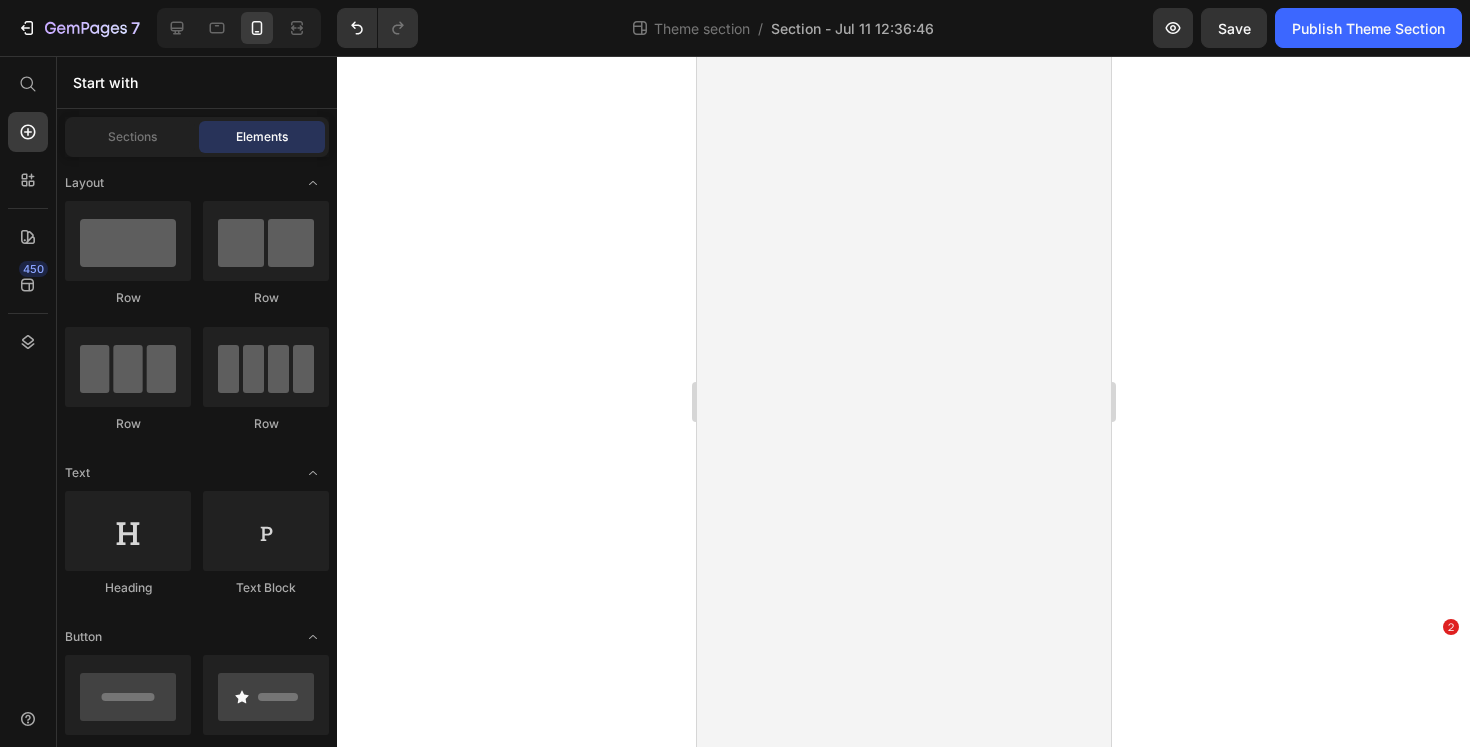 scroll, scrollTop: 0, scrollLeft: 0, axis: both 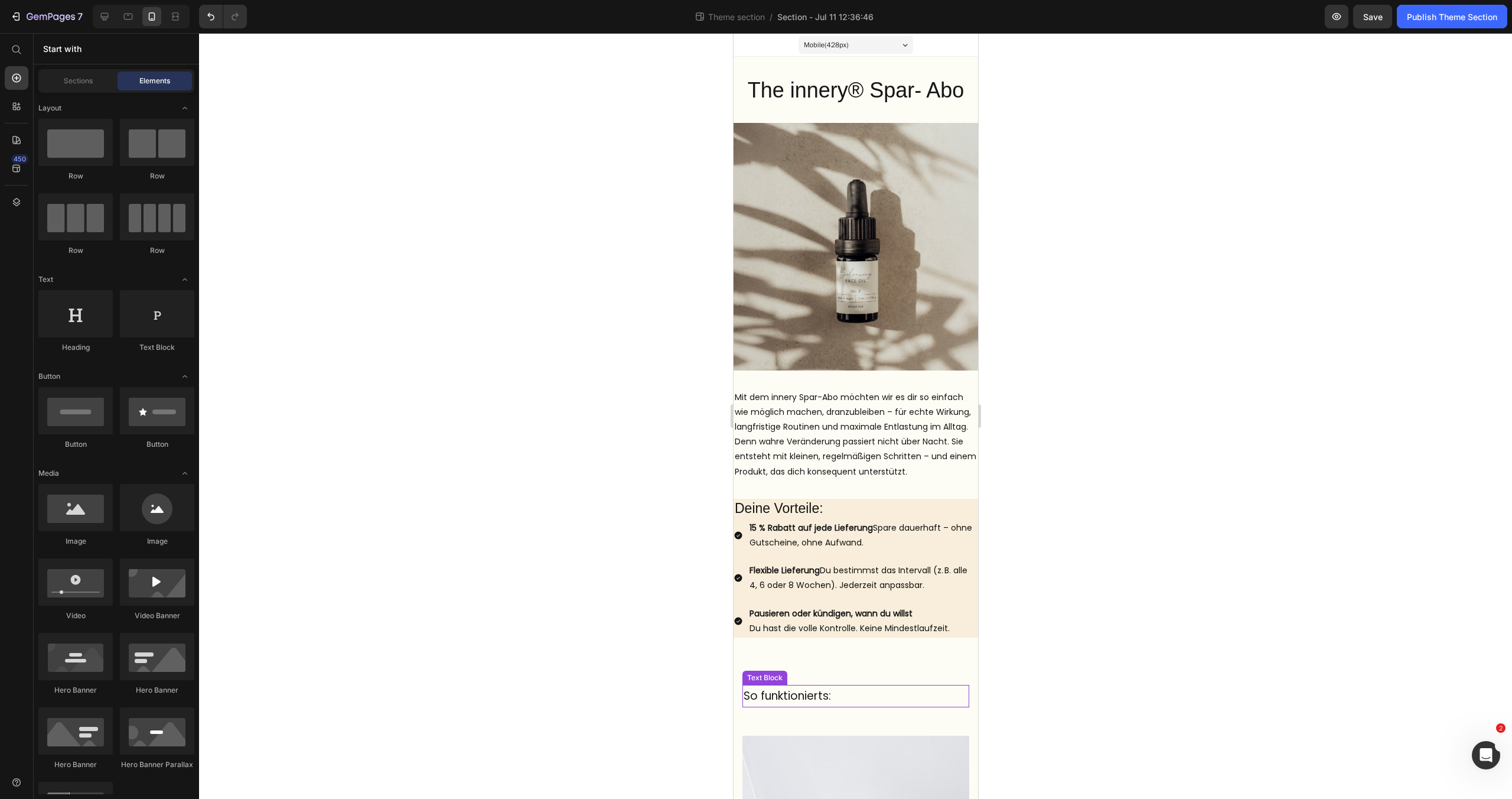 click on "So funktionierts:" at bounding box center (855, 696) 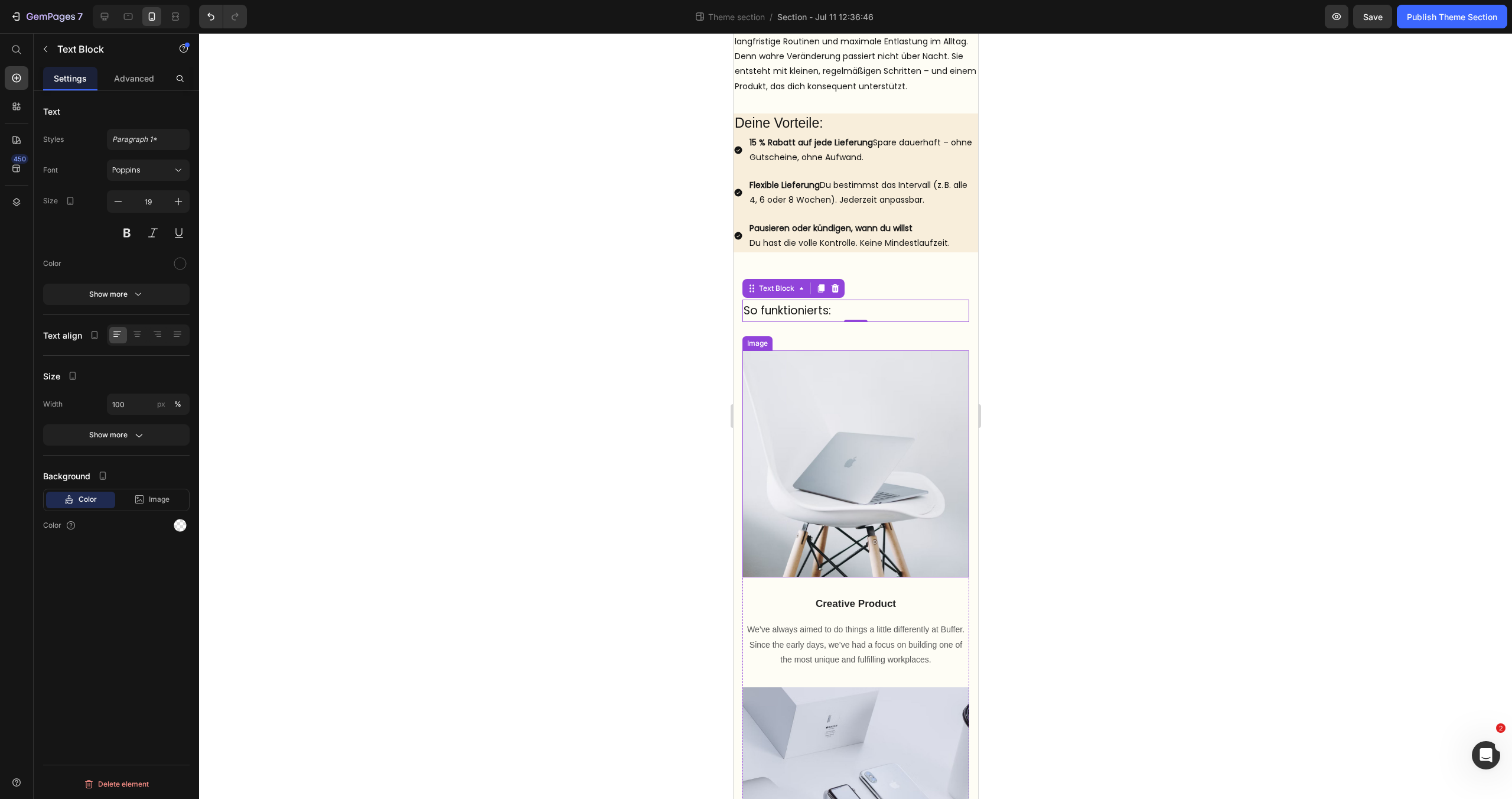 scroll, scrollTop: 236, scrollLeft: 0, axis: vertical 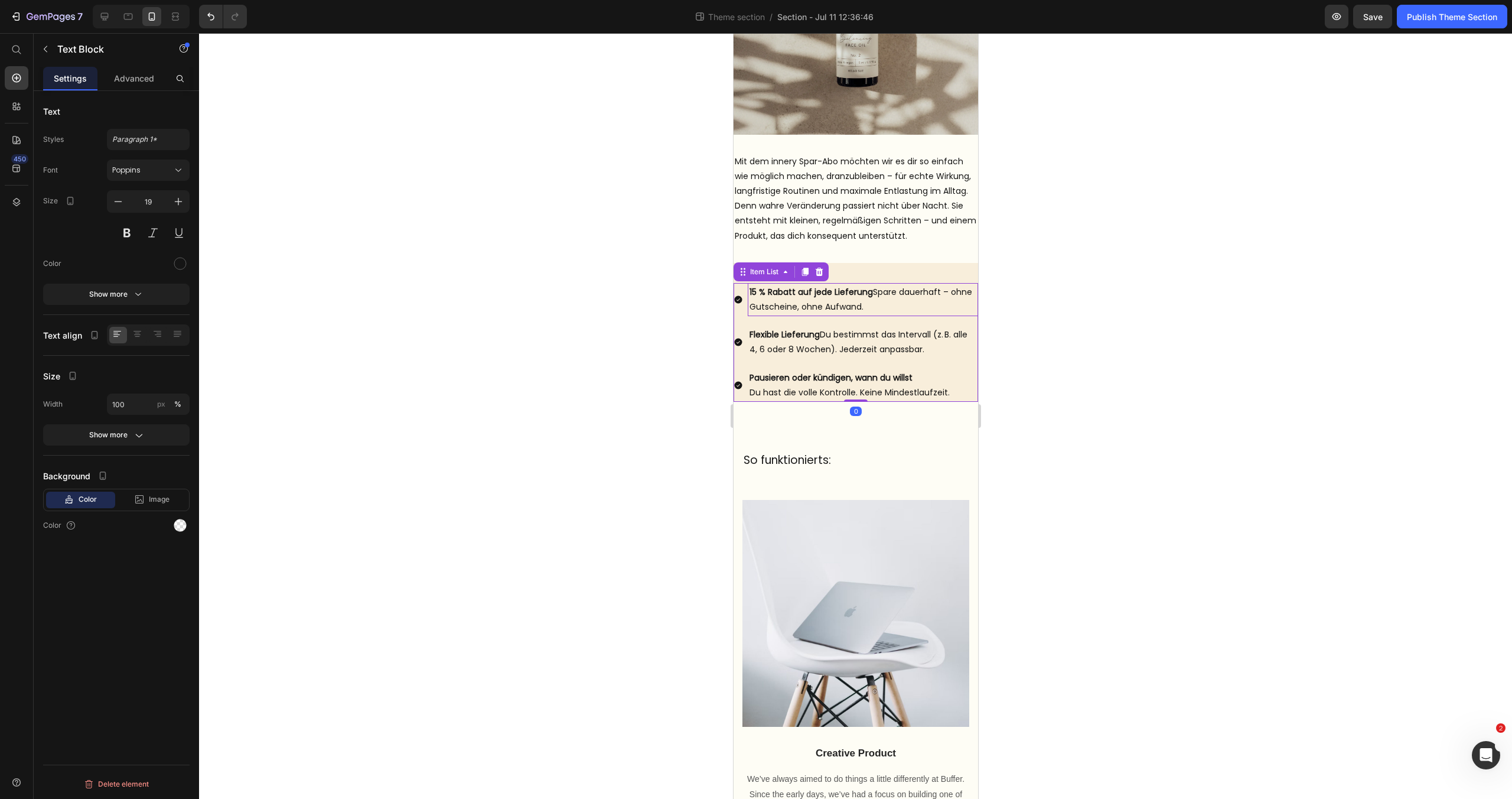 click on "15 % Rabatt auf jede Lieferung  Spare dauerhaft – ohne Gutscheine, ohne Aufwand." at bounding box center [862, 300] 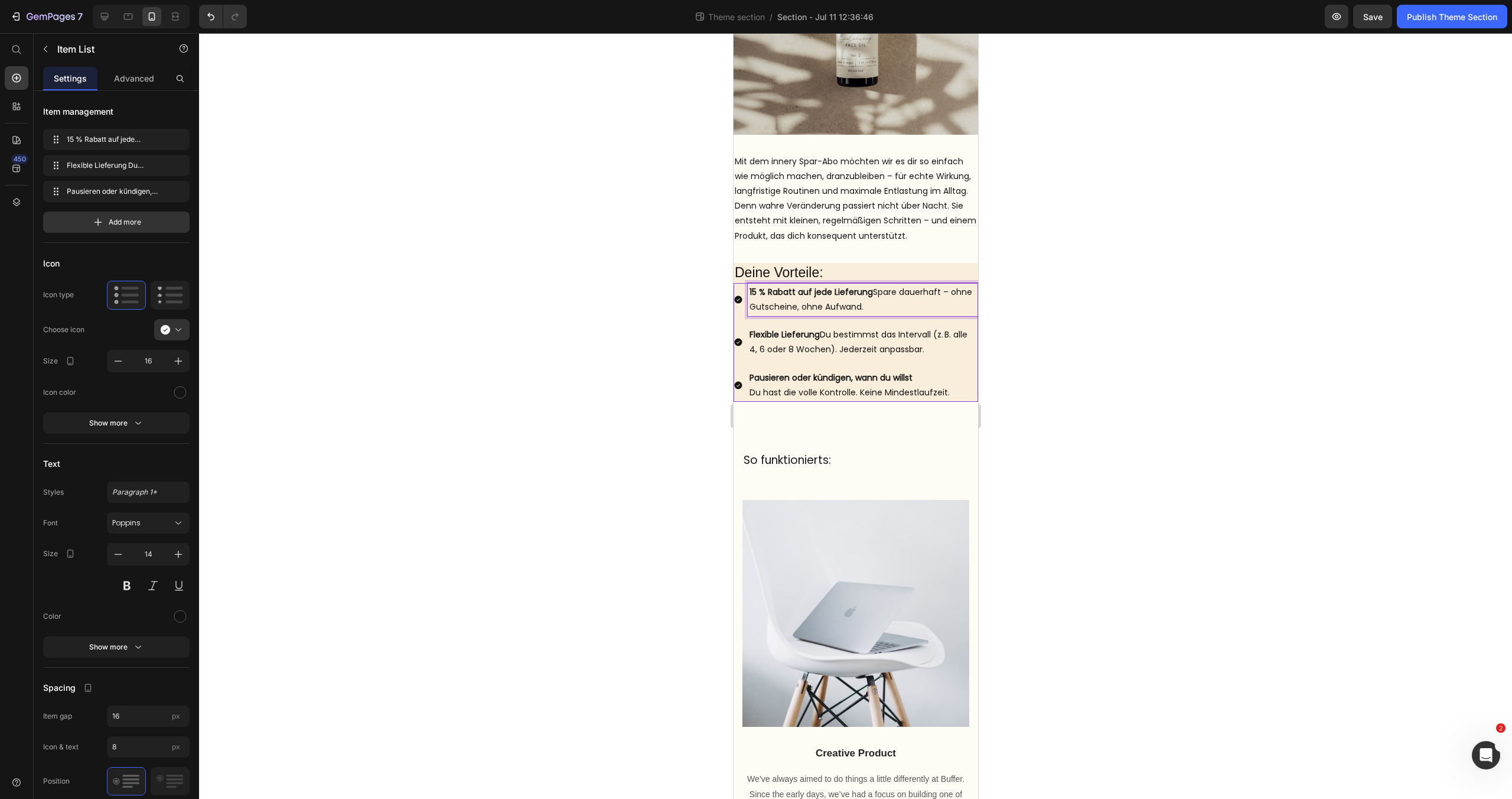 click on "15 % Rabatt auf jede Lieferung  Spare dauerhaft – ohne Gutscheine, ohne Aufwand." at bounding box center [862, 300] 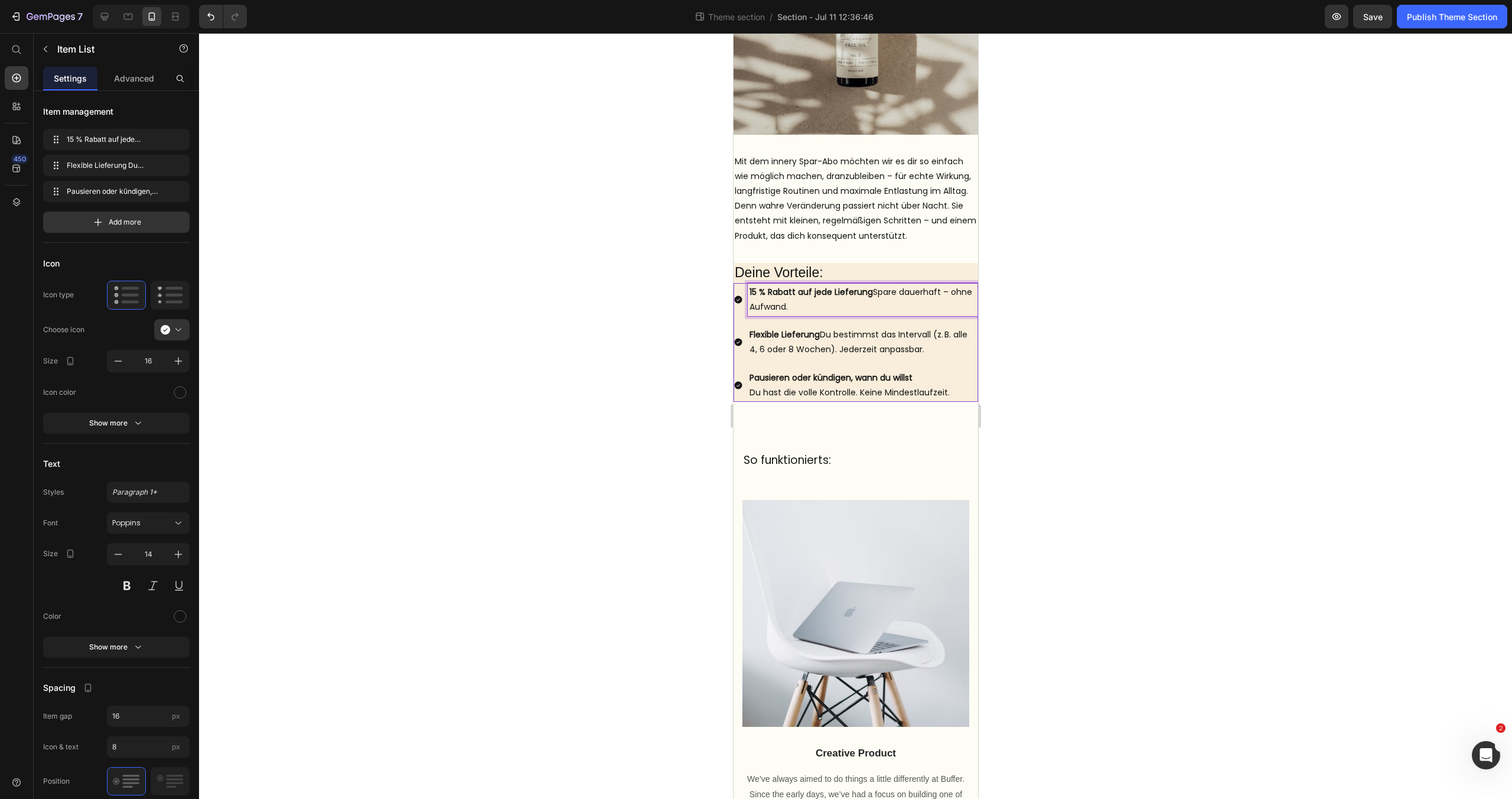 click on "15 % Rabatt auf jede Lieferung  Spare dauerhaft – ohne Aufwand." at bounding box center (862, 300) 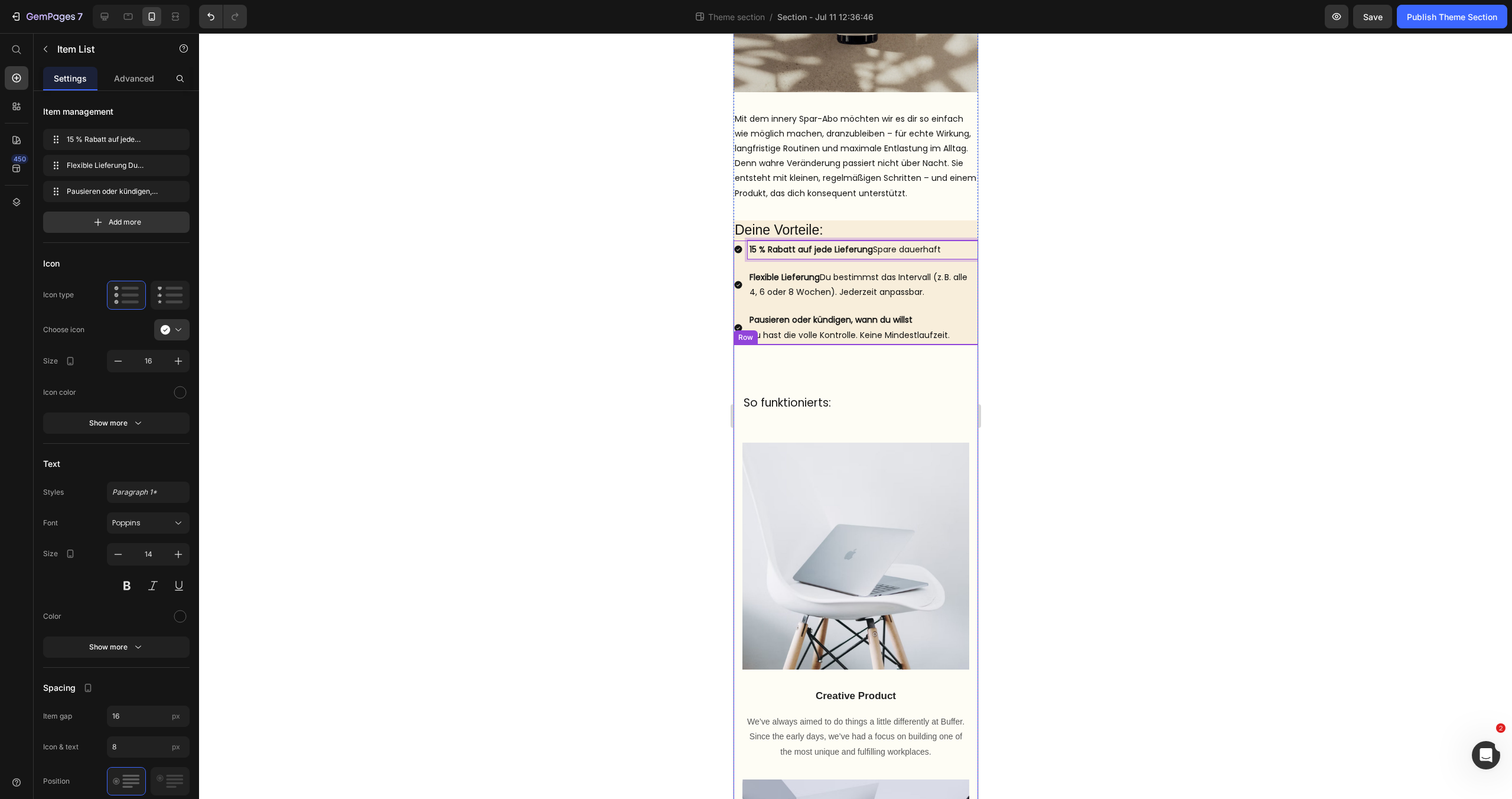 scroll, scrollTop: 275, scrollLeft: 0, axis: vertical 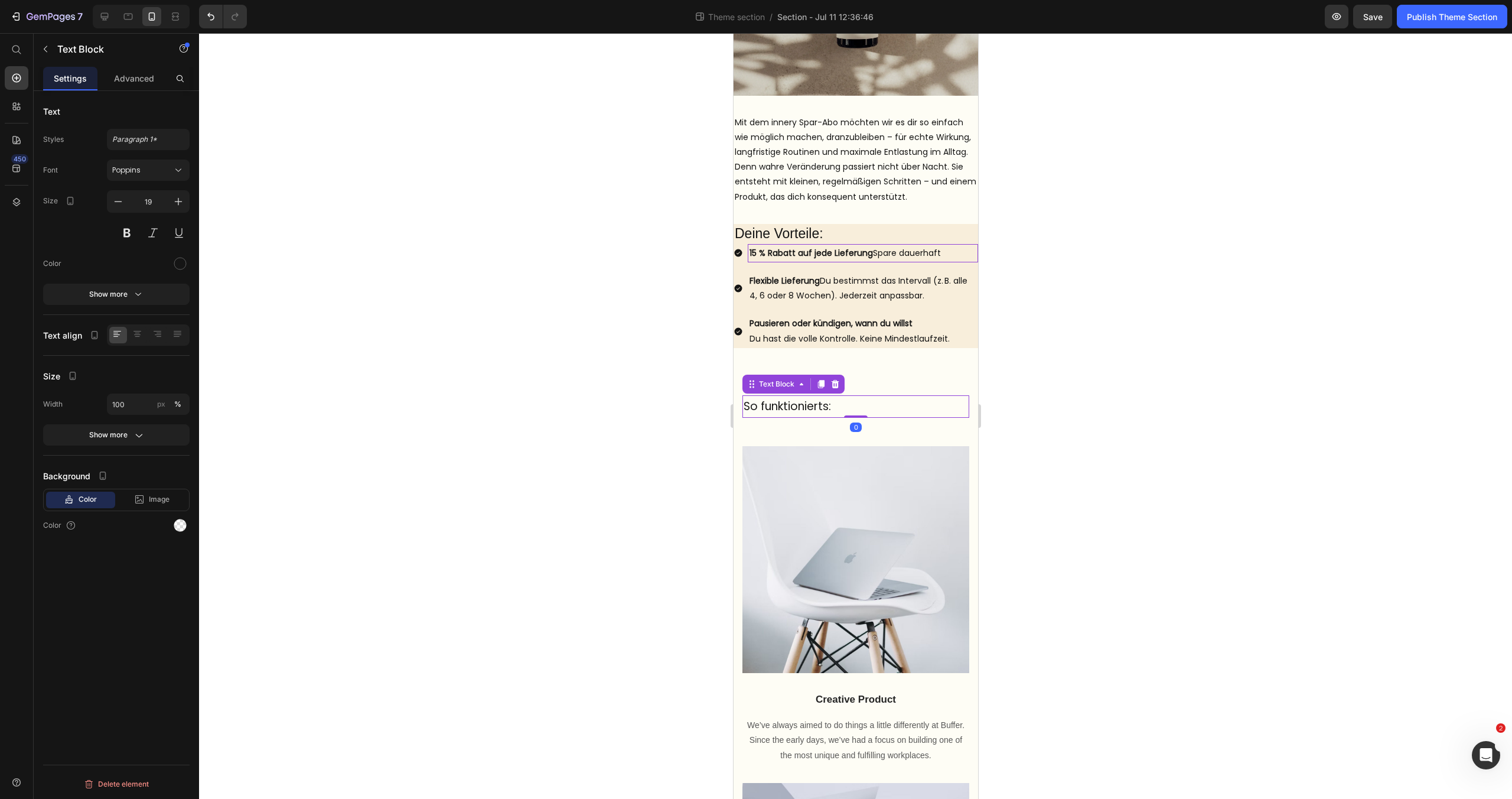click on "So funktionierts:" at bounding box center [855, 407] 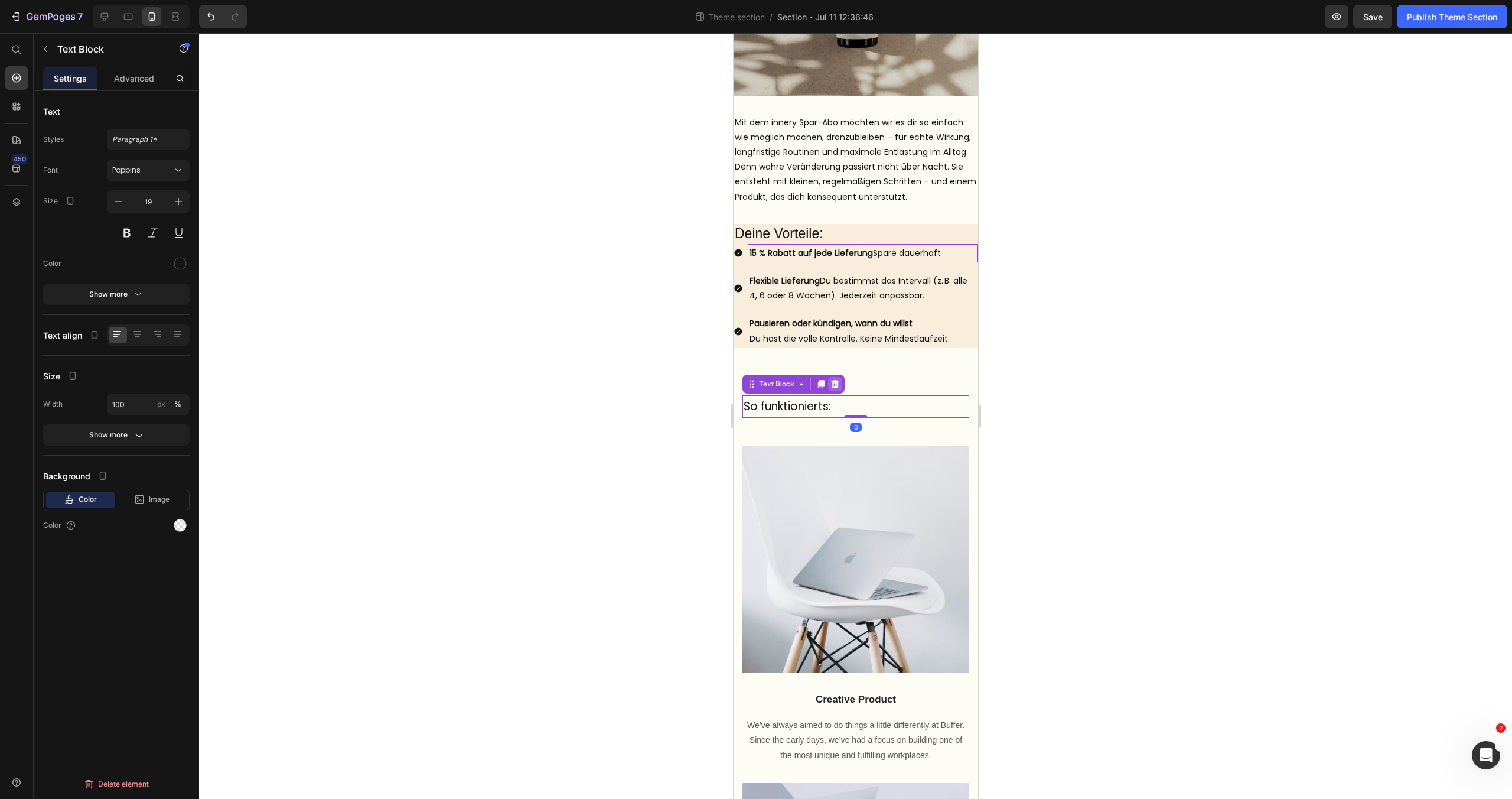 scroll, scrollTop: 281, scrollLeft: 0, axis: vertical 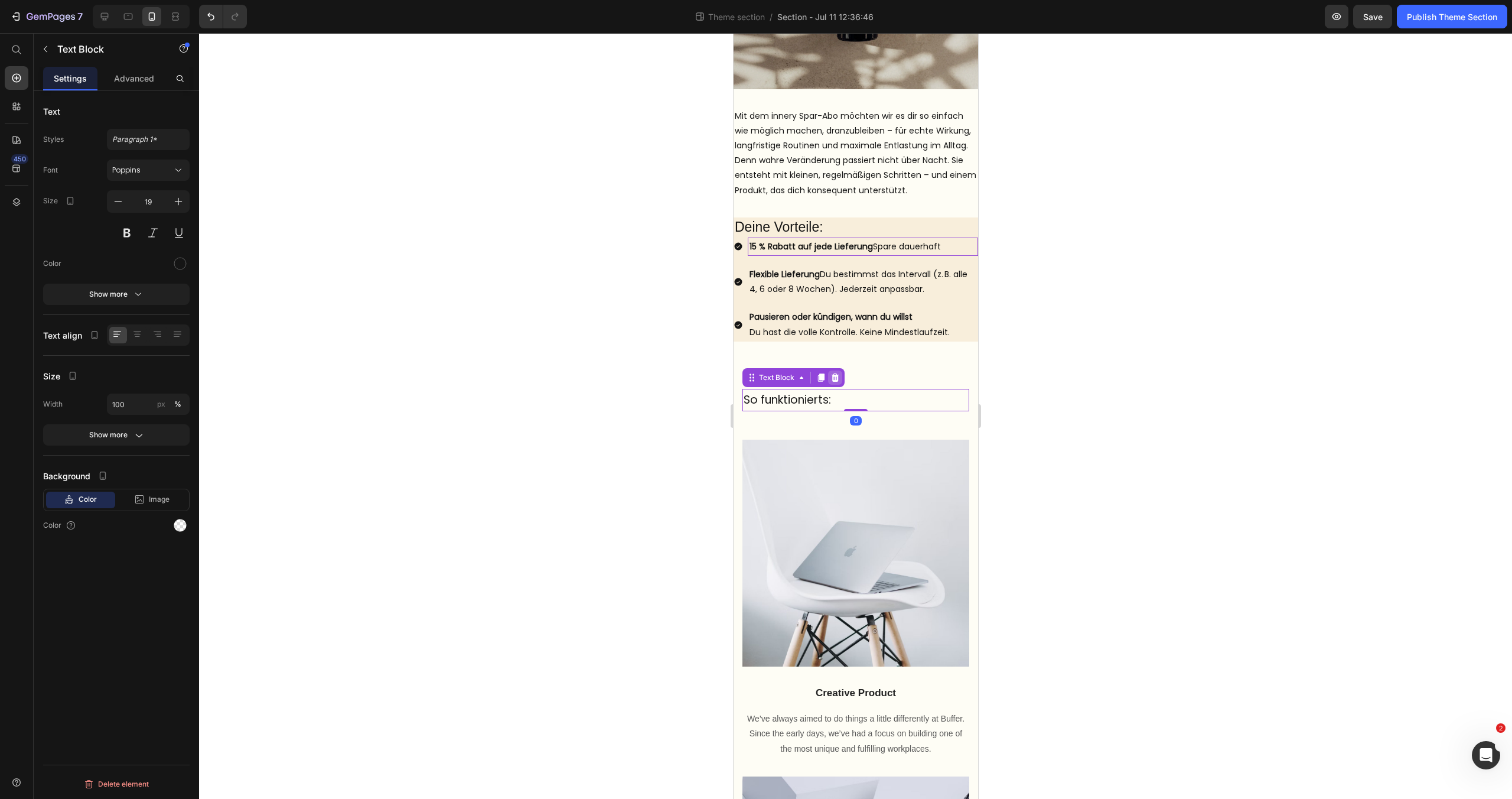 click on "Text Block" at bounding box center [793, 378] 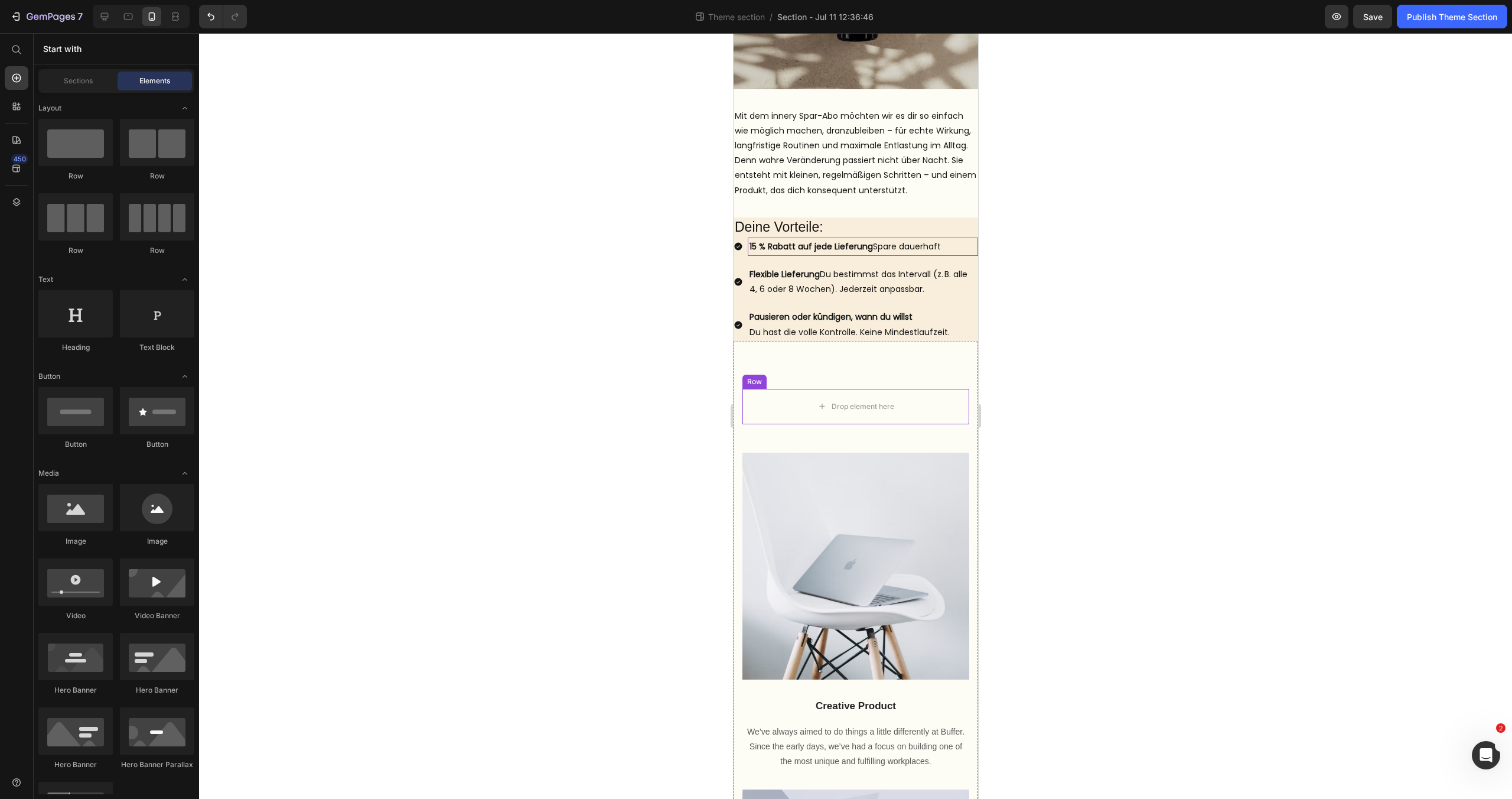 click on "Drop element here Row Image Creative Product Text block We’ve always aimed to do things a little differently at Buffer. Since the early days, we’ve had a focus on building one of the most unique and fulfilling workplaces. Text block Image Sustainability Text block We’ve always aimed to do things a little differently at Buffer. Since the early days, we’ve had a focus on building one of the most unique and fulfilling workplaces. Text block Image Press & Media Text block We’ve always aimed to do things a little differently at Buffer. Since the early days, we’ve had a focus on building one of the most unique and fulfilling workplaces. Text block Row Row" at bounding box center (855, 916) 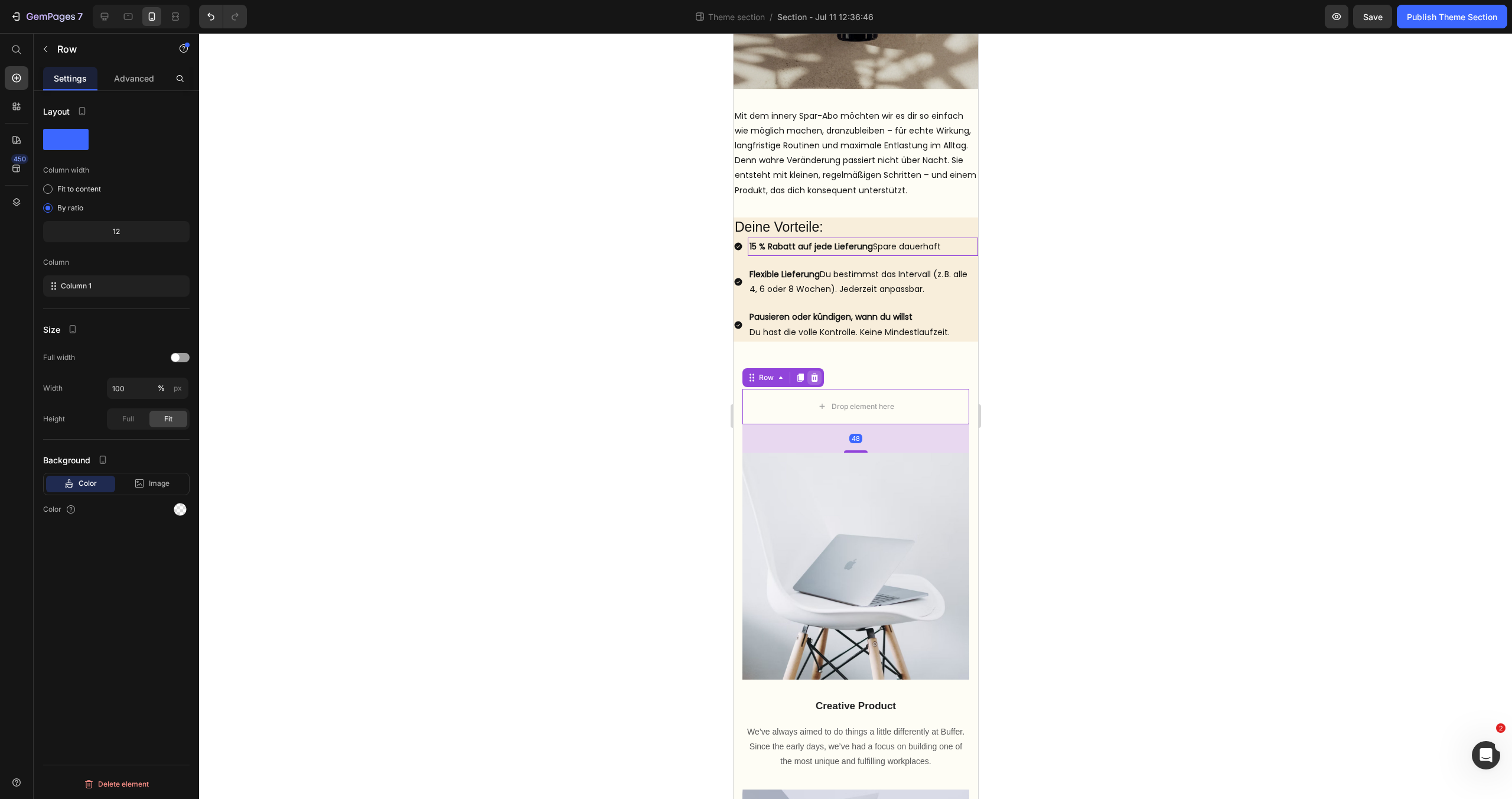 click at bounding box center (814, 378) 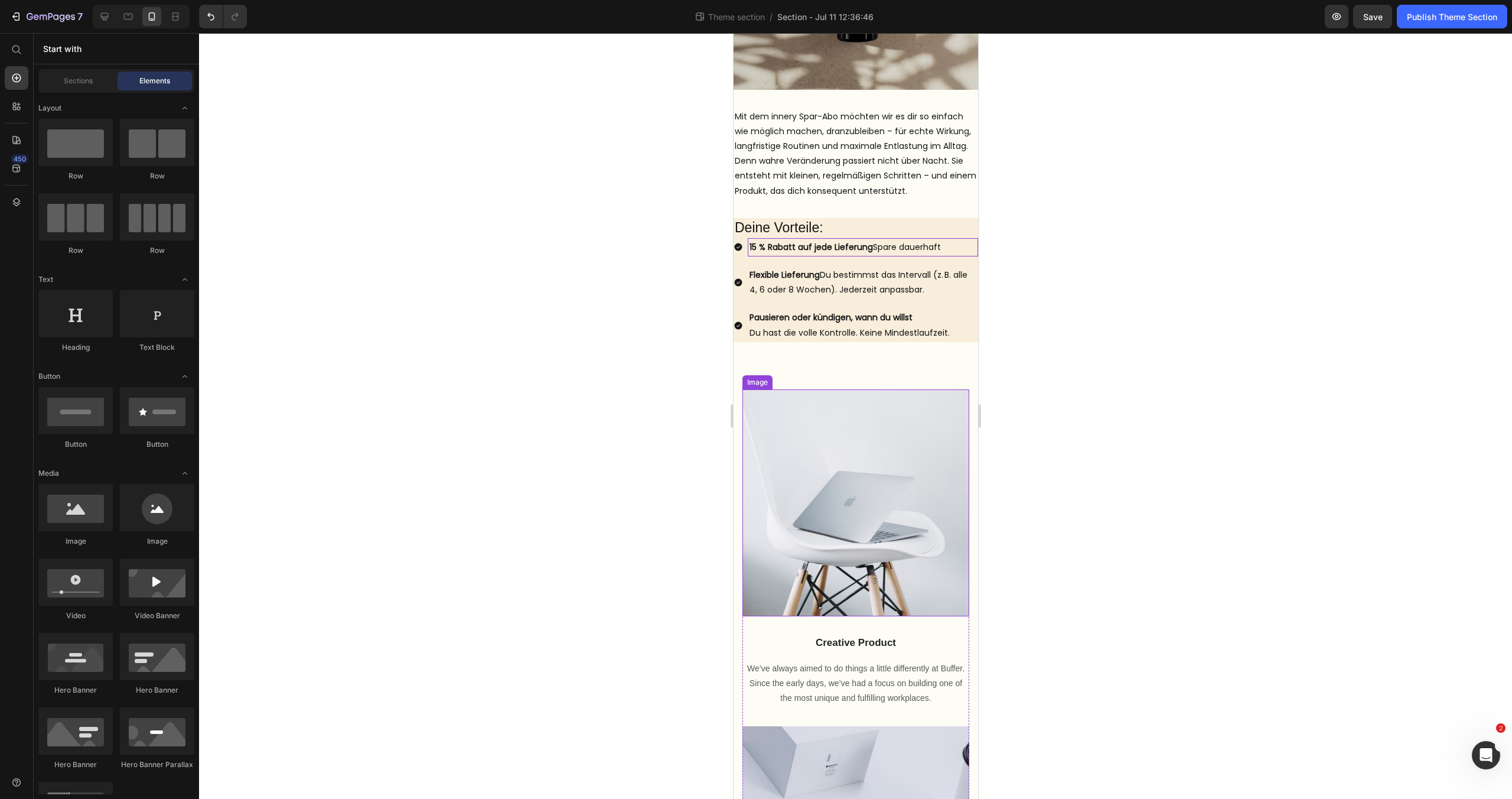 scroll, scrollTop: 288, scrollLeft: 0, axis: vertical 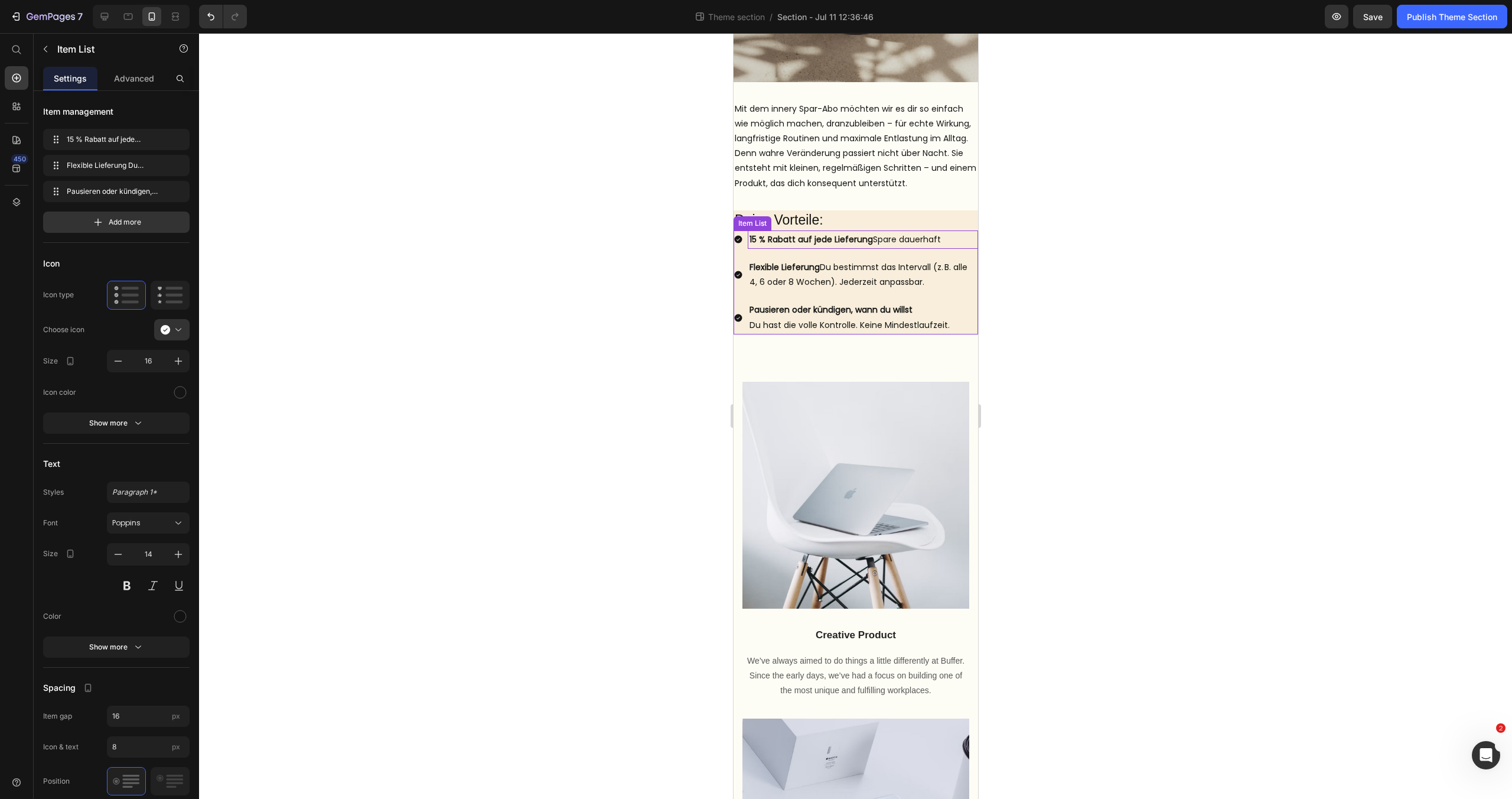 click on "15 % Rabatt auf jede Lieferung  Spare dauerhaft" at bounding box center (862, 239) 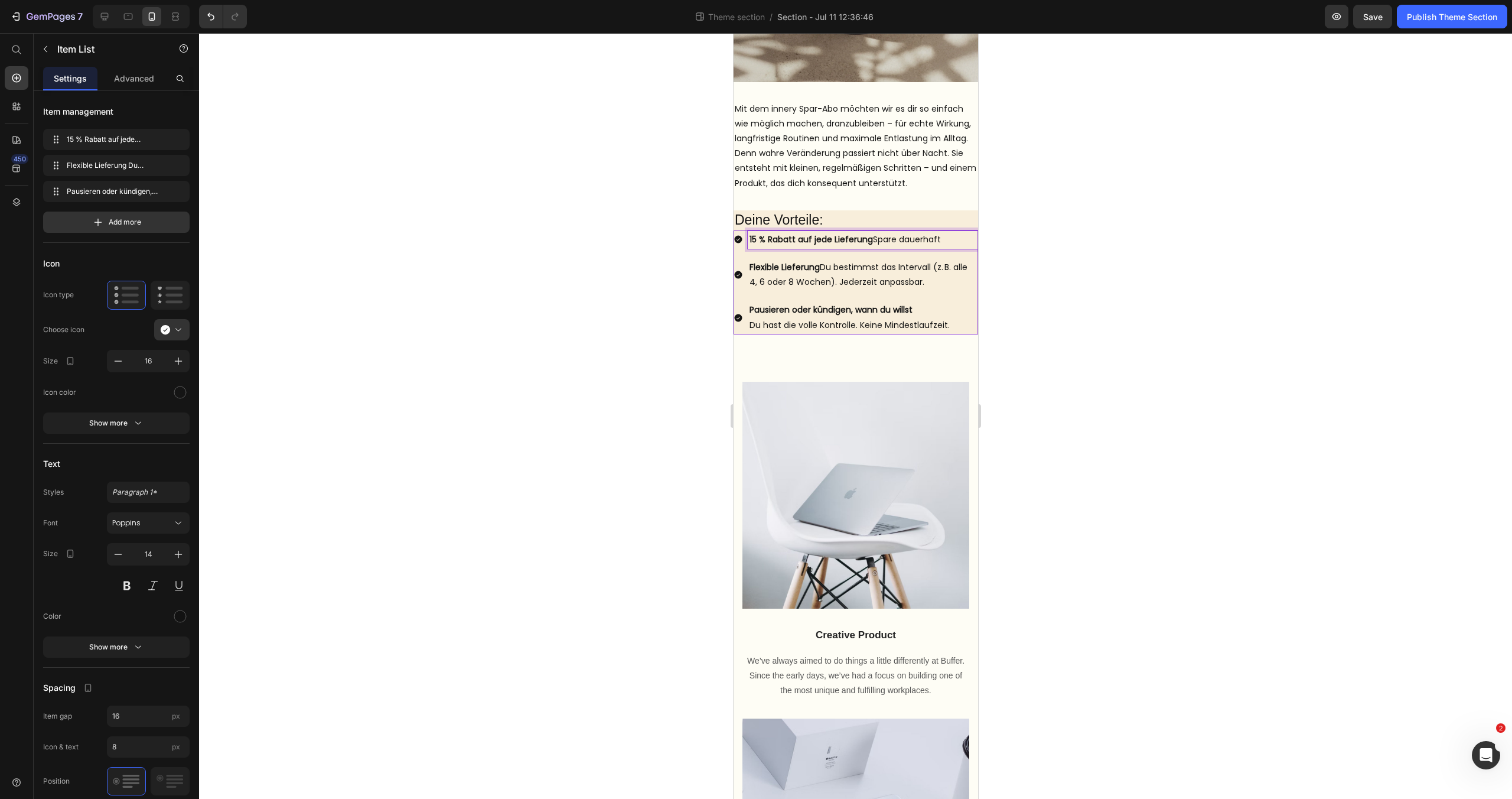click on "15 % Rabatt auf jede Lieferung" at bounding box center (810, 239) 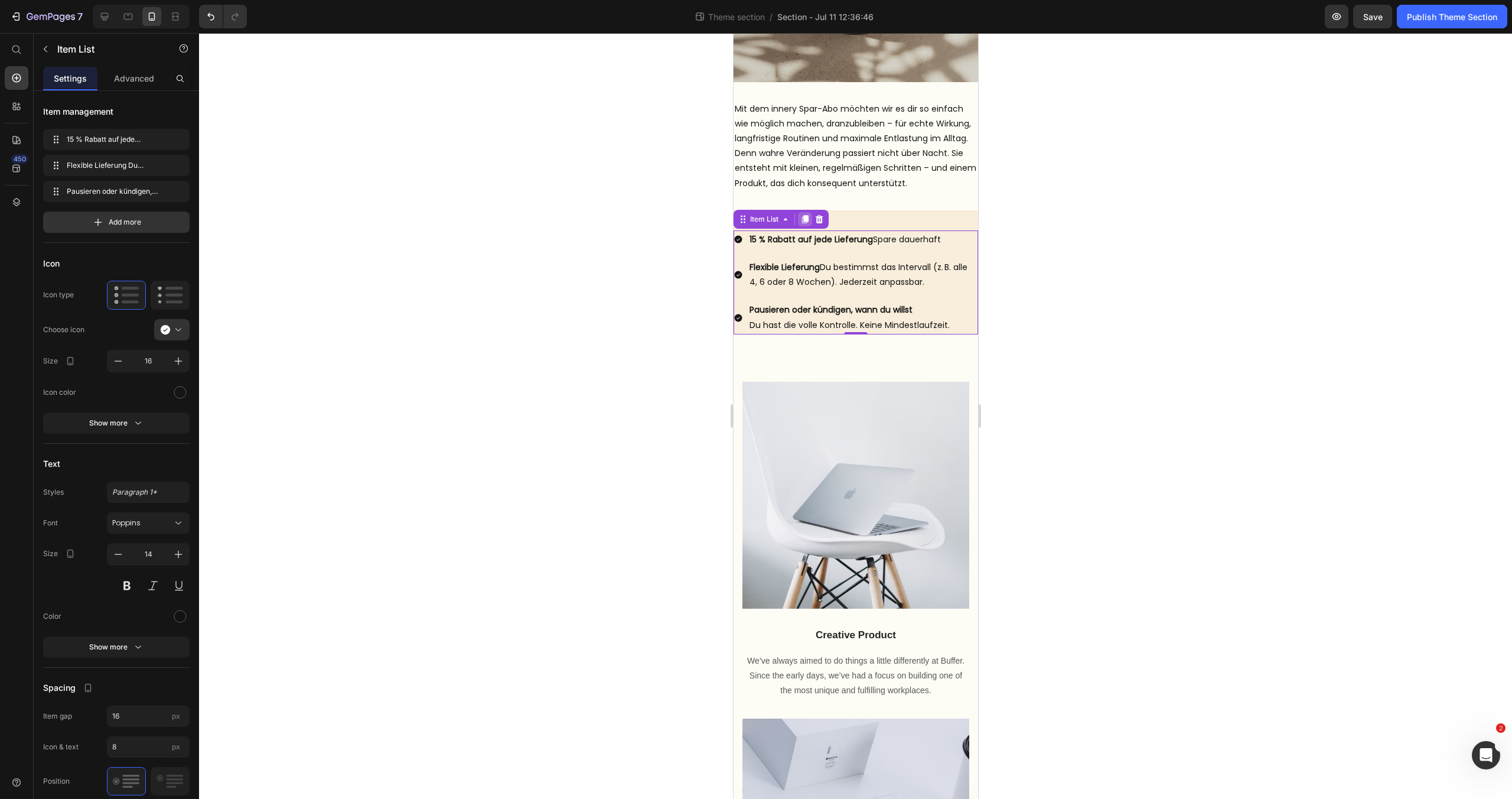 click 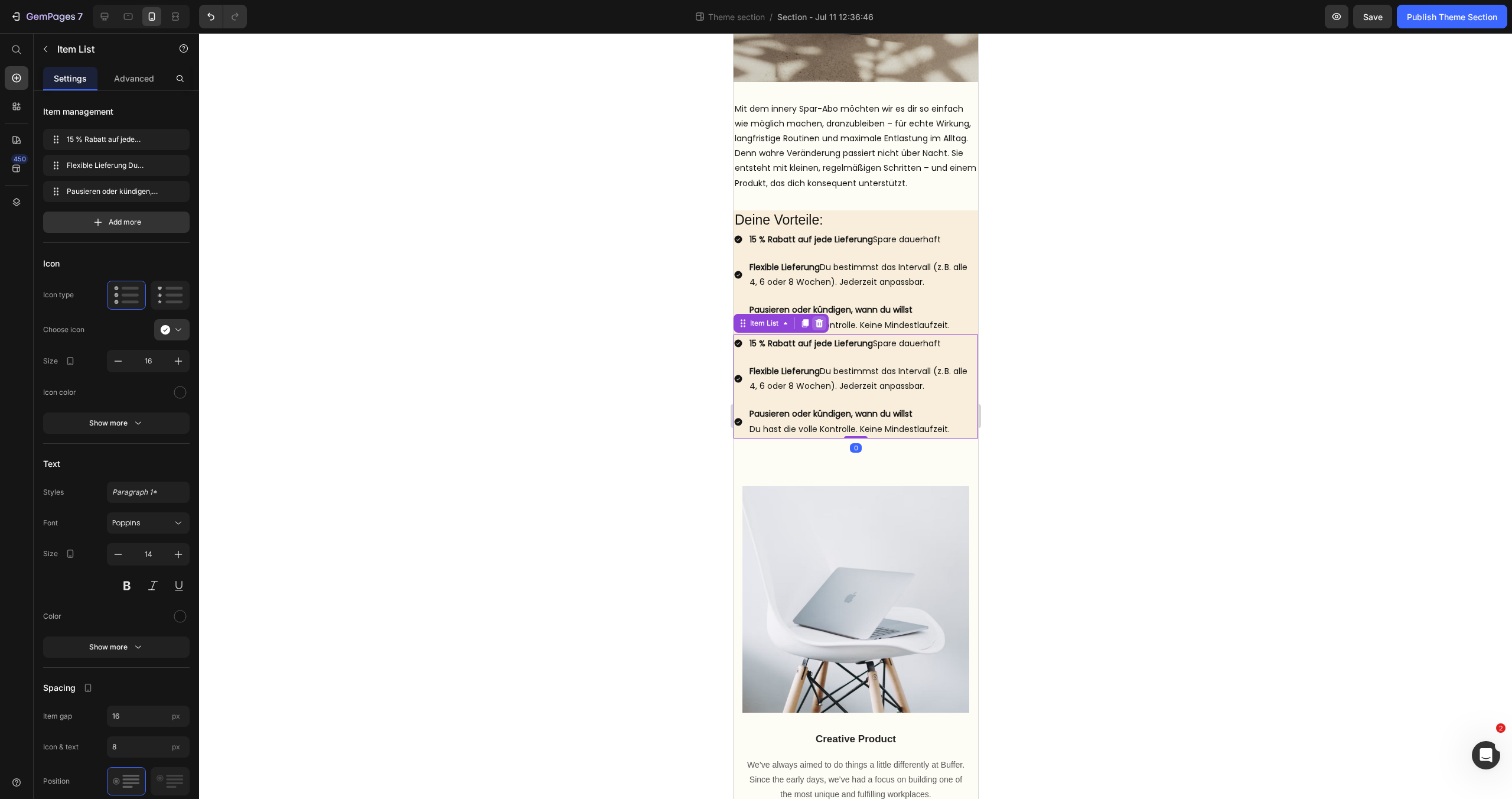 click at bounding box center (819, 323) 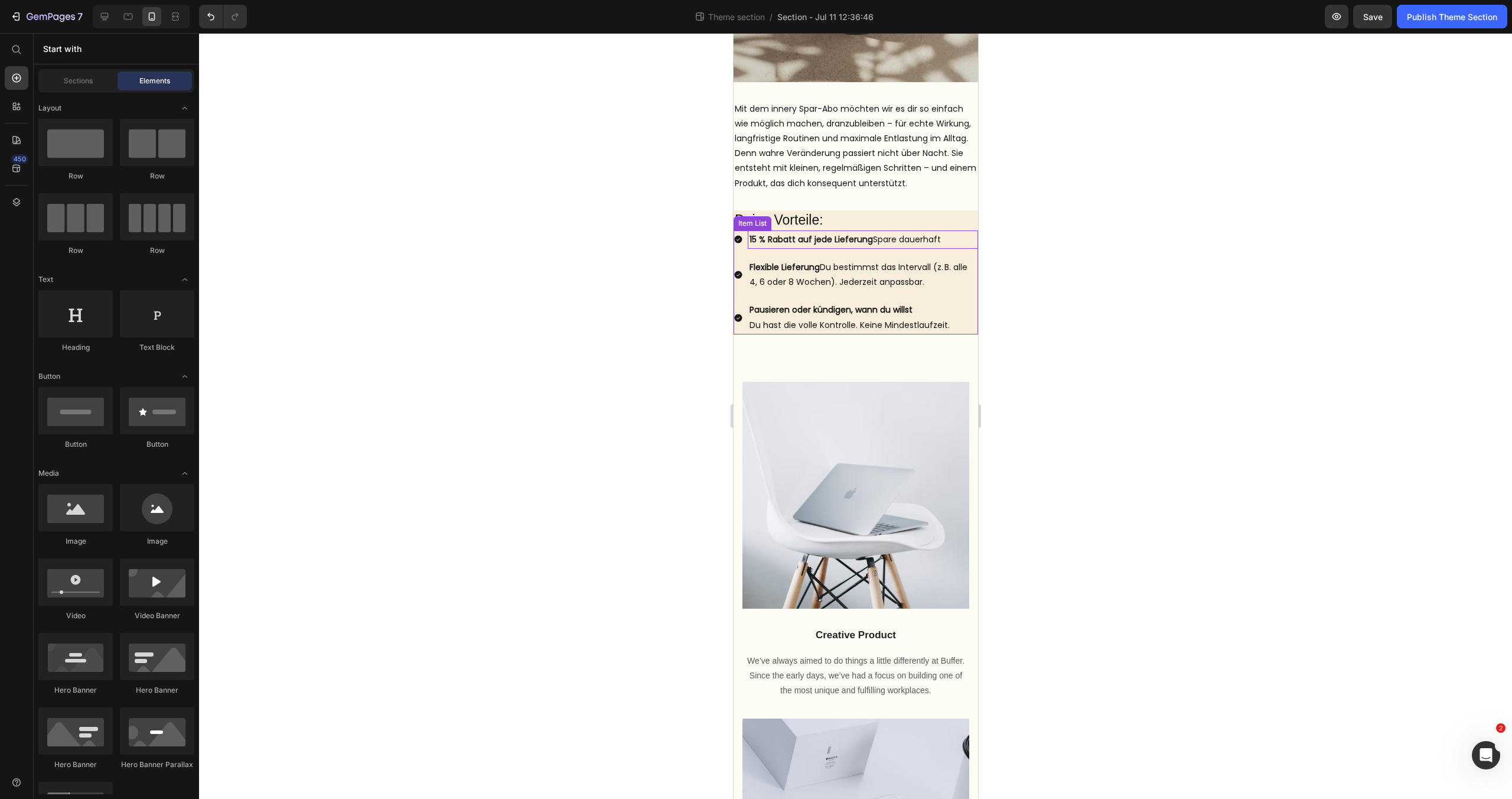 click on "15 % Rabatt auf jede Lieferung" at bounding box center (810, 239) 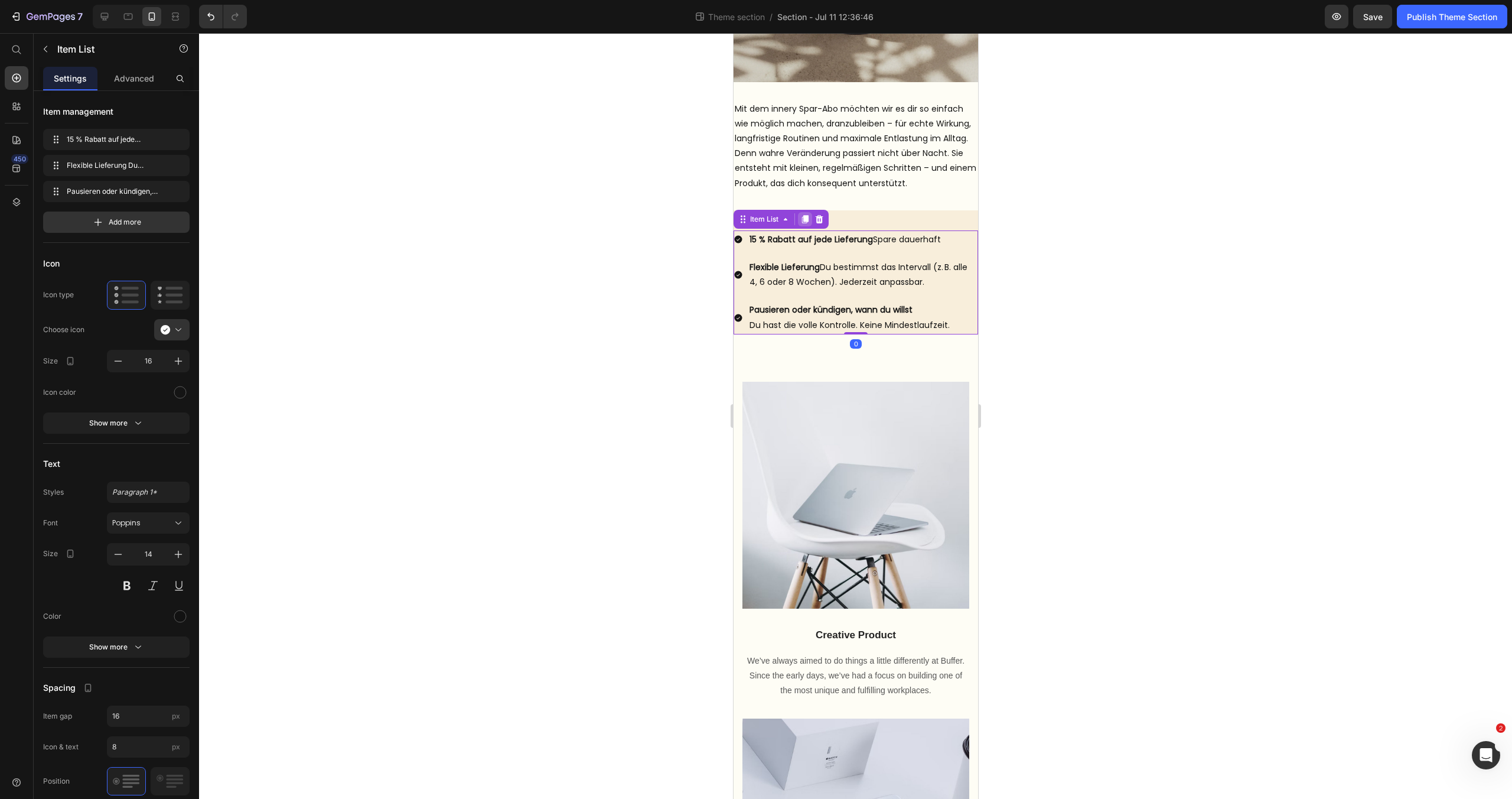 click 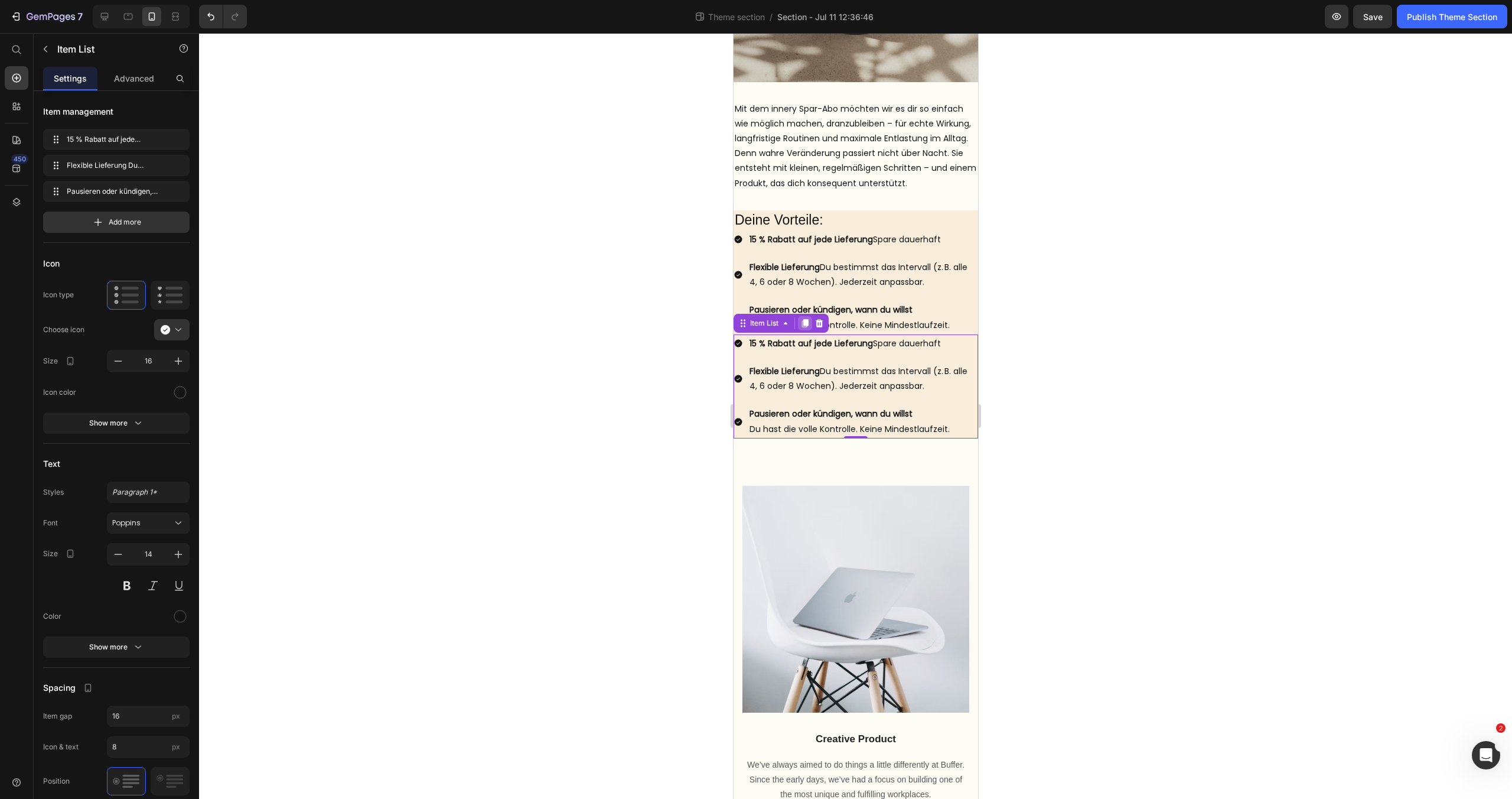 click 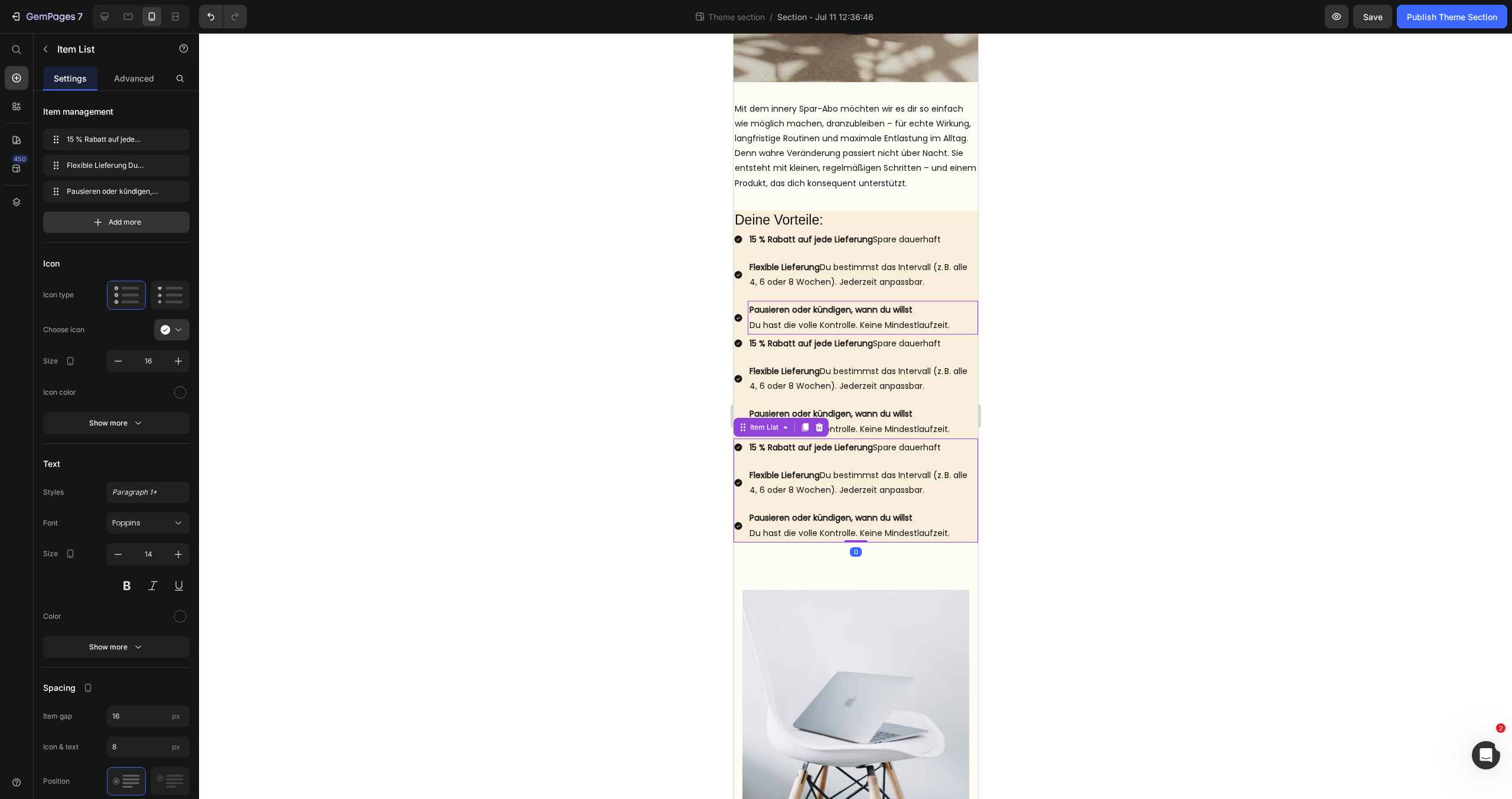 scroll, scrollTop: 295, scrollLeft: 0, axis: vertical 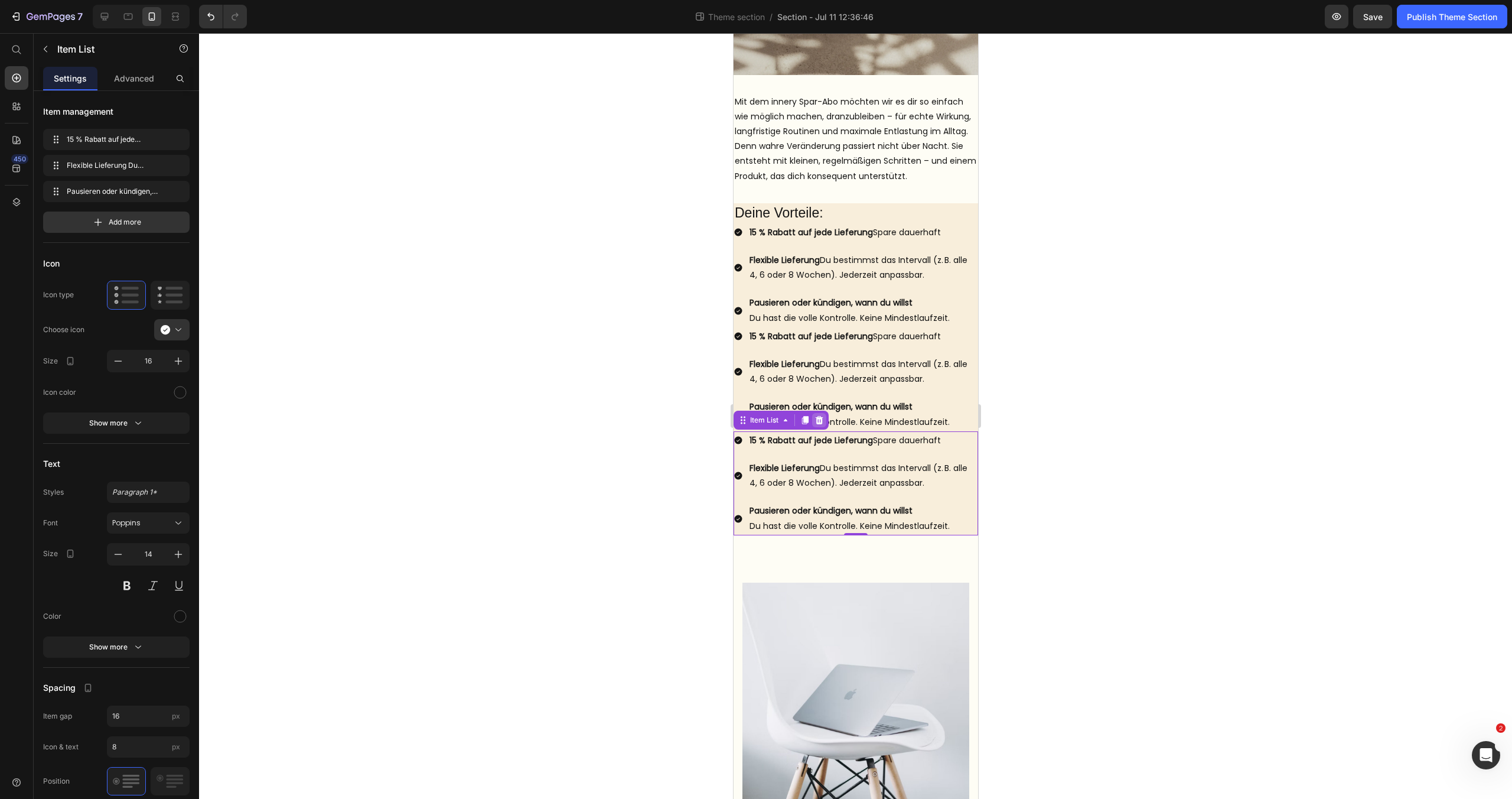 click 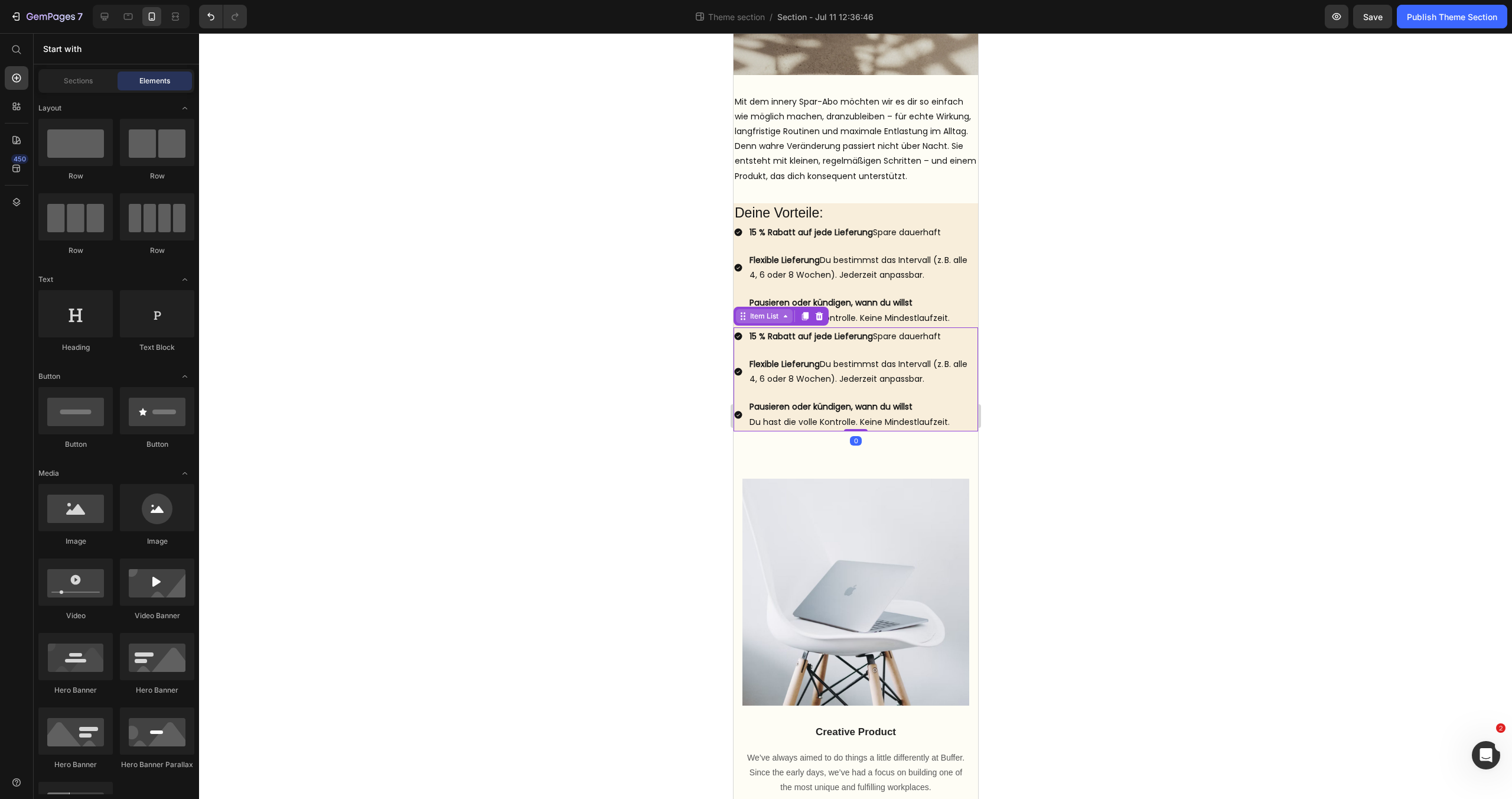 click on "Item List" at bounding box center (780, 316) 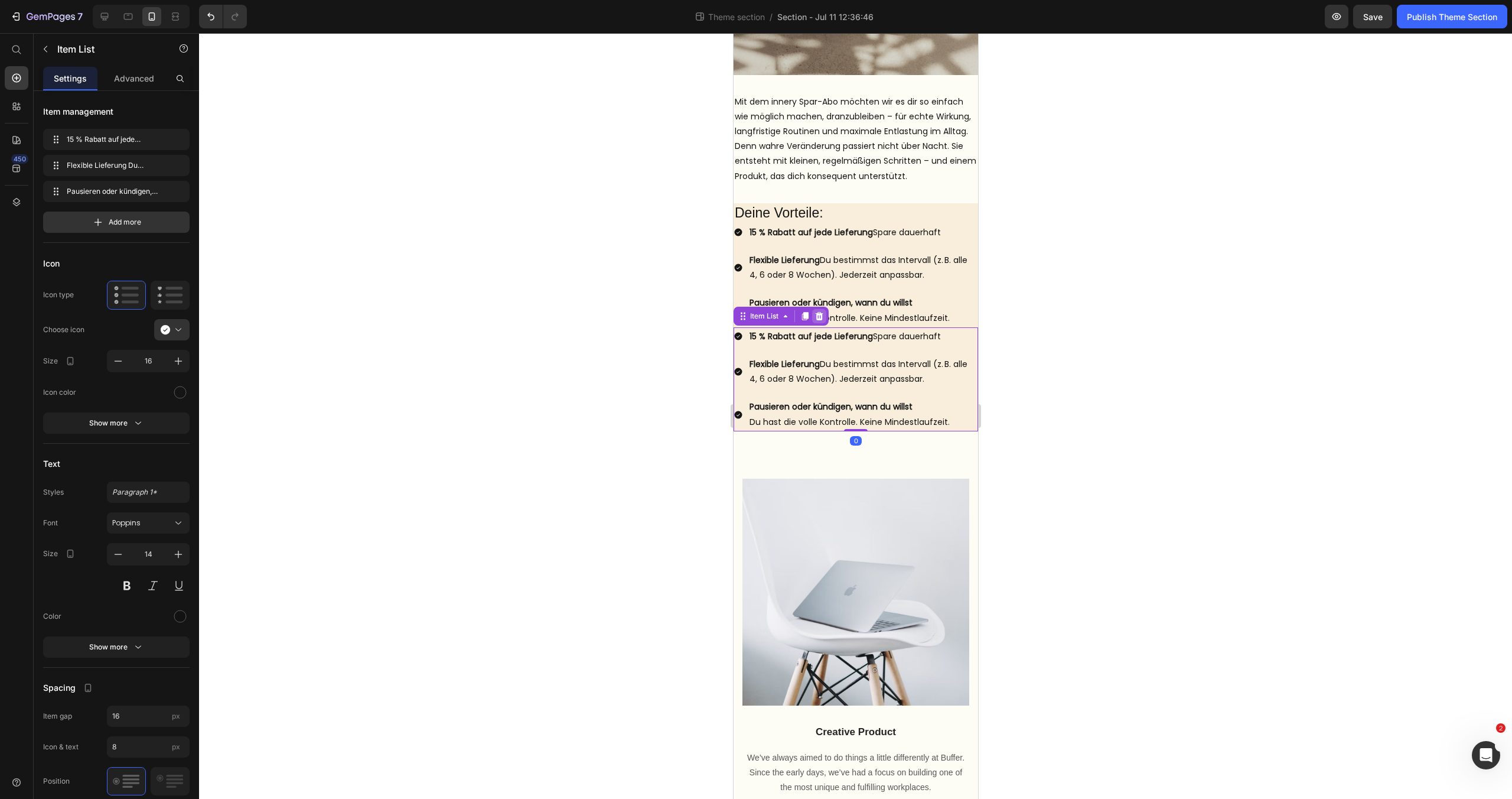 click 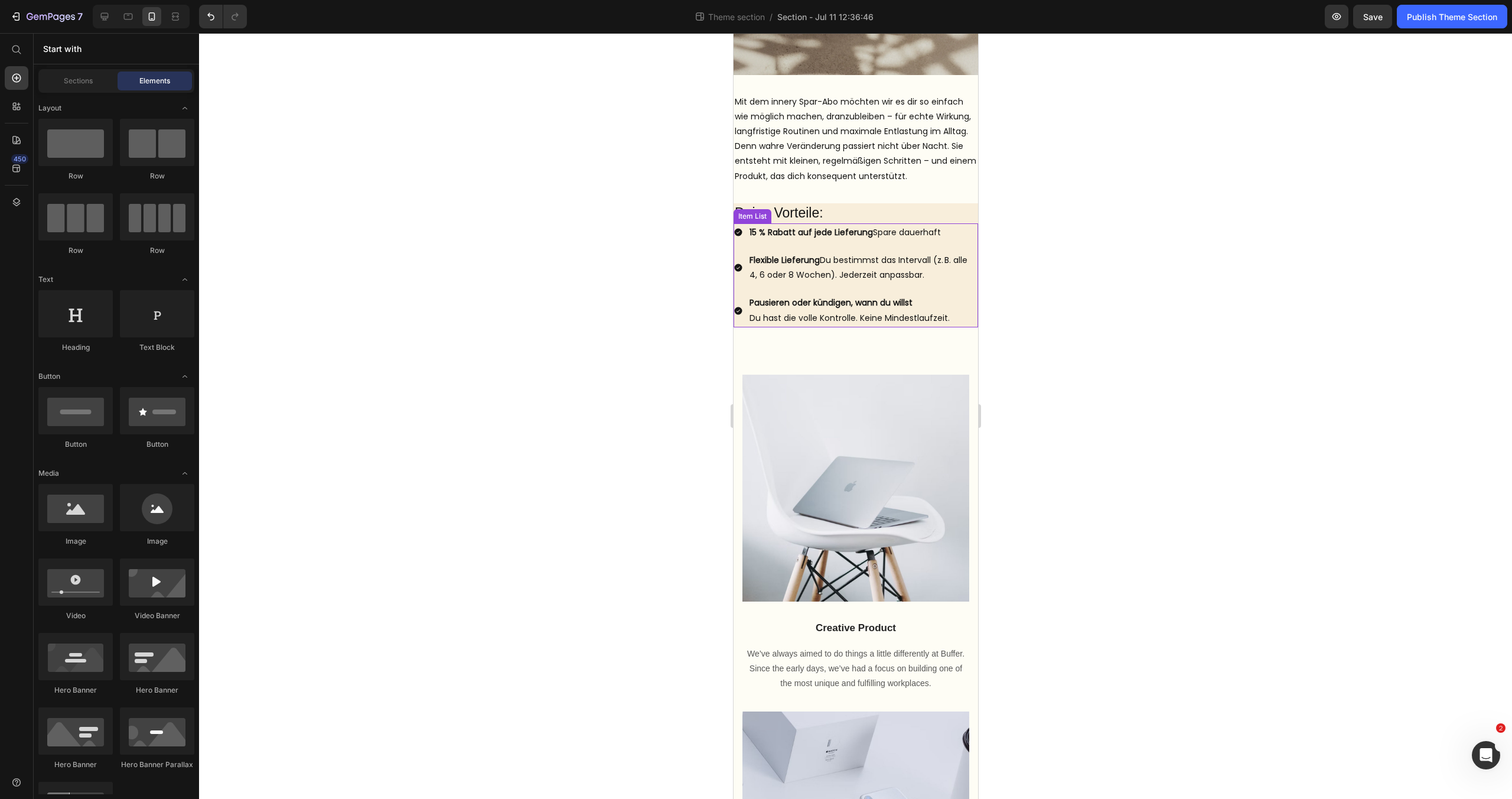 click on "15 % Rabatt auf jede Lieferung  Spare dauerhaft Flexible Lieferung  Du bestimmst das Intervall (z. B. alle 4, 6 oder 8 Wochen). Jederzeit anpassbar. Pausieren oder kündigen, wann du willst Du hast die volle Kontrolle. Keine Mindestlaufzeit." at bounding box center [855, 275] 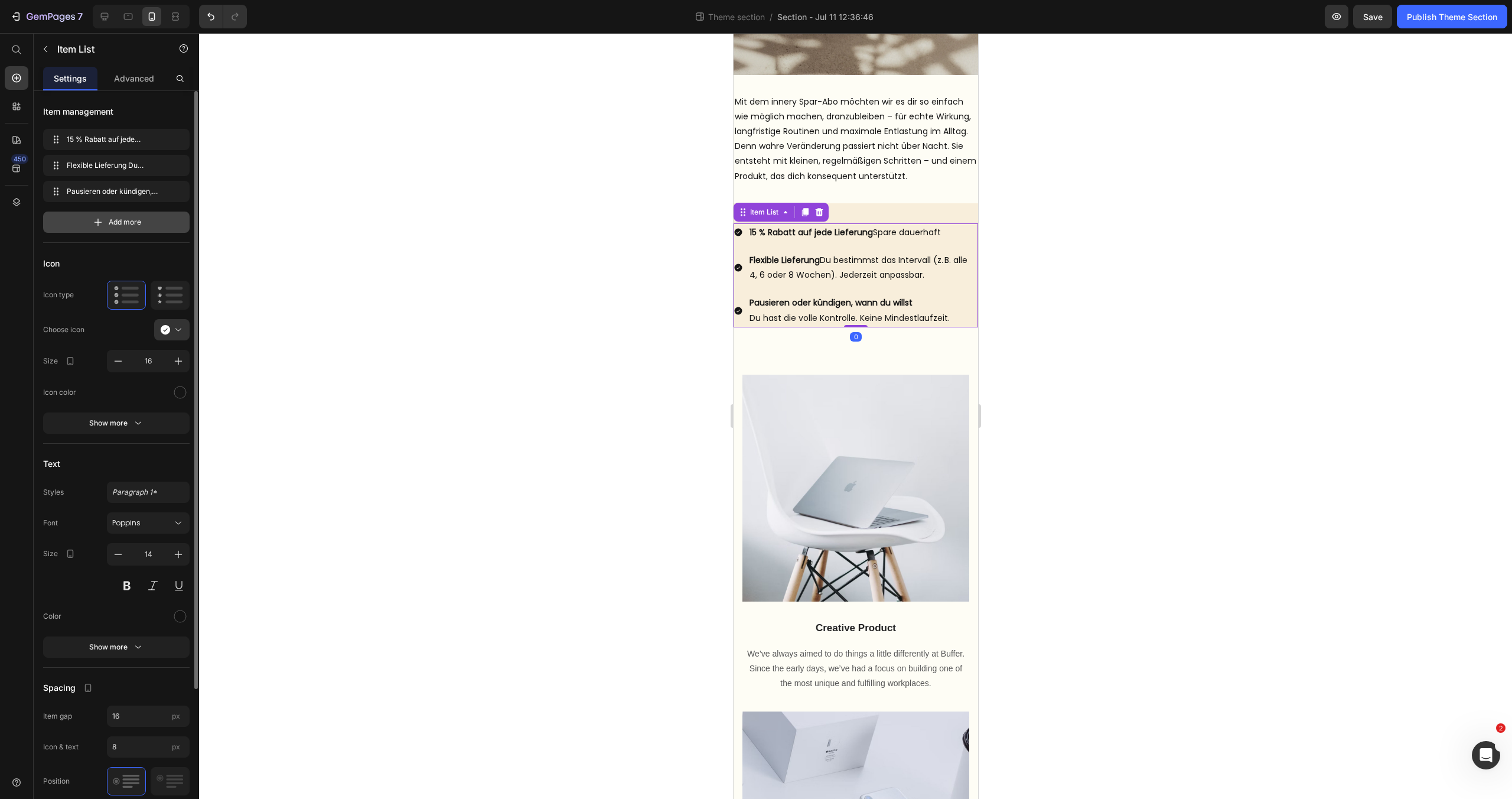 click on "Add more" at bounding box center (116, 222) 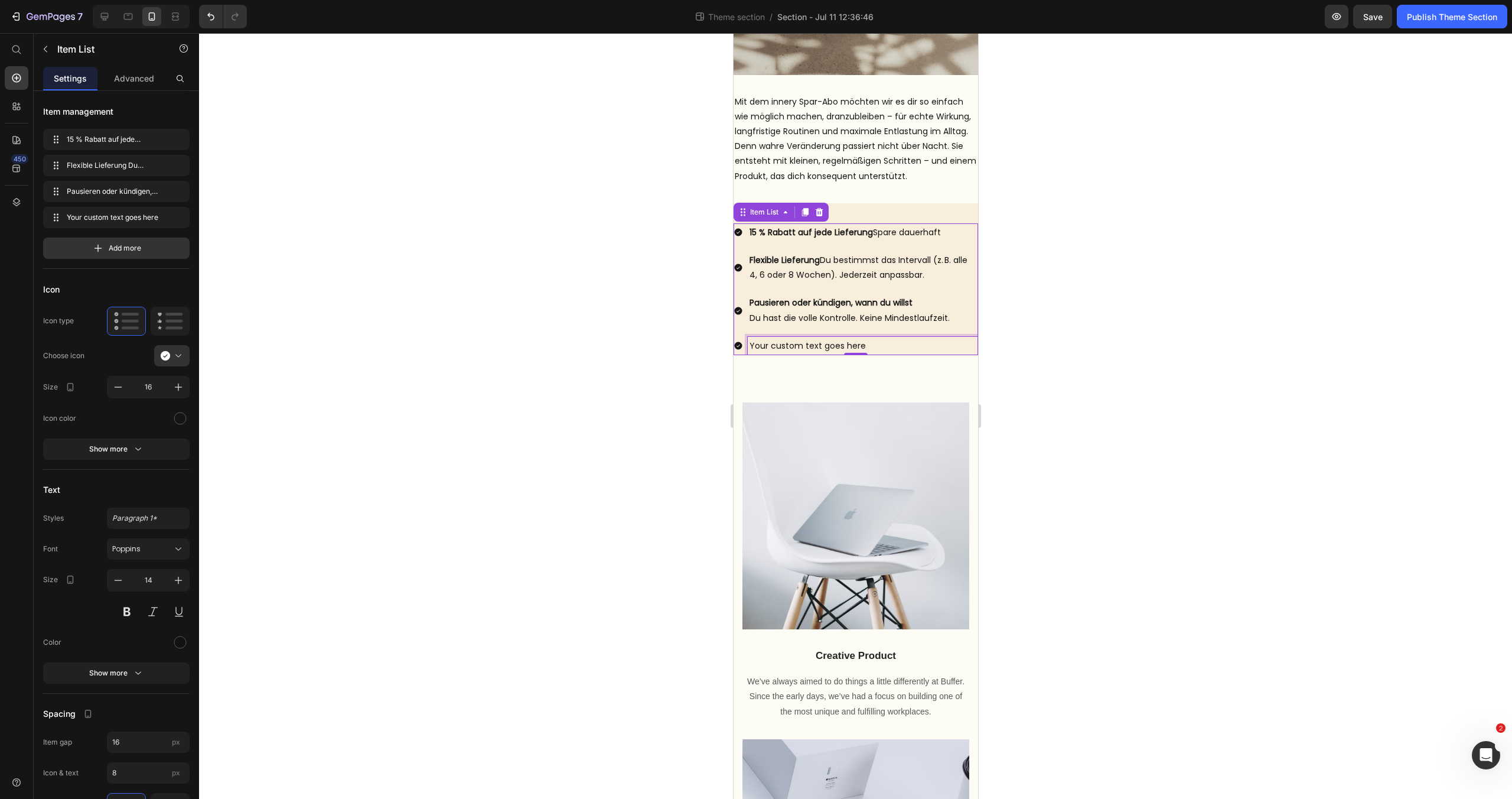 click on "Your custom text goes here" at bounding box center [862, 346] 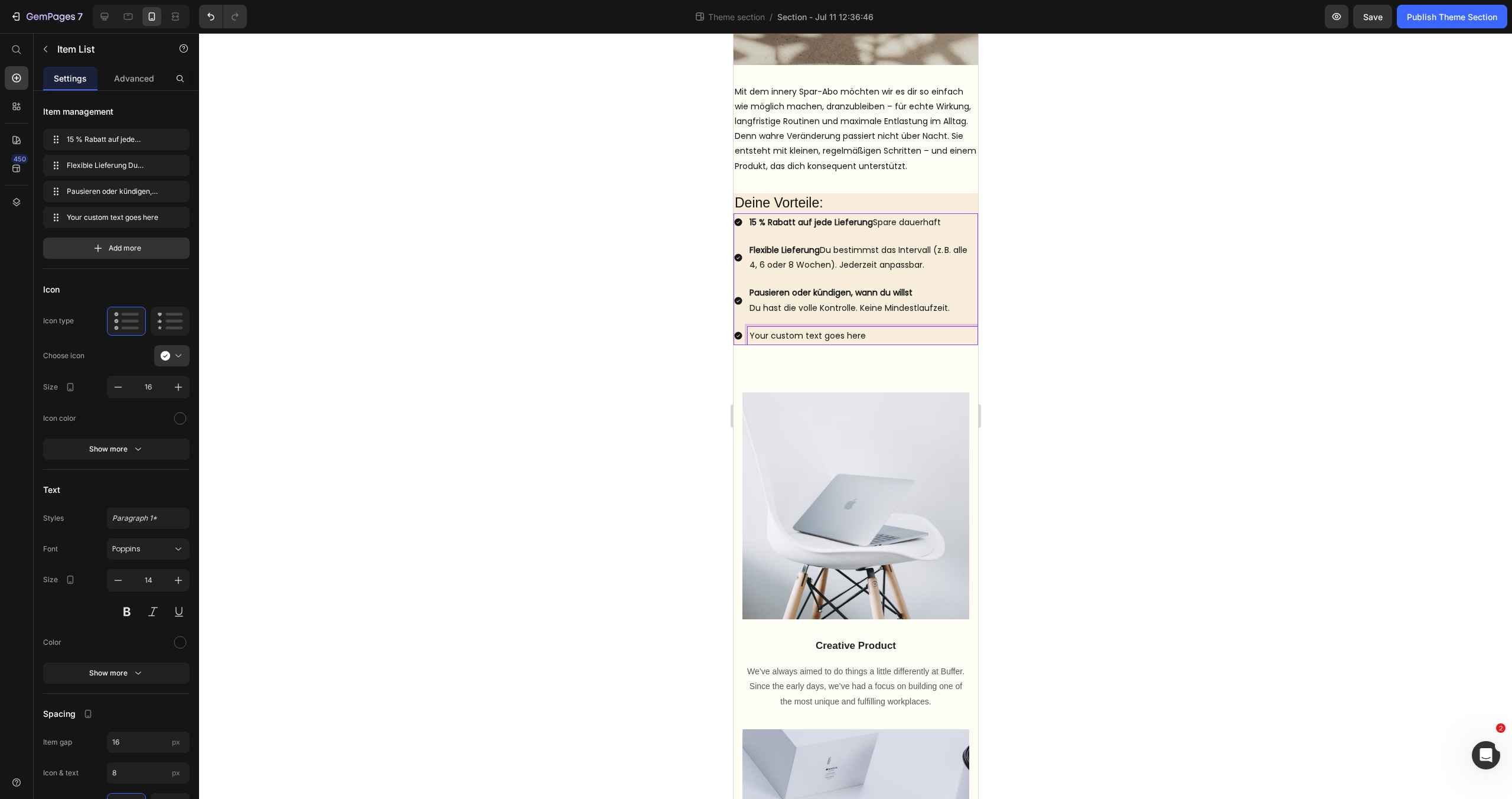 scroll, scrollTop: 306, scrollLeft: 0, axis: vertical 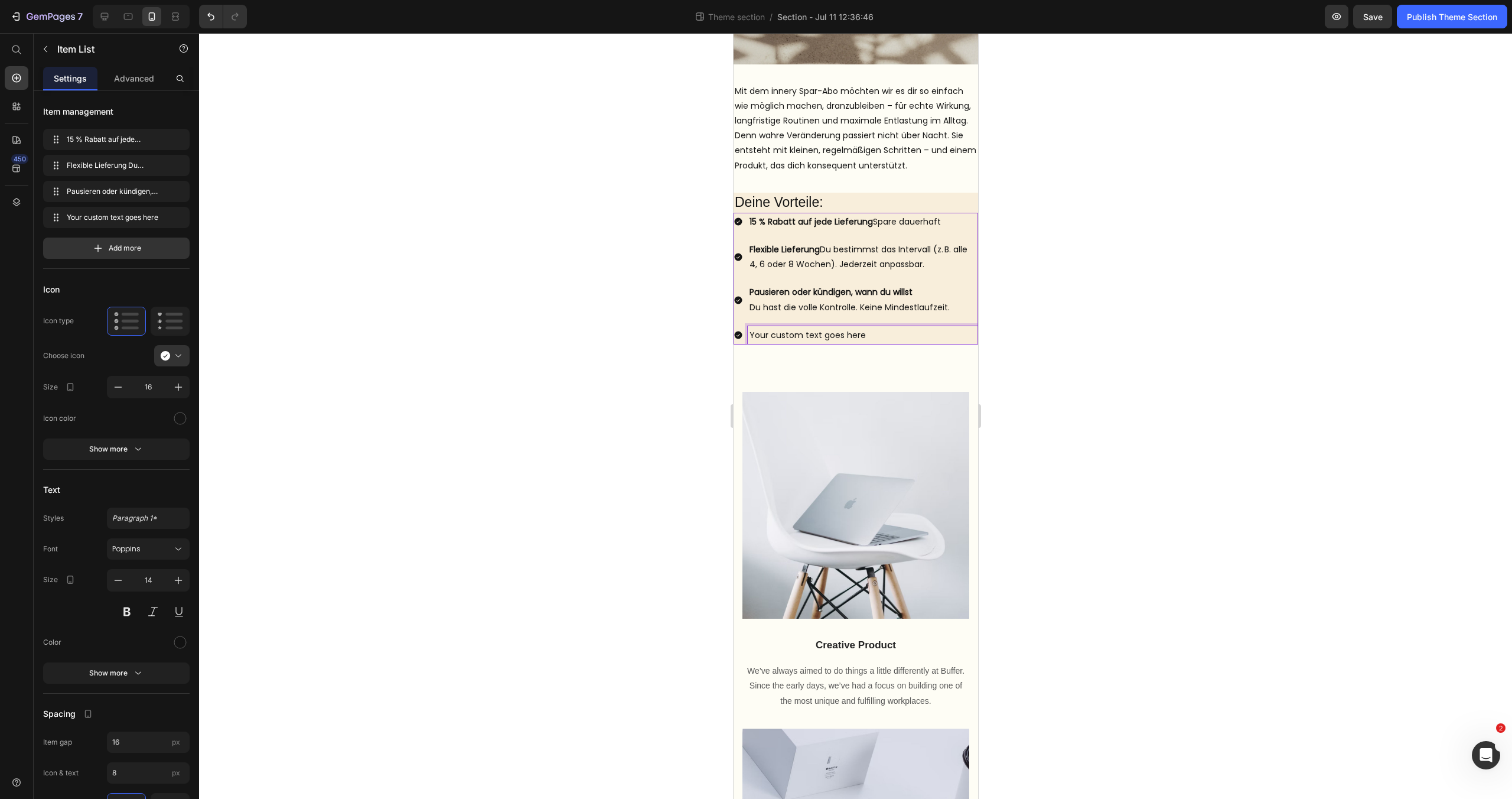 click 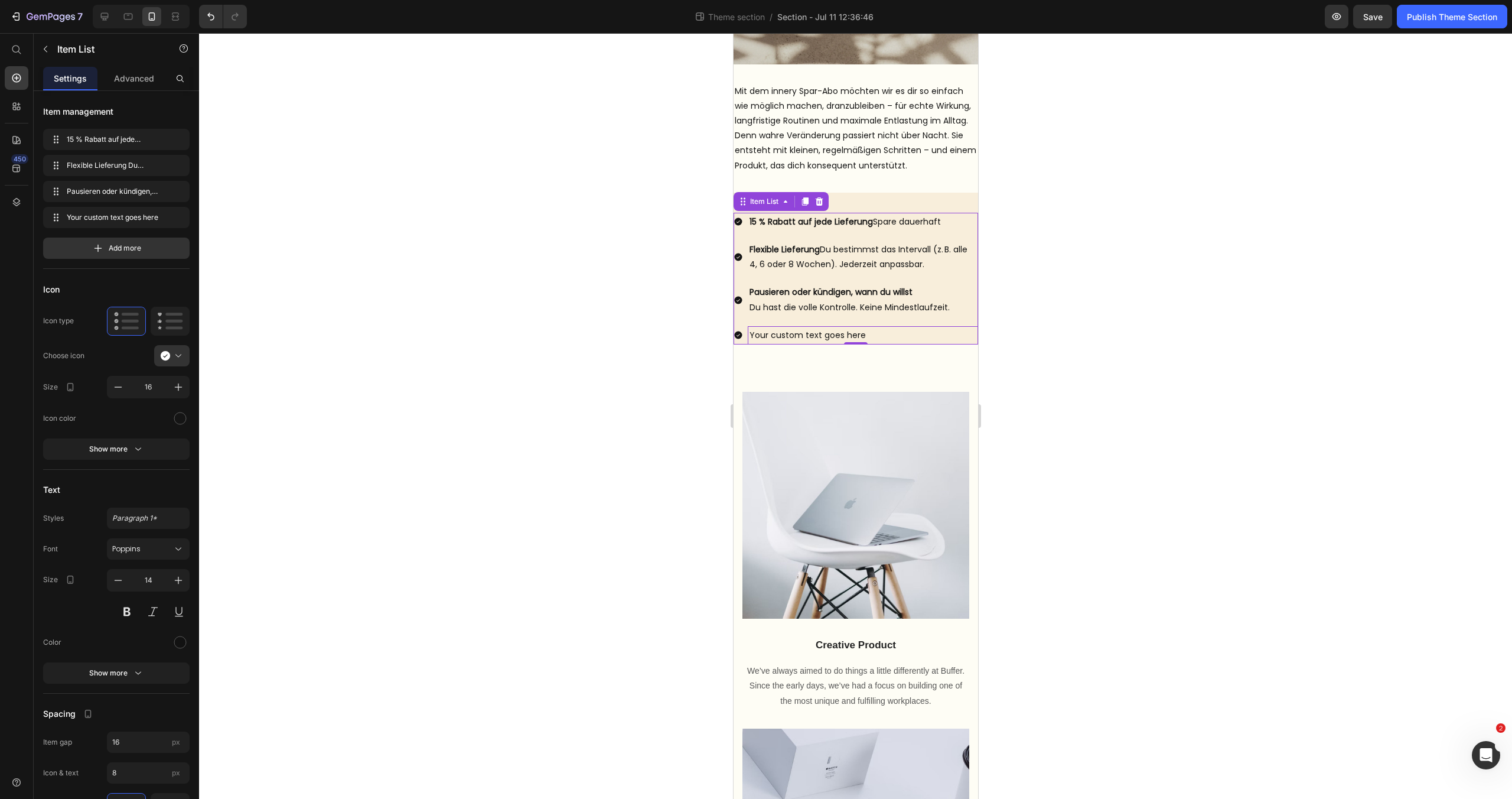 click on "Your custom text goes here" at bounding box center (862, 335) 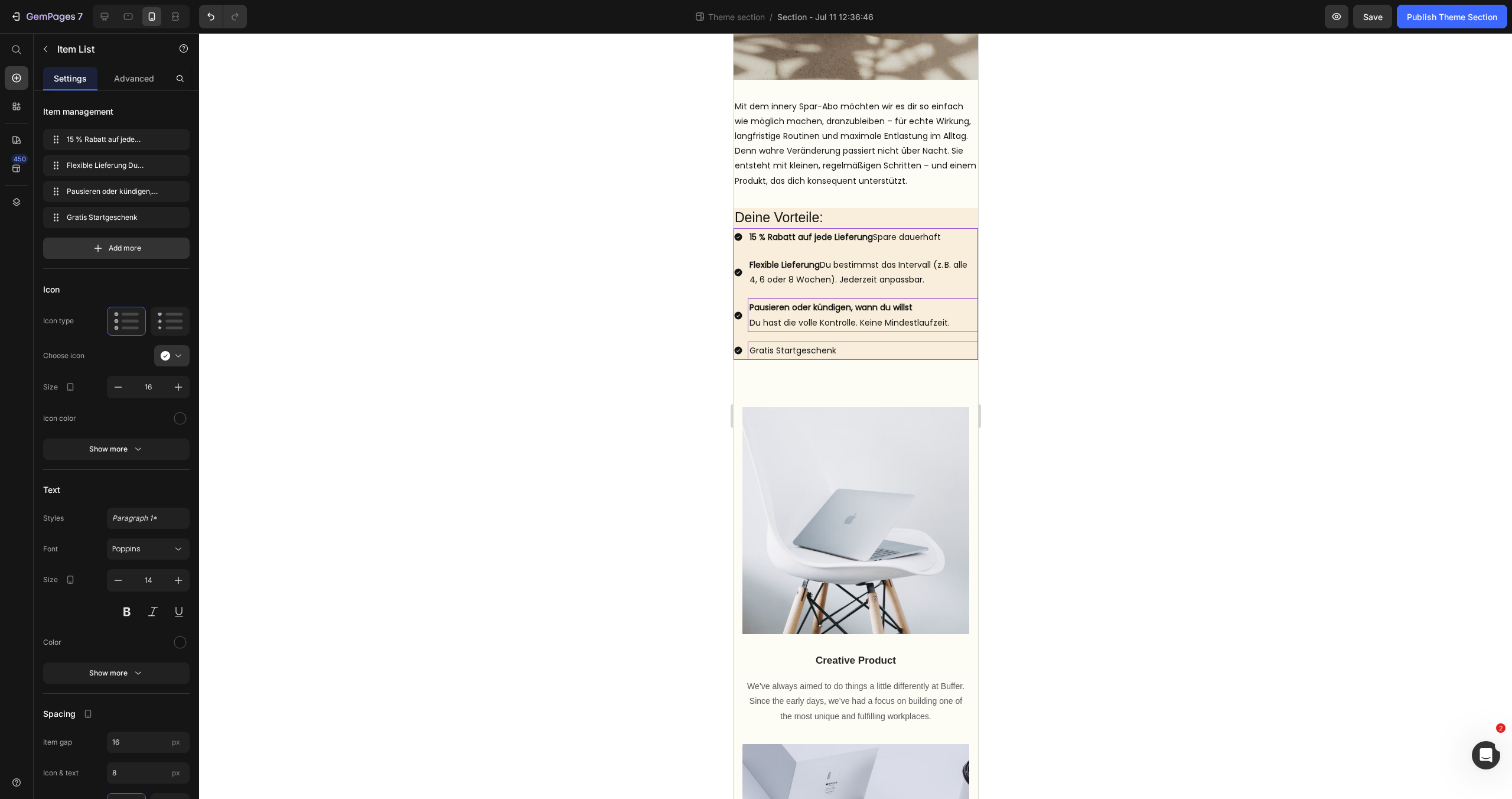 scroll, scrollTop: 290, scrollLeft: 0, axis: vertical 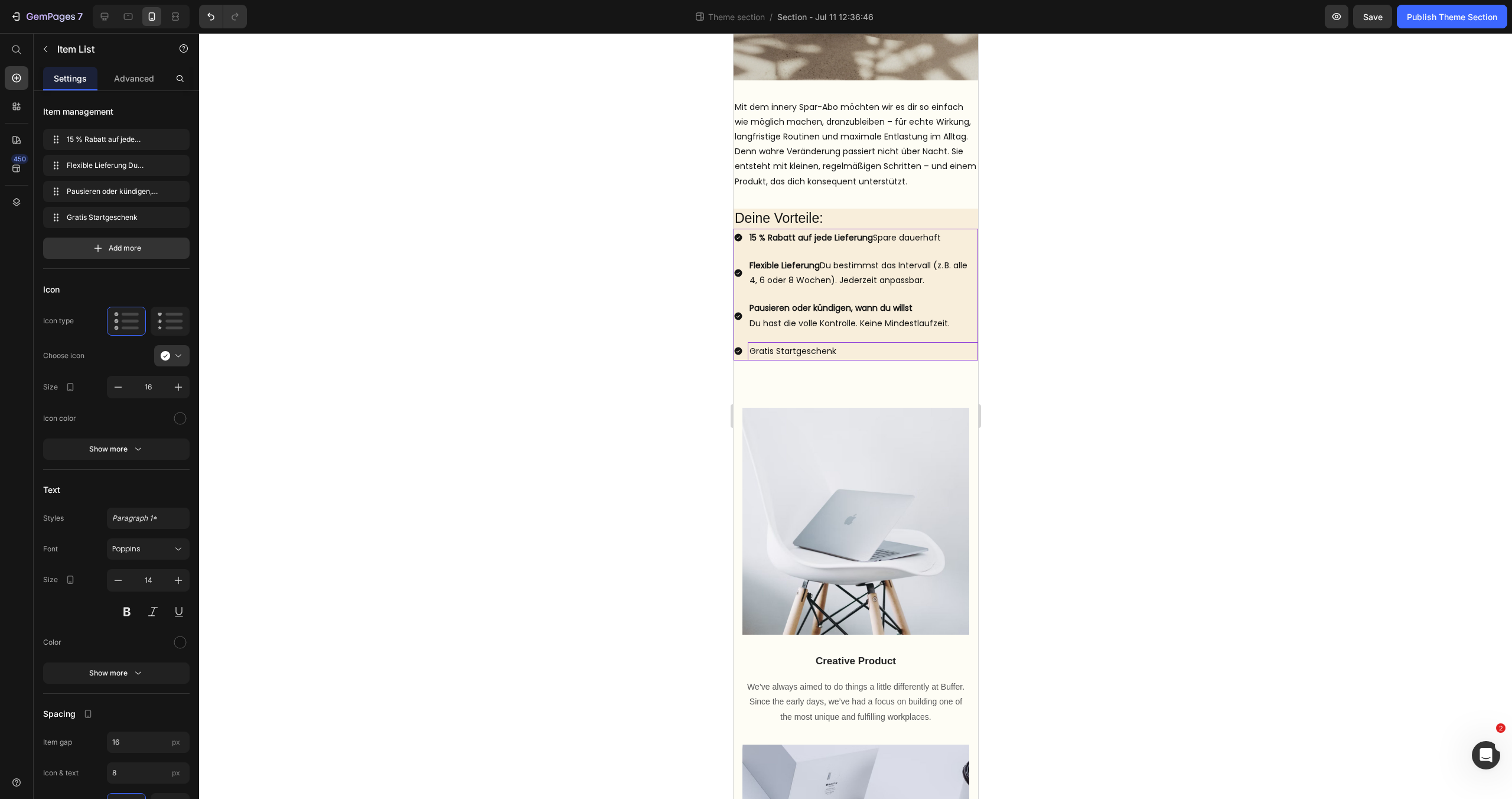 click on "Gratis Startgeschenk" at bounding box center [862, 351] 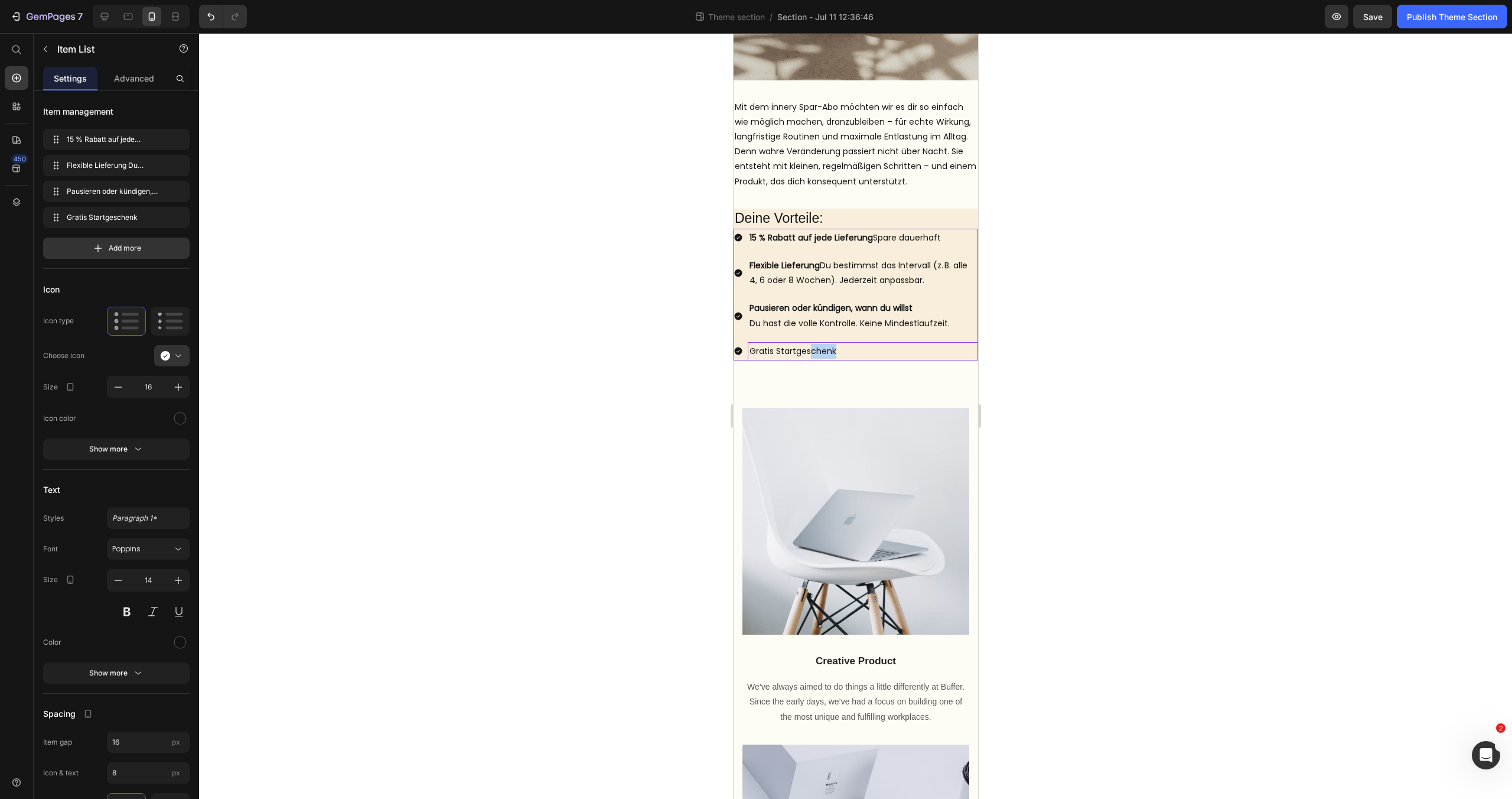 drag, startPoint x: 836, startPoint y: 350, endPoint x: 810, endPoint y: 351, distance: 26.019224 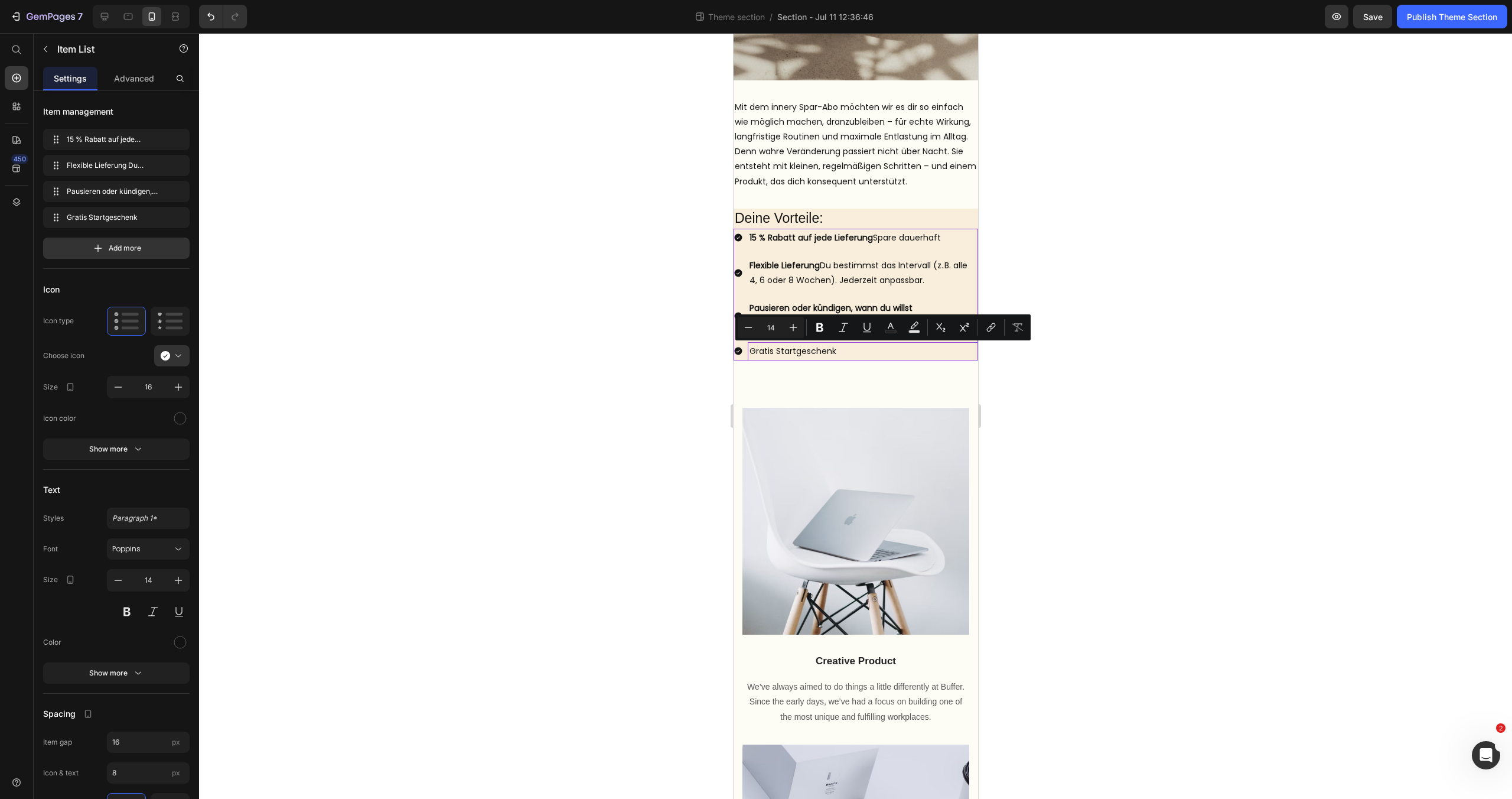 click on "Gratis Startgeschenk" at bounding box center (862, 351) 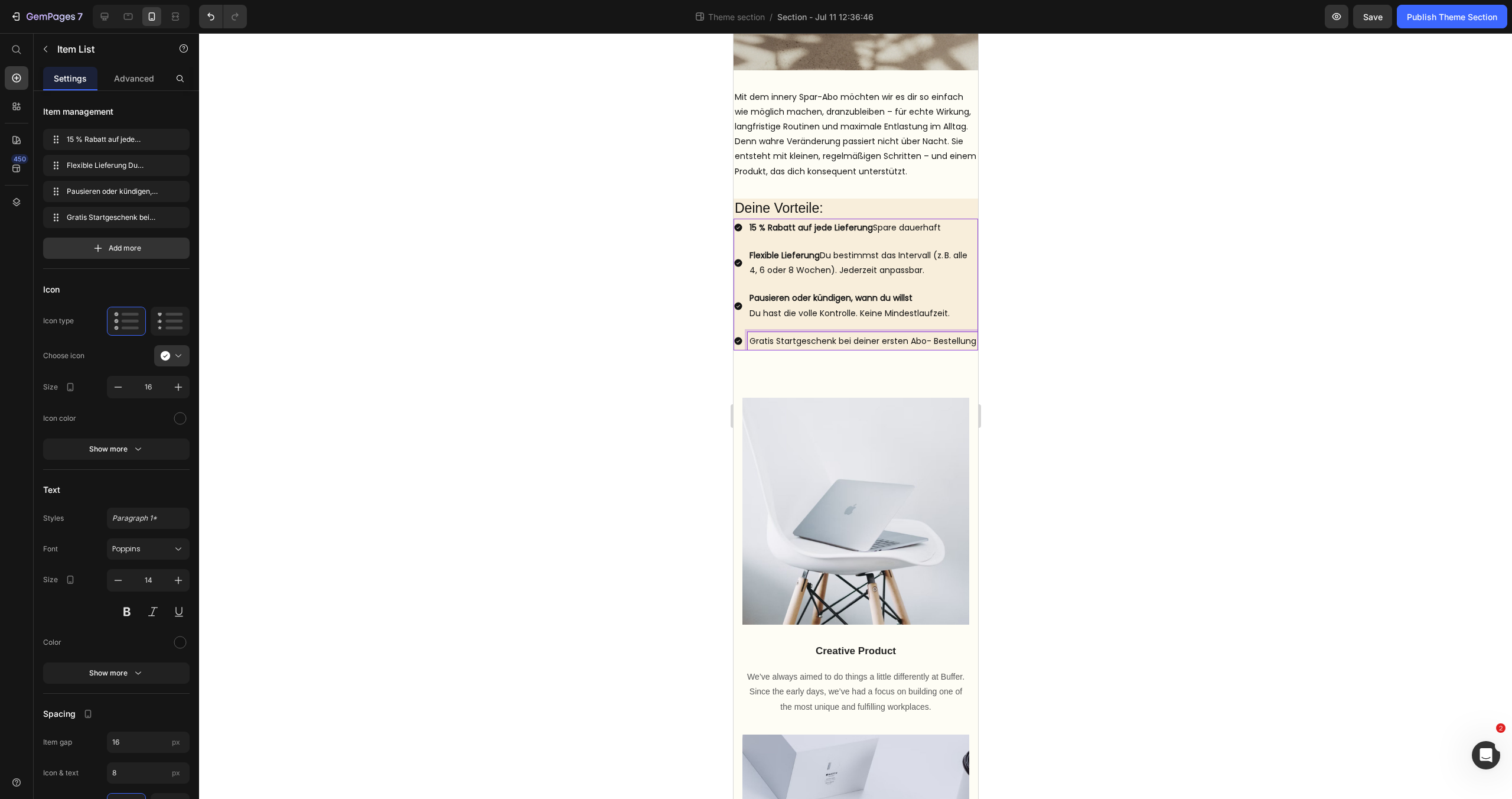 scroll, scrollTop: 311, scrollLeft: 0, axis: vertical 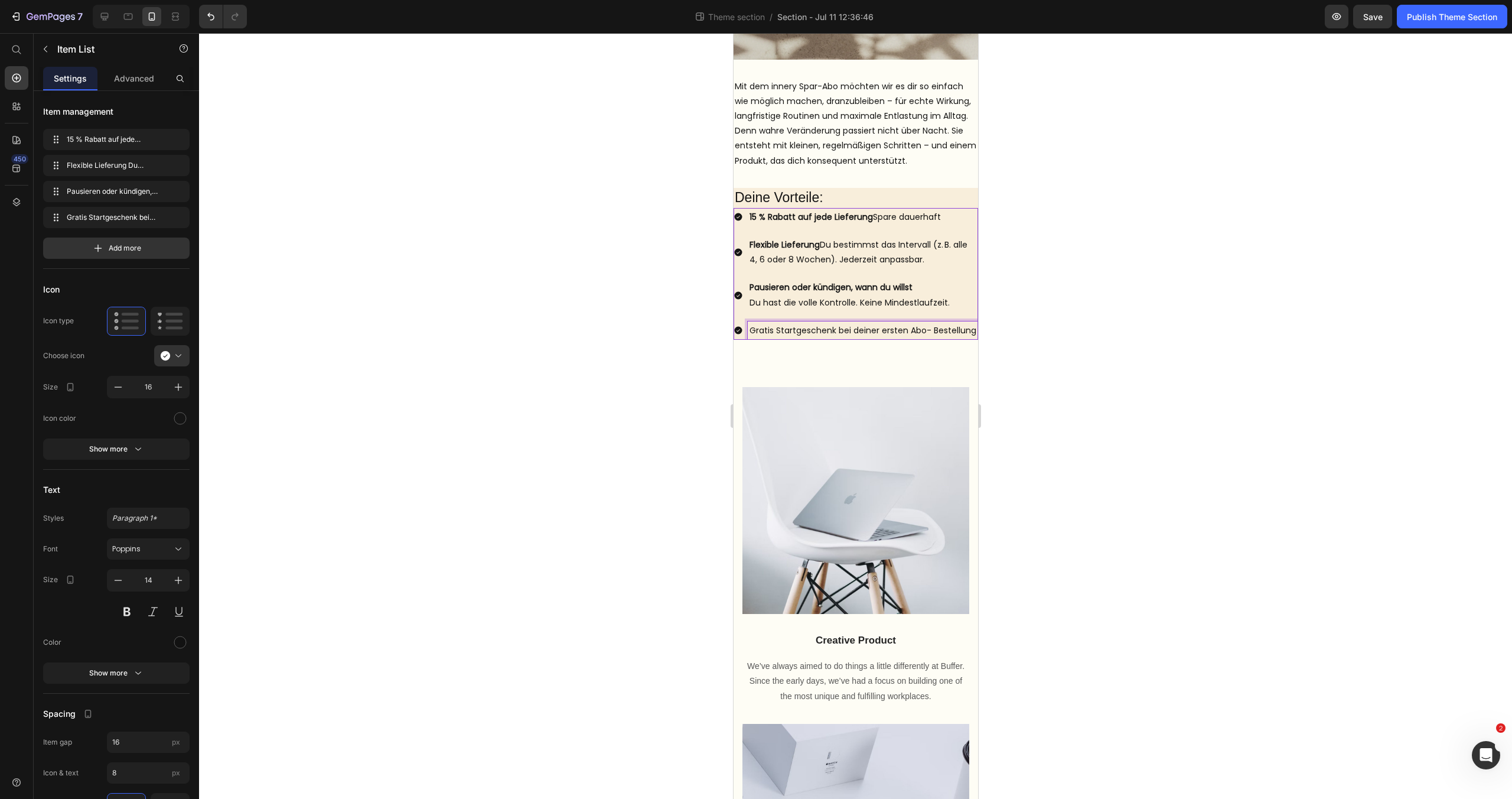 click on "Gratis Startgeschenk bei deiner ersten Abo- Bestellung" at bounding box center [862, 330] 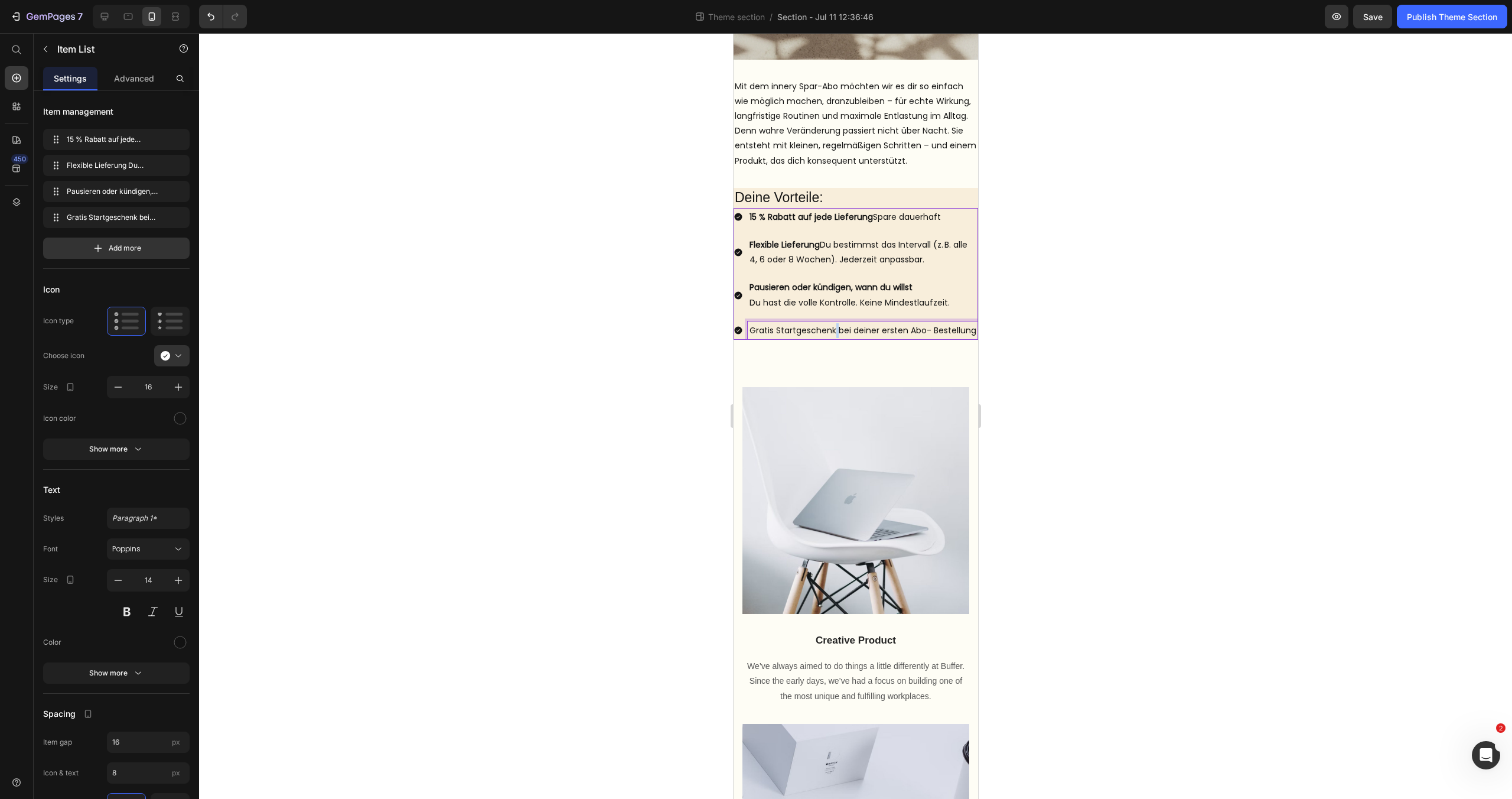 click on "Gratis Startgeschenk bei deiner ersten Abo- Bestellung" at bounding box center (862, 330) 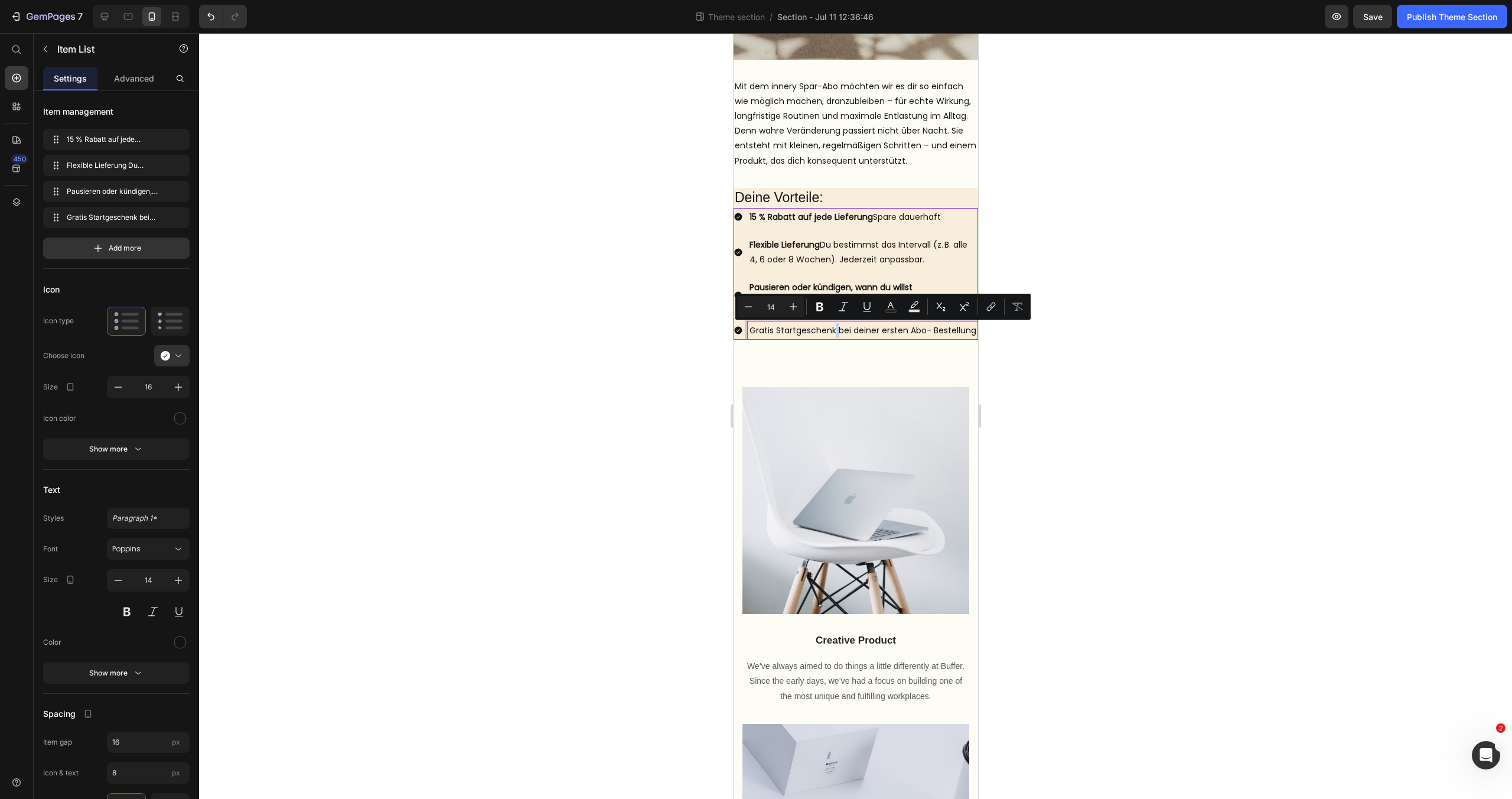 drag, startPoint x: 835, startPoint y: 331, endPoint x: 790, endPoint y: 330, distance: 45.01111 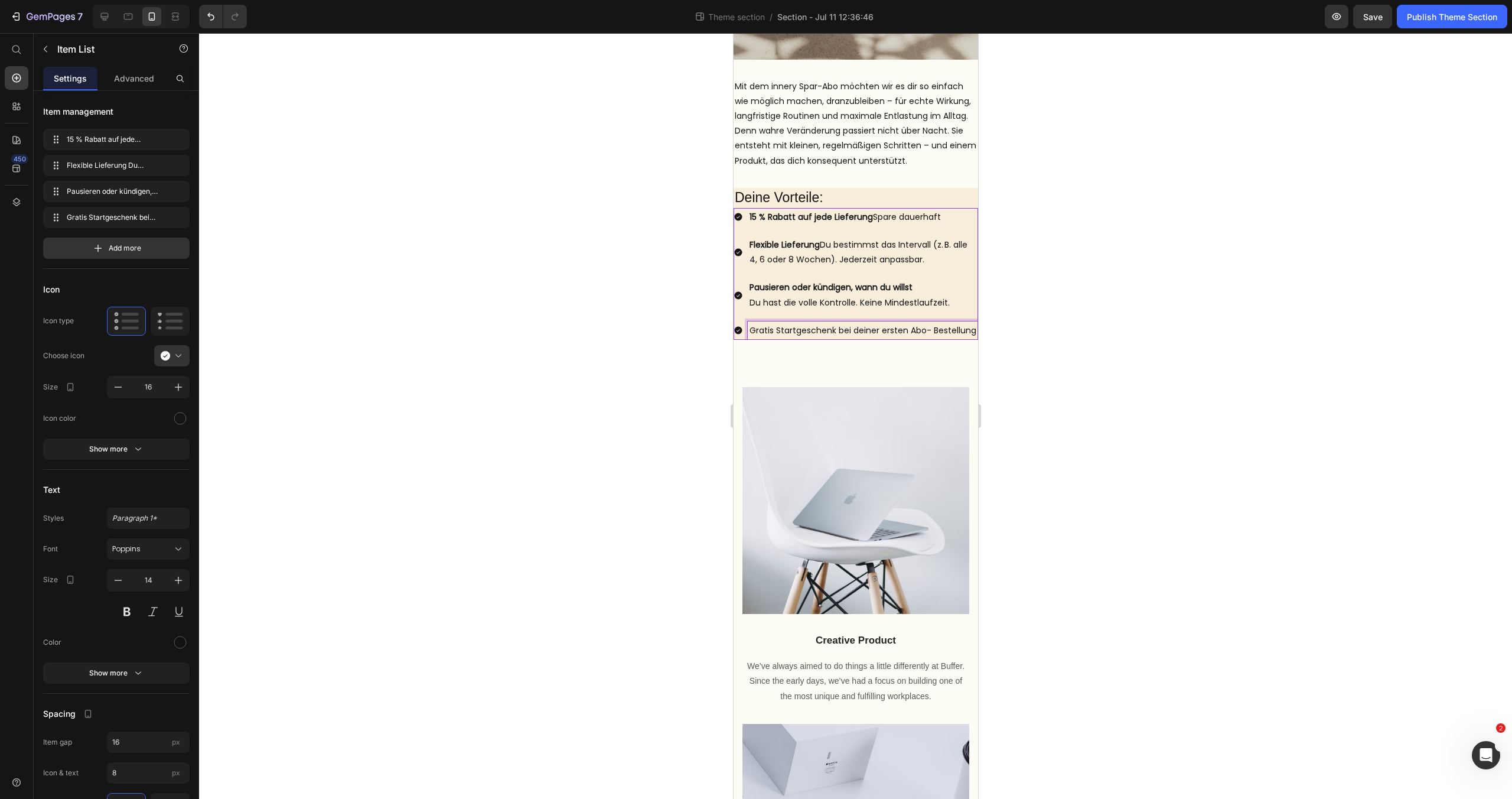 click on "Gratis Startgeschenk bei deiner ersten Abo- Bestellung" at bounding box center [862, 330] 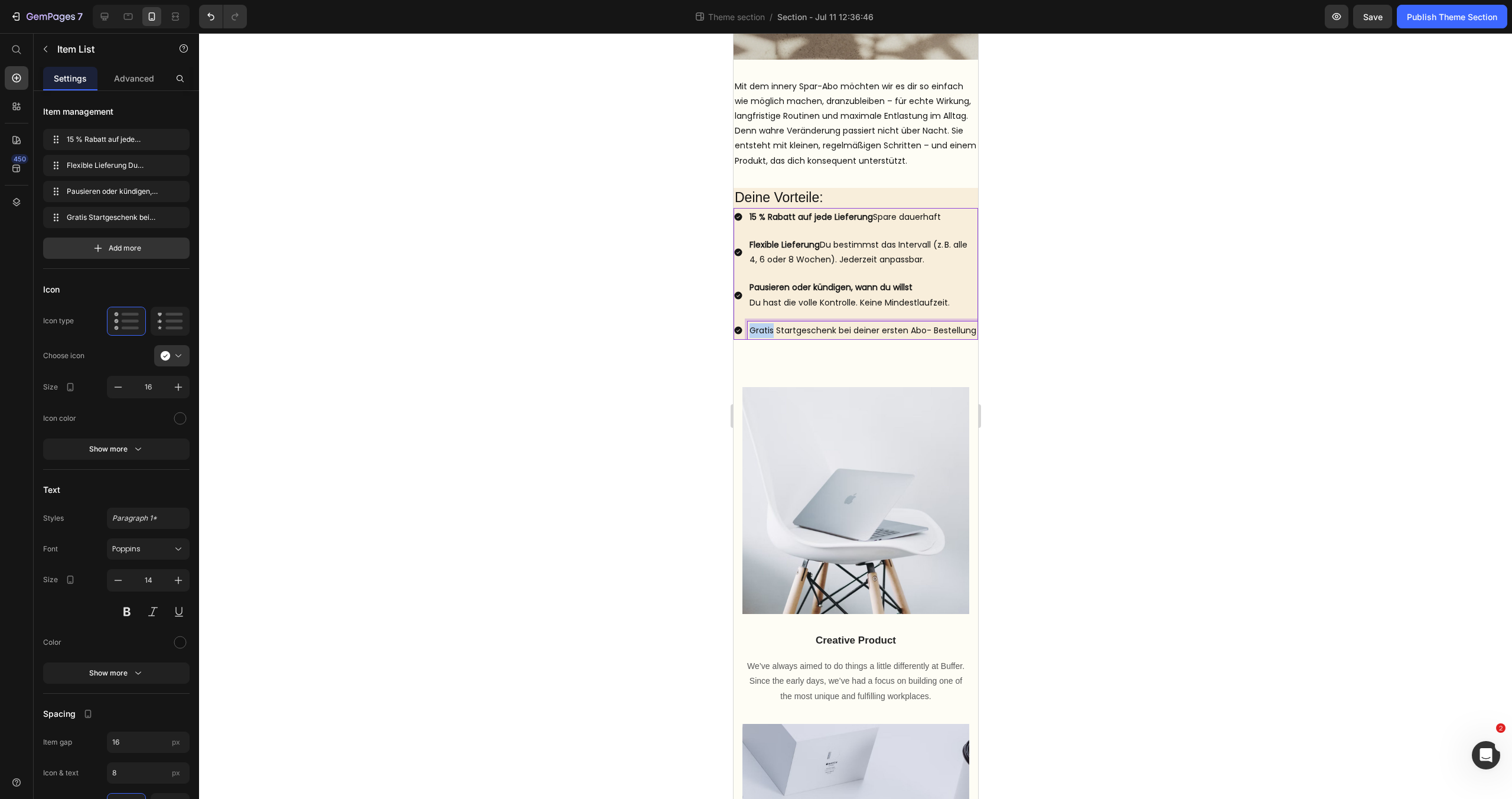 click on "Gratis Startgeschenk bei deiner ersten Abo- Bestellung" at bounding box center (862, 330) 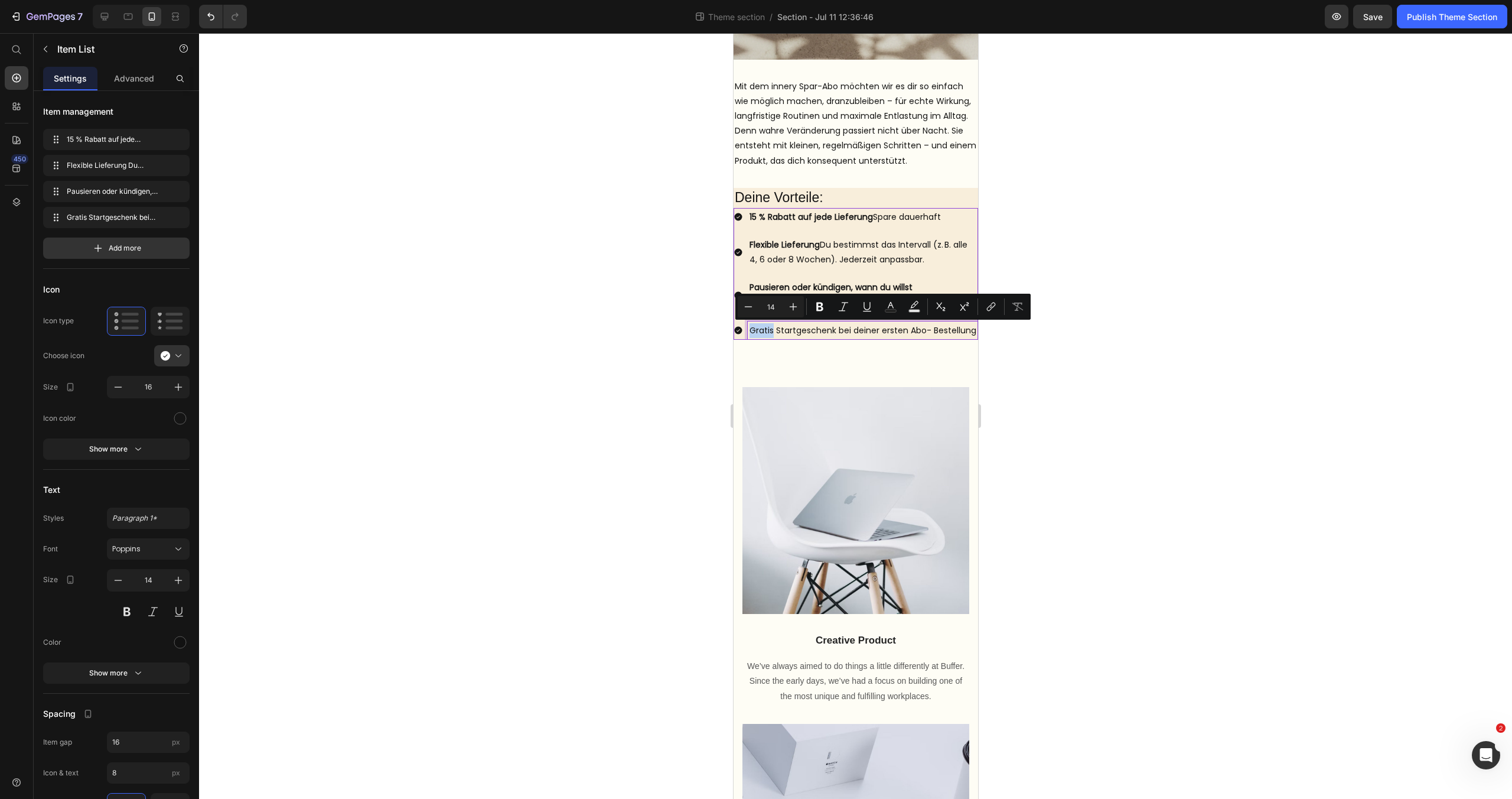 click on "Gratis Startgeschenk bei deiner ersten Abo- Bestellung" at bounding box center [862, 330] 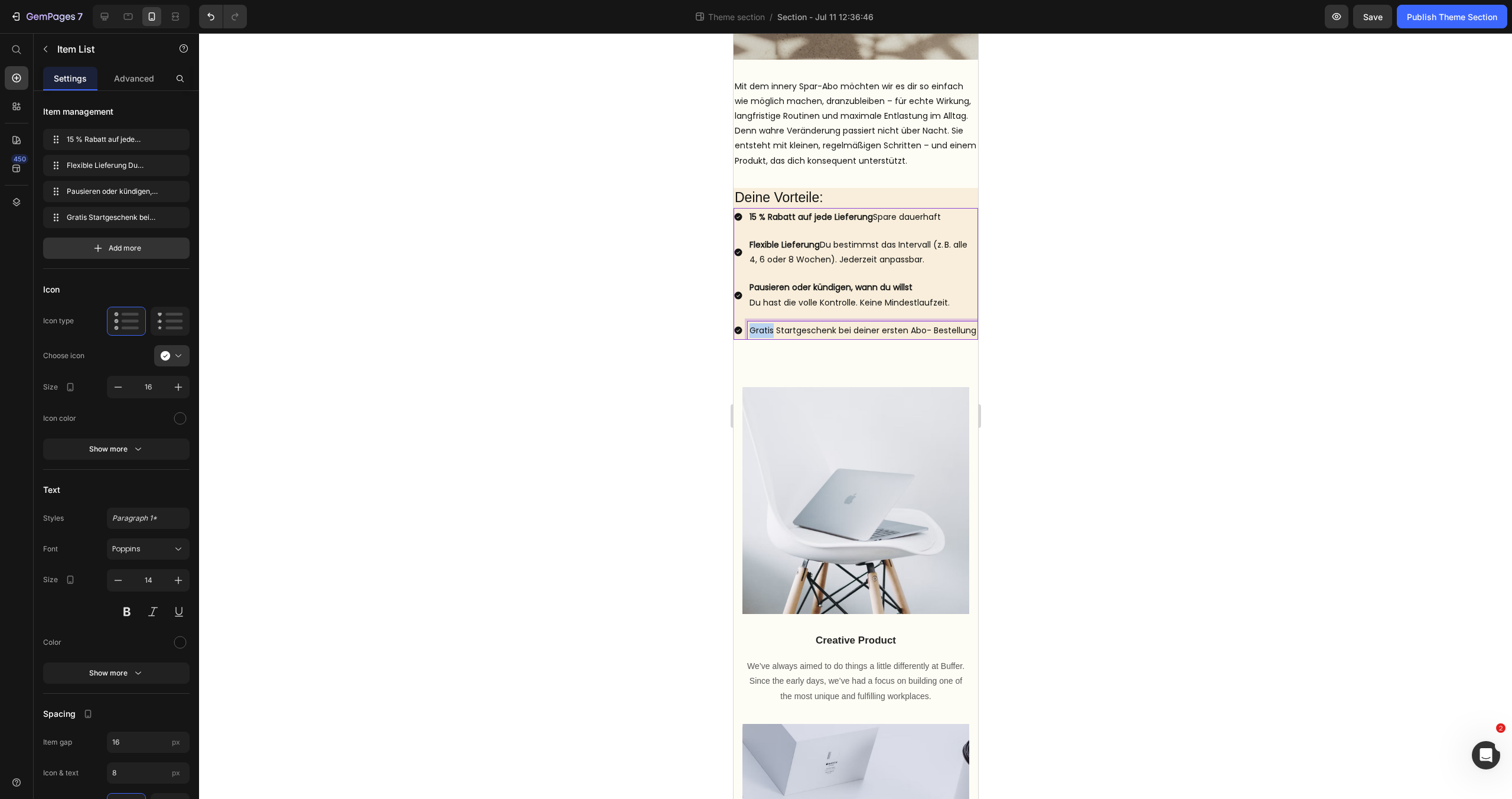 click on "Gratis Startgeschenk bei deiner ersten Abo- Bestellung" at bounding box center (862, 330) 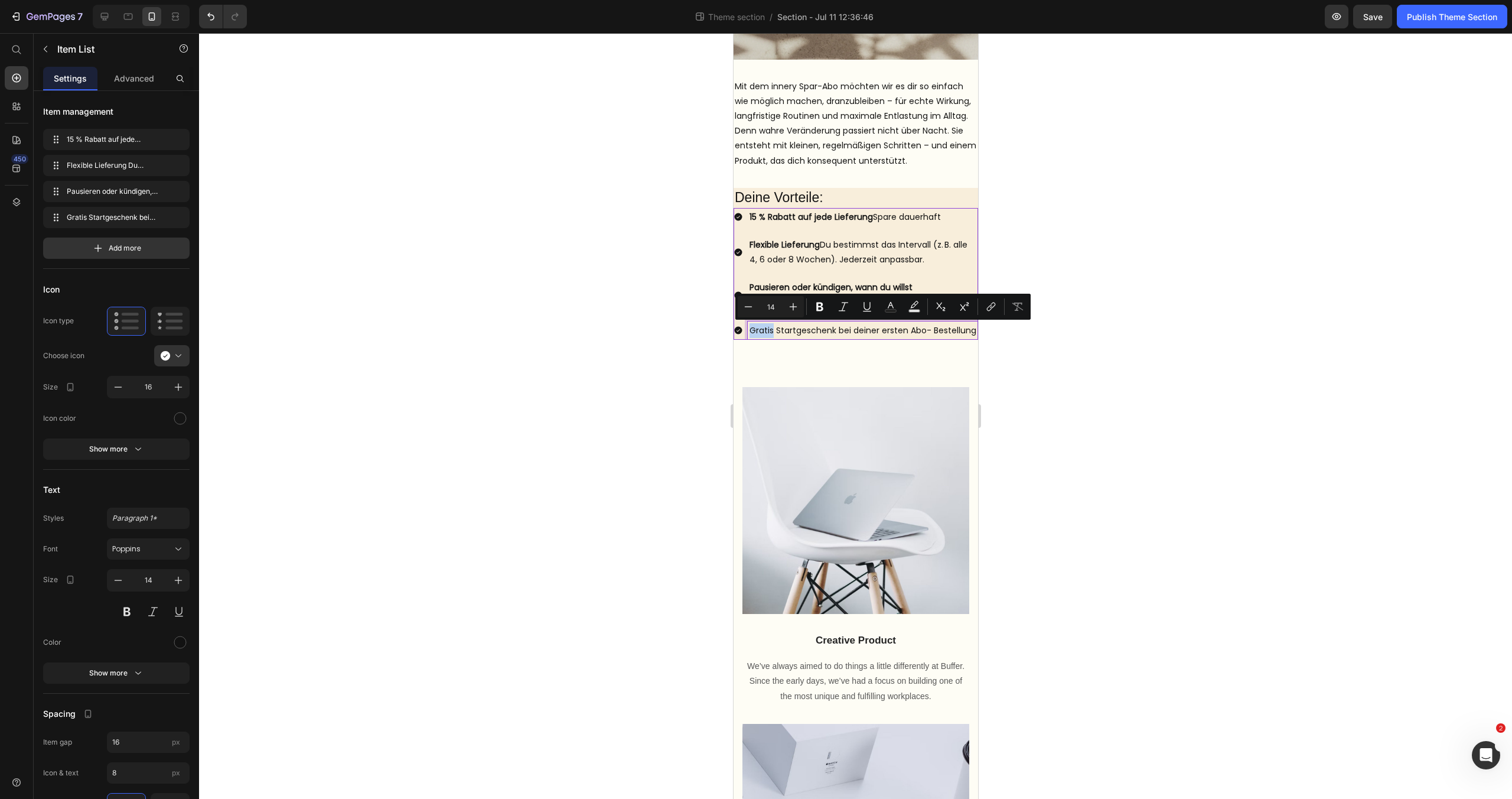 click on "Gratis Startgeschenk bei deiner ersten Abo- Bestellung" at bounding box center [862, 330] 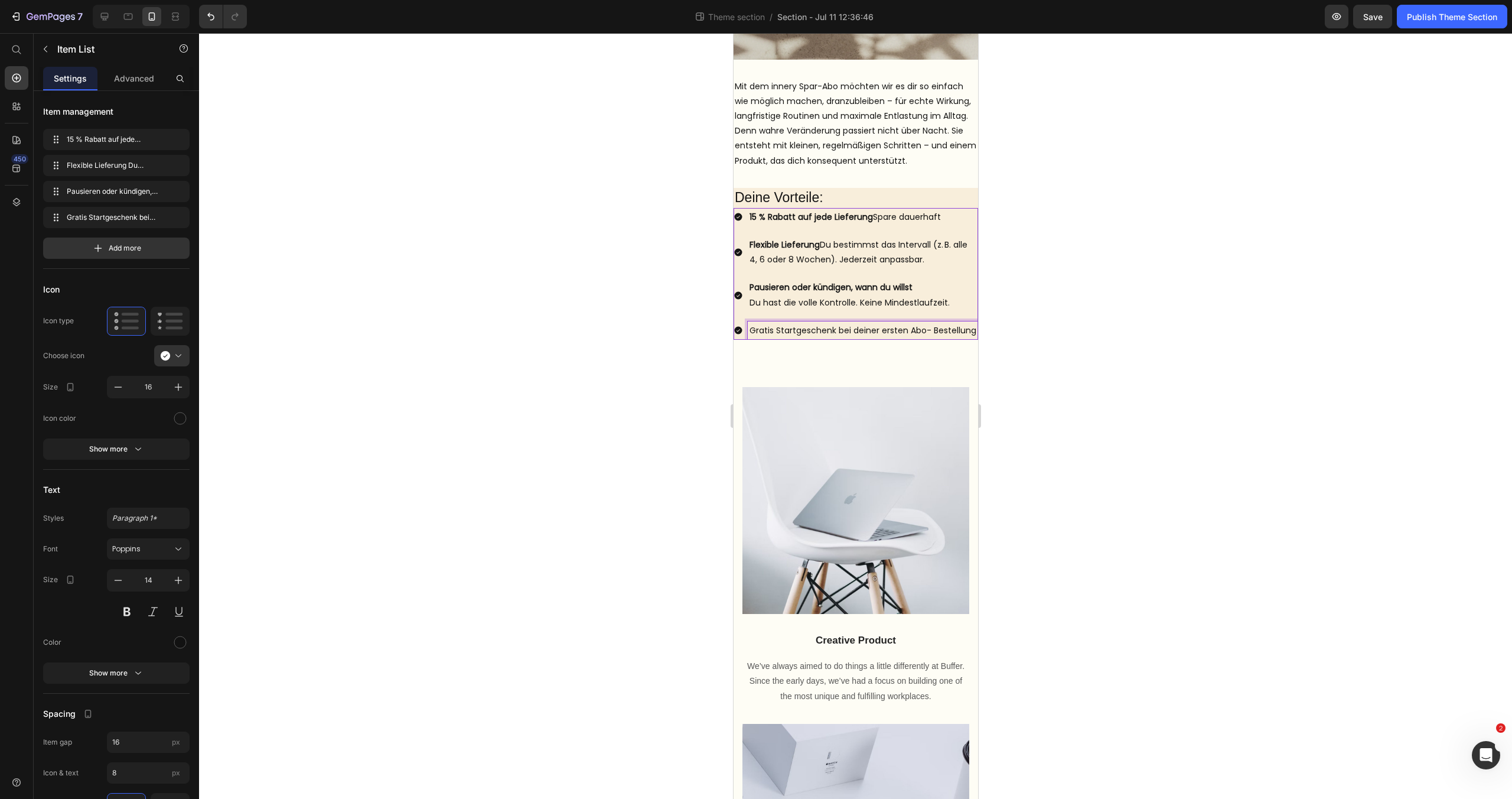 click on "Gratis Startgeschenk bei deiner ersten Abo- Bestellung" at bounding box center [862, 330] 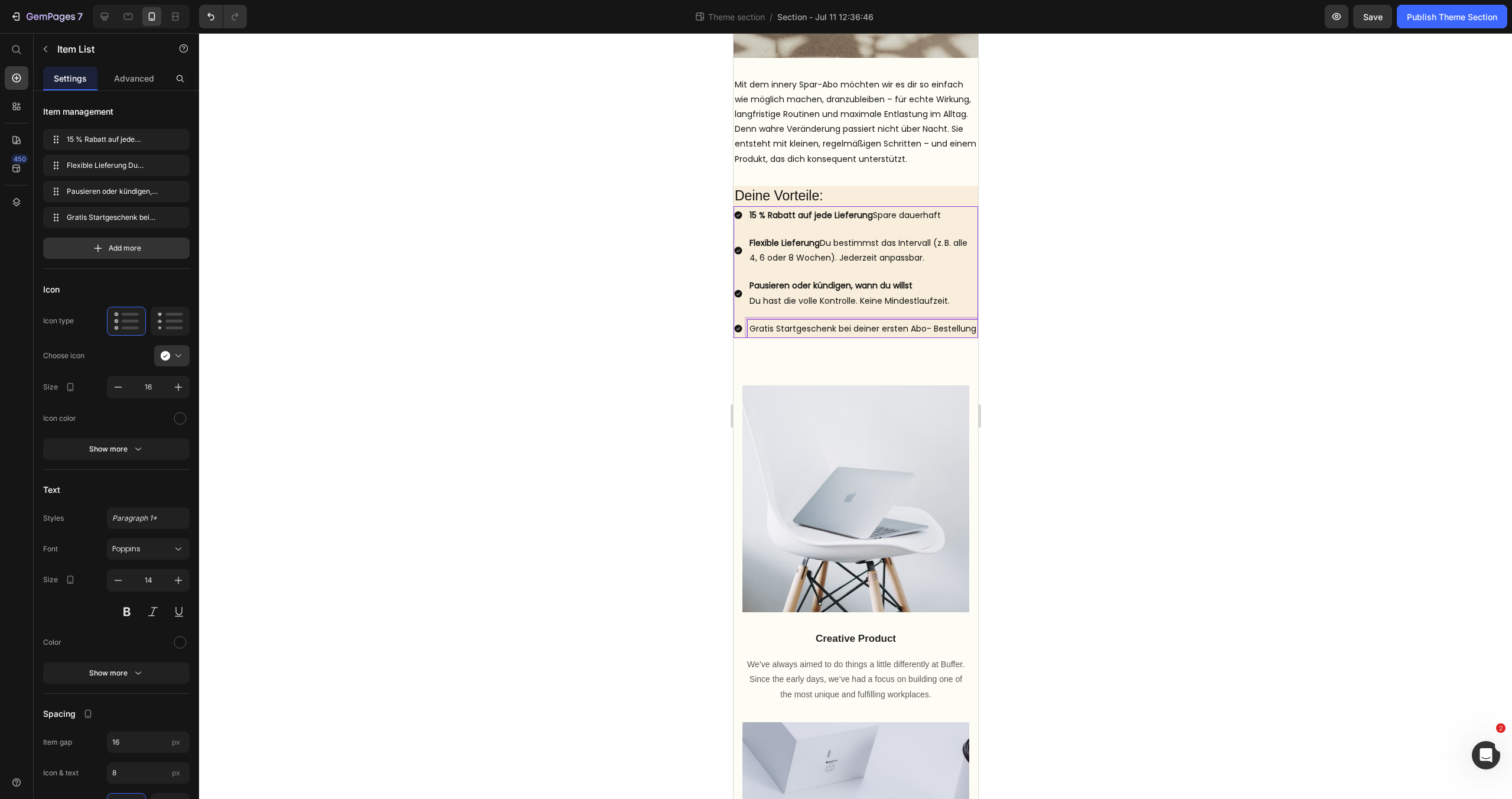 scroll, scrollTop: 311, scrollLeft: 0, axis: vertical 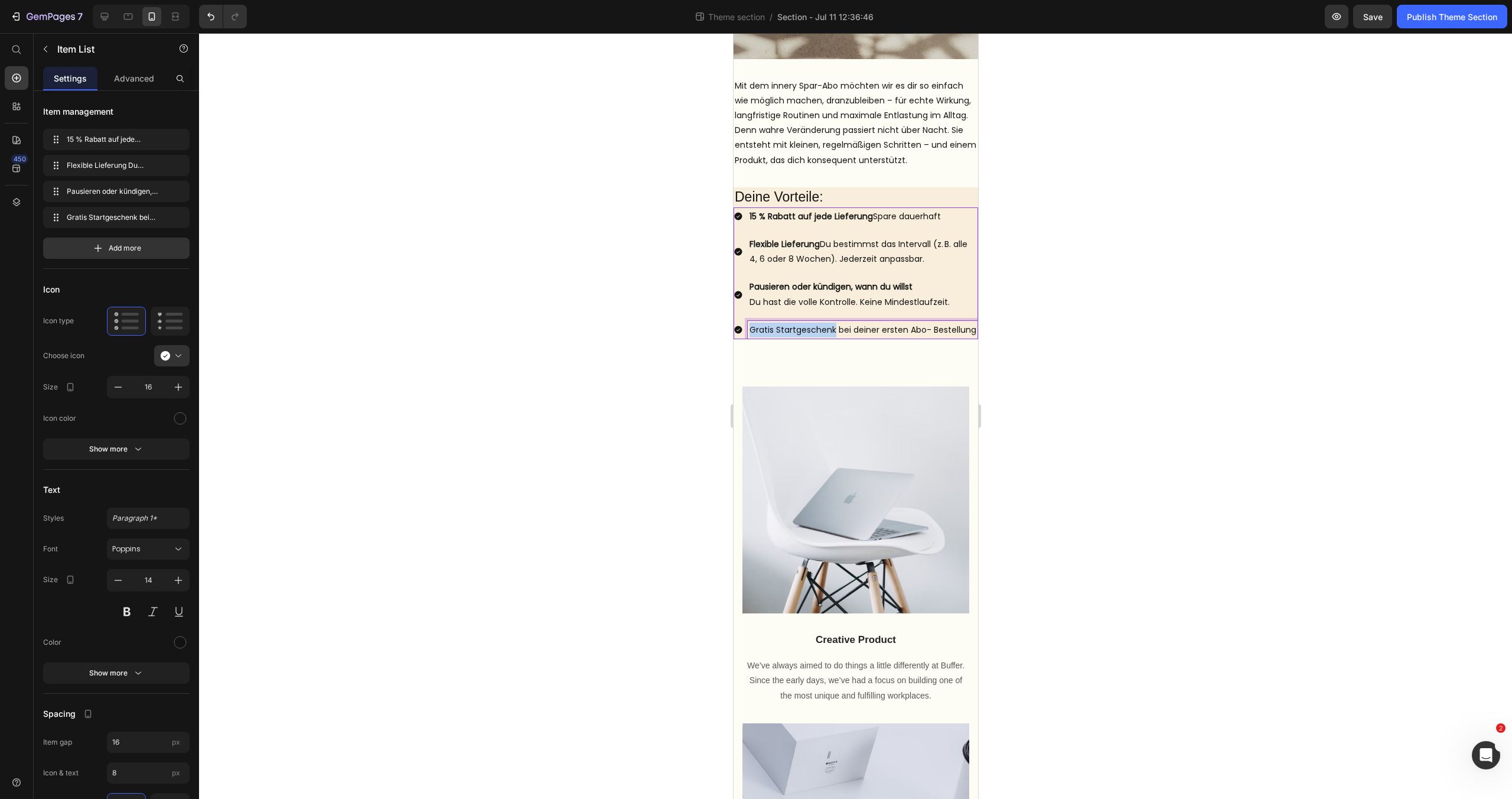 drag, startPoint x: 751, startPoint y: 330, endPoint x: 835, endPoint y: 331, distance: 84.00595 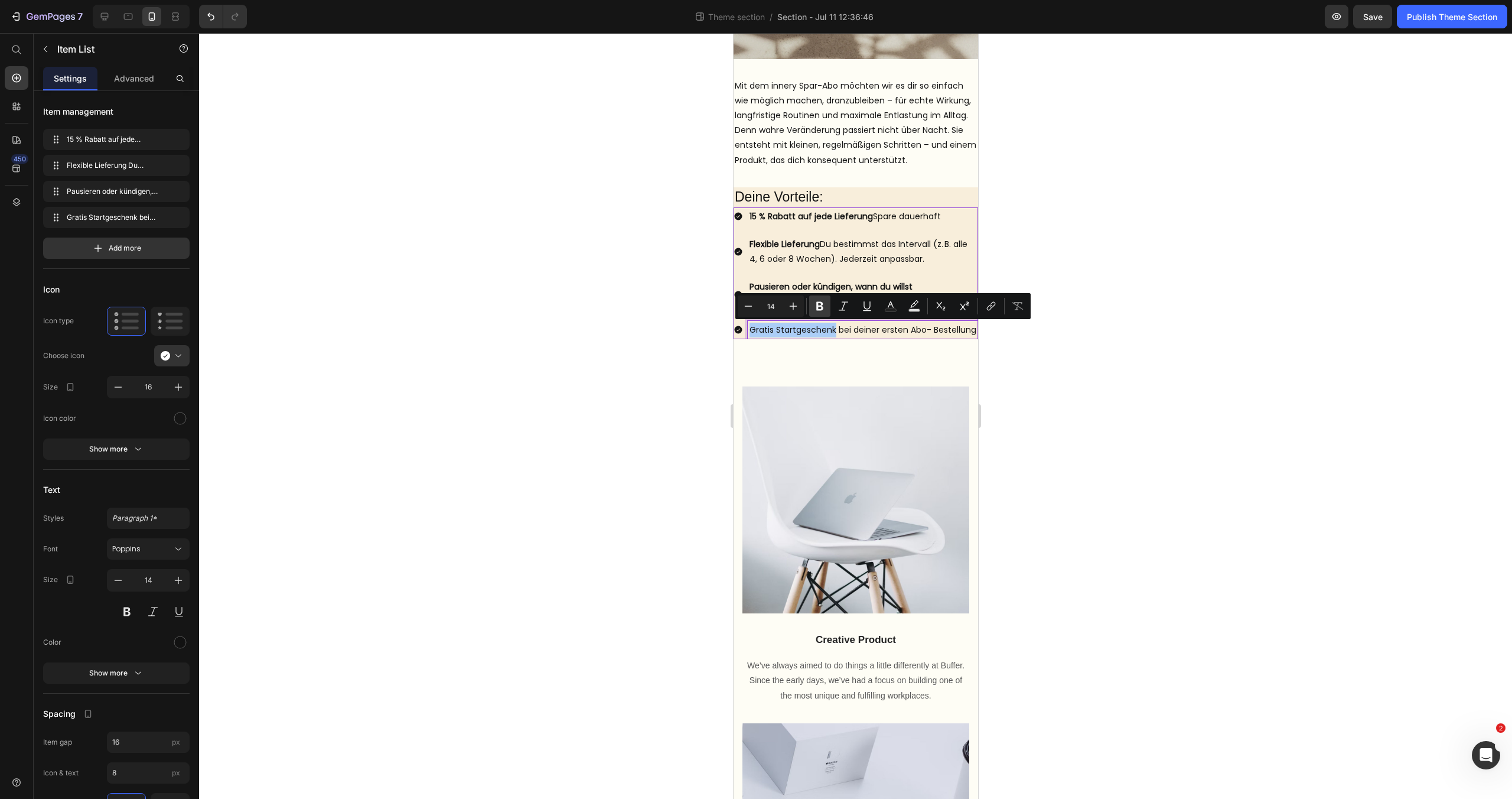 click 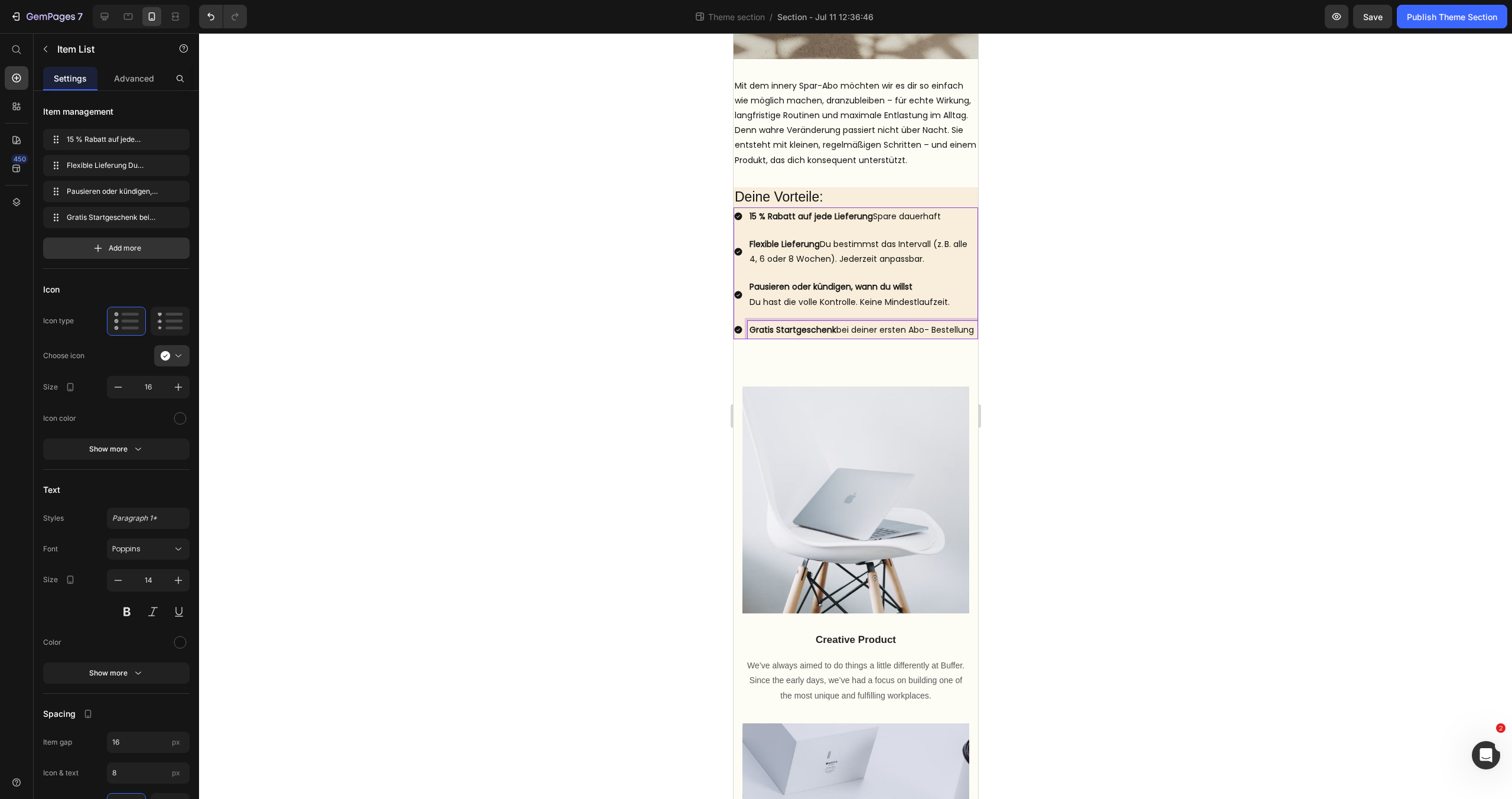 click on "Gratis Startgeschenk  bei deiner ersten Abo- Bestellung" at bounding box center (862, 330) 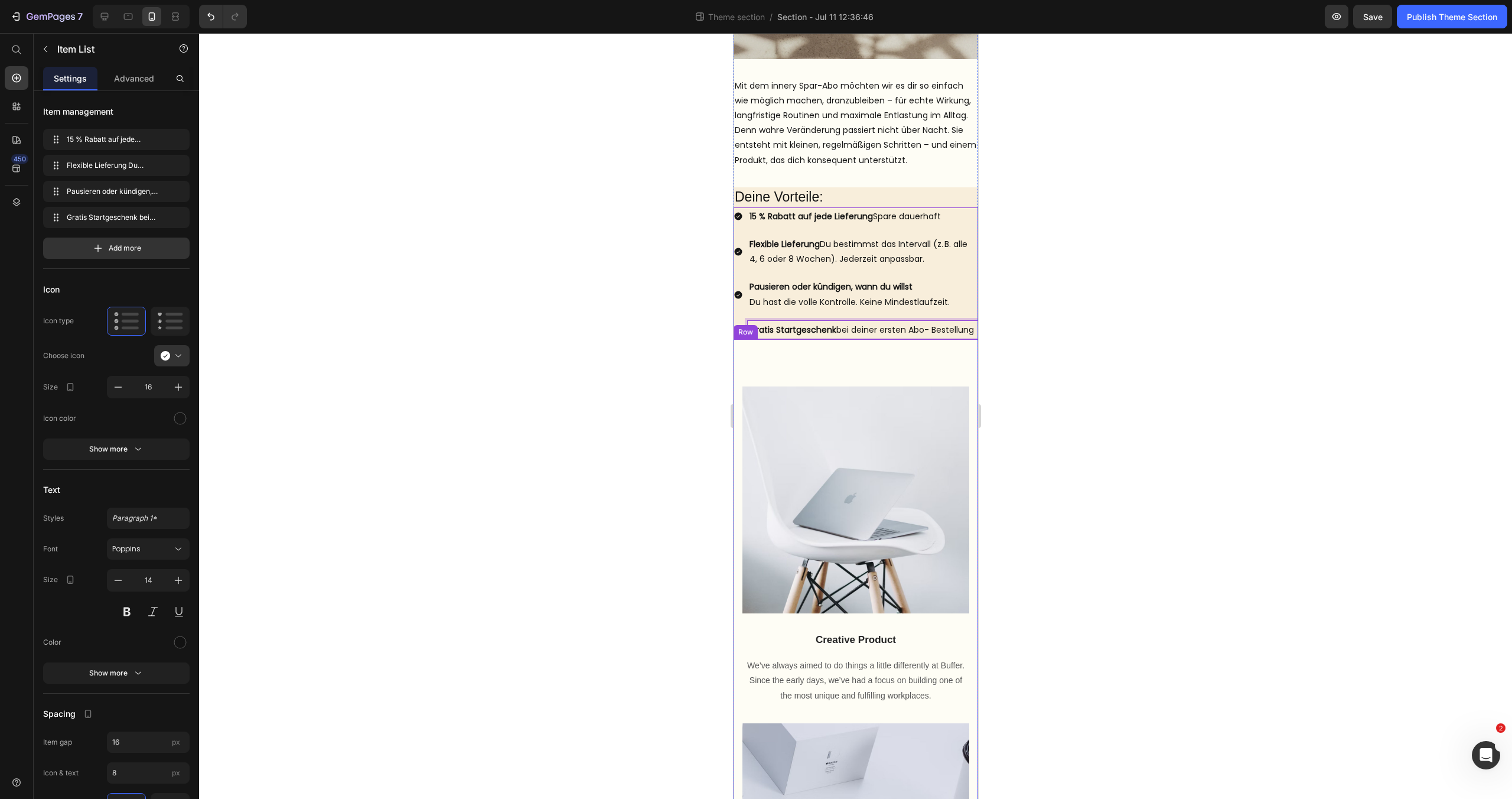 click 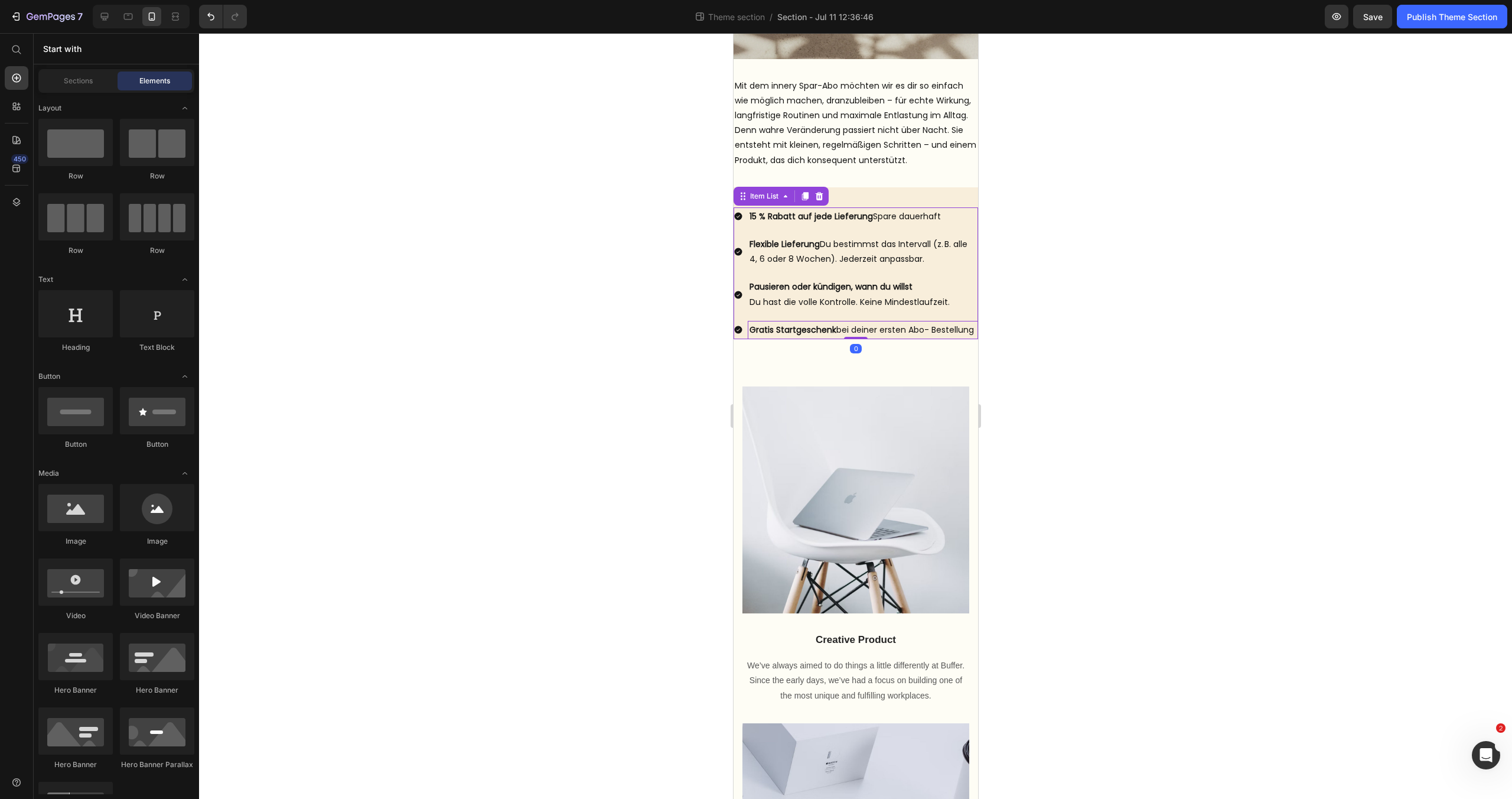 click 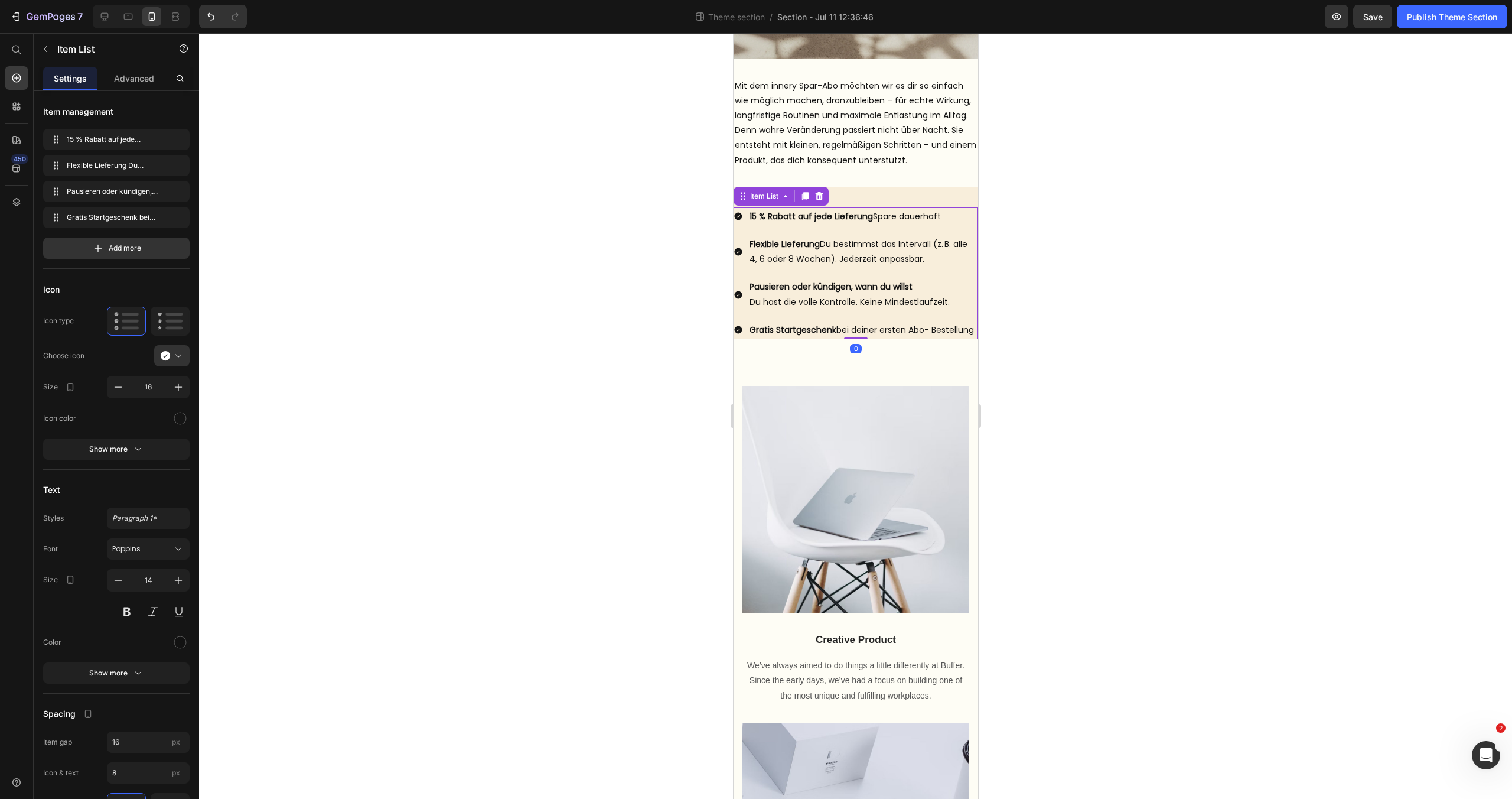 click 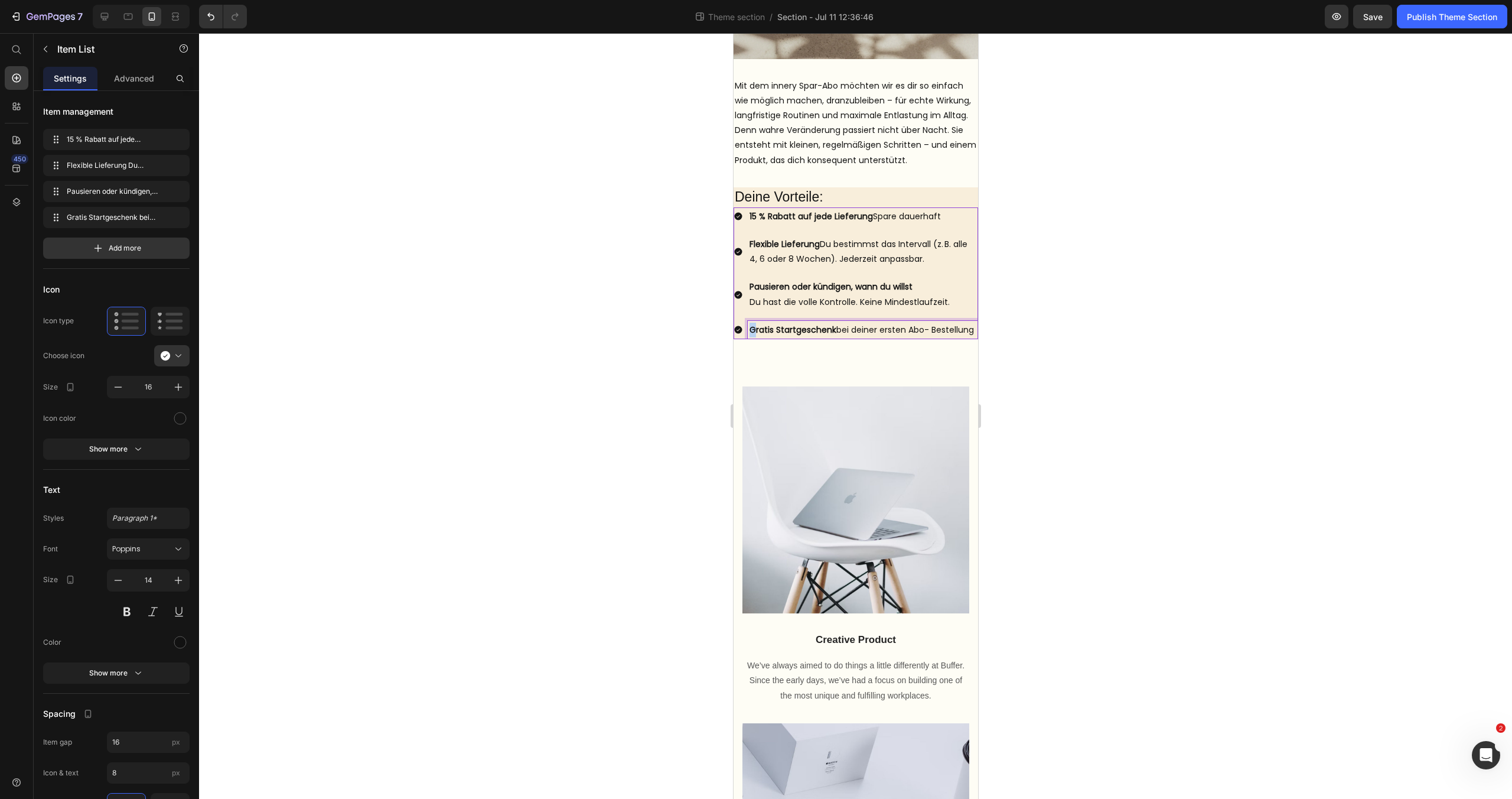 click on "Gratis Startgeschenk  bei deiner ersten Abo- Bestellung" at bounding box center [862, 330] 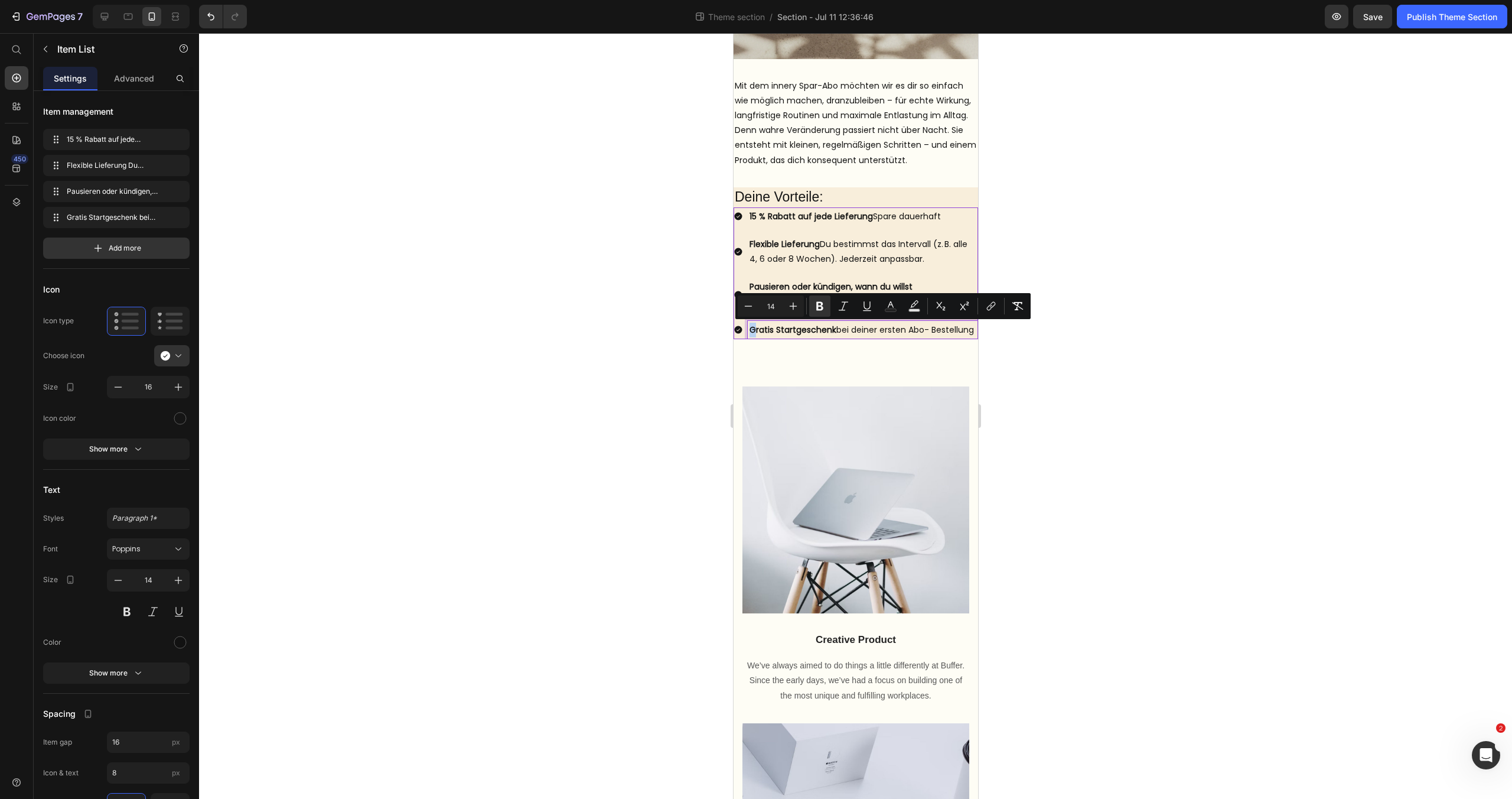 click on "Gratis Startgeschenk  bei deiner ersten Abo- Bestellung" at bounding box center [862, 330] 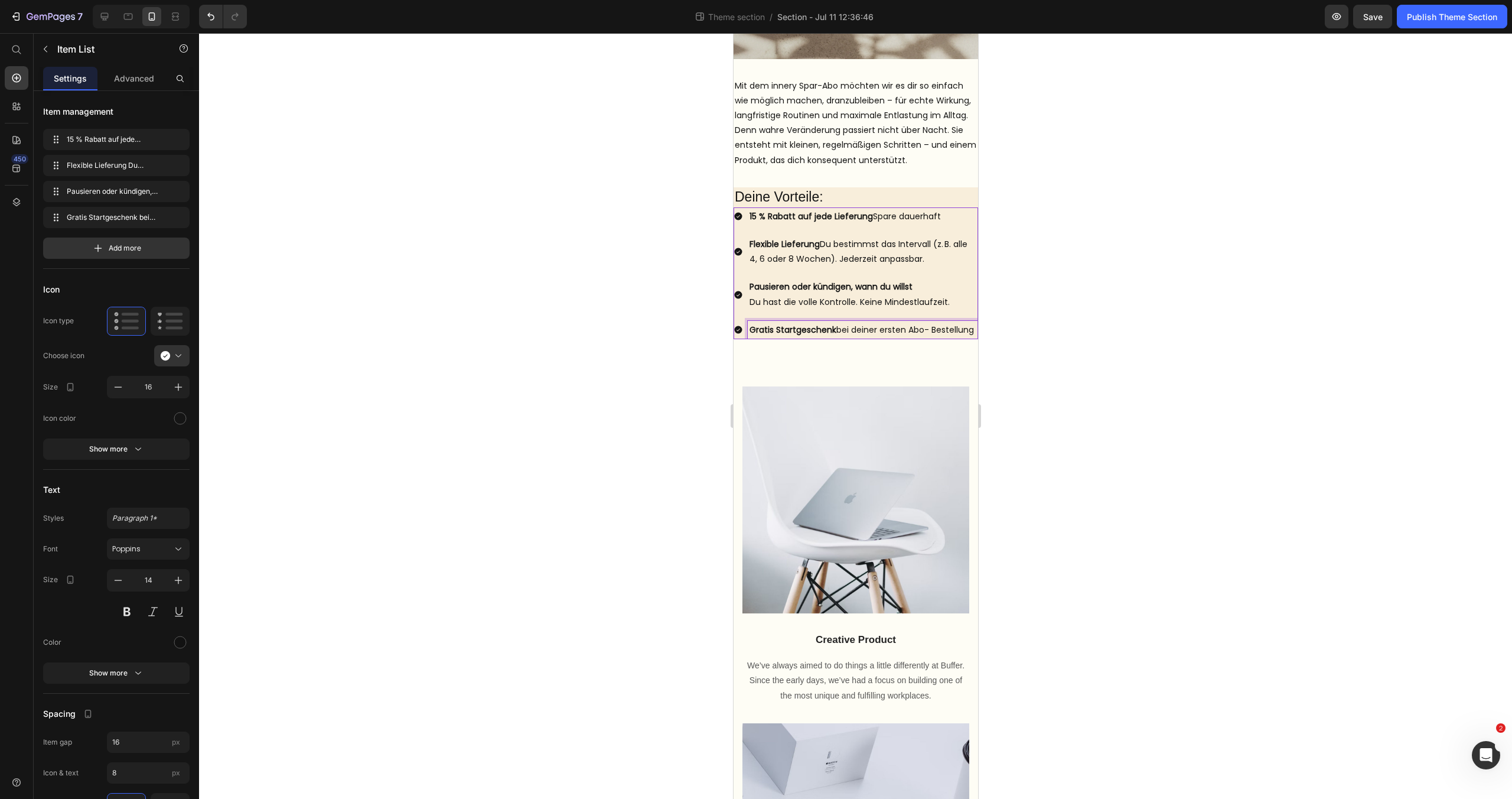 scroll, scrollTop: 301, scrollLeft: 0, axis: vertical 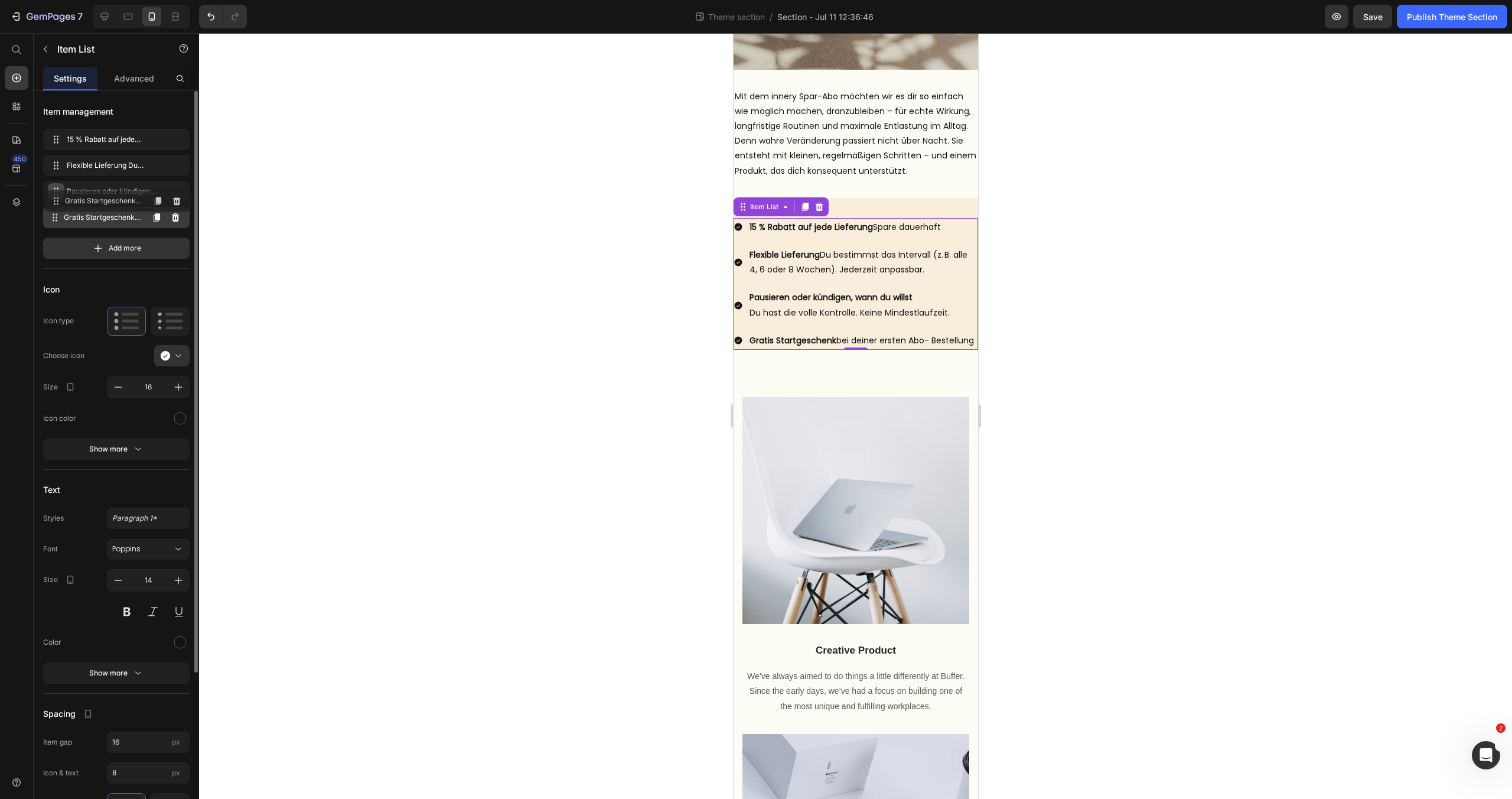 type 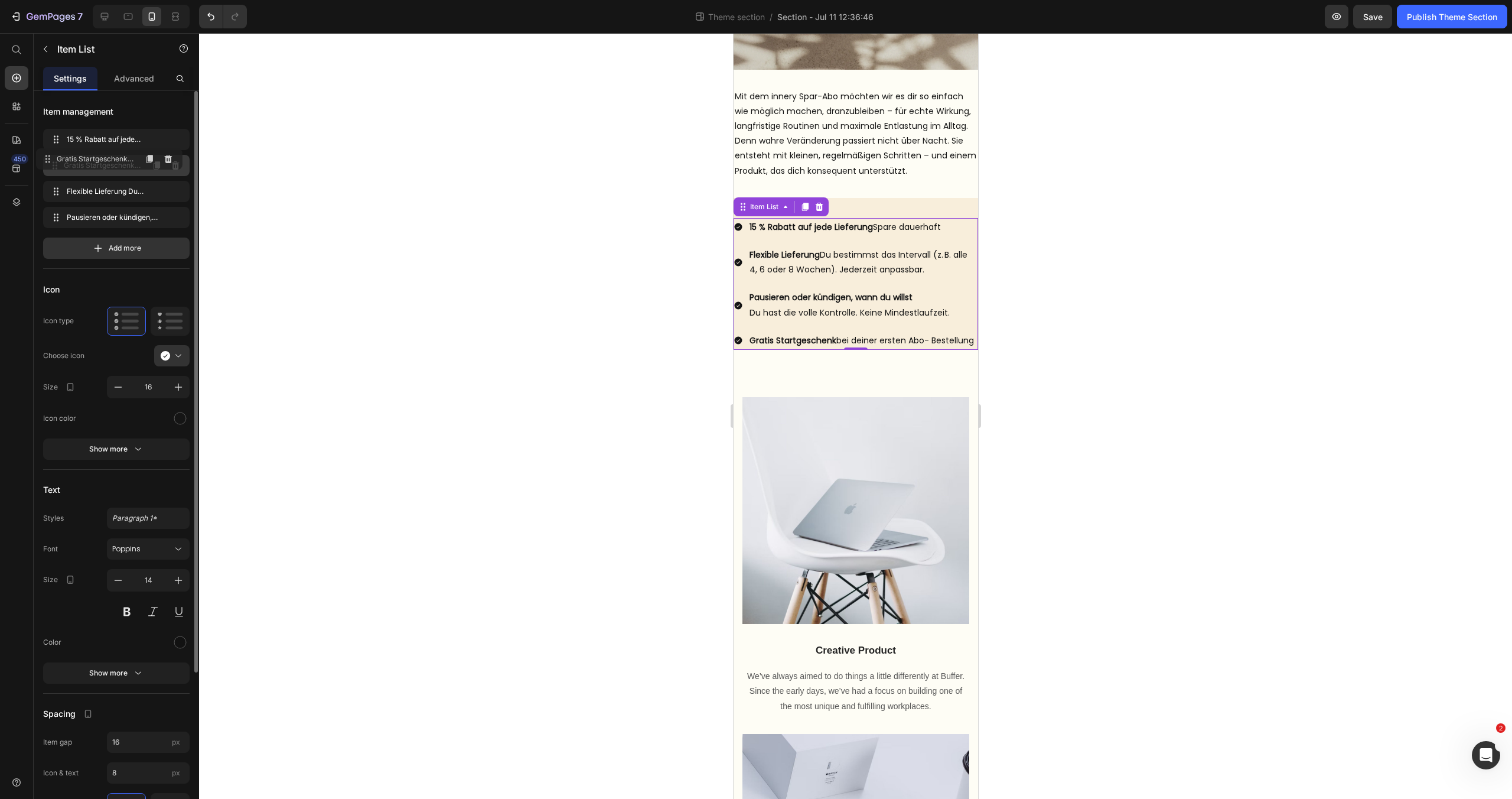 drag, startPoint x: 51, startPoint y: 223, endPoint x: 44, endPoint y: 165, distance: 58.420887 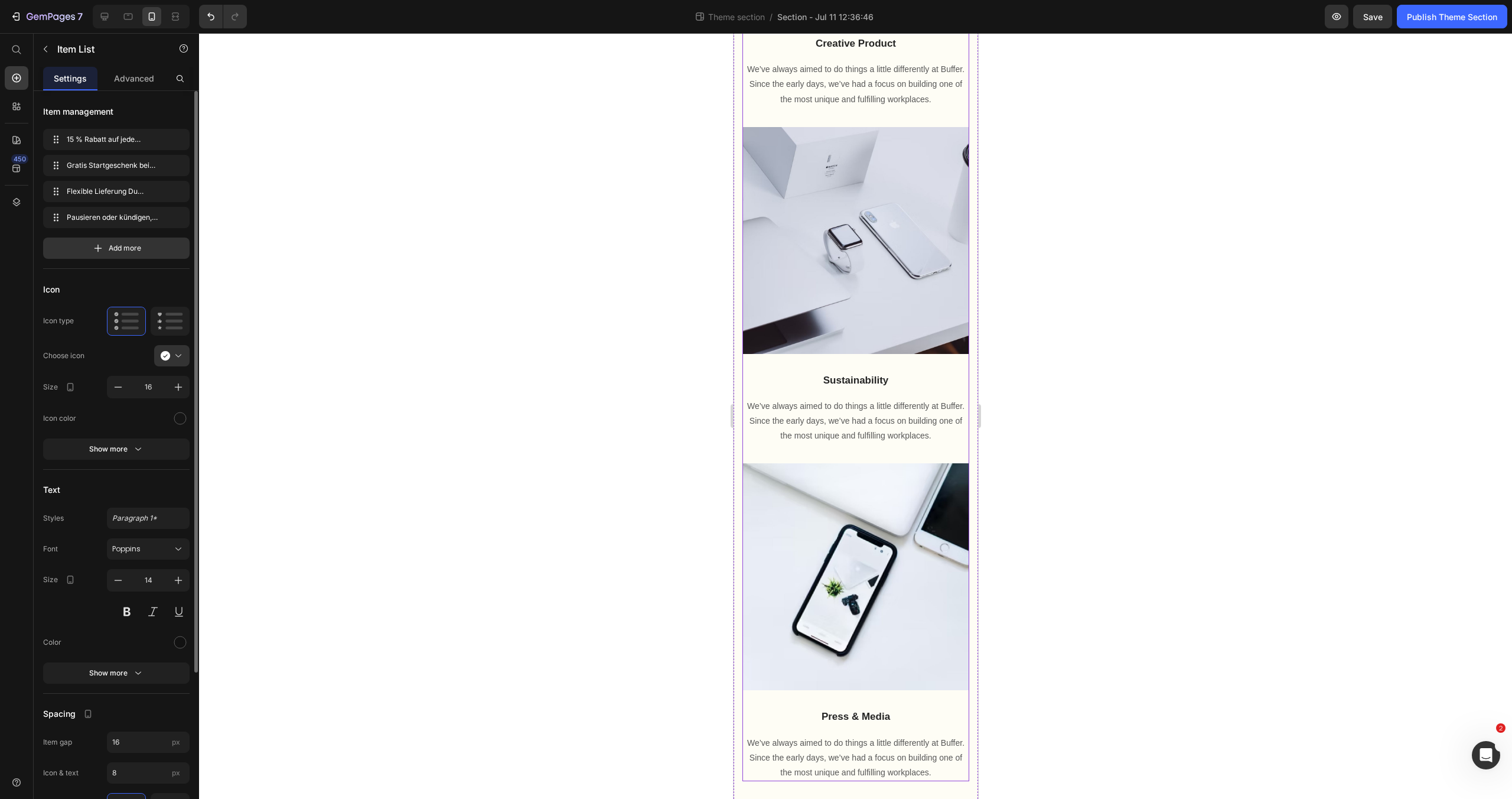 scroll, scrollTop: 956, scrollLeft: 0, axis: vertical 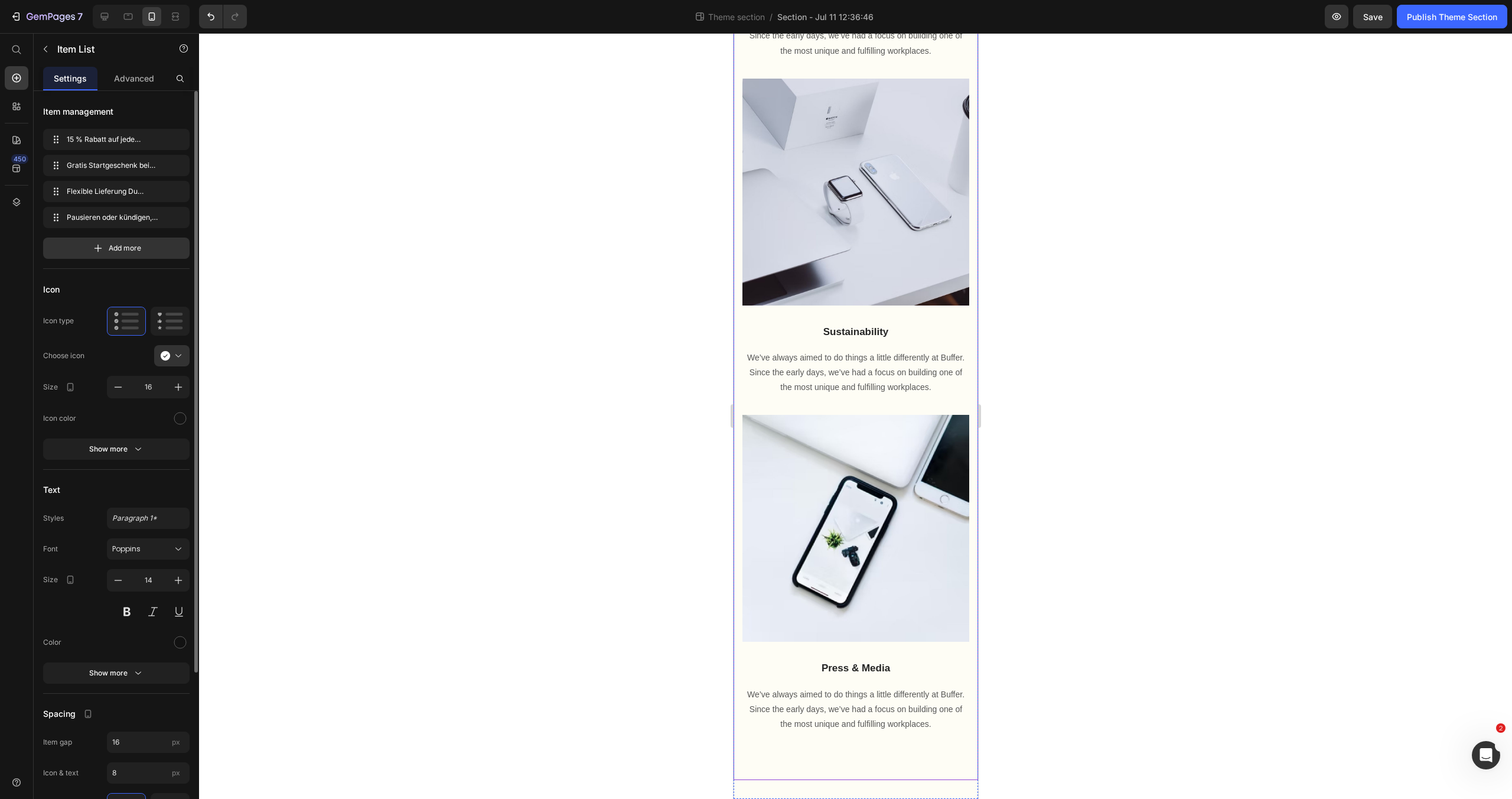 click on "Image Creative Product Text block We’ve always aimed to do things a little differently at Buffer. Since the early days, we’ve had a focus on building one of the most unique and fulfilling workplaces. Text block Image Sustainability Text block We’ve always aimed to do things a little differently at Buffer. Since the early days, we’ve had a focus on building one of the most unique and fulfilling workplaces. Text block Image Press & Media Text block We’ve always aimed to do things a little differently at Buffer. Since the early days, we’ve had a focus on building one of the most unique and fulfilling workplaces. Text block Row Row" at bounding box center [855, 237] 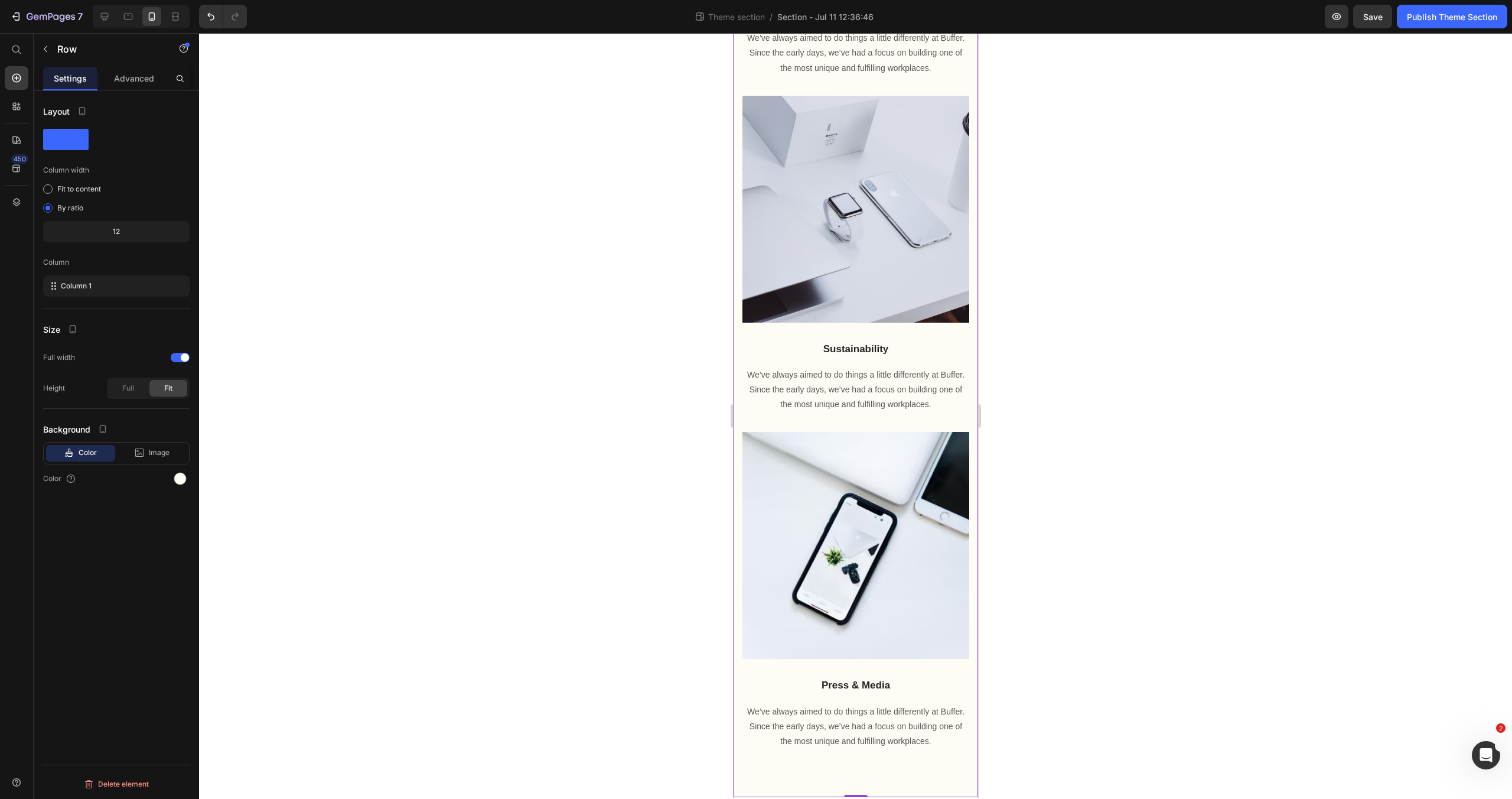 scroll, scrollTop: 938, scrollLeft: 0, axis: vertical 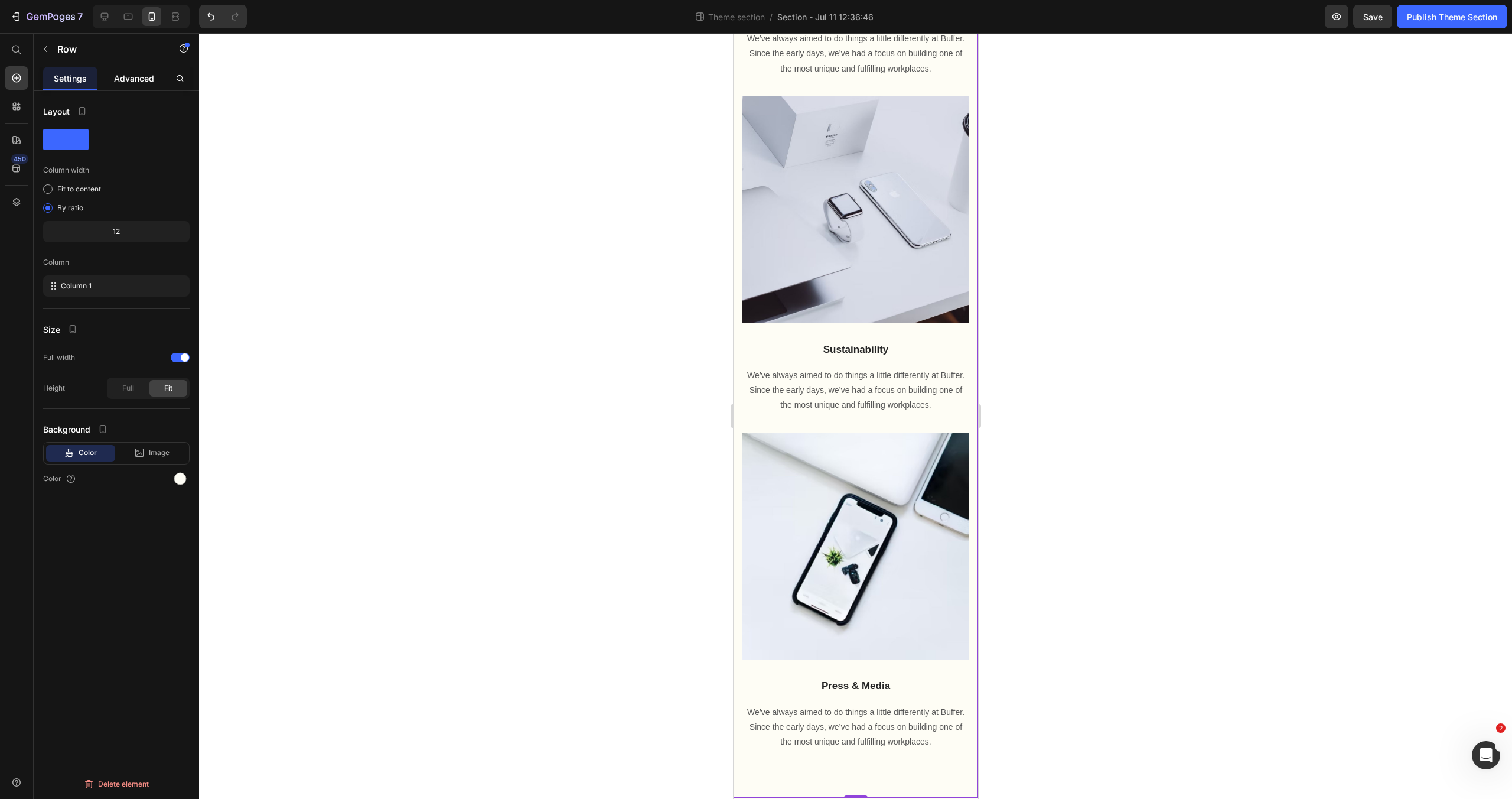 click on "Advanced" at bounding box center [134, 78] 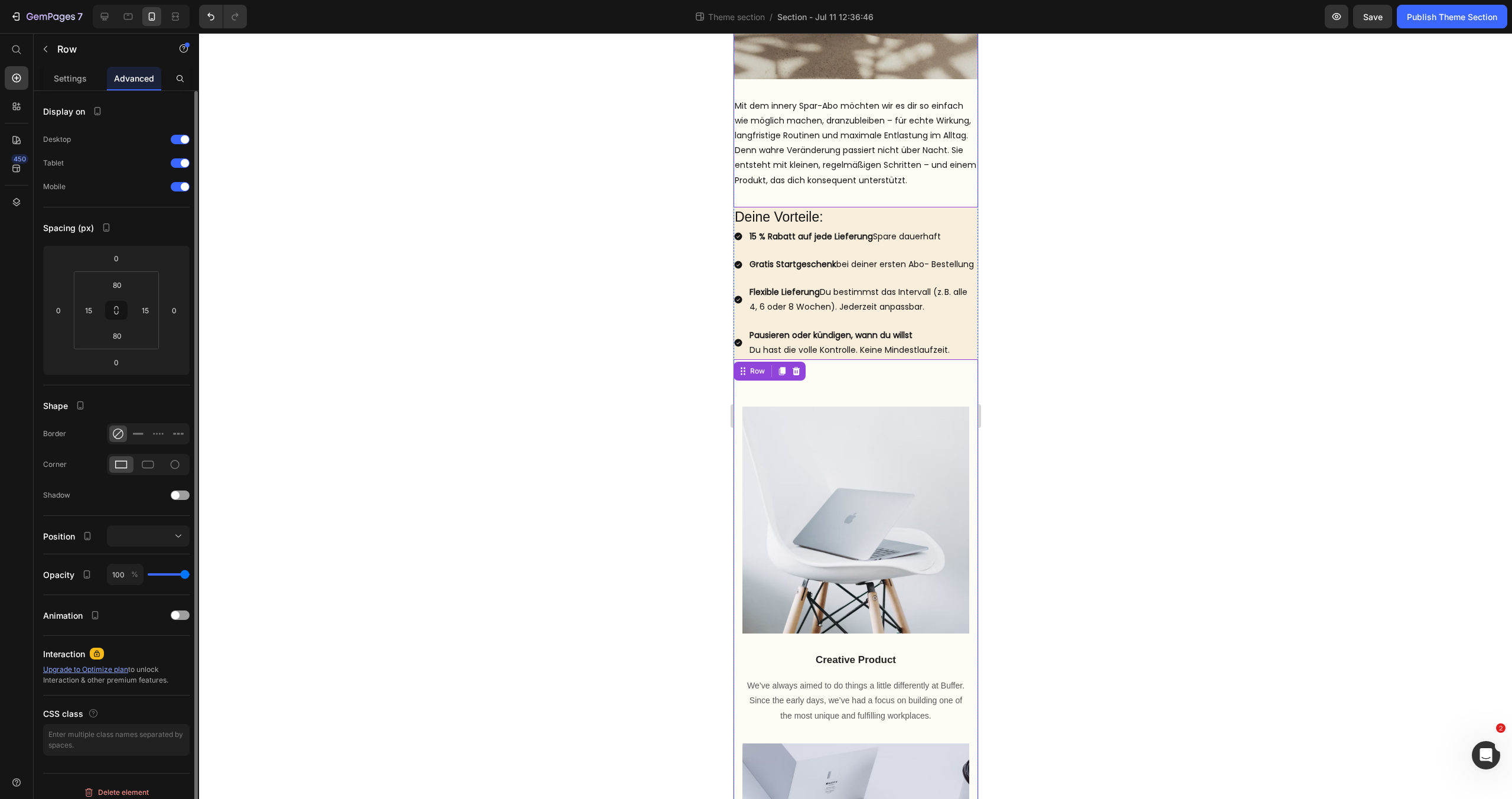 scroll, scrollTop: 339, scrollLeft: 0, axis: vertical 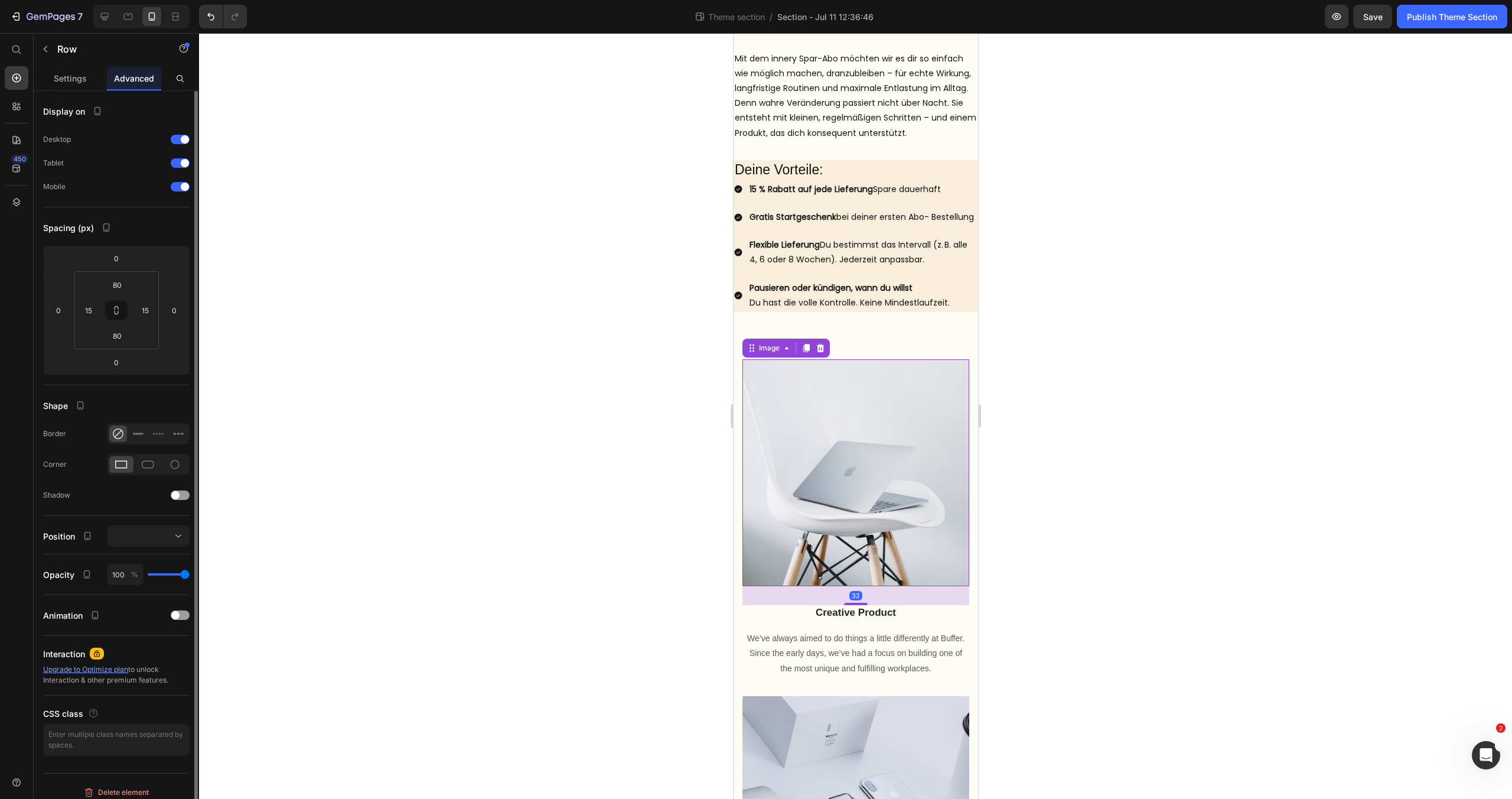 click at bounding box center [855, 473] 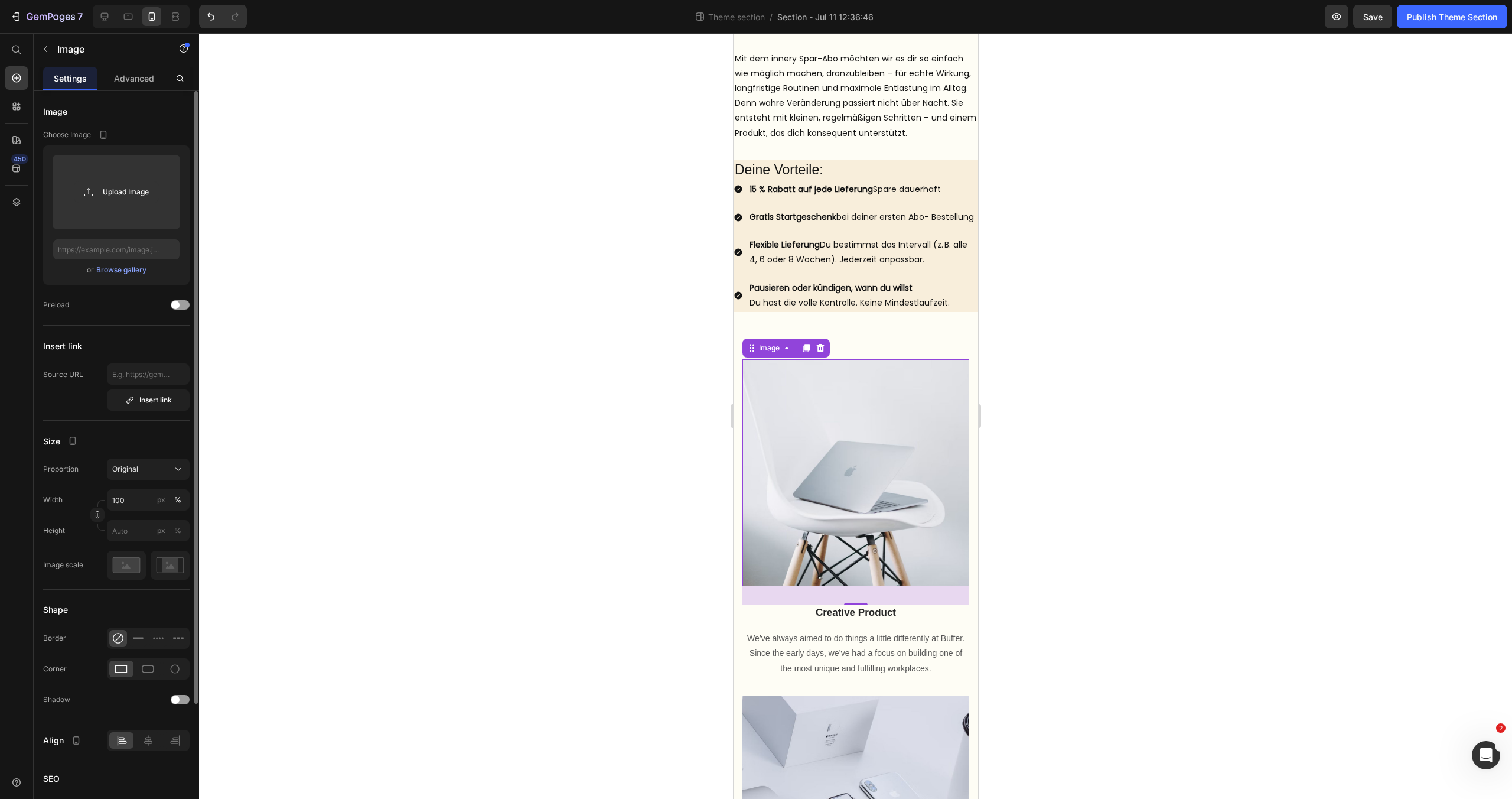 click 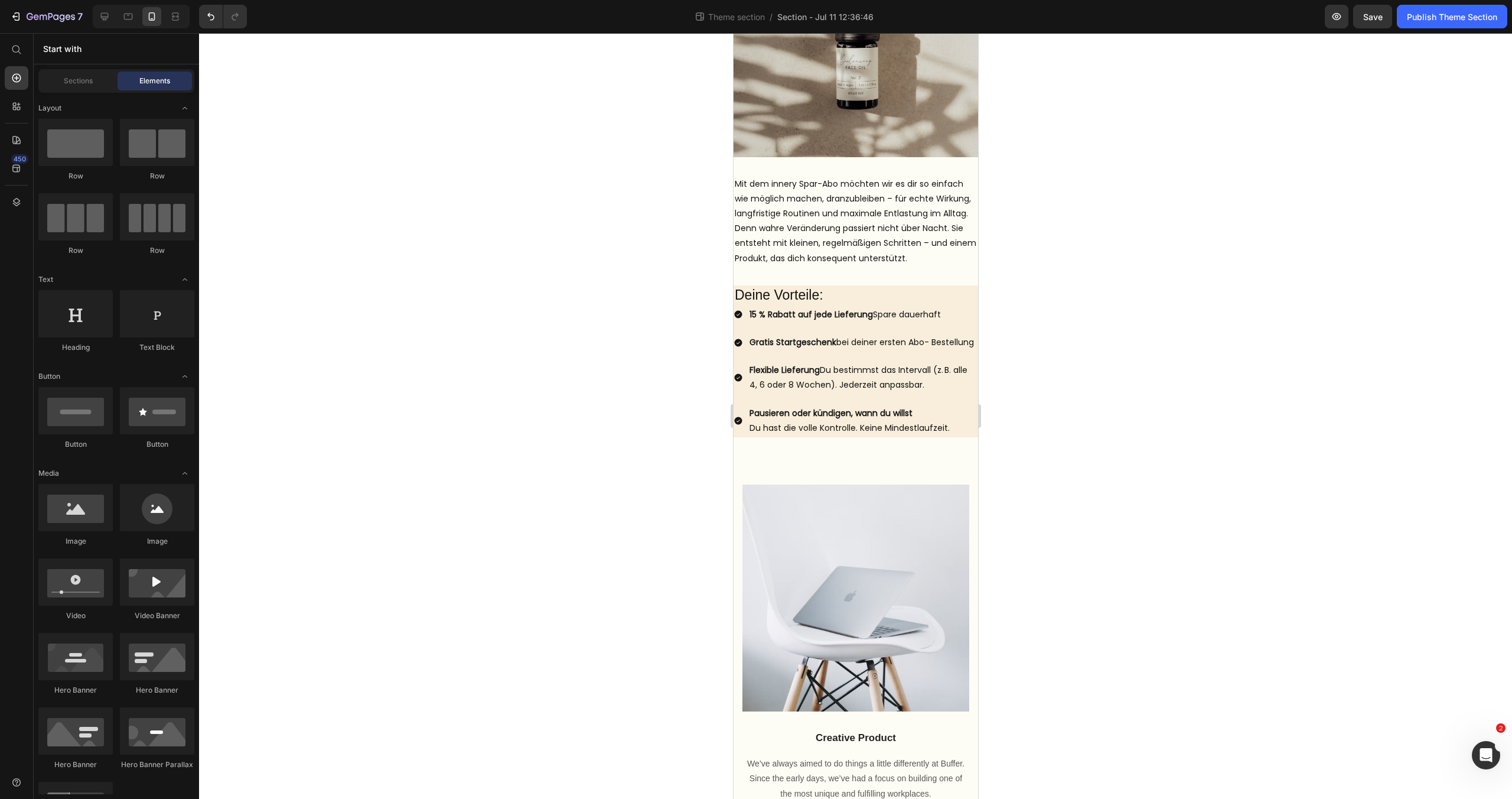 scroll, scrollTop: 210, scrollLeft: 0, axis: vertical 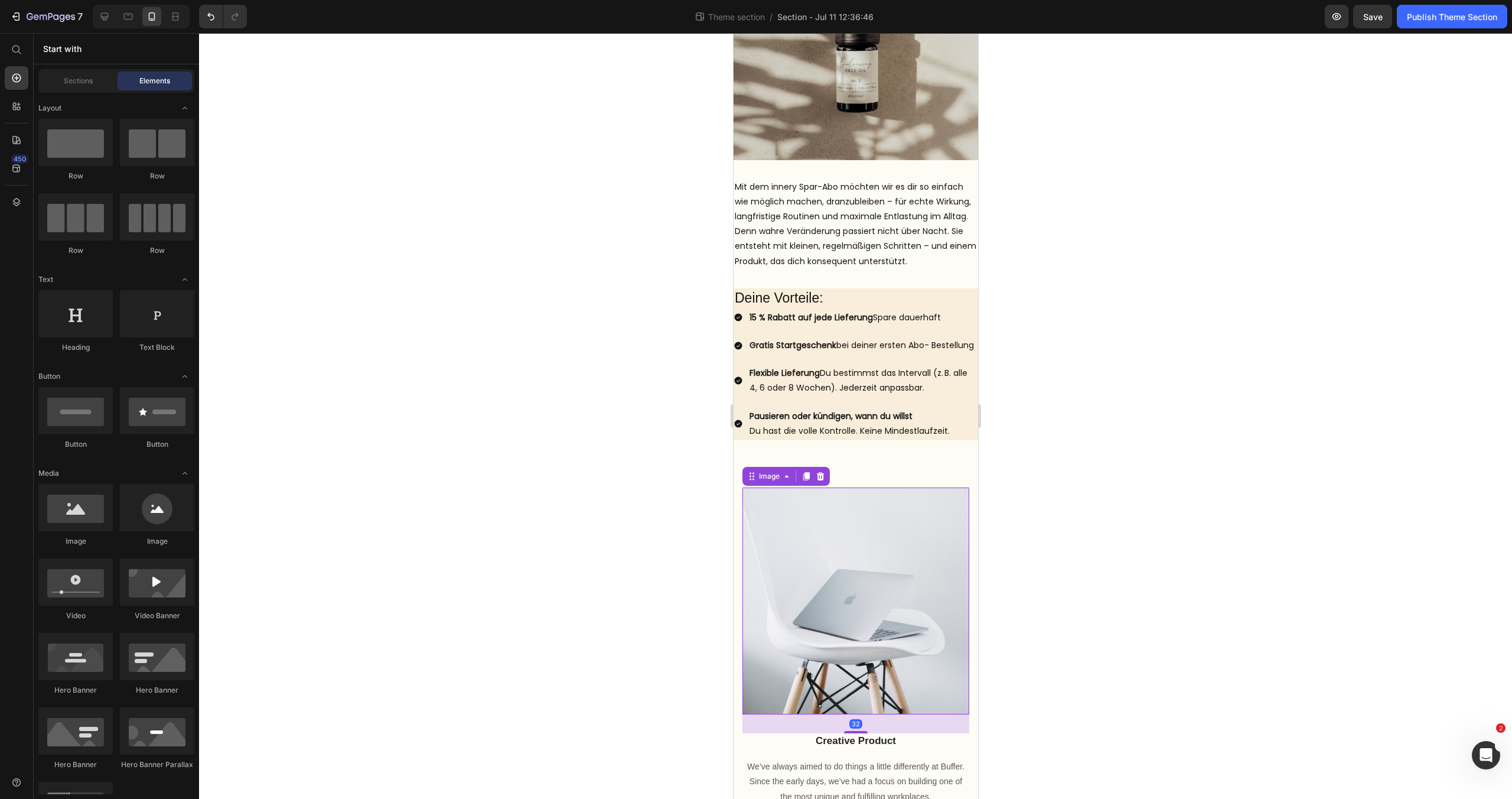 click at bounding box center [855, 601] 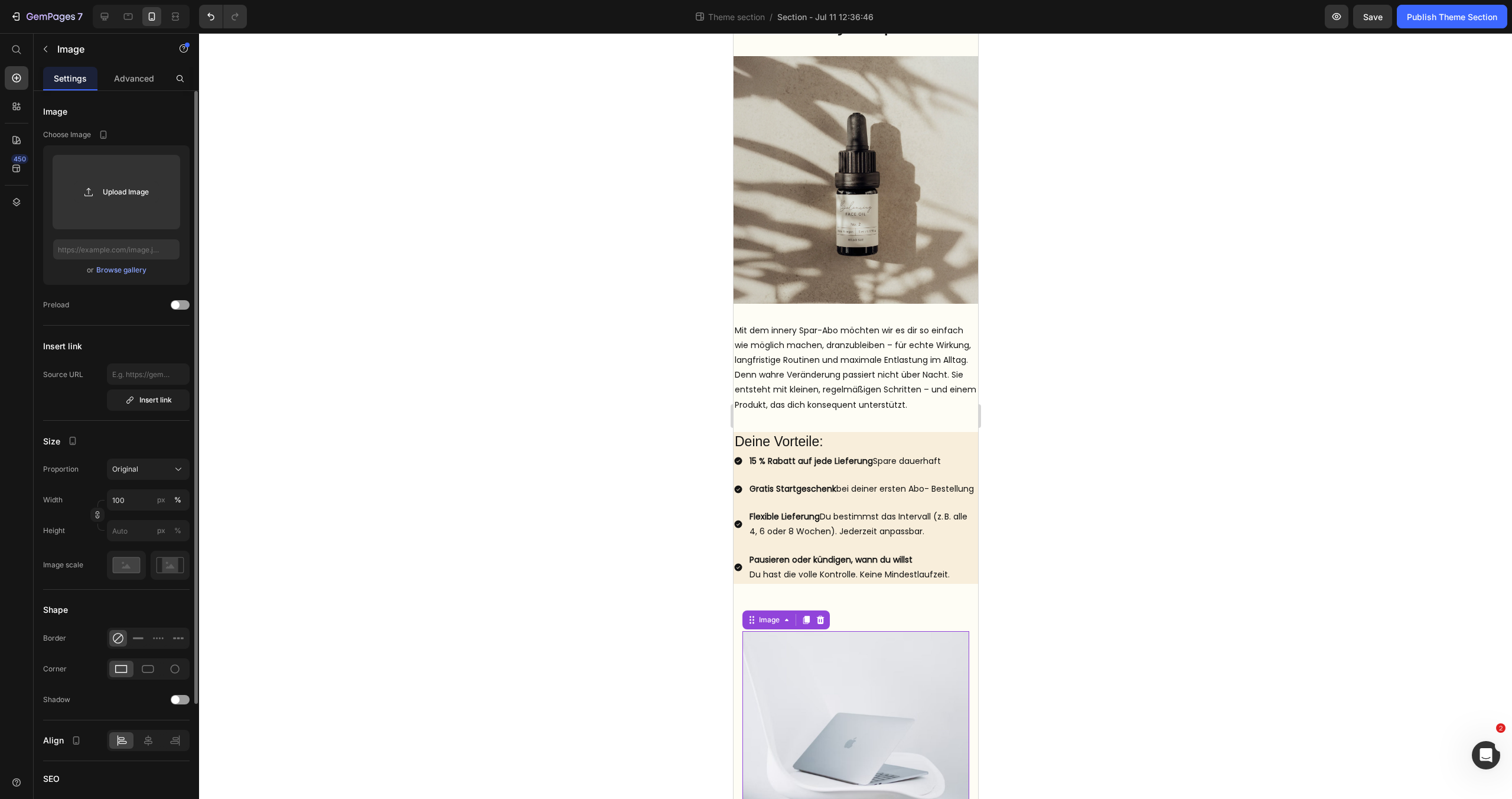 scroll, scrollTop: 0, scrollLeft: 0, axis: both 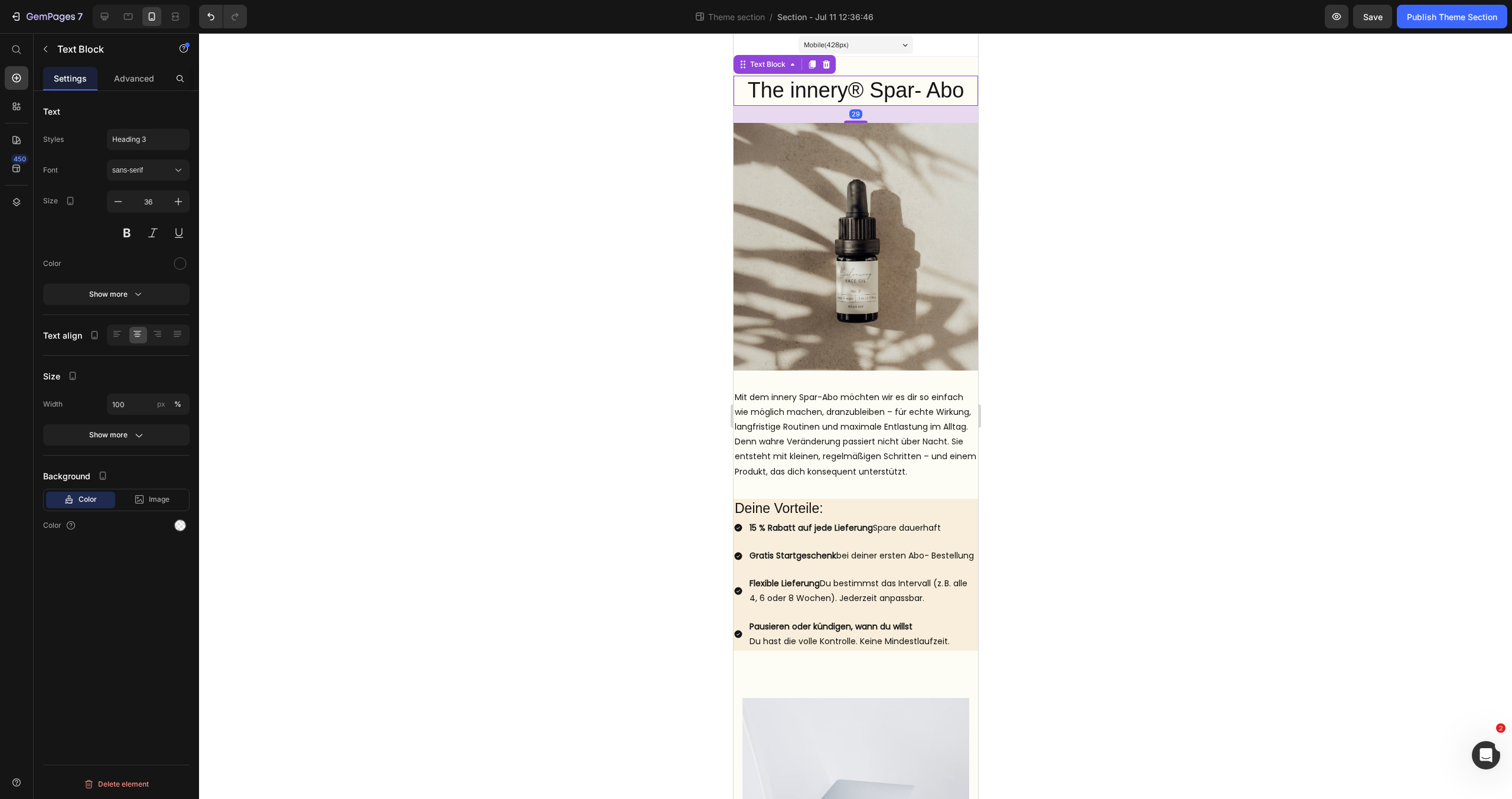 click on "The innery® Spar- Abo" at bounding box center (855, 90) 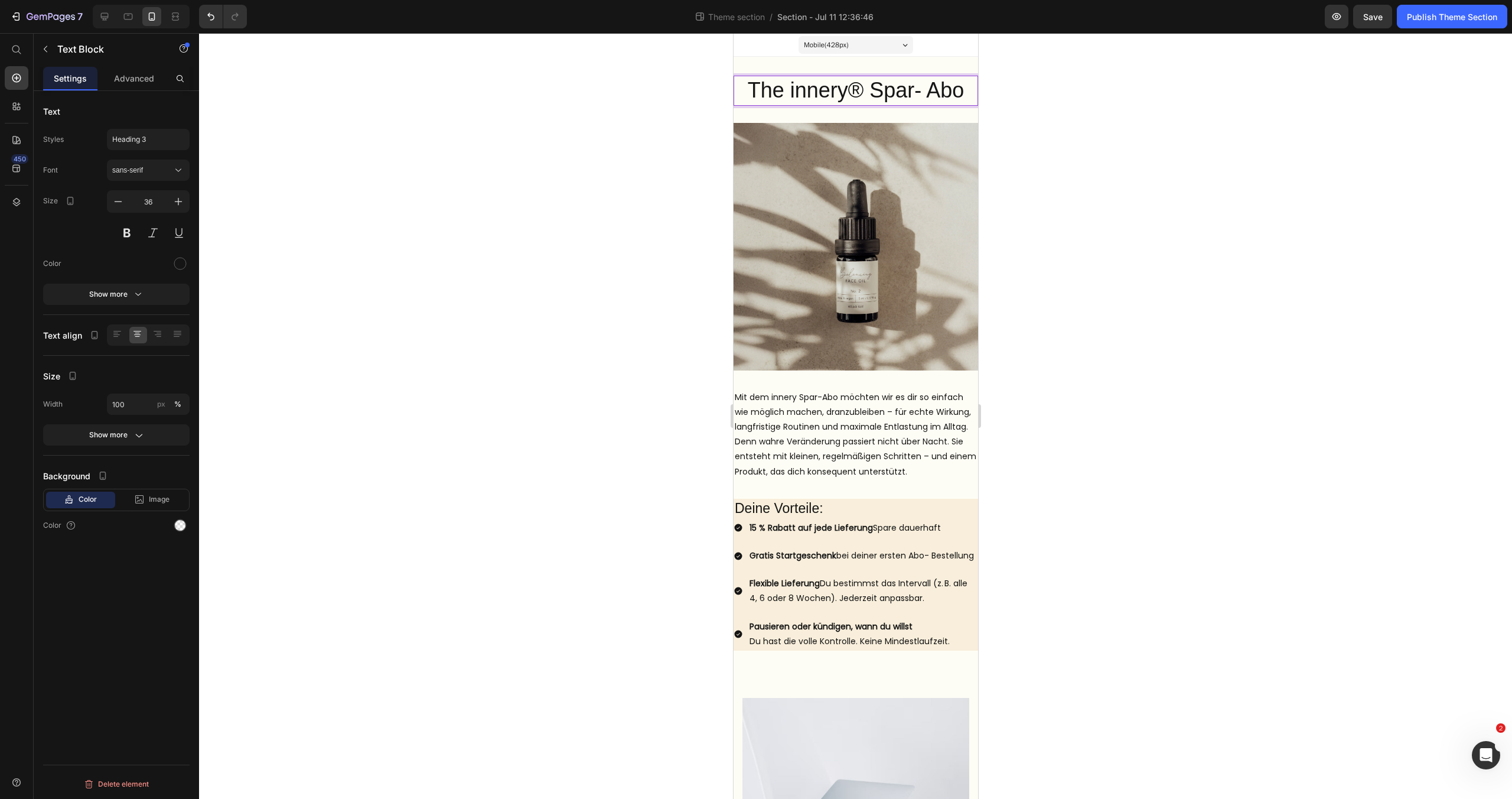 click on "The innery® Spar- Abo" at bounding box center [855, 90] 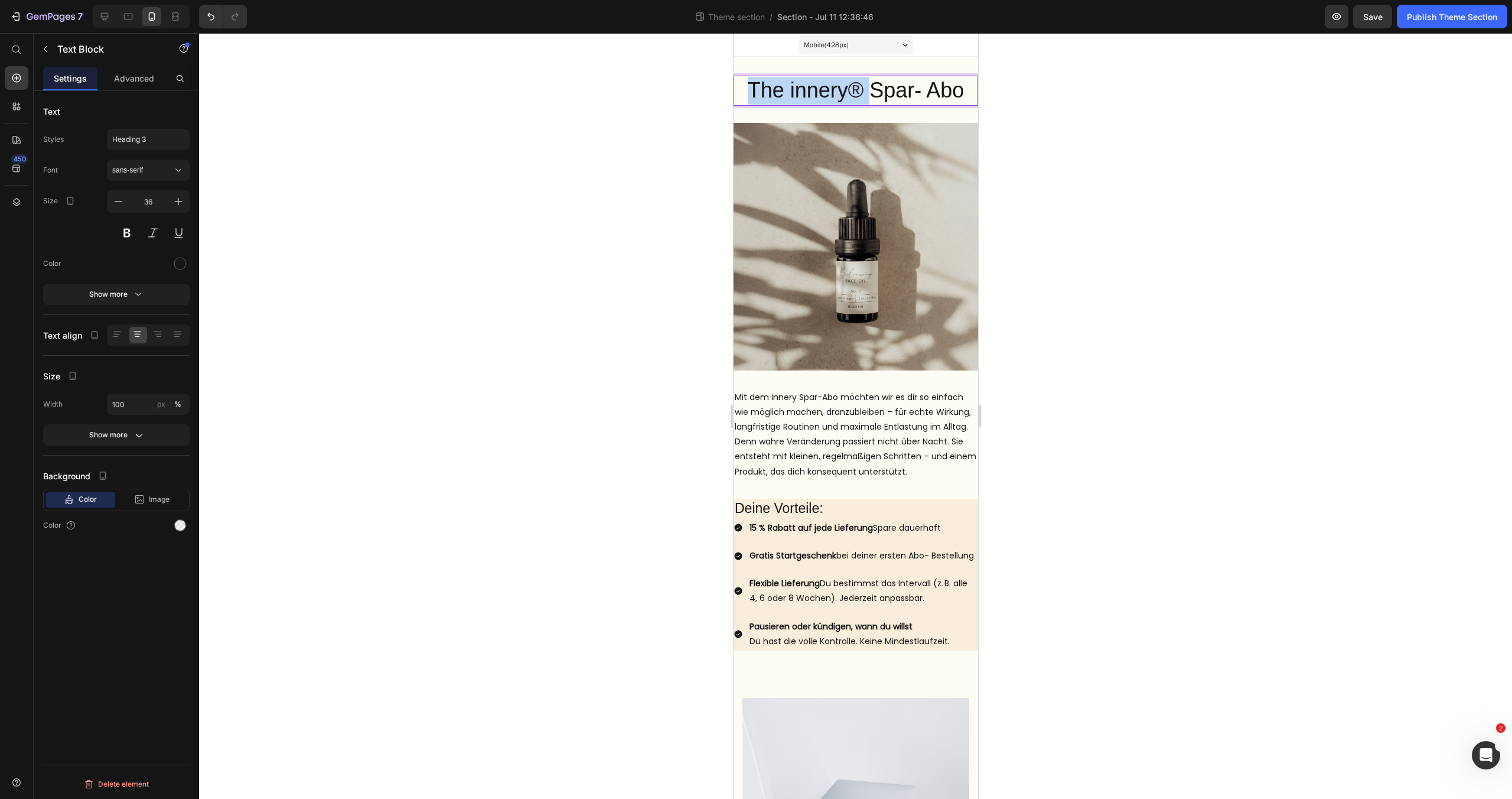 drag, startPoint x: 855, startPoint y: 91, endPoint x: 750, endPoint y: 92, distance: 105.00476 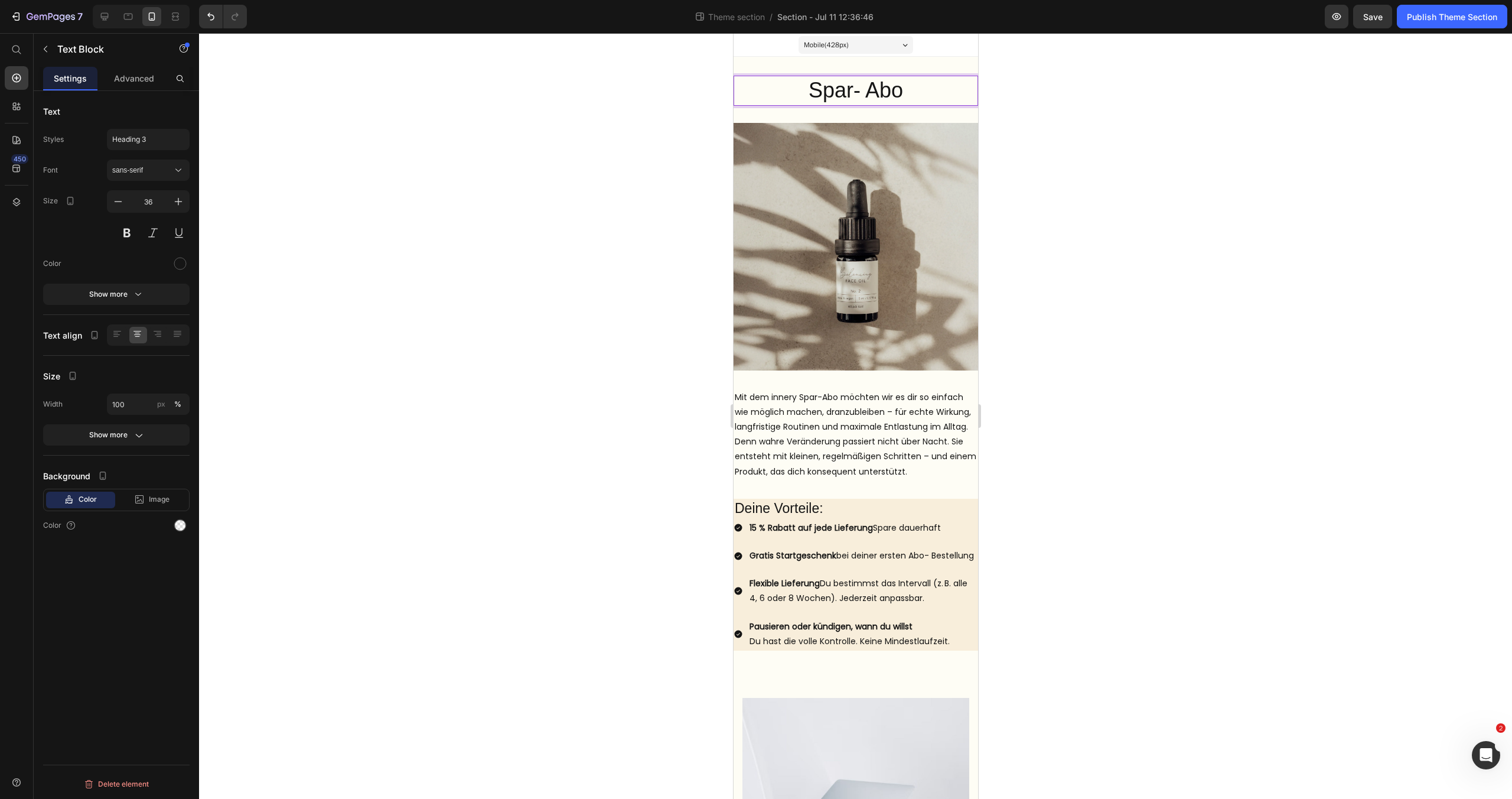 click 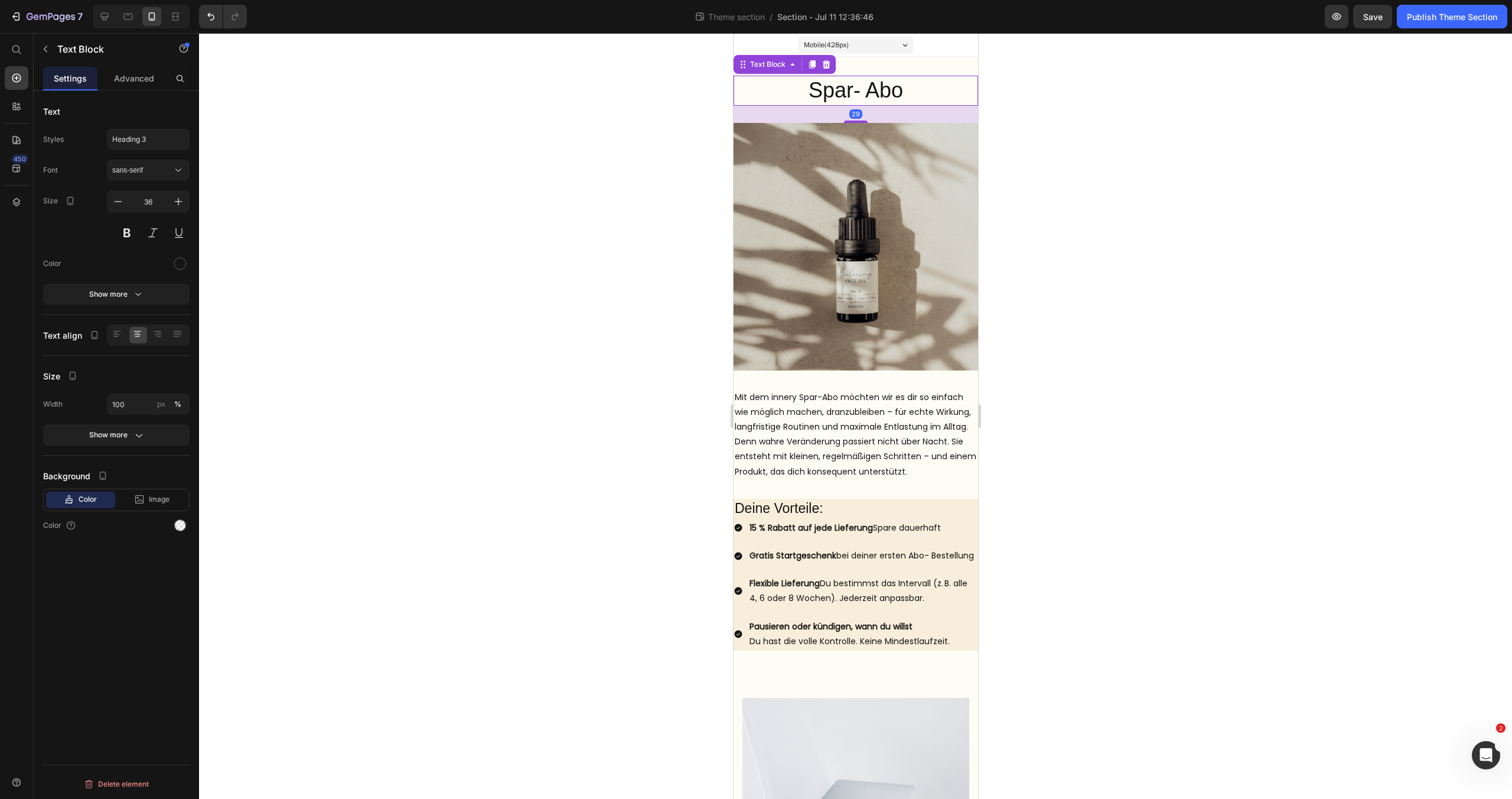 click on "Spar- Abo" at bounding box center [855, 90] 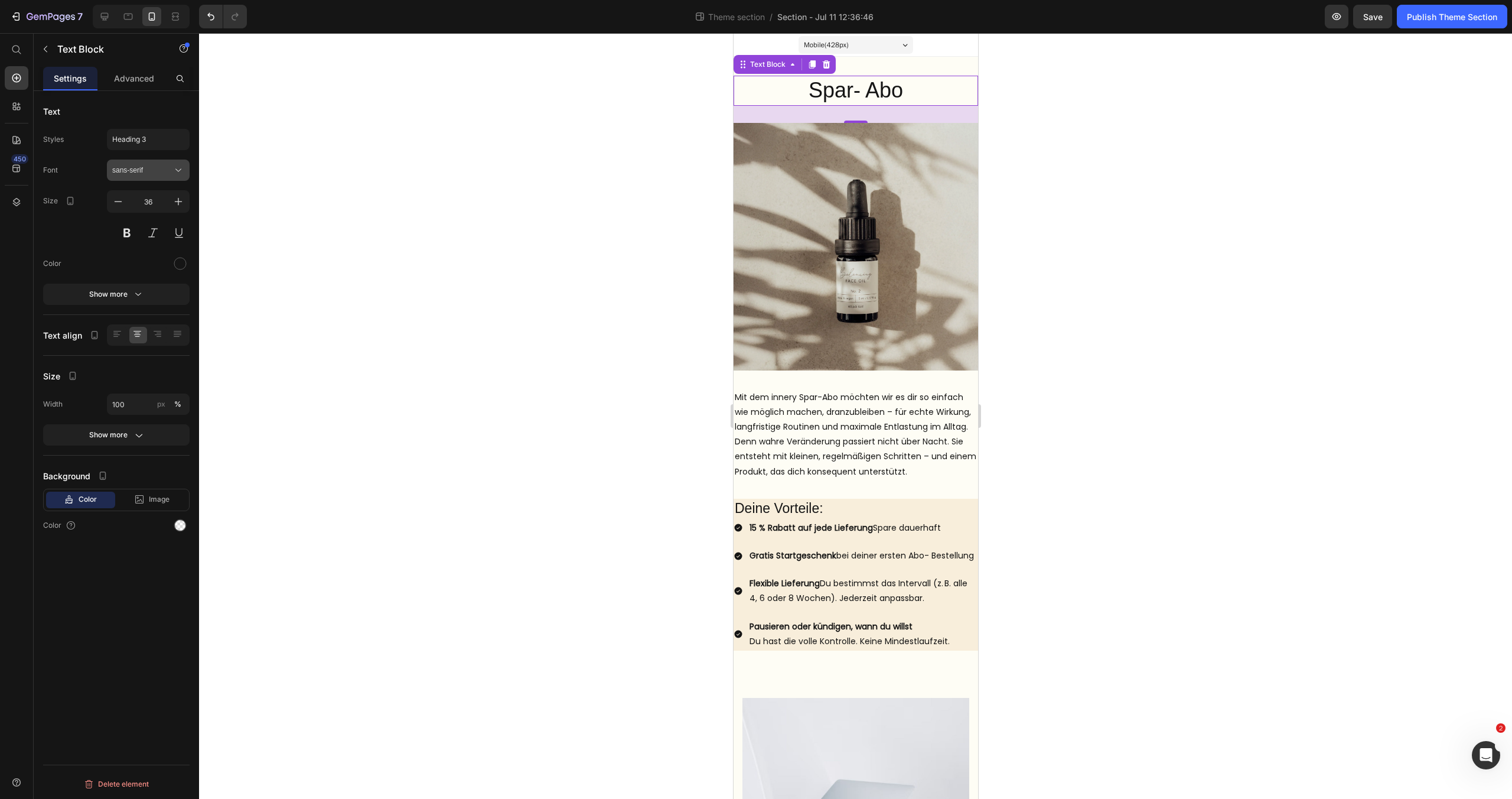 click on "sans-serif" at bounding box center [142, 170] 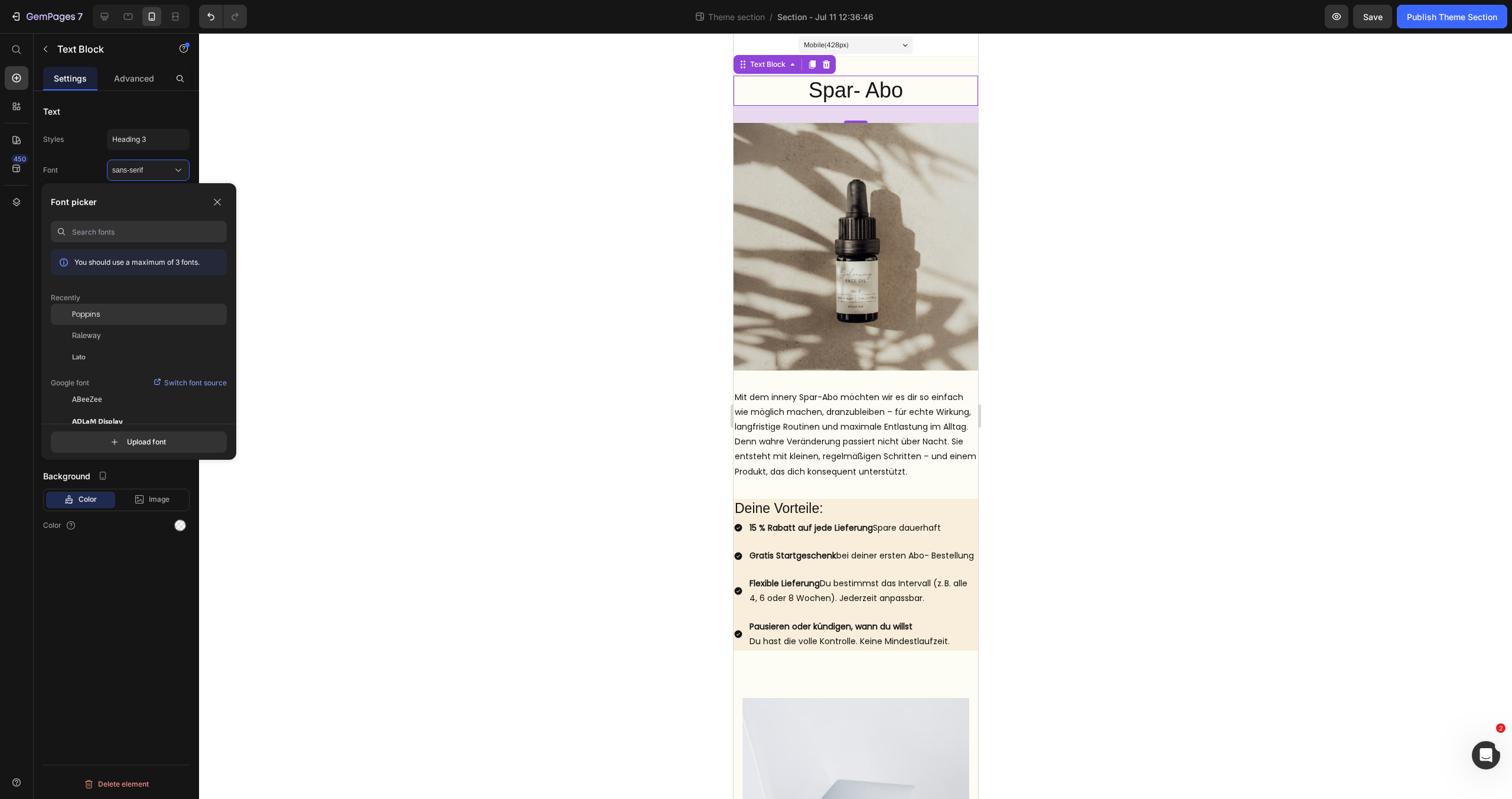 click on "Poppins" 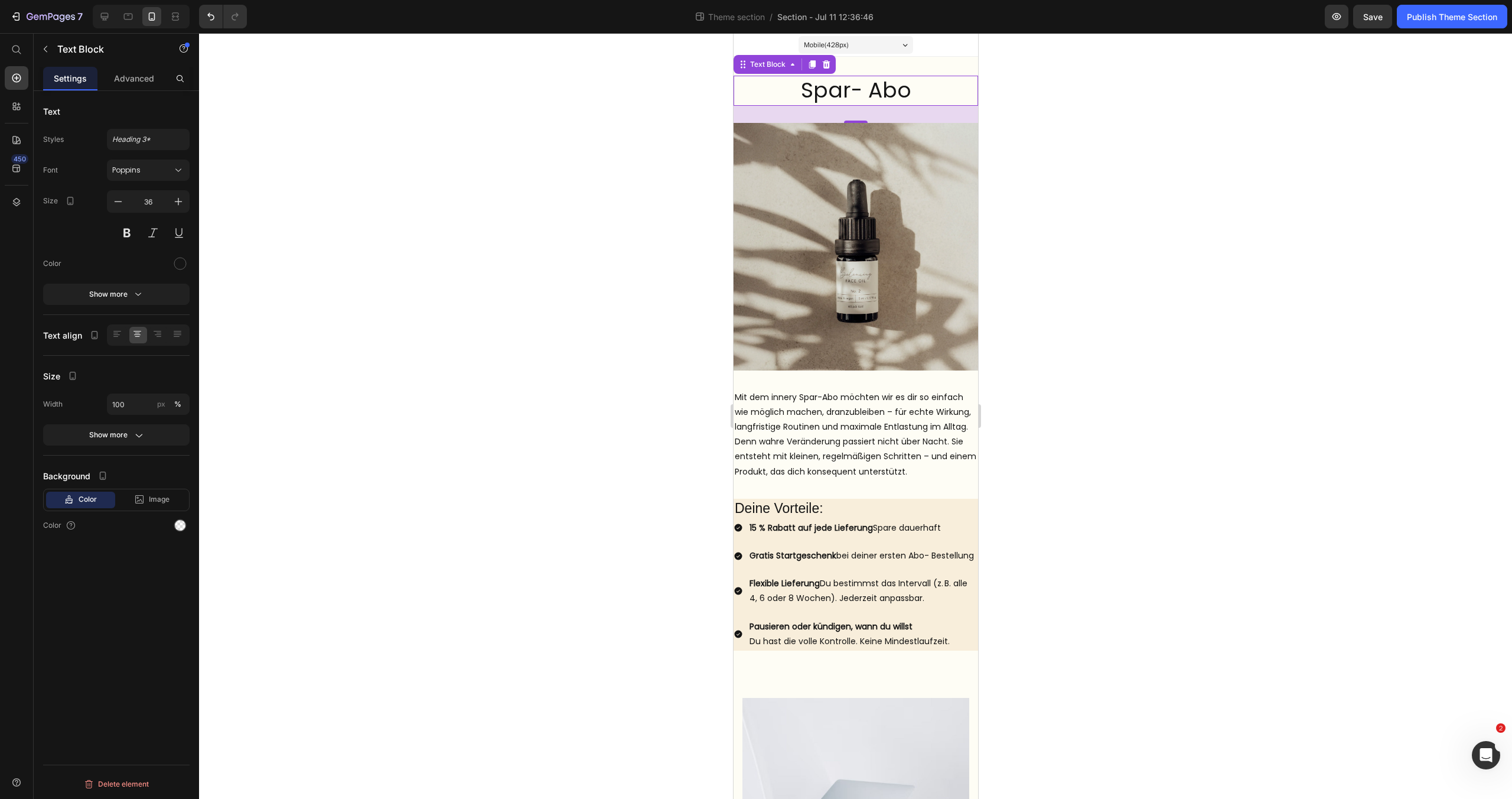 click 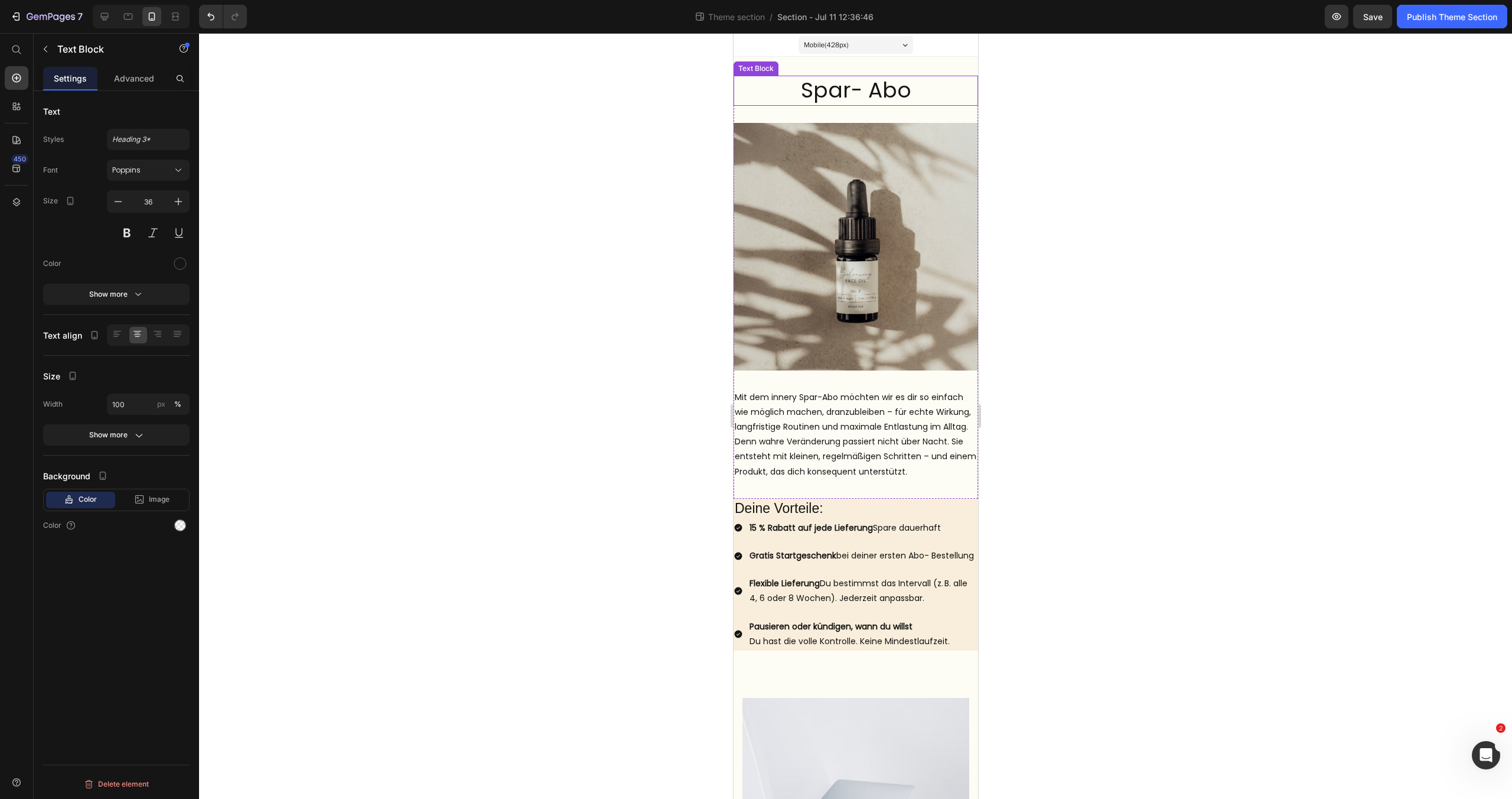 click on "Spar- Abo" at bounding box center [855, 90] 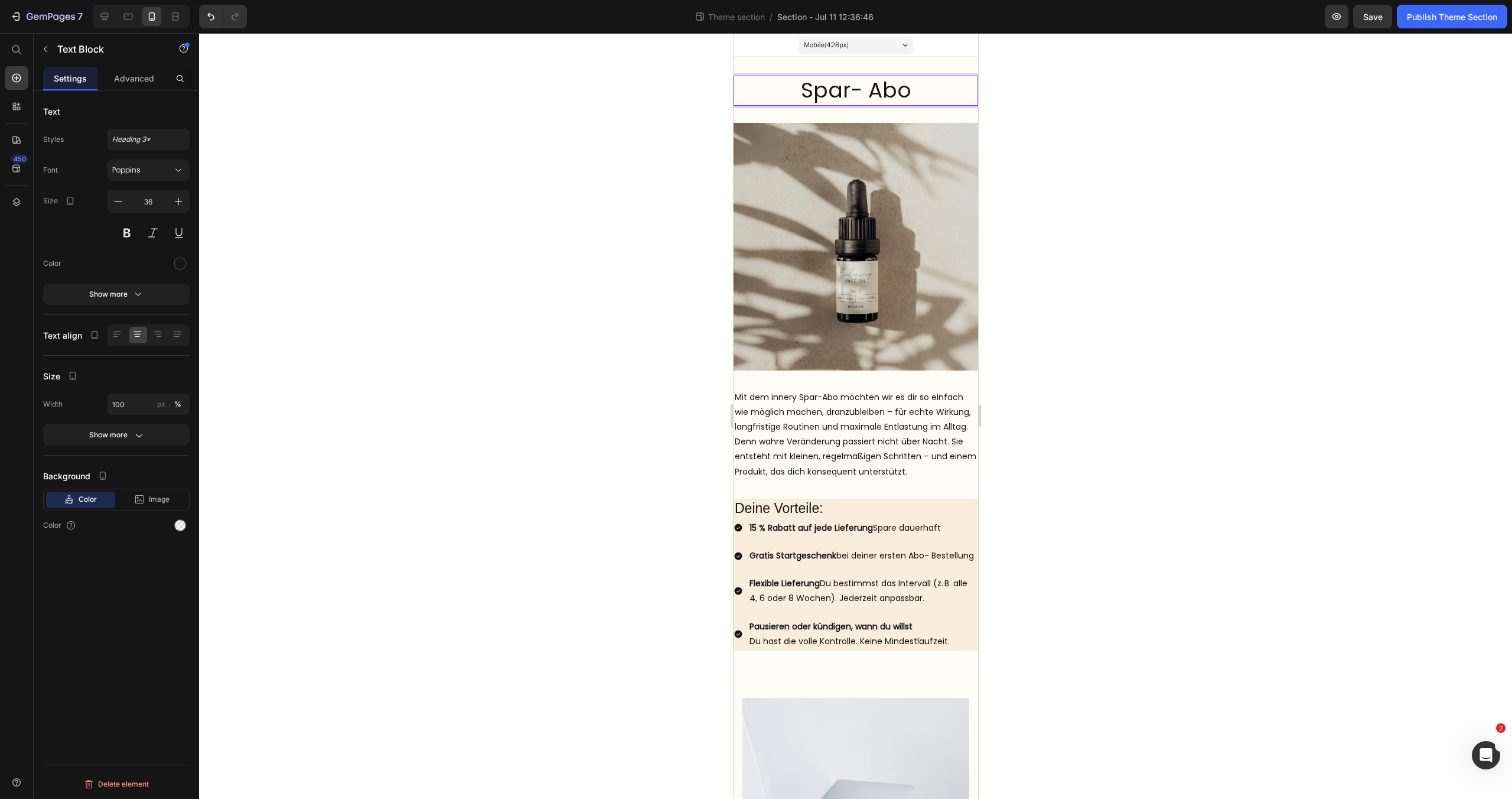 click on "Spar- Abo" at bounding box center [855, 90] 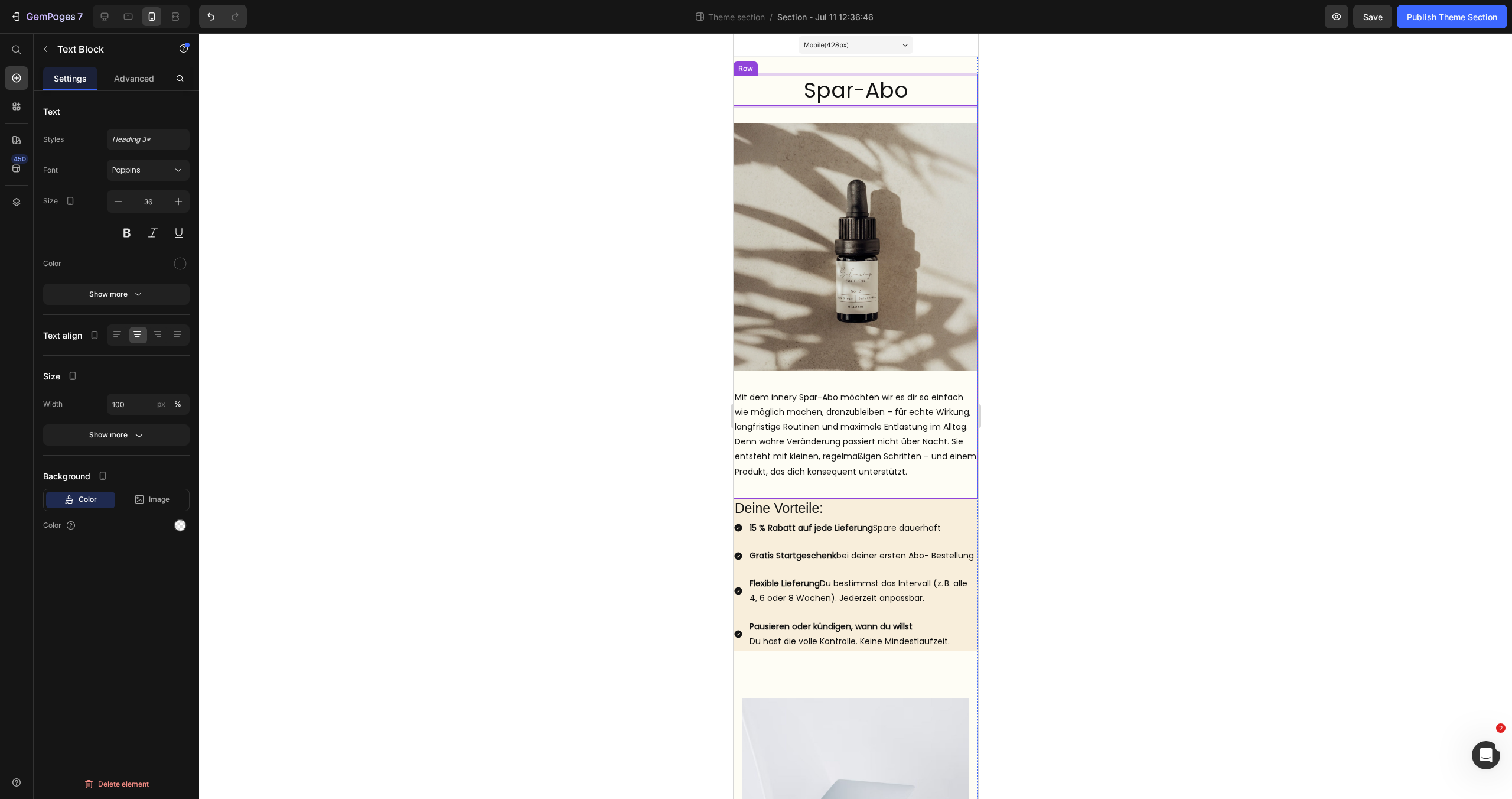 click 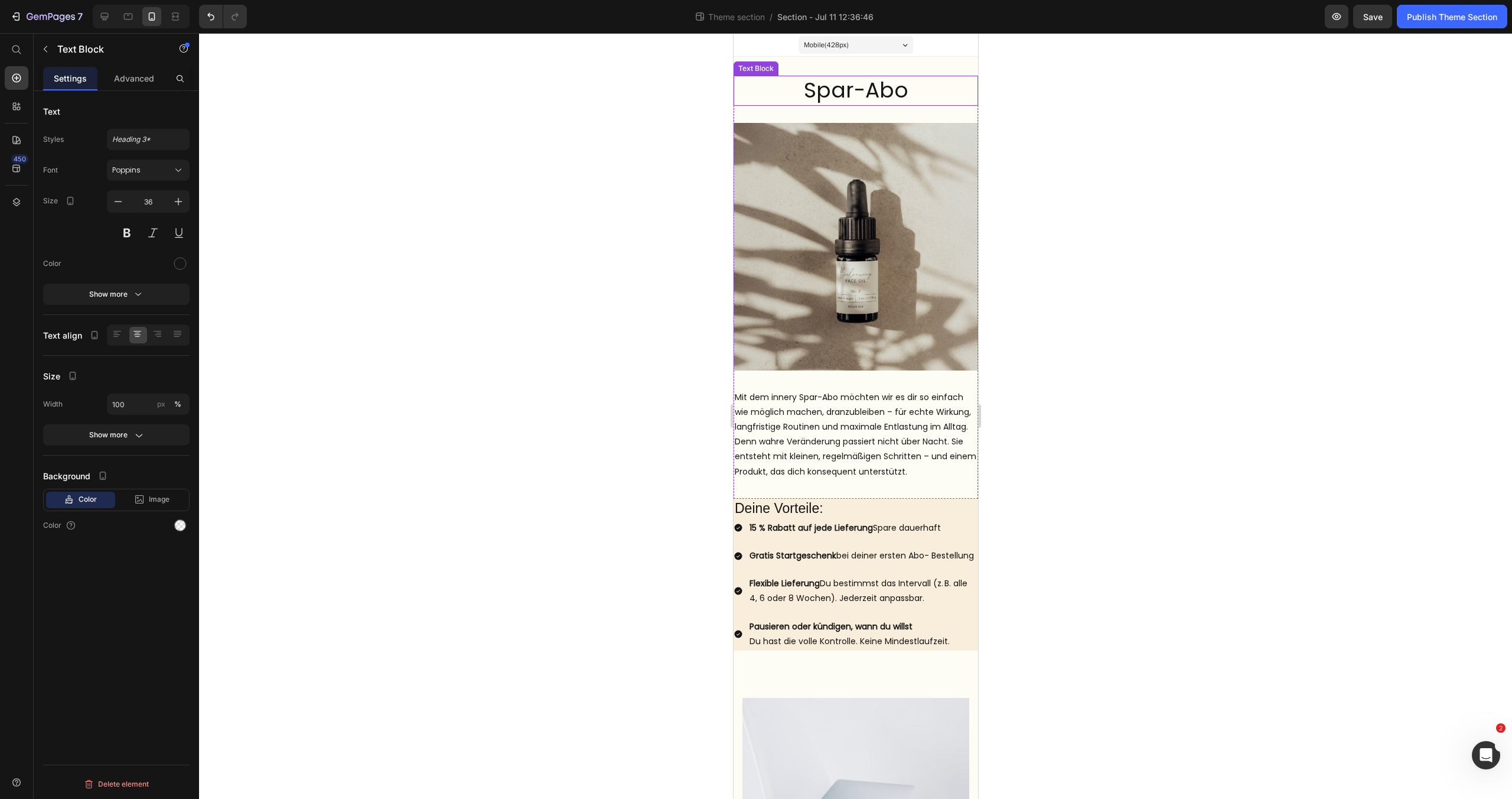 click on "Spar-Abo" at bounding box center [855, 90] 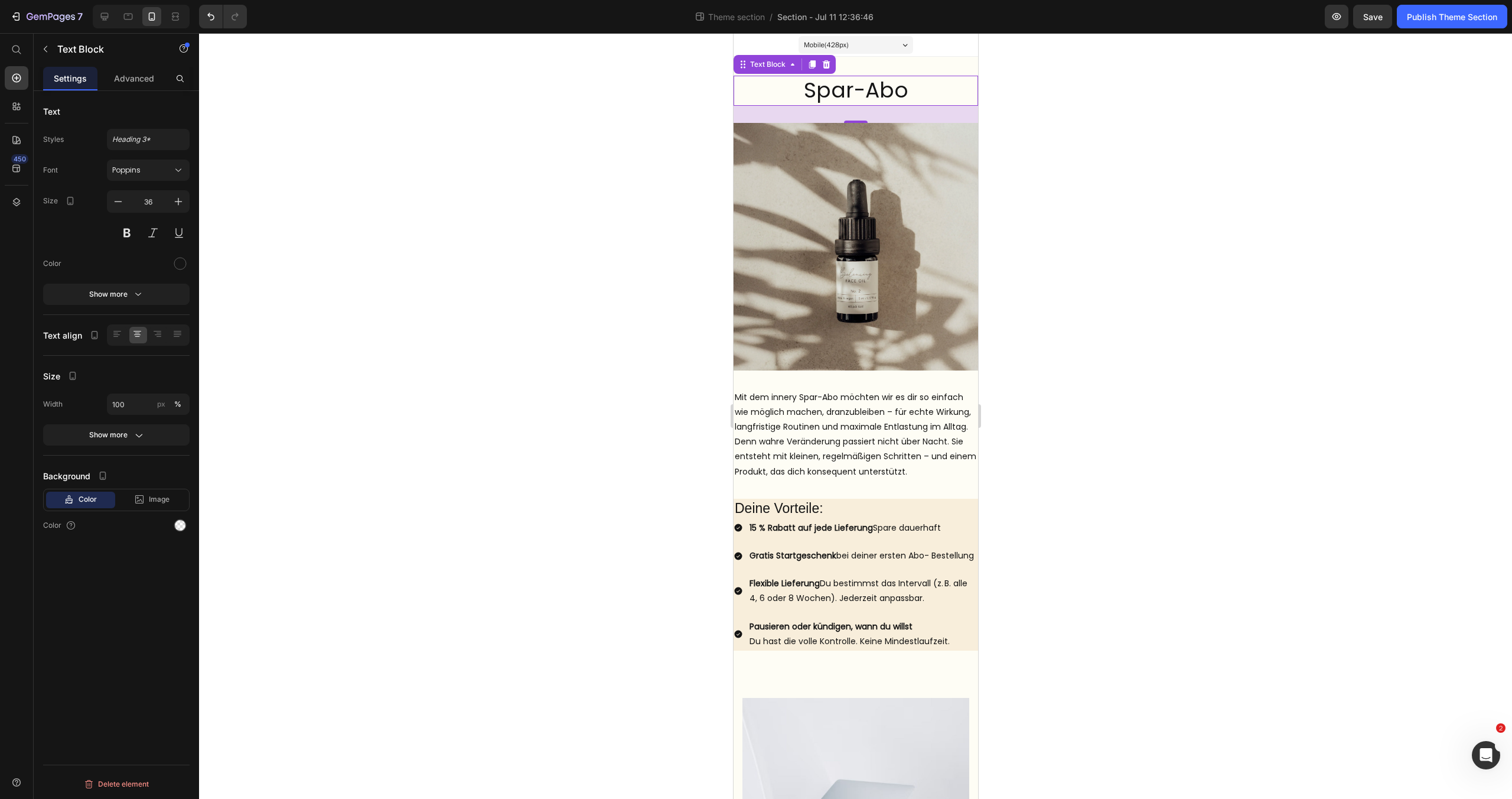 drag, startPoint x: 183, startPoint y: 521, endPoint x: 166, endPoint y: 516, distance: 17.72005 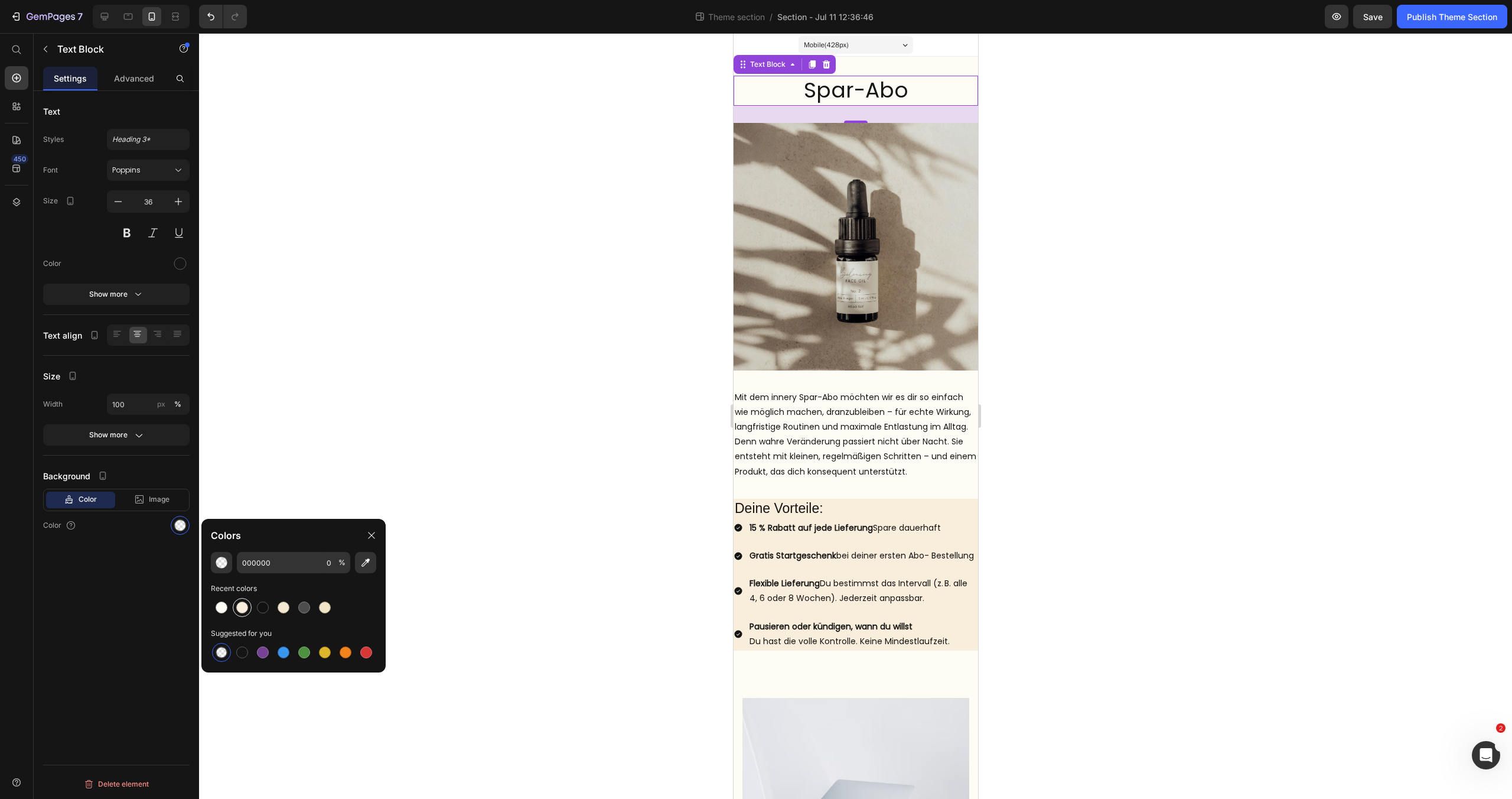 click at bounding box center [242, 608] 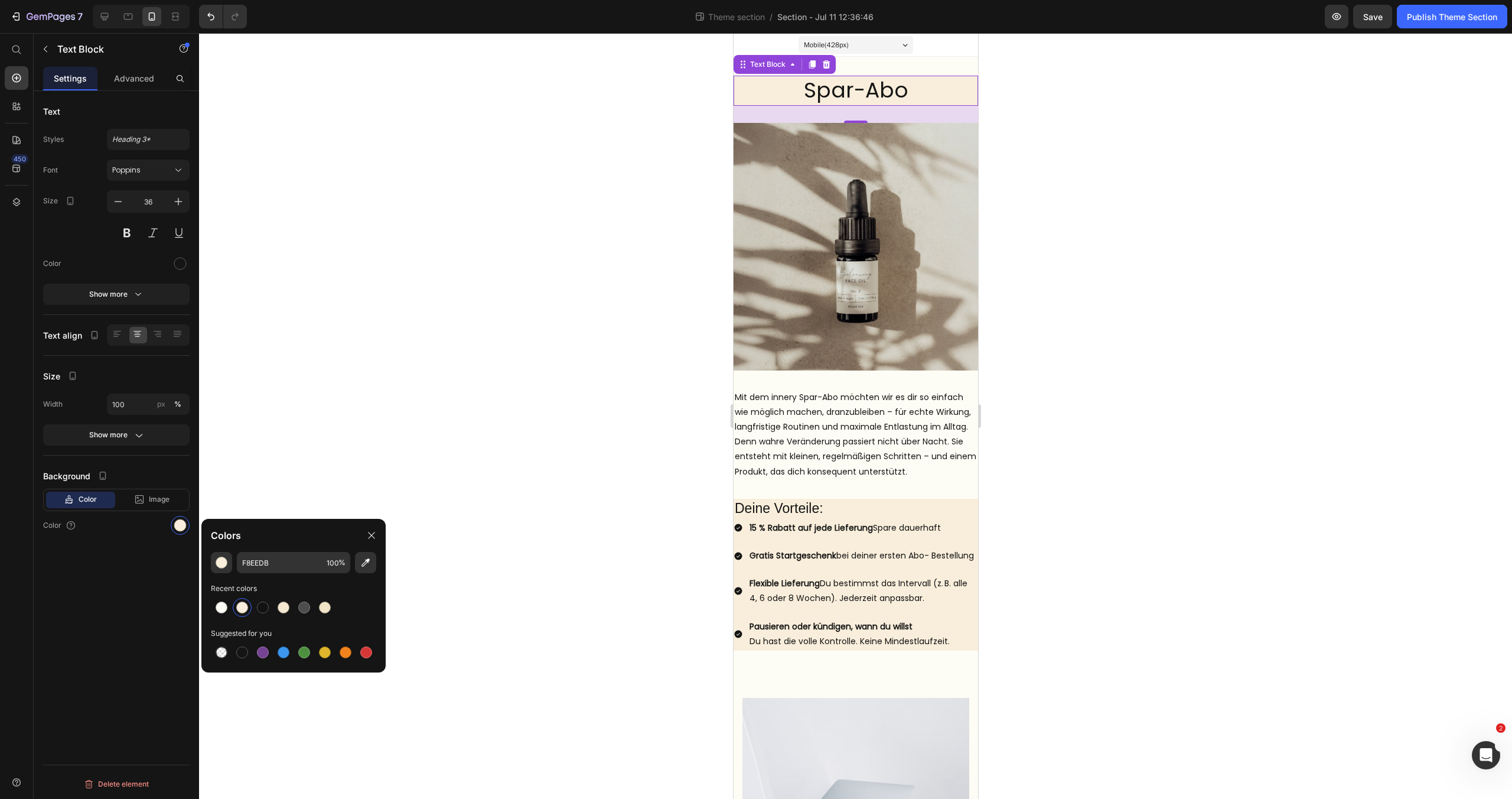 click 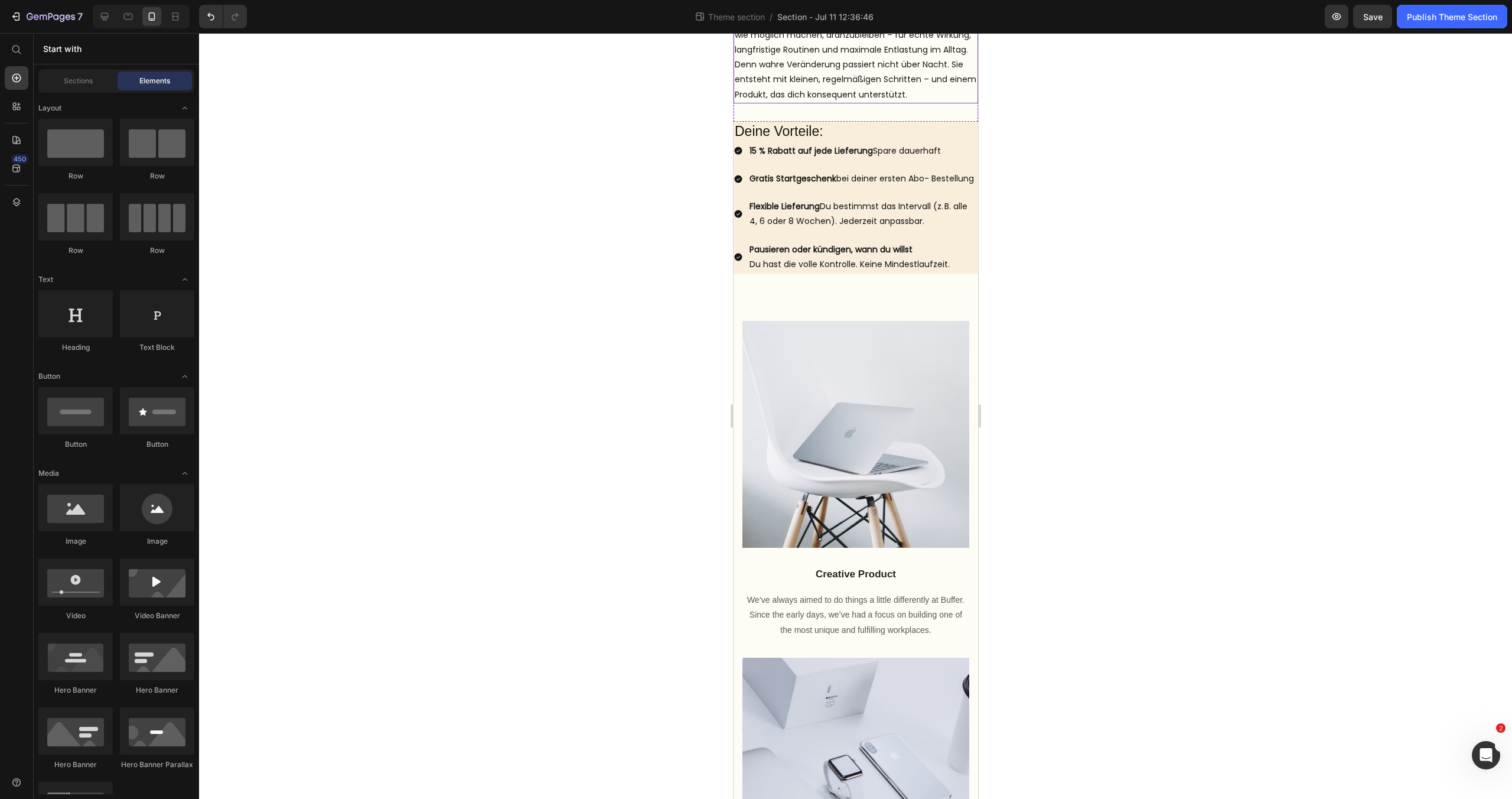 scroll, scrollTop: 387, scrollLeft: 0, axis: vertical 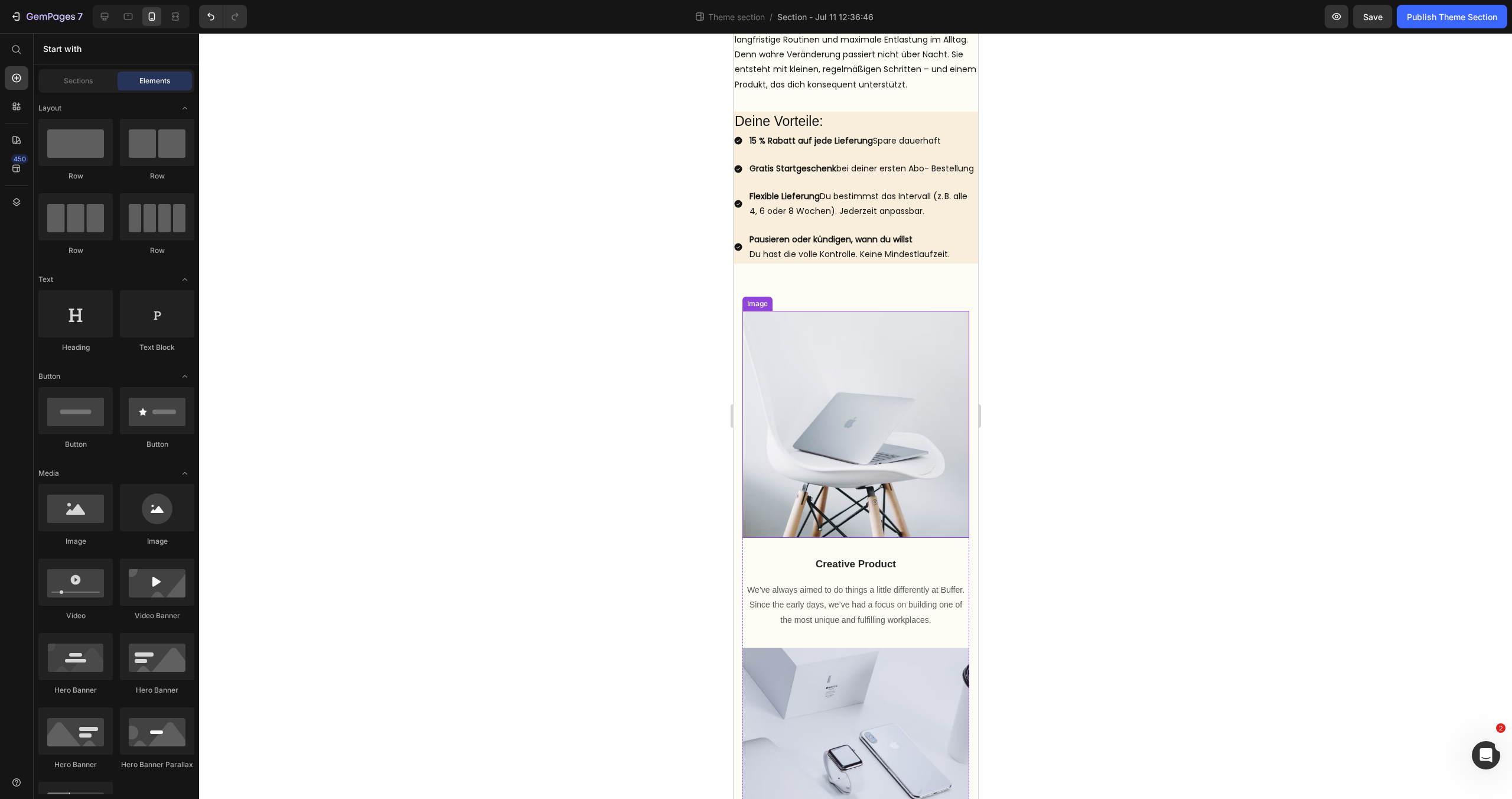 click at bounding box center [855, 424] 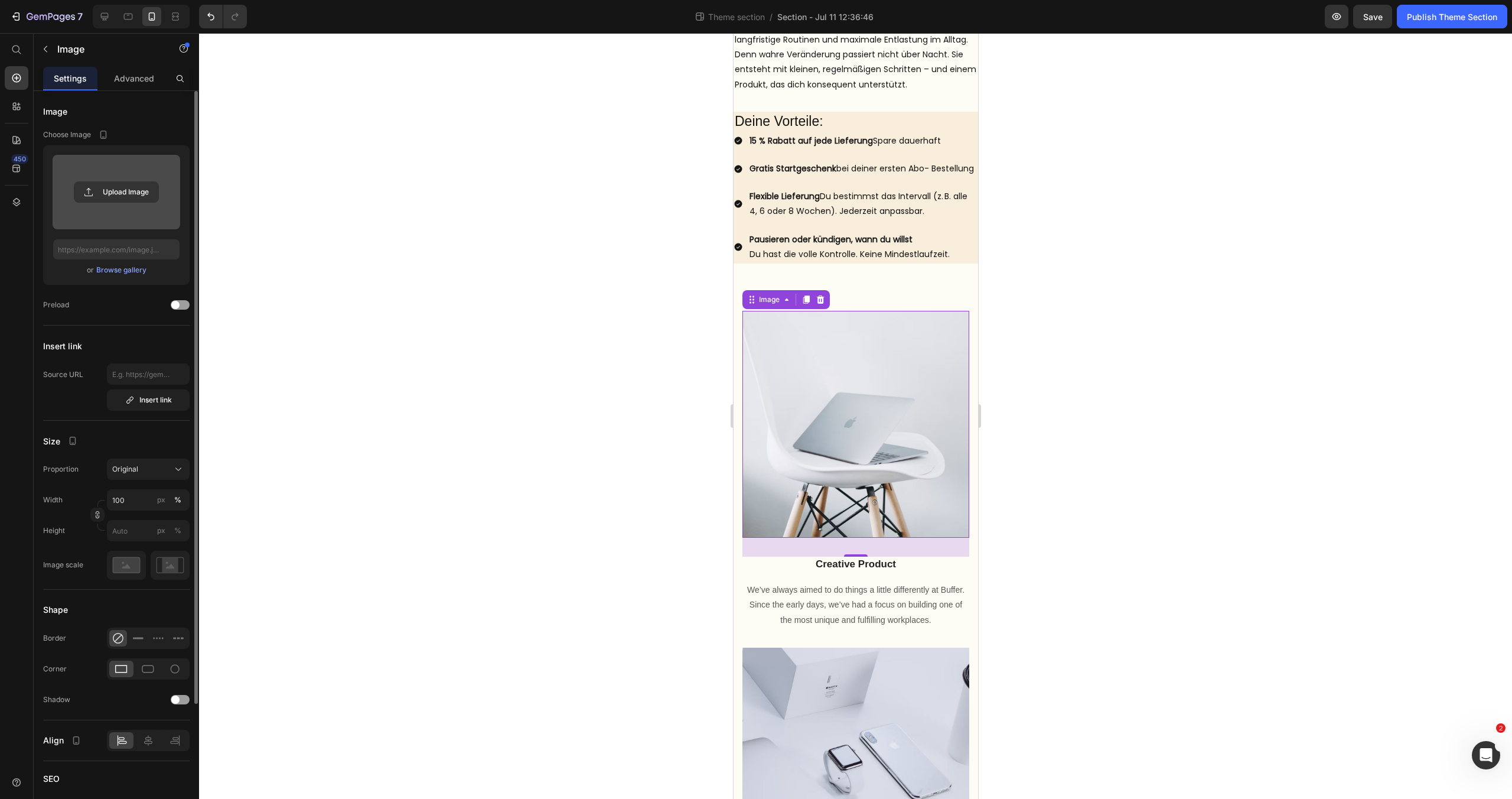 click at bounding box center [116, 192] 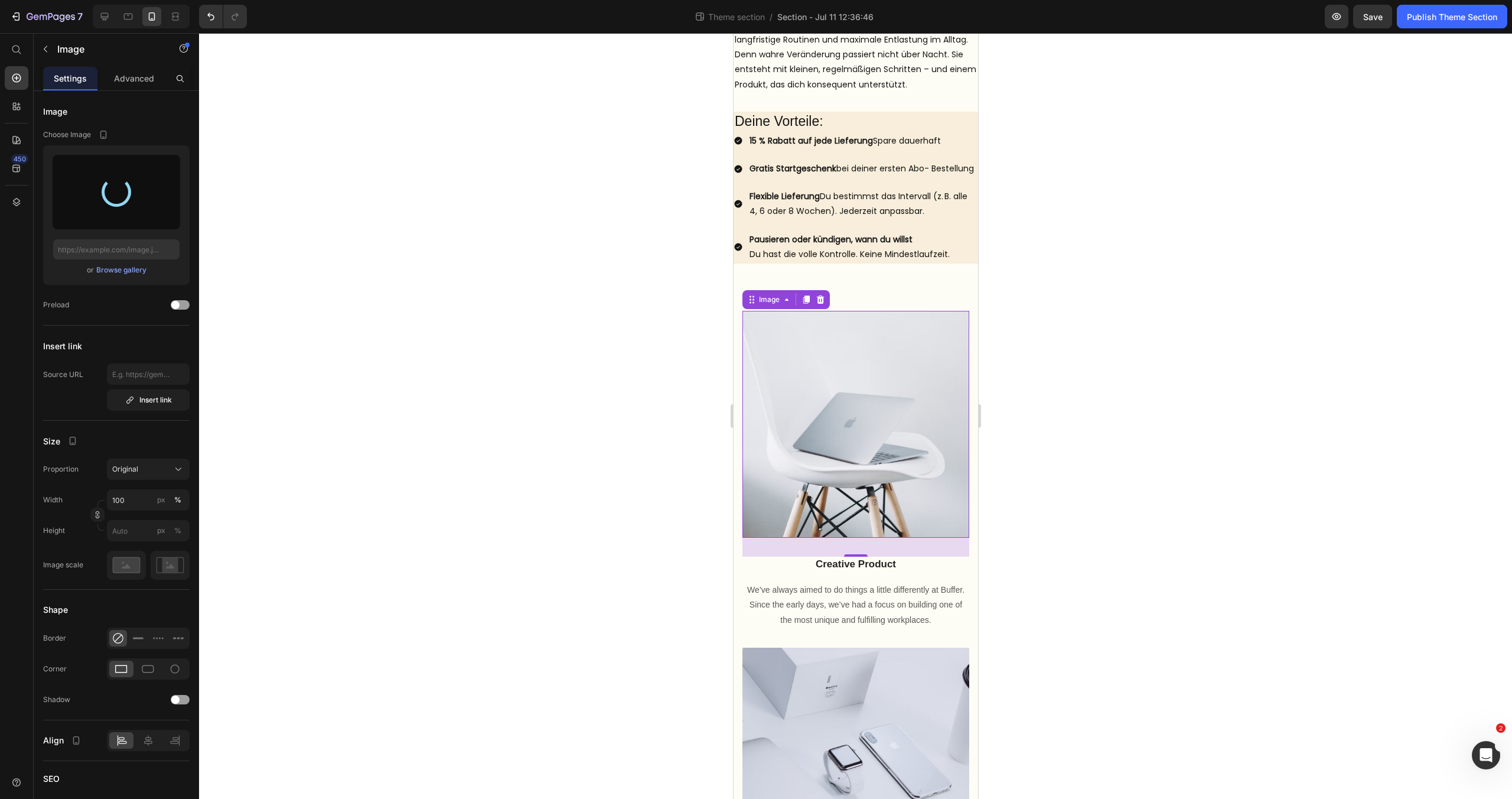 type on "https://cdn.shopify.com/s/files/1/0972/8154/0436/files/gempages_573652983133242436-424d1be6-97b7-45f4-8745-5e6b62a1c495.png" 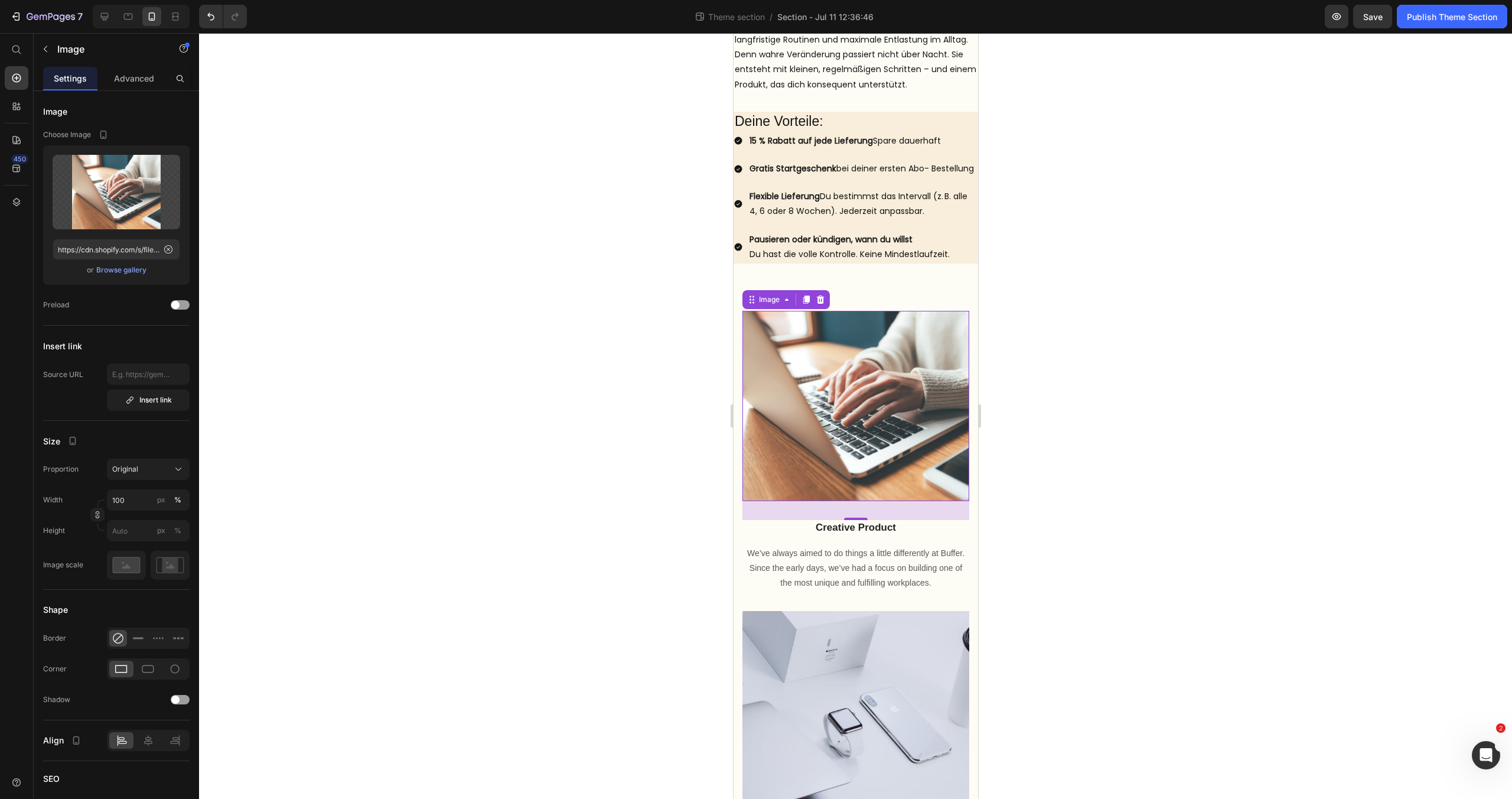 click 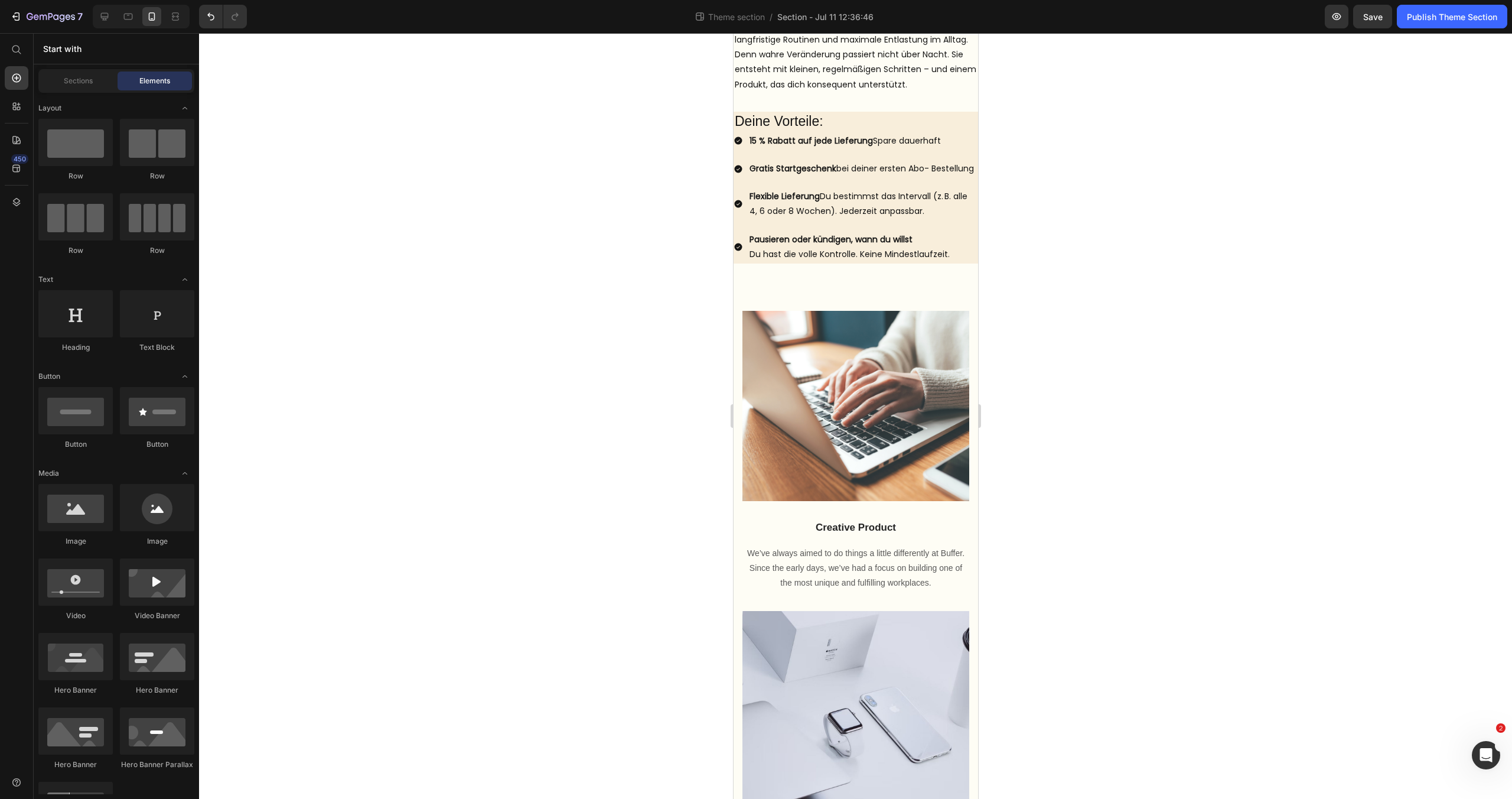 click 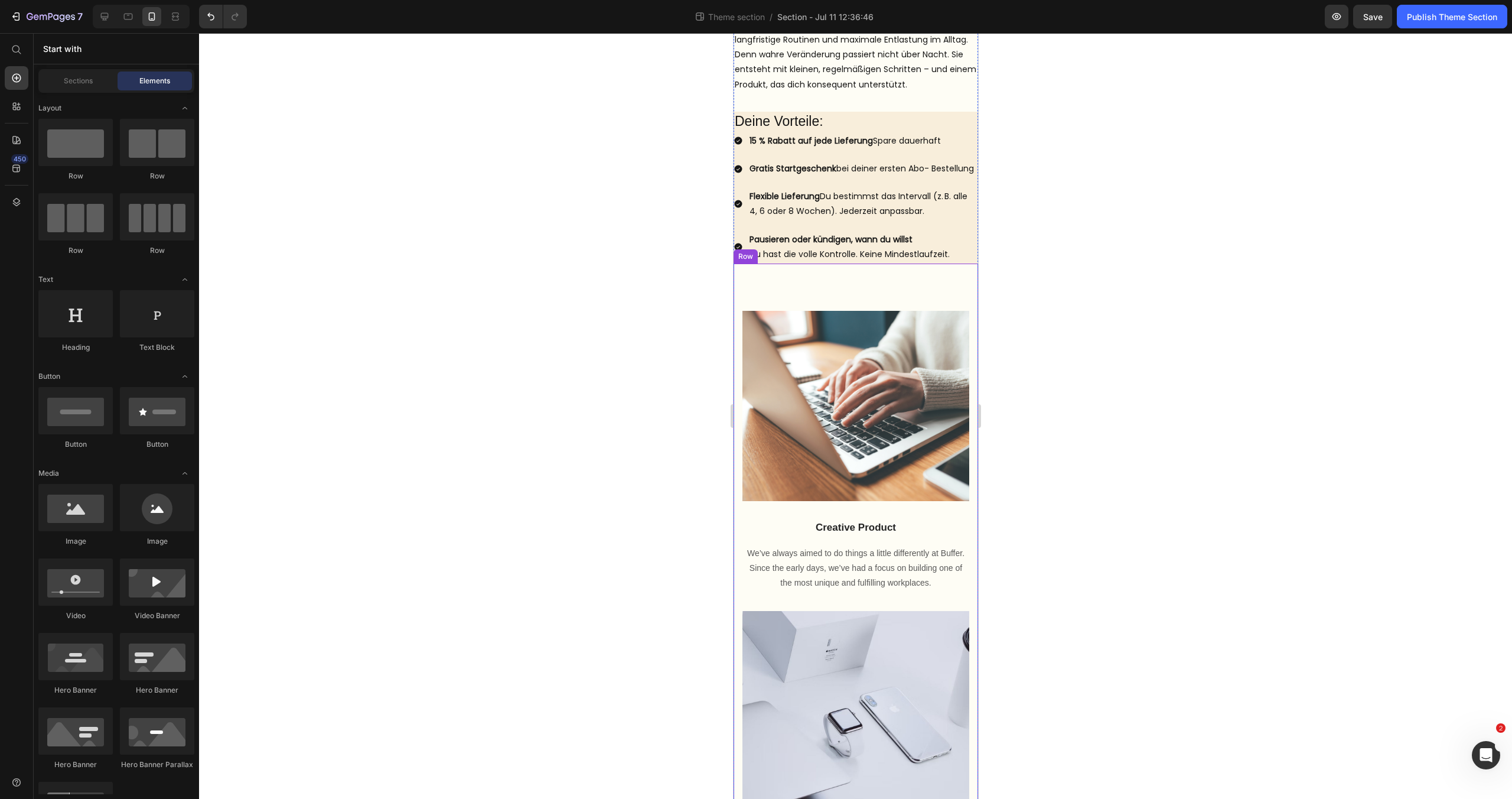 click on "Image Creative Product Text block We’ve always aimed to do things a little differently at Buffer. Since the early days, we’ve had a focus on building one of the most unique and fulfilling workplaces. Text block Image Sustainability Text block We’ve always aimed to do things a little differently at Buffer. Since the early days, we’ve had a focus on building one of the most unique and fulfilling workplaces. Text block Image Press & Media Text block We’ve always aimed to do things a little differently at Buffer. Since the early days, we’ve had a focus on building one of the most unique and fulfilling workplaces. Text block Row Row" at bounding box center [855, 788] 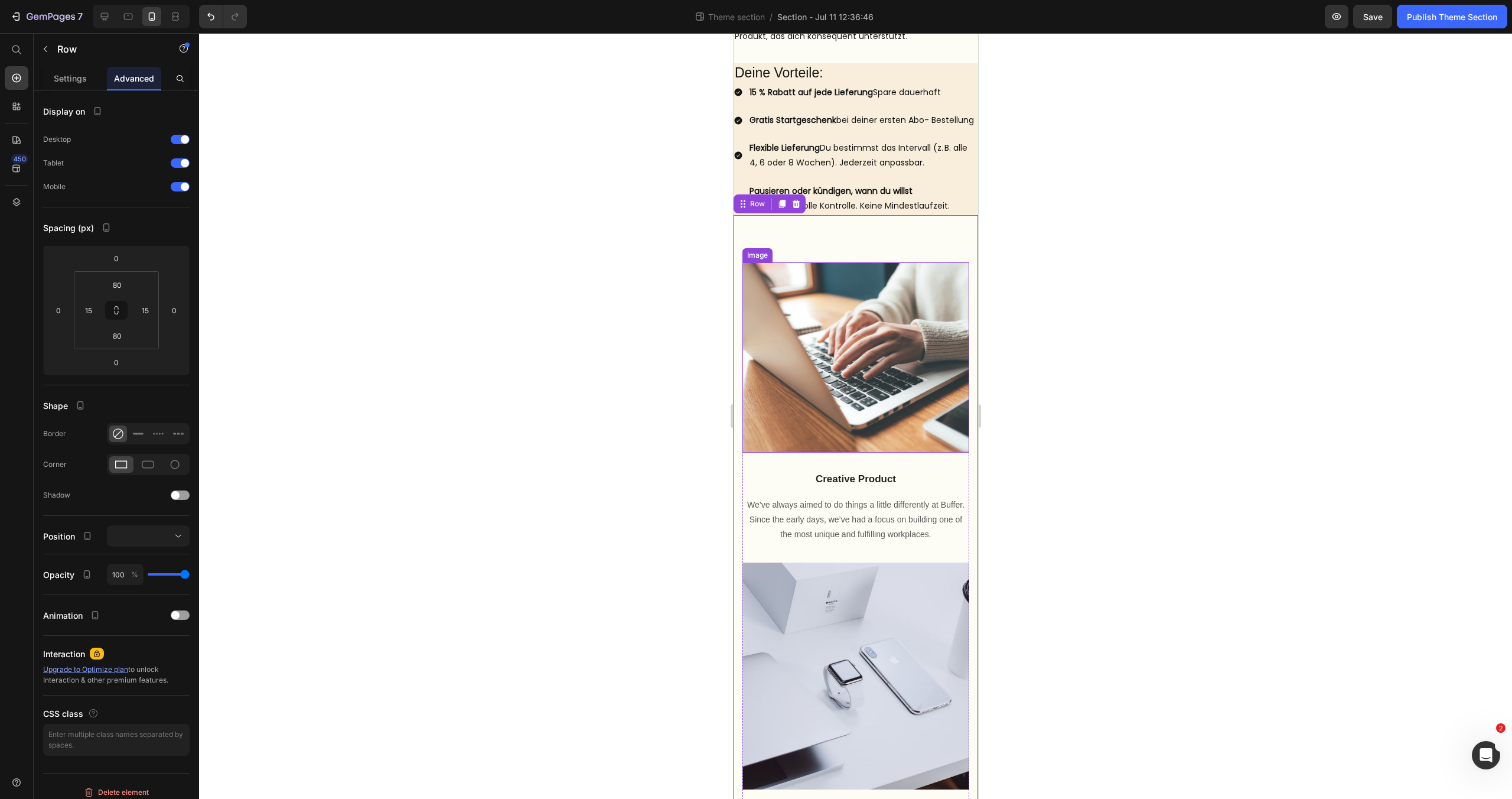 scroll, scrollTop: 440, scrollLeft: 0, axis: vertical 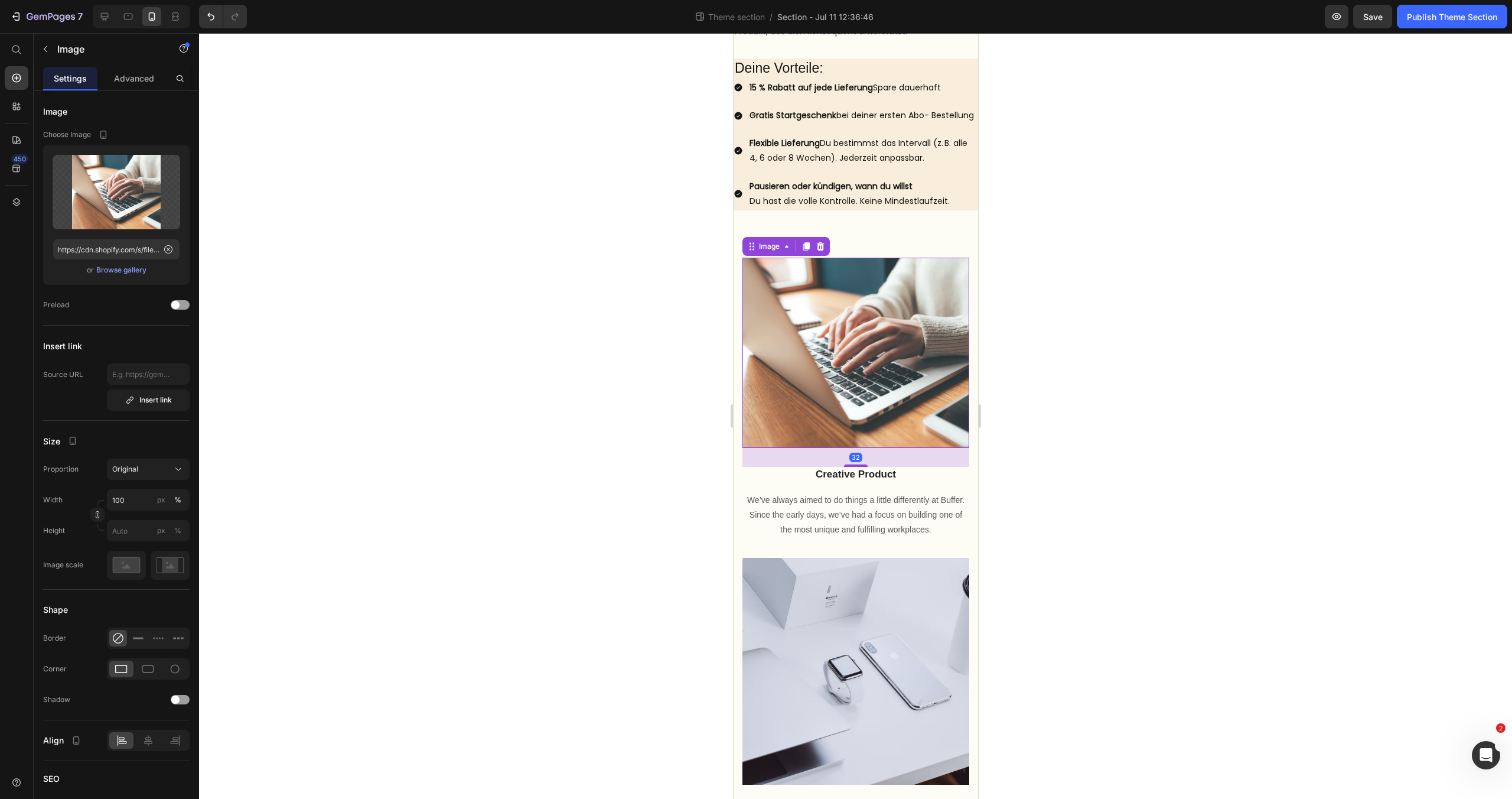 drag, startPoint x: 907, startPoint y: 353, endPoint x: 900, endPoint y: 352, distance: 7.071068 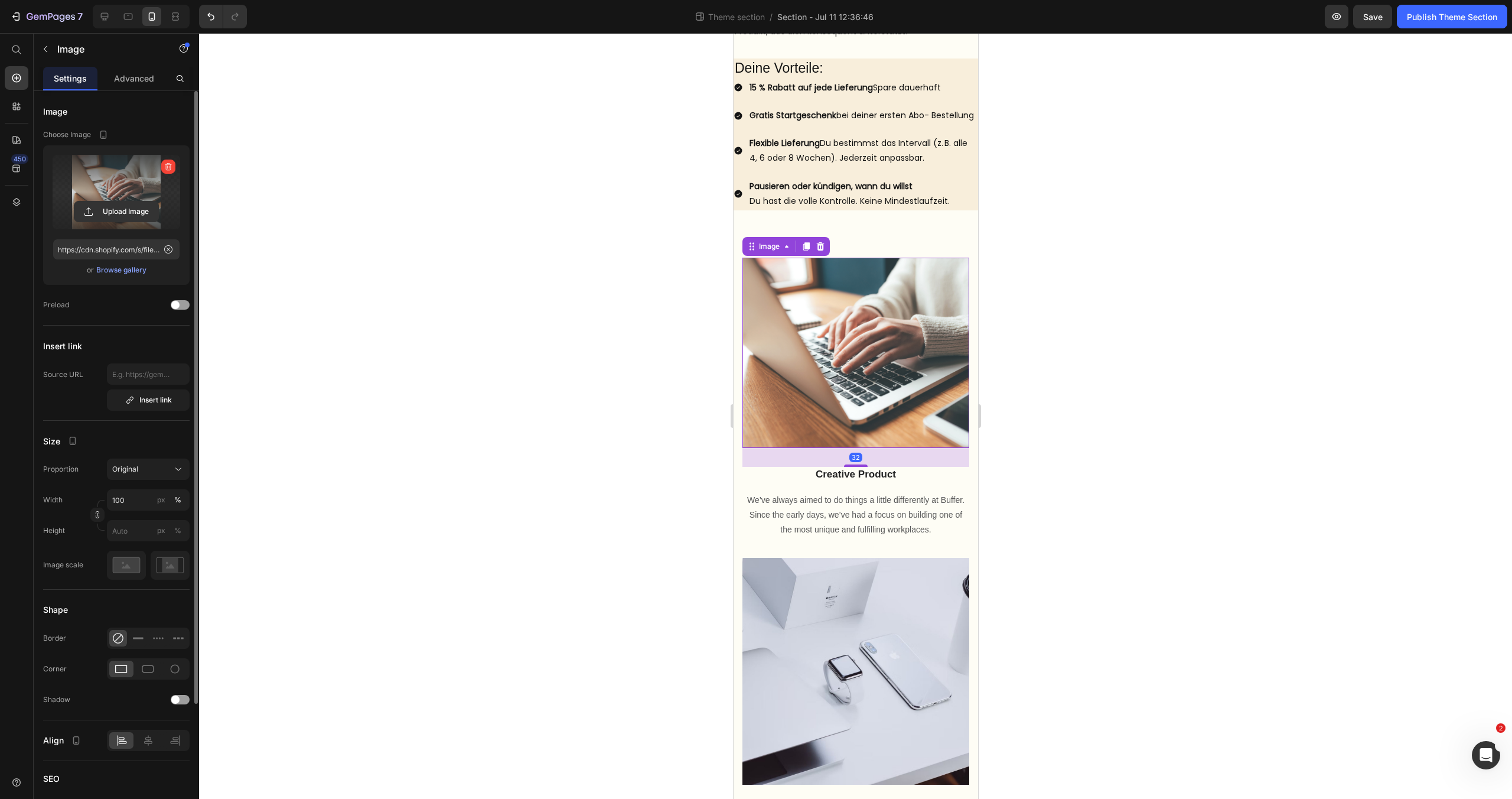 drag, startPoint x: 107, startPoint y: 194, endPoint x: 128, endPoint y: 185, distance: 22.847319 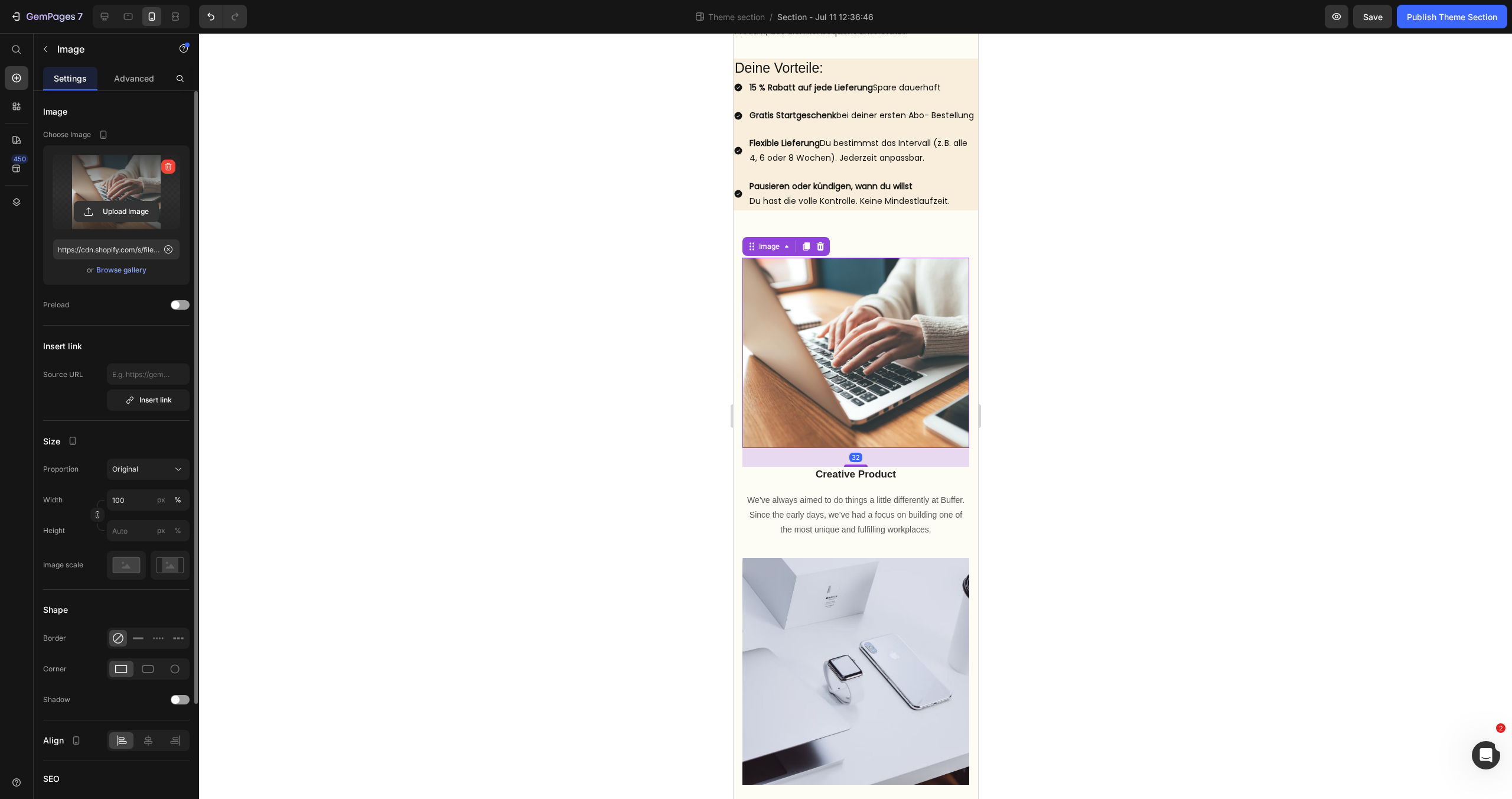 click 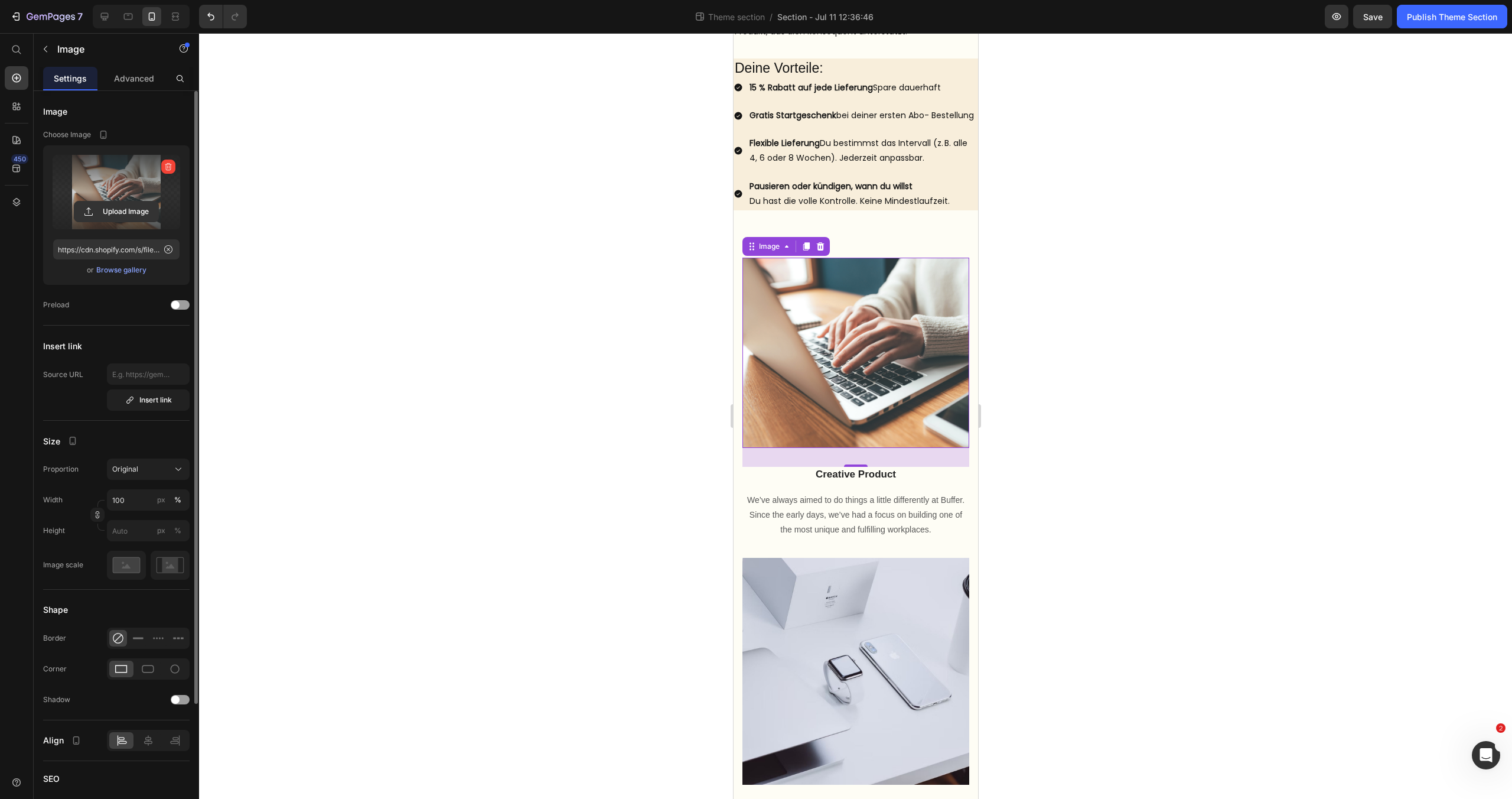 click at bounding box center [116, 192] 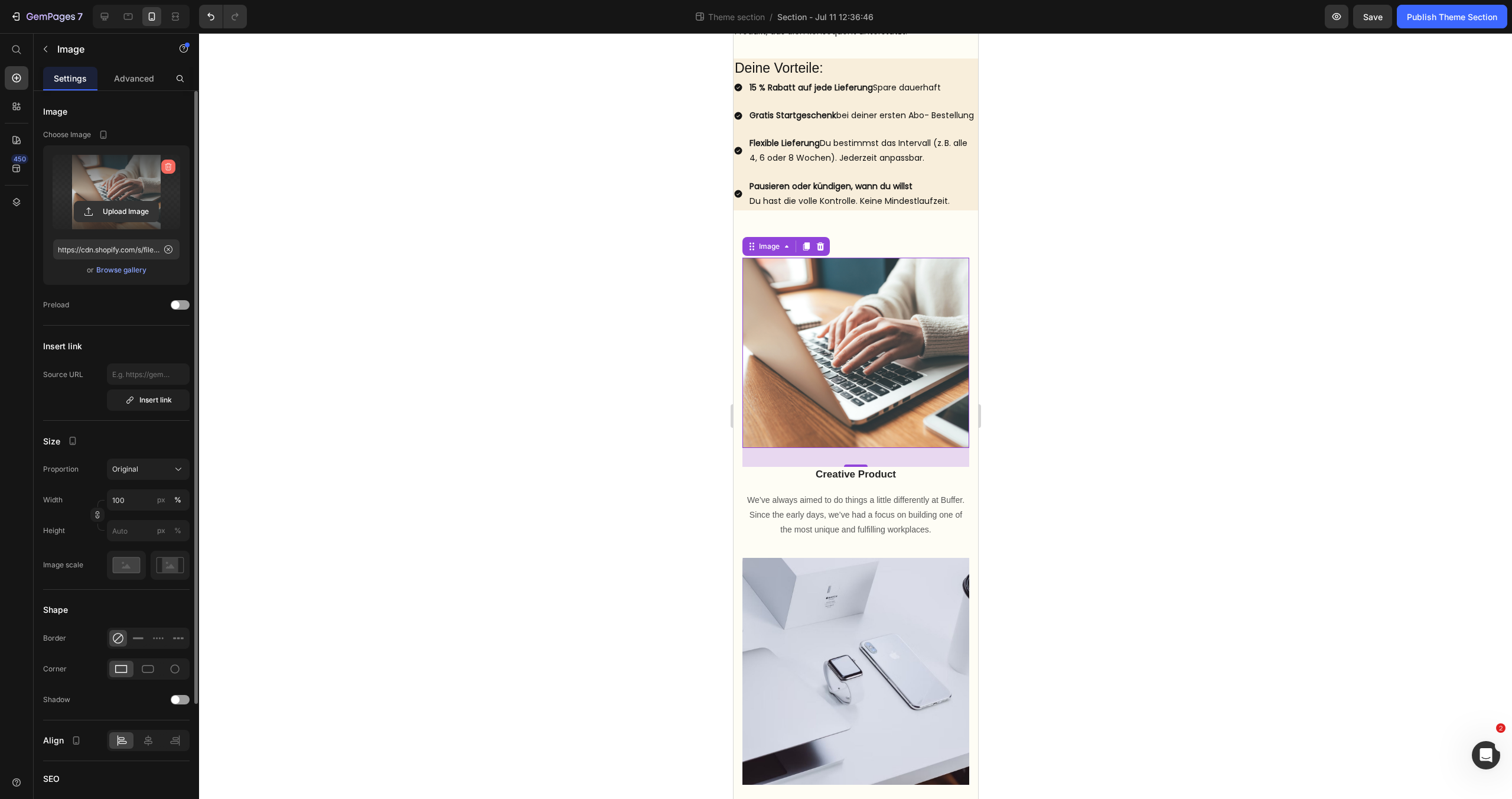 click 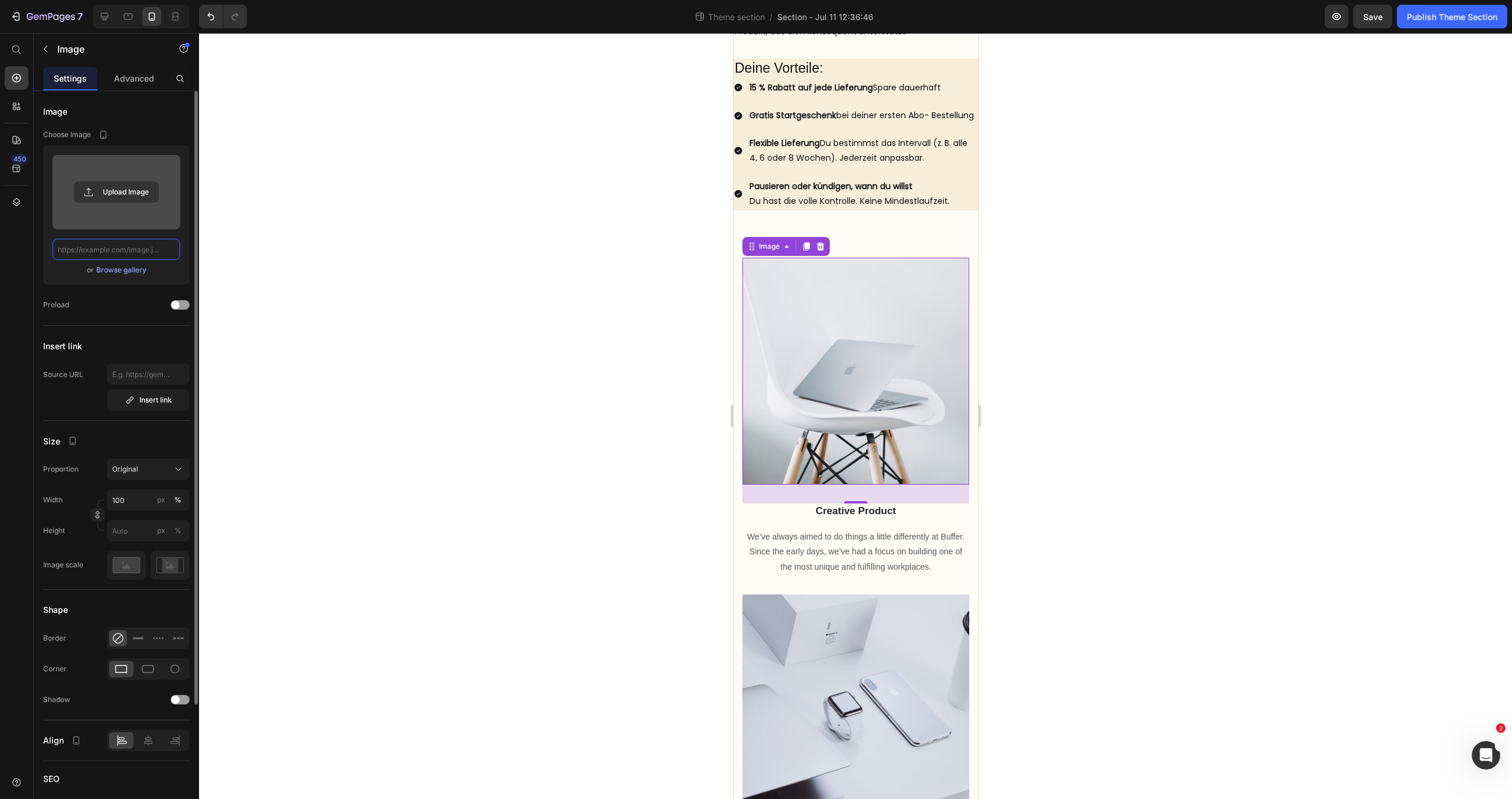 scroll, scrollTop: 0, scrollLeft: 0, axis: both 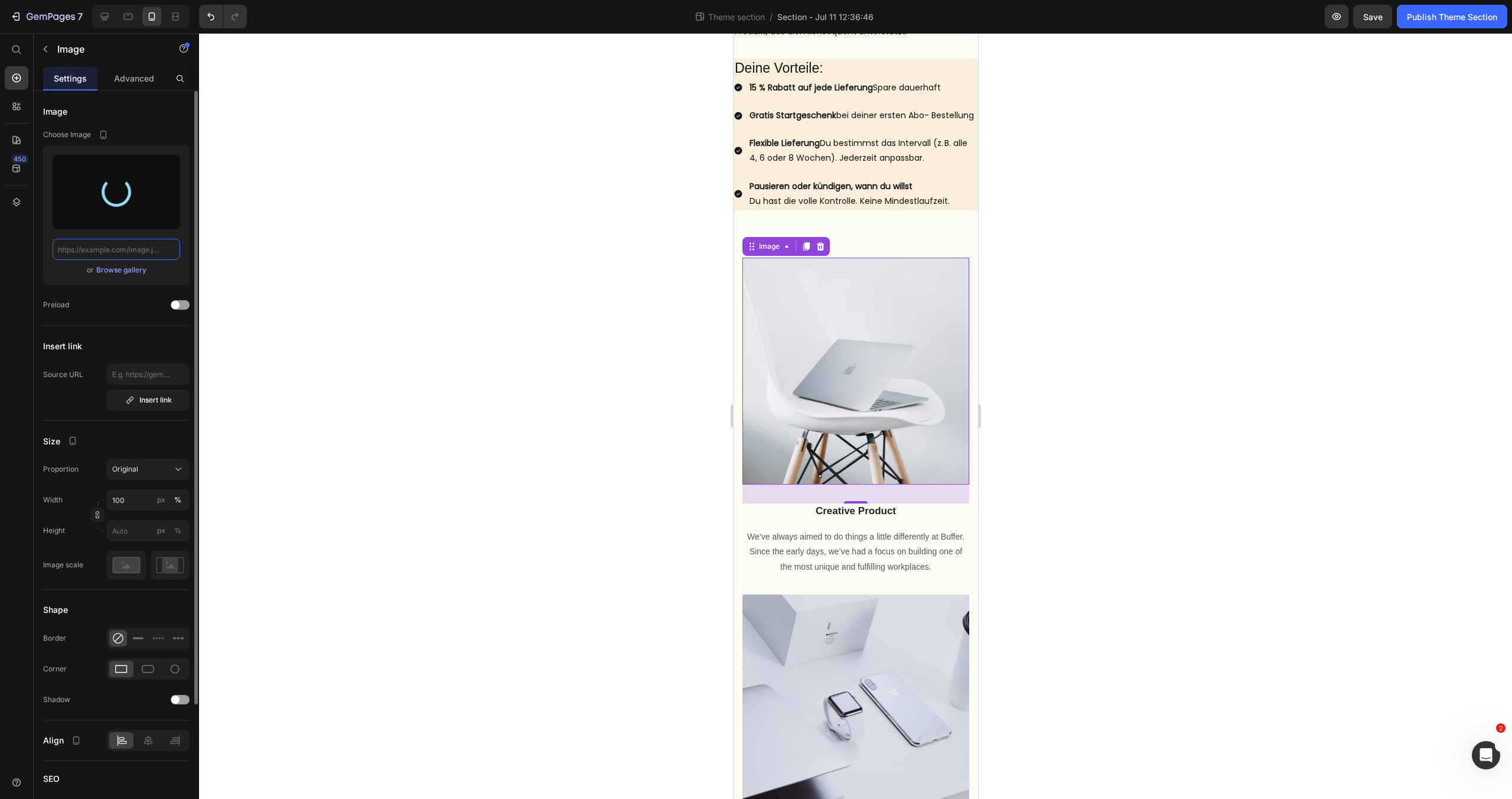 type on "https://cdn.shopify.com/s/files/1/0972/8154/0436/files/gempages_573652983133242436-4cb9e5dd-1685-454c-a675-26e0272b57e2.png" 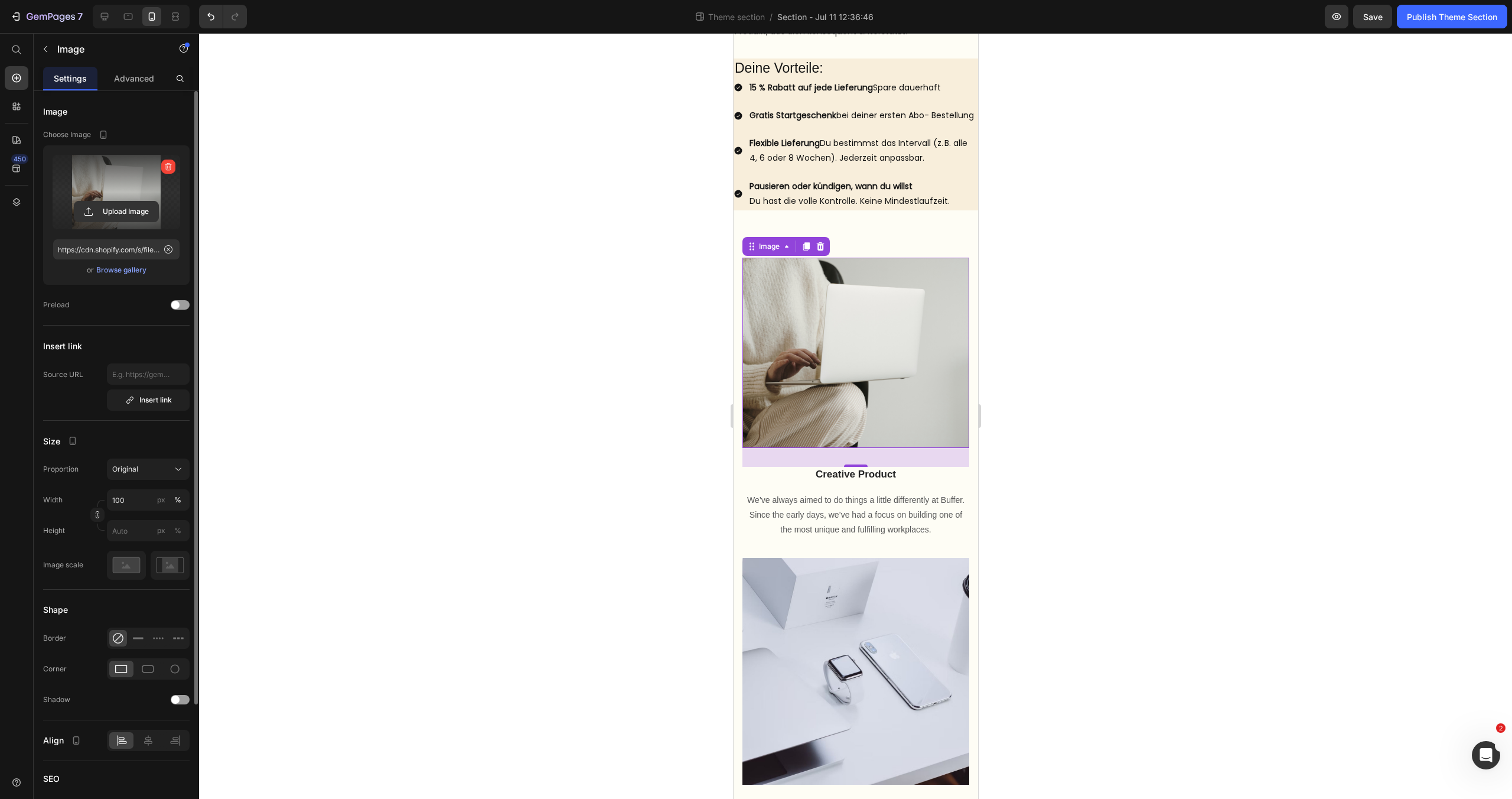 click 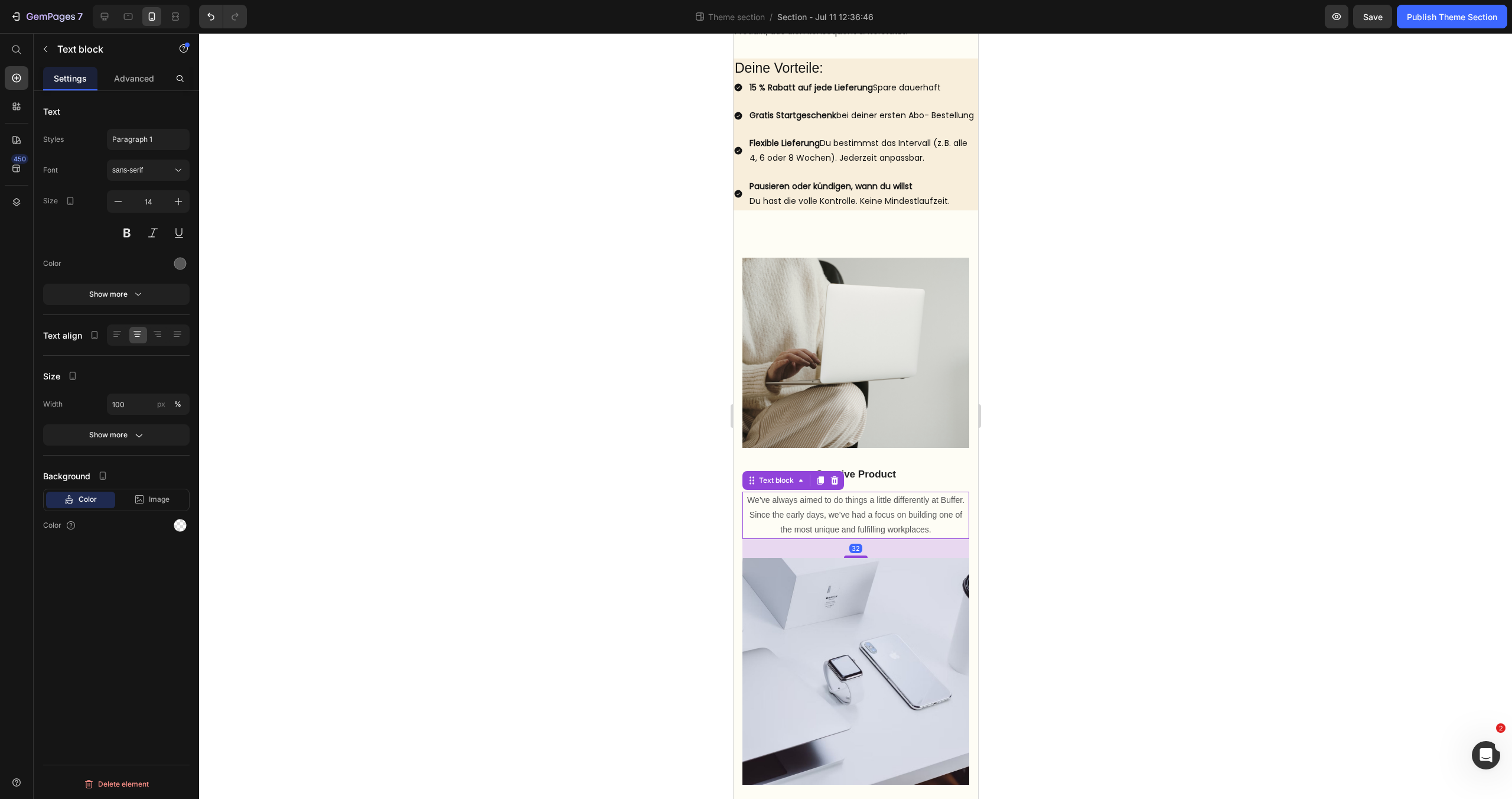 click on "We’ve always aimed to do things a little differently at Buffer. Since the early days, we’ve had a focus on building one of the most unique and fulfilling workplaces." at bounding box center (855, 515) 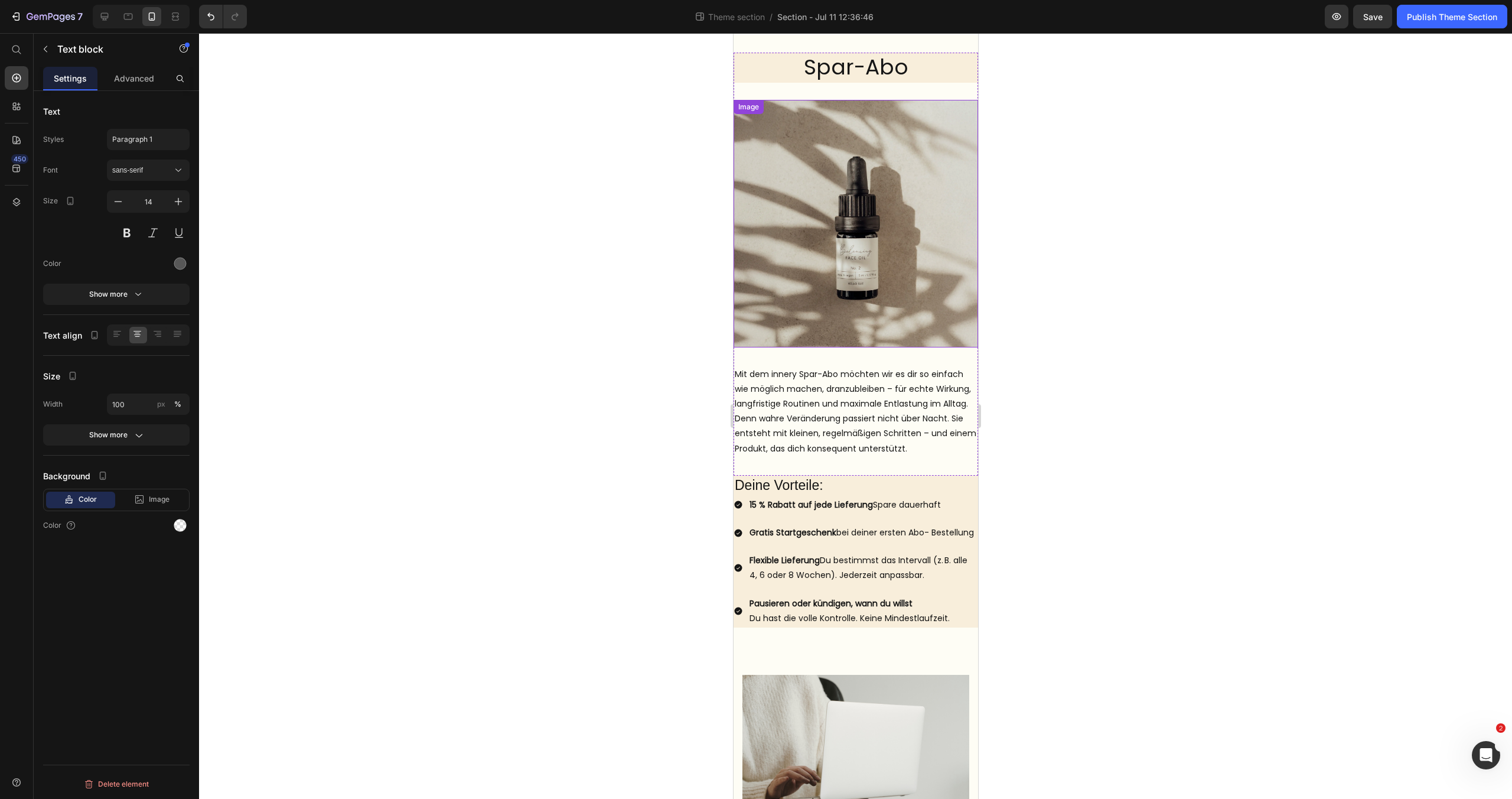 scroll, scrollTop: 0, scrollLeft: 0, axis: both 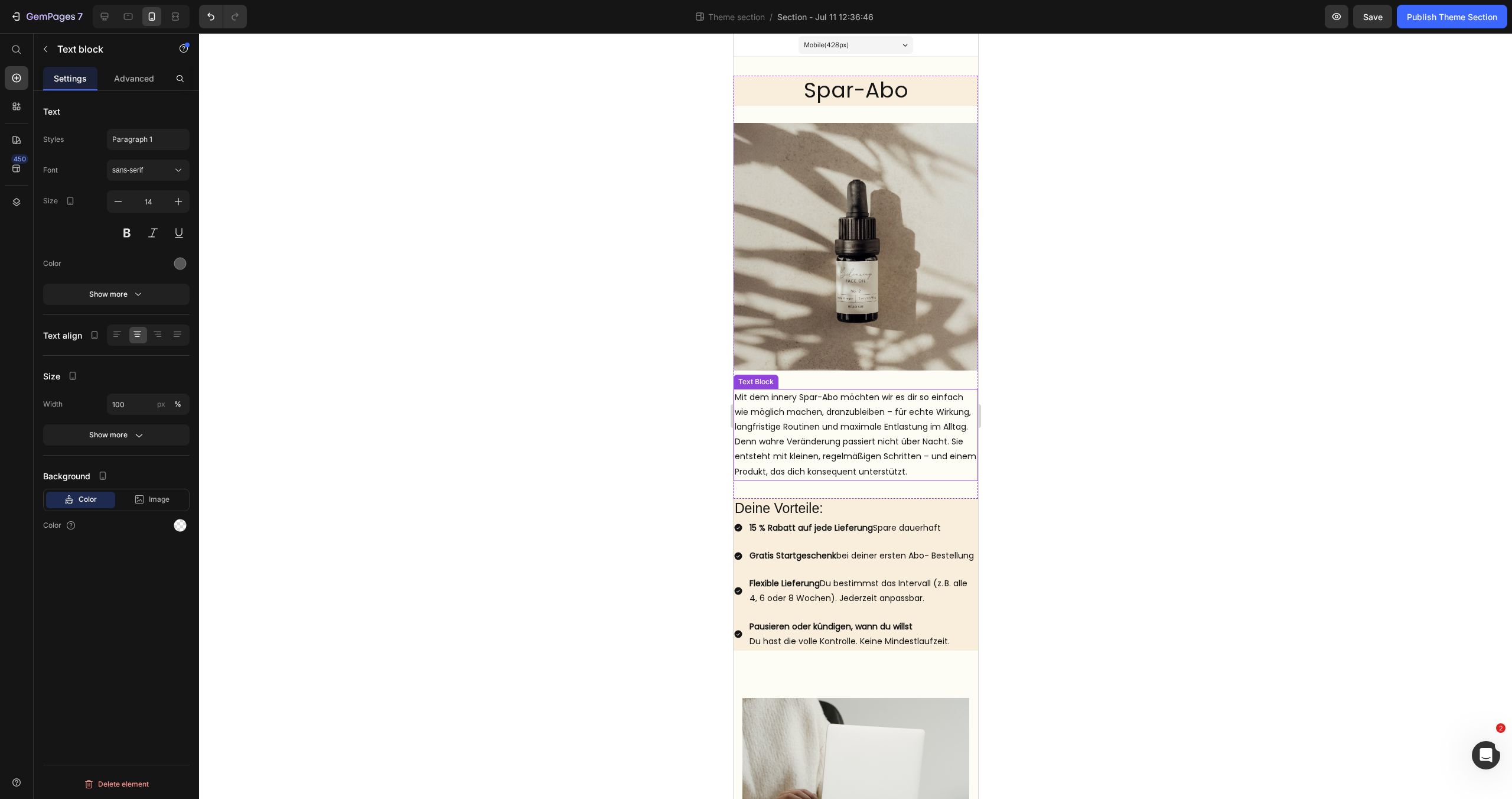 click on "Denn wahre Veränderung passiert nicht über Nacht. Sie entsteht mit kleinen, regelmäßigen Schritten – und einem Produkt, das dich konsequent unterstützt." at bounding box center (855, 457) 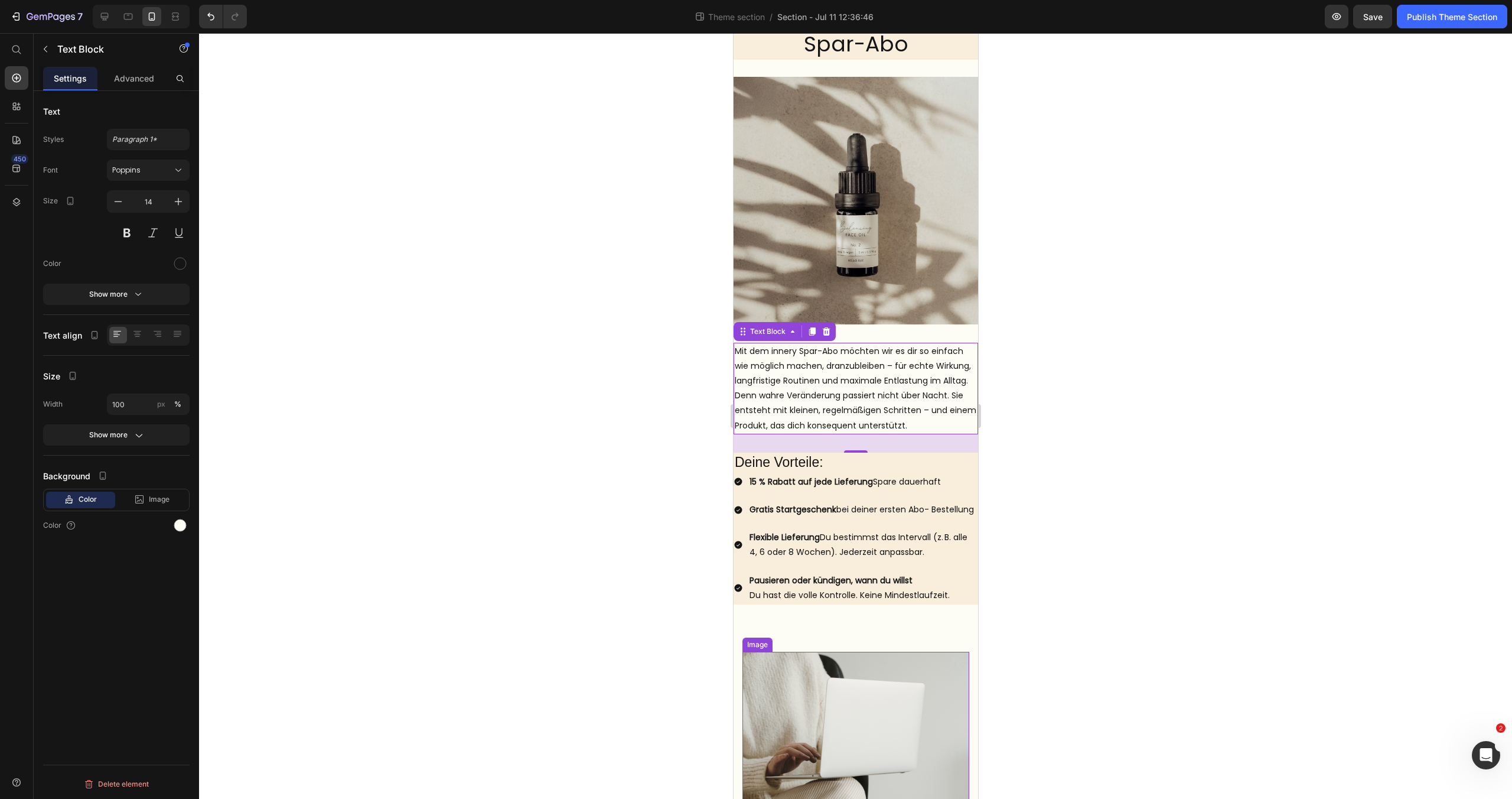 scroll, scrollTop: 40, scrollLeft: 0, axis: vertical 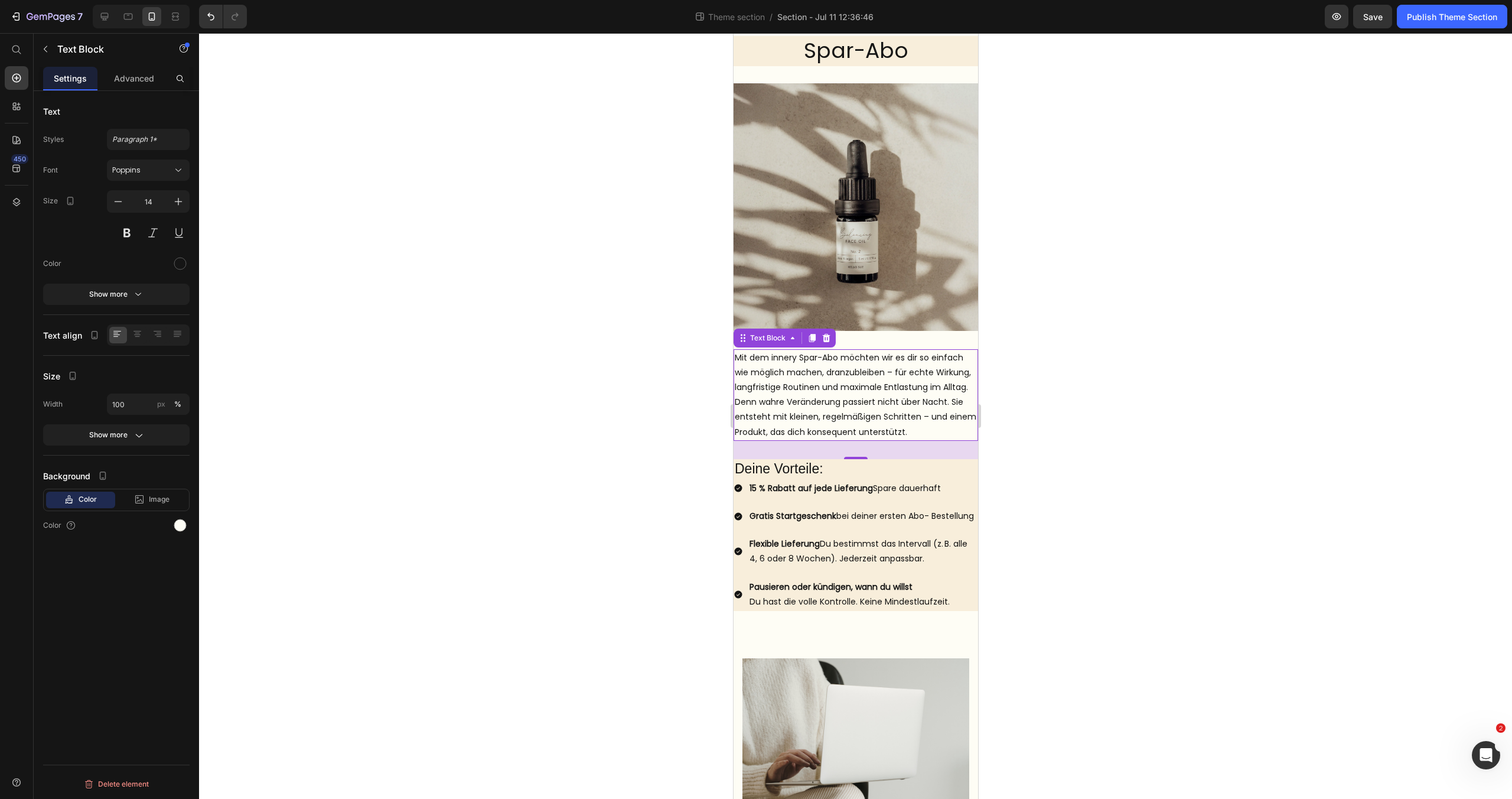 click 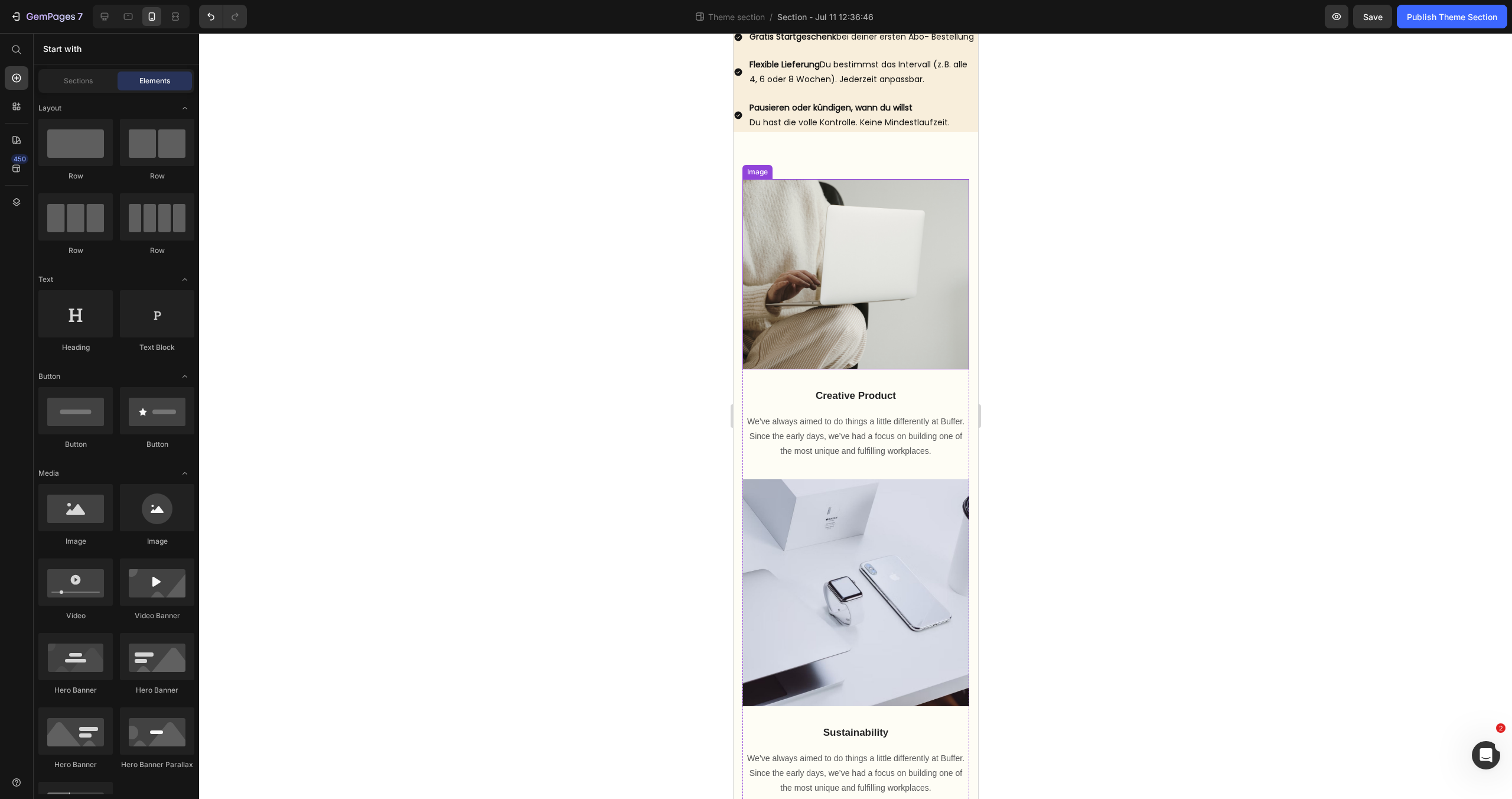scroll, scrollTop: 636, scrollLeft: 0, axis: vertical 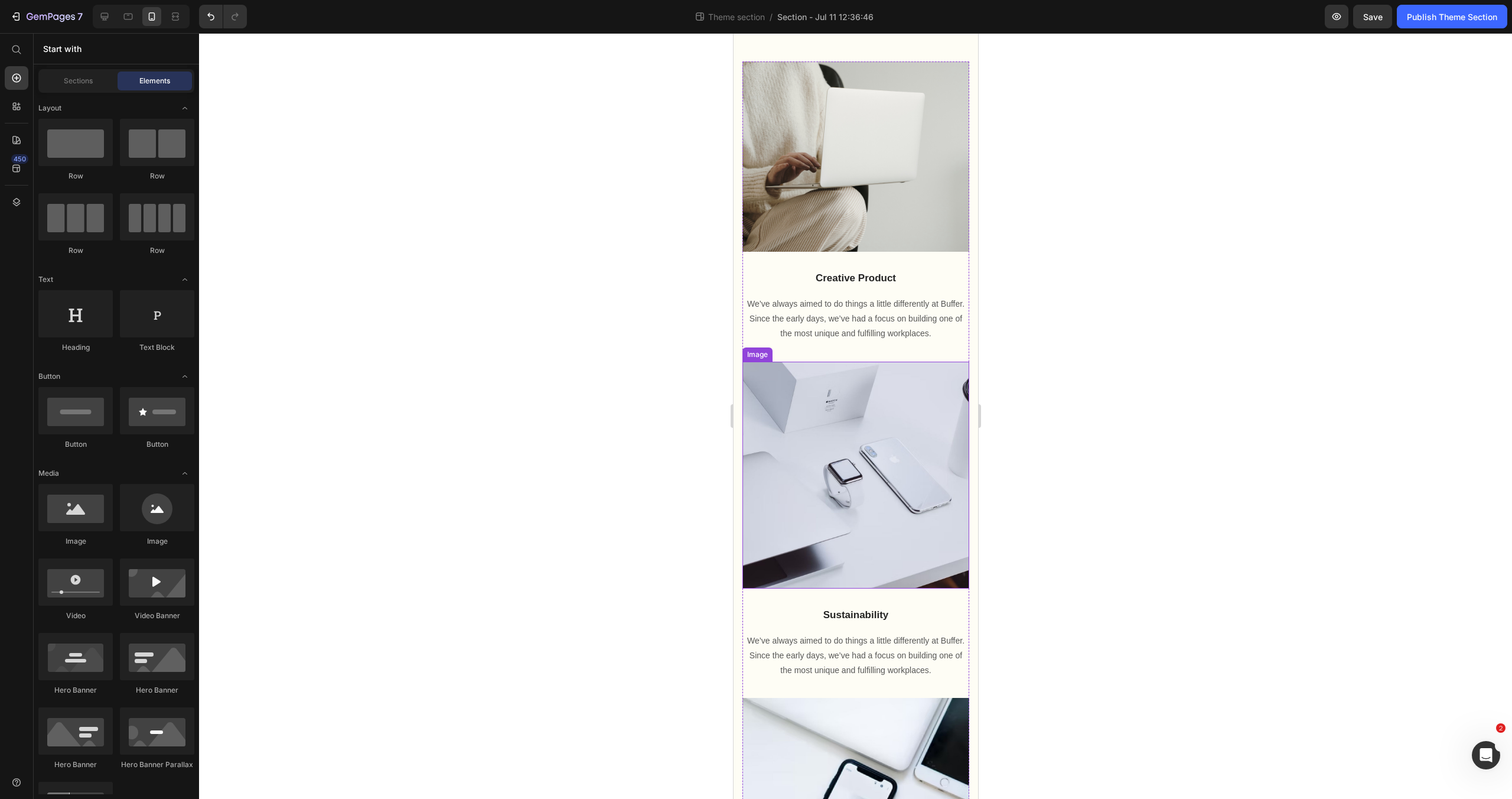 click at bounding box center [855, 475] 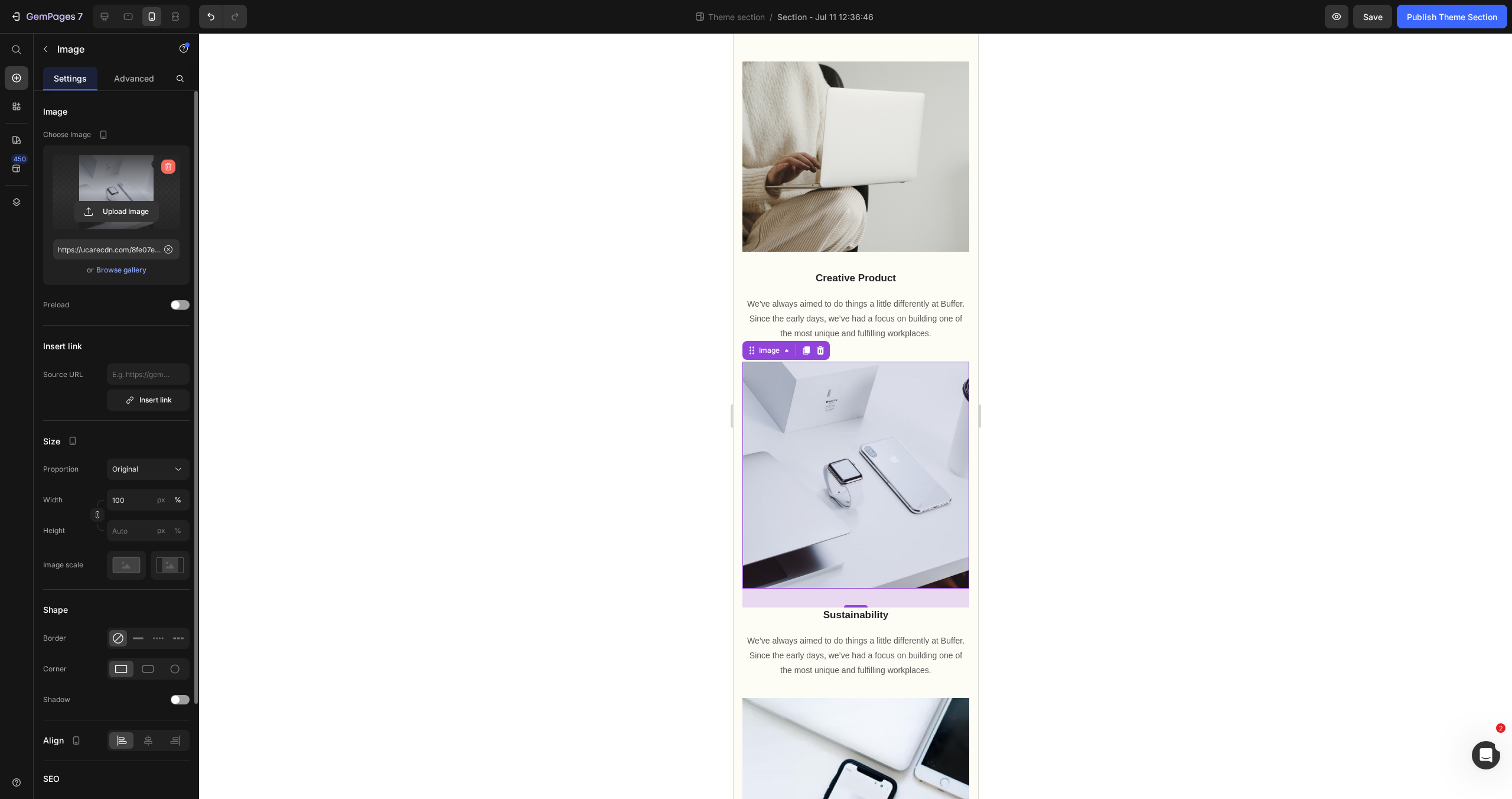 click at bounding box center [168, 167] 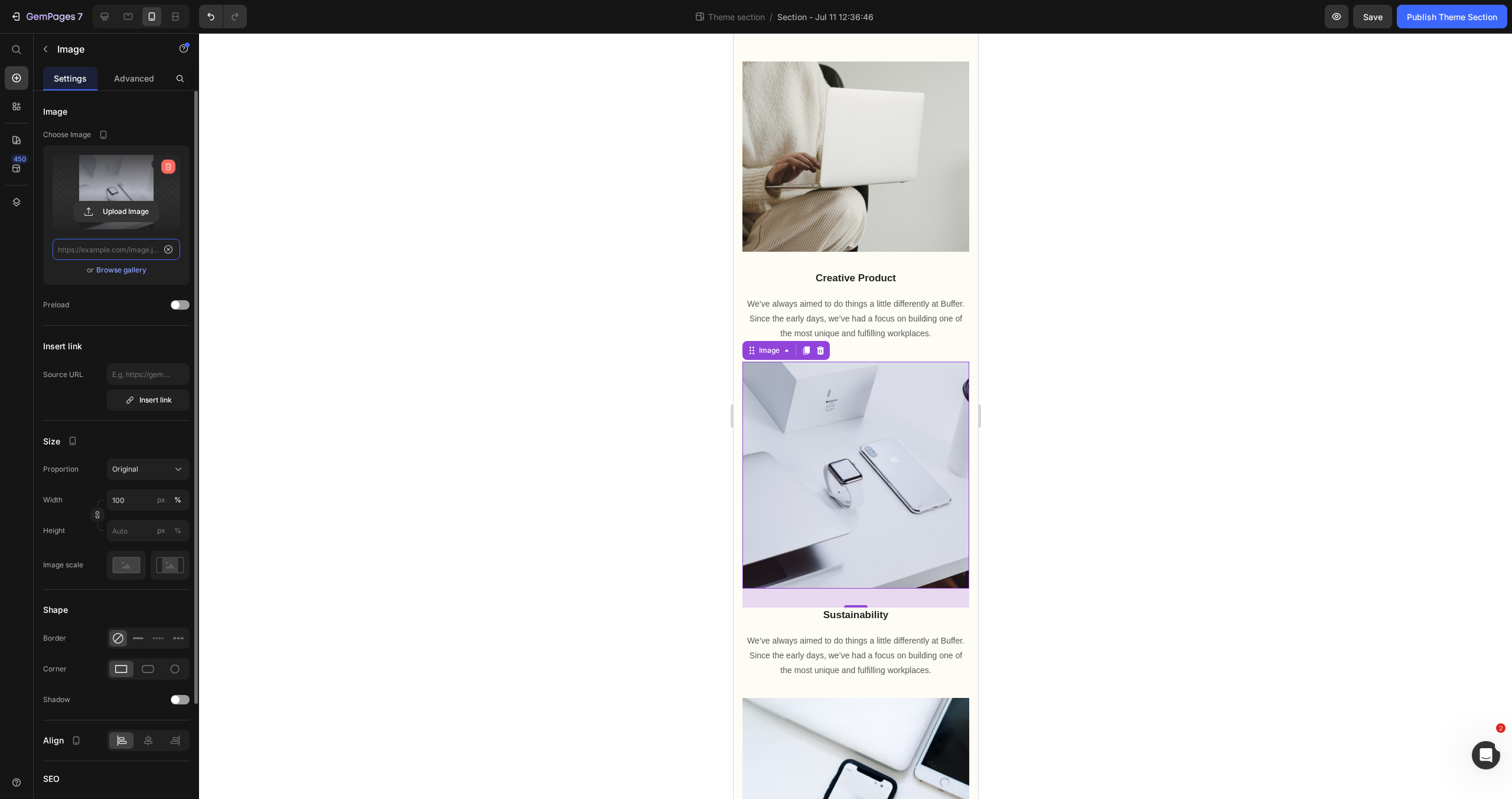 scroll, scrollTop: 0, scrollLeft: 0, axis: both 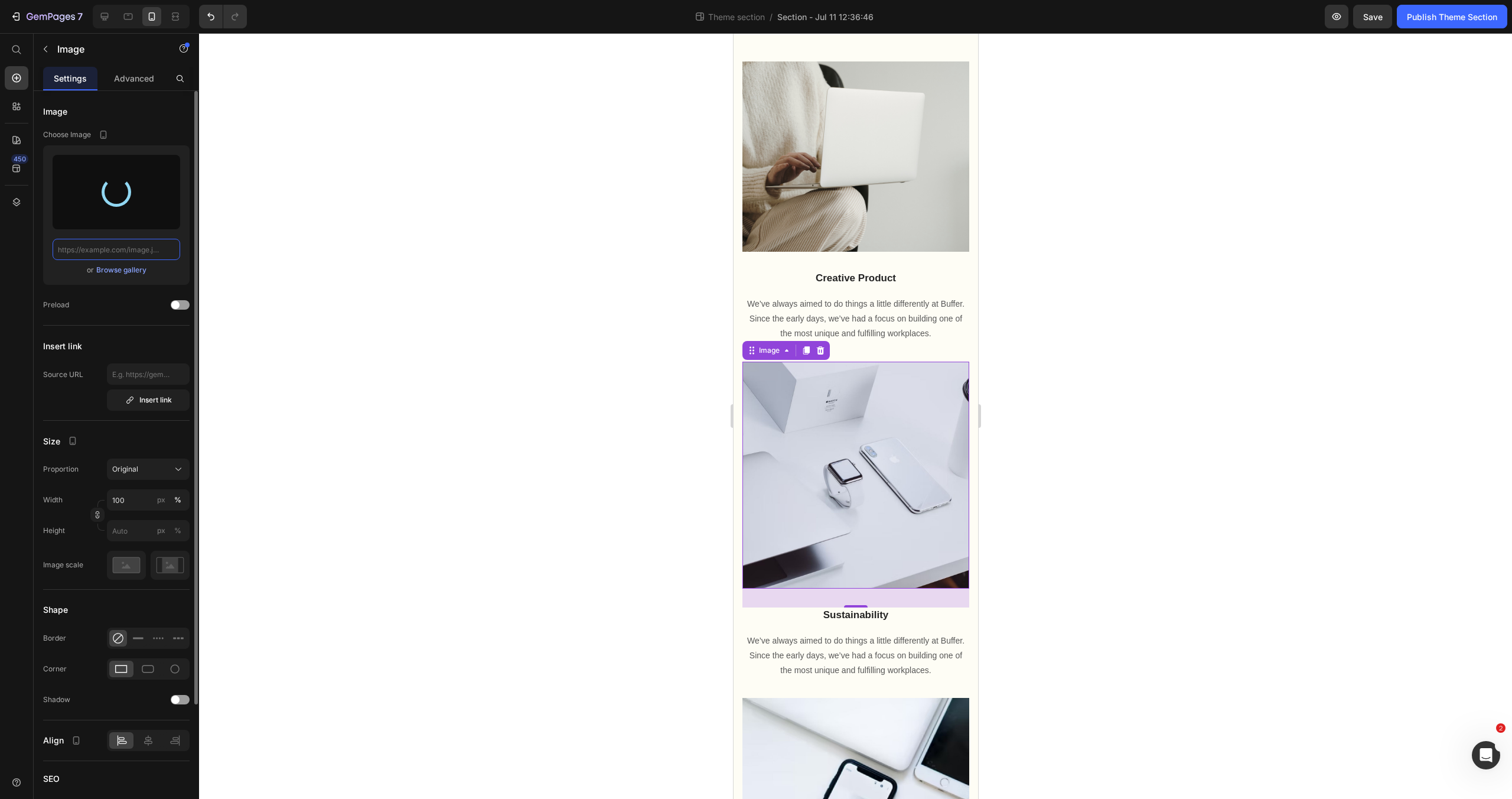 type on "https://cdn.shopify.com/s/files/1/0972/8154/0436/files/gempages_573652983133242436-1f652551-55d4-430b-a222-d11f43ae4c91.png" 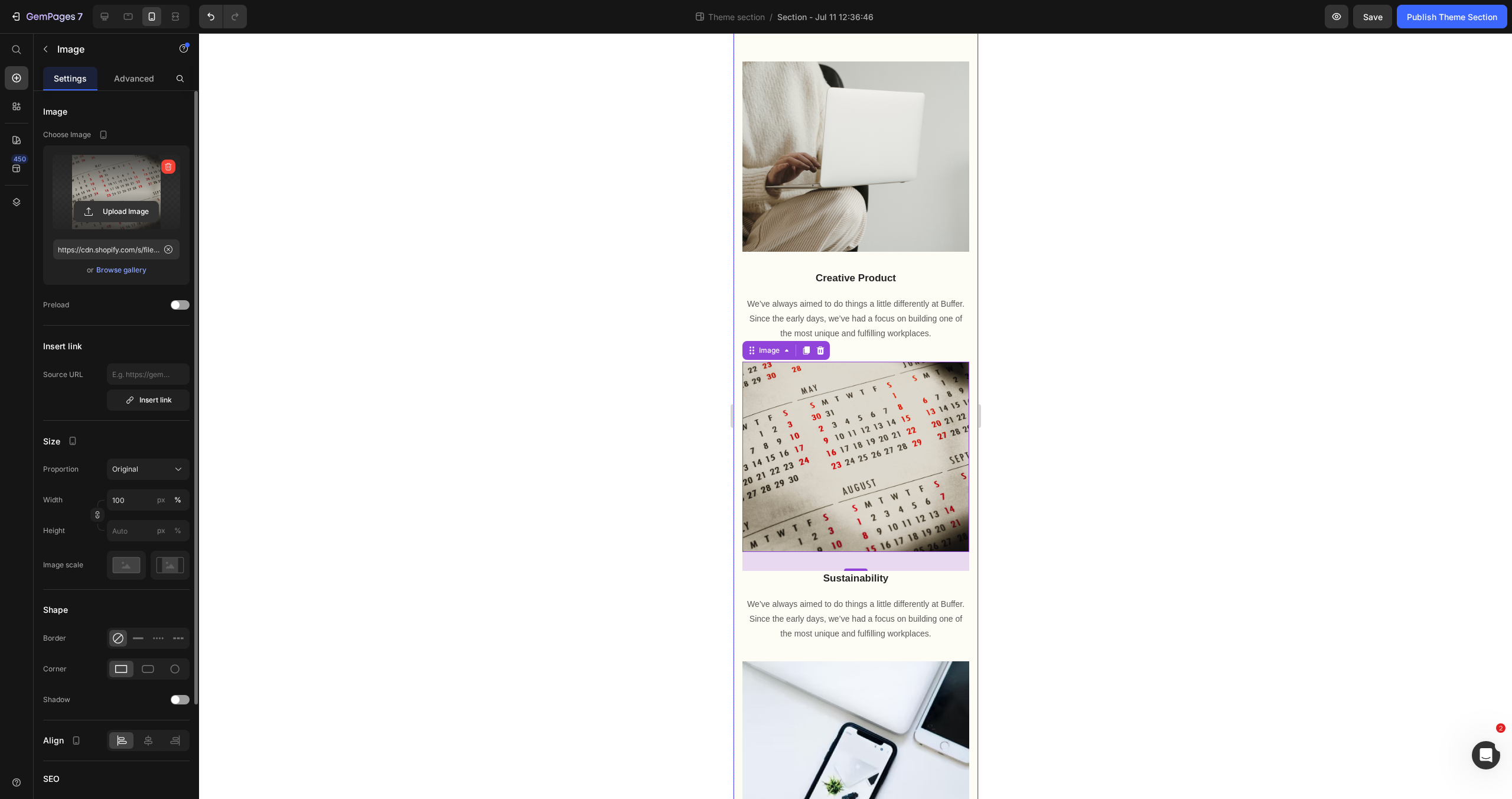 click 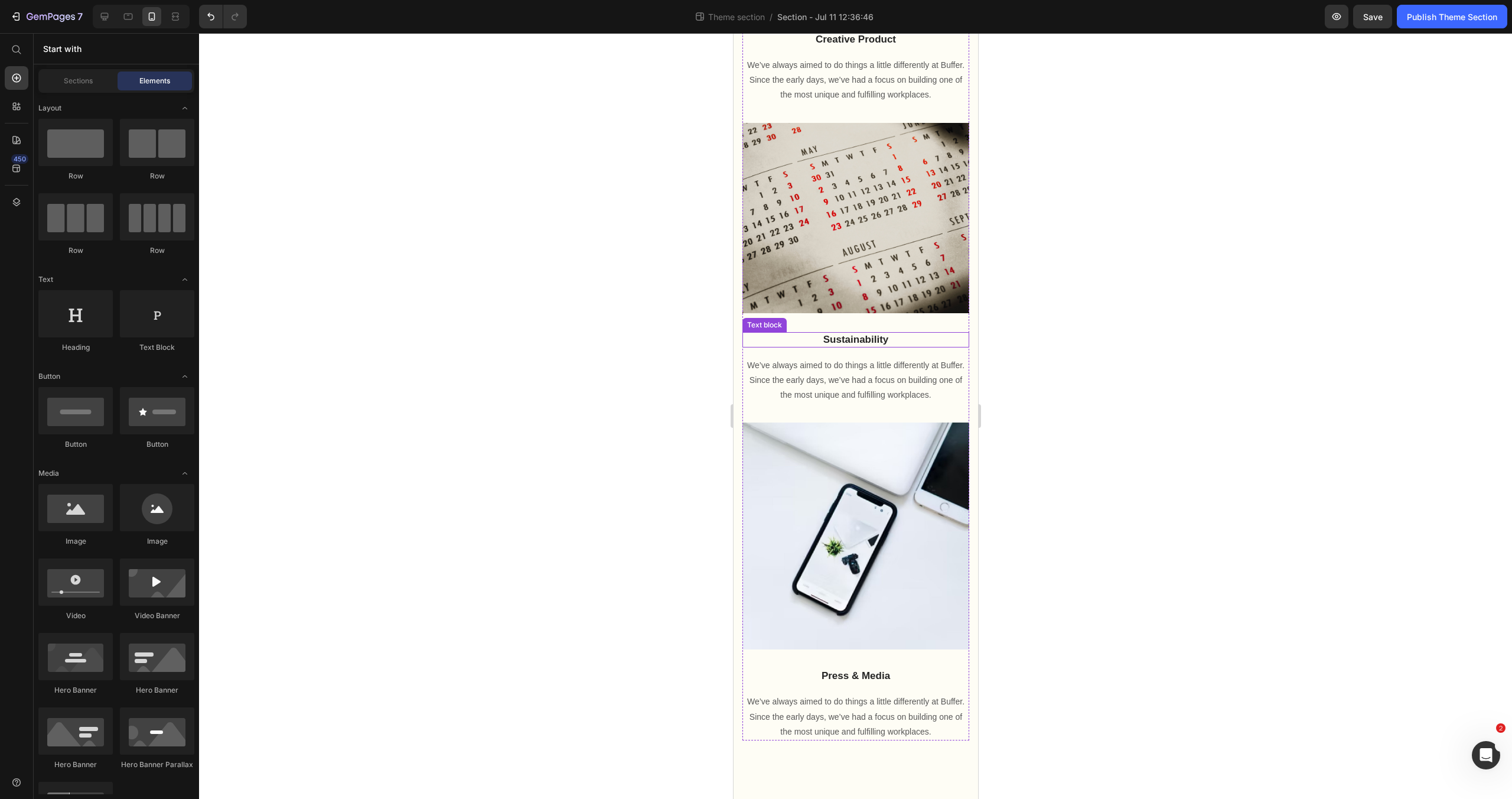 scroll, scrollTop: 883, scrollLeft: 0, axis: vertical 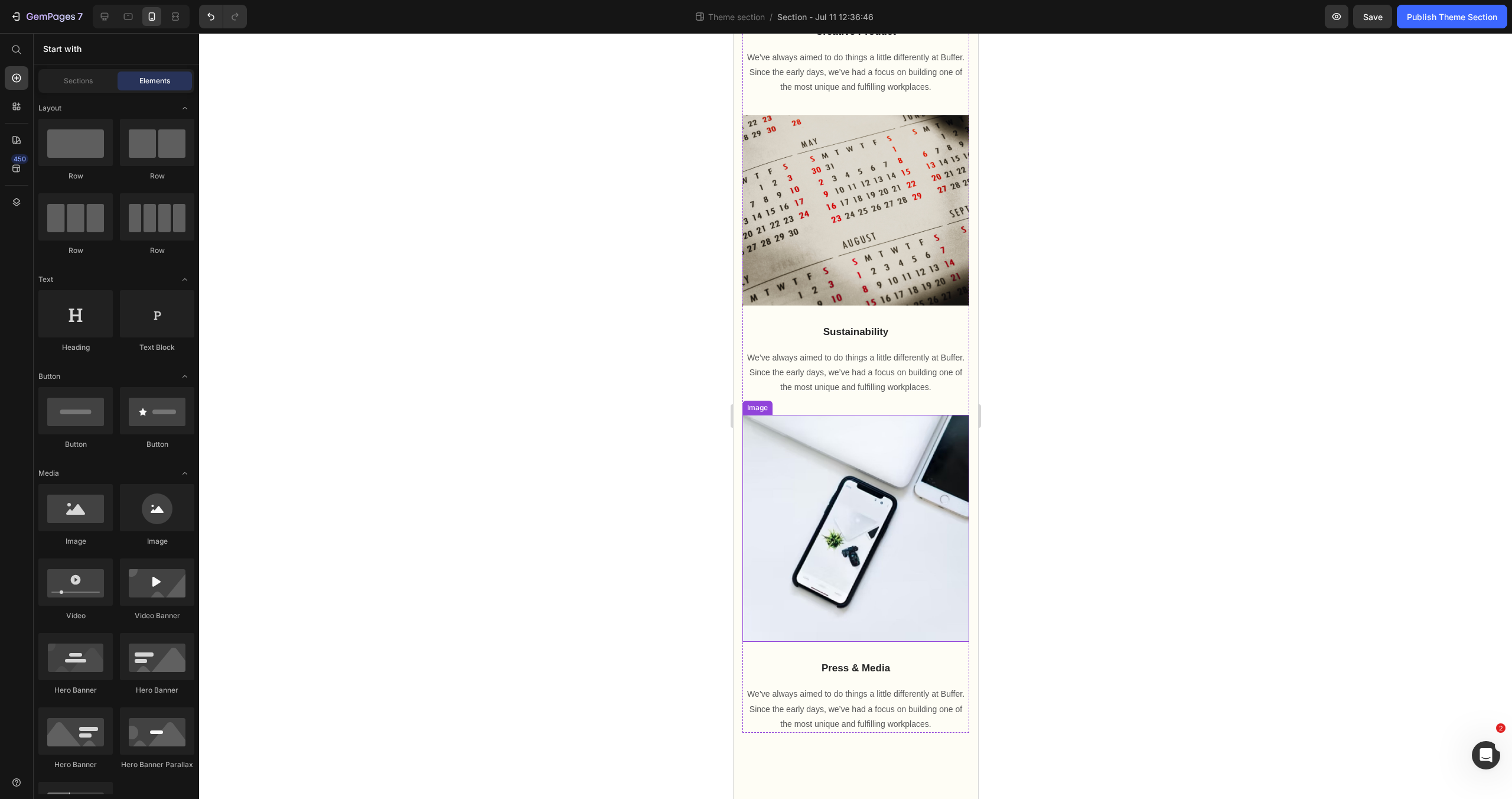drag, startPoint x: 848, startPoint y: 467, endPoint x: 847, endPoint y: 450, distance: 17.029386 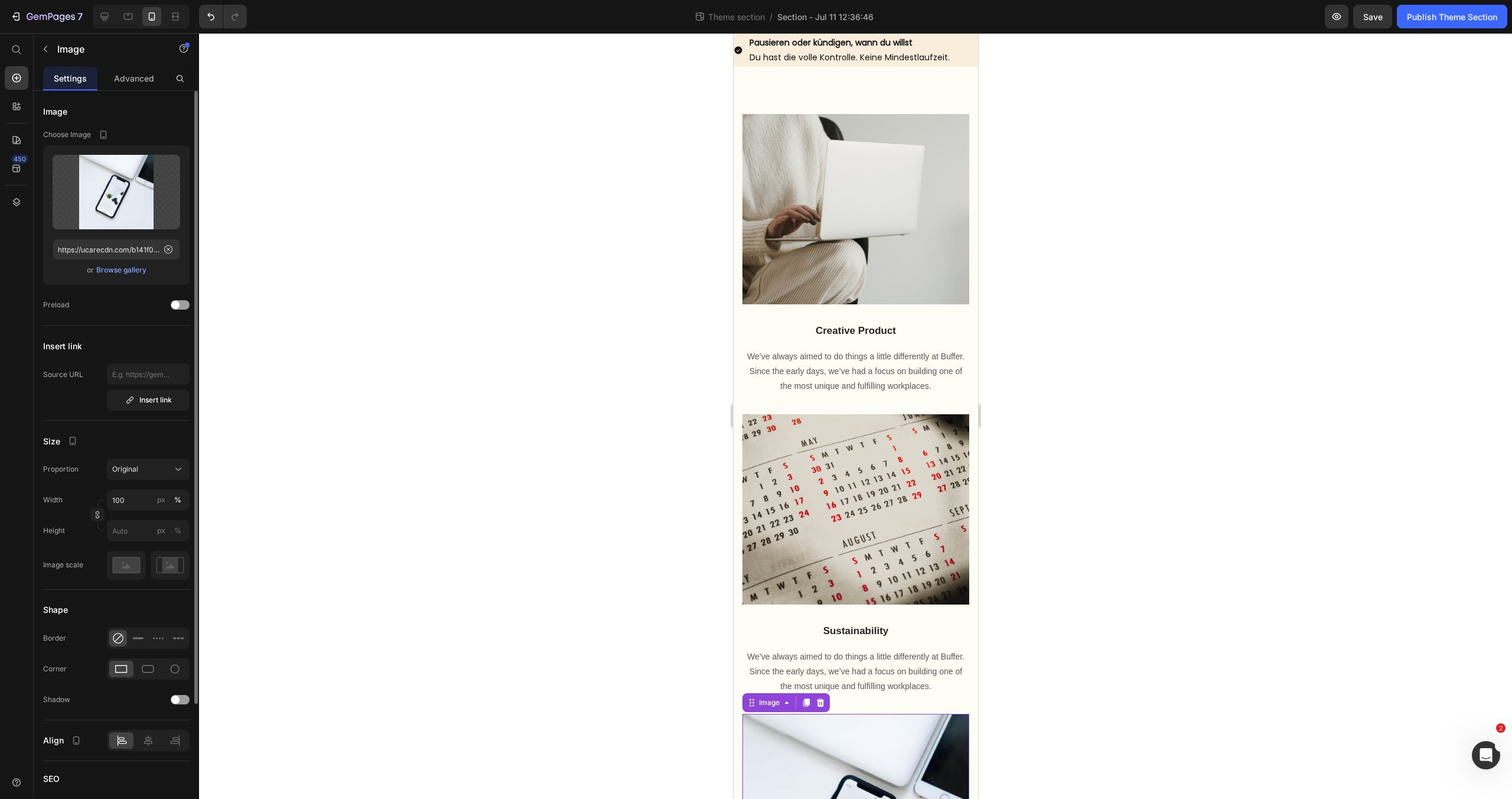 scroll, scrollTop: 521, scrollLeft: 0, axis: vertical 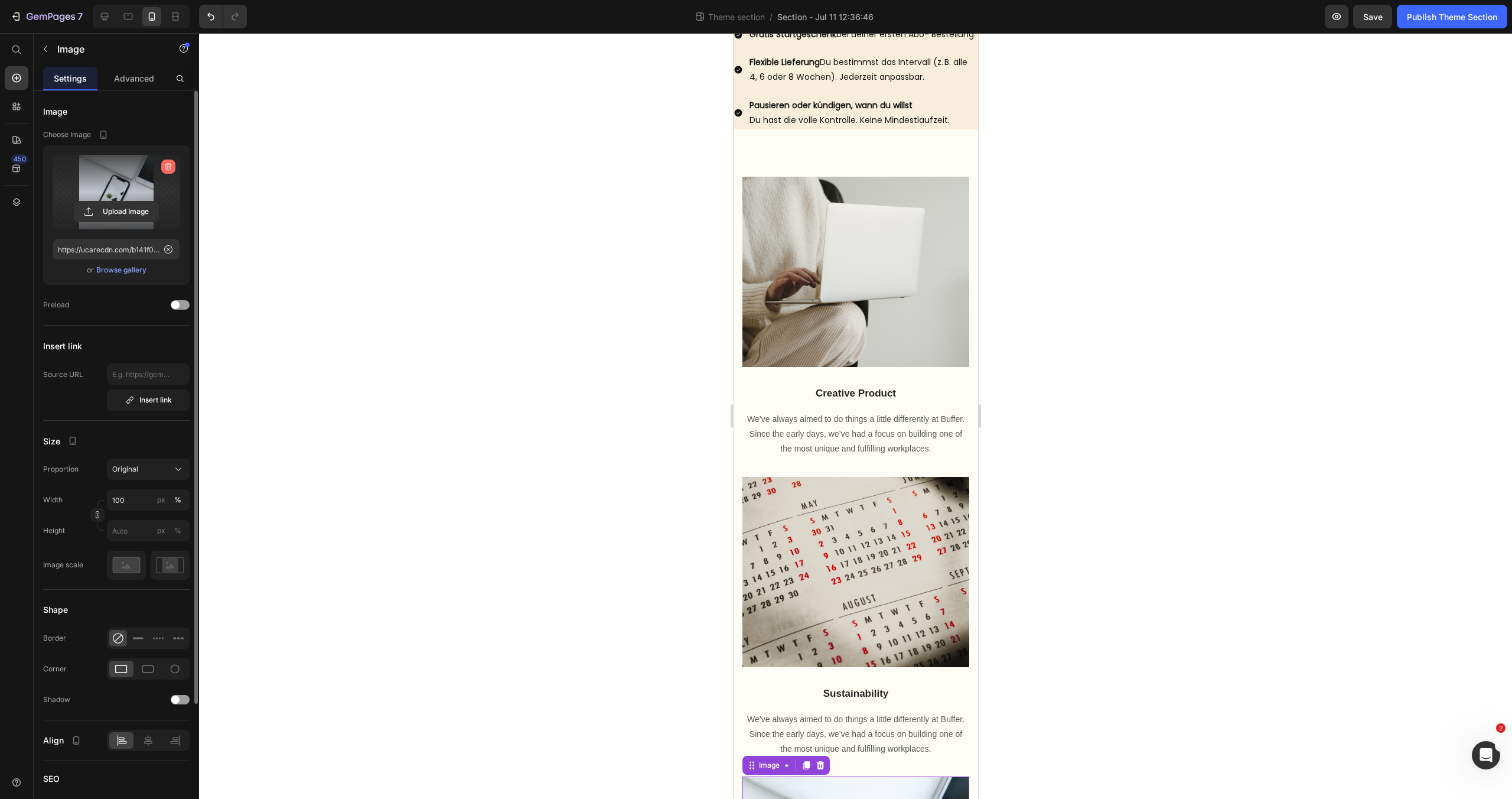 click 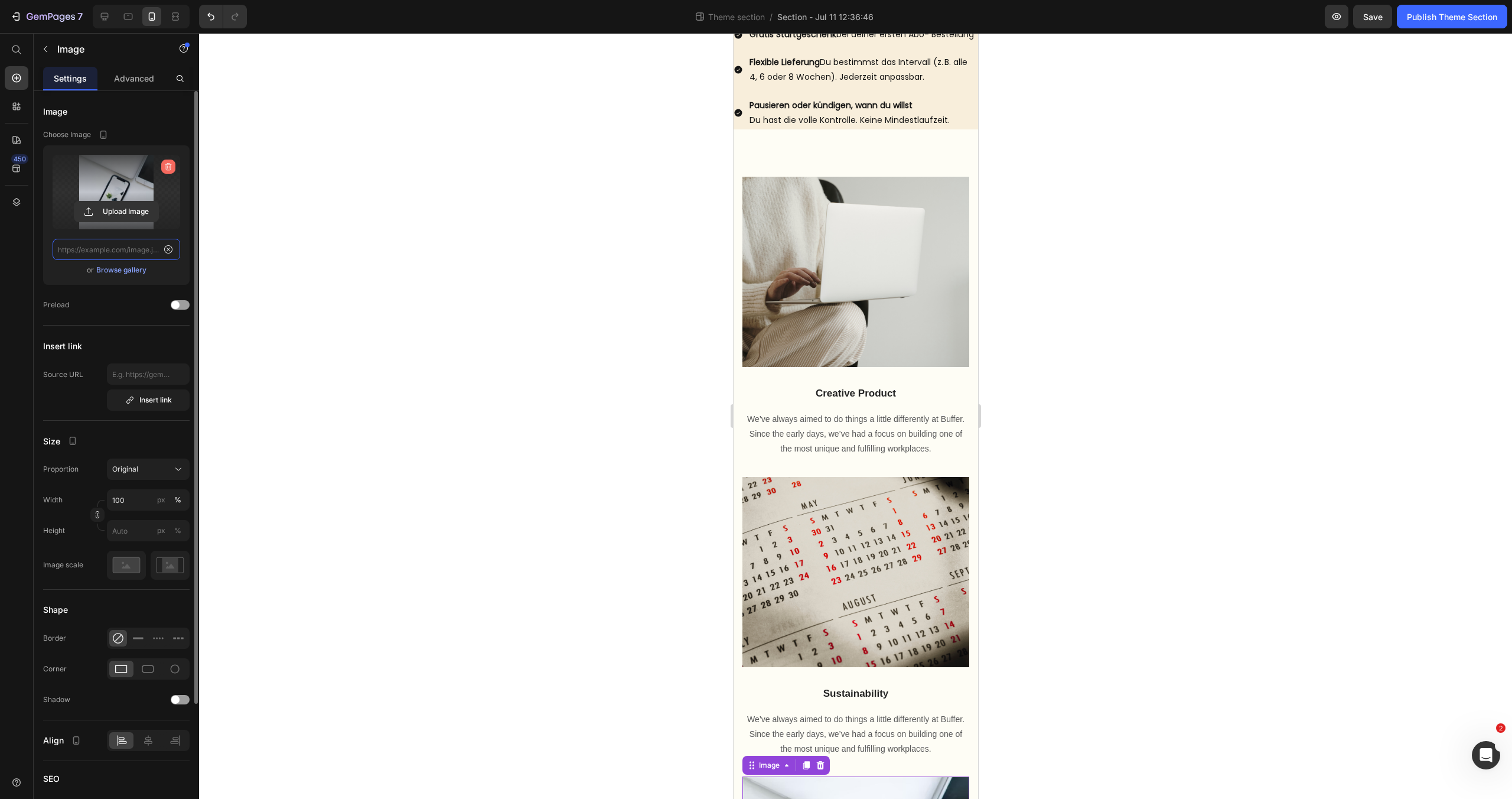 scroll, scrollTop: 0, scrollLeft: 0, axis: both 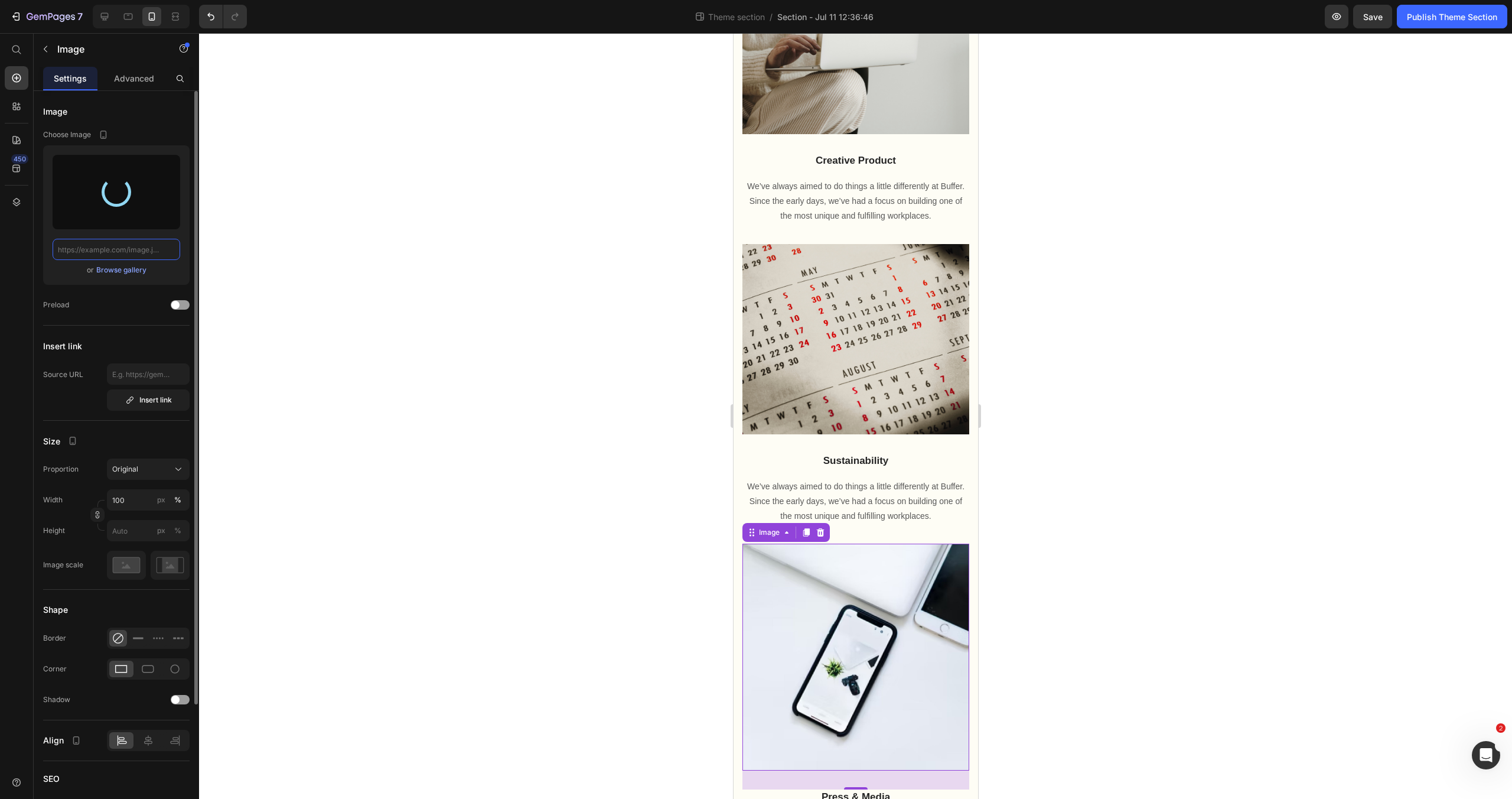 type on "https://cdn.shopify.com/s/files/1/0972/8154/0436/files/gempages_573652983133242436-748bc174-3ade-4ce0-a998-e8bcb690c0af.png" 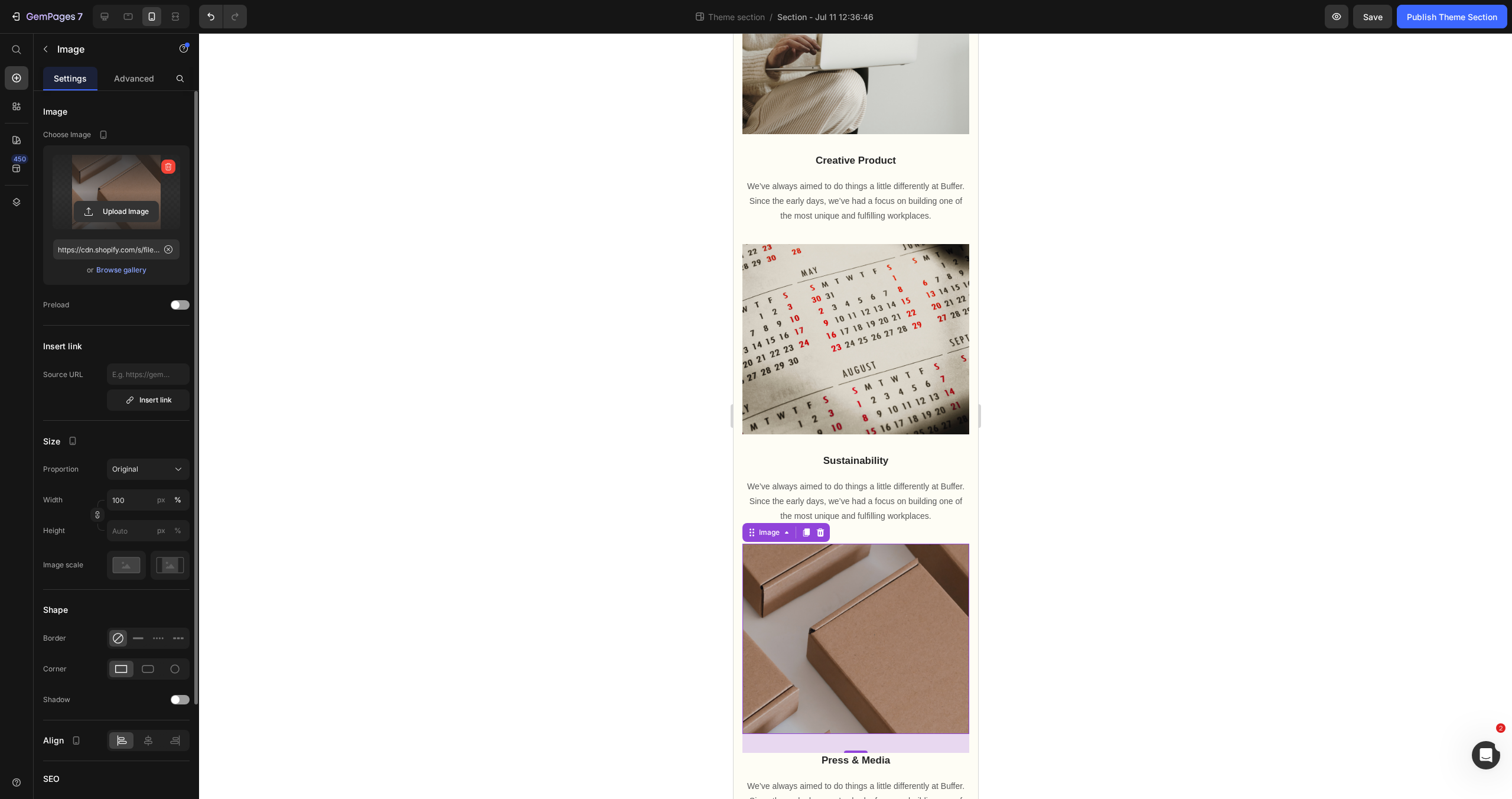 click 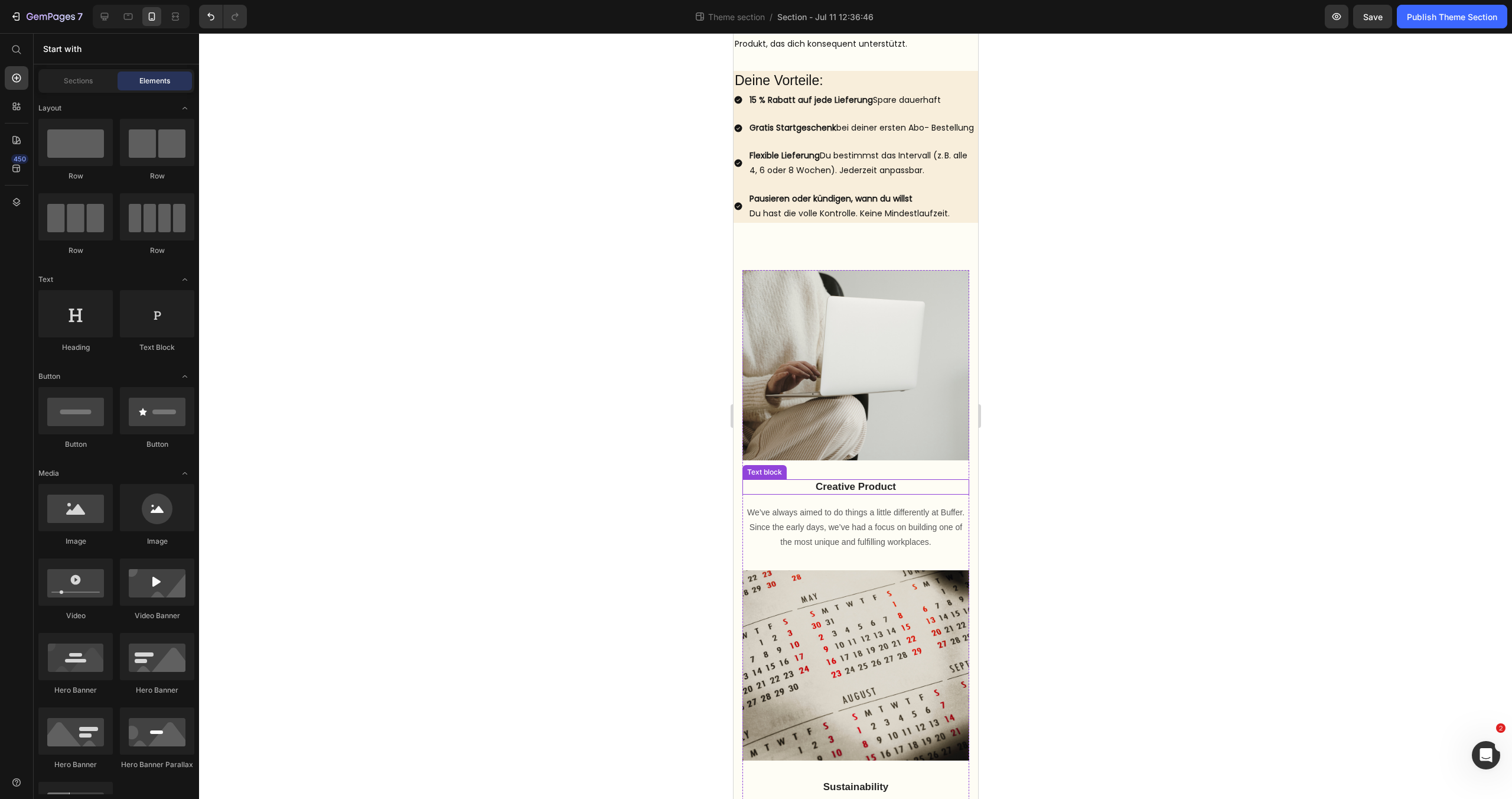 scroll, scrollTop: 485, scrollLeft: 0, axis: vertical 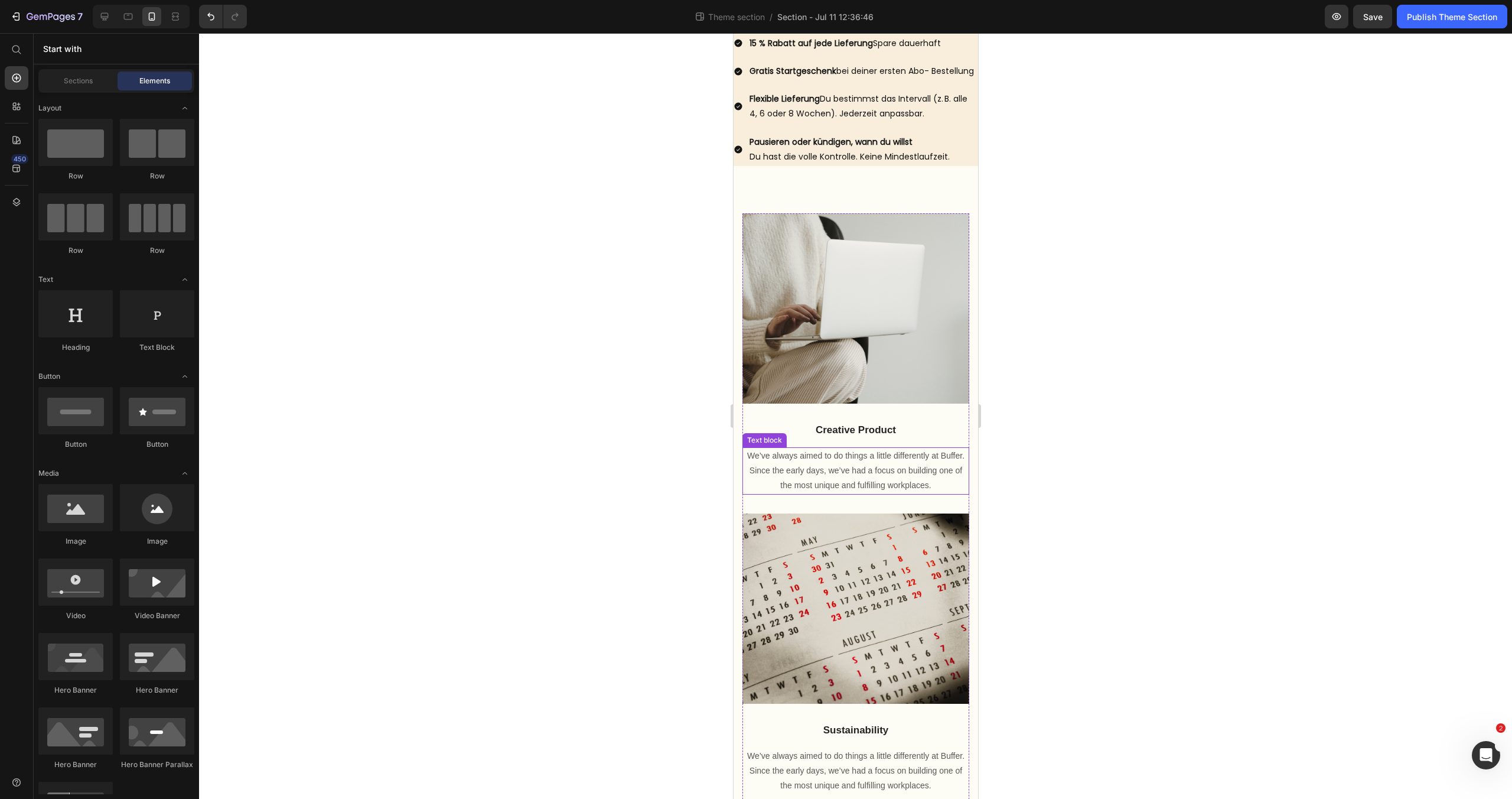 drag, startPoint x: 911, startPoint y: 483, endPoint x: 923, endPoint y: 485, distance: 12.165525 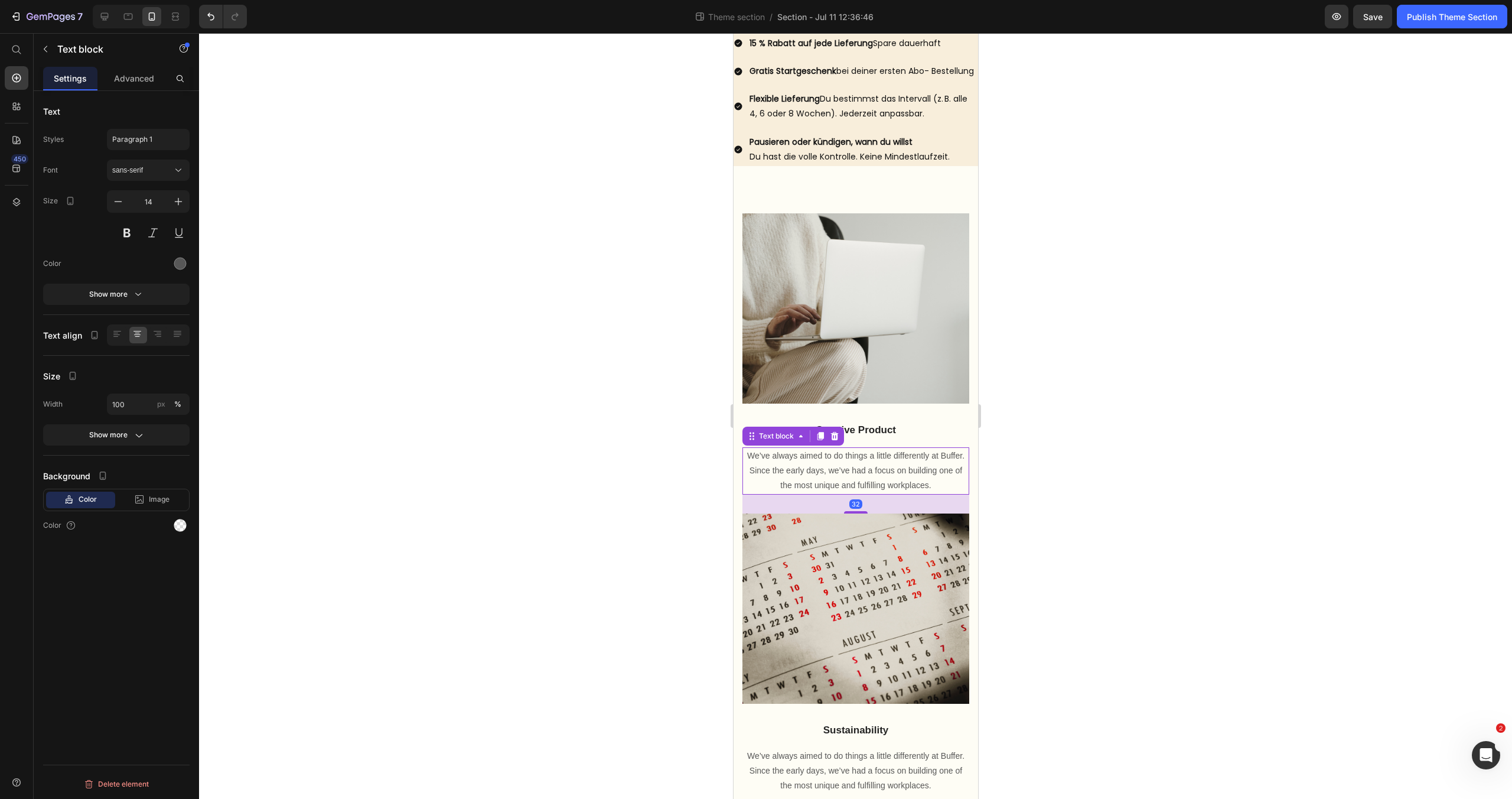 click on "We’ve always aimed to do things a little differently at Buffer. Since the early days, we’ve had a focus on building one of the most unique and fulfilling workplaces." at bounding box center (855, 471) 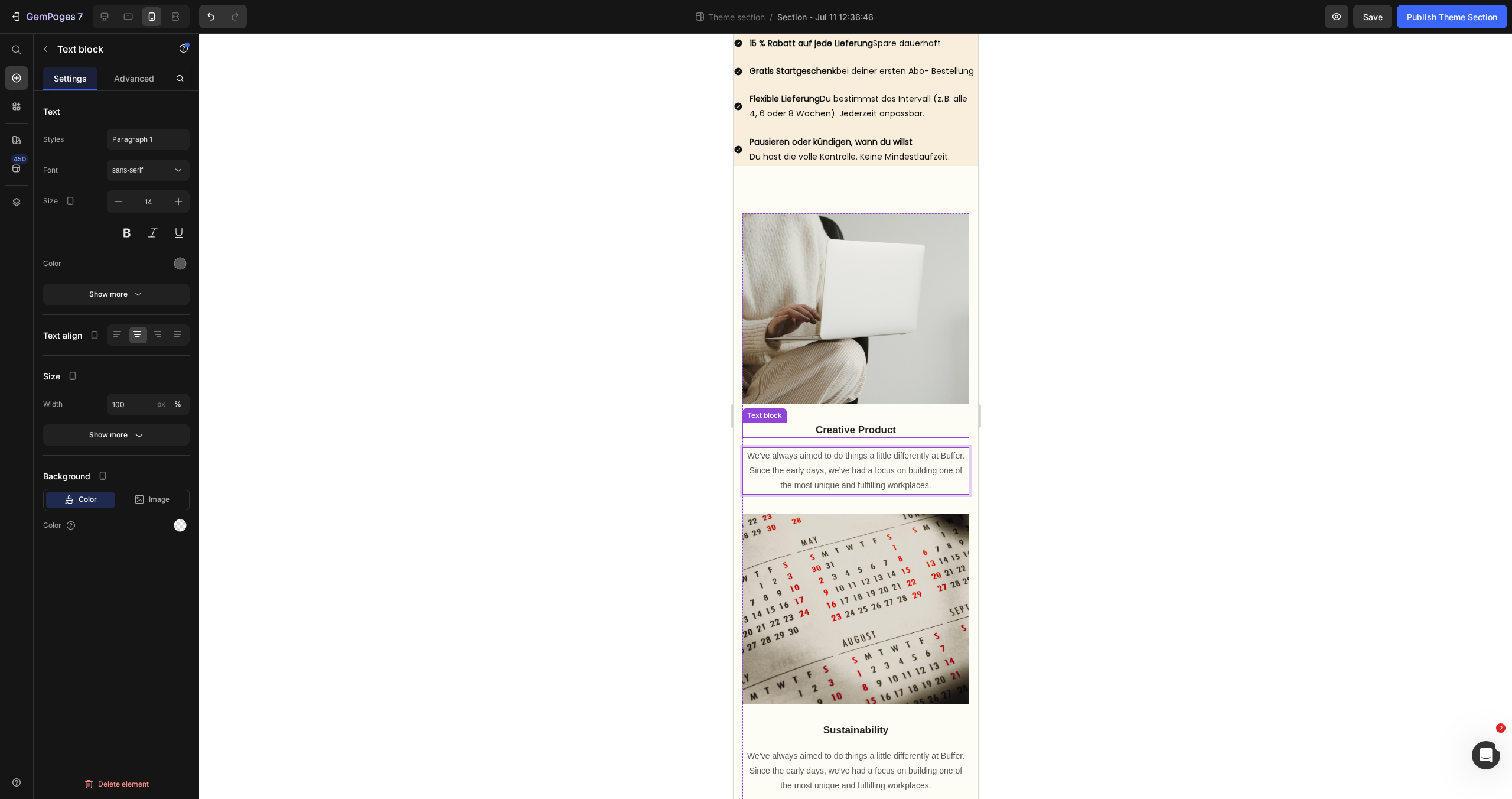 click on "Creative Product" at bounding box center [855, 430] 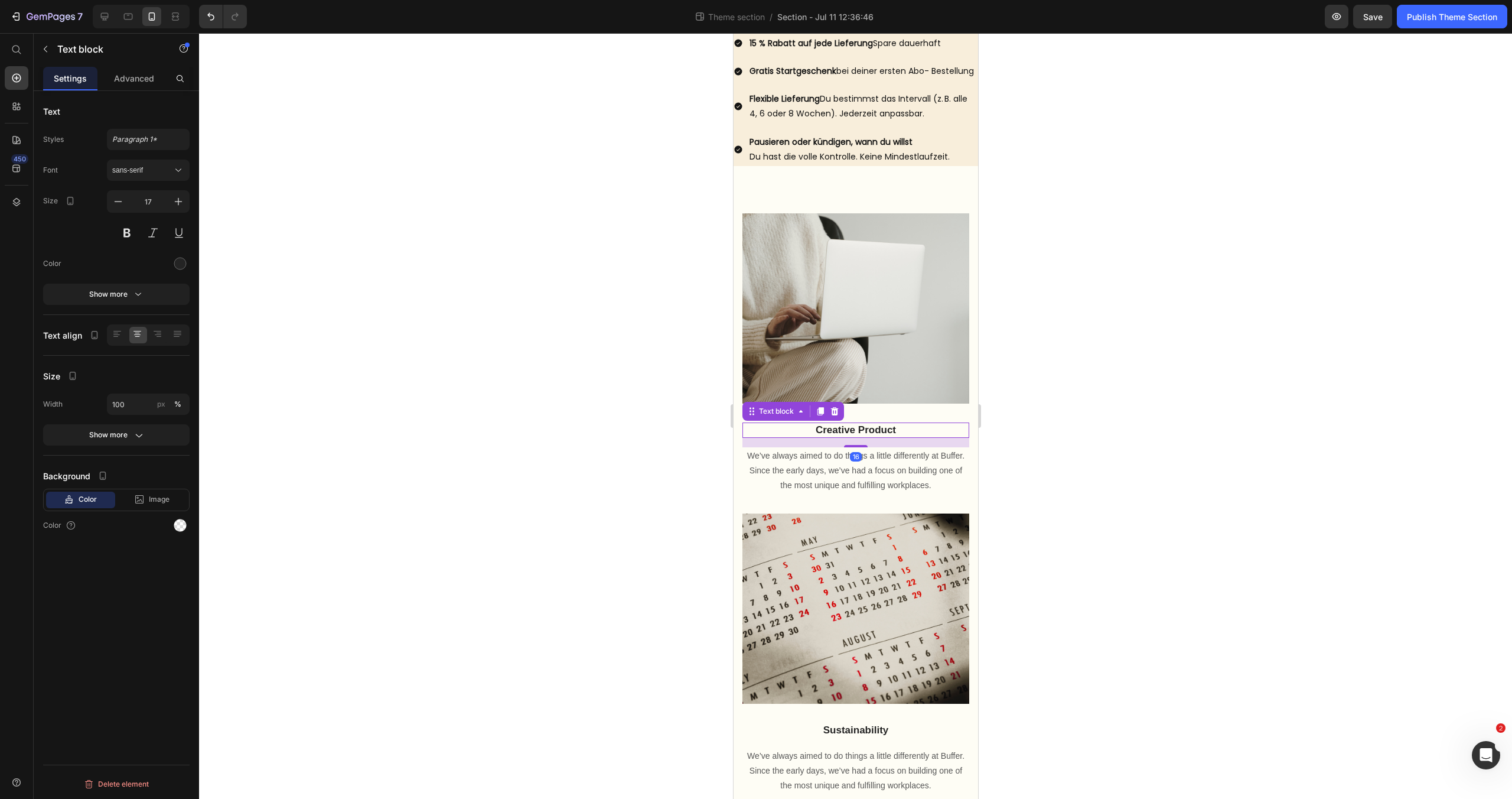 click on "Creative Product" at bounding box center [855, 430] 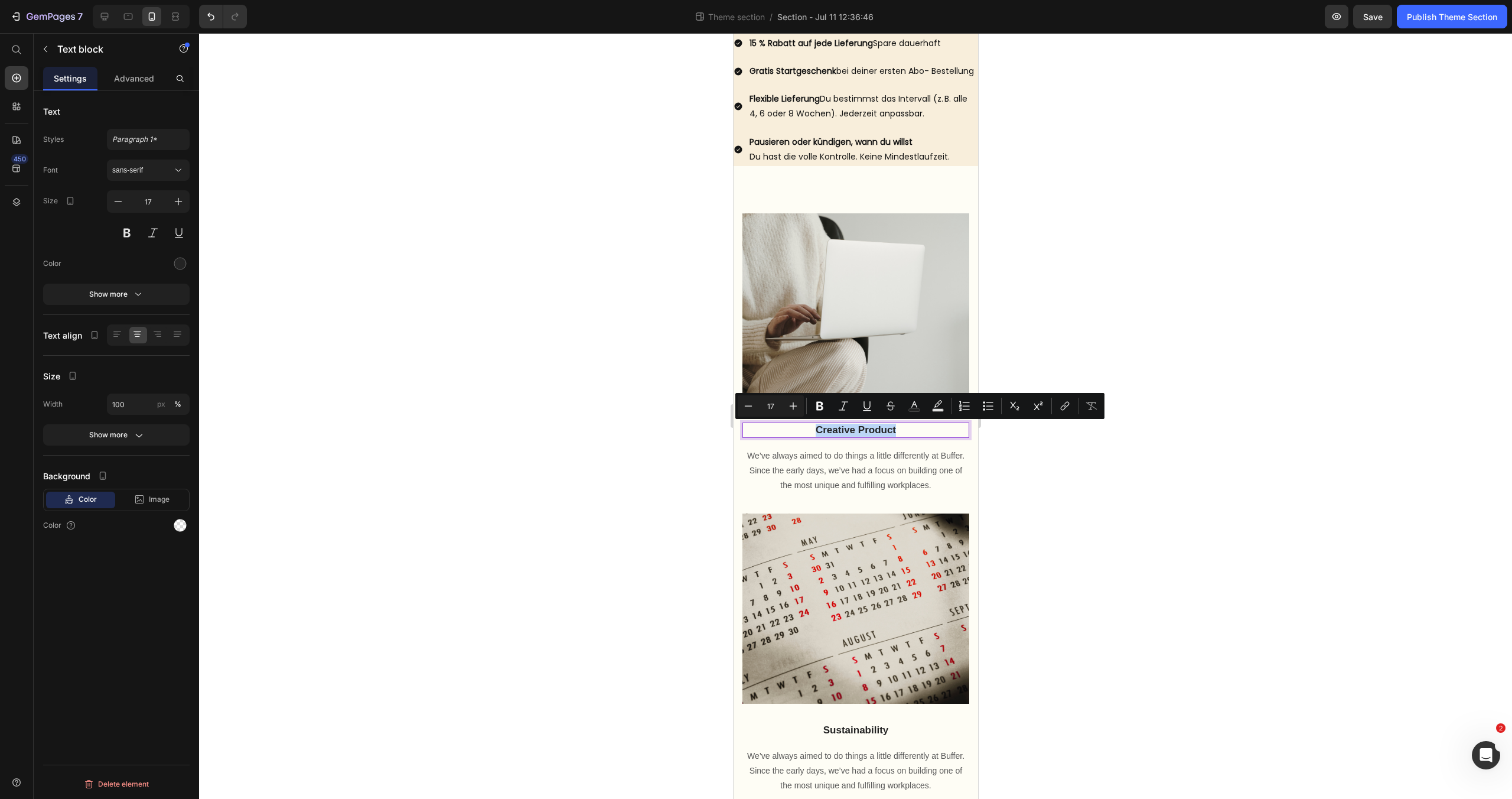 drag, startPoint x: 859, startPoint y: 427, endPoint x: 807, endPoint y: 426, distance: 52.009614 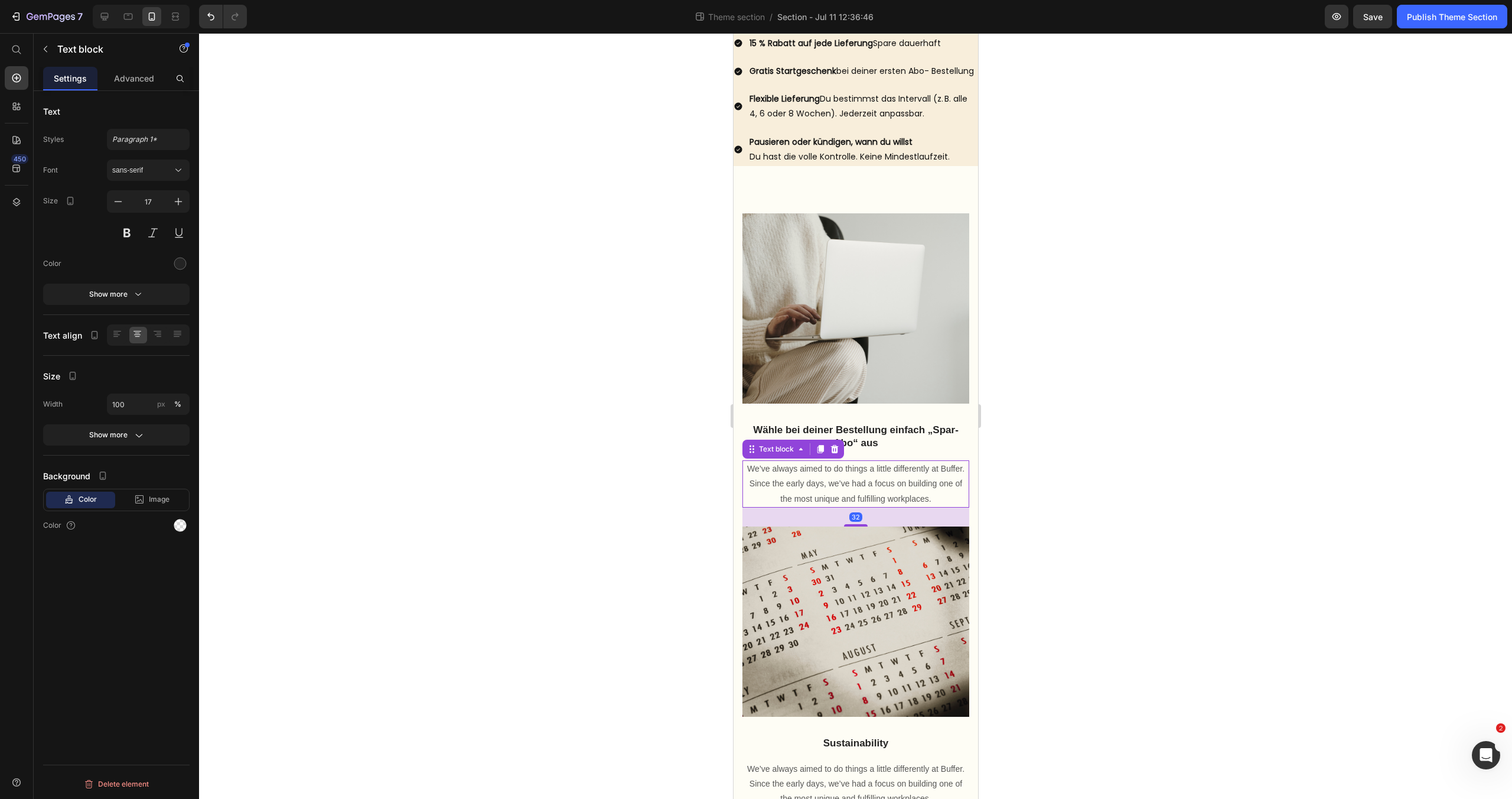 click on "We’ve always aimed to do things a little differently at Buffer. Since the early days, we’ve had a focus on building one of the most unique and fulfilling workplaces." at bounding box center (855, 484) 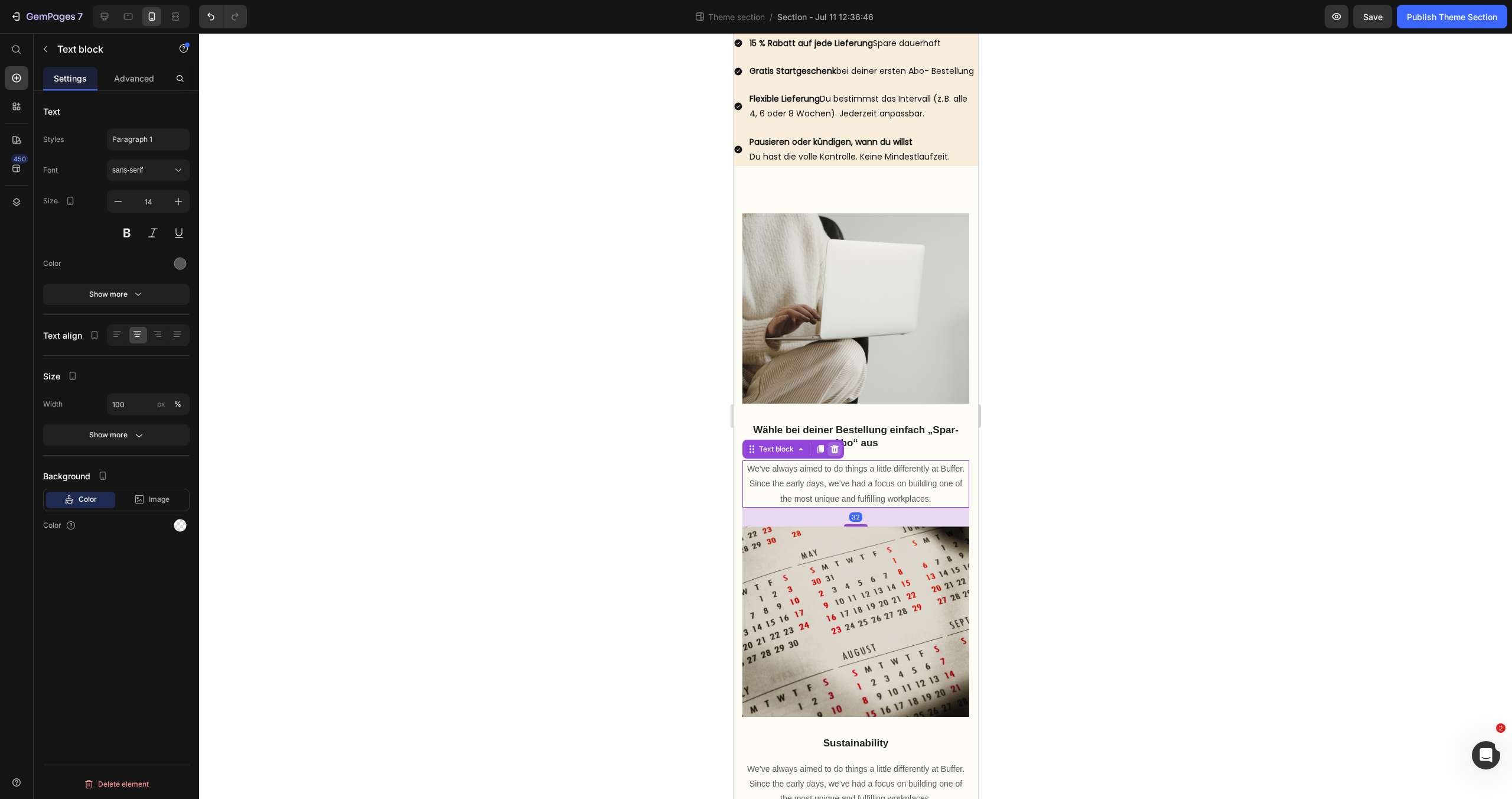 click 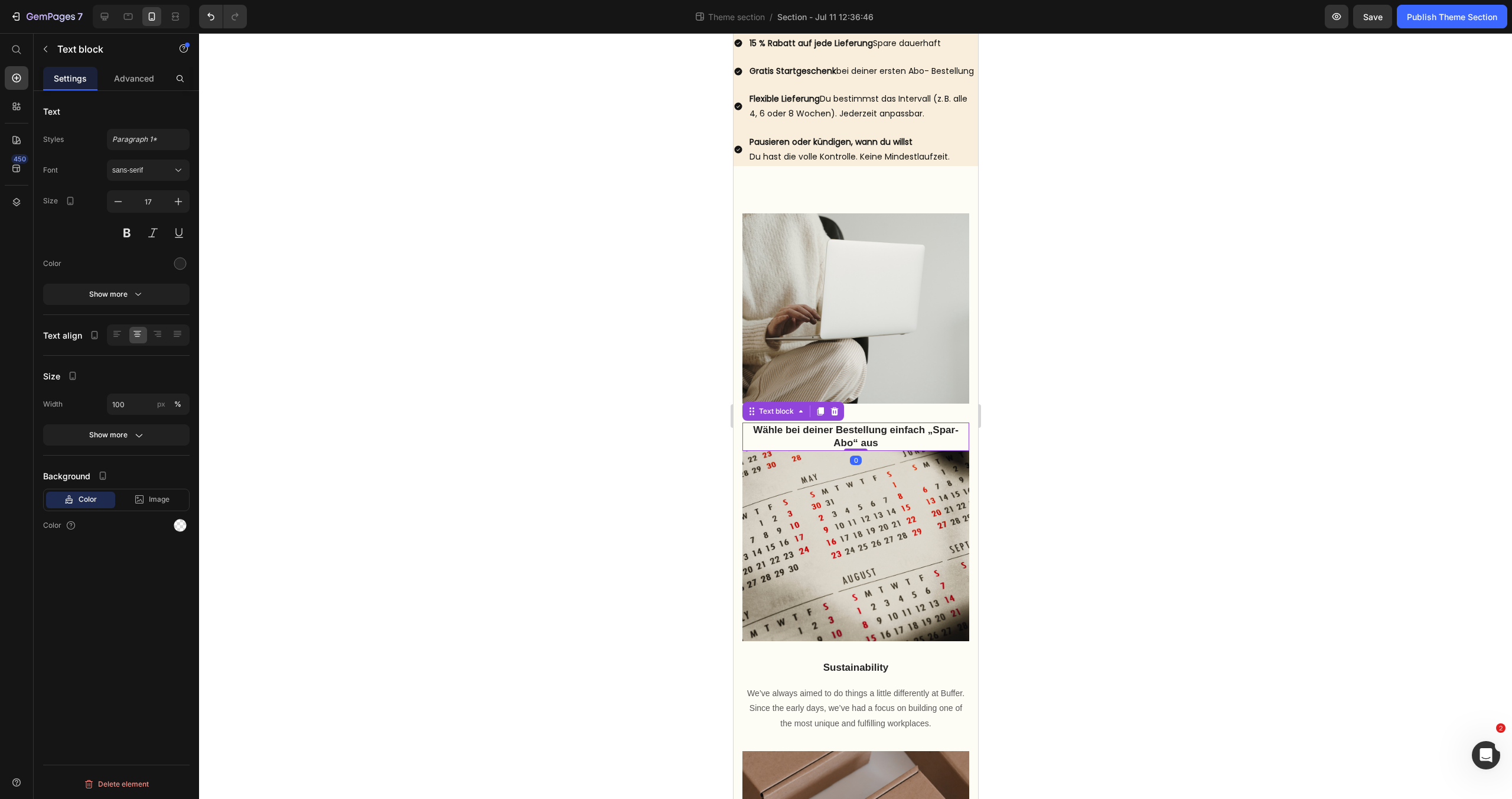click on "Wähle bei deiner Bestellung einfach „Spar-Abo“ aus" at bounding box center (855, 437) 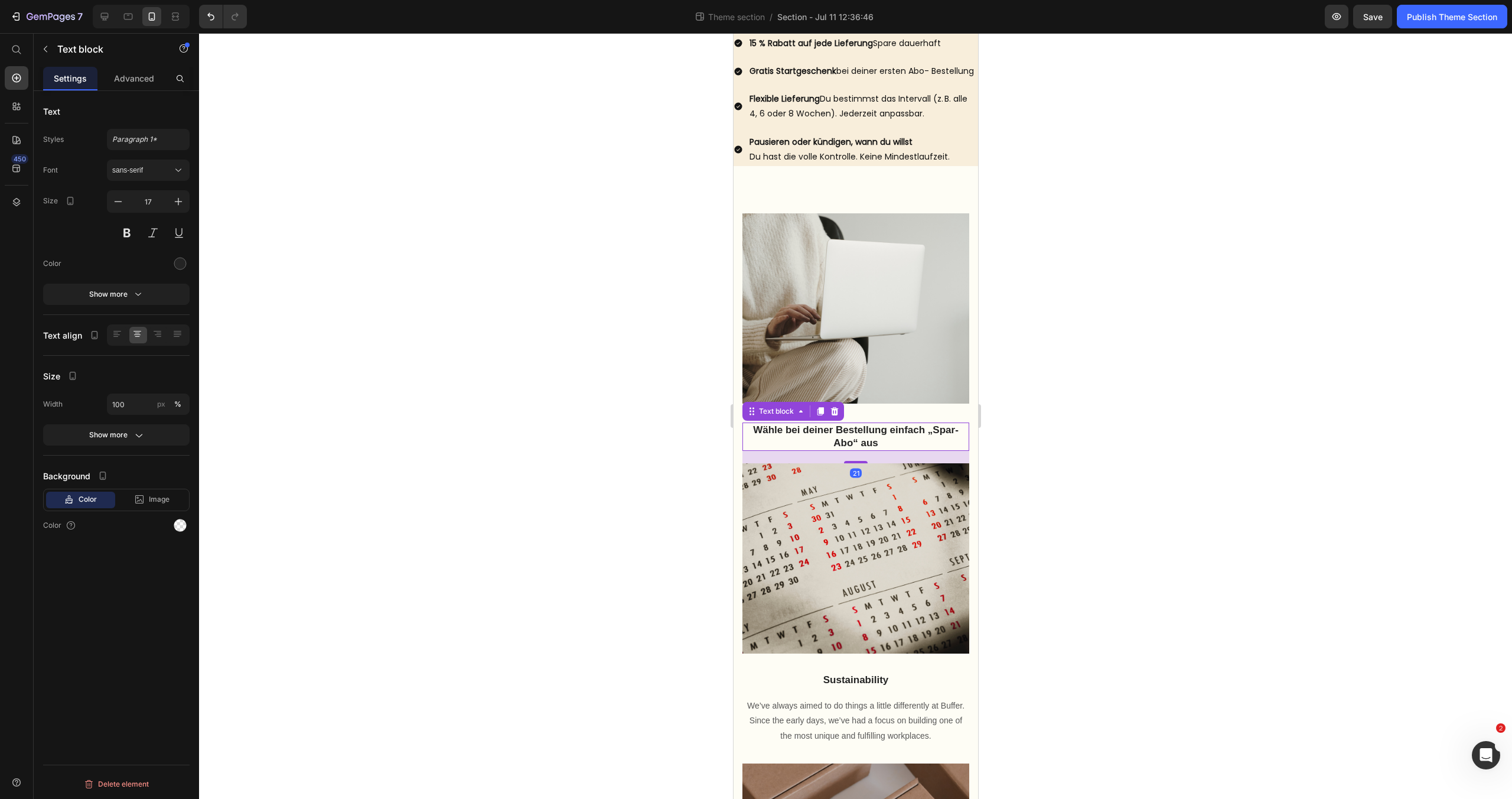 drag, startPoint x: 856, startPoint y: 450, endPoint x: 857, endPoint y: 463, distance: 13.038405 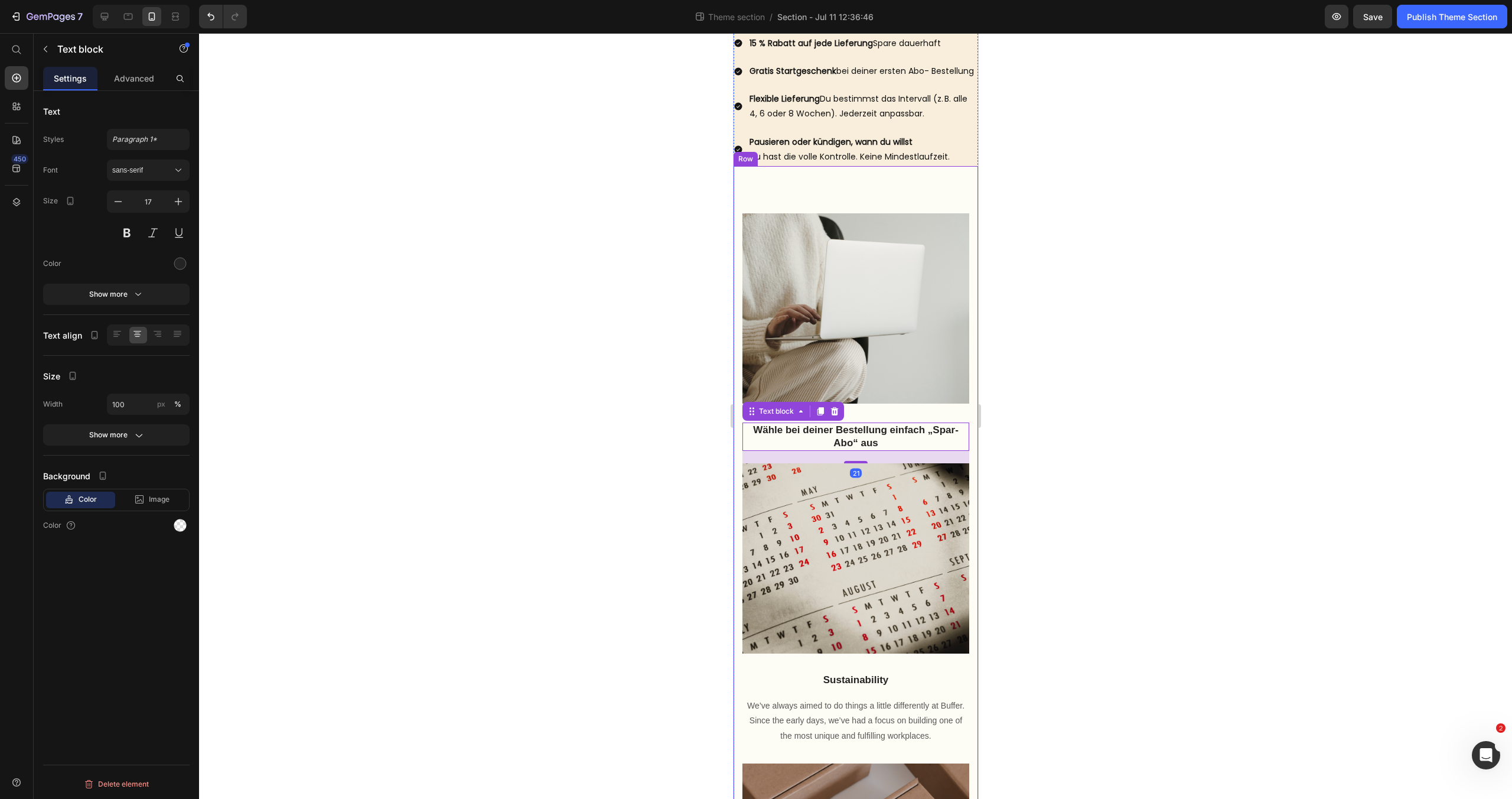 click 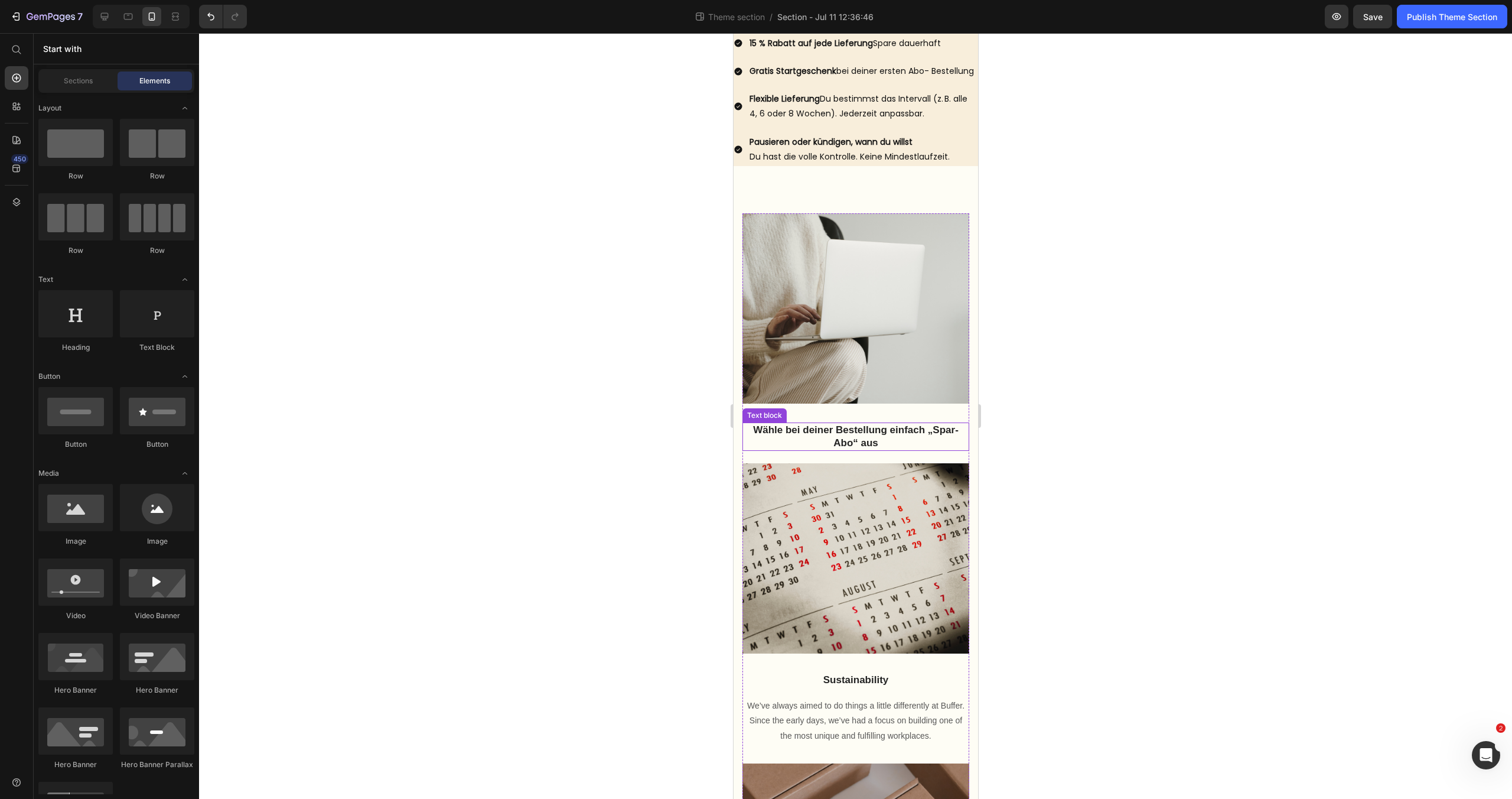 click on "Wähle bei deiner Bestellung einfach „Spar-Abo“ aus" at bounding box center (855, 437) 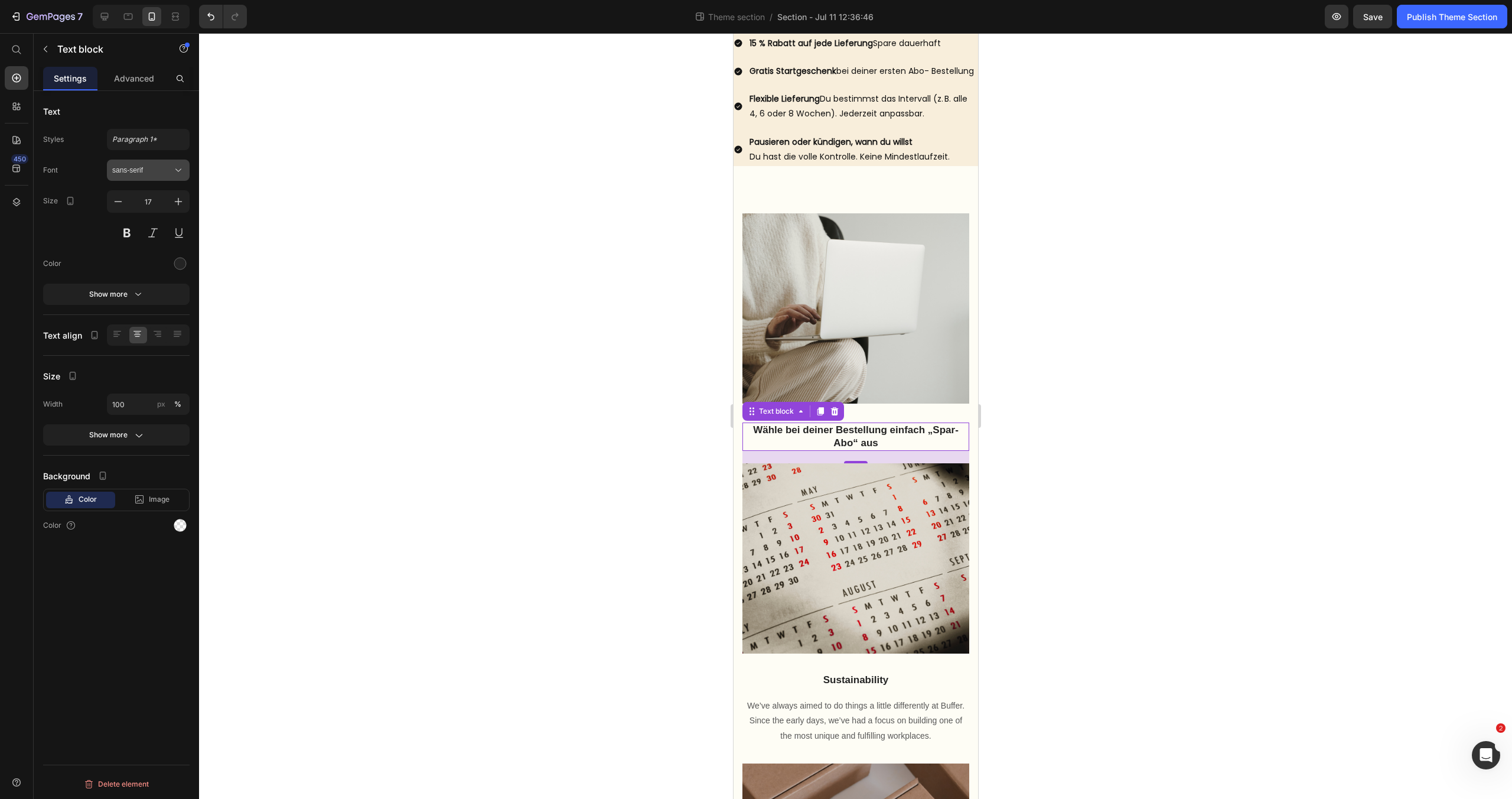 click 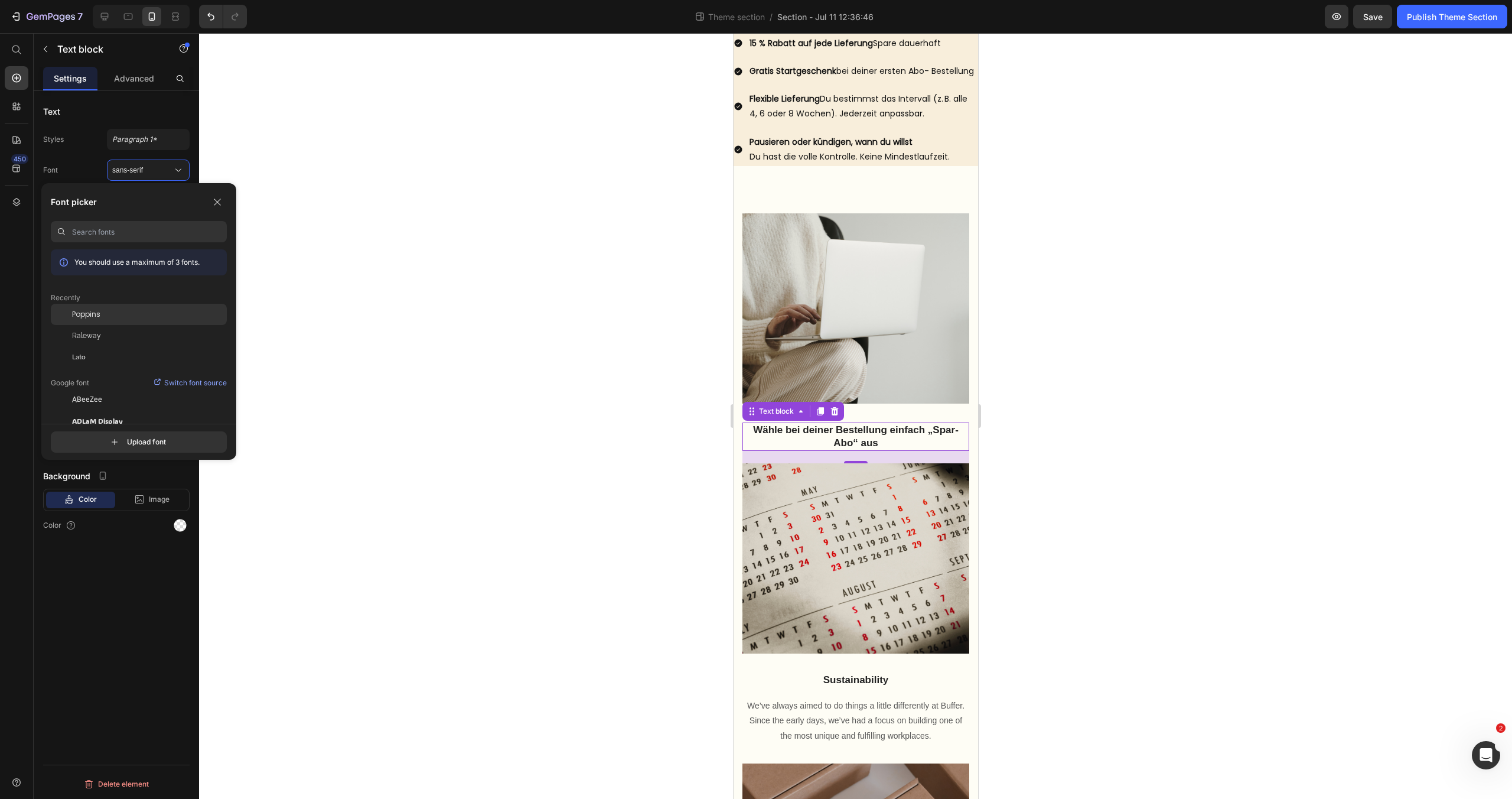 click on "Poppins" 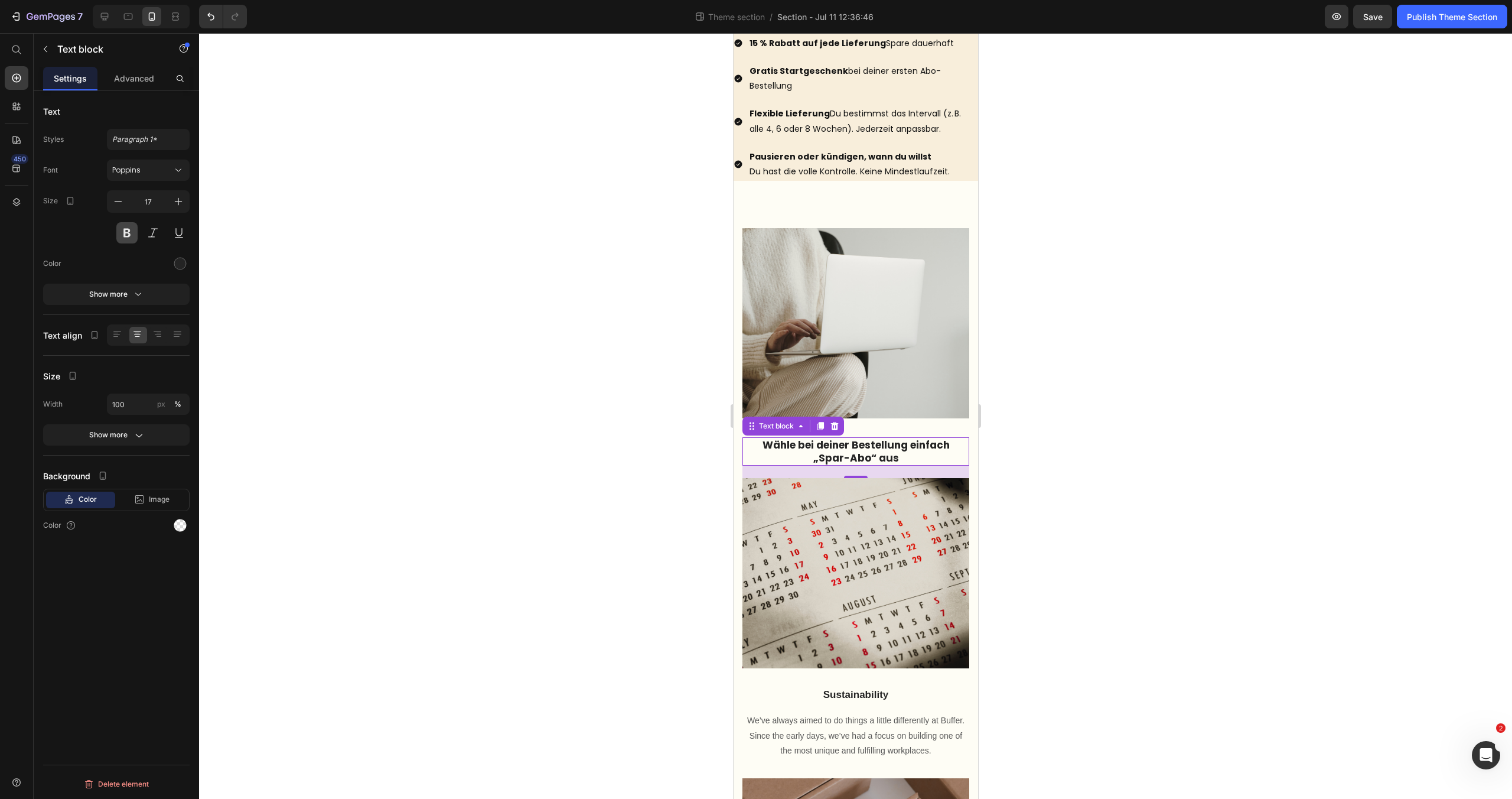 click at bounding box center [127, 233] 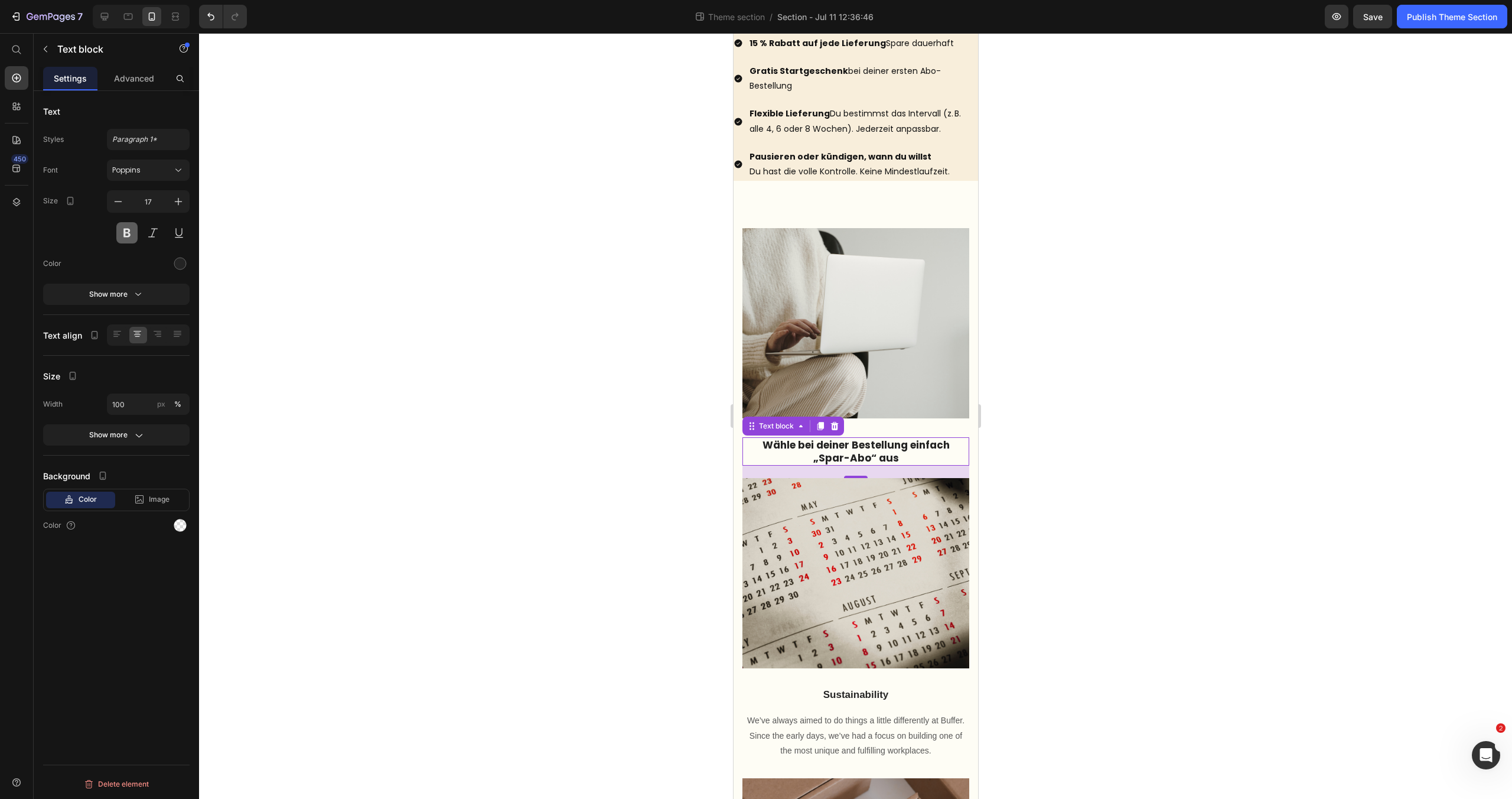 click at bounding box center (127, 233) 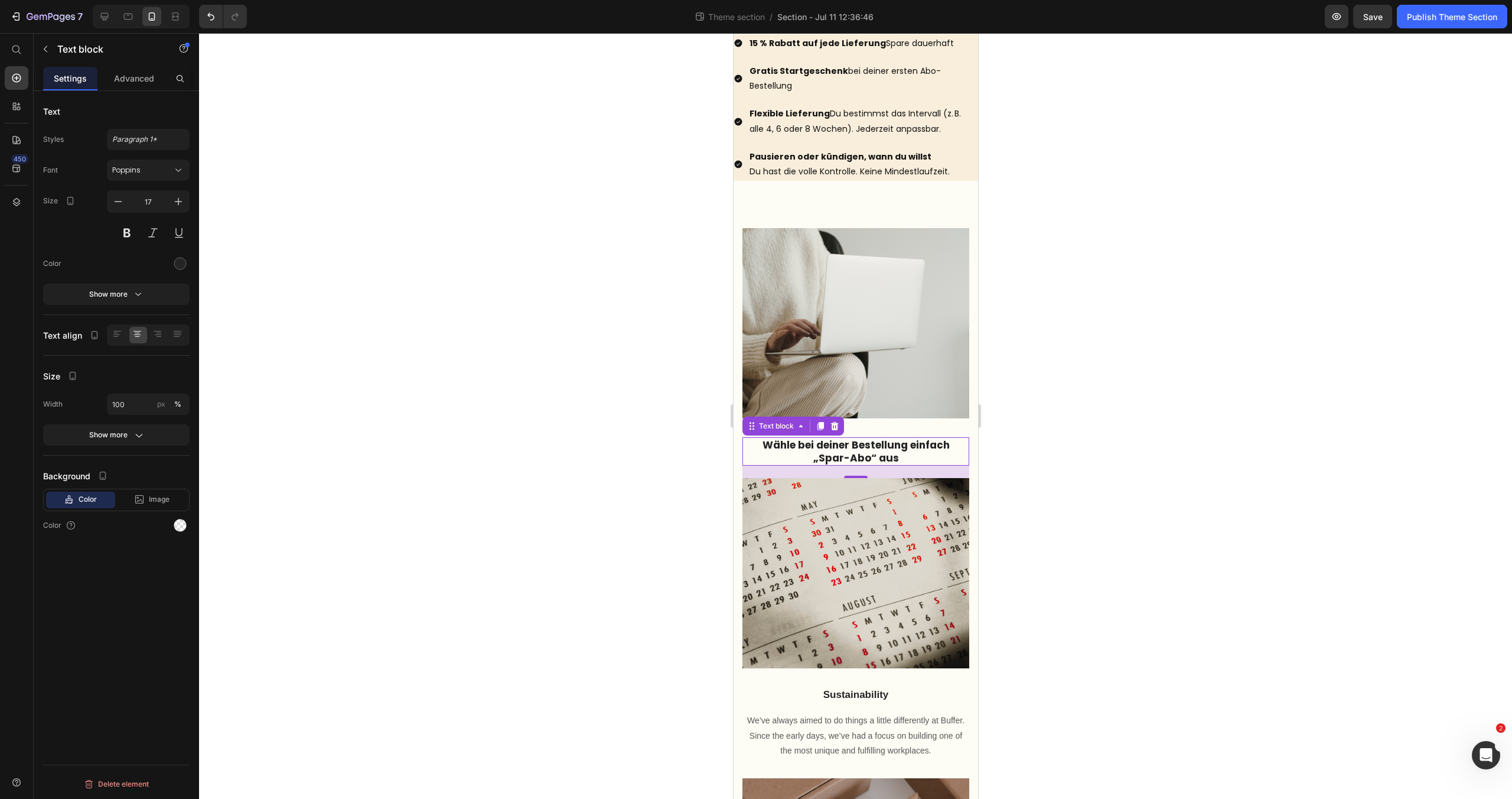 click 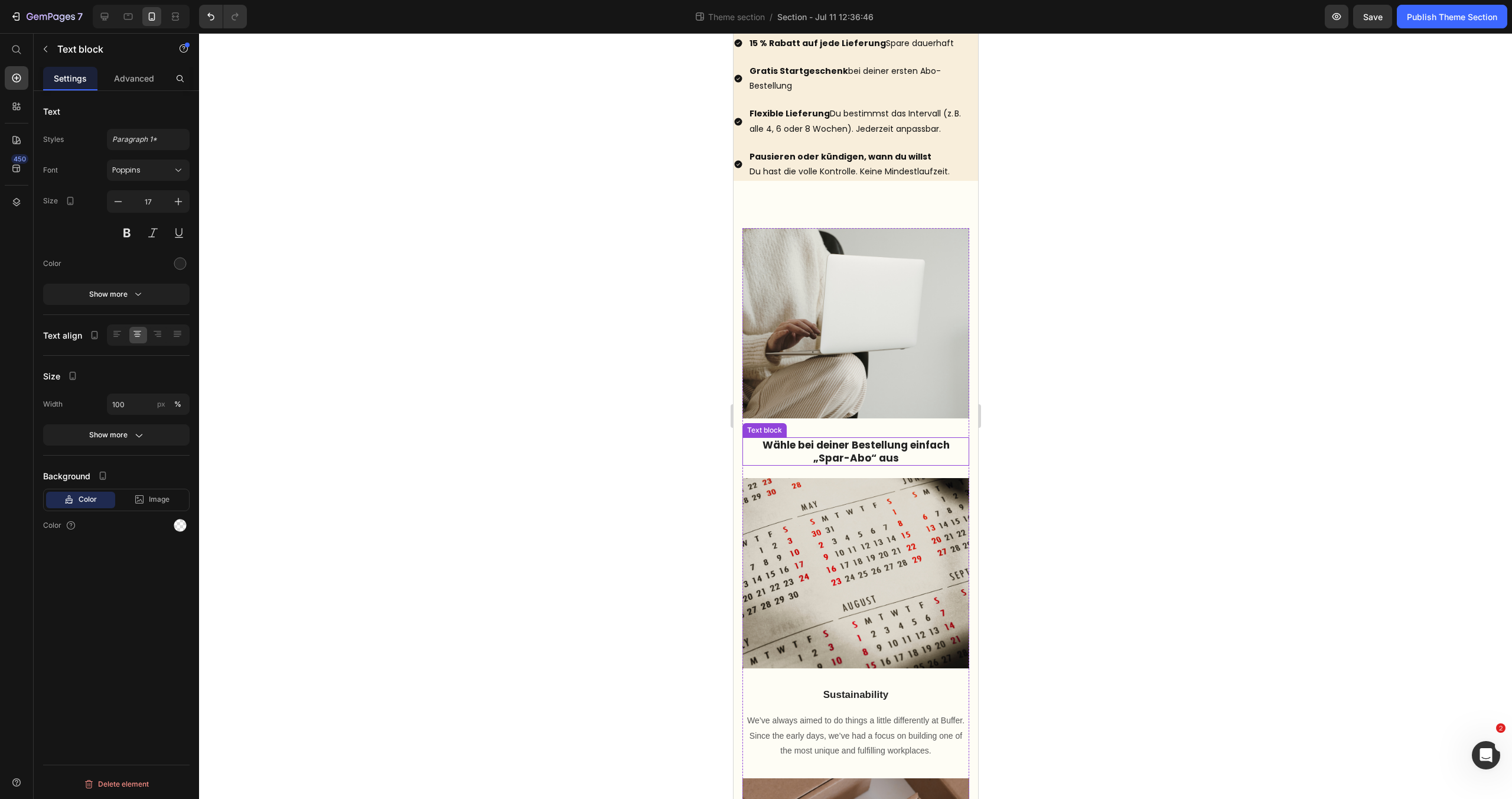 drag, startPoint x: 863, startPoint y: 452, endPoint x: 853, endPoint y: 449, distance: 10.440307 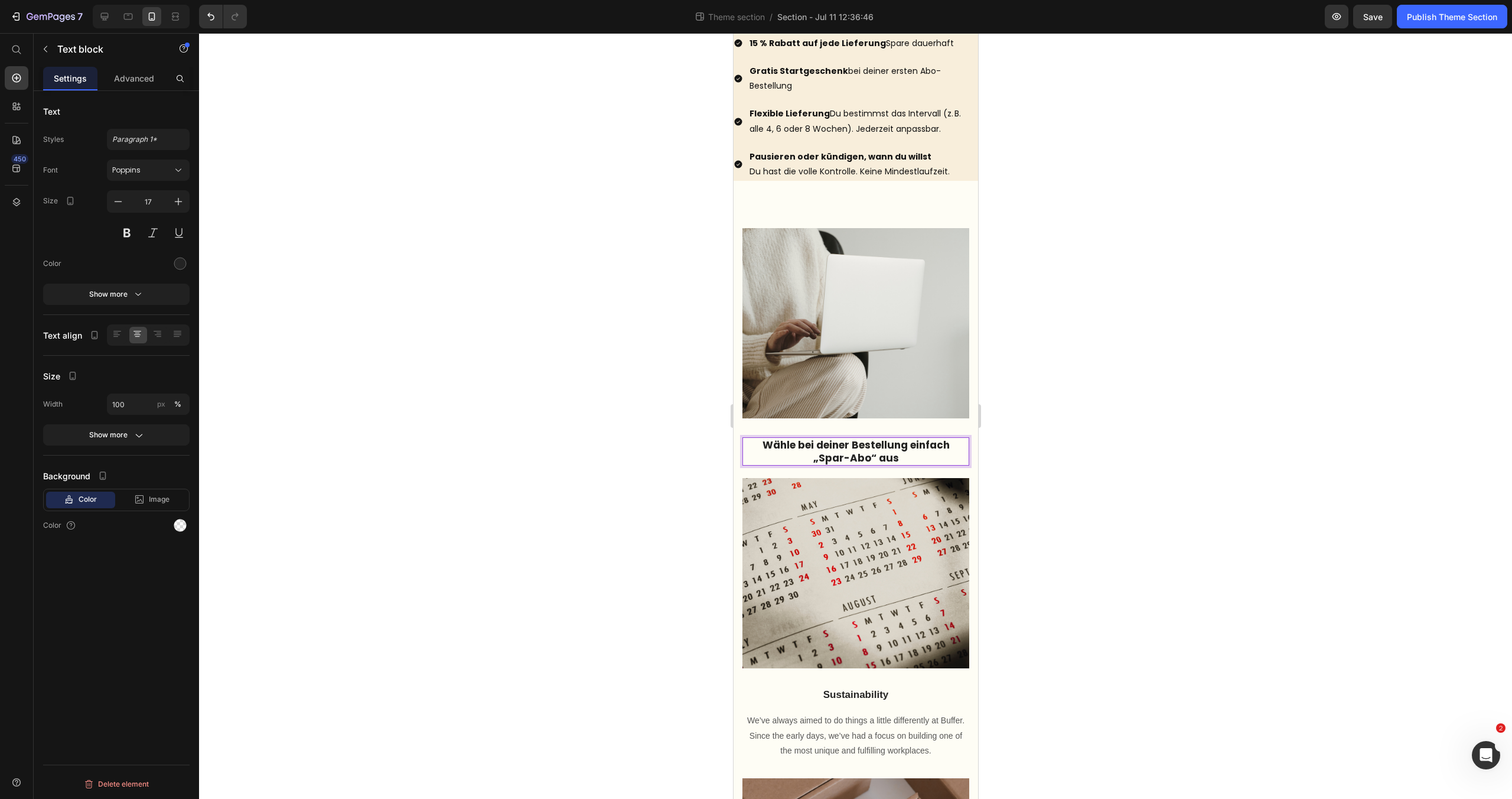 drag, startPoint x: 752, startPoint y: 443, endPoint x: 744, endPoint y: 443, distance: 8 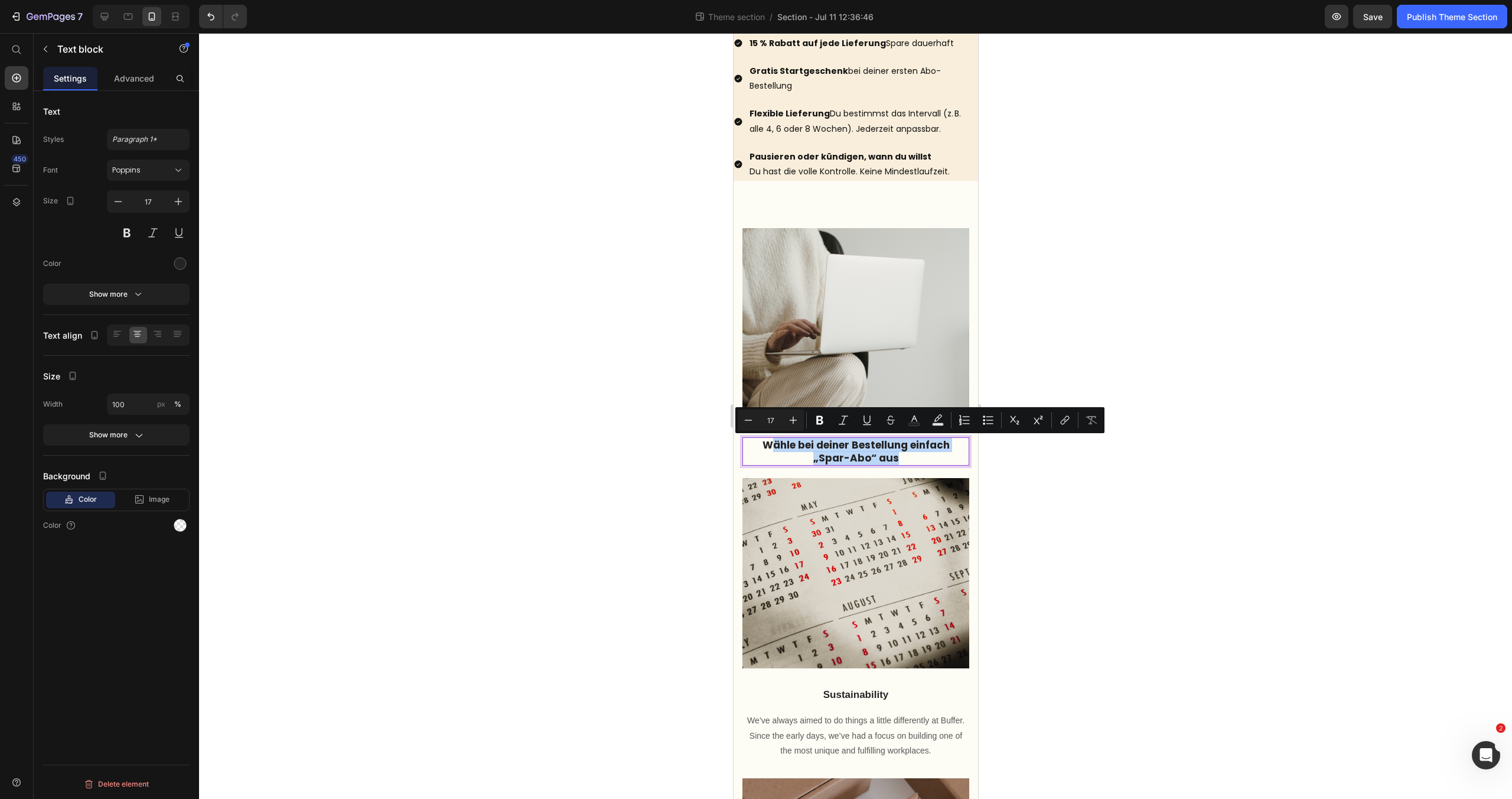 drag, startPoint x: 752, startPoint y: 443, endPoint x: 940, endPoint y: 466, distance: 189.40169 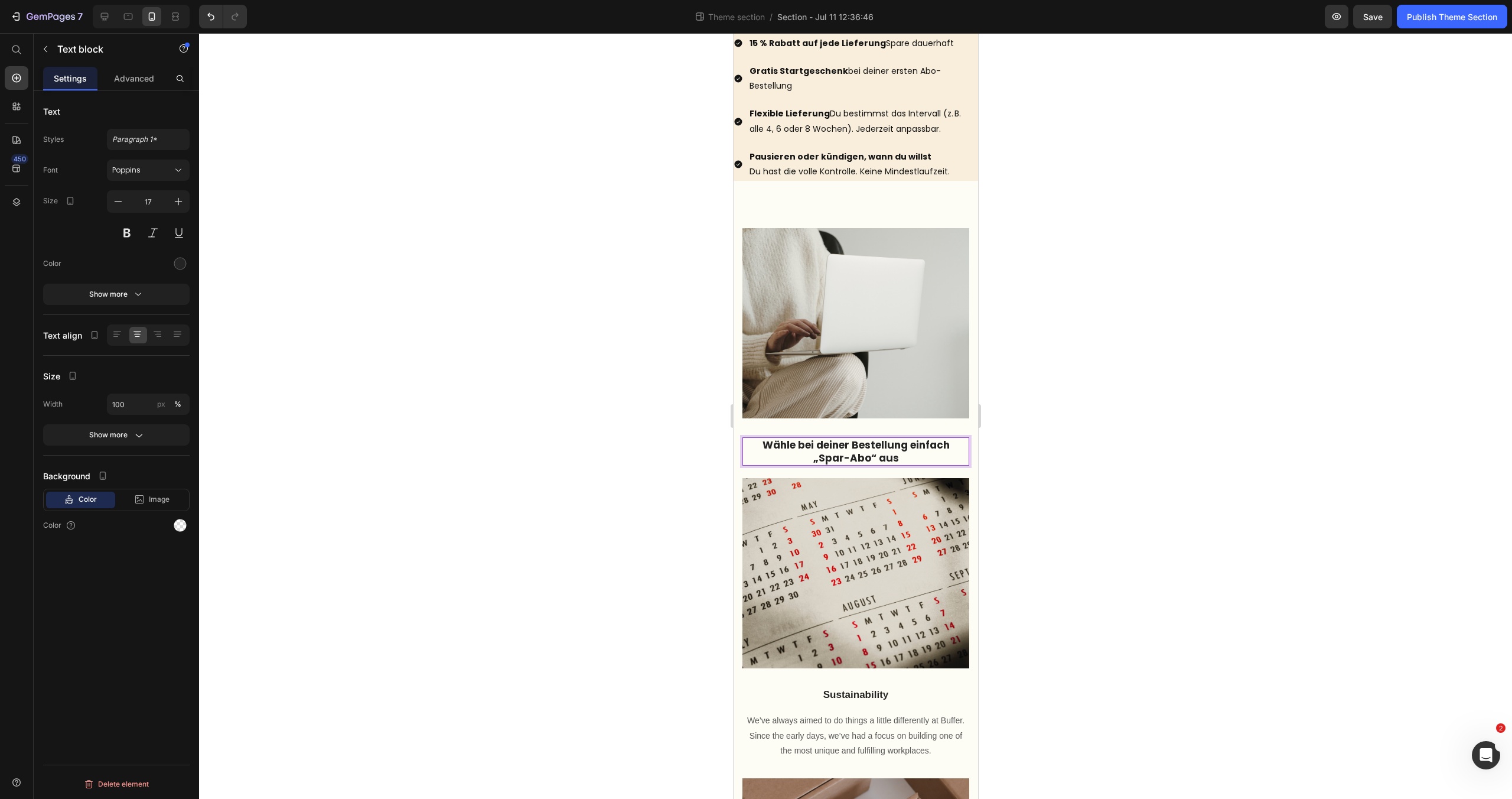 drag, startPoint x: 756, startPoint y: 446, endPoint x: 745, endPoint y: 446, distance: 11 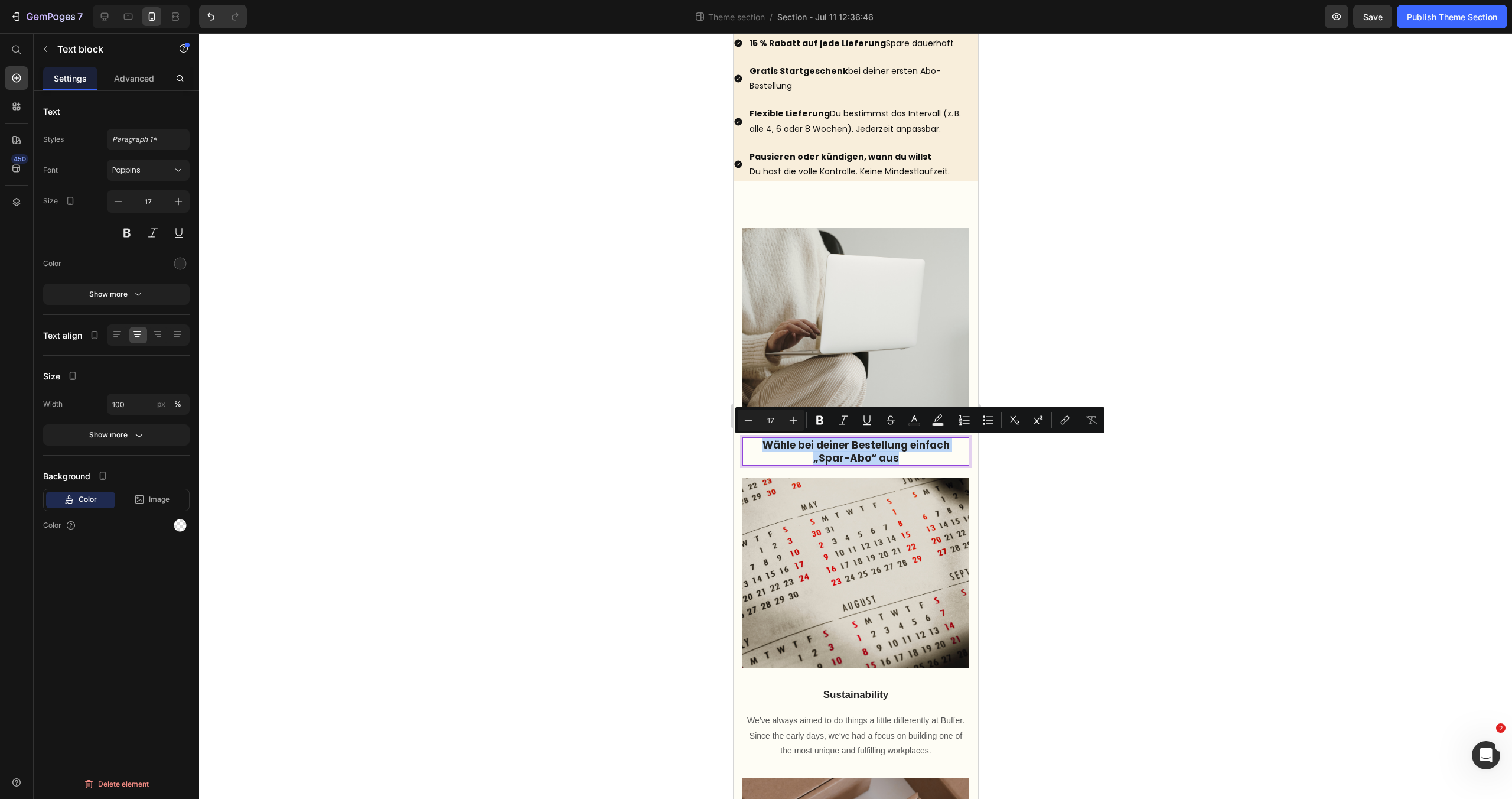 drag, startPoint x: 745, startPoint y: 445, endPoint x: 926, endPoint y: 465, distance: 182.10162 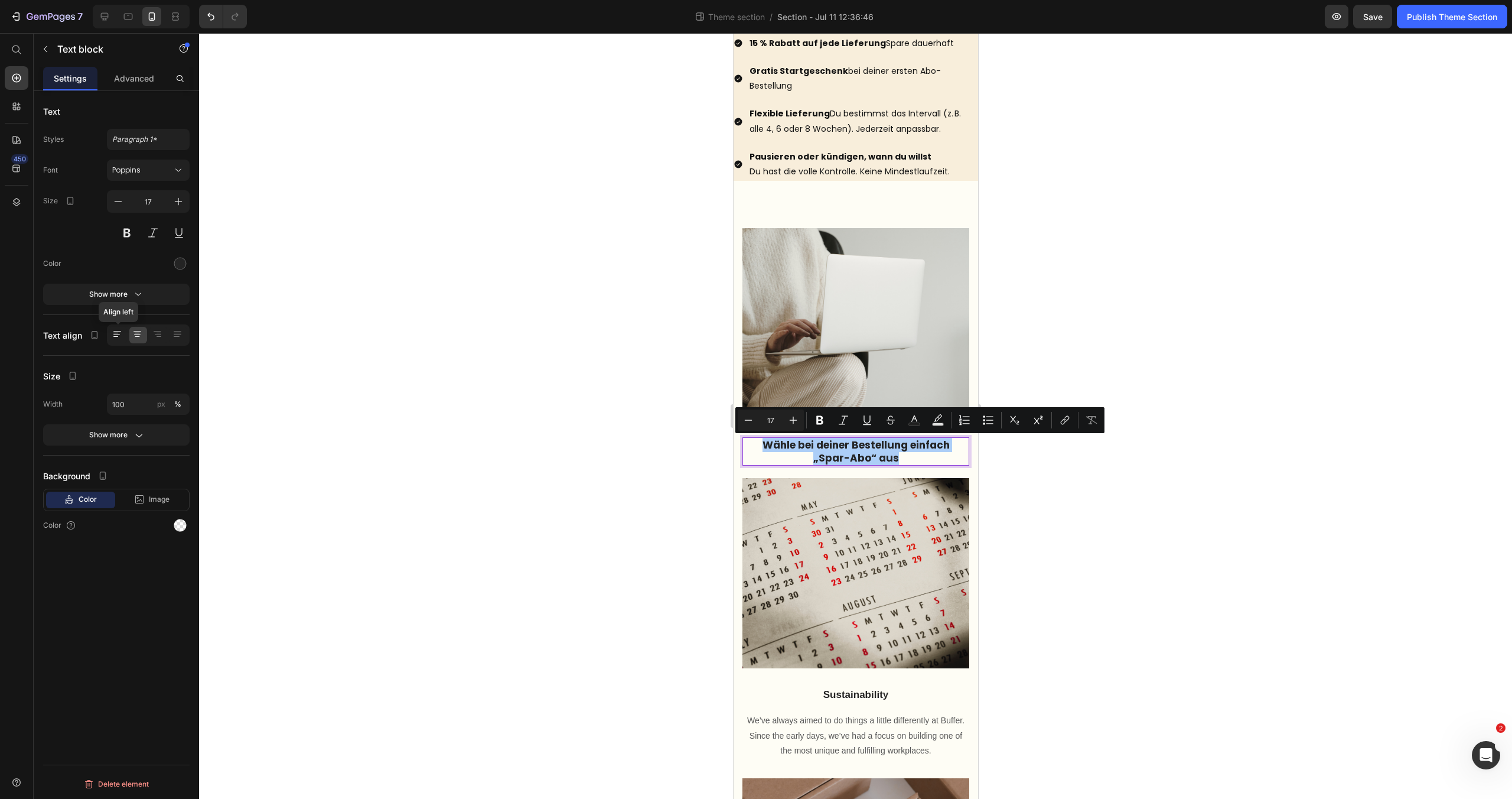 click 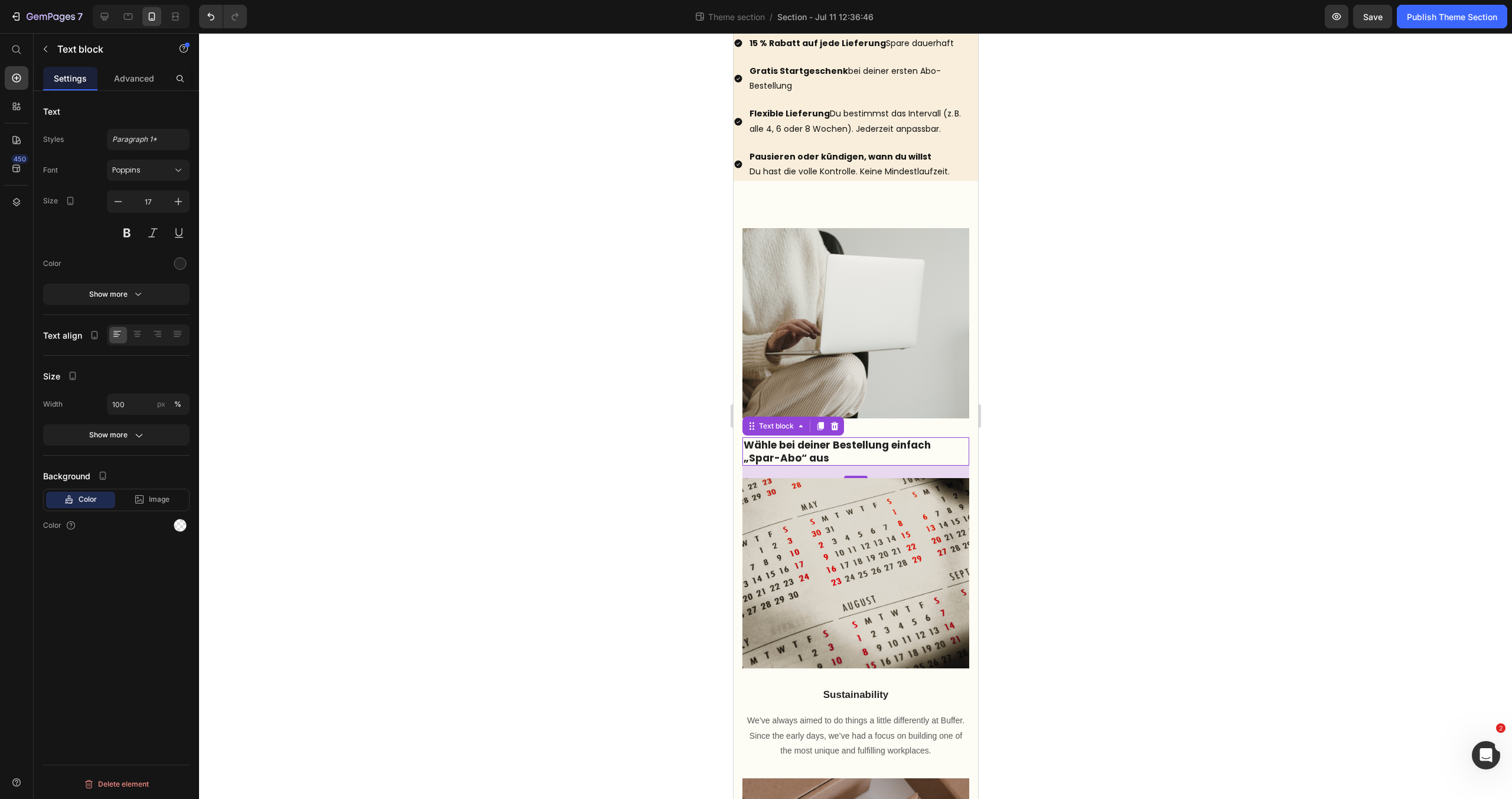 click on "Wähle bei deiner Bestellung einfach „Spar-Abo“ aus" at bounding box center [855, 452] 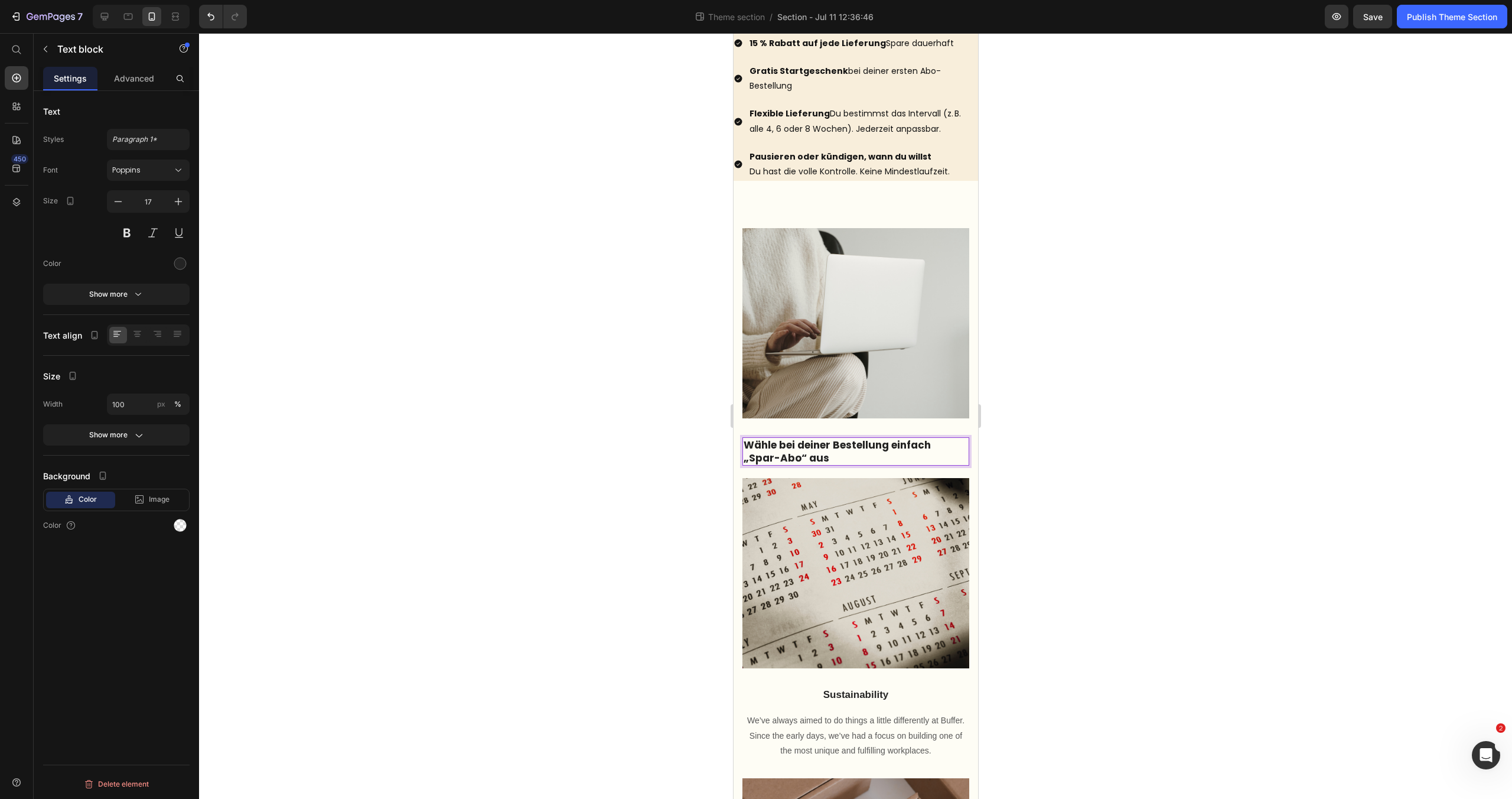 click on "Wähle bei deiner Bestellung einfach „Spar-Abo“ aus" at bounding box center [855, 452] 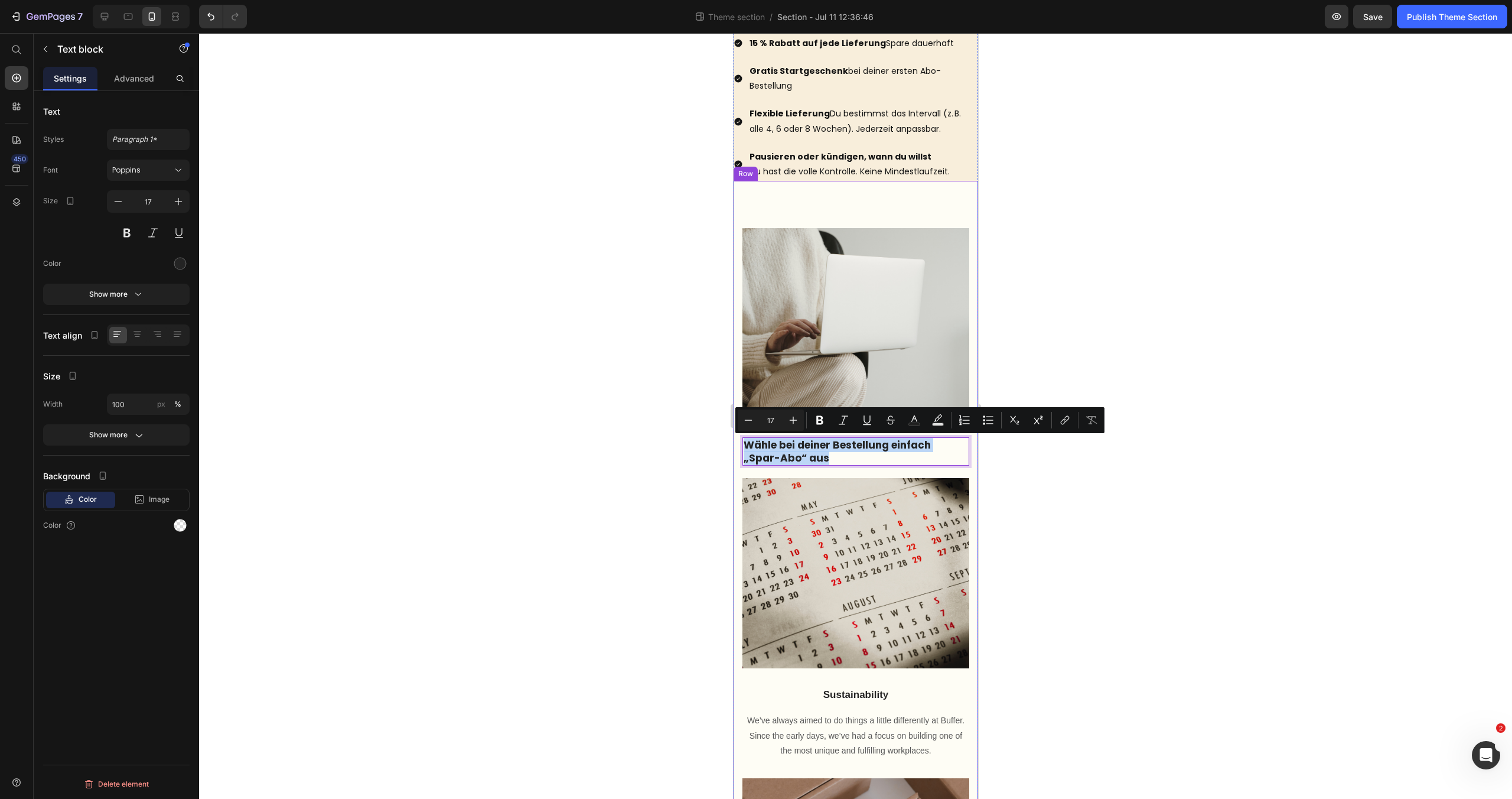 drag, startPoint x: 826, startPoint y: 456, endPoint x: 738, endPoint y: 440, distance: 89.44272 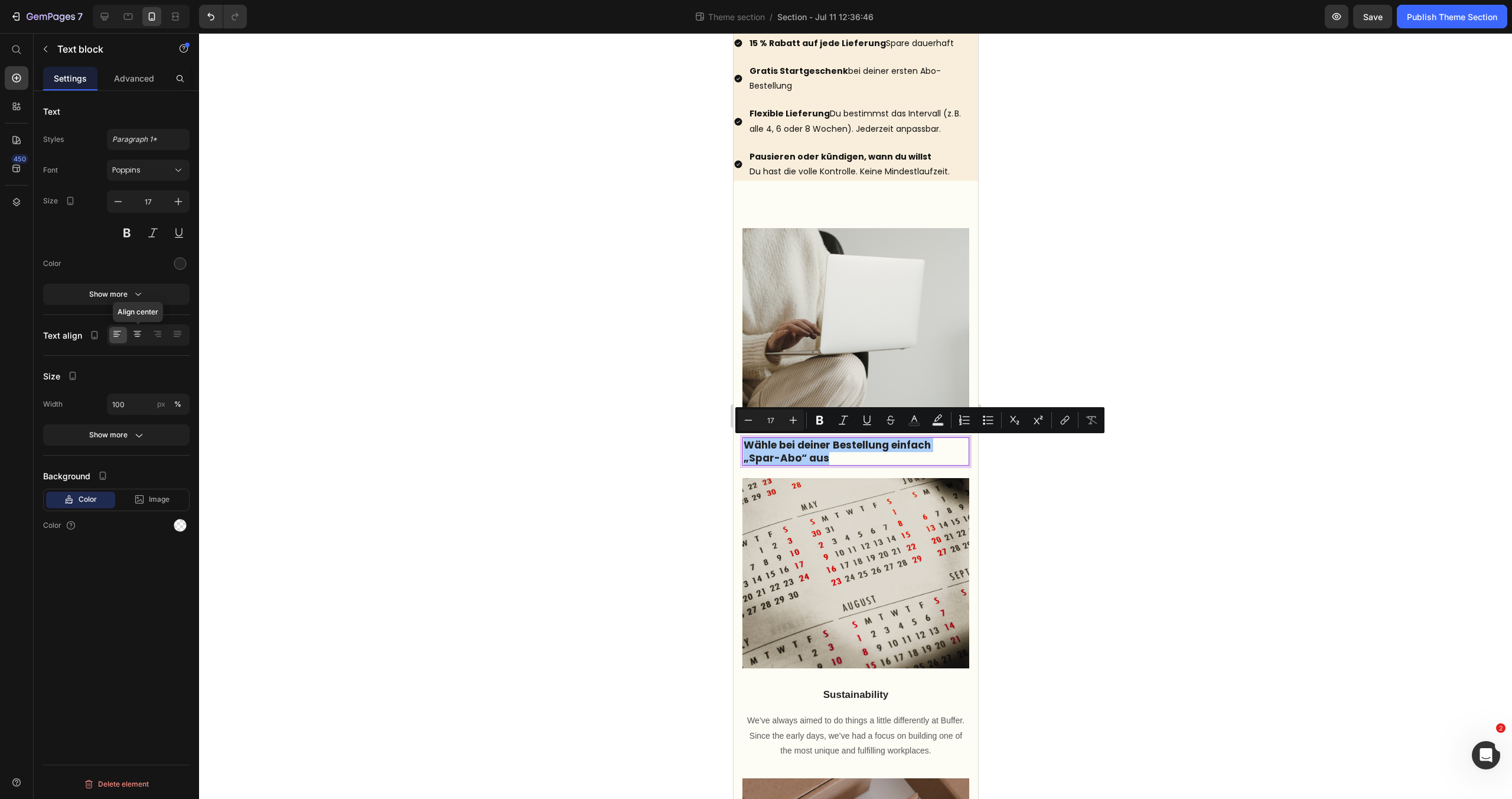 click 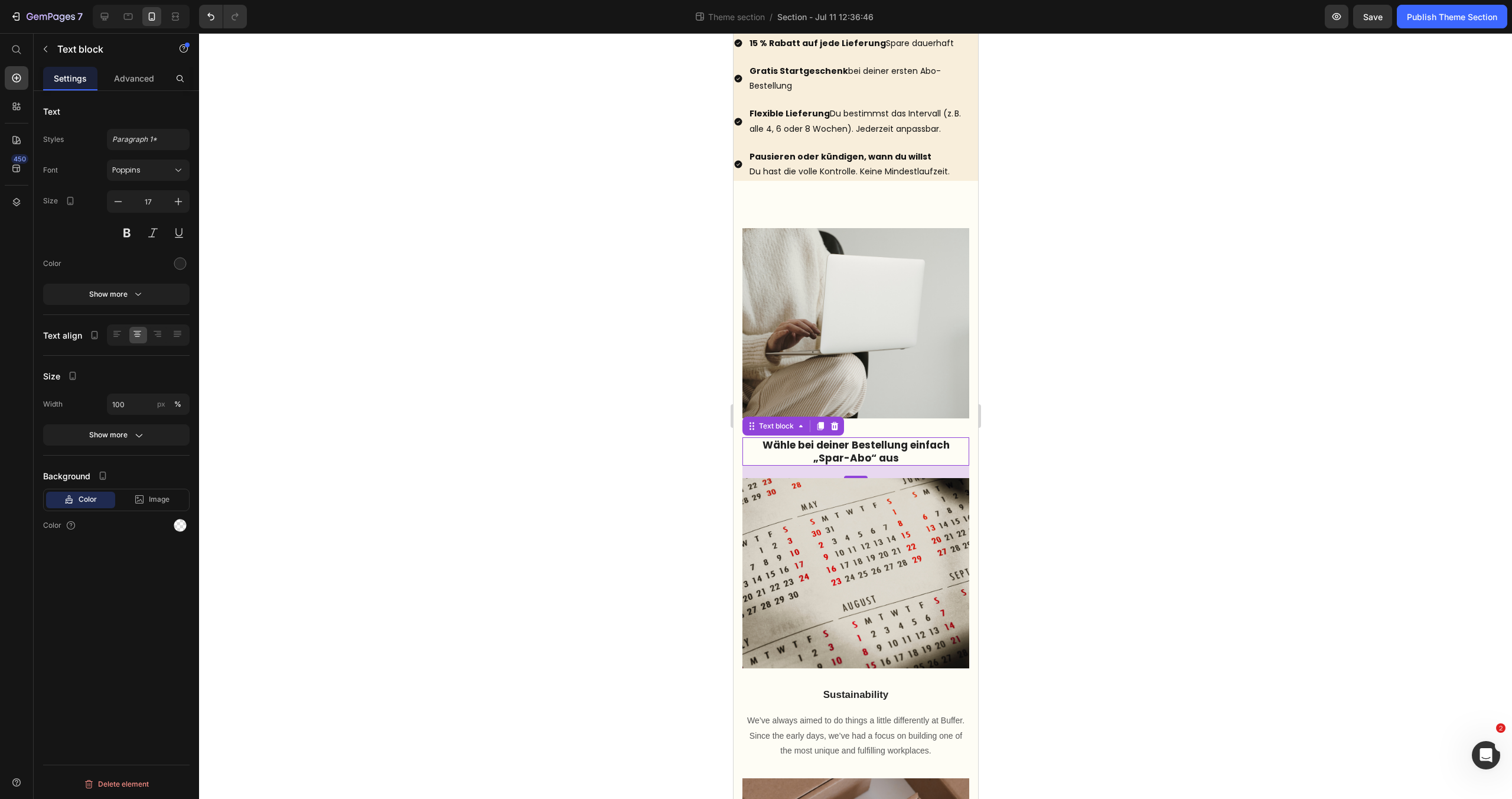 click on "Wähle bei deiner Bestellung einfach „Spar-Abo“ aus" at bounding box center (855, 452) 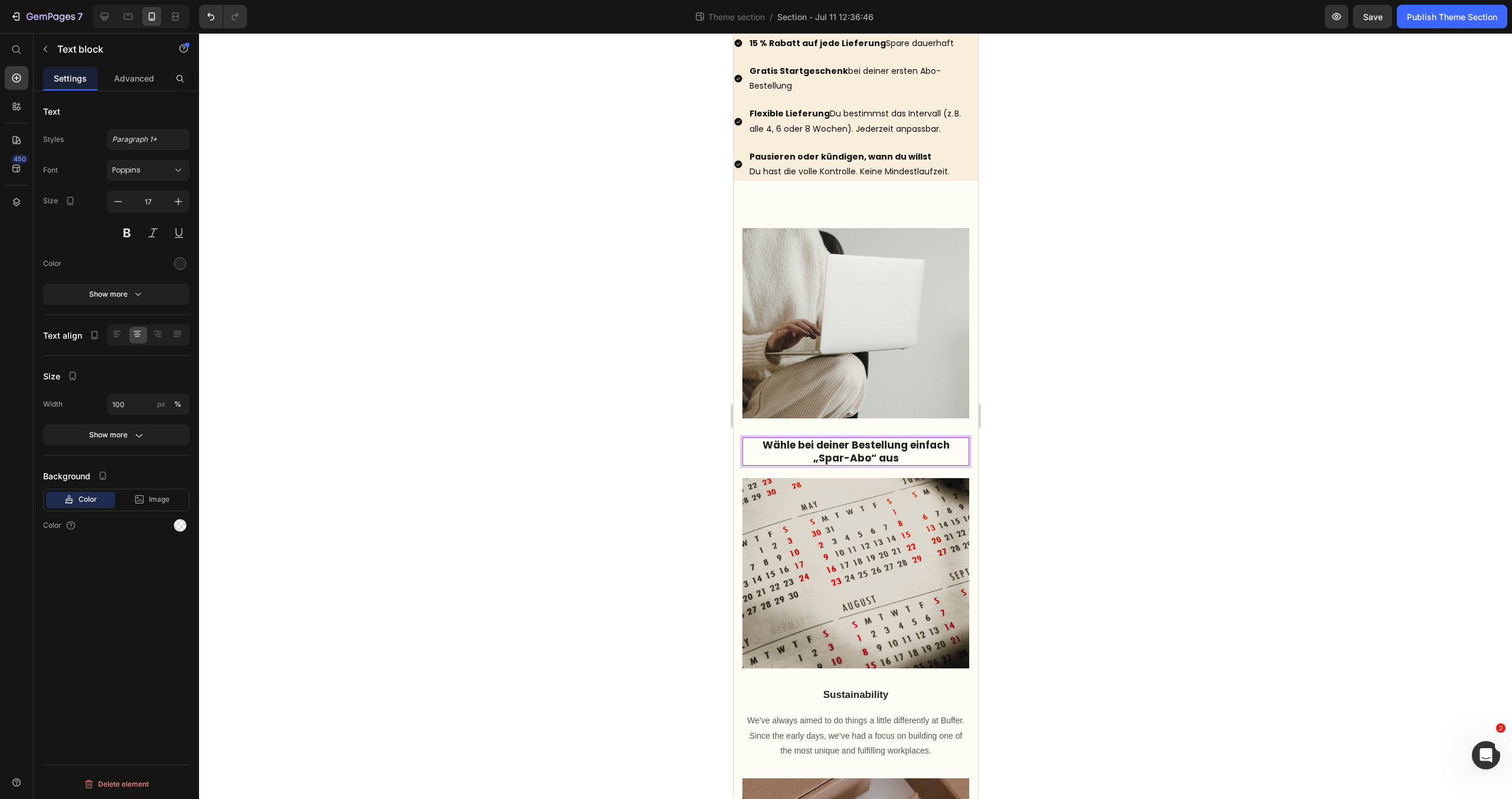 click on "Wähle bei deiner Bestellung einfach „Spar-Abo“ aus" at bounding box center [855, 452] 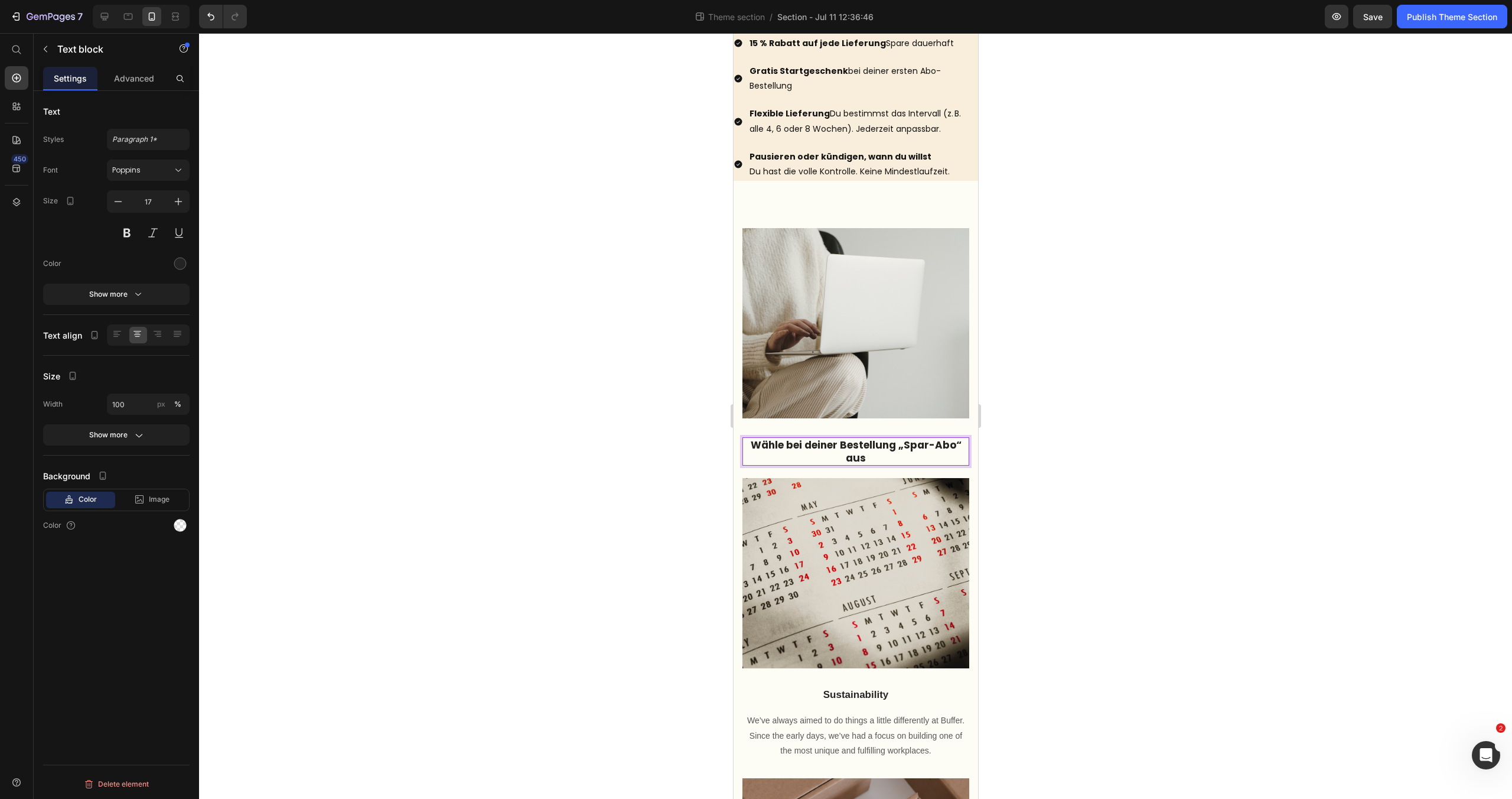 click on "Wähle bei deiner Bestellung „Spar-Abo“ aus" at bounding box center [855, 452] 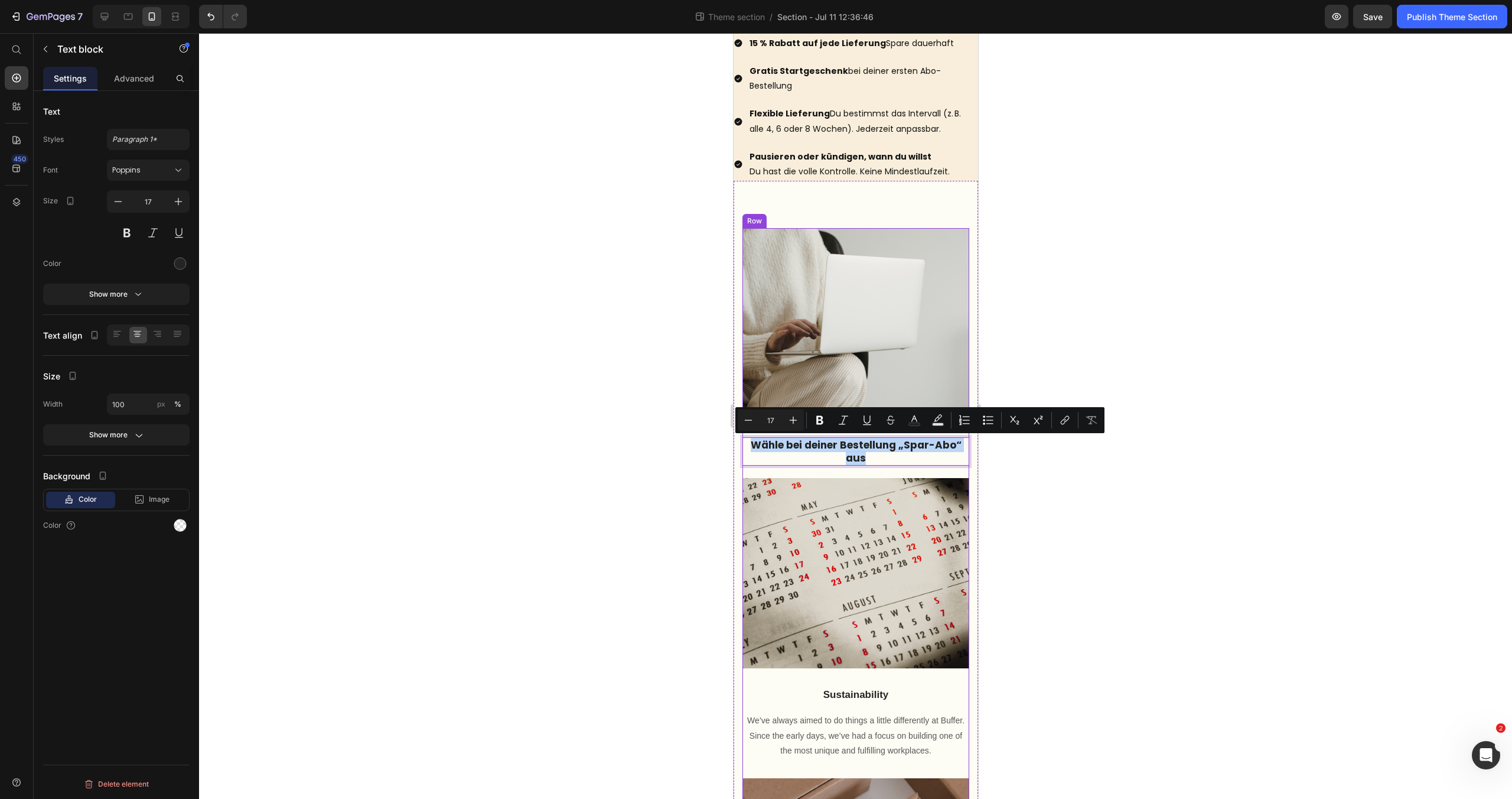drag, startPoint x: 871, startPoint y: 458, endPoint x: 739, endPoint y: 430, distance: 134.93702 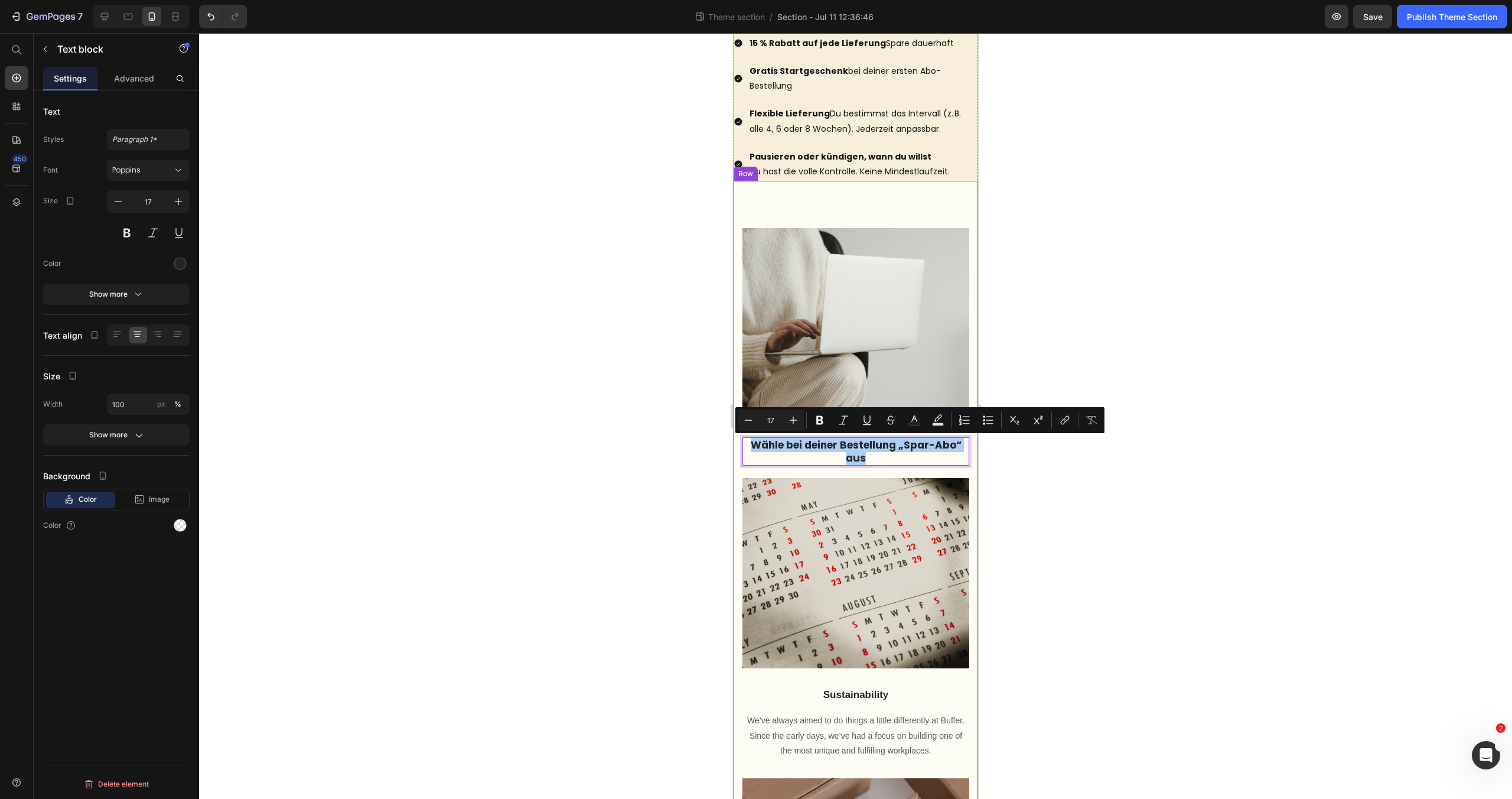 click 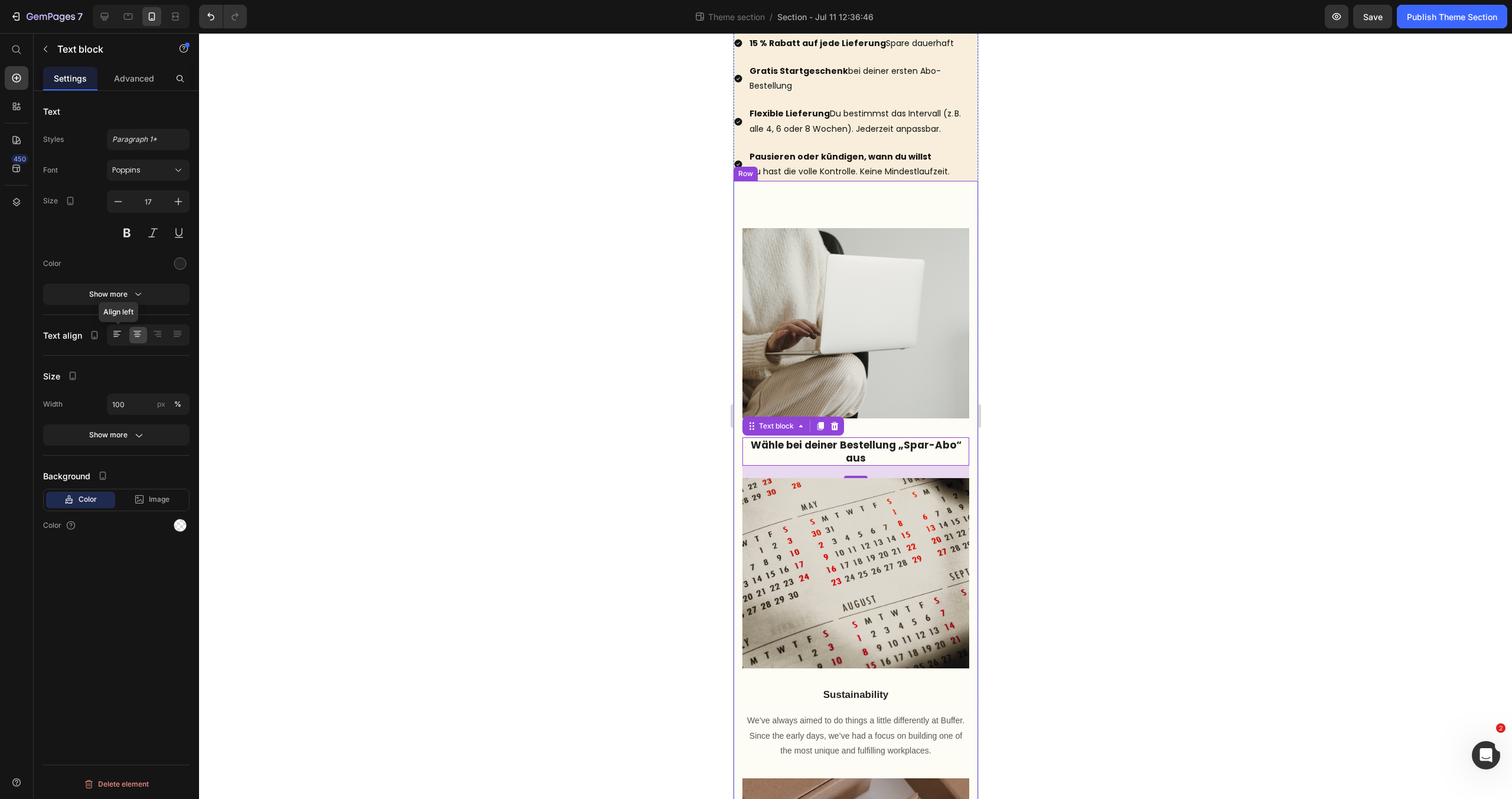 click 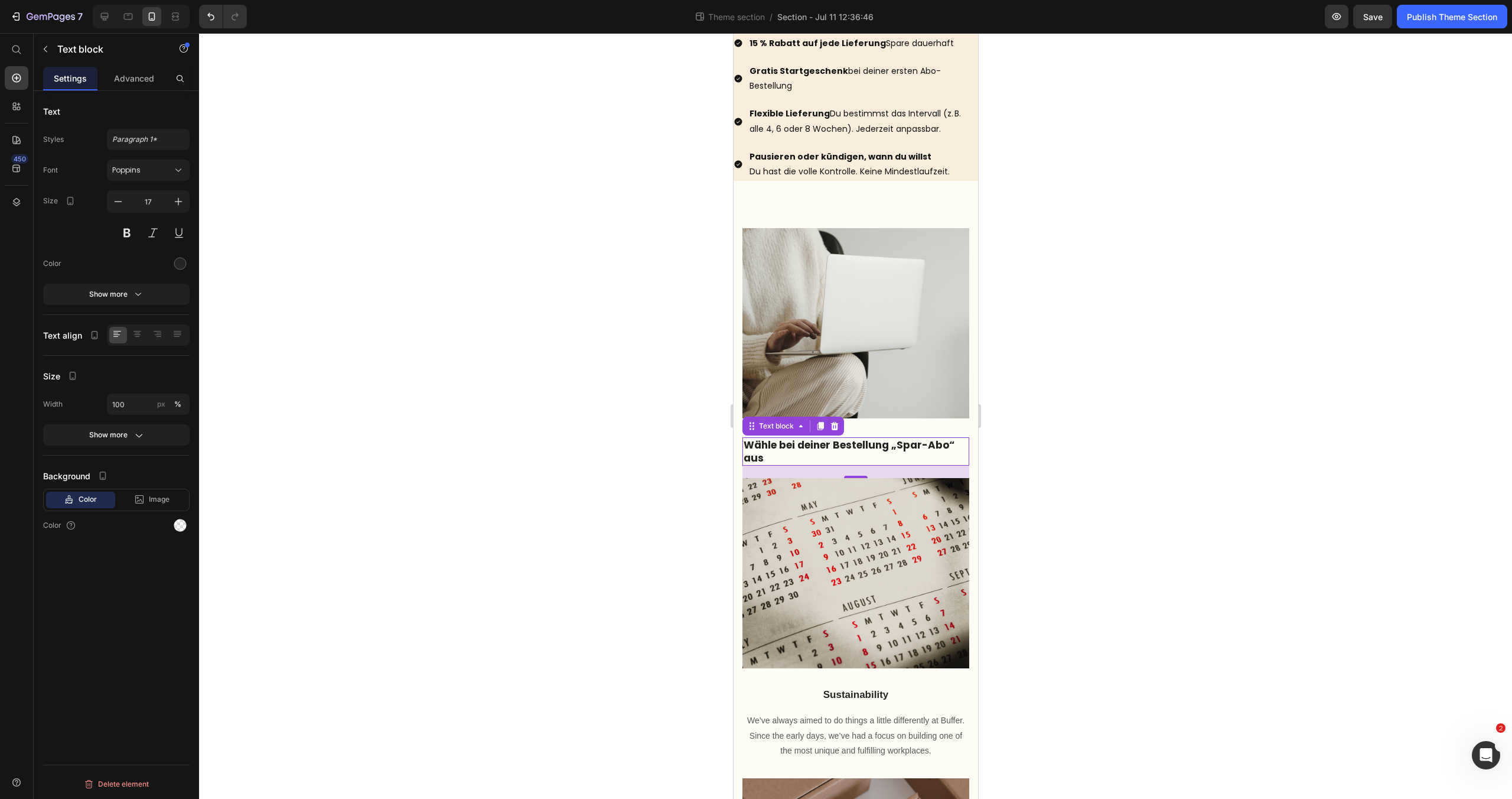 click 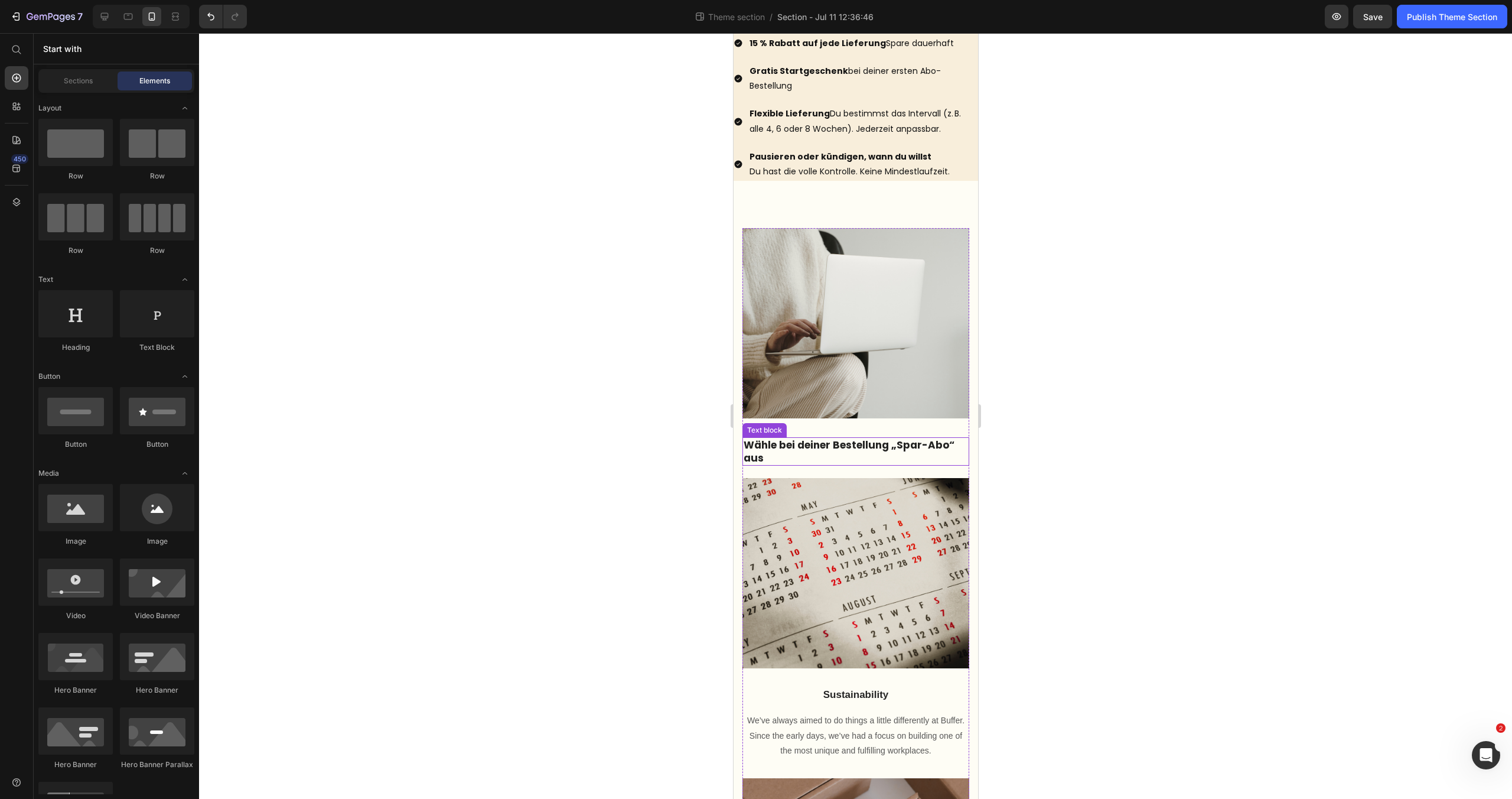click on "Wähle bei deiner Bestellung „Spar-Abo“ aus" at bounding box center (855, 452) 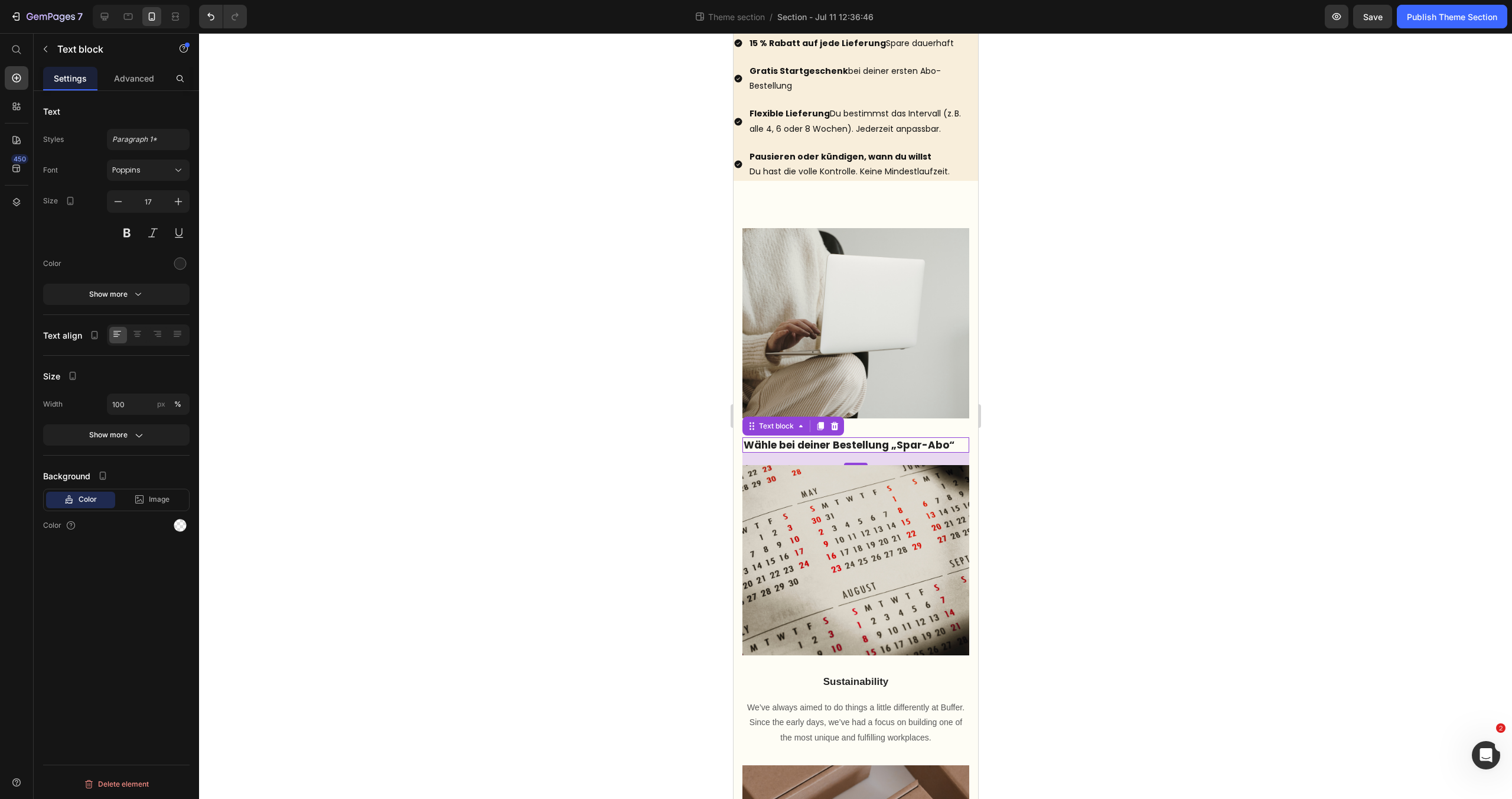 click 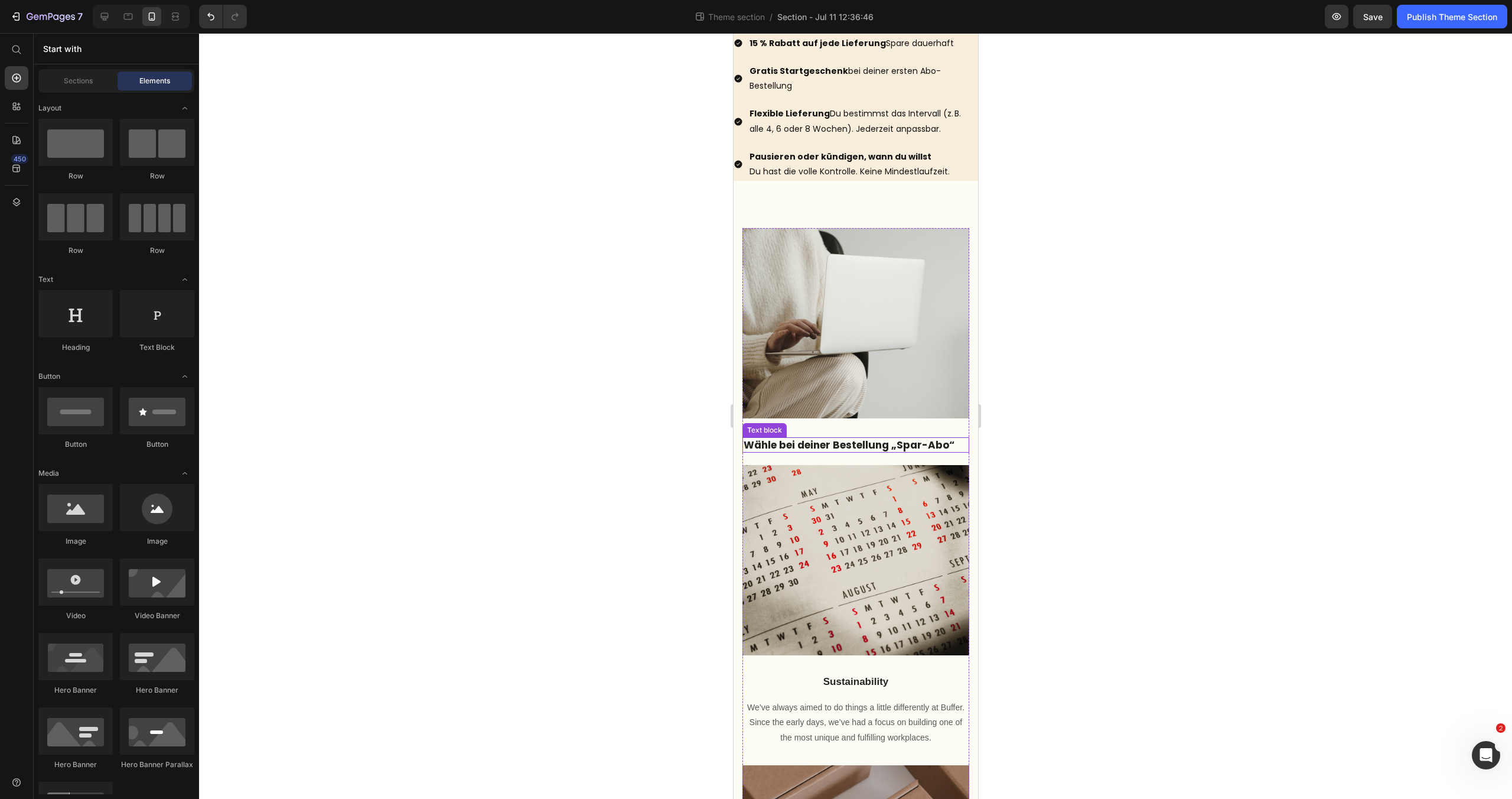 click on "Wähle bei deiner Bestellung „Spar-Abo“" at bounding box center [855, 445] 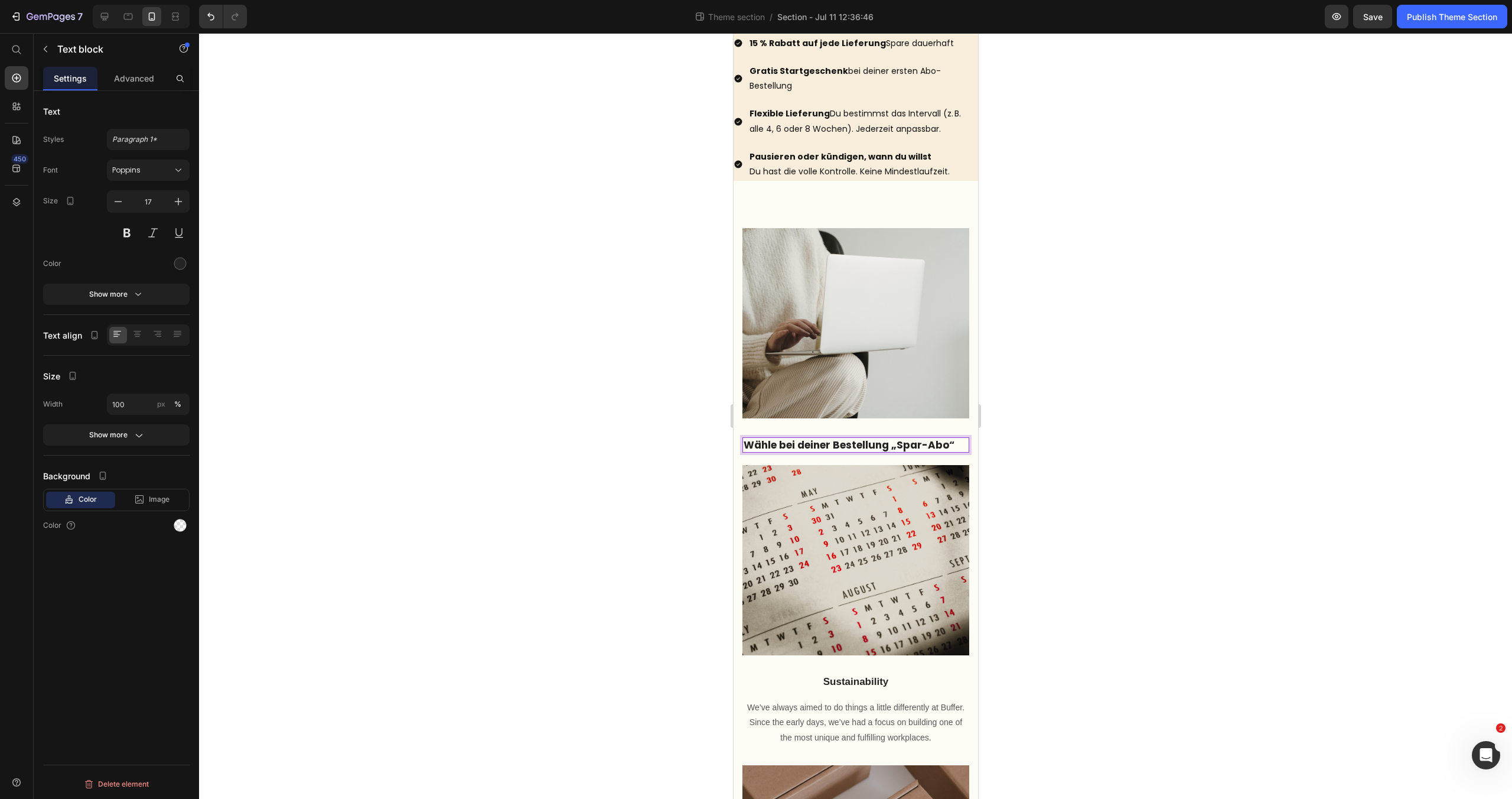 drag, startPoint x: 918, startPoint y: 443, endPoint x: 697, endPoint y: 452, distance: 221.1832 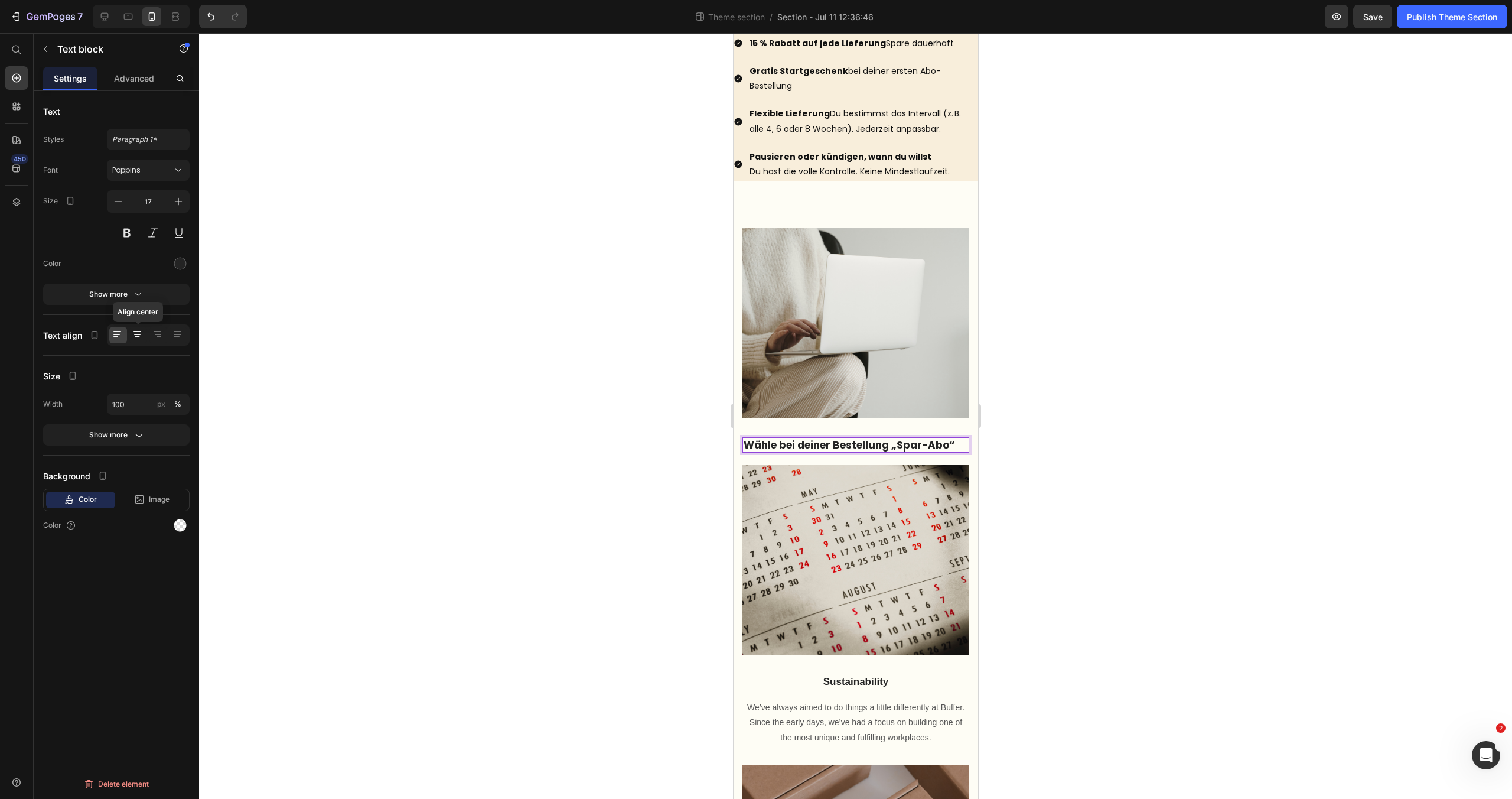 click 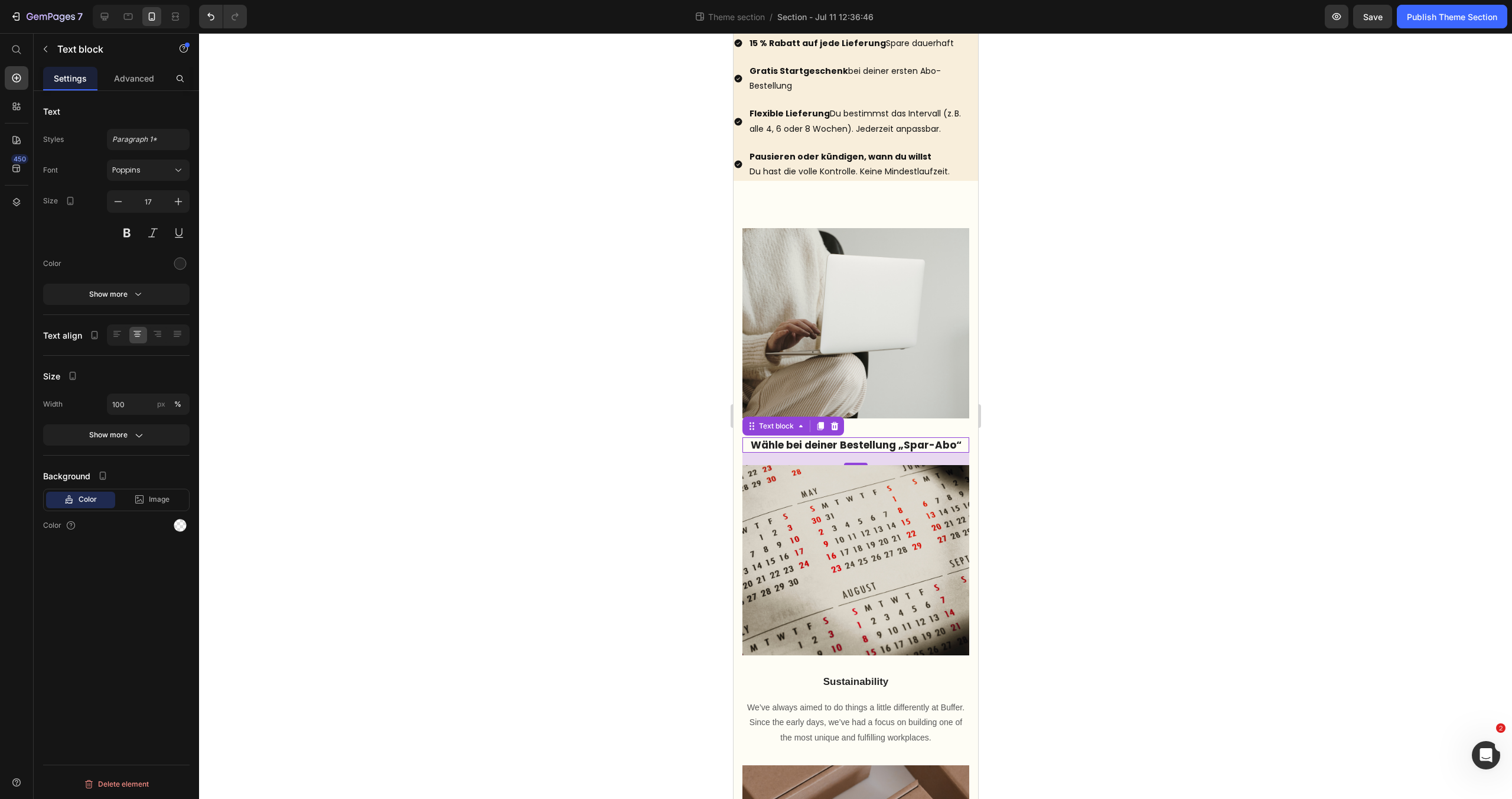 click 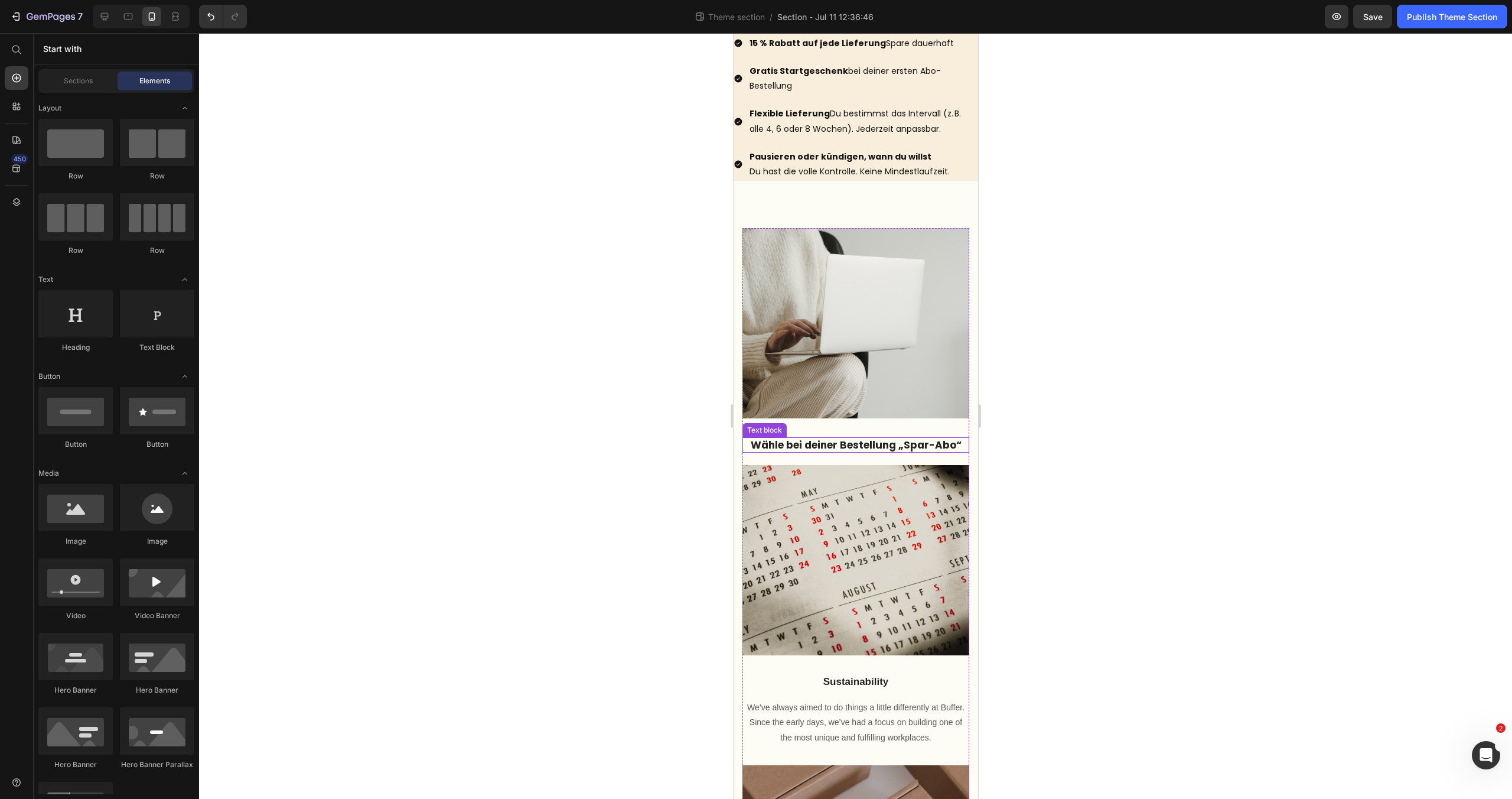 click on "Wähle bei deiner Bestellung „Spar-Abo“" at bounding box center [855, 445] 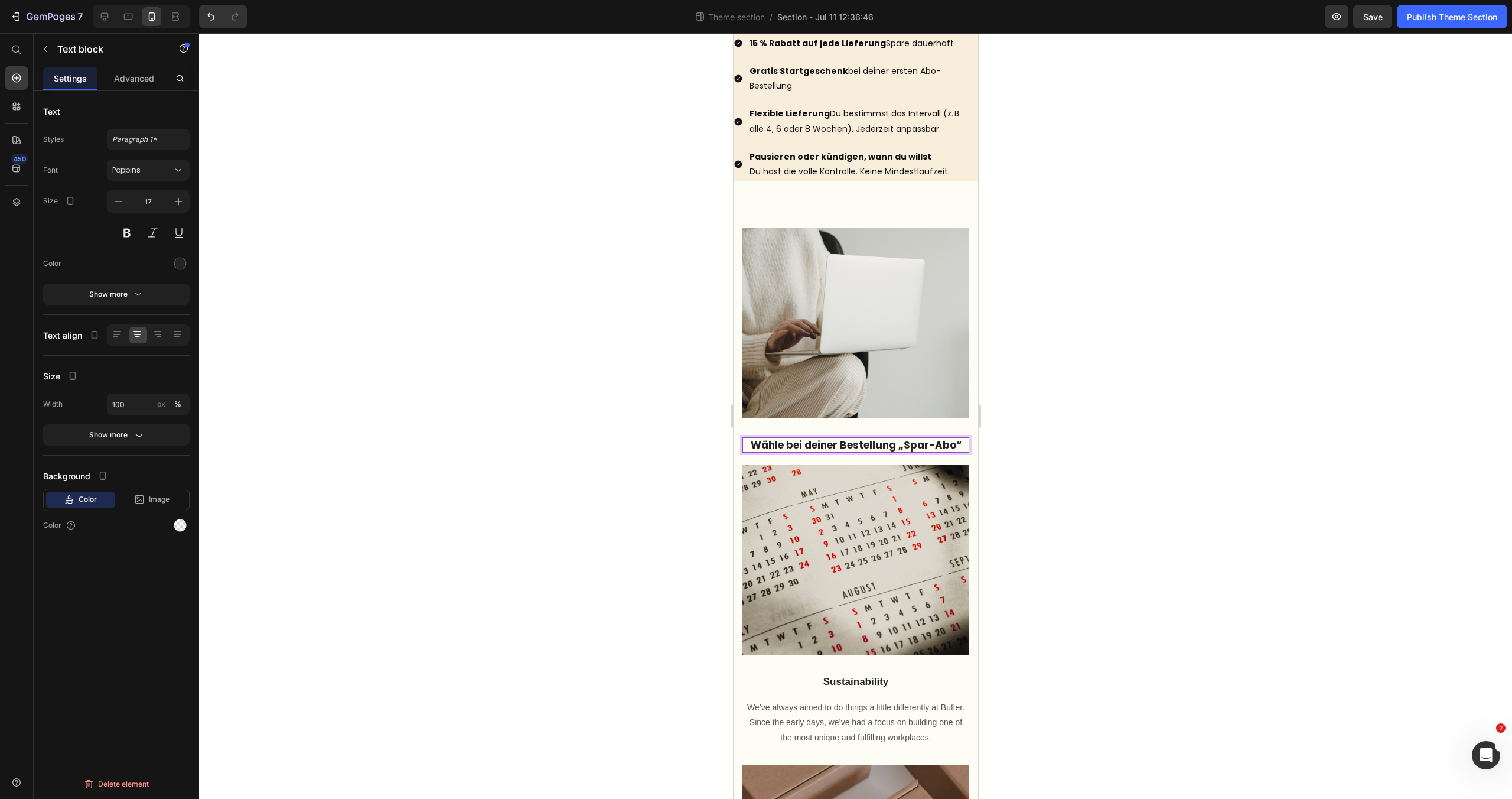 click on "Wähle bei deiner Bestellung „Spar-Abo“" at bounding box center [855, 445] 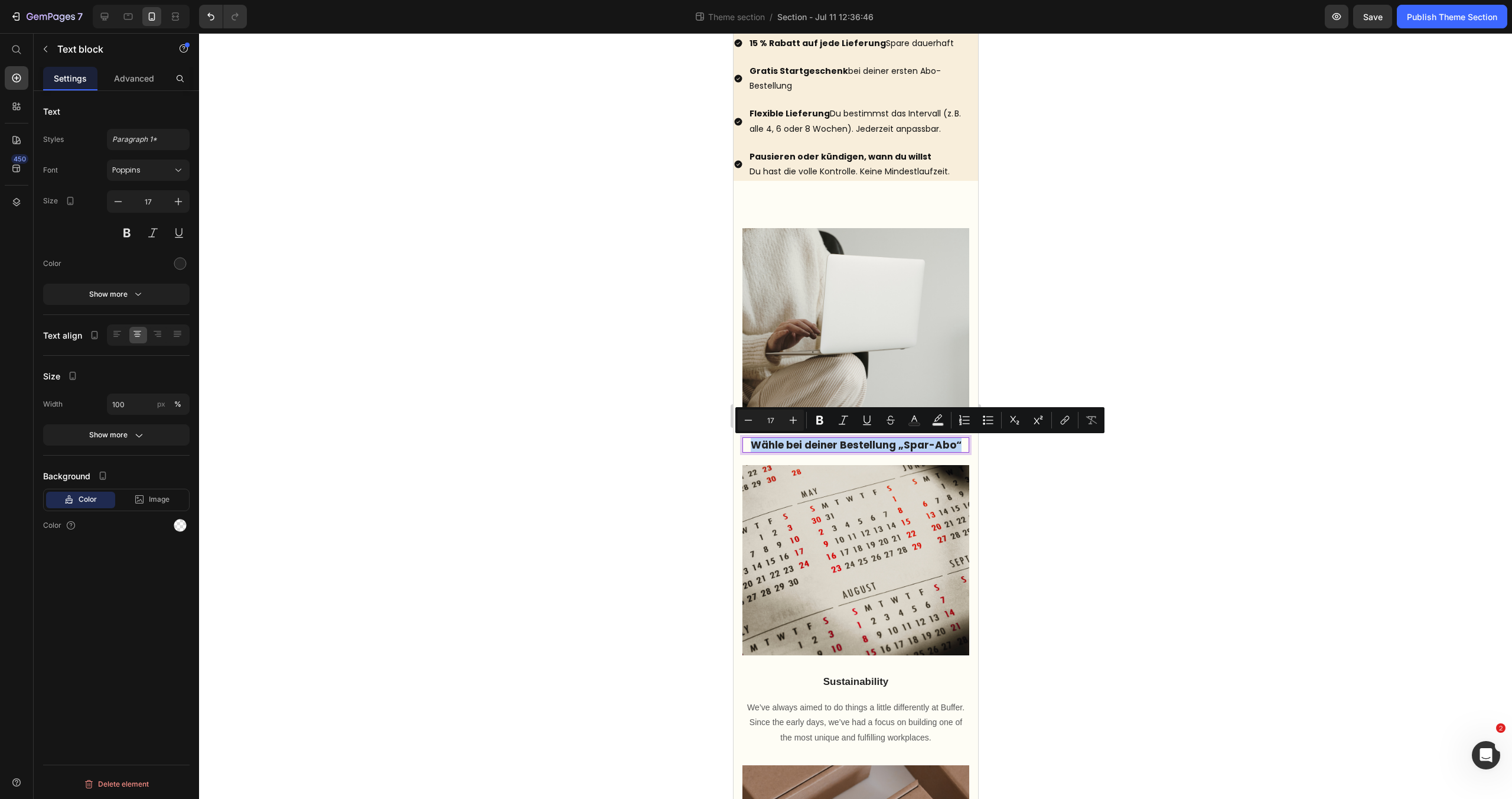 drag, startPoint x: 931, startPoint y: 444, endPoint x: 739, endPoint y: 448, distance: 192.0417 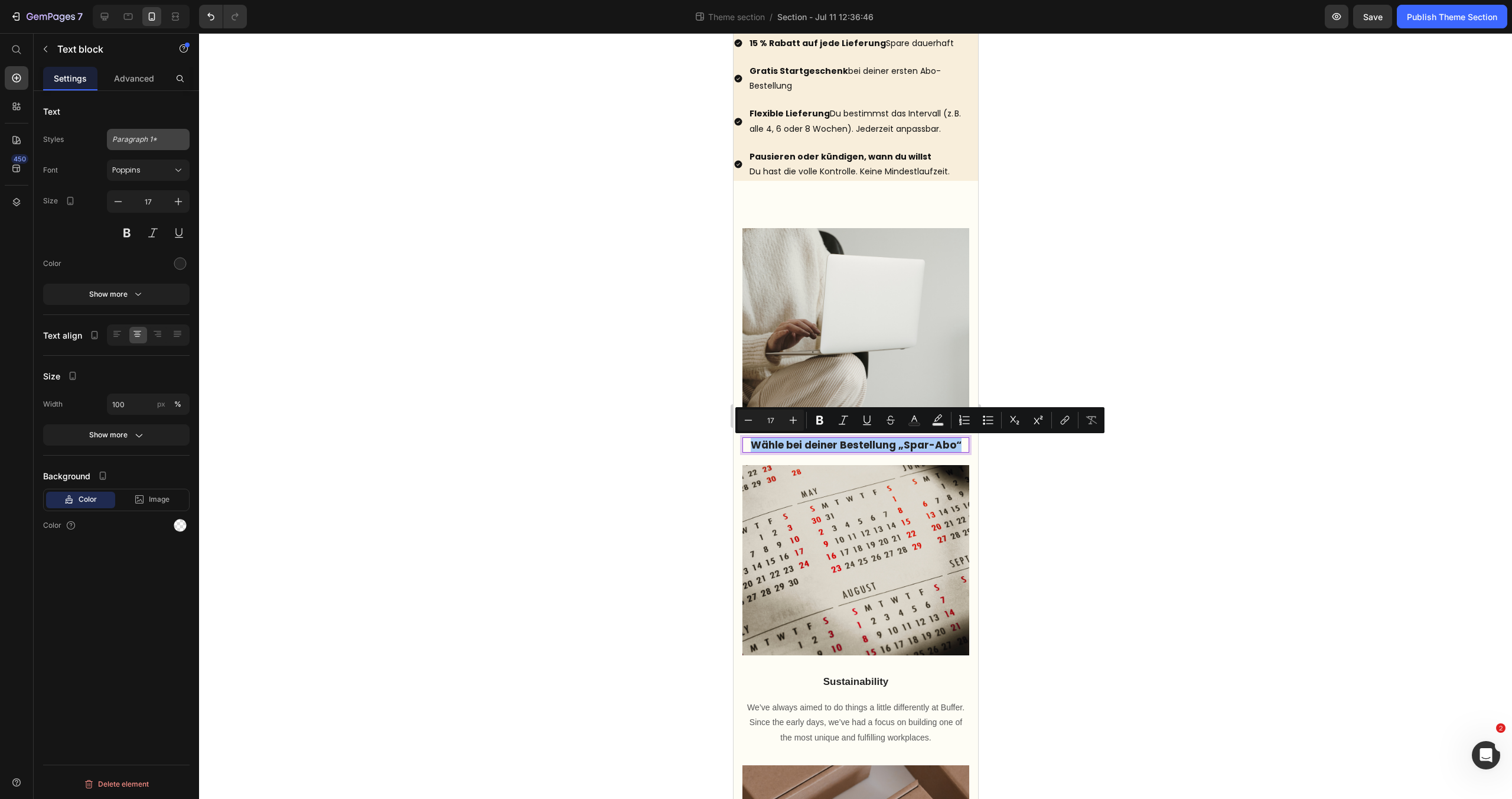 click on "Paragraph 1*" at bounding box center (141, 139) 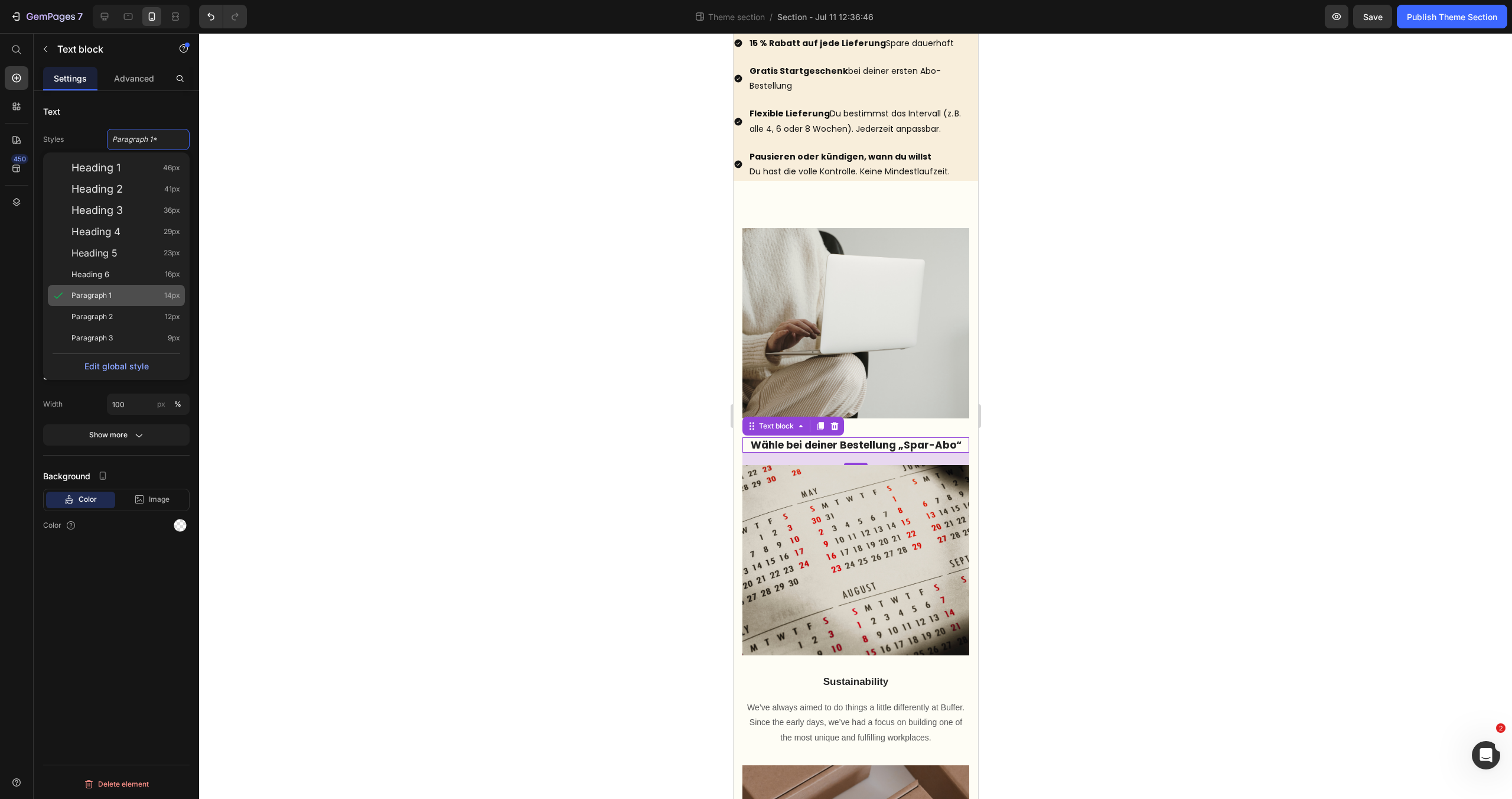 click on "Paragraph 1 14px" 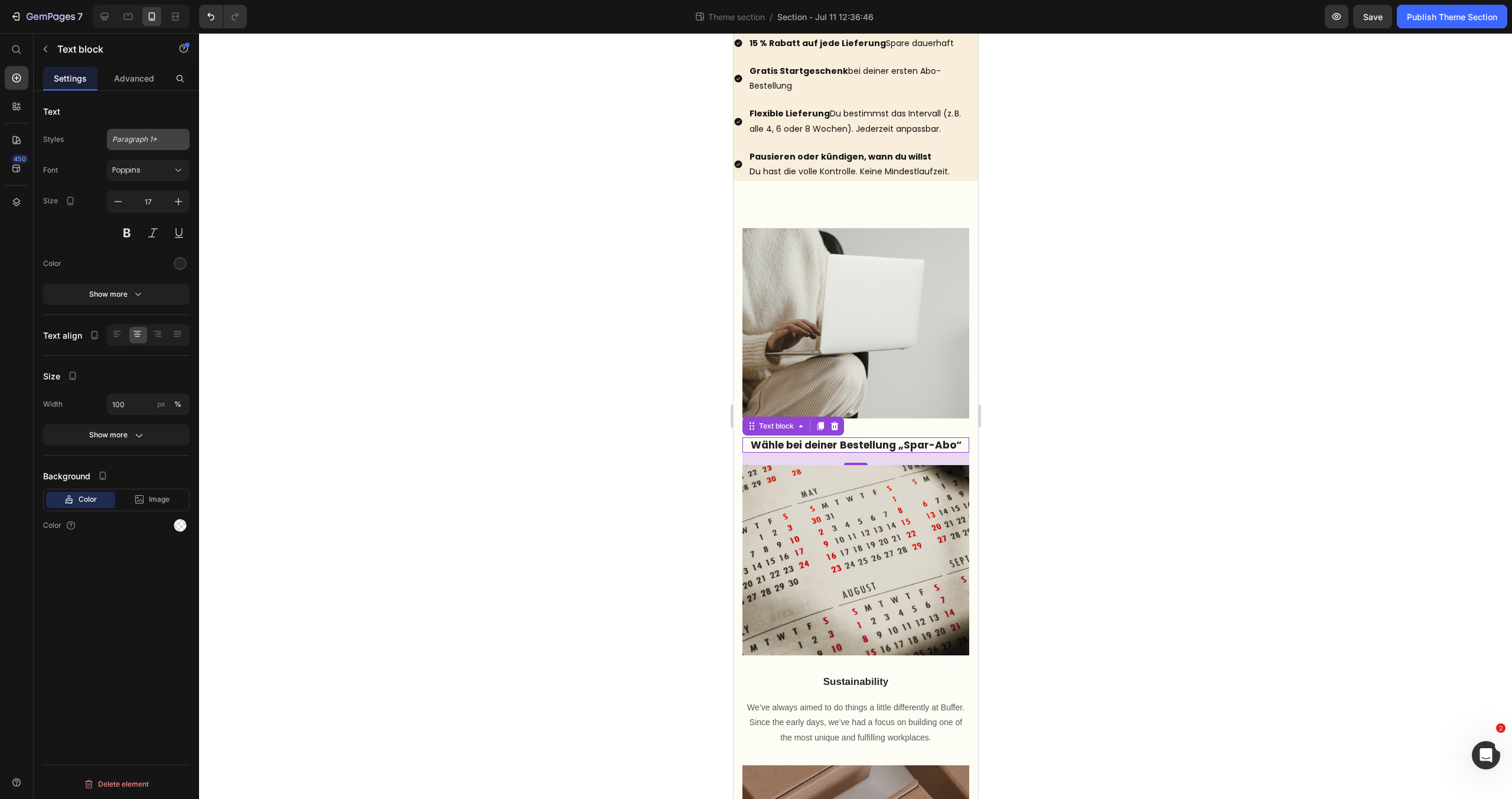 click on "Paragraph 1*" at bounding box center (148, 139) 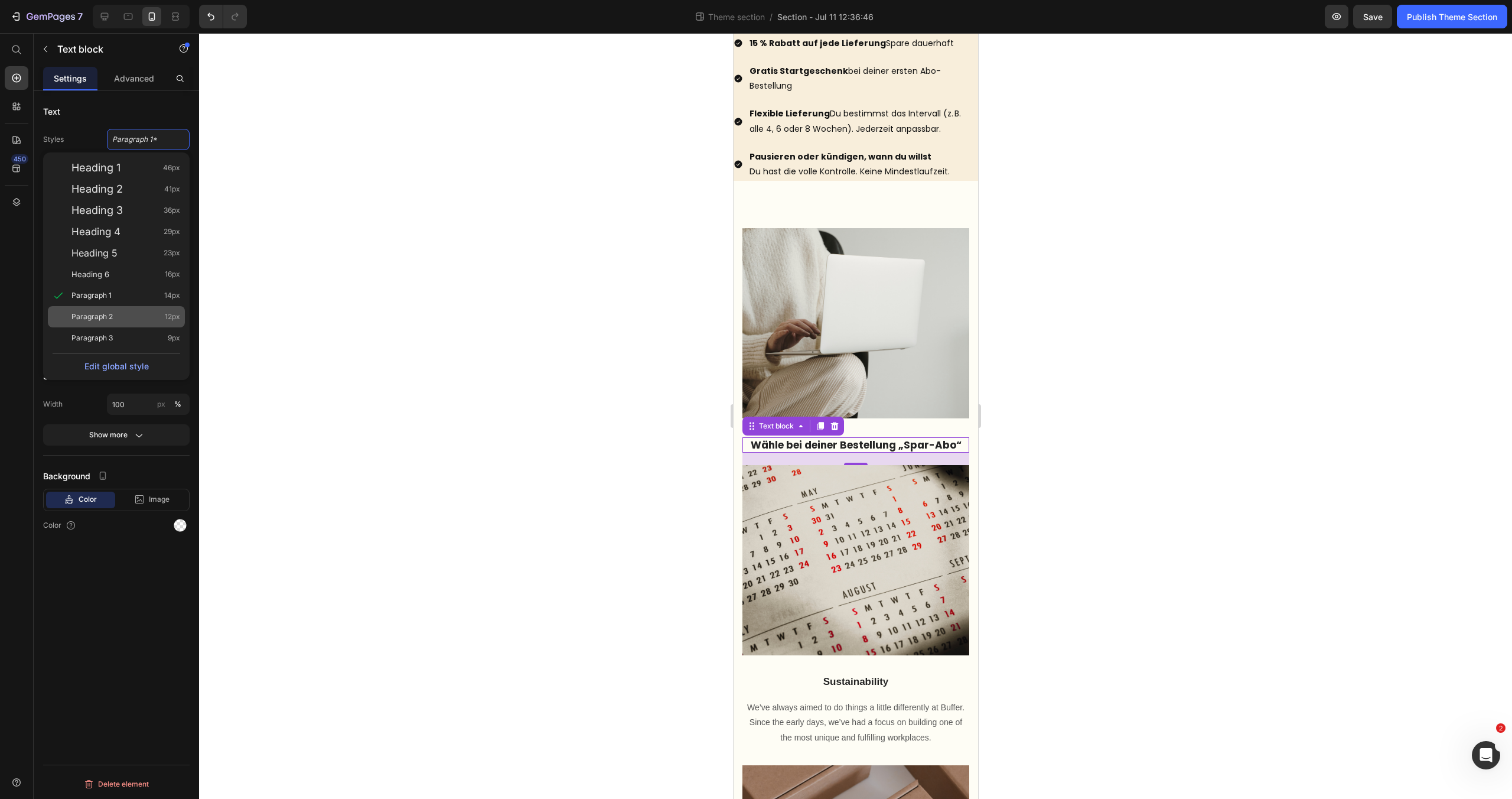 click on "Paragraph 2 12px" at bounding box center (126, 317) 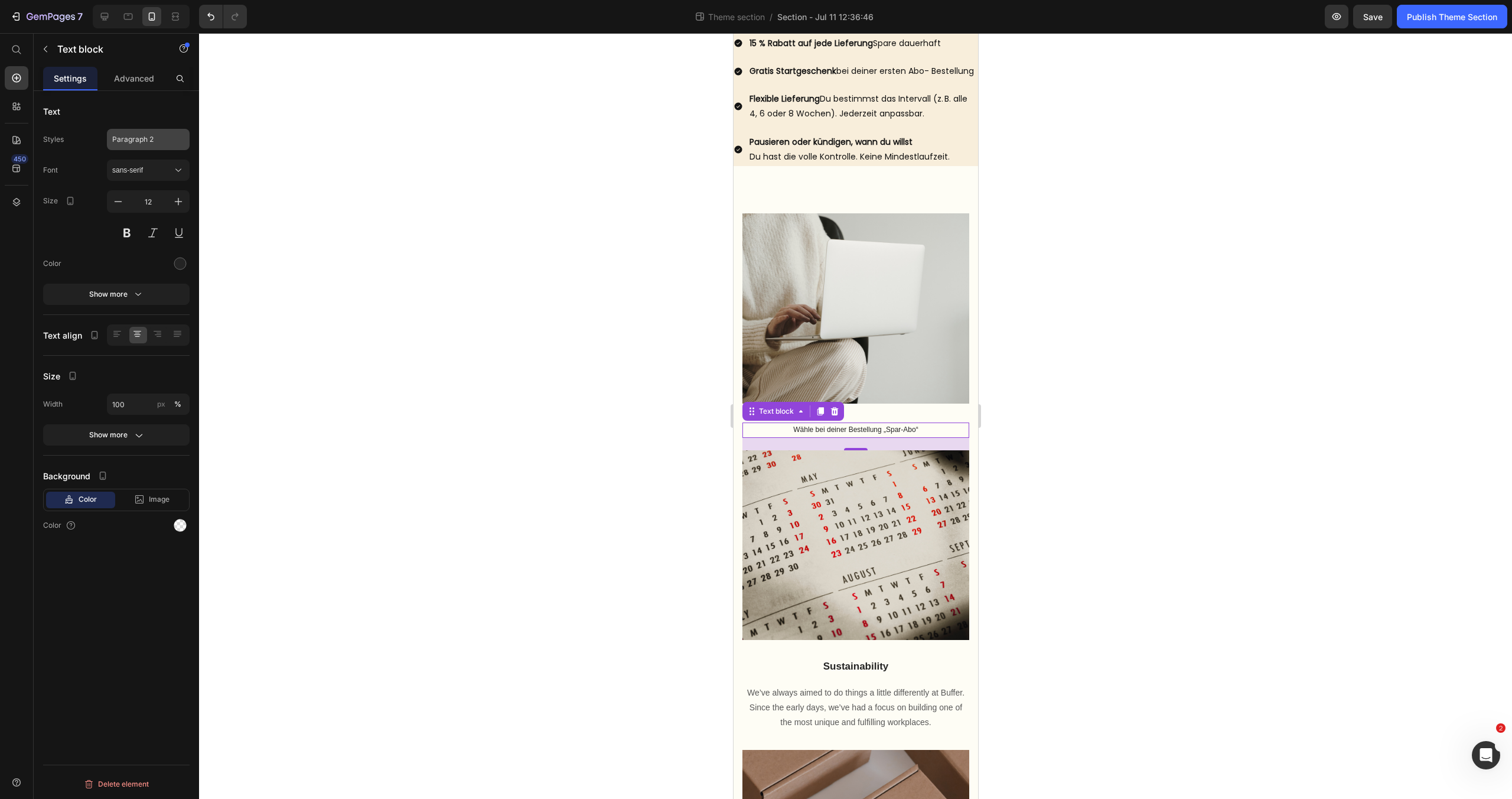 click on "Paragraph 2" at bounding box center (148, 139) 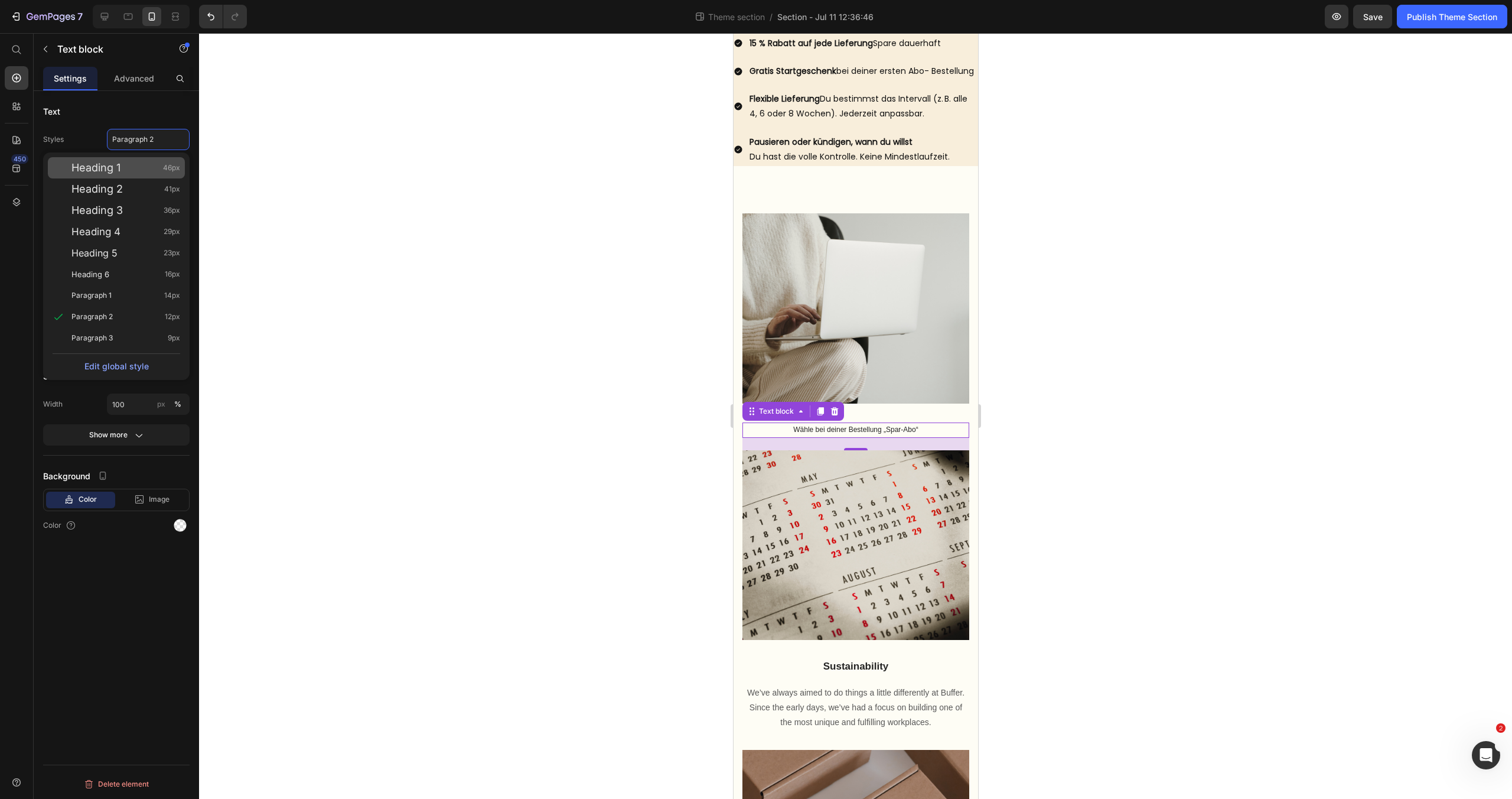click on "Heading 1 46px" at bounding box center (126, 168) 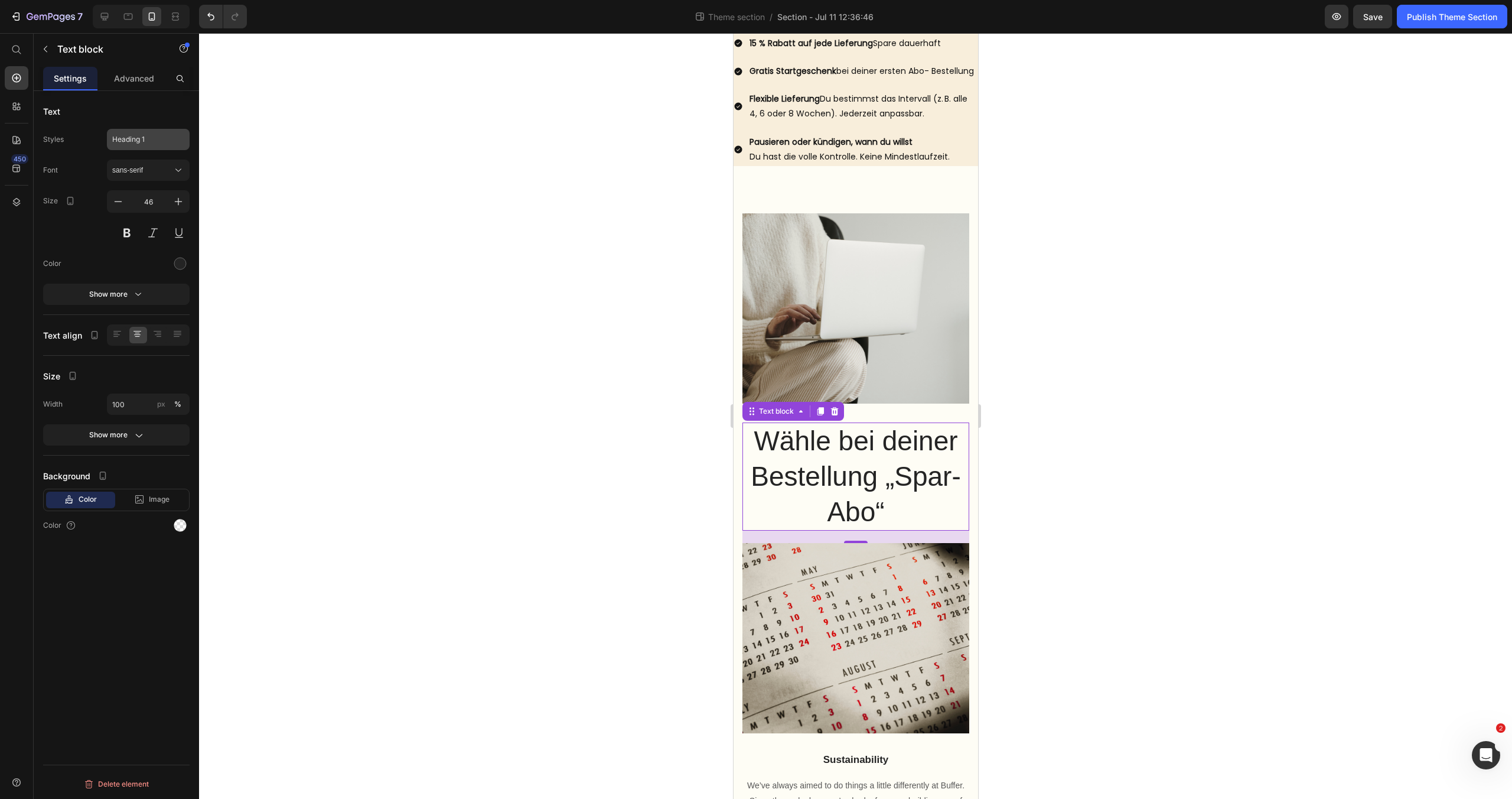 click on "Heading 1" at bounding box center (148, 139) 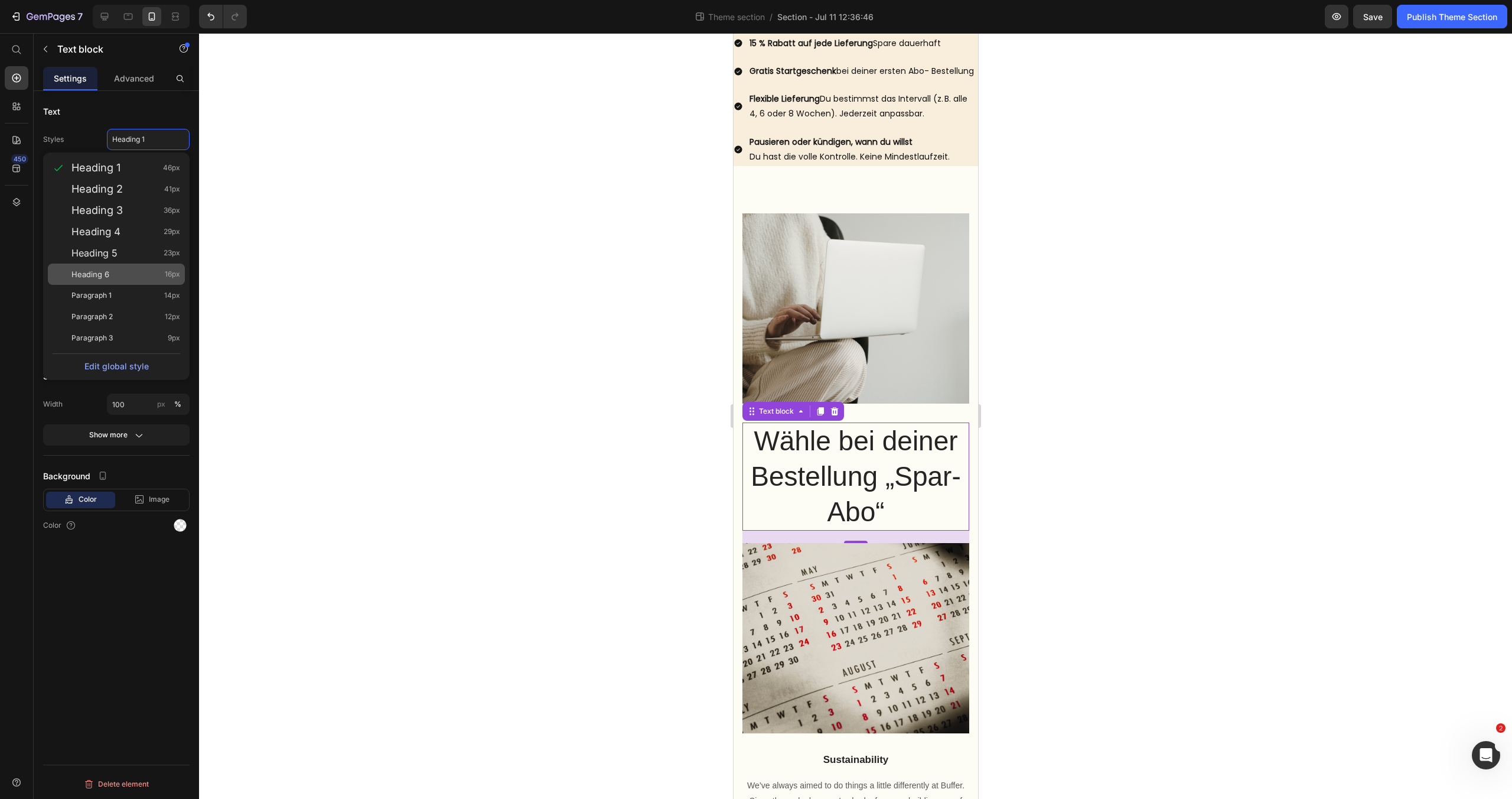 click on "Heading 6 16px" 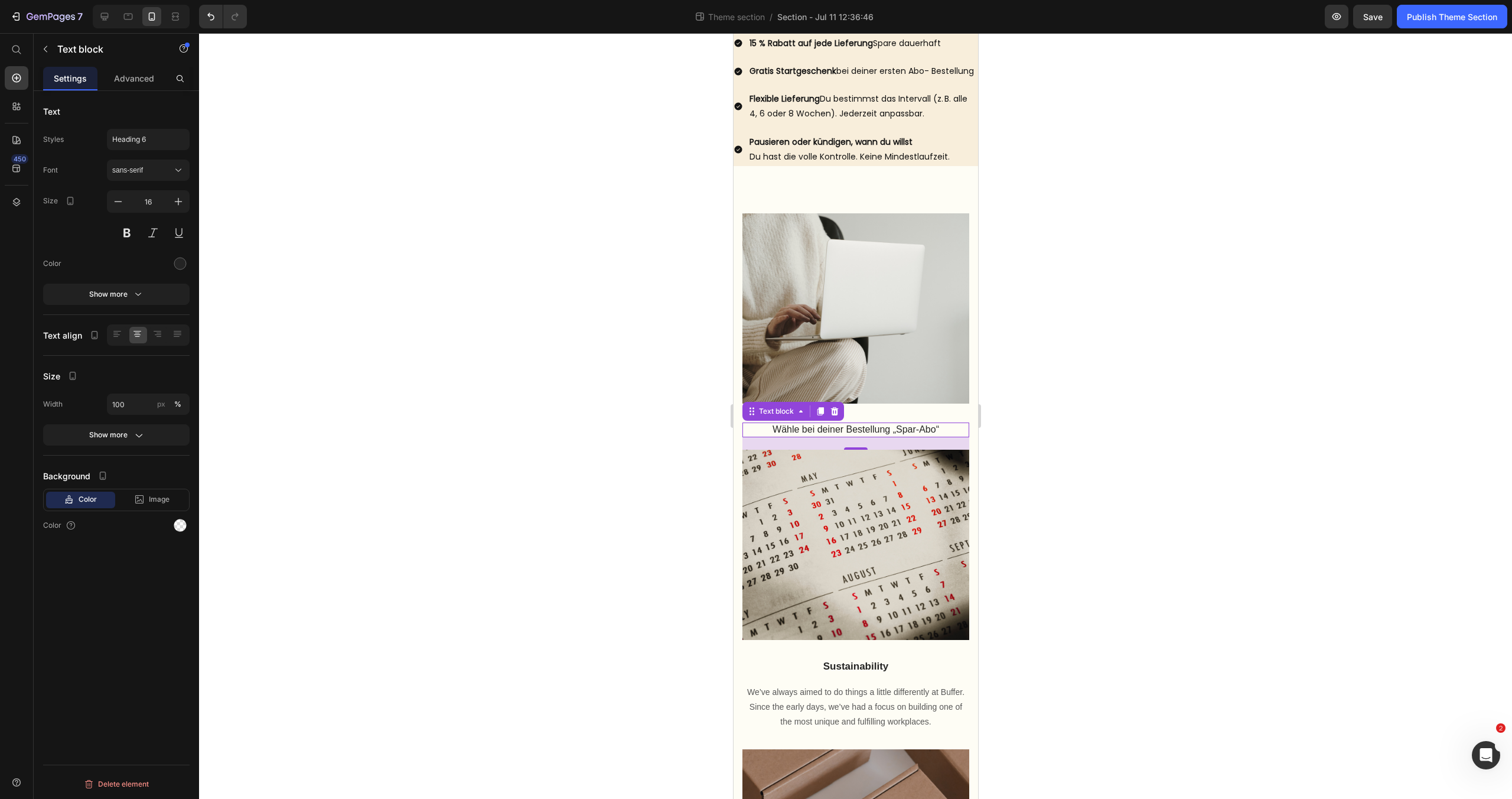 click 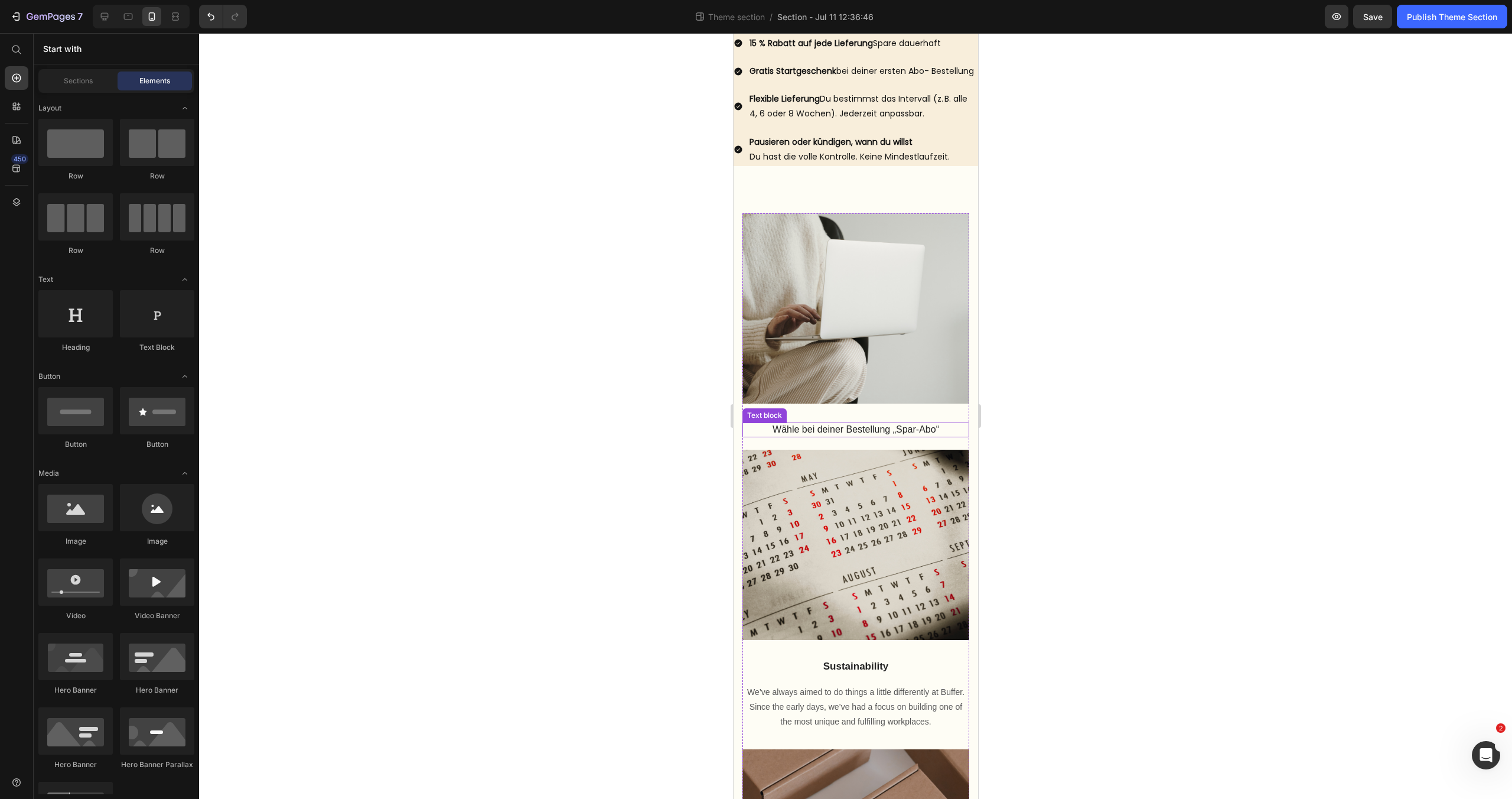 click on "Wähle bei deiner Bestellung „Spar-Abo“" at bounding box center (855, 430) 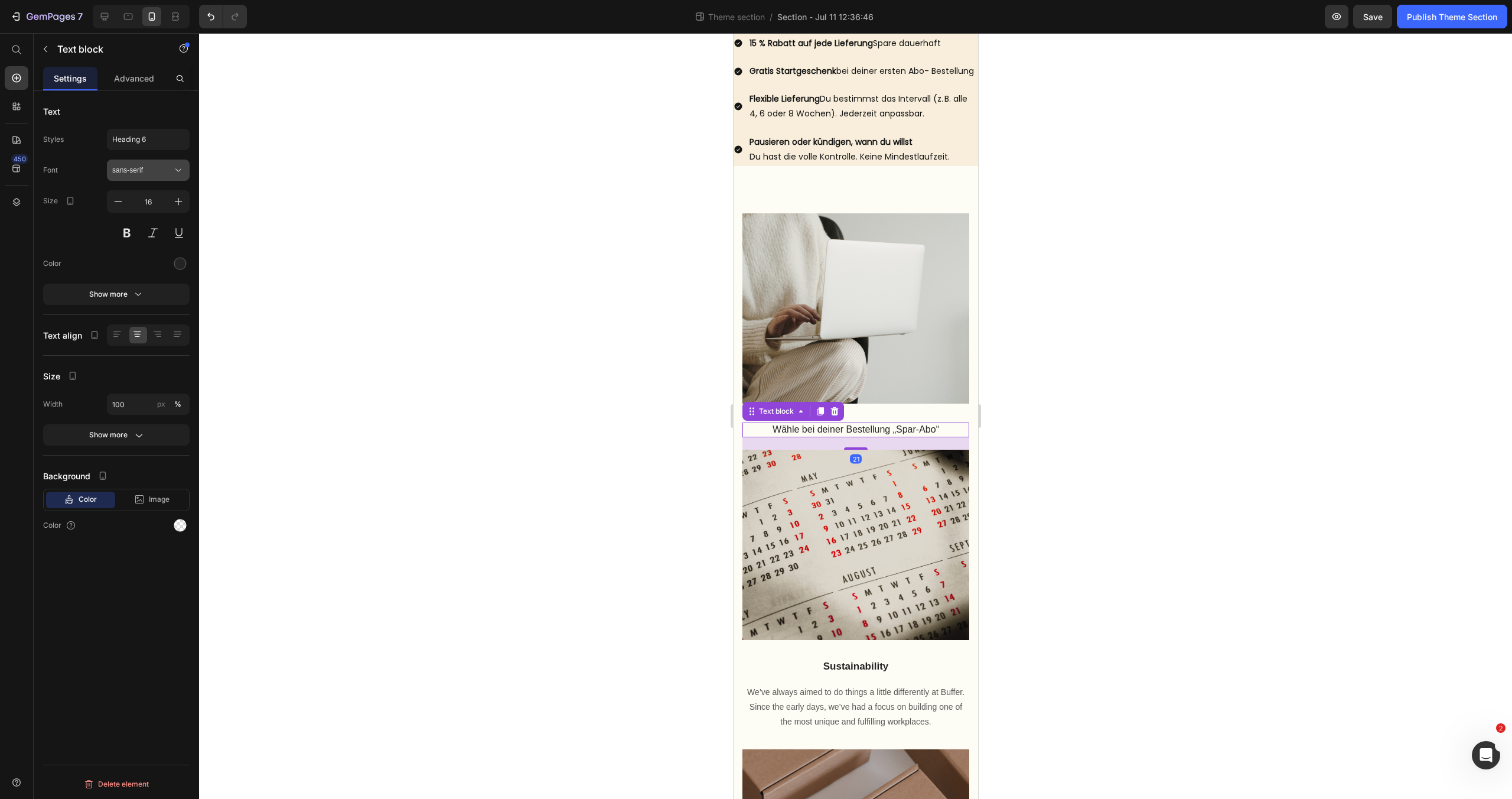 click on "sans-serif" at bounding box center [142, 170] 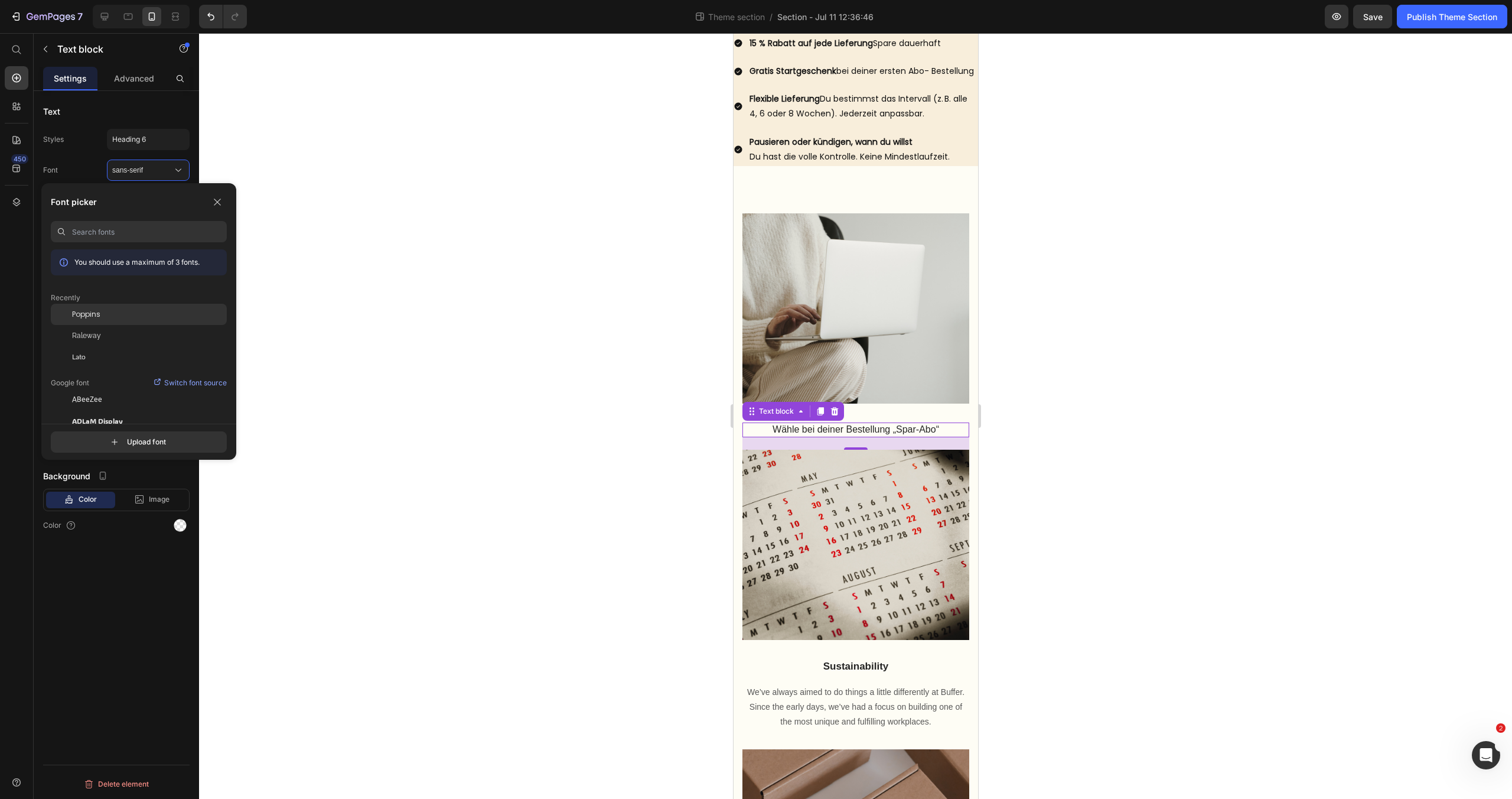click on "Poppins" 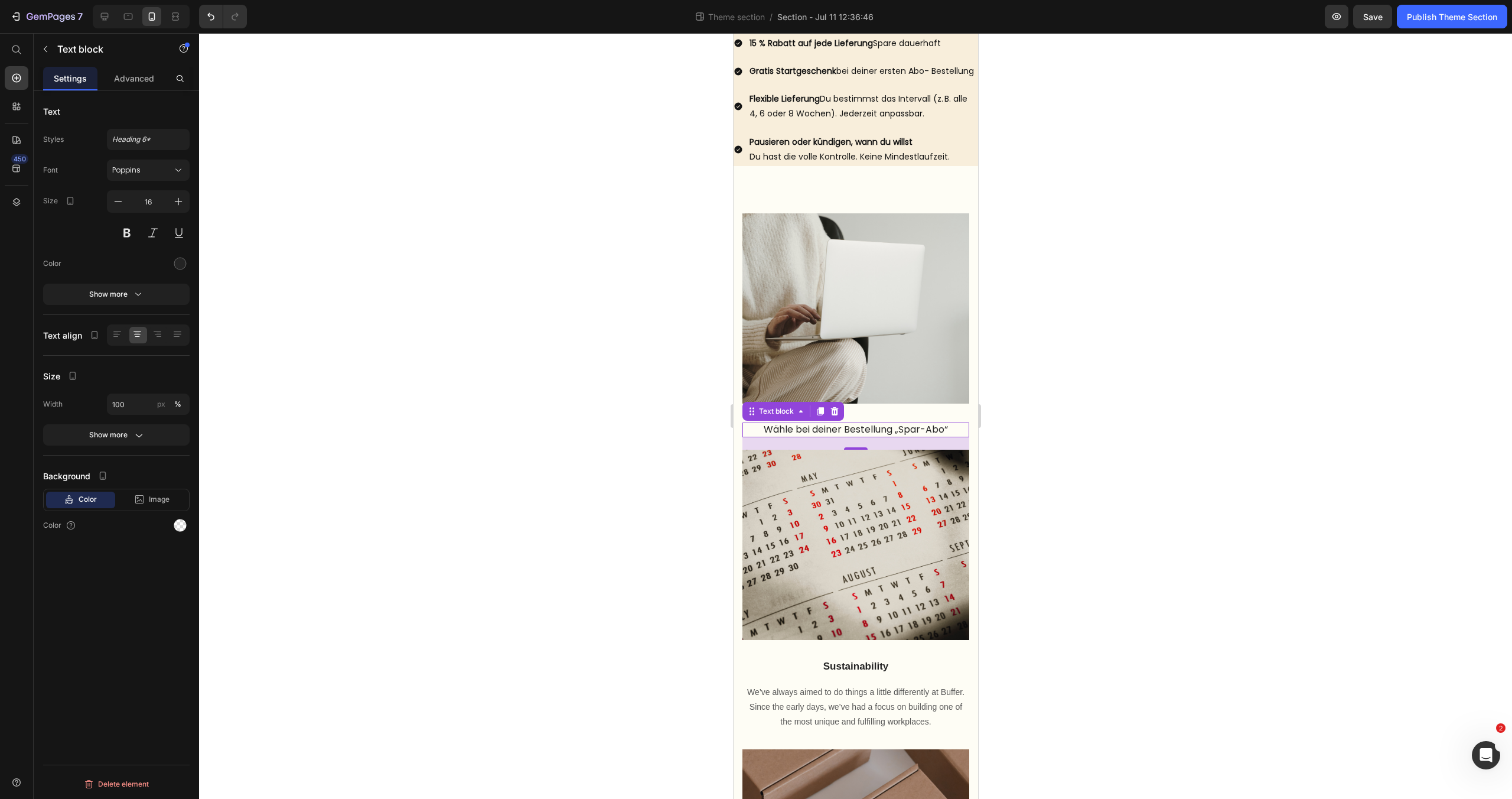 click 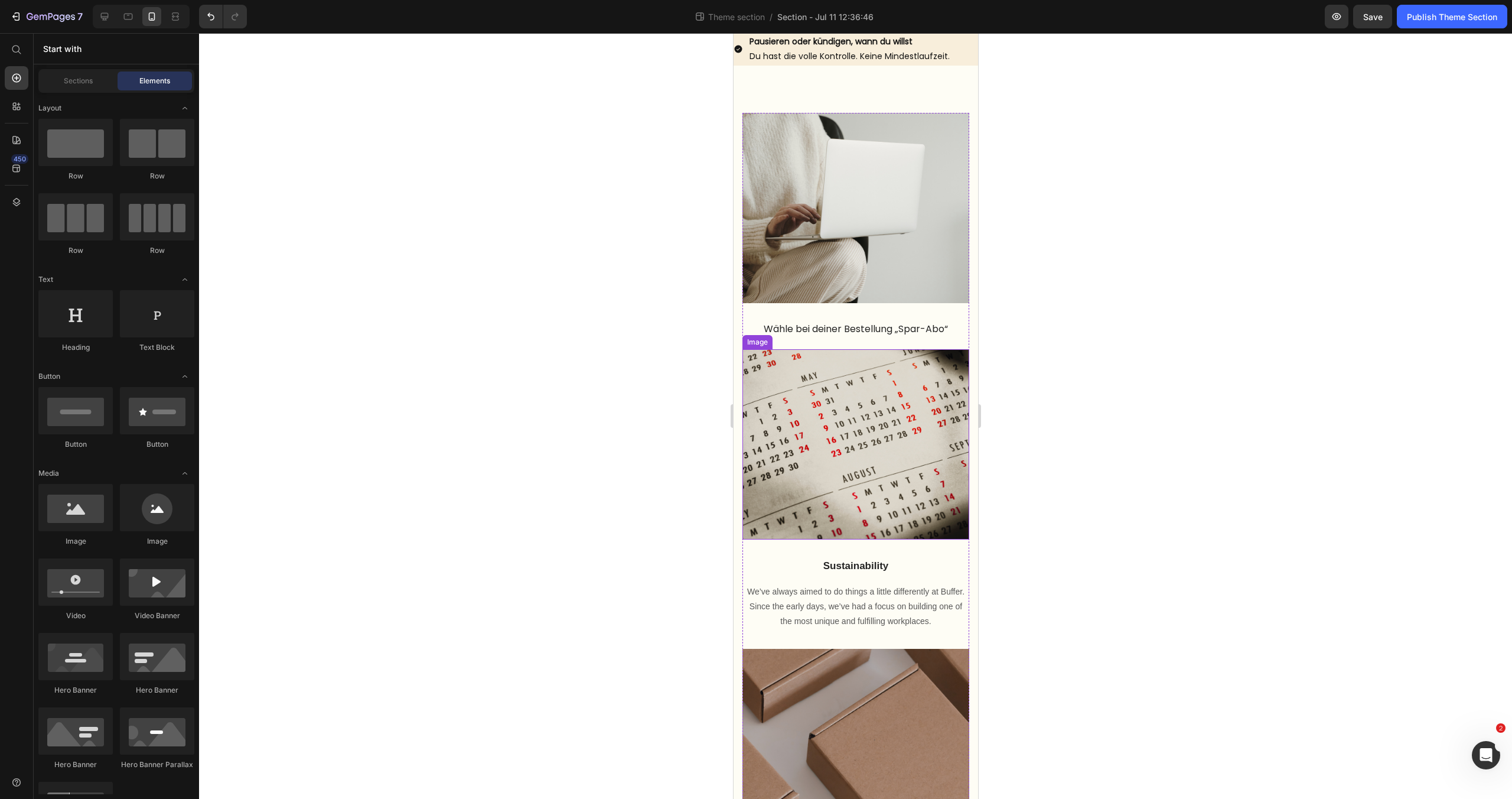 scroll, scrollTop: 612, scrollLeft: 0, axis: vertical 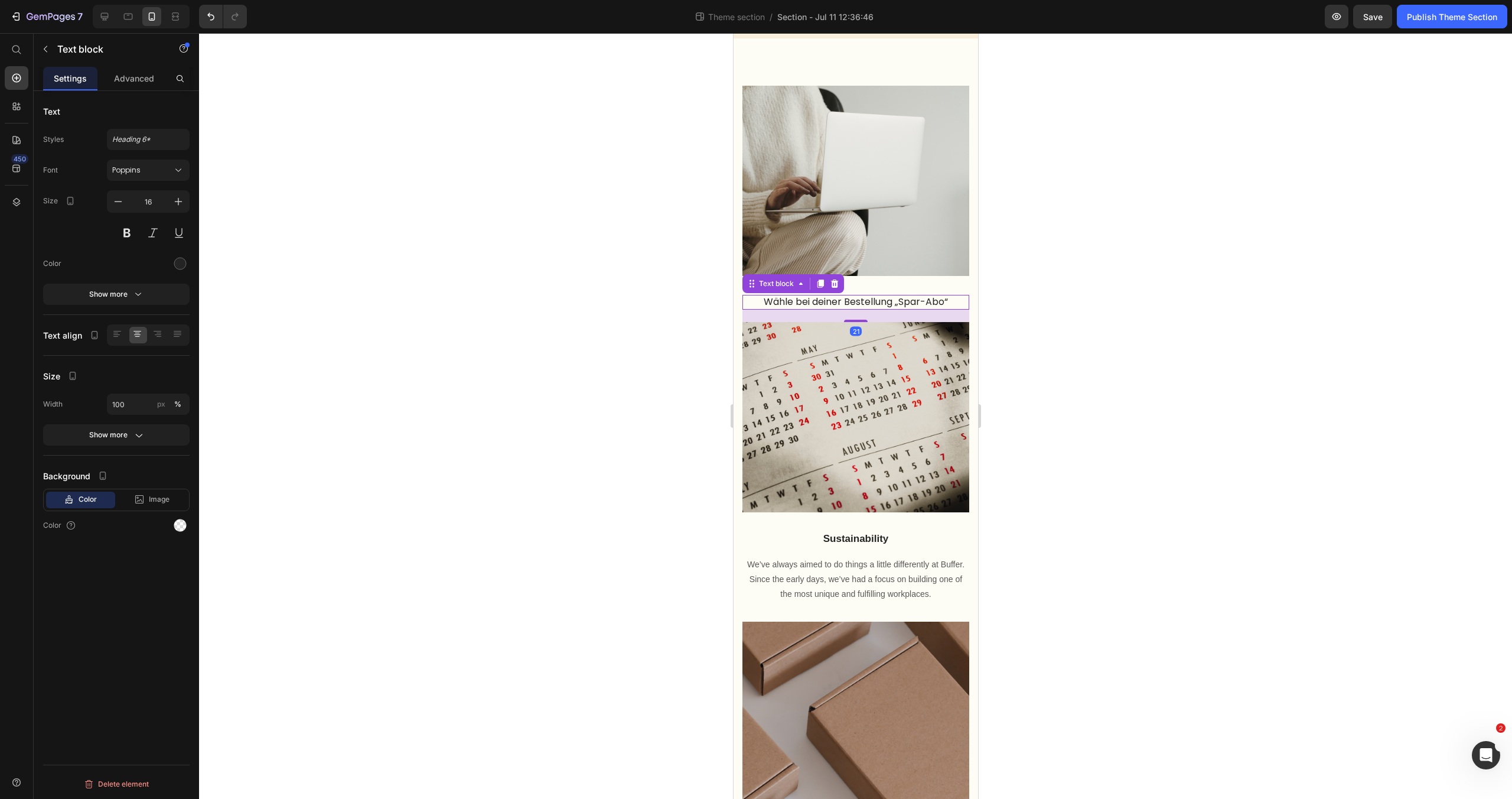 click on "Wähle bei deiner Bestellung „Spar-Abo“" at bounding box center (855, 302) 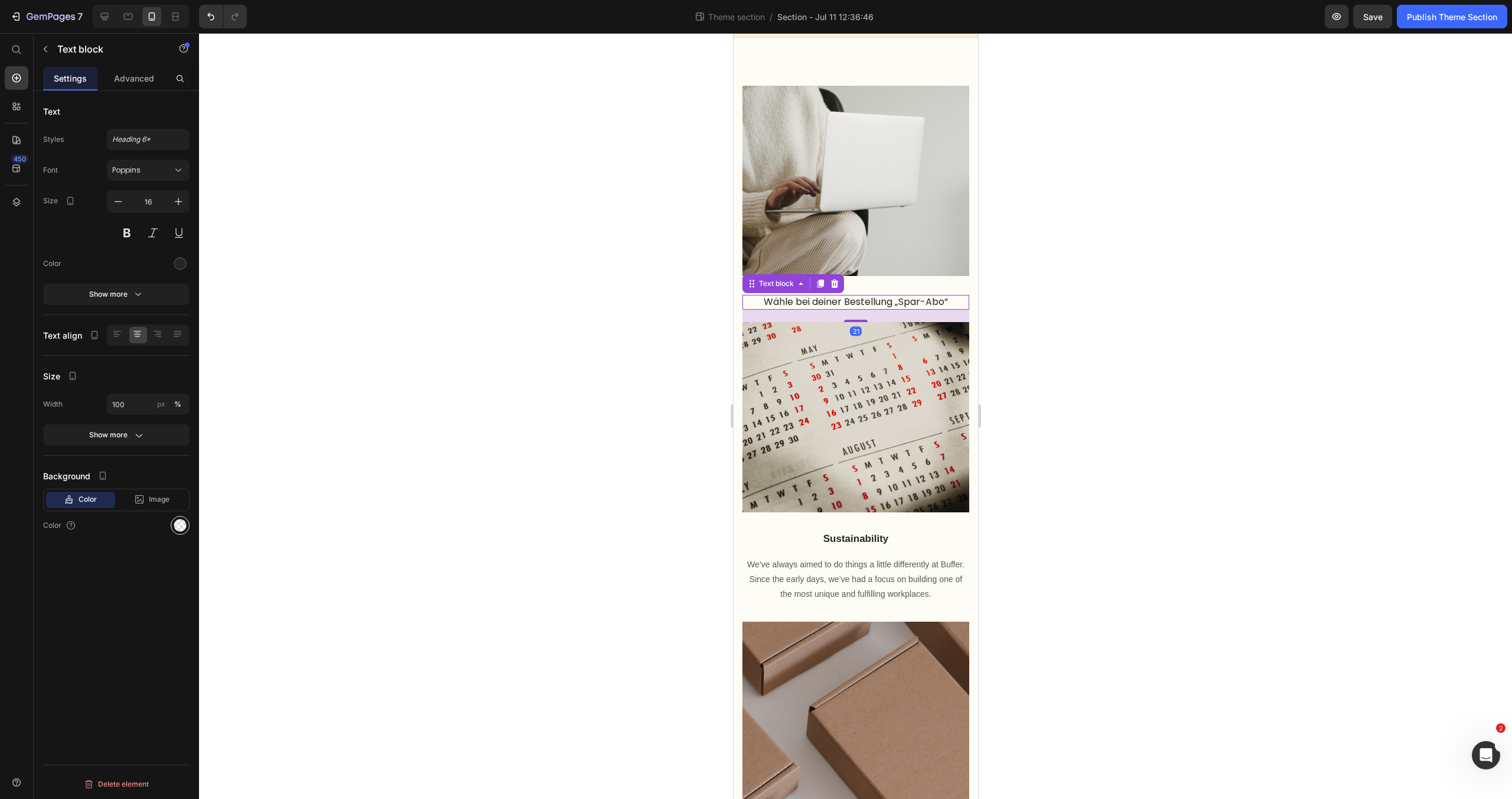 click at bounding box center (180, 525) 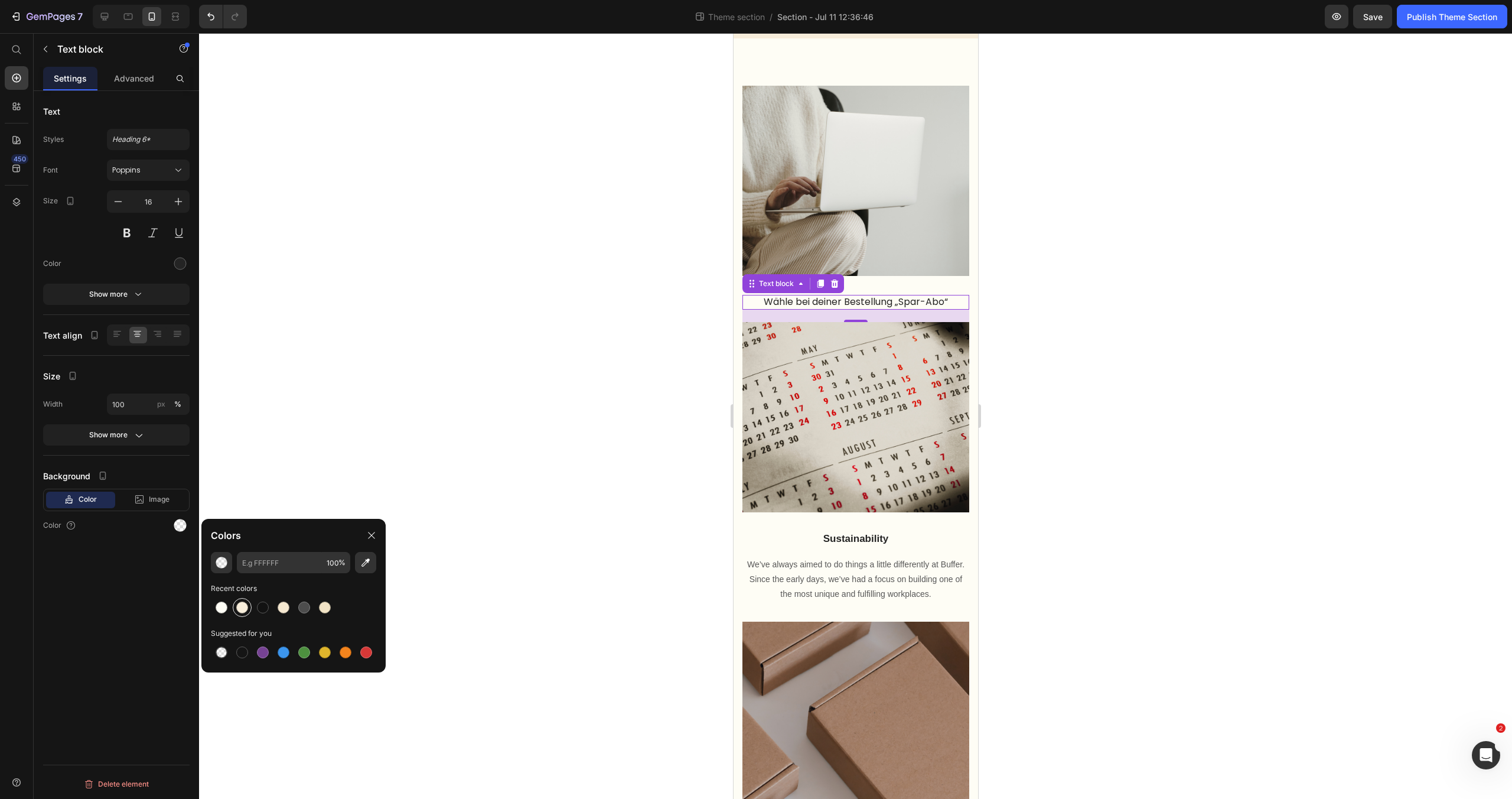 click at bounding box center [242, 608] 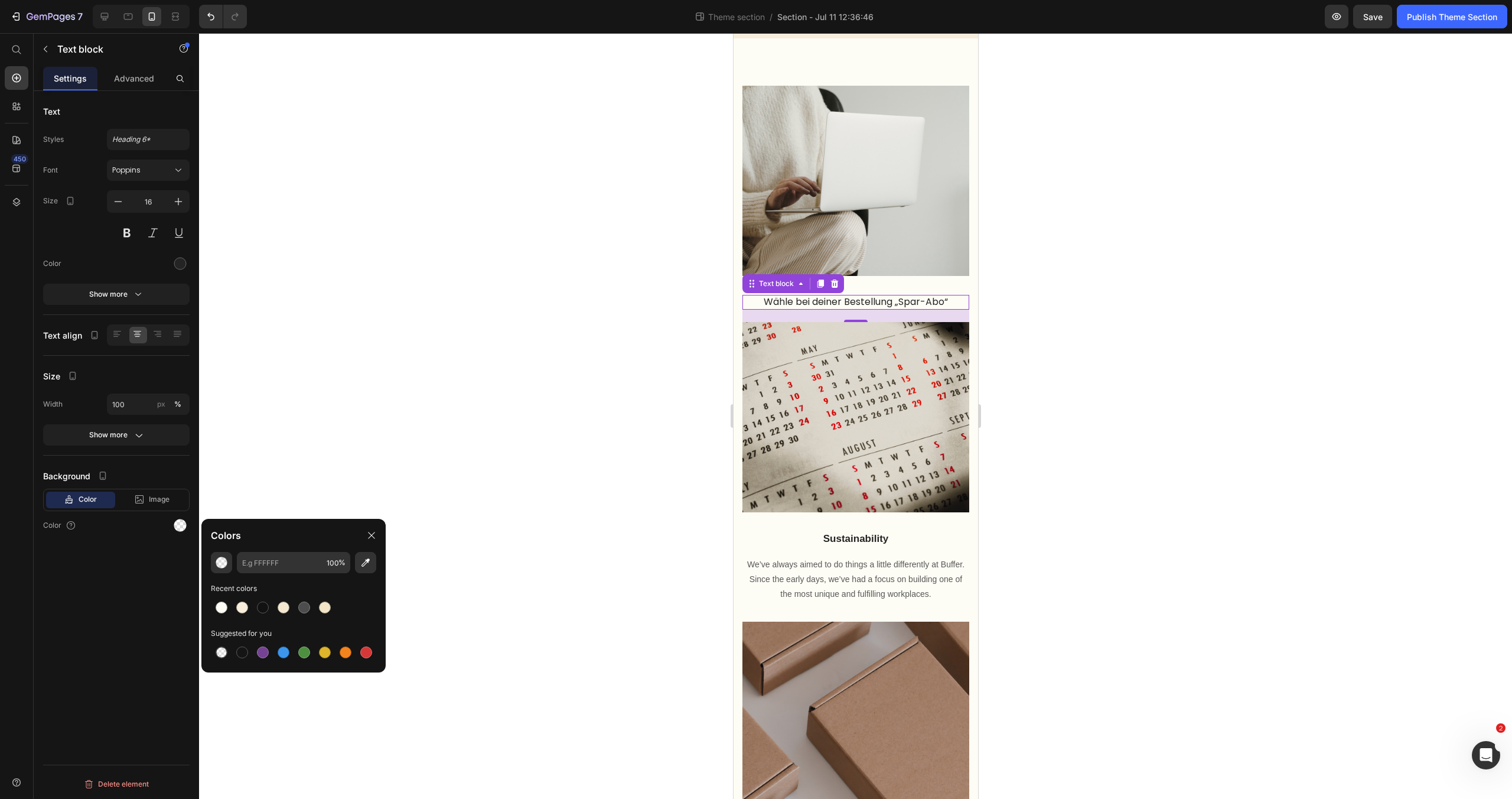 type on "F8EEDB" 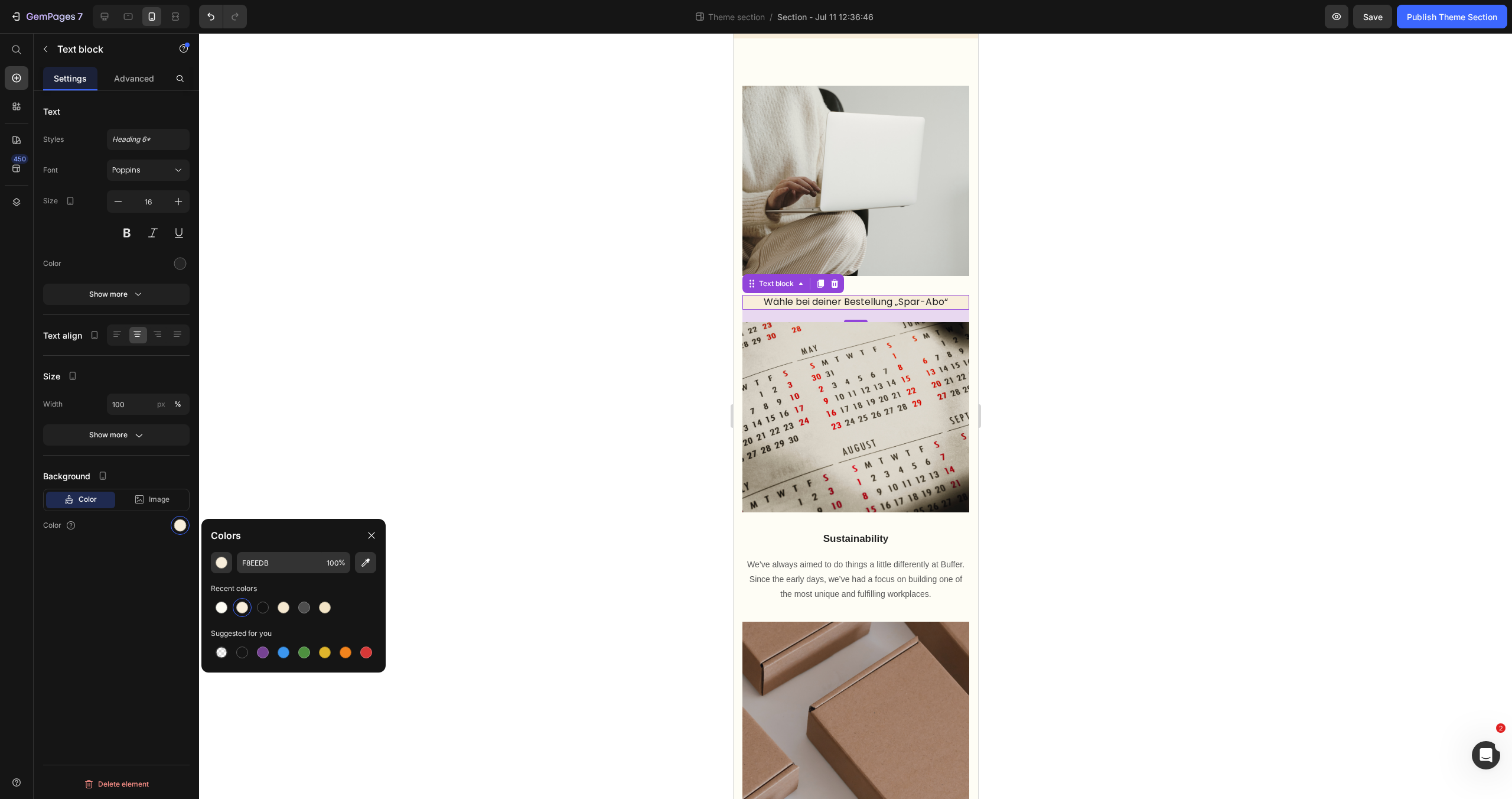 click 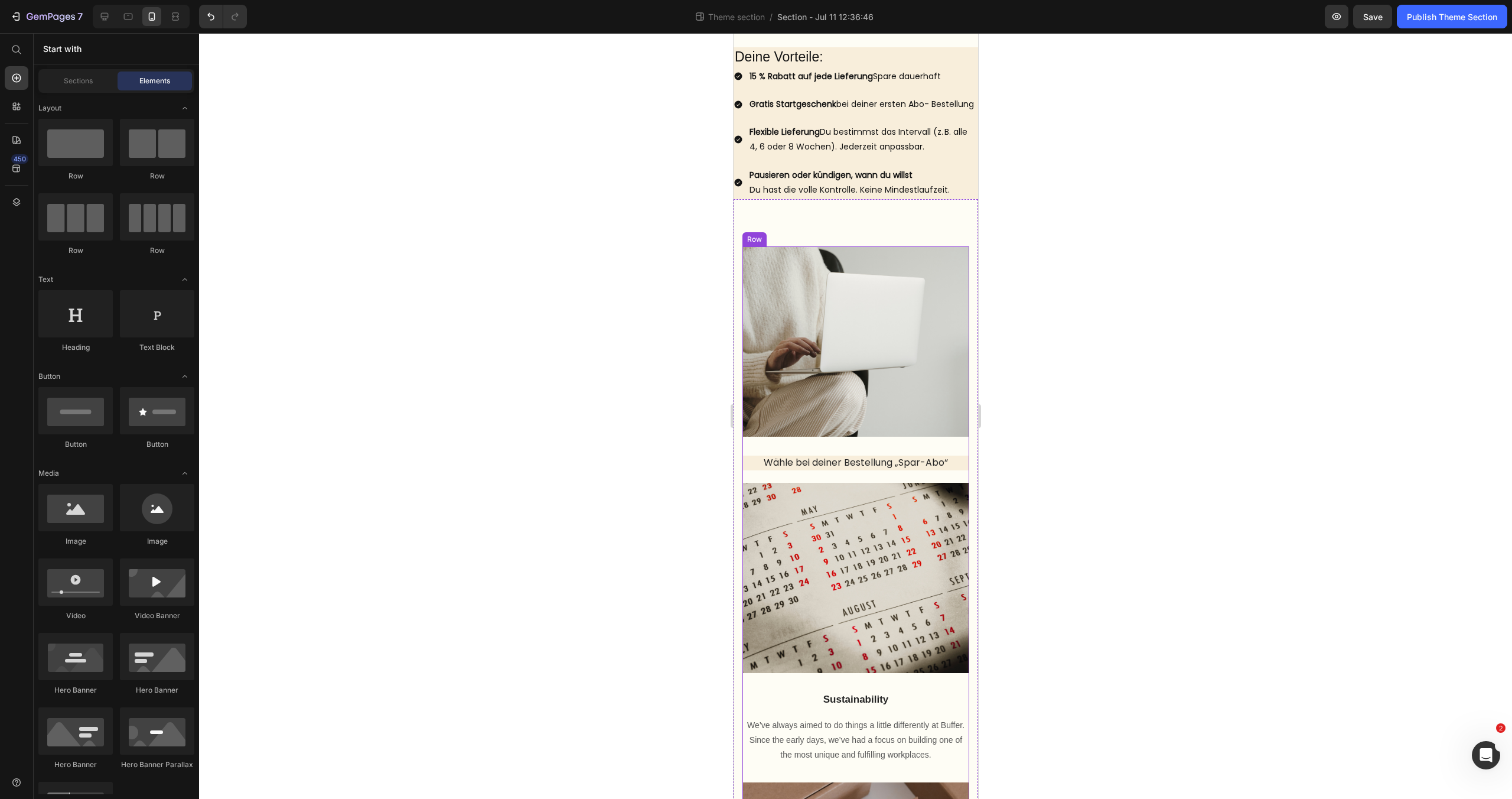 scroll, scrollTop: 567, scrollLeft: 0, axis: vertical 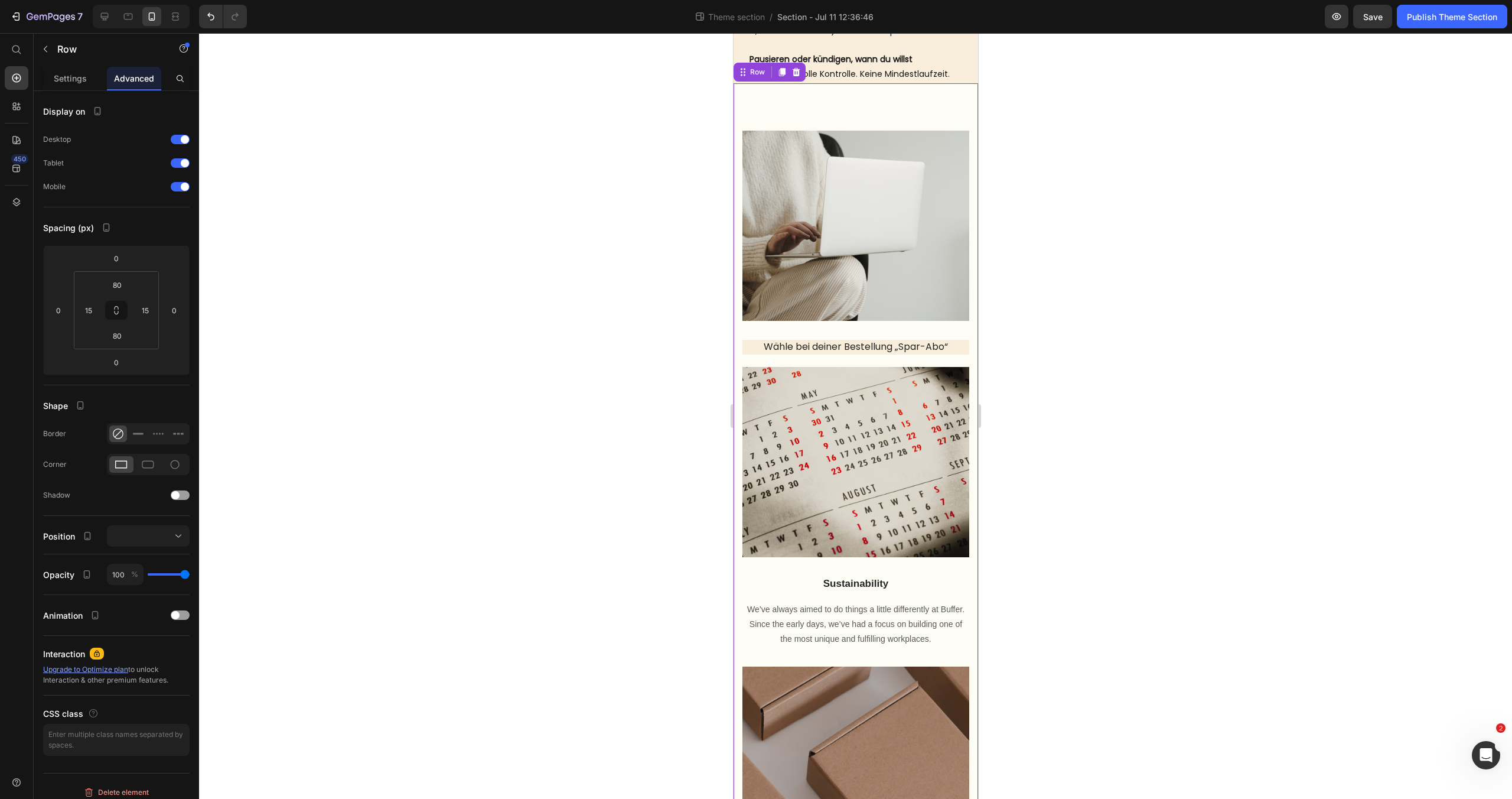 click on "Image Wähle bei deiner Bestellung „Spar-Abo“ Text block Image Sustainability Text block We’ve always aimed to do things a little differently at Buffer. Since the early days, we’ve had a focus on building one of the most unique and fulfilling workplaces. Text block Image Press & Media Text block We’ve always aimed to do things a little differently at Buffer. Since the early days, we’ve had a focus on building one of the most unique and fulfilling workplaces. Text block Row Row   0" at bounding box center [855, 539] 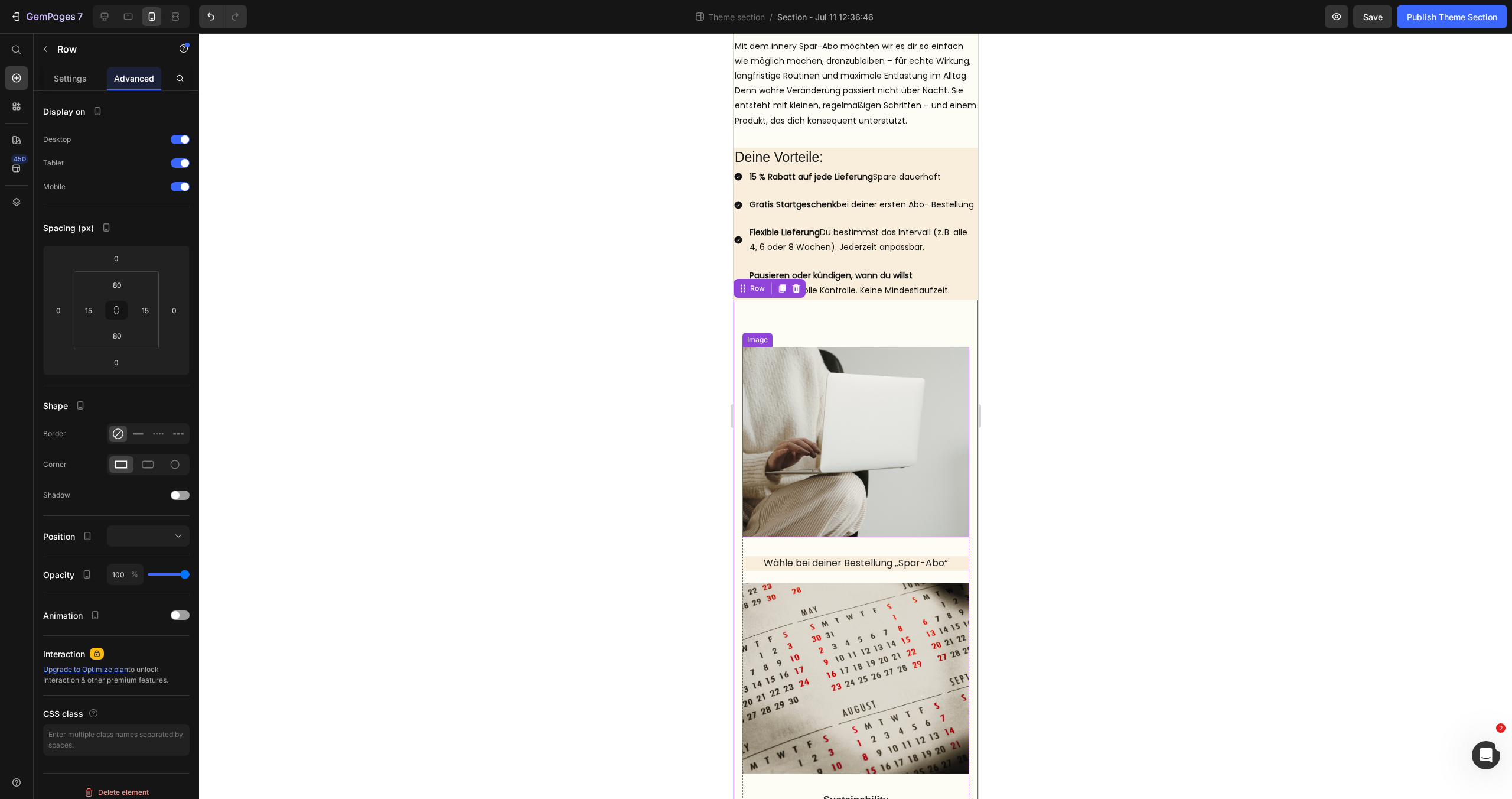 scroll, scrollTop: 342, scrollLeft: 0, axis: vertical 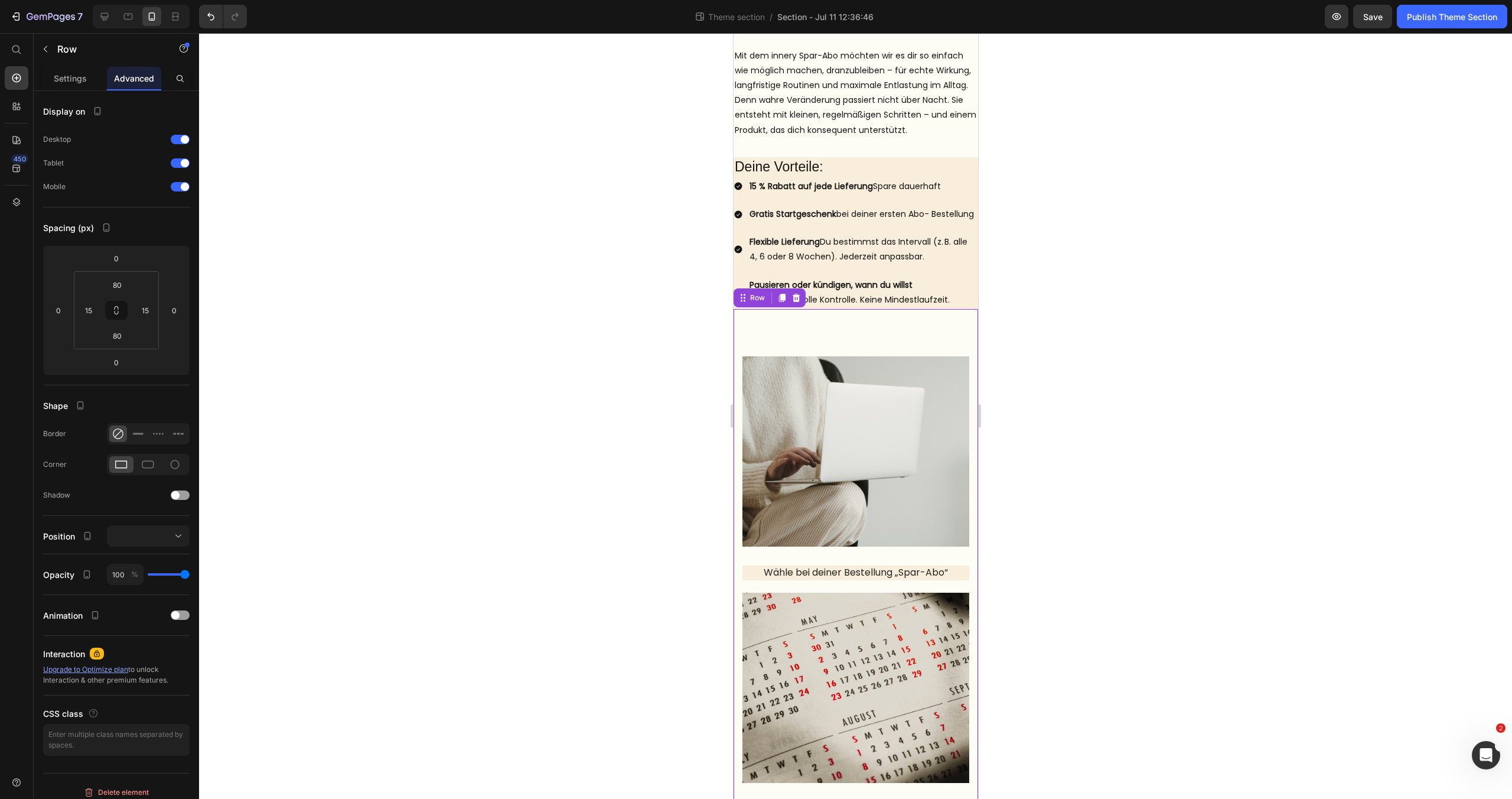 click on "Image Wähle bei deiner Bestellung „Spar-Abo“ Text block Image Sustainability Text block We’ve always aimed to do things a little differently at Buffer. Since the early days, we’ve had a focus on building one of the most unique and fulfilling workplaces. Text block Image Press & Media Text block We’ve always aimed to do things a little differently at Buffer. Since the early days, we’ve had a focus on building one of the most unique and fulfilling workplaces. Text block Row Row   0" at bounding box center (855, 765) 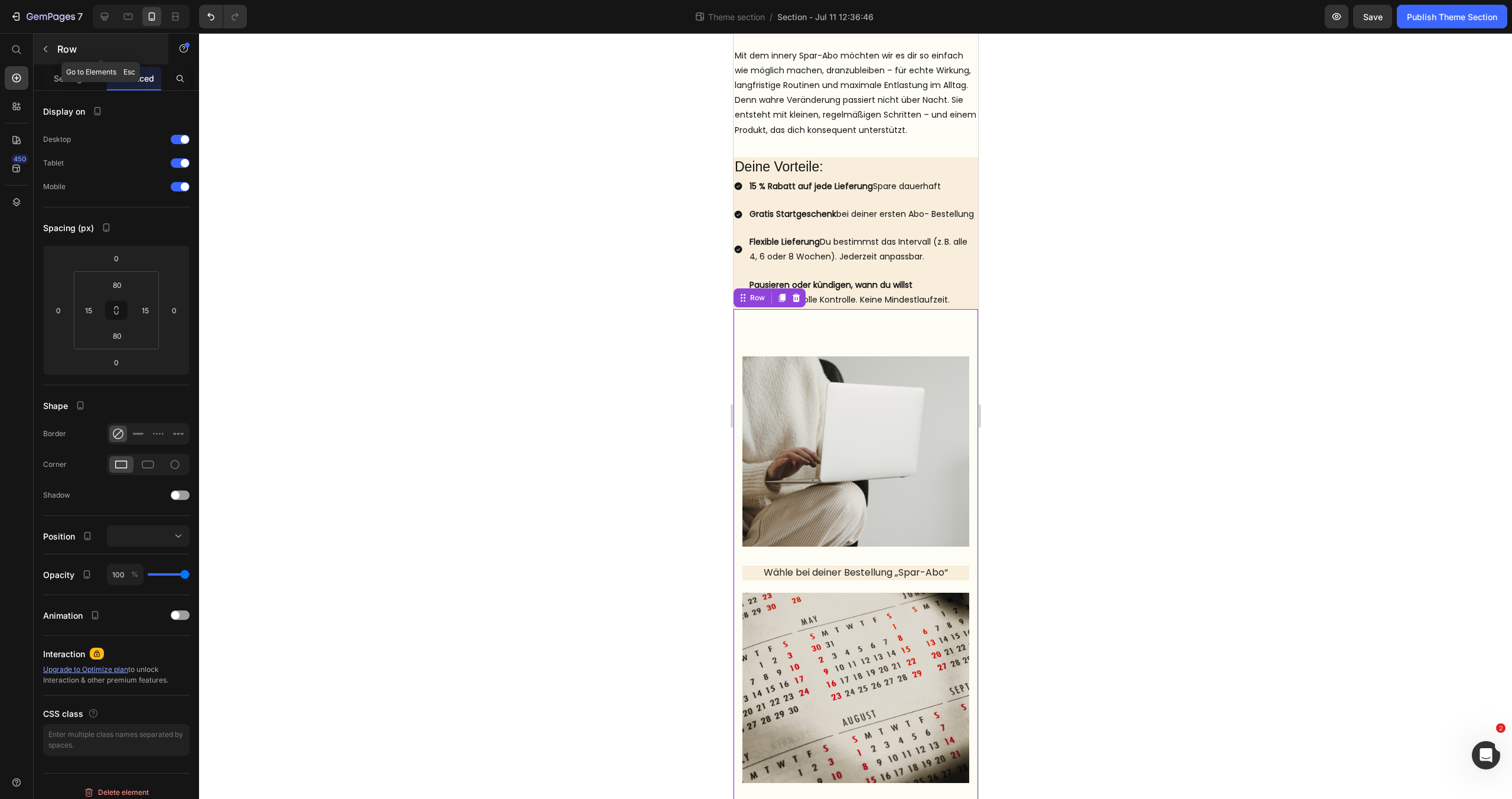 click 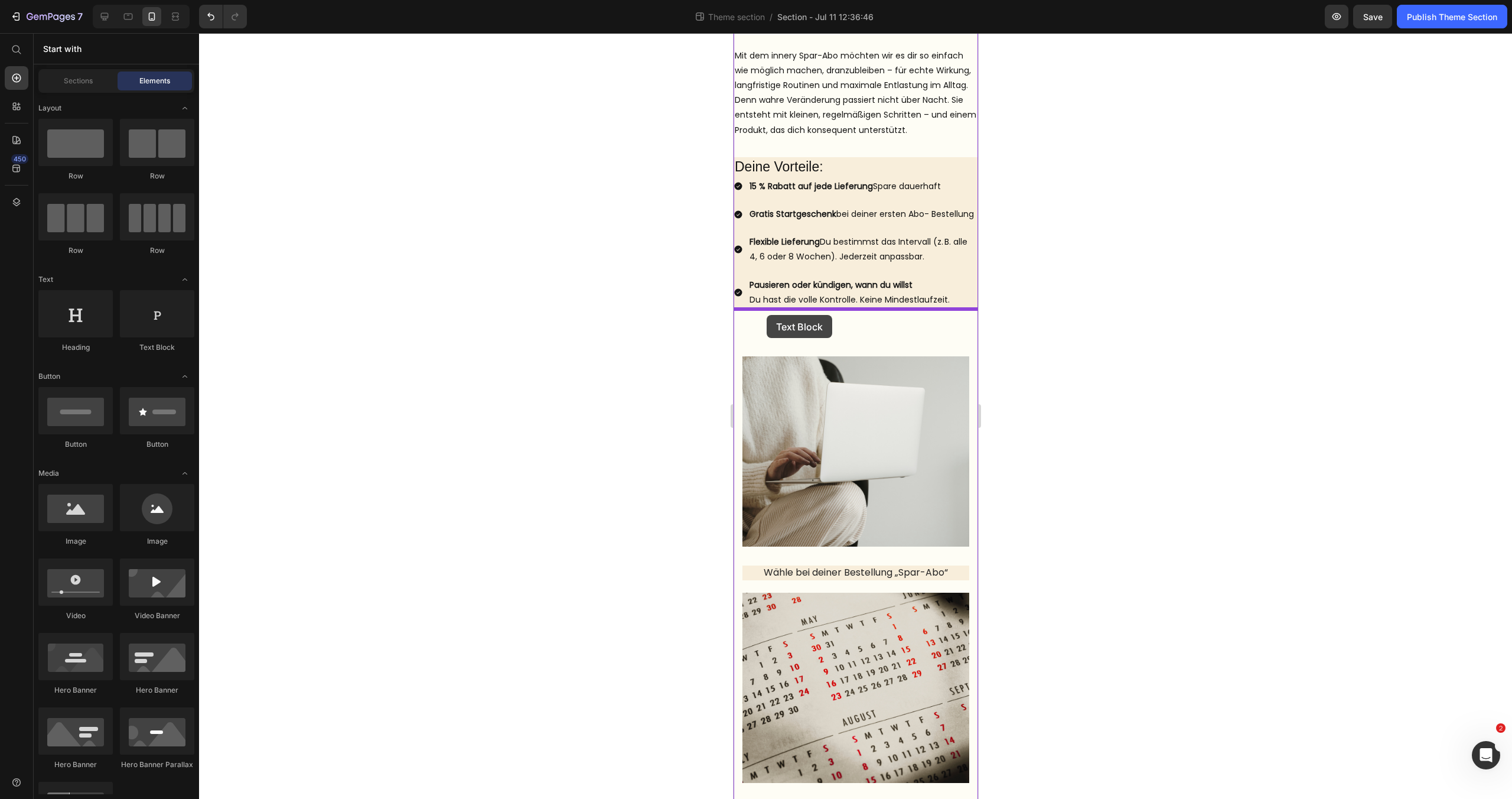 drag, startPoint x: 886, startPoint y: 355, endPoint x: 766, endPoint y: 315, distance: 126.49111 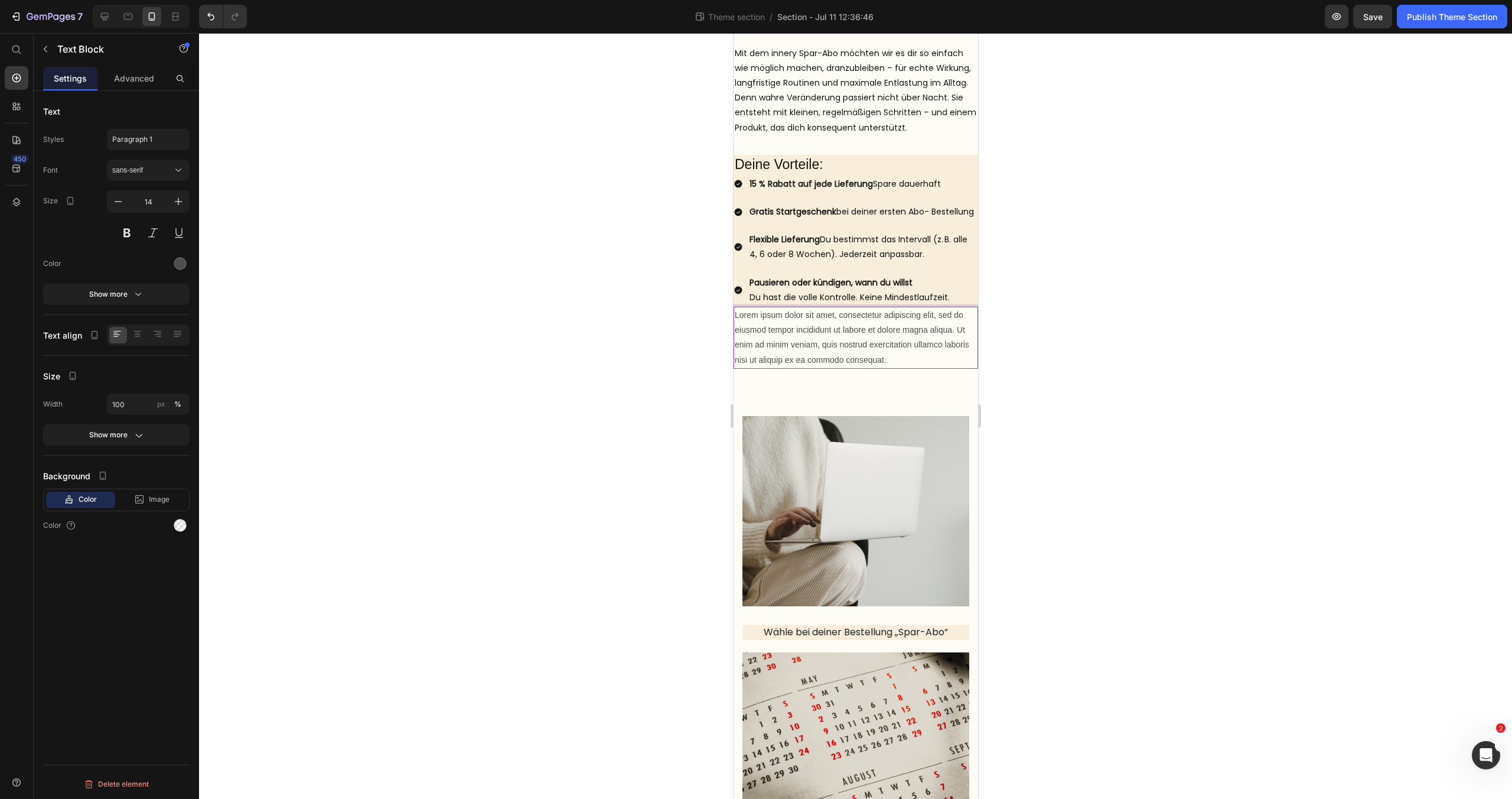 click on "Lorem ipsum dolor sit amet, consectetur adipiscing elit, sed do eiusmod tempor incididunt ut labore et dolore magna aliqua. Ut enim ad minim veniam, quis nostrud exercitation ullamco laboris nisi ut aliquip ex ea commodo consequat." at bounding box center (855, 337) 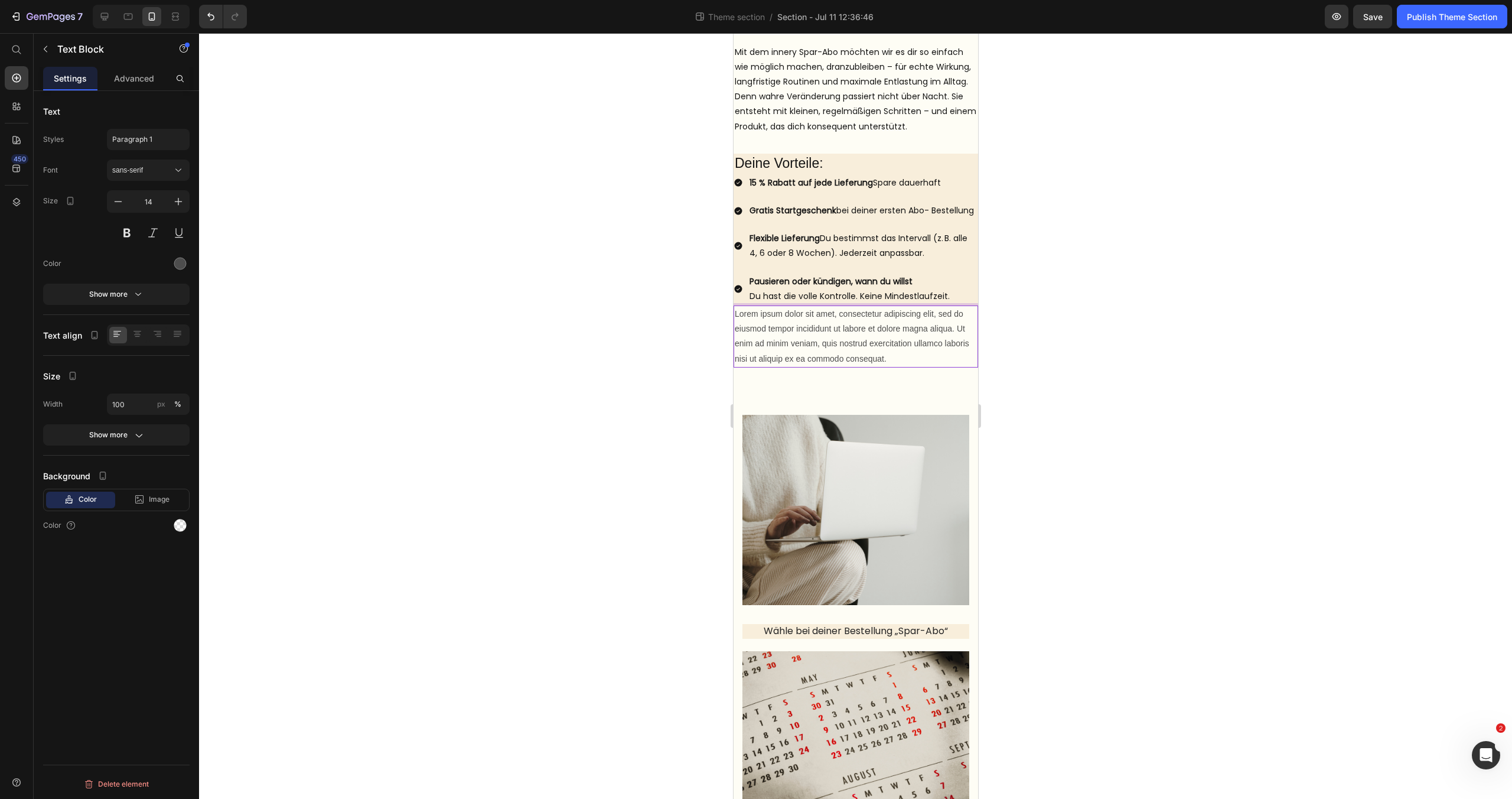 scroll, scrollTop: 346, scrollLeft: 0, axis: vertical 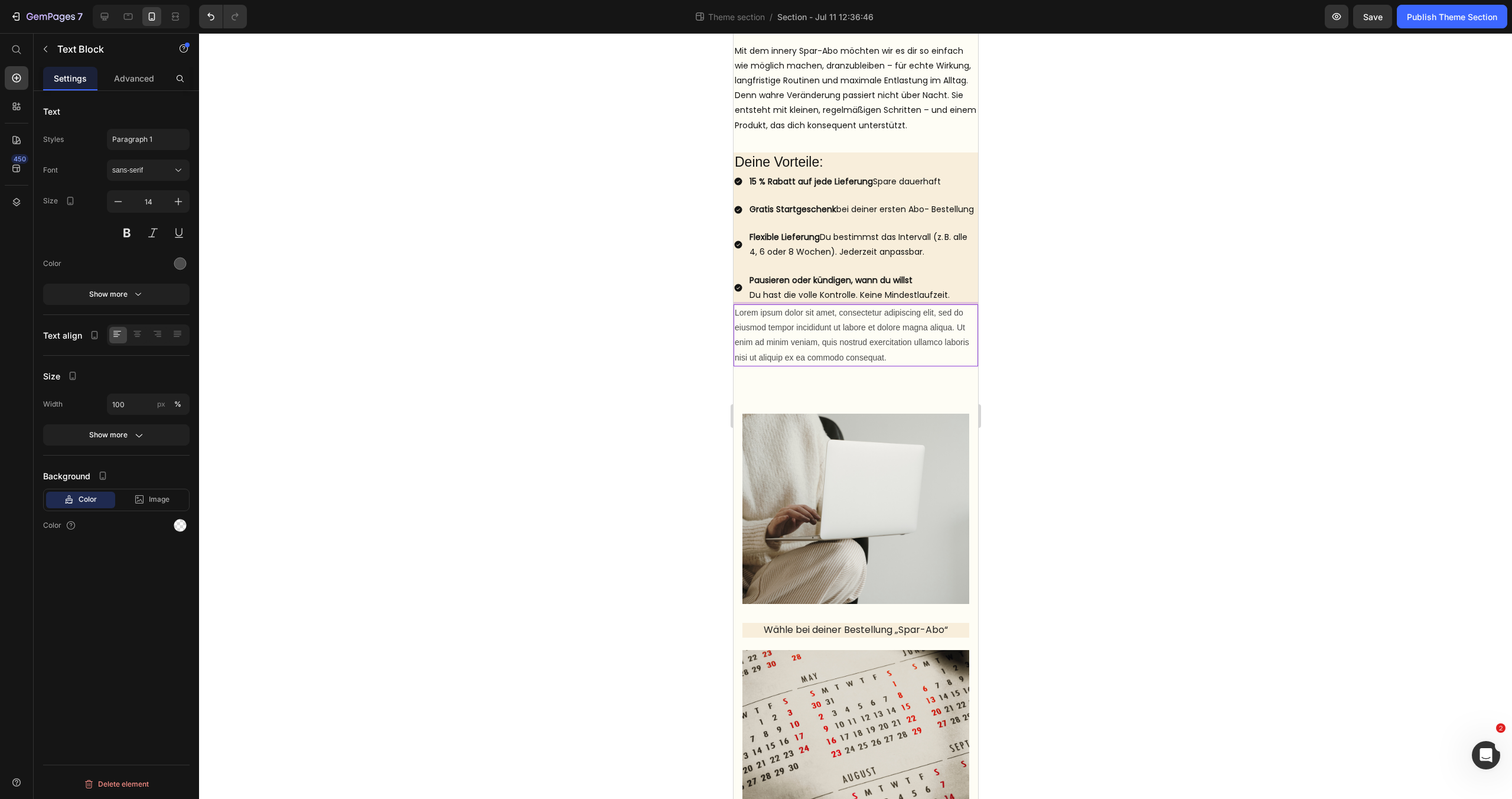 click on "Lorem ipsum dolor sit amet, consectetur adipiscing elit, sed do eiusmod tempor incididunt ut labore et dolore magna aliqua. Ut enim ad minim veniam, quis nostrud exercitation ullamco laboris nisi ut aliquip ex ea commodo consequat." at bounding box center (855, 335) 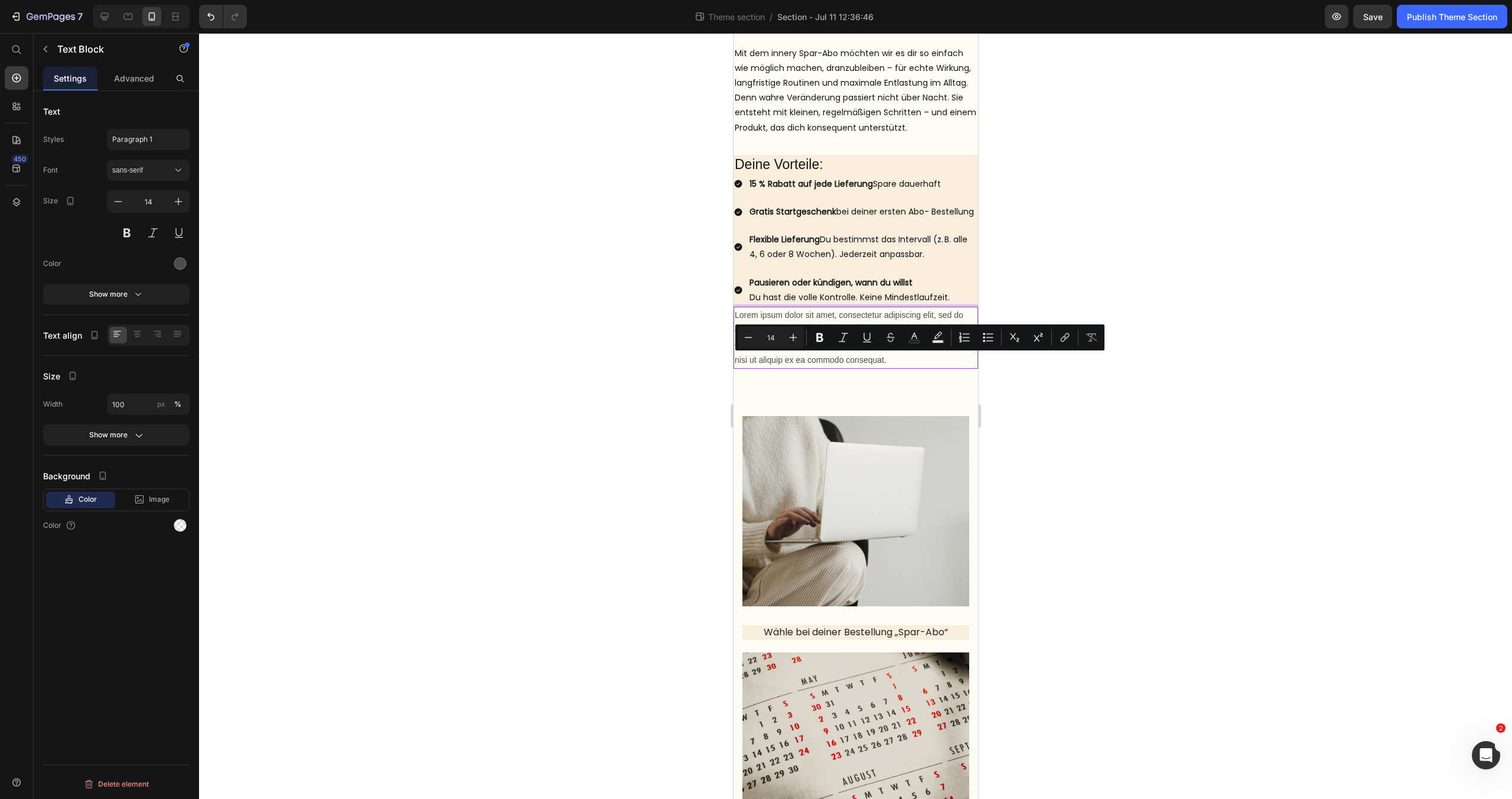 click on "Lorem ipsum dolor sit amet, consectetur adipiscing elit, sed do eiusmod tempor incididunt ut labore et dolore magna aliqua. Ut enim ad minim veniam, quis nostrud exercitation ullamco laboris nisi ut aliquip ex ea commodo consequat." at bounding box center [855, 337] 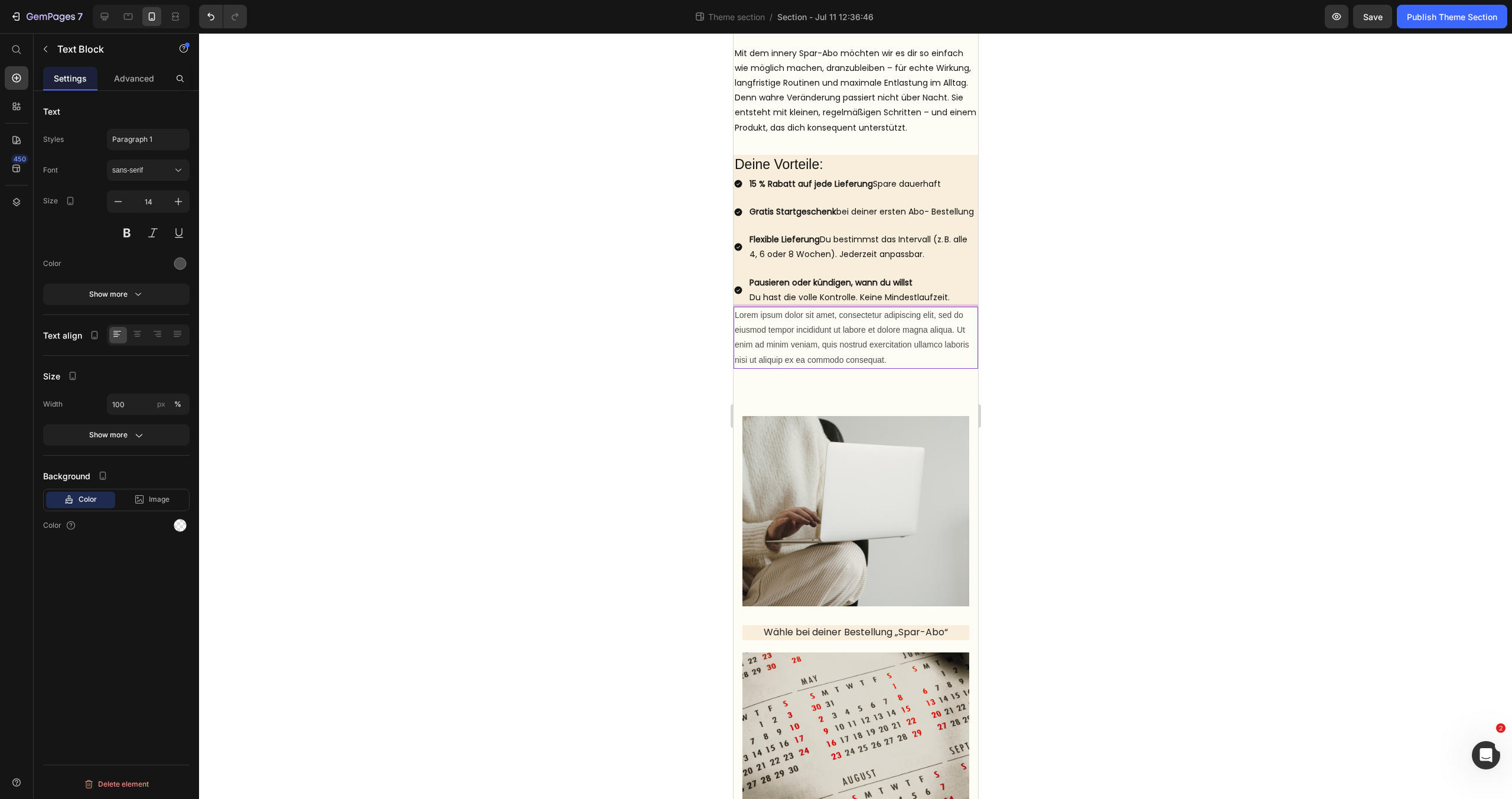 scroll, scrollTop: 346, scrollLeft: 0, axis: vertical 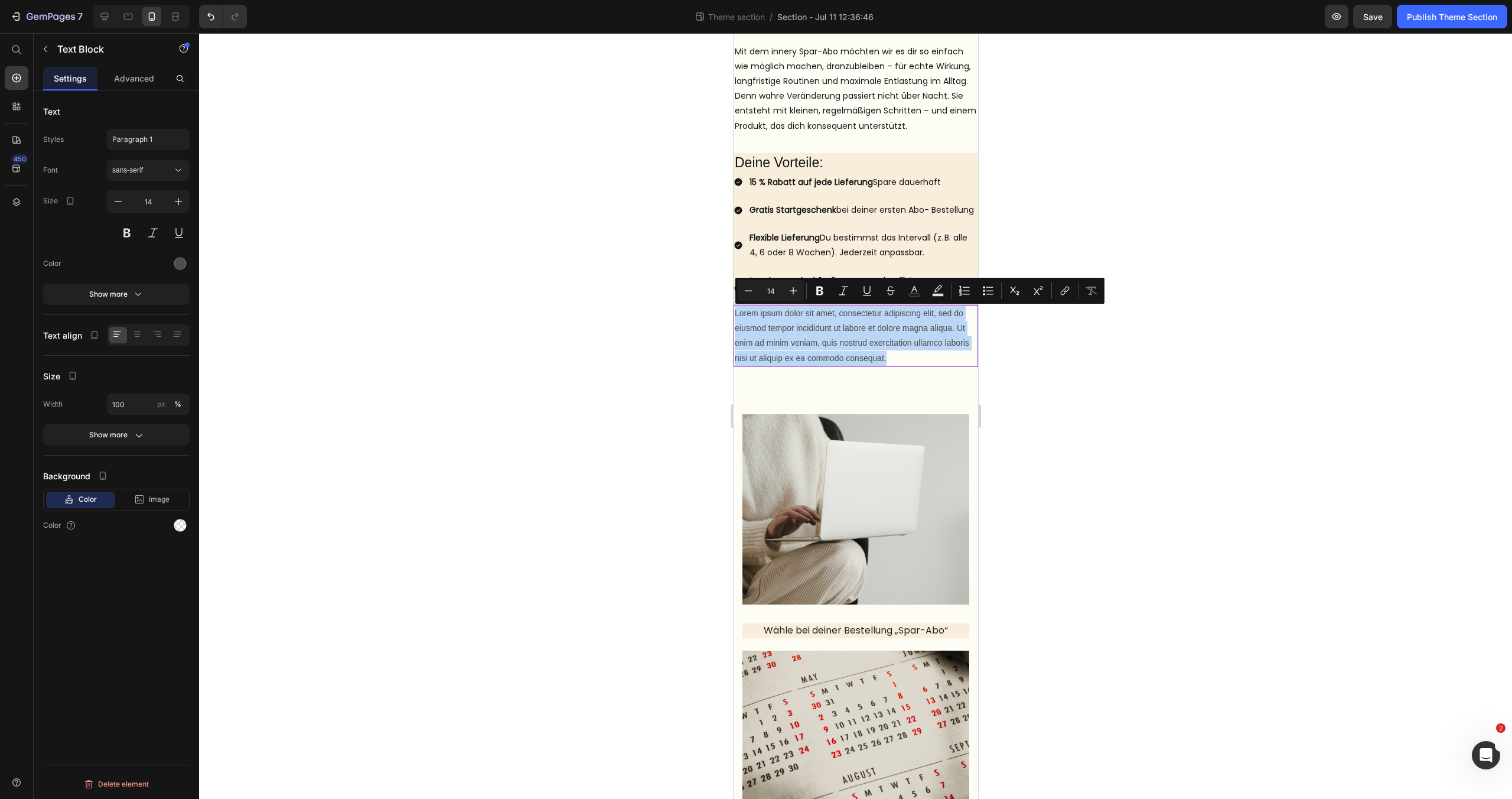 drag, startPoint x: 888, startPoint y: 360, endPoint x: 1466, endPoint y: 349, distance: 578.1047 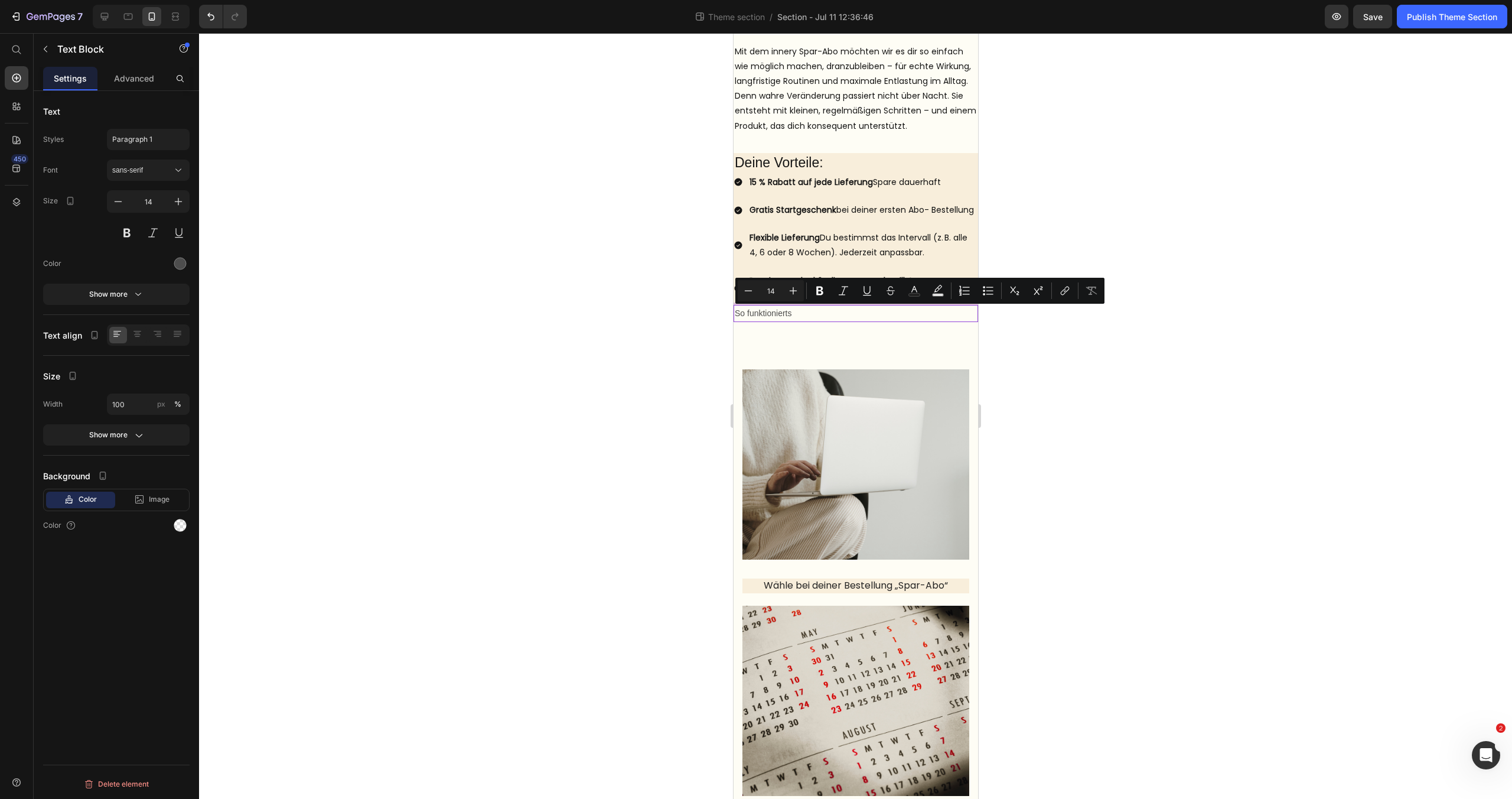 drag, startPoint x: 841, startPoint y: 304, endPoint x: 842, endPoint y: 313, distance: 9.055385 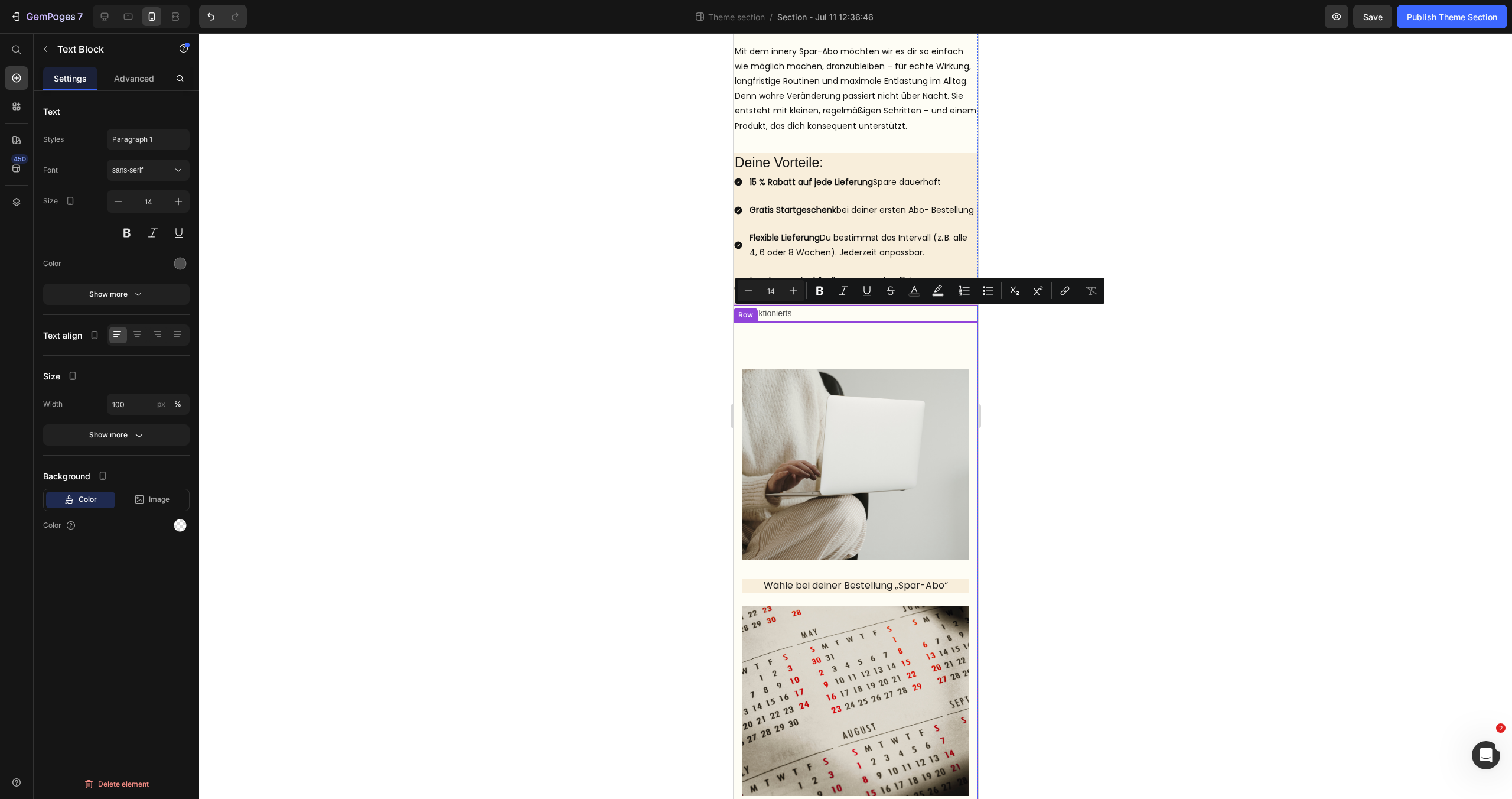 click on "Image Wähle bei deiner Bestellung „Spar-Abo“ Text block Image Sustainability Text block We’ve always aimed to do things a little differently at Buffer. Since the early days, we’ve had a focus on building one of the most unique and fulfilling workplaces. Text block Image Press & Media Text block We’ve always aimed to do things a little differently at Buffer. Since the early days, we’ve had a focus on building one of the most unique and fulfilling workplaces. Text block Row Row" at bounding box center [855, 778] 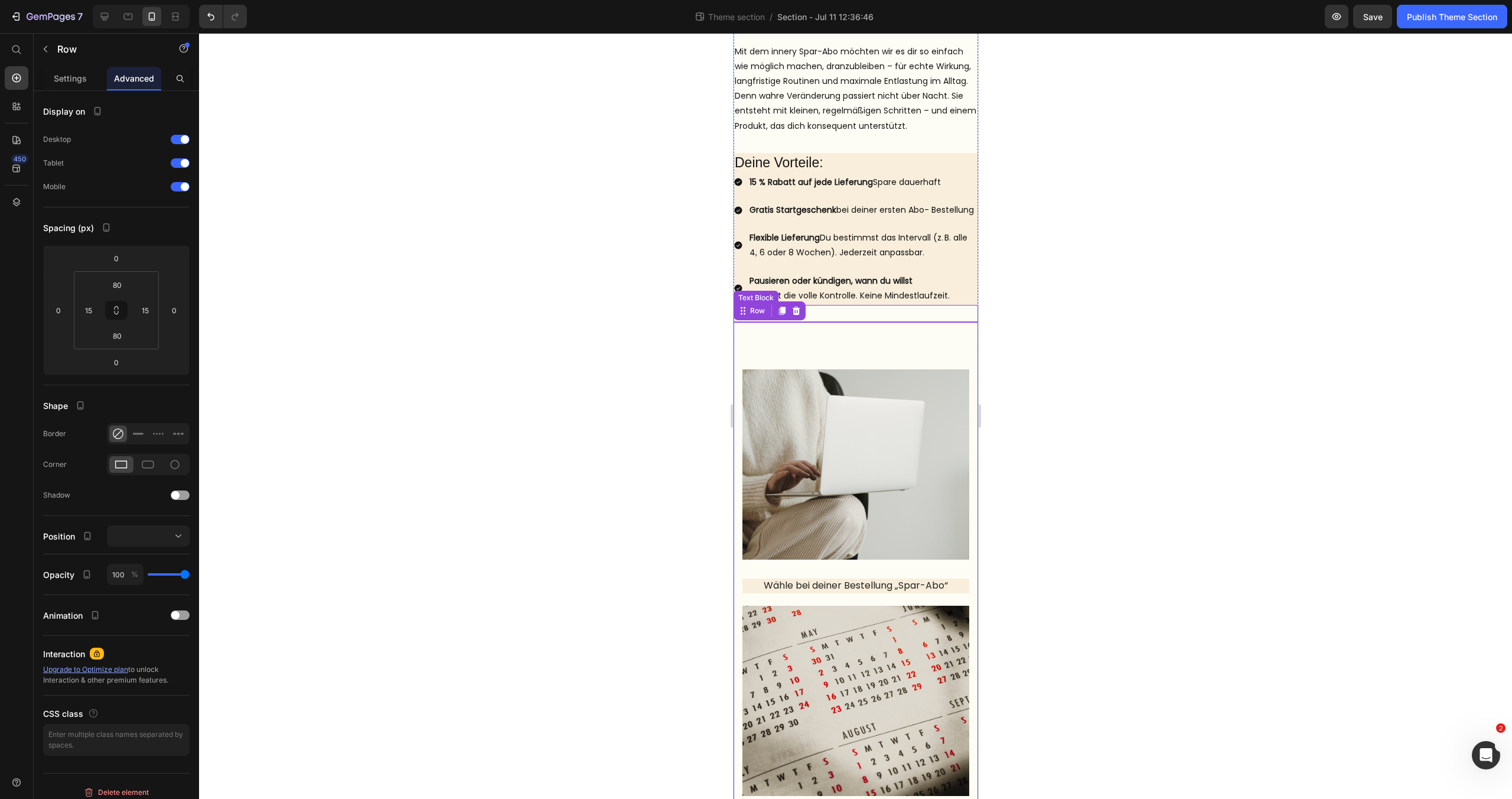 click on "So funktionierts" at bounding box center (855, 313) 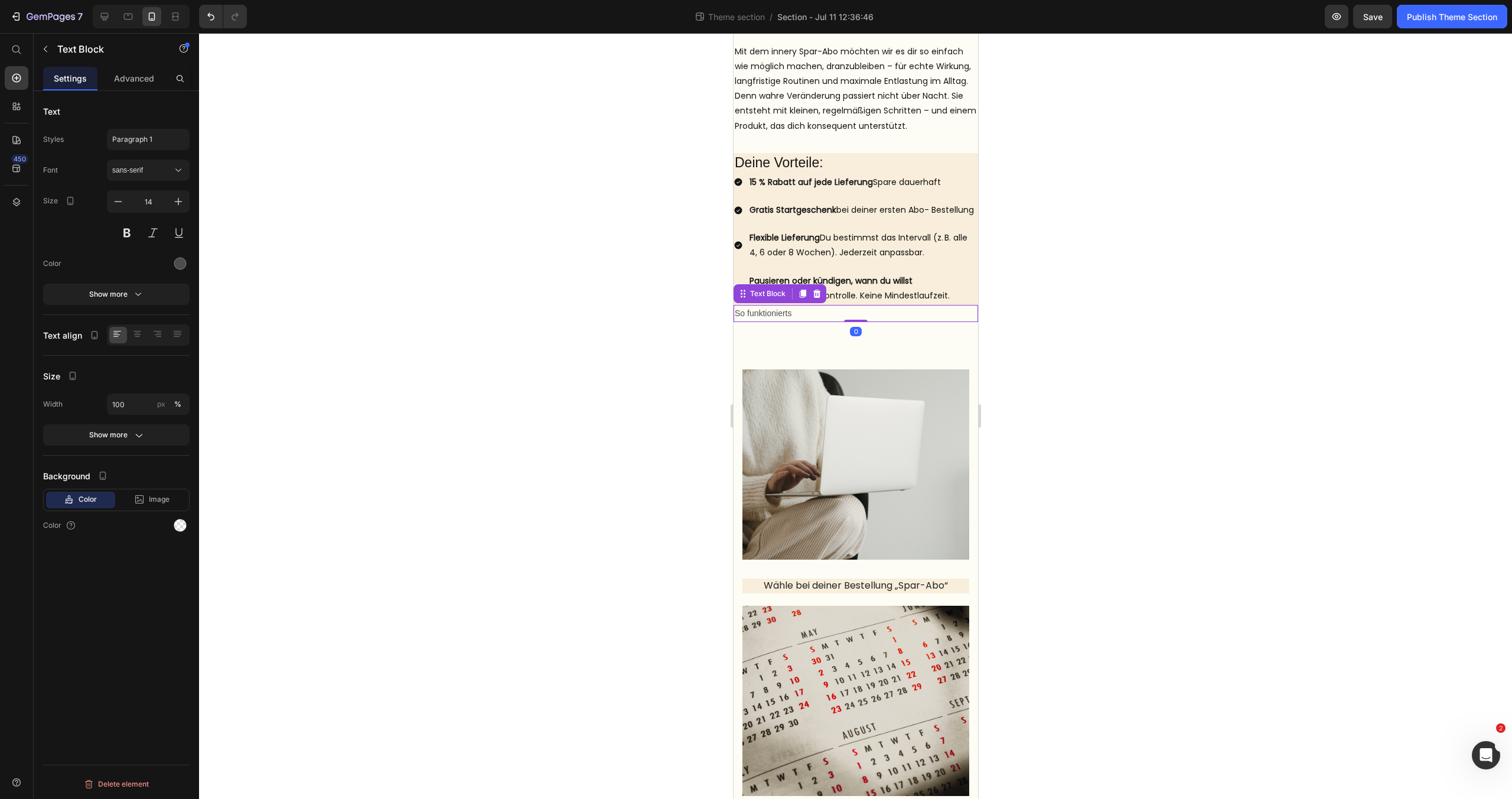 drag, startPoint x: 855, startPoint y: 320, endPoint x: 921, endPoint y: 335, distance: 67.68309 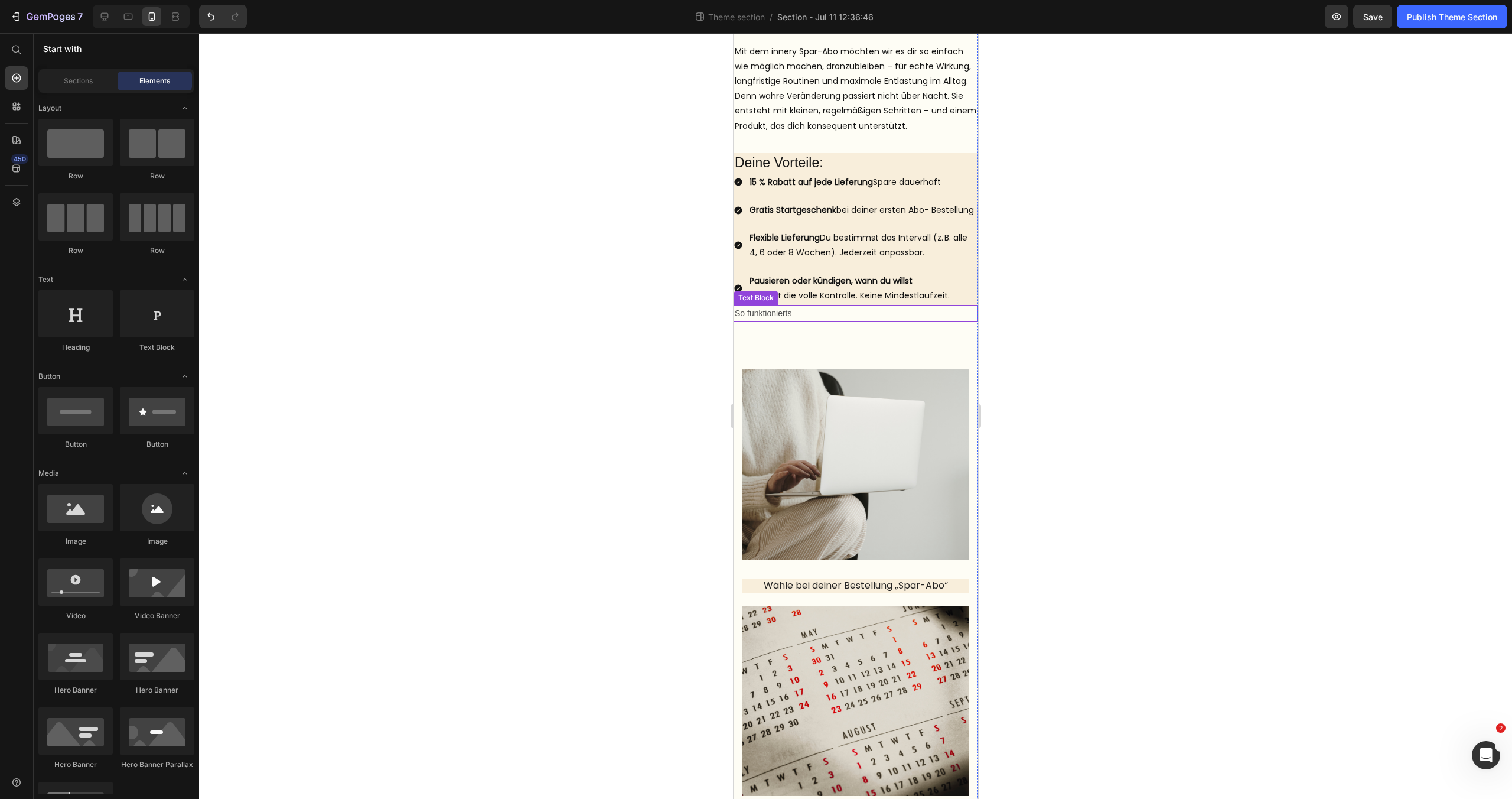 click on "So funktionierts" at bounding box center [855, 313] 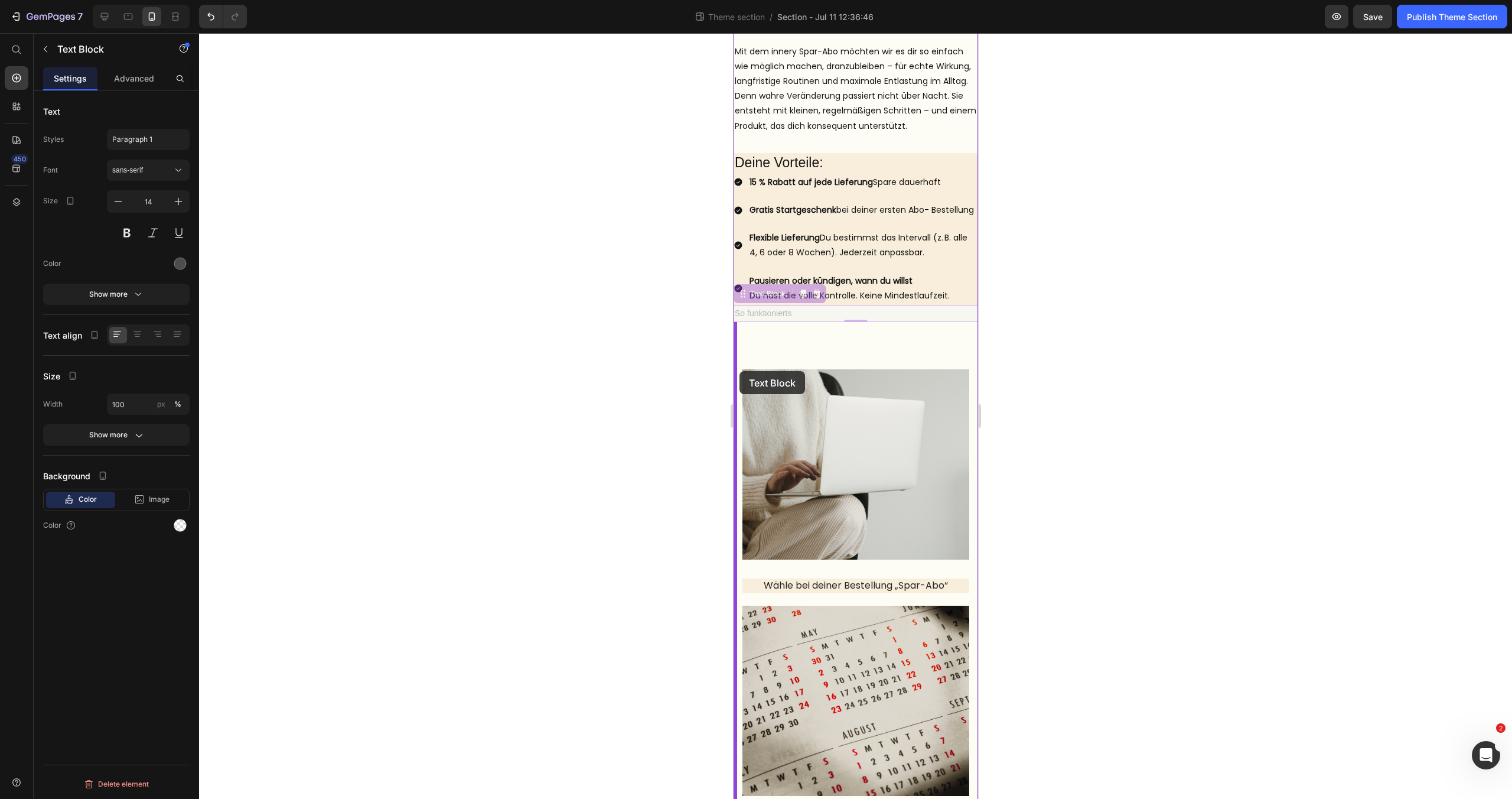 drag, startPoint x: 738, startPoint y: 295, endPoint x: 739, endPoint y: 371, distance: 76.00658 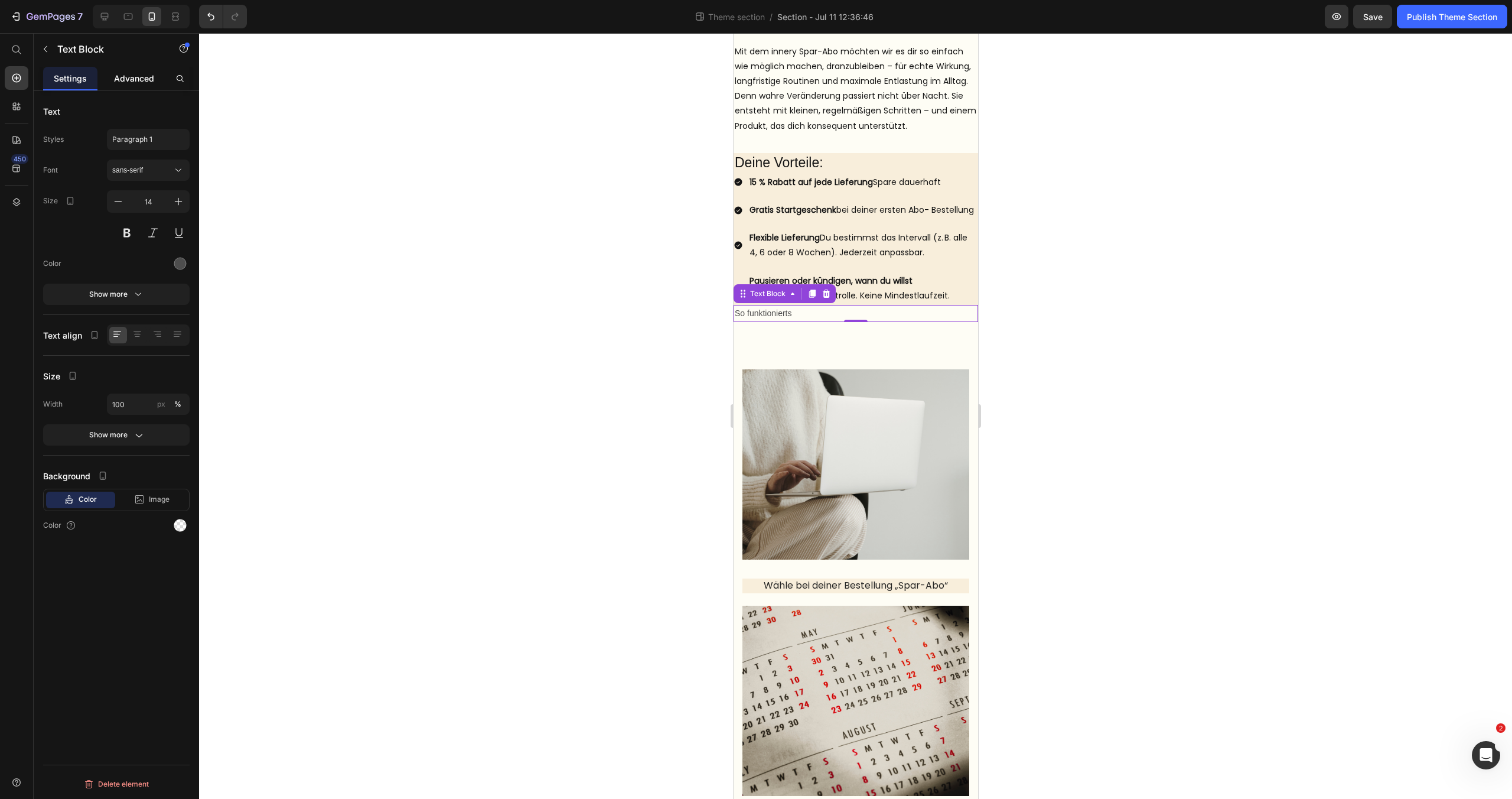 click on "Advanced" at bounding box center (134, 78) 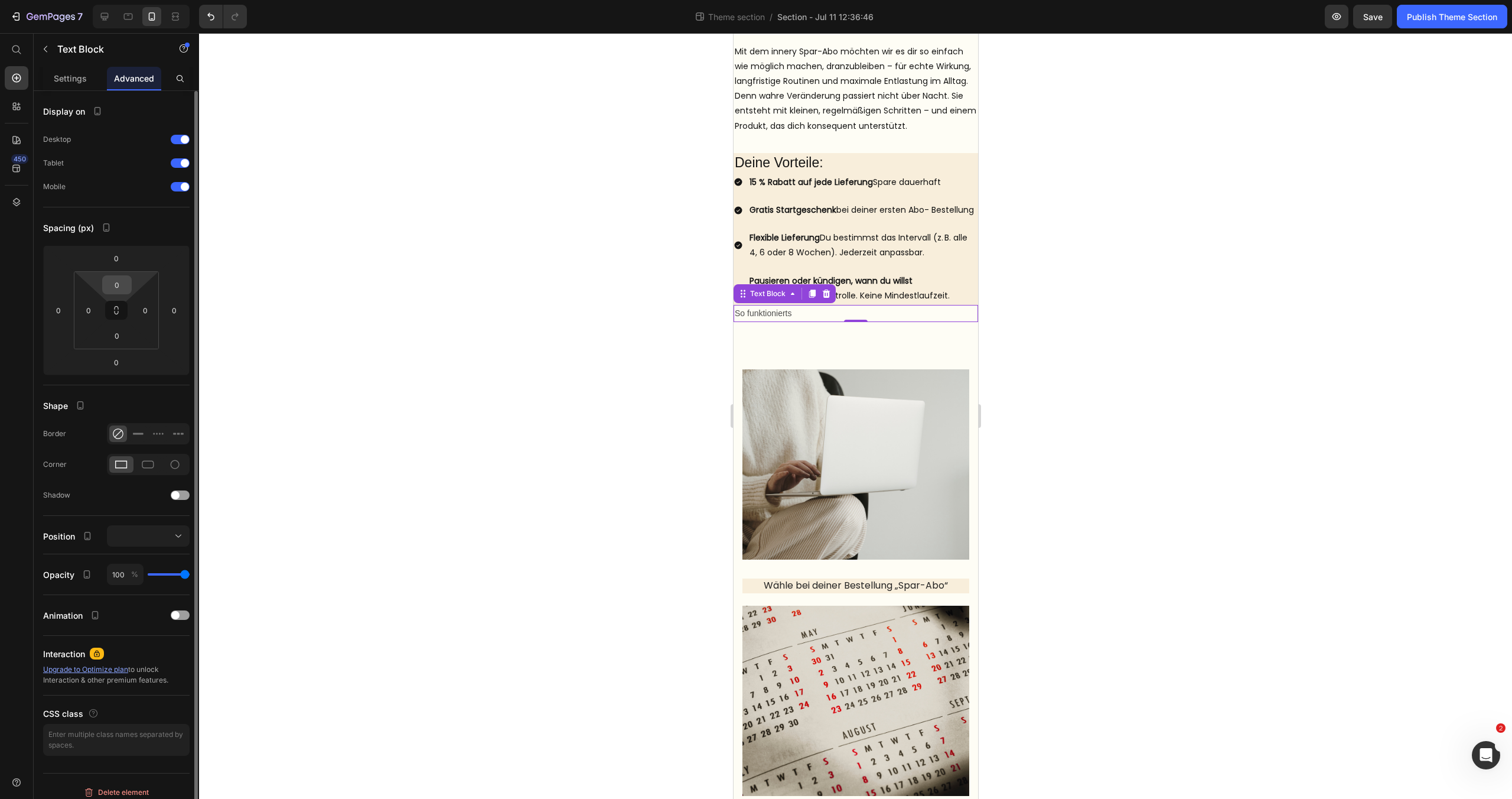 click on "0" at bounding box center (117, 285) 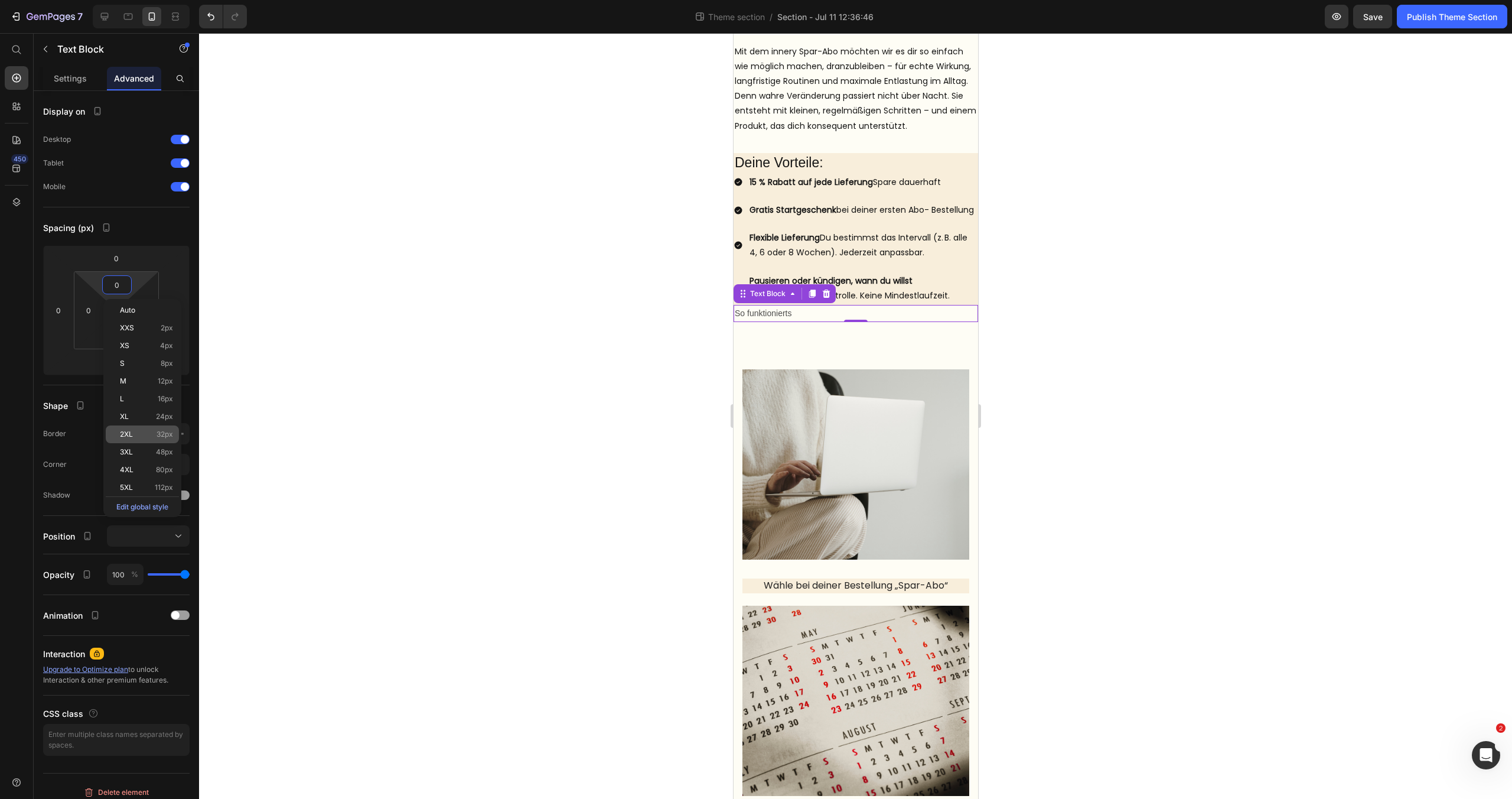 click on "2XL 32px" at bounding box center [146, 434] 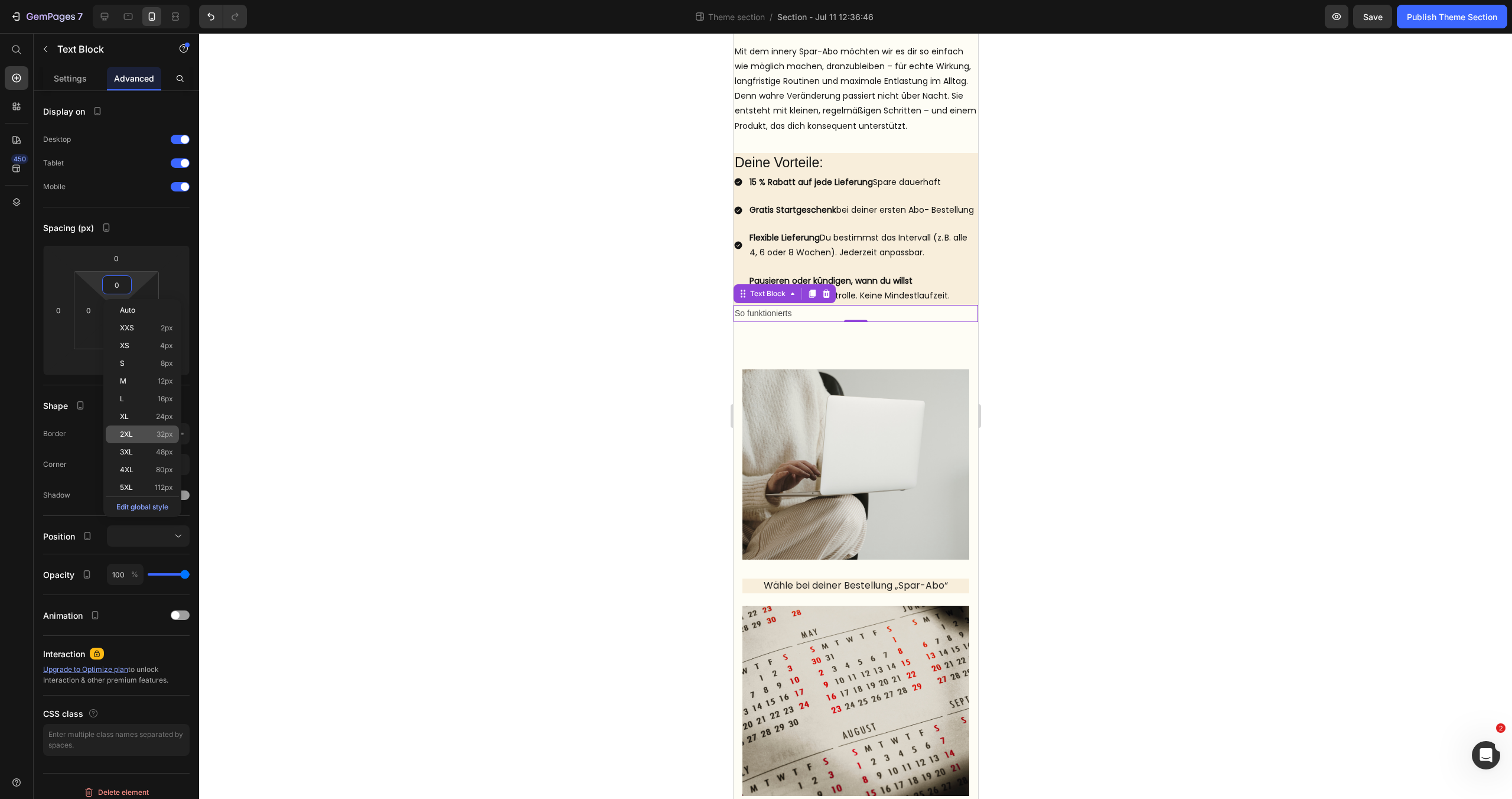 type on "32" 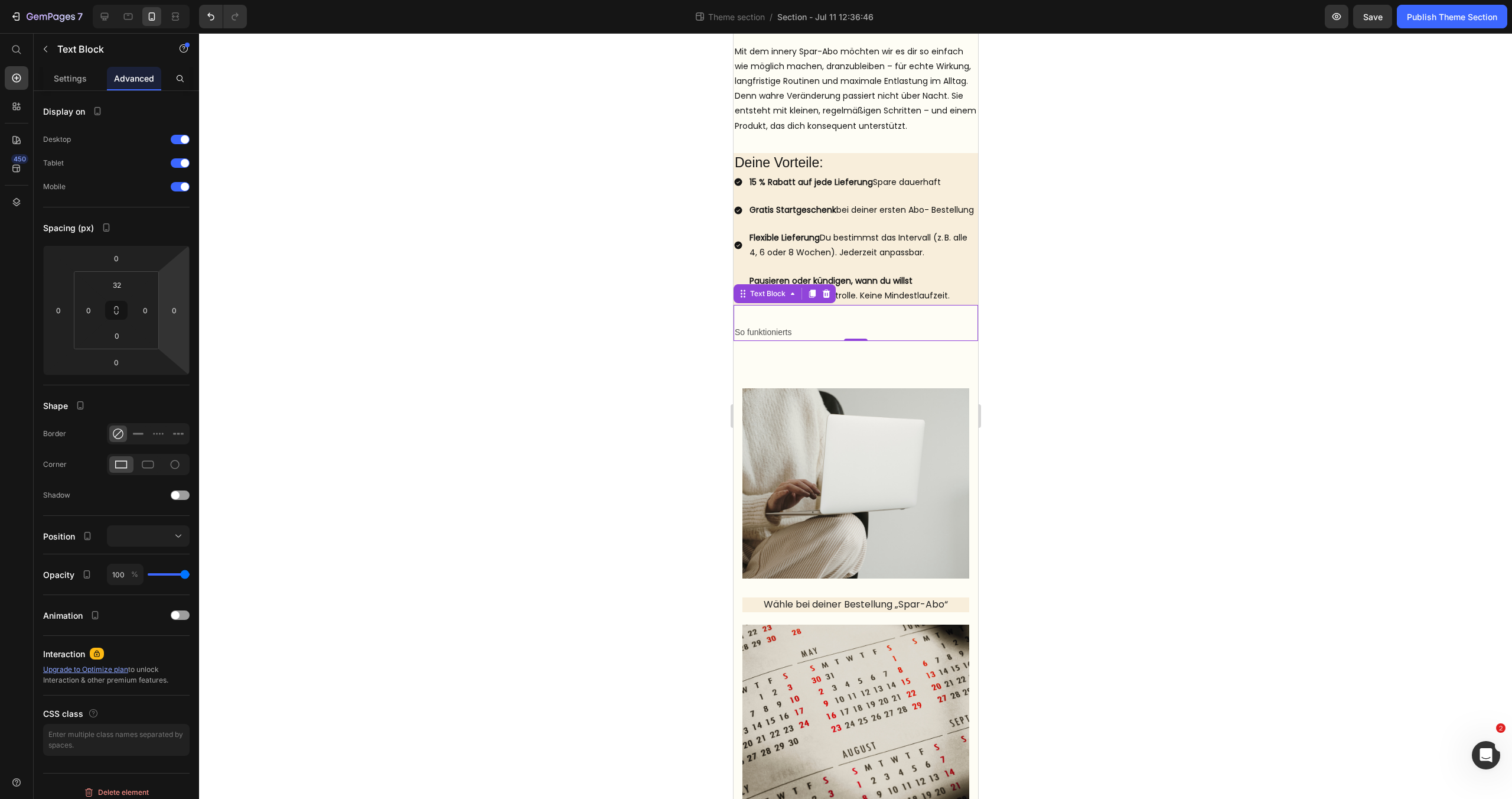 click 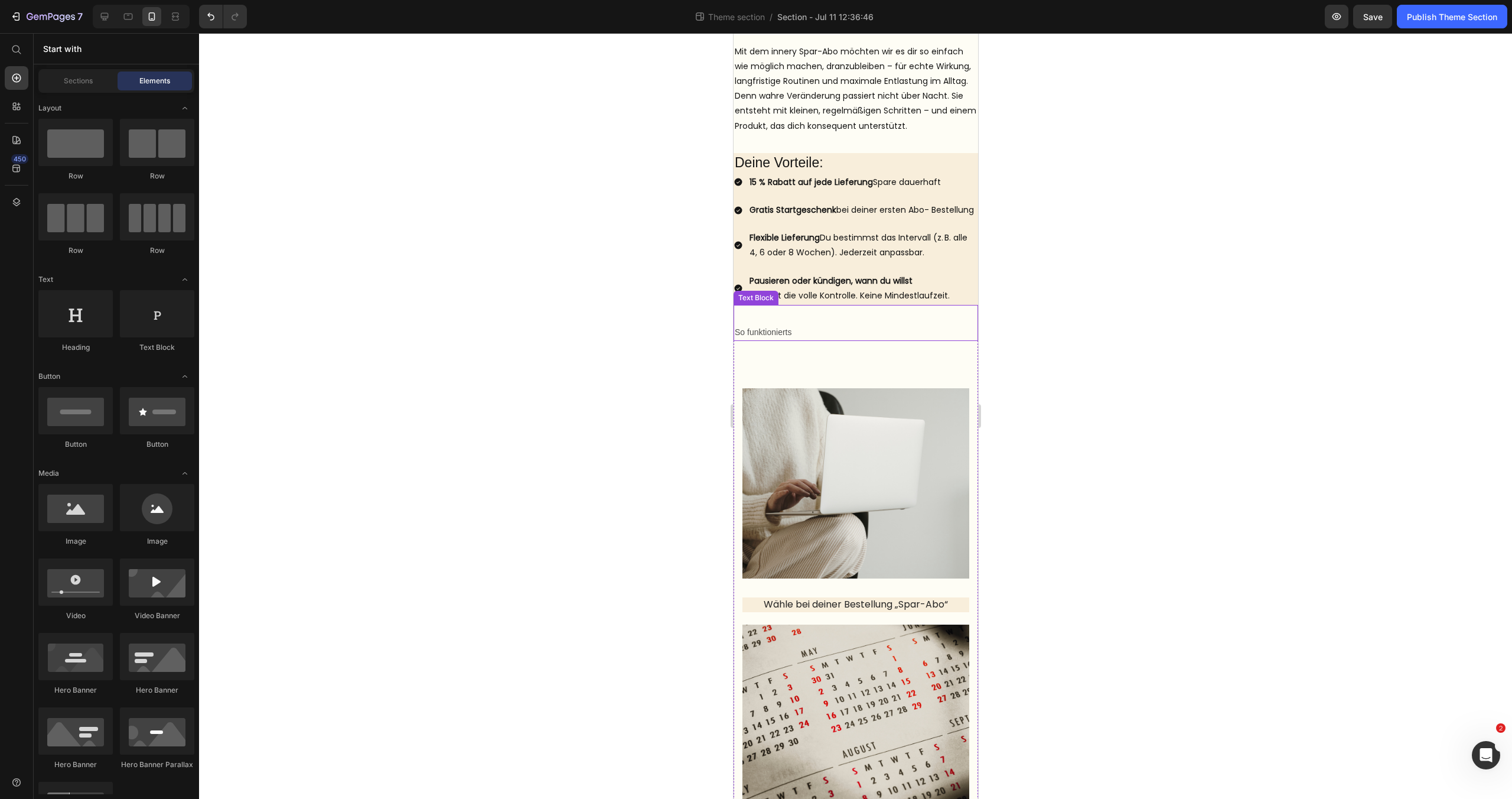 click on "So funktionierts" at bounding box center (855, 332) 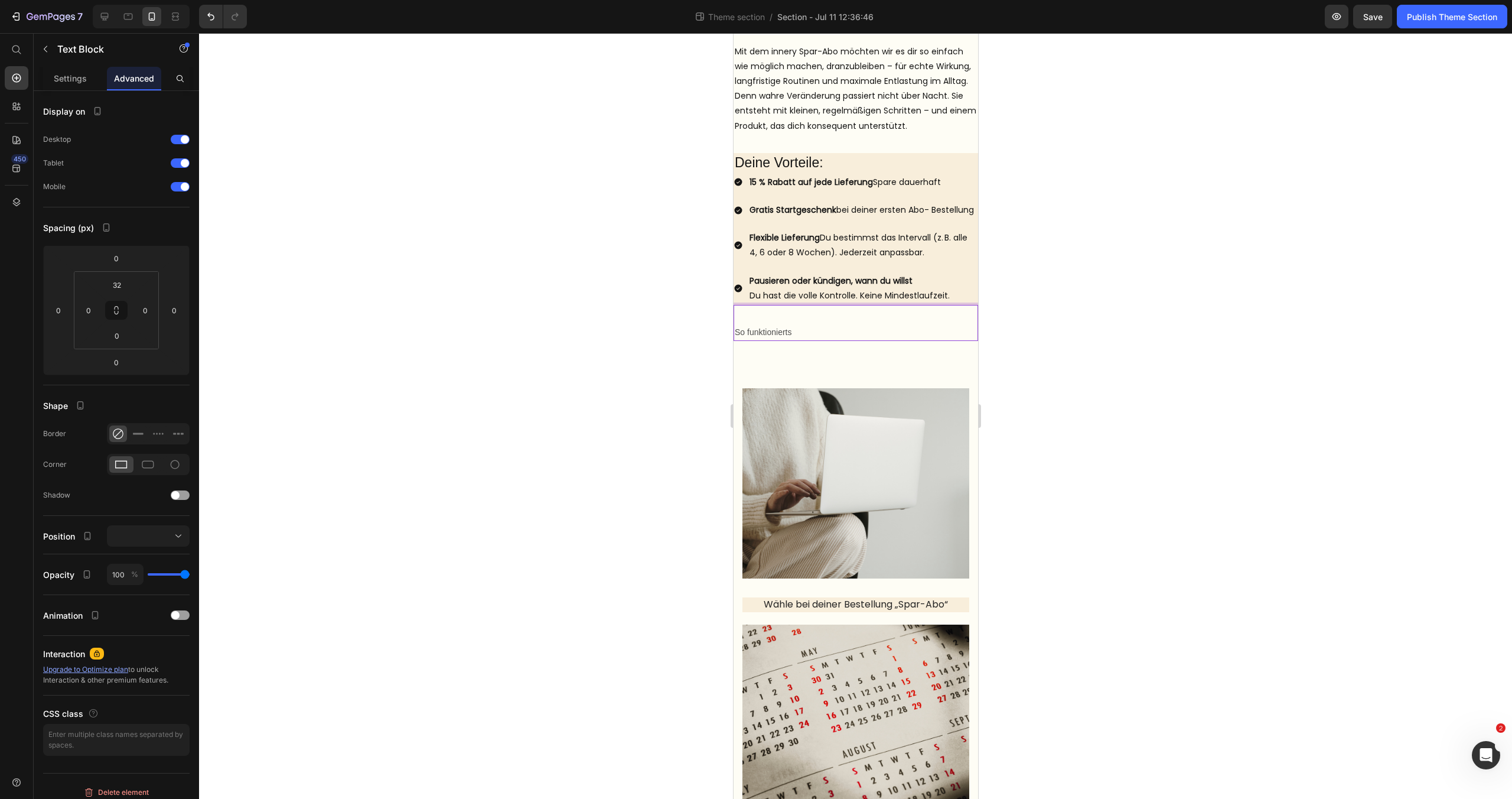 click on "So funktionierts" at bounding box center [855, 332] 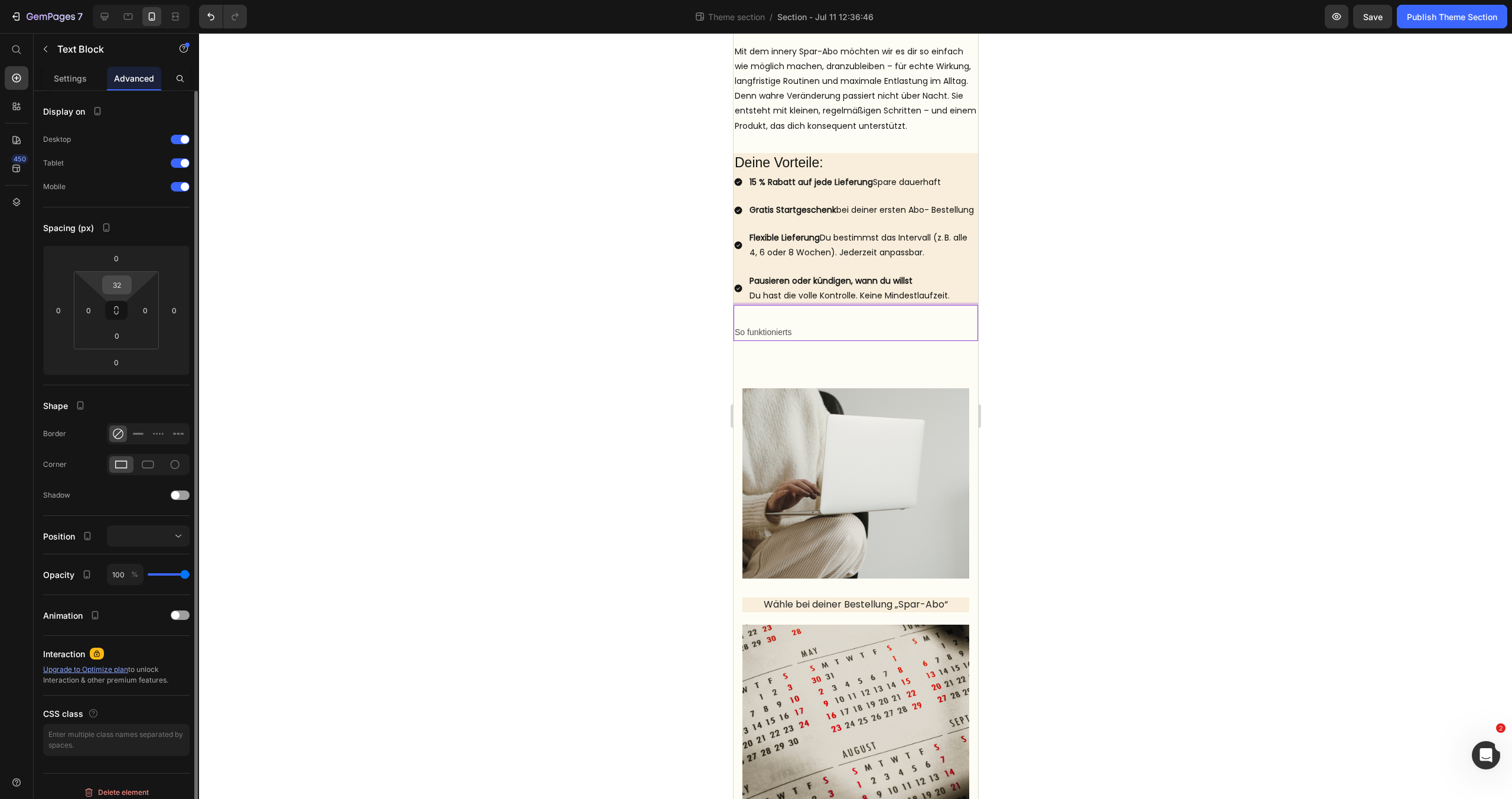 click on "32" at bounding box center [117, 285] 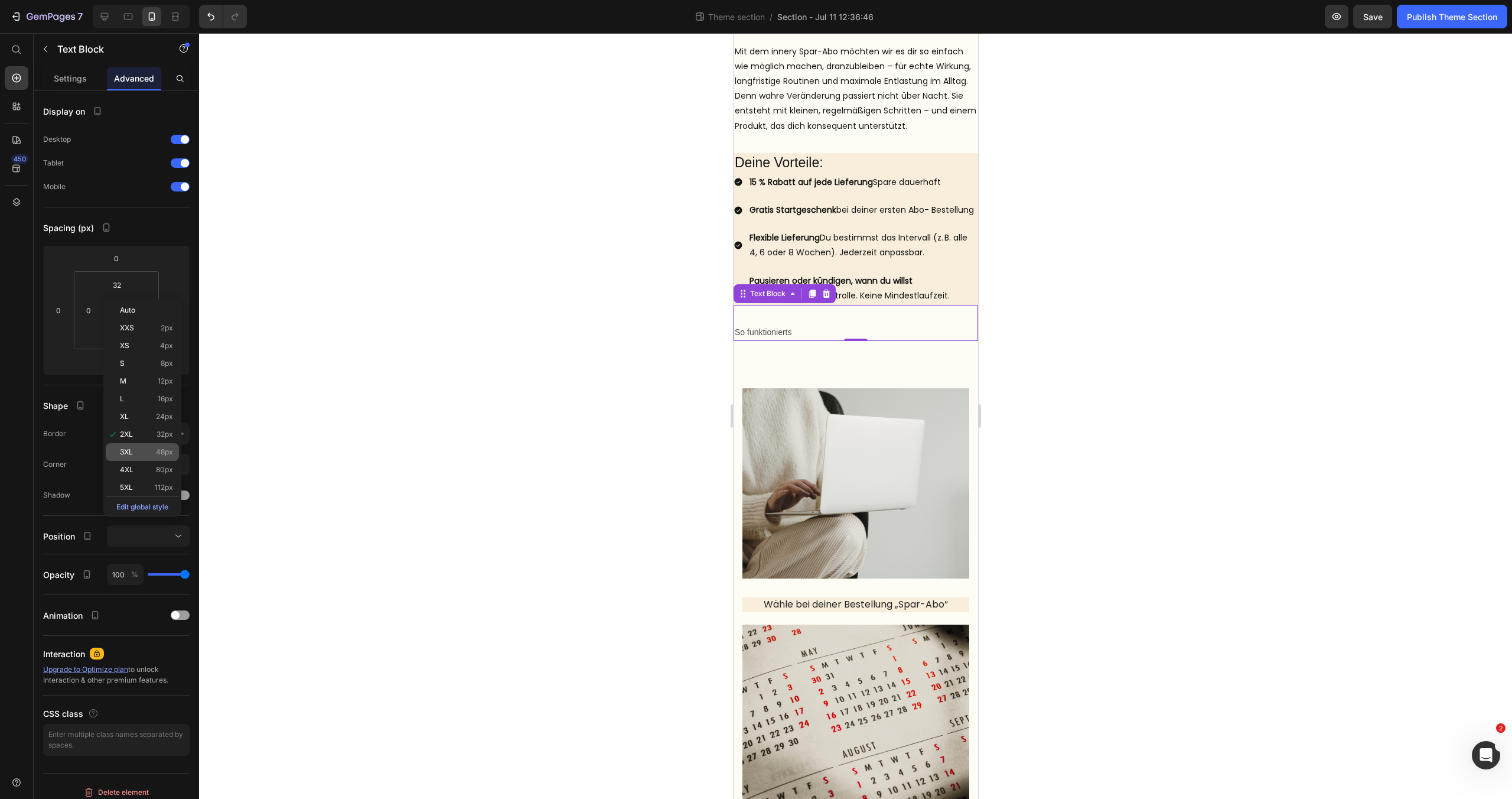 click on "3XL 48px" 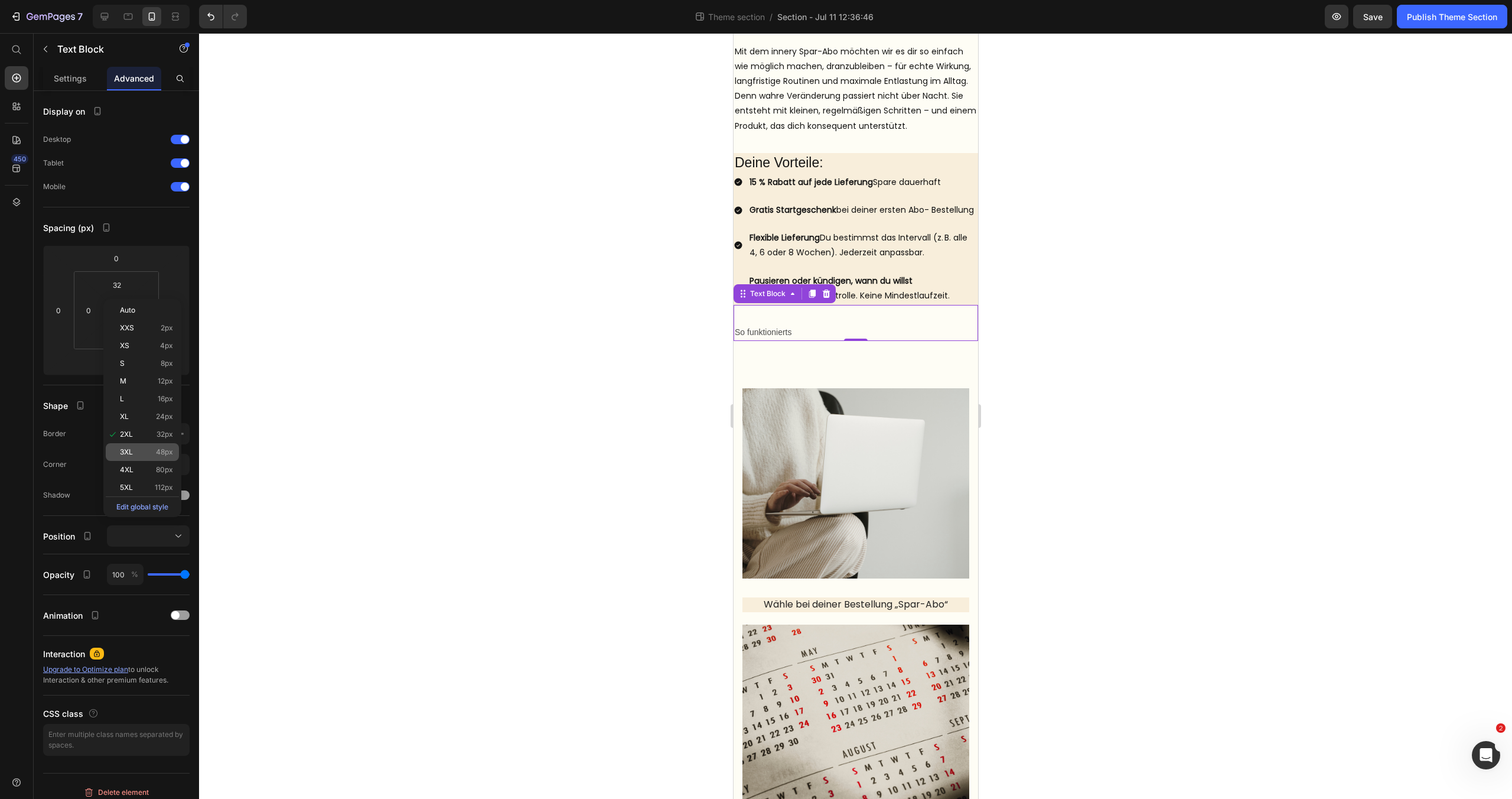 type on "48" 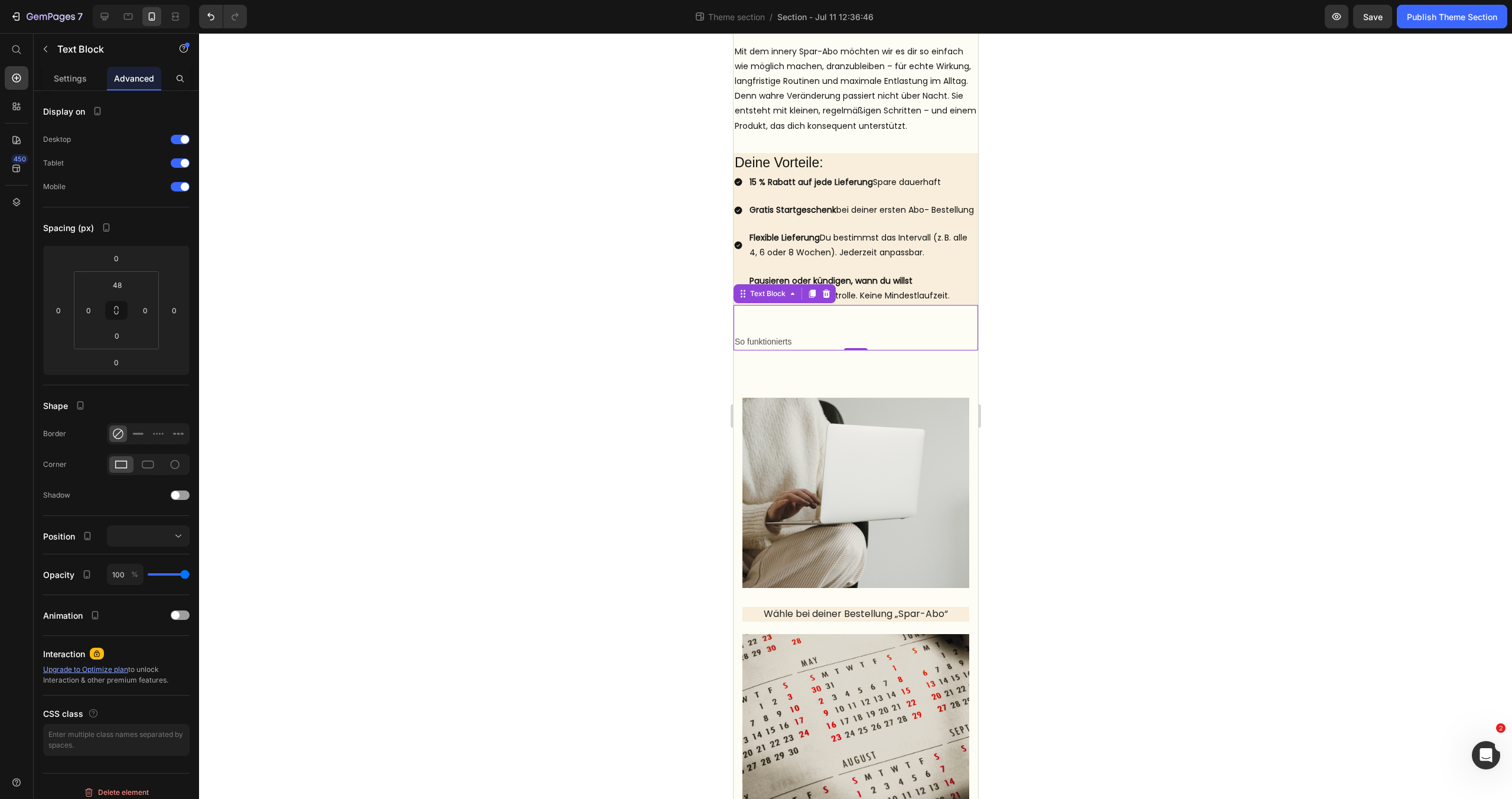 drag, startPoint x: 1336, startPoint y: 386, endPoint x: 1271, endPoint y: 388, distance: 65.0308 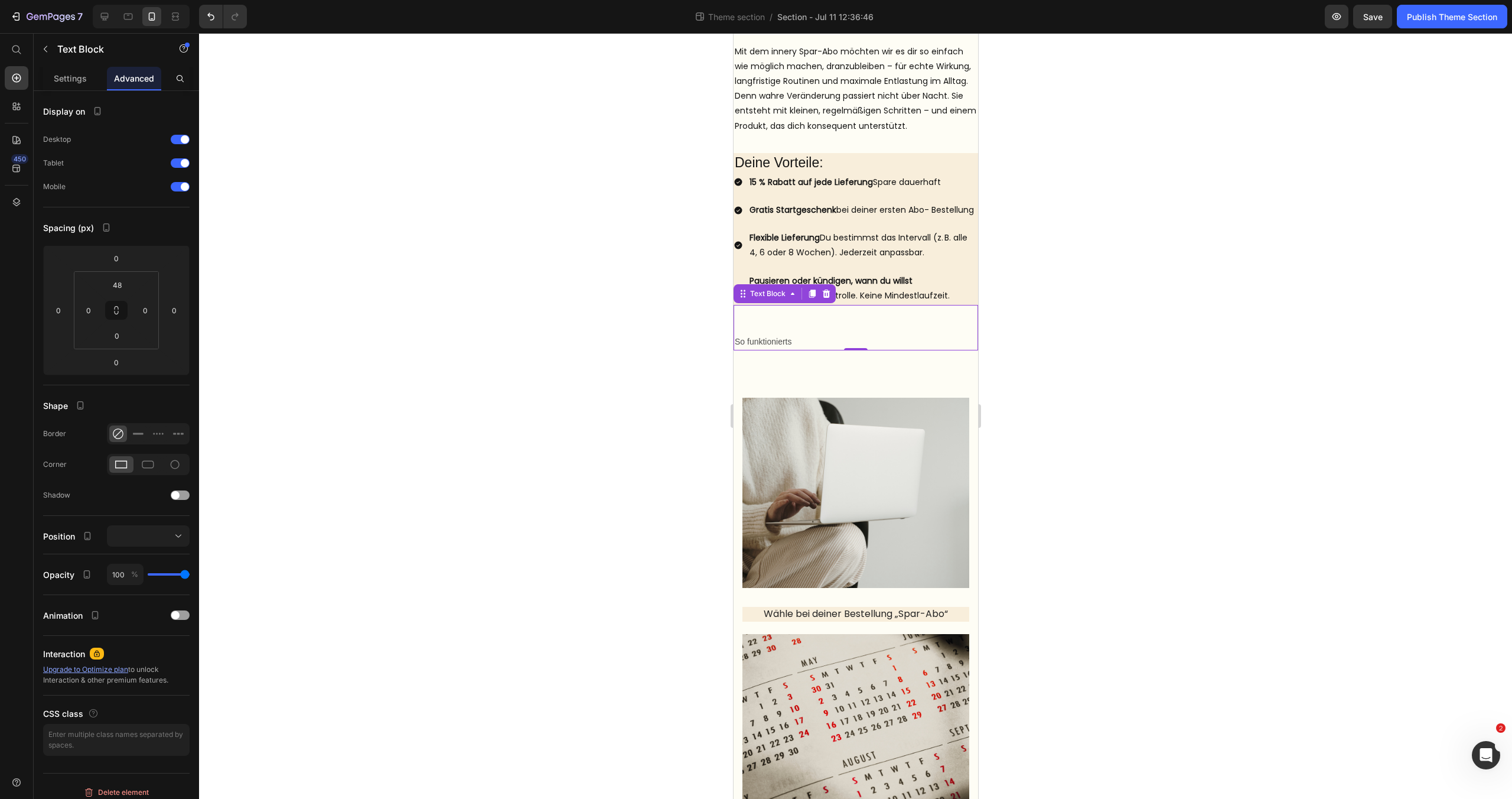 click 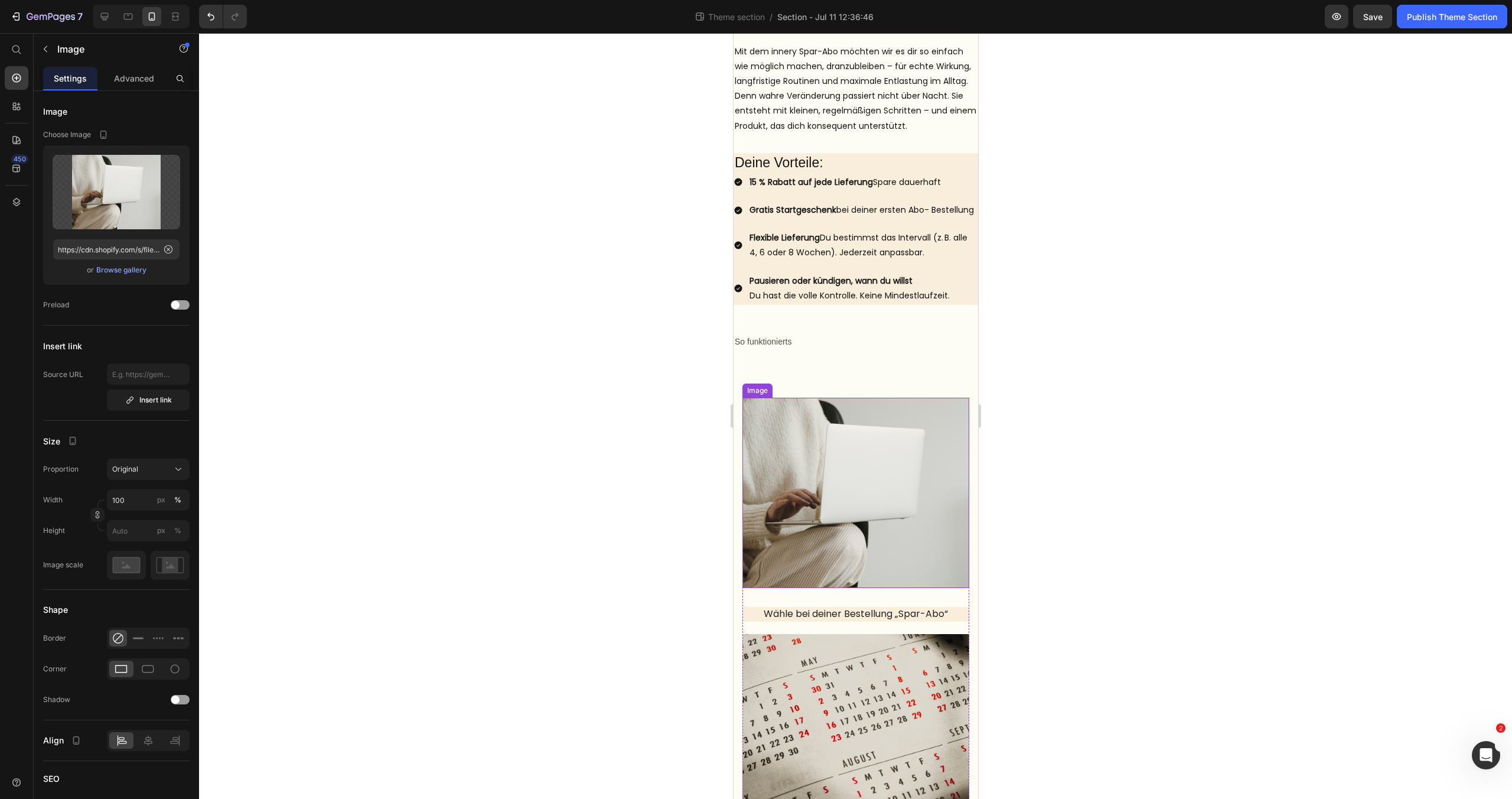 drag, startPoint x: 874, startPoint y: 410, endPoint x: 864, endPoint y: 407, distance: 10.440307 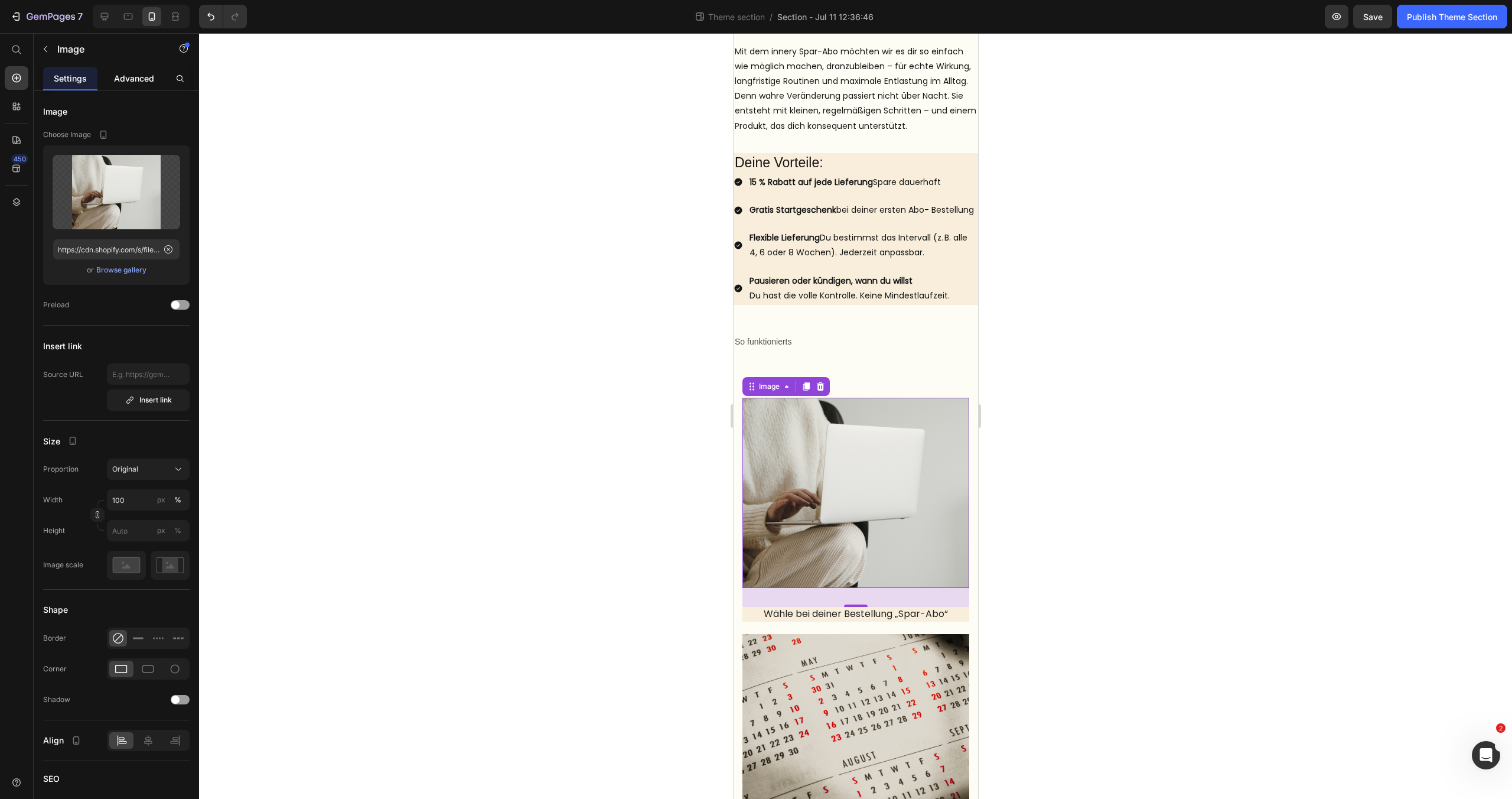 click on "Advanced" at bounding box center (134, 78) 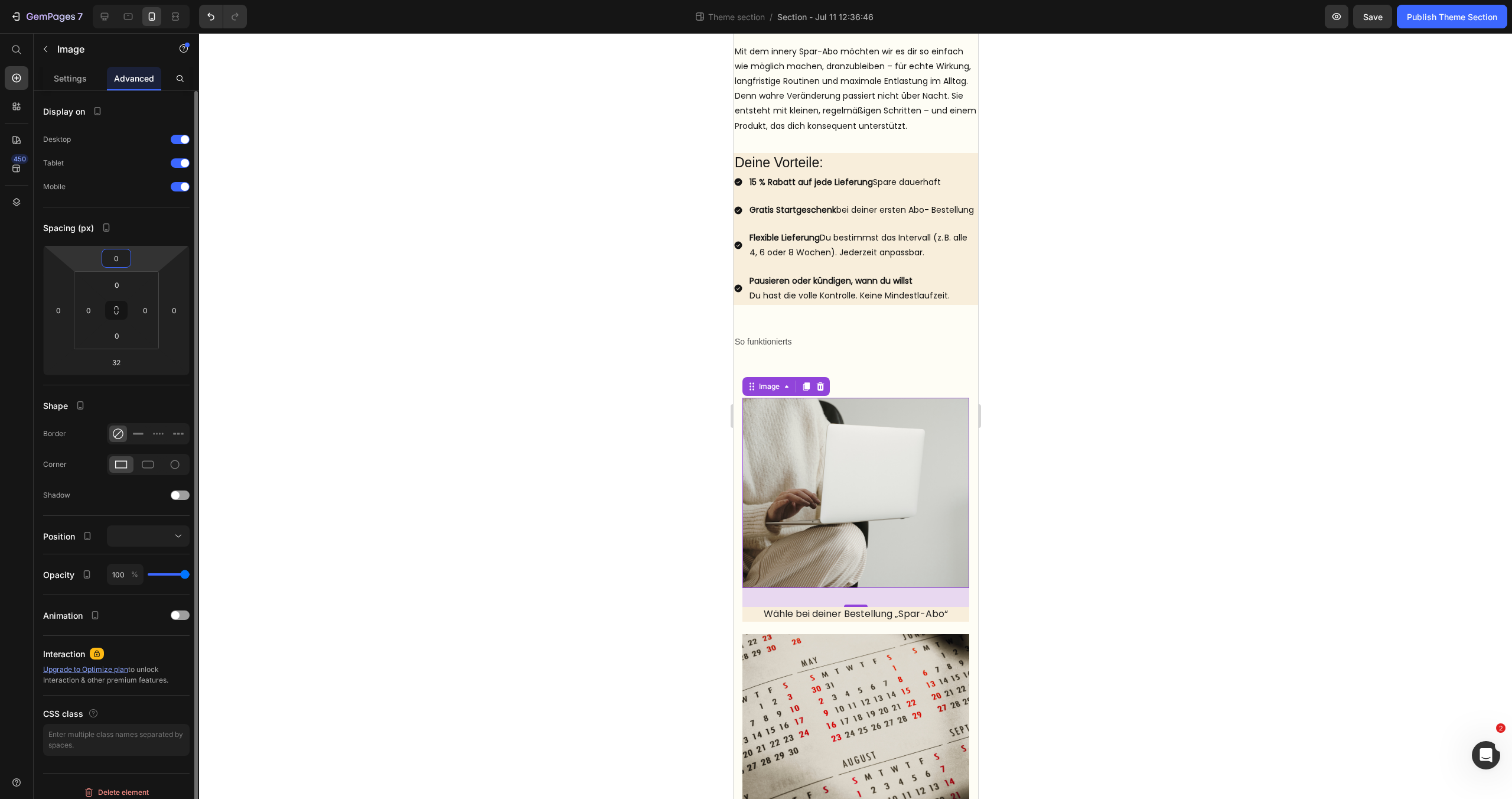click on "0" at bounding box center (116, 258) 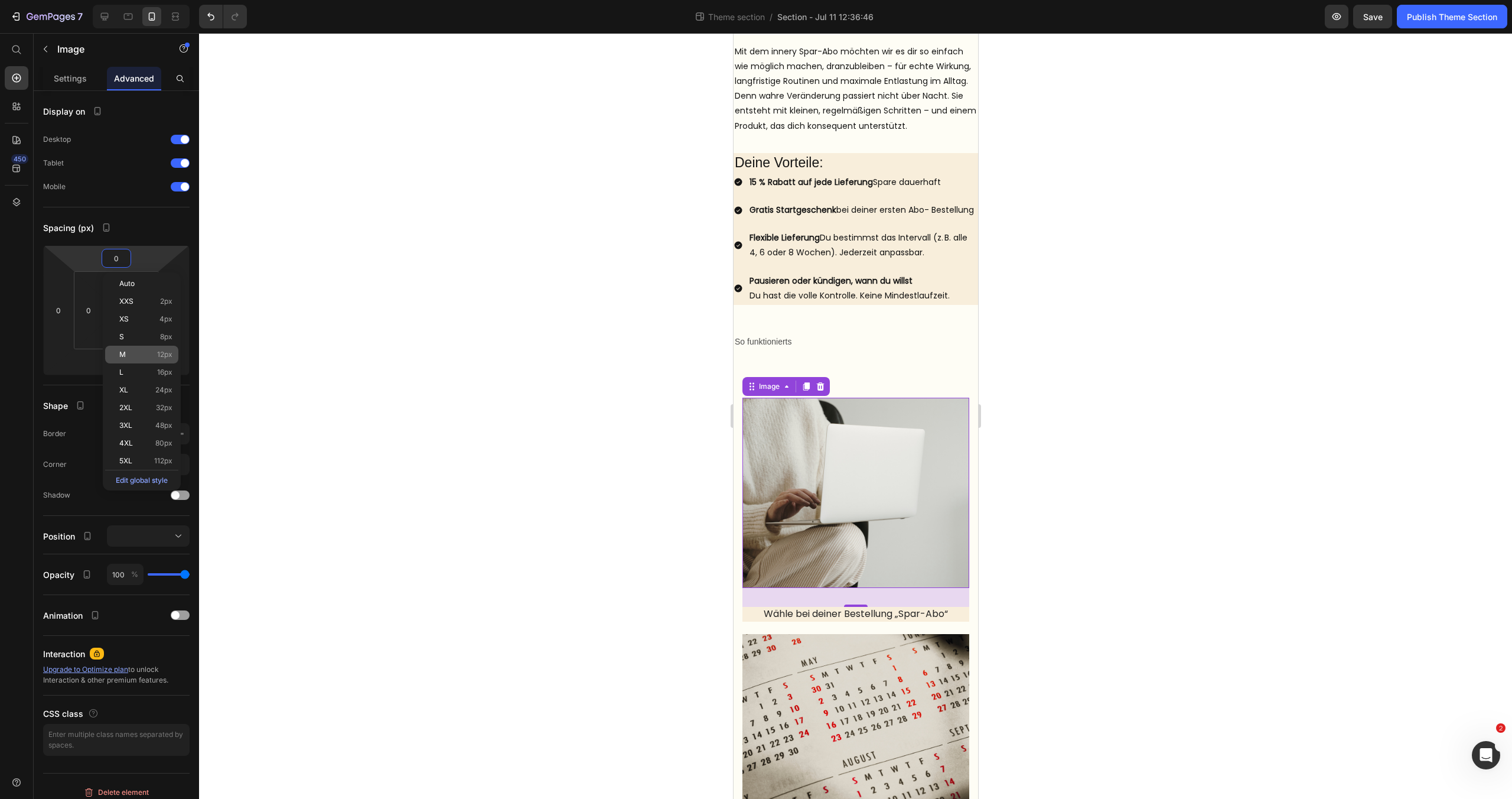 click on "M 12px" 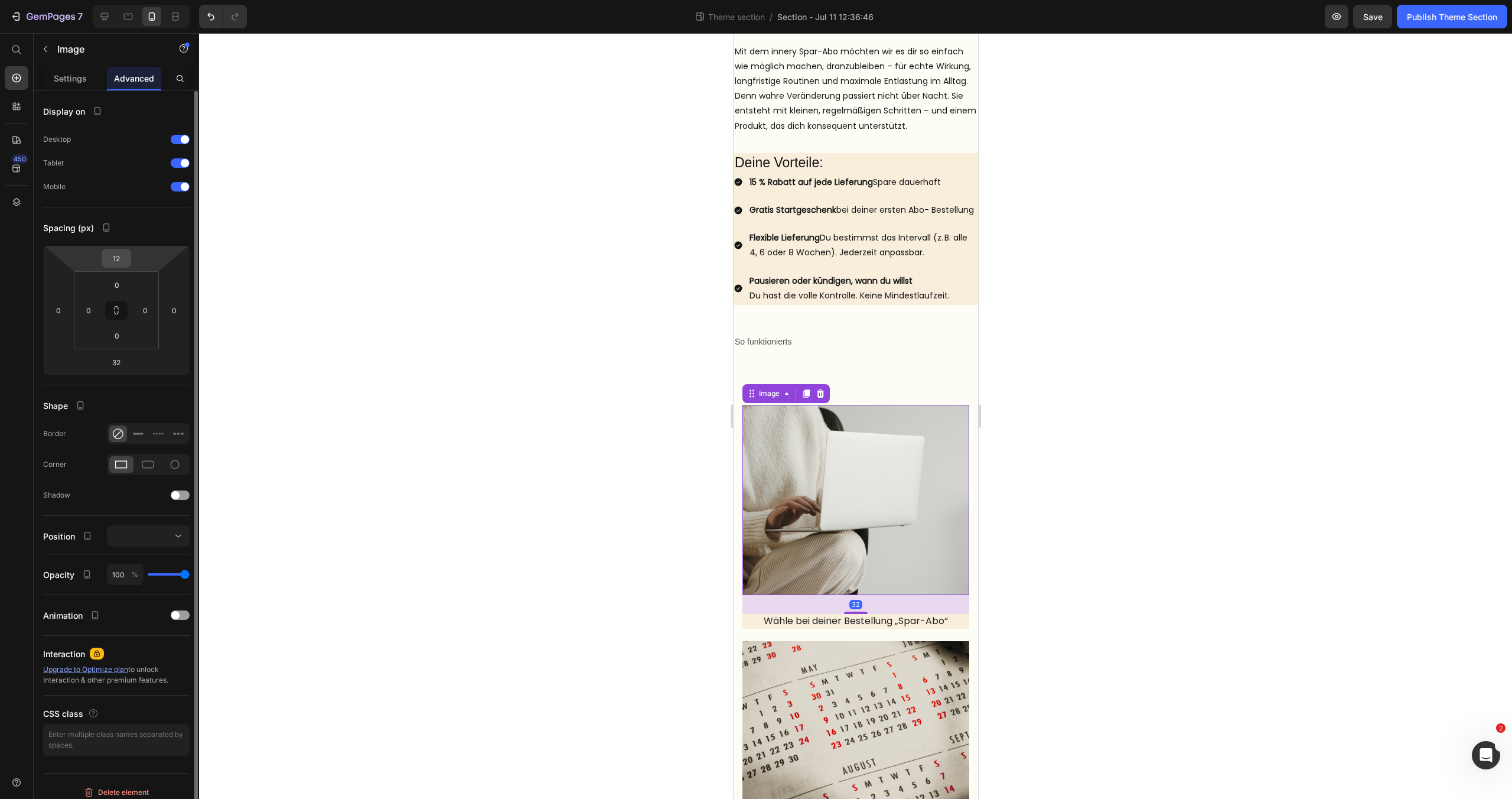 click on "12" at bounding box center [116, 258] 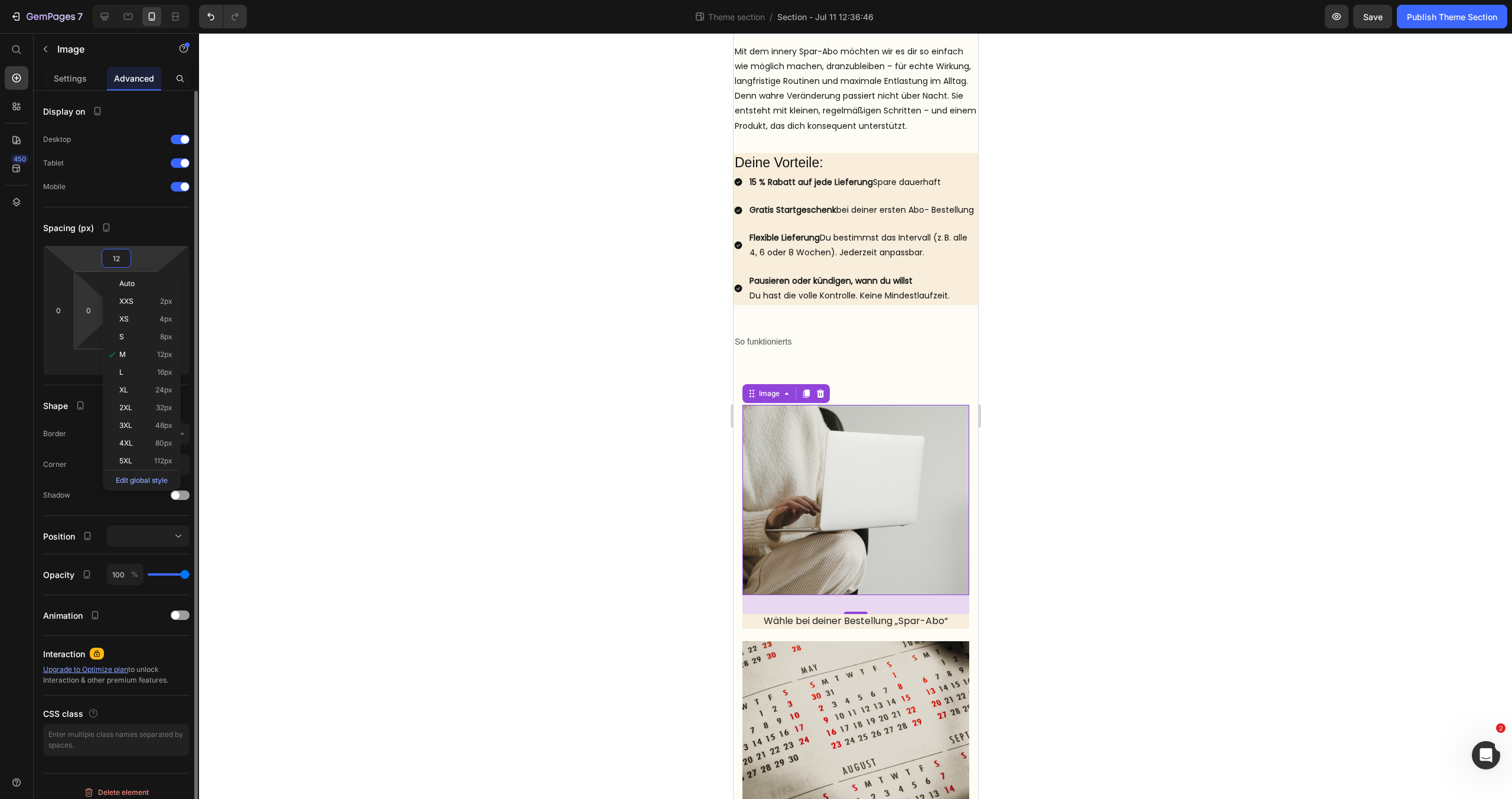 click on "7  Theme section  /  Section - Jul 11 12:36:46 Preview  Save   Publish Theme Section  450 Start with Sections Elements Hero Section Product Detail Brands Trusted Badges Guarantee Product Breakdown How to use Testimonials Compare Bundle FAQs Social Proof Brand Story Product List Collection Blog List Contact Sticky Add to Cart Custom Footer Browse Library 450 Layout
Row
Row
Row
Row Text
Heading
Text Block Button
Button
Button Media
Image
Image Video" at bounding box center (756, 0) 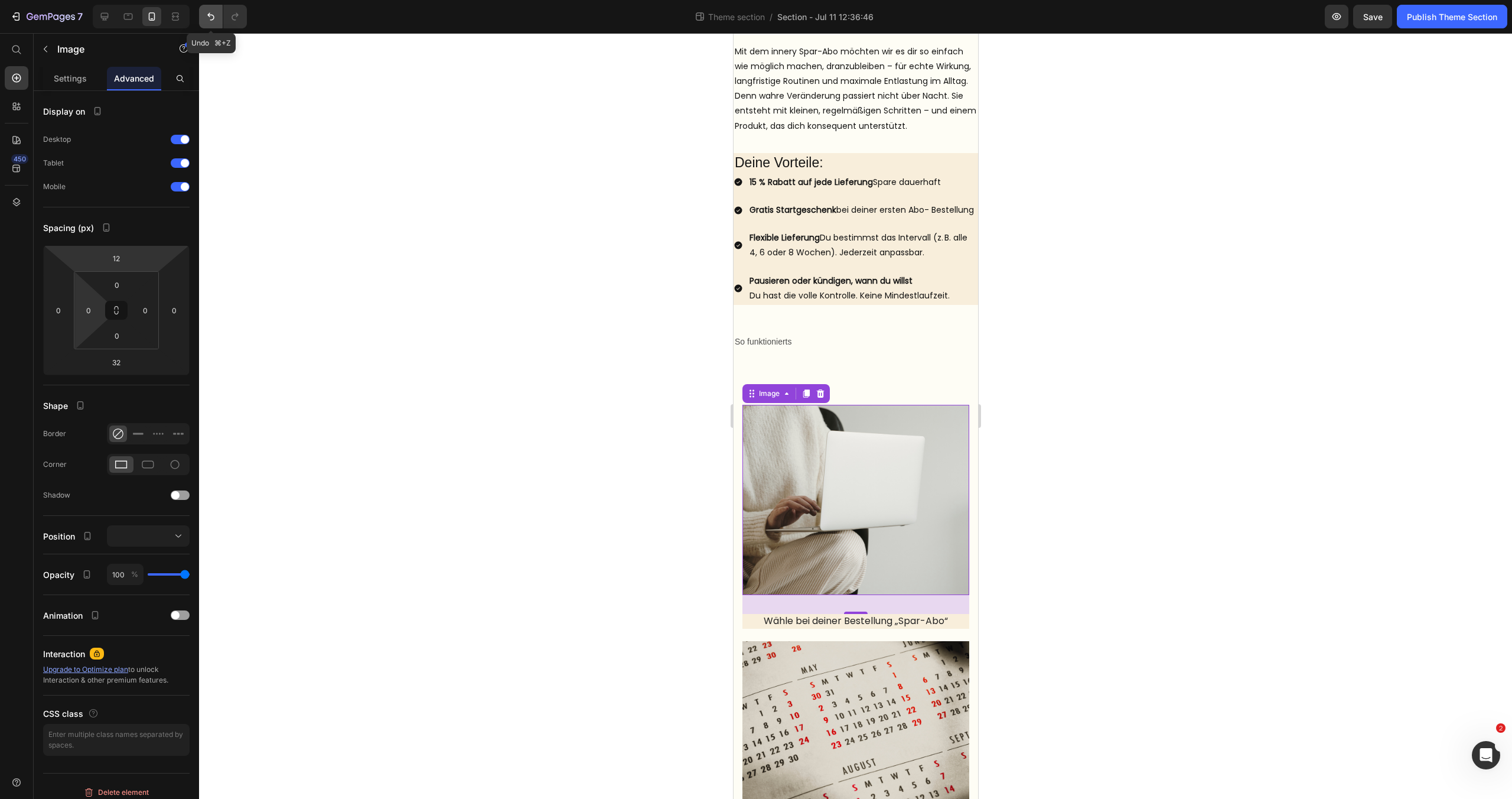 click 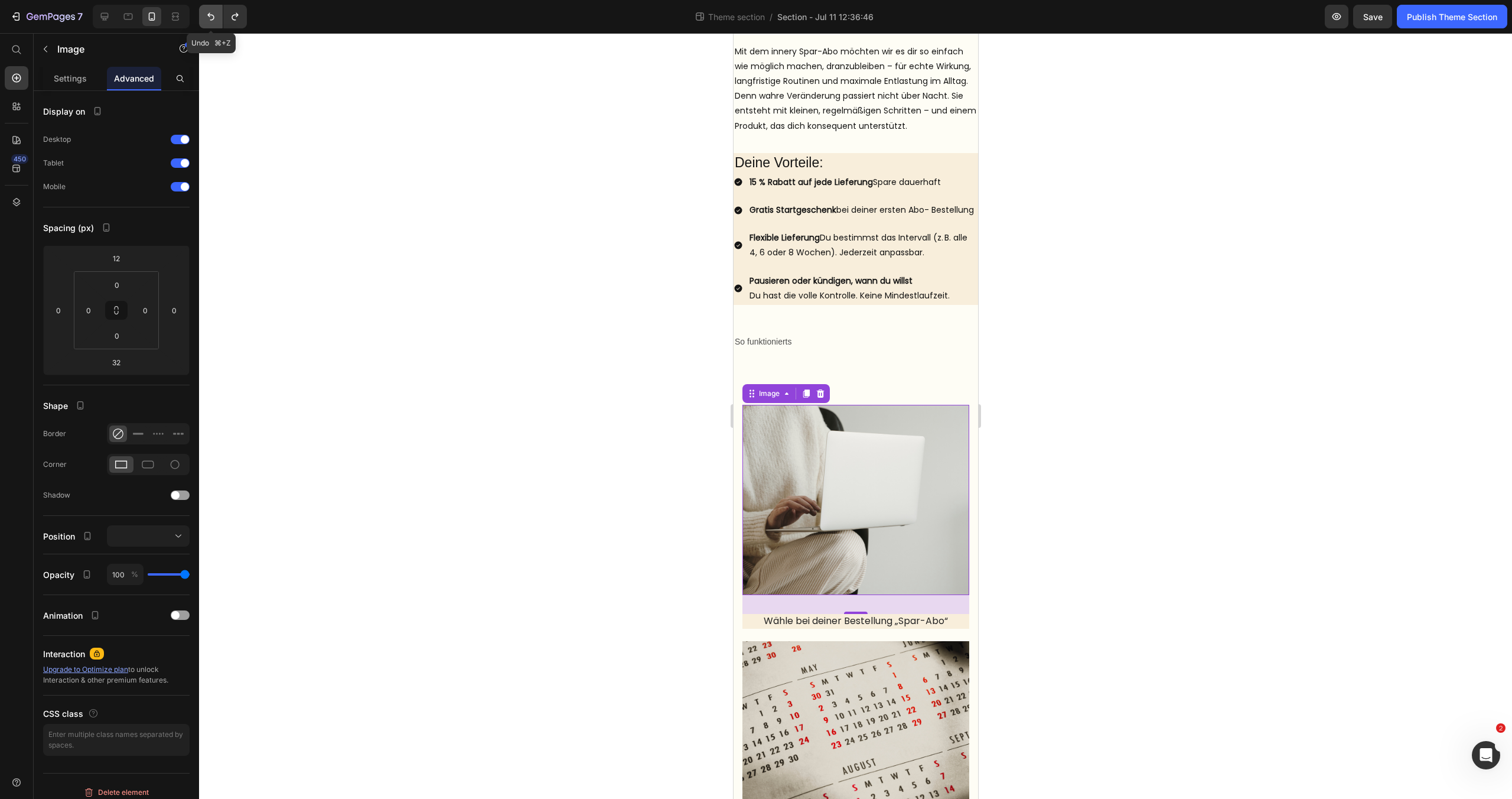 click 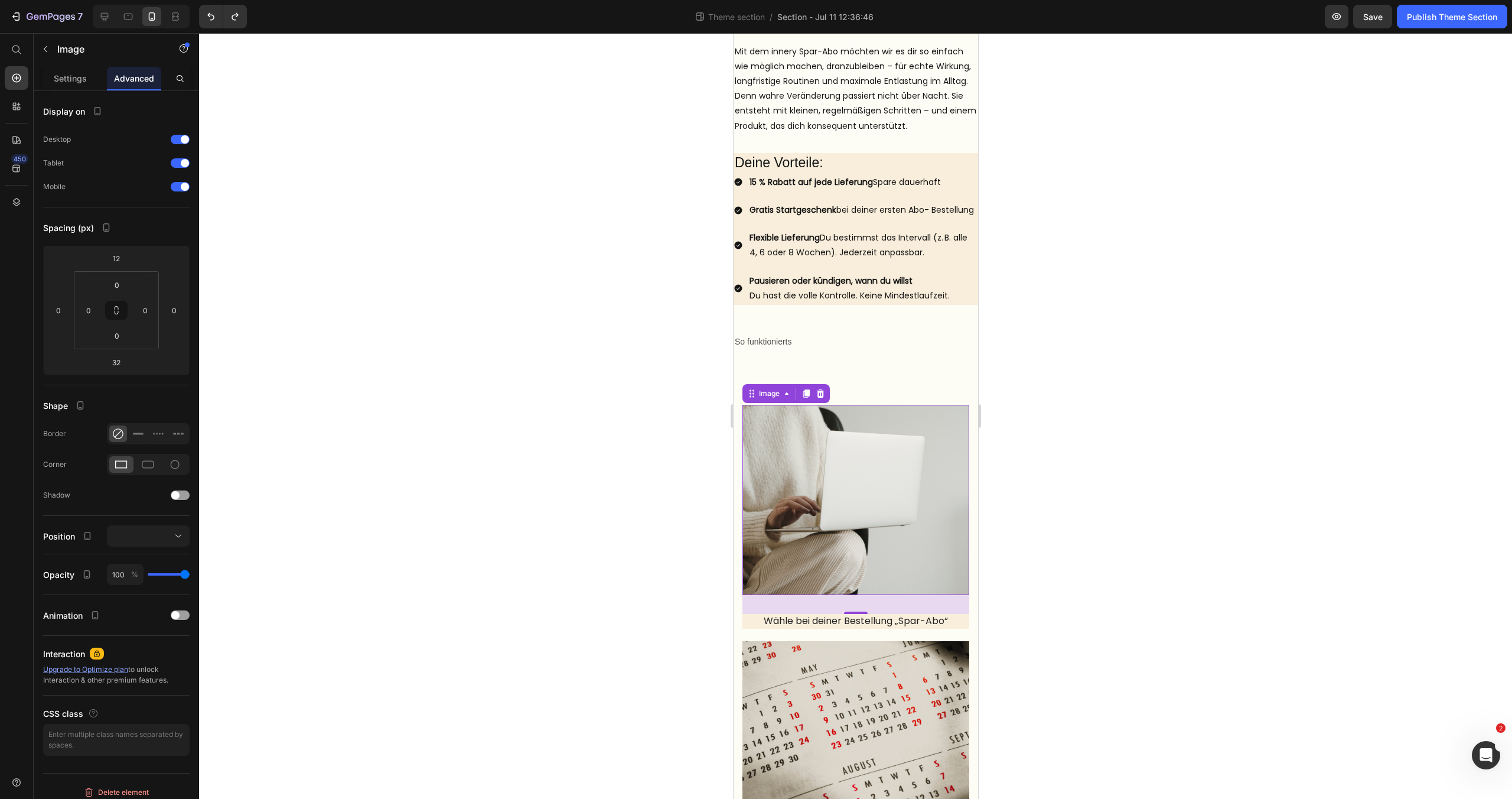 click 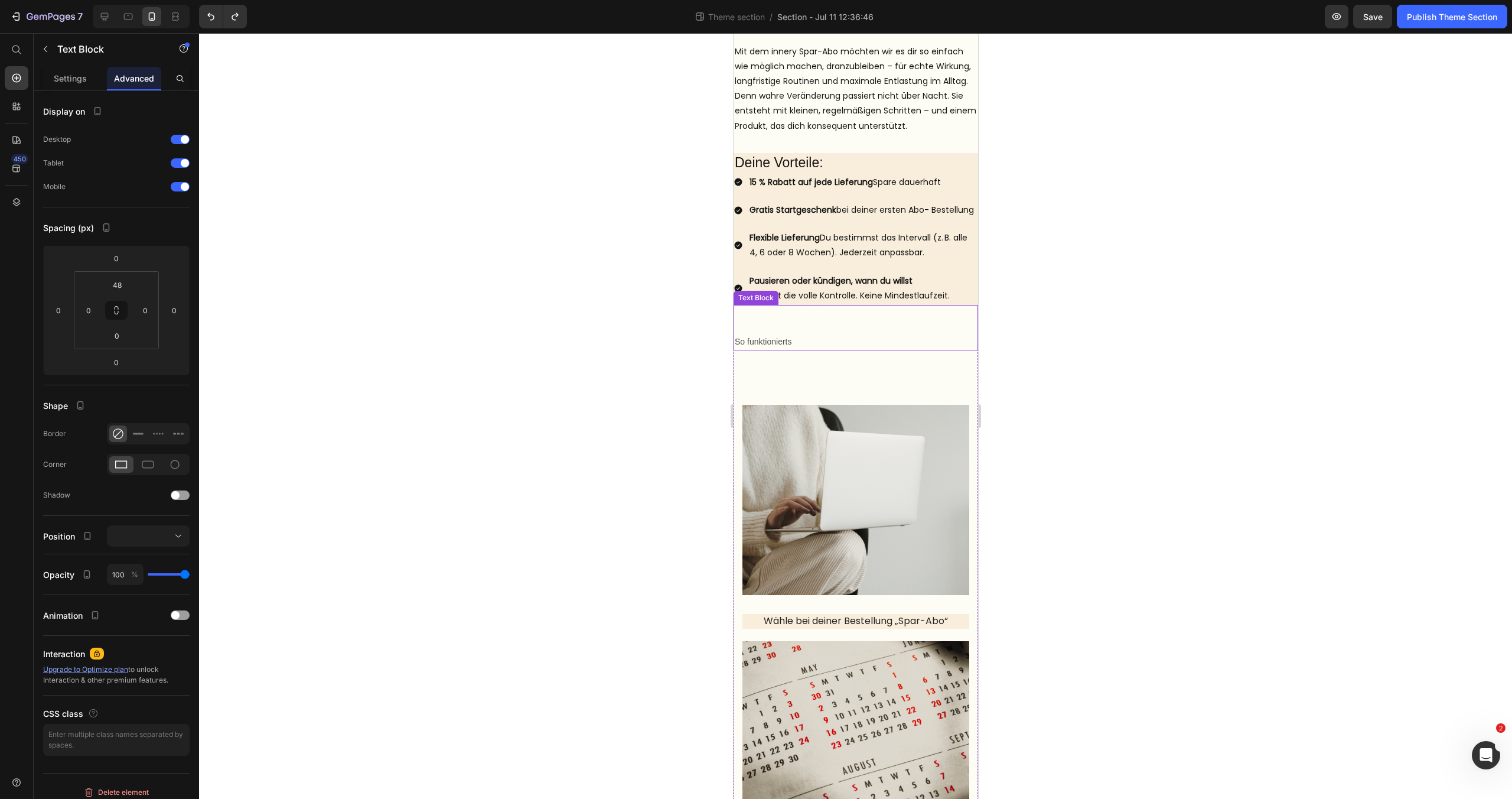 click on "So funktionierts" at bounding box center (855, 342) 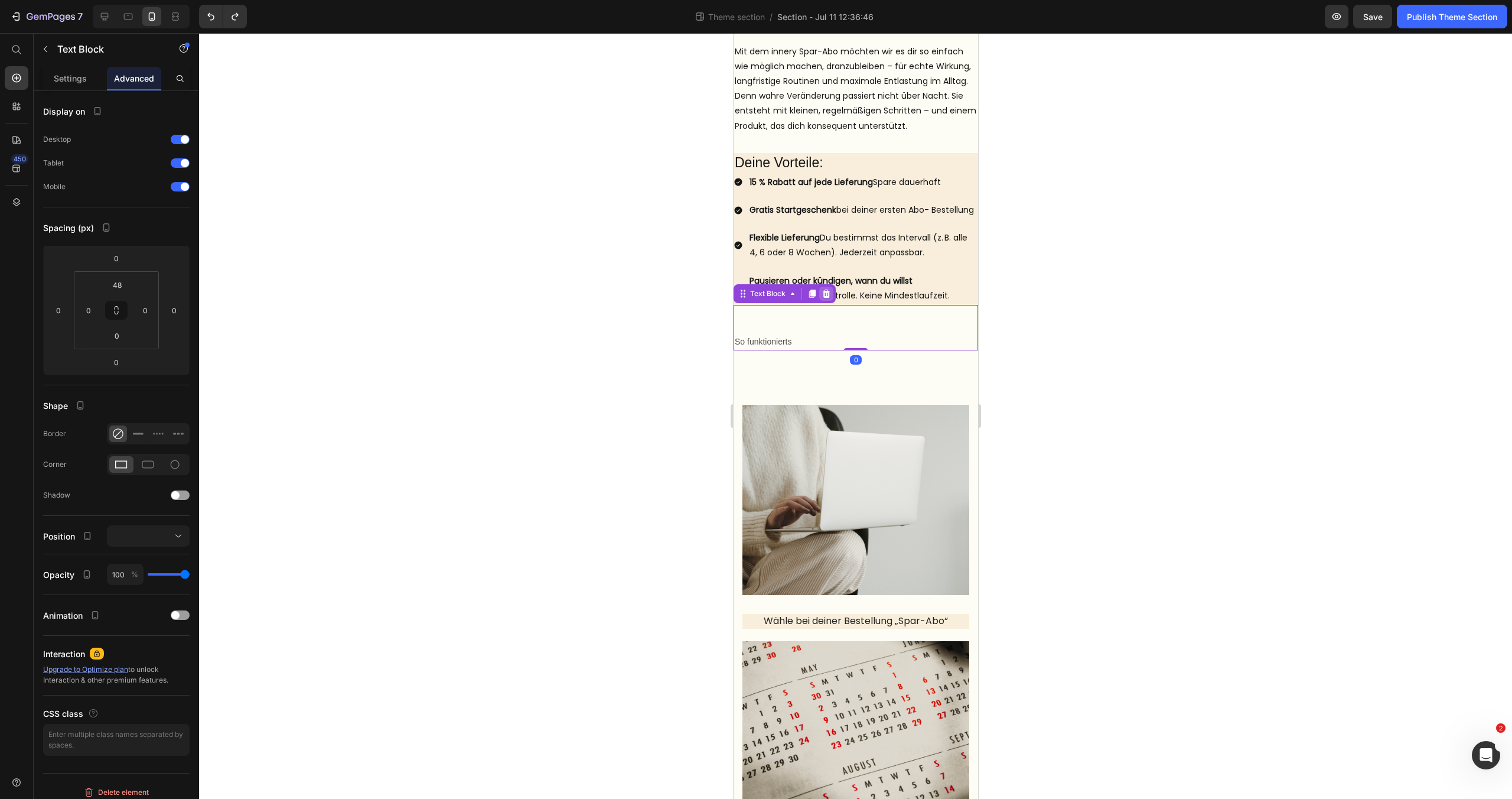 click 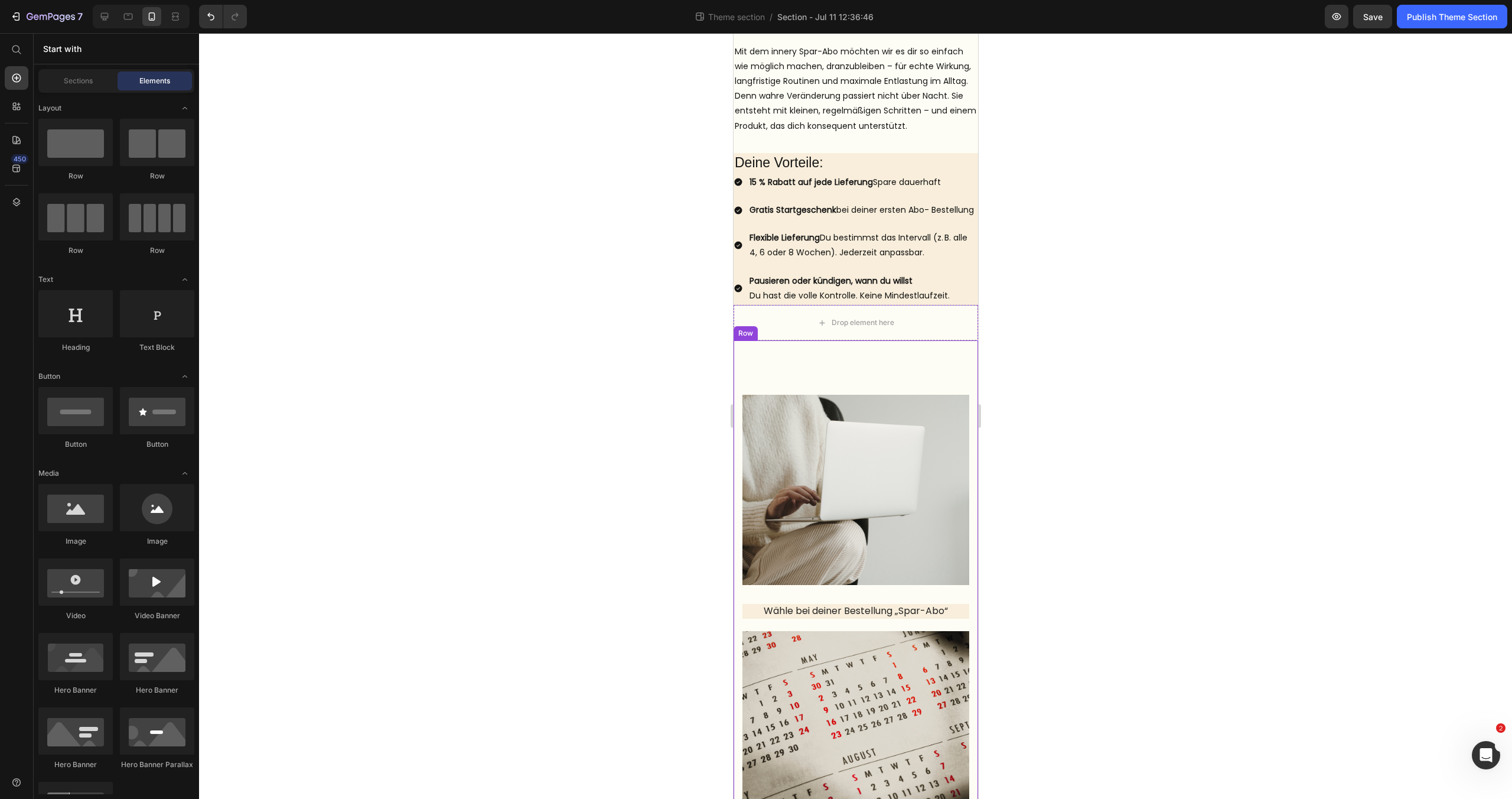 click 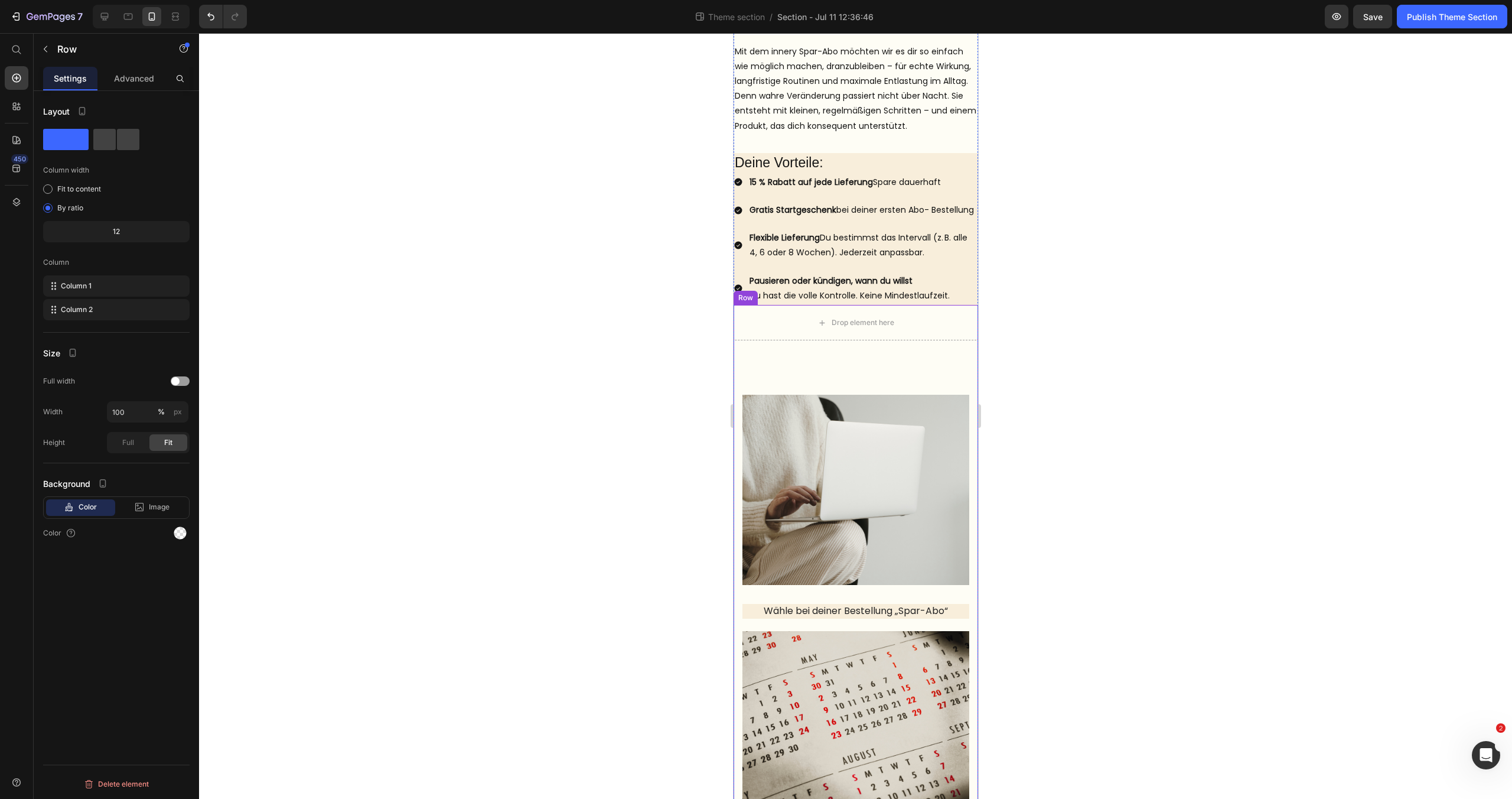 click on "Row" at bounding box center [745, 298] 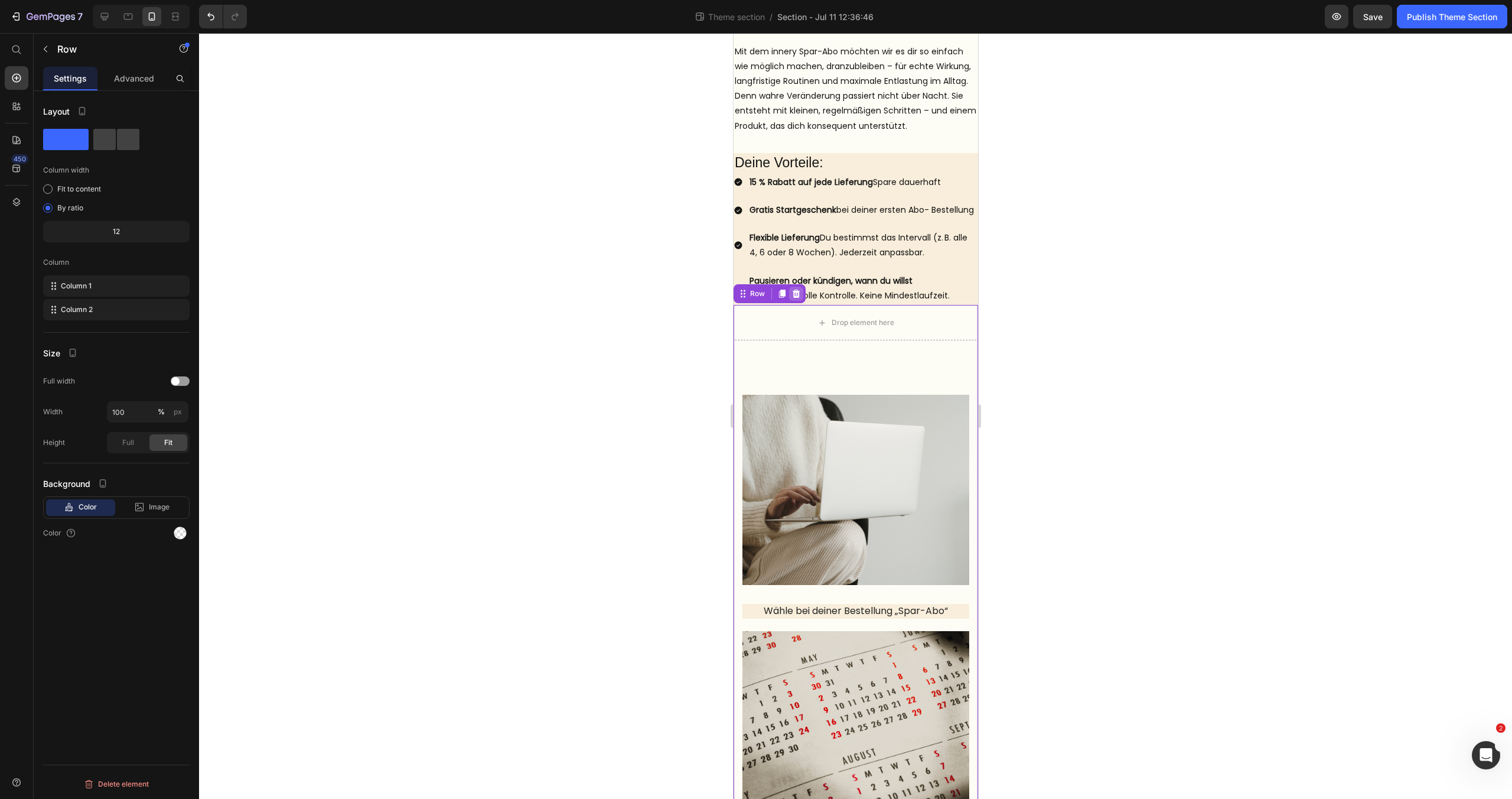 click 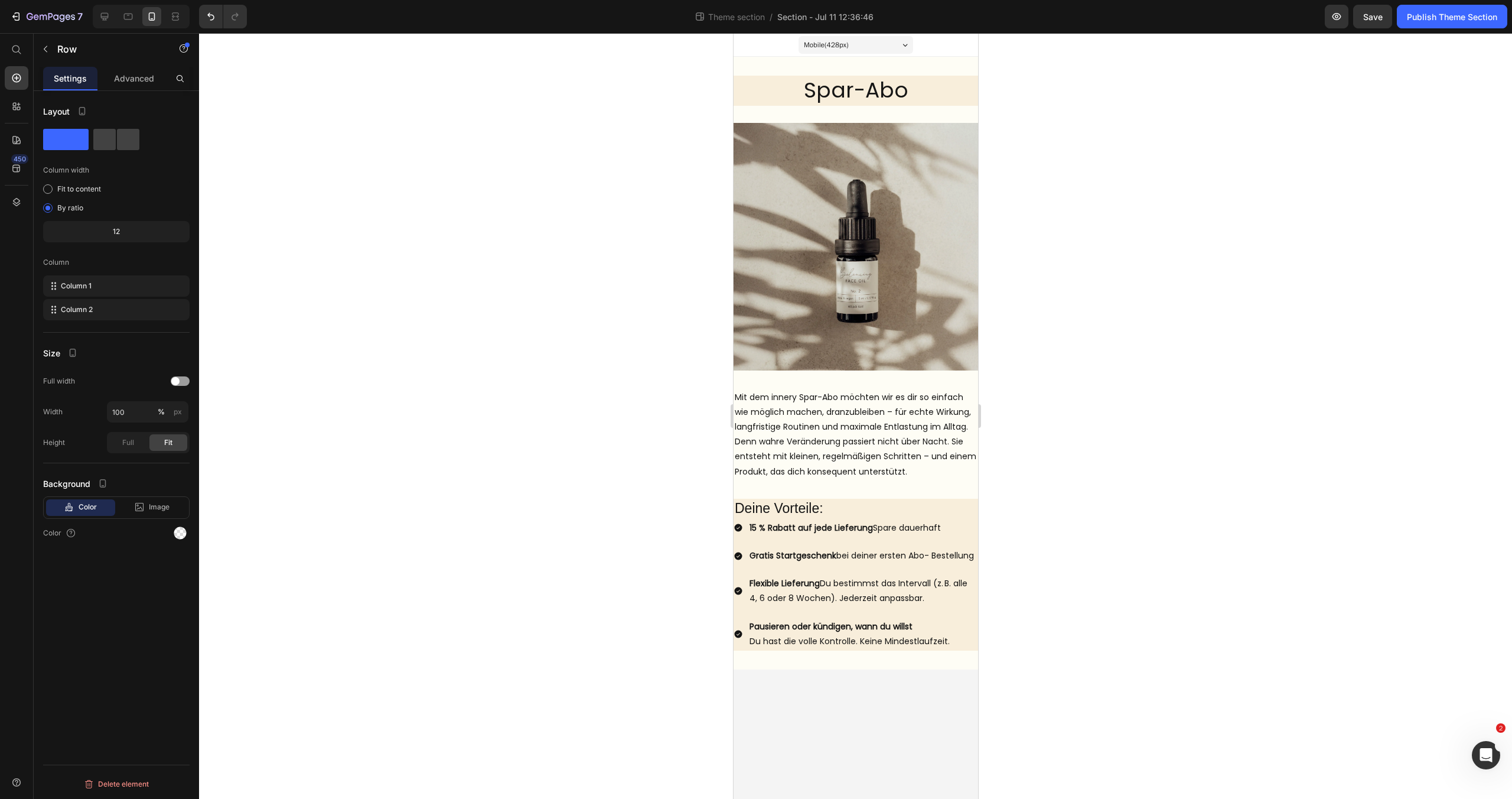 scroll, scrollTop: 0, scrollLeft: 0, axis: both 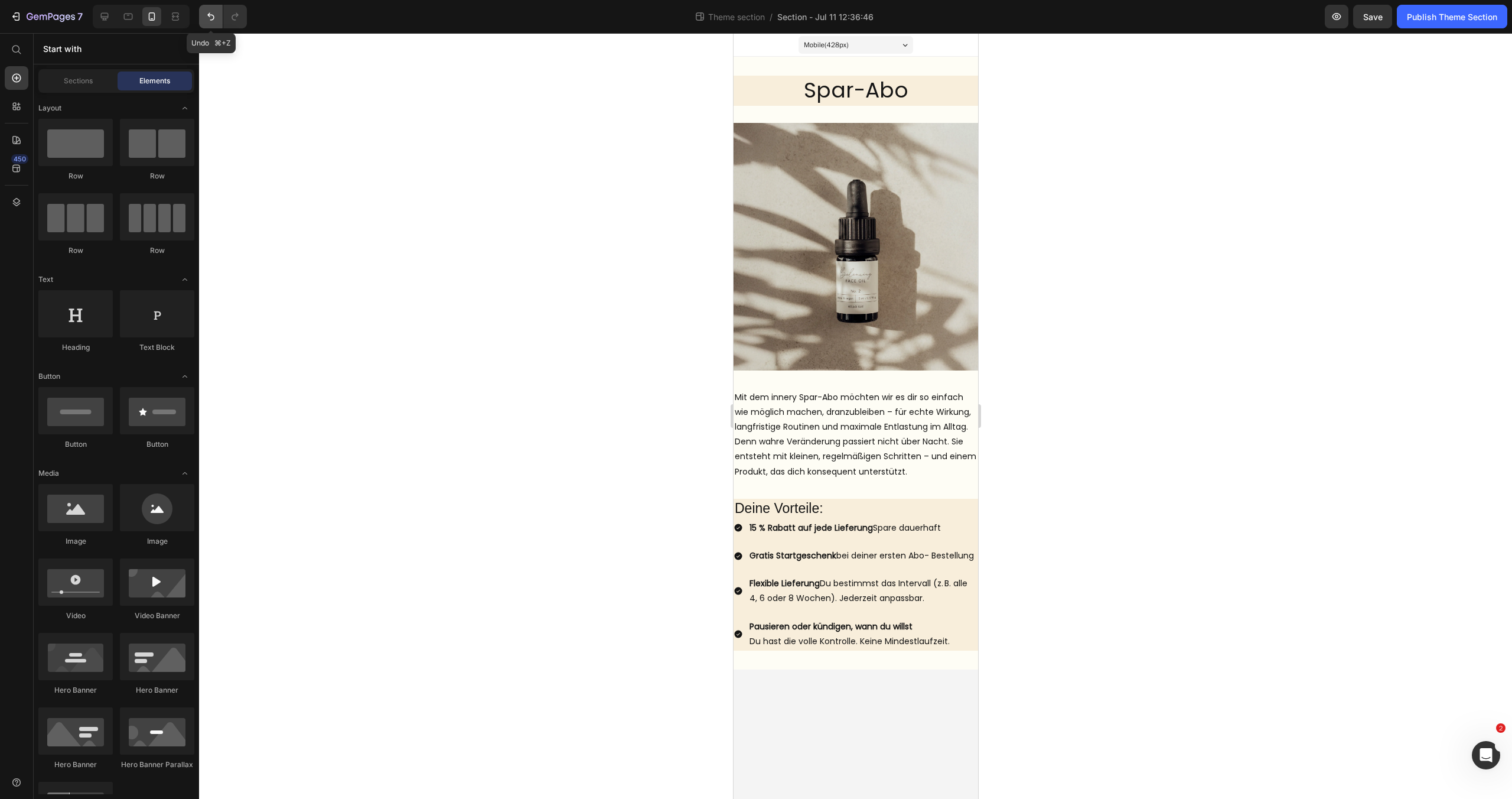 click 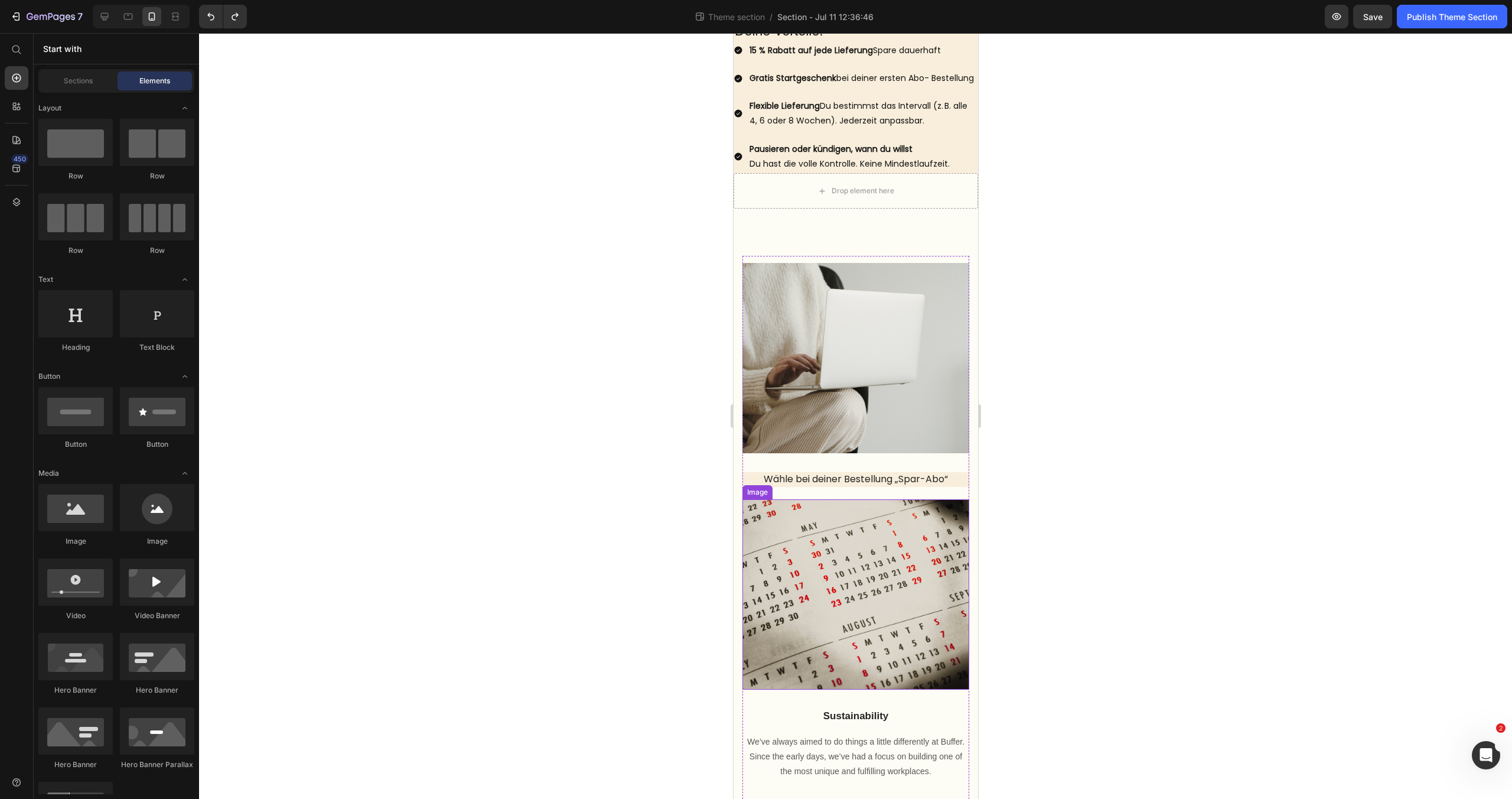 scroll, scrollTop: 482, scrollLeft: 0, axis: vertical 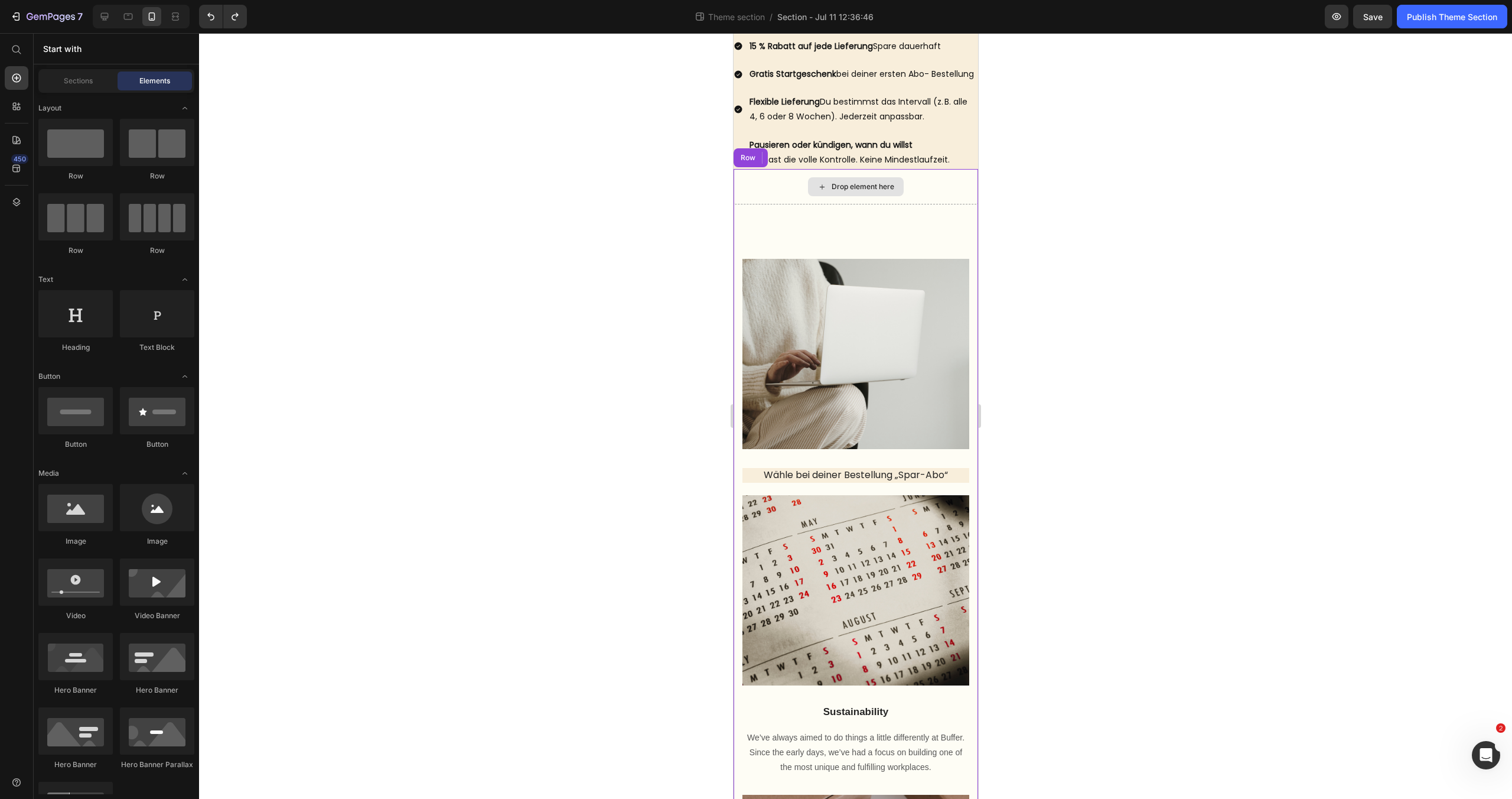 click on "Drop element here" at bounding box center [855, 187] 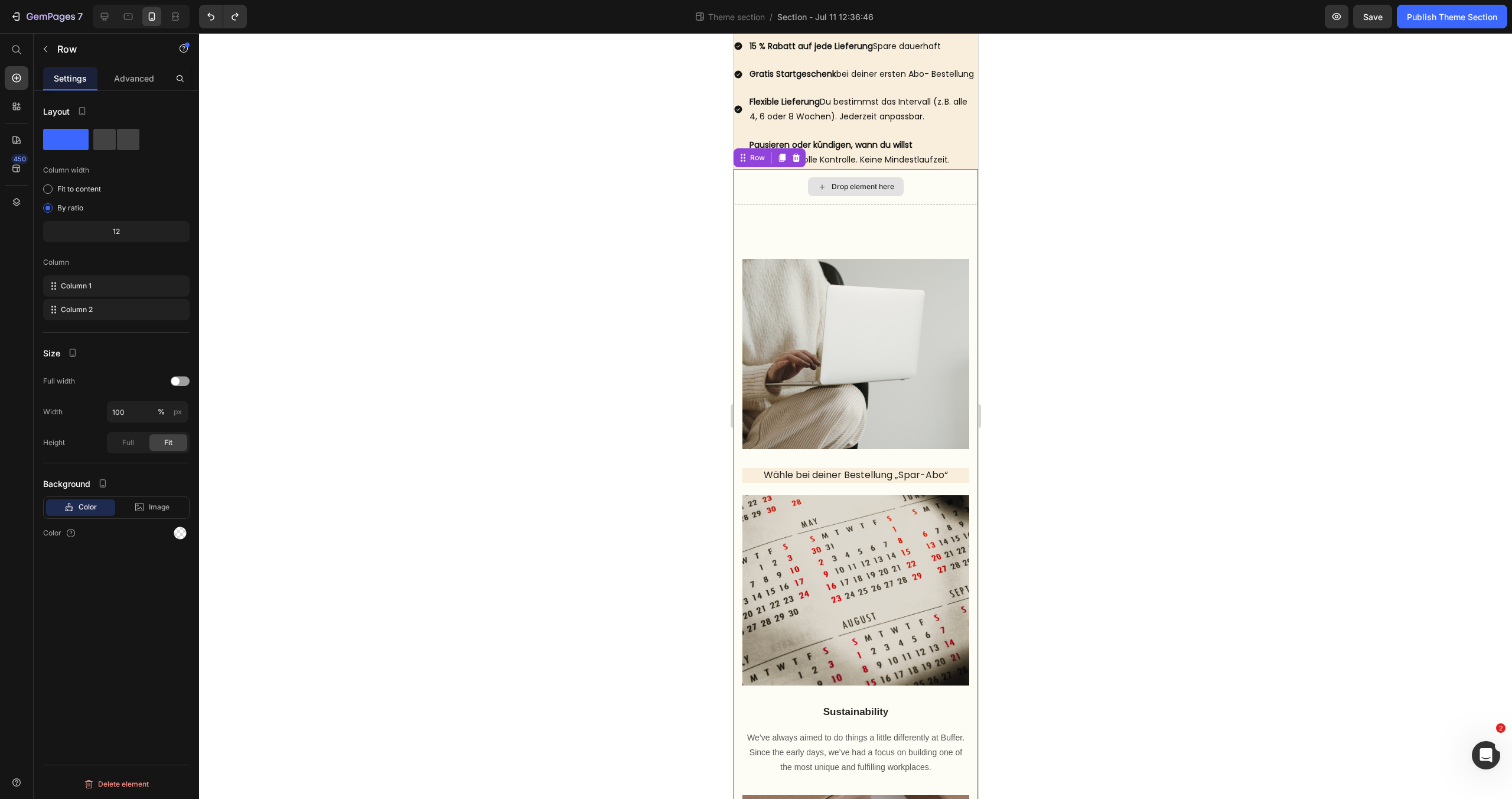 click on "Drop element here" at bounding box center (855, 187) 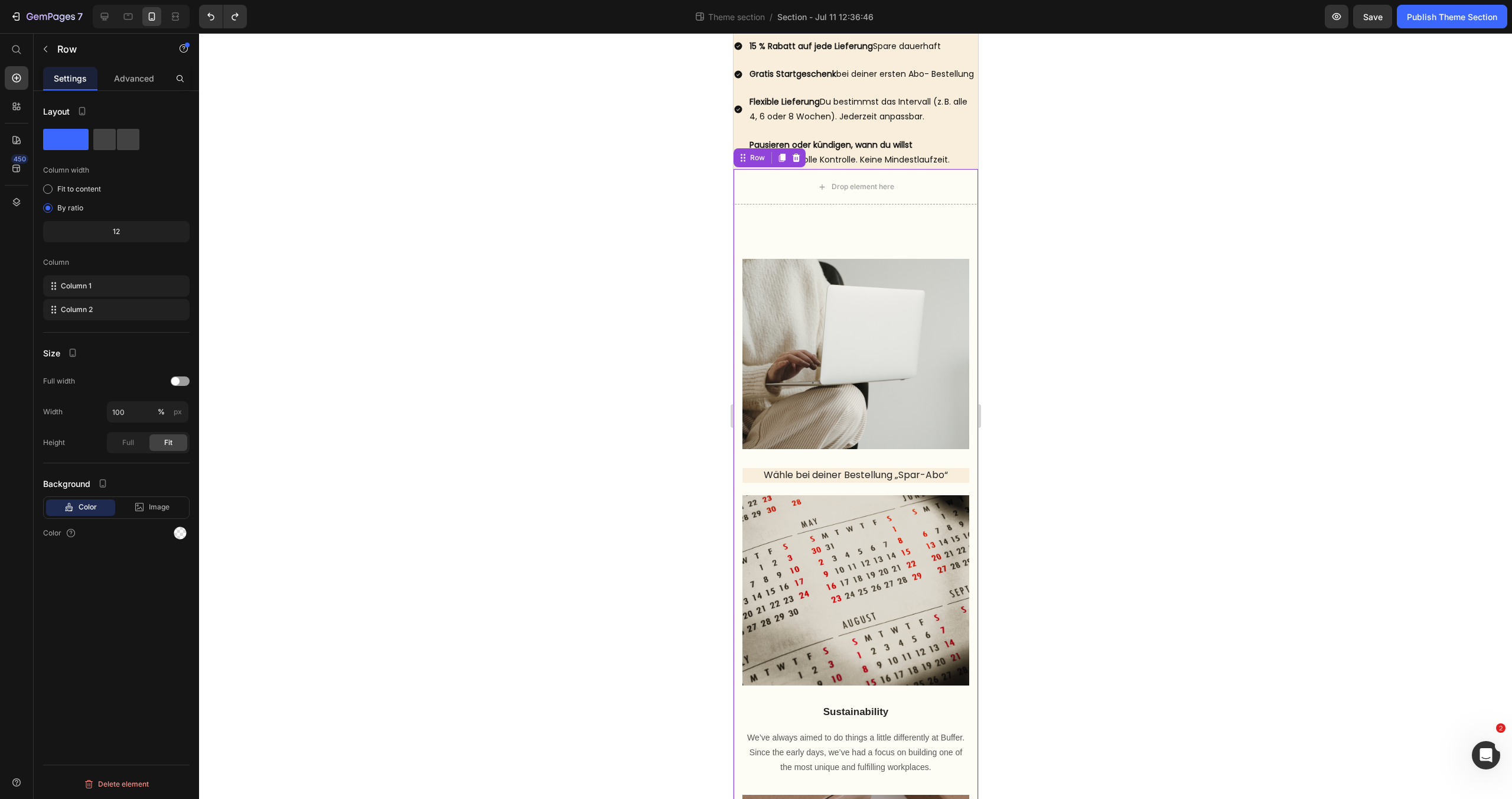 click 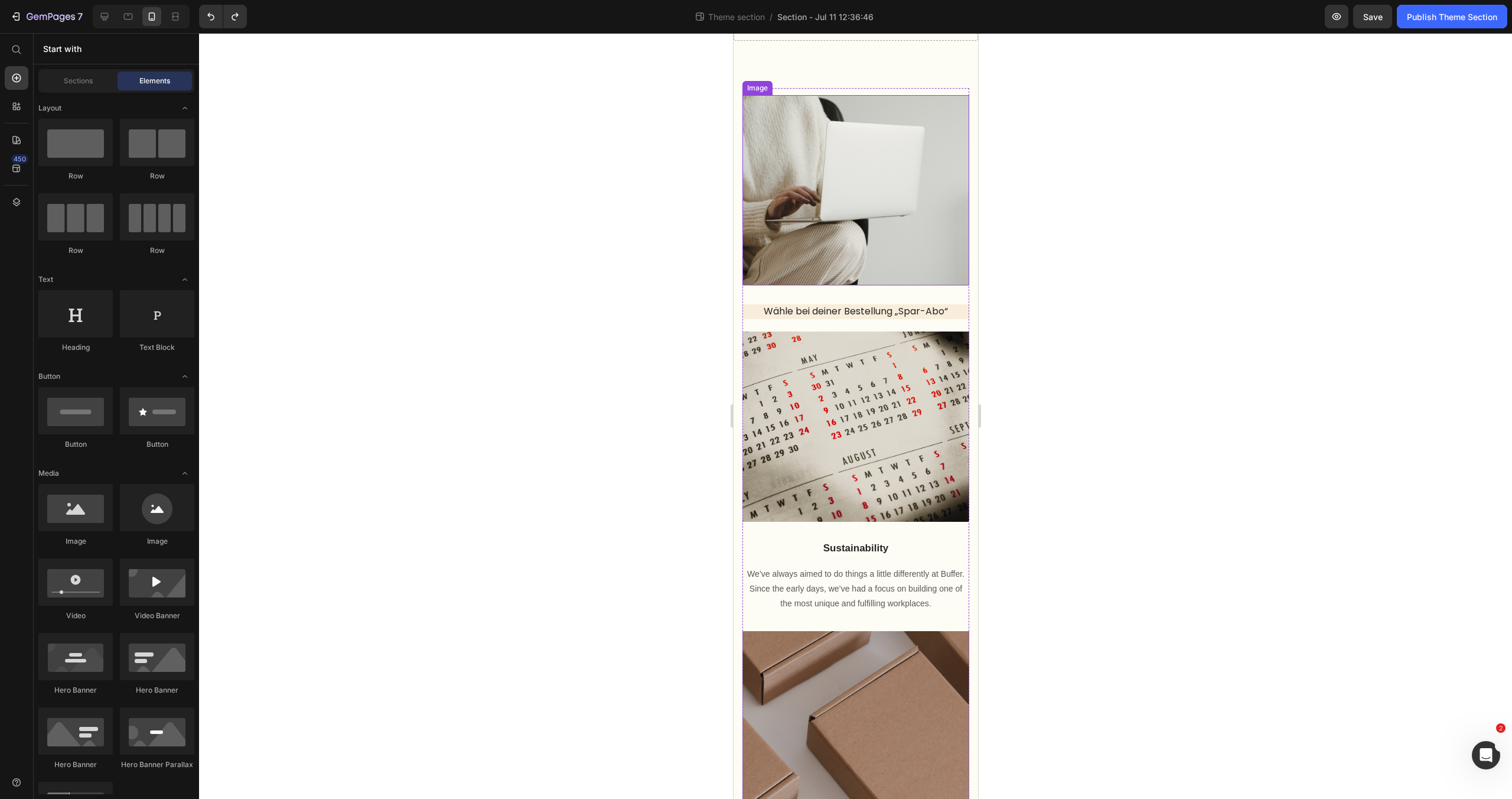 scroll, scrollTop: 731, scrollLeft: 0, axis: vertical 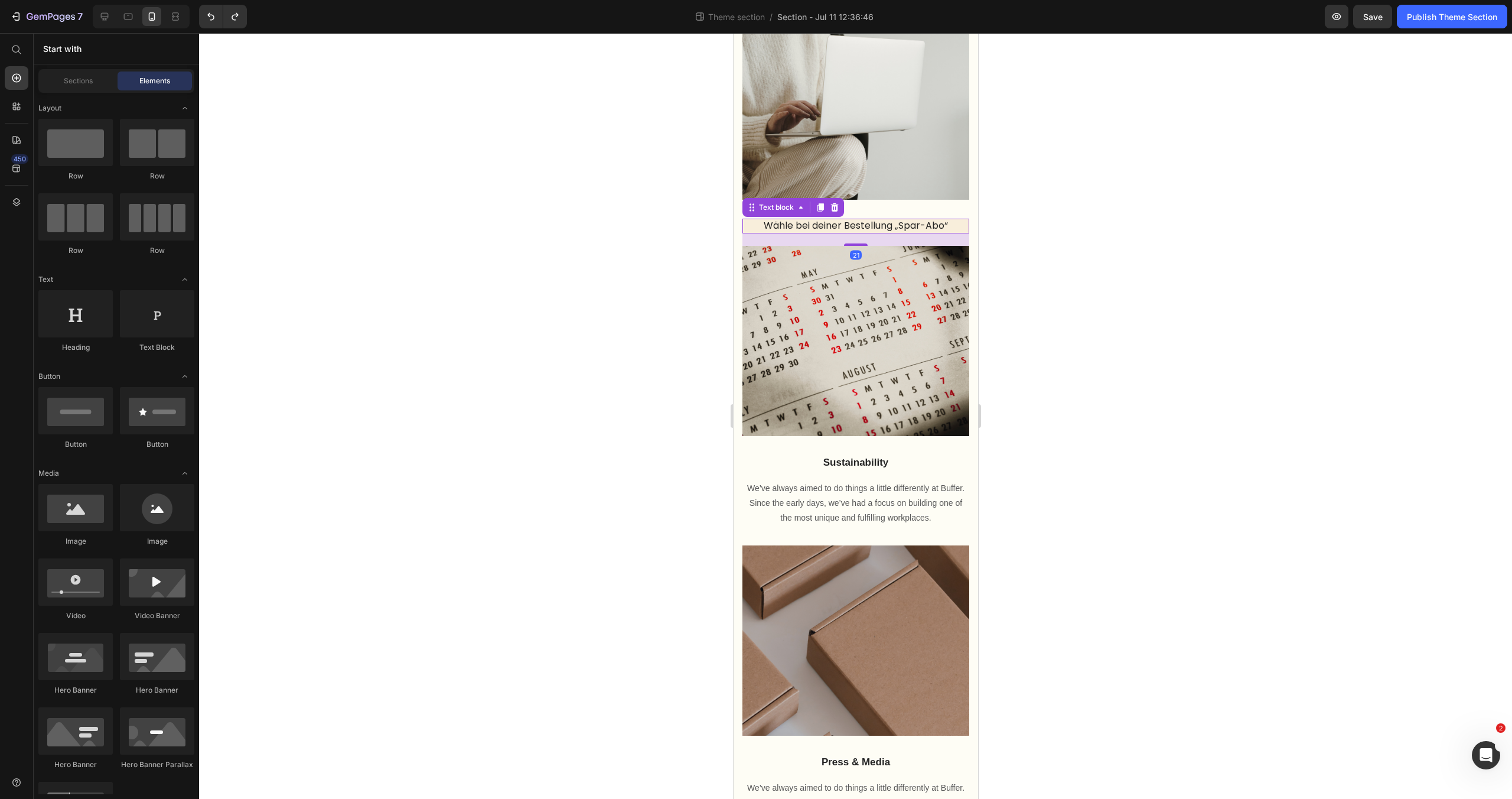 click on "Wähle bei deiner Bestellung „Spar-Abo“" at bounding box center (855, 226) 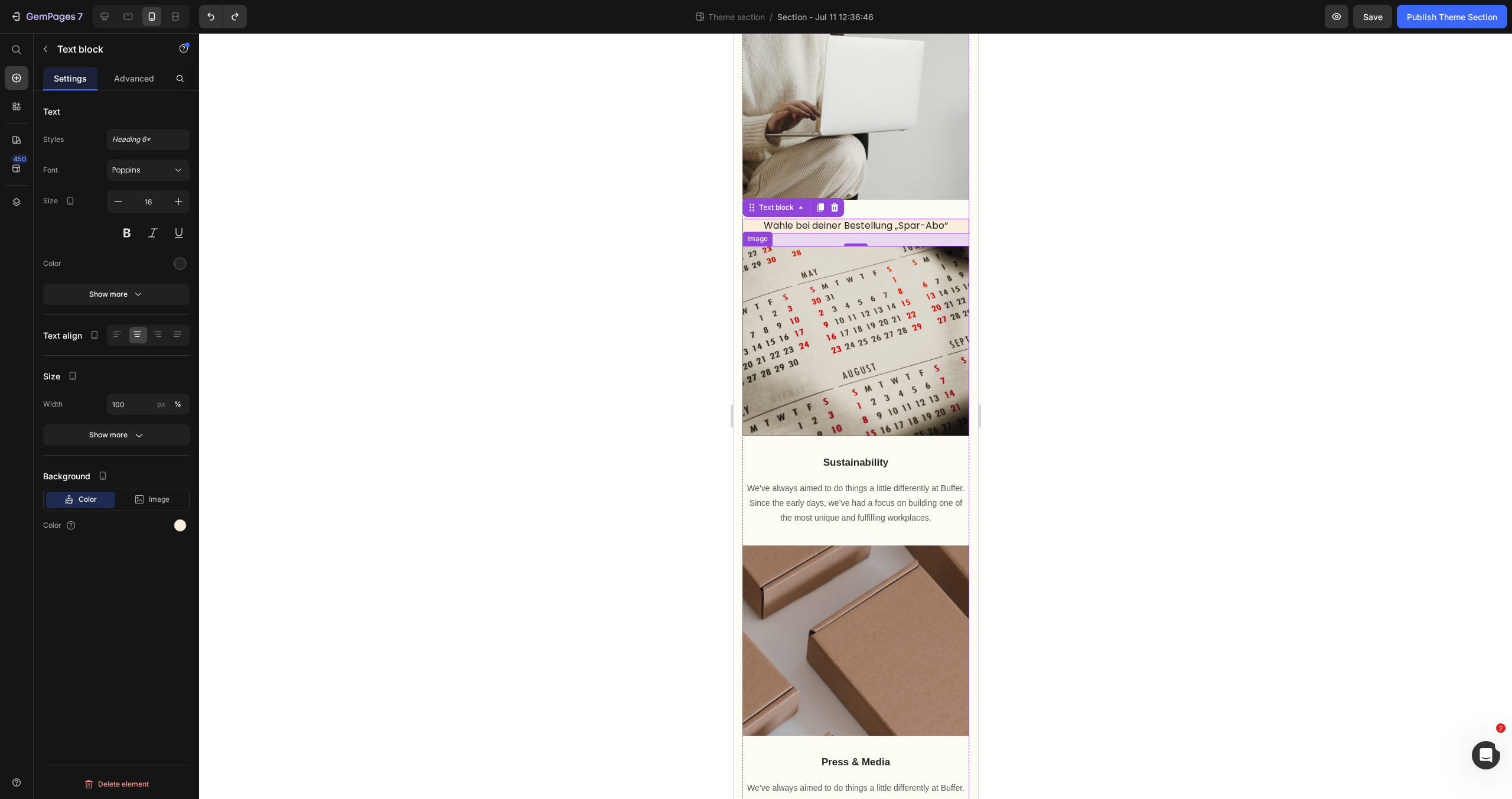 click on "Image" at bounding box center [757, 239] 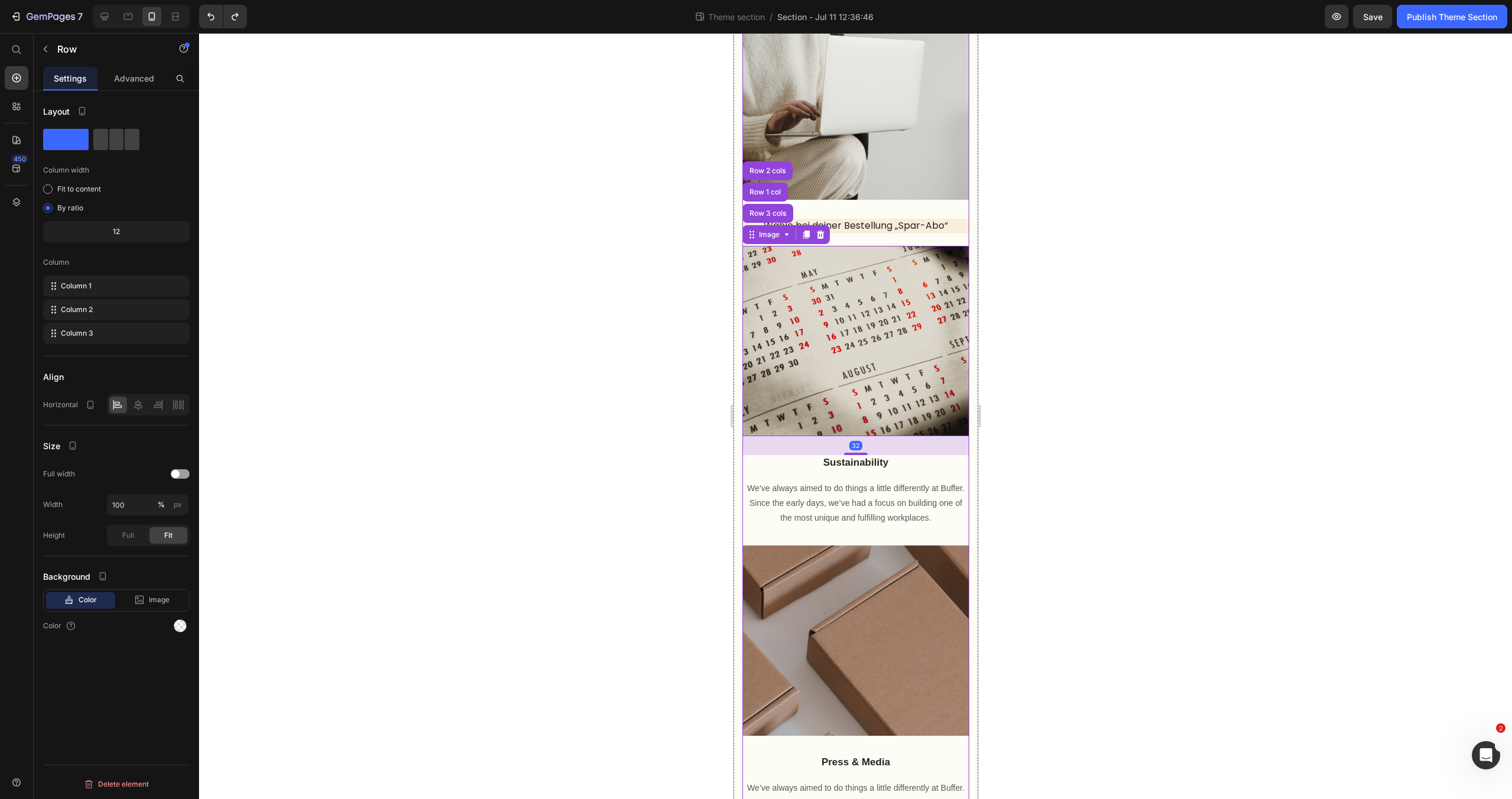 click on "Image Wähle bei deiner Bestellung „Spar-Abo“ Text block" at bounding box center (855, 124) 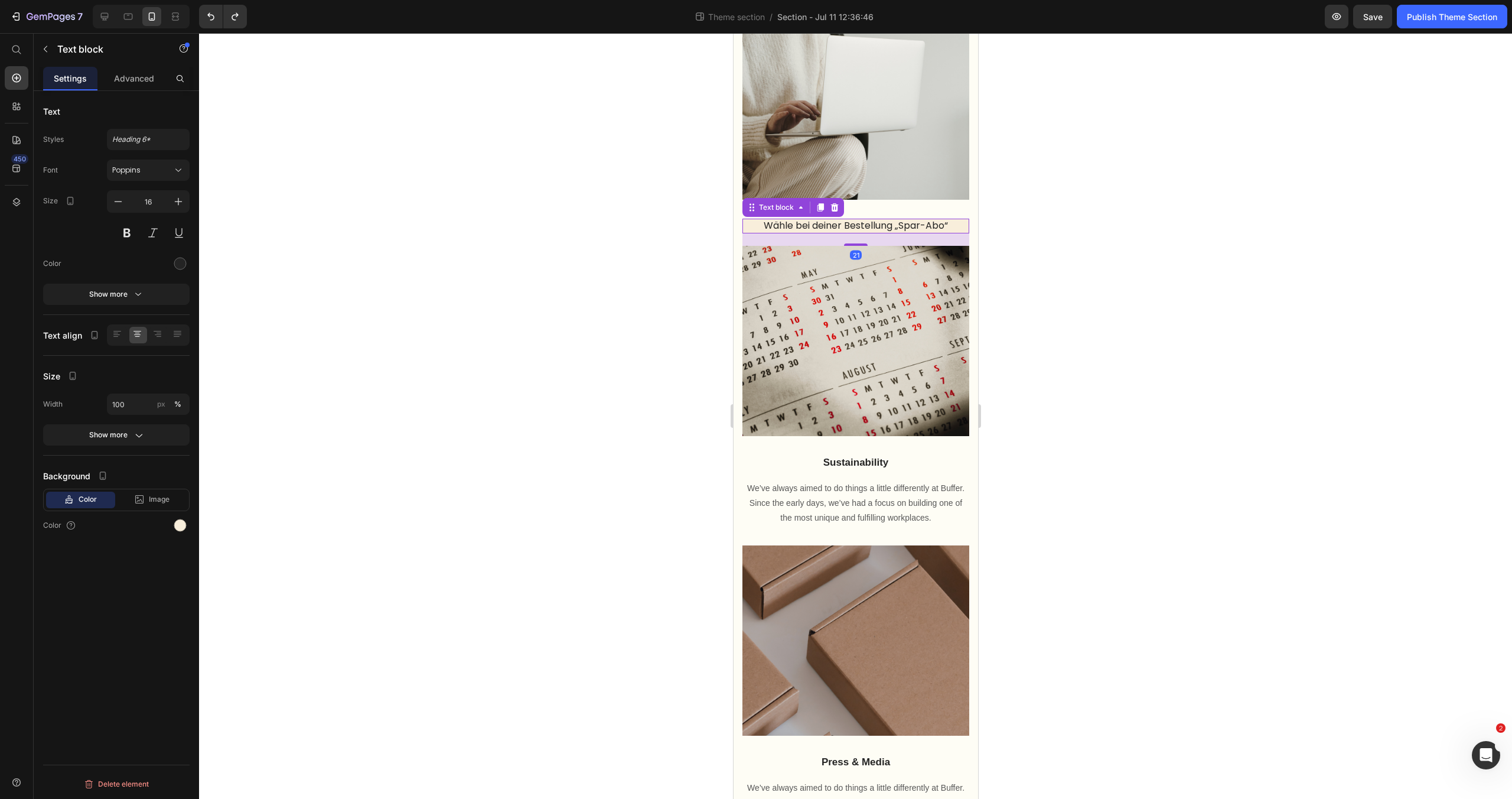 click on "Wähle bei deiner Bestellung „Spar-Abo“" at bounding box center [855, 226] 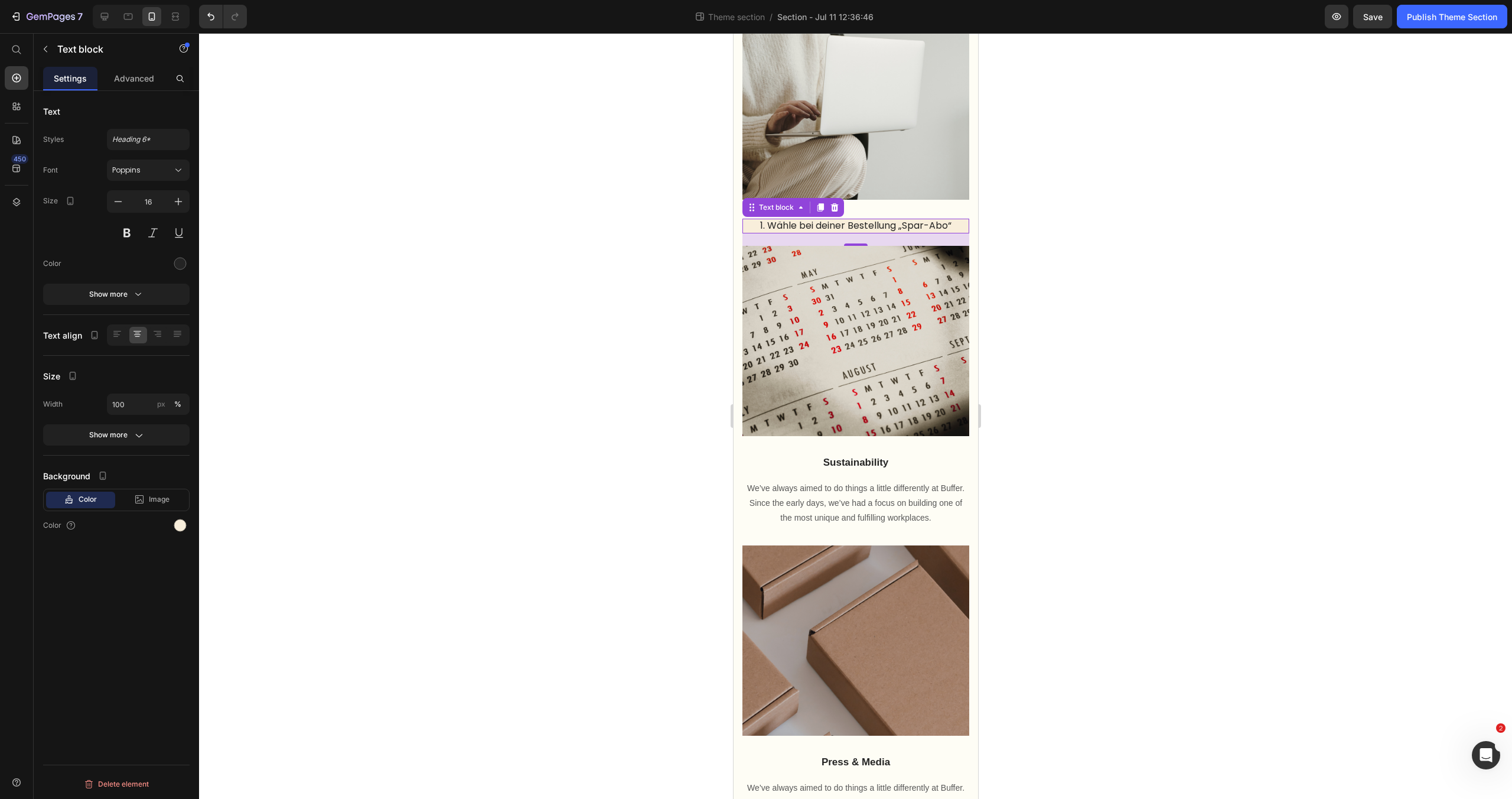 click 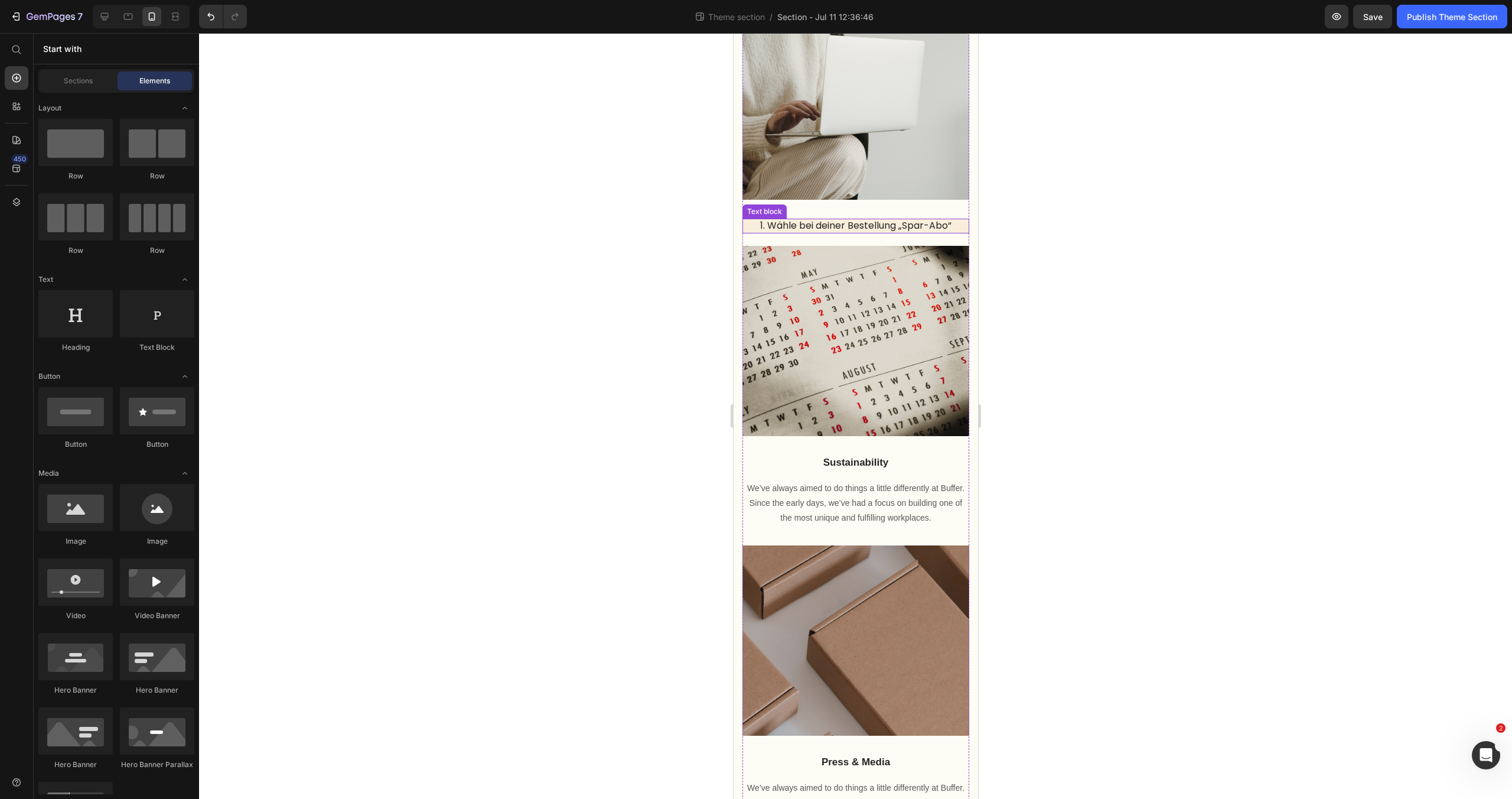 click on "1. Wähle bei deiner Bestellung „Spar-Abo“" at bounding box center (855, 226) 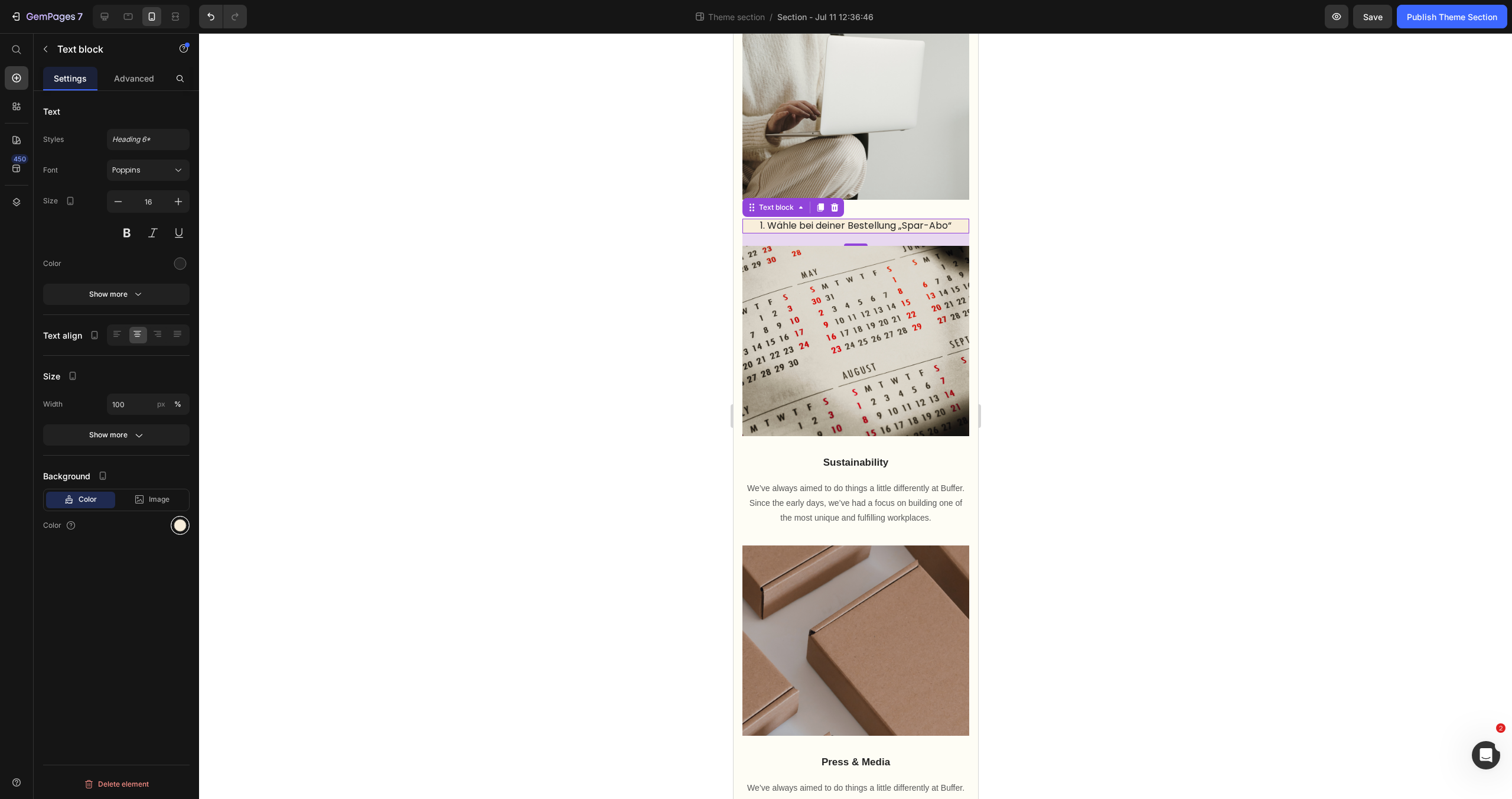 click at bounding box center [180, 525] 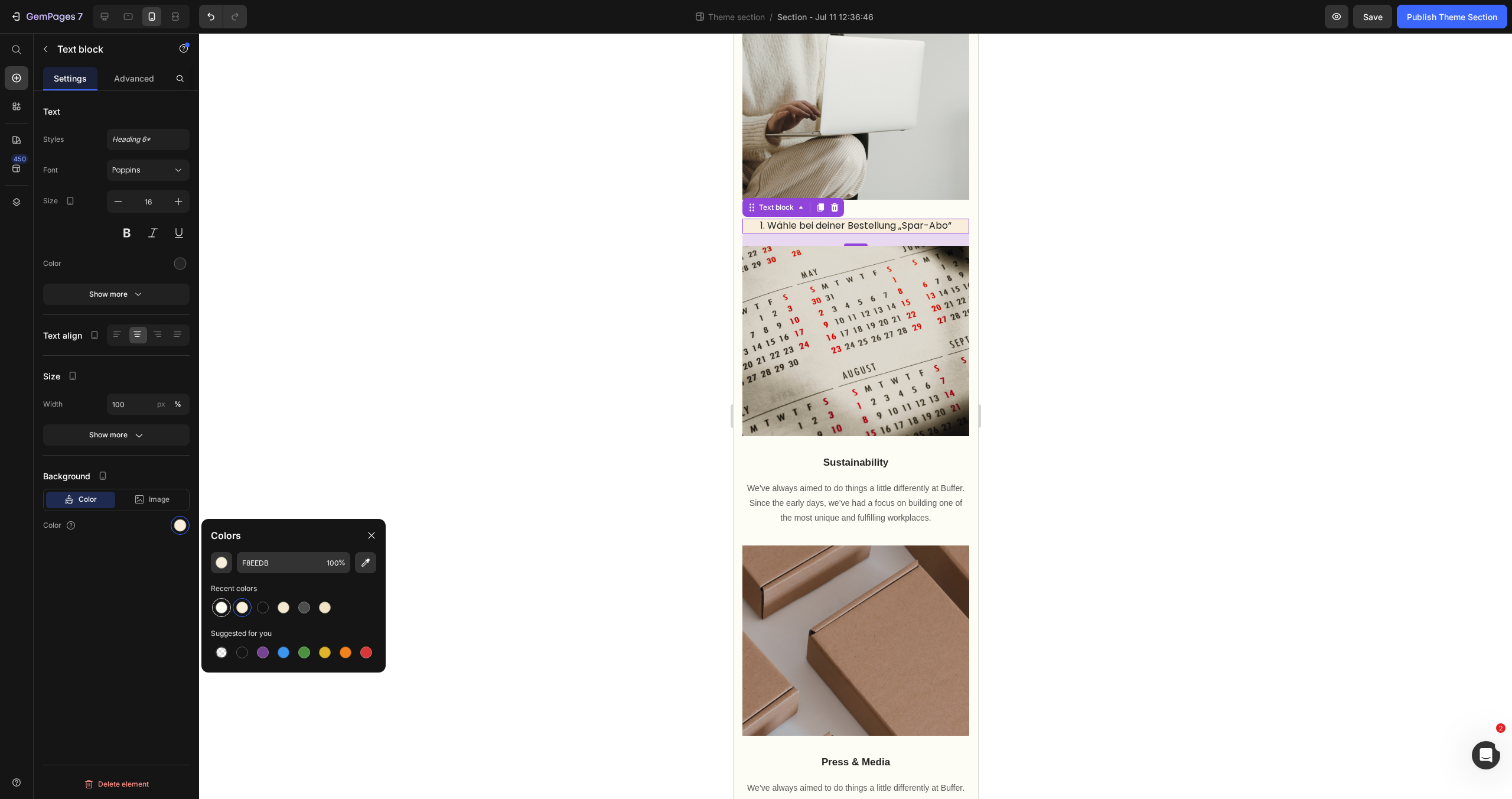 click at bounding box center (221, 608) 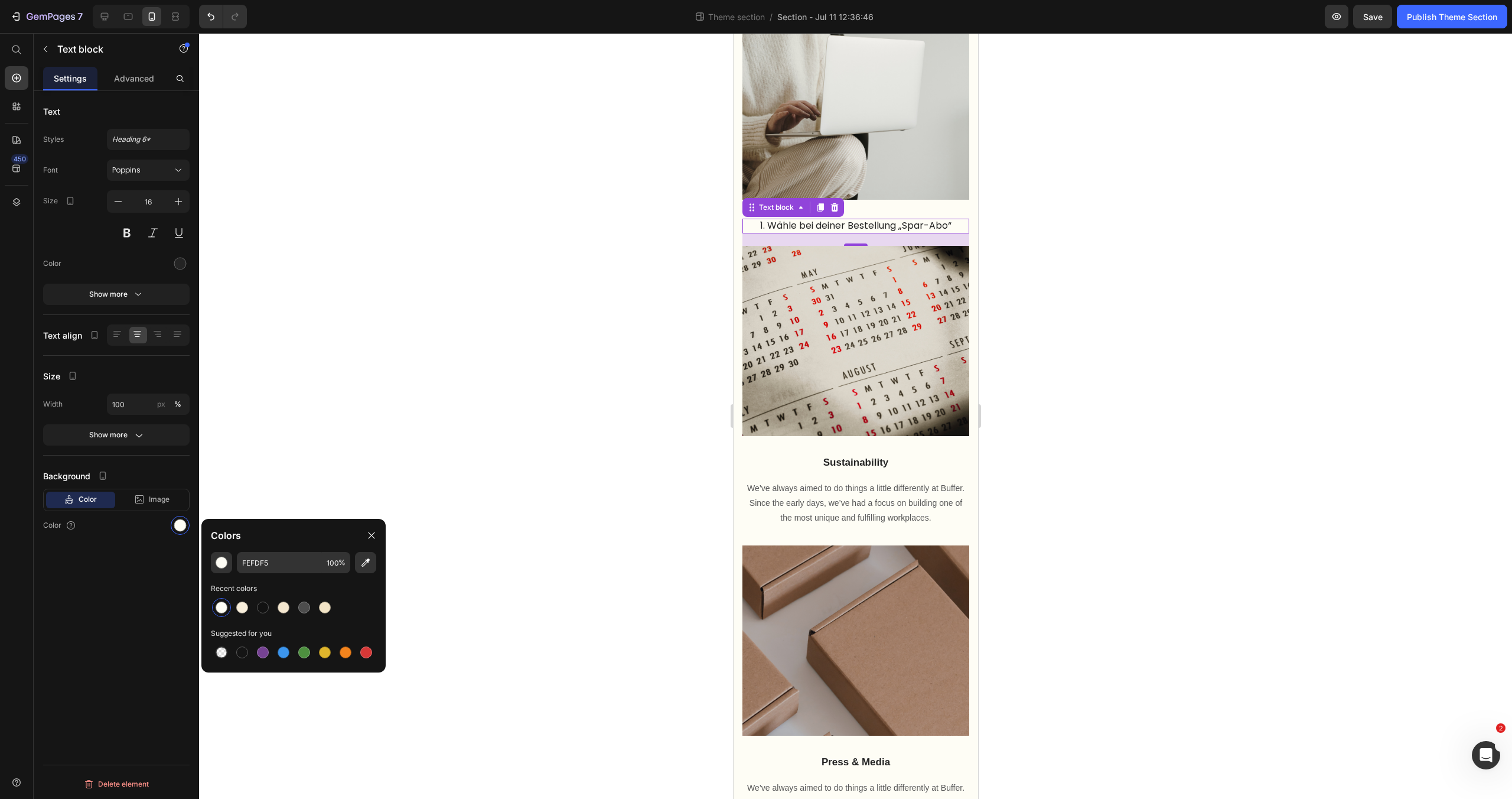 click 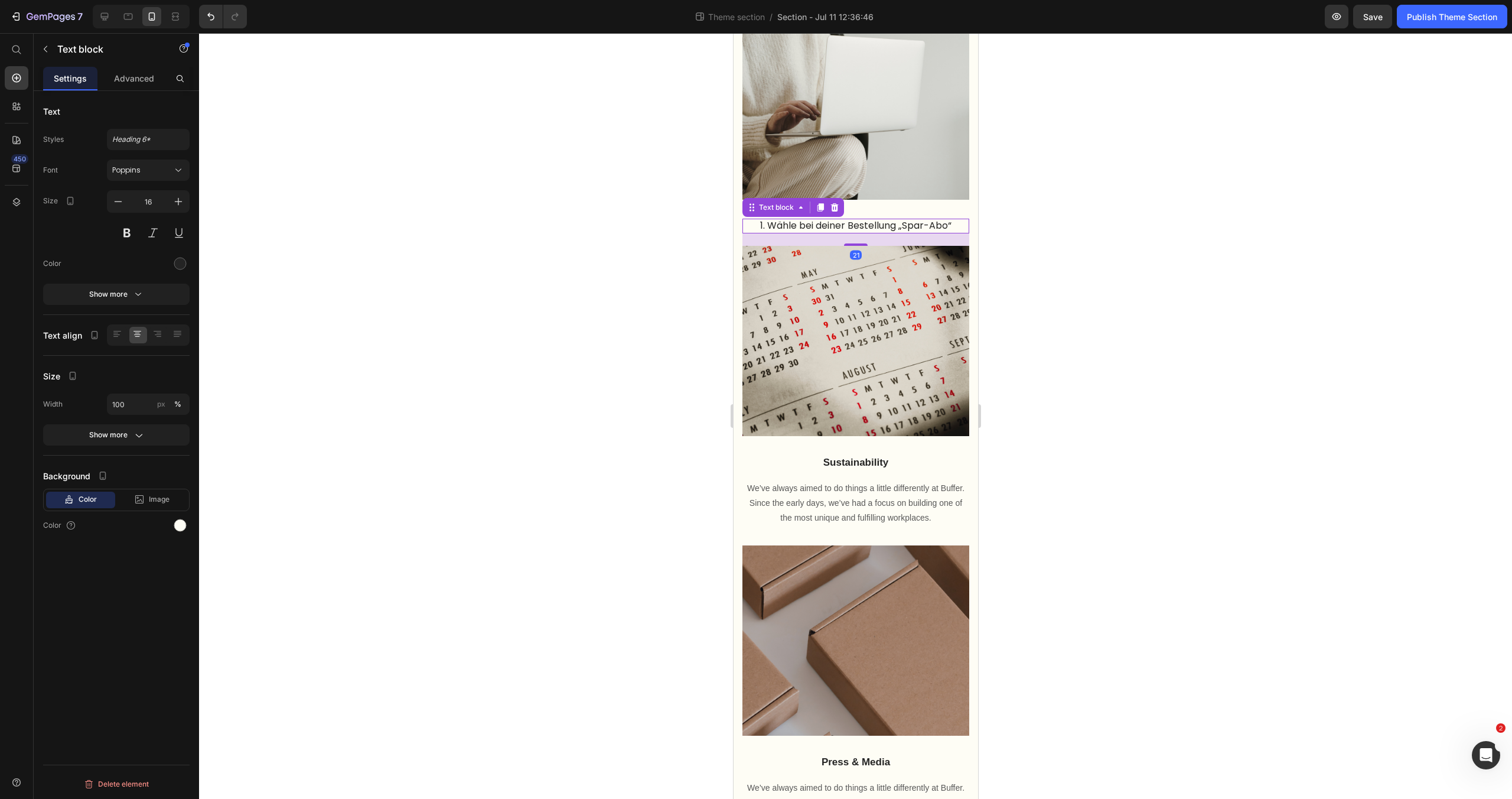 click on "1. Wähle bei deiner Bestellung „Spar-Abo“" at bounding box center (855, 226) 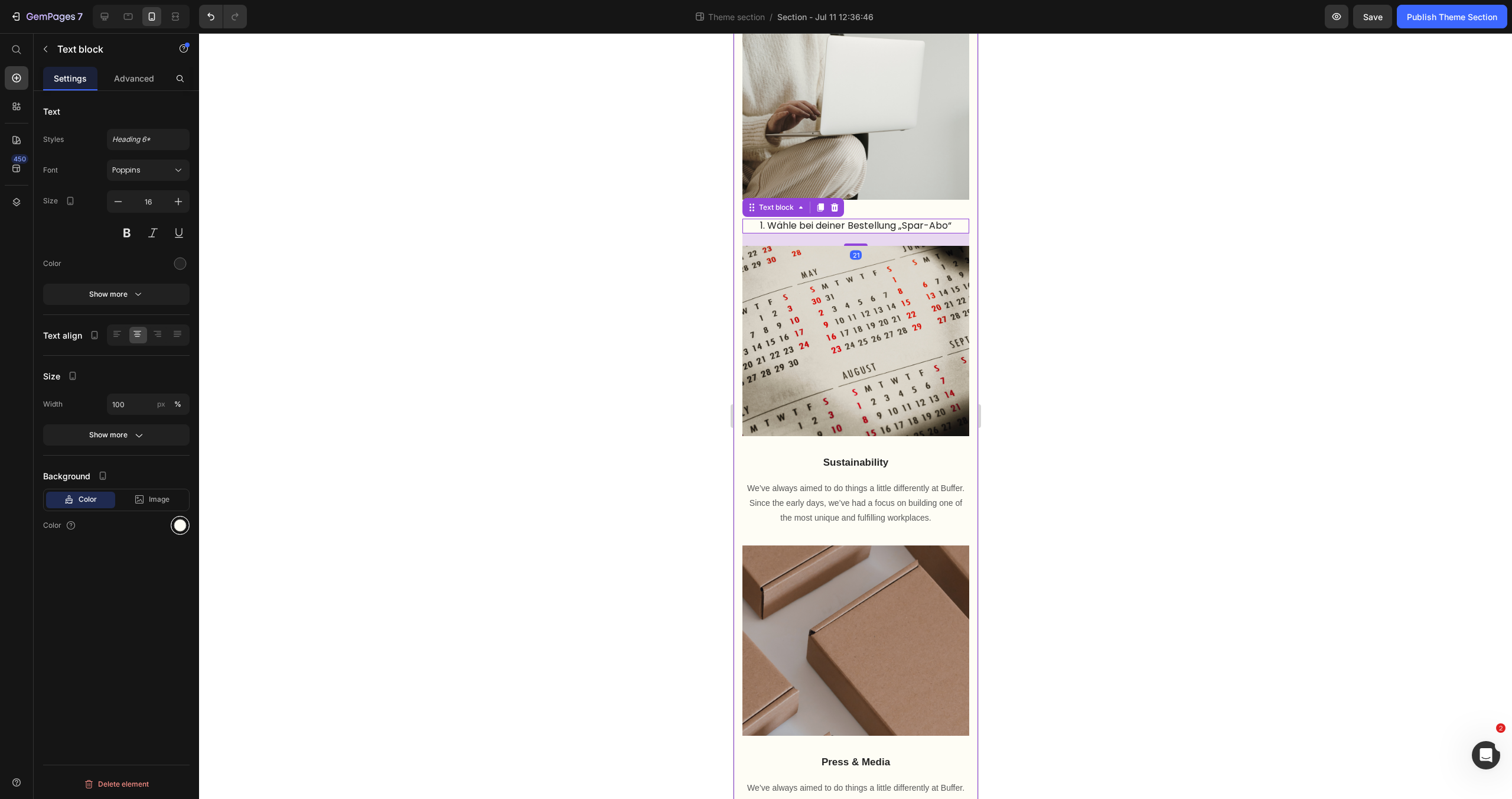 click at bounding box center (180, 525) 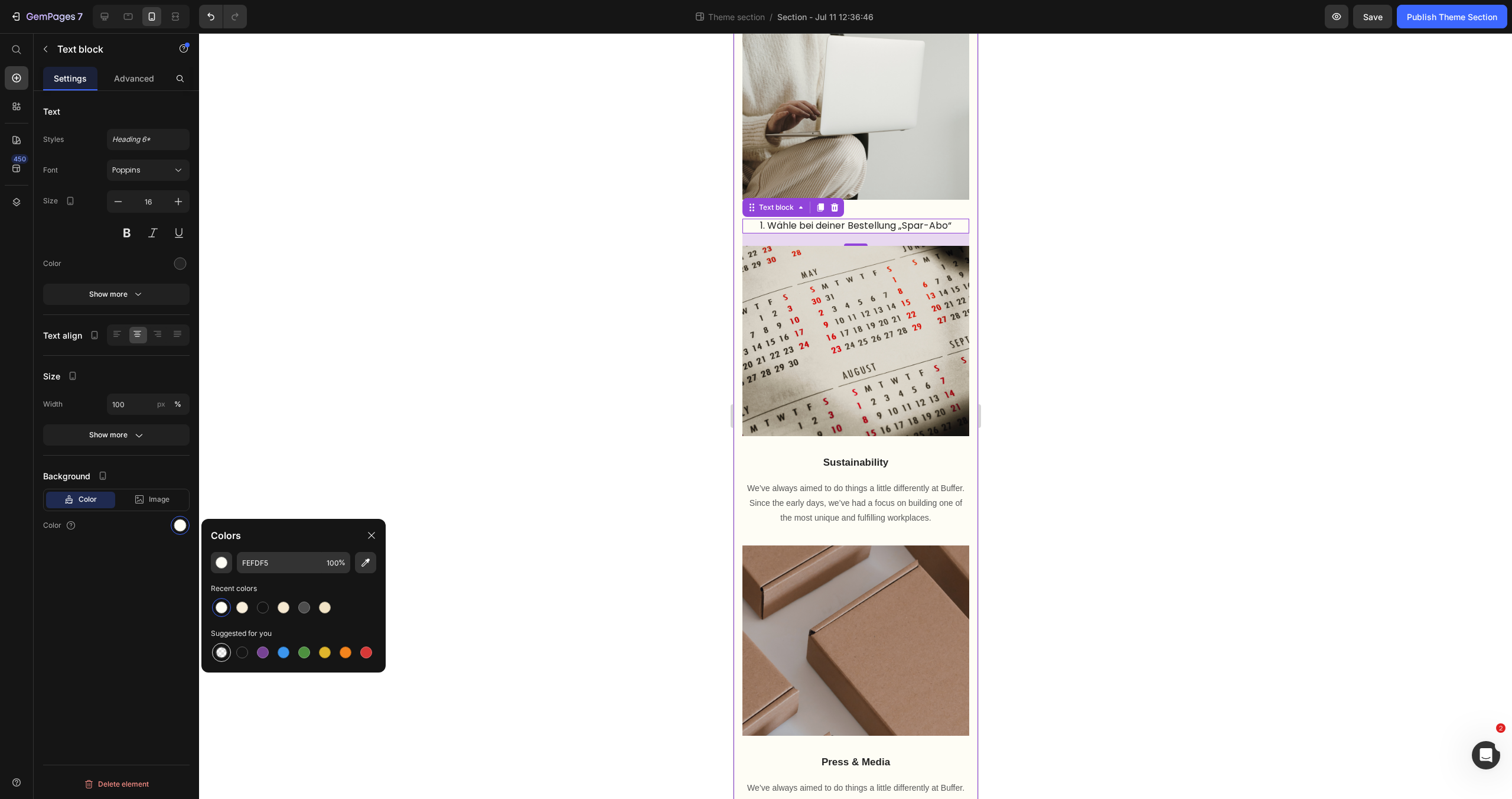 click at bounding box center (221, 652) 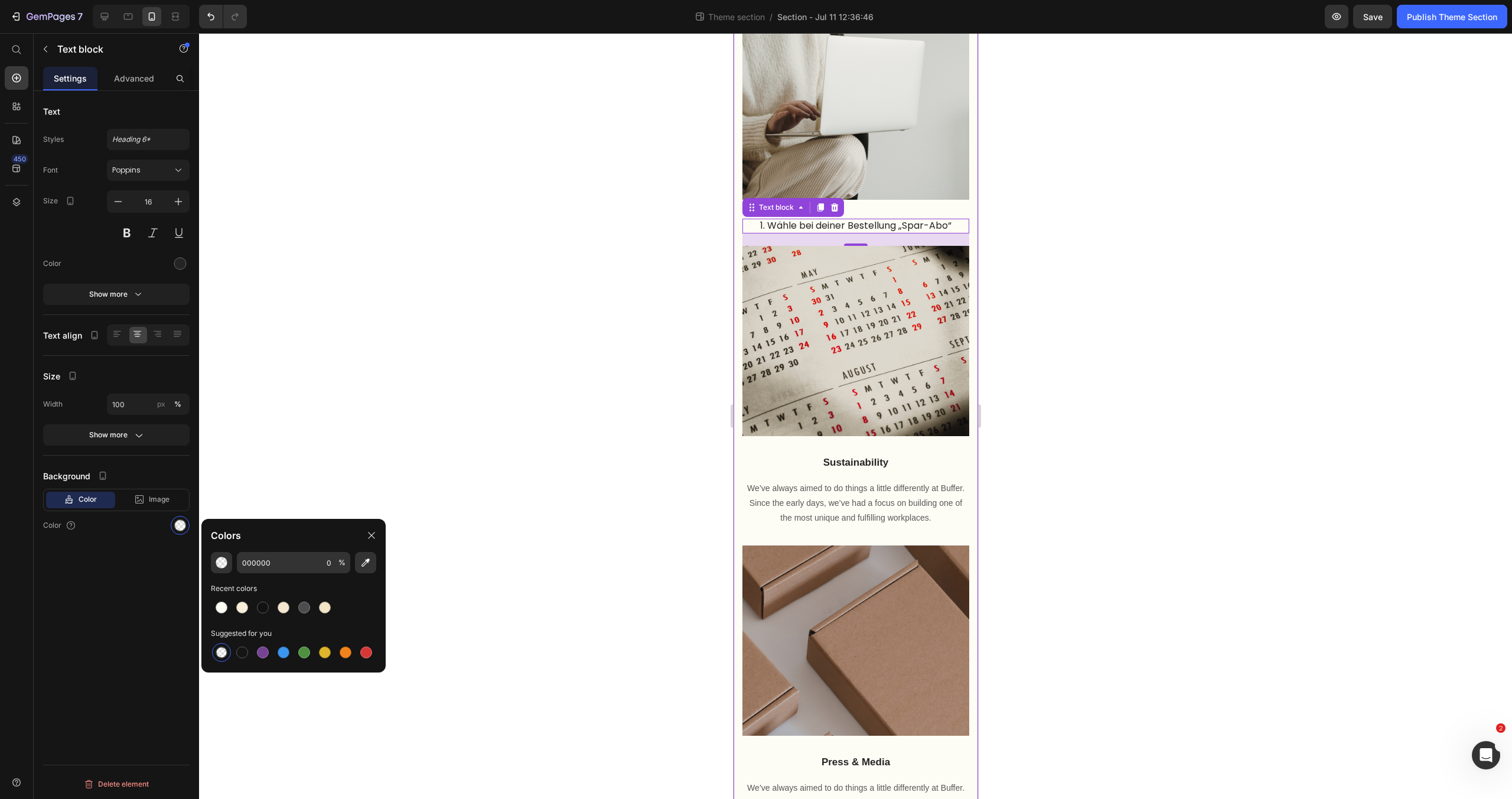 click at bounding box center (221, 652) 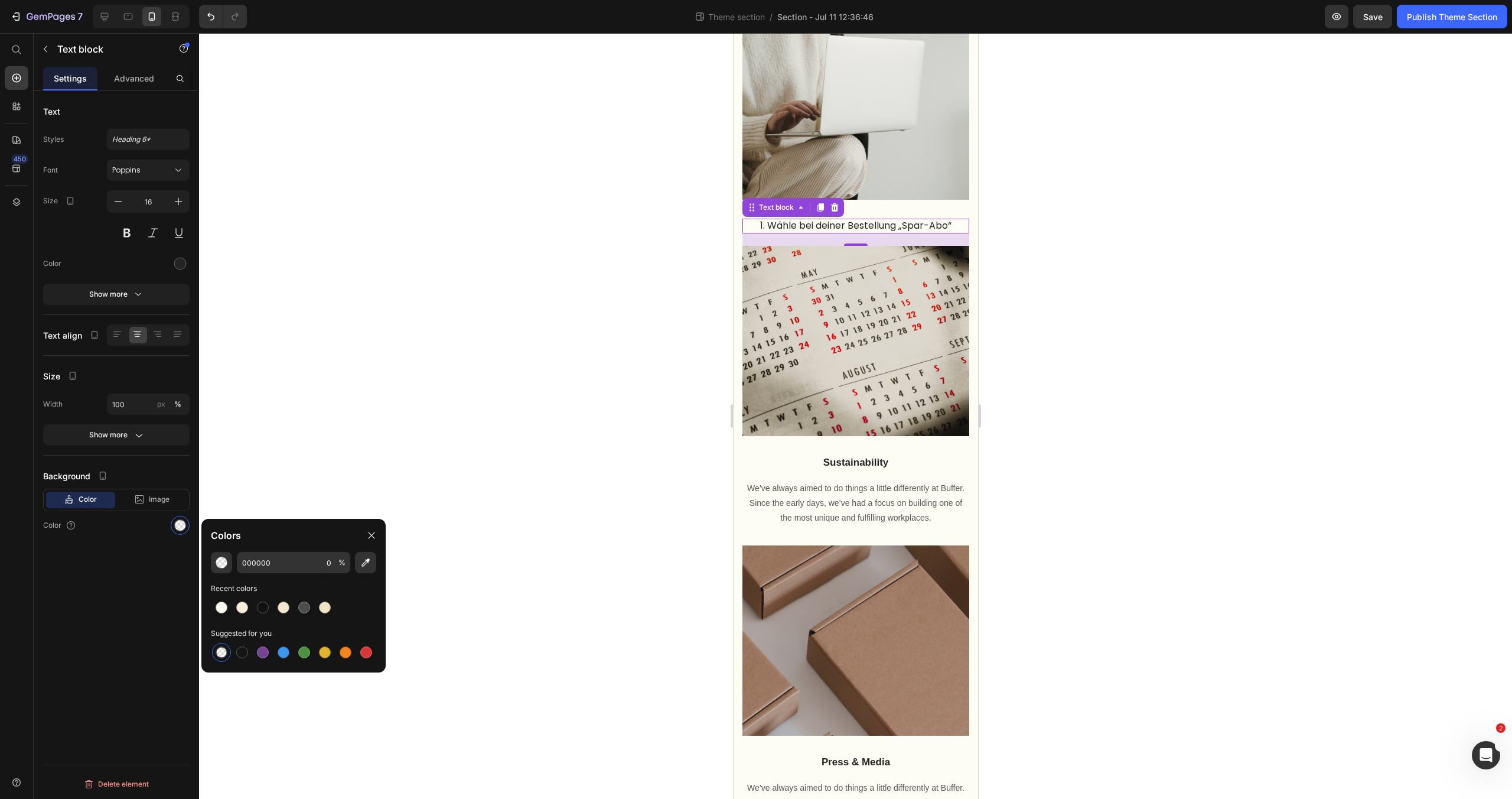 drag, startPoint x: 1136, startPoint y: 386, endPoint x: 1132, endPoint y: 382, distance: 5.656854 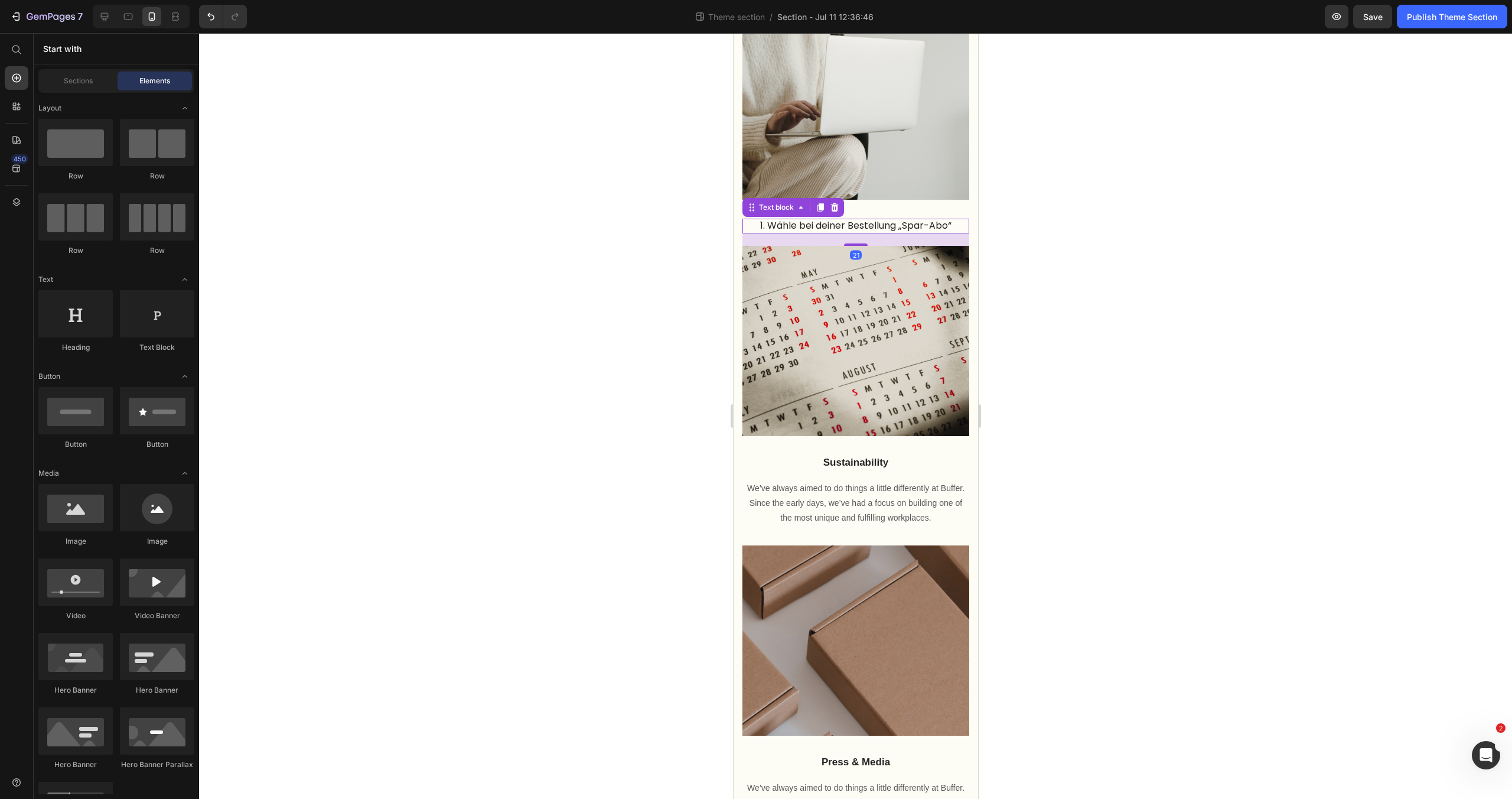 click on "1. Wähle bei deiner Bestellung „Spar-Abo“" at bounding box center [855, 226] 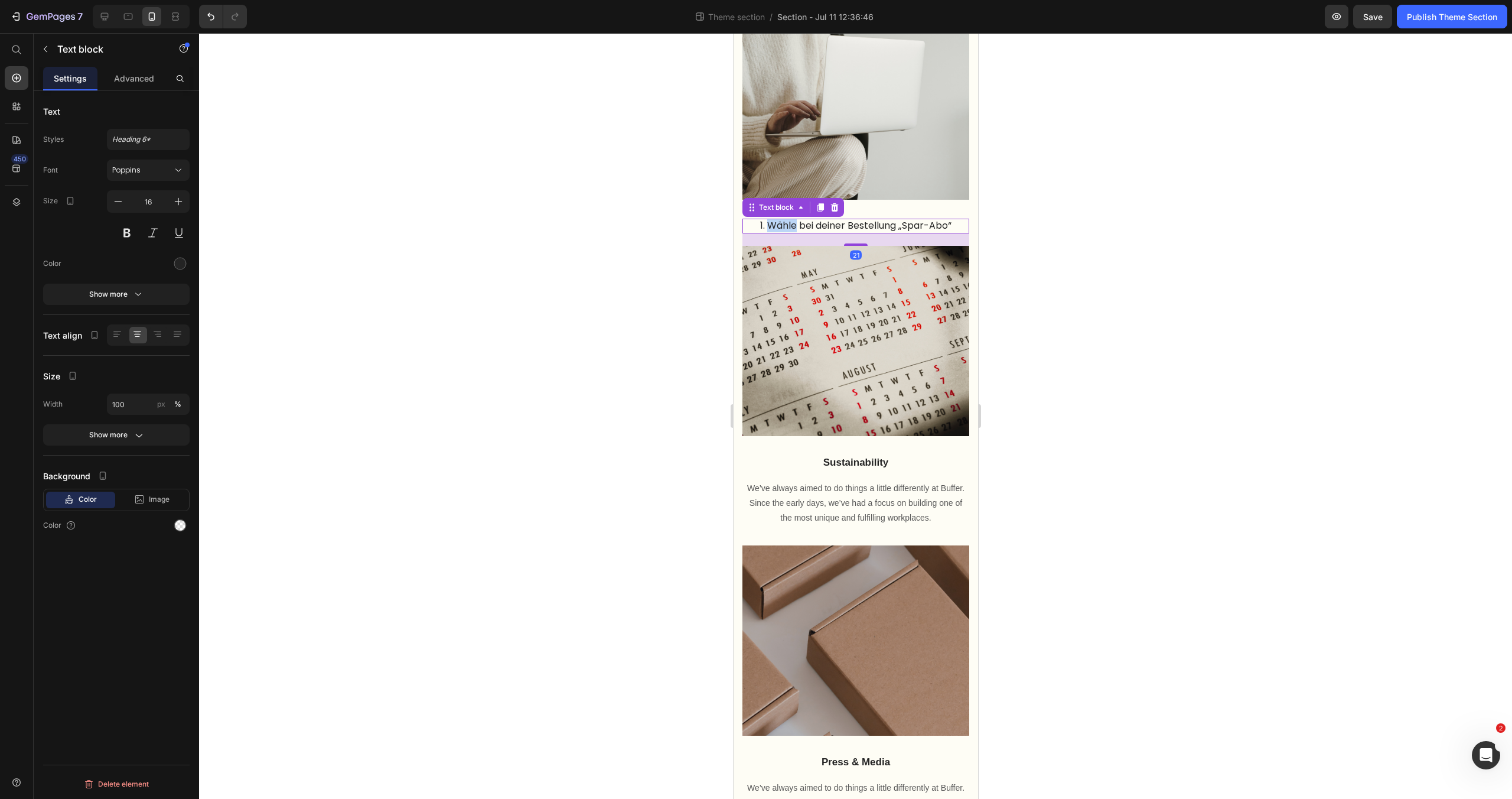 click on "1. Wähle bei deiner Bestellung „Spar-Abo“" at bounding box center [855, 226] 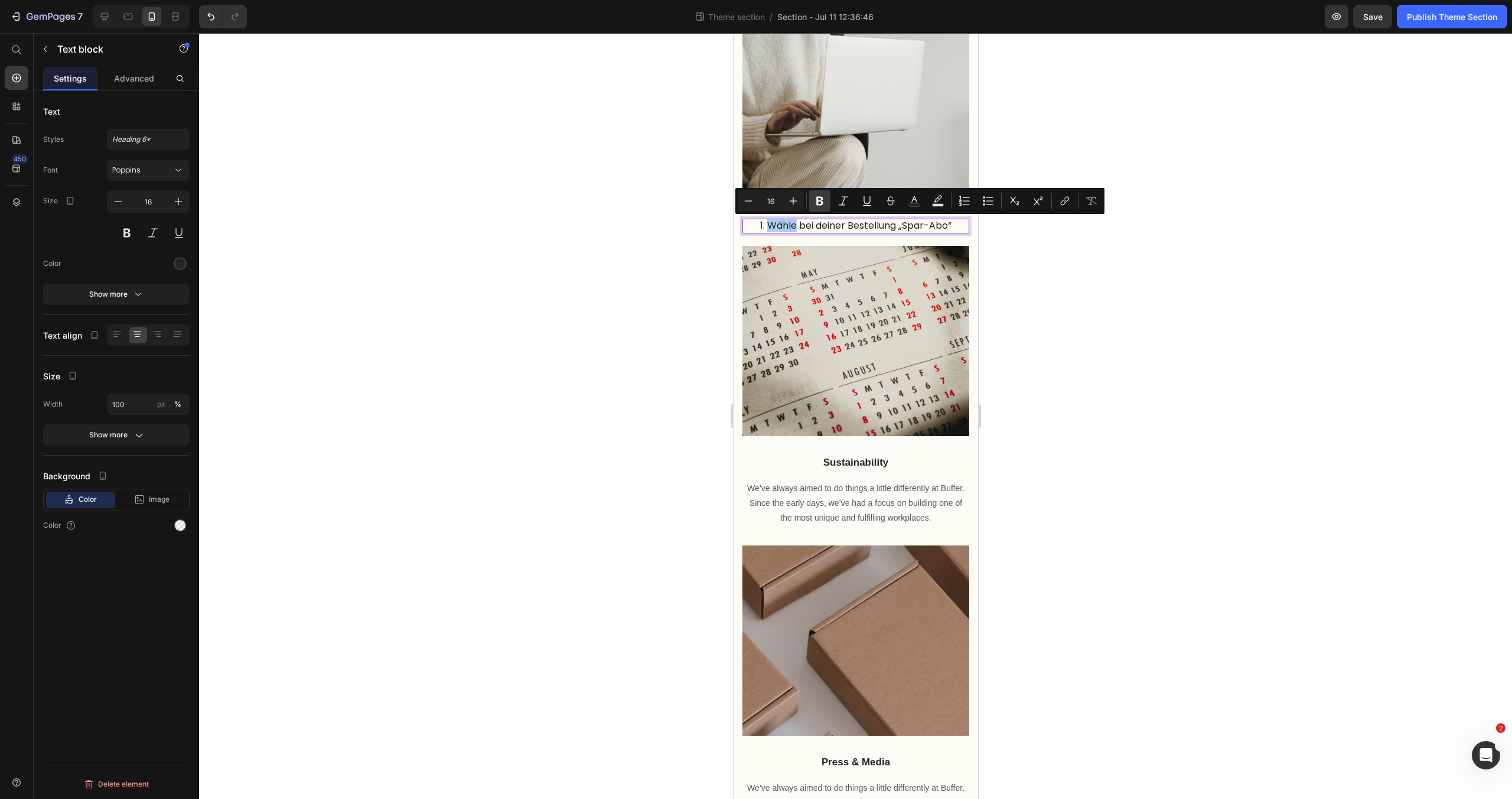 click 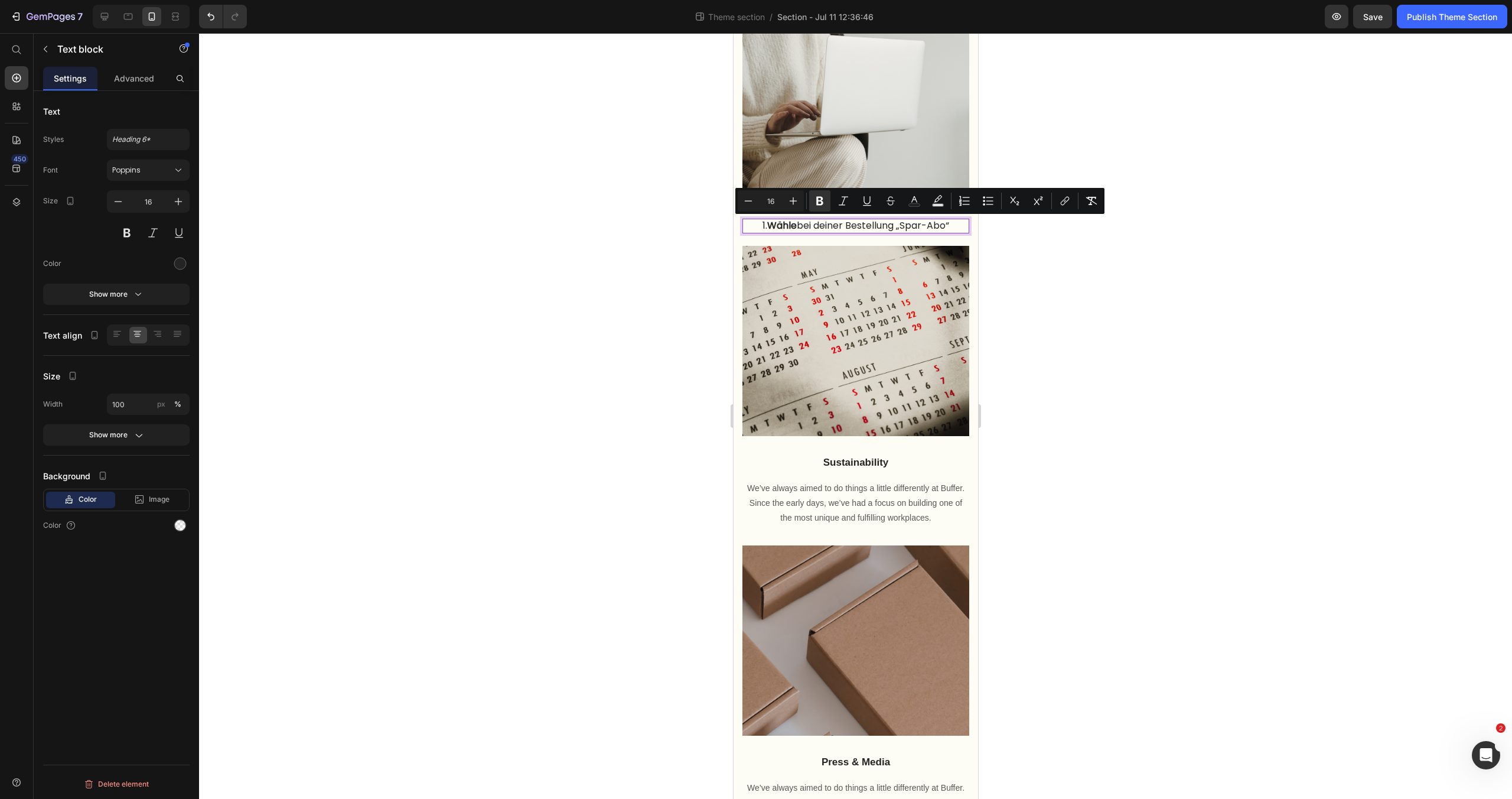 click on "1.  Wähle  bei deiner Bestellung „Spar-Abo“" at bounding box center [855, 226] 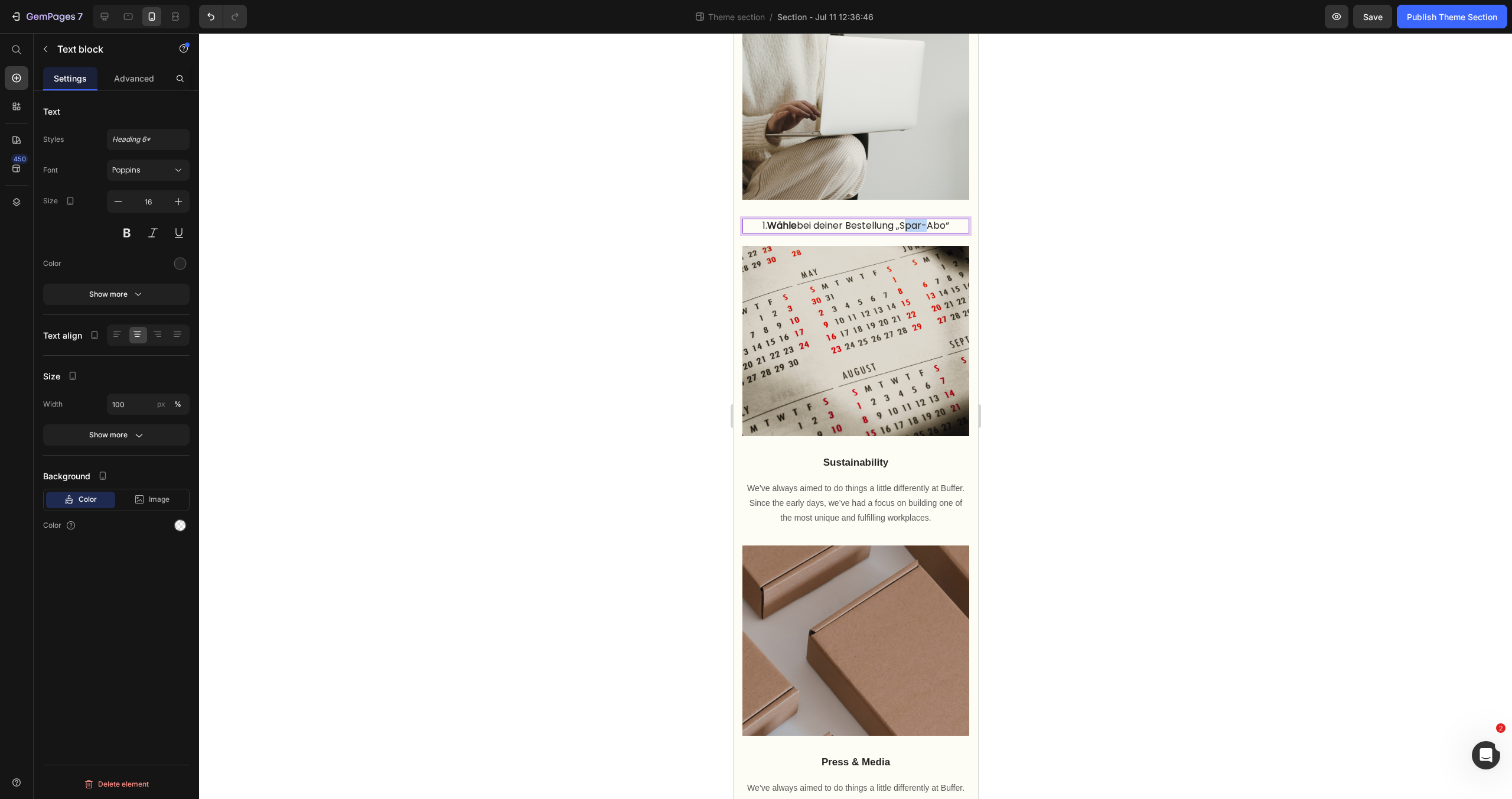 click on "1.  Wähle  bei deiner Bestellung „Spar-Abo“" at bounding box center (855, 226) 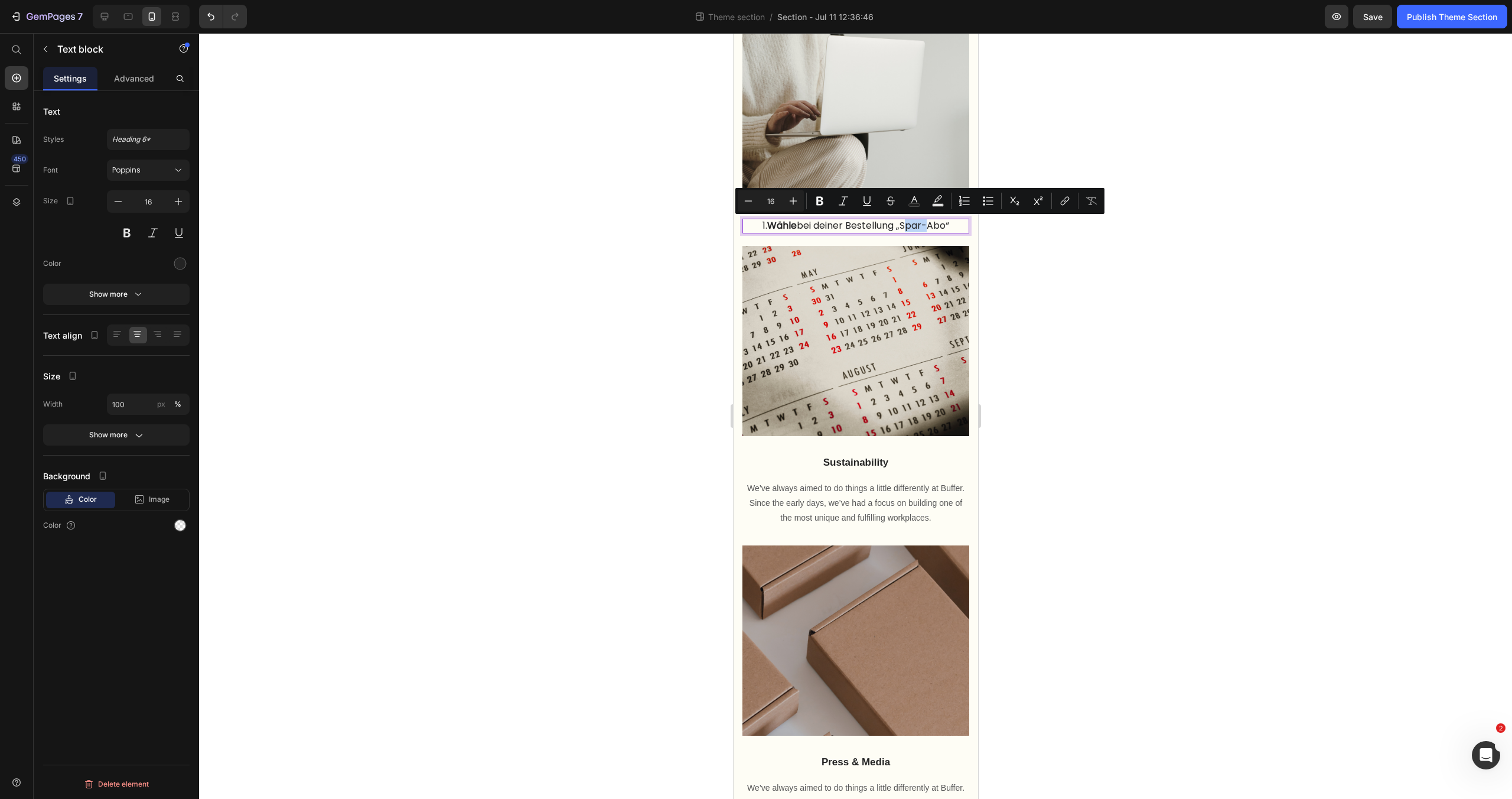 drag, startPoint x: 907, startPoint y: 225, endPoint x: 960, endPoint y: 225, distance: 53 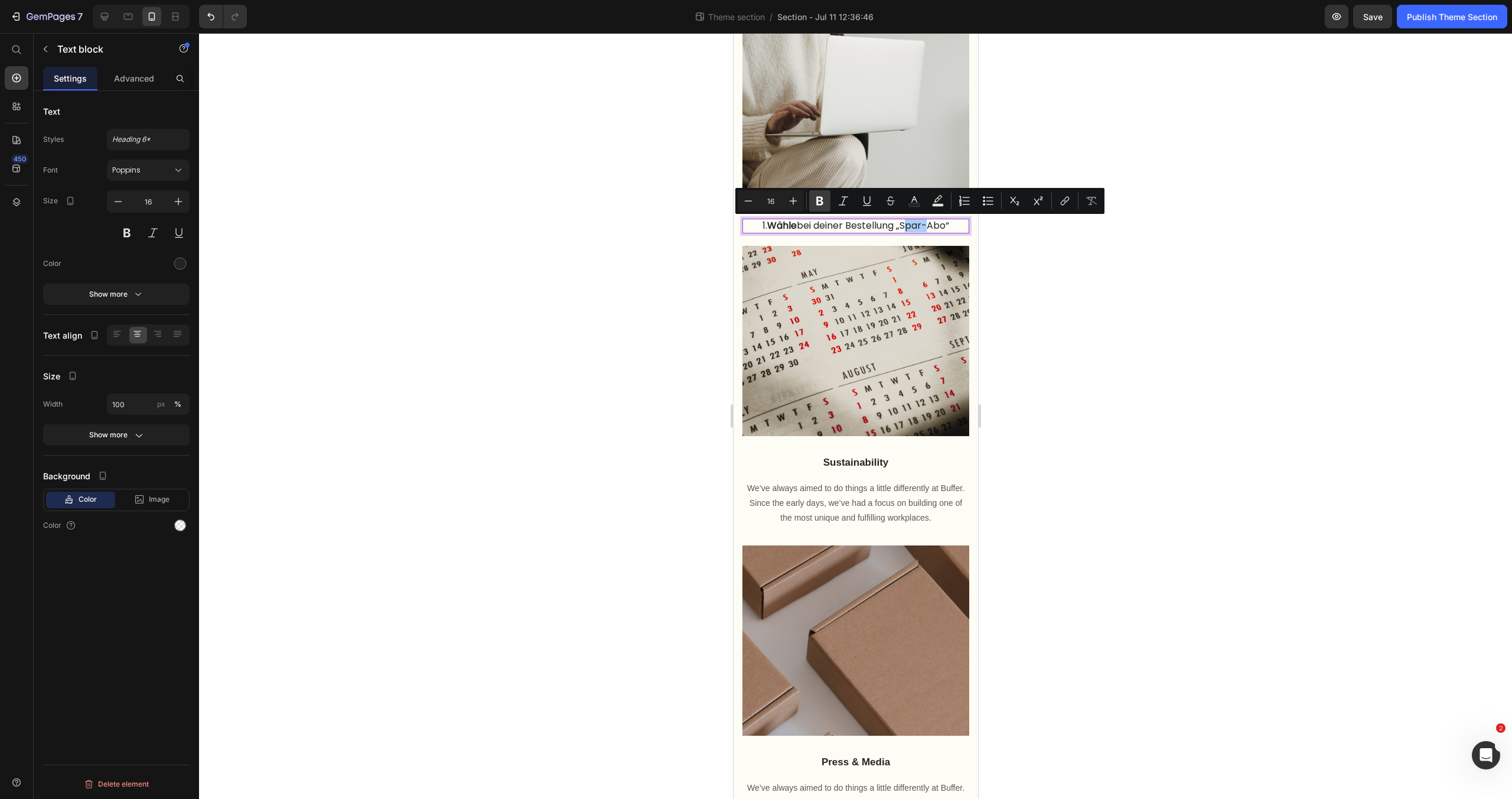click 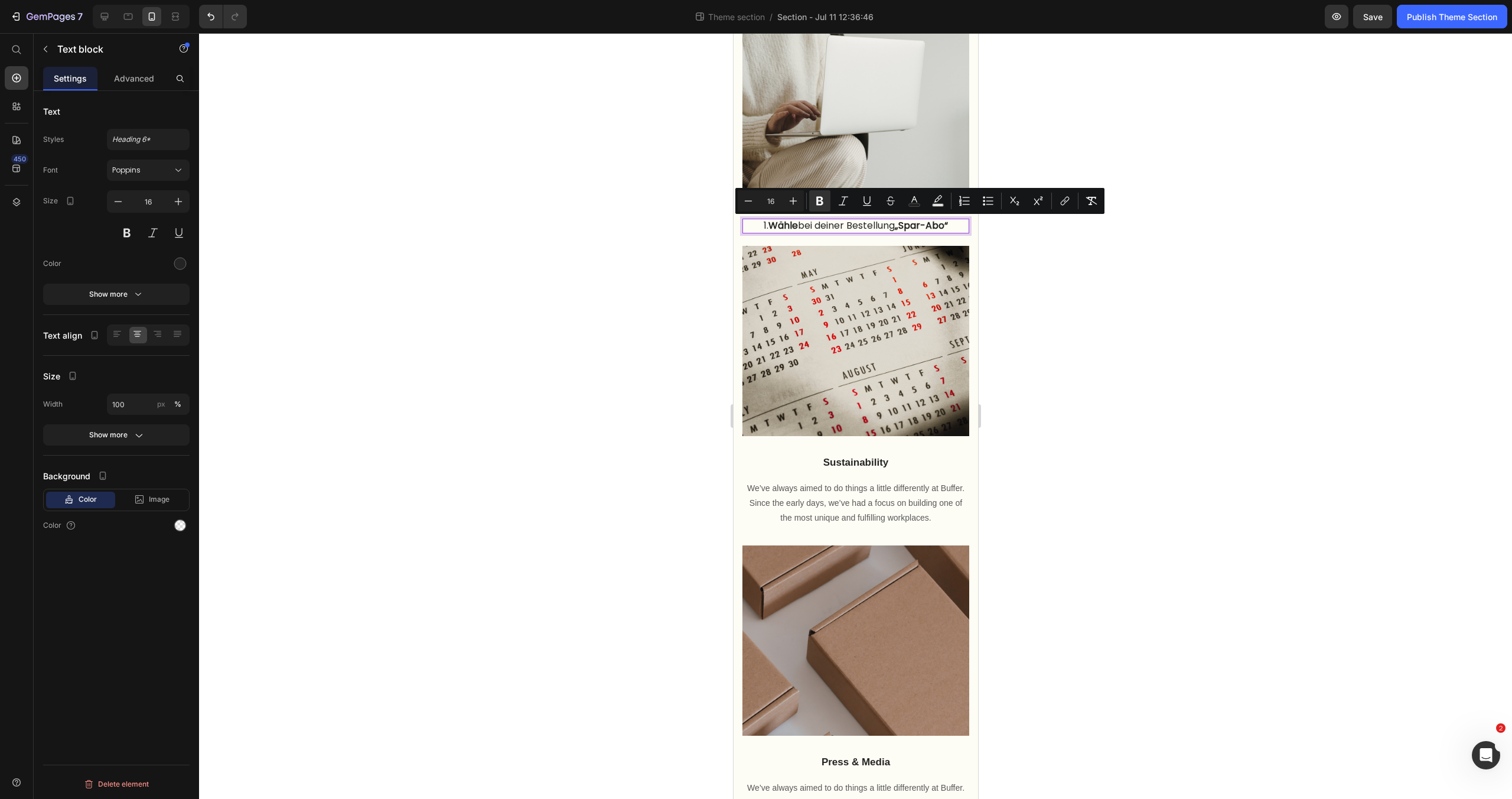 click 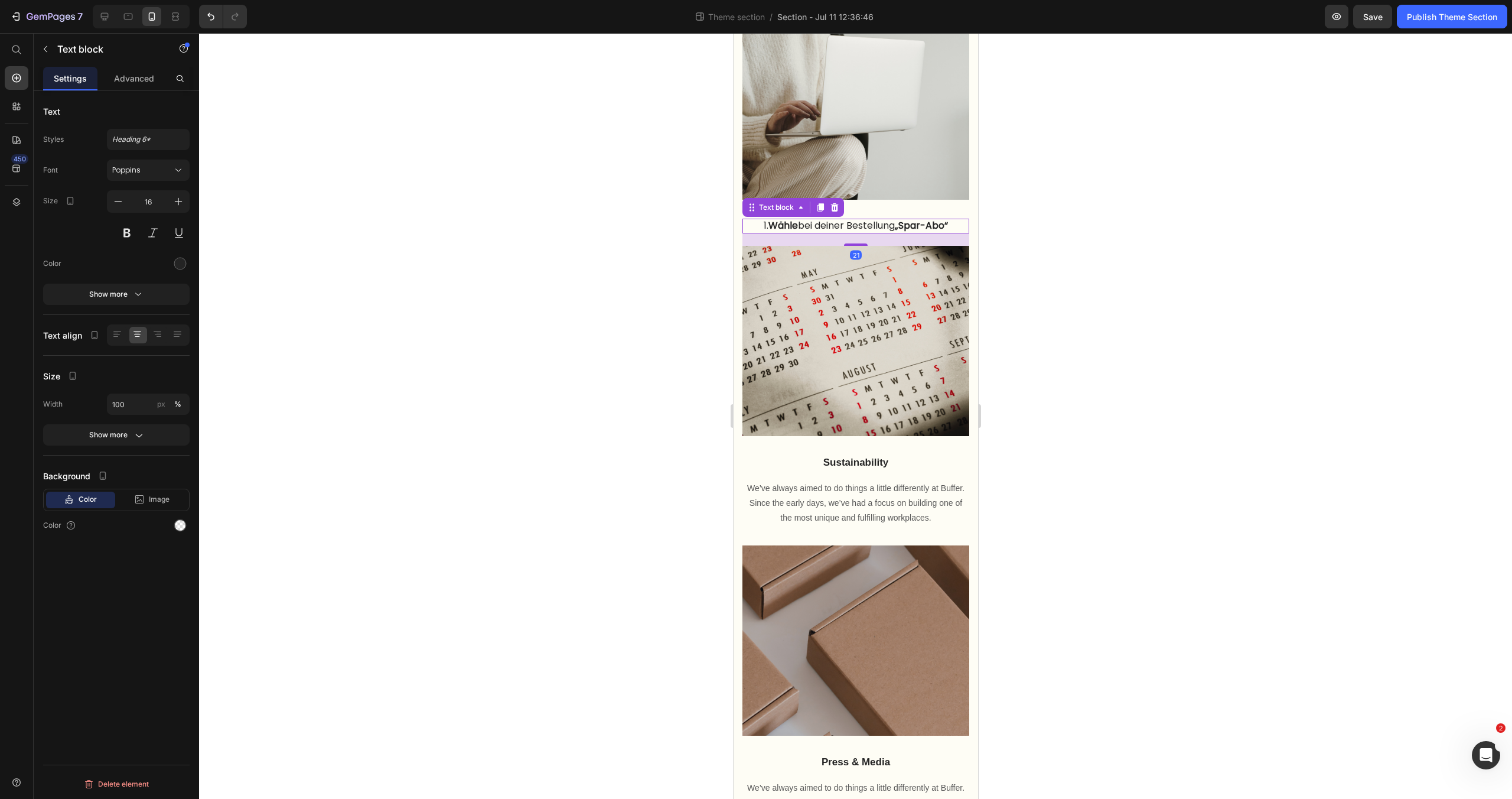 click on "Wähle" at bounding box center [783, 225] 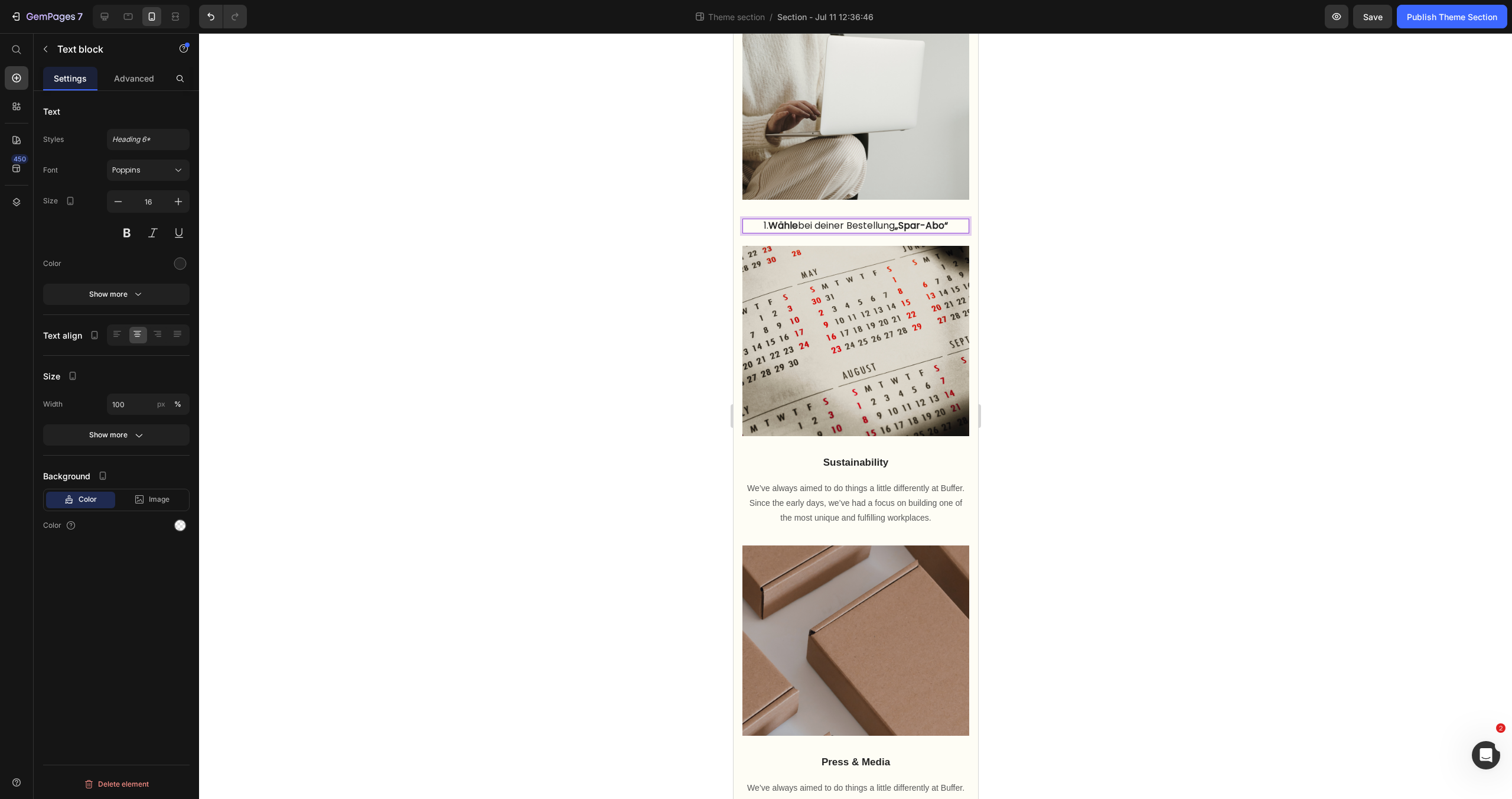 click on "Wähle" at bounding box center [783, 225] 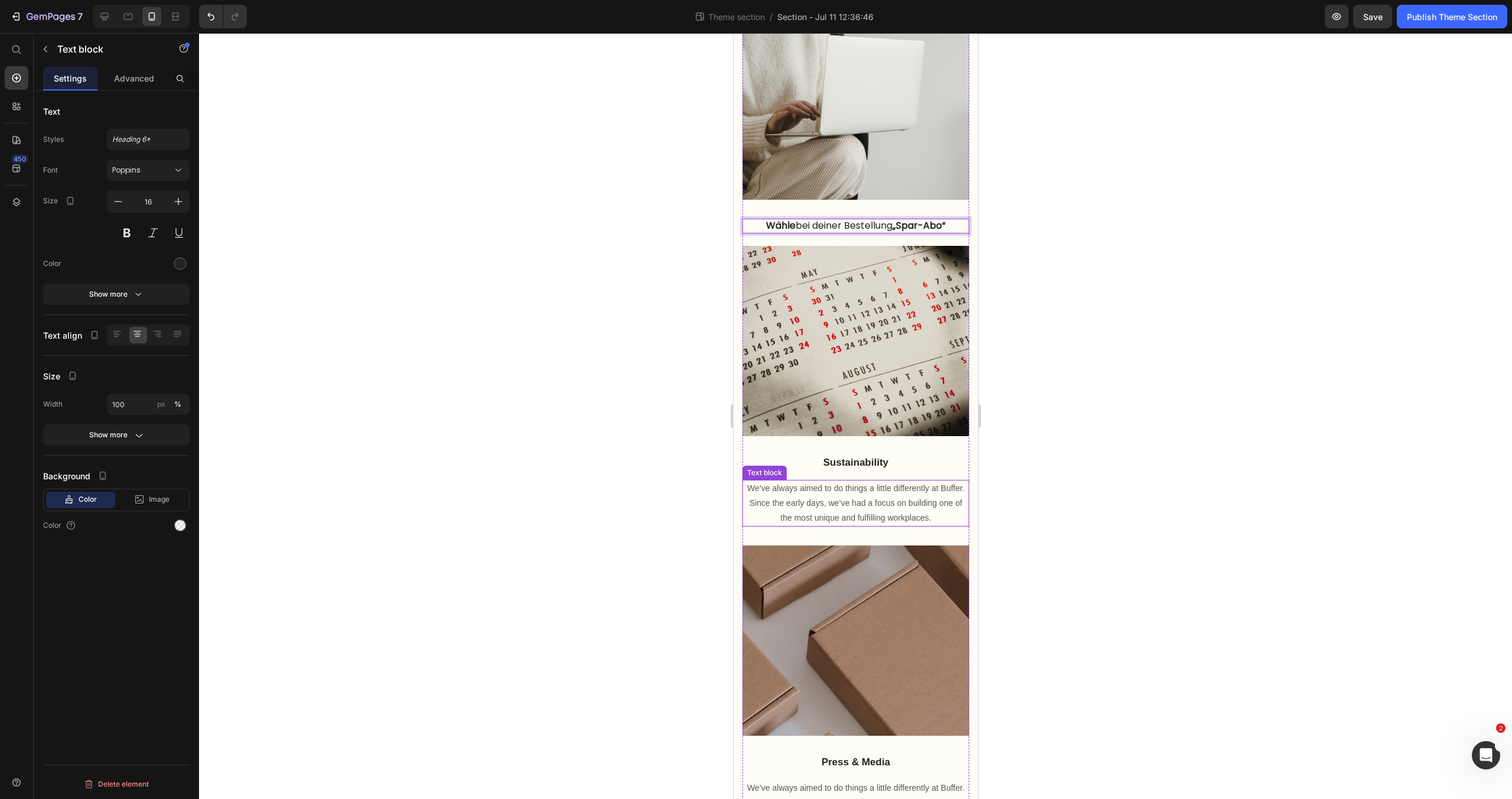 click on "We’ve always aimed to do things a little differently at Buffer. Since the early days, we’ve had a focus on building one of the most unique and fulfilling workplaces." at bounding box center [855, 504] 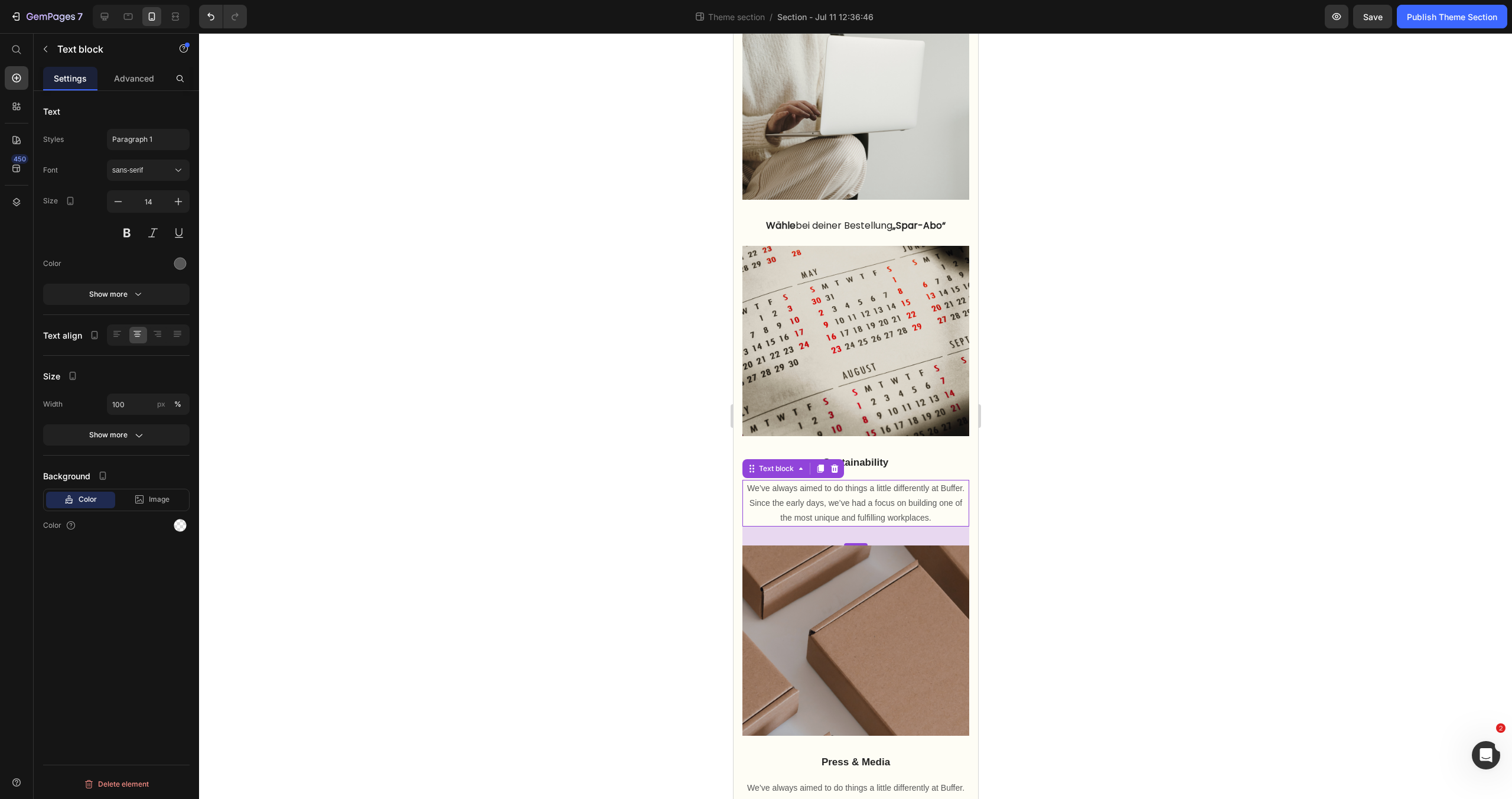 click on "We’ve always aimed to do things a little differently at Buffer. Since the early days, we’ve had a focus on building one of the most unique and fulfilling workplaces." at bounding box center (855, 504) 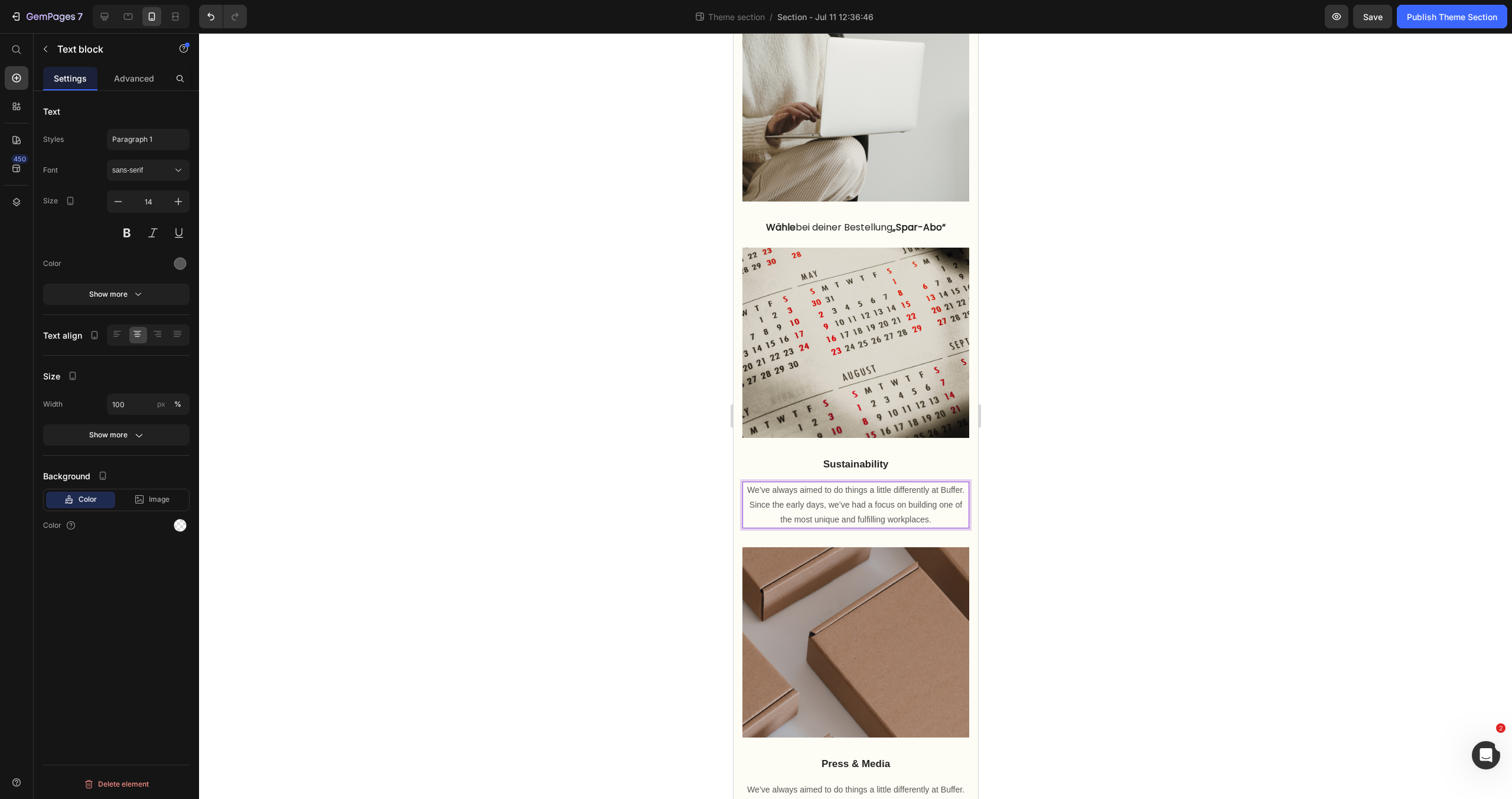 scroll, scrollTop: 730, scrollLeft: 0, axis: vertical 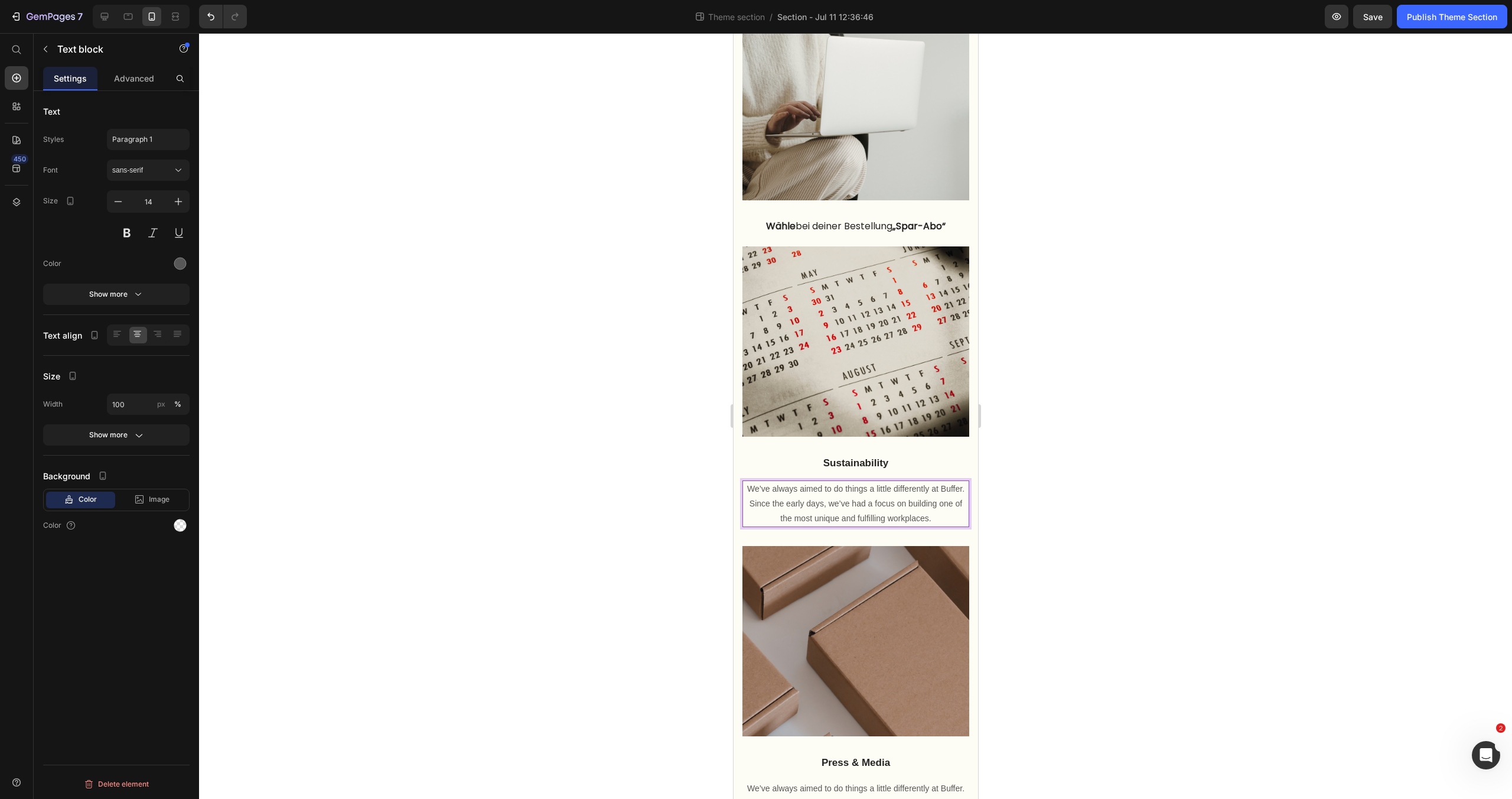click on "We’ve always aimed to do things a little differently at Buffer. Since the early days, we’ve had a focus on building one of the most unique and fulfilling workplaces." at bounding box center [855, 504] 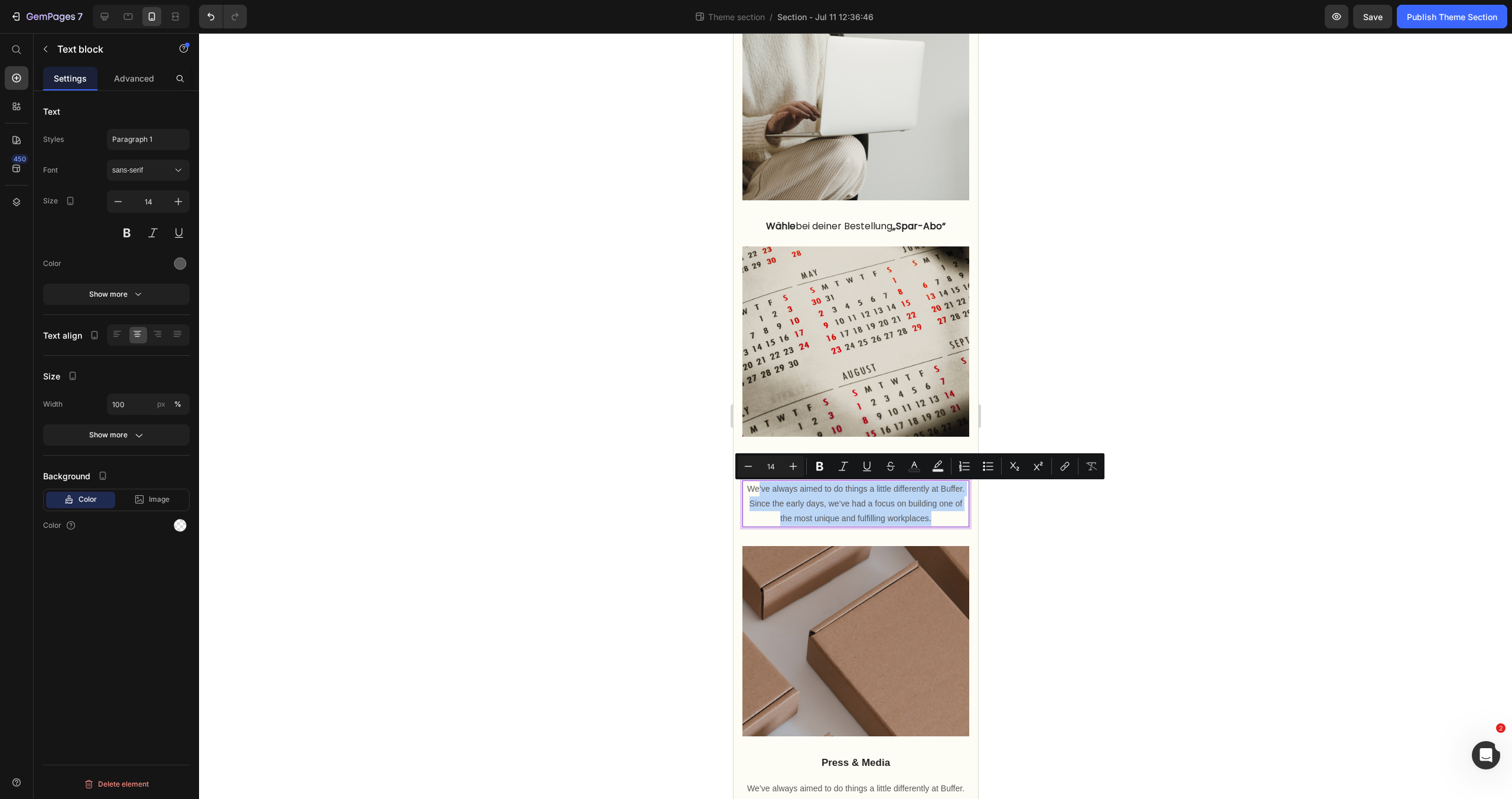 drag, startPoint x: 928, startPoint y: 517, endPoint x: 757, endPoint y: 484, distance: 174.1551 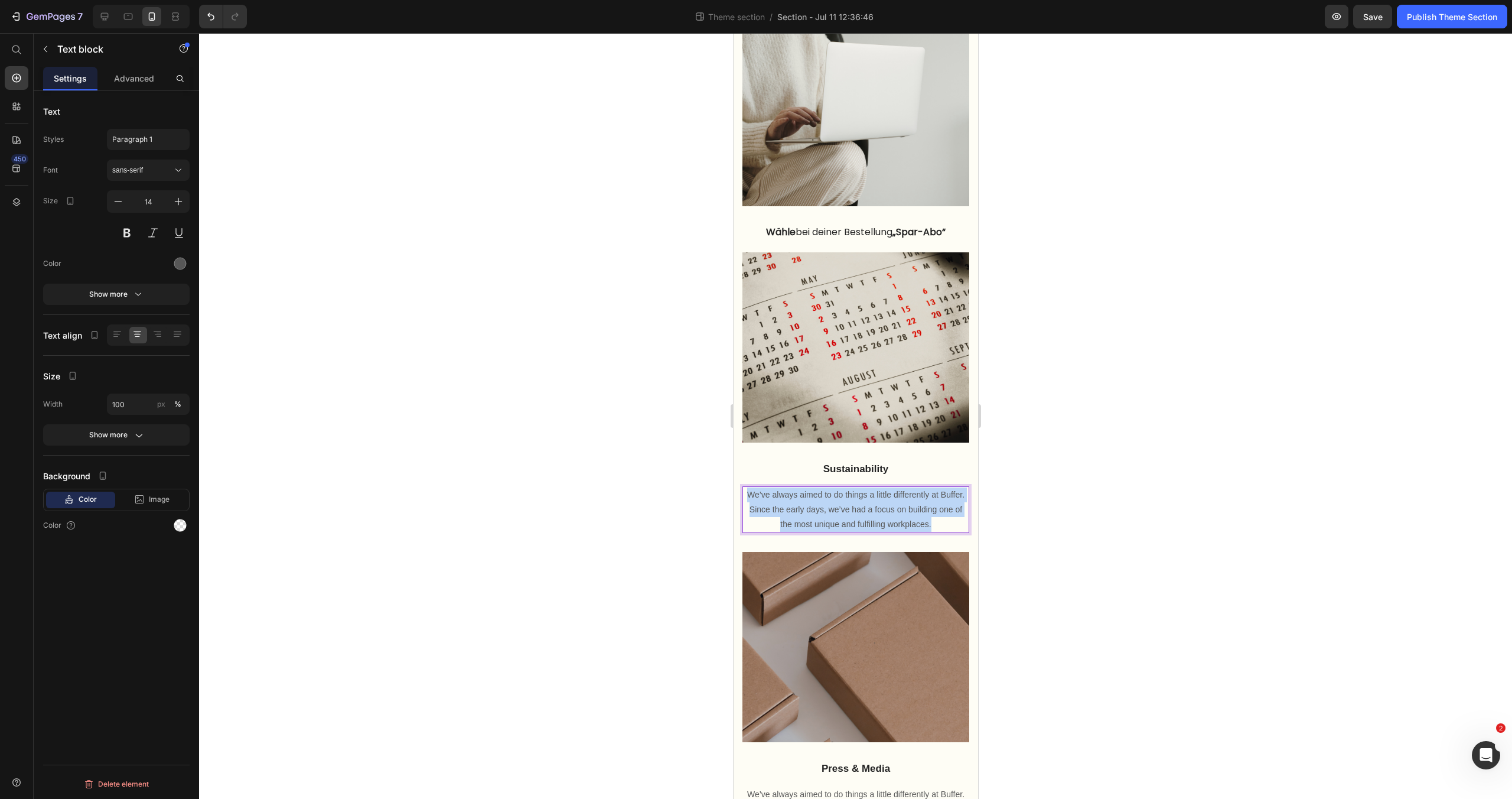 scroll, scrollTop: 724, scrollLeft: 0, axis: vertical 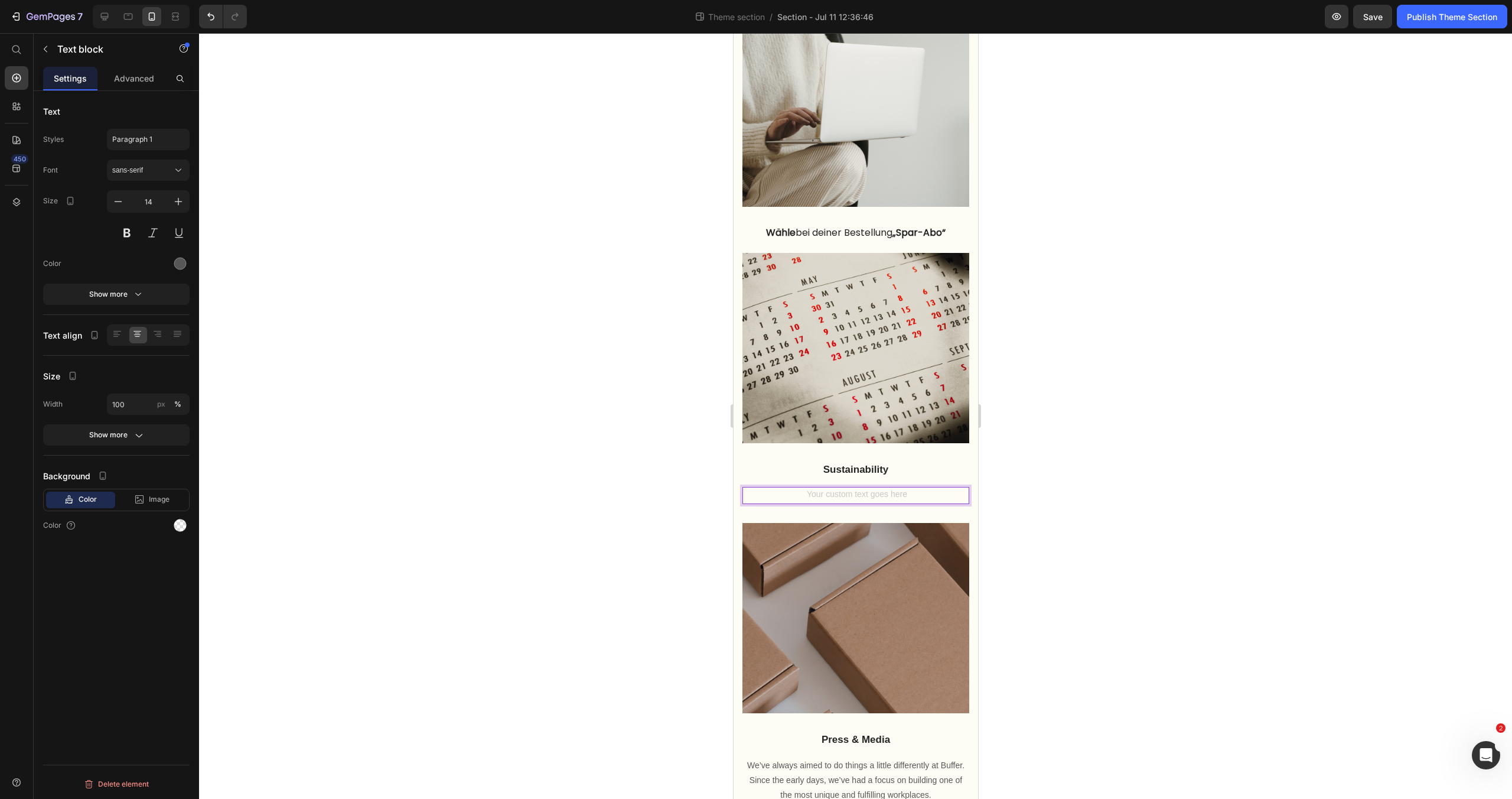 click at bounding box center (855, 495) 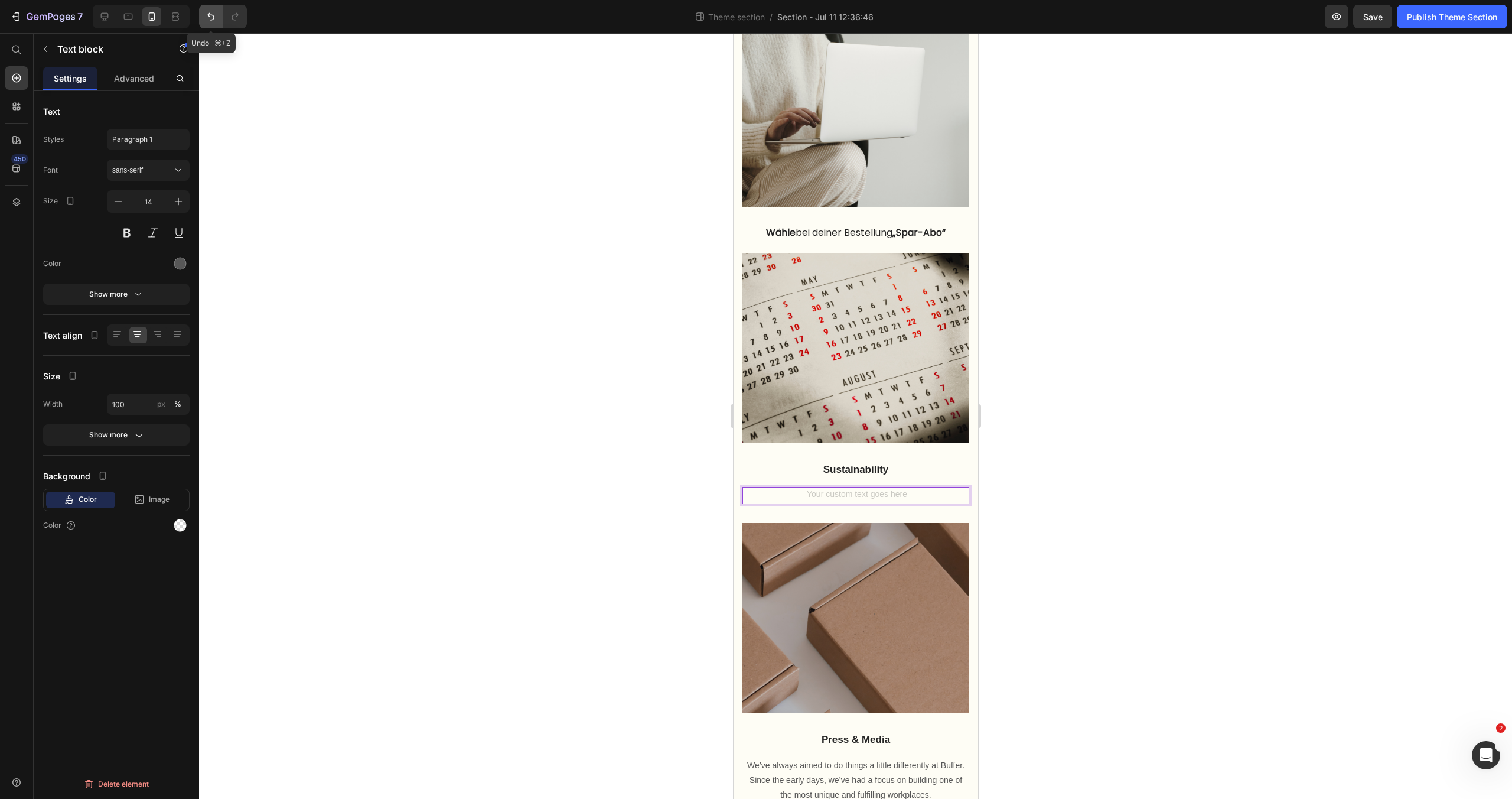 click 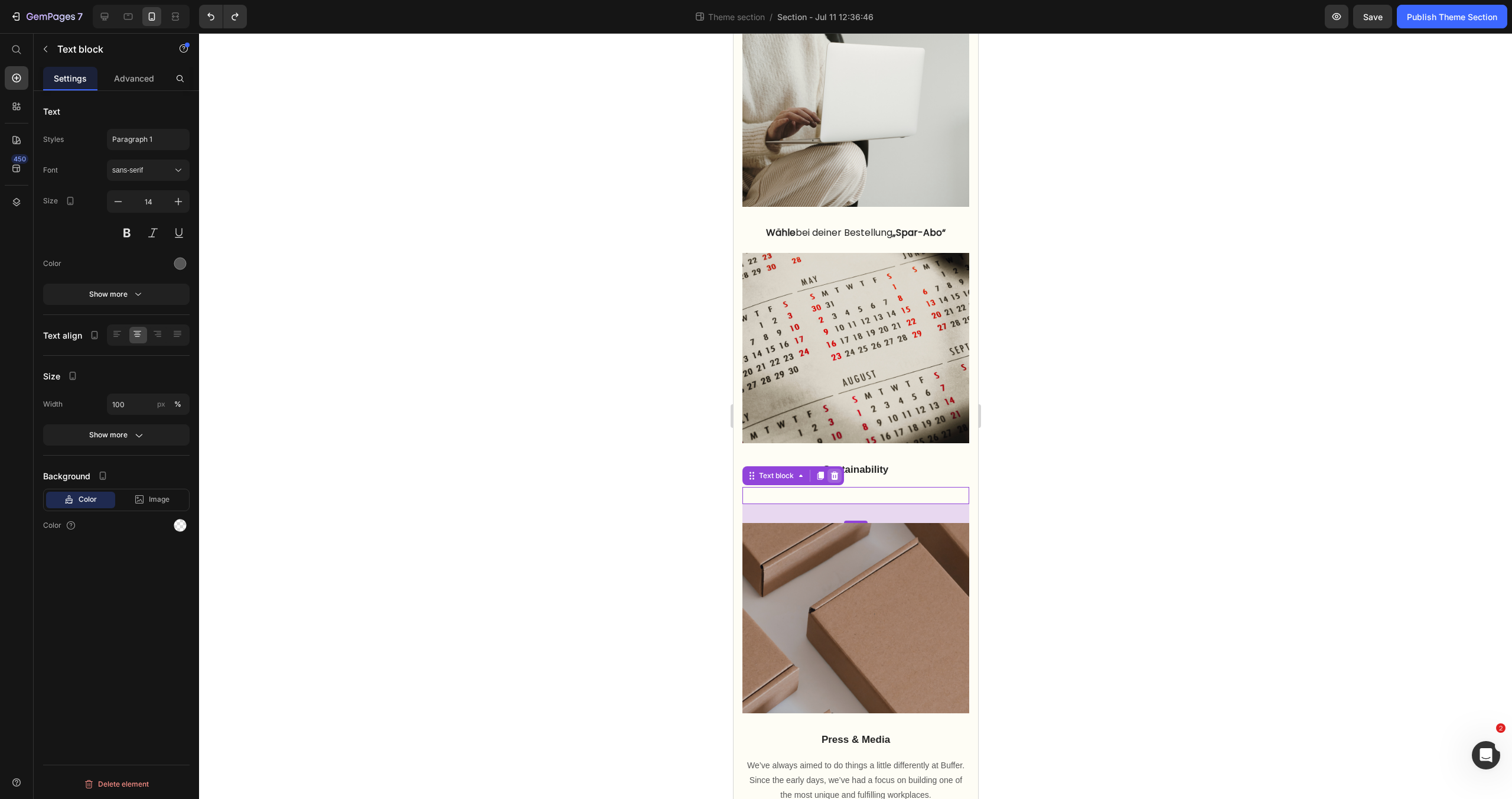 click 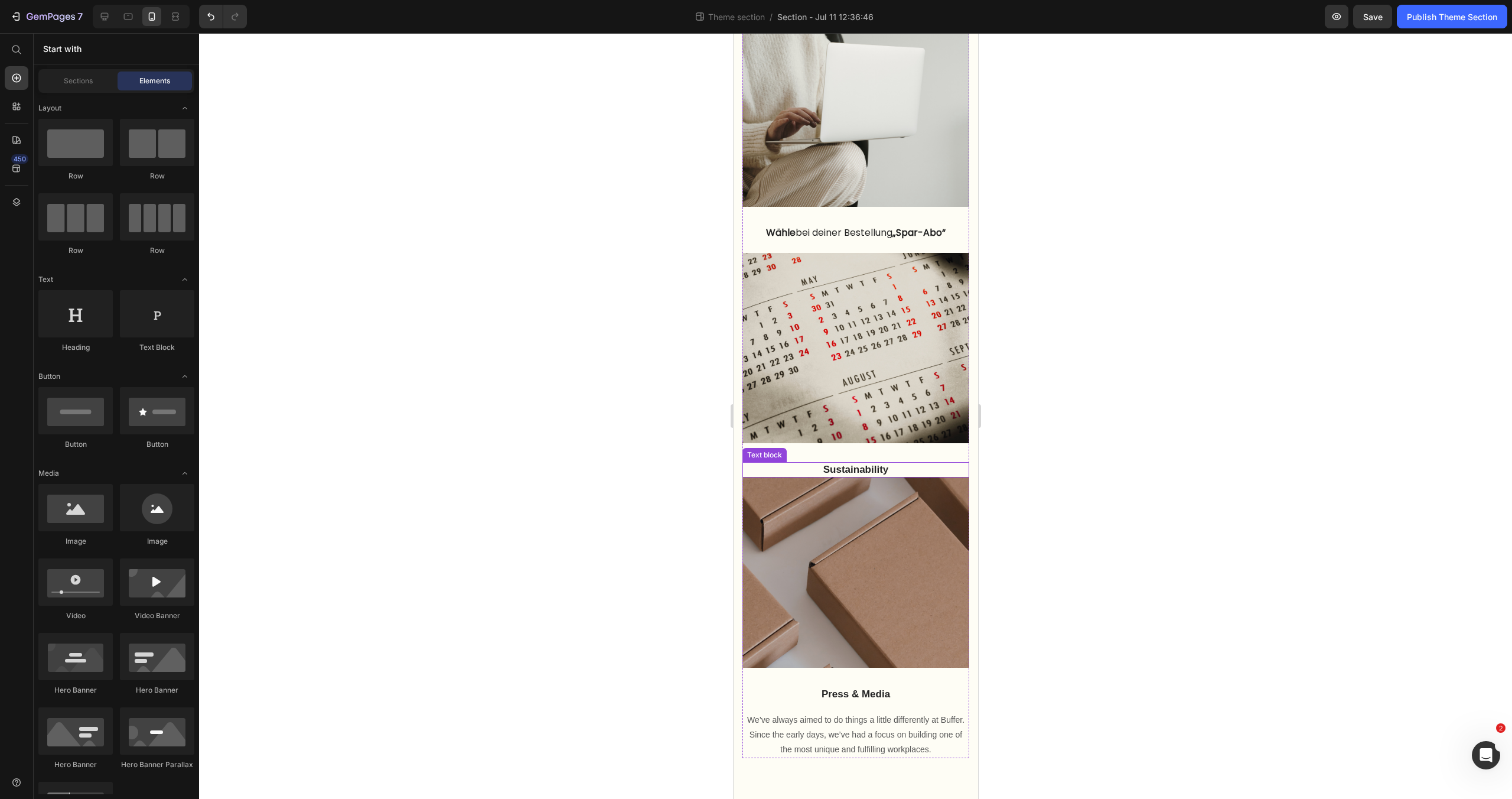 click on "Sustainability" at bounding box center (855, 470) 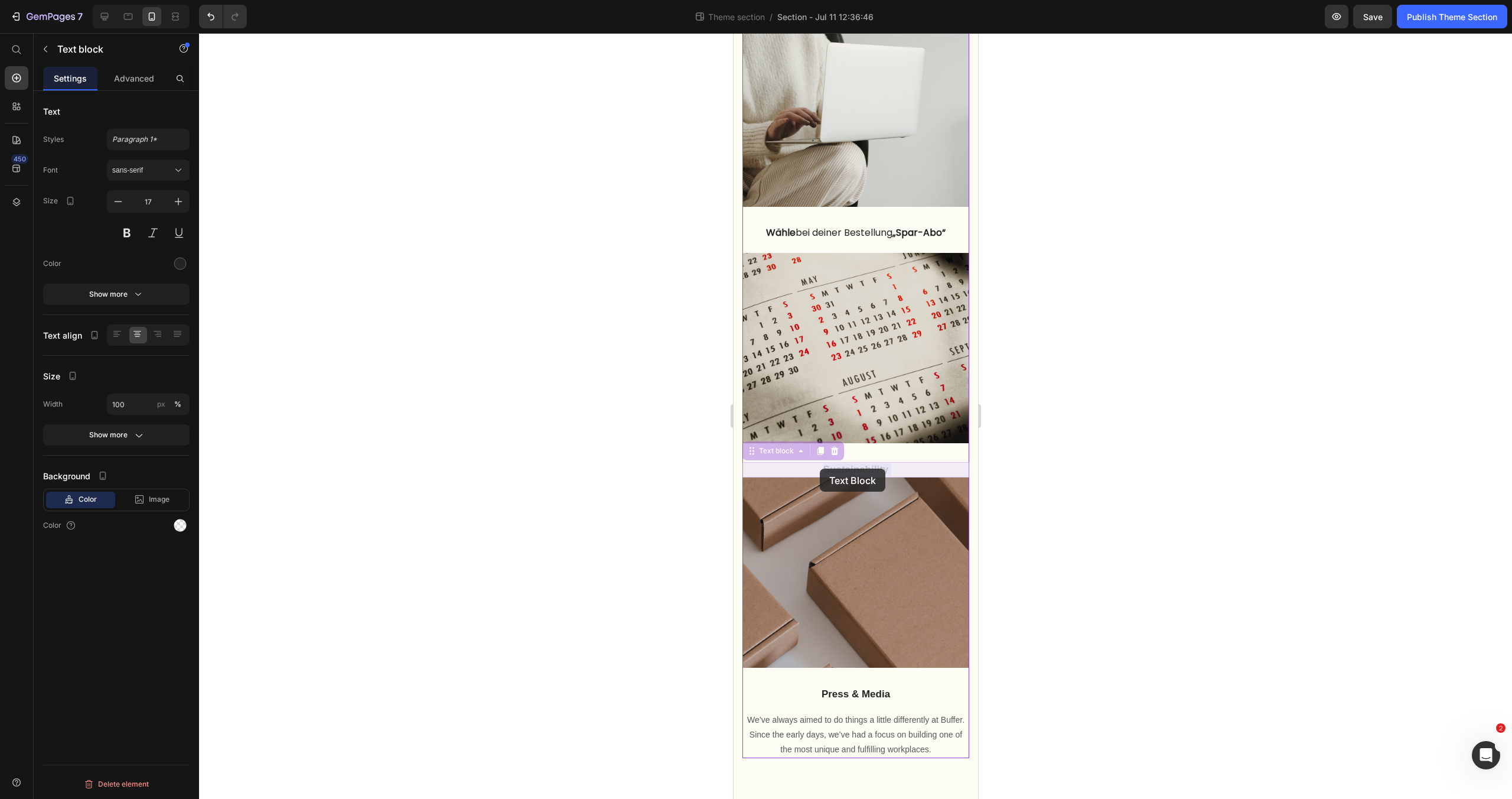 drag, startPoint x: 901, startPoint y: 470, endPoint x: 819, endPoint y: 469, distance: 82.0061 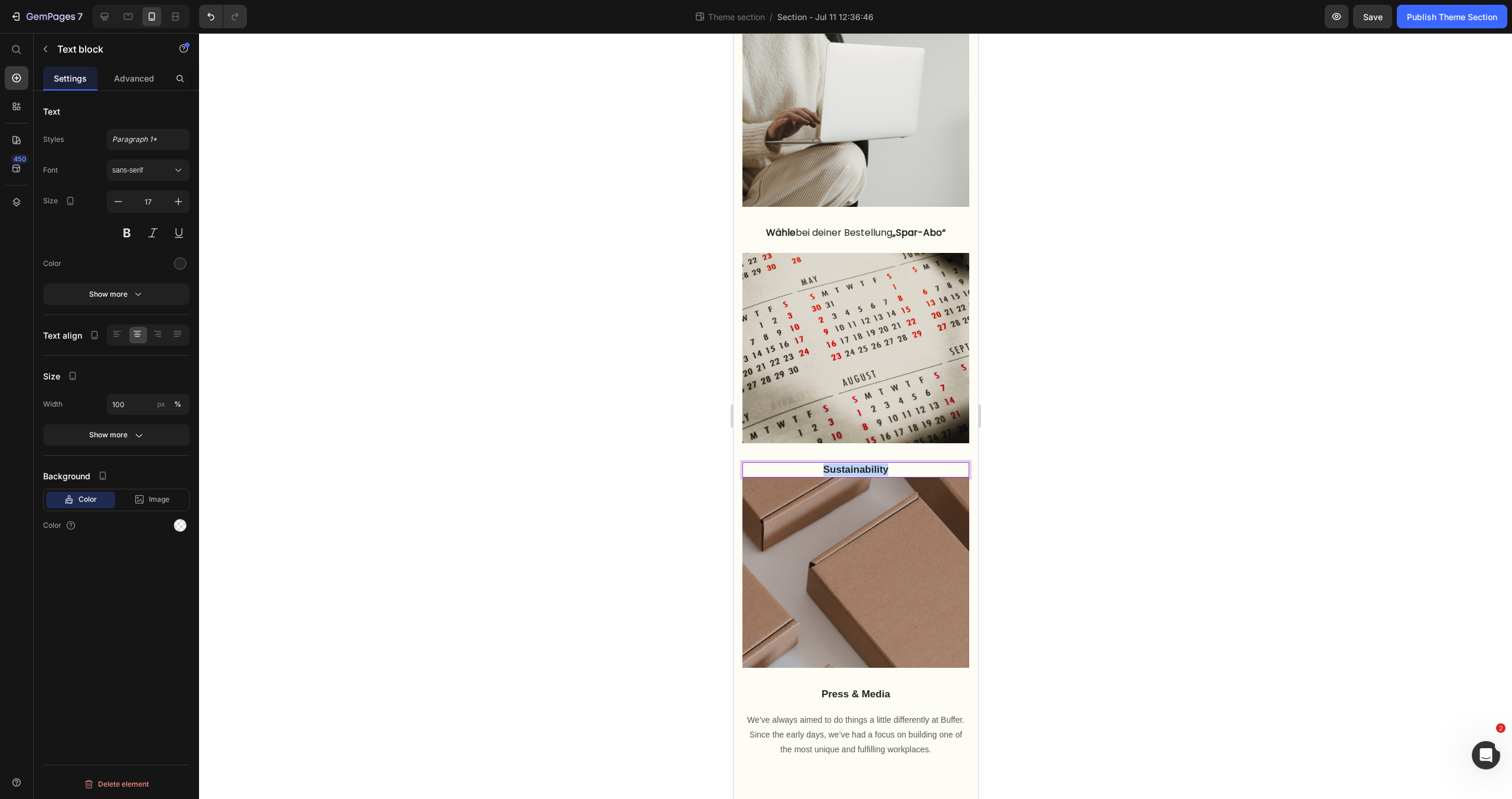 drag, startPoint x: 886, startPoint y: 467, endPoint x: 816, endPoint y: 467, distance: 70 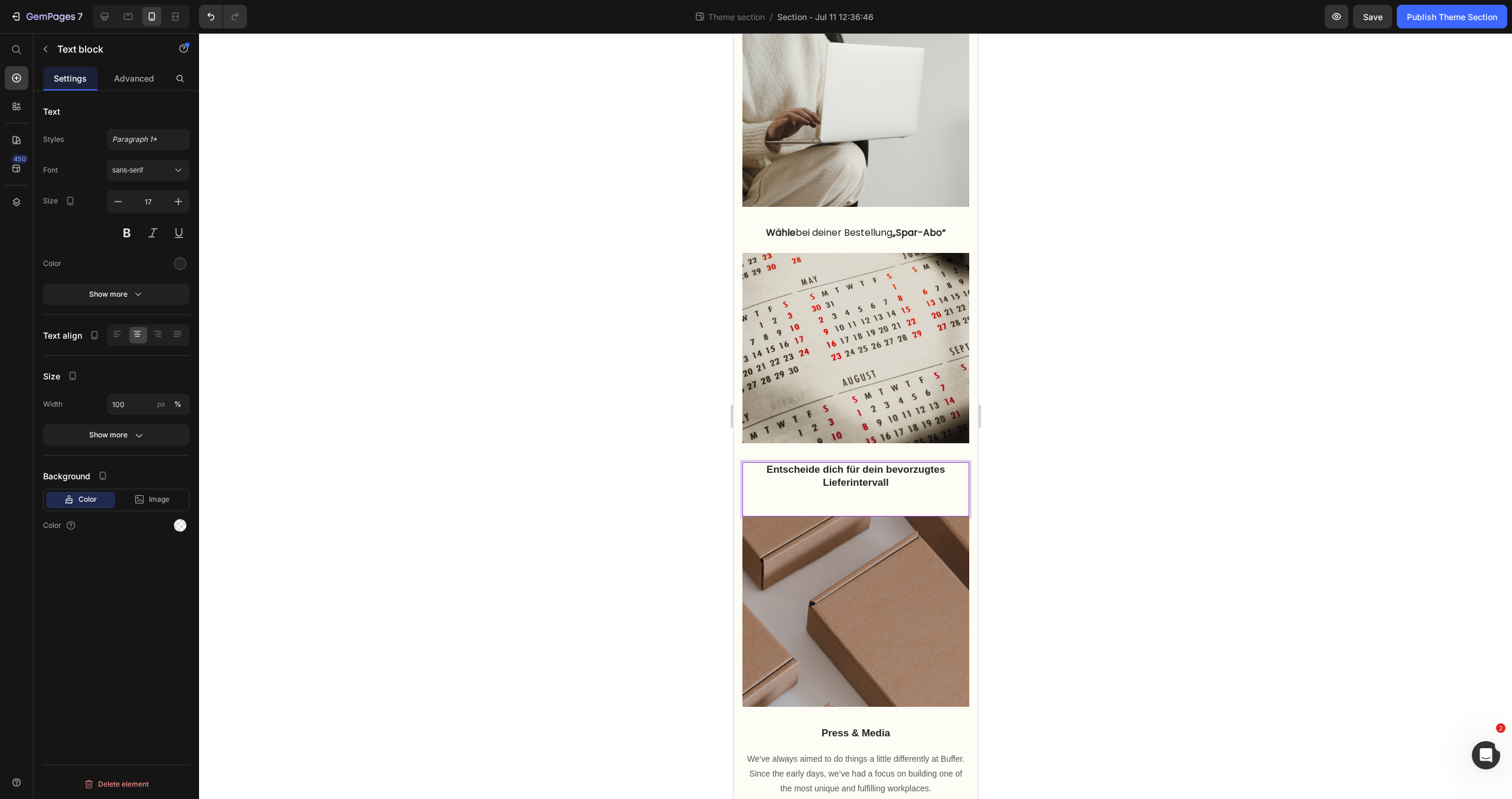 click 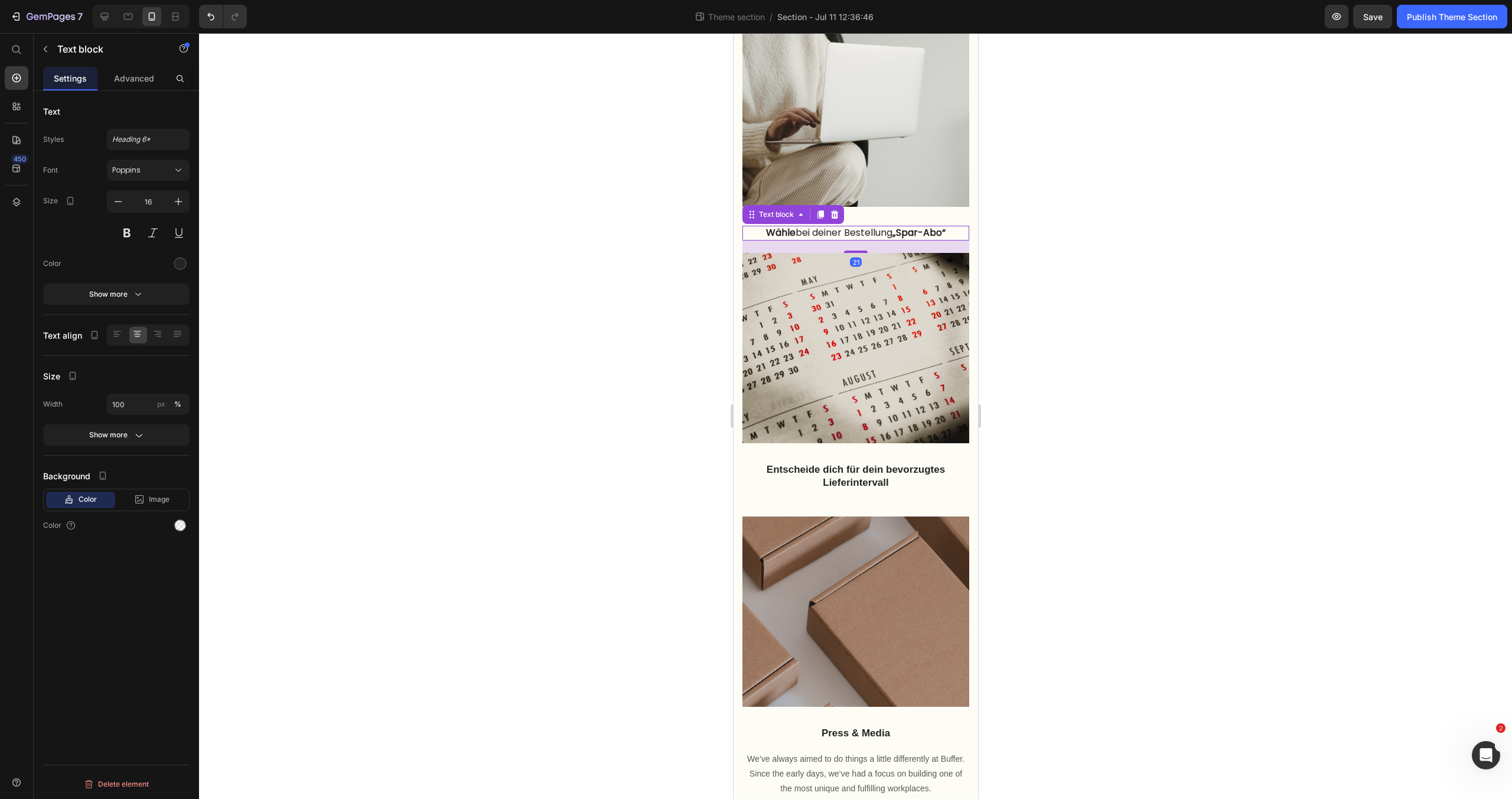 click on "Wähle  bei deiner Bestellung  „Spar-Abo“" at bounding box center (855, 233) 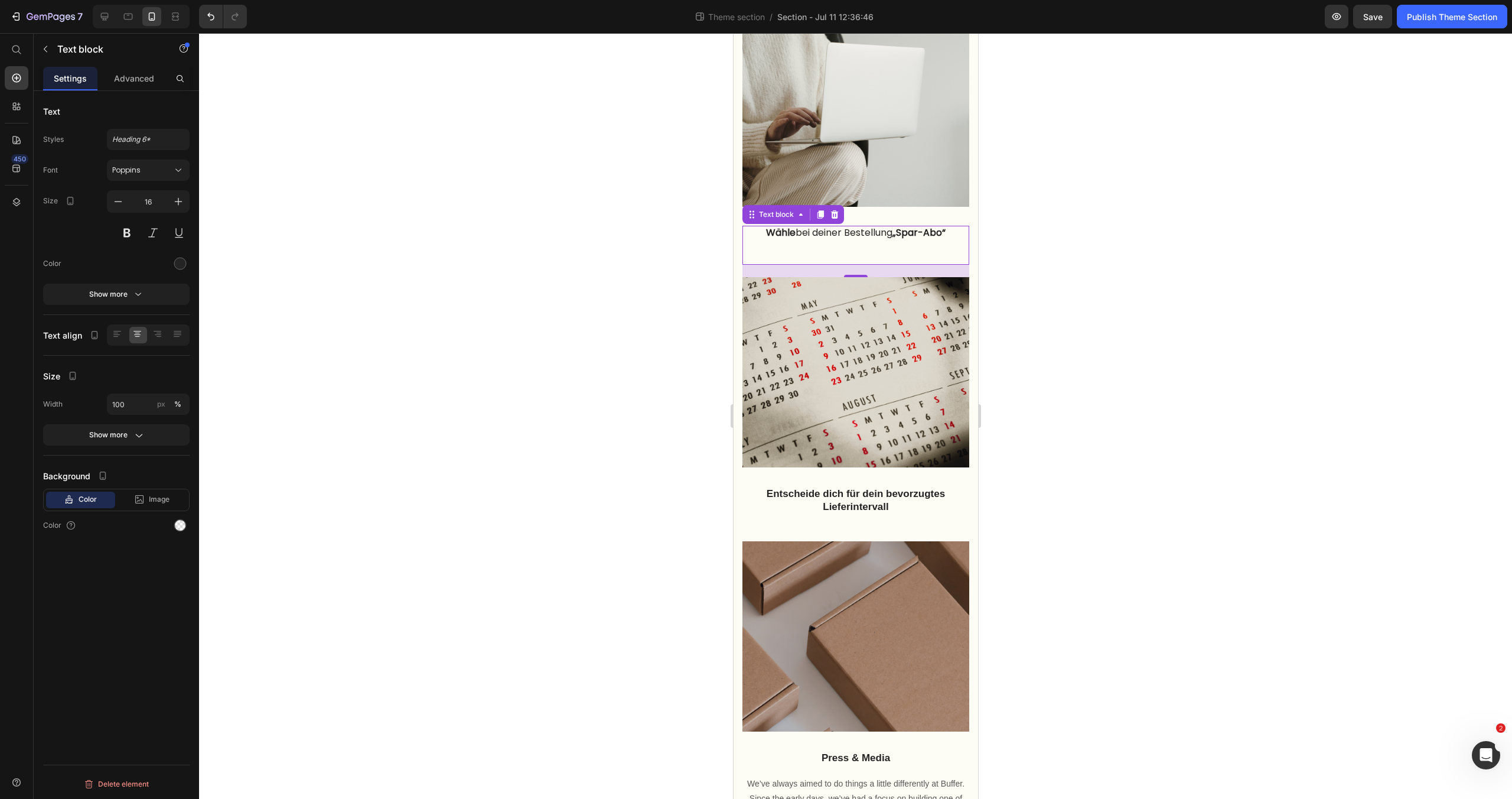 click 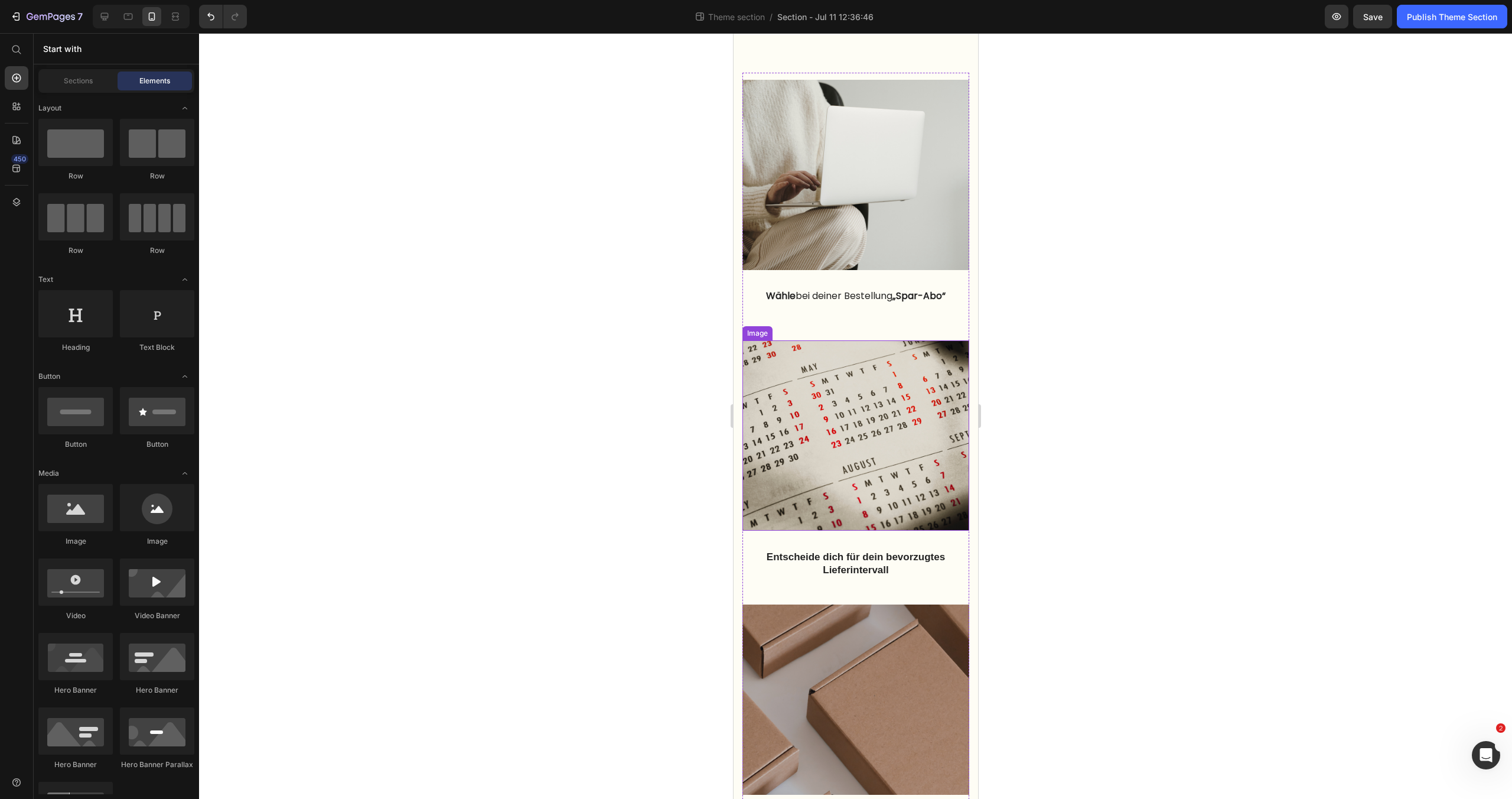 scroll, scrollTop: 755, scrollLeft: 0, axis: vertical 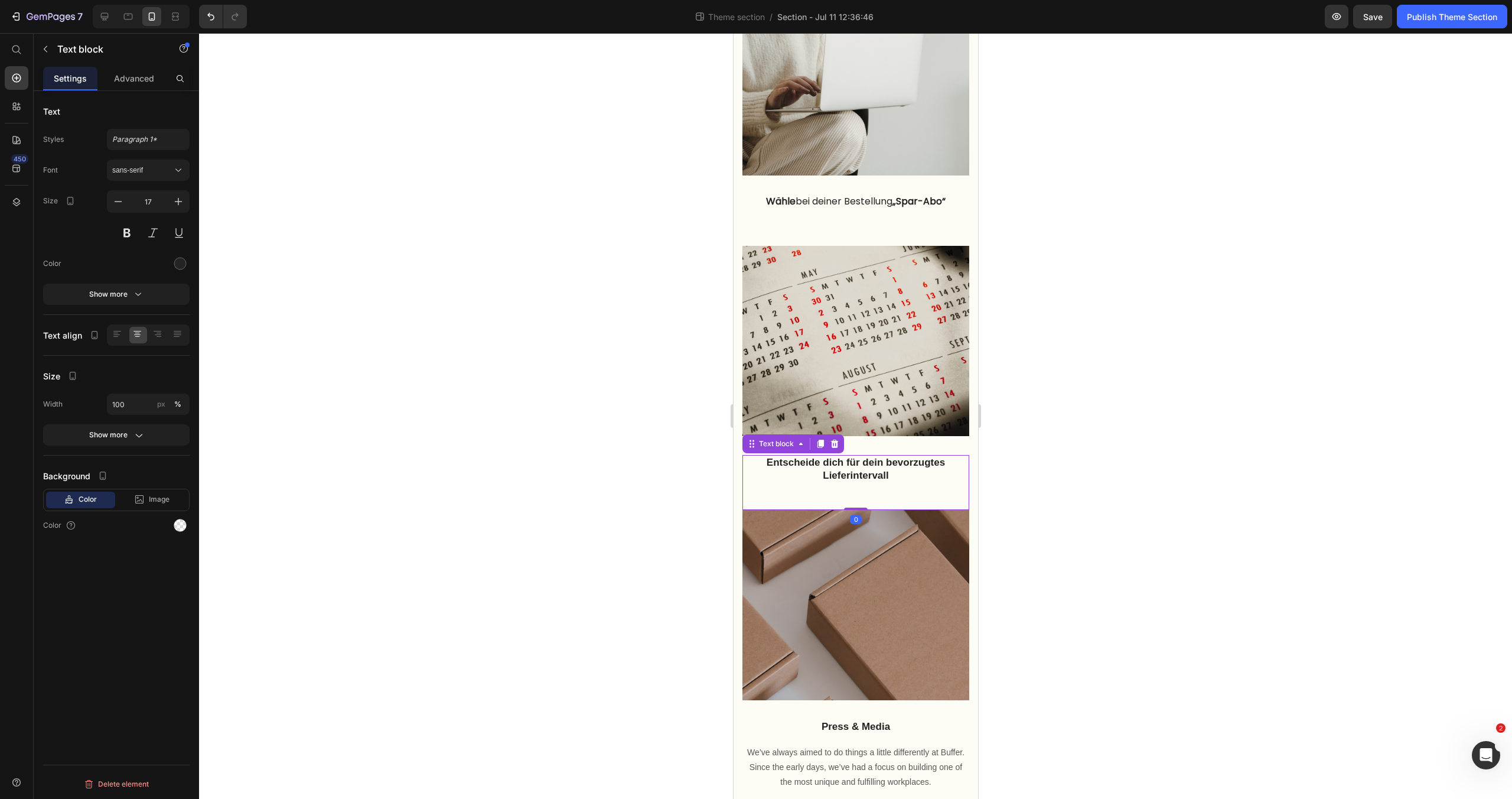 click on "Entscheide dich für dein bevorzugtes Lieferintervall" at bounding box center (855, 469) 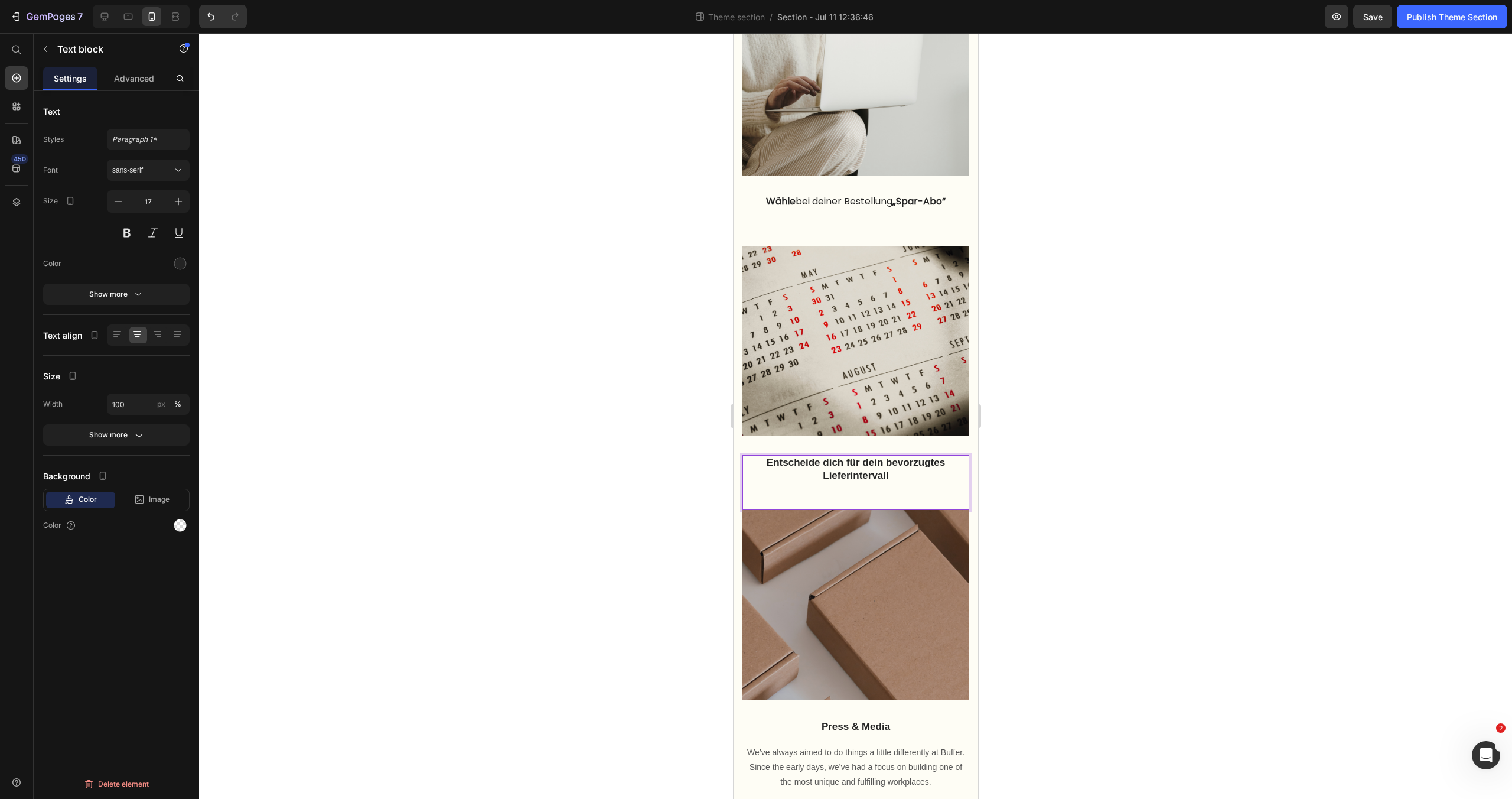 click on "Entscheide dich für dein bevorzugtes Lieferintervall" at bounding box center [855, 469] 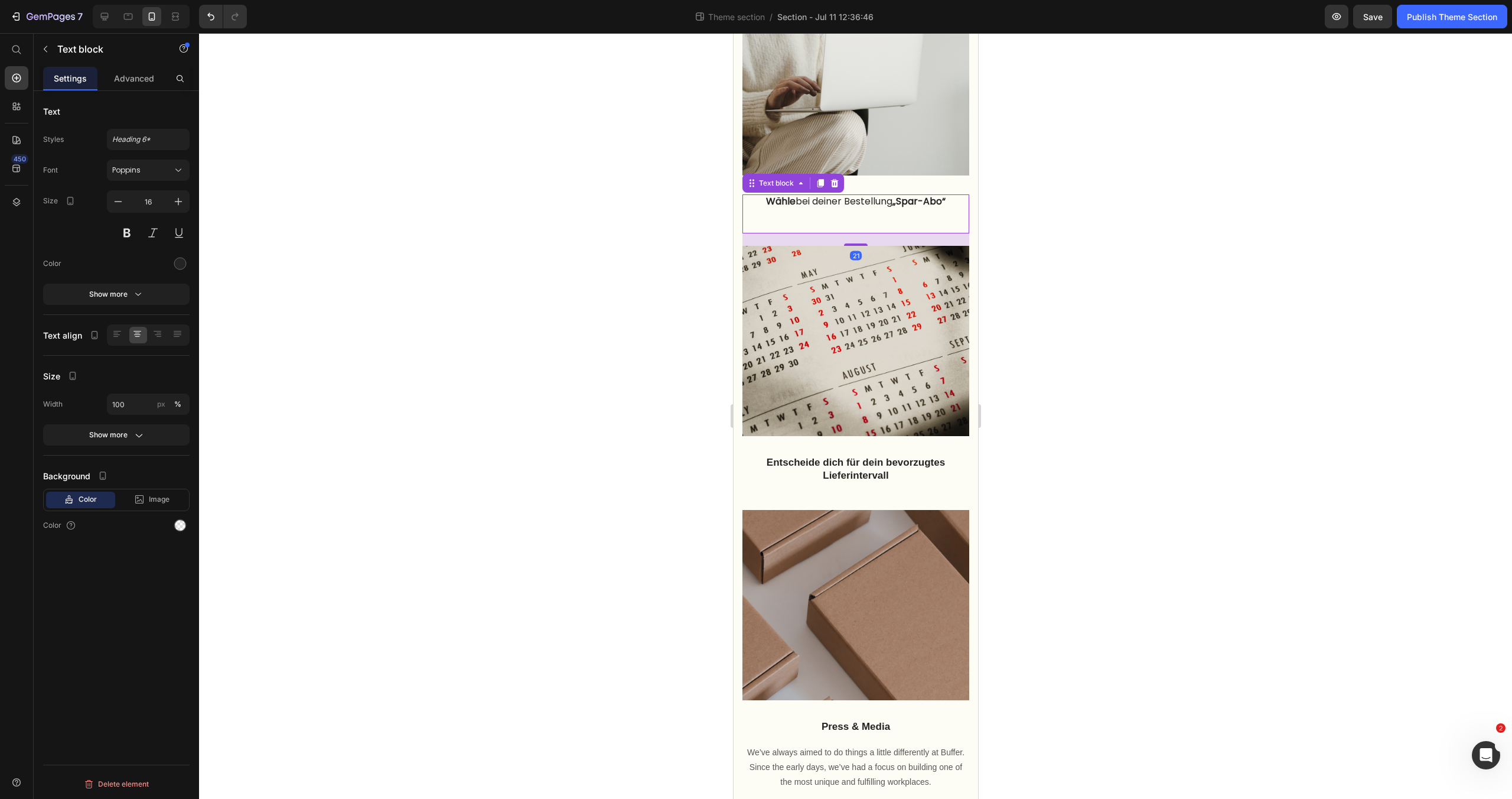 click on "Wähle  bei deiner Bestellung  „Spar-Abo“" at bounding box center [855, 202] 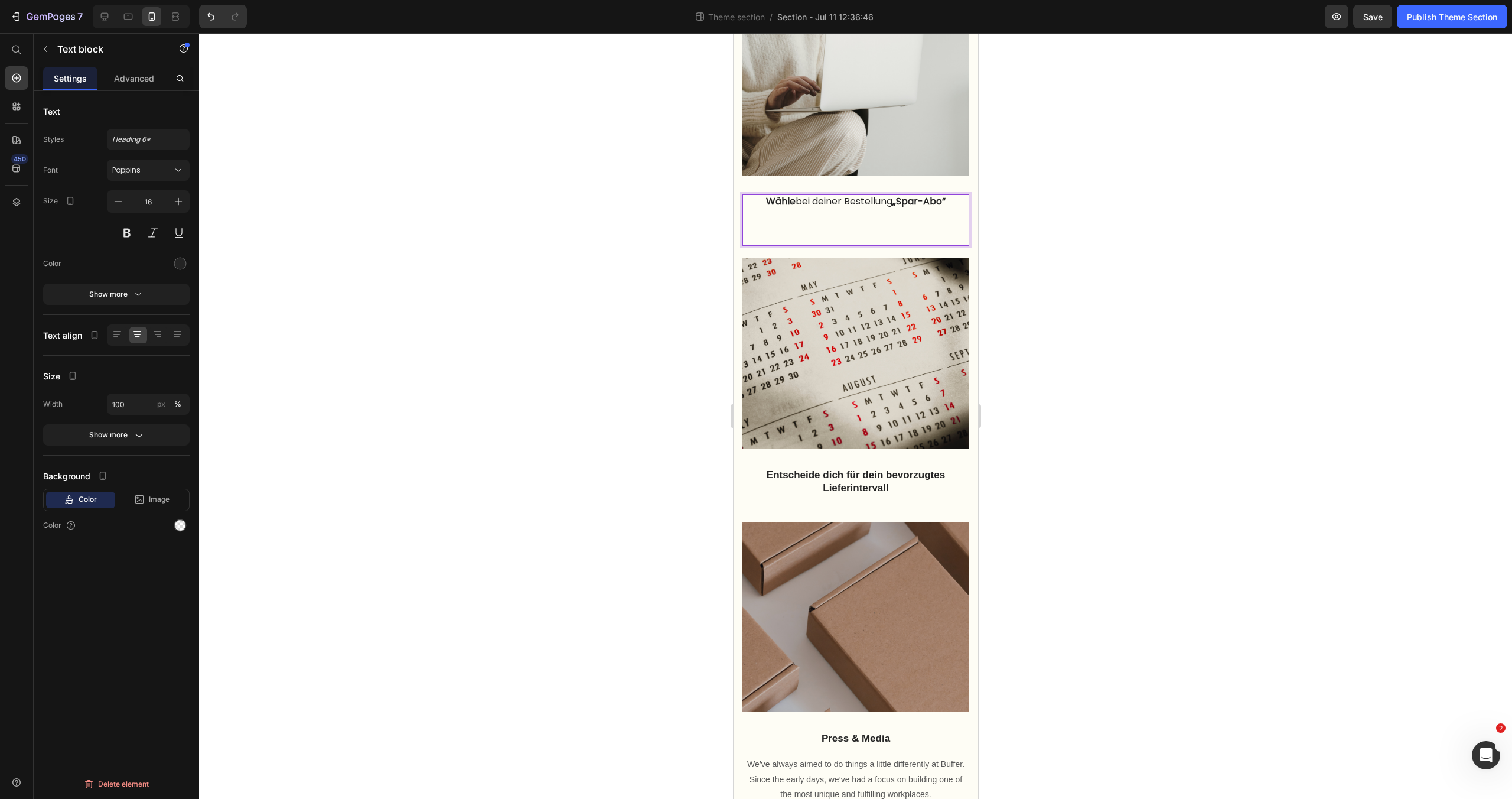 click on "Wähle  bei deiner Bestellung  „Spar-Abo“" at bounding box center (855, 202) 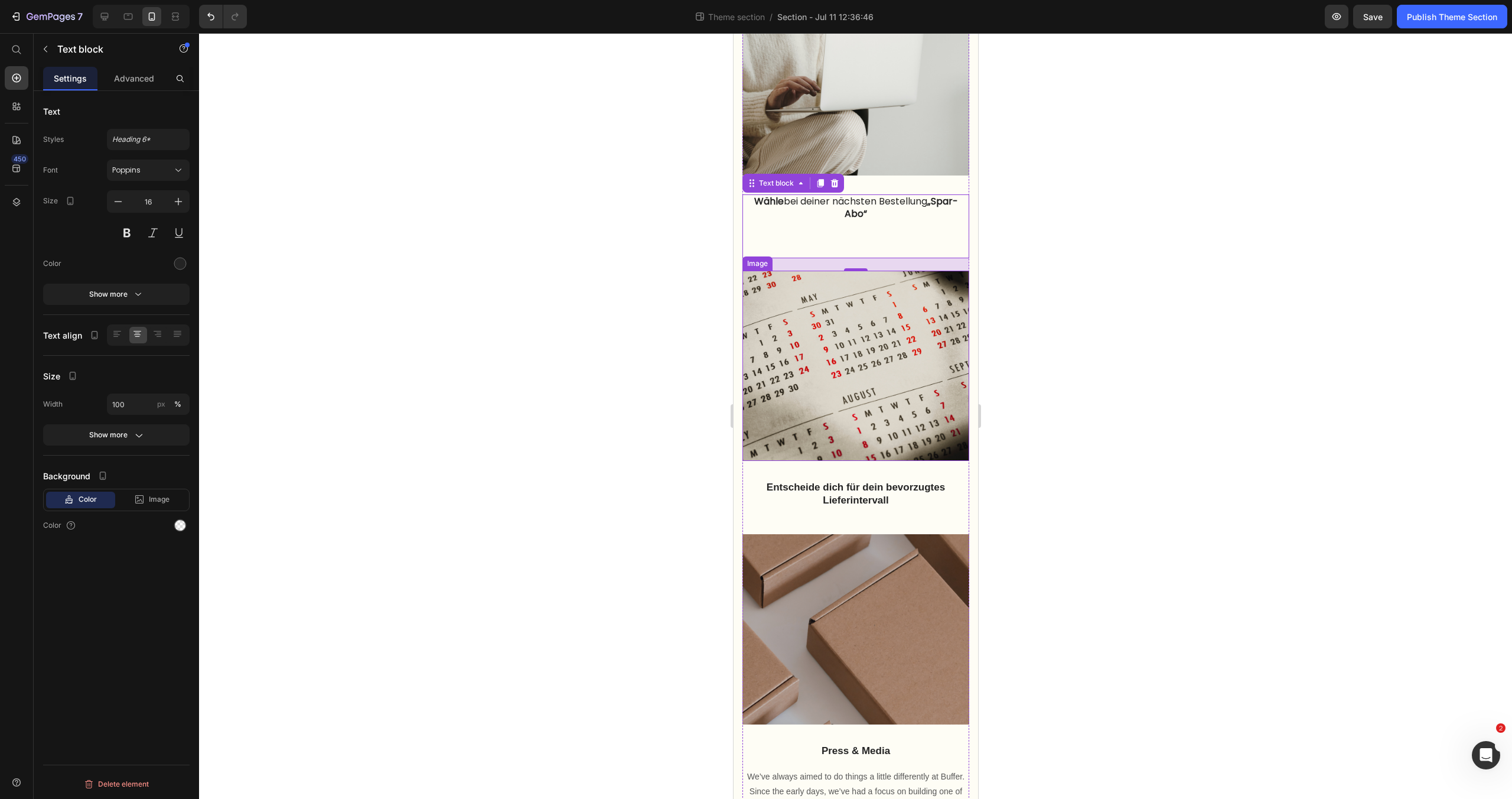 click 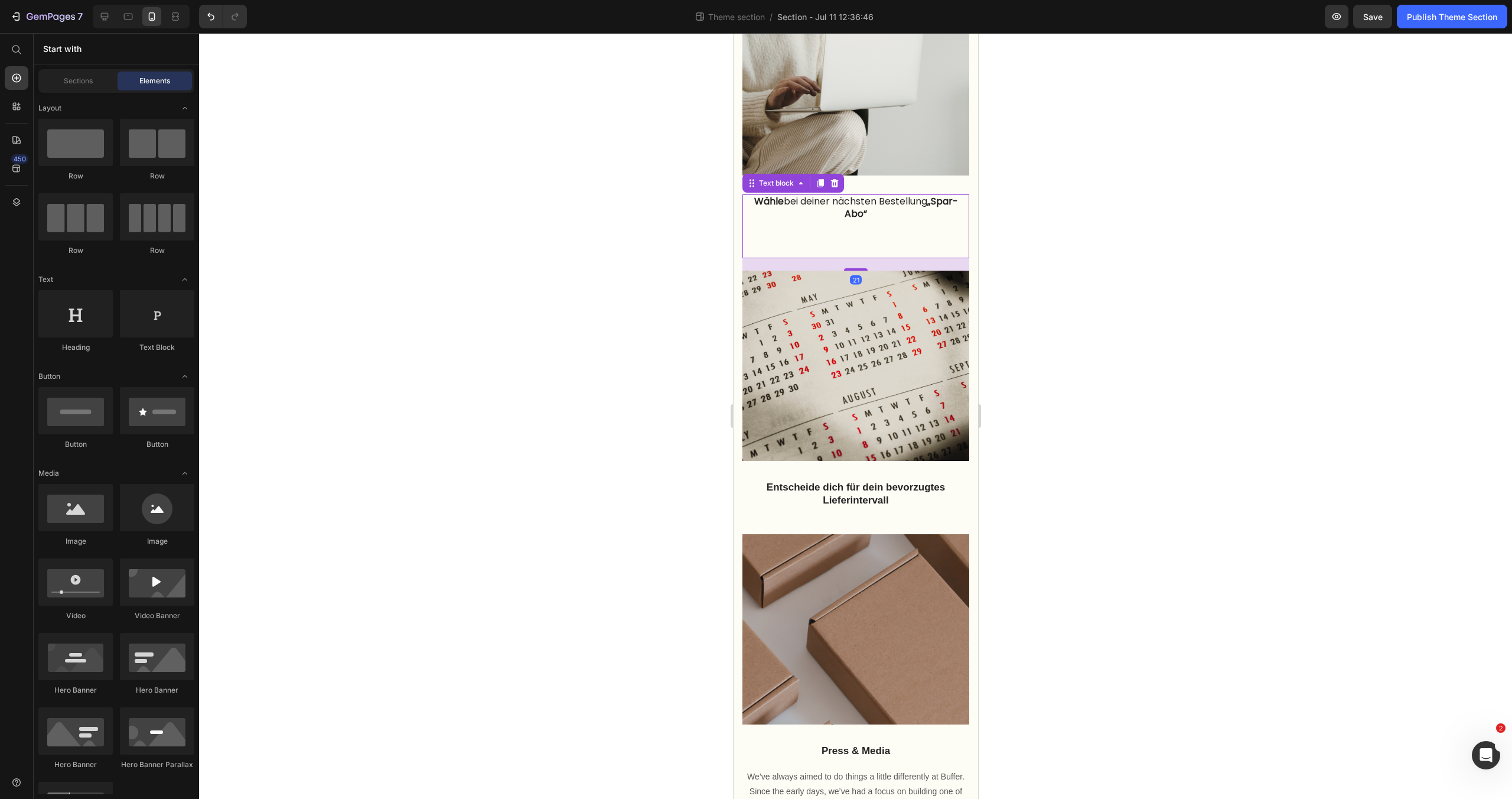 click at bounding box center (855, 226) 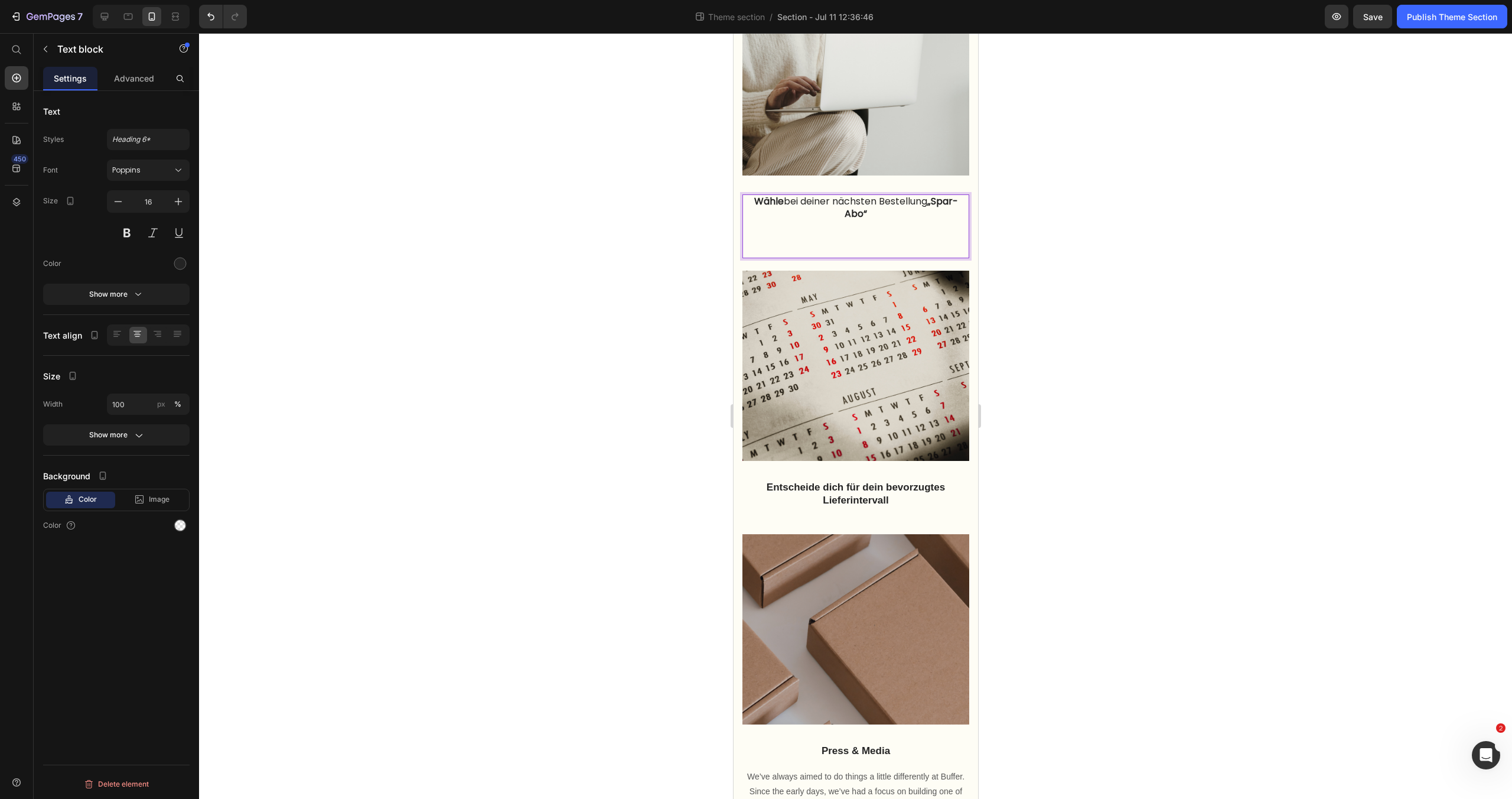 click 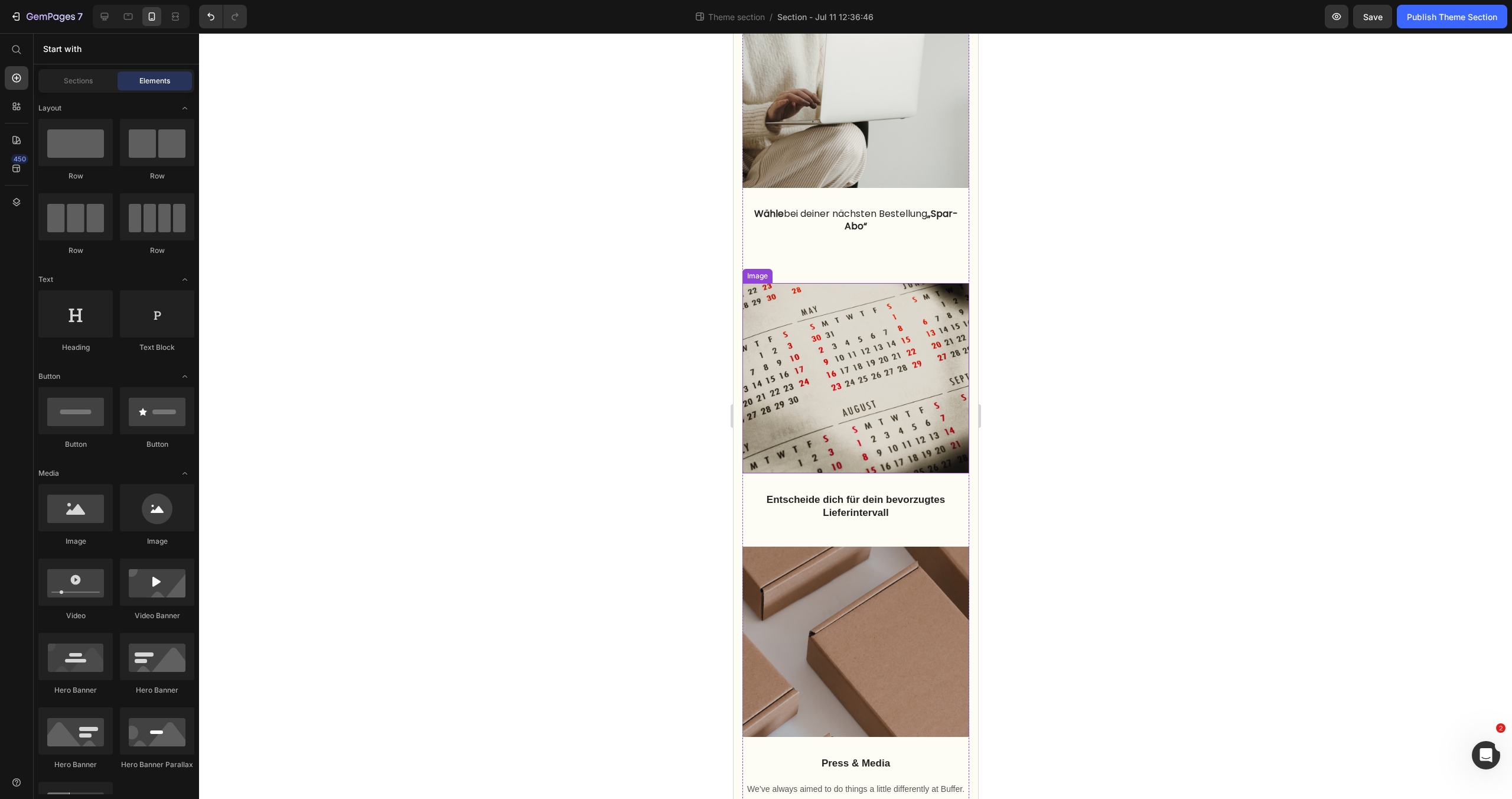 scroll, scrollTop: 805, scrollLeft: 0, axis: vertical 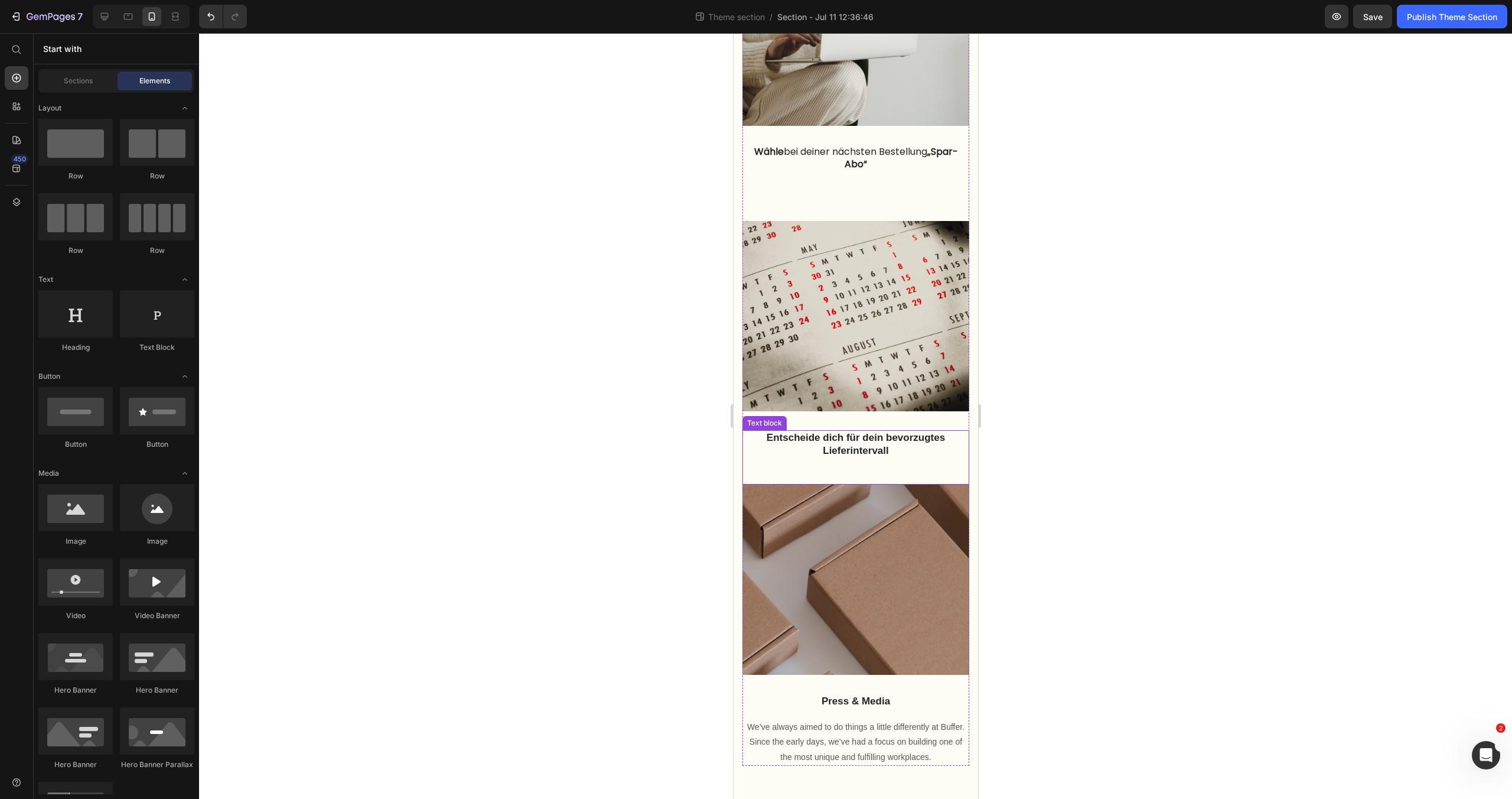 click on "Entscheide dich für dein bevorzugtes Lieferintervall" at bounding box center [855, 444] 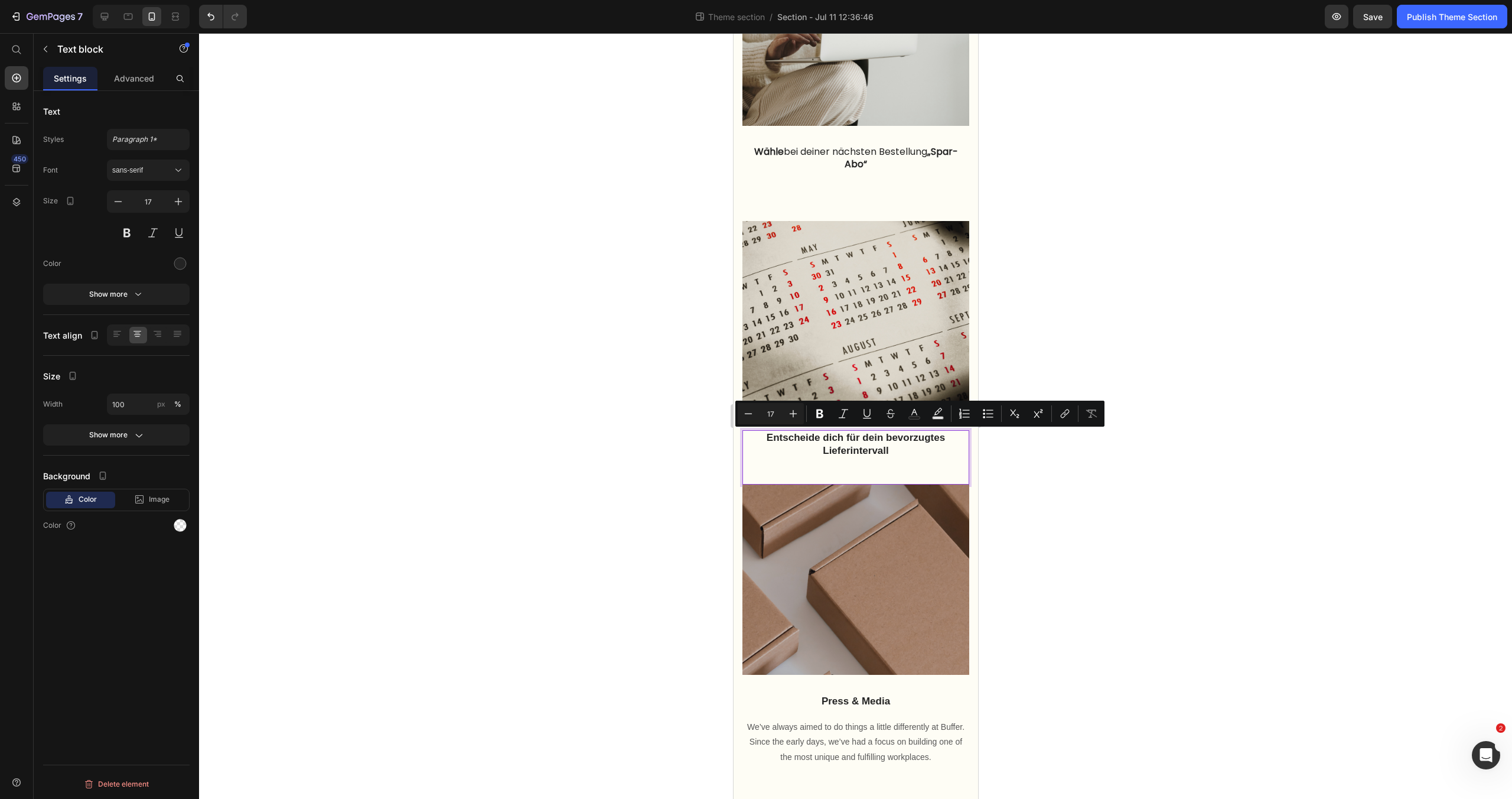 drag, startPoint x: 902, startPoint y: 453, endPoint x: 764, endPoint y: 436, distance: 139.0432 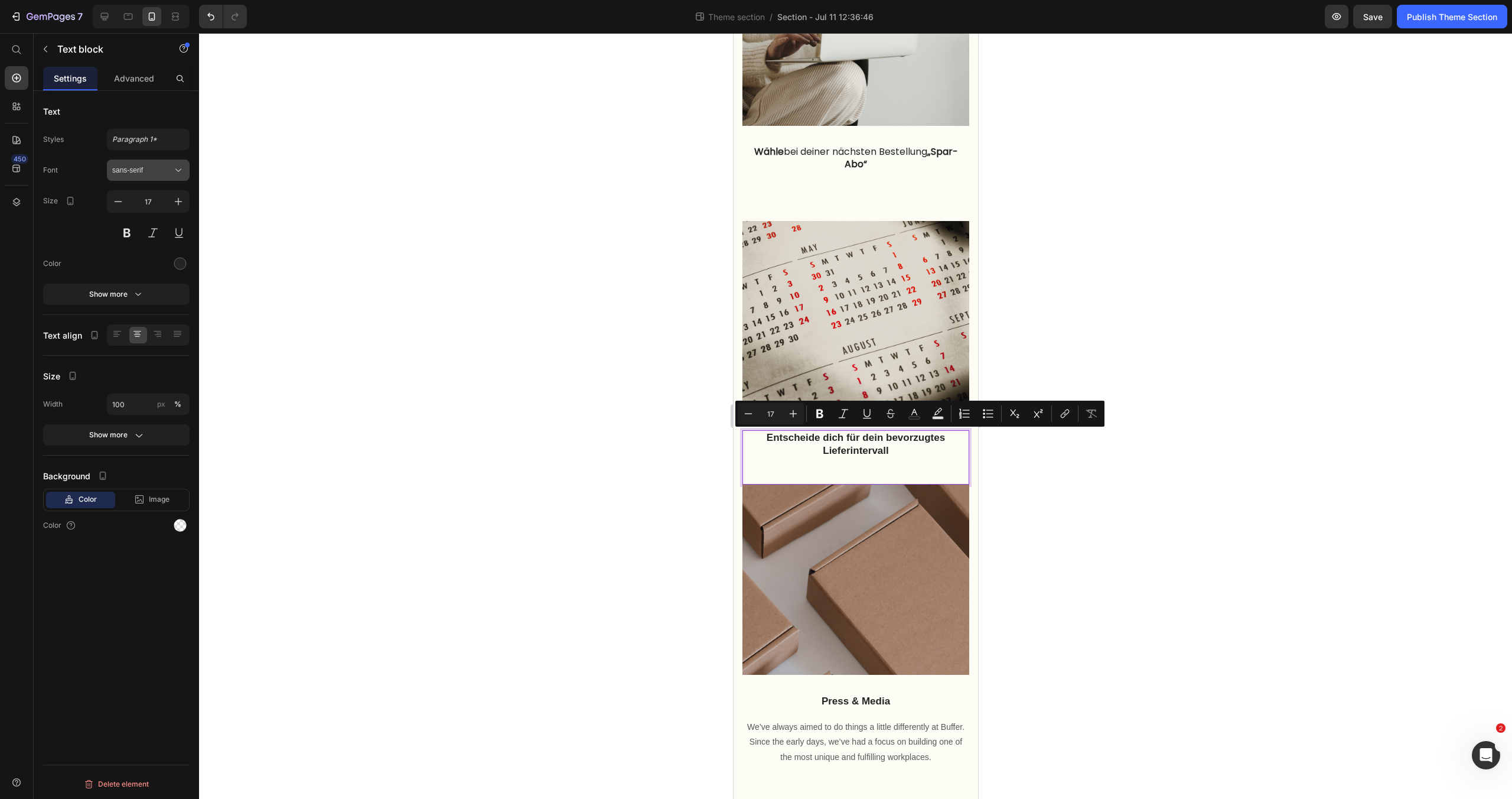 click 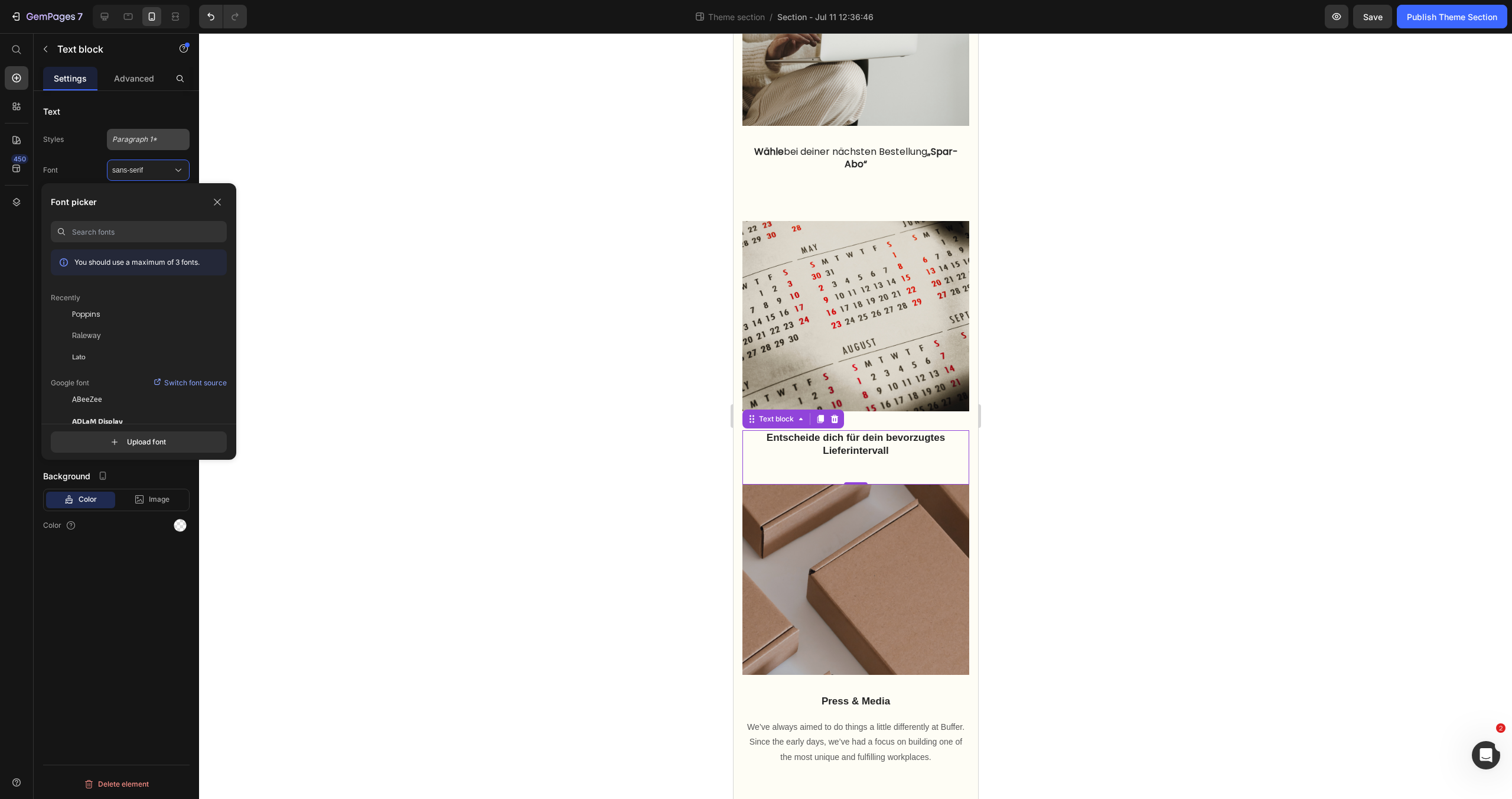 click on "Paragraph 1*" at bounding box center [141, 139] 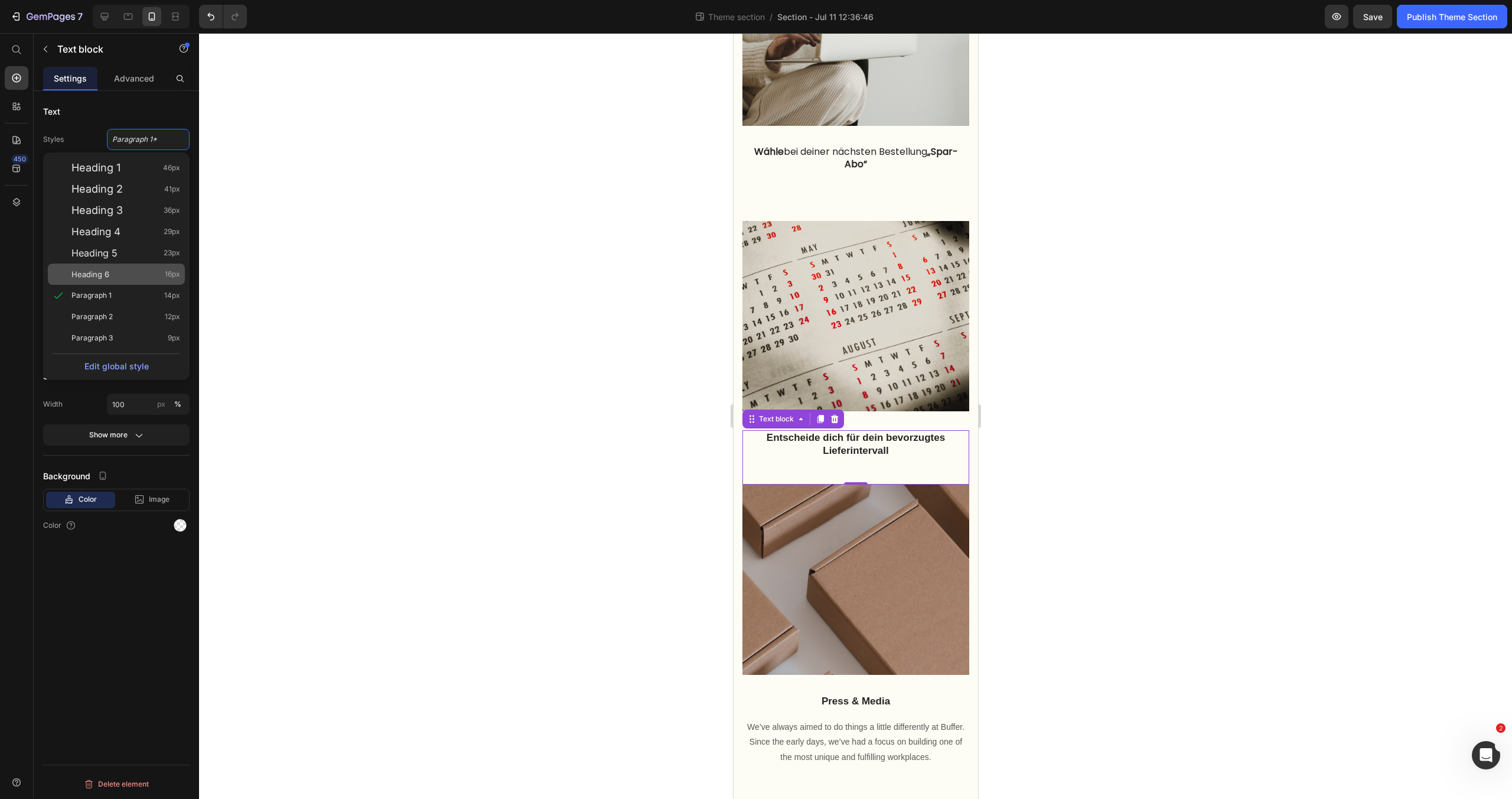 click on "Heading 6" at bounding box center (90, 274) 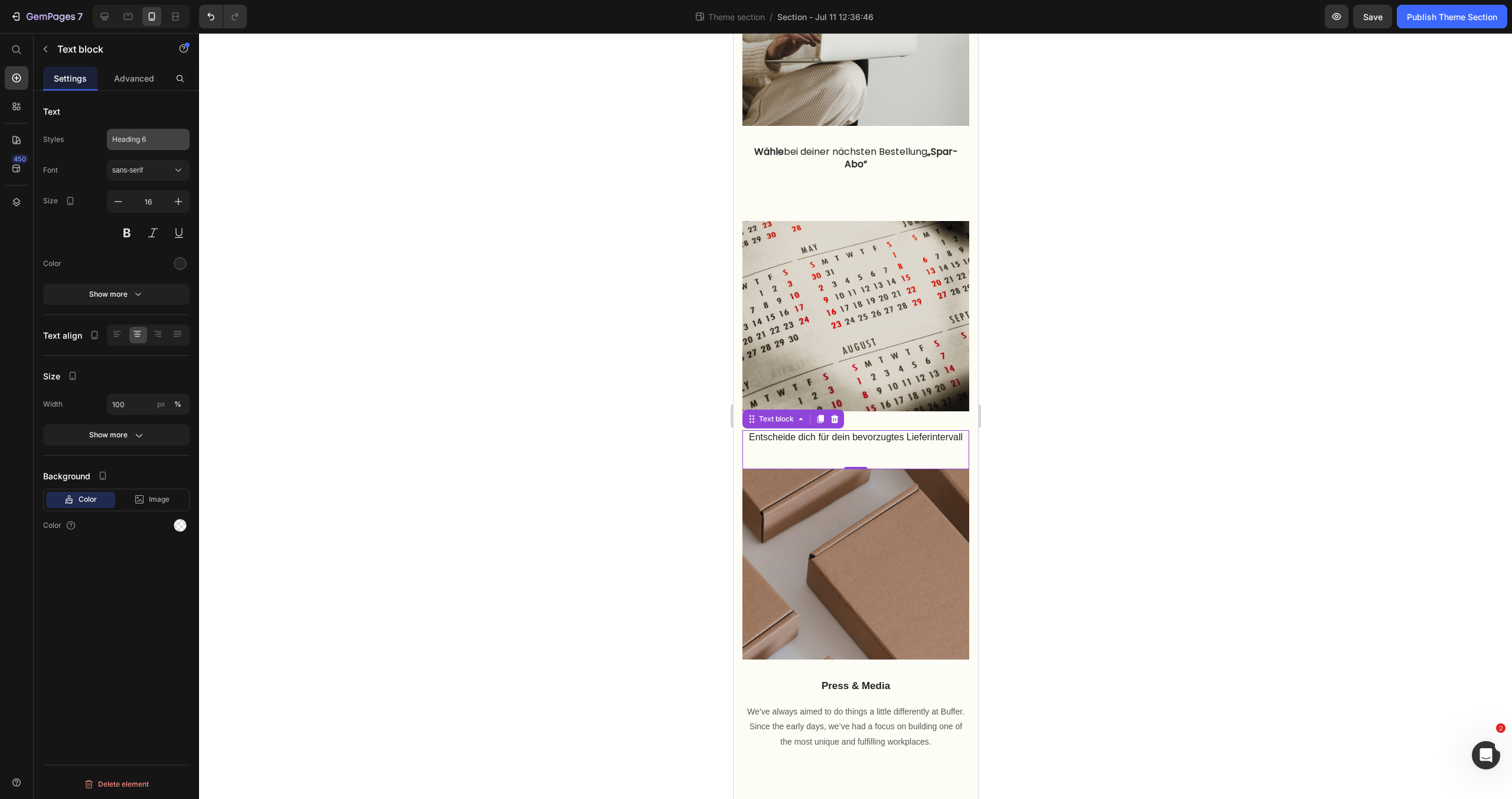 click on "Heading 6" at bounding box center (148, 139) 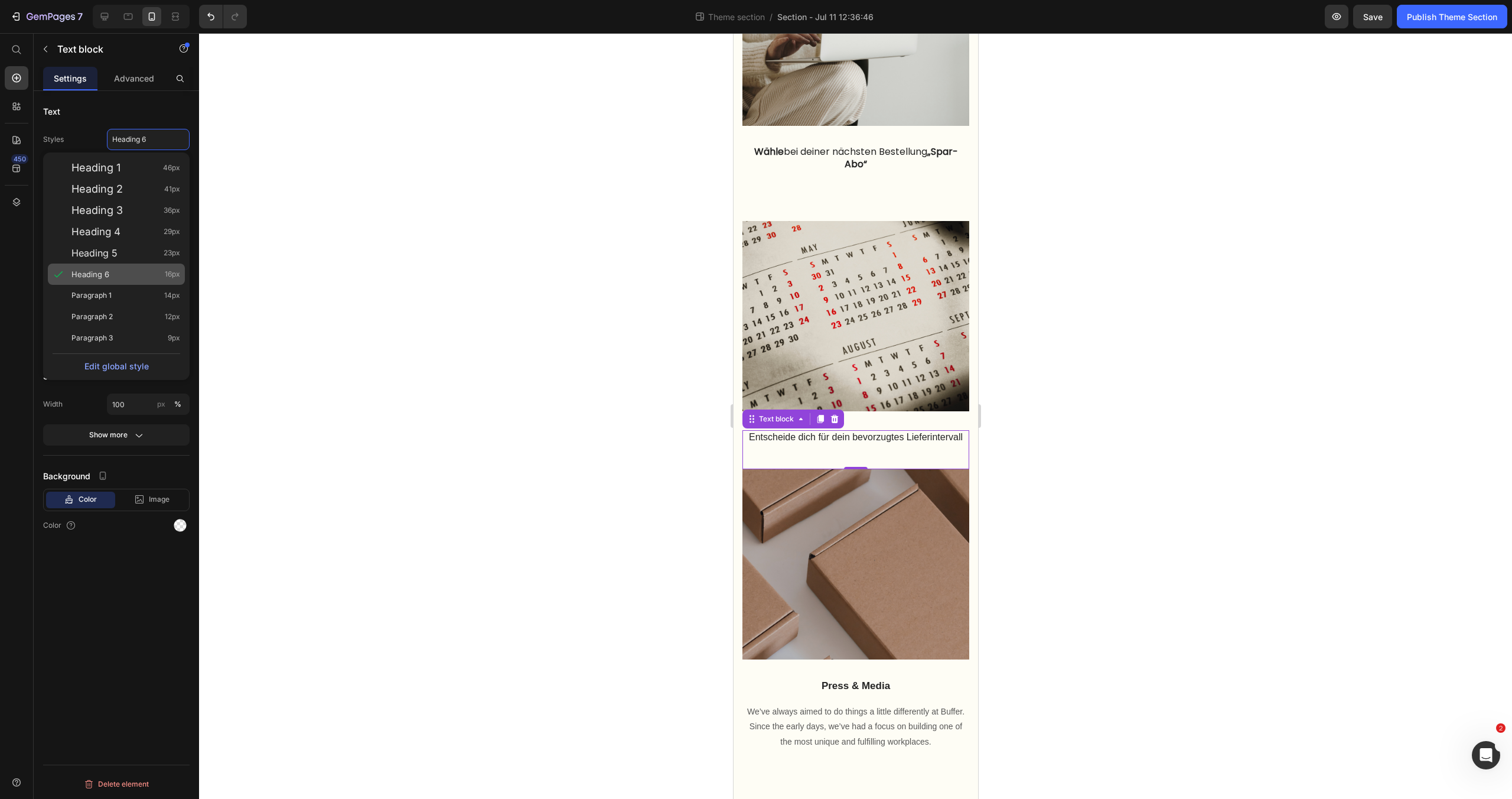 click on "Heading 6 16px" at bounding box center (126, 274) 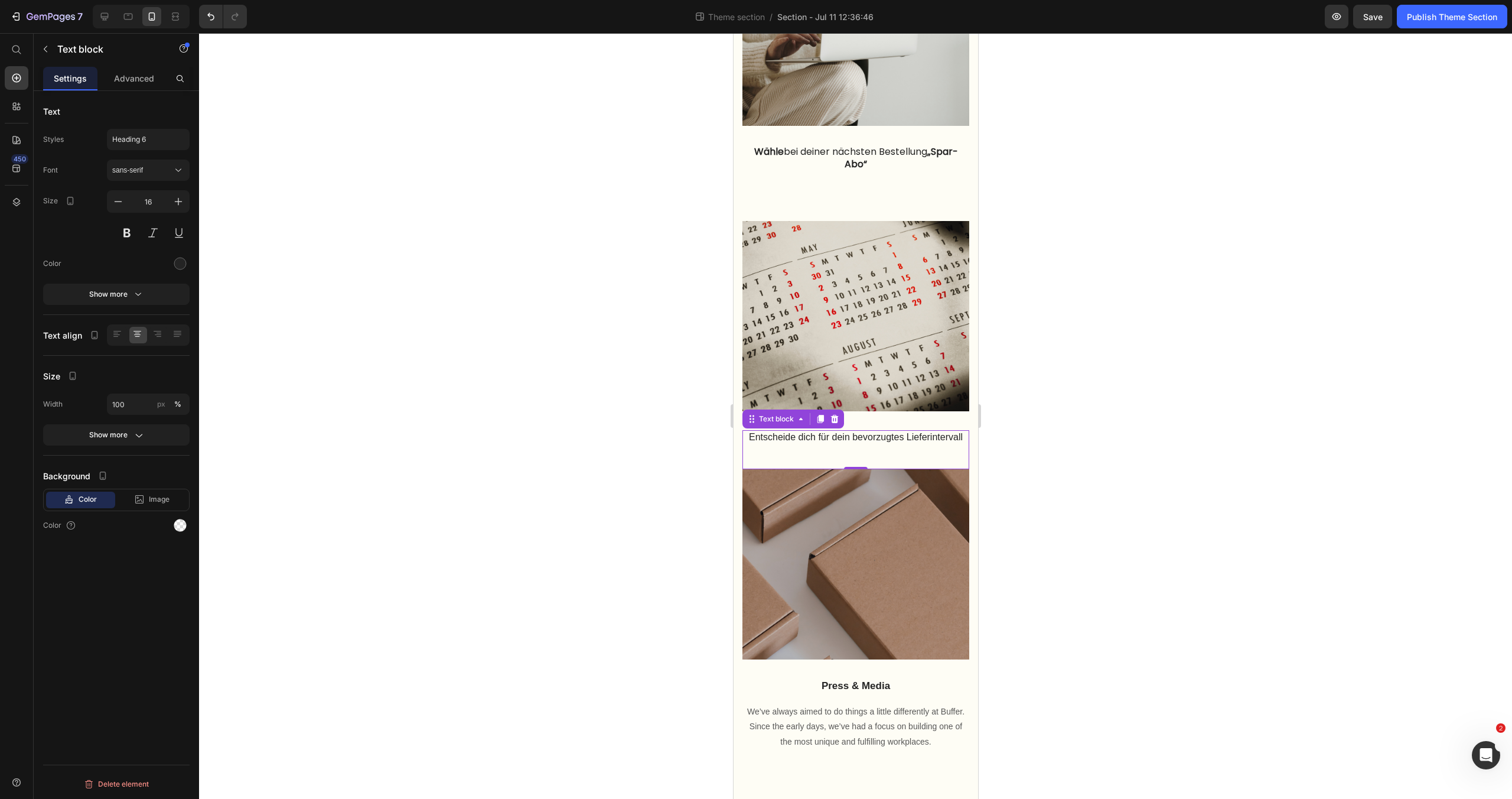 click 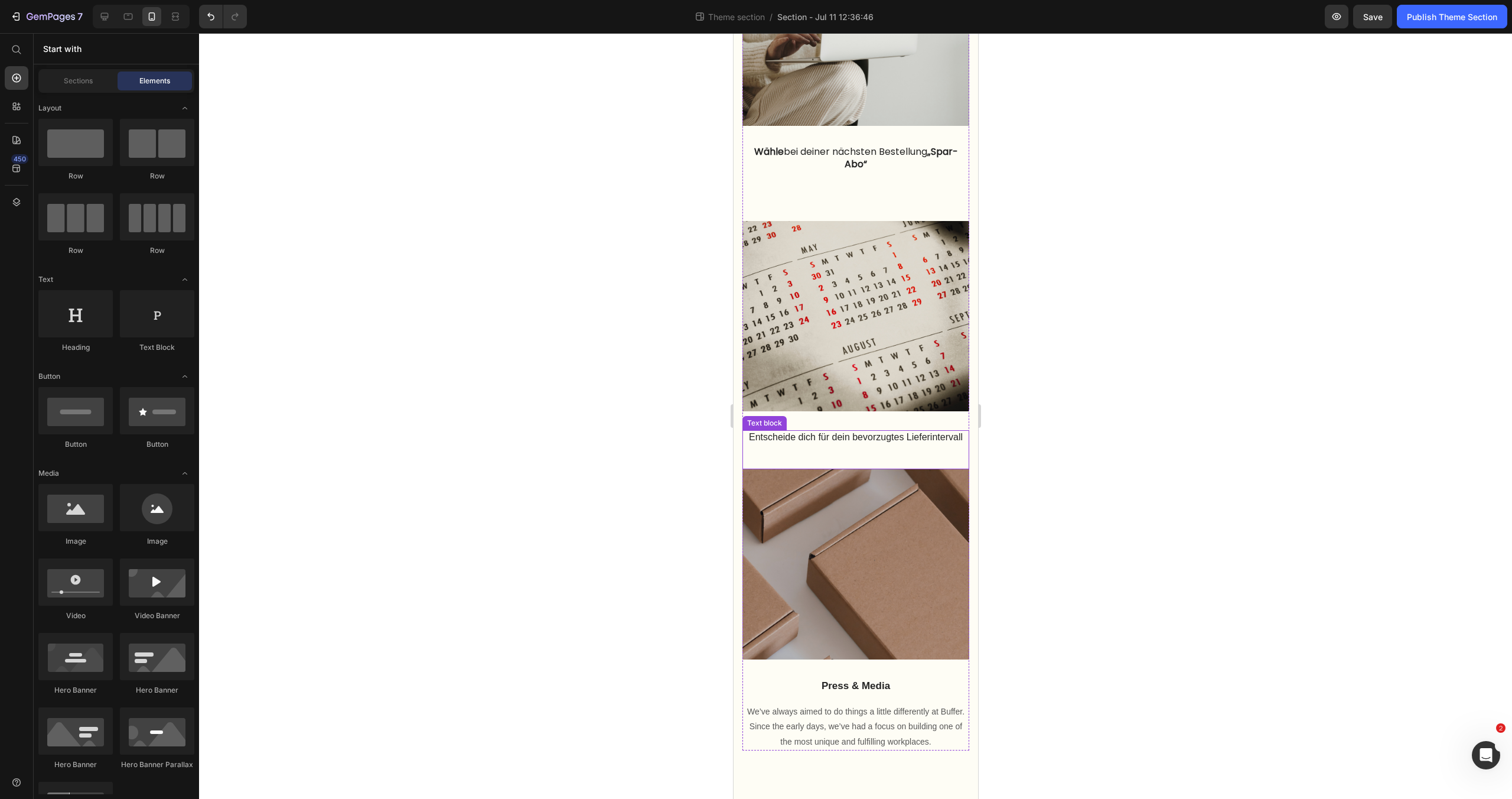 click on "Entscheide dich für dein bevorzugtes Lieferintervall" at bounding box center (855, 437) 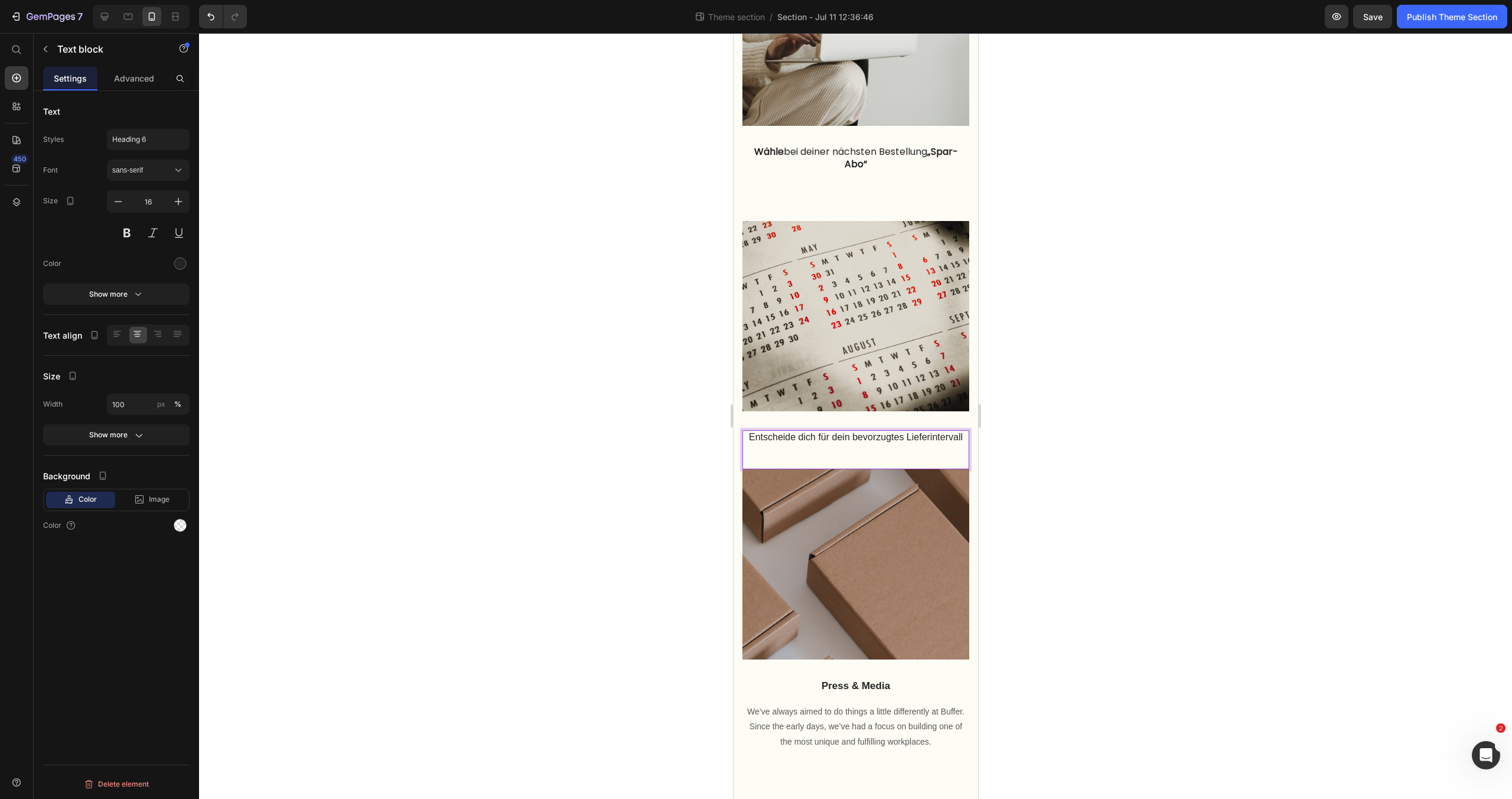 click on "Entscheide dich für dein bevorzugtes Lieferintervall" at bounding box center [855, 437] 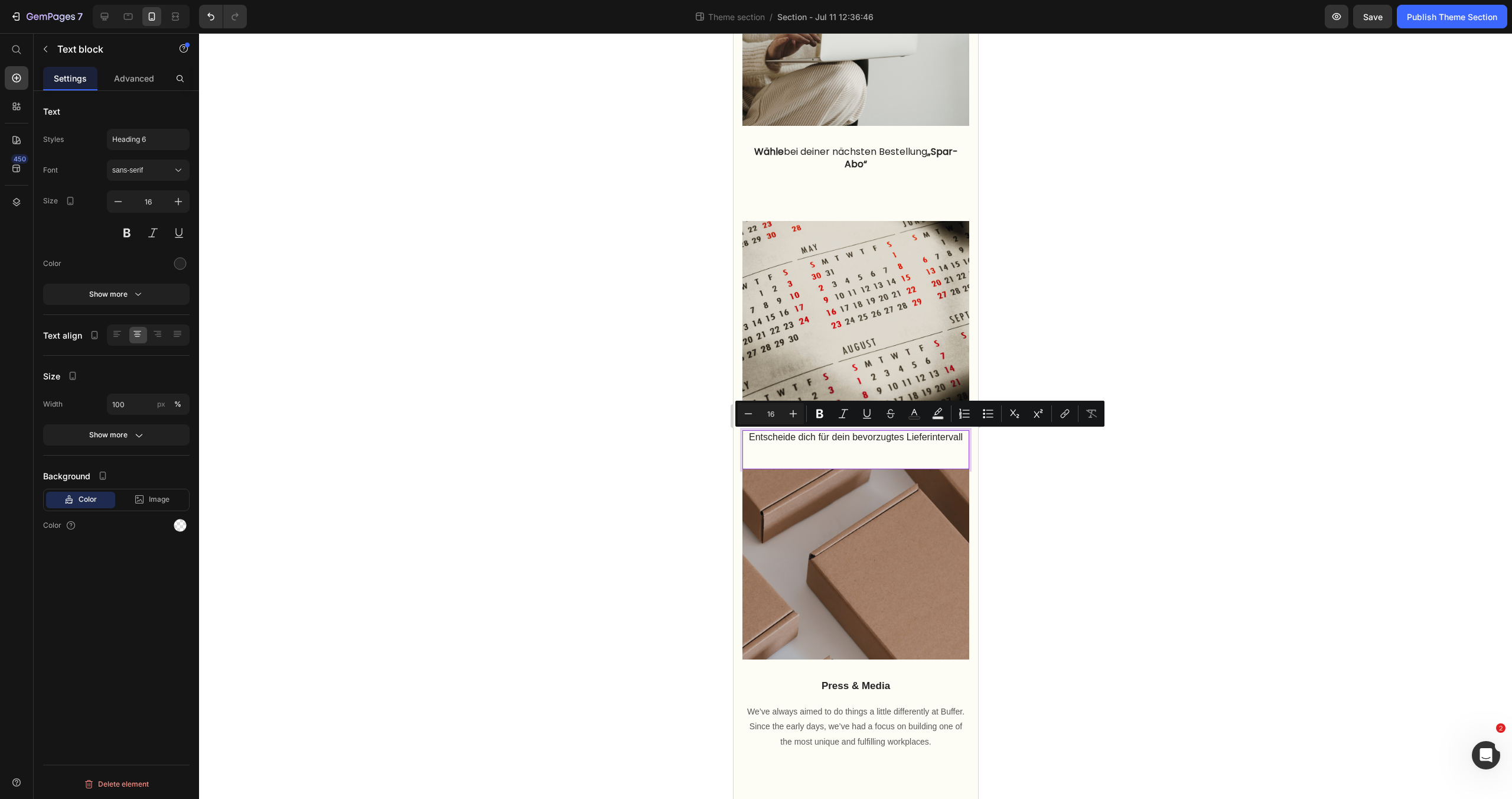drag, startPoint x: 962, startPoint y: 437, endPoint x: 753, endPoint y: 437, distance: 209 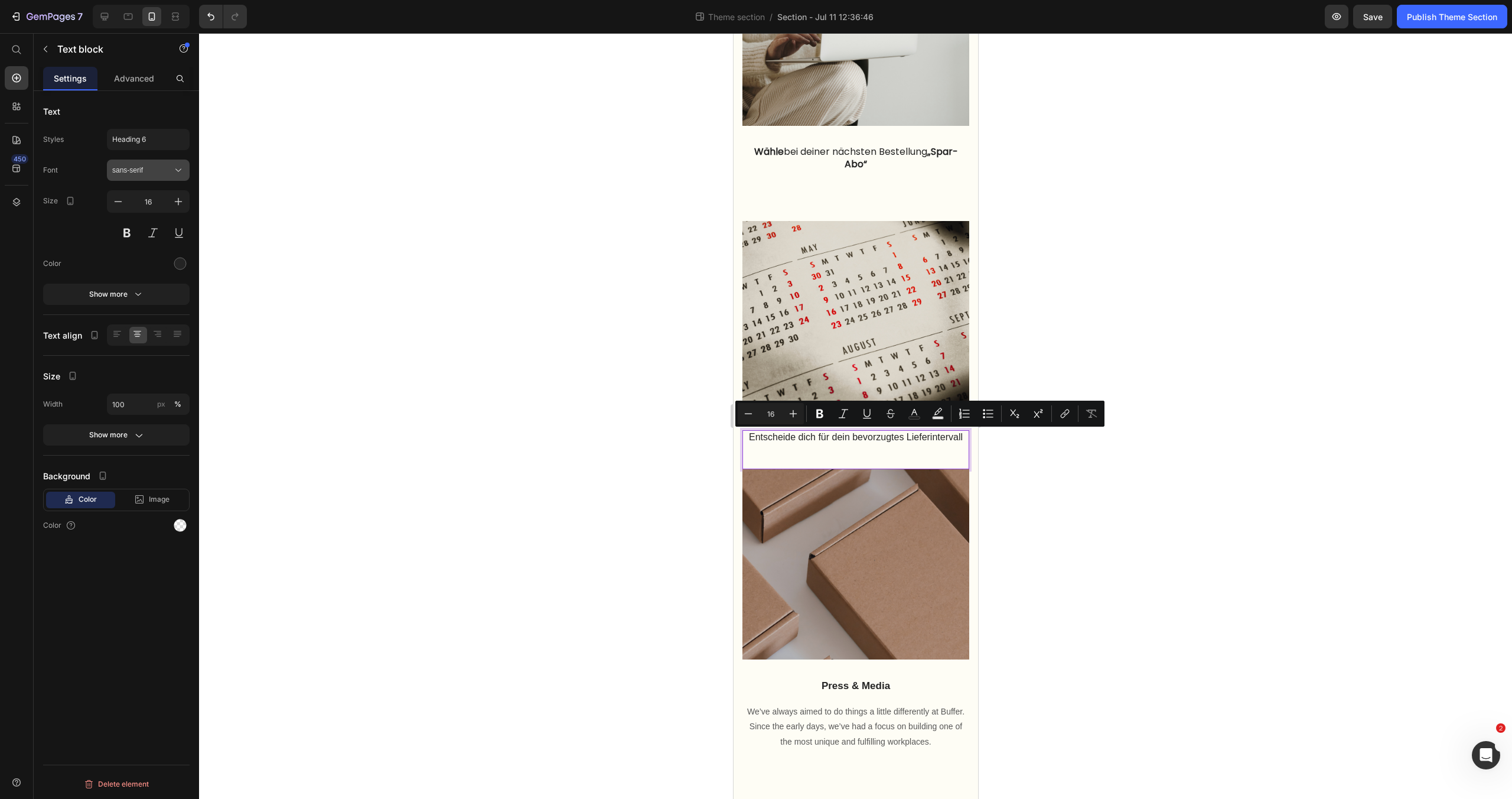 click 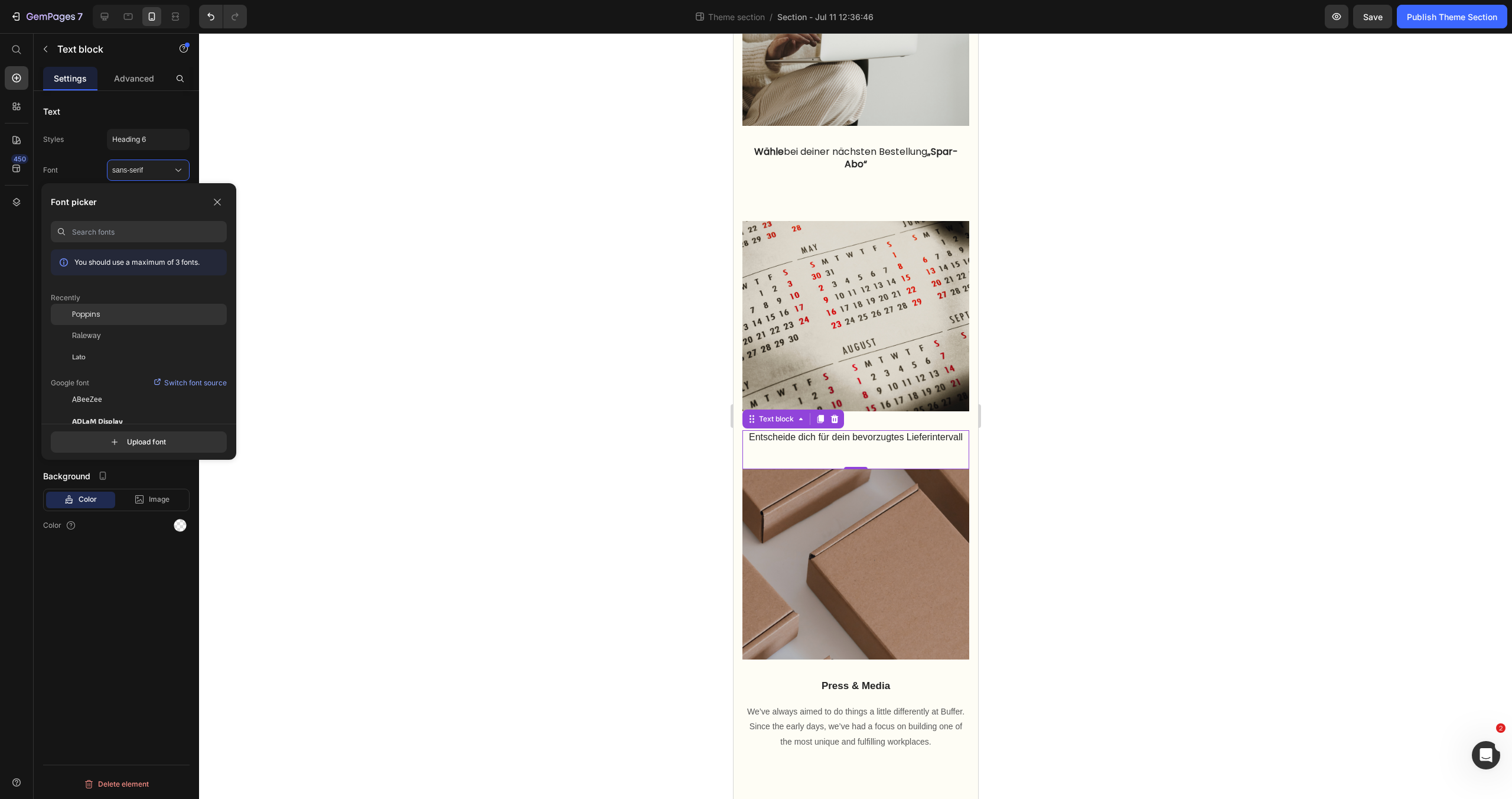 click on "Poppins" 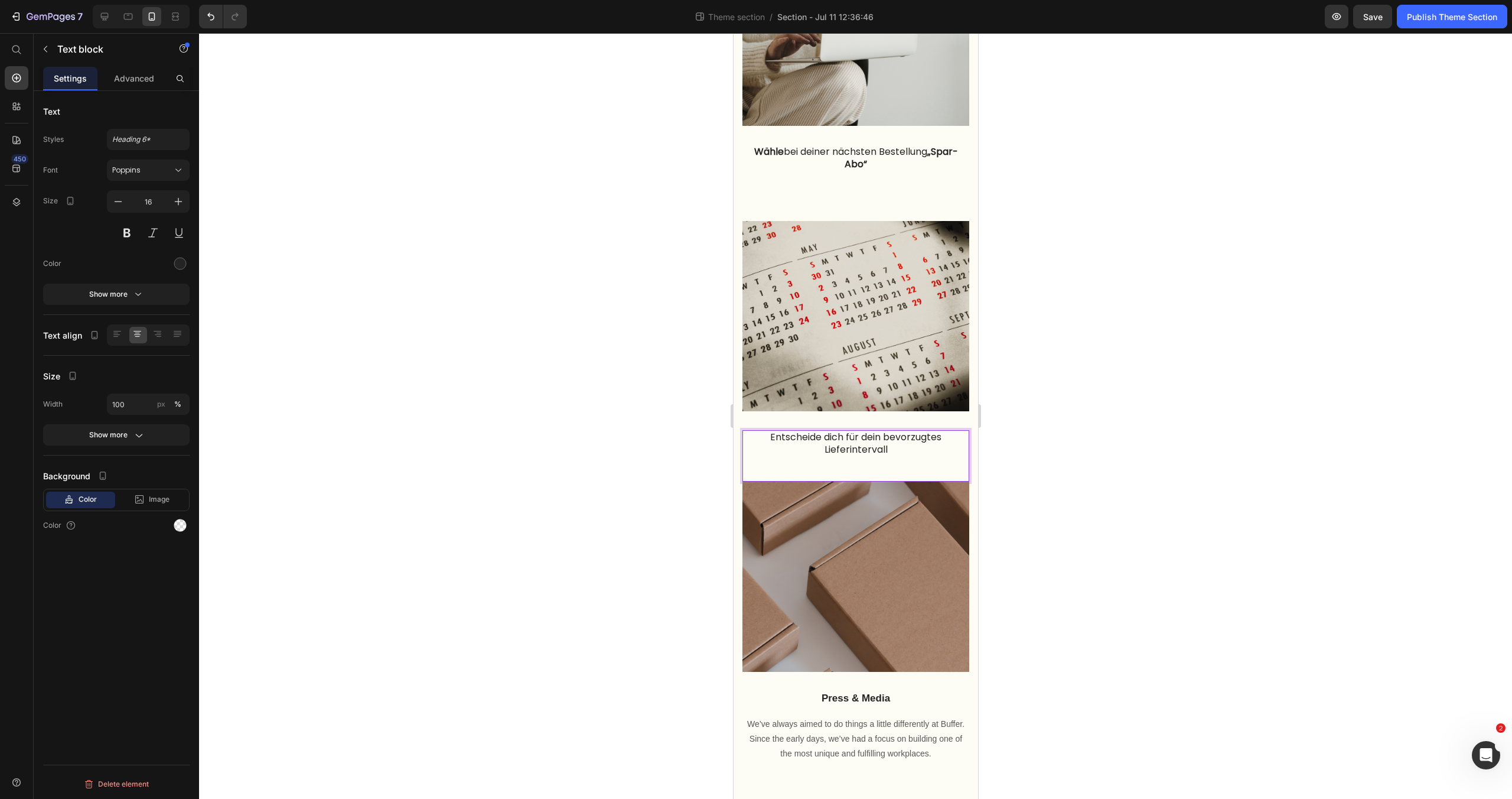 drag, startPoint x: 860, startPoint y: 477, endPoint x: 855, endPoint y: 480, distance: 5.83095 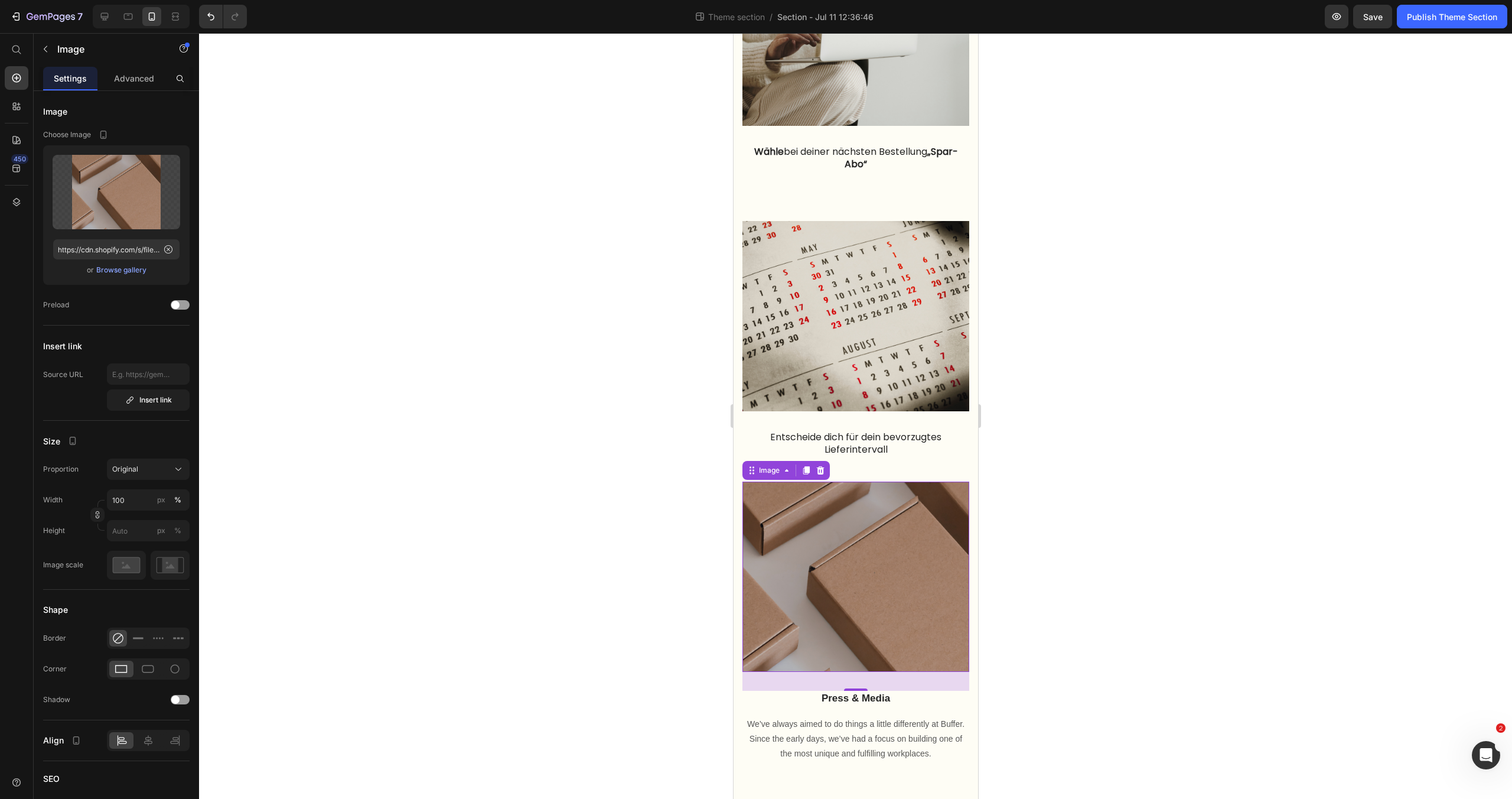 click 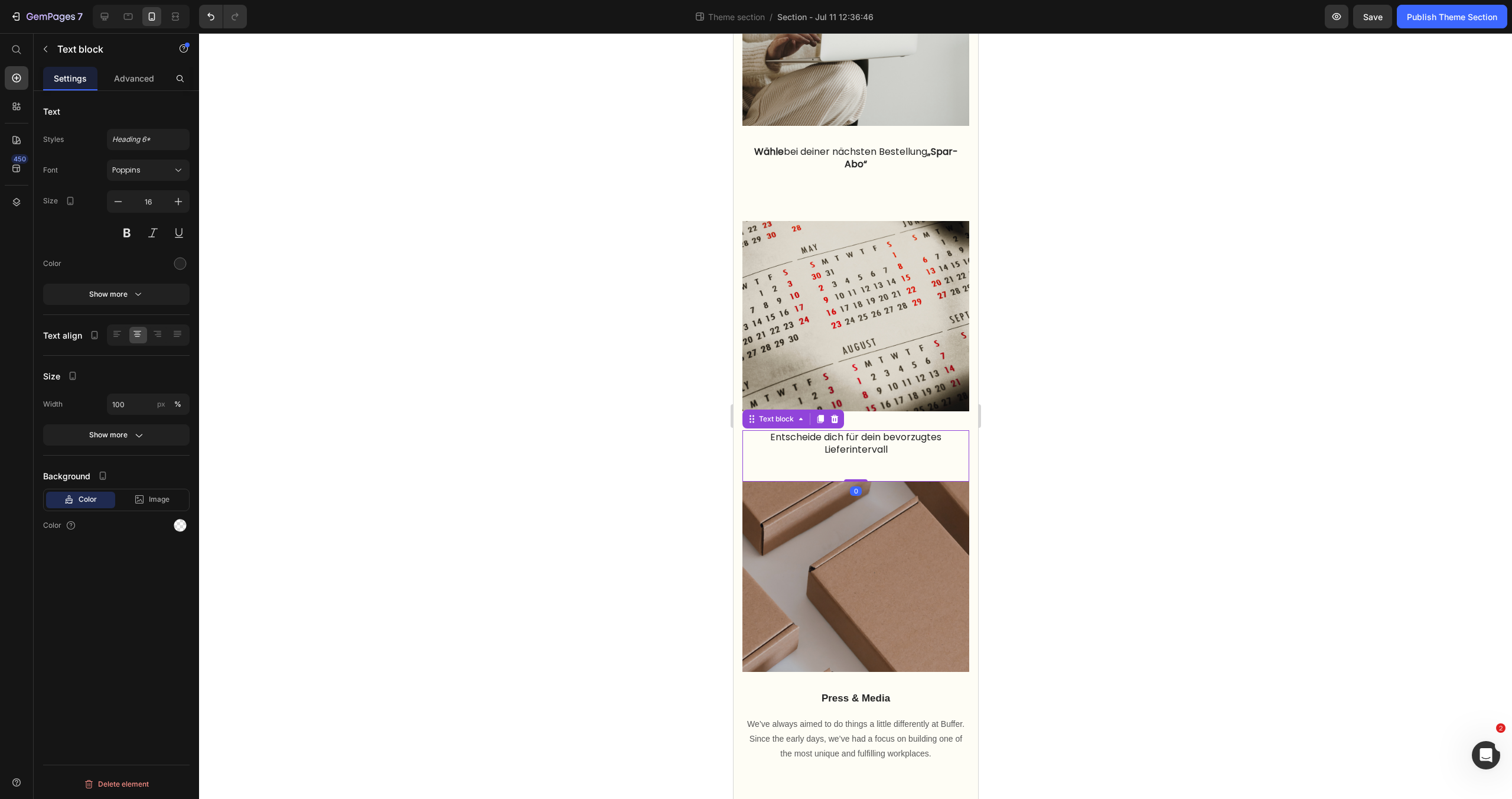 click on "Entscheide dich für dein bevorzugtes Lieferintervall" at bounding box center (855, 444) 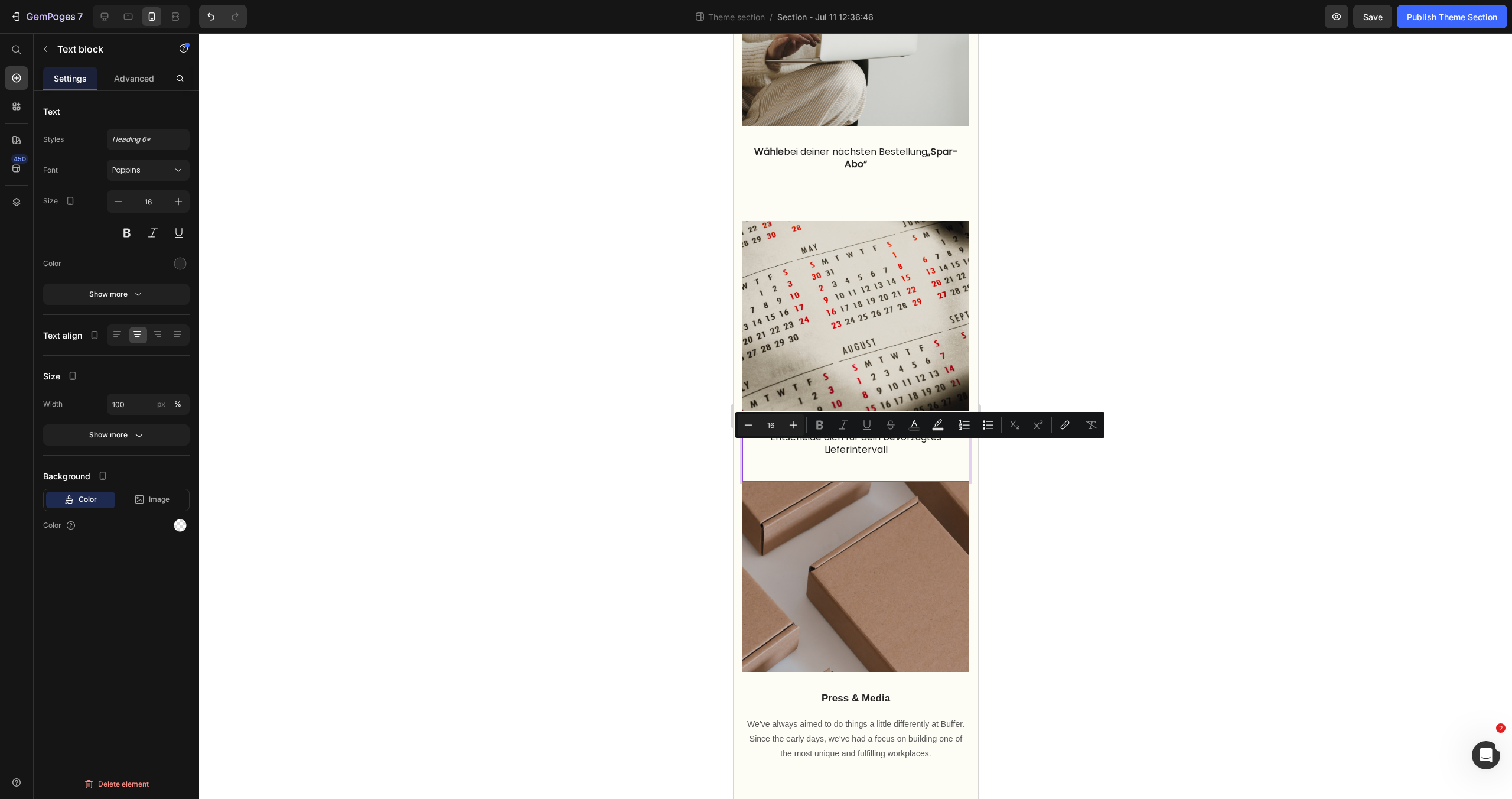 click on "Entscheide dich für dein bevorzugtes Lieferintervall" at bounding box center [855, 444] 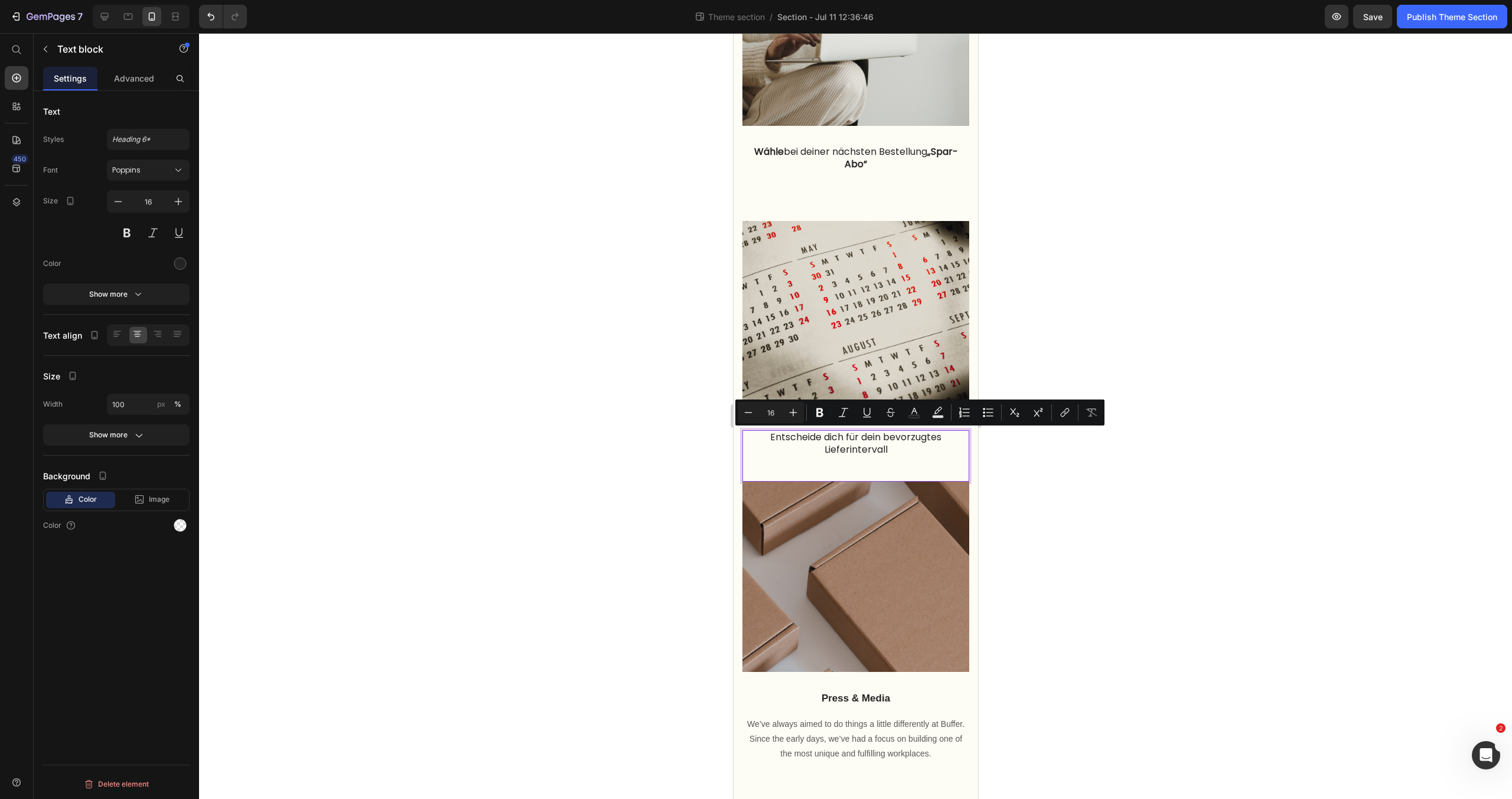 drag, startPoint x: 888, startPoint y: 452, endPoint x: 767, endPoint y: 436, distance: 122.05327 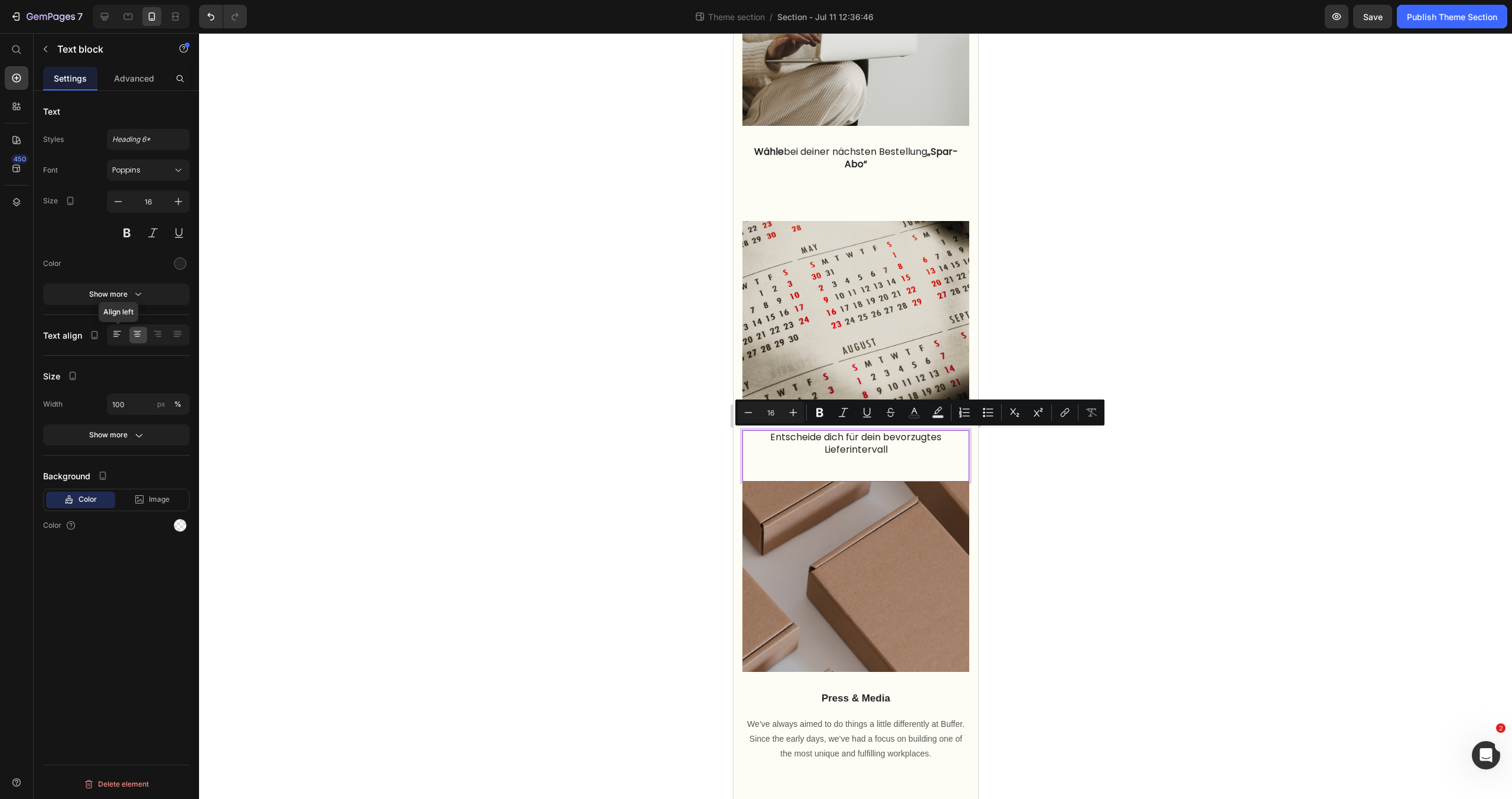 click 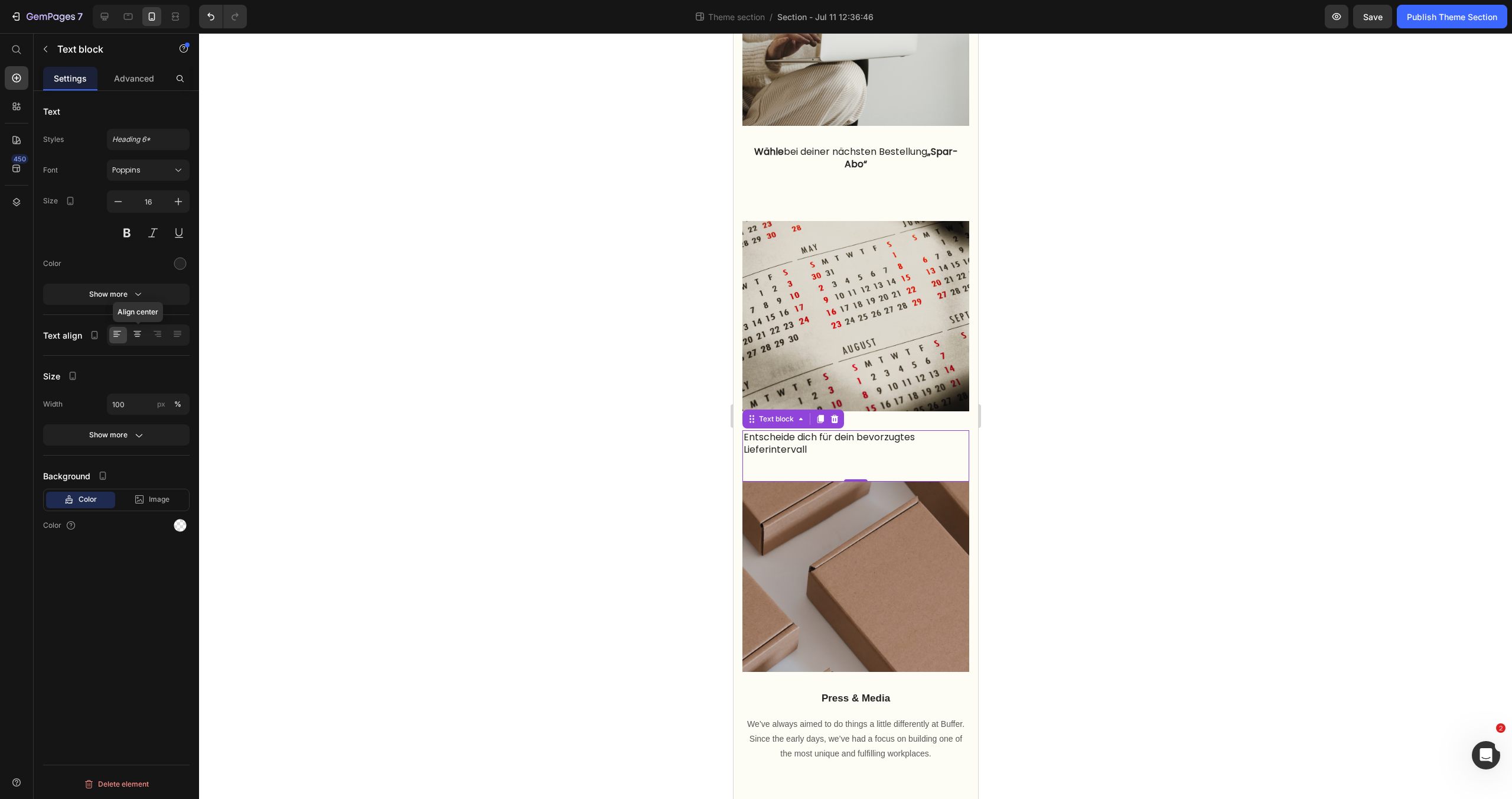 click 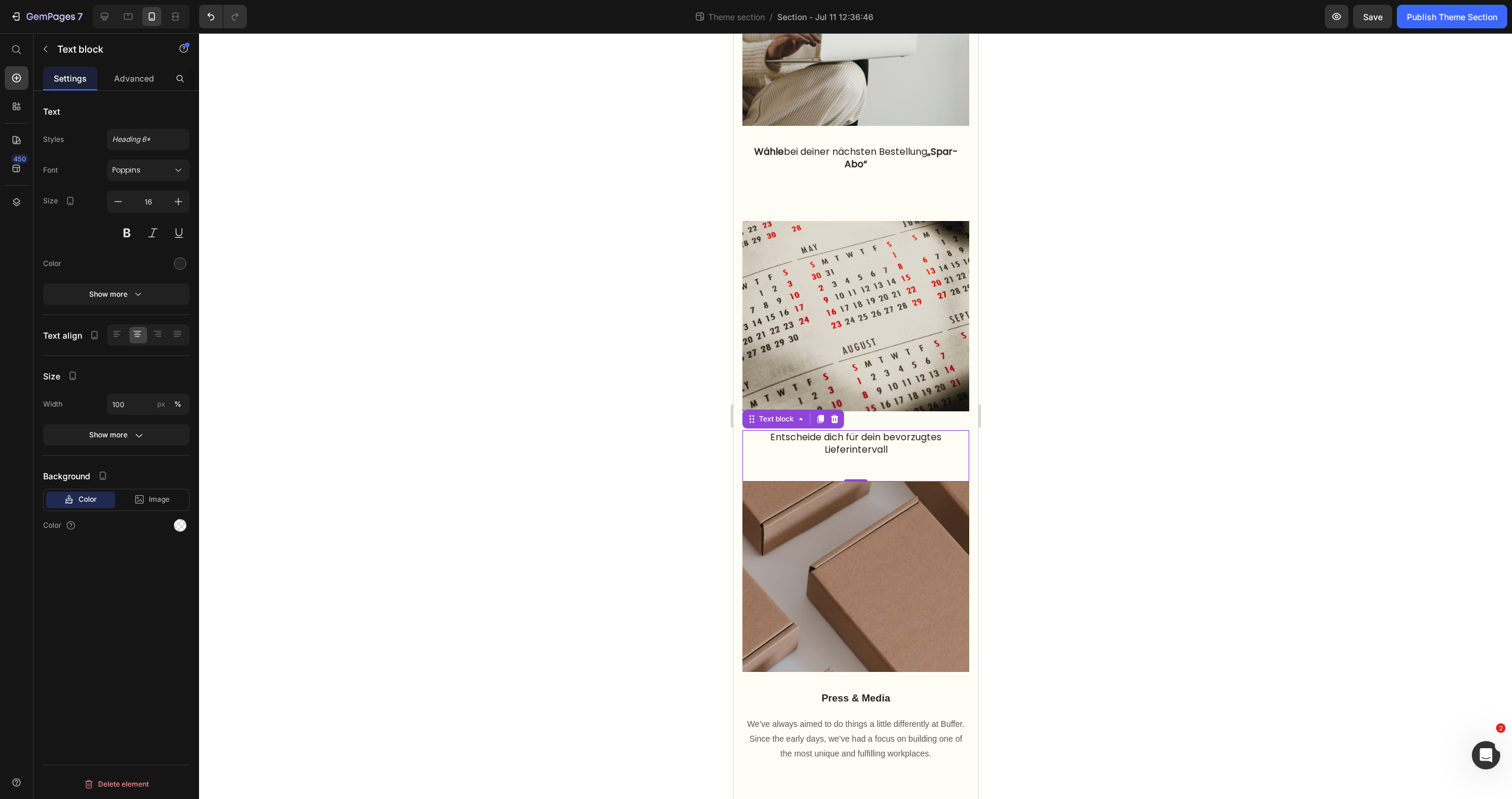 click at bounding box center (855, 462) 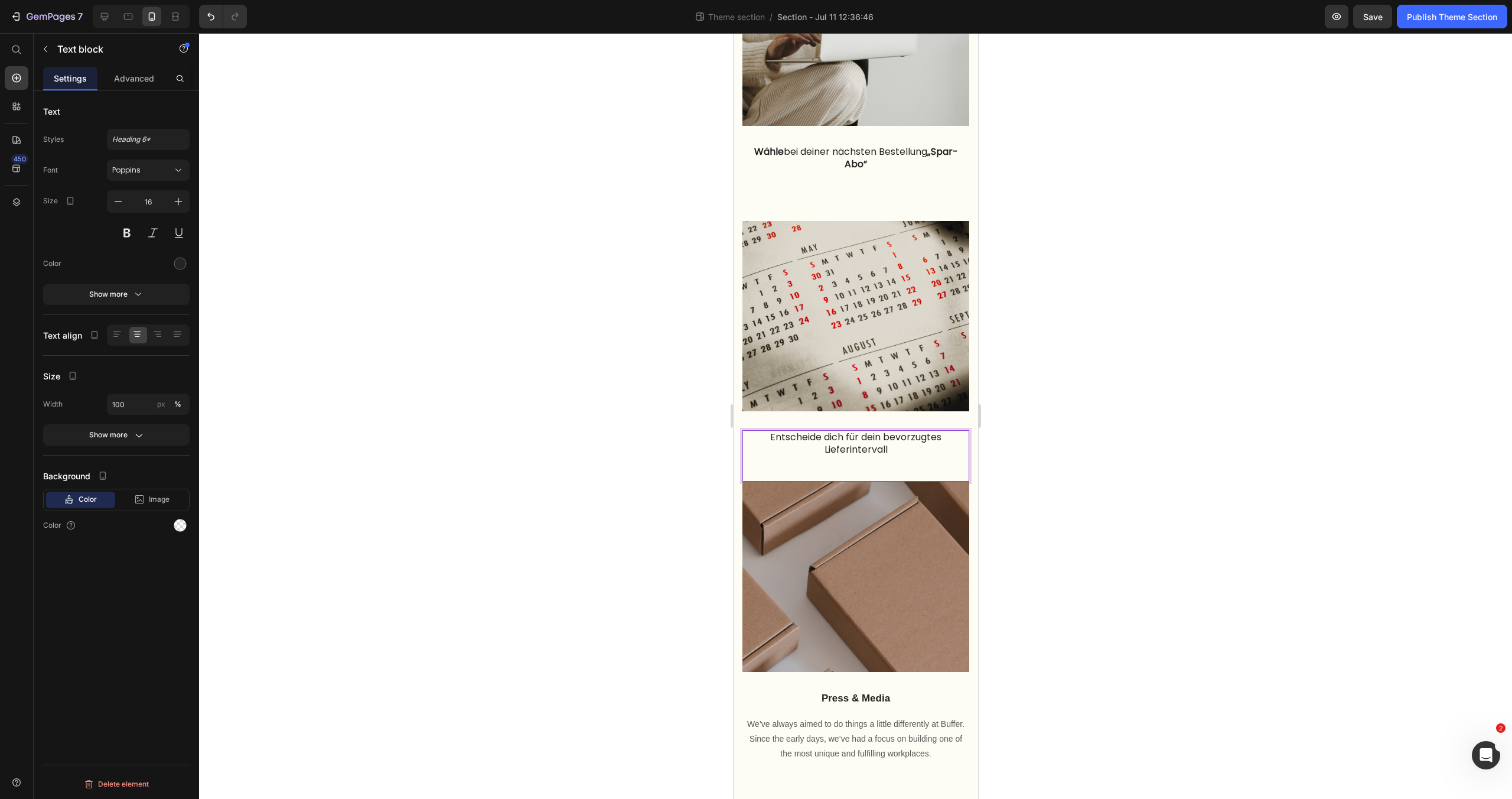 click on "Entscheide dich für dein bevorzugtes Lieferintervall" at bounding box center (855, 456) 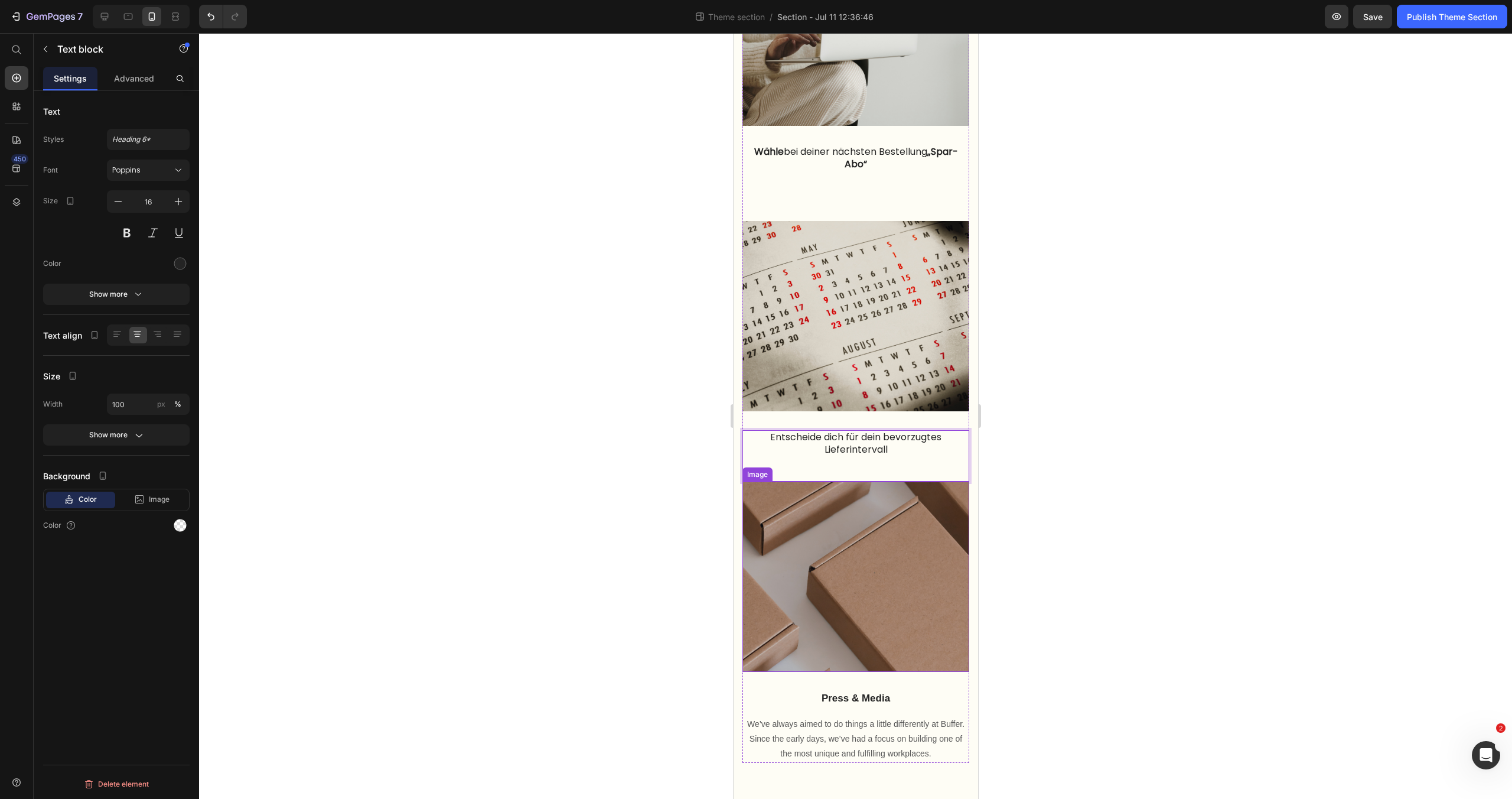 click at bounding box center [855, 577] 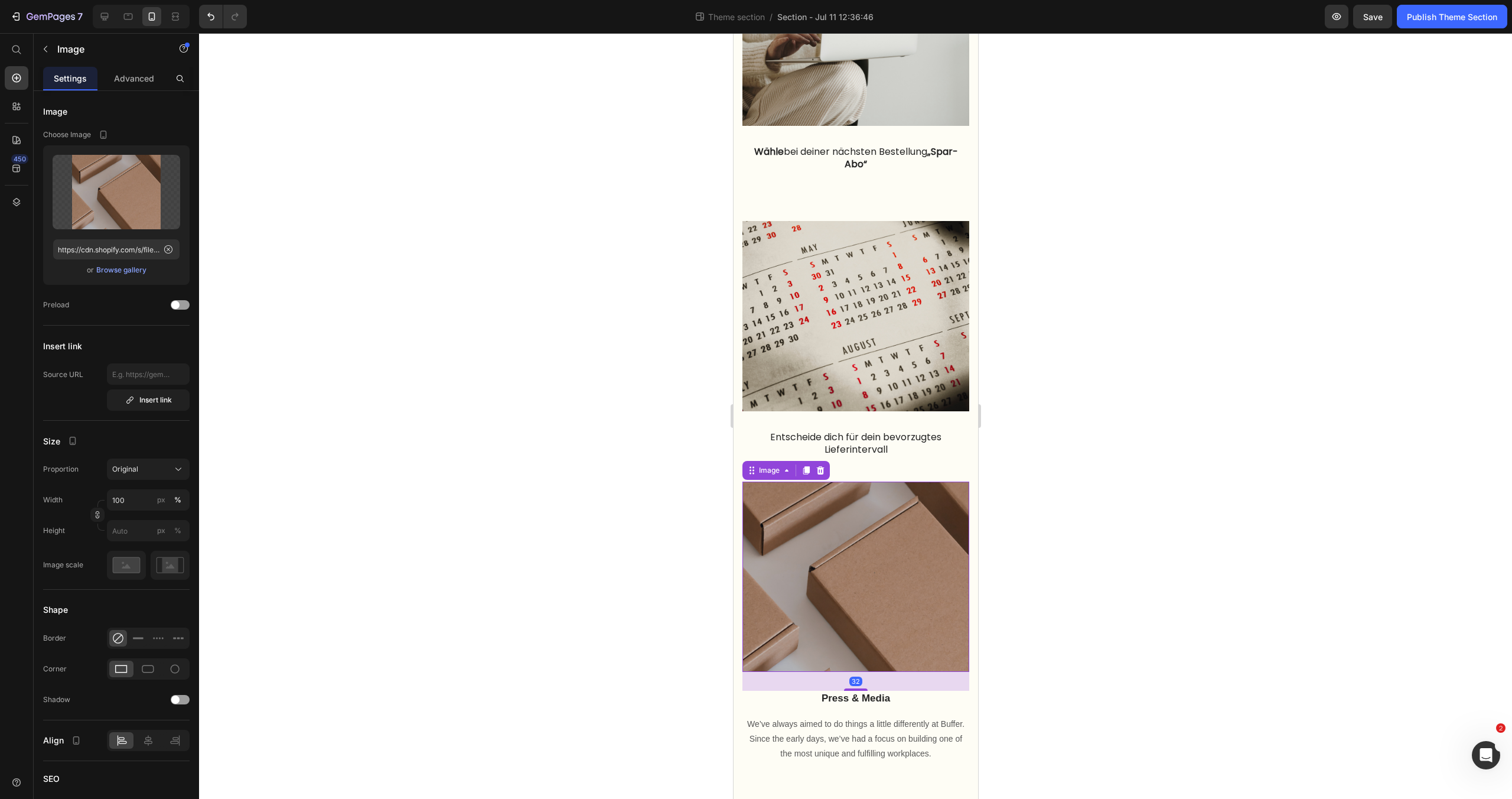 click at bounding box center [855, 577] 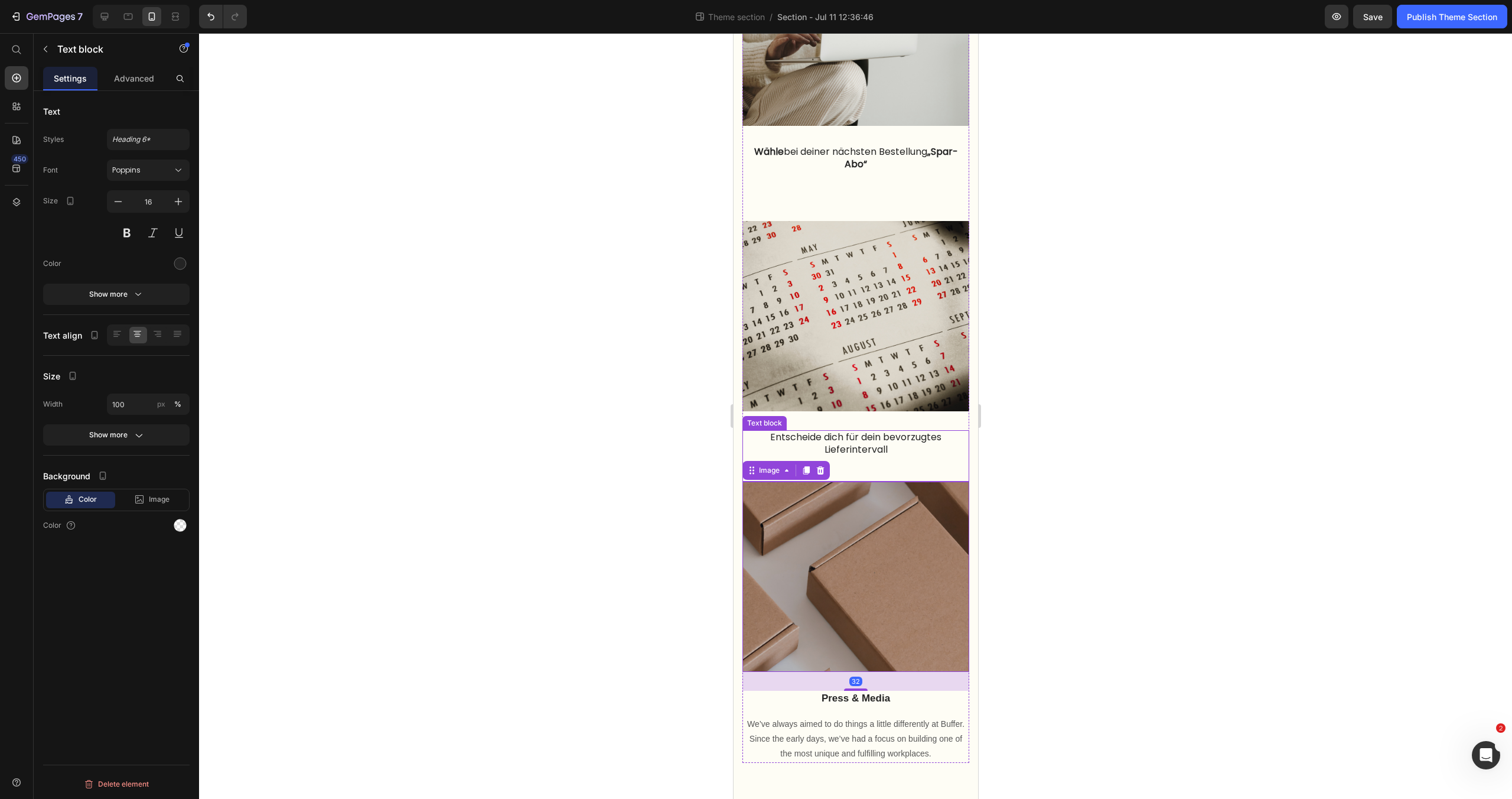 click at bounding box center (855, 474) 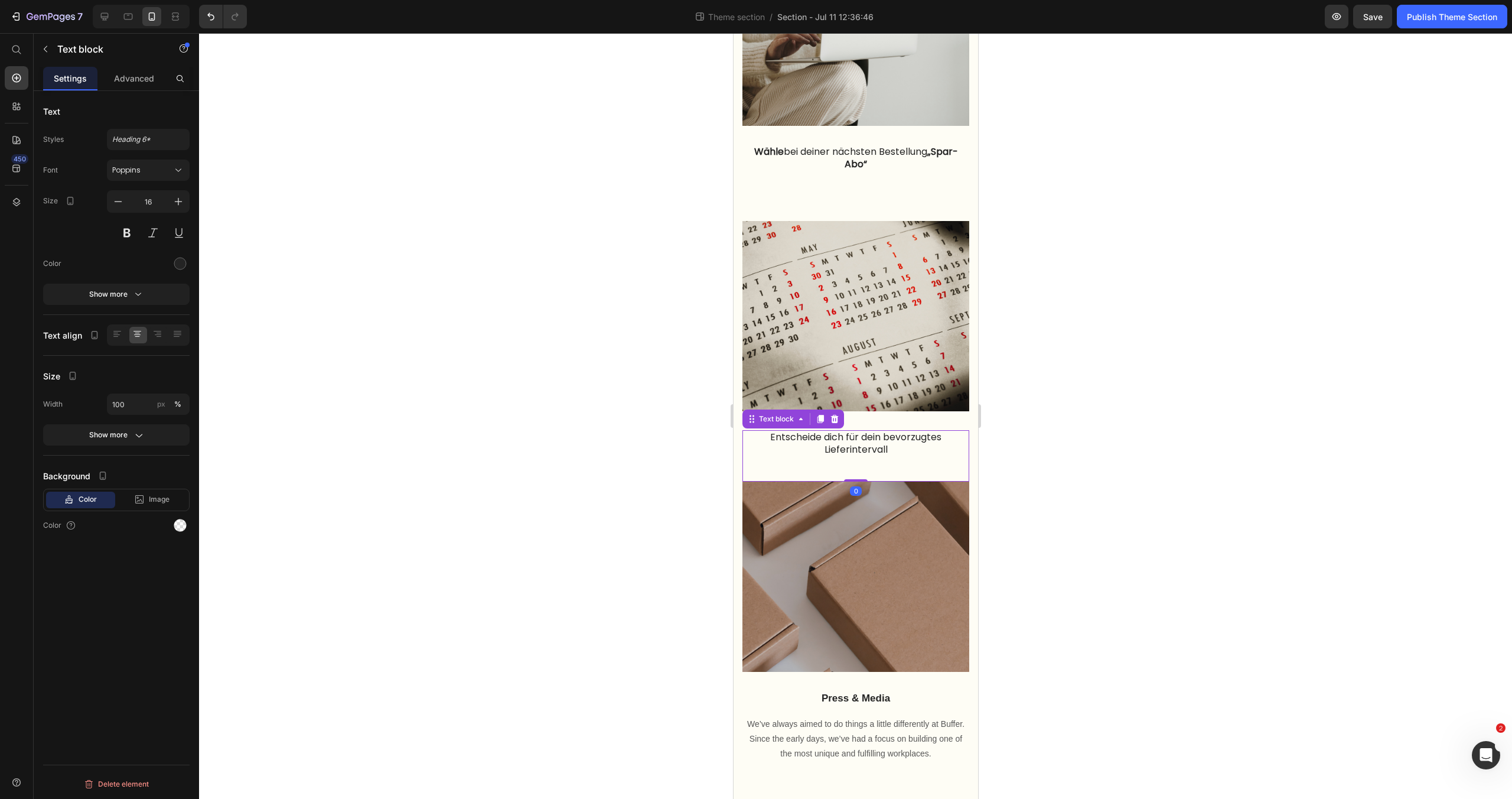 drag, startPoint x: 858, startPoint y: 480, endPoint x: 858, endPoint y: 469, distance: 11 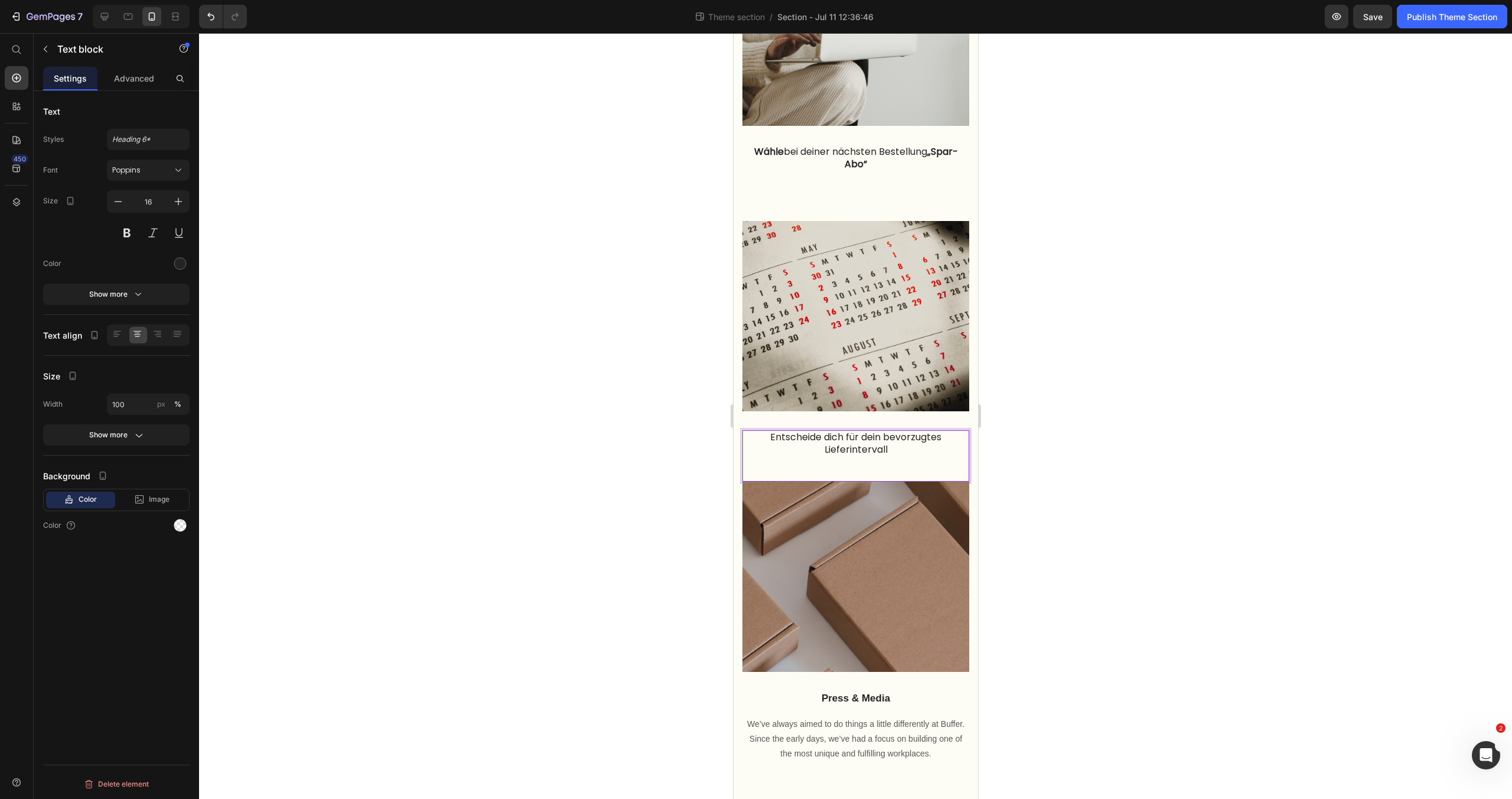click at bounding box center (855, 474) 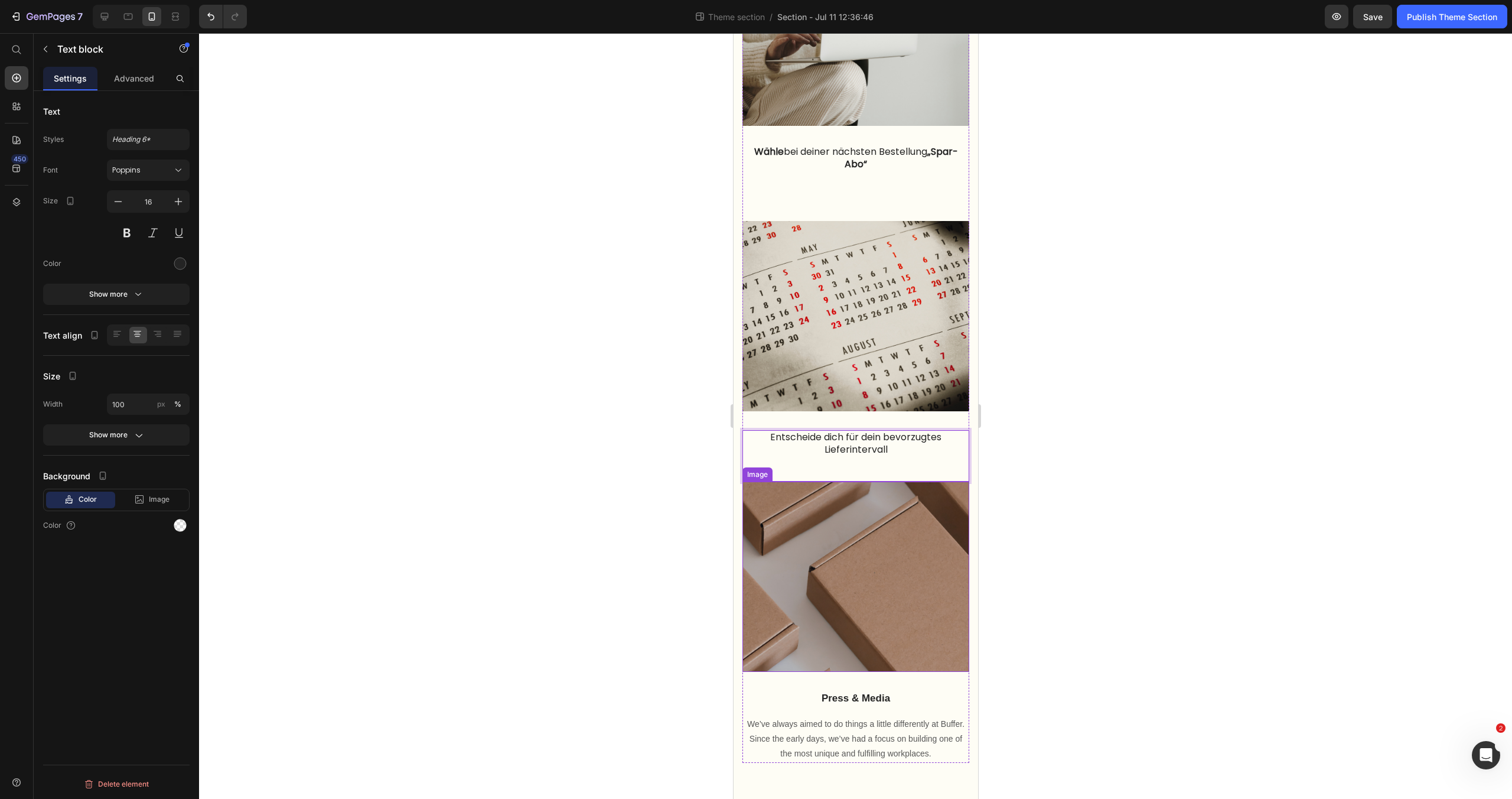 click at bounding box center (855, 577) 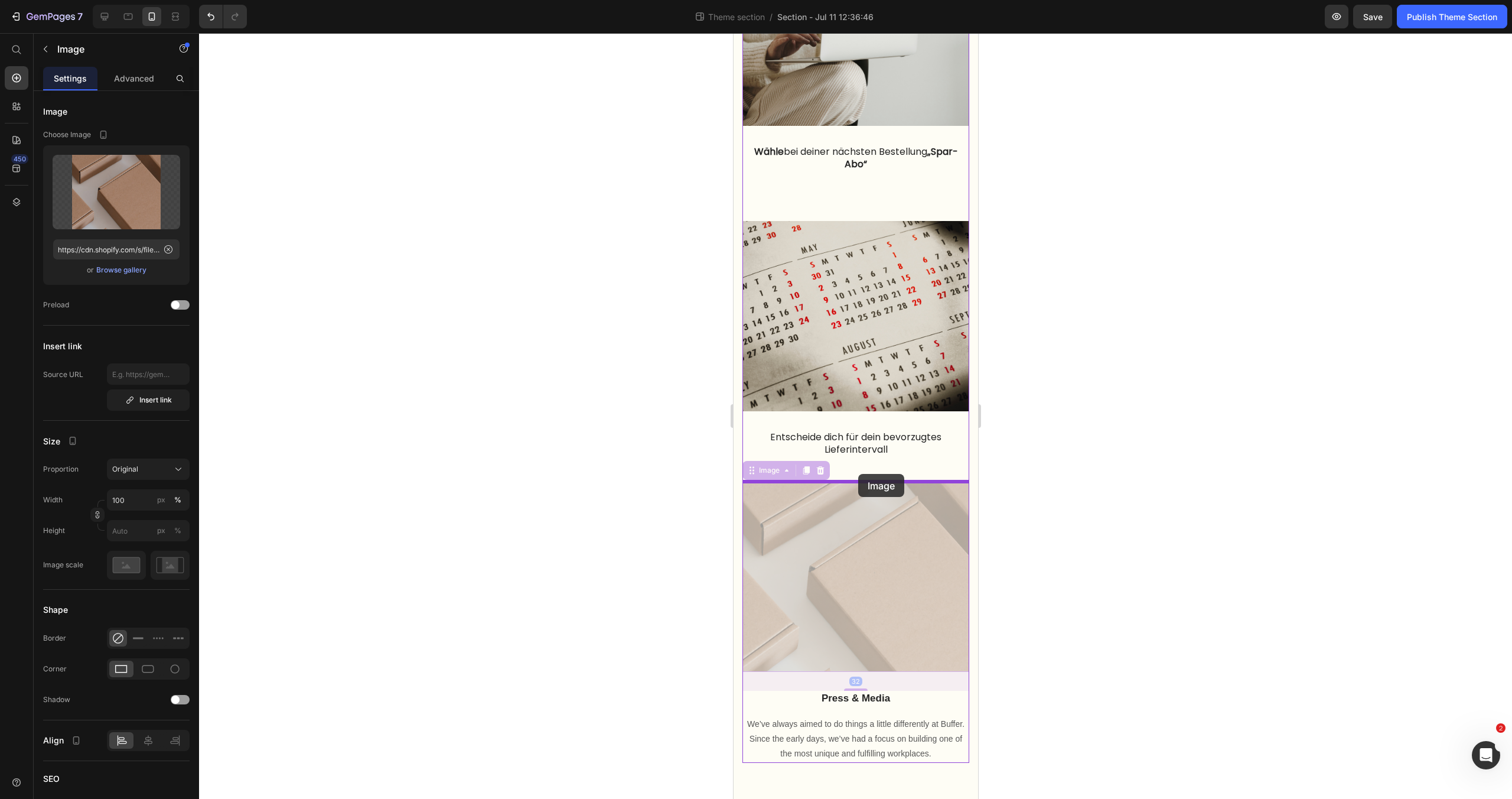 drag, startPoint x: 858, startPoint y: 491, endPoint x: 901, endPoint y: 472, distance: 47.01064 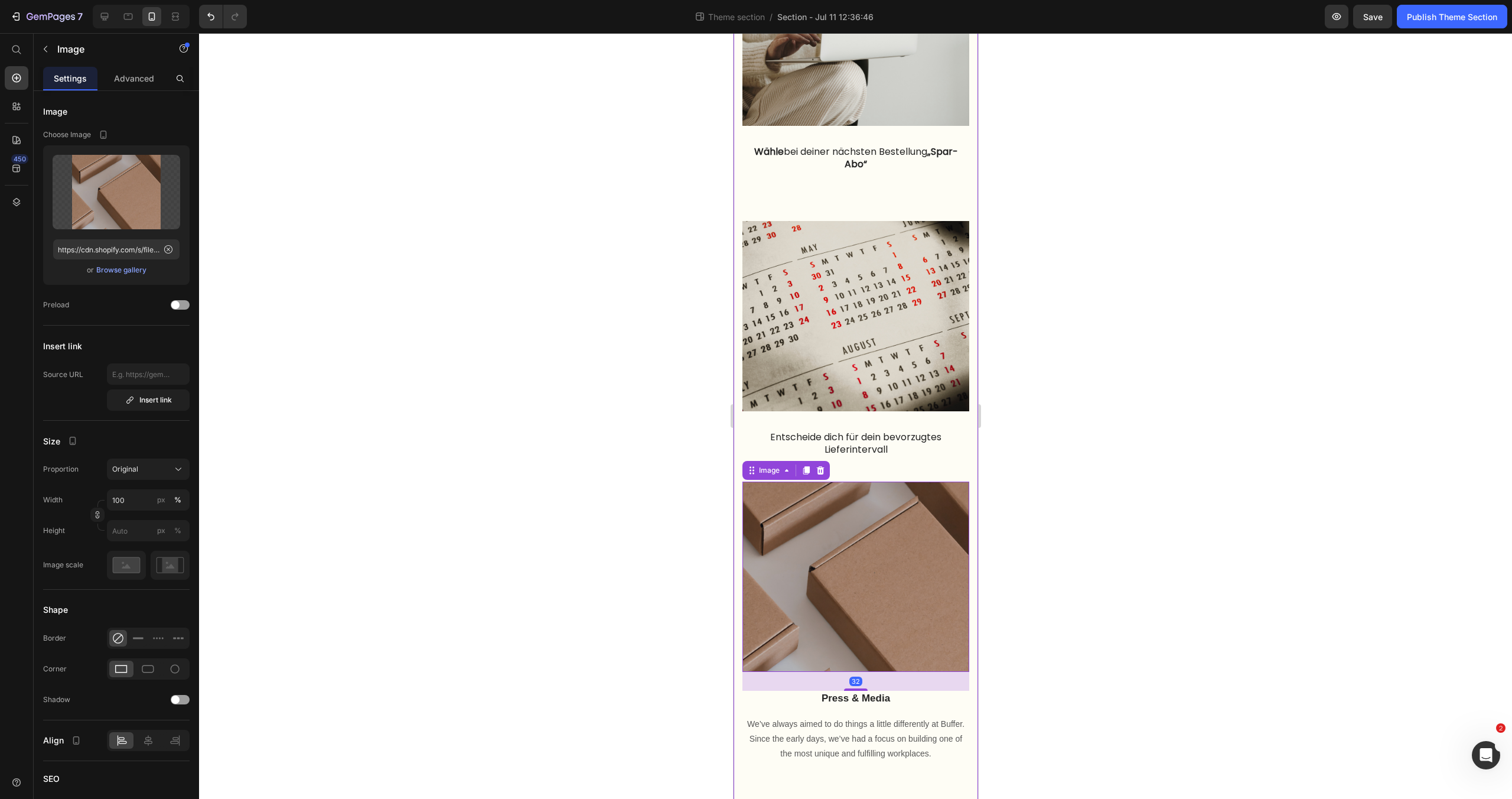 click 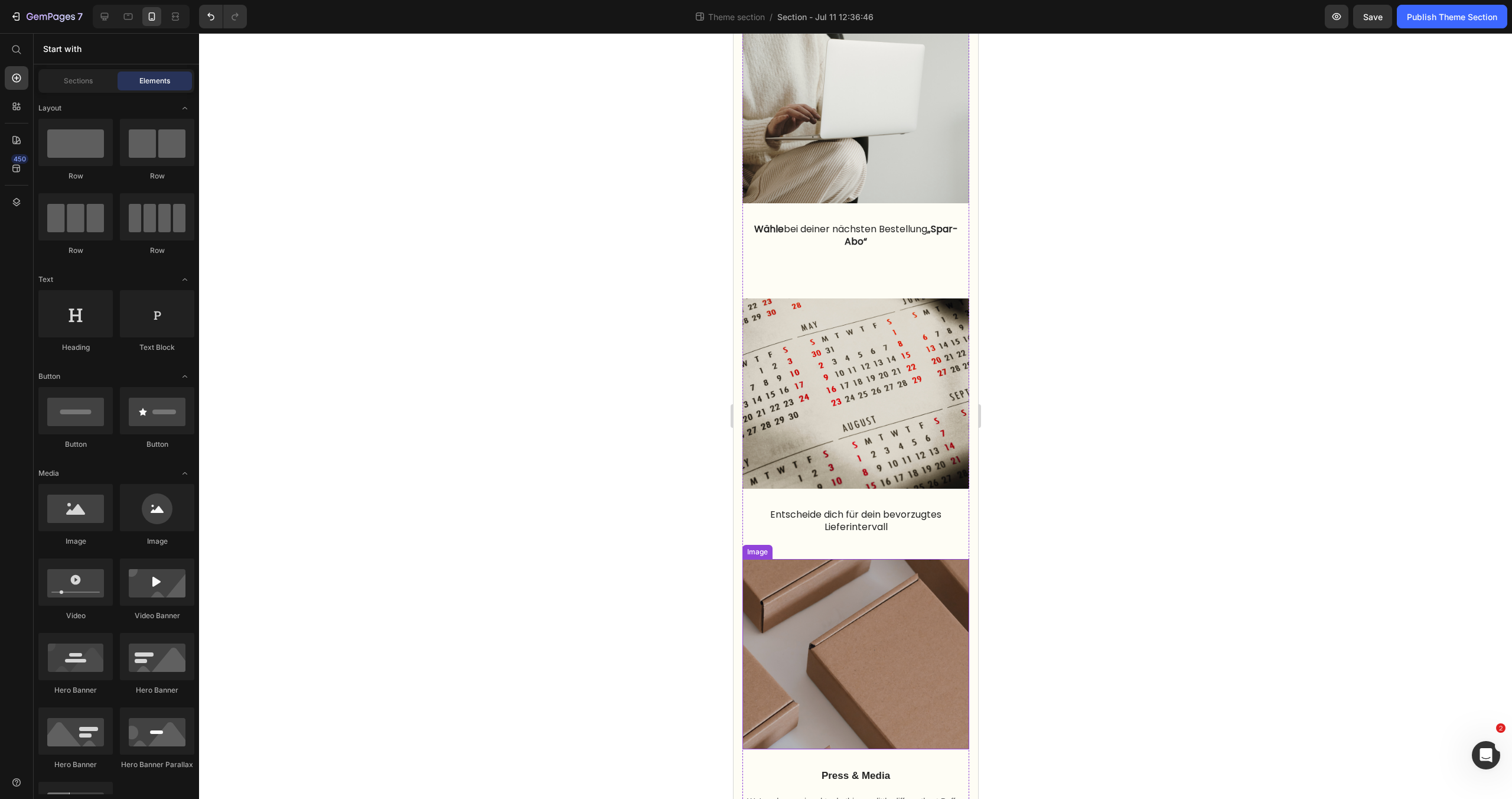 scroll, scrollTop: 813, scrollLeft: 0, axis: vertical 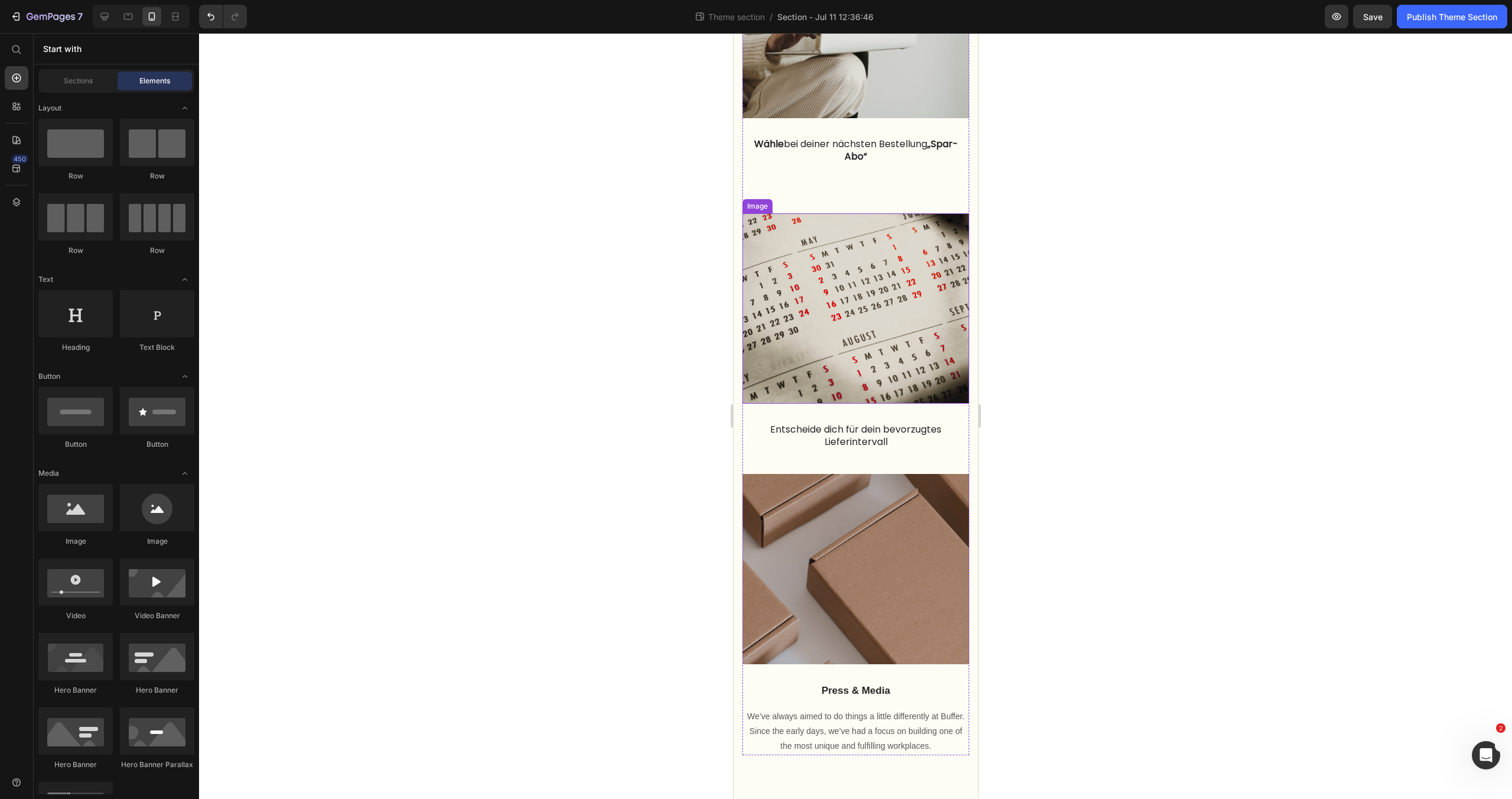 click at bounding box center (855, 308) 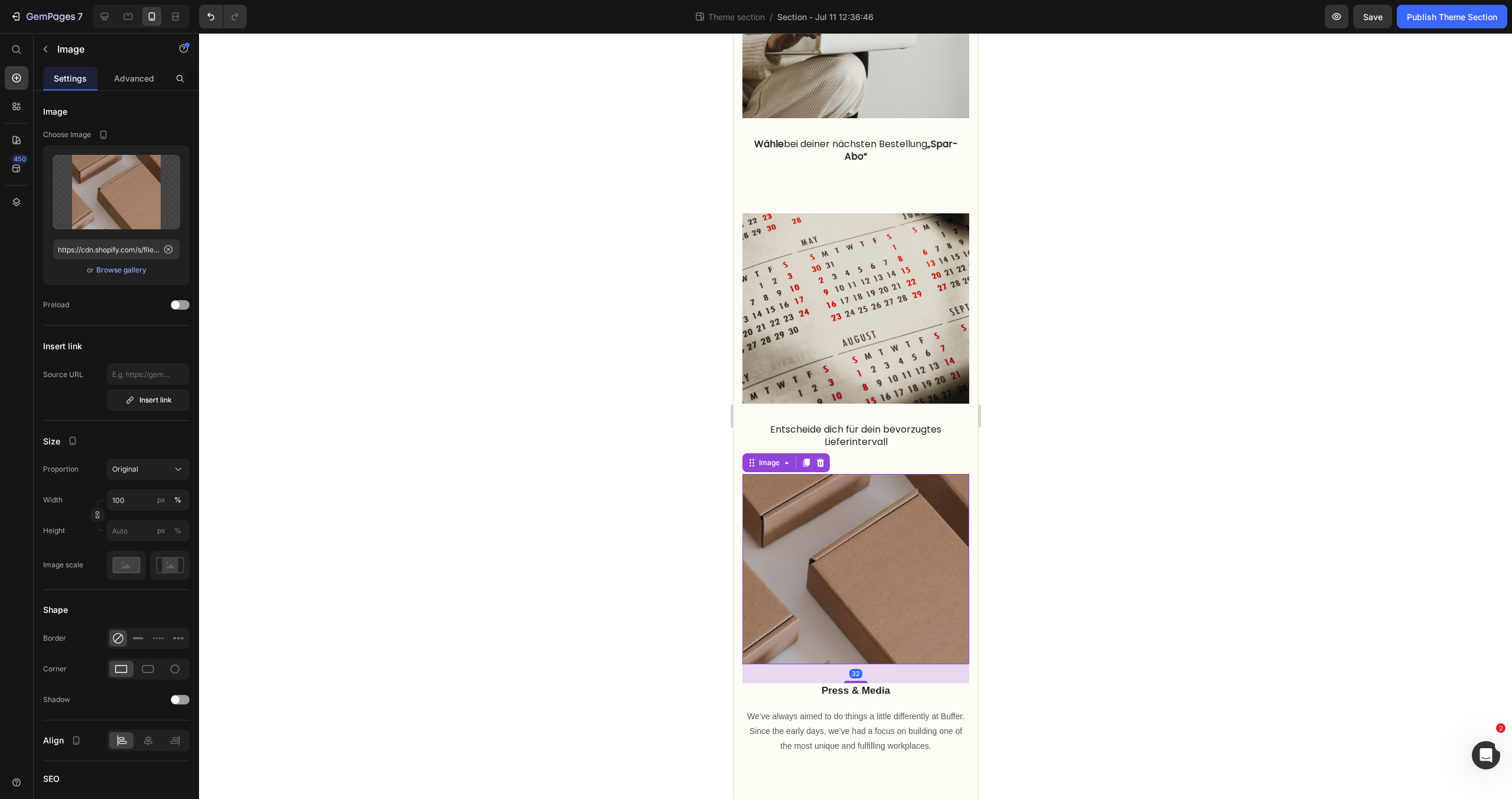 click at bounding box center [855, 569] 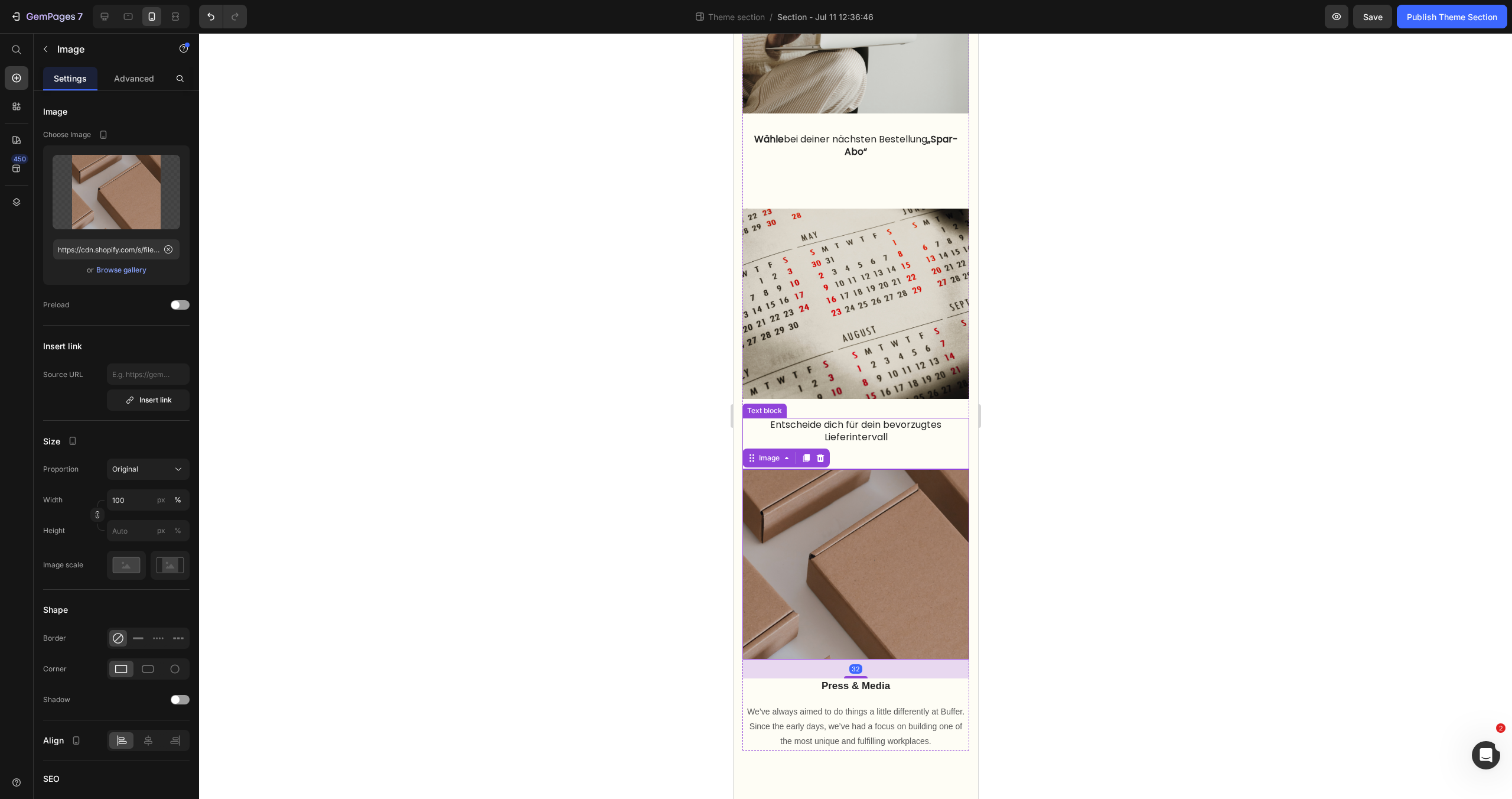 click at bounding box center (855, 462) 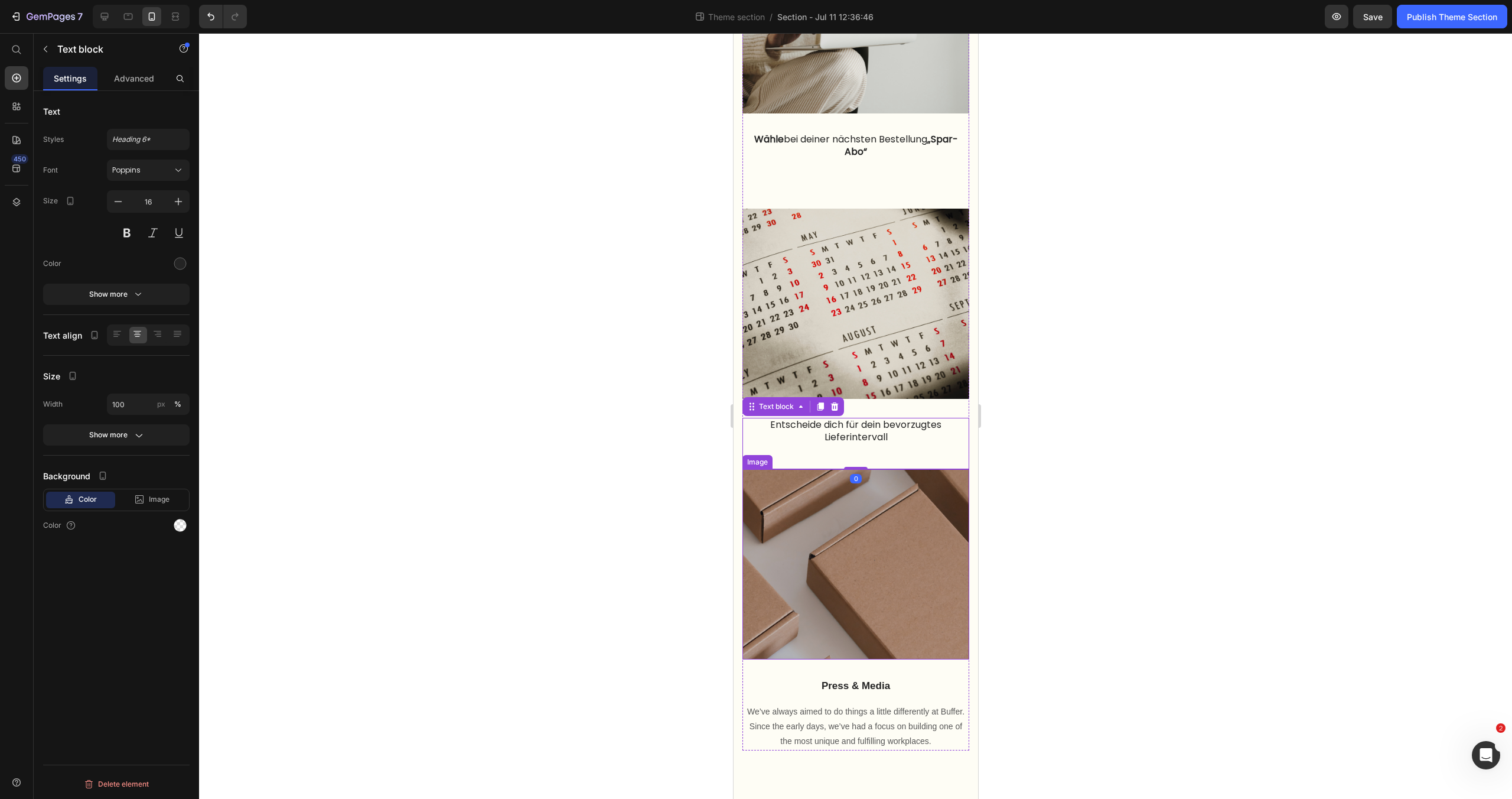 click at bounding box center (855, 564) 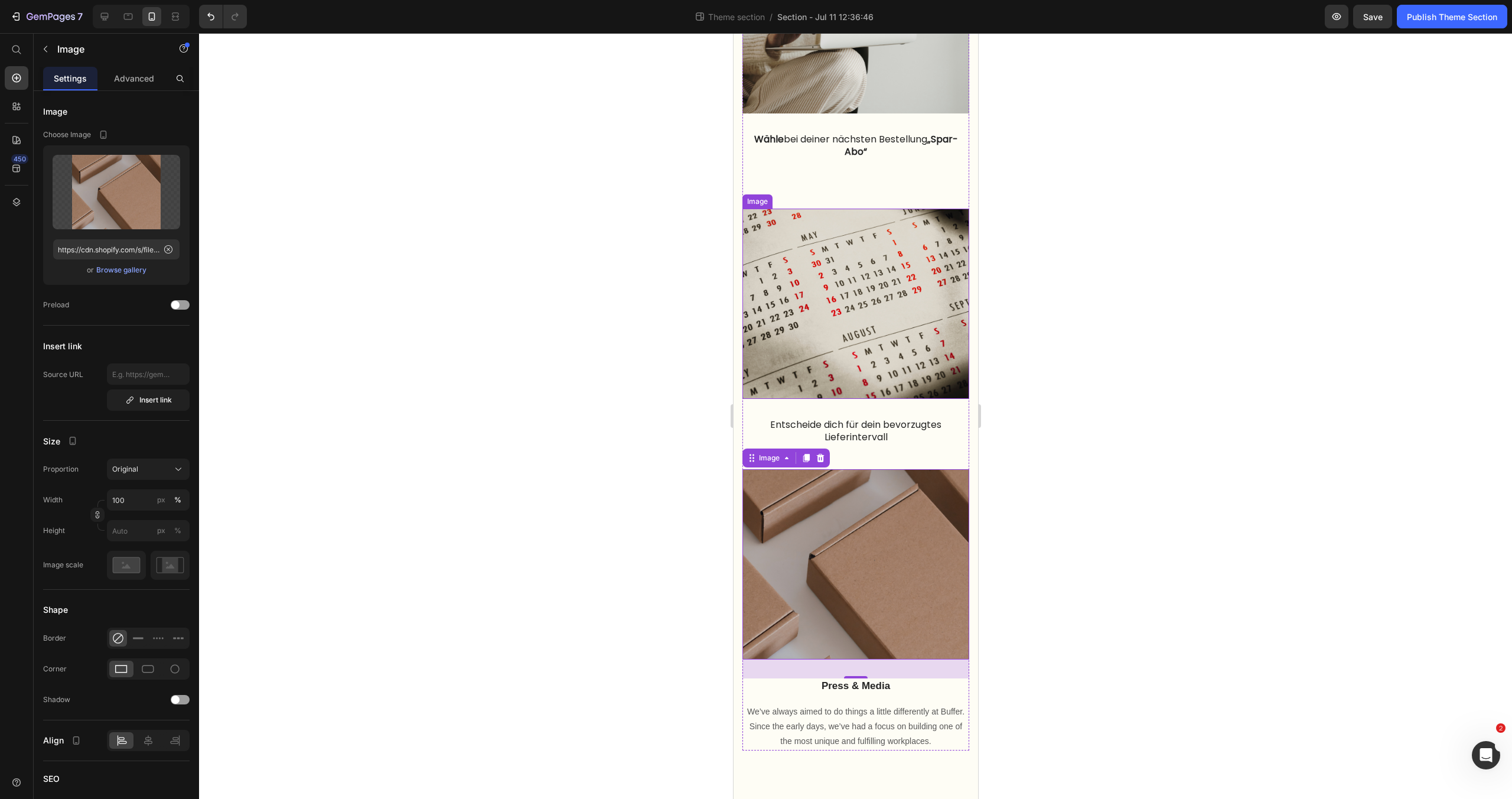 click at bounding box center (855, 304) 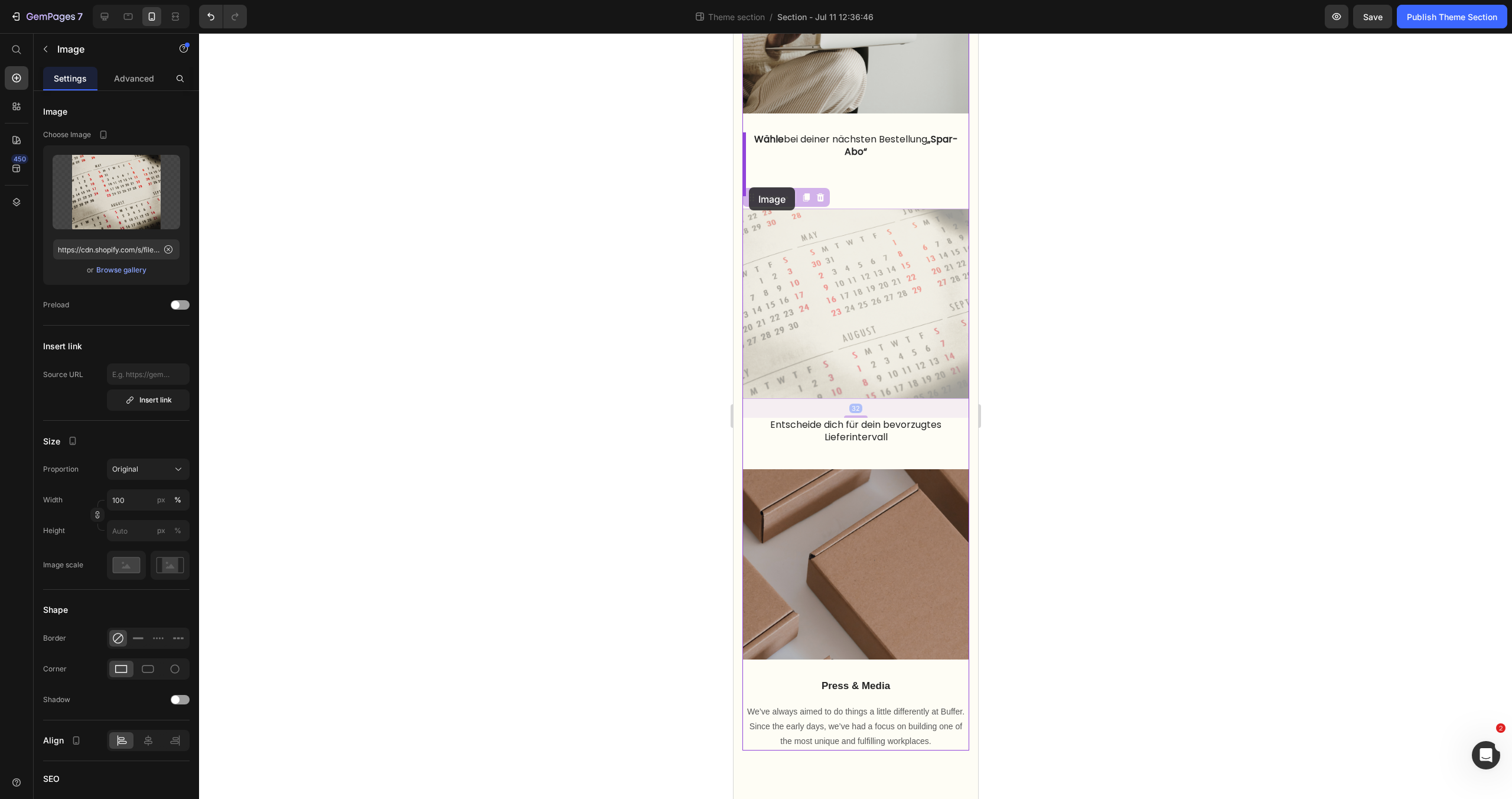 drag, startPoint x: 749, startPoint y: 202, endPoint x: 748, endPoint y: 187, distance: 15.033296 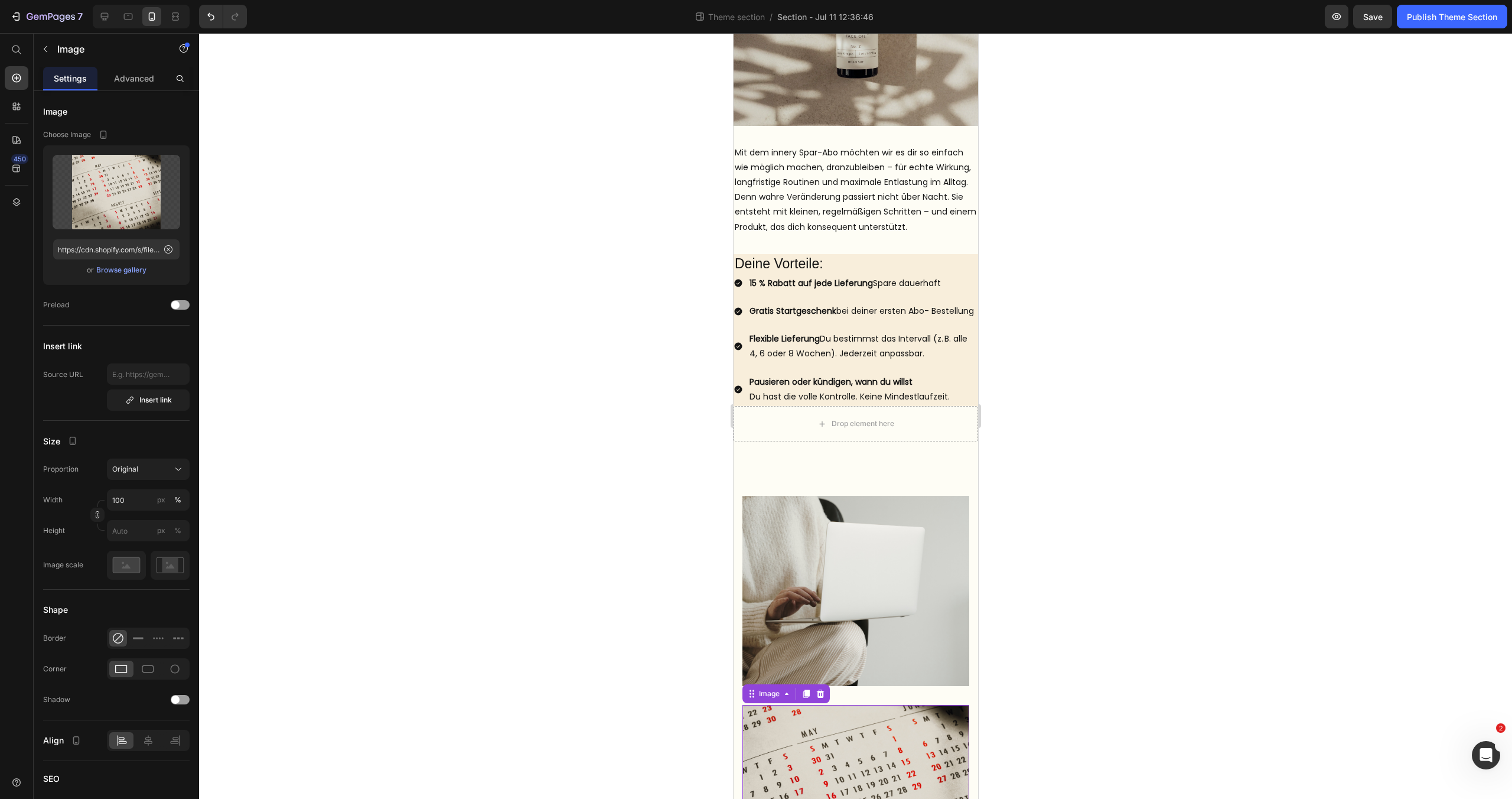 scroll, scrollTop: 229, scrollLeft: 0, axis: vertical 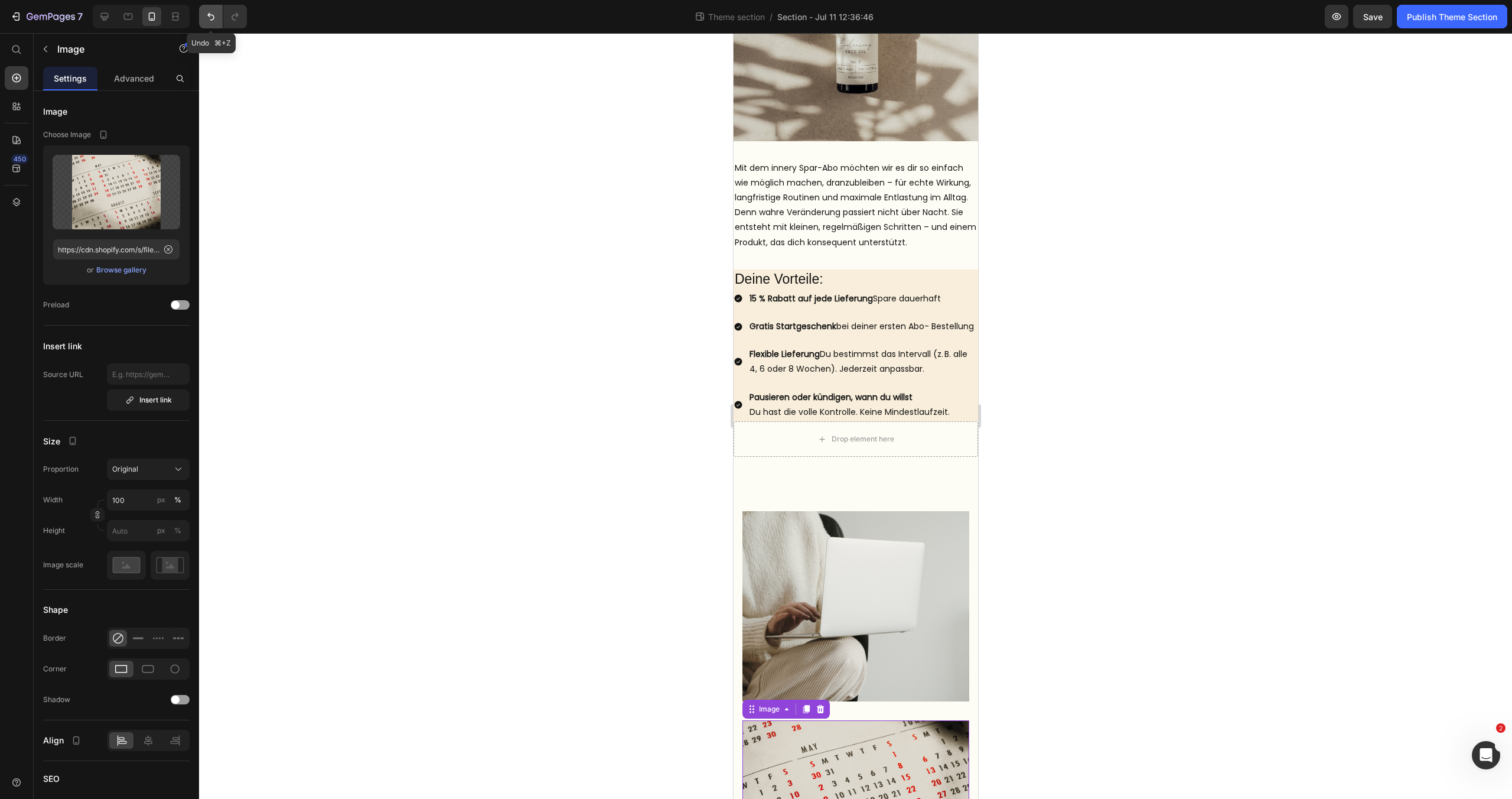 click 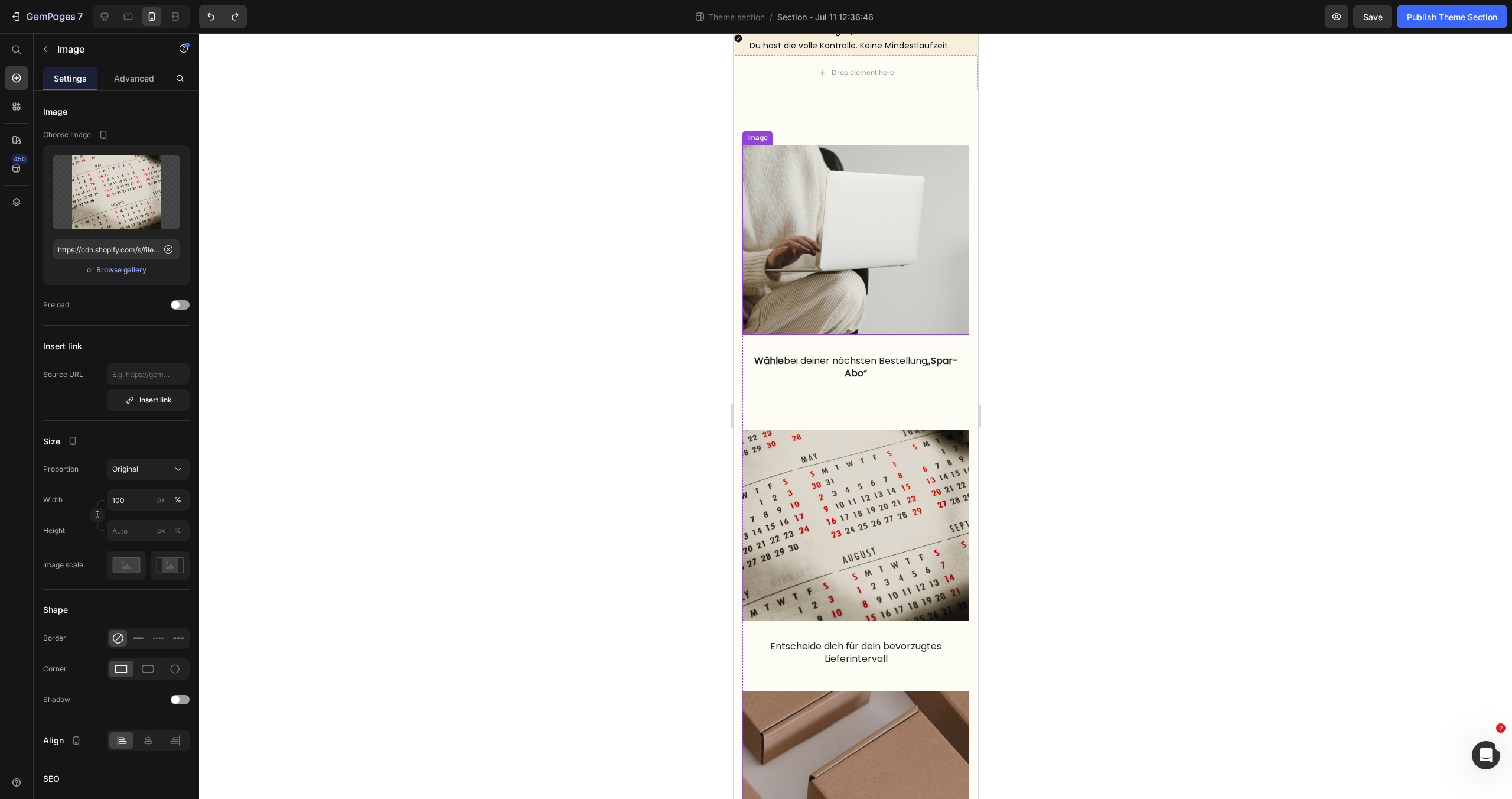 scroll, scrollTop: 597, scrollLeft: 0, axis: vertical 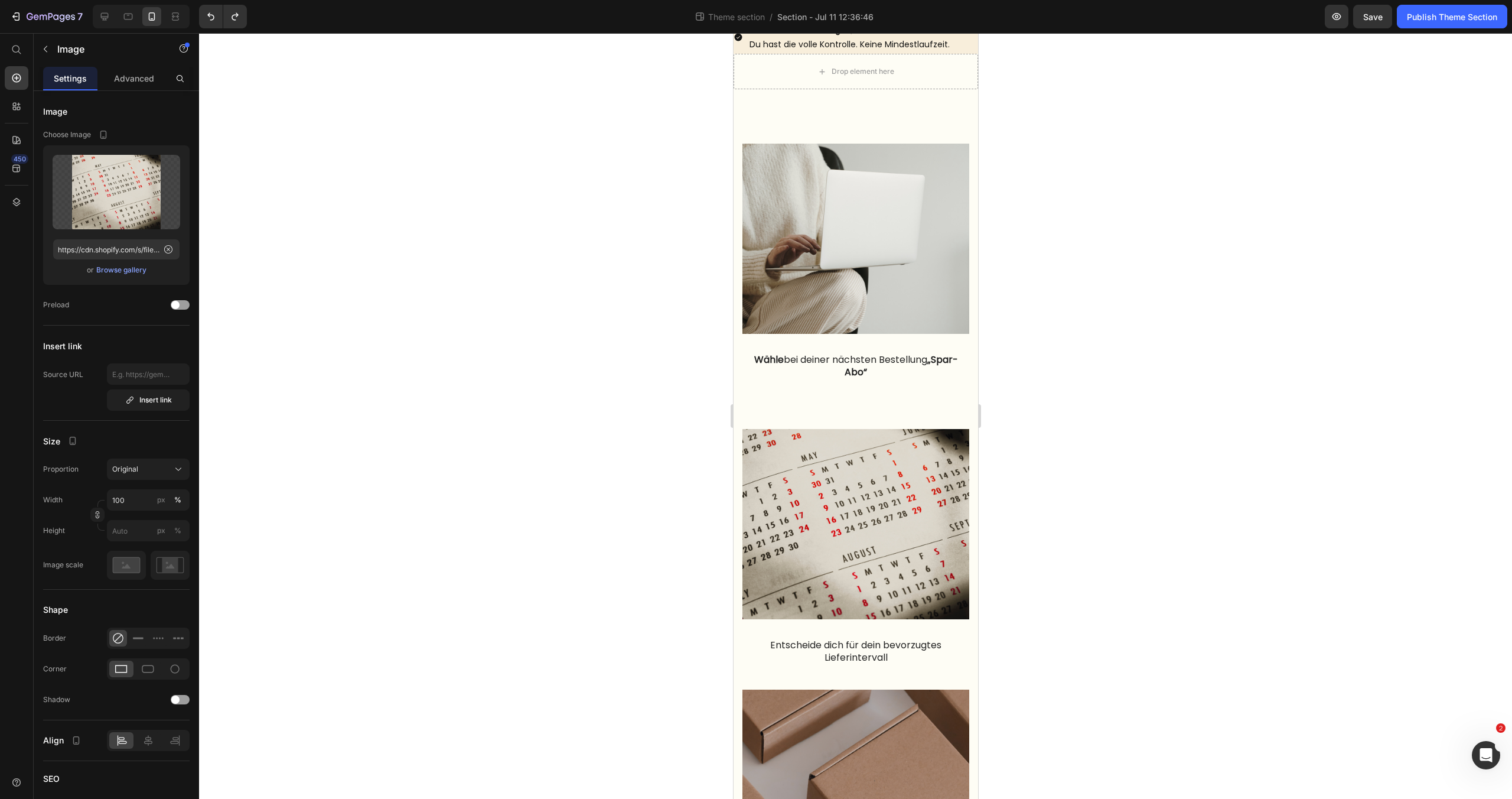 click at bounding box center [855, 524] 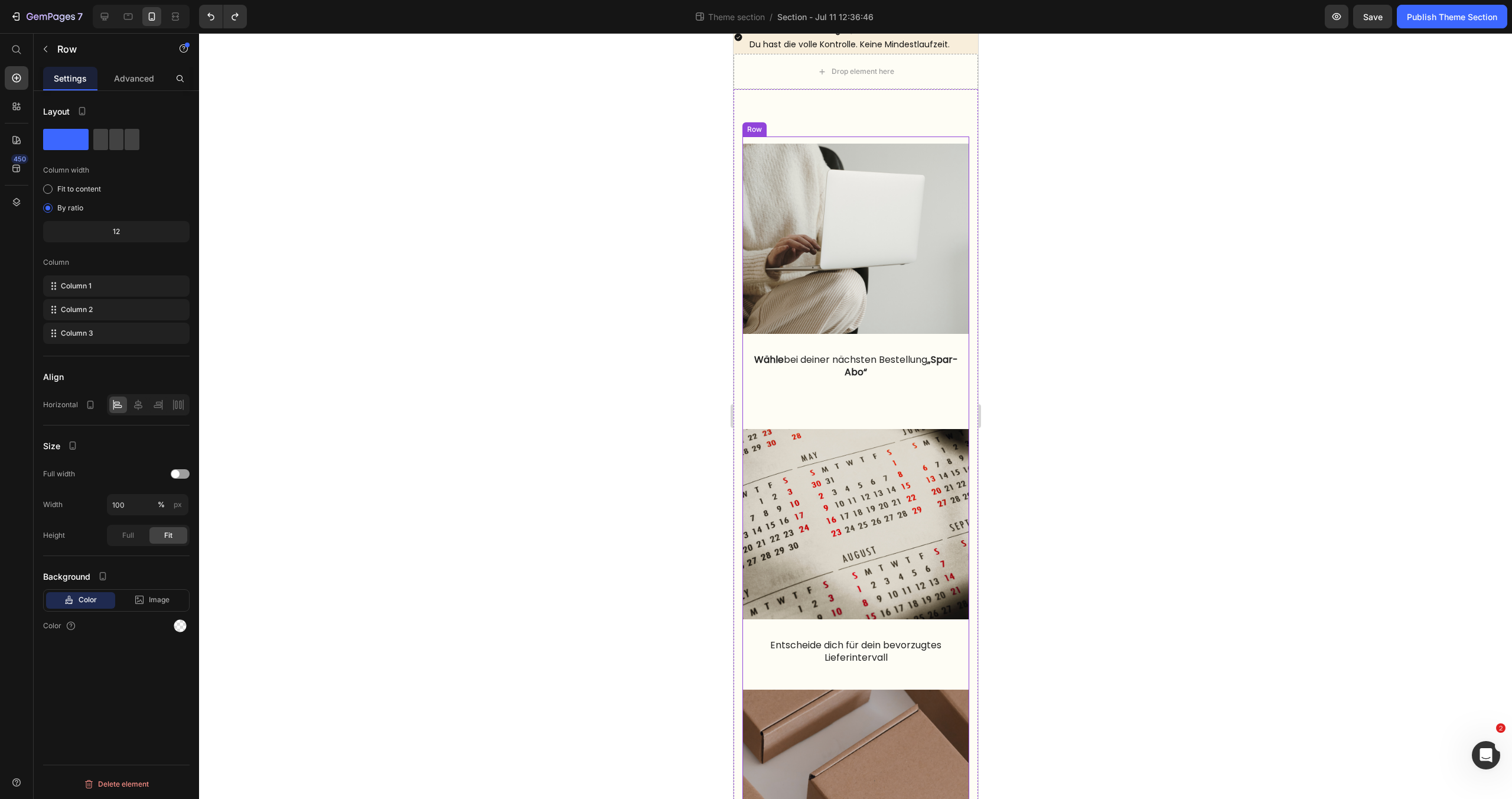 click on "Image Wähle  bei deiner nächsten Bestellung  „Spar-Abo“   Text block" at bounding box center [855, 282] 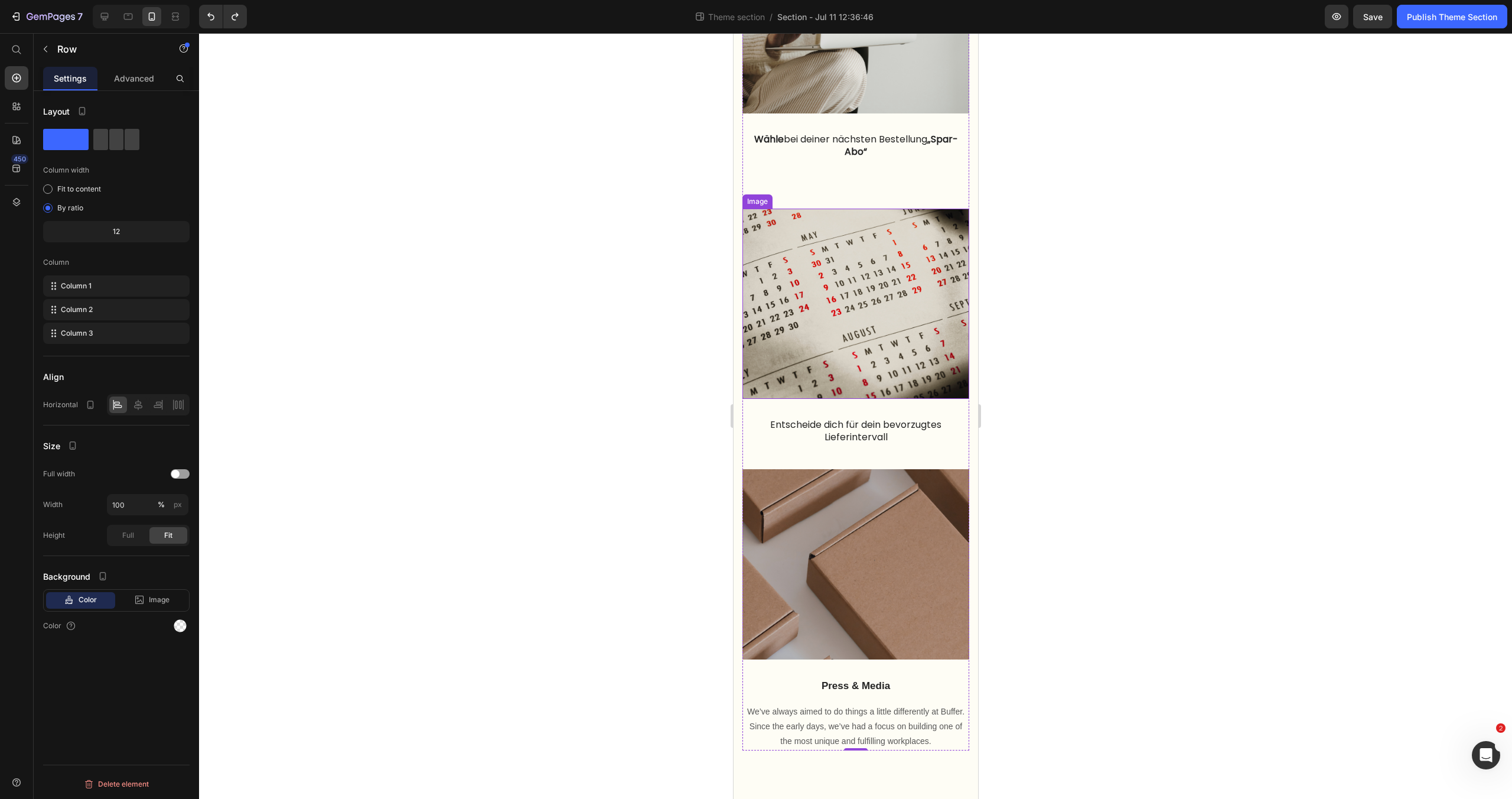 scroll, scrollTop: 834, scrollLeft: 0, axis: vertical 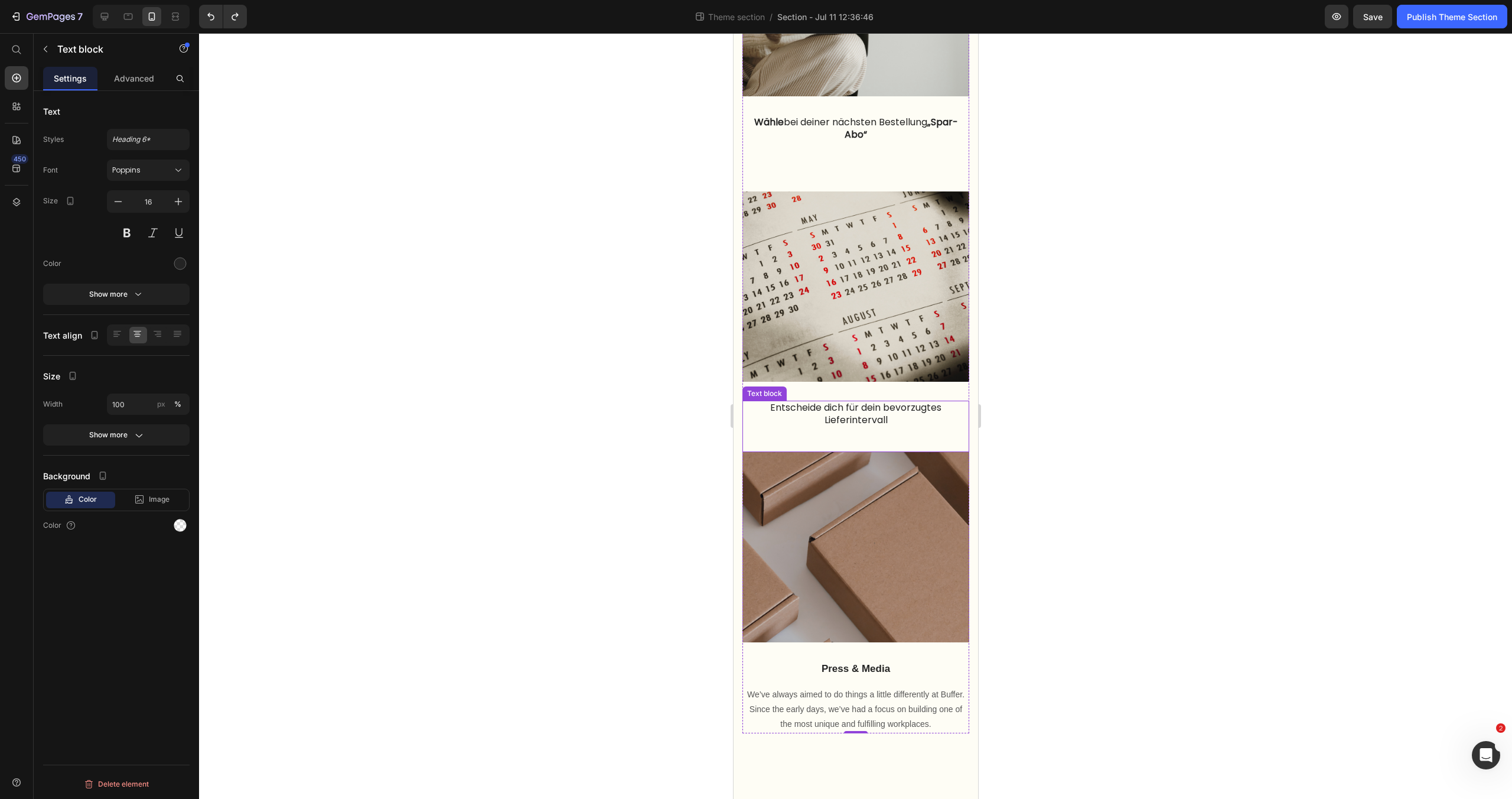 click on "Entscheide dich für dein bevorzugtes Lieferintervall" at bounding box center [855, 414] 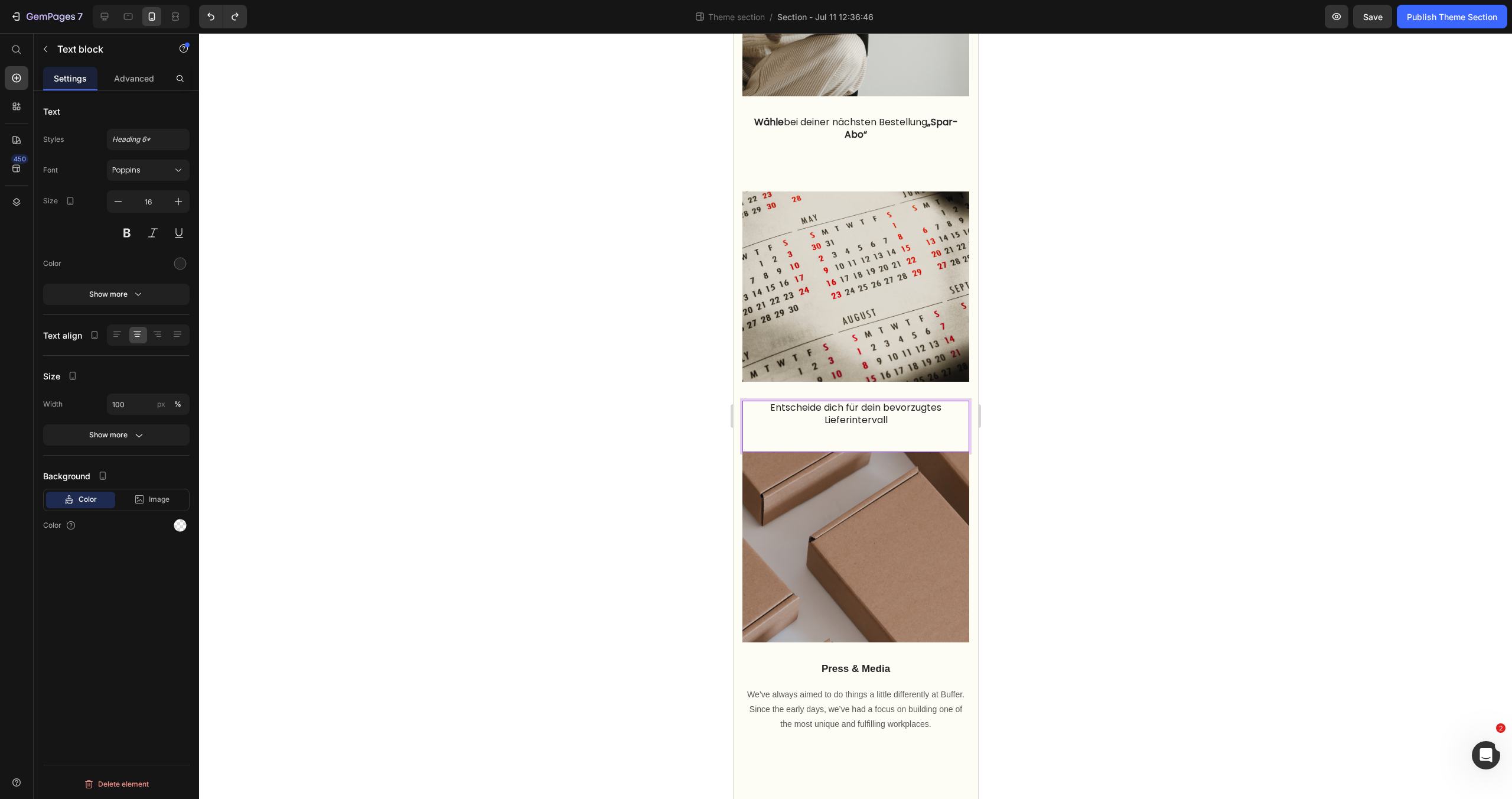 click on "Entscheide dich für dein bevorzugtes Lieferintervall" at bounding box center (855, 414) 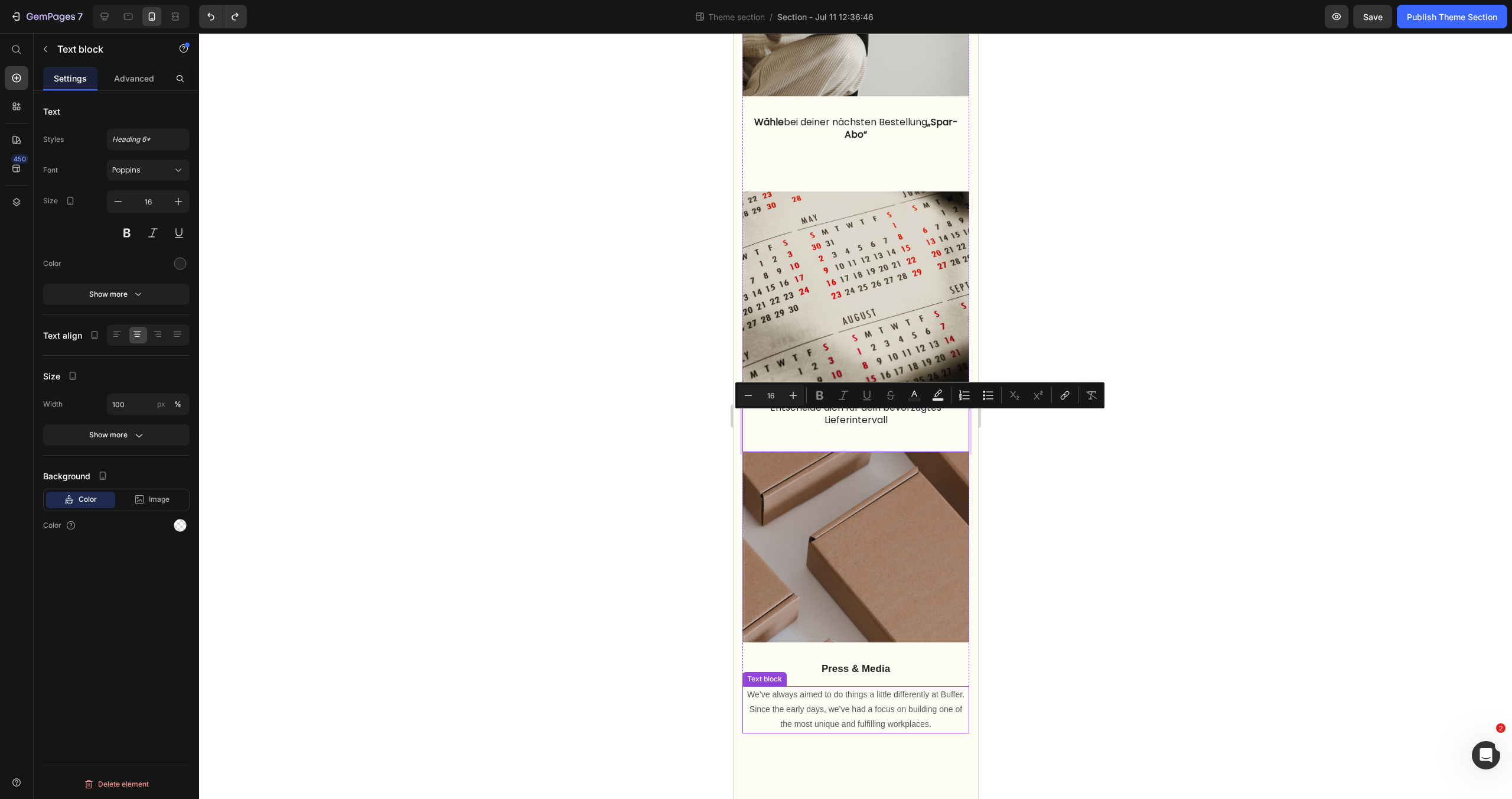 click on "We’ve always aimed to do things a little differently at Buffer. Since the early days, we’ve had a focus on building one of the most unique and fulfilling workplaces." at bounding box center [855, 710] 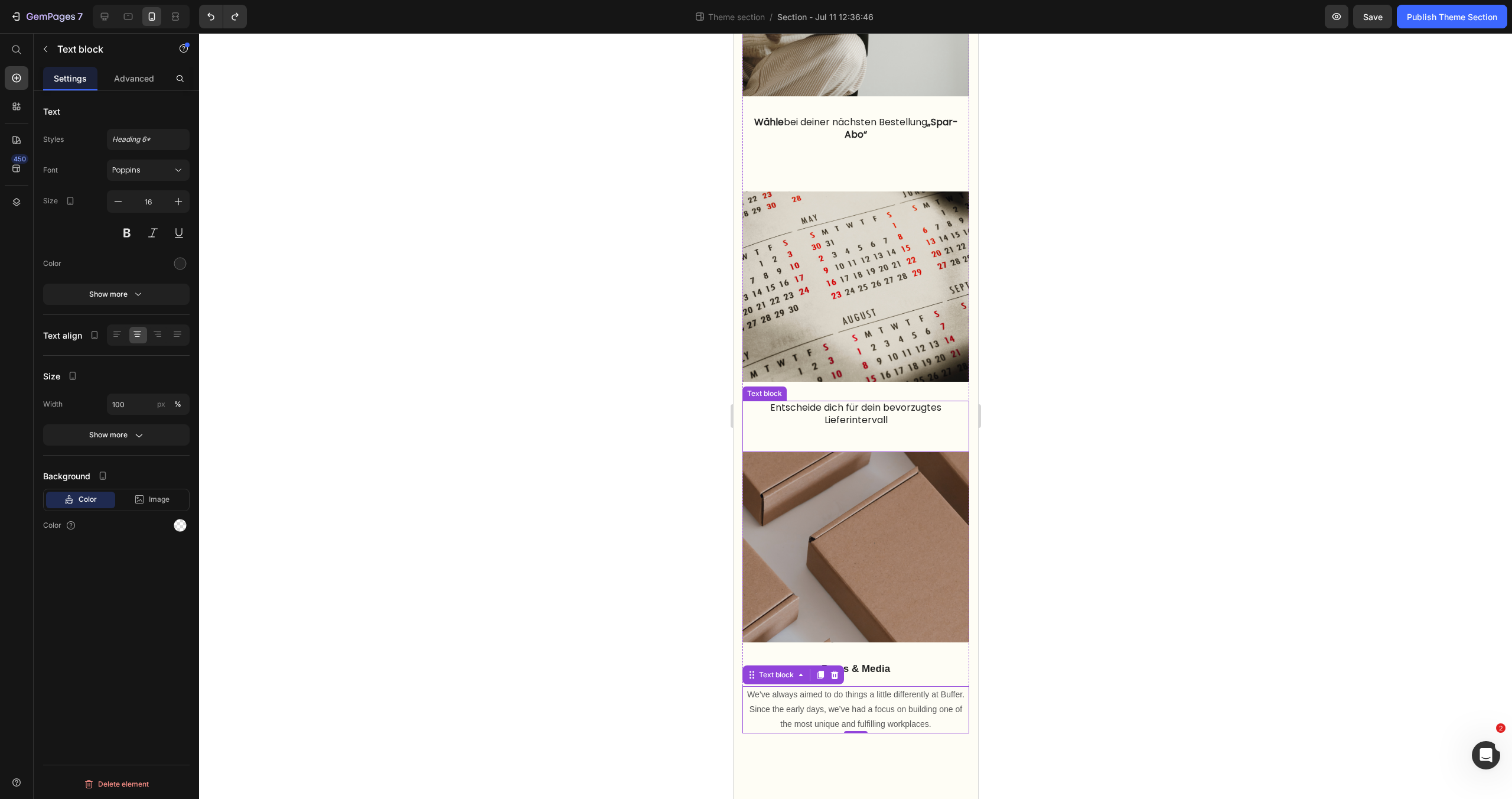 click on "Entscheide dich für dein bevorzugtes Lieferintervall" at bounding box center [855, 414] 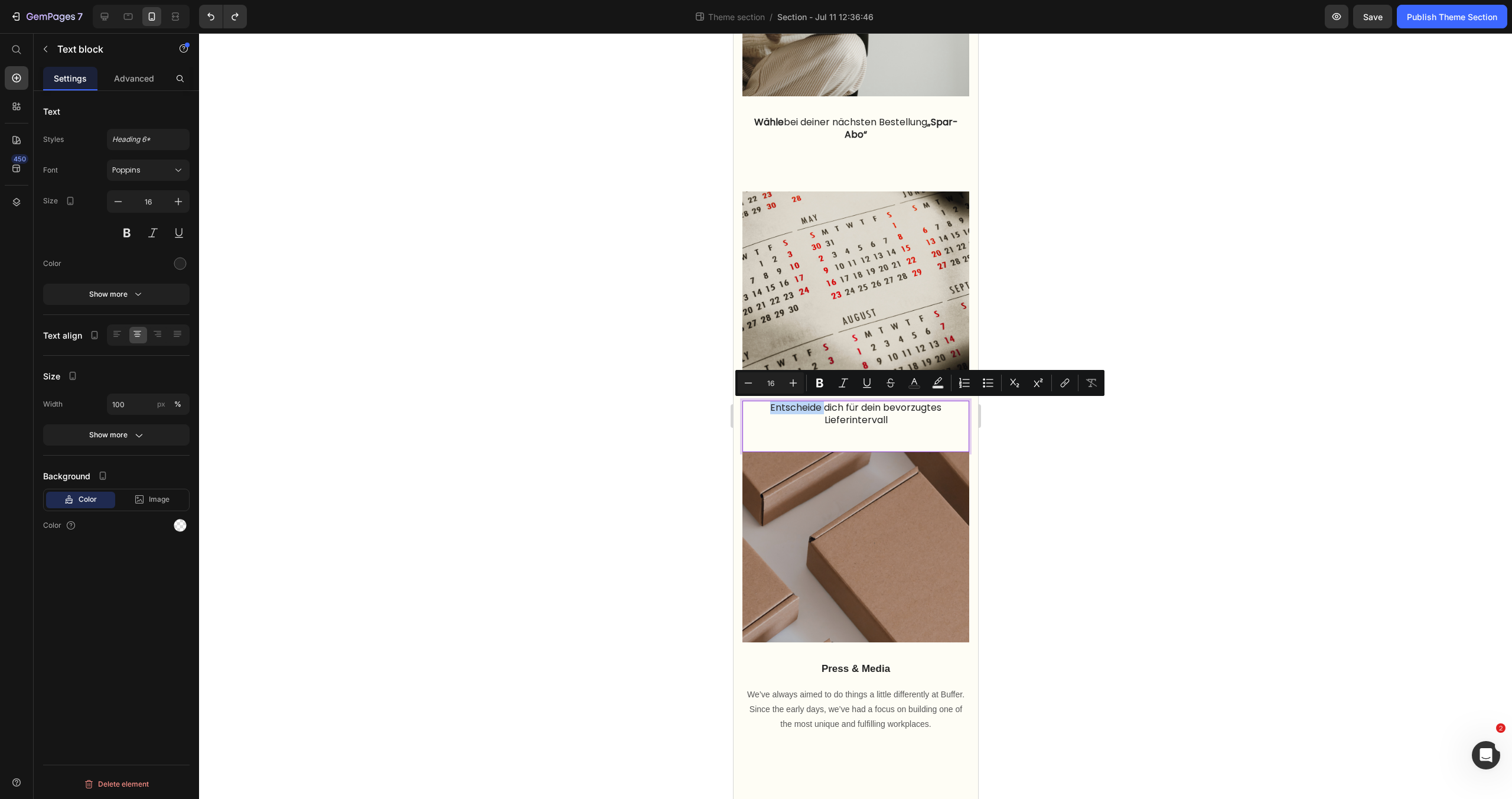 drag, startPoint x: 820, startPoint y: 407, endPoint x: 780, endPoint y: 408, distance: 40.012498 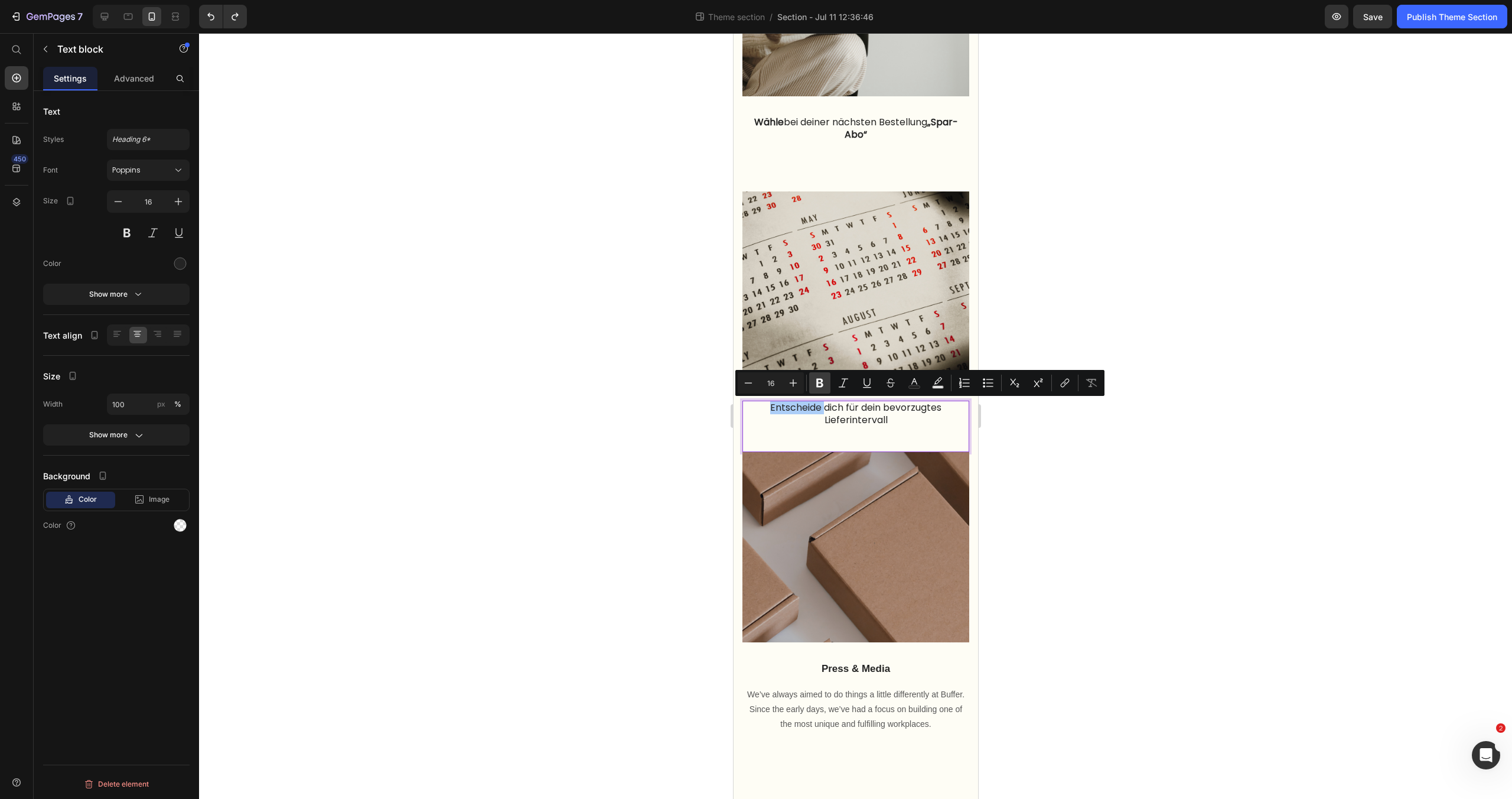 click 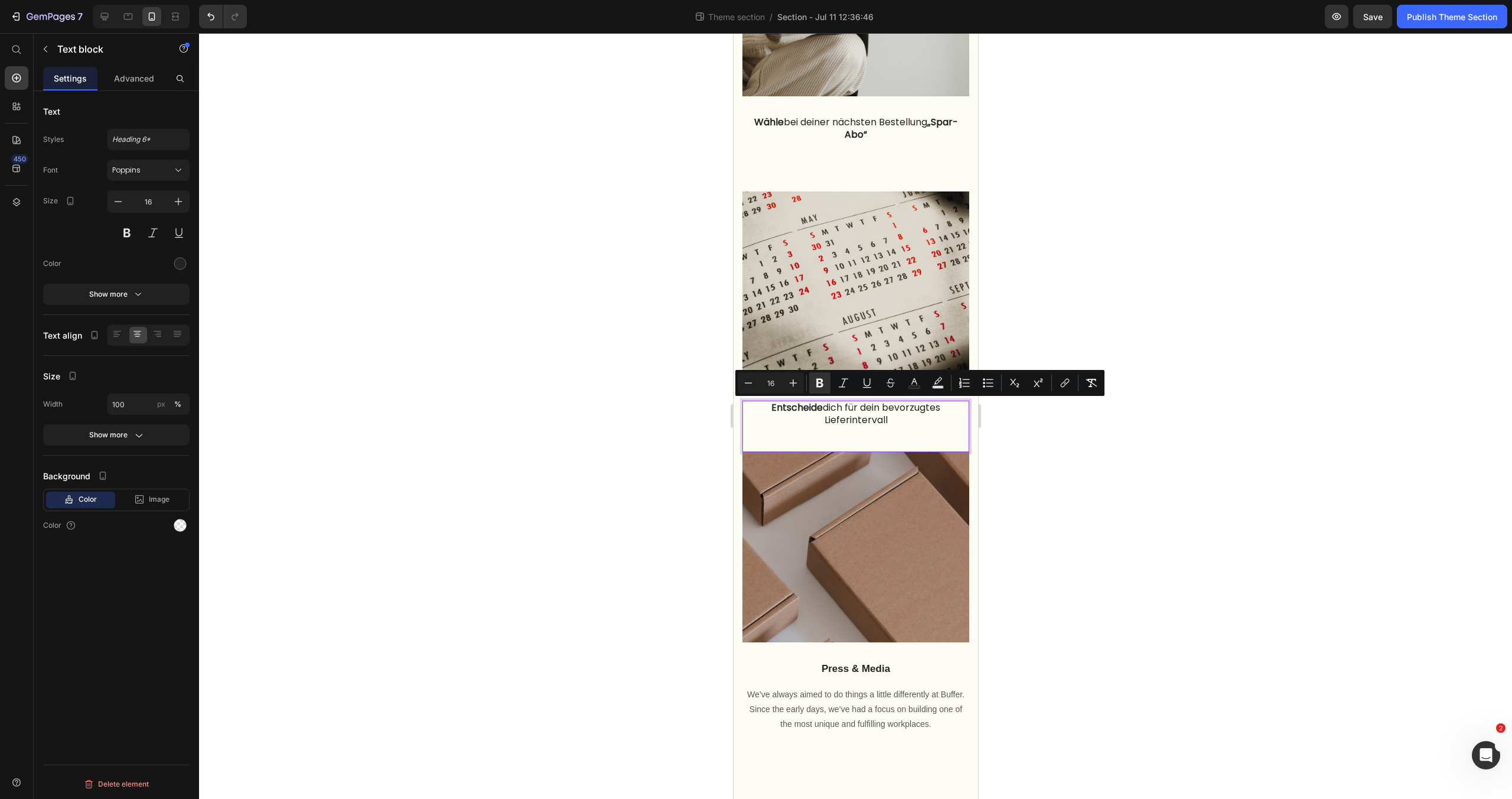 click on "Entscheide  dich für dein bevorzugtes Lieferintervall" at bounding box center (855, 414) 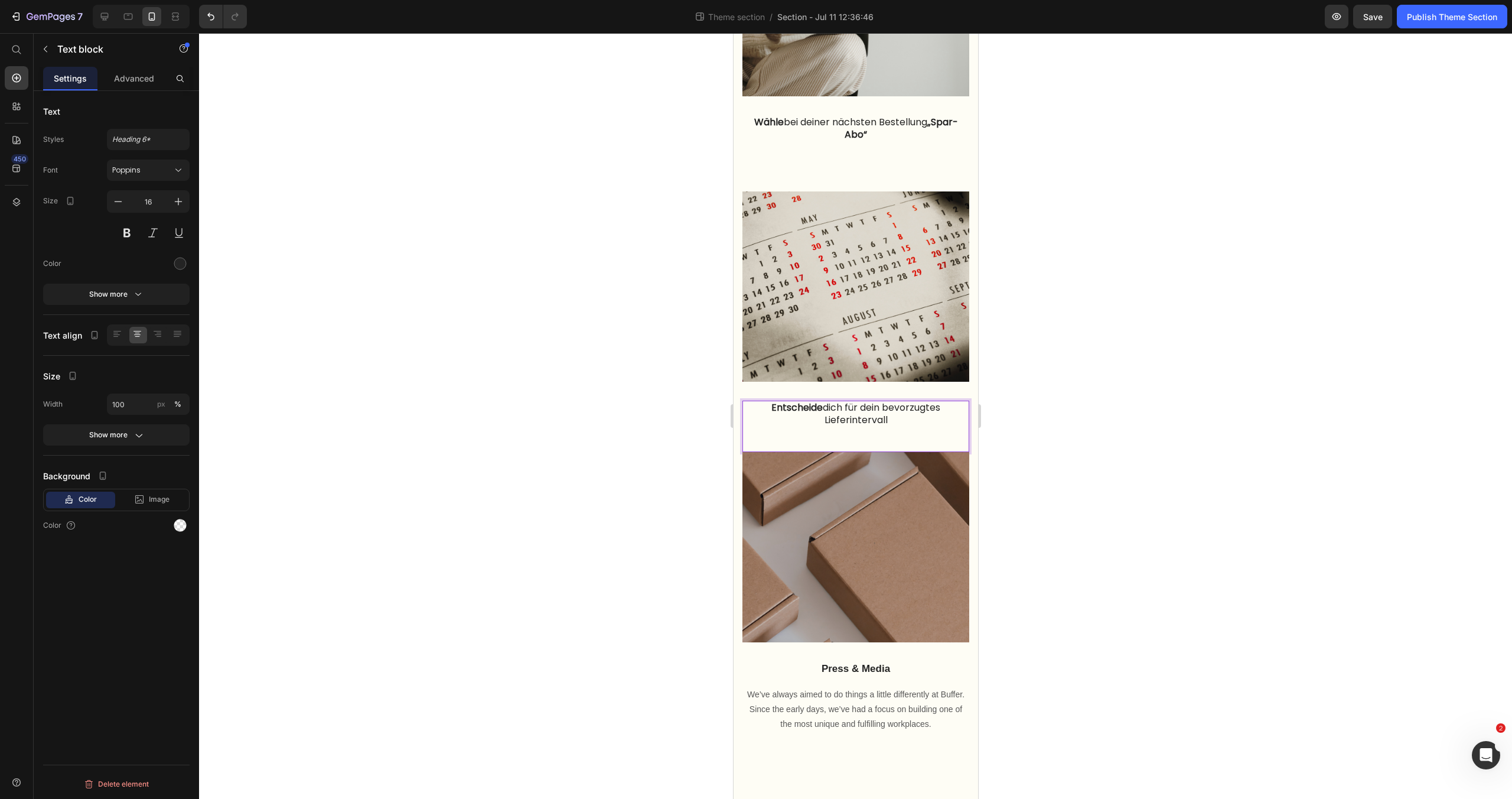 click on "Entscheide  dich für dein bevorzugtes Lieferintervall" at bounding box center [855, 414] 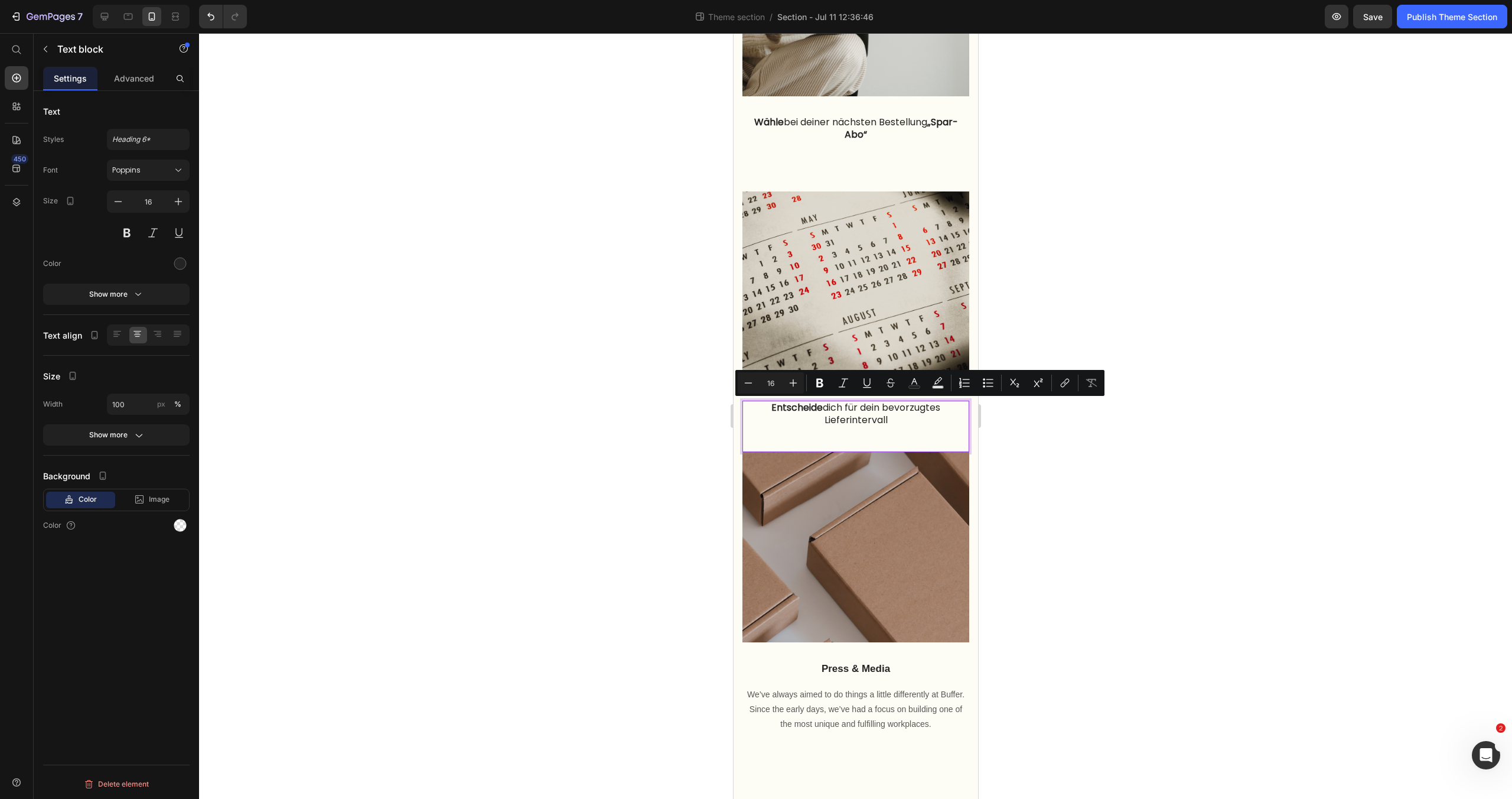 drag, startPoint x: 886, startPoint y: 409, endPoint x: 934, endPoint y: 417, distance: 48.6621 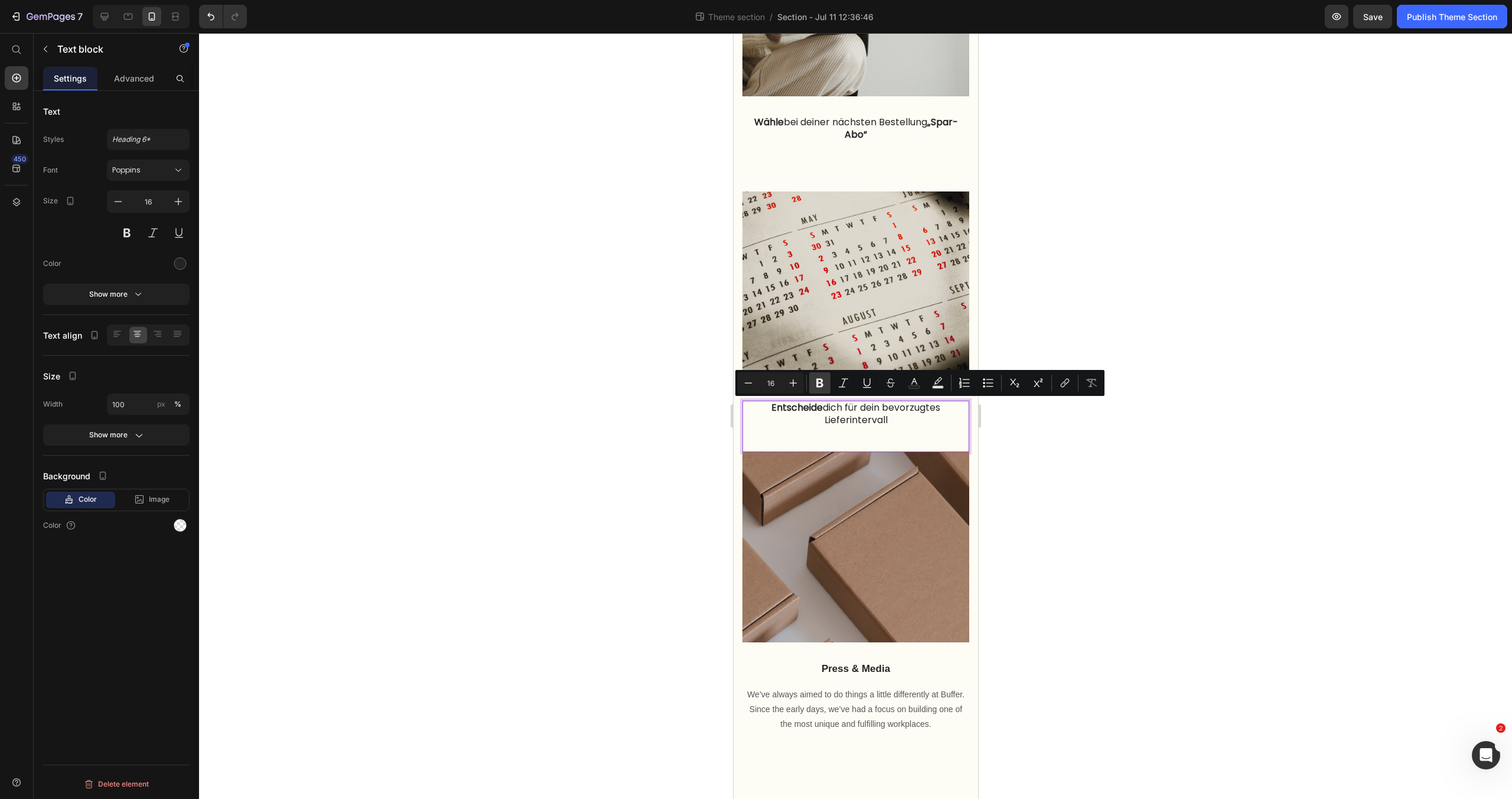 click 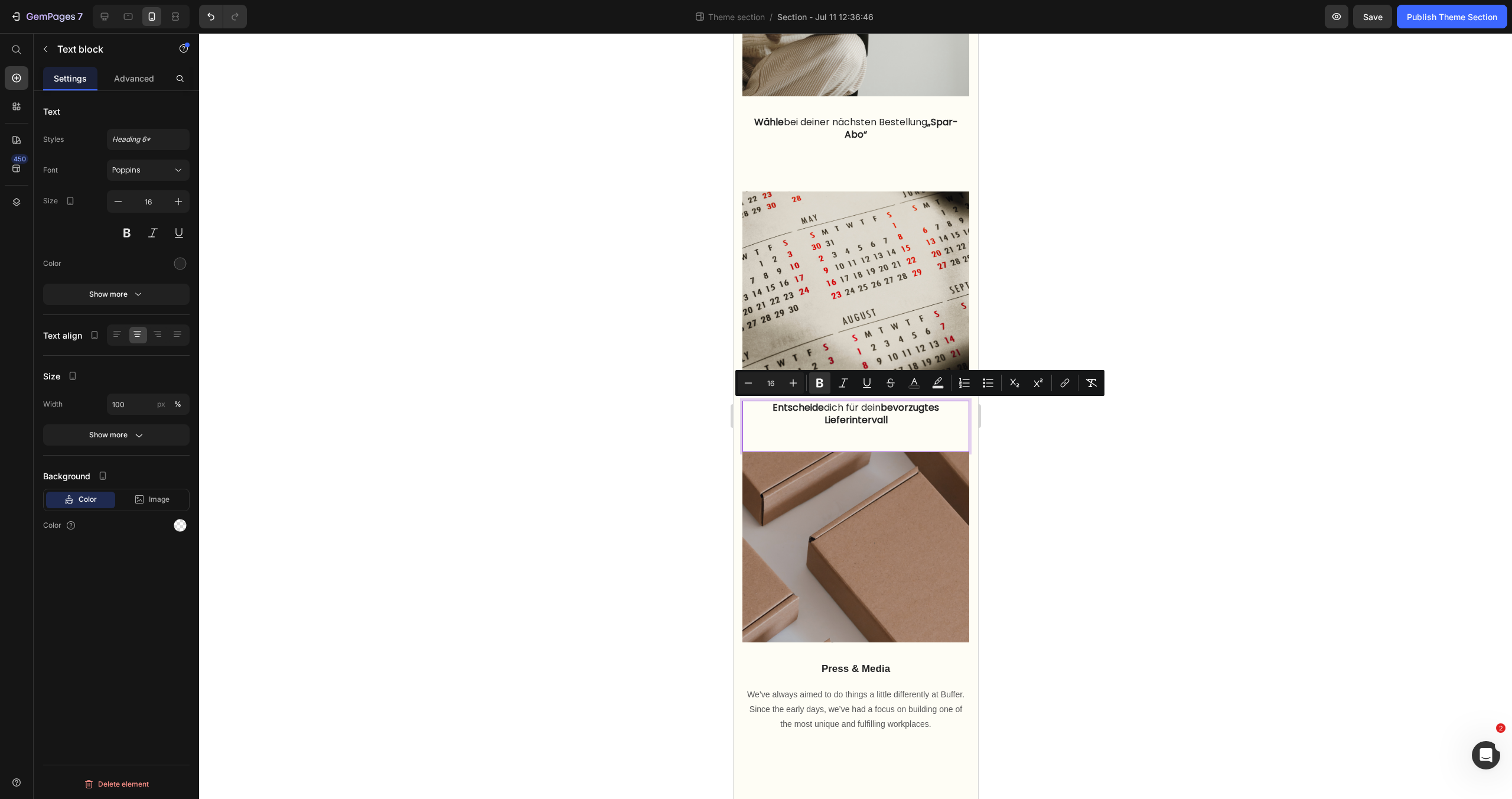 click at bounding box center (855, 432) 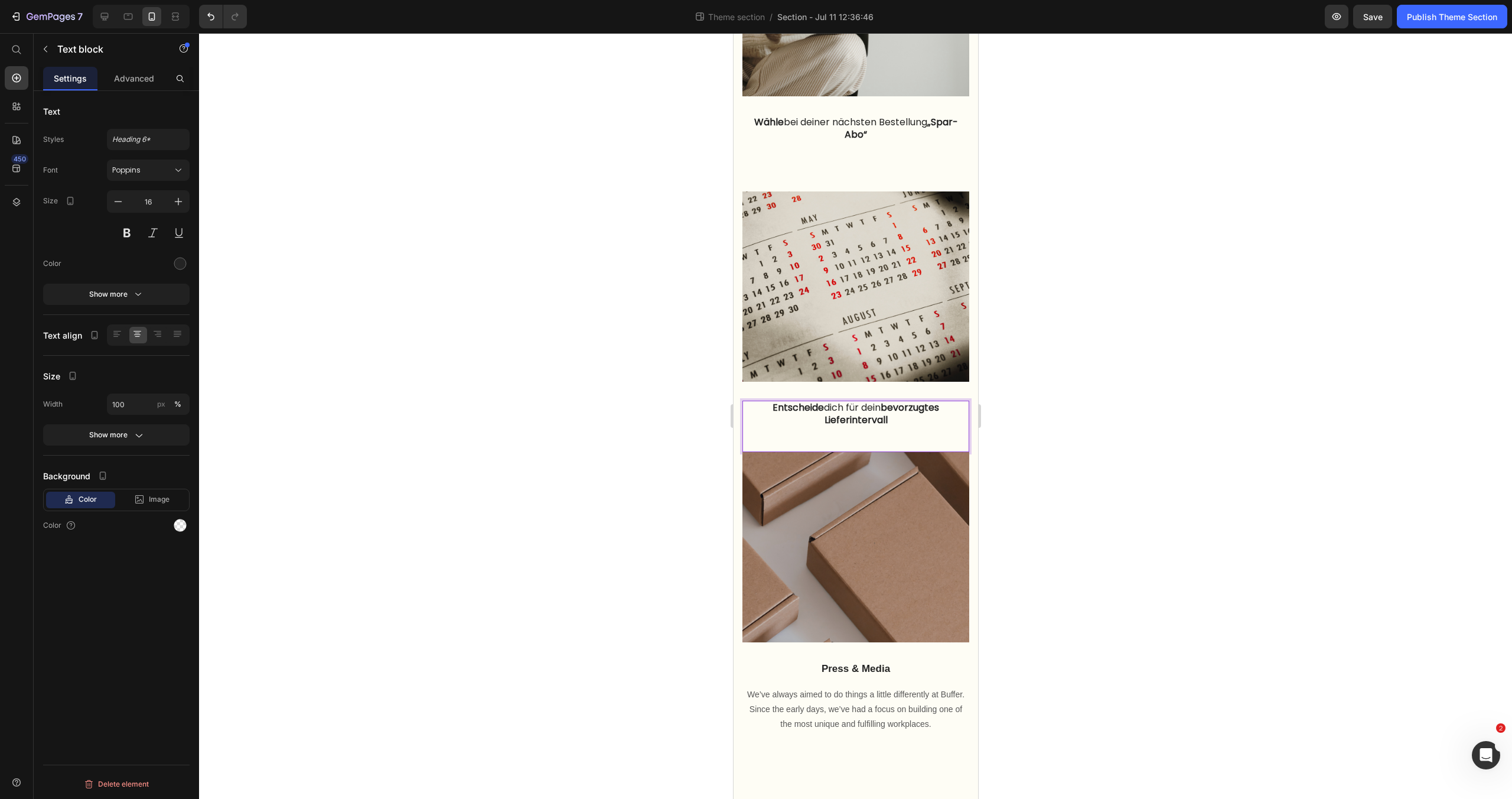 click 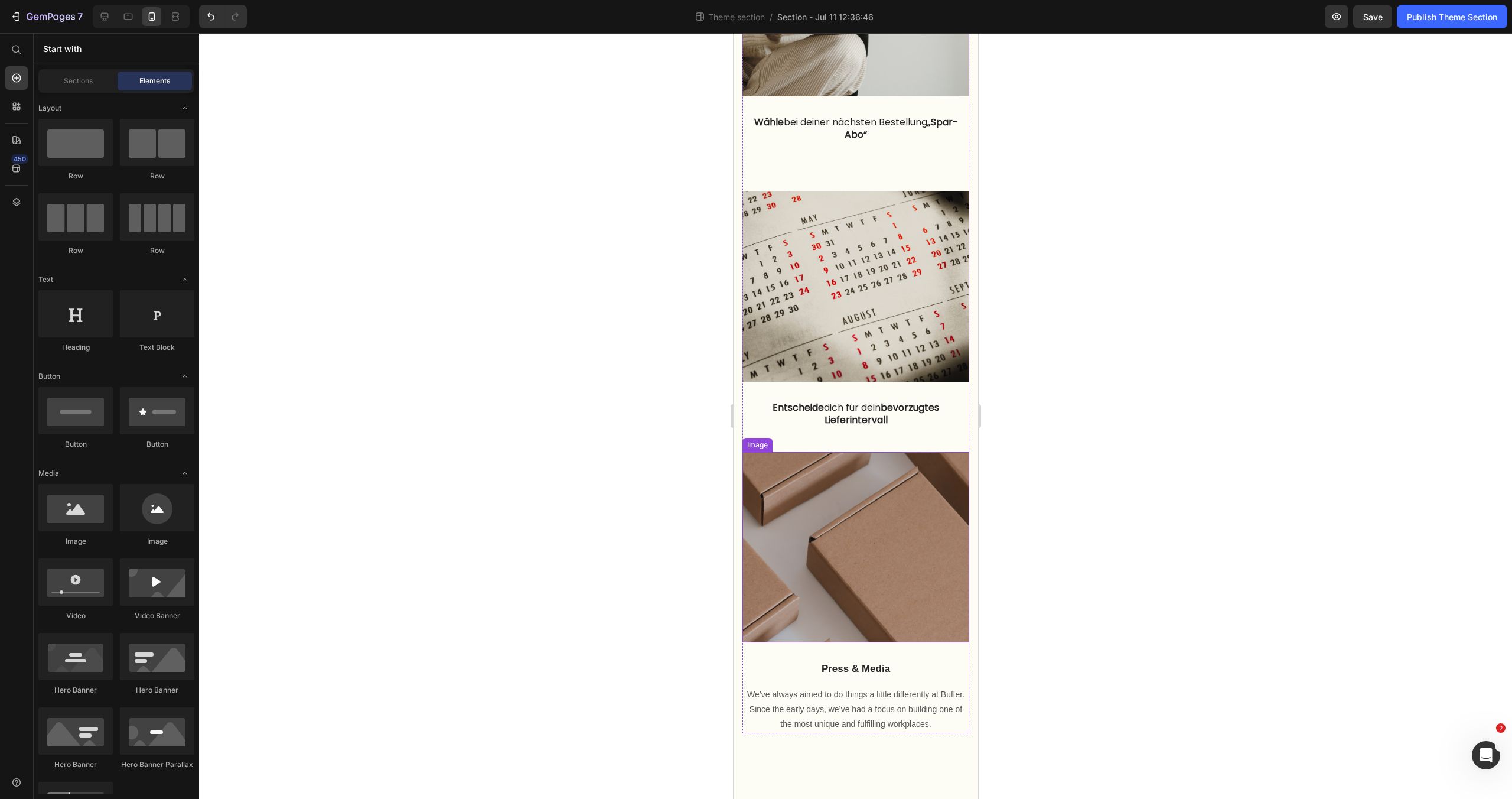 click at bounding box center (855, 547) 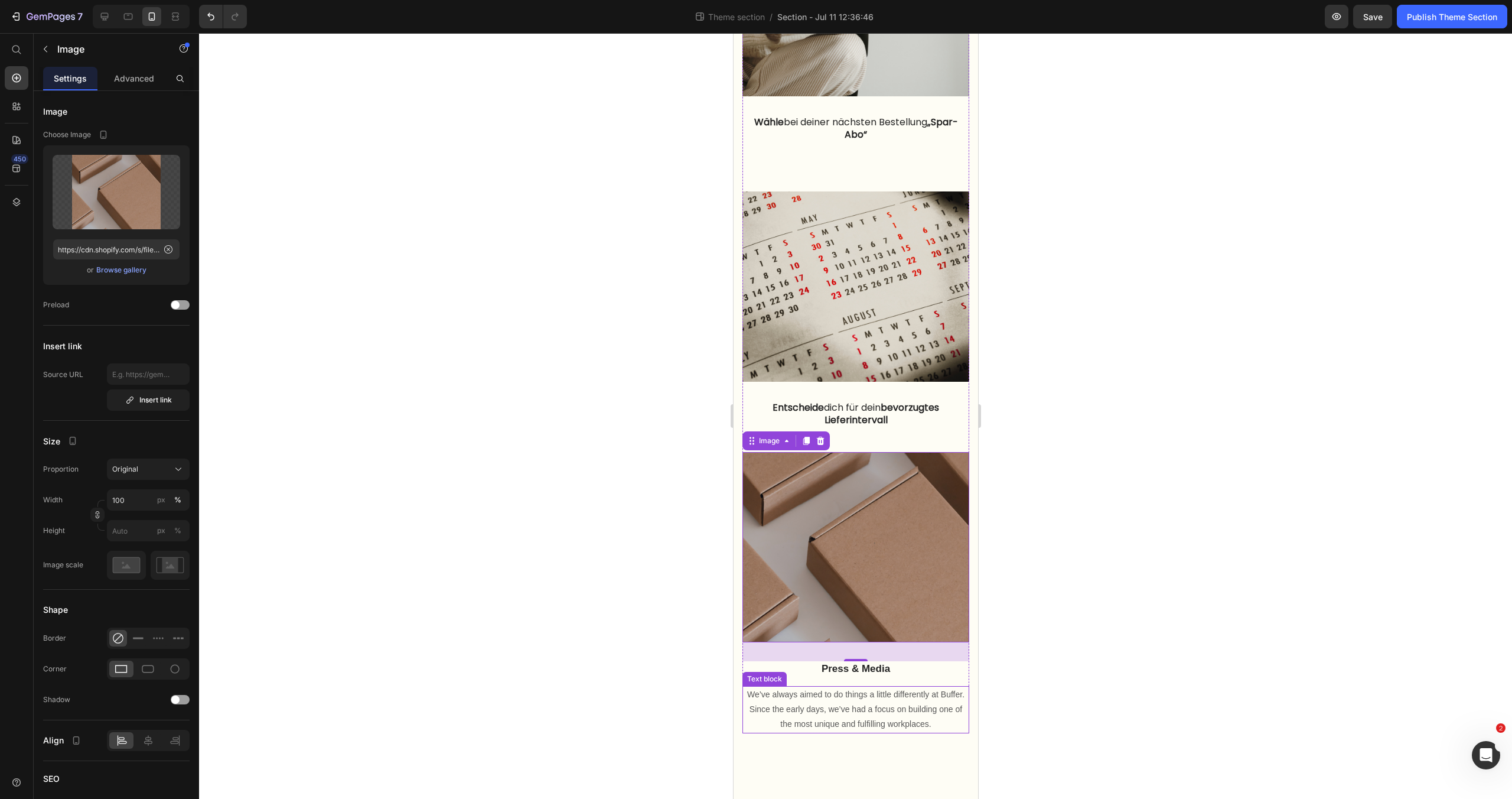 click on "We’ve always aimed to do things a little differently at Buffer. Since the early days, we’ve had a focus on building one of the most unique and fulfilling workplaces." at bounding box center [855, 710] 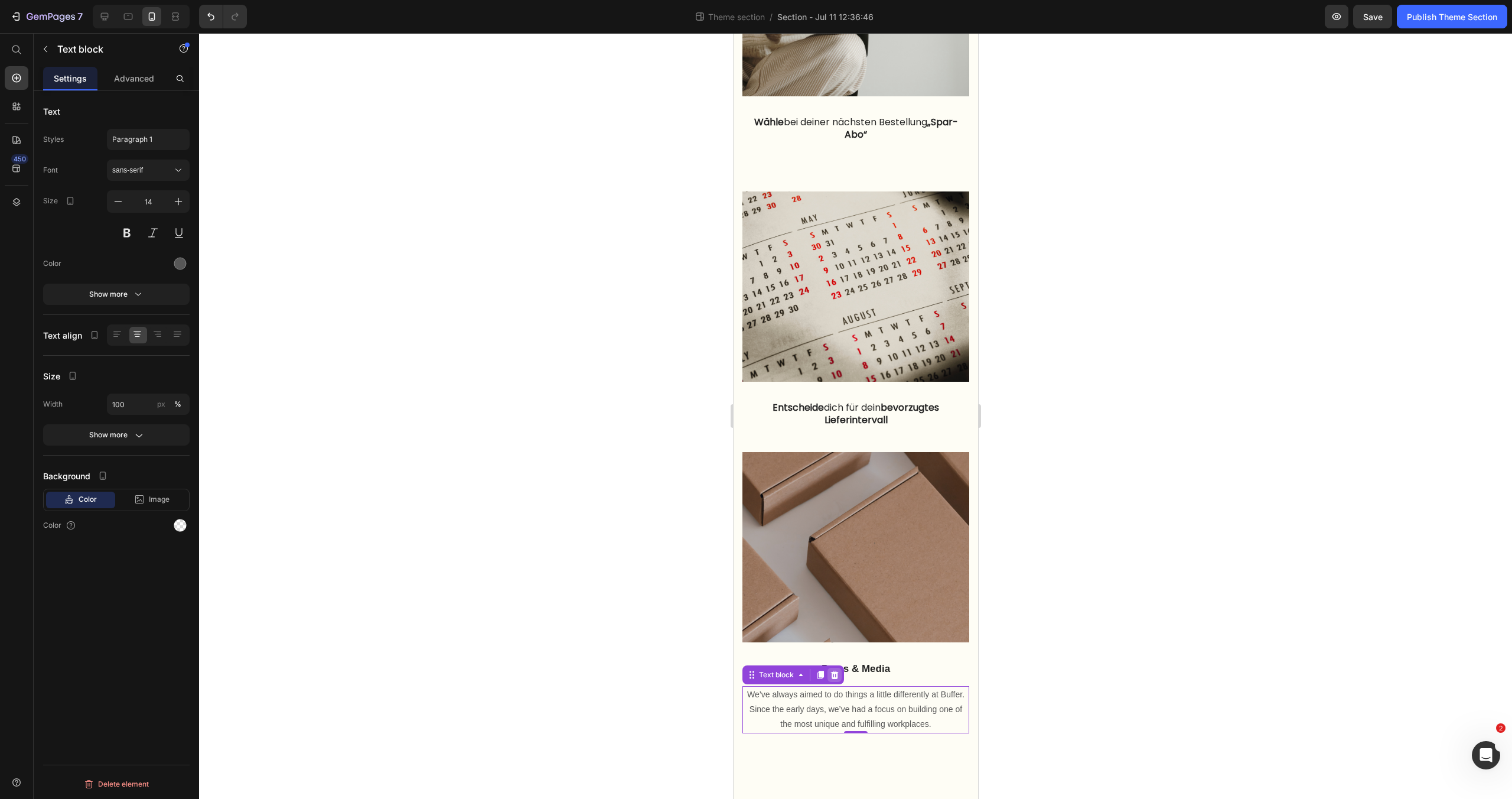 click at bounding box center [834, 675] 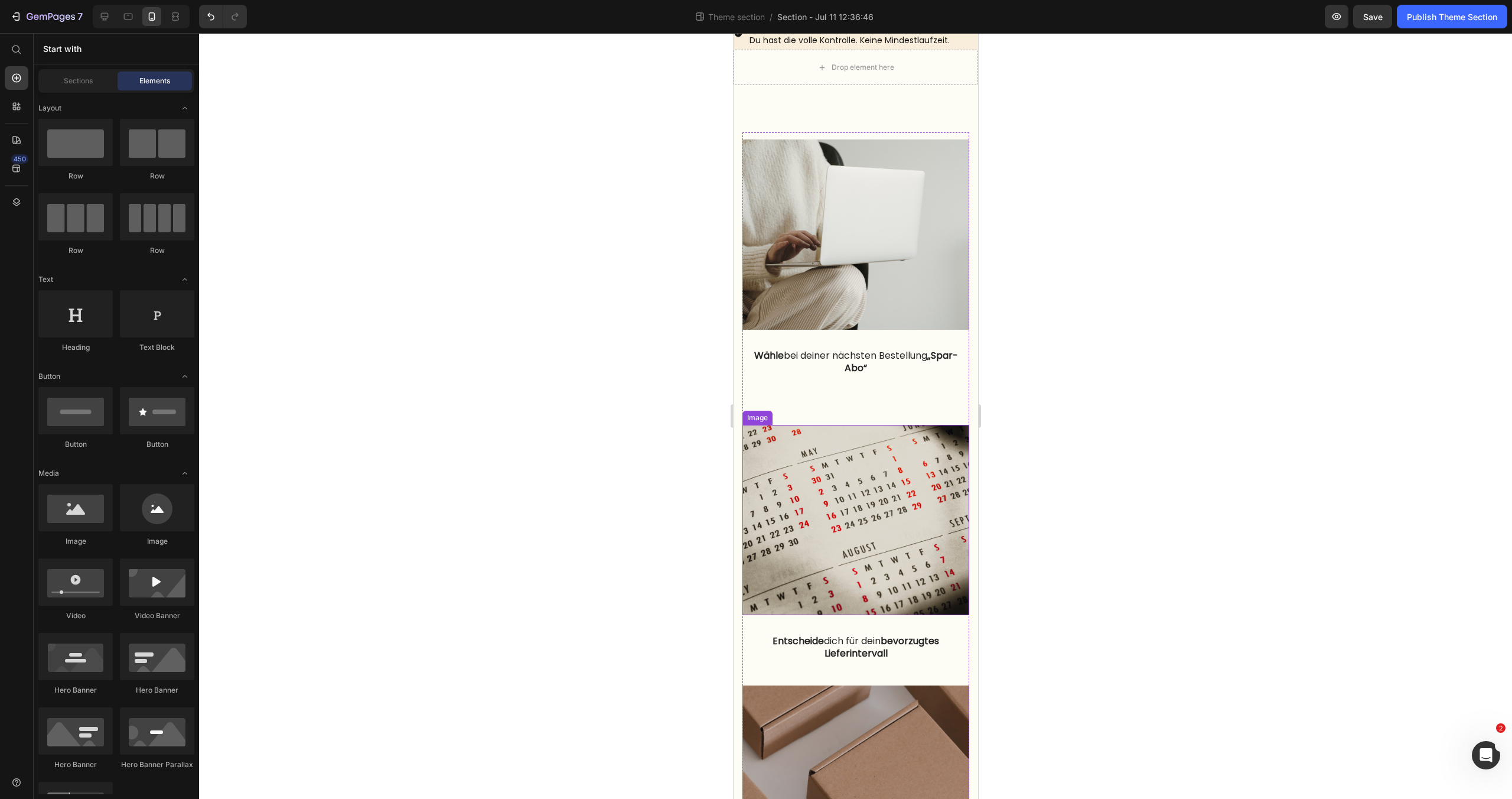scroll, scrollTop: 778, scrollLeft: 0, axis: vertical 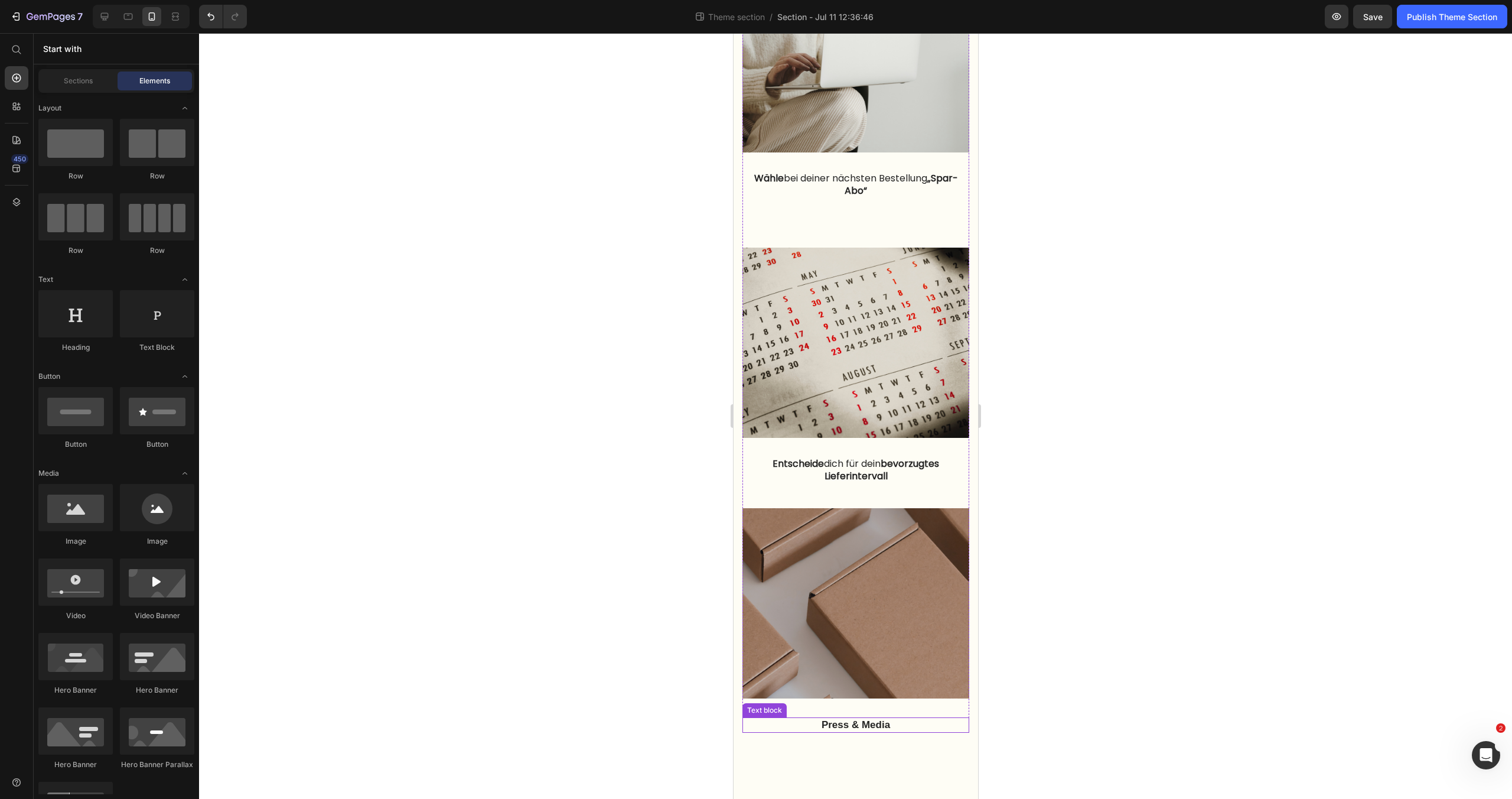 click on "Press & Media" at bounding box center (855, 725) 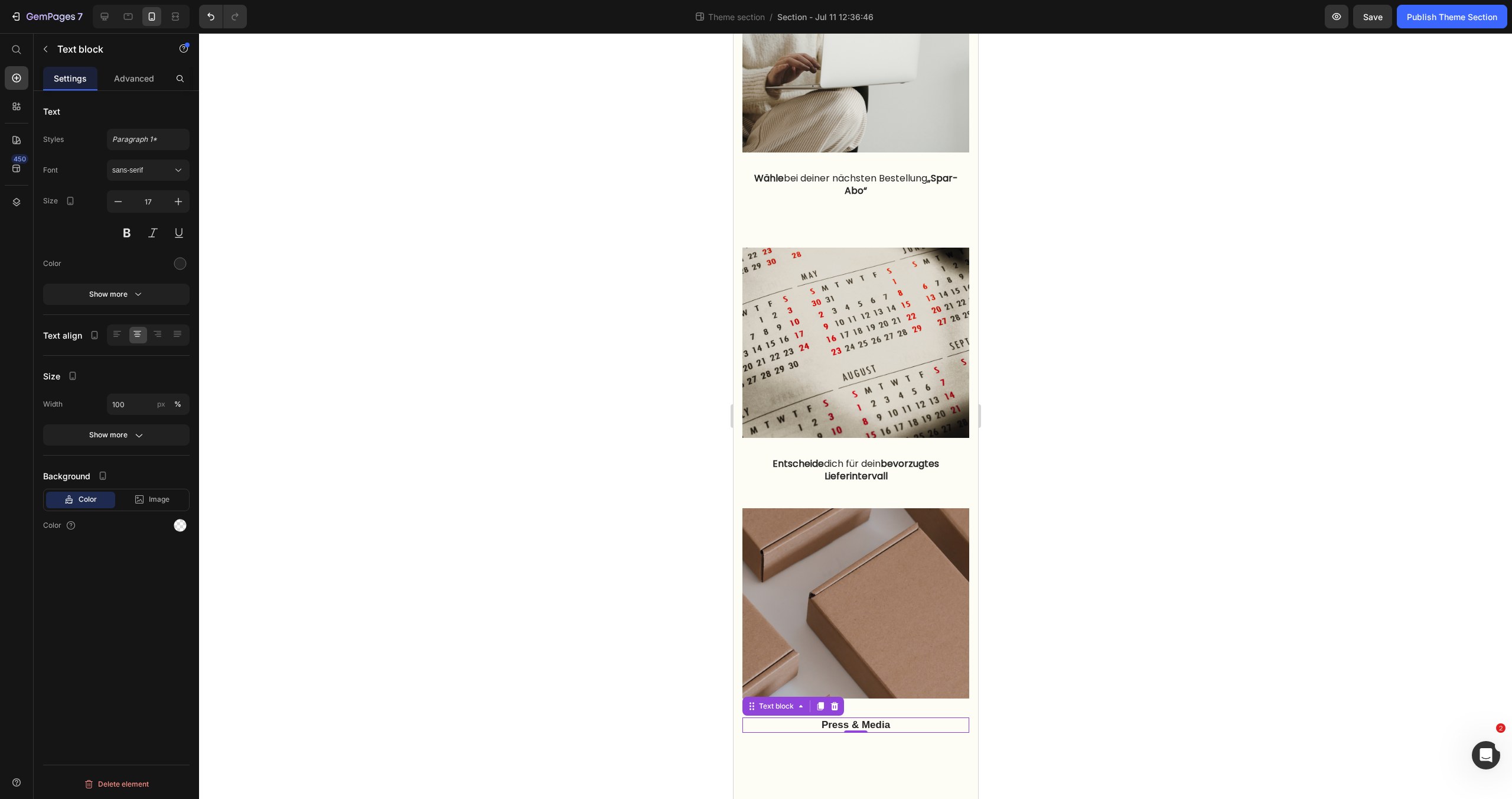 click on "Press & Media" at bounding box center [855, 725] 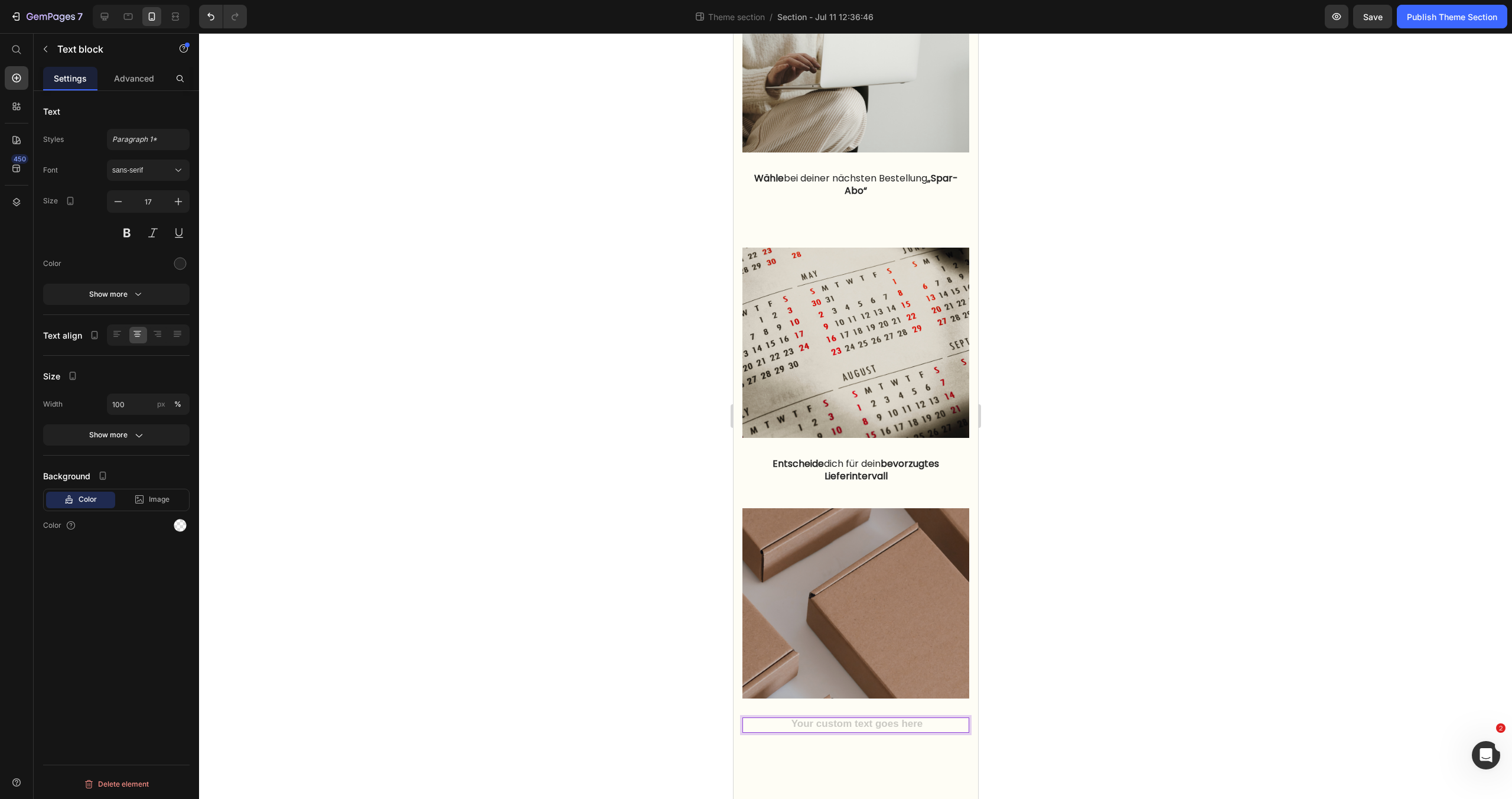 scroll, scrollTop: 765, scrollLeft: 0, axis: vertical 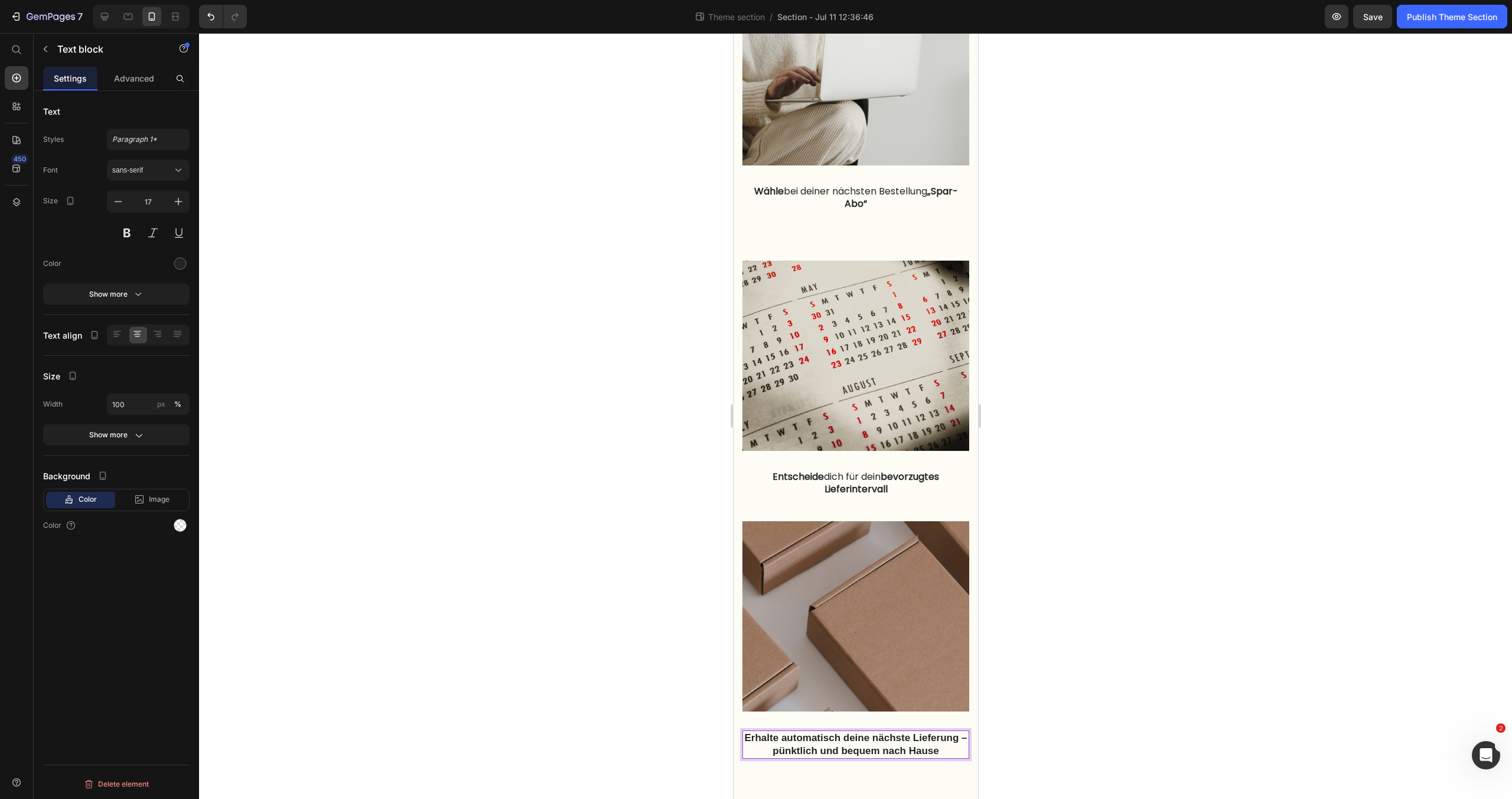 click on "Erhalte automatisch deine nächste Lieferung – pünktlich und bequem nach Hause" at bounding box center (855, 745) 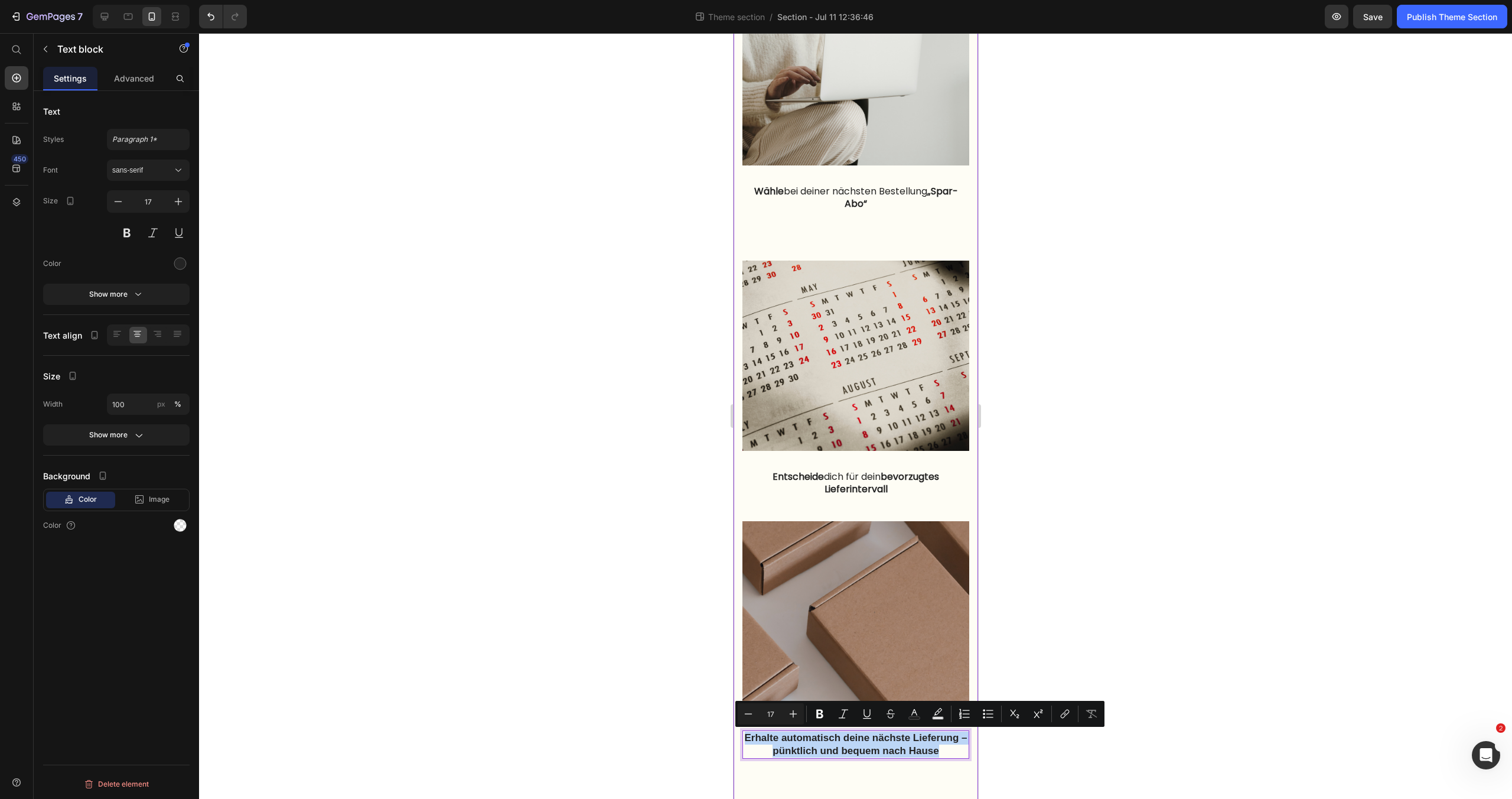 drag, startPoint x: 946, startPoint y: 752, endPoint x: 737, endPoint y: 740, distance: 209.34421 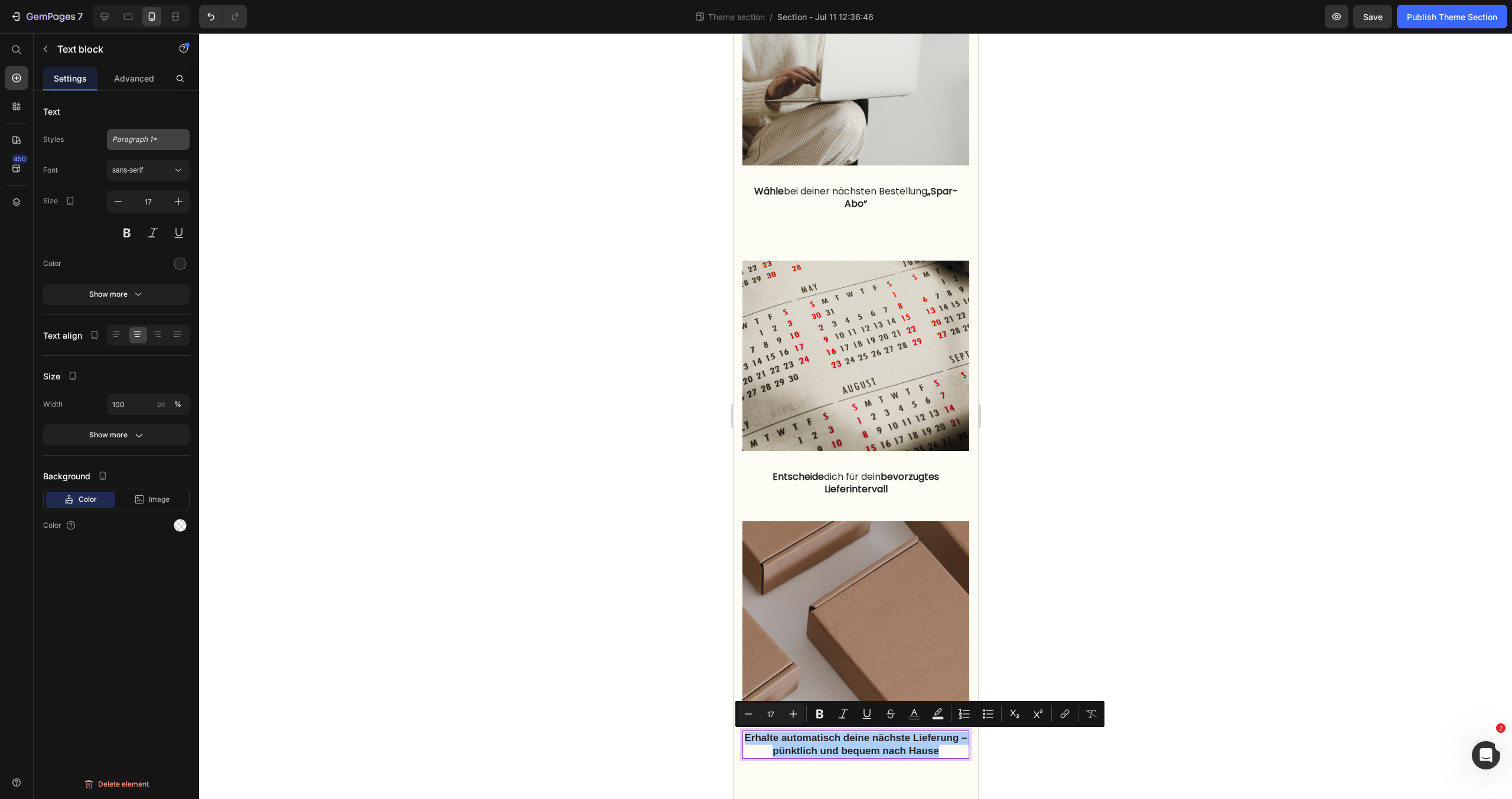 click on "Paragraph 1*" at bounding box center (141, 139) 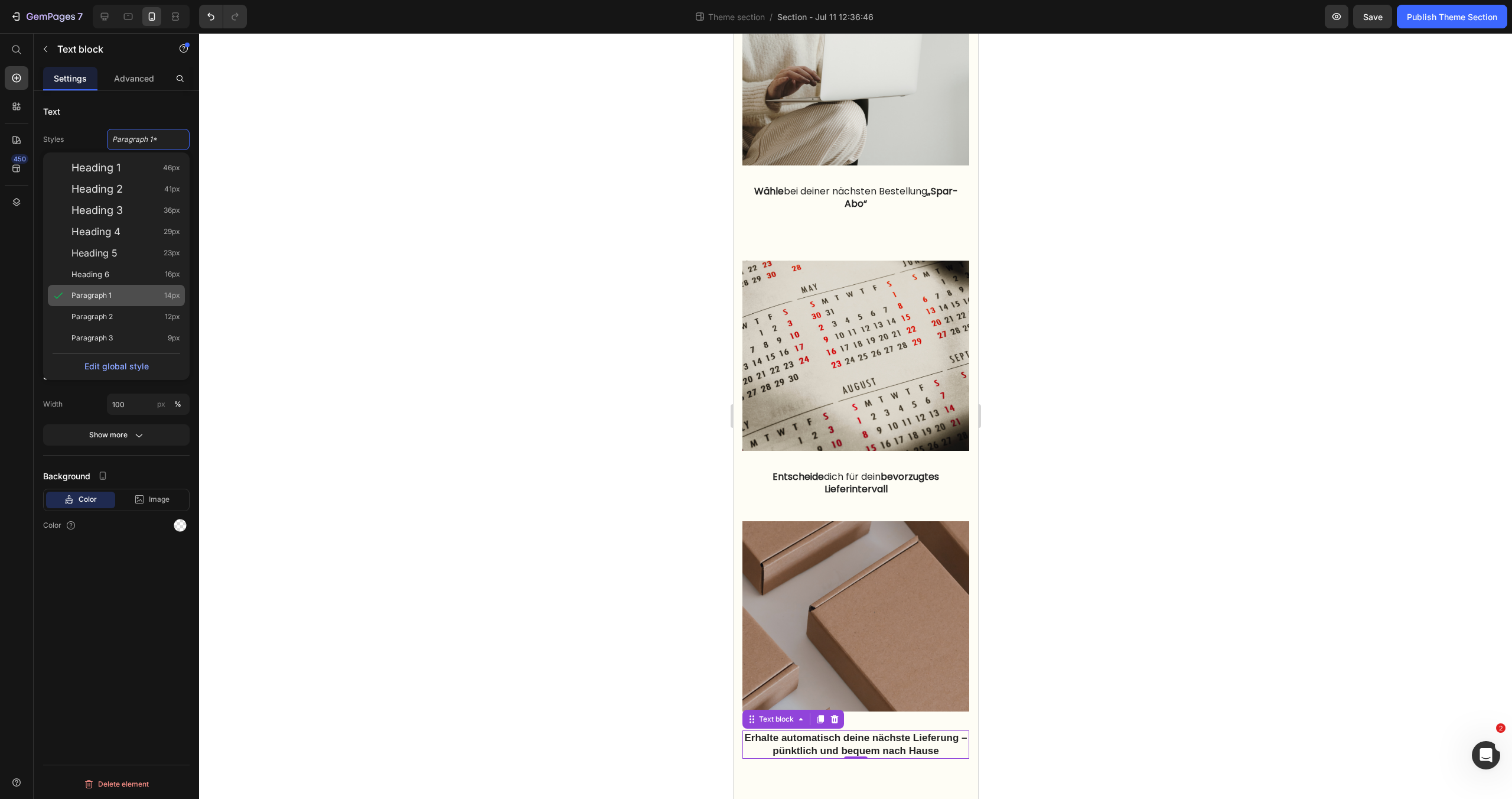 click on "Paragraph 1 14px" at bounding box center (126, 295) 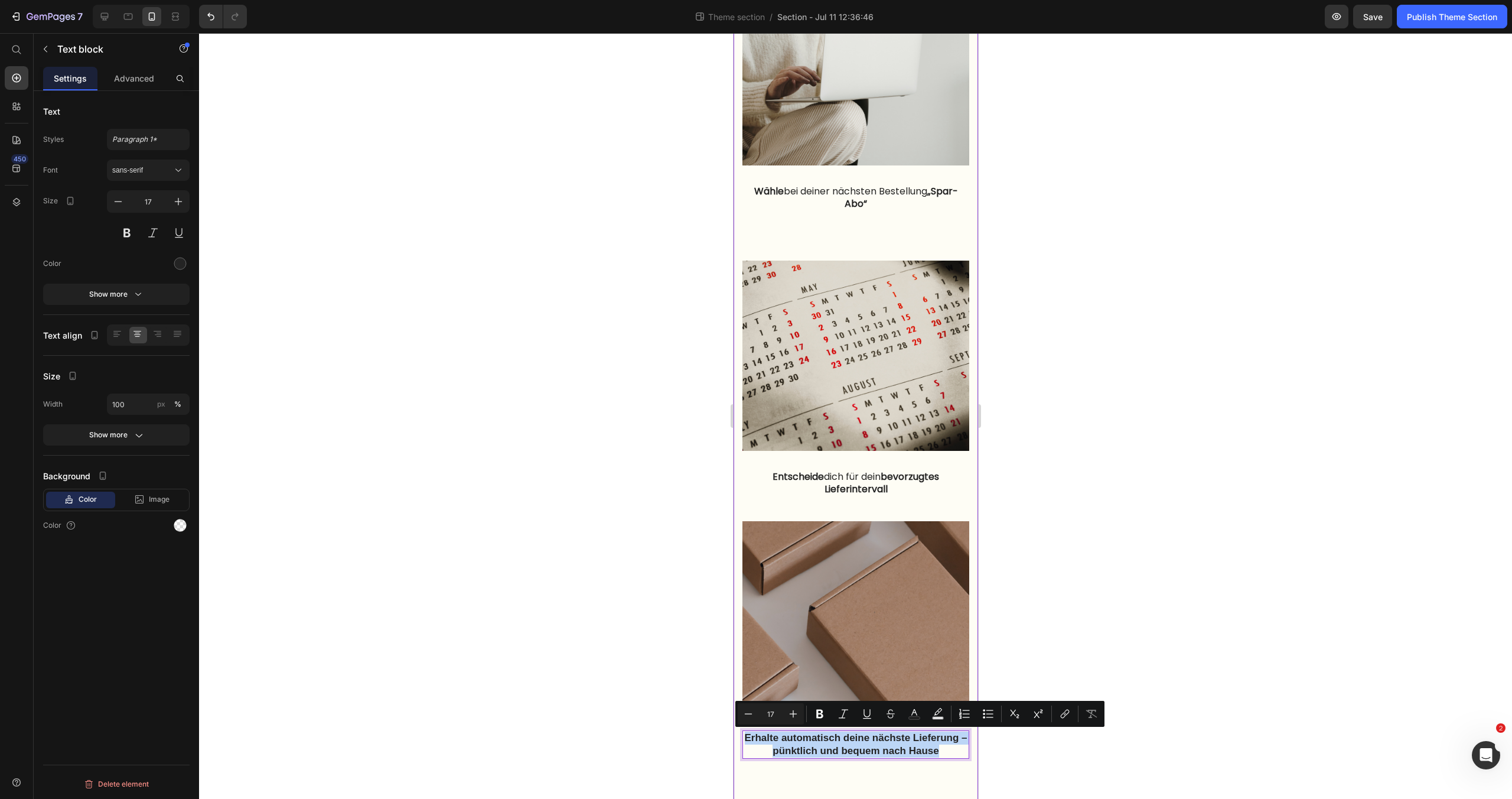 drag, startPoint x: 940, startPoint y: 754, endPoint x: 734, endPoint y: 739, distance: 206.54539 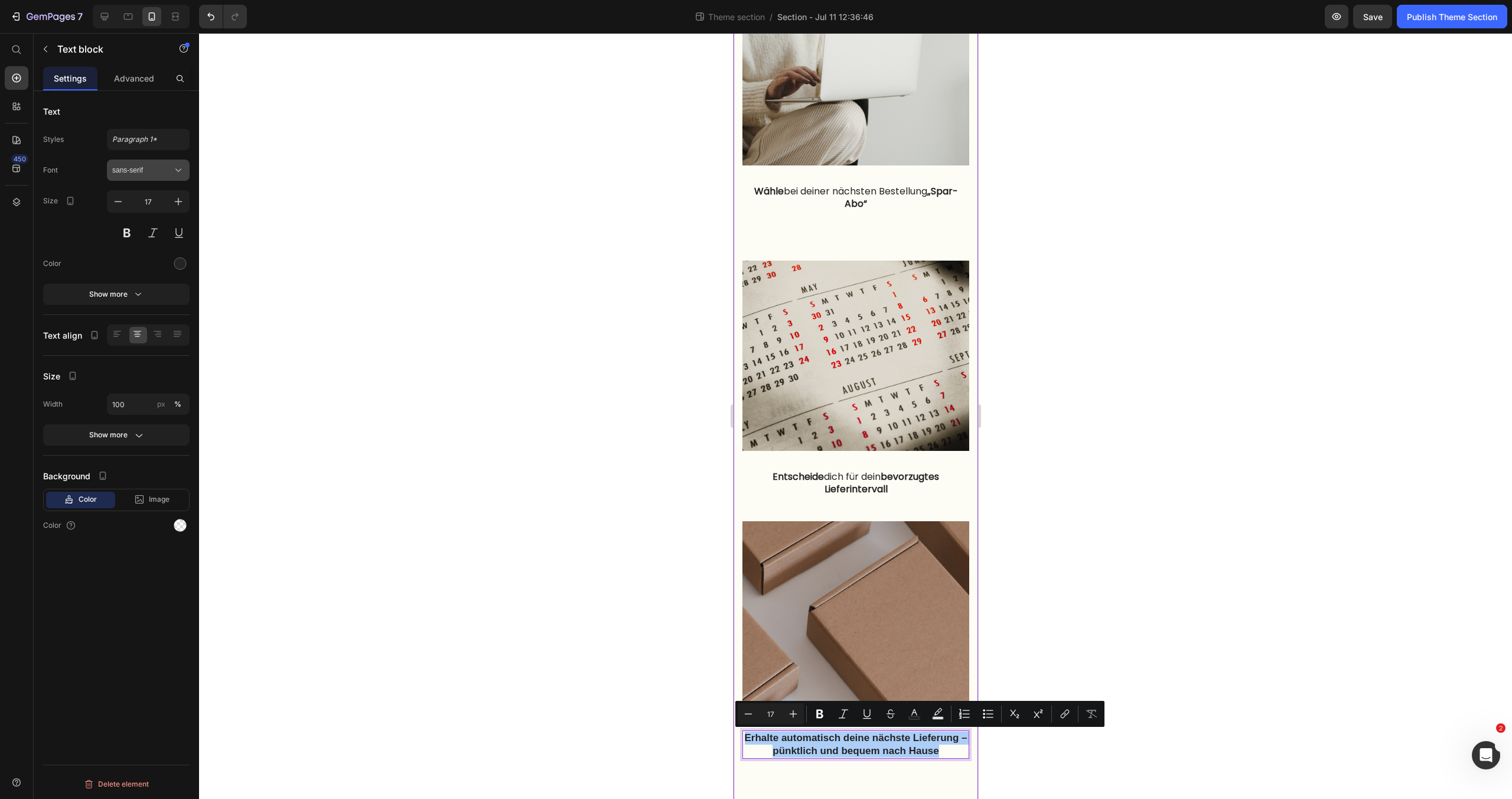 click 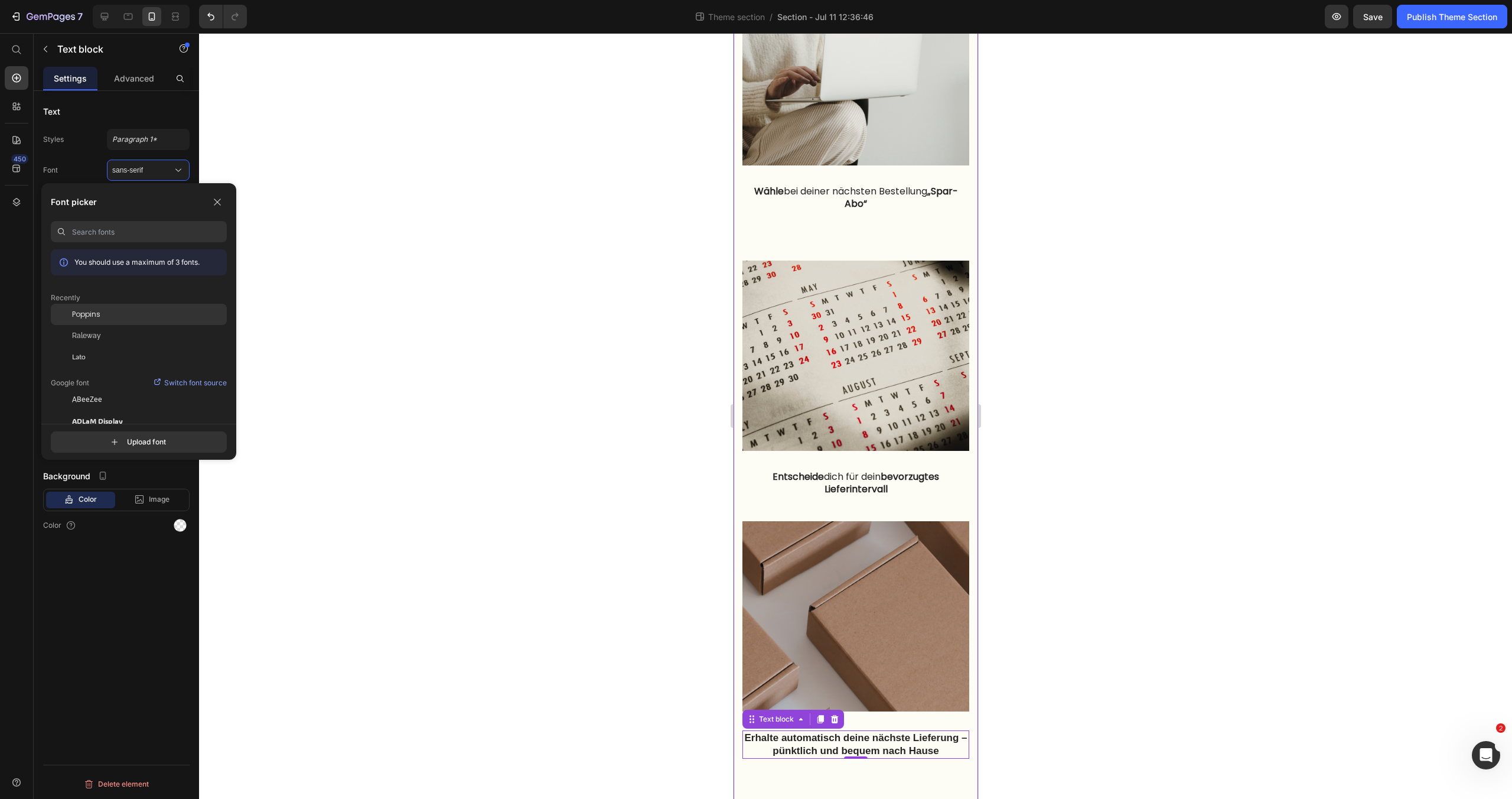 click on "Poppins" at bounding box center [86, 314] 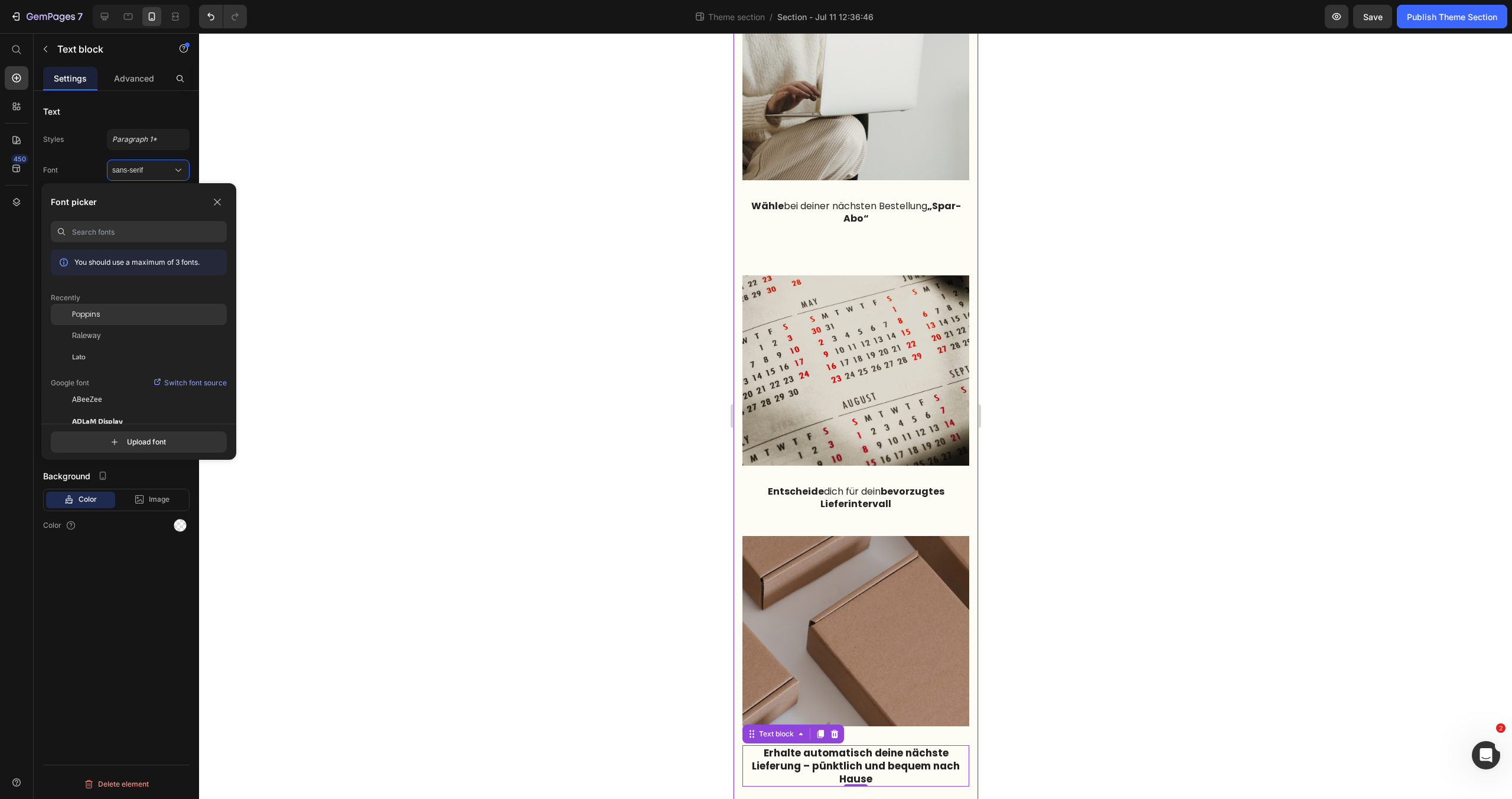 scroll, scrollTop: 780, scrollLeft: 0, axis: vertical 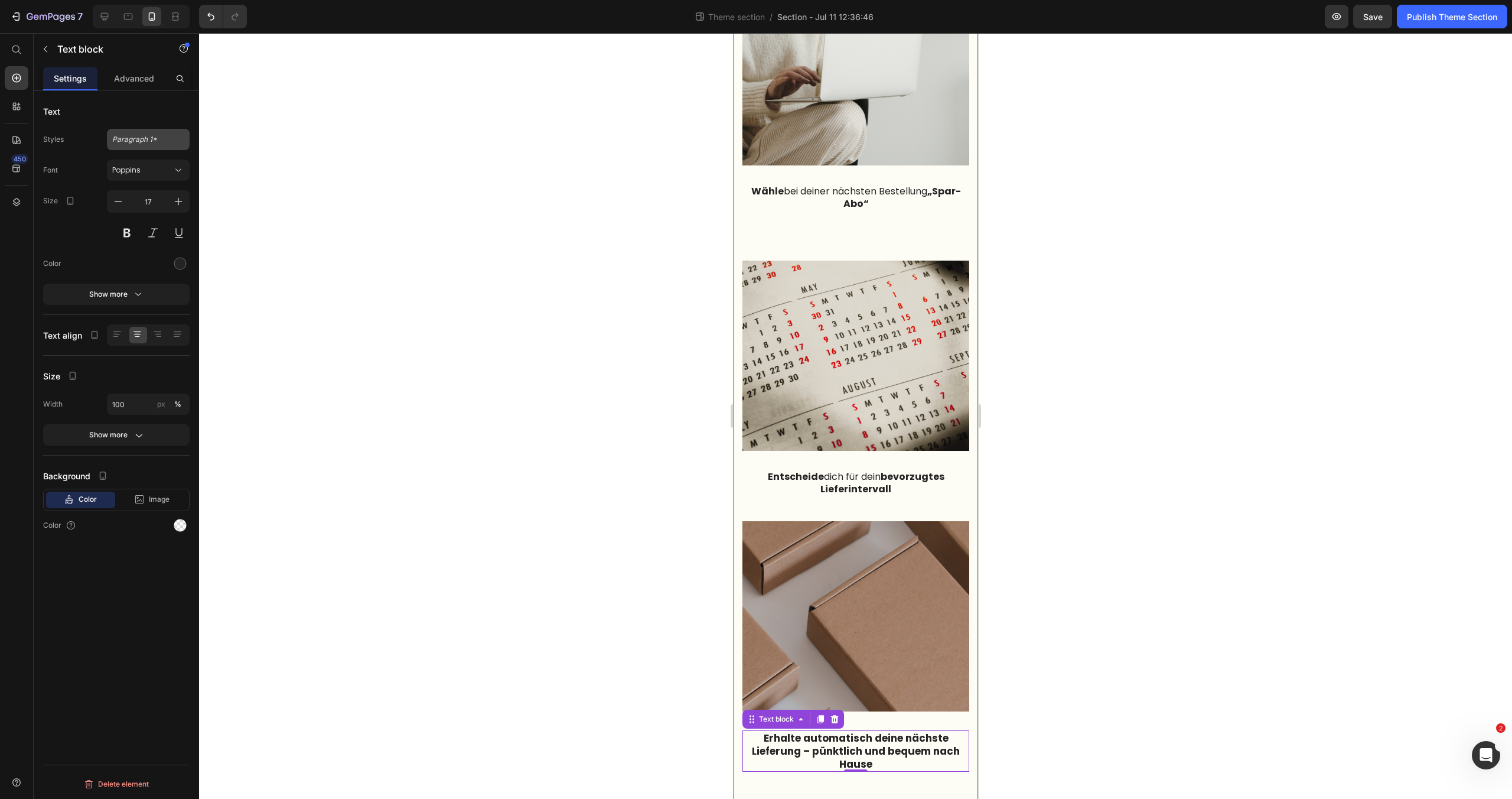 click on "Paragraph 1*" at bounding box center (141, 139) 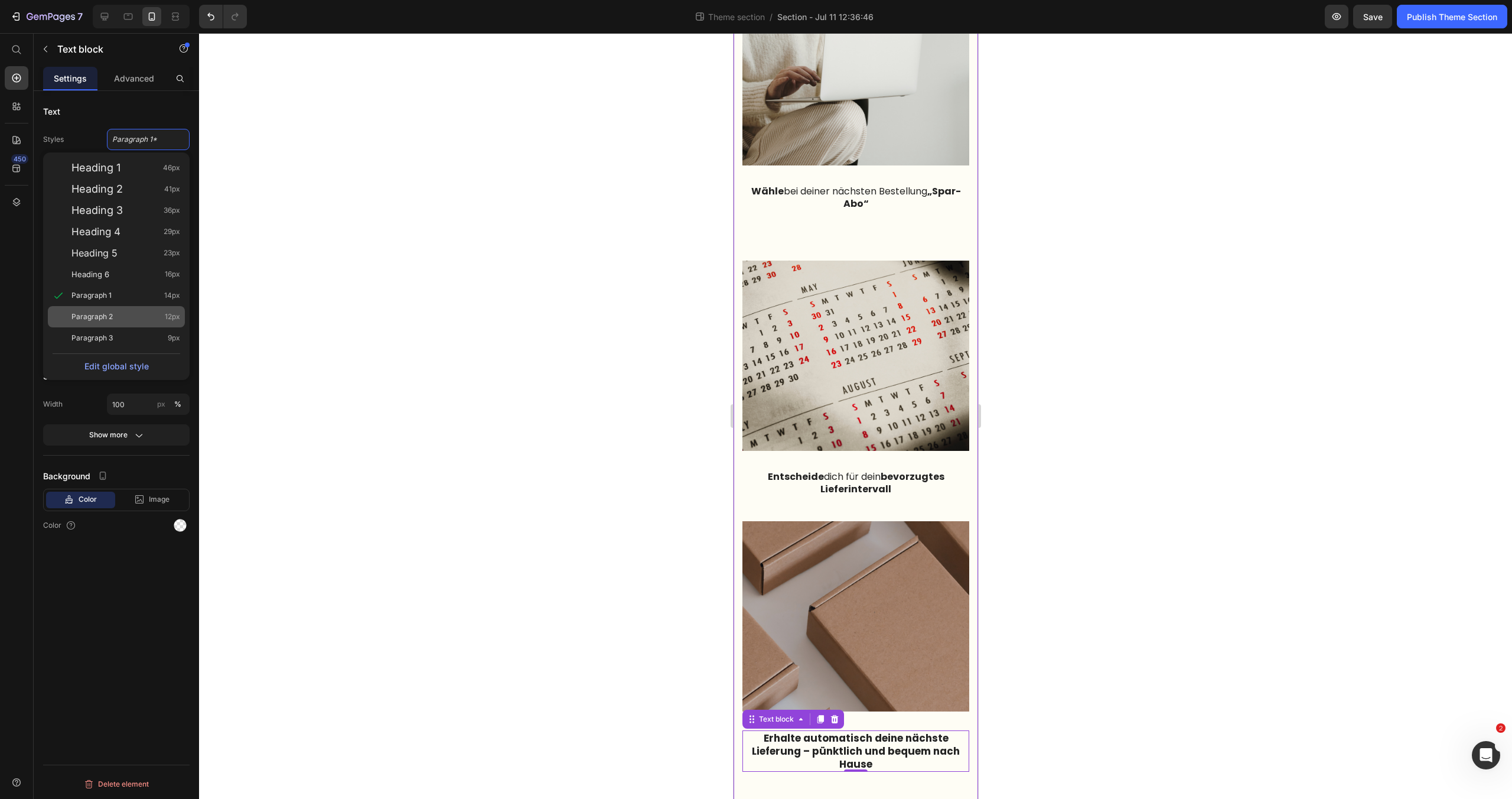 click on "Paragraph 2 12px" at bounding box center (126, 317) 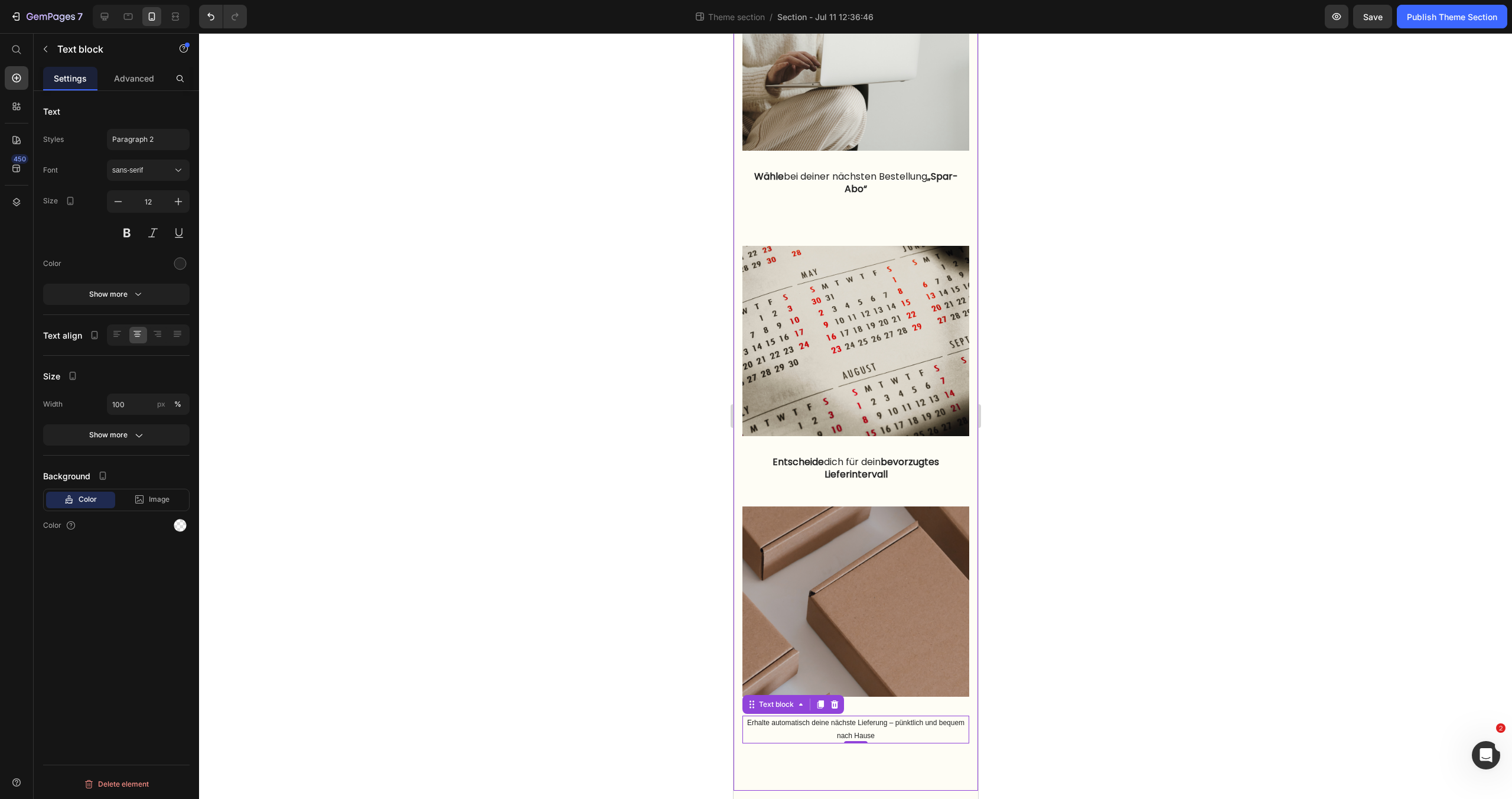 scroll, scrollTop: 765, scrollLeft: 0, axis: vertical 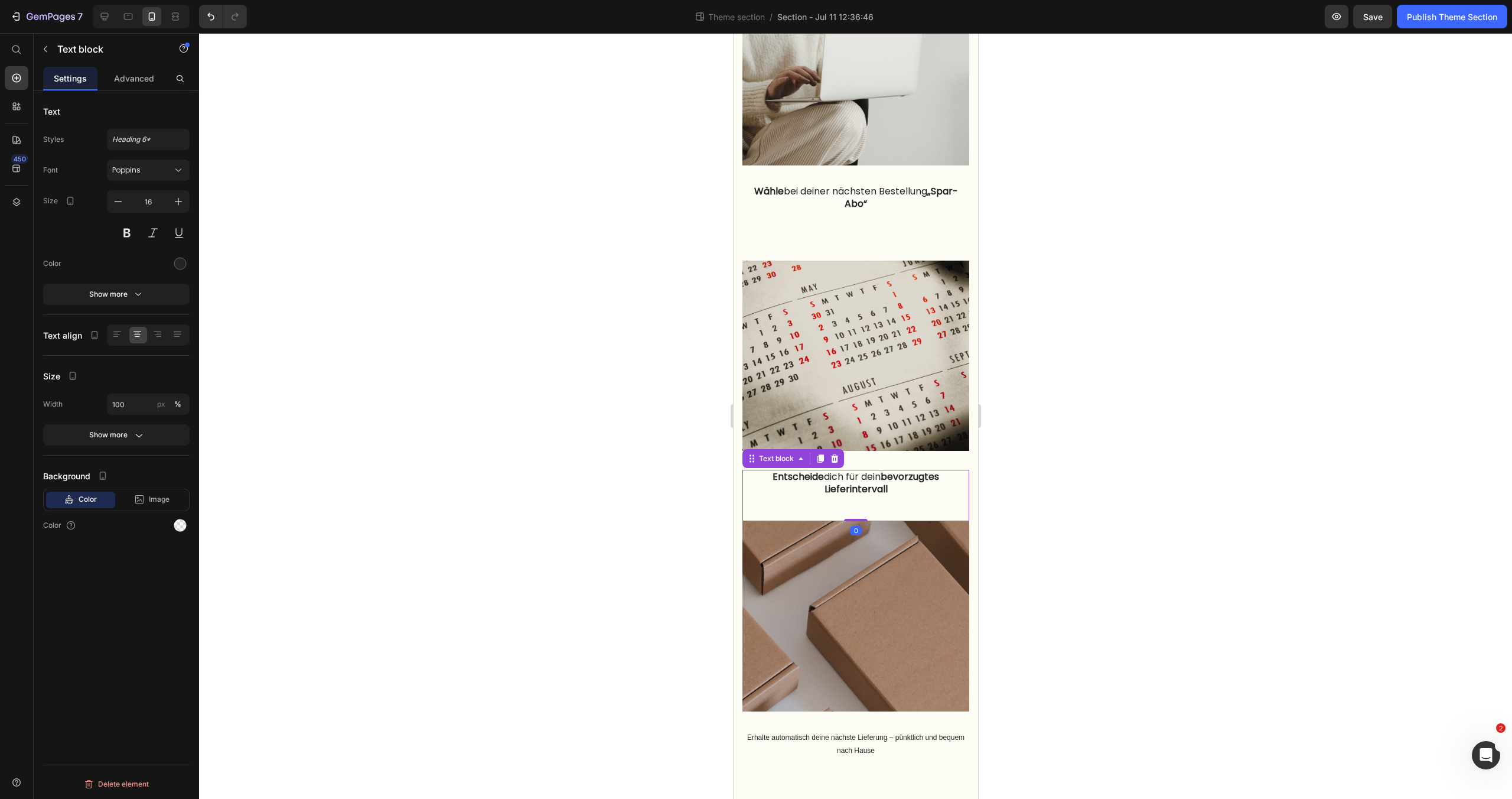 click on "Entscheide  dich für dein  bevorzugtes Lieferintervall" at bounding box center (855, 483) 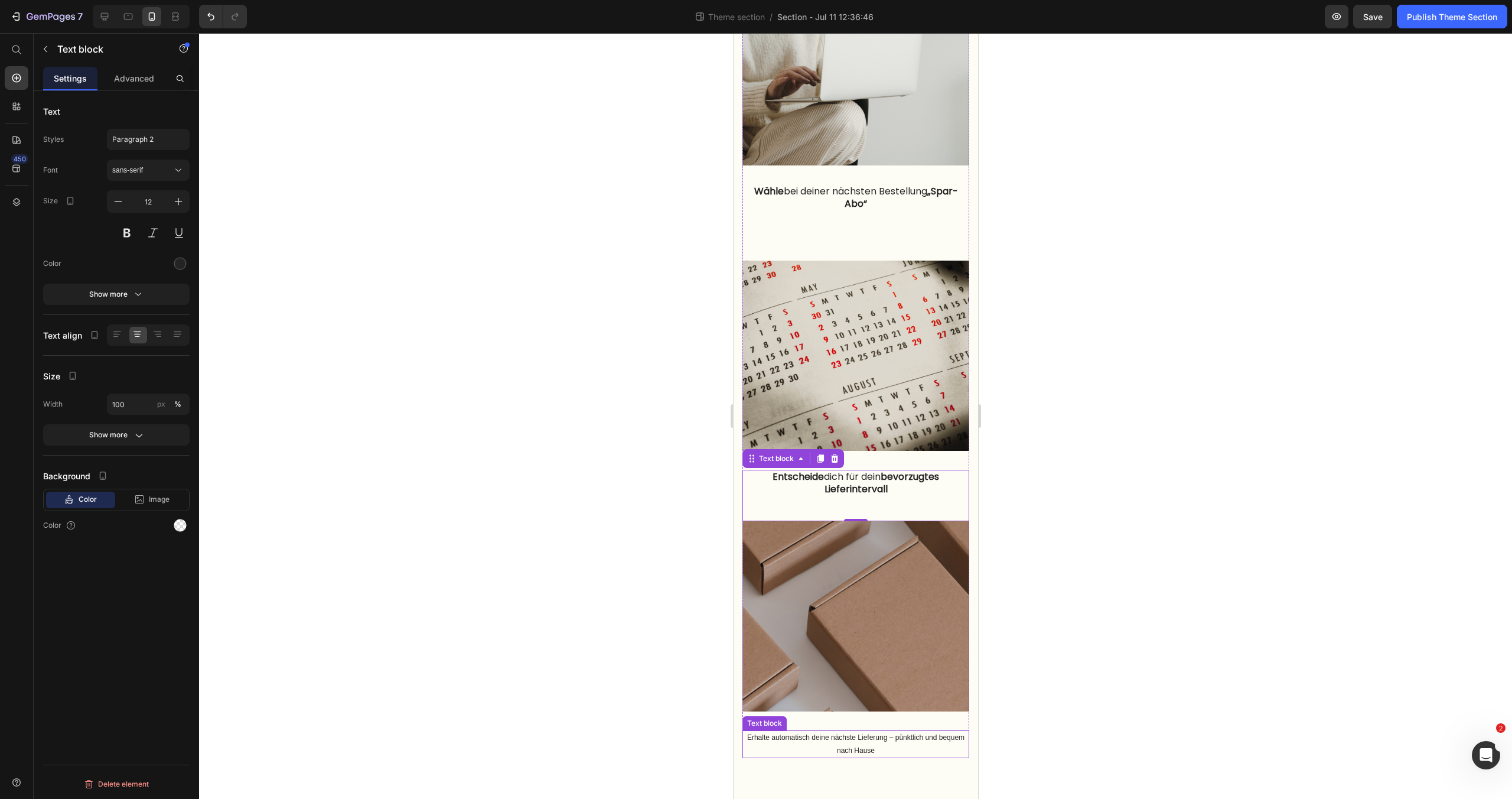 click on "Erhalte automatisch deine nächste Lieferung – pünktlich und bequem nach Hause" at bounding box center (855, 744) 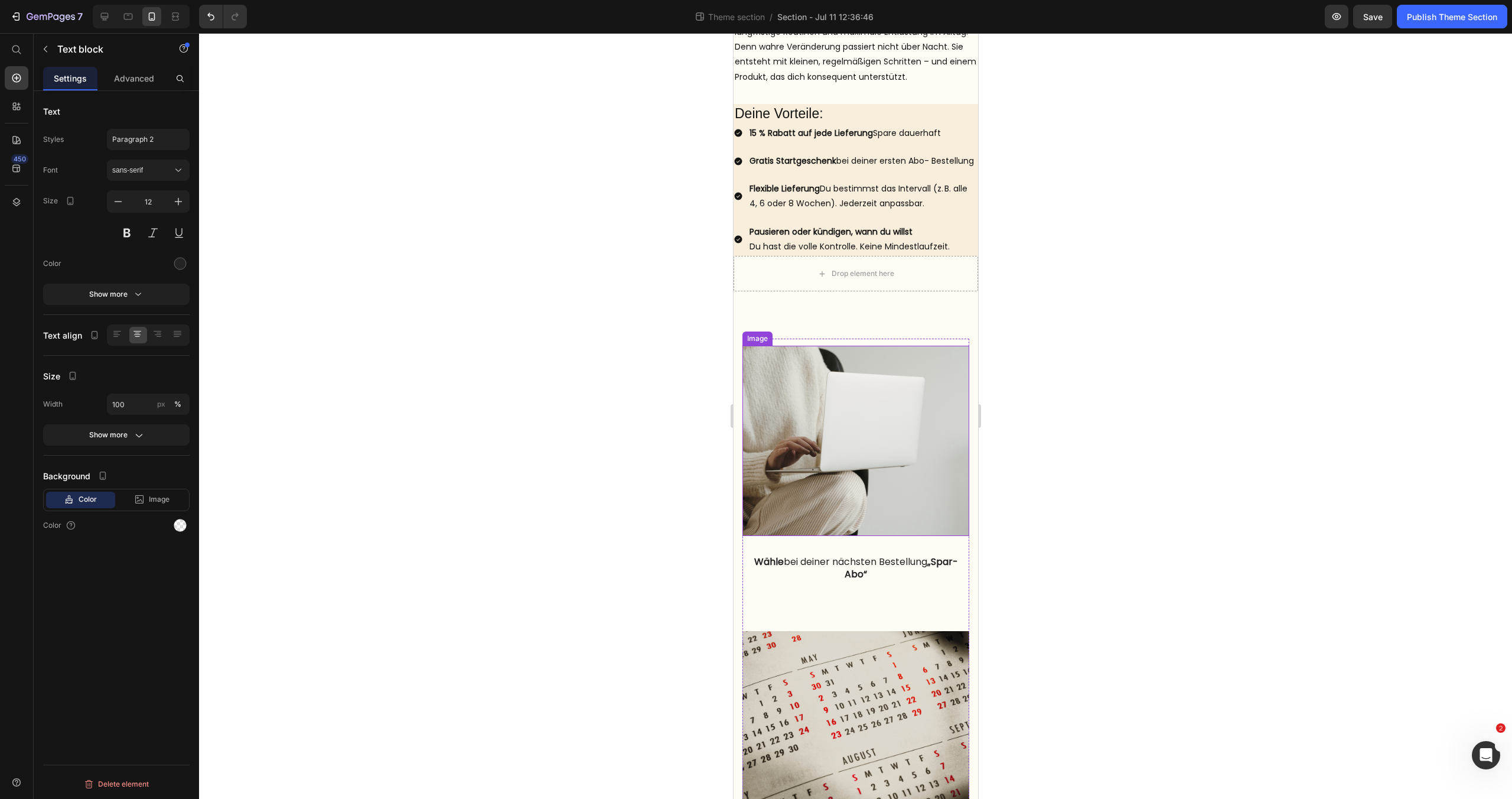 scroll, scrollTop: 397, scrollLeft: 0, axis: vertical 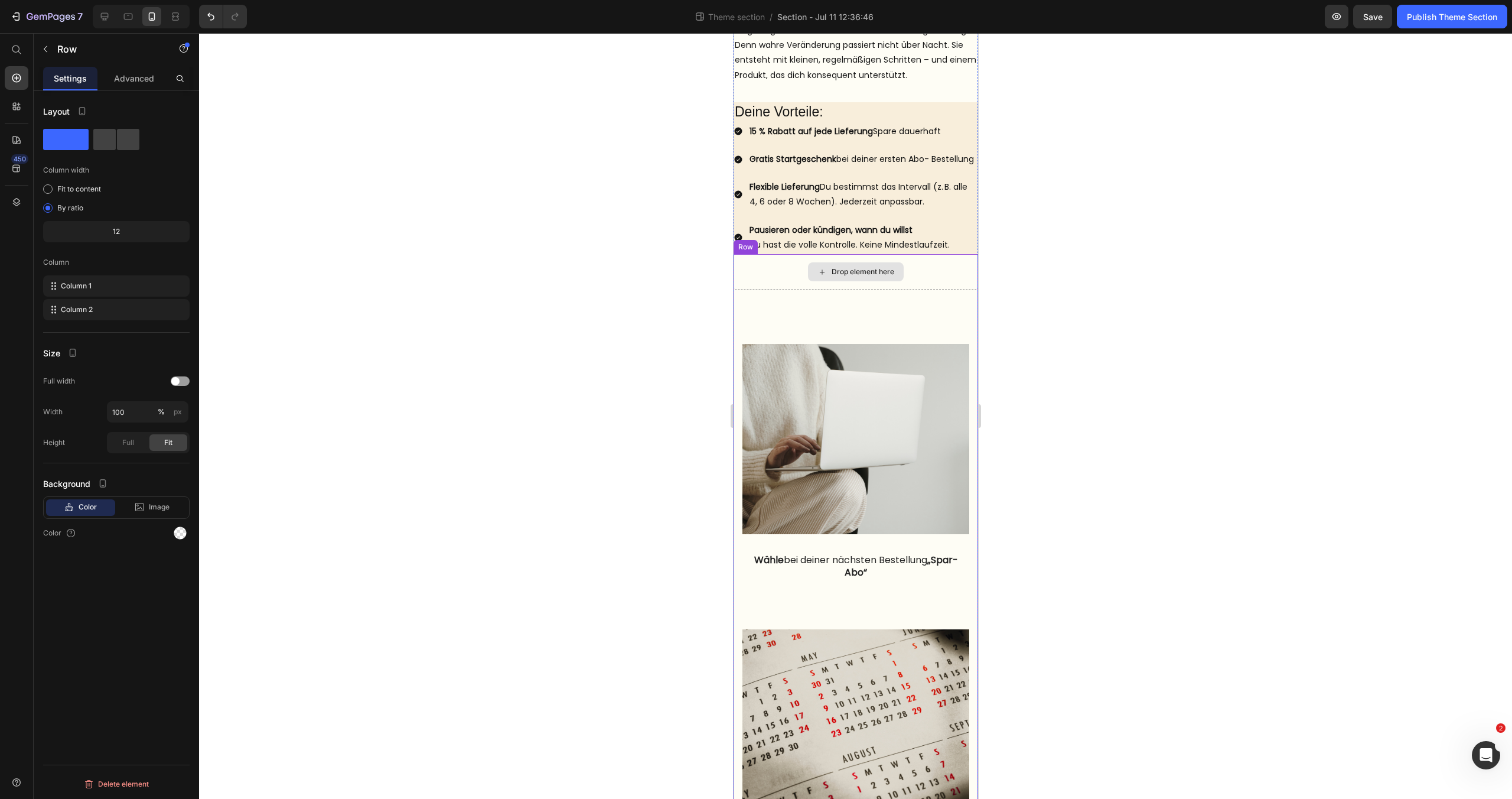 click on "Drop element here" at bounding box center [855, 272] 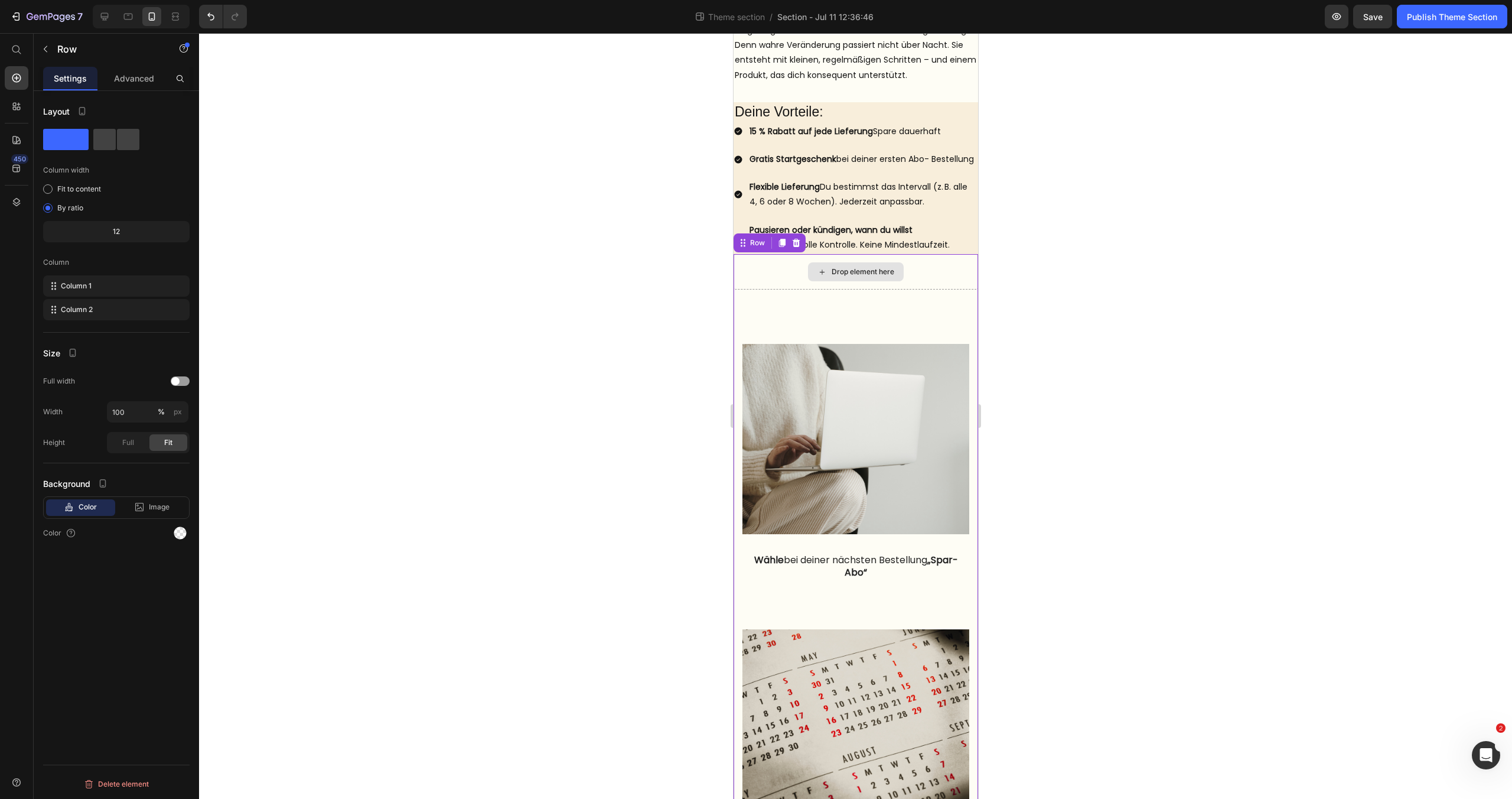 click on "Drop element here" at bounding box center (855, 272) 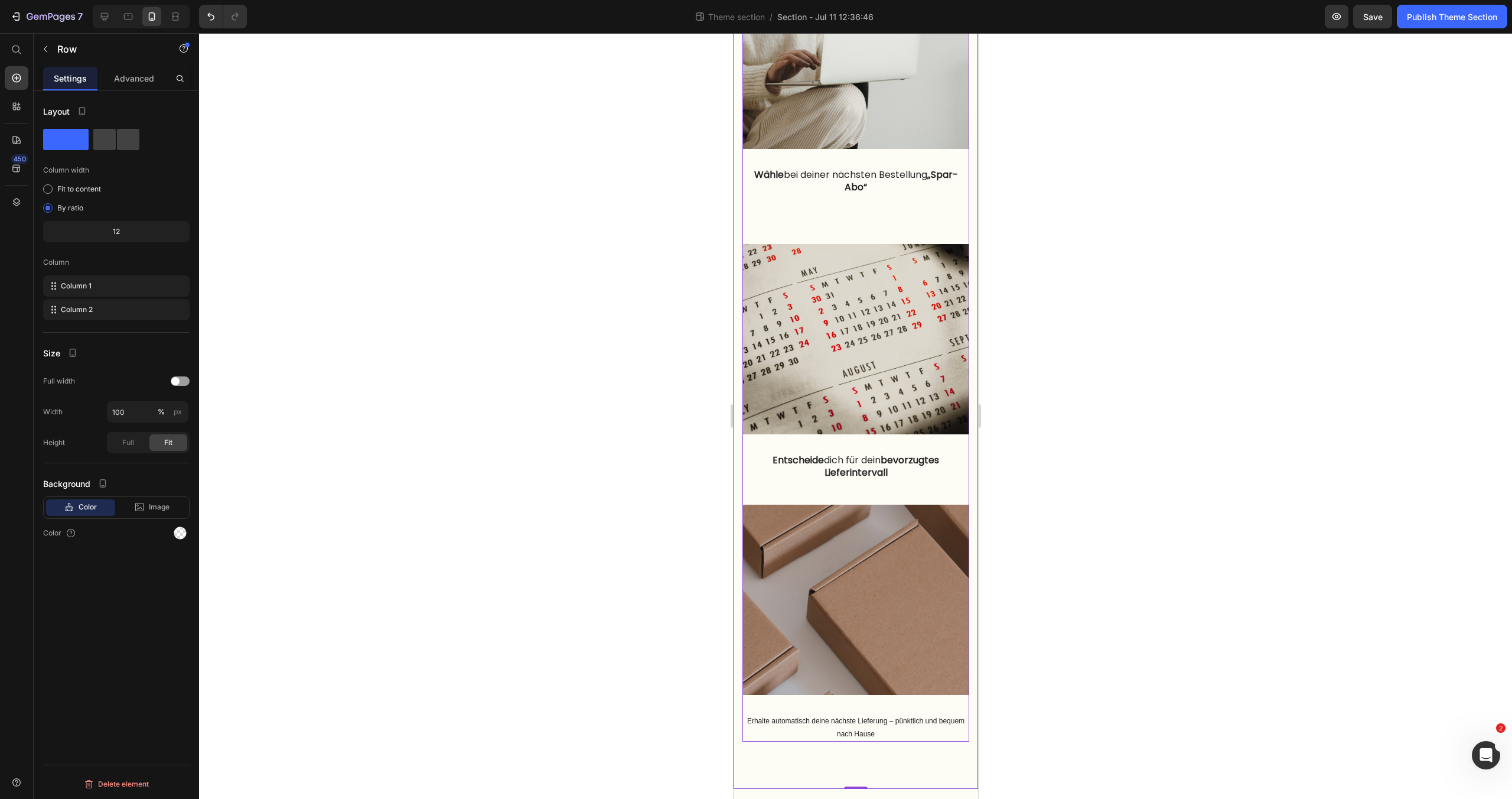 scroll, scrollTop: 791, scrollLeft: 0, axis: vertical 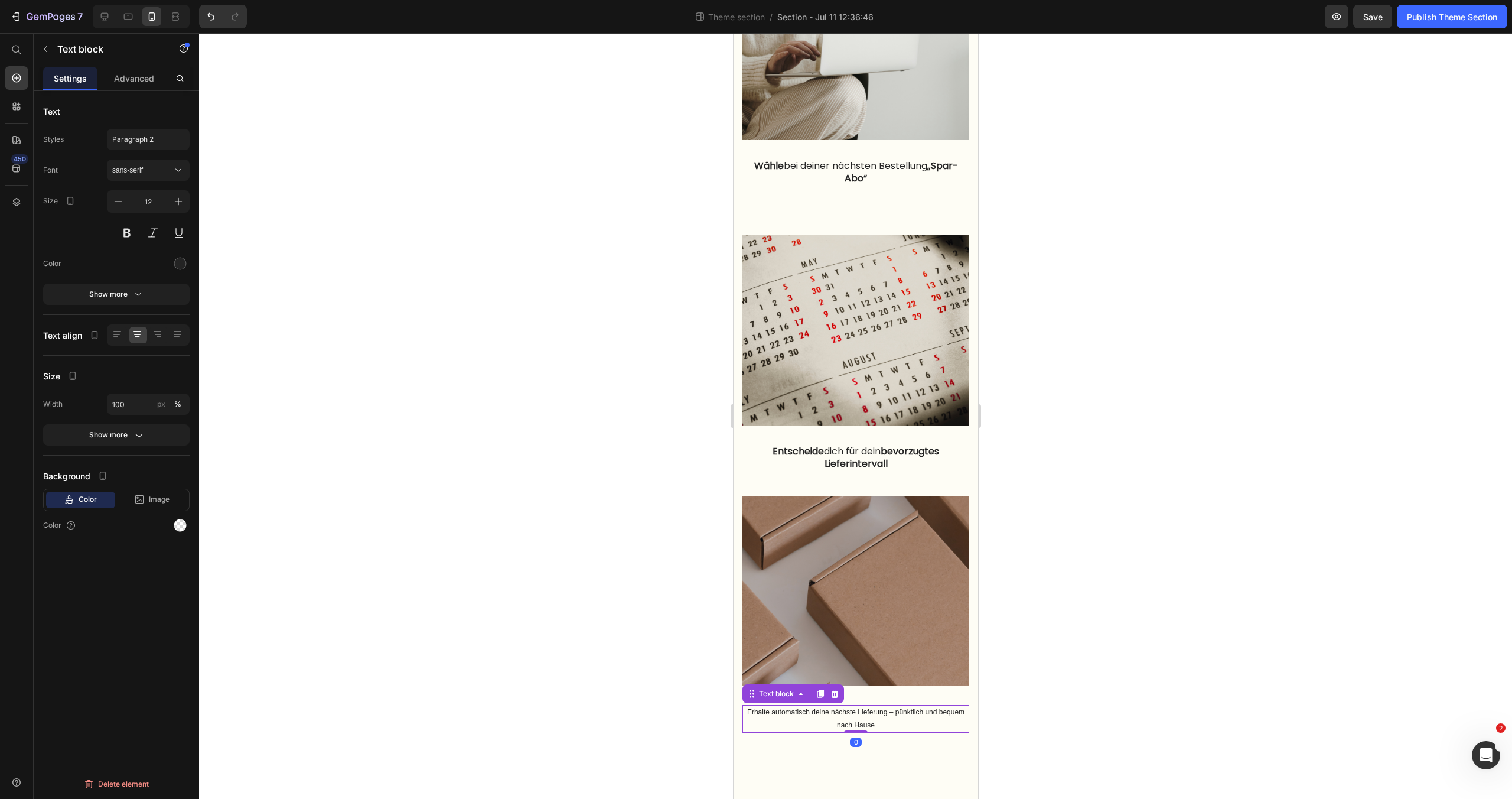 click on "Erhalte automatisch deine nächste Lieferung – pünktlich und bequem nach Hause" at bounding box center (855, 719) 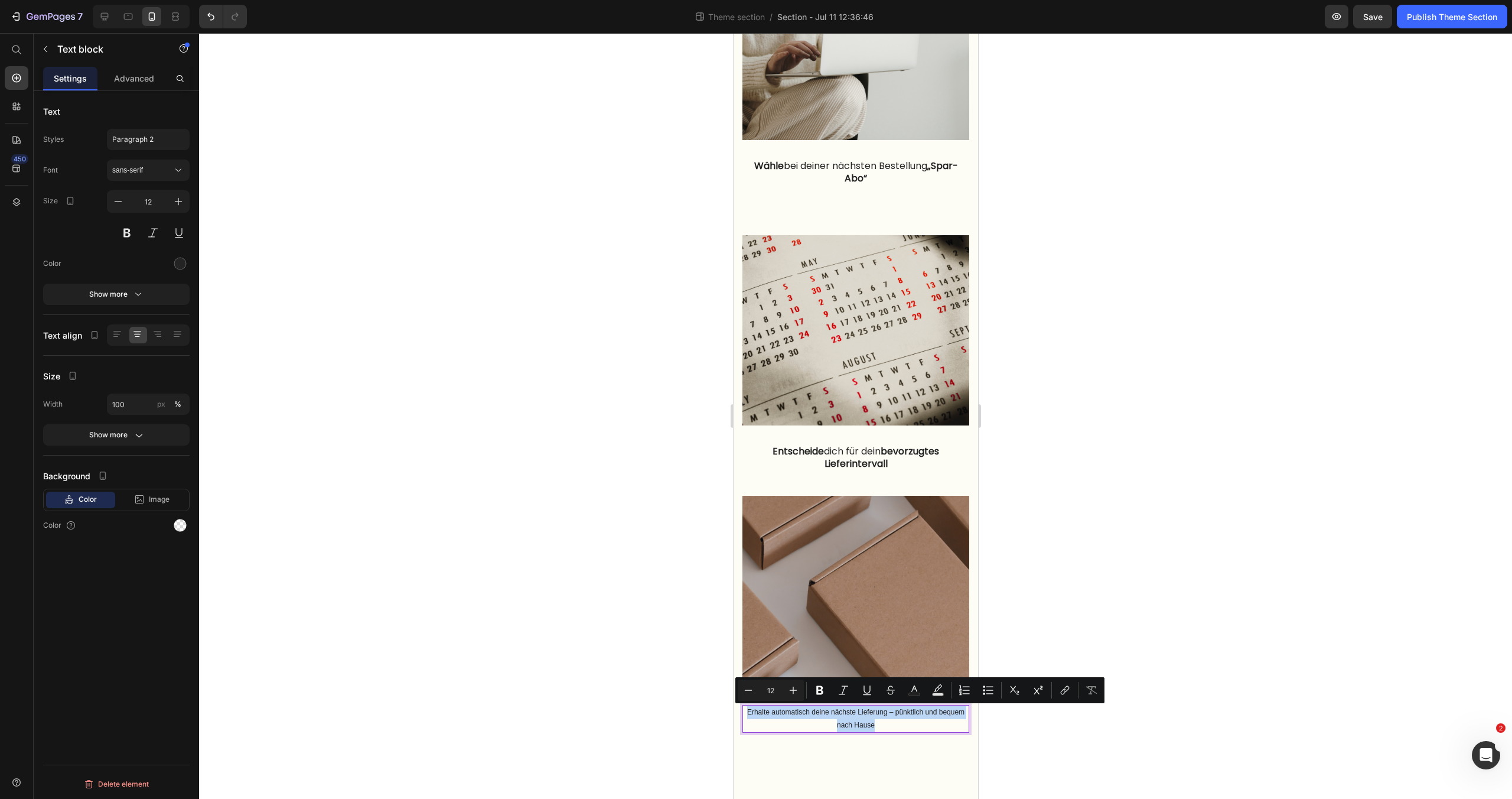 drag, startPoint x: 879, startPoint y: 725, endPoint x: 709, endPoint y: 710, distance: 170.66048 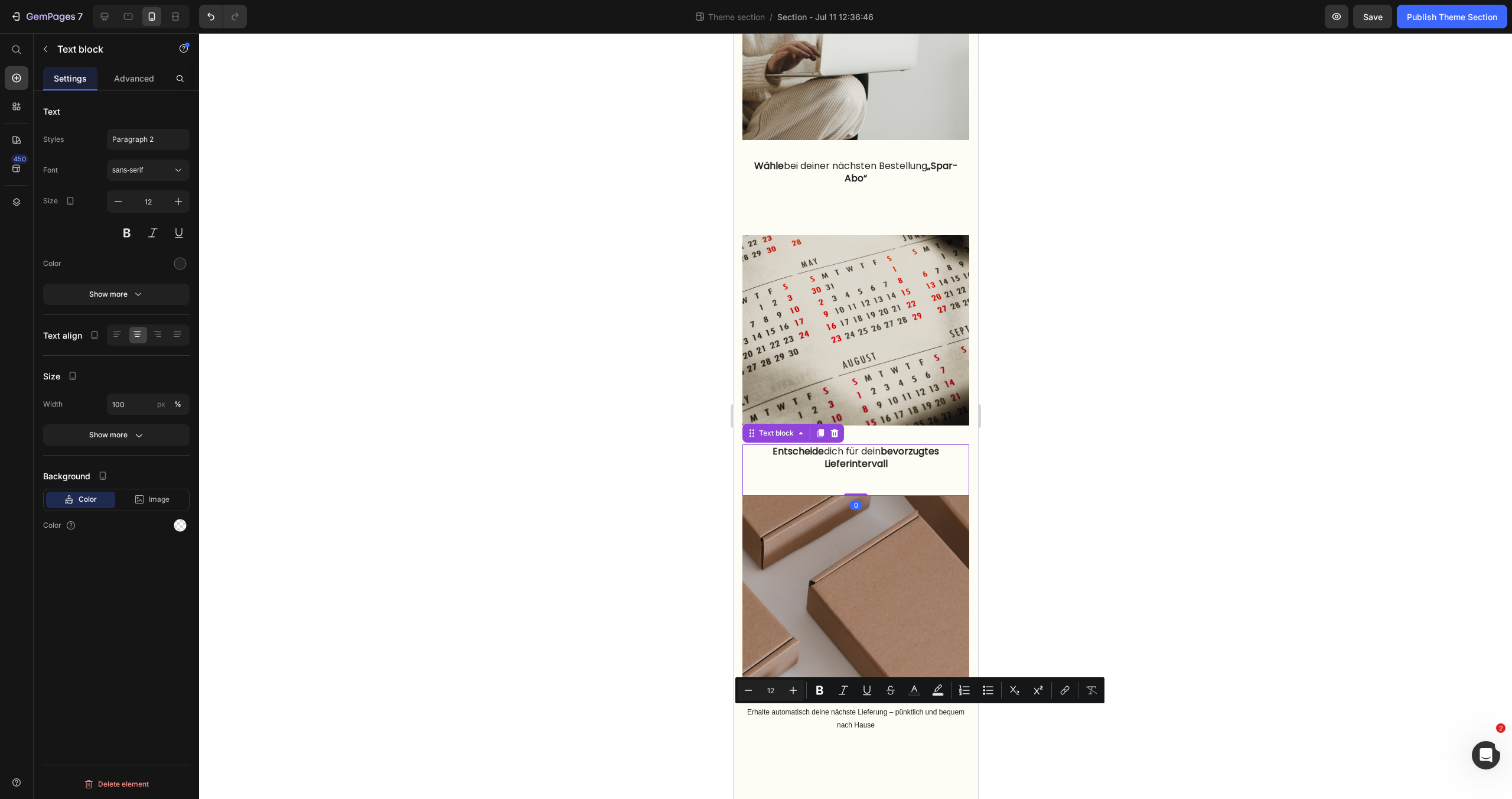 click on "Entscheide" at bounding box center (797, 451) 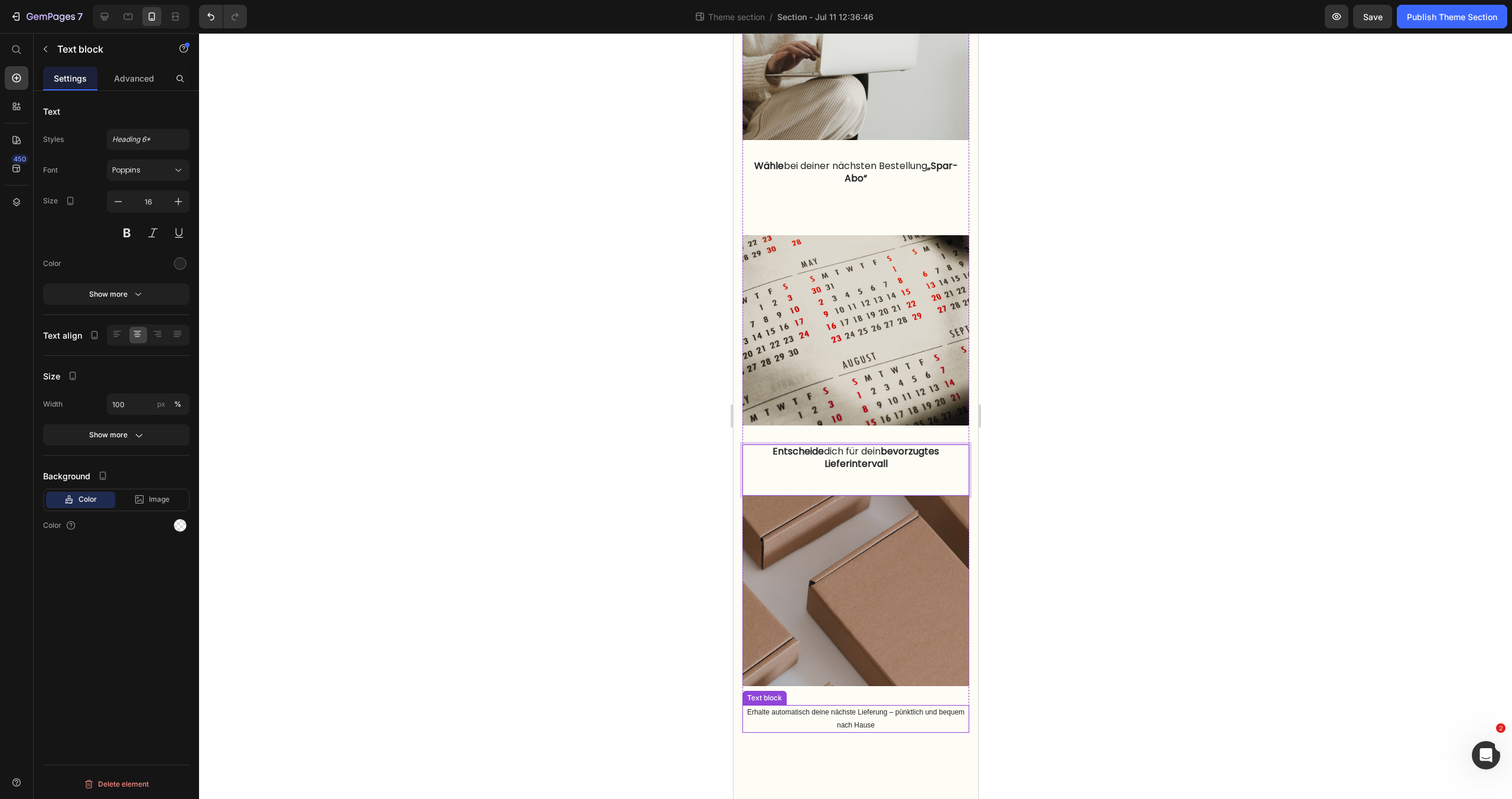 click on "Erhalte automatisch deine nächste Lieferung – pünktlich und bequem nach Hause" at bounding box center (855, 719) 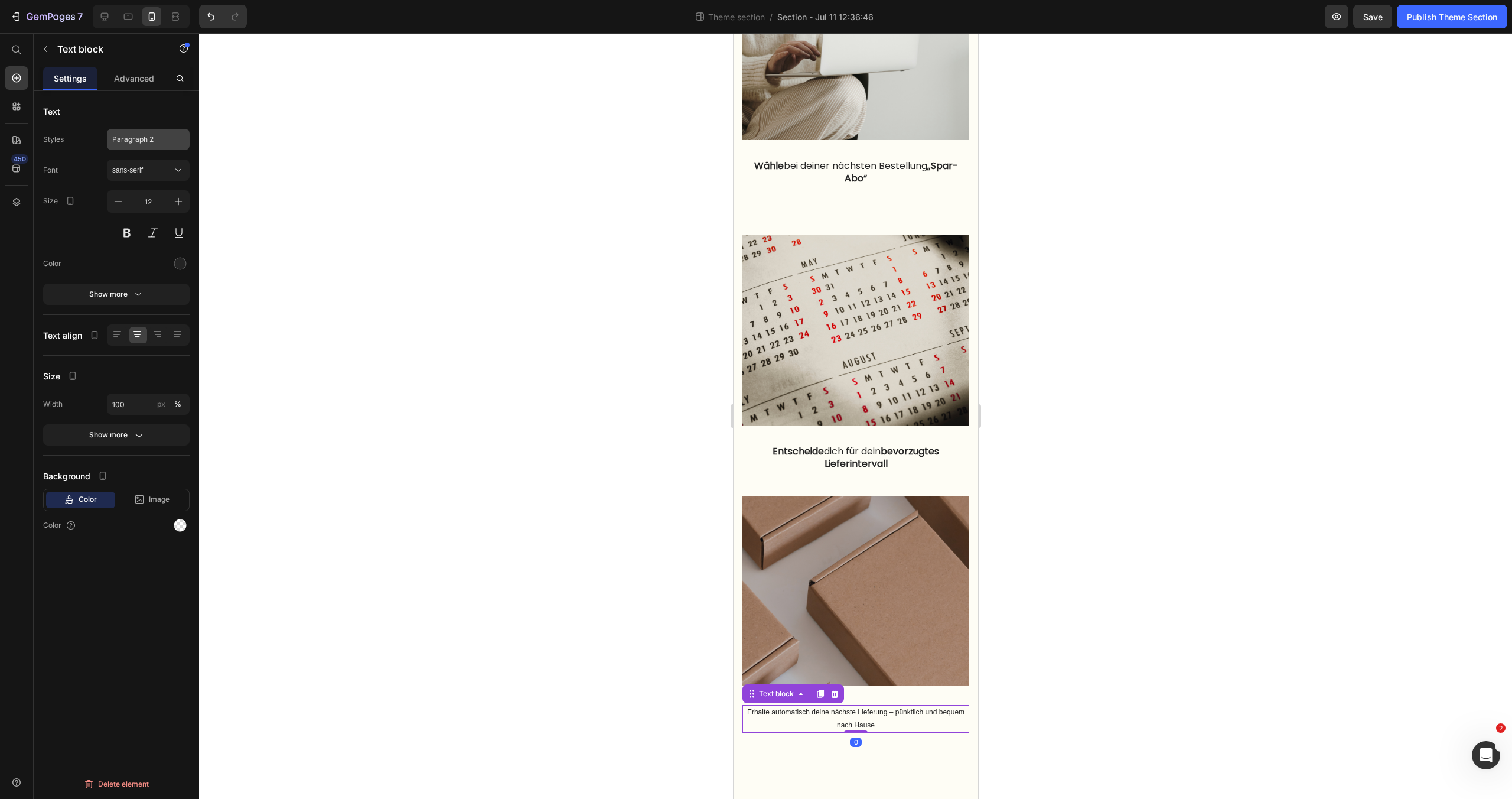 click on "Paragraph 2" at bounding box center [141, 139] 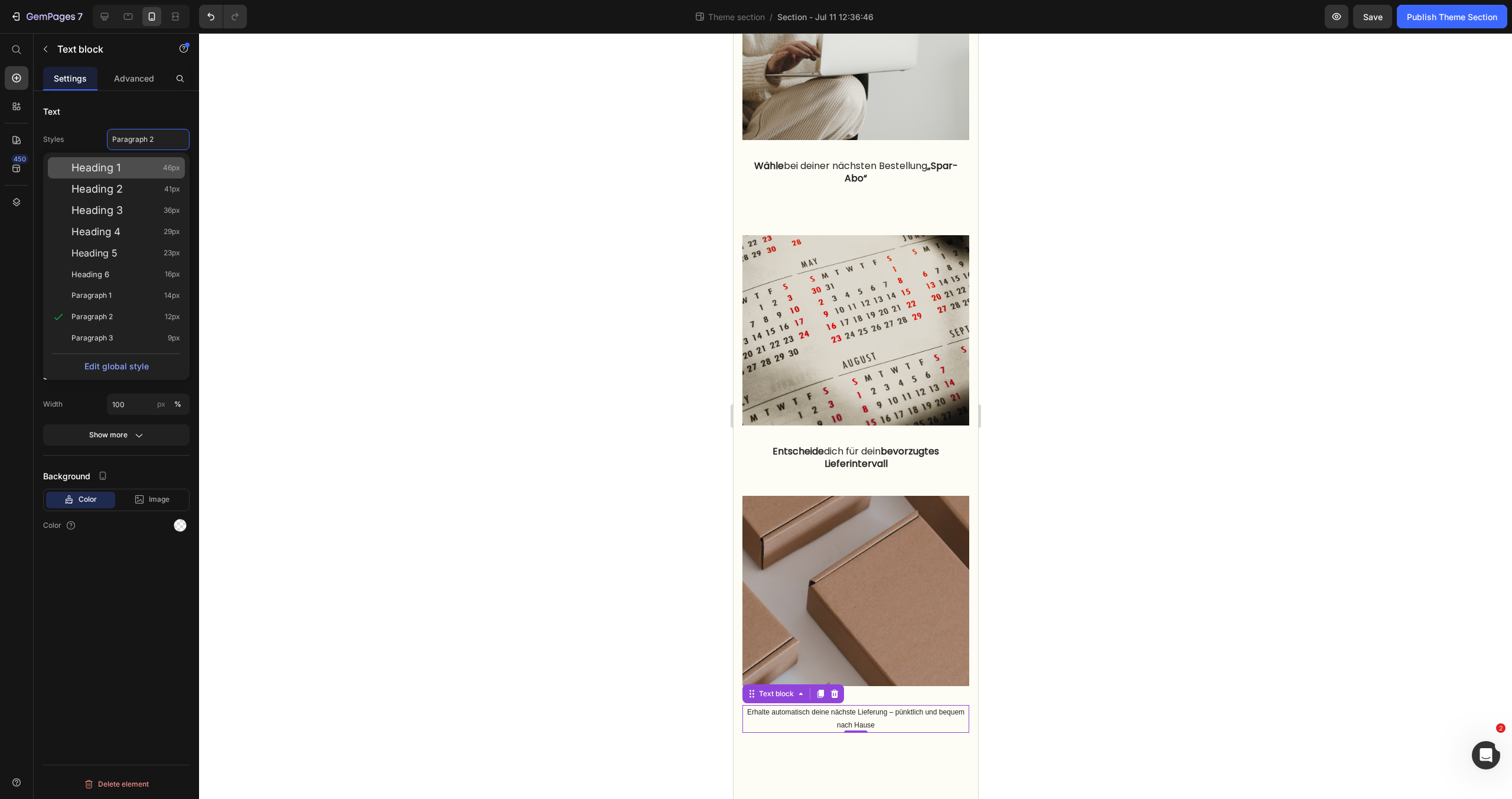 click on "Heading 1 46px" 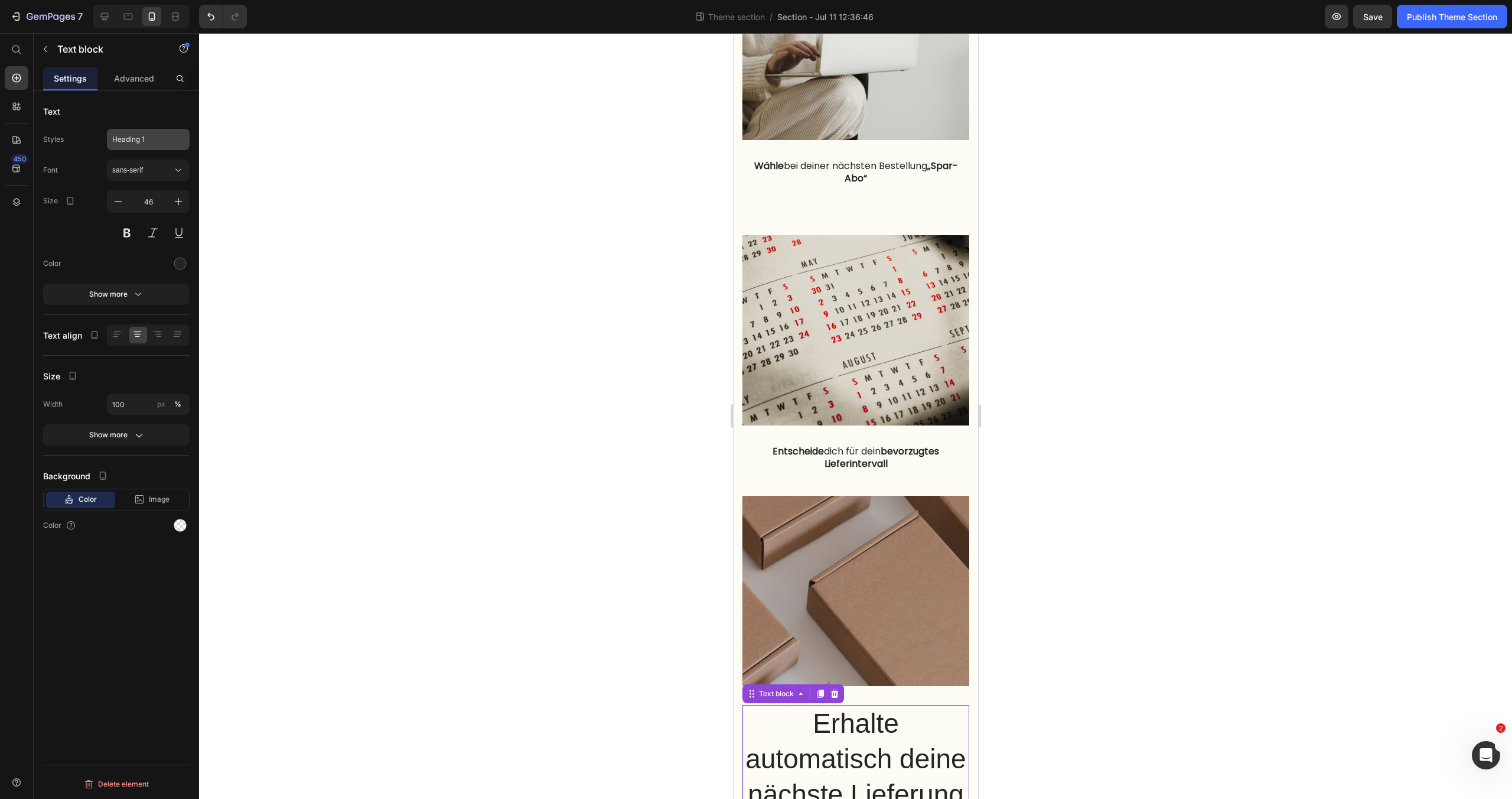 click on "Heading 1" at bounding box center (141, 139) 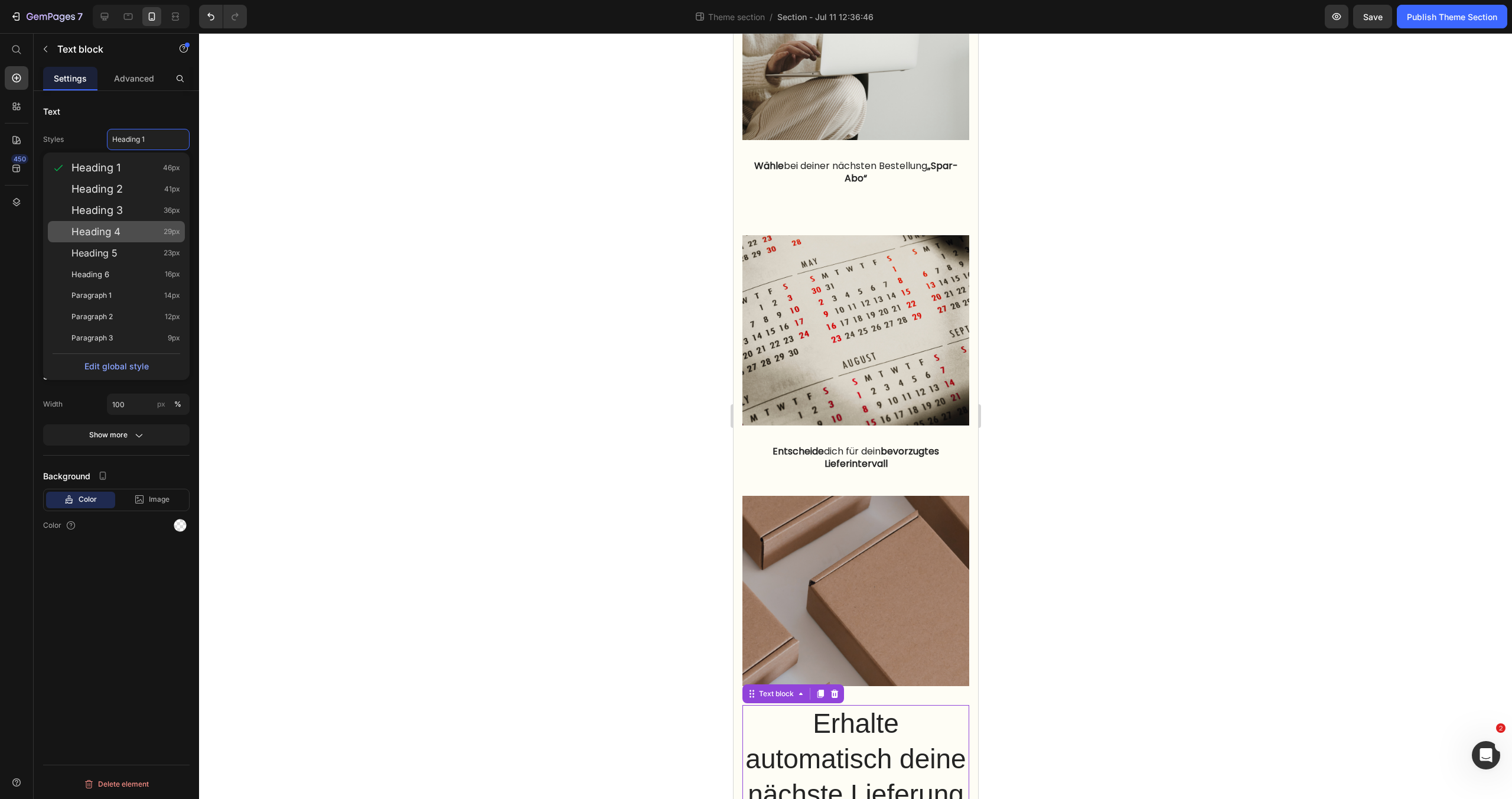 click on "Heading 4 29px" at bounding box center [126, 232] 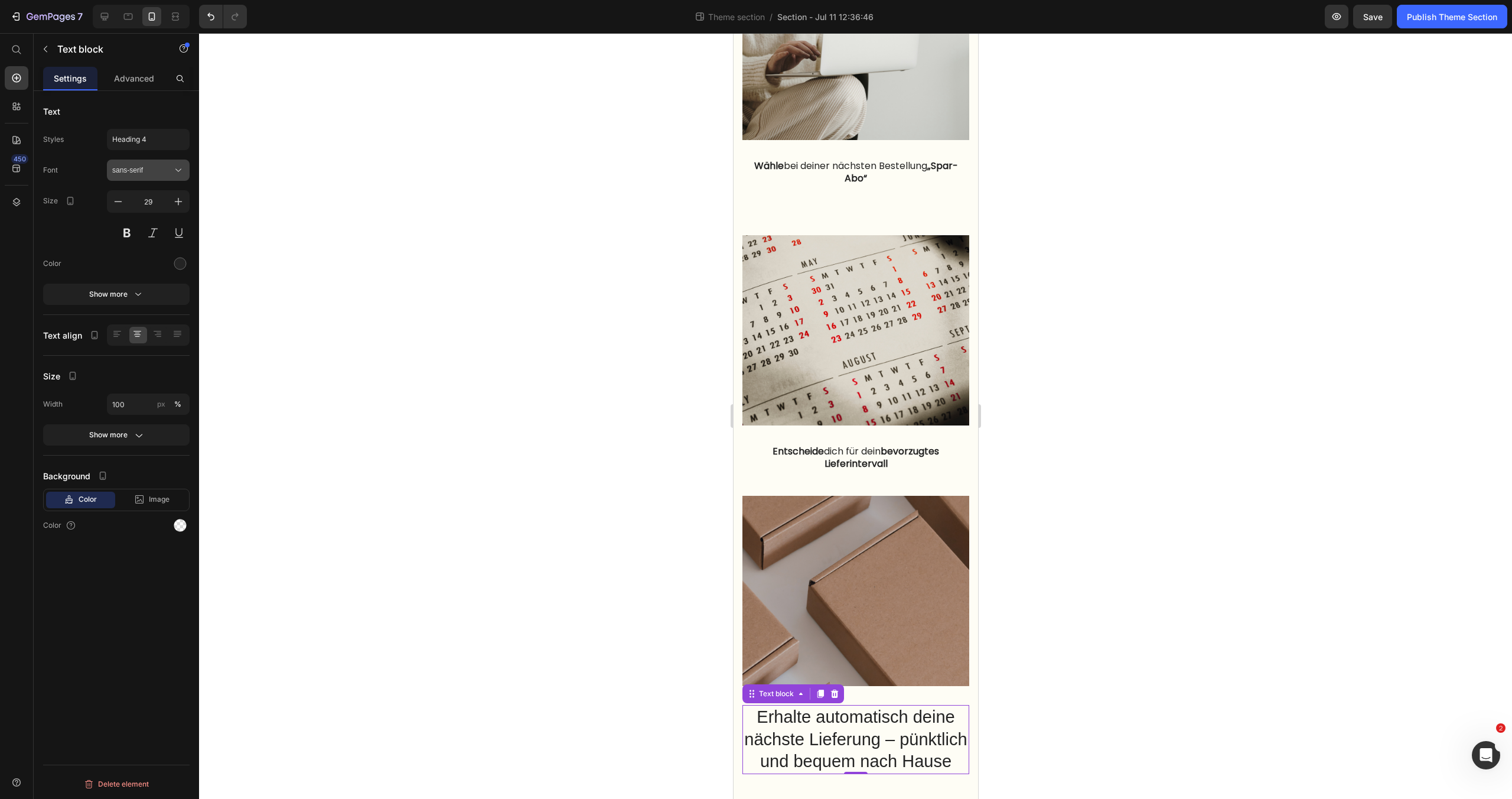 click 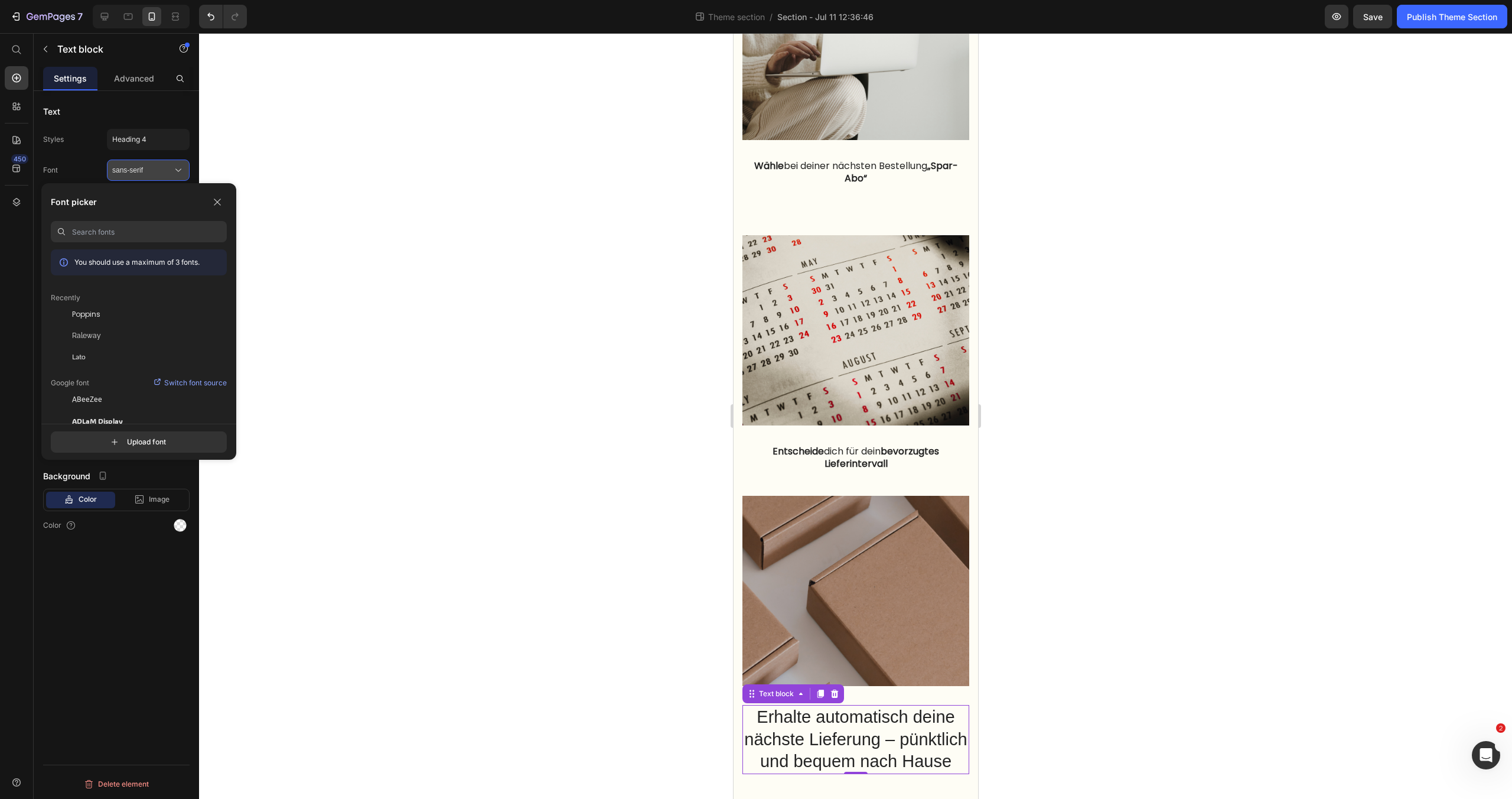click on "sans-serif" at bounding box center (142, 170) 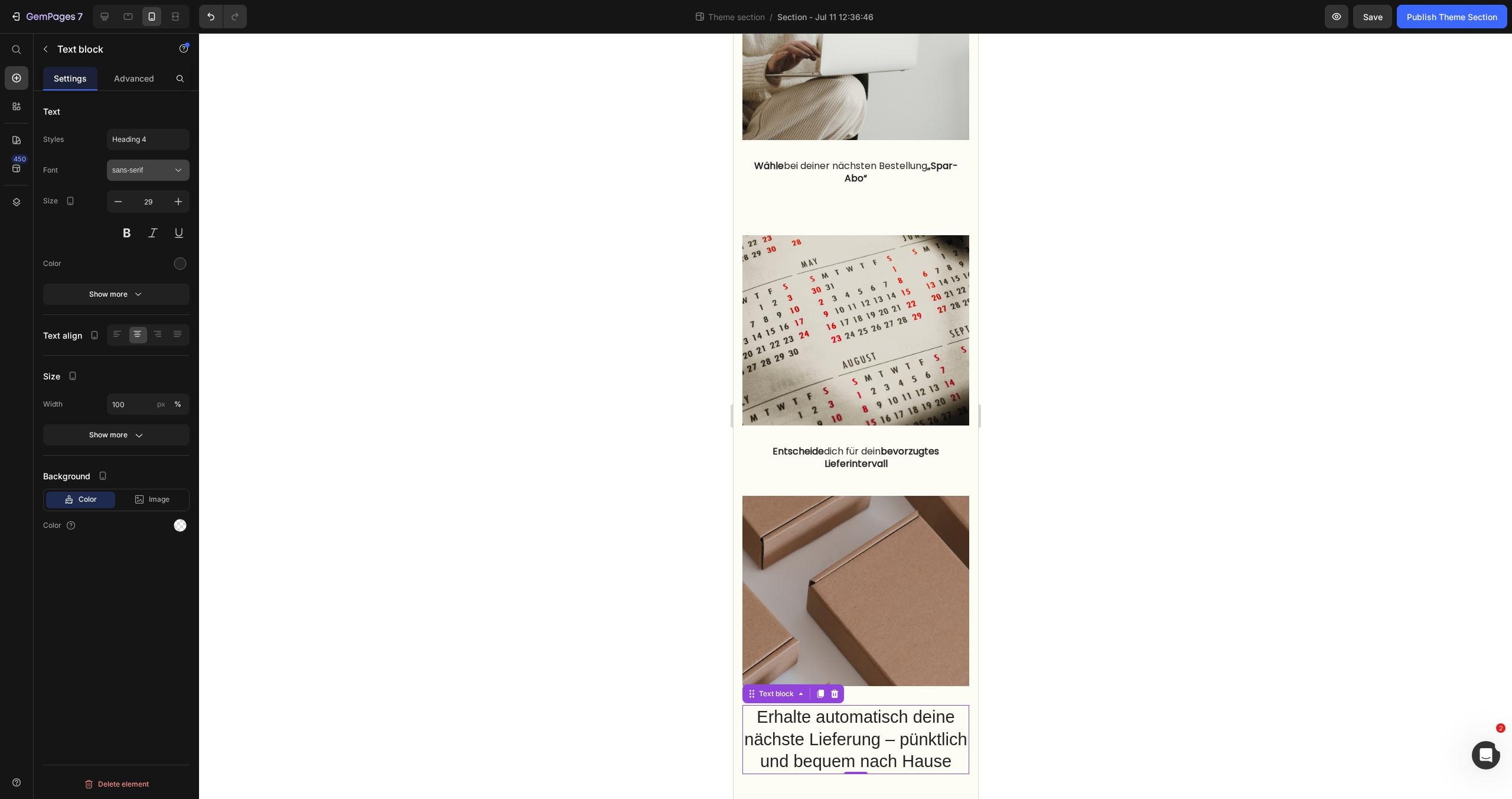 click 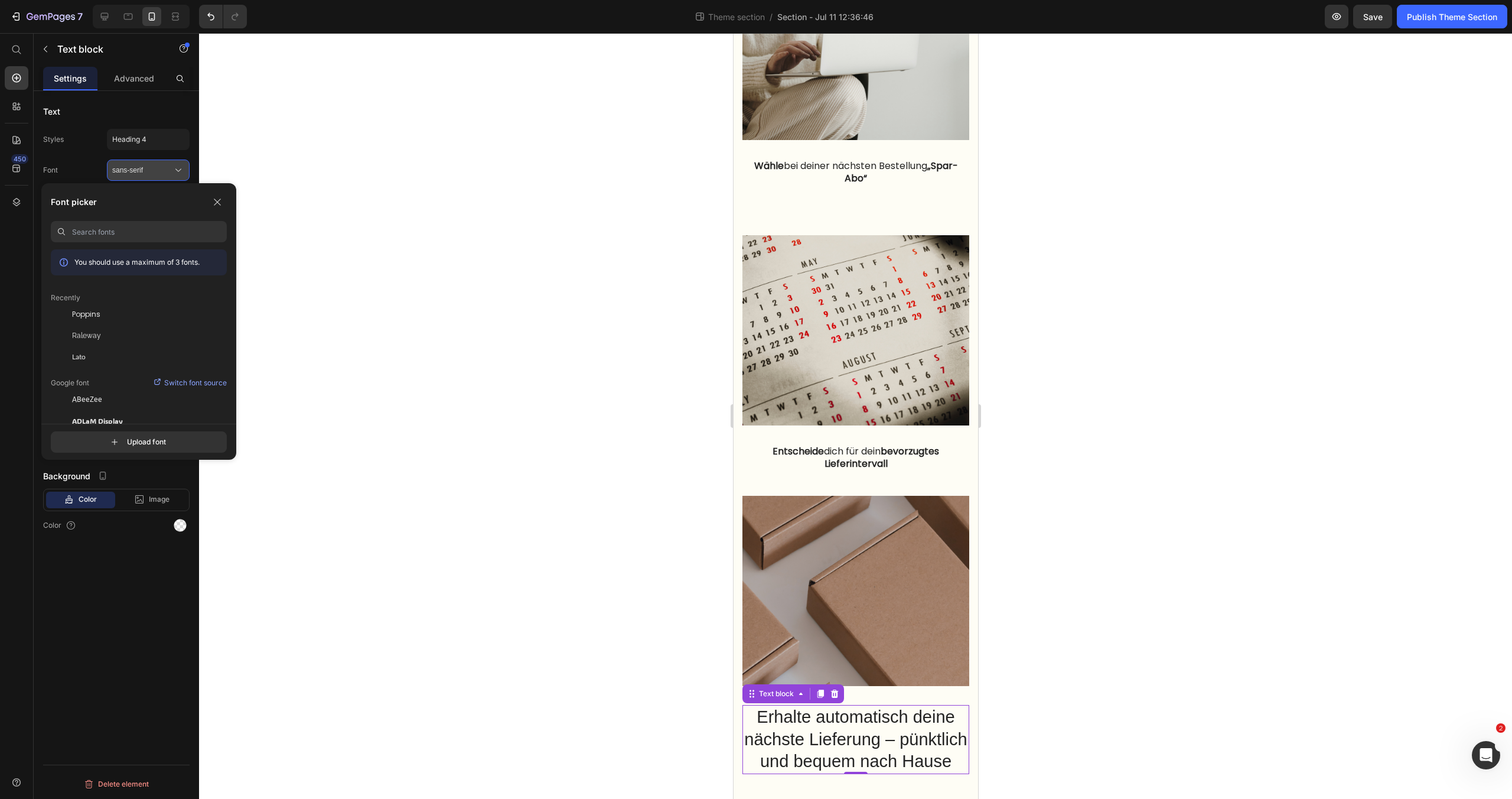 click 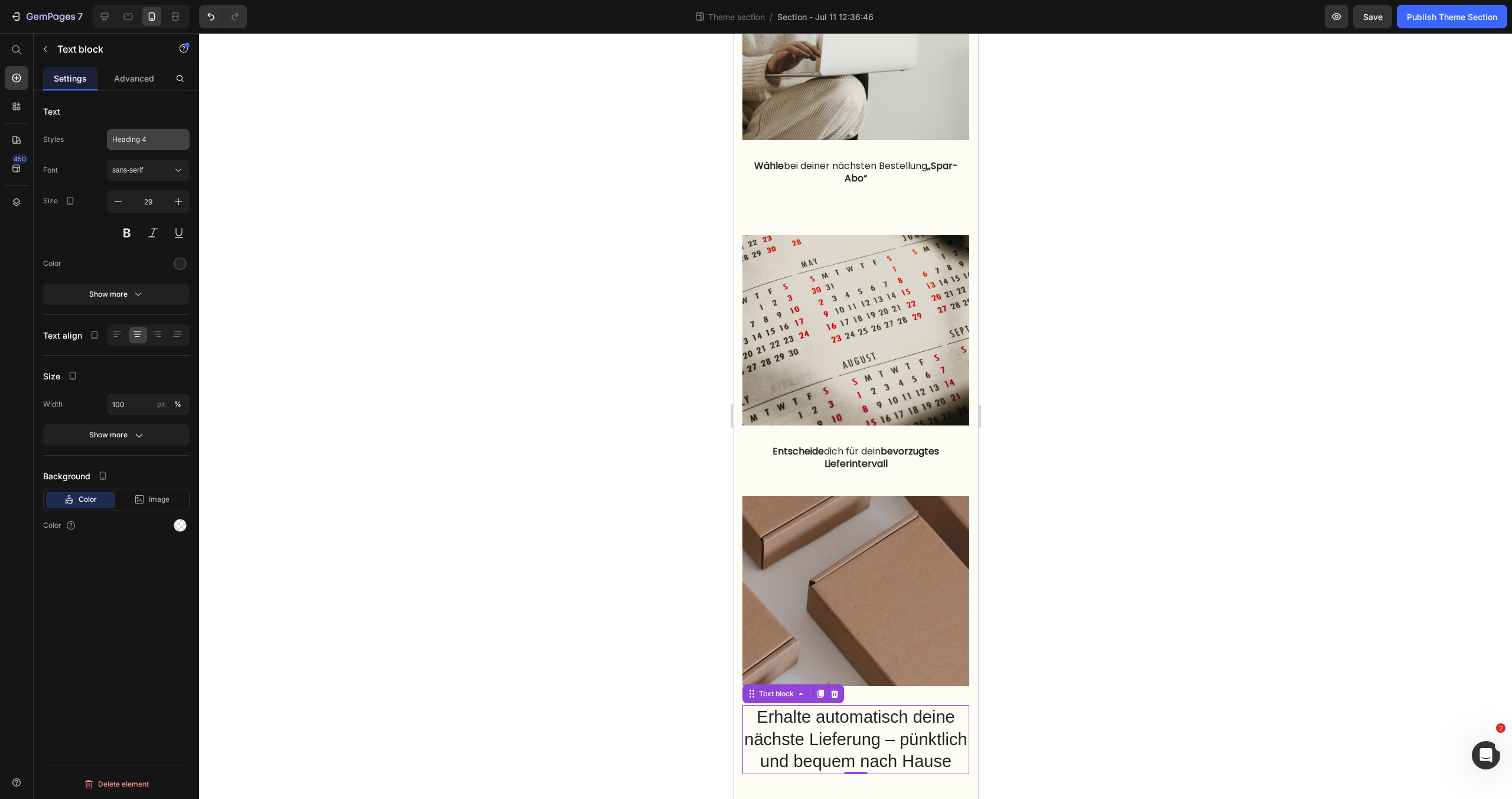 click on "Heading 4" at bounding box center [141, 139] 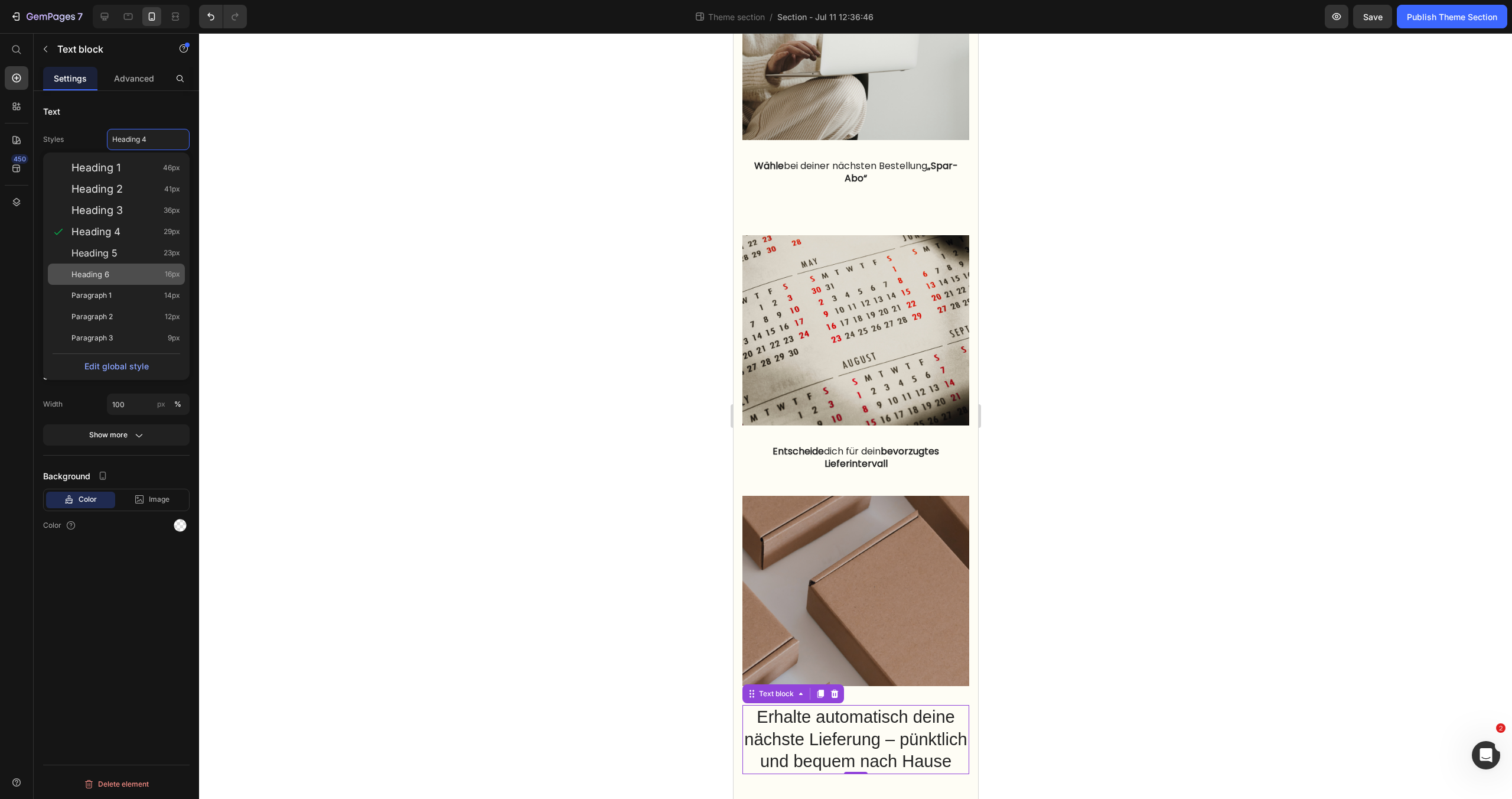 click on "Heading 6 16px" at bounding box center [126, 274] 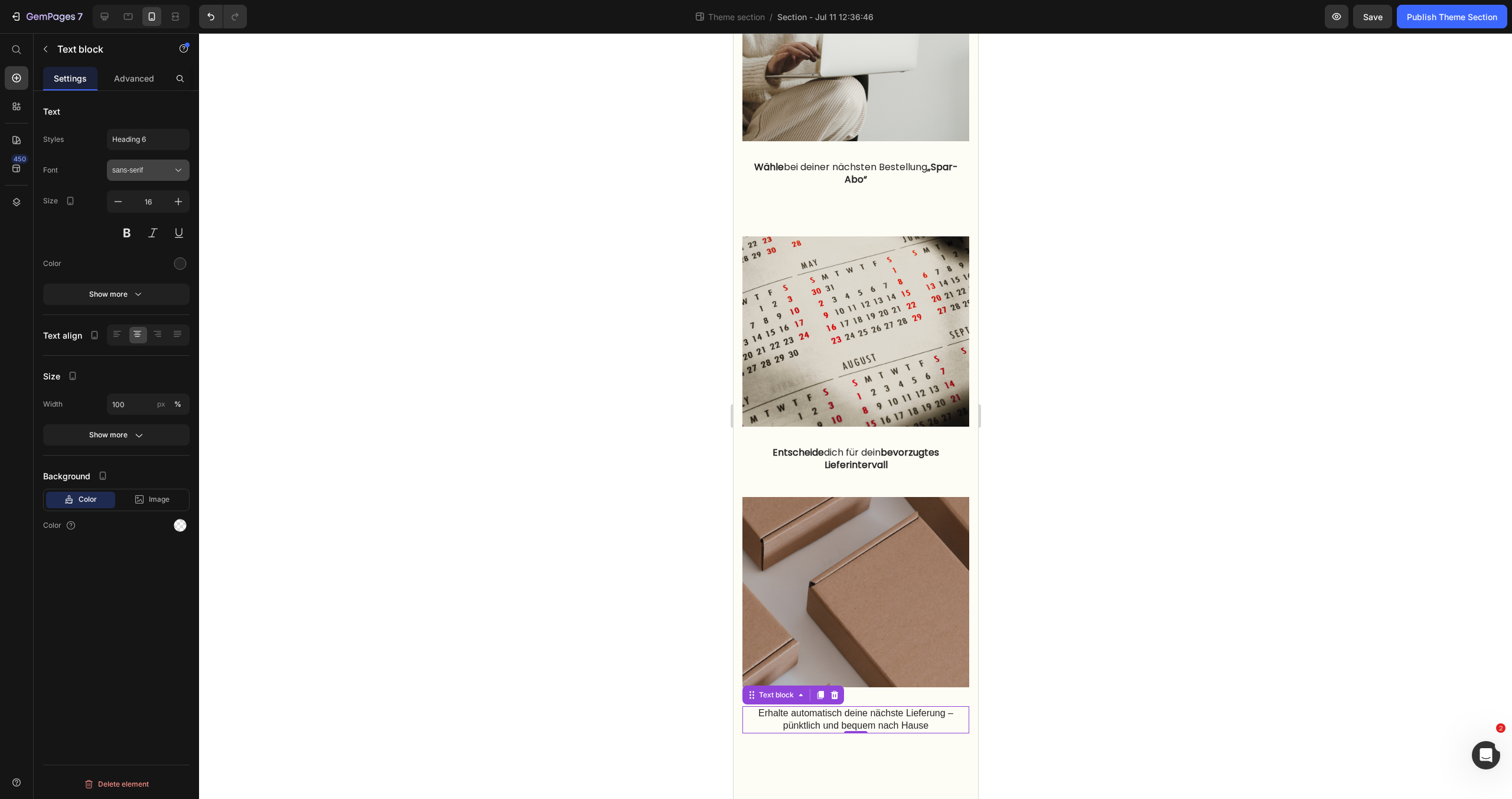 click on "sans-serif" at bounding box center (142, 170) 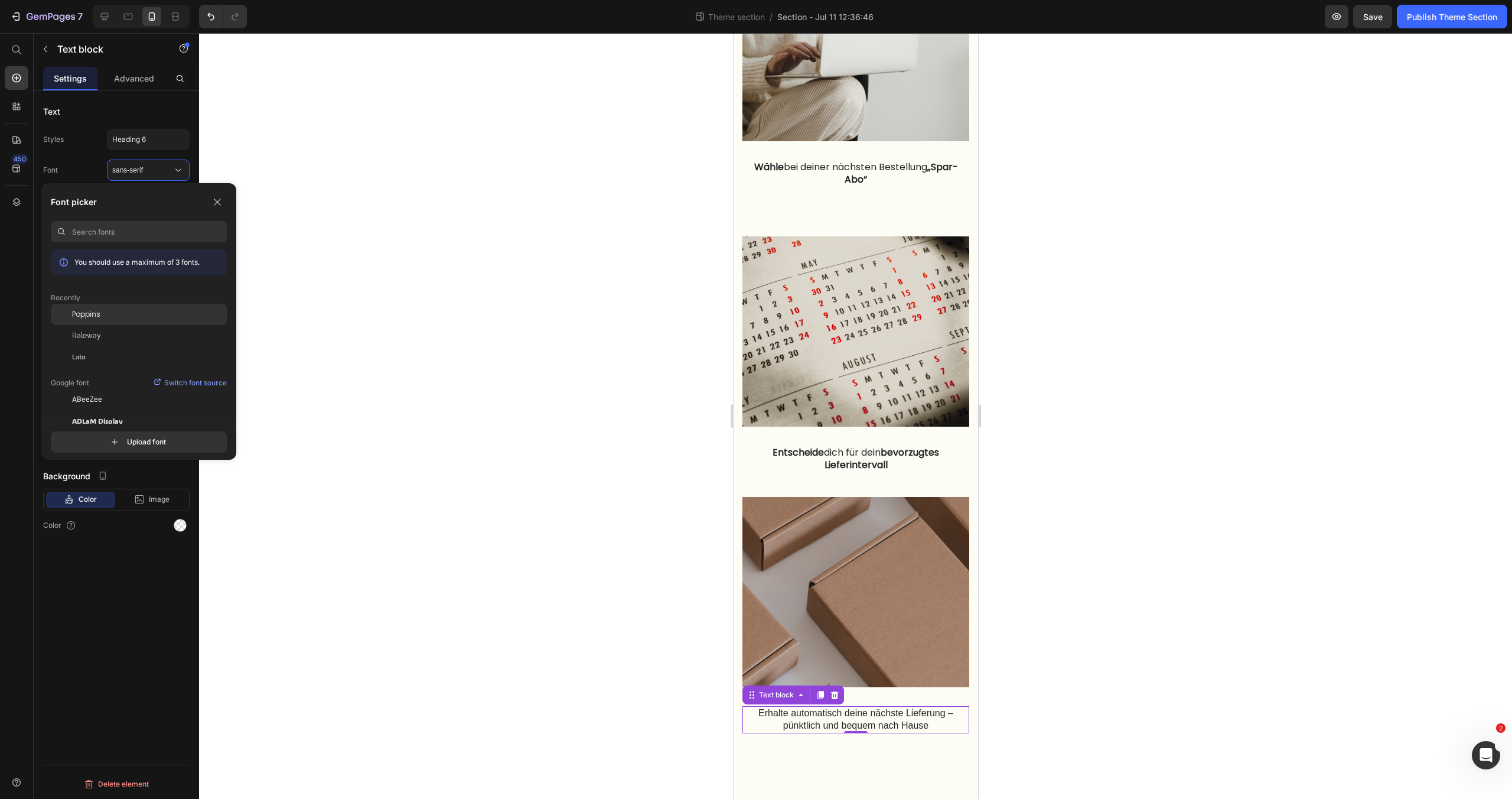 click on "Poppins" 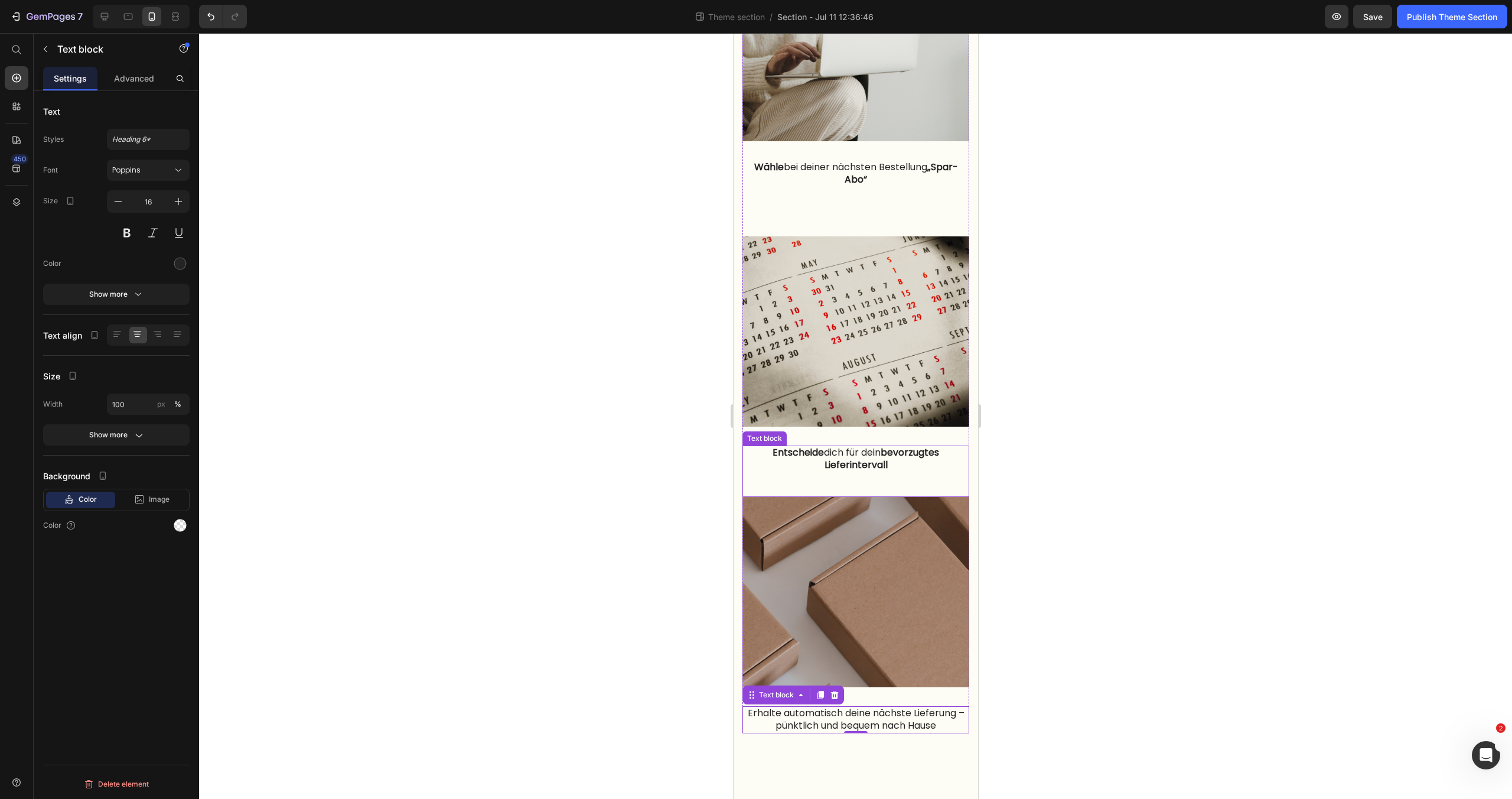 click 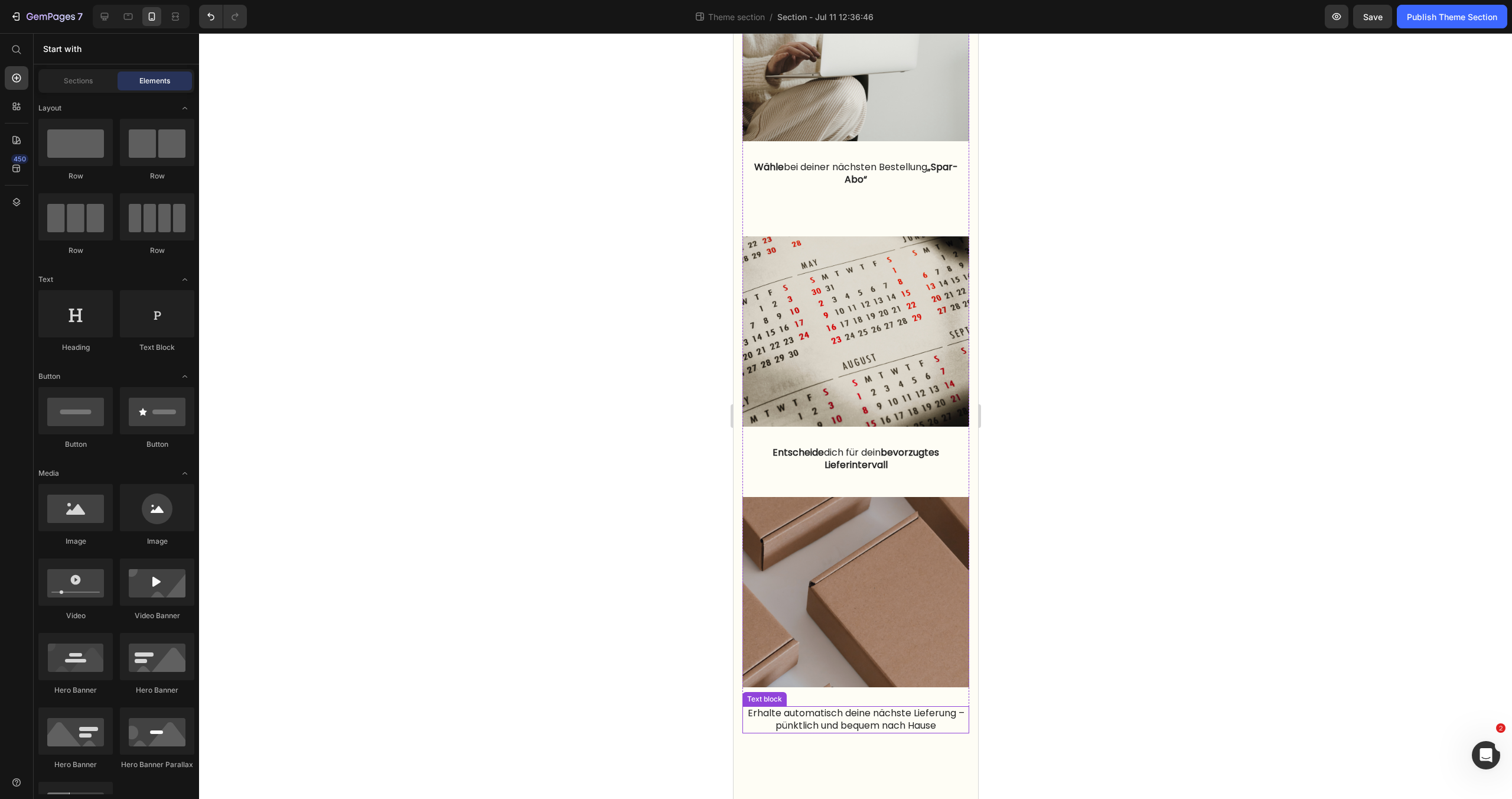 click on "Erhalte automatisch deine nächste Lieferung – pünktlich und bequem nach Hause" at bounding box center [855, 720] 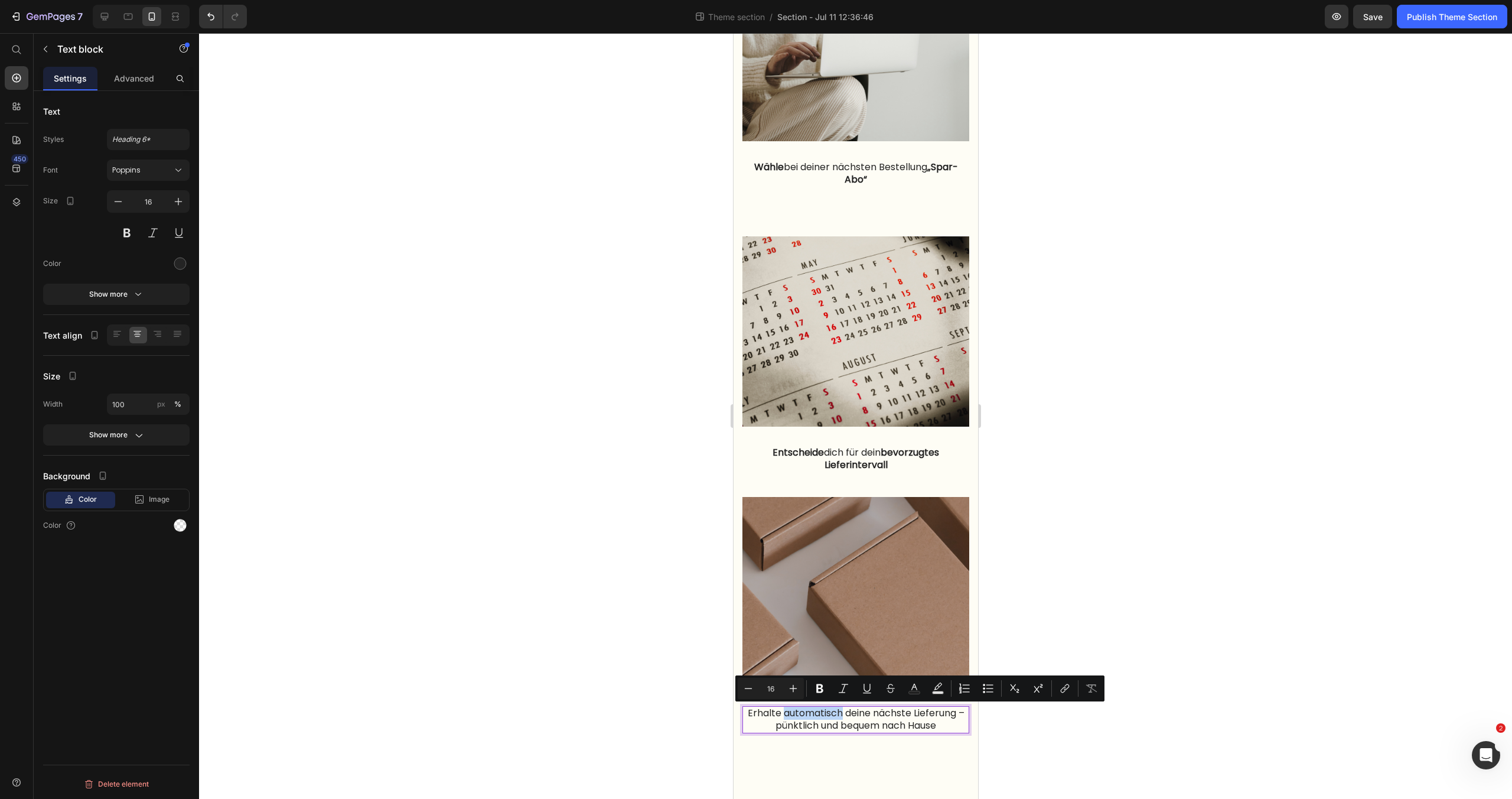 drag, startPoint x: 781, startPoint y: 713, endPoint x: 840, endPoint y: 713, distance: 59 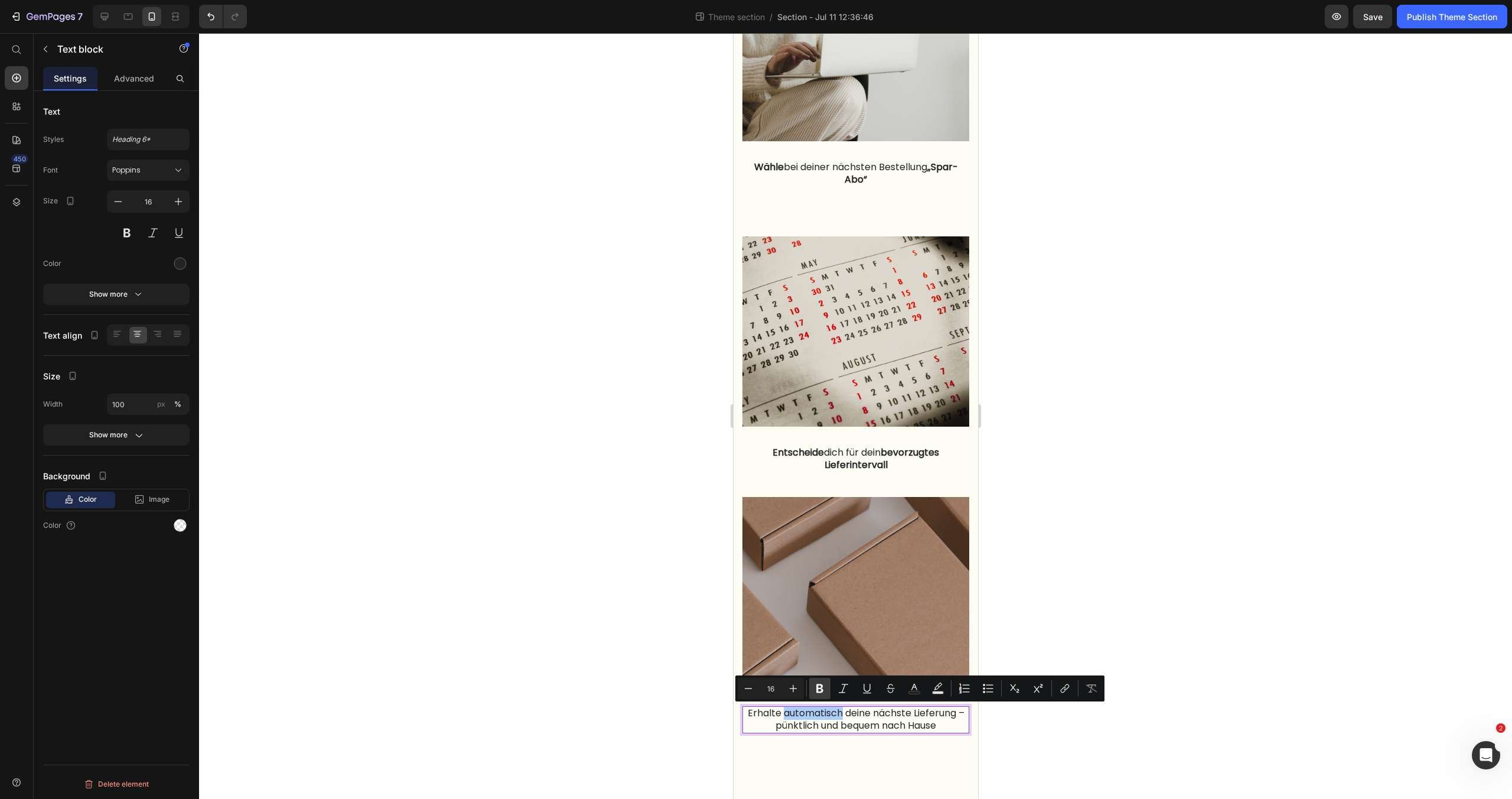 click 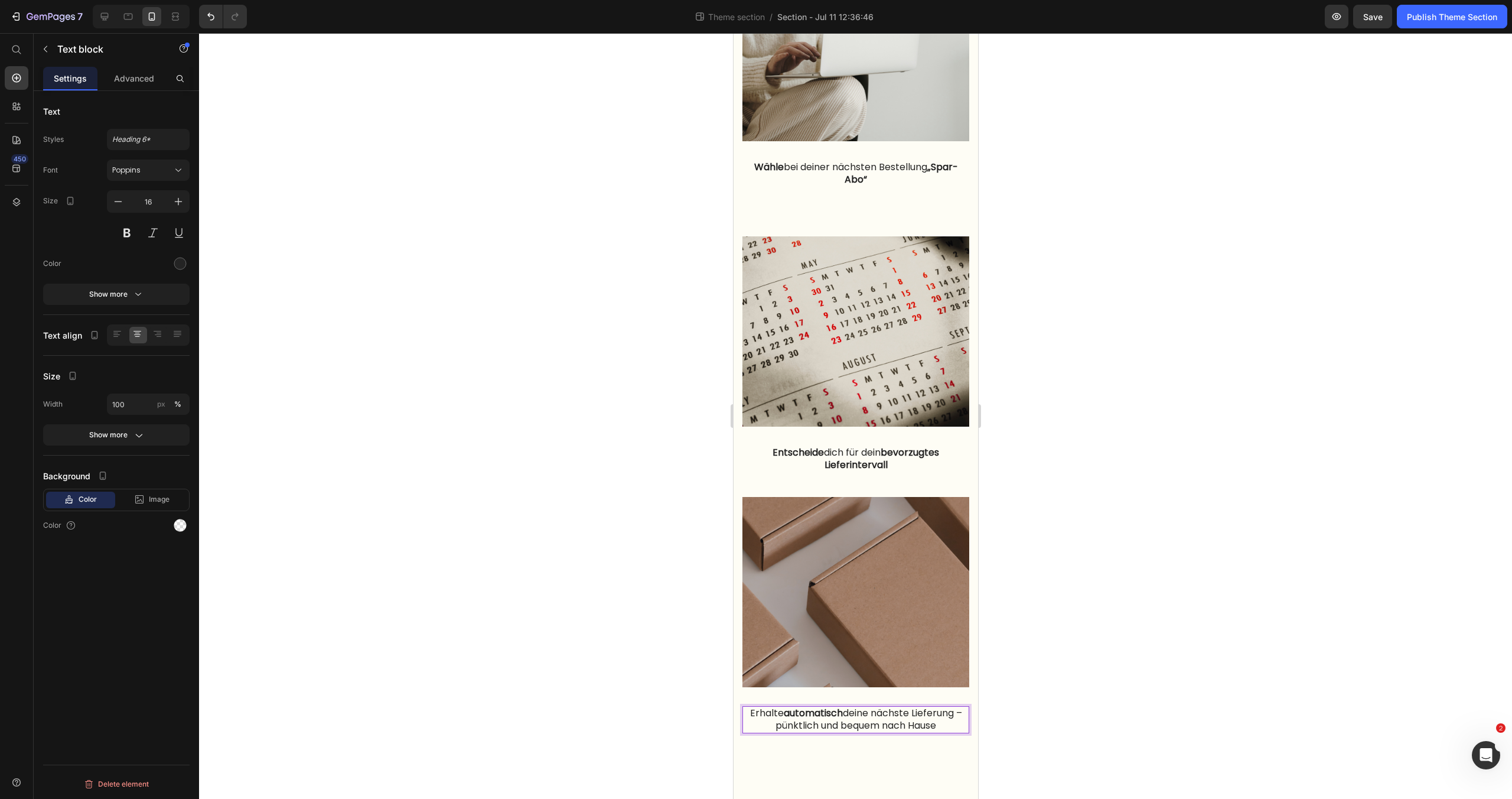 click on "Erhalte  automatisch  deine nächste Lieferung – pünktlich und bequem nach Hause" at bounding box center [855, 720] 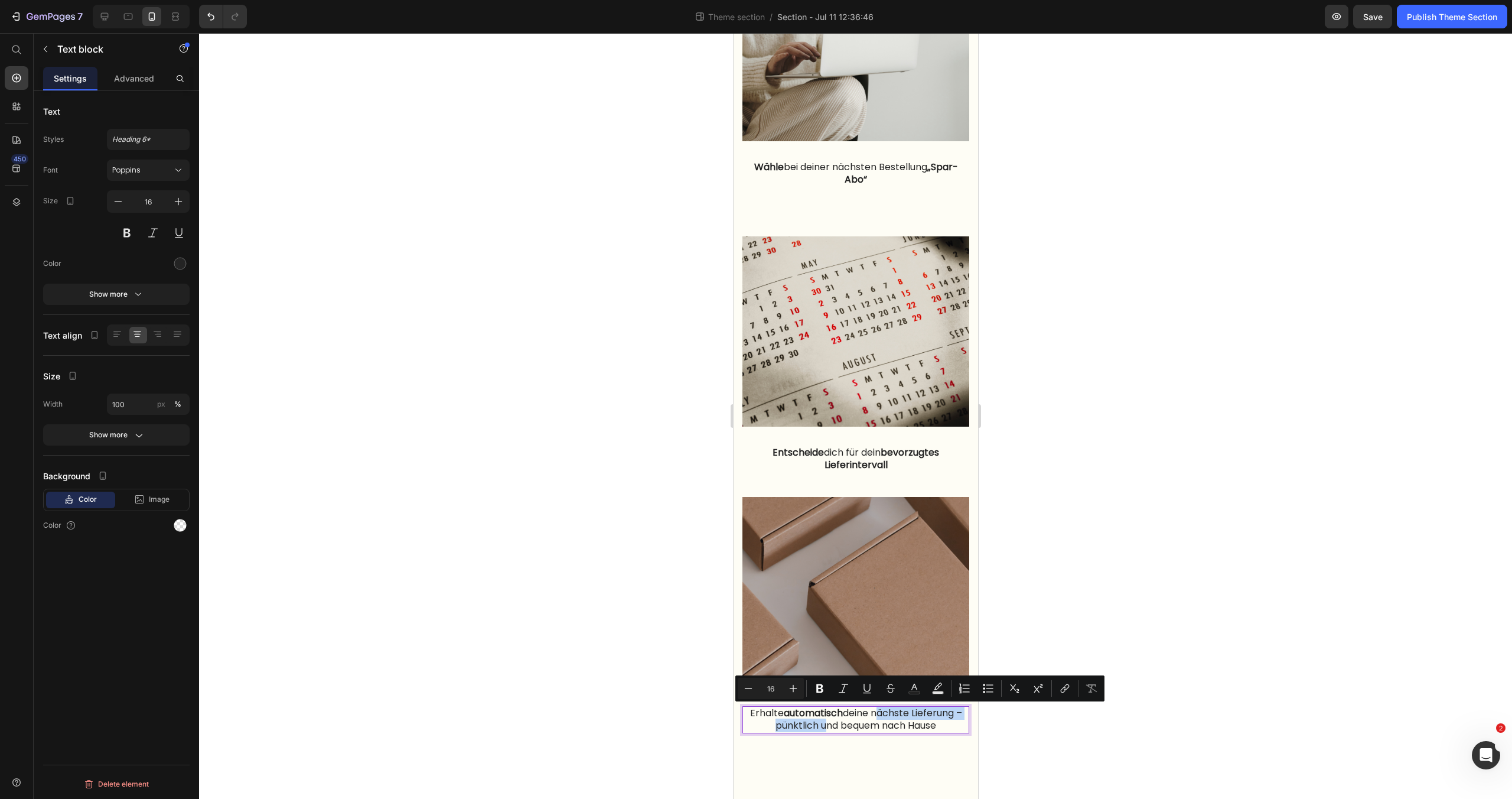 drag, startPoint x: 871, startPoint y: 713, endPoint x: 819, endPoint y: 725, distance: 53.36666 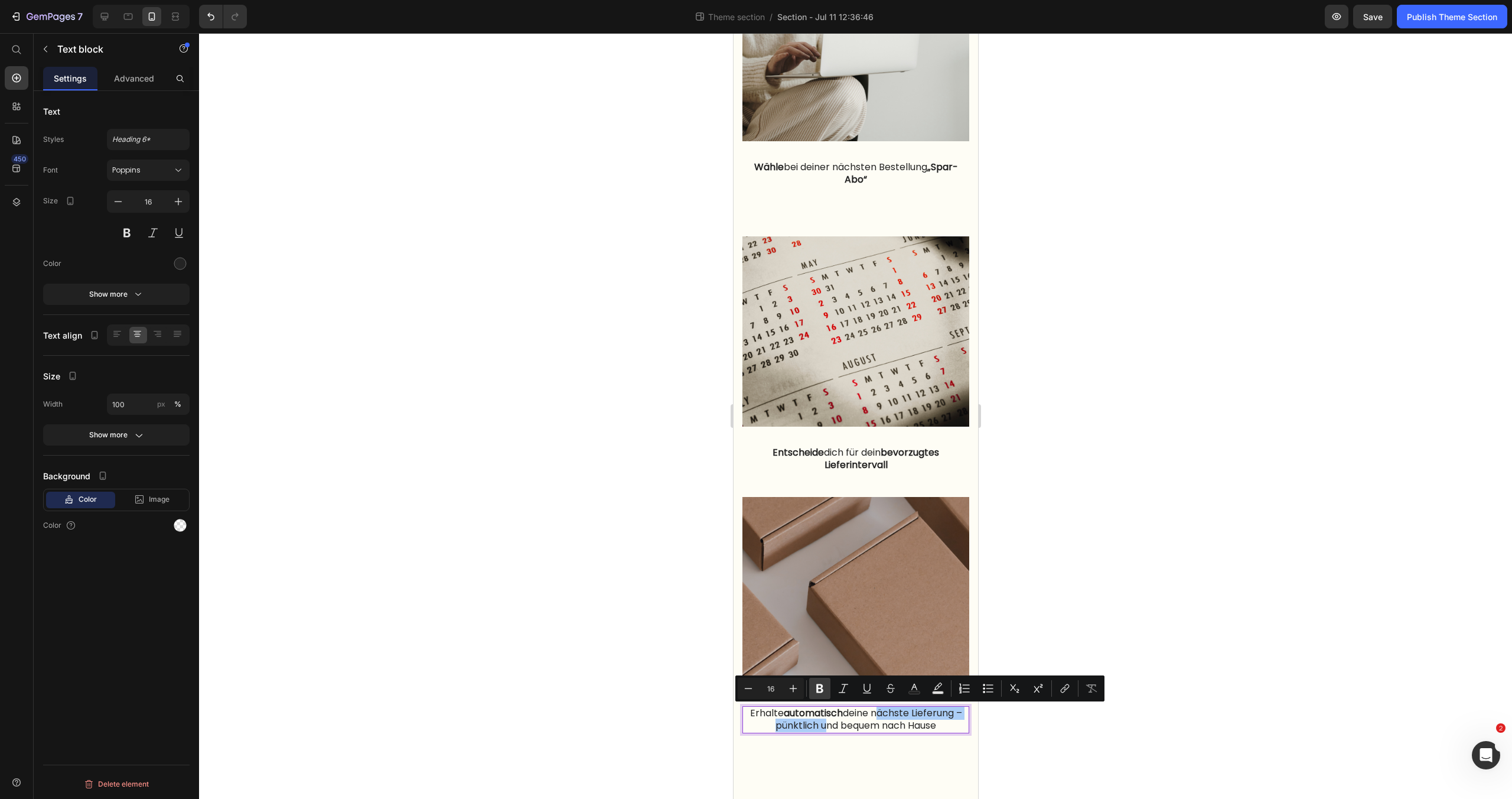 click 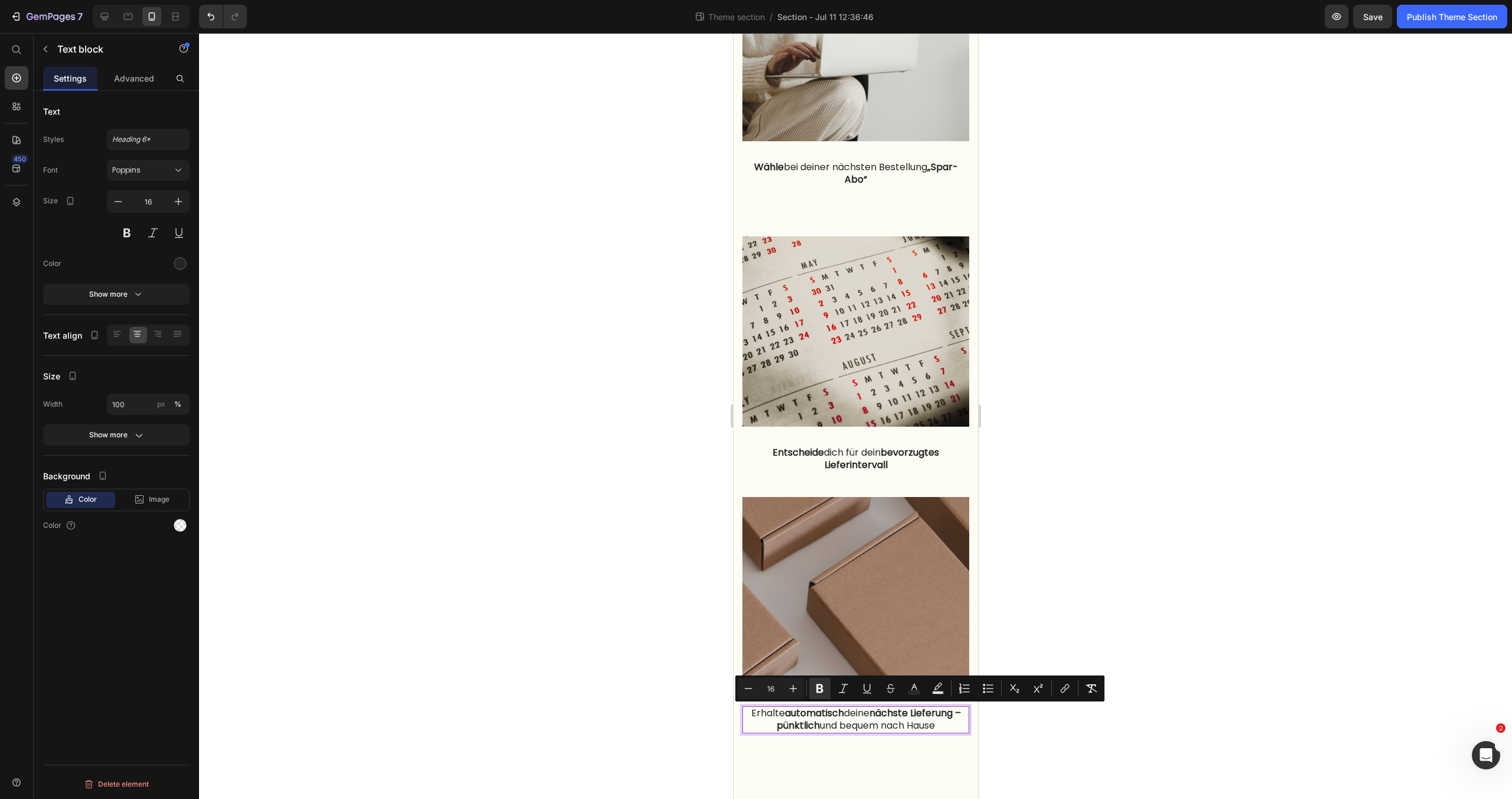 click on "Erhalte  automatisch  deine  nächste Lieferung – pünktlich  und bequem nach Hause" at bounding box center (855, 720) 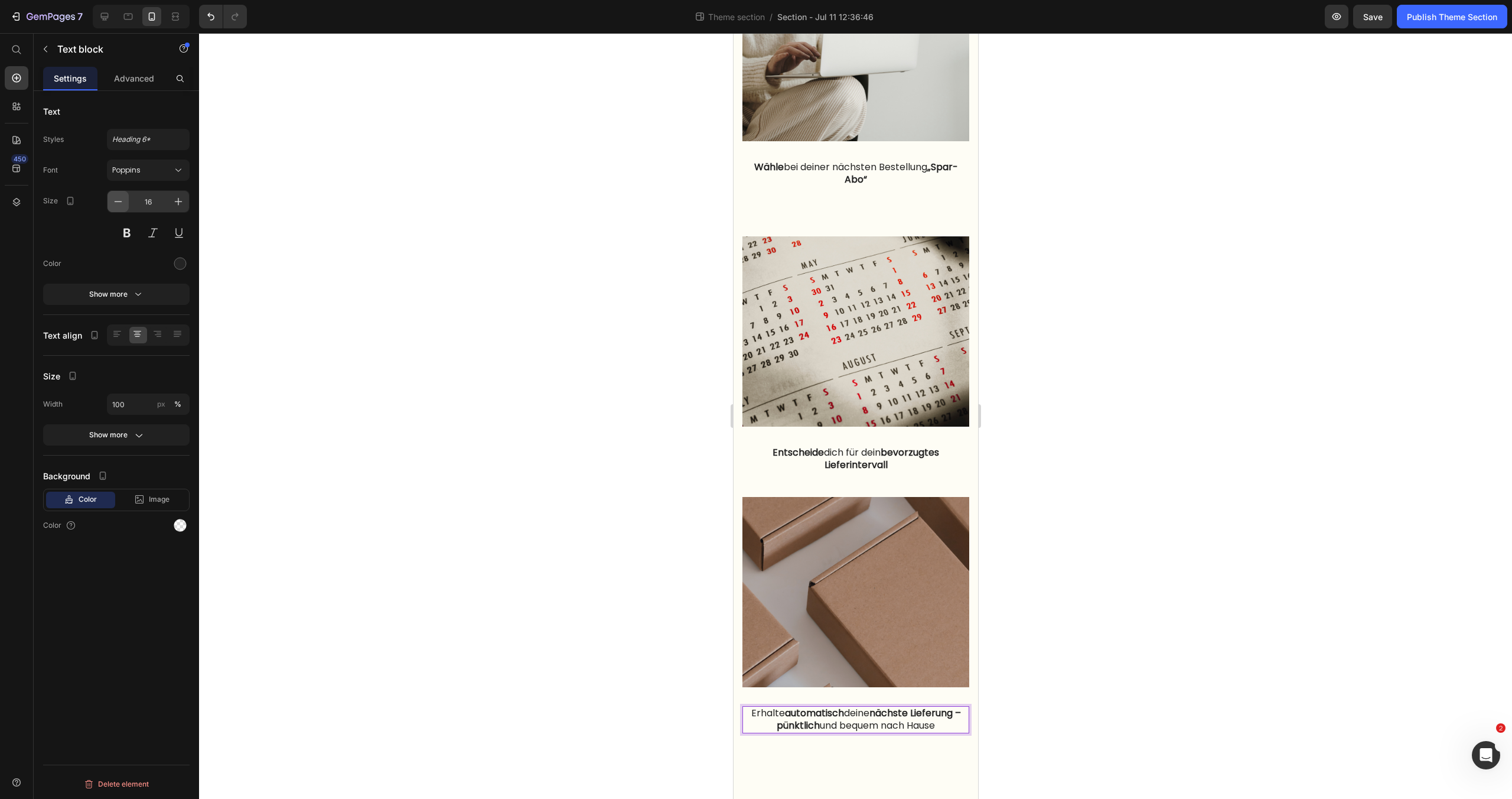 click 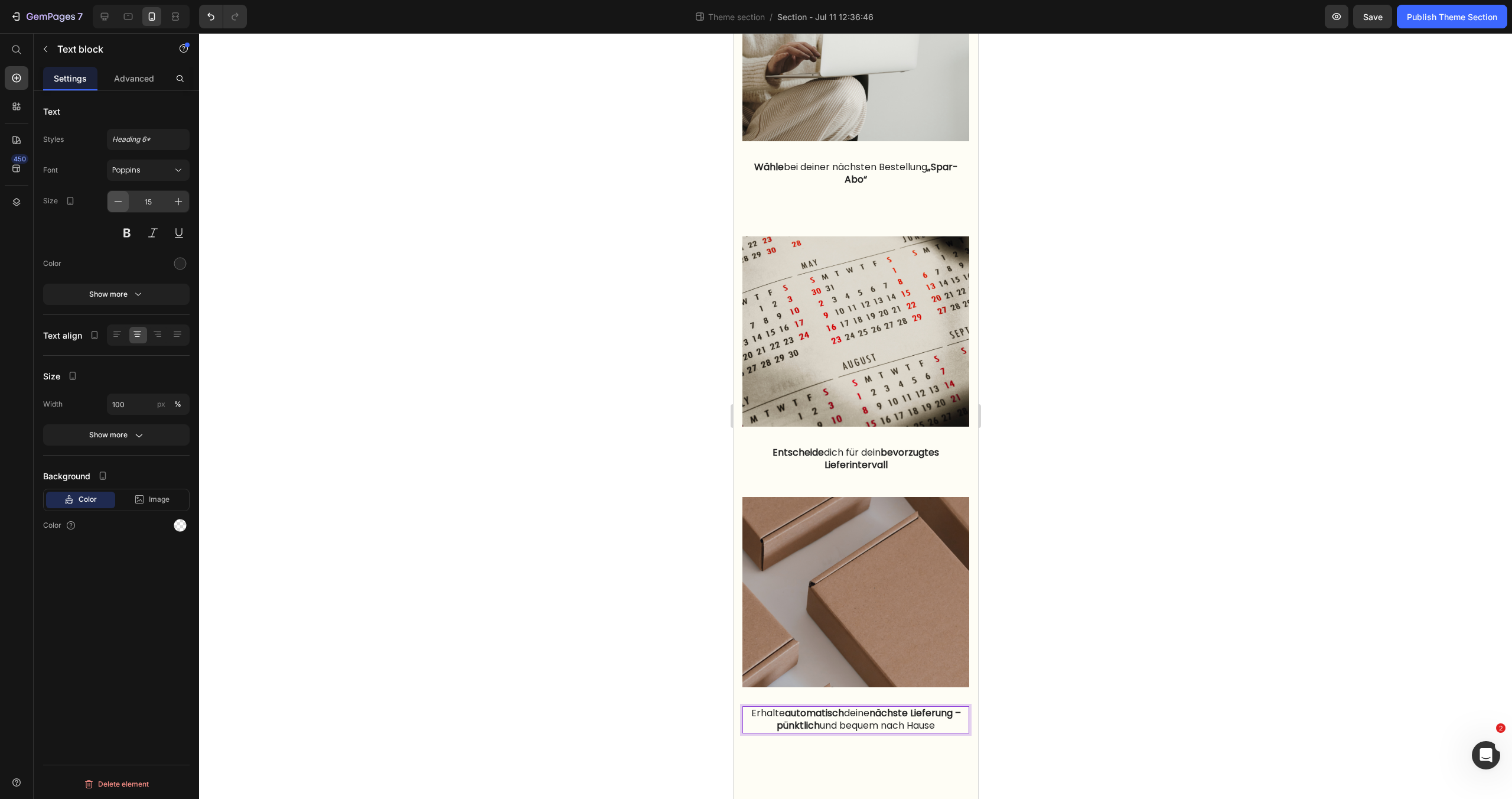 scroll, scrollTop: 788, scrollLeft: 0, axis: vertical 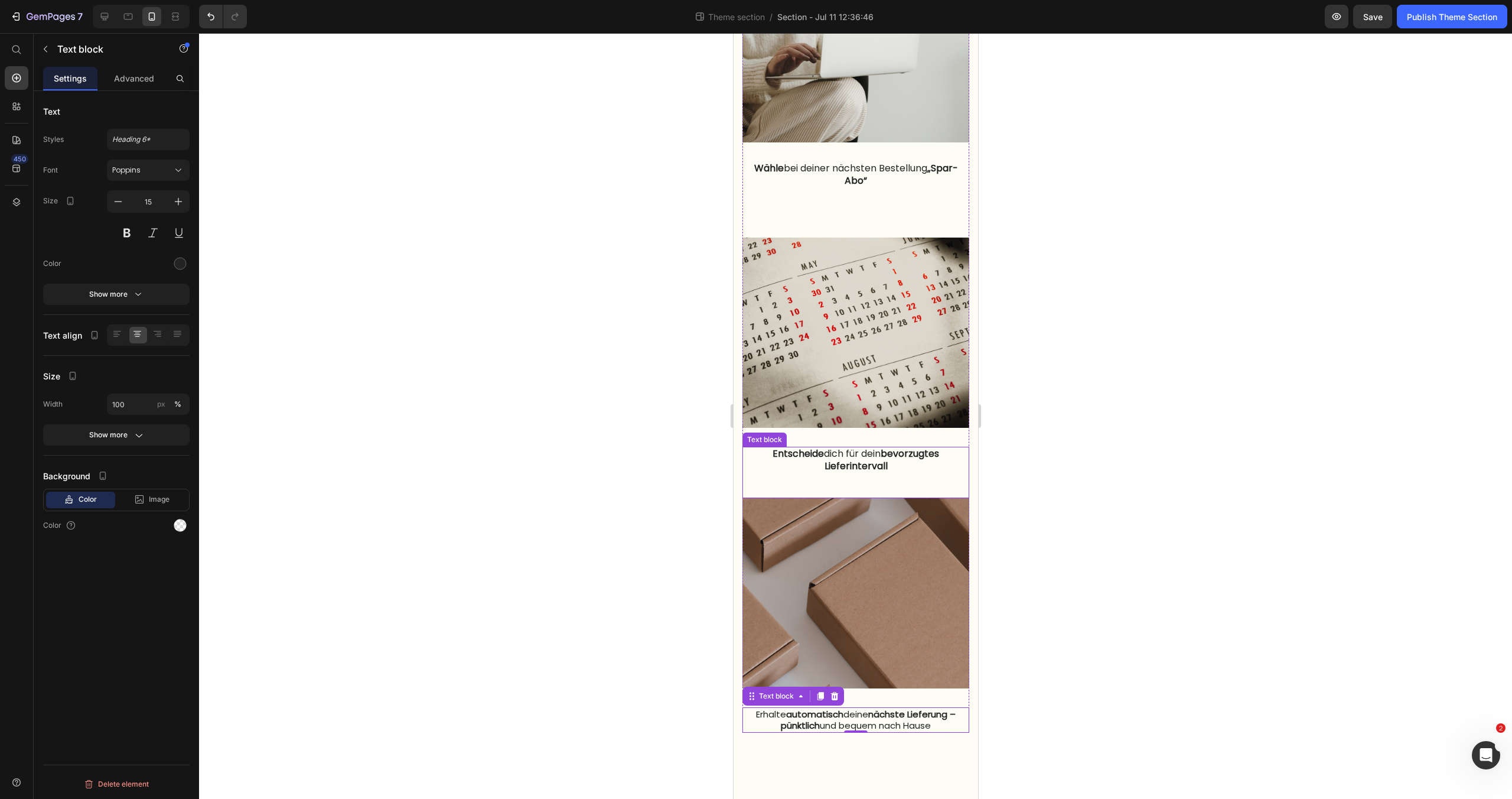 drag, startPoint x: 866, startPoint y: 451, endPoint x: 861, endPoint y: 450, distance: 5.09902 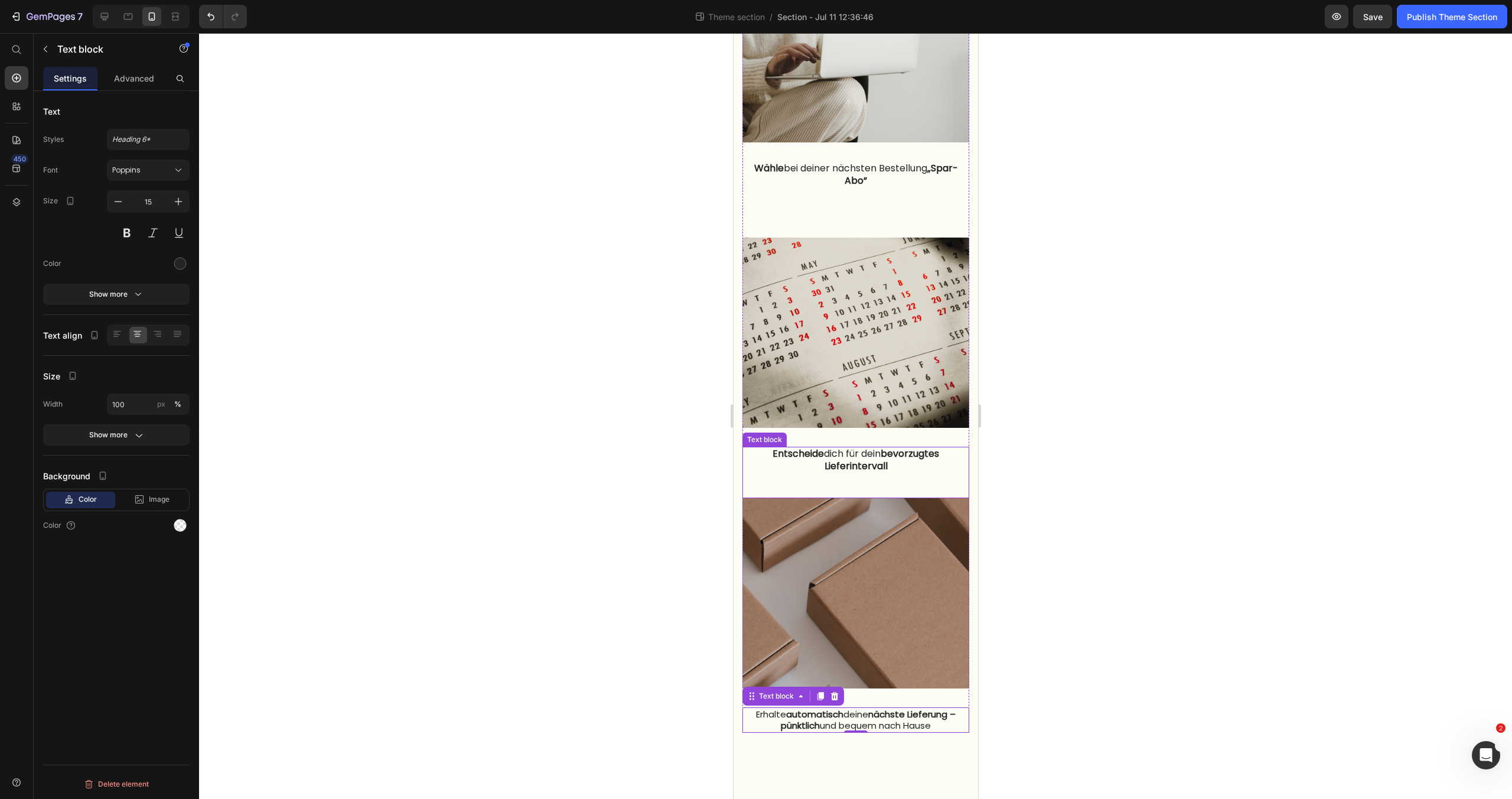 click on "Entscheide  dich für dein  bevorzugtes Lieferintervall" at bounding box center [855, 460] 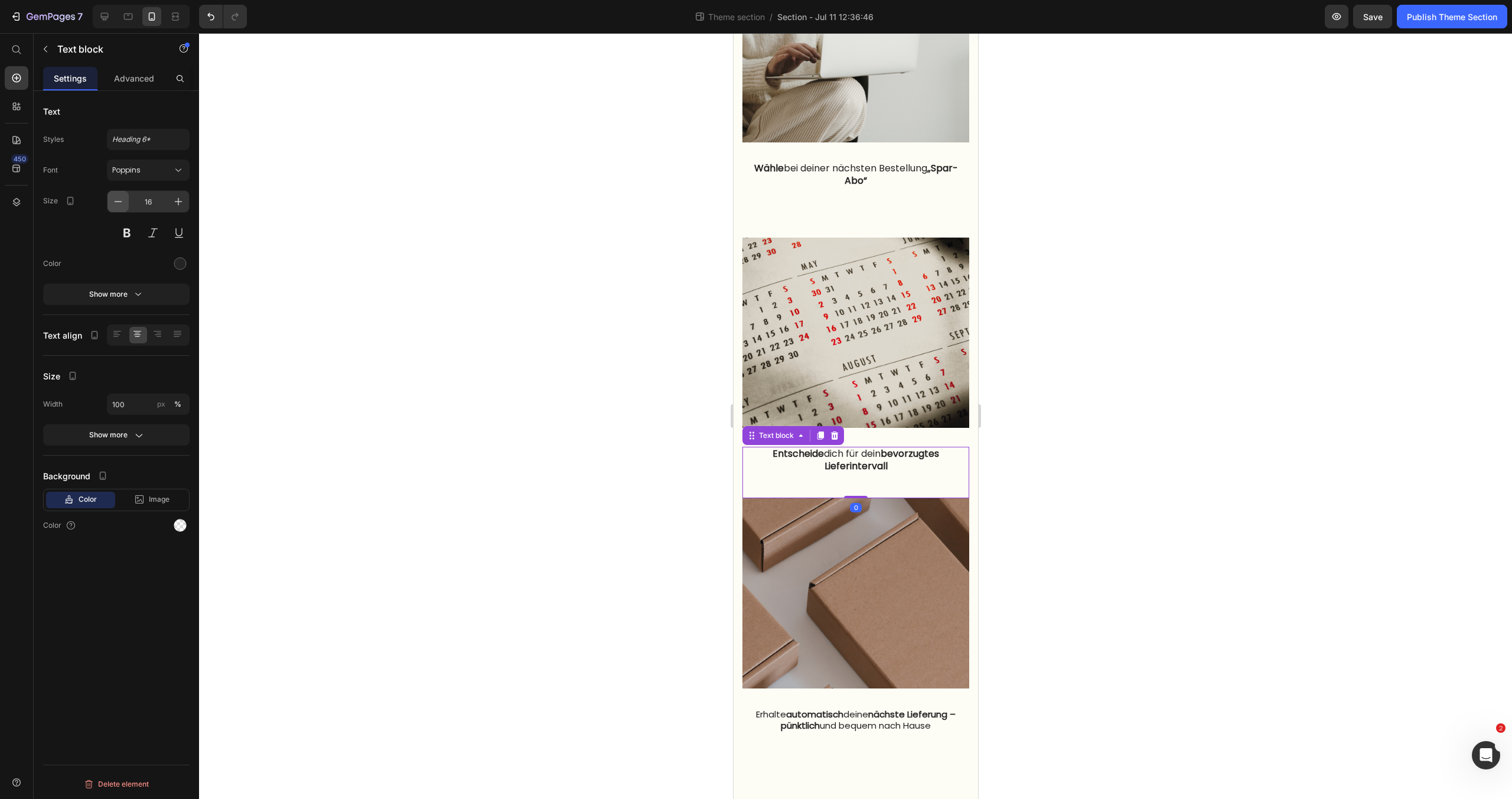click 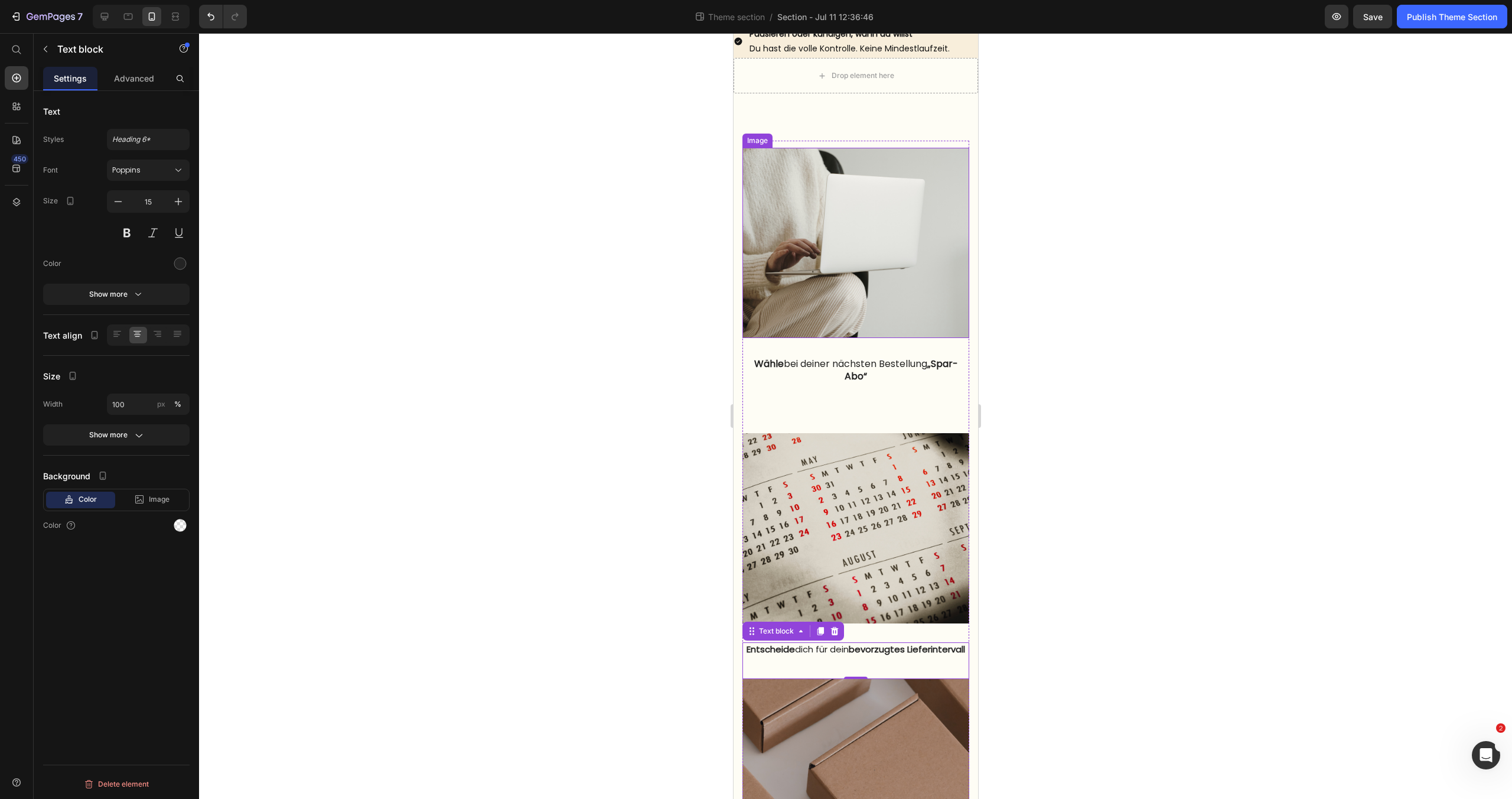 scroll, scrollTop: 569, scrollLeft: 0, axis: vertical 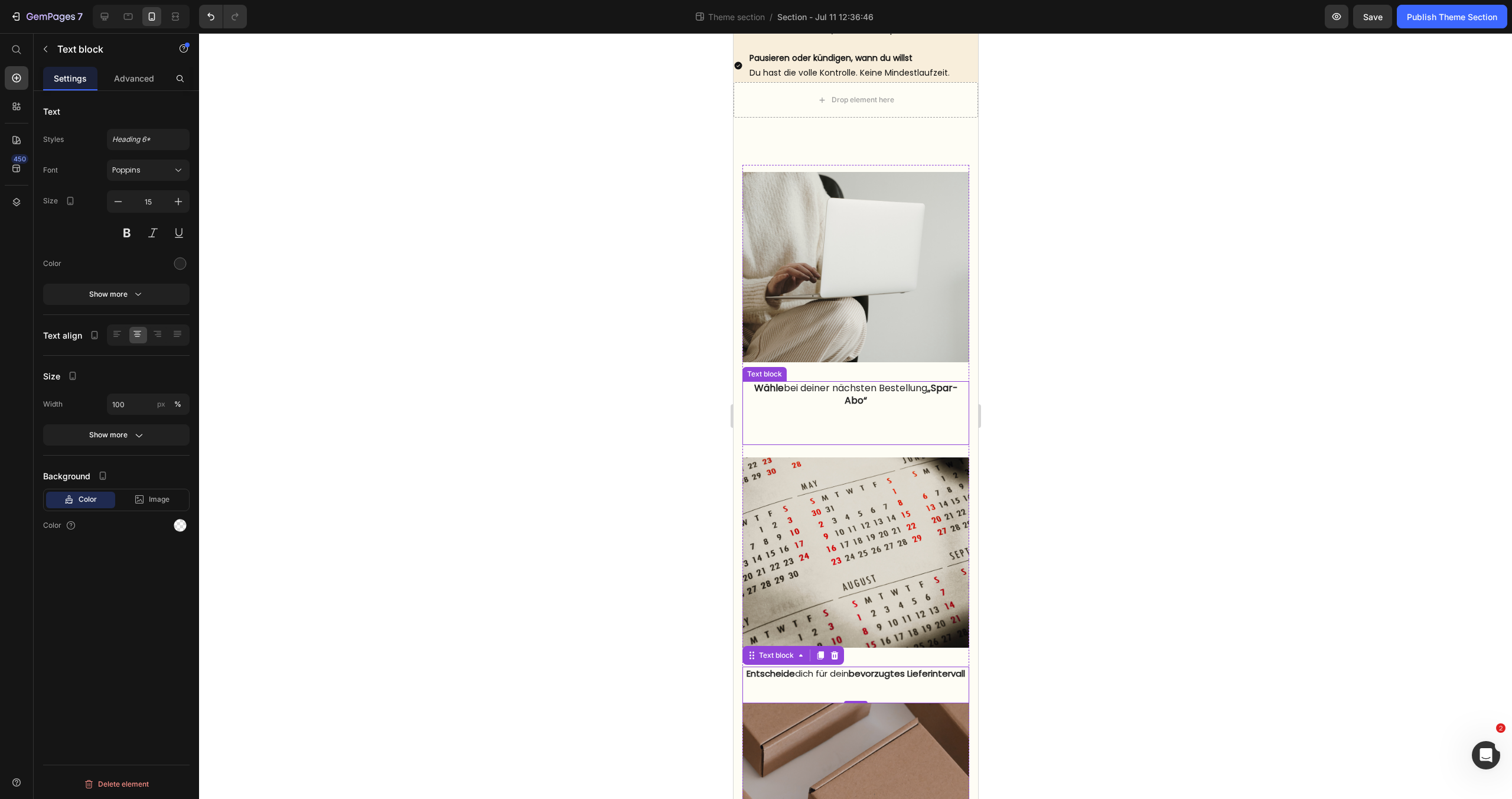 click on "Wähle  bei deiner nächsten Bestellung  „Spar-Abo“" at bounding box center (855, 395) 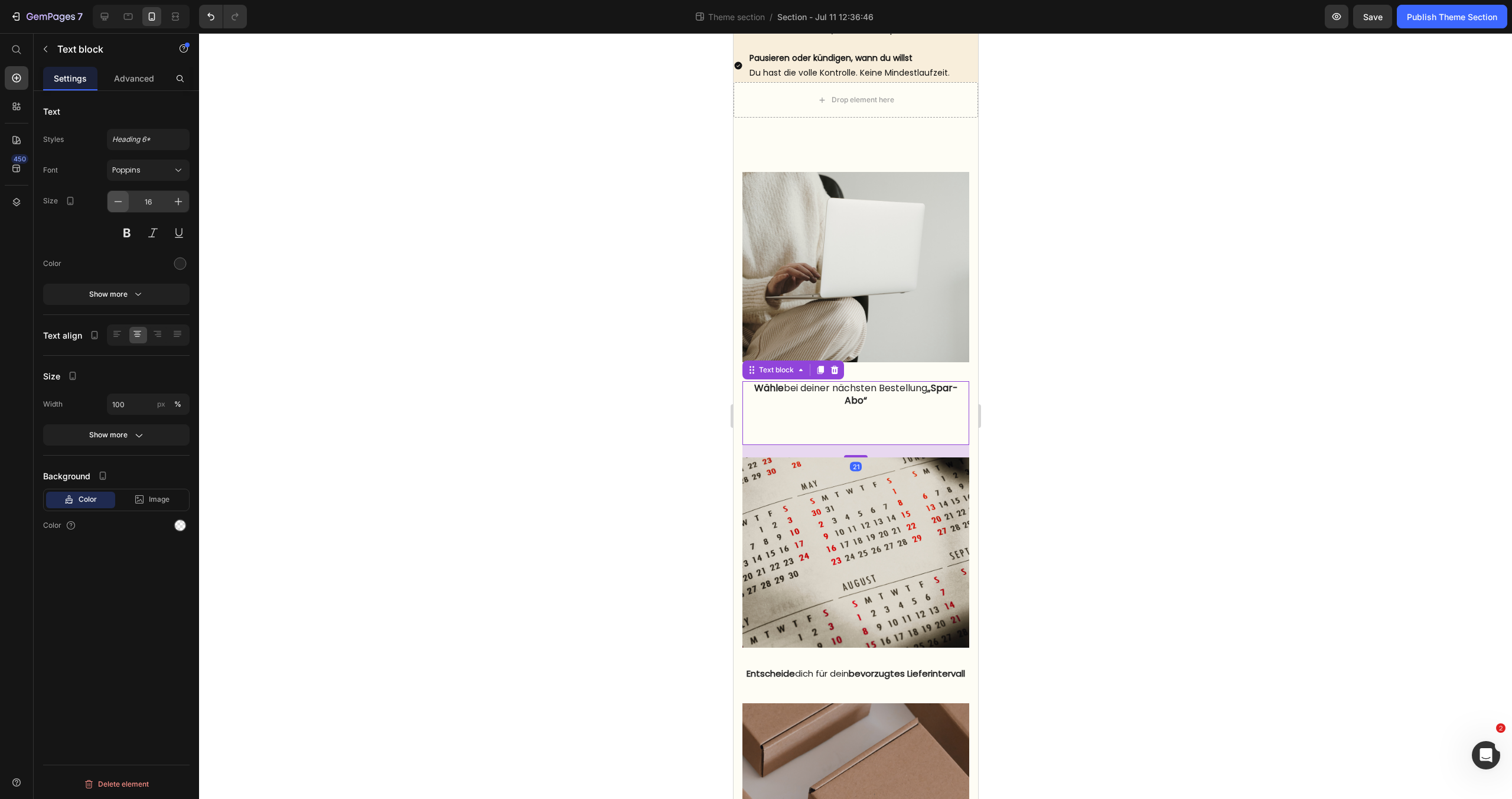 click 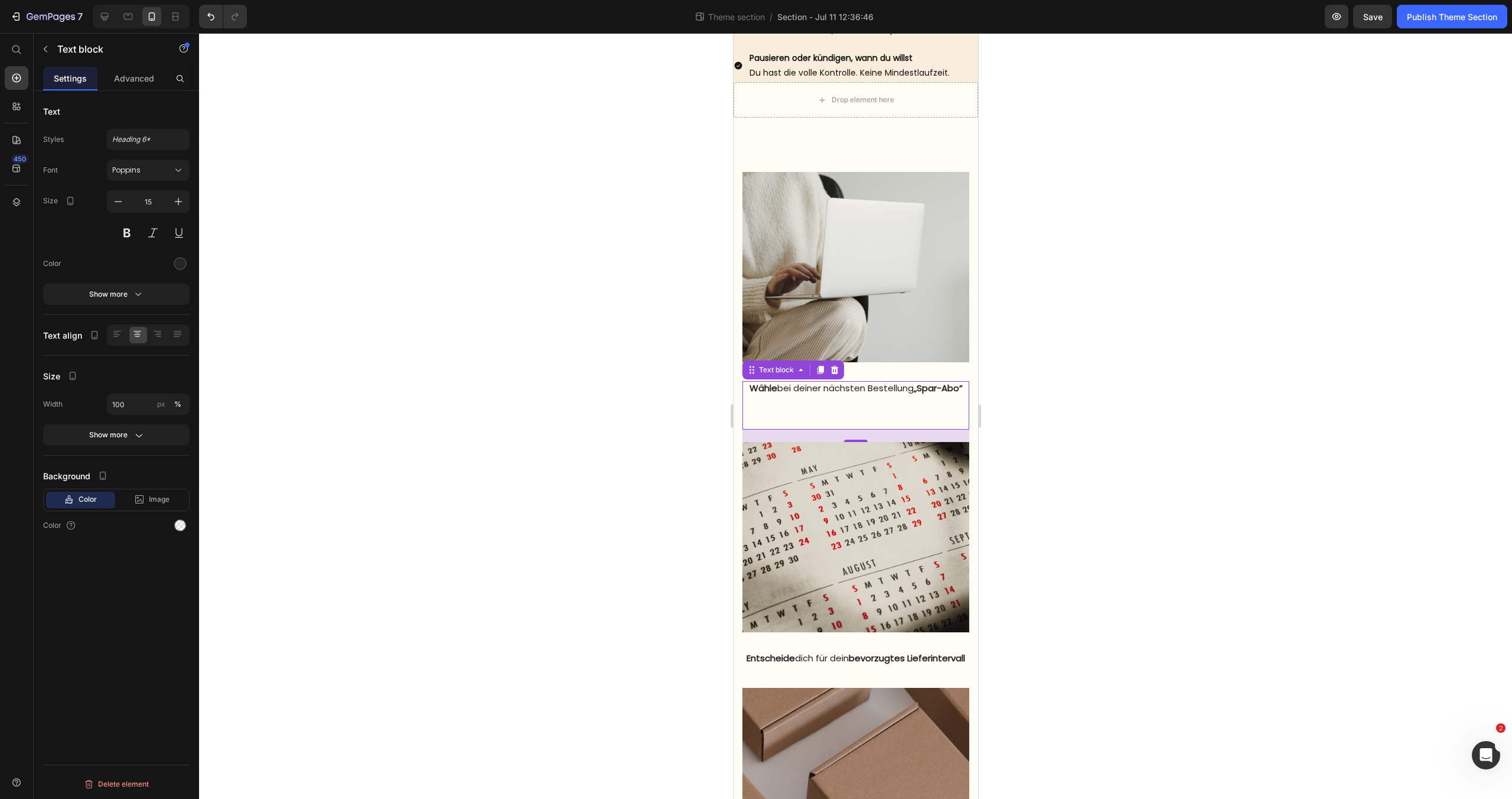 click 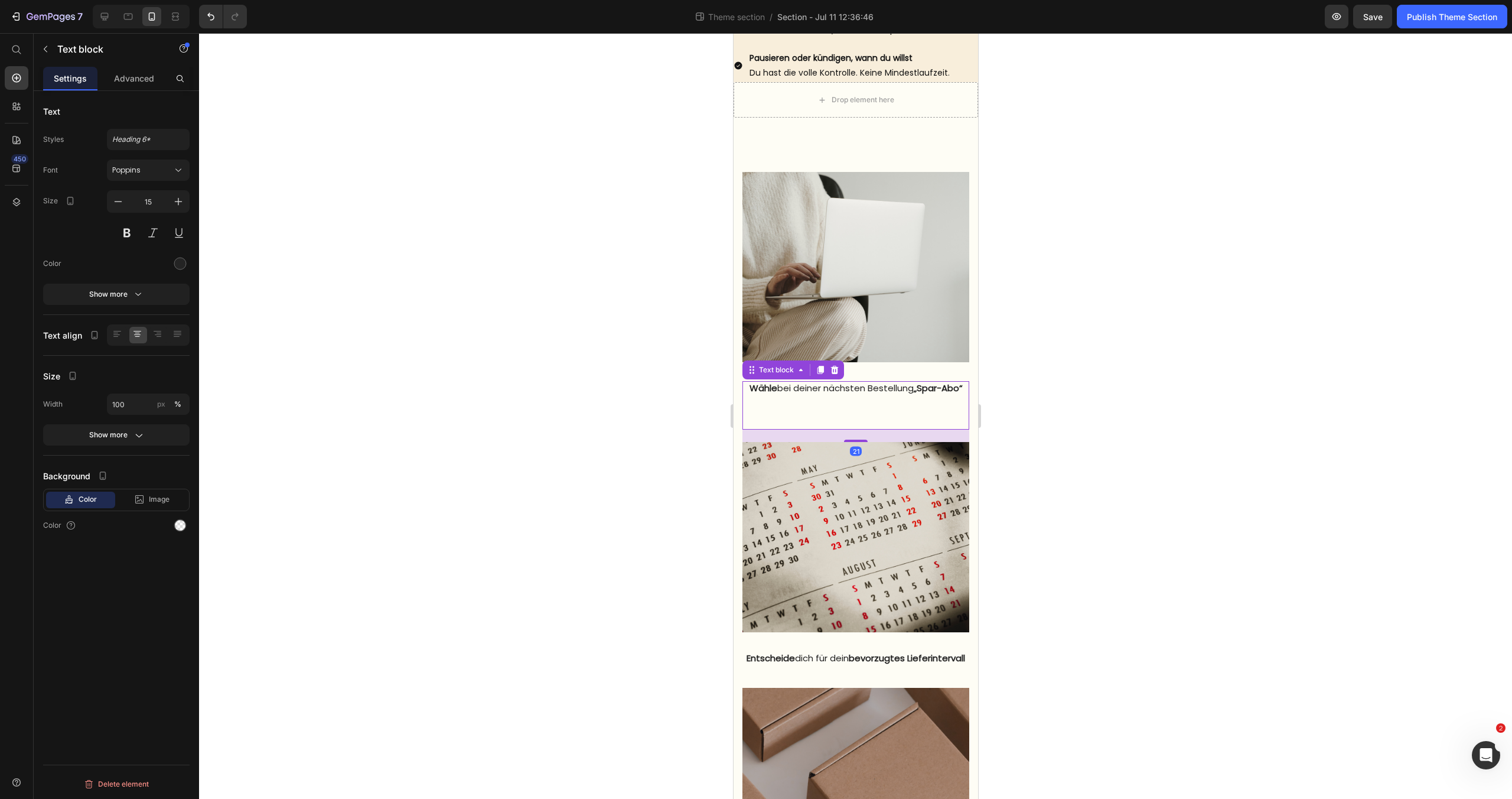click on "Wähle  bei deiner nächsten Bestellung  „Spar-Abo“" at bounding box center [855, 388] 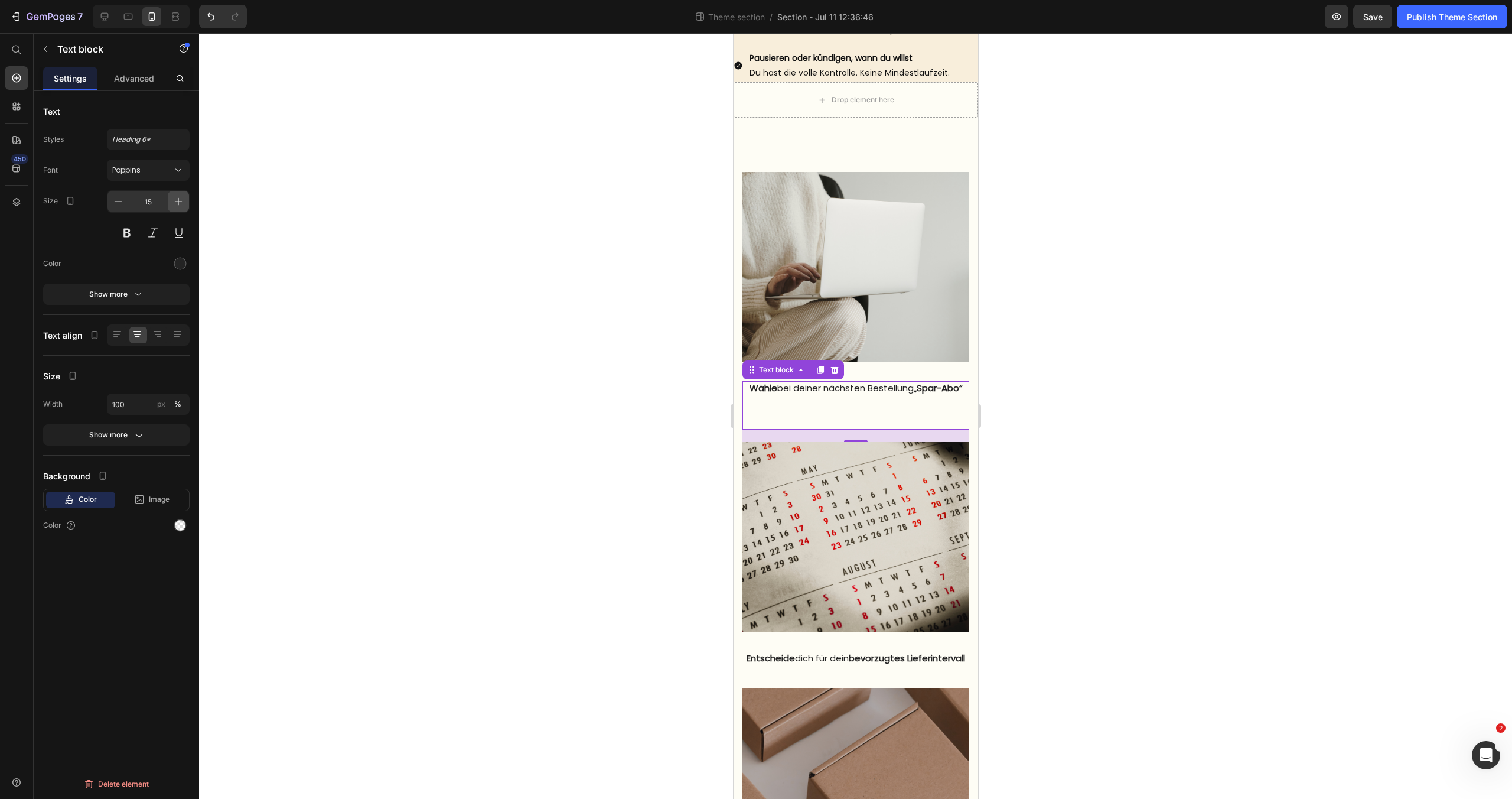 click 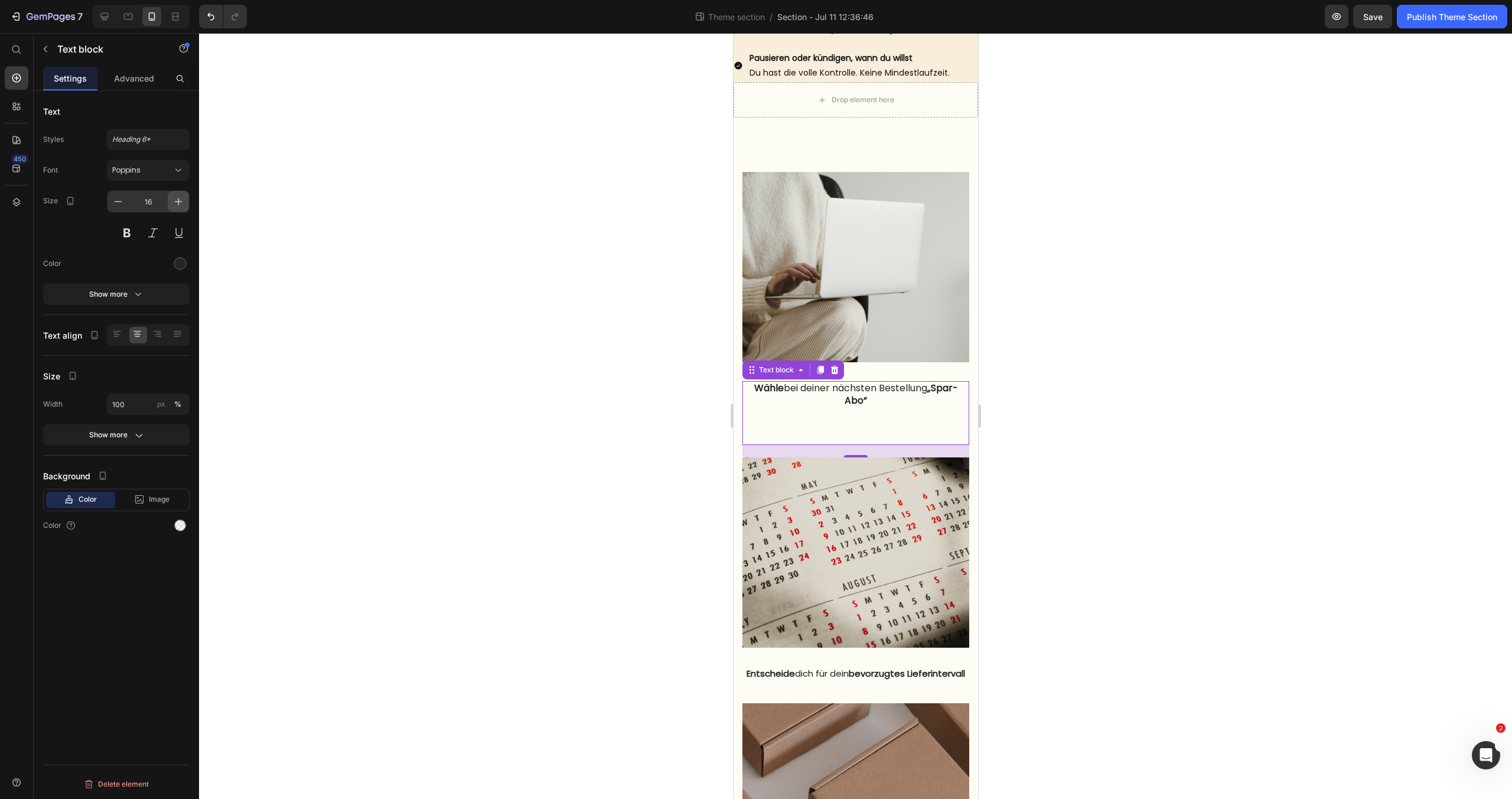 click 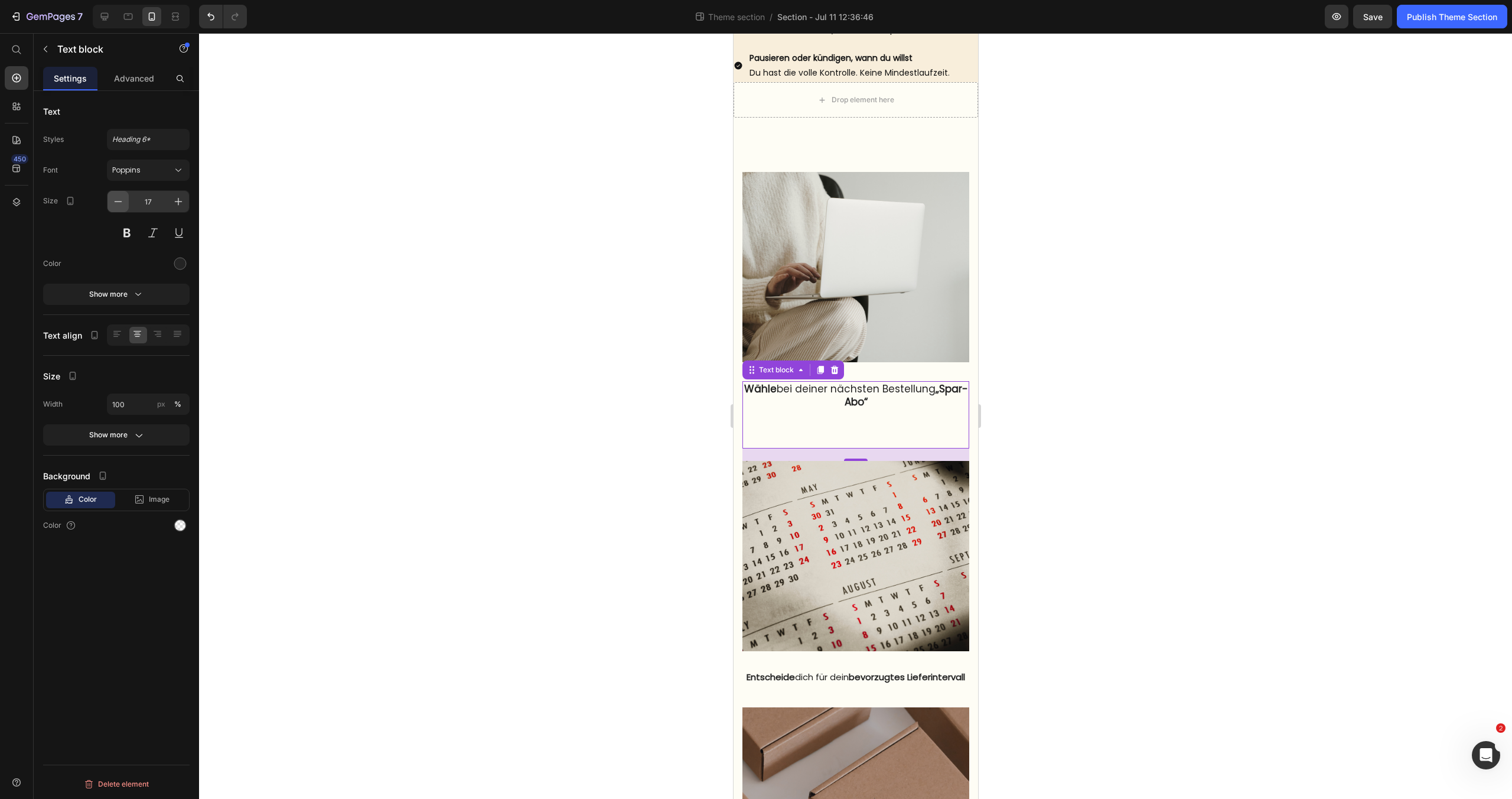 click 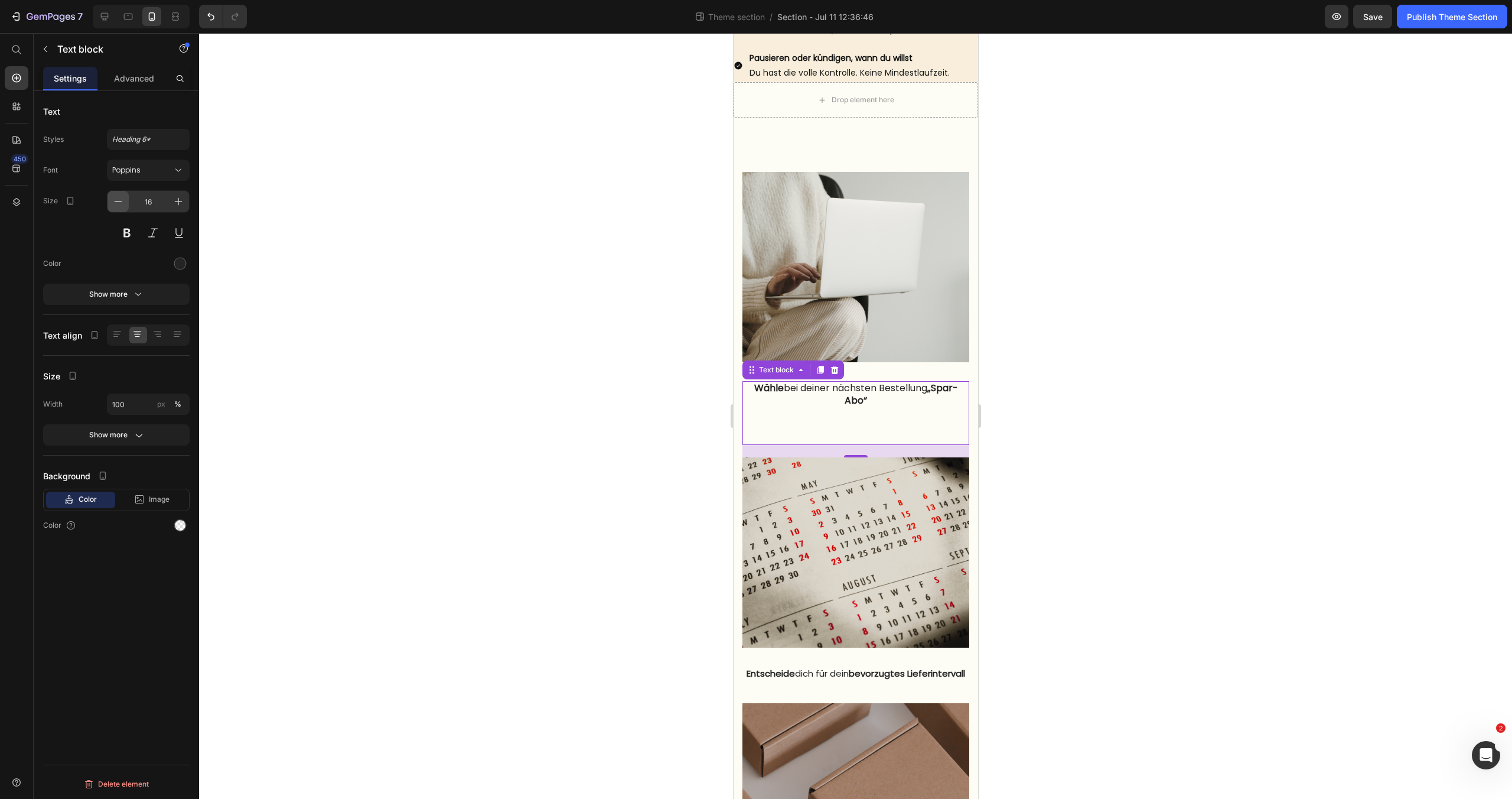 click 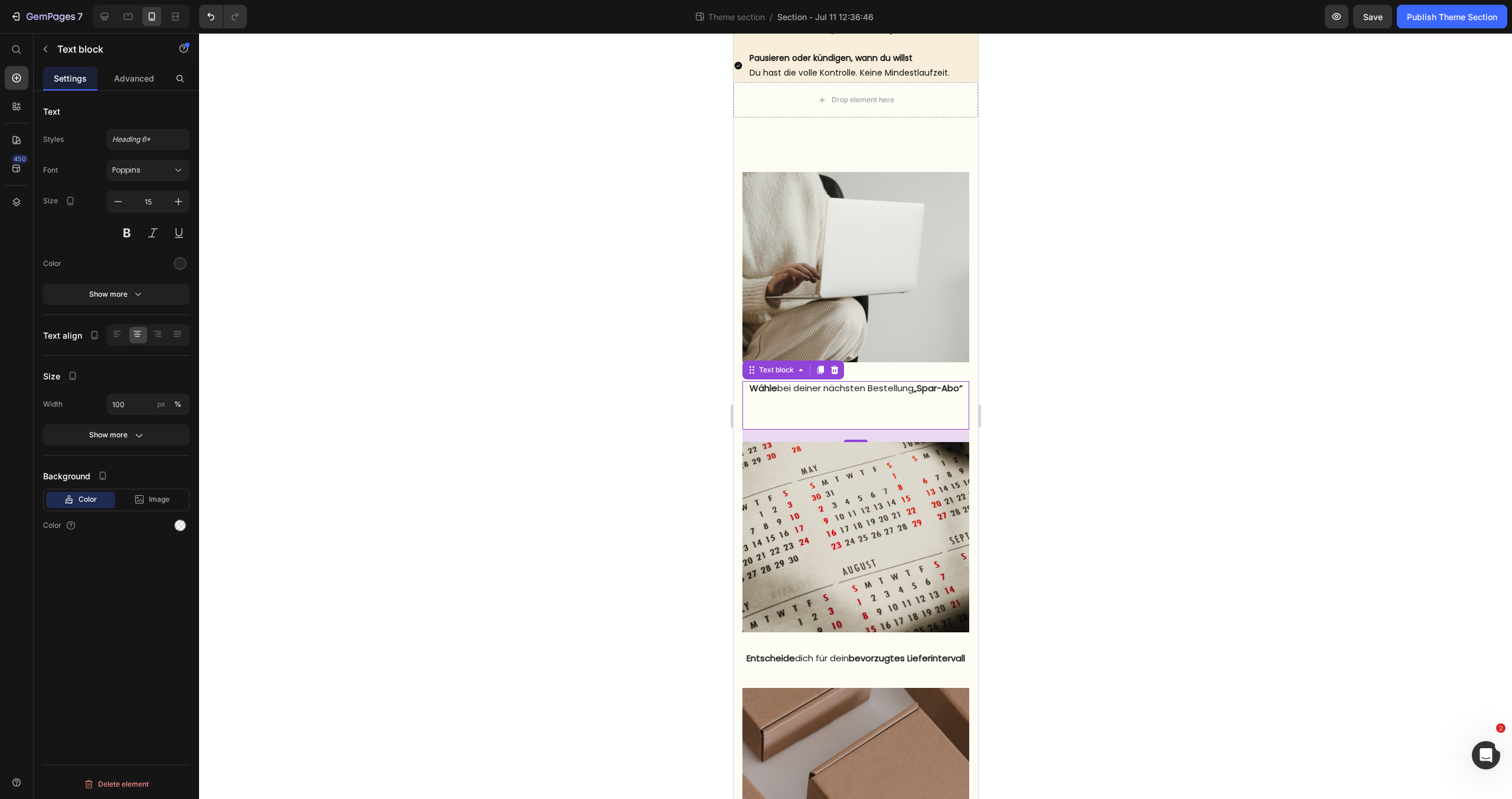 click 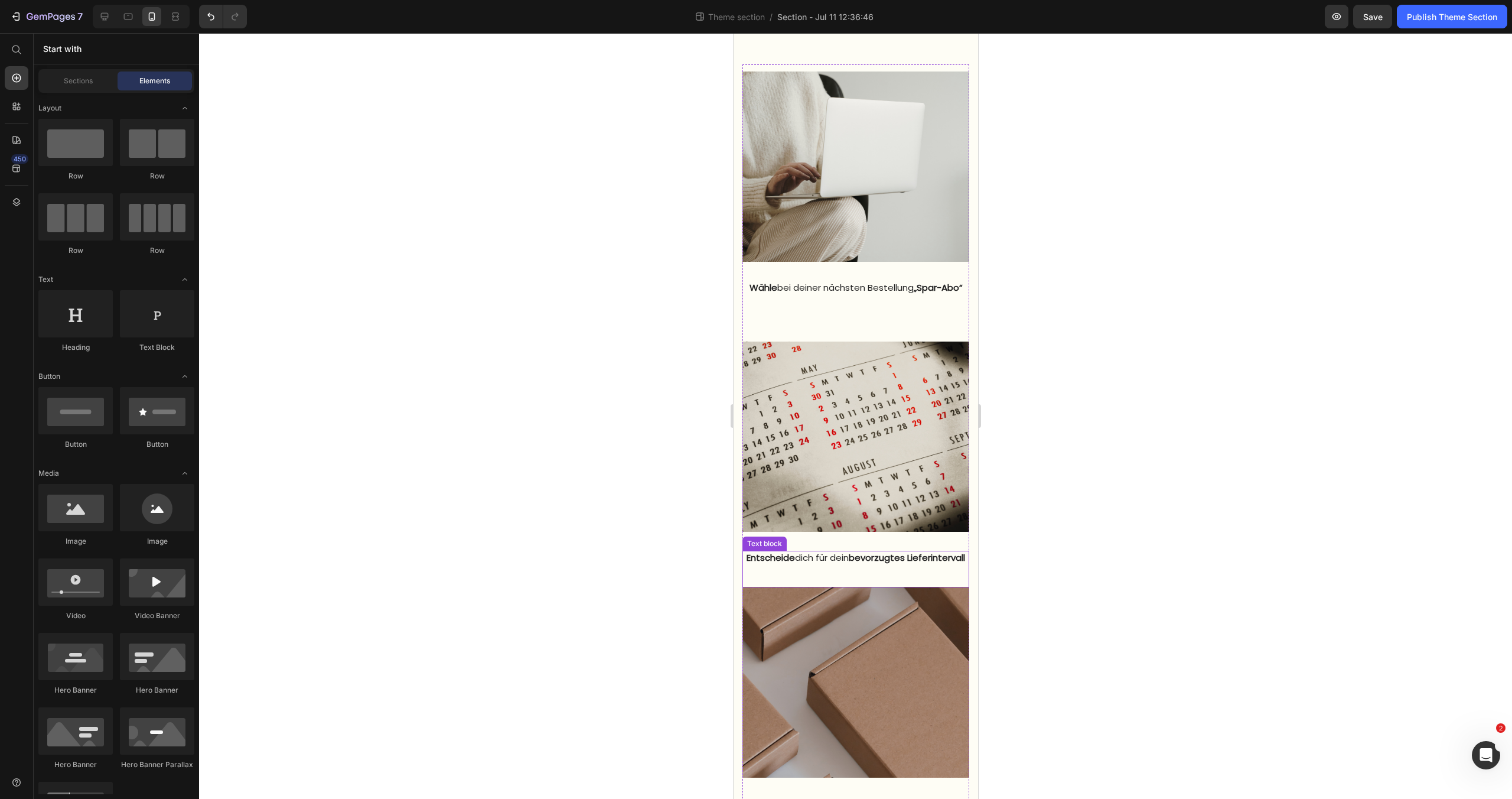 scroll, scrollTop: 769, scrollLeft: 0, axis: vertical 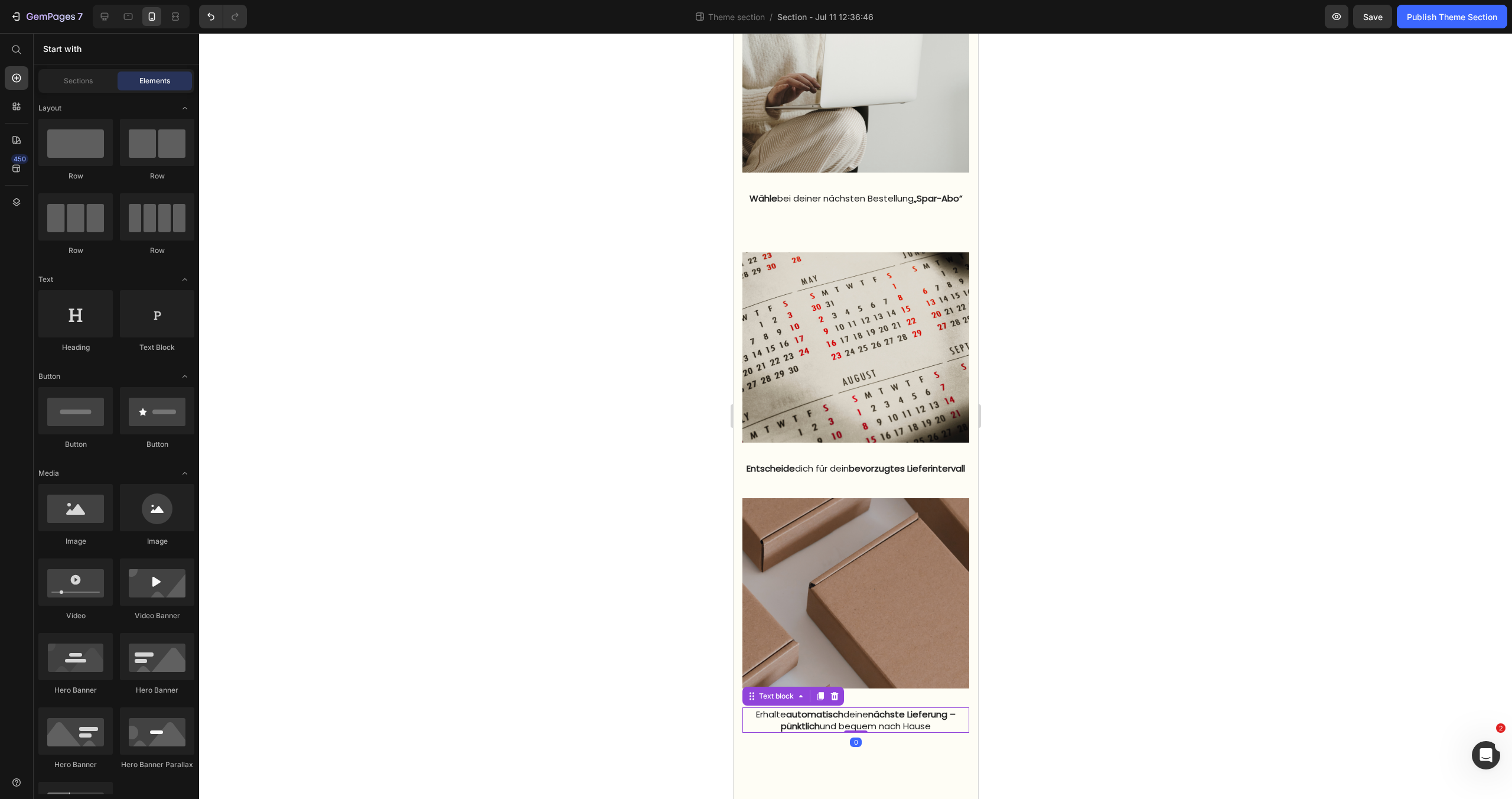 click on "Erhalte  automatisch  deine  nächste Lieferung – pünktlich  und bequem nach Hause" at bounding box center [855, 720] 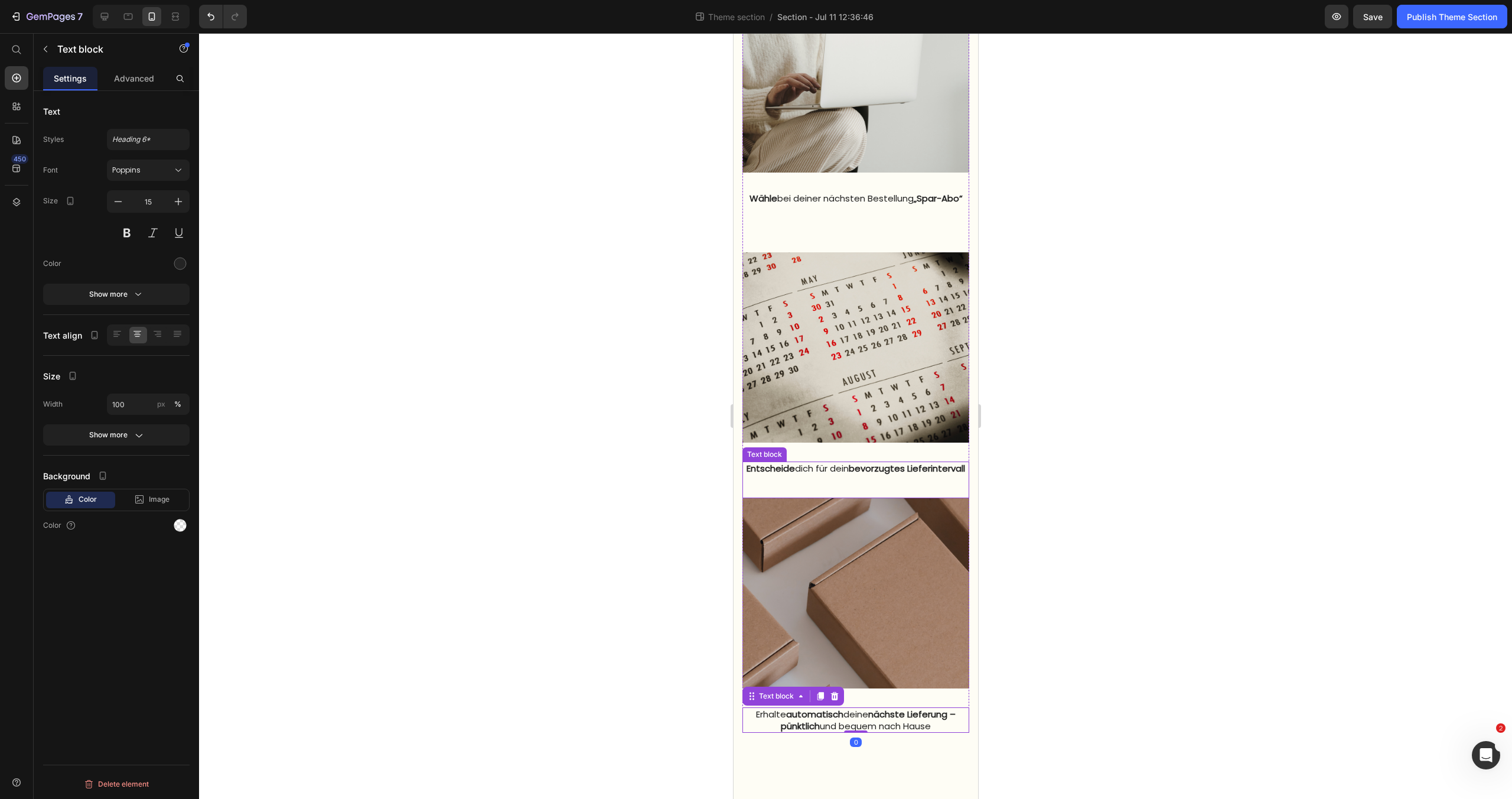 click on "Entscheide  dich für dein  bevorzugtes Lieferintervall" at bounding box center (855, 469) 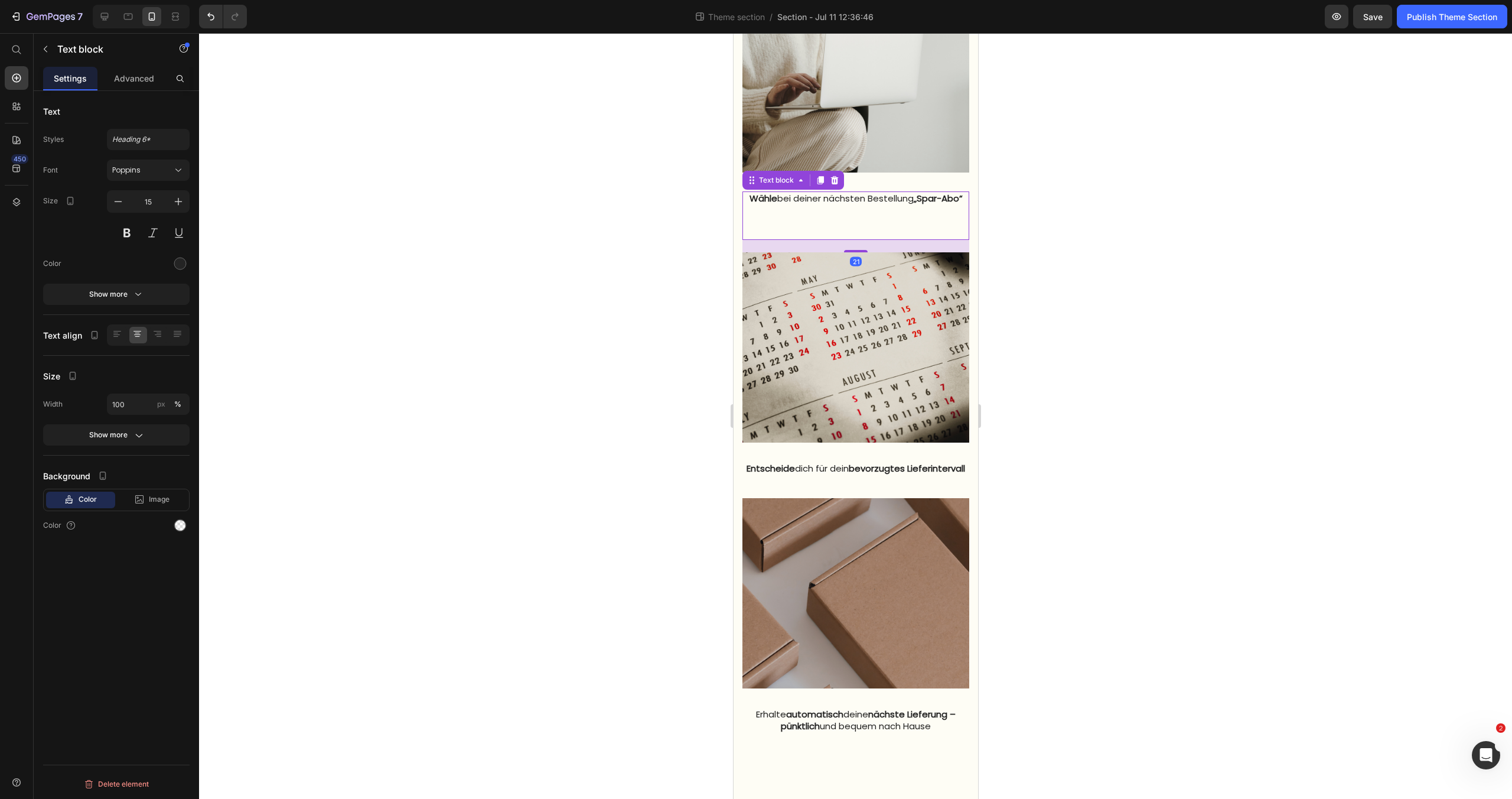 click on "Wähle  bei deiner nächsten Bestellung  „Spar-Abo“" at bounding box center [855, 199] 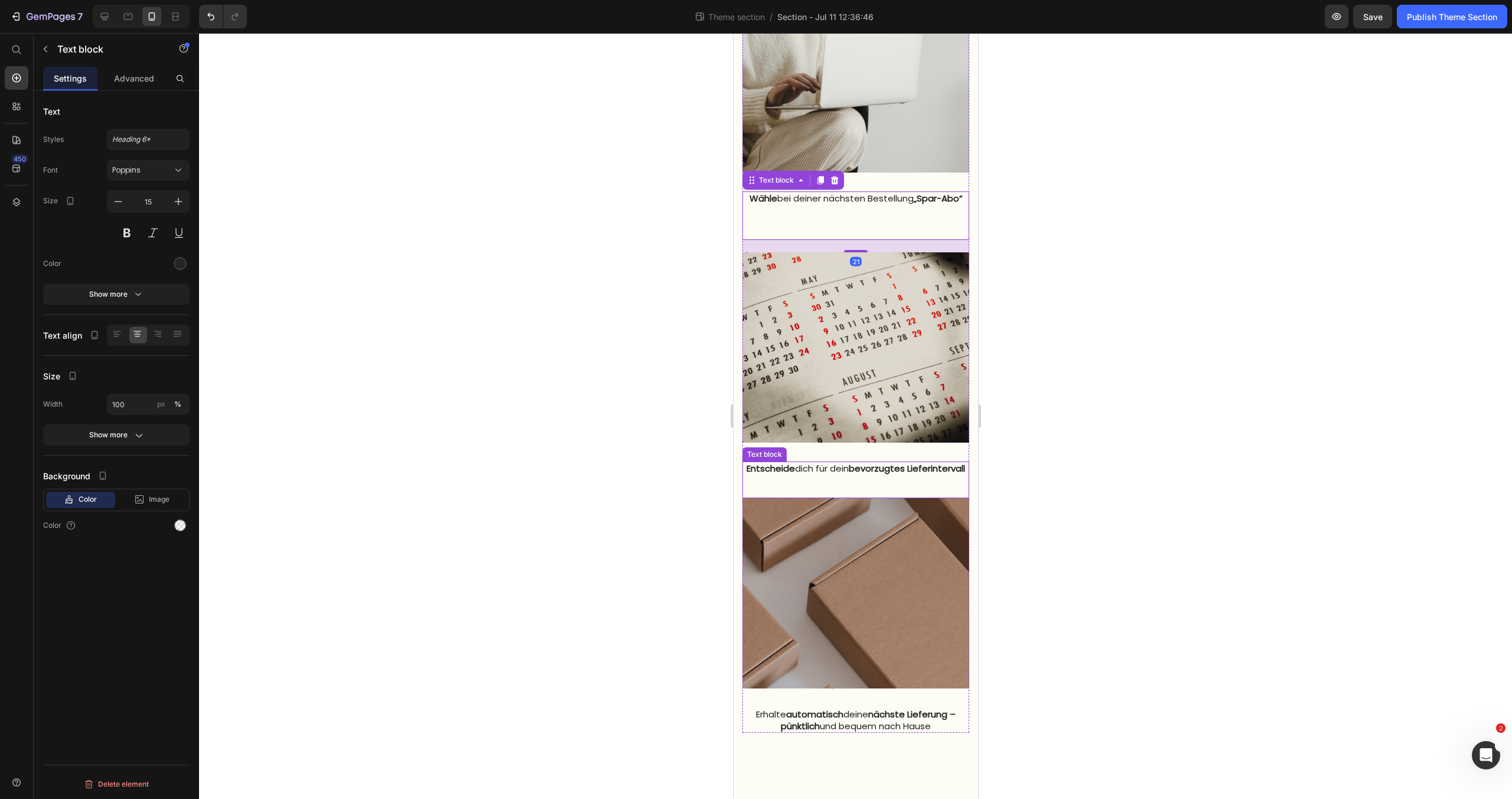 click on "bevorzugtes Lieferintervall" at bounding box center (906, 468) 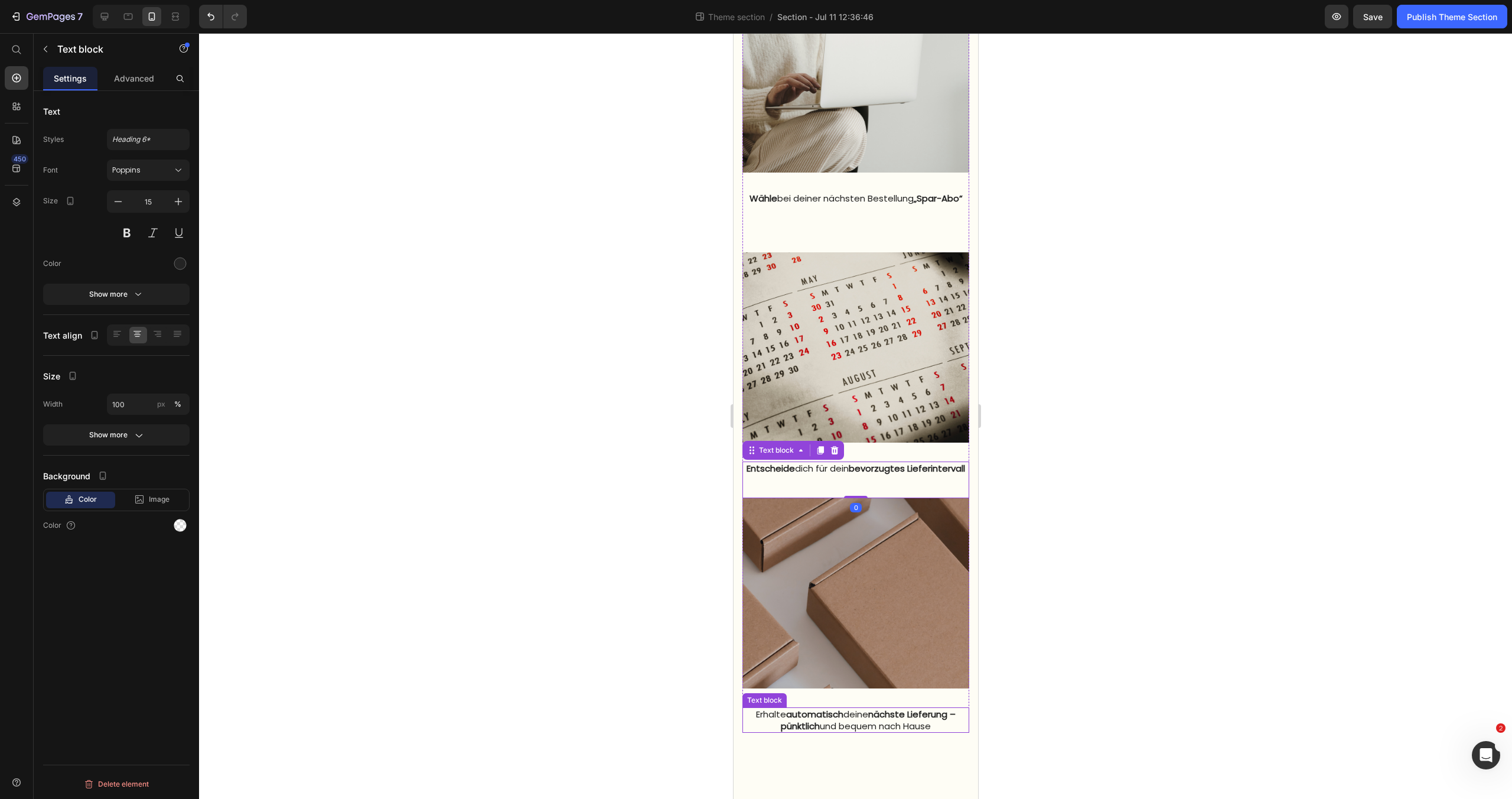 click on "Erhalte  automatisch  deine  nächste Lieferung – pünktlich  und bequem nach Hause" at bounding box center [855, 720] 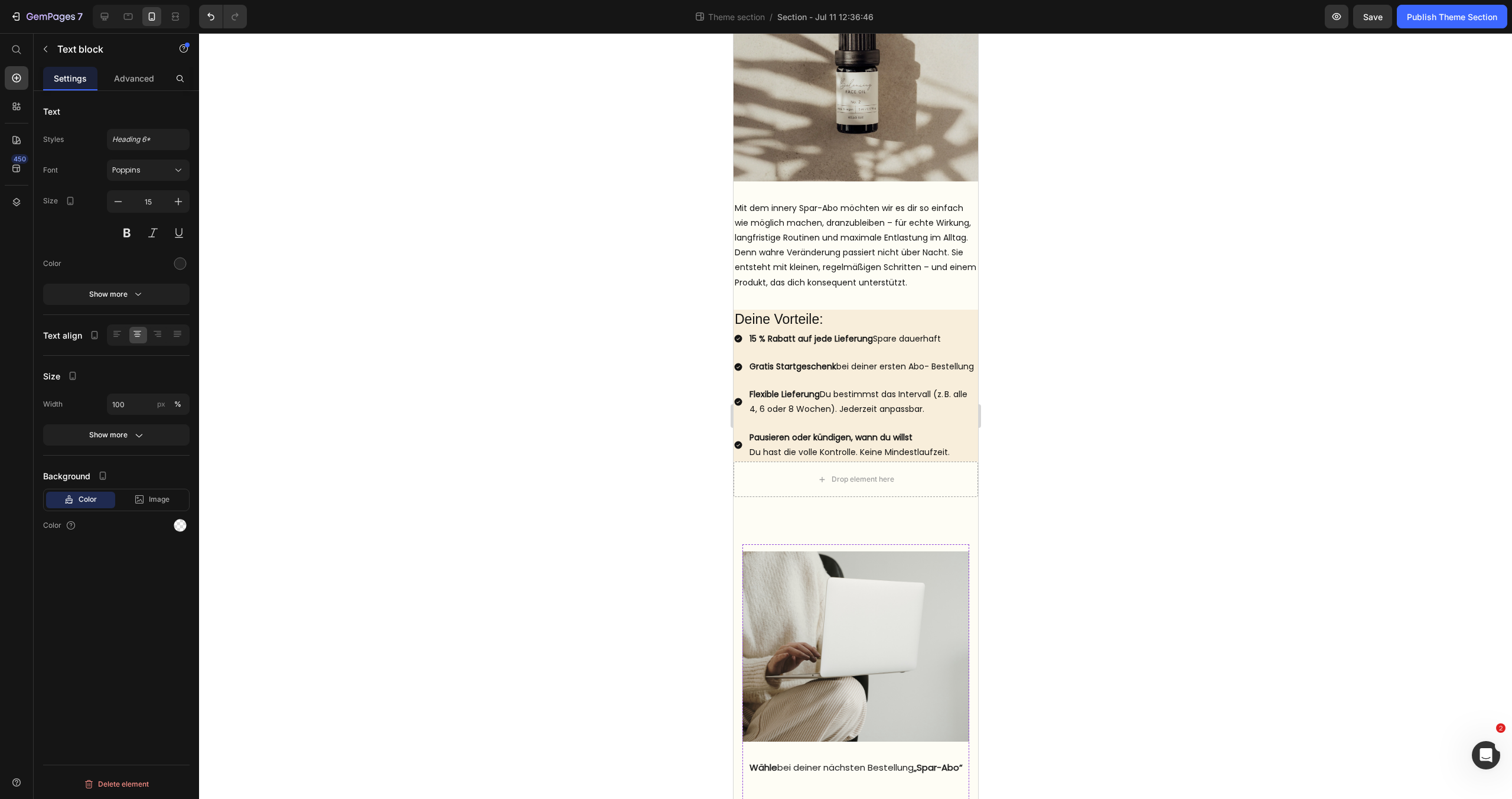 scroll, scrollTop: 142, scrollLeft: 0, axis: vertical 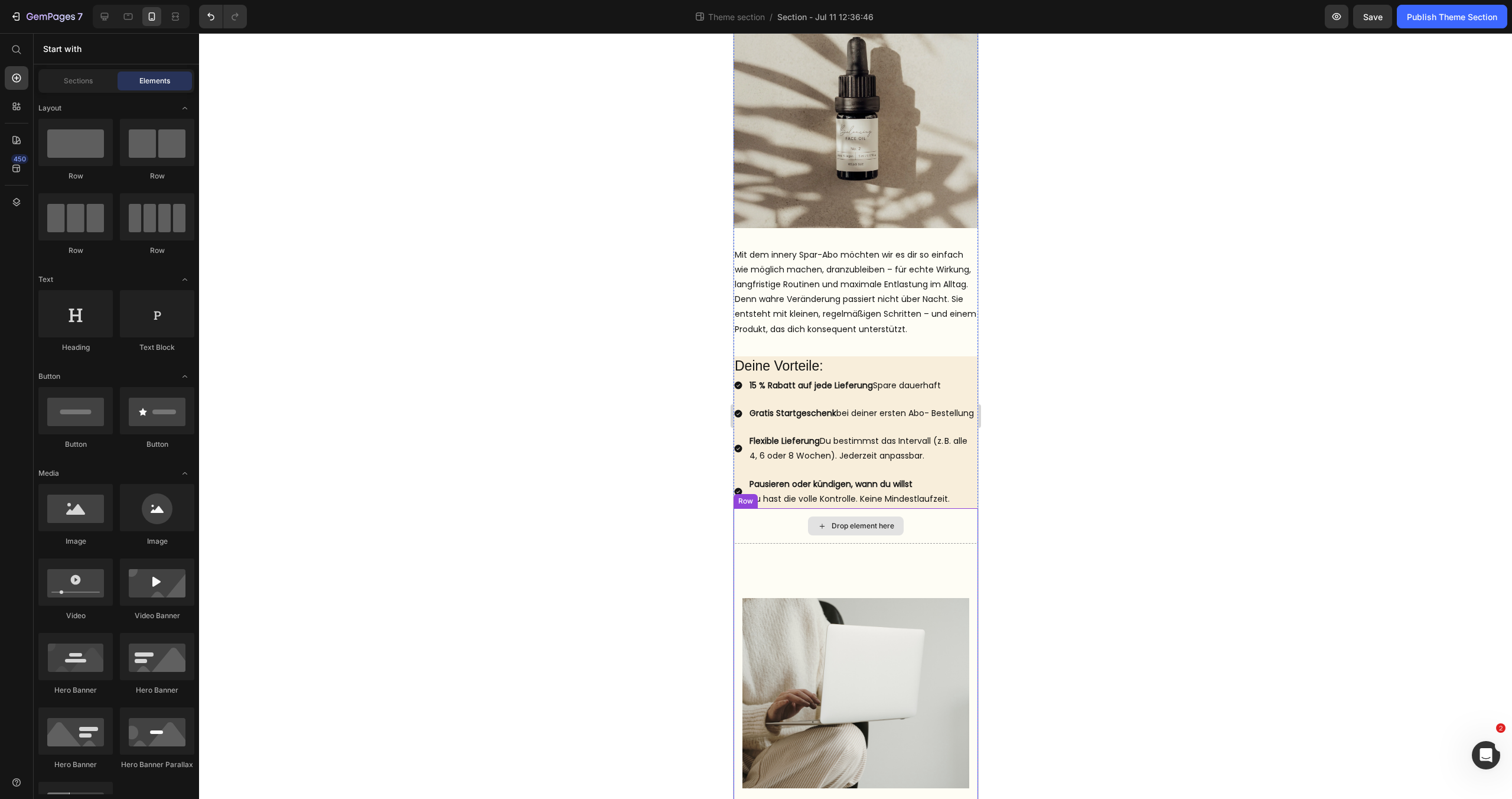 click on "Drop element here" at bounding box center (855, 526) 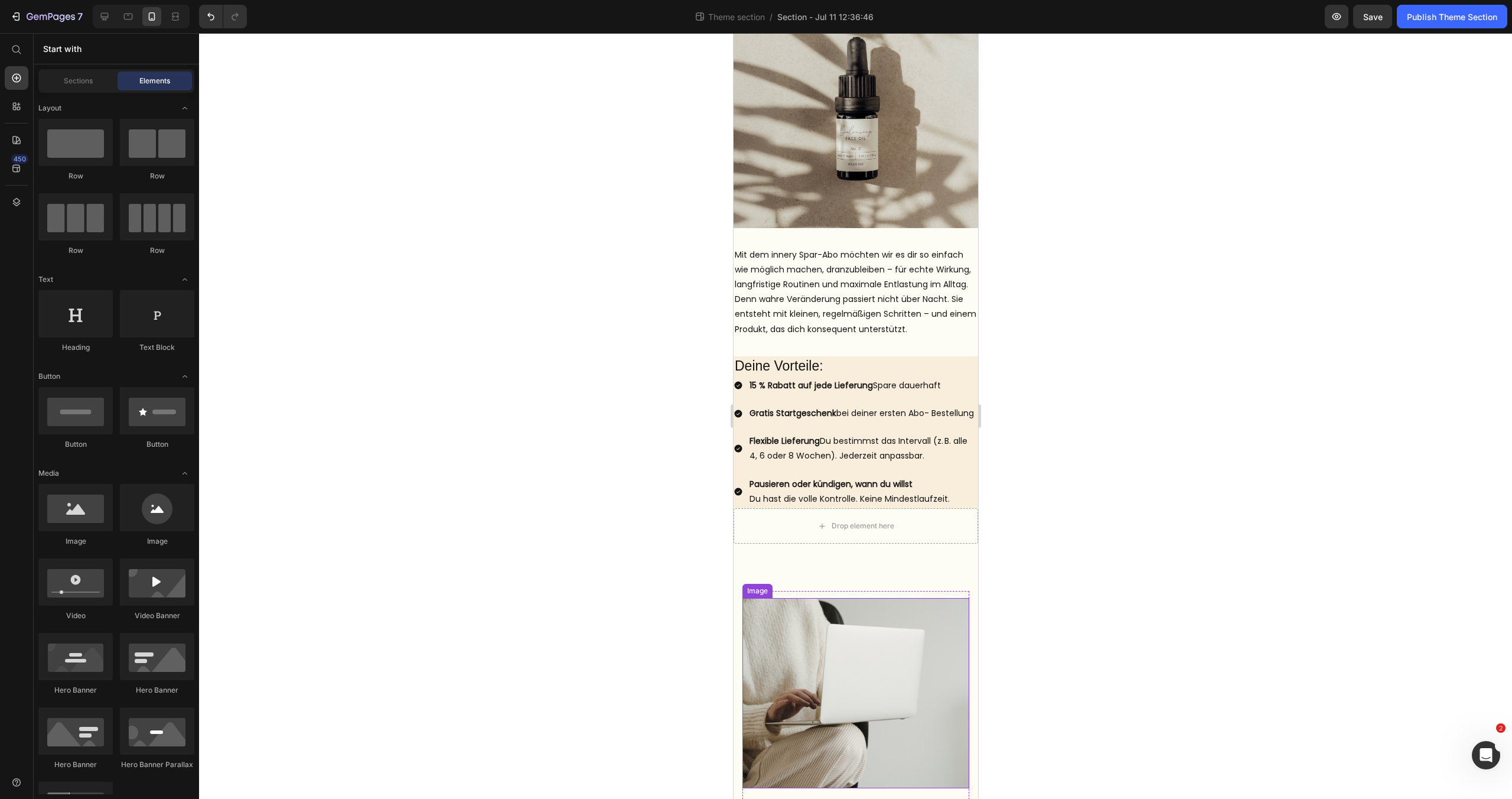 click at bounding box center (855, 693) 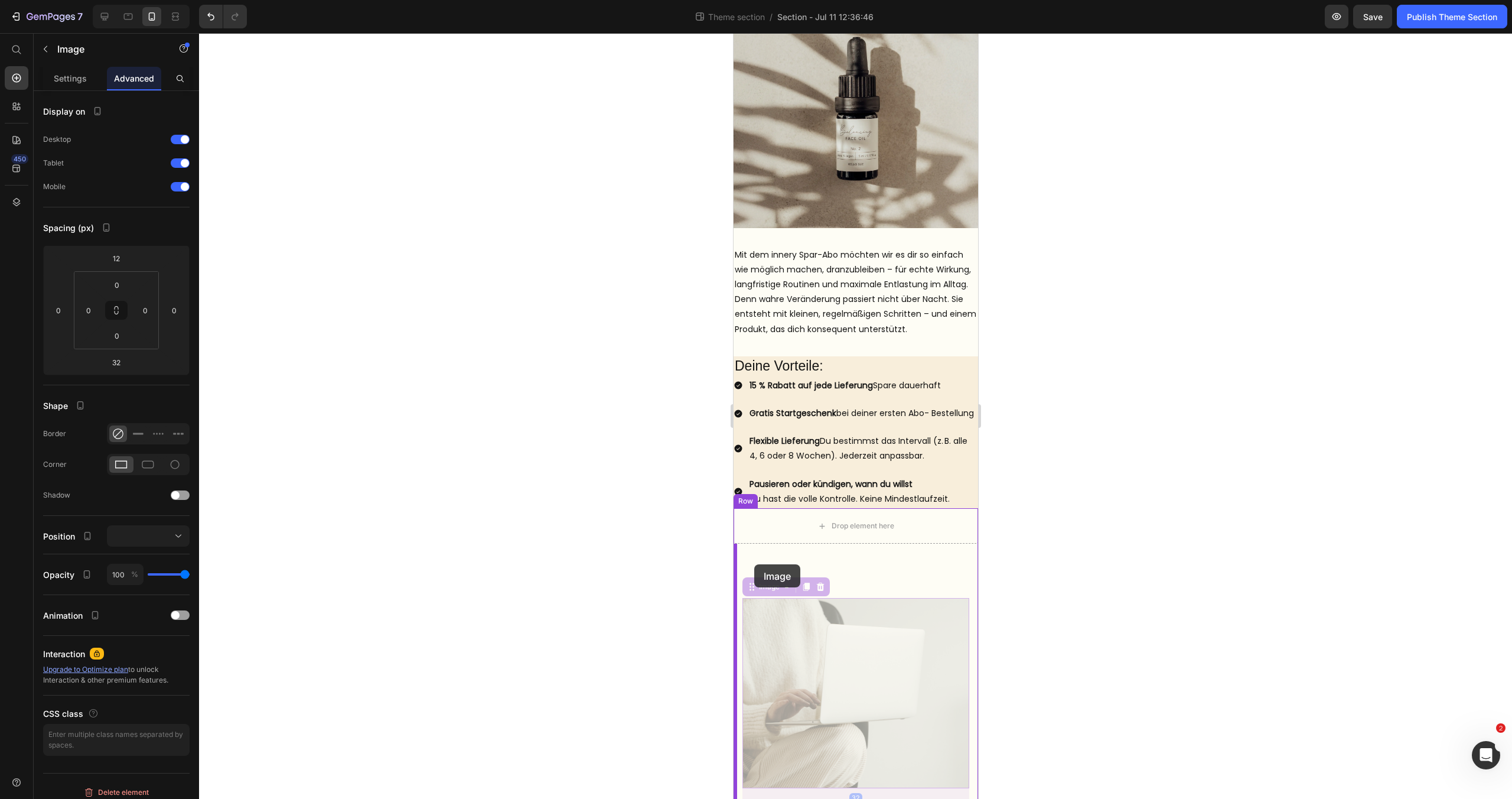 drag, startPoint x: 751, startPoint y: 589, endPoint x: 754, endPoint y: 564, distance: 25.179357 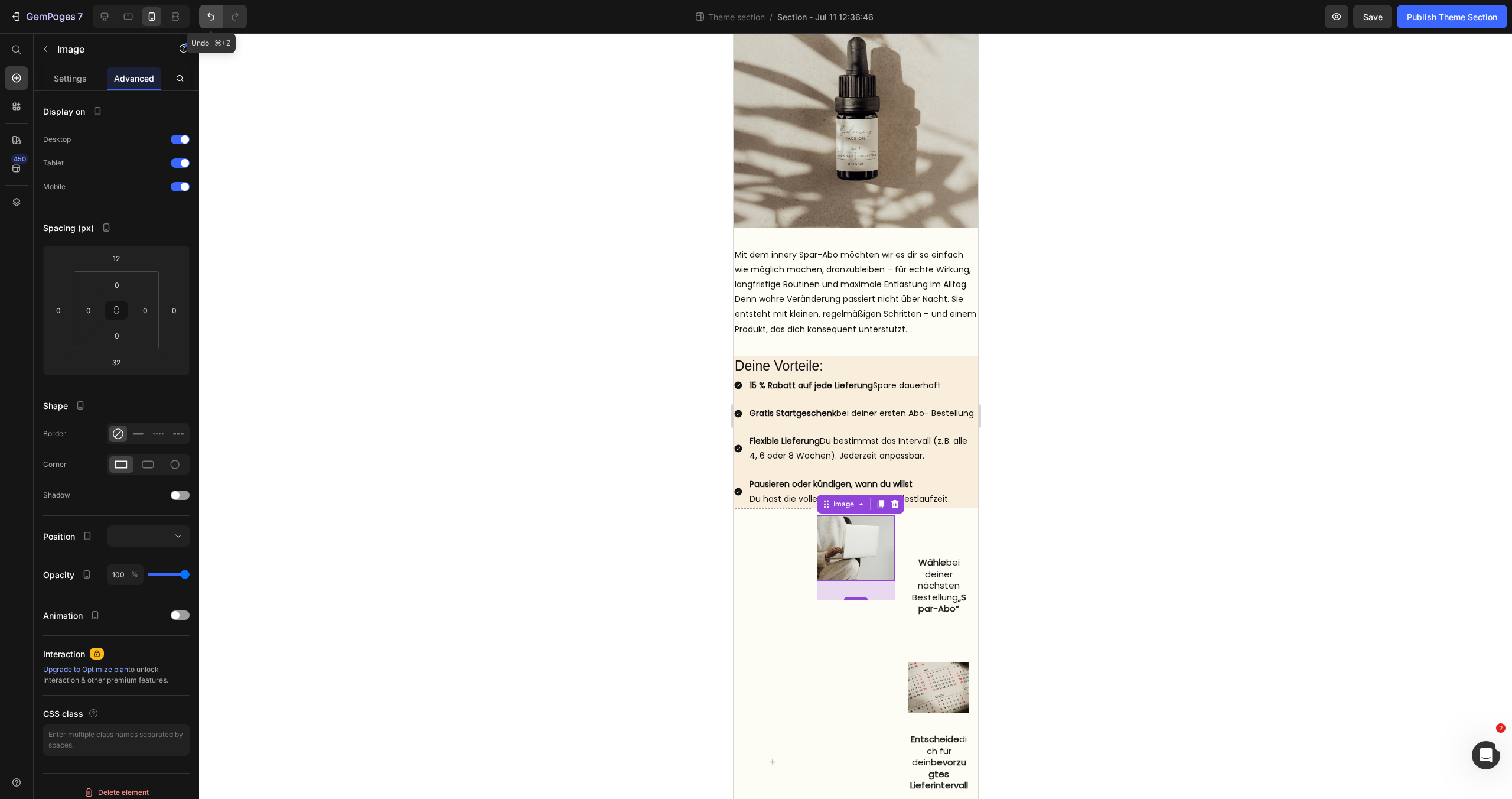 click 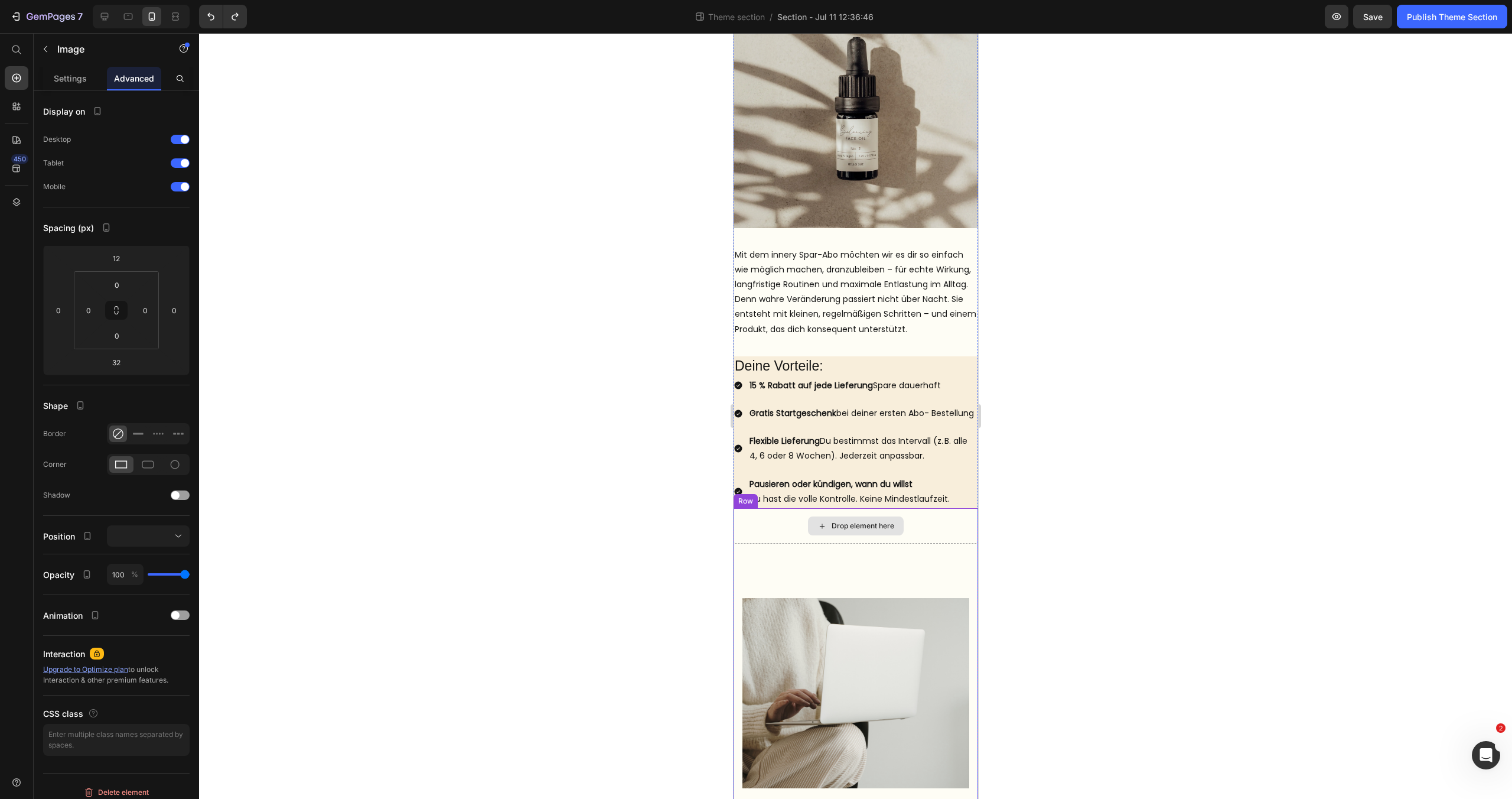 click on "Drop element here" at bounding box center [855, 526] 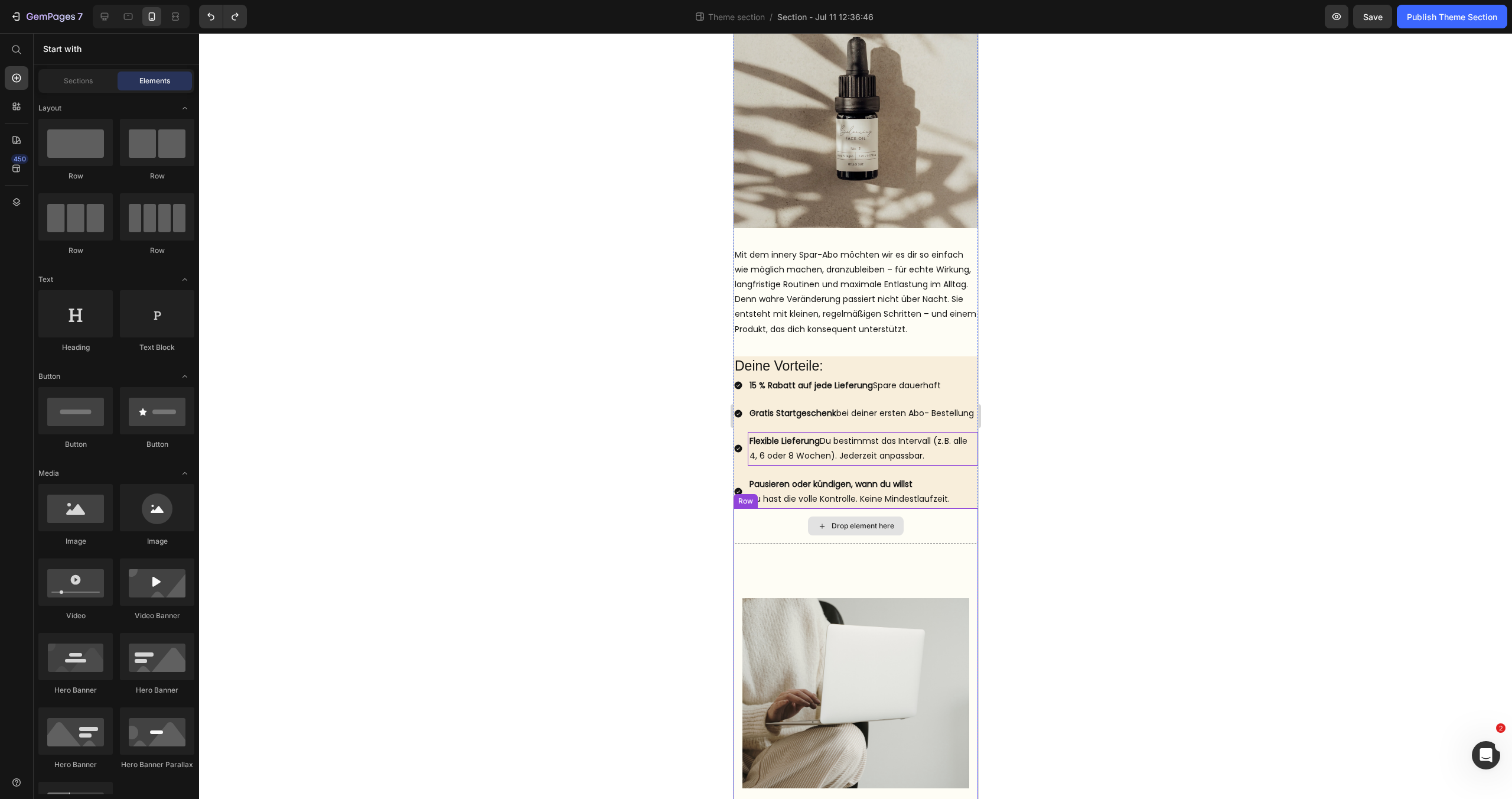 scroll, scrollTop: 142, scrollLeft: 0, axis: vertical 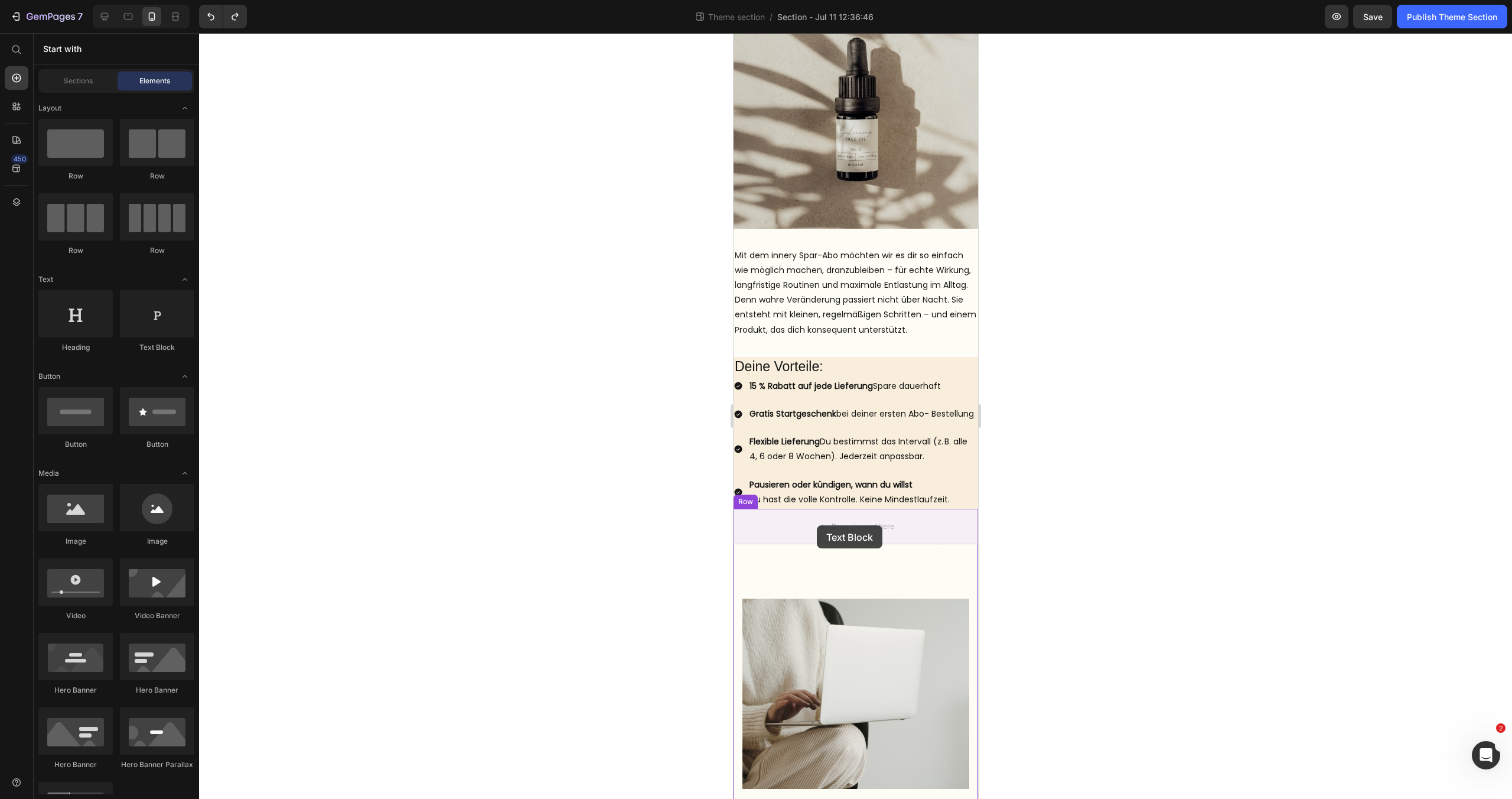 drag, startPoint x: 897, startPoint y: 357, endPoint x: 817, endPoint y: 525, distance: 186.07525 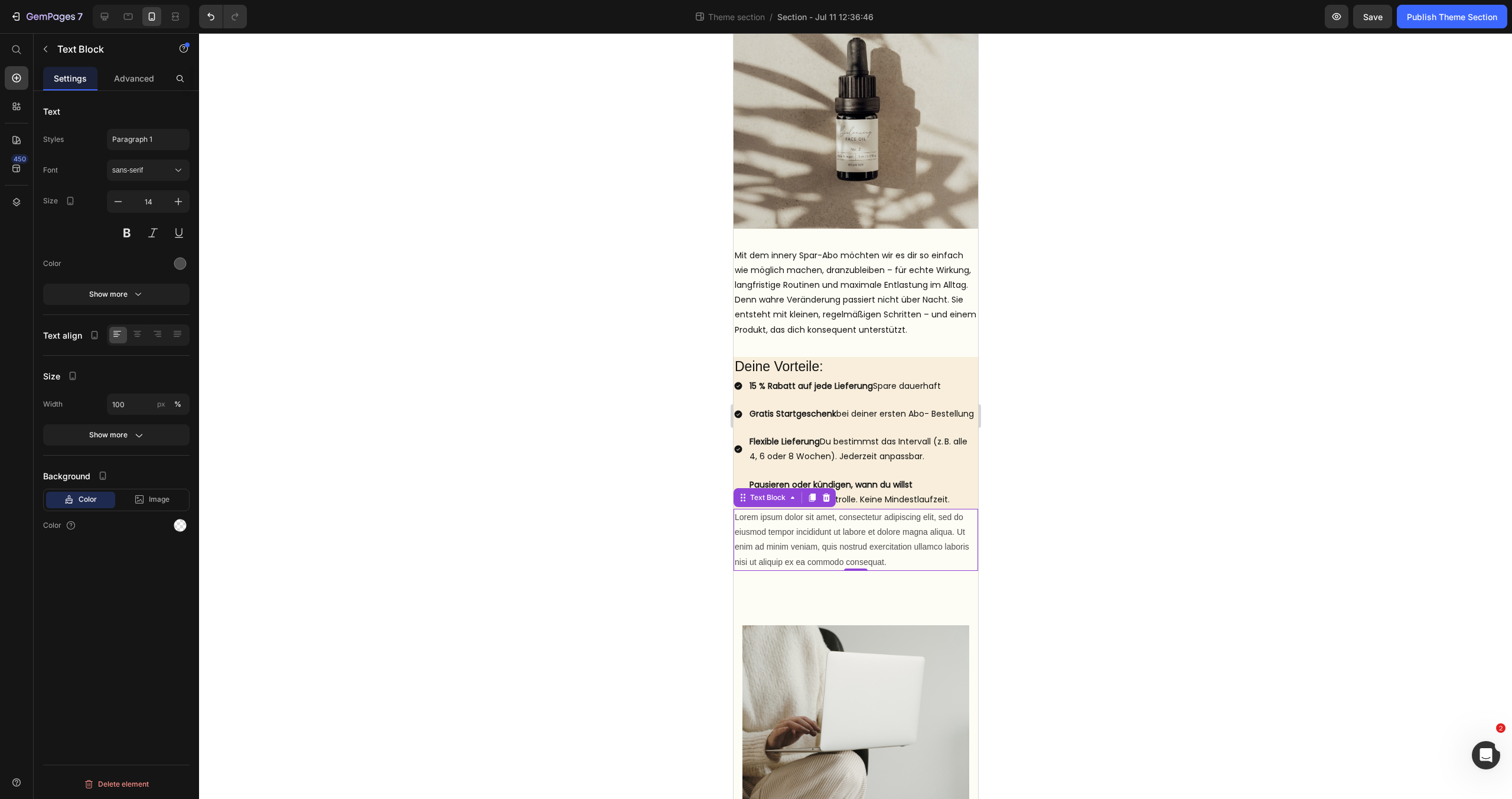 click on "Lorem ipsum dolor sit amet, consectetur adipiscing elit, sed do eiusmod tempor incididunt ut labore et dolore magna aliqua. Ut enim ad minim veniam, quis nostrud exercitation ullamco laboris nisi ut aliquip ex ea commodo consequat." at bounding box center [855, 540] 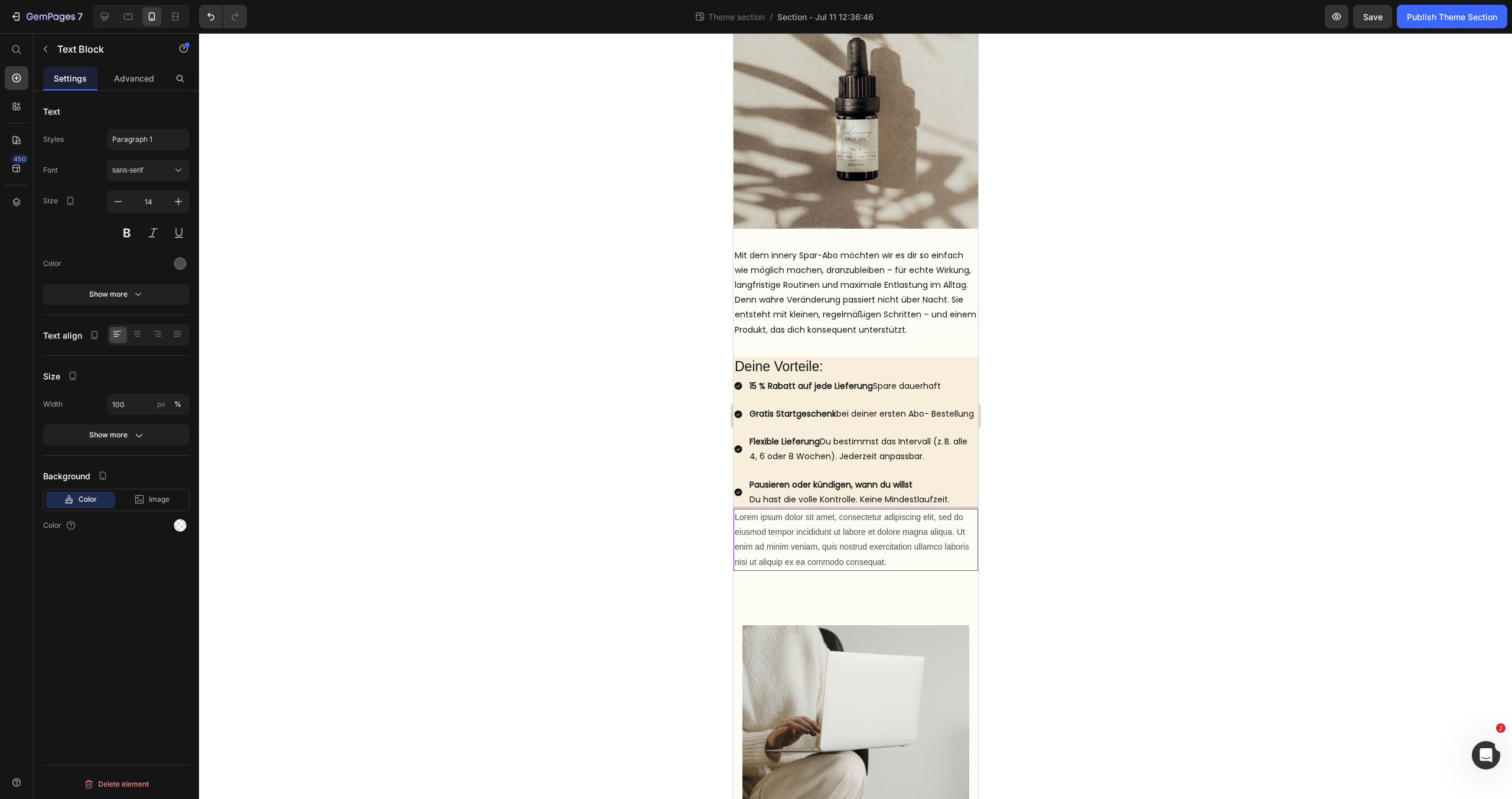 click on "Lorem ipsum dolor sit amet, consectetur adipiscing elit, sed do eiusmod tempor incididunt ut labore et dolore magna aliqua. Ut enim ad minim veniam, quis nostrud exercitation ullamco laboris nisi ut aliquip ex ea commodo consequat." at bounding box center [855, 540] 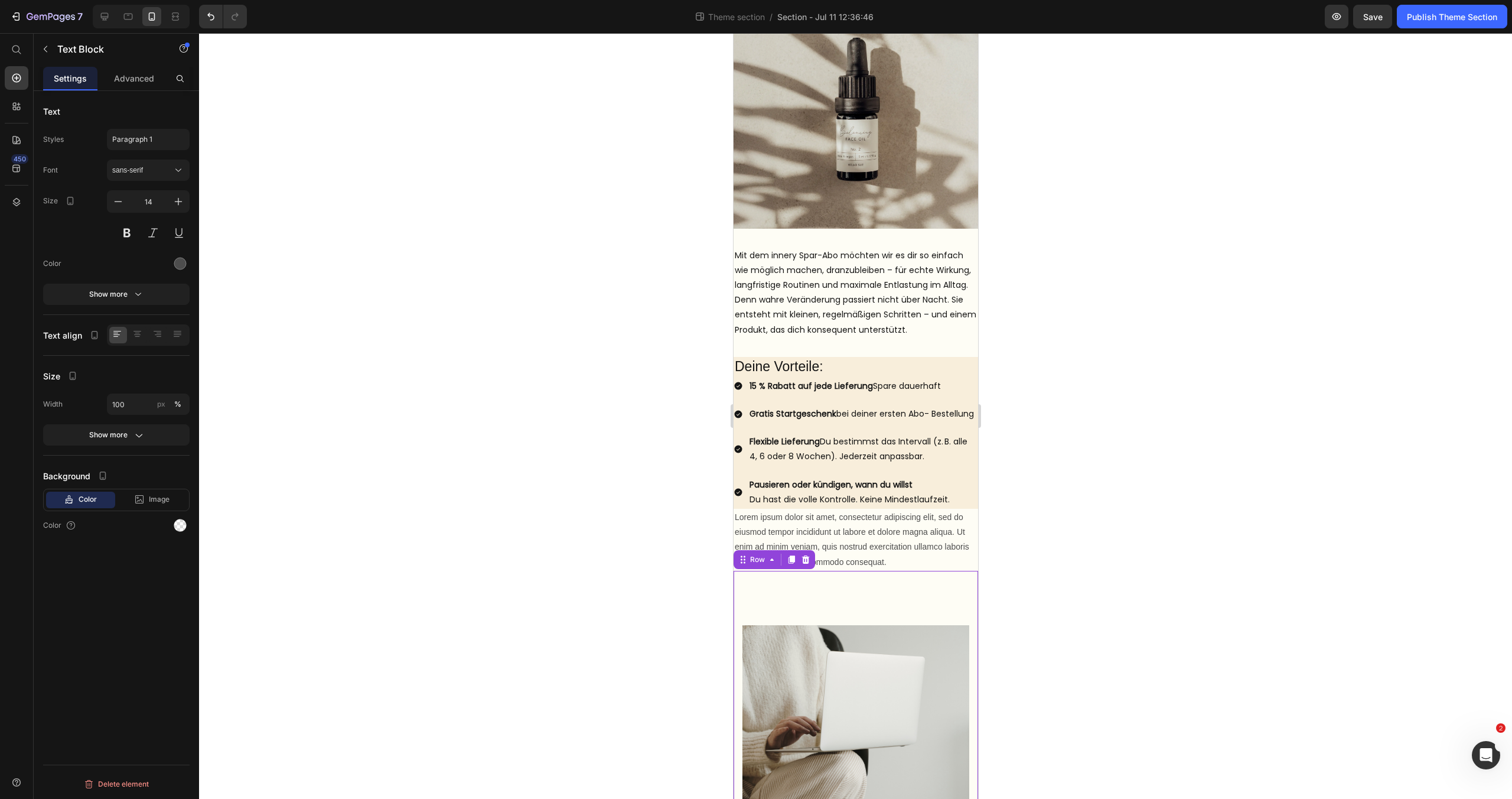 click on "Image Wähle  bei deiner nächsten Bestellung  „Spar-Abo“   Text block Image Entscheide  dich für dein  bevorzugtes Lieferintervall  Text block Image Erhalte  automatisch  deine  nächste Lieferung – pünktlich  und bequem nach Hause Text block Row Row   0" at bounding box center [855, 997] 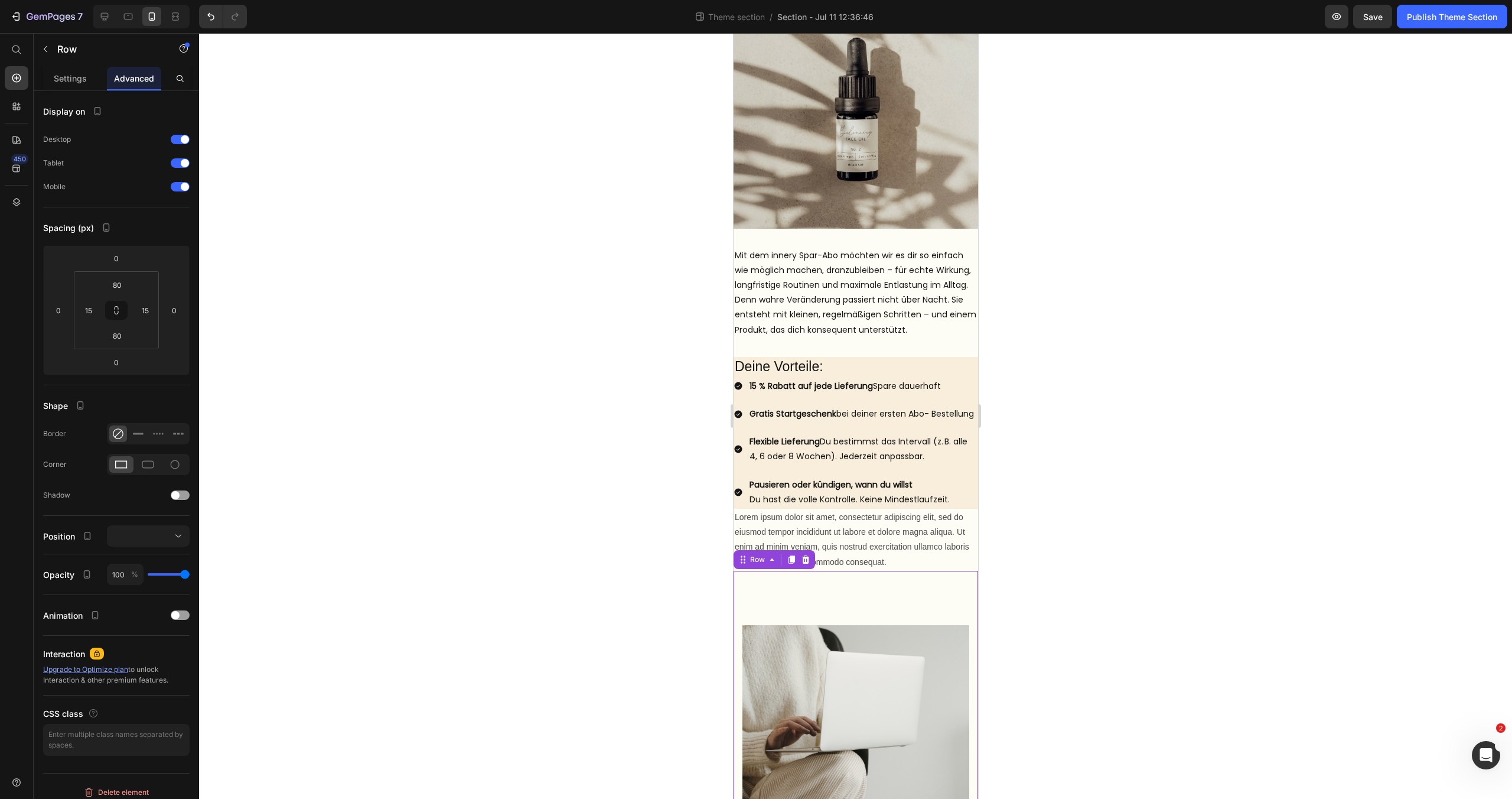 click on "Image Wähle  bei deiner nächsten Bestellung  „Spar-Abo“   Text block Image Entscheide  dich für dein  bevorzugtes Lieferintervall  Text block Image Erhalte  automatisch  deine  nächste Lieferung – pünktlich  und bequem nach Hause Text block Row Row   0" at bounding box center (855, 997) 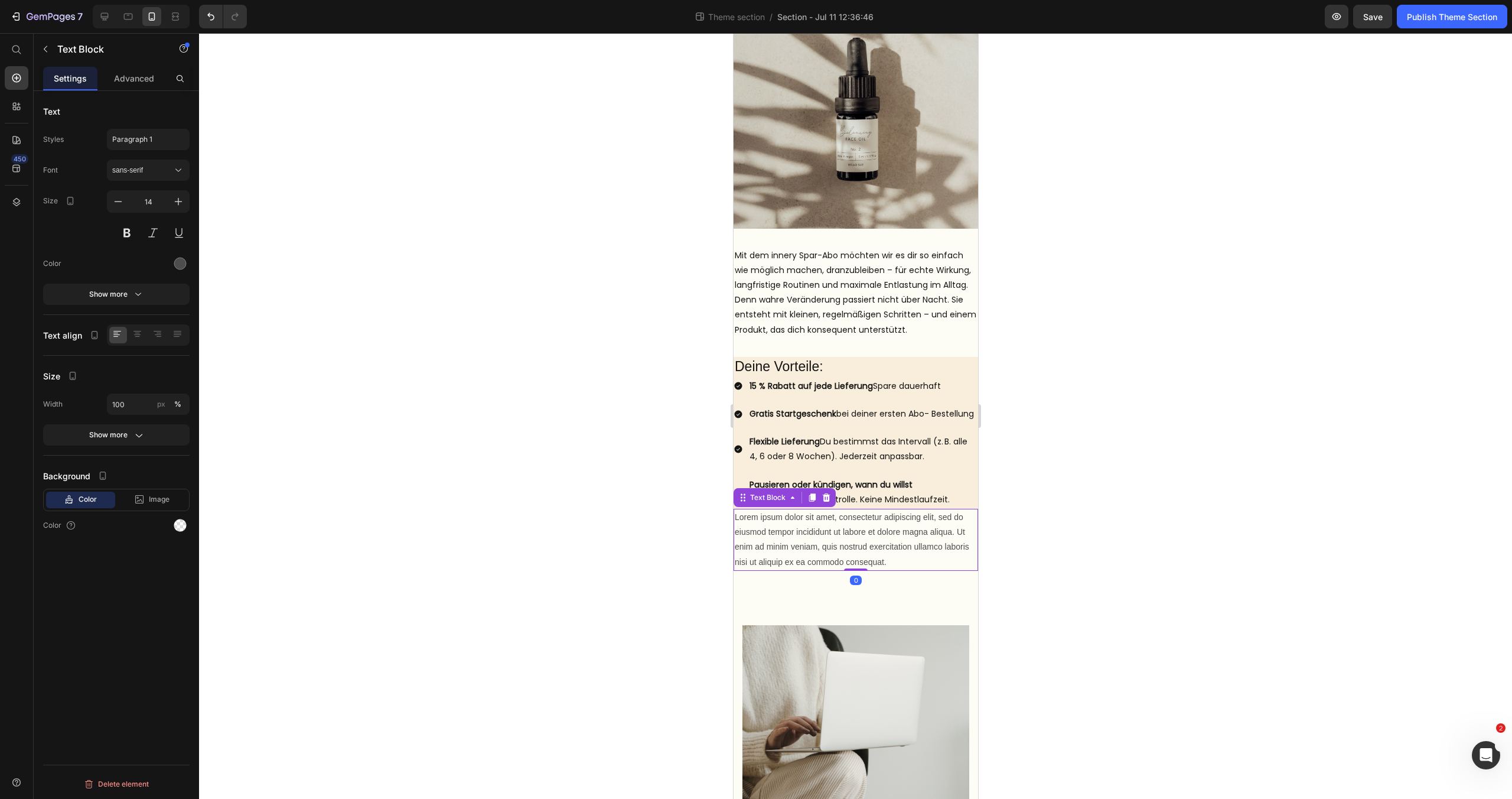 click on "Lorem ipsum dolor sit amet, consectetur adipiscing elit, sed do eiusmod tempor incididunt ut labore et dolore magna aliqua. Ut enim ad minim veniam, quis nostrud exercitation ullamco laboris nisi ut aliquip ex ea commodo consequat. Text Block   0" at bounding box center [855, 540] 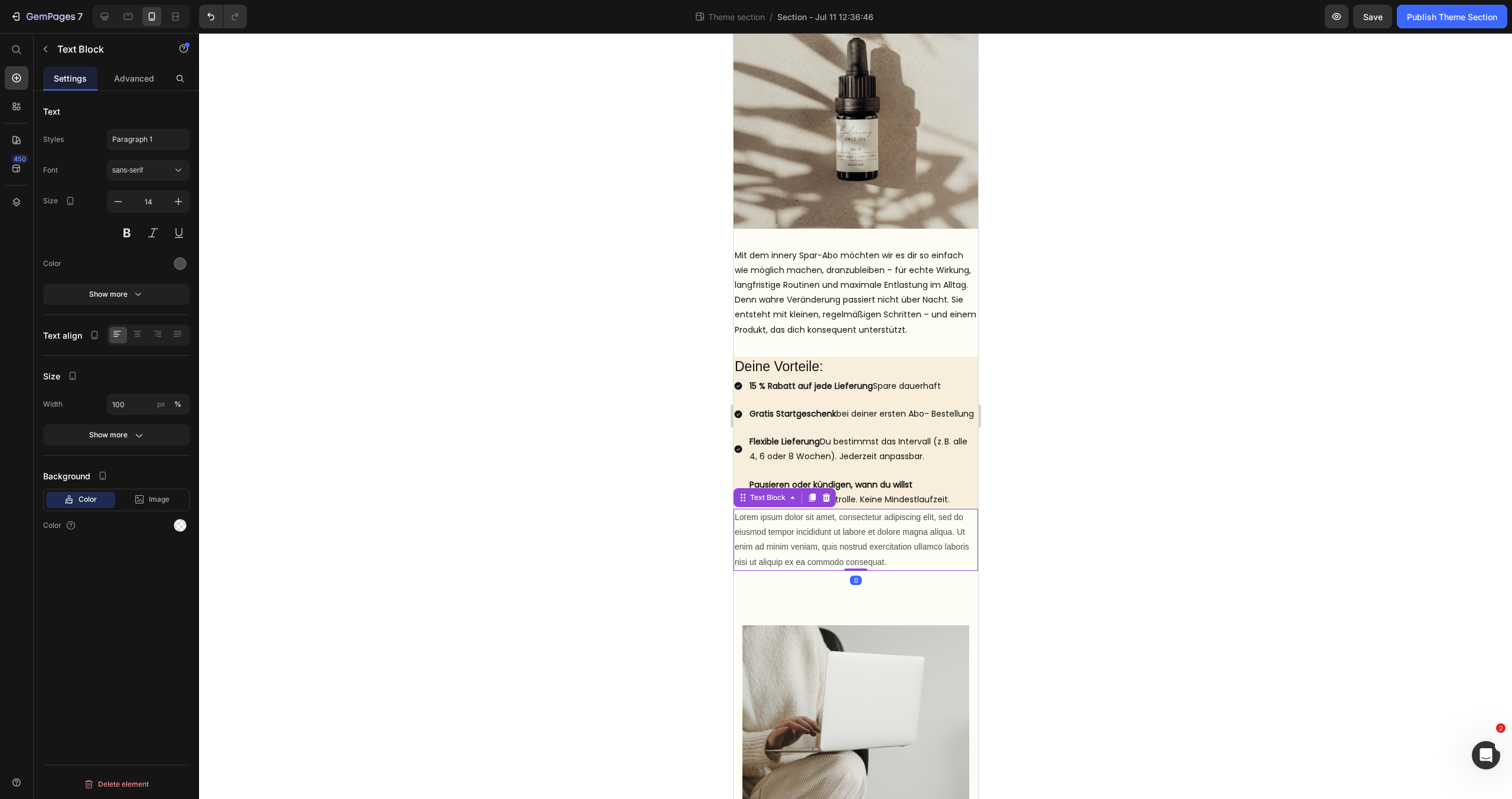 drag, startPoint x: 858, startPoint y: 570, endPoint x: 861, endPoint y: 558, distance: 12.369317 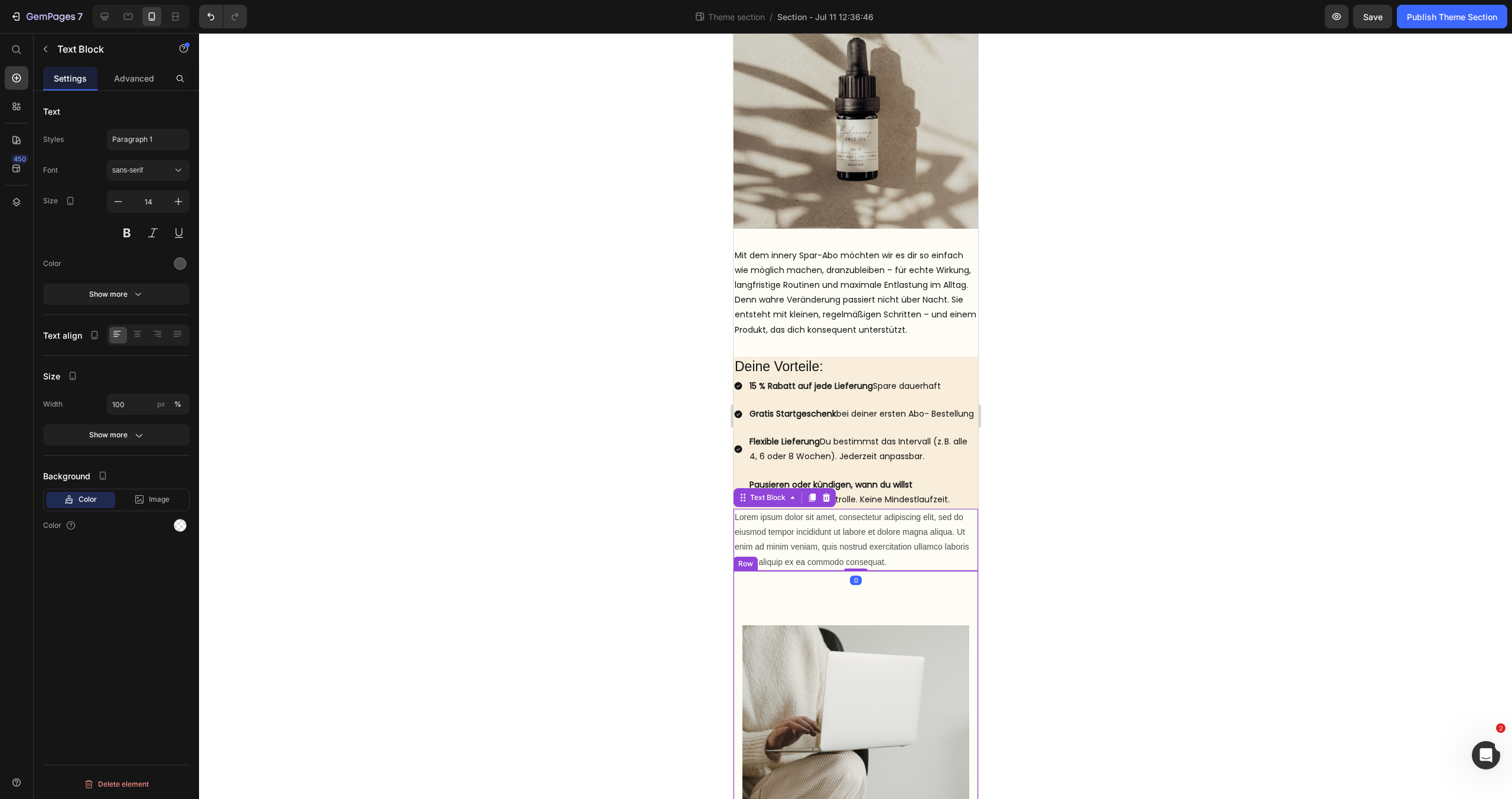 click 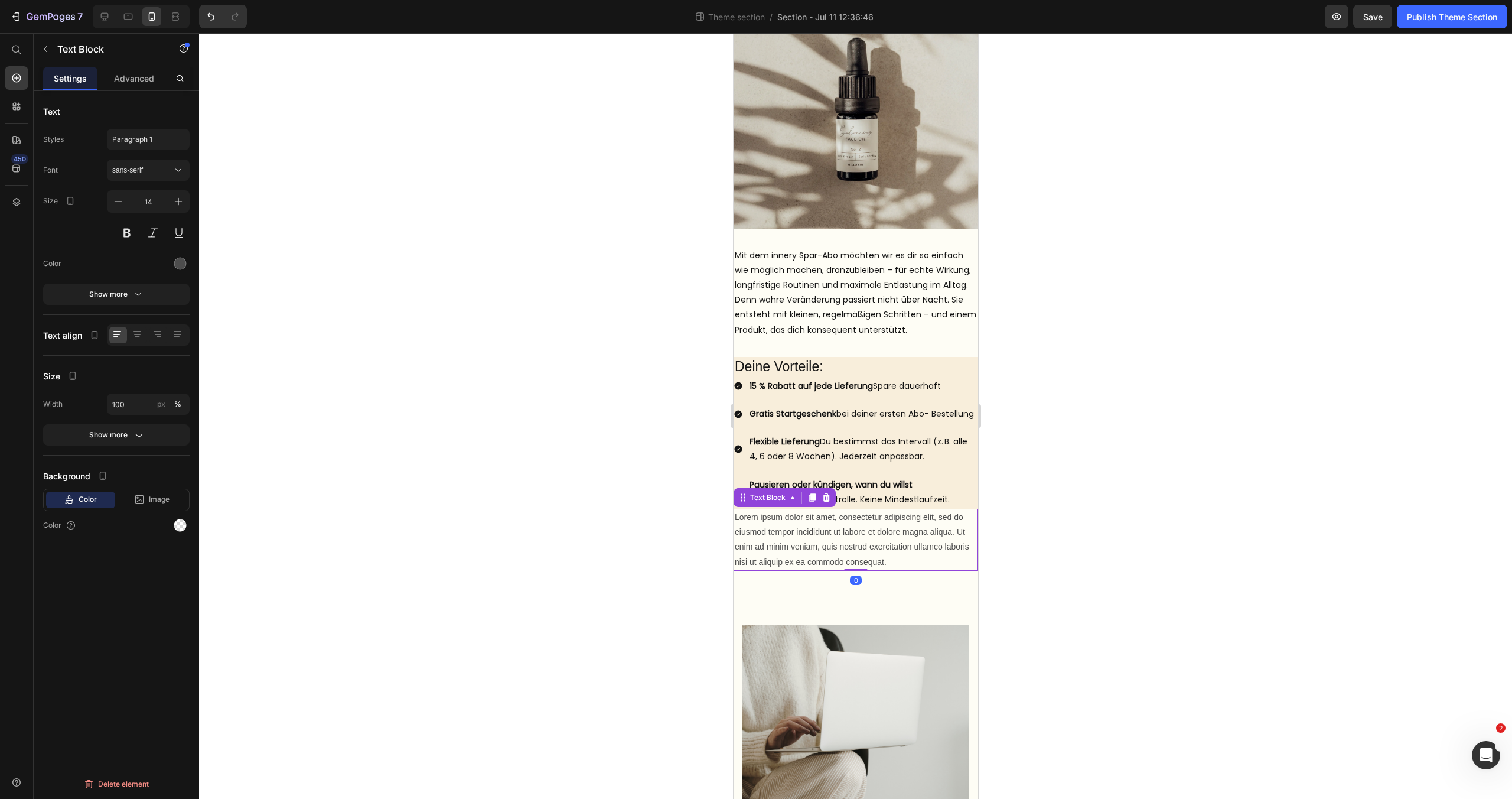 click on "Lorem ipsum dolor sit amet, consectetur adipiscing elit, sed do eiusmod tempor incididunt ut labore et dolore magna aliqua. Ut enim ad minim veniam, quis nostrud exercitation ullamco laboris nisi ut aliquip ex ea commodo consequat." at bounding box center [855, 540] 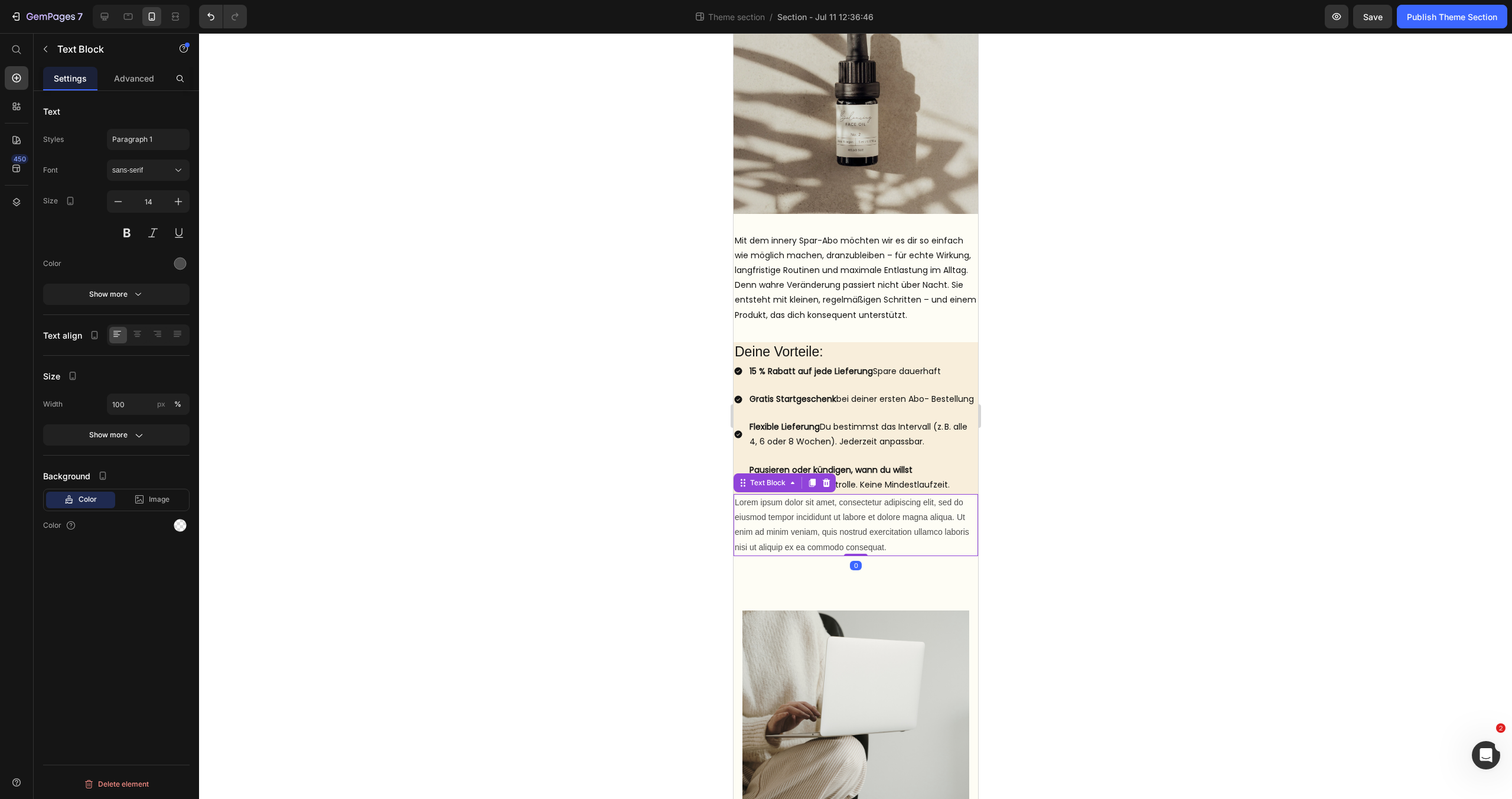 scroll, scrollTop: 158, scrollLeft: 0, axis: vertical 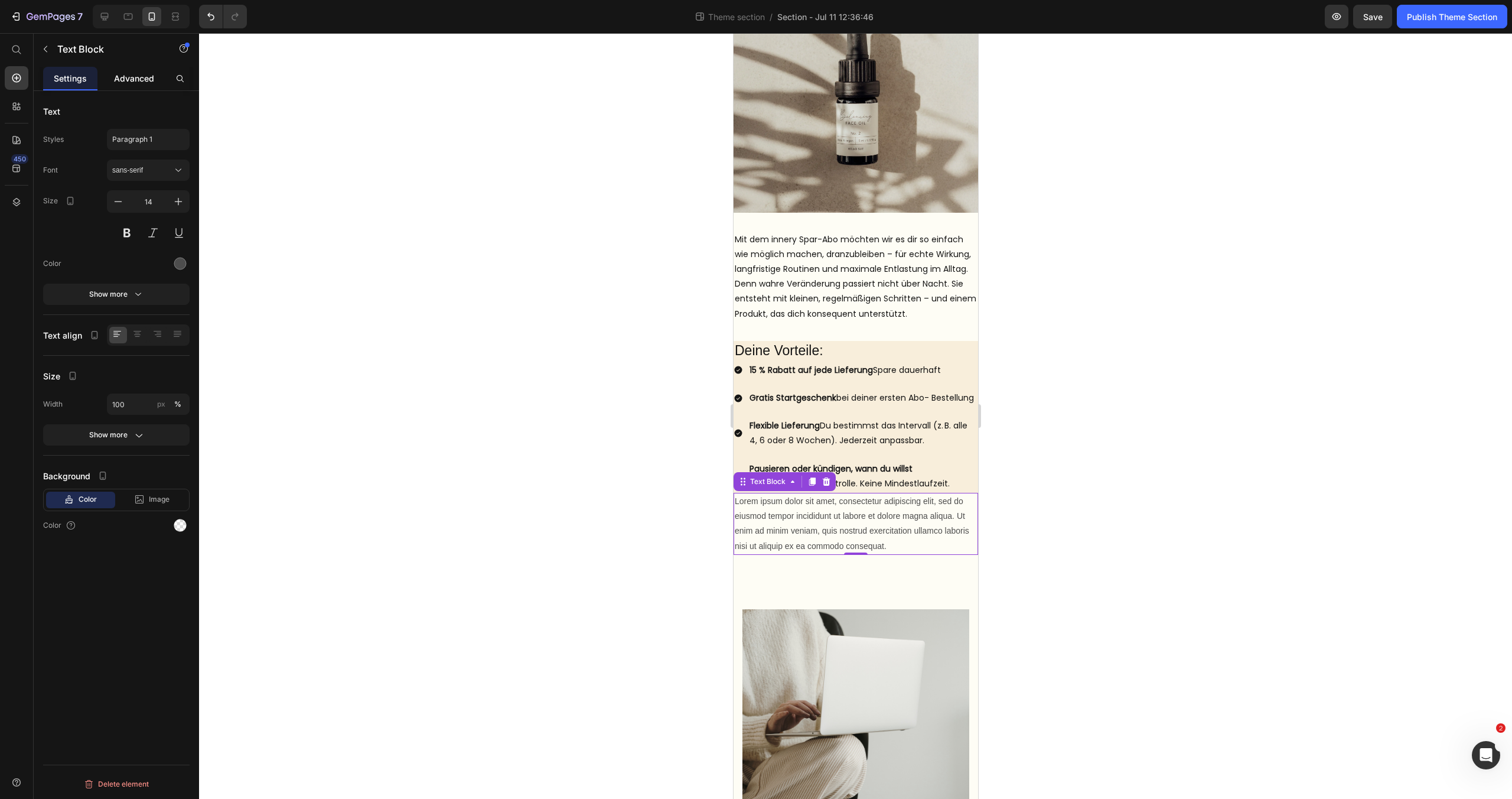 click on "Advanced" at bounding box center (134, 78) 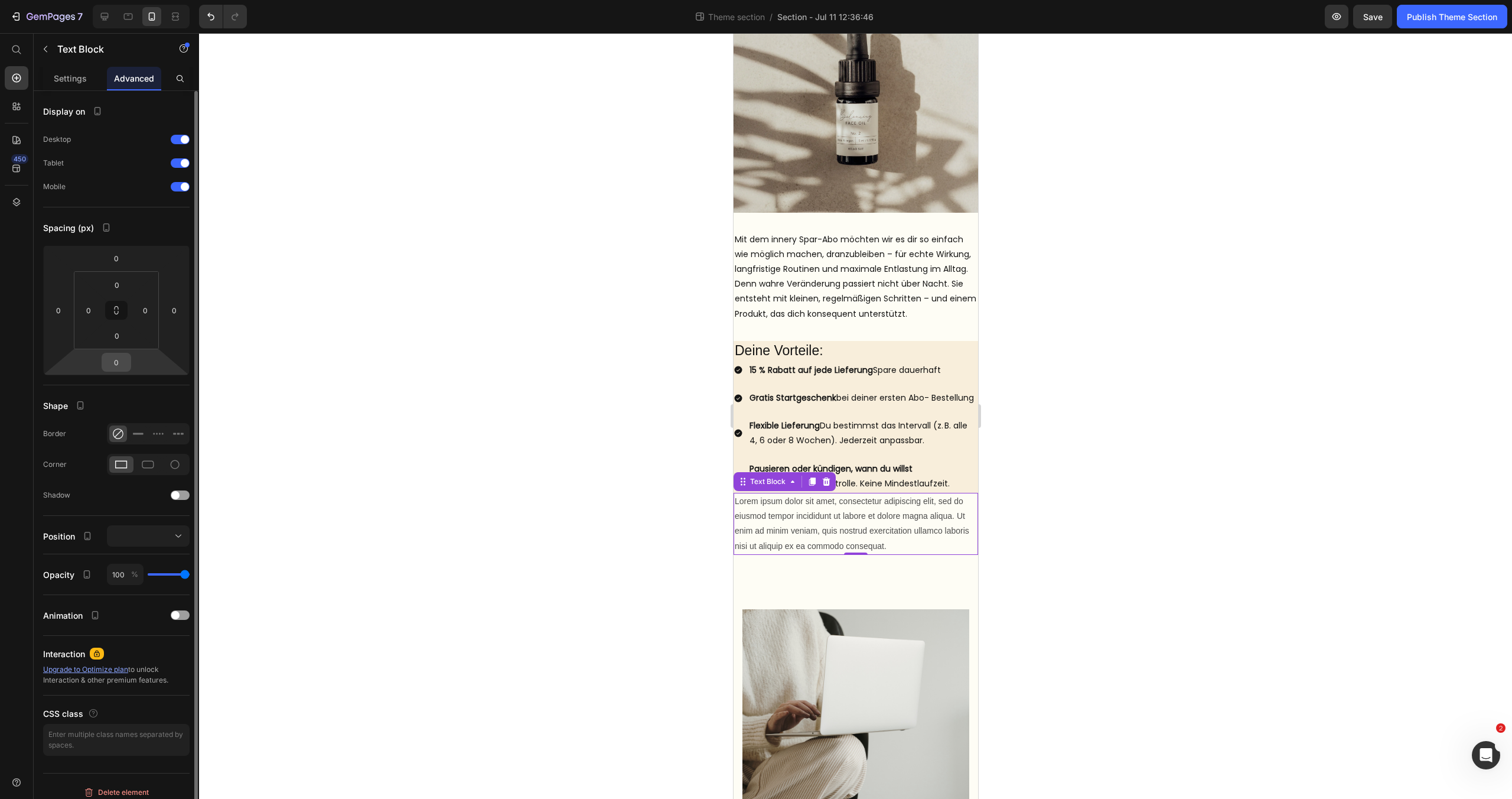 click on "0" at bounding box center [116, 362] 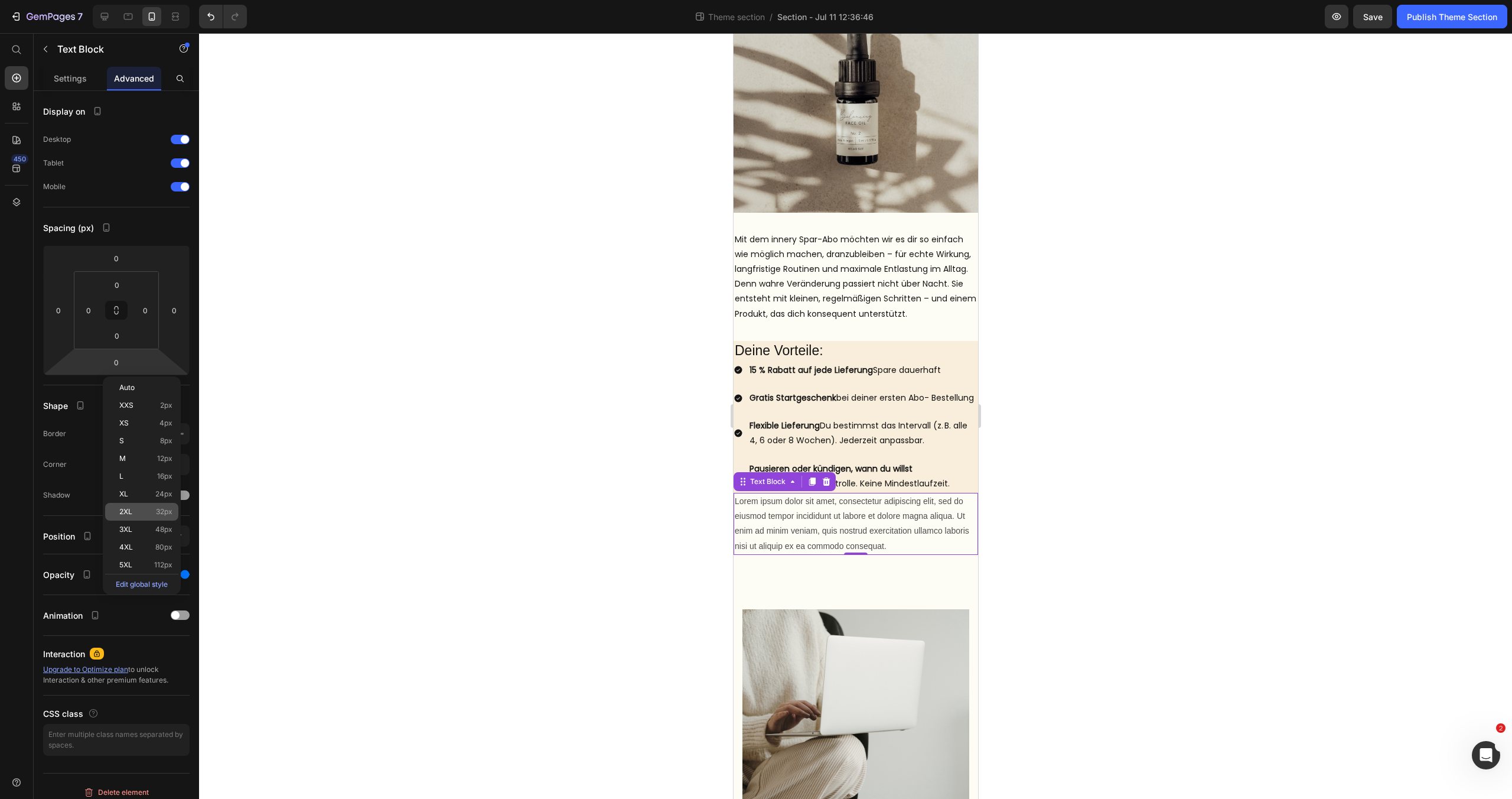 click on "2XL 32px" 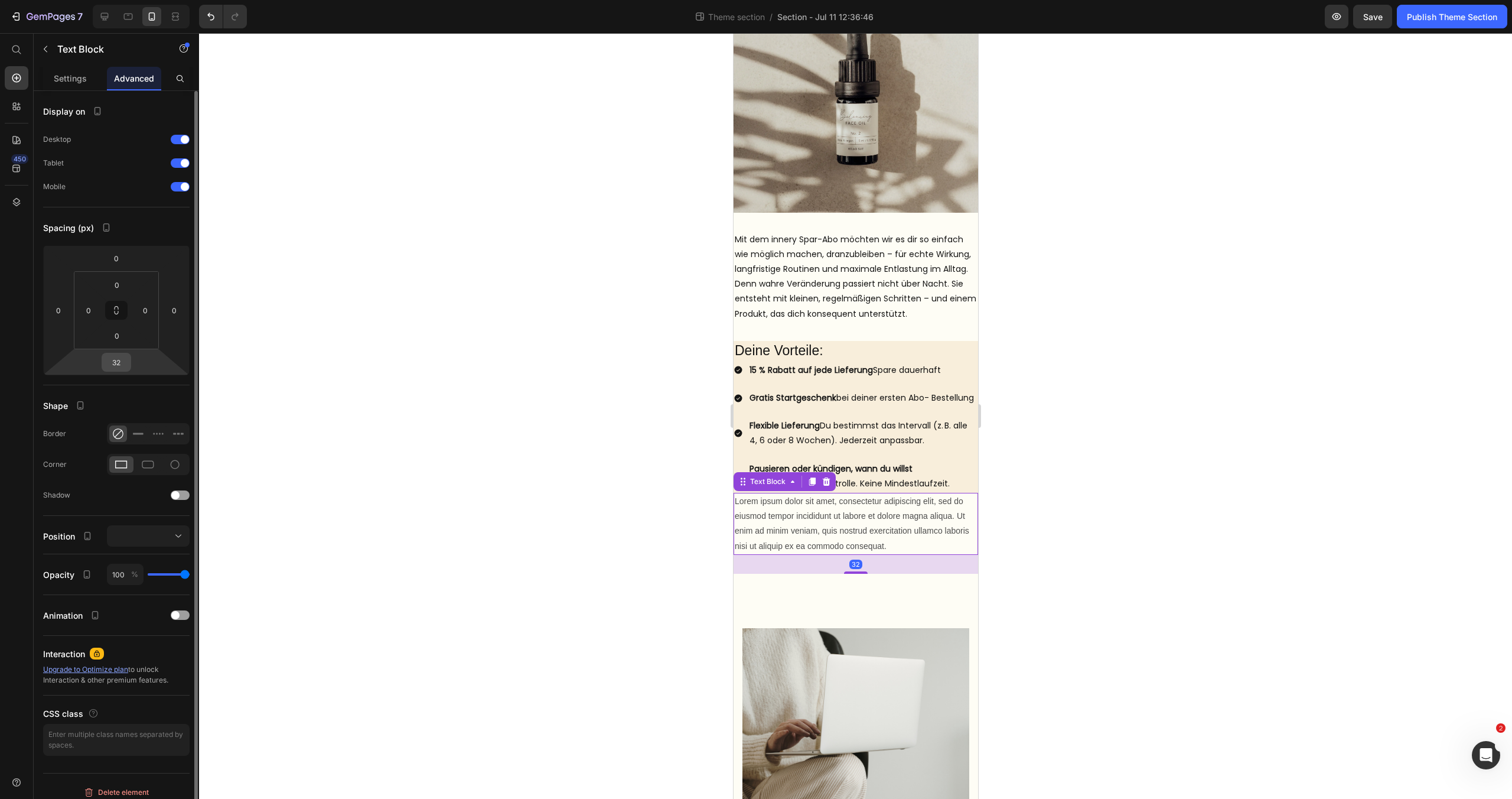 click on "32" at bounding box center (116, 362) 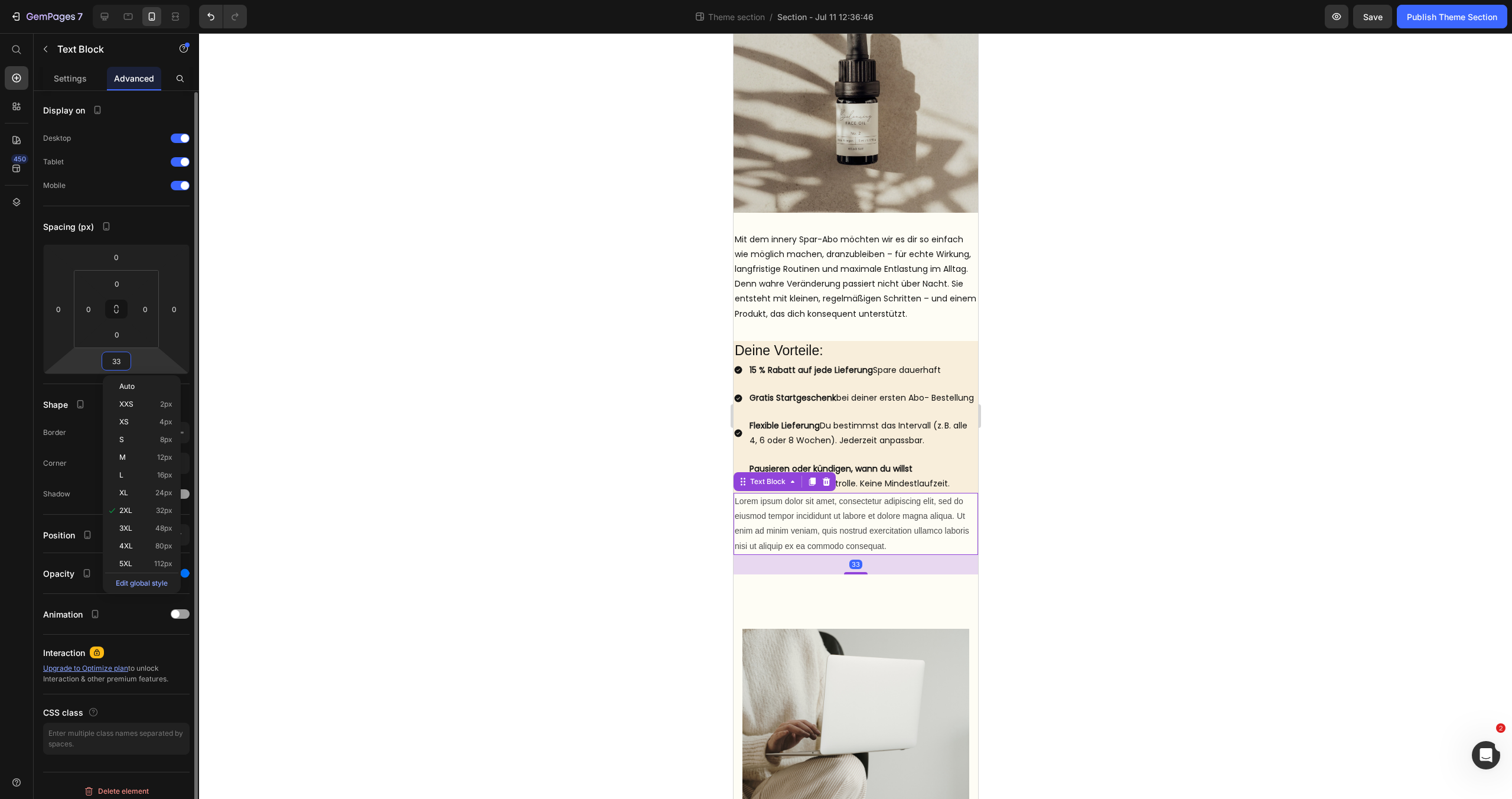 scroll, scrollTop: 0, scrollLeft: 0, axis: both 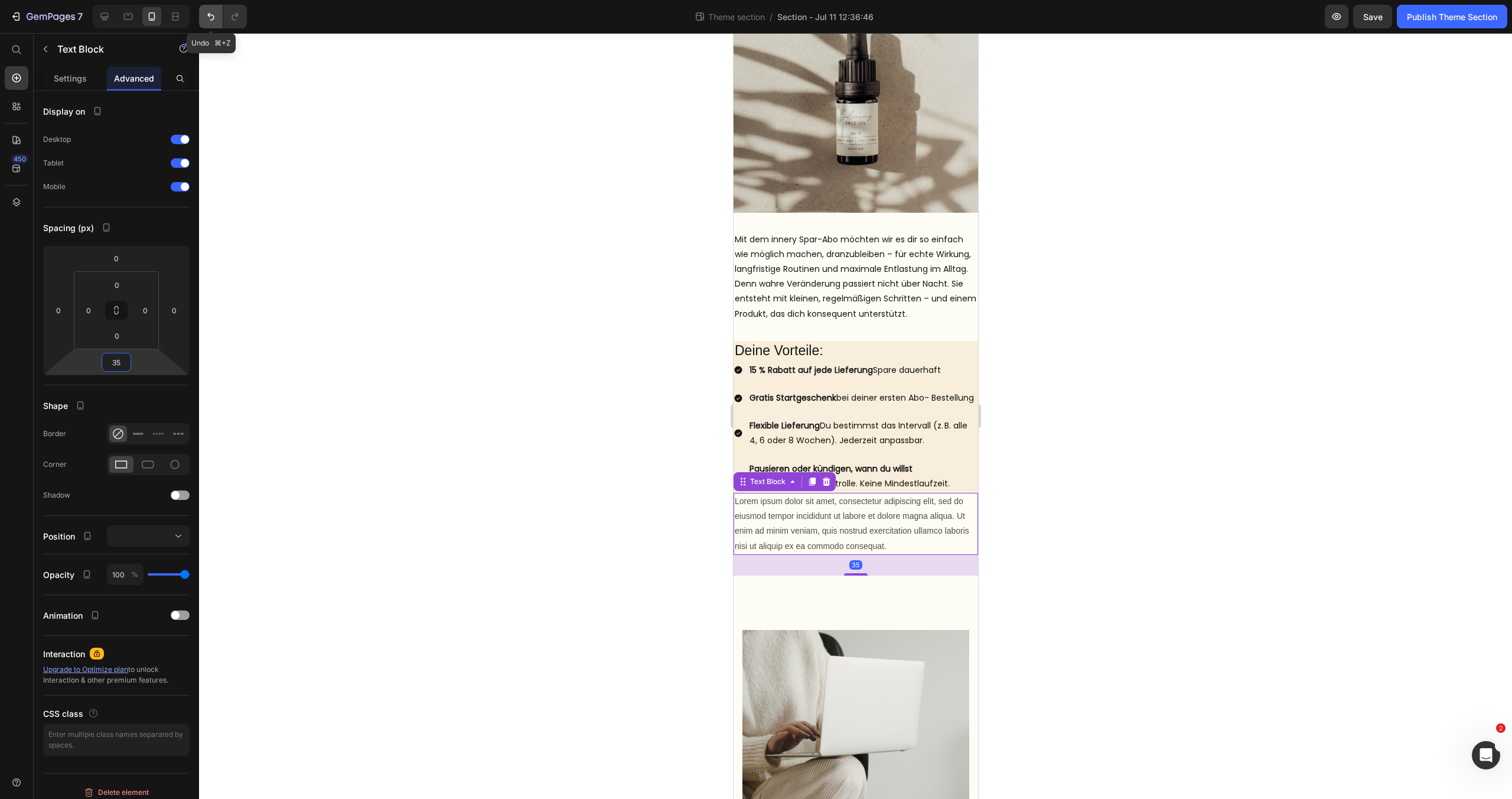 click 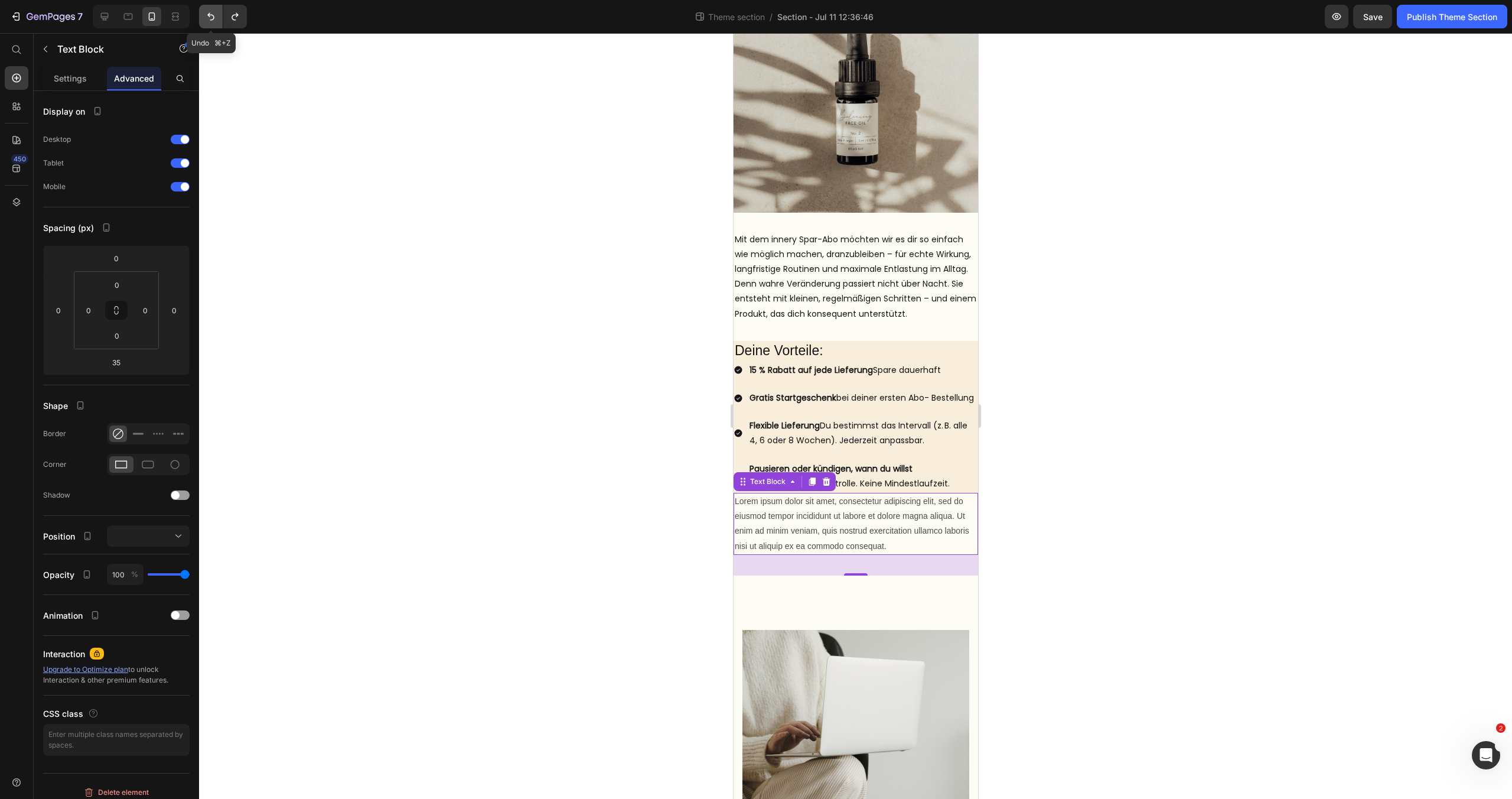 click 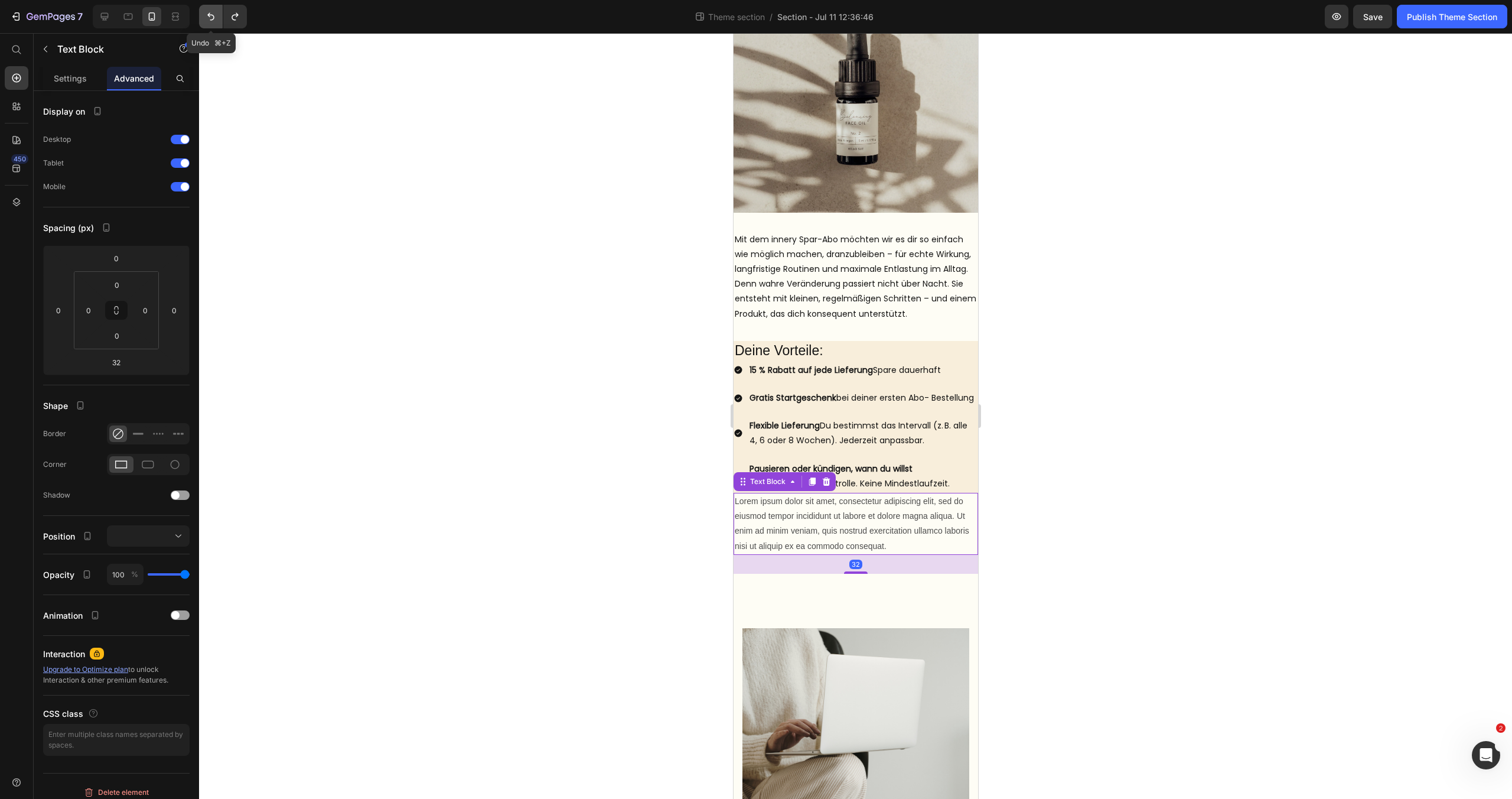click 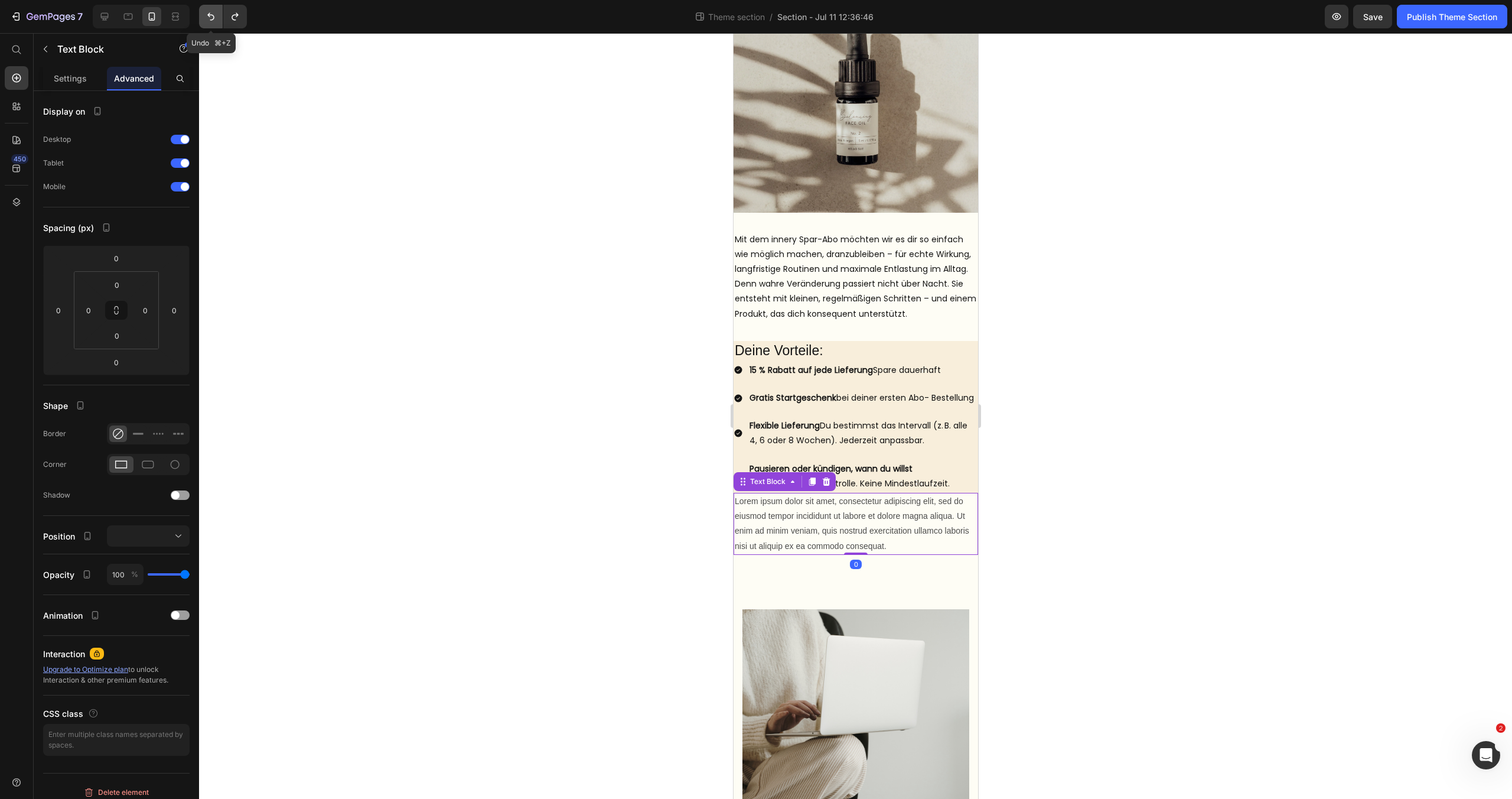 click 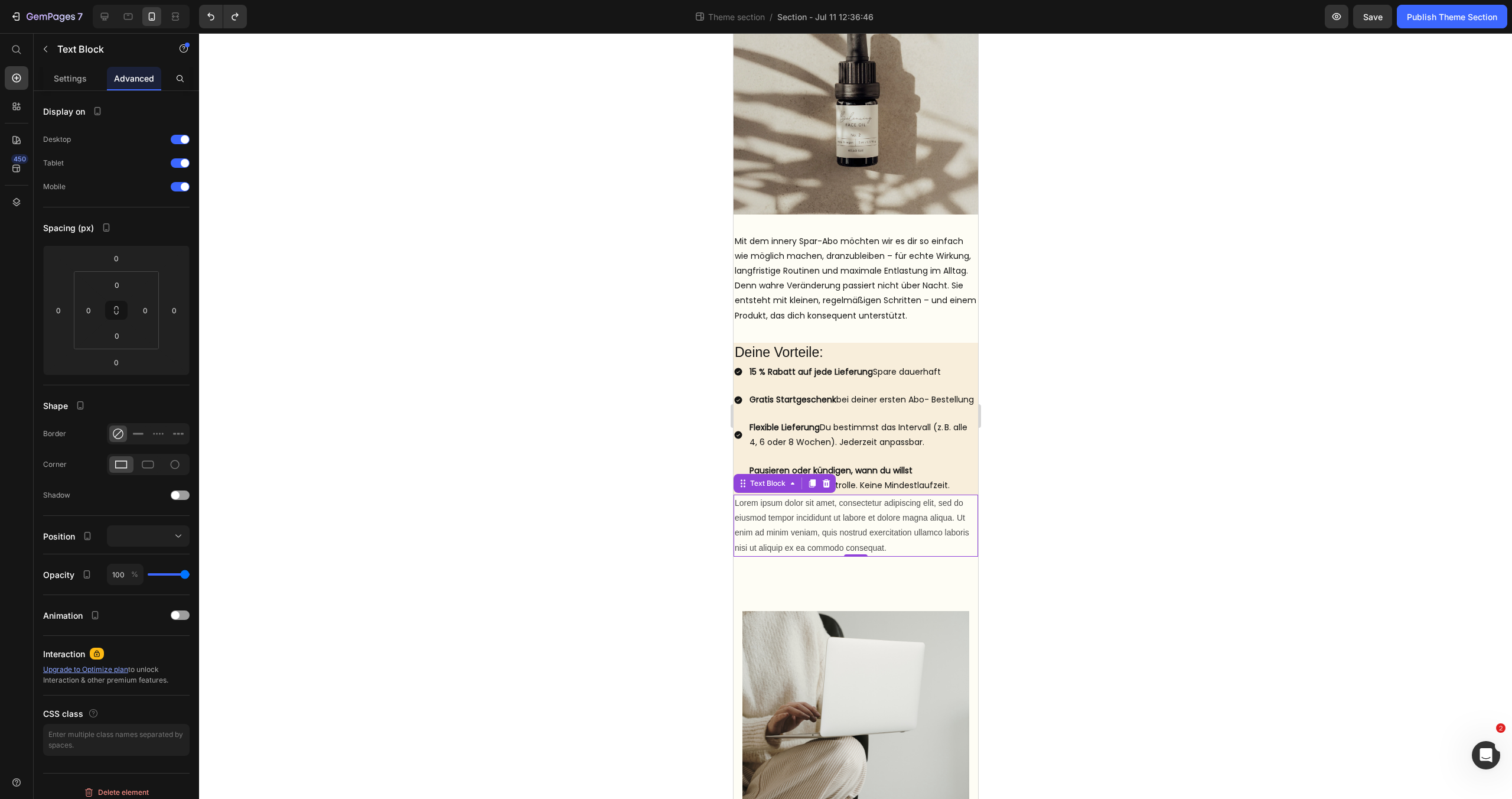scroll, scrollTop: 154, scrollLeft: 0, axis: vertical 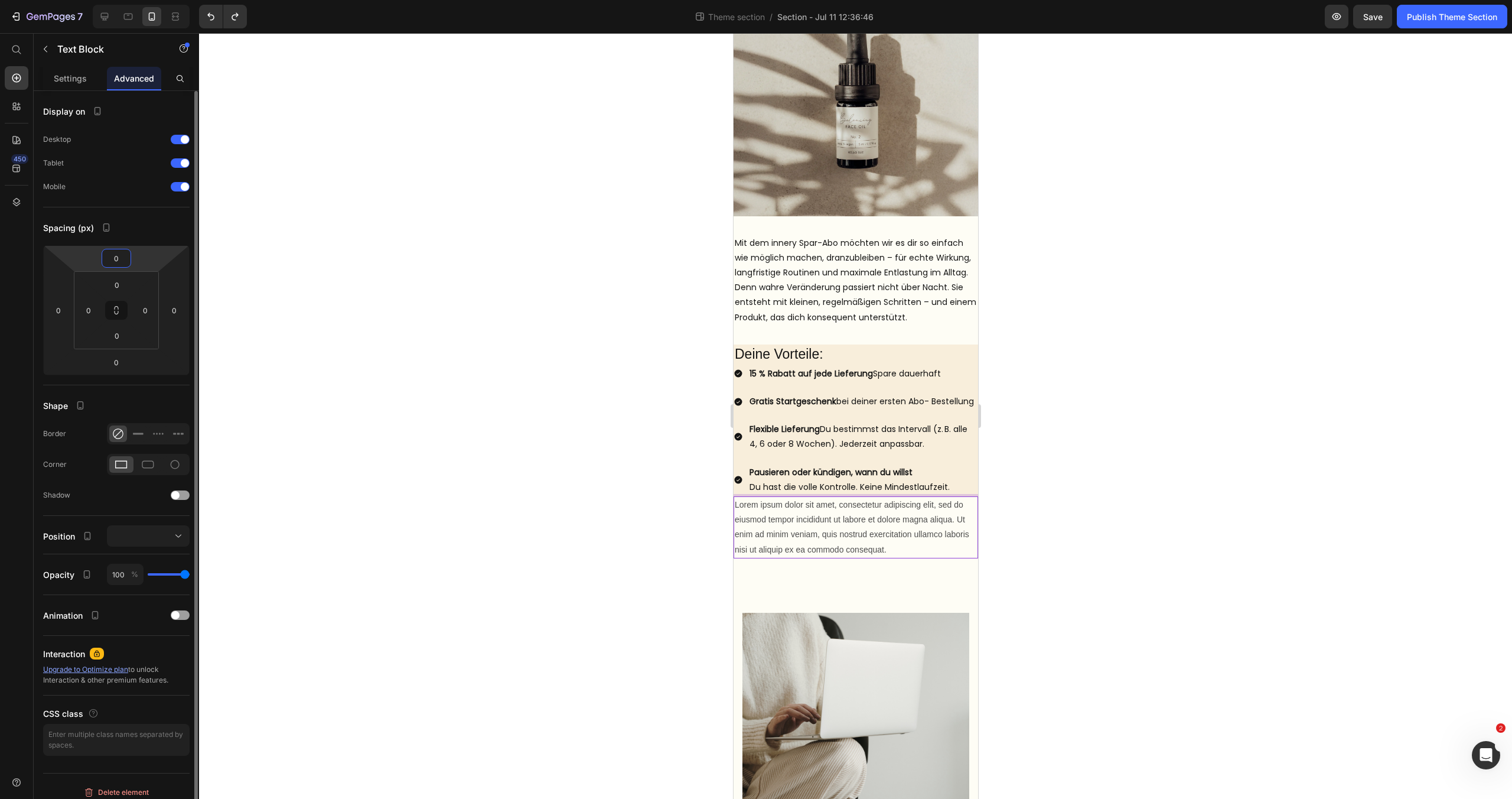click on "0" at bounding box center [116, 258] 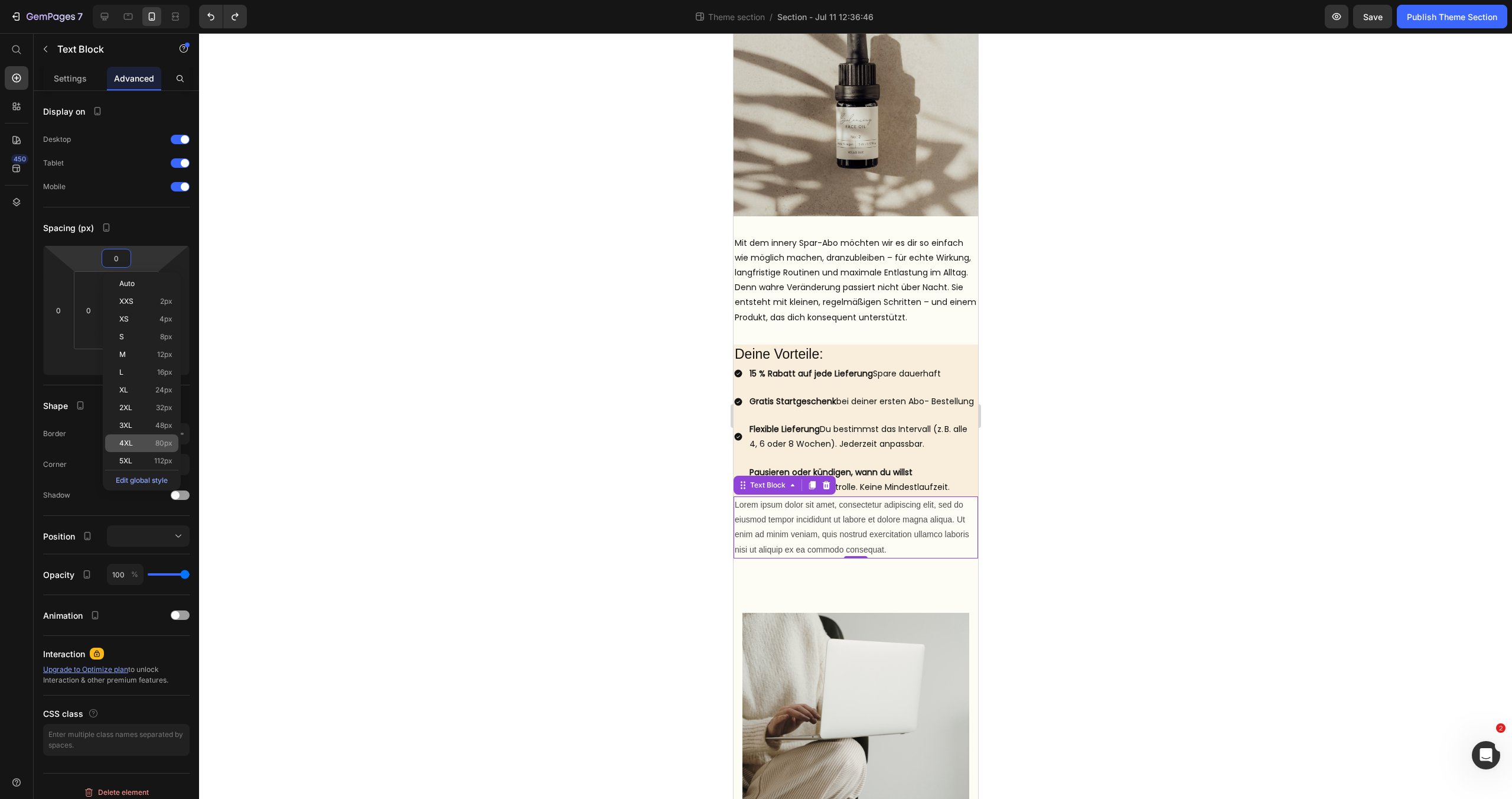 click on "4XL 80px" at bounding box center [146, 443] 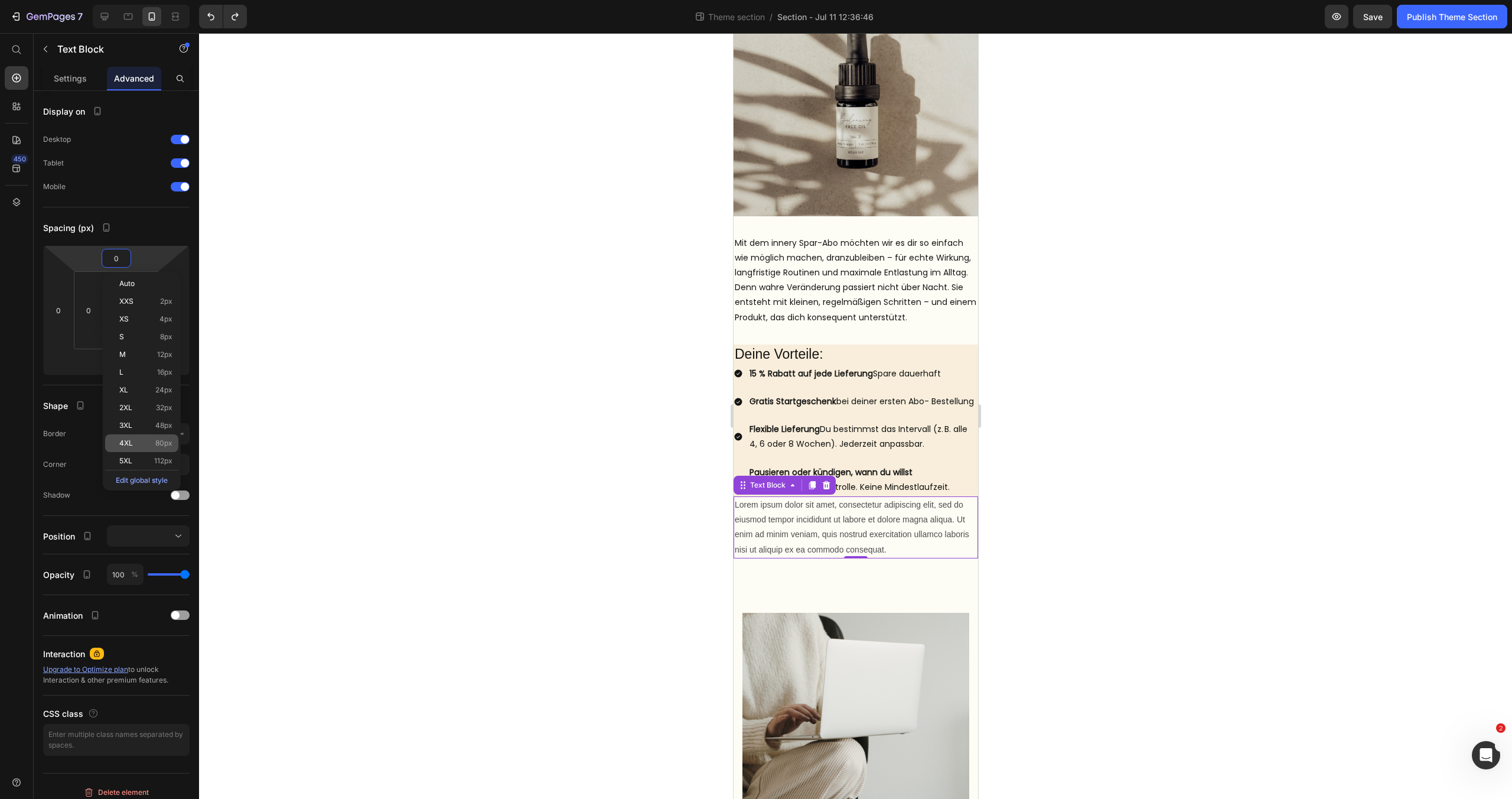 type on "80" 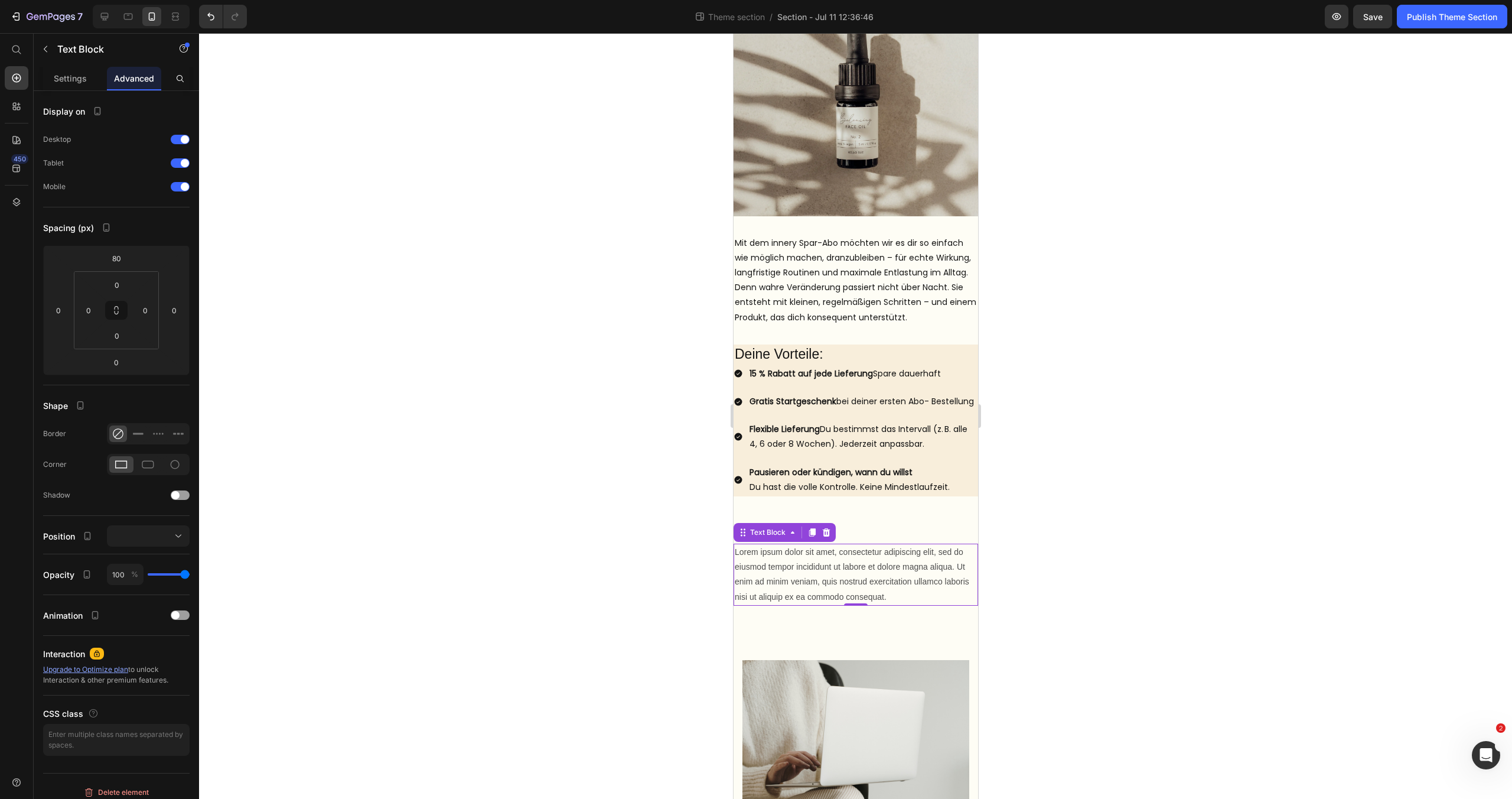 click 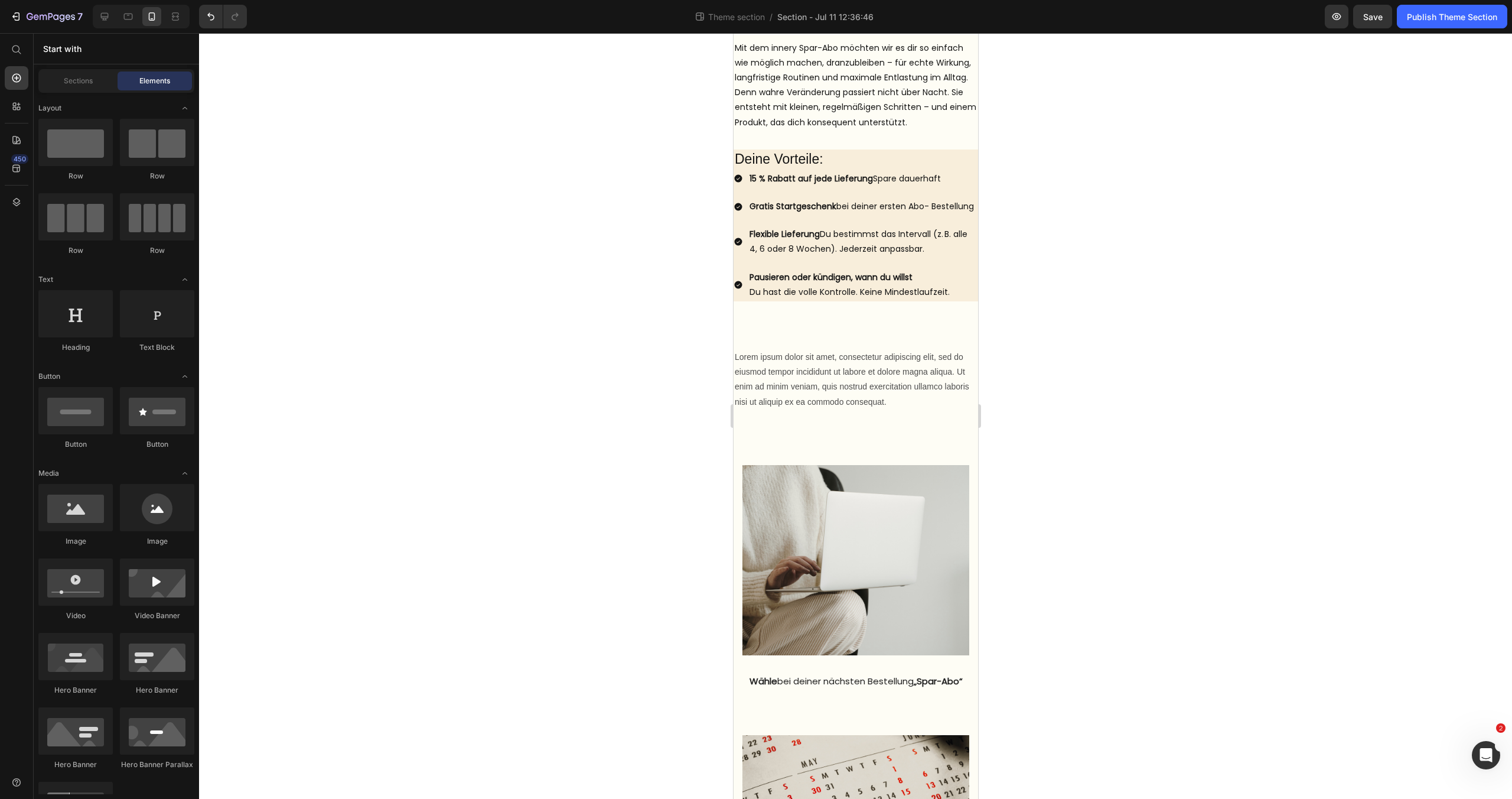 scroll, scrollTop: 372, scrollLeft: 0, axis: vertical 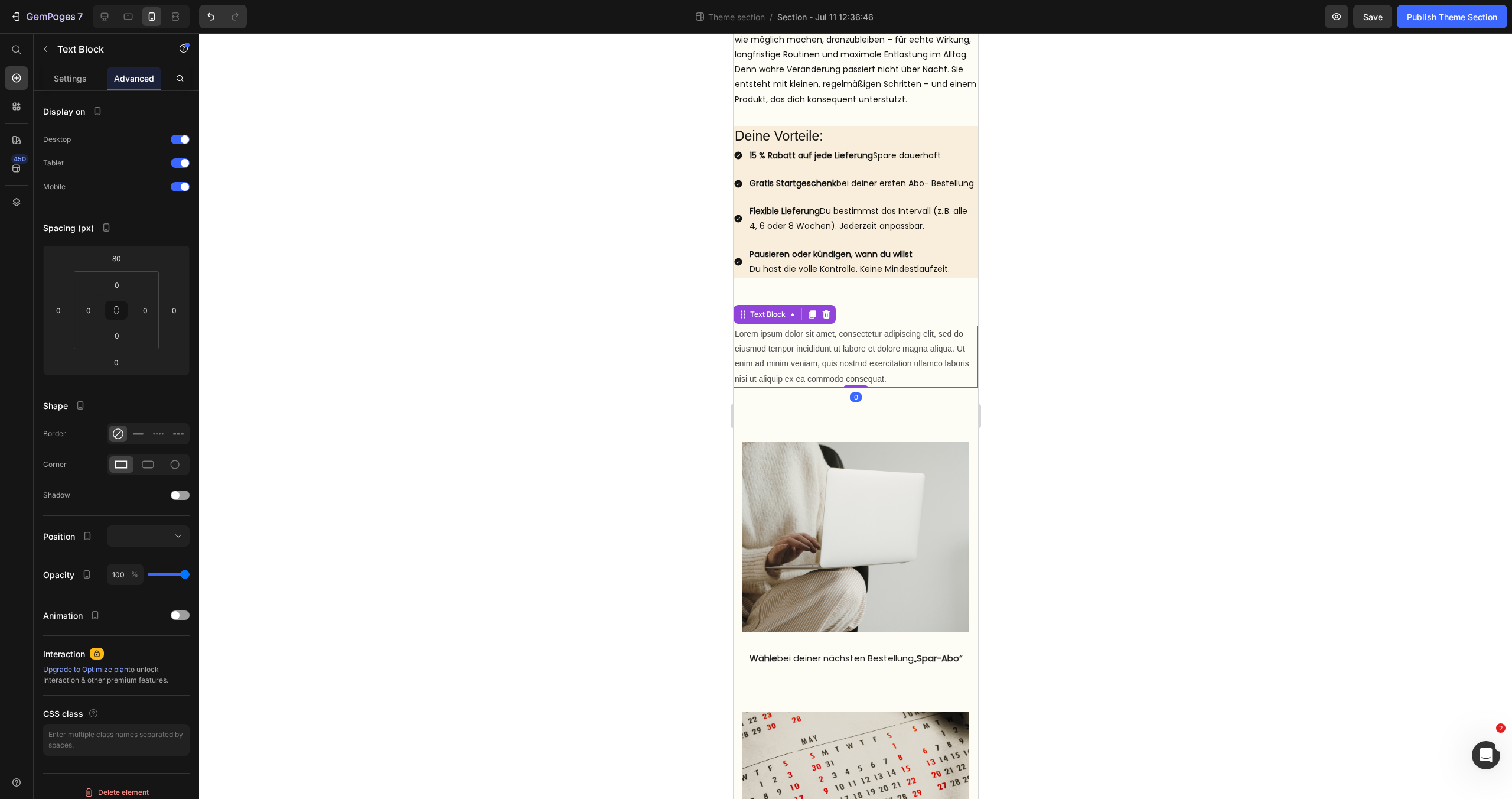 click on "Lorem ipsum dolor sit amet, consectetur adipiscing elit, sed do eiusmod tempor incididunt ut labore et dolore magna aliqua. Ut enim ad minim veniam, quis nostrud exercitation ullamco laboris nisi ut aliquip ex ea commodo consequat." at bounding box center [855, 356] 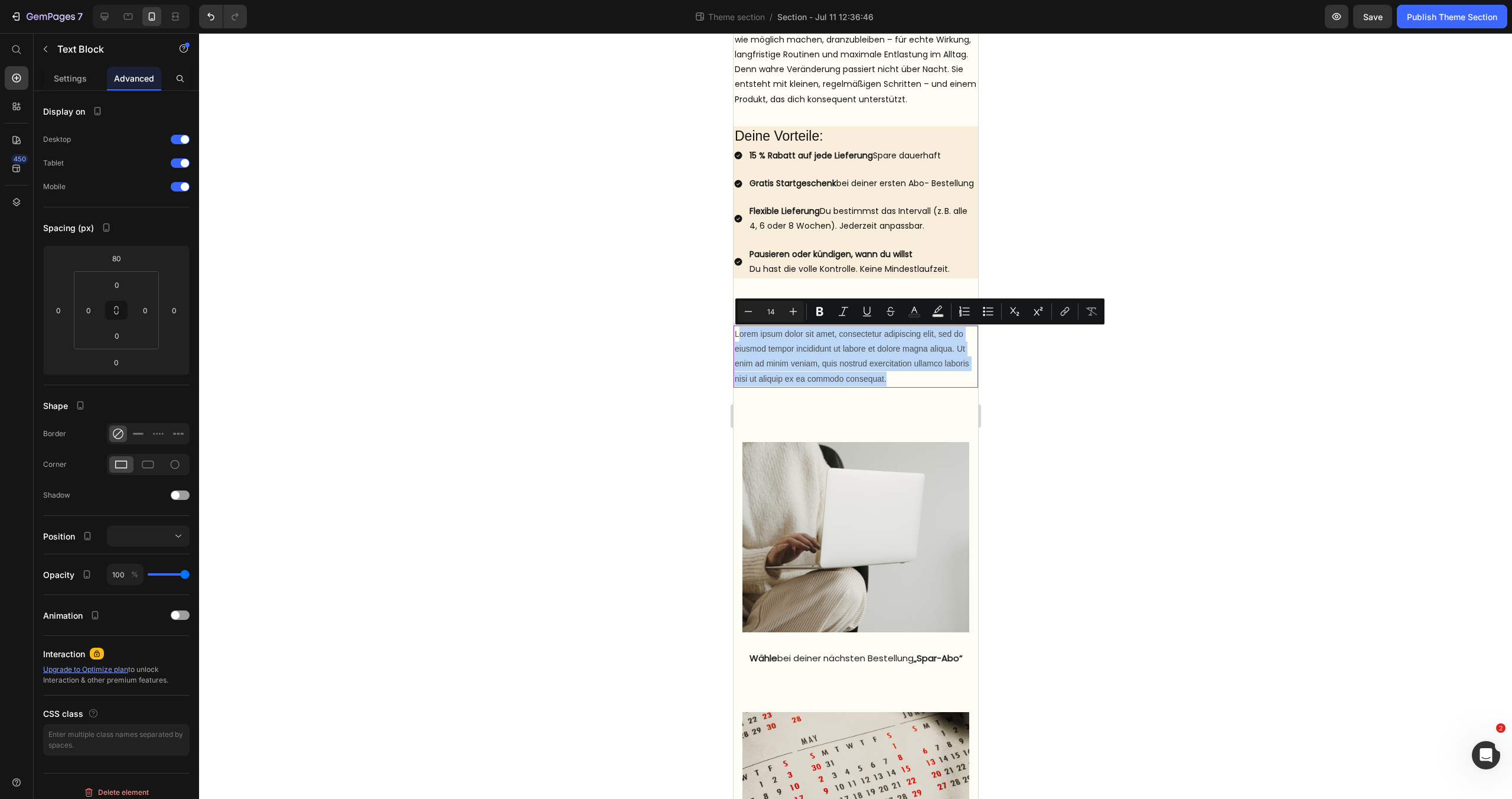 drag, startPoint x: 859, startPoint y: 378, endPoint x: 735, endPoint y: 336, distance: 130.91982 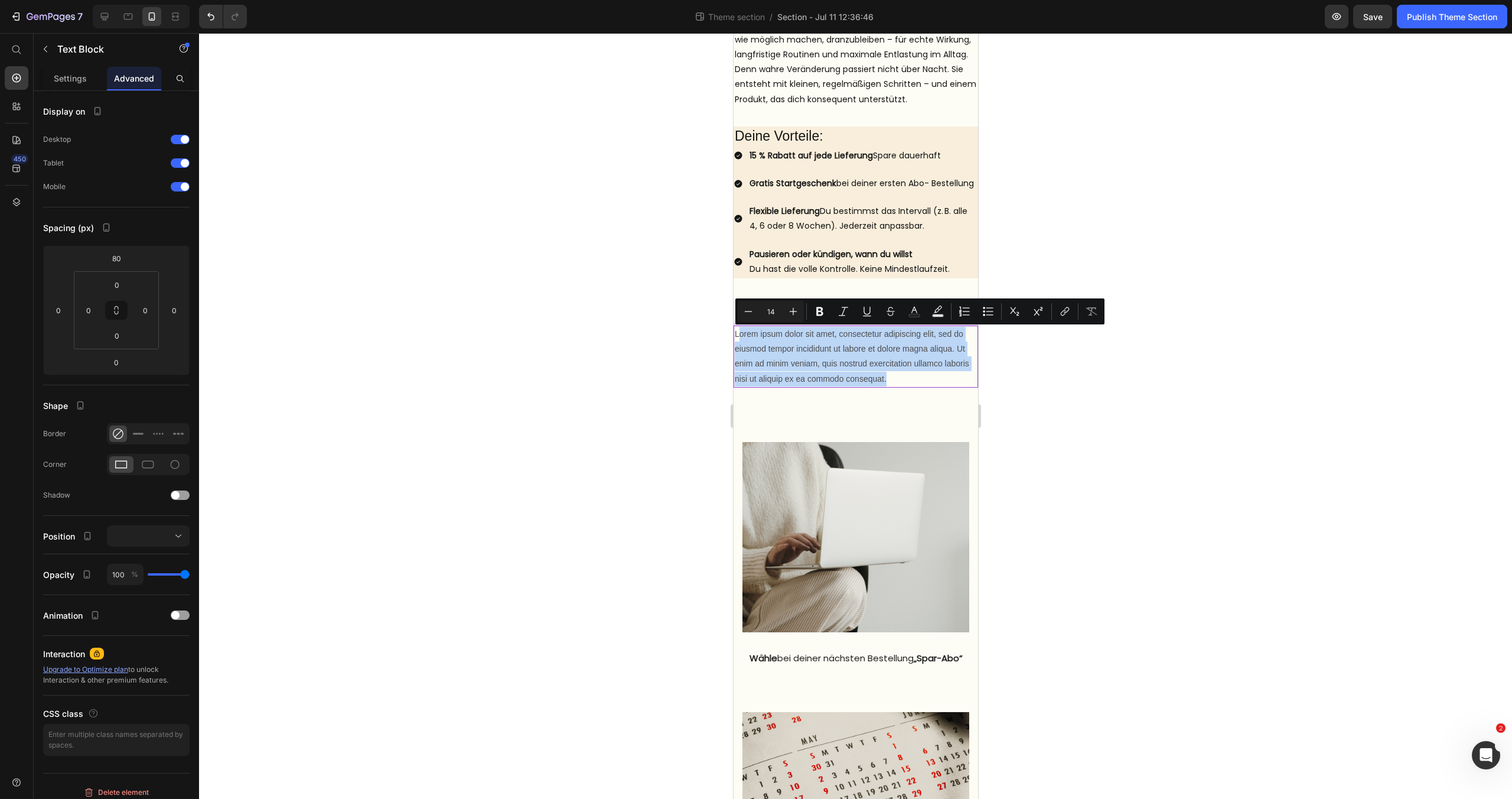 click on "Lorem ipsum dolor sit amet, consectetur adipiscing elit, sed do eiusmod tempor incididunt ut labore et dolore magna aliqua. Ut enim ad minim veniam, quis nostrud exercitation ullamco laboris nisi ut aliquip ex ea commodo consequat." at bounding box center (855, 356) 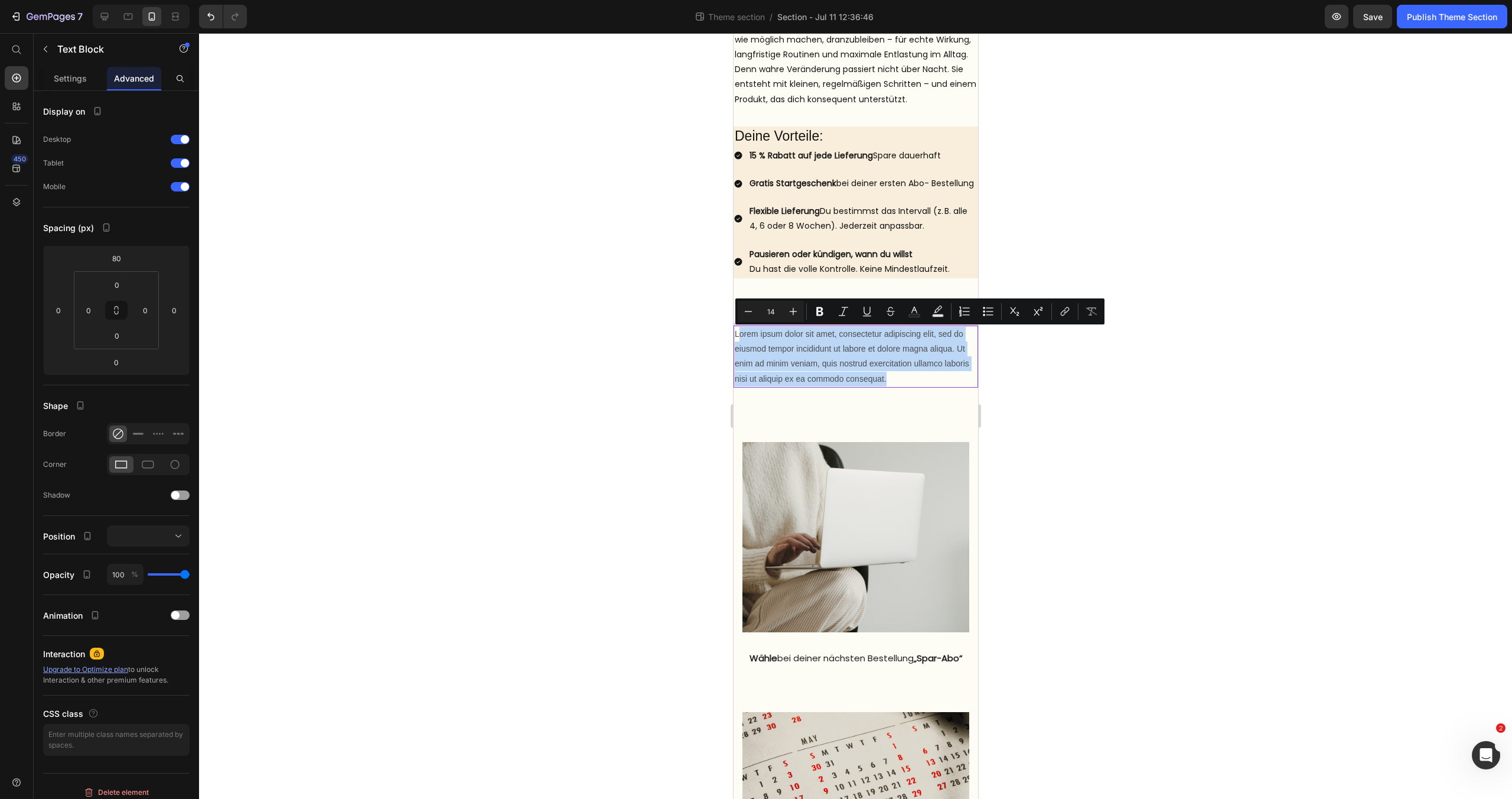 drag, startPoint x: 915, startPoint y: 386, endPoint x: 905, endPoint y: 383, distance: 10.440307 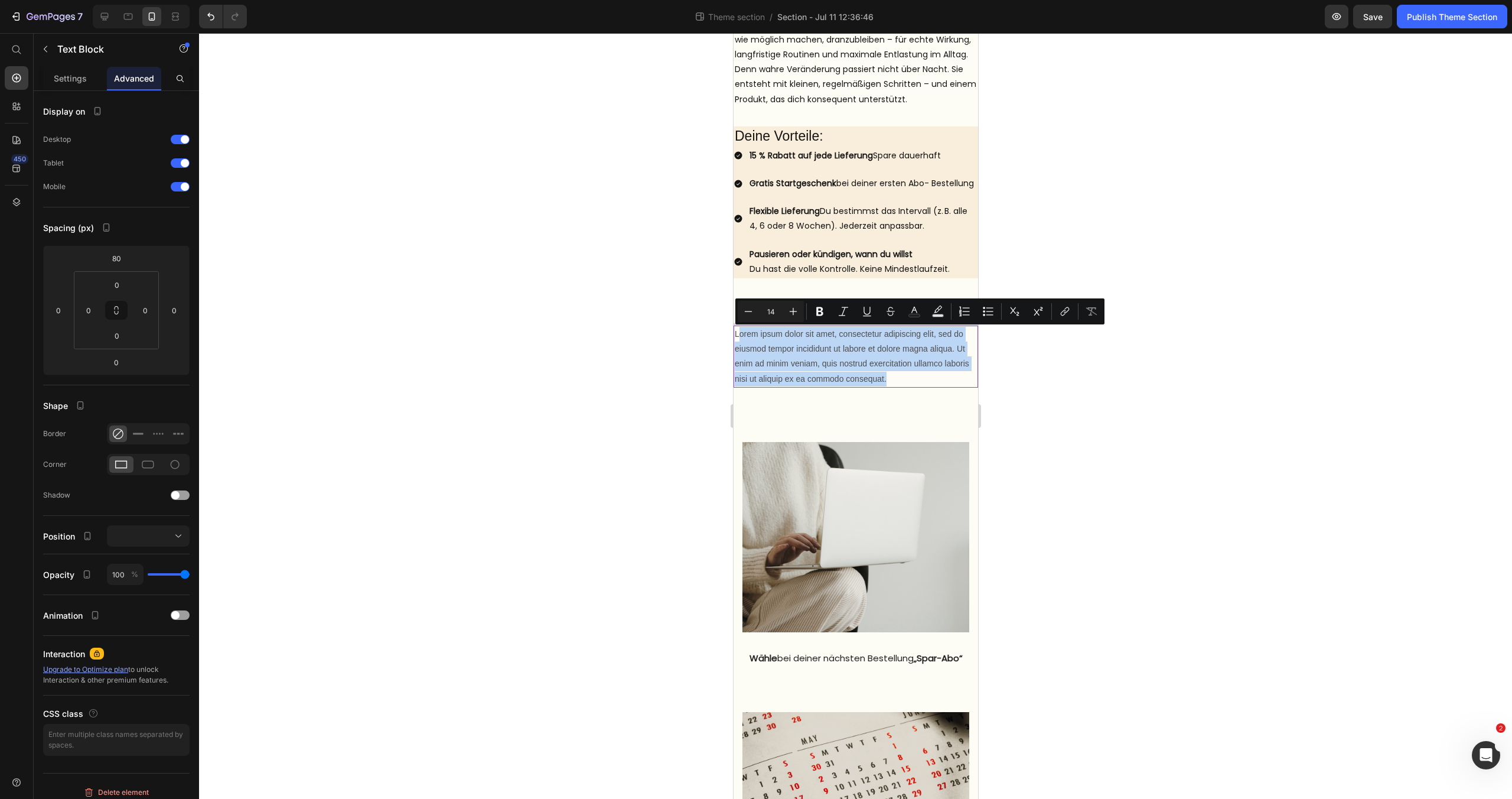 click on "Lorem ipsum dolor sit amet, consectetur adipiscing elit, sed do eiusmod tempor incididunt ut labore et dolore magna aliqua. Ut enim ad minim veniam, quis nostrud exercitation ullamco laboris nisi ut aliquip ex ea commodo consequat." at bounding box center [855, 356] 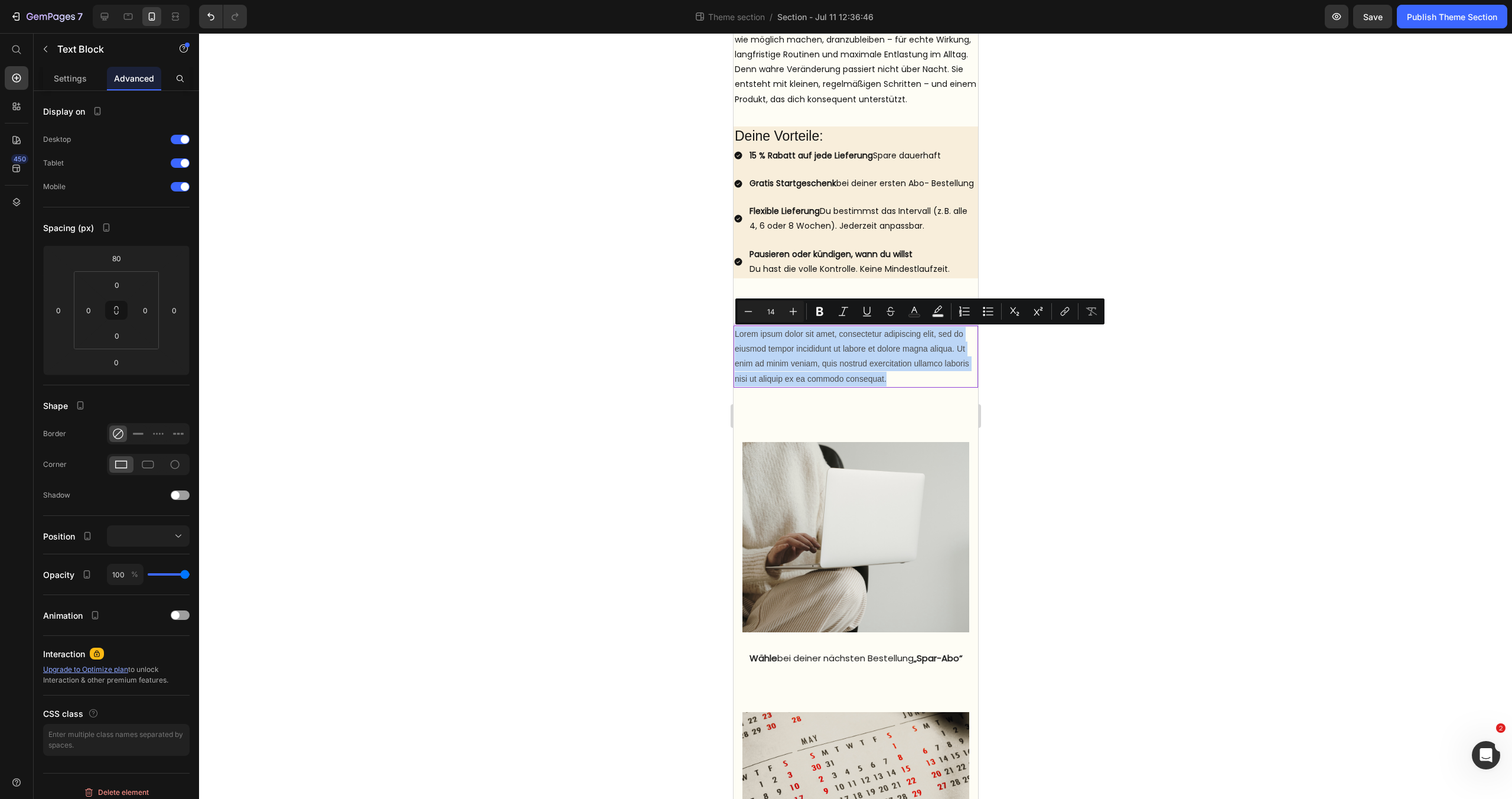 drag, startPoint x: 862, startPoint y: 380, endPoint x: 1465, endPoint y: 373, distance: 603.0406 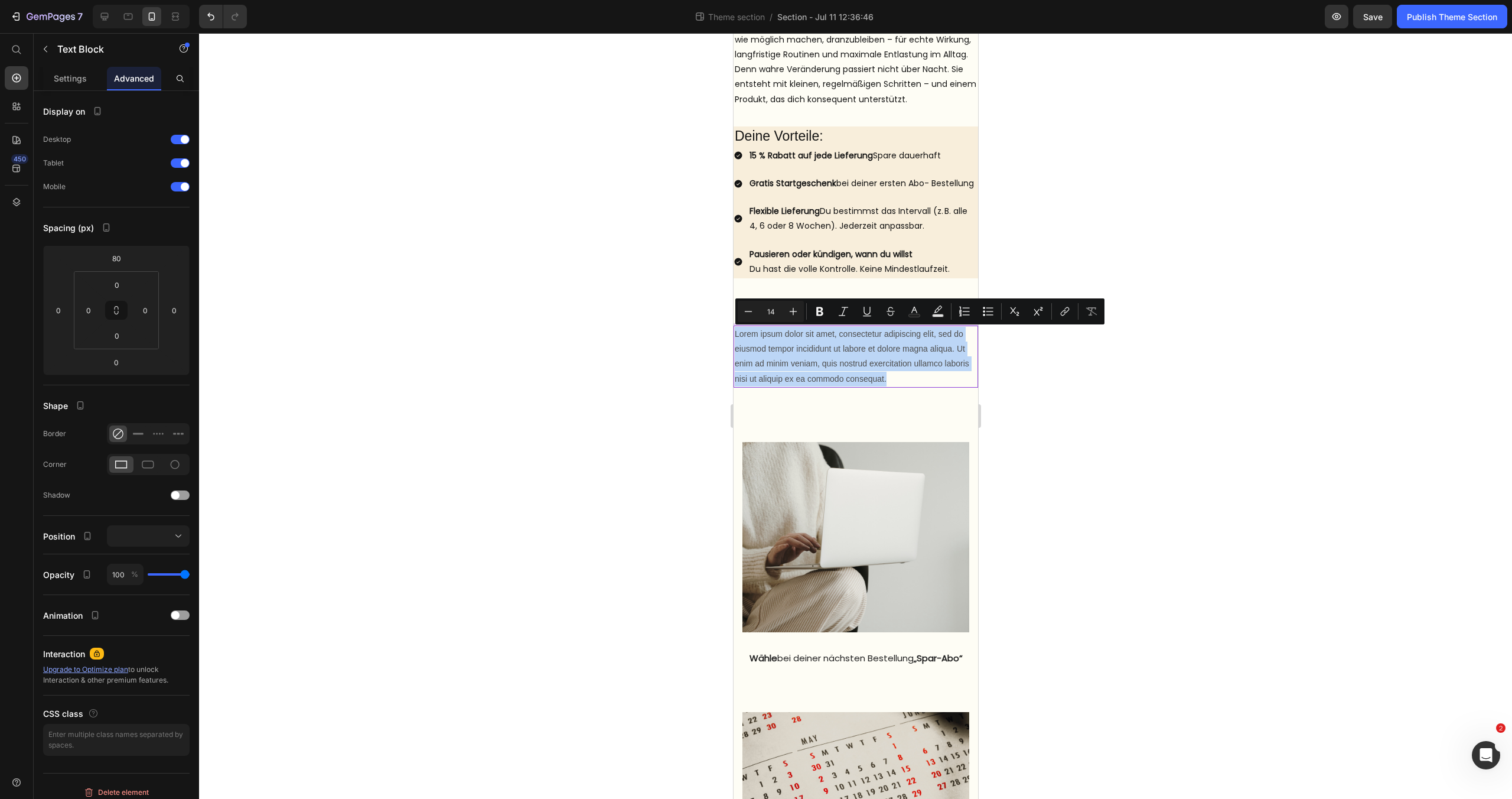 click on "Mobile  ( 428 px) iPhone 13 Mini iPhone 13 Pro iPhone 11 Pro Max iPhone 15 Pro Max Pixel 7 Galaxy S8+ Galaxy S20 Ultra iPad Mini iPad Air iPad Pro Spar-Abo  Text Block Image Mit dem innery Spar-Abo möchten wir es dir so einfach wie möglich machen, dranzubleiben – für echte Wirkung, langfristige Routinen und maximale Entlastung im Alltag. Denn wahre Veränderung passiert nicht über Nacht. Sie entsteht mit kleinen, regelmäßigen Schritten – und einem Produkt, das dich konsequent unterstützt. Text Block Row Deine Vorteile:  Text Block 15 % Rabatt auf jede Lieferung  Spare dauerhaft Gratis Startgeschenk  bei deiner ersten Abo- Bestellung Flexible Lieferung  Du bestimmst das Intervall (z. B. alle 4, 6 oder 8 Wochen). Jederzeit anpassbar. Pausieren oder kündigen, wann du willst Du hast die volle Kontrolle. Keine Mindestlaufzeit. Item List Row Row Text Block   0 Image Wähle  bei deiner nächsten Bestellung  „Spar-Abo“   Text block Image Entscheide  dich für dein  bevorzugtes Lieferintervall" at bounding box center [855, 460] 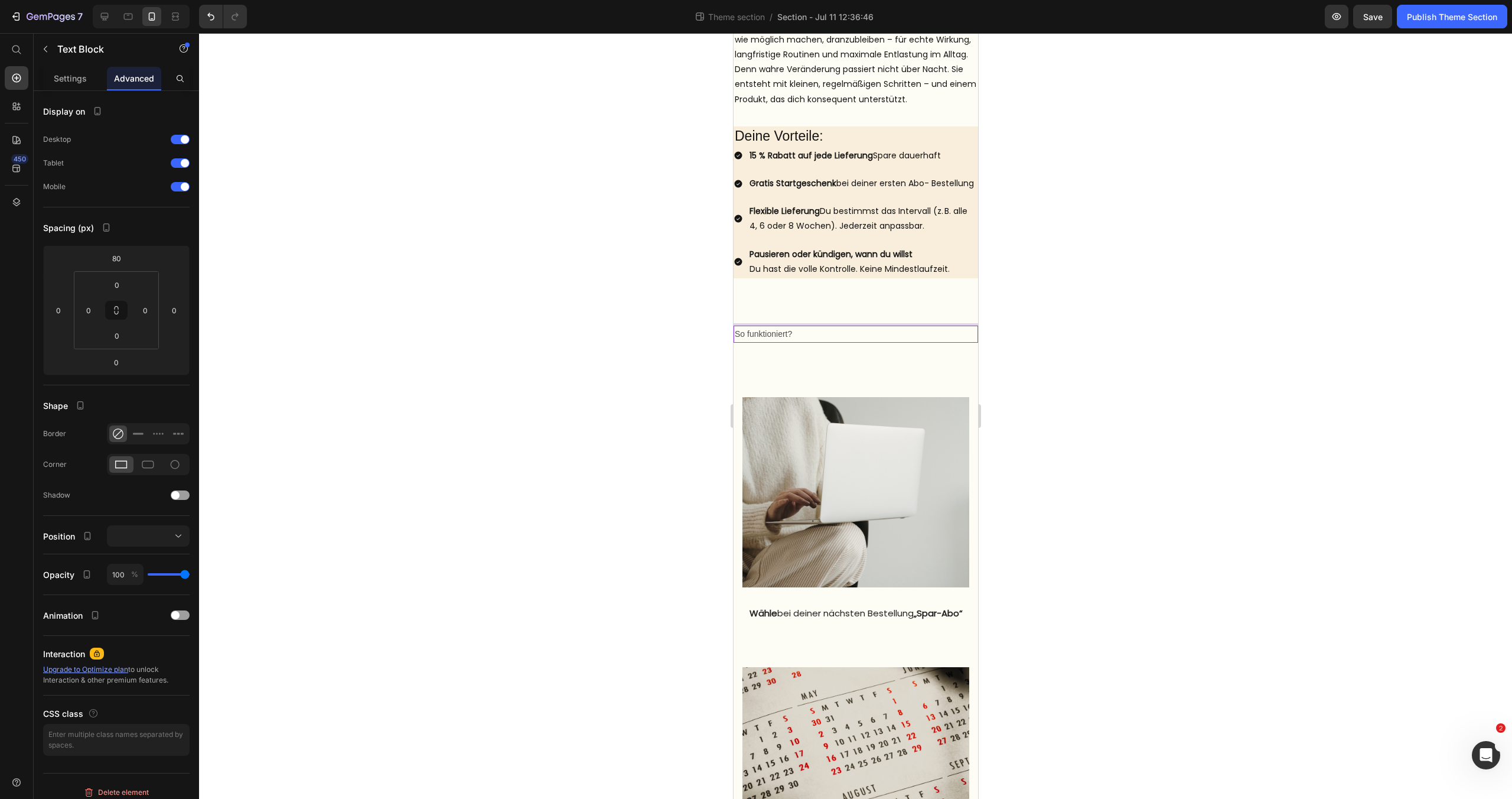 click on "So funktioniert?" at bounding box center [855, 334] 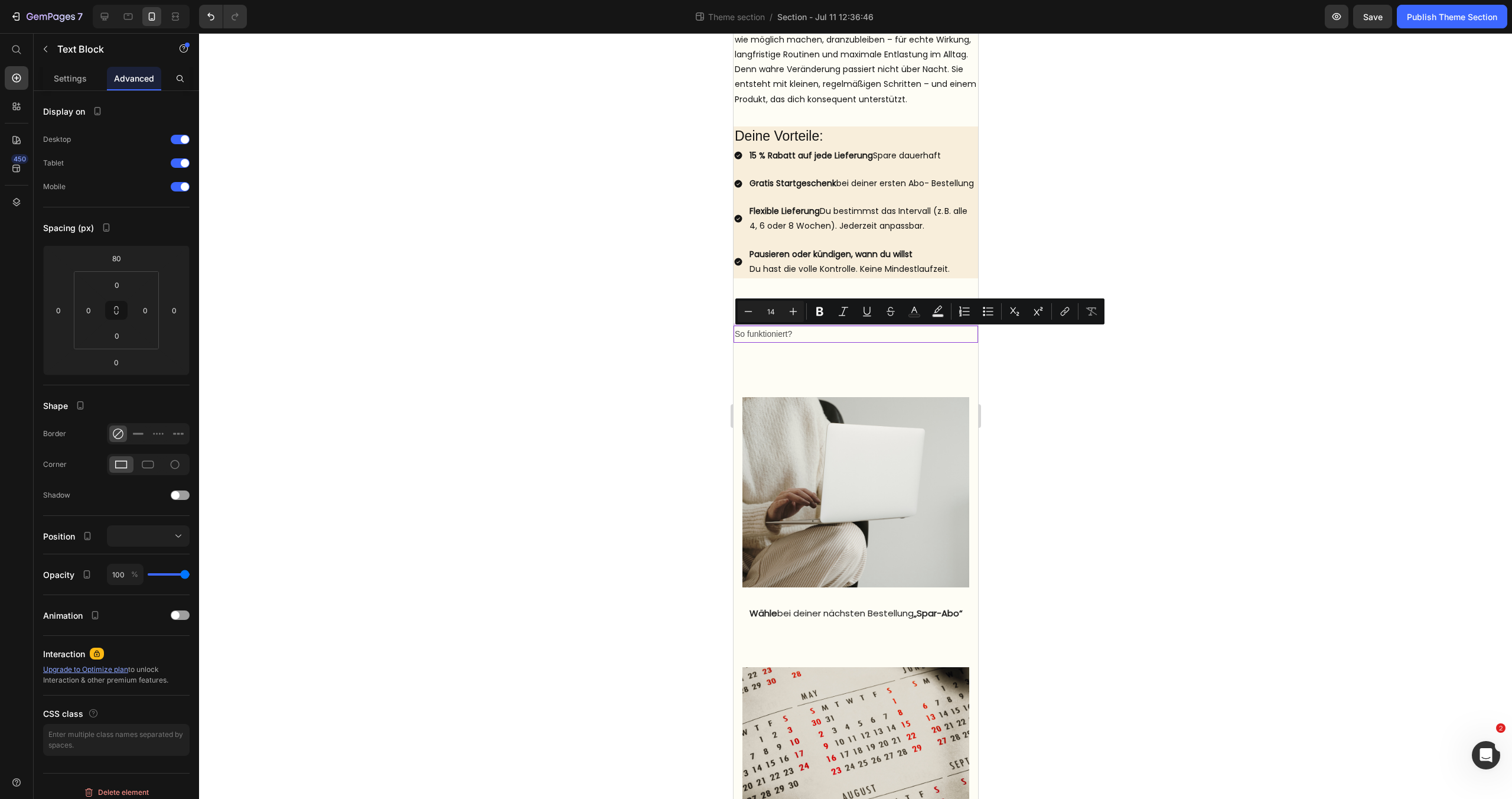 drag, startPoint x: 803, startPoint y: 334, endPoint x: 734, endPoint y: 334, distance: 69 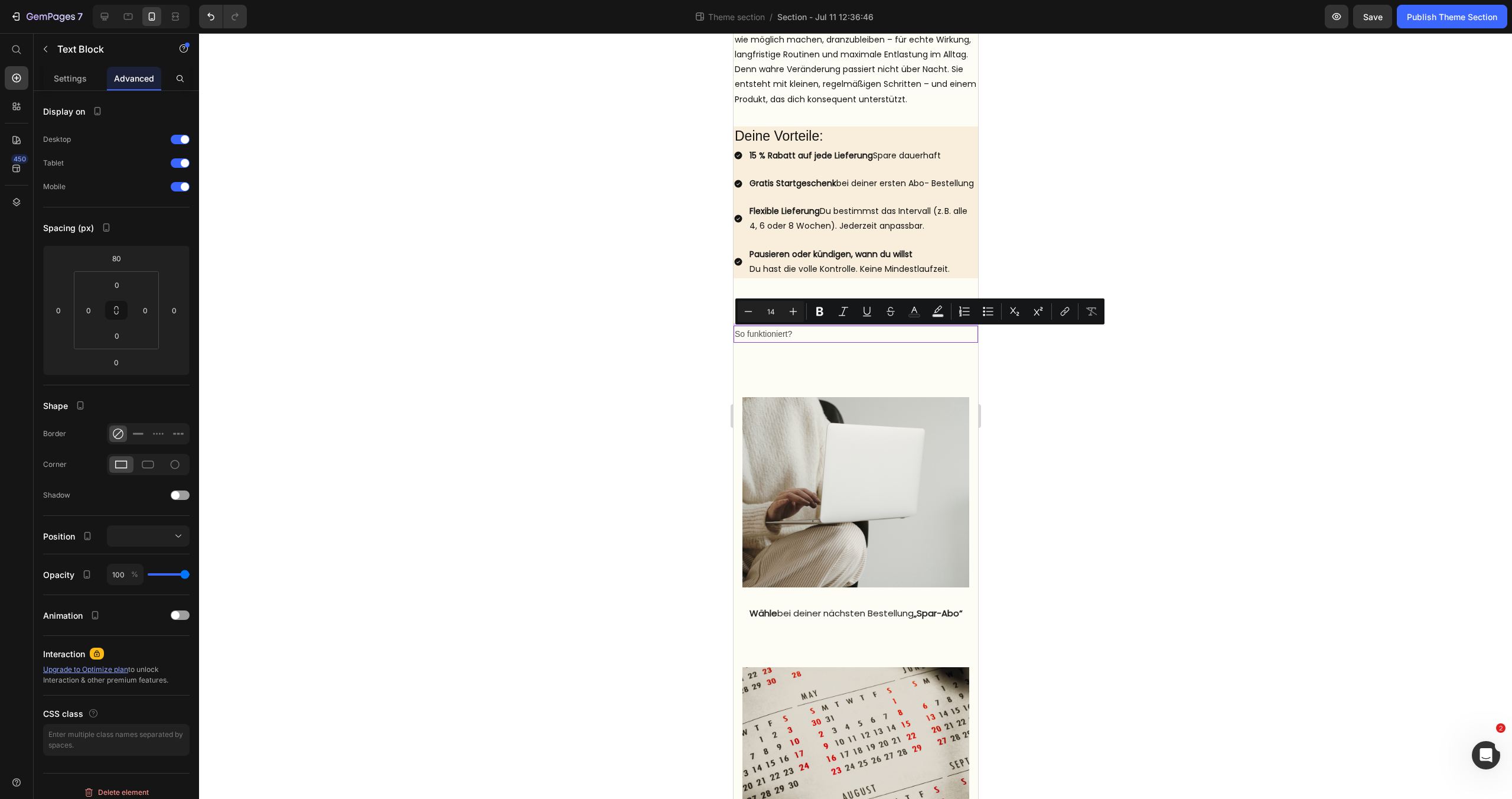 click on "Mobile  ( 428 px) iPhone 13 Mini iPhone 13 Pro iPhone 11 Pro Max iPhone 15 Pro Max Pixel 7 Galaxy S8+ Galaxy S20 Ultra iPad Mini iPad Air iPad Pro Spar-Abo  Text Block Image Mit dem innery Spar-Abo möchten wir es dir so einfach wie möglich machen, dranzubleiben – für echte Wirkung, langfristige Routinen und maximale Entlastung im Alltag. Denn wahre Veränderung passiert nicht über Nacht. Sie entsteht mit kleinen, regelmäßigen Schritten – und einem Produkt, das dich konsequent unterstützt. Text Block Row Deine Vorteile:  Text Block 15 % Rabatt auf jede Lieferung  Spare dauerhaft Gratis Startgeschenk  bei deiner ersten Abo- Bestellung Flexible Lieferung  Du bestimmst das Intervall (z. B. alle 4, 6 oder 8 Wochen). Jederzeit anpassbar. Pausieren oder kündigen, wann du willst Du hast die volle Kontrolle. Keine Mindestlaufzeit. Item List Row Row So funktioniert?  Text Block   0 Image Wähle  bei deiner nächsten Bestellung  „Spar-Abo“   Text block Image Entscheide  dich für dein  Text block" at bounding box center (855, 437) 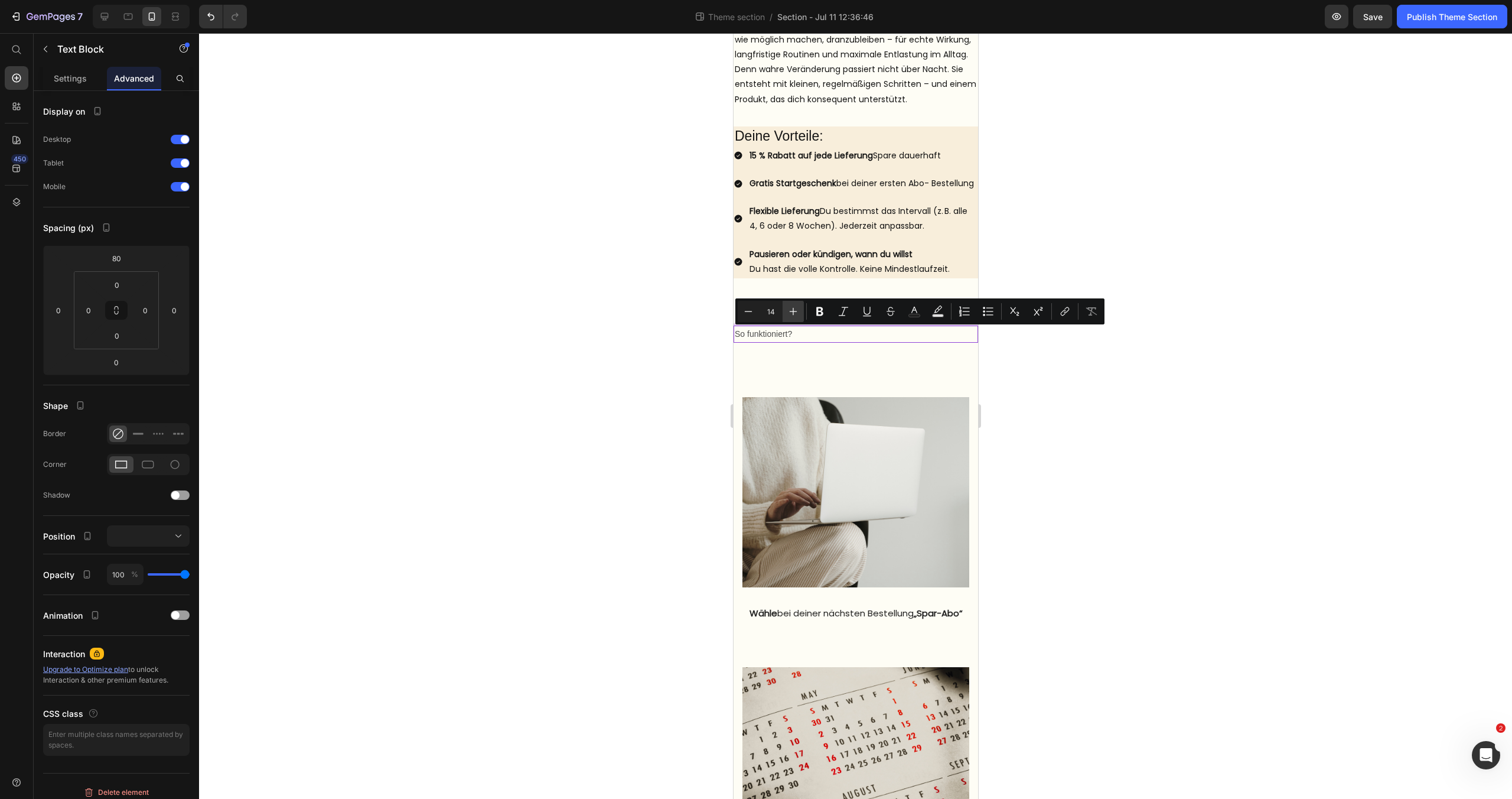 click 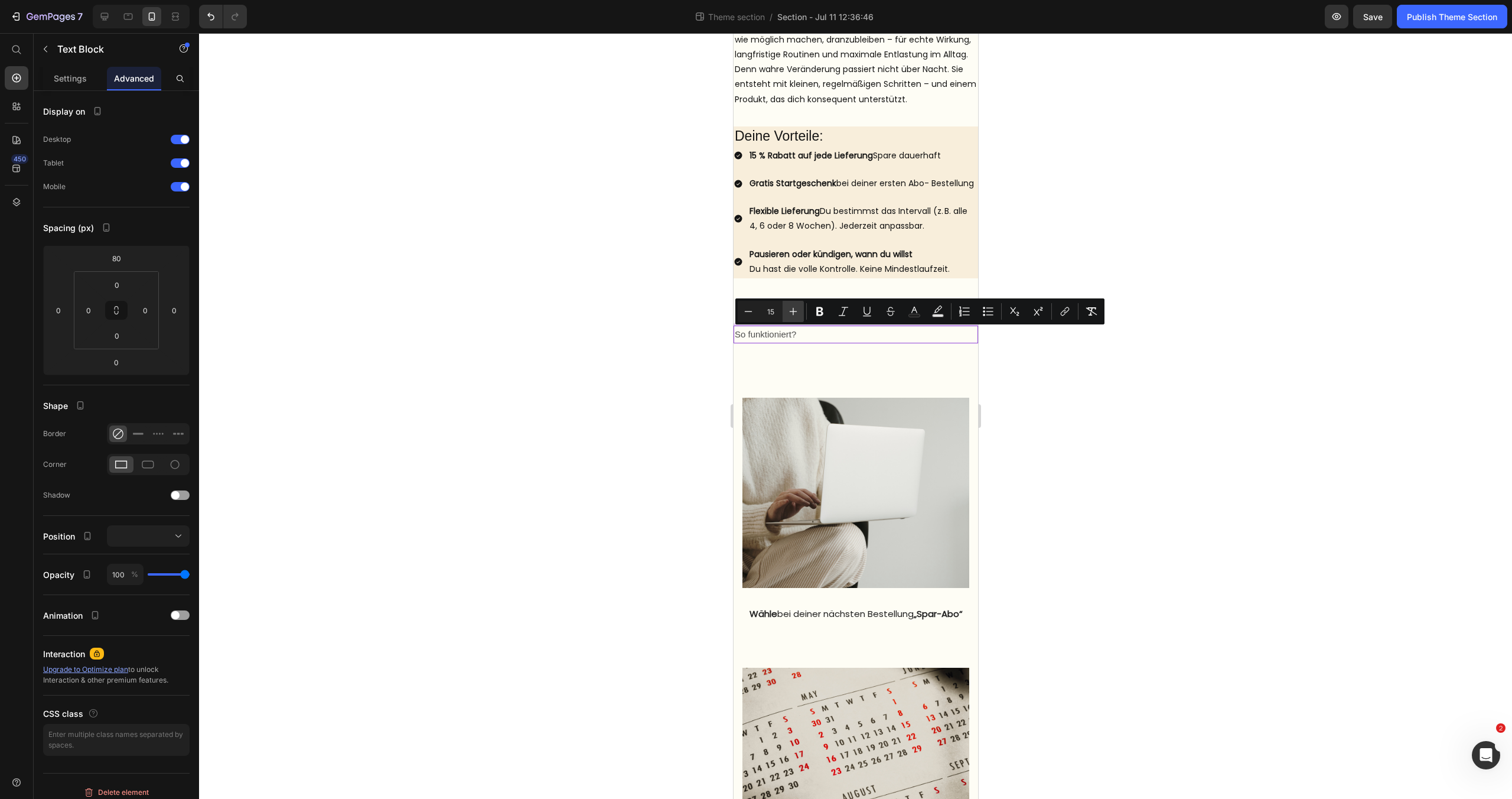 click 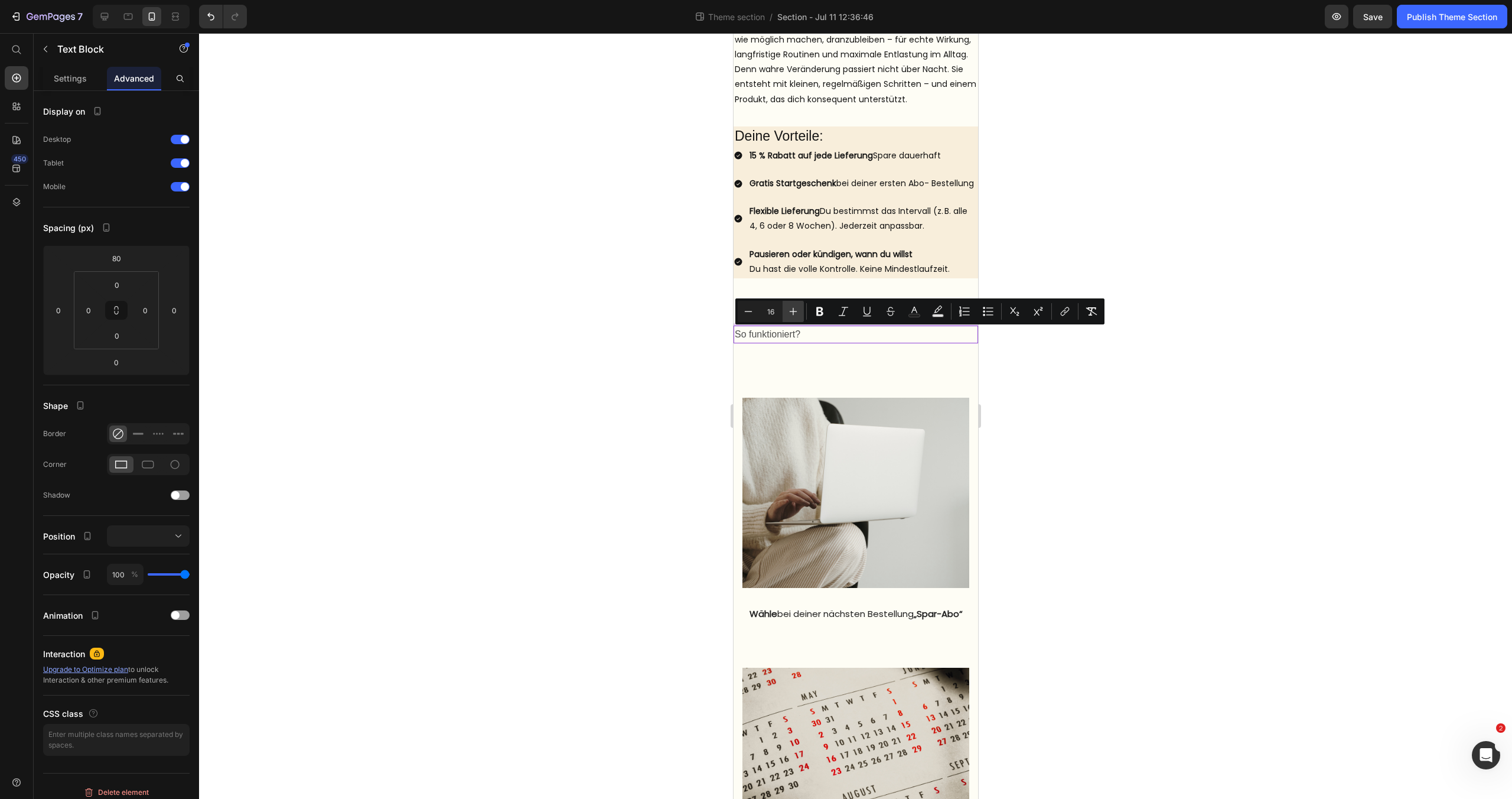 click 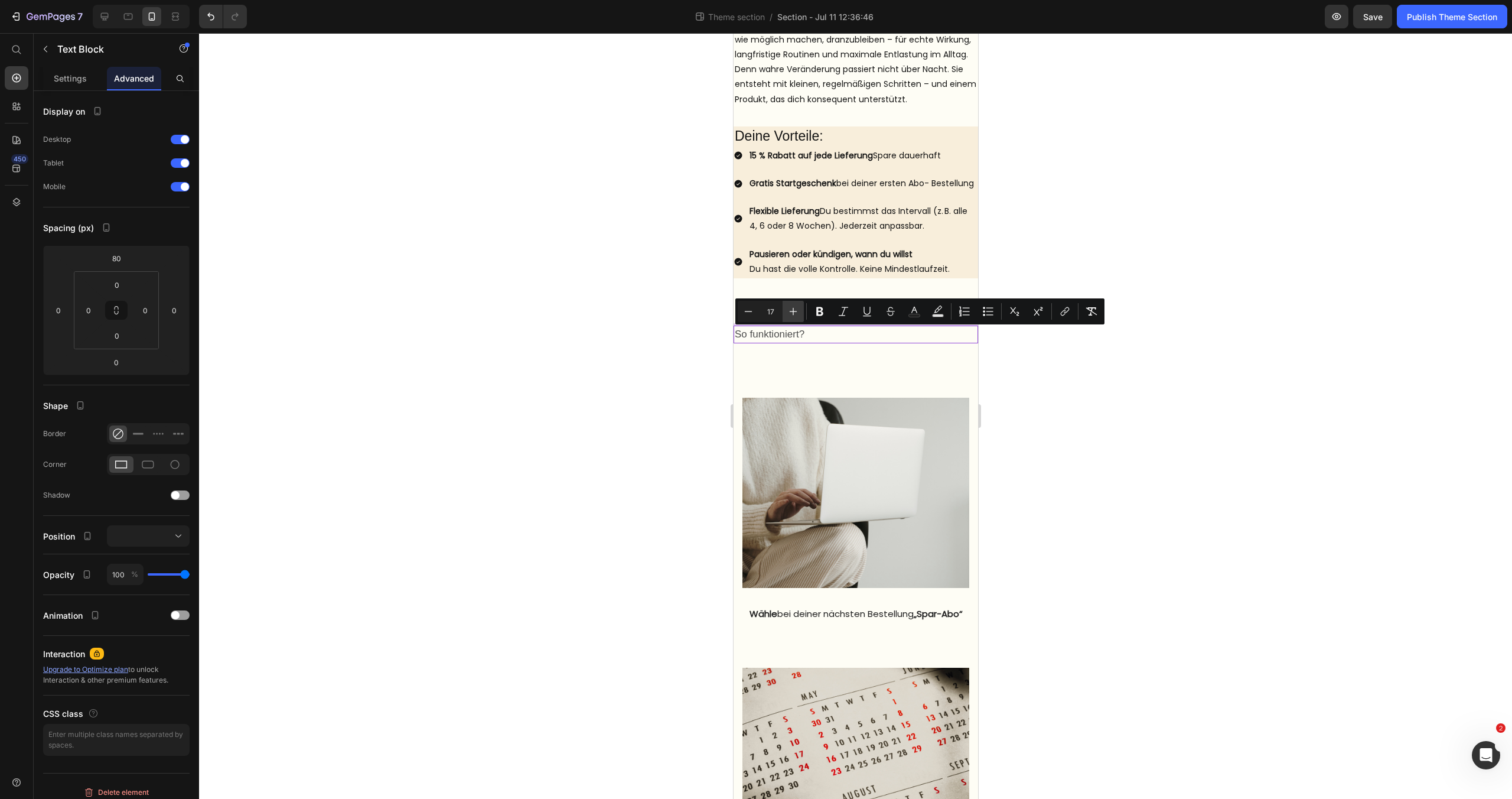 click 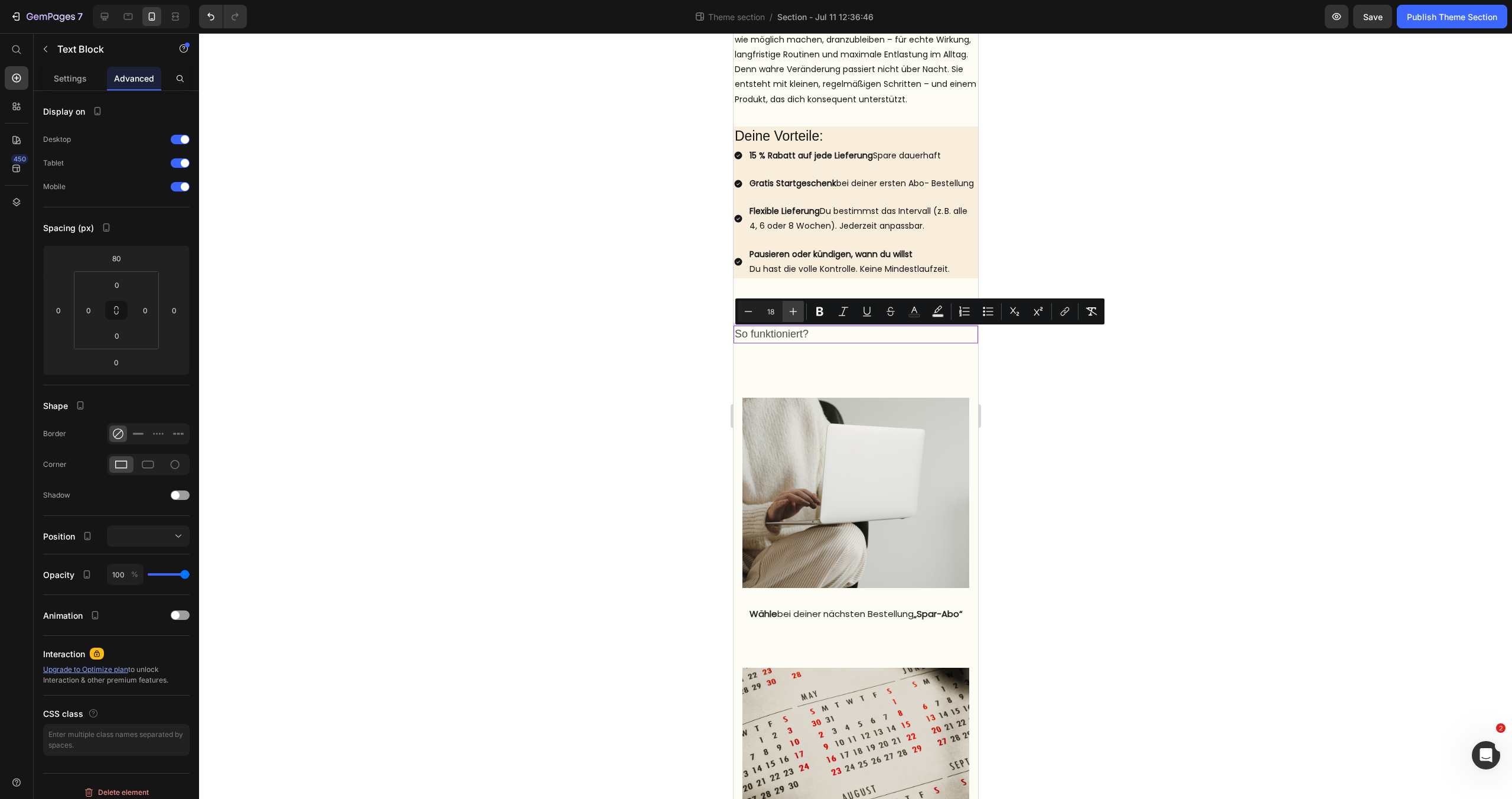 click 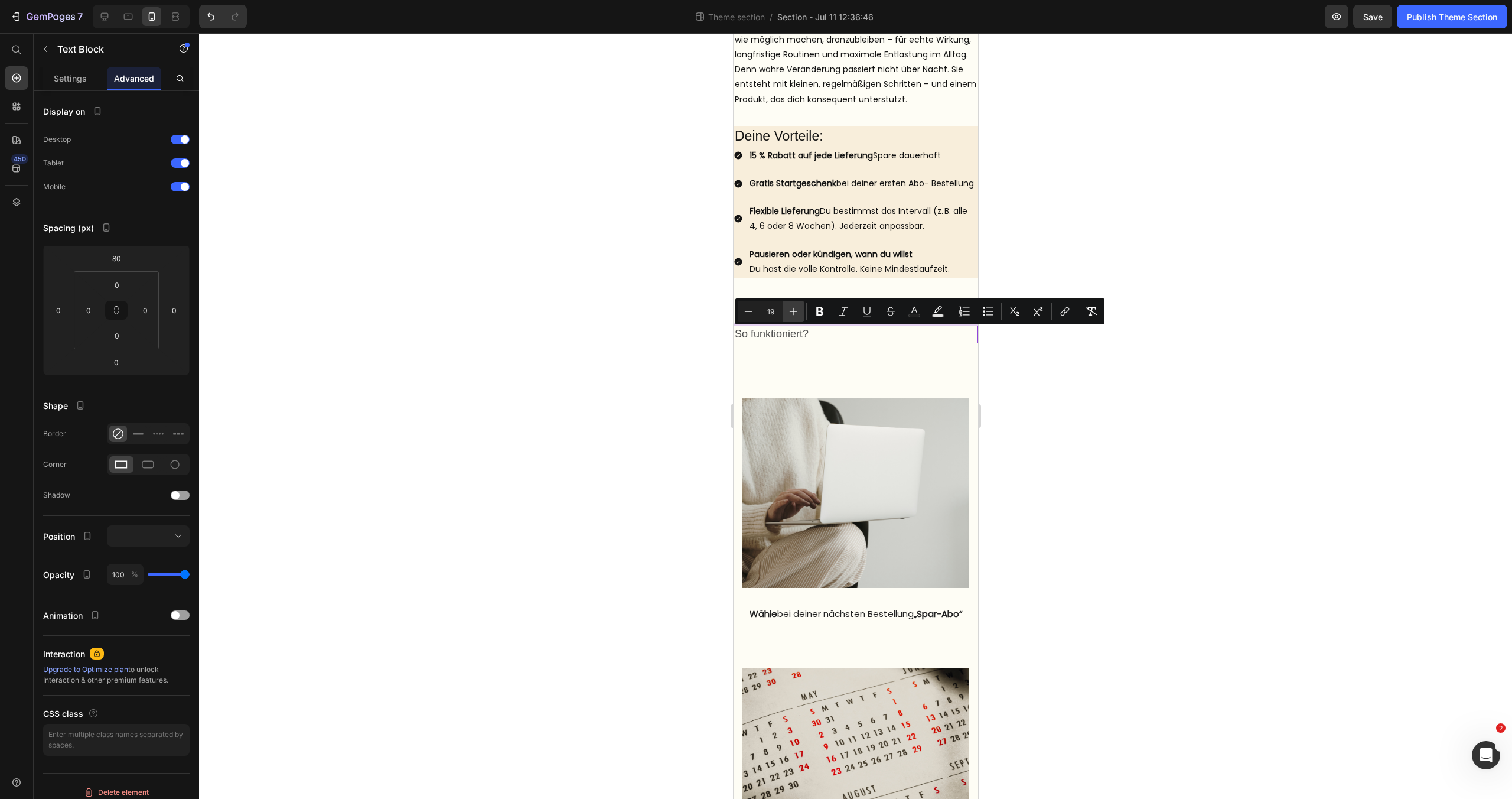 click 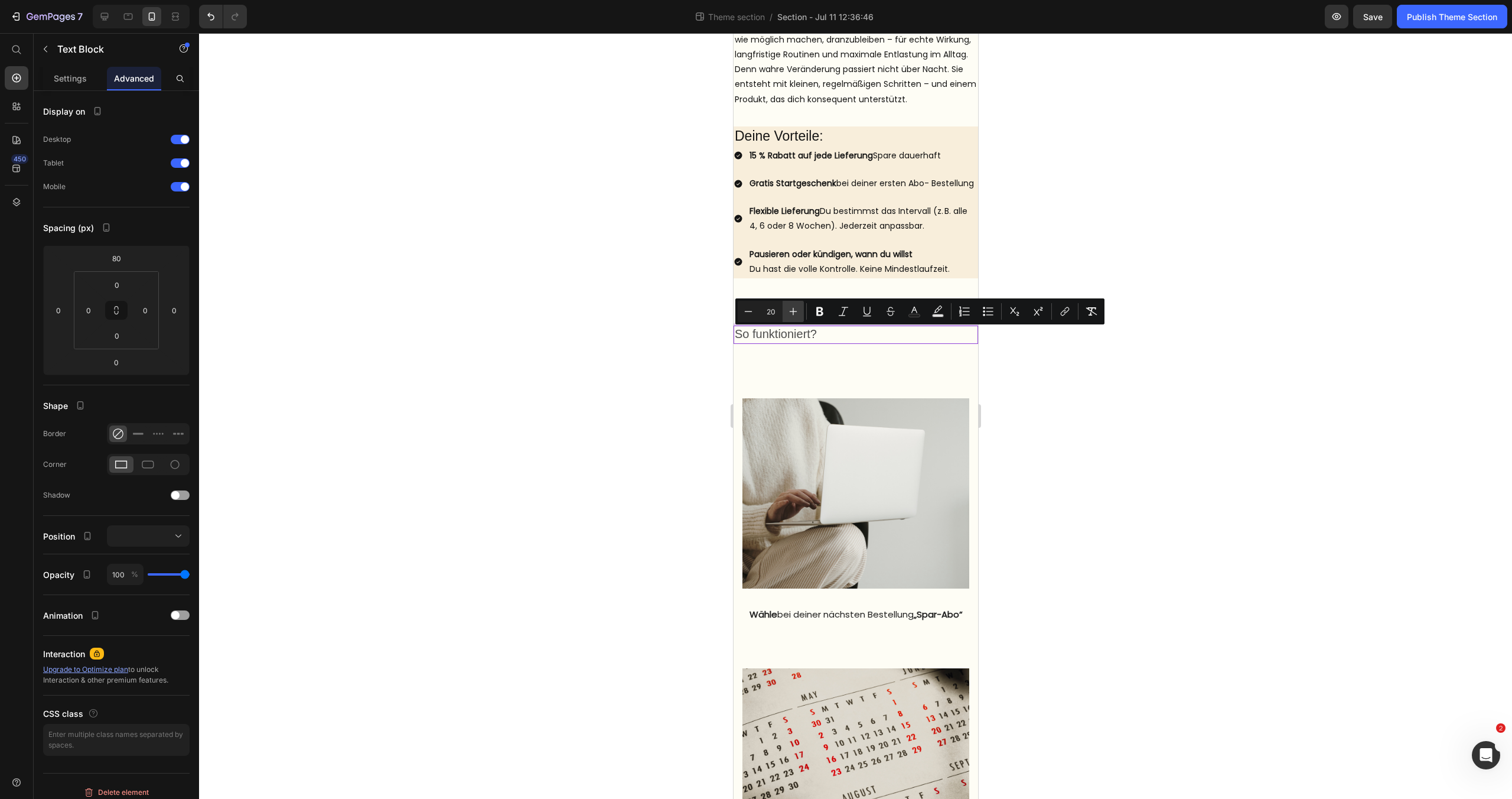 click 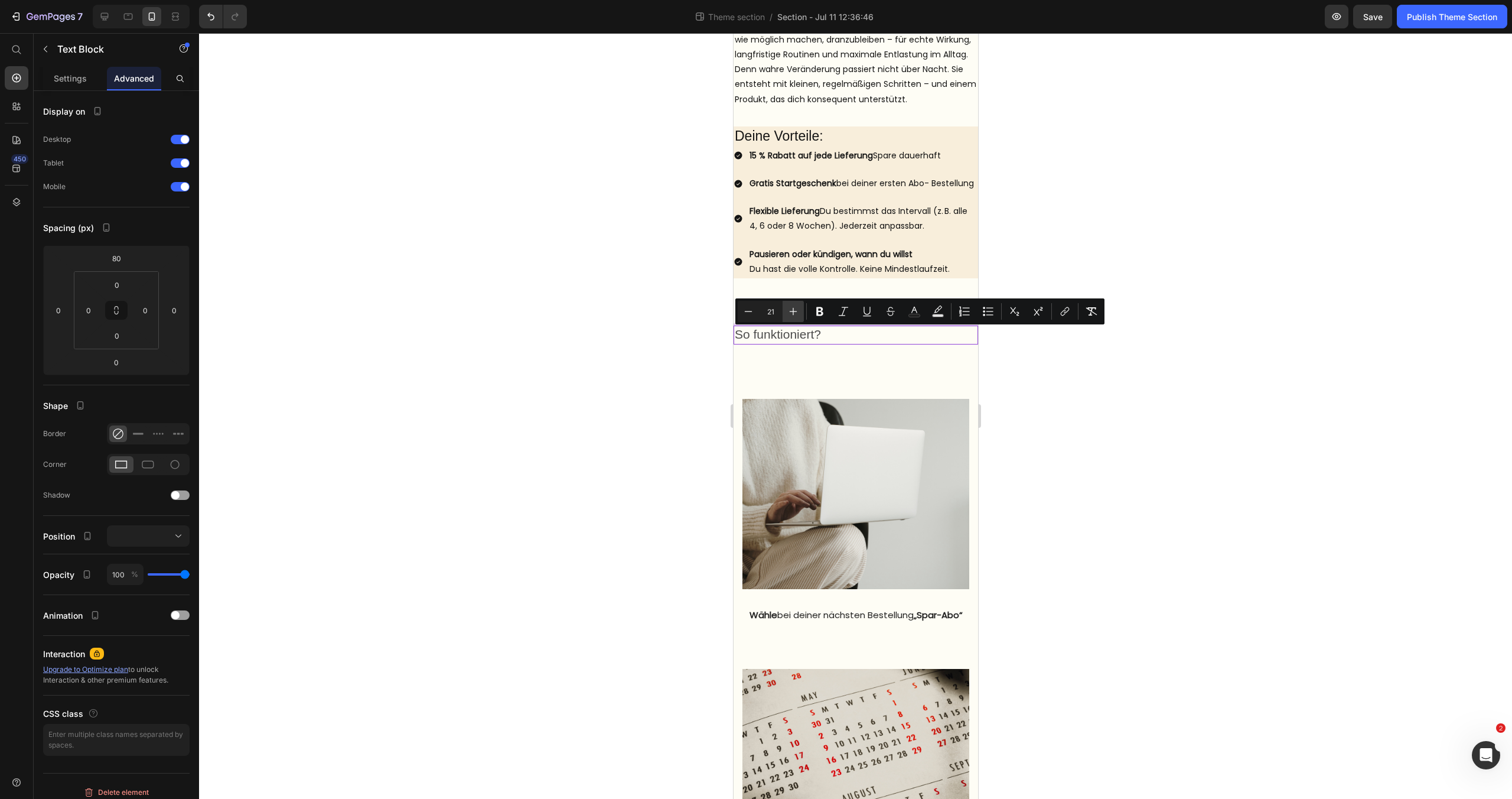 click 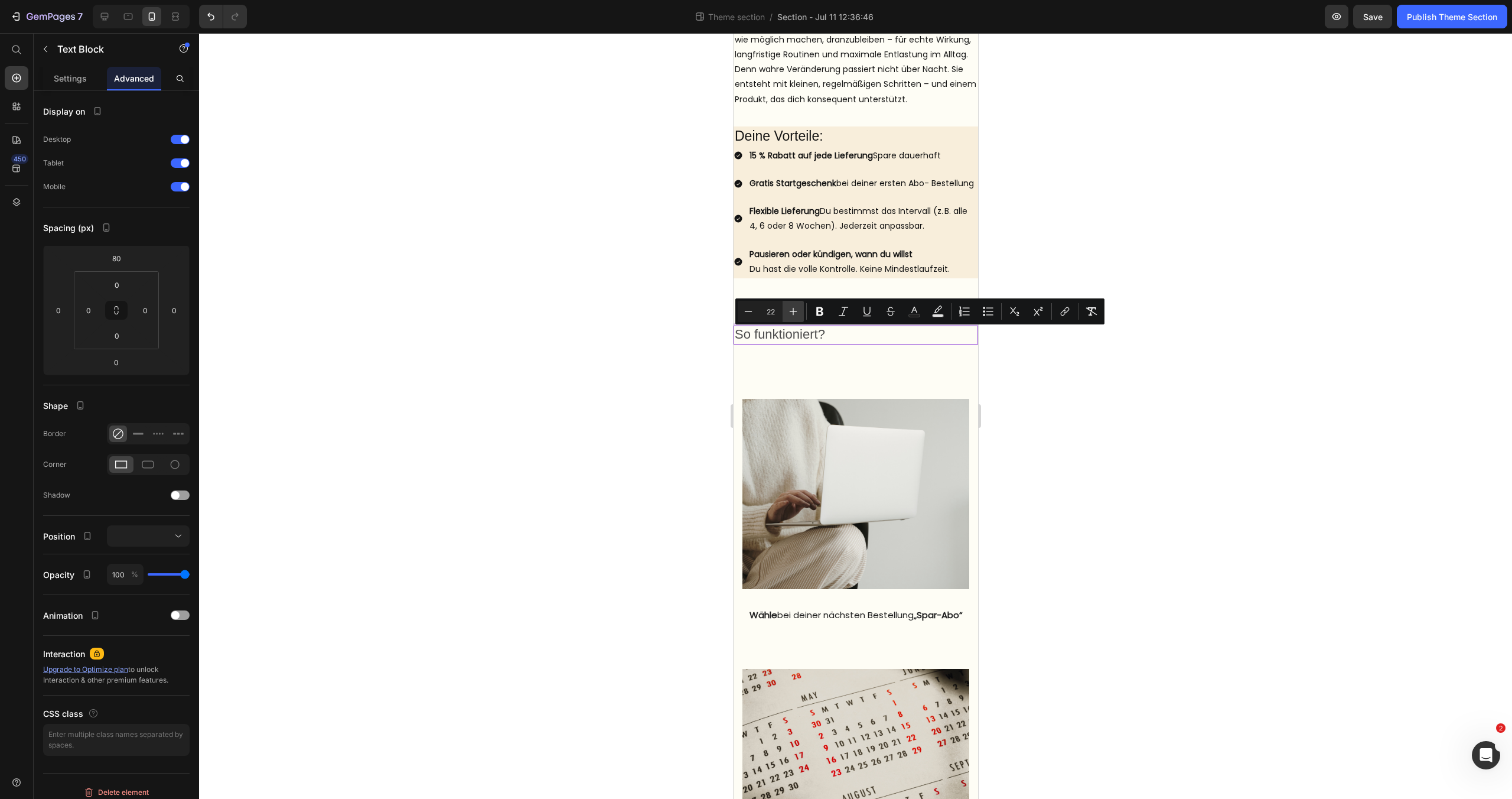 click 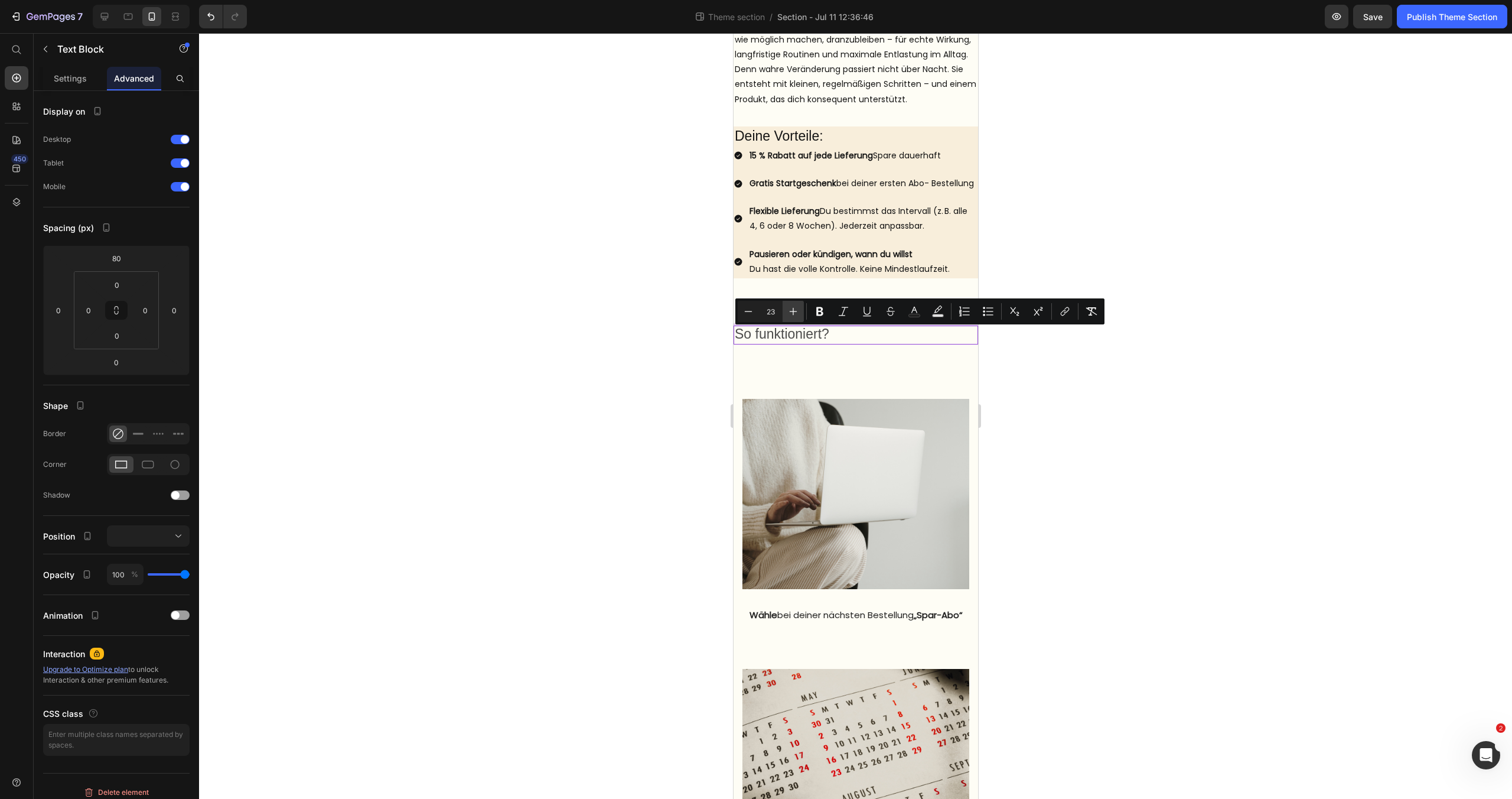 click 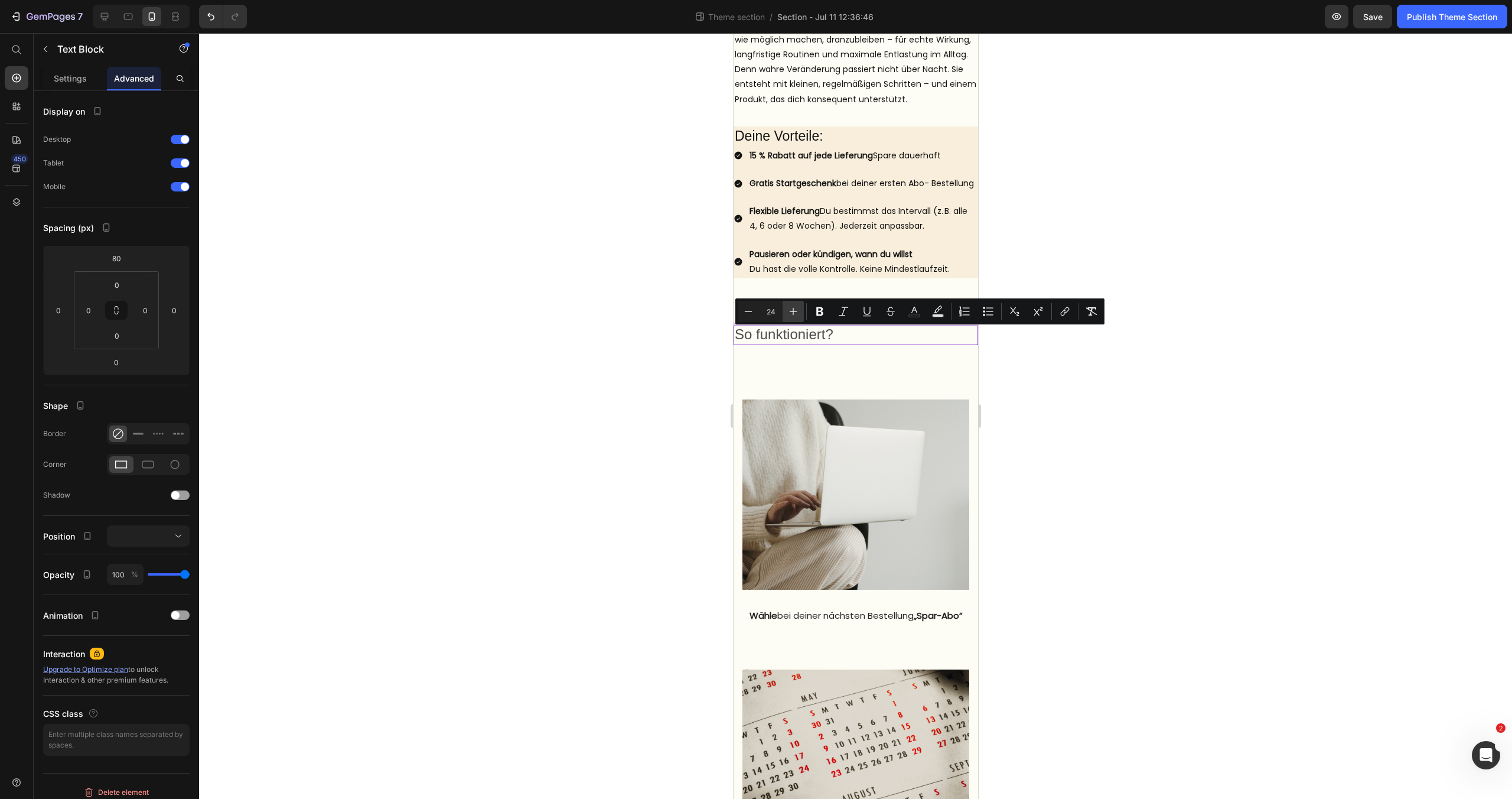 click 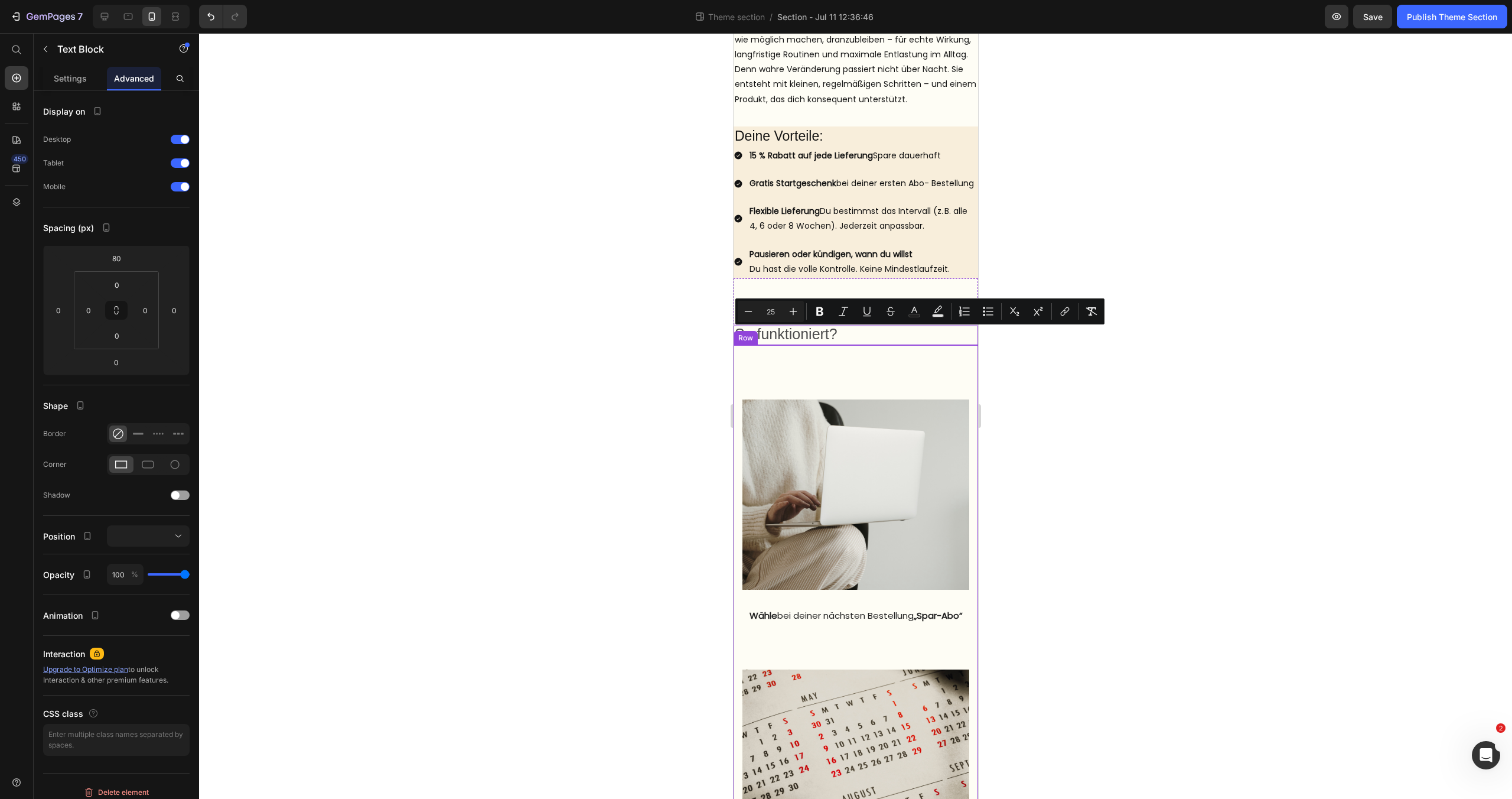 click on "Image Wähle  bei deiner nächsten Bestellung  „Spar-Abo“   Text block Image Entscheide  dich für dein  bevorzugtes Lieferintervall  Text block Image Erhalte  automatisch  deine  nächste Lieferung – pünktlich  und bequem nach Hause Text block Row Row" at bounding box center [855, 771] 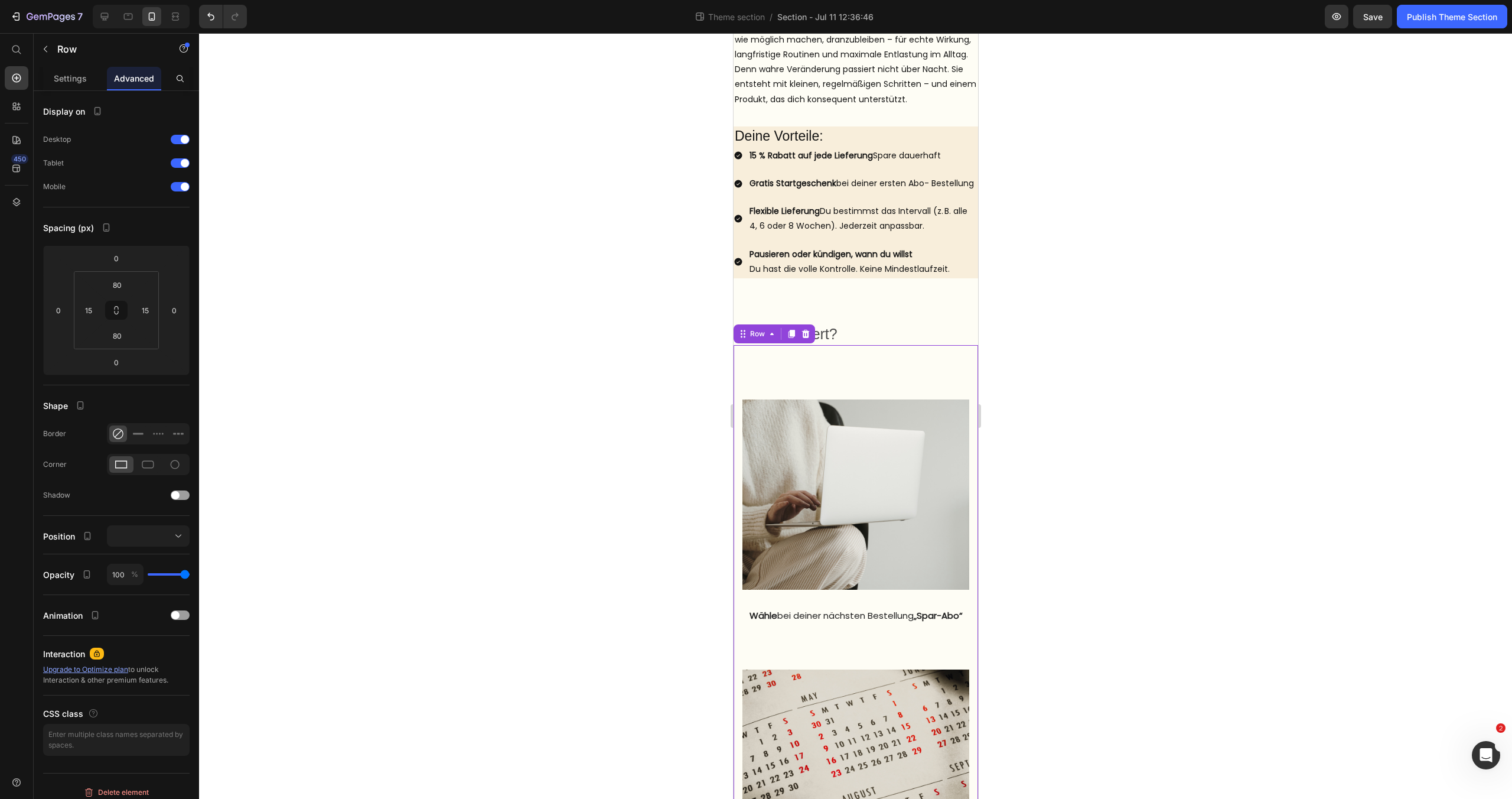 click 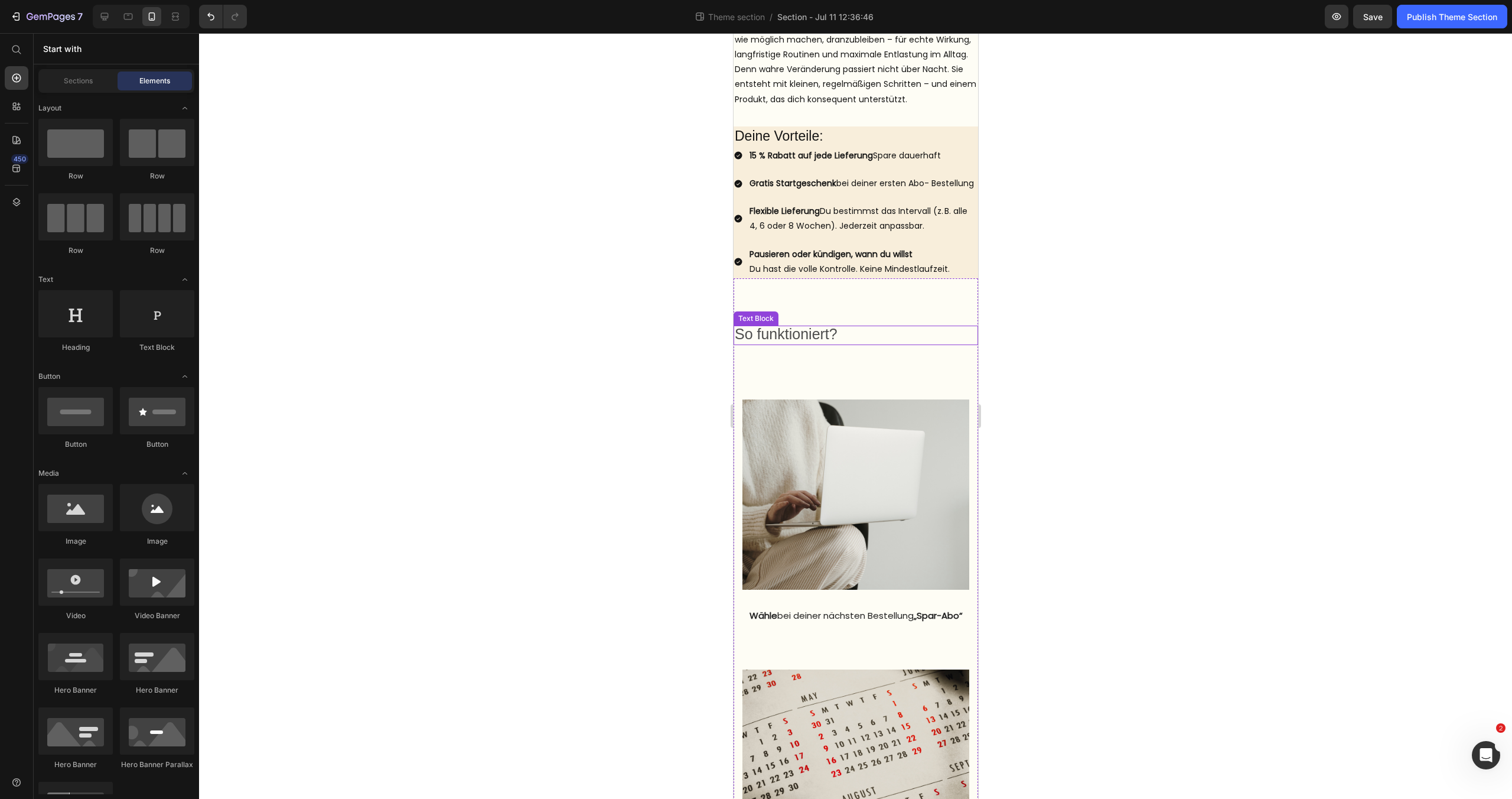 click on "So funktioniert?" at bounding box center [786, 334] 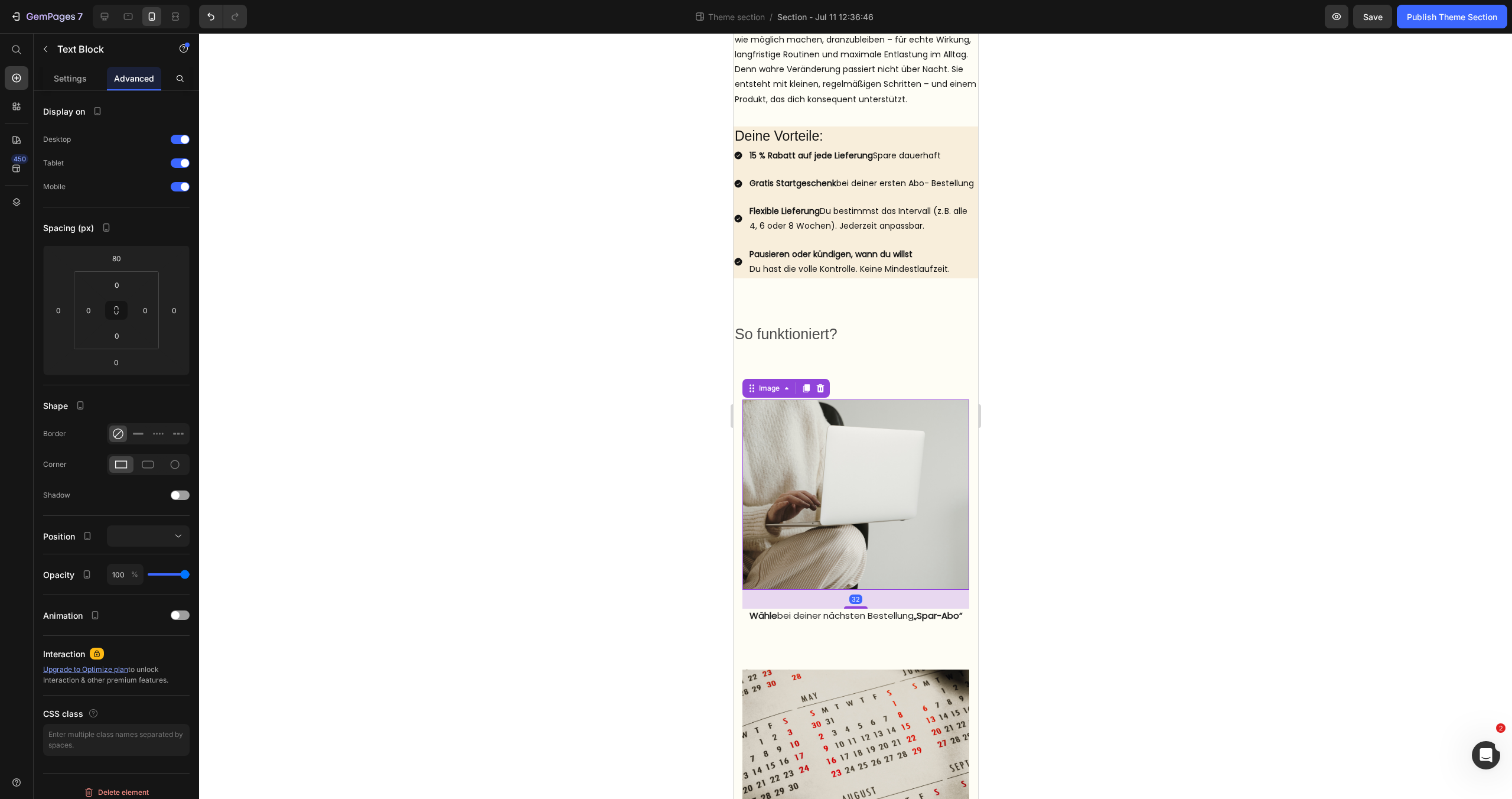 click at bounding box center (855, 495) 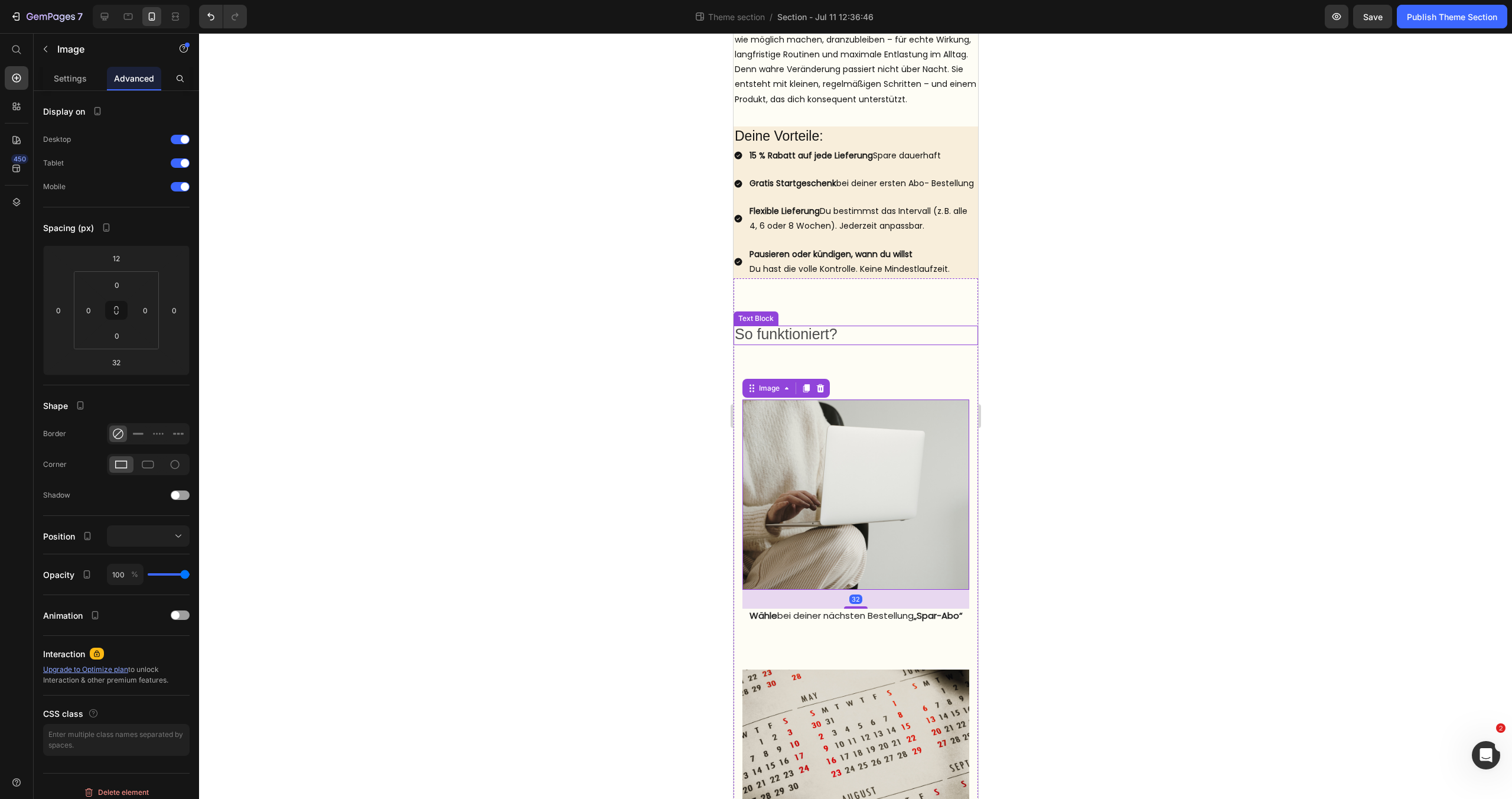 click on "So funktioniert?" at bounding box center (786, 334) 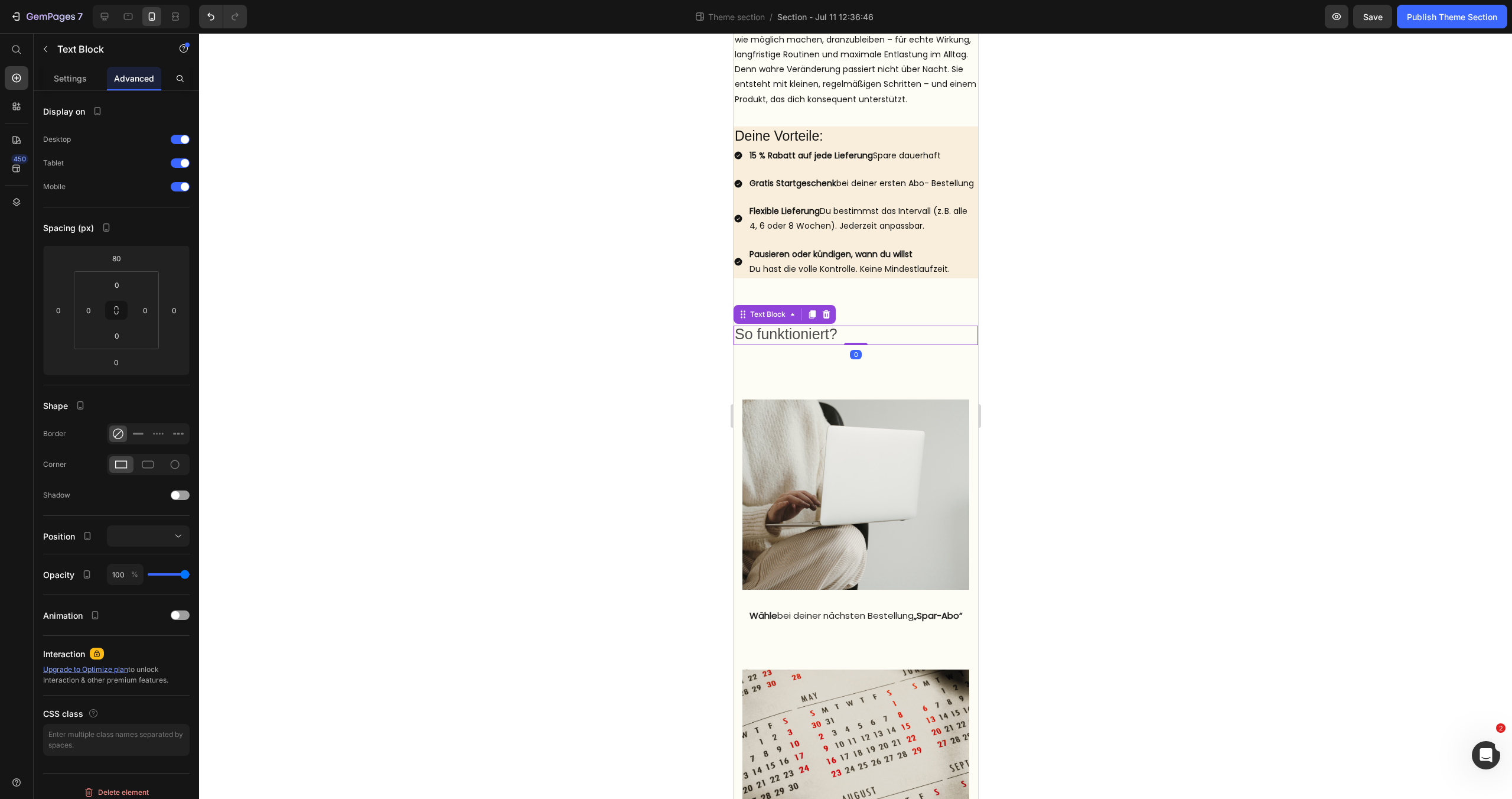 drag, startPoint x: 853, startPoint y: 344, endPoint x: 855, endPoint y: 333, distance: 11.18034 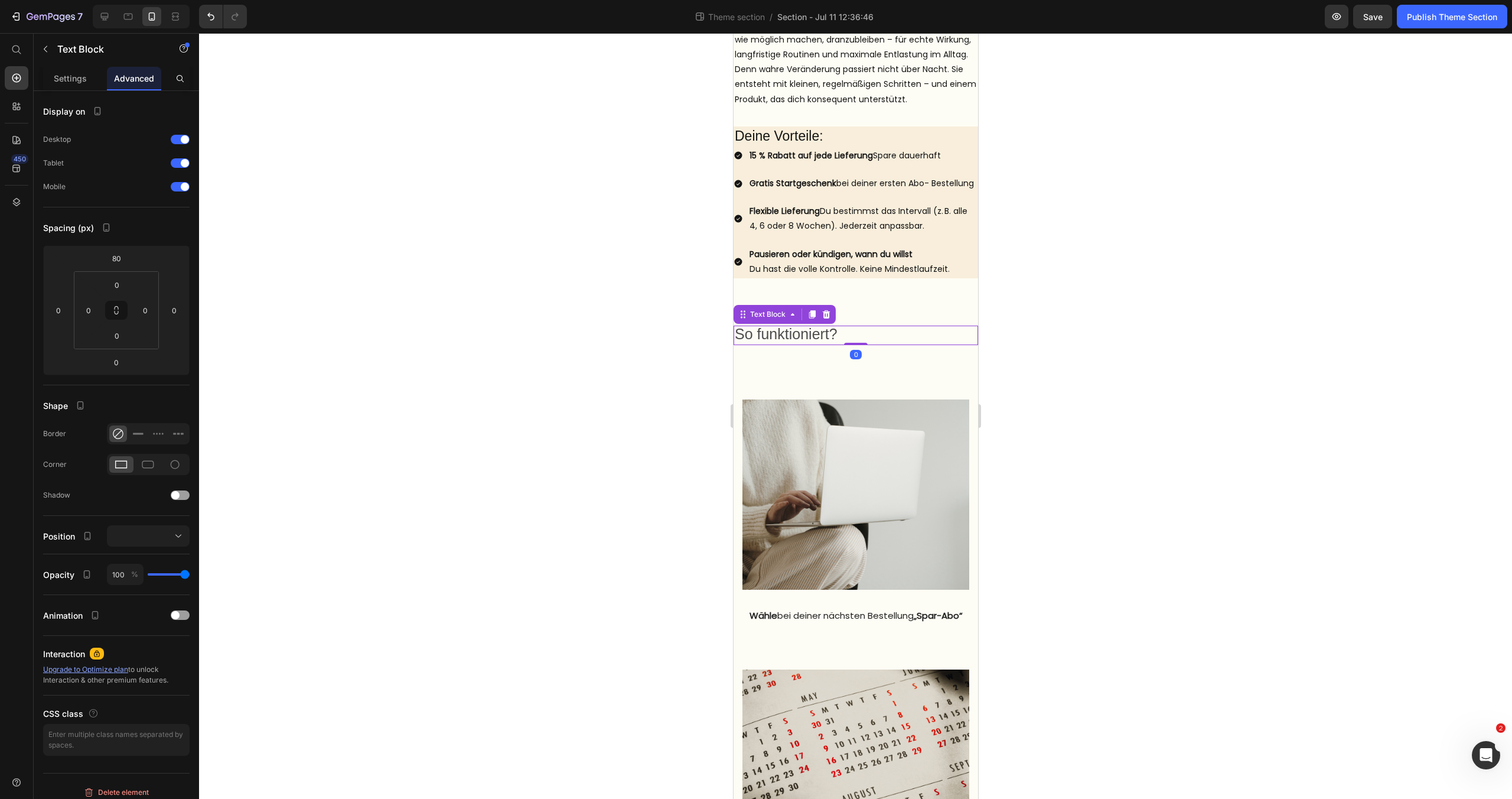 click on "So funktioniert?  Text Block   0" at bounding box center [855, 335] 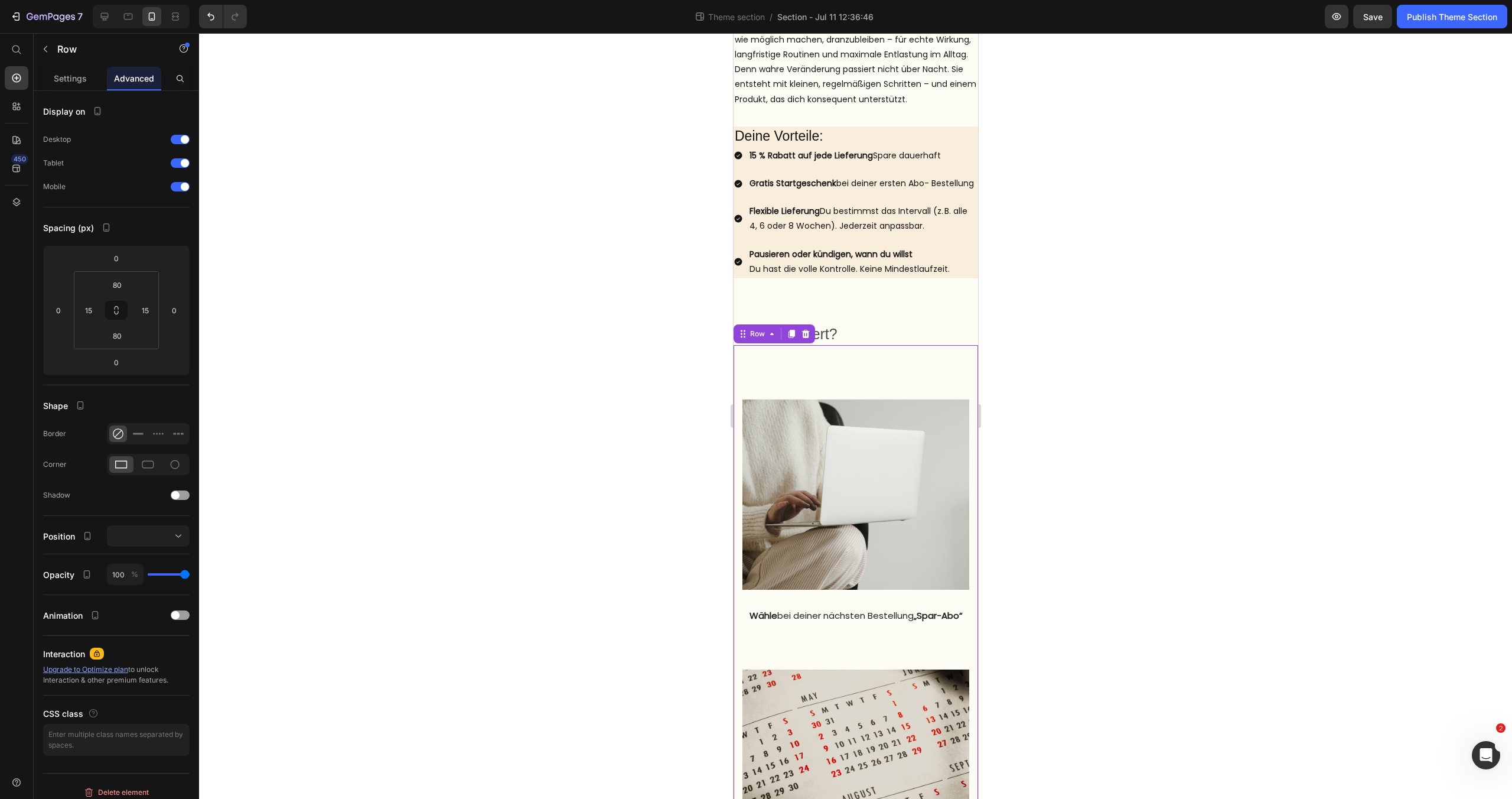 click on "Row" at bounding box center (774, 334) 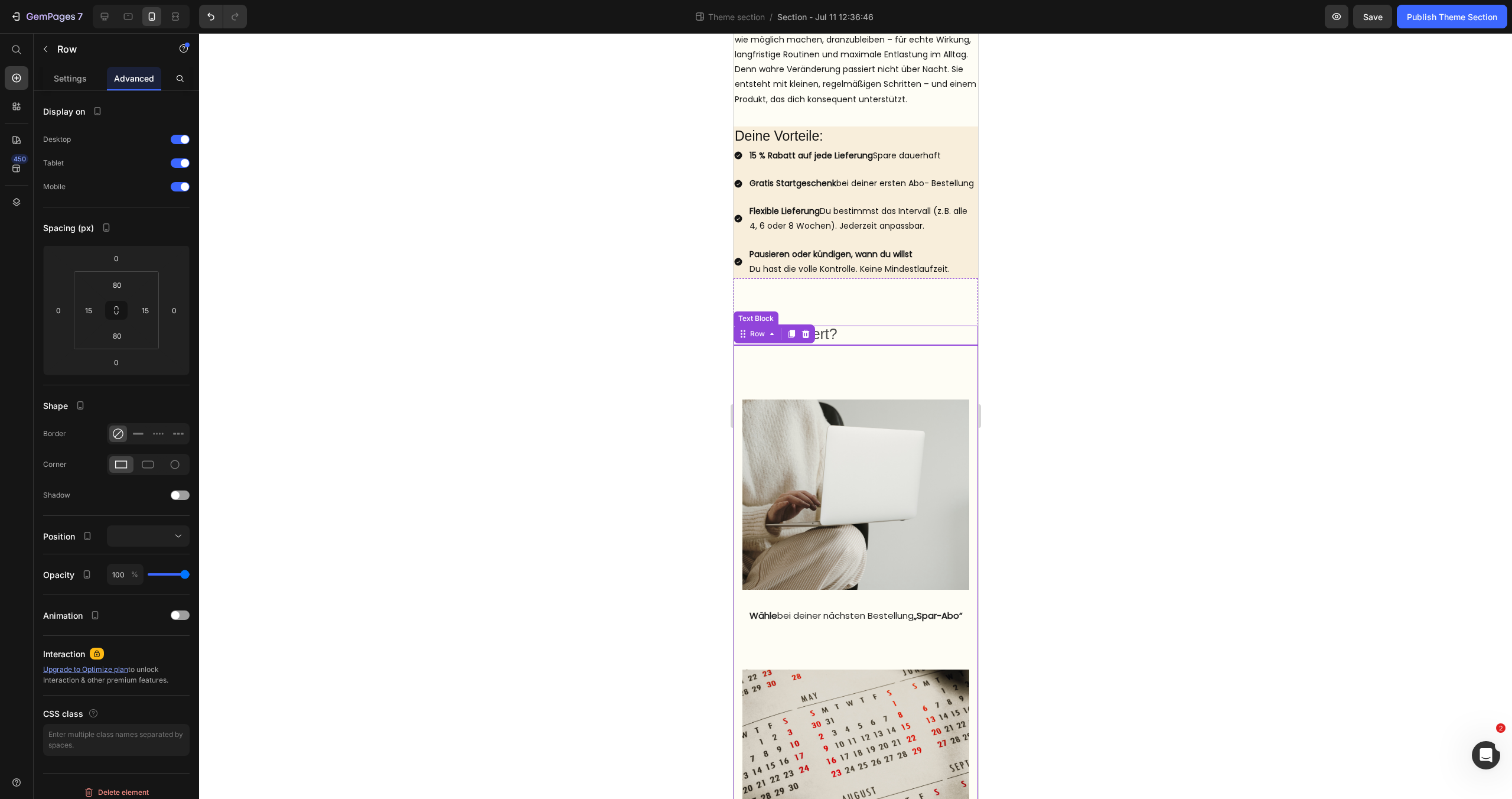 click on "So funktioniert?" at bounding box center [855, 335] 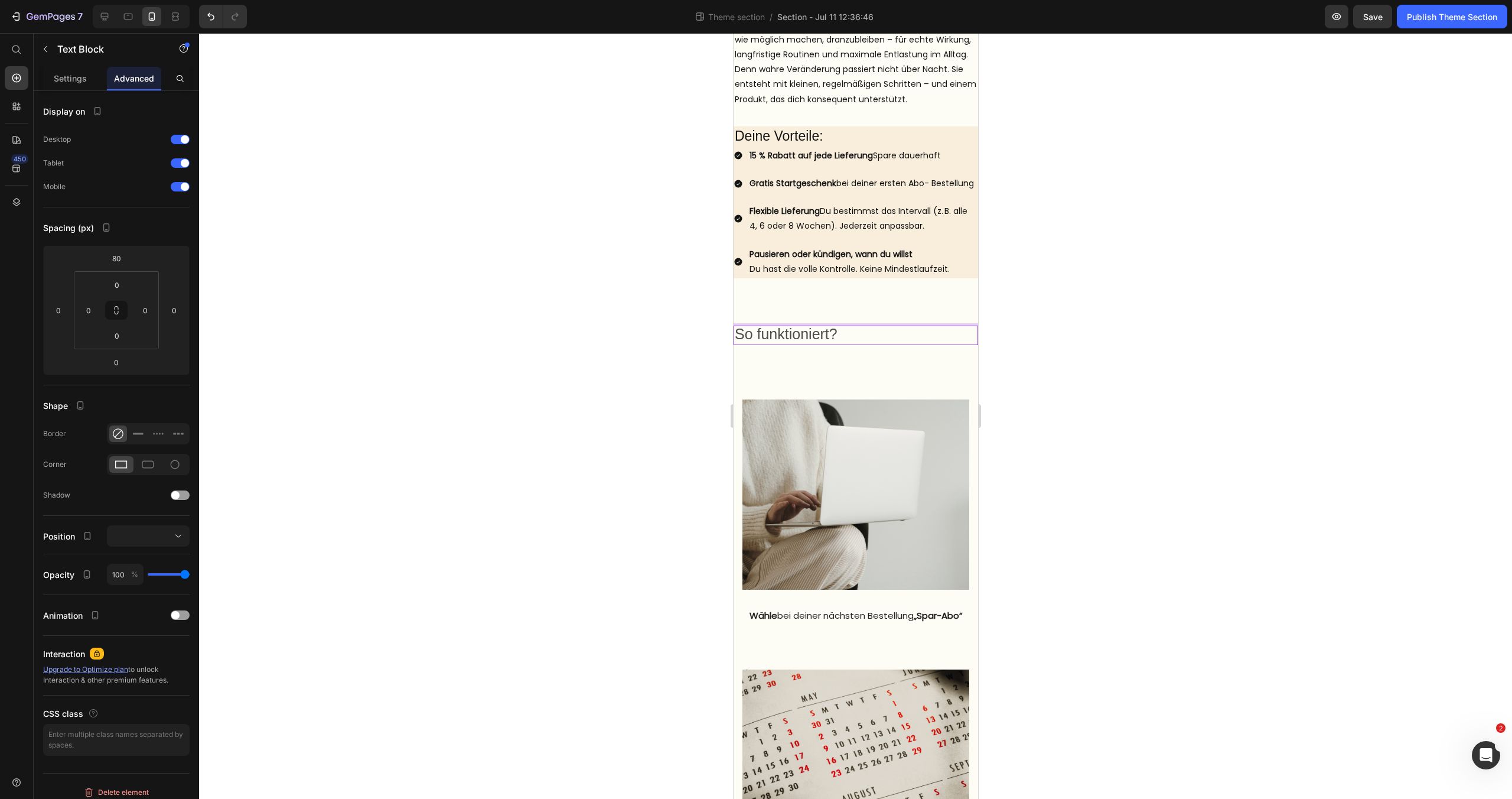 drag, startPoint x: 844, startPoint y: 335, endPoint x: 728, endPoint y: 334, distance: 116.00431 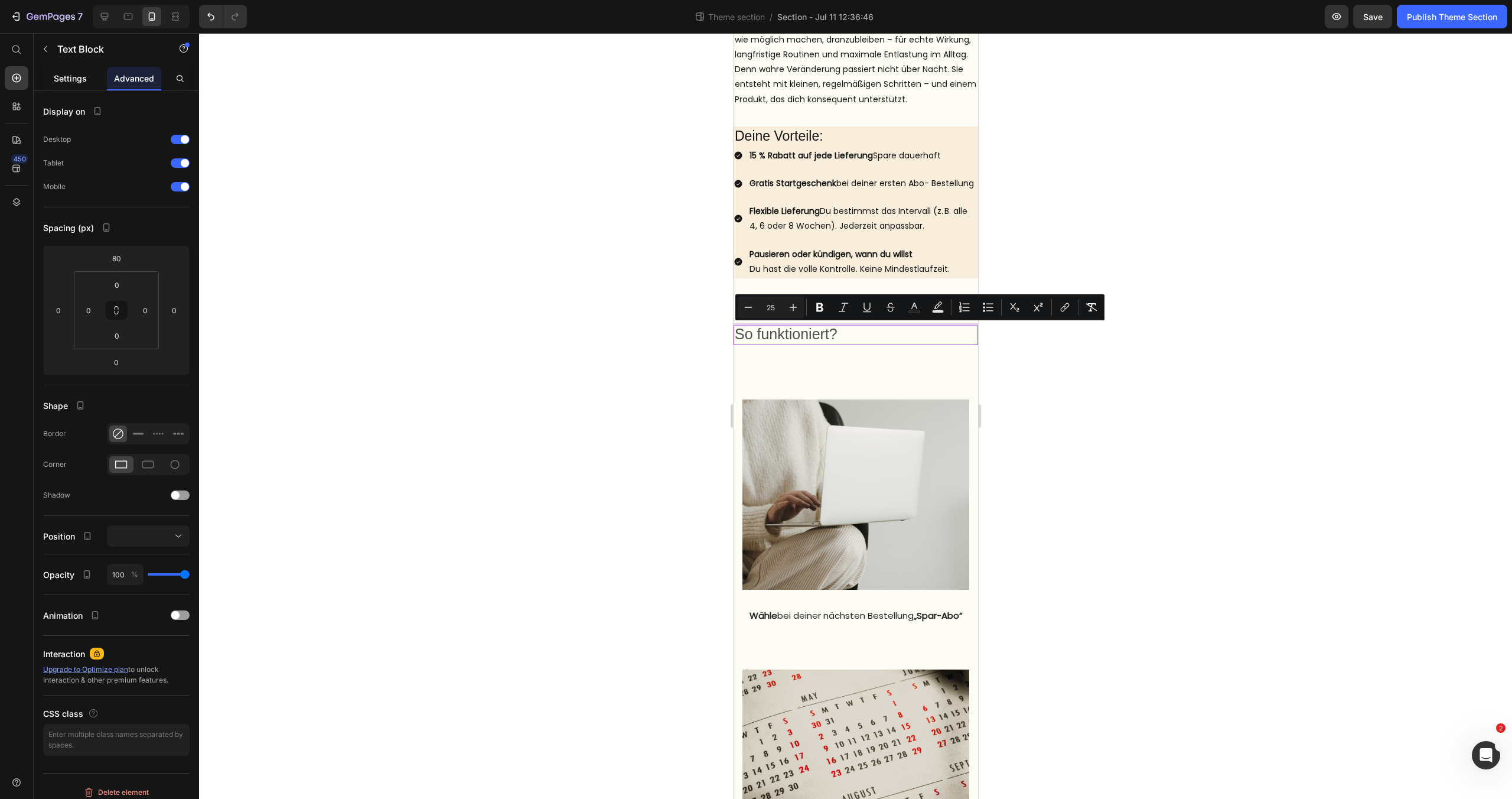 click on "Settings" at bounding box center [70, 78] 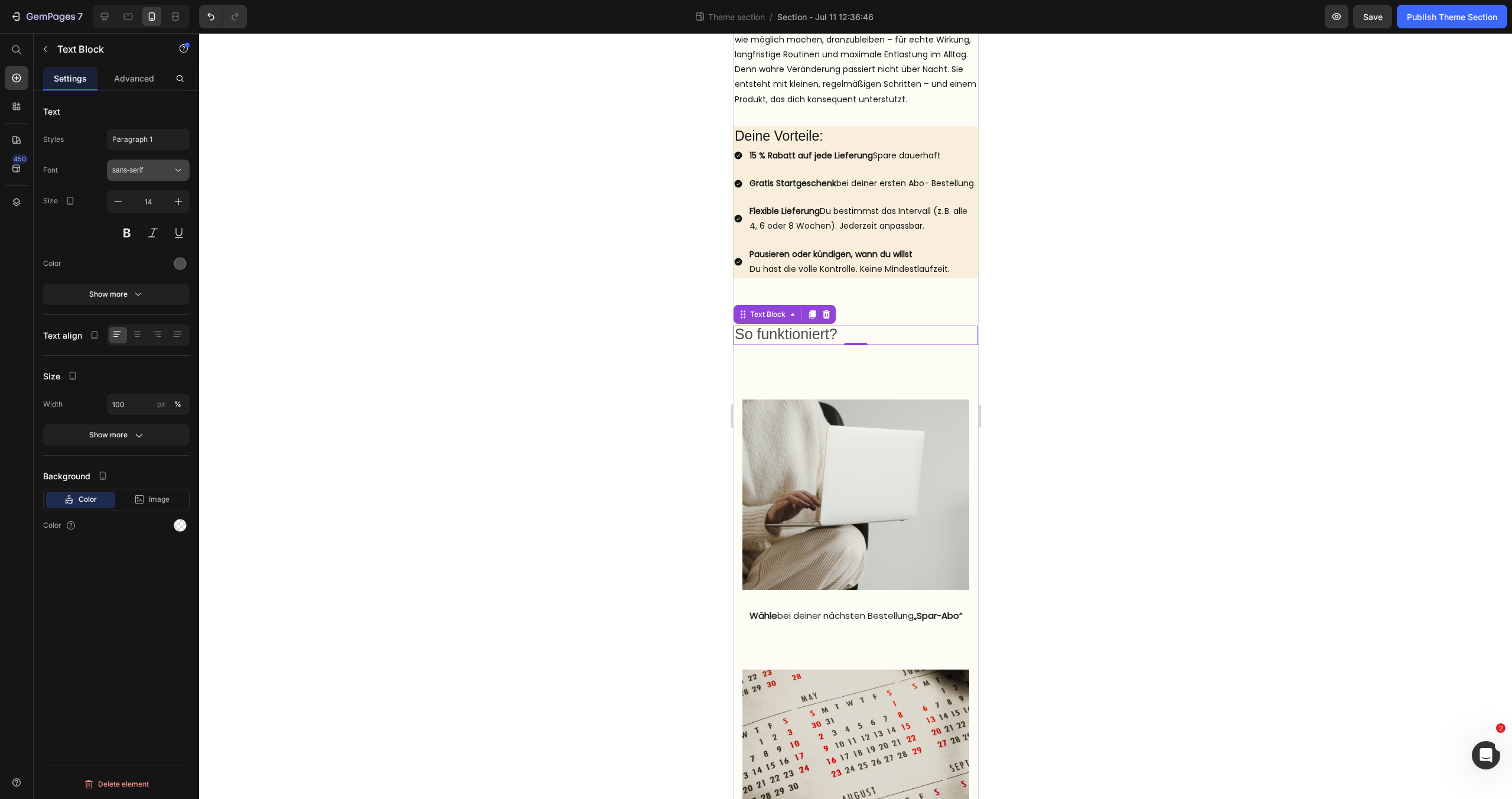 click 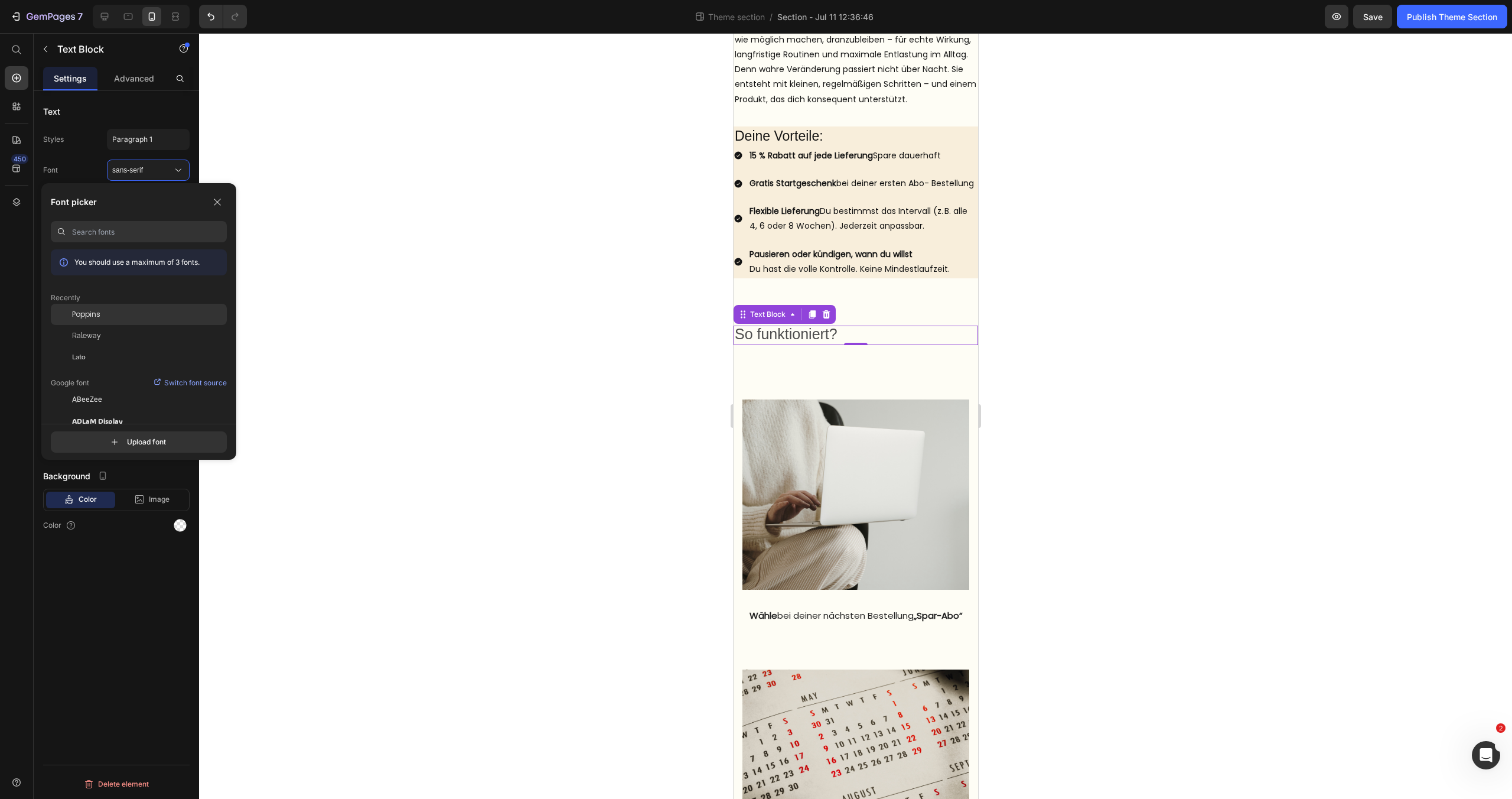 click on "Poppins" 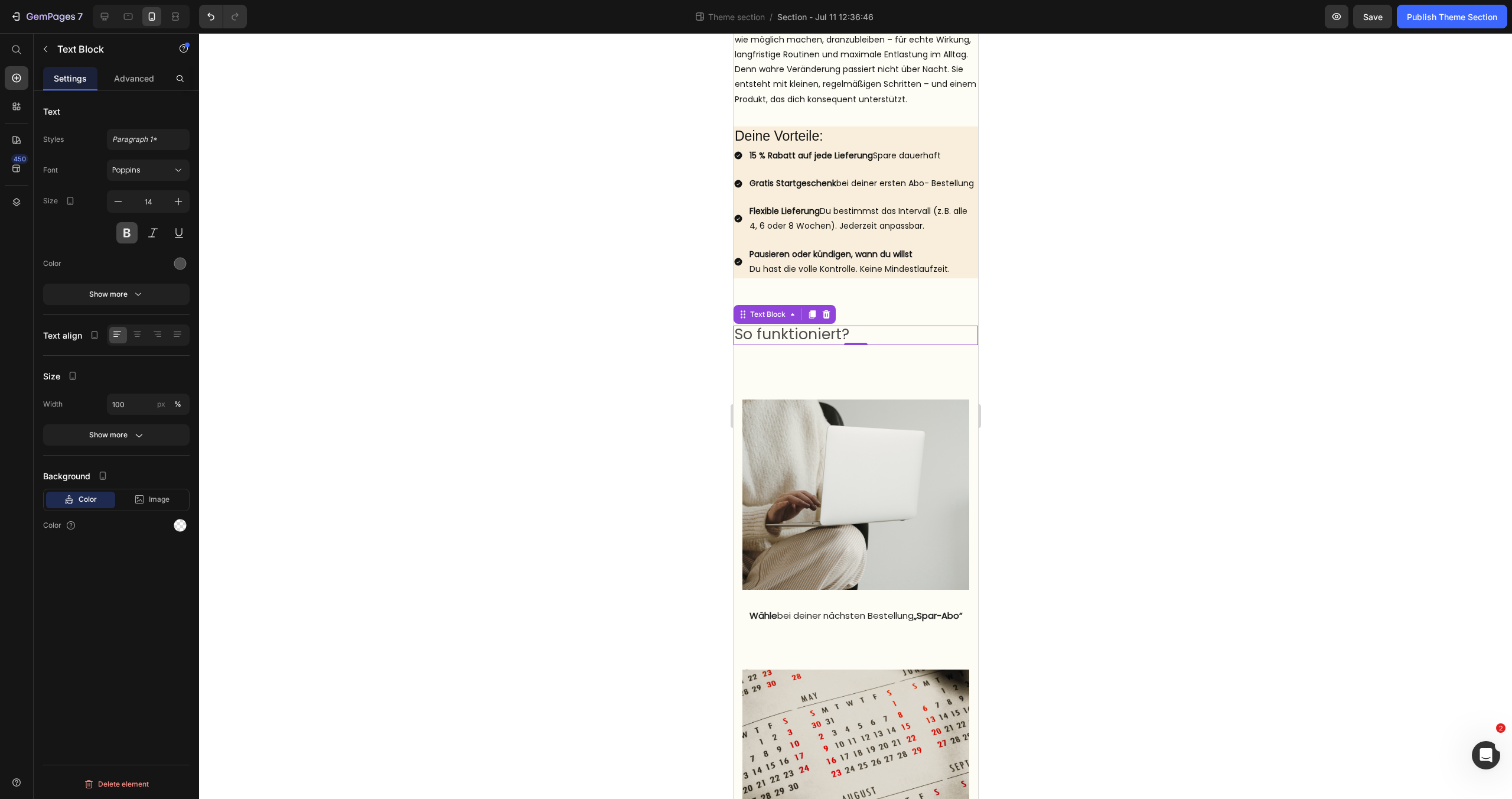 click at bounding box center [127, 233] 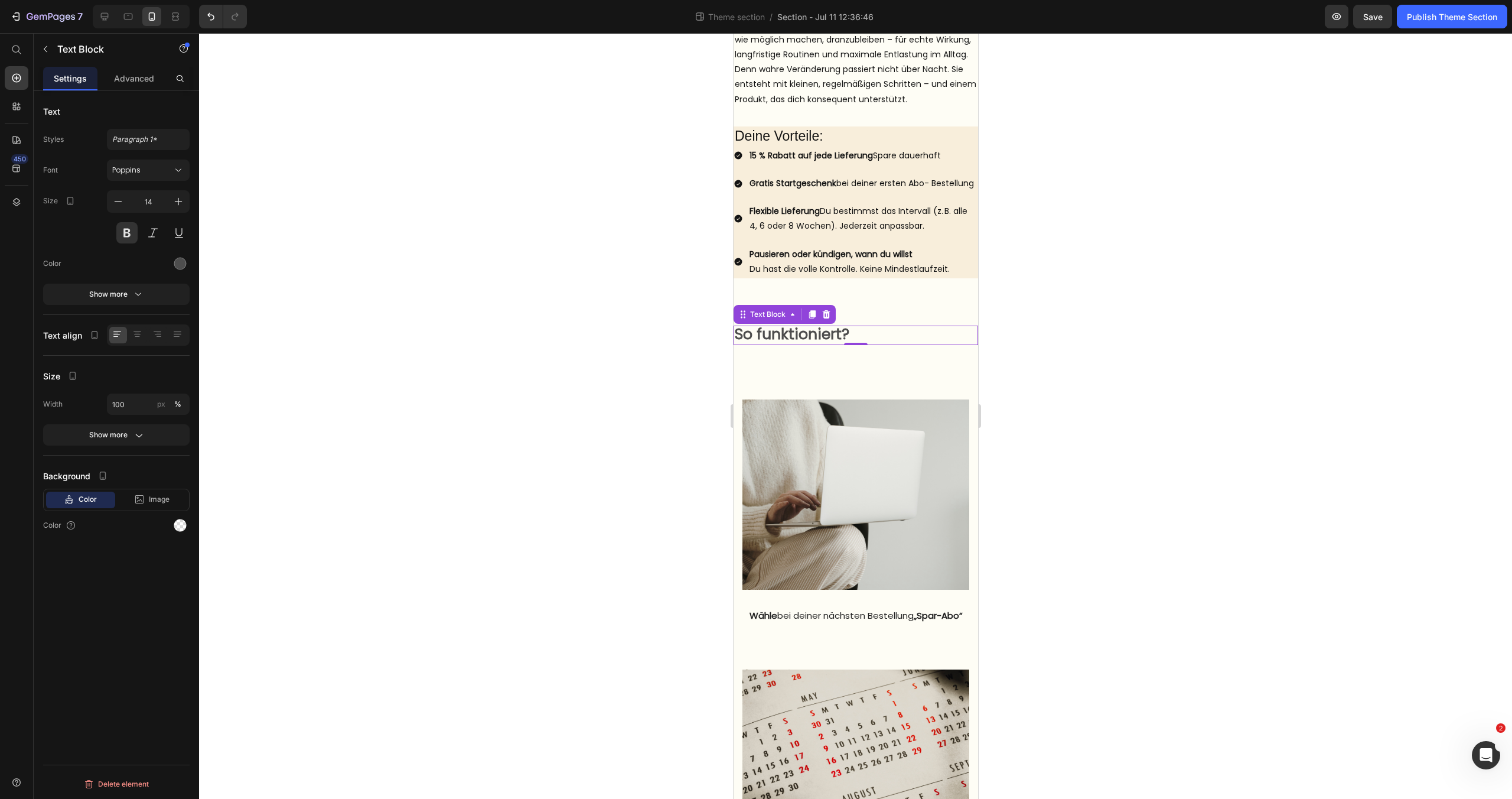 click 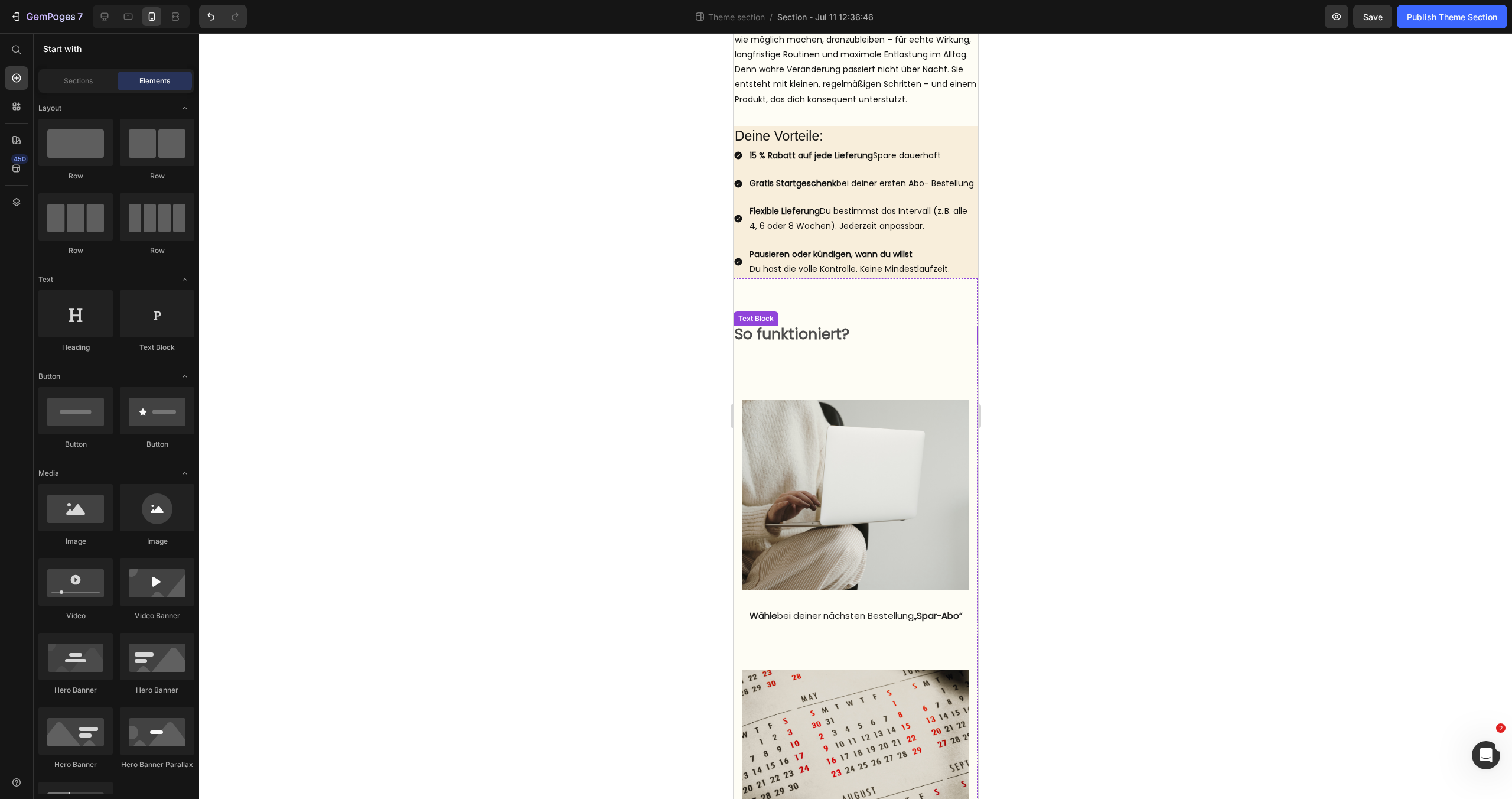 click on "So funktioniert?" at bounding box center [791, 334] 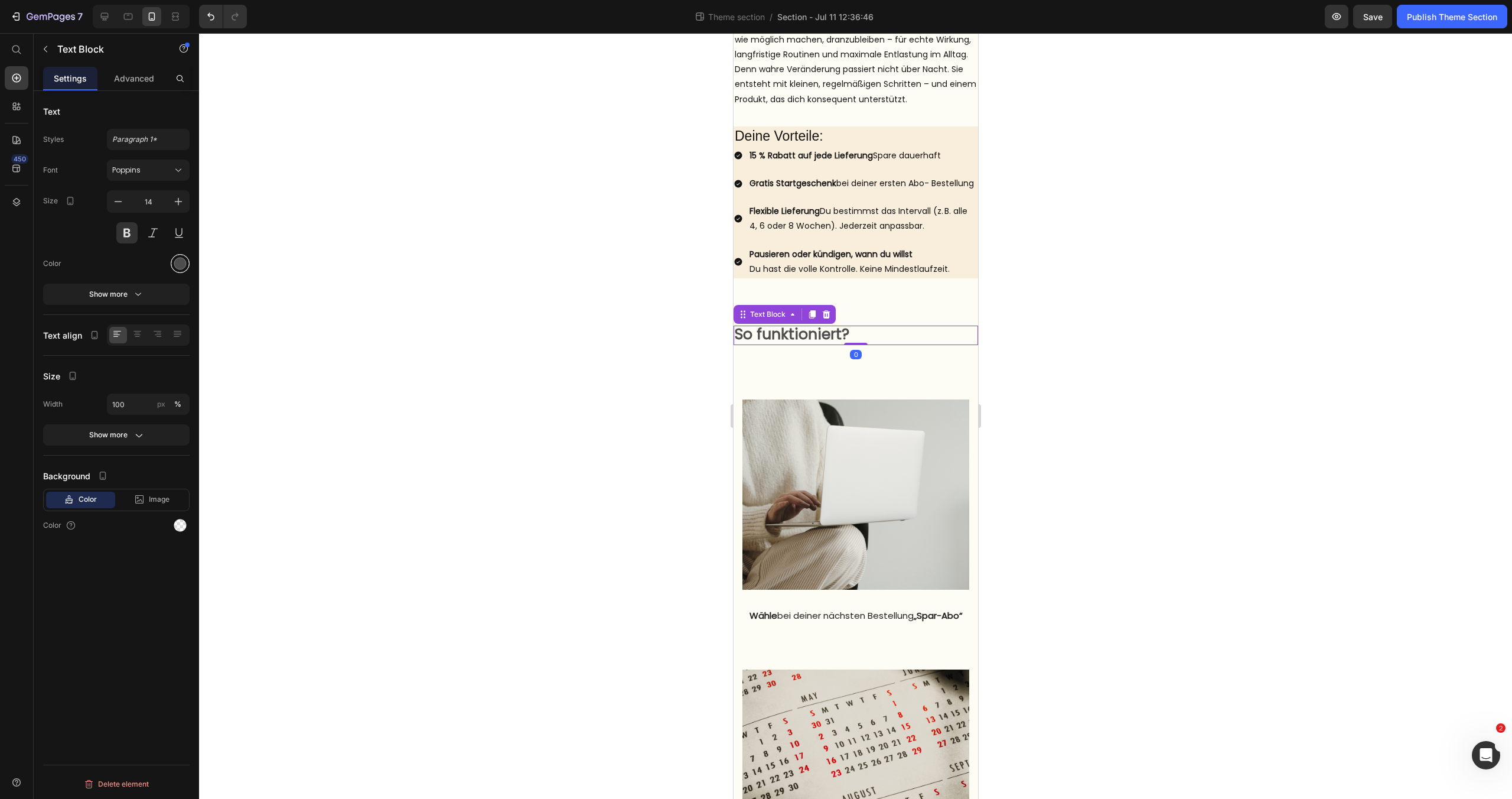 click at bounding box center [180, 264] 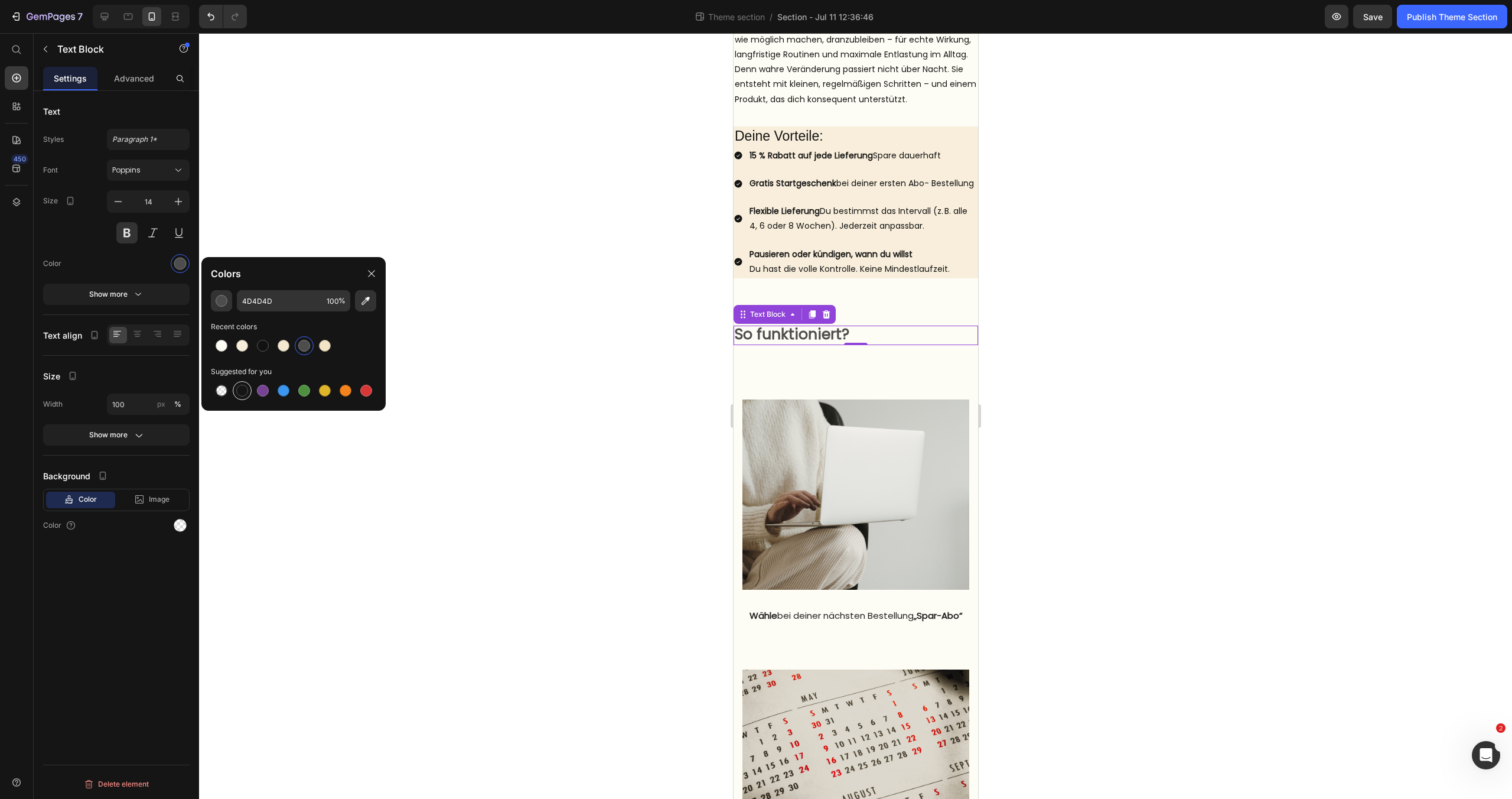 click at bounding box center [242, 391] 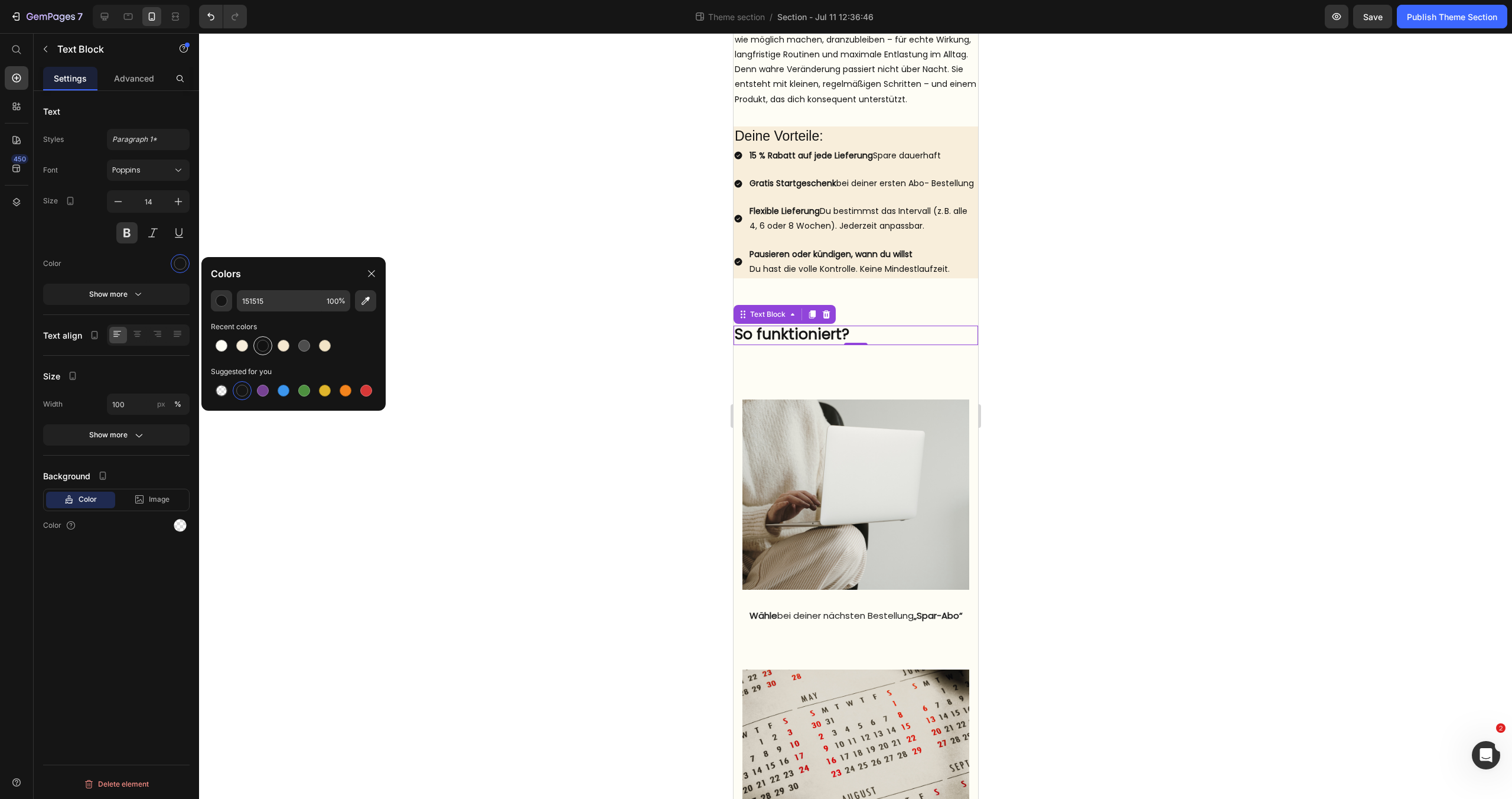 click at bounding box center (263, 346) 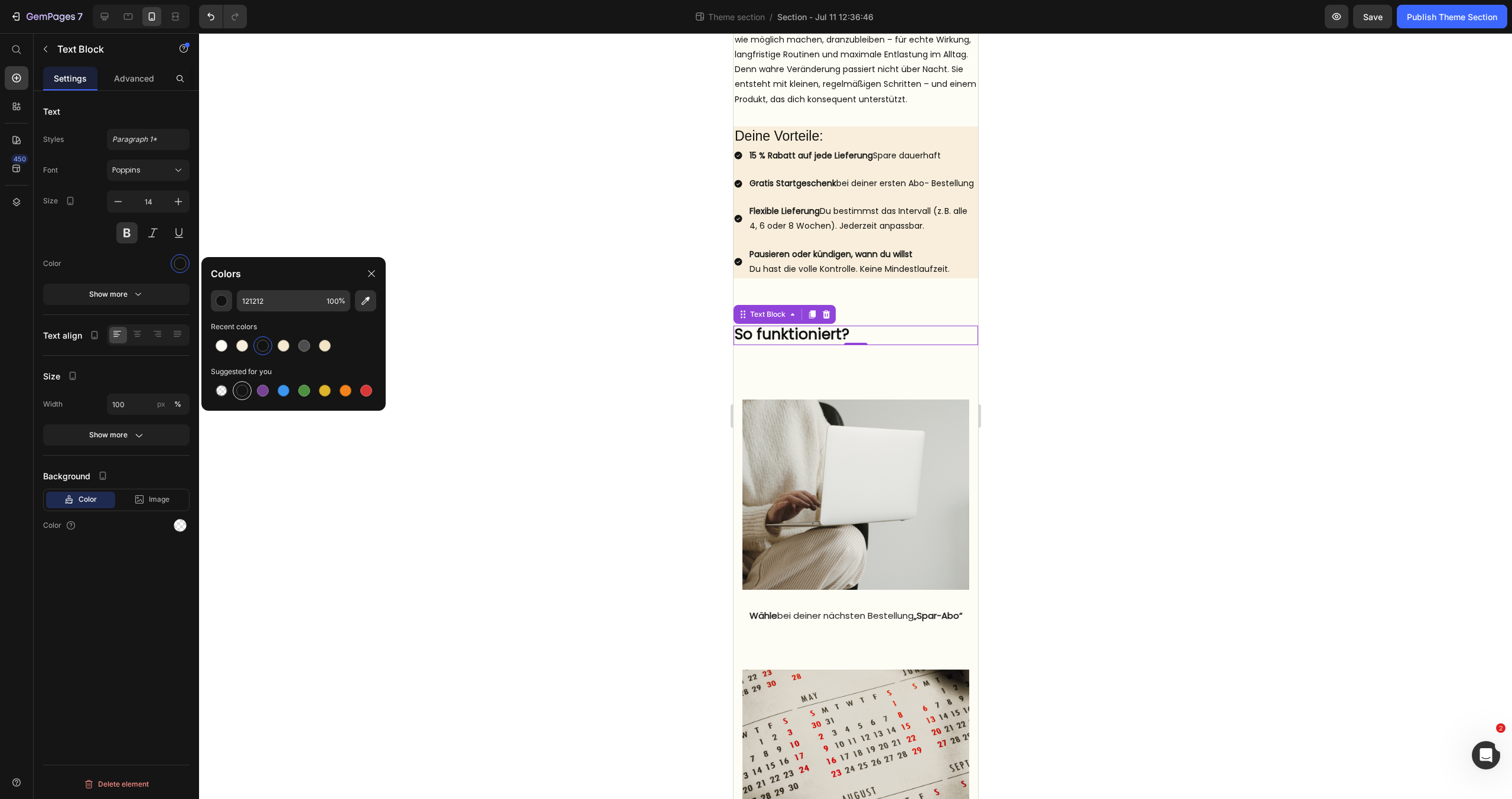 click at bounding box center (242, 391) 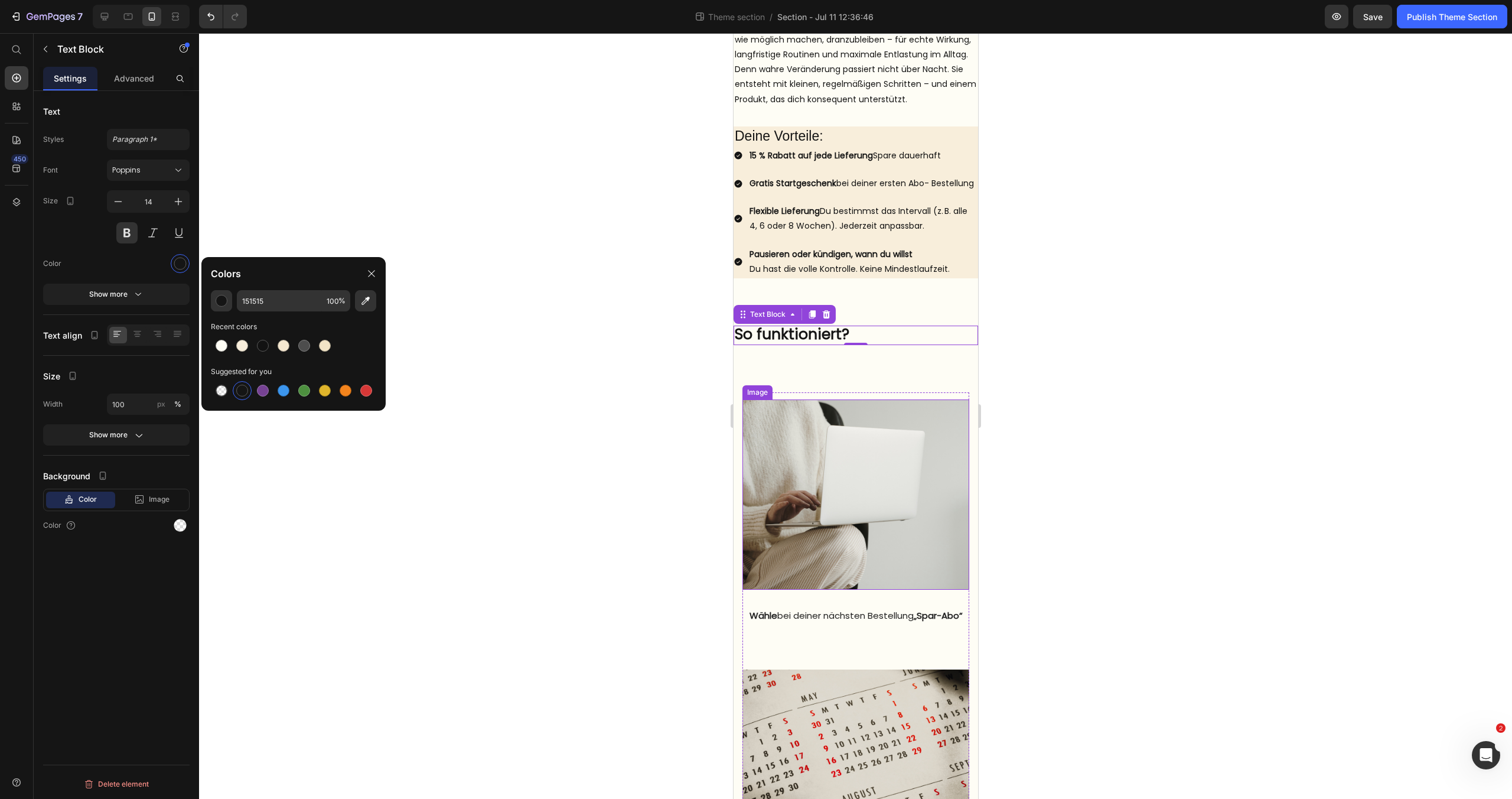 click 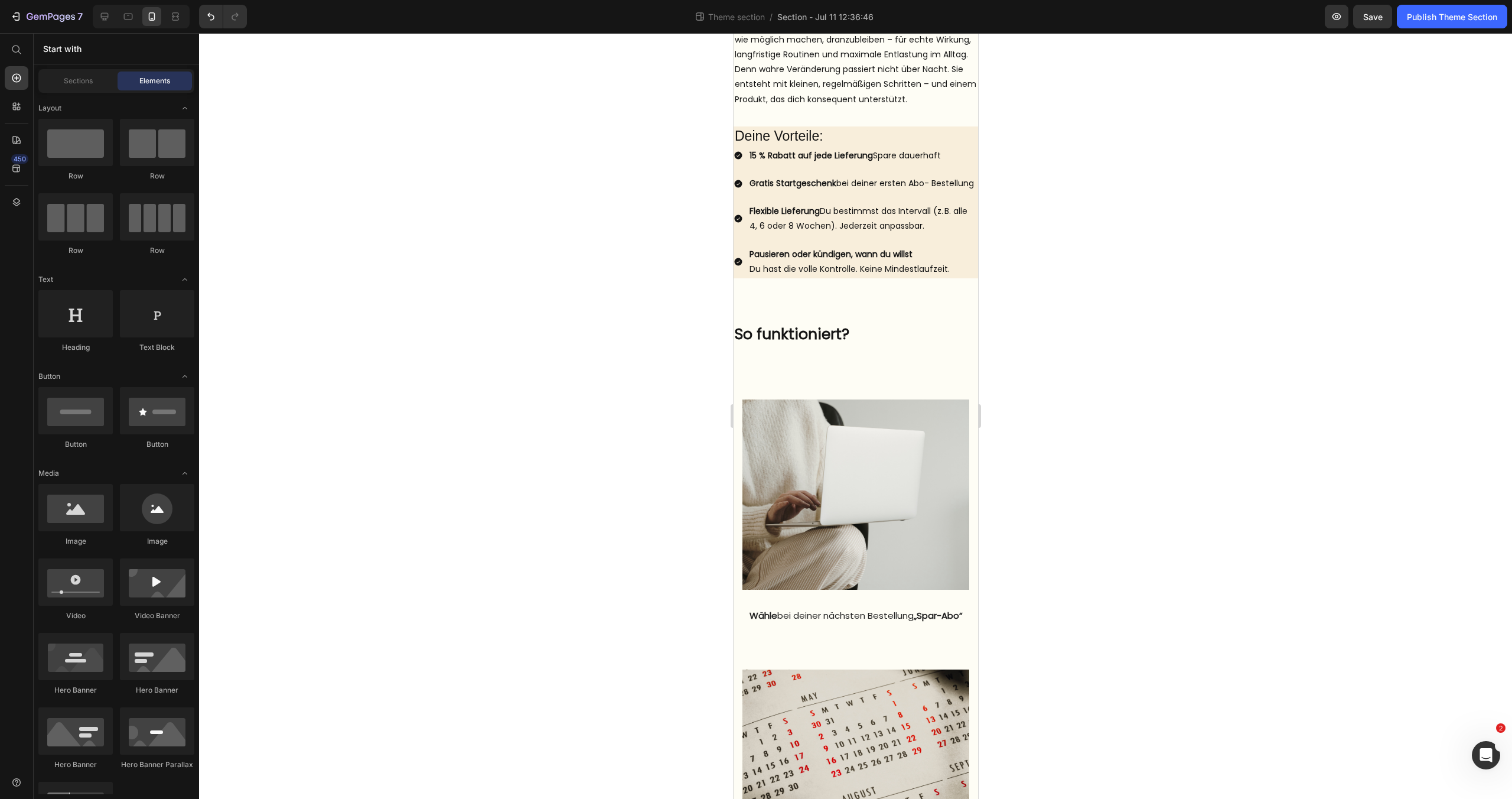 click 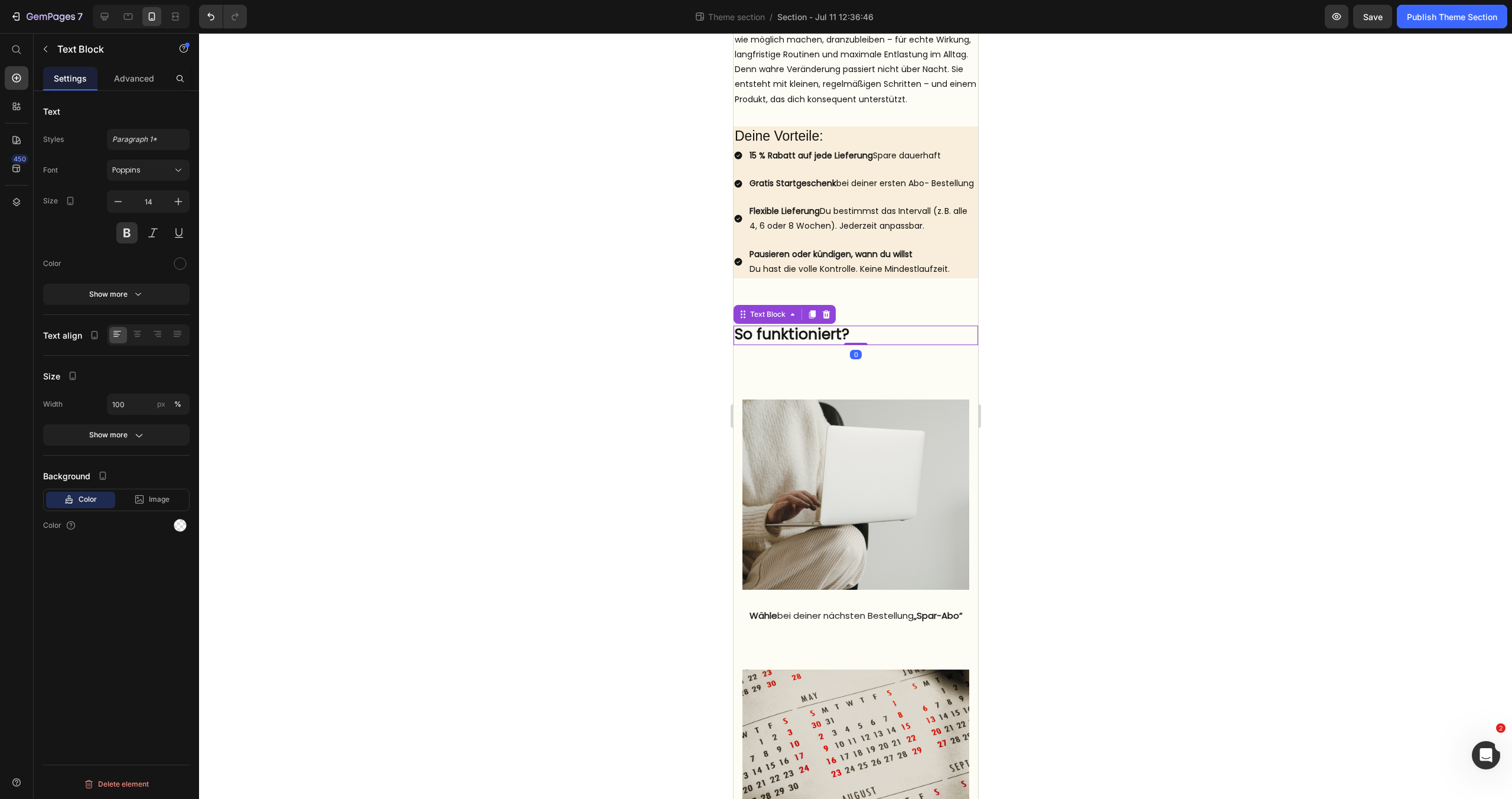 click on "So funktioniert?" at bounding box center (791, 334) 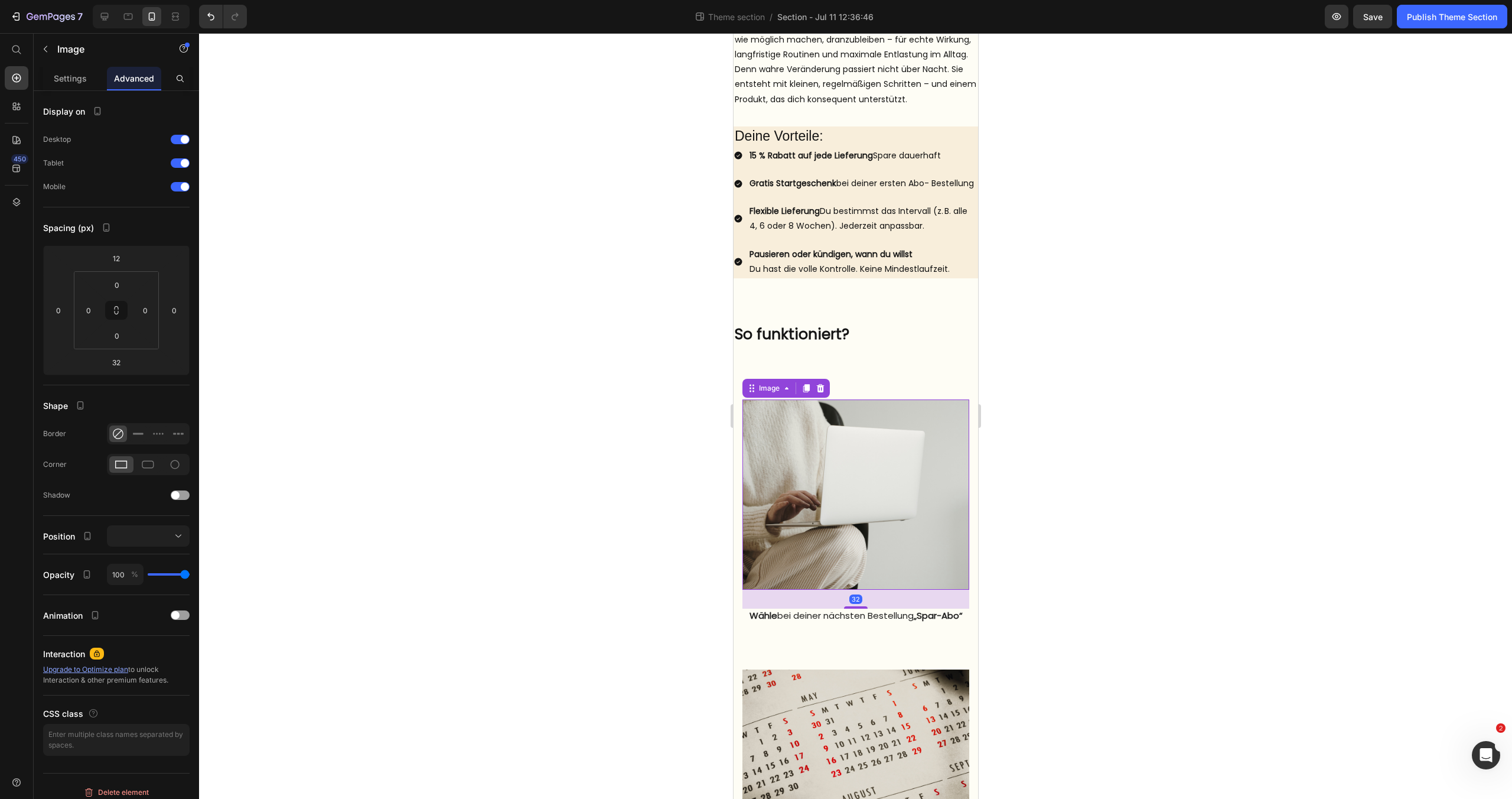 click at bounding box center (855, 495) 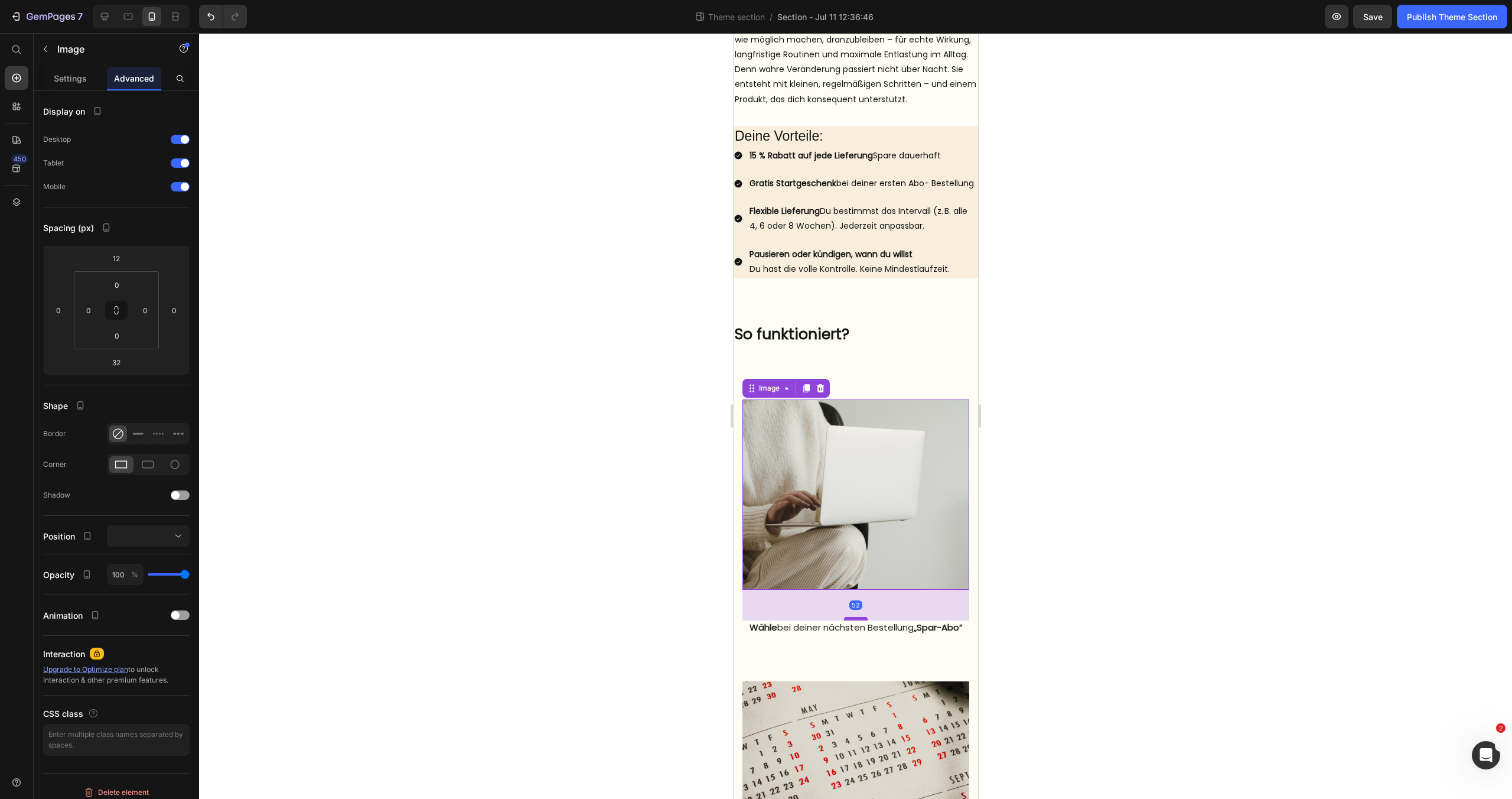 drag, startPoint x: 859, startPoint y: 606, endPoint x: 861, endPoint y: 618, distance: 12.16553 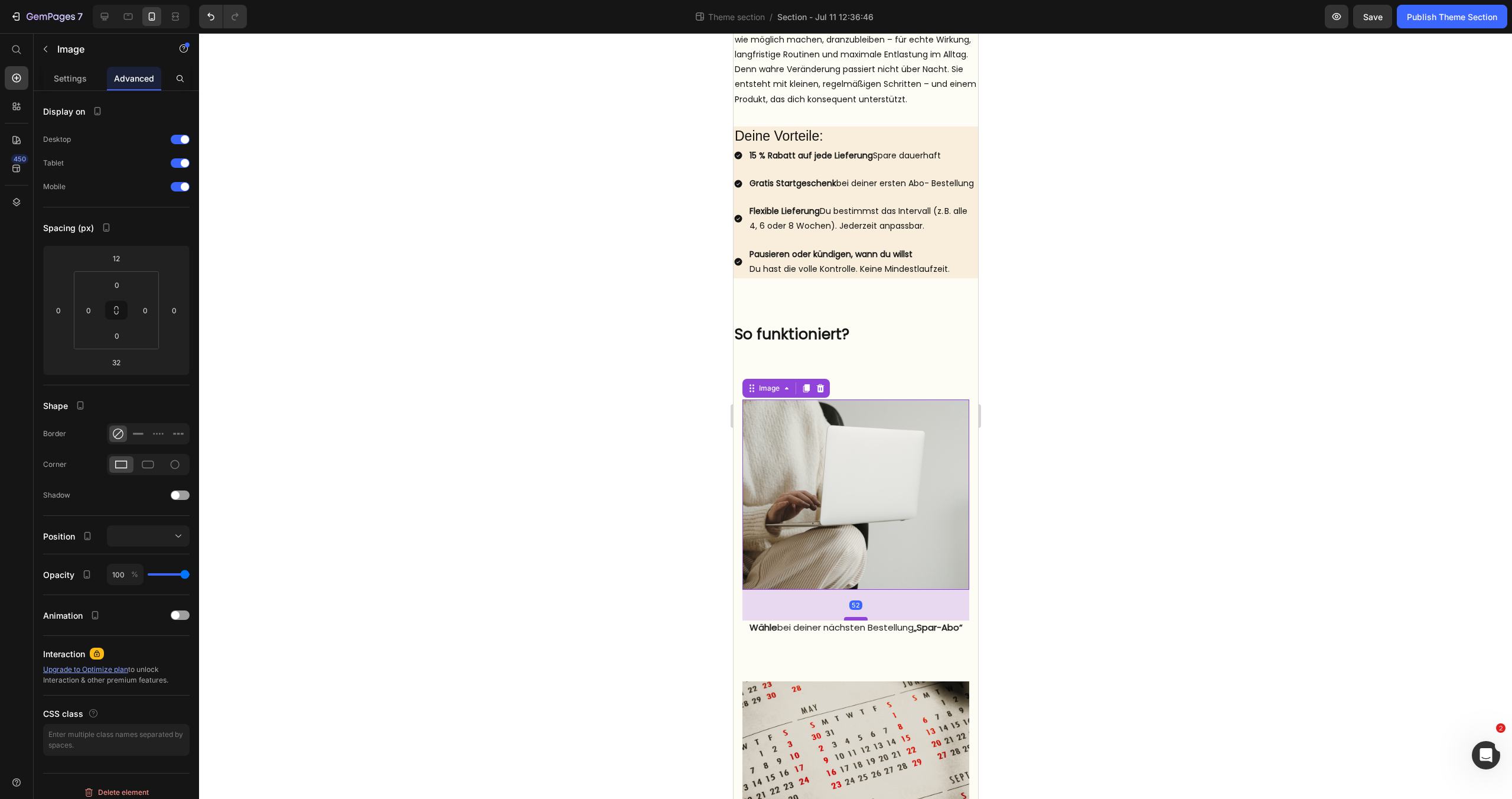 click at bounding box center (855, 619) 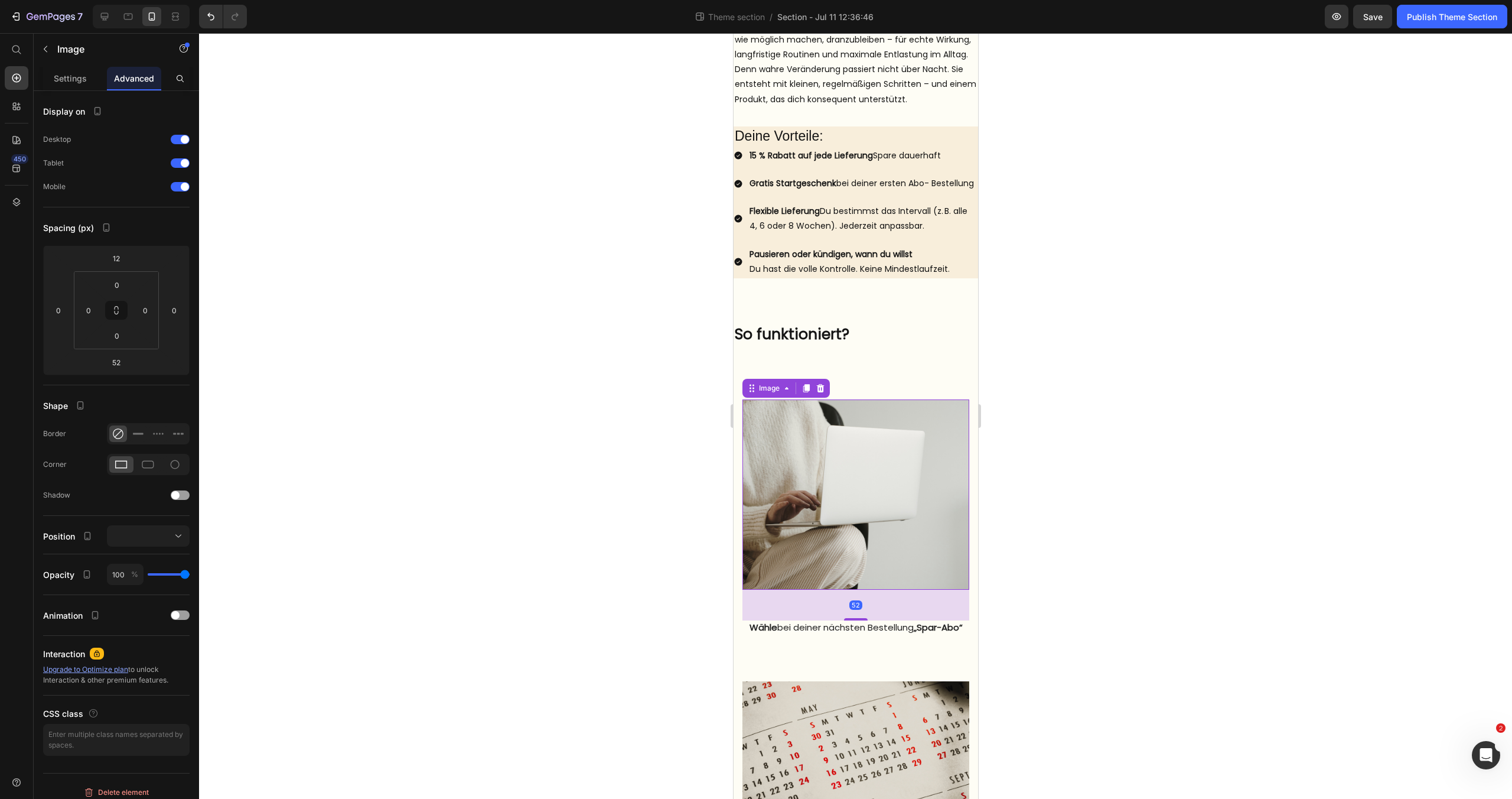 click 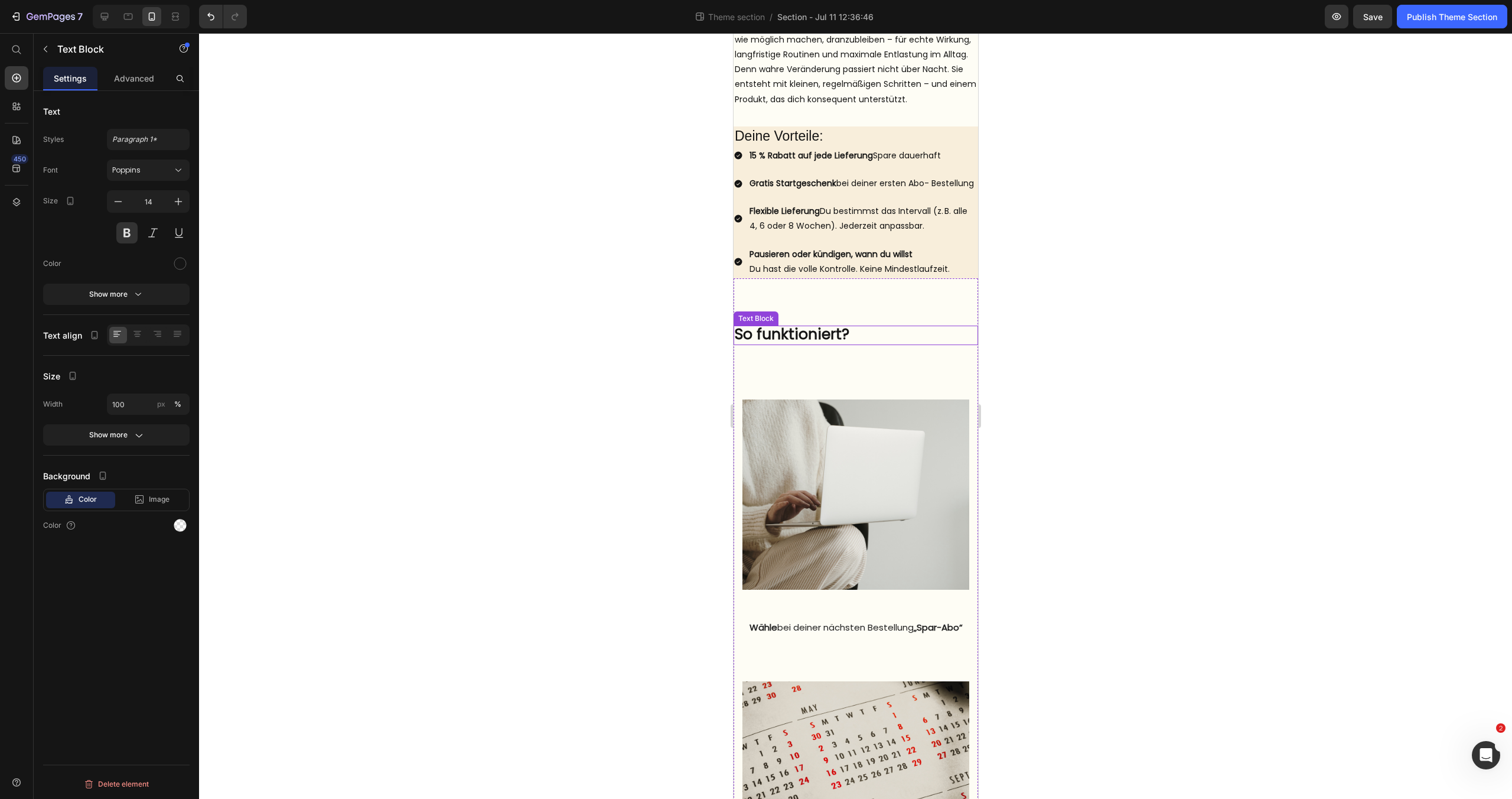 click on "So funktioniert?" at bounding box center (791, 334) 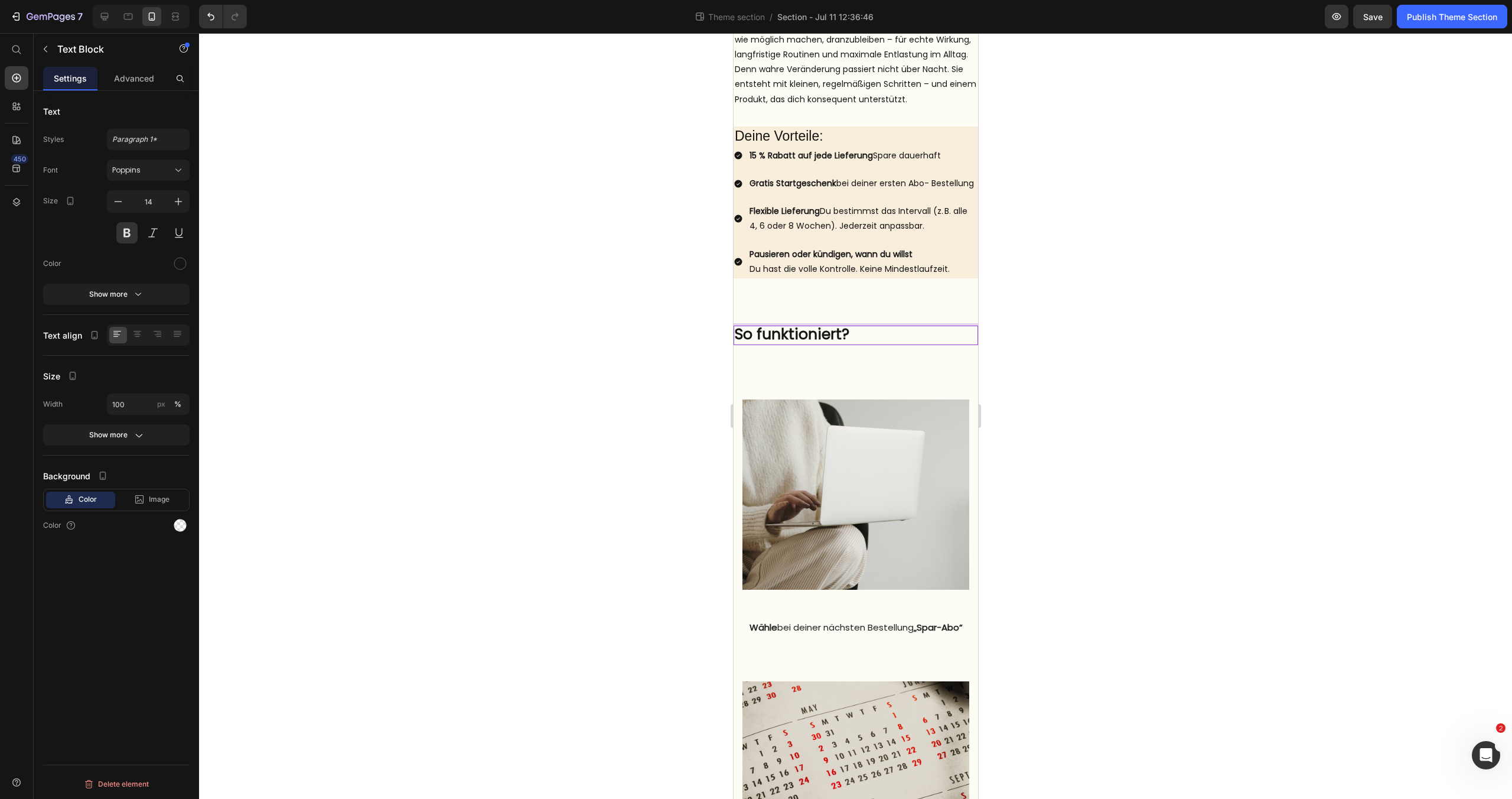 drag, startPoint x: 846, startPoint y: 333, endPoint x: 726, endPoint y: 334, distance: 120.00417 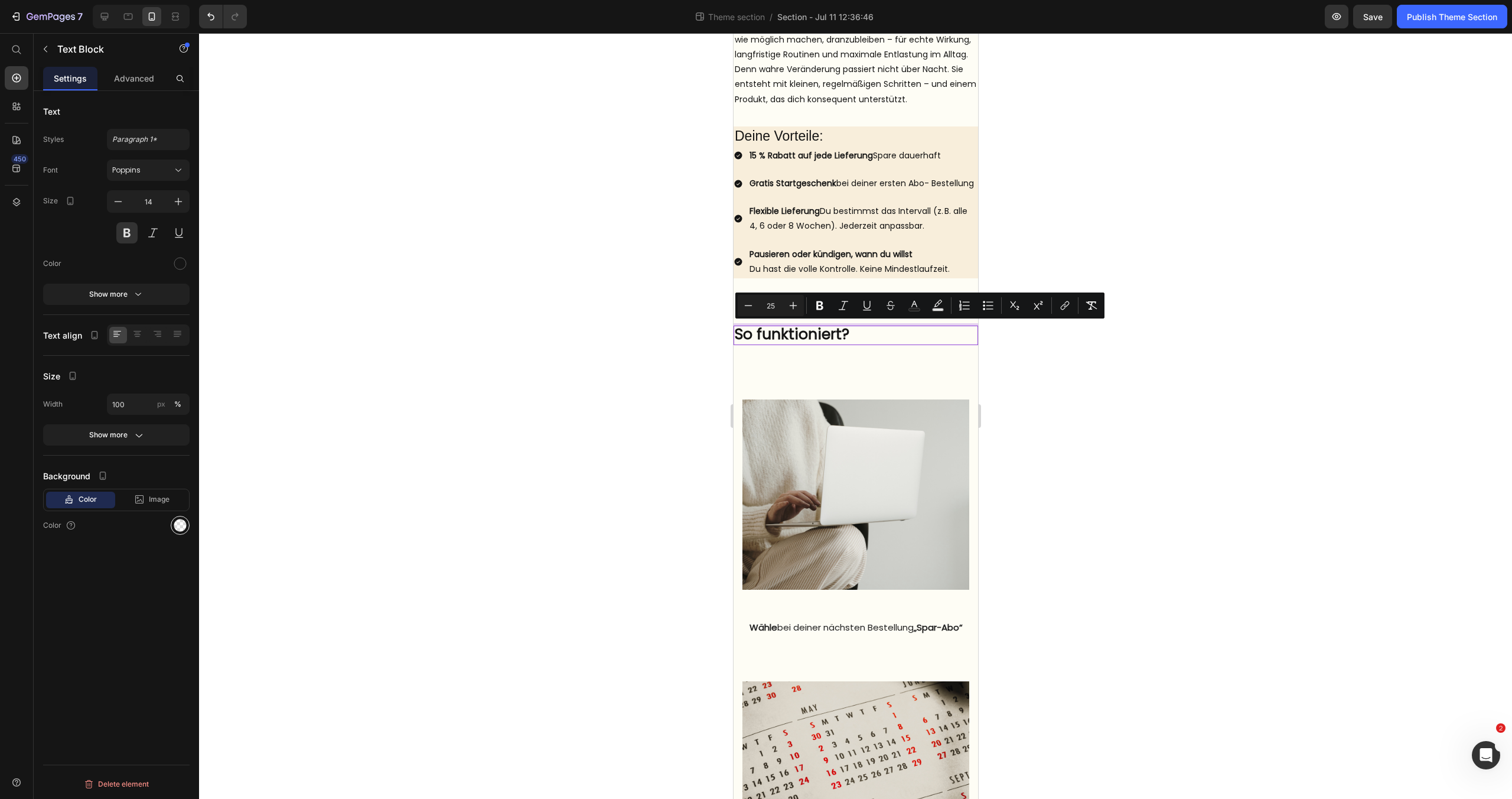 click at bounding box center [180, 525] 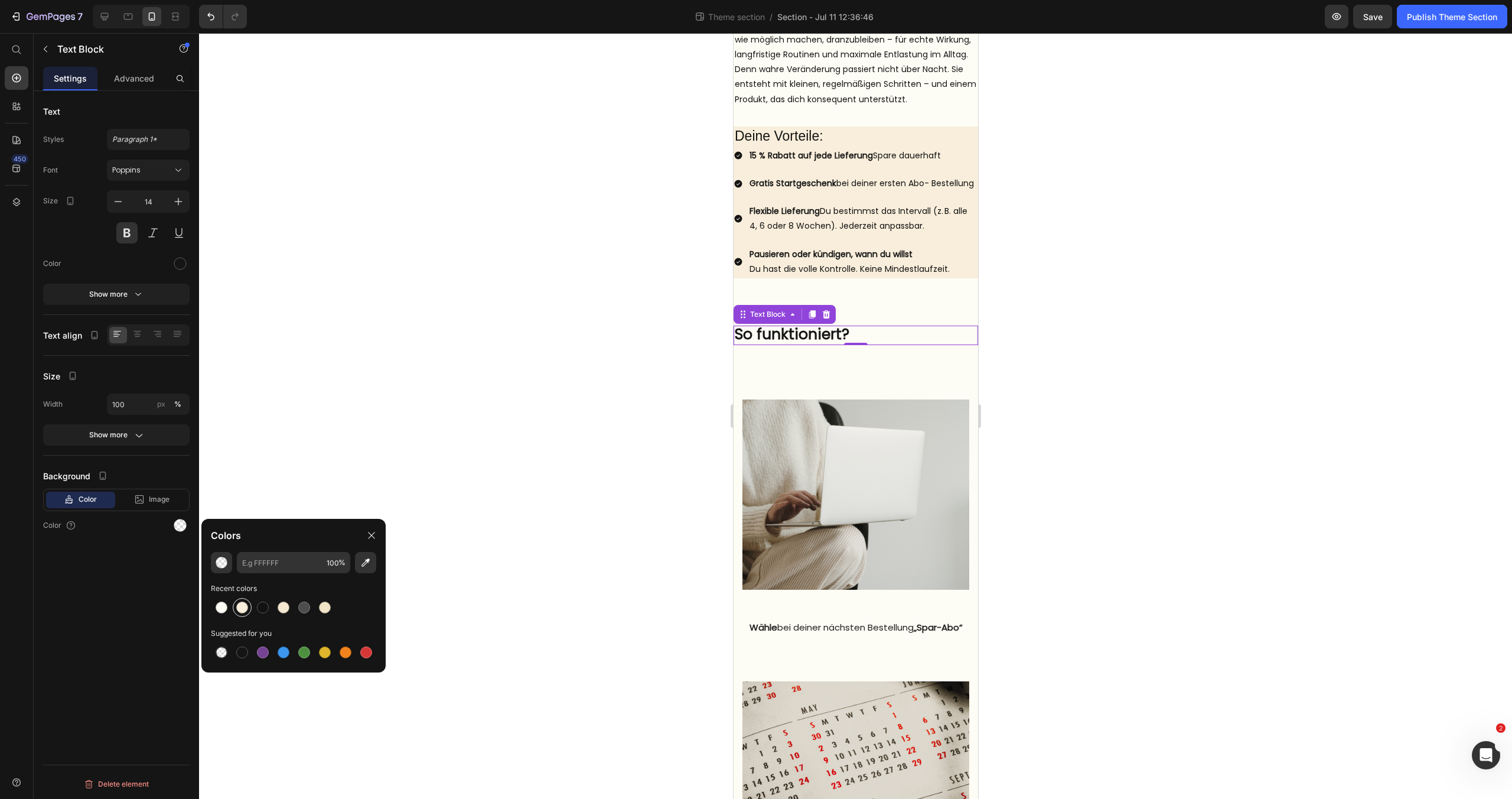 click at bounding box center [242, 608] 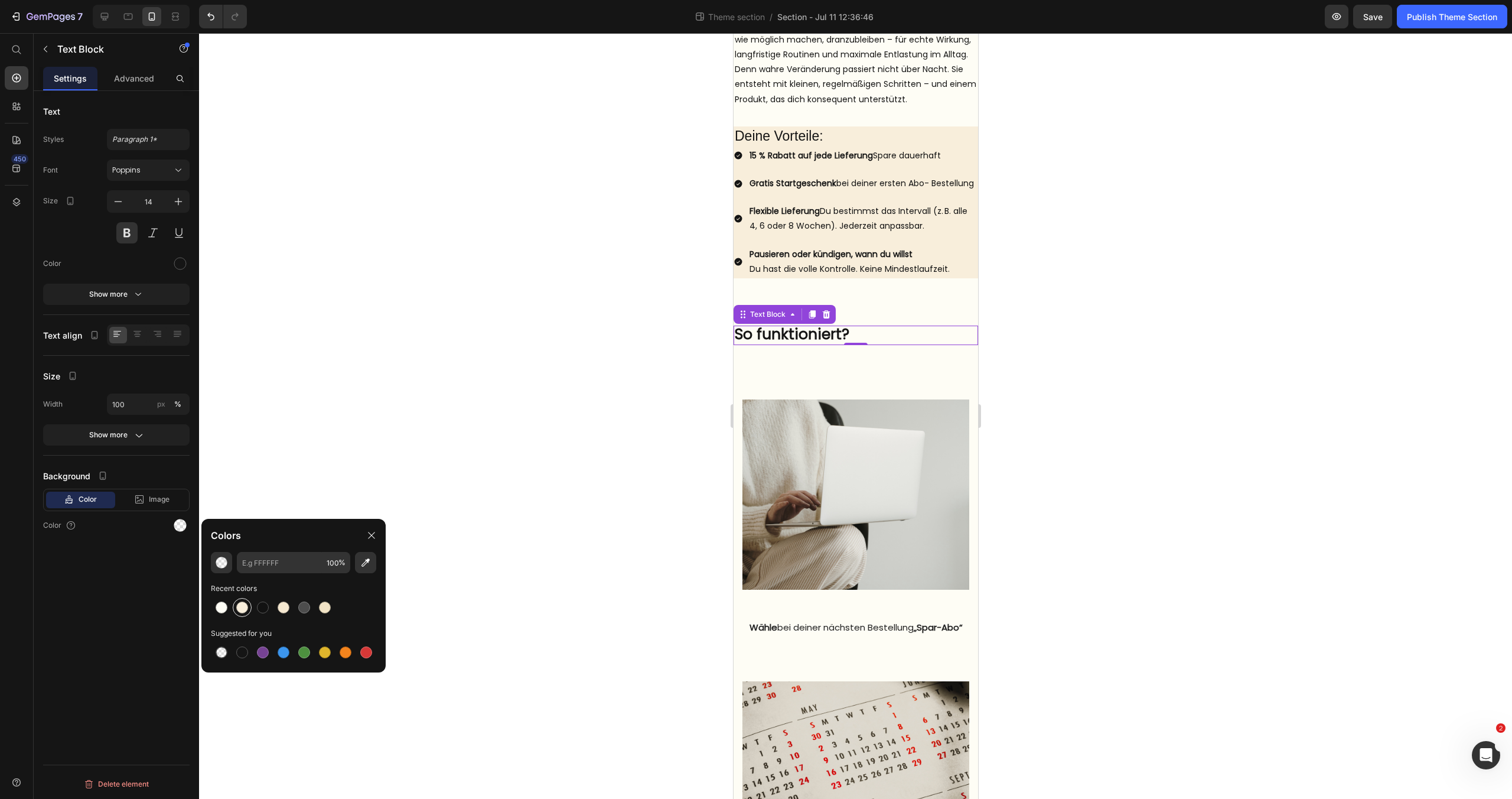 type on "F8EEDB" 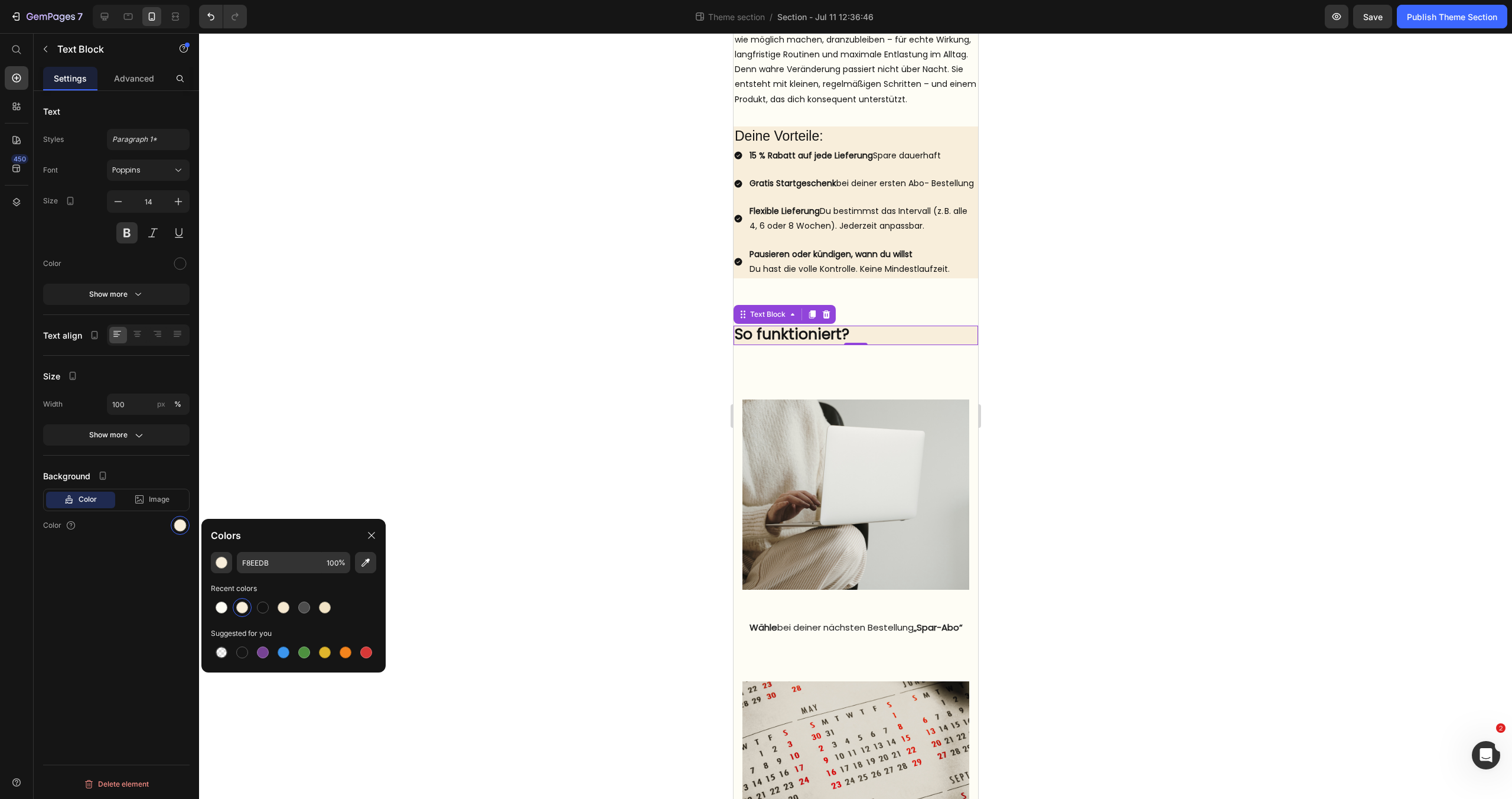 click 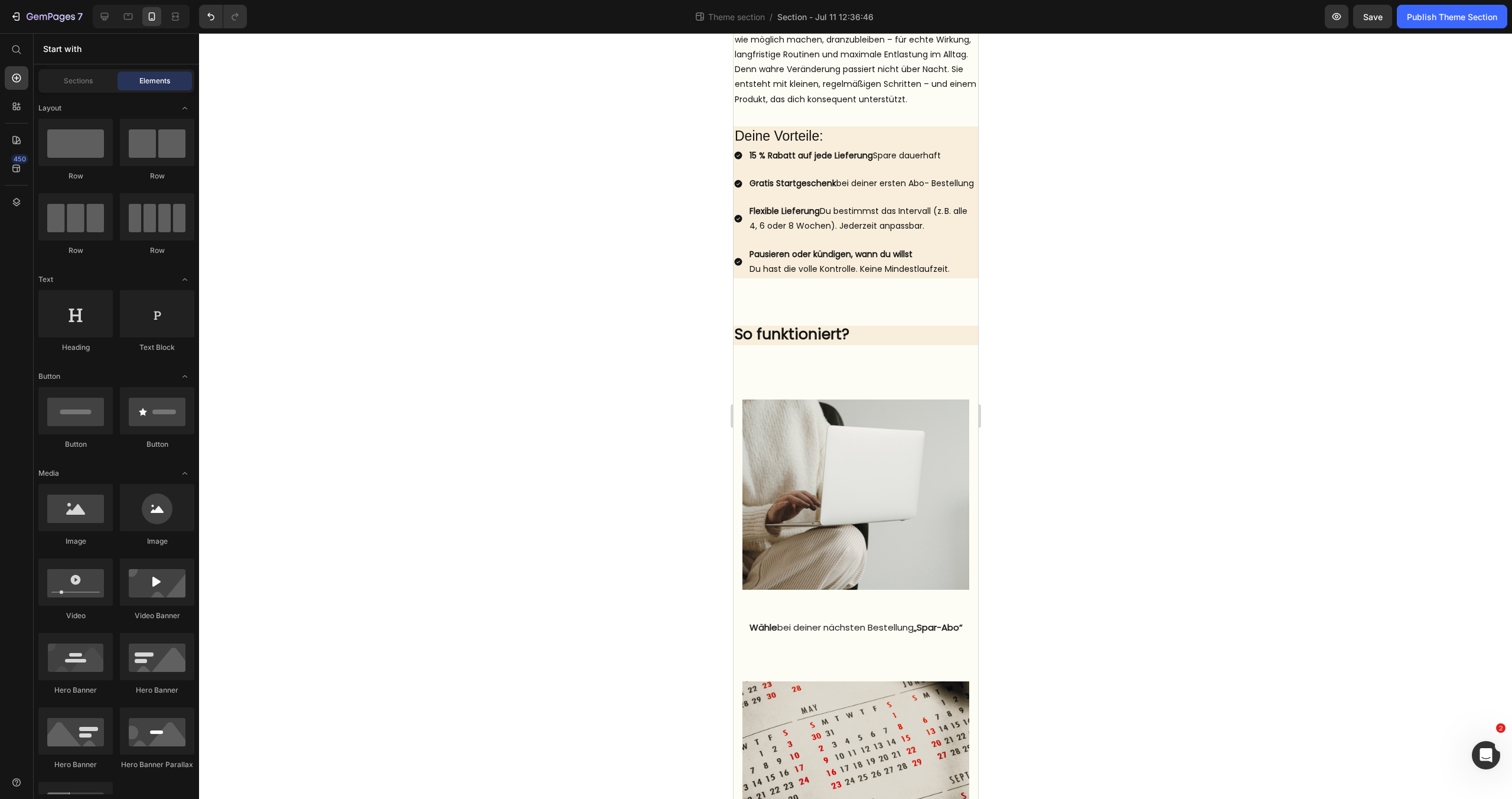 click 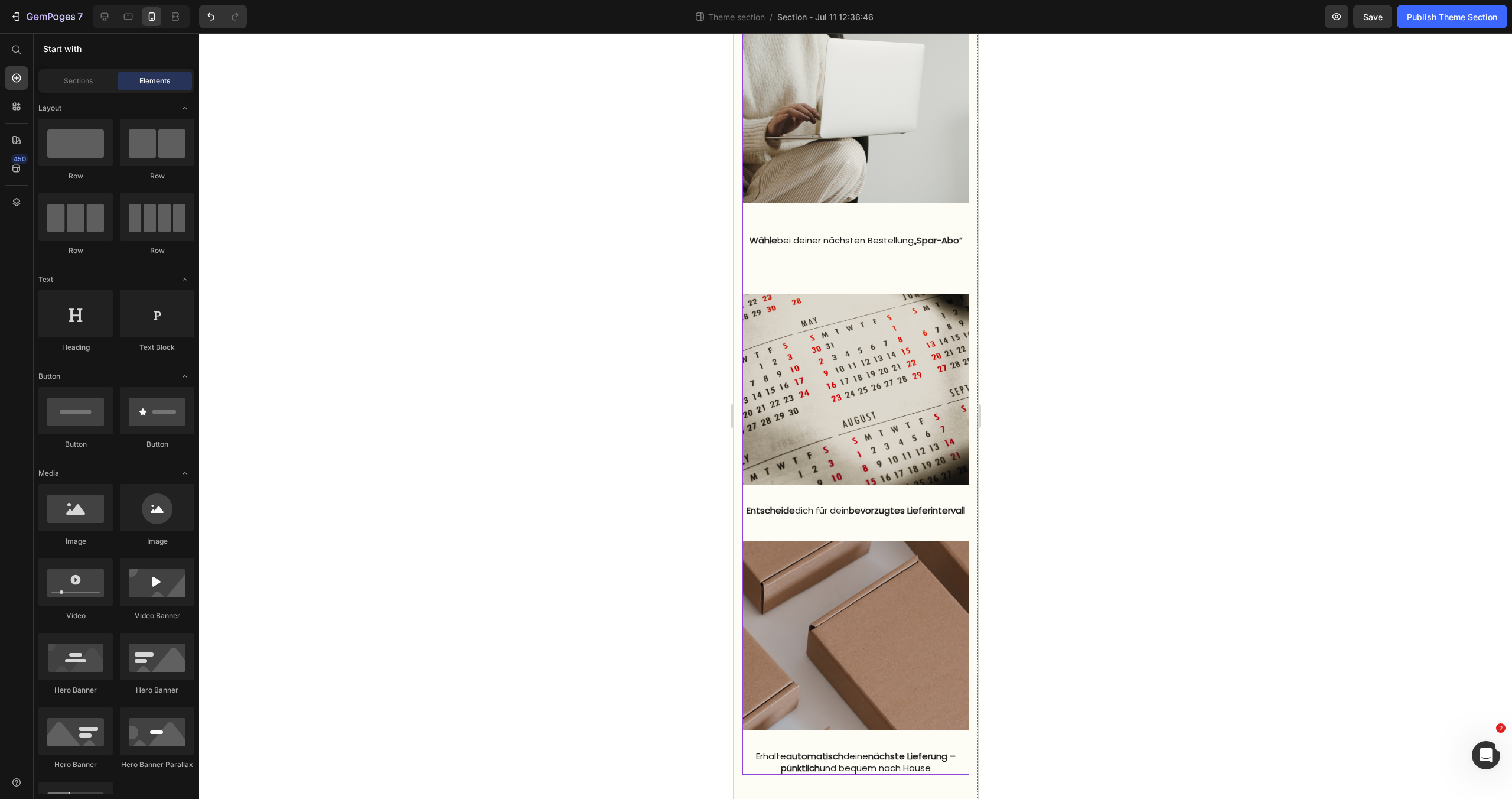 scroll, scrollTop: 813, scrollLeft: 0, axis: vertical 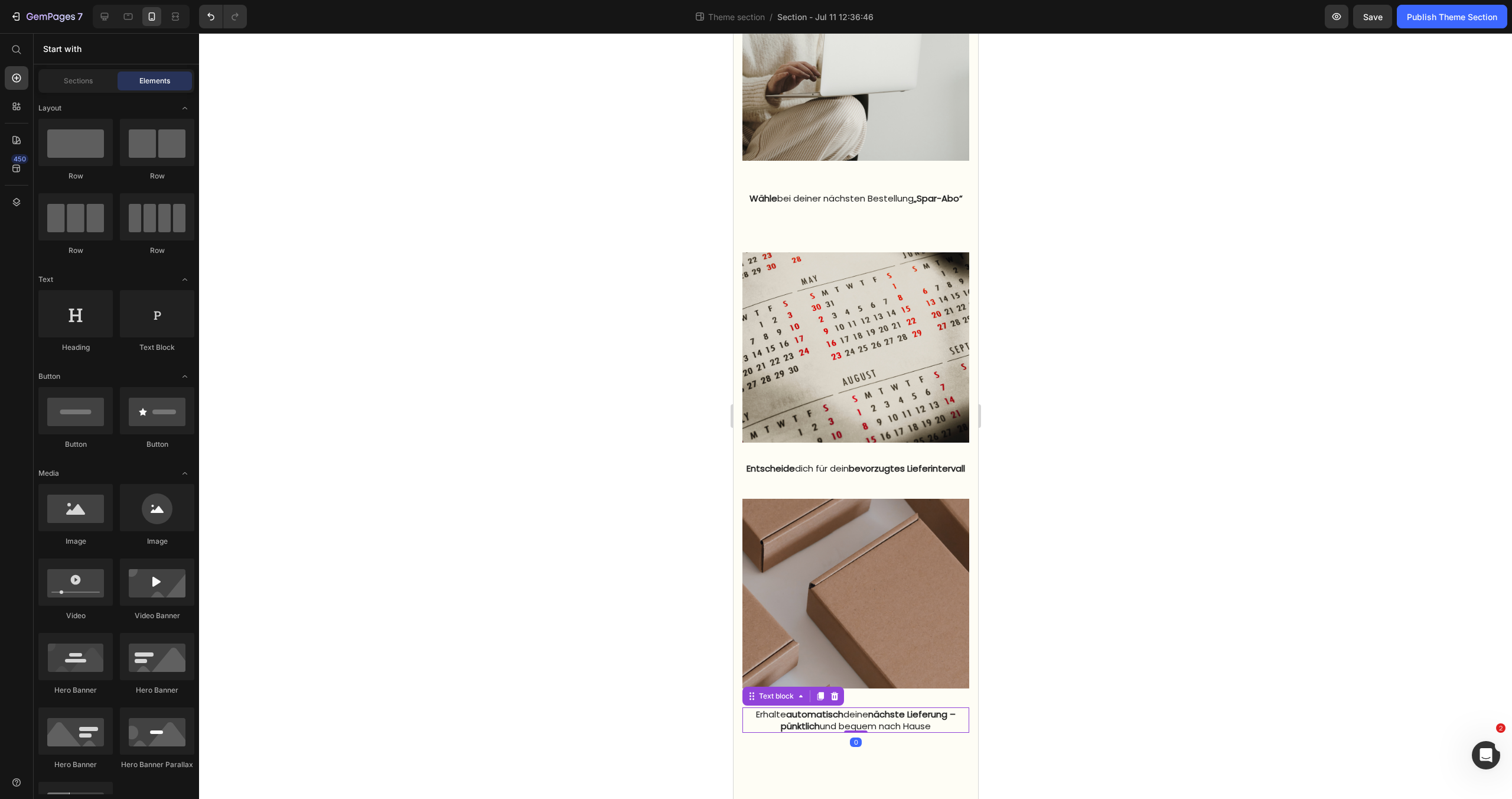 click on "Erhalte  automatisch  deine  nächste Lieferung – pünktlich  und bequem nach Hause" at bounding box center (855, 720) 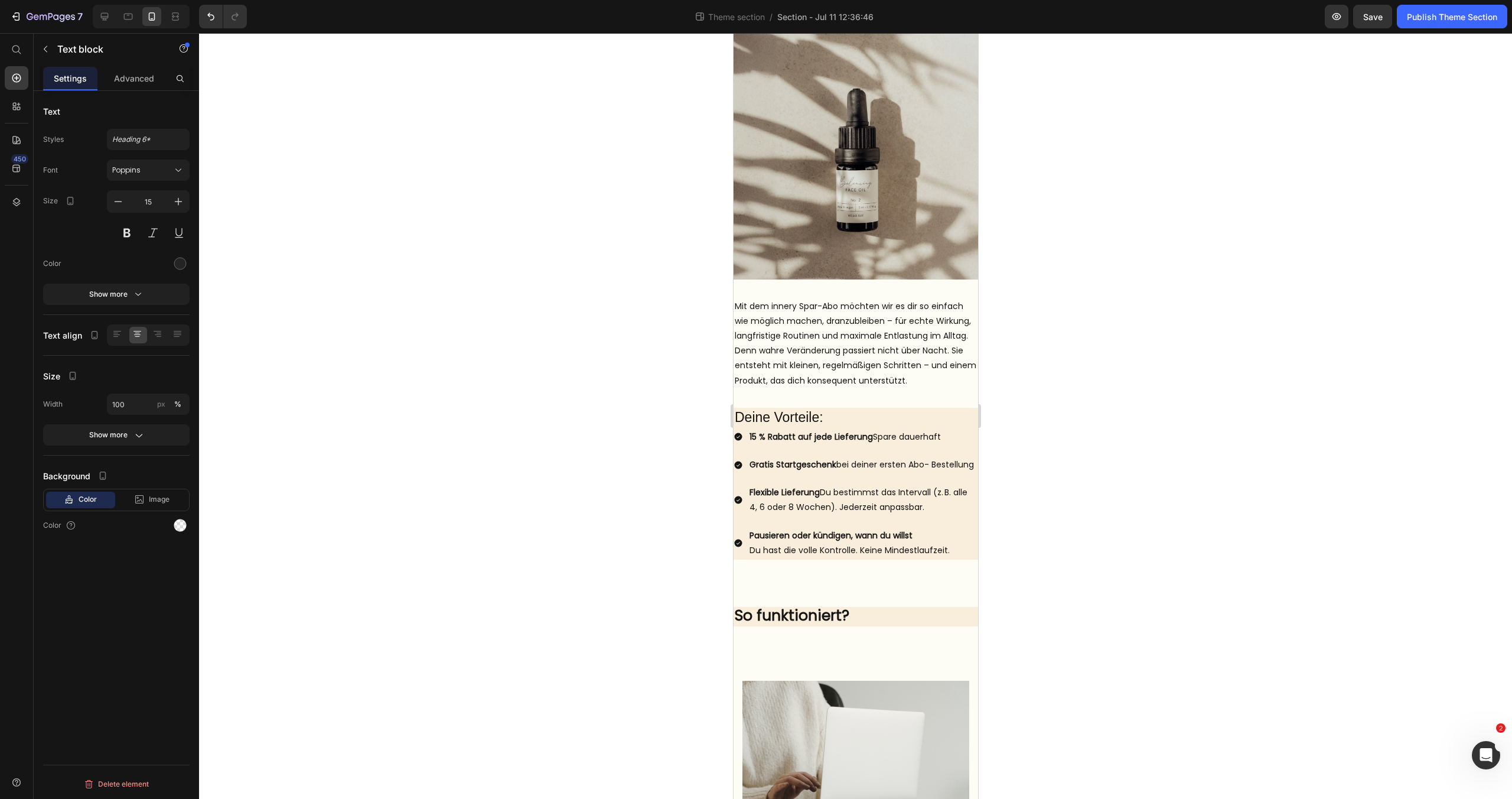 scroll, scrollTop: 89, scrollLeft: 0, axis: vertical 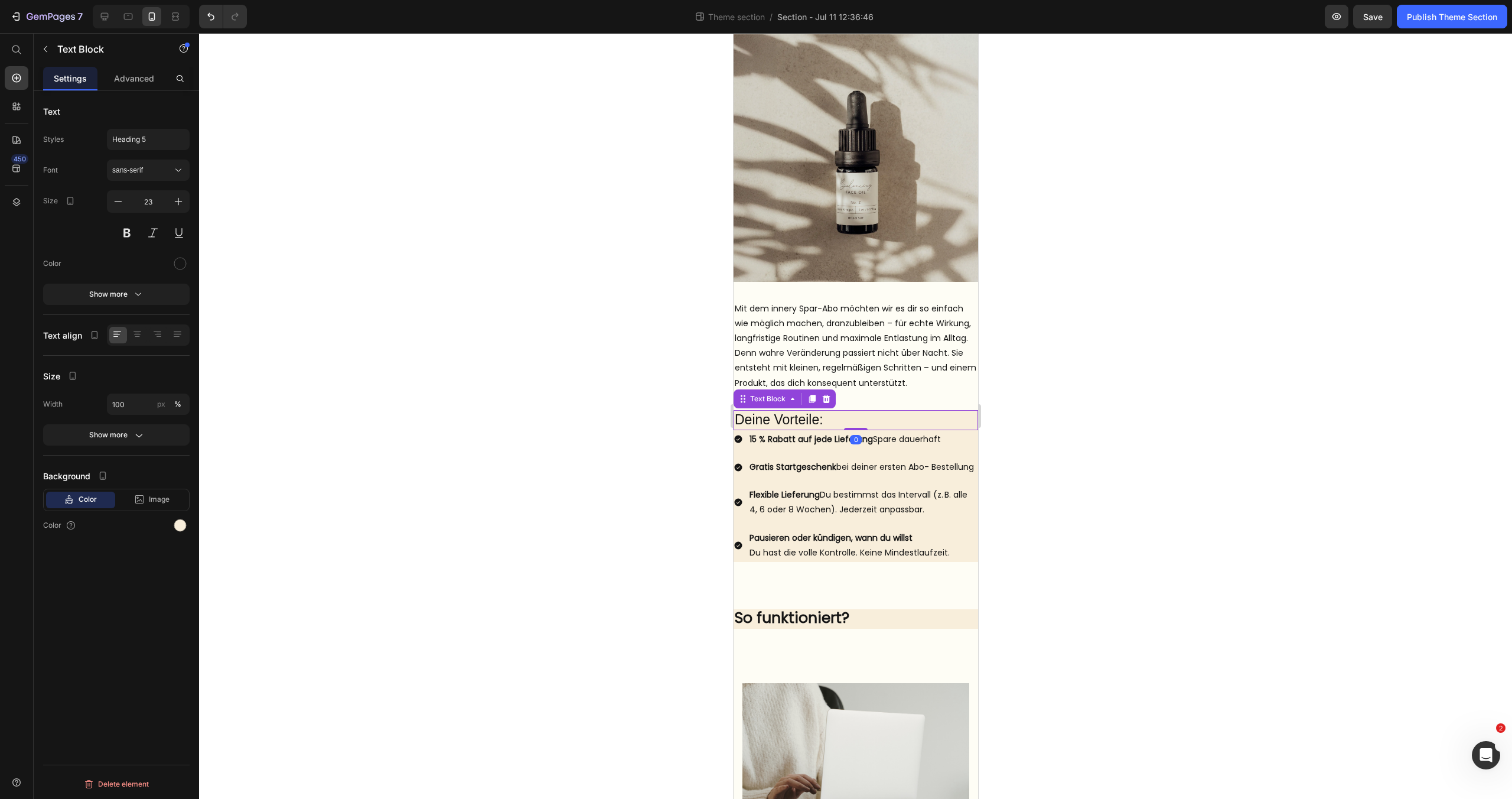 click on "Deine Vorteile:" at bounding box center (855, 420) 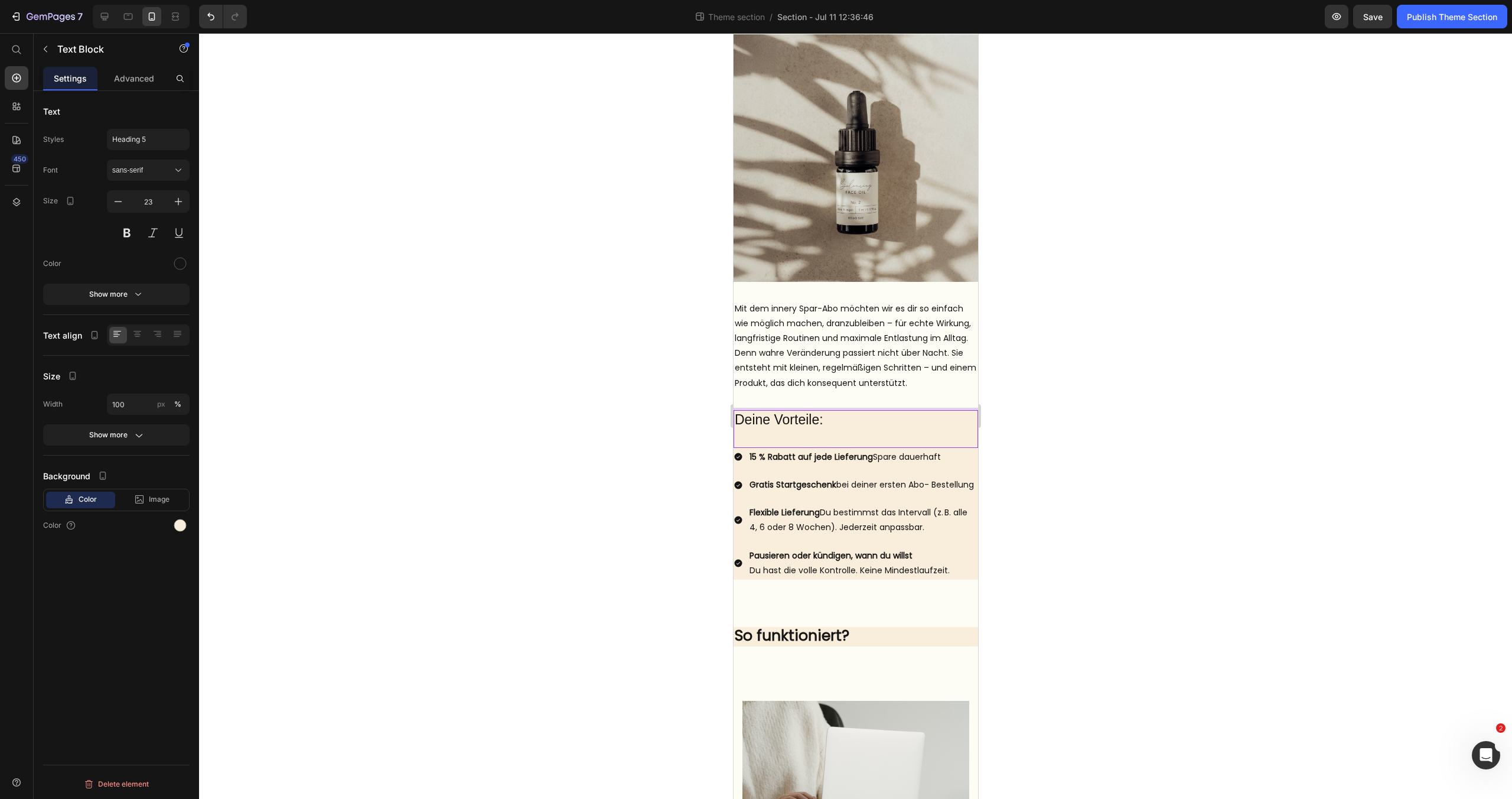 click 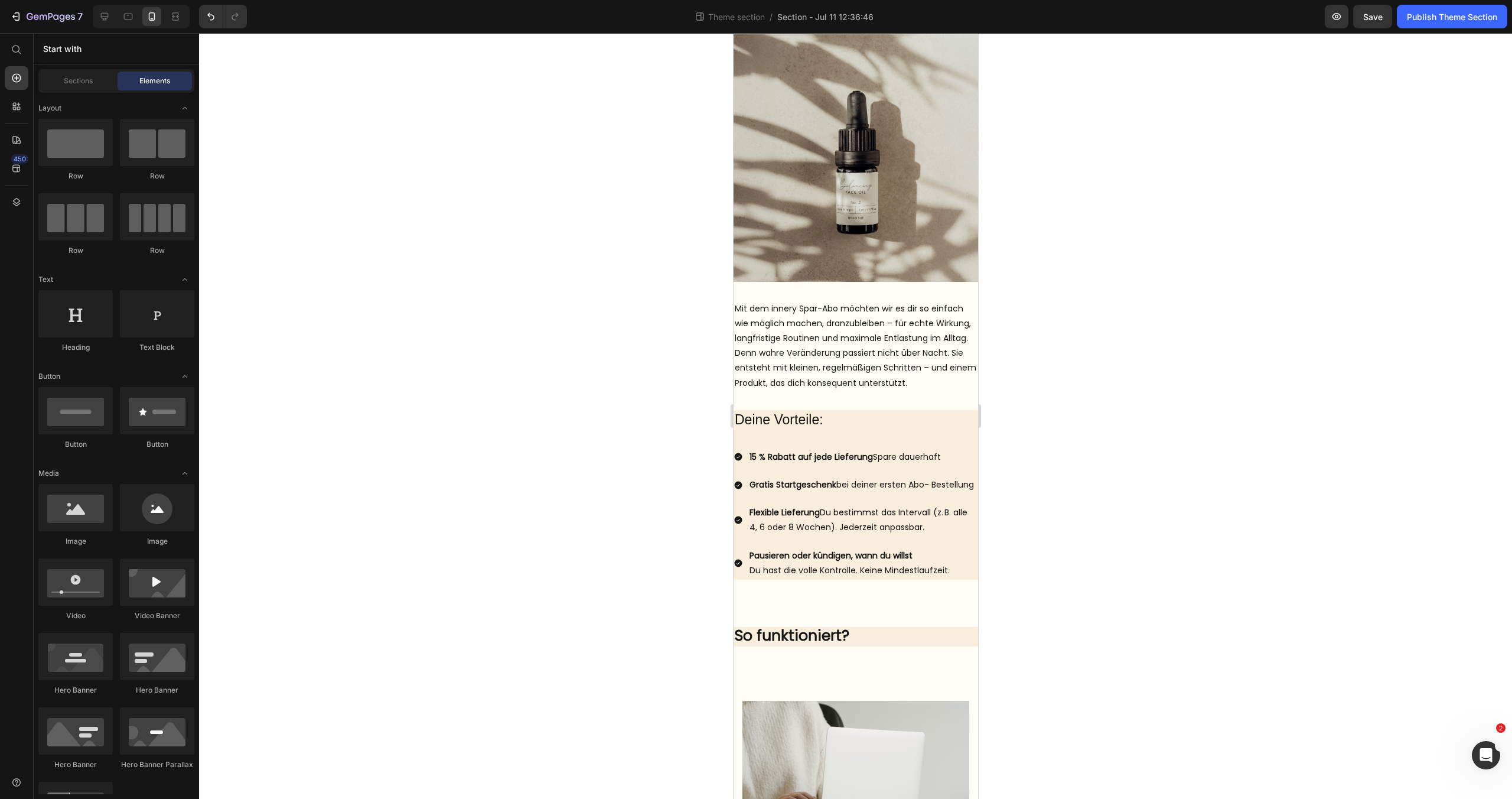click 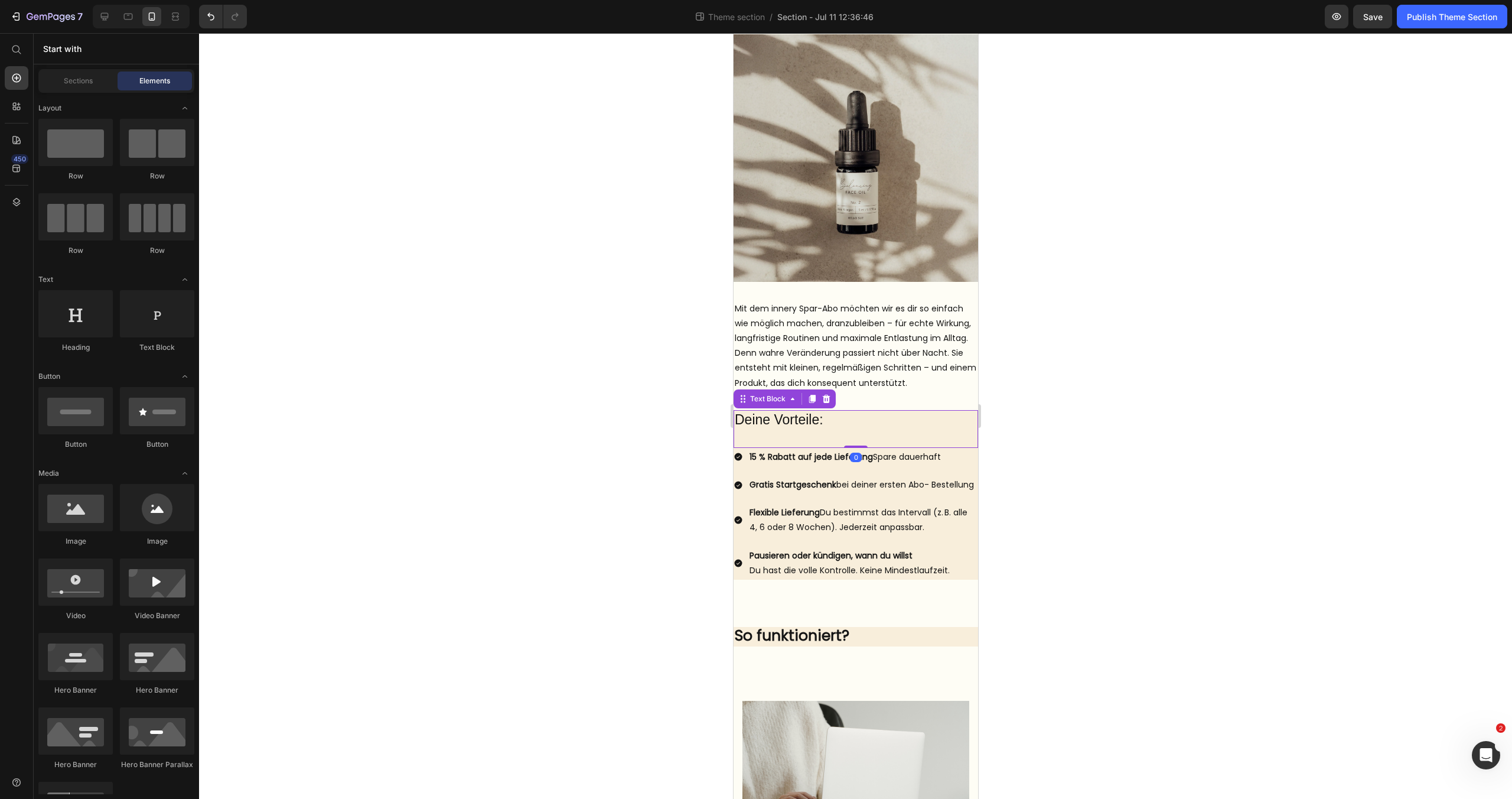 click at bounding box center [855, 438] 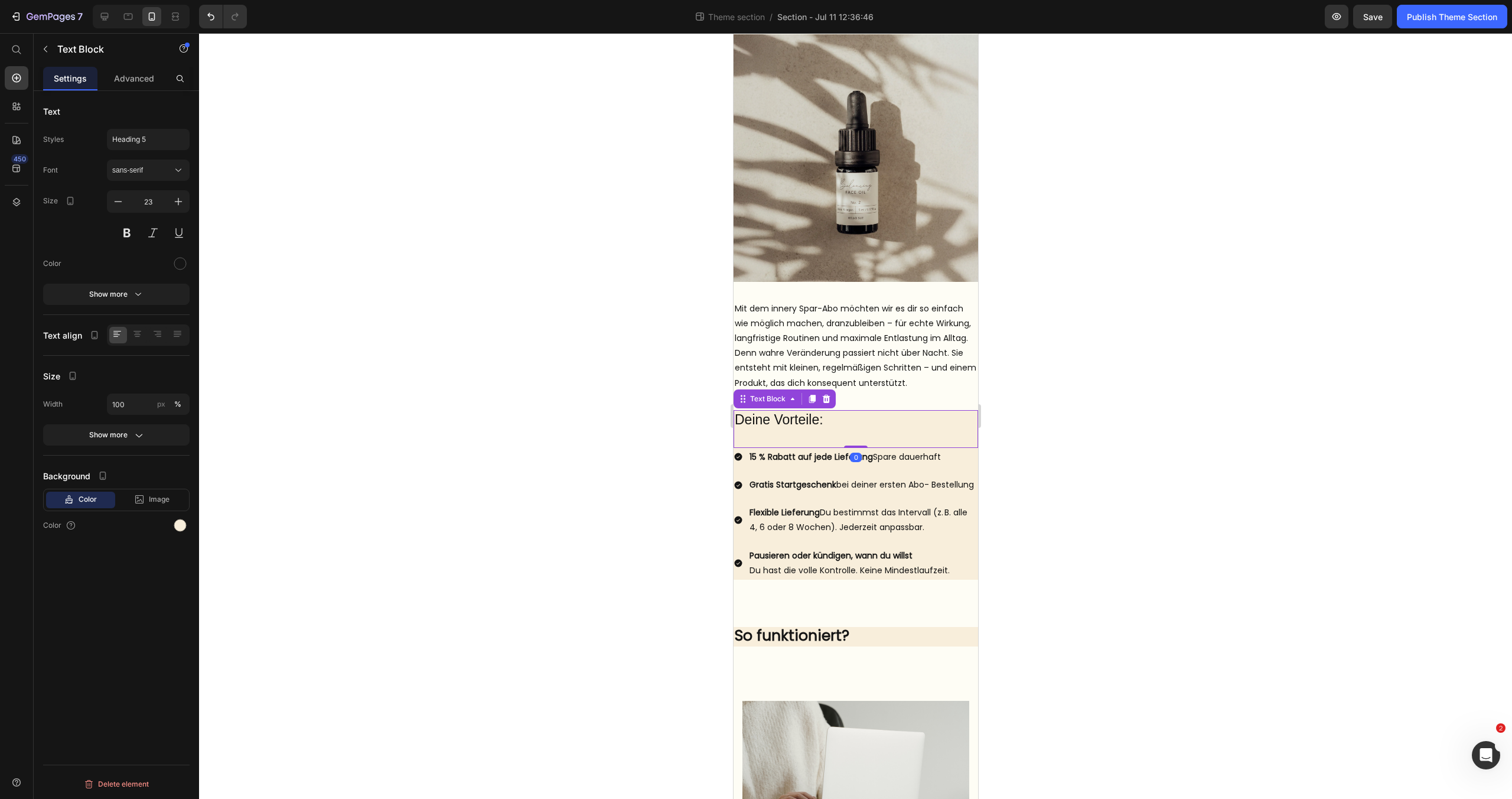 drag, startPoint x: 853, startPoint y: 445, endPoint x: 855, endPoint y: 433, distance: 12.16553 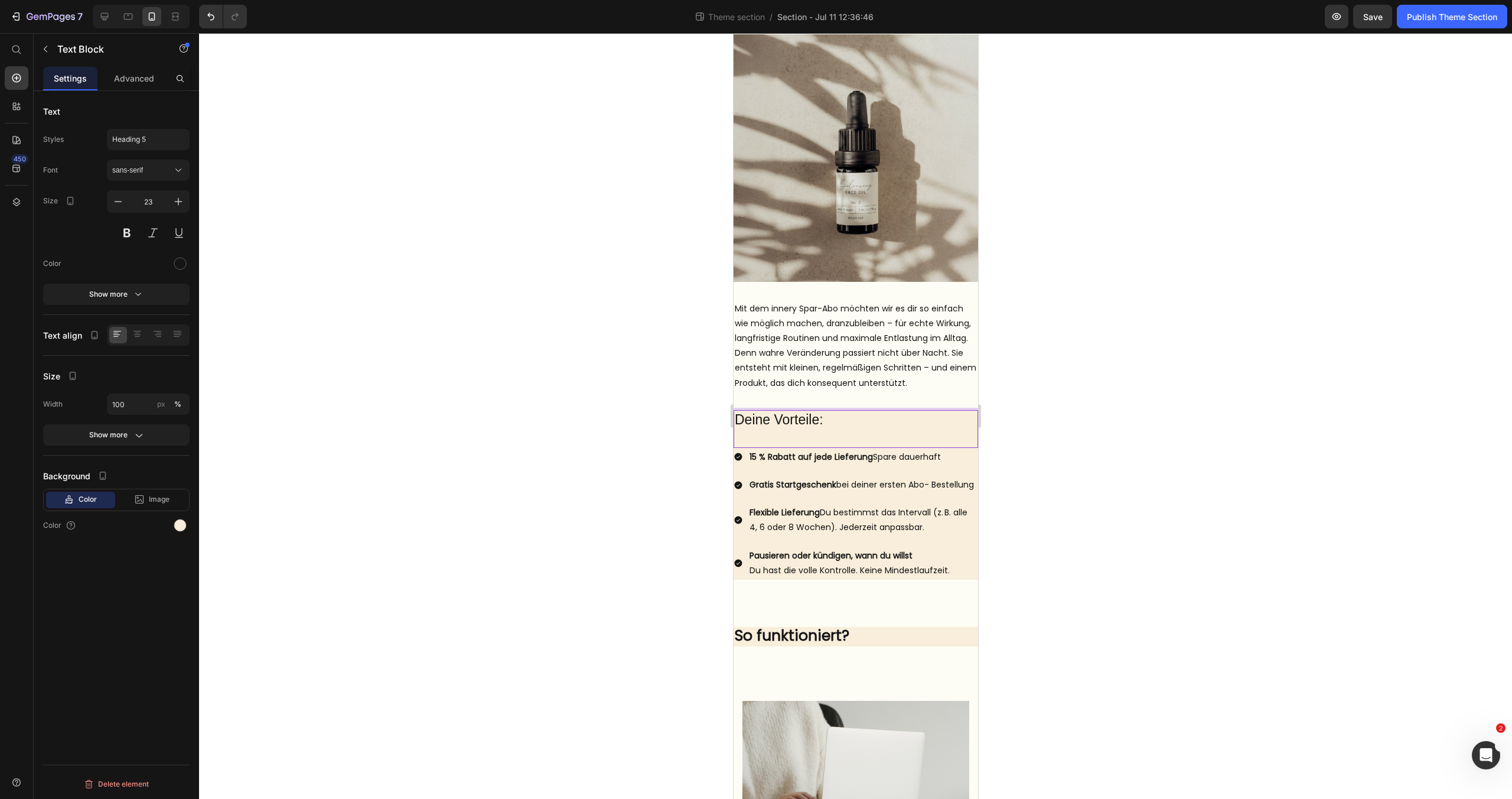 drag, startPoint x: 856, startPoint y: 443, endPoint x: 854, endPoint y: 436, distance: 7.28011 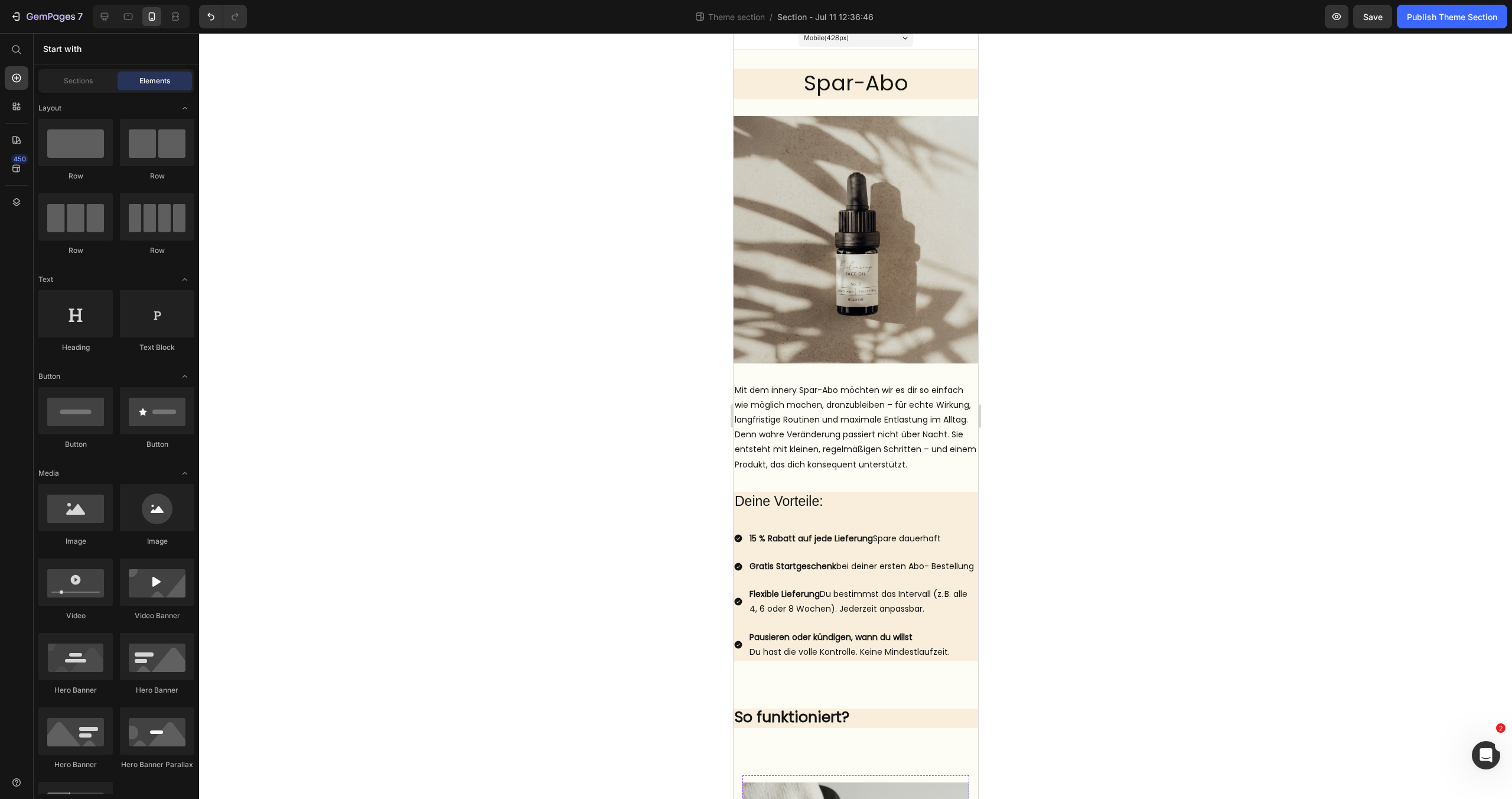scroll, scrollTop: 0, scrollLeft: 0, axis: both 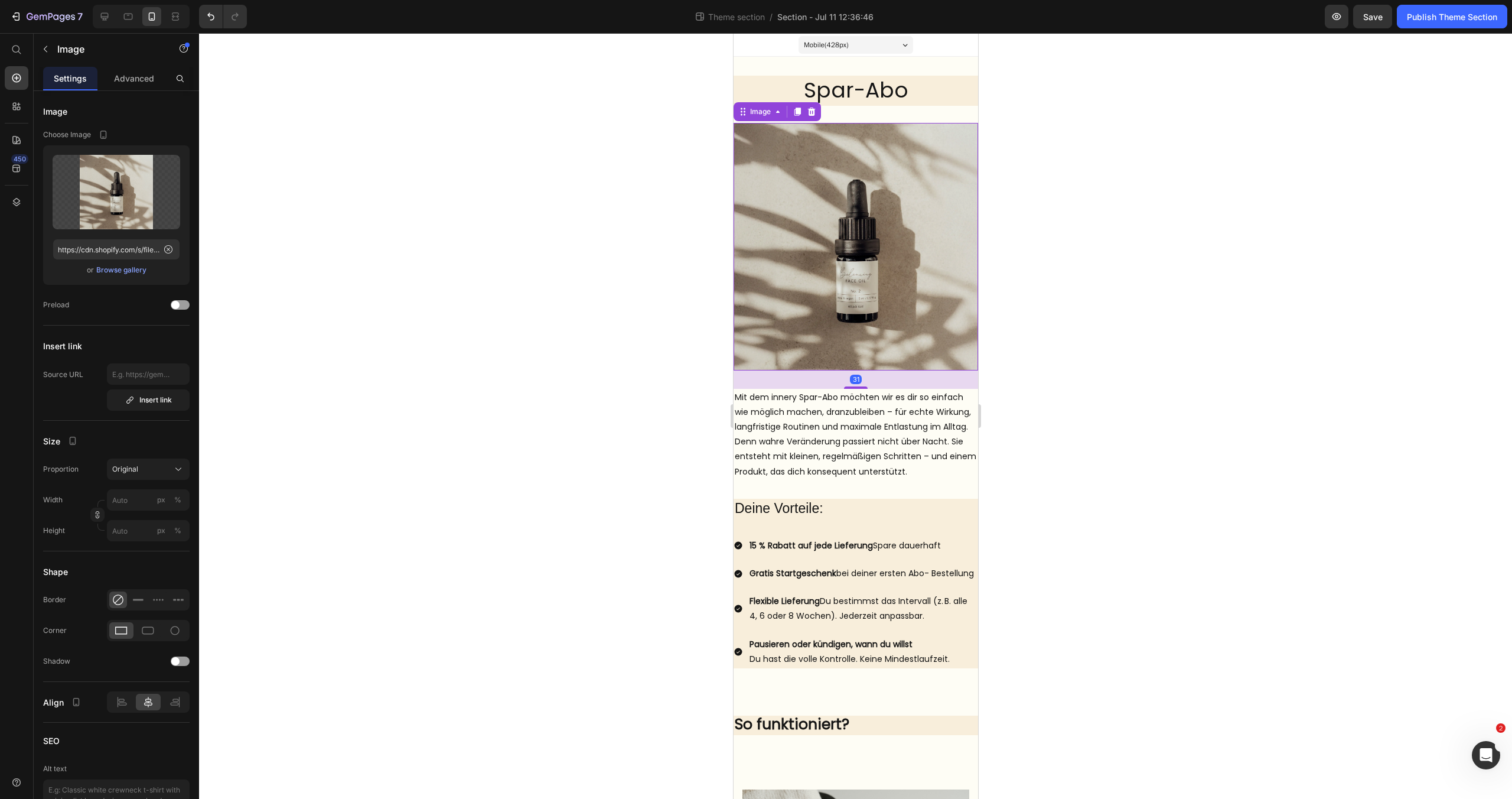 click at bounding box center [855, 246] 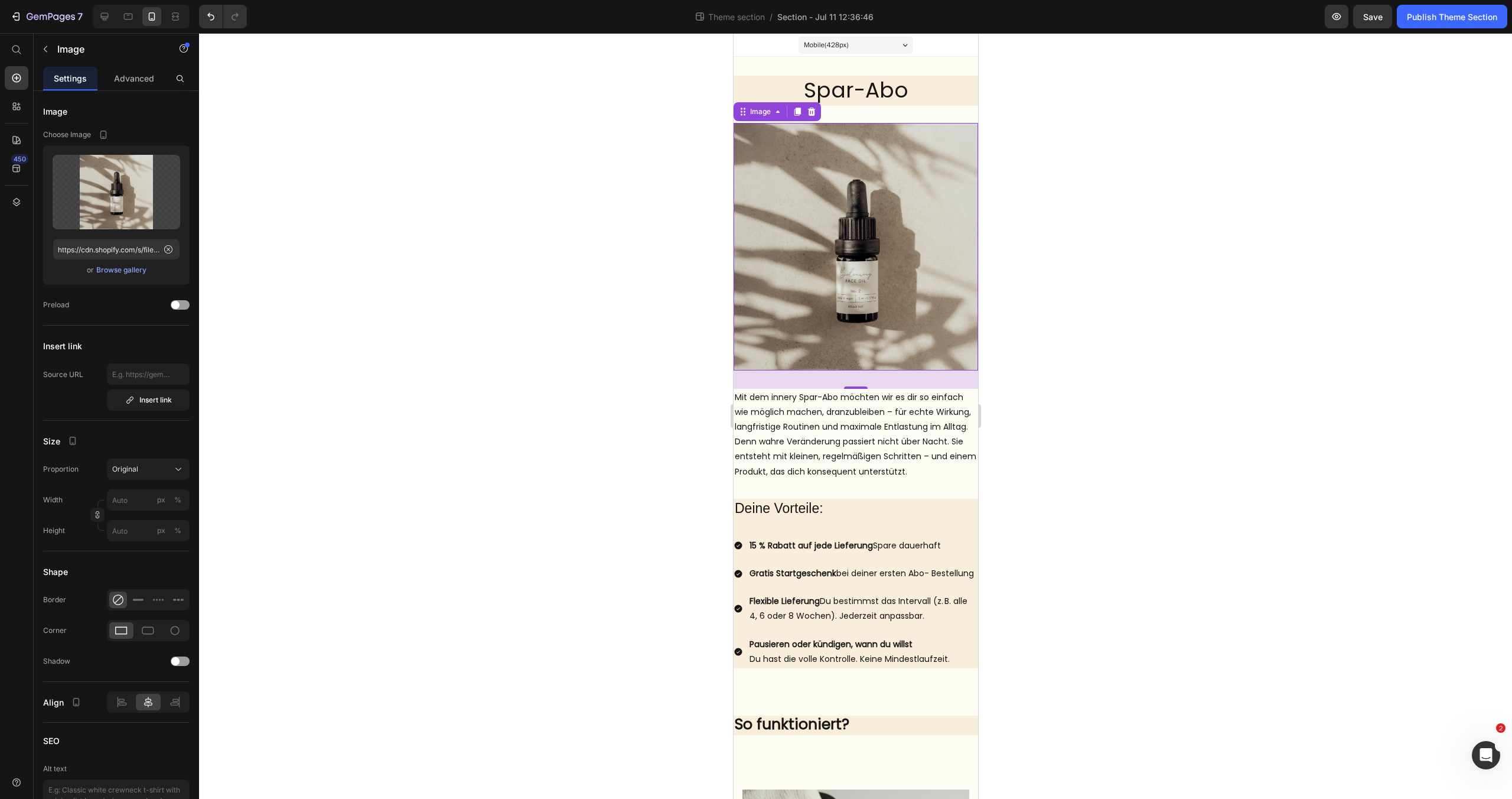 click 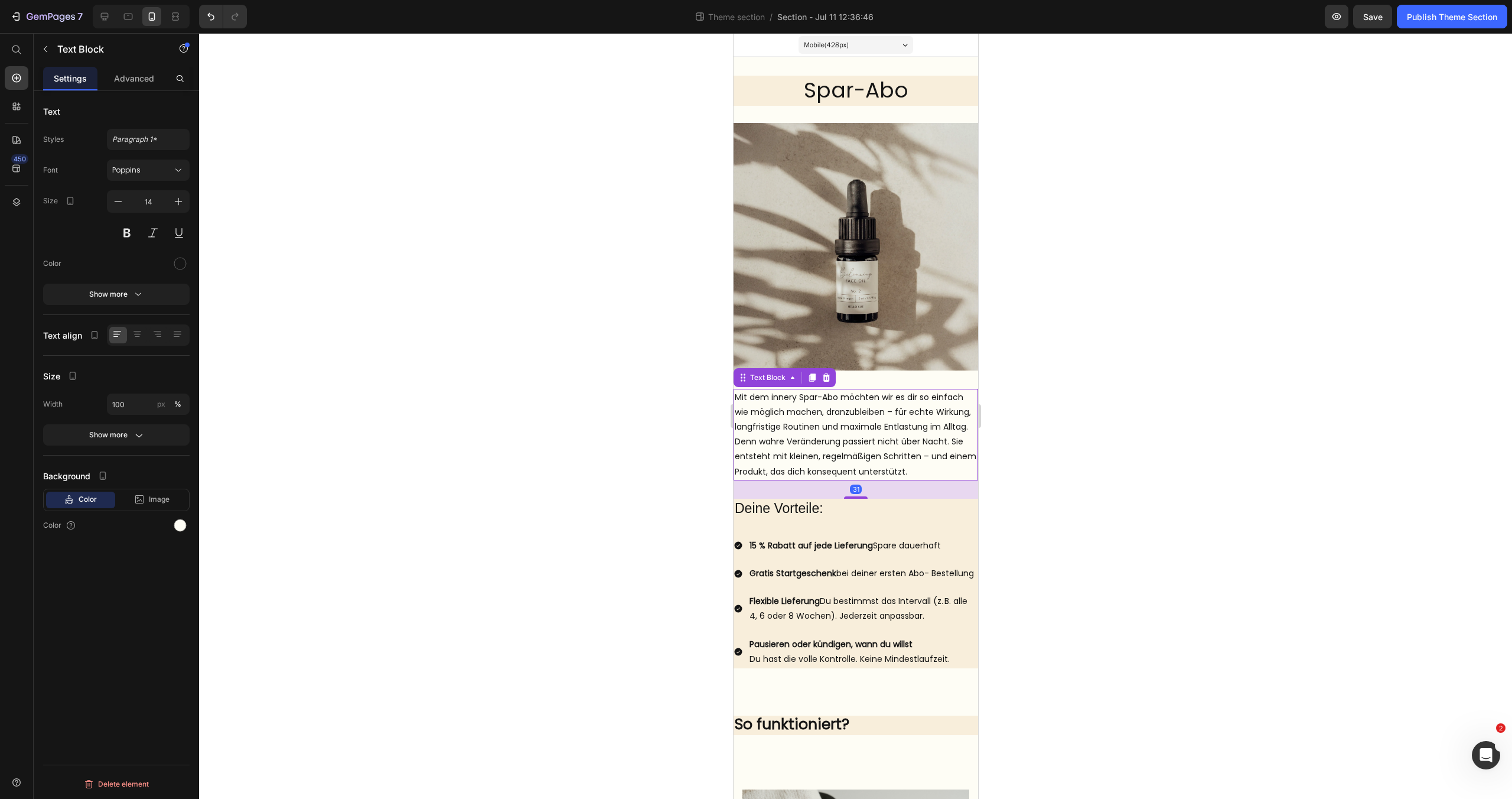 click on "Denn wahre Veränderung passiert nicht über Nacht. Sie entsteht mit kleinen, regelmäßigen Schritten – und einem Produkt, das dich konsequent unterstützt." at bounding box center (855, 457) 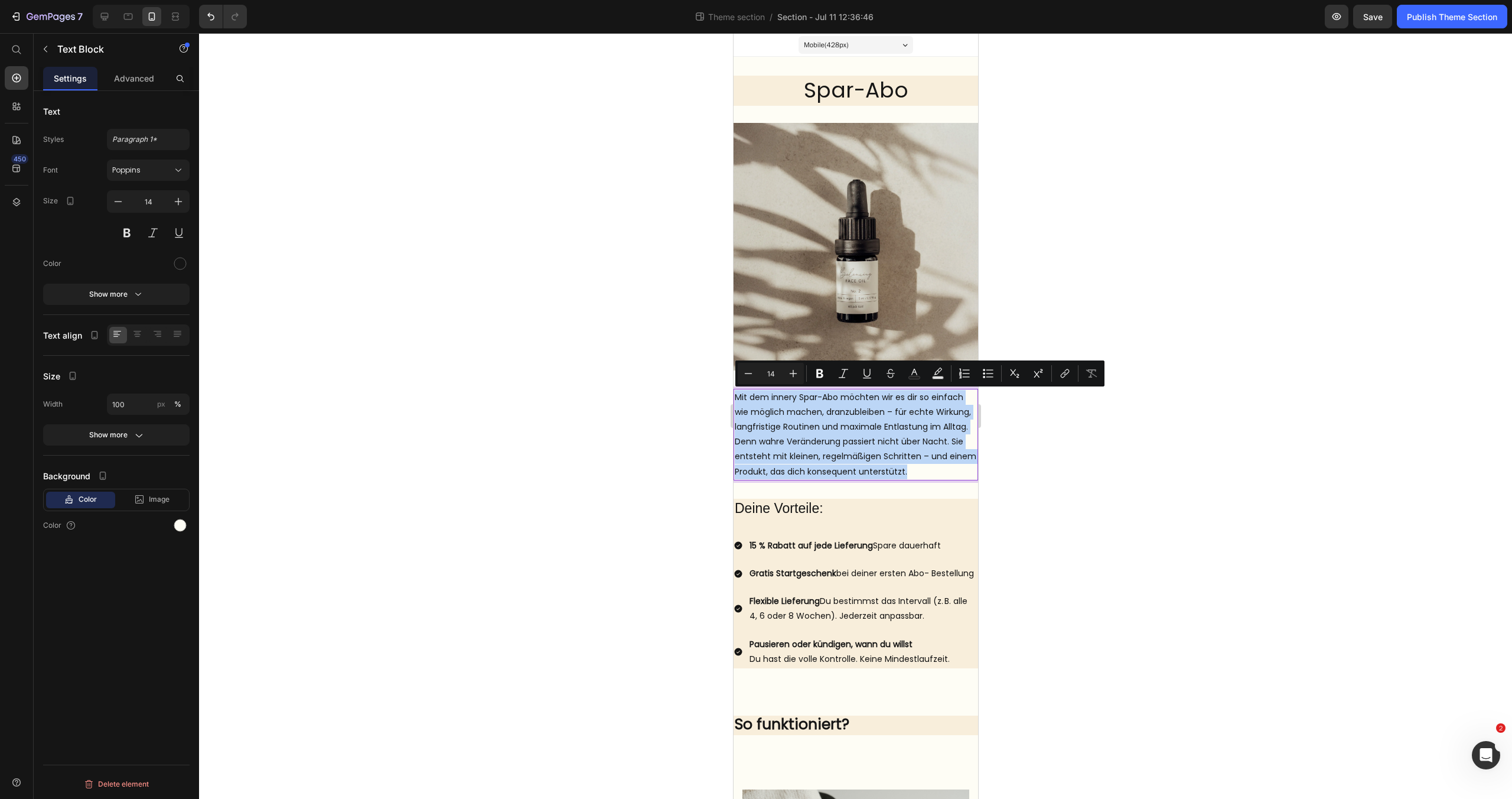 drag, startPoint x: 917, startPoint y: 471, endPoint x: 730, endPoint y: 395, distance: 201.85391 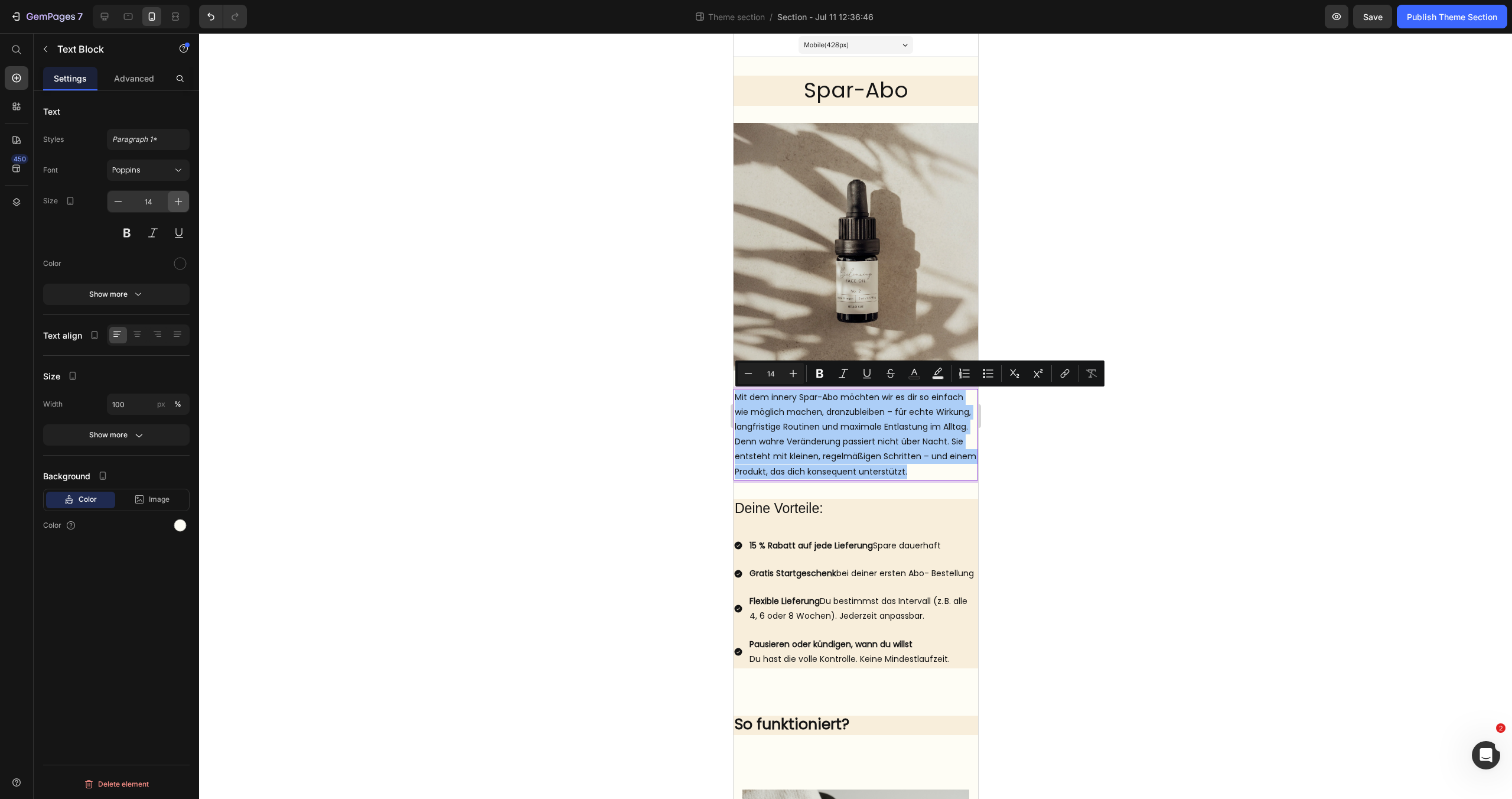click 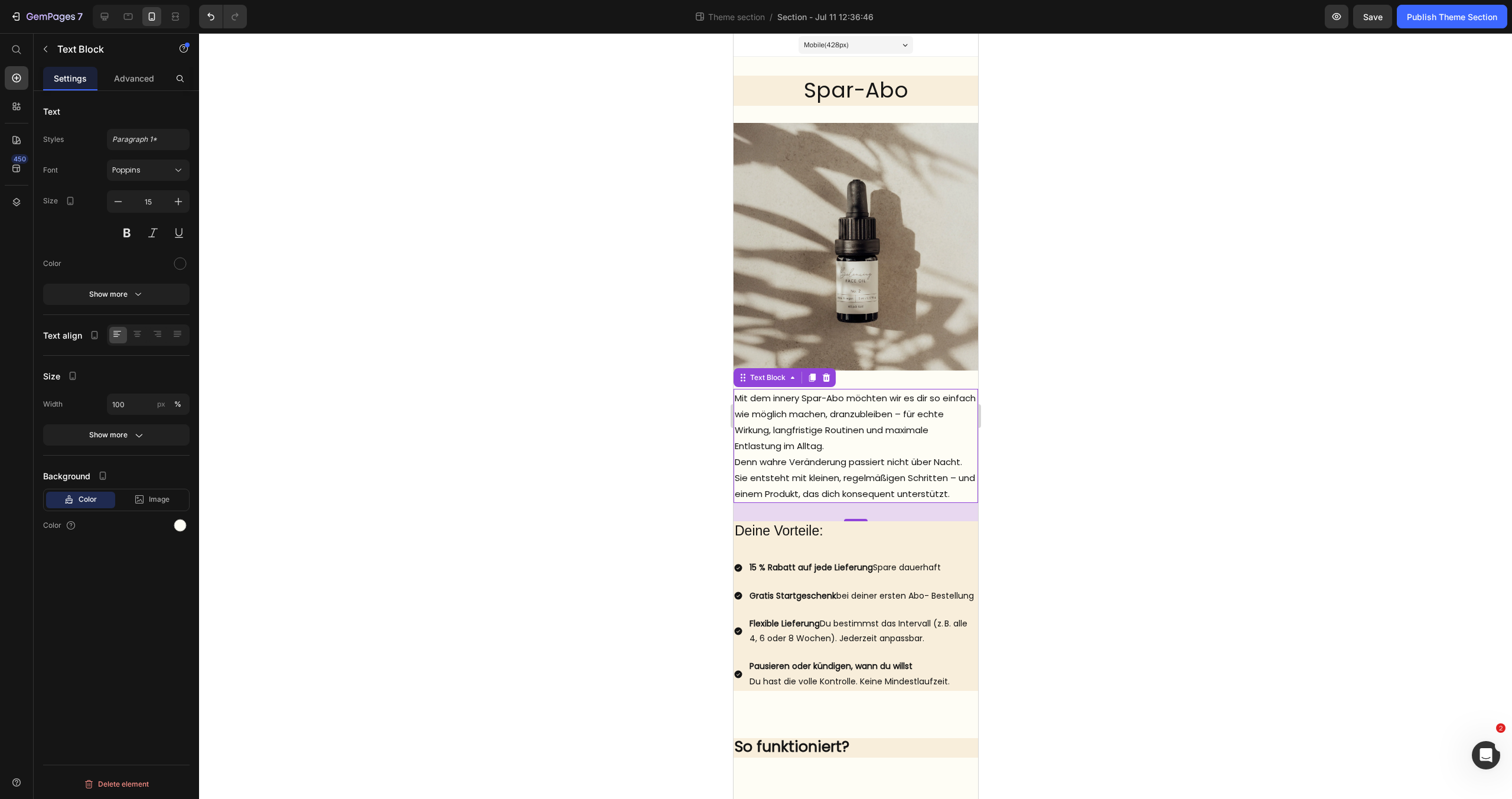 click 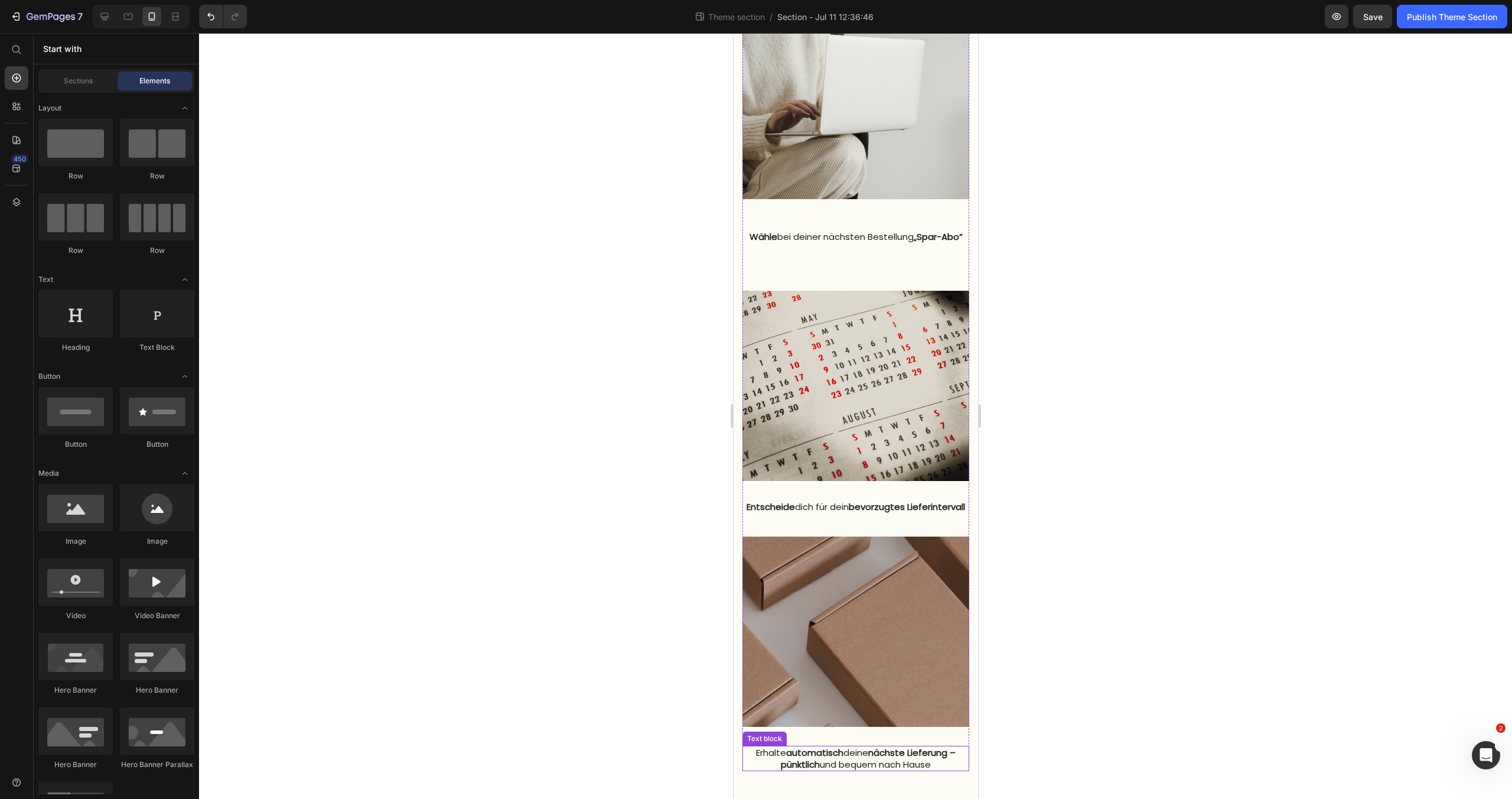 scroll, scrollTop: 801, scrollLeft: 0, axis: vertical 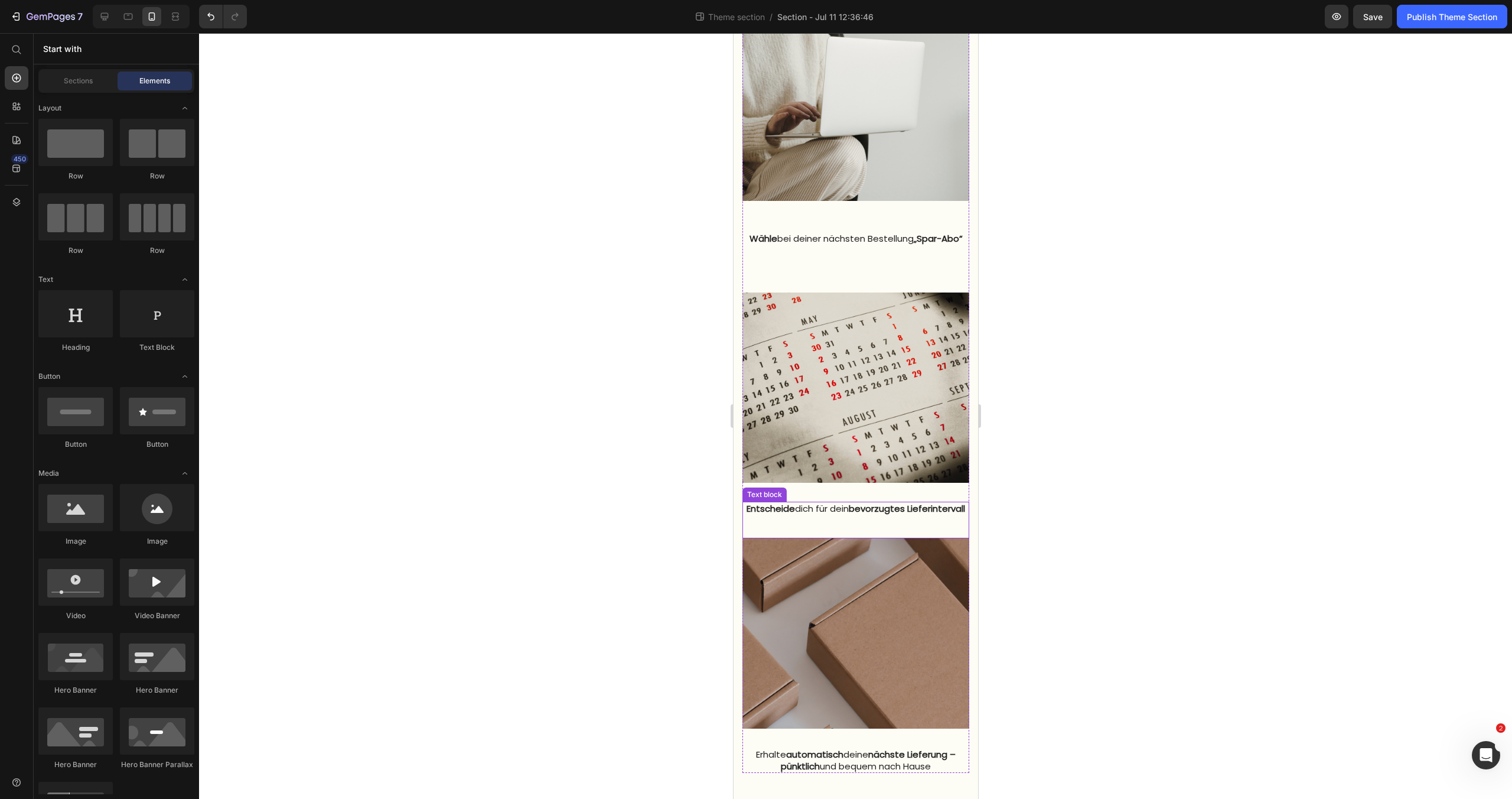 click on "bevorzugtes Lieferintervall" at bounding box center (906, 508) 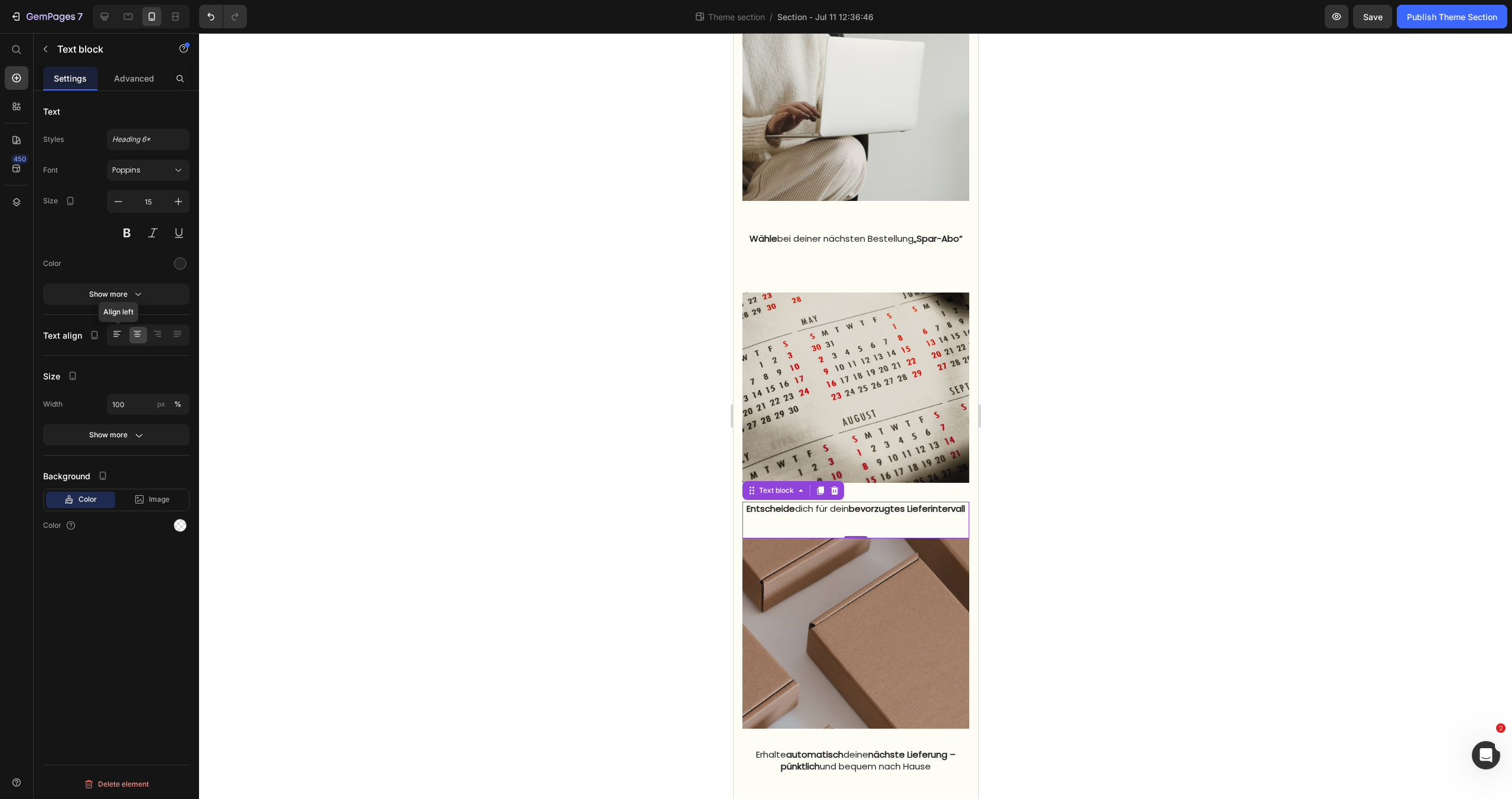 click 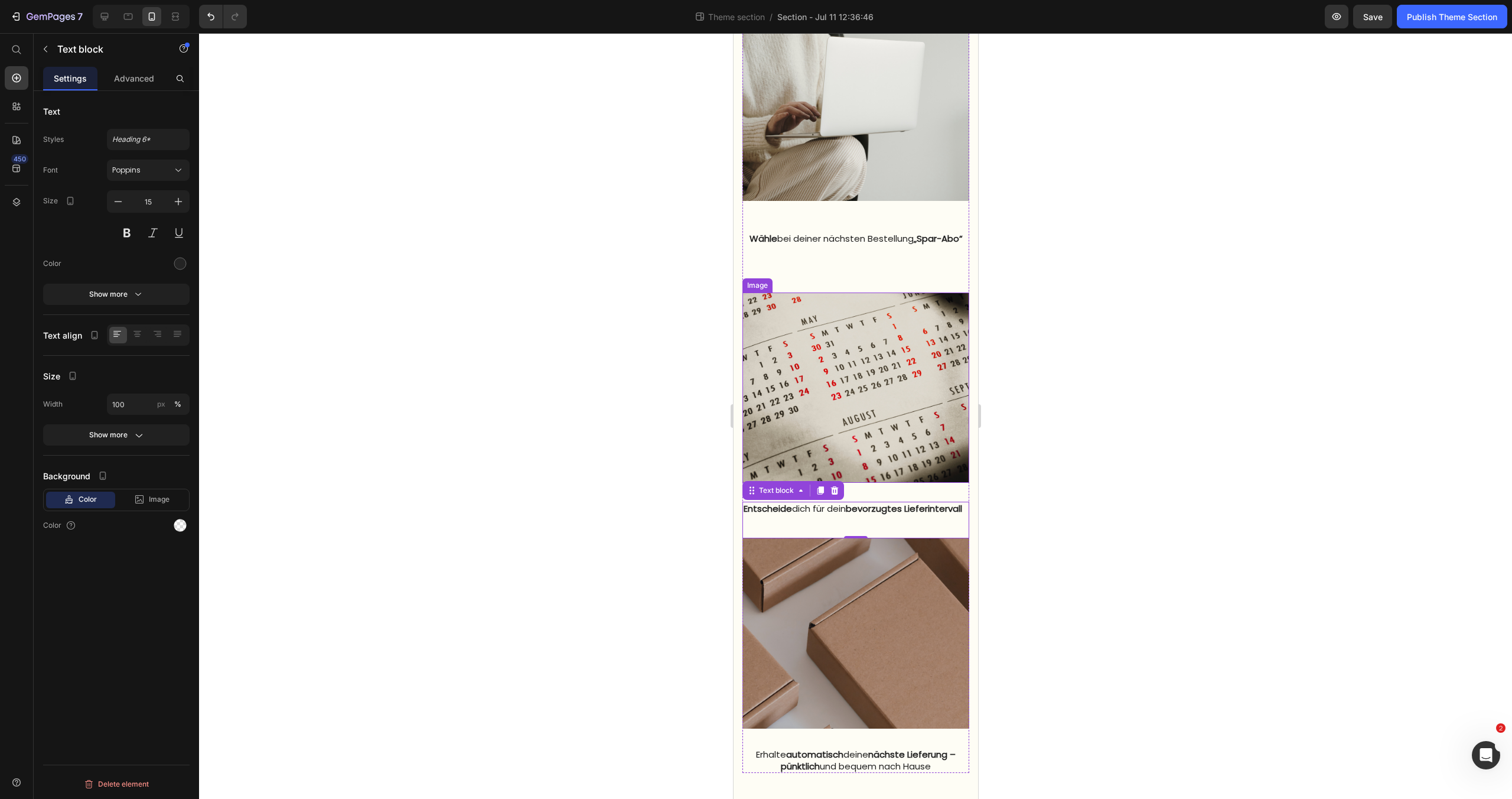click 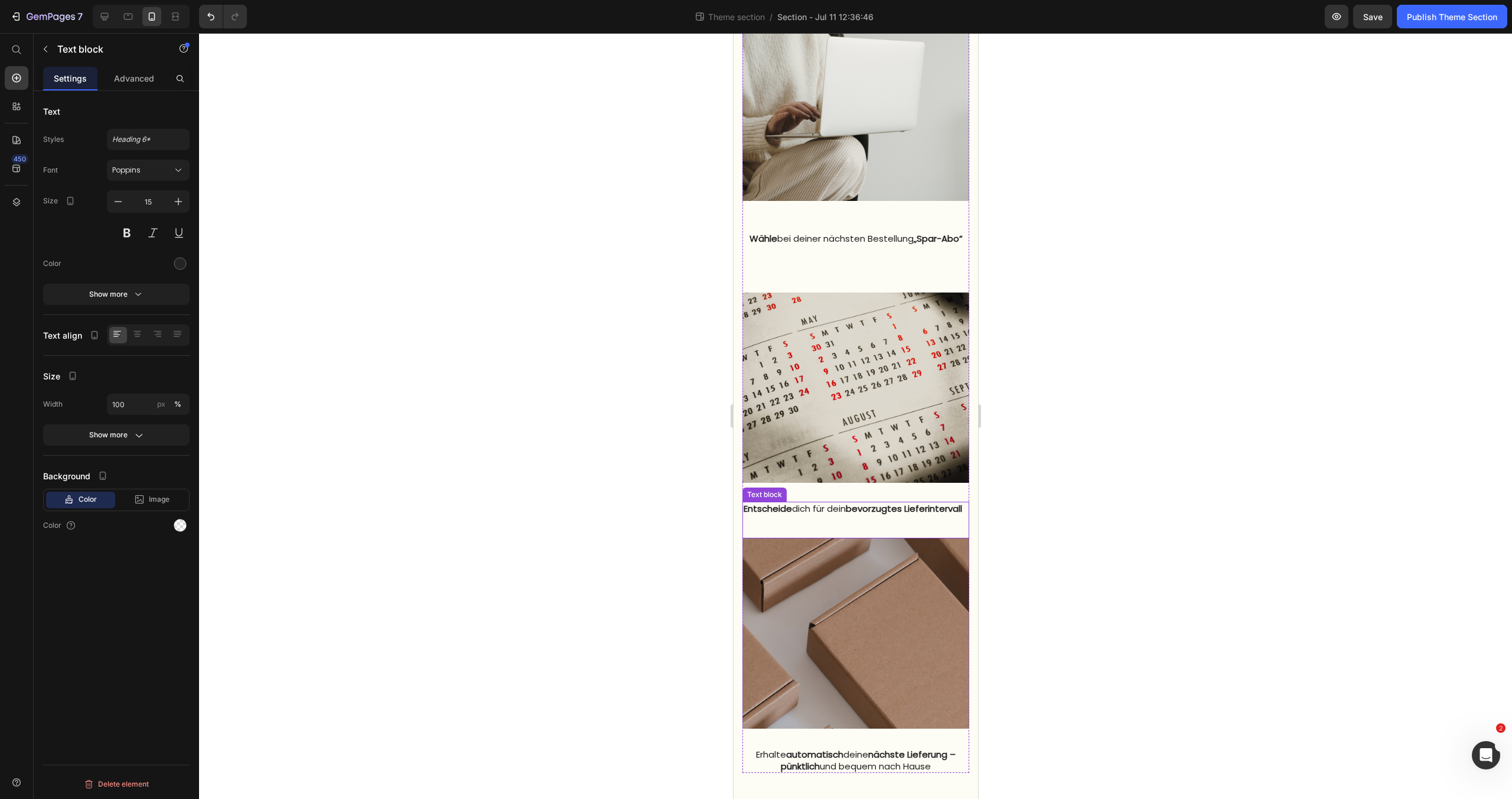 click on "Entscheide  dich für dein  bevorzugtes Lieferintervall" at bounding box center (855, 509) 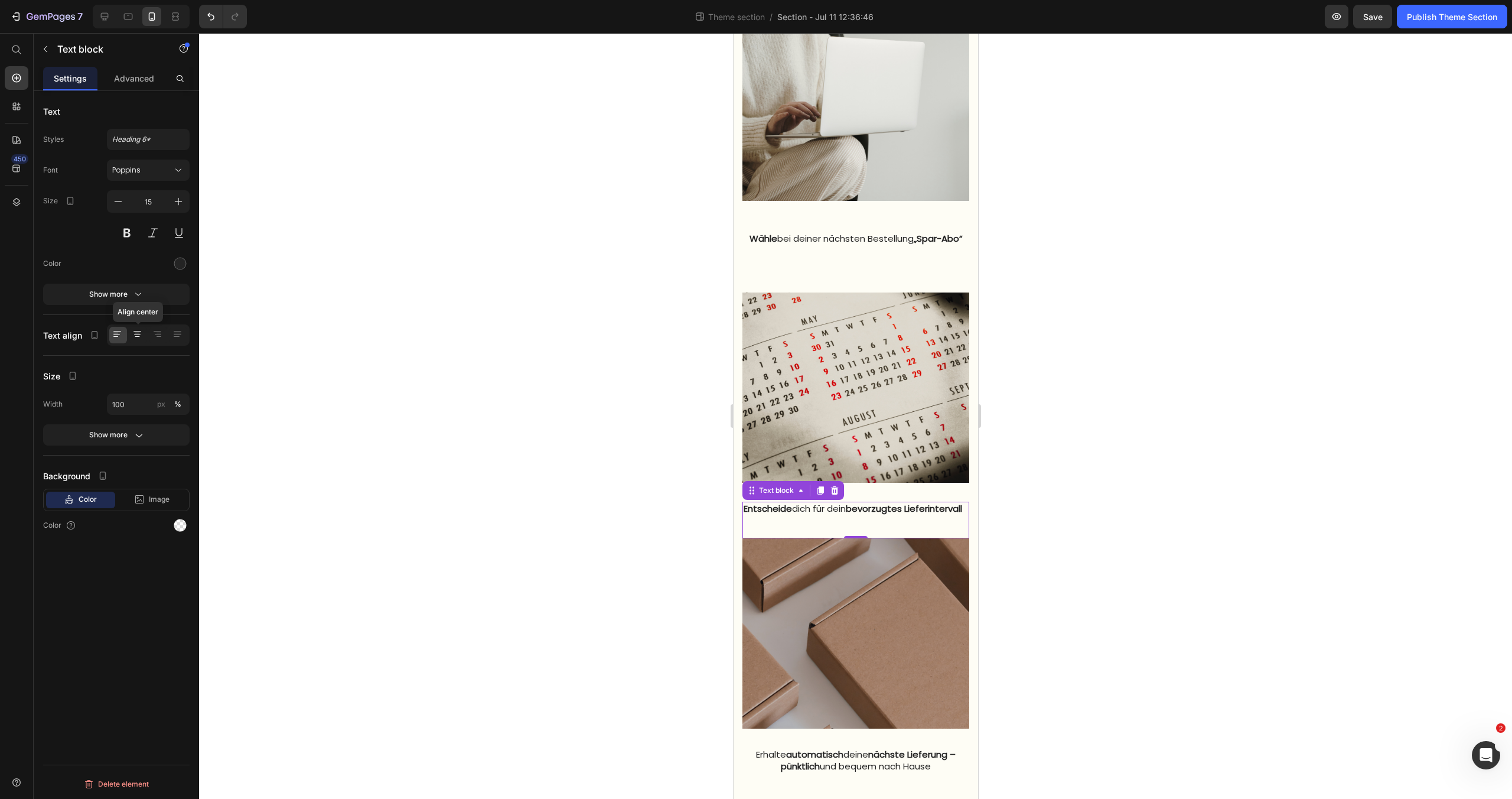 click 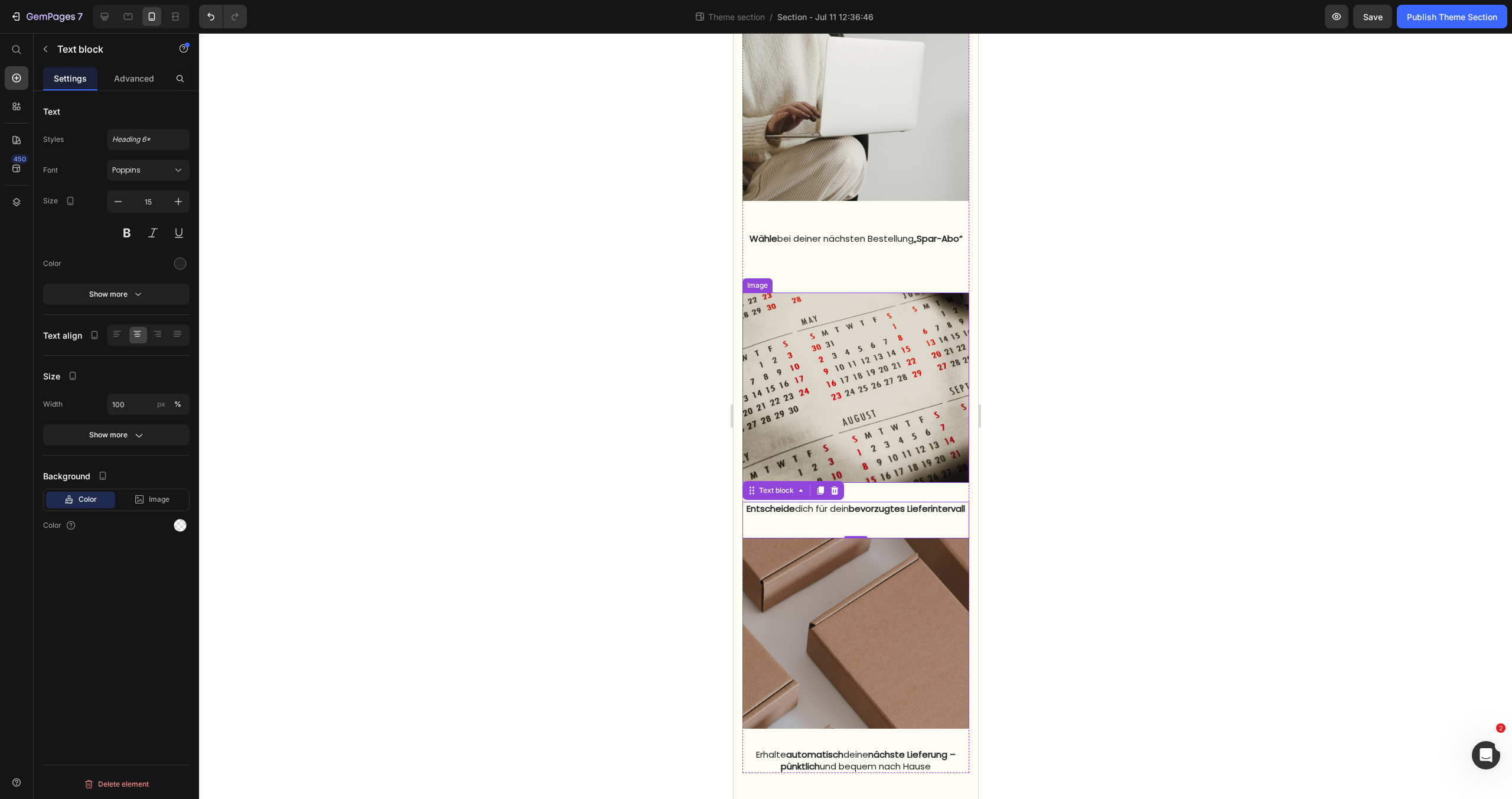 click 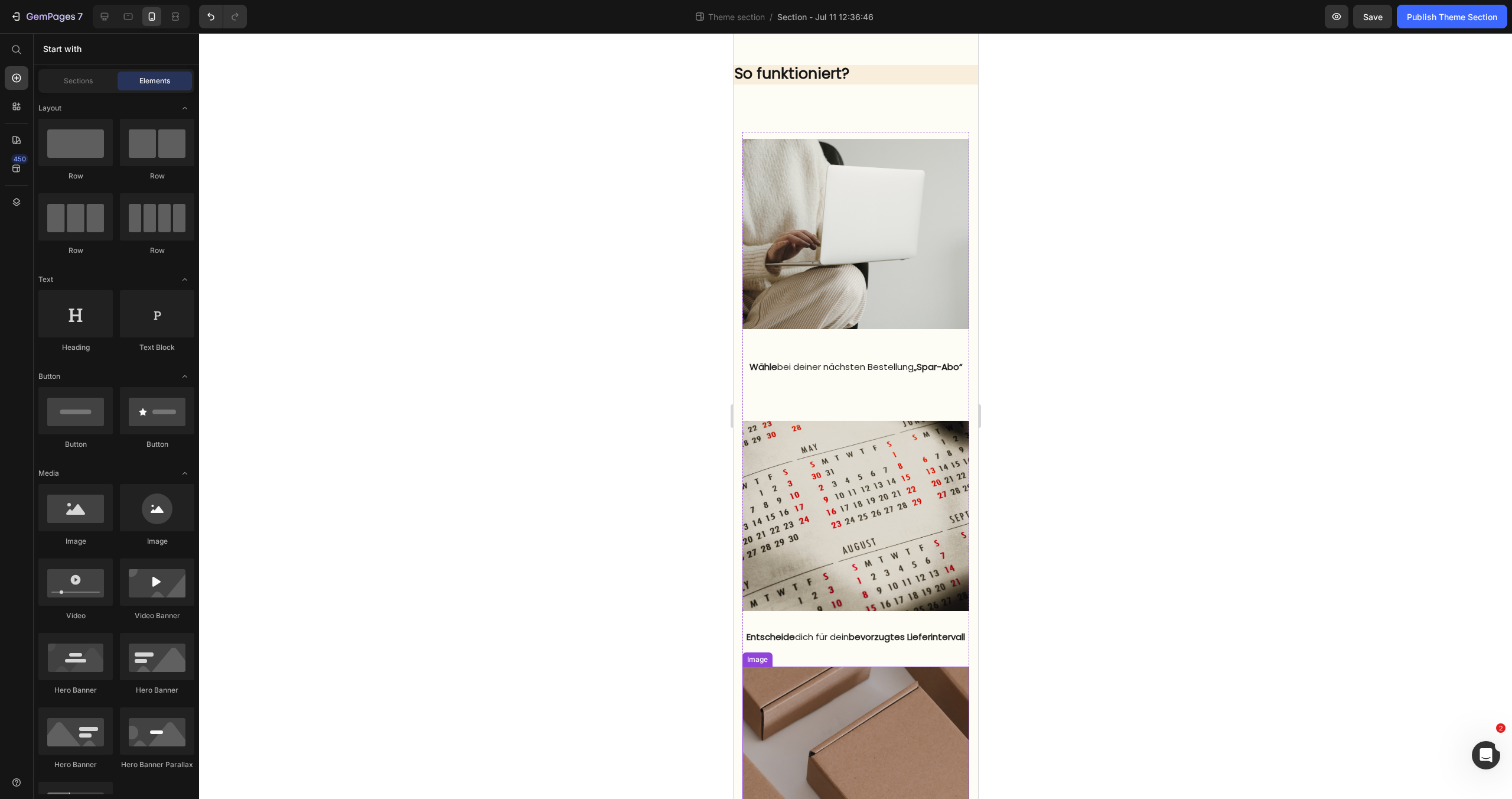 scroll, scrollTop: 687, scrollLeft: 0, axis: vertical 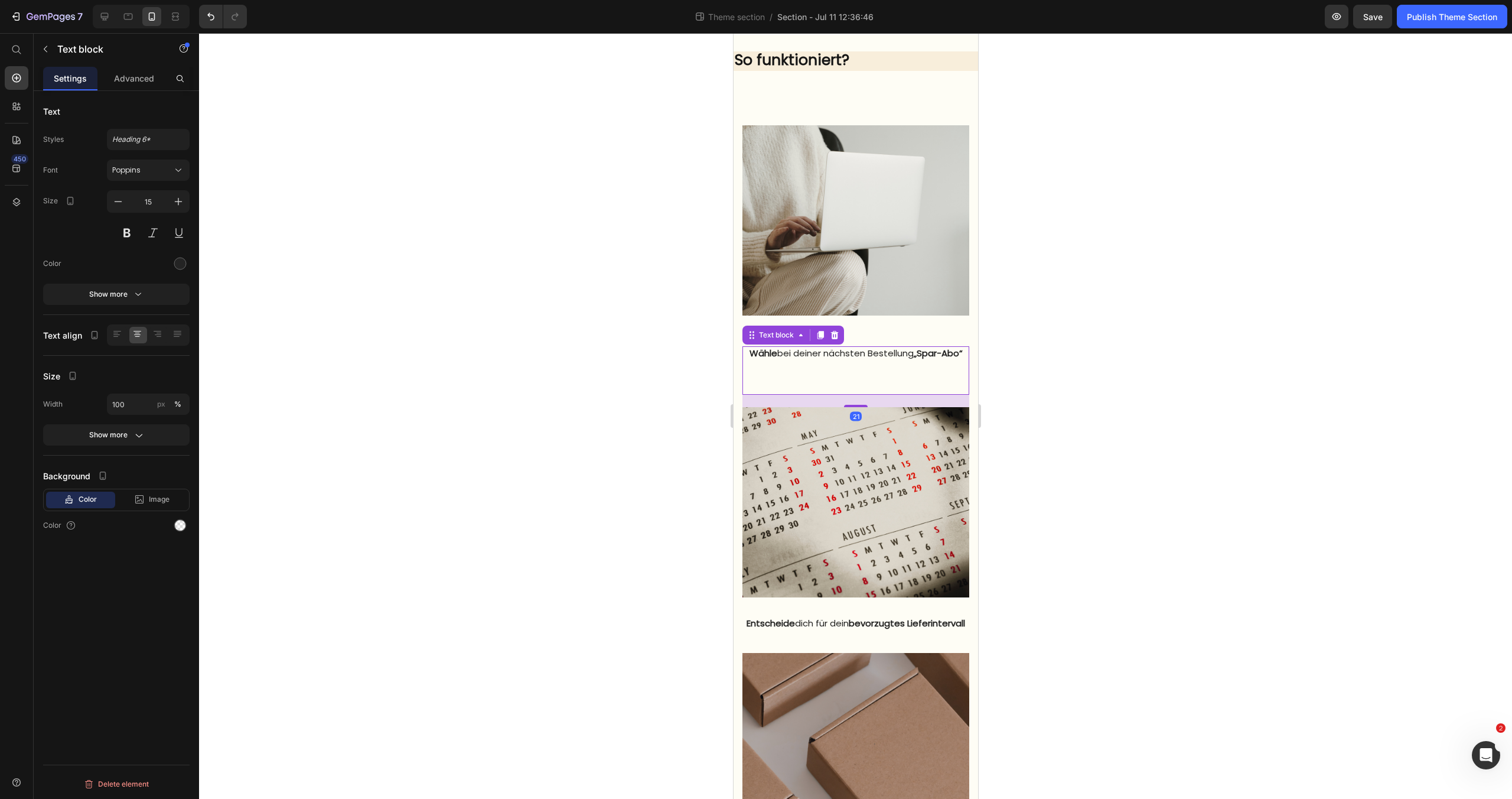 click on "Wähle  bei deiner nächsten Bestellung  „Spar-Abo“" at bounding box center (855, 353) 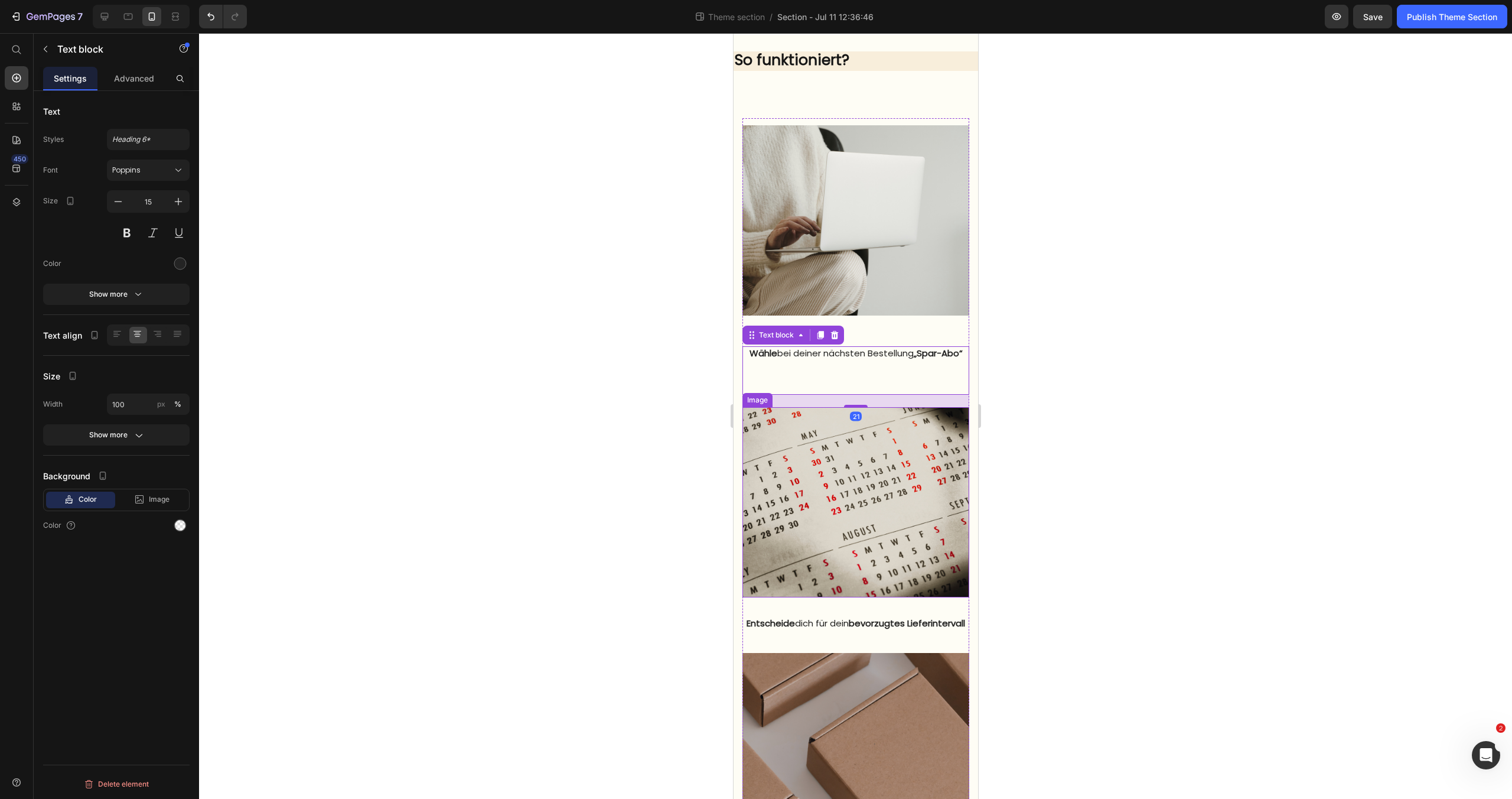 scroll, scrollTop: 691, scrollLeft: 0, axis: vertical 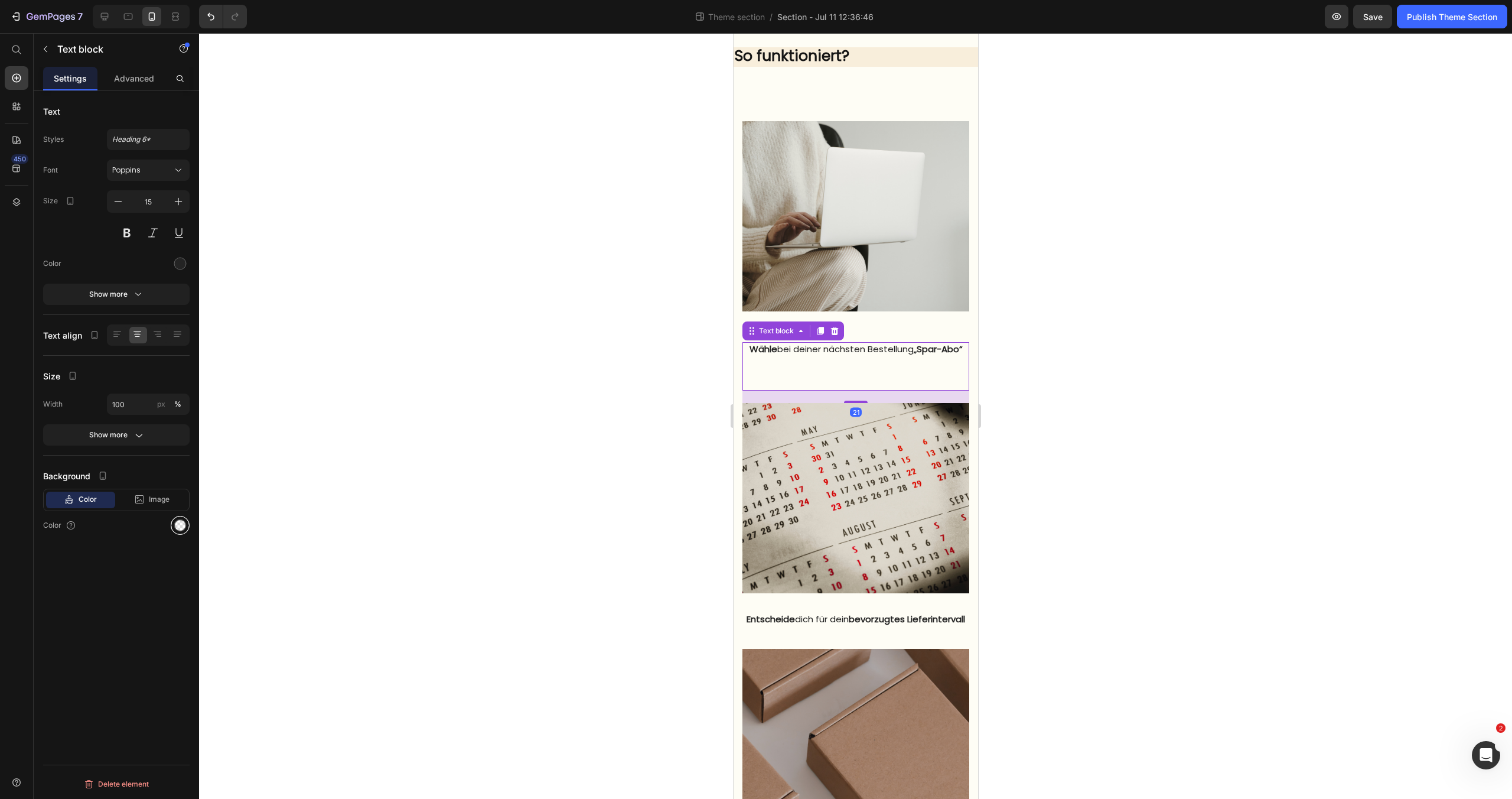 click at bounding box center [180, 525] 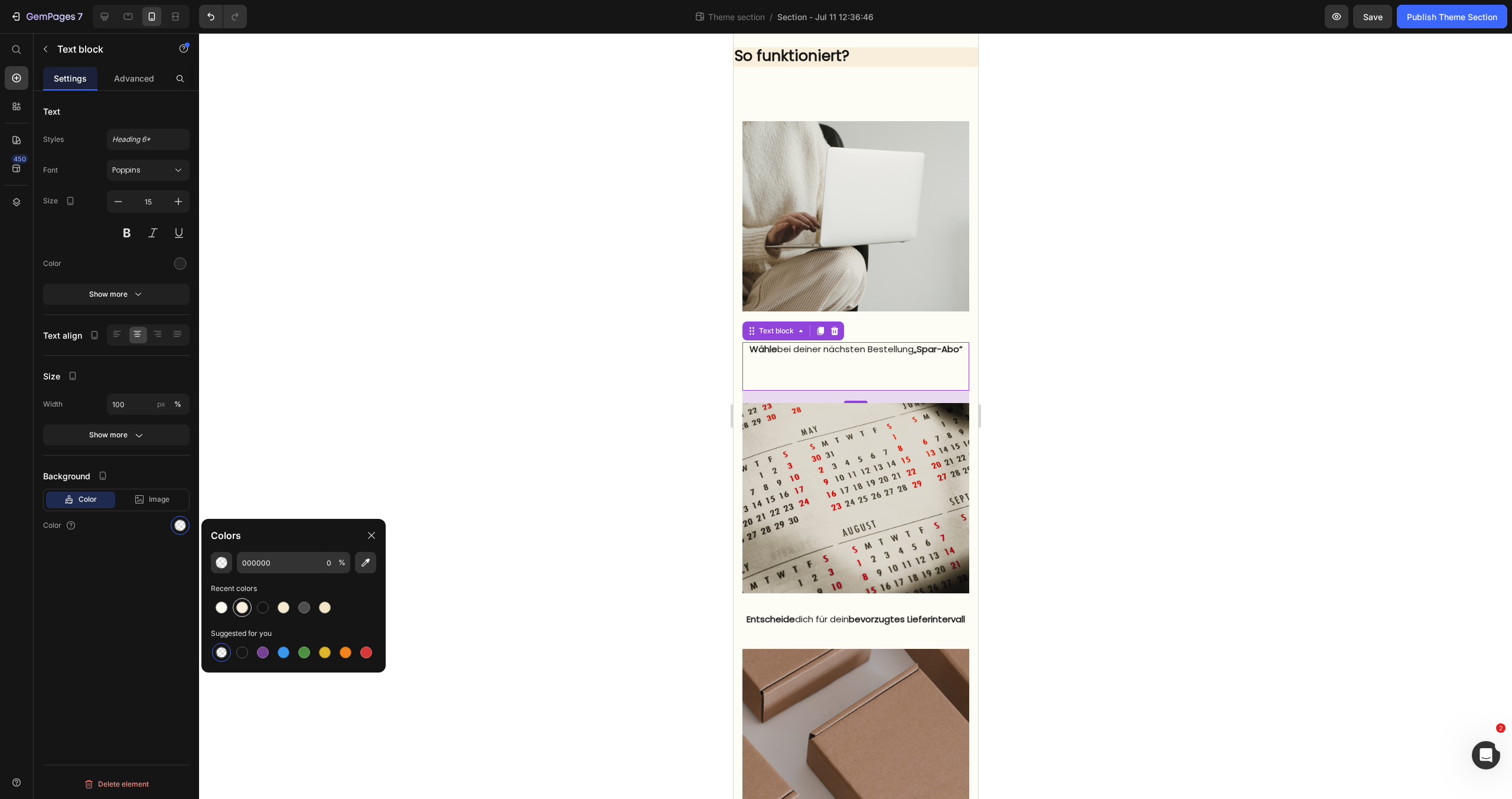 click at bounding box center (242, 608) 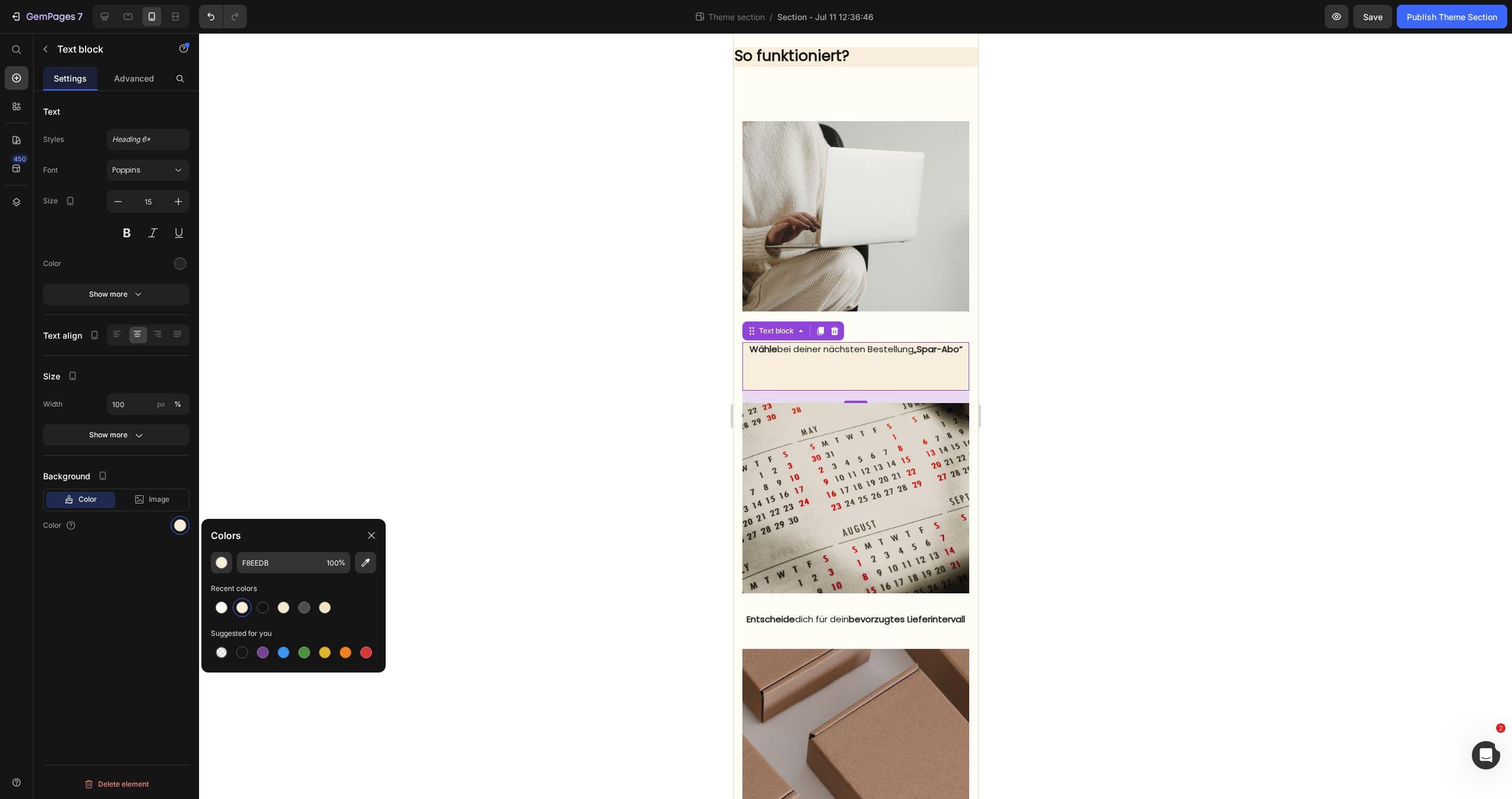 click 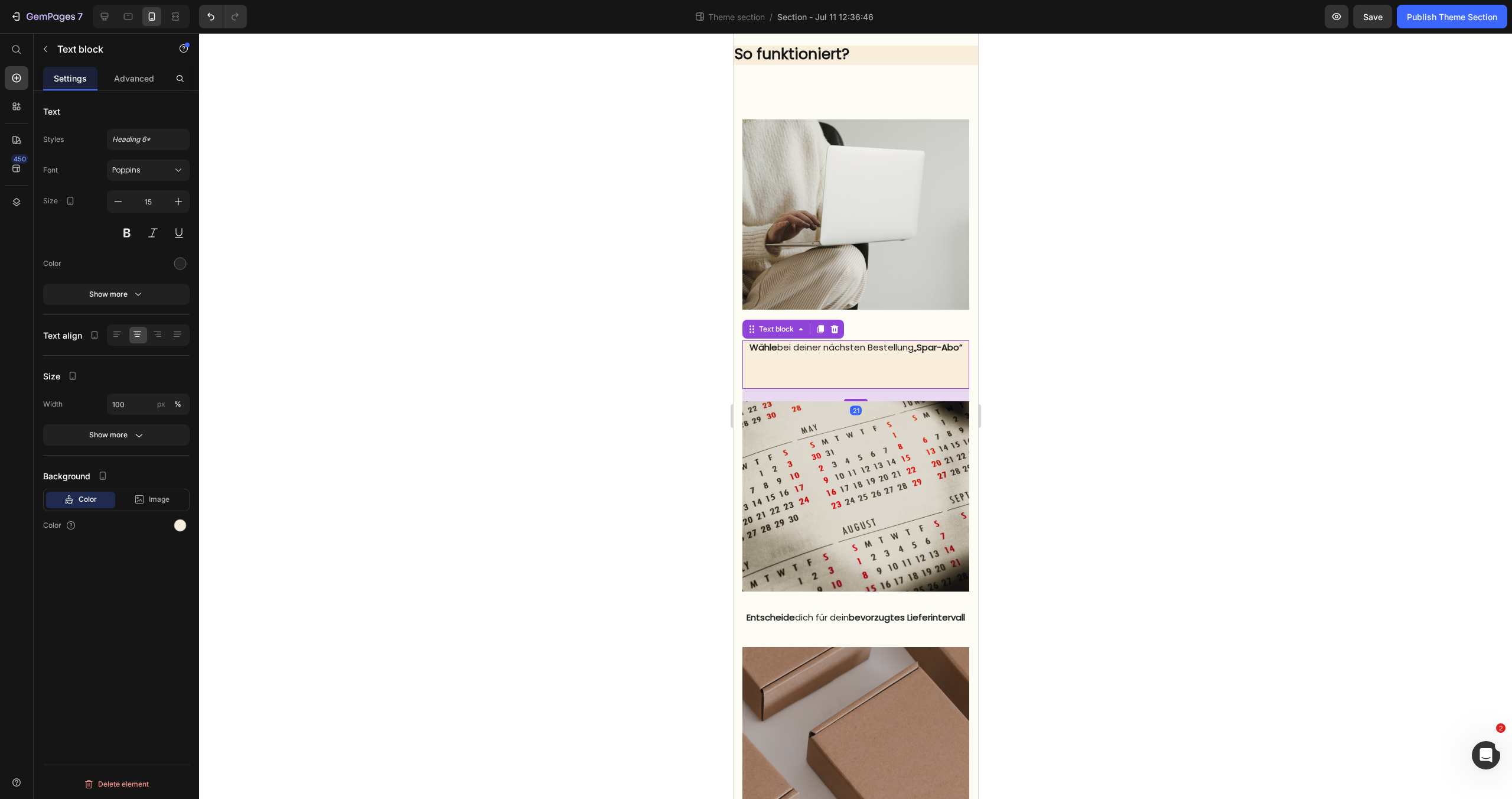click at bounding box center [855, 370] 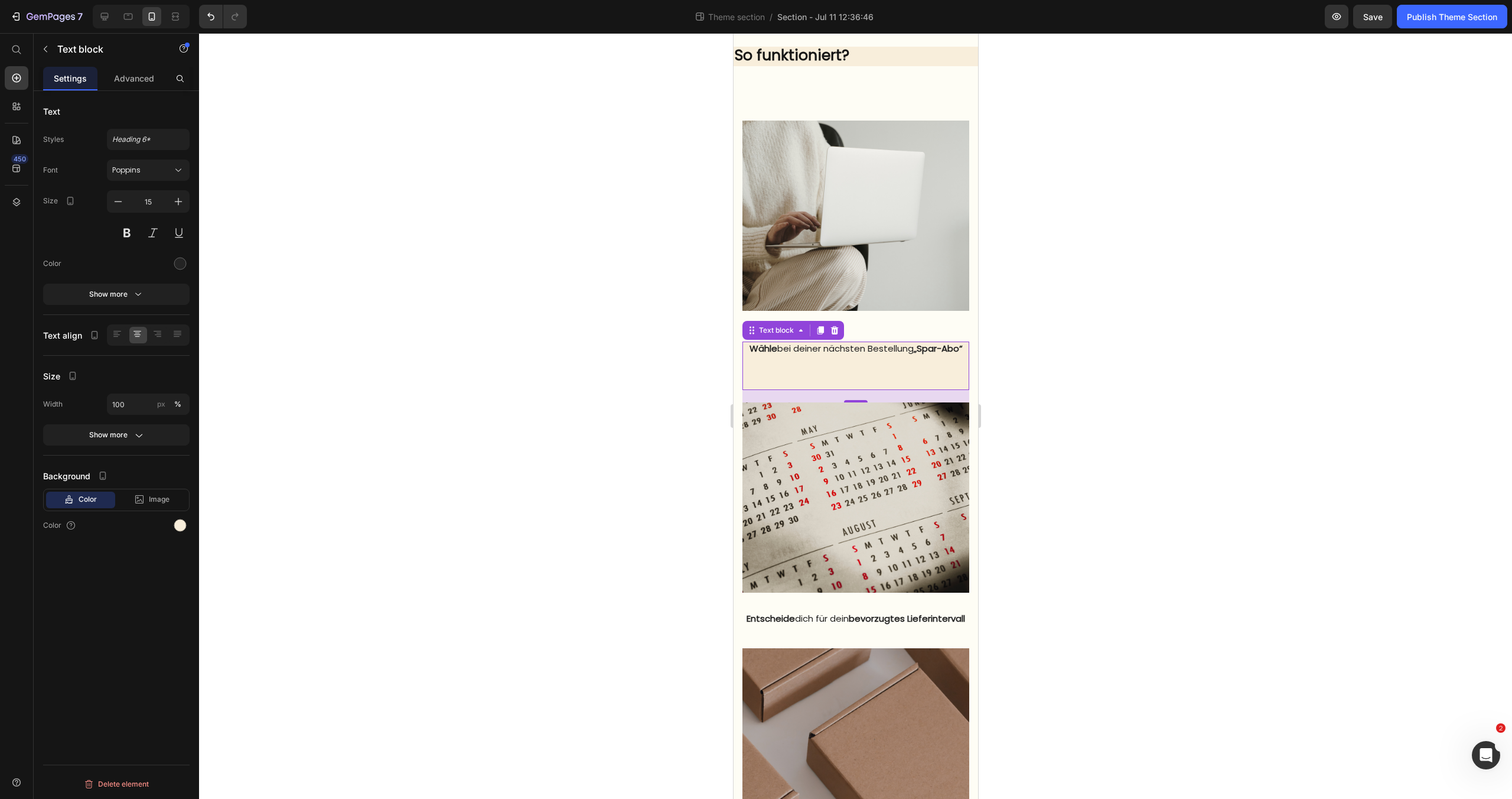 click at bounding box center [855, 371] 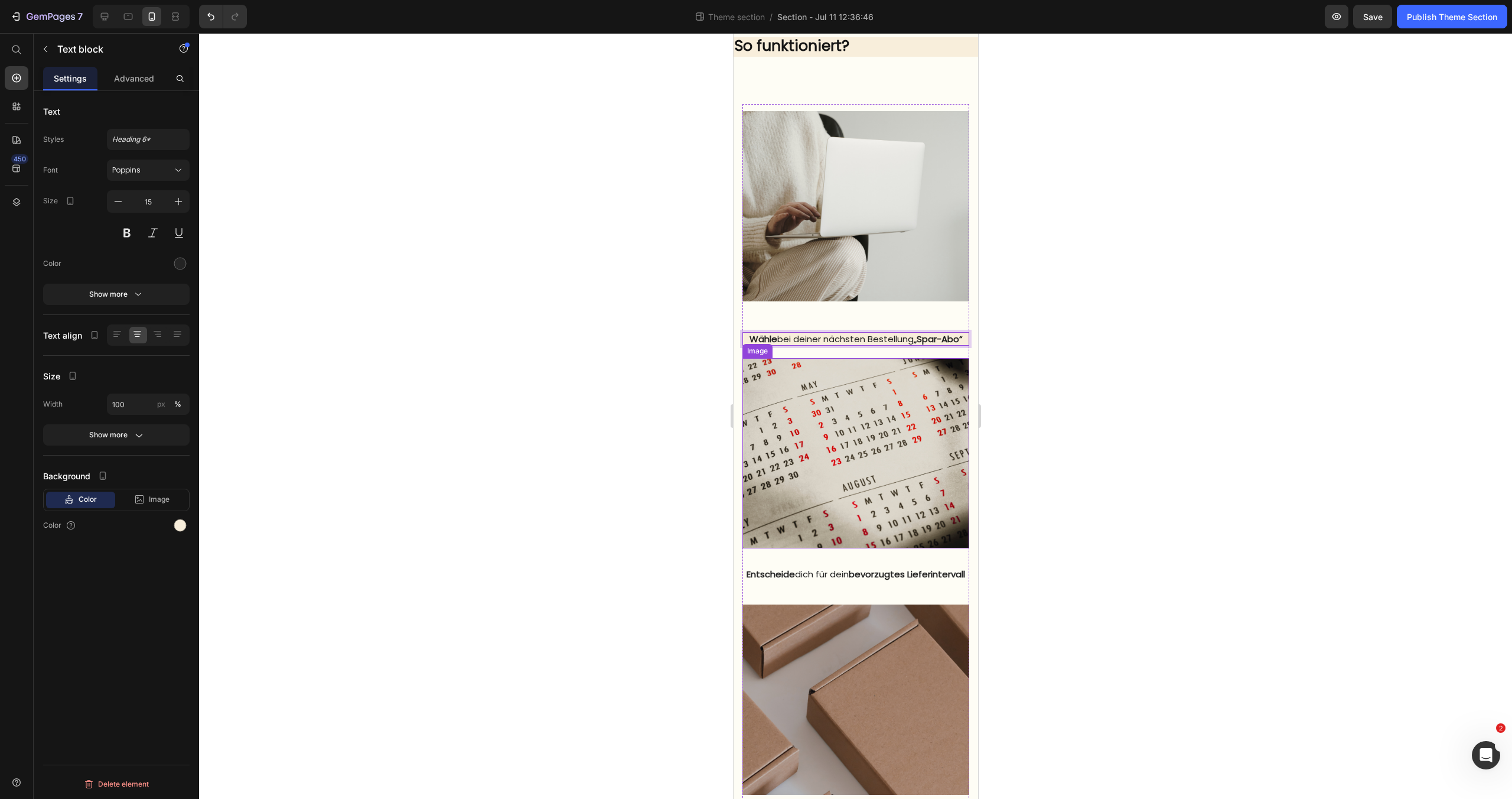 scroll, scrollTop: 712, scrollLeft: 0, axis: vertical 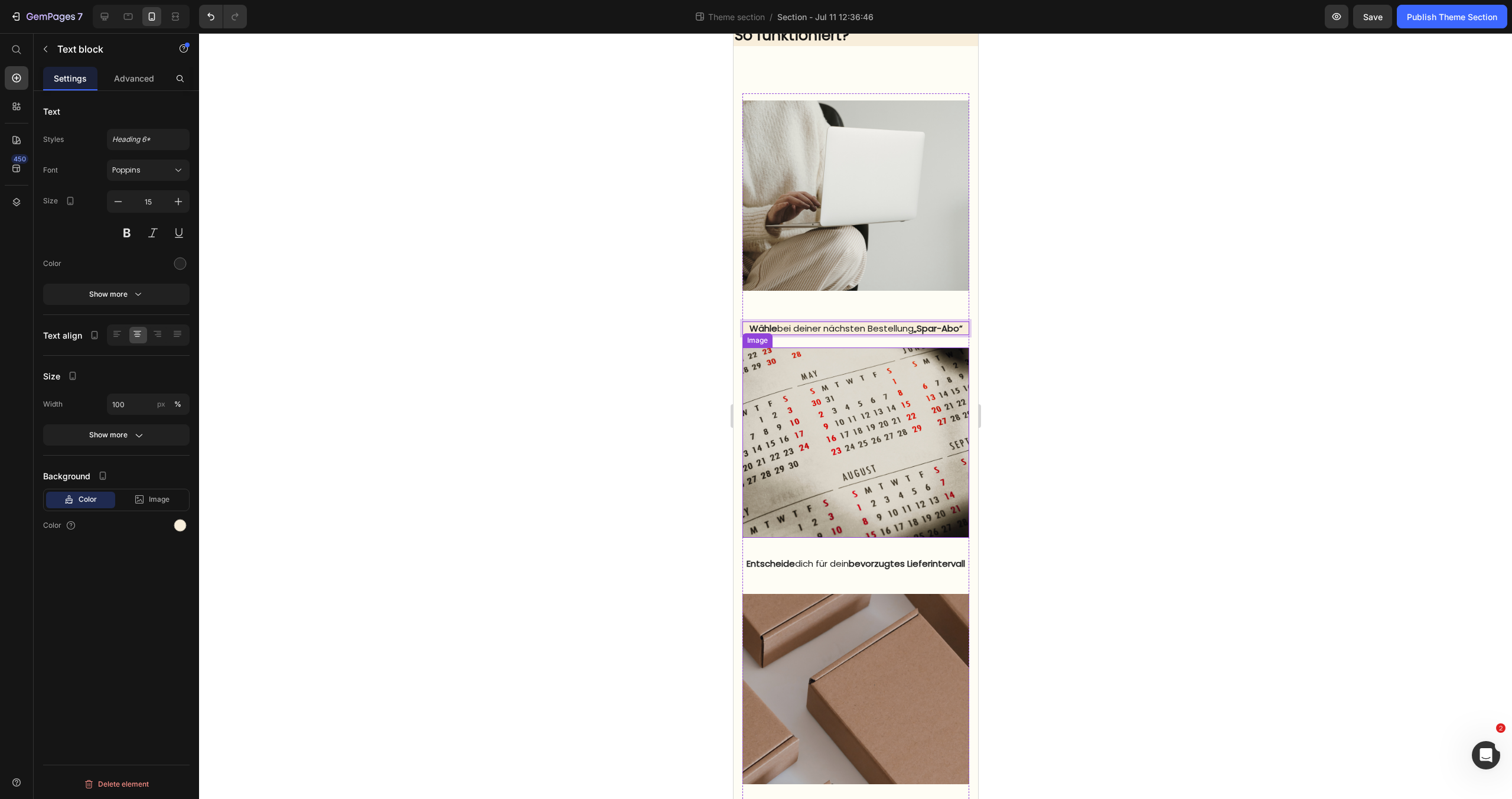click 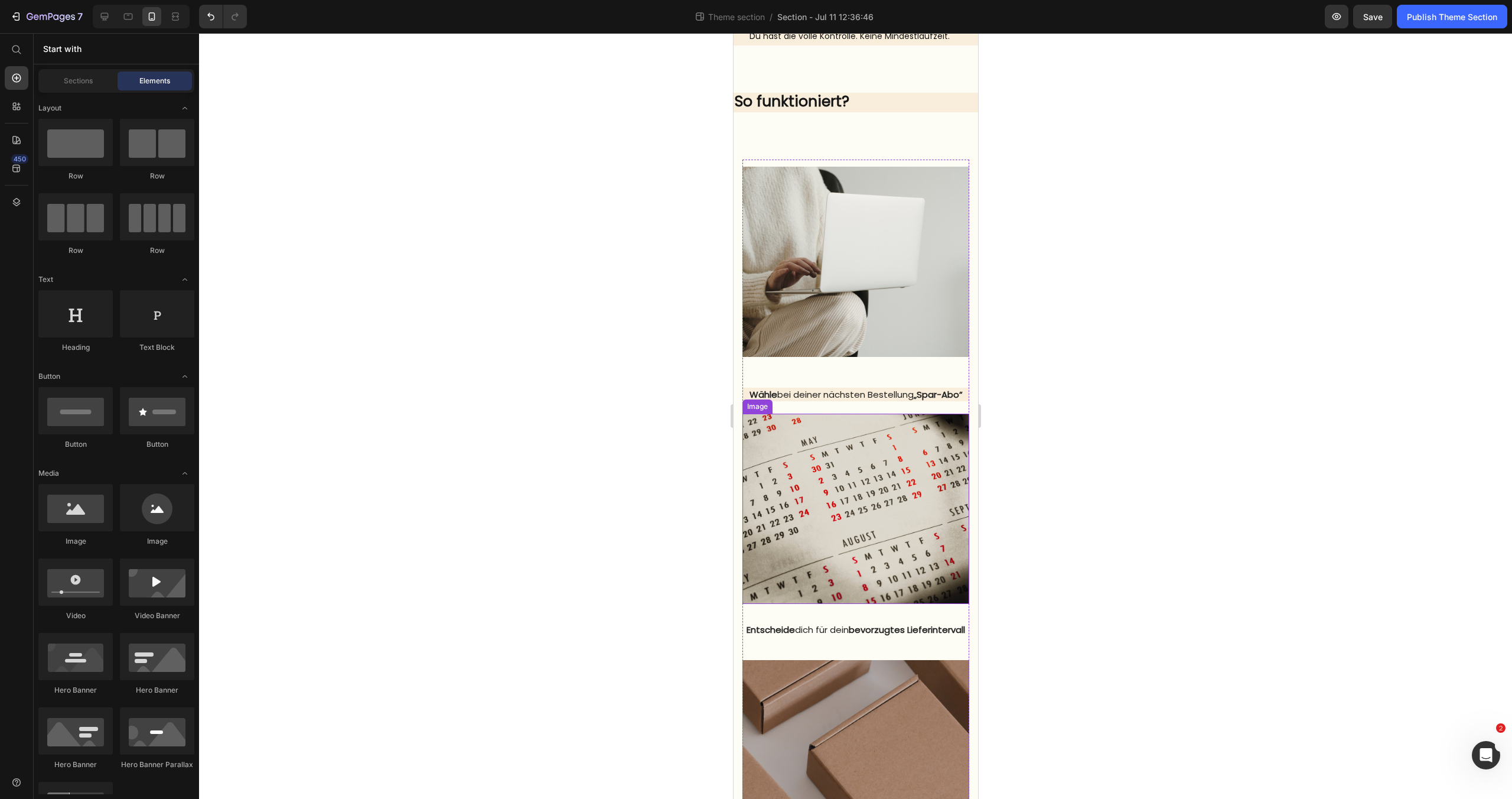 scroll, scrollTop: 698, scrollLeft: 0, axis: vertical 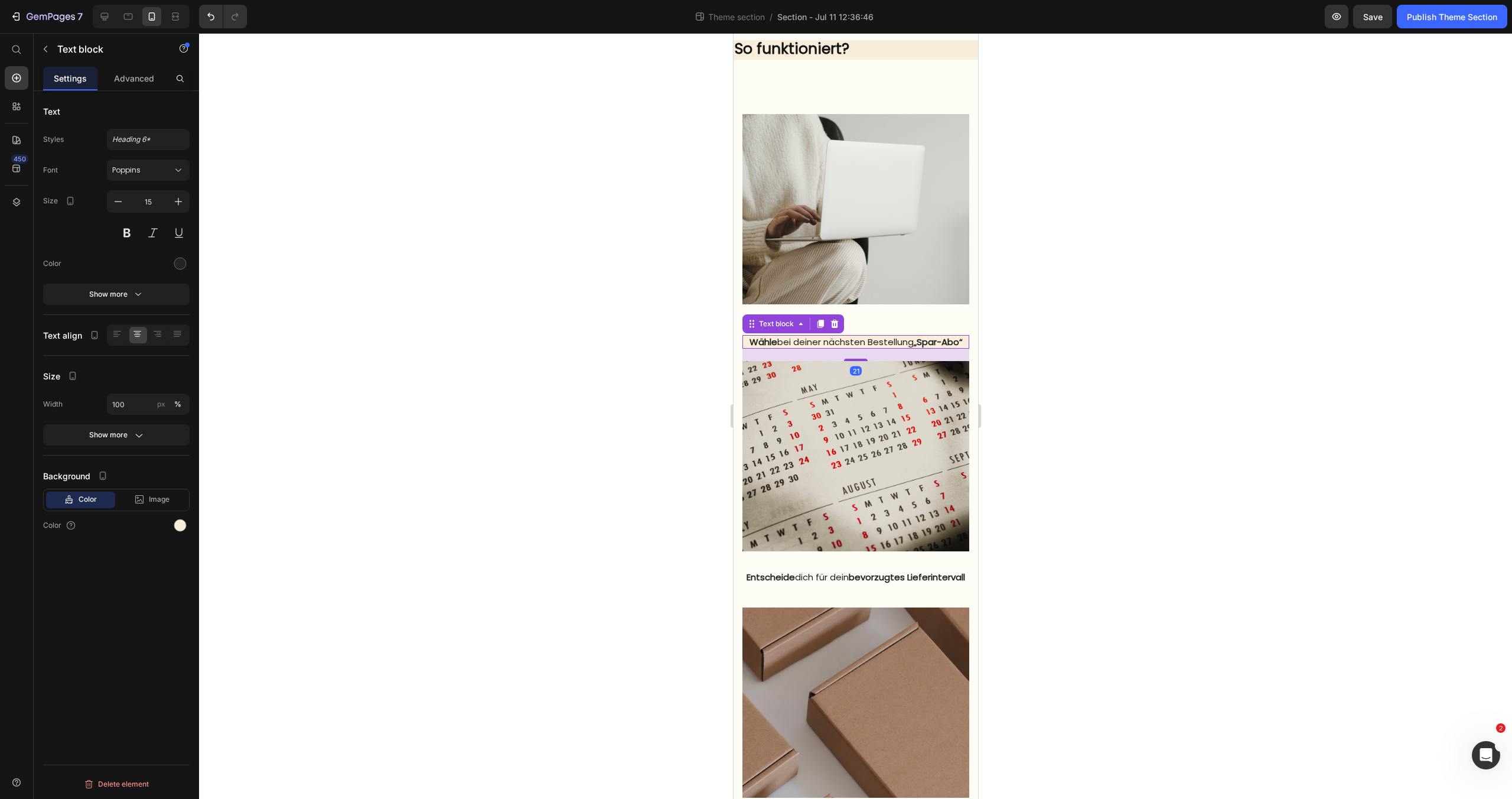 click on "Wähle  bei deiner nächsten Bestellung  „Spar-Abo“" at bounding box center [855, 342] 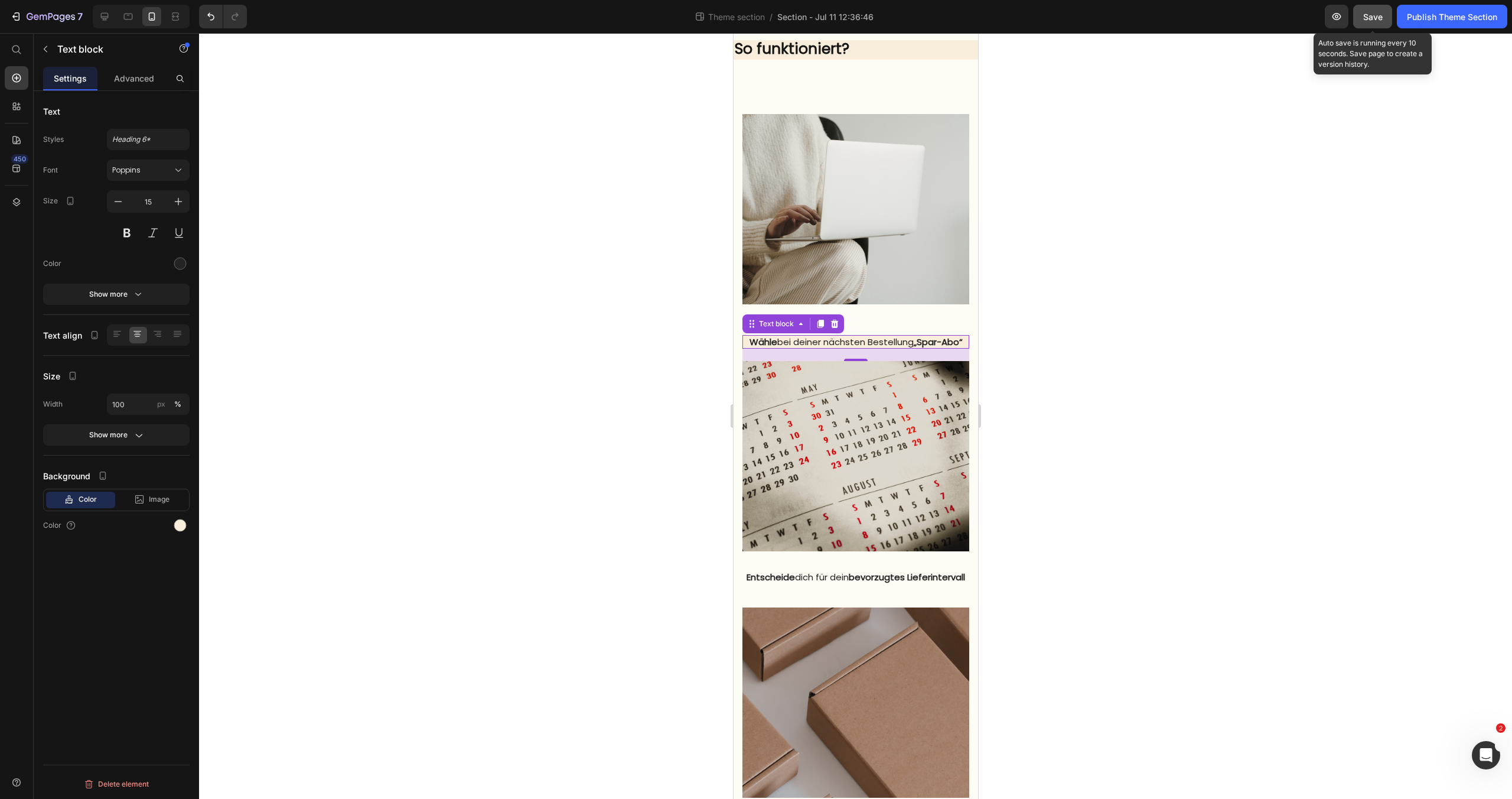 click on "Save" at bounding box center (1373, 17) 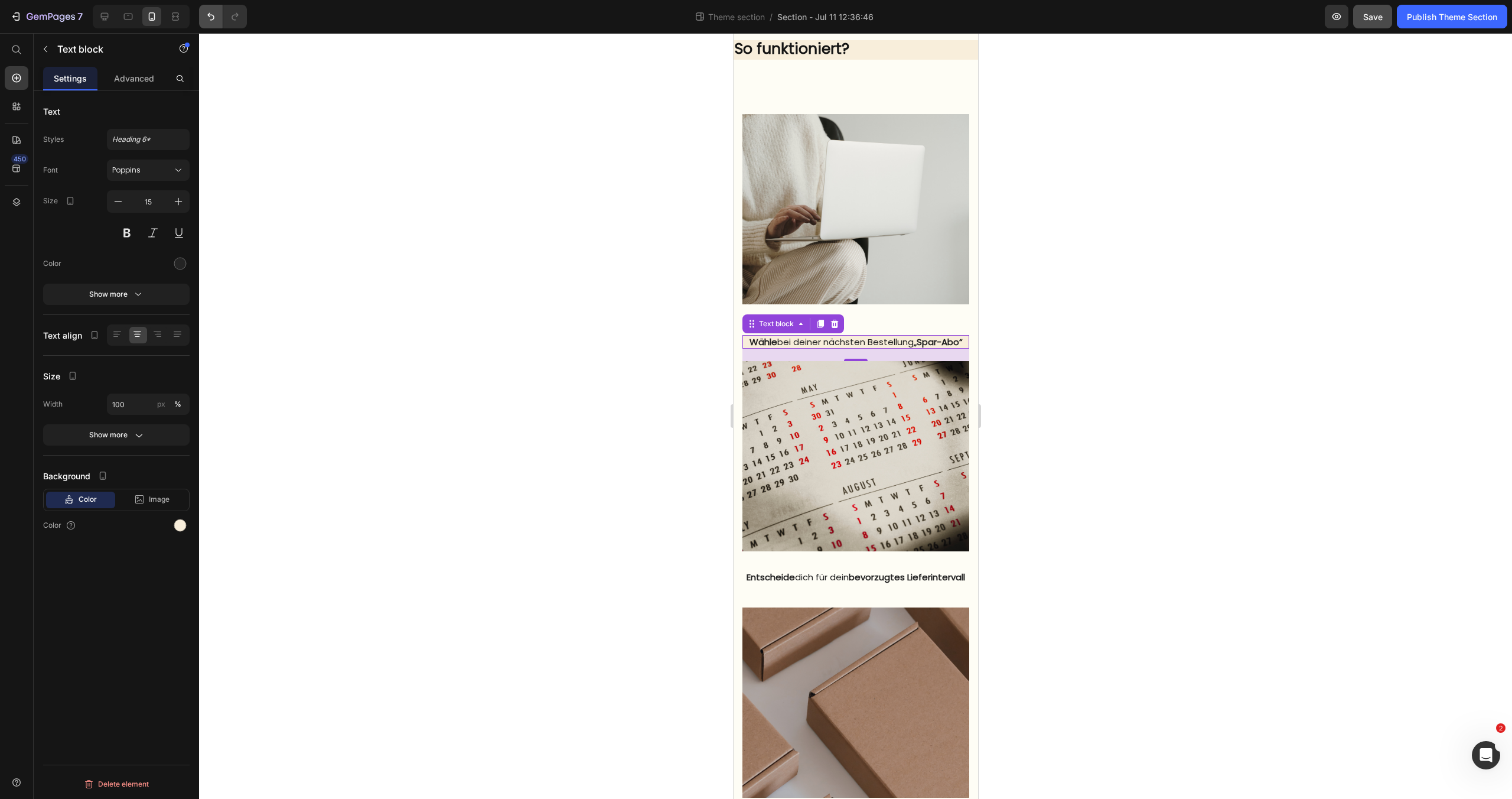 click 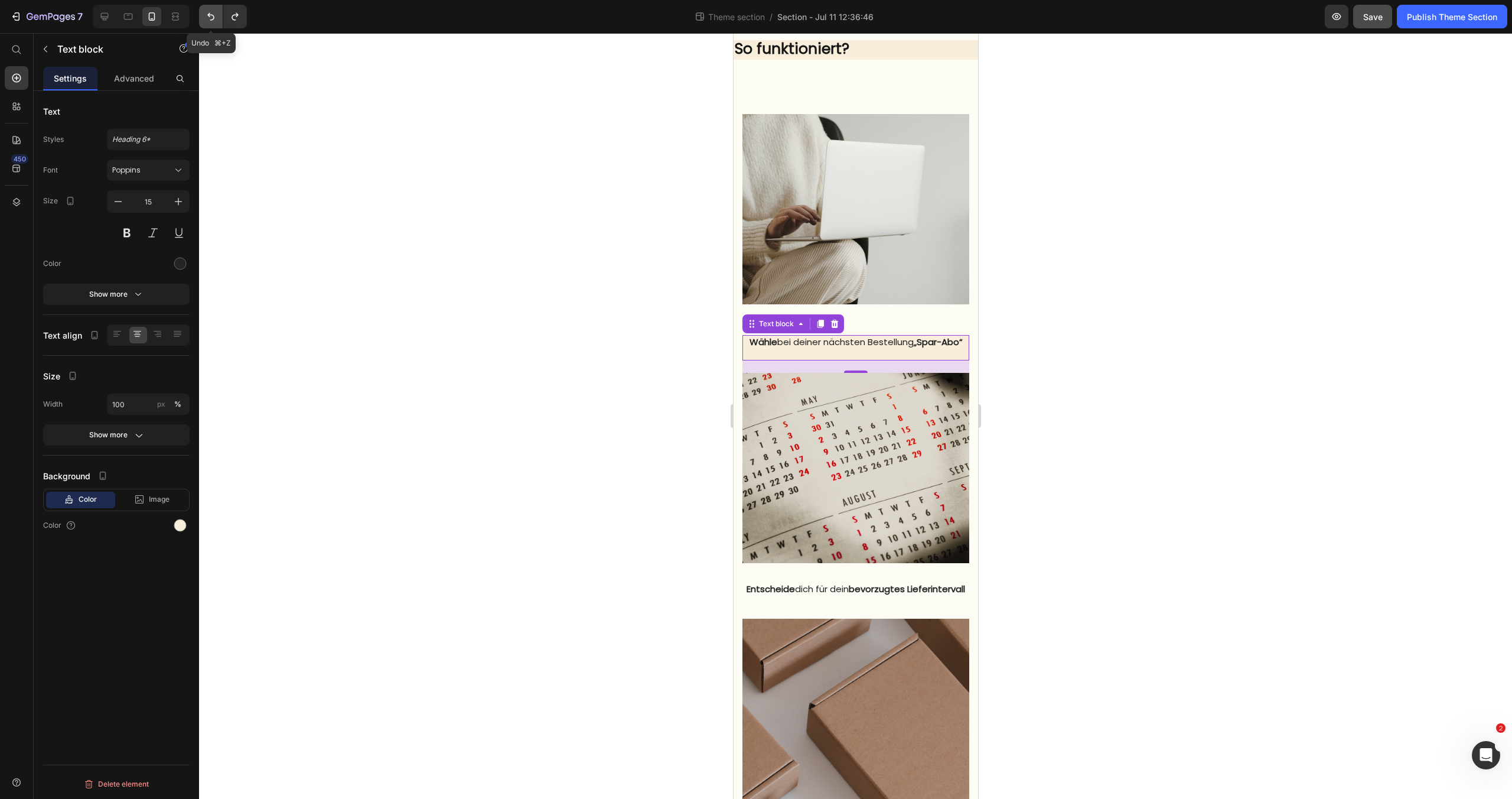 click 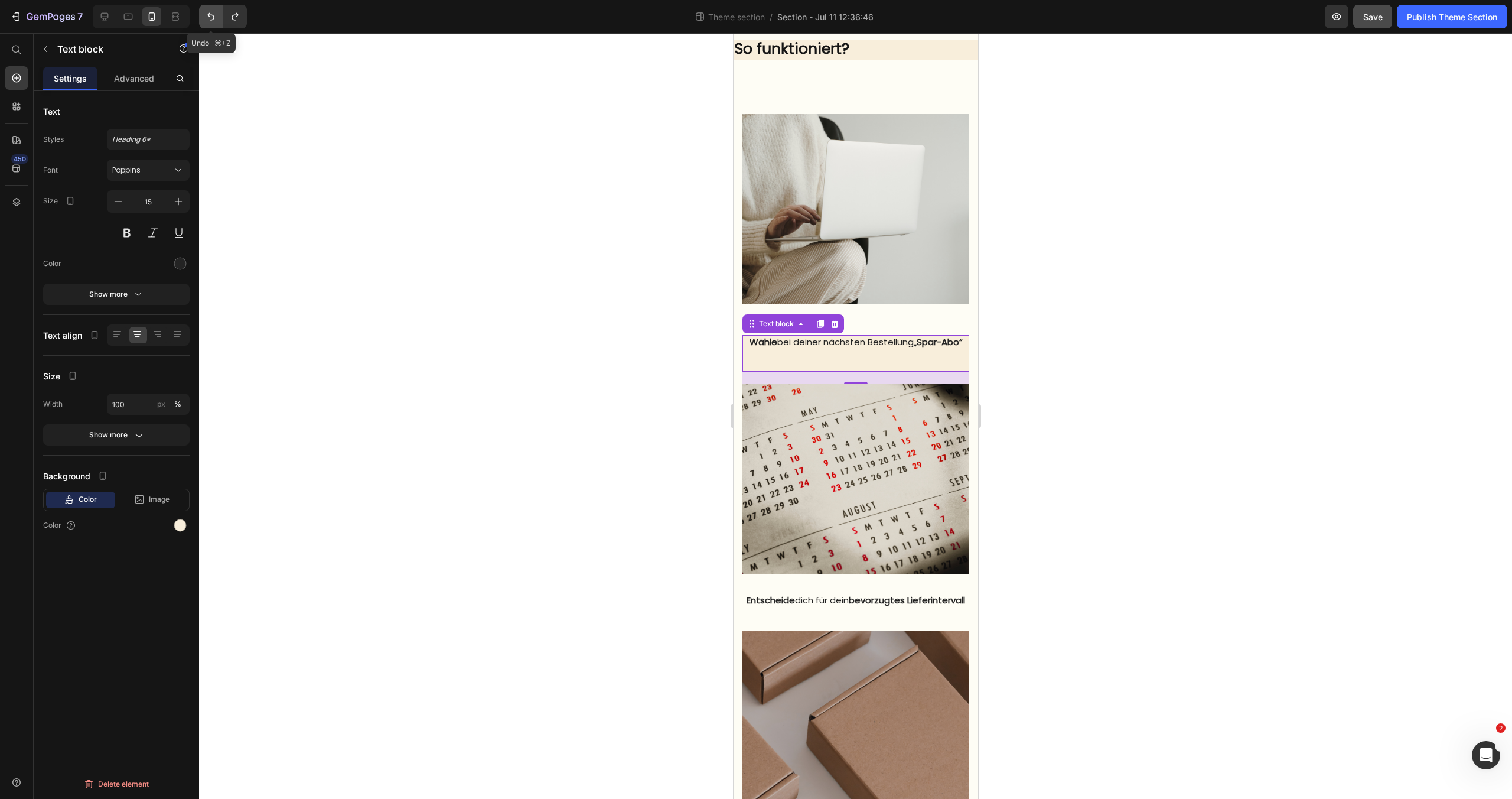 click 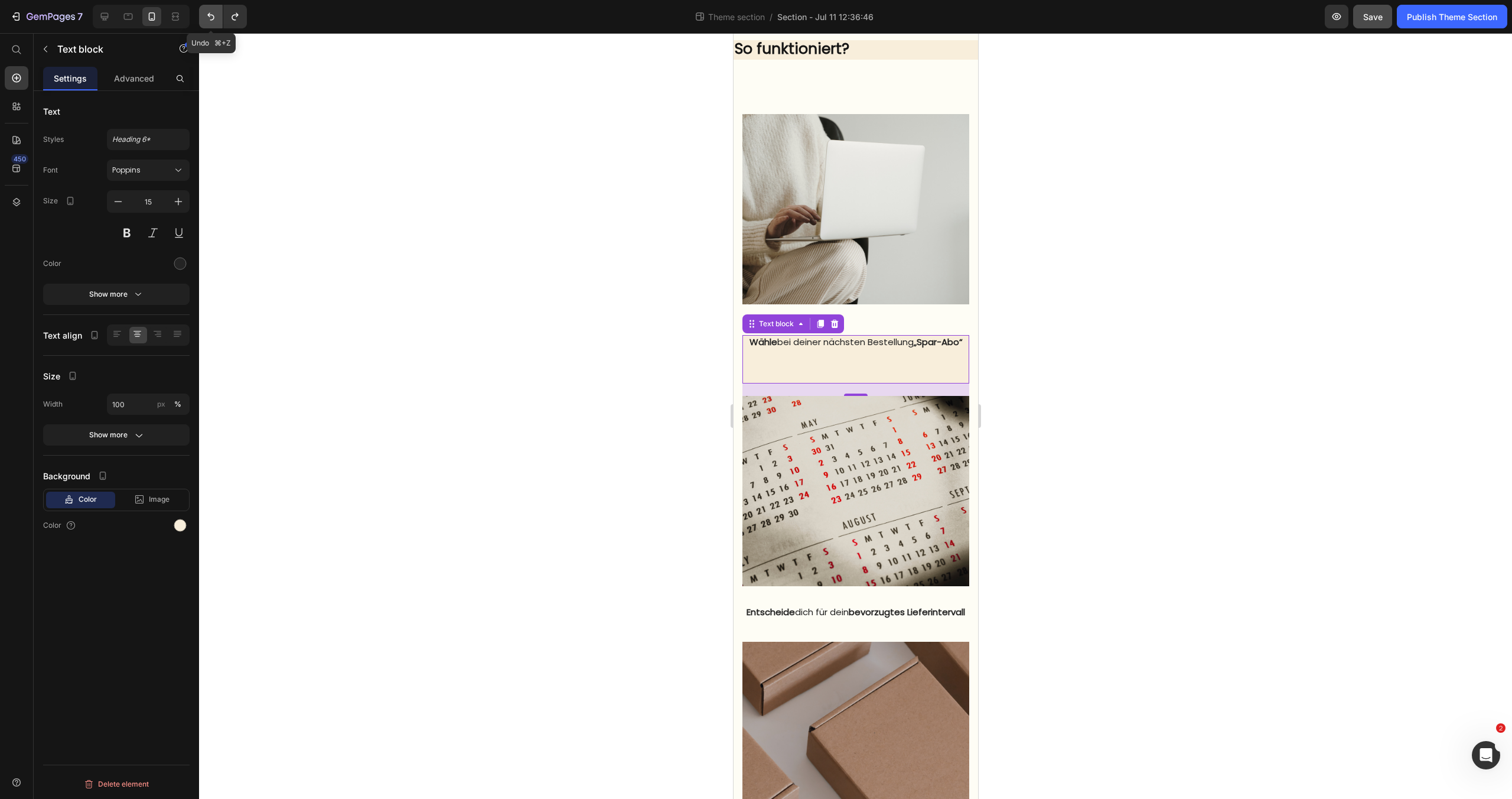 click 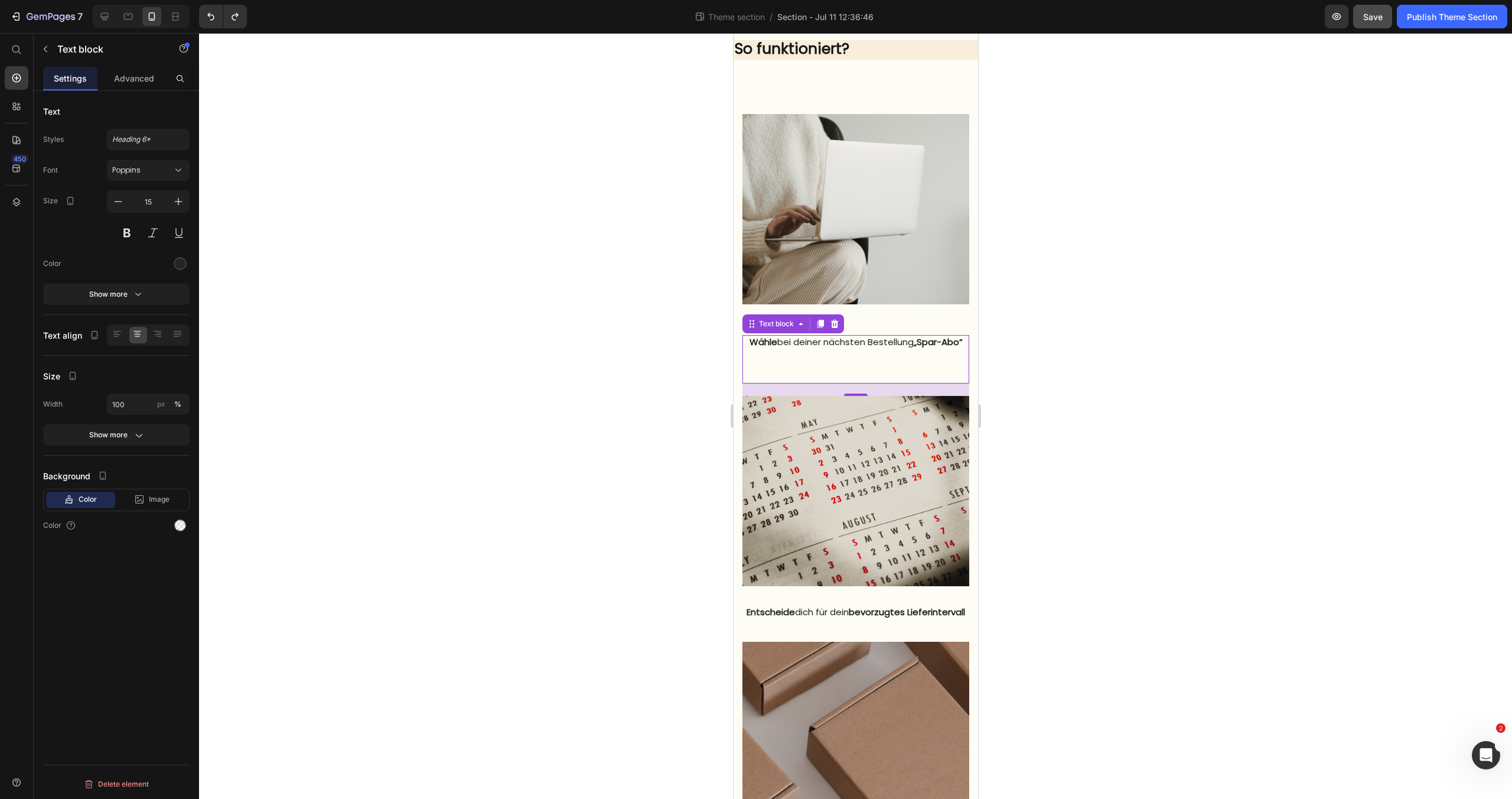 type 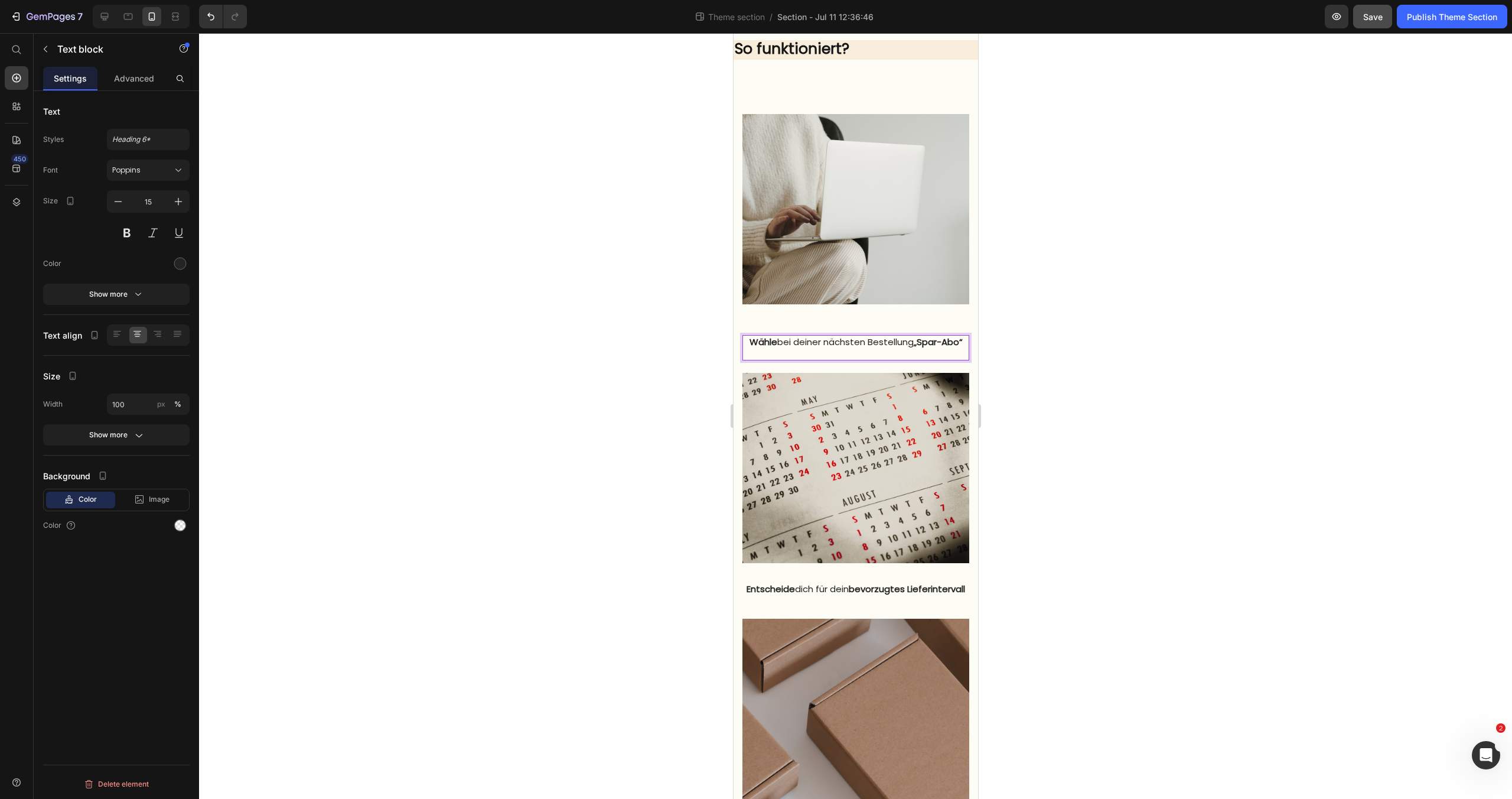 click 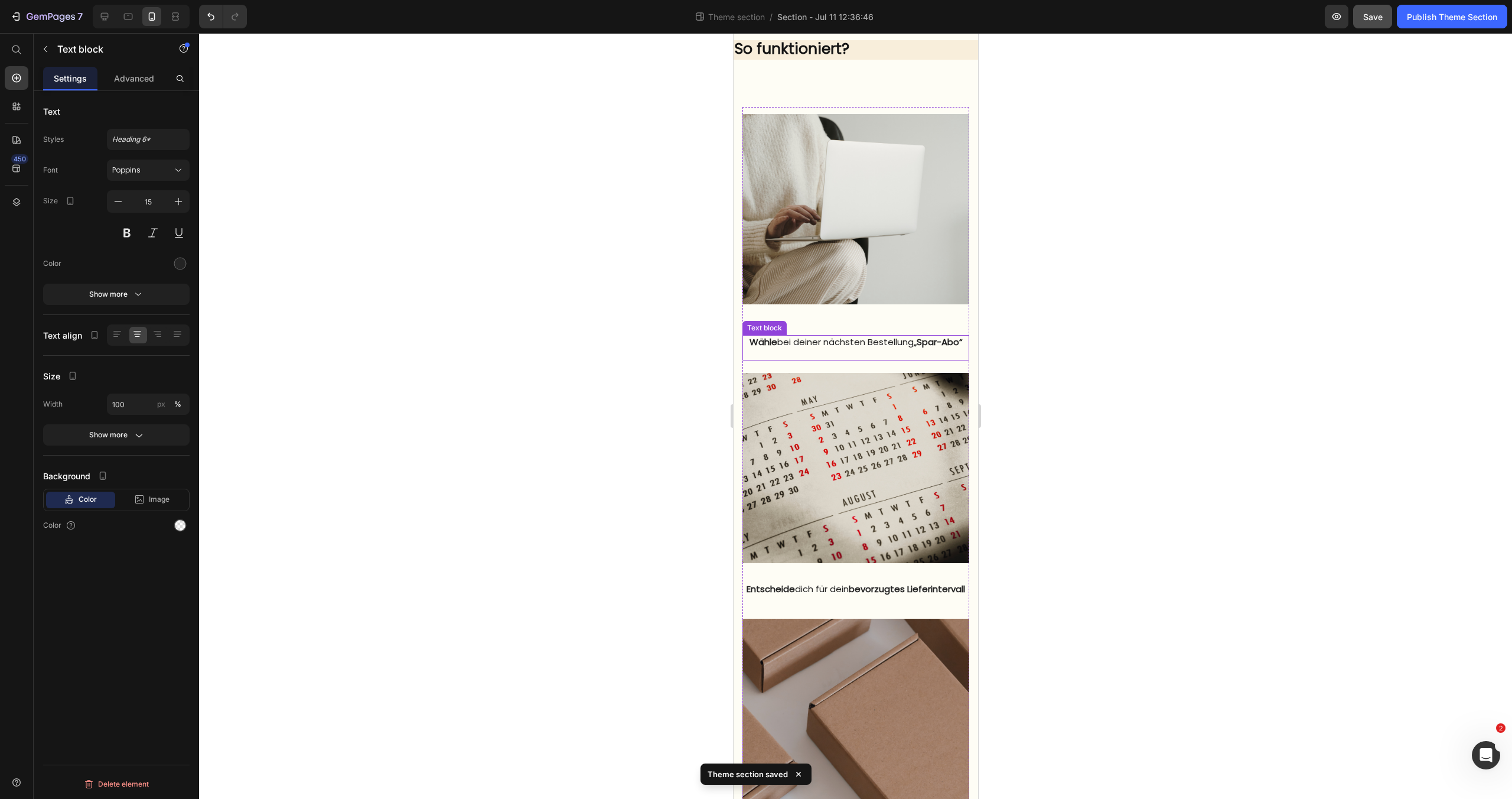 click on "„Spar-Abo“" at bounding box center [937, 342] 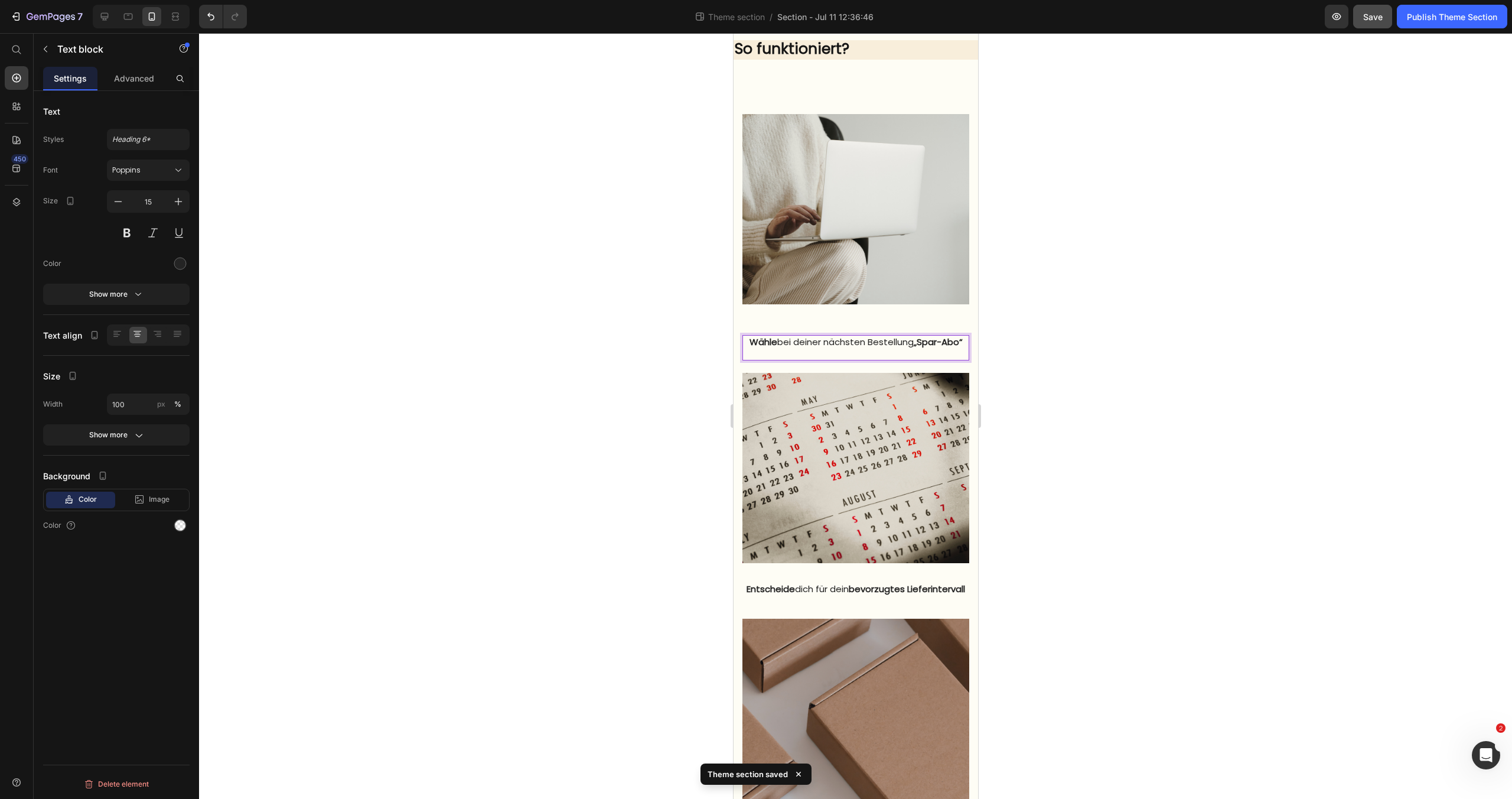 click on "„Spar-Abo“" at bounding box center (937, 342) 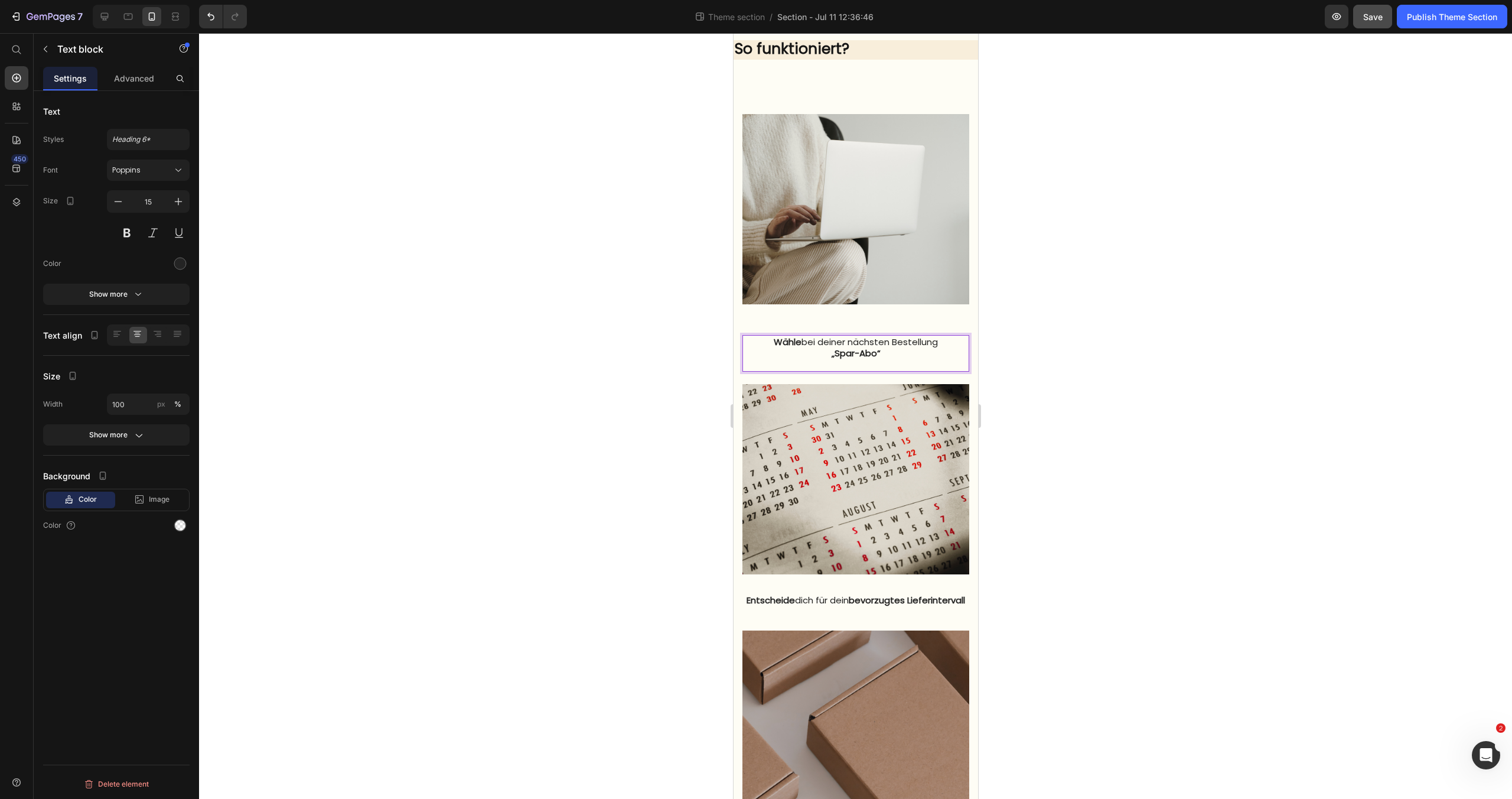 click 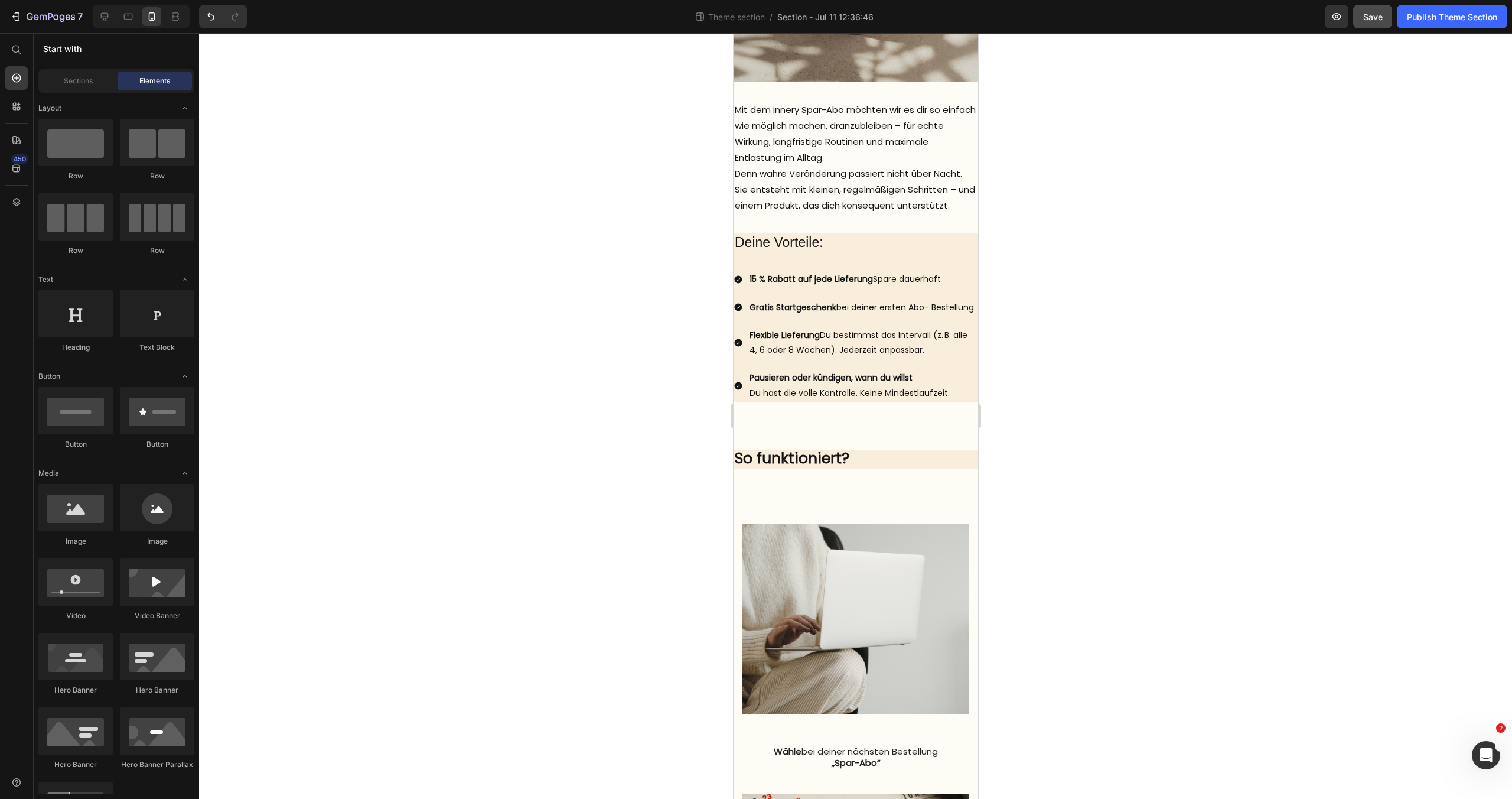 scroll, scrollTop: 286, scrollLeft: 0, axis: vertical 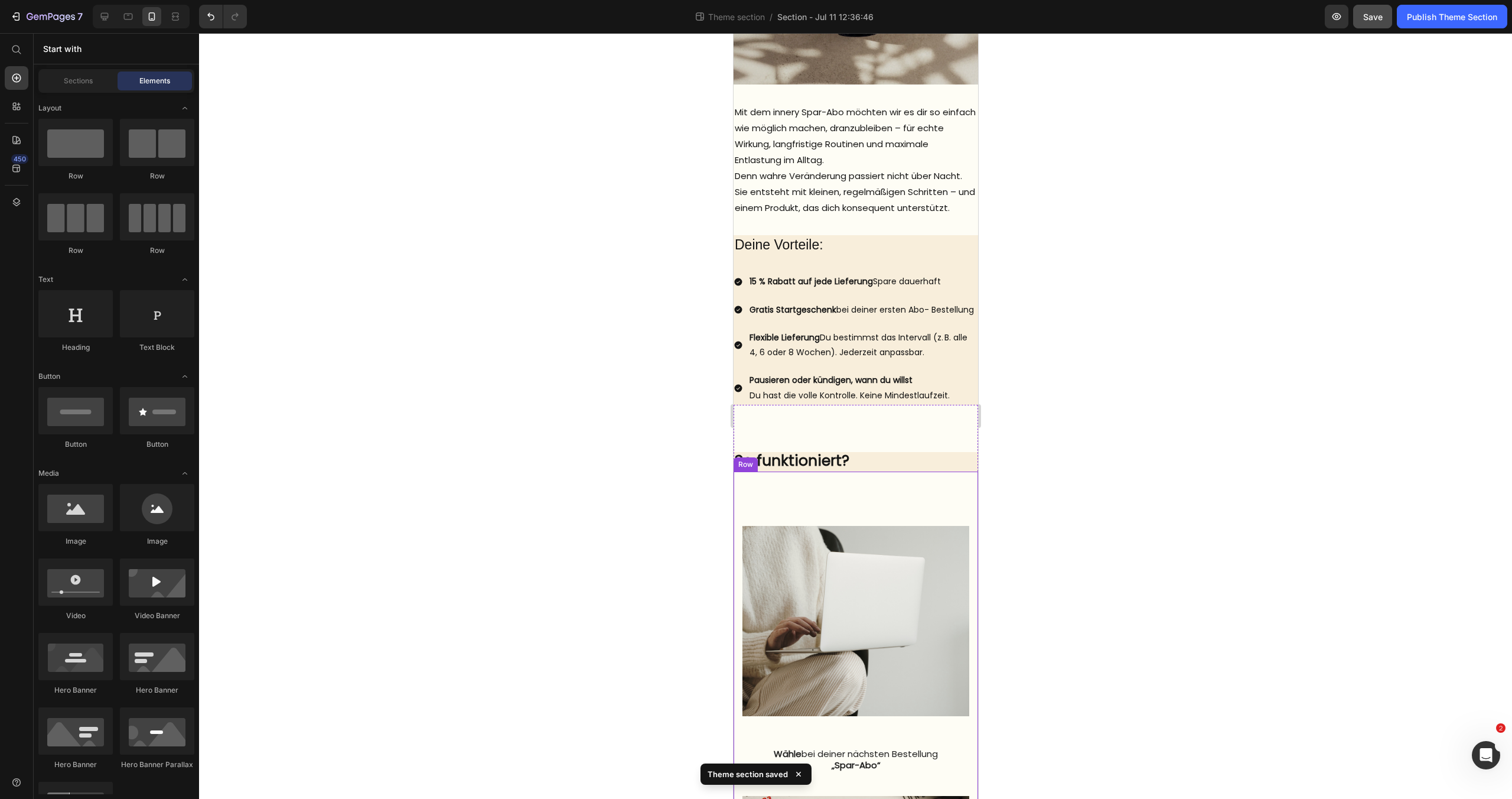click on "Image Wähle  bei deiner nächsten Bestellung  „Spar-Abo“   Text block Image Entscheide  dich für dein  bevorzugtes Lieferintervall  Text block Image Erhalte  automatisch  deine  nächste Lieferung – pünktlich  und bequem nach Hause Text block Row Row" at bounding box center (855, 898) 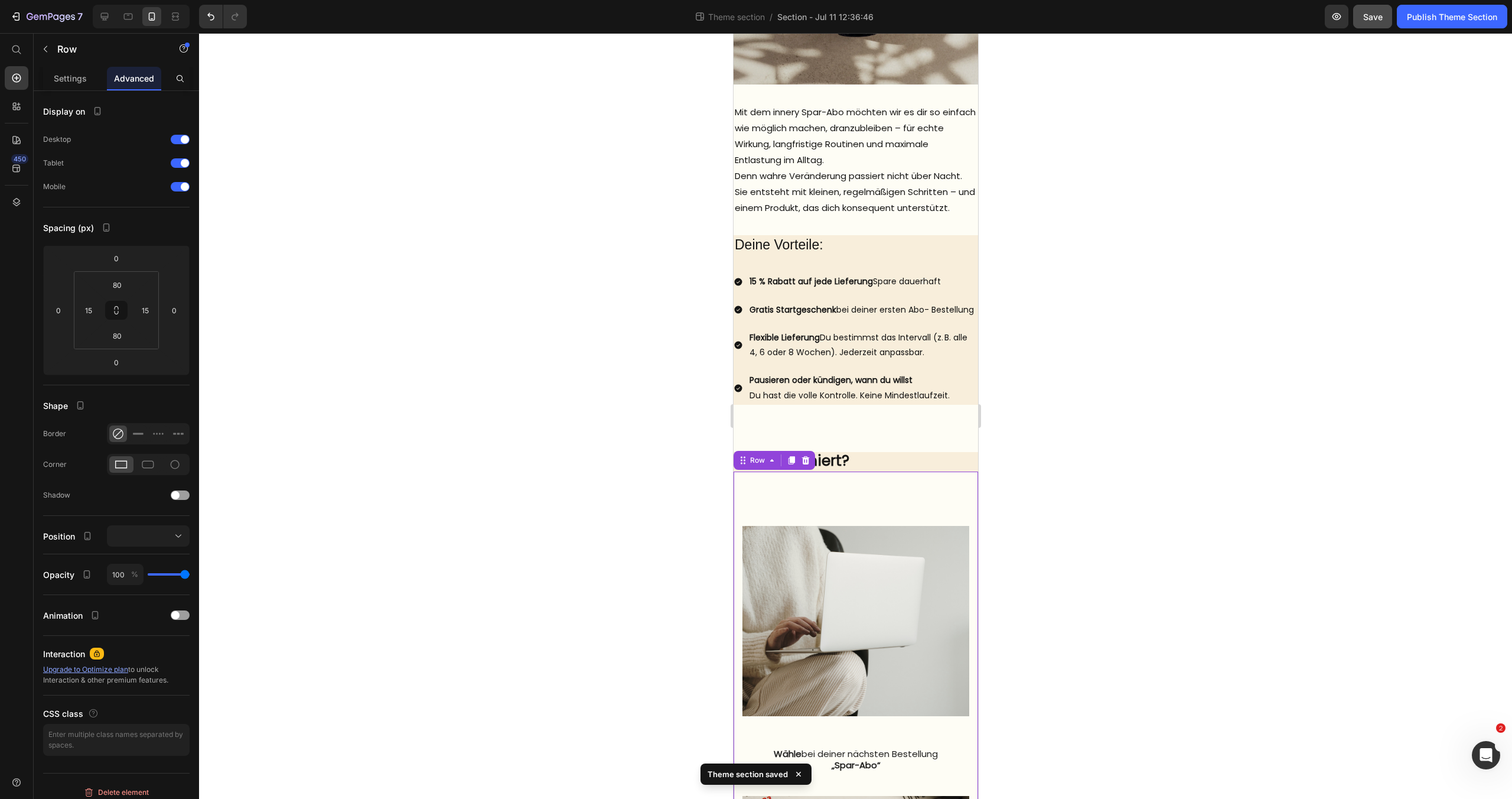 click on "Image Wähle  bei deiner nächsten Bestellung  „Spar-Abo“   Text block Image Entscheide  dich für dein  bevorzugtes Lieferintervall  Text block Image Erhalte  automatisch  deine  nächste Lieferung – pünktlich  und bequem nach Hause Text block Row Row   0" at bounding box center (855, 898) 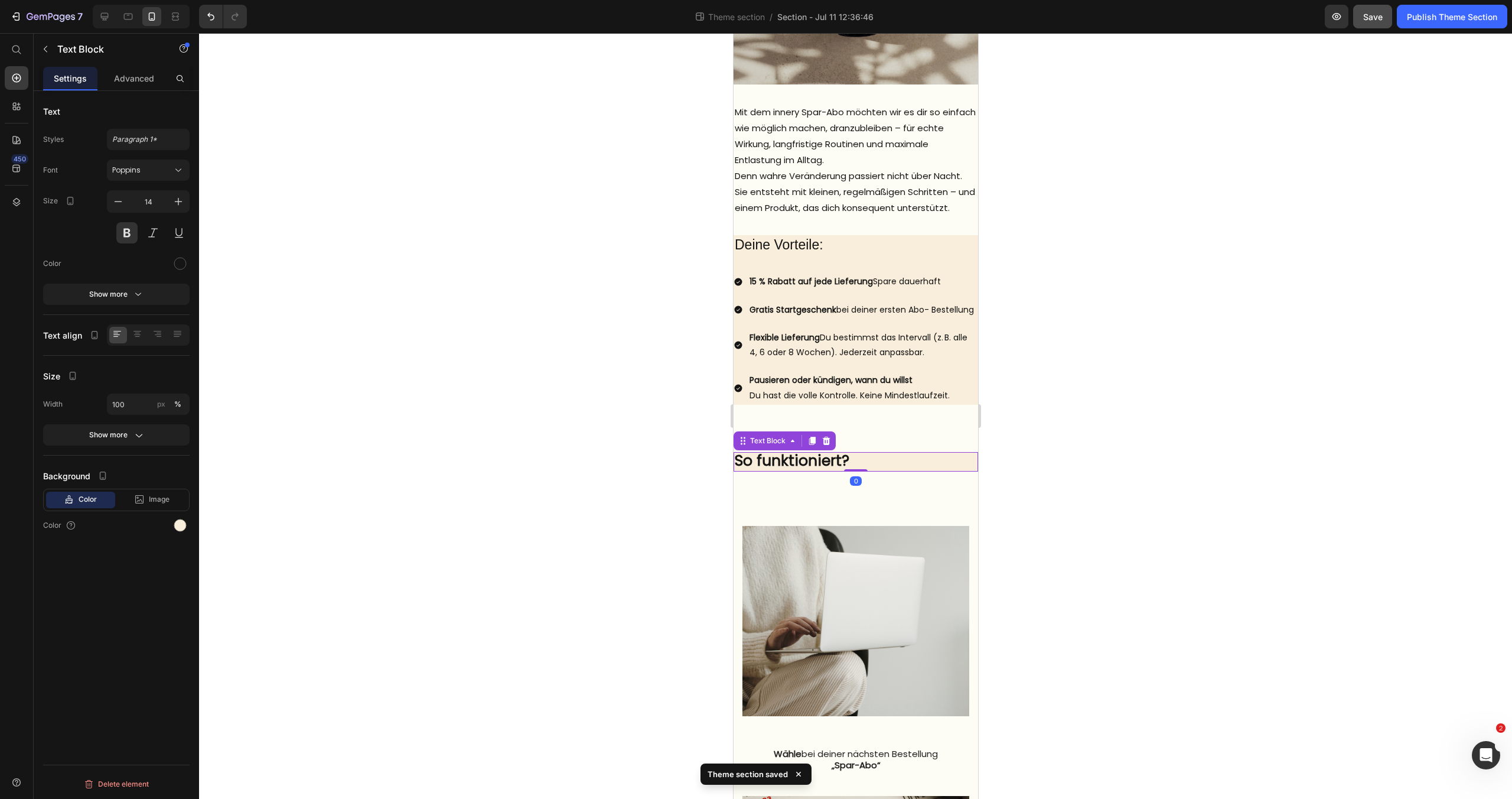 click on "So funktioniert?" at bounding box center [855, 462] 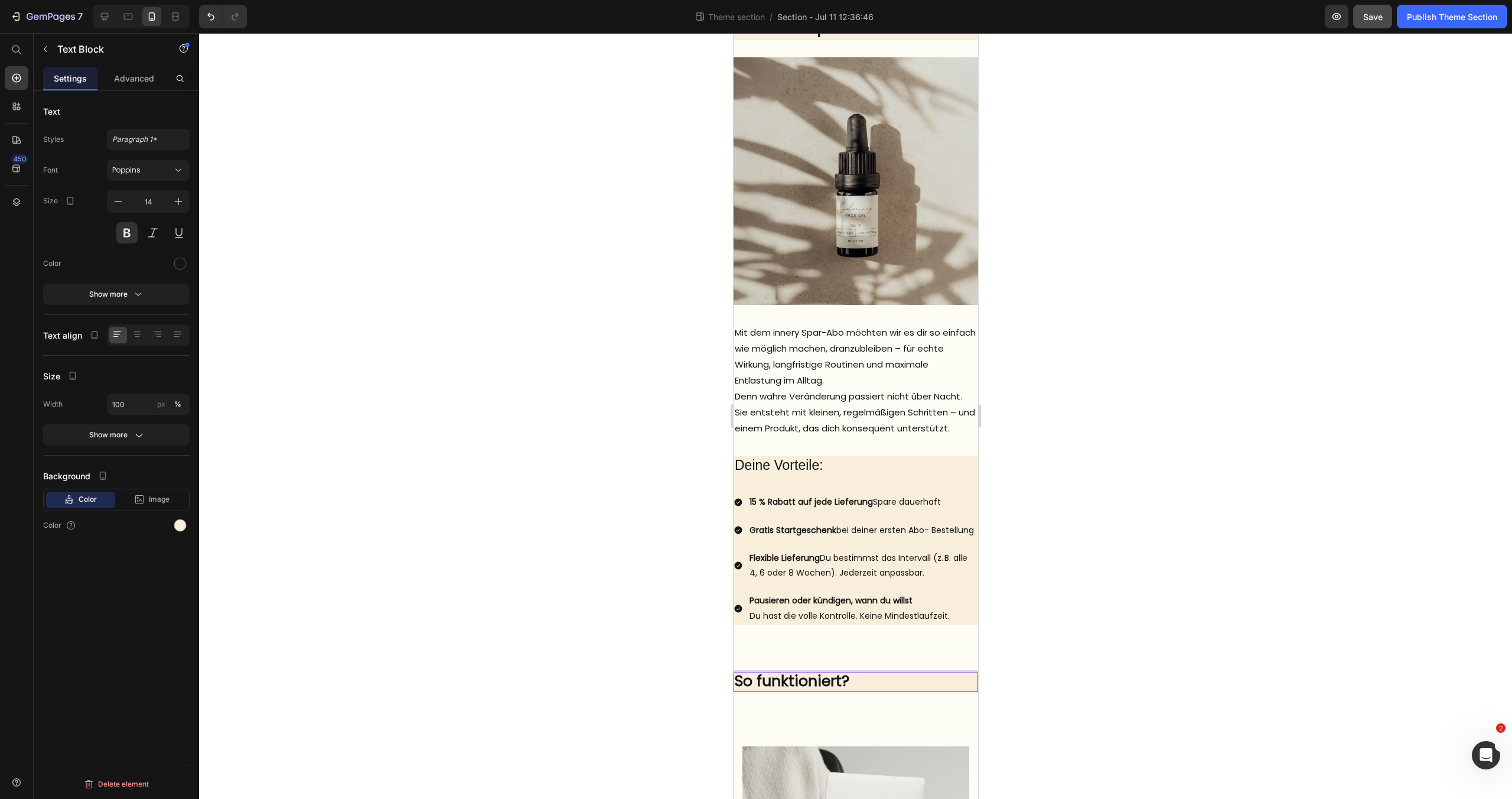 scroll, scrollTop: 0, scrollLeft: 0, axis: both 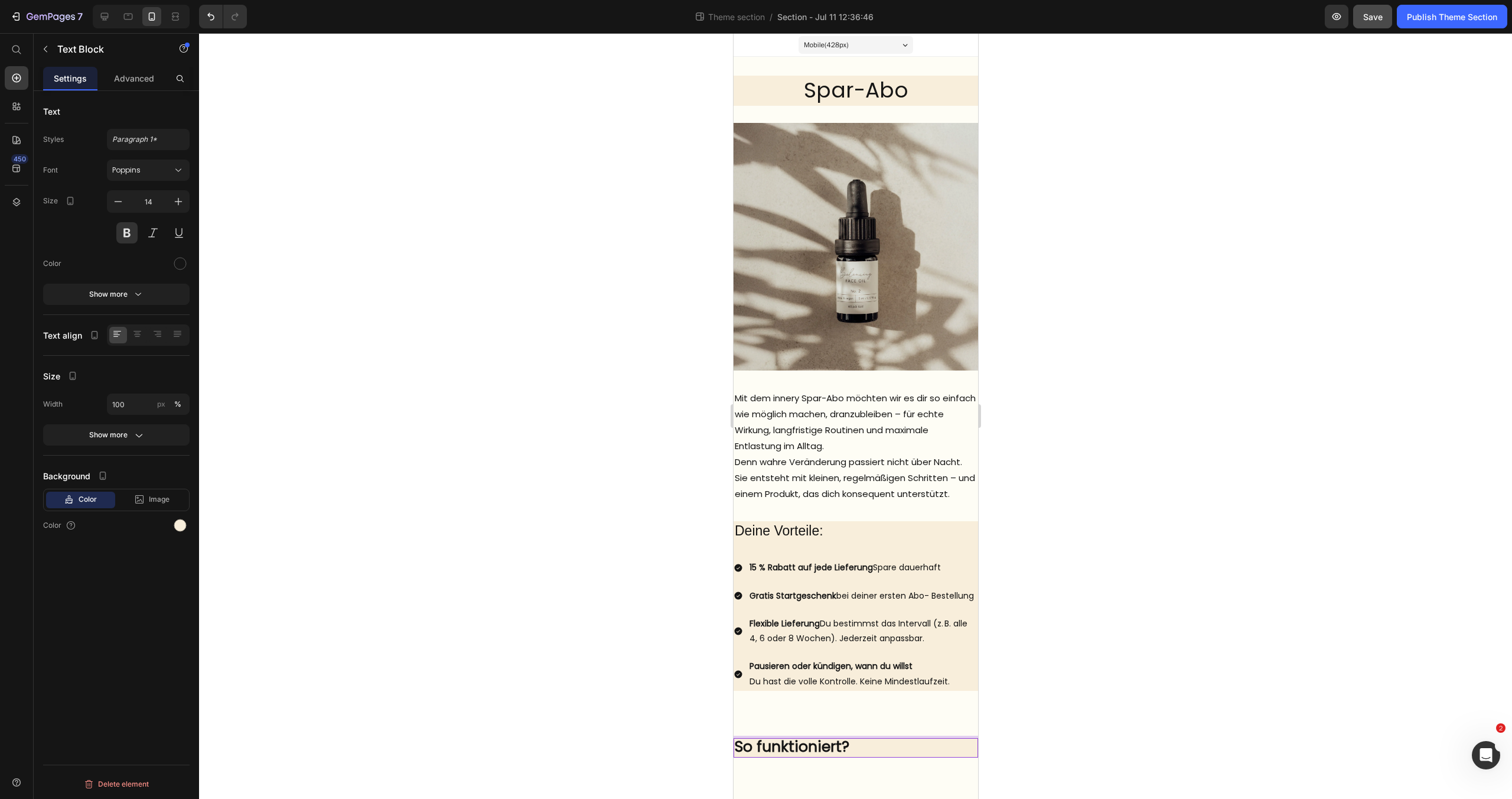 click 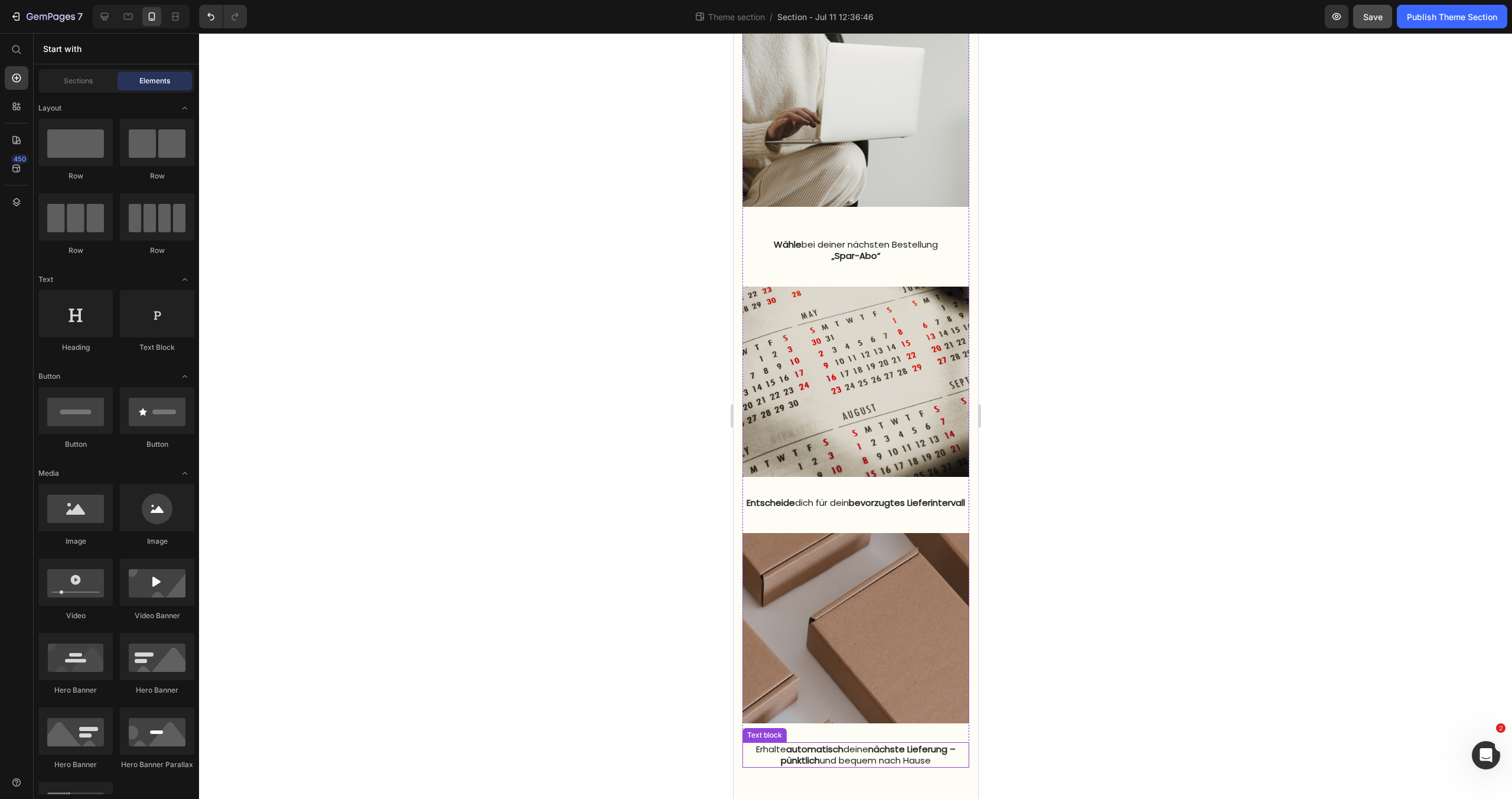 scroll, scrollTop: 804, scrollLeft: 0, axis: vertical 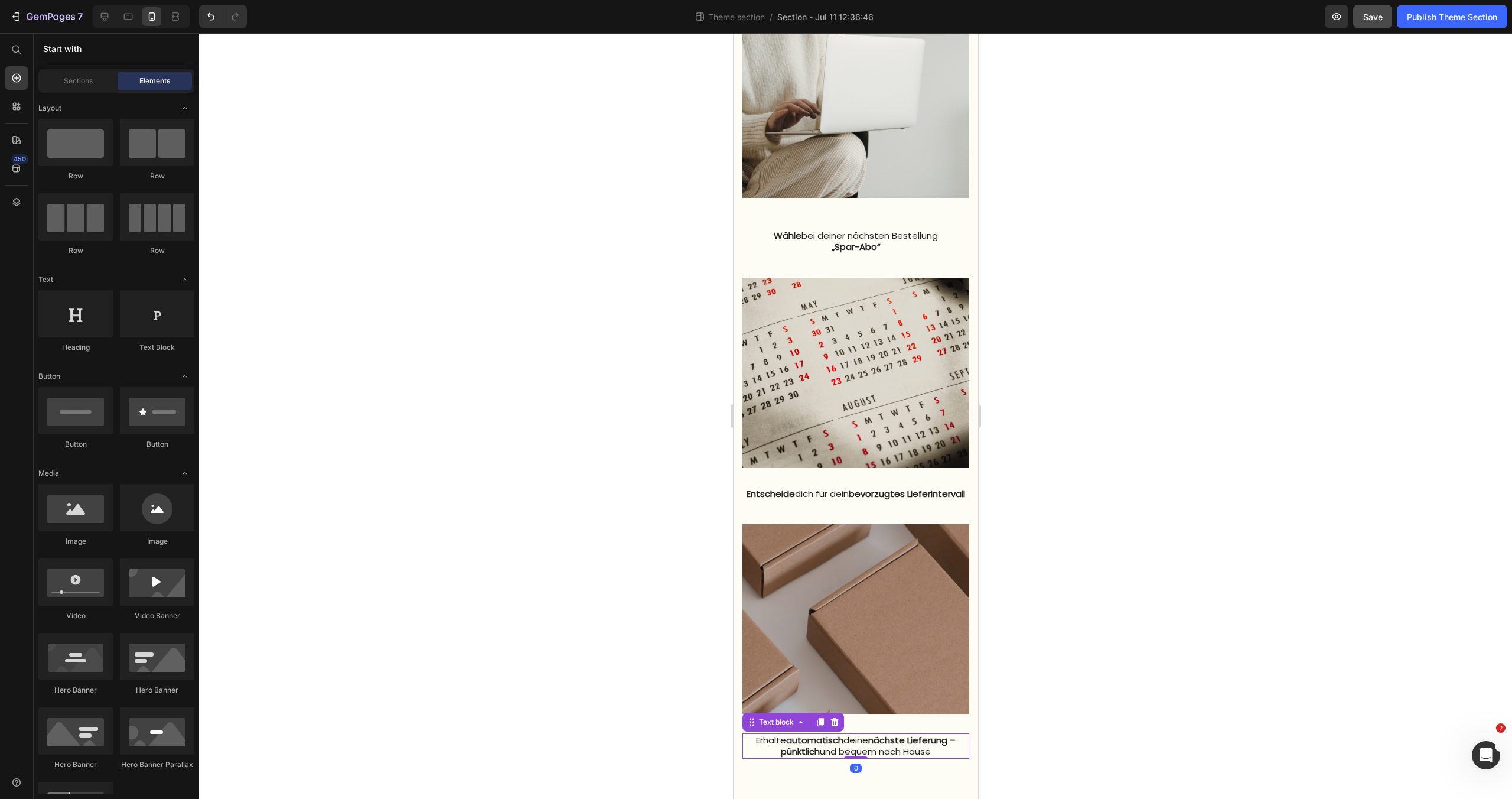 click on "Erhalte  automatisch  deine  nächste Lieferung – pünktlich  und bequem nach Hause" at bounding box center [855, 746] 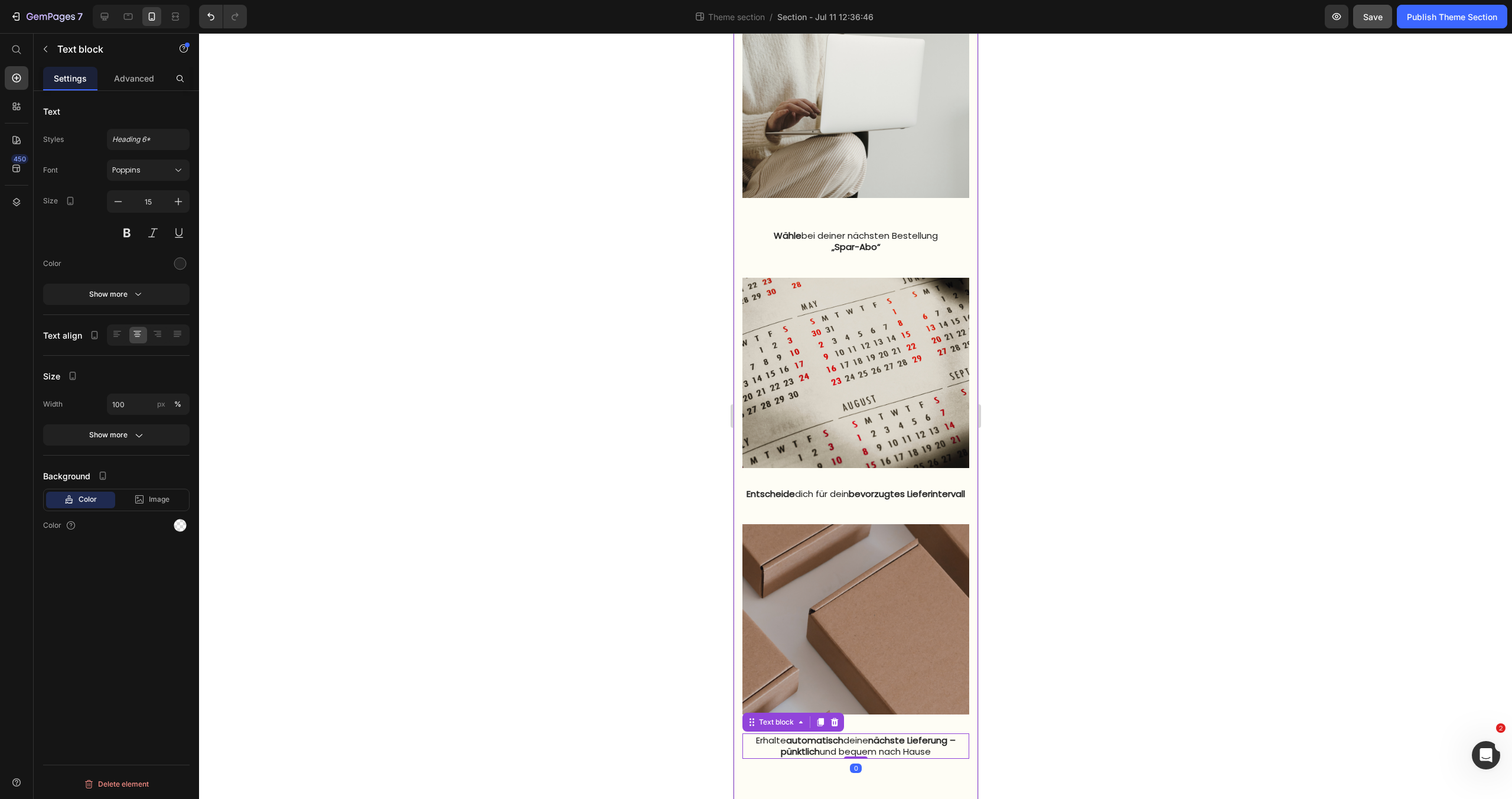 click on "Image Wähle  bei deiner nächsten Bestellung  „Spar-Abo“   Text block Image Entscheide  dich für dein  bevorzugtes Lieferintervall  Text block Image Erhalte  automatisch  deine  nächste Lieferung – pünktlich  und bequem nach Hause Text block   0 Row Row" at bounding box center (855, 379) 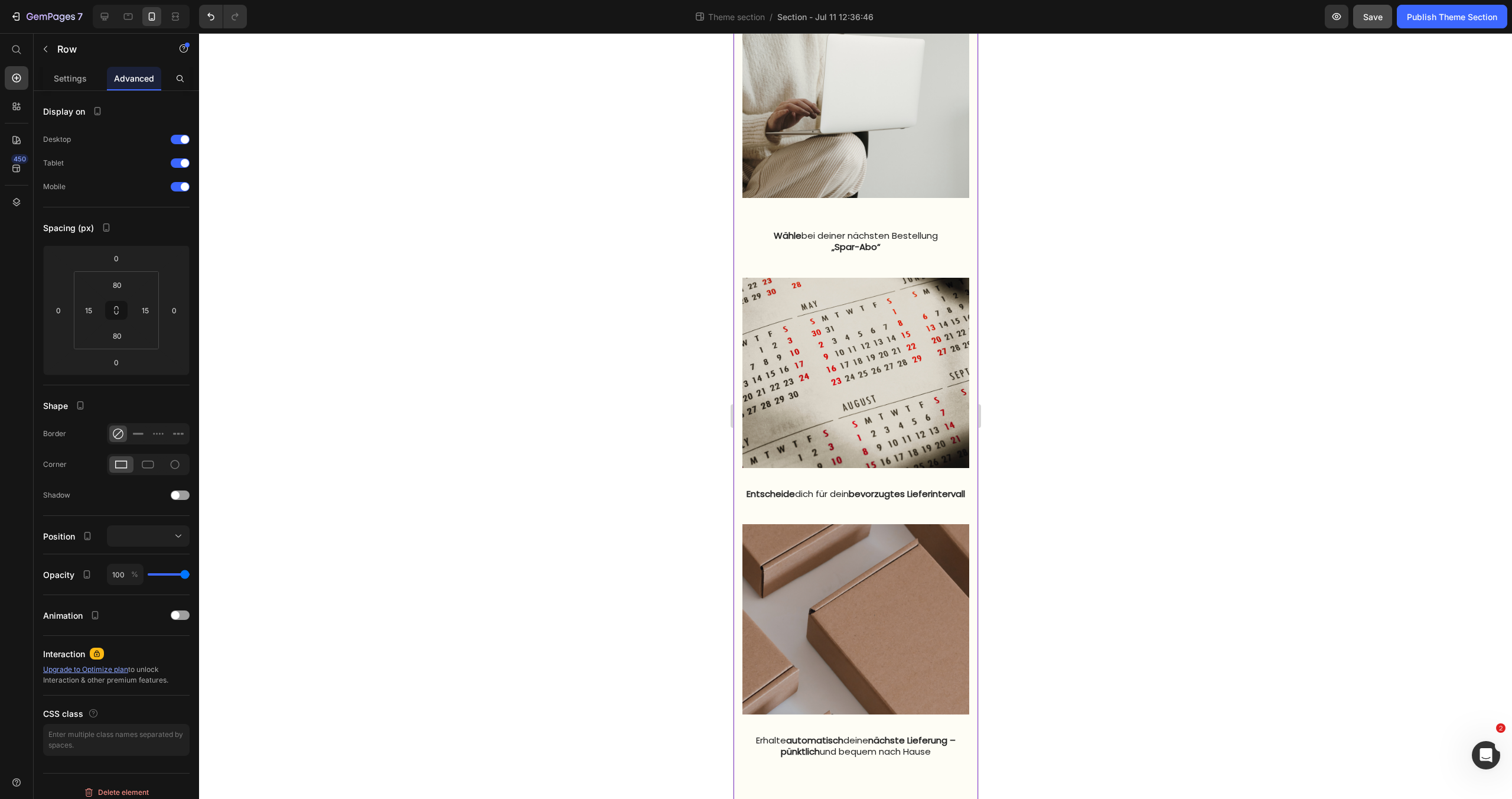click on "Image Wähle  bei deiner nächsten Bestellung  „Spar-Abo“   Text block Image Entscheide  dich für dein  bevorzugtes Lieferintervall  Text block Image Erhalte  automatisch  deine  nächste Lieferung – pünktlich  und bequem nach Hause Text block Row Row   0" at bounding box center (855, 379) 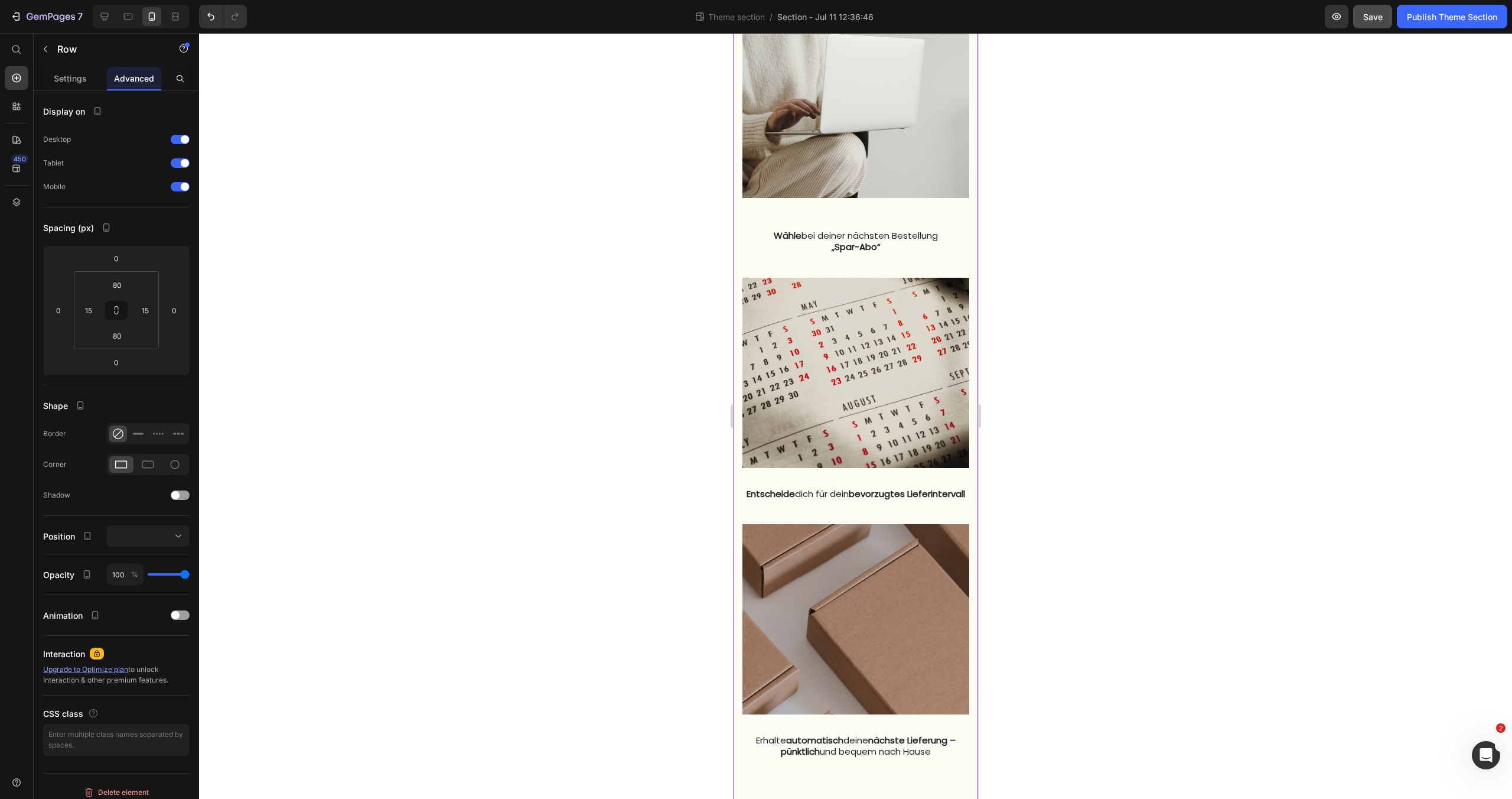 scroll, scrollTop: 842, scrollLeft: 0, axis: vertical 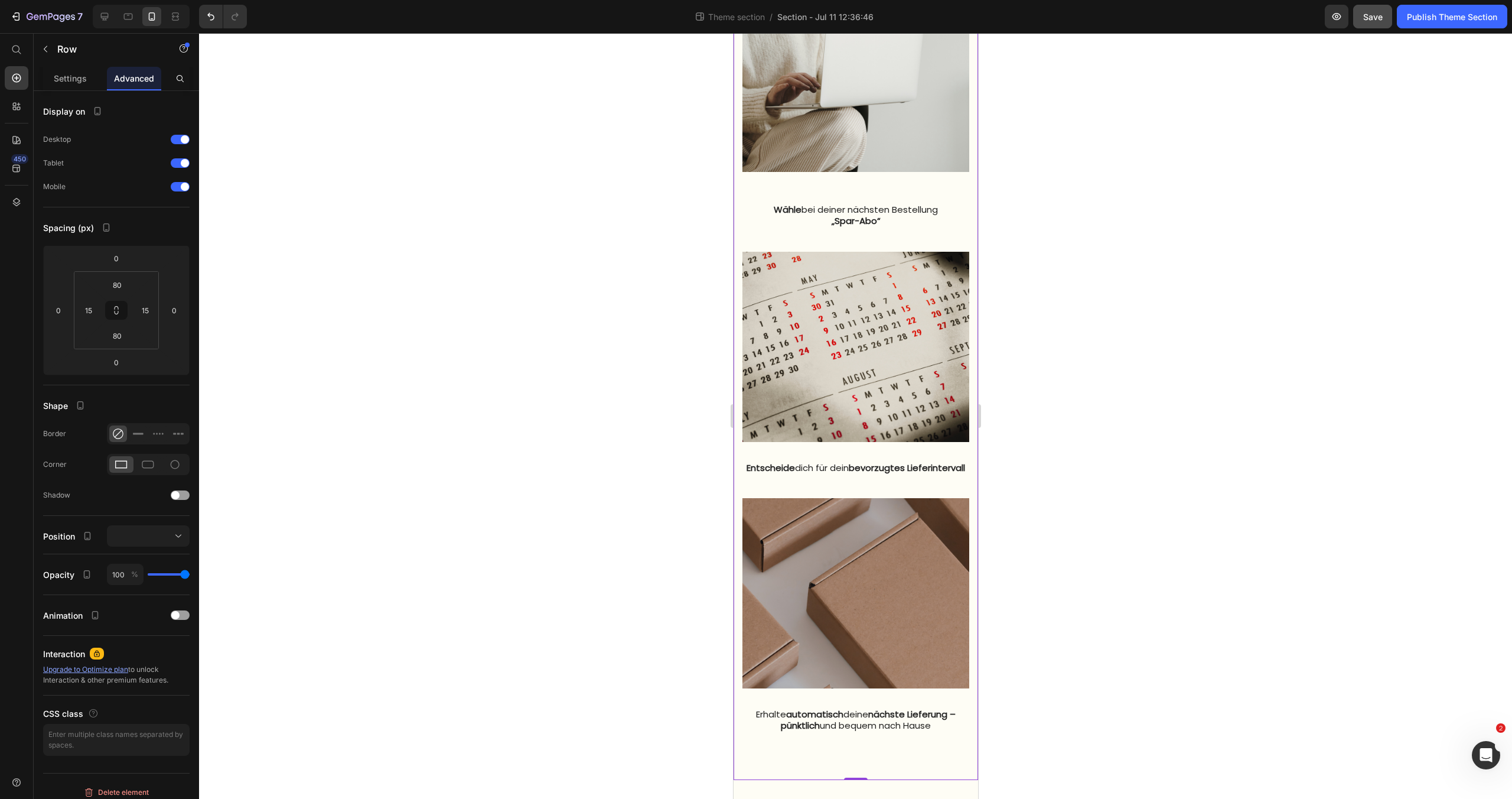 click on "Image Wähle  bei deiner nächsten Bestellung  „Spar-Abo“   Text block Image Entscheide  dich für dein  bevorzugtes Lieferintervall  Text block Image Erhalte  automatisch  deine  nächste Lieferung – pünktlich  und bequem nach Hause Text block Row Row   0" at bounding box center [855, 353] 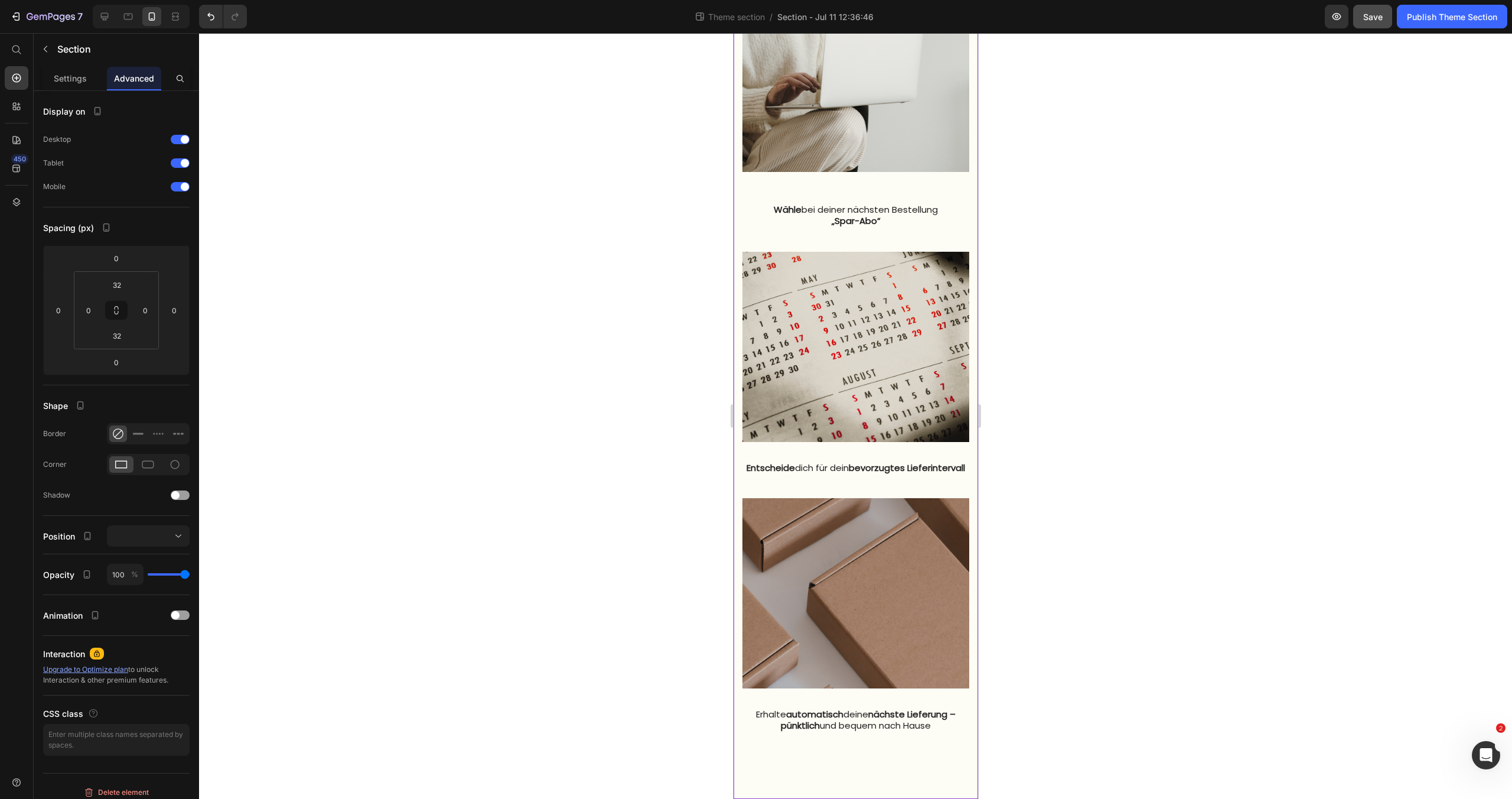 click on "Spar-Abo  Text Block Image Mit dem innery Spar-Abo möchten wir es dir so einfach wie möglich machen, dranzubleiben – für echte Wirkung, langfristige Routinen und maximale Entlastung im Alltag. Denn wahre Veränderung passiert nicht über Nacht. Sie entsteht mit kleinen, regelmäßigen Schritten – und einem Produkt, das dich konsequent unterstützt. Text Block Row Deine Vorteile:  Text Block 15 % Rabatt auf jede Lieferung  Spare dauerhaft Gratis Startgeschenk  bei deiner ersten Abo- Bestellung Flexible Lieferung  Du bestimmst das Intervall (z. B. alle 4, 6 oder 8 Wochen). Jederzeit anpassbar. Pausieren oder kündigen, wann du willst Du hast die volle Kontrolle. Keine Mindestlaufzeit. Item List Row Row So funktioniert?  Text Block Image Wähle  bei deiner nächsten Bestellung  „Spar-Abo“   Text block Image Entscheide  dich für dein  bevorzugtes Lieferintervall  Text block Image Erhalte  automatisch  deine  nächste Lieferung – pünktlich  und bequem nach Hause Text block Row Row Row" at bounding box center [855, 12] 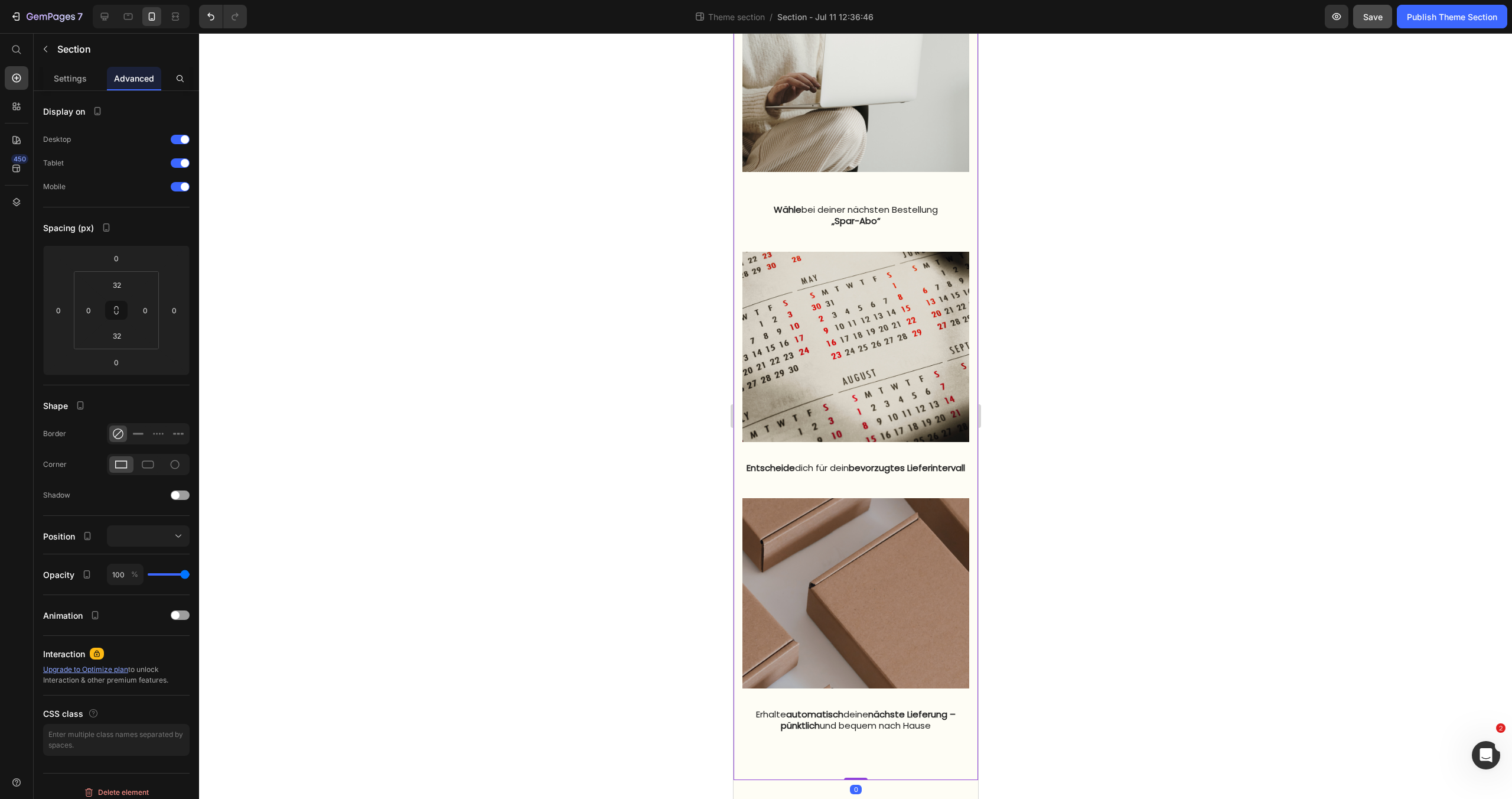 drag, startPoint x: 863, startPoint y: 762, endPoint x: 876, endPoint y: 755, distance: 14.764823 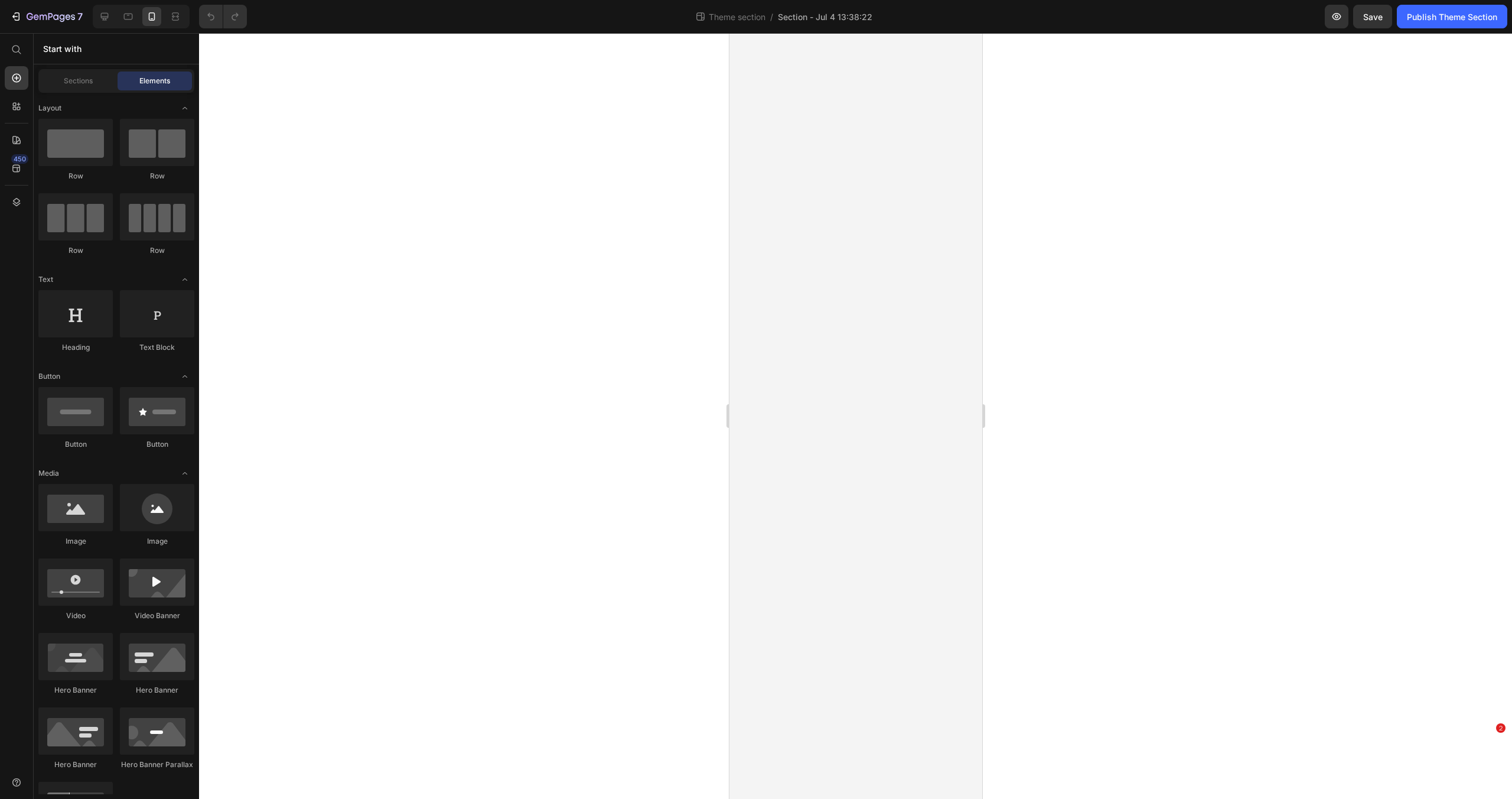 scroll, scrollTop: 0, scrollLeft: 0, axis: both 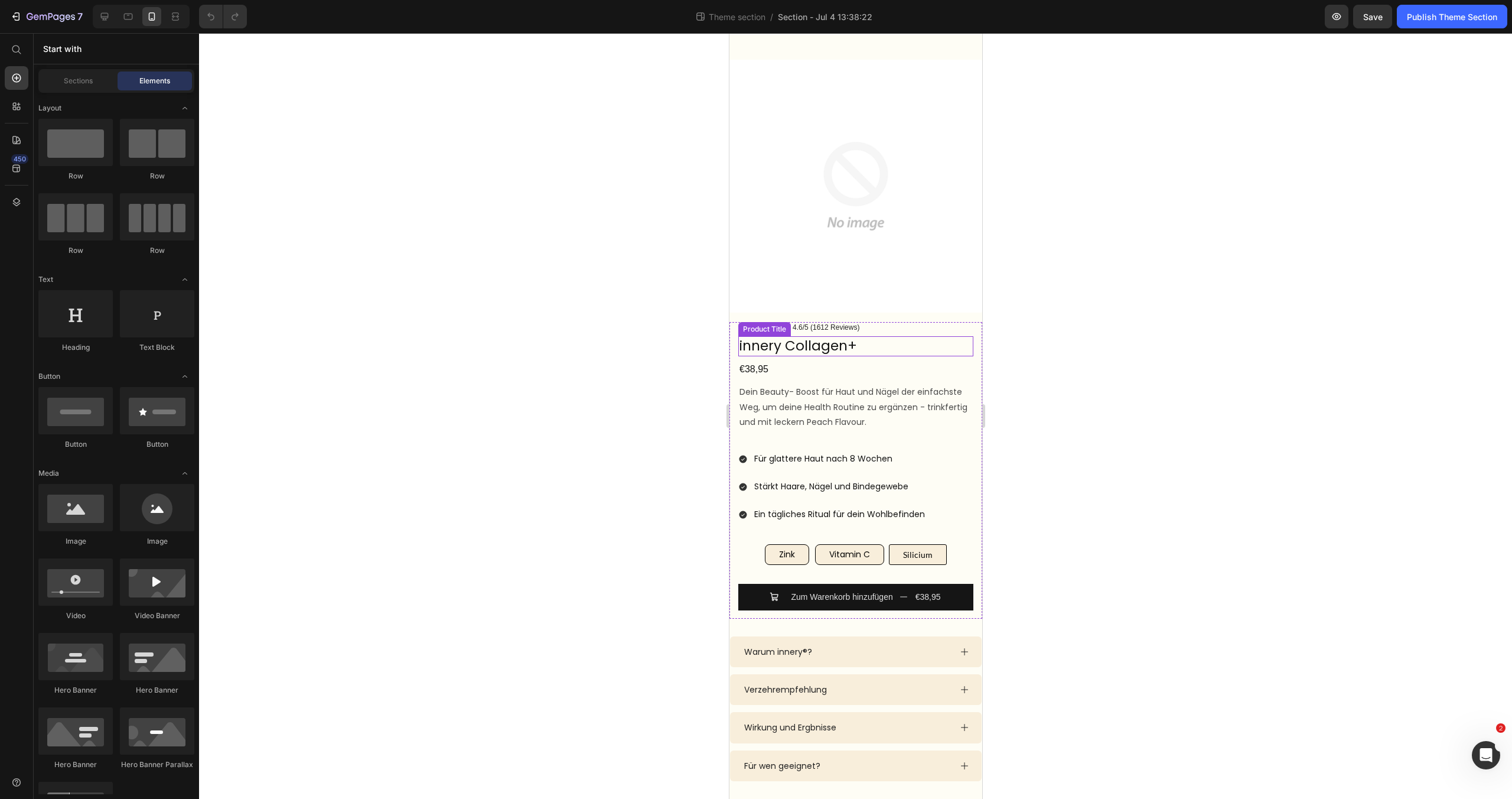 click on "innery Collagen+" at bounding box center [855, 346] 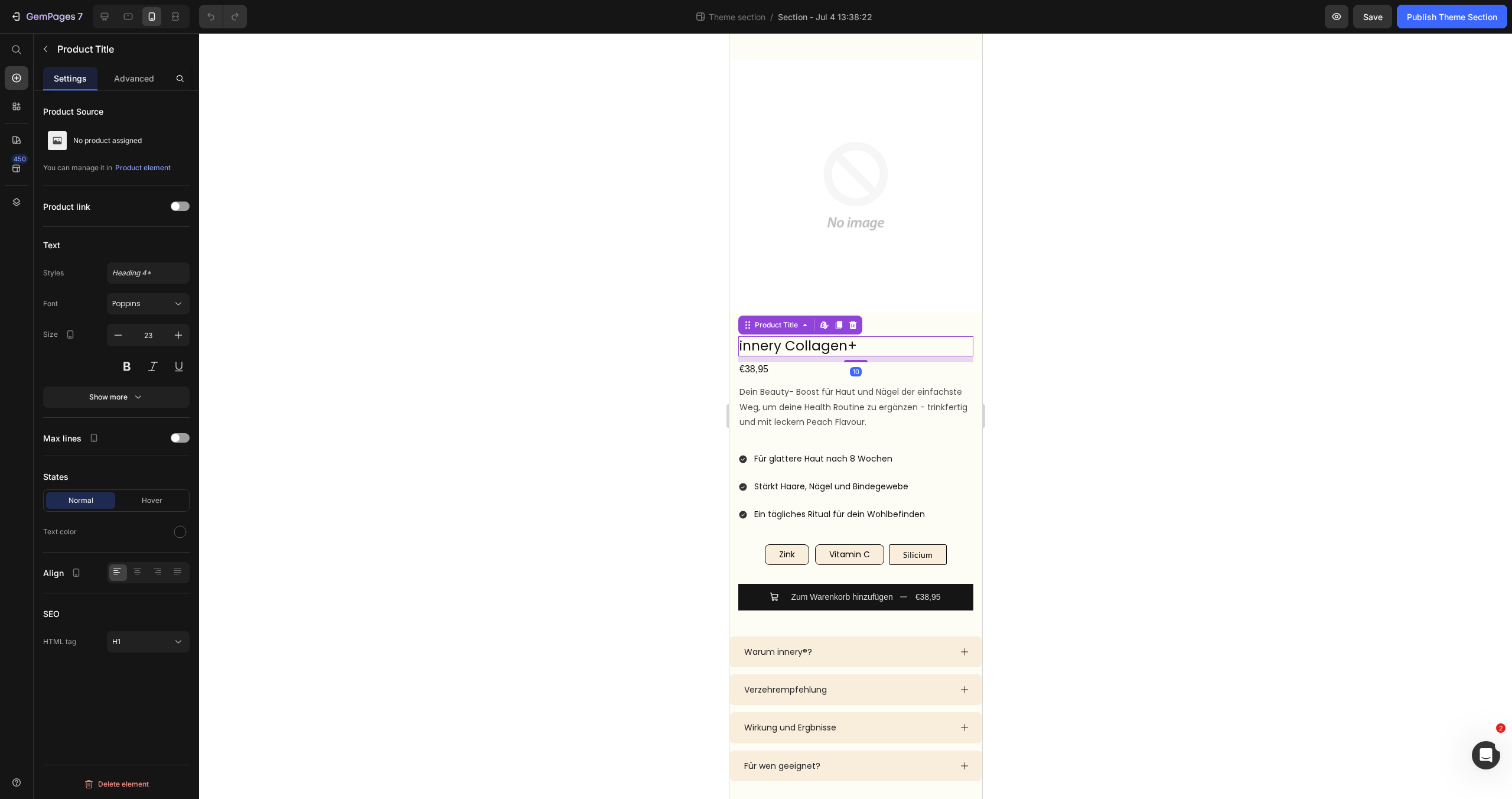click on "innery Collagen+" at bounding box center [855, 346] 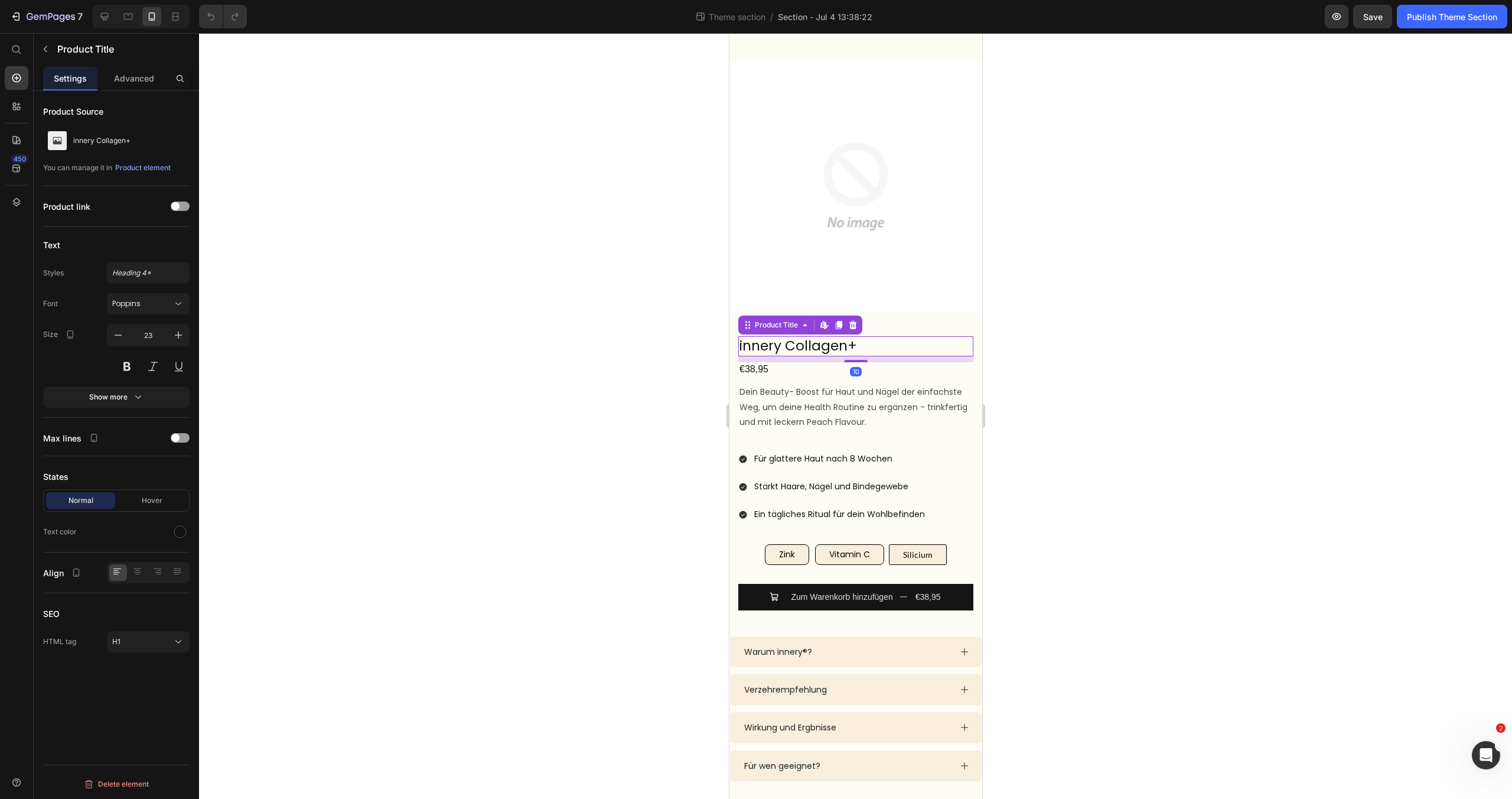click on "innery Collagen+" at bounding box center (855, 346) 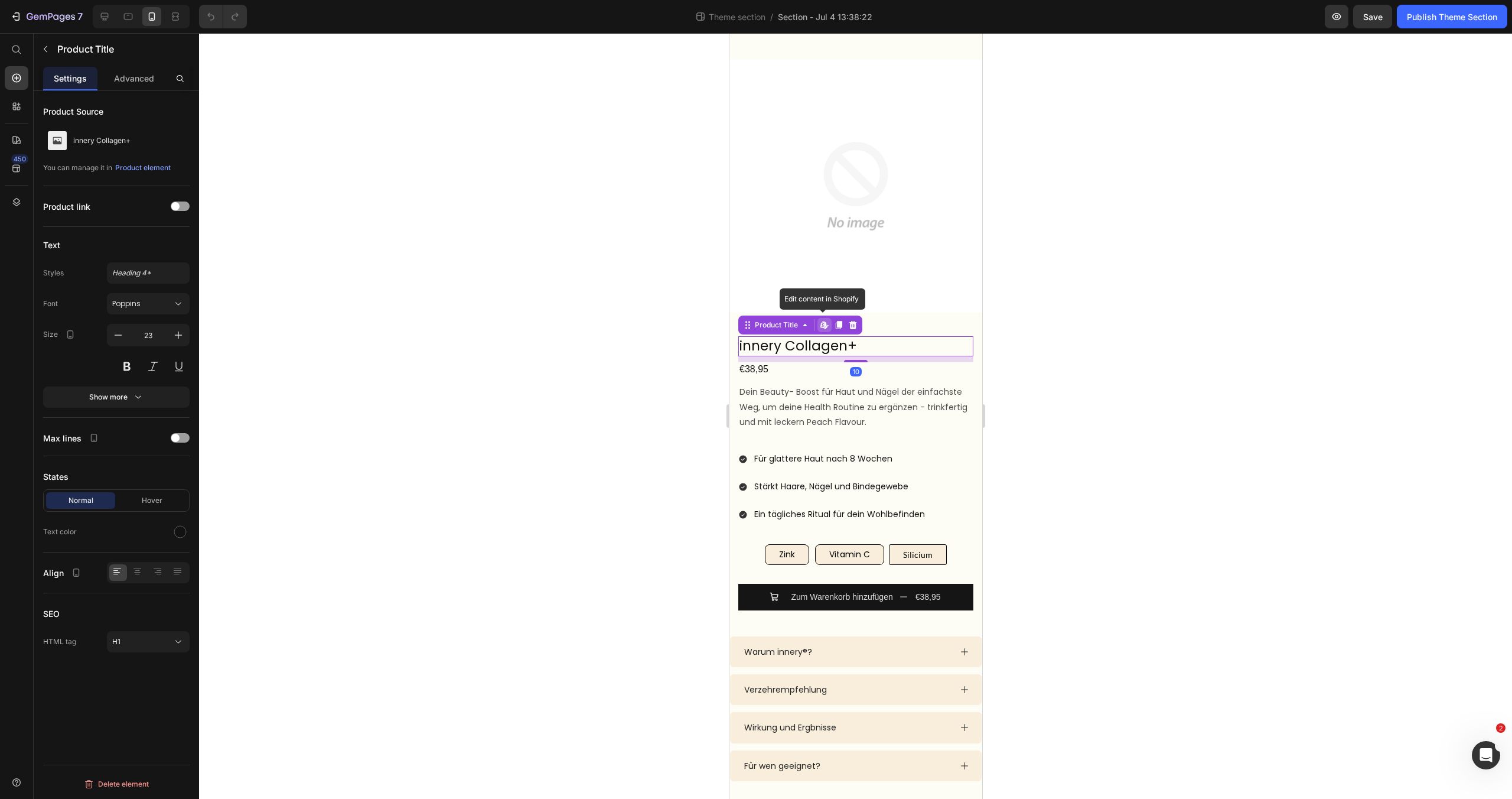 click on "innery Collagen+" at bounding box center [855, 346] 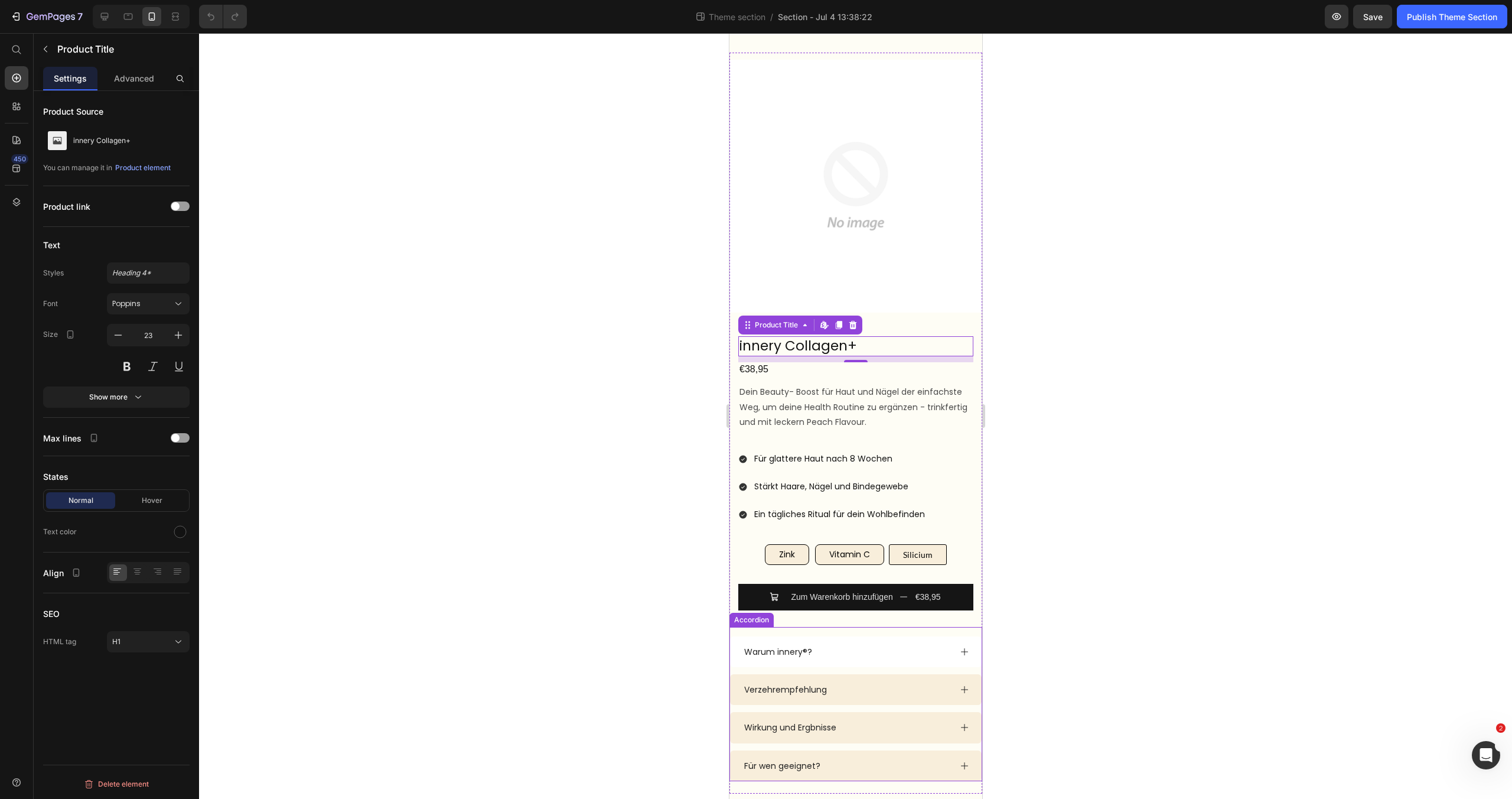 click on "Warum innery®?" at bounding box center (846, 652) 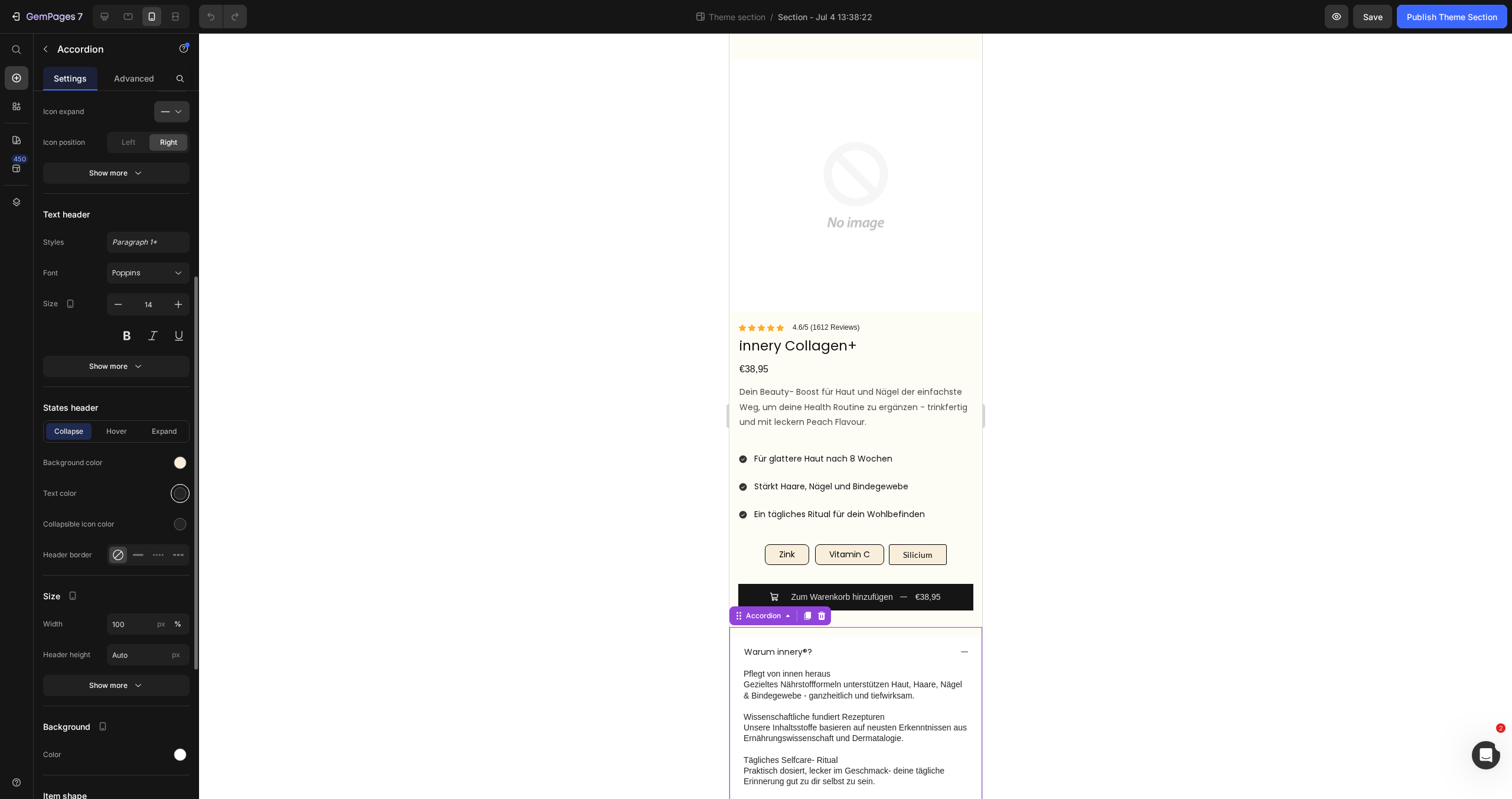 scroll, scrollTop: 462, scrollLeft: 0, axis: vertical 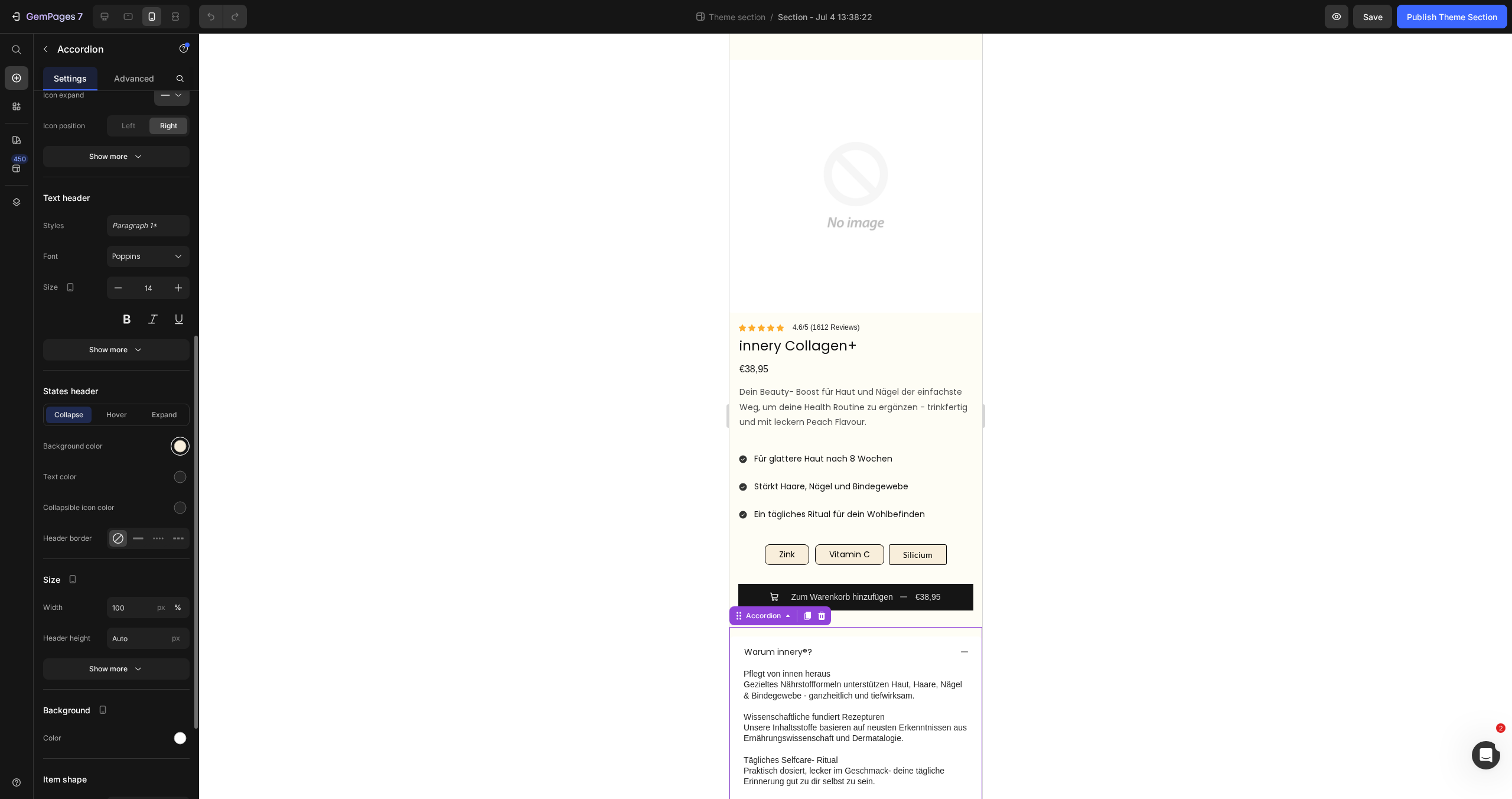 click at bounding box center (180, 446) 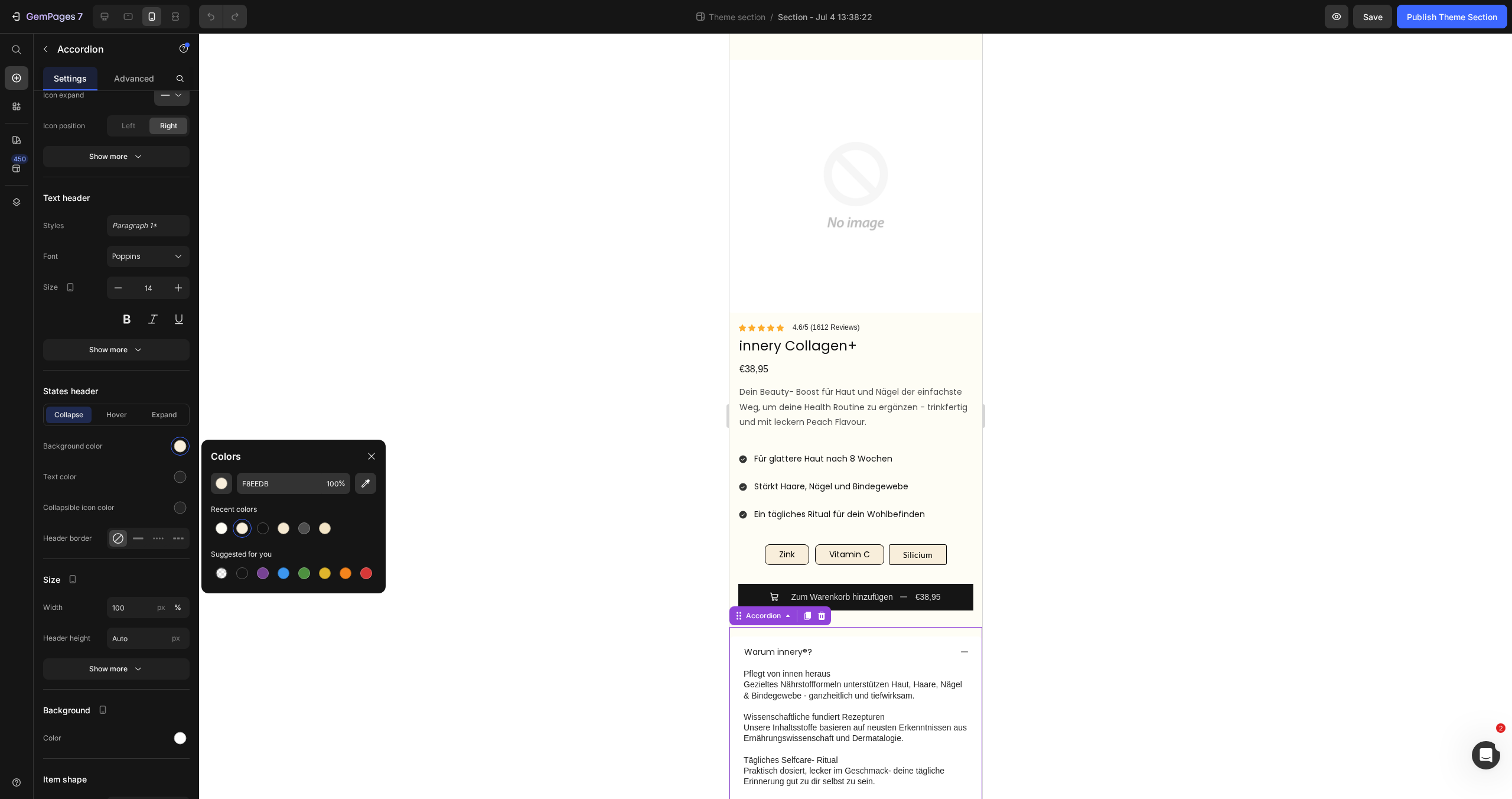 click 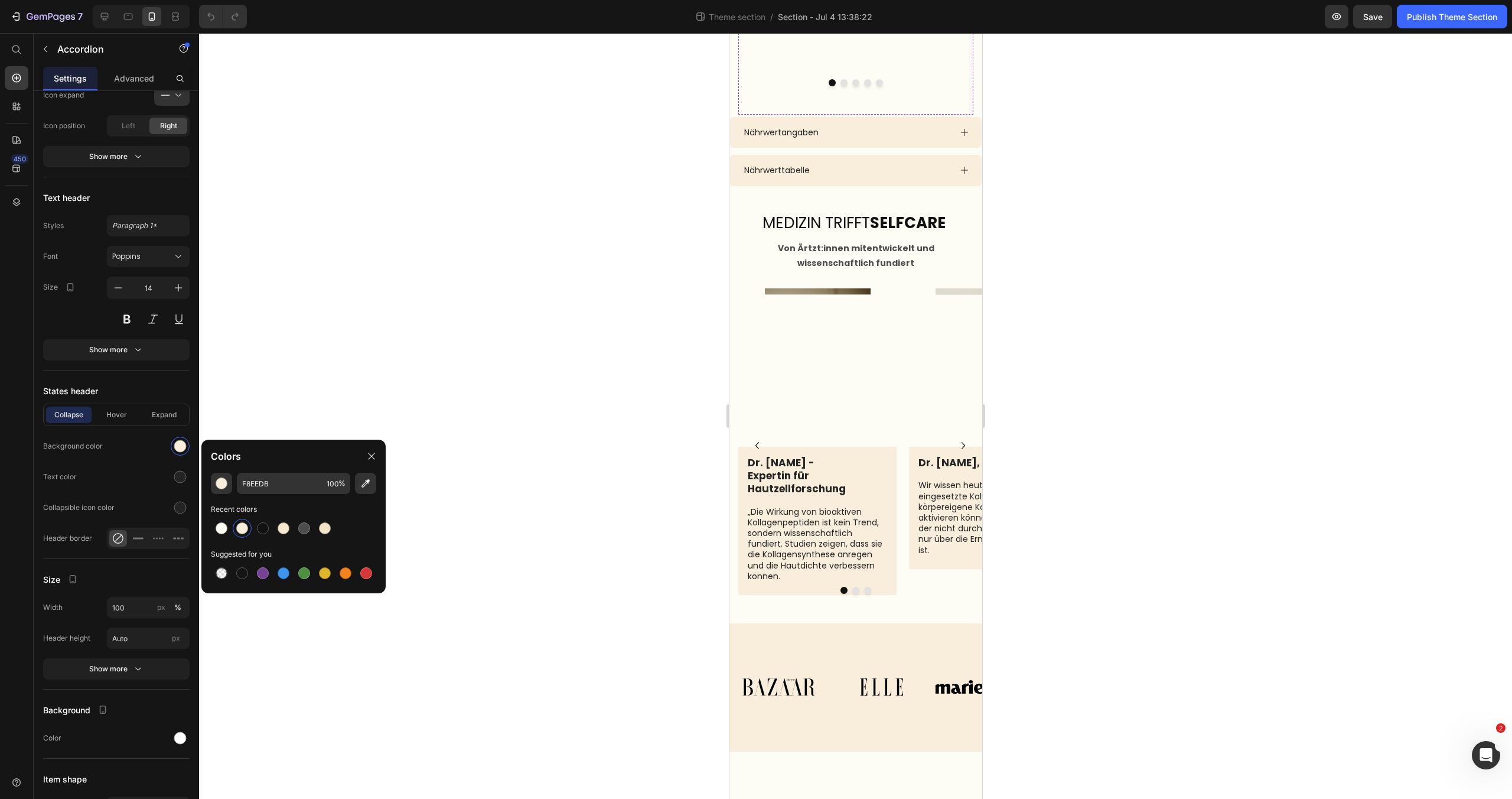 scroll, scrollTop: 1581, scrollLeft: 0, axis: vertical 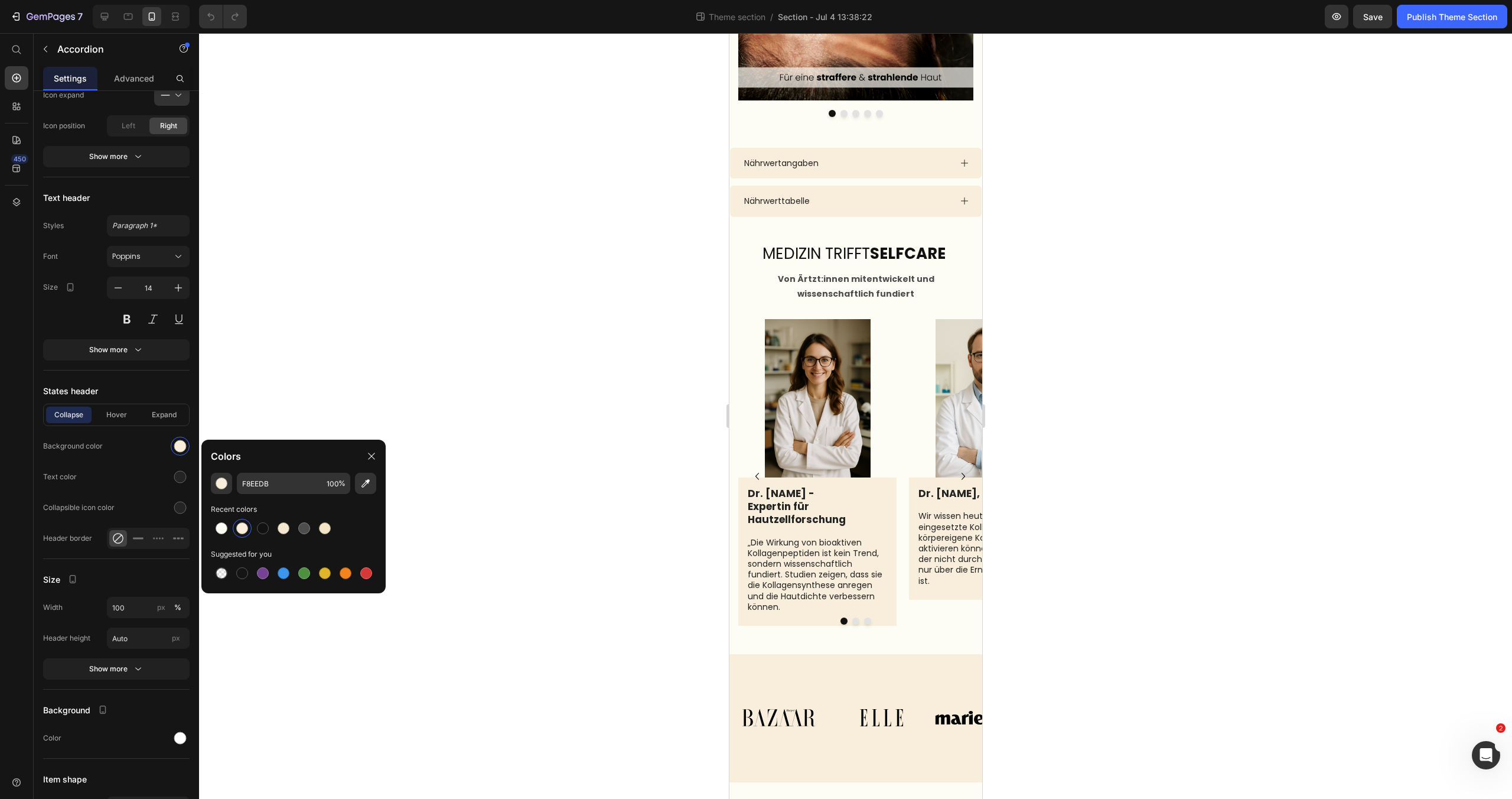drag, startPoint x: 1038, startPoint y: 440, endPoint x: 1045, endPoint y: 438, distance: 7.28011 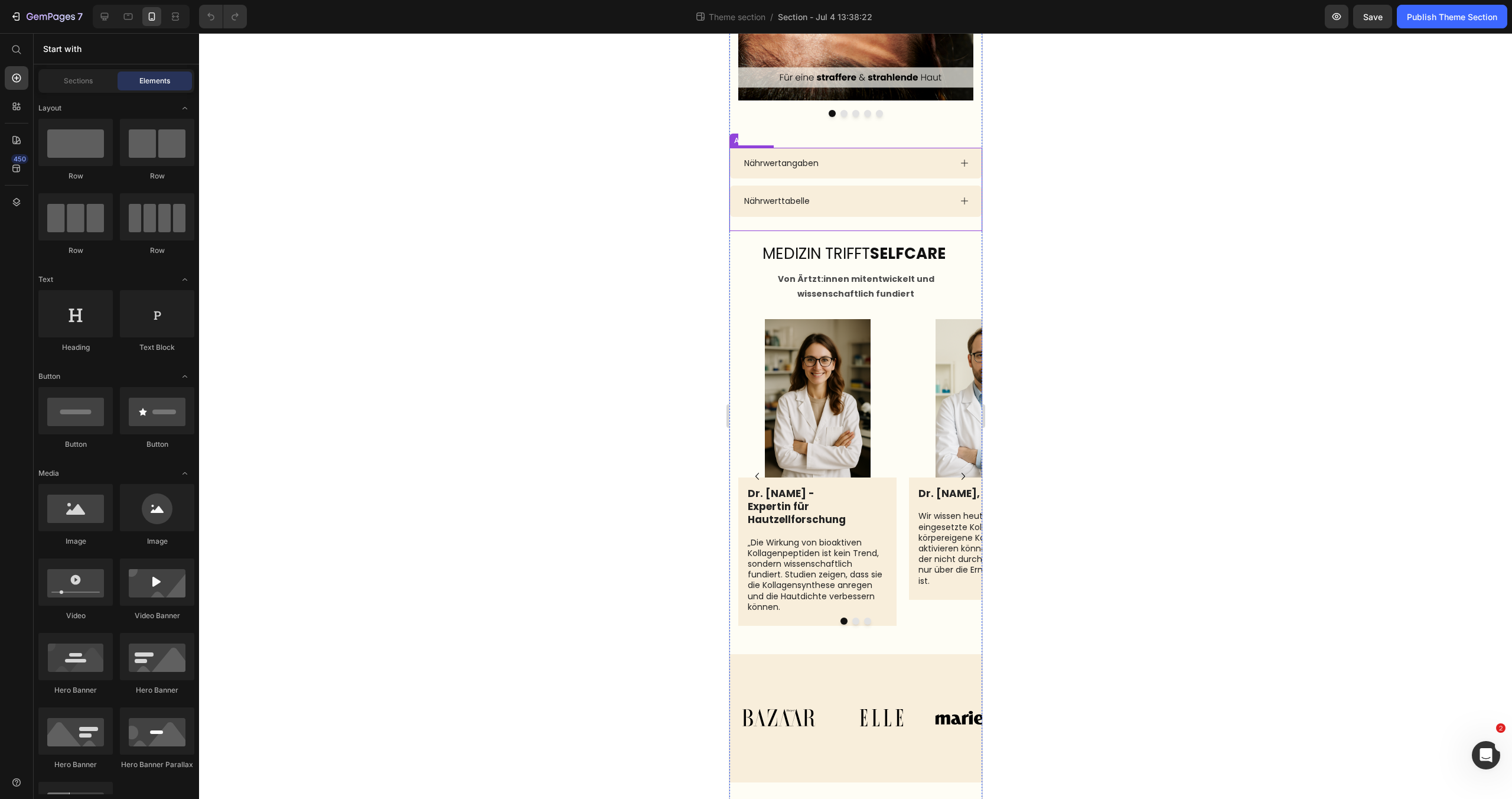 scroll, scrollTop: 1500, scrollLeft: 0, axis: vertical 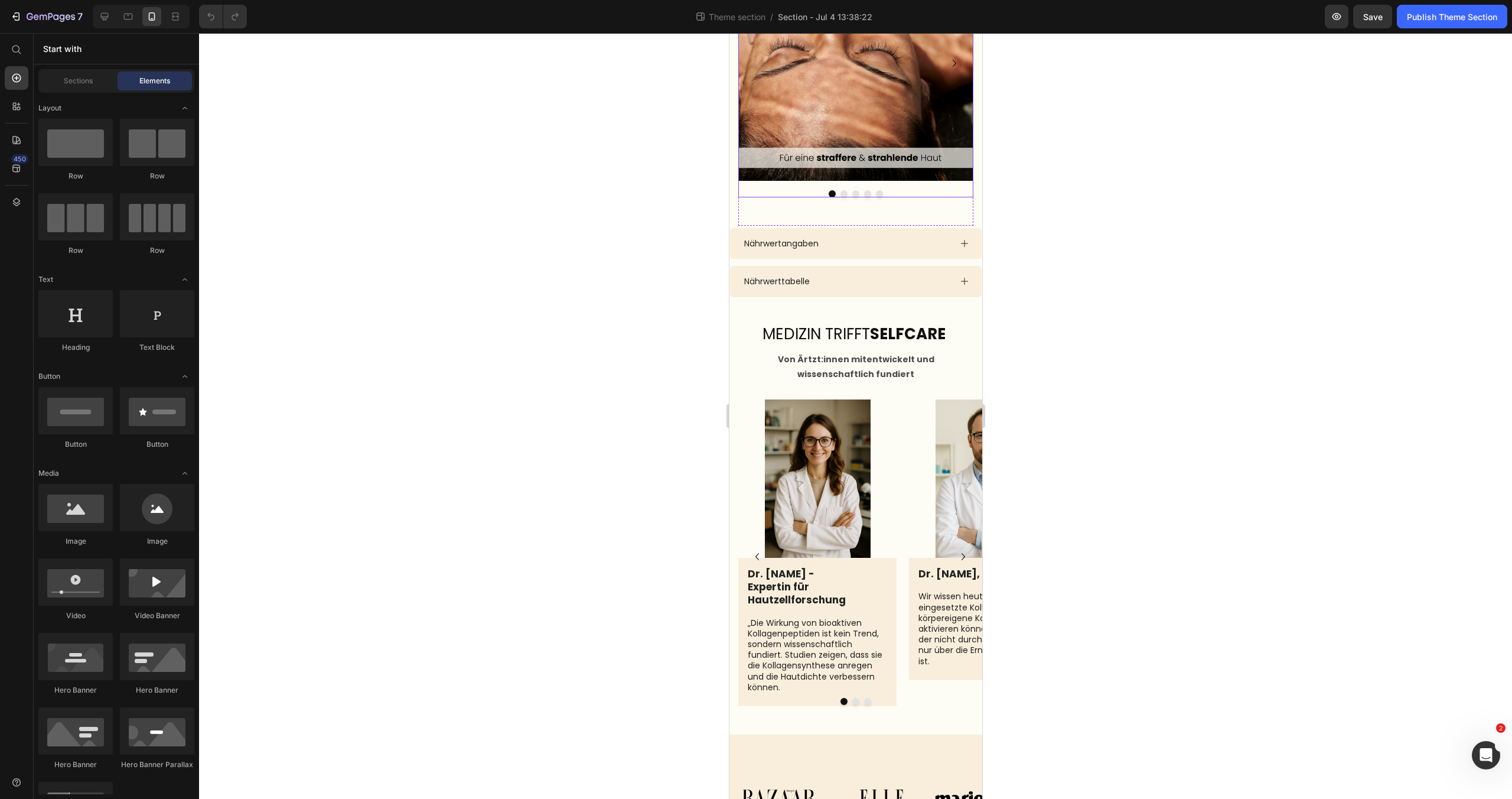 click at bounding box center [855, 194] 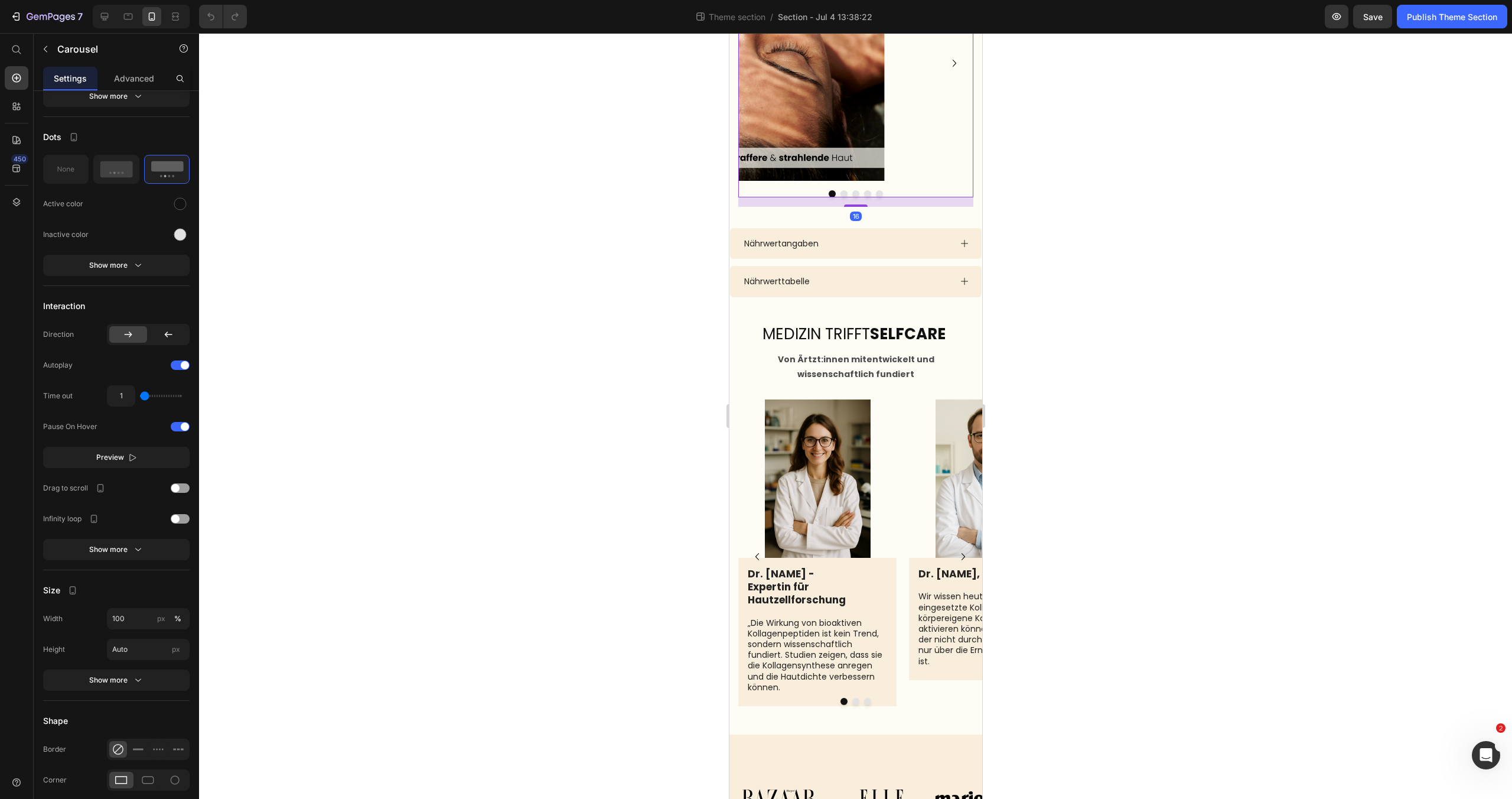 scroll, scrollTop: 0, scrollLeft: 0, axis: both 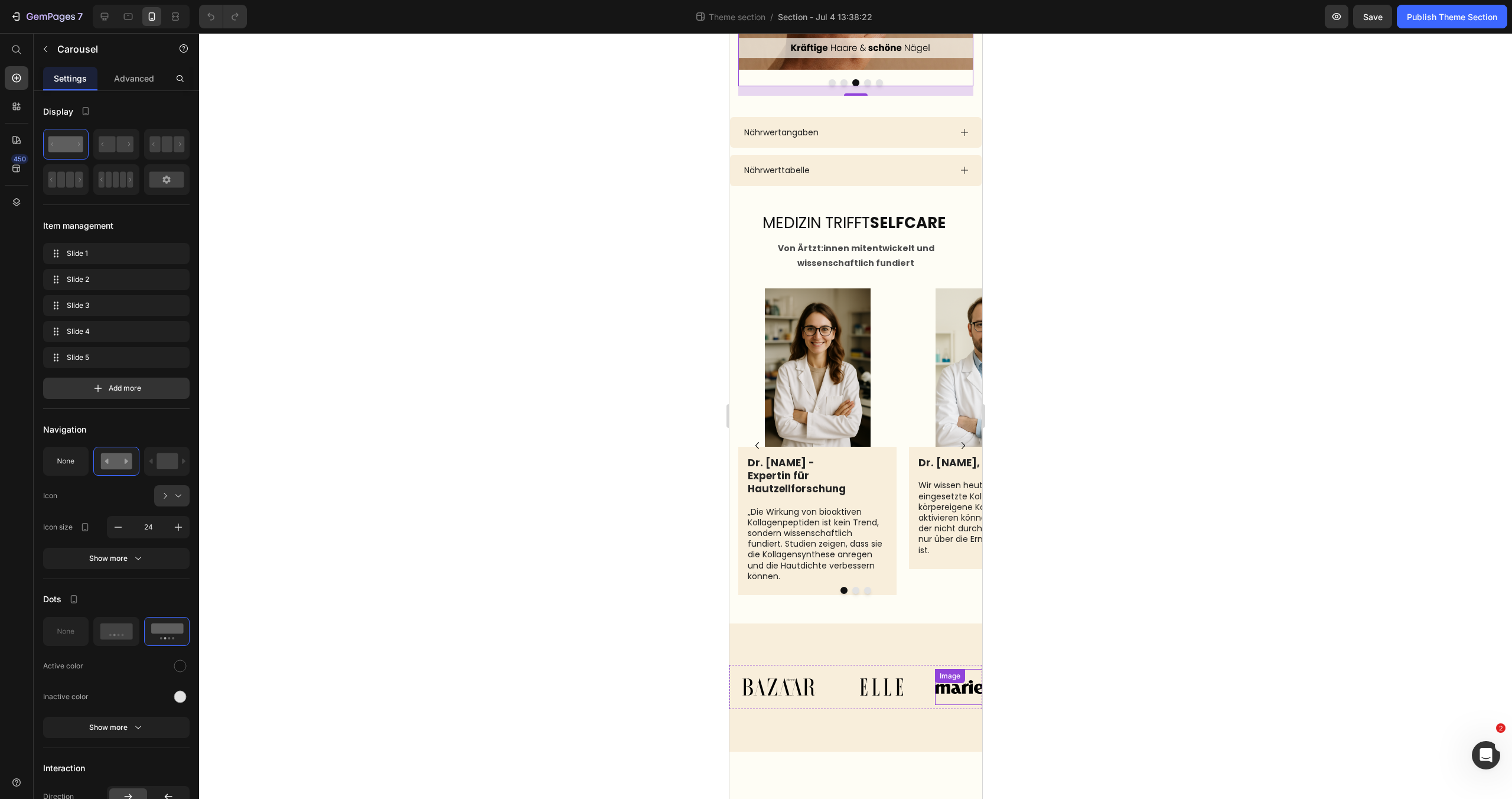 click on "Image" at bounding box center (983, 687) 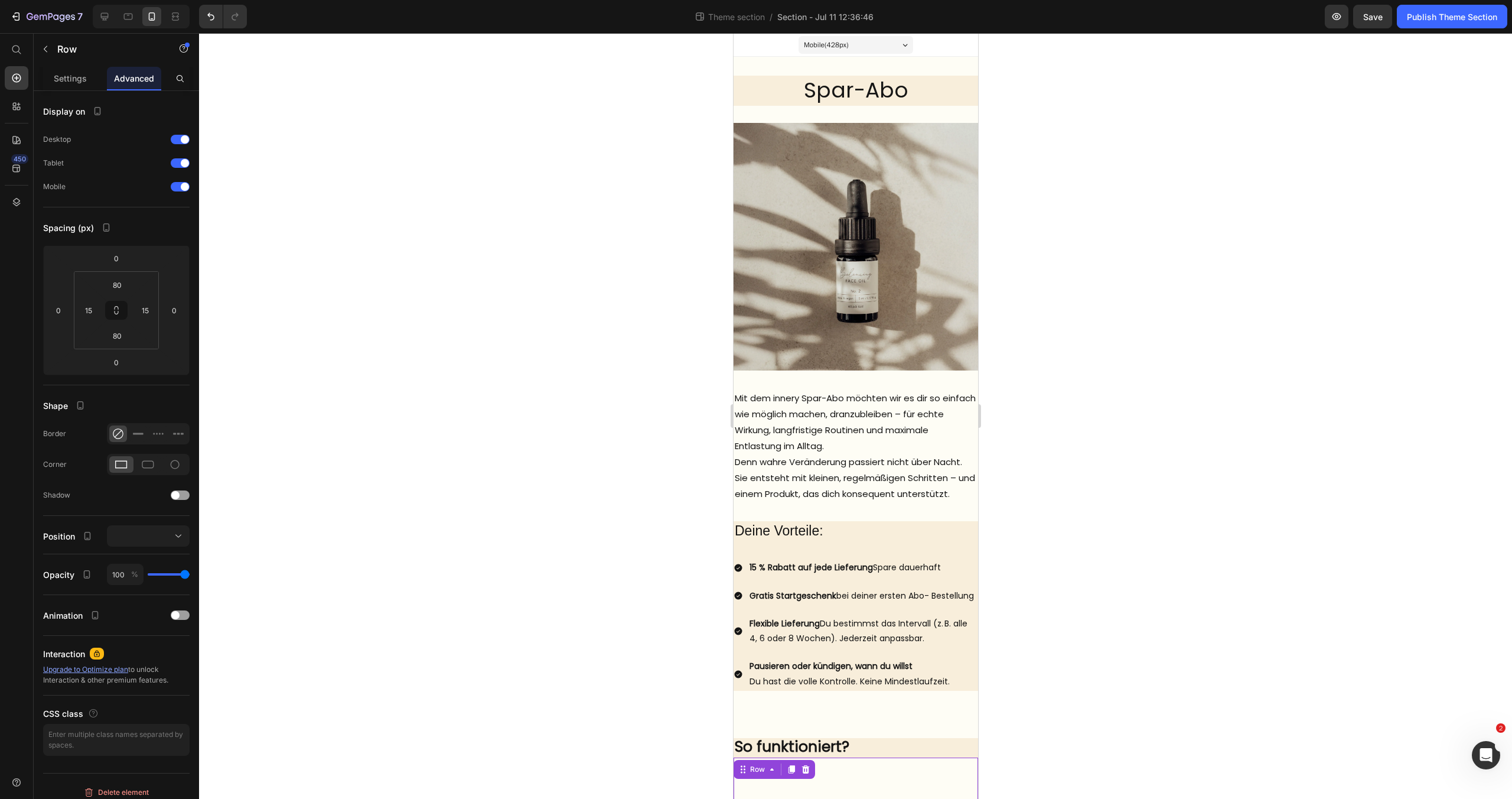 scroll, scrollTop: 842, scrollLeft: 0, axis: vertical 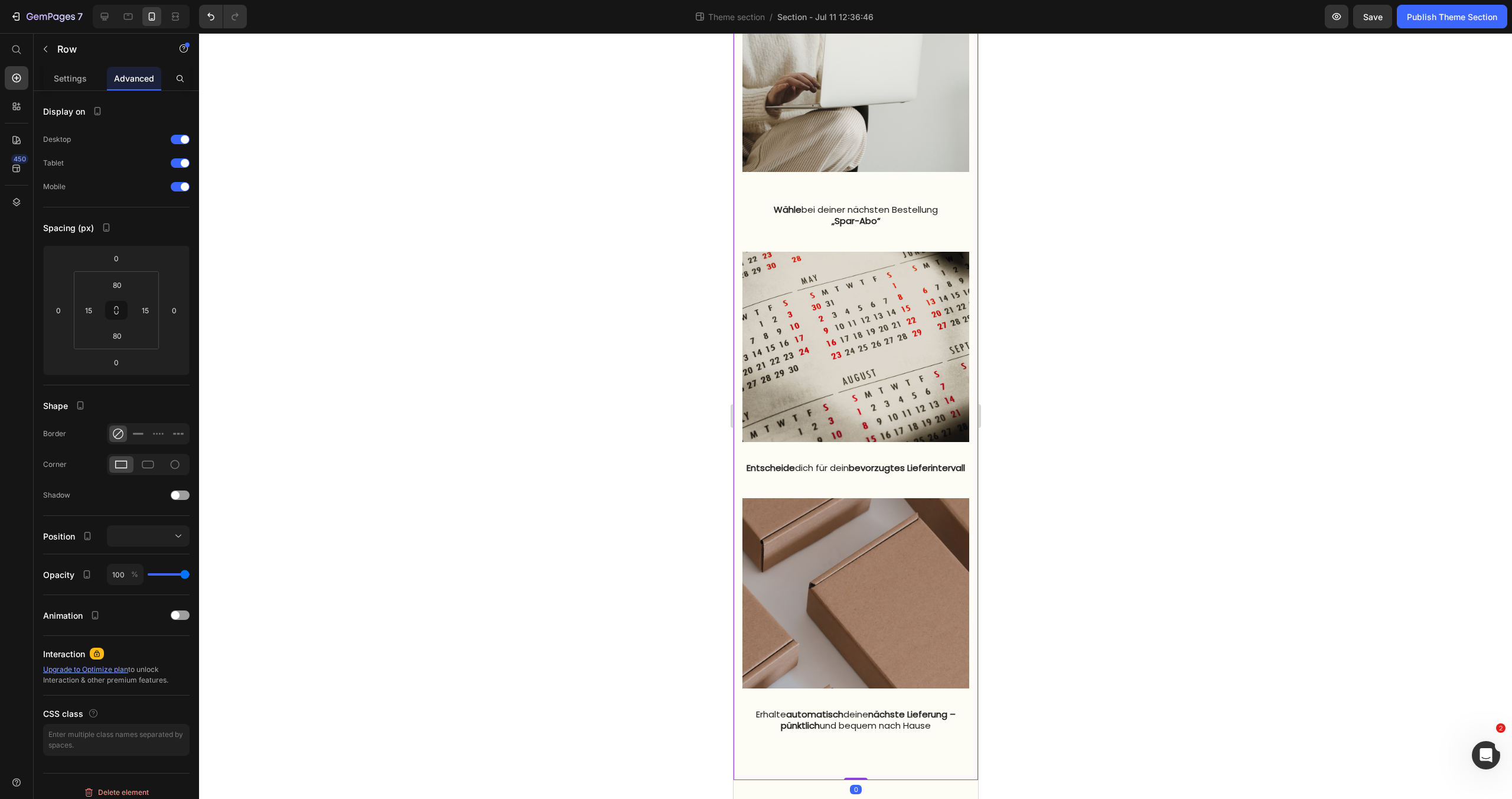 click on "Image Wähle bei deiner nächsten Bestellung „Spar-Abo“ Text block Image Entscheide dich für dein bevorzugtes Lieferintervall Text block Image Erhalte automatisch deine nächste Lieferung – pünktlich und bequem nach Hause Text block Row Row 0" at bounding box center [855, 353] 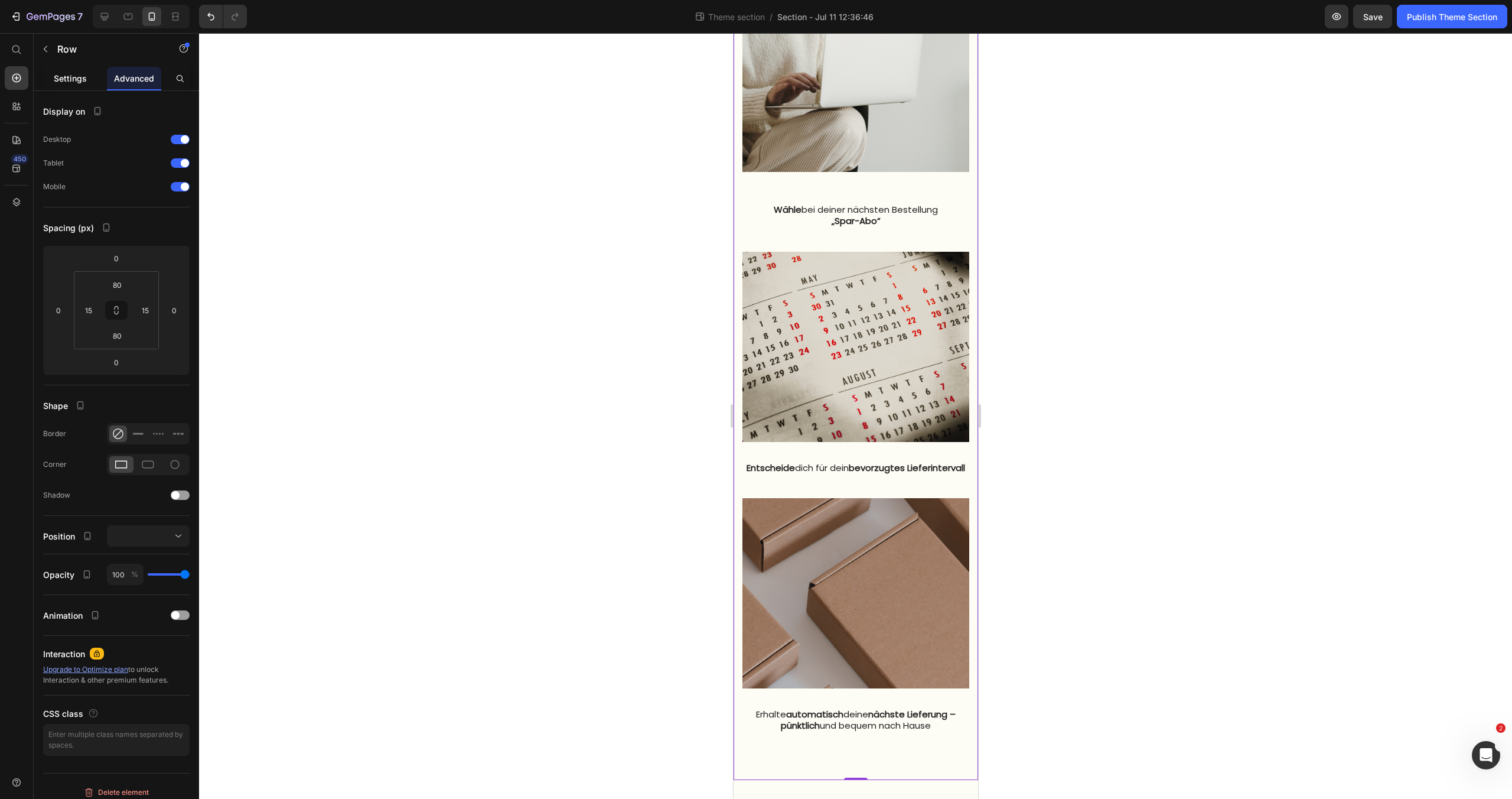 click on "Settings" at bounding box center [70, 78] 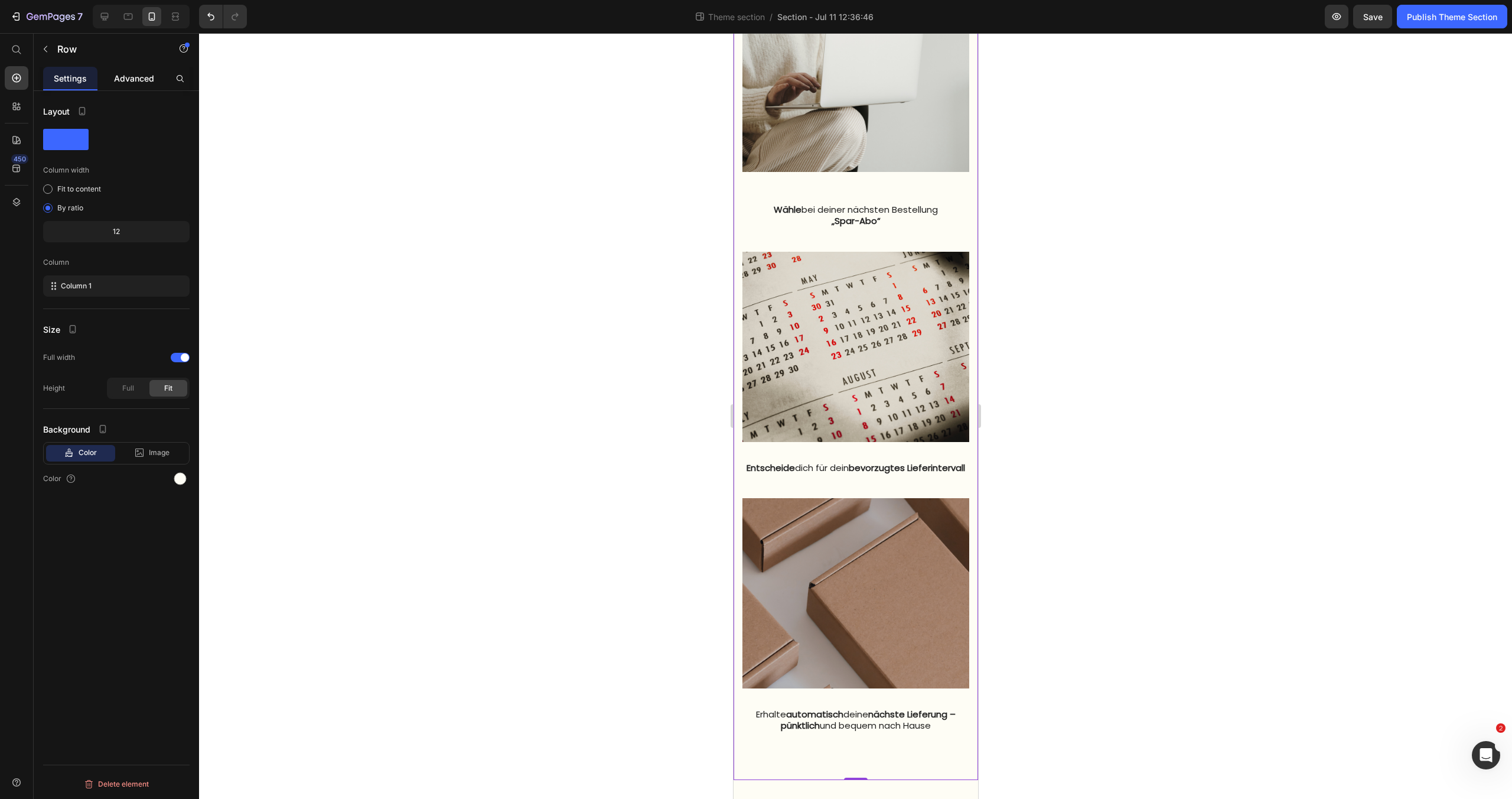 click on "Advanced" at bounding box center [134, 78] 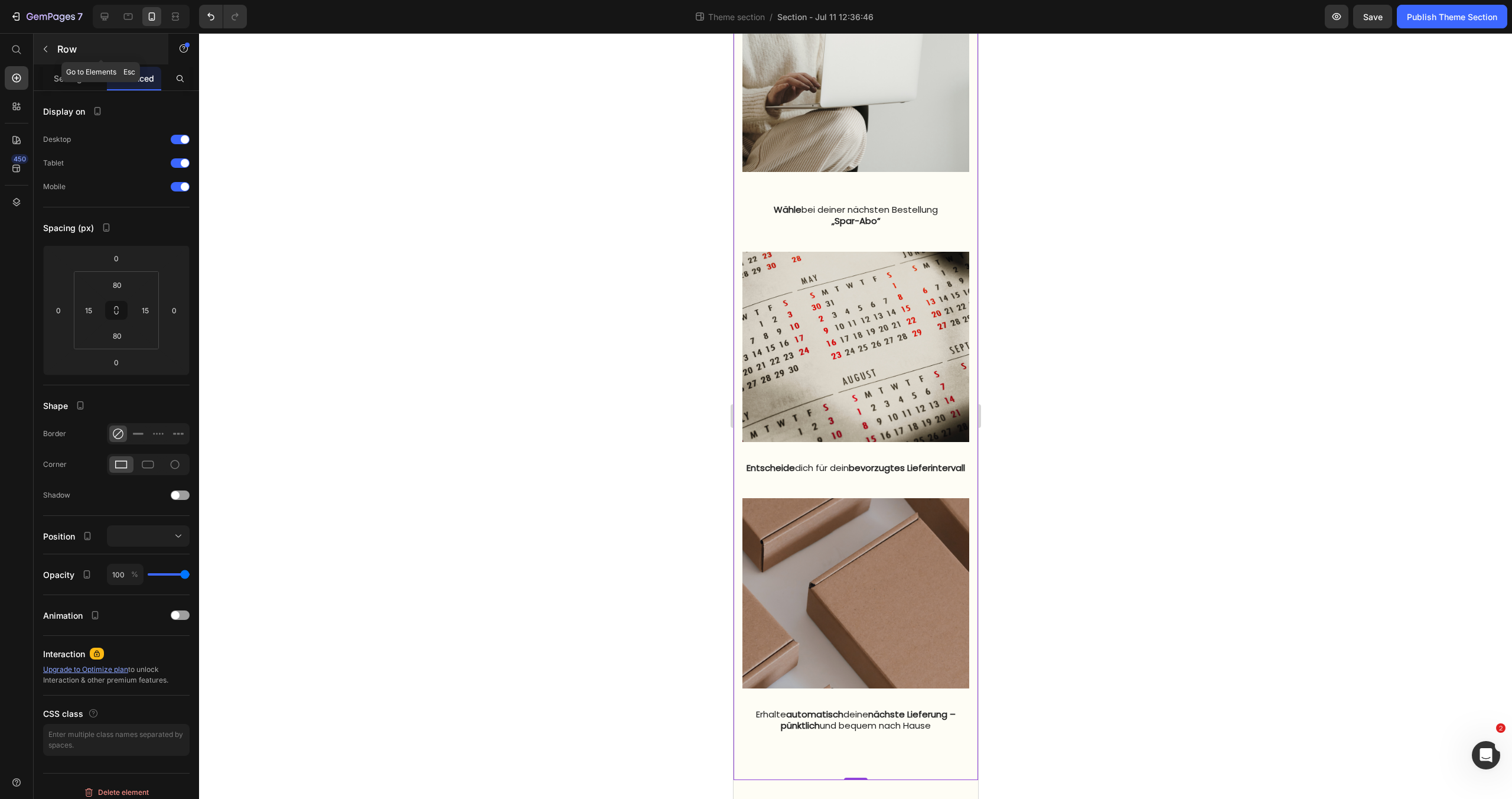 click 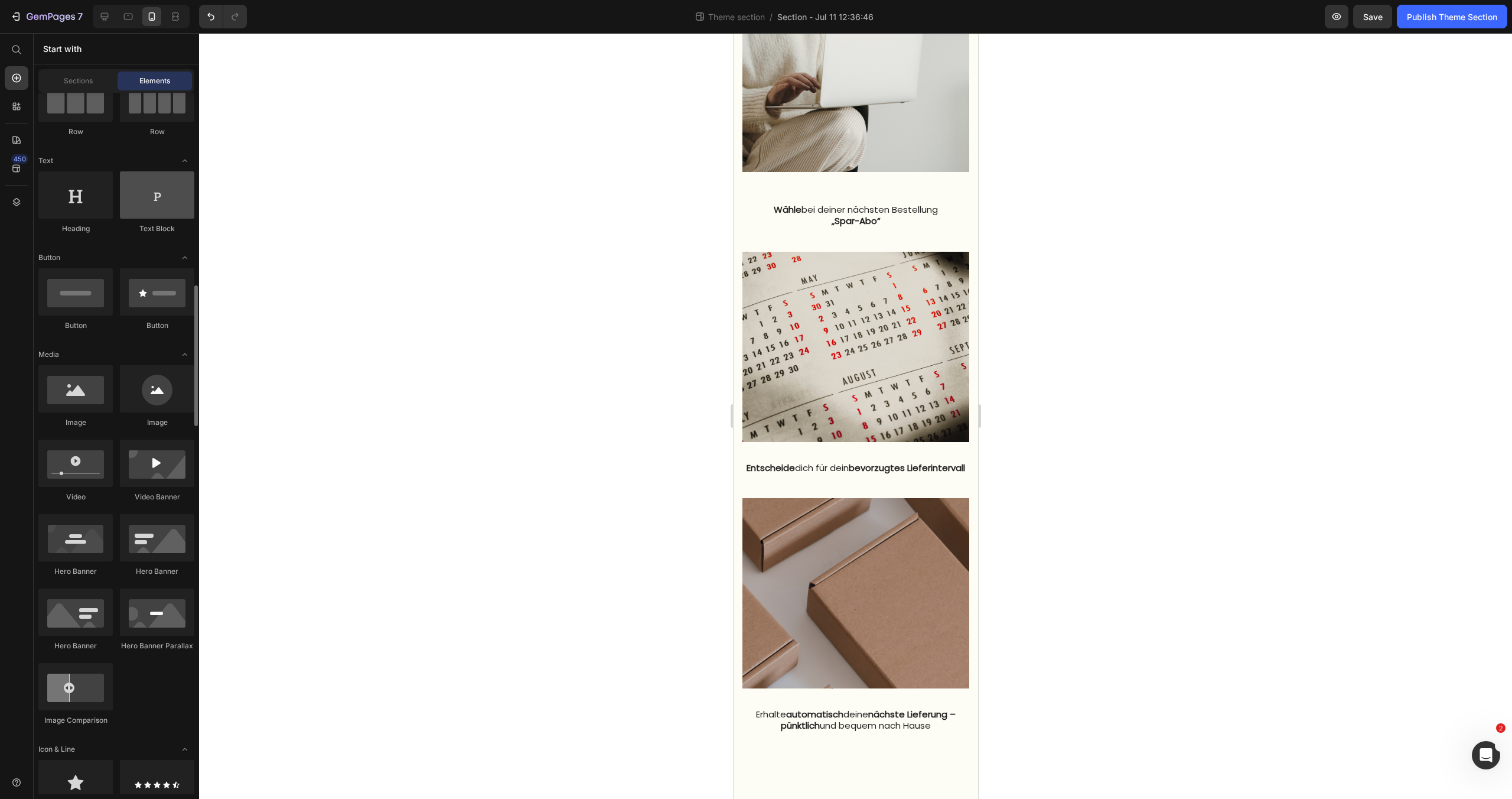 scroll, scrollTop: 0, scrollLeft: 0, axis: both 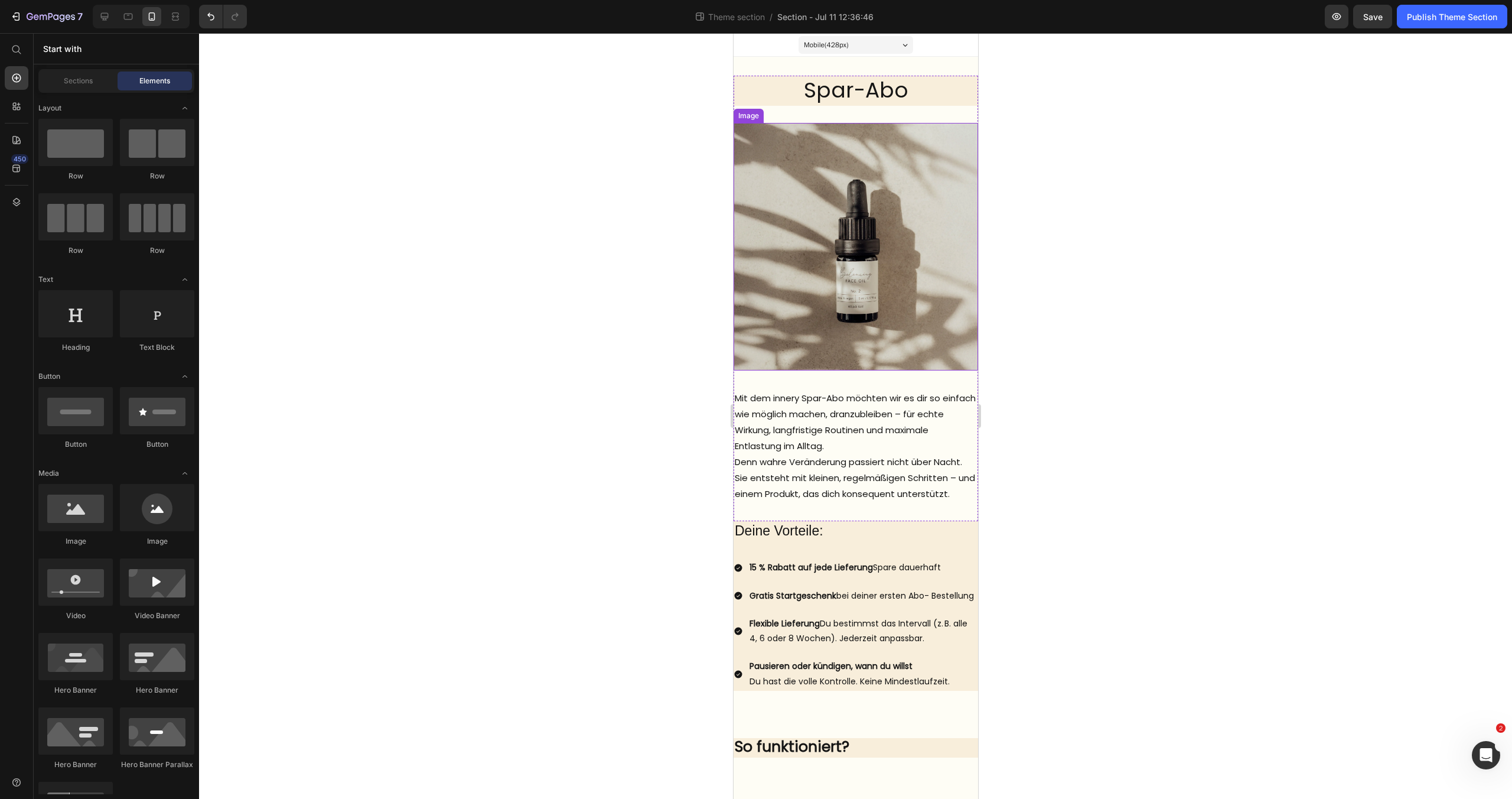 click 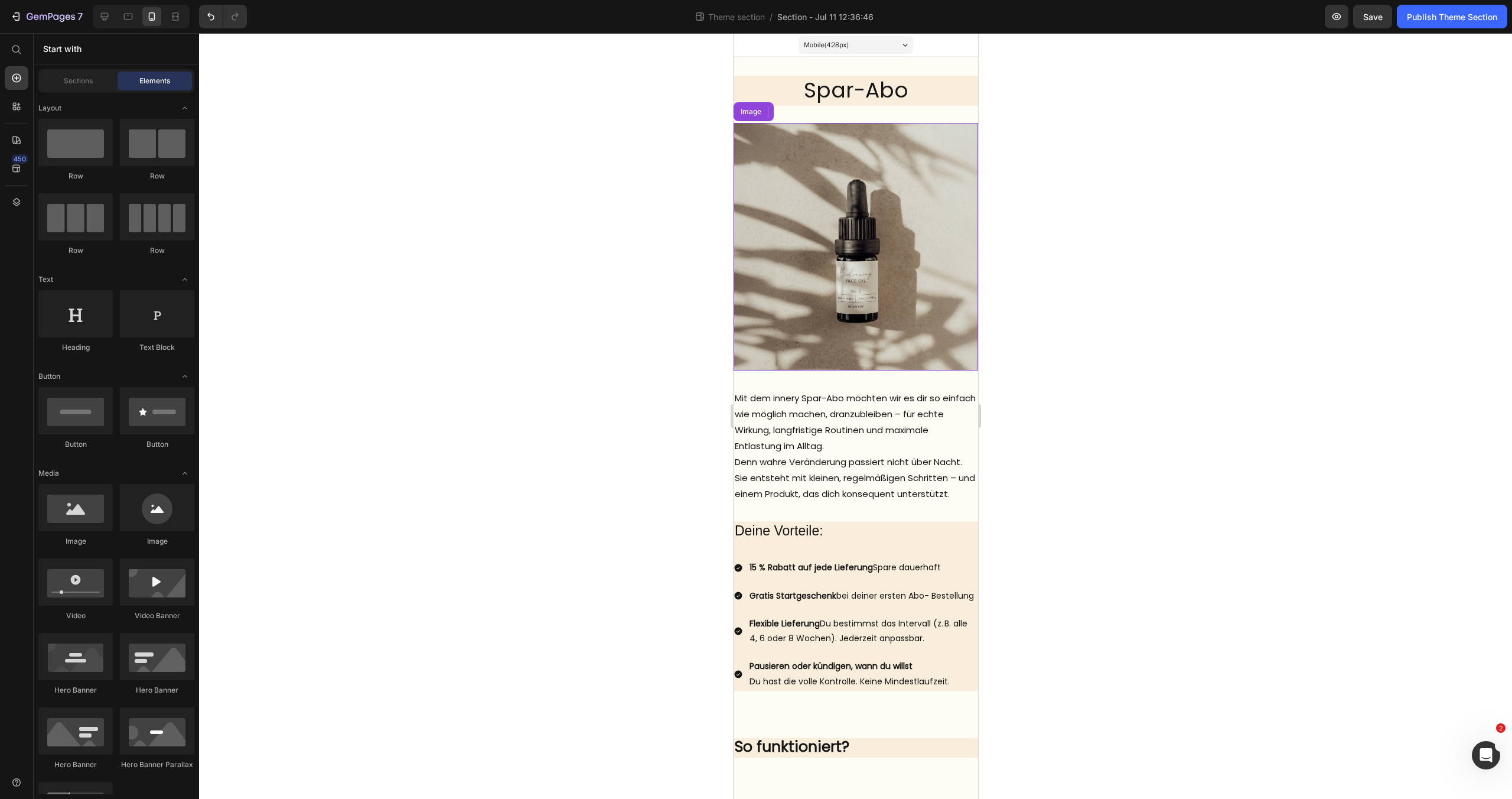 click at bounding box center (855, 246) 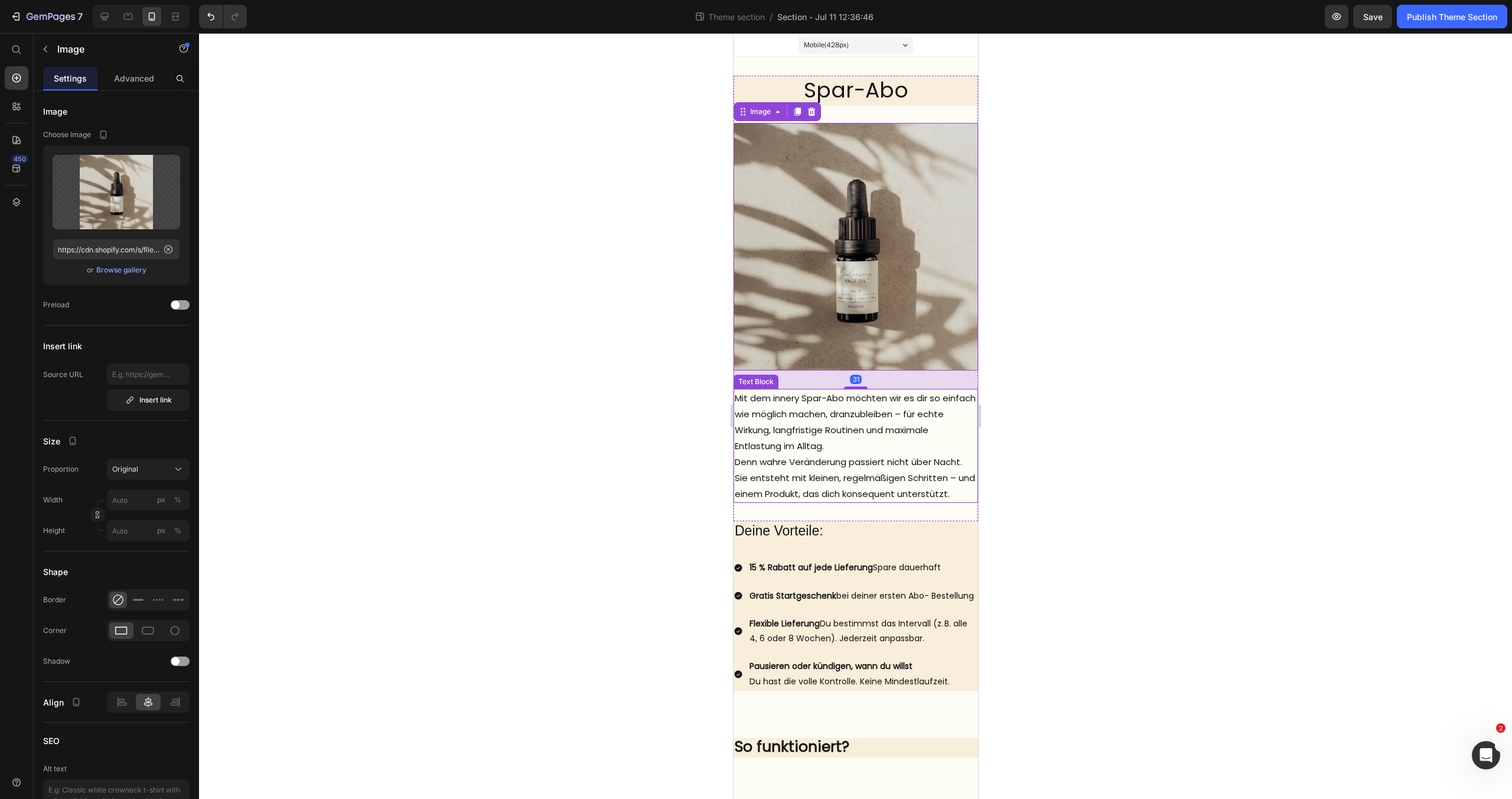click 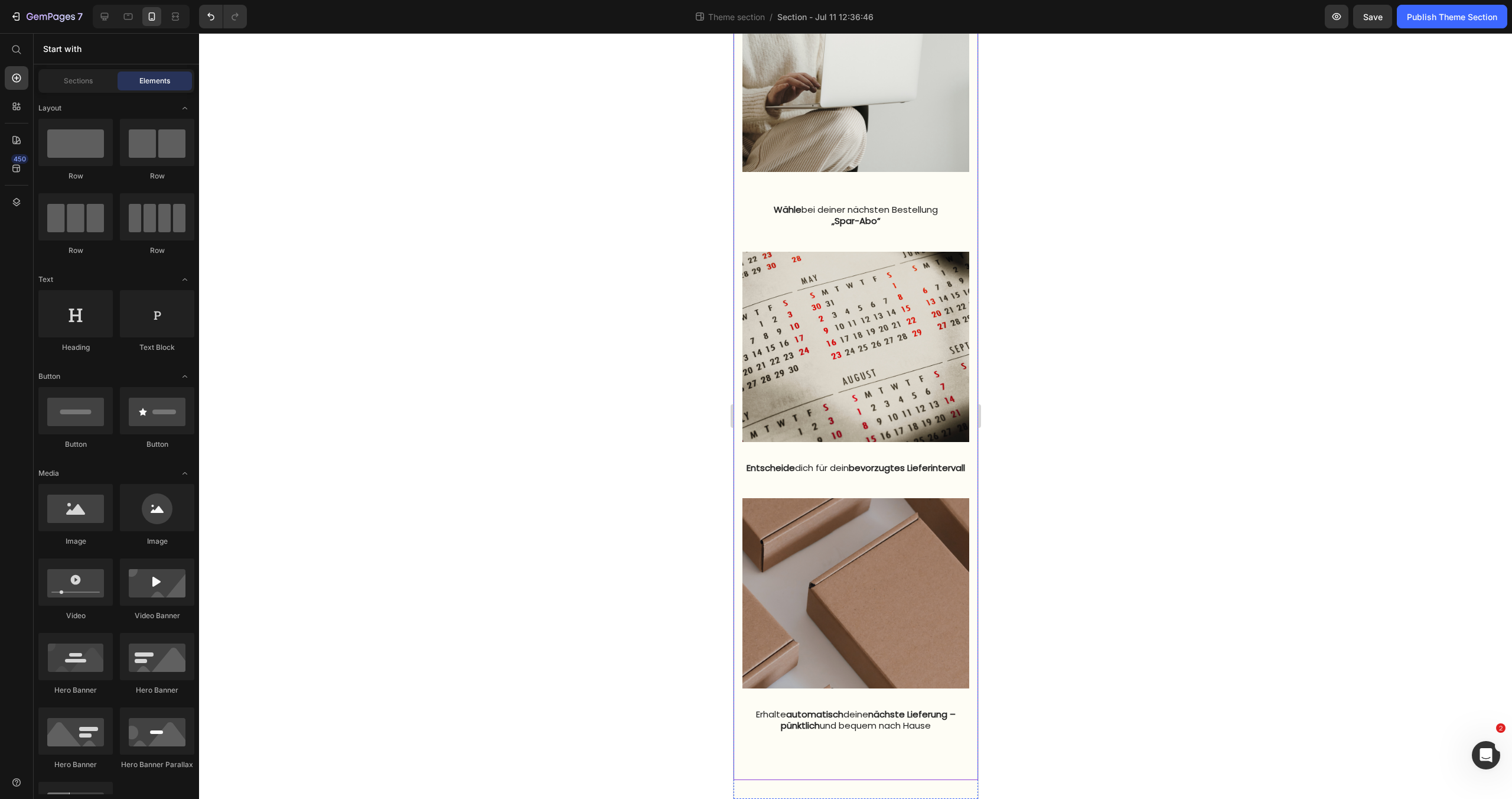 scroll, scrollTop: 842, scrollLeft: 0, axis: vertical 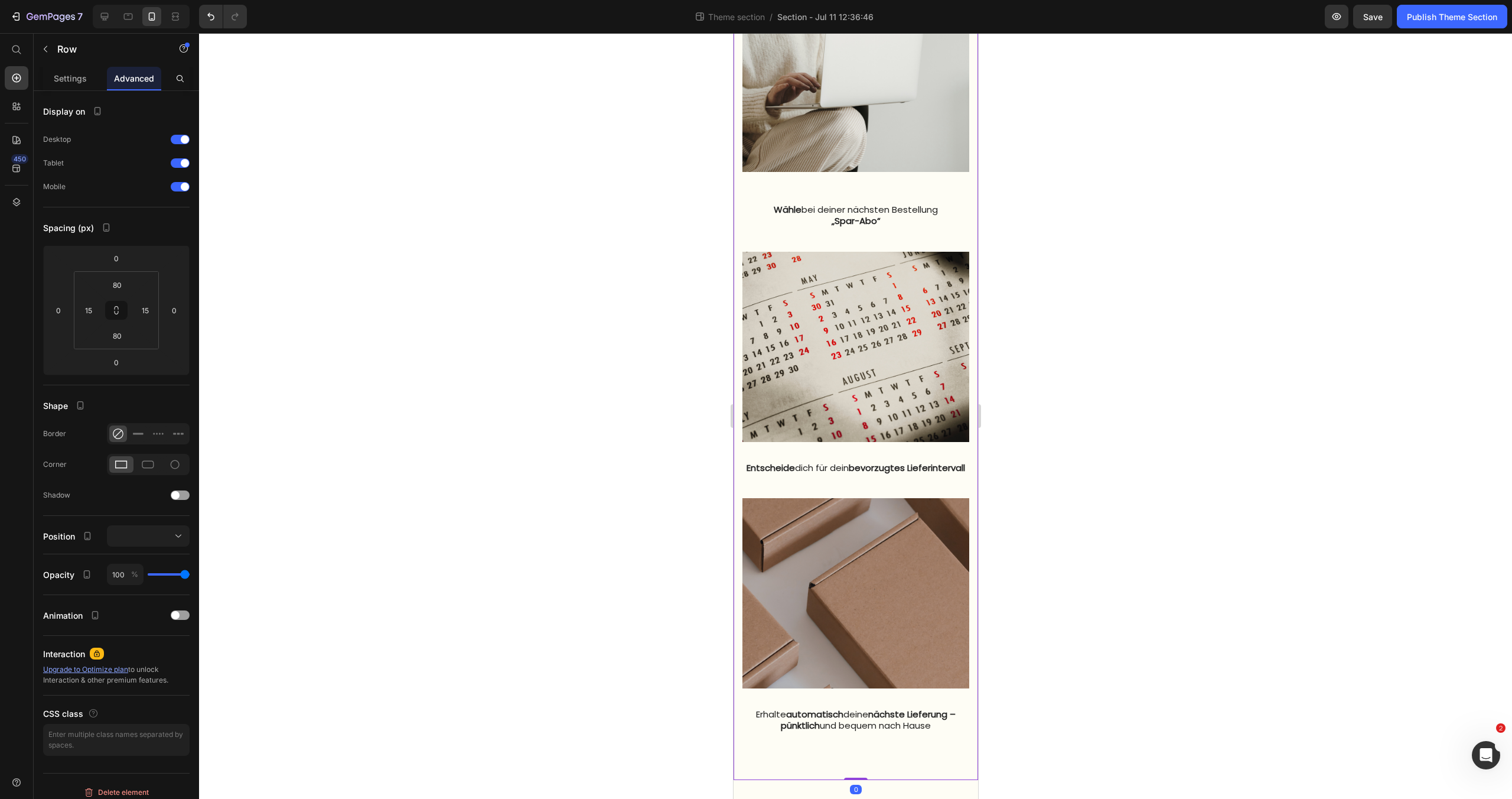 click on "Image Wähle  bei deiner nächsten Bestellung  „Spar-Abo“   Text block Image Entscheide  dich für dein  bevorzugtes Lieferintervall  Text block Image Erhalte  automatisch  deine  nächste Lieferung – pünktlich  und bequem nach Hause Text block Row Row   0" at bounding box center (855, 353) 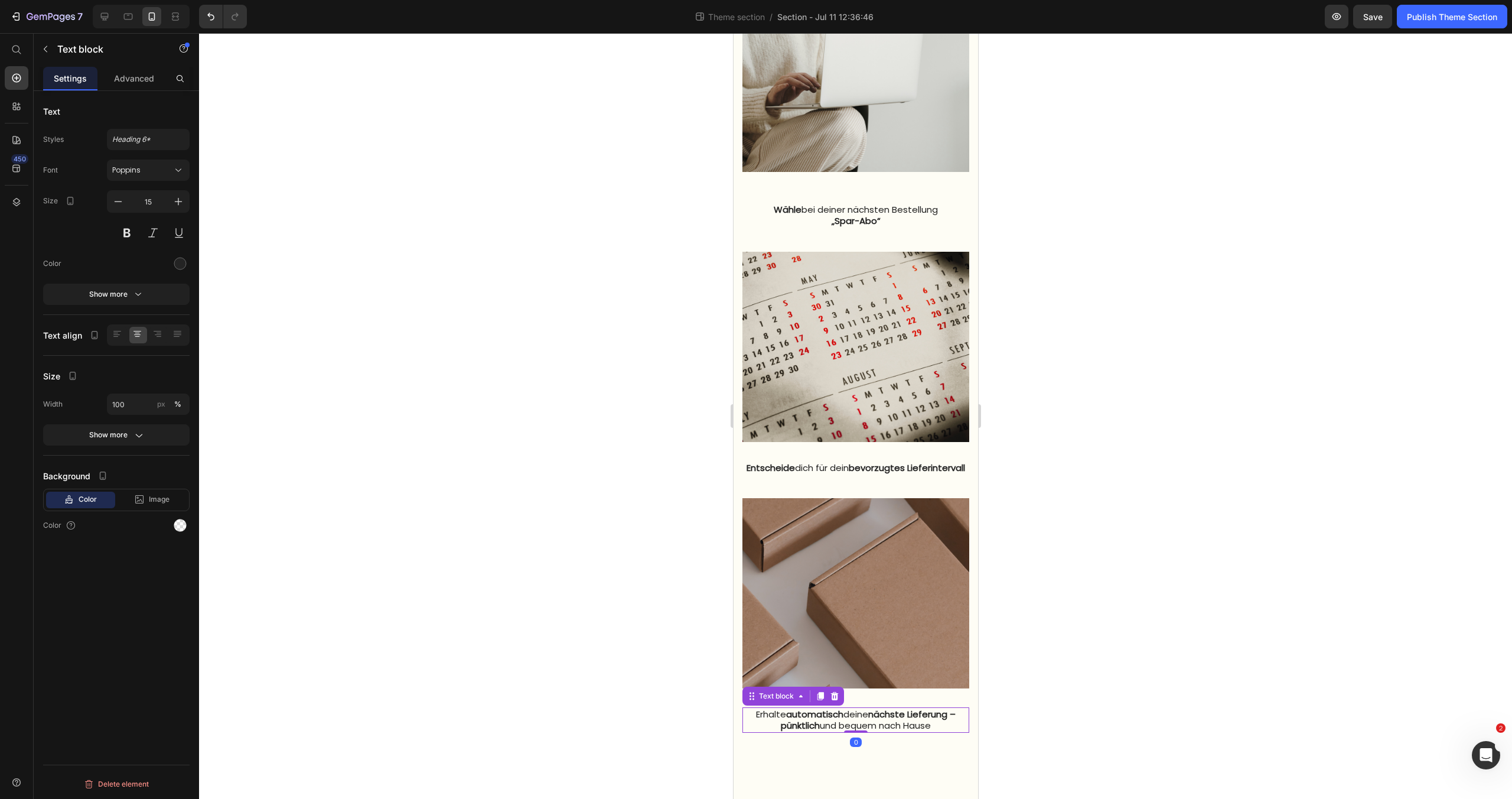 click on "Erhalte  automatisch  deine  nächste Lieferung – pünktlich  und bequem nach Hause" at bounding box center [855, 720] 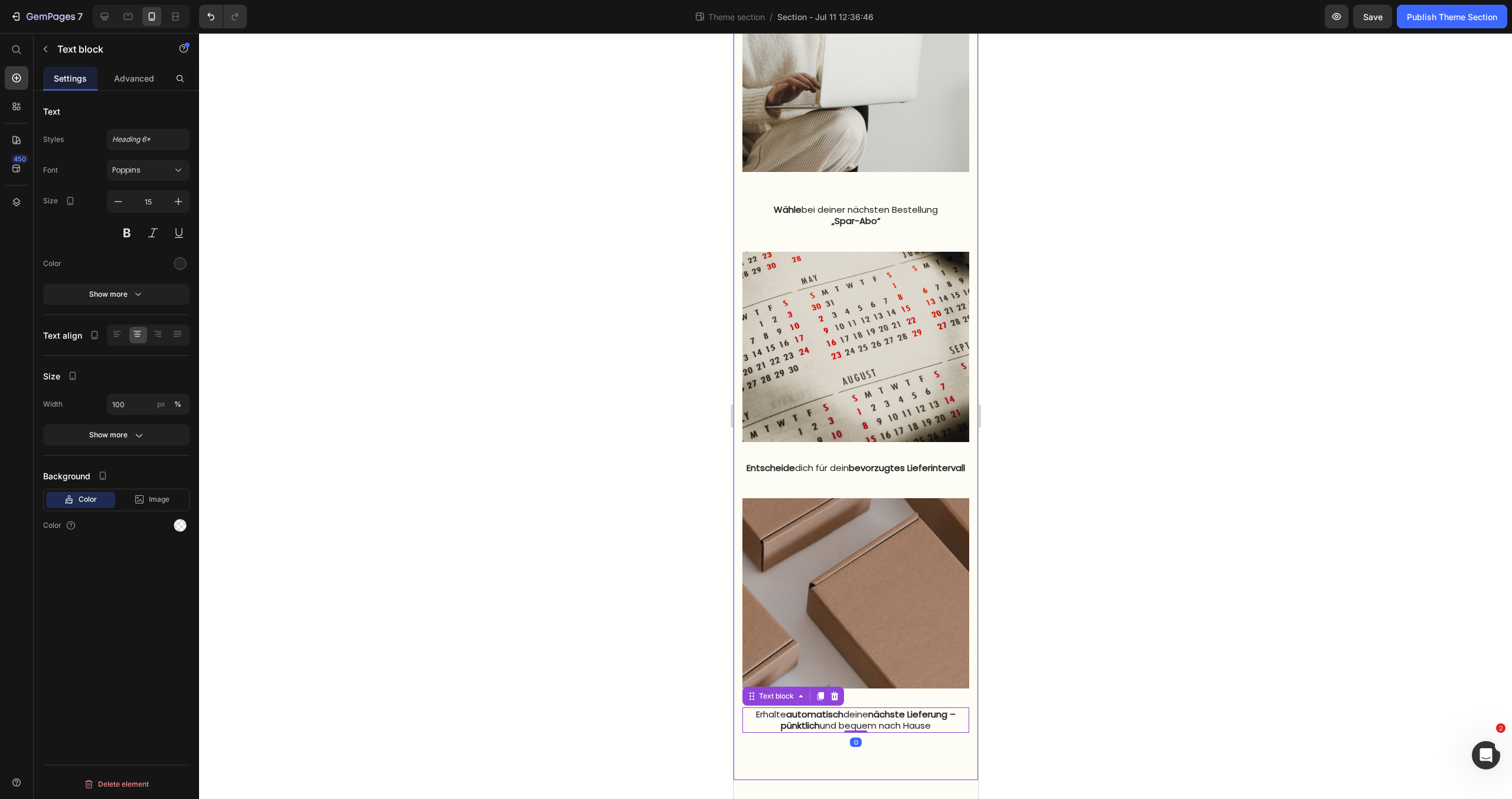 click on "Image Wähle  bei deiner nächsten Bestellung  „Spar-Abo“   Text block Image Entscheide  dich für dein  bevorzugtes Lieferintervall  Text block Image Erhalte  automatisch  deine  nächste Lieferung – pünktlich  und bequem nach Hause Text block   0 Row Row" at bounding box center (855, 353) 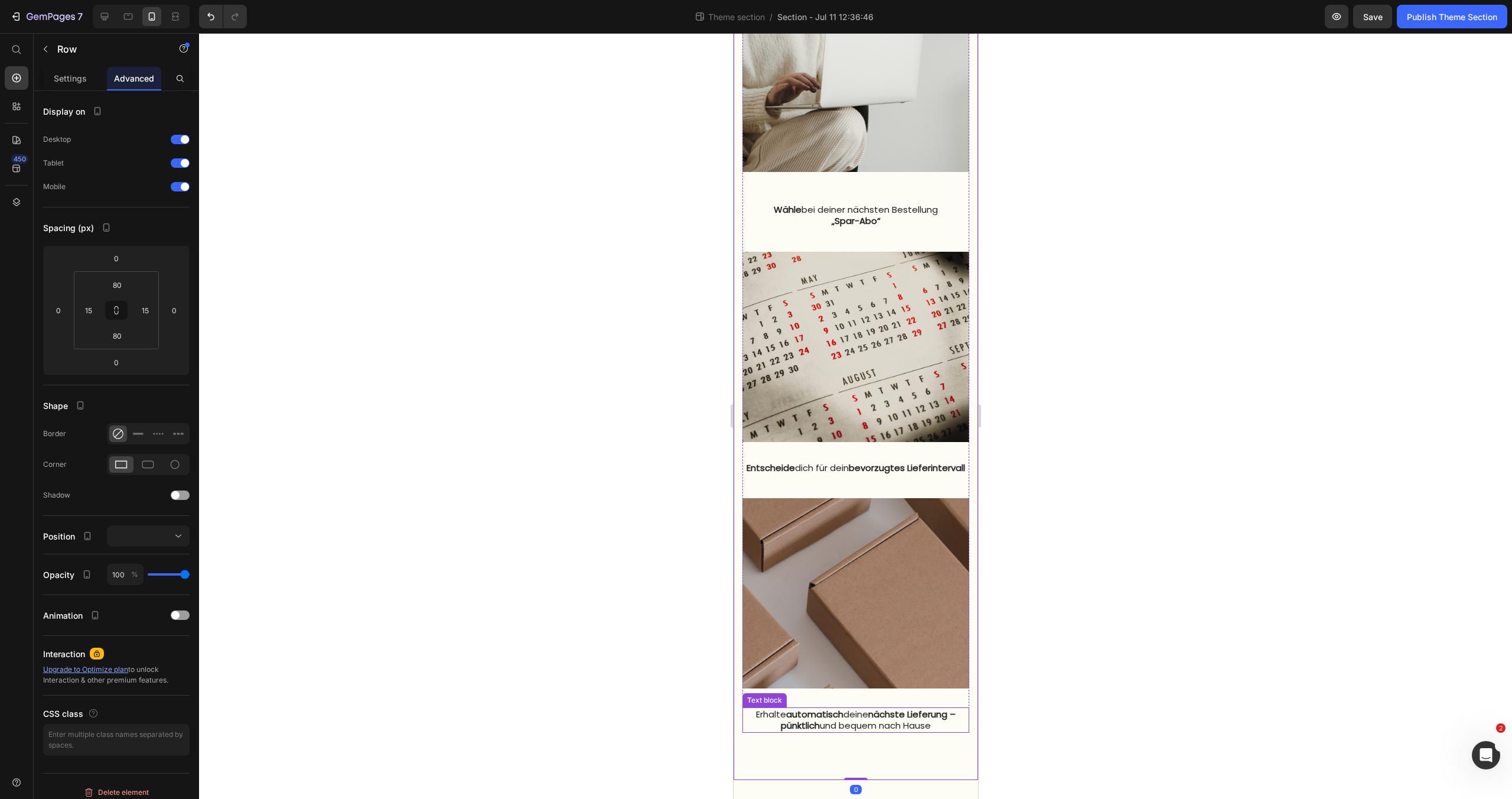 click on "Erhalte  automatisch  deine  nächste Lieferung – pünktlich  und bequem nach Hause" at bounding box center (855, 720) 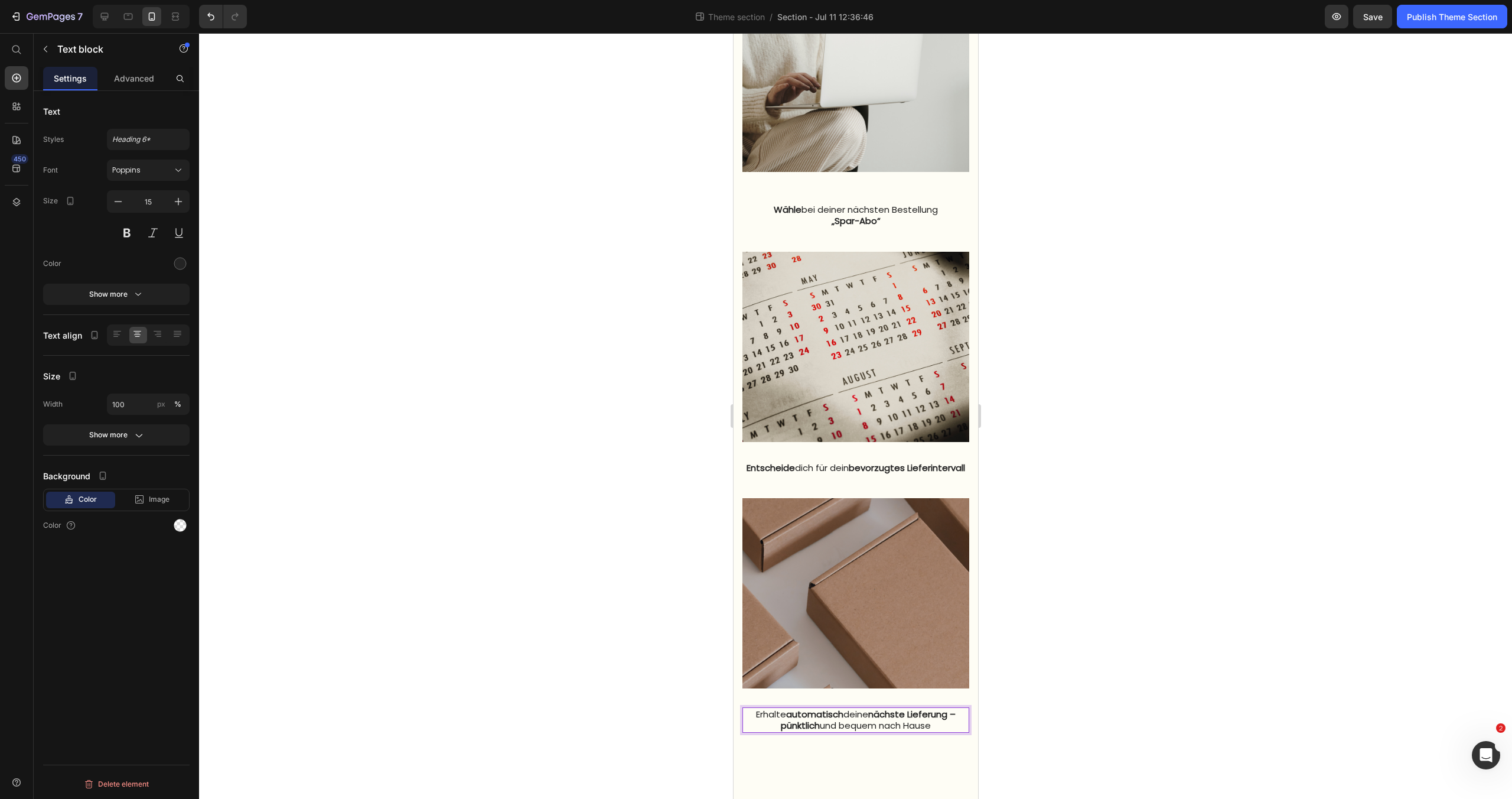 click 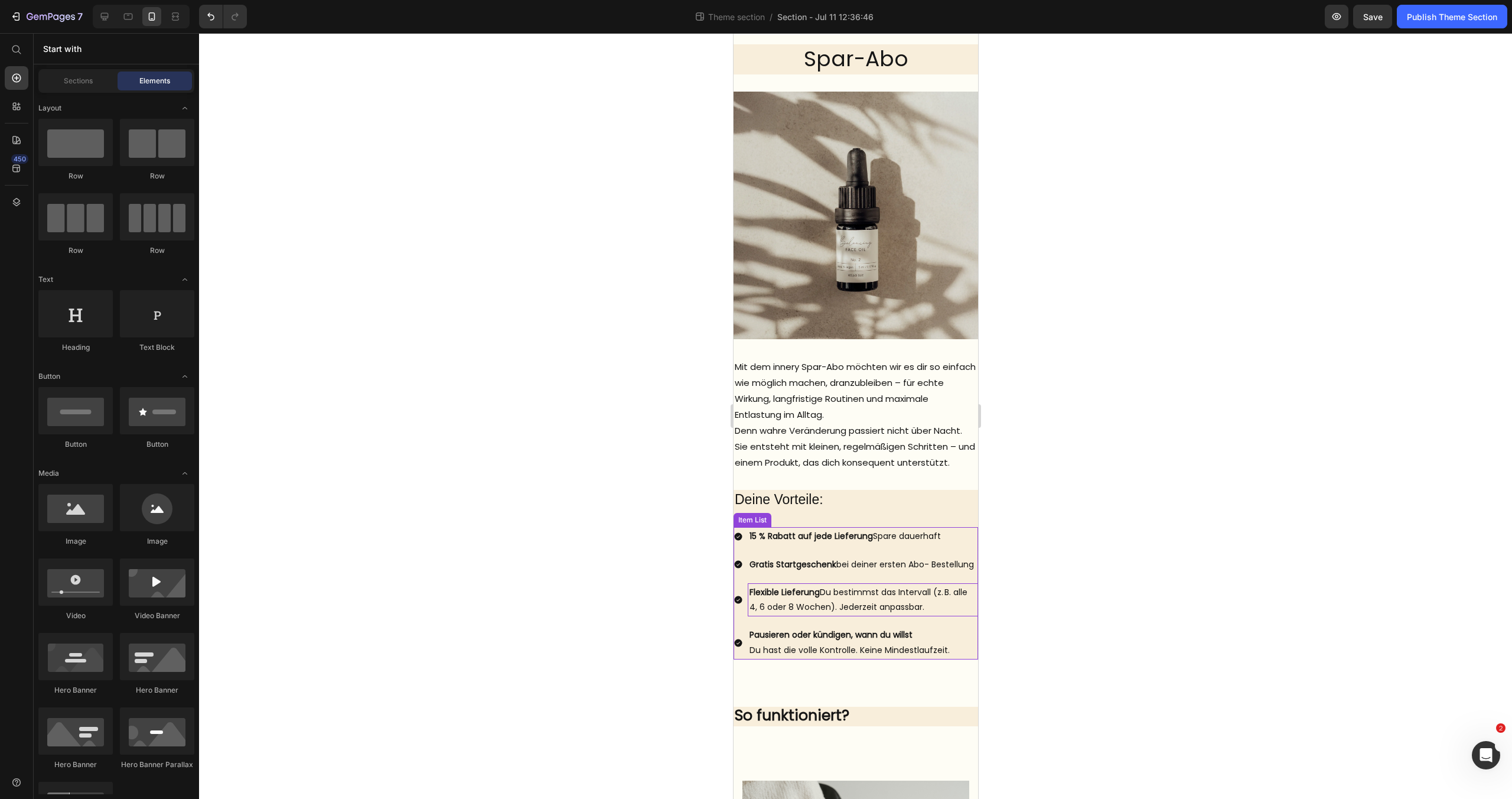 scroll, scrollTop: 0, scrollLeft: 0, axis: both 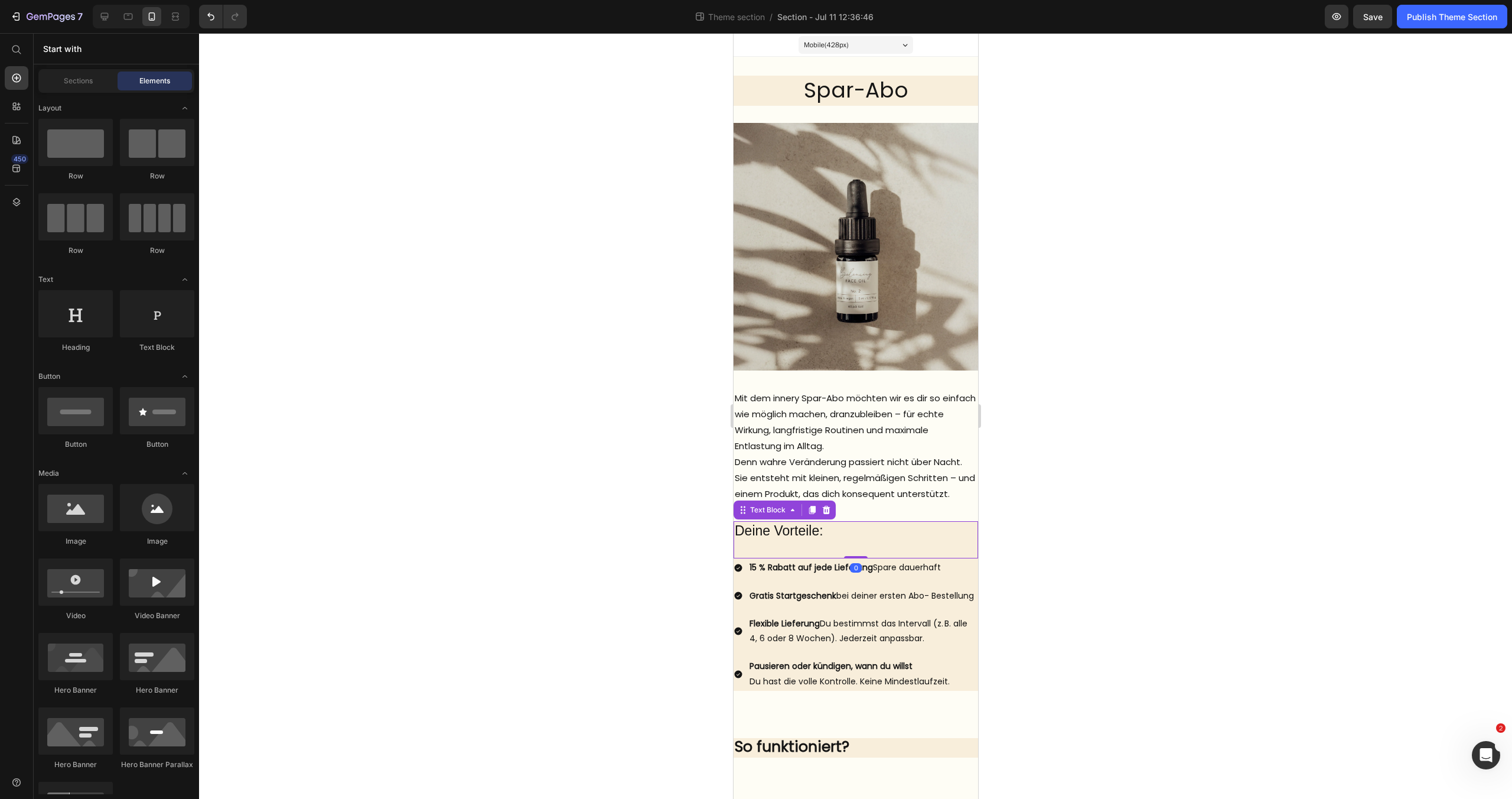 click at bounding box center (855, 549) 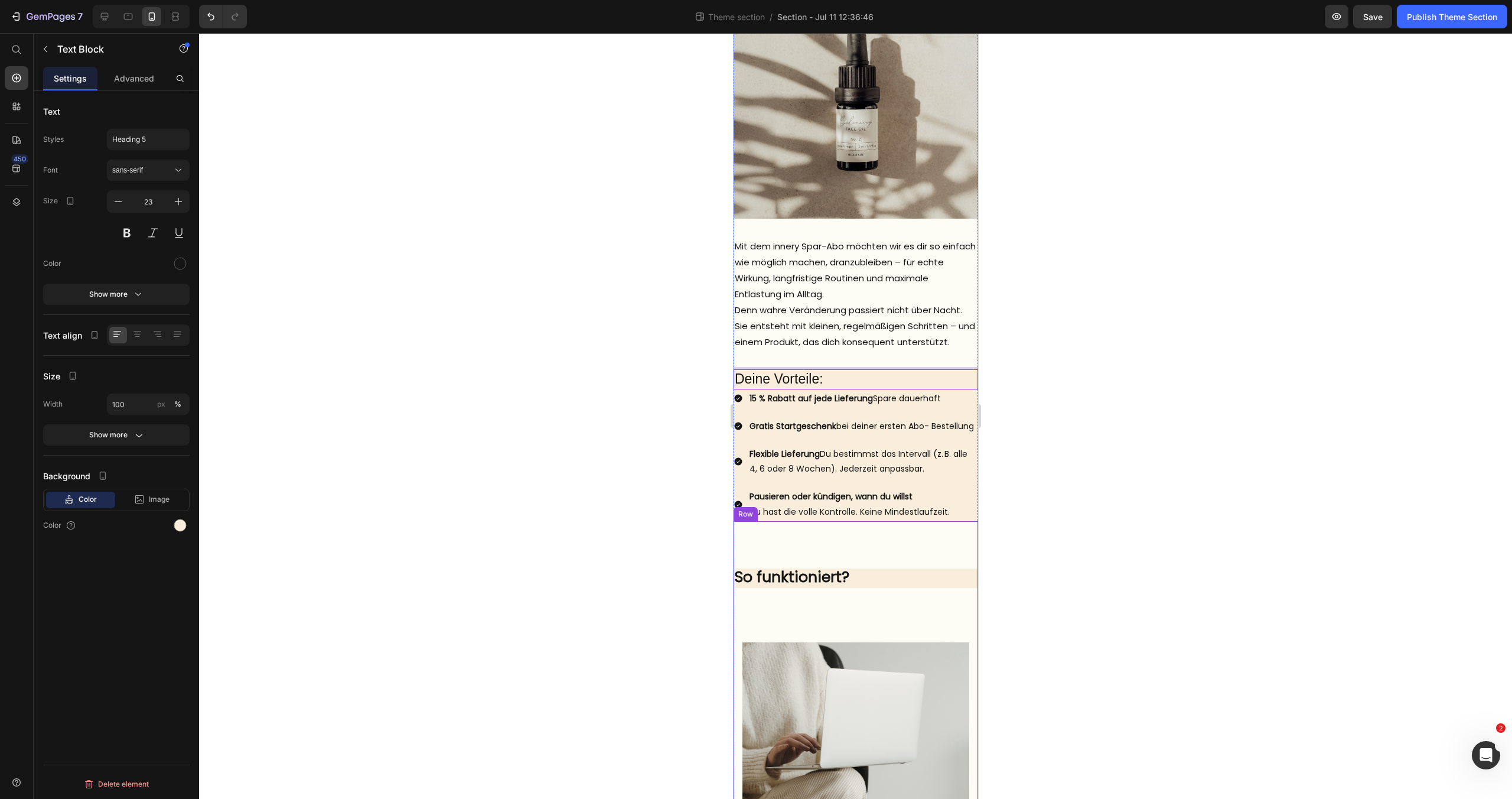 scroll, scrollTop: 206, scrollLeft: 0, axis: vertical 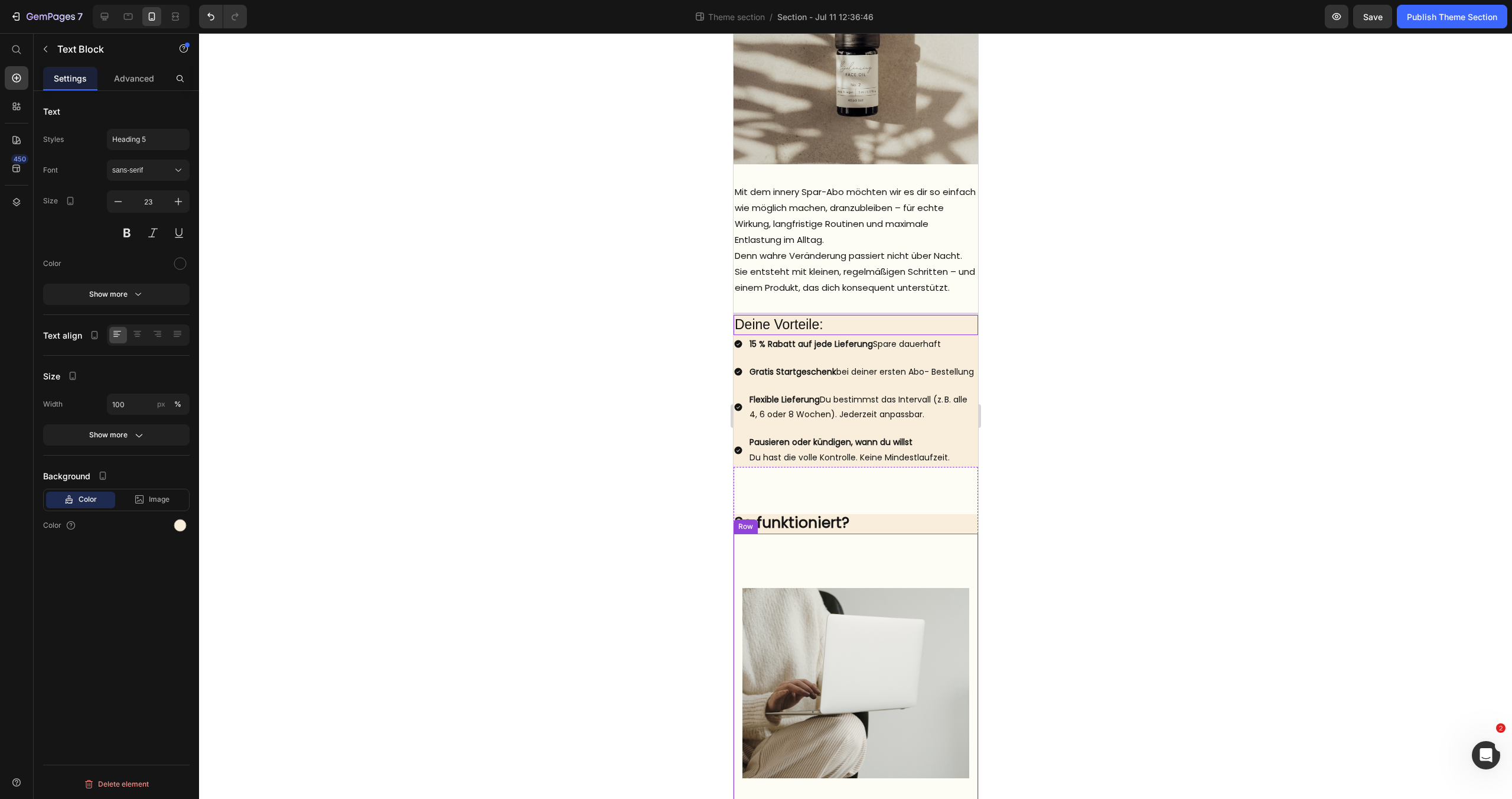 click on "Image Wähle  bei deiner nächsten Bestellung  „Spar-Abo“   Text block Image Entscheide  dich für dein  bevorzugtes Lieferintervall  Text block Image Erhalte  automatisch  deine  nächste Lieferung – pünktlich  und bequem nach Hause  Text block Row Row" at bounding box center (855, 960) 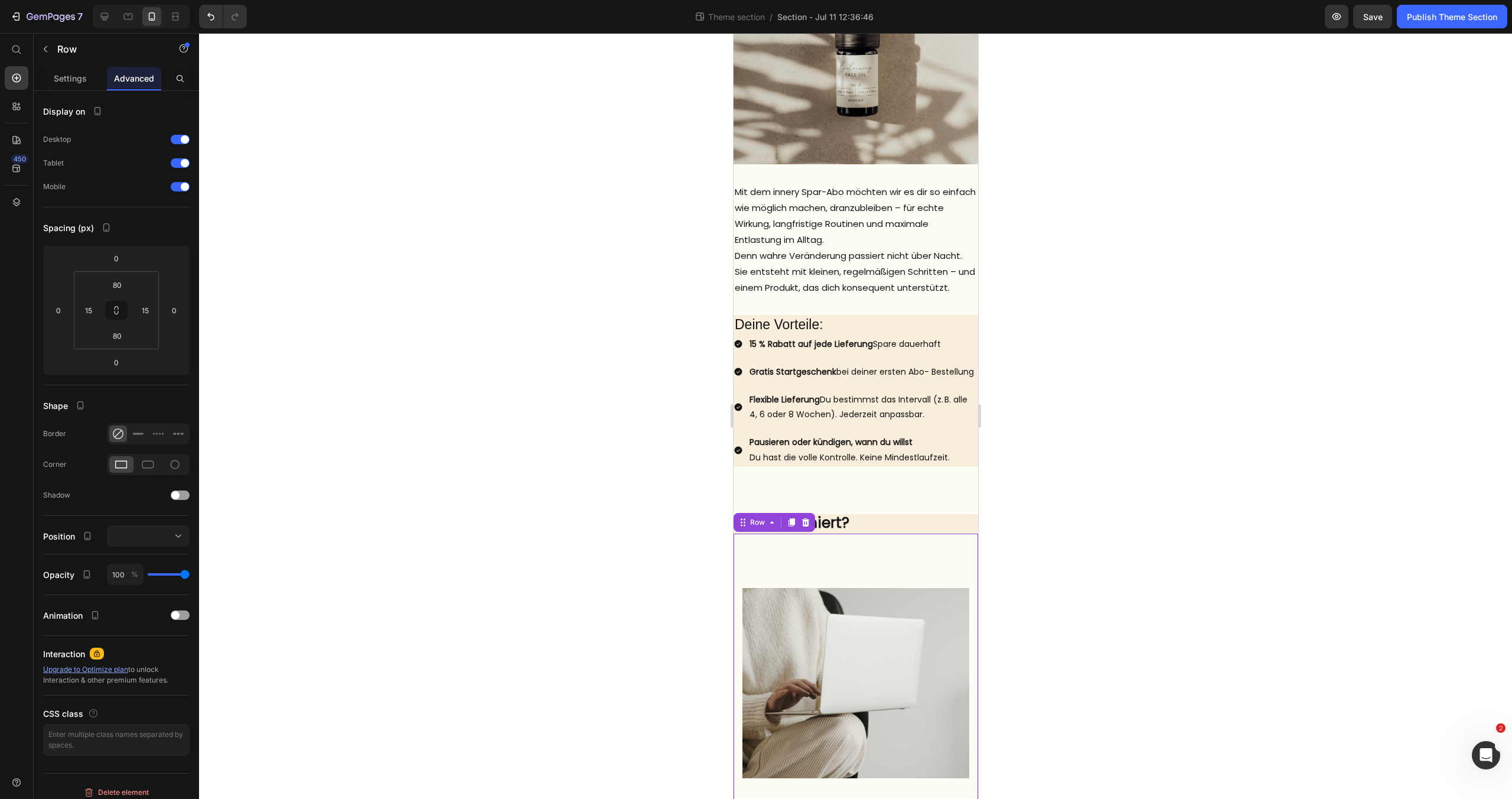 click 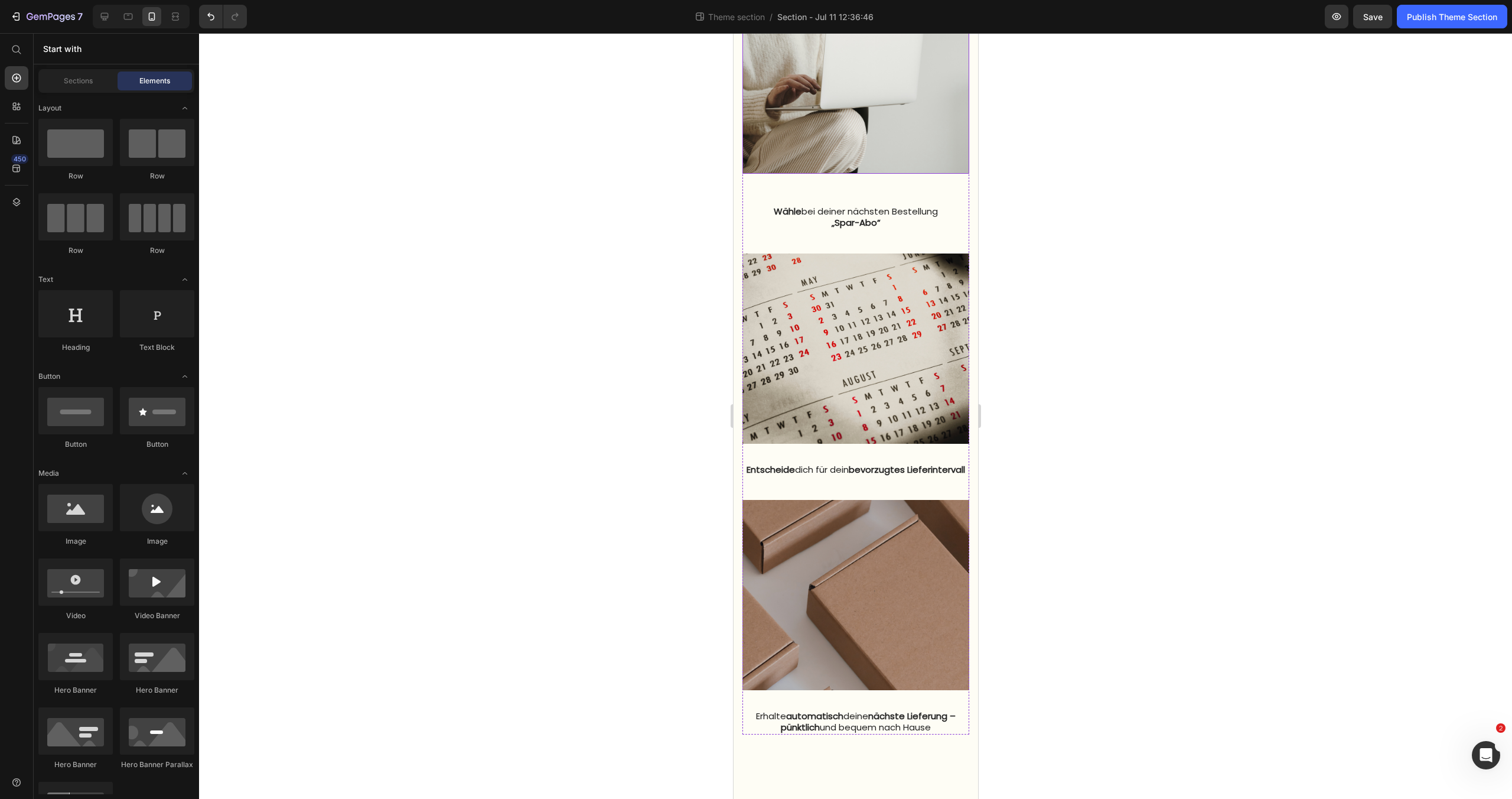 scroll, scrollTop: 824, scrollLeft: 0, axis: vertical 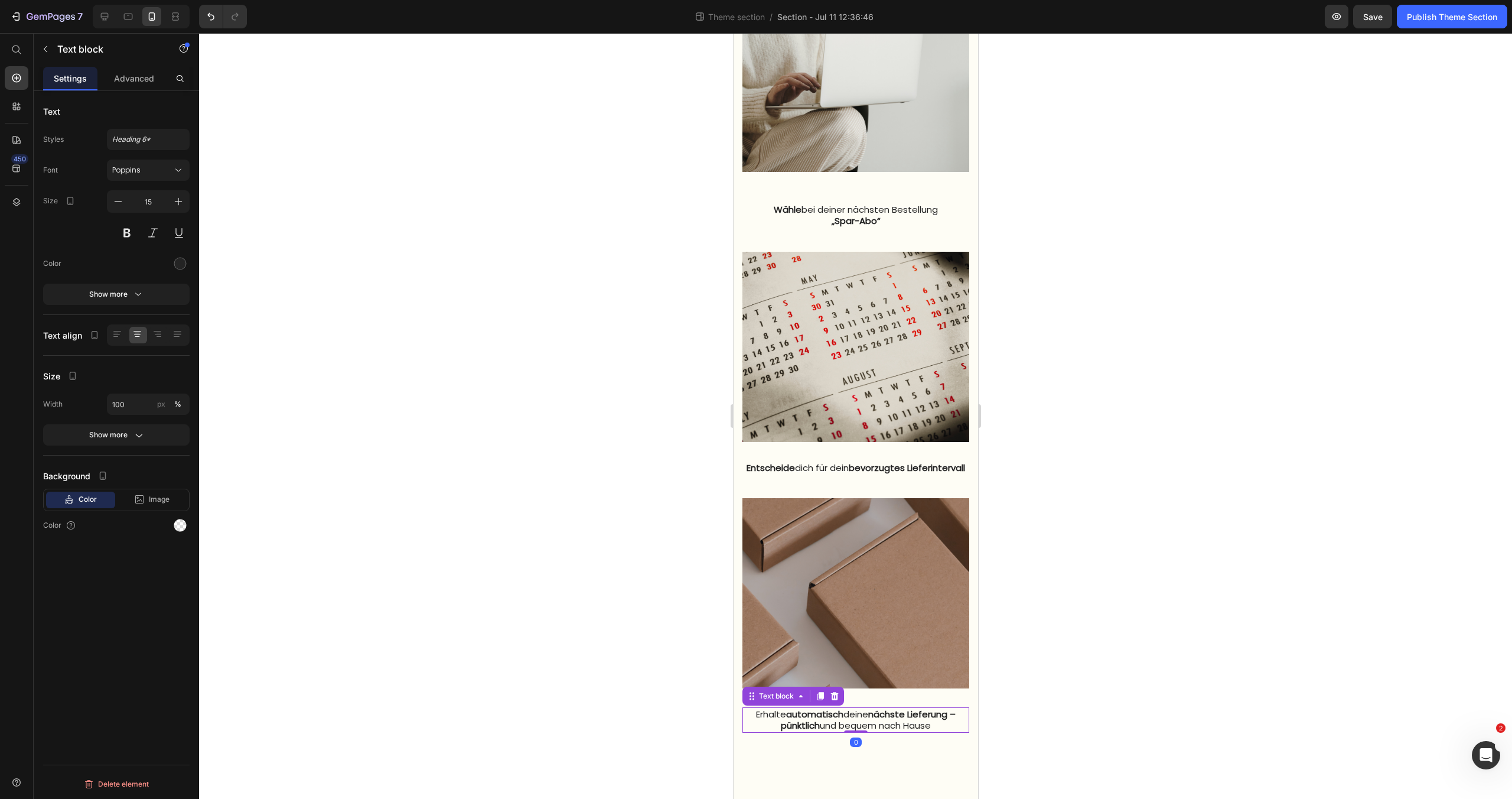 click on "Erhalte  automatisch  deine  nächste Lieferung – pünktlich  und bequem nach Hause" at bounding box center (855, 720) 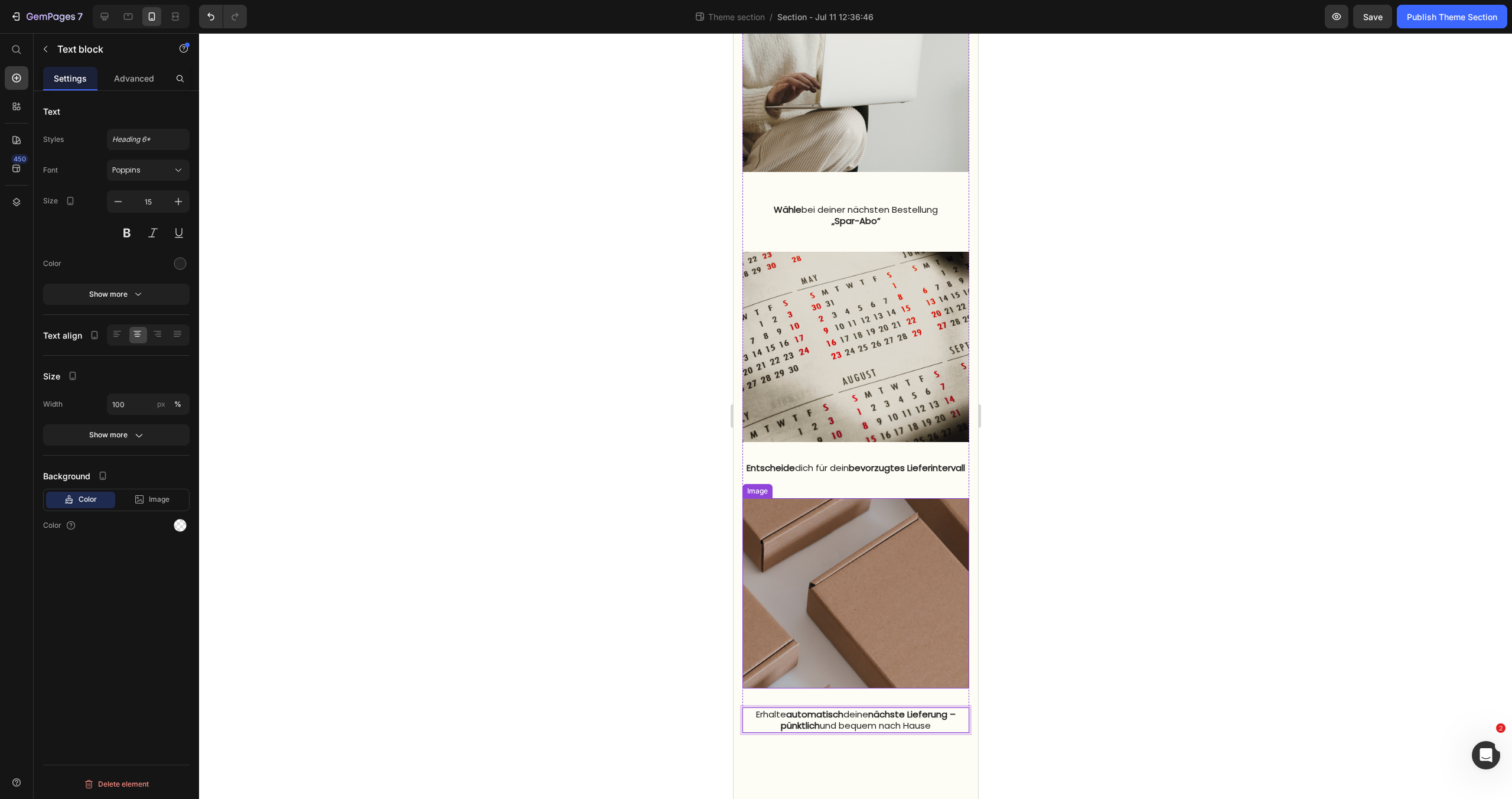 scroll, scrollTop: 824, scrollLeft: 0, axis: vertical 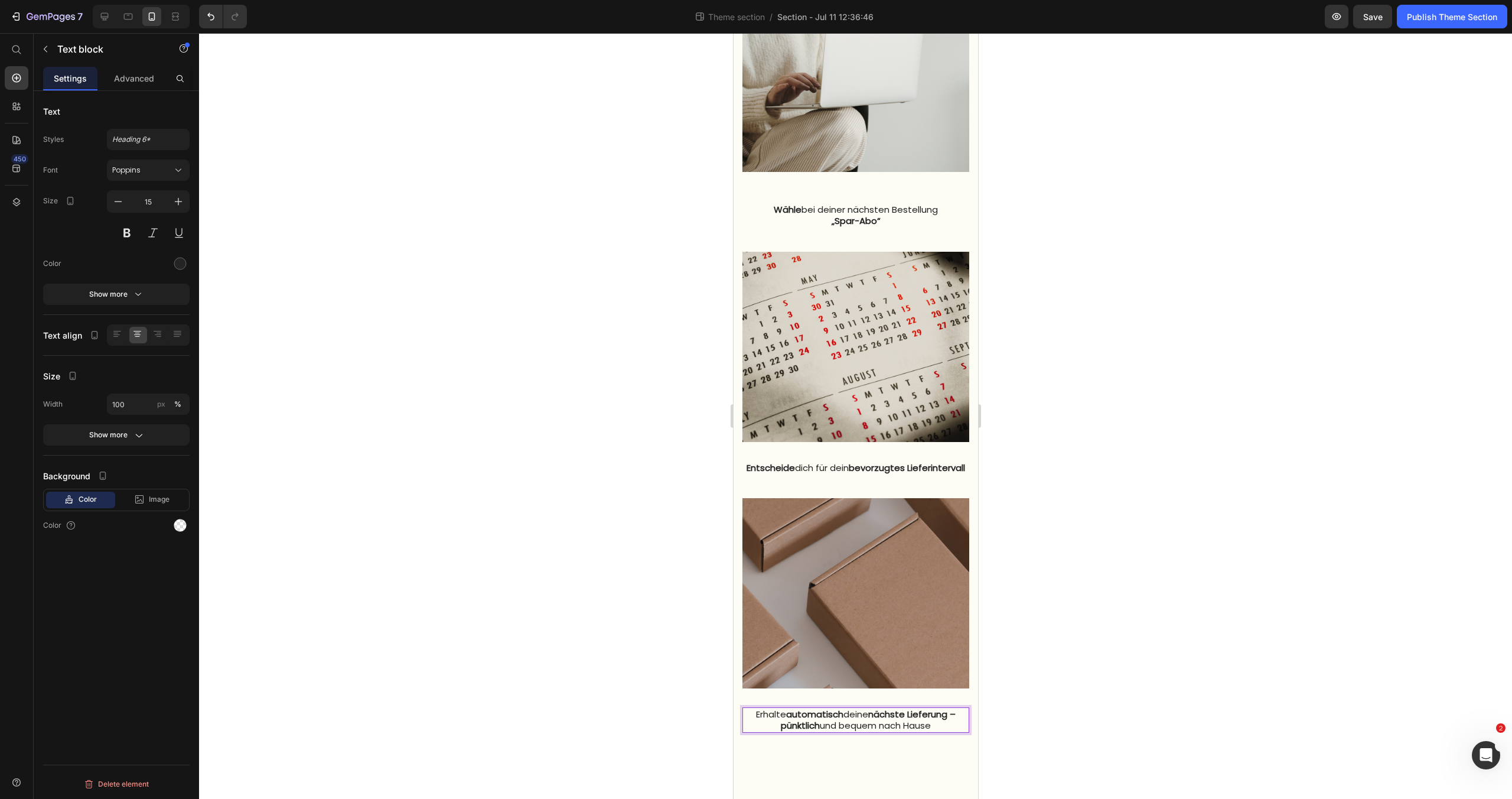 click on "Erhalte  automatisch  deine  nächste Lieferung – pünktlich  und bequem nach Hause" at bounding box center (855, 720) 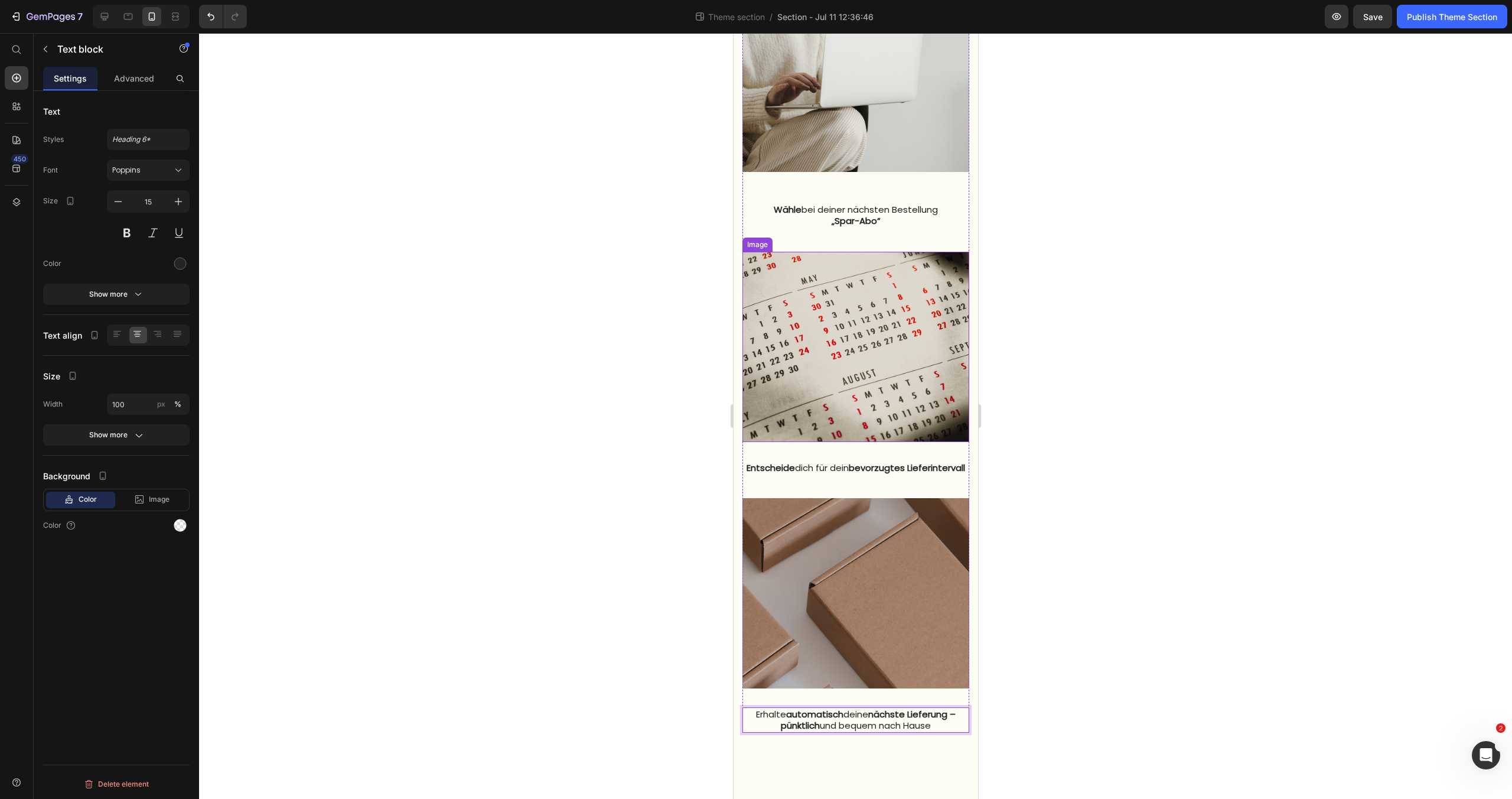 click 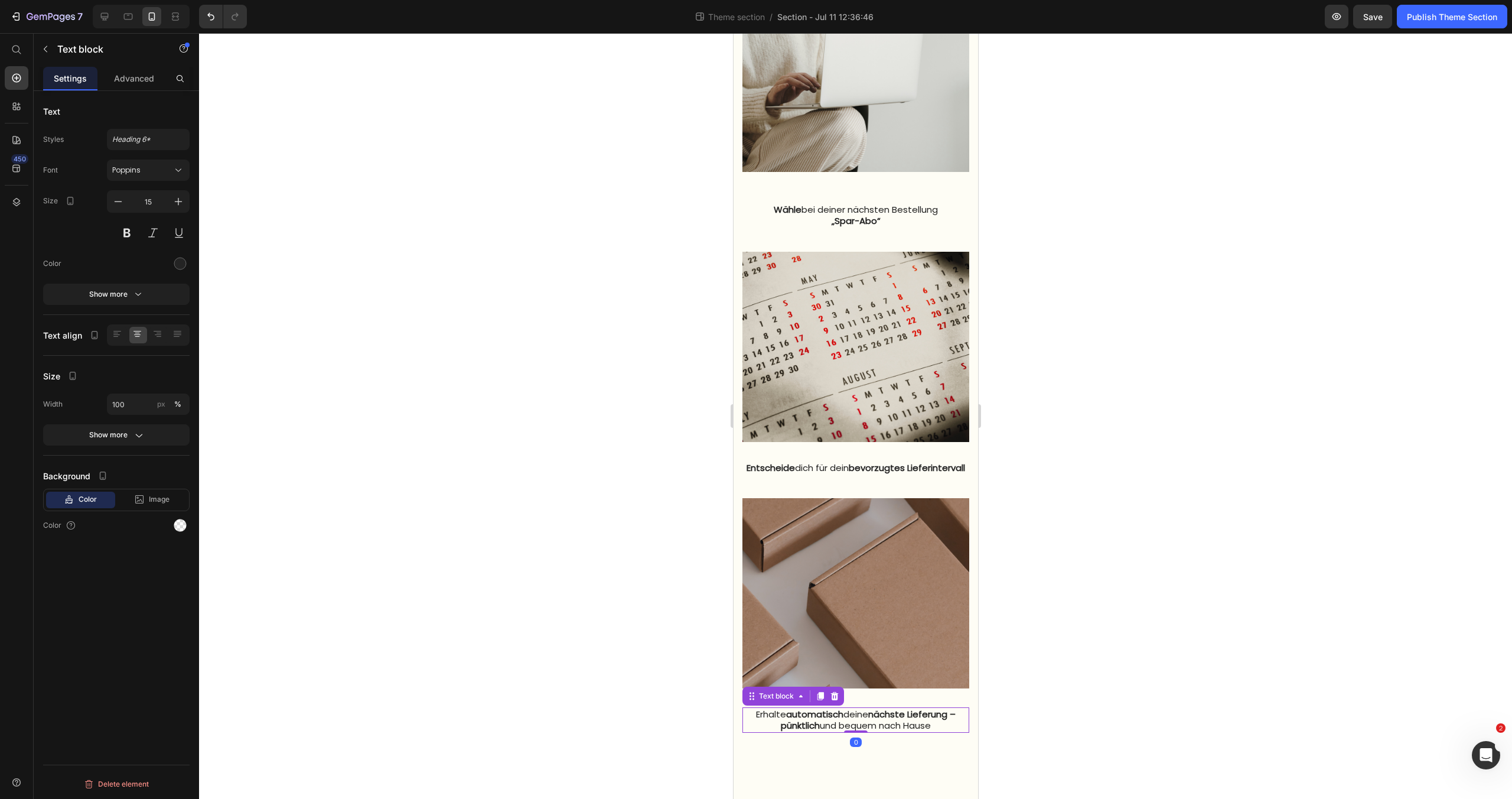 click on "Erhalte  automatisch  deine  nächste Lieferung – pünktlich  und bequem nach Hause" at bounding box center [855, 720] 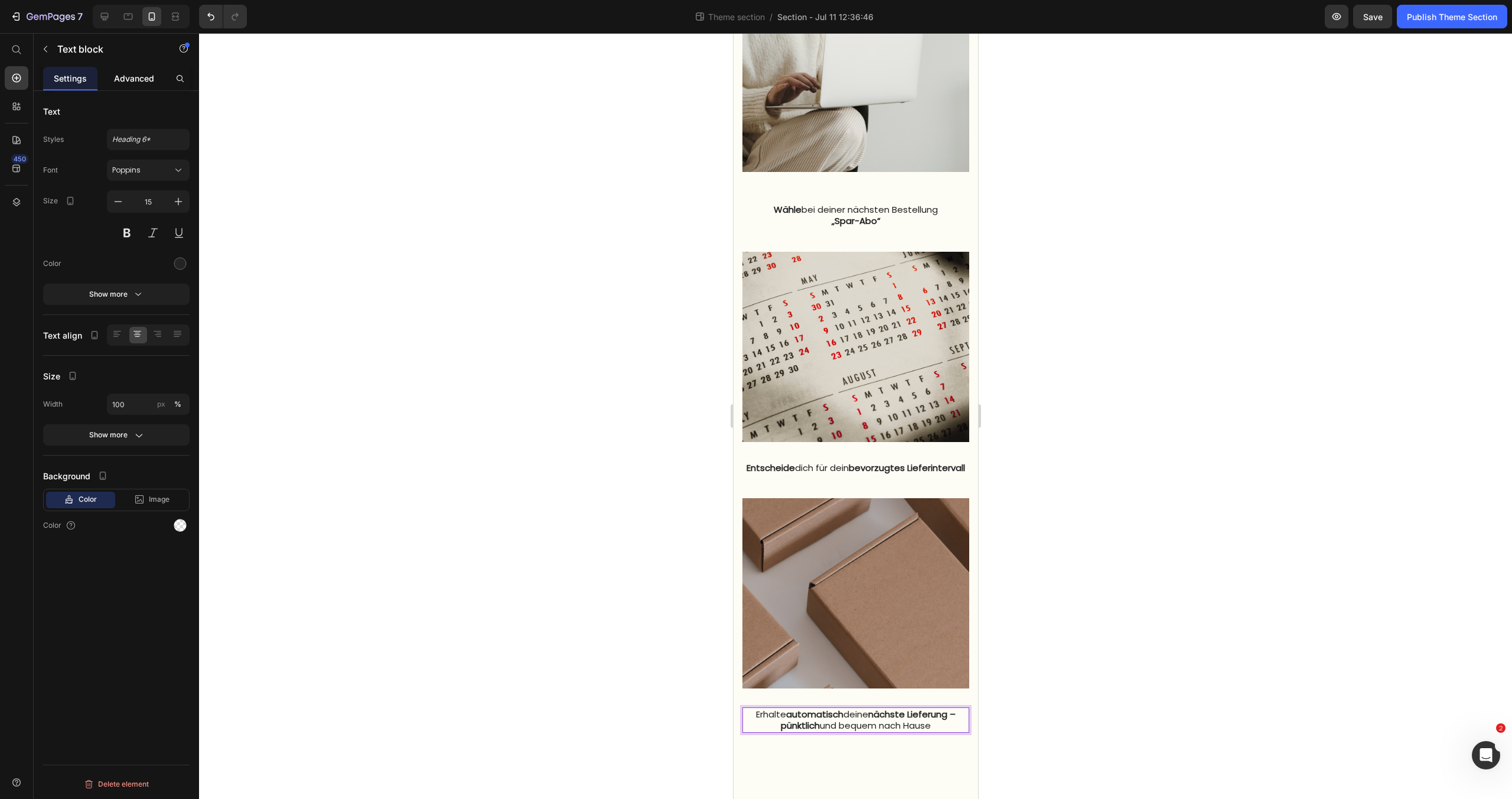 click on "Advanced" at bounding box center (134, 78) 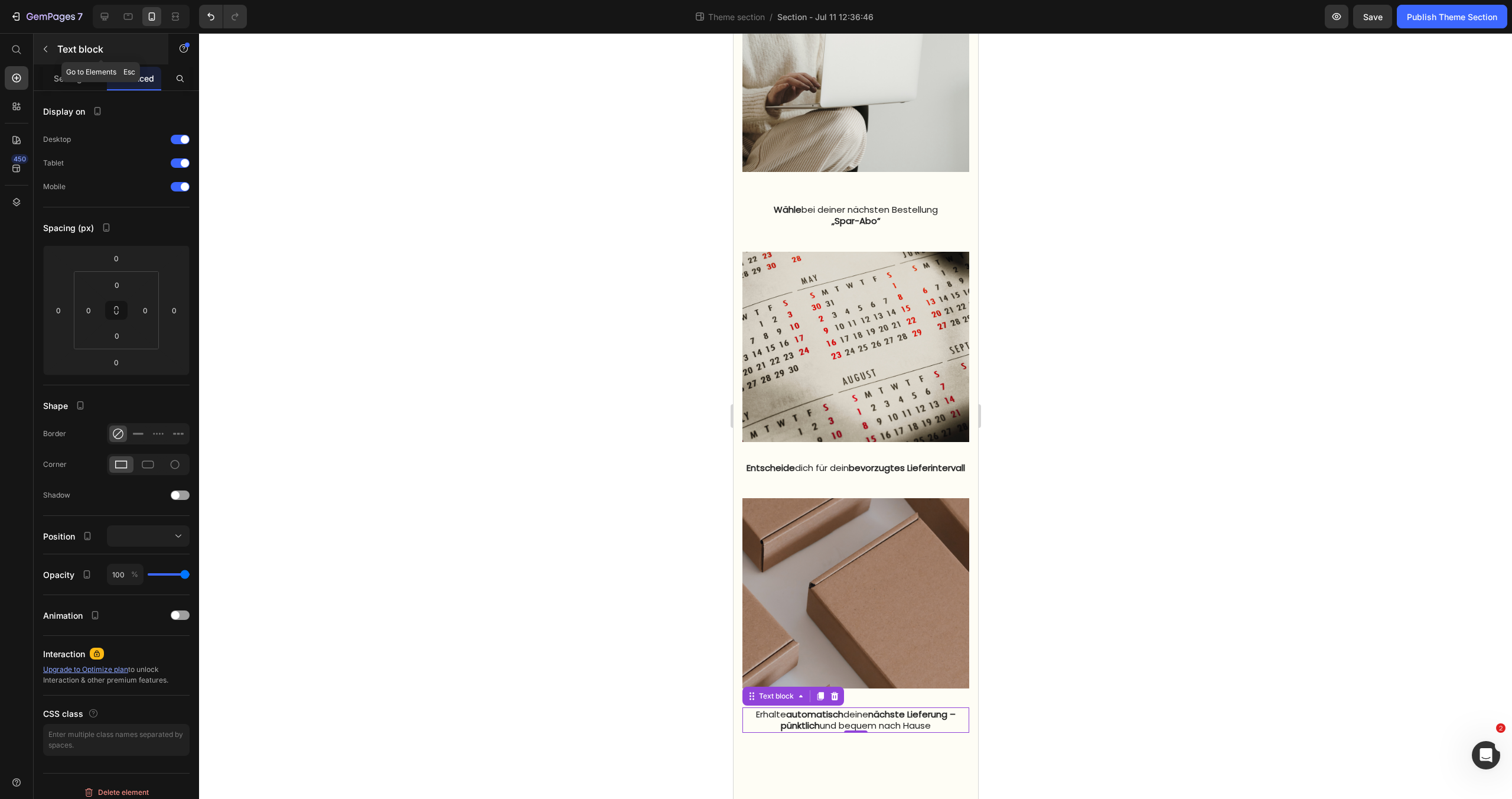 click 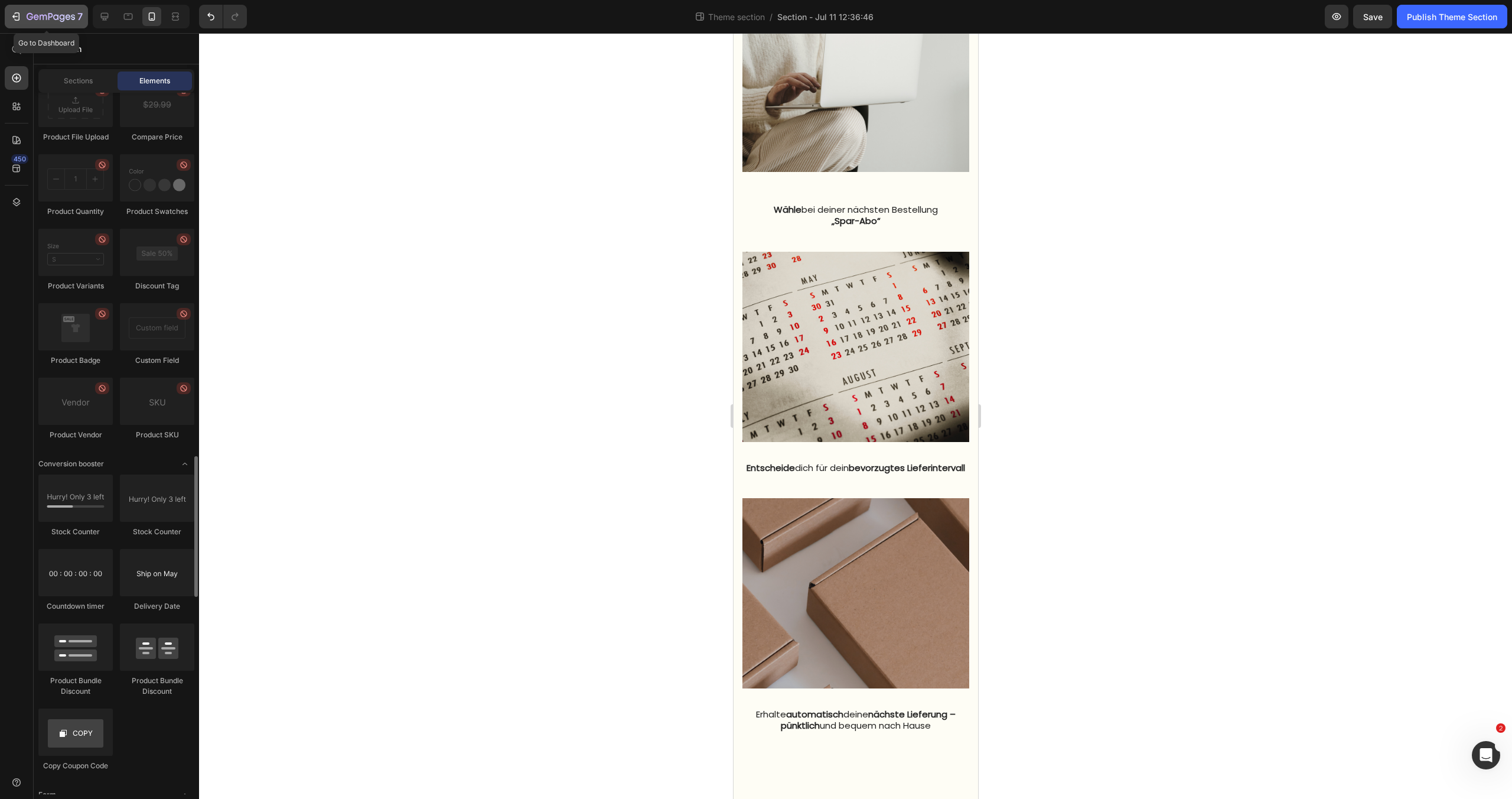 scroll, scrollTop: 1960, scrollLeft: 0, axis: vertical 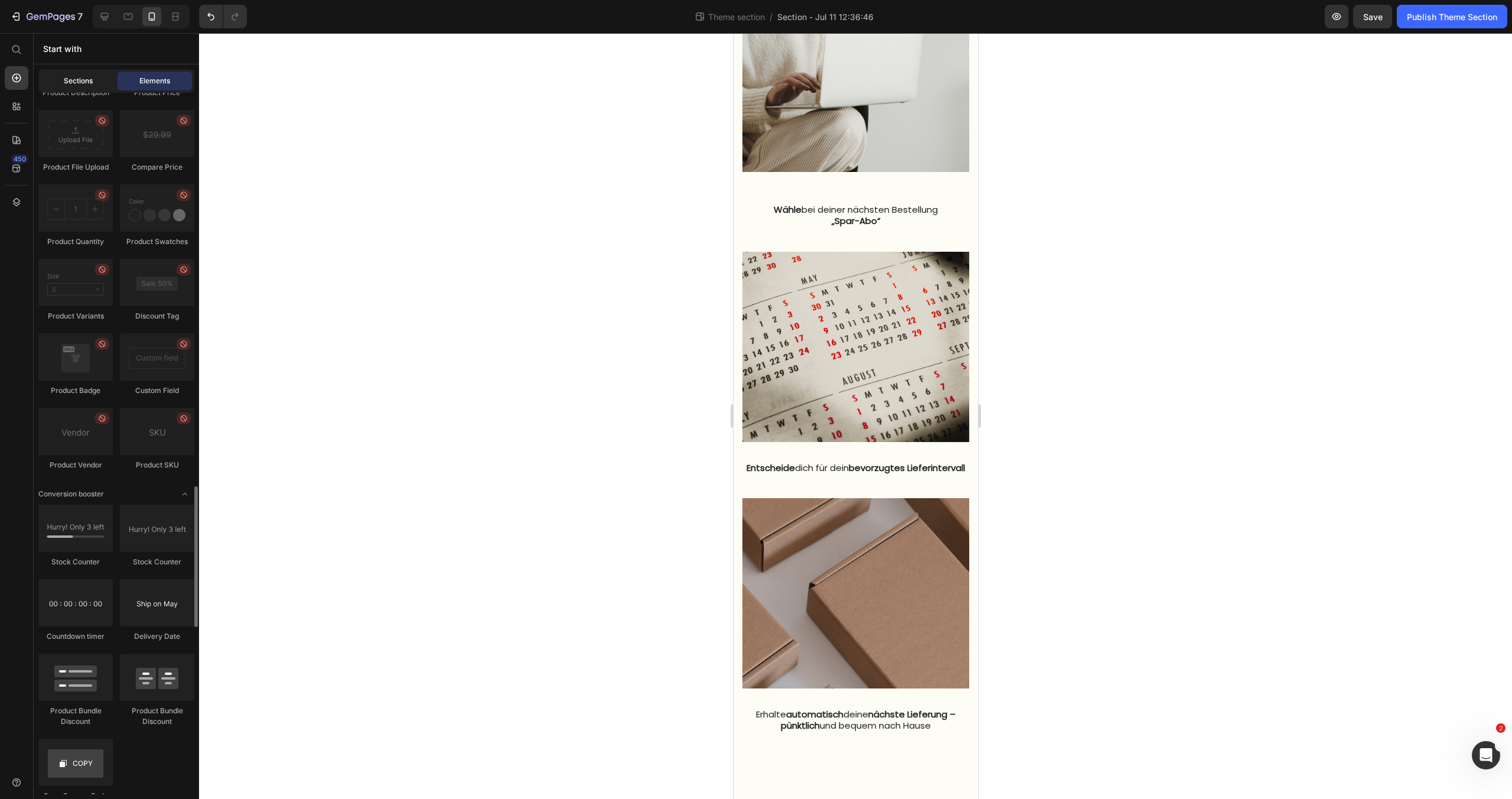click on "Sections" at bounding box center (78, 81) 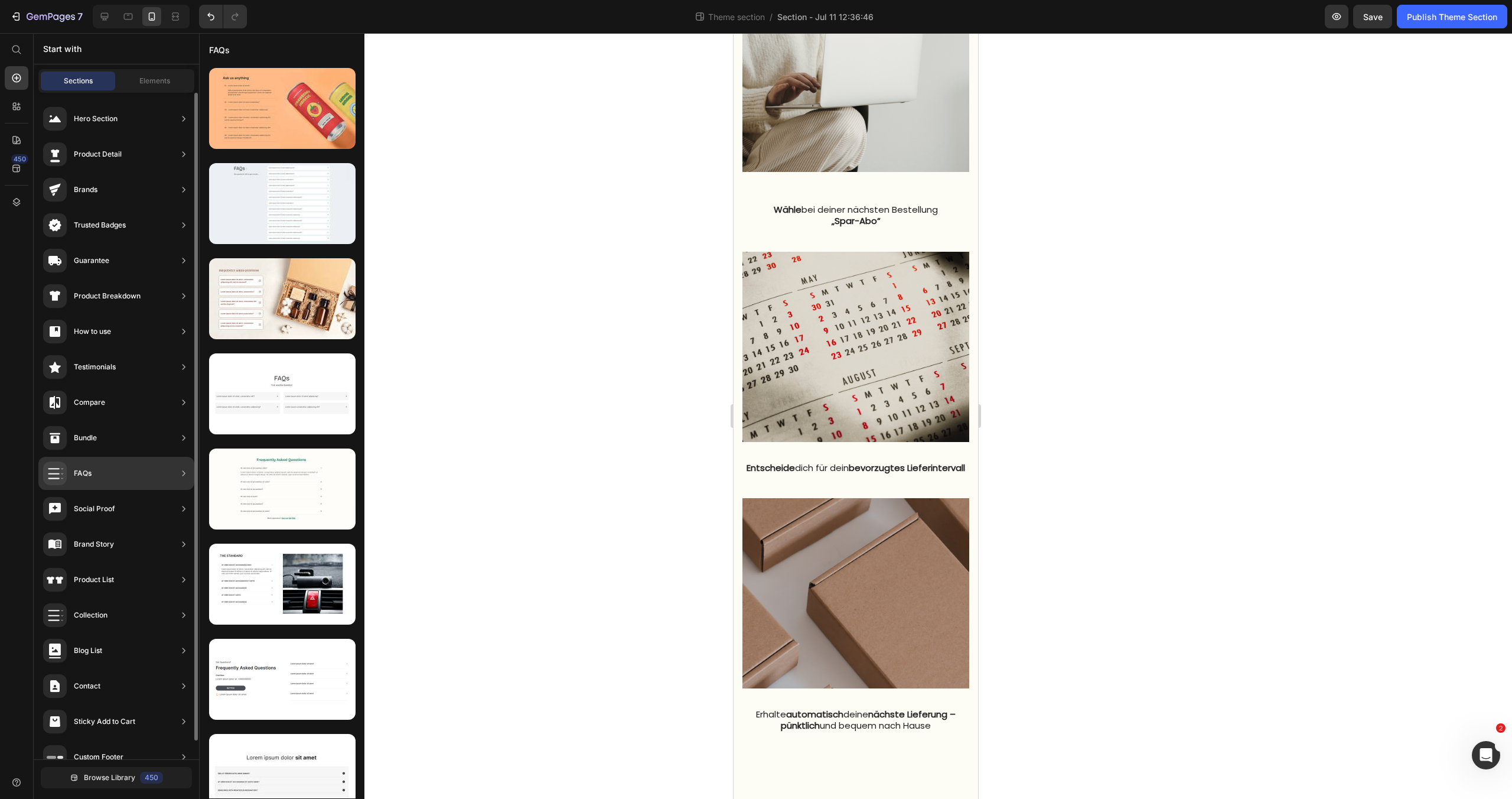 scroll, scrollTop: 19, scrollLeft: 0, axis: vertical 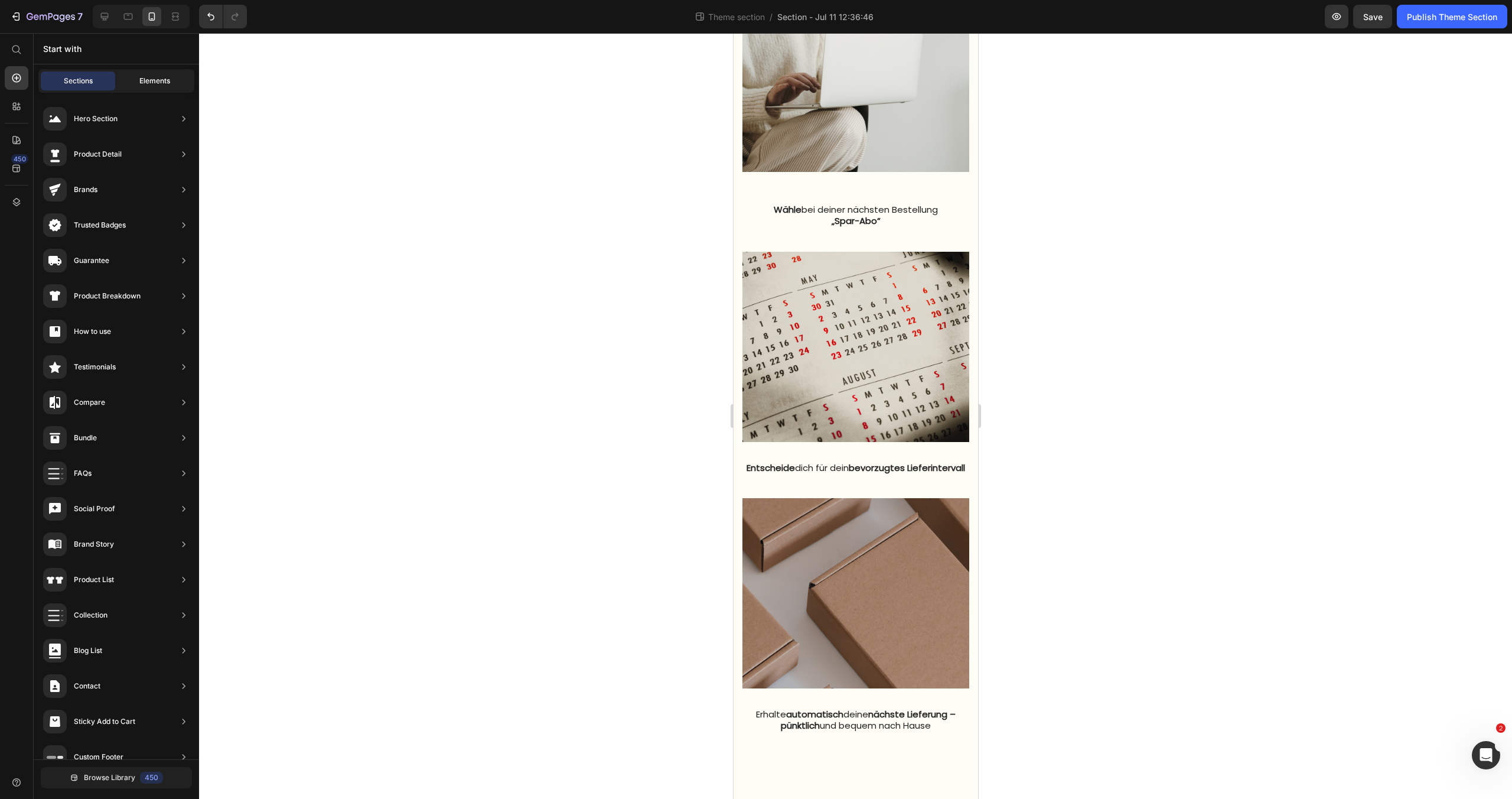 click on "Elements" at bounding box center [155, 81] 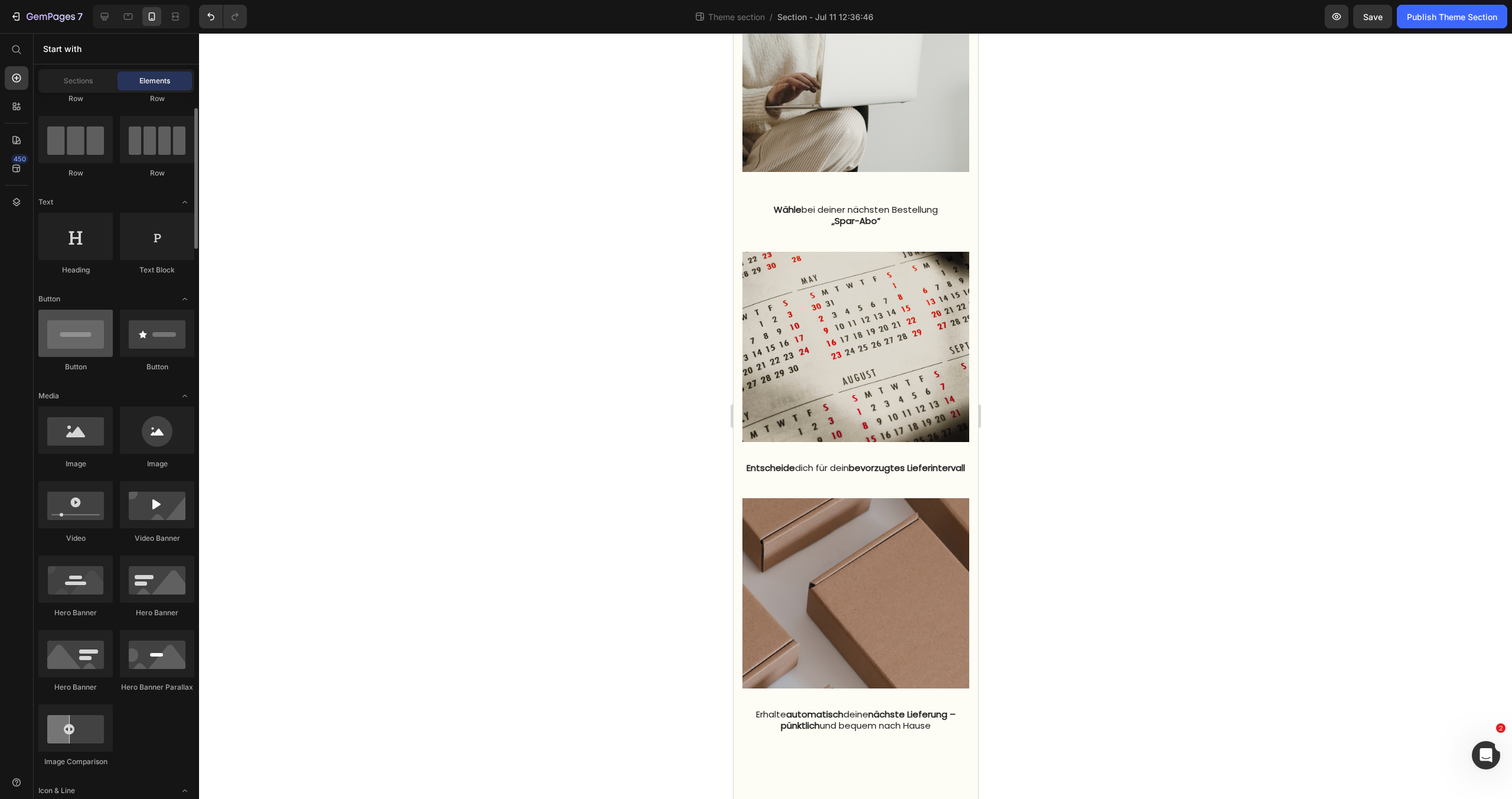 scroll, scrollTop: 100, scrollLeft: 0, axis: vertical 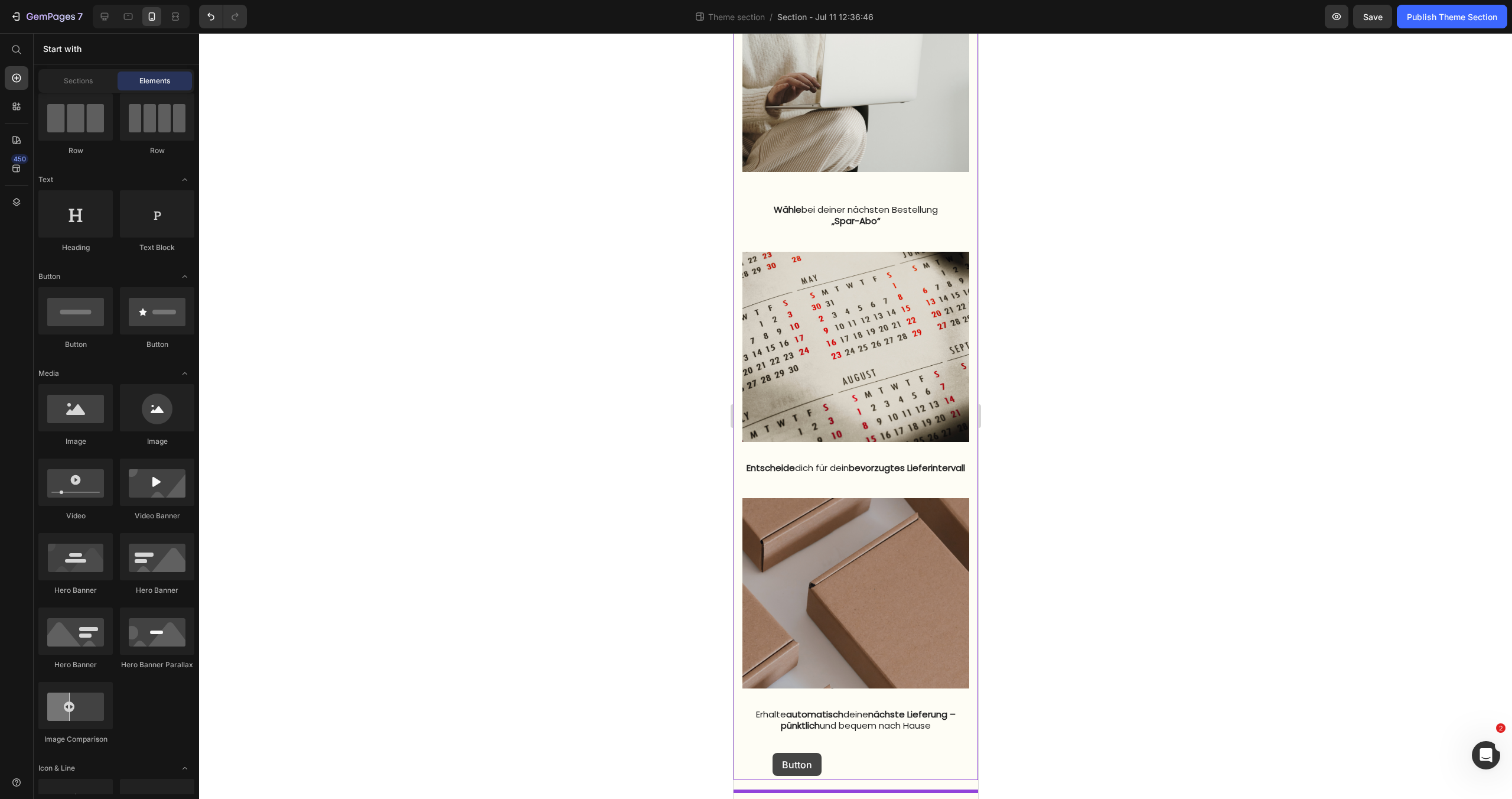 drag, startPoint x: 803, startPoint y: 346, endPoint x: 772, endPoint y: 753, distance: 408.17888 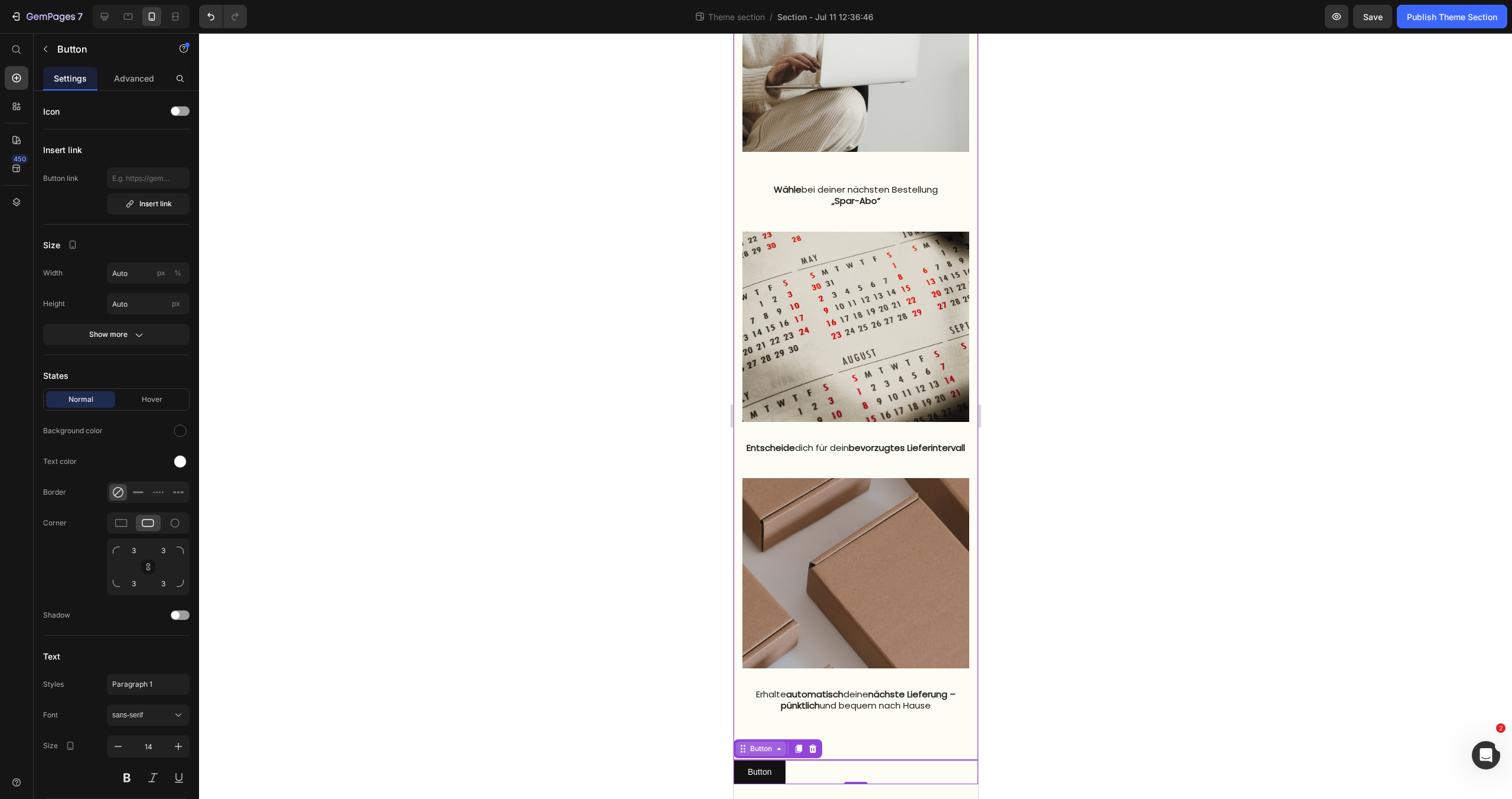 scroll, scrollTop: 848, scrollLeft: 0, axis: vertical 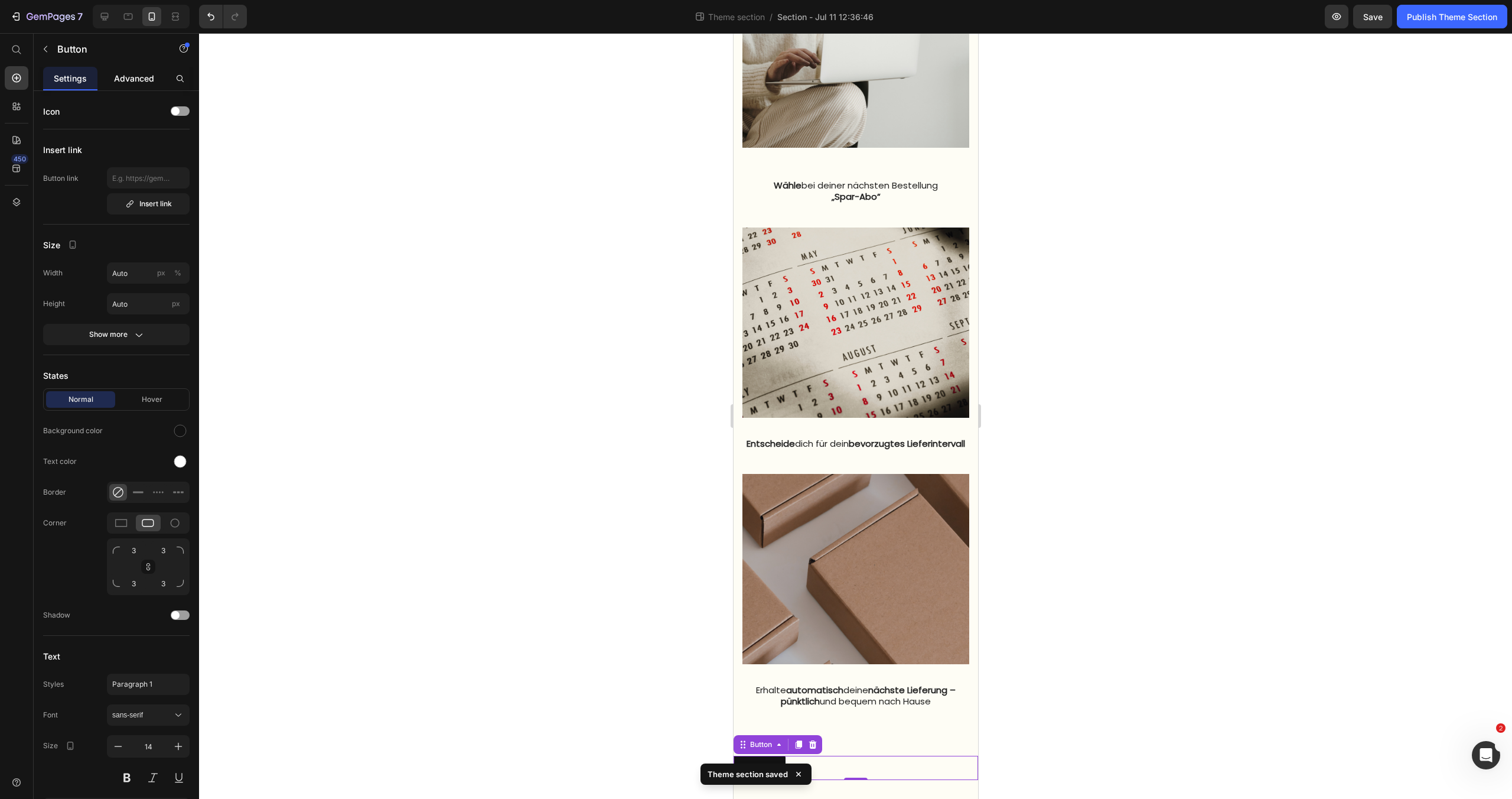 click on "Advanced" at bounding box center [134, 78] 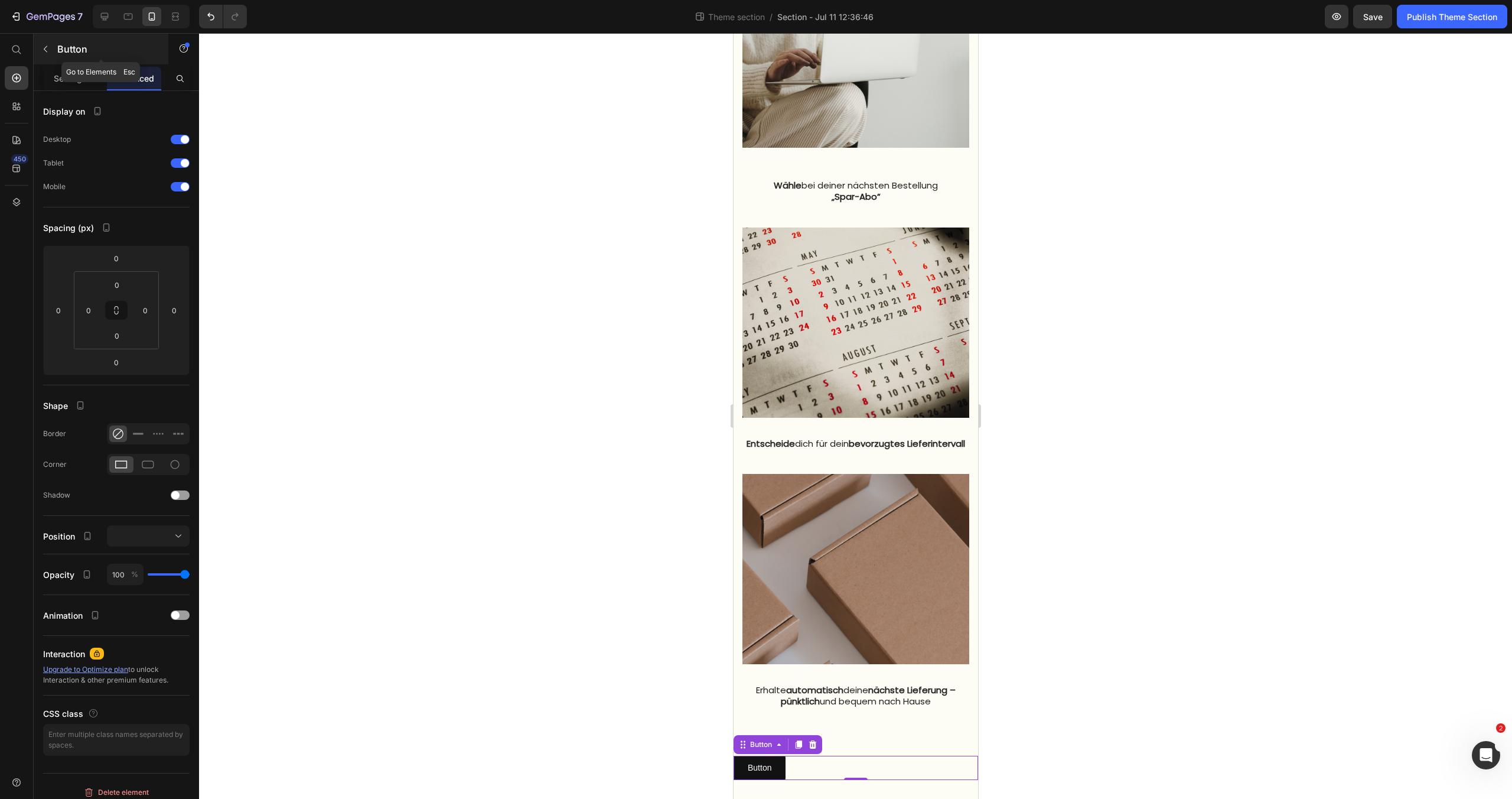 click at bounding box center (45, 49) 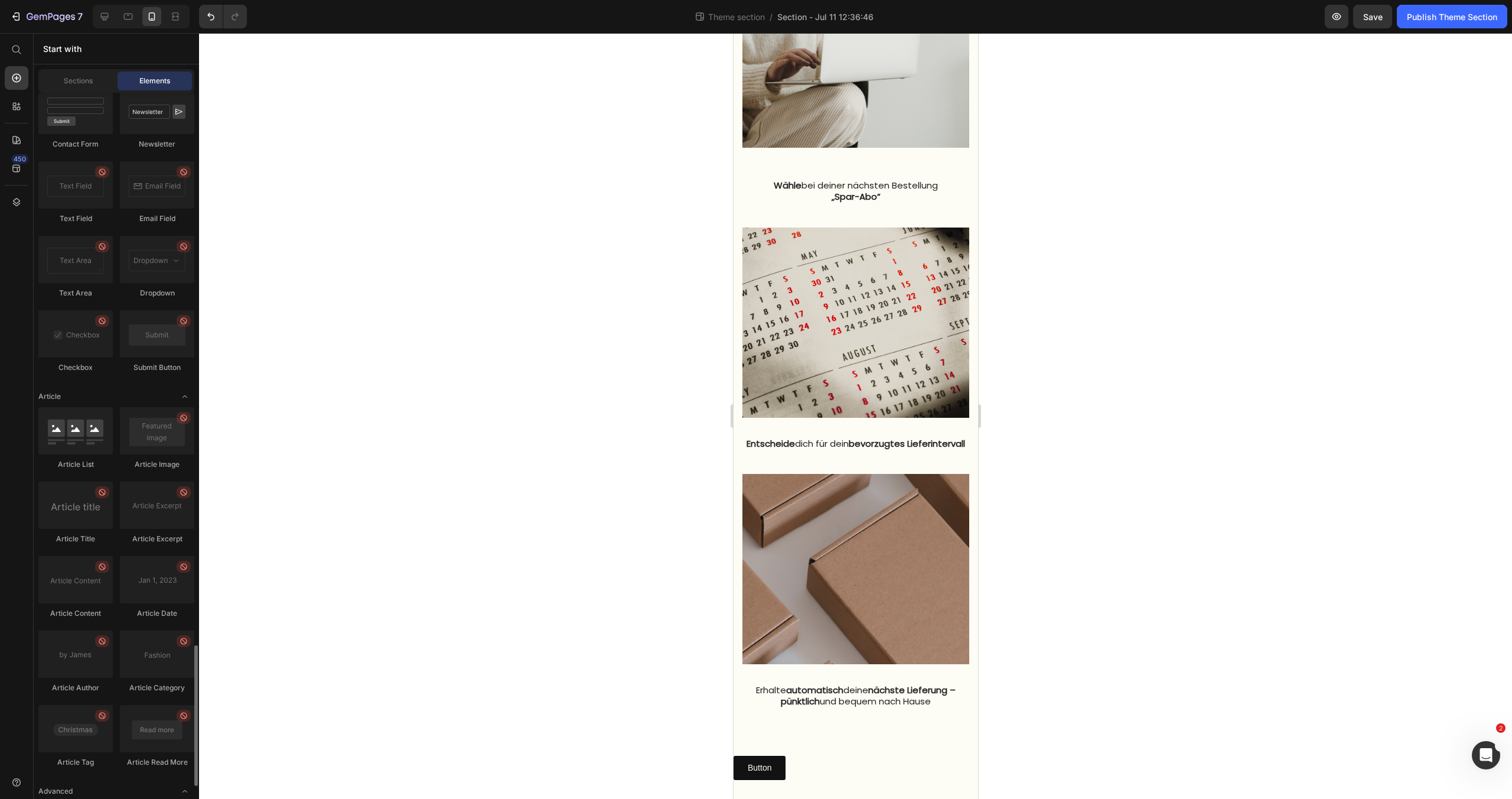 scroll, scrollTop: 2791, scrollLeft: 0, axis: vertical 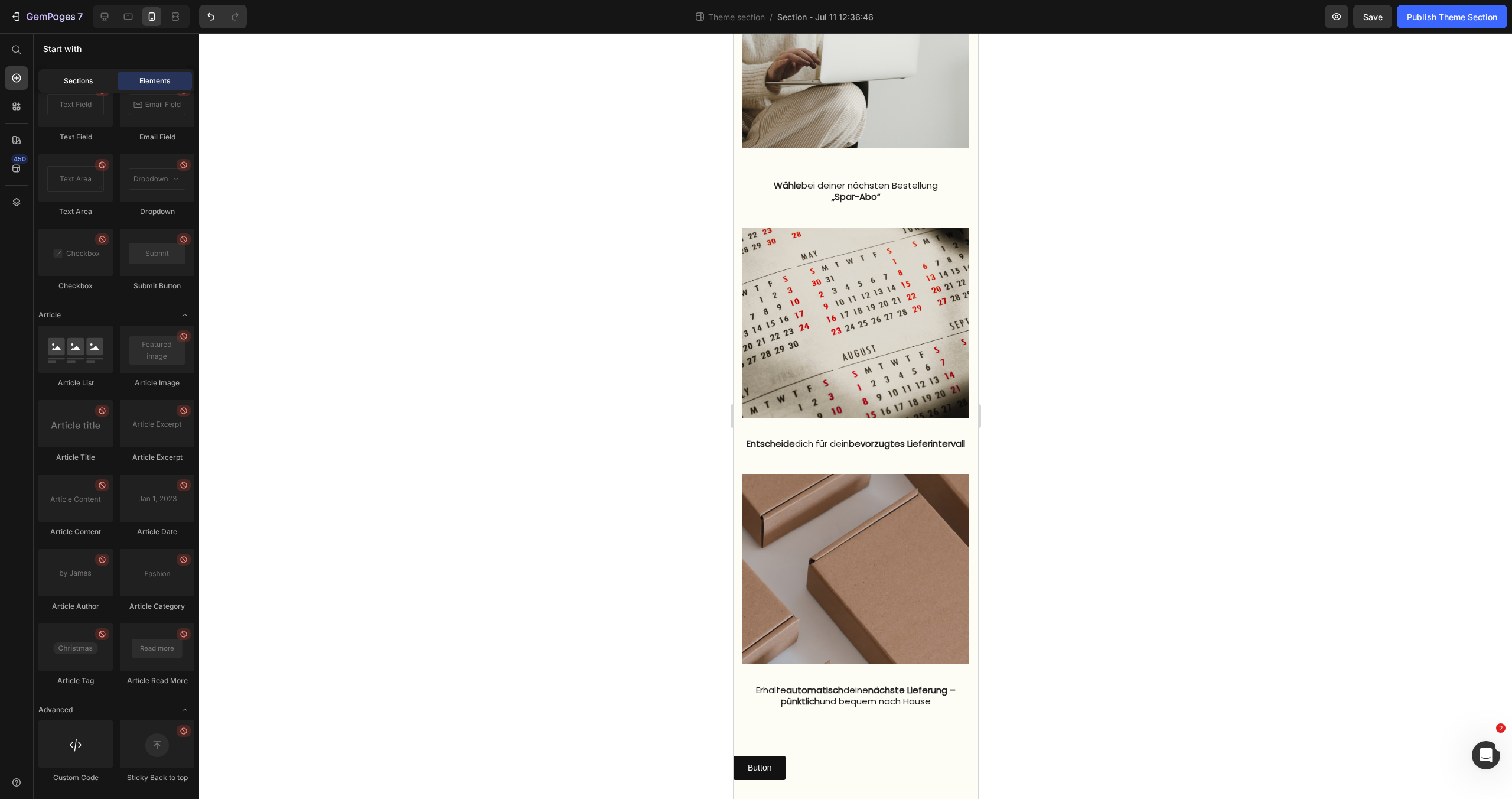 click on "Sections" at bounding box center (78, 81) 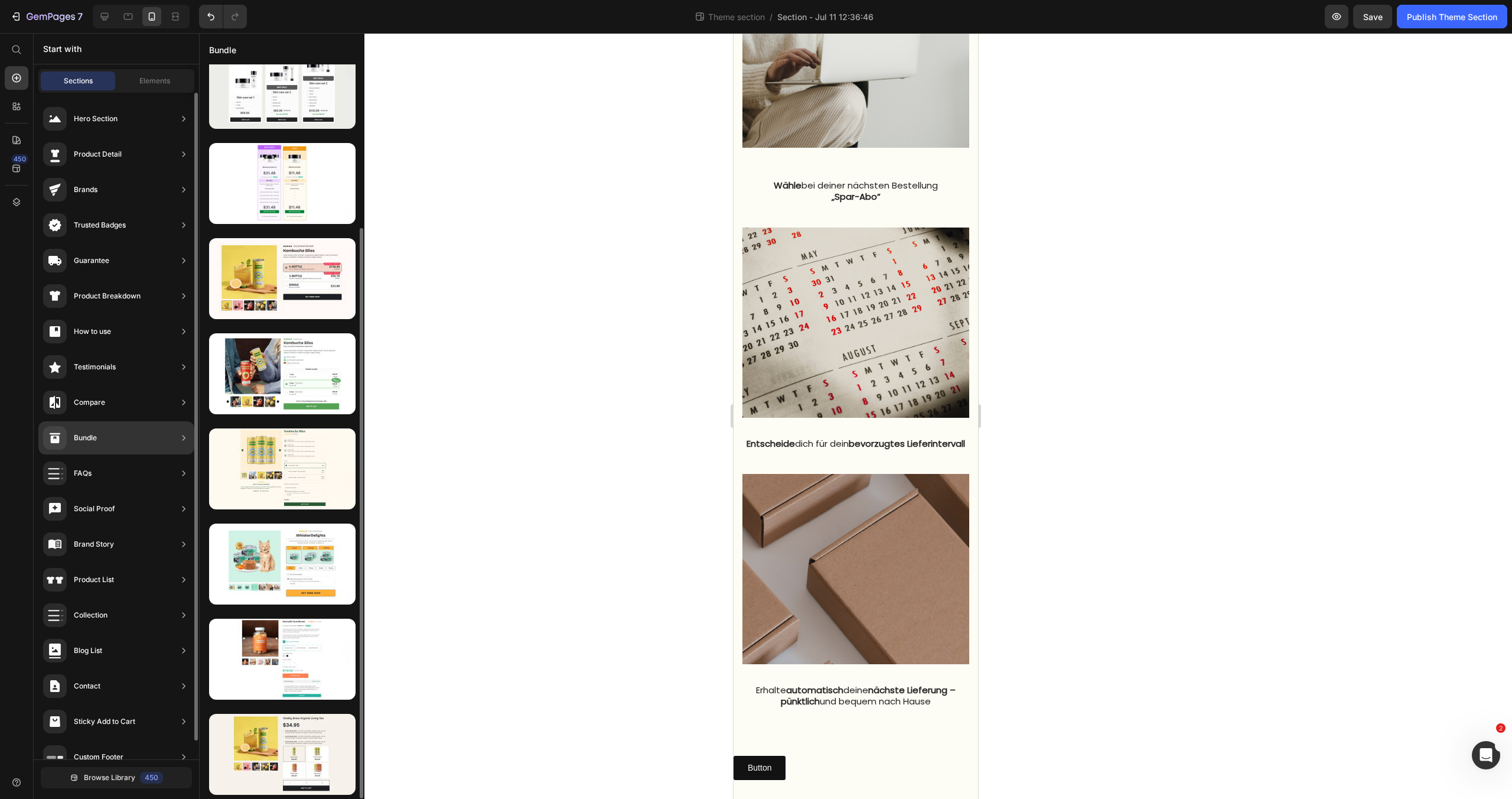 scroll, scrollTop: 210, scrollLeft: 0, axis: vertical 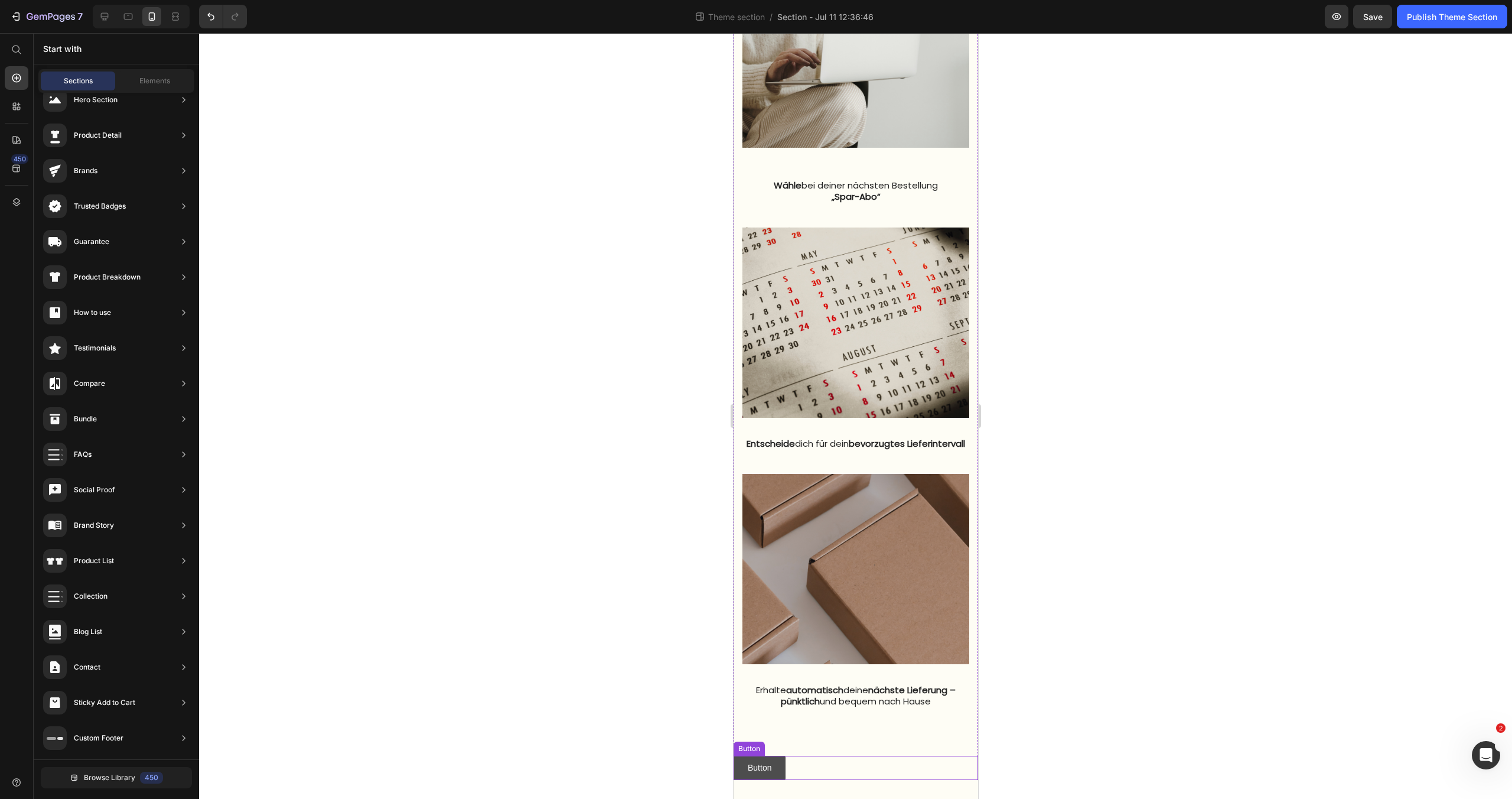 click on "Button" at bounding box center [759, 768] 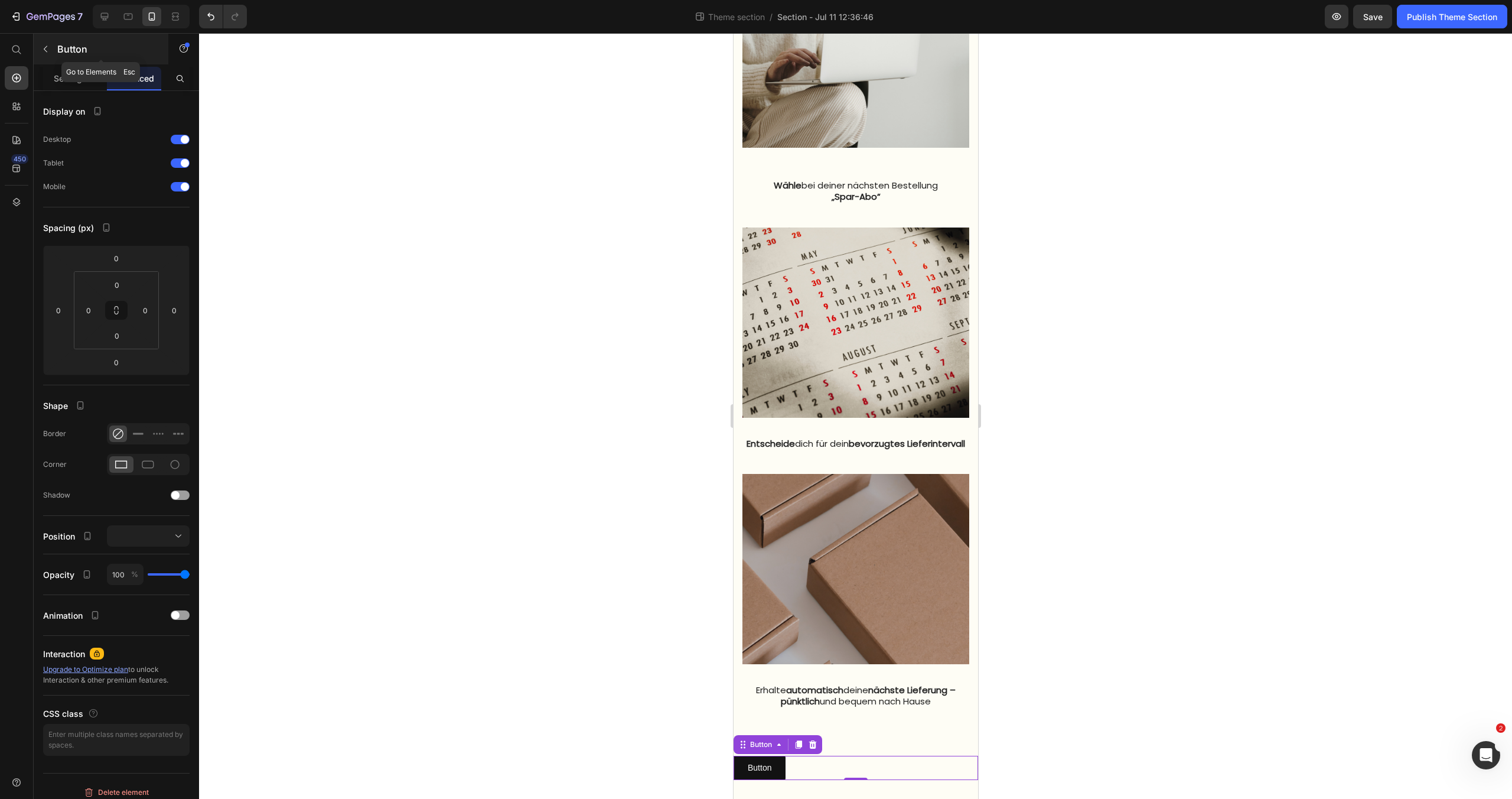 click 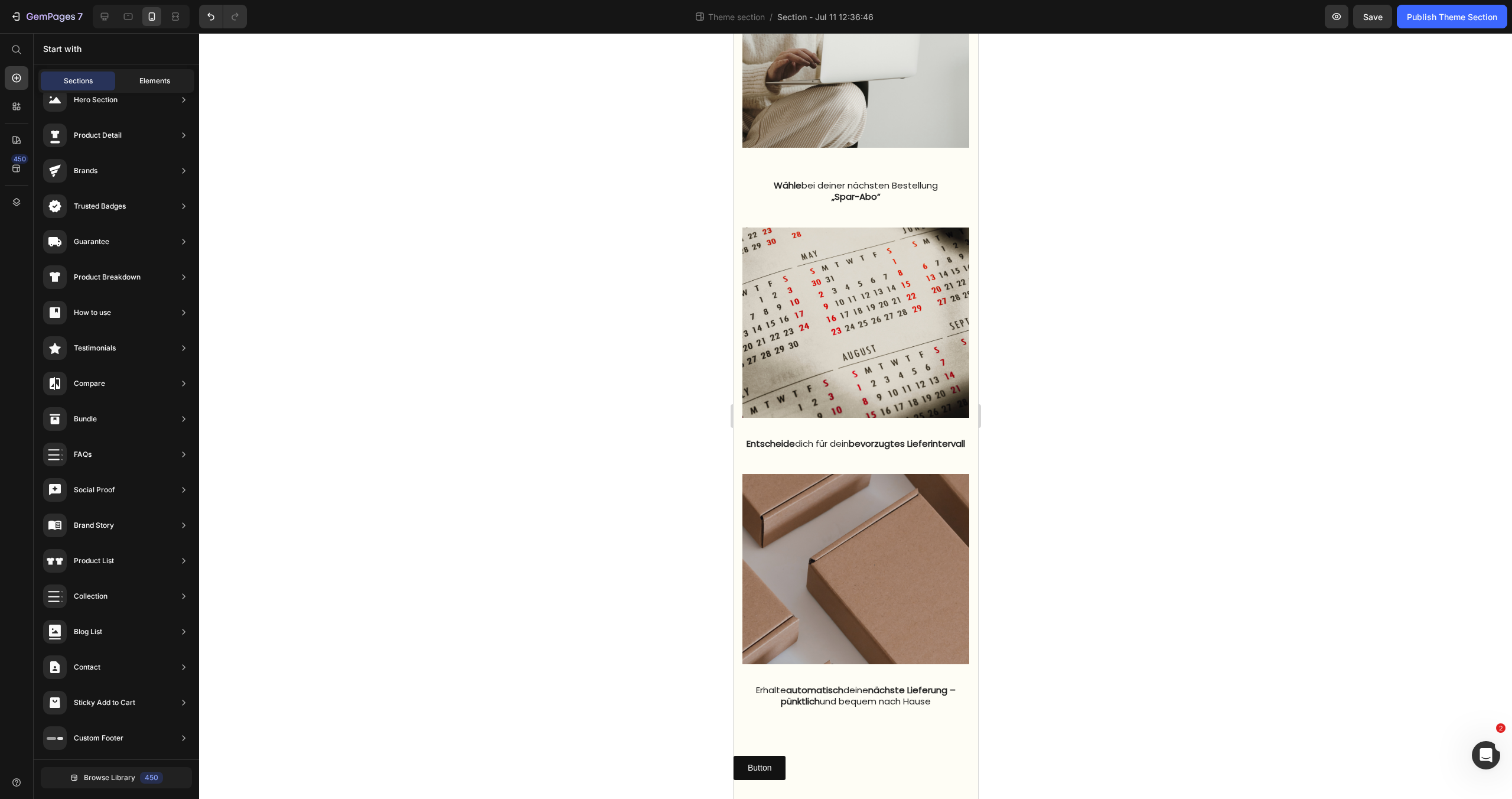 click on "Elements" at bounding box center [155, 81] 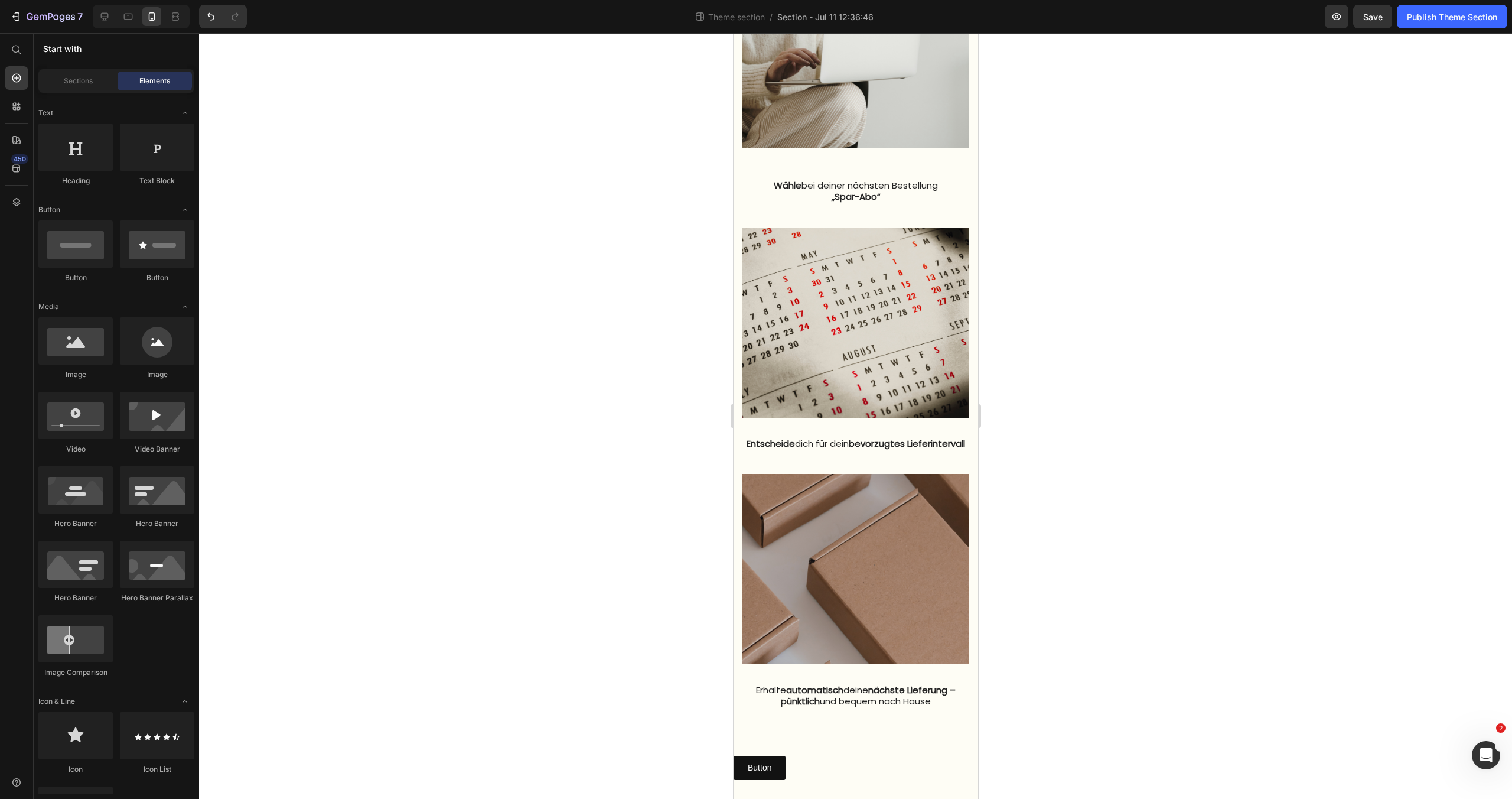 scroll, scrollTop: 0, scrollLeft: 0, axis: both 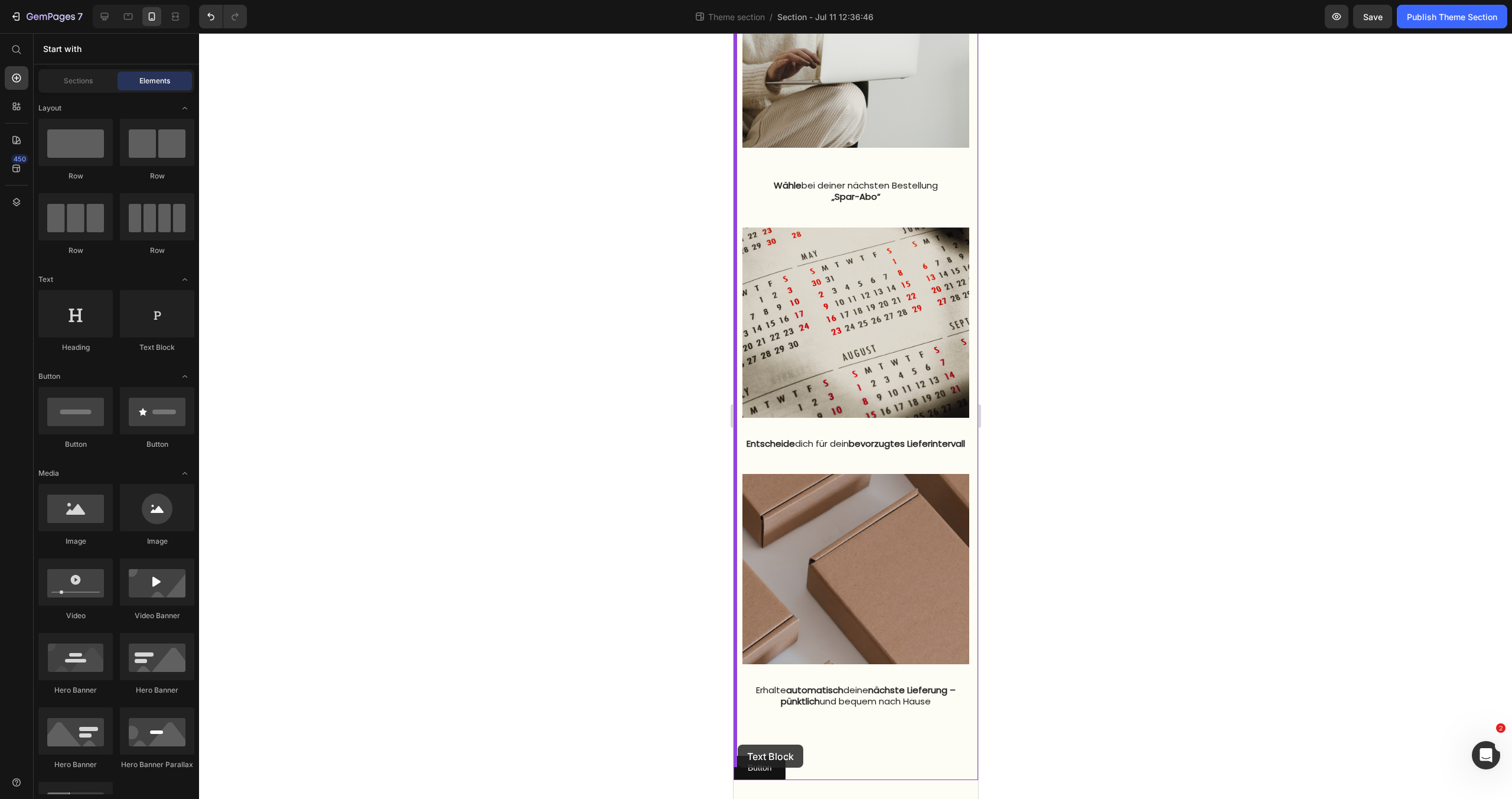 drag, startPoint x: 879, startPoint y: 356, endPoint x: 737, endPoint y: 745, distance: 414.1075 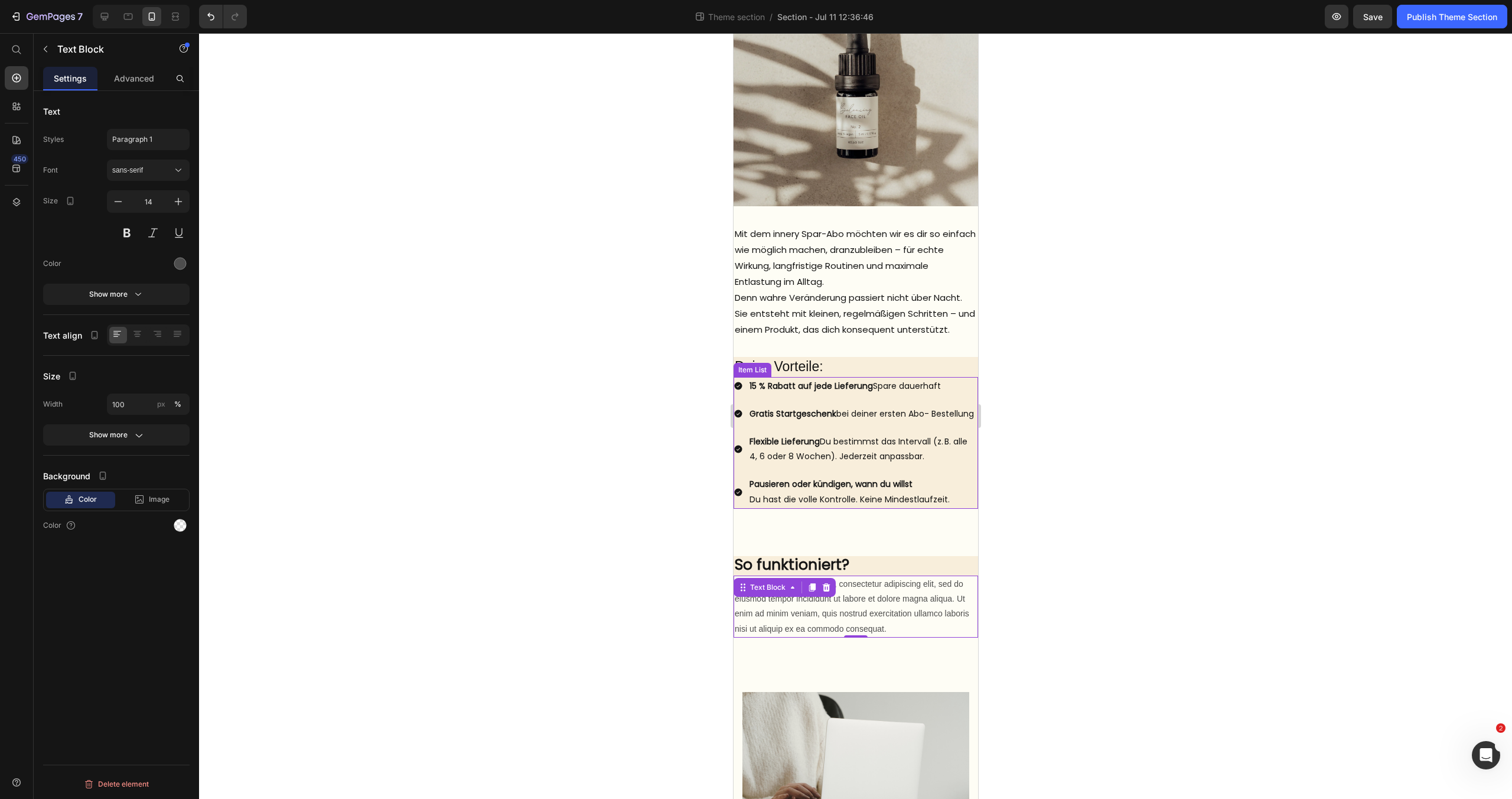 scroll, scrollTop: 361, scrollLeft: 0, axis: vertical 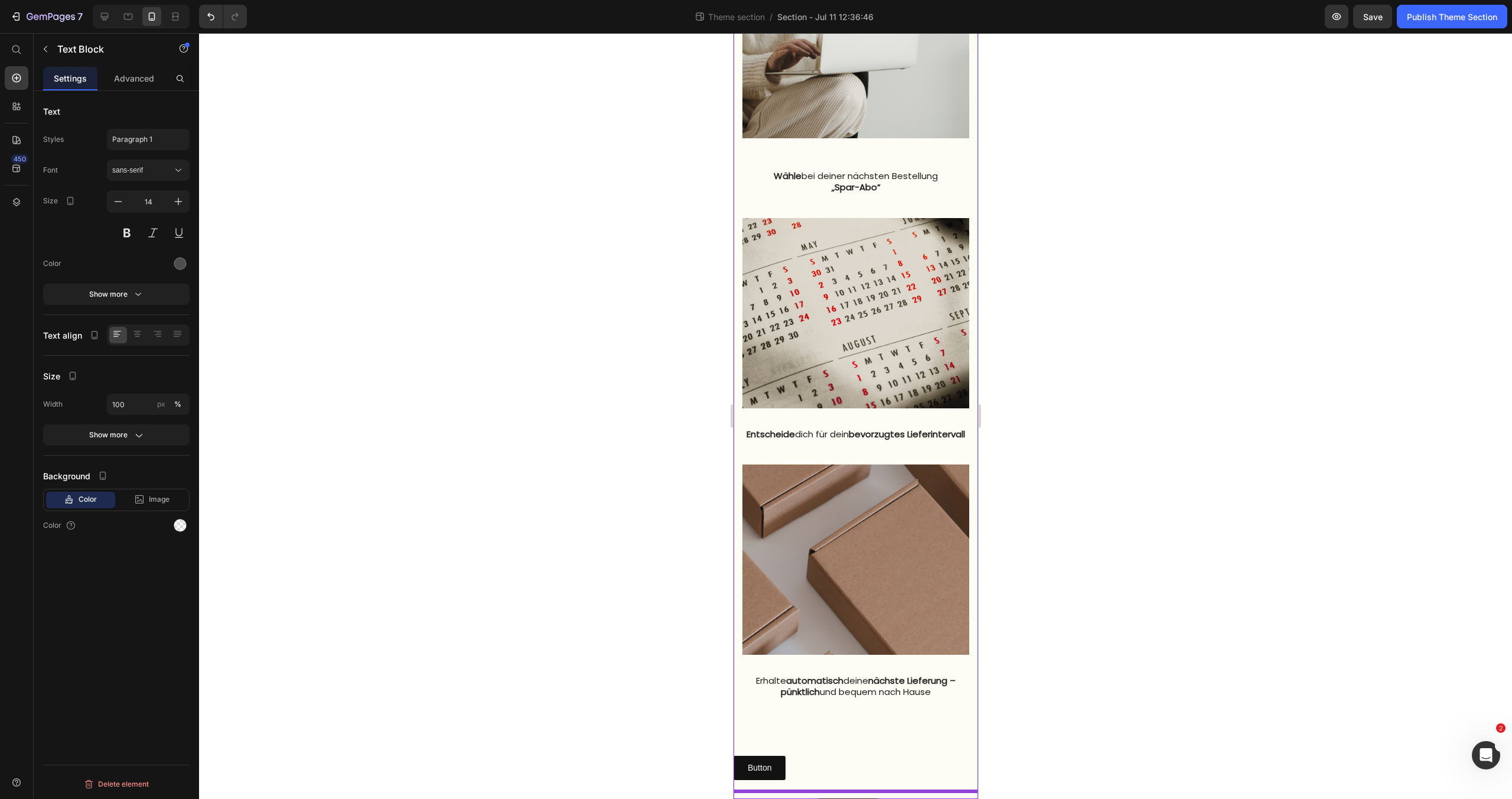 drag, startPoint x: 740, startPoint y: 395, endPoint x: 814, endPoint y: 798, distance: 409.738 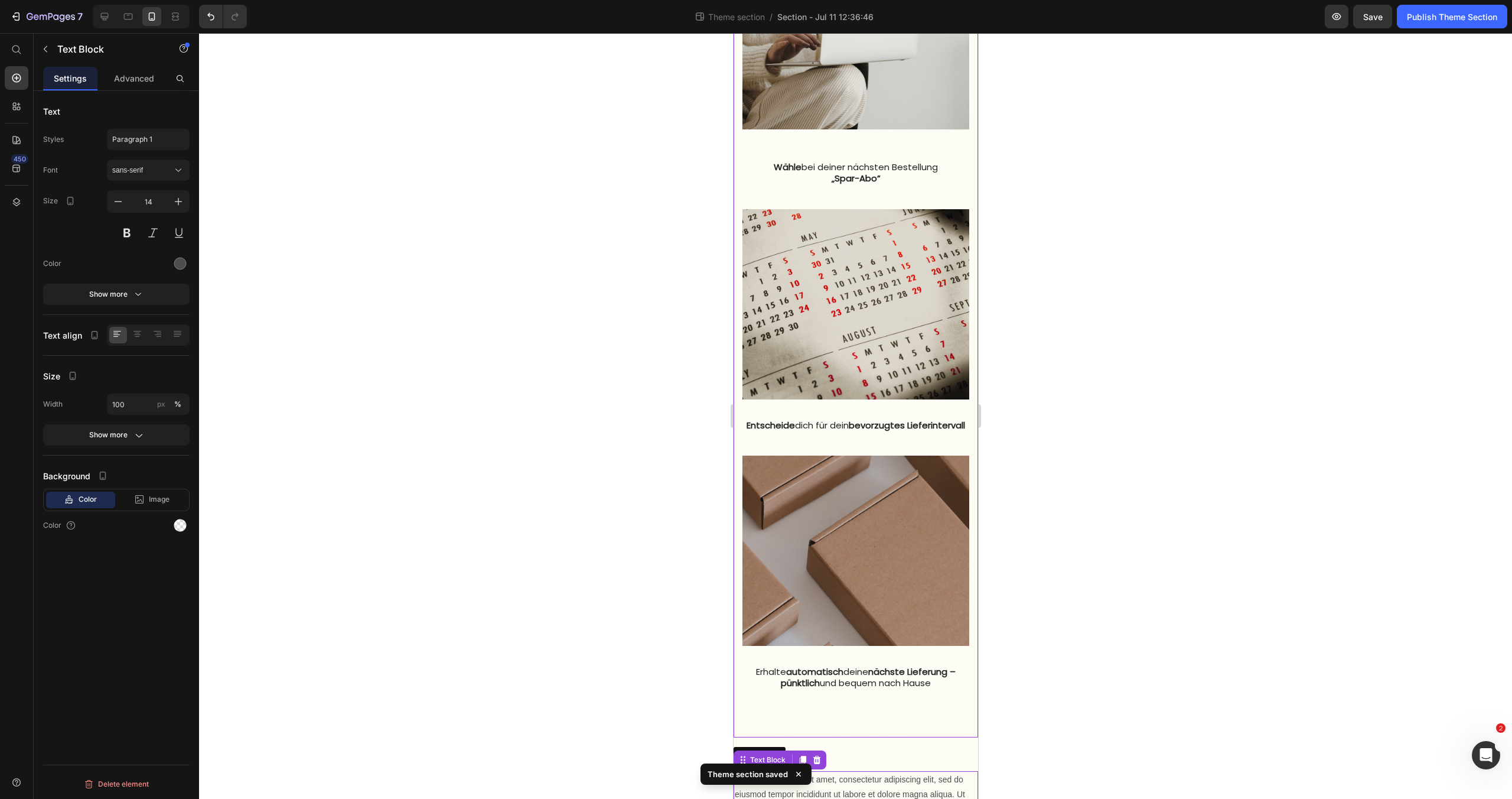 scroll, scrollTop: 955, scrollLeft: 0, axis: vertical 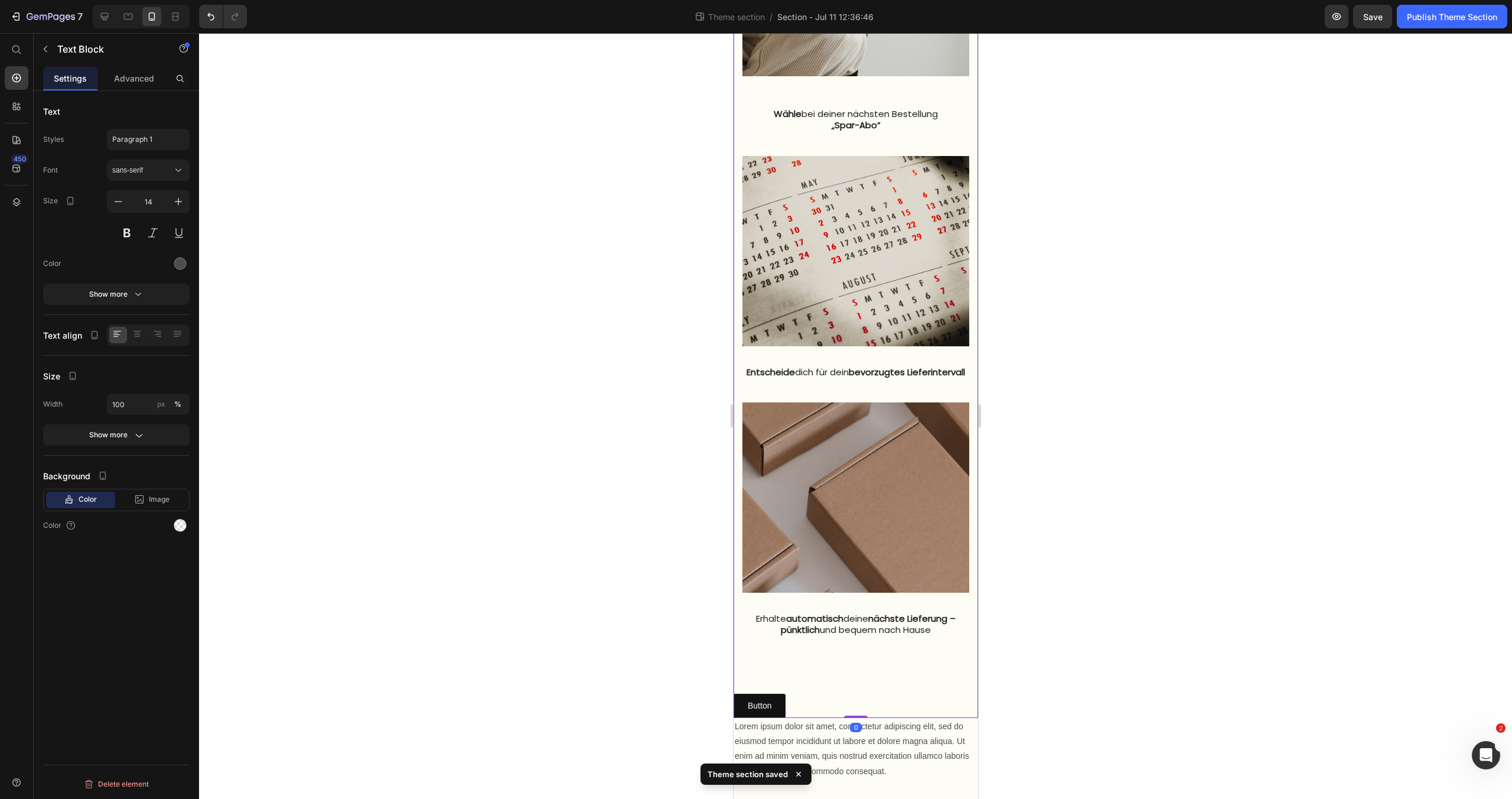click on "Drop element here Image Wähle  bei deiner nächsten Bestellung  „Spar-Abo“   Text block Image Entscheide  dich für dein  bevorzugtes Lieferintervall      Text block Image Erhalte  automatisch  deine  nächste Lieferung – pünktlich  und bequem nach Hause Text block Row Row Row Button Button" at bounding box center [855, 257] 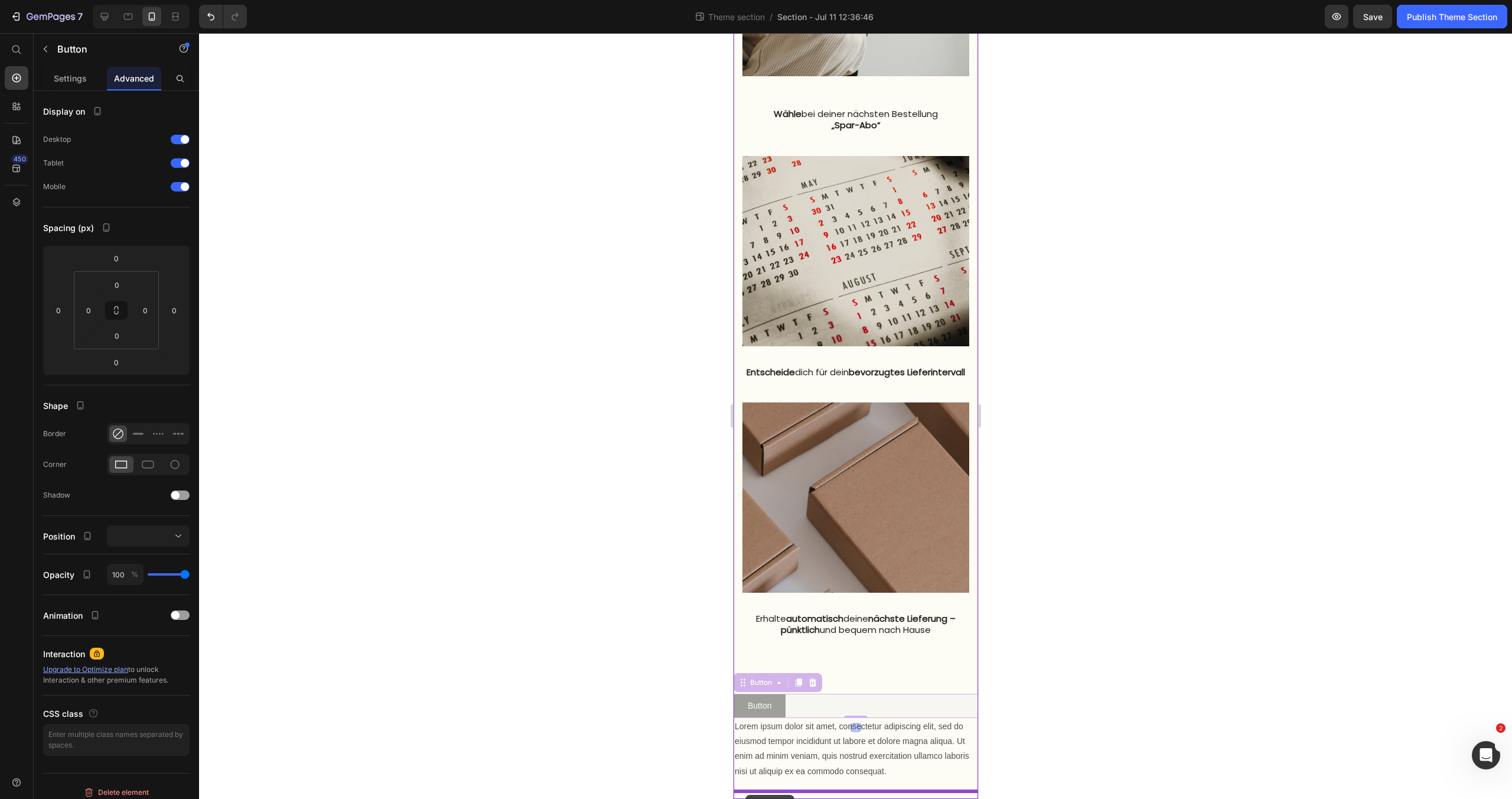 drag, startPoint x: 738, startPoint y: 686, endPoint x: 745, endPoint y: 794, distance: 108.22661 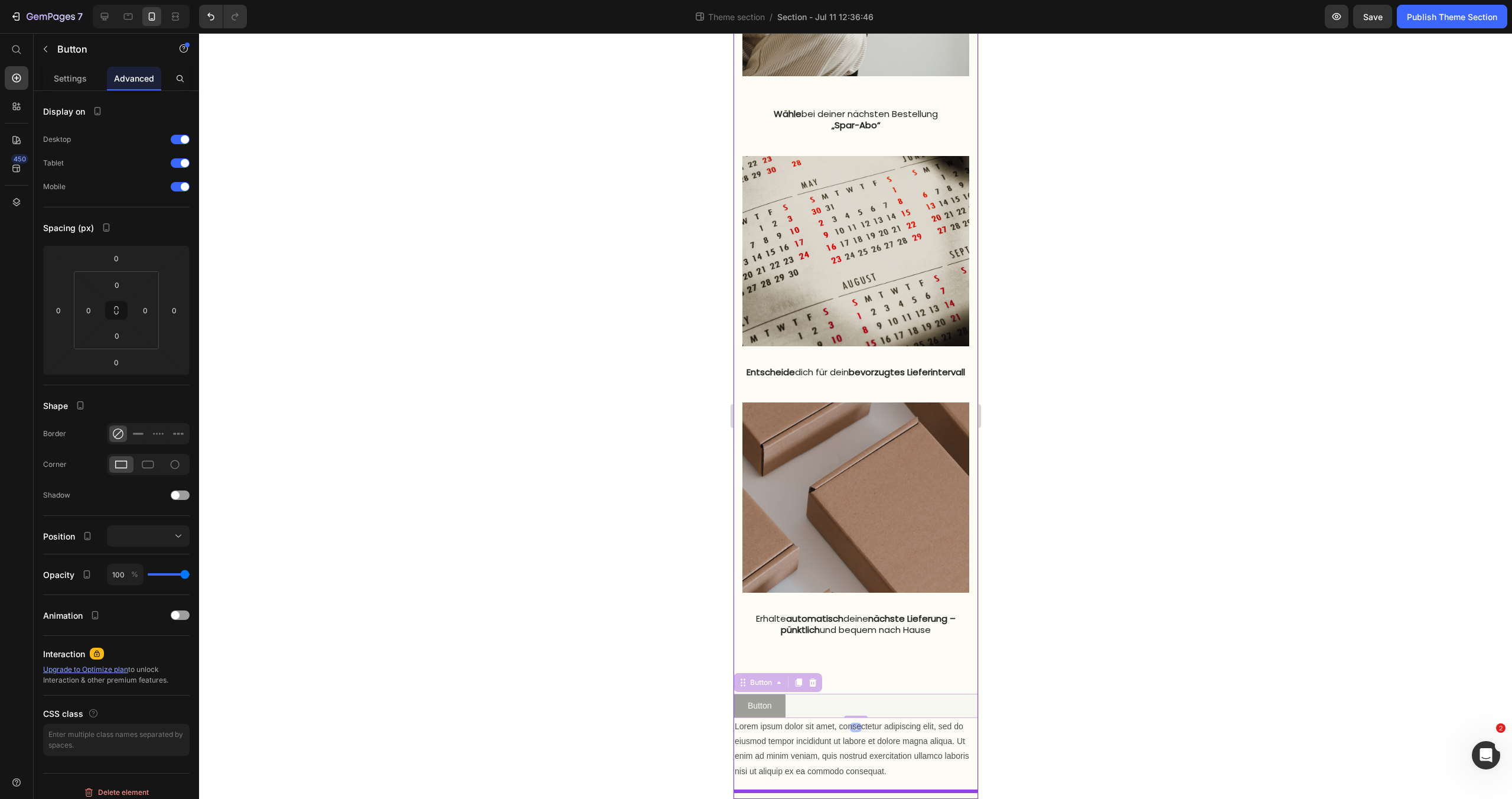 scroll, scrollTop: 946, scrollLeft: 0, axis: vertical 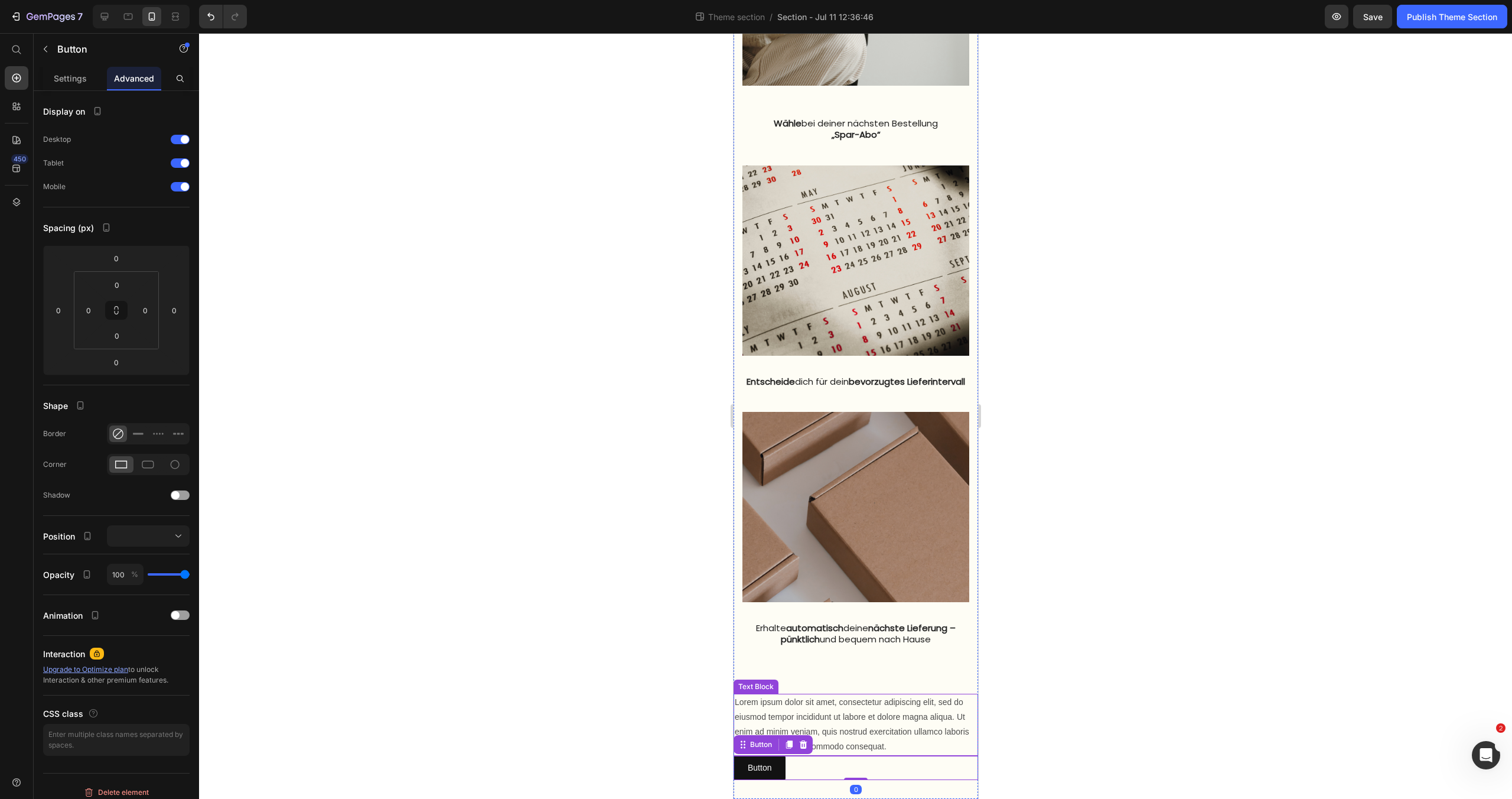 click on "Lorem ipsum dolor sit amet, consectetur adipiscing elit, sed do eiusmod tempor incididunt ut labore et dolore magna aliqua. Ut enim ad minim veniam, quis nostrud exercitation ullamco laboris nisi ut aliquip ex ea commodo consequat." at bounding box center [855, 725] 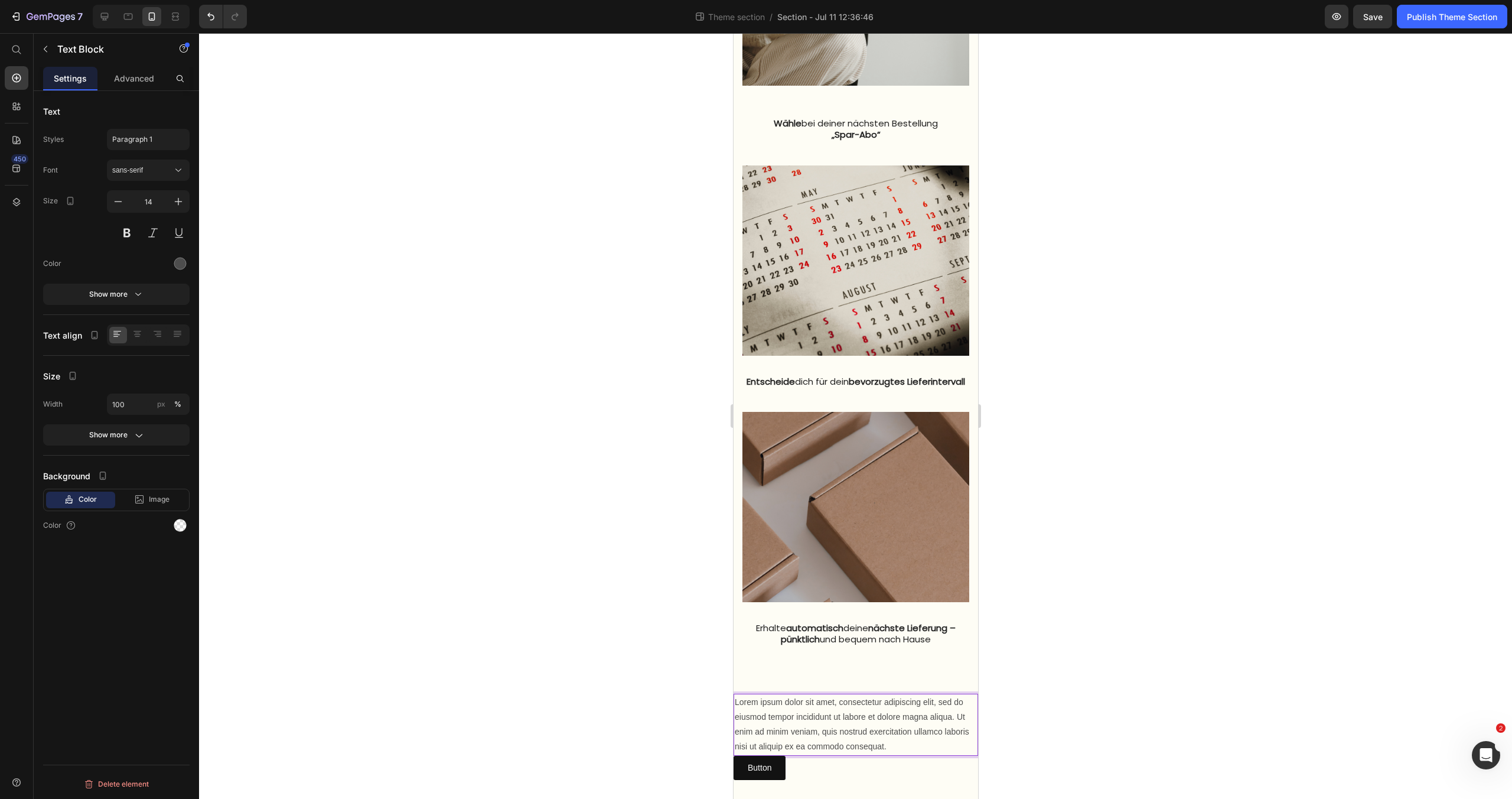 click on "Lorem ipsum dolor sit amet, consectetur adipiscing elit, sed do eiusmod tempor incididunt ut labore et dolore magna aliqua. Ut enim ad minim veniam, quis nostrud exercitation ullamco laboris nisi ut aliquip ex ea commodo consequat." at bounding box center (855, 725) 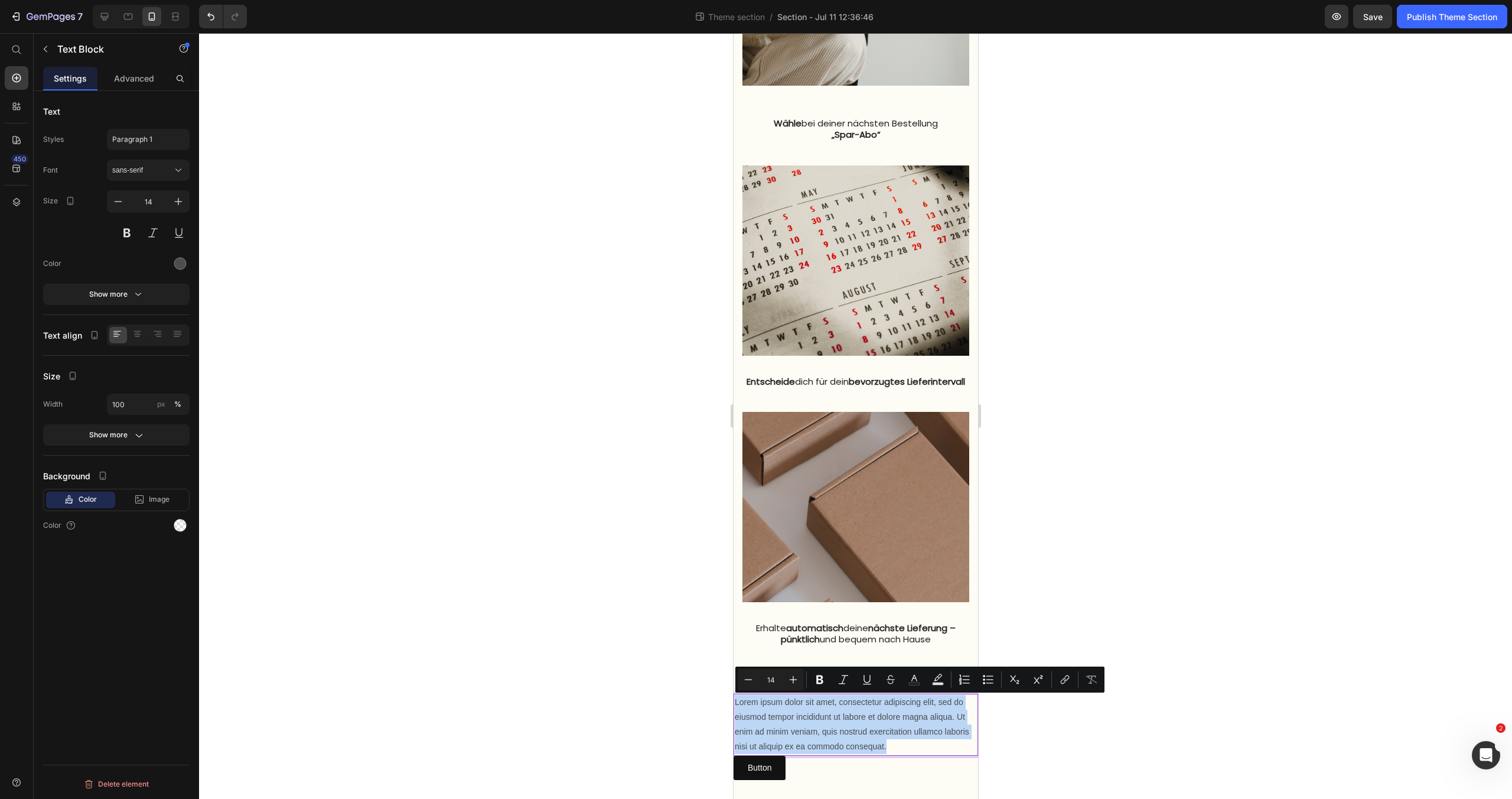 drag, startPoint x: 894, startPoint y: 748, endPoint x: 735, endPoint y: 704, distance: 164.97576 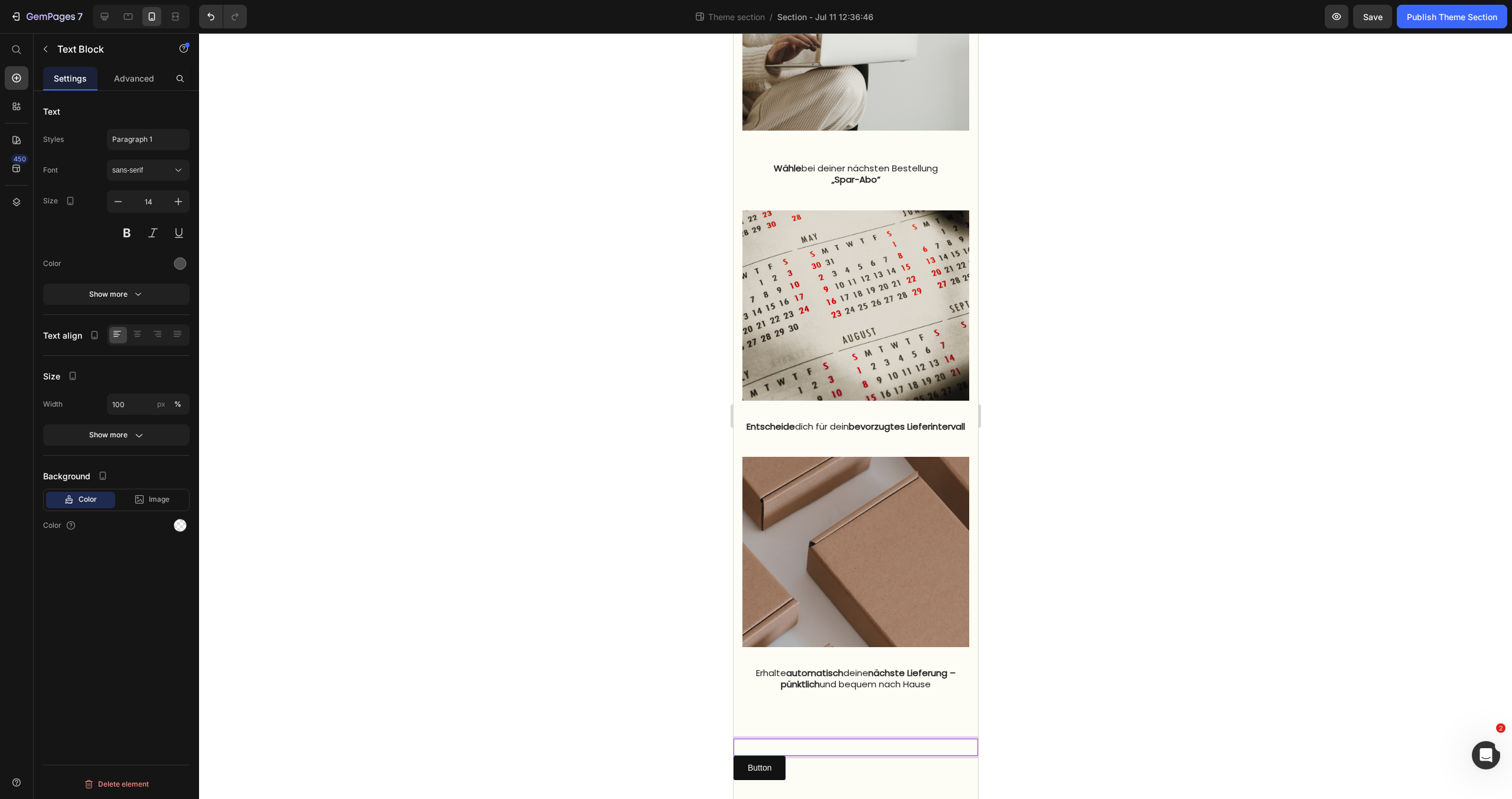 scroll, scrollTop: 886, scrollLeft: 0, axis: vertical 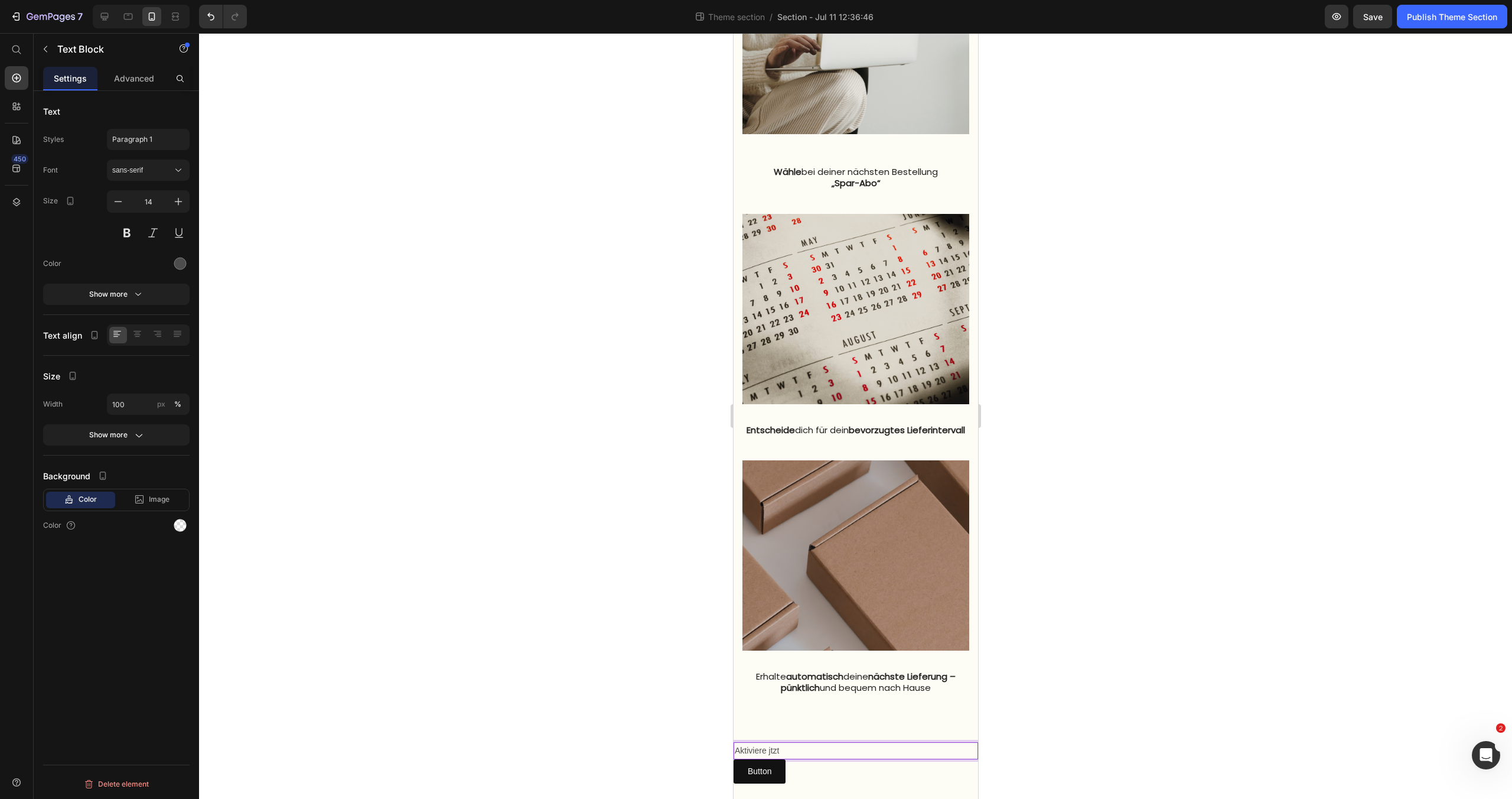 type 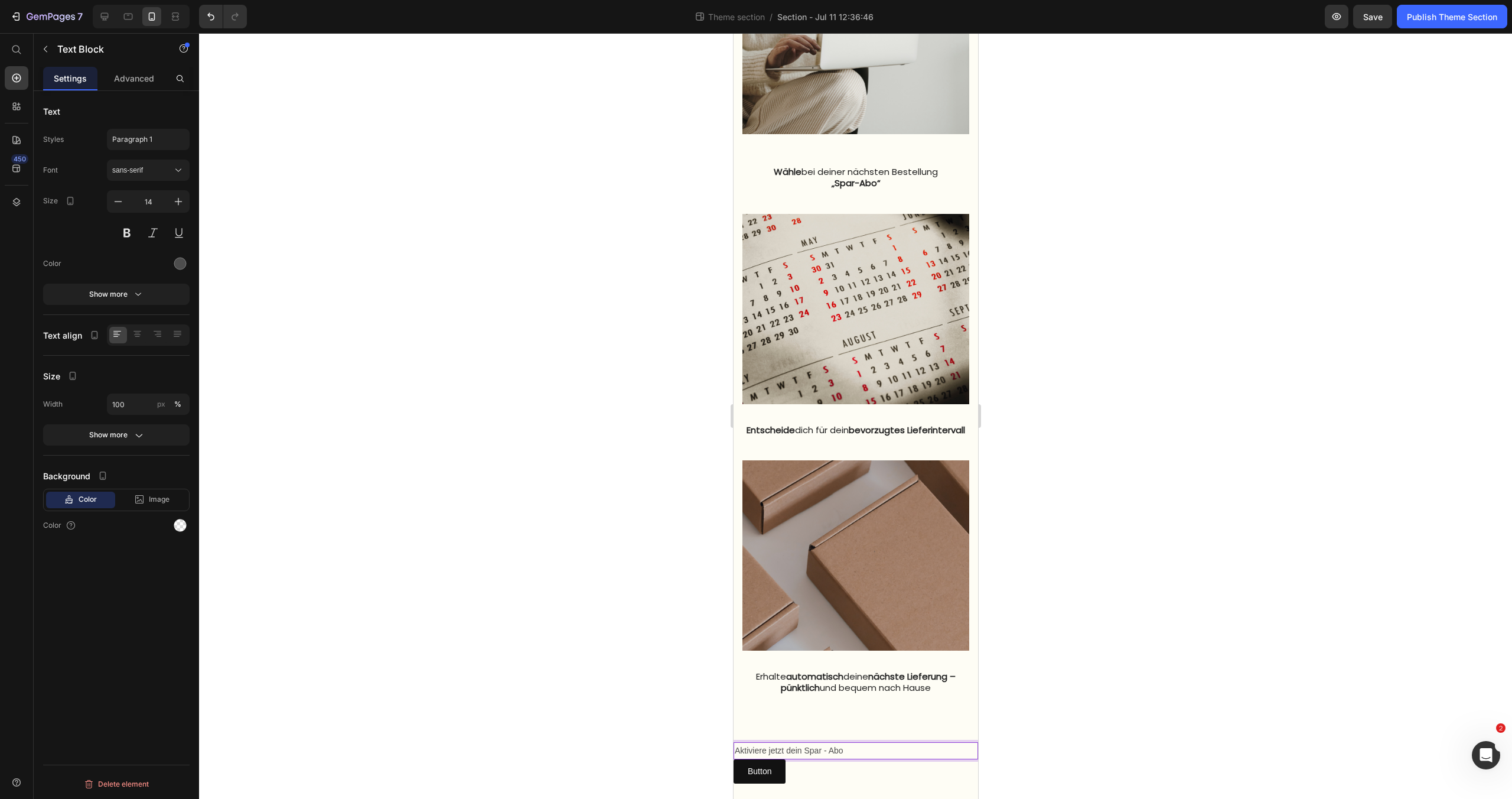 click on "Aktiviere jetzt dein Spar - Abo" at bounding box center [855, 751] 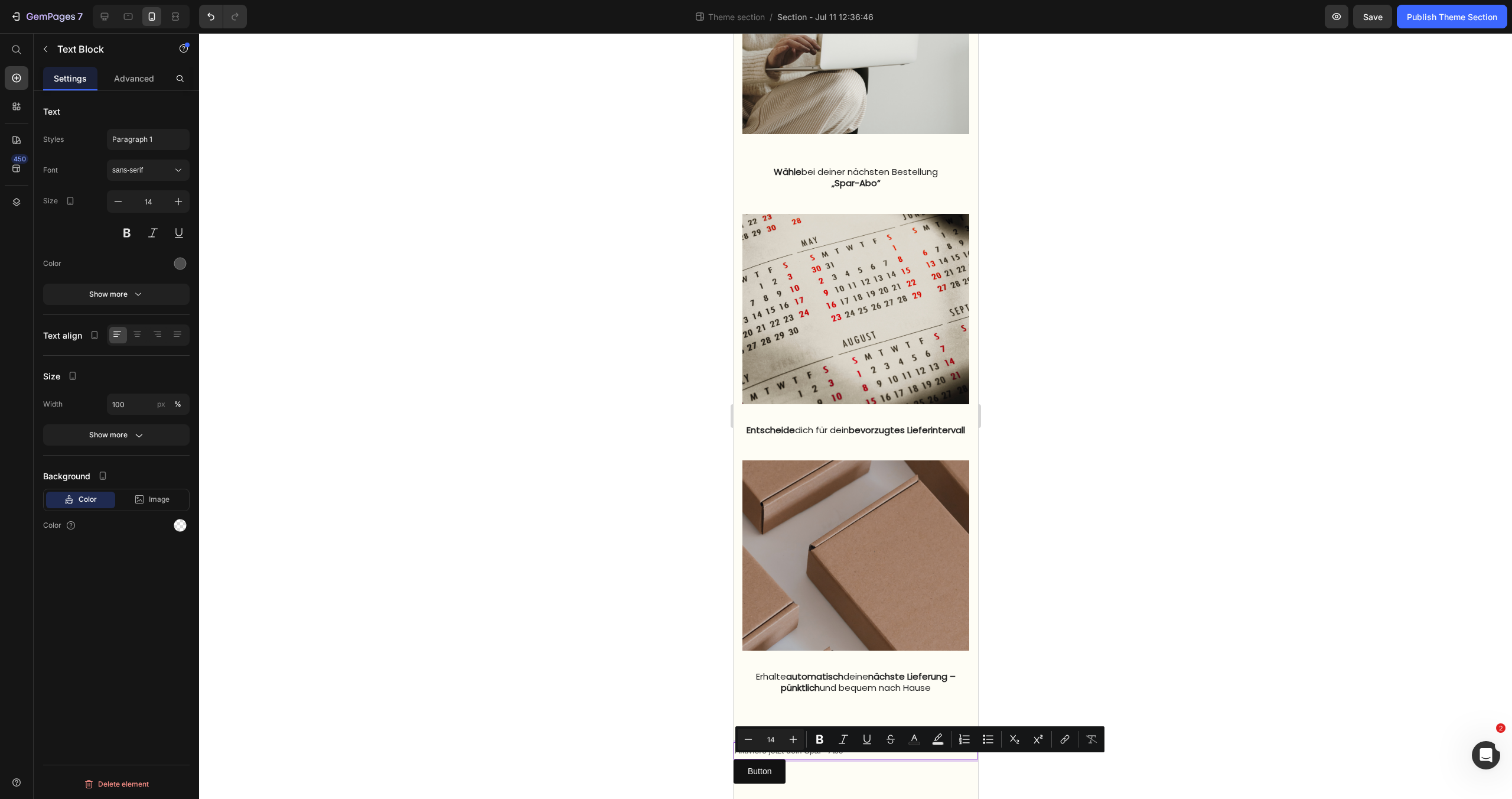 drag, startPoint x: 841, startPoint y: 762, endPoint x: 729, endPoint y: 763, distance: 112.00446 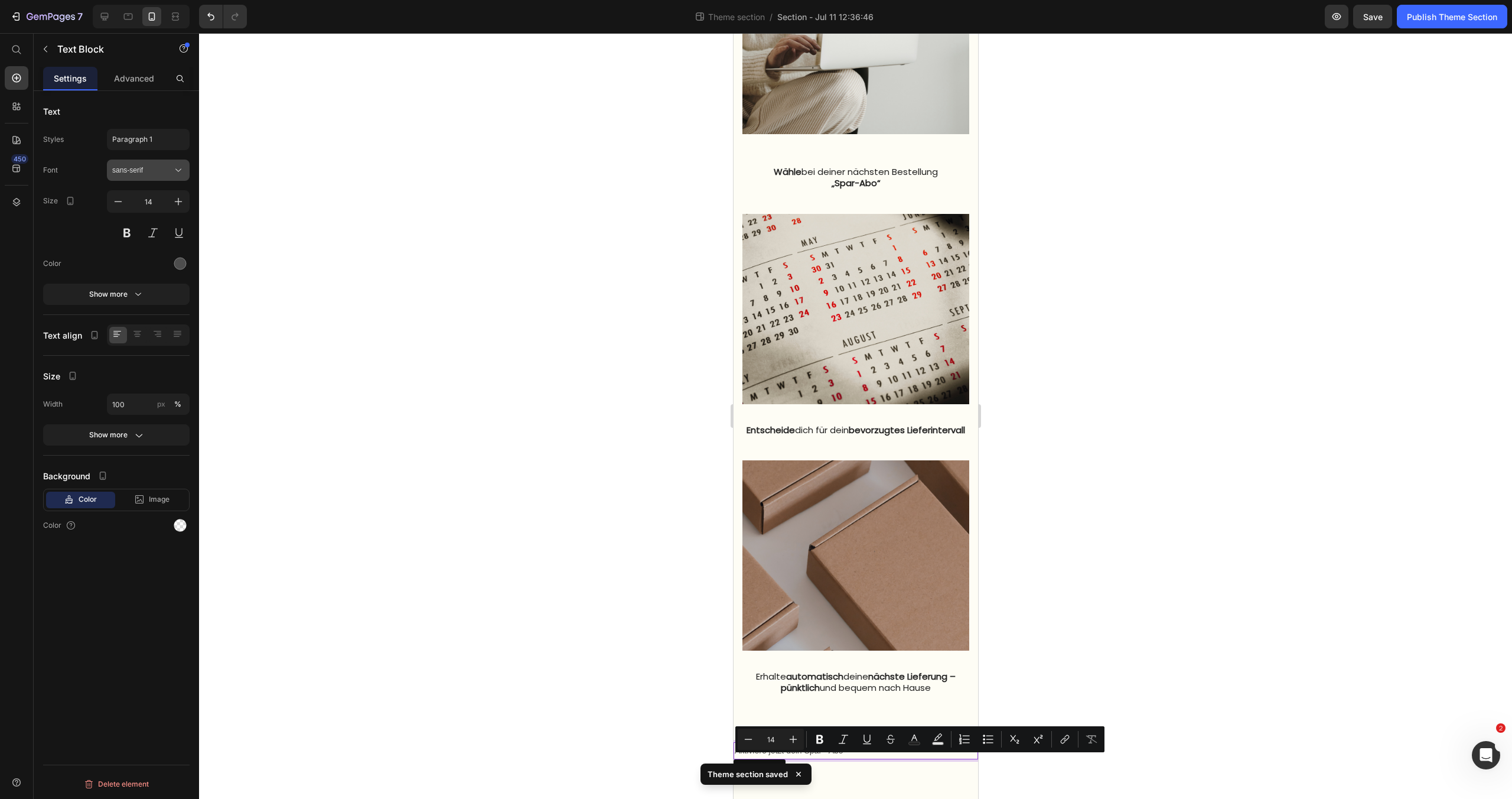 click 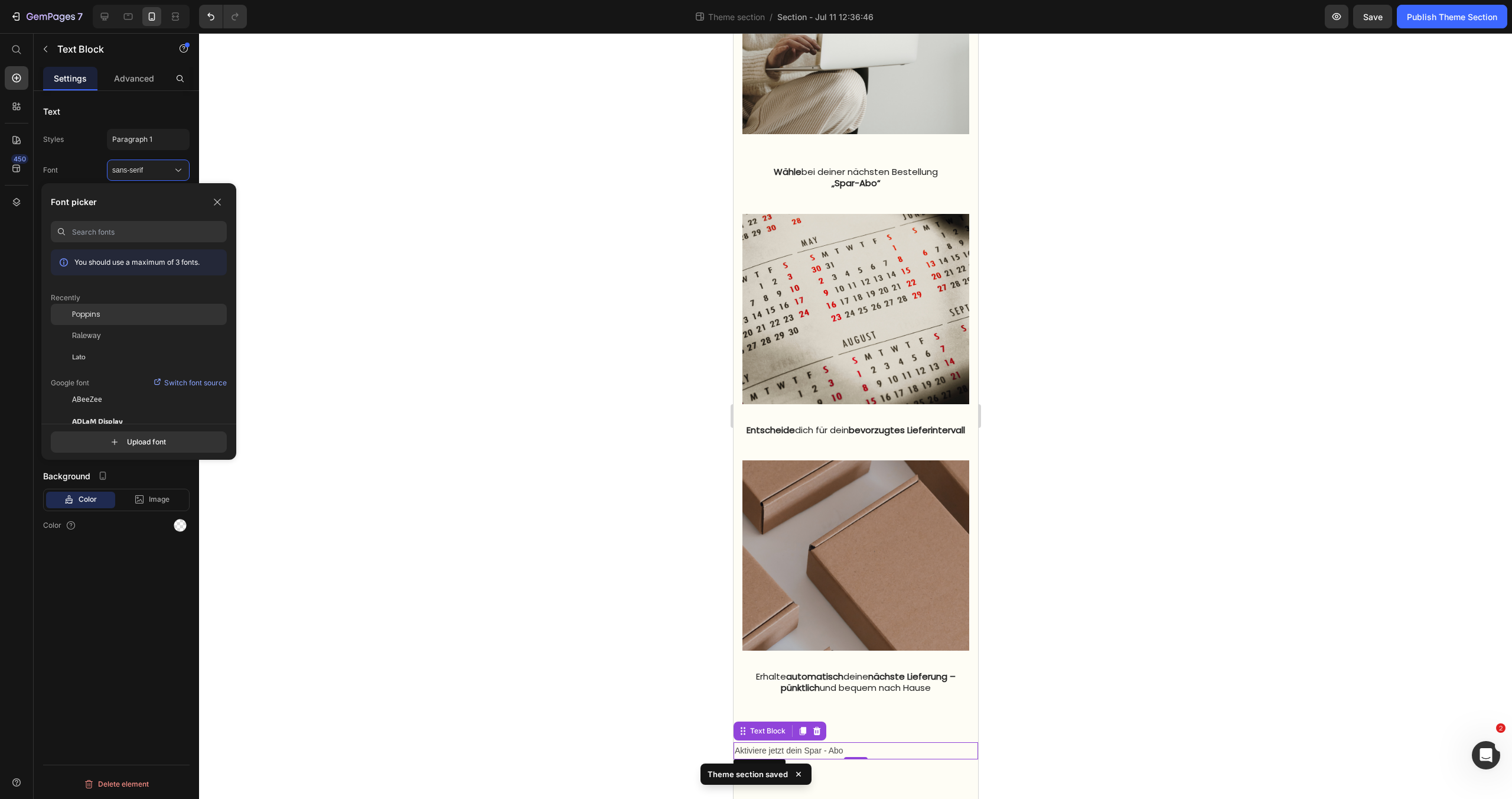 click on "Poppins" 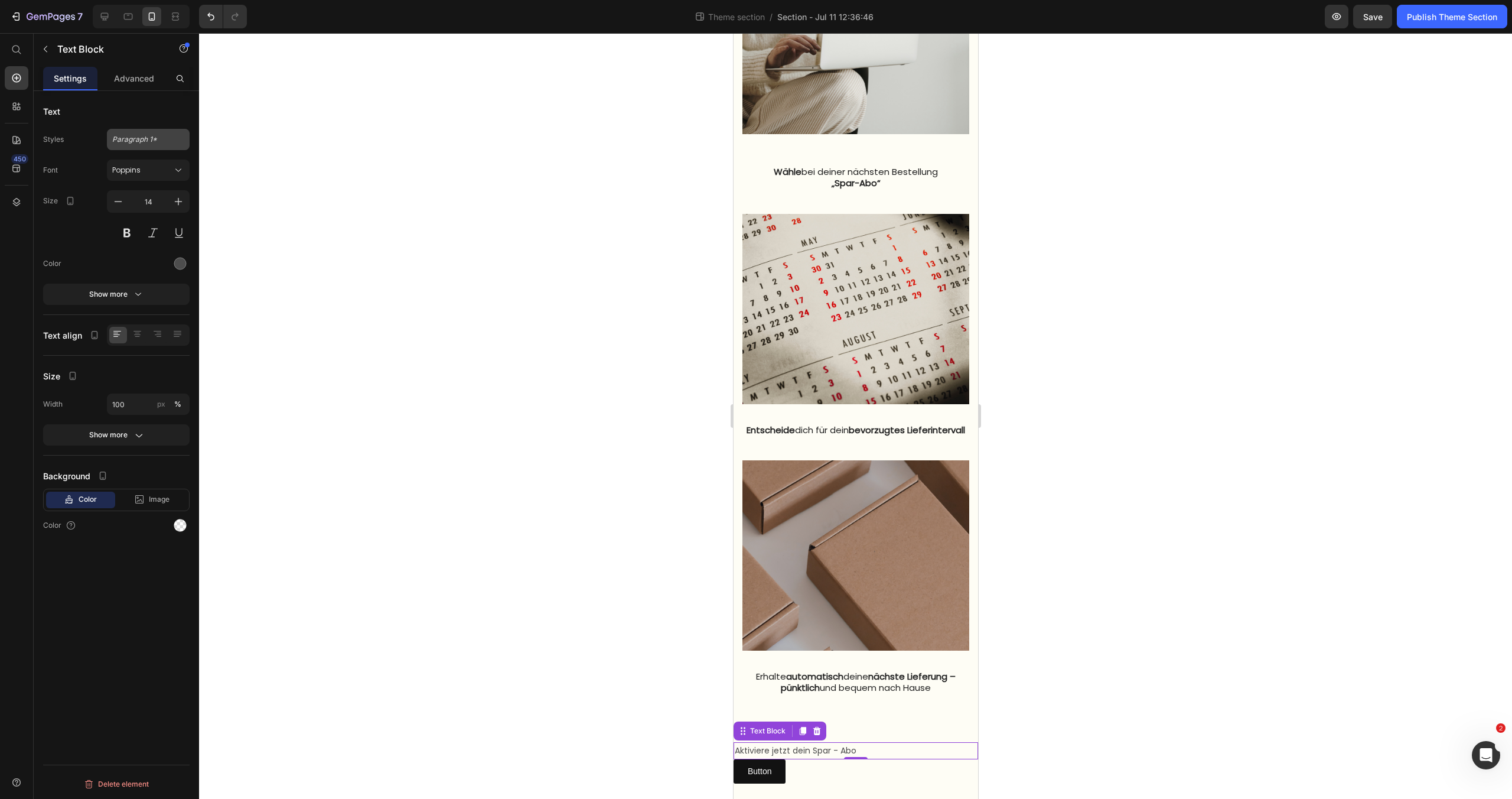 click on "Paragraph 1*" at bounding box center (141, 139) 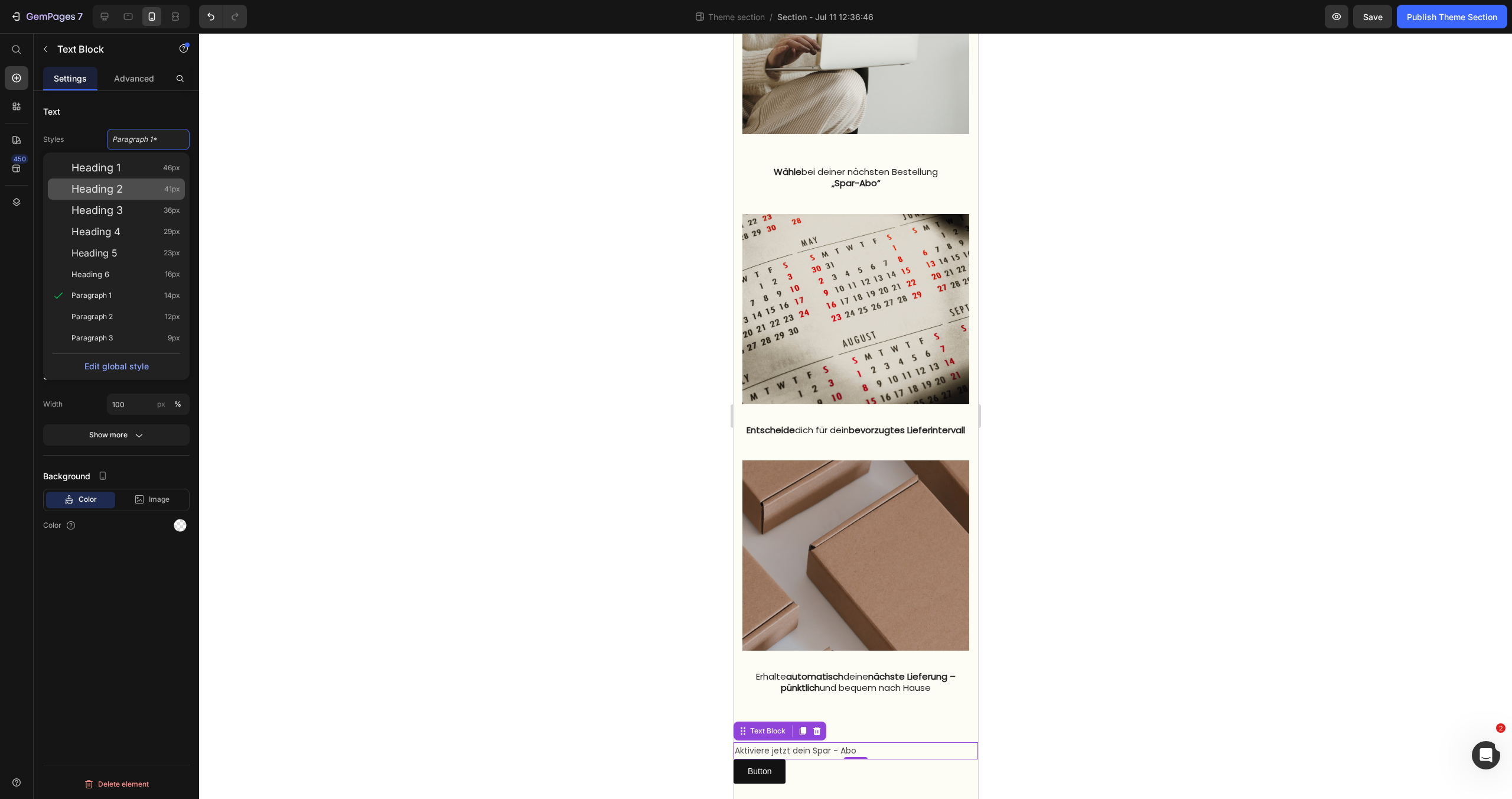 click on "Heading 2 41px" at bounding box center (126, 189) 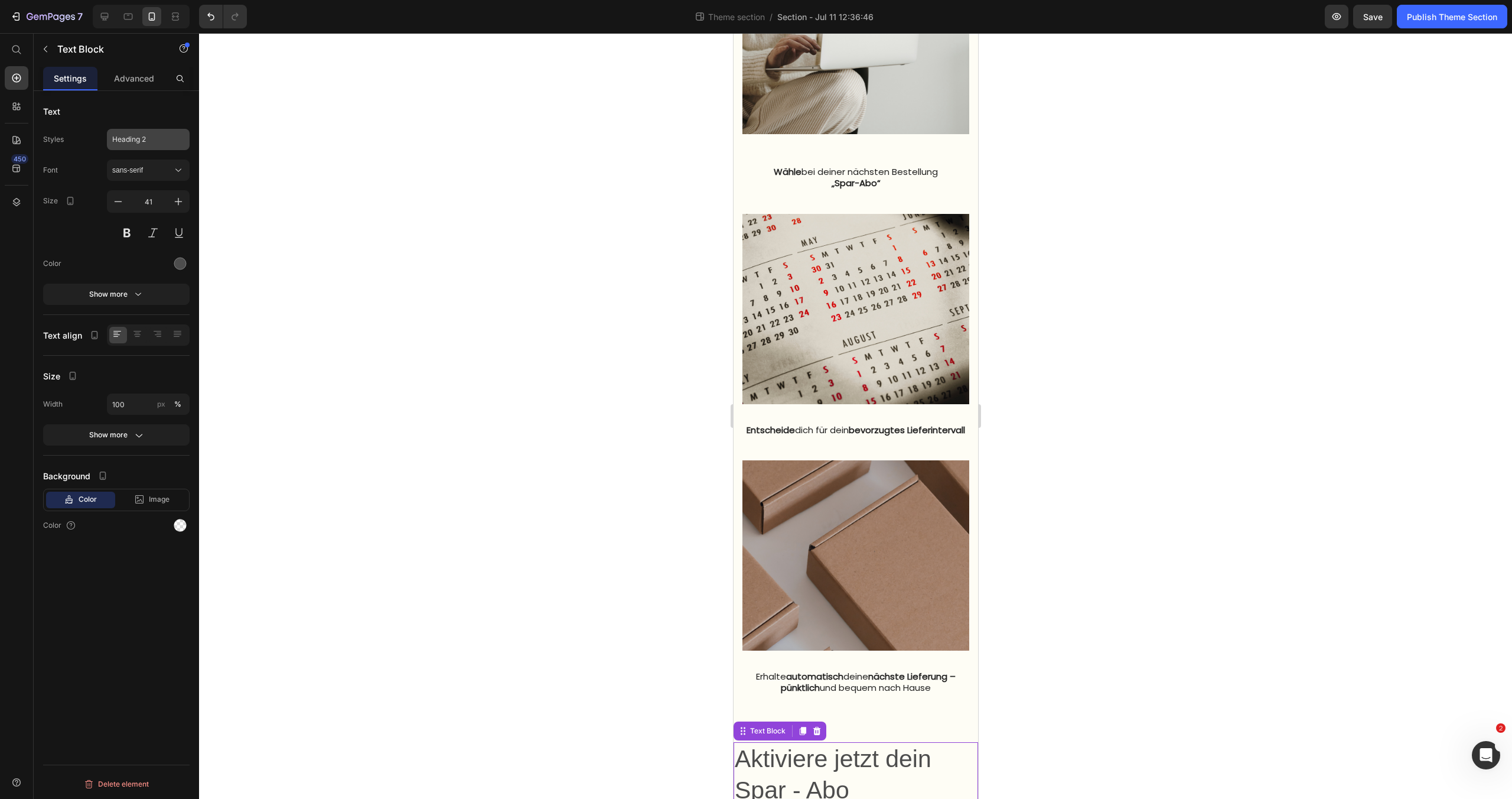 click on "Heading 2" at bounding box center (141, 139) 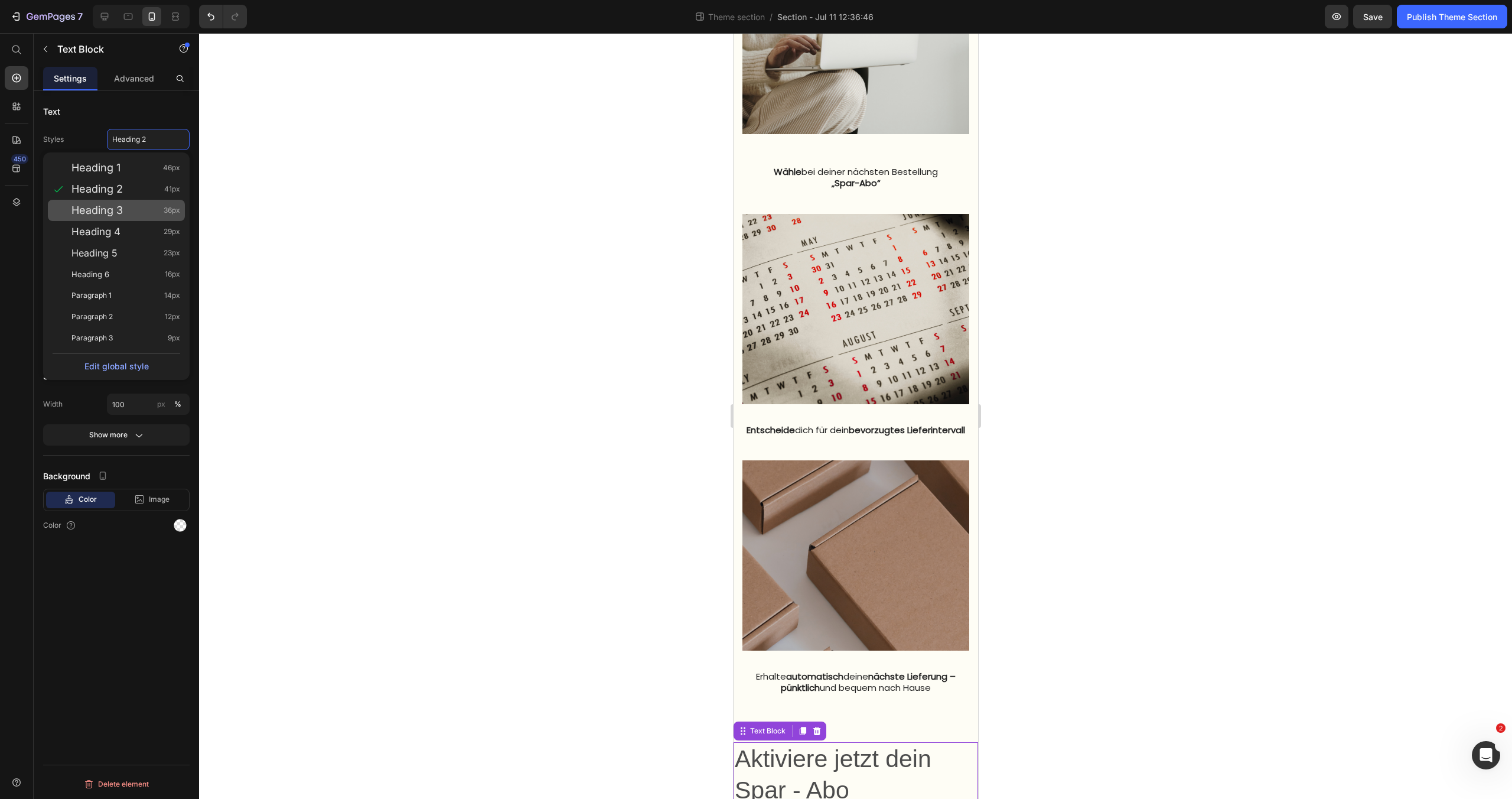 click on "Heading 3 36px" at bounding box center (126, 210) 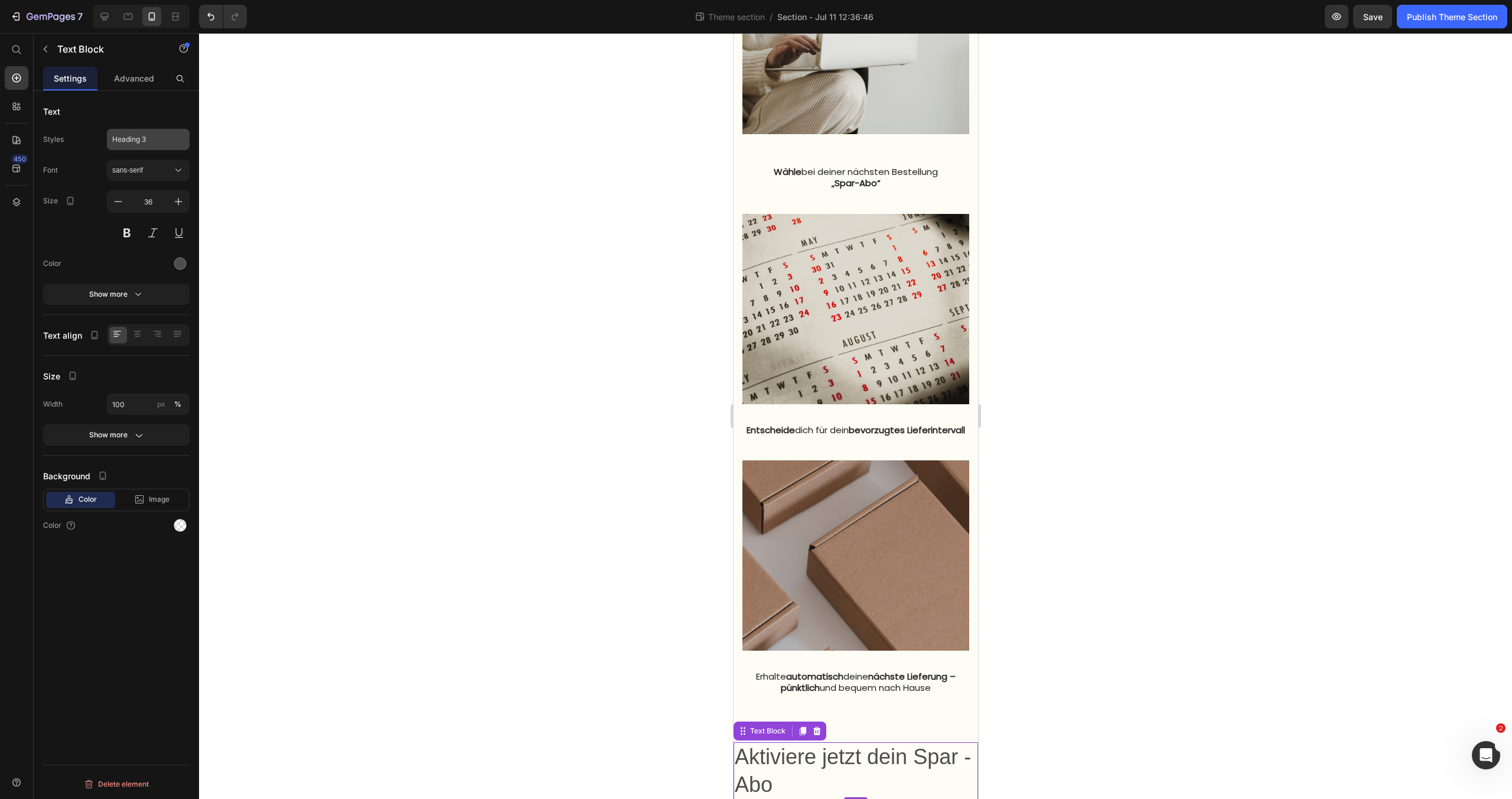 click on "Heading 3" at bounding box center [148, 139] 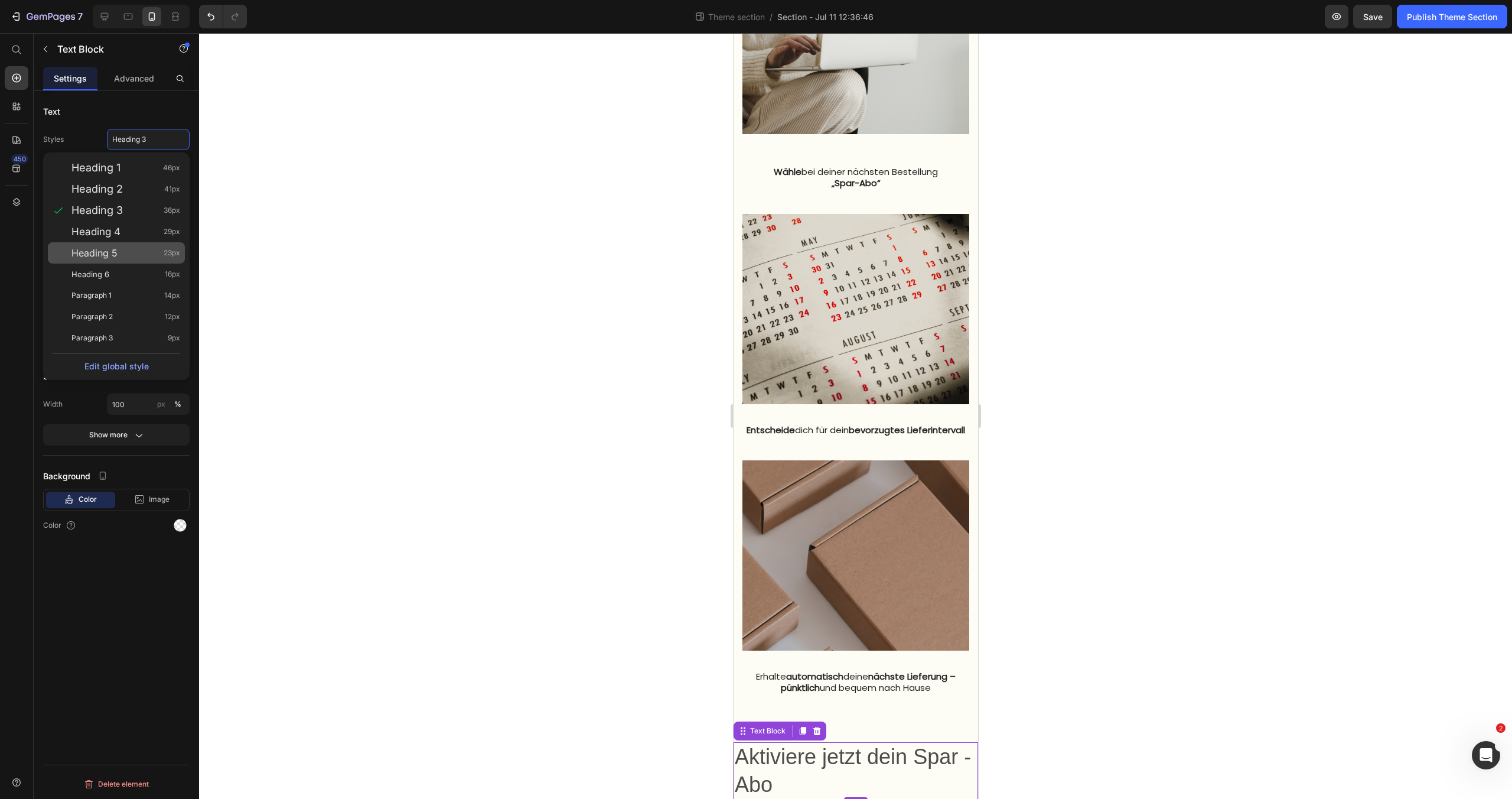click on "Heading 5 23px" at bounding box center [126, 253] 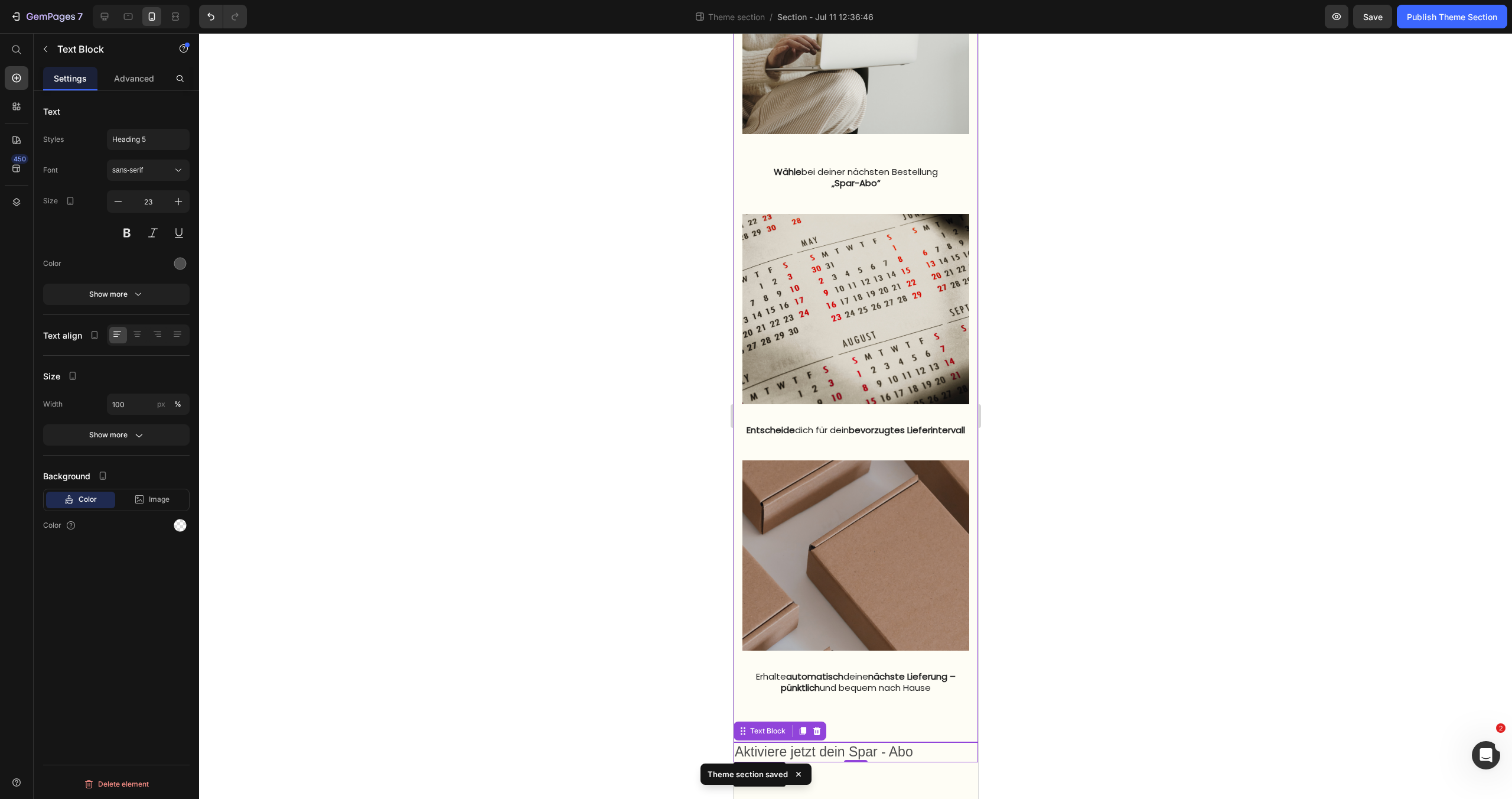 scroll, scrollTop: 904, scrollLeft: 0, axis: vertical 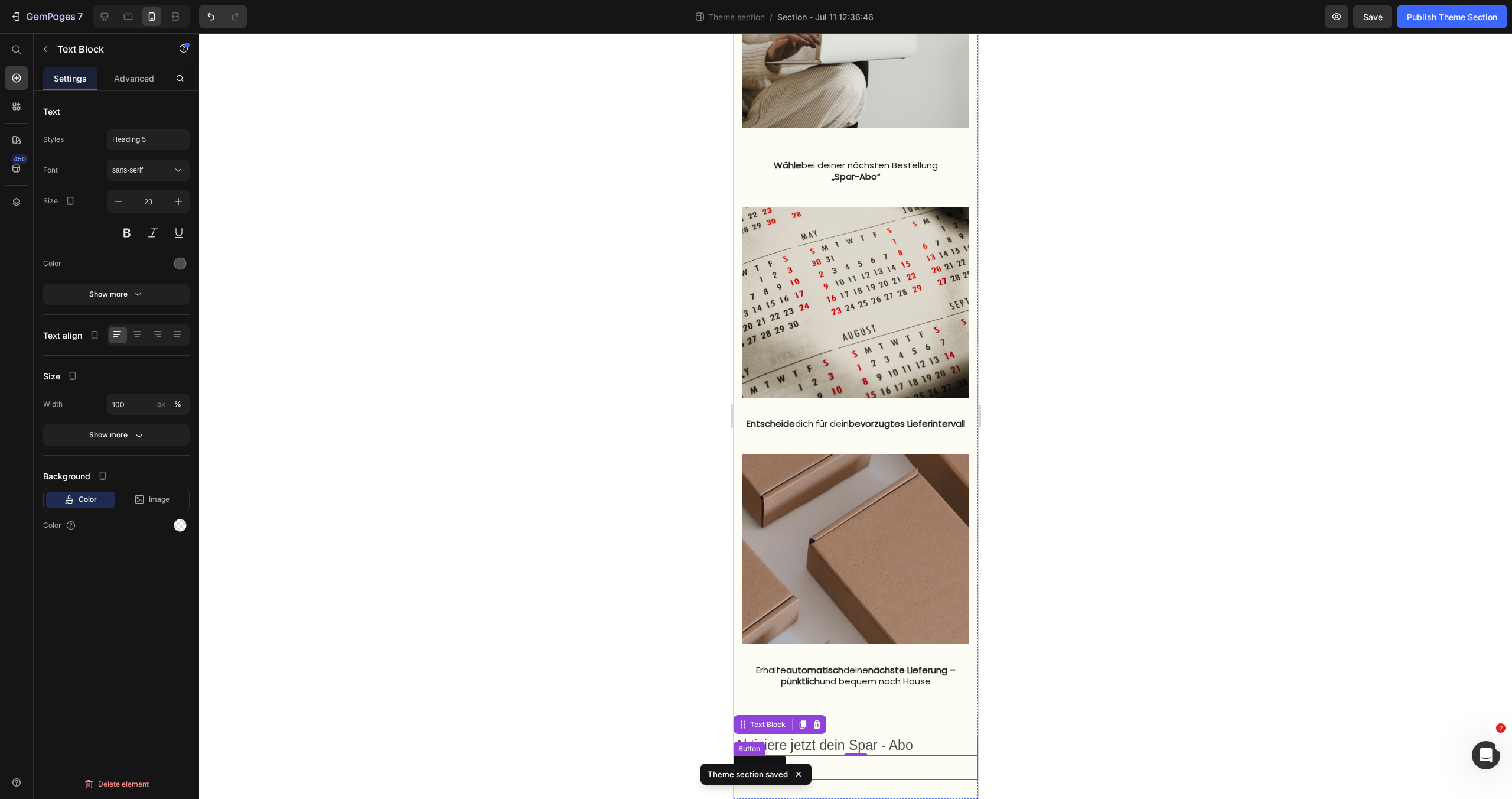 click on "Button Button" at bounding box center (855, 768) 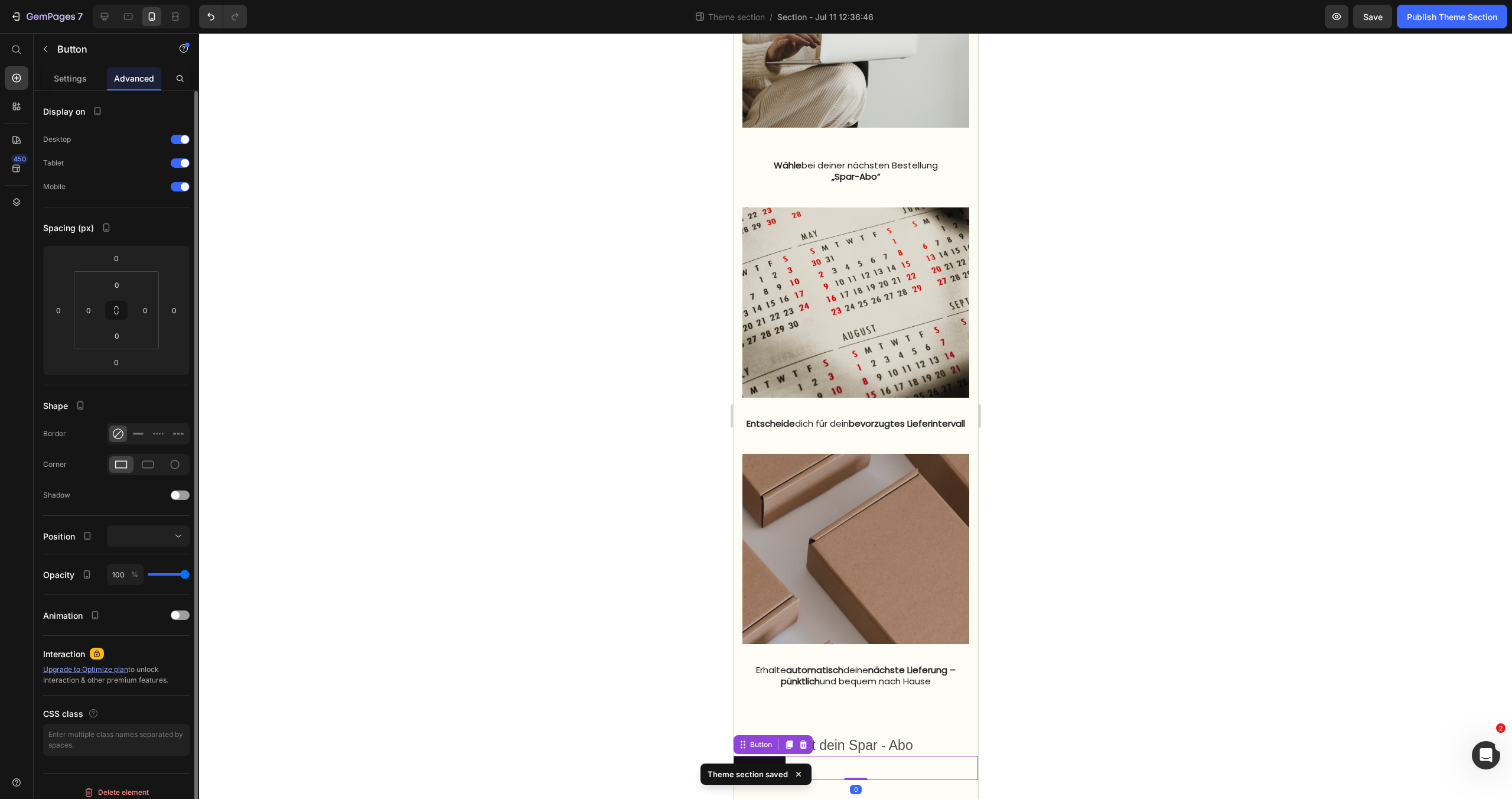 click on "Button Button   0" at bounding box center (855, 768) 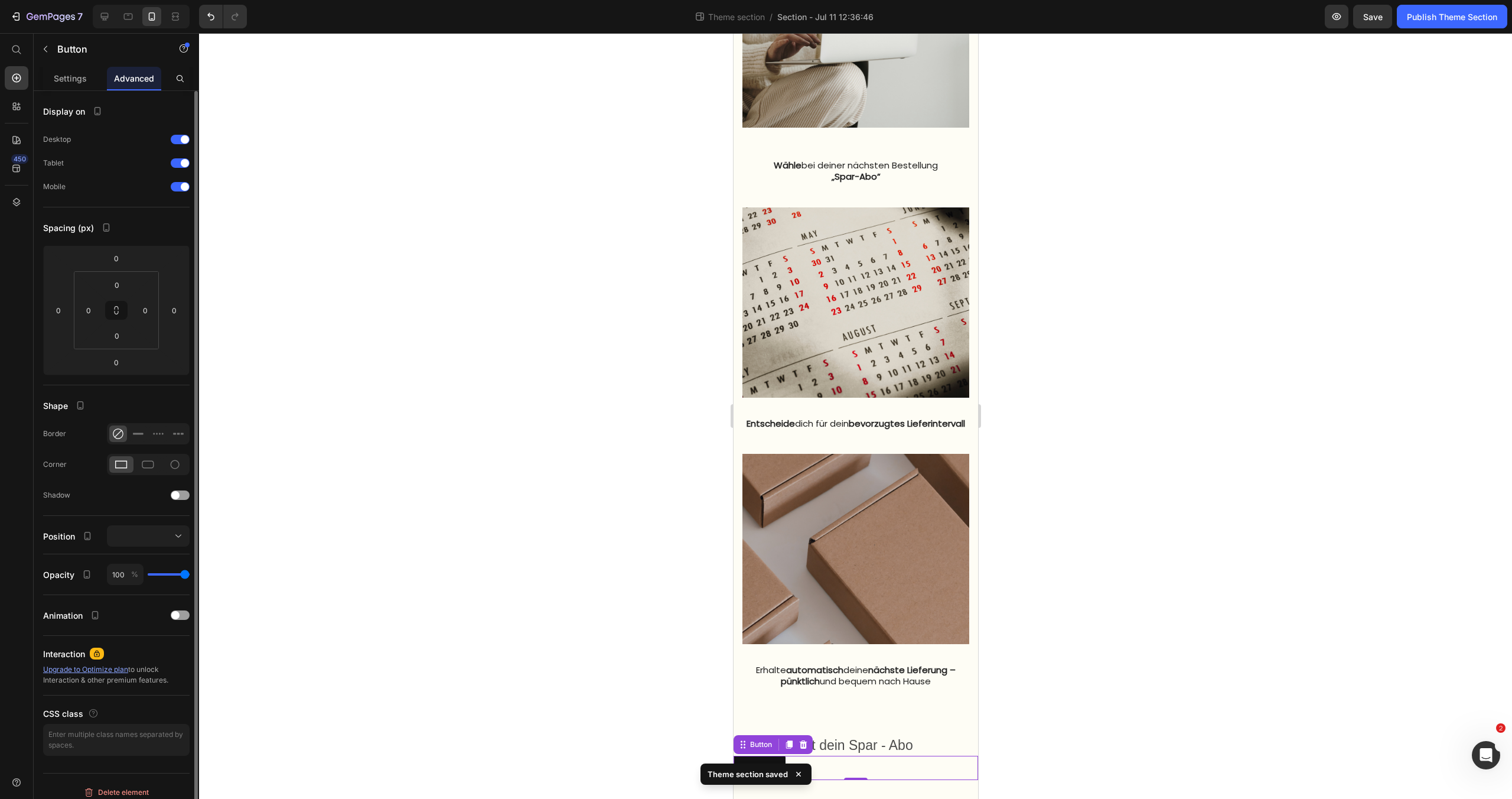 click 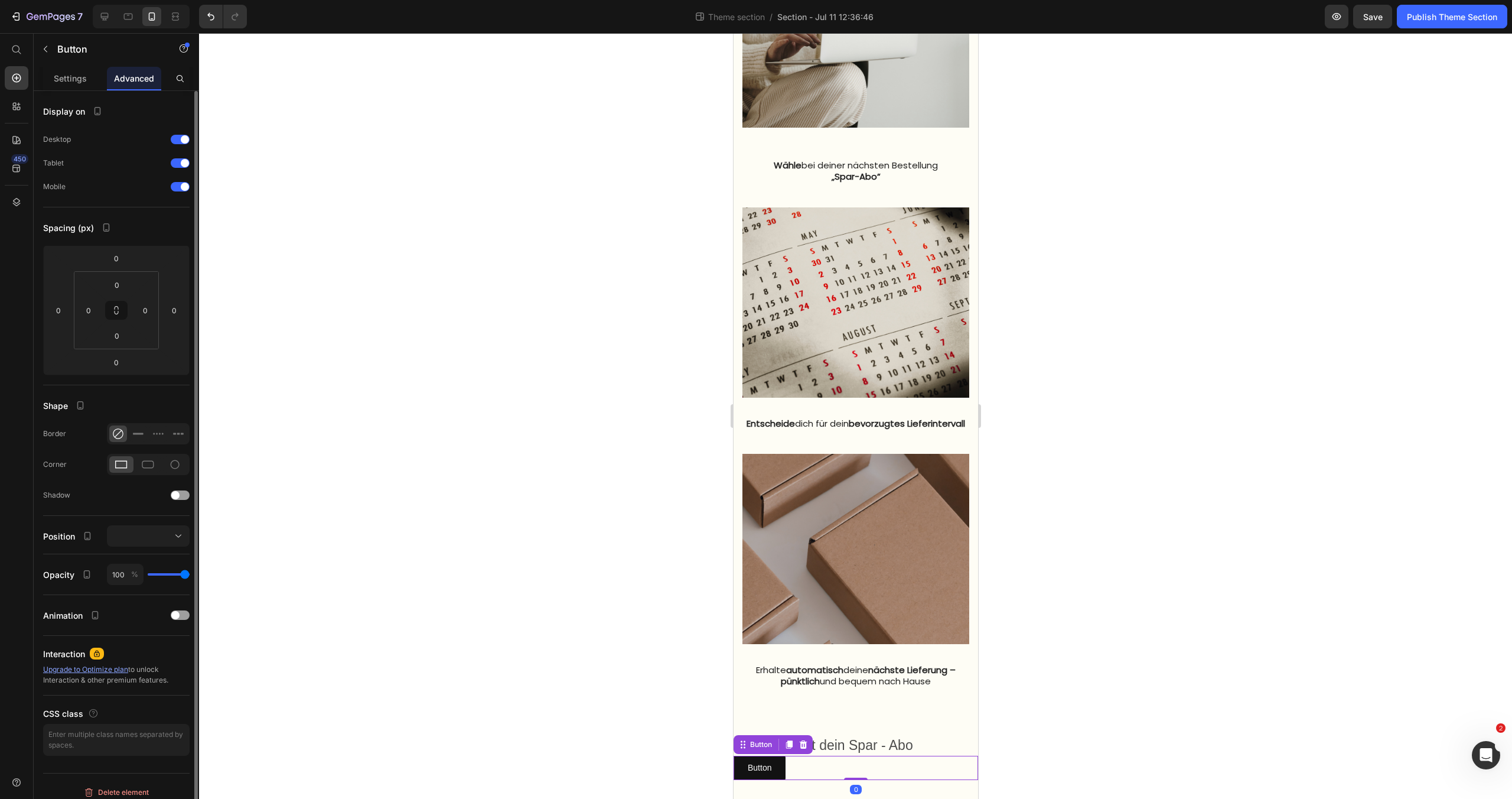 click on "Button Button   0" at bounding box center (855, 768) 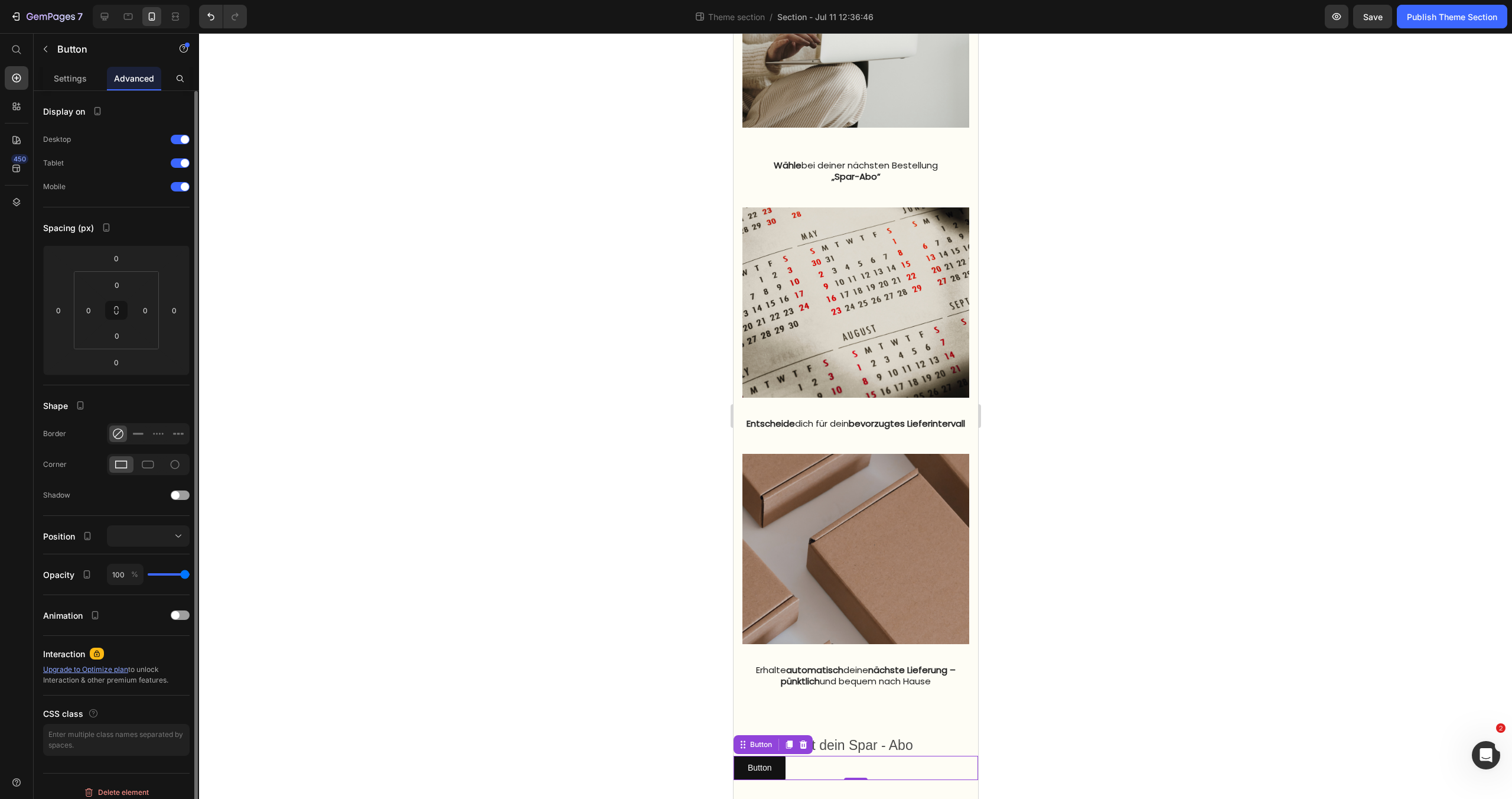 click on "Button Button   0" at bounding box center [855, 768] 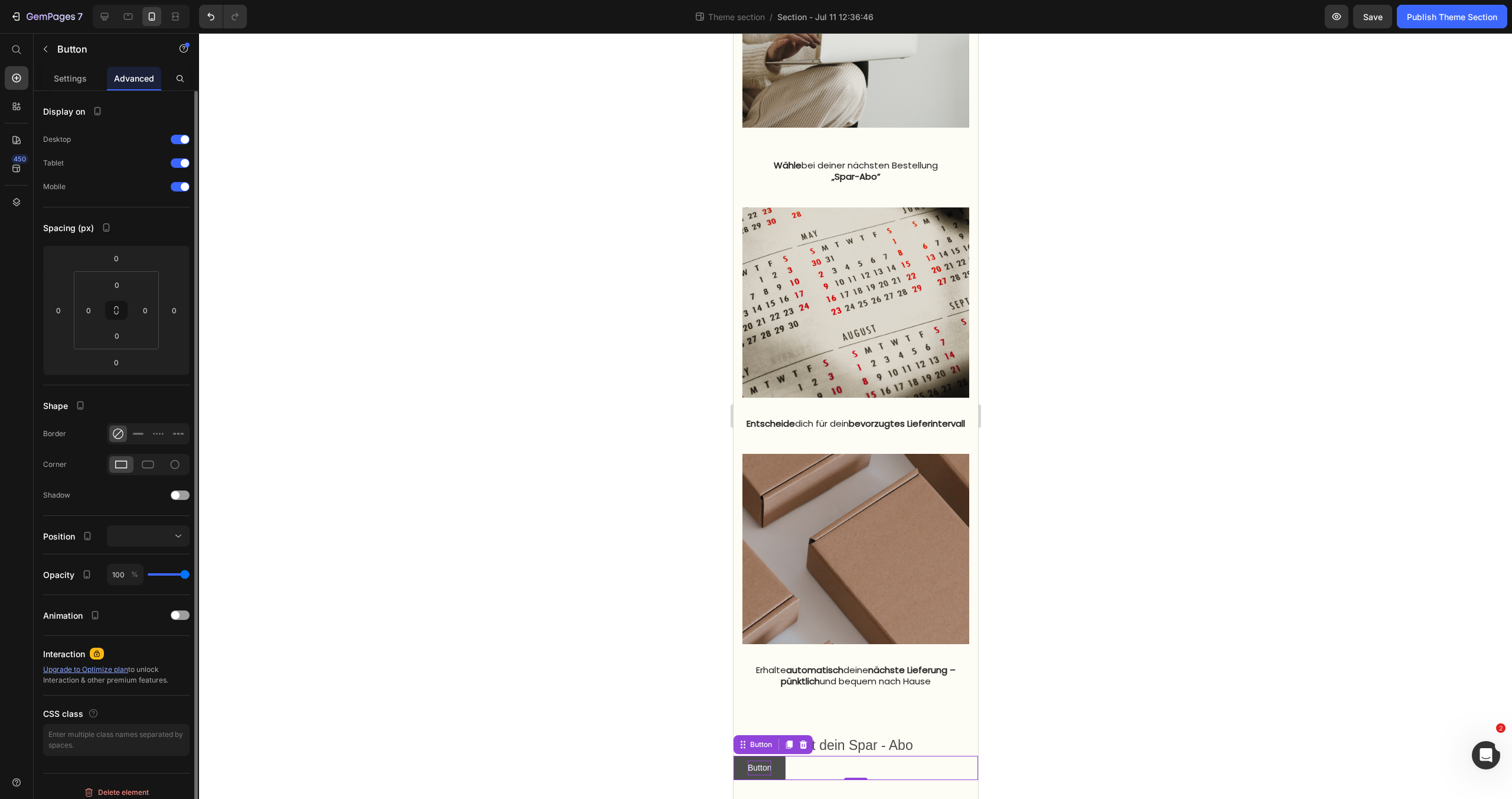 click on "Button" at bounding box center (759, 768) 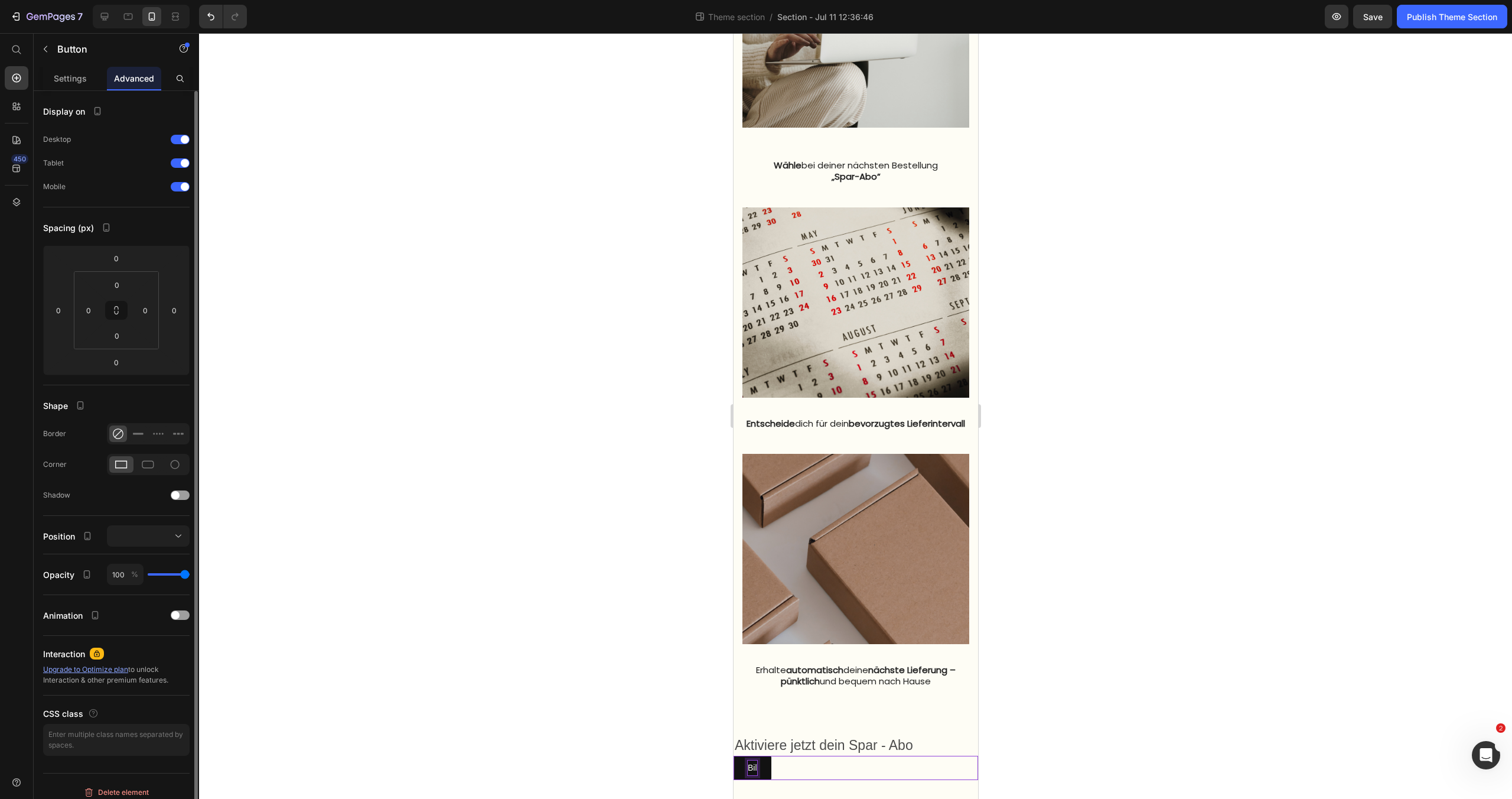 click on "Bil" at bounding box center [752, 768] 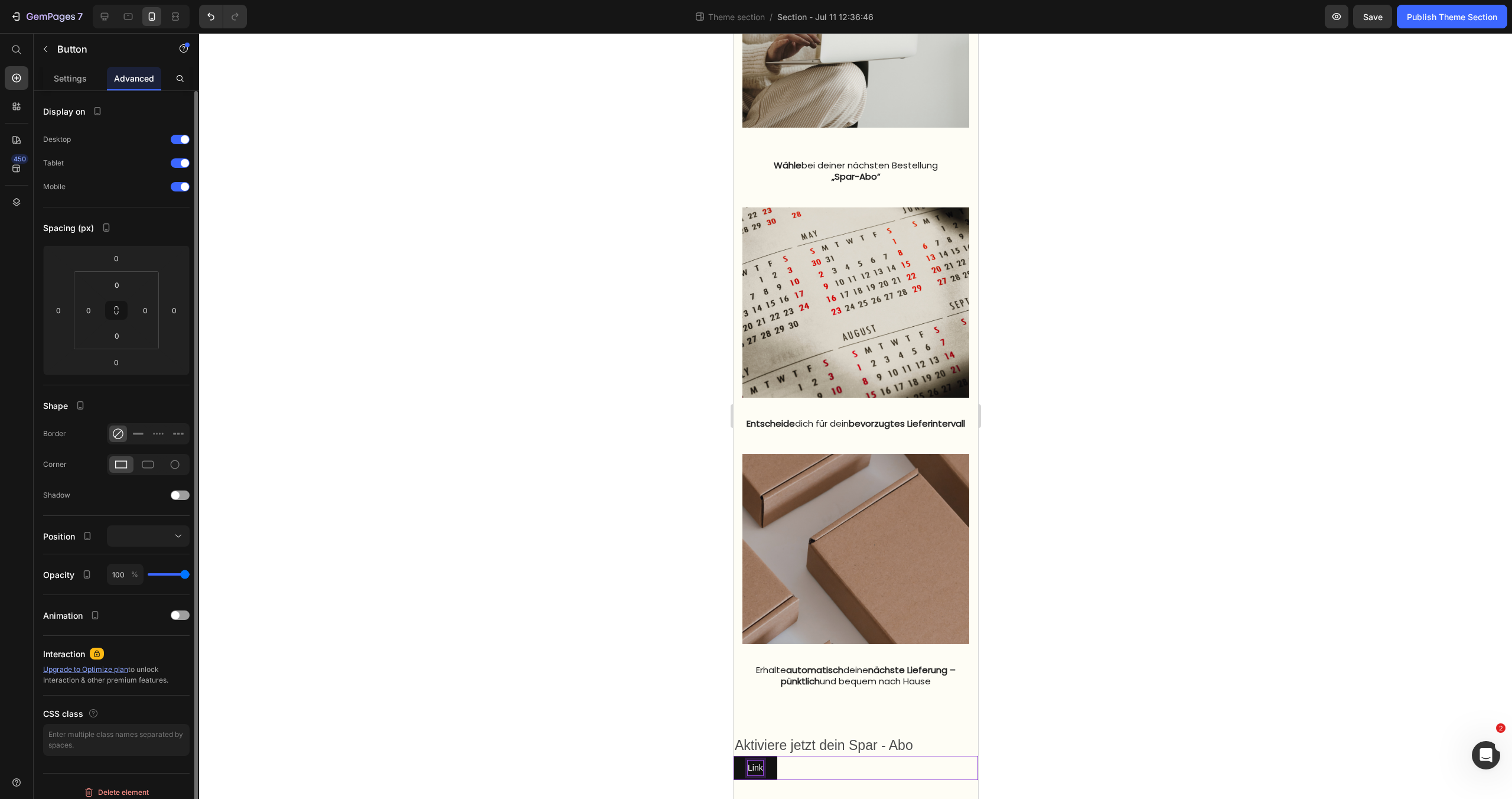 click on "Link" at bounding box center (755, 768) 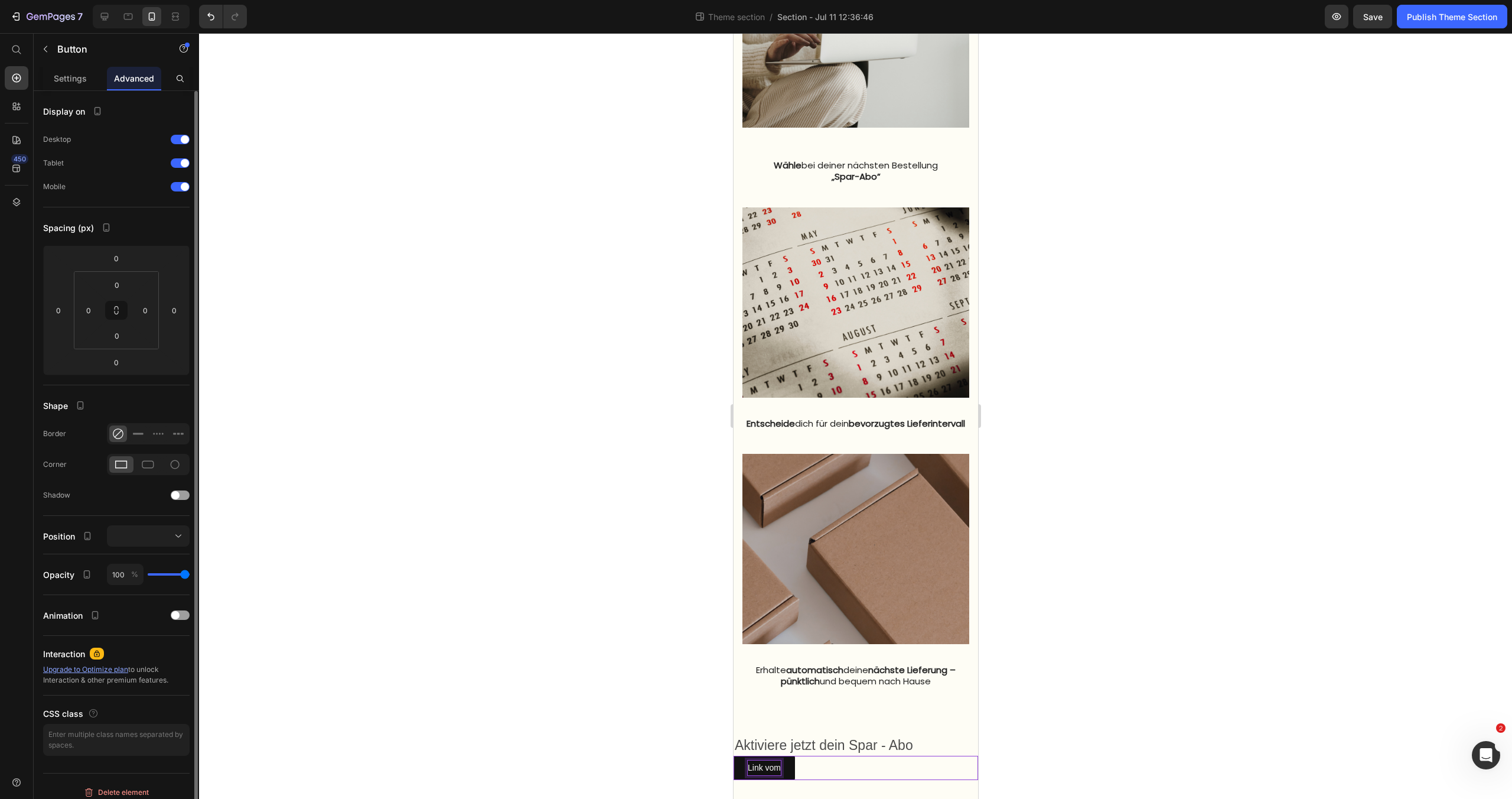 click on "Link vom" at bounding box center (764, 768) 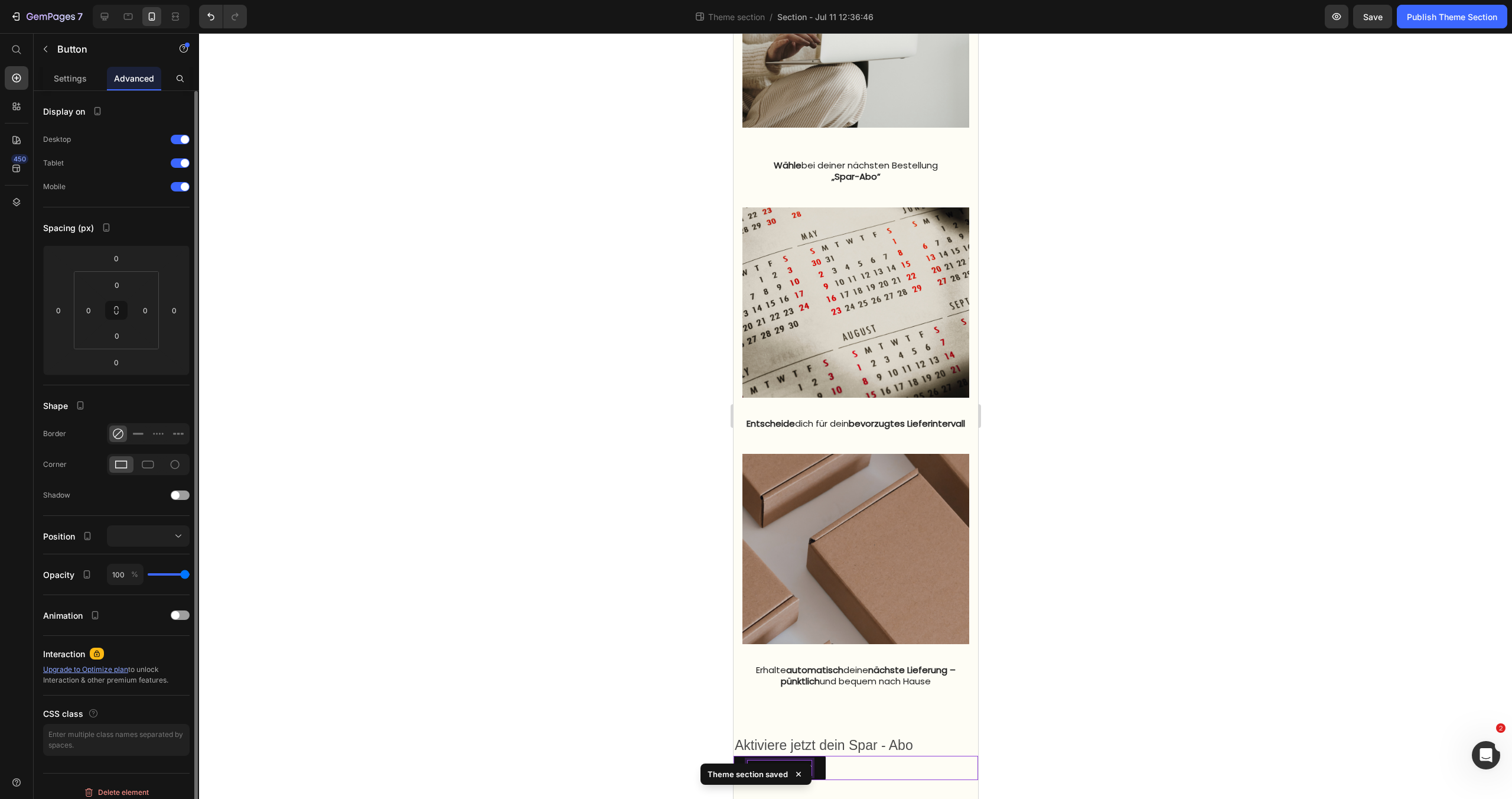 click on "Link vom Produkt" at bounding box center (779, 768) 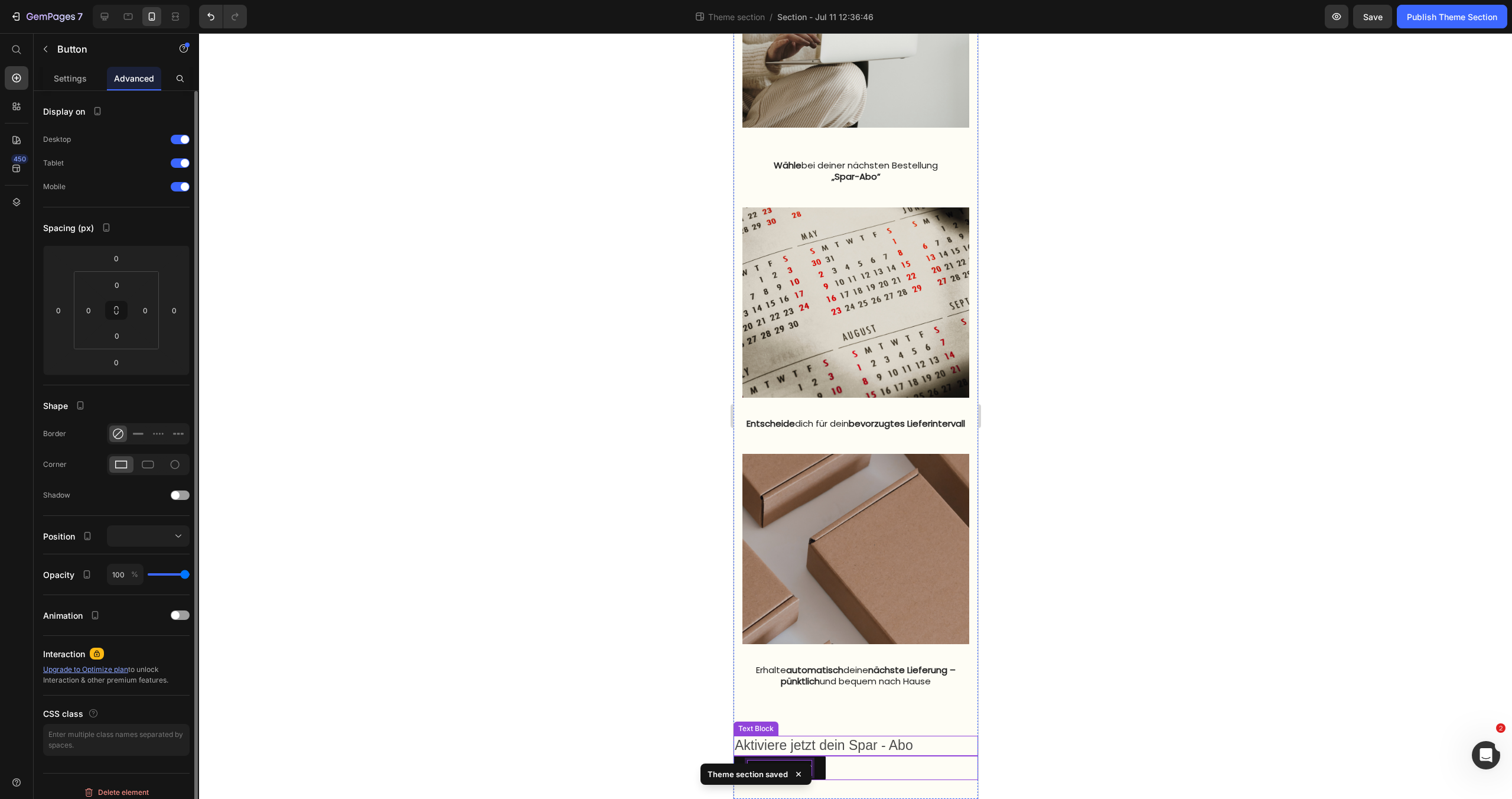 click on "Aktiviere jetzt dein Spar - Abo" at bounding box center (855, 746) 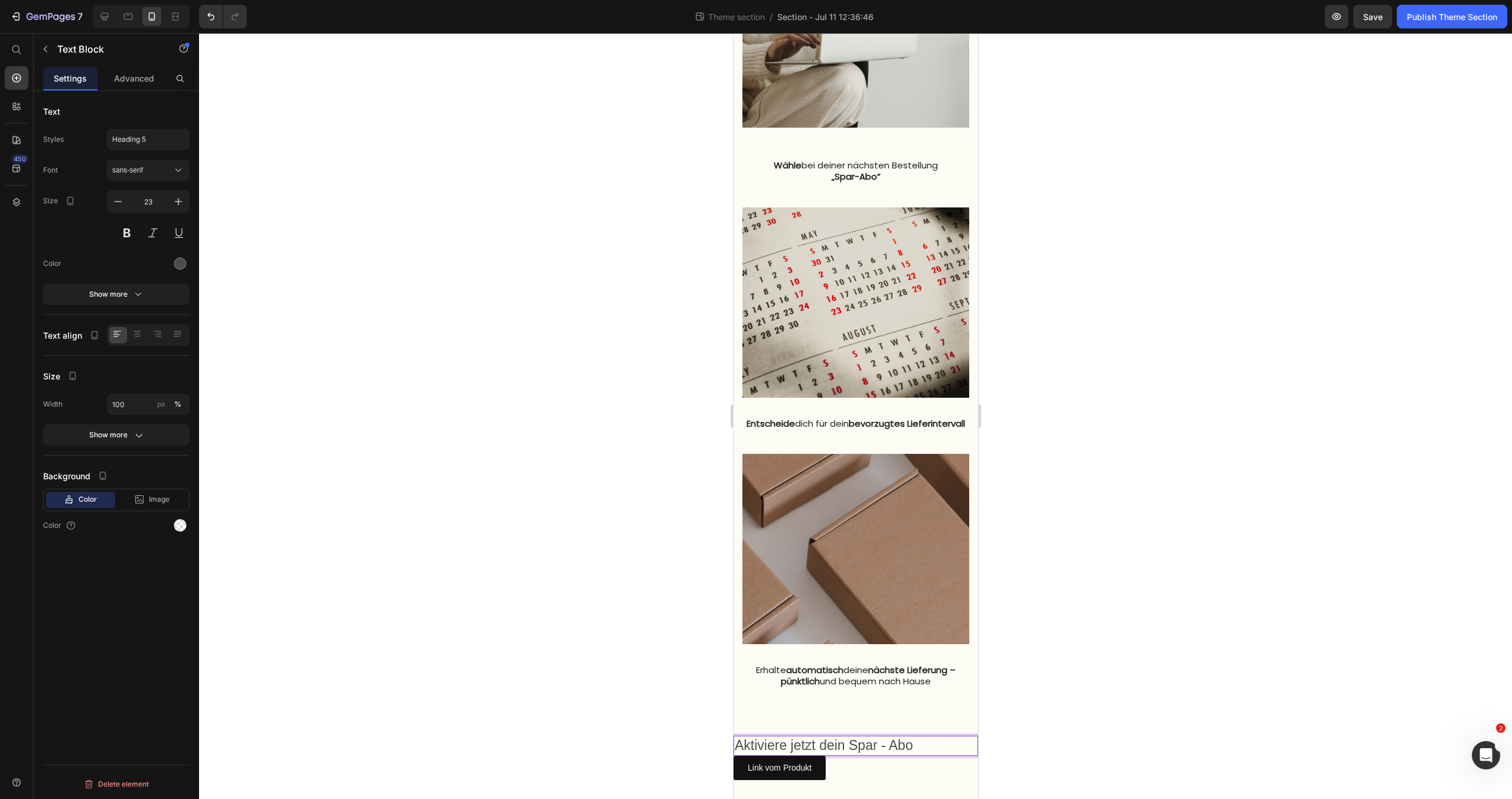 click on "Aktiviere jetzt dein Spar - Abo" at bounding box center (855, 746) 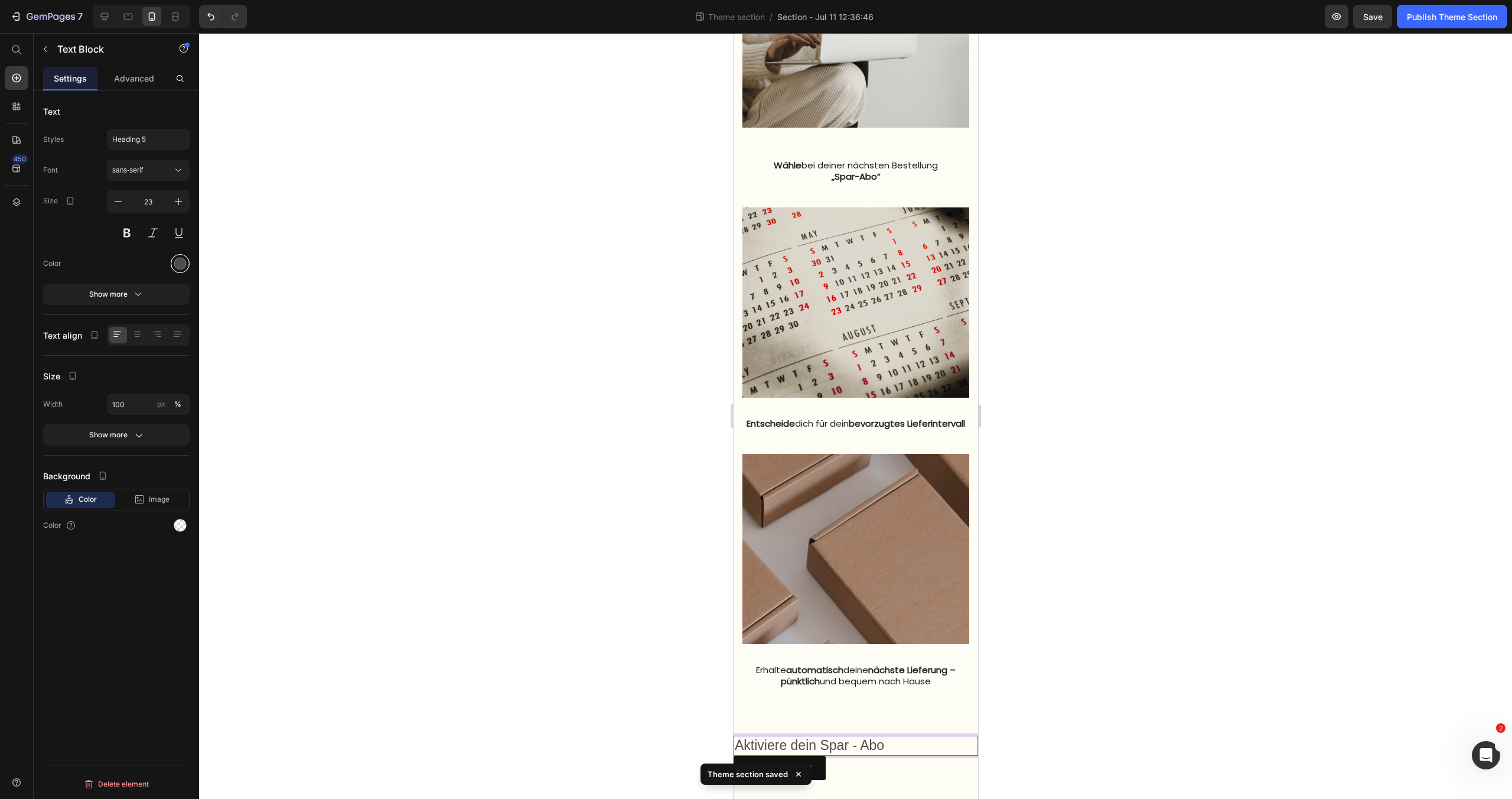 click at bounding box center (180, 264) 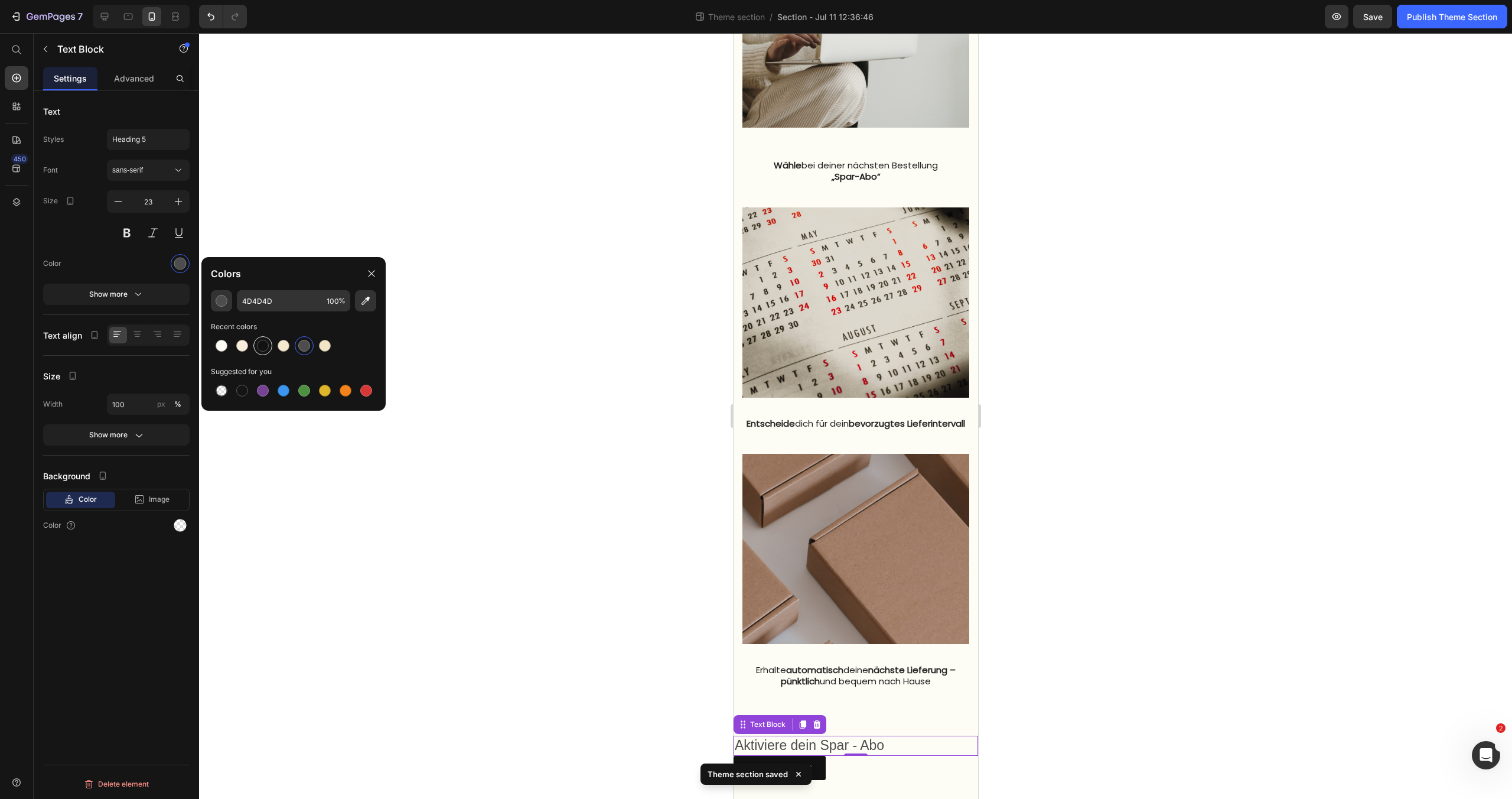 click at bounding box center (263, 346) 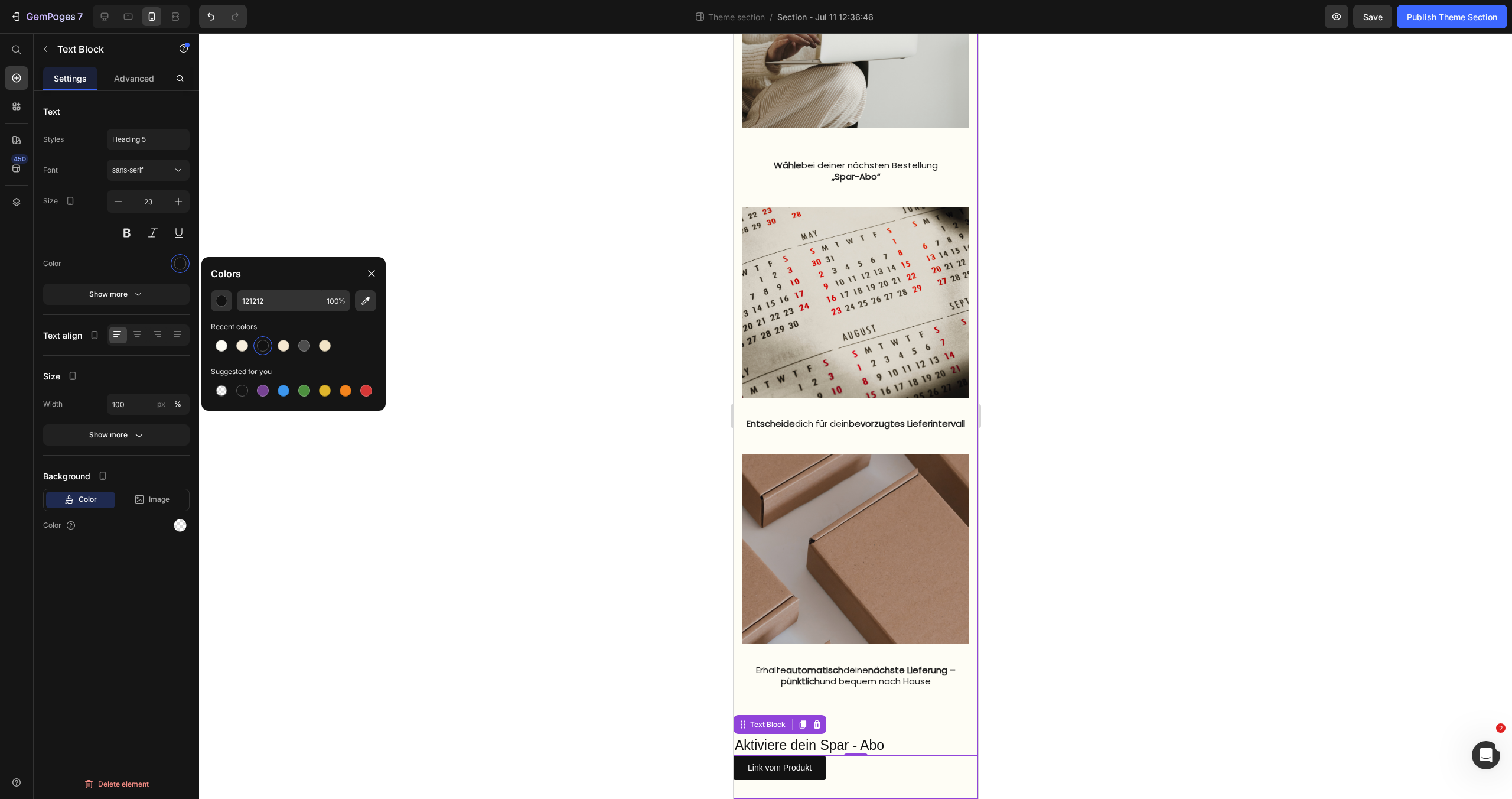 click on "Spar-Abo  Text Block Image Mit dem innery Spar-Abo möchten wir es dir so einfach wie möglich machen, dranzubleiben – für echte Wirkung, langfristige Routinen und maximale Entlastung im Alltag. Denn wahre Veränderung passiert nicht über Nacht. Sie entsteht mit kleinen, regelmäßigen Schritten – und einem Produkt, das dich konsequent unterstützt. Text Block Row Deine Vorteile:  Text Block 15 % Rabatt auf jede Lieferung  Spare dauerhaft Gratis Startgeschenk  bei deiner ersten Abo- Bestellung Flexible Lieferung  Du bestimmst das Intervall (z. B. alle 4, 6 oder 8 Wochen). Jederzeit anpassbar. Pausieren oder kündigen, wann du willst Du hast die volle Kontrolle. Keine Mindestlaufzeit. Item List Row Row So funktioniert?  Text Block
Drop element here Image Wähle  bei deiner nächsten Bestellung  „Spar-Abo“   Text block Image Entscheide  dich für dein  bevorzugtes Lieferintervall      Text block Image Erhalte  automatisch  deine  nächste Lieferung – pünktlich  Row Row" at bounding box center [855, -18] 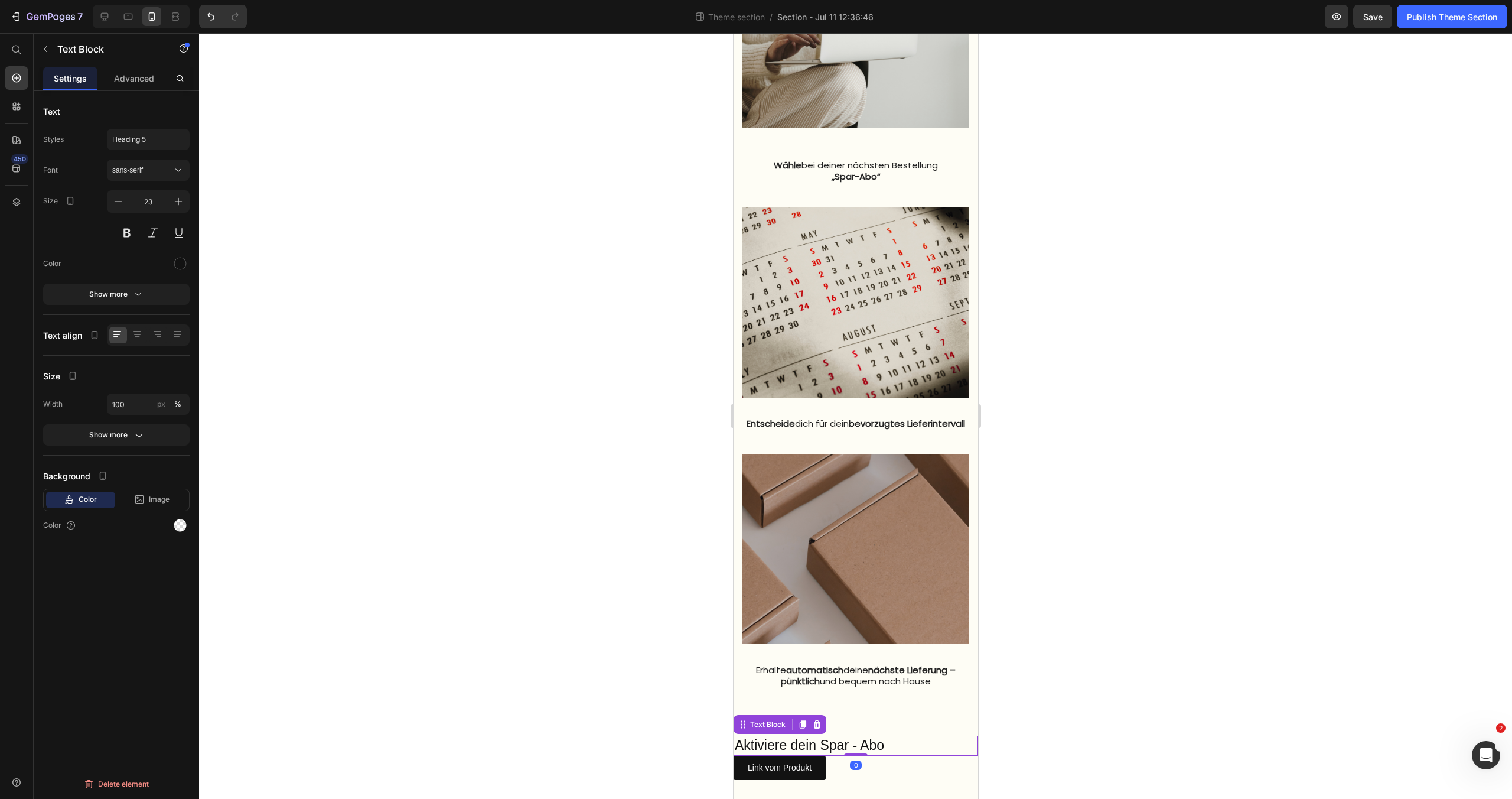 click on "Aktiviere dein Spar - Abo" at bounding box center (855, 746) 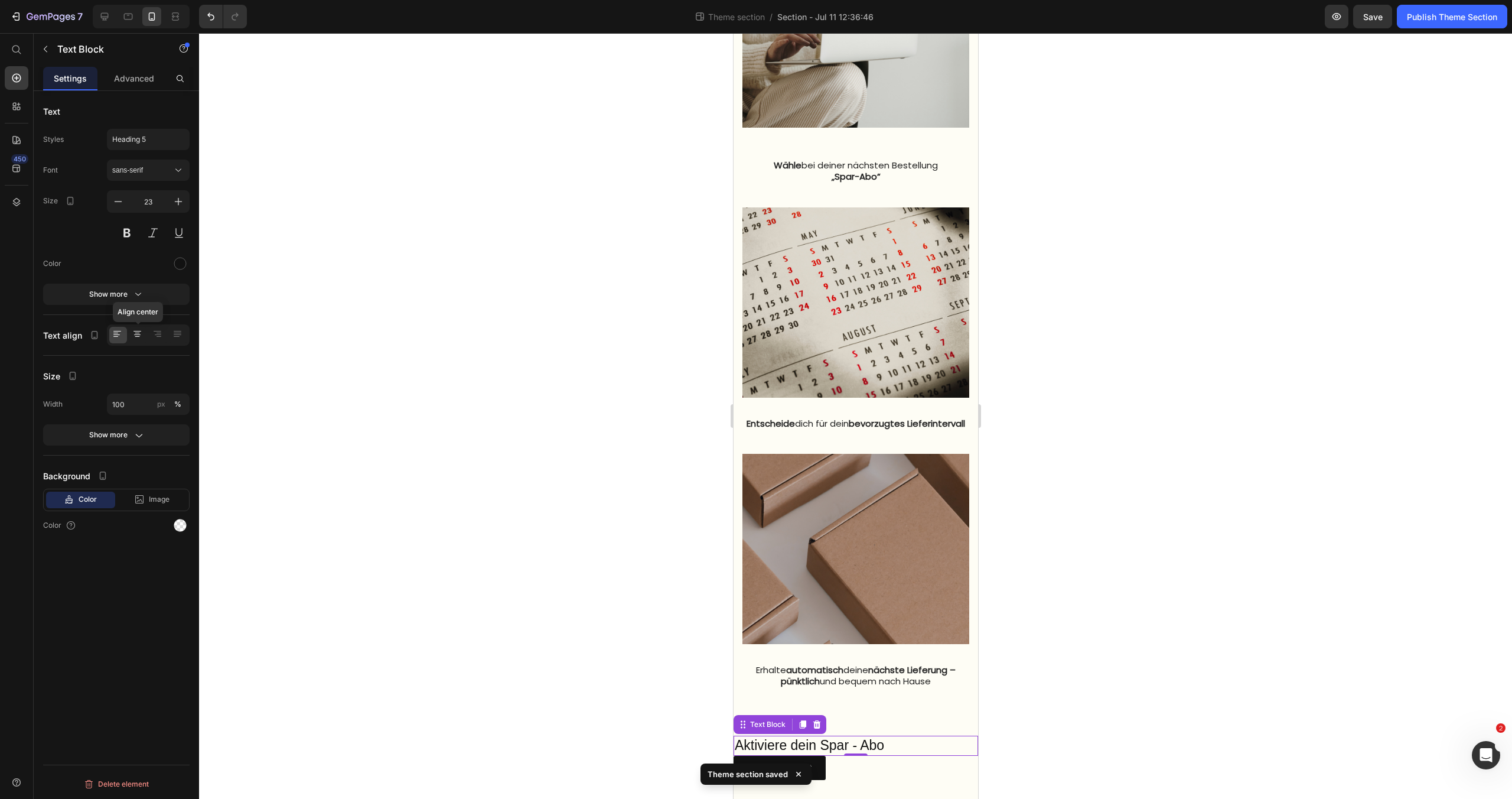click 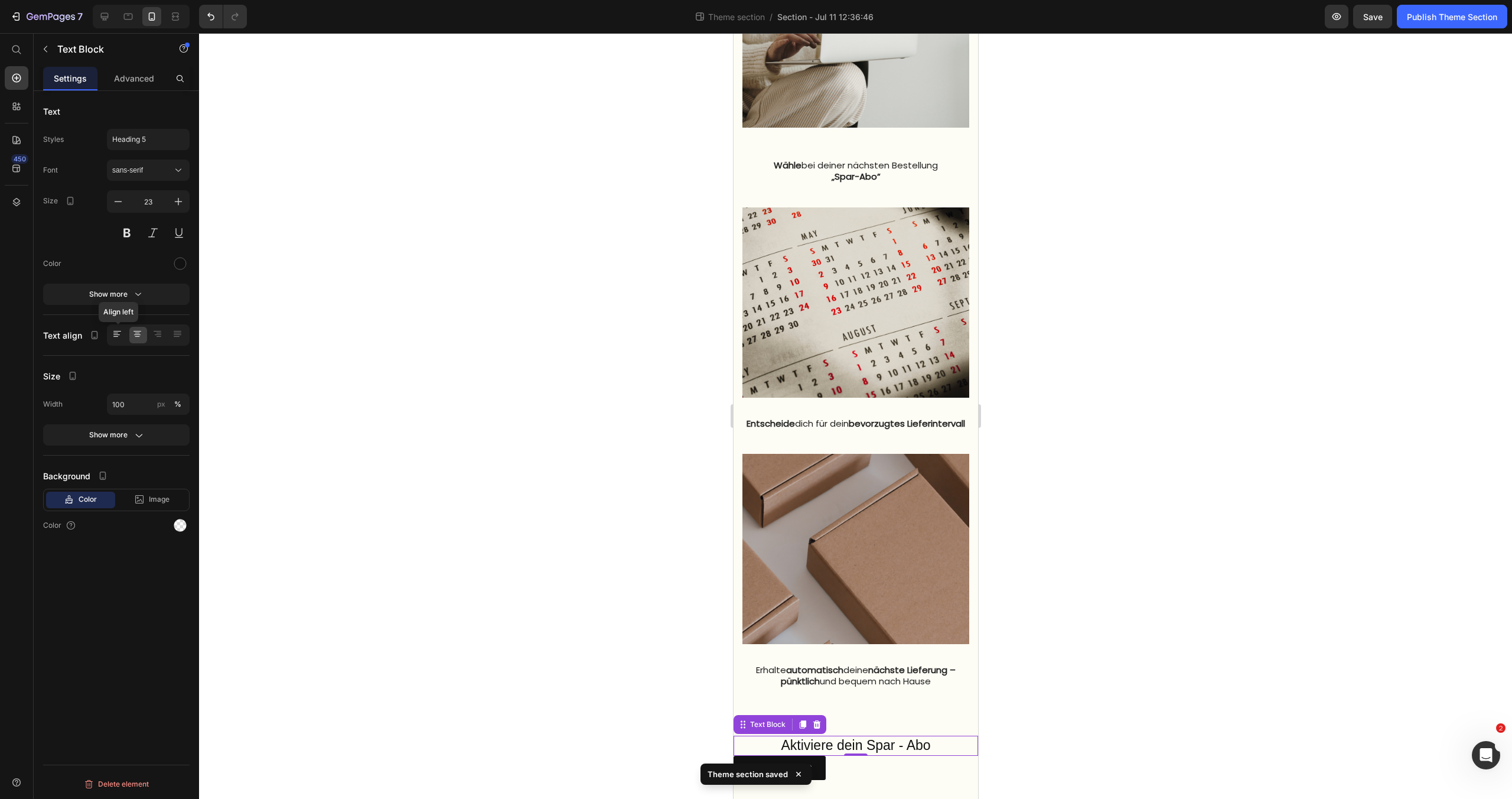 click 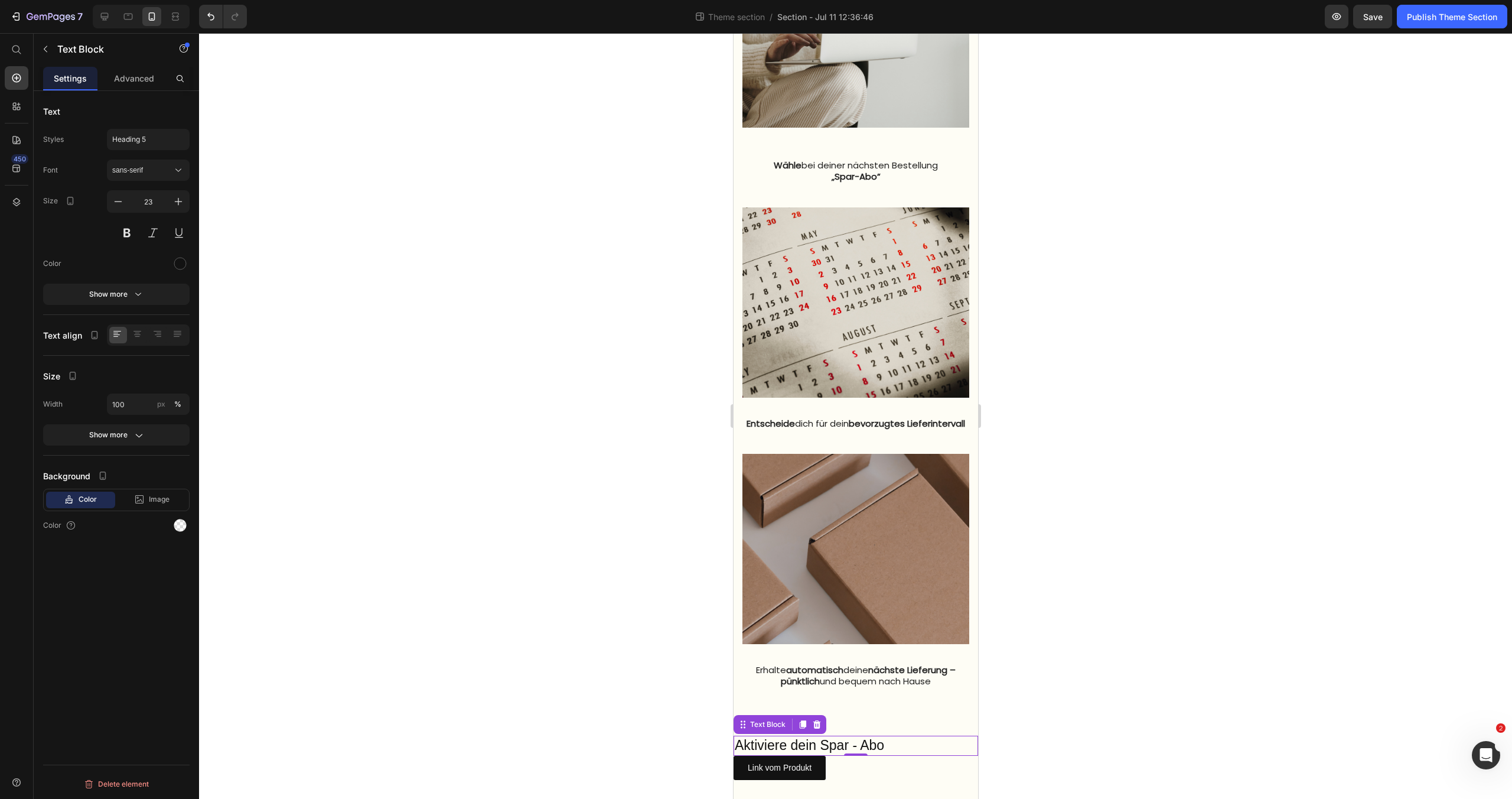 click 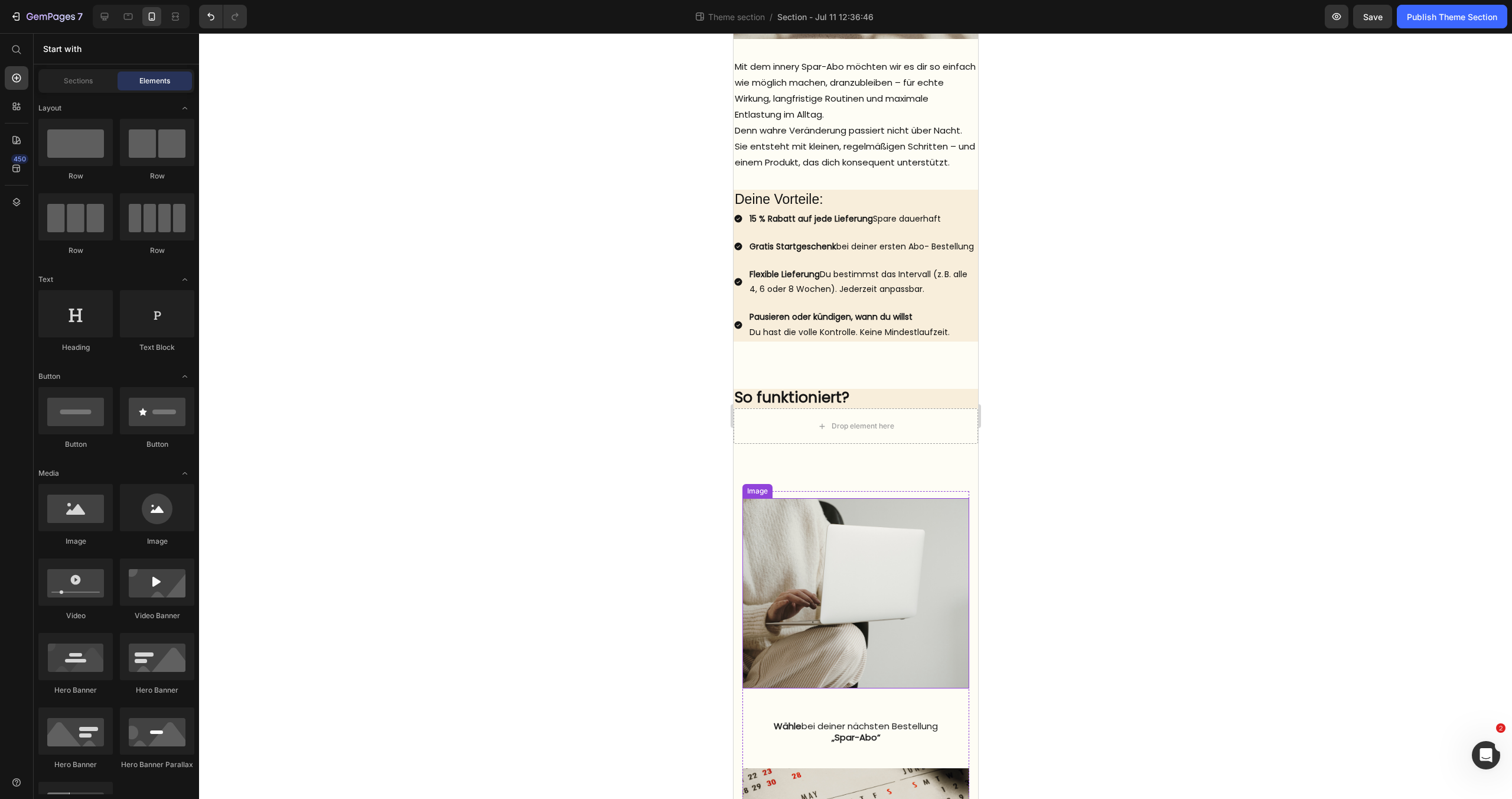 scroll, scrollTop: 334, scrollLeft: 0, axis: vertical 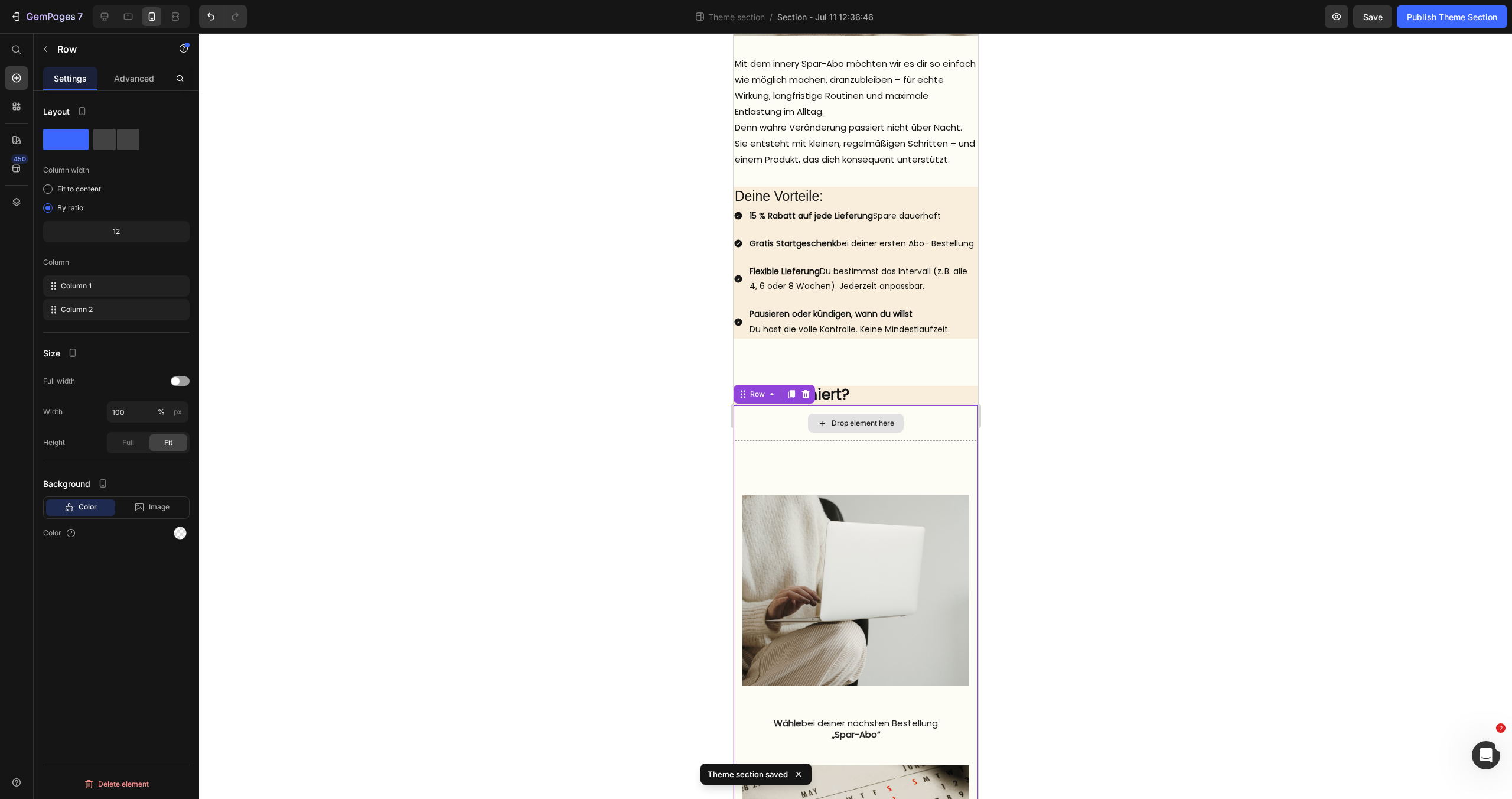 click on "Drop element here" at bounding box center [855, 423] 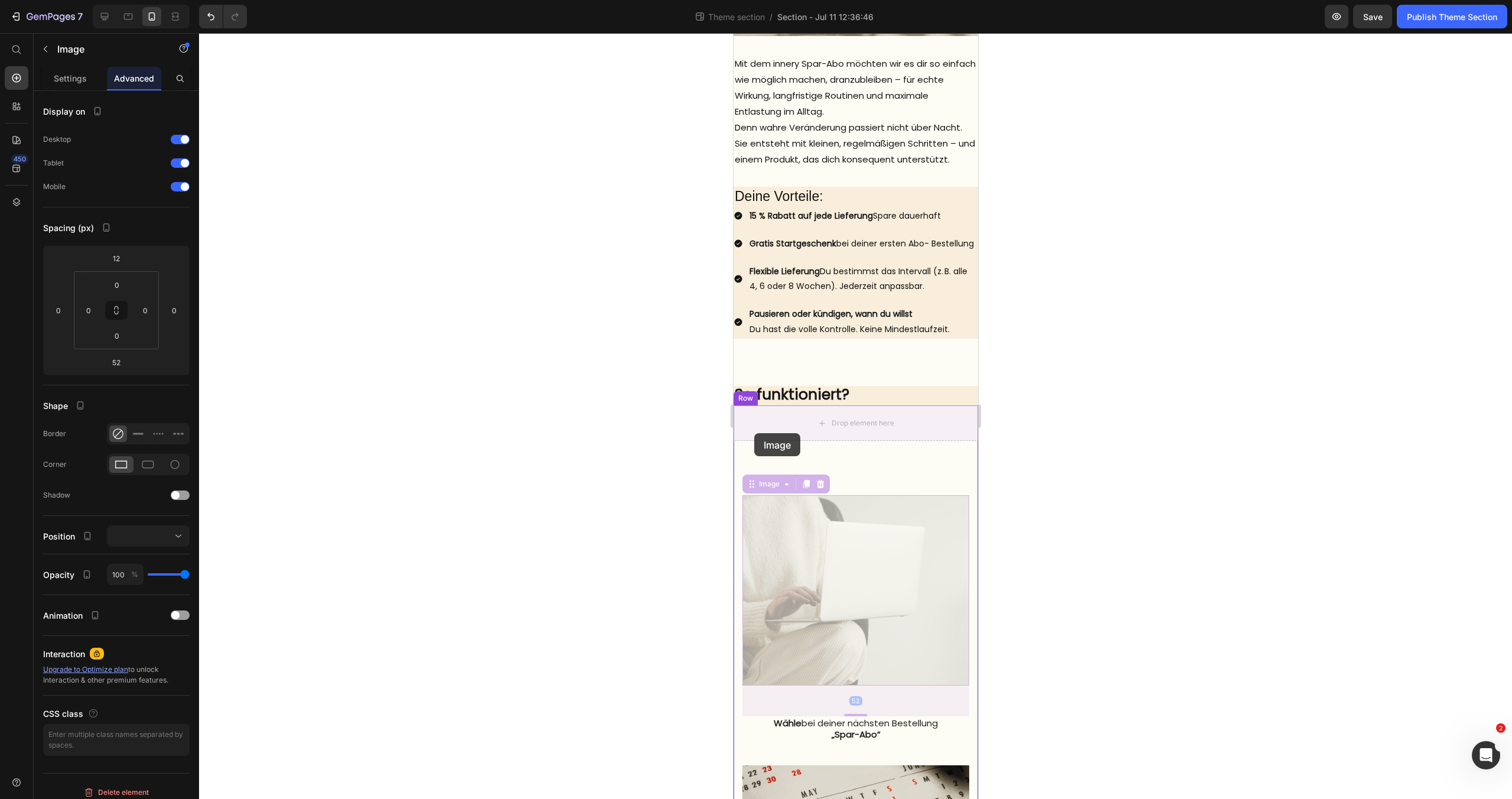 drag, startPoint x: 755, startPoint y: 490, endPoint x: 754, endPoint y: 433, distance: 57.00877 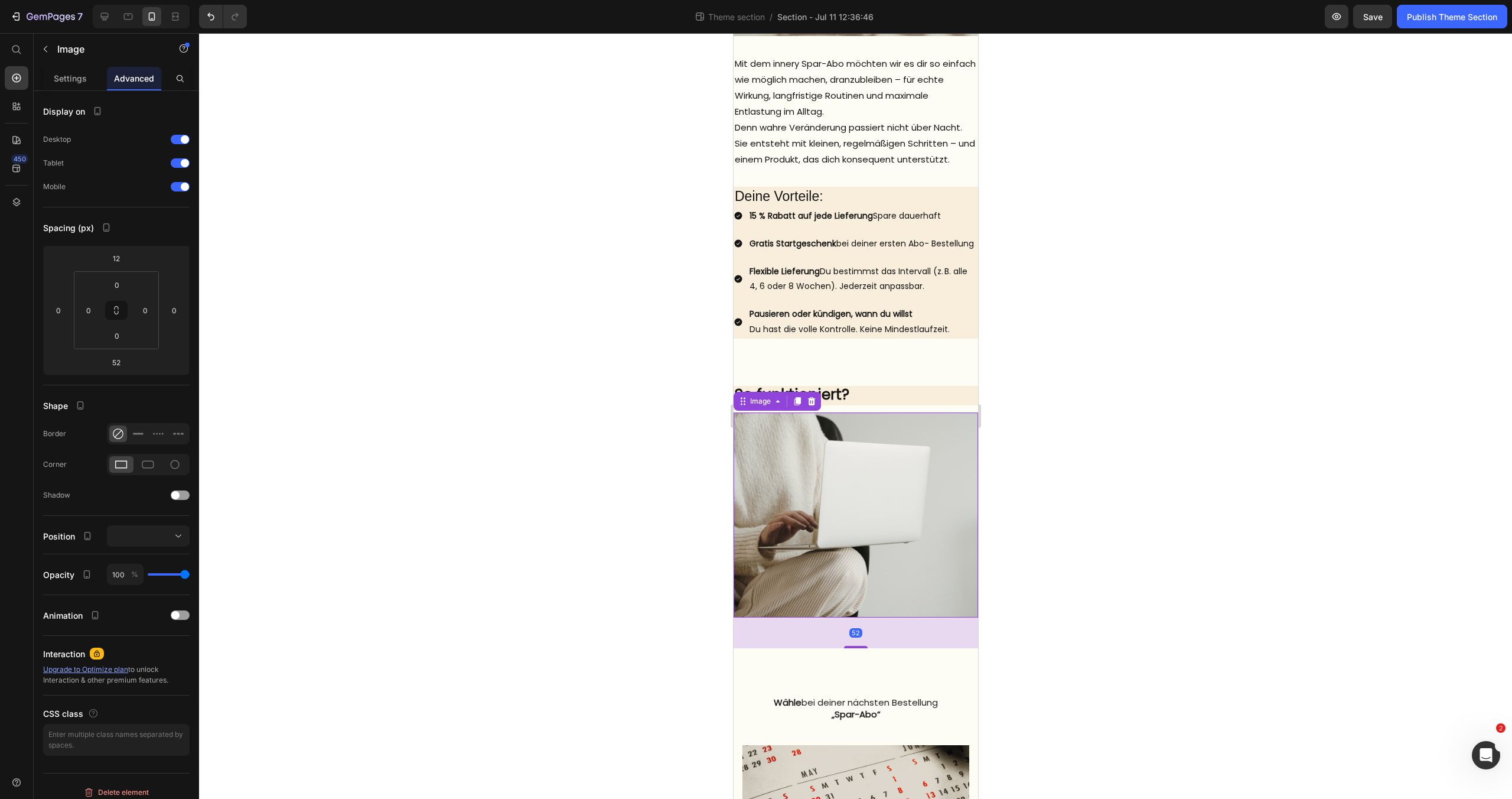click 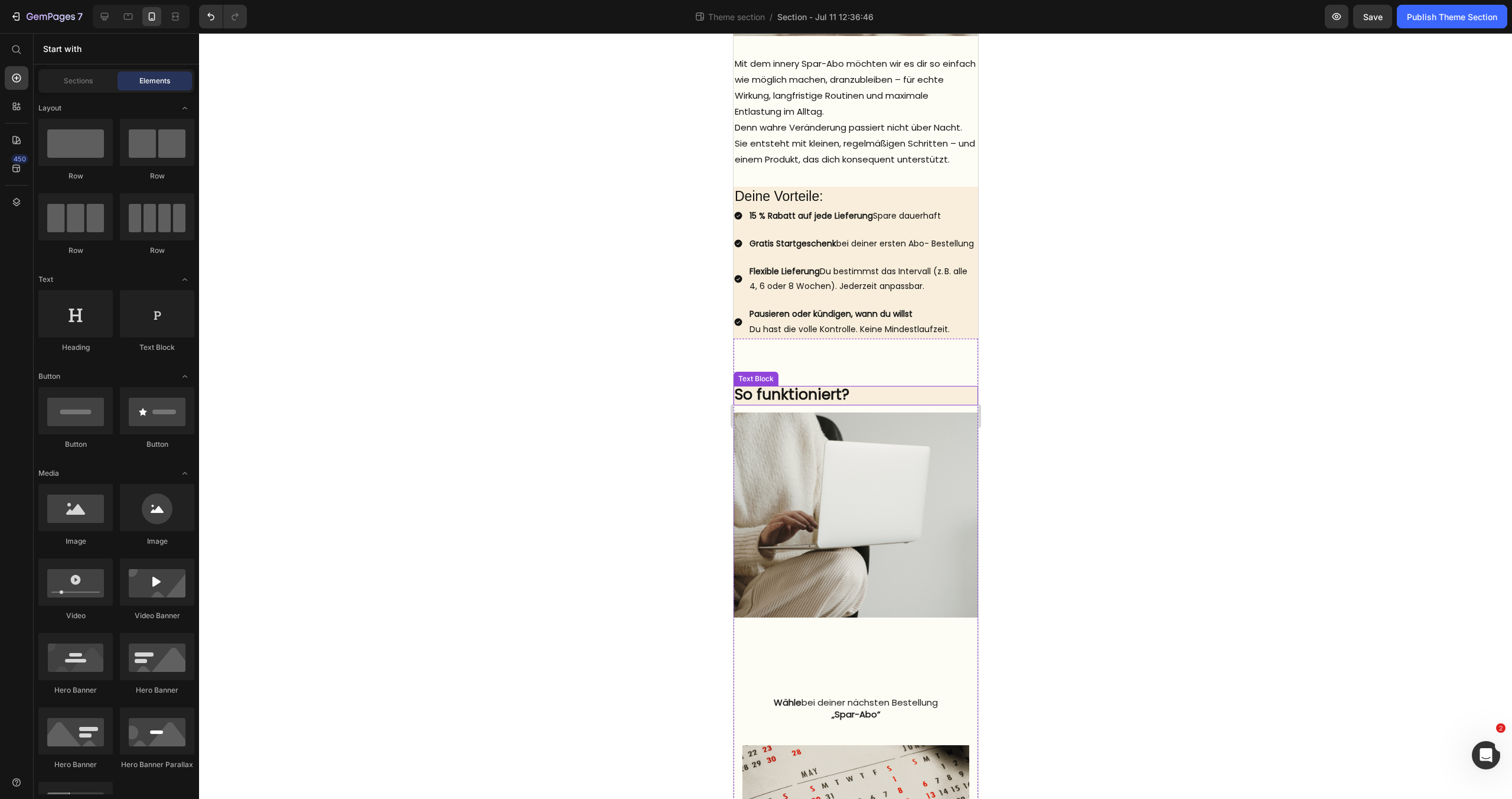 click on "So funktioniert?" at bounding box center [855, 395] 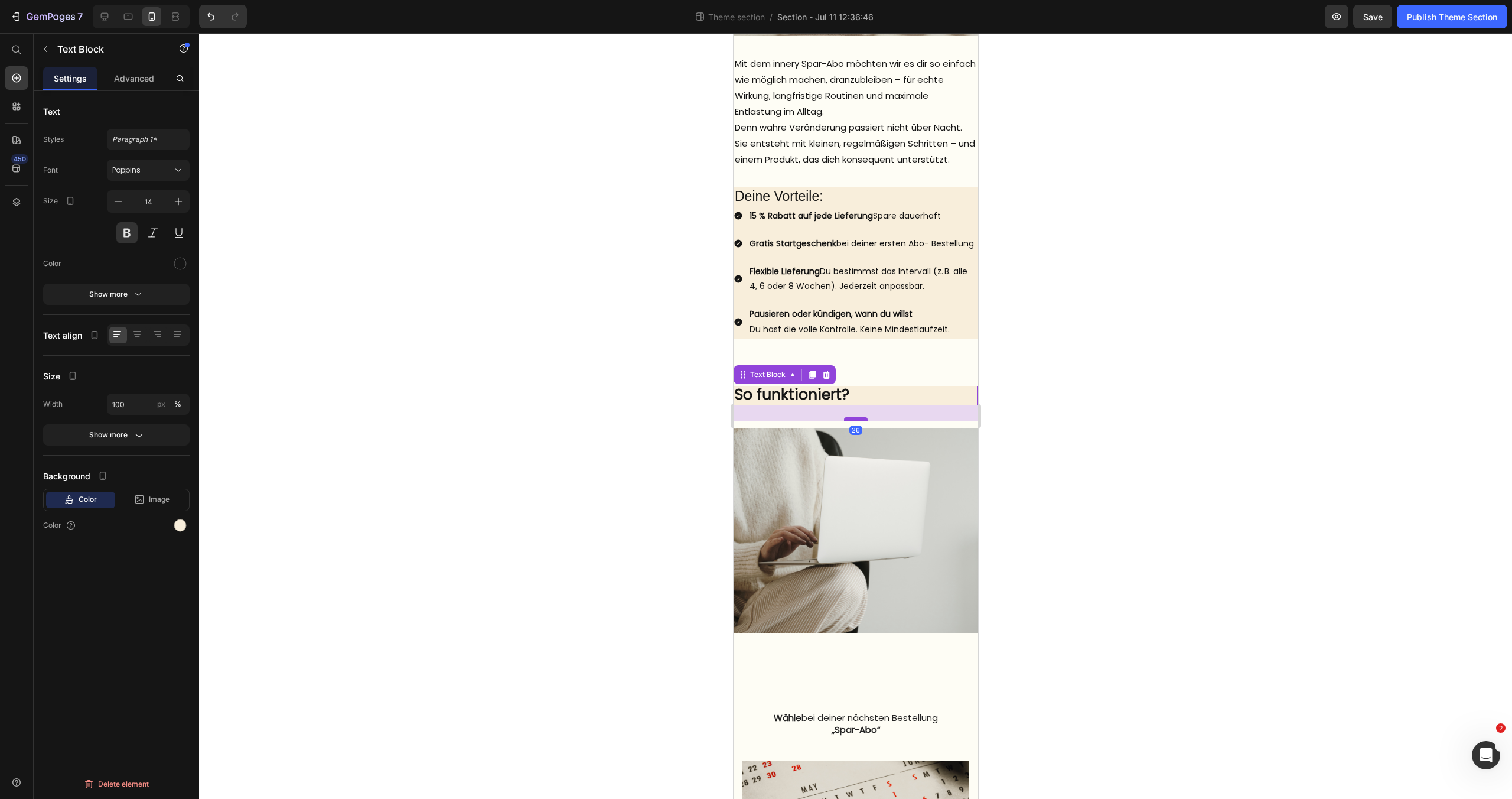 drag, startPoint x: 856, startPoint y: 404, endPoint x: 855, endPoint y: 419, distance: 15.033296 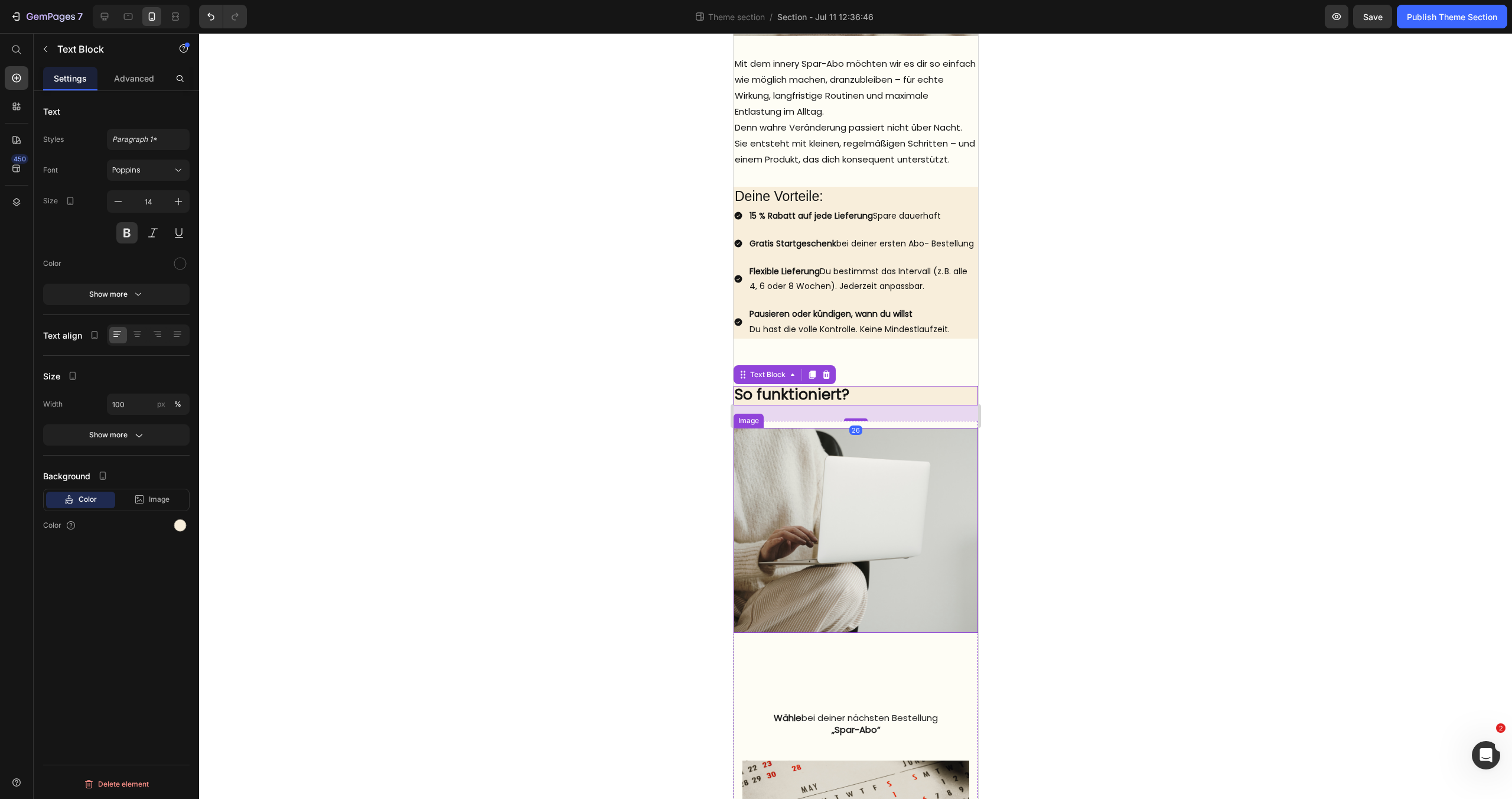 click 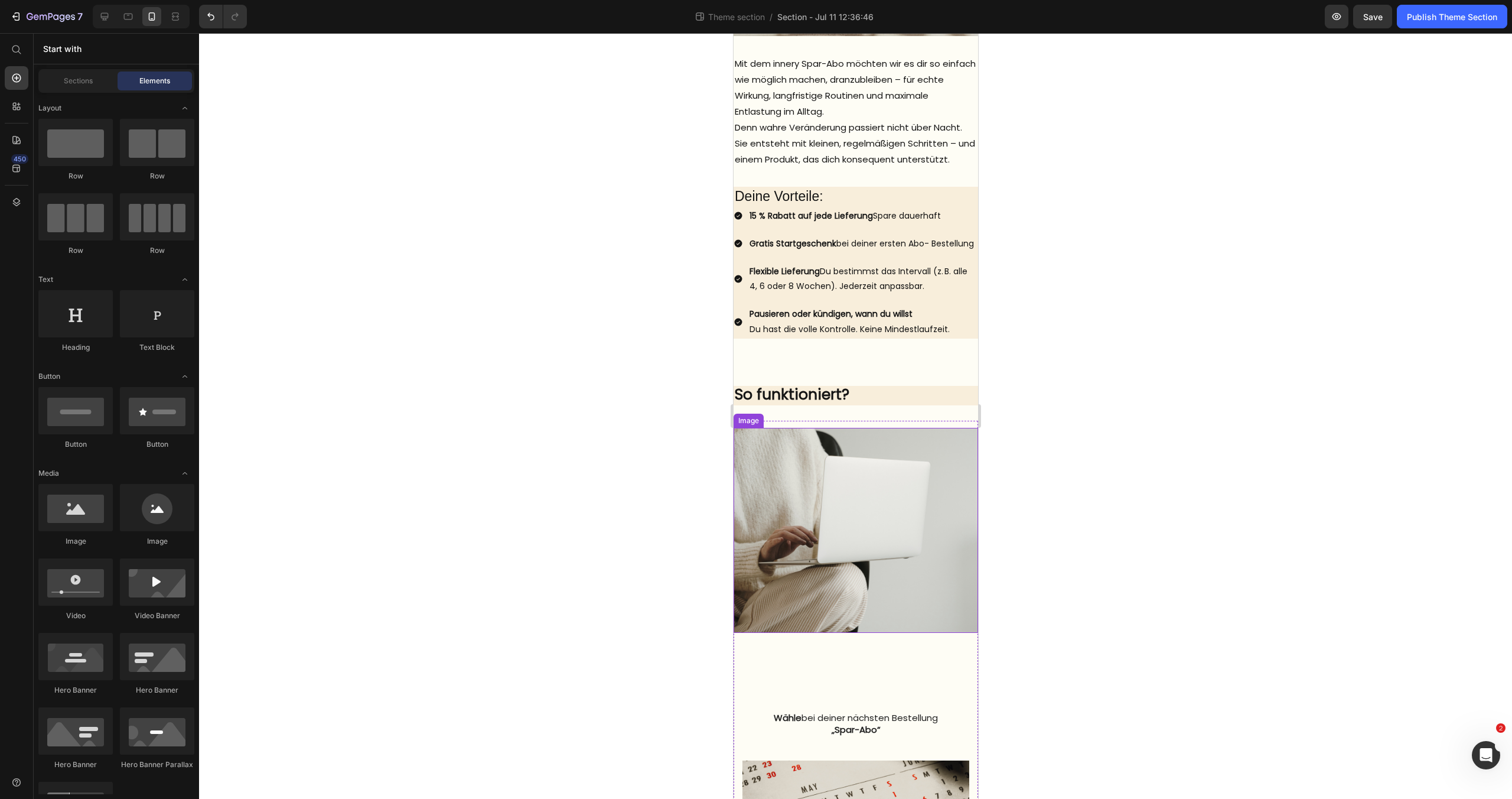click 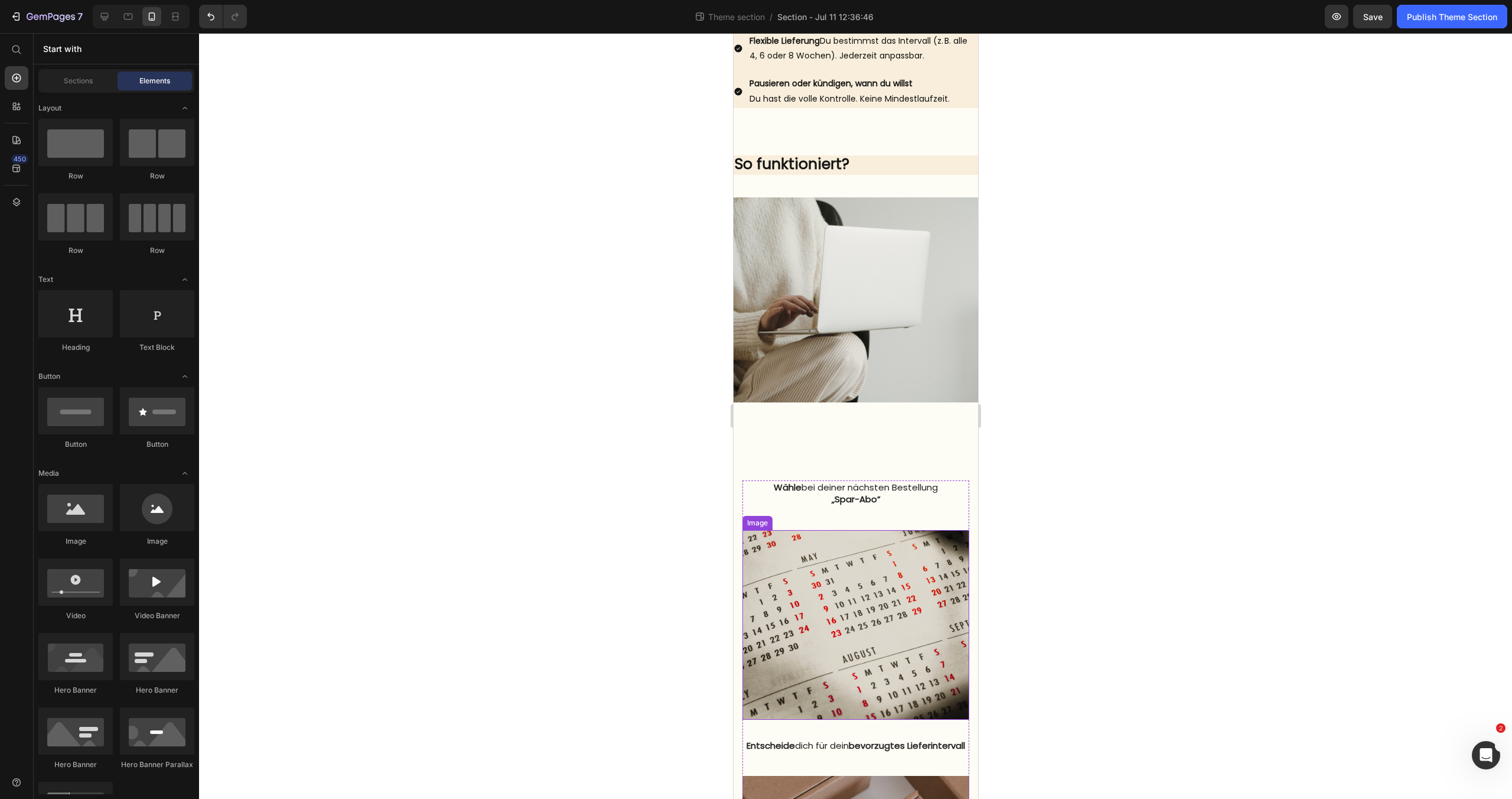 scroll, scrollTop: 570, scrollLeft: 0, axis: vertical 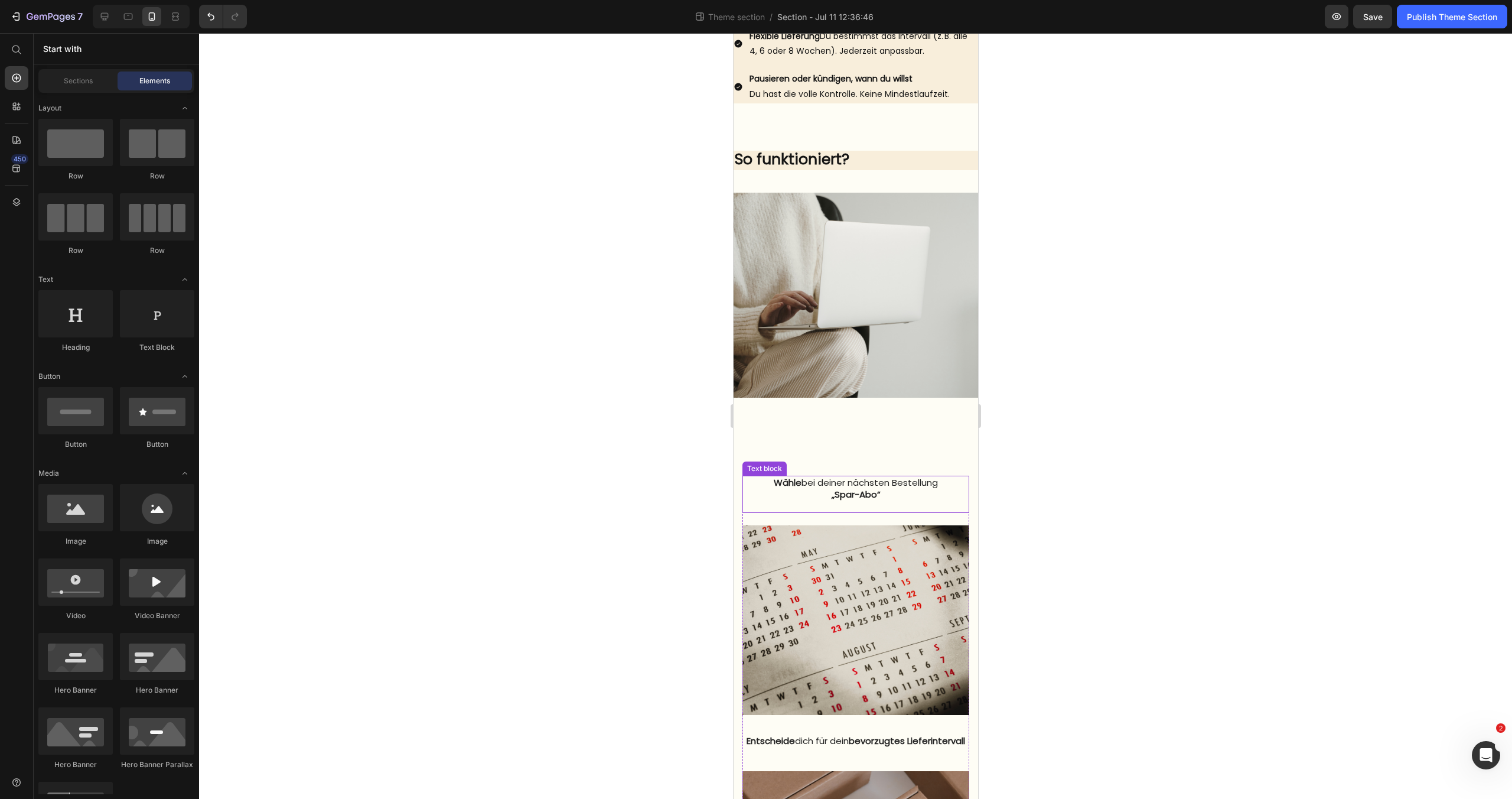 click on "Wähle" at bounding box center [787, 482] 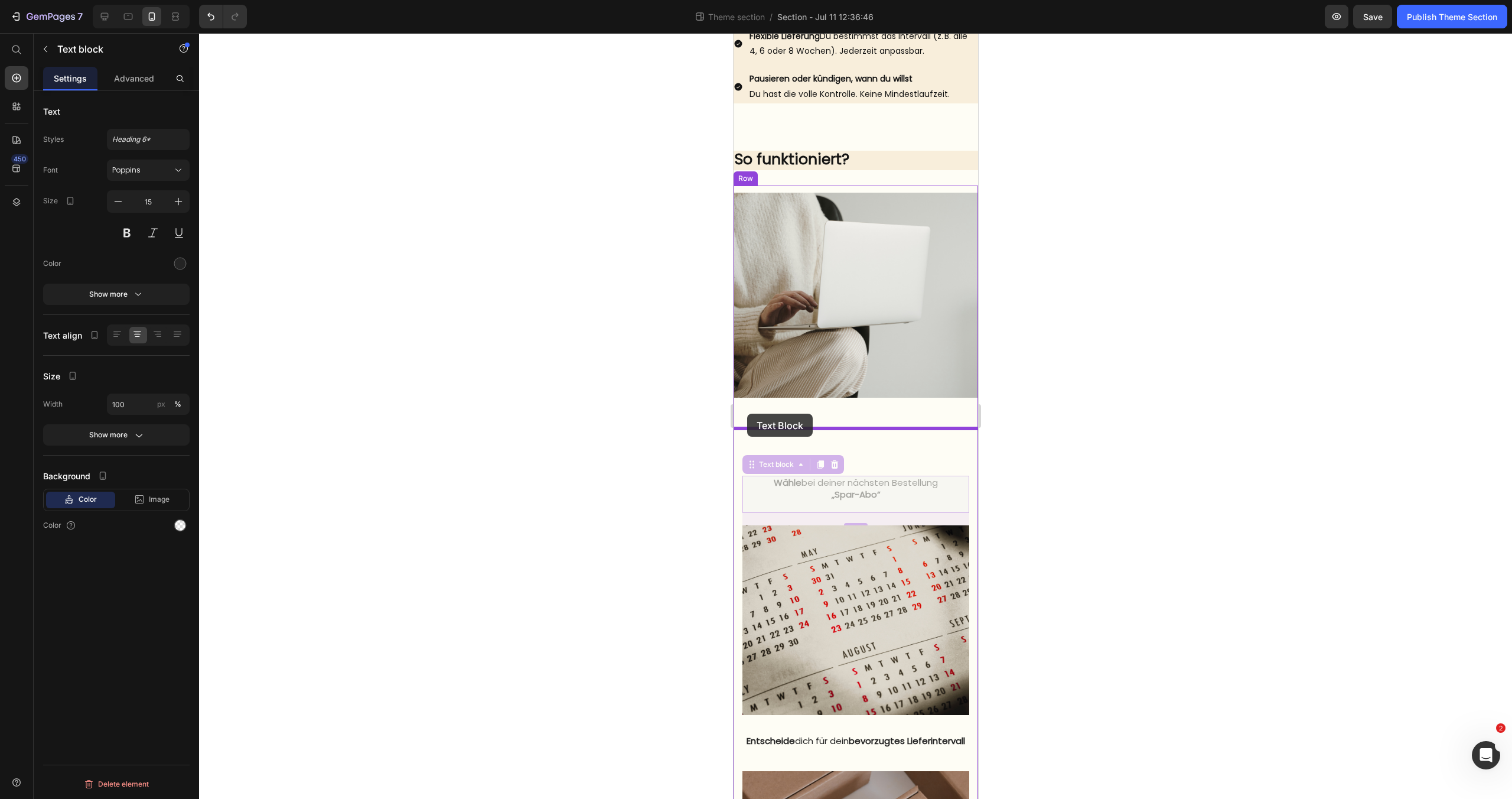 drag, startPoint x: 750, startPoint y: 463, endPoint x: 747, endPoint y: 414, distance: 49.09175 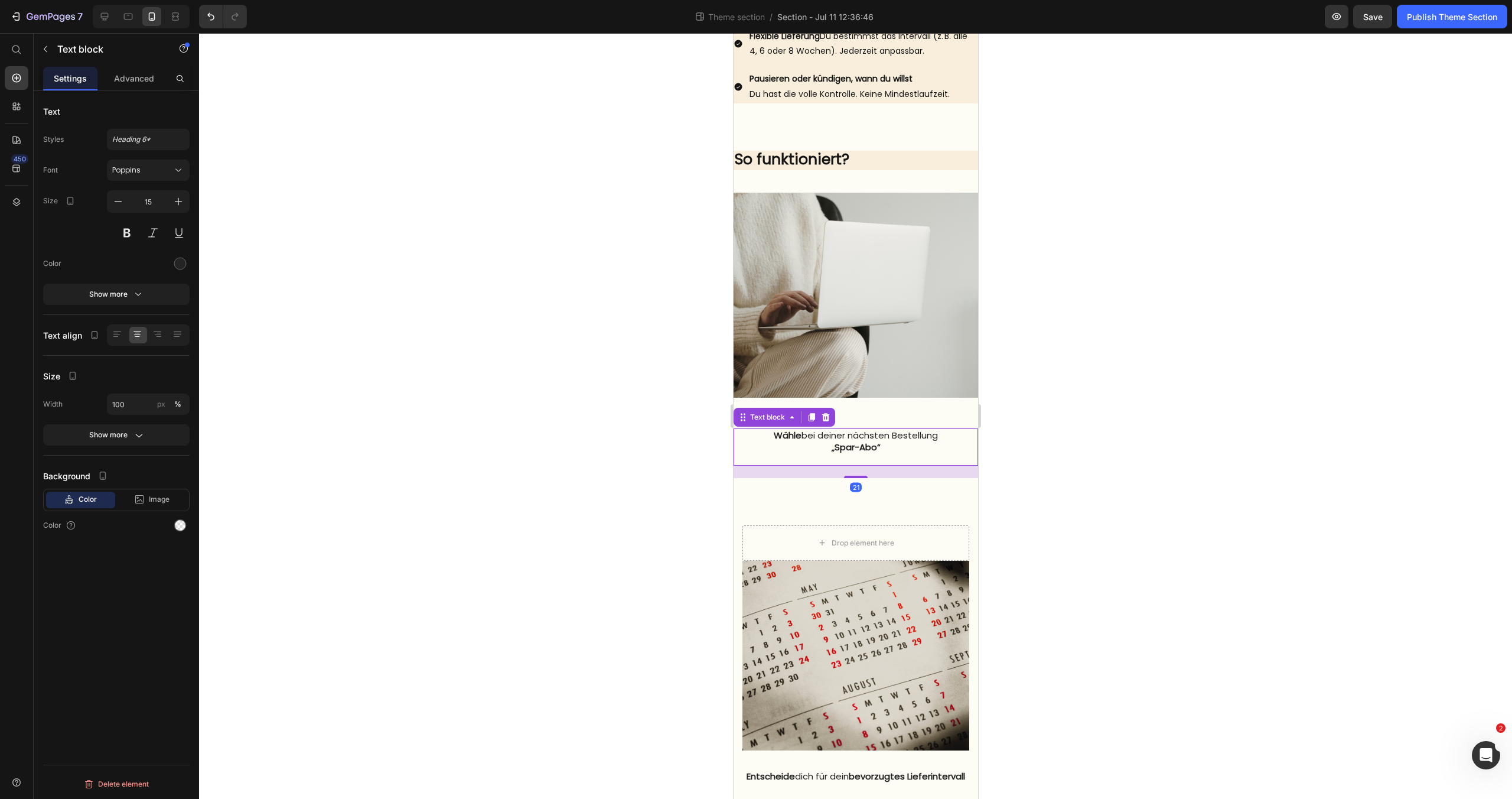 click 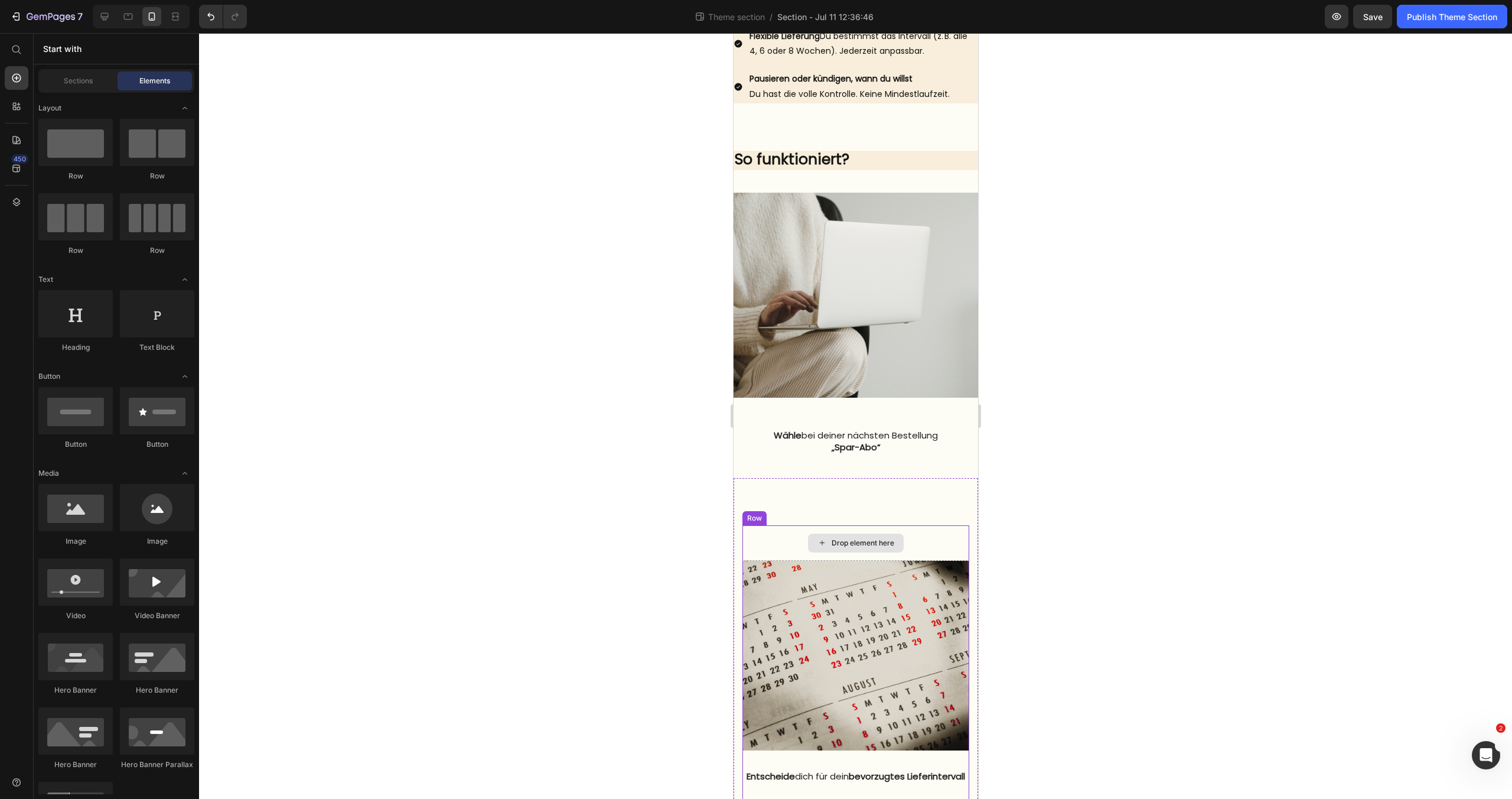click on "Drop element here" at bounding box center [855, 543] 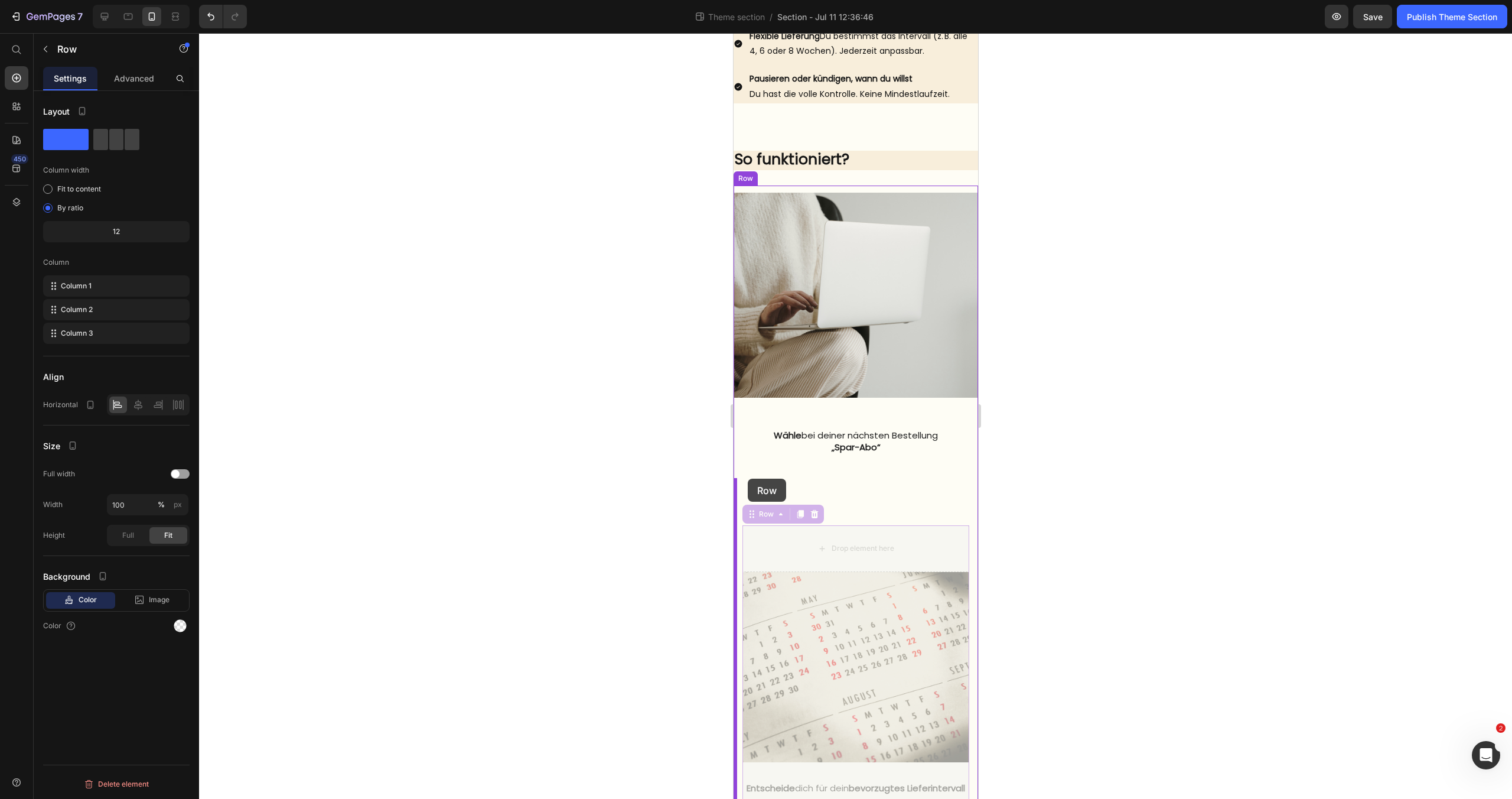 drag, startPoint x: 749, startPoint y: 514, endPoint x: 747, endPoint y: 479, distance: 35.0571 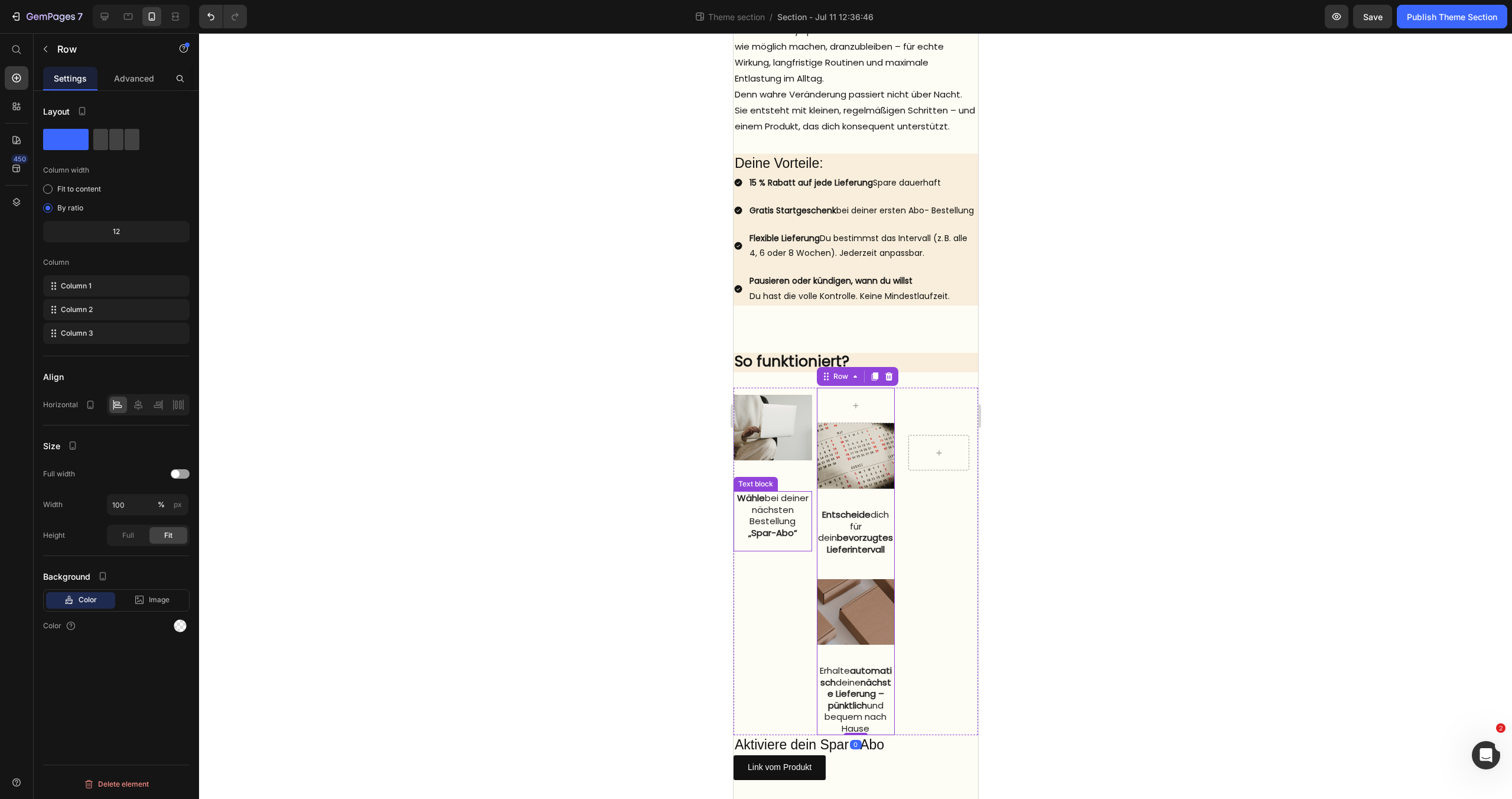 scroll, scrollTop: 379, scrollLeft: 0, axis: vertical 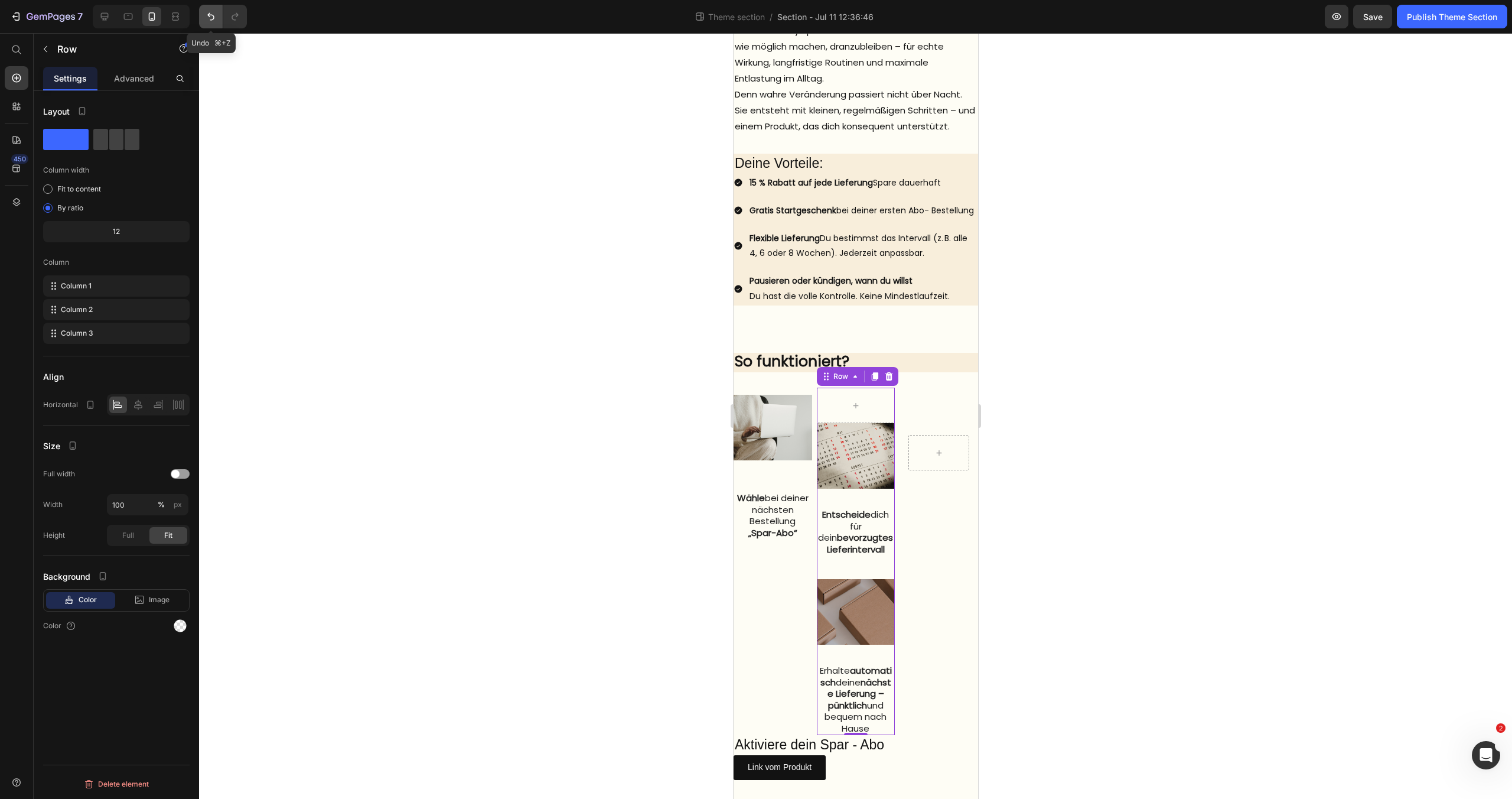 click 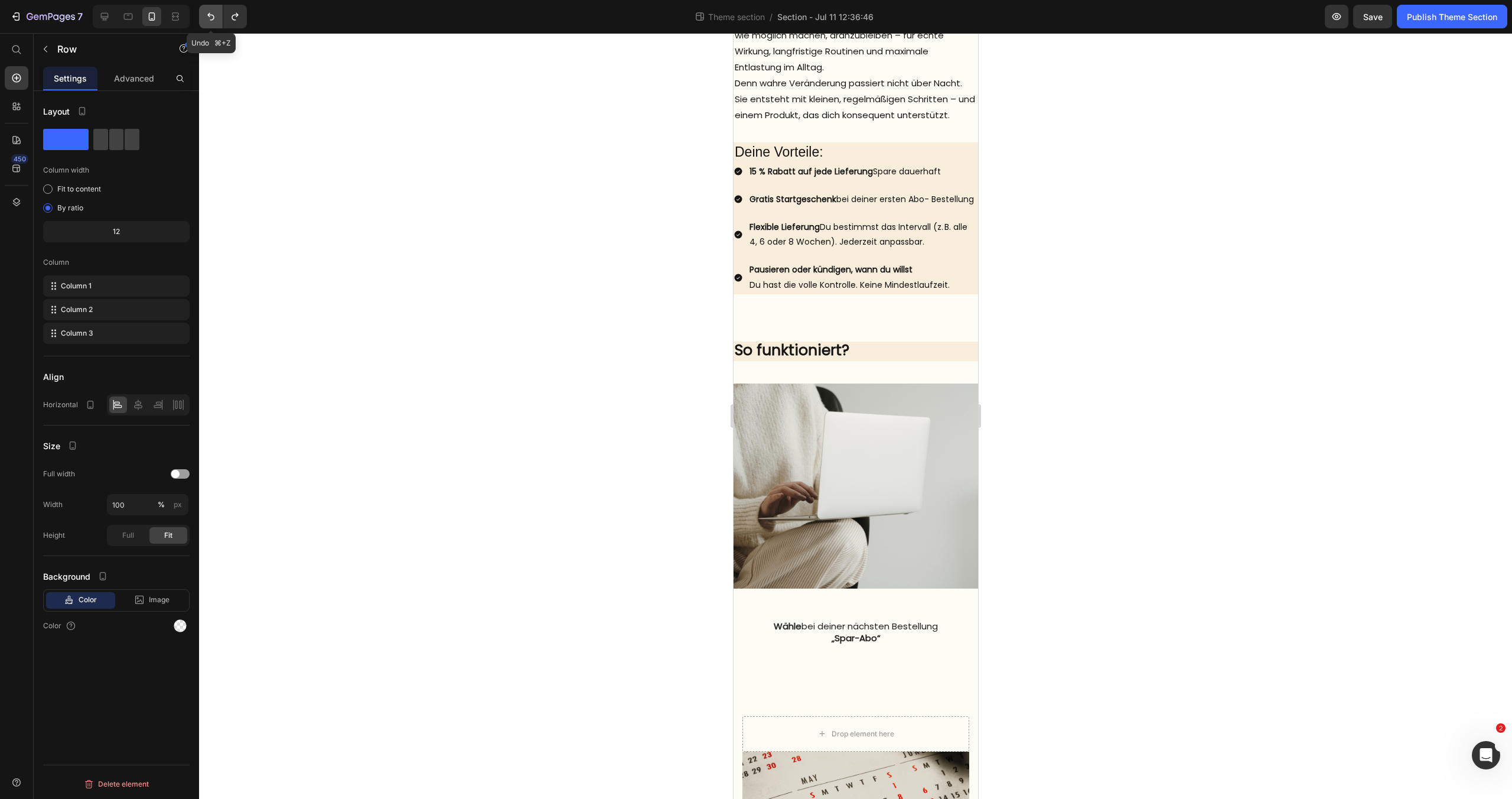 scroll, scrollTop: 570, scrollLeft: 0, axis: vertical 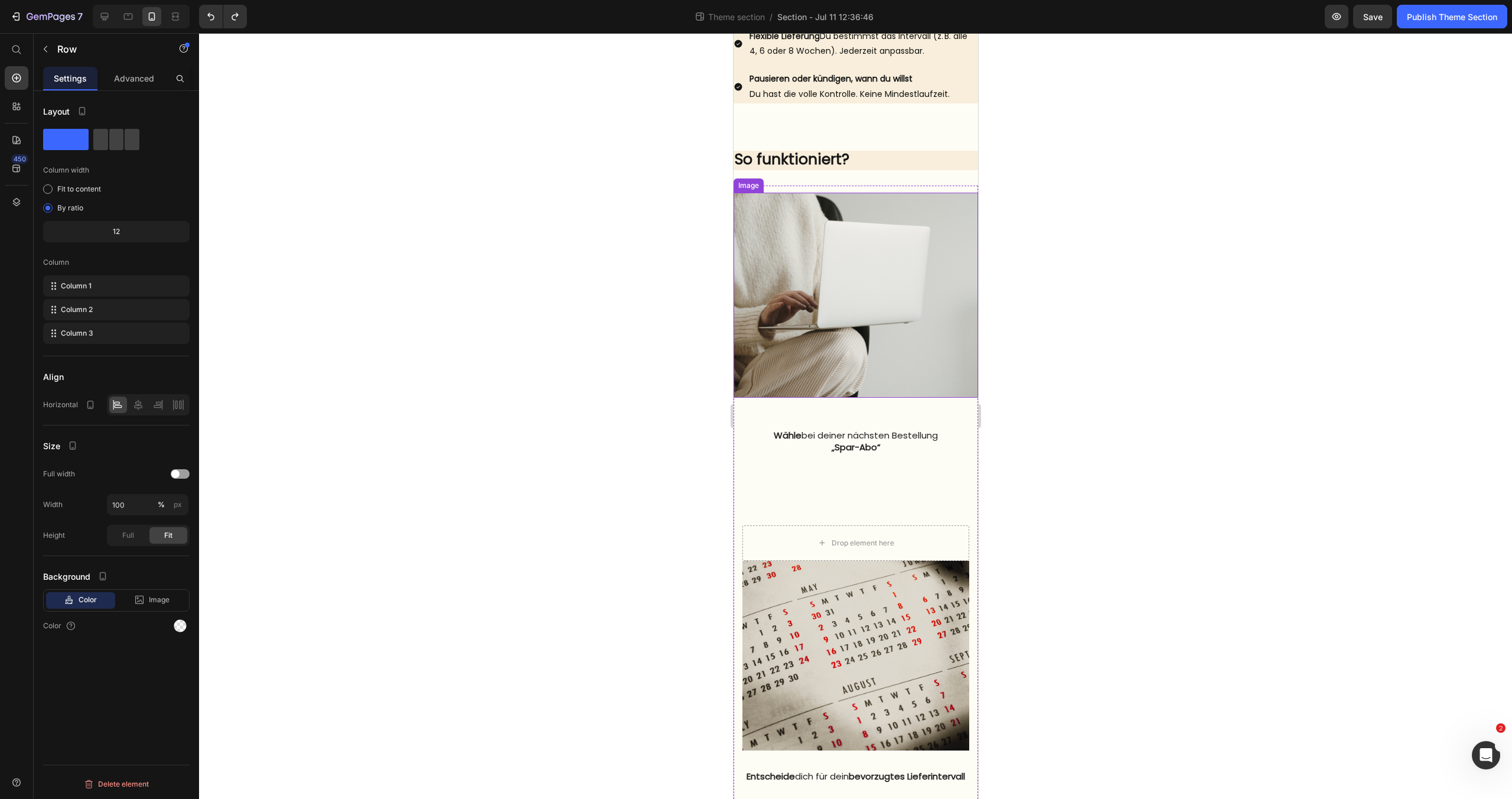 click 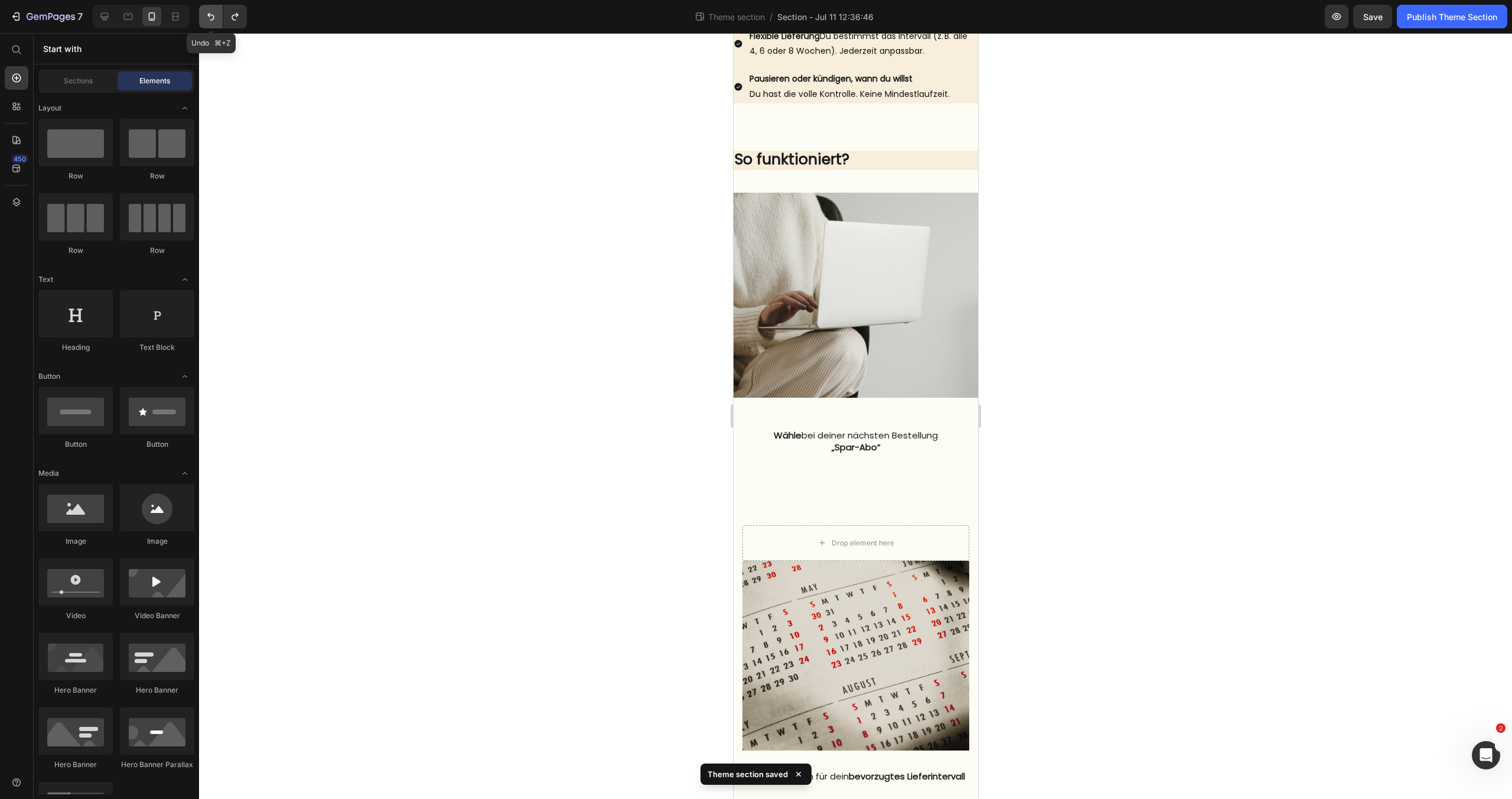 click 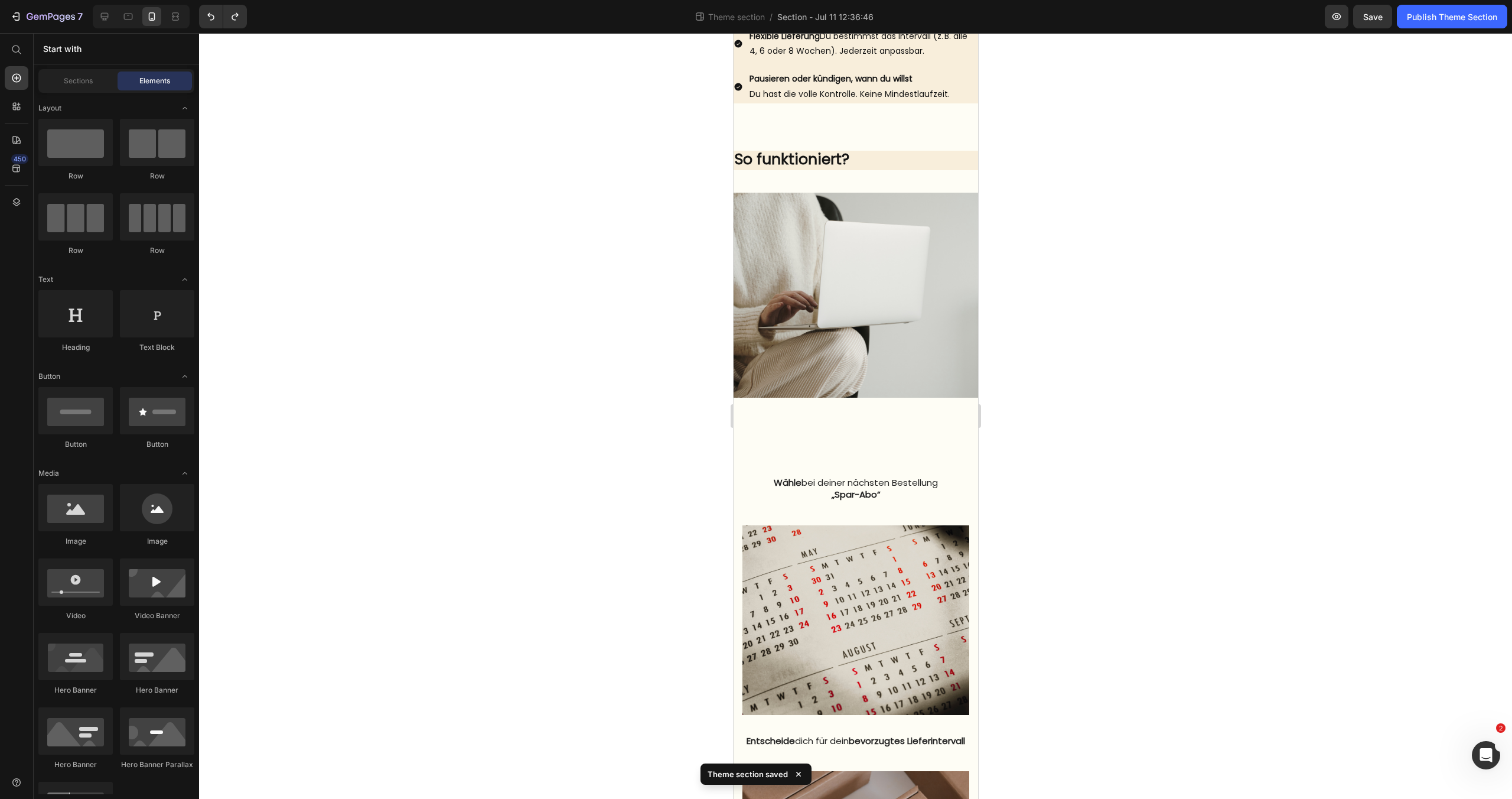 click 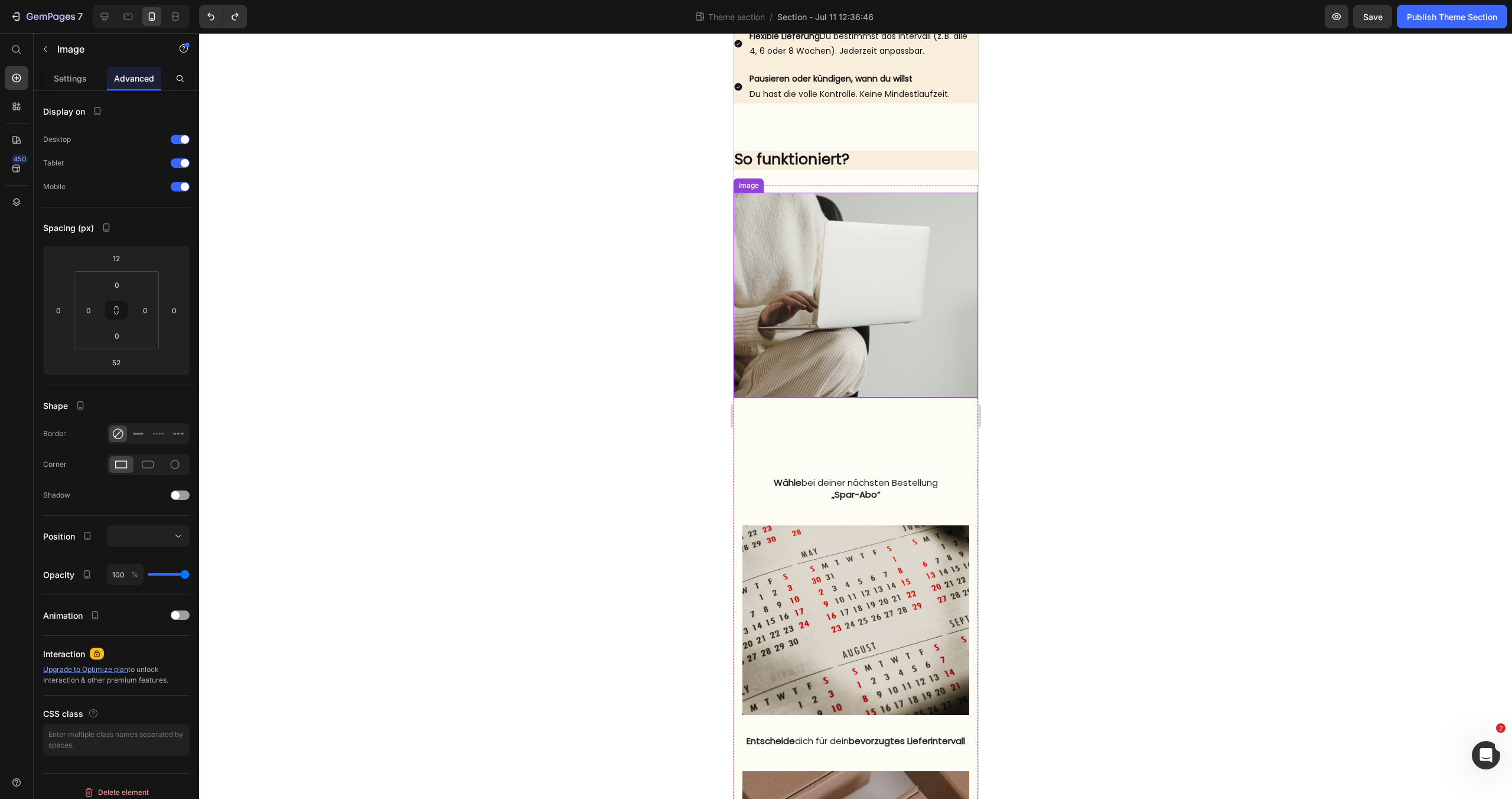 click at bounding box center (855, 295) 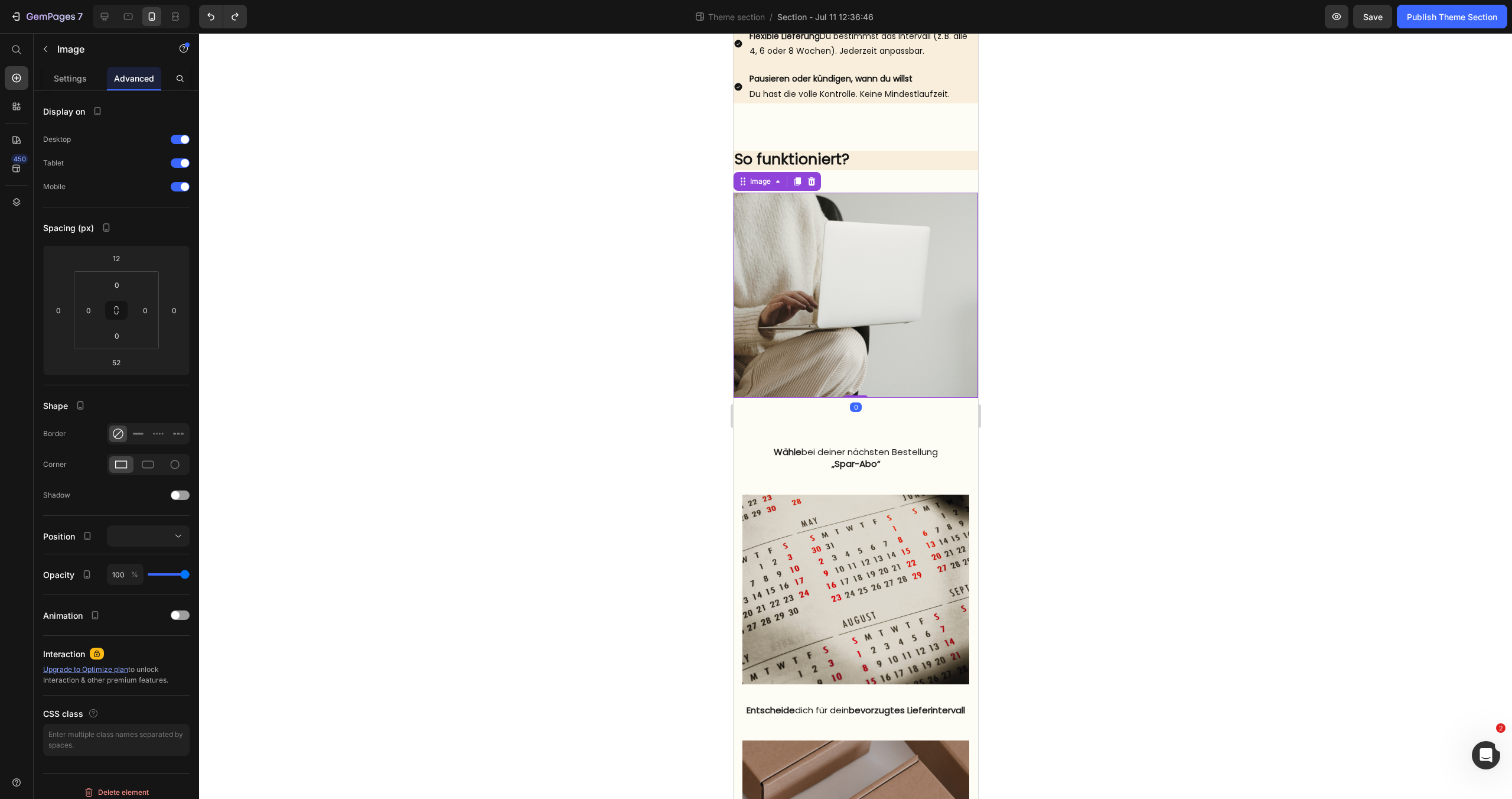 drag, startPoint x: 855, startPoint y: 427, endPoint x: 851, endPoint y: 389, distance: 38.209946 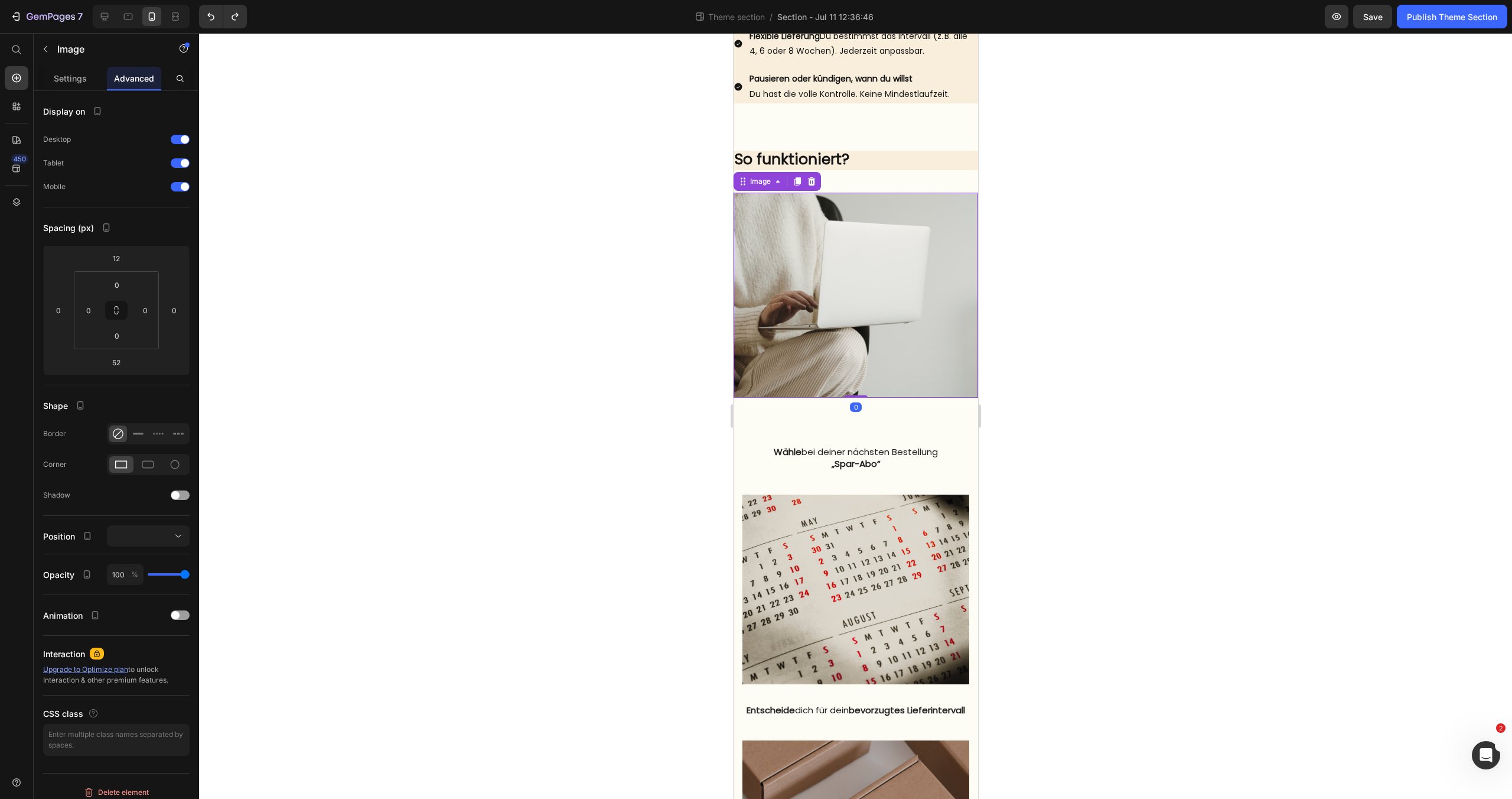 click on "Image   0" at bounding box center (855, 295) 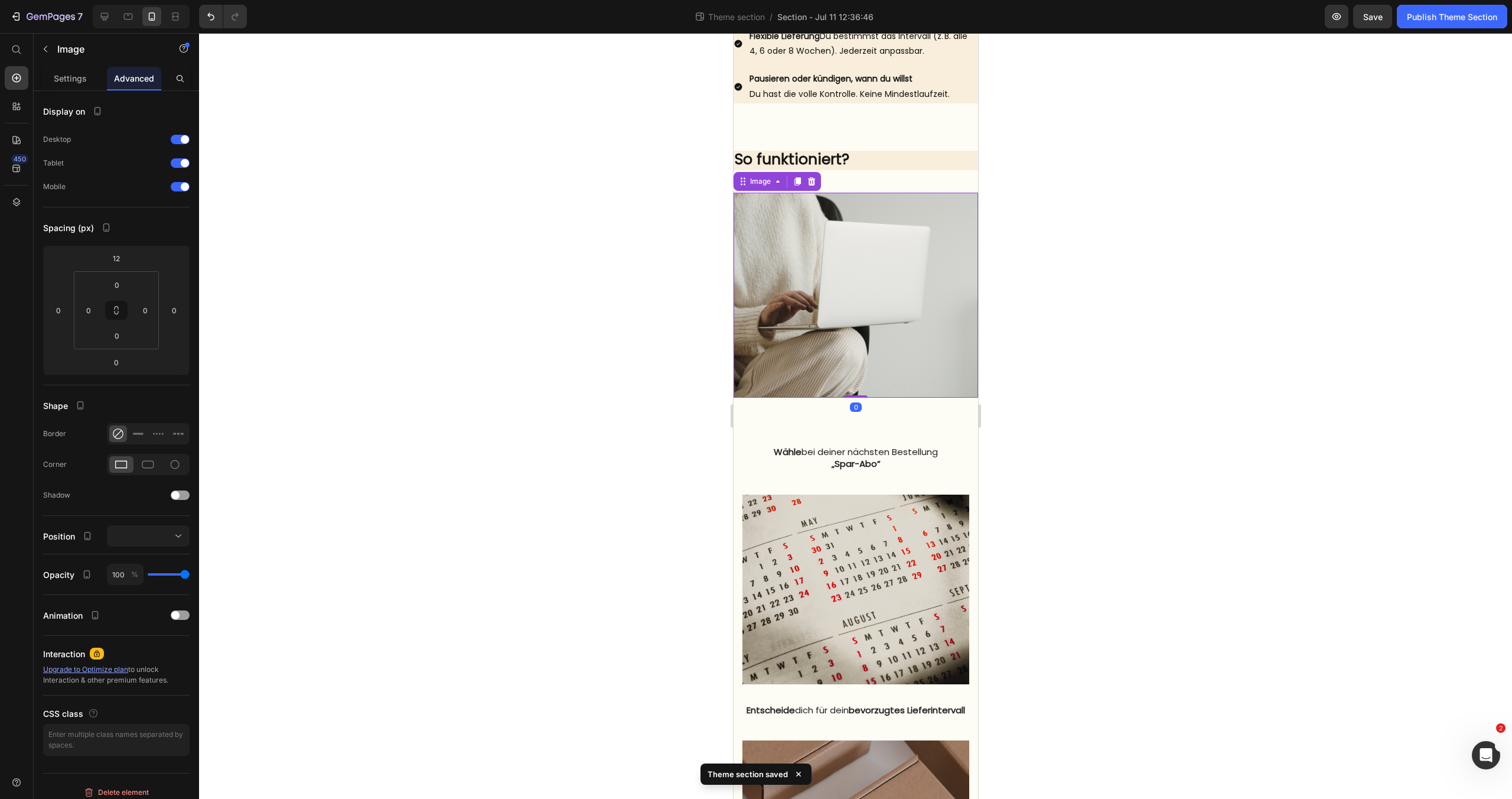 click 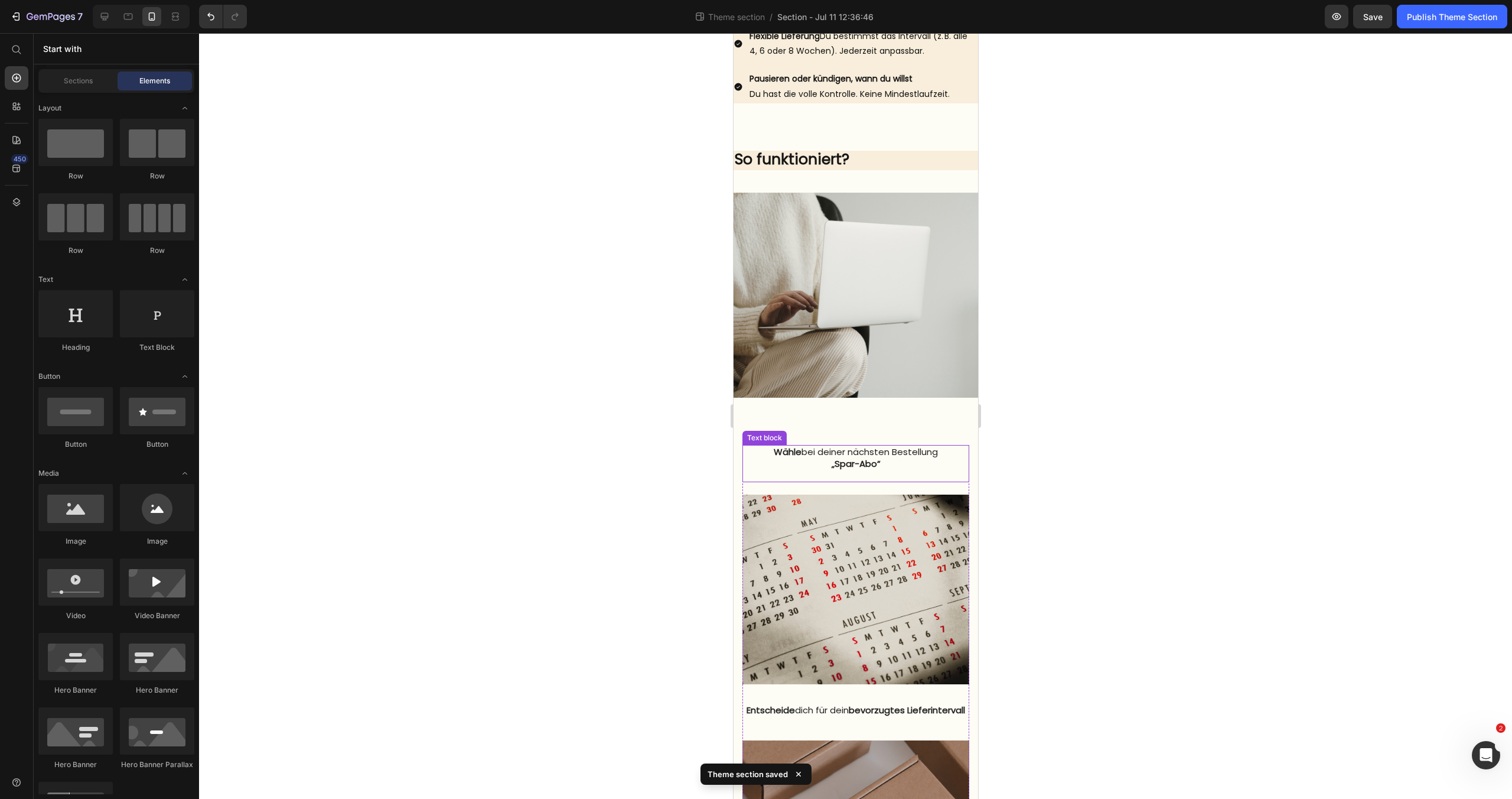 click on "„Spar-Abo“" at bounding box center [855, 463] 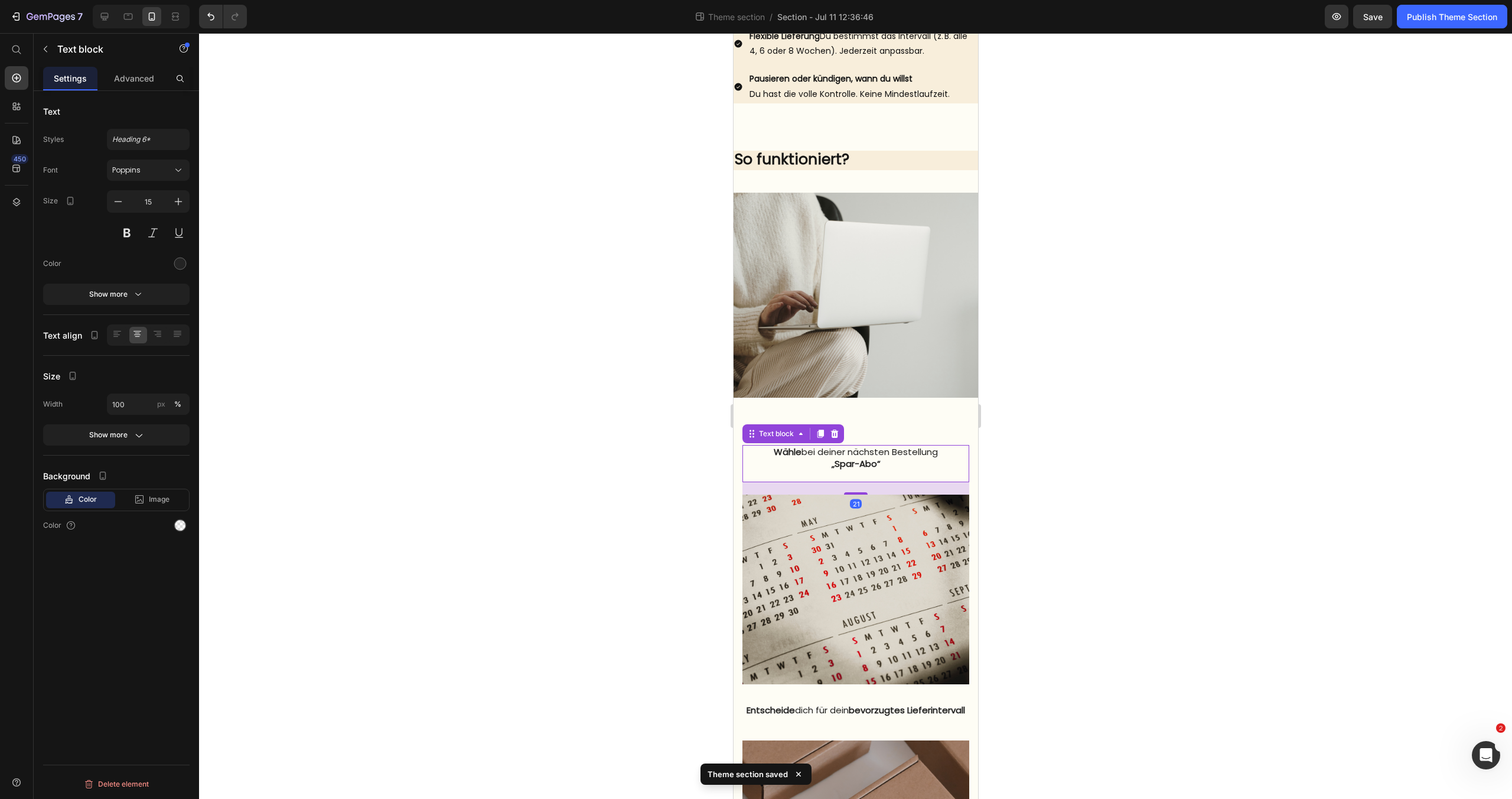 click 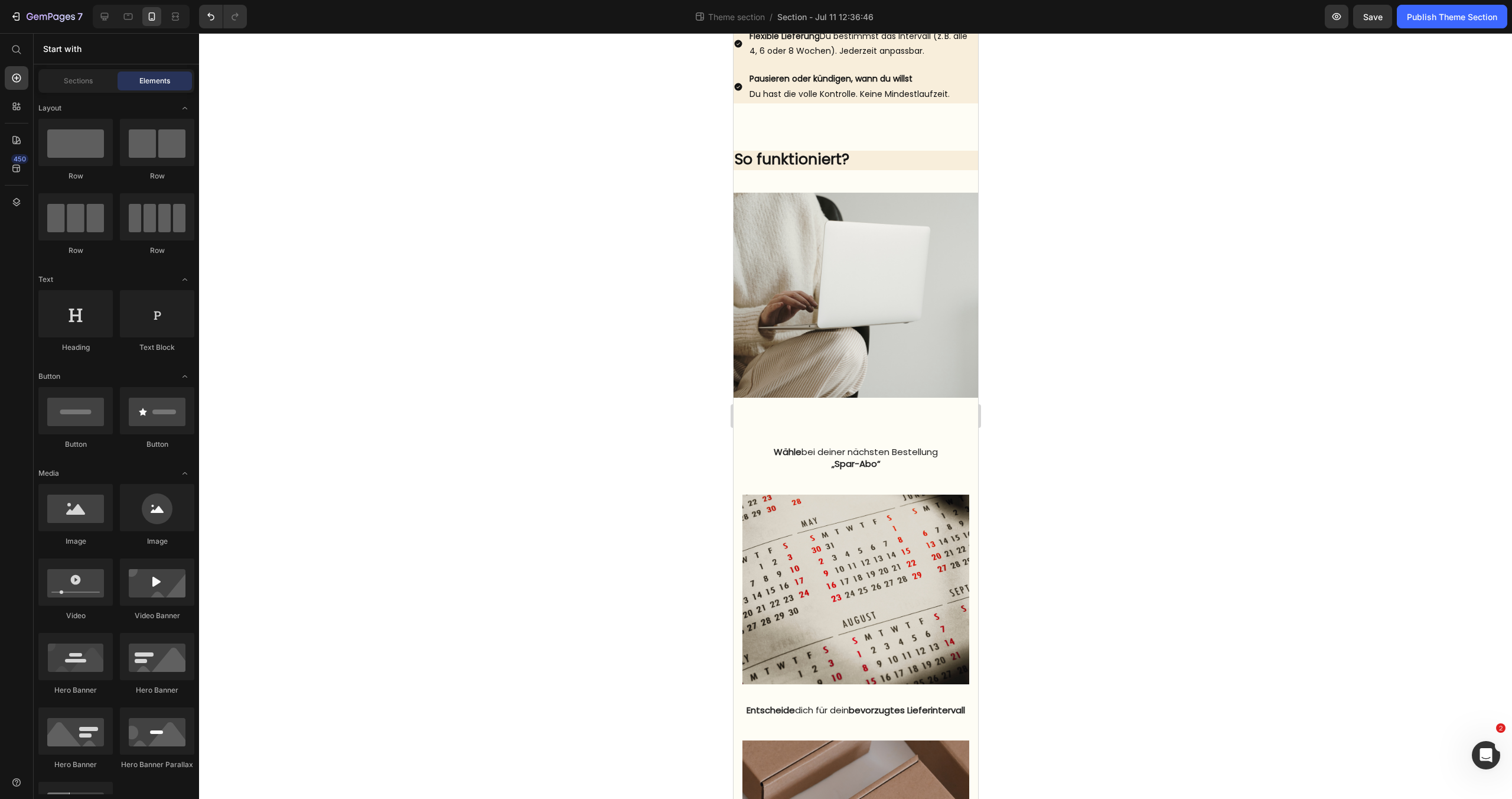 click 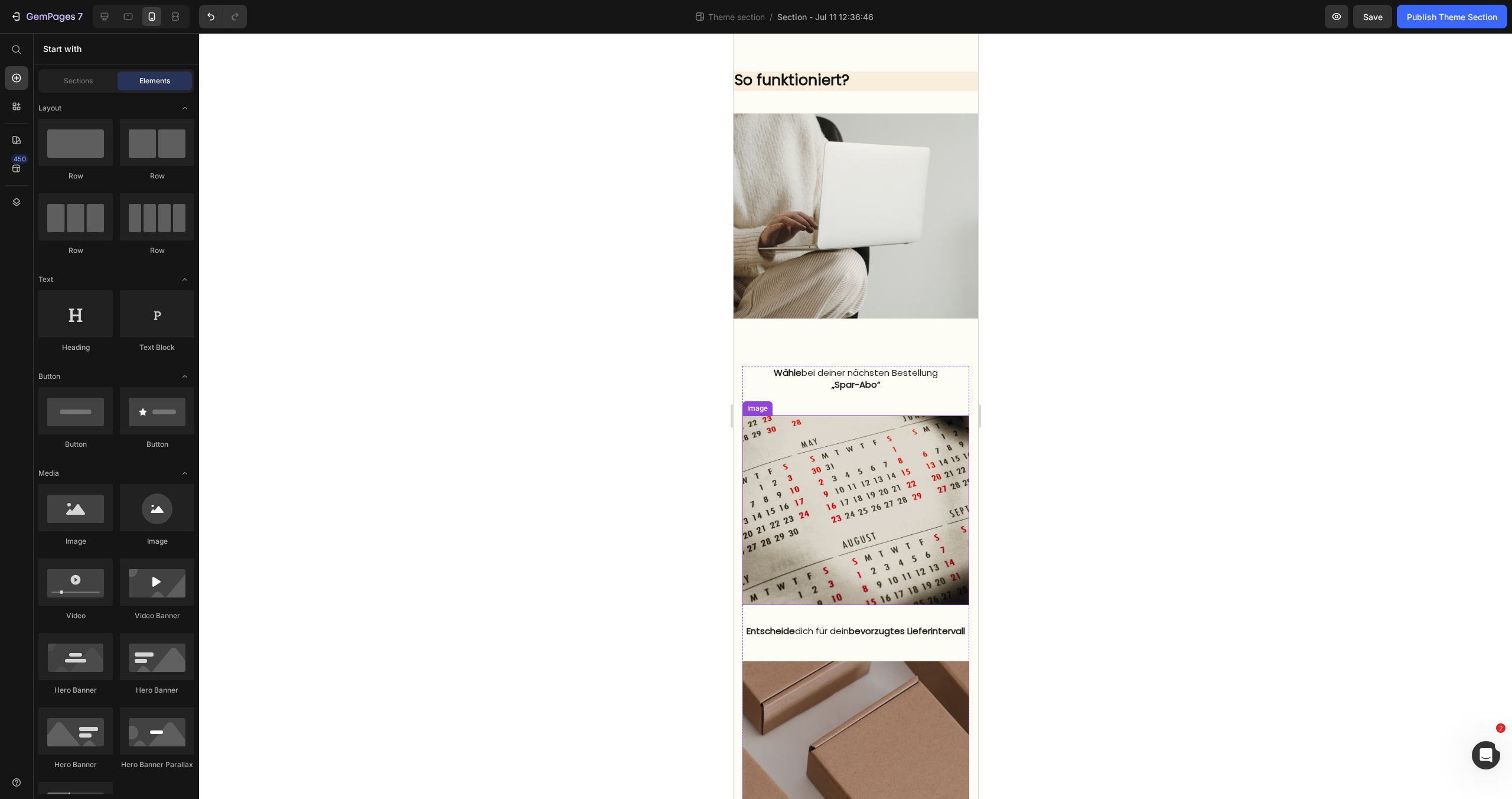 scroll, scrollTop: 868, scrollLeft: 0, axis: vertical 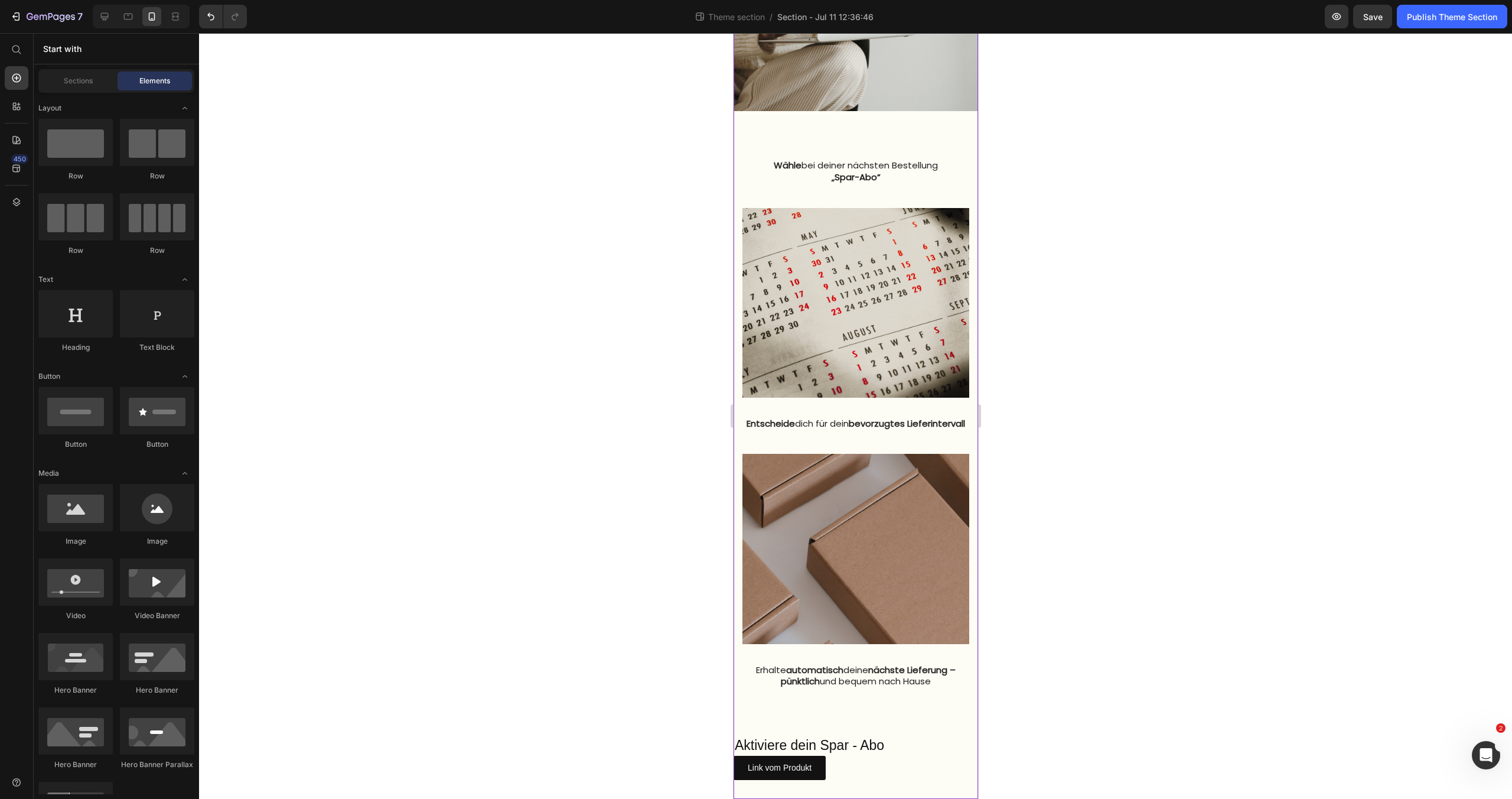 click on "Spar-Abo  Text Block Image Mit dem innery Spar-Abo möchten wir es dir so einfach wie möglich machen, dranzubleiben – für echte Wirkung, langfristige Routinen und maximale Entlastung im Alltag. Denn wahre Veränderung passiert nicht über Nacht. Sie entsteht mit kleinen, regelmäßigen Schritten – und einem Produkt, das dich konsequent unterstützt. Text Block Row Deine Vorteile:  Text Block 15 % Rabatt auf jede Lieferung  Spare dauerhaft Gratis Startgeschenk  bei deiner ersten Abo- Bestellung Flexible Lieferung  Du bestimmst das Intervall (z. B. alle 4, 6 oder 8 Wochen). Jederzeit anpassbar. Pausieren oder kündigen, wann du willst Du hast die volle Kontrolle. Keine Mindestlaufzeit. Item List Row Row So funktioniert?  Text Block Image Wähle  bei deiner nächsten Bestellung  „Spar-Abo“   Text block Image Entscheide  dich für dein  bevorzugtes Lieferintervall      Text block Image Erhalte  automatisch  deine  nächste Lieferung – pünktlich  und bequem nach Hause Text block Row Row Row" at bounding box center (855, -1) 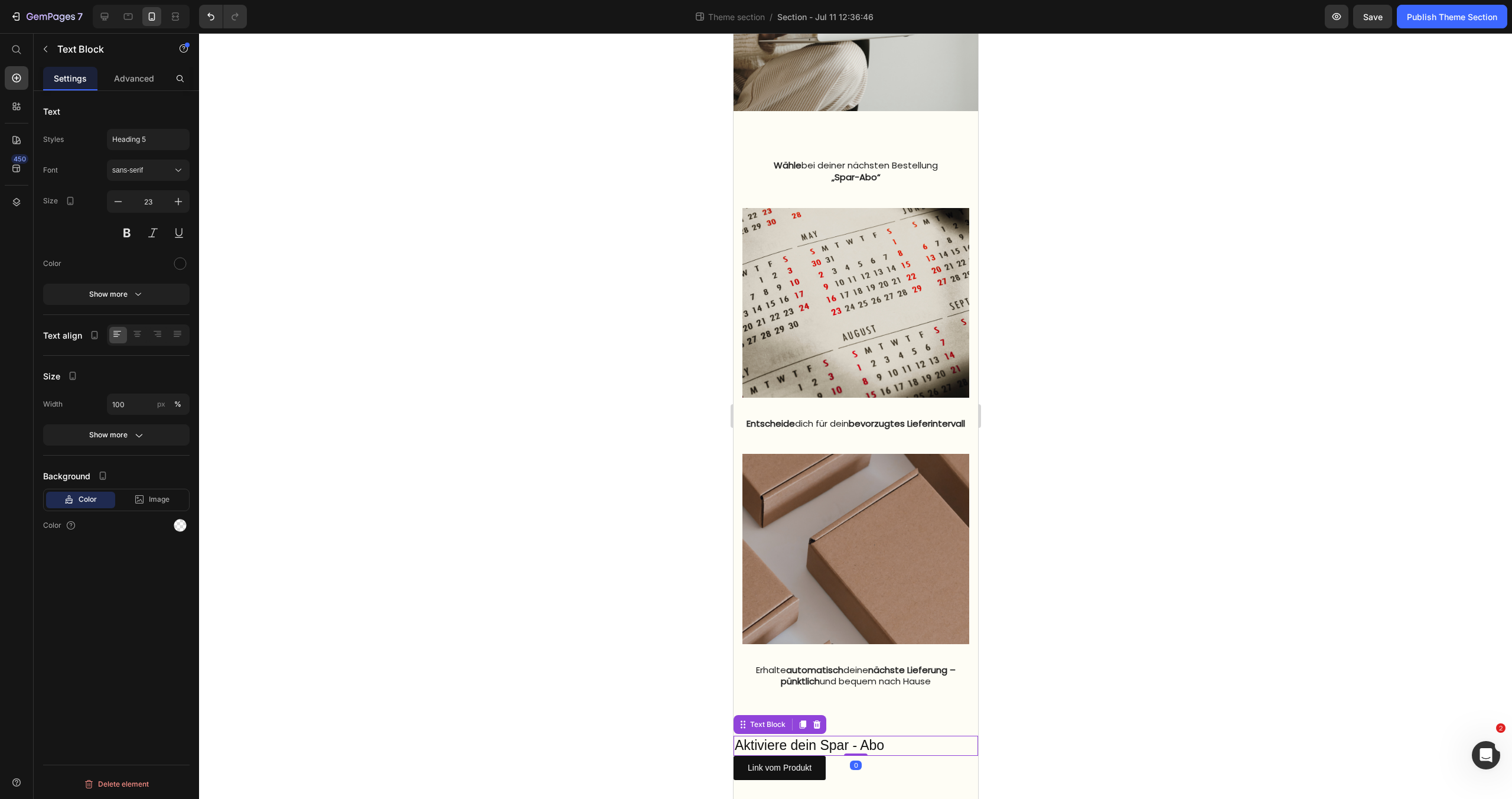 click on "Aktiviere dein Spar - Abo" at bounding box center (855, 746) 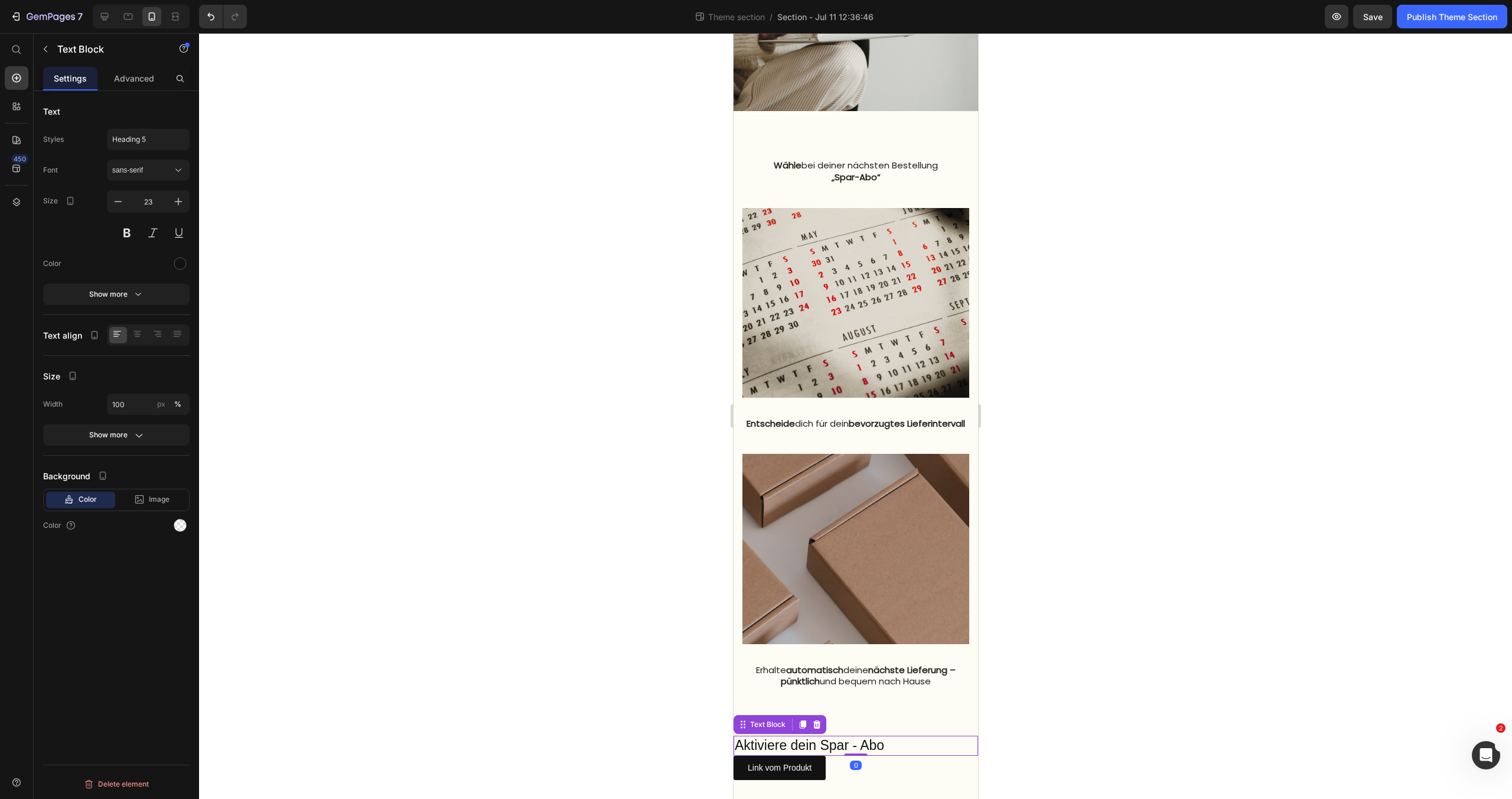 click 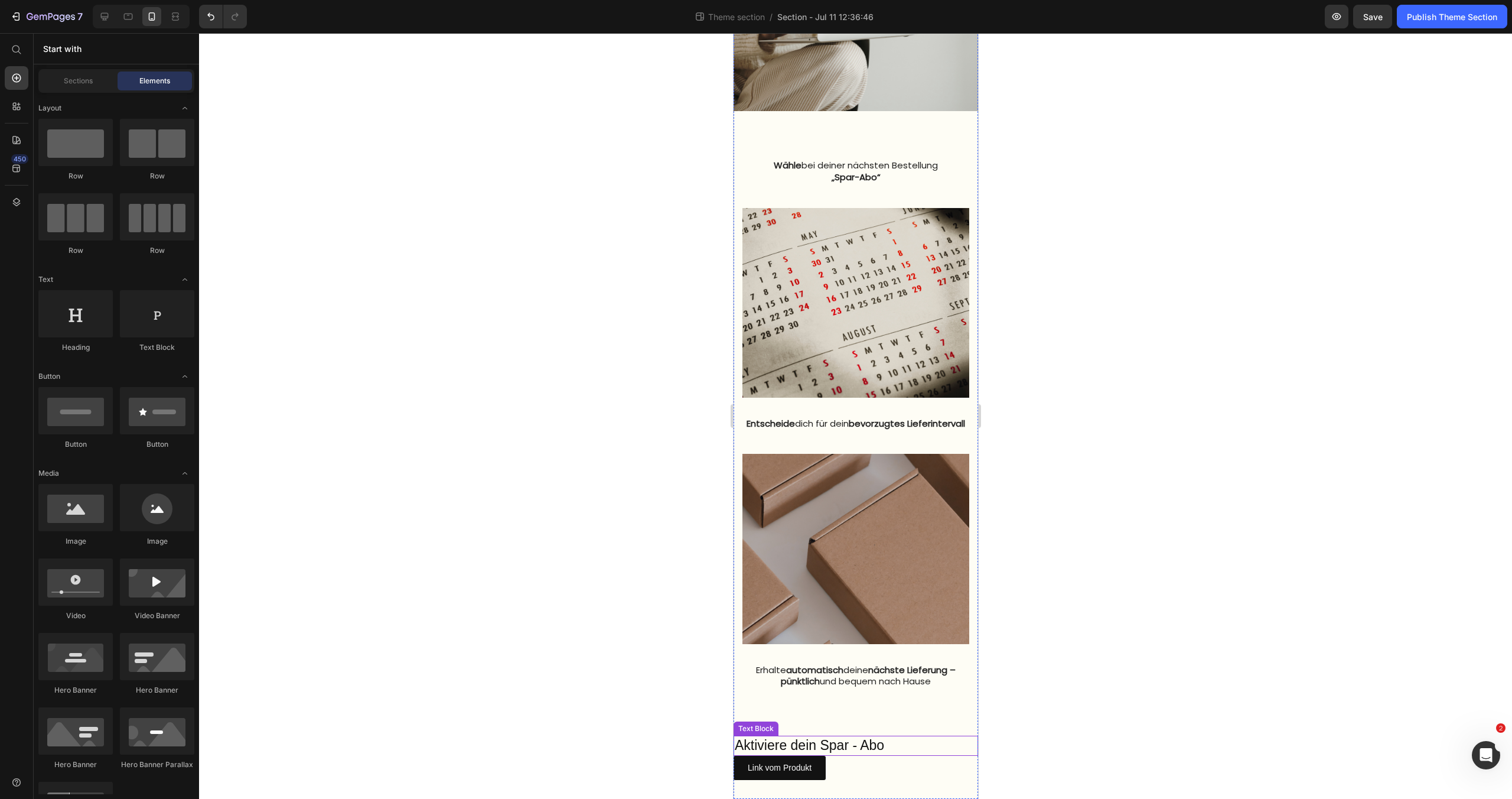 click on "Aktiviere dein Spar - Abo" at bounding box center (855, 746) 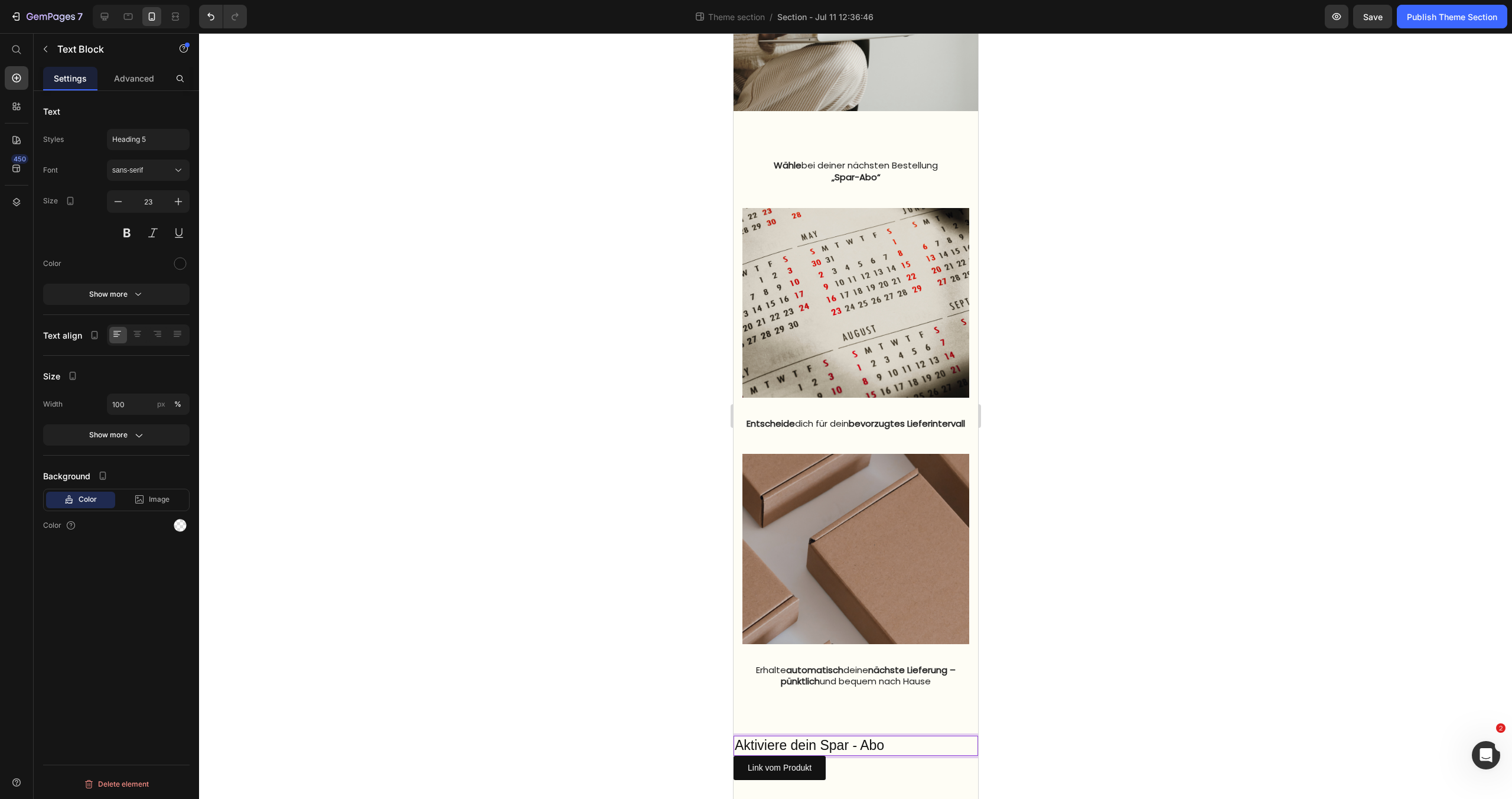 click on "Aktiviere dein Spar - Abo" at bounding box center [855, 746] 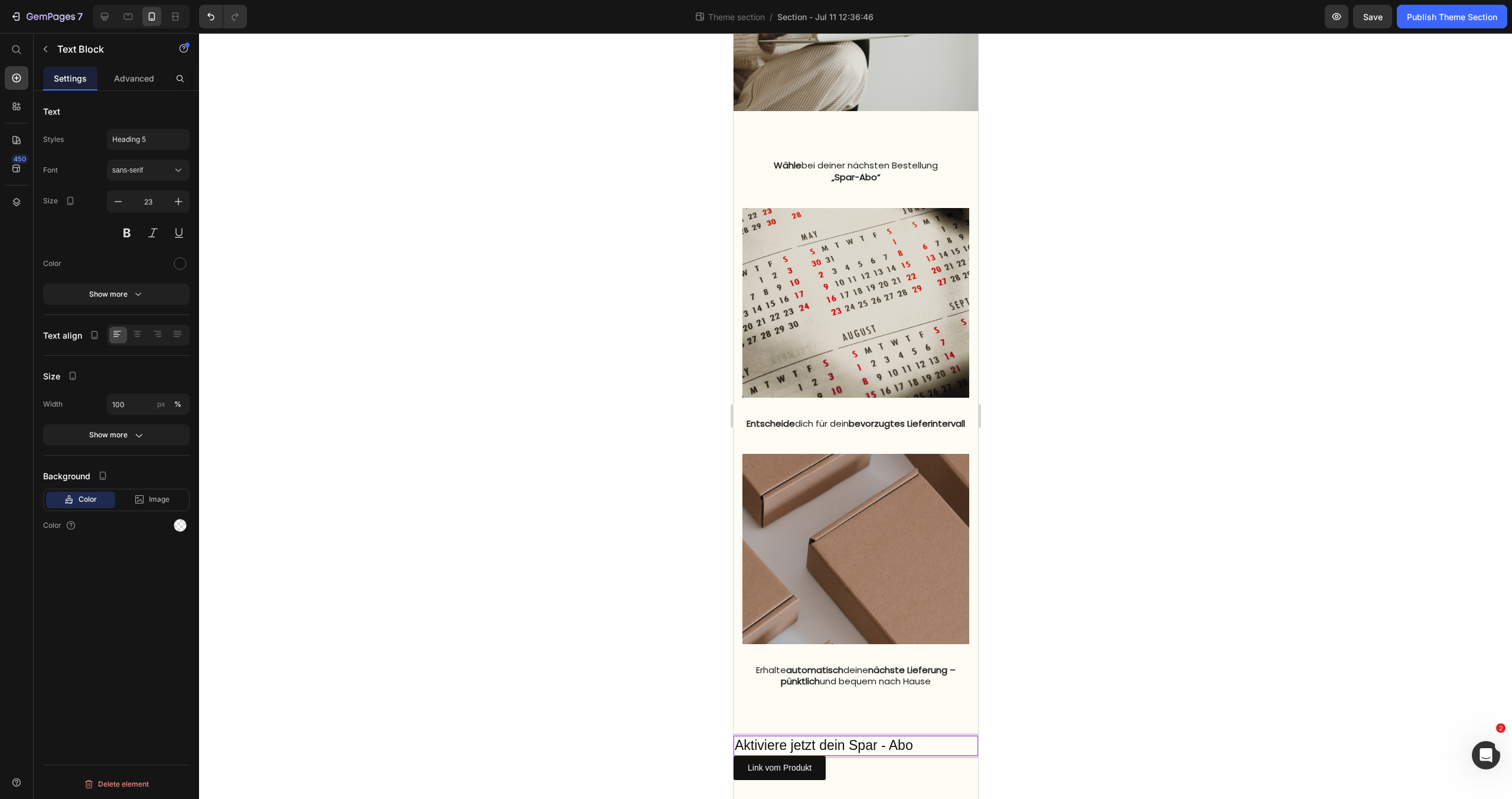 click 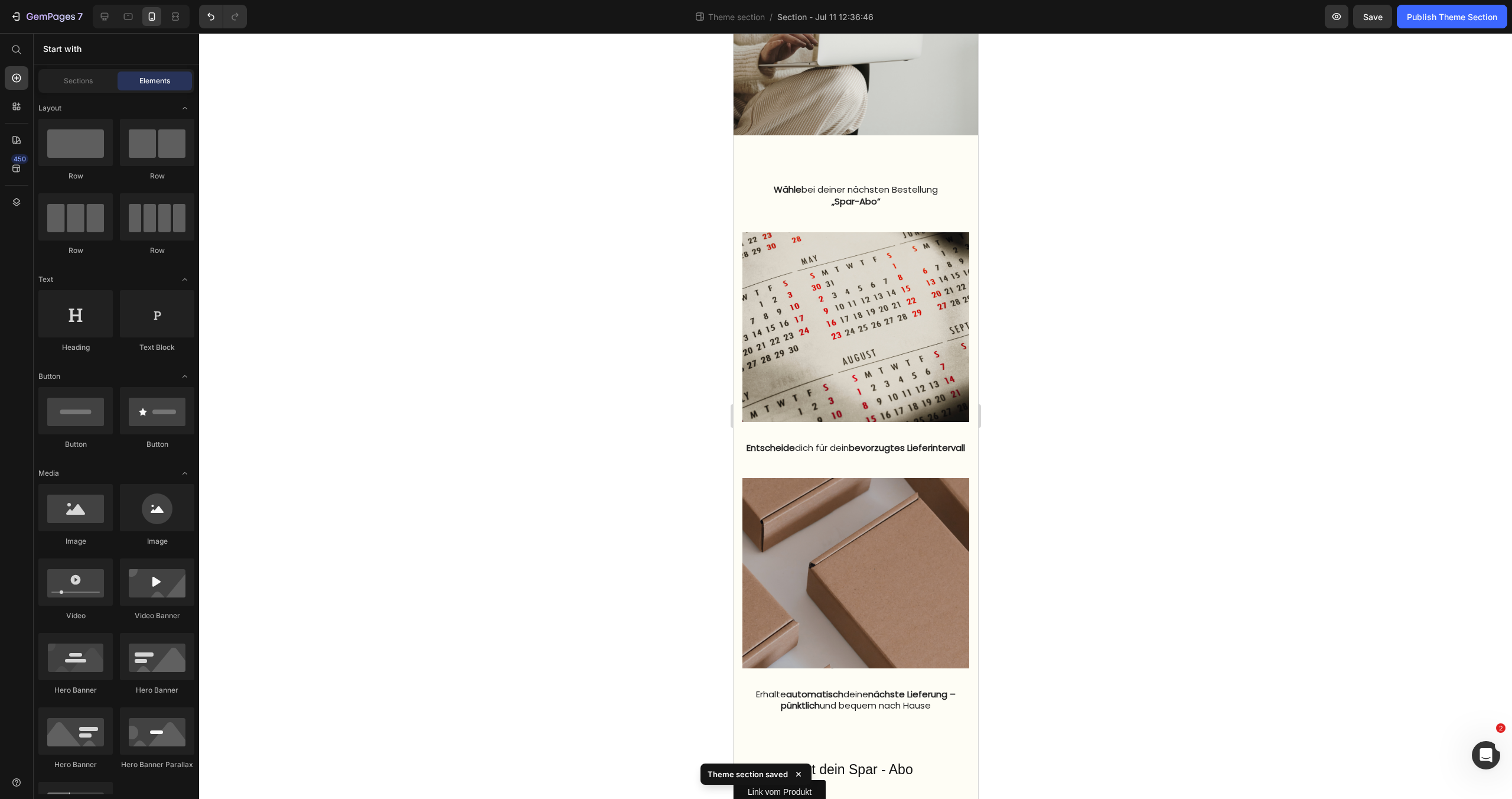scroll, scrollTop: 868, scrollLeft: 0, axis: vertical 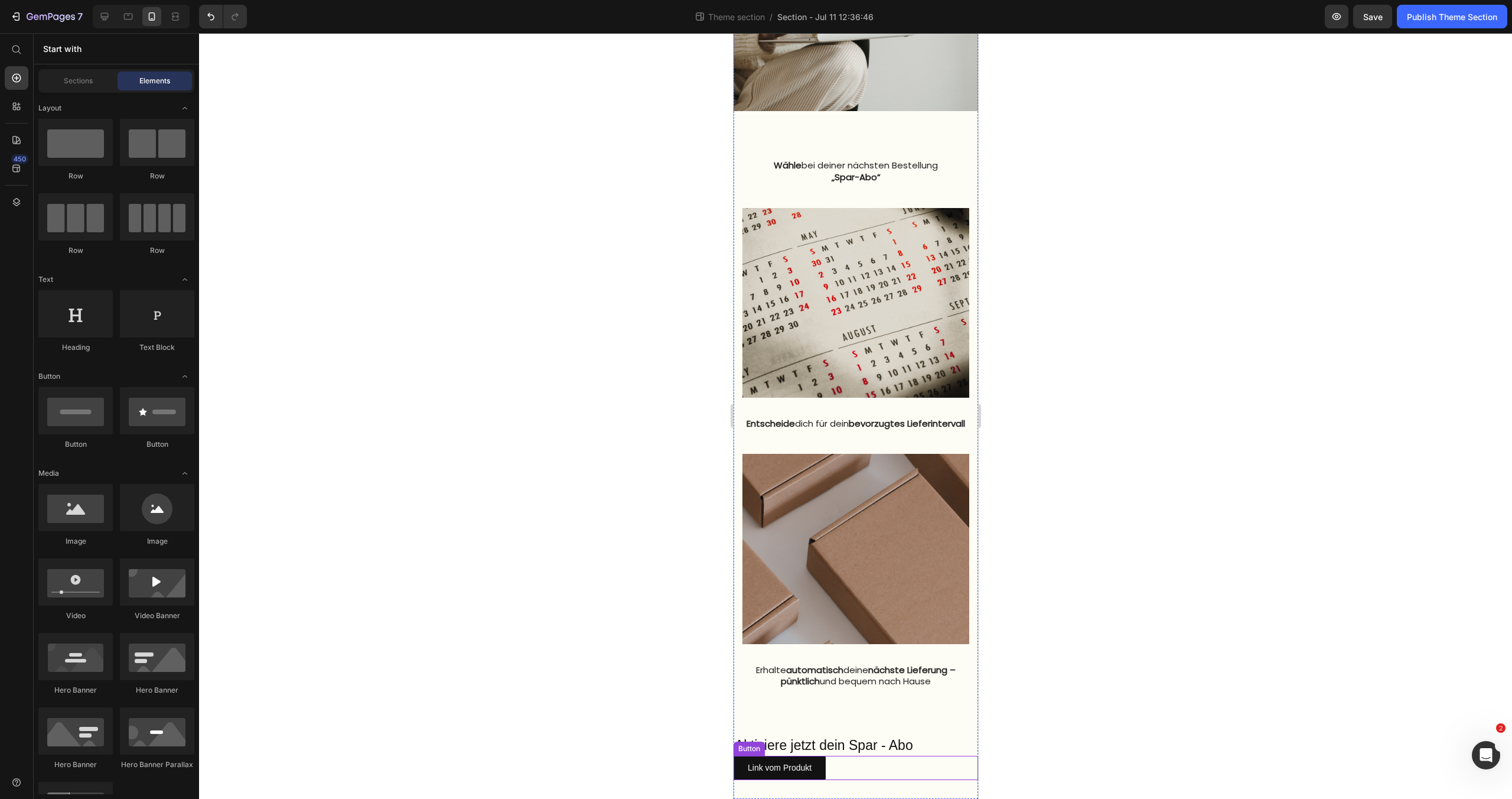 click on "Link vom Produkt  Button" at bounding box center [855, 768] 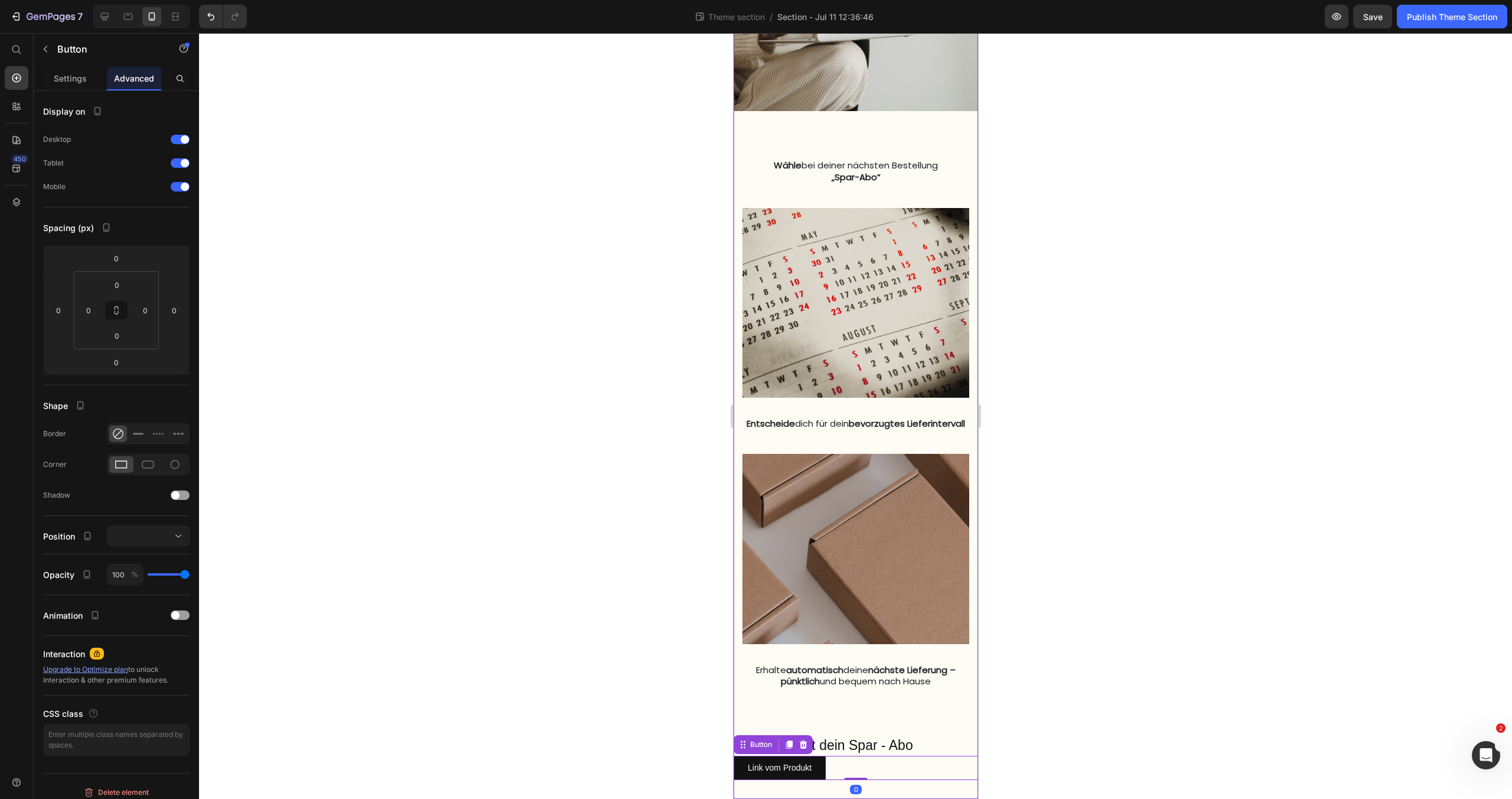 click on "Spar-Abo  Text Block Image Mit dem innery Spar-Abo möchten wir es dir so einfach wie möglich machen, dranzubleiben – für echte Wirkung, langfristige Routinen und maximale Entlastung im Alltag. Denn wahre Veränderung passiert nicht über Nacht. Sie entsteht mit kleinen, regelmäßigen Schritten – und einem Produkt, das dich konsequent unterstützt. Text Block Row Deine Vorteile:  Text Block 15 % Rabatt auf jede Lieferung  Spare dauerhaft Gratis Startgeschenk  bei deiner ersten Abo- Bestellung Flexible Lieferung  Du bestimmst das Intervall (z. B. alle 4, 6 oder 8 Wochen). Jederzeit anpassbar. Pausieren oder kündigen, wann du willst Du hast die volle Kontrolle. Keine Mindestlaufzeit. Item List Row Row So funktioniert?  Text Block Image Wähle  bei deiner nächsten Bestellung  „Spar-Abo“   Text block Image Entscheide  dich für dein  bevorzugtes Lieferintervall      Text block Image Erhalte  automatisch  deine  nächste Lieferung – pünktlich  und bequem nach Hause Text block Row Row Row" at bounding box center (855, -1) 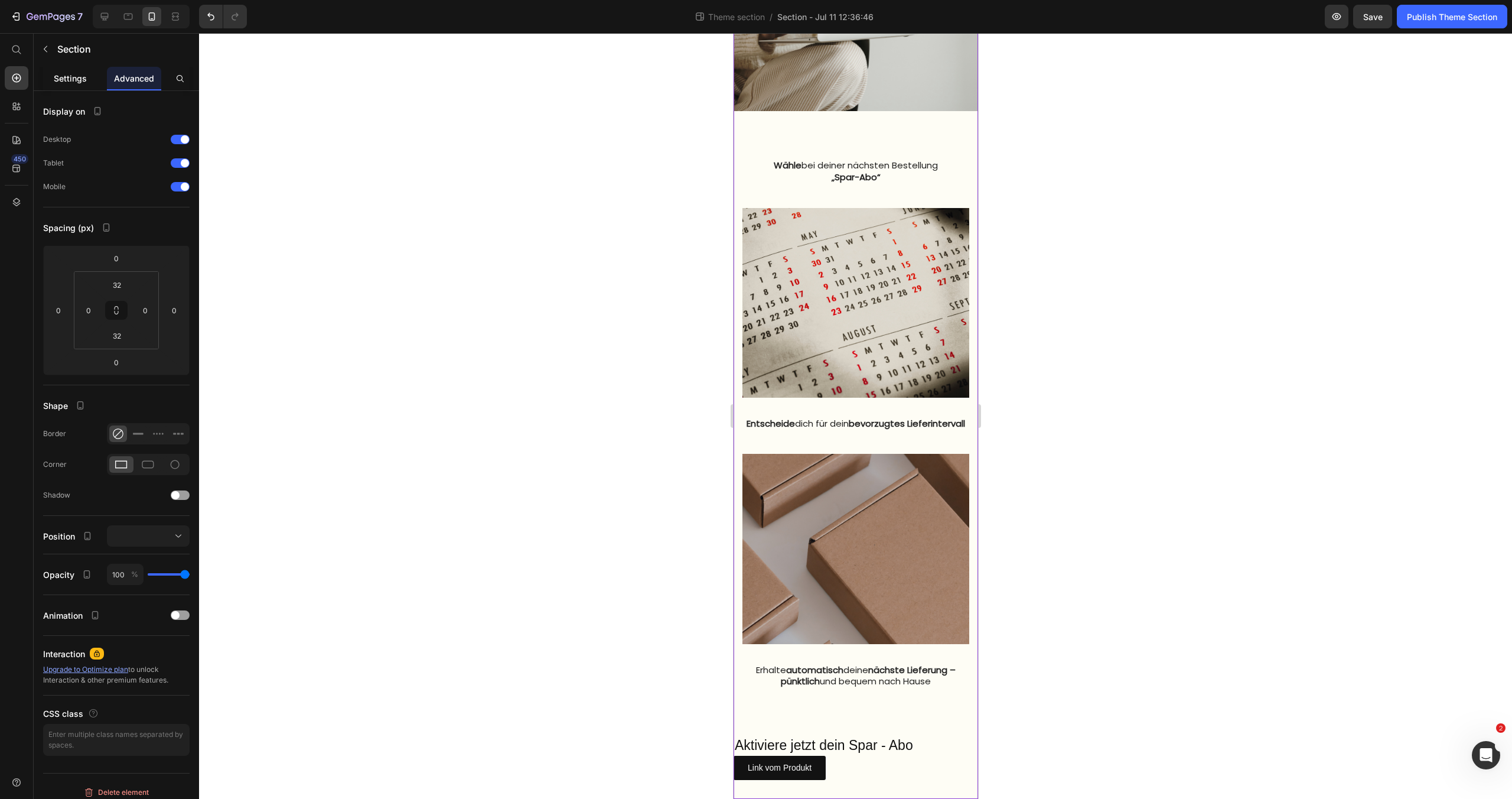 click on "Settings" at bounding box center (70, 78) 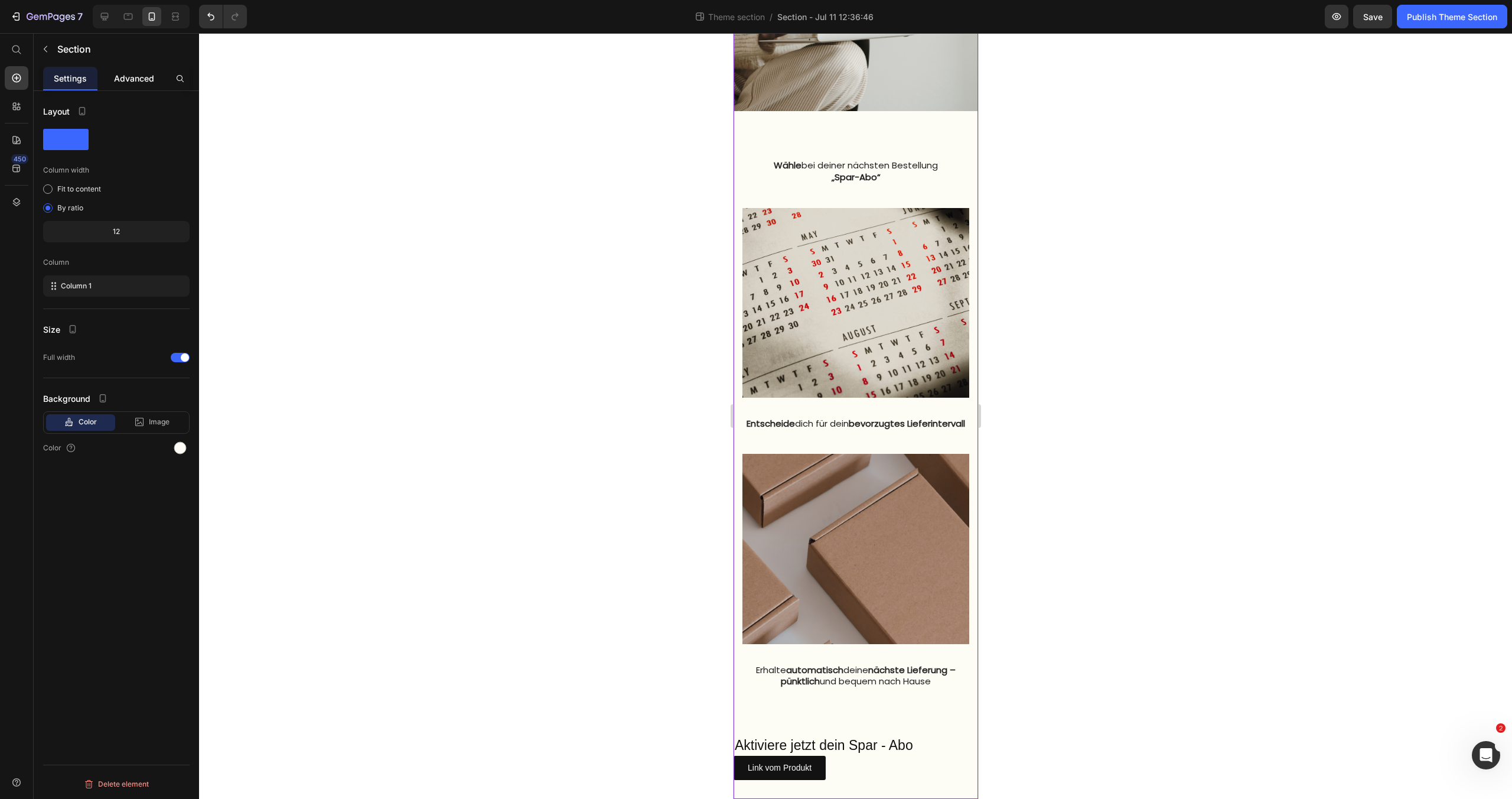 click on "Advanced" at bounding box center (134, 78) 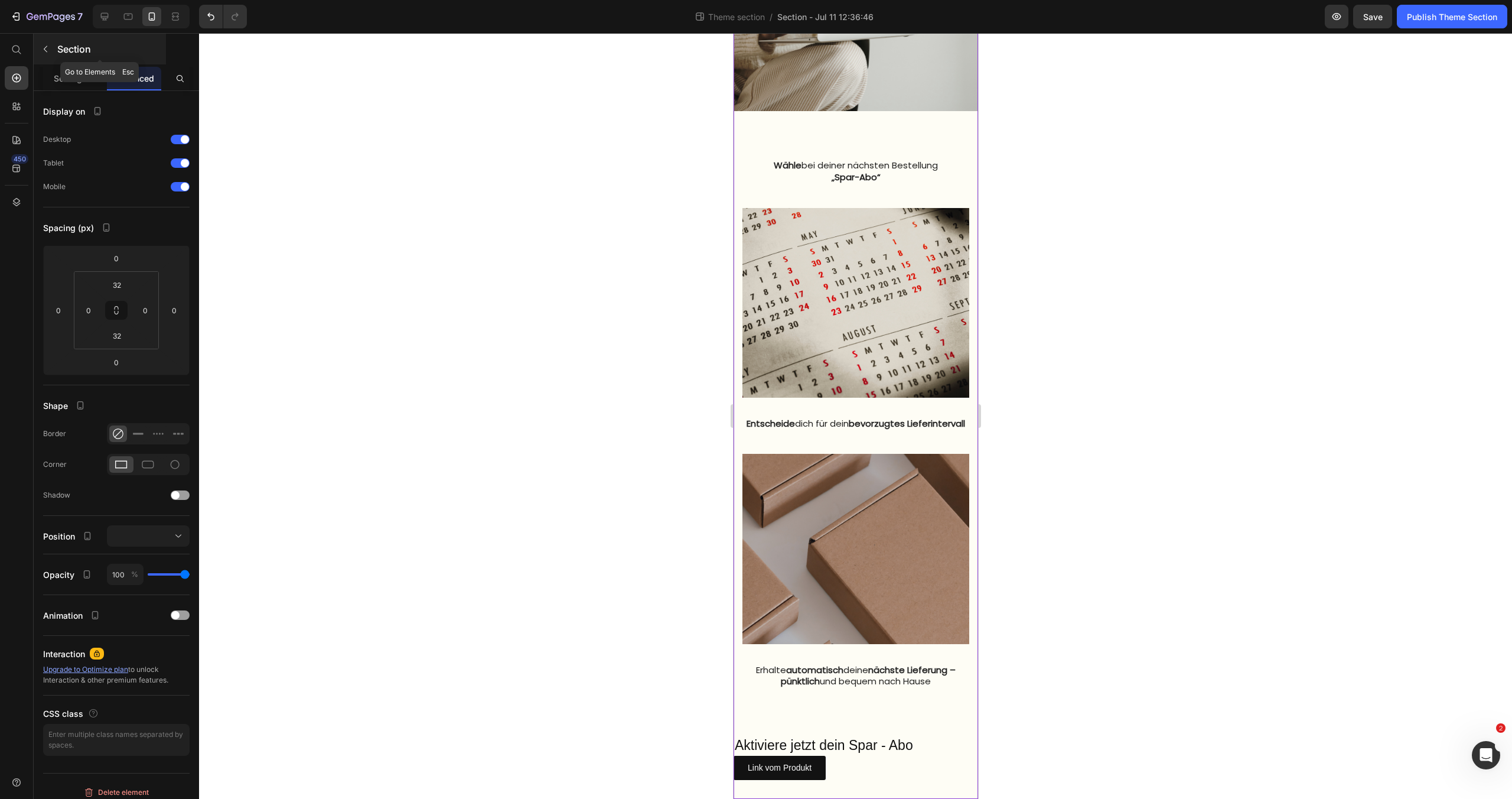 click 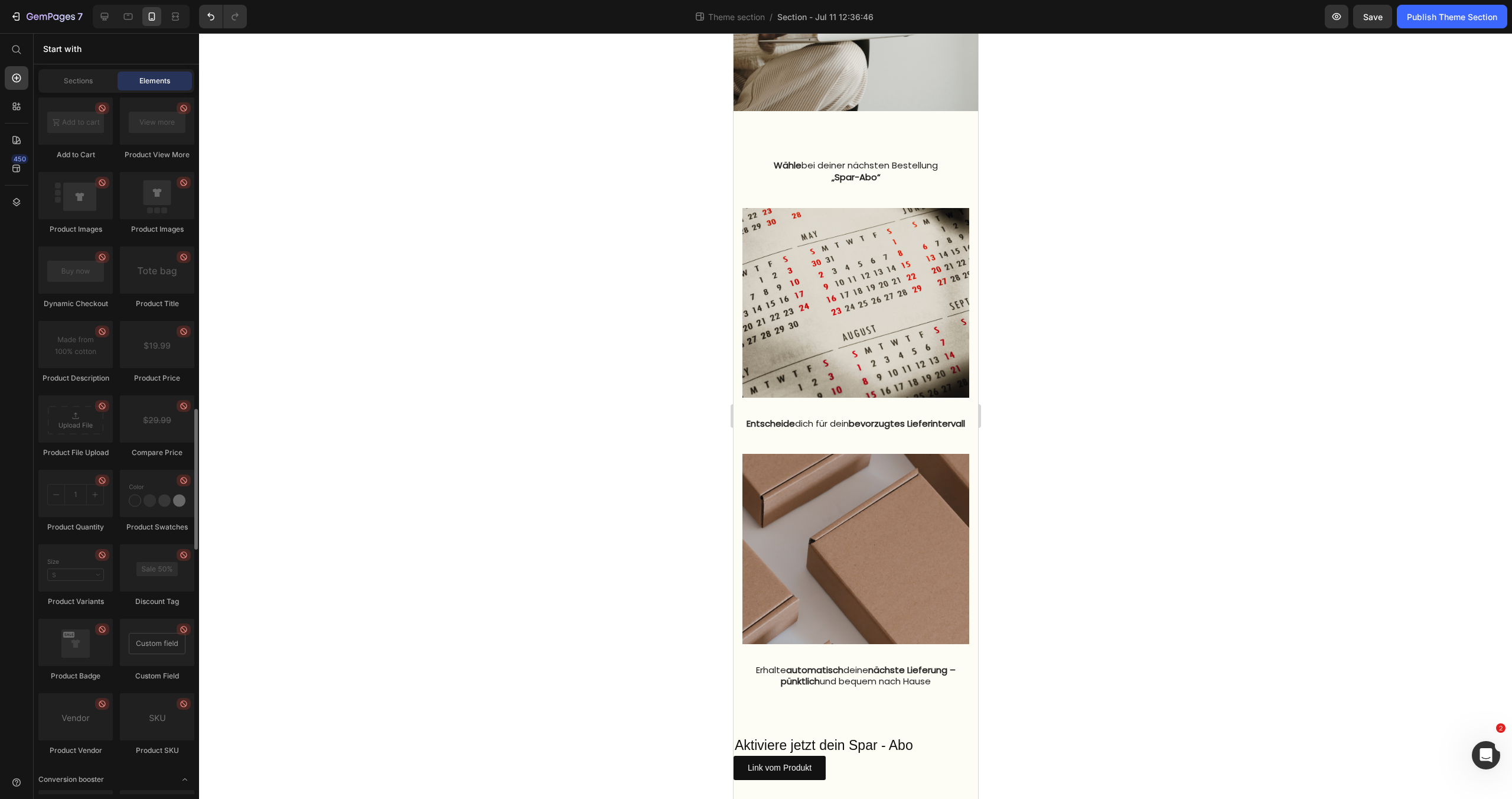 scroll, scrollTop: 1677, scrollLeft: 0, axis: vertical 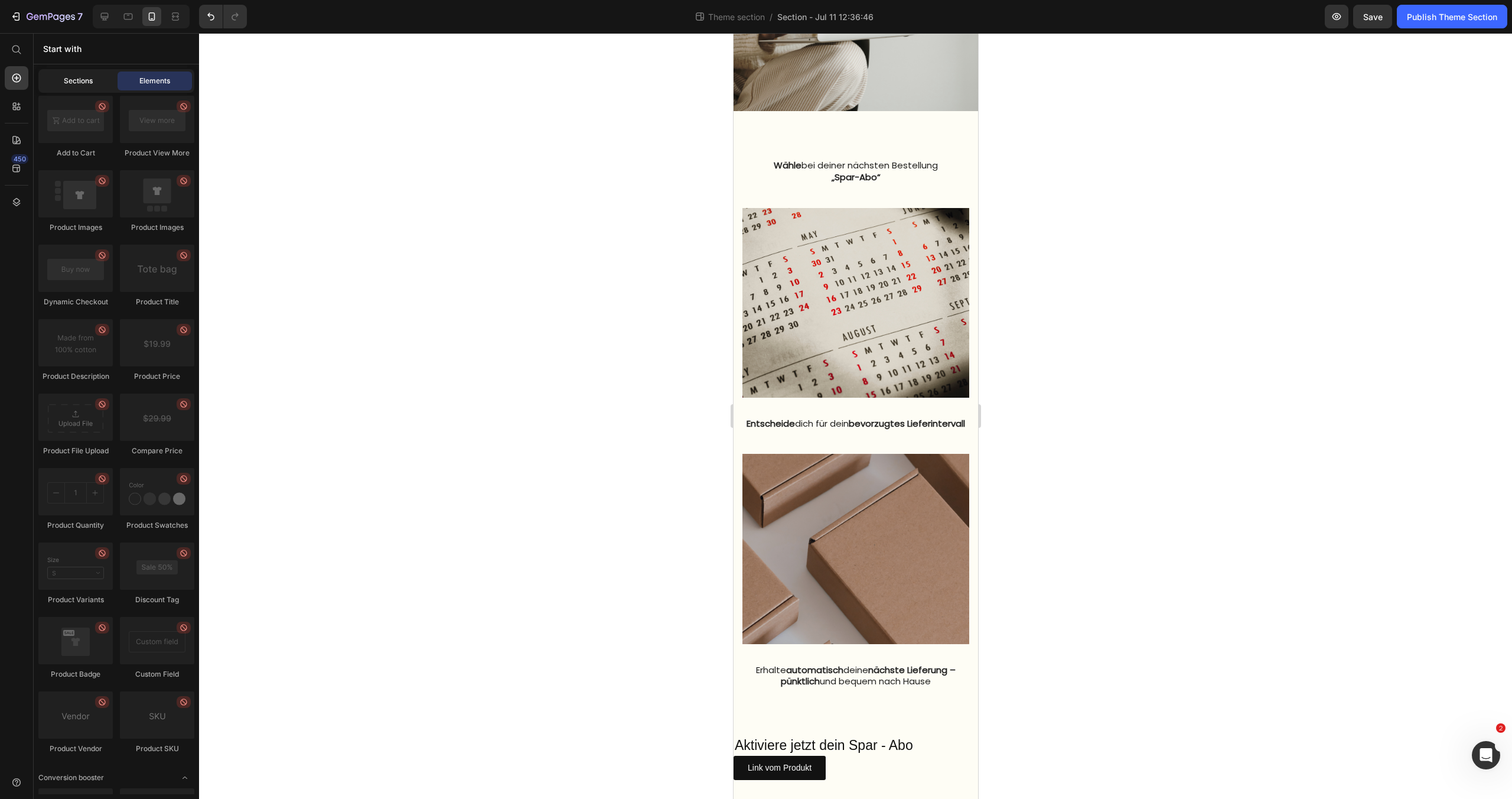 click on "Sections" at bounding box center (78, 81) 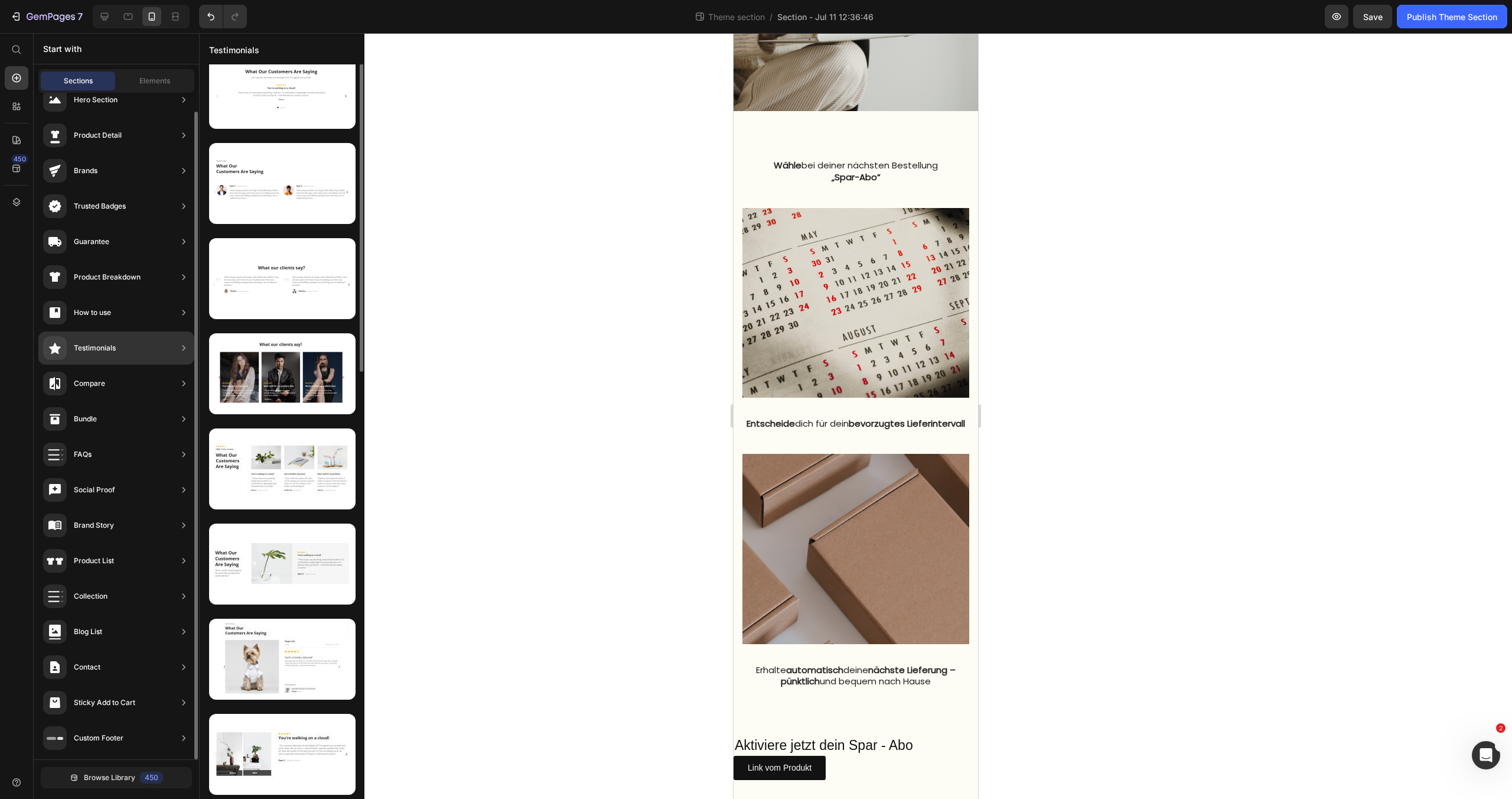 scroll, scrollTop: 0, scrollLeft: 0, axis: both 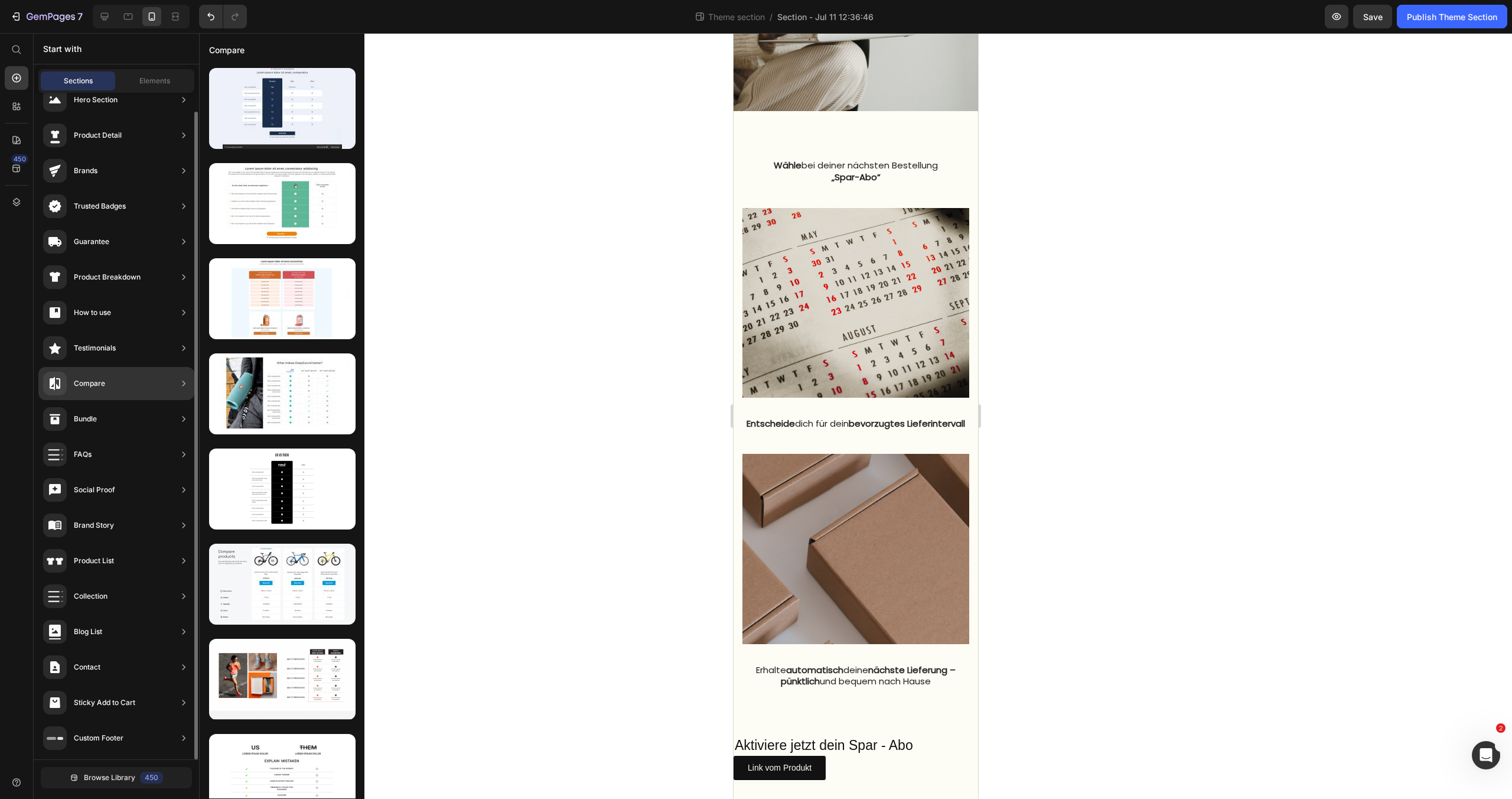 click 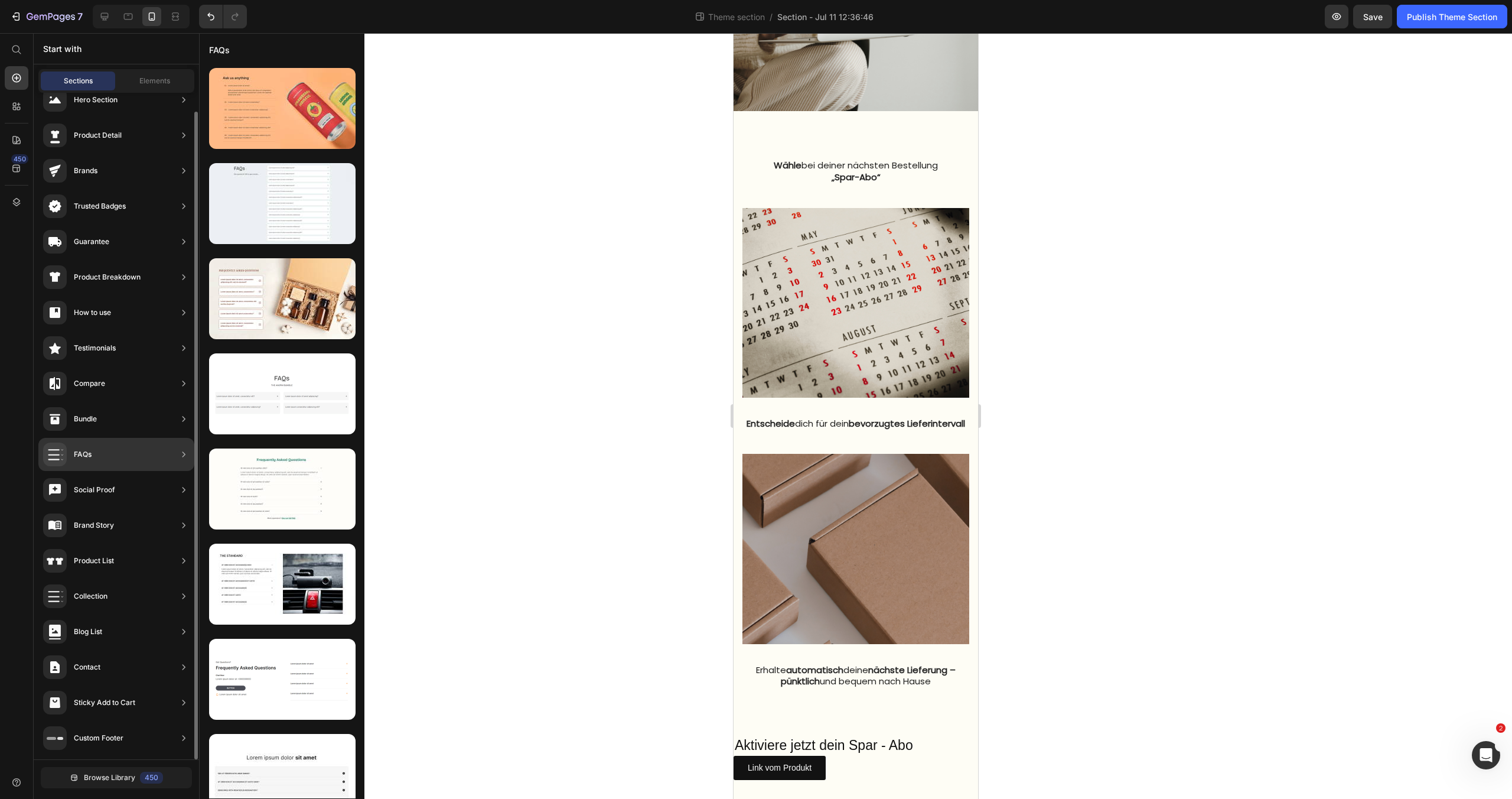 click on "FAQs" 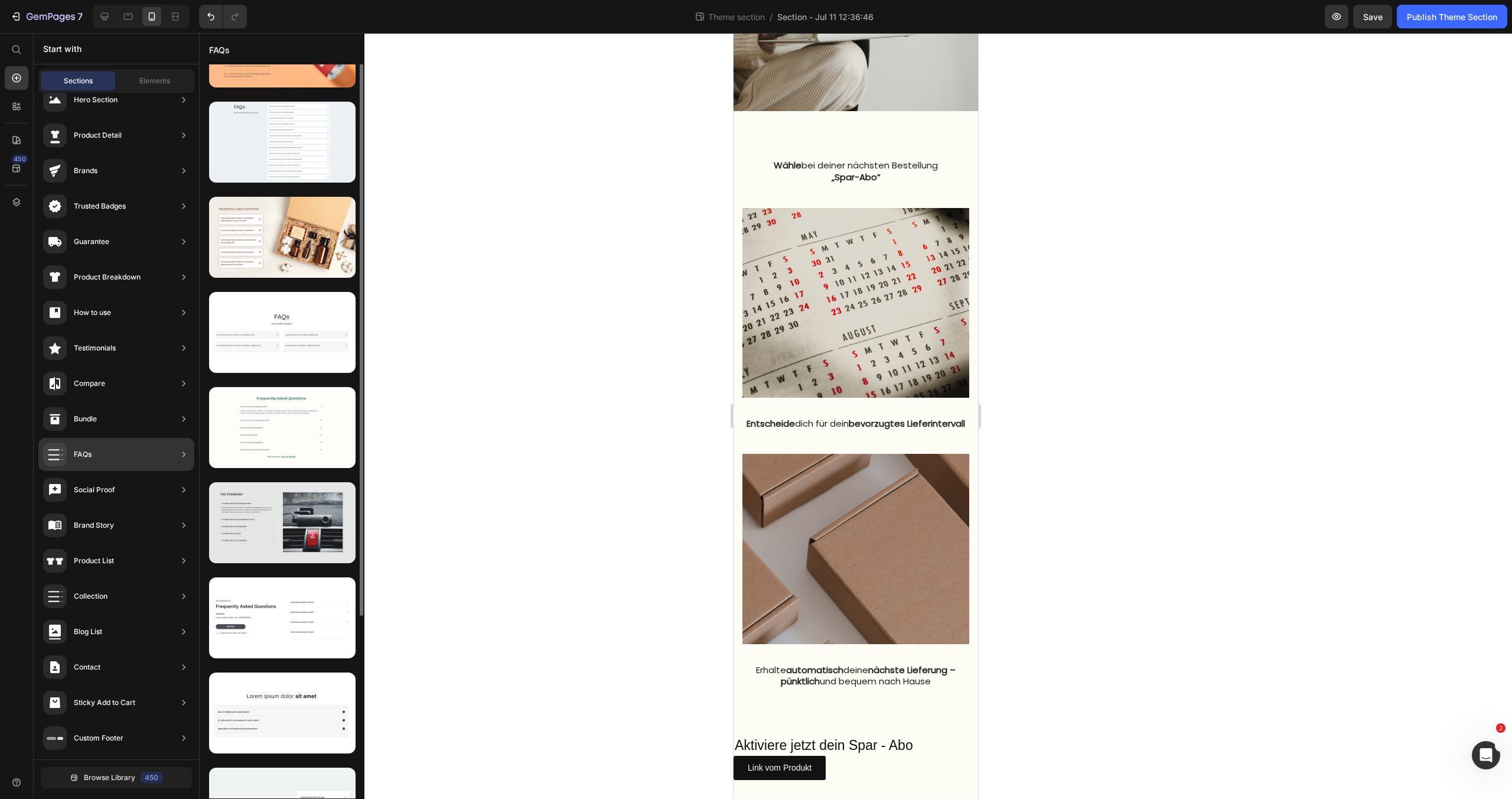 scroll, scrollTop: 64, scrollLeft: 0, axis: vertical 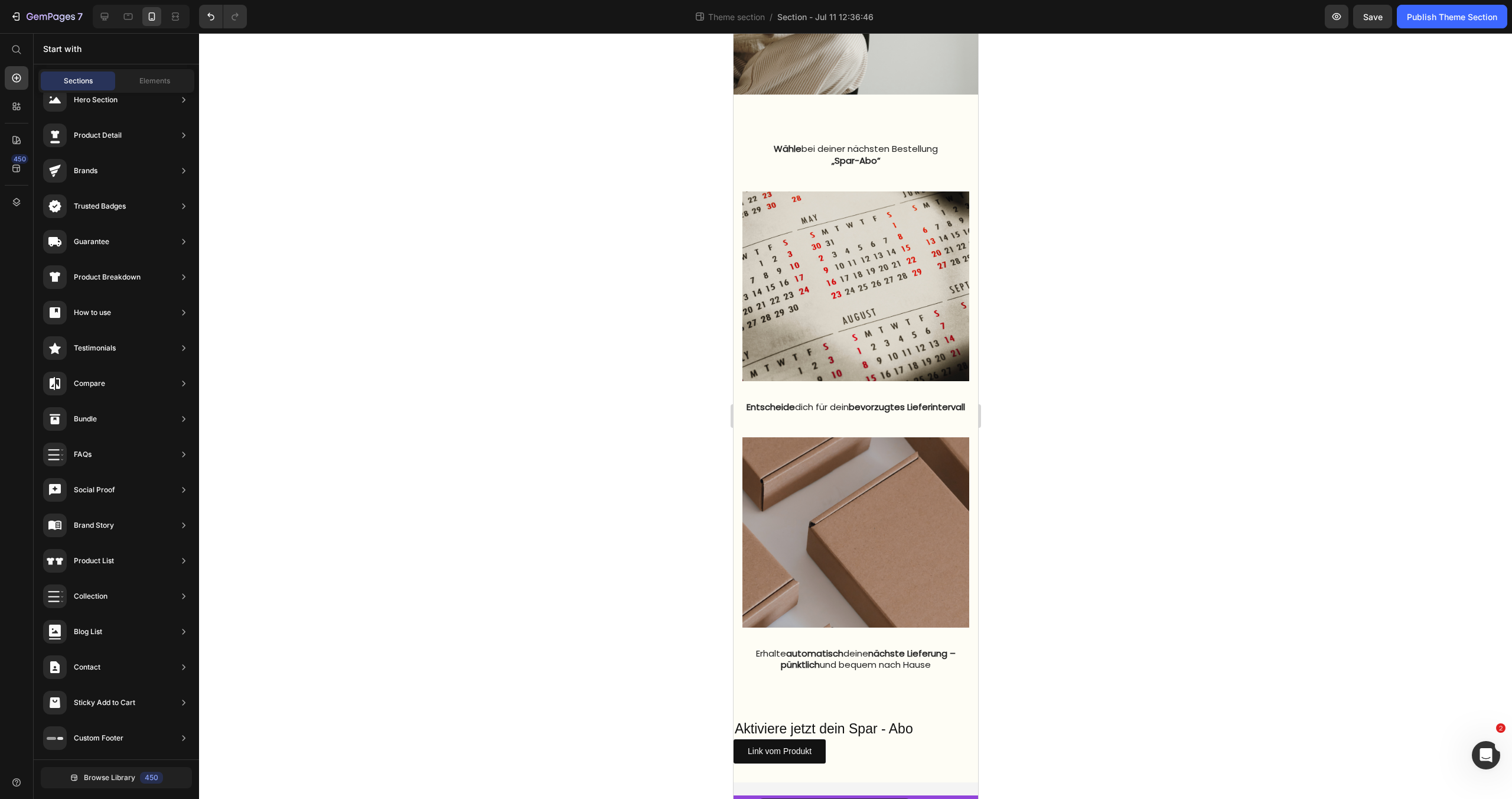 drag, startPoint x: 1027, startPoint y: 366, endPoint x: 758, endPoint y: 798, distance: 508.9057 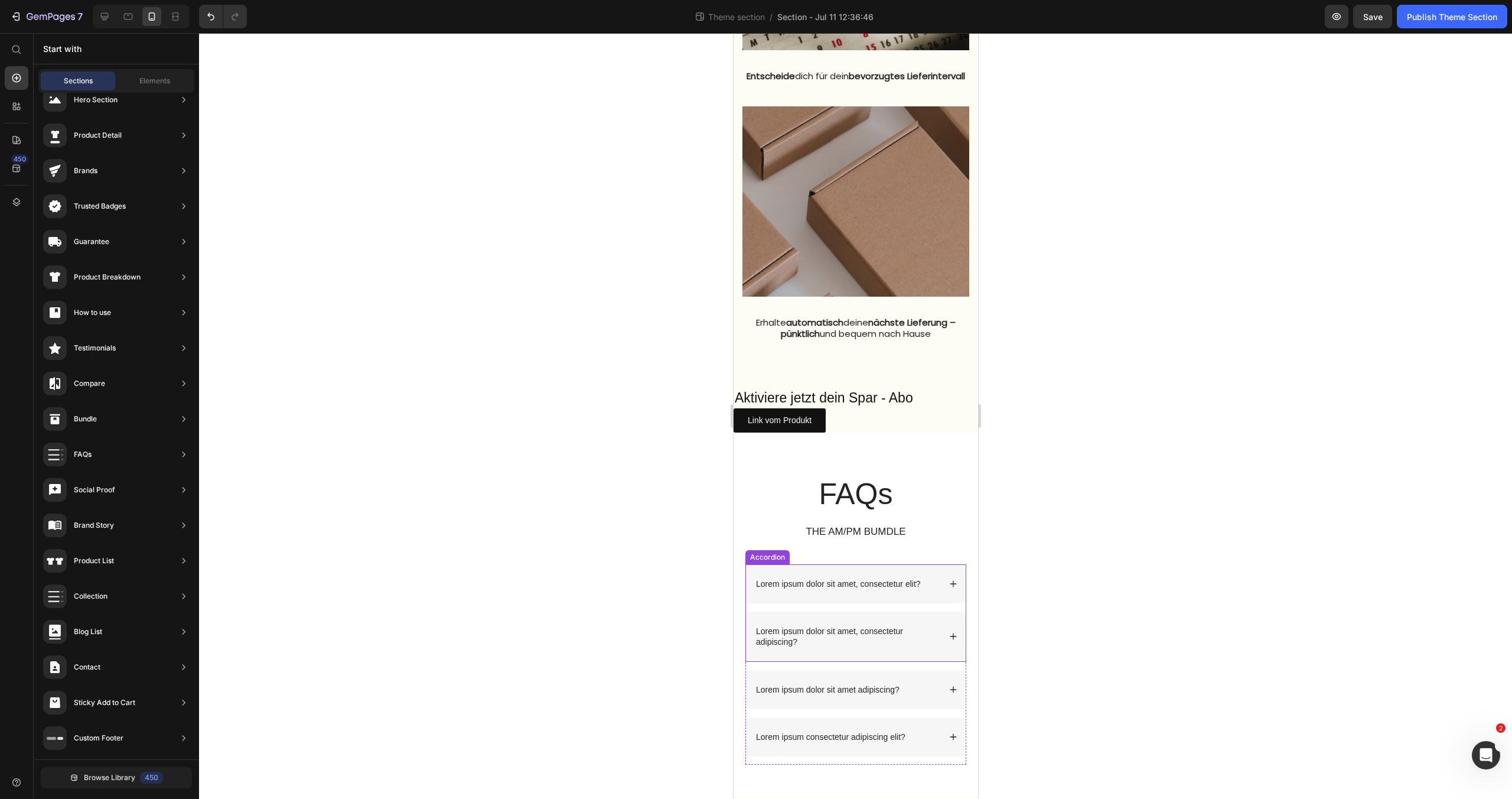 scroll, scrollTop: 1233, scrollLeft: 0, axis: vertical 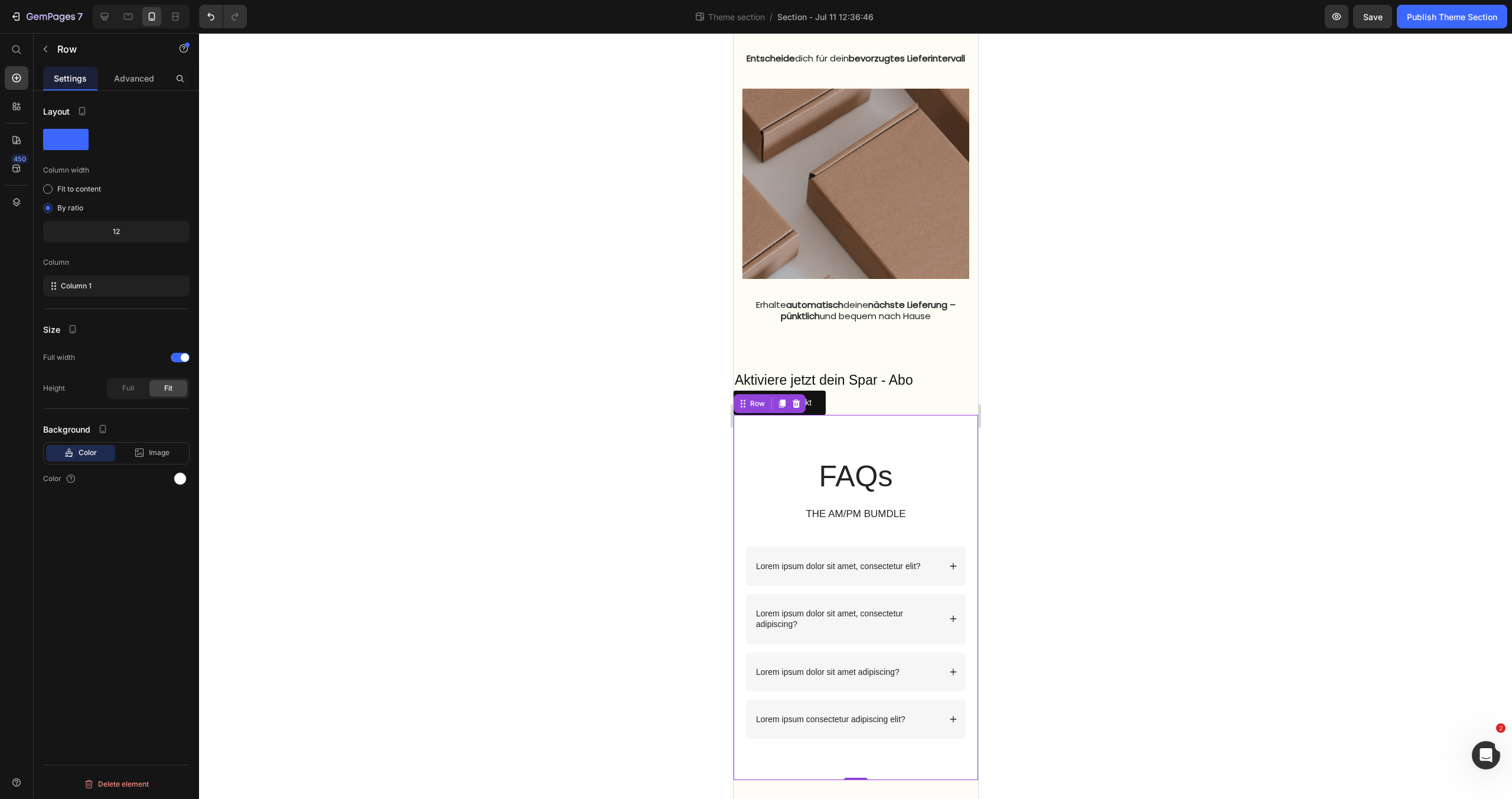 click on "FAQs Heading THE AM/PM BUMDLE Text Block Row
Lorem ipsum dolor sit amet, consectetur elit?
Lorem ipsum dolor sit amet, consectetur adipiscing? Accordion
Lorem ipsum dolor sit amet adipiscing?
Lorem ipsum consectetur adipiscing elit? Accordion Row Row   0" at bounding box center (855, 597) 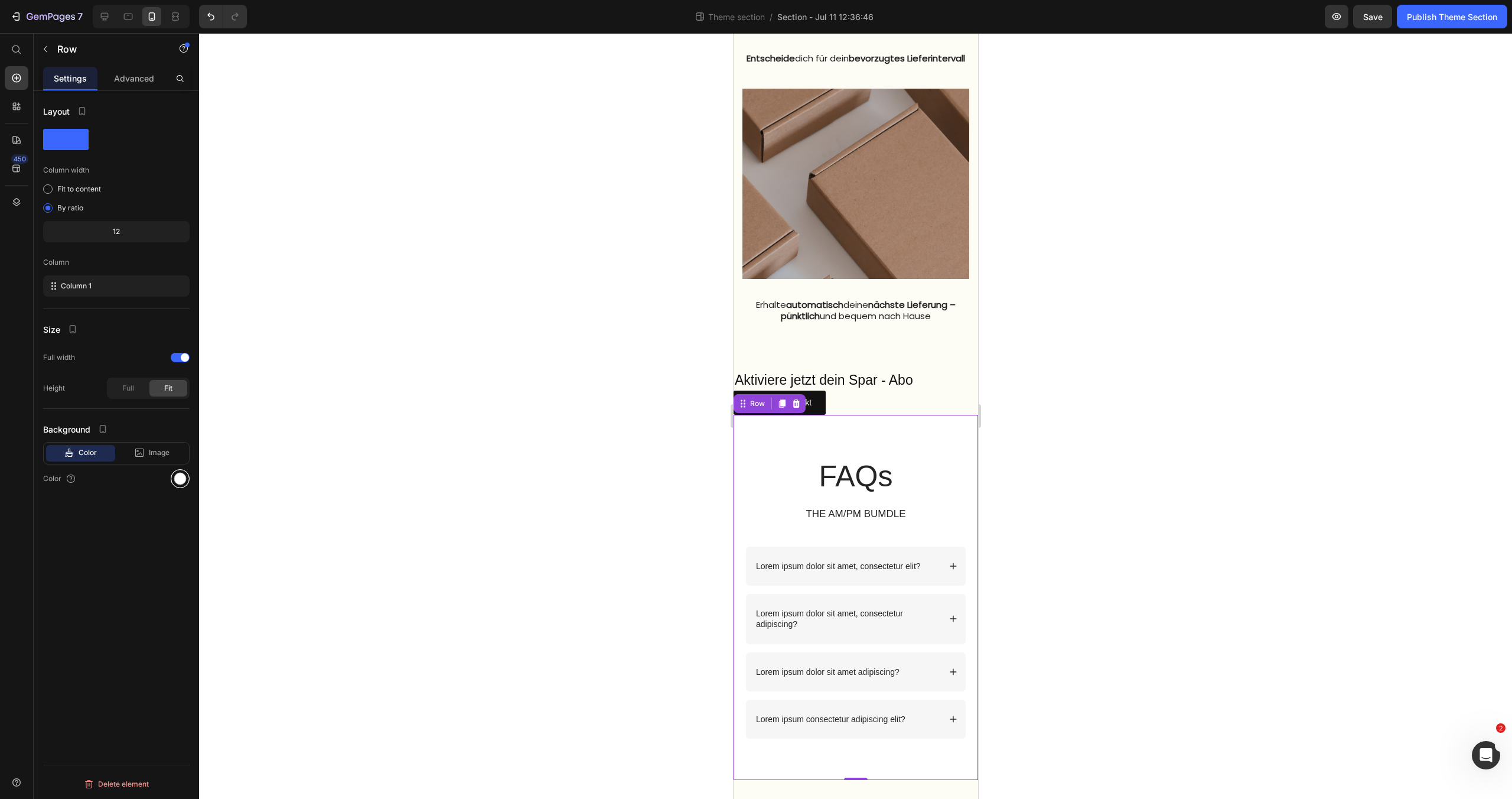 click at bounding box center (180, 479) 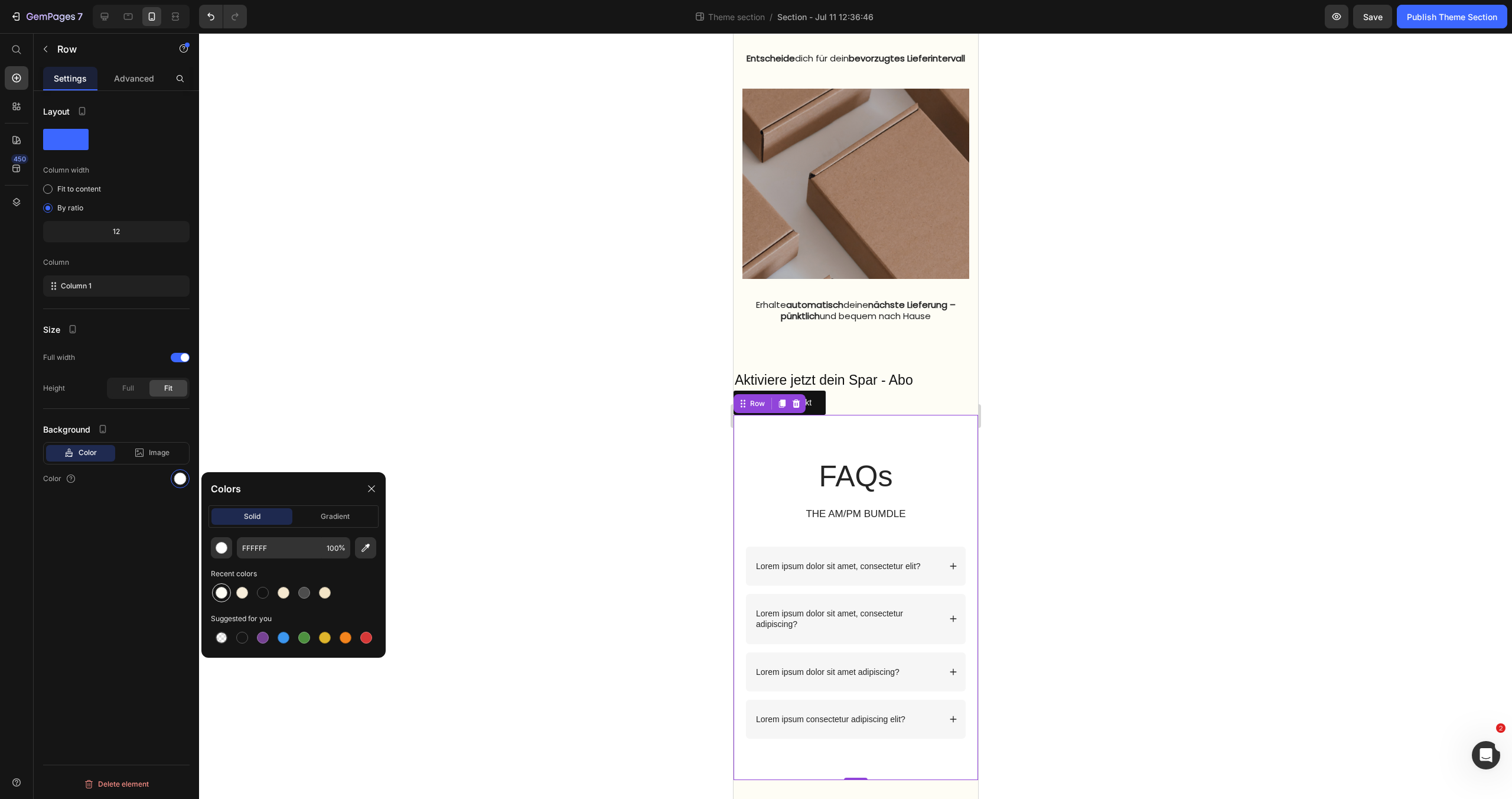 click at bounding box center [221, 593] 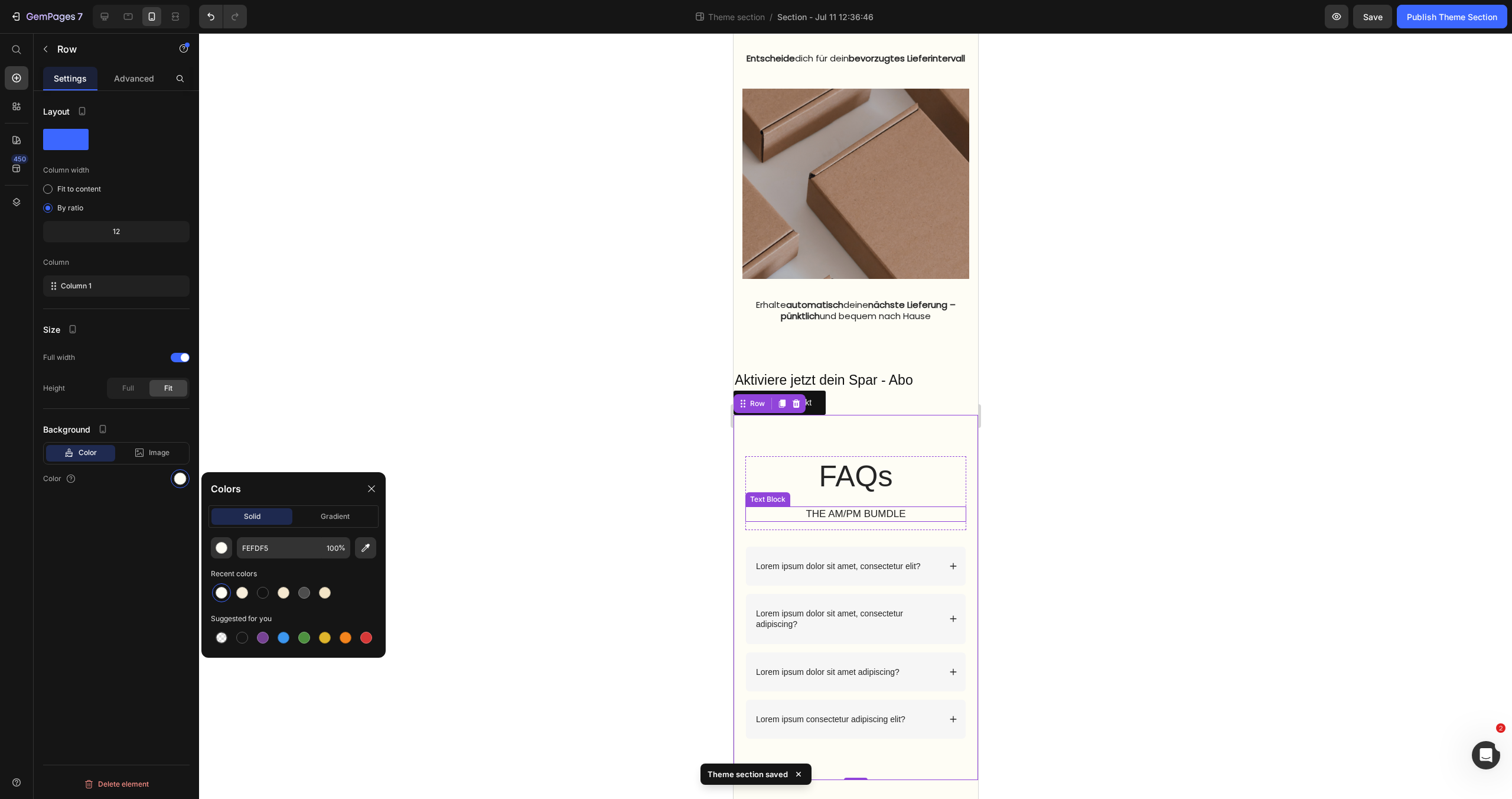 click on "THE AM/PM BUMDLE" at bounding box center [855, 514] 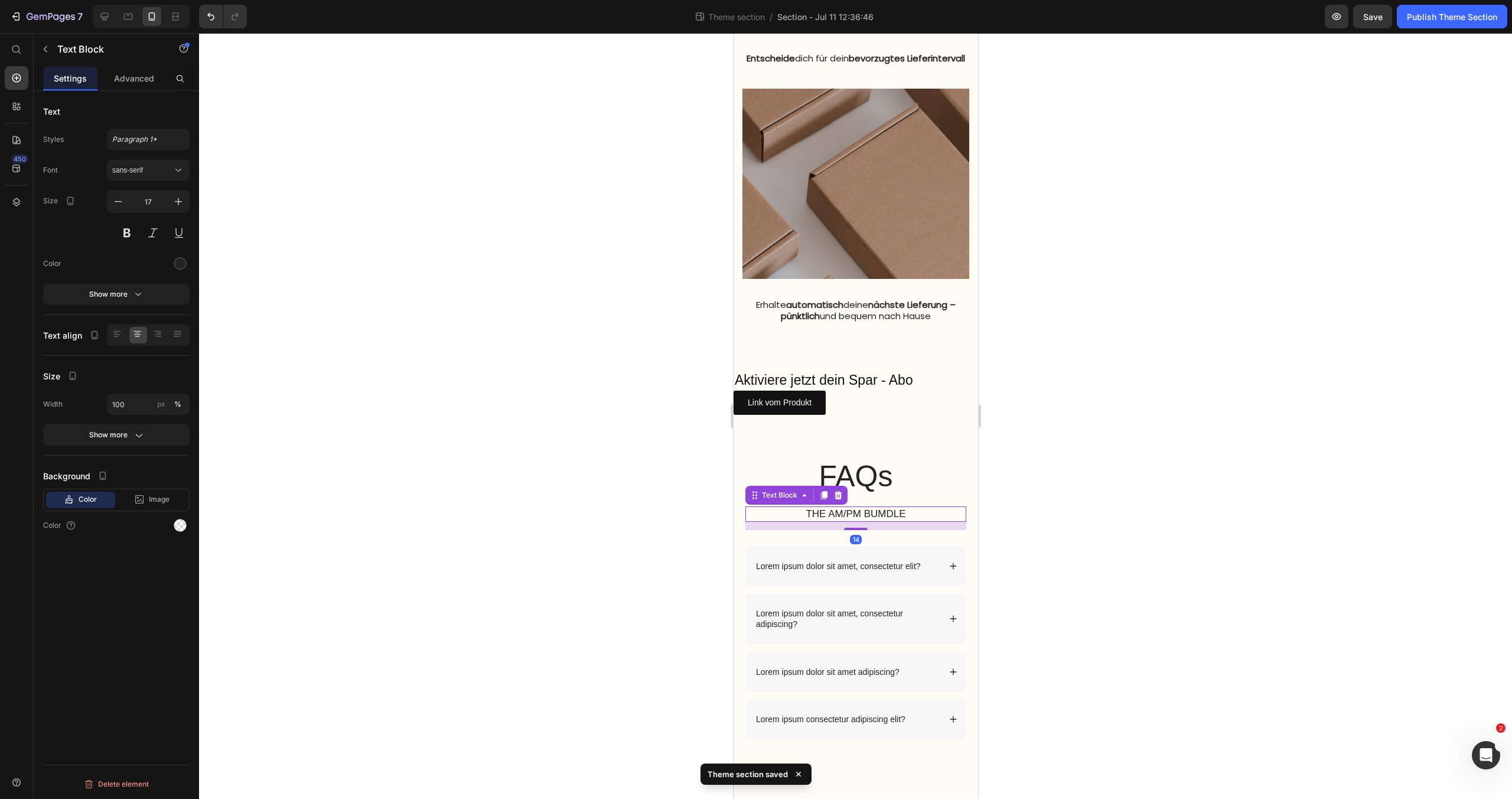click on "THE AM/PM BUMDLE" at bounding box center [855, 514] 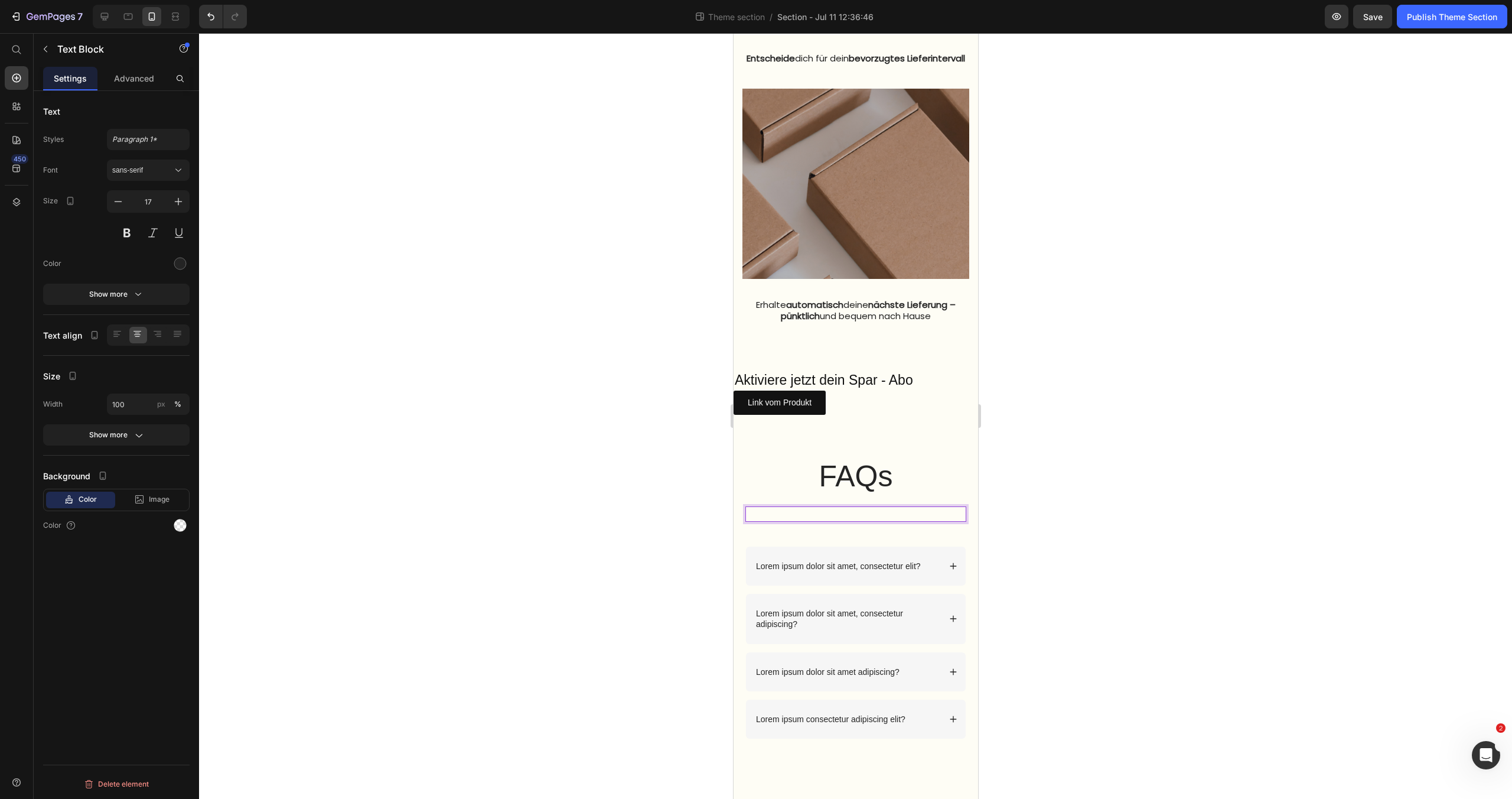 scroll, scrollTop: 1220, scrollLeft: 0, axis: vertical 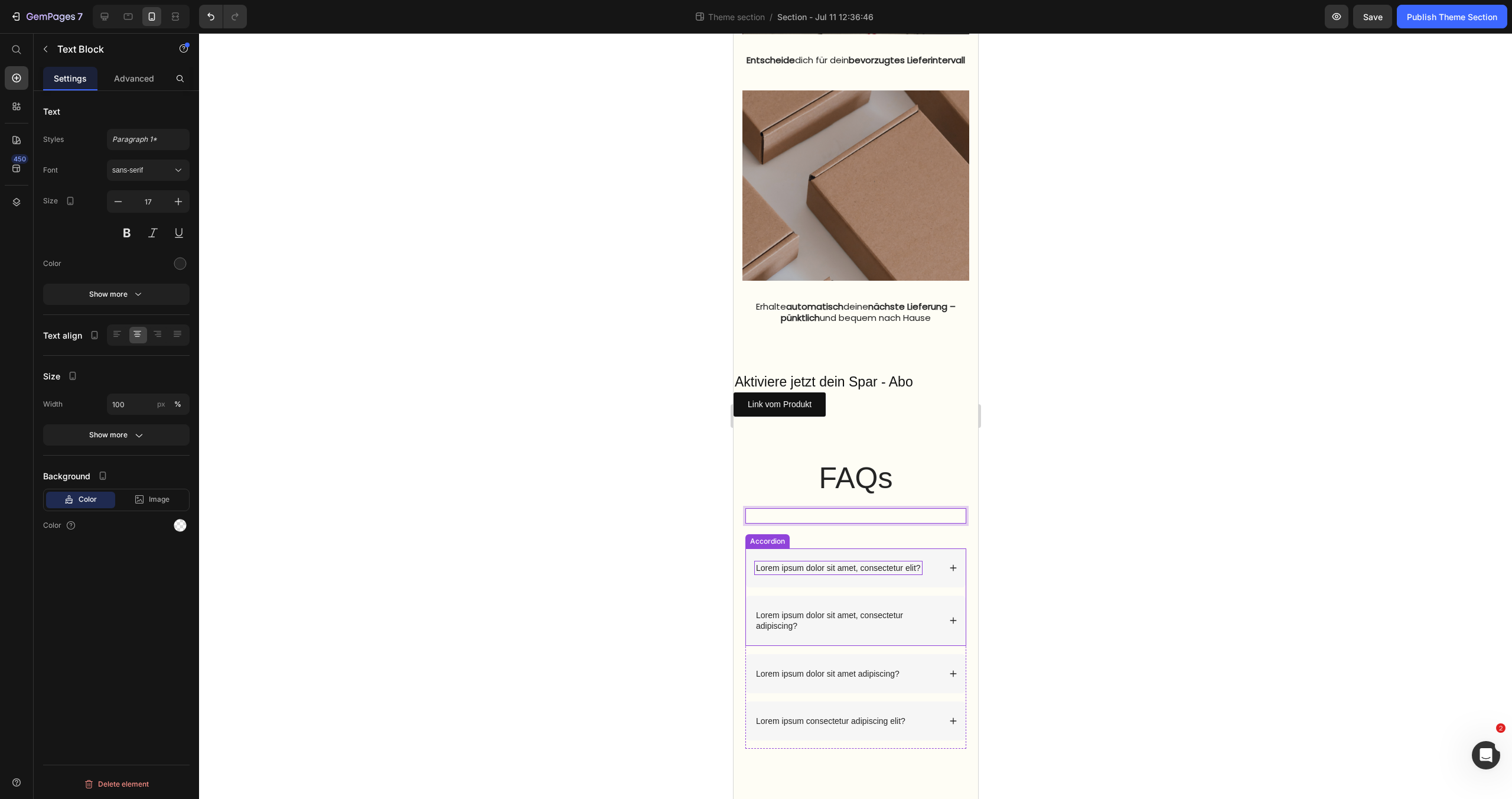 click on "Lorem ipsum dolor sit amet, consectetur elit?" at bounding box center (838, 568) 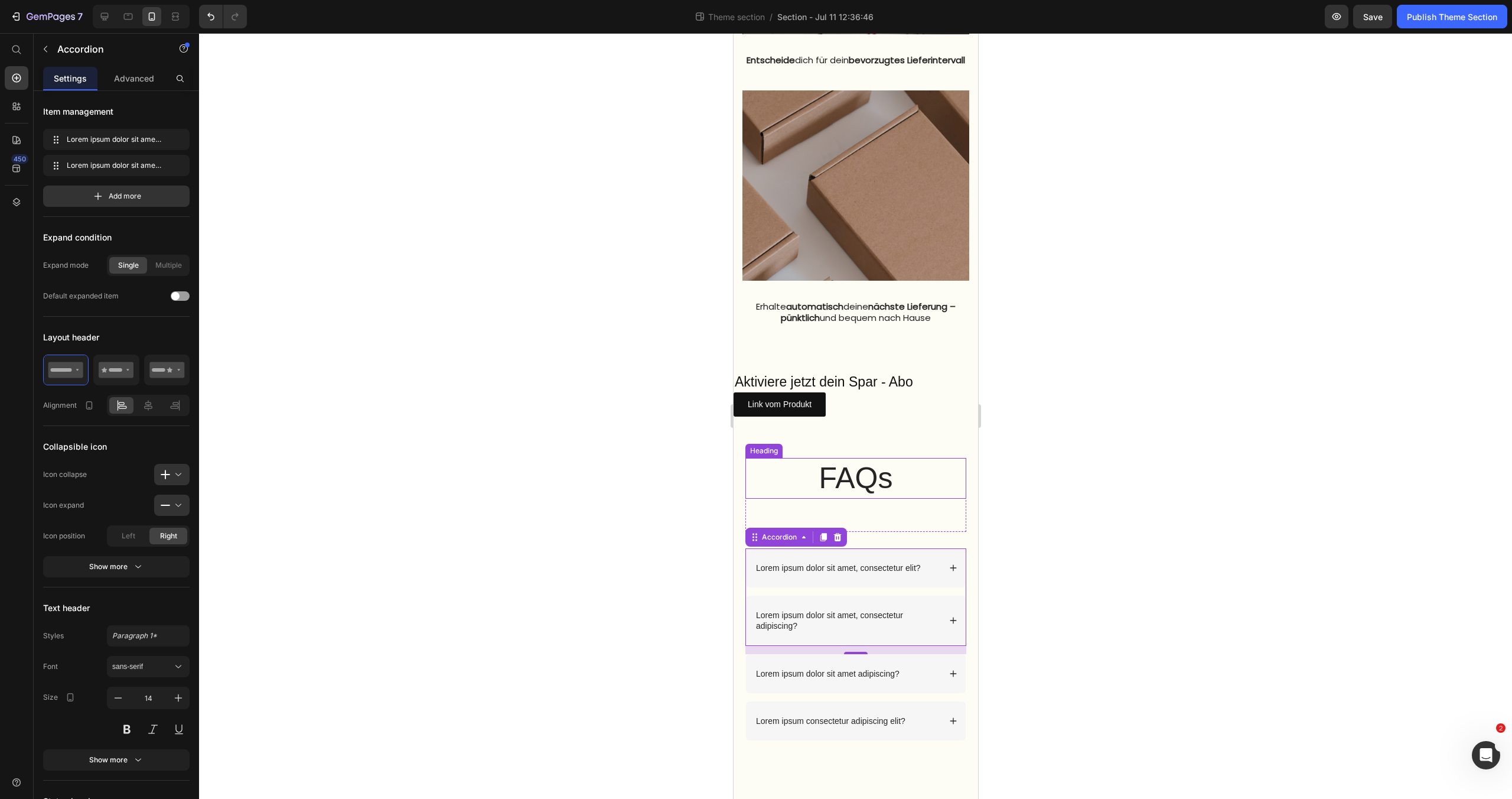 click on "FAQs" at bounding box center (855, 478) 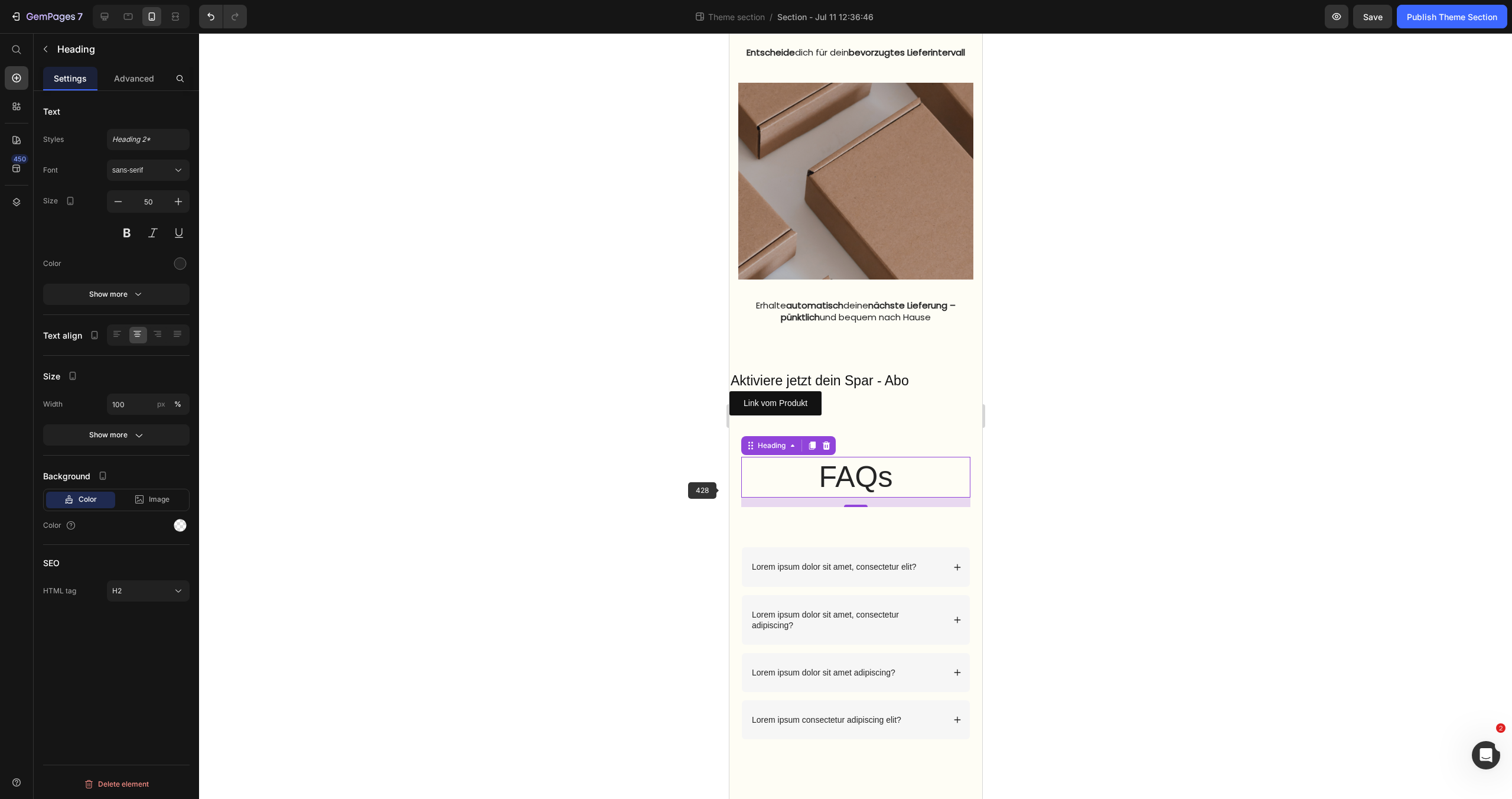 scroll, scrollTop: 1235, scrollLeft: 0, axis: vertical 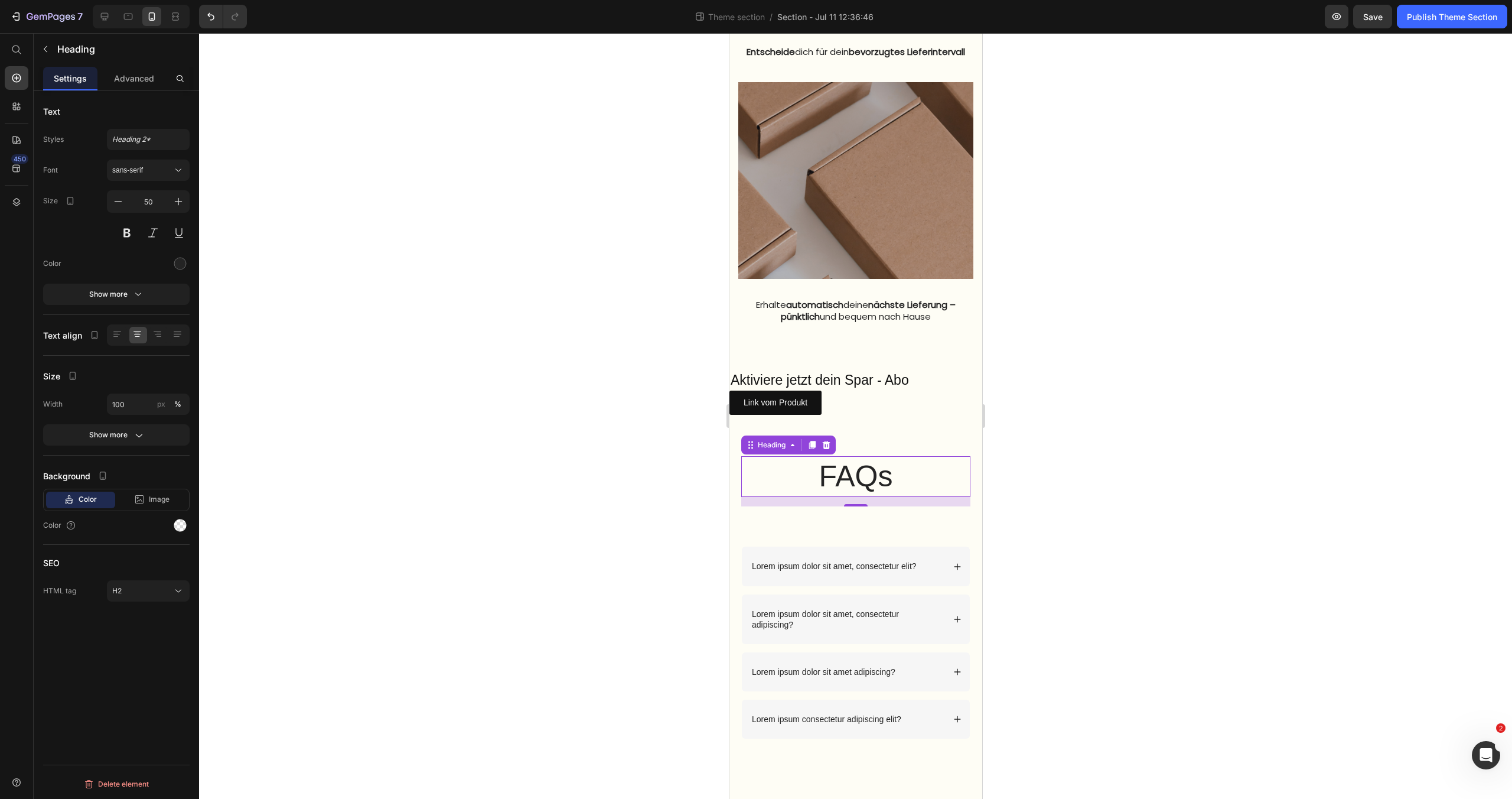 click on "FAQs" at bounding box center [855, 476] 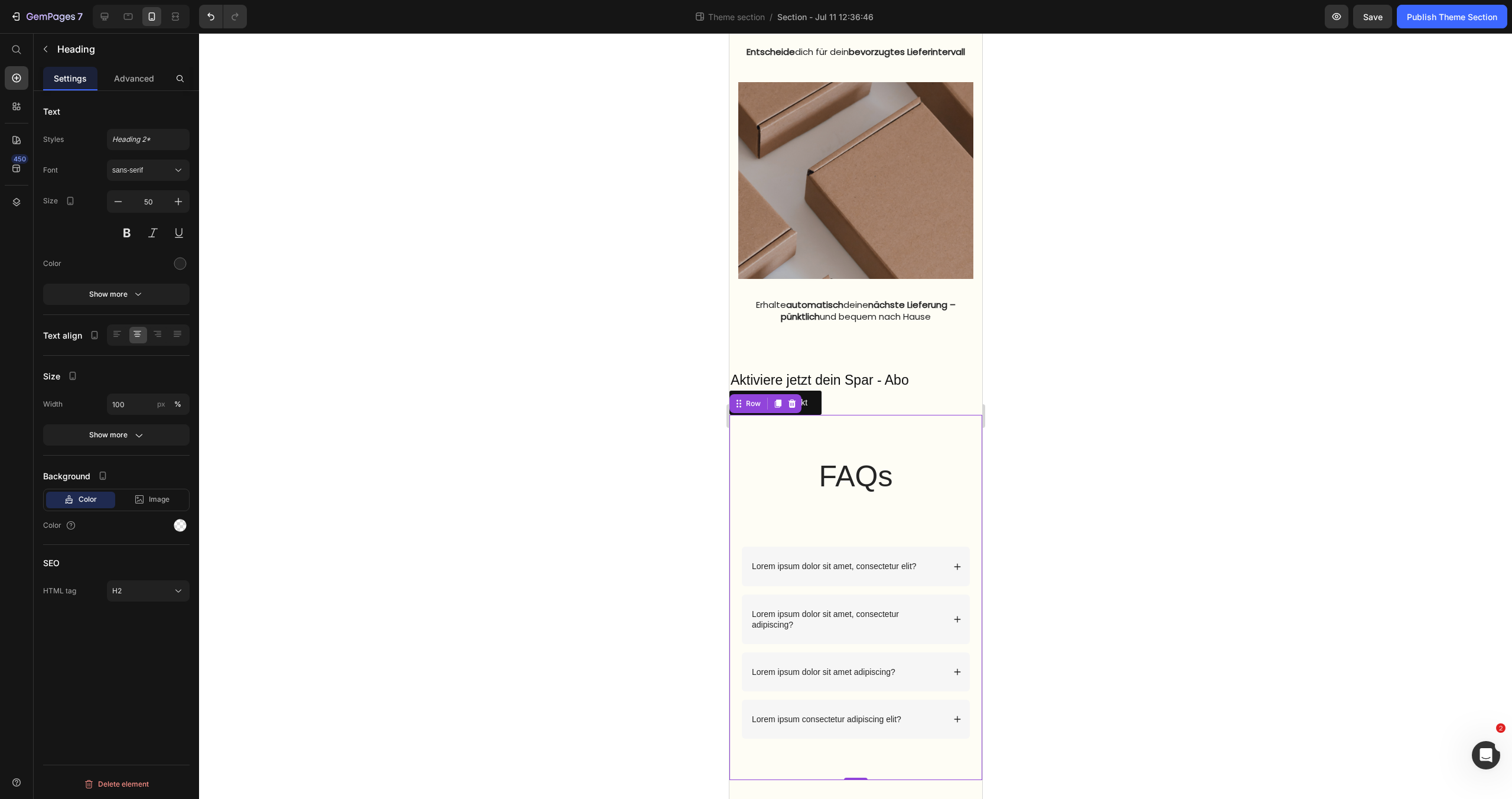 click on "FAQs Heading Text Block Row
Lorem ipsum dolor sit amet, consectetur elit?
Lorem ipsum dolor sit amet, consectetur adipiscing? Accordion
Lorem ipsum dolor sit amet adipiscing?
Lorem ipsum consectetur adipiscing elit? Accordion Row Row   0" at bounding box center [855, 597] 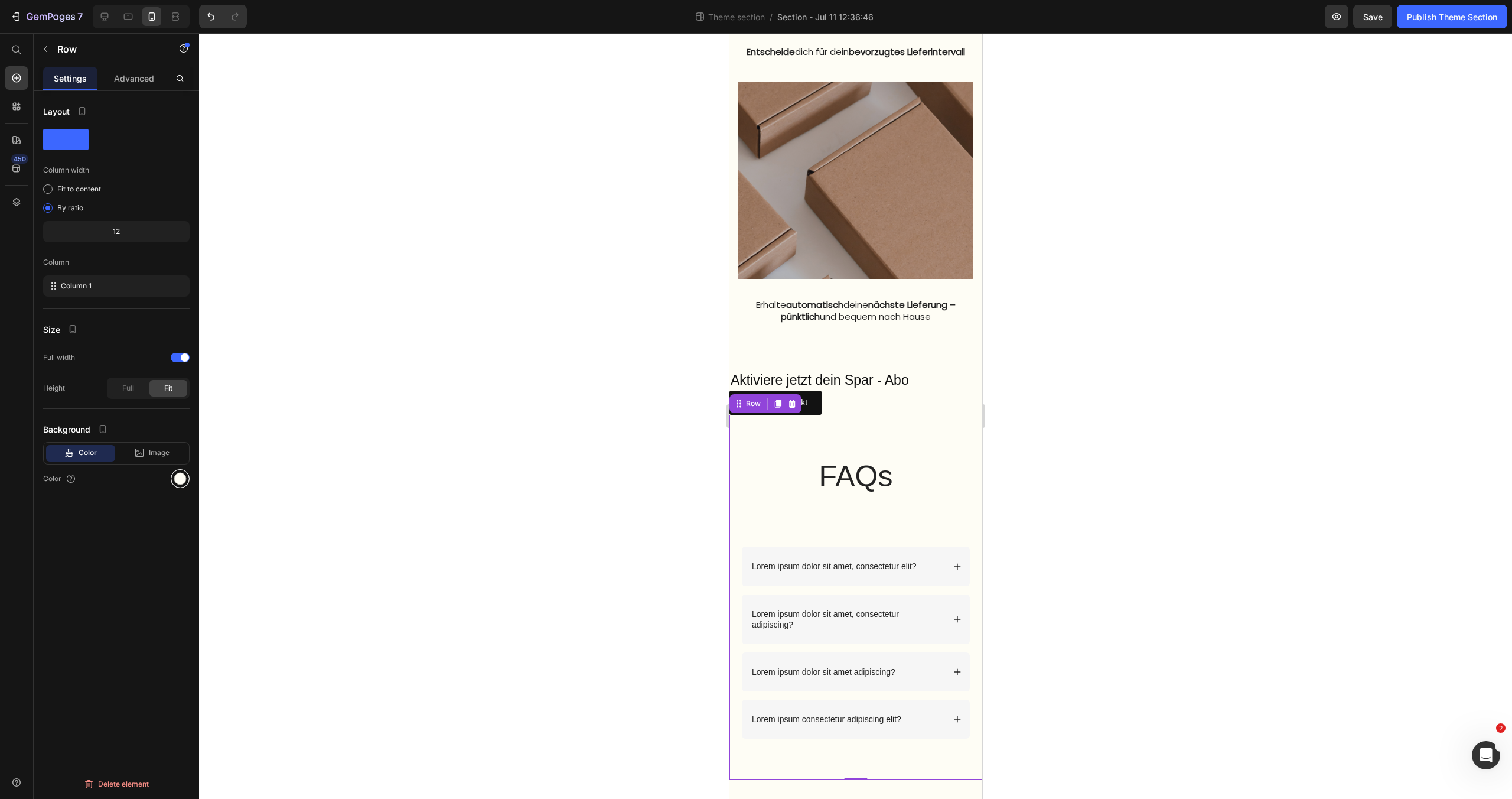 click at bounding box center [180, 479] 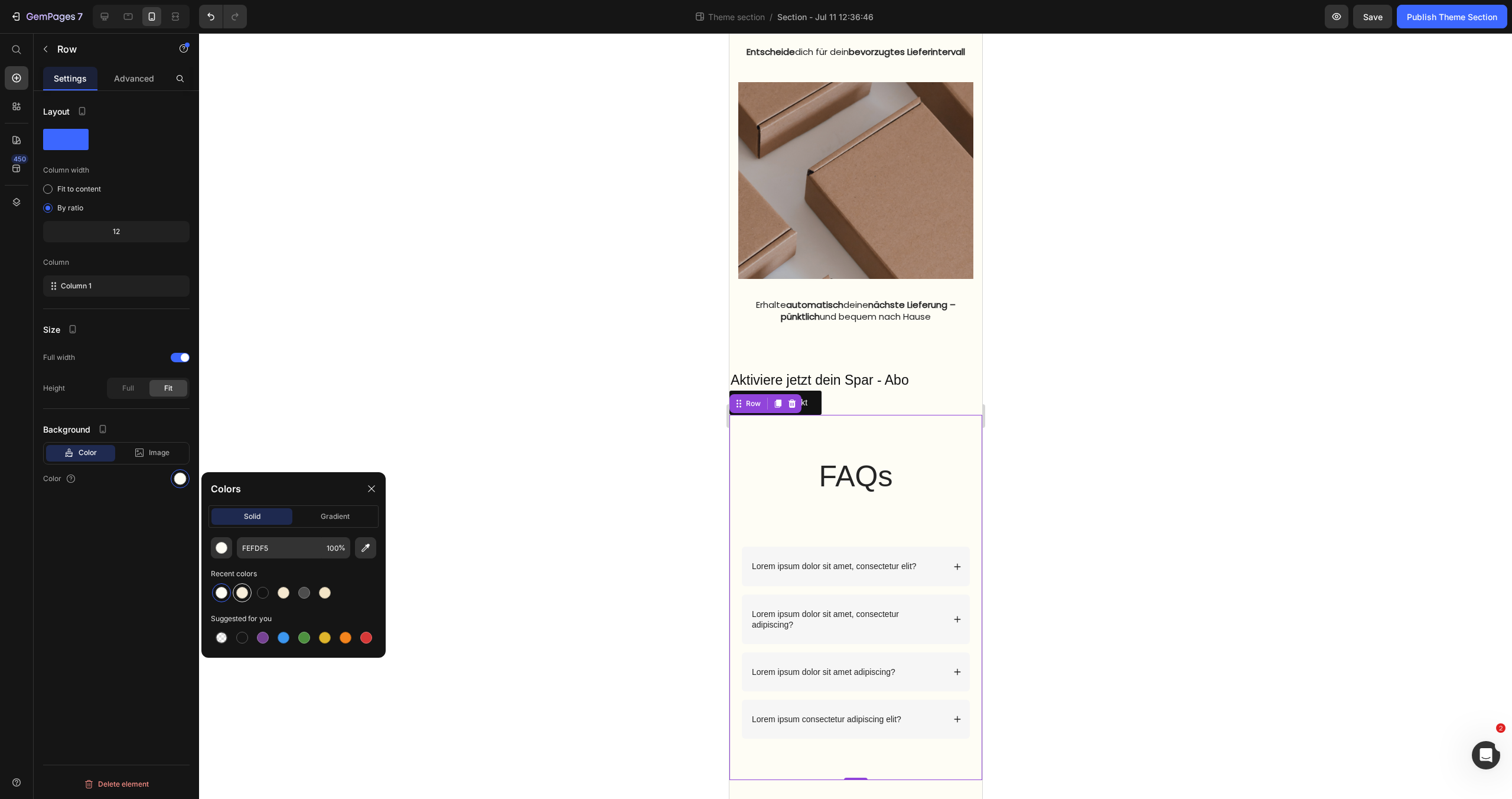 click at bounding box center [242, 593] 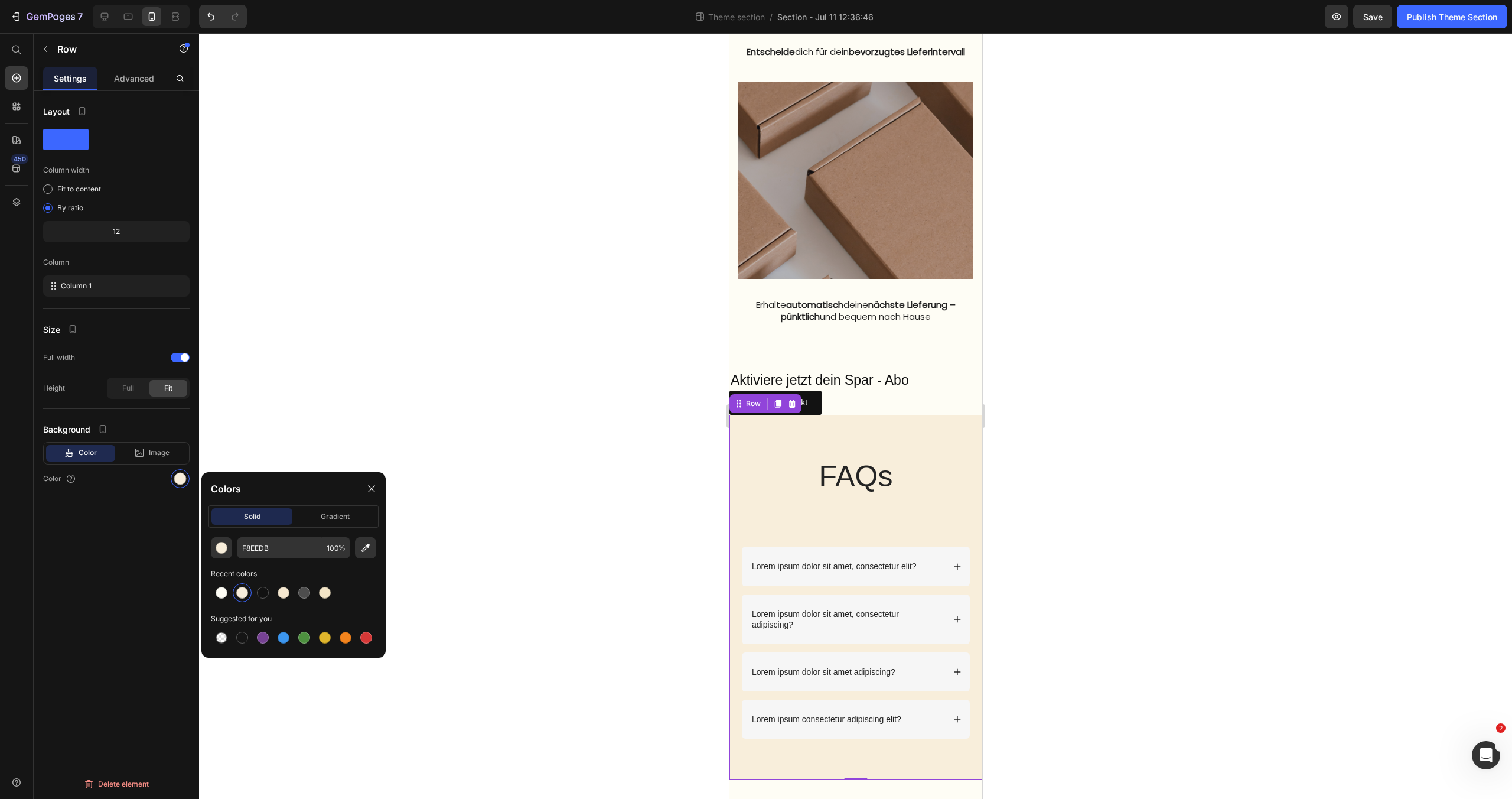 click 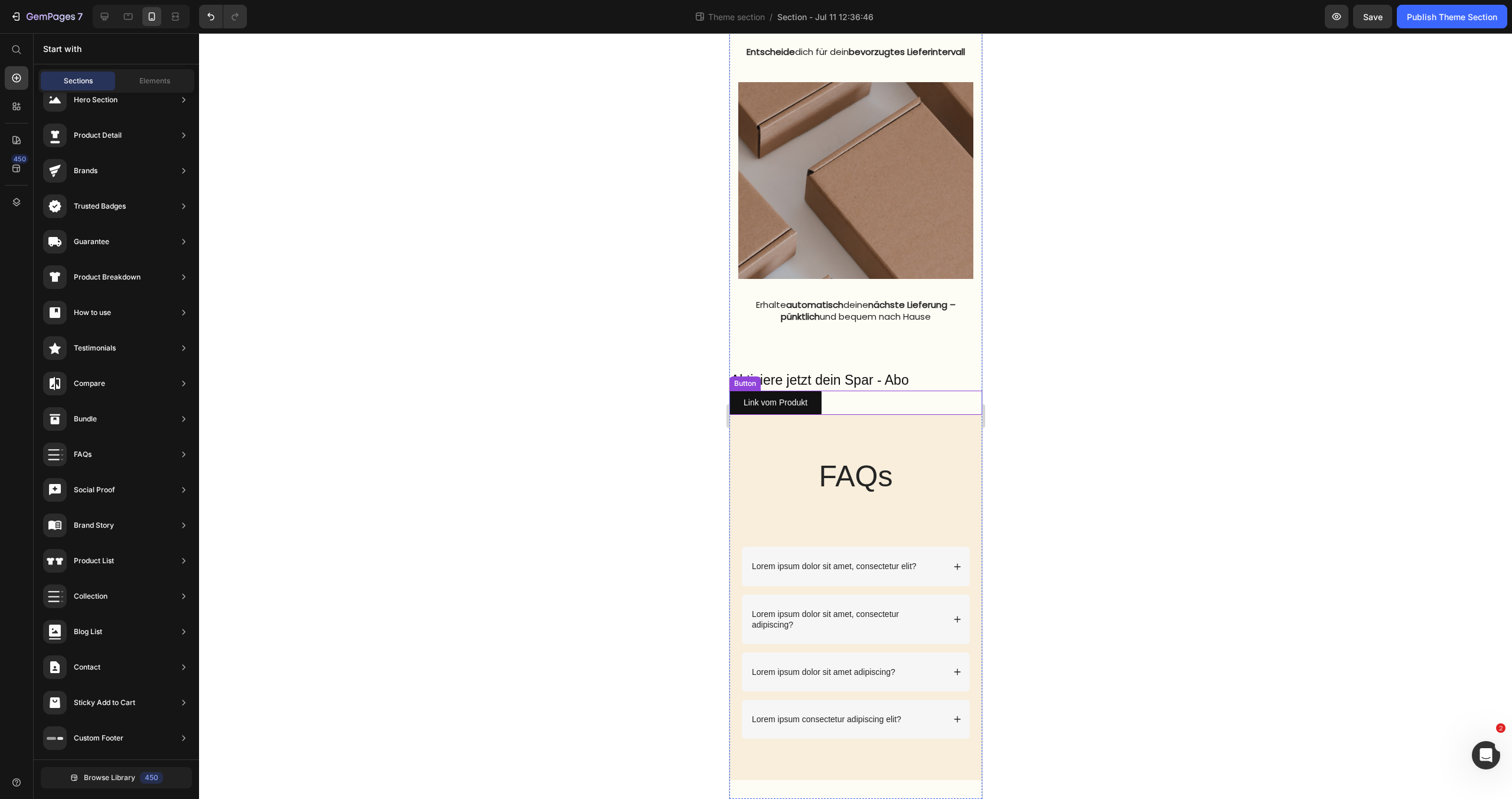 click on "Link vom Produkt  Button" at bounding box center [855, 402] 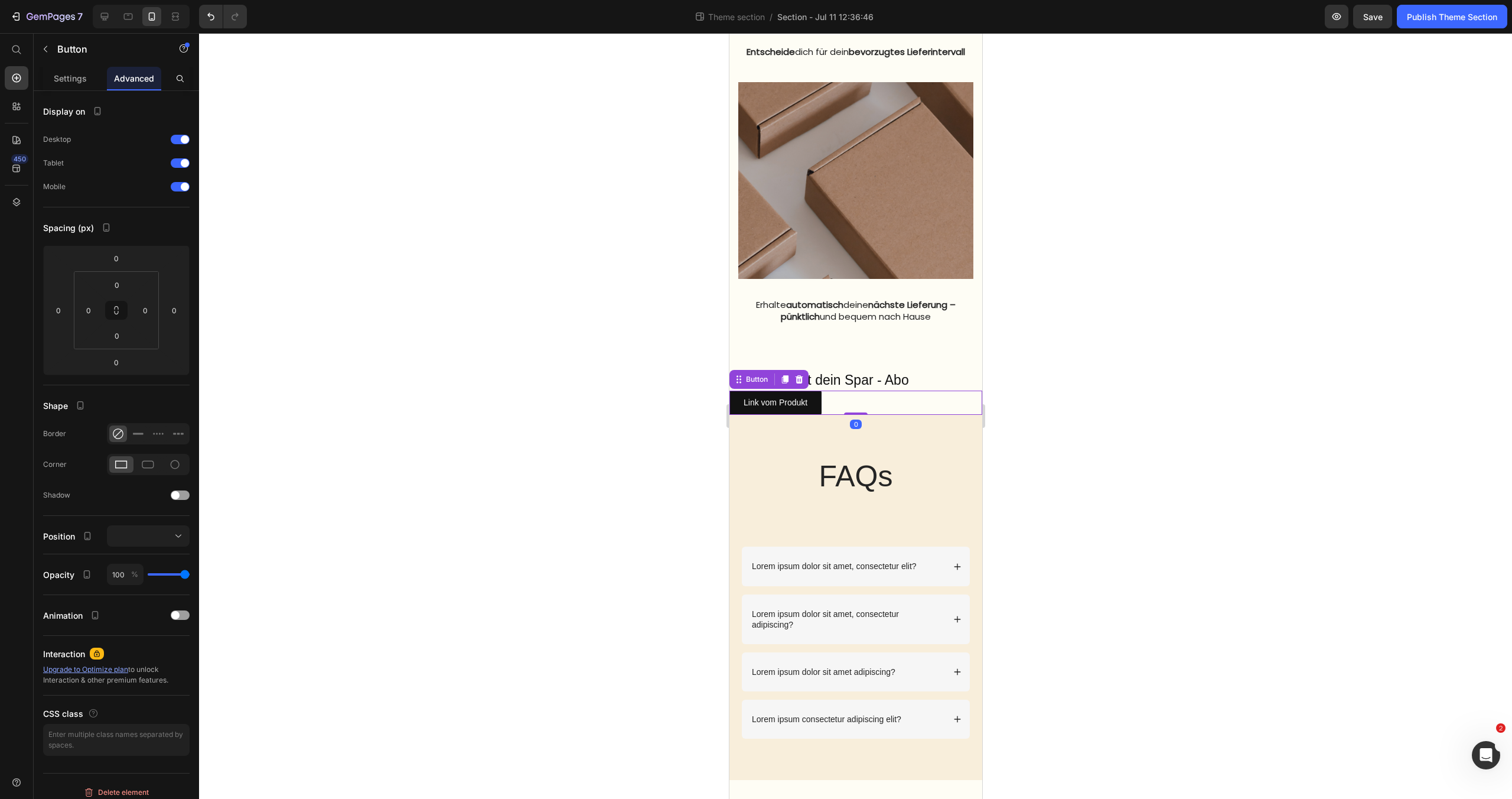 click on "Link vom Produkt  Button   0" at bounding box center (855, 402) 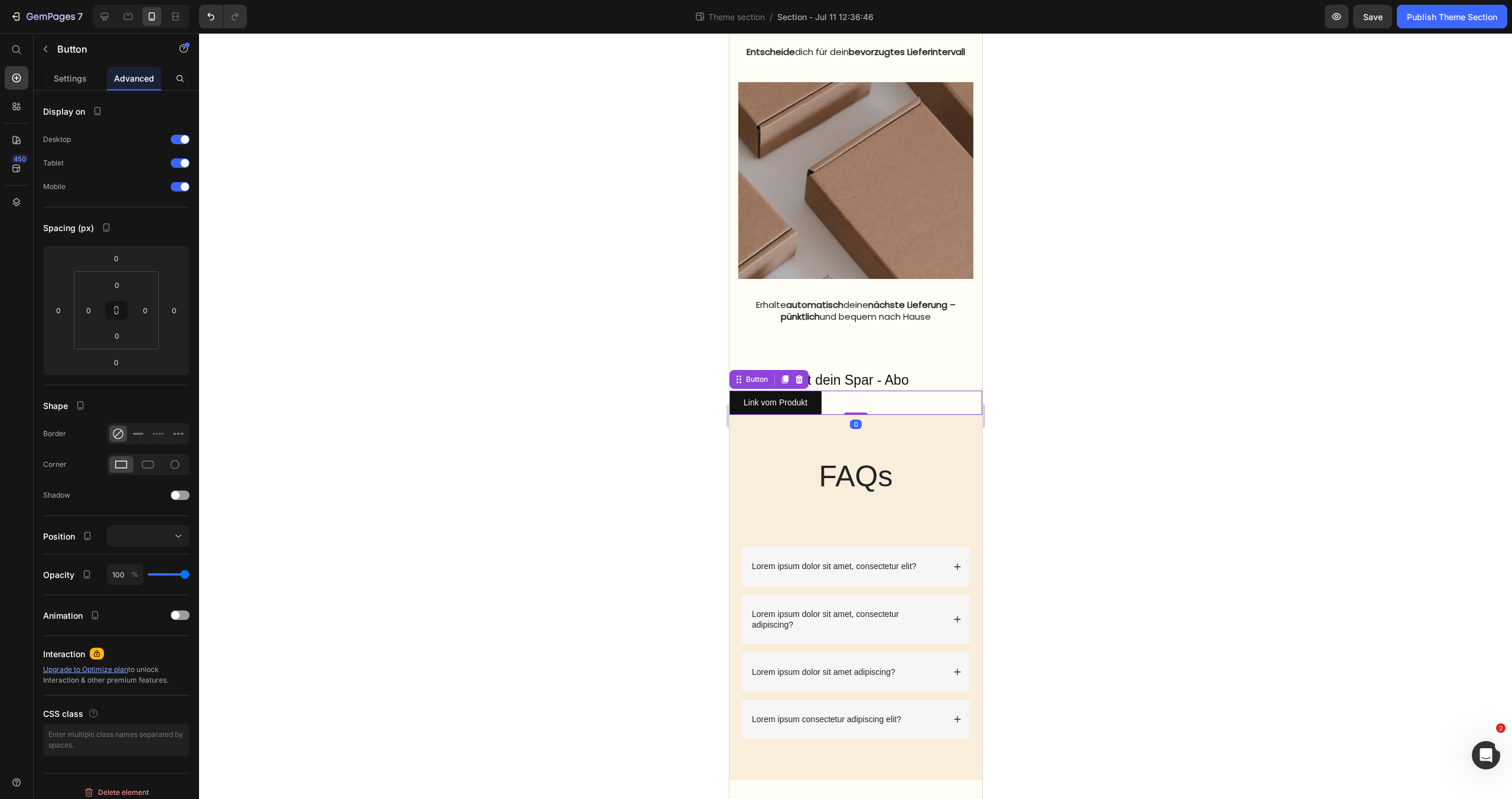 click on "Link vom Produkt  Button   0" at bounding box center (855, 402) 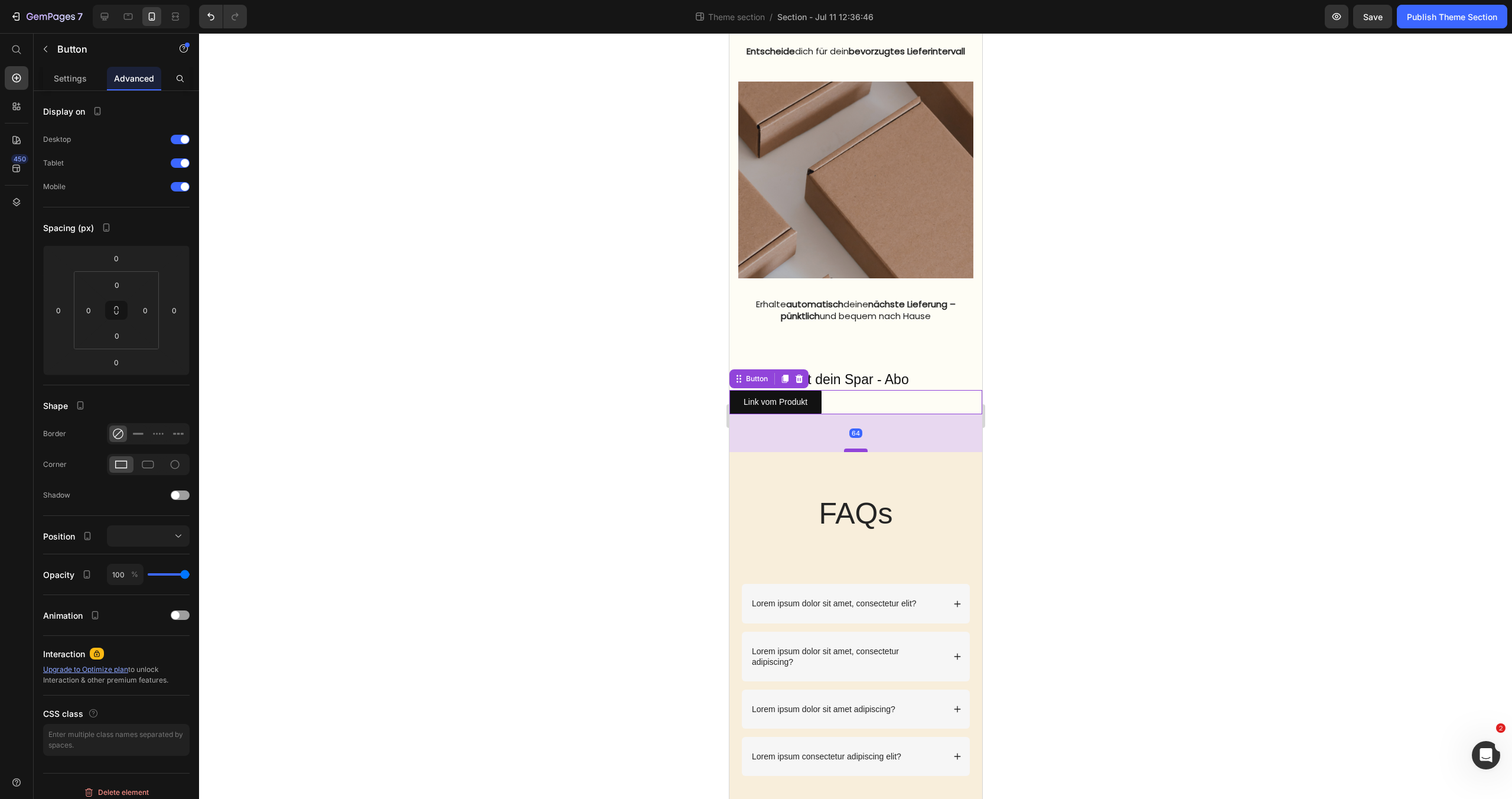 drag, startPoint x: 857, startPoint y: 428, endPoint x: 859, endPoint y: 466, distance: 38.0526 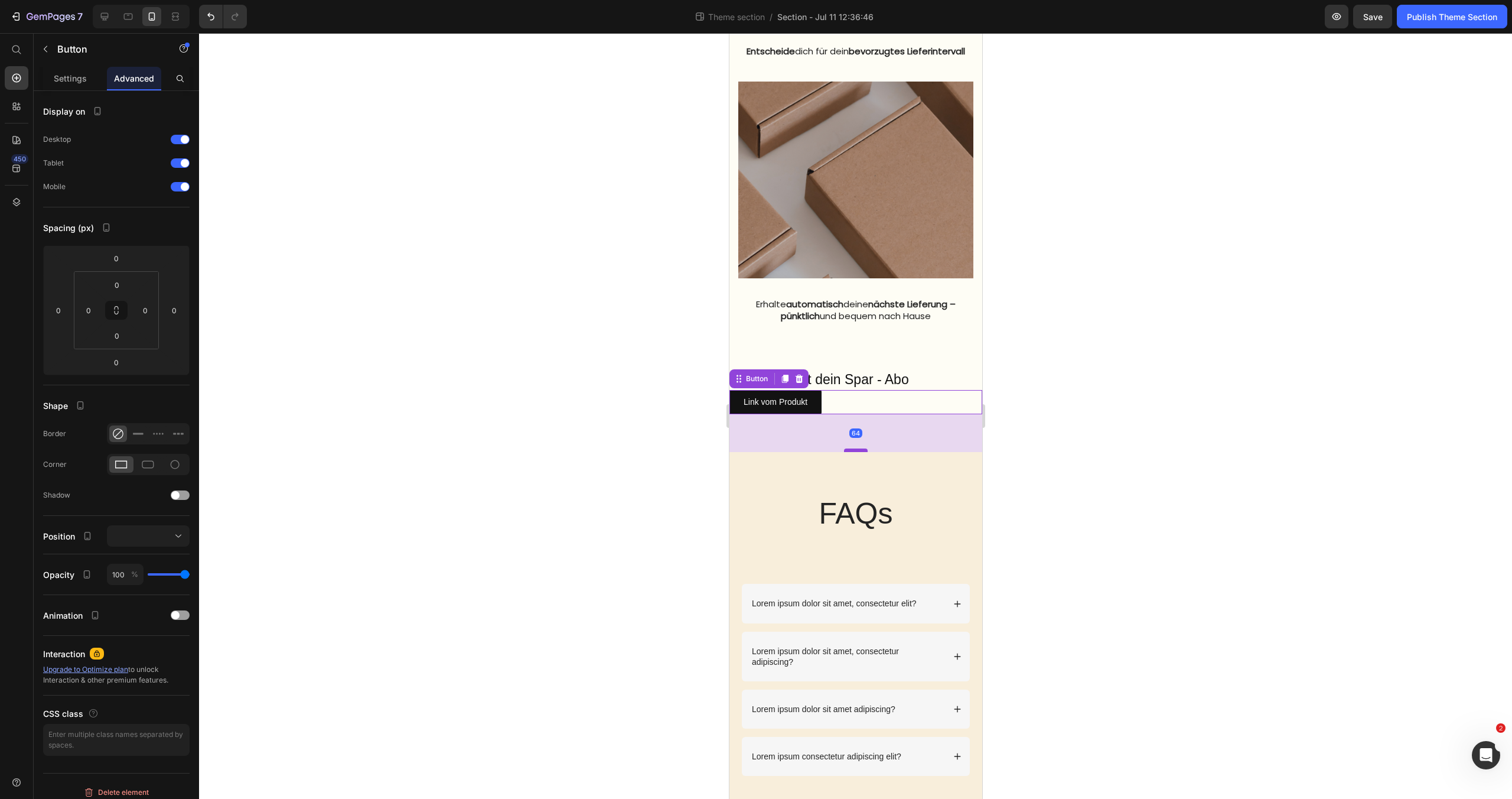 click at bounding box center [855, 450] 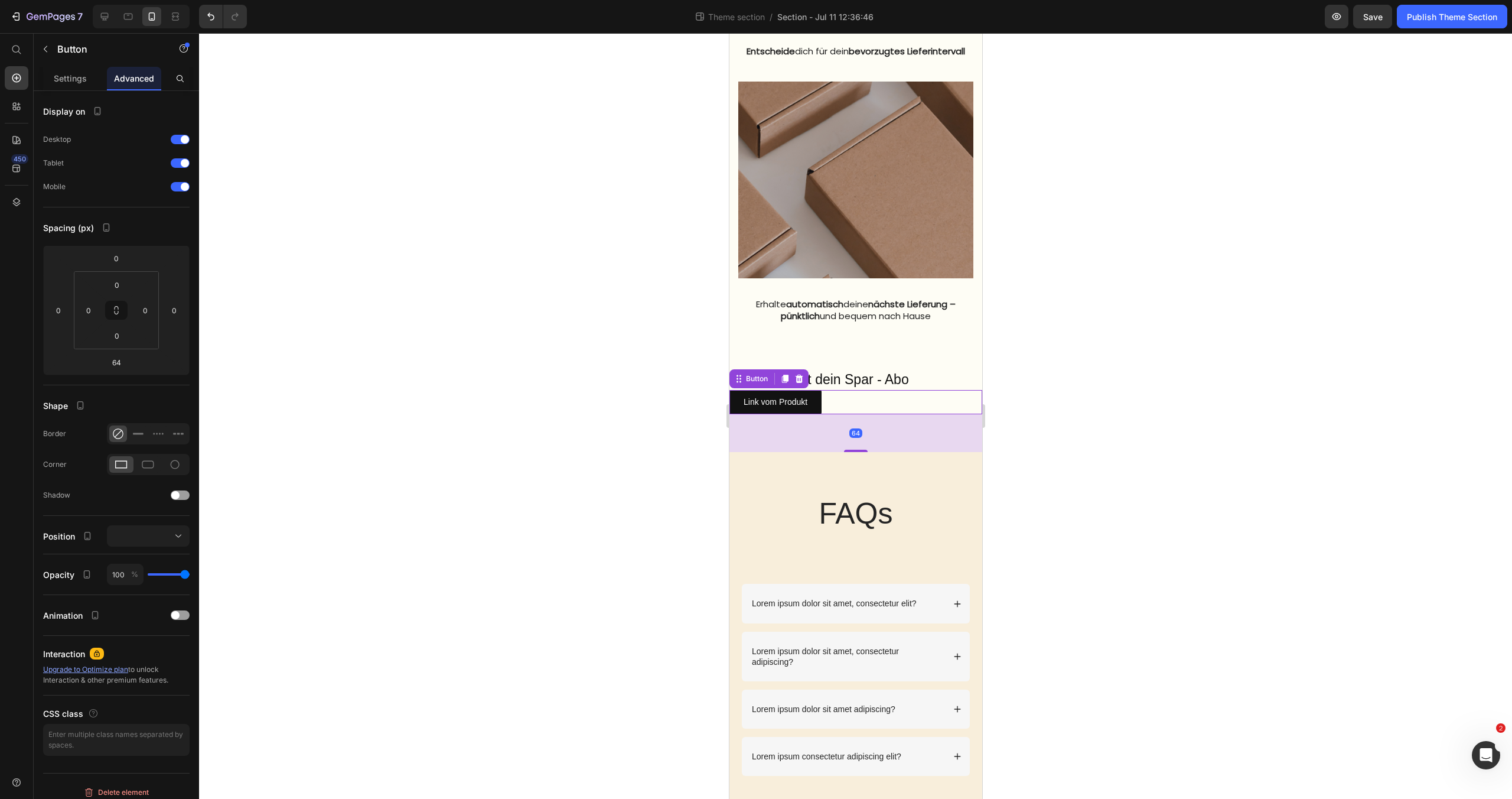 click 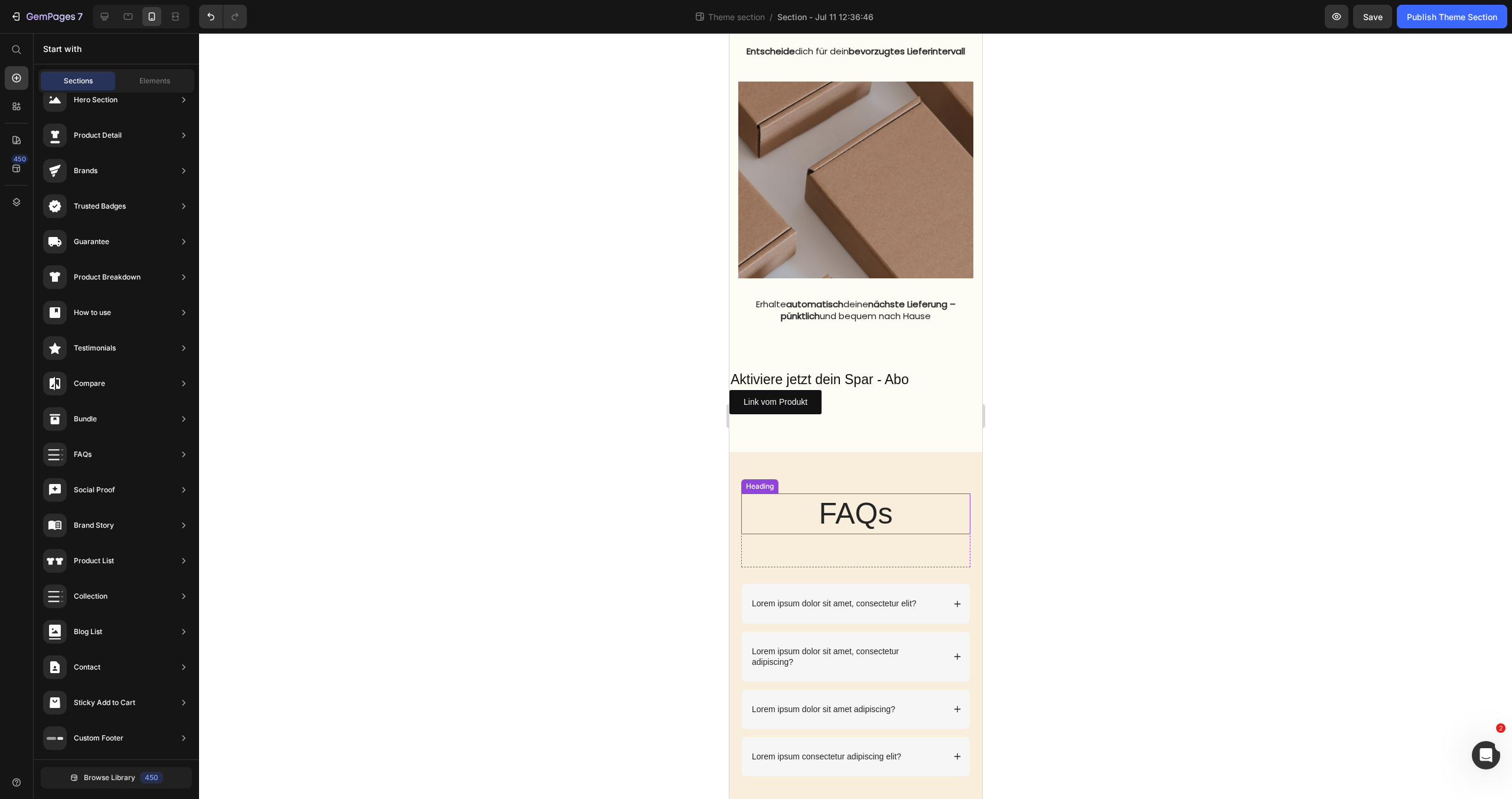 scroll, scrollTop: 1288, scrollLeft: 0, axis: vertical 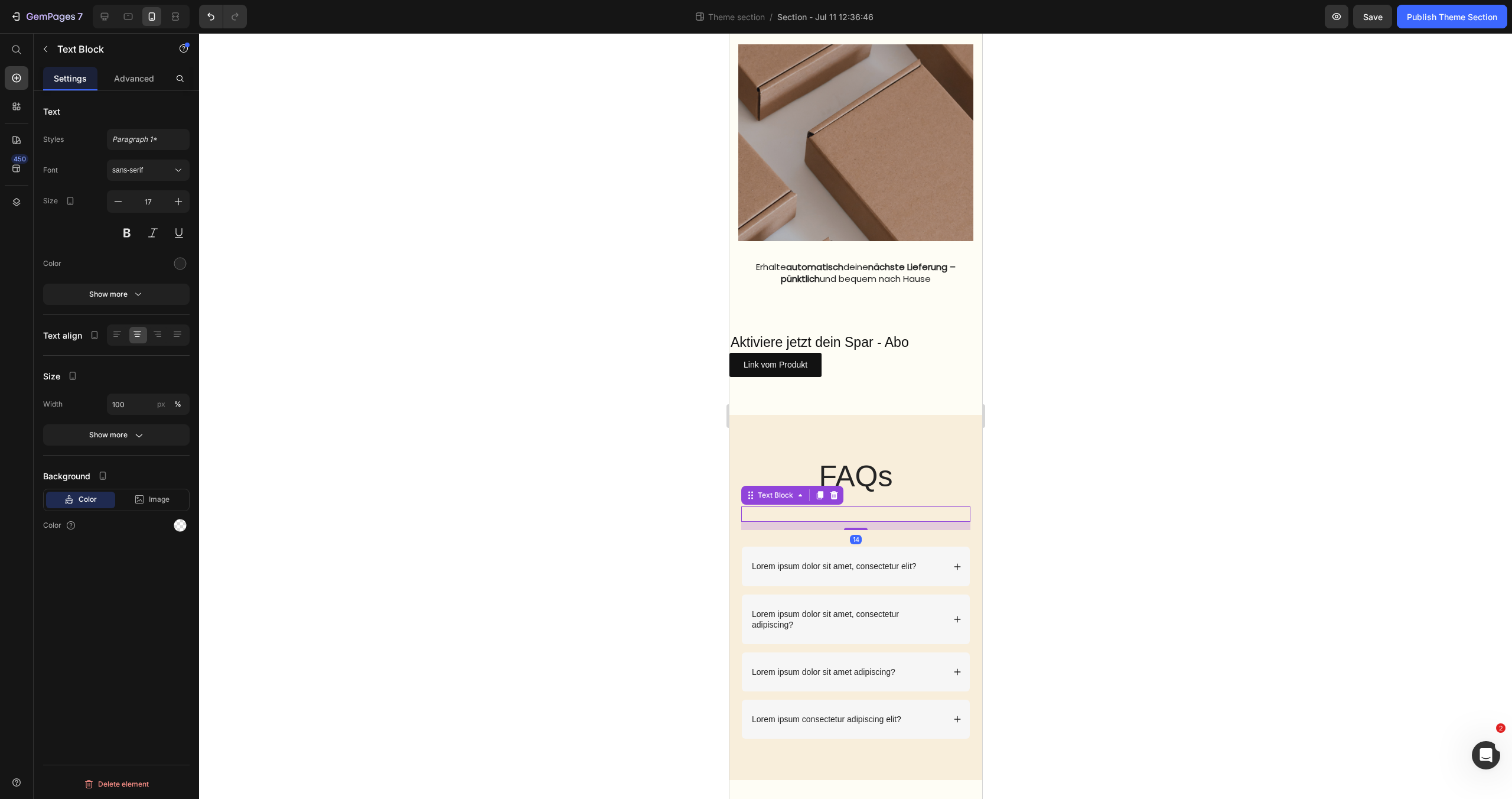 click at bounding box center (855, 514) 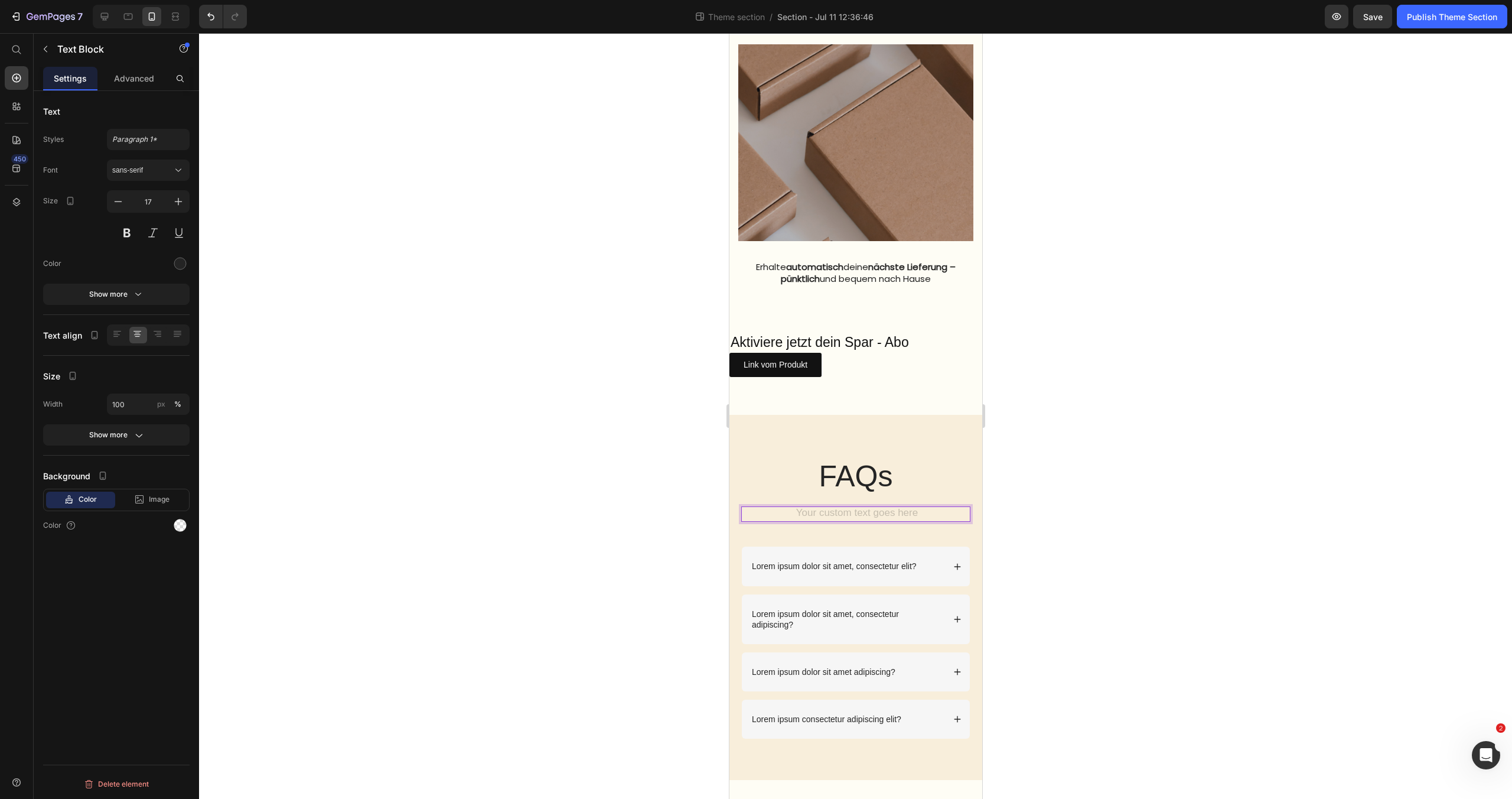 scroll, scrollTop: 1275, scrollLeft: 0, axis: vertical 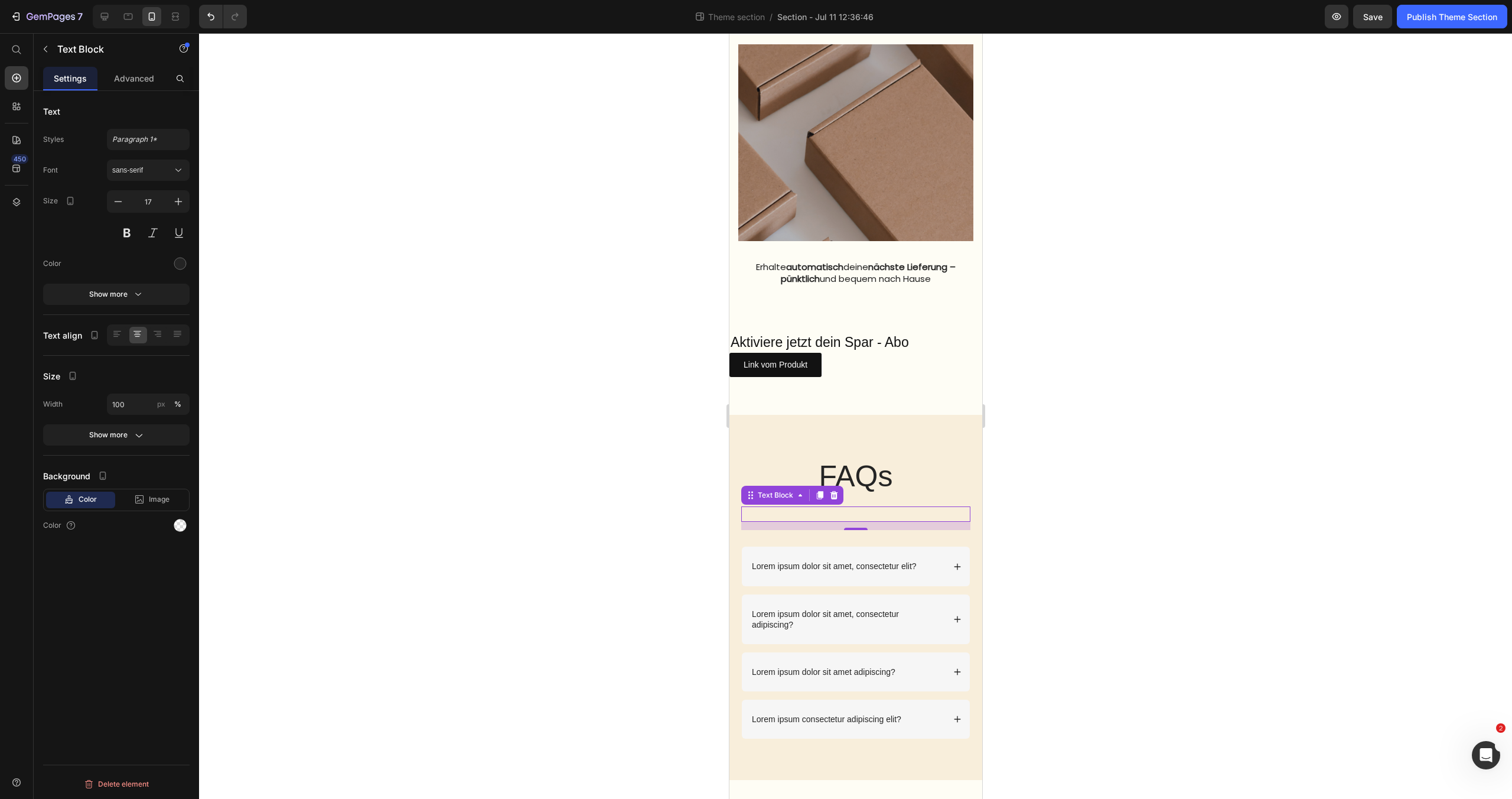 click 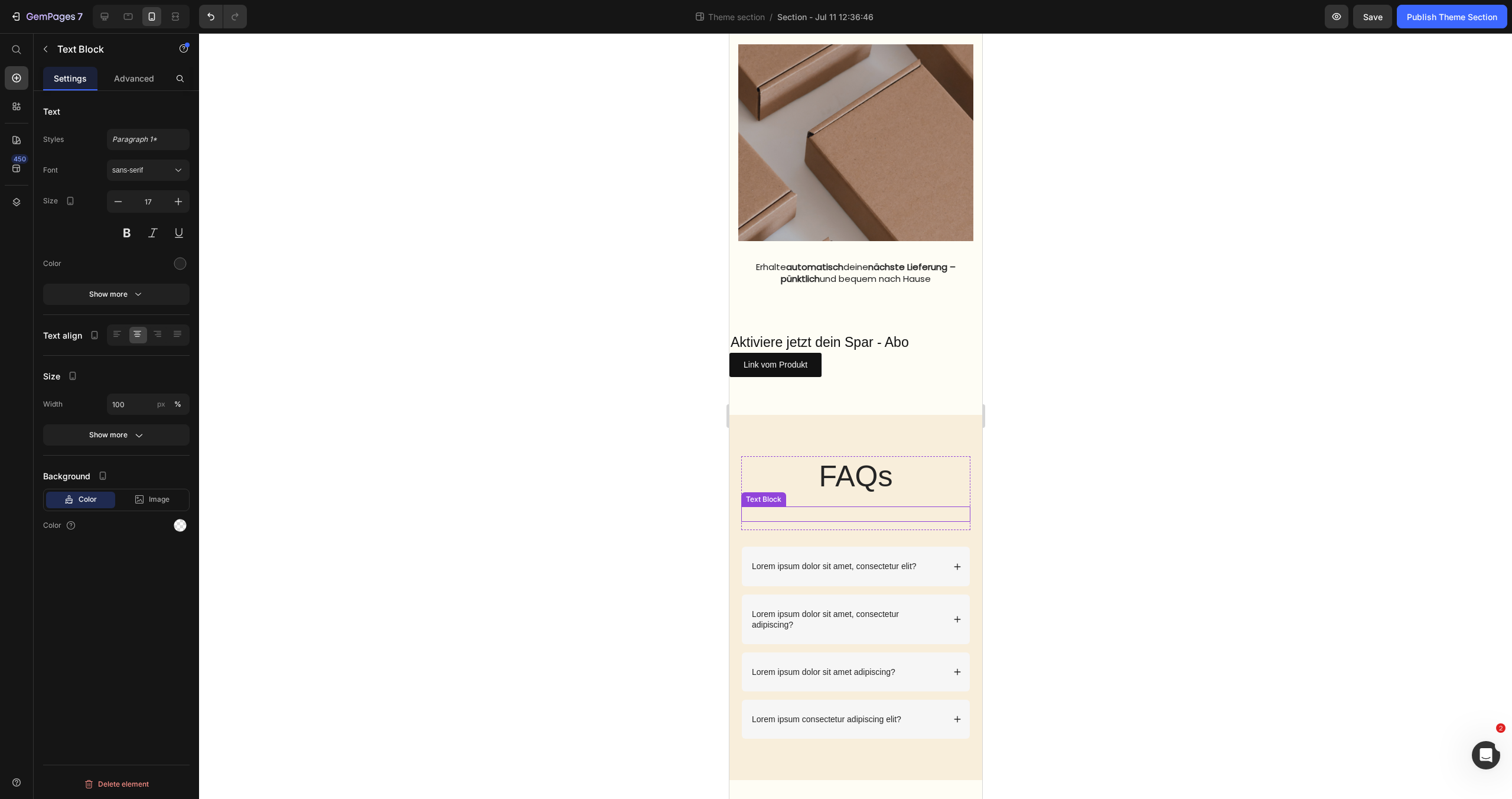 click at bounding box center [855, 514] 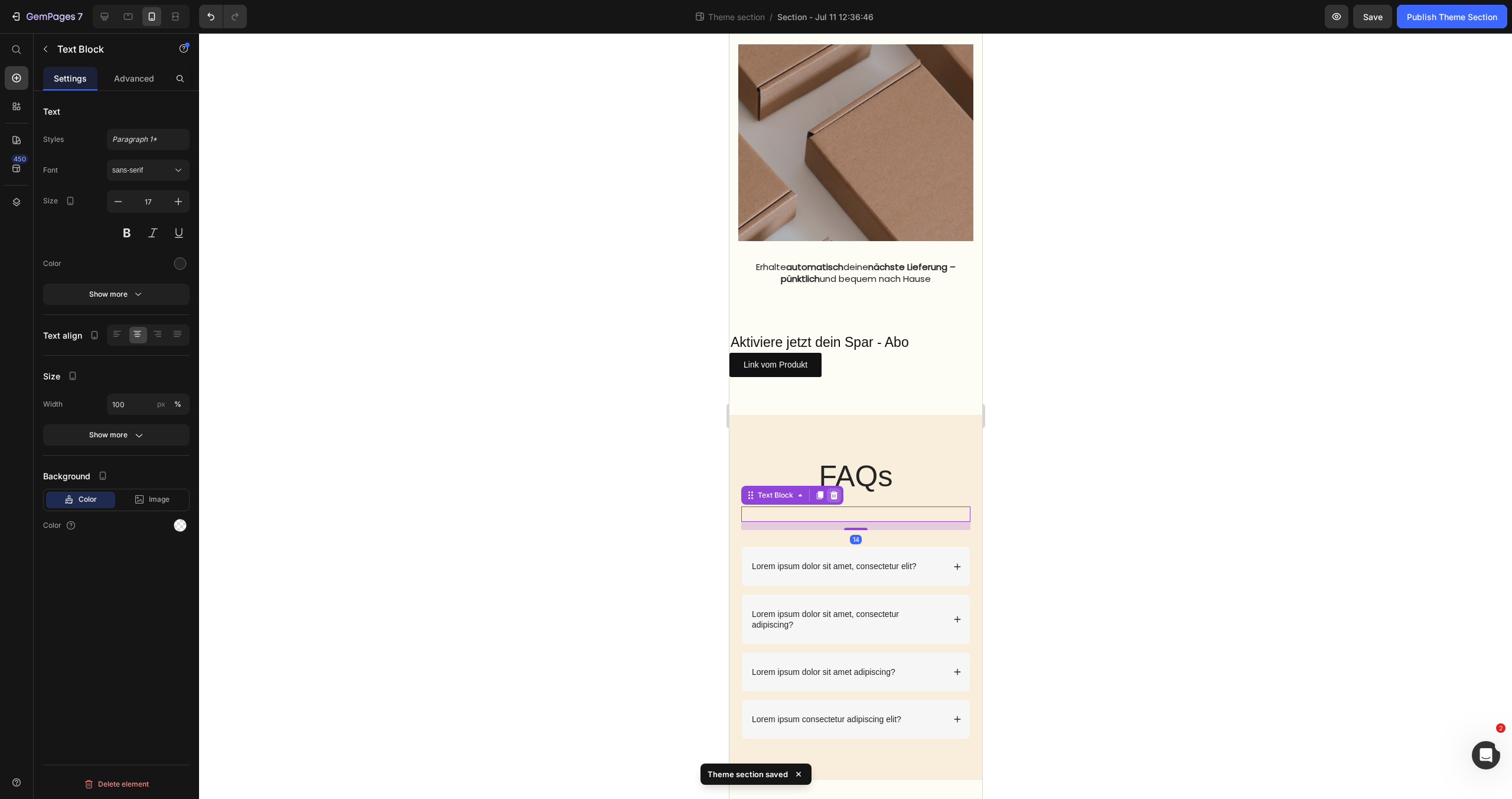 click 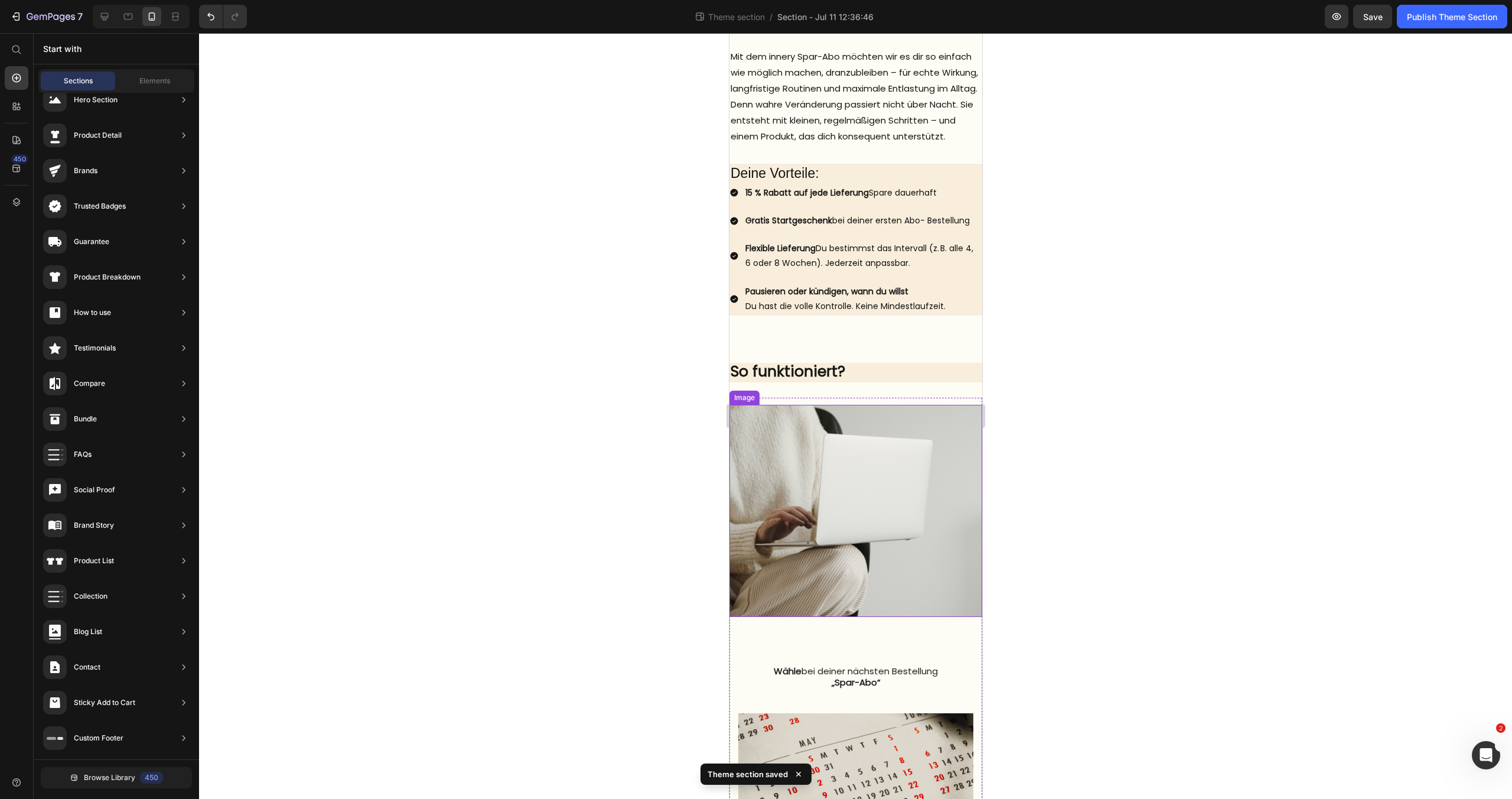 scroll, scrollTop: 336, scrollLeft: 0, axis: vertical 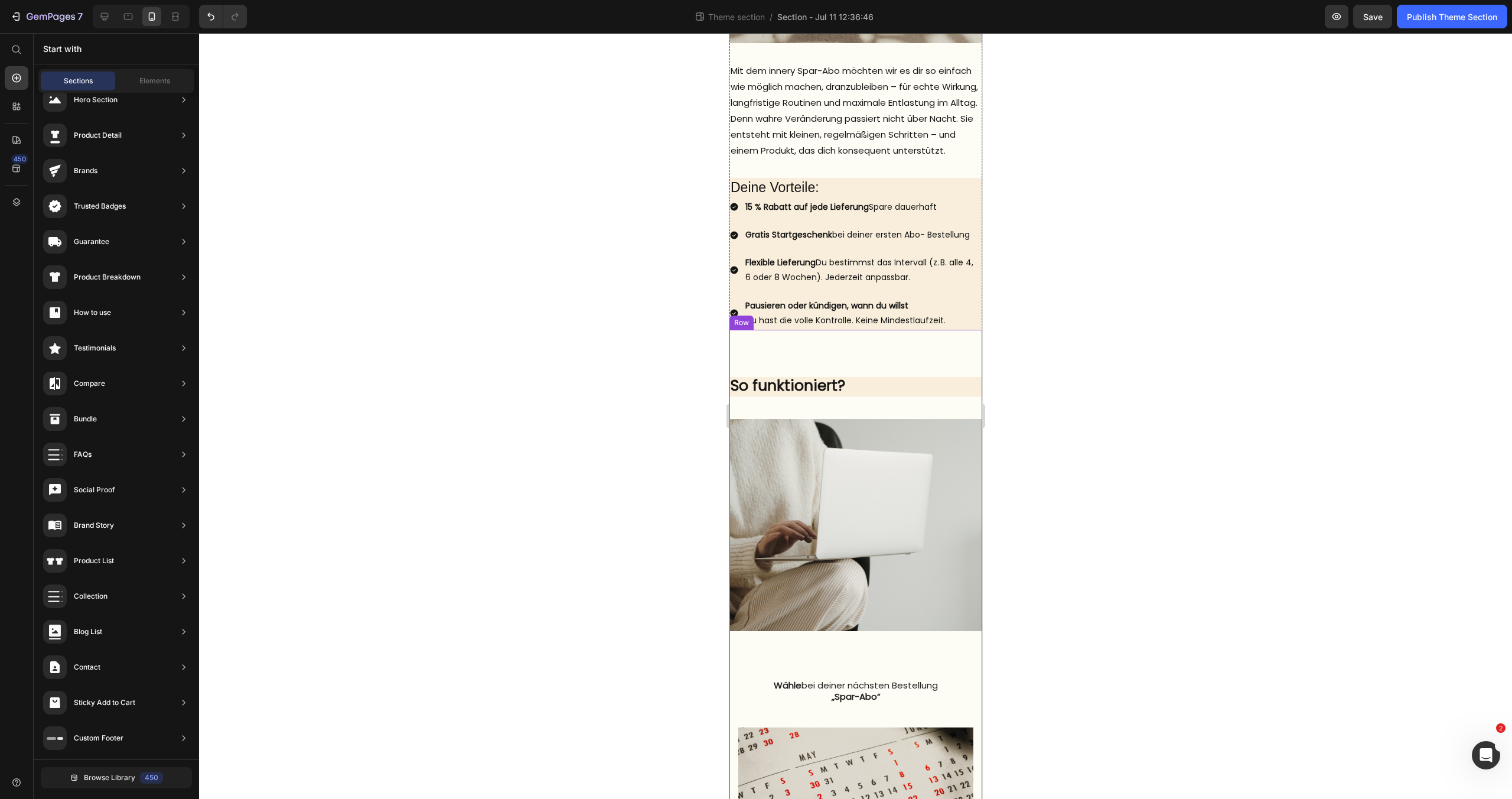 click on "So funktioniert?  Text Block" at bounding box center [855, 371] 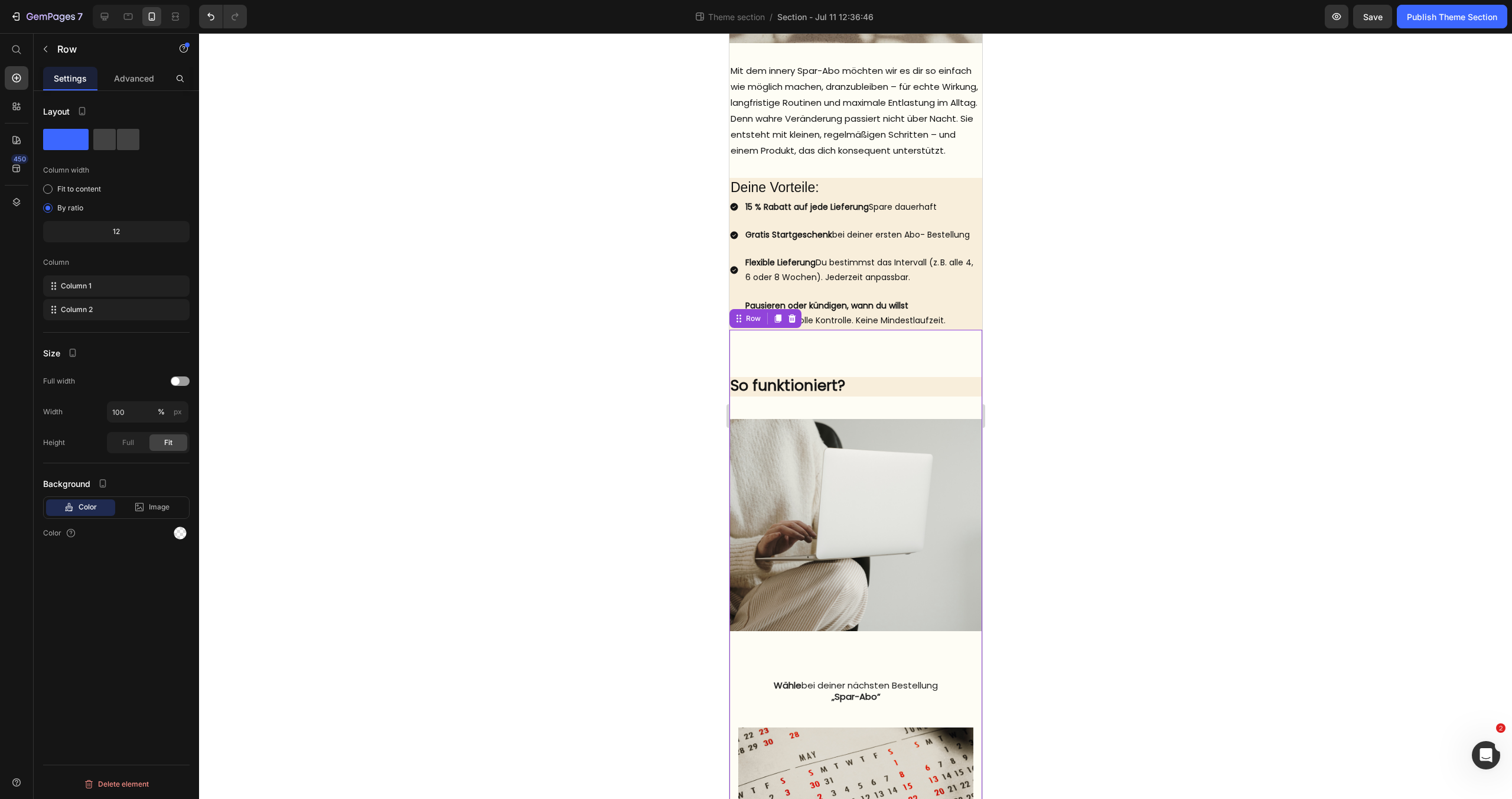 click on "So funktioniert?  Text Block" at bounding box center (855, 371) 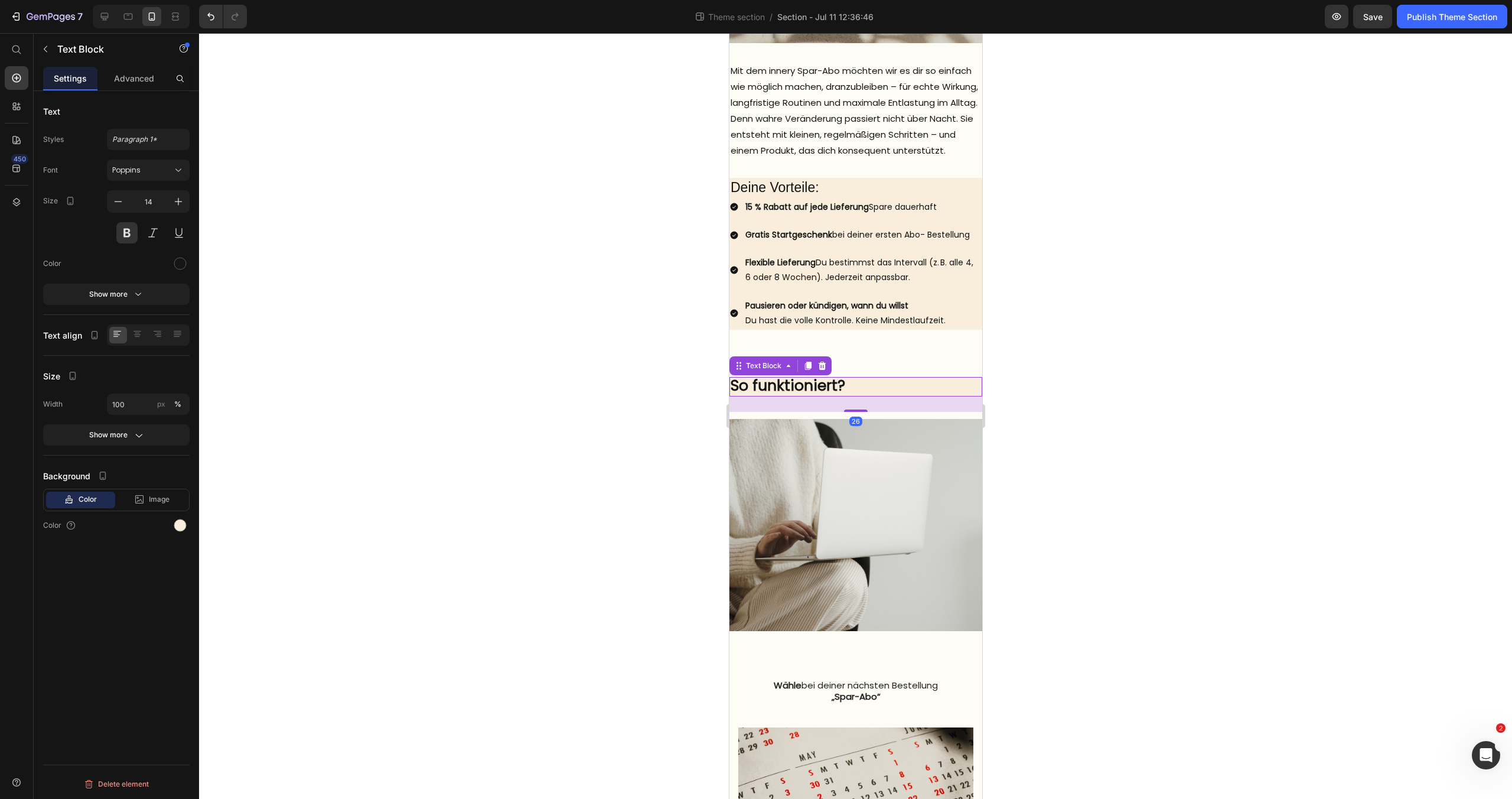 click on "So funktioniert?" at bounding box center (855, 386) 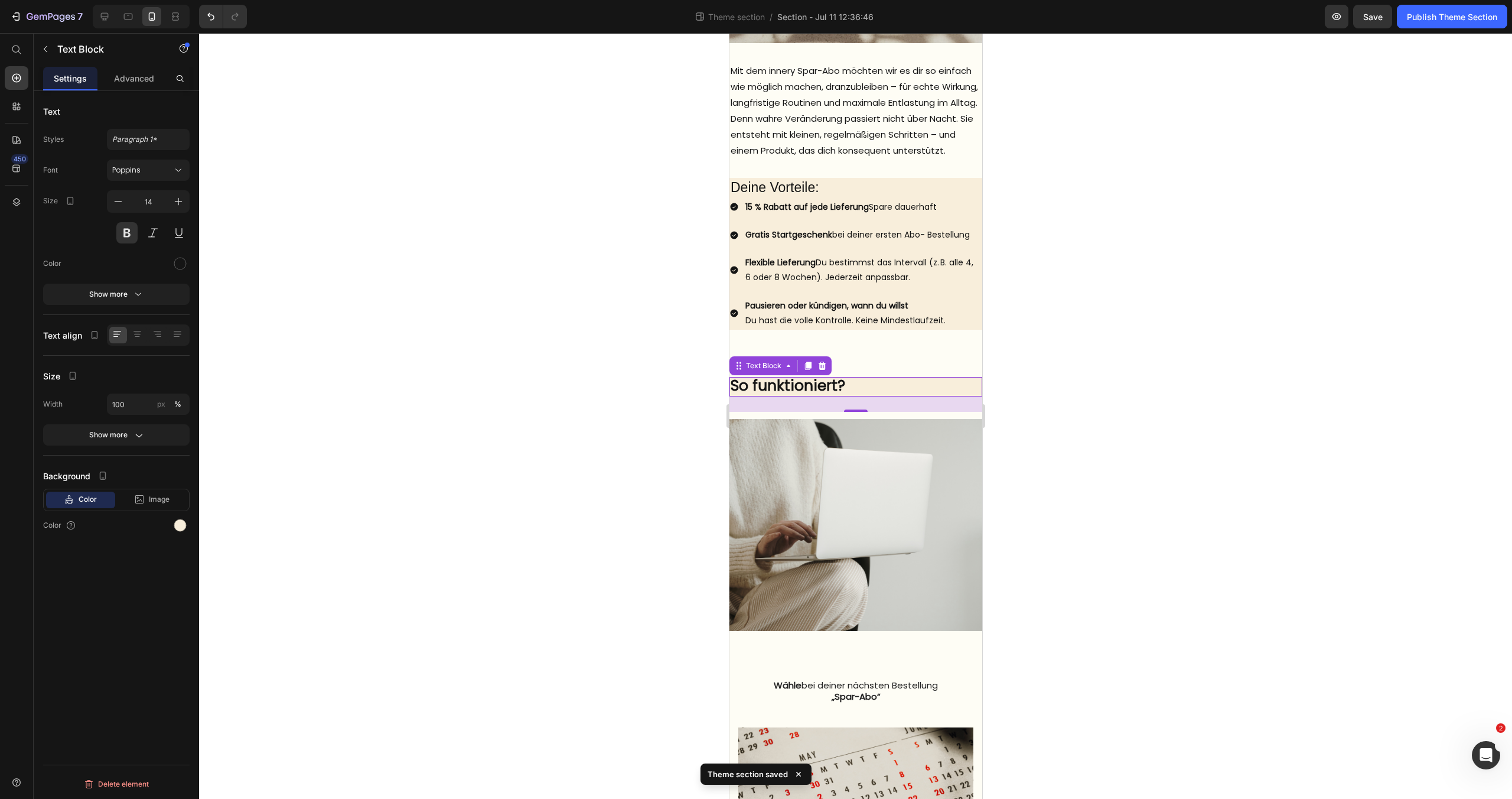 click 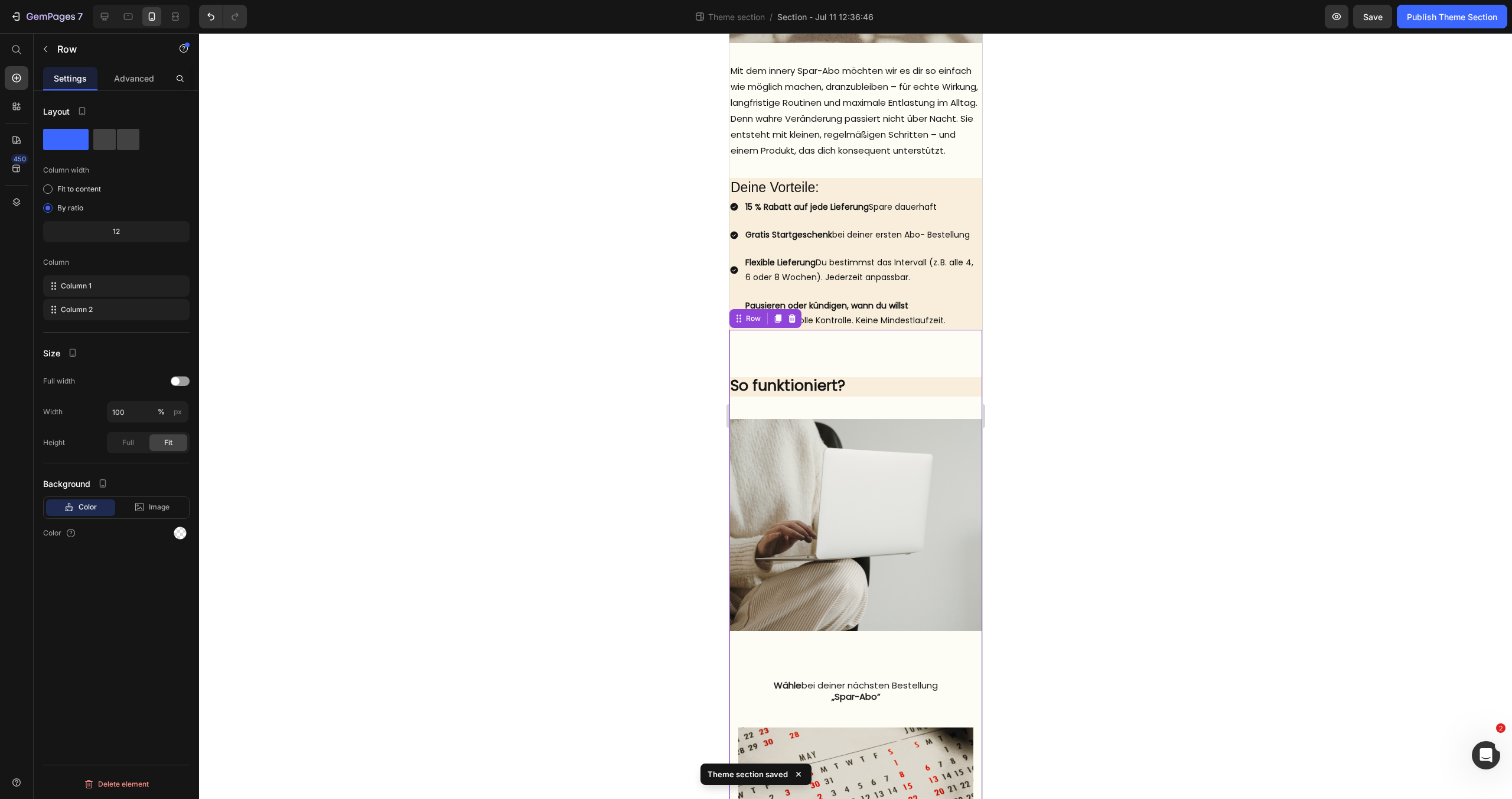 click on "So funktioniert?  Text Block" at bounding box center [855, 371] 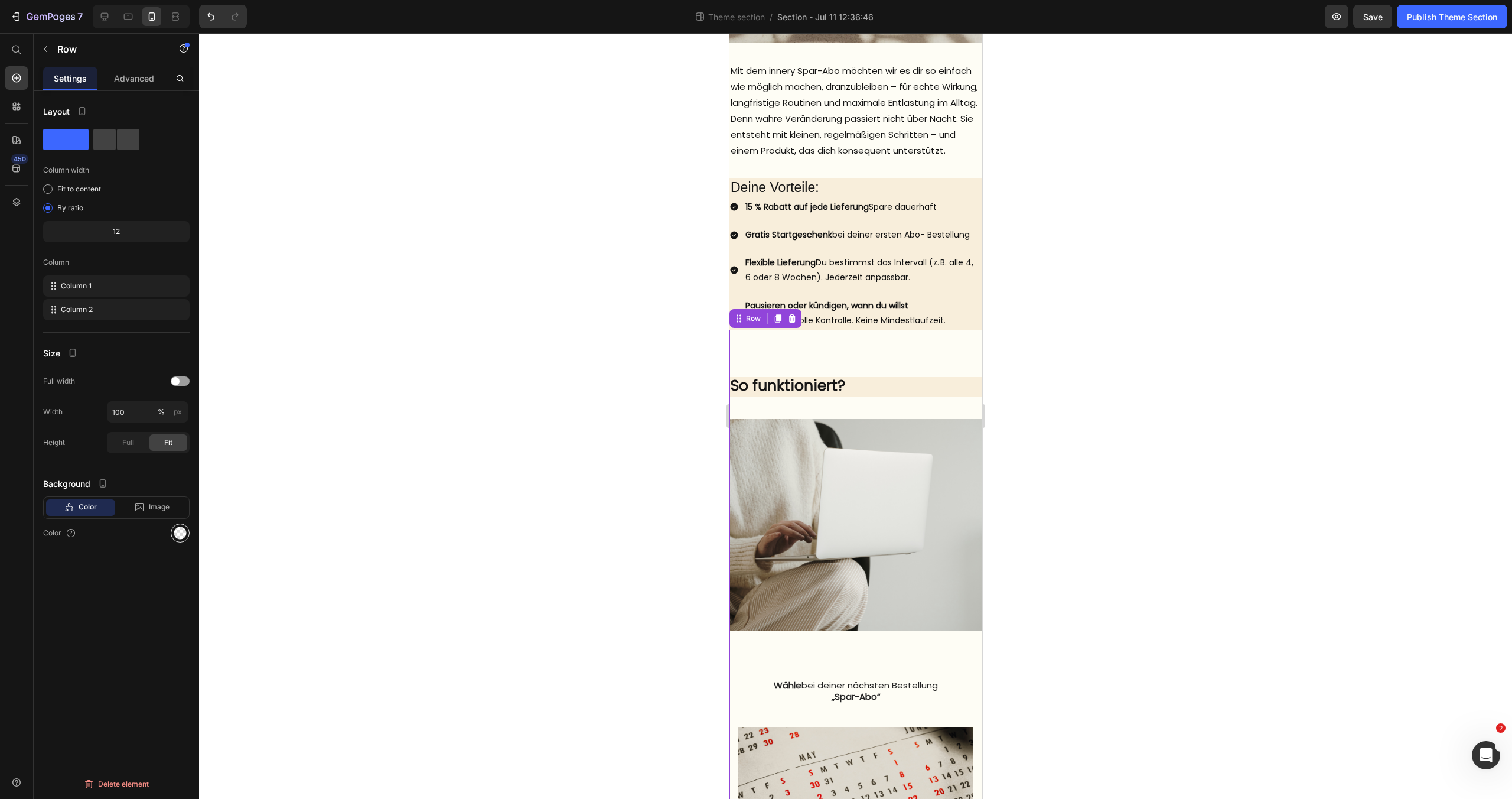 click at bounding box center (180, 533) 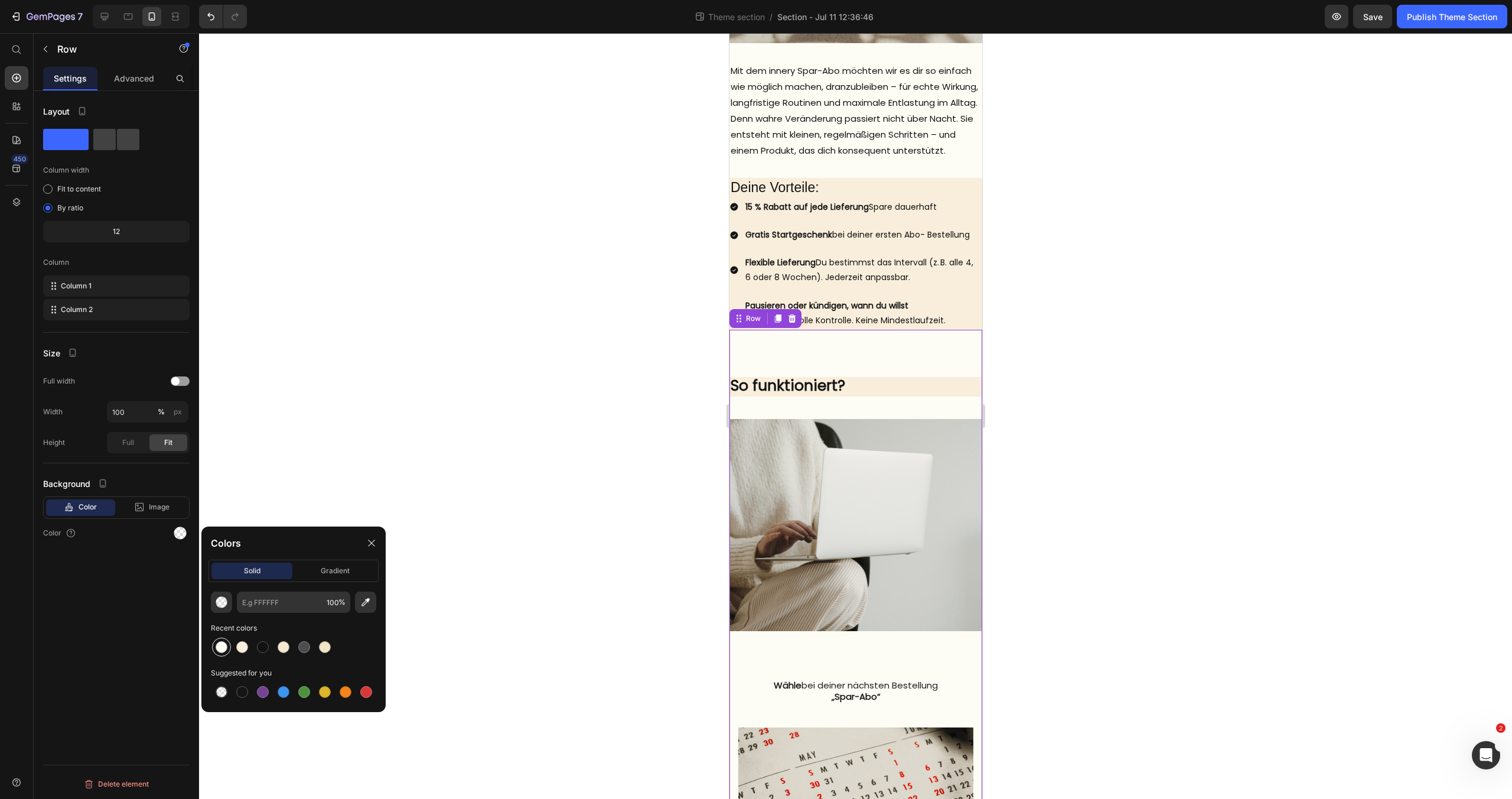 click at bounding box center (221, 647) 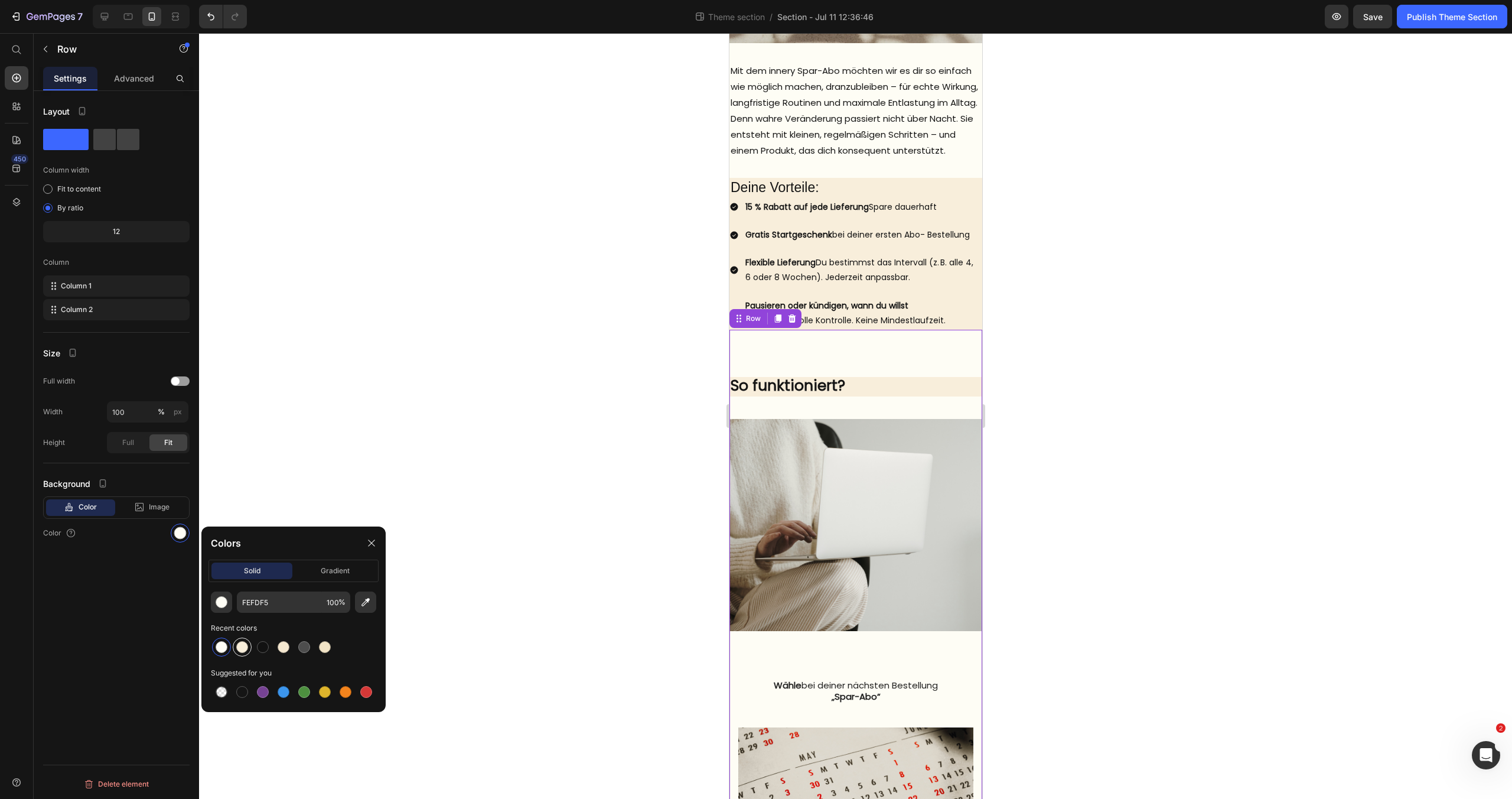 click at bounding box center (242, 647) 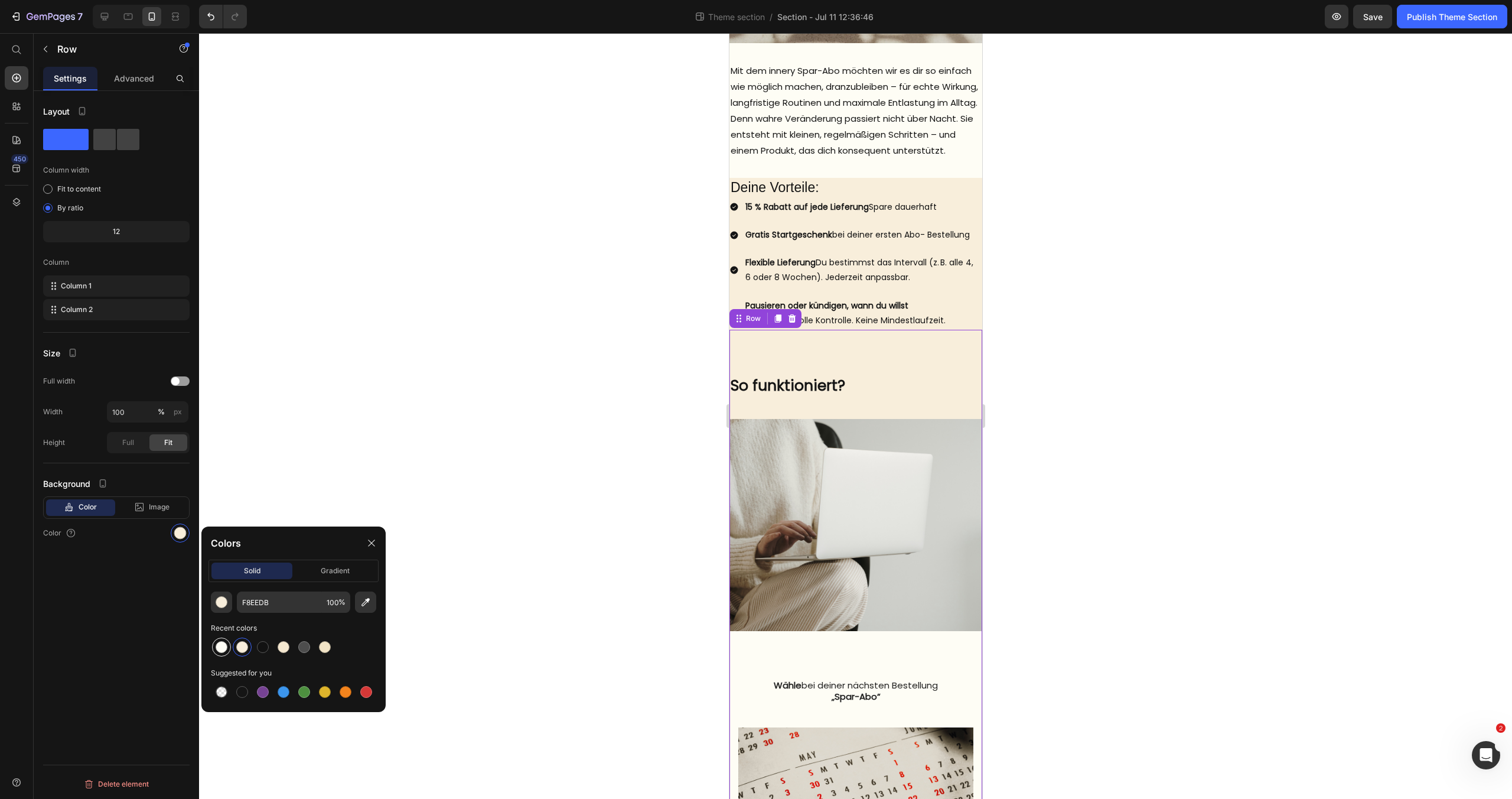 click at bounding box center (221, 647) 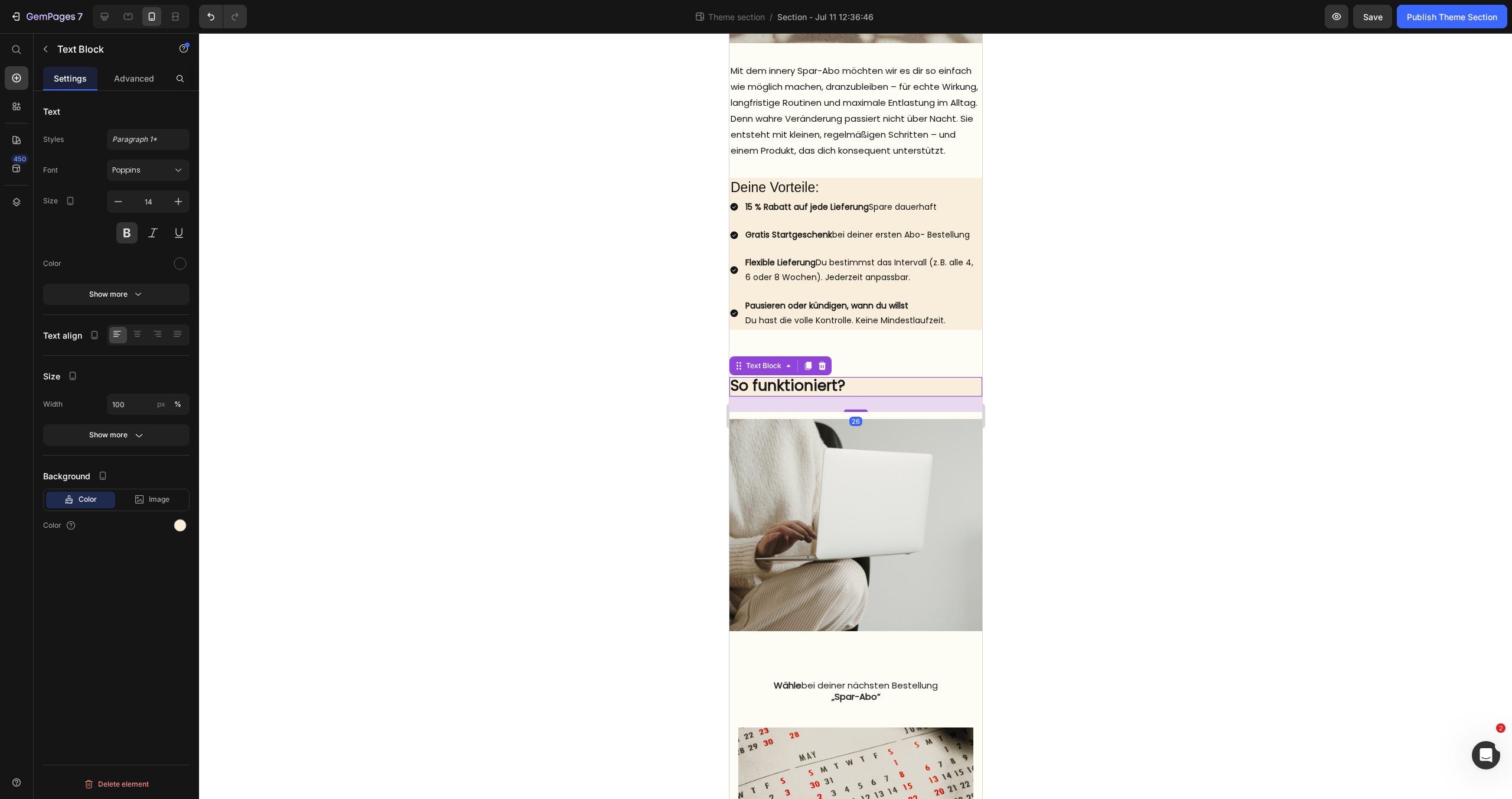 click on "So funktioniert?" at bounding box center [787, 385] 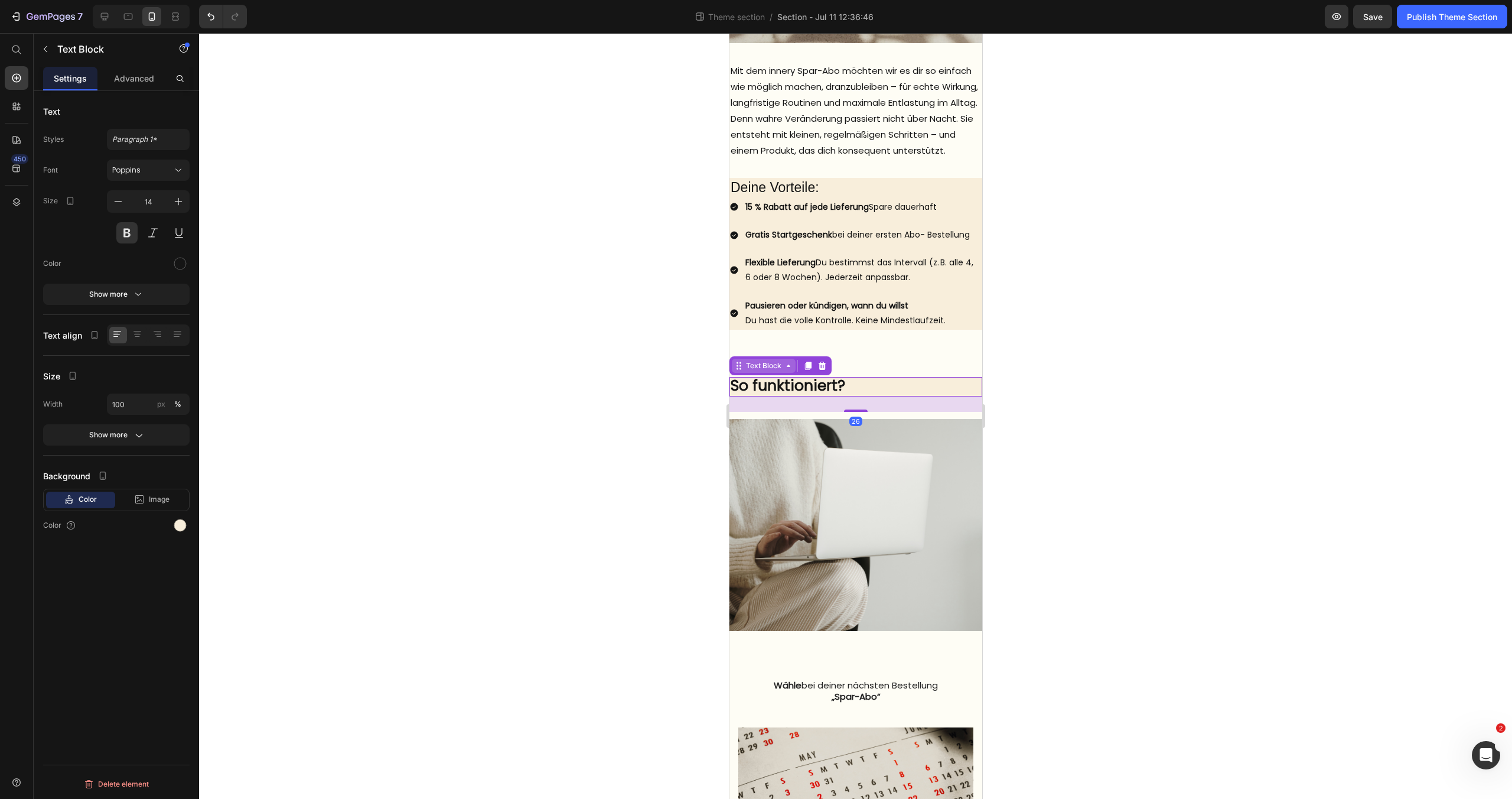 click 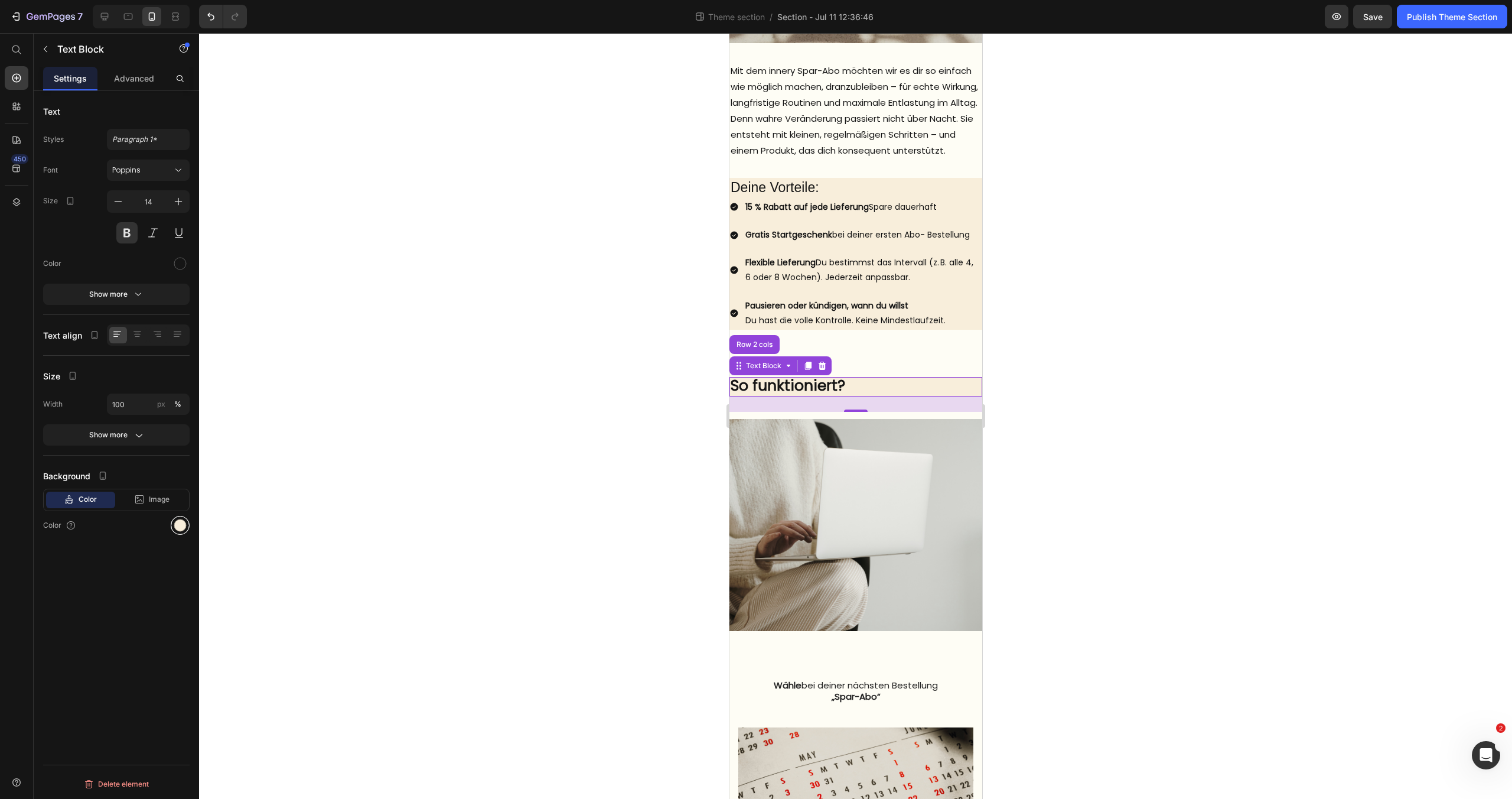 click at bounding box center (180, 525) 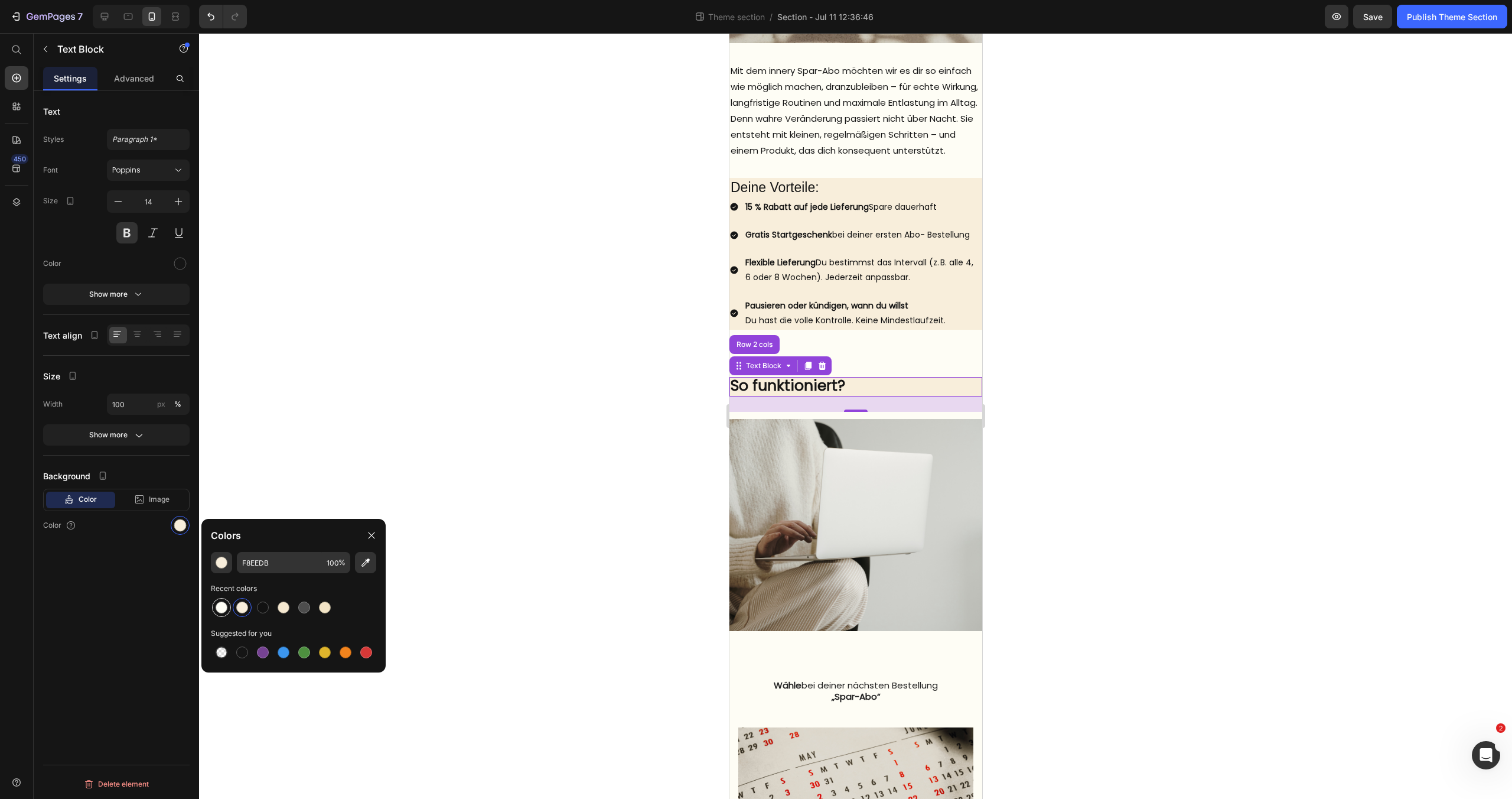 click at bounding box center [221, 608] 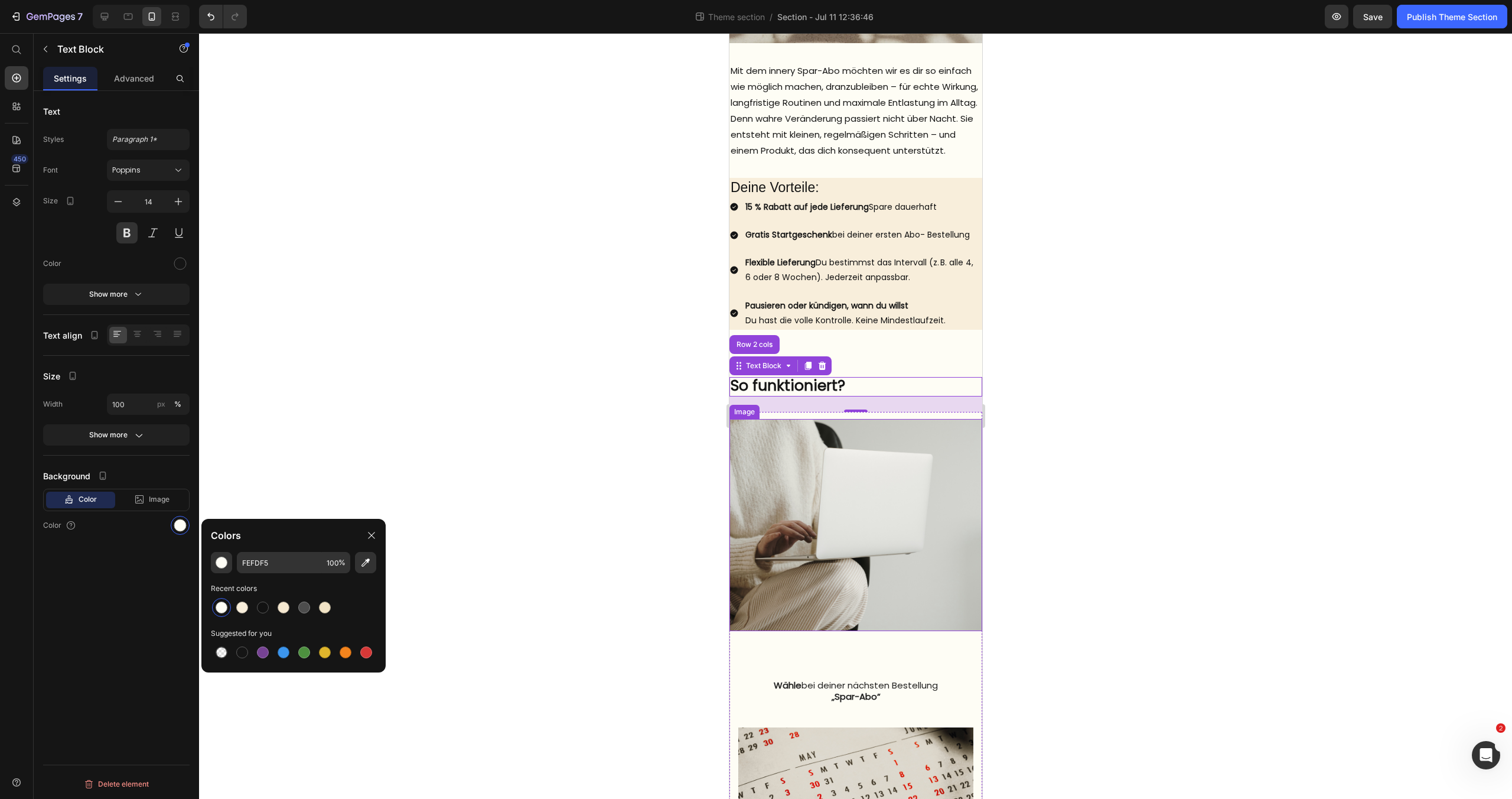 click 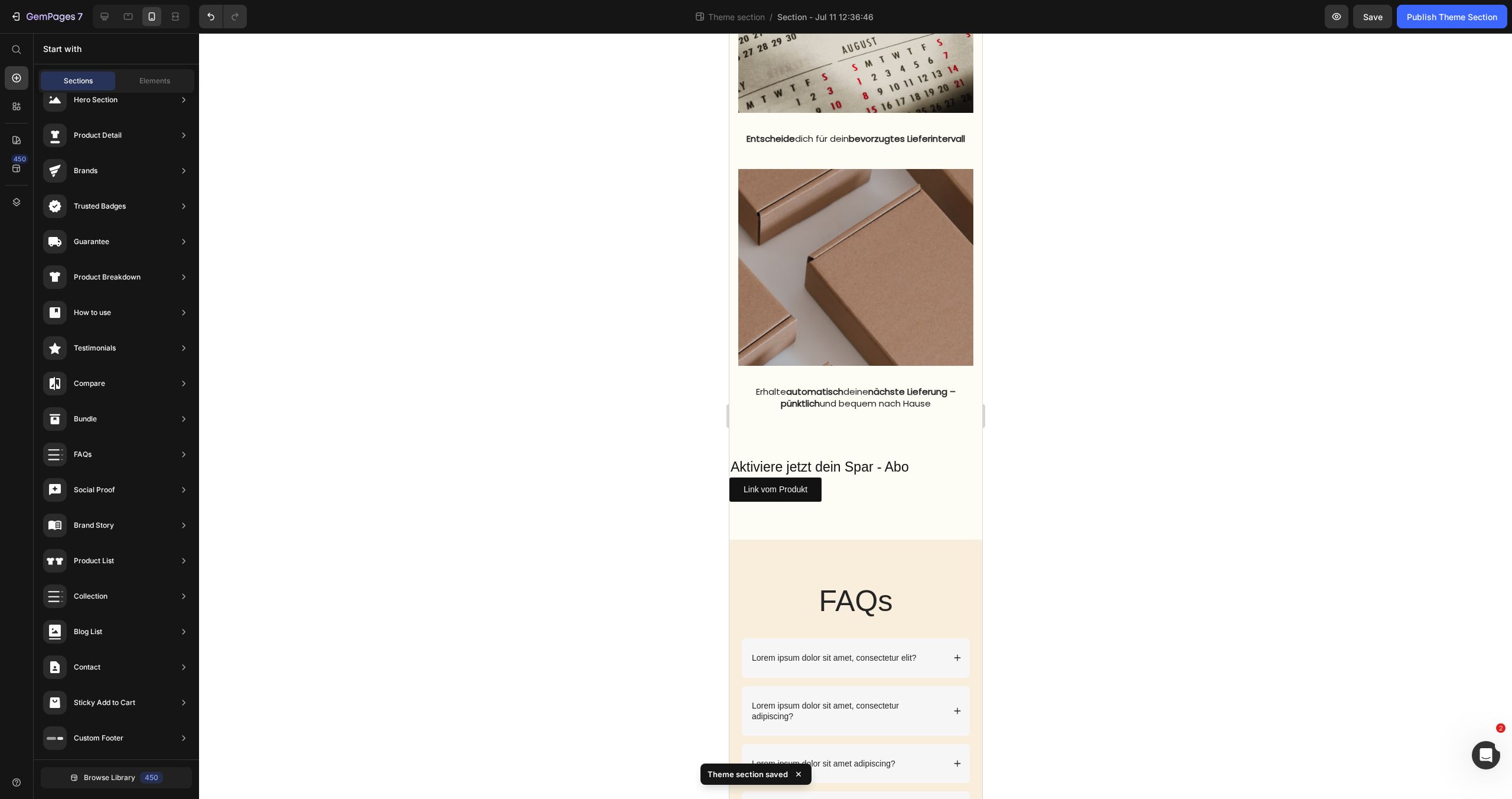 scroll, scrollTop: 1255, scrollLeft: 0, axis: vertical 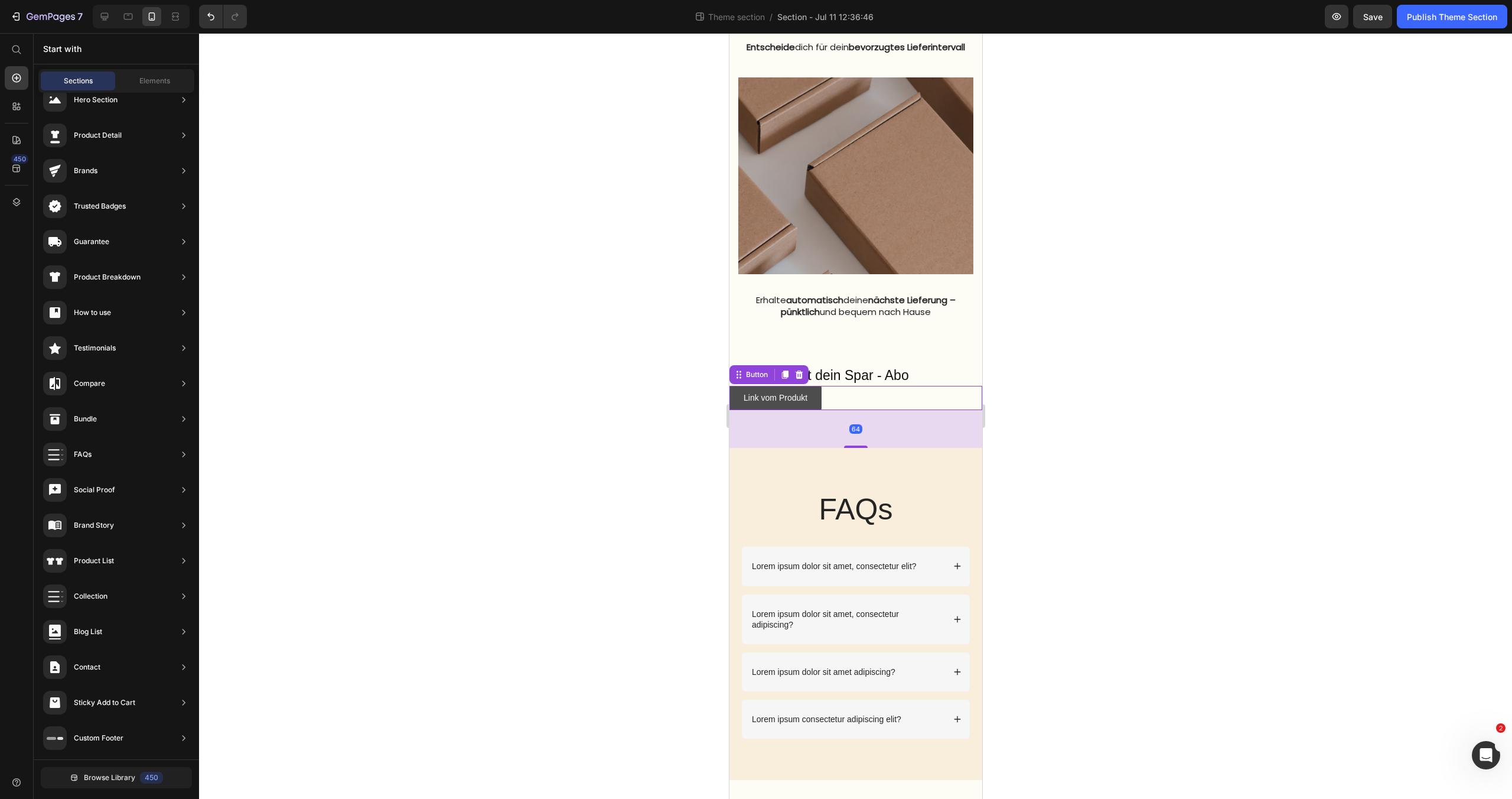 click on "Link vom Produkt" at bounding box center [775, 398] 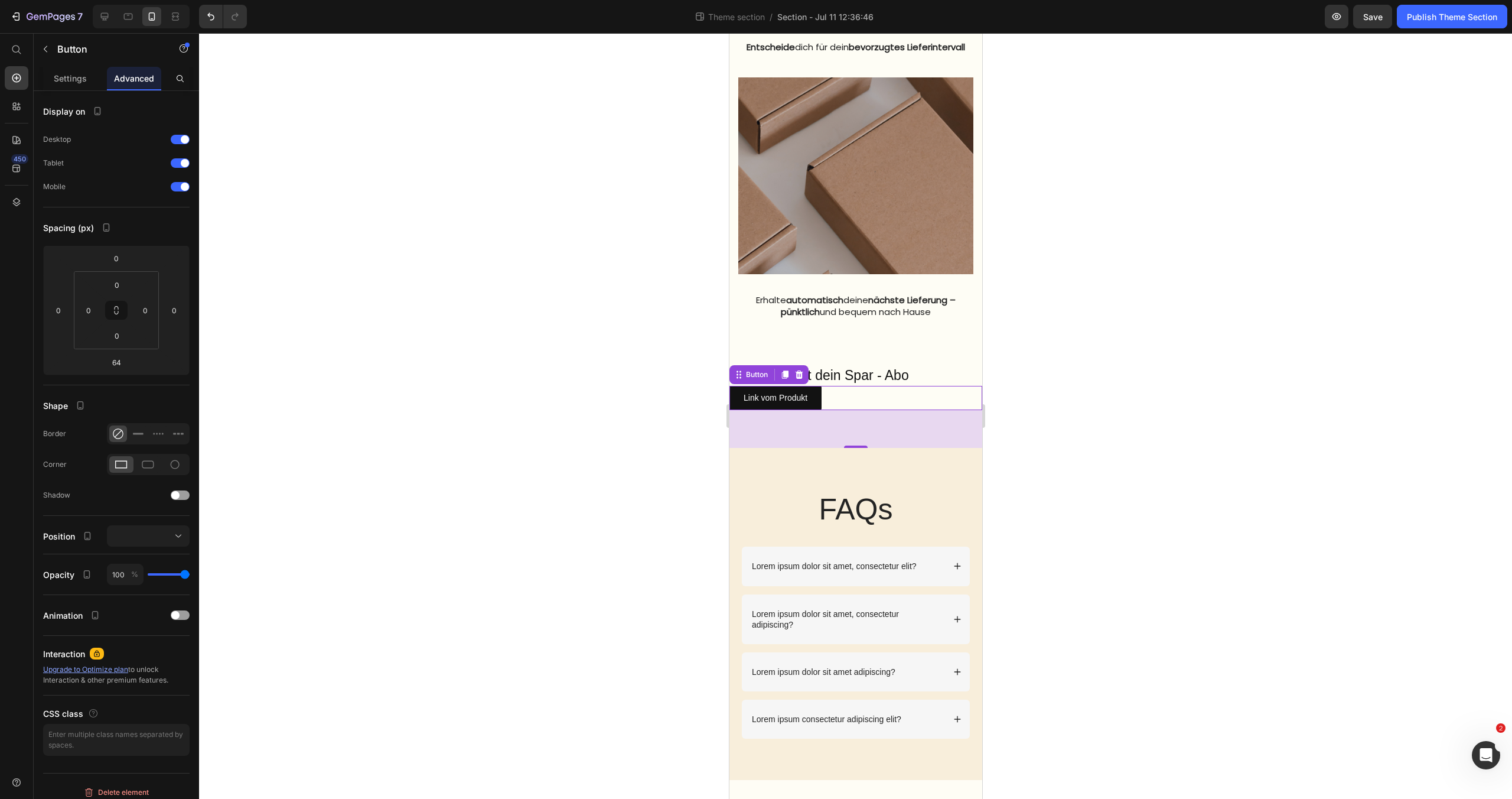 click 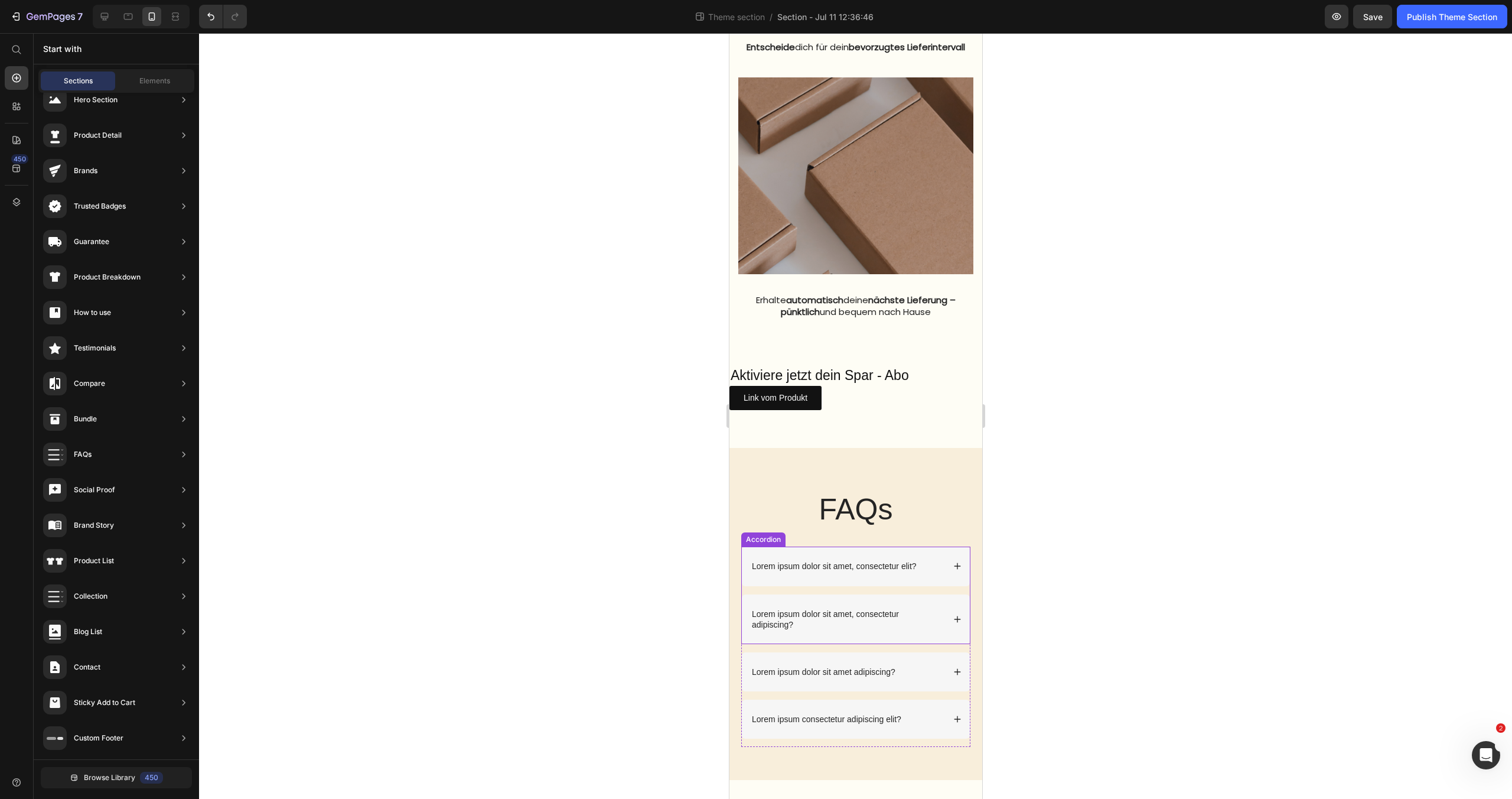 click on "Lorem ipsum dolor sit amet, consectetur elit?" at bounding box center (846, 566) 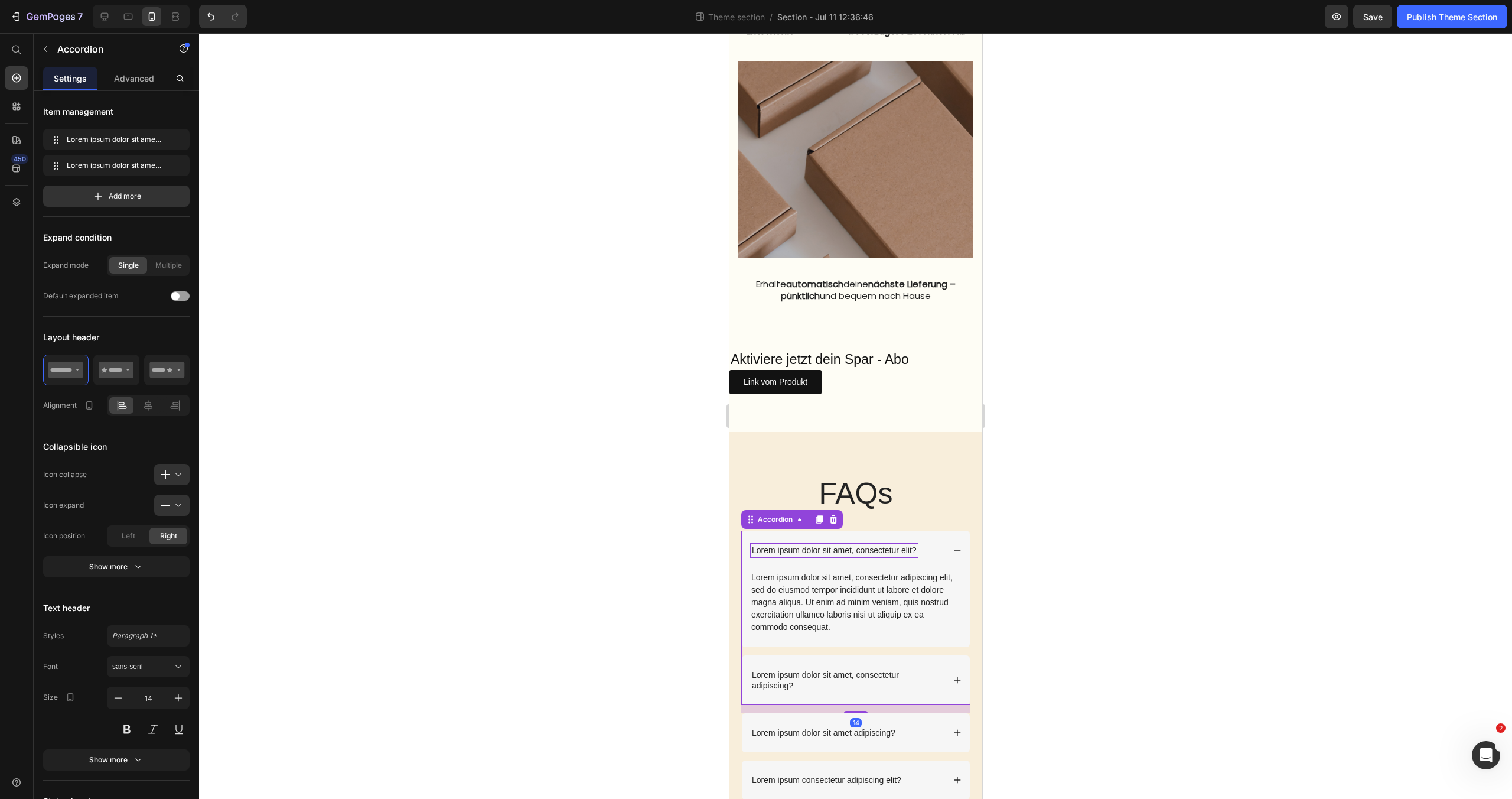 click on "Lorem ipsum dolor sit amet, consectetur elit?" at bounding box center [833, 550] 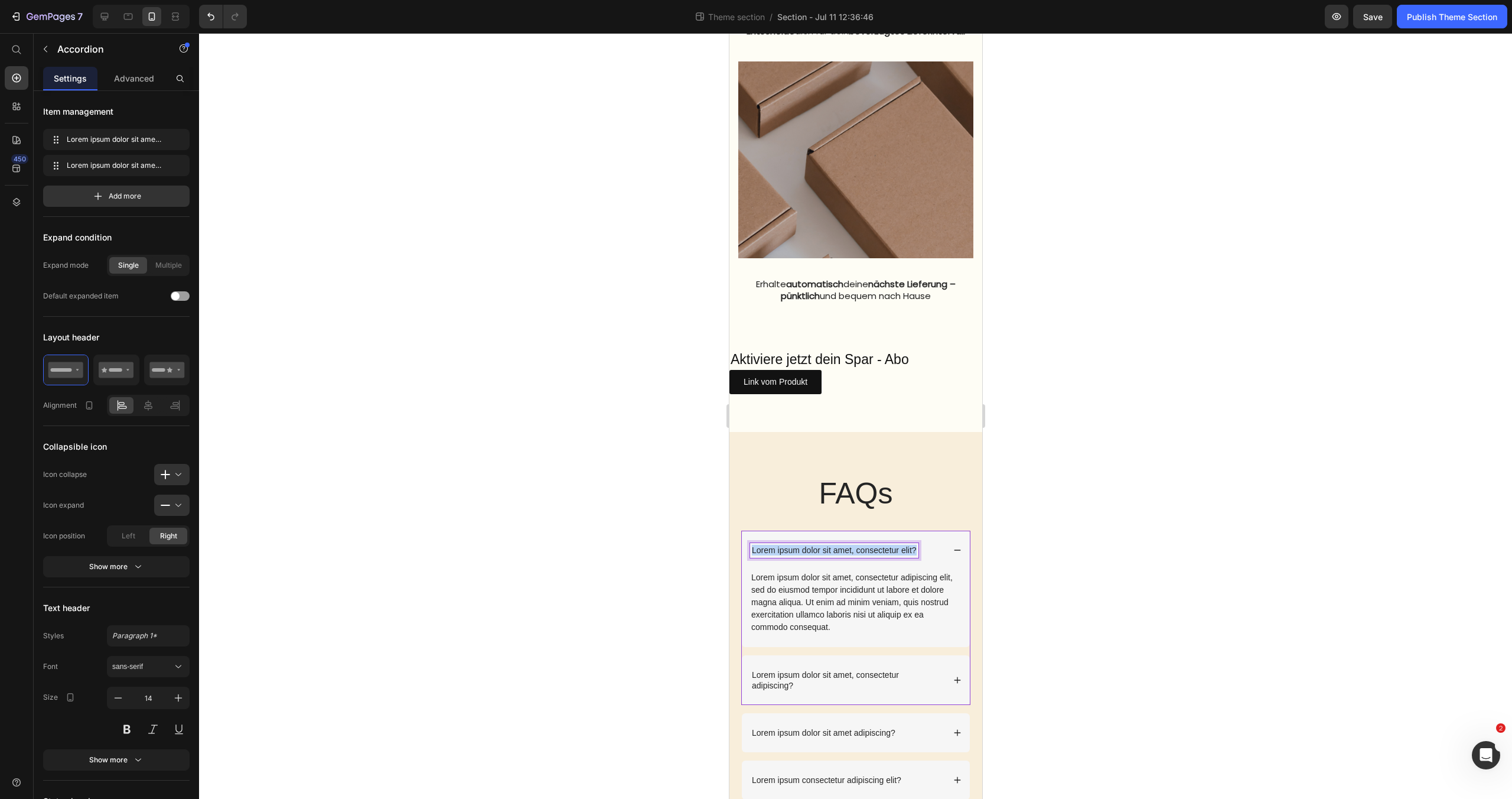 drag, startPoint x: 917, startPoint y: 566, endPoint x: 747, endPoint y: 567, distance: 170.00294 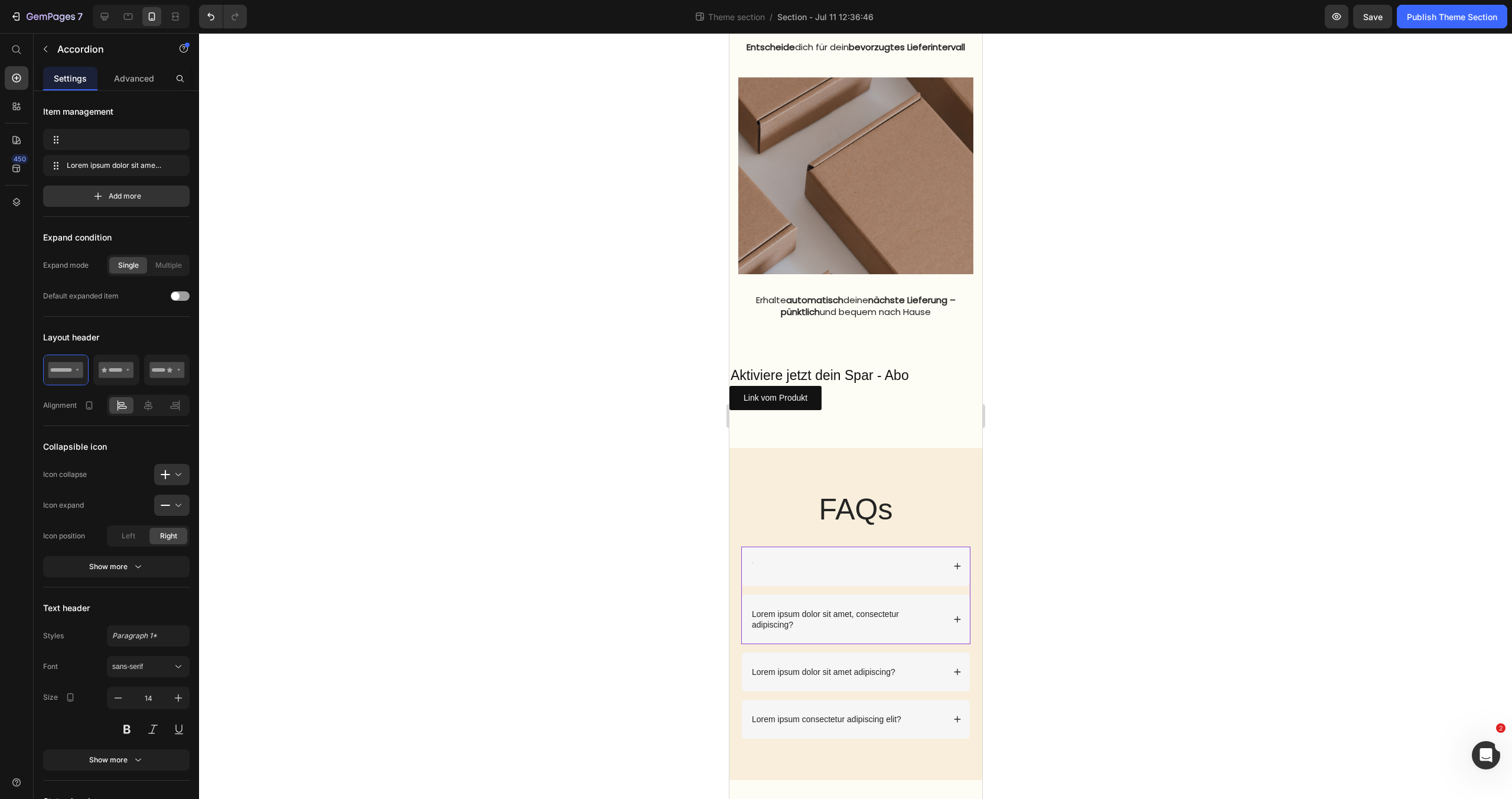 scroll, scrollTop: 1247, scrollLeft: 0, axis: vertical 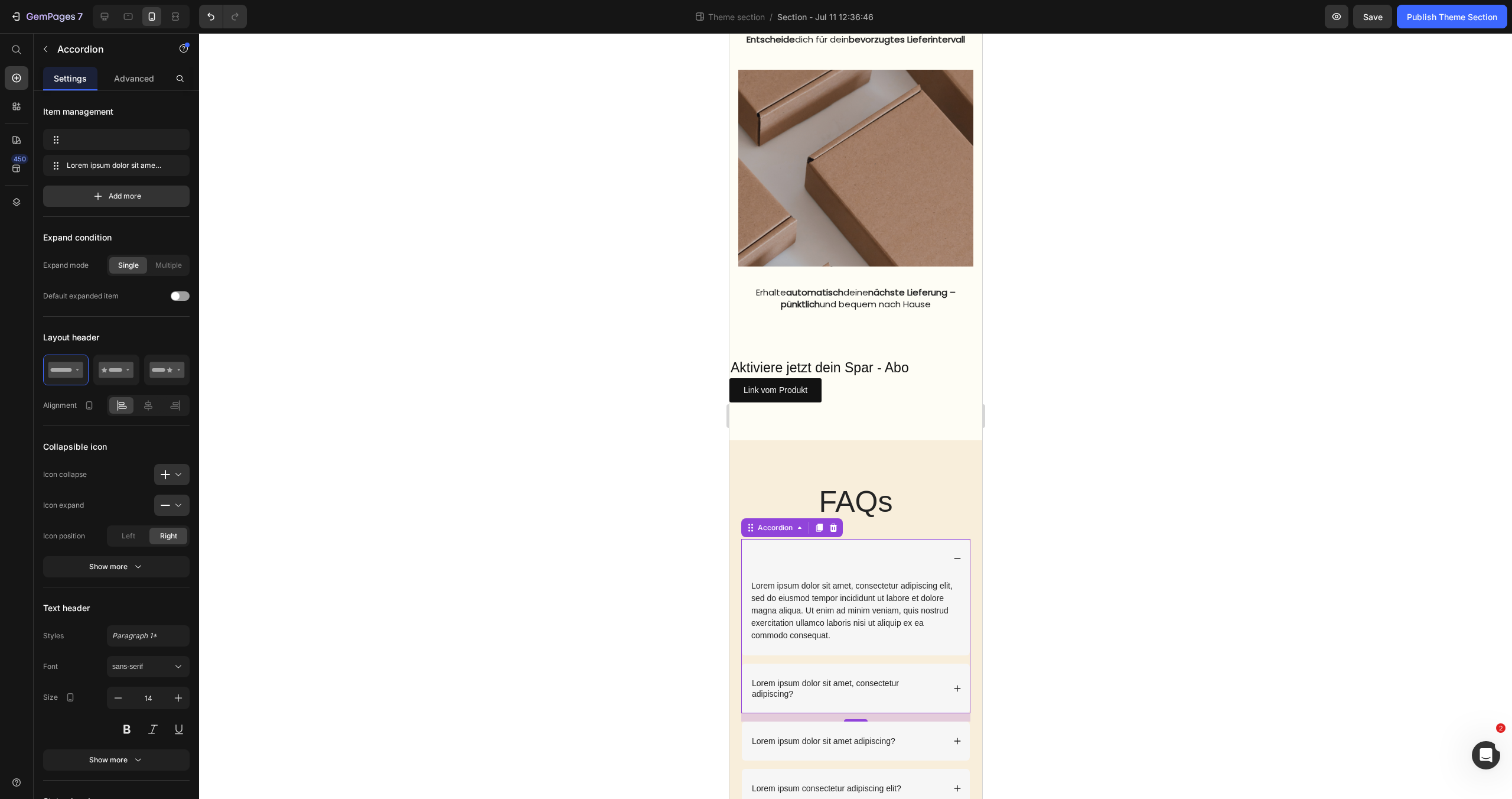 click at bounding box center (846, 558) 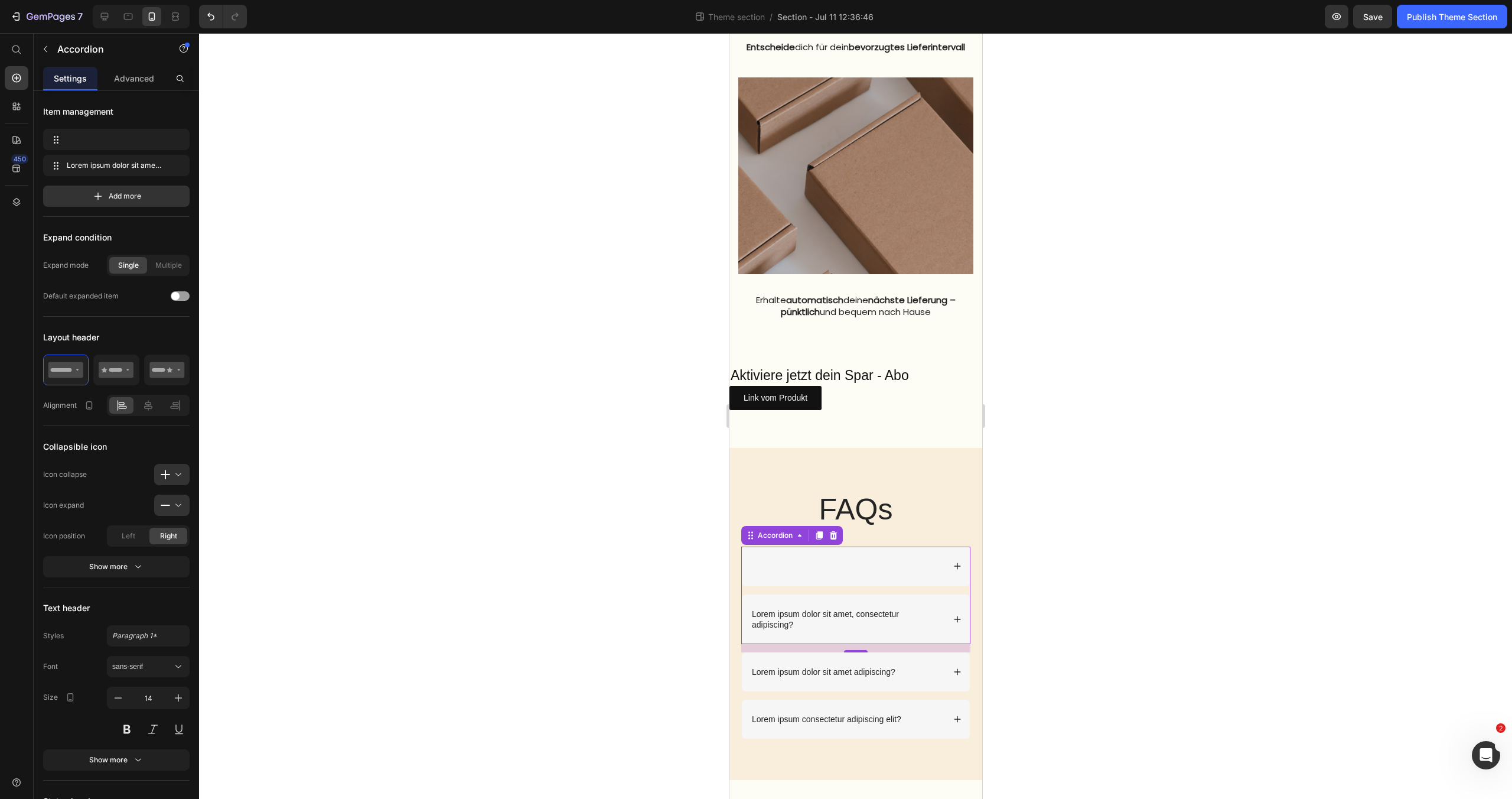 click at bounding box center [846, 566] 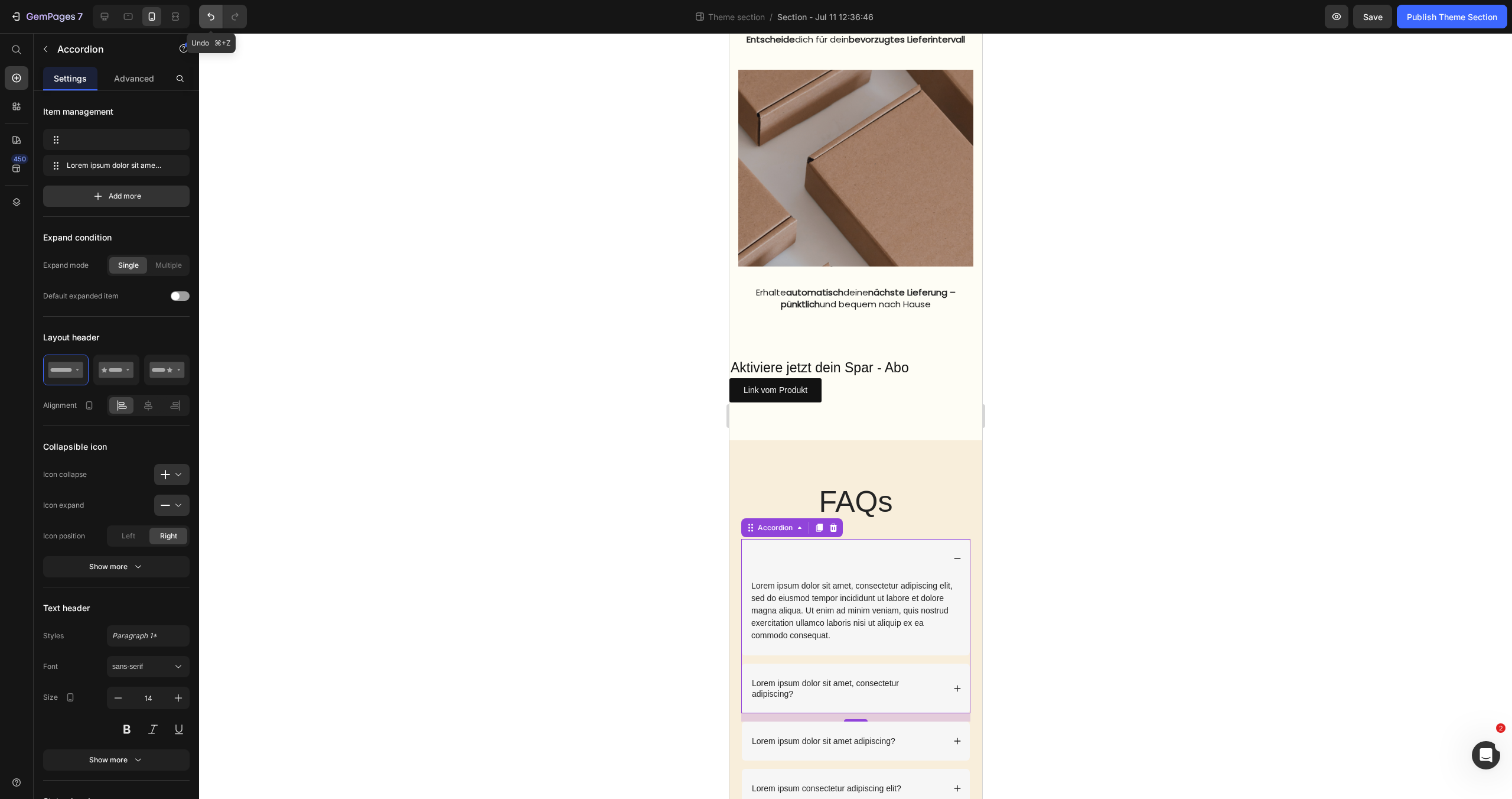 click 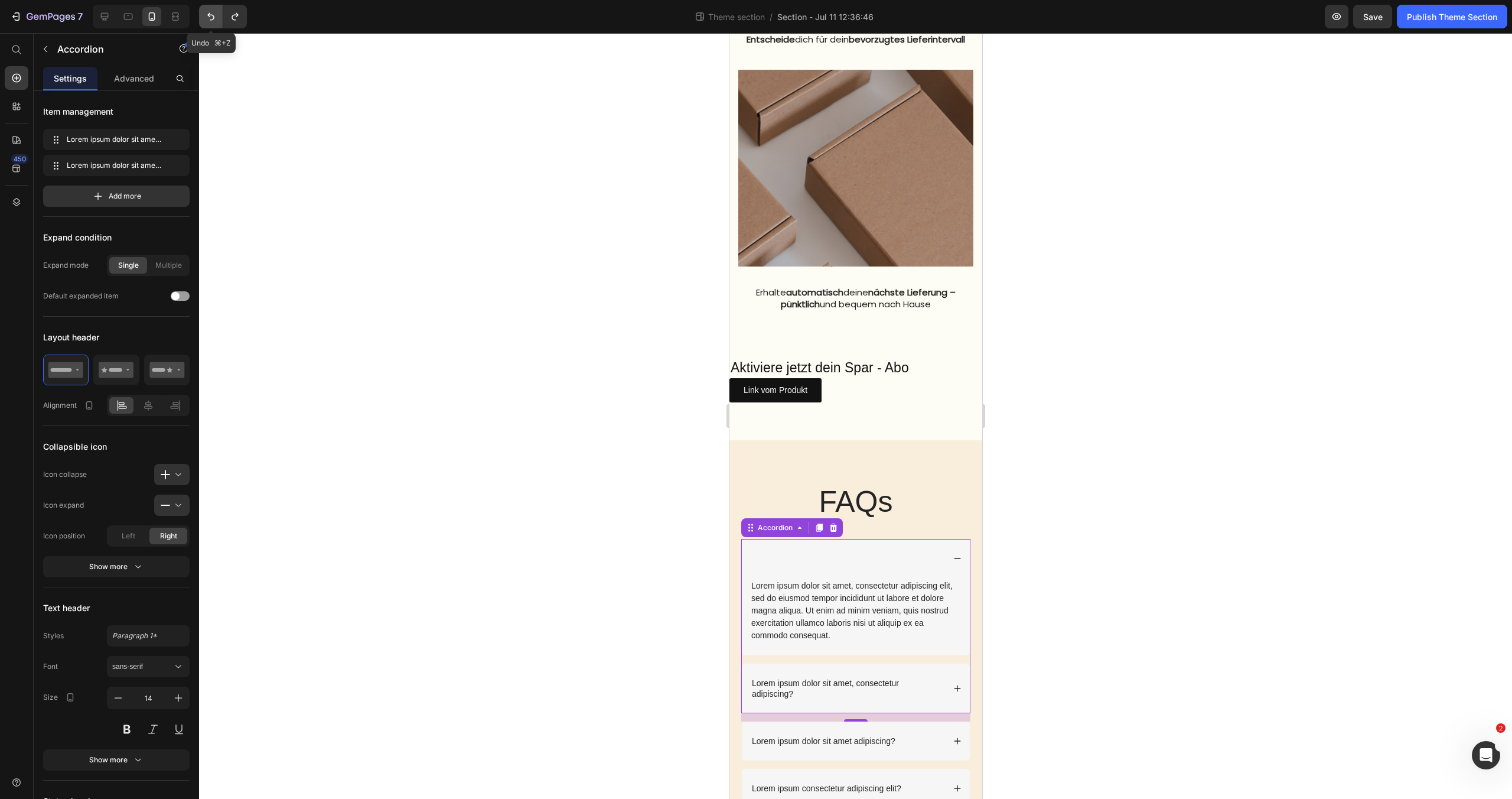 click 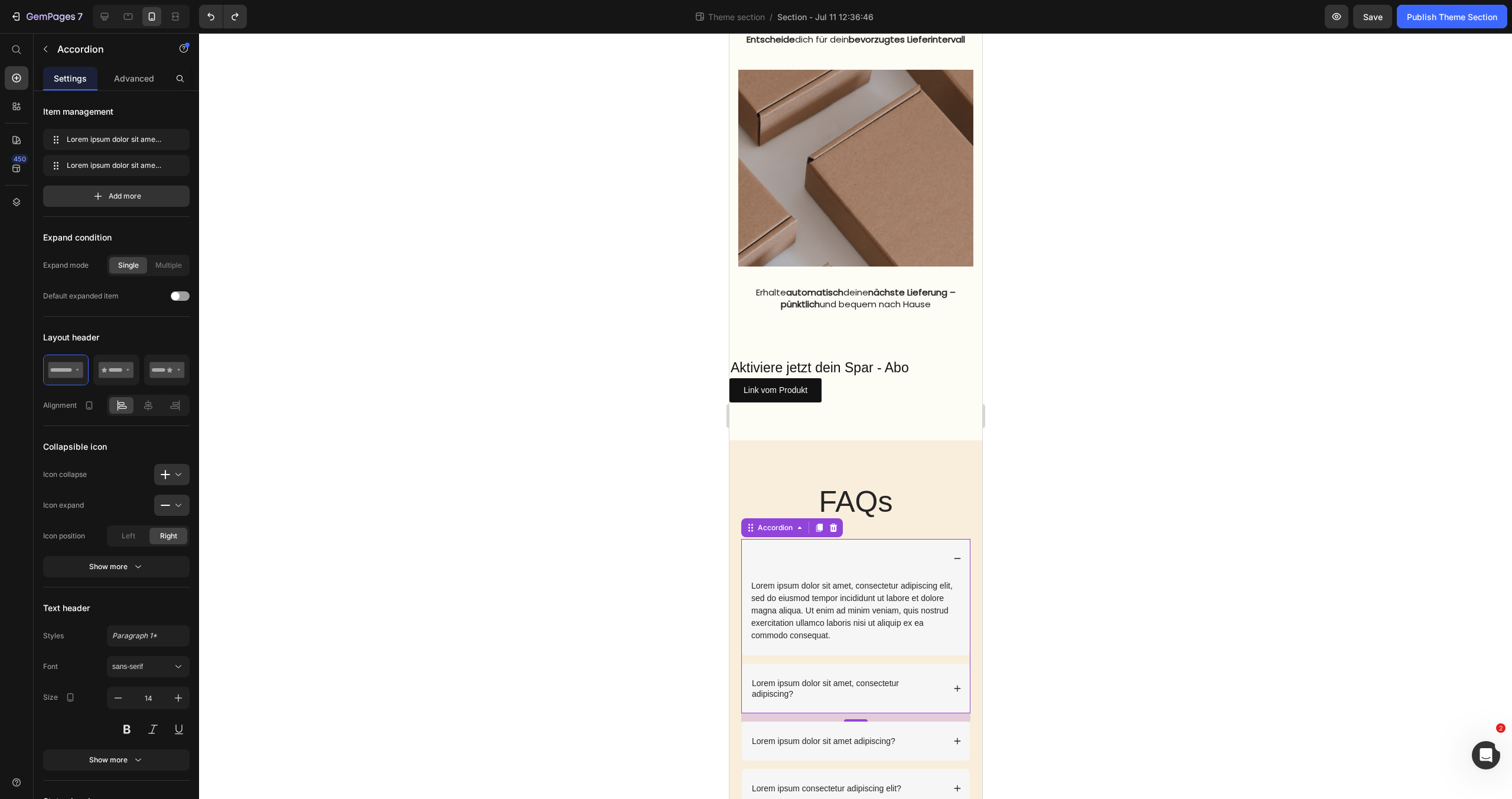 click at bounding box center (846, 558) 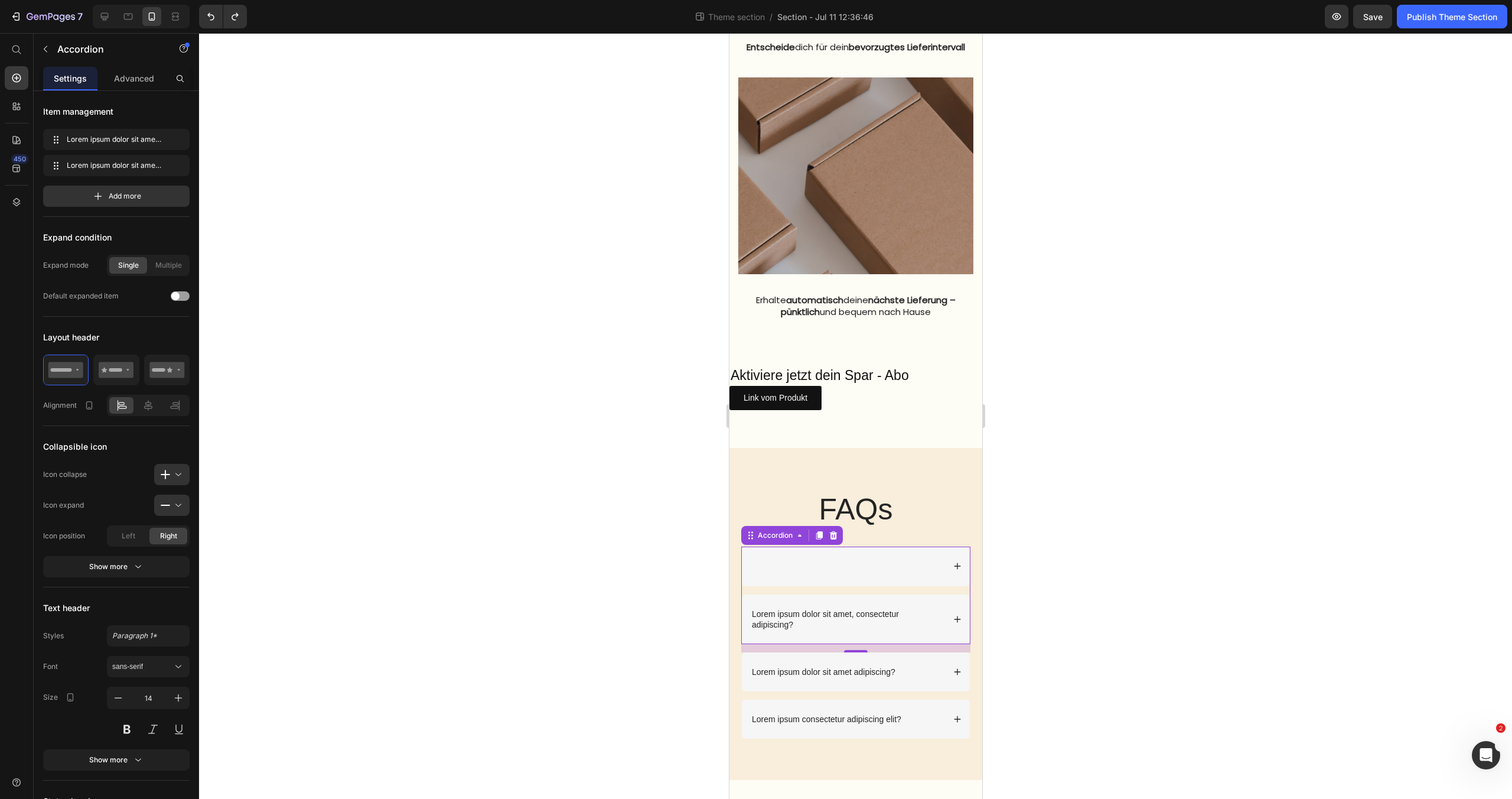 click at bounding box center [846, 566] 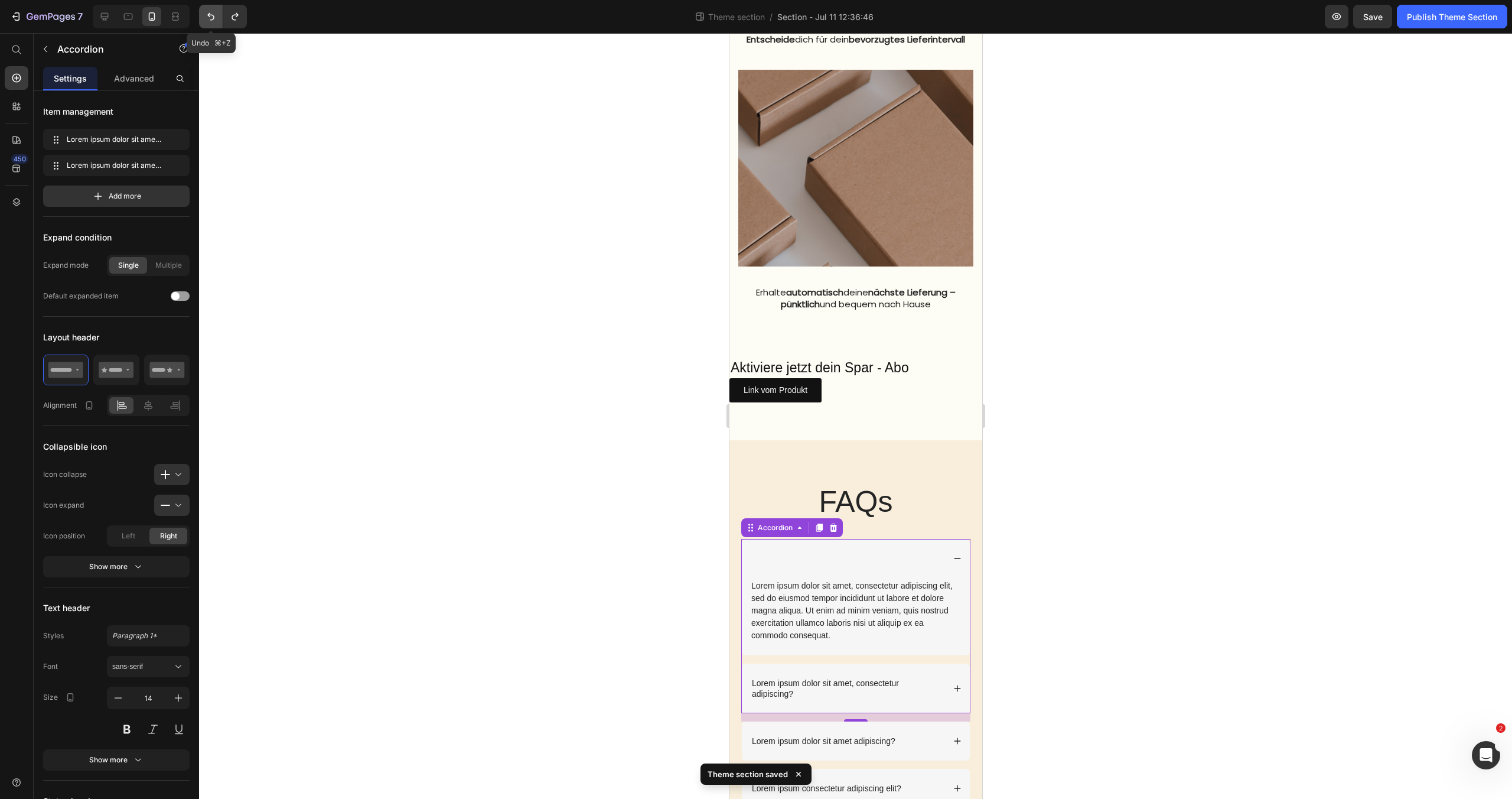 click 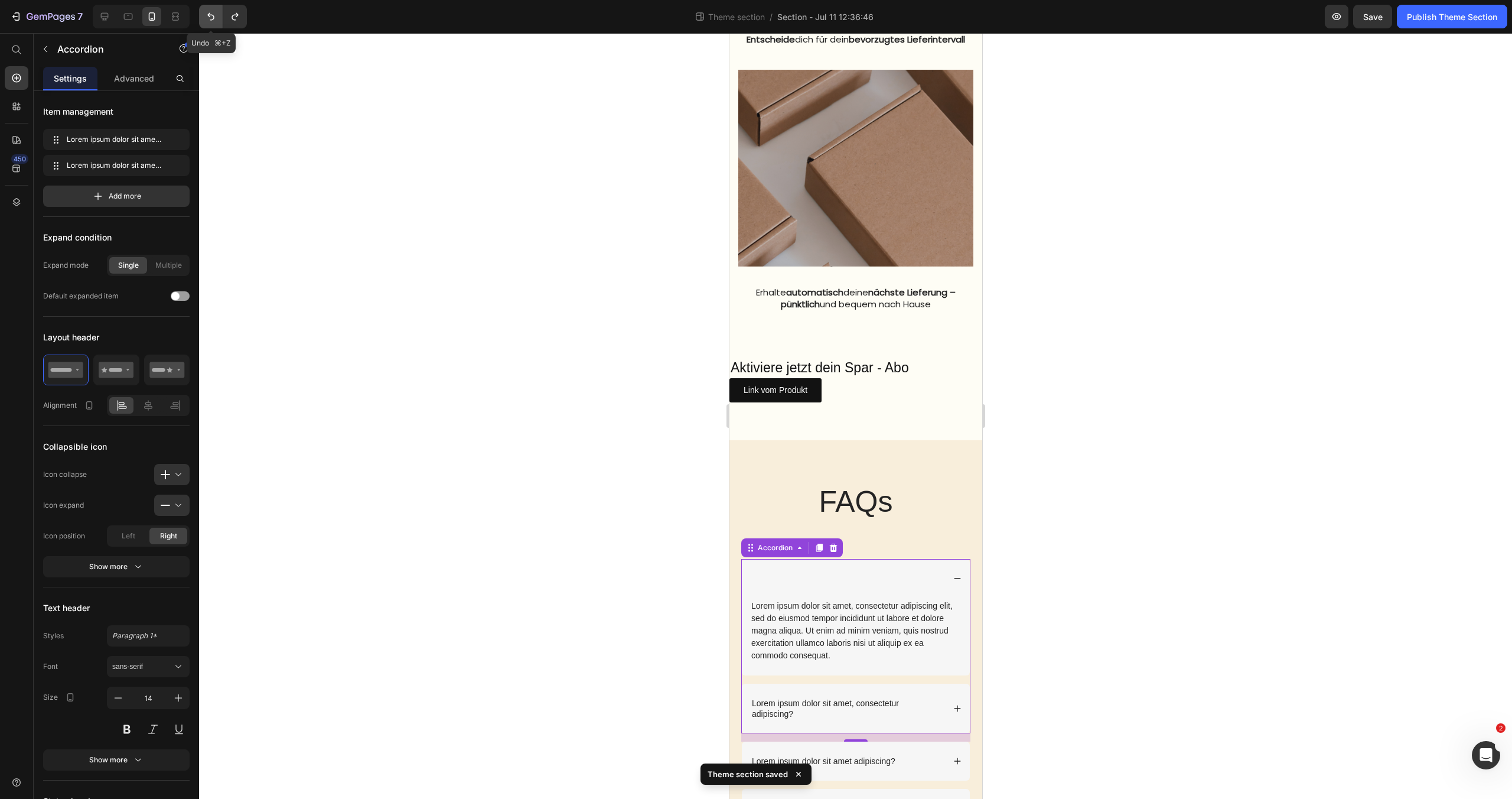 click 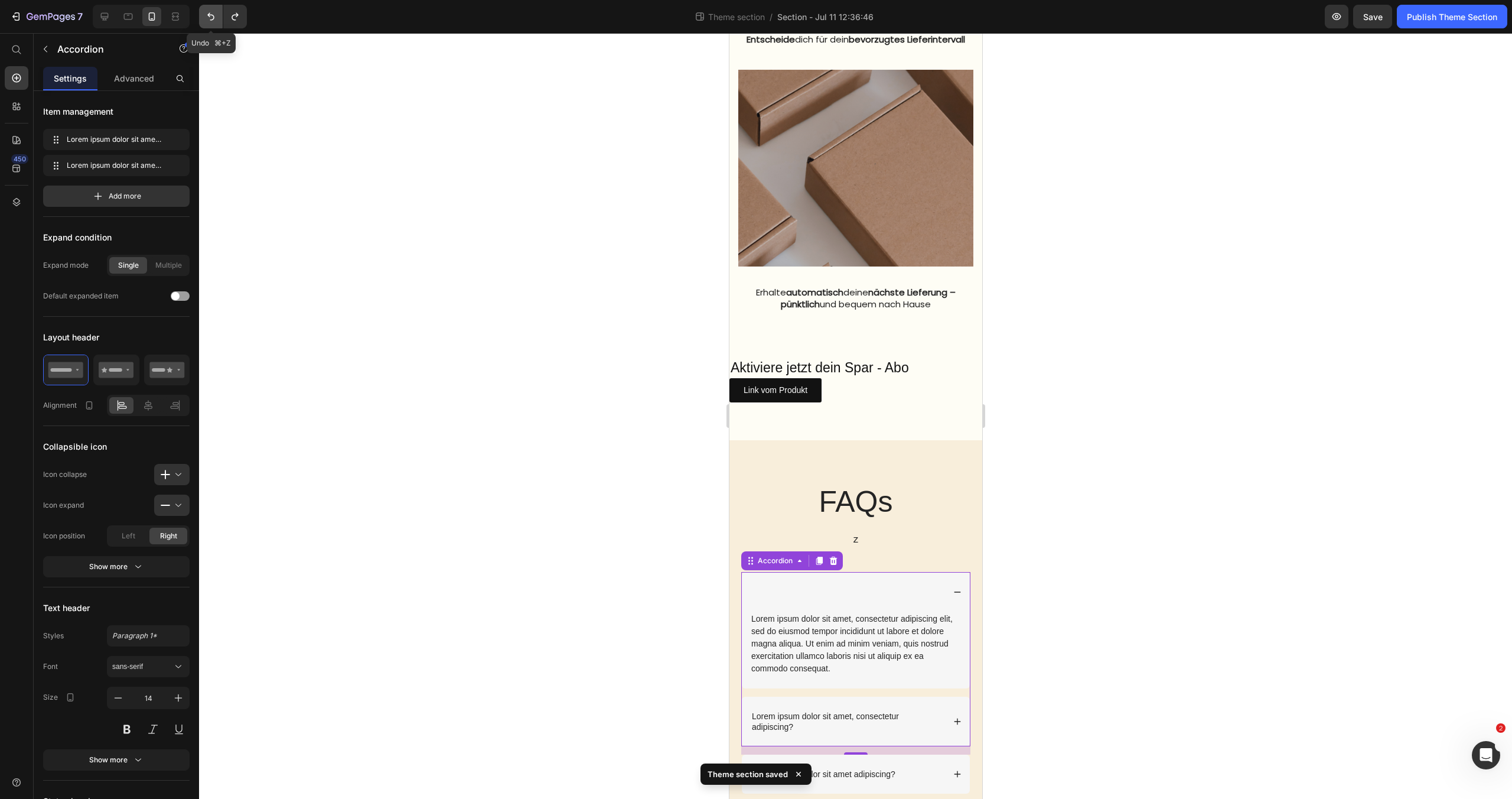 click 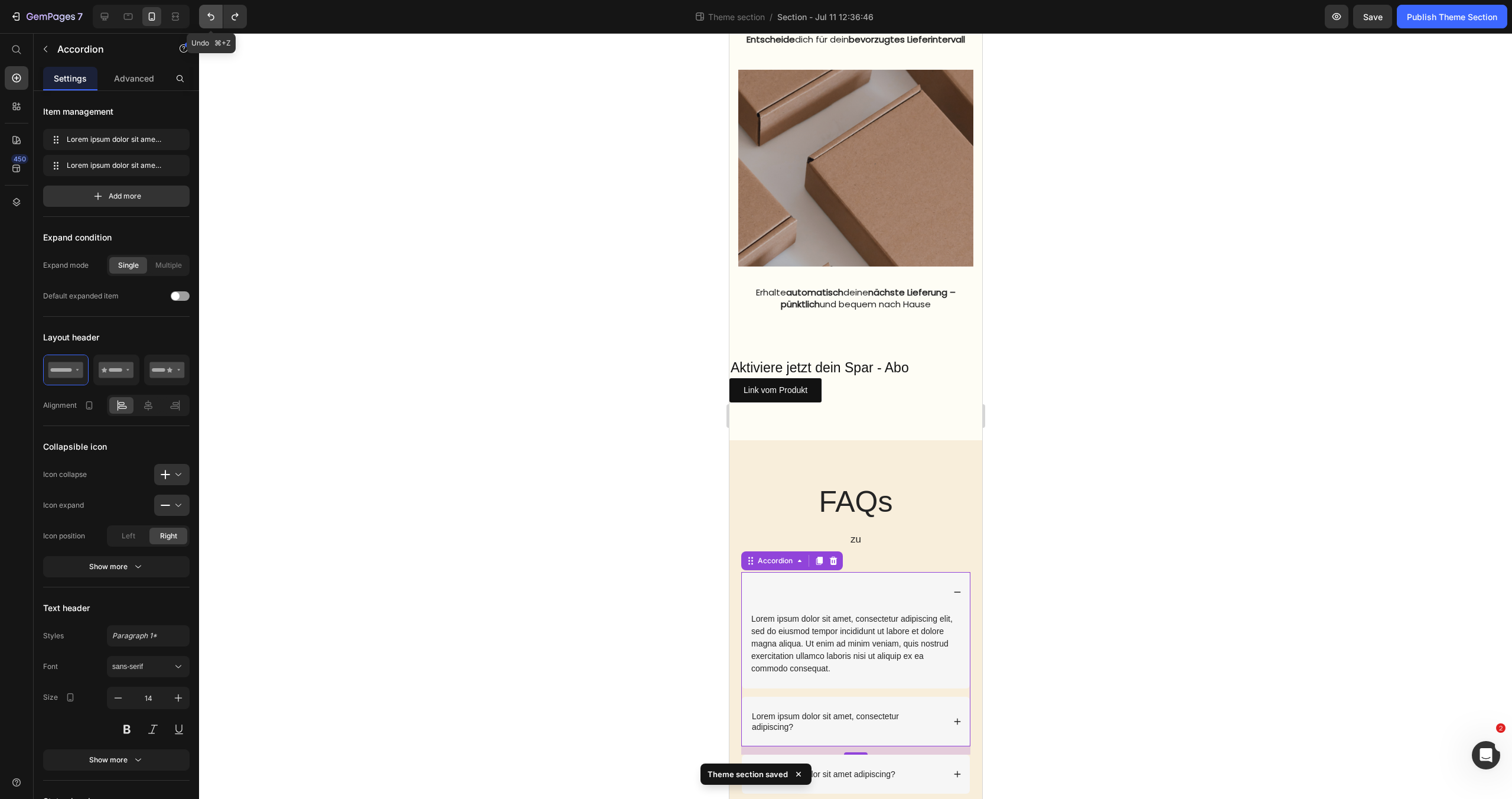 click 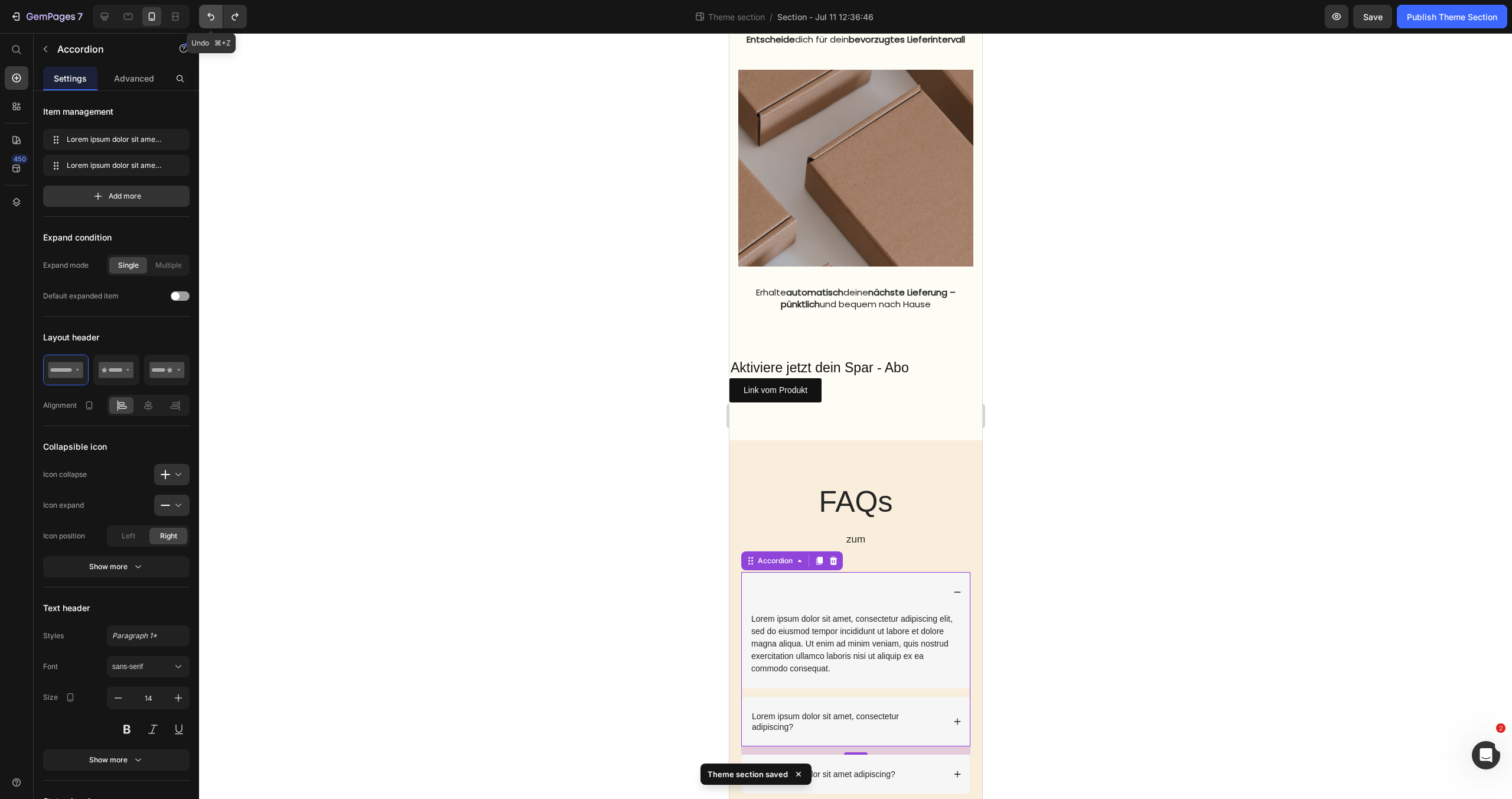 click 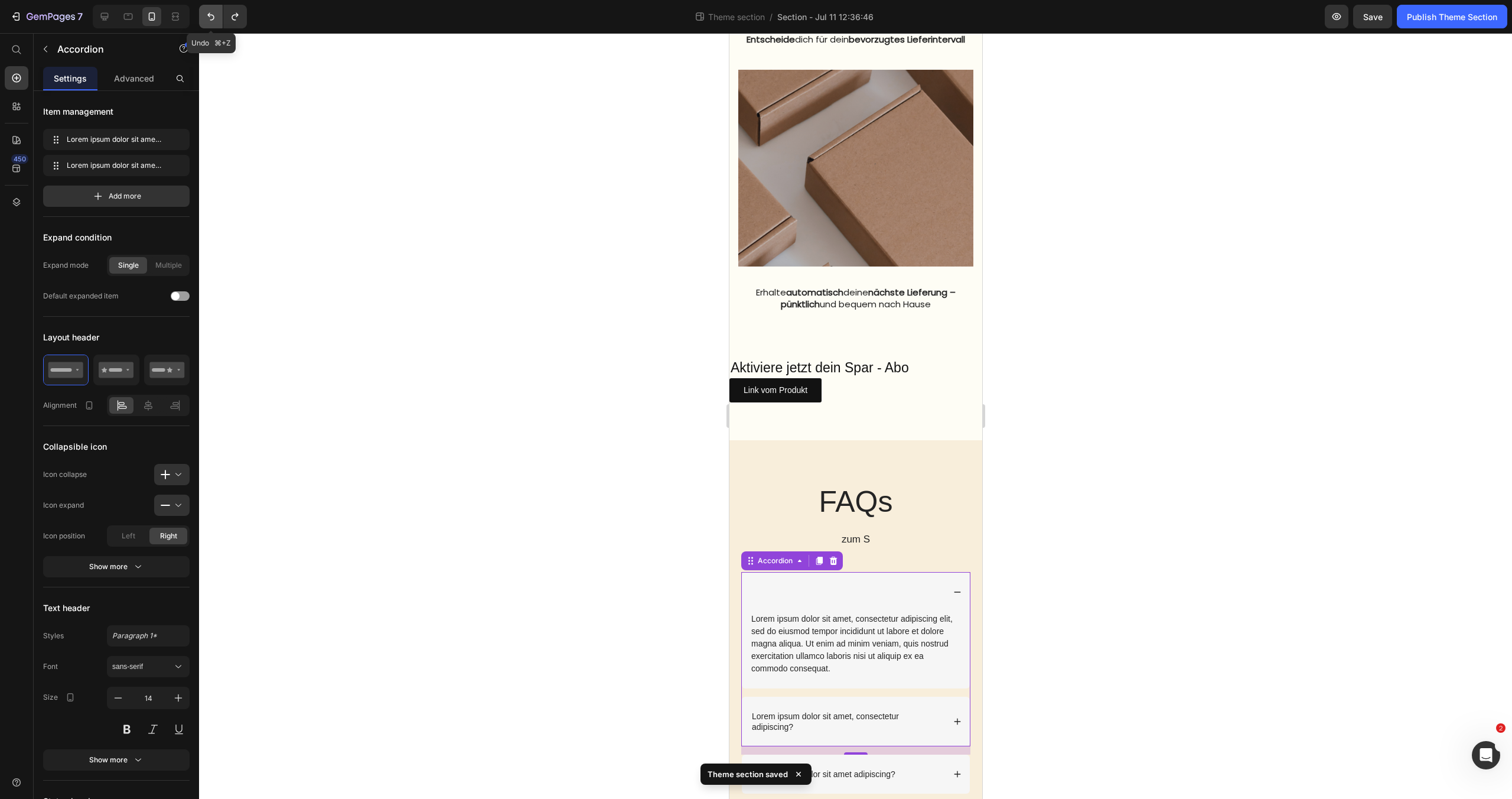 click 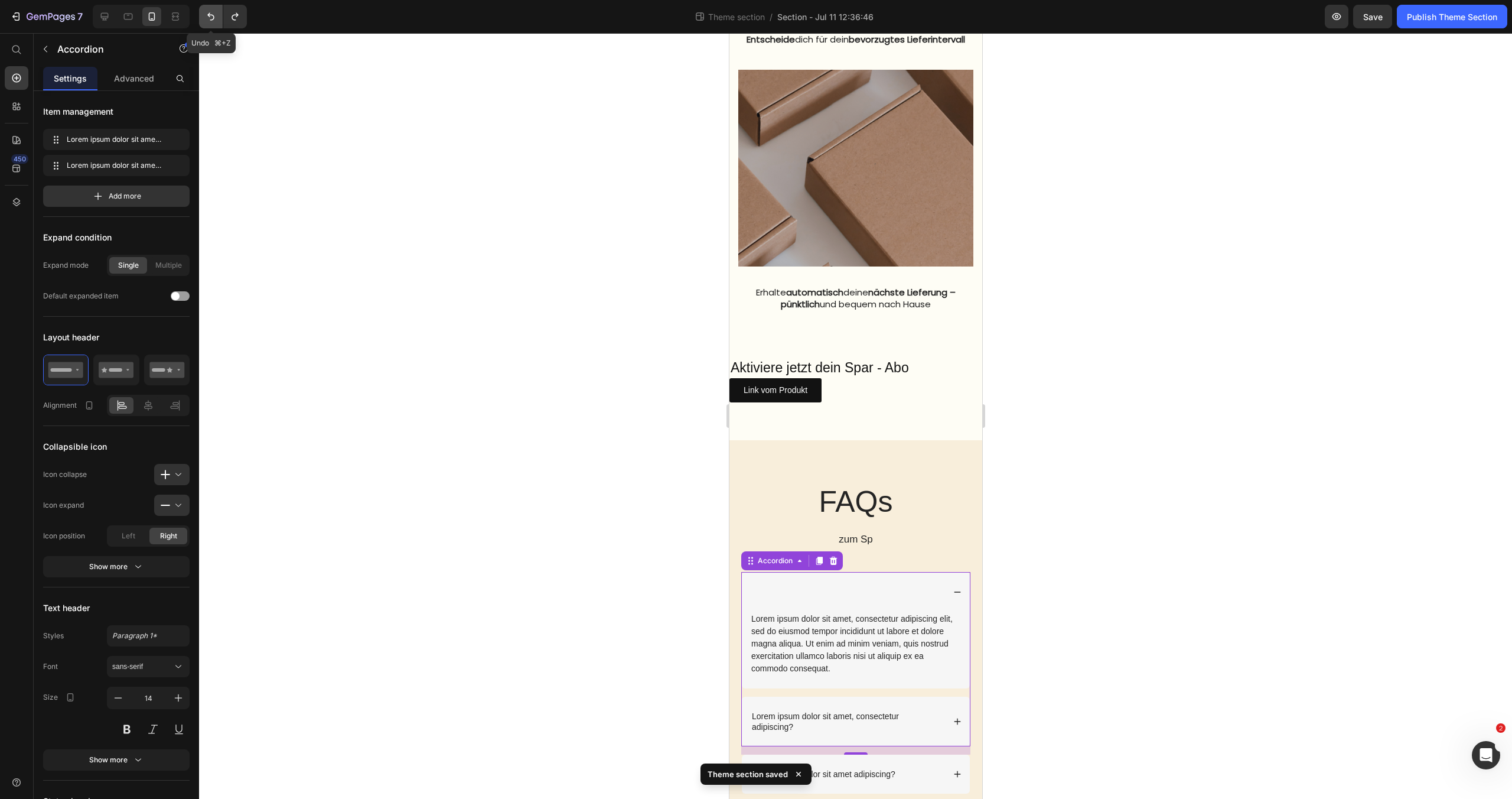 click 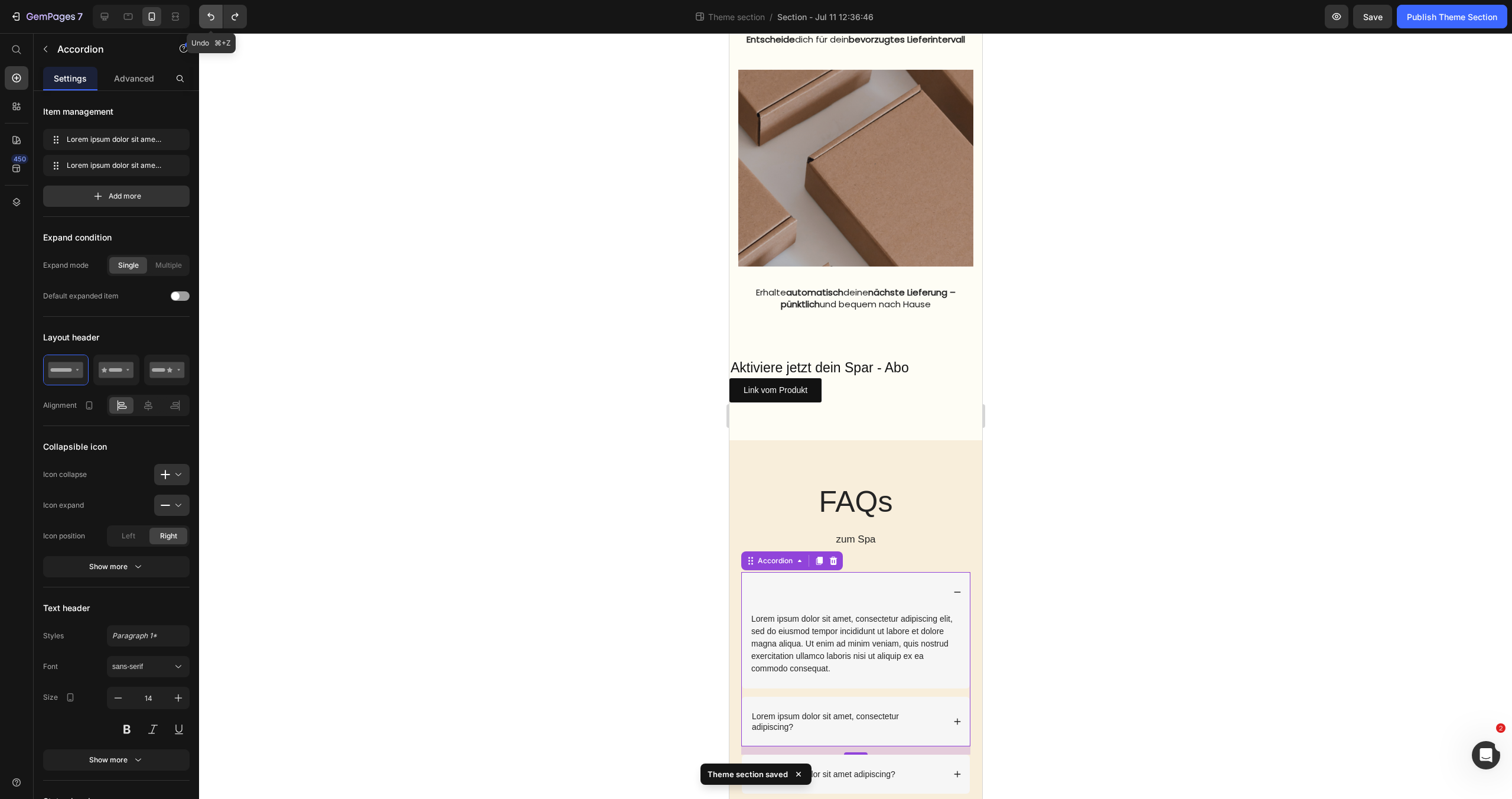 click 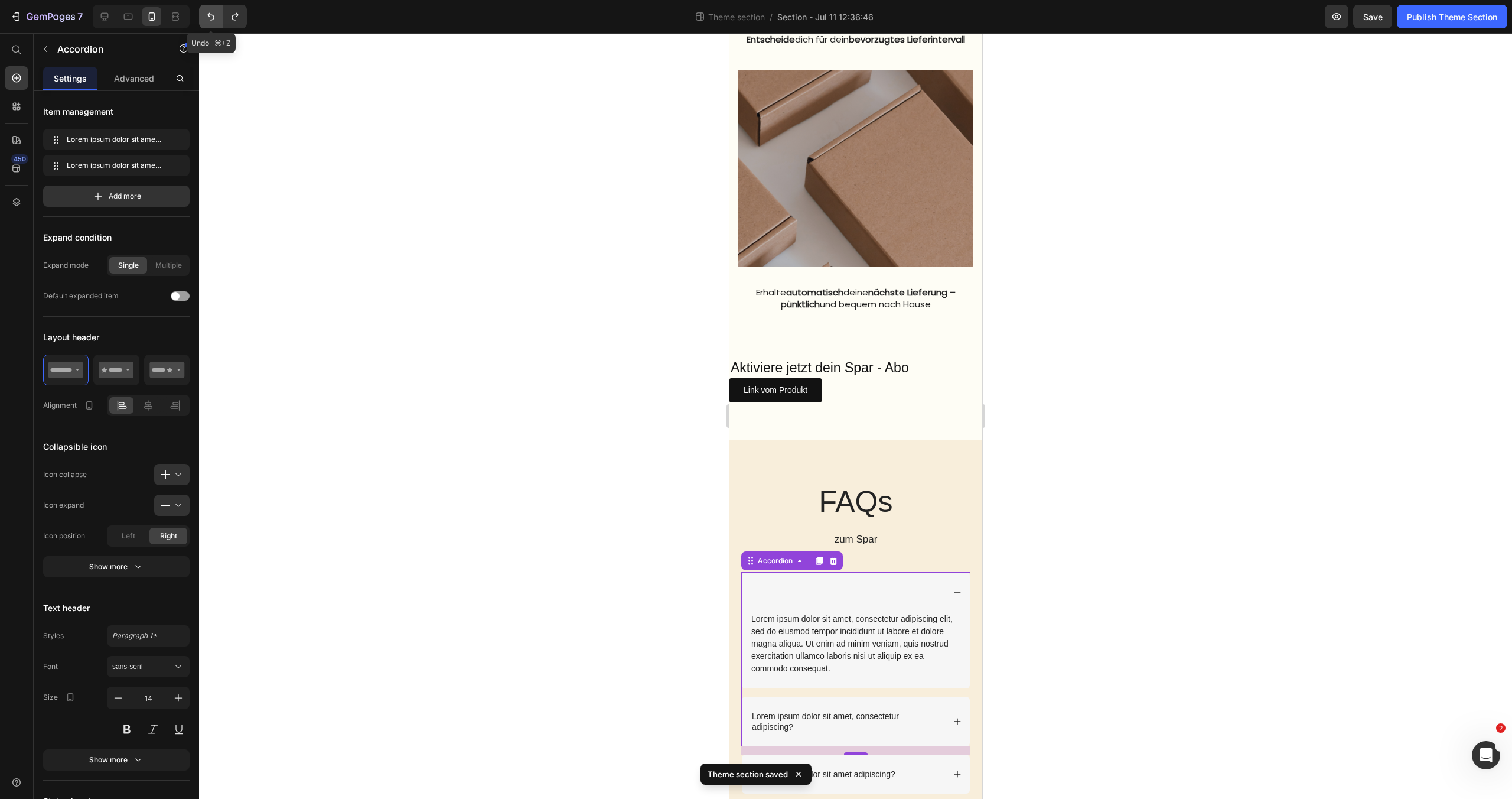 click 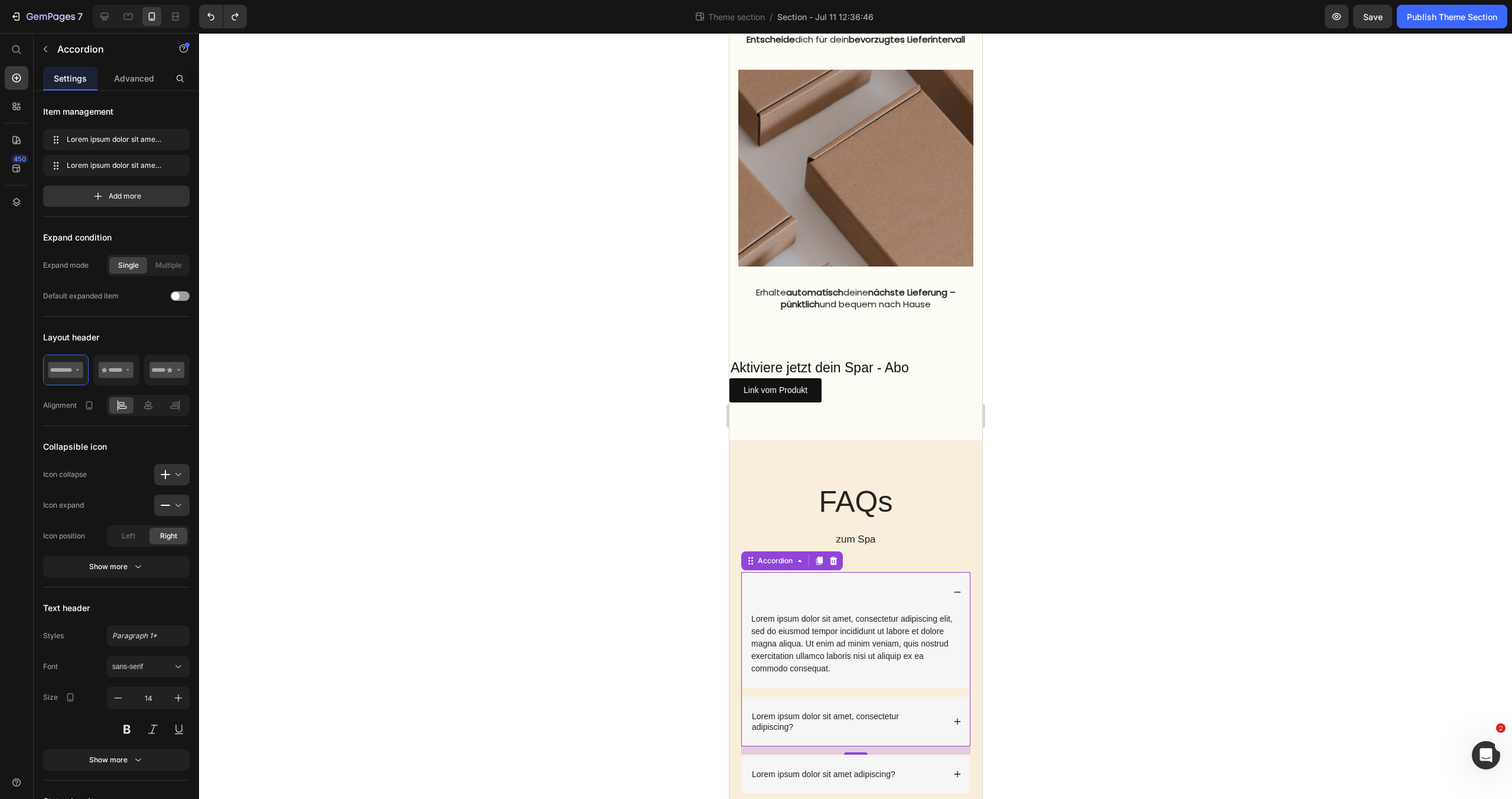 click at bounding box center [855, 592] 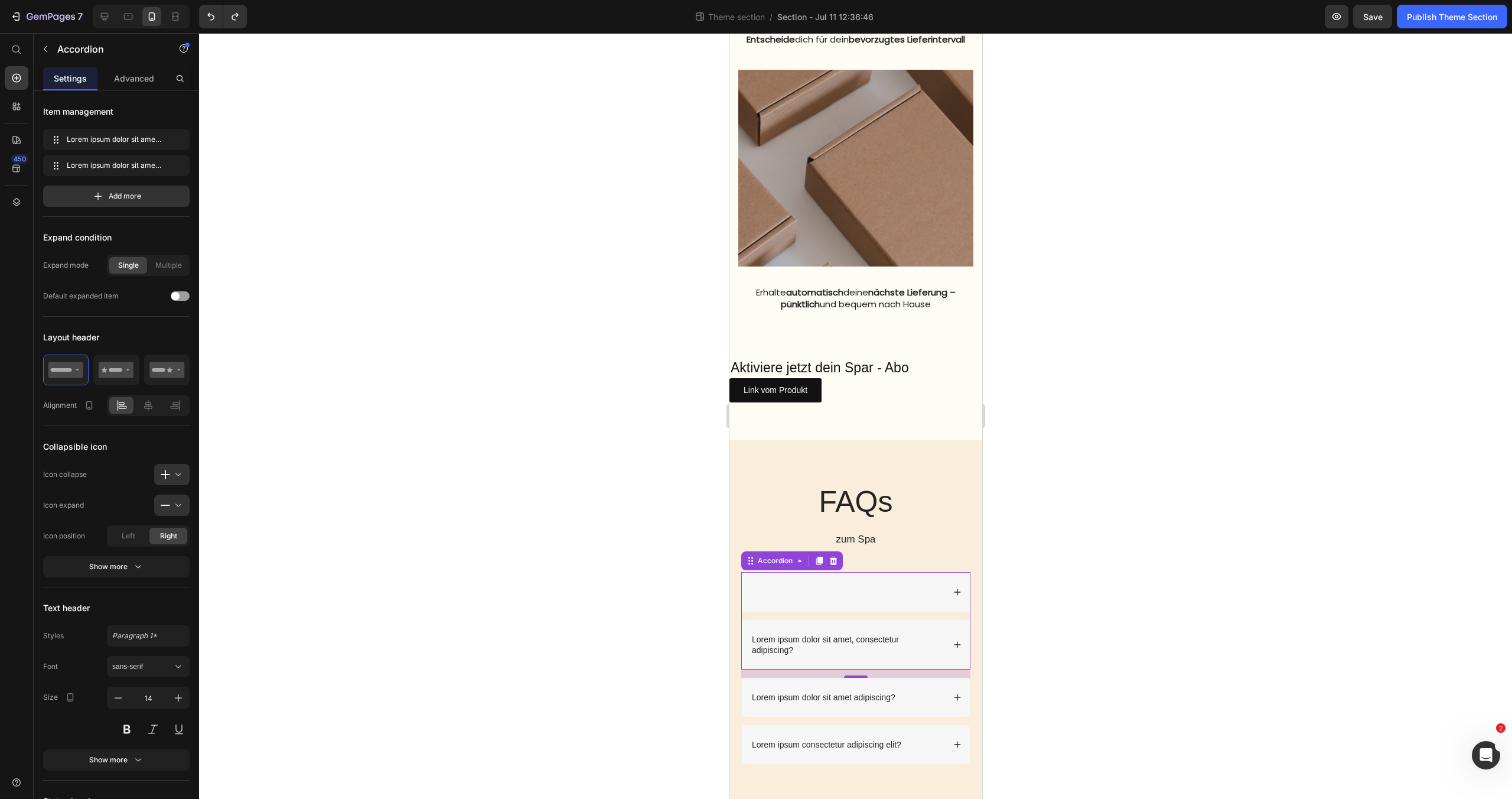 click at bounding box center (846, 592) 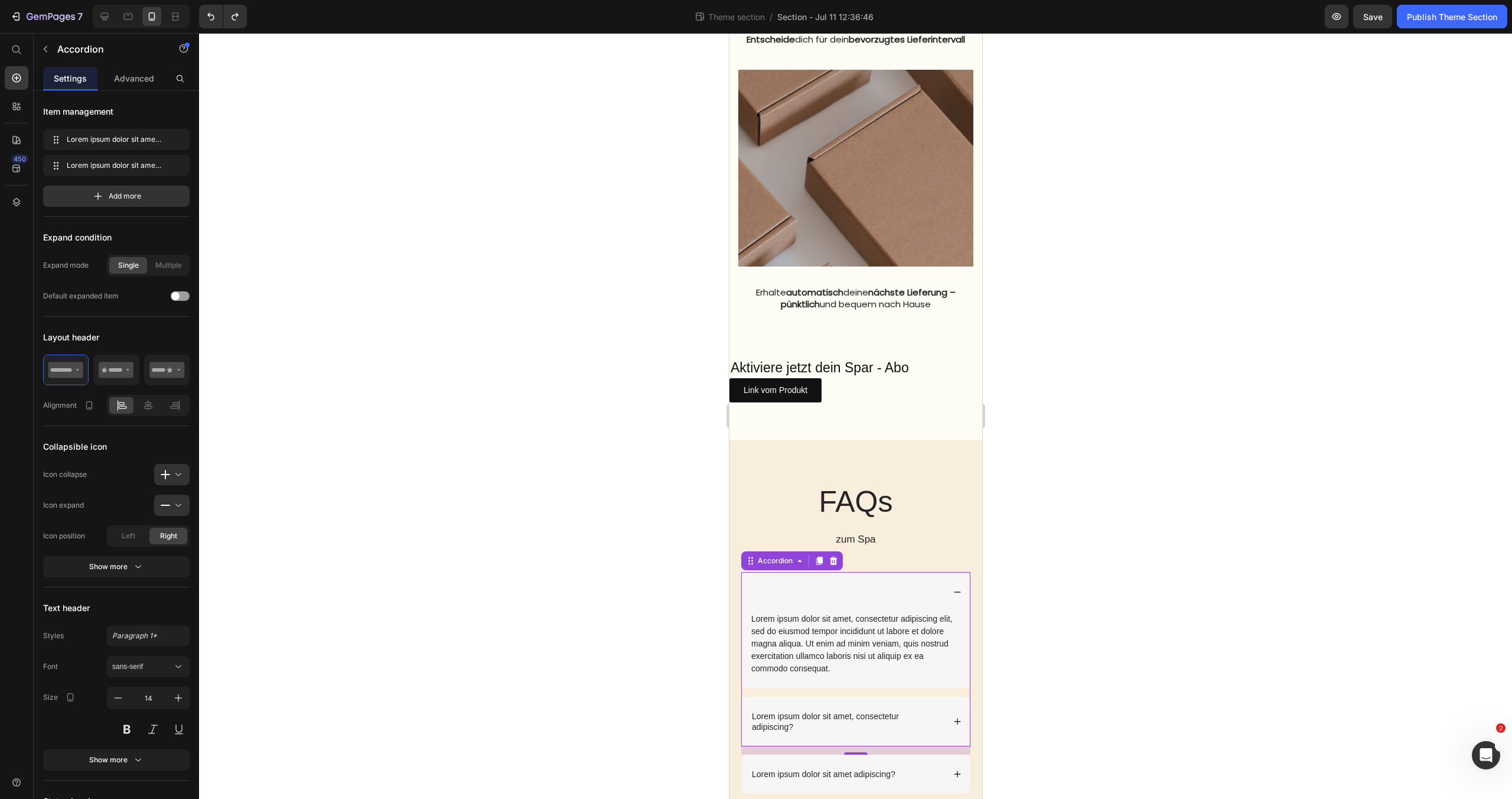 click at bounding box center (846, 592) 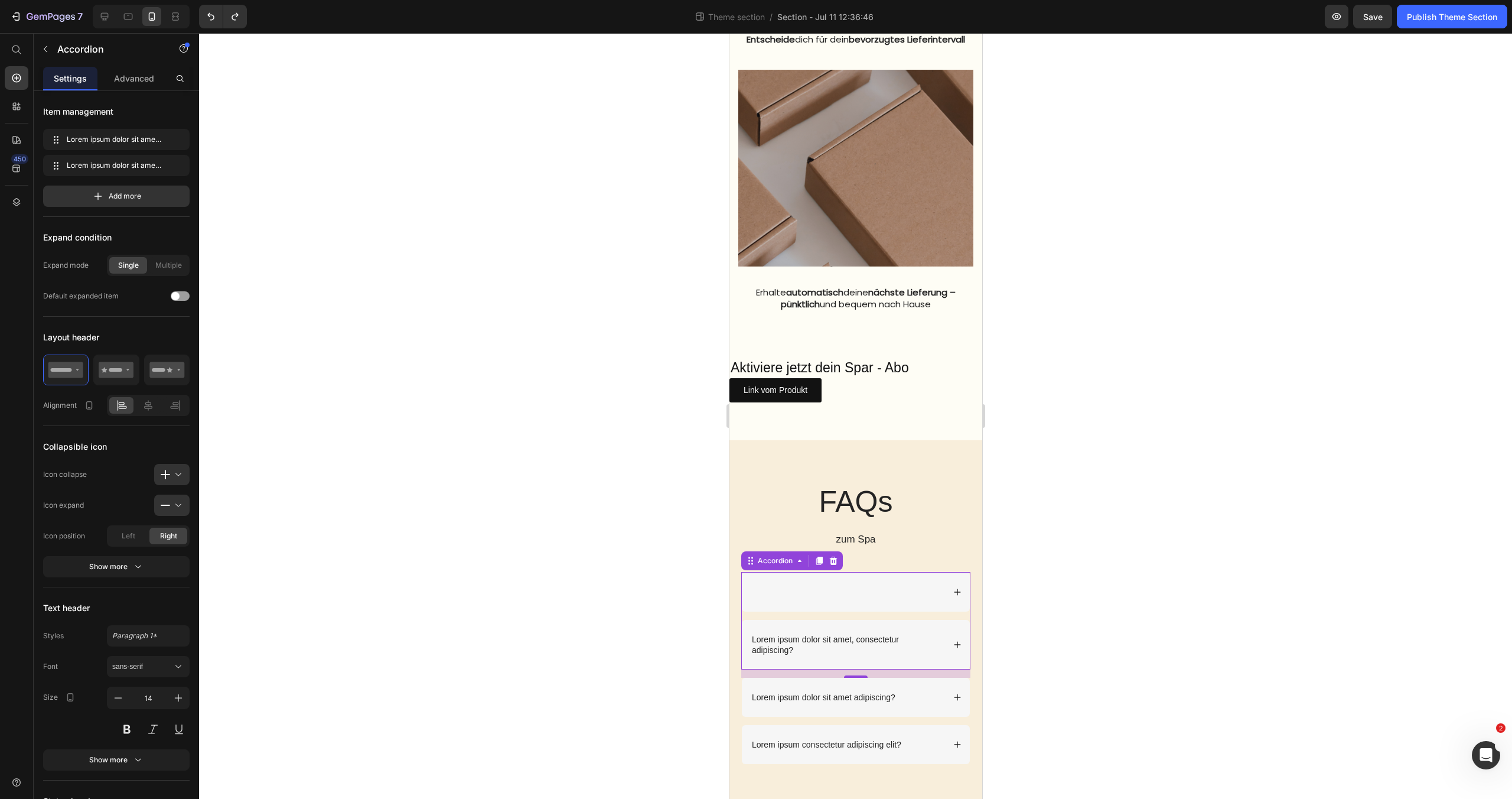 click at bounding box center (846, 592) 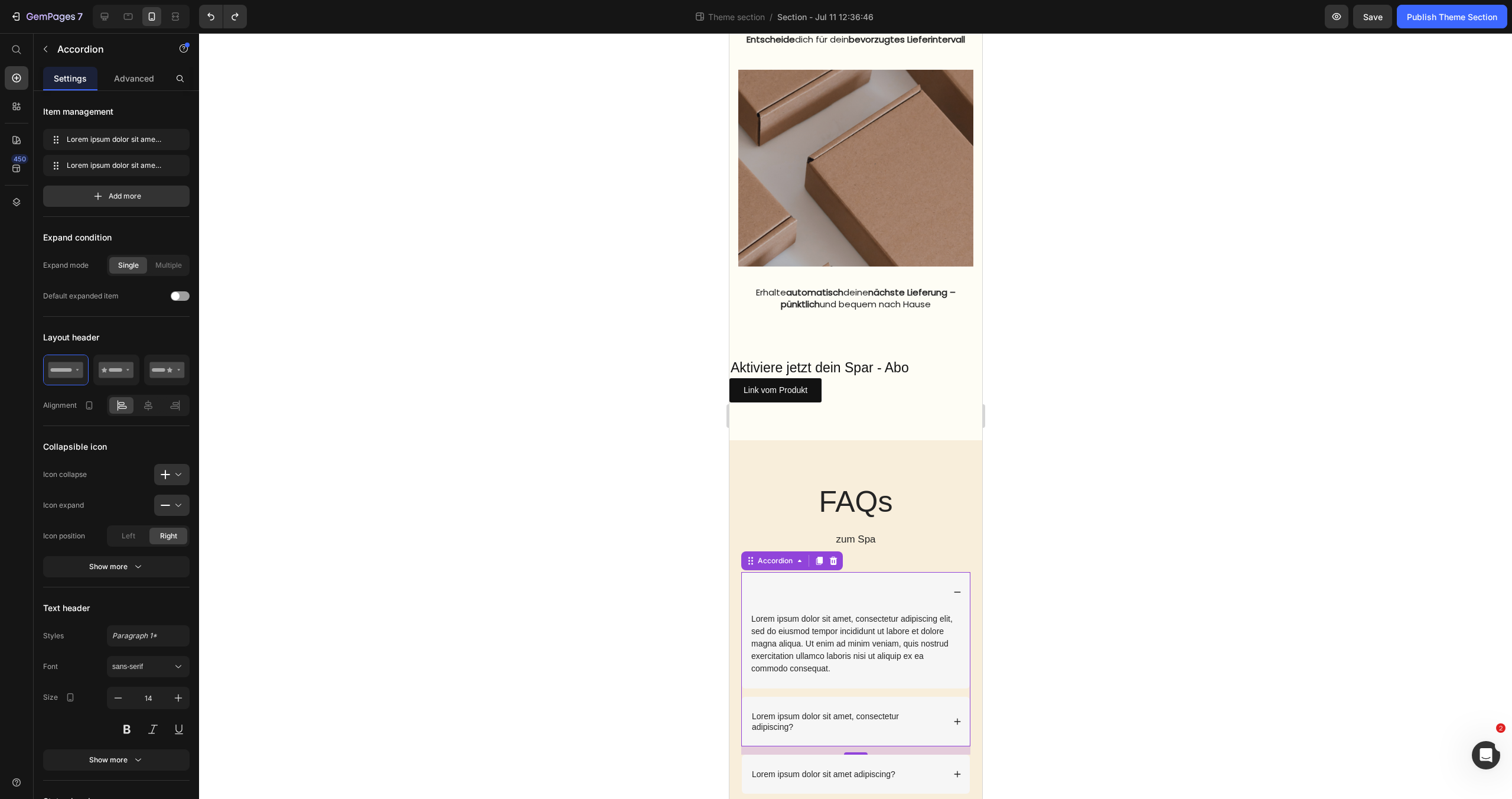 click 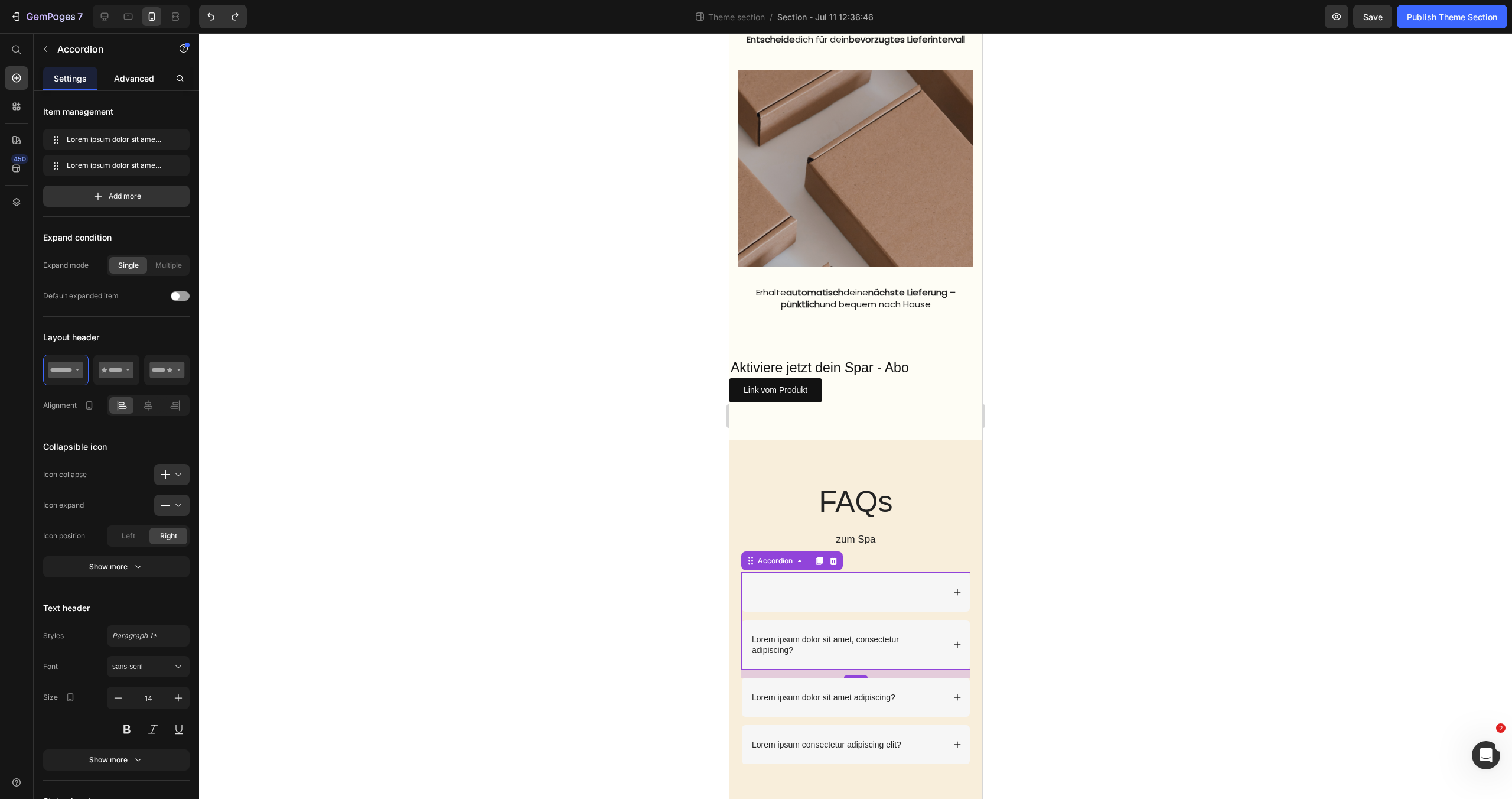 click on "Advanced" 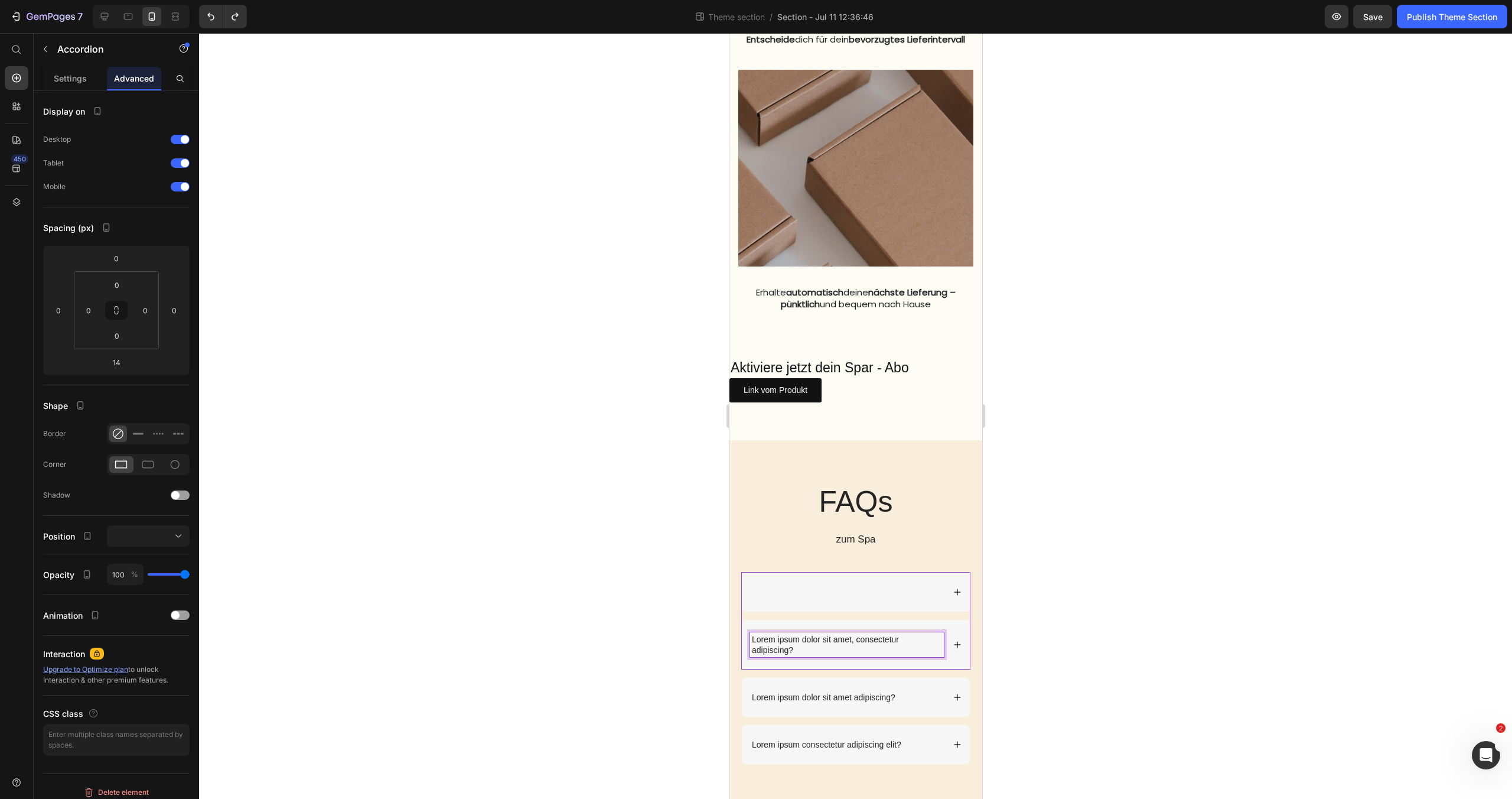 click on "Lorem ipsum dolor sit amet, consectetur adipiscing?" at bounding box center [846, 645] 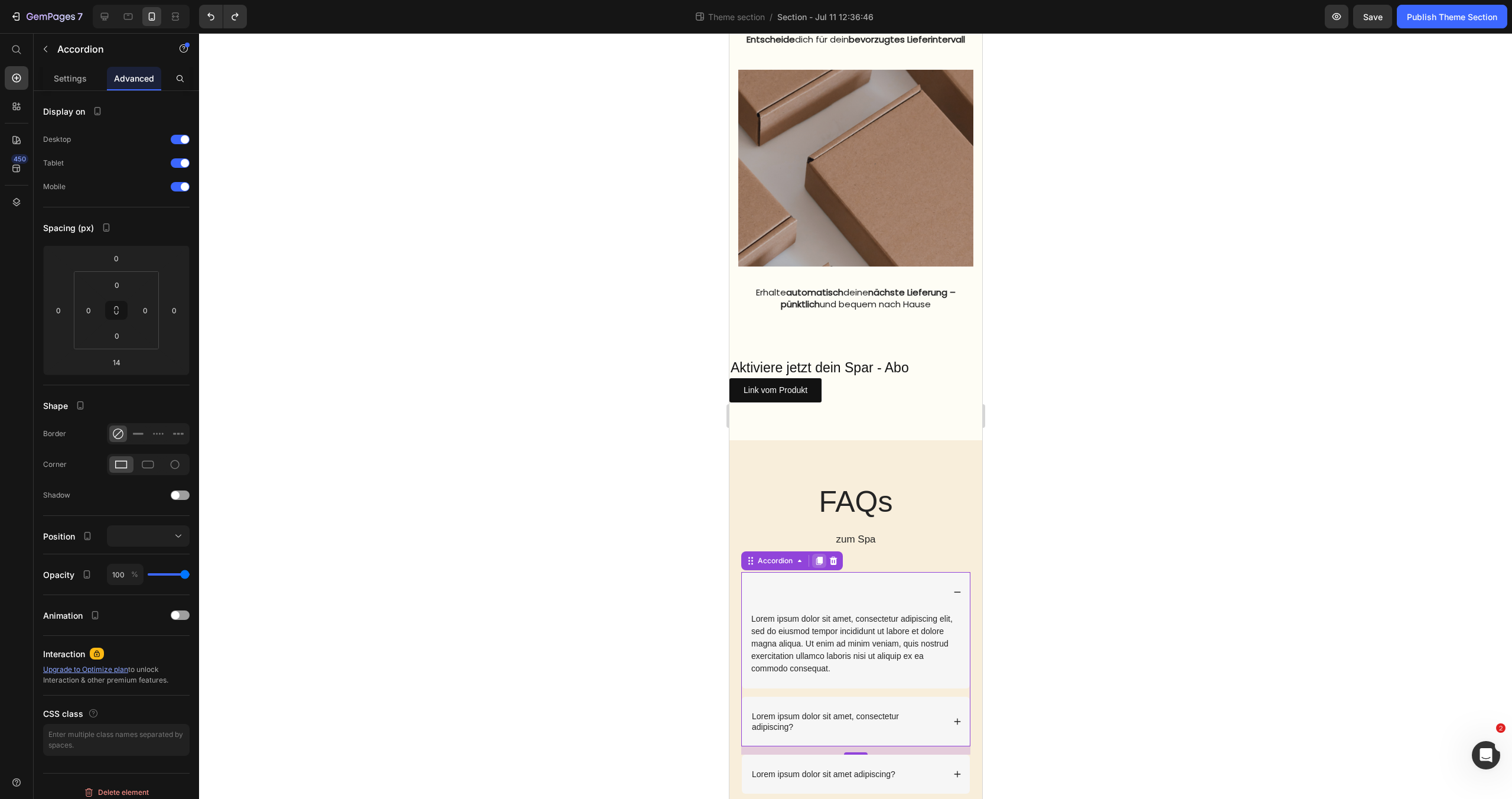 click 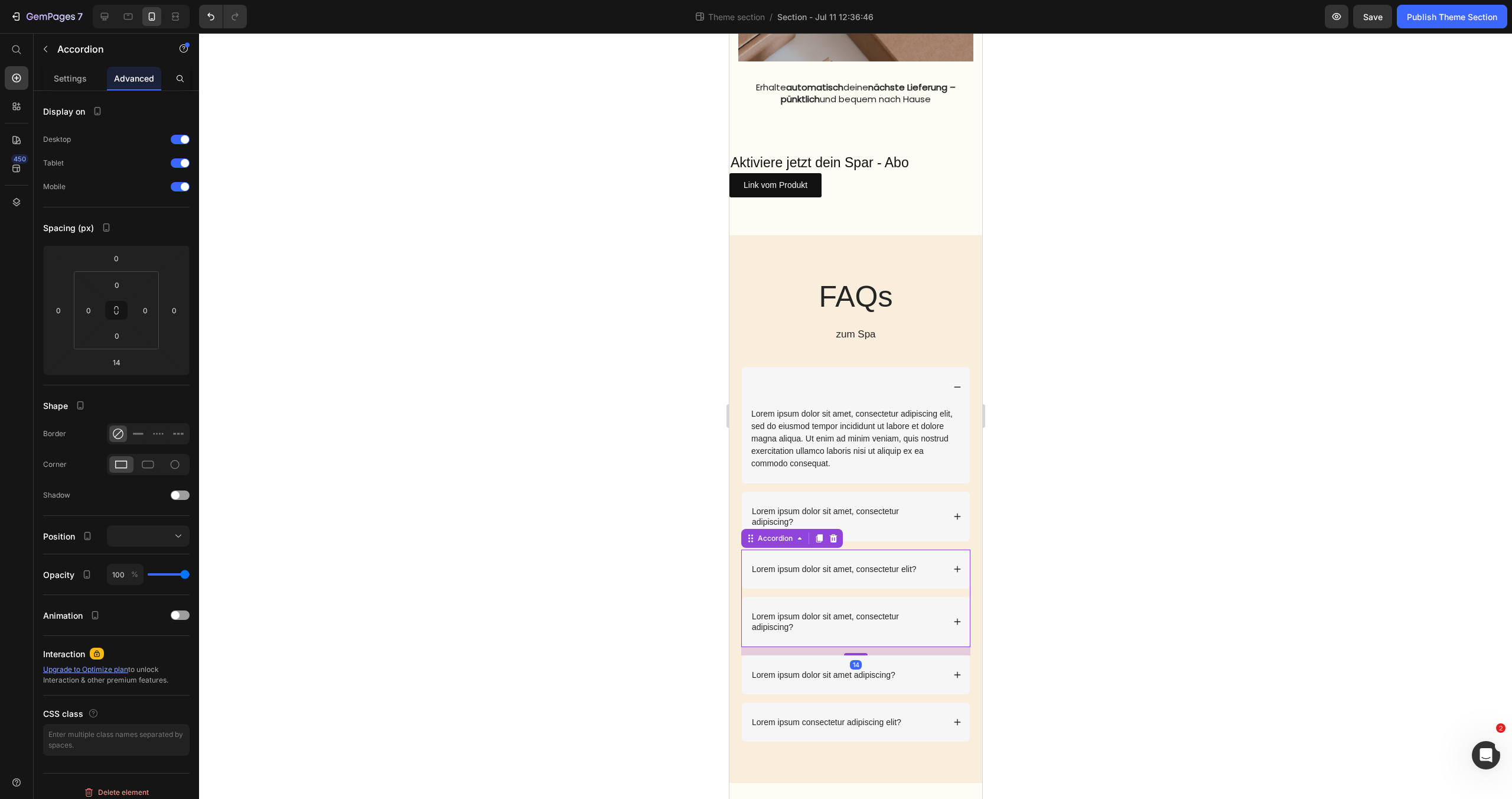 scroll, scrollTop: 1471, scrollLeft: 0, axis: vertical 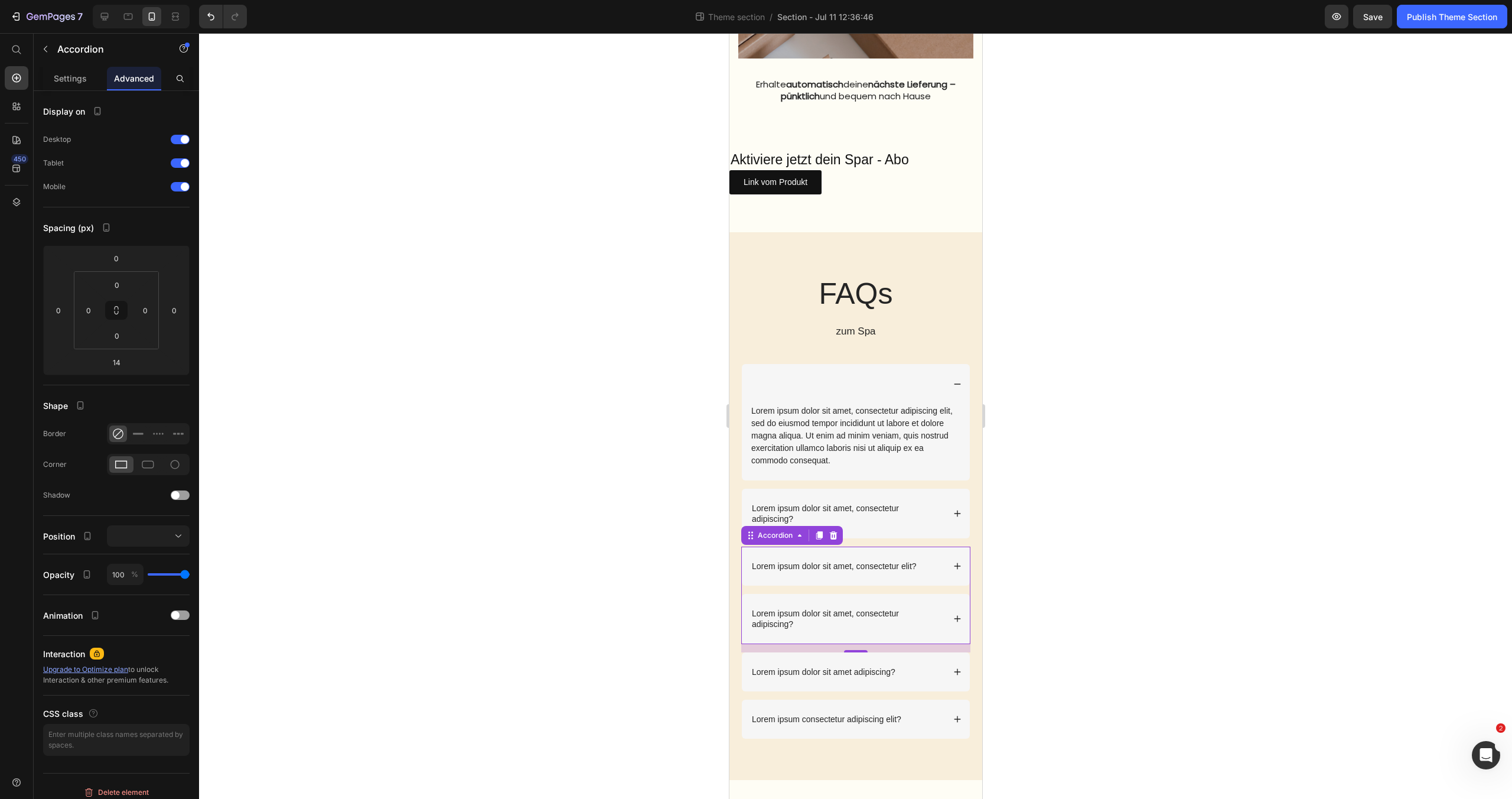 click 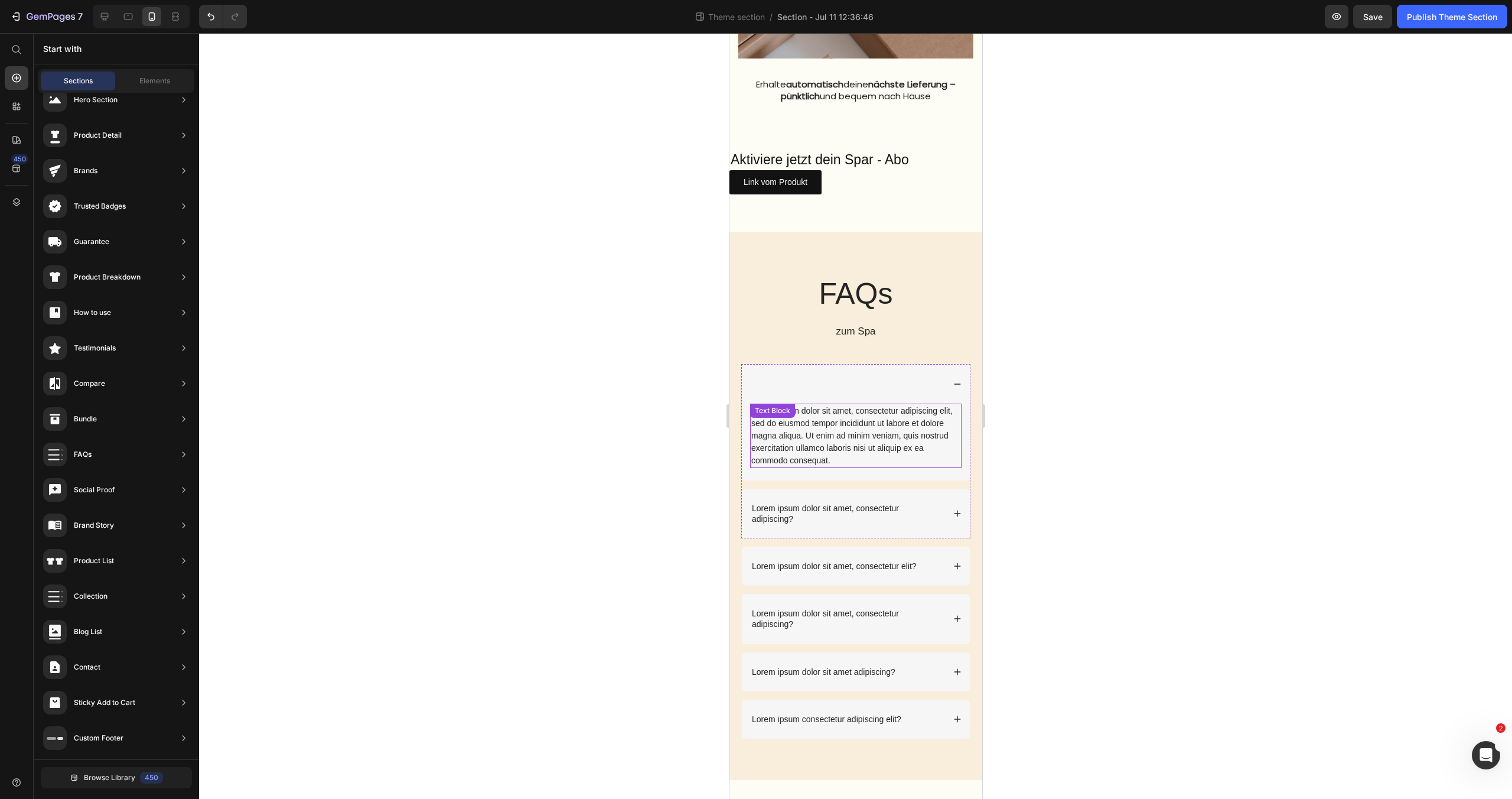 click on "Lorem ipsum dolor sit amet, consectetur adipiscing elit, sed do eiusmod tempor incididunt ut labore et dolore magna aliqua. Ut enim ad minim veniam, quis nostrud exercitation ullamco laboris nisi ut aliquip ex ea commodo consequat." at bounding box center (855, 436) 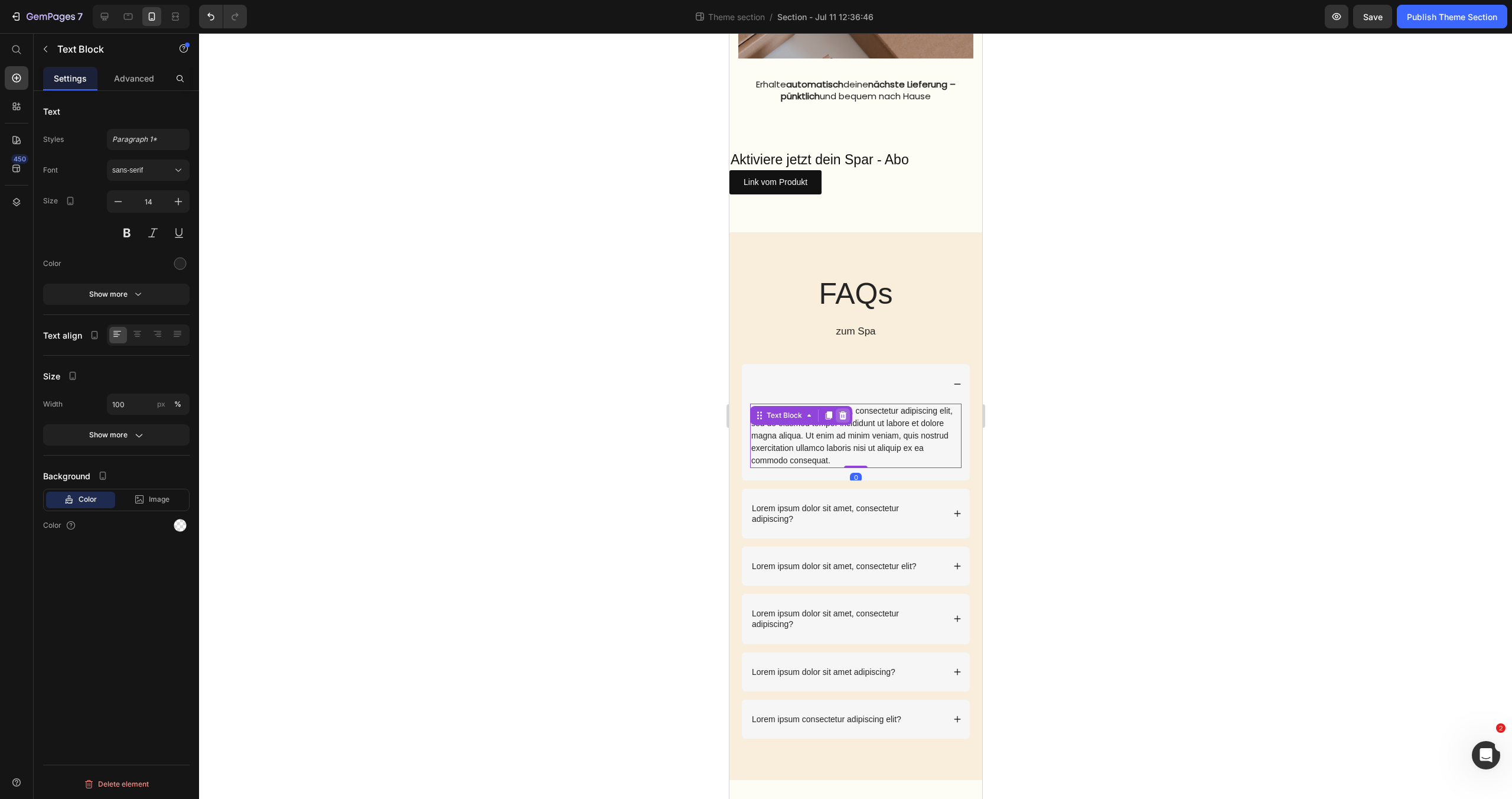 click 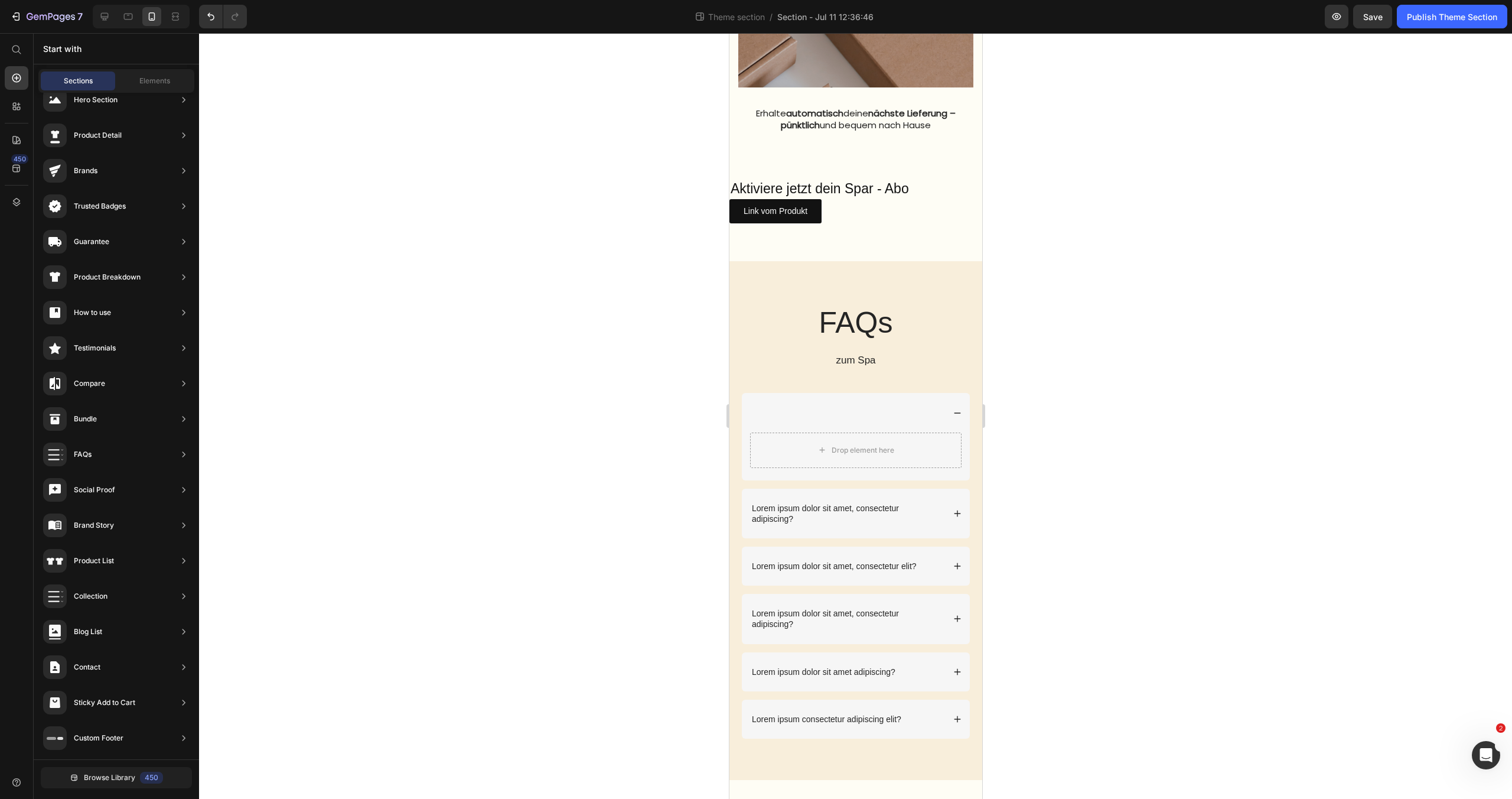 click at bounding box center [846, 413] 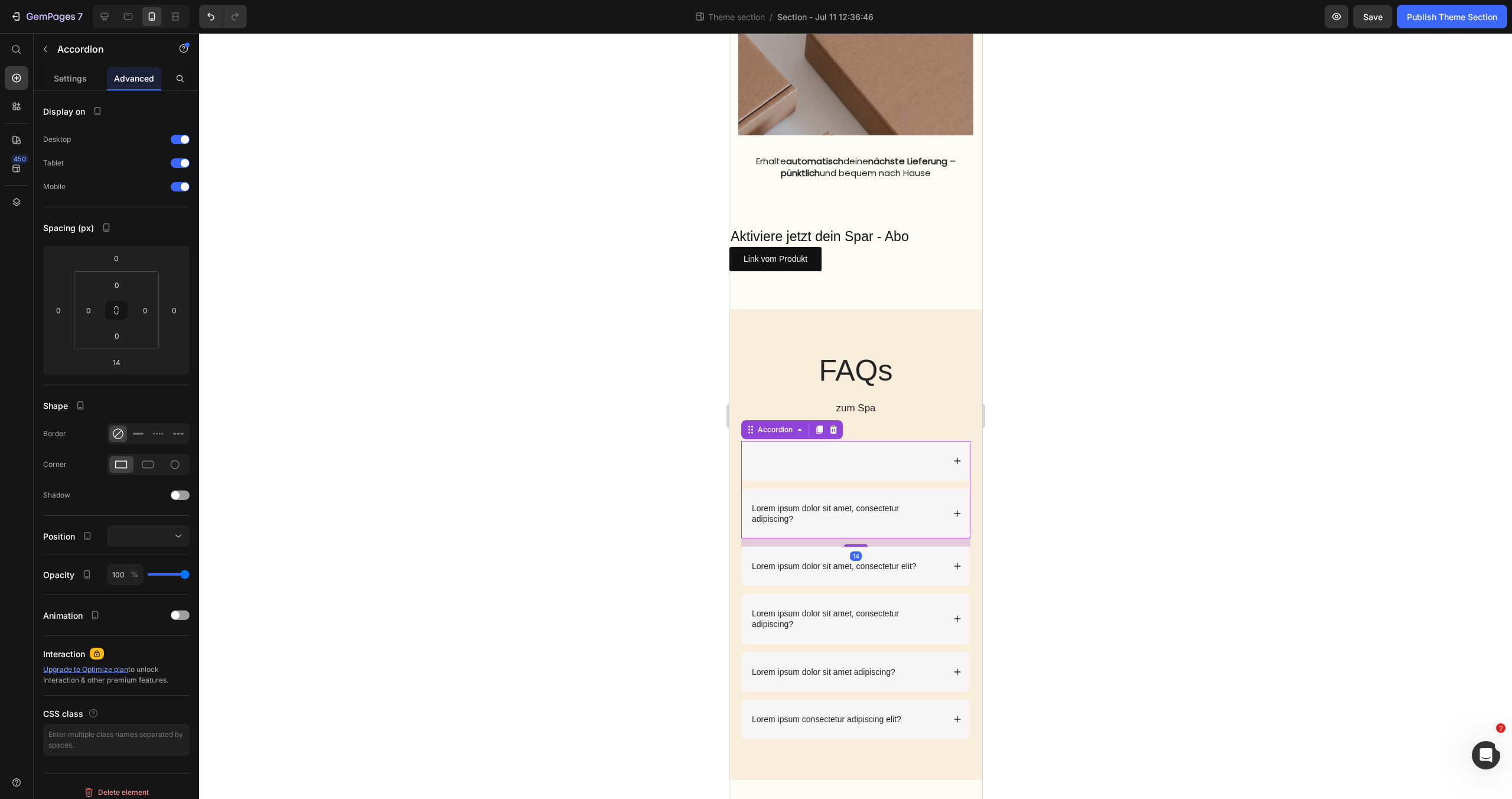 click at bounding box center [855, 460] 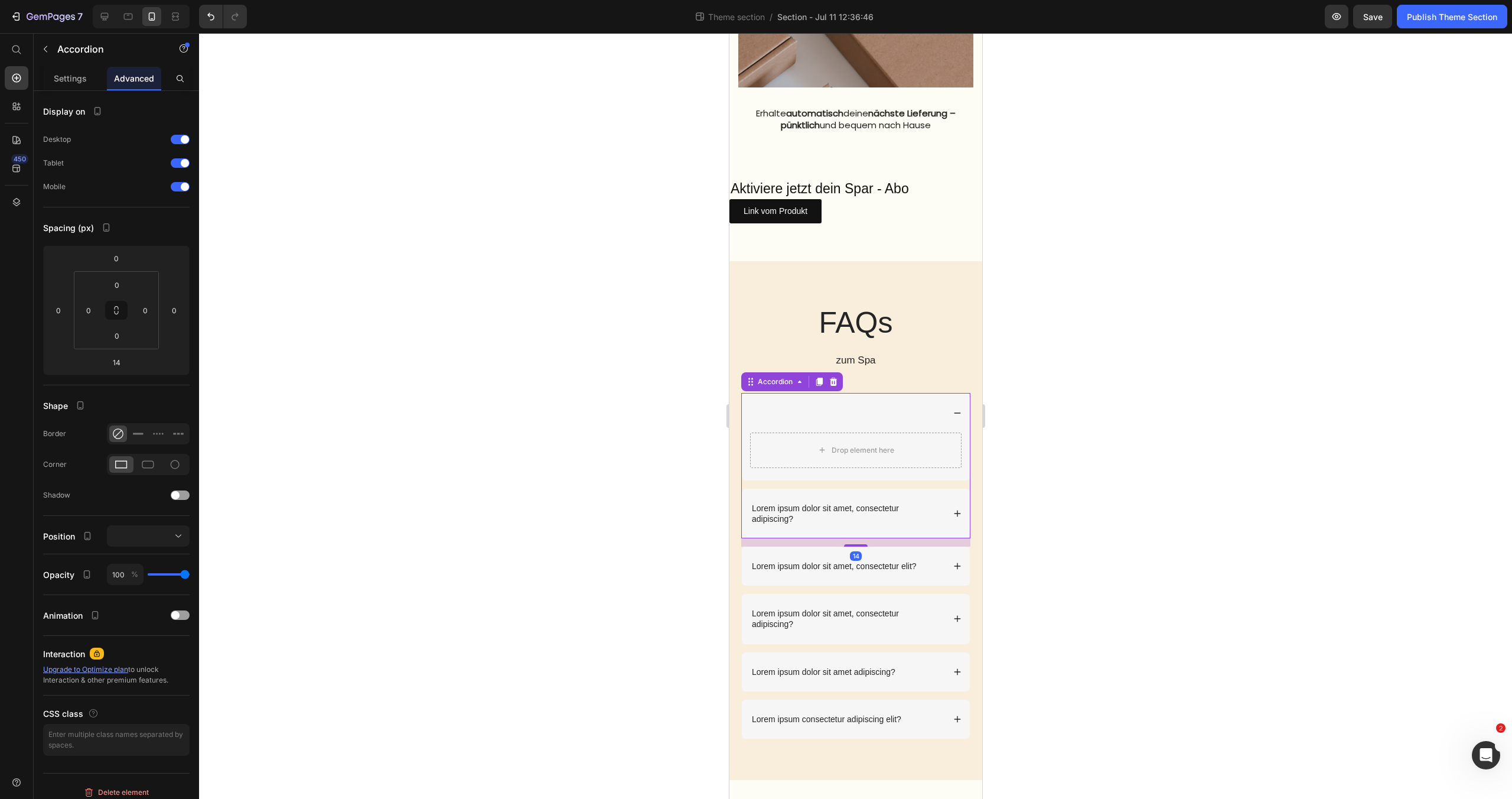 scroll, scrollTop: 1442, scrollLeft: 0, axis: vertical 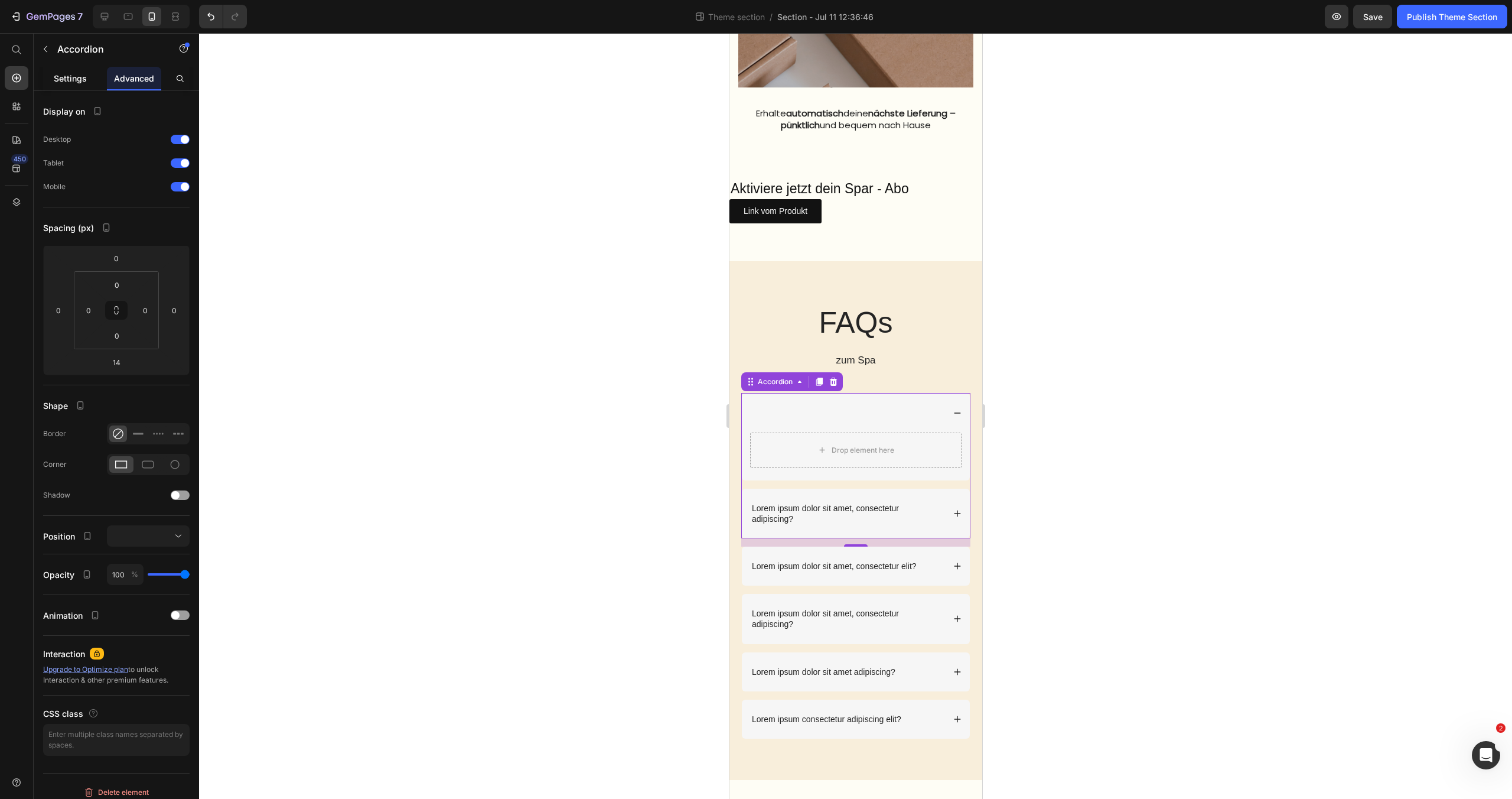 click on "Settings" at bounding box center [70, 78] 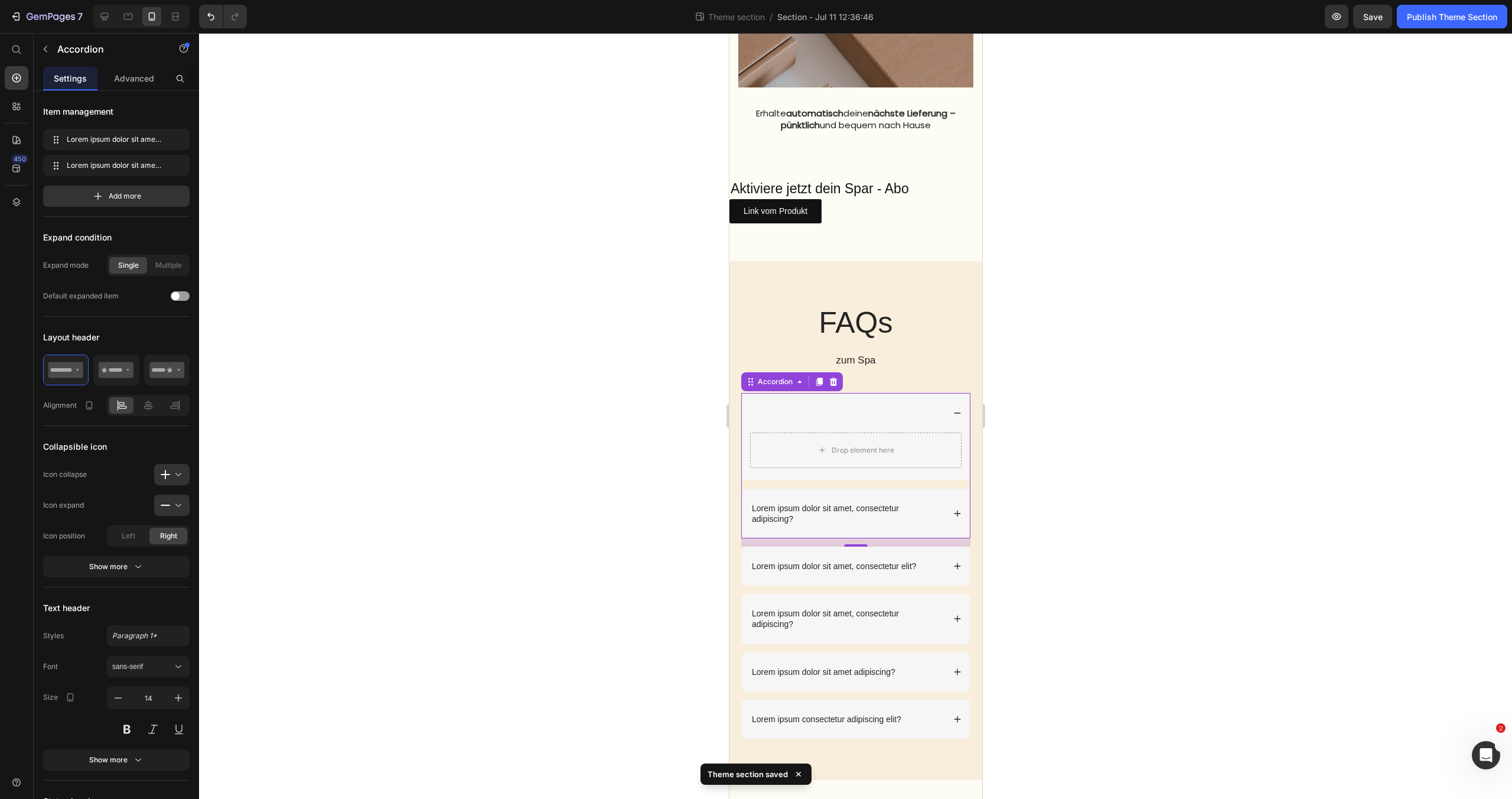 click 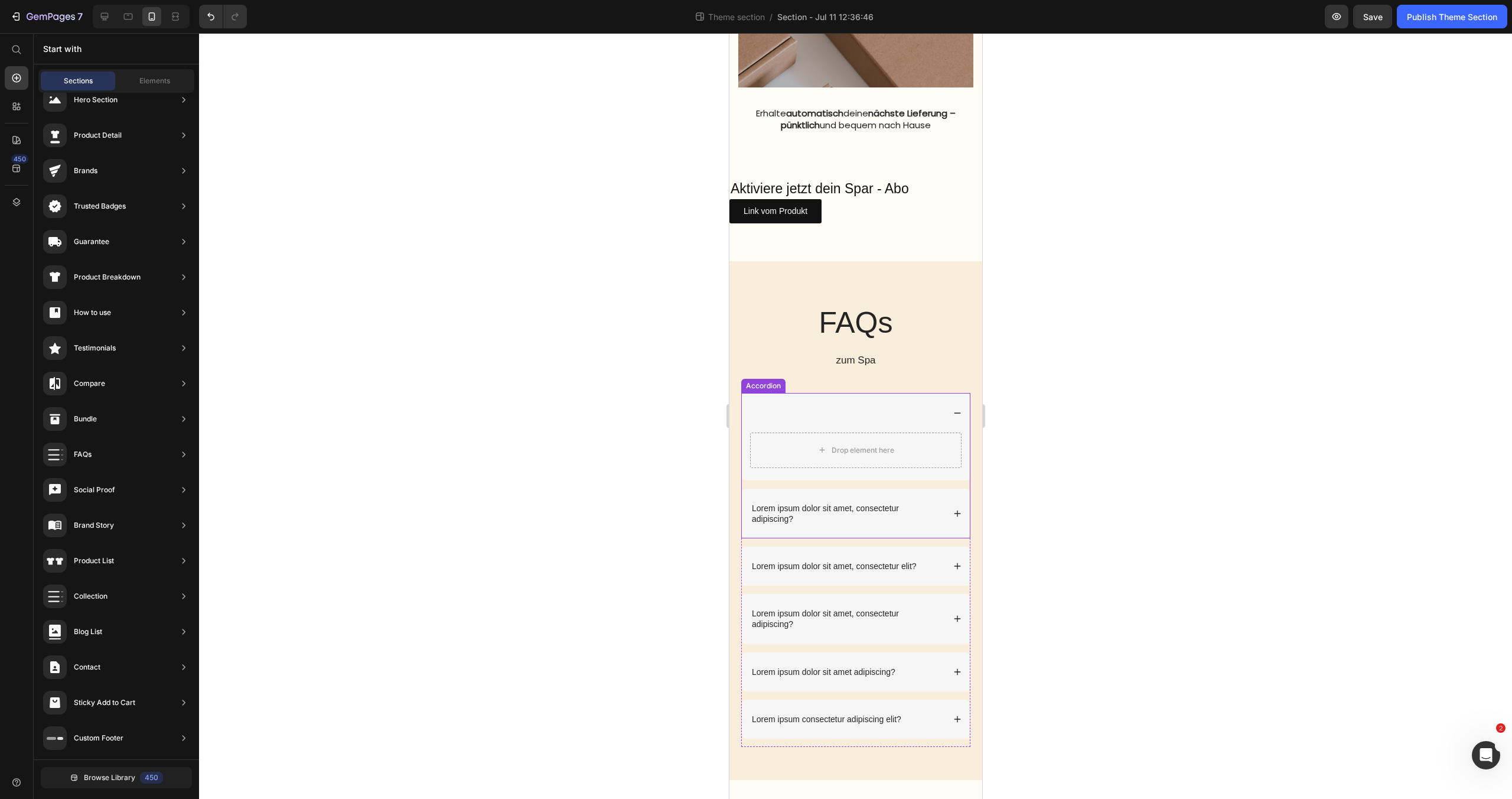click at bounding box center [855, 413] 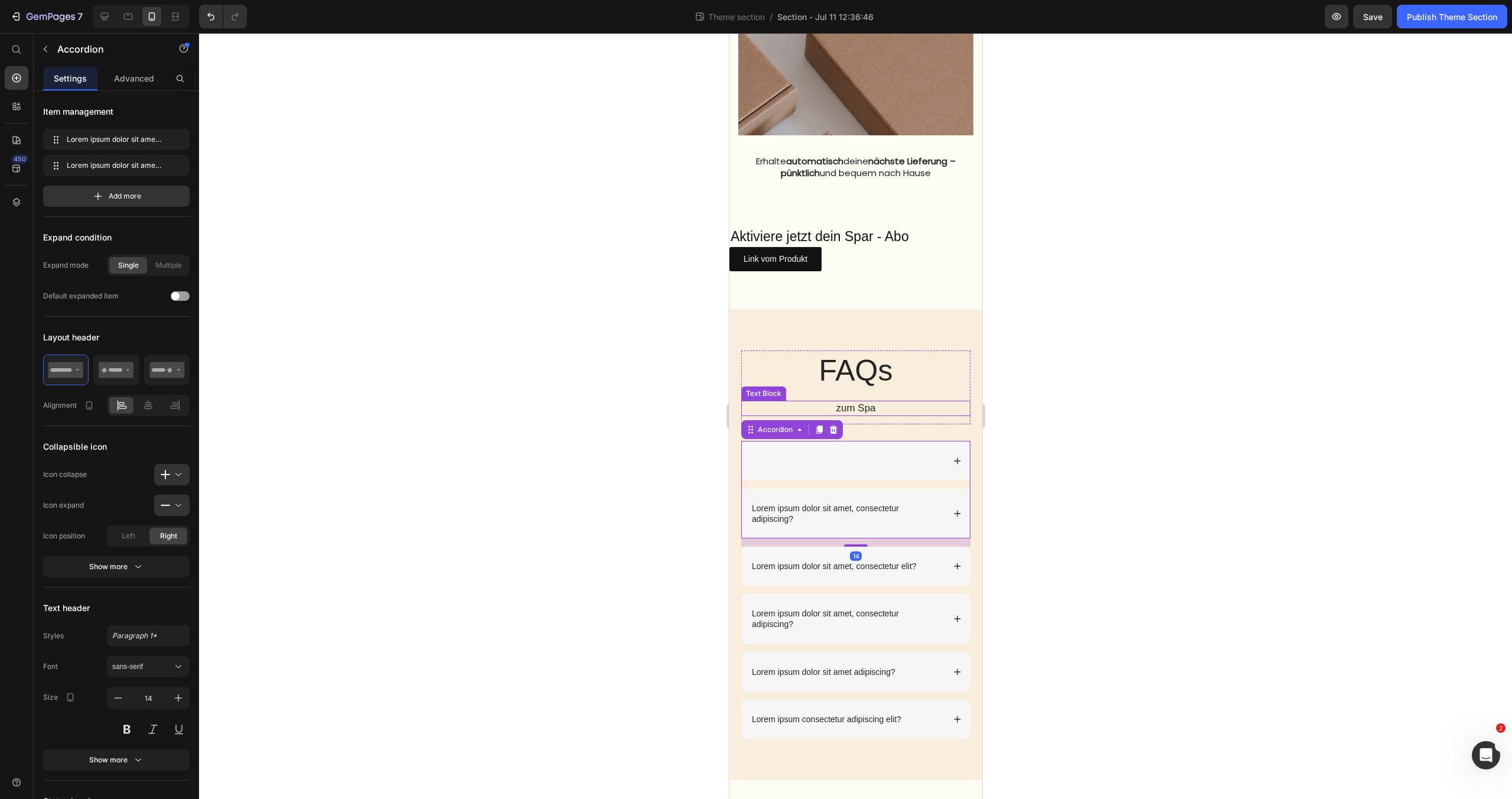scroll, scrollTop: 1394, scrollLeft: 0, axis: vertical 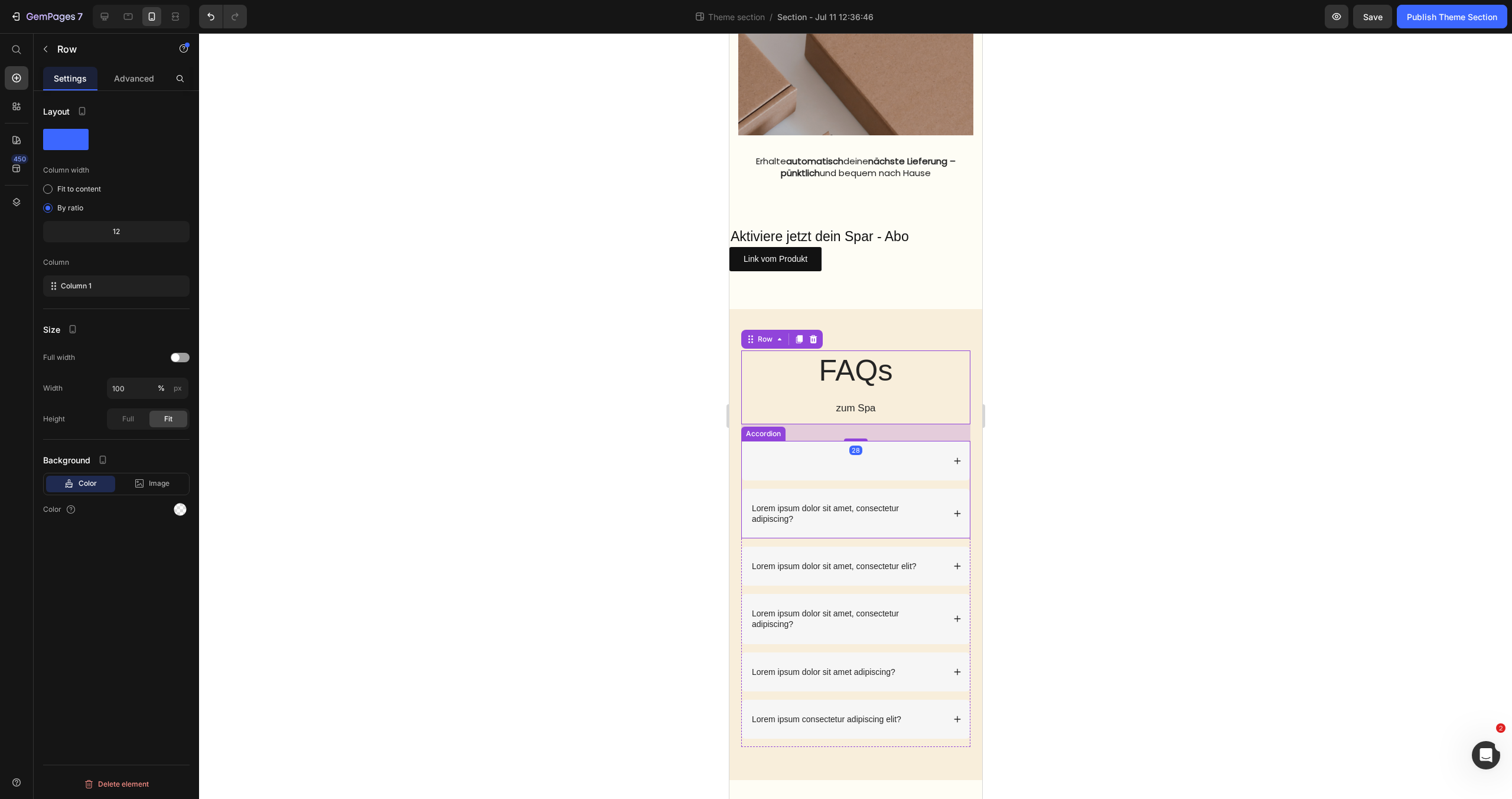click at bounding box center [855, 460] 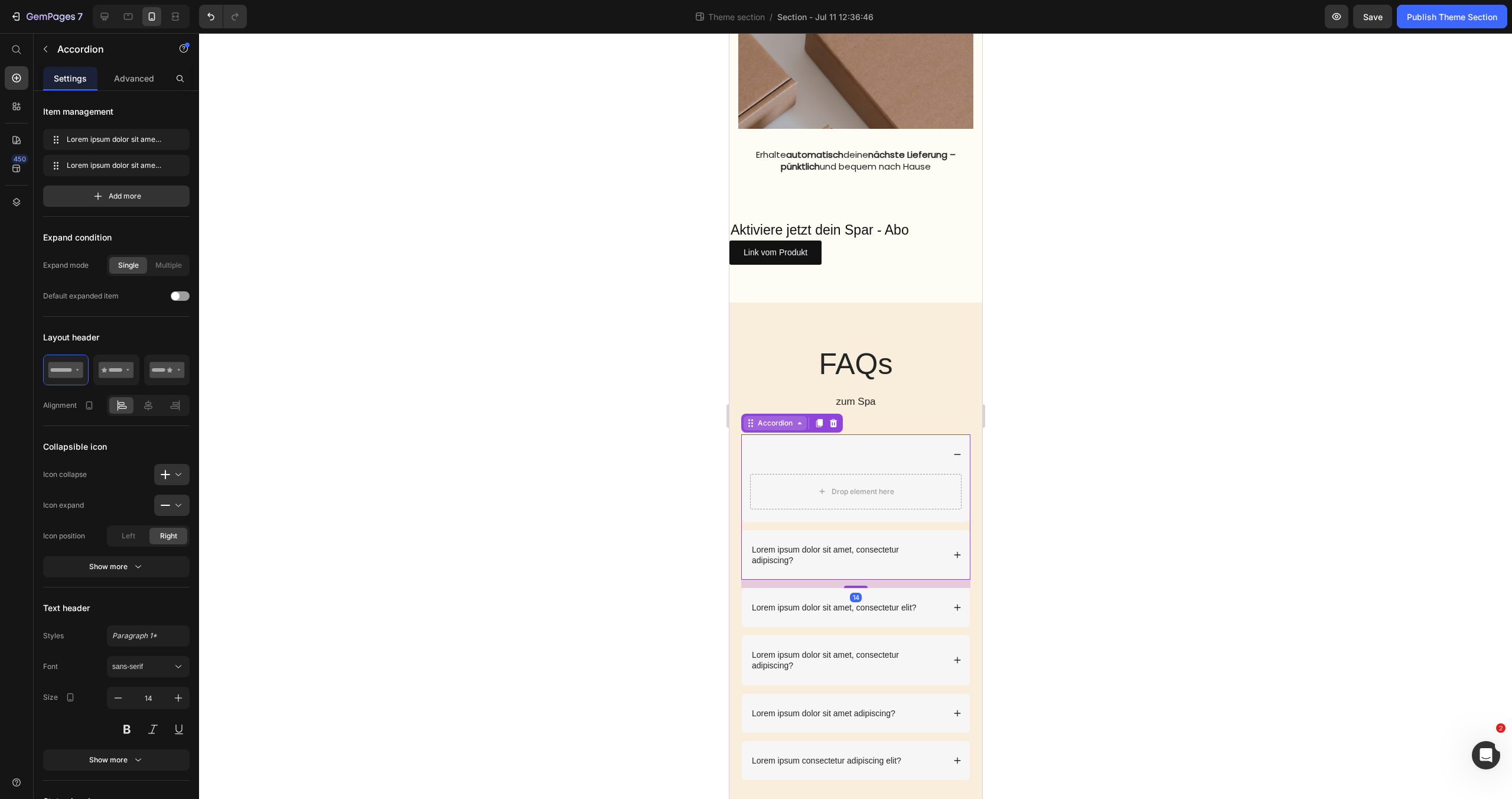 scroll, scrollTop: 1383, scrollLeft: 0, axis: vertical 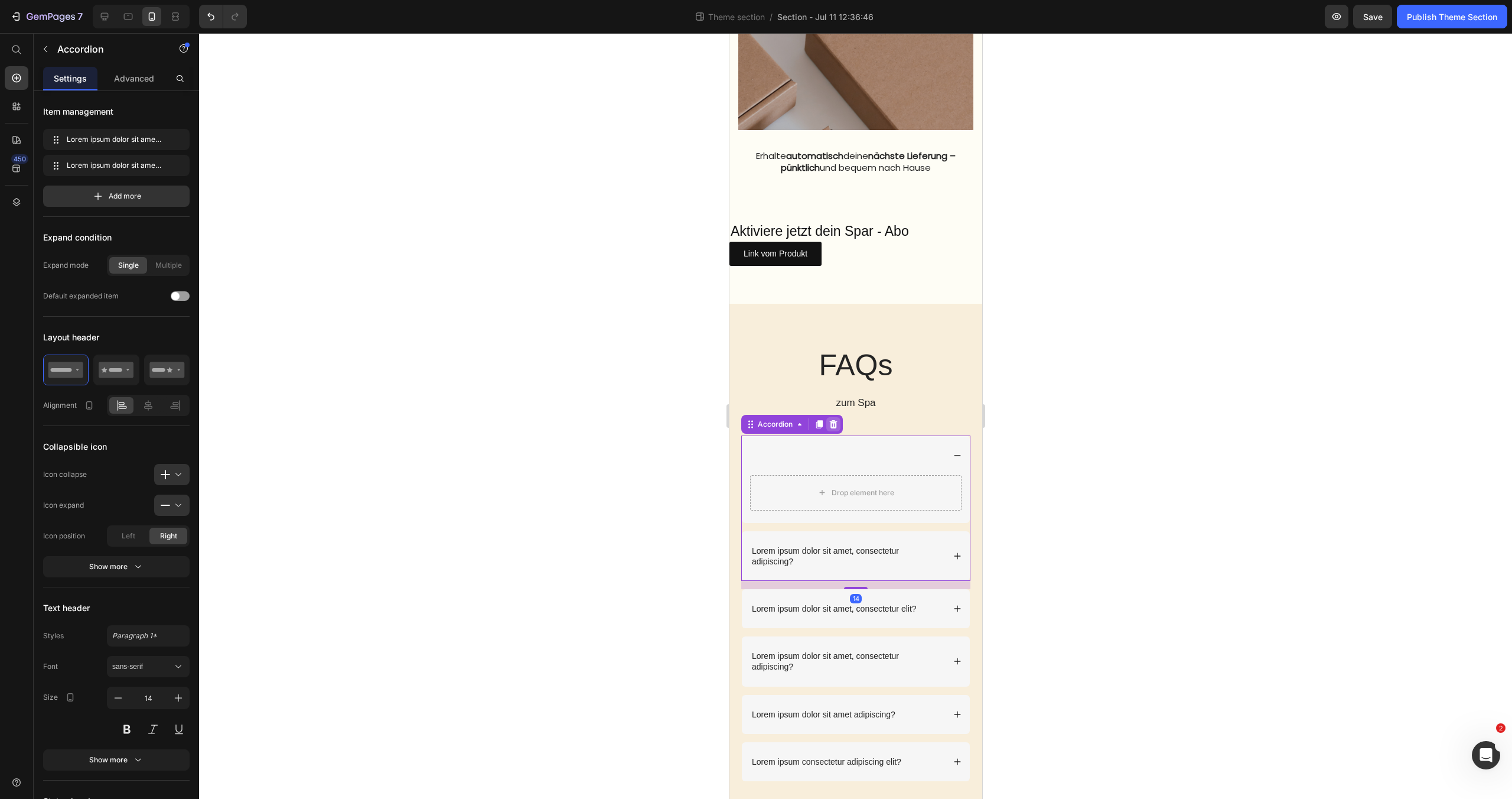 click 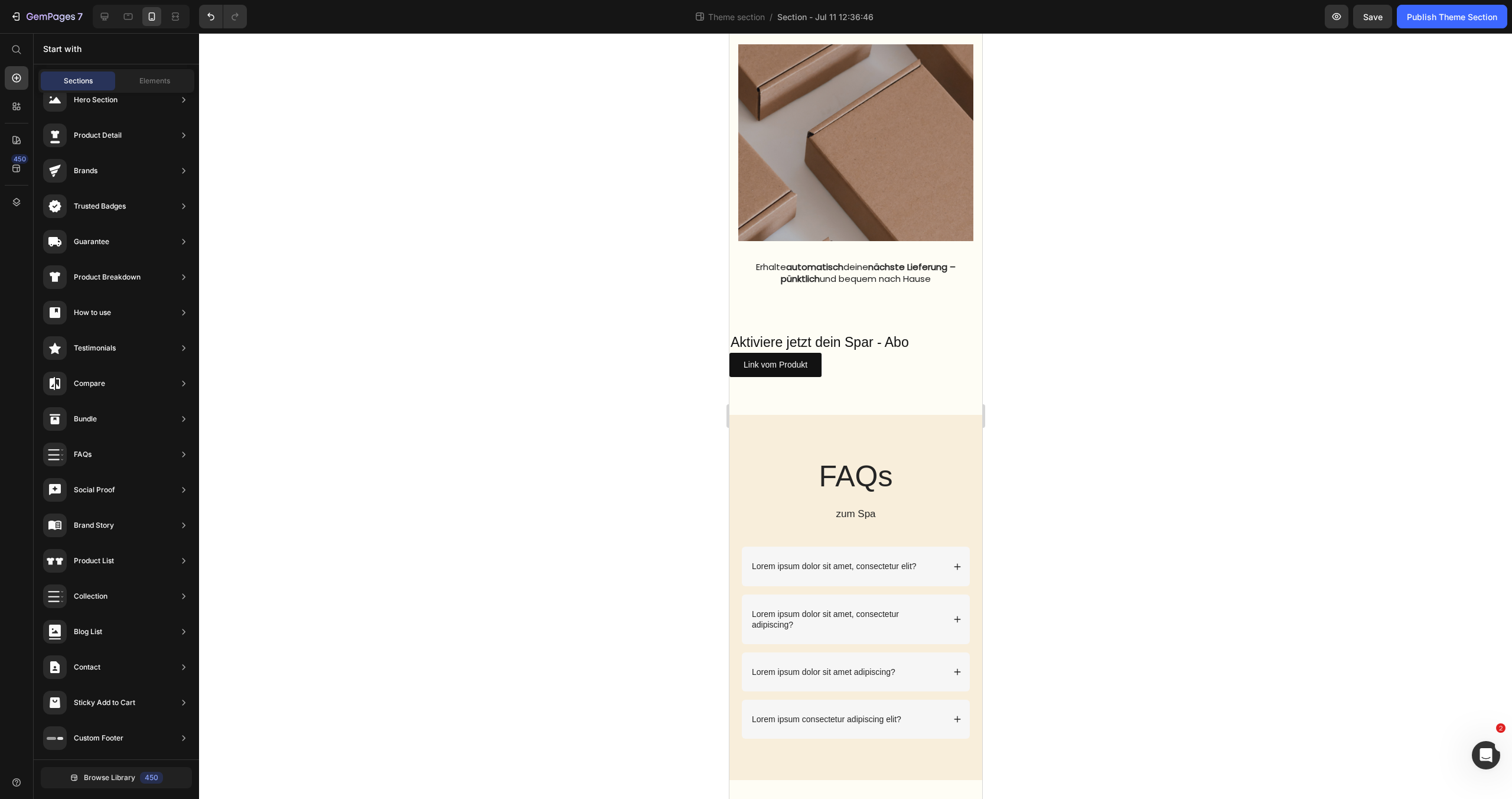 scroll, scrollTop: 1287, scrollLeft: 0, axis: vertical 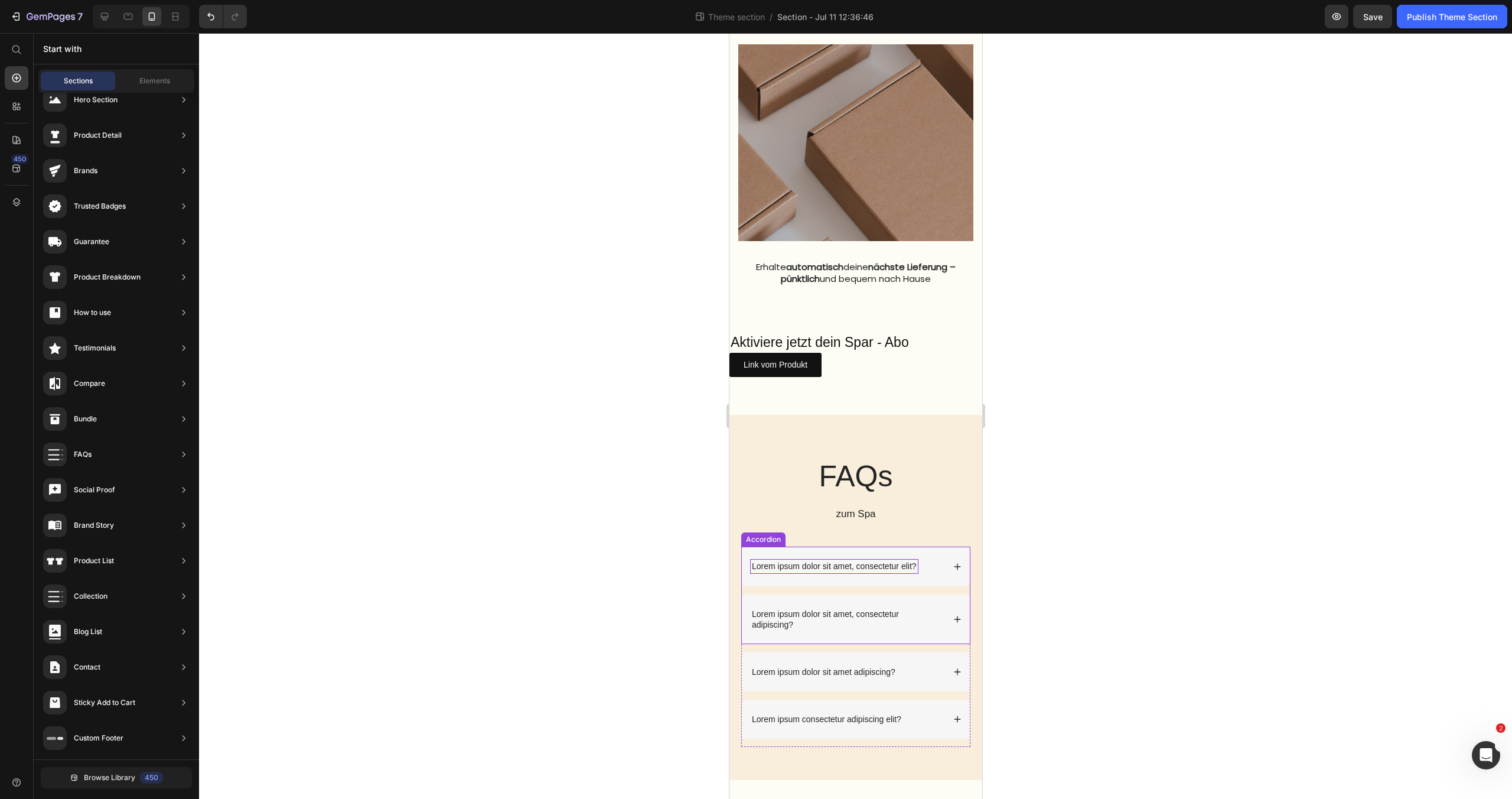 click on "Lorem ipsum dolor sit amet, consectetur elit?" at bounding box center [833, 566] 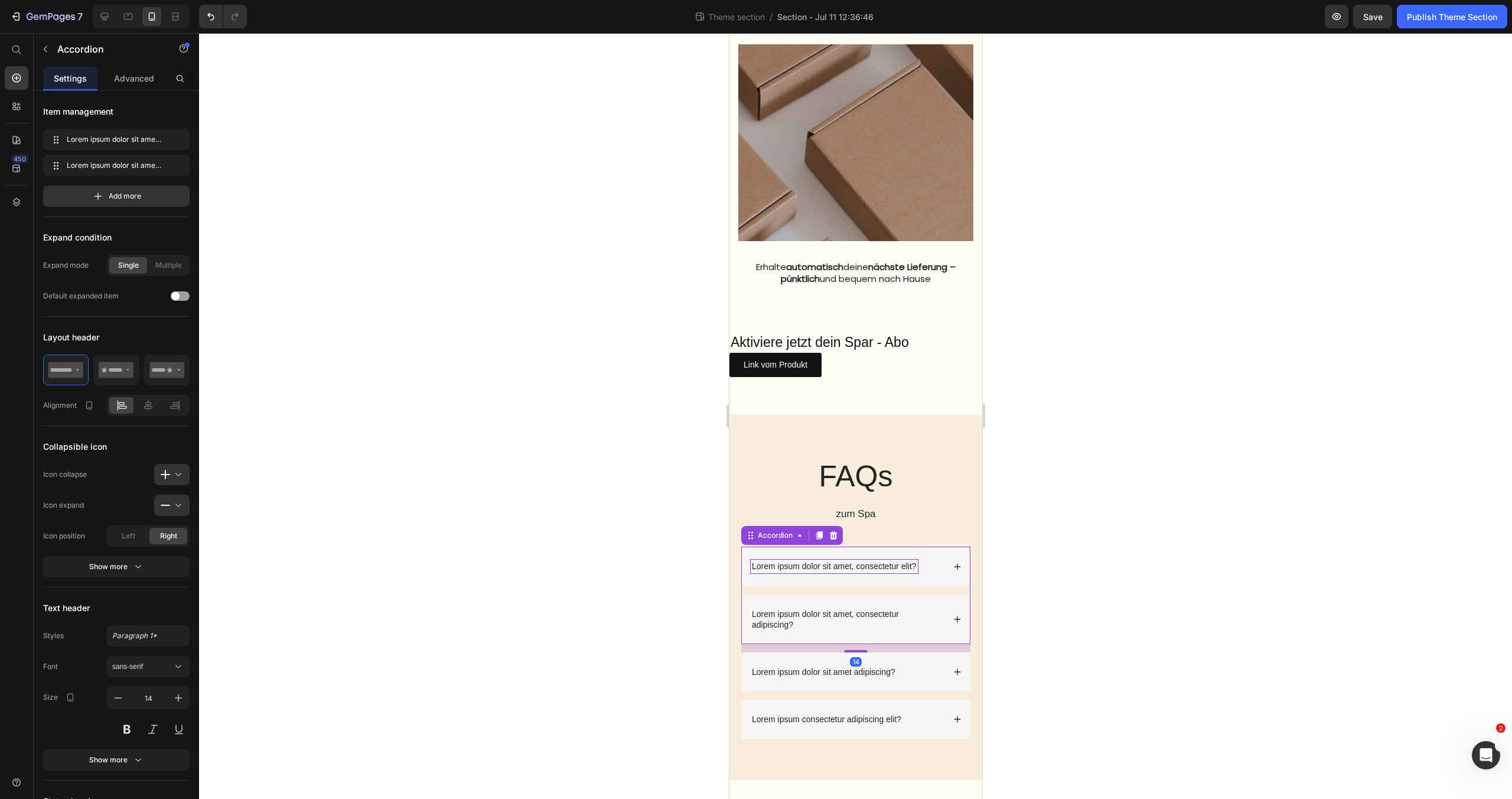 scroll, scrollTop: 1287, scrollLeft: 0, axis: vertical 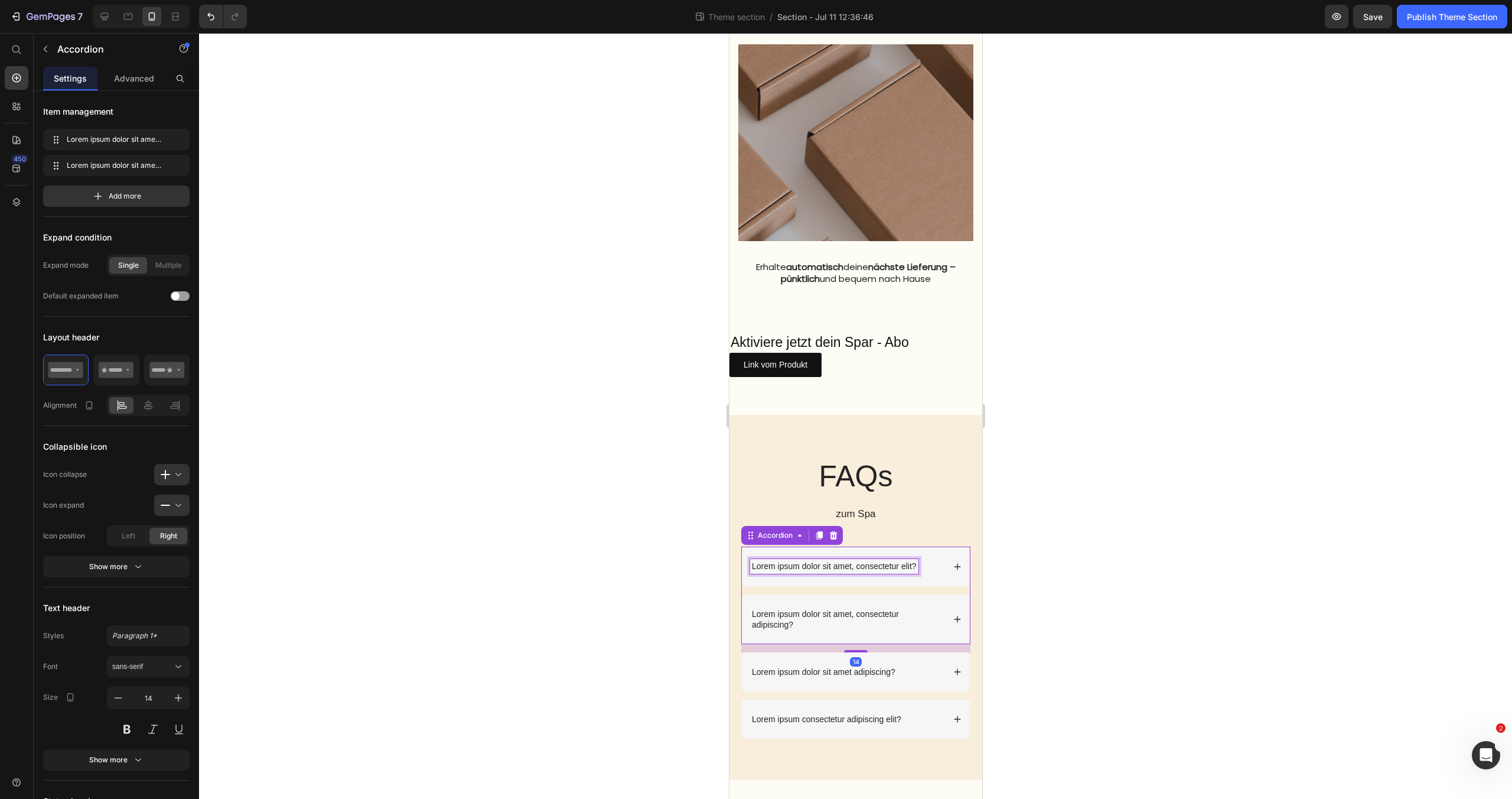 click on "Lorem ipsum dolor sit amet, consectetur elit?" at bounding box center (833, 566) 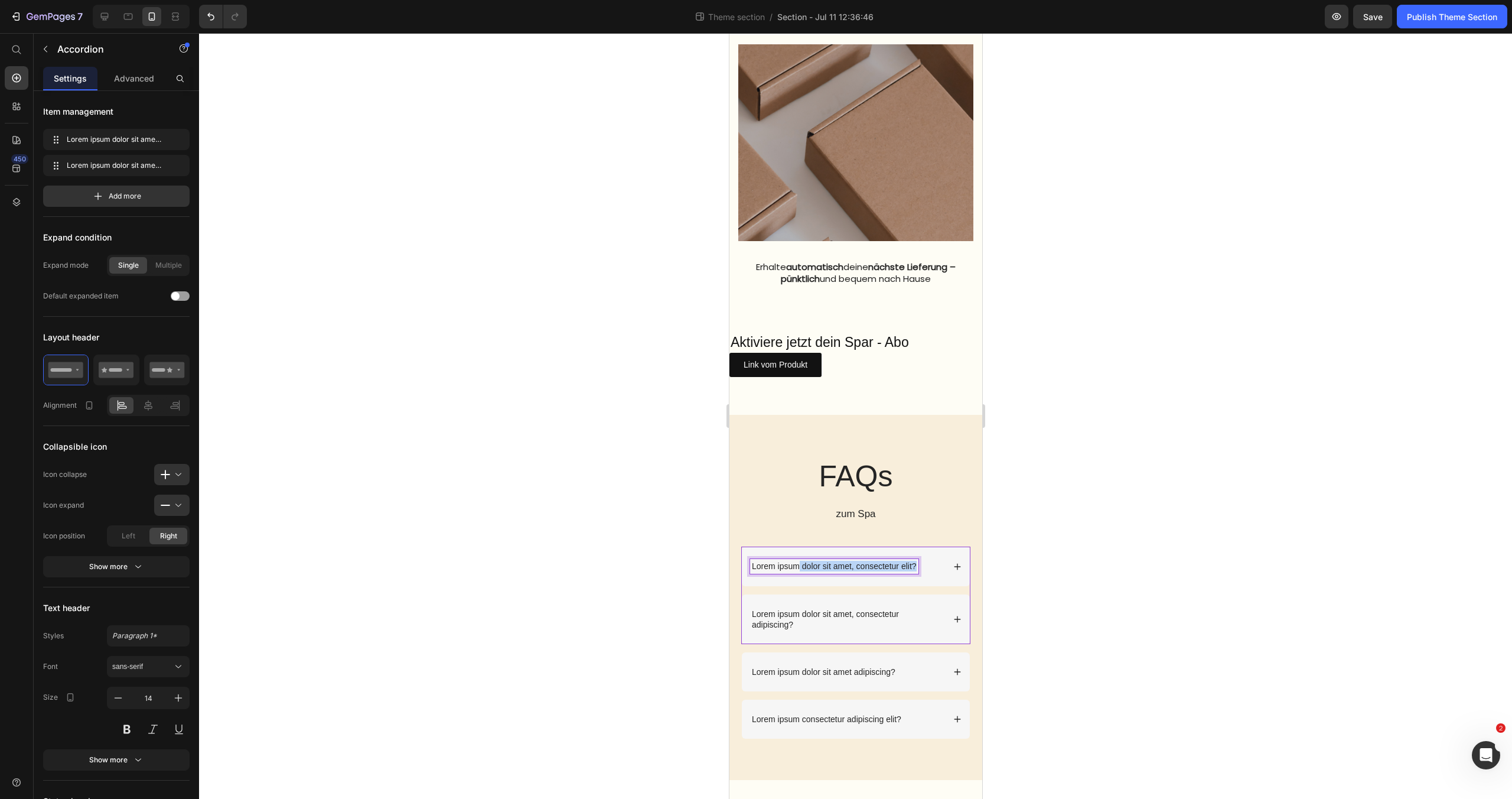 drag, startPoint x: 915, startPoint y: 570, endPoint x: 799, endPoint y: 566, distance: 116.06895 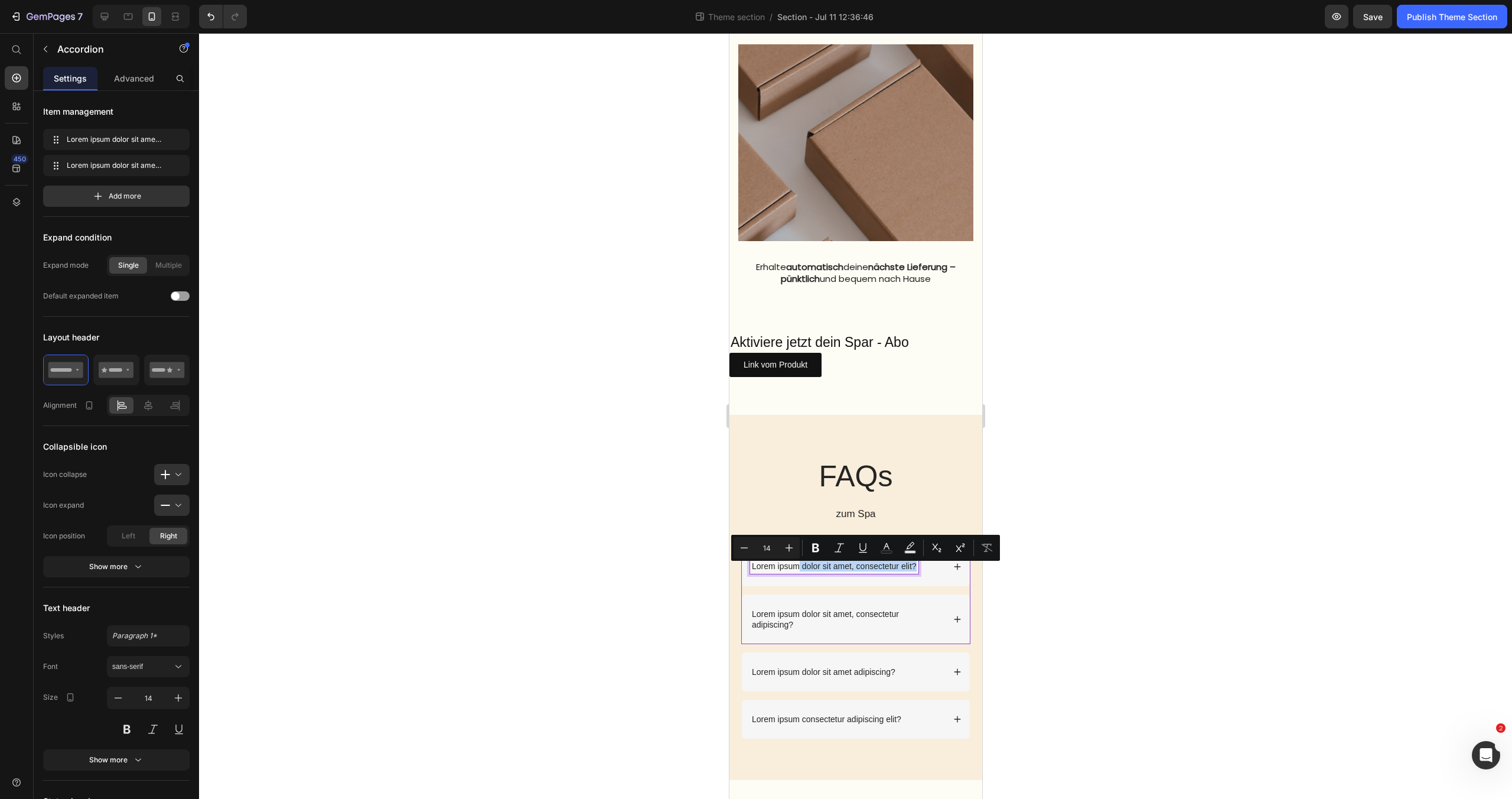 scroll, scrollTop: 1284, scrollLeft: 0, axis: vertical 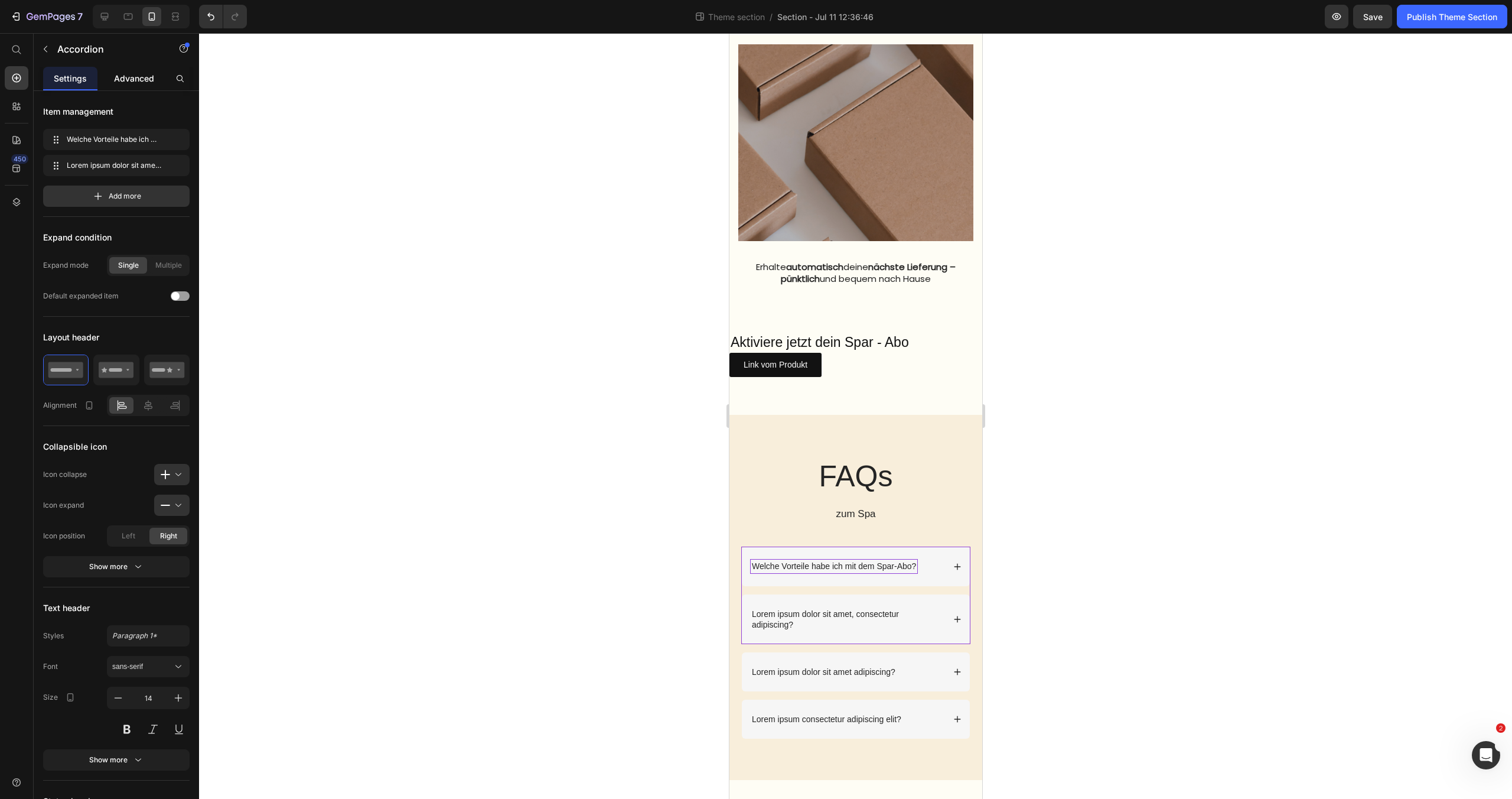 click on "Advanced" at bounding box center [134, 78] 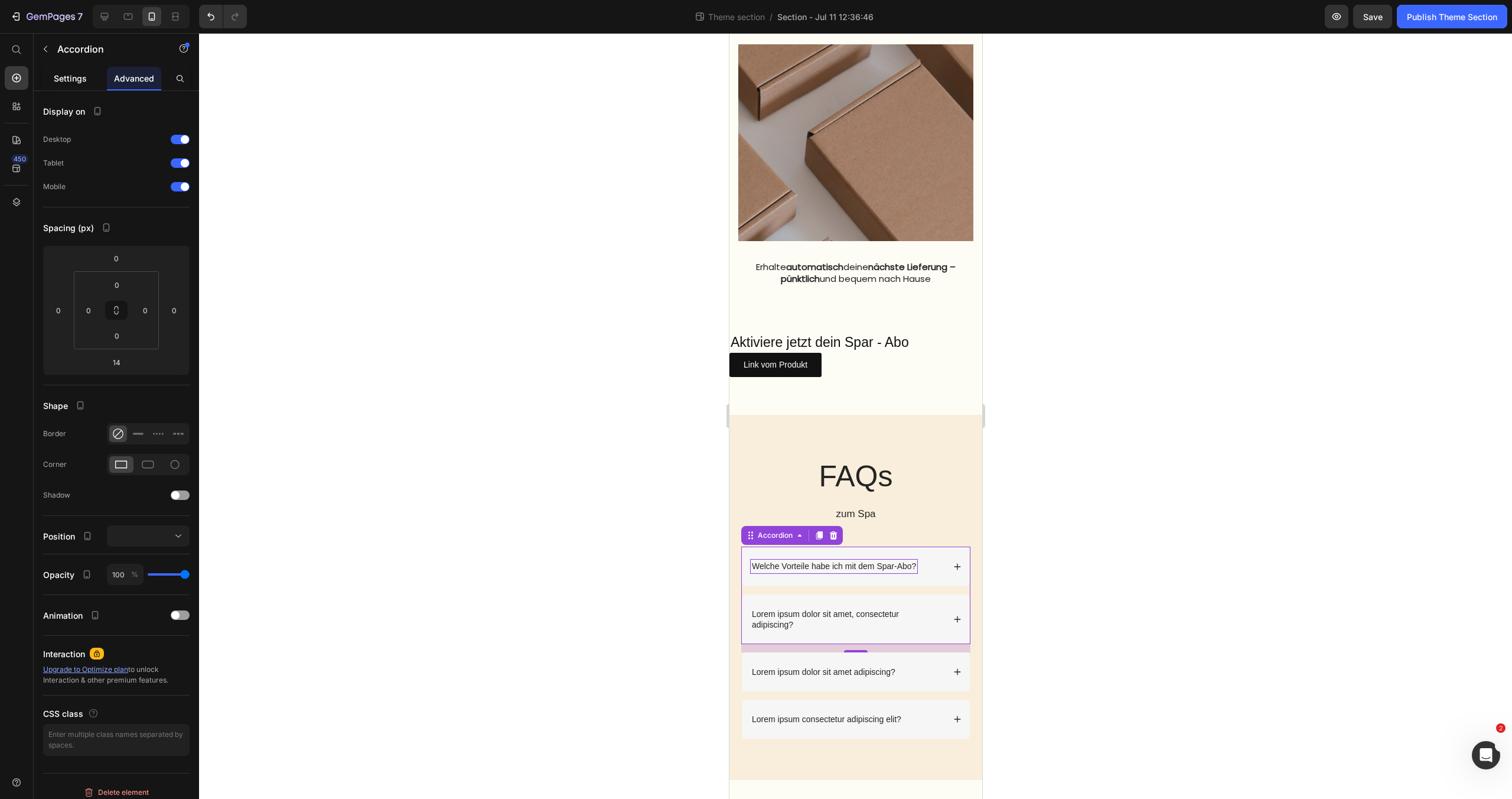drag, startPoint x: 92, startPoint y: 87, endPoint x: 82, endPoint y: 82, distance: 11.18034 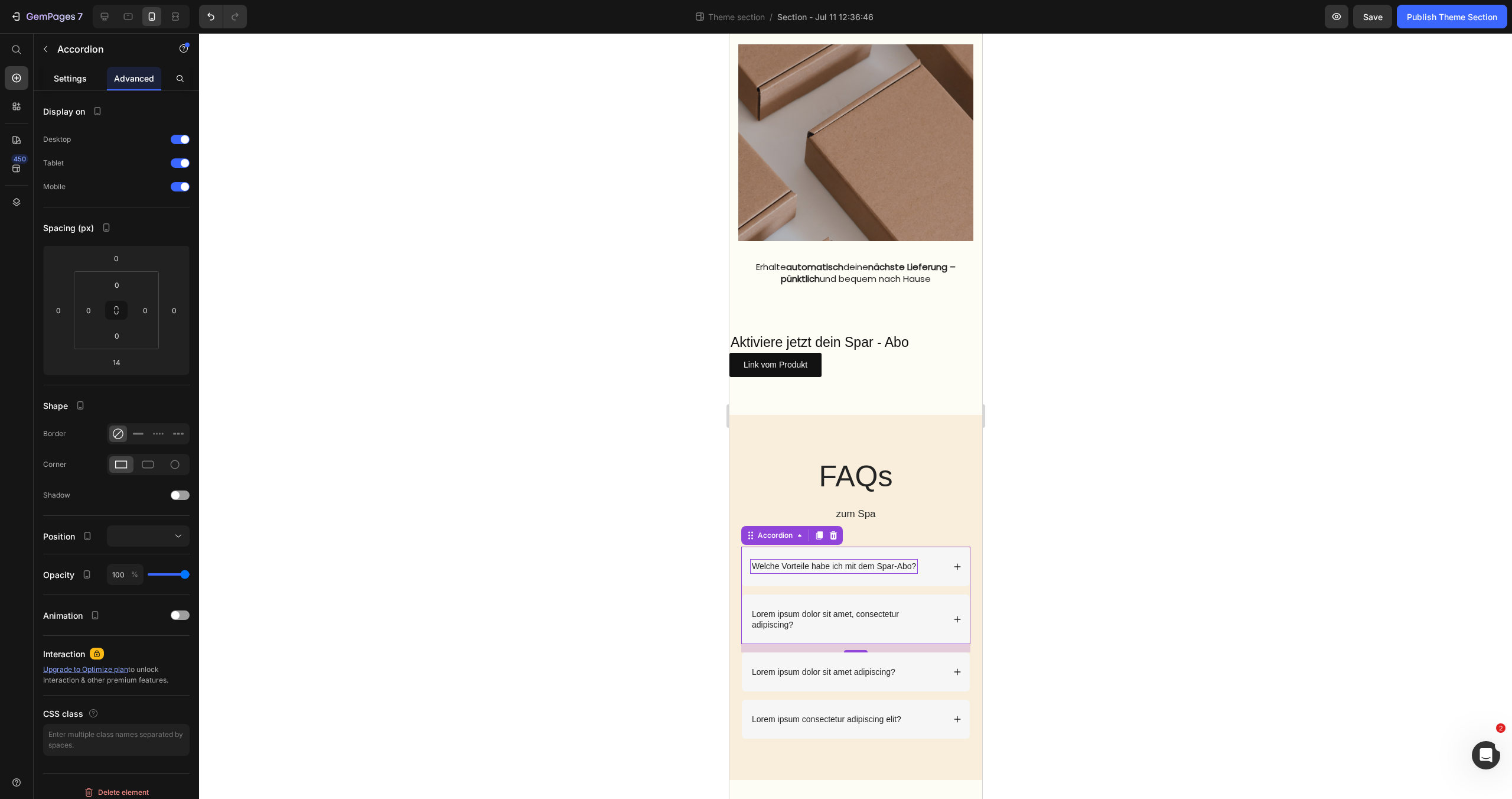 click on "Settings" 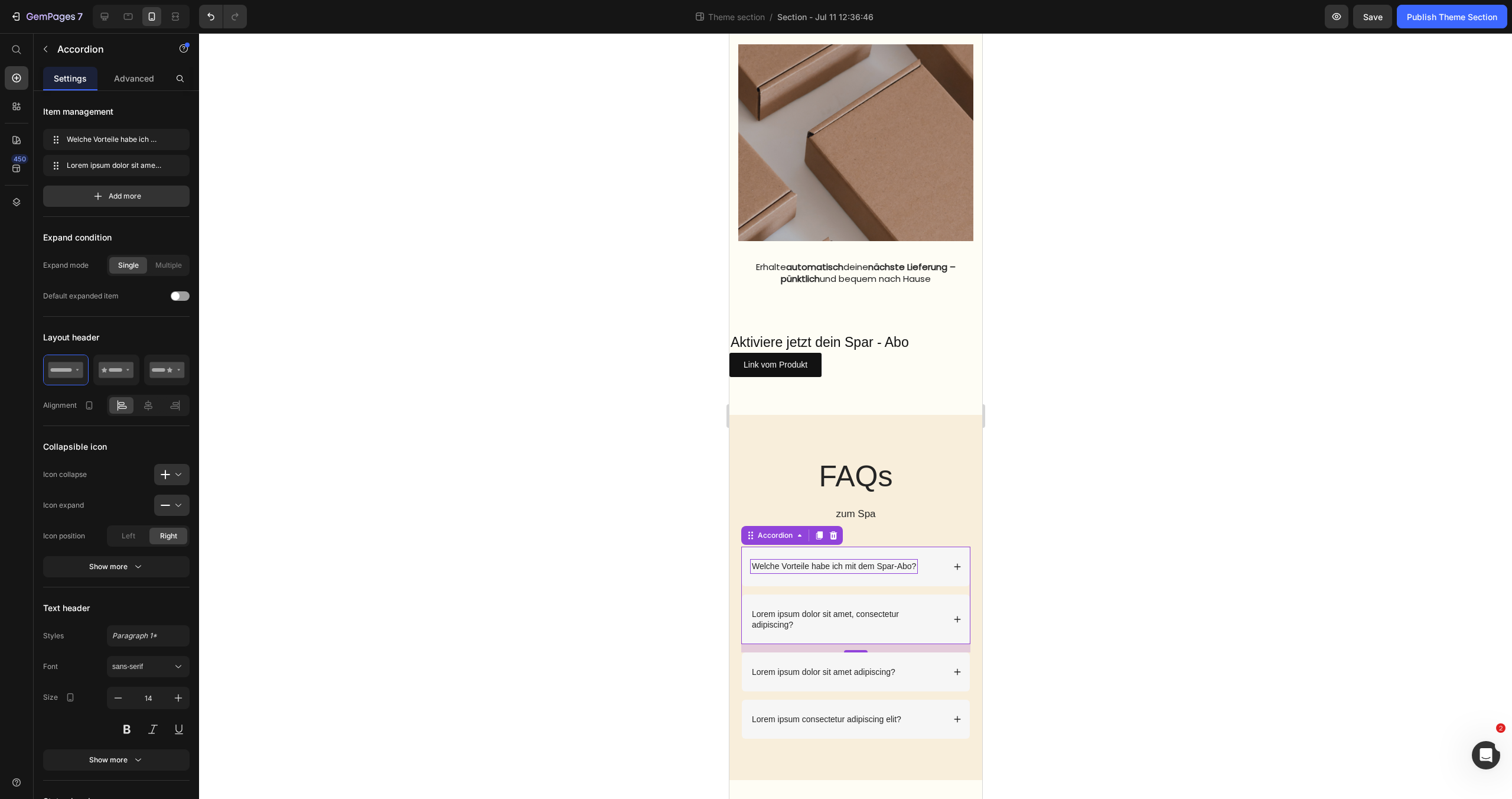 click on "Settings" at bounding box center (70, 78) 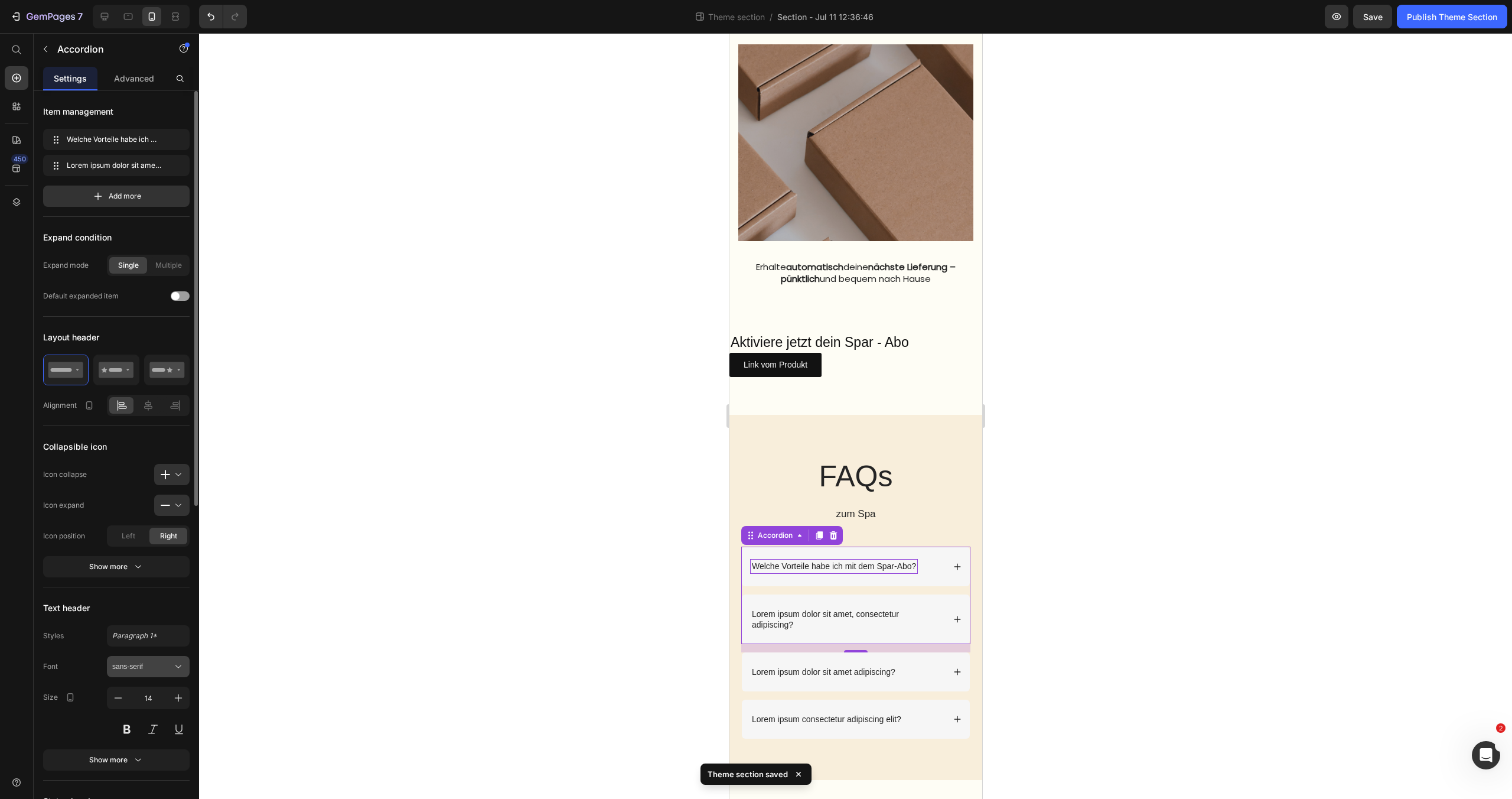 click 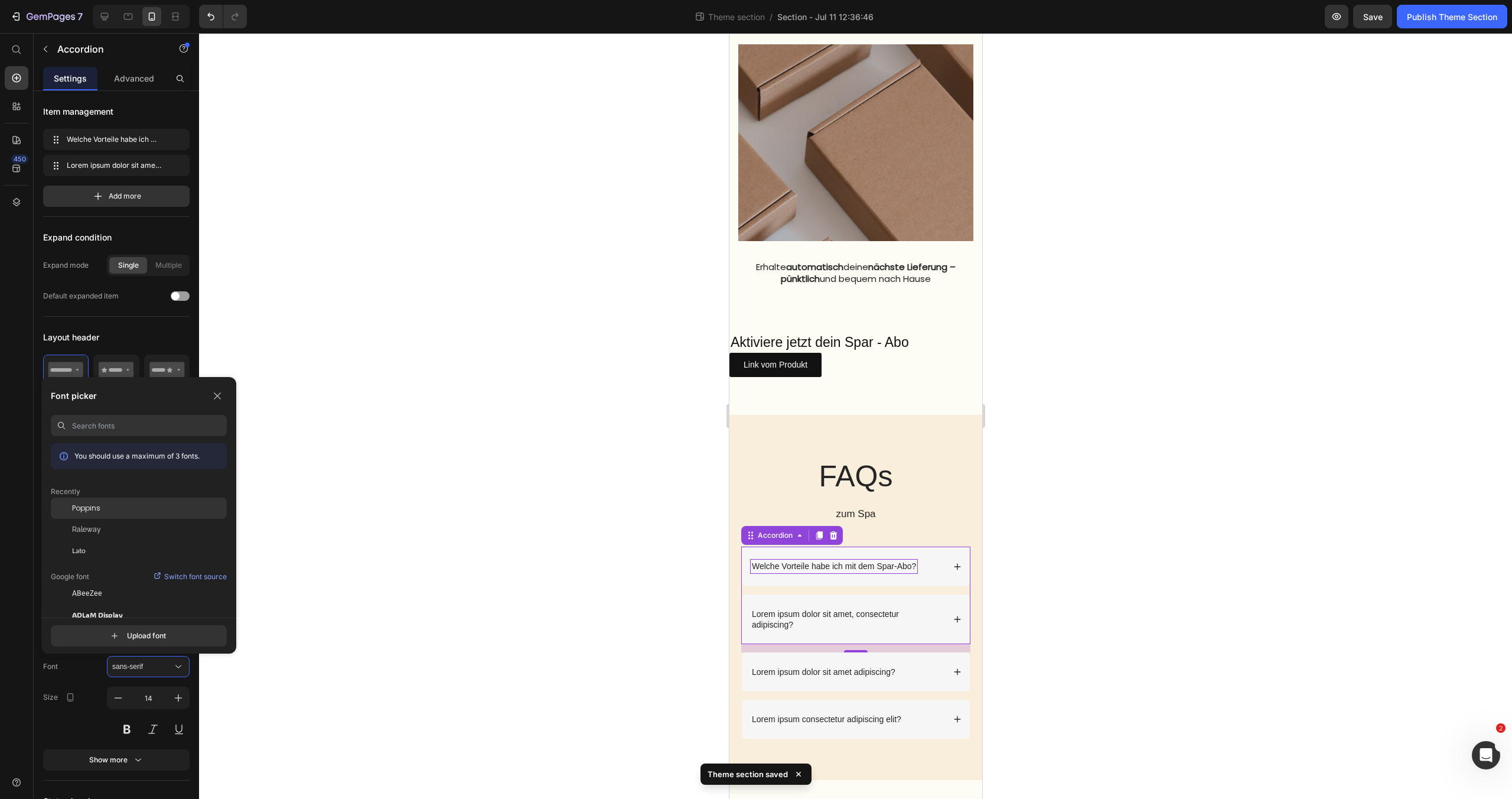 click on "Poppins" 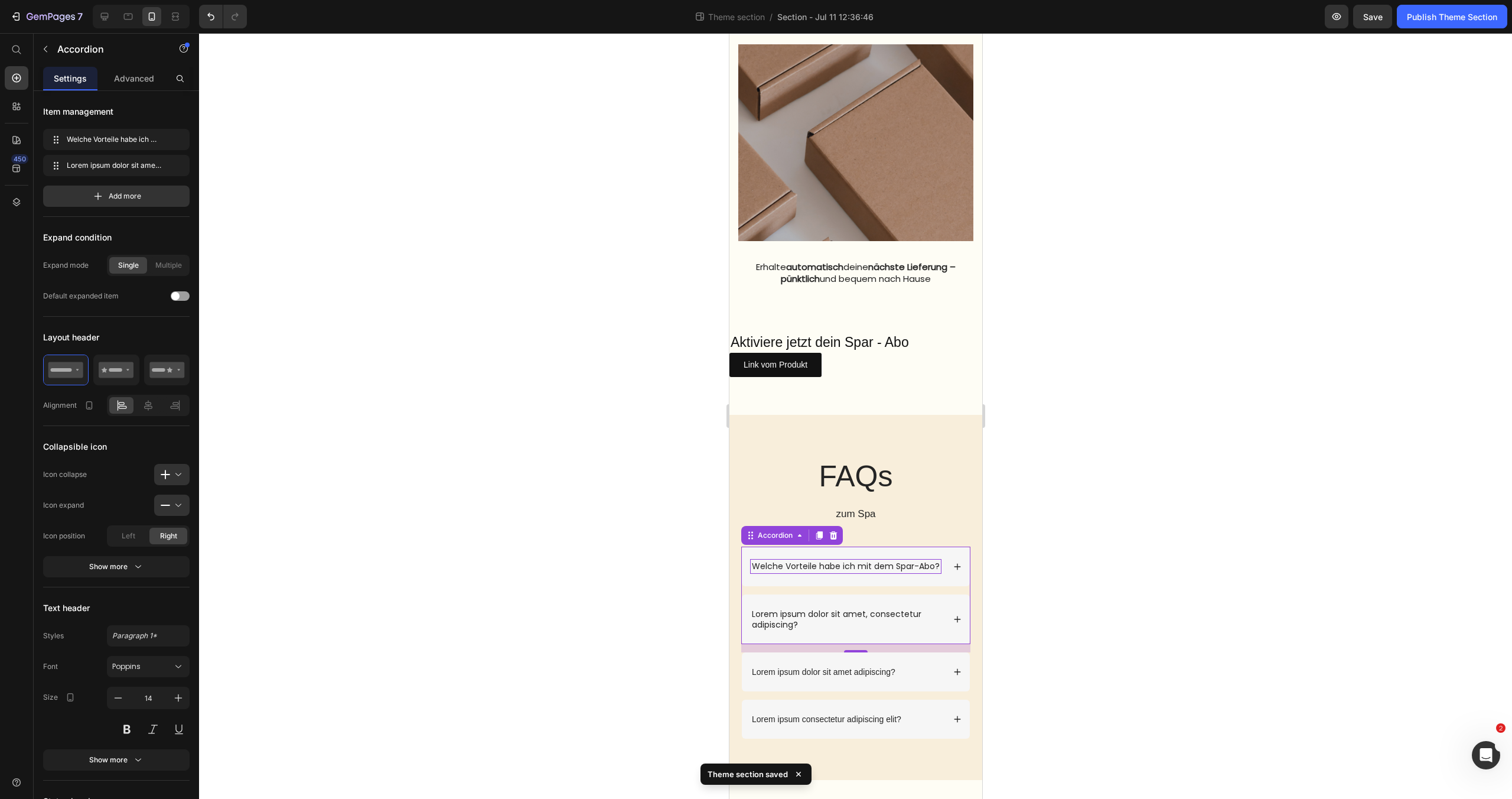 click 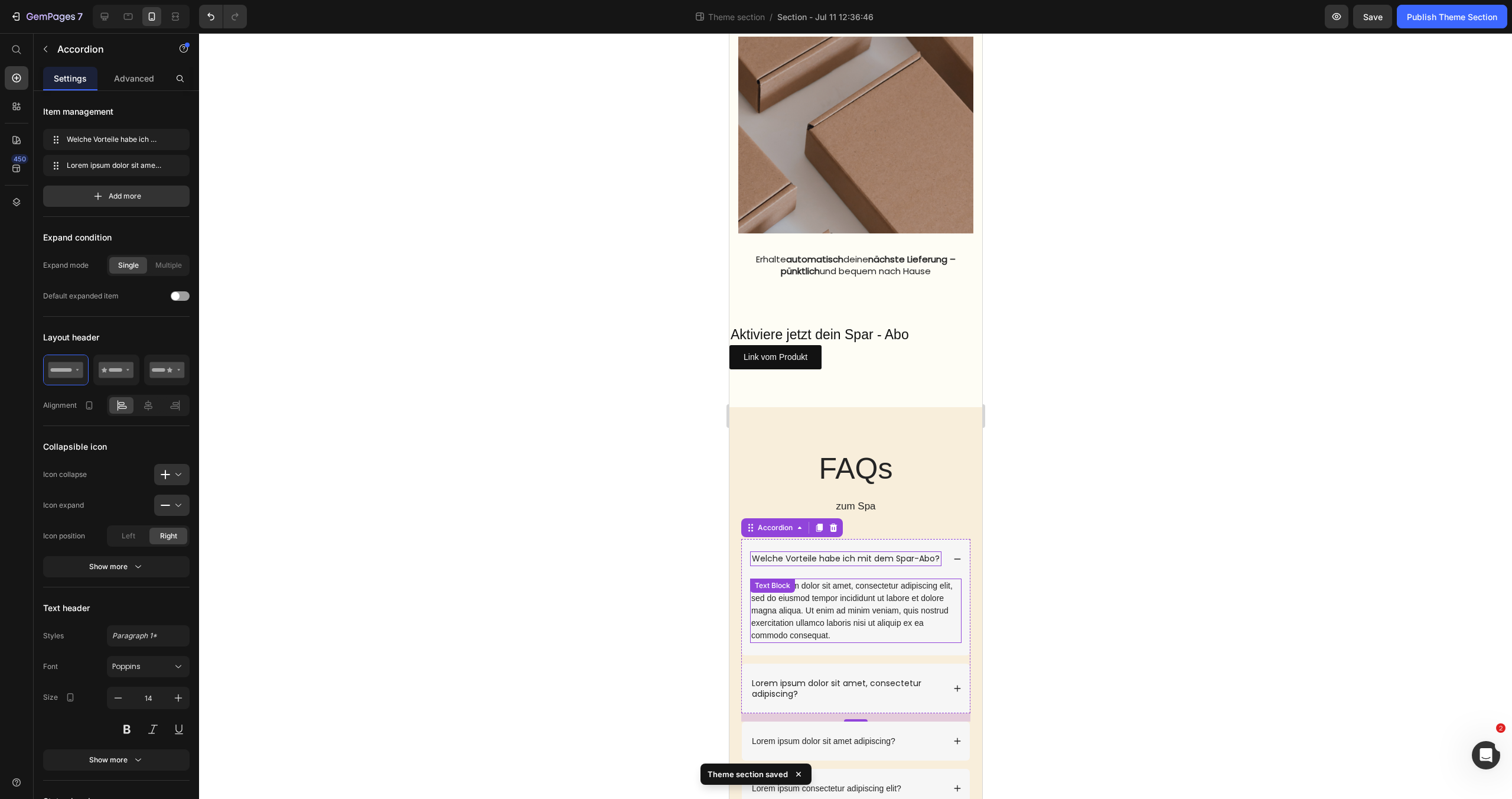 click on "Lorem ipsum dolor sit amet, consectetur adipiscing elit, sed do eiusmod tempor incididunt ut labore et dolore magna aliqua. Ut enim ad minim veniam, quis nostrud exercitation ullamco laboris nisi ut aliquip ex ea commodo consequat." at bounding box center (855, 610) 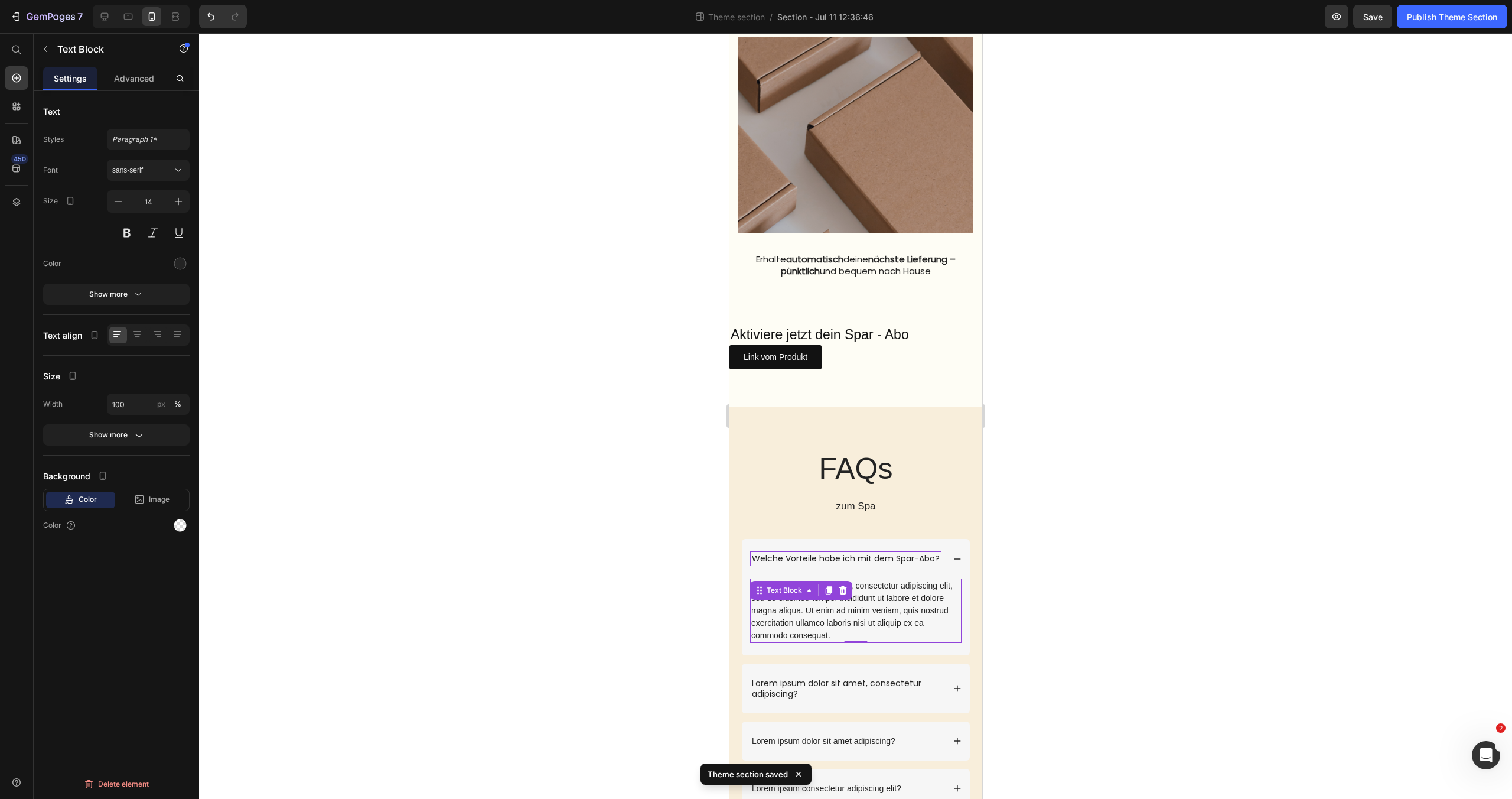 click on "Lorem ipsum dolor sit amet, consectetur adipiscing elit, sed do eiusmod tempor incididunt ut labore et dolore magna aliqua. Ut enim ad minim veniam, quis nostrud exercitation ullamco laboris nisi ut aliquip ex ea commodo consequat." at bounding box center (855, 610) 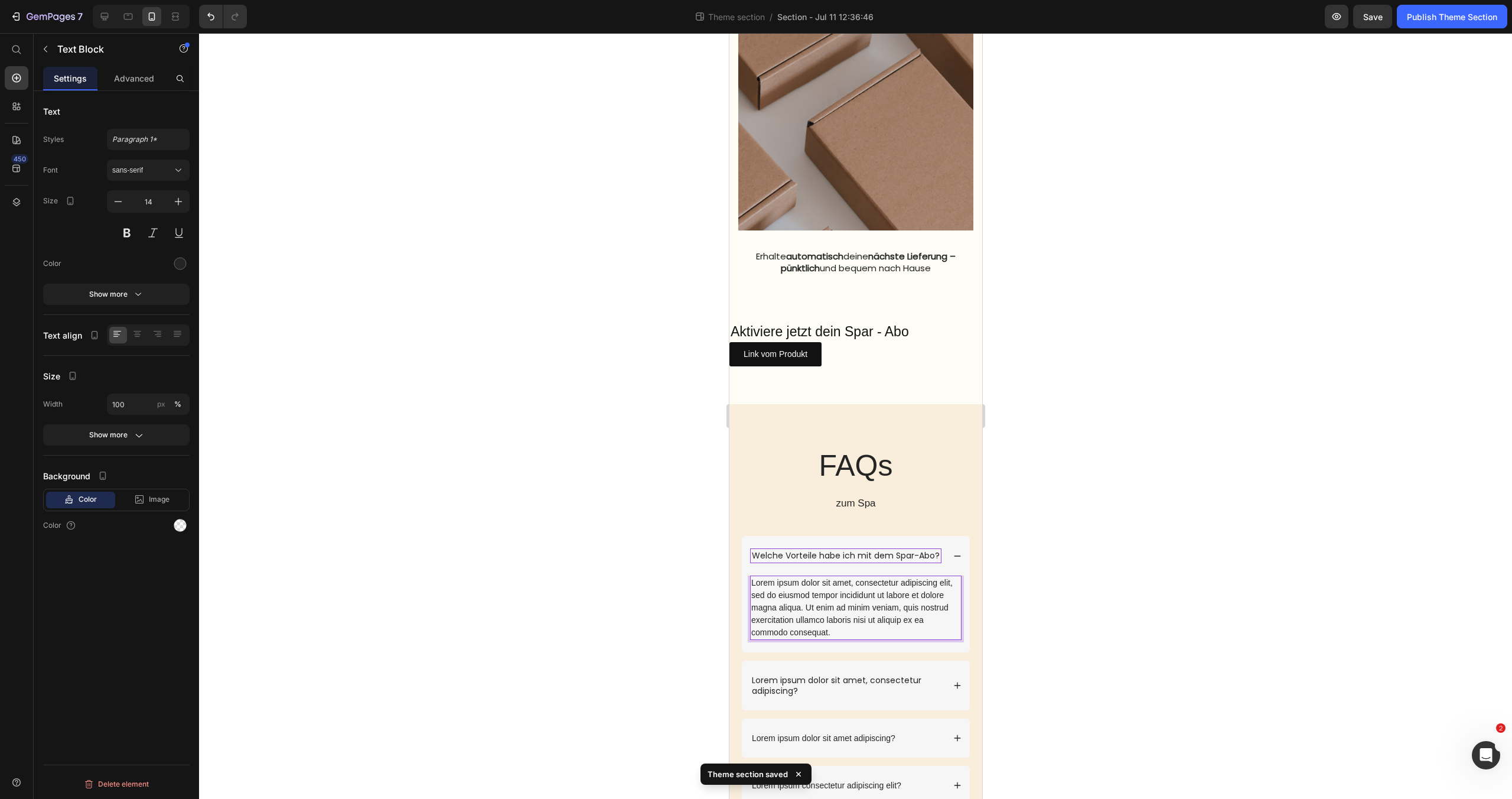 scroll, scrollTop: 1272, scrollLeft: 0, axis: vertical 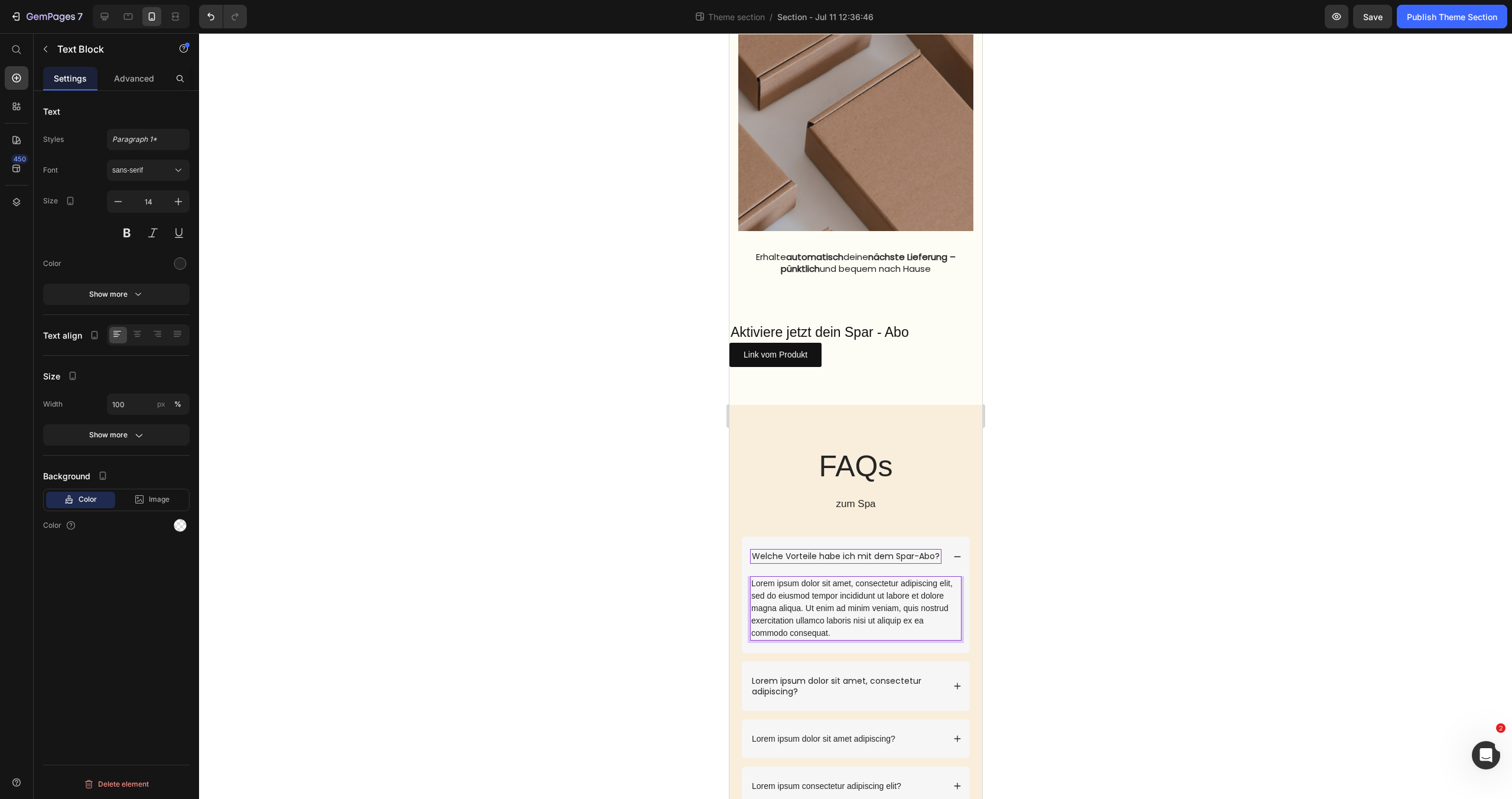 click on "Lorem ipsum dolor sit amet, consectetur adipiscing elit, sed do eiusmod tempor incididunt ut labore et dolore magna aliqua. Ut enim ad minim veniam, quis nostrud exercitation ullamco laboris nisi ut aliquip ex ea commodo consequat. Text Block   0" at bounding box center (855, 615) 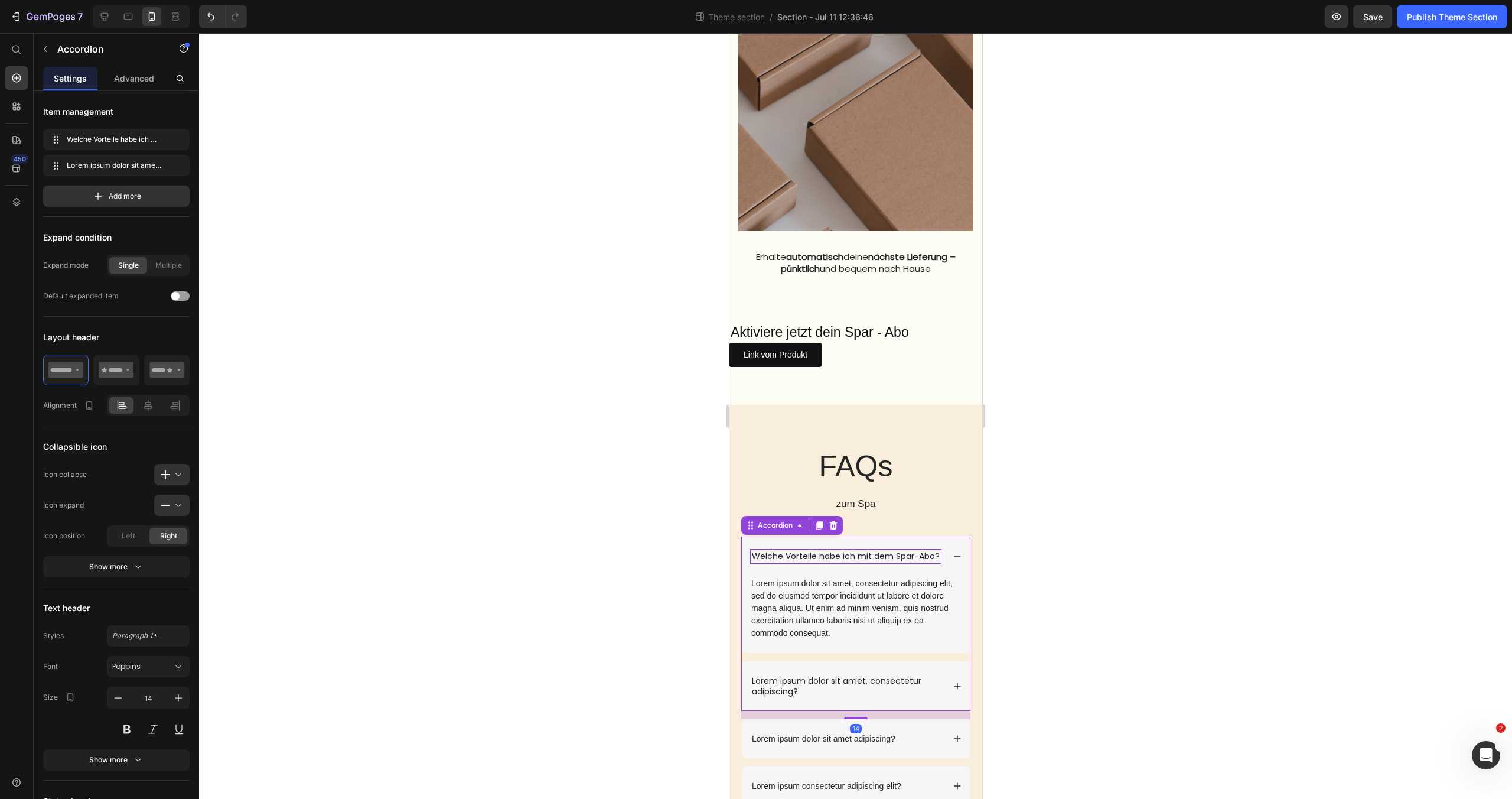 scroll, scrollTop: 1279, scrollLeft: 0, axis: vertical 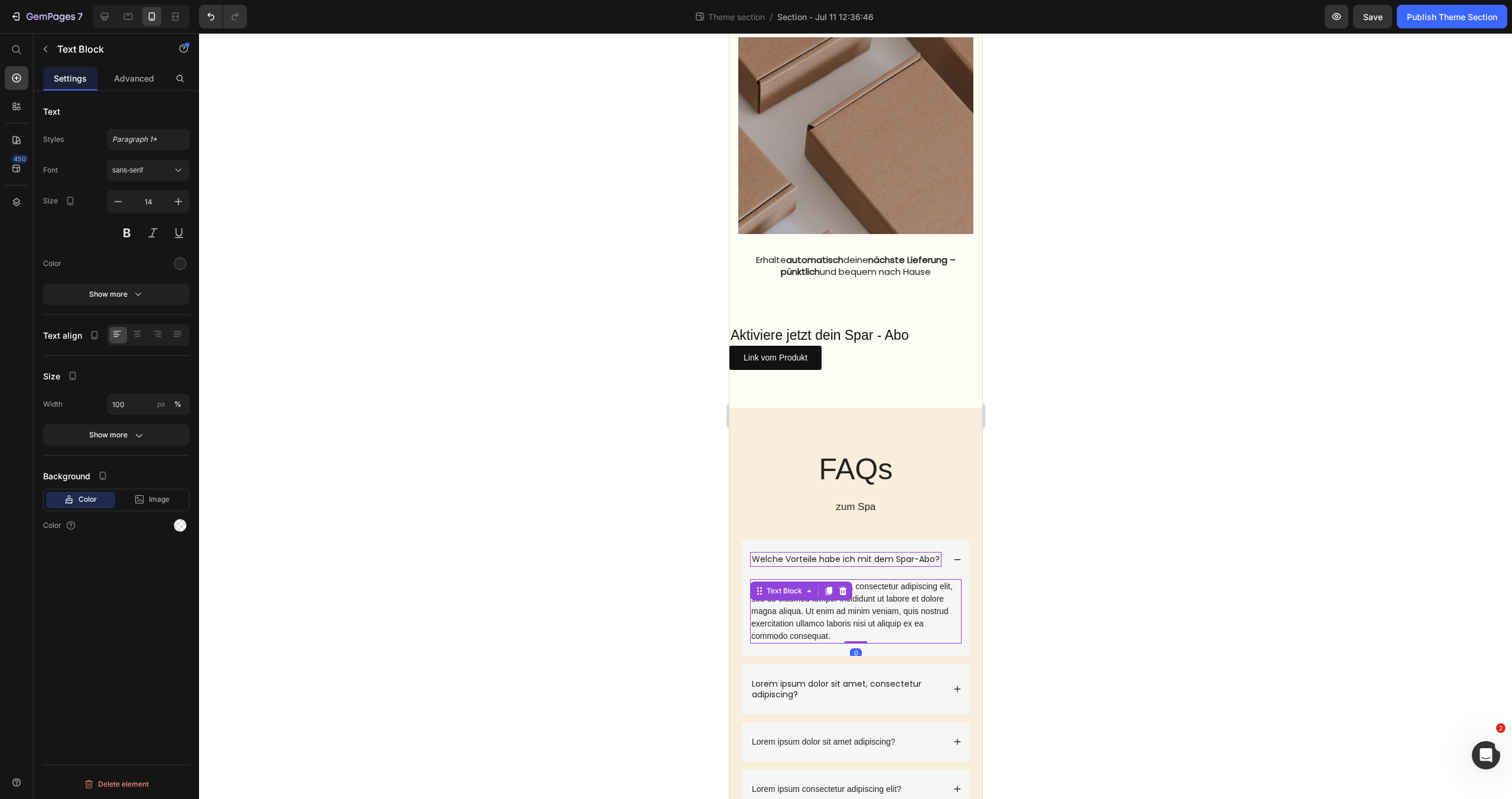 click on "Lorem ipsum dolor sit amet, consectetur adipiscing elit, sed do eiusmod tempor incididunt ut labore et dolore magna aliqua. Ut enim ad minim veniam, quis nostrud exercitation ullamco laboris nisi ut aliquip ex ea commodo consequat." at bounding box center [855, 611] 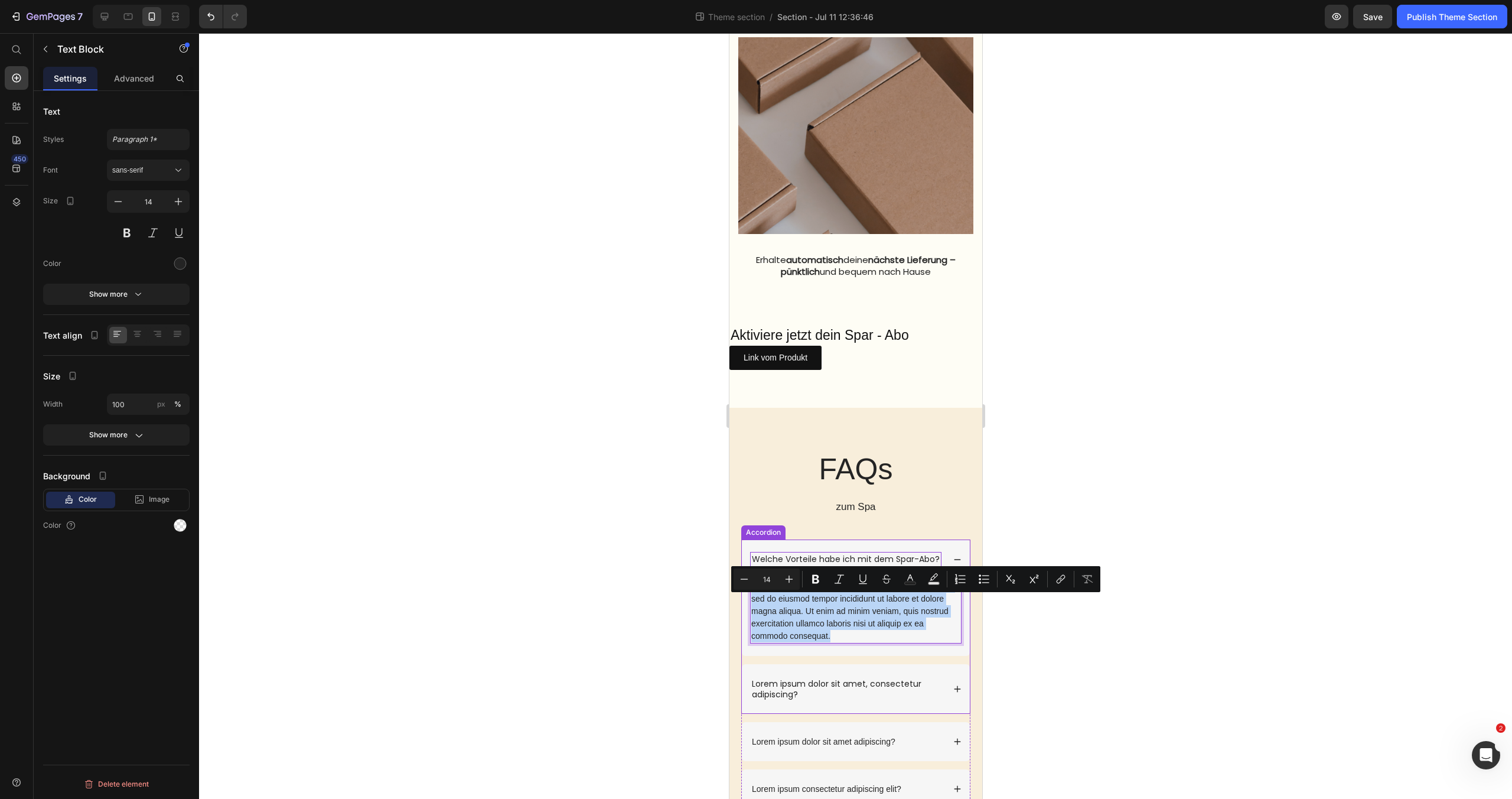drag, startPoint x: 835, startPoint y: 650, endPoint x: 748, endPoint y: 603, distance: 98.8838 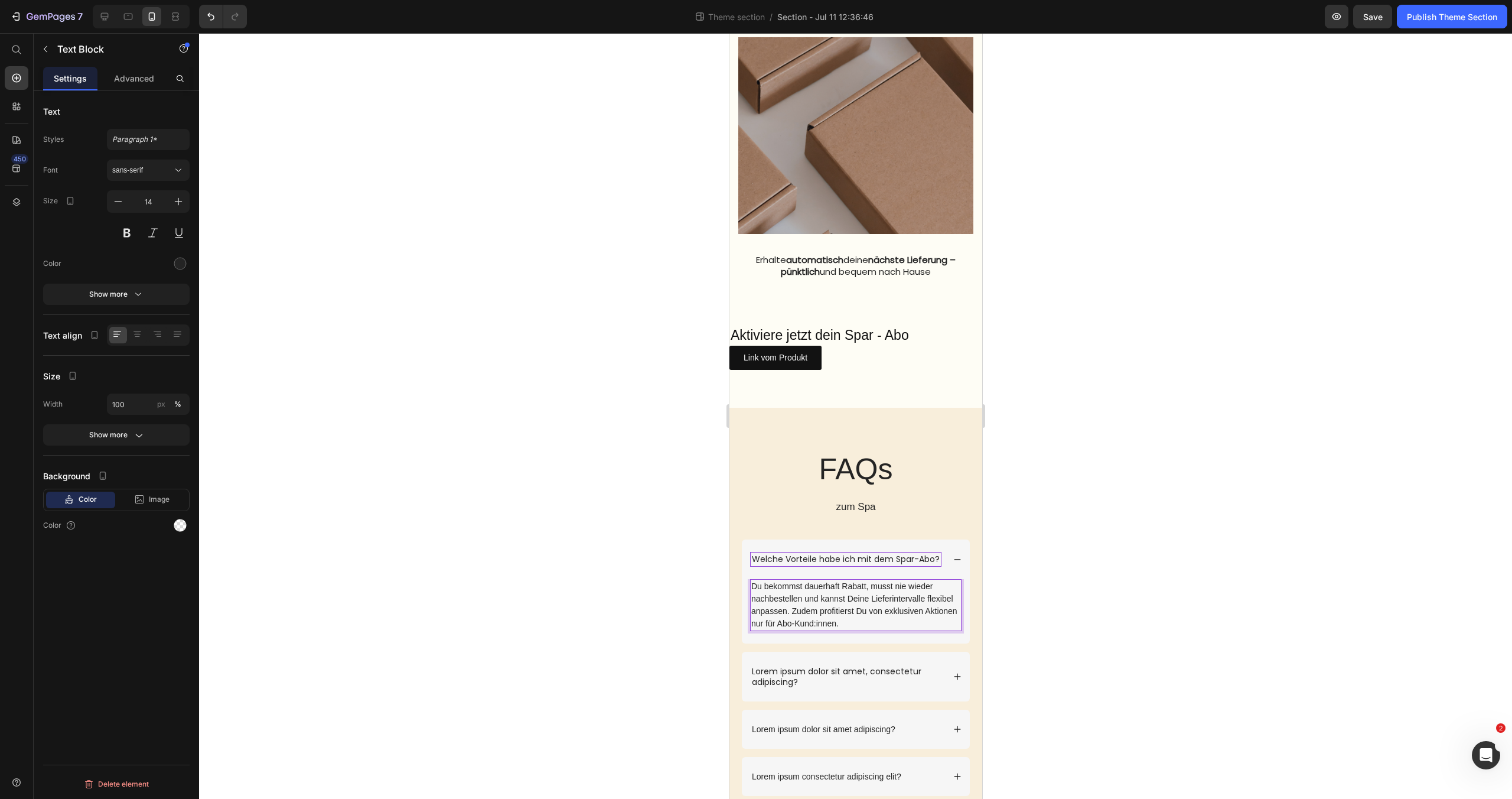 click 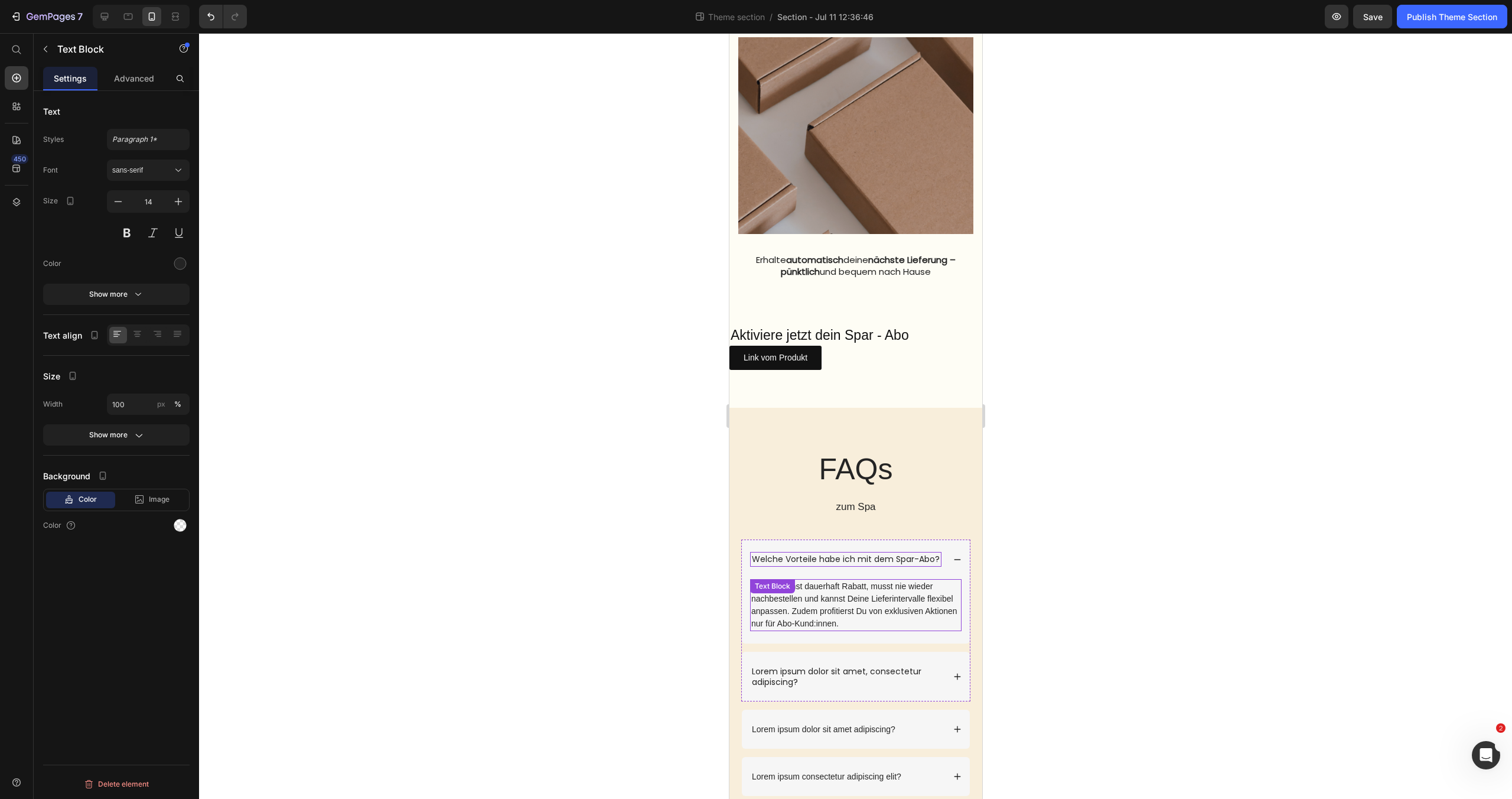 click on "Du bekommst dauerhaft Rabatt, musst nie wieder nachbestellen und kannst Deine Lieferintervalle flexibel anpassen. Zudem profitierst Du von exklusiven Aktionen nur für Abo-Kund:innen." at bounding box center (855, 605) 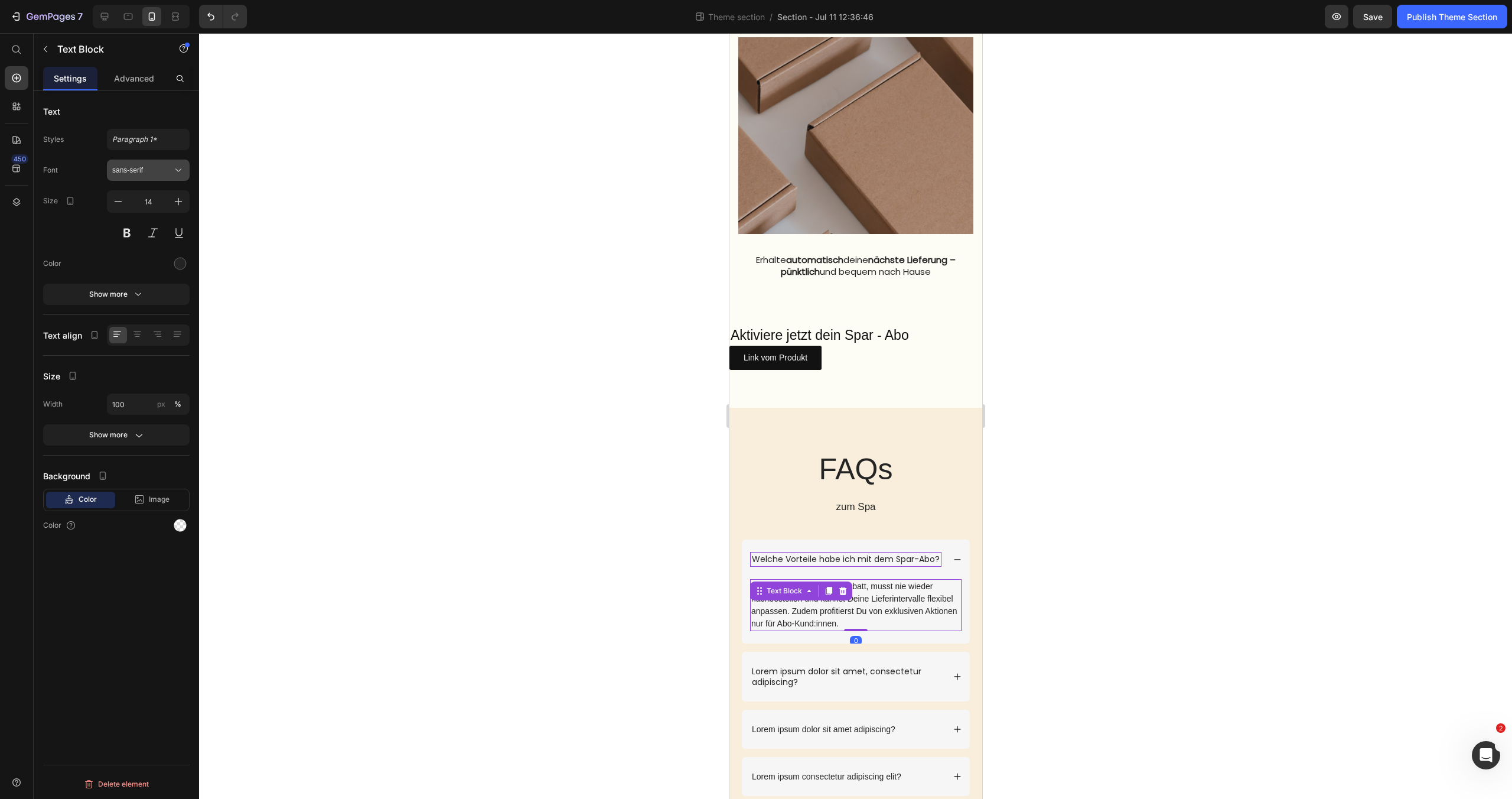 click on "sans-serif" at bounding box center (142, 170) 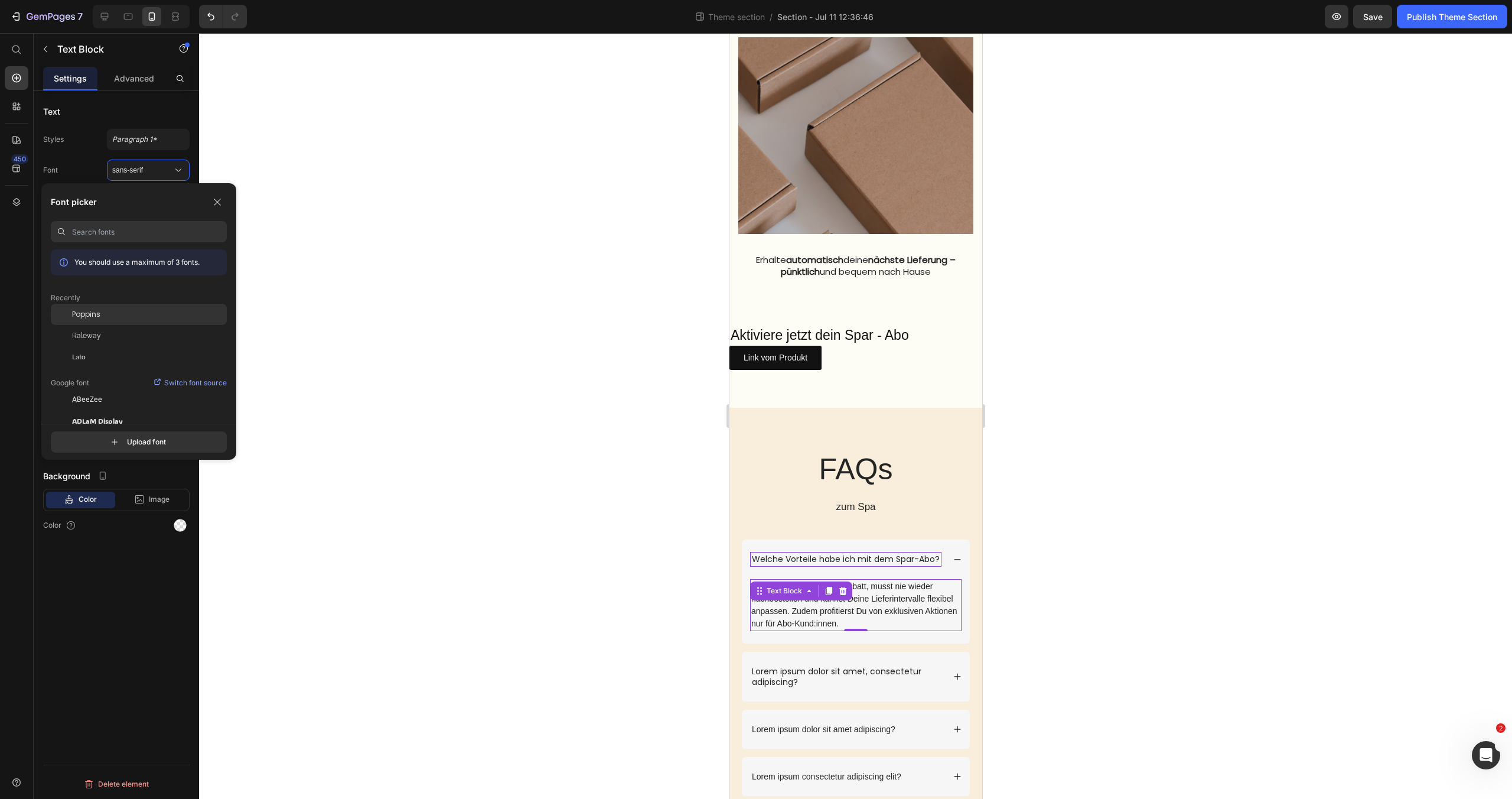 click on "Poppins" 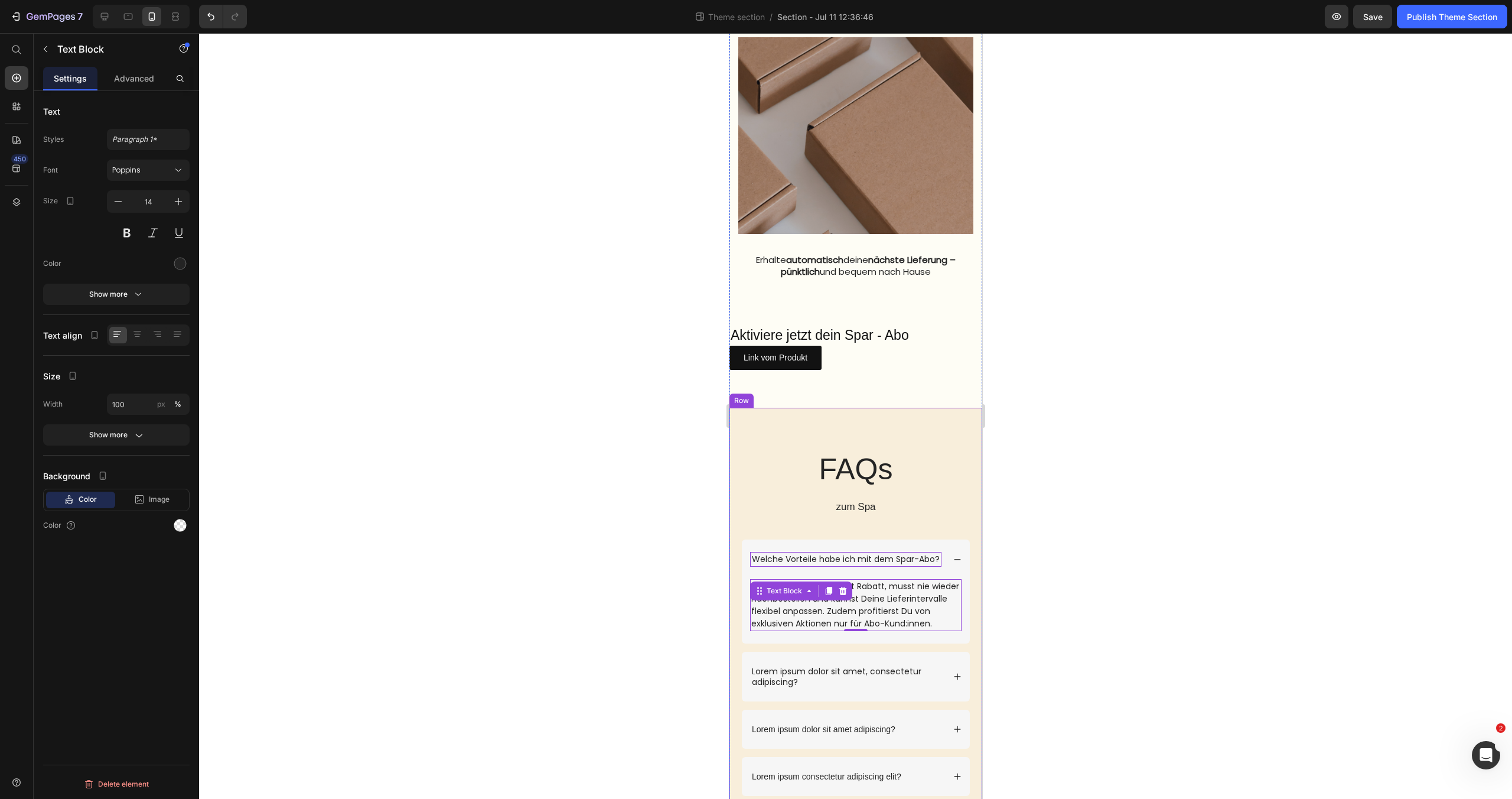 click 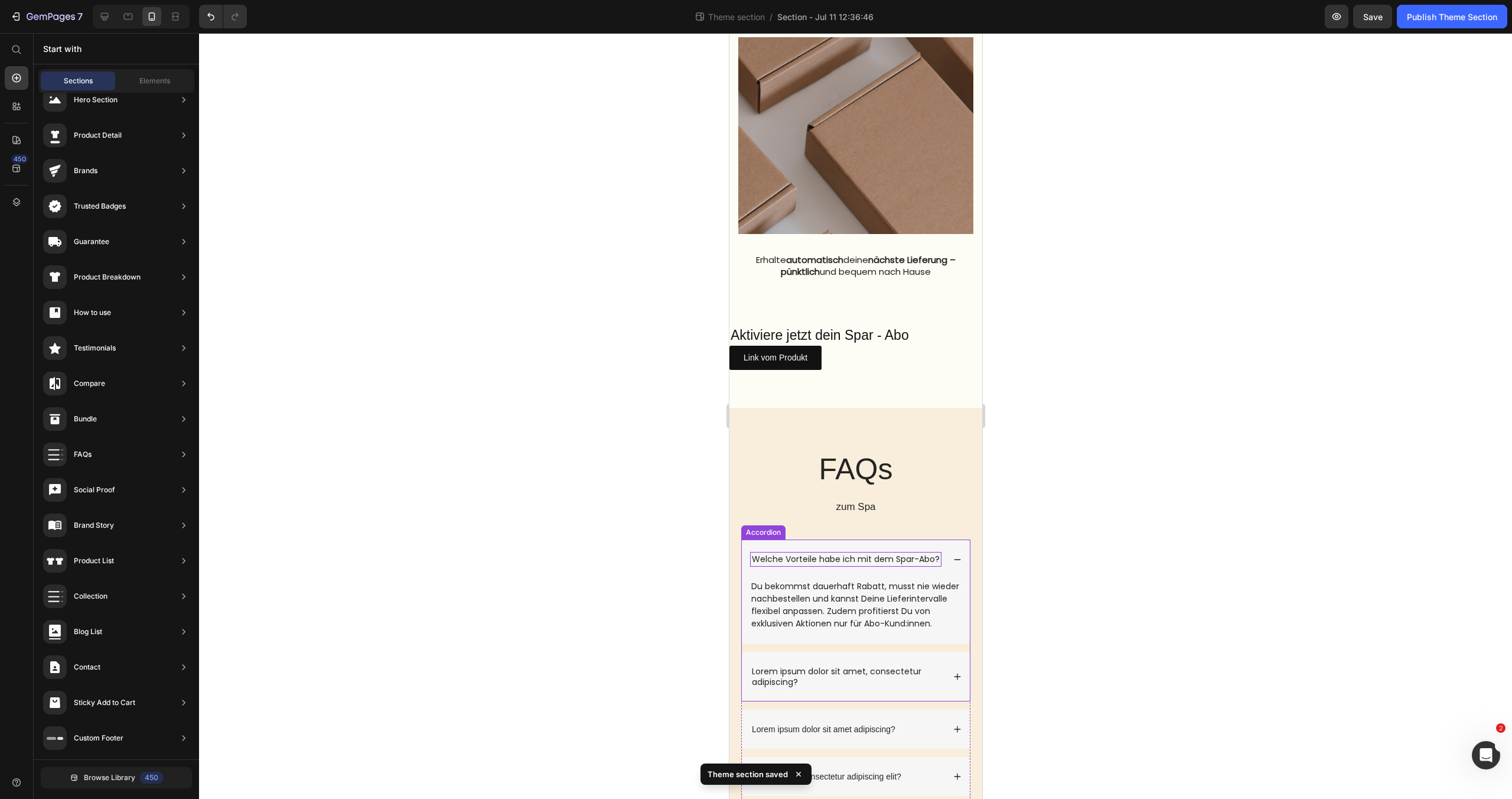click 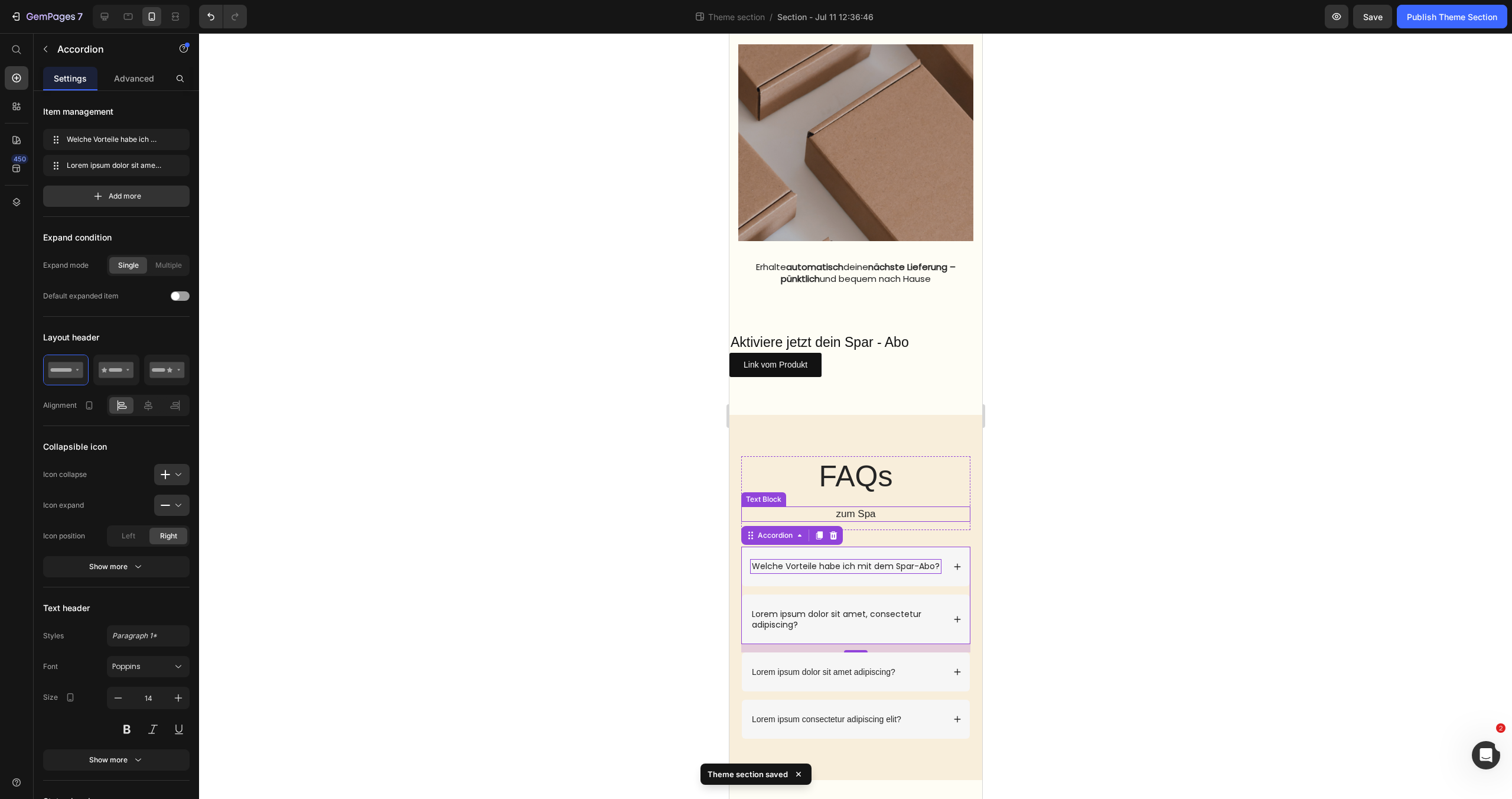 click on "zum Spa" at bounding box center (855, 514) 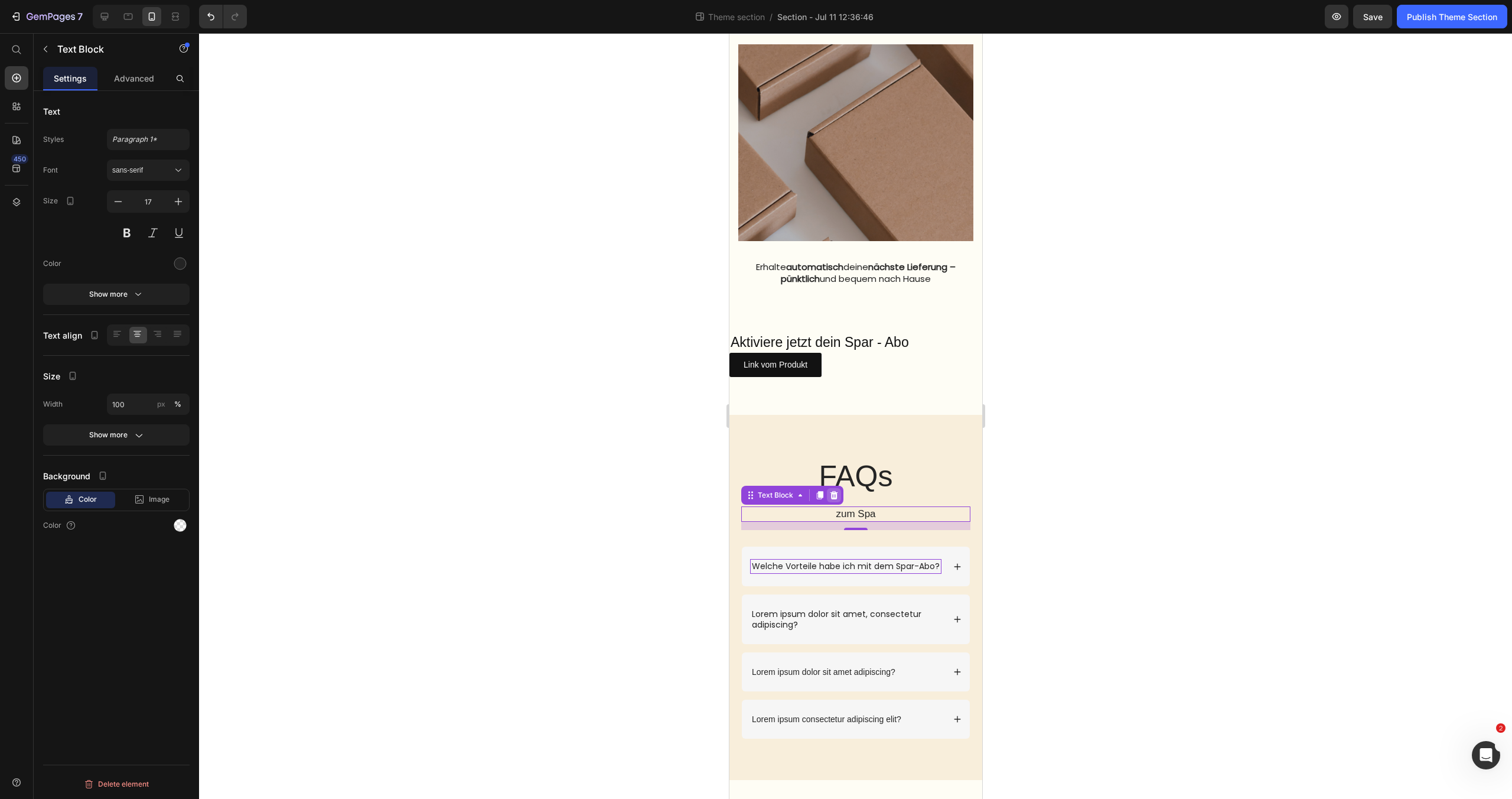 click 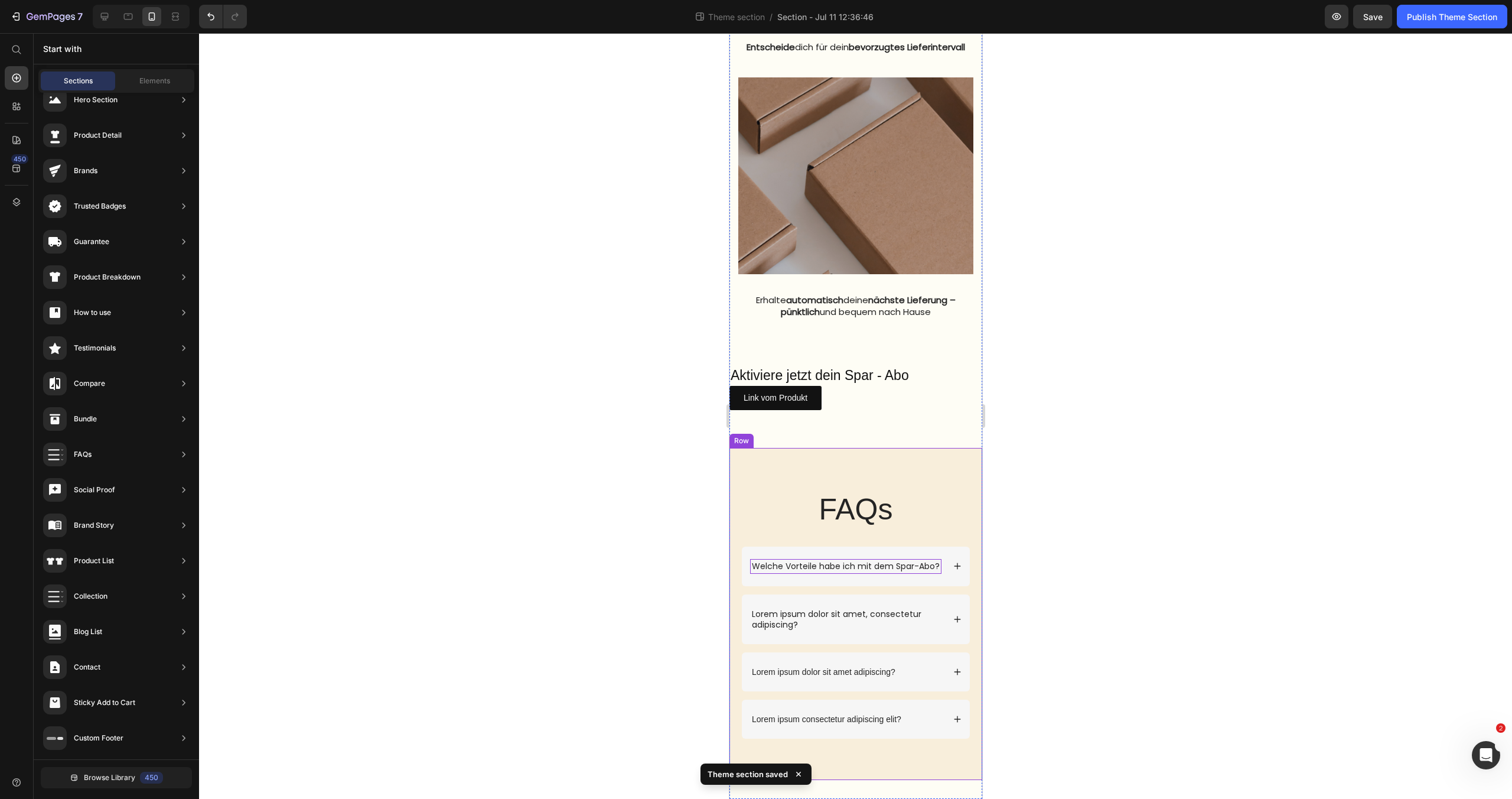 click on "FAQs Heading Row
Welche Vorteile habe ich mit dem Spar-Abo?
Lorem ipsum dolor sit amet, consectetur adipiscing? Accordion
Lorem ipsum dolor sit amet adipiscing?
Lorem ipsum consectetur adipiscing elit? Accordion Row Row" at bounding box center (855, 614) 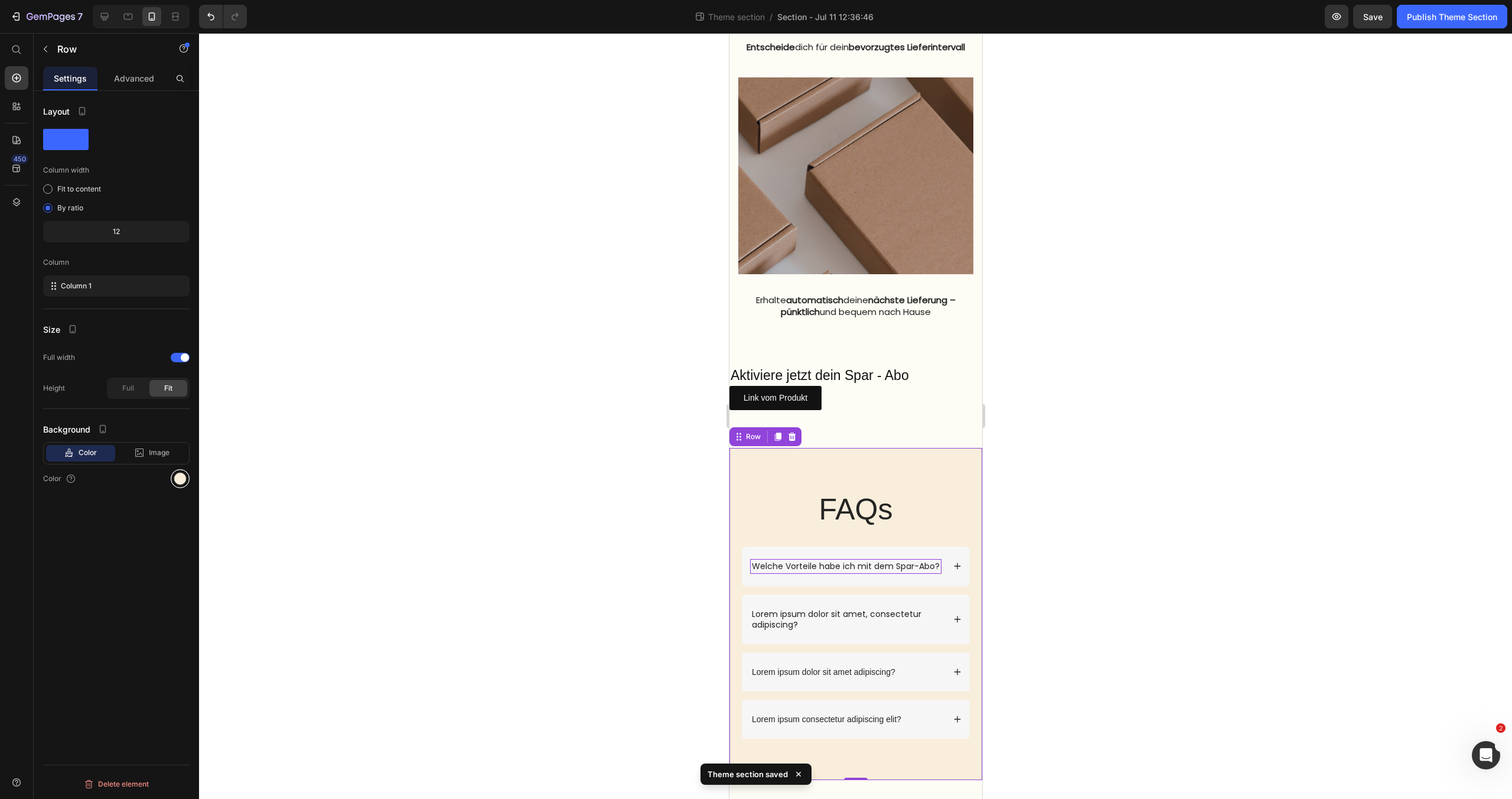click at bounding box center [180, 479] 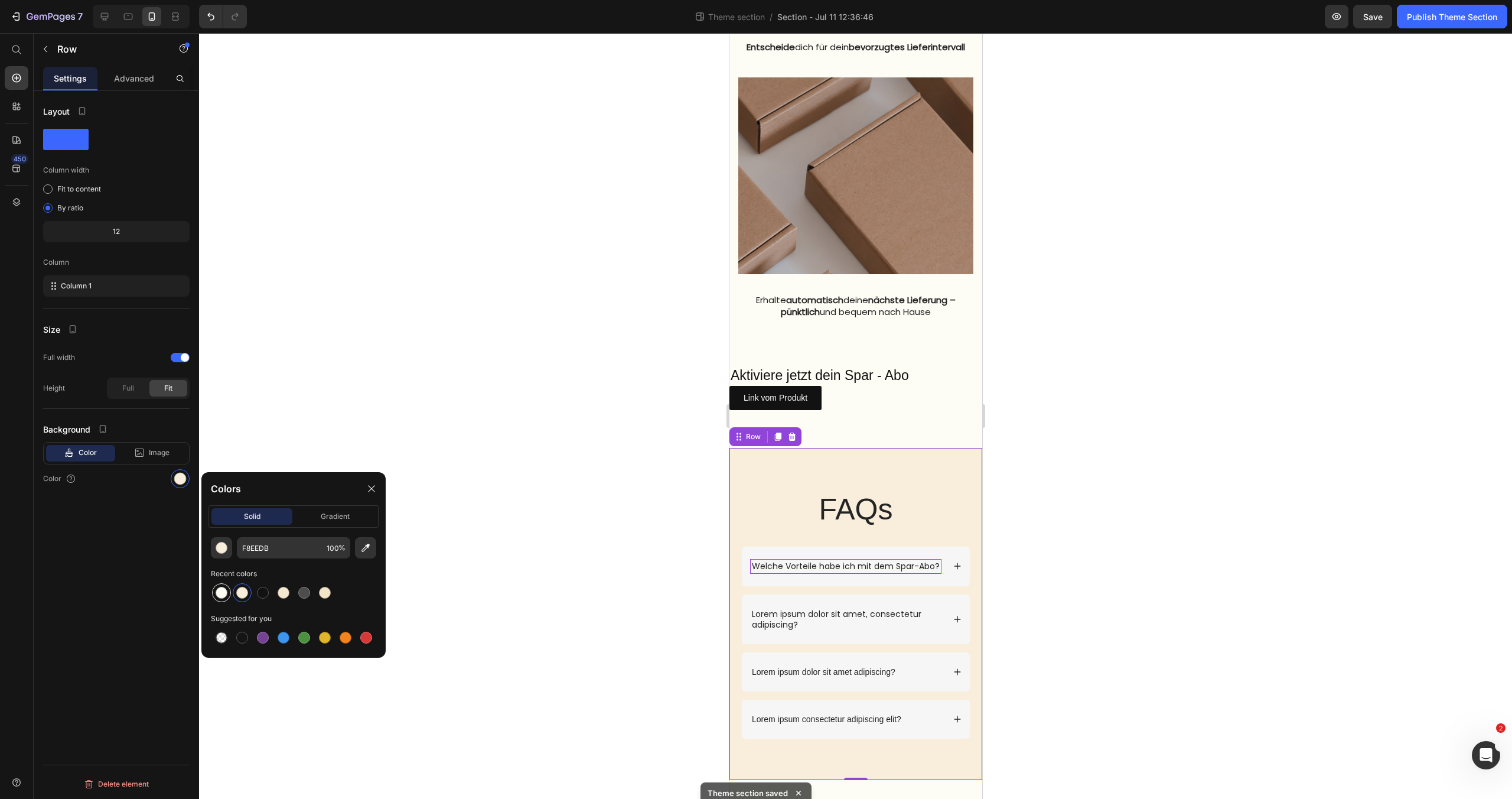 click at bounding box center (221, 593) 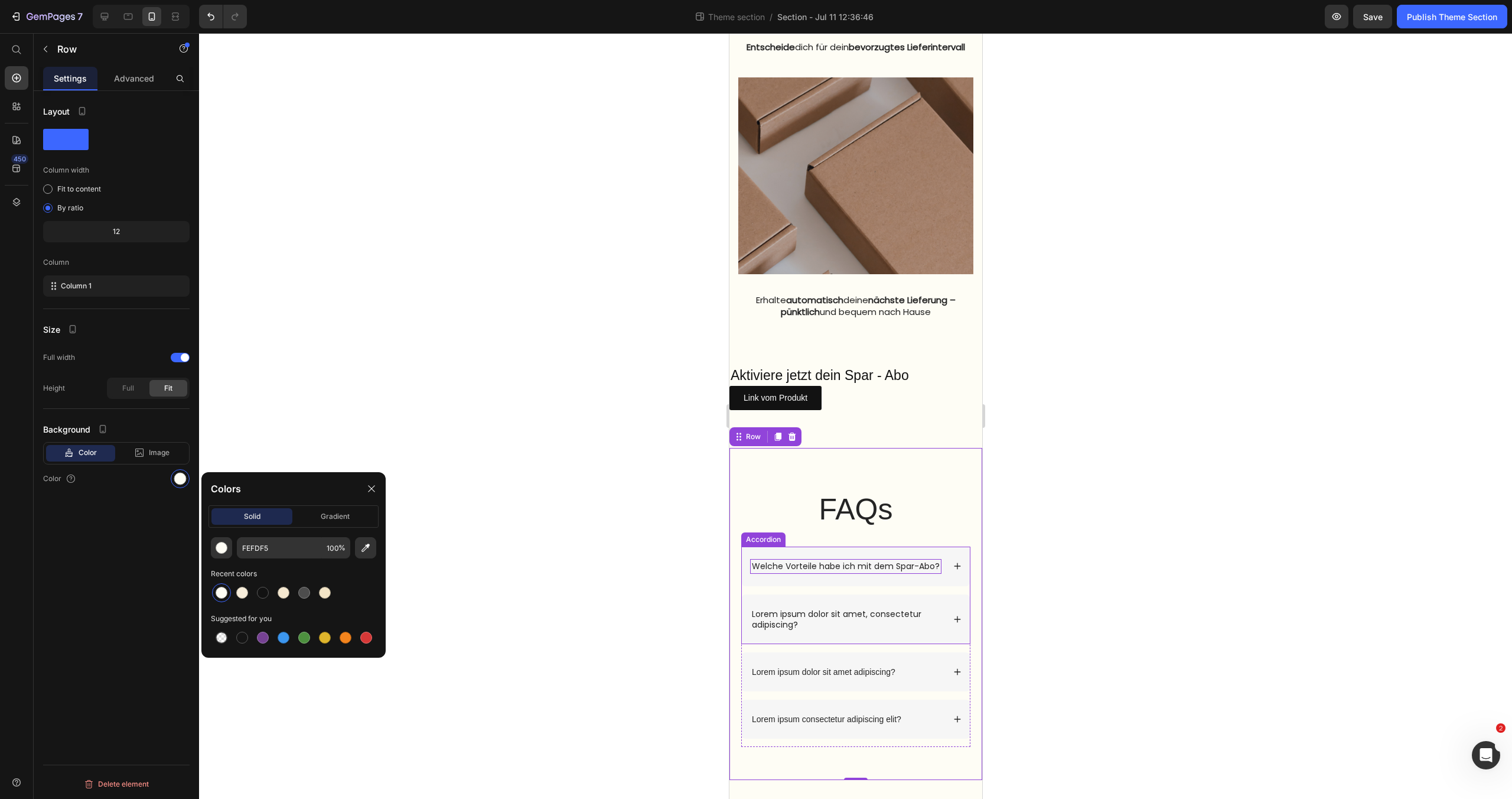 click on "Welche Vorteile habe ich mit dem Spar-Abo?" at bounding box center [855, 566] 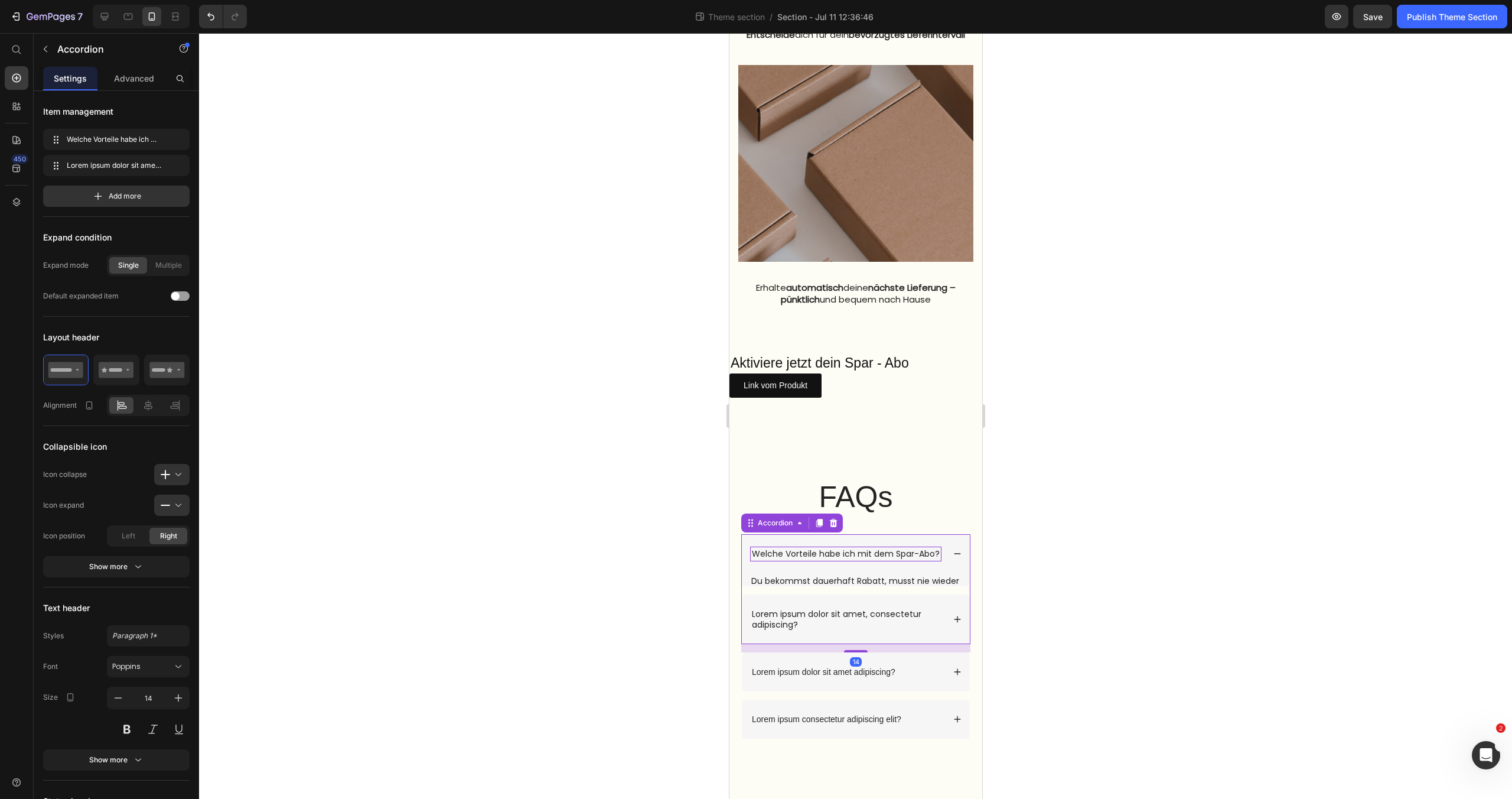 scroll, scrollTop: 1279, scrollLeft: 0, axis: vertical 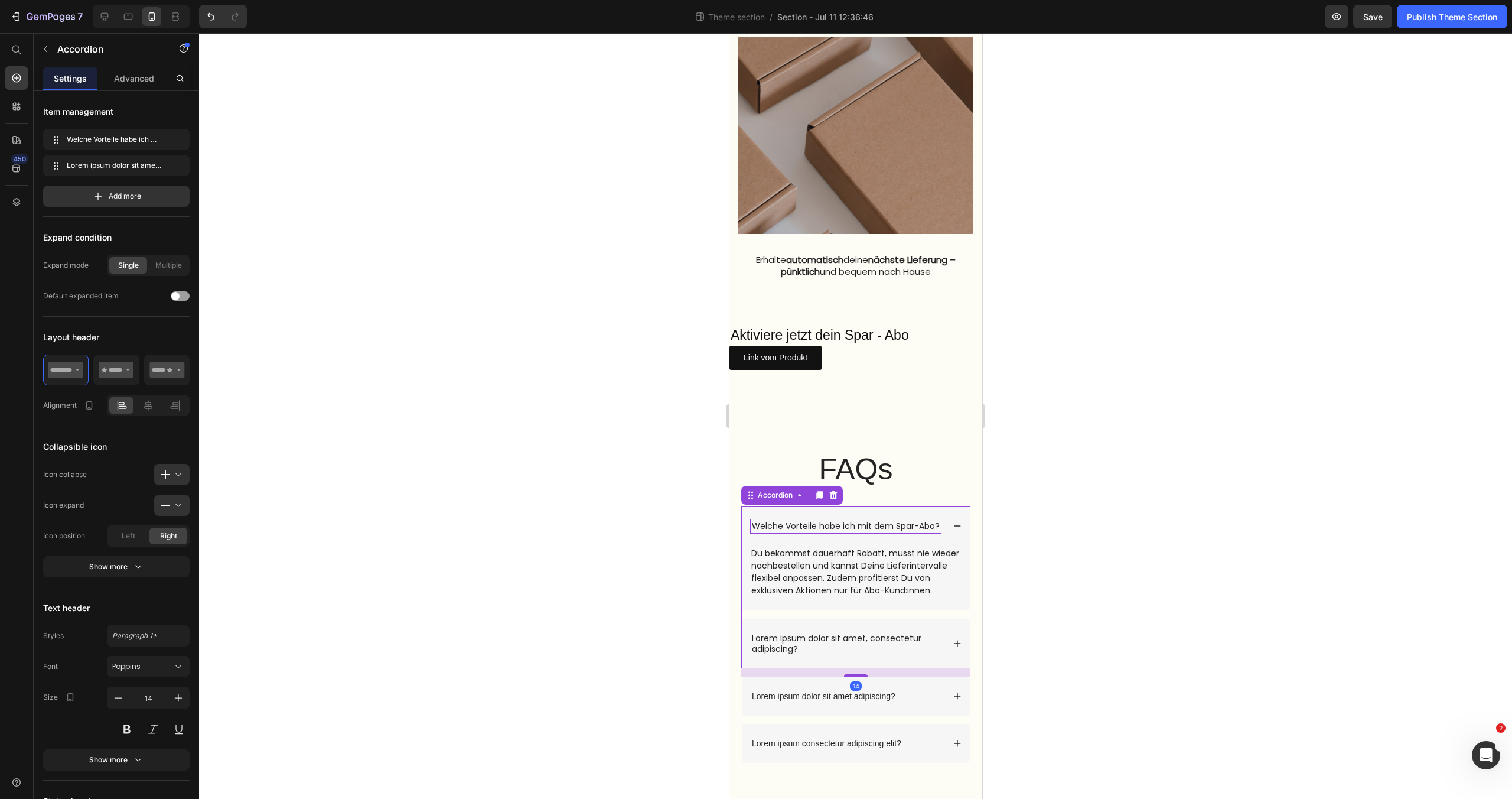 click 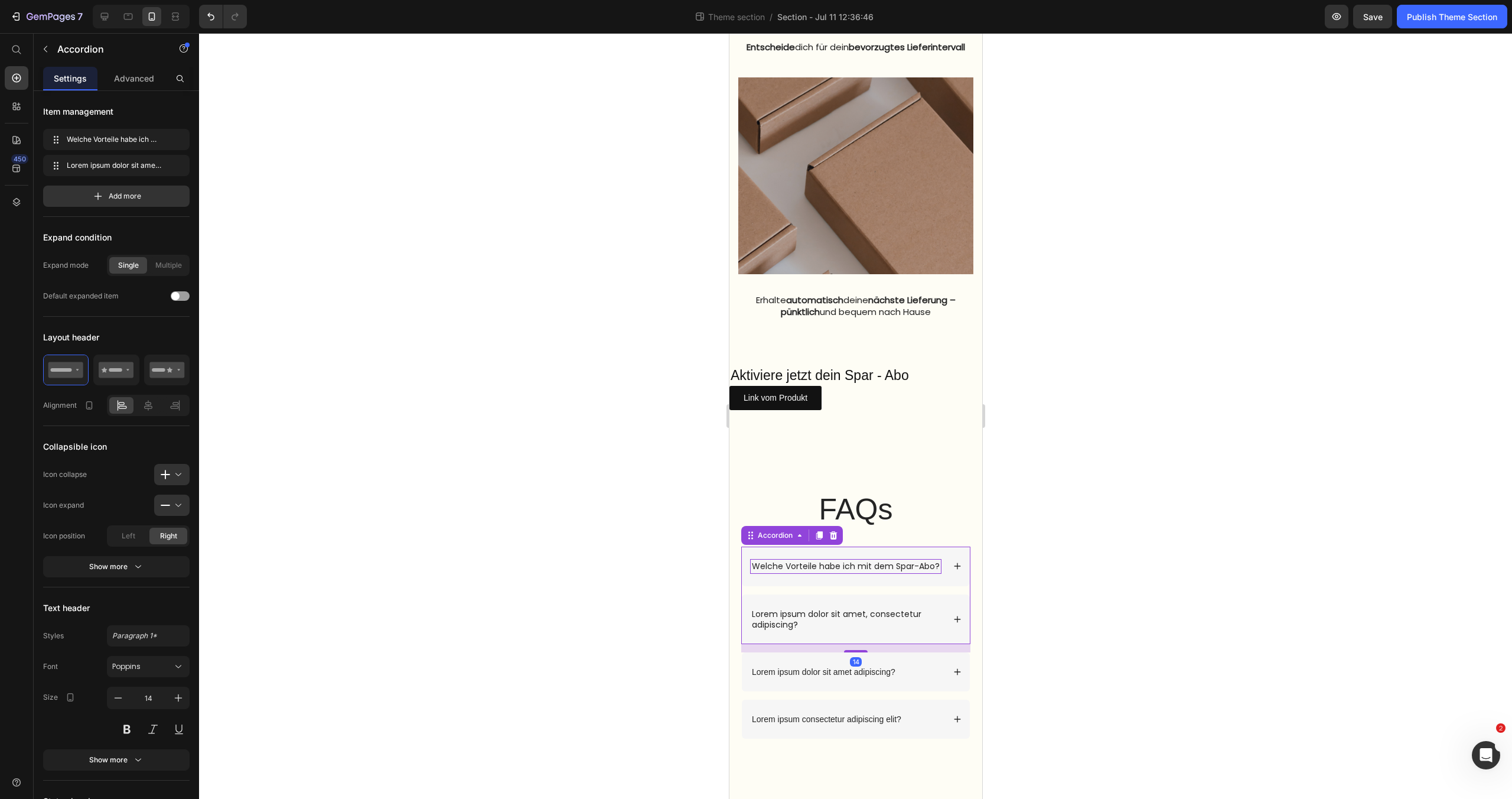 scroll, scrollTop: 1255, scrollLeft: 0, axis: vertical 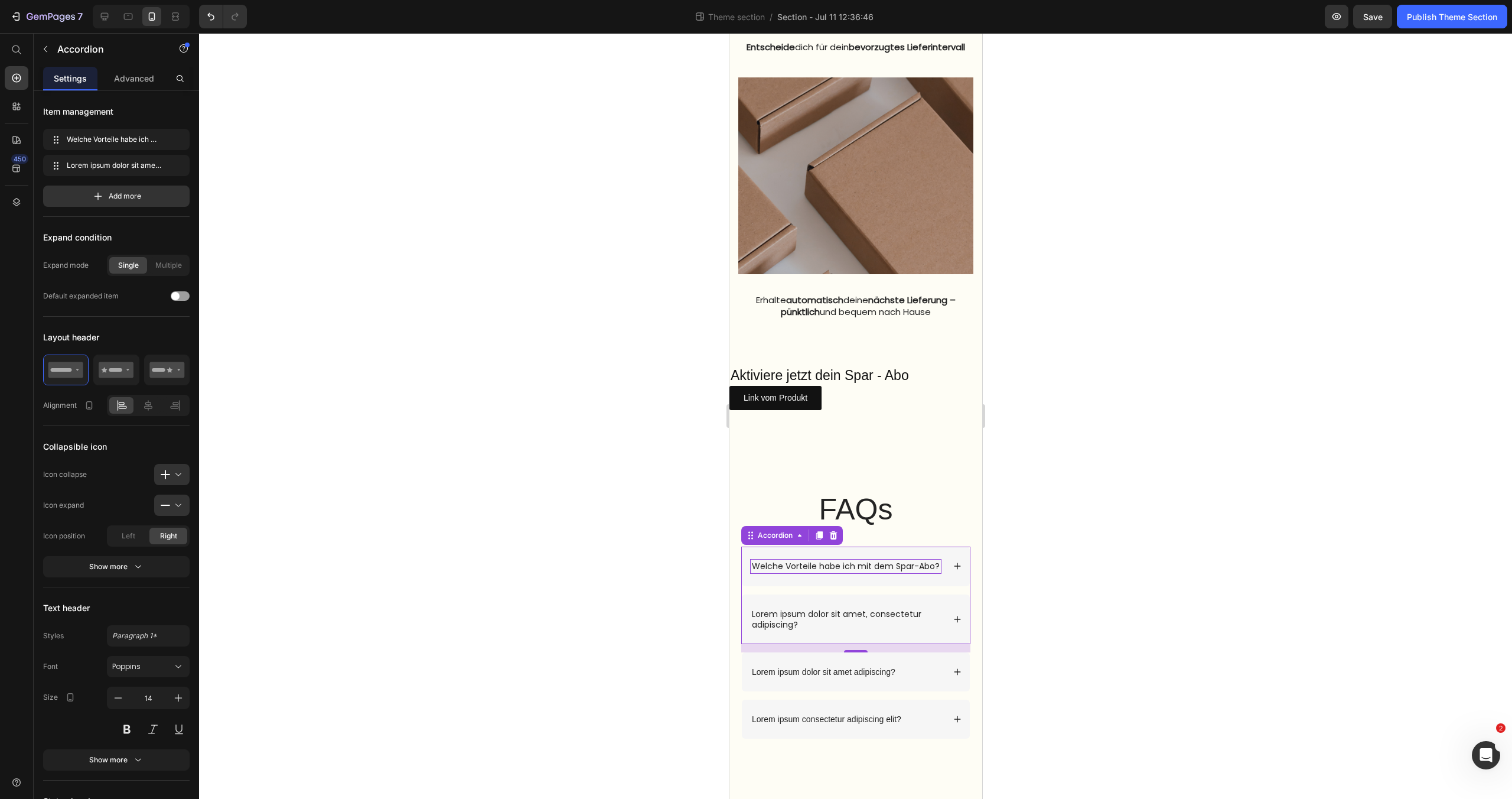 click on "Welche Vorteile habe ich mit dem Spar-Abo?" at bounding box center (855, 566) 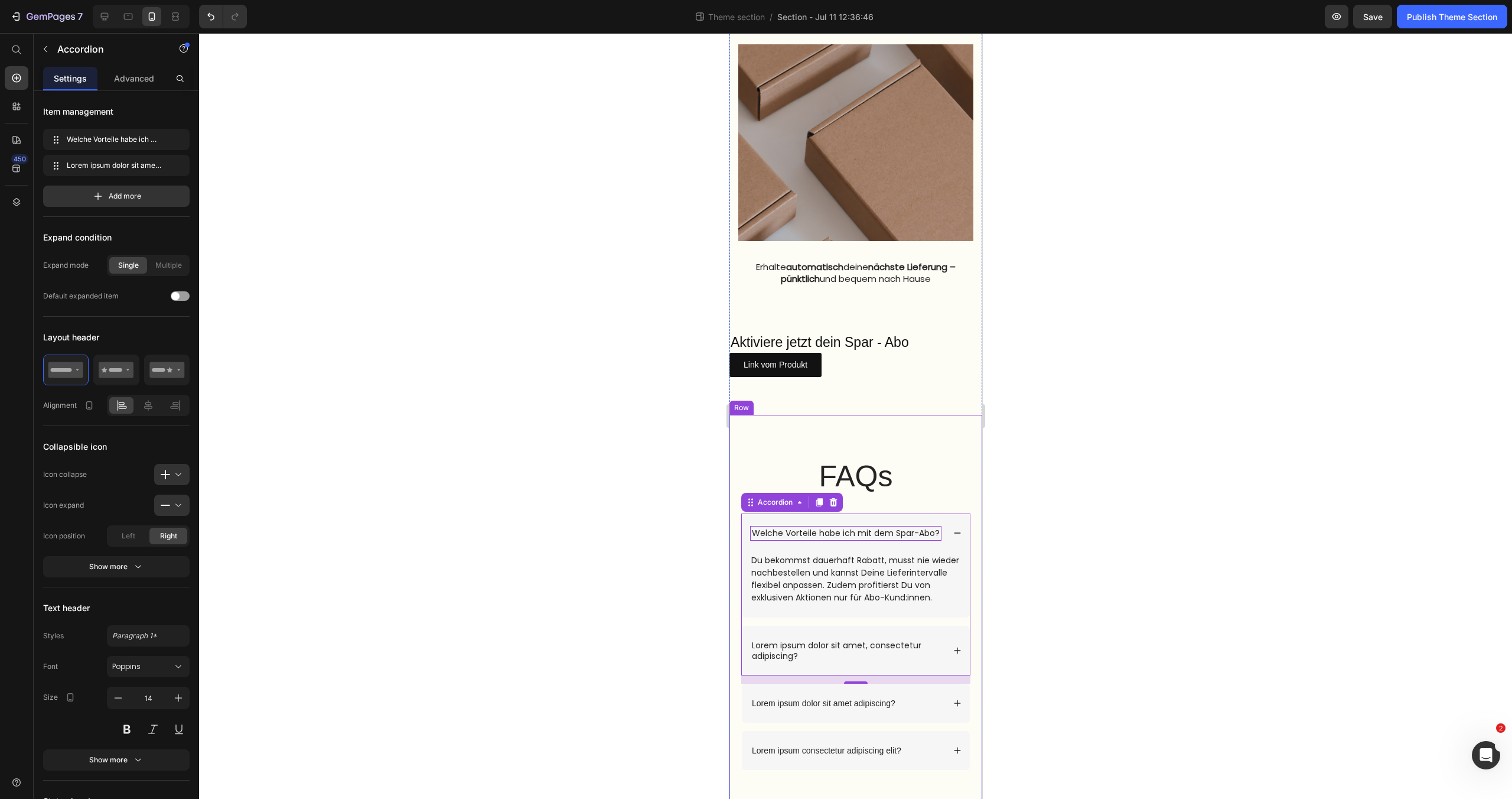 scroll, scrollTop: 1279, scrollLeft: 0, axis: vertical 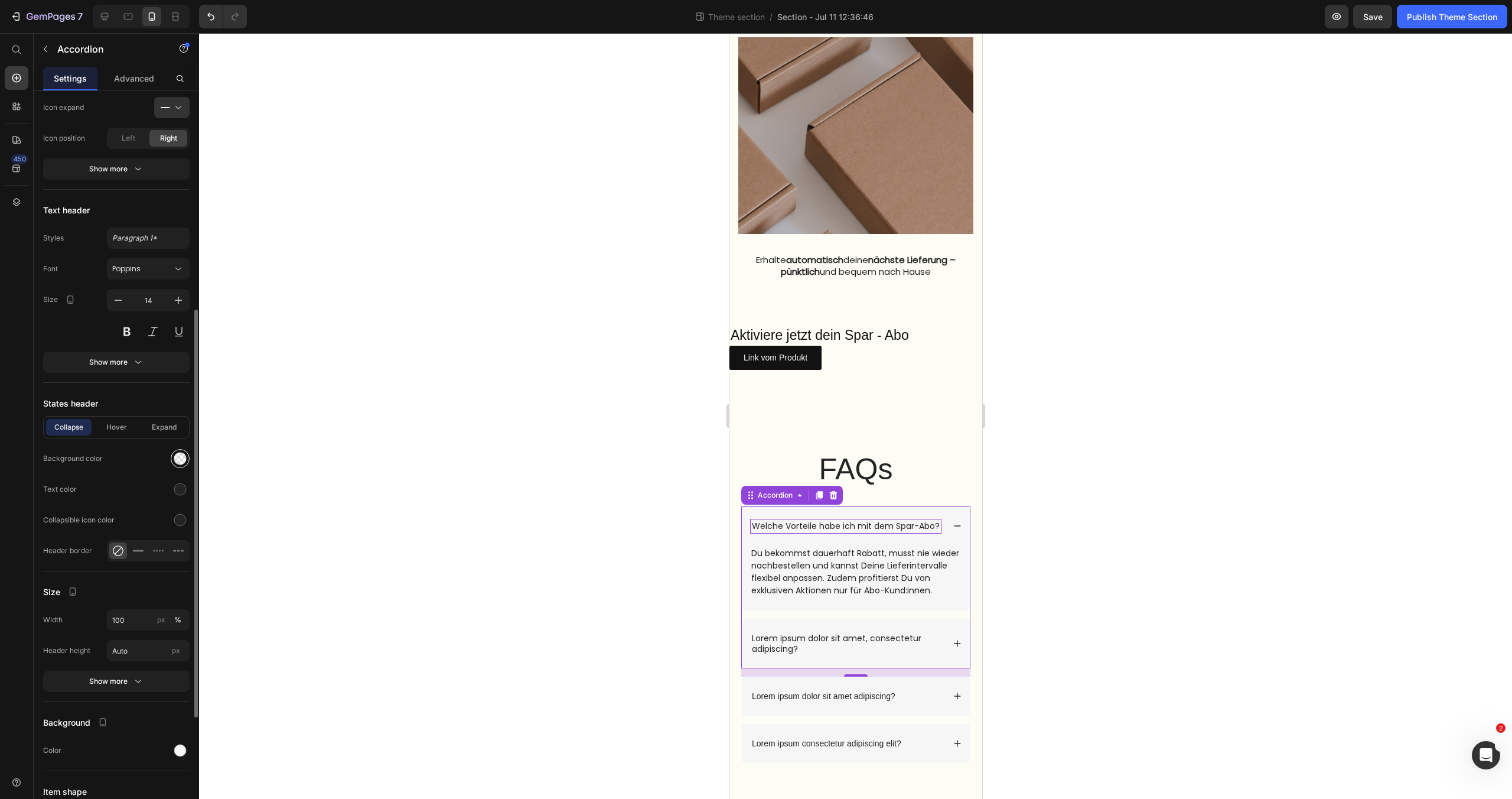 click at bounding box center [180, 459] 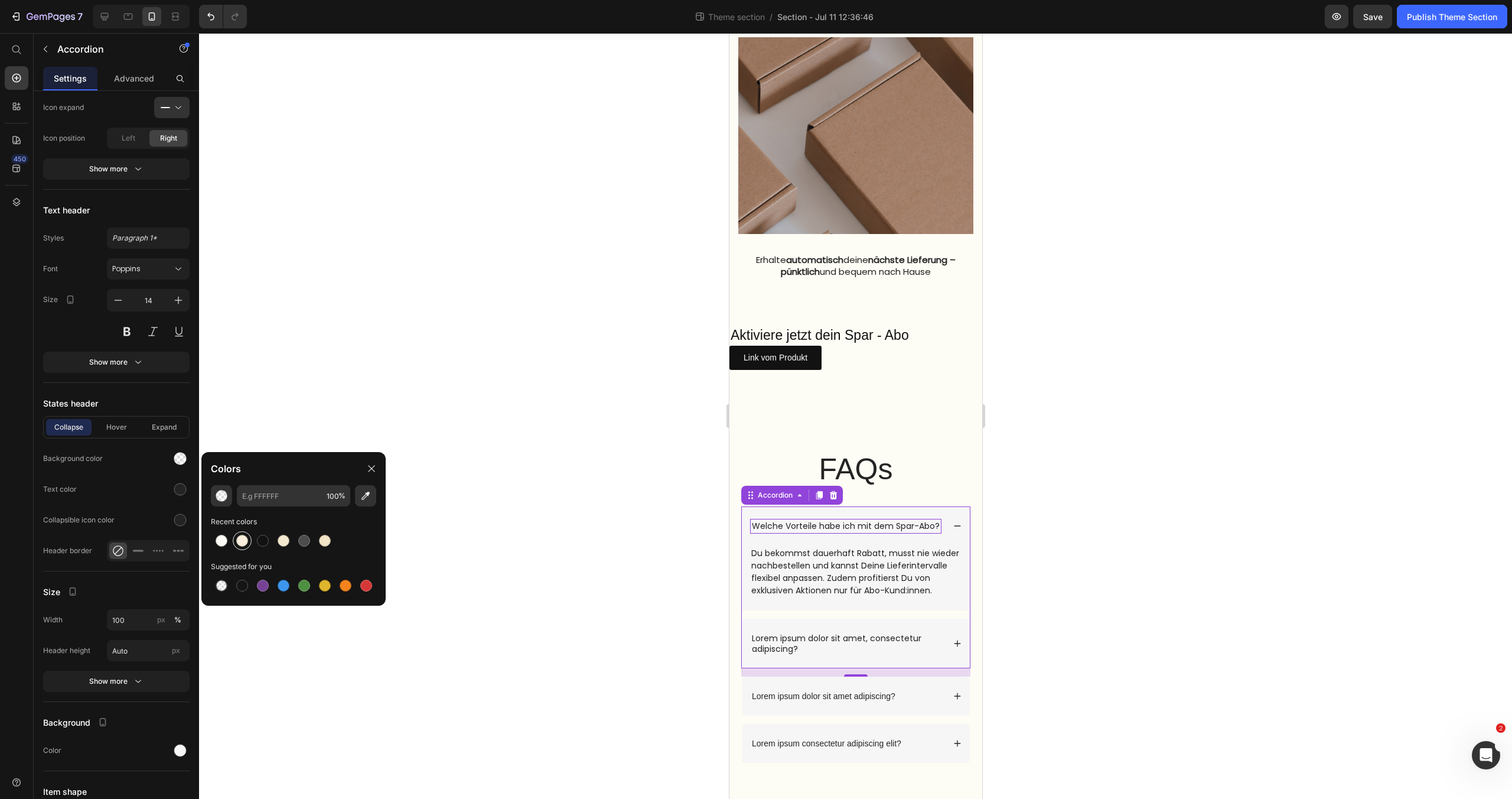 click at bounding box center (242, 541) 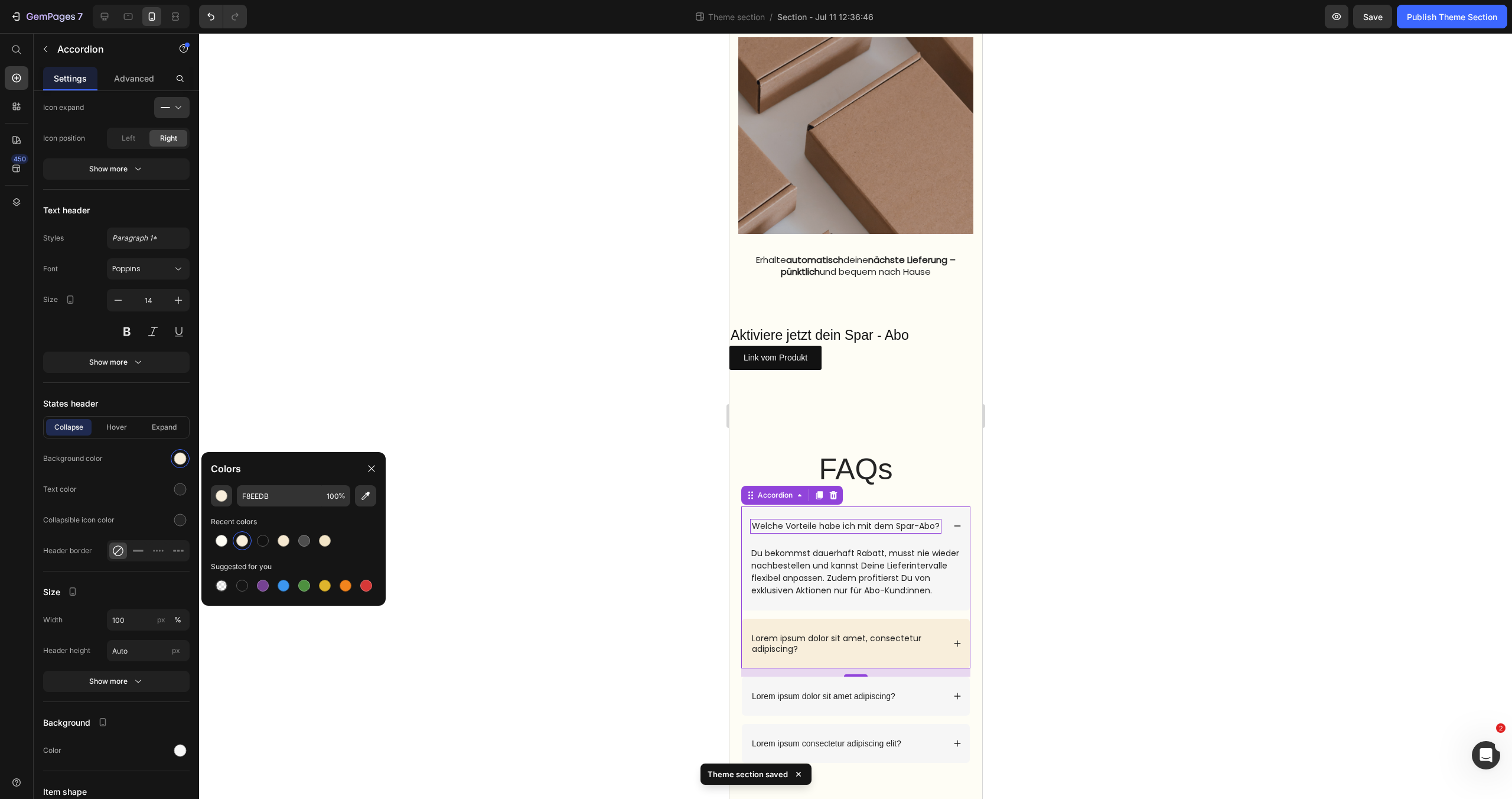 click on "Du bekommst dauerhaft Rabatt, musst nie wieder nachbestellen und kannst Deine Lieferintervalle flexibel anpassen. Zudem profitierst Du von exklusiven Aktionen nur für Abo-Kund:innen. Text Block" at bounding box center [855, 578] 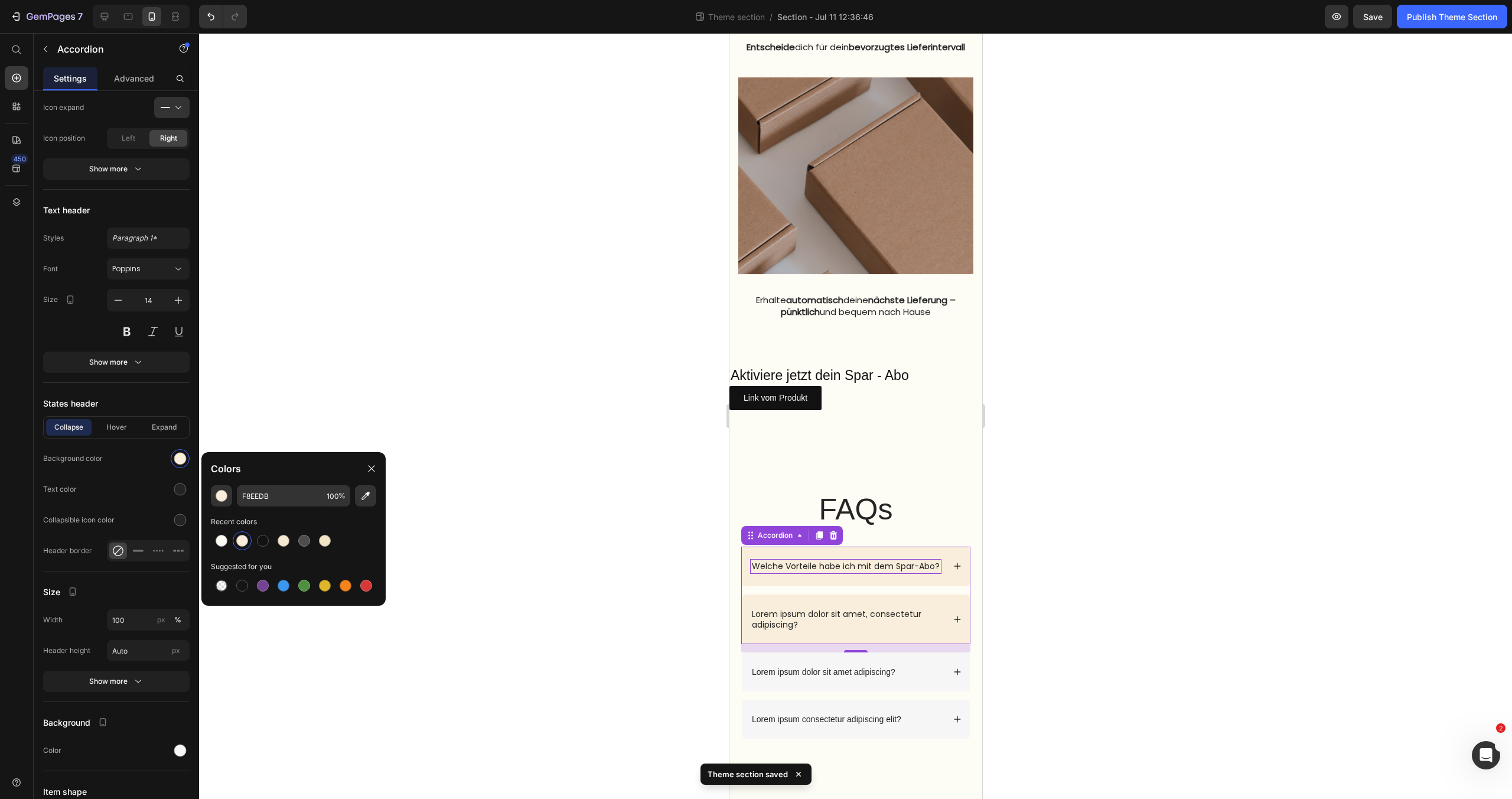 scroll, scrollTop: 1255, scrollLeft: 0, axis: vertical 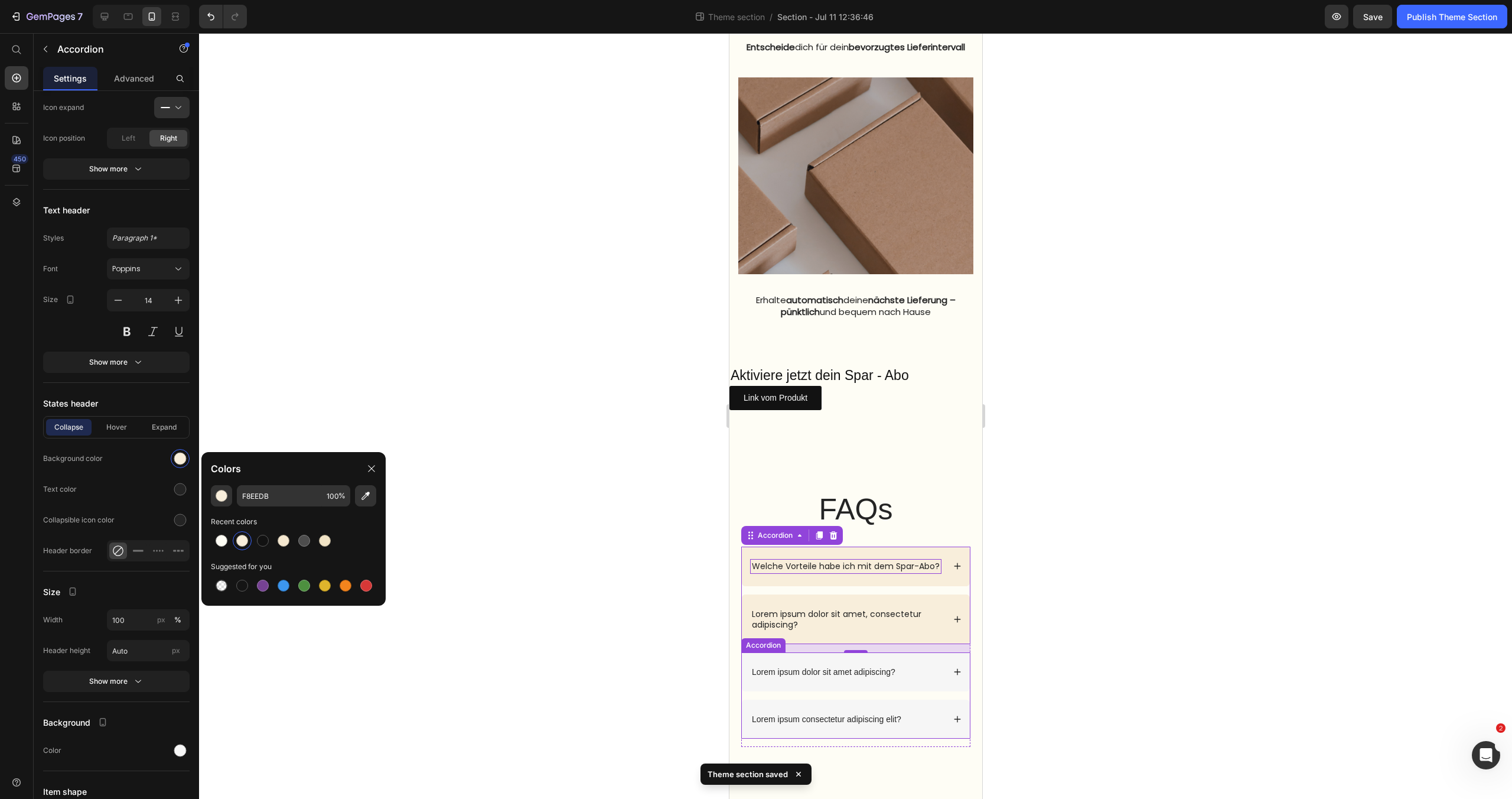 click on "Lorem ipsum dolor sit amet adipiscing?" at bounding box center (855, 672) 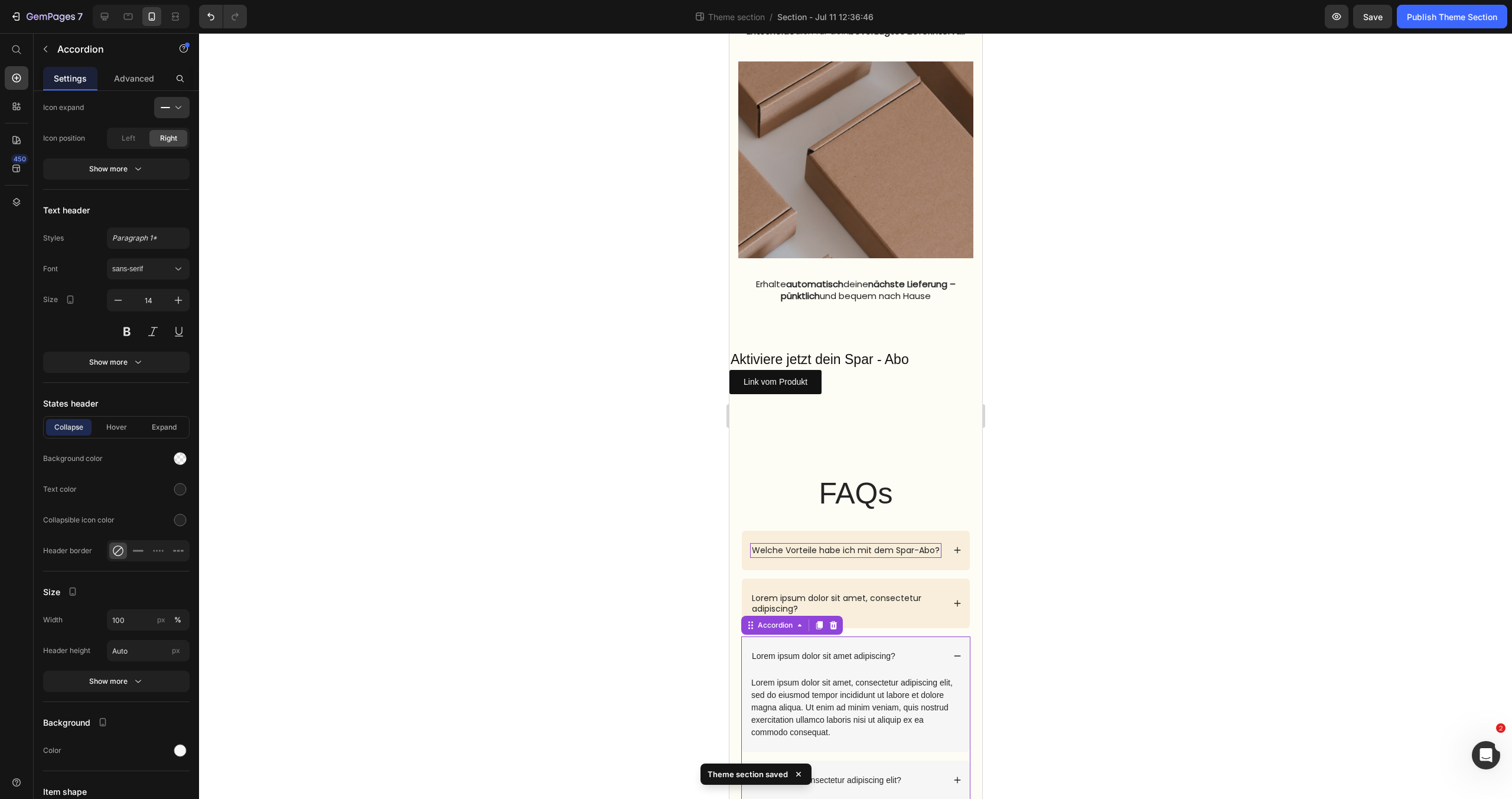 scroll, scrollTop: 1279, scrollLeft: 0, axis: vertical 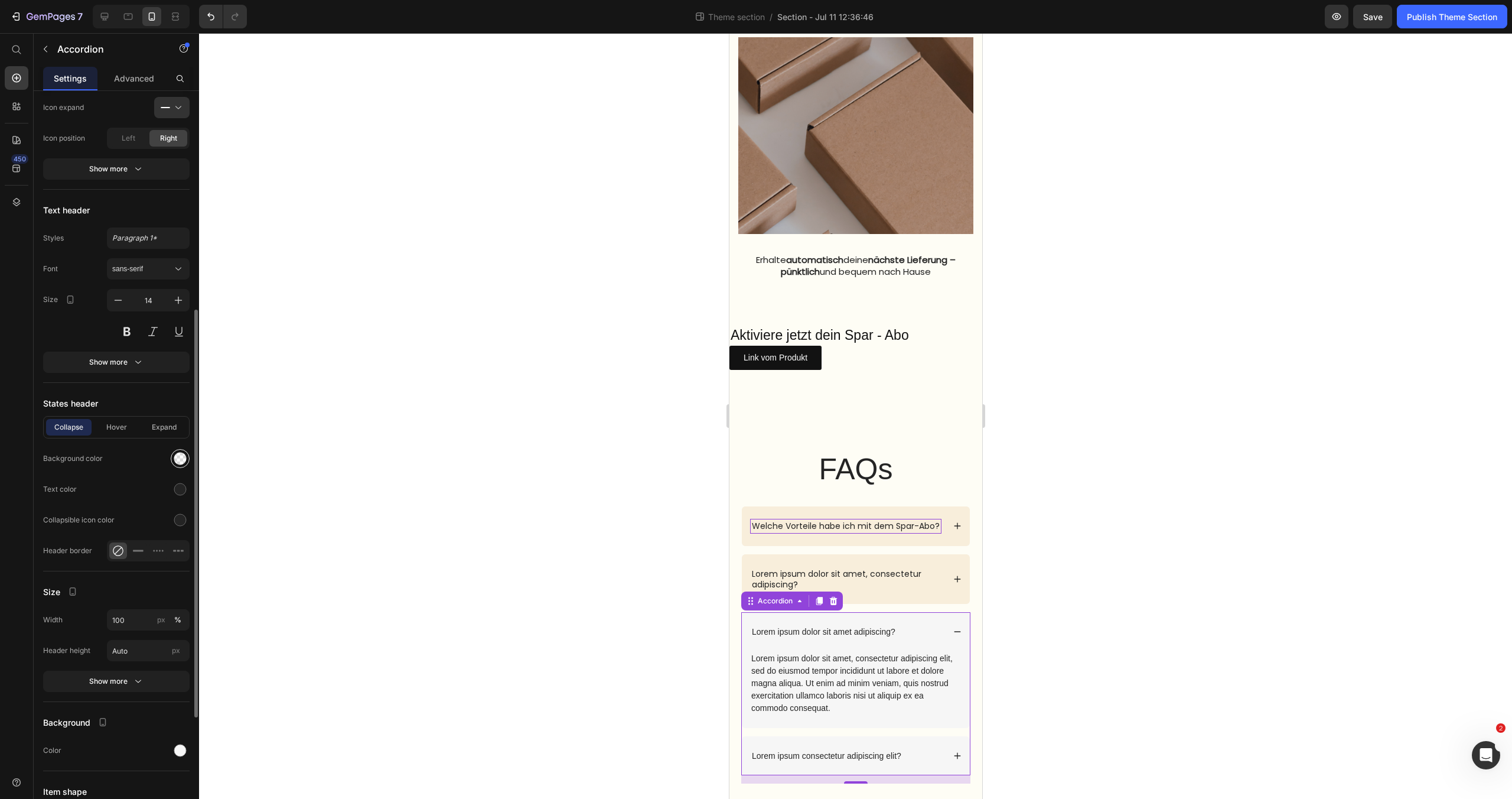 click at bounding box center (180, 459) 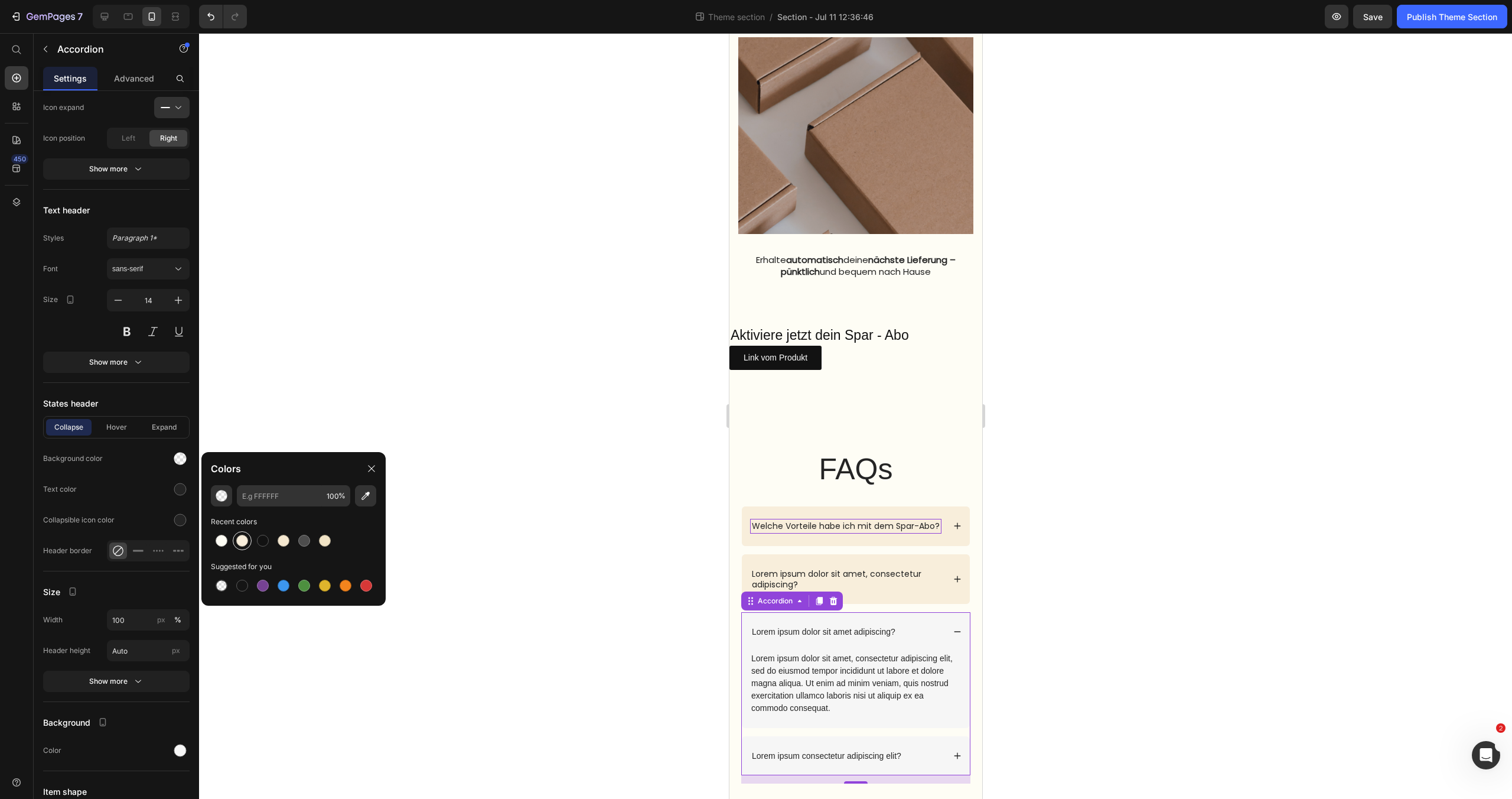 click at bounding box center (242, 541) 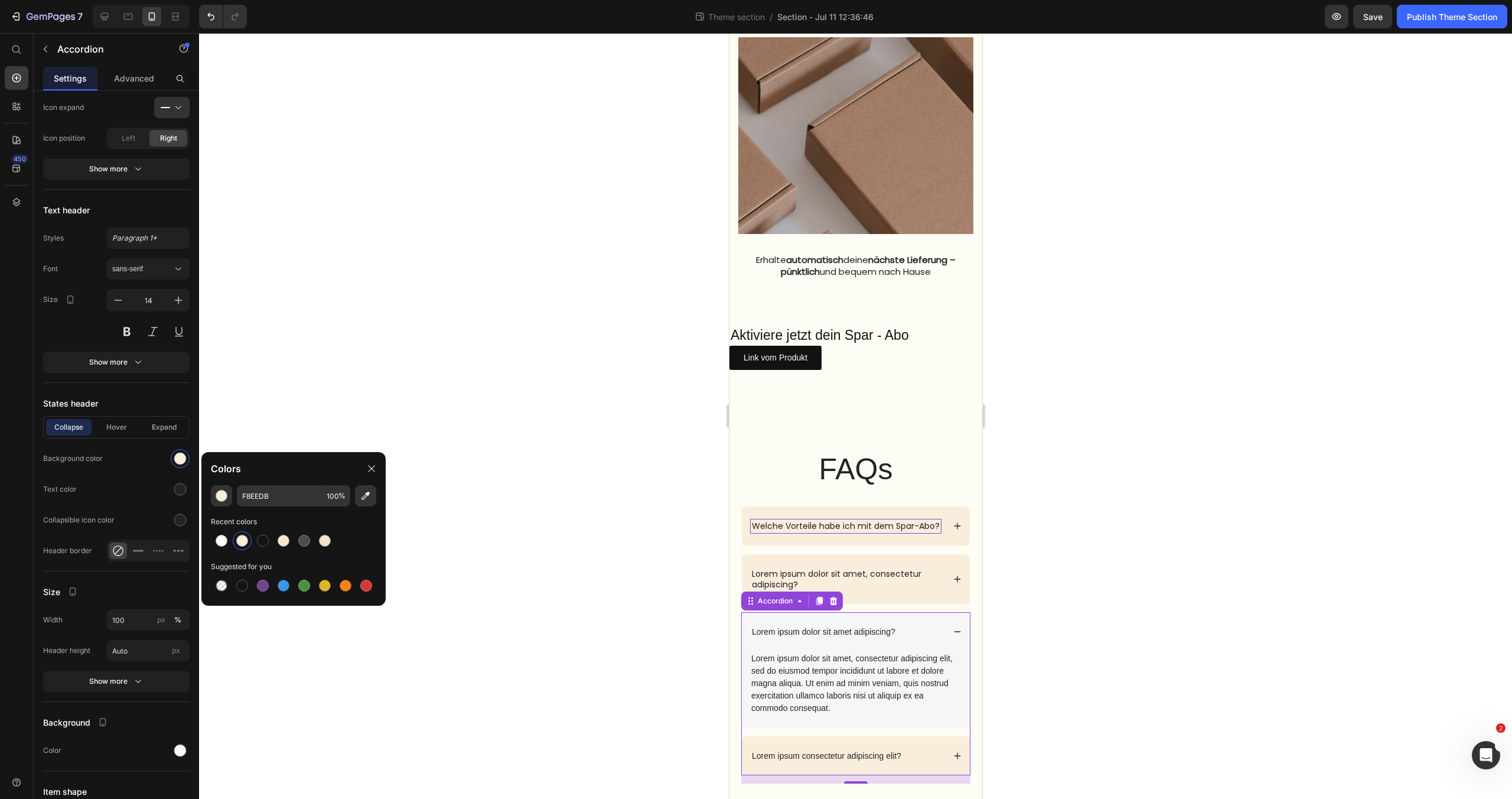click on "Lorem ipsum dolor sit amet adipiscing?" at bounding box center [855, 632] 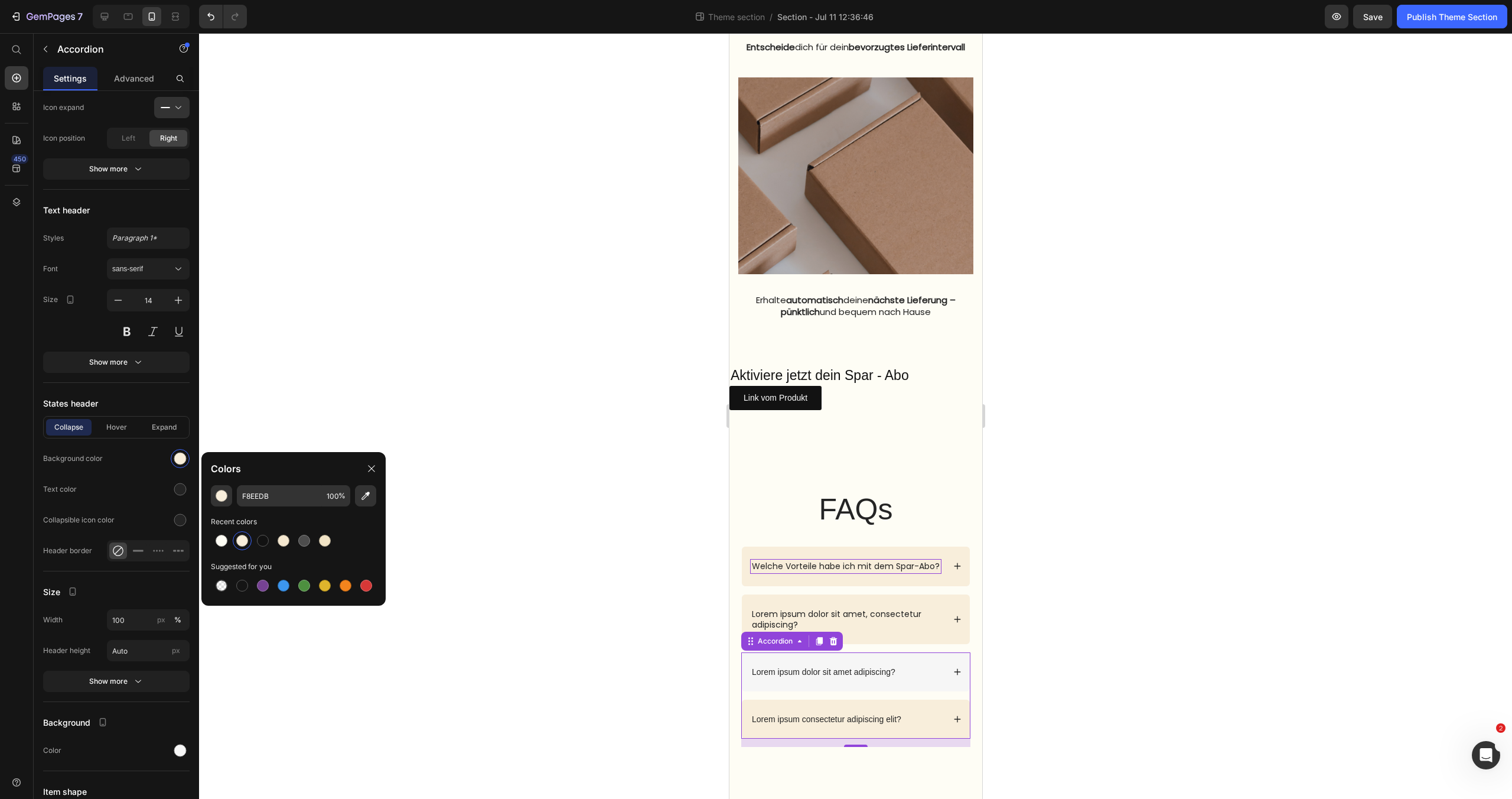 scroll, scrollTop: 1255, scrollLeft: 0, axis: vertical 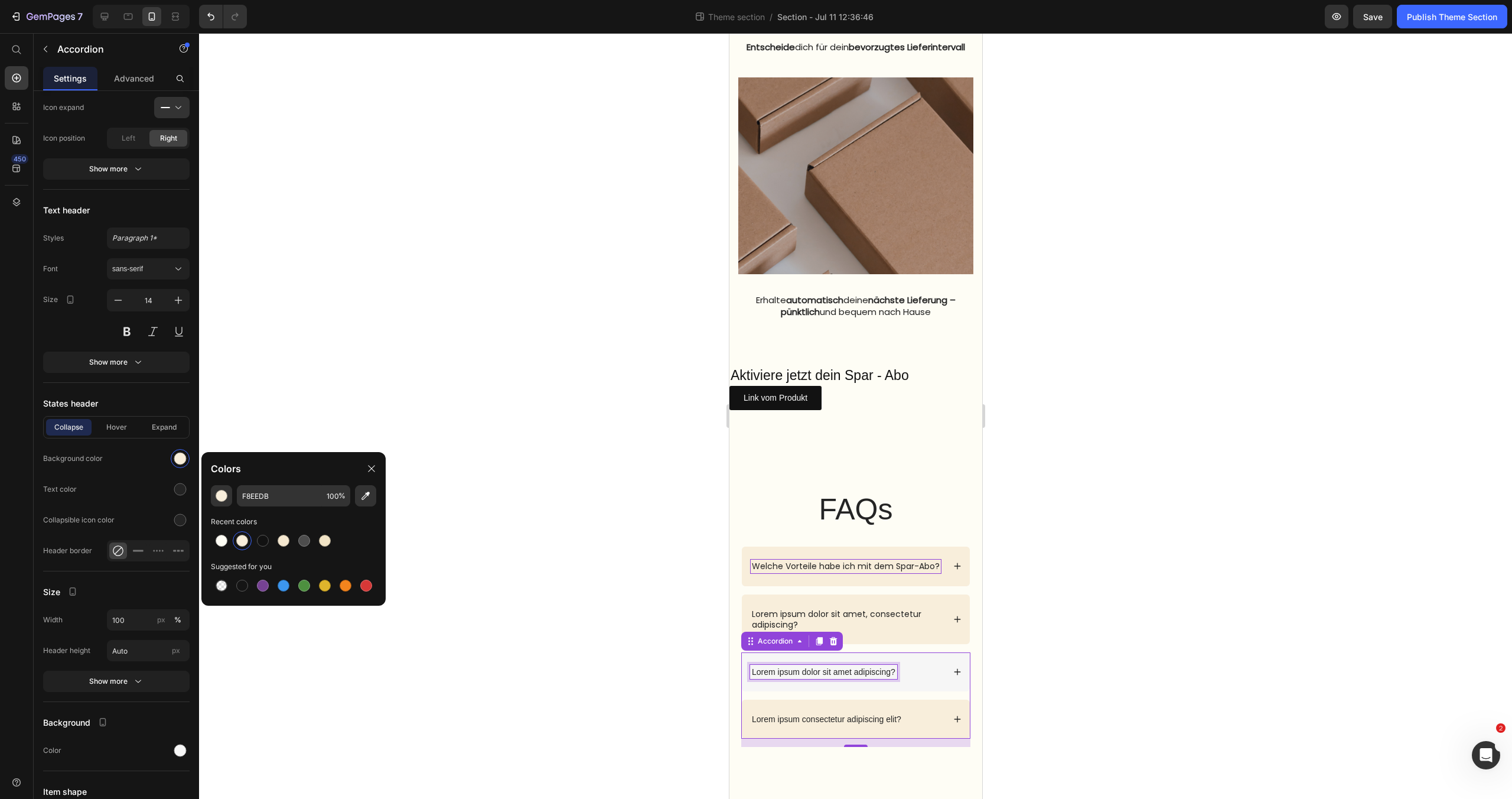 click on "Lorem ipsum dolor sit amet adipiscing?" at bounding box center (823, 672) 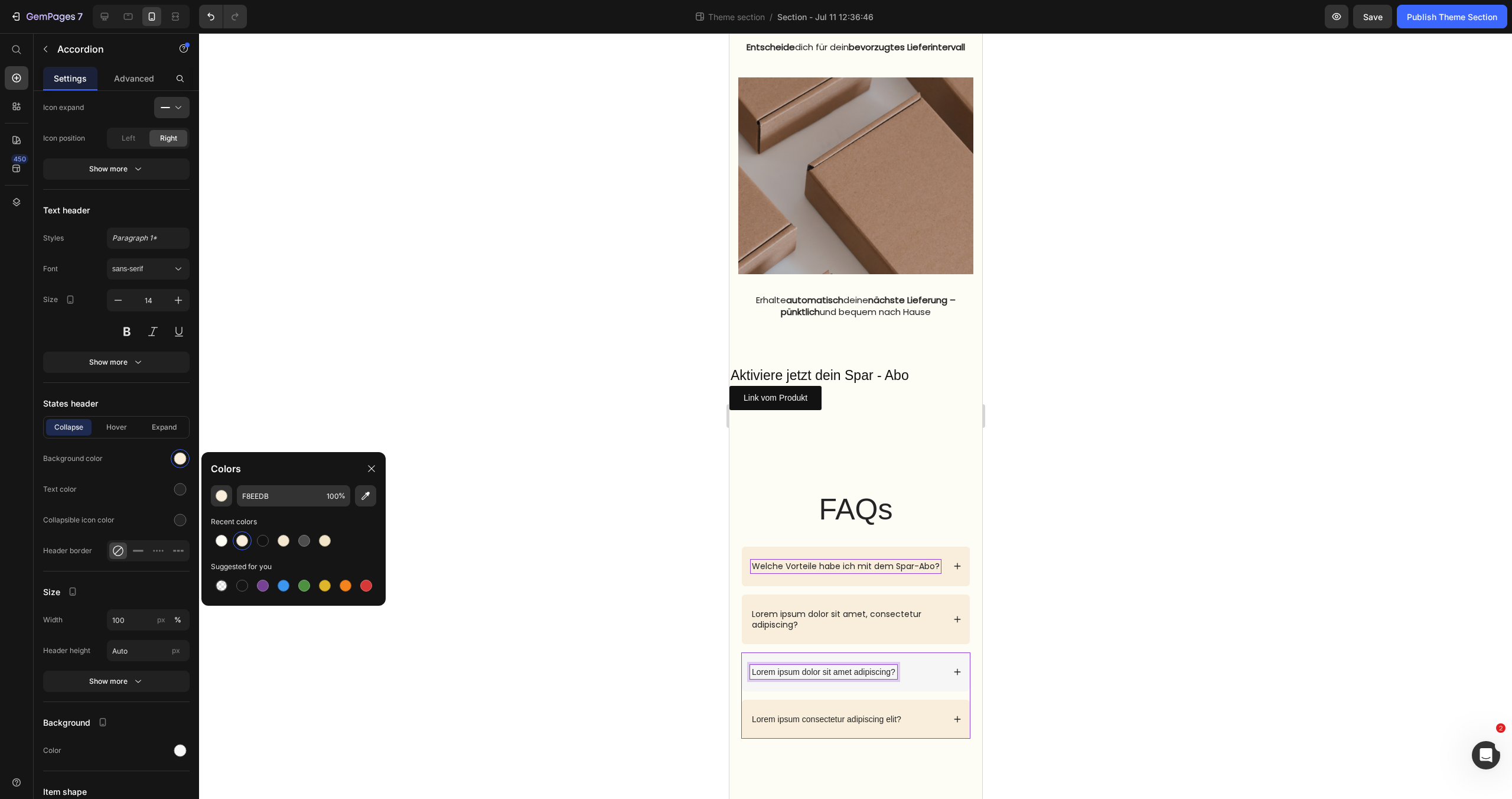 click on "Lorem ipsum dolor sit amet adipiscing?" at bounding box center [846, 672] 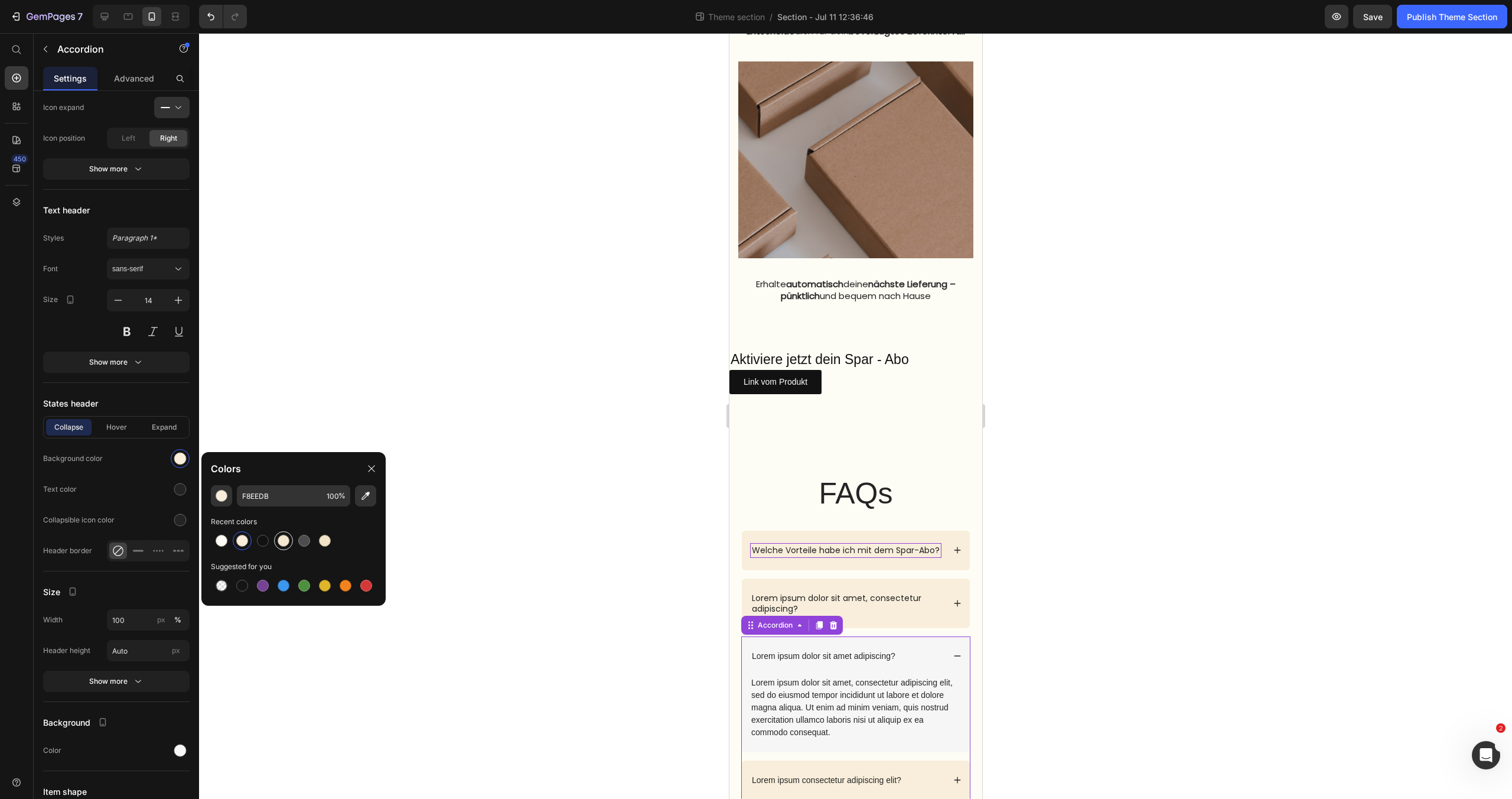 click at bounding box center (284, 541) 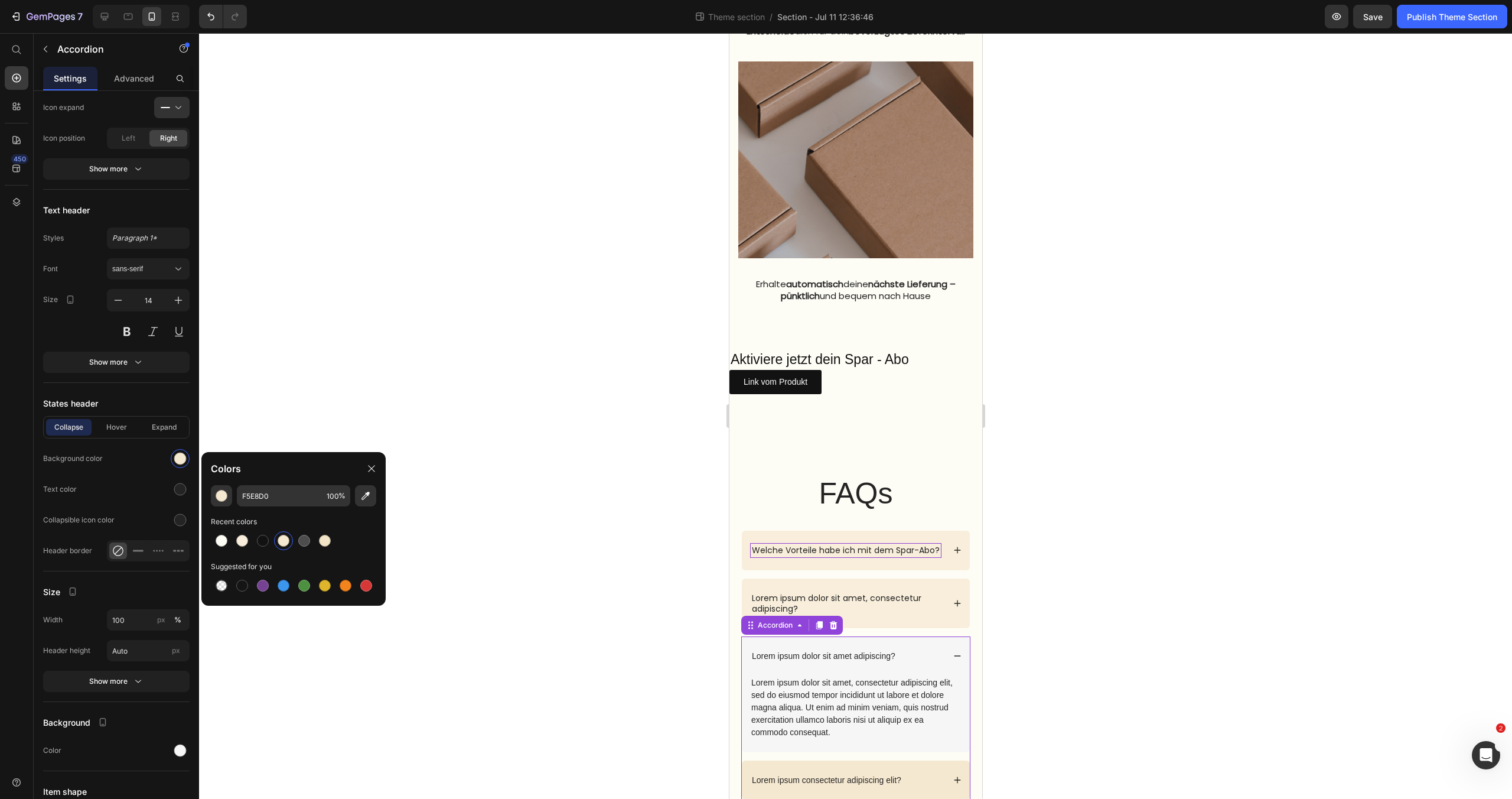 click 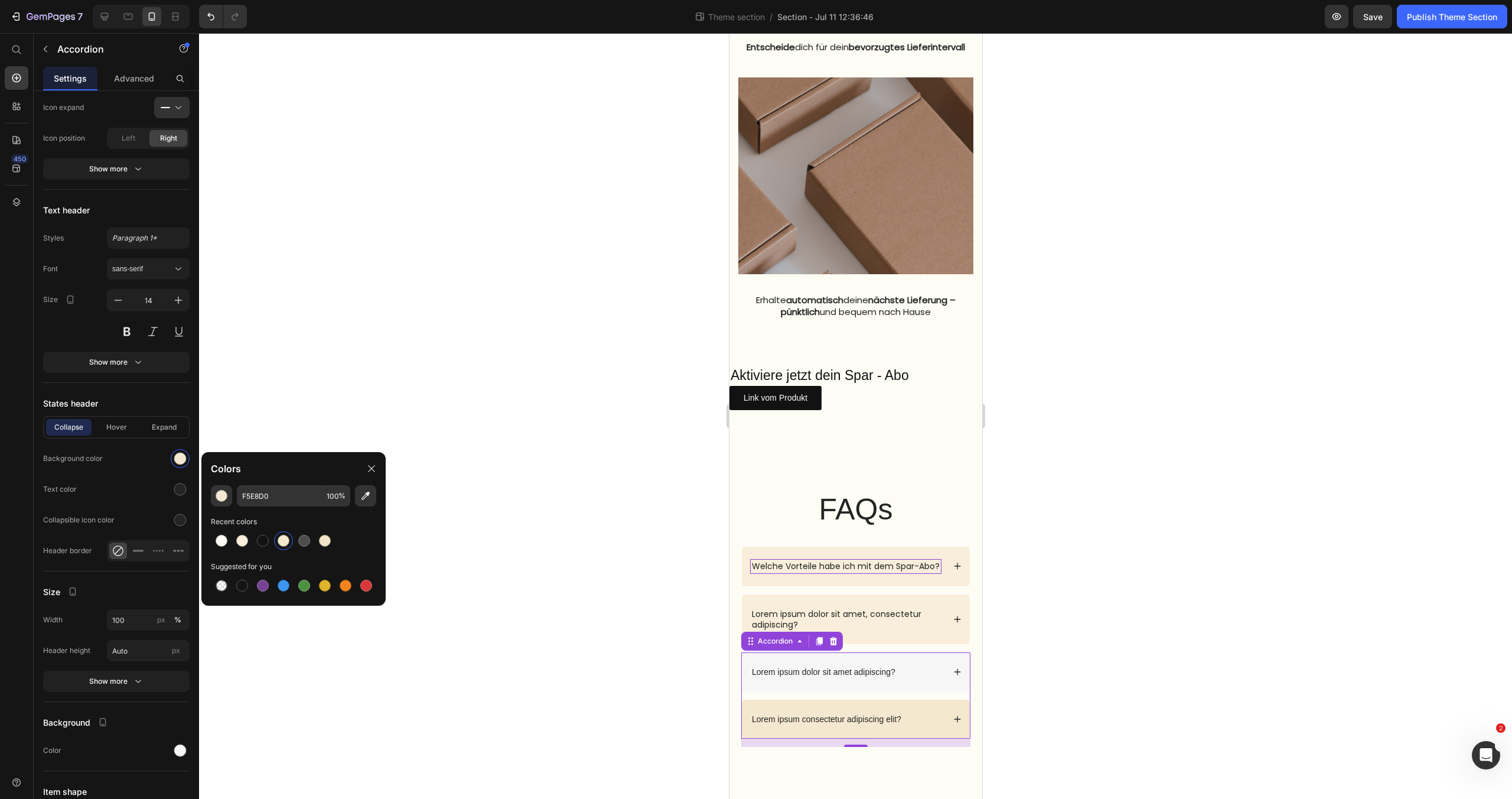 click on "Lorem ipsum dolor sit amet adipiscing?" at bounding box center [855, 672] 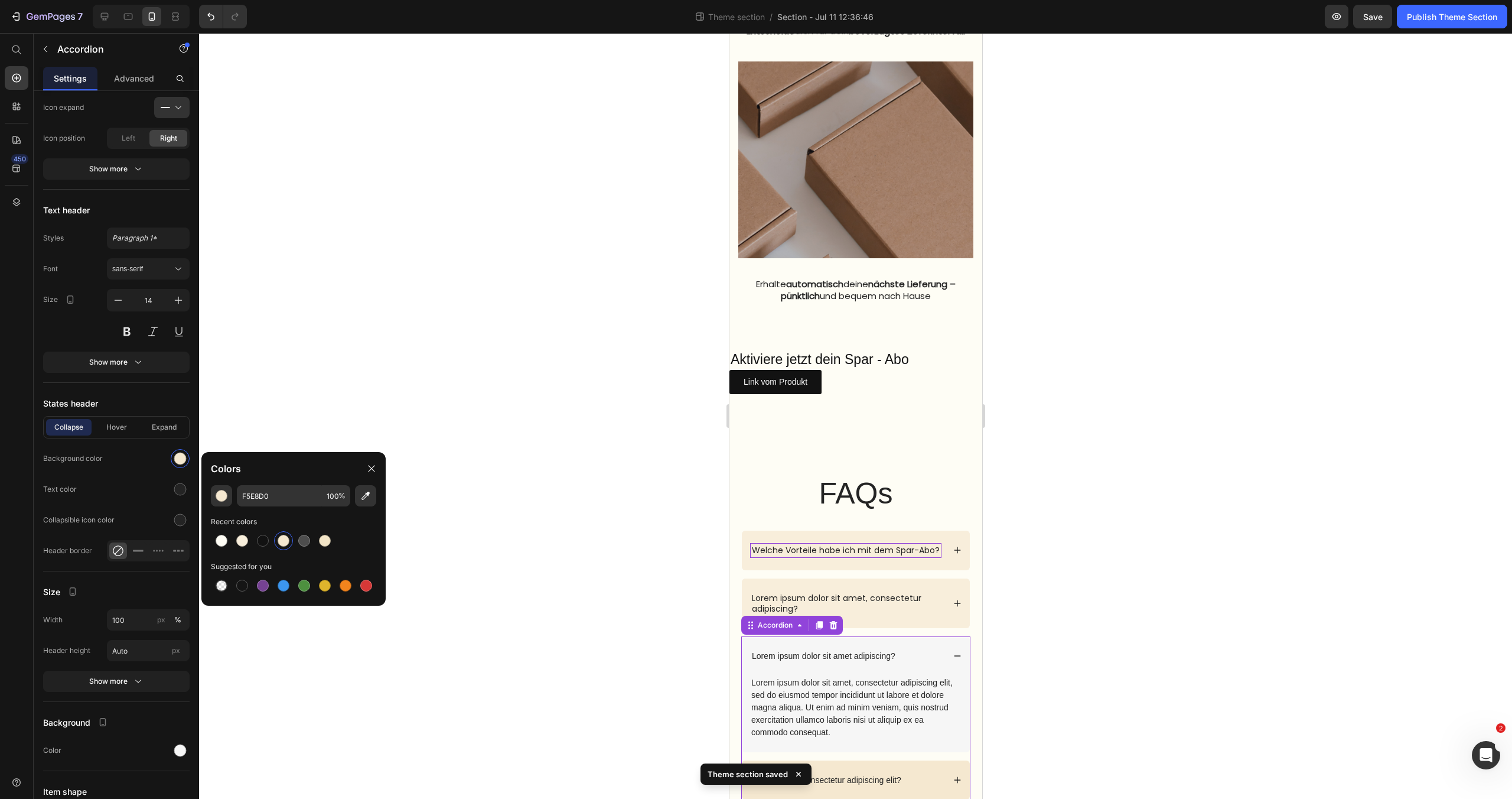 click 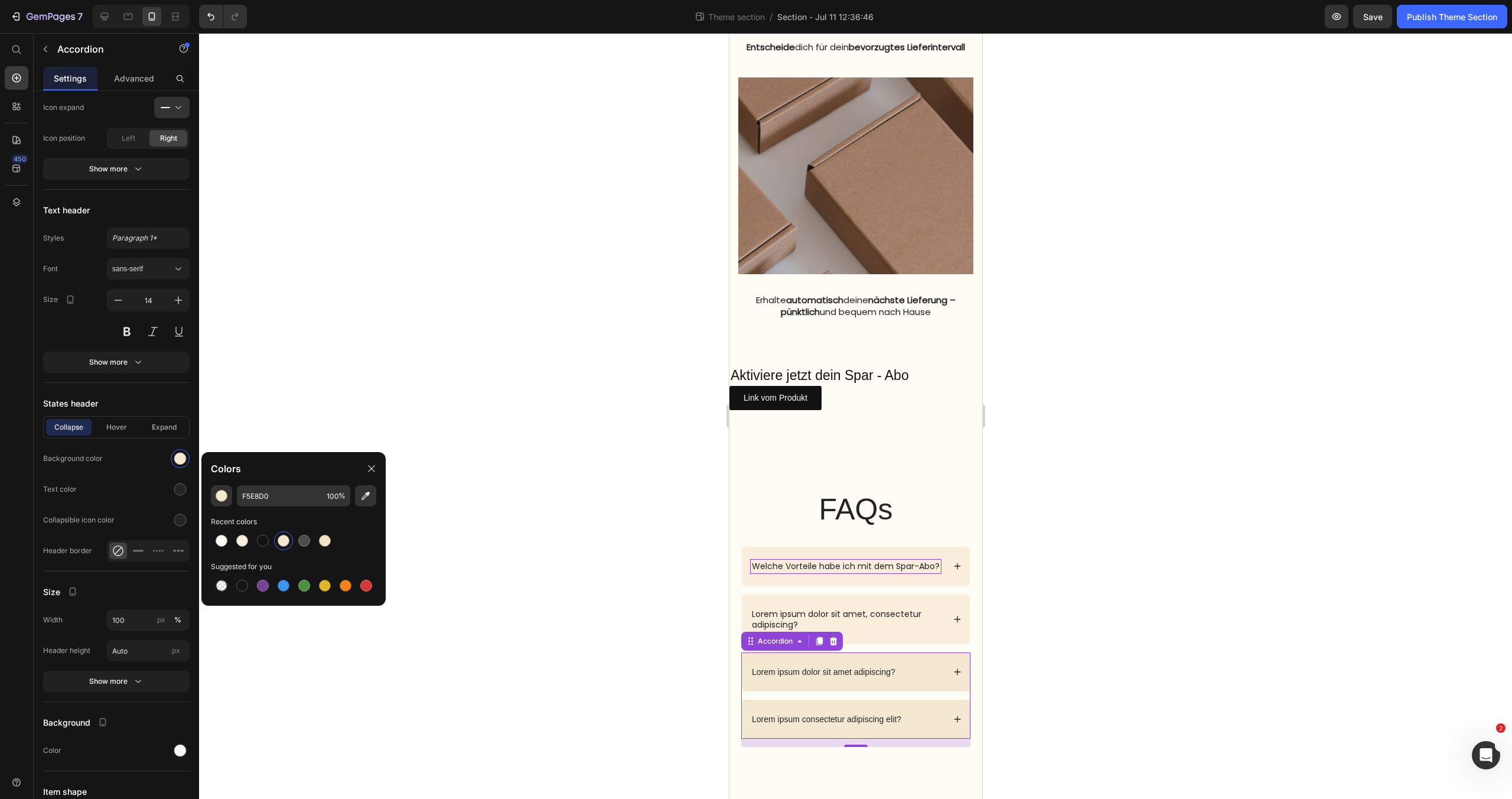 click 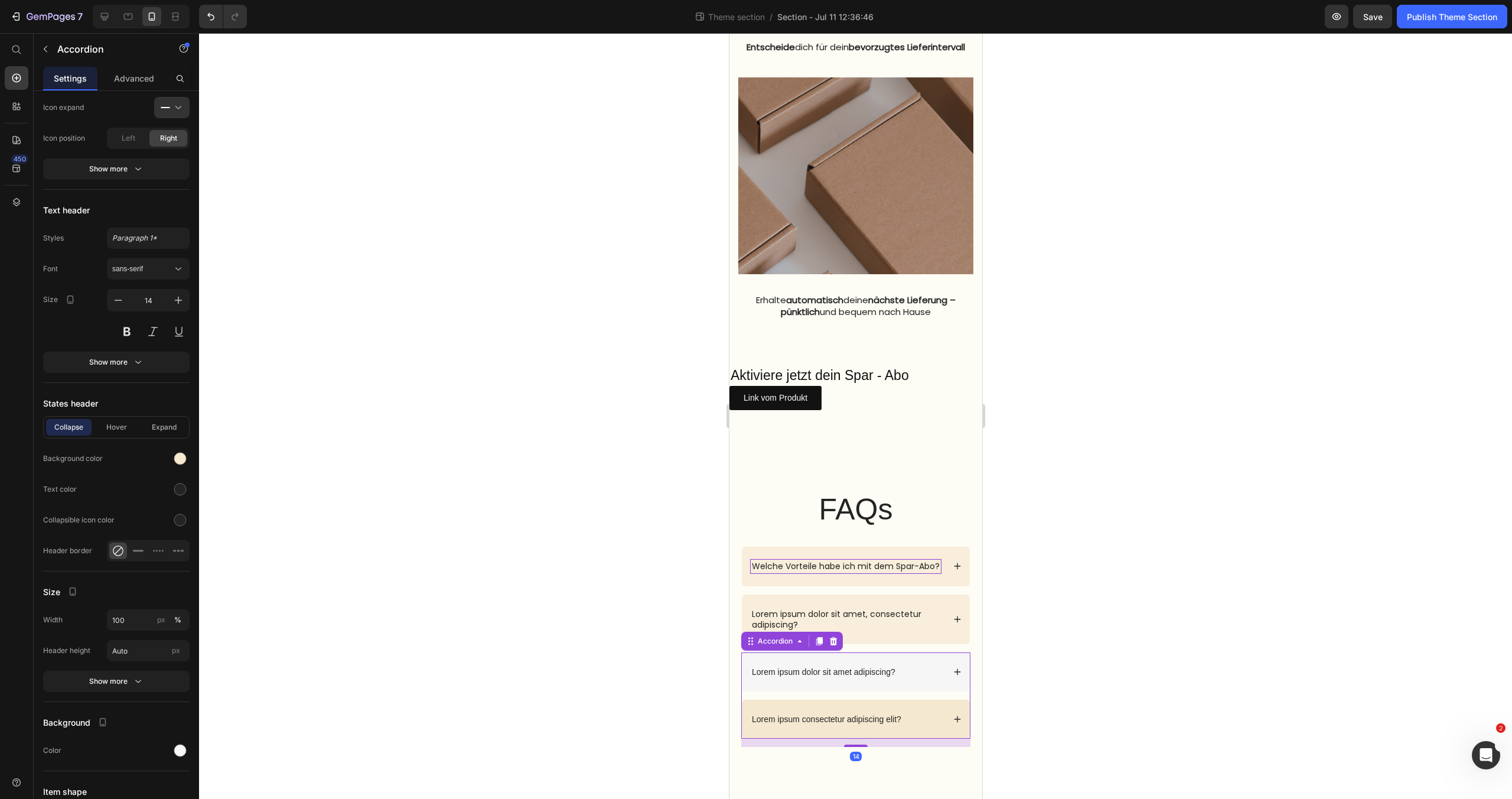 click on "Lorem ipsum dolor sit amet adipiscing?" at bounding box center (846, 672) 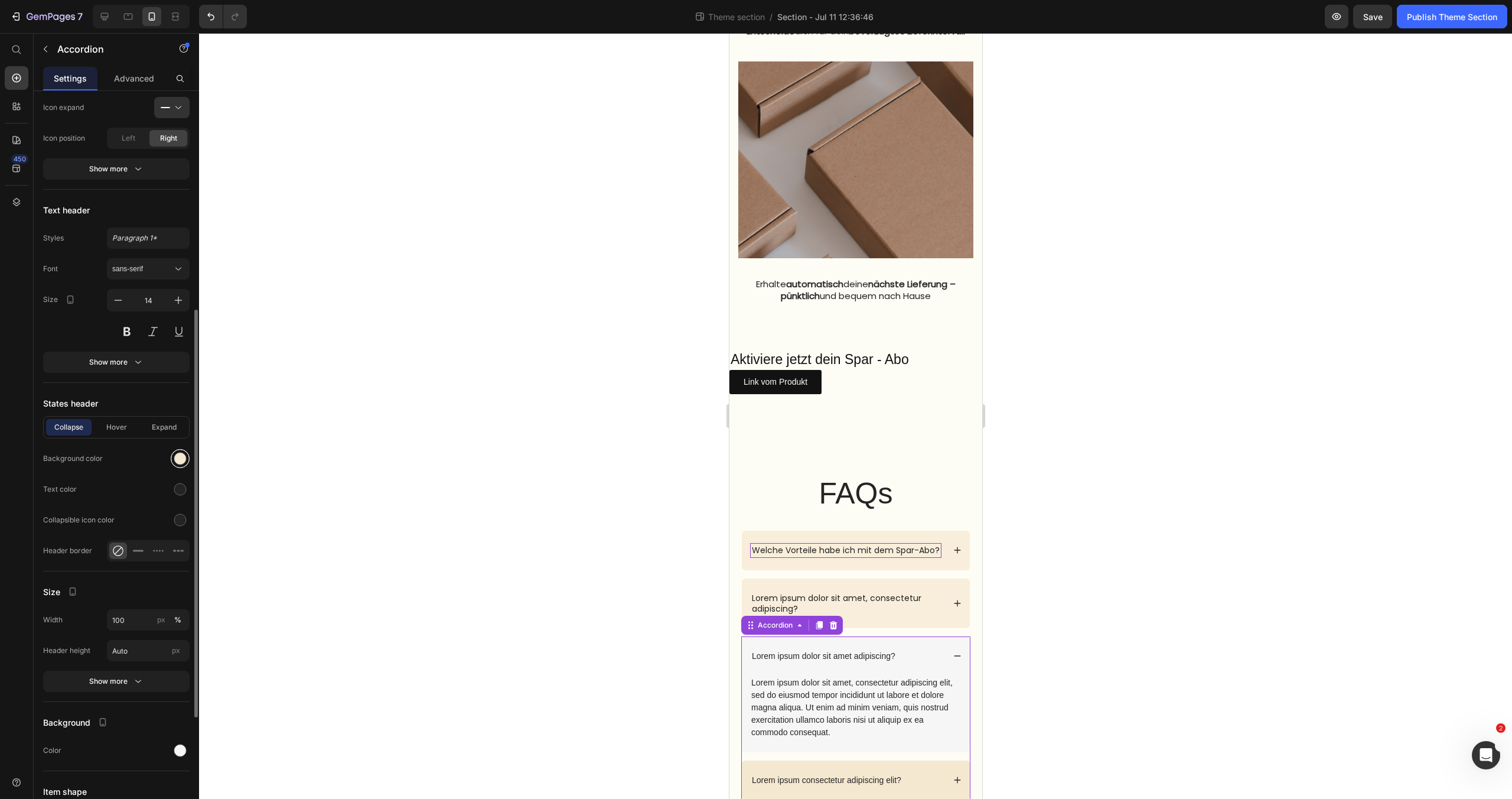 click at bounding box center (180, 459) 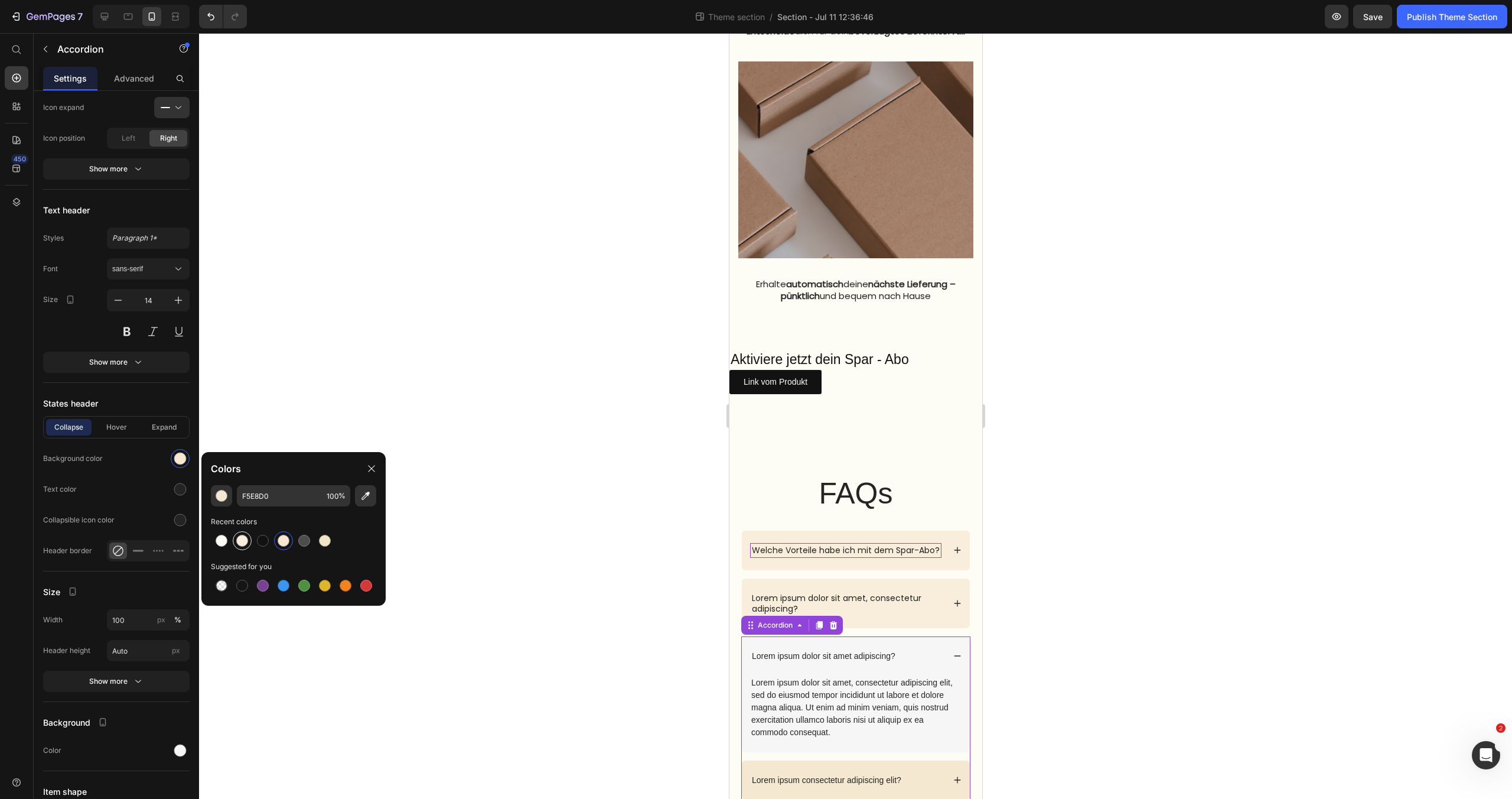 click at bounding box center (242, 541) 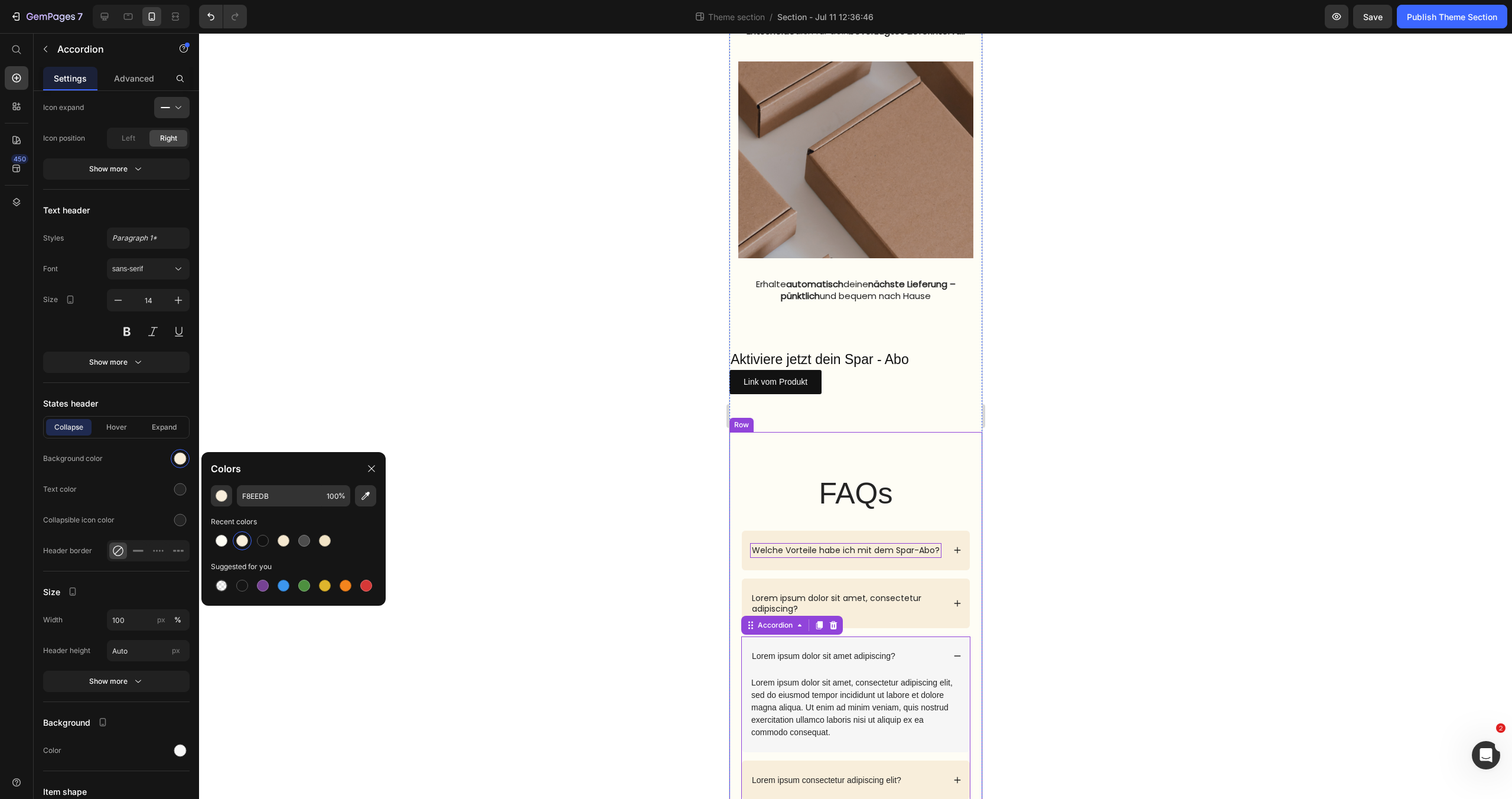 click 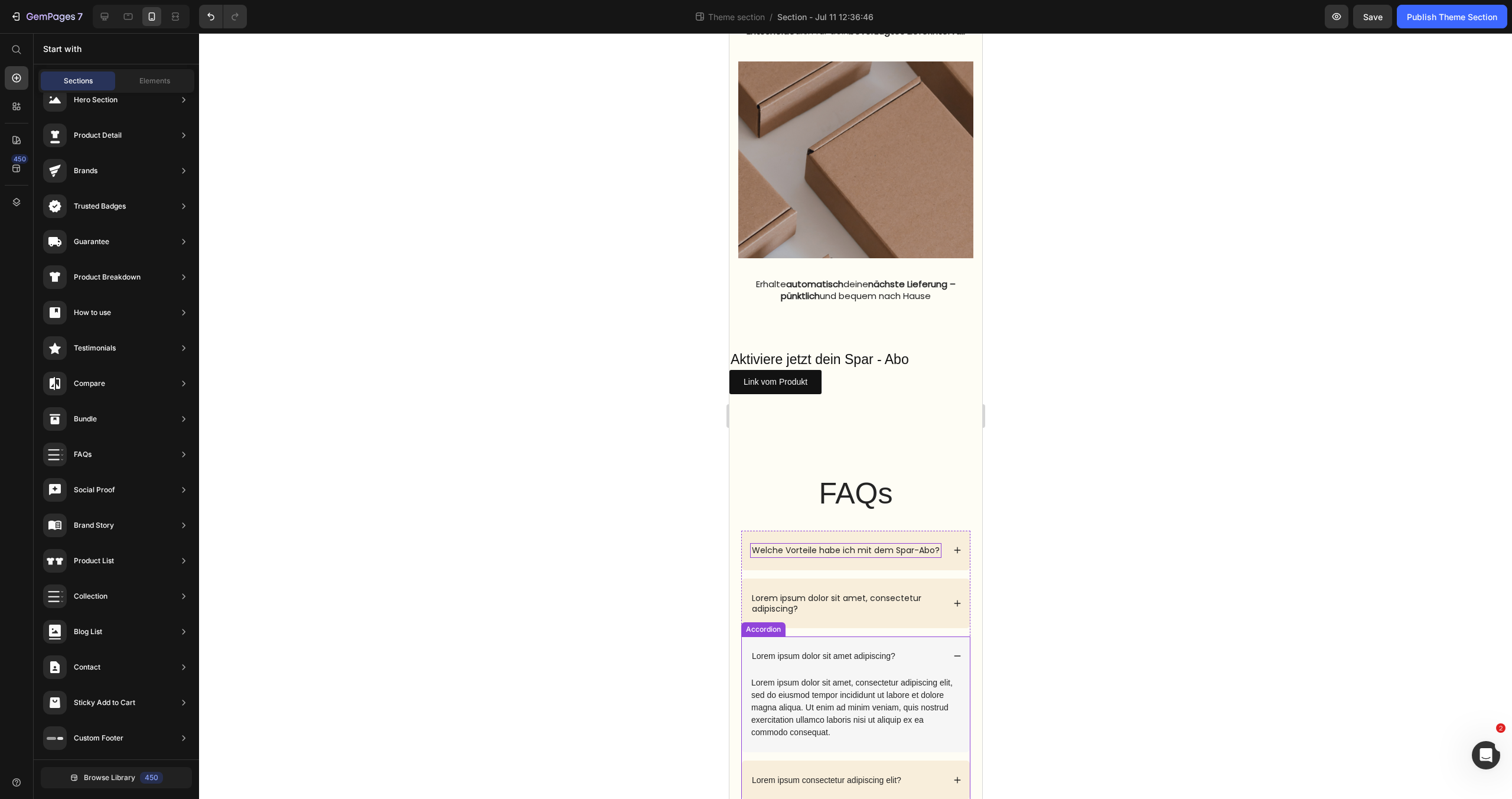 click 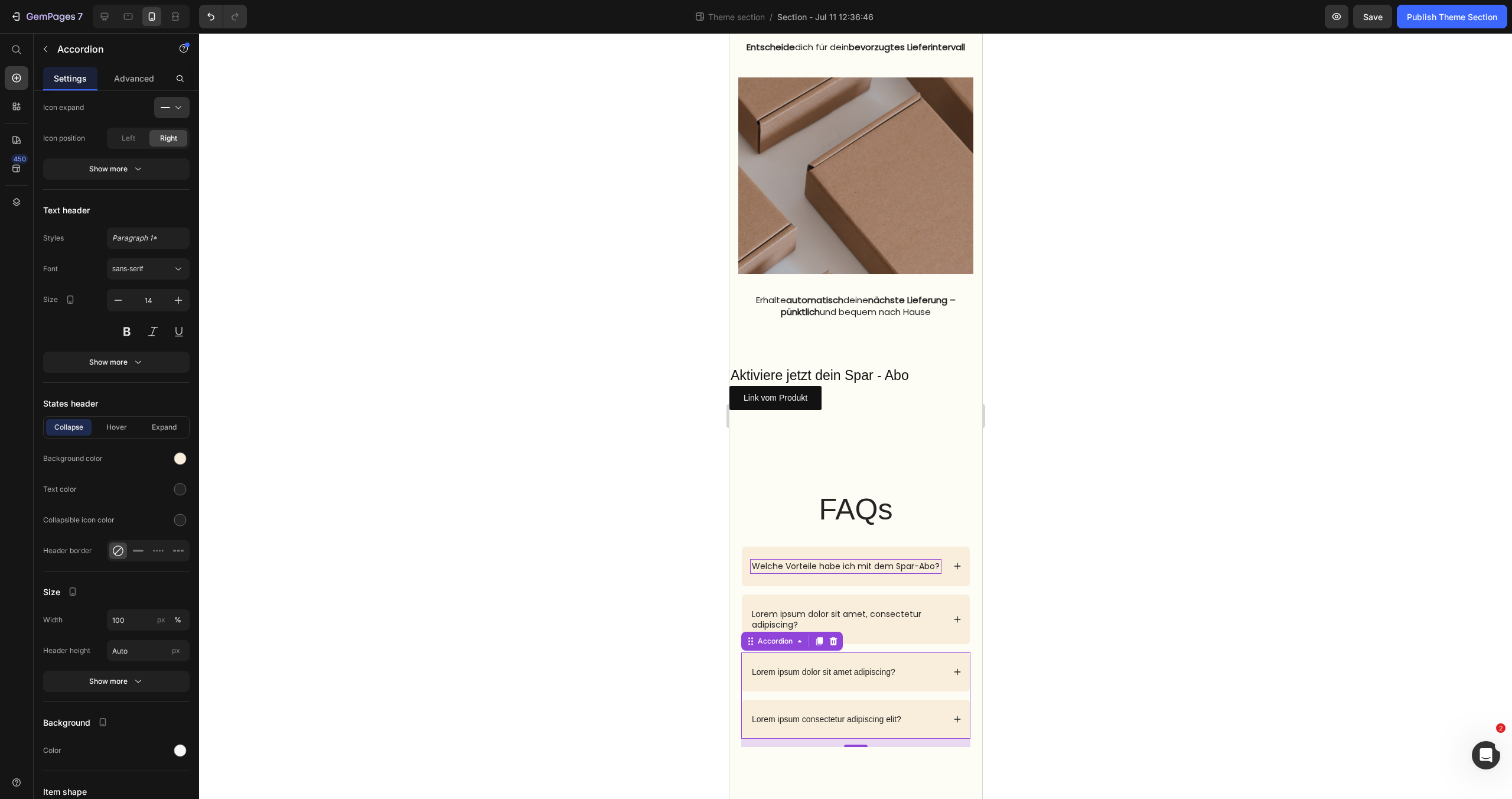 click 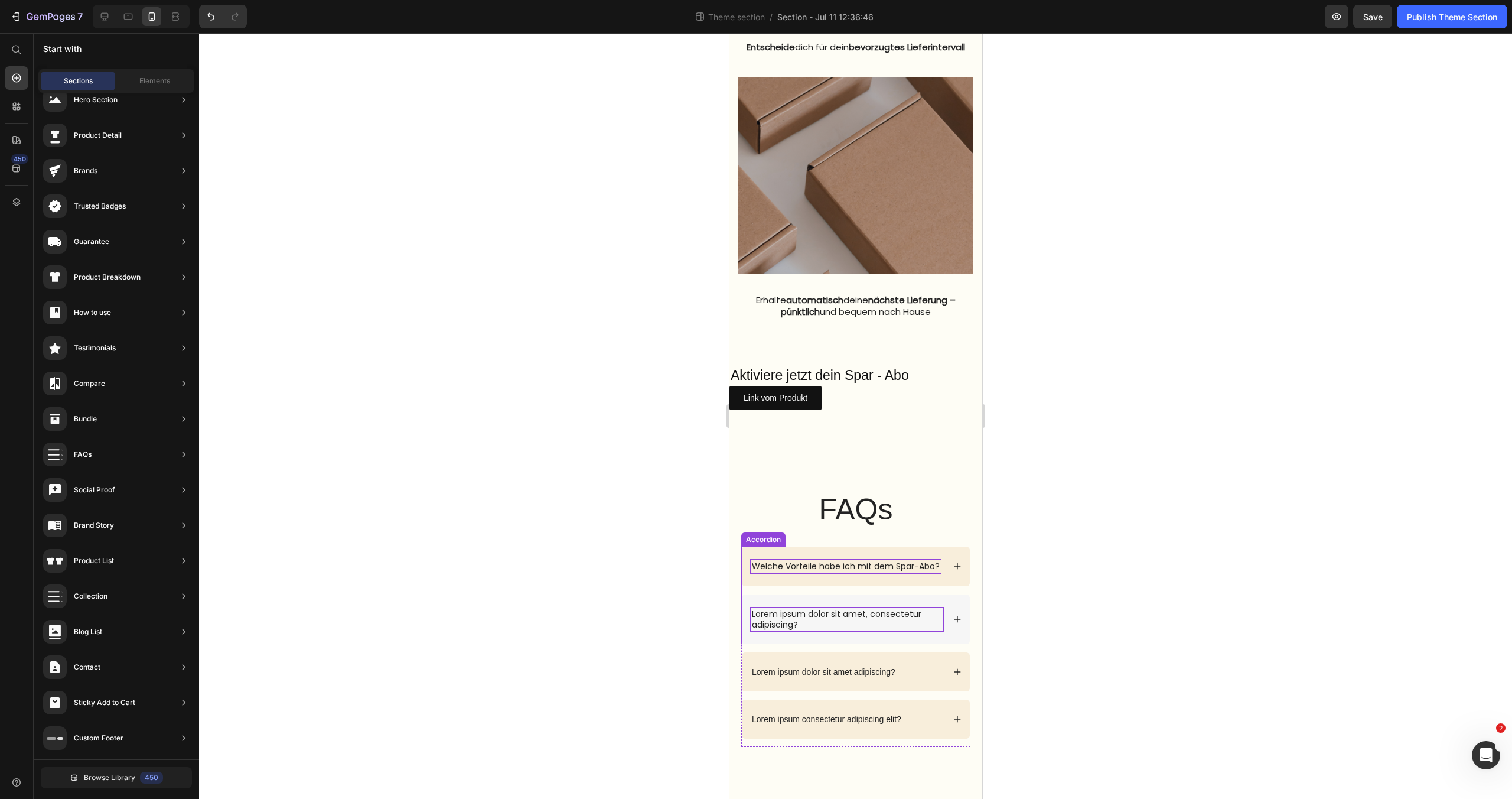 click on "Lorem ipsum dolor sit amet, consectetur adipiscing?" at bounding box center [846, 619] 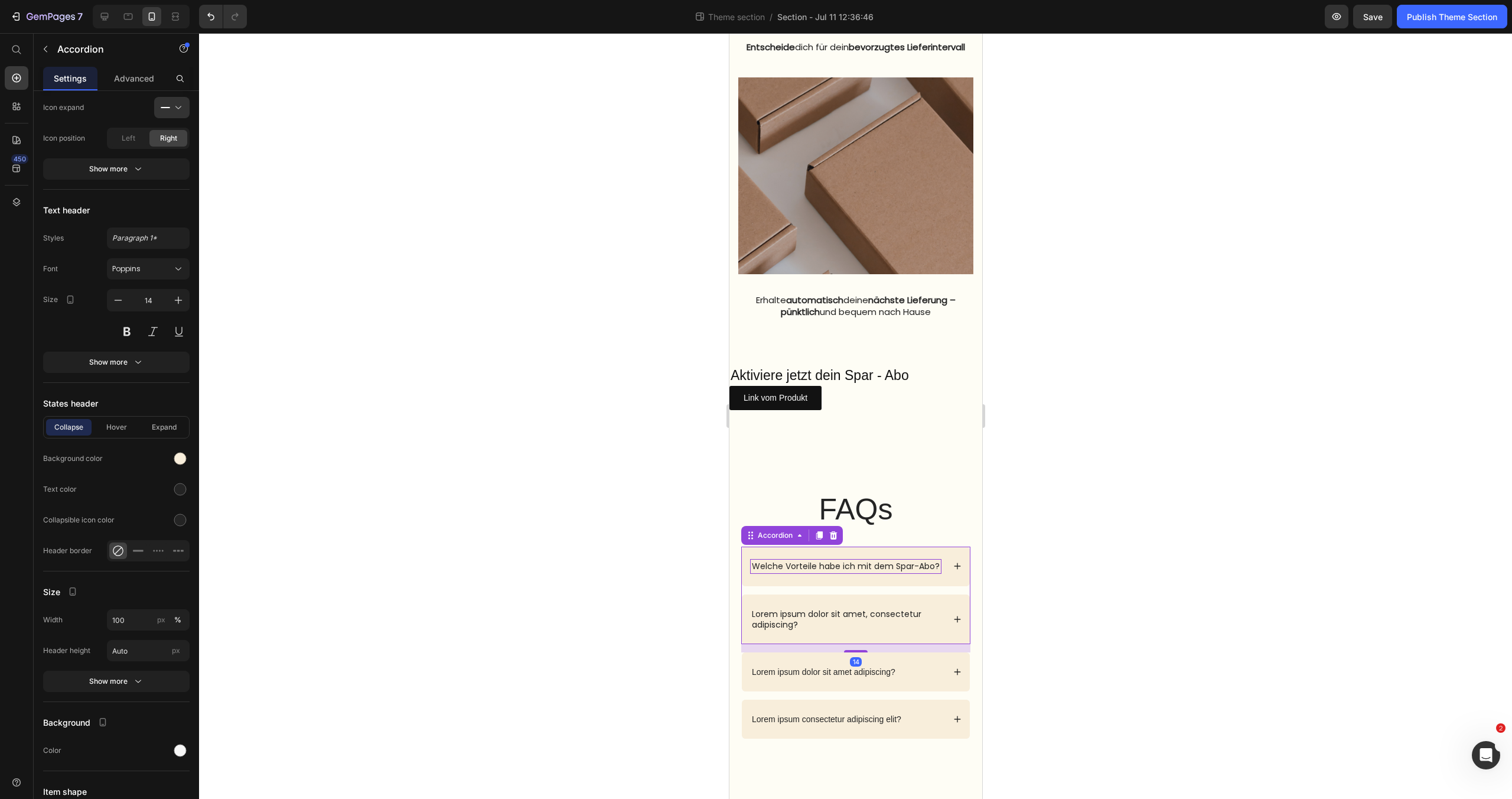 click 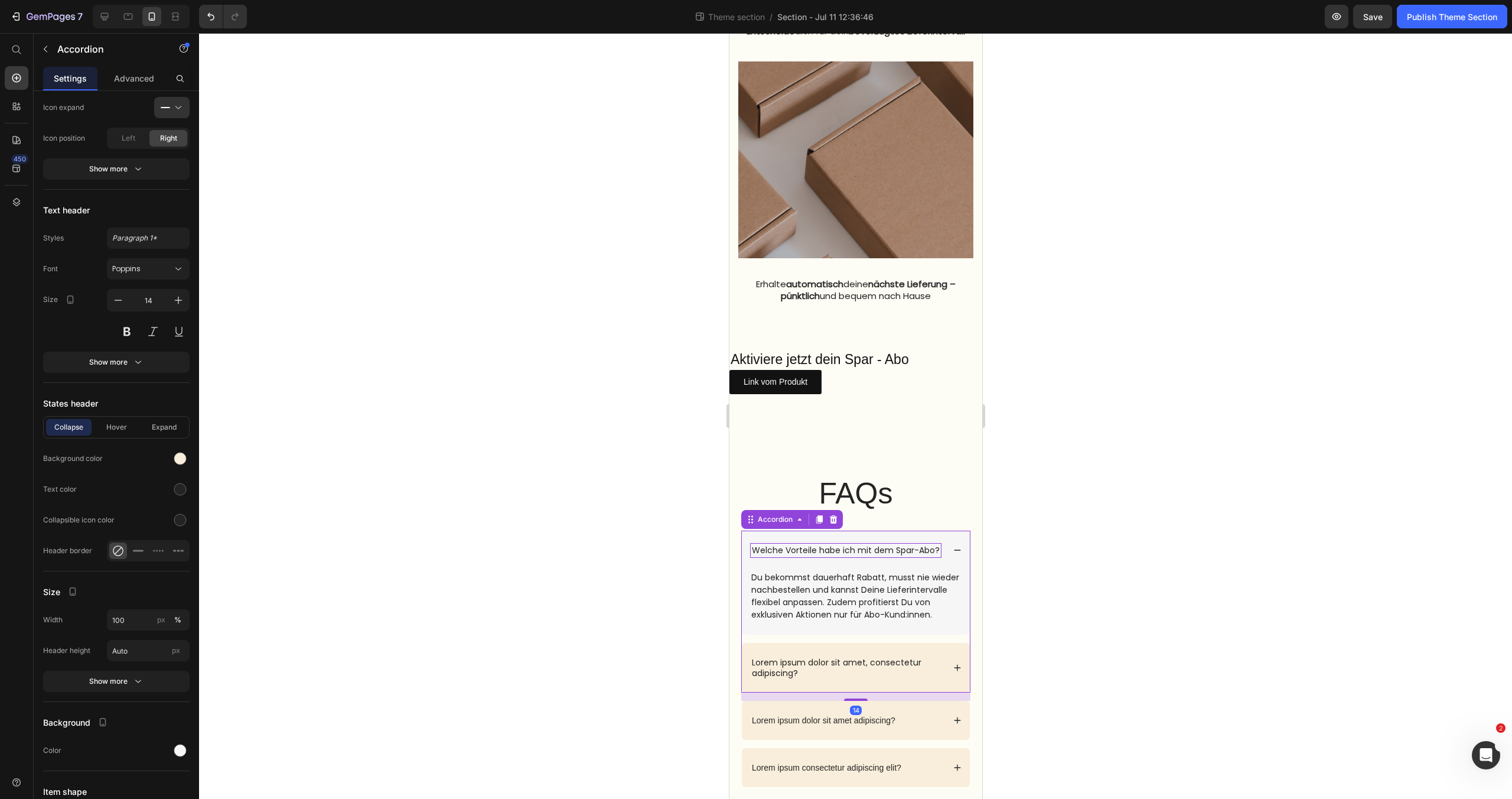 click 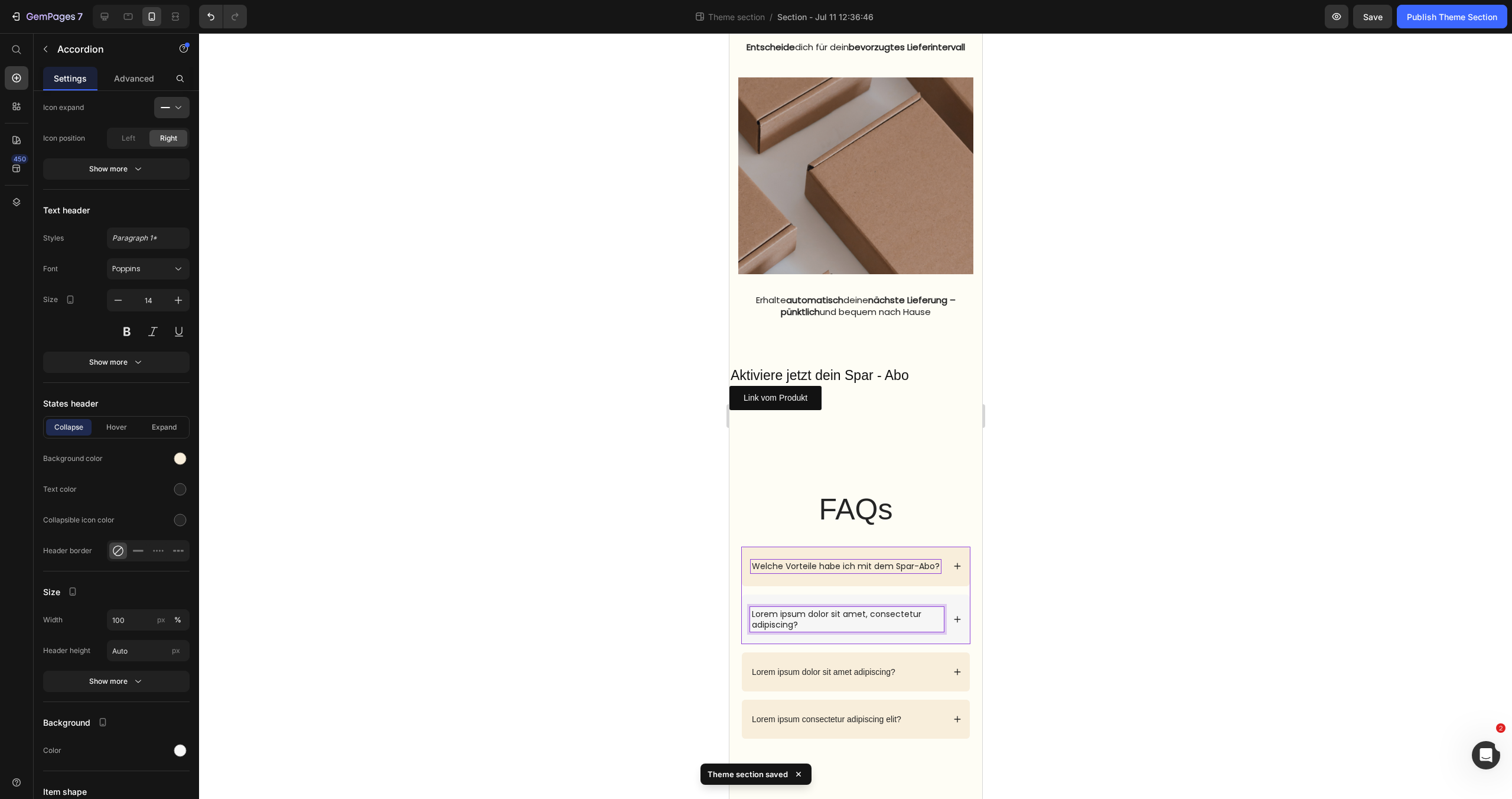 click on "Lorem ipsum dolor sit amet, consectetur adipiscing?" at bounding box center [846, 619] 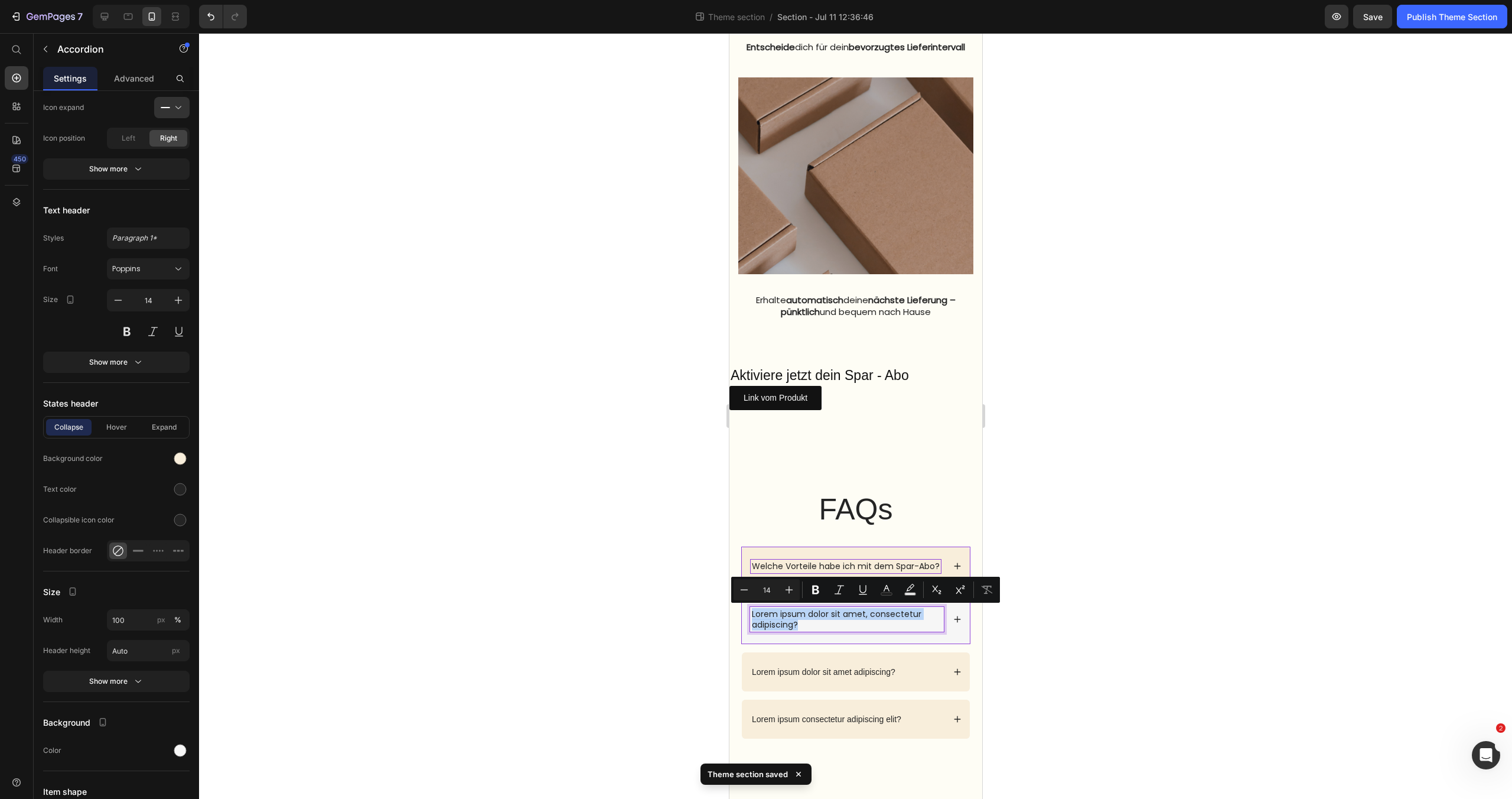 drag, startPoint x: 803, startPoint y: 623, endPoint x: 750, endPoint y: 612, distance: 54.12947 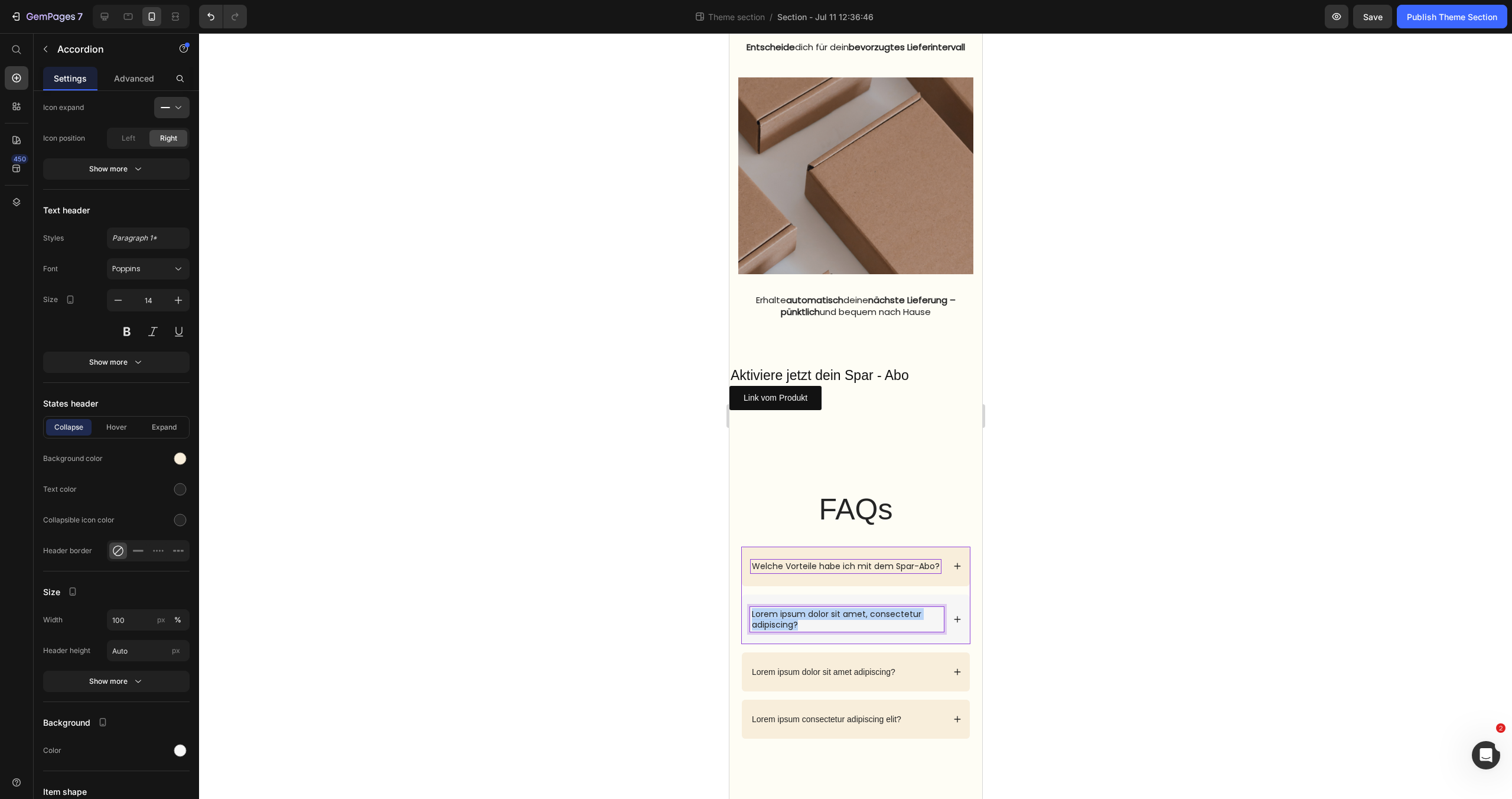drag, startPoint x: 811, startPoint y: 625, endPoint x: 750, endPoint y: 612, distance: 62.36986 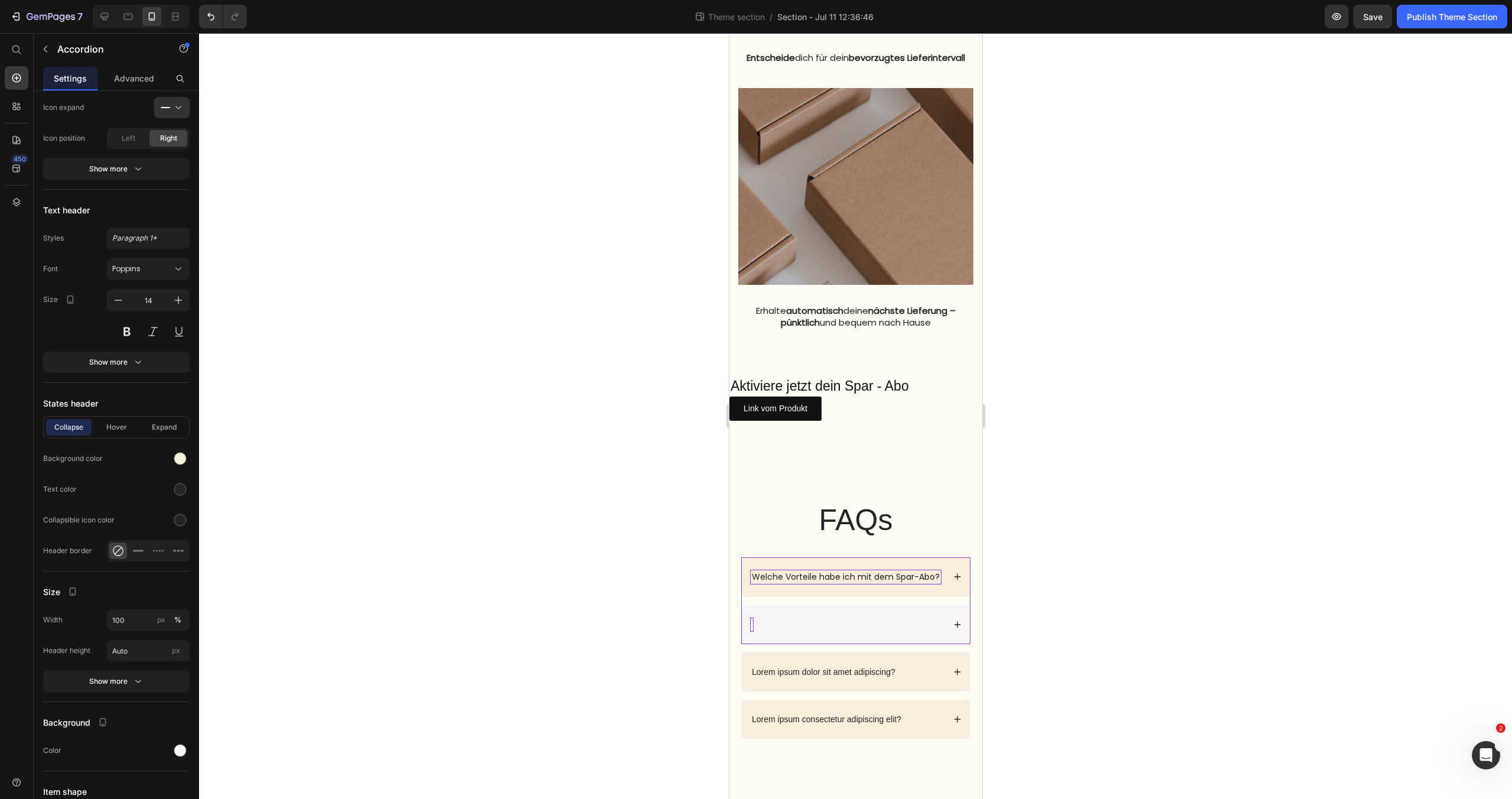 scroll, scrollTop: 1236, scrollLeft: 0, axis: vertical 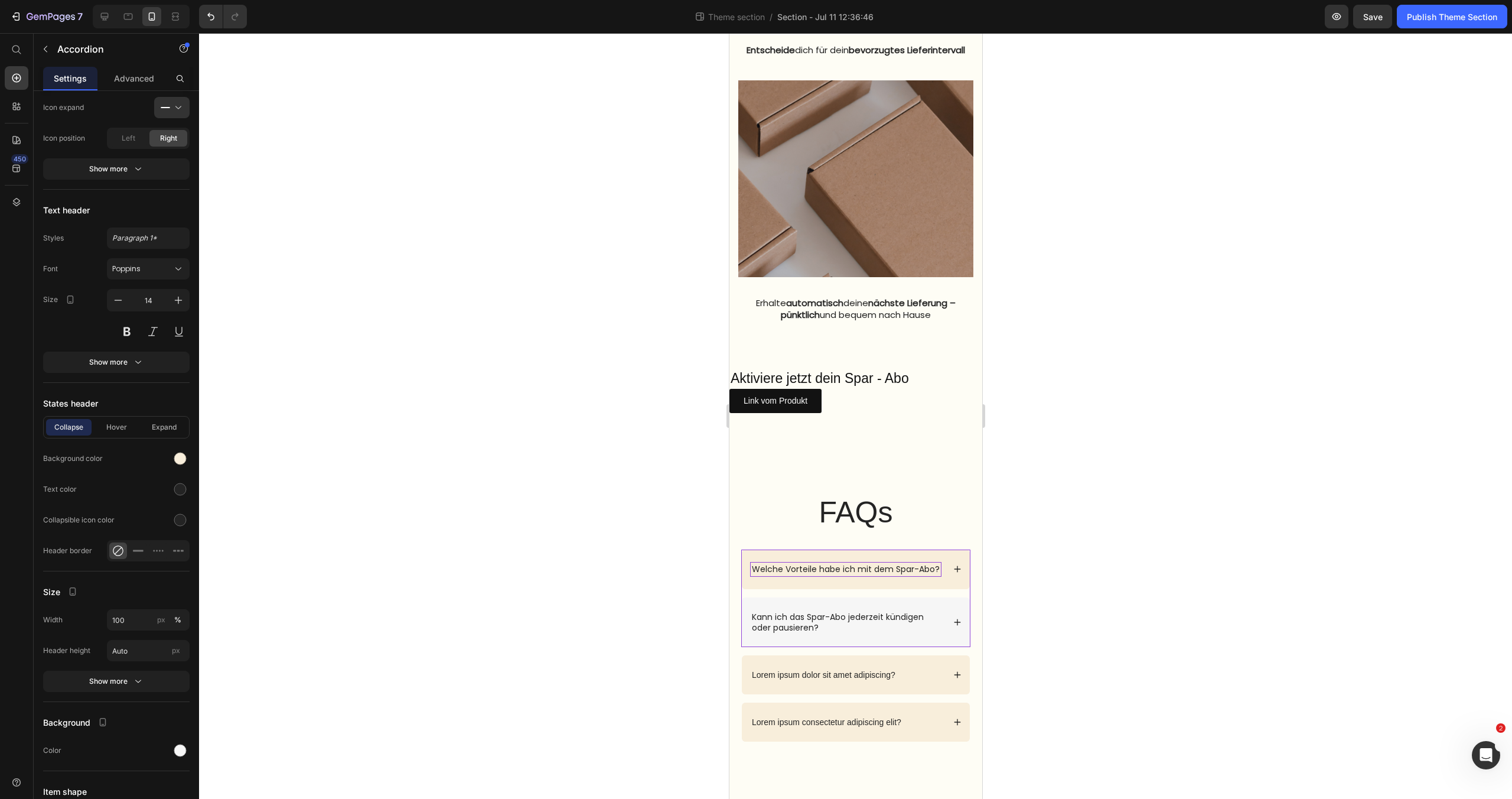 click 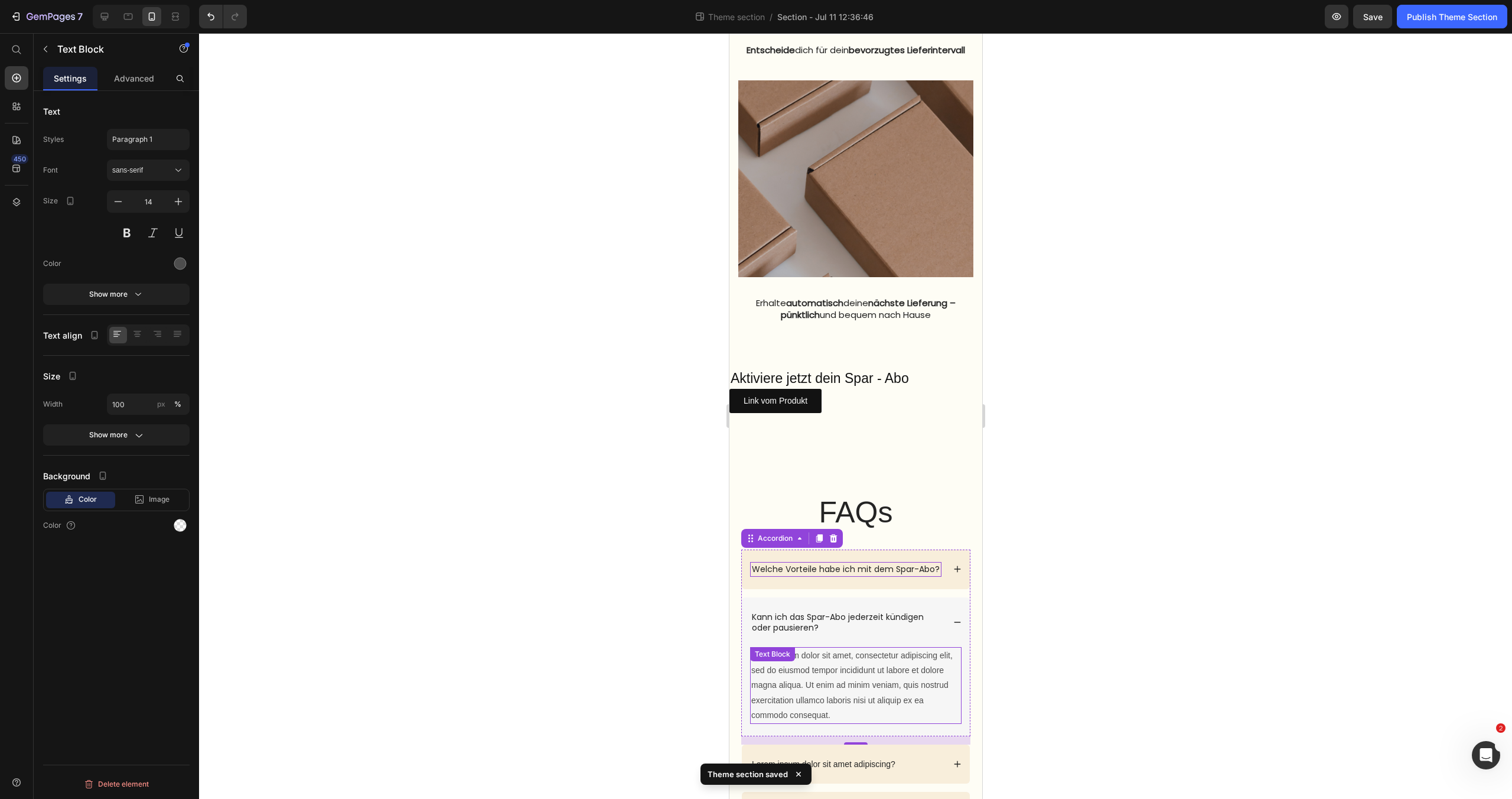 click on "Lorem ipsum dolor sit amet, consectetur adipiscing elit, sed do eiusmod tempor incididunt ut labore et dolore magna aliqua. Ut enim ad minim veniam, quis nostrud exercitation ullamco laboris nisi ut aliquip ex ea commodo consequat." at bounding box center [855, 686] 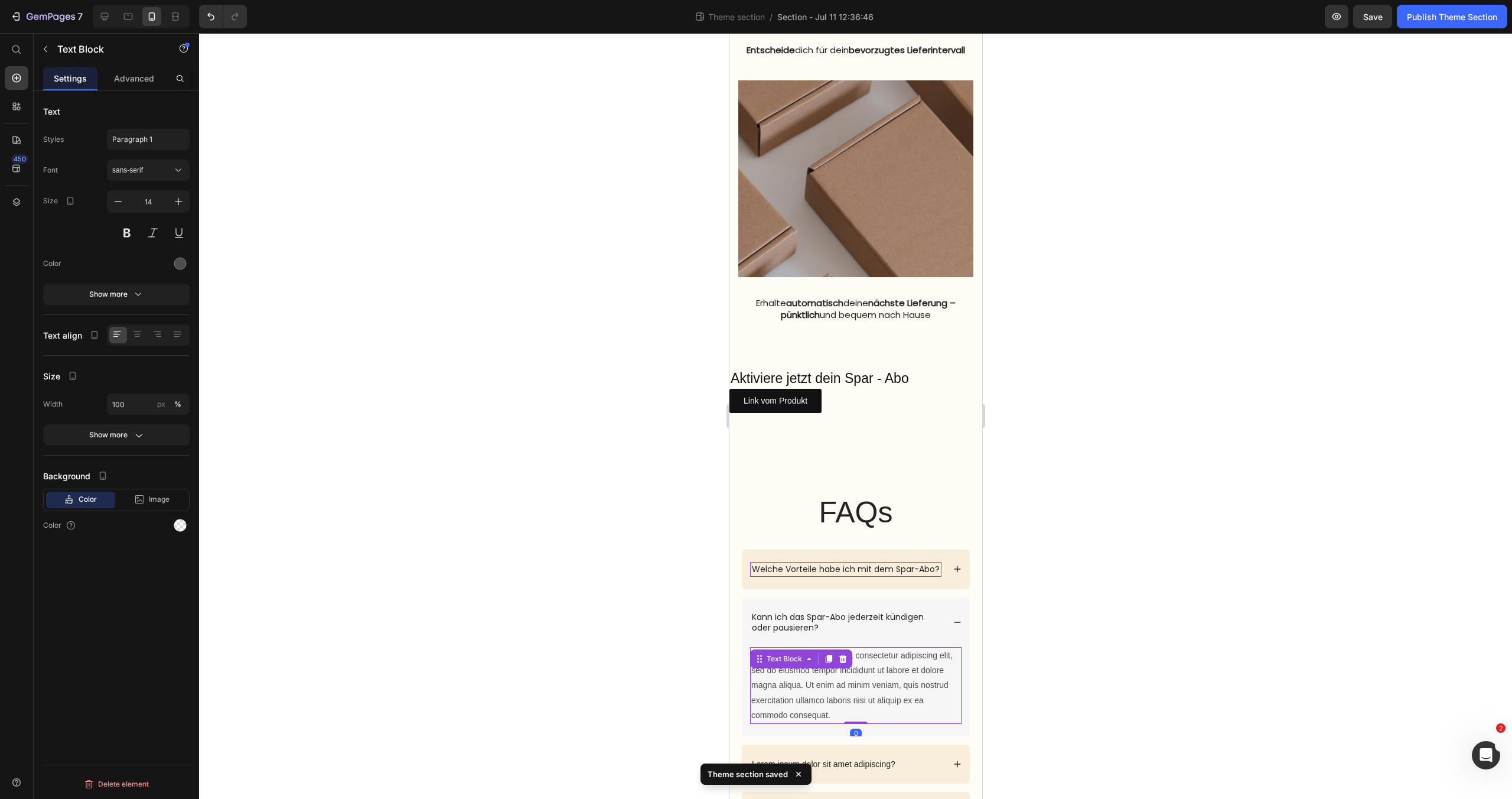 scroll, scrollTop: 0, scrollLeft: 0, axis: both 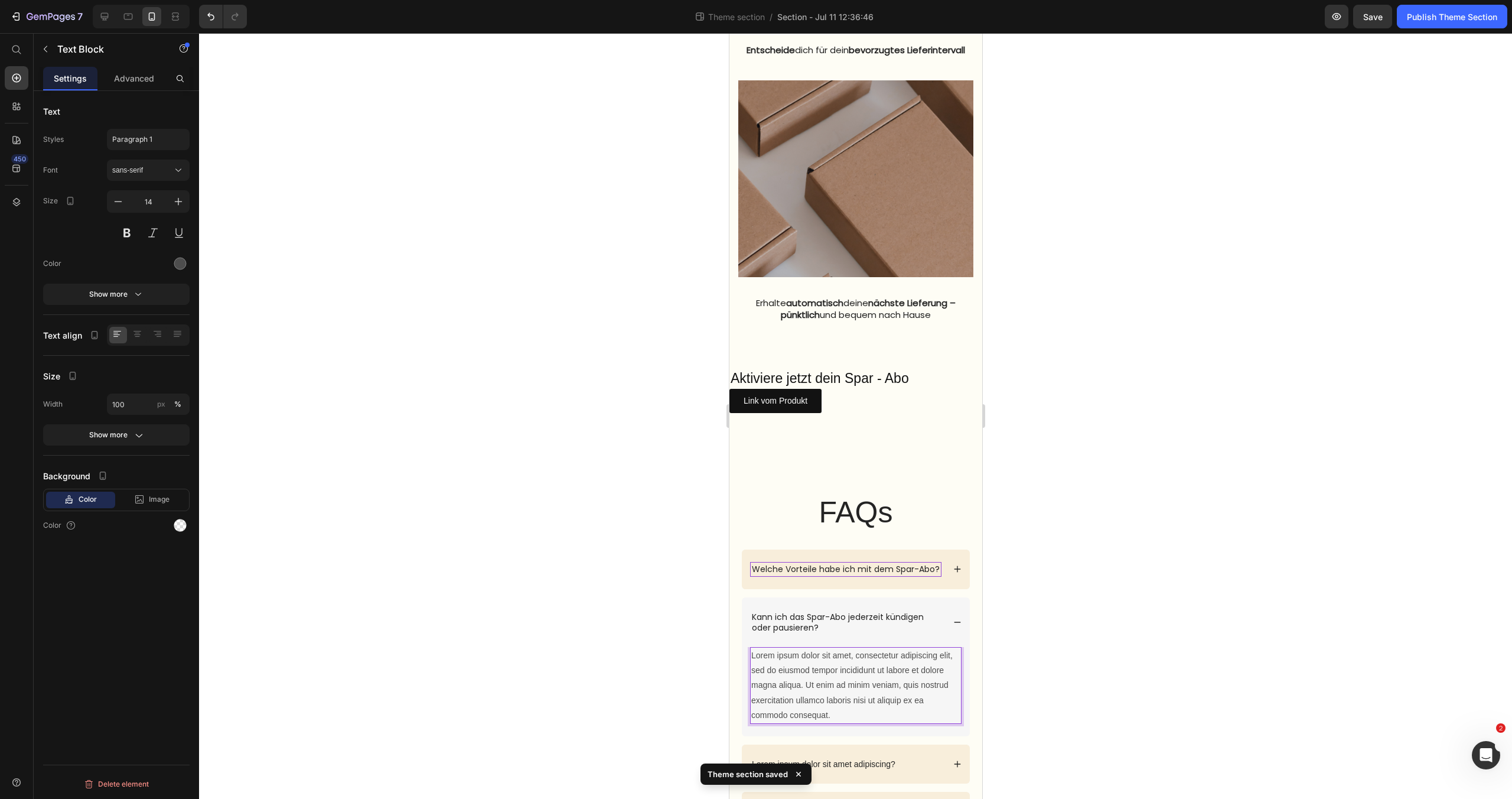 click on "Lorem ipsum dolor sit amet, consectetur adipiscing elit, sed do eiusmod tempor incididunt ut labore et dolore magna aliqua. Ut enim ad minim veniam, quis nostrud exercitation ullamco laboris nisi ut aliquip ex ea commodo consequat." at bounding box center [855, 686] 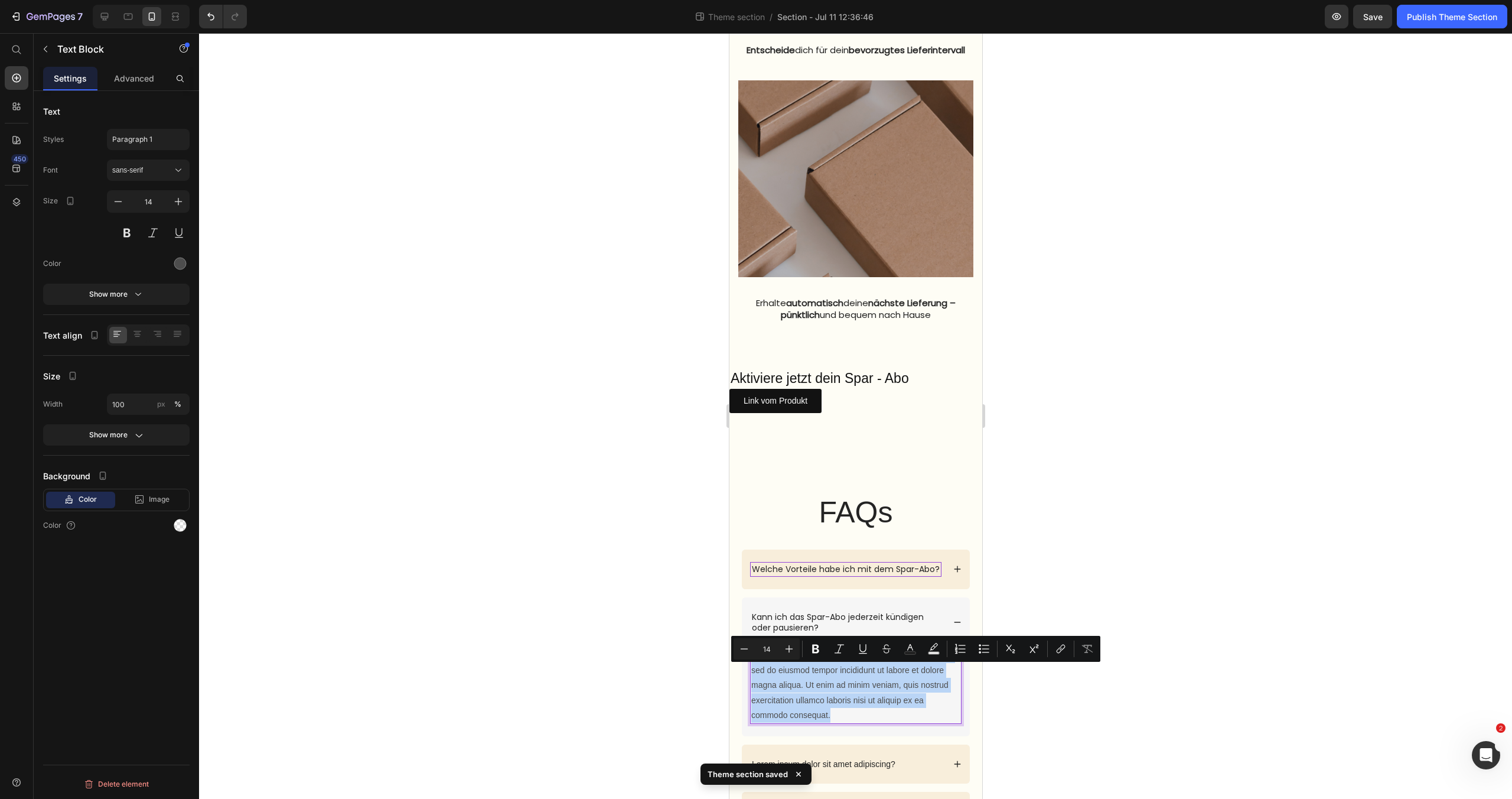 drag, startPoint x: 814, startPoint y: 730, endPoint x: 751, endPoint y: 671, distance: 86.3134 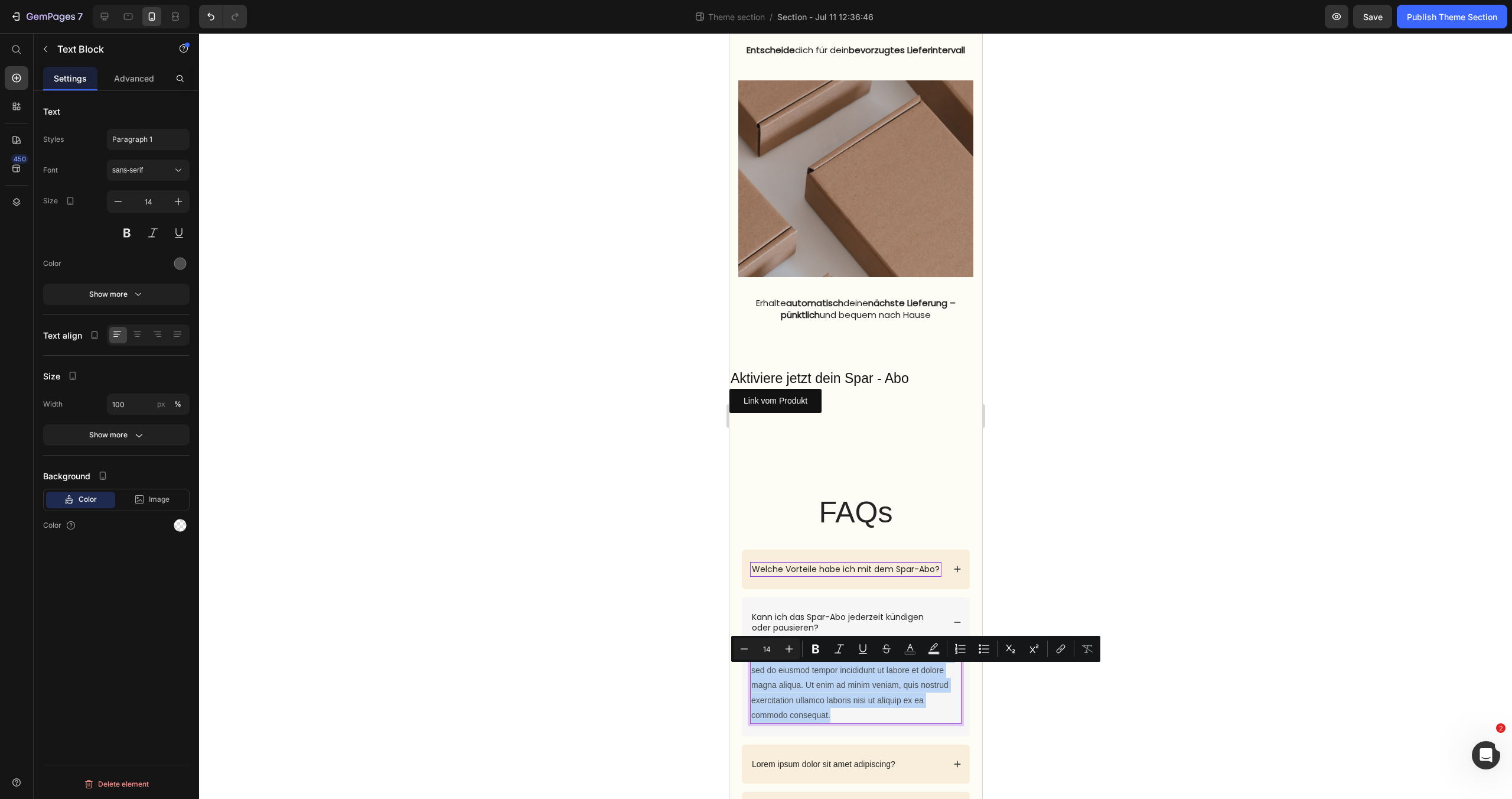 click on "Lorem ipsum dolor sit amet, consectetur adipiscing elit, sed do eiusmod tempor incididunt ut labore et dolore magna aliqua. Ut enim ad minim veniam, quis nostrud exercitation ullamco laboris nisi ut aliquip ex ea commodo consequat." at bounding box center (855, 686) 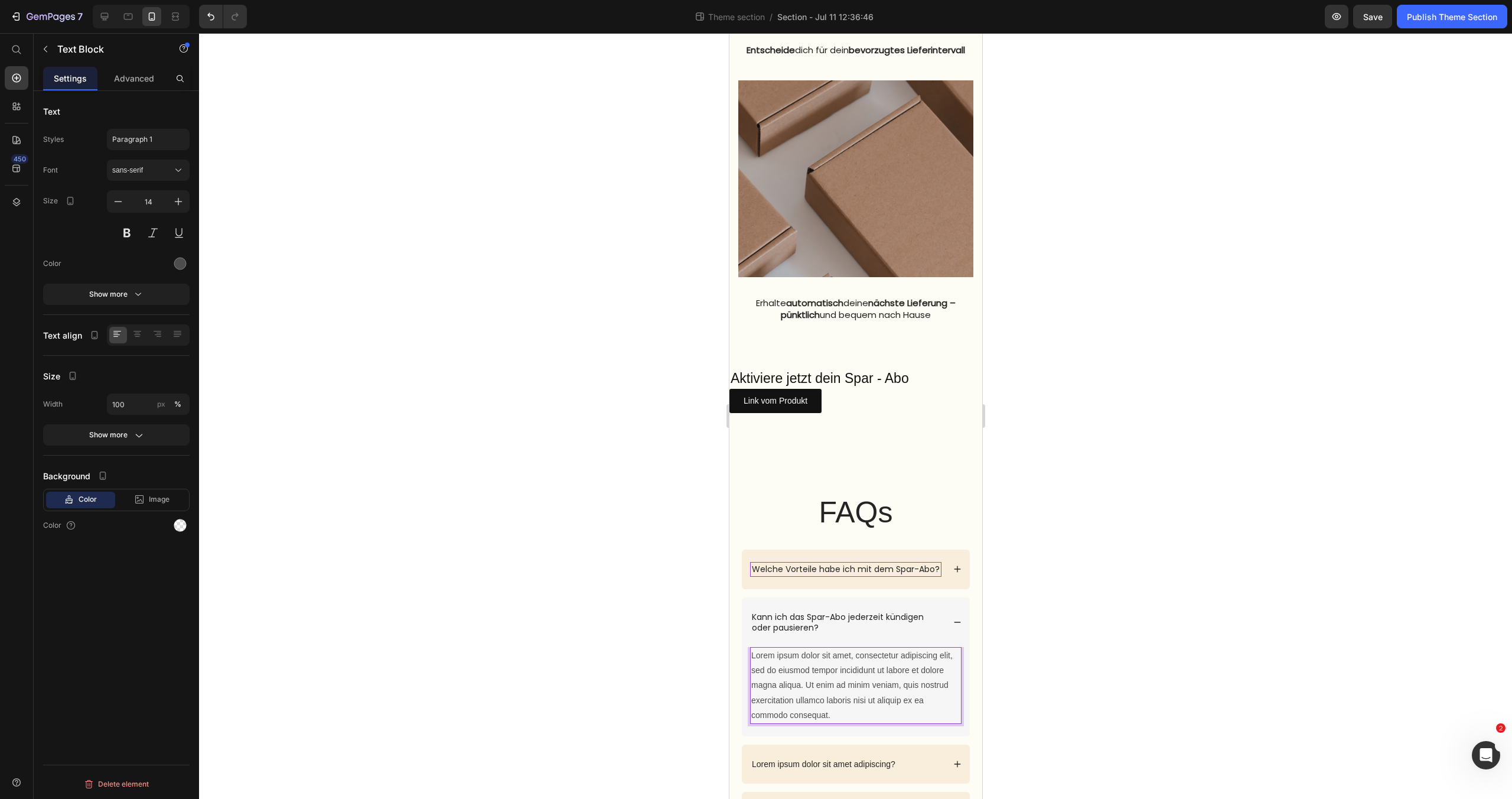 click on "Lorem ipsum dolor sit amet, consectetur adipiscing elit, sed do eiusmod tempor incididunt ut labore et dolore magna aliqua. Ut enim ad minim veniam, quis nostrud exercitation ullamco laboris nisi ut aliquip ex ea commodo consequat." at bounding box center [855, 686] 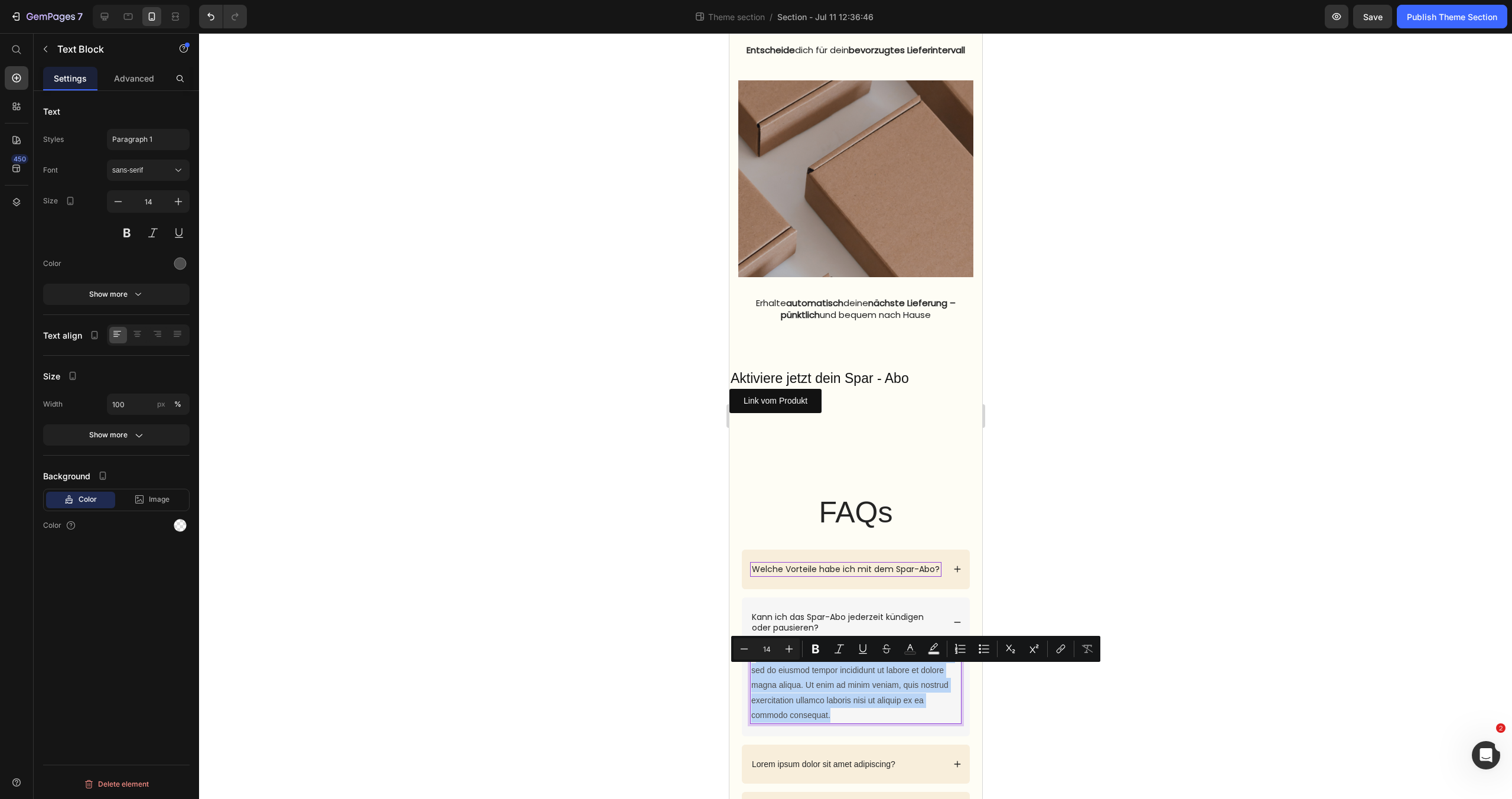 drag, startPoint x: 755, startPoint y: 673, endPoint x: 878, endPoint y: 734, distance: 137.2953 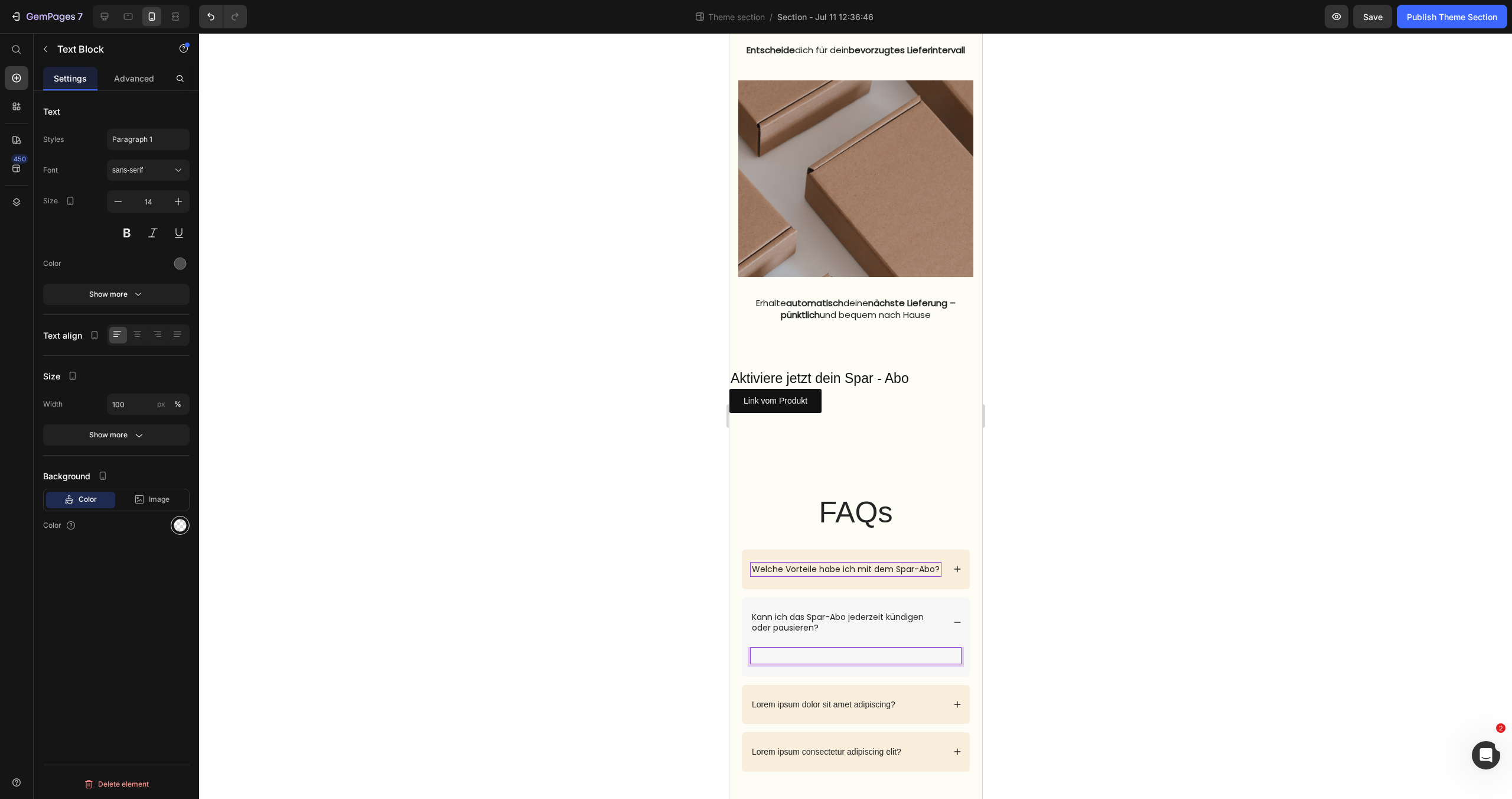 click at bounding box center (180, 525) 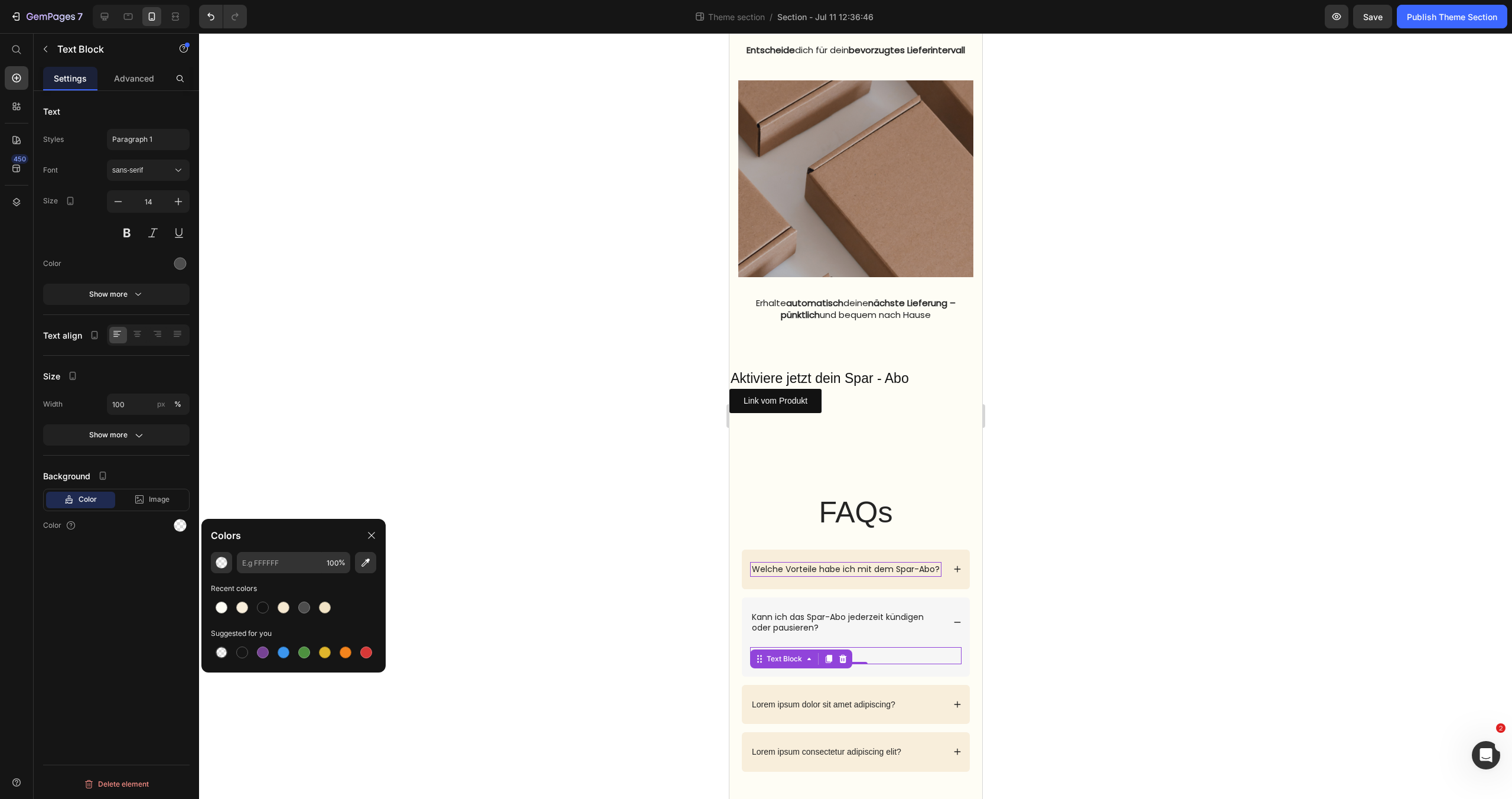 click on "Text Styles Paragraph 1 Font sans-serif Size 14 Color Show more Text align Size Width 100 px % Show more Background Color Image Video  Color   Delete element" at bounding box center [116, 462] 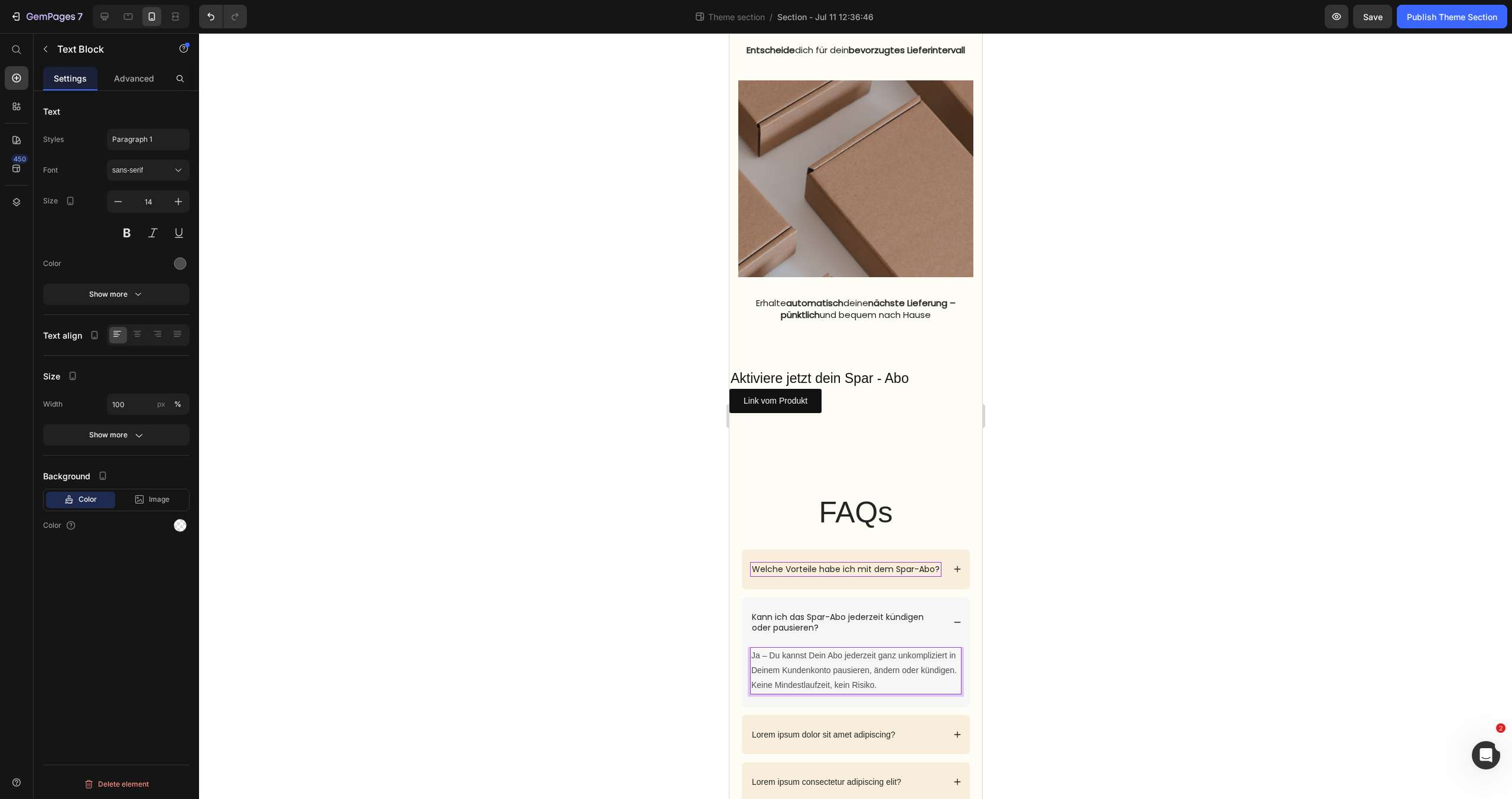 click on "Ja – Du kannst Dein Abo jederzeit ganz unkompliziert in Deinem Kundenkonto pausieren, ändern oder kündigen. Keine Mindestlaufzeit, kein Risiko." at bounding box center [855, 671] 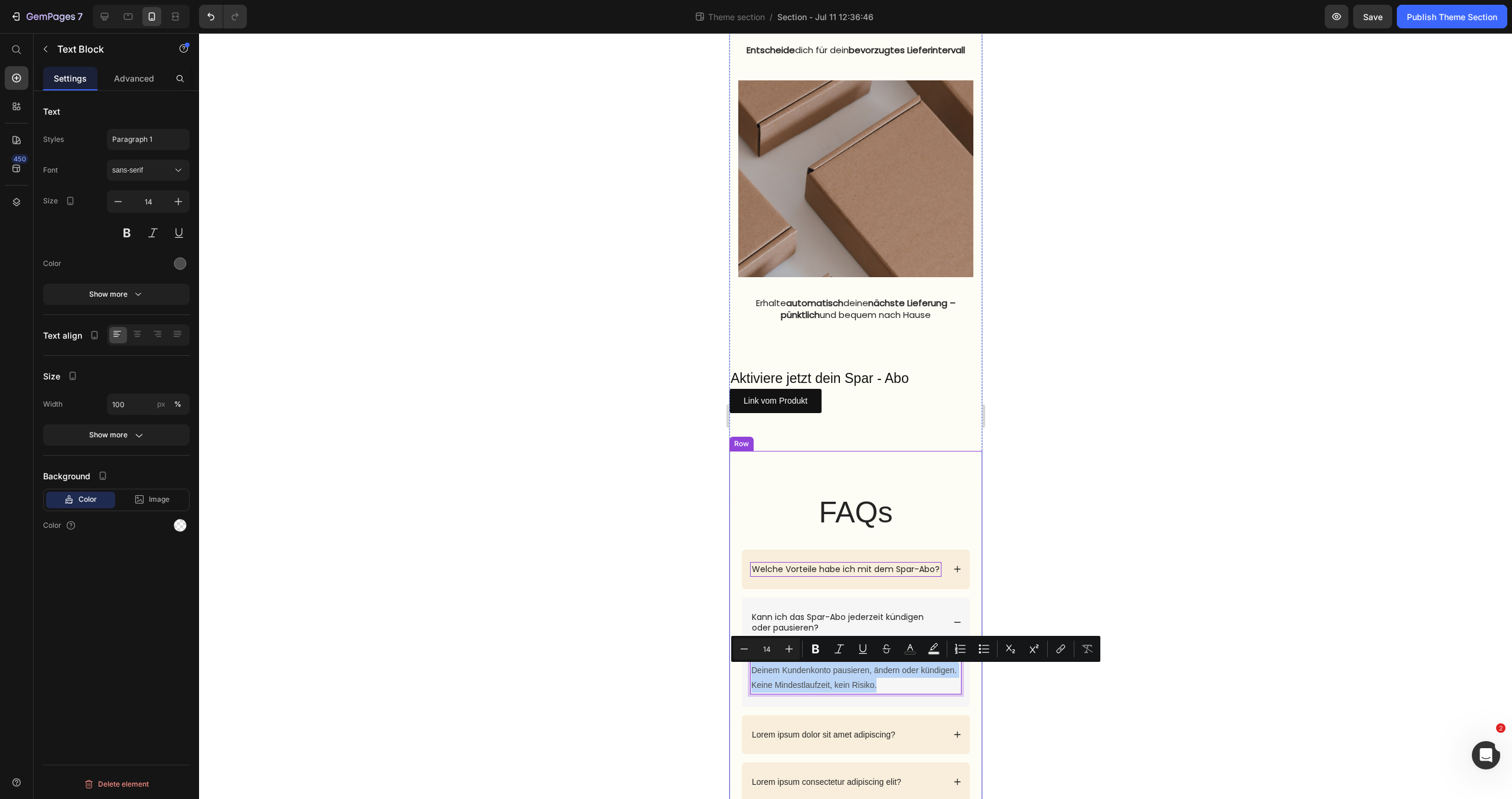 drag, startPoint x: 875, startPoint y: 699, endPoint x: 729, endPoint y: 660, distance: 151.11916 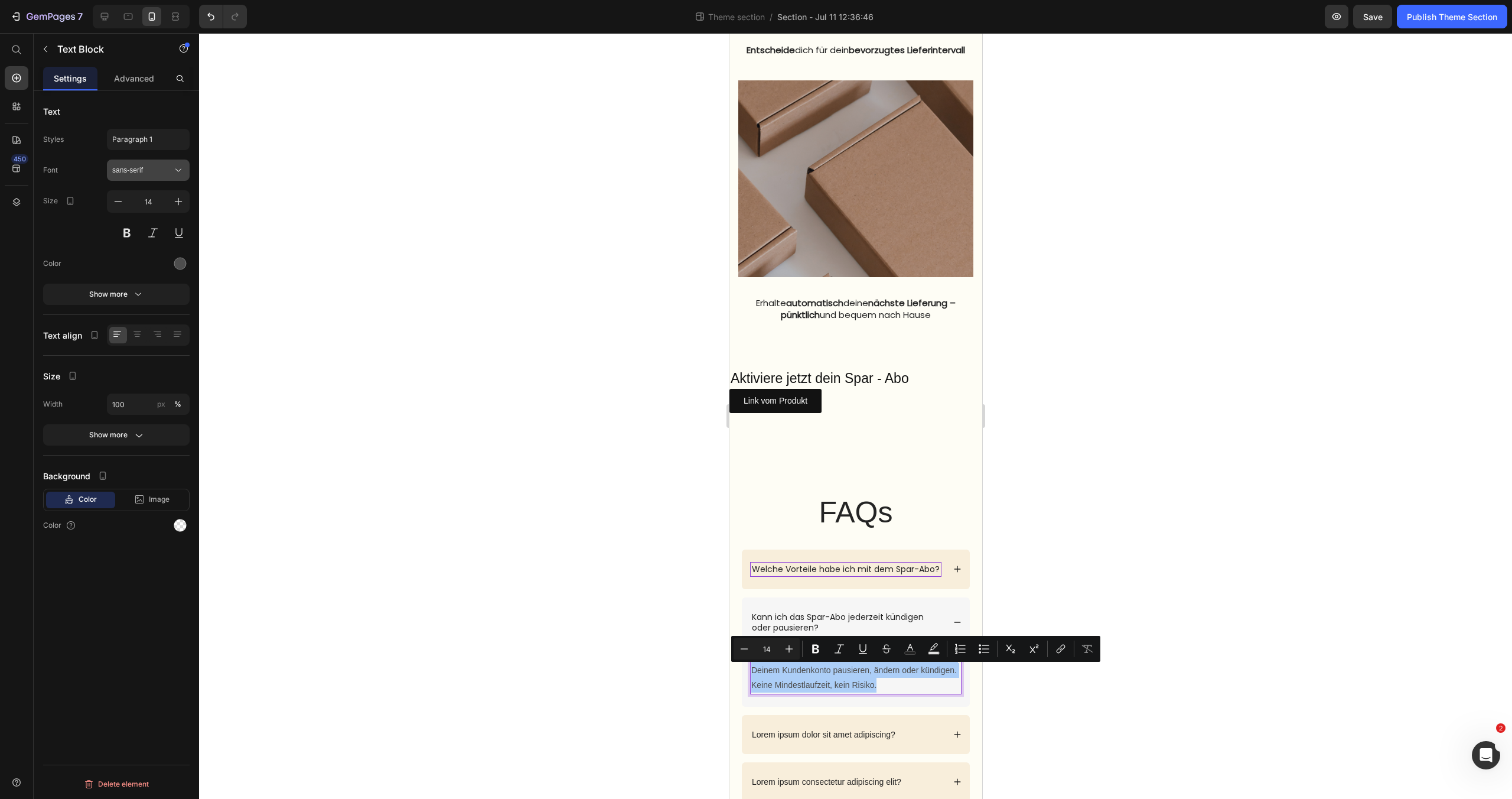 click 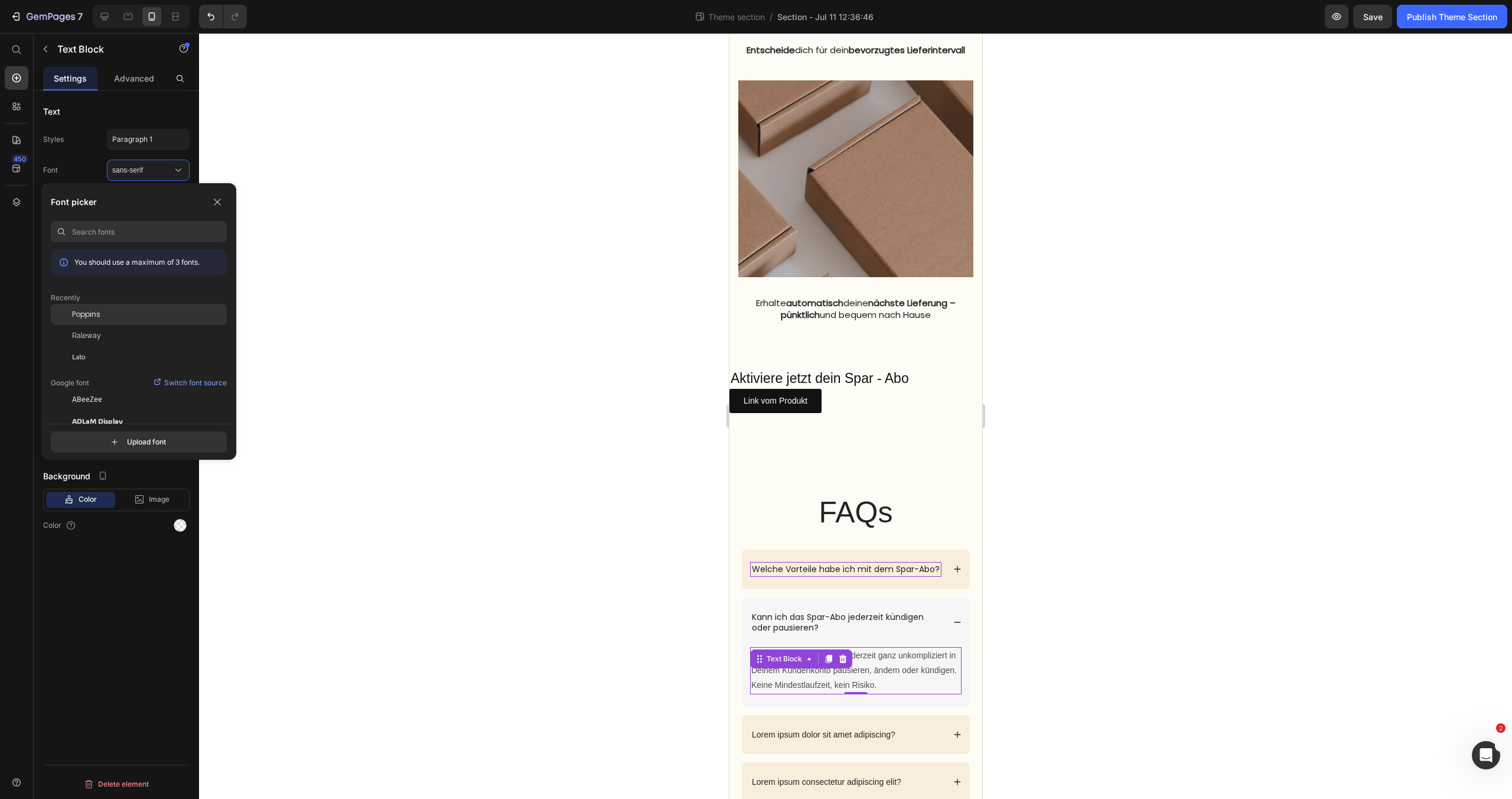 click on "Poppins" 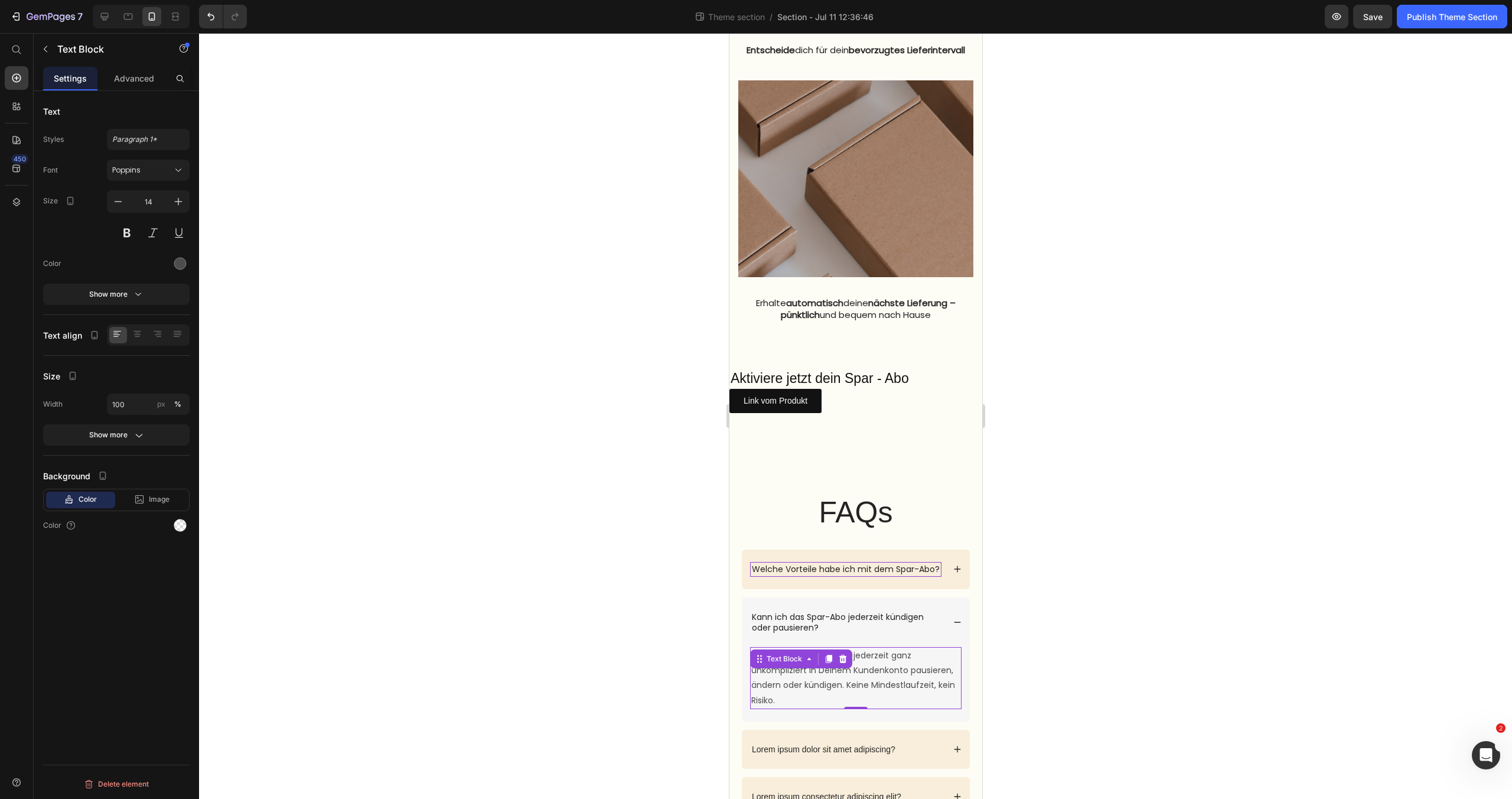 click 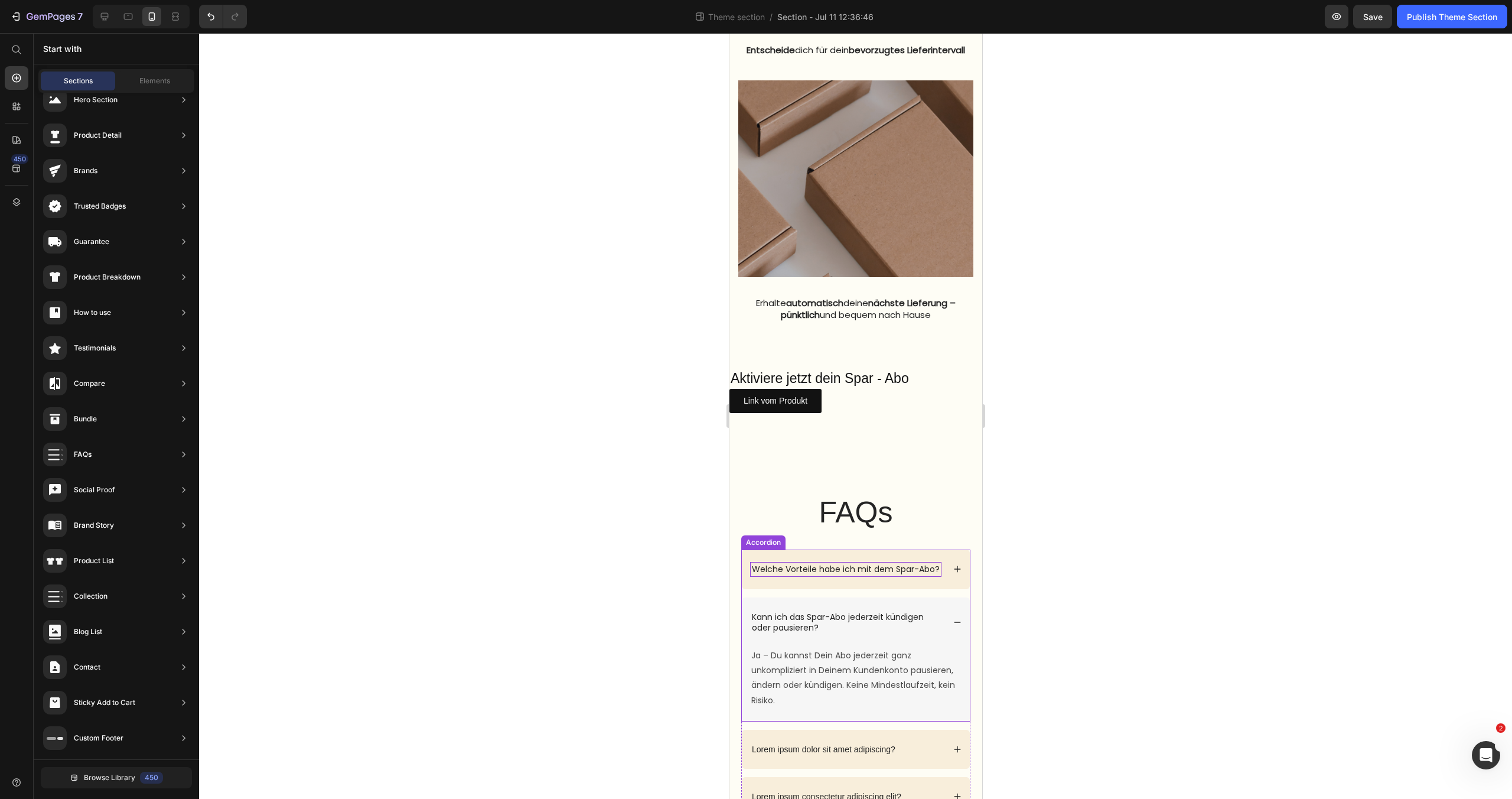 click 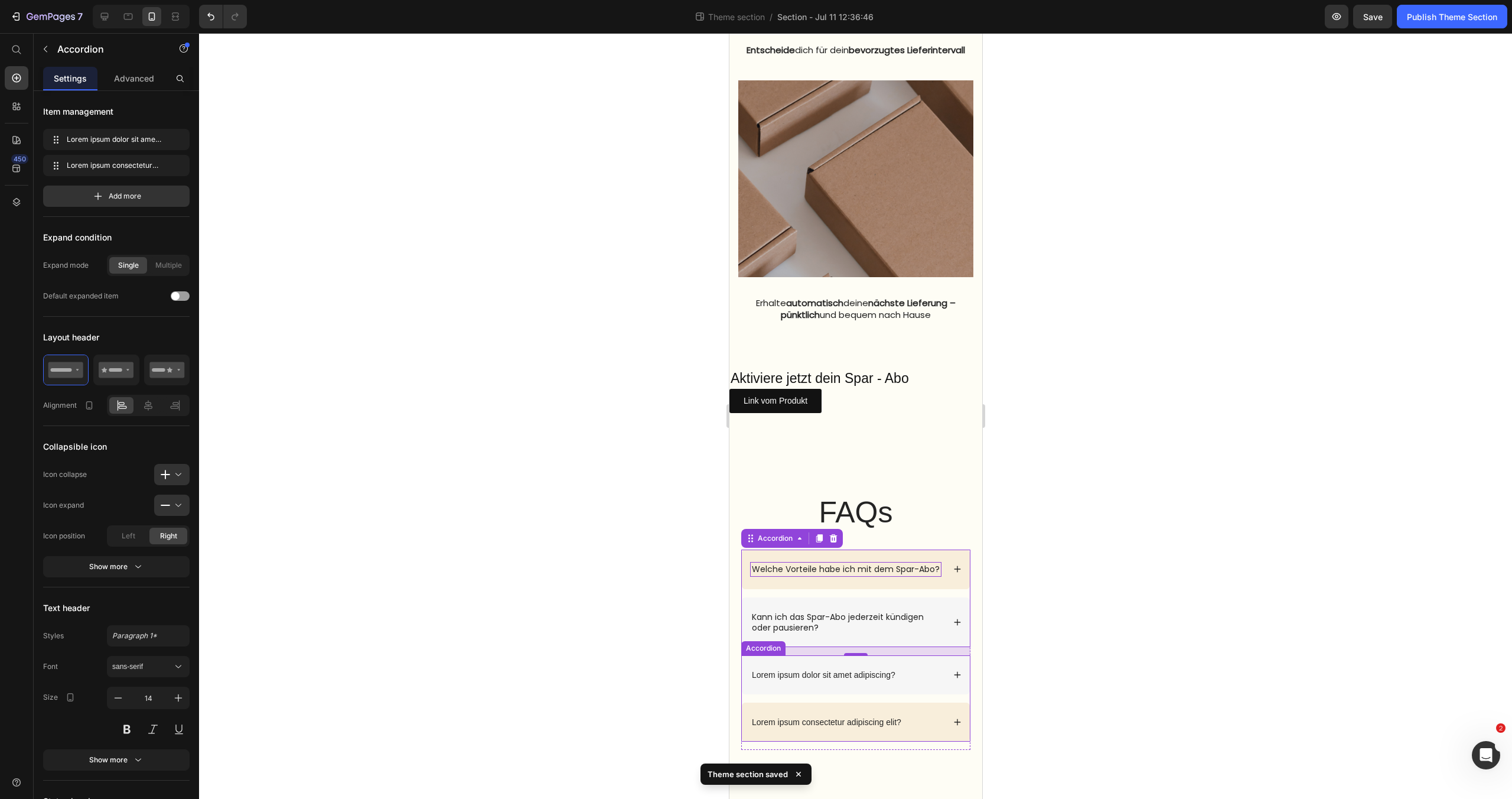 click on "Lorem ipsum dolor sit amet adipiscing?" at bounding box center (846, 675) 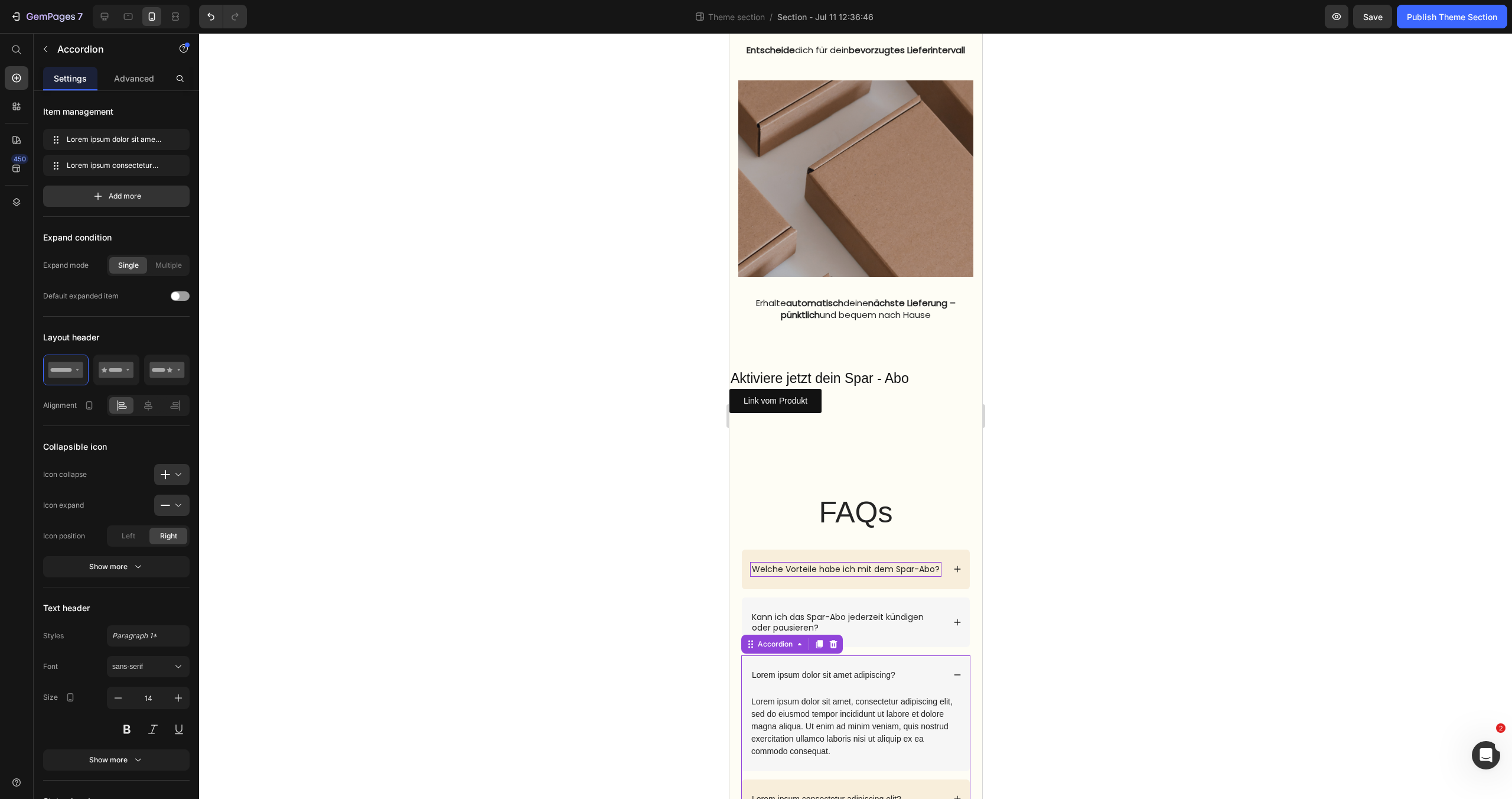click 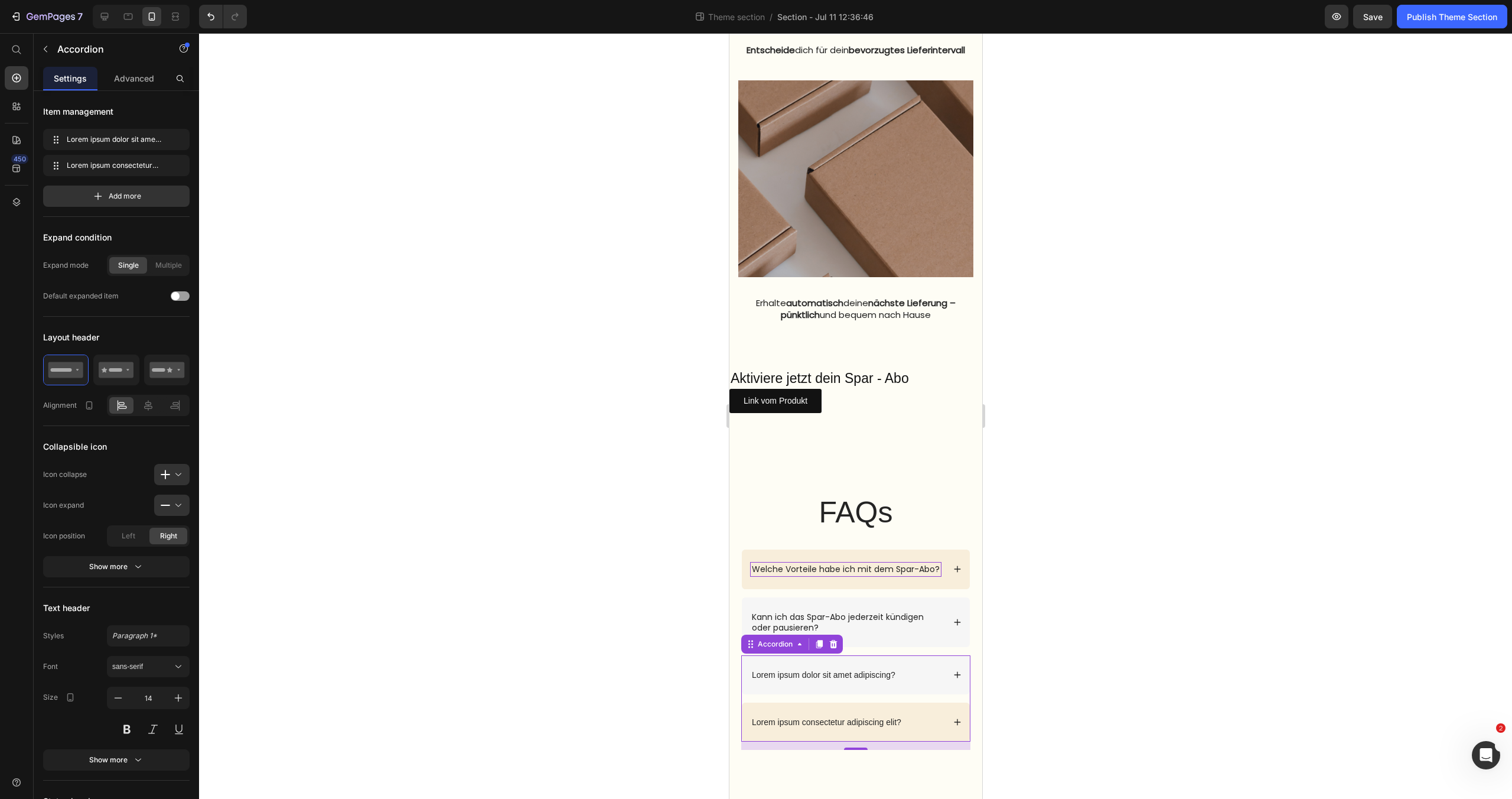 click on "Lorem ipsum dolor sit amet adipiscing?" at bounding box center (846, 675) 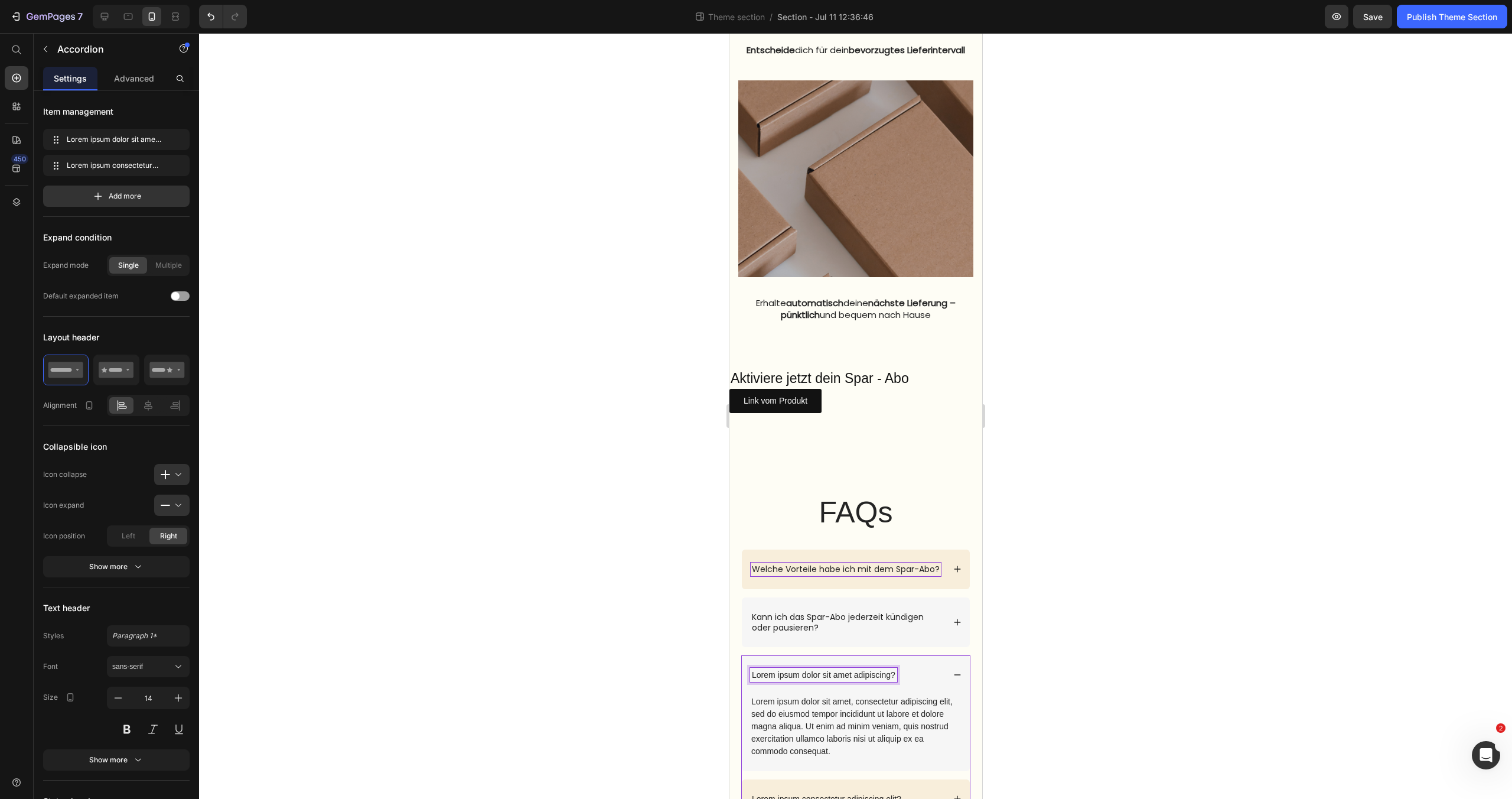 click on "Lorem ipsum dolor sit amet adipiscing?" at bounding box center (823, 675) 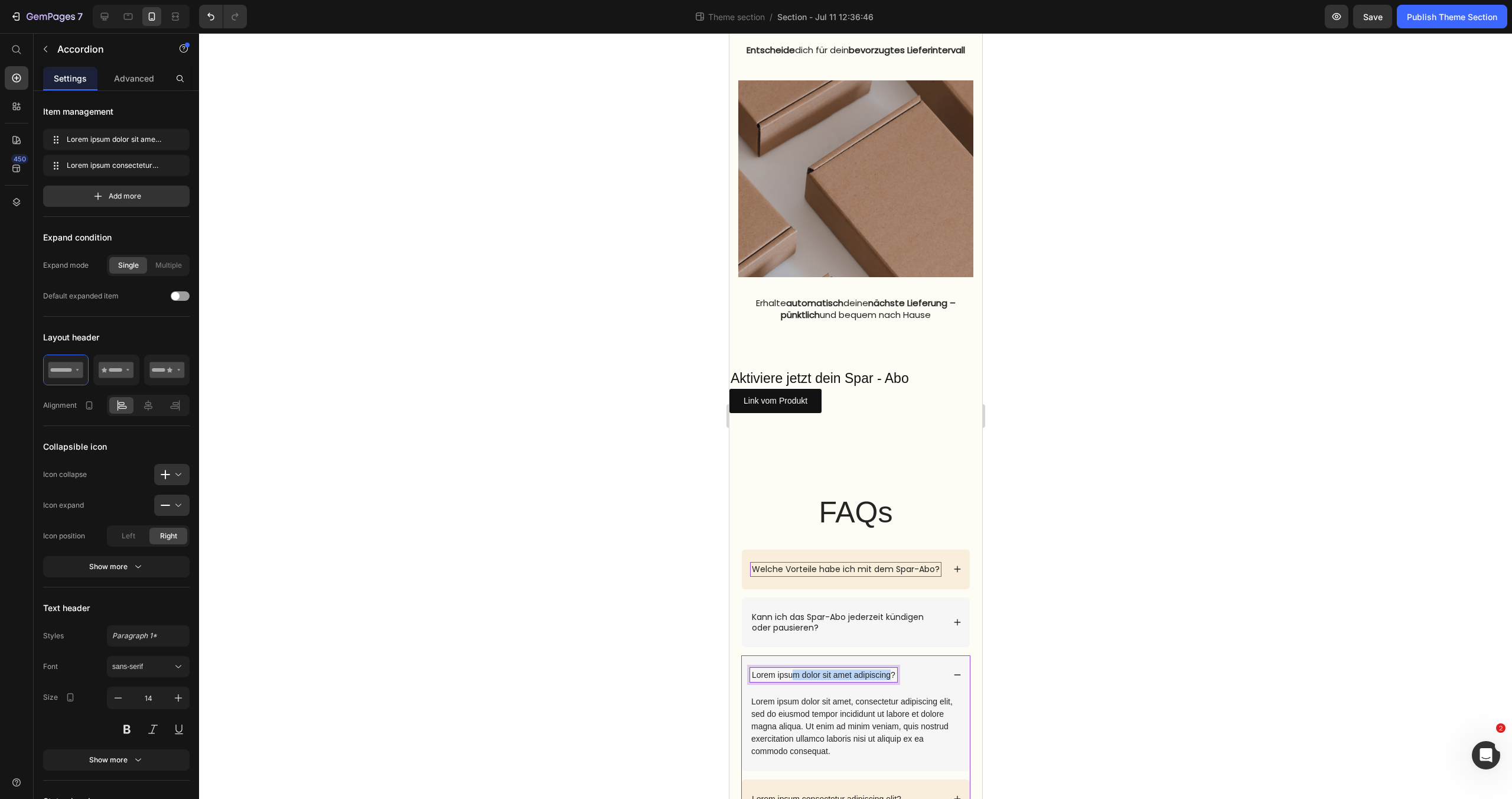 drag, startPoint x: 892, startPoint y: 694, endPoint x: 799, endPoint y: 688, distance: 93.19335 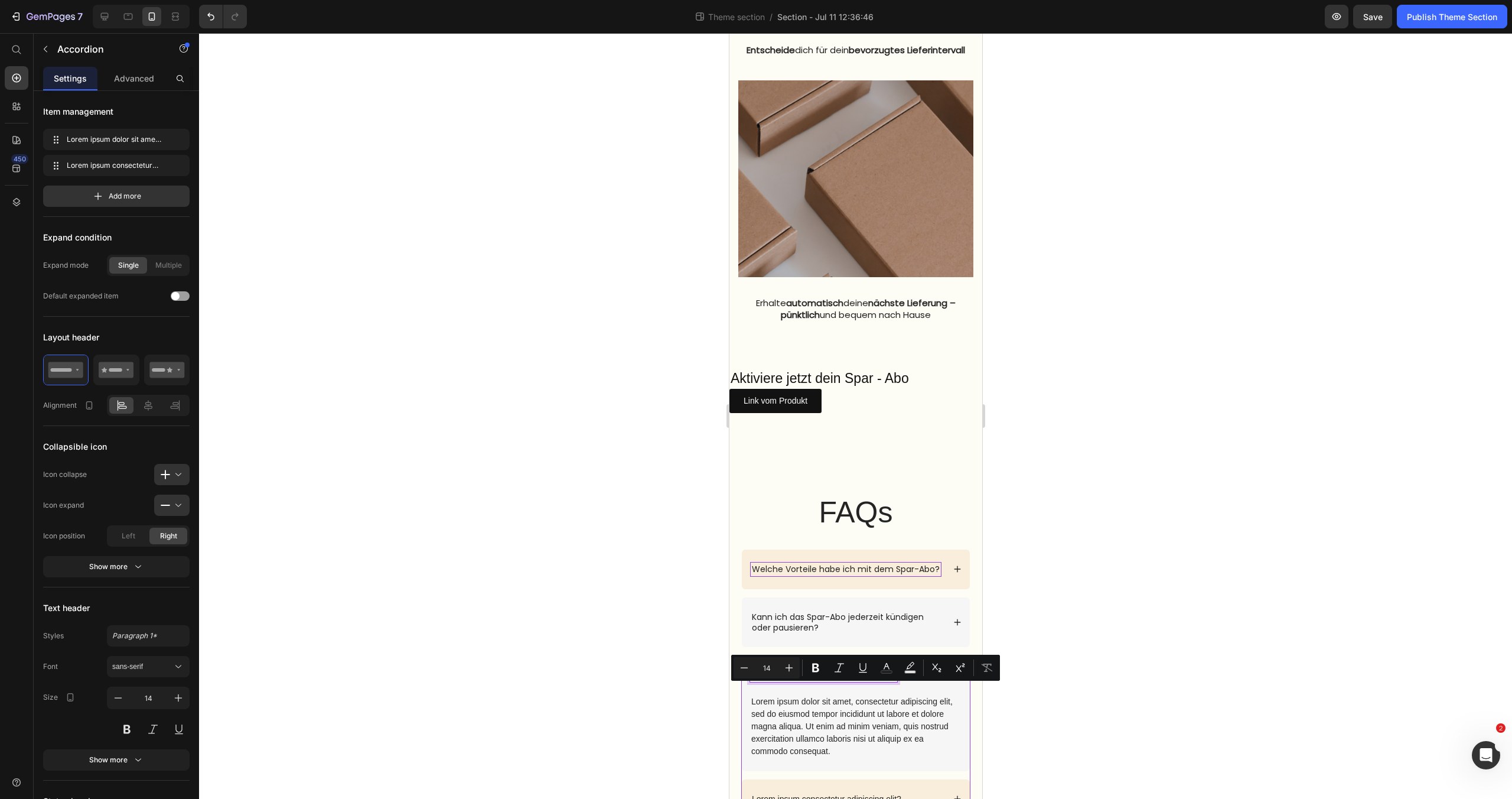 click on "Lorem ipsum dolor sit amet adipiscing?" at bounding box center (823, 675) 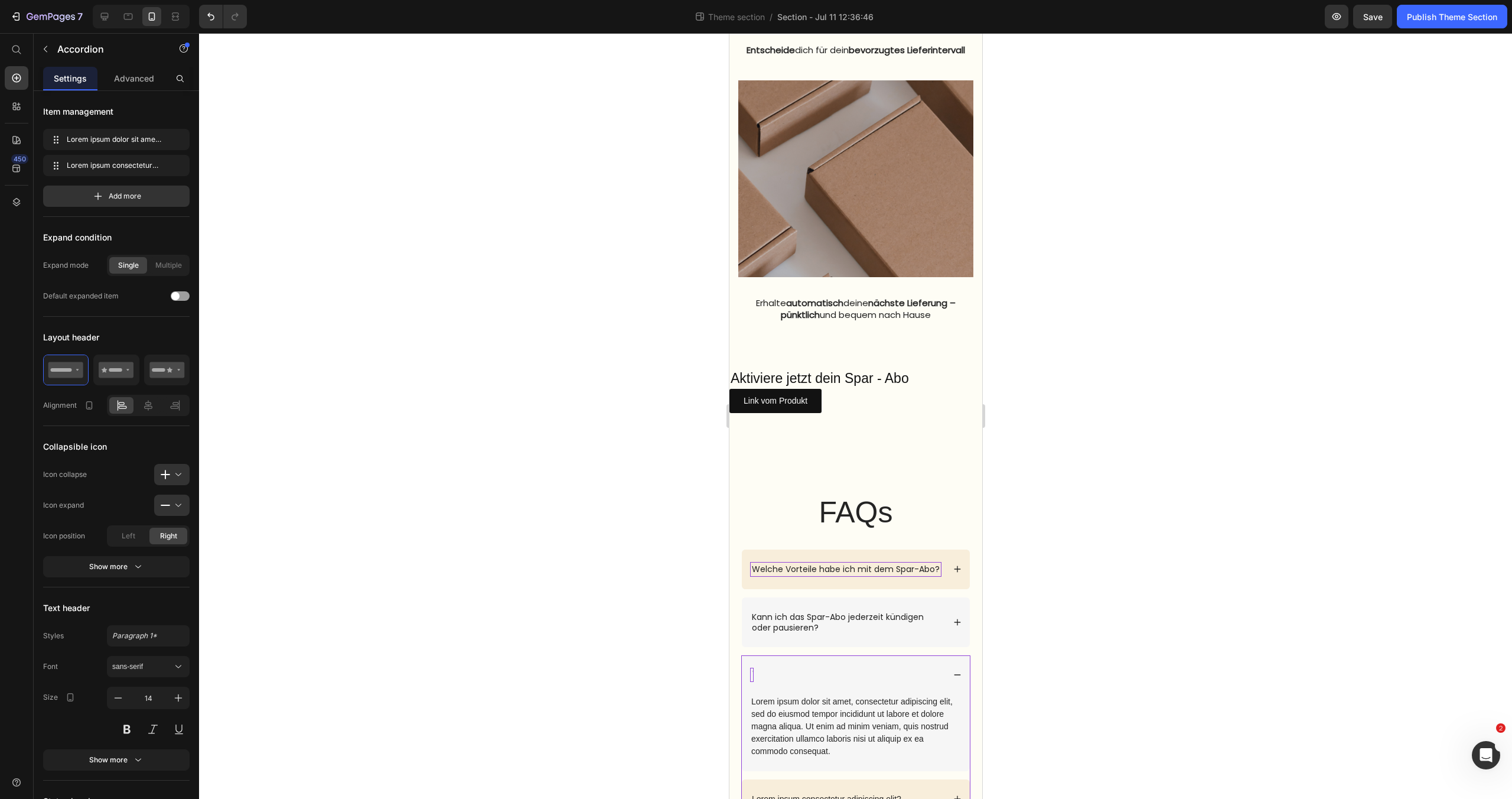 scroll, scrollTop: 1234, scrollLeft: 0, axis: vertical 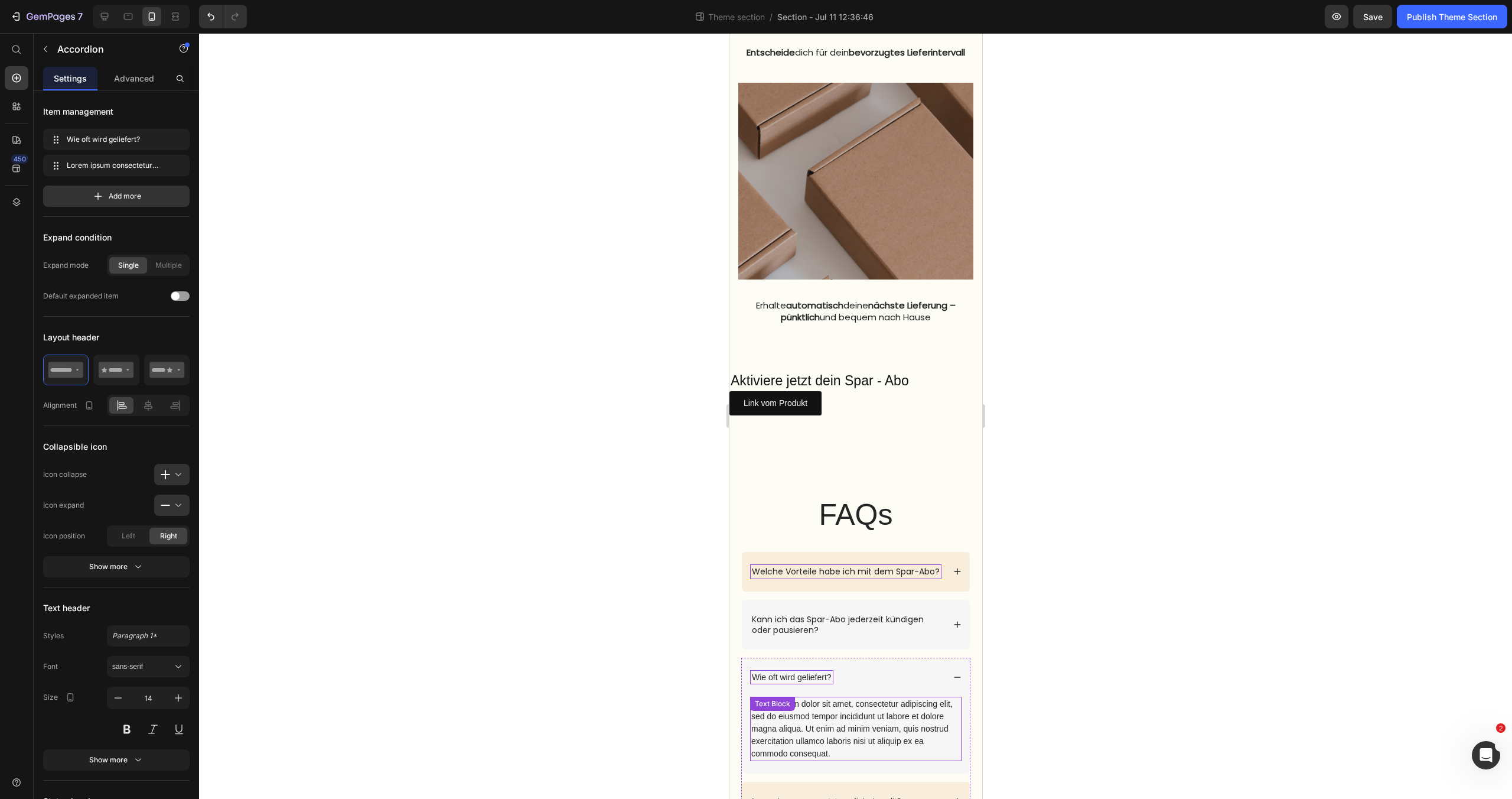 click on "Lorem ipsum dolor sit amet, consectetur adipiscing elit, sed do eiusmod tempor incididunt ut labore et dolore magna aliqua. Ut enim ad minim veniam, quis nostrud exercitation ullamco laboris nisi ut aliquip ex ea commodo consequat." at bounding box center [855, 729] 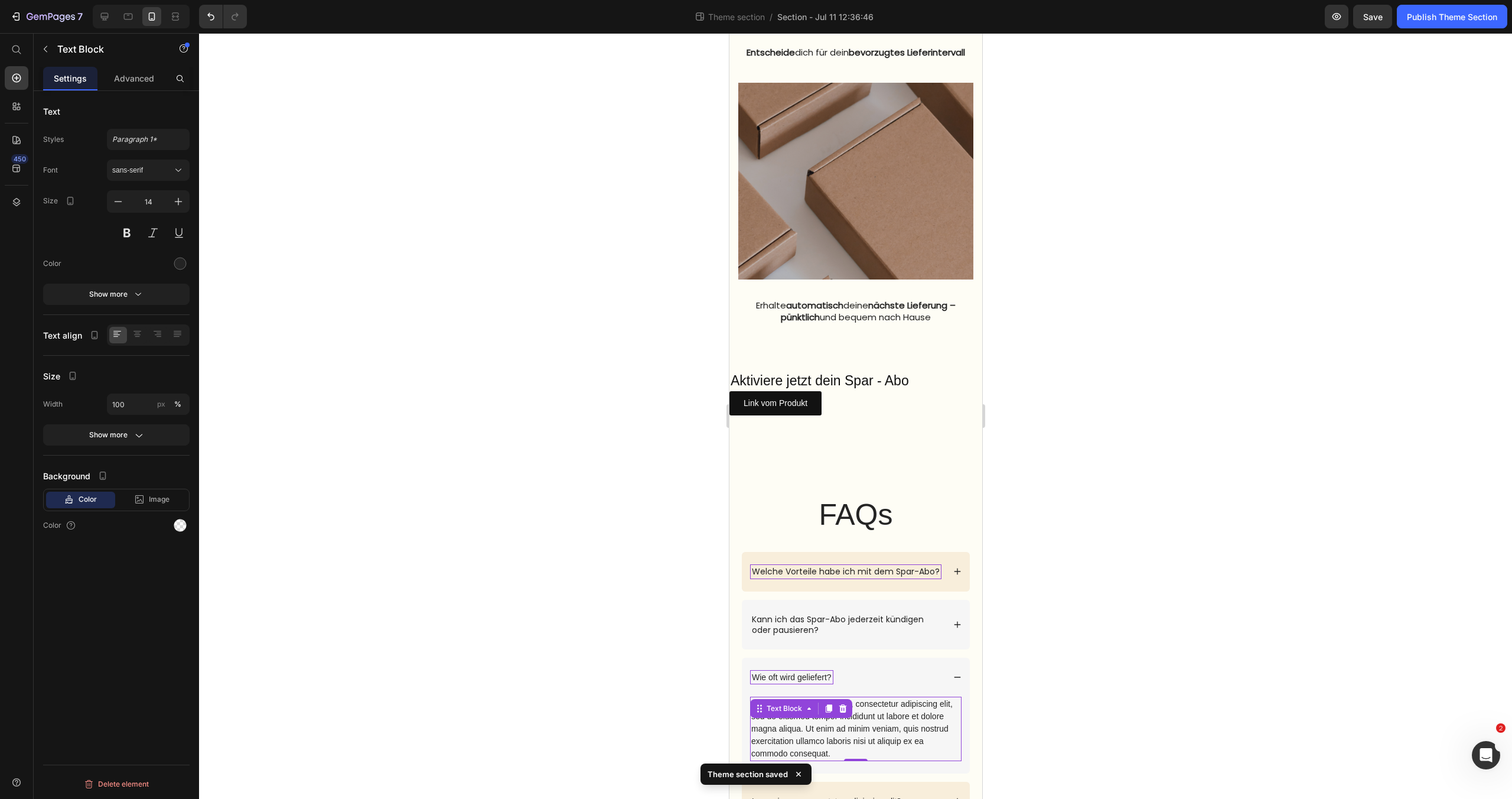 click on "Lorem ipsum dolor sit amet, consectetur adipiscing elit, sed do eiusmod tempor incididunt ut labore et dolore magna aliqua. Ut enim ad minim veniam, quis nostrud exercitation ullamco laboris nisi ut aliquip ex ea commodo consequat." at bounding box center (855, 729) 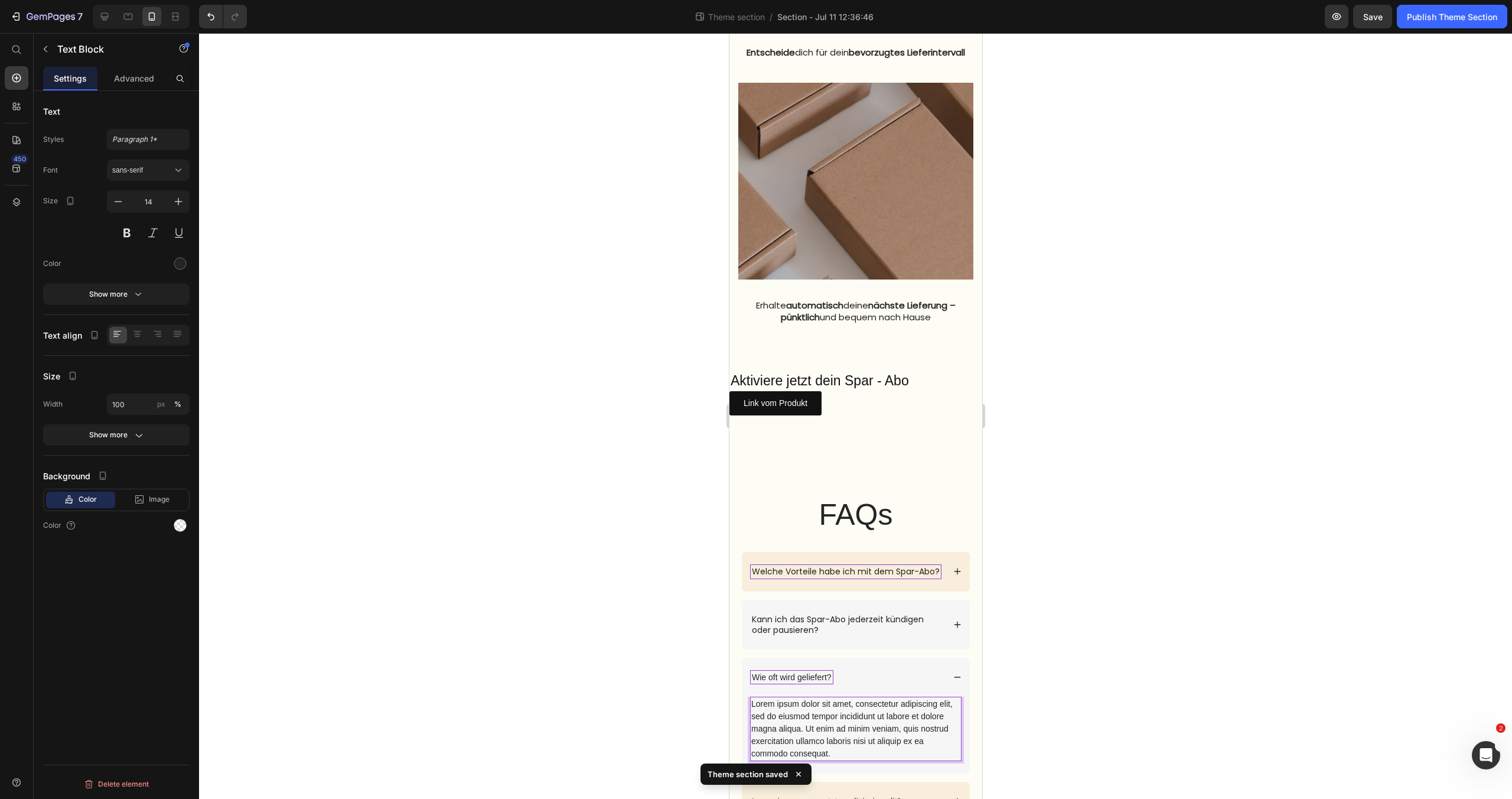 click on "Lorem ipsum dolor sit amet, consectetur adipiscing elit, sed do eiusmod tempor incididunt ut labore et dolore magna aliqua. Ut enim ad minim veniam, quis nostrud exercitation ullamco laboris nisi ut aliquip ex ea commodo consequat." at bounding box center (855, 729) 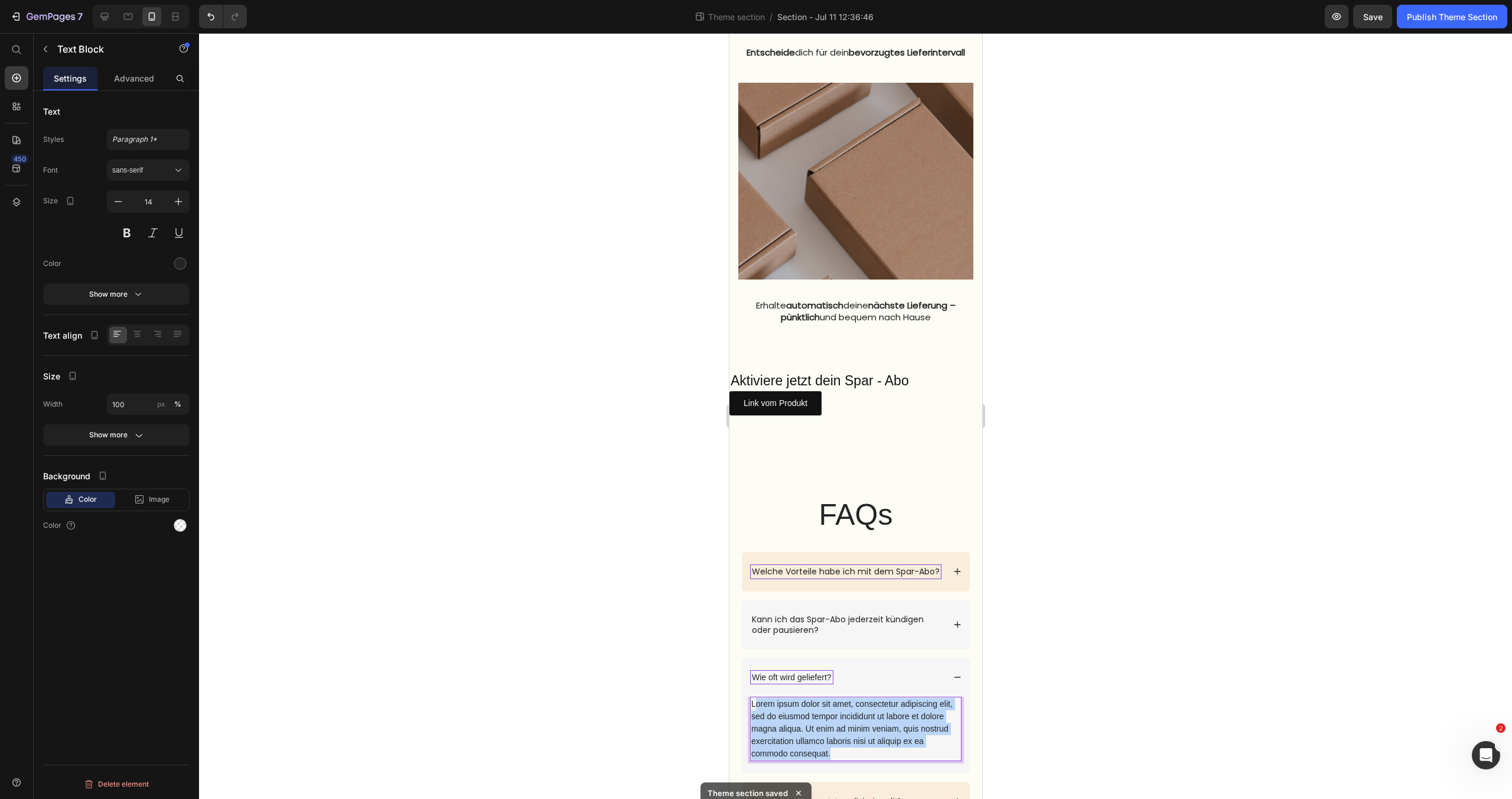 drag, startPoint x: 835, startPoint y: 772, endPoint x: 757, endPoint y: 723, distance: 92.11406 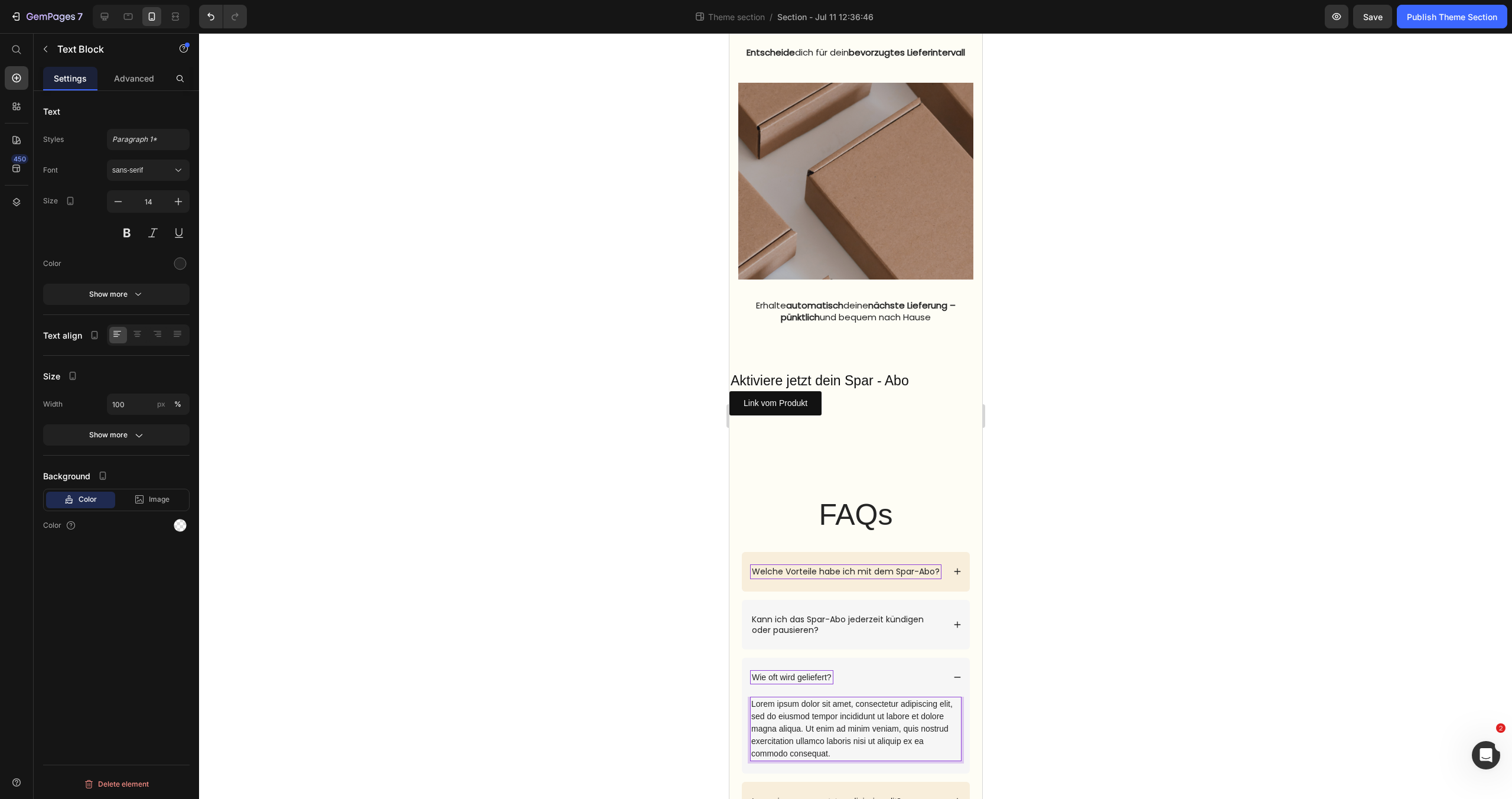 click on "Lorem ipsum dolor sit amet, consectetur adipiscing elit, sed do eiusmod tempor incididunt ut labore et dolore magna aliqua. Ut enim ad minim veniam, quis nostrud exercitation ullamco laboris nisi ut aliquip ex ea commodo consequat." at bounding box center [855, 729] 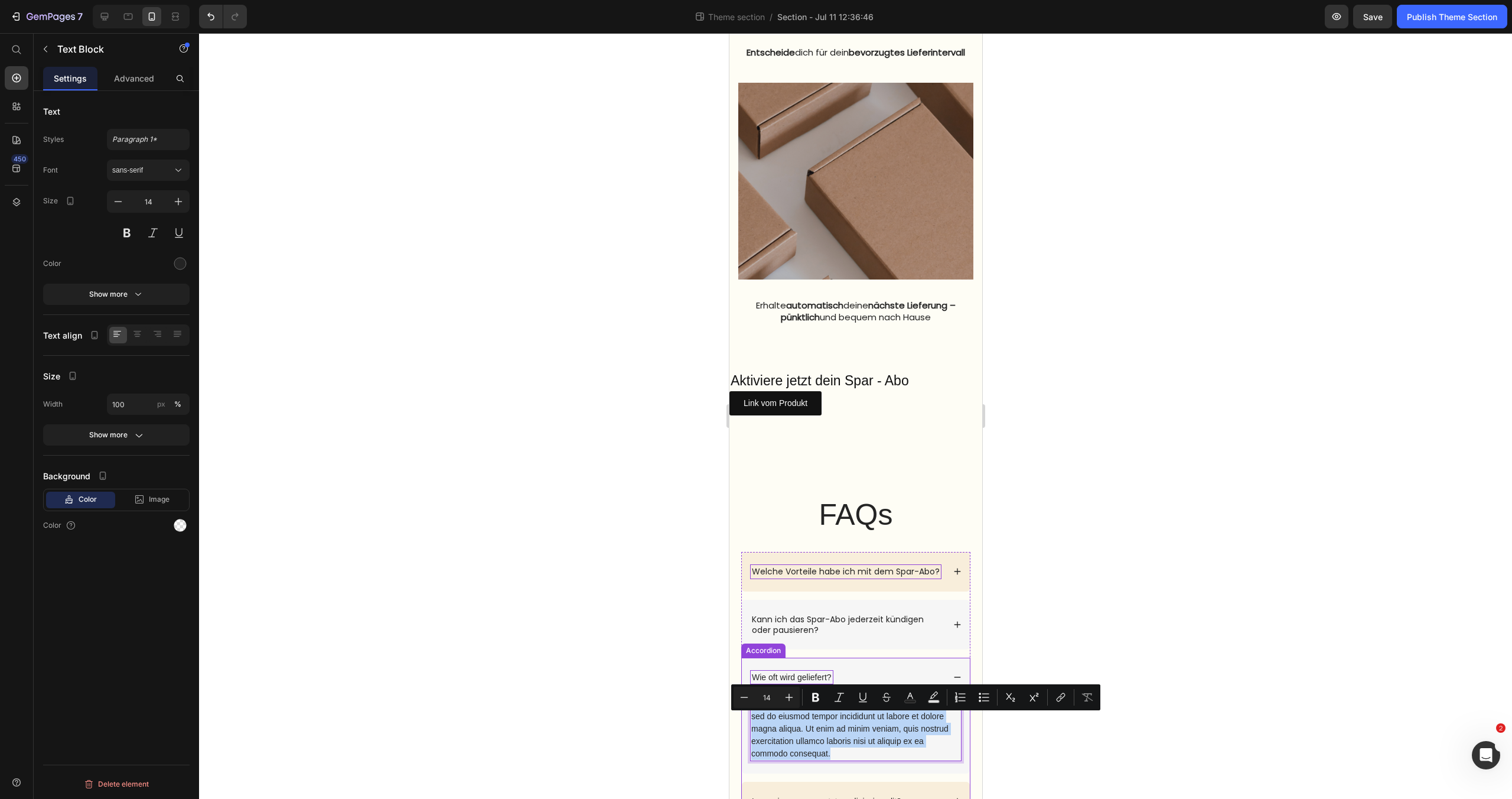 drag, startPoint x: 843, startPoint y: 768, endPoint x: 744, endPoint y: 720, distance: 110.02272 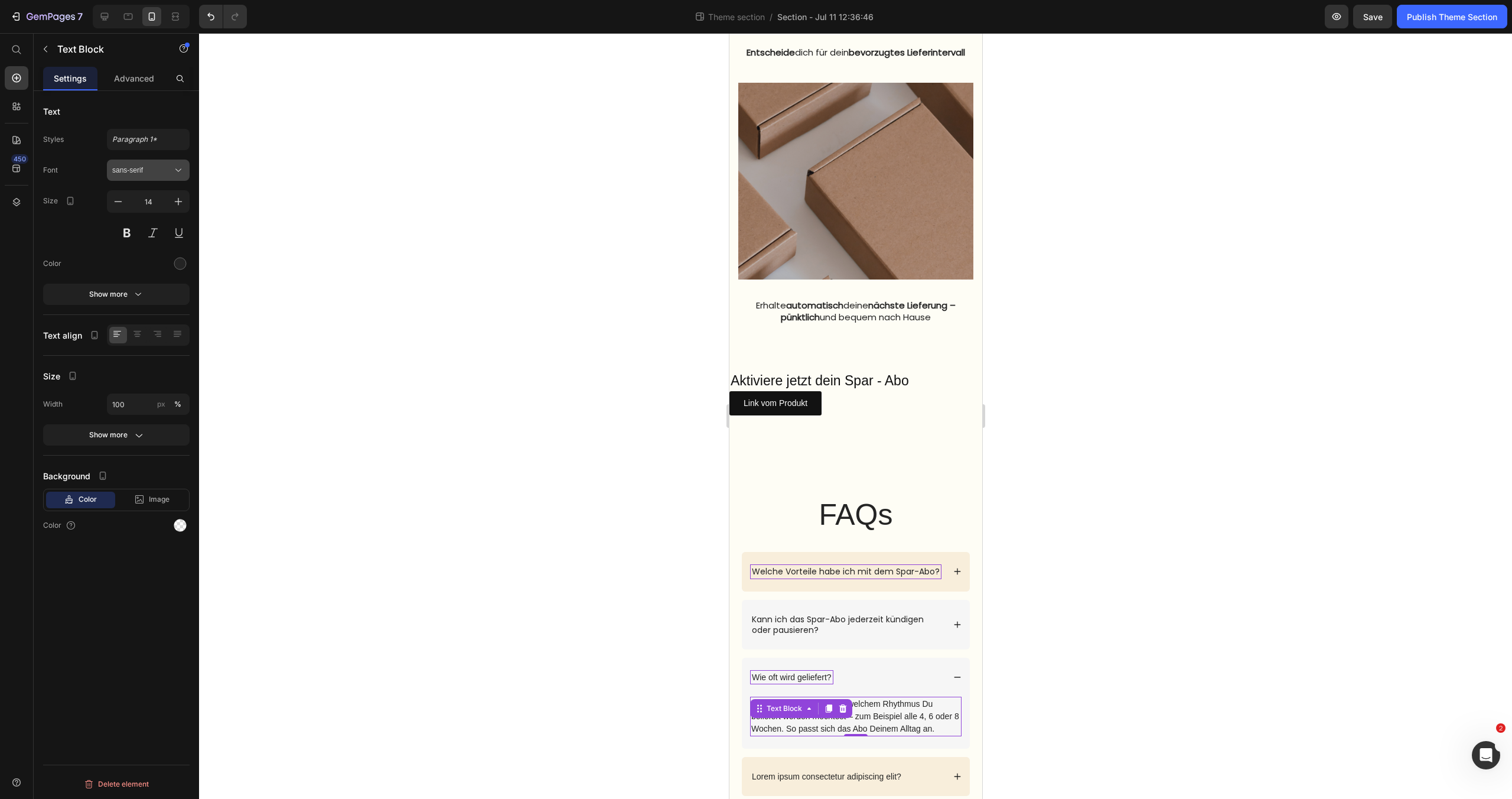 click 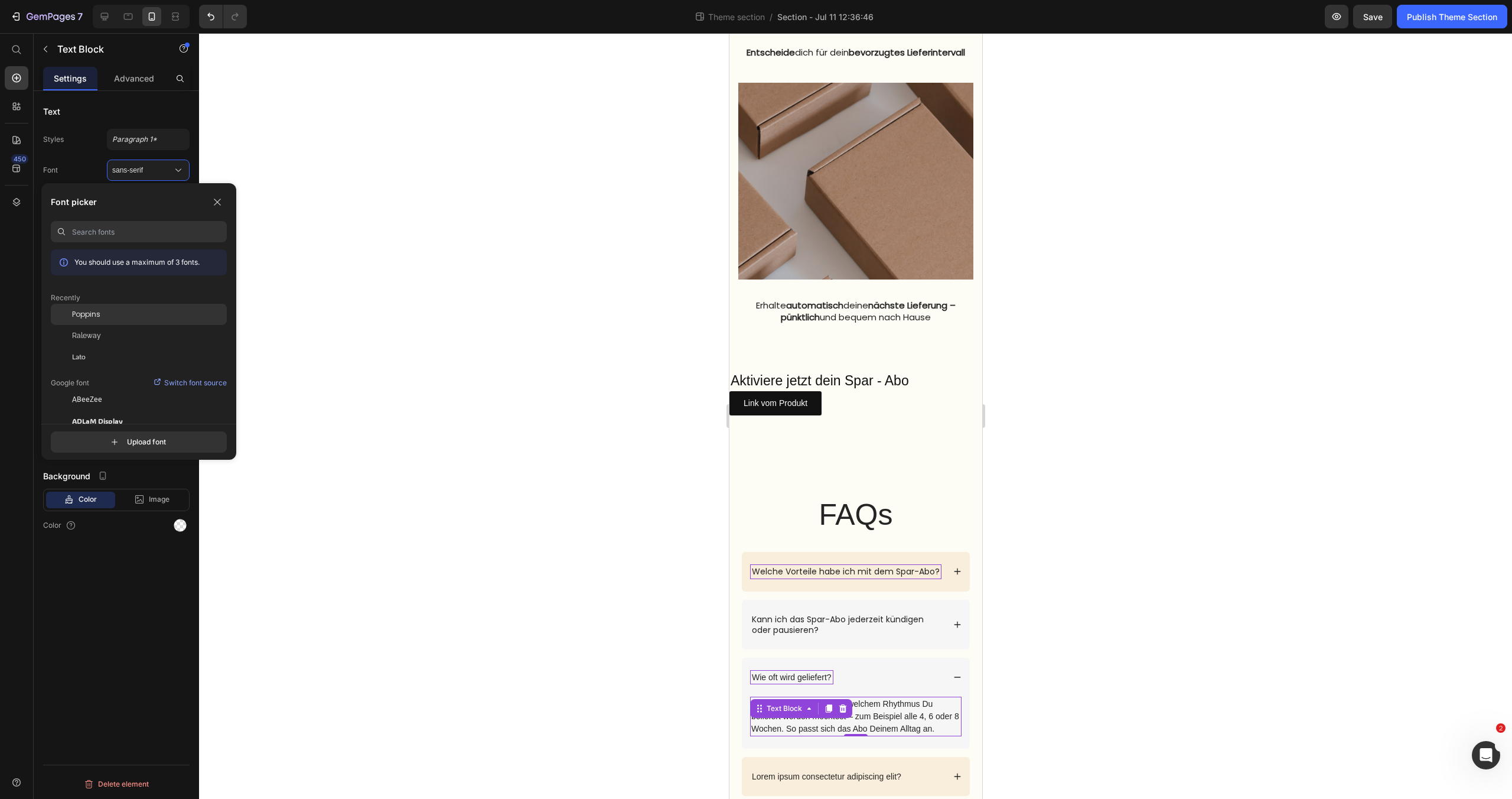 click on "Poppins" 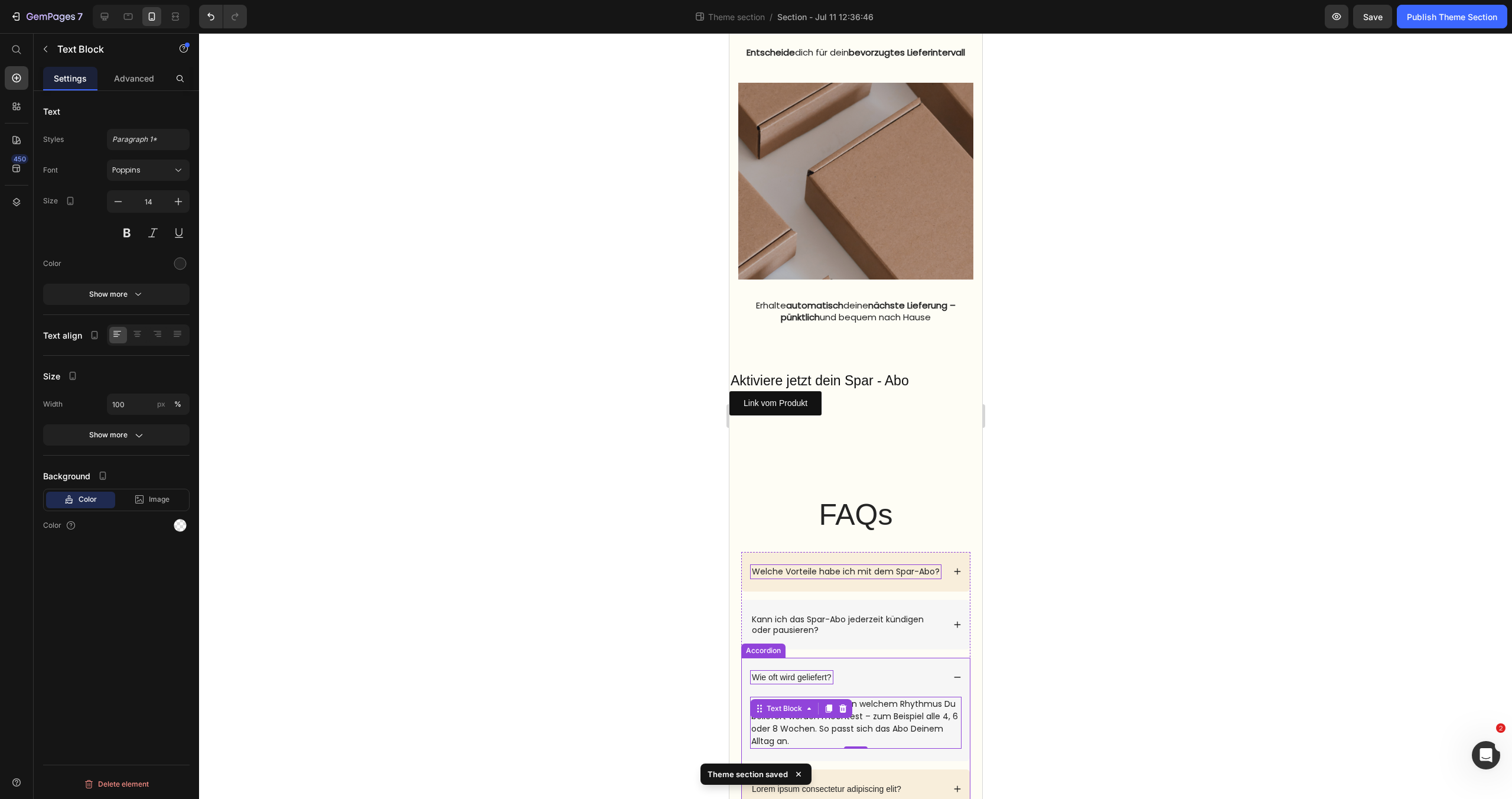 click on "Wie oft wird geliefert?" at bounding box center (846, 677) 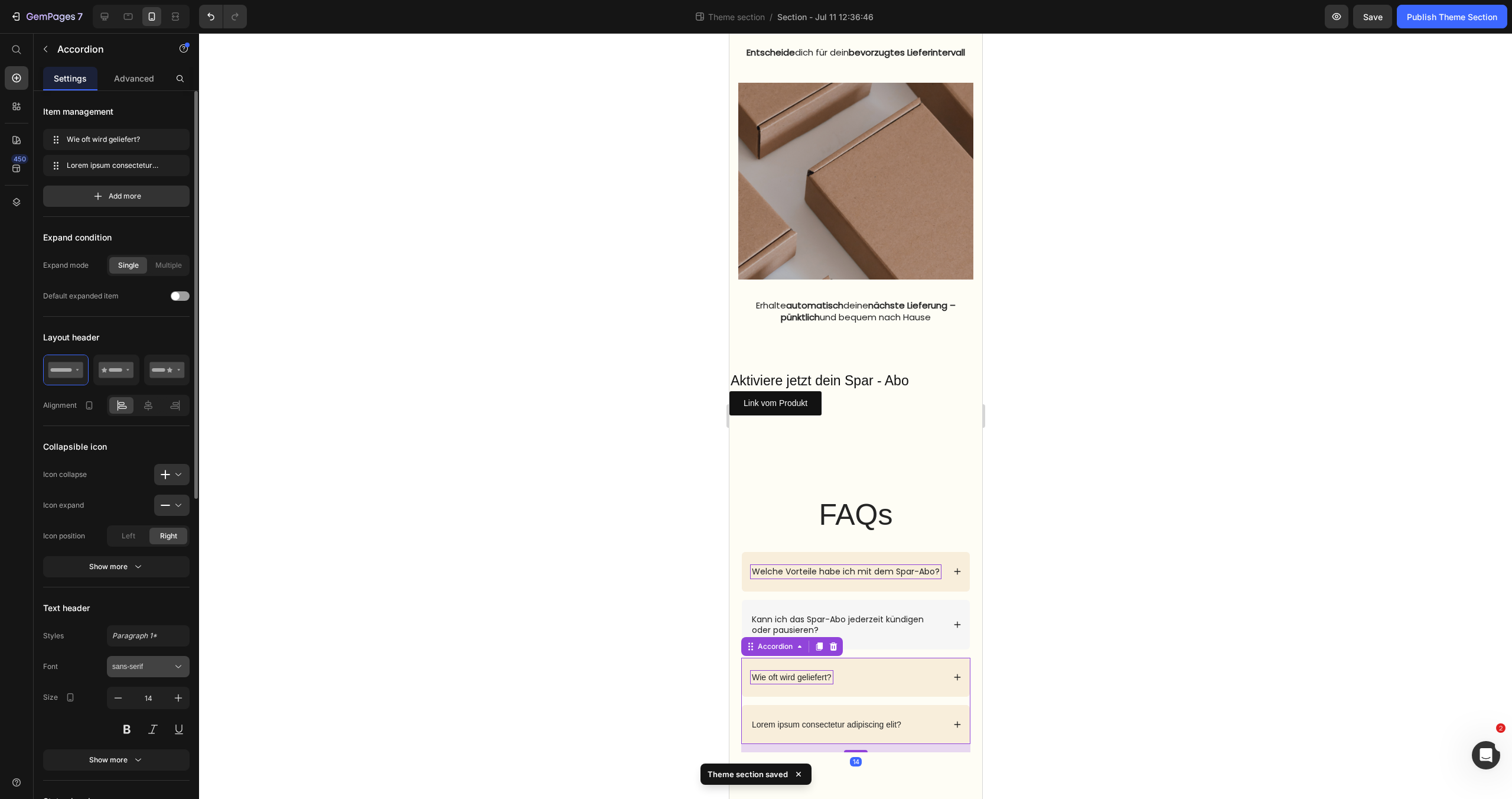 click on "sans-serif" at bounding box center (142, 667) 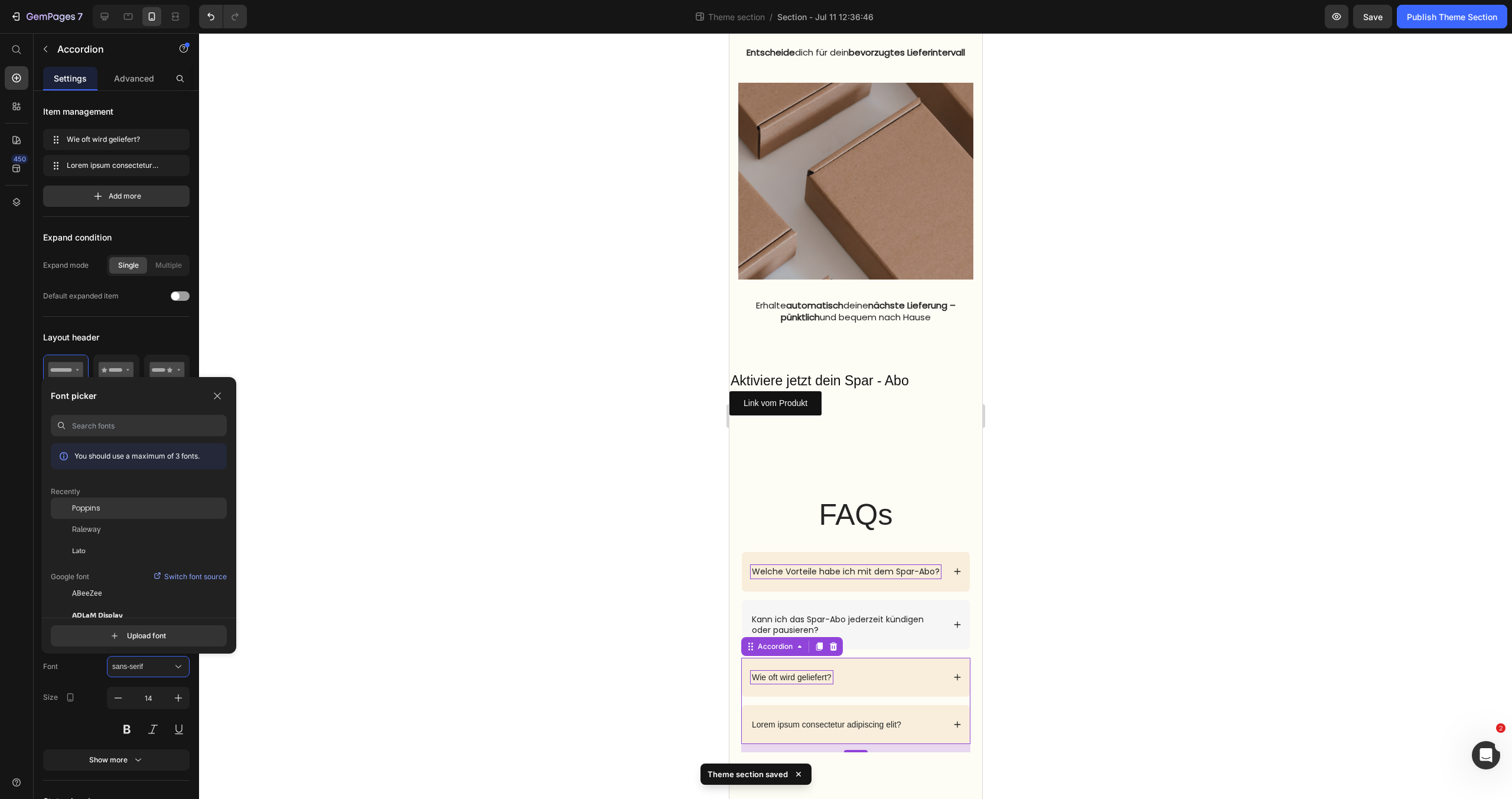 click on "Poppins" 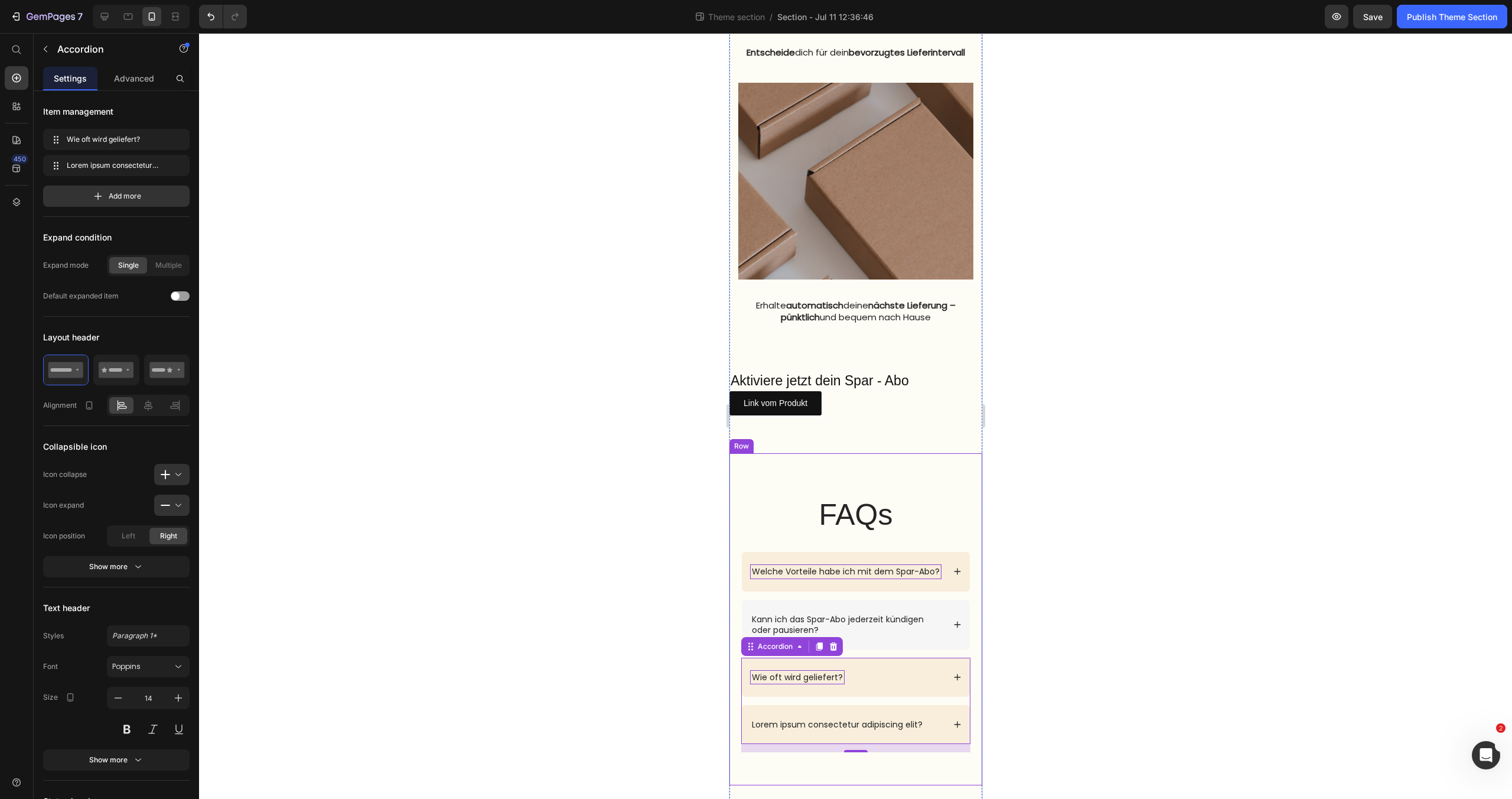click 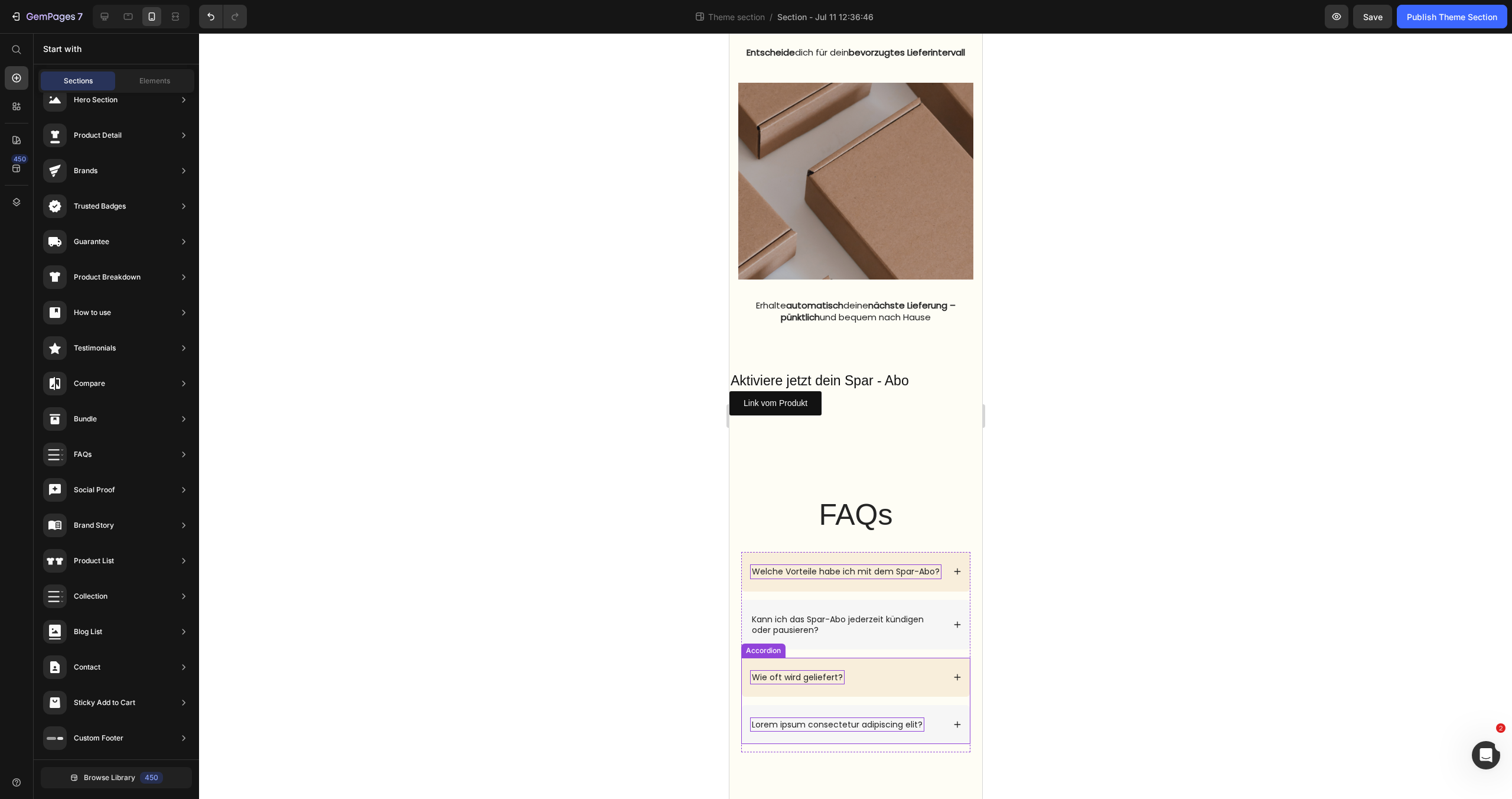scroll, scrollTop: 1255, scrollLeft: 0, axis: vertical 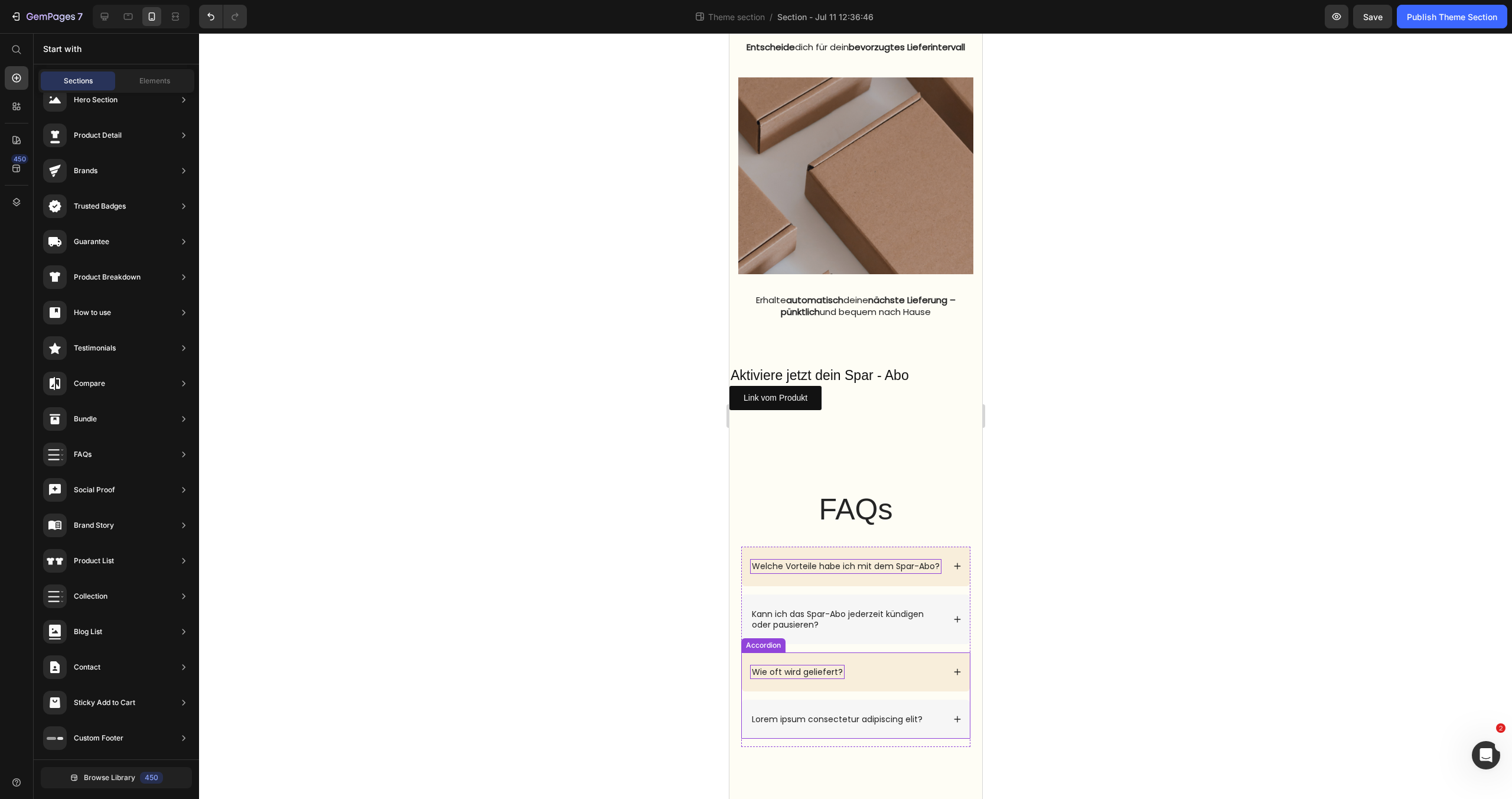 click on "Lorem ipsum consectetur adipiscing elit?" at bounding box center [846, 719] 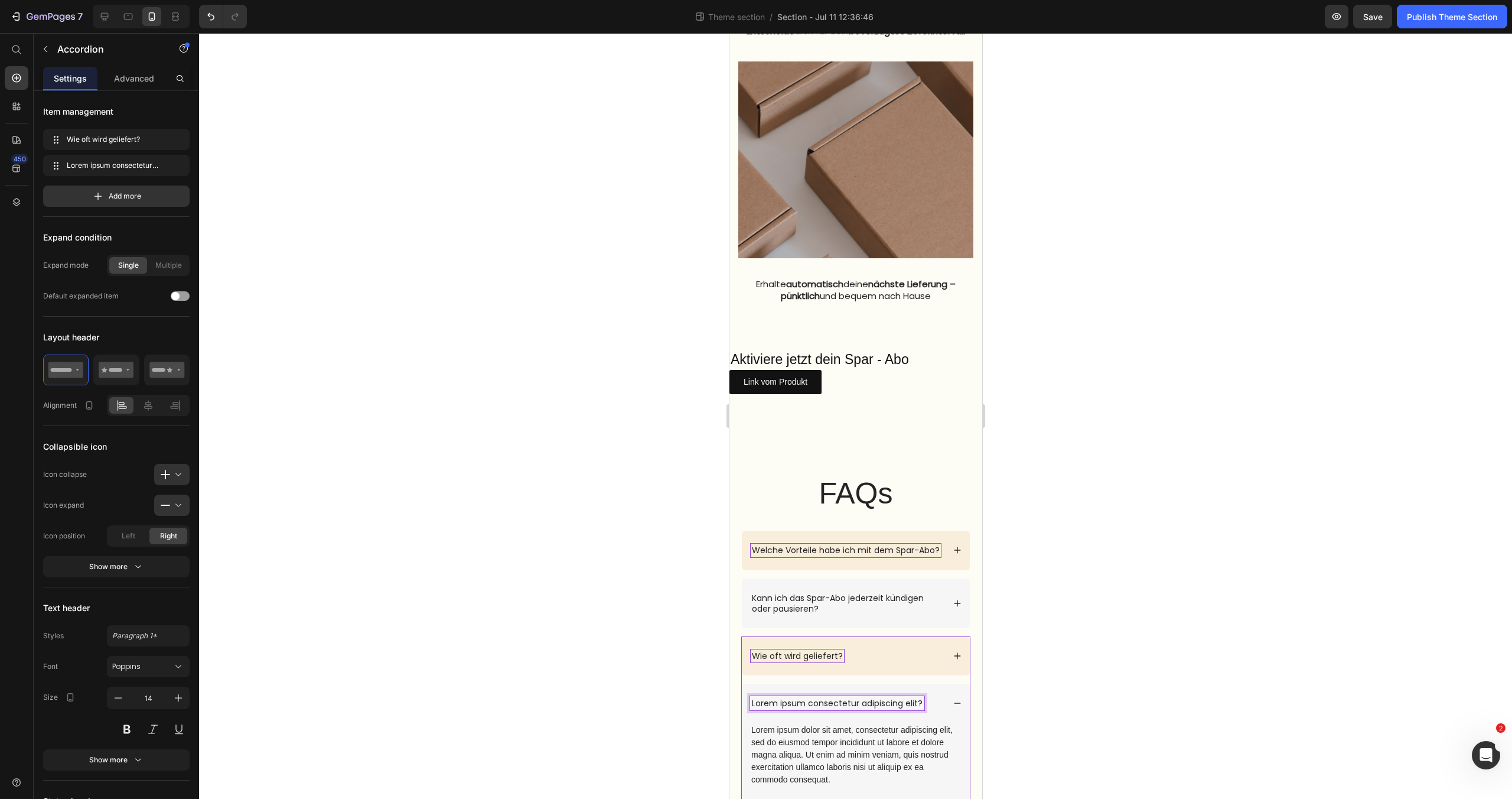 click on "Lorem ipsum consectetur adipiscing elit?" at bounding box center (836, 703) 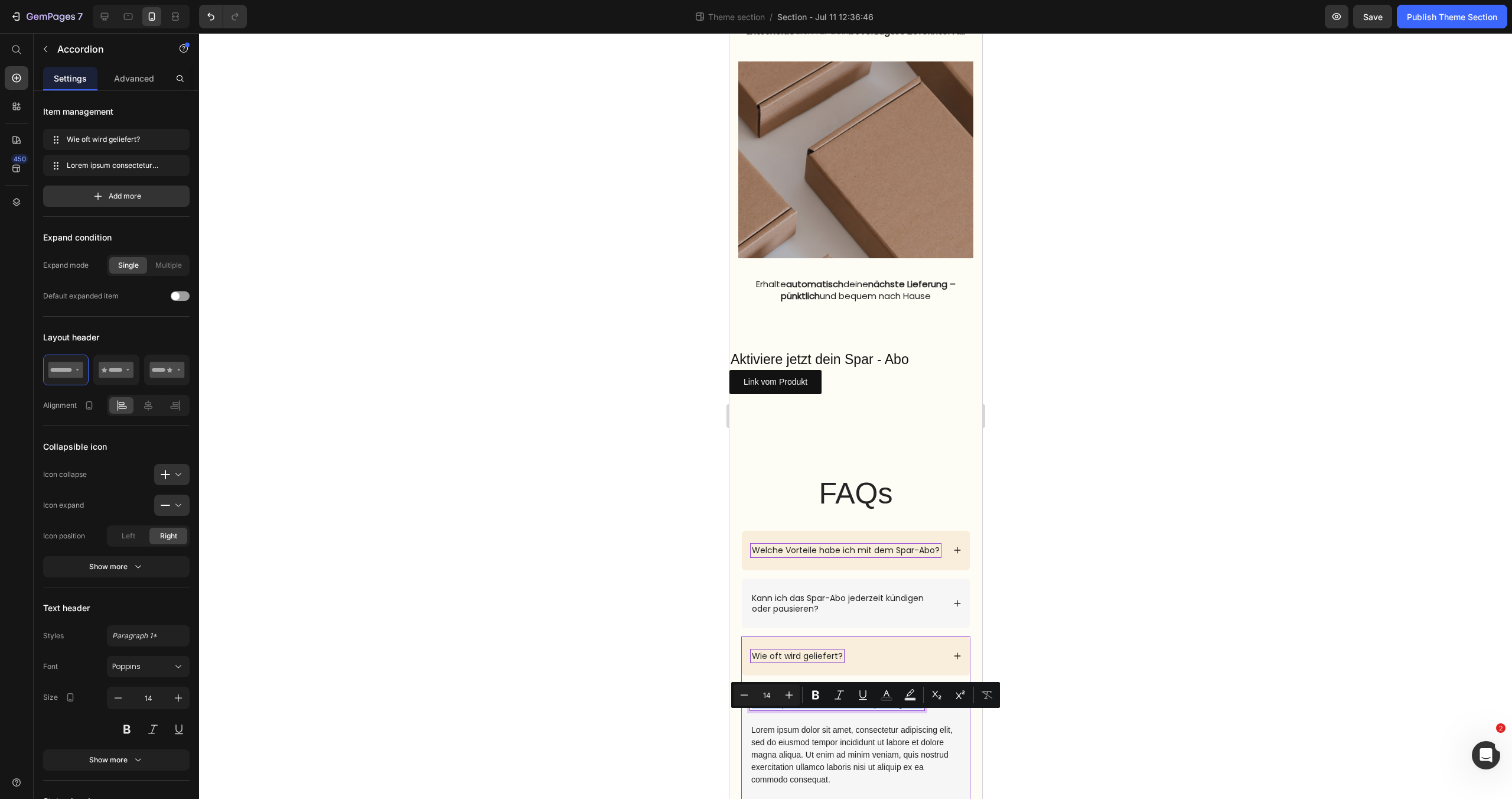drag, startPoint x: 919, startPoint y: 721, endPoint x: 746, endPoint y: 718, distance: 173.02601 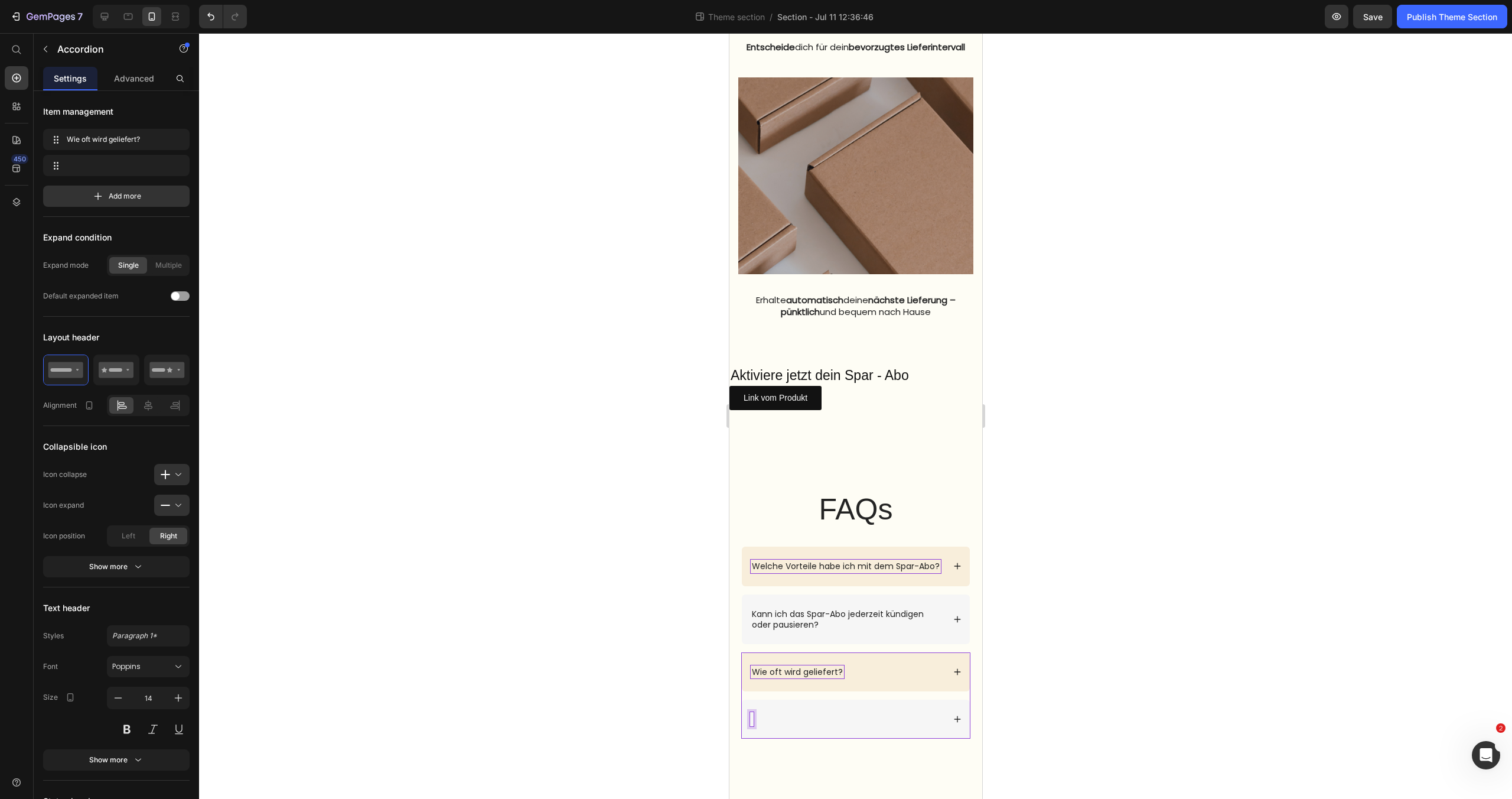 scroll, scrollTop: 1247, scrollLeft: 0, axis: vertical 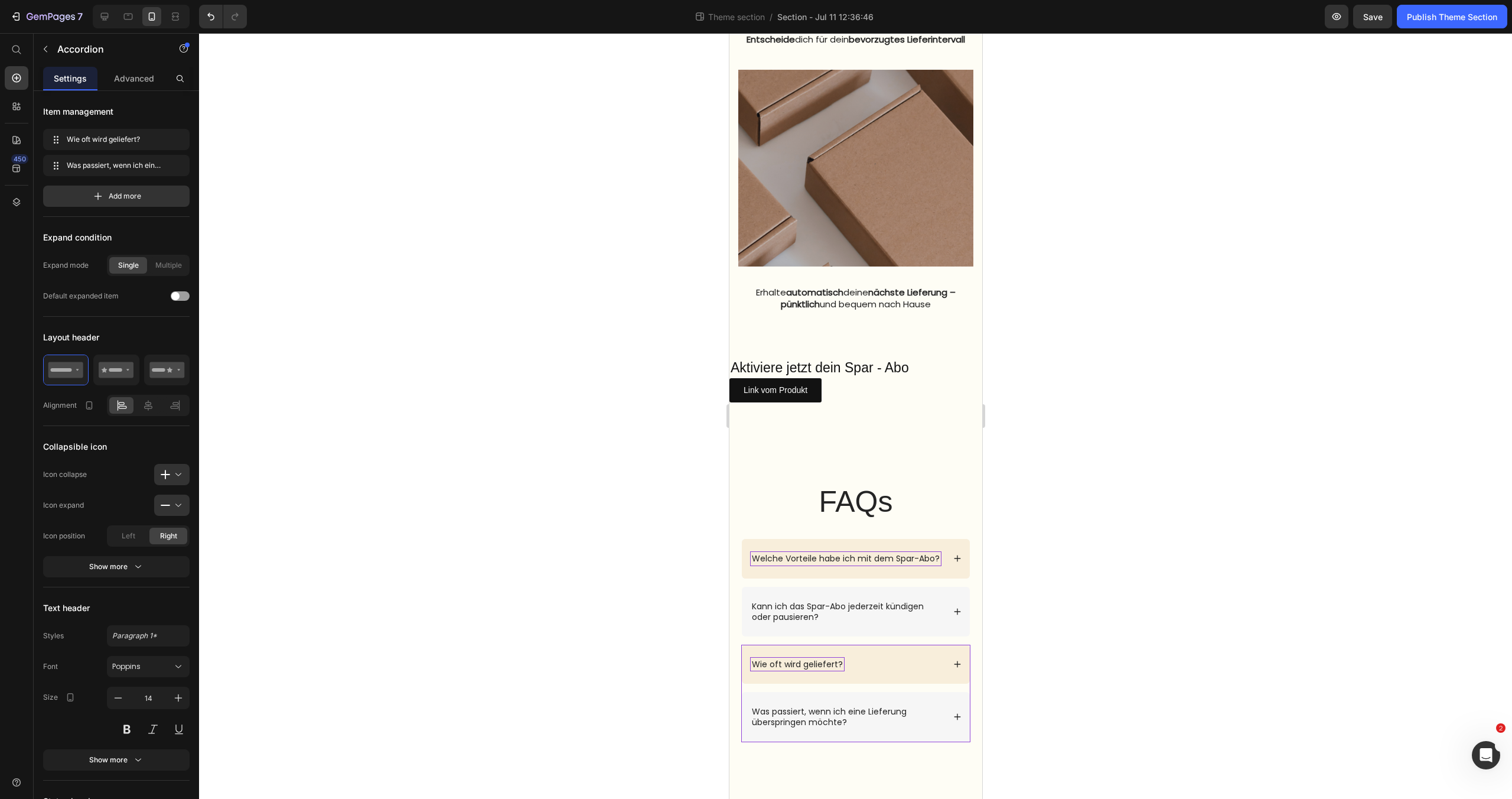 click 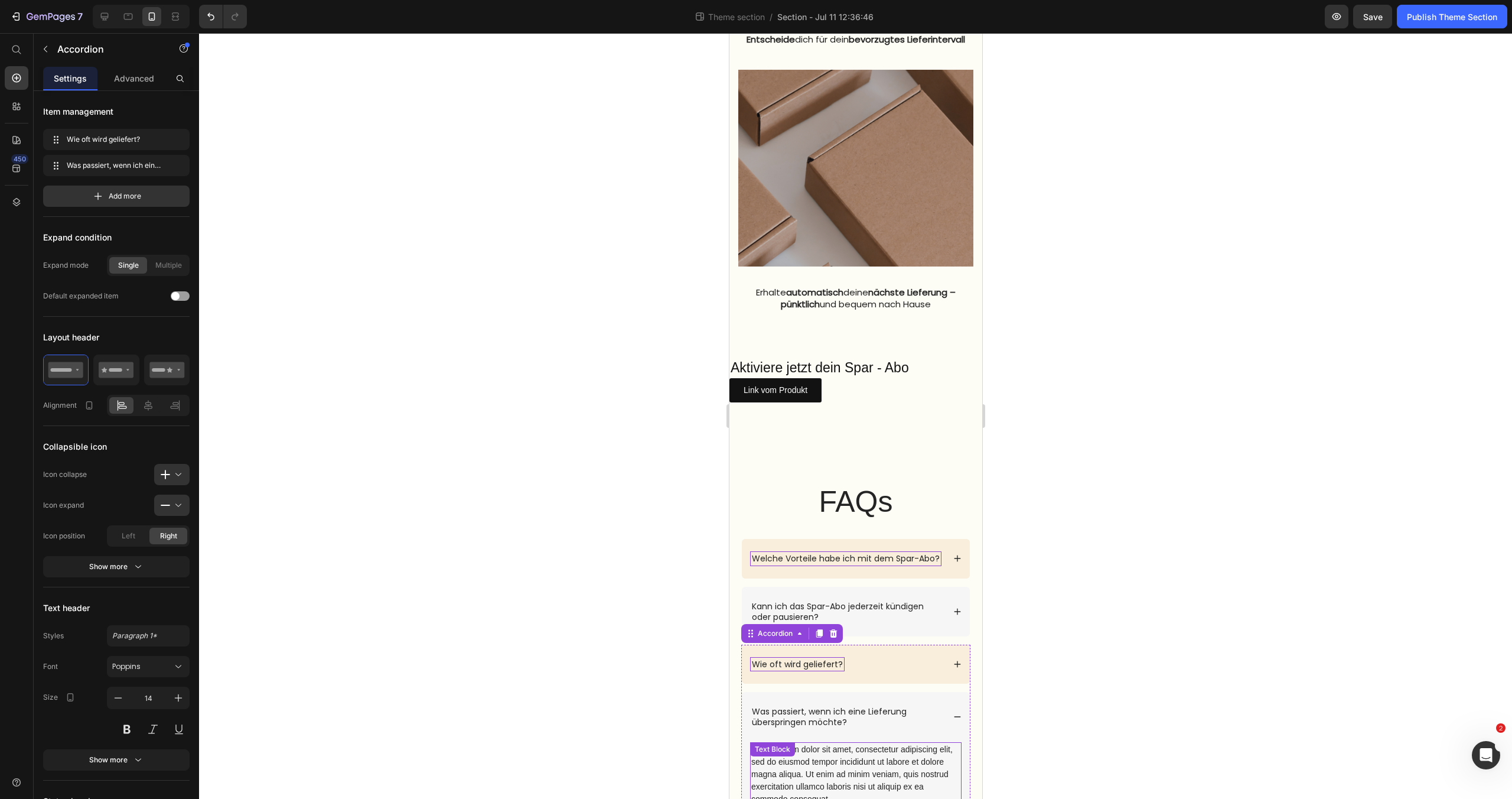 scroll, scrollTop: 1343, scrollLeft: 0, axis: vertical 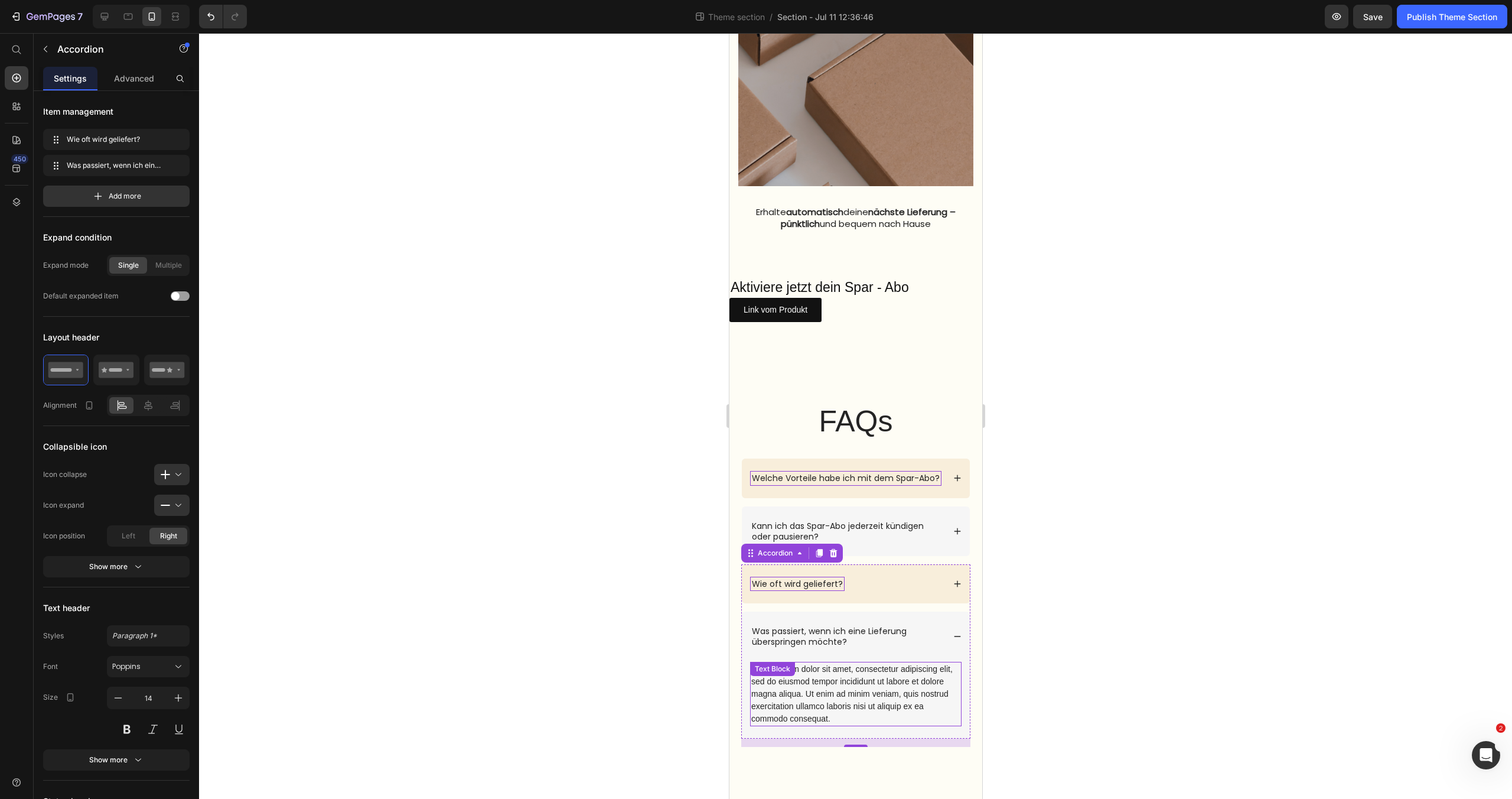 click on "Lorem ipsum dolor sit amet, consectetur adipiscing elit, sed do eiusmod tempor incididunt ut labore et dolore magna aliqua. Ut enim ad minim veniam, quis nostrud exercitation ullamco laboris nisi ut aliquip ex ea commodo consequat. Text Block" at bounding box center (855, 694) 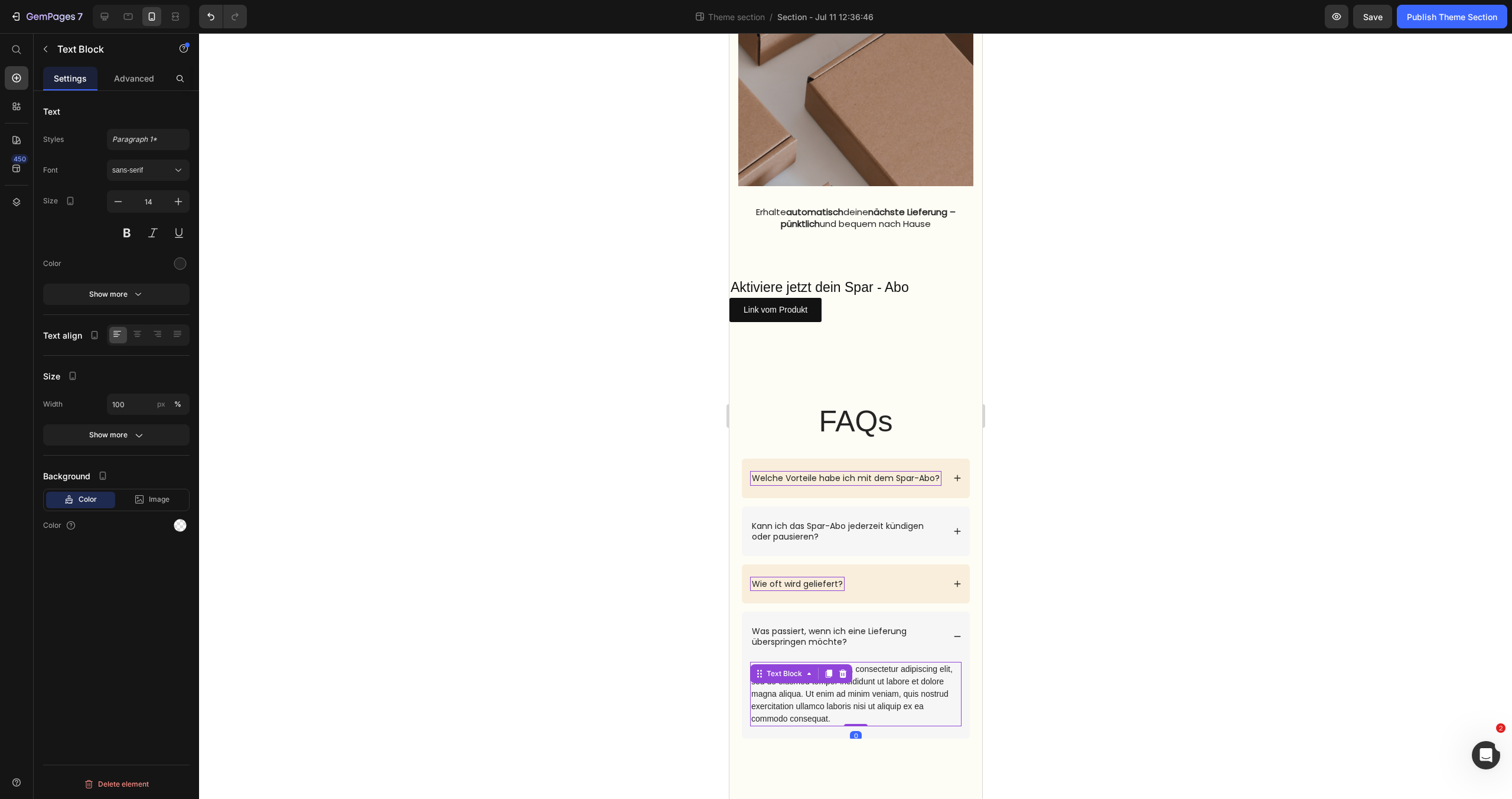 click on "Lorem ipsum dolor sit amet, consectetur adipiscing elit, sed do eiusmod tempor incididunt ut labore et dolore magna aliqua. Ut enim ad minim veniam, quis nostrud exercitation ullamco laboris nisi ut aliquip ex ea commodo consequat." at bounding box center [855, 694] 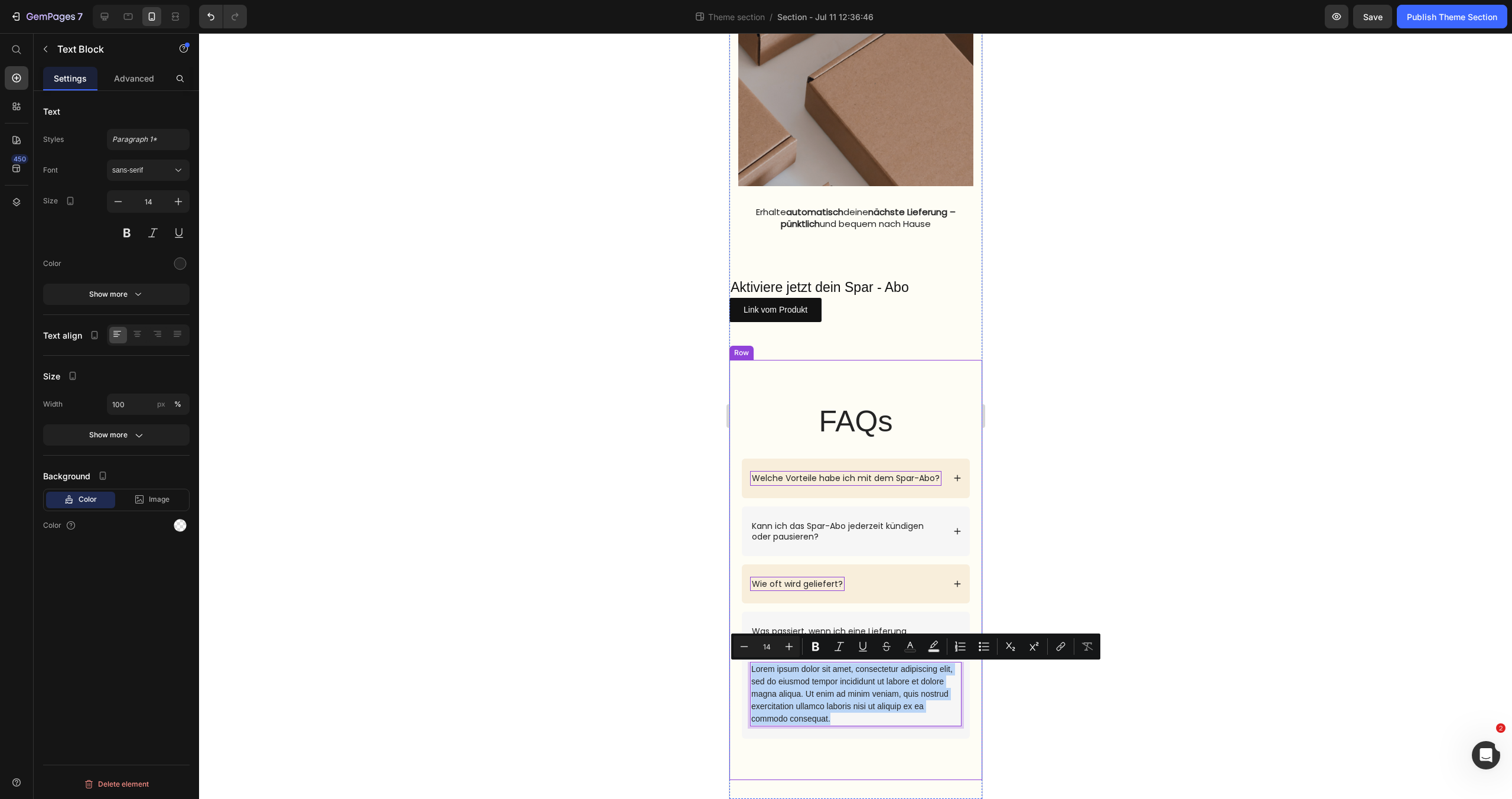 drag, startPoint x: 793, startPoint y: 714, endPoint x: 731, endPoint y: 673, distance: 74.33034 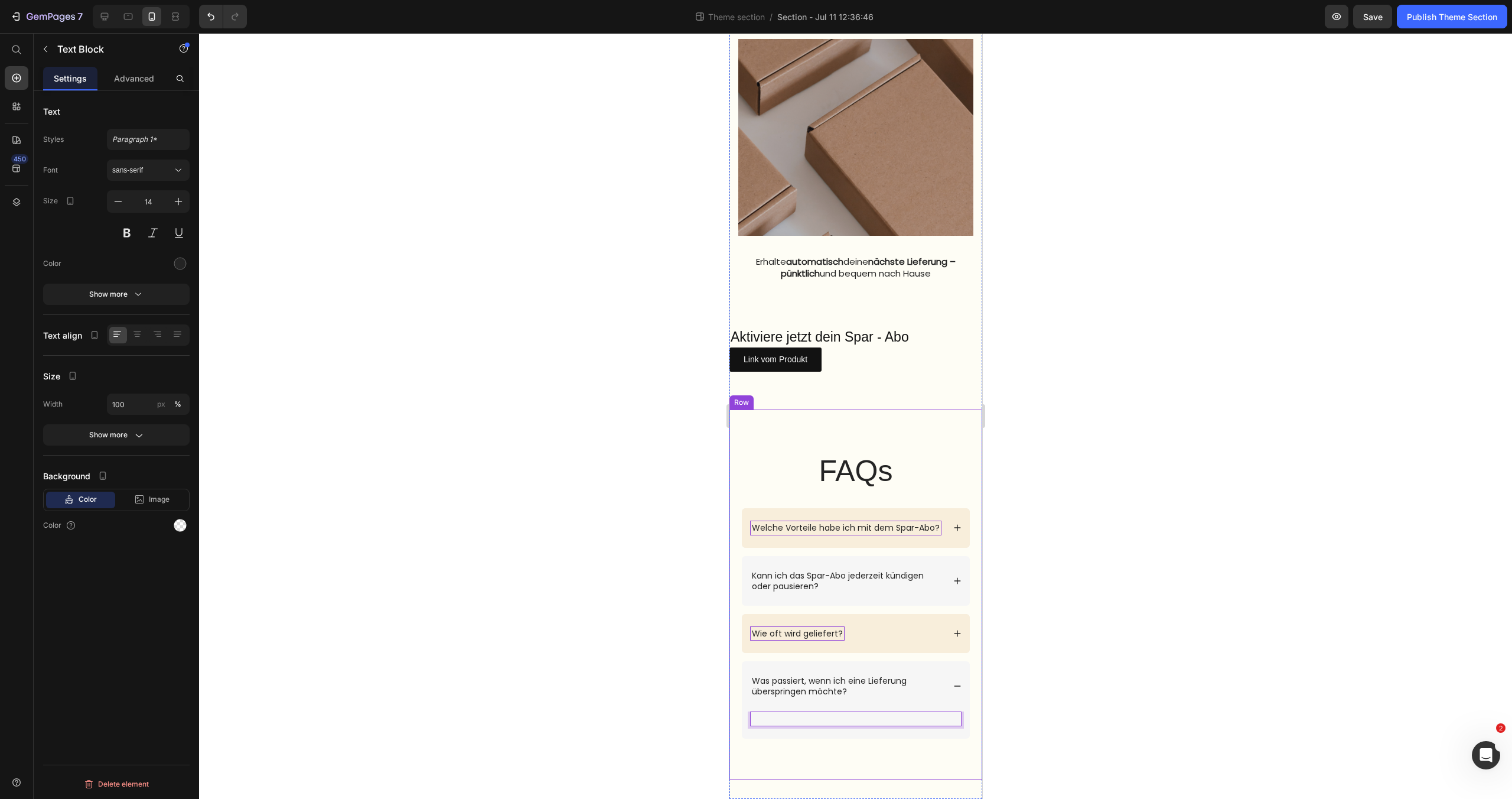 scroll, scrollTop: 1281, scrollLeft: 0, axis: vertical 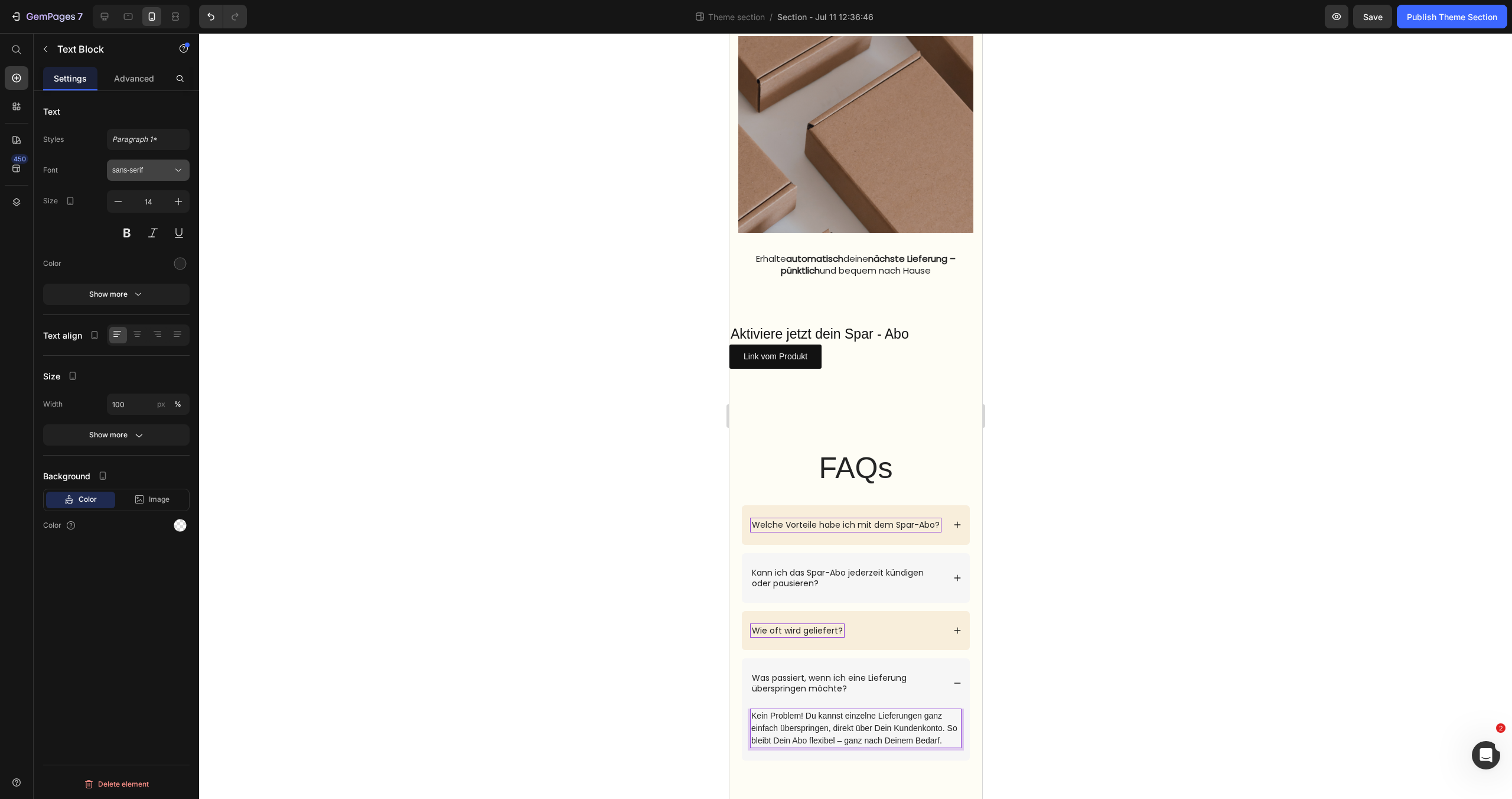 click on "sans-serif" at bounding box center [142, 170] 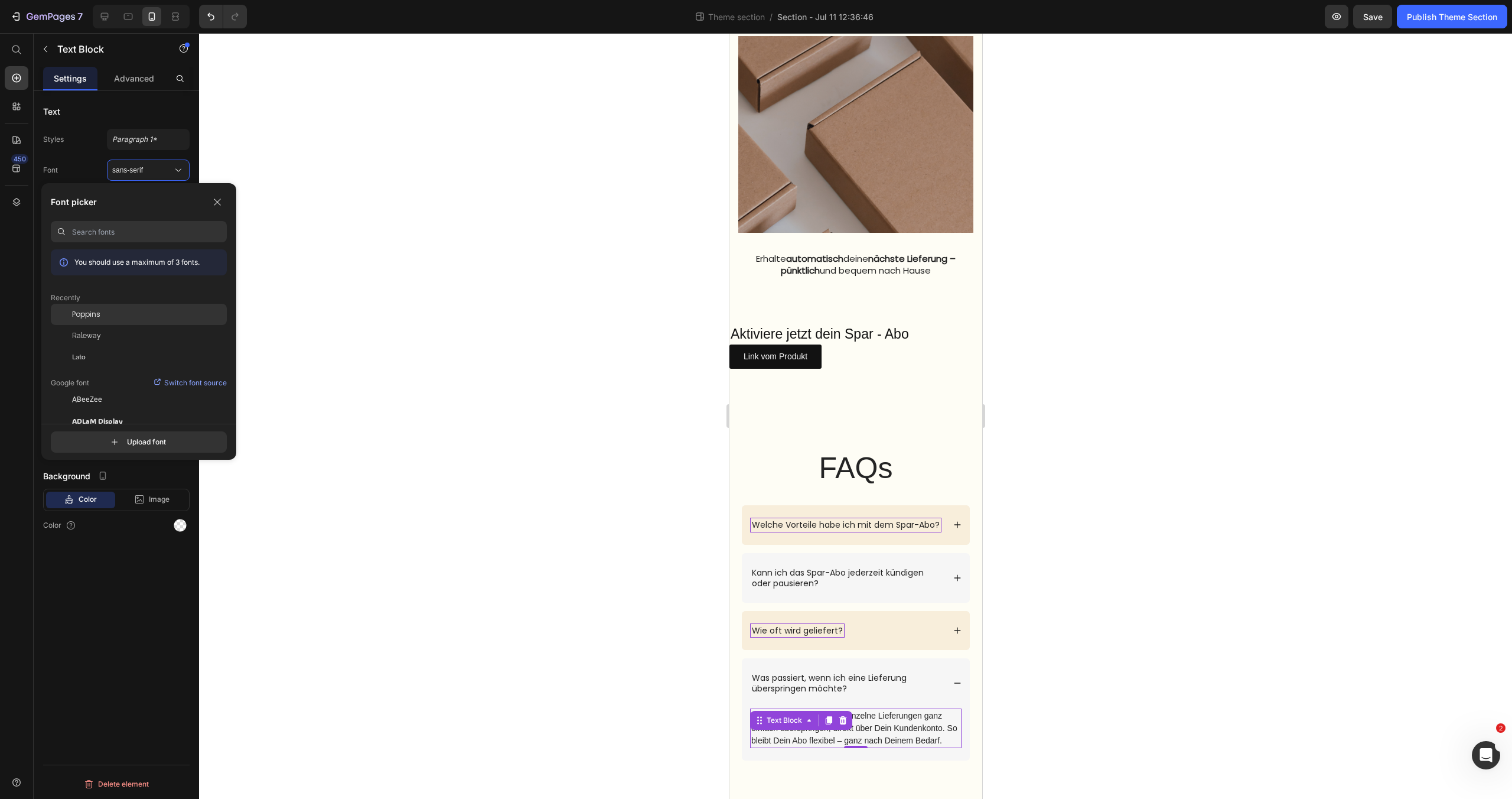 click on "Poppins" 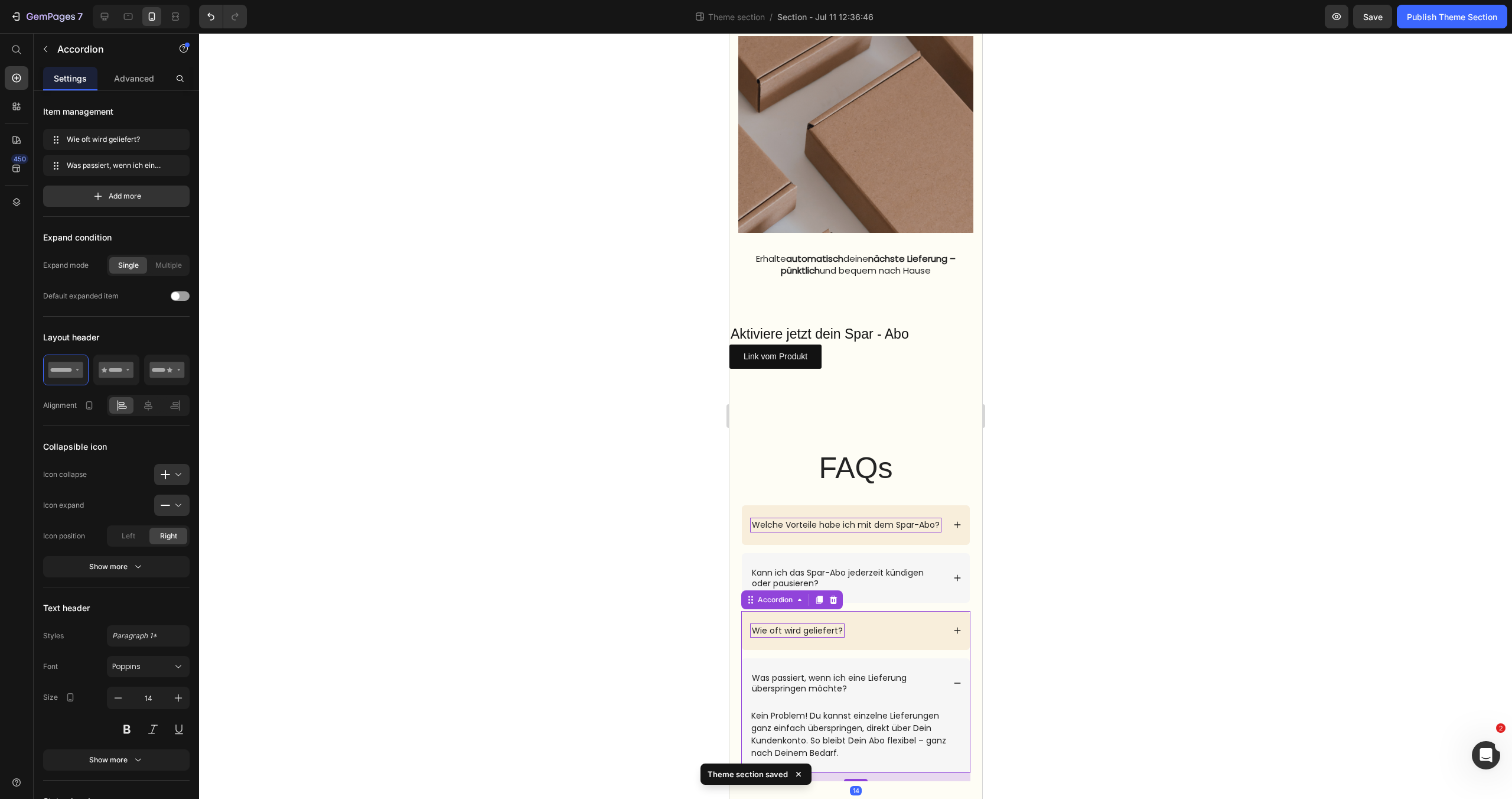 click 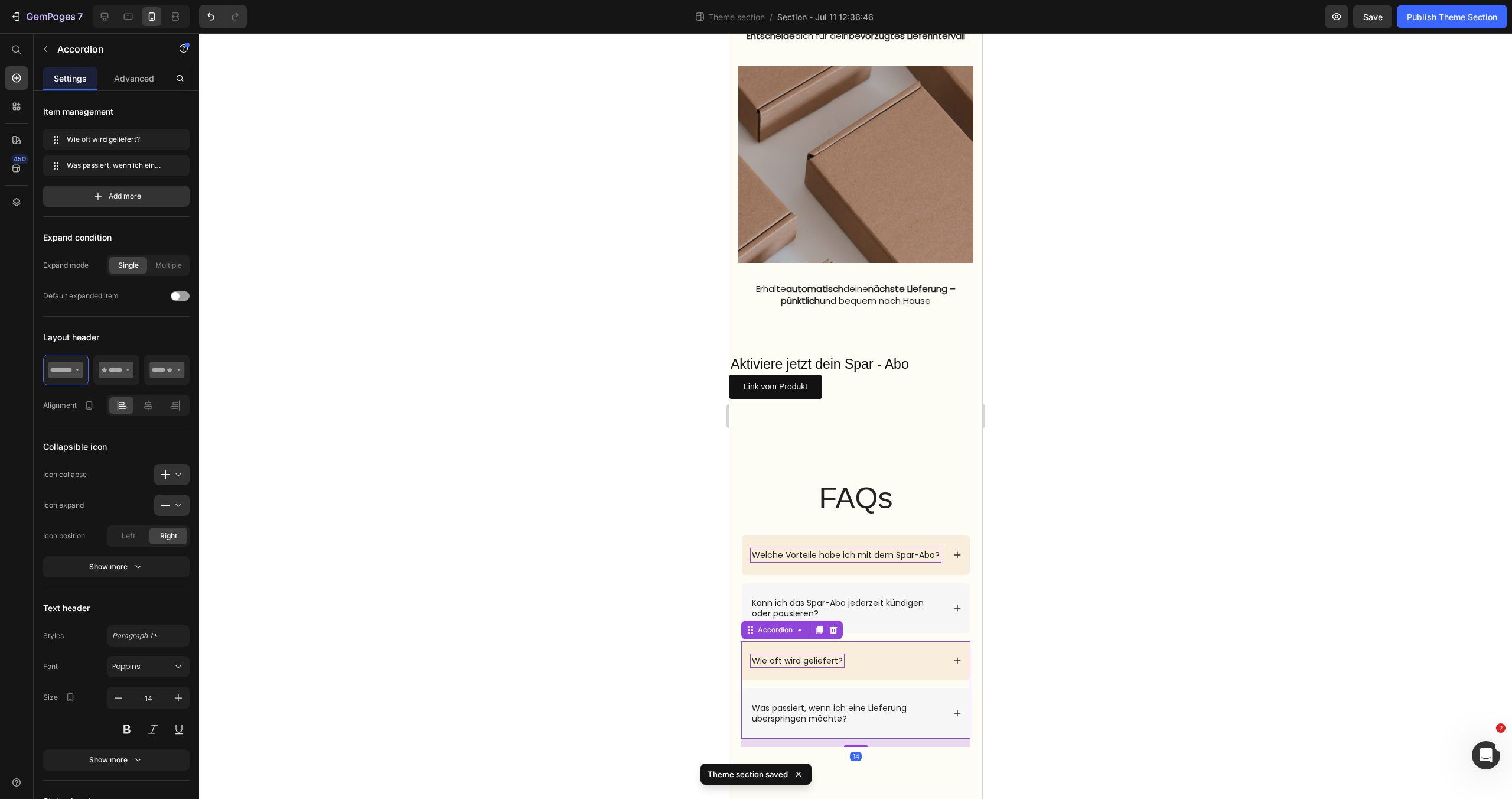 scroll, scrollTop: 1266, scrollLeft: 0, axis: vertical 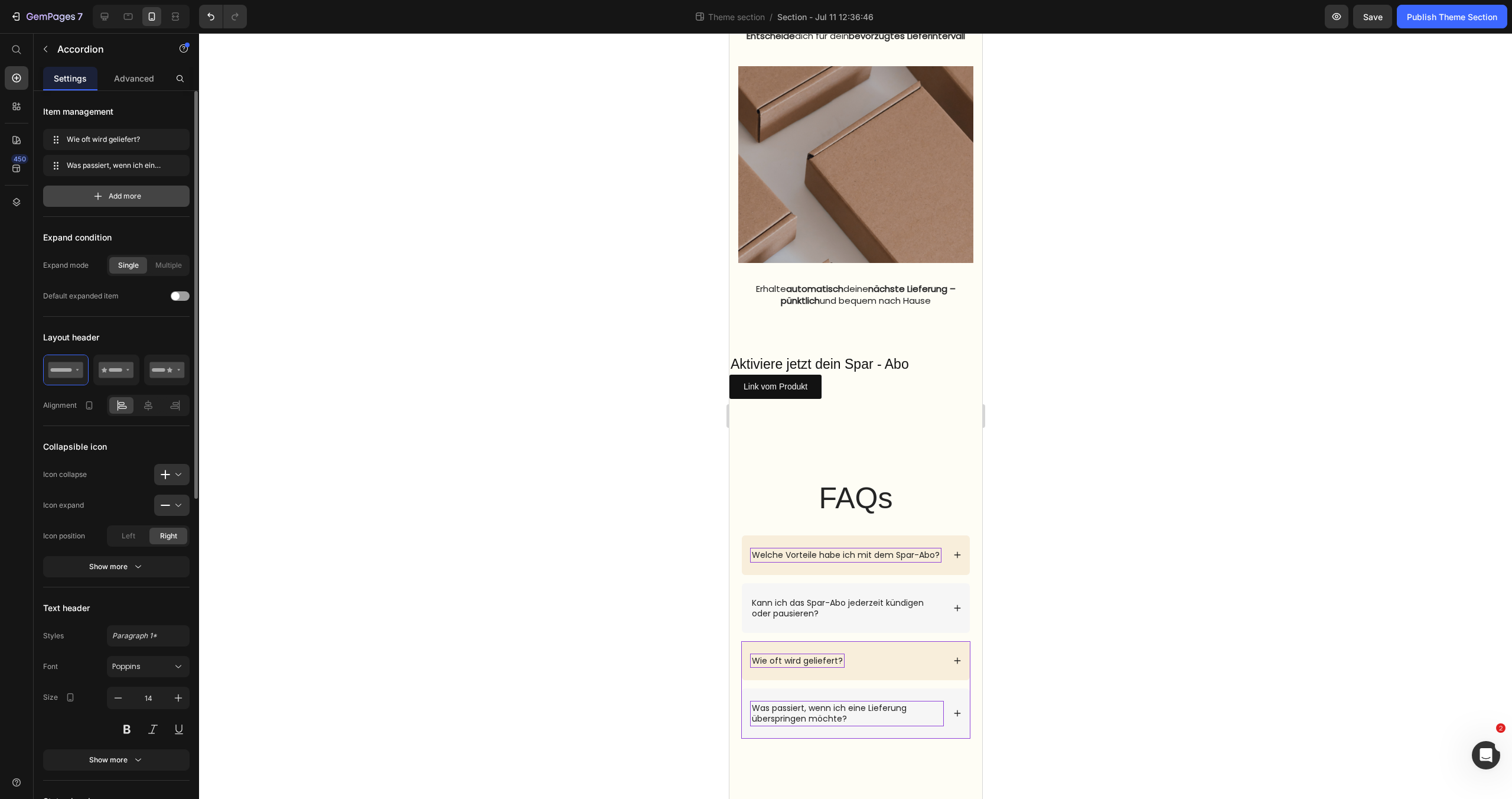 click 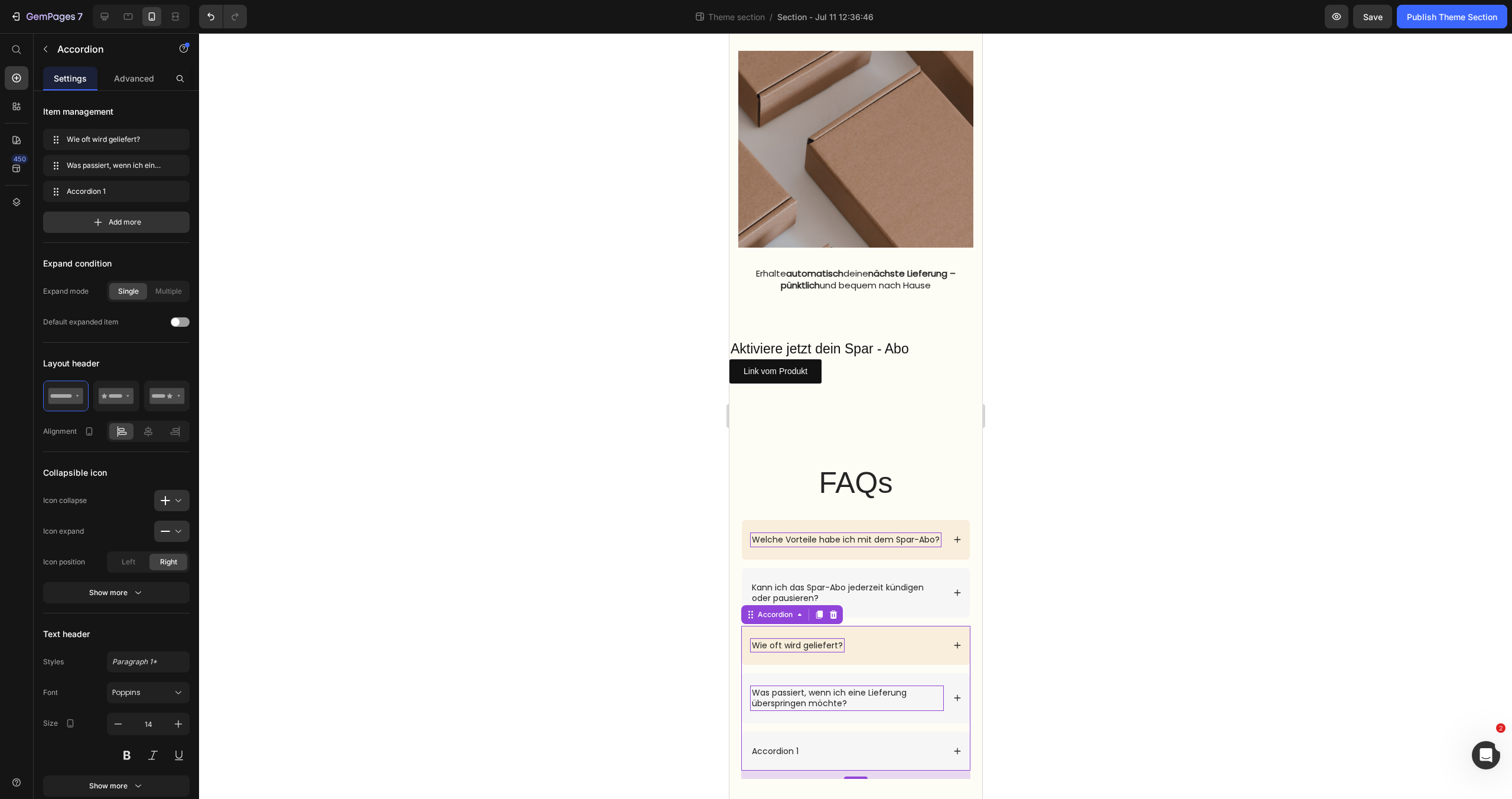 click on "Accordion 1" at bounding box center [846, 751] 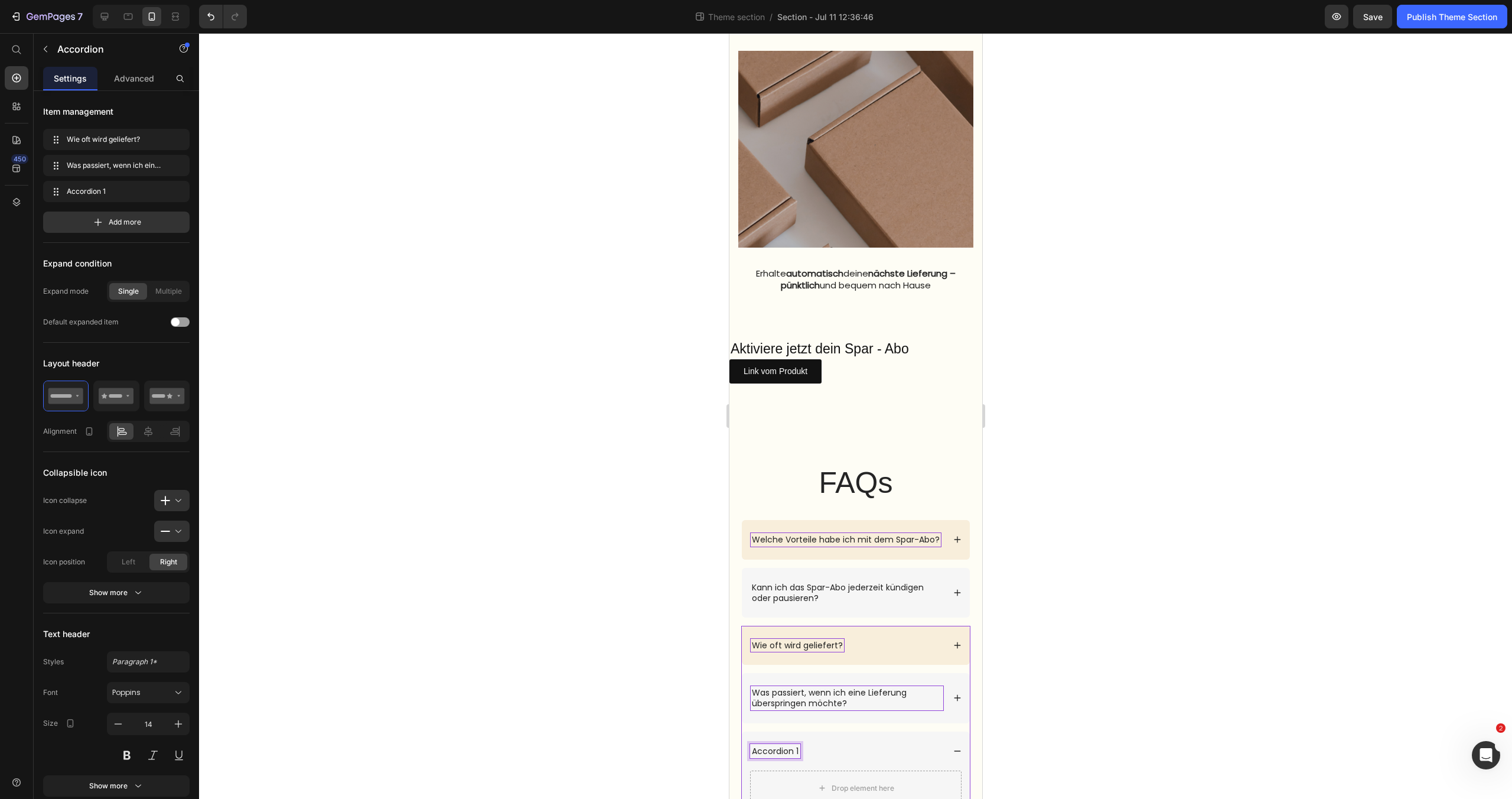 click on "Accordion 1" at bounding box center [774, 751] 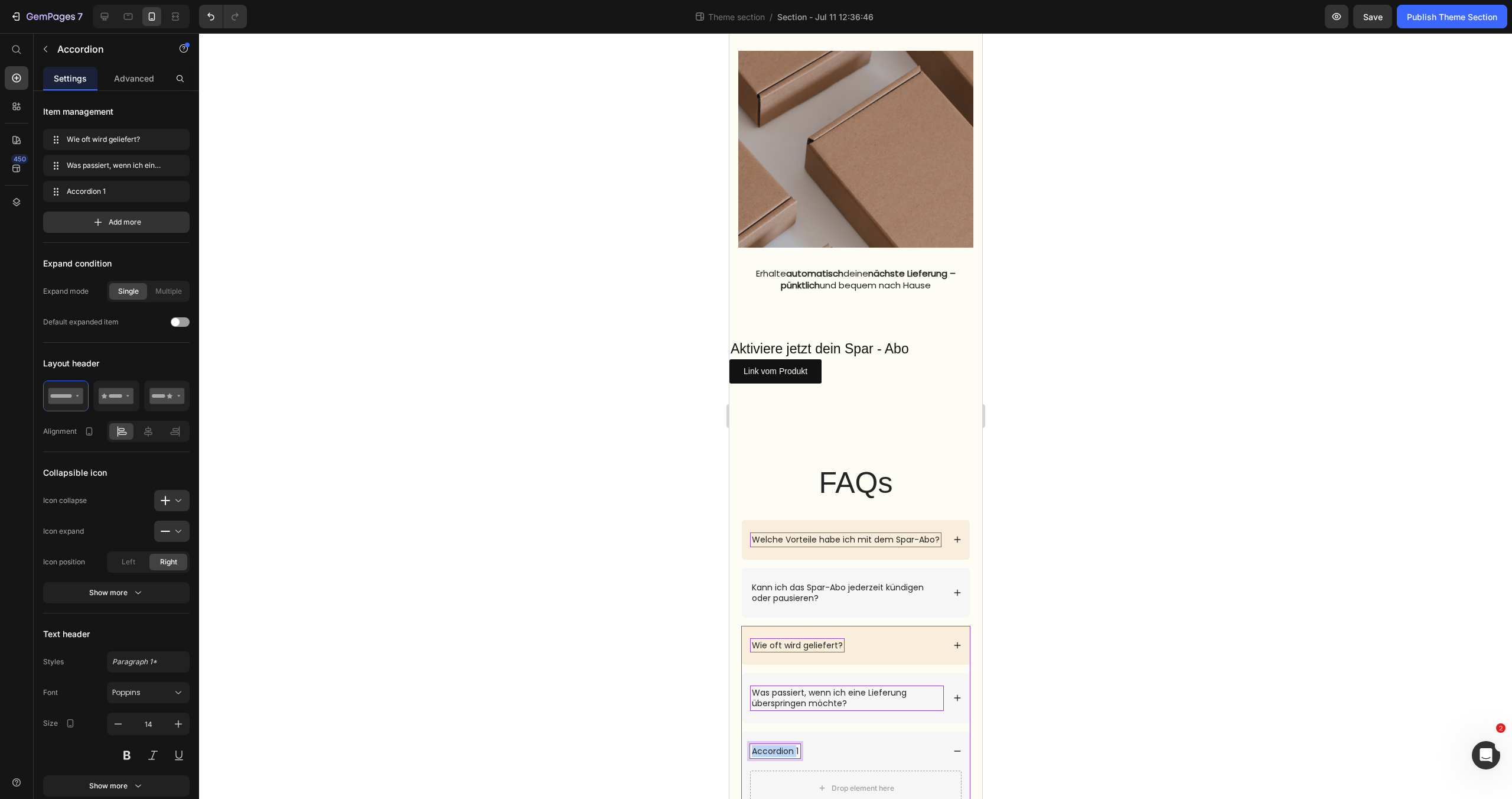 drag, startPoint x: 784, startPoint y: 766, endPoint x: 753, endPoint y: 768, distance: 31.064449 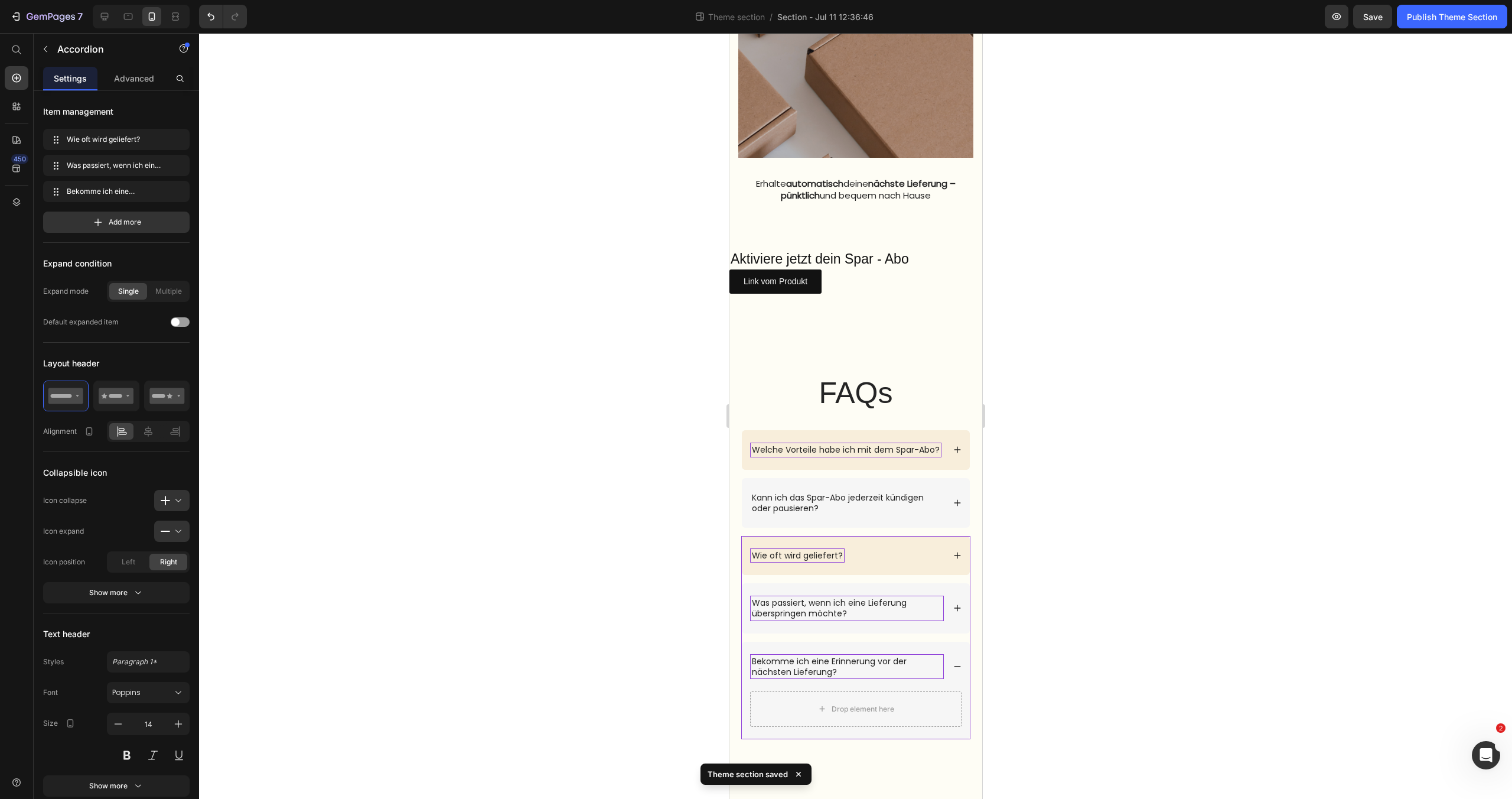 scroll, scrollTop: 1372, scrollLeft: 0, axis: vertical 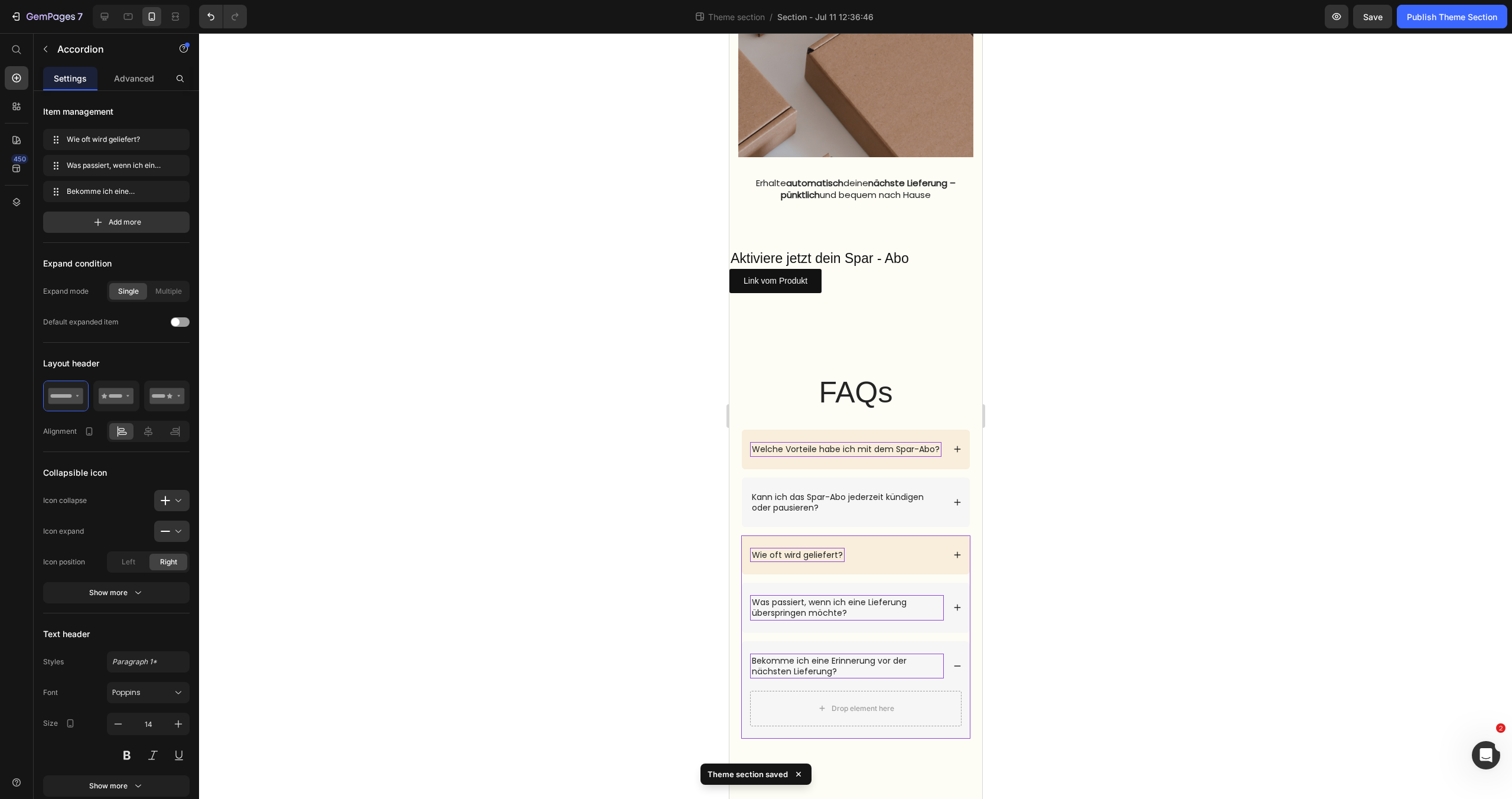 click on "Bekomme ich eine Erinnerung vor der nächsten Lieferung?" at bounding box center (846, 666) 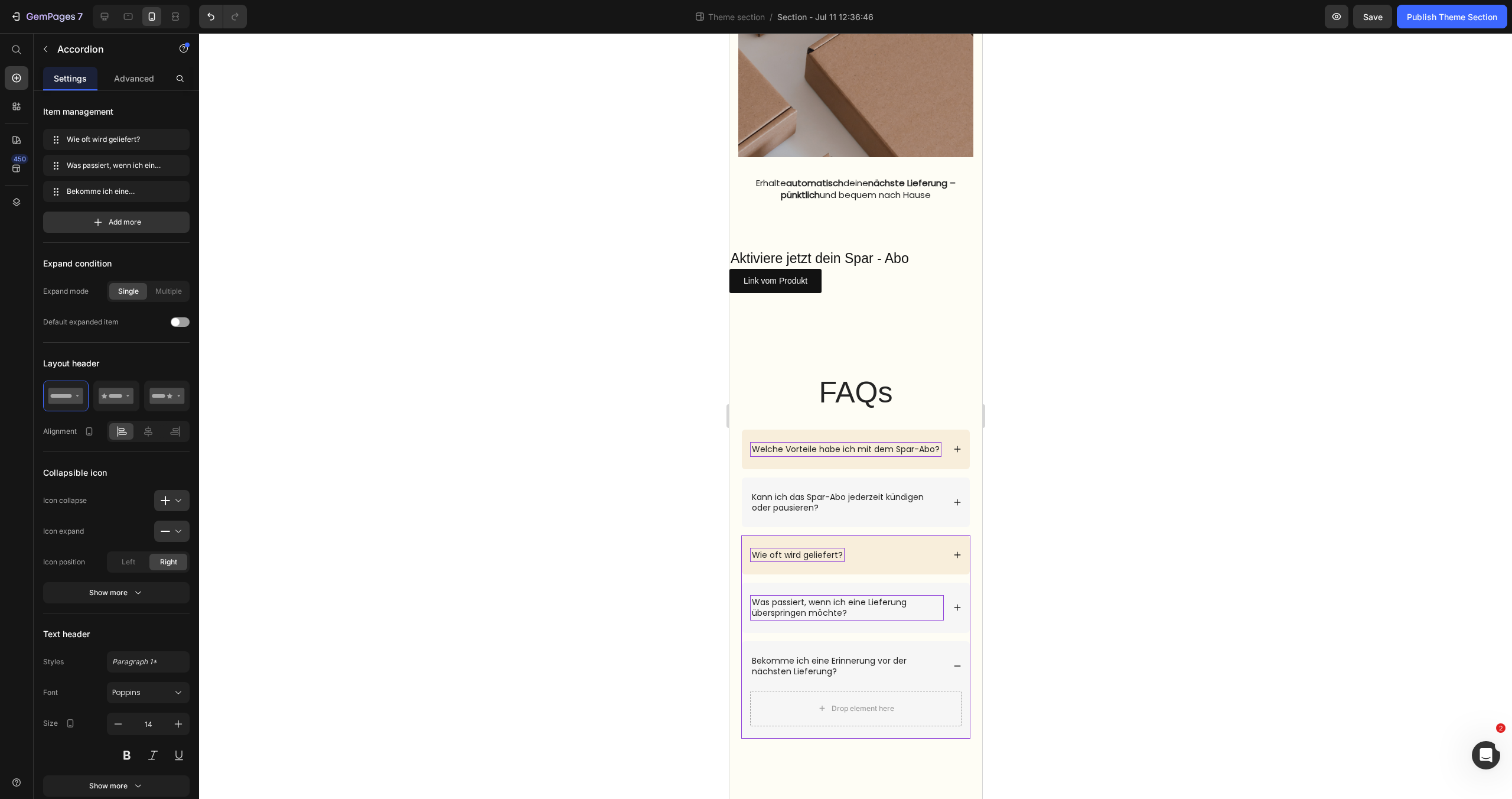 scroll, scrollTop: 1355, scrollLeft: 0, axis: vertical 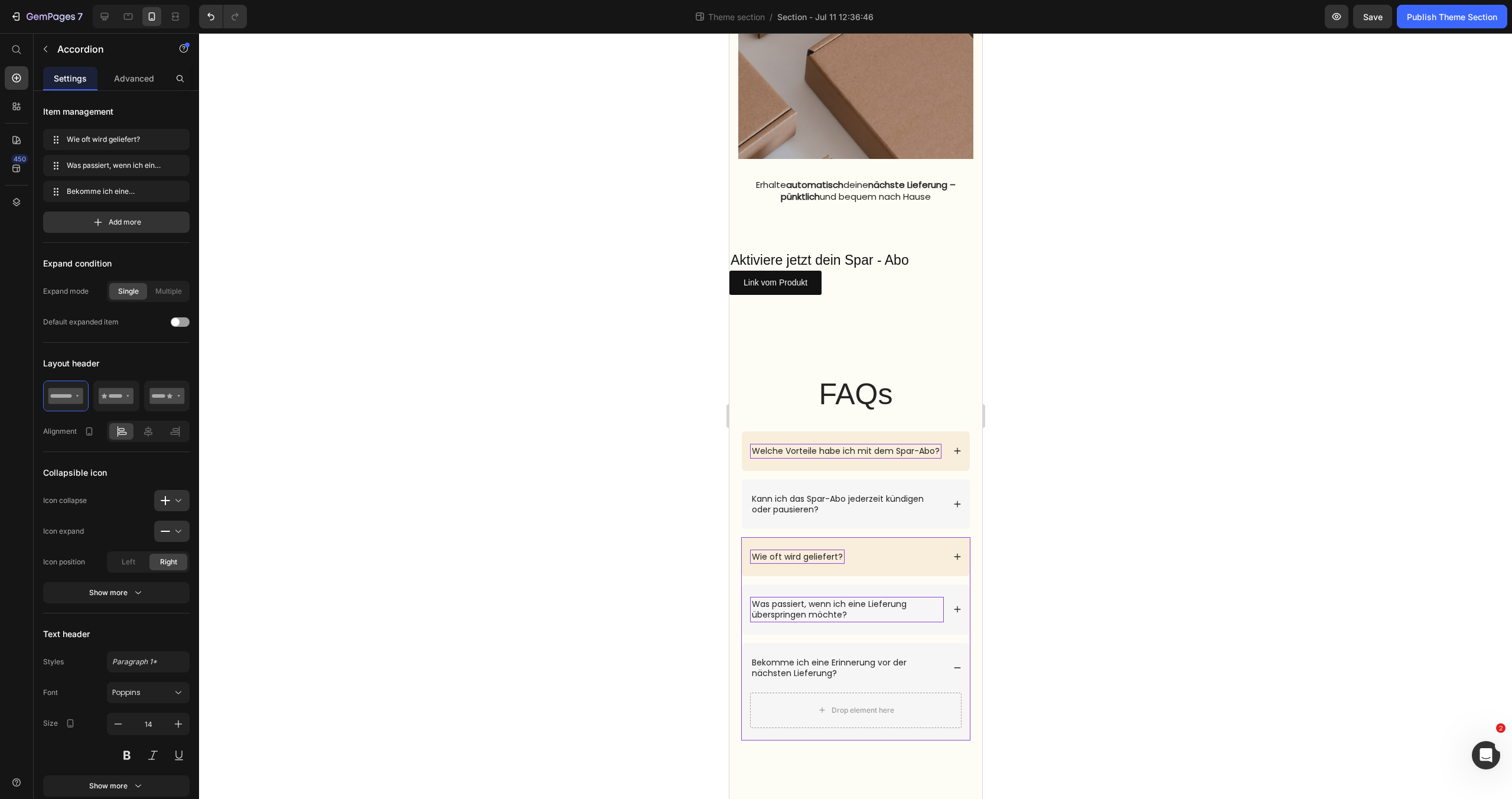 click on "Bekomme ich eine Erinnerung vor der nächsten Lieferung?" at bounding box center [855, 668] 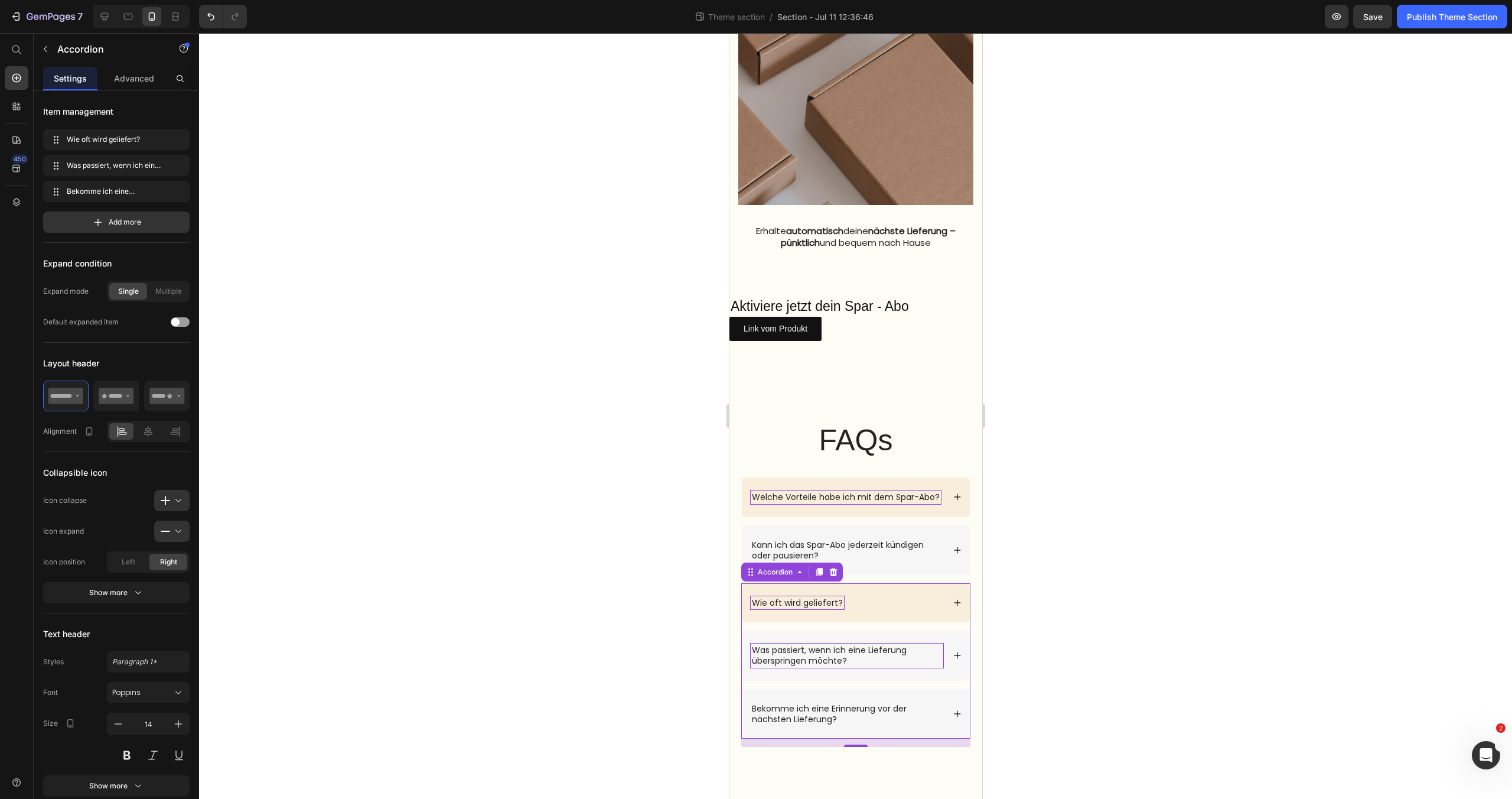 click 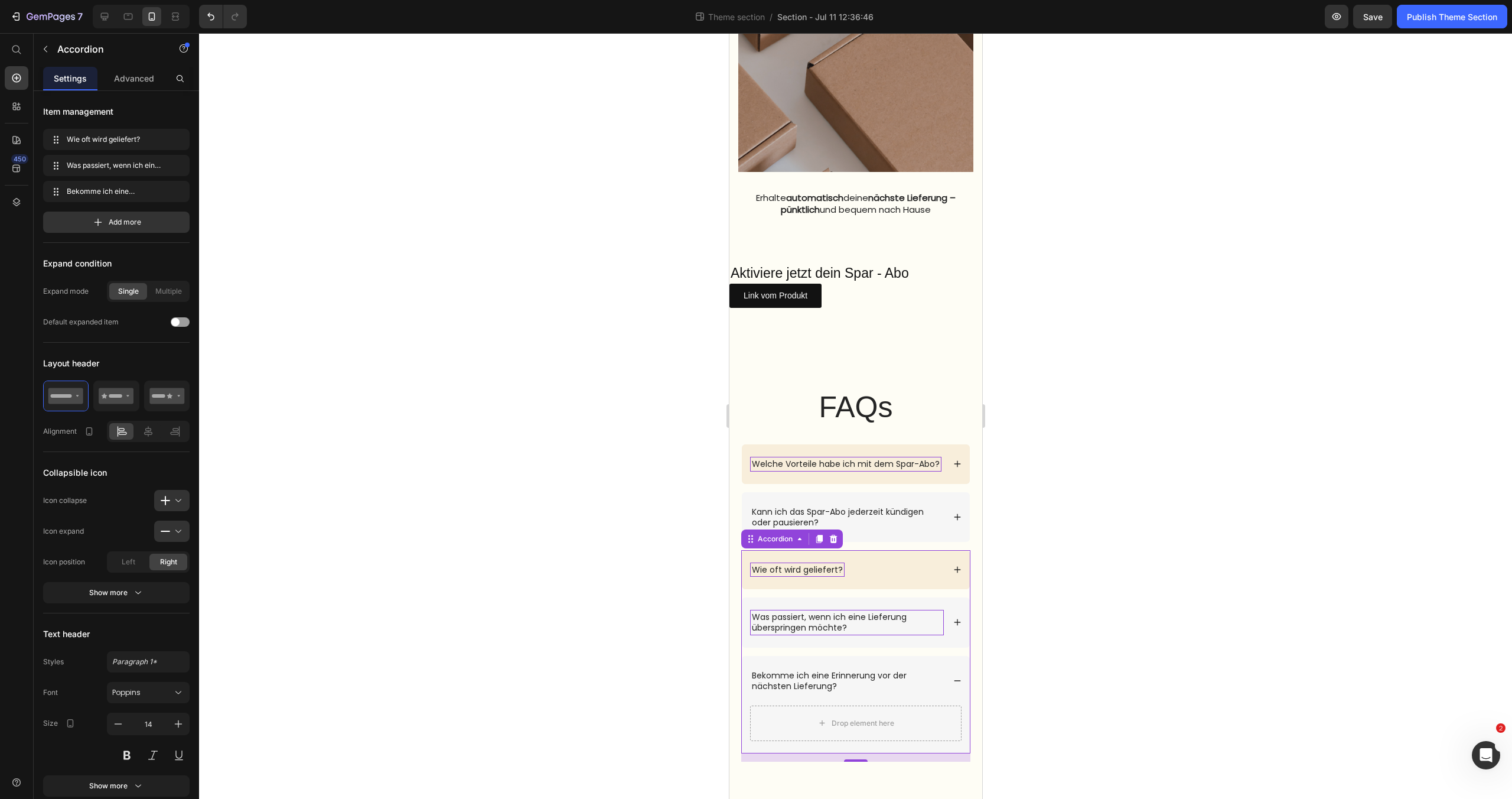 scroll, scrollTop: 1355, scrollLeft: 0, axis: vertical 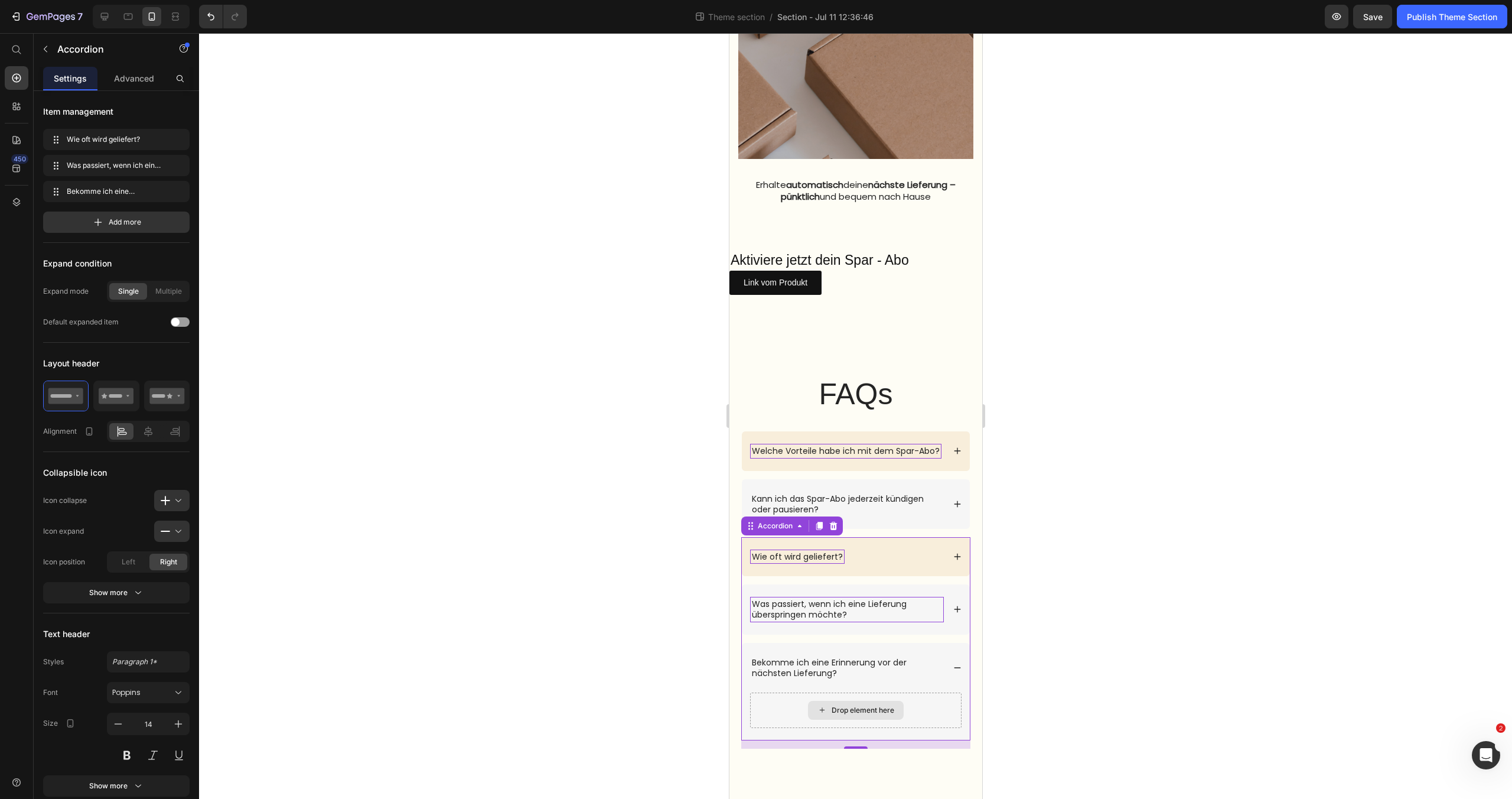 click on "Drop element here" at bounding box center [855, 710] 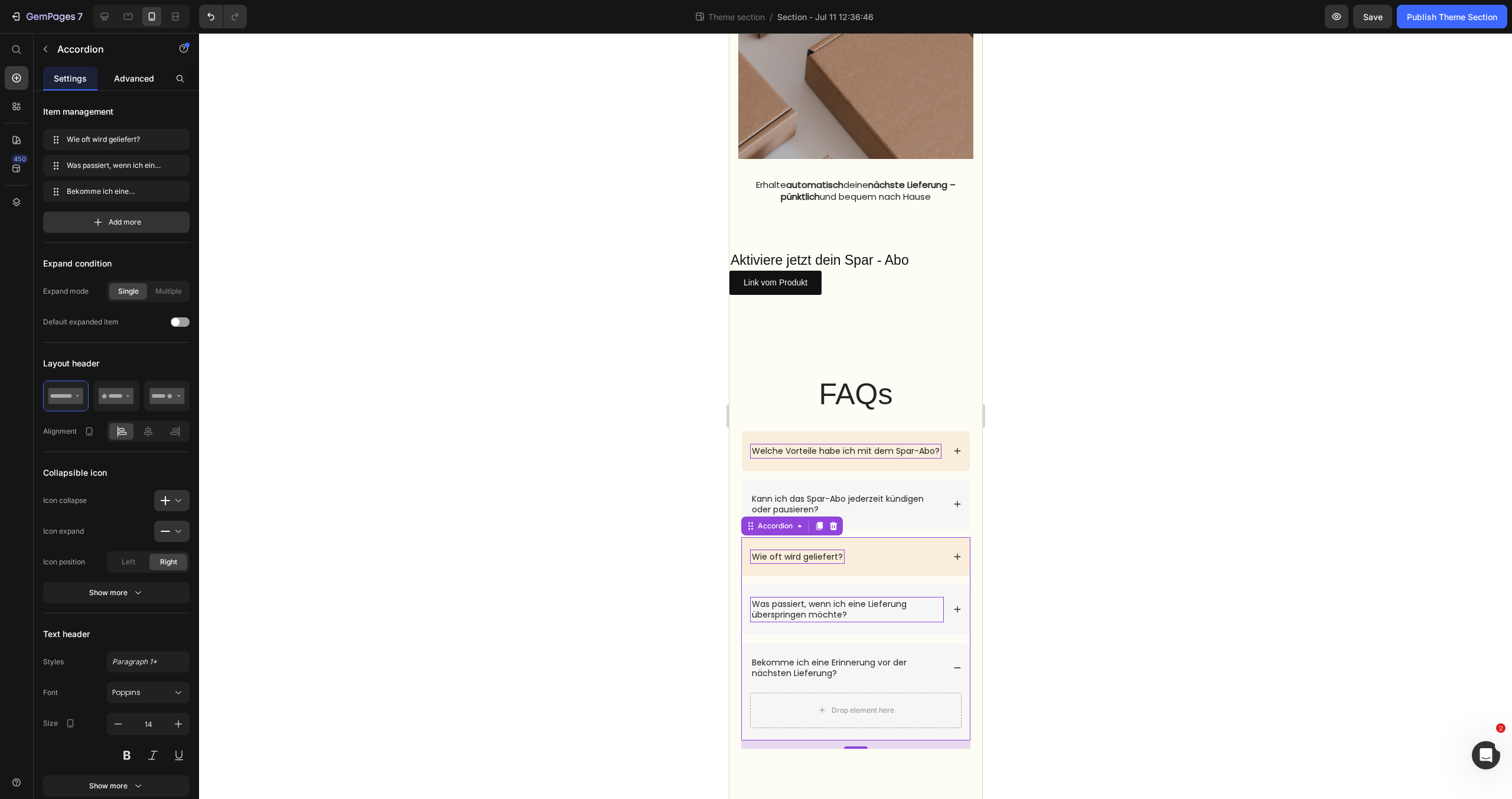 click on "Advanced" at bounding box center [134, 78] 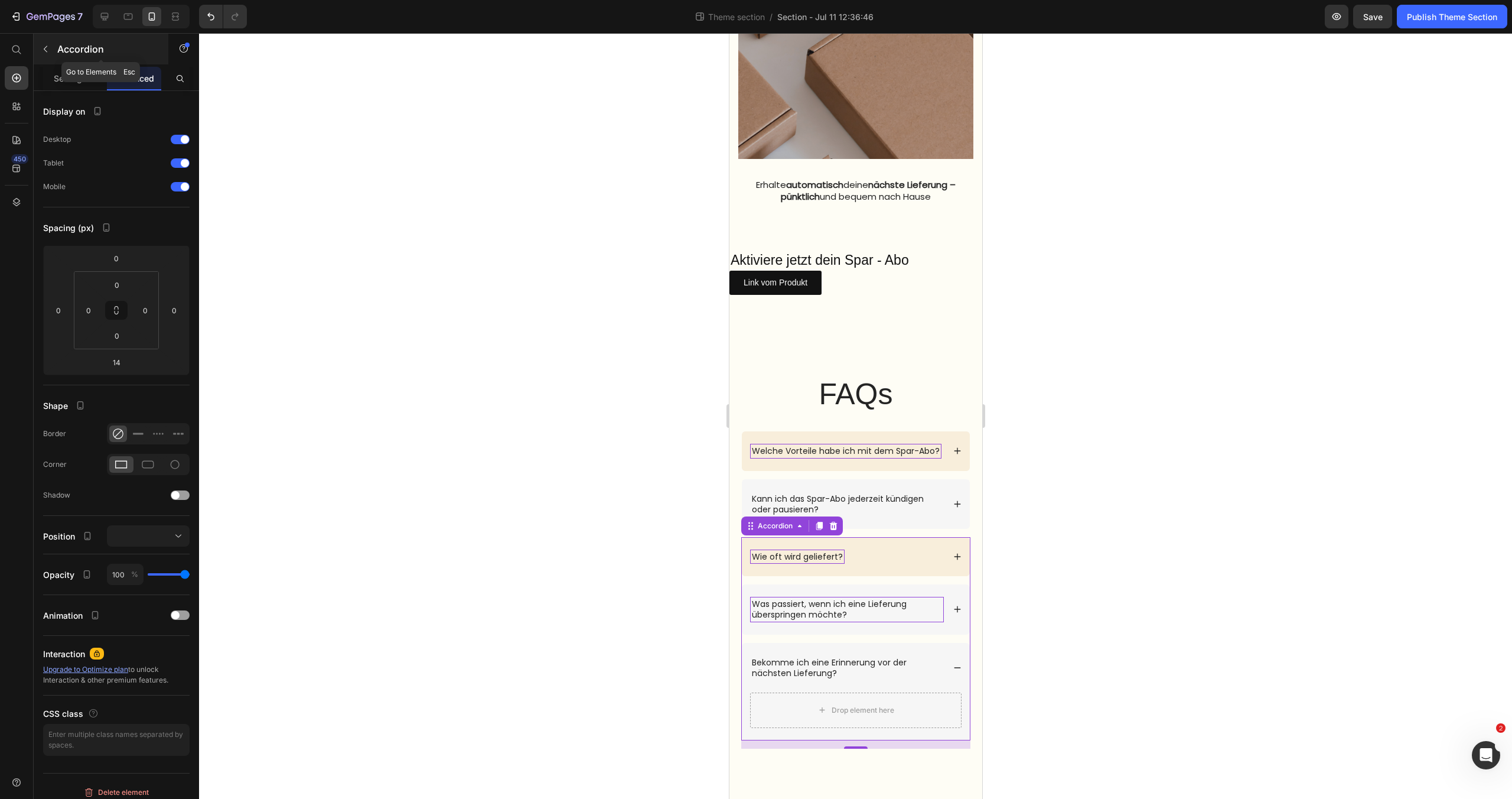 click 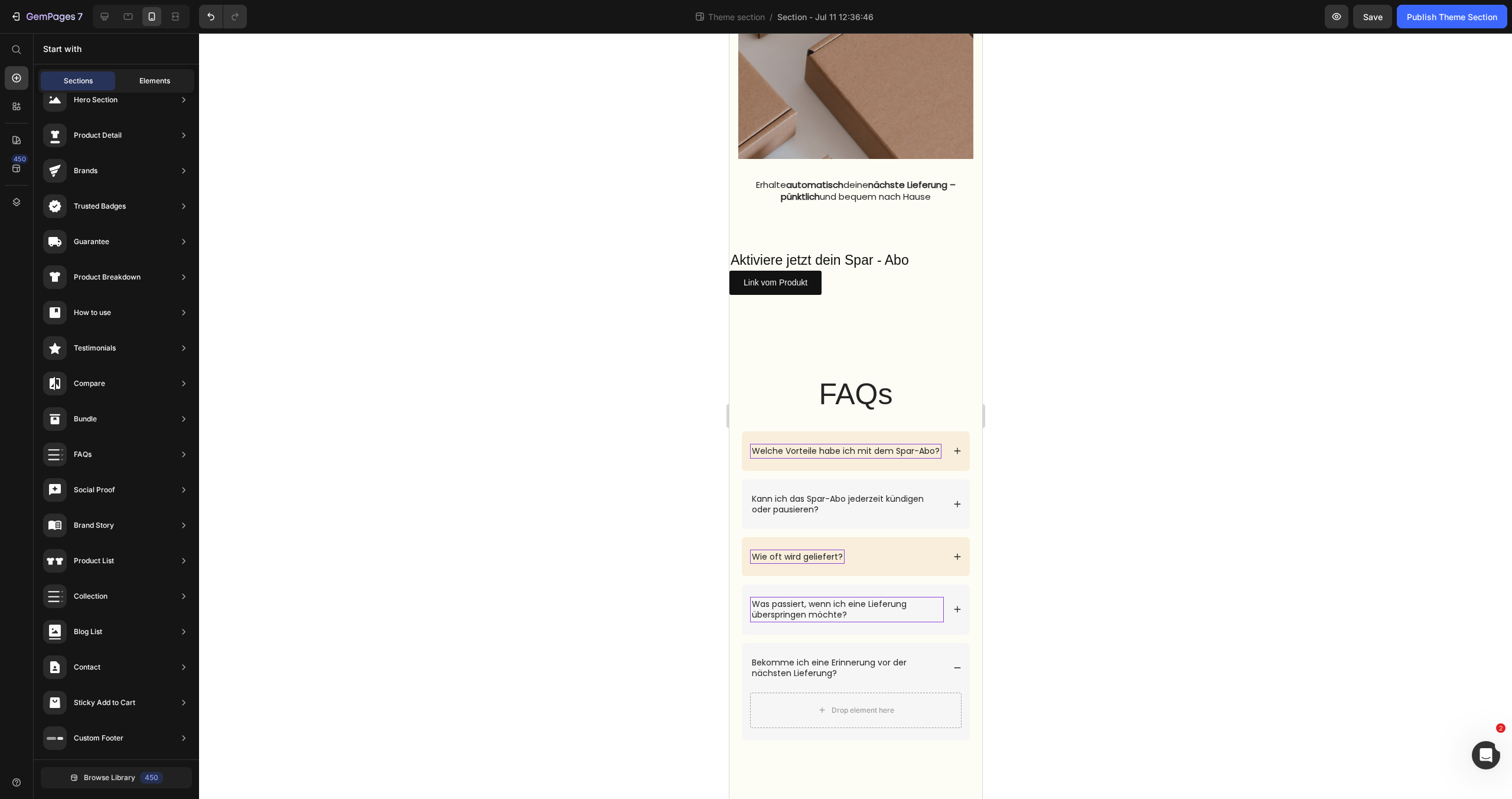 click on "Elements" at bounding box center (155, 81) 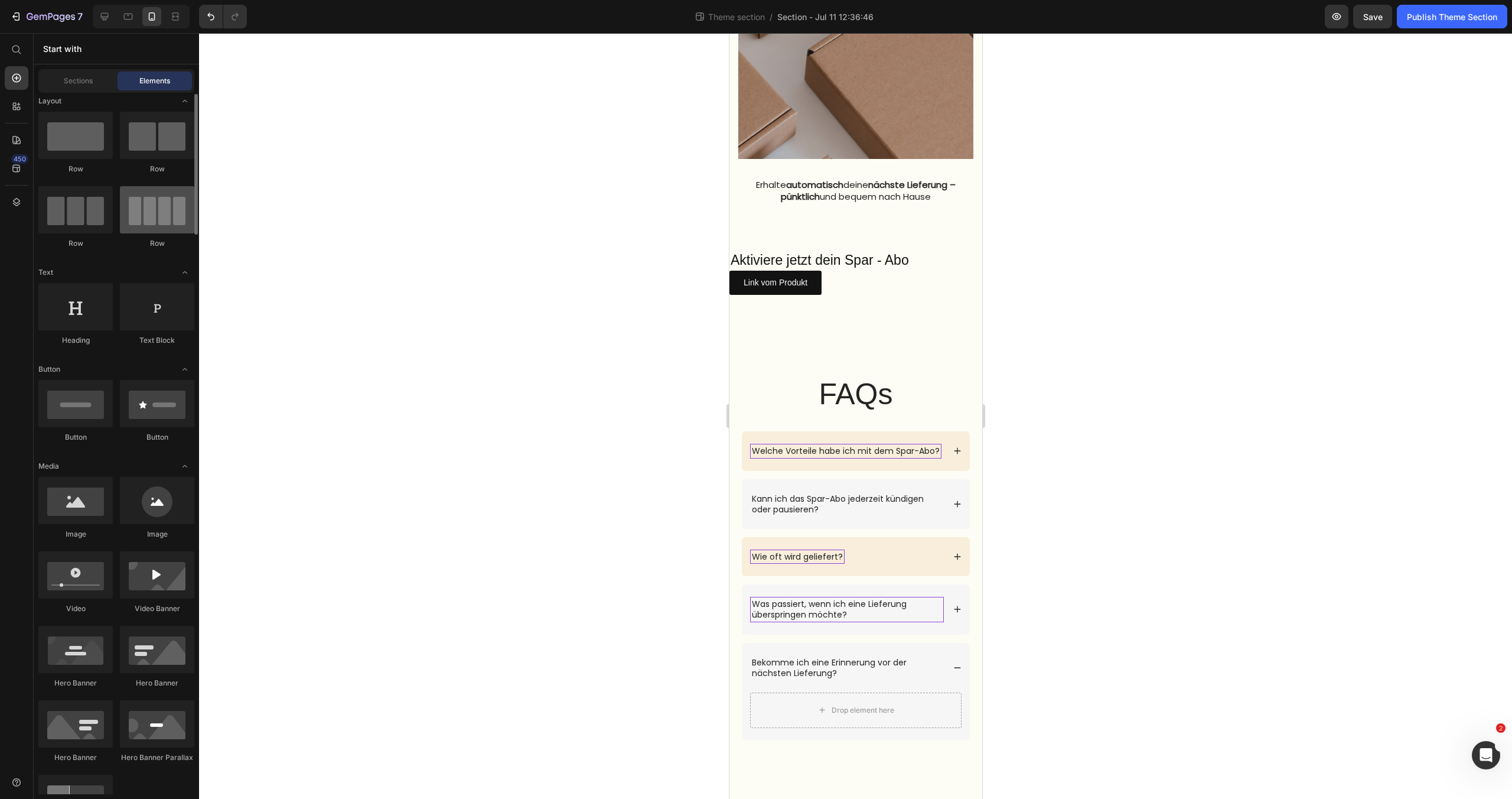 scroll, scrollTop: 5, scrollLeft: 0, axis: vertical 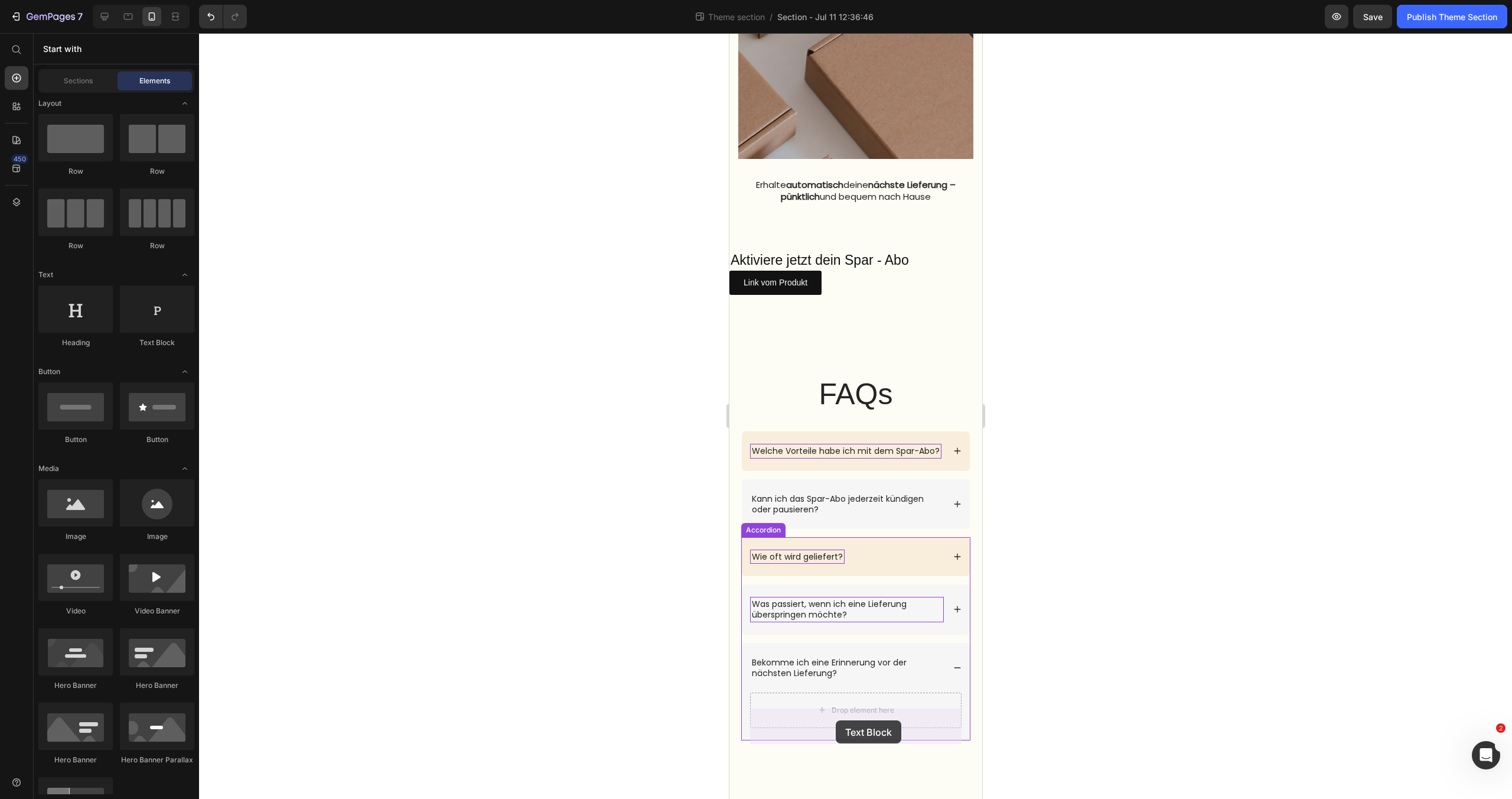 drag, startPoint x: 889, startPoint y: 342, endPoint x: 835, endPoint y: 720, distance: 381.83766 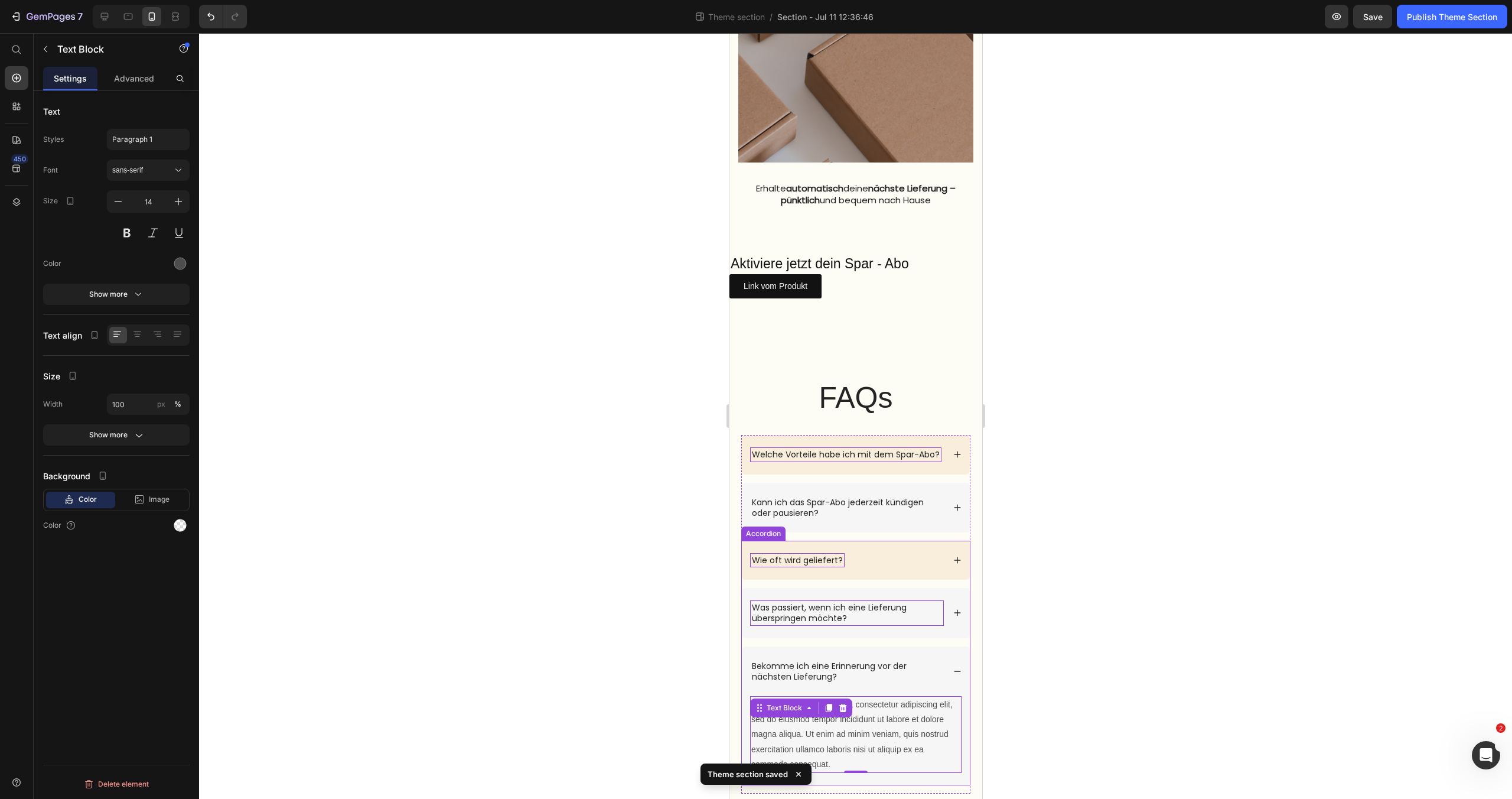 scroll, scrollTop: 1414, scrollLeft: 0, axis: vertical 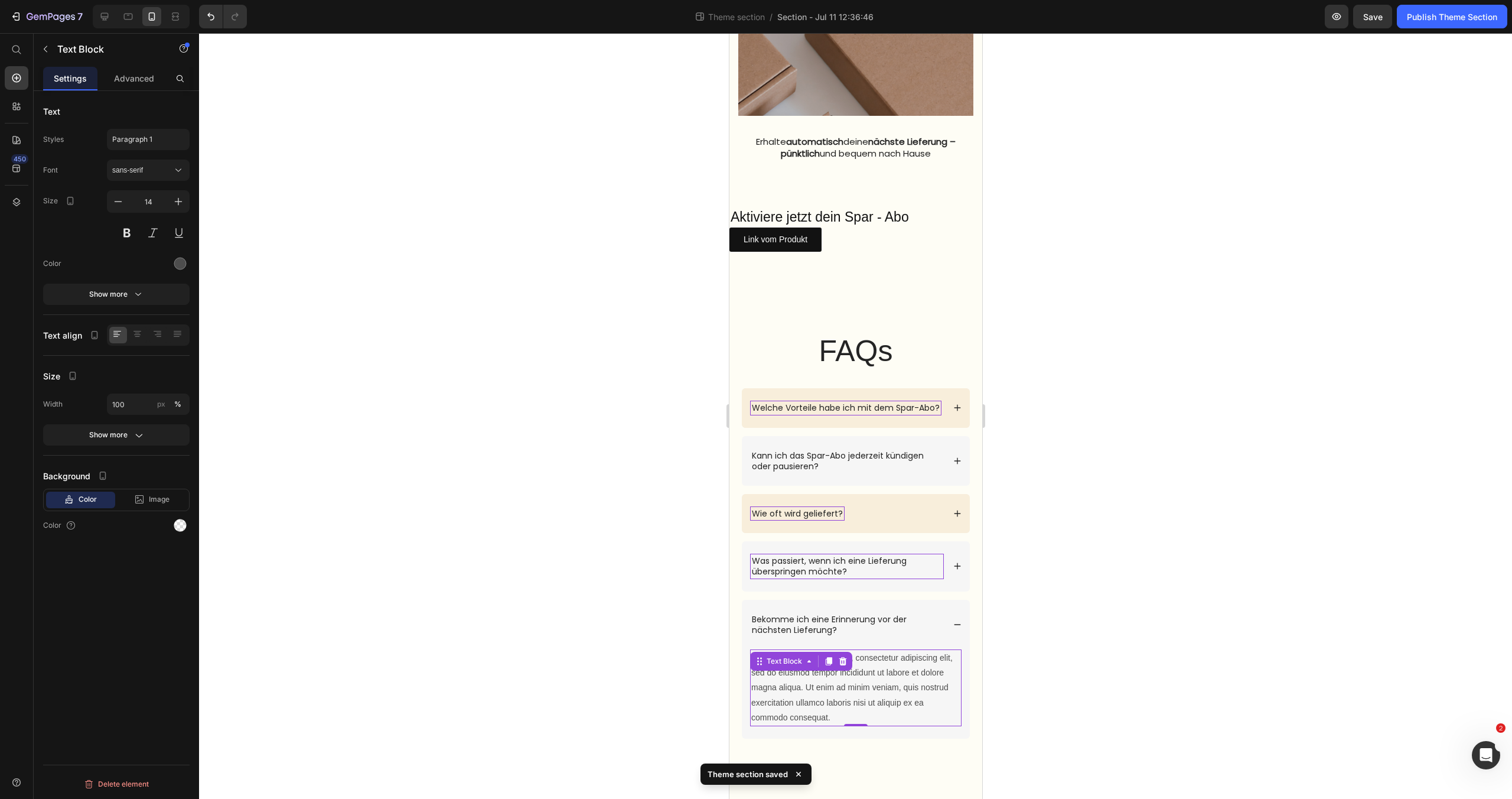 click on "Lorem ipsum dolor sit amet, consectetur adipiscing elit, sed do eiusmod tempor incididunt ut labore et dolore magna aliqua. Ut enim ad minim veniam, quis nostrud exercitation ullamco laboris nisi ut aliquip ex ea commodo consequat." at bounding box center (855, 688) 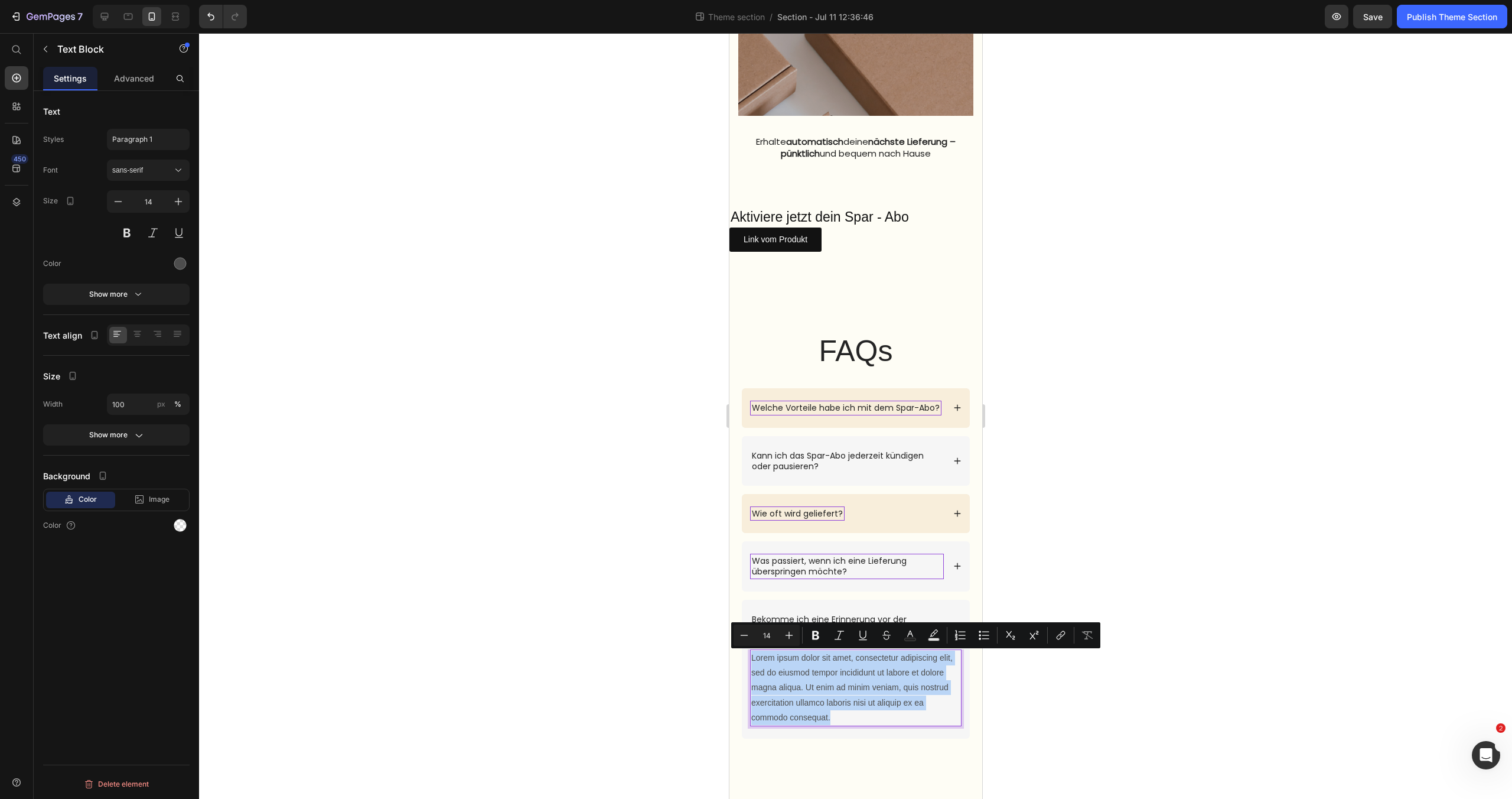 drag, startPoint x: 835, startPoint y: 719, endPoint x: 752, endPoint y: 660, distance: 101.8332 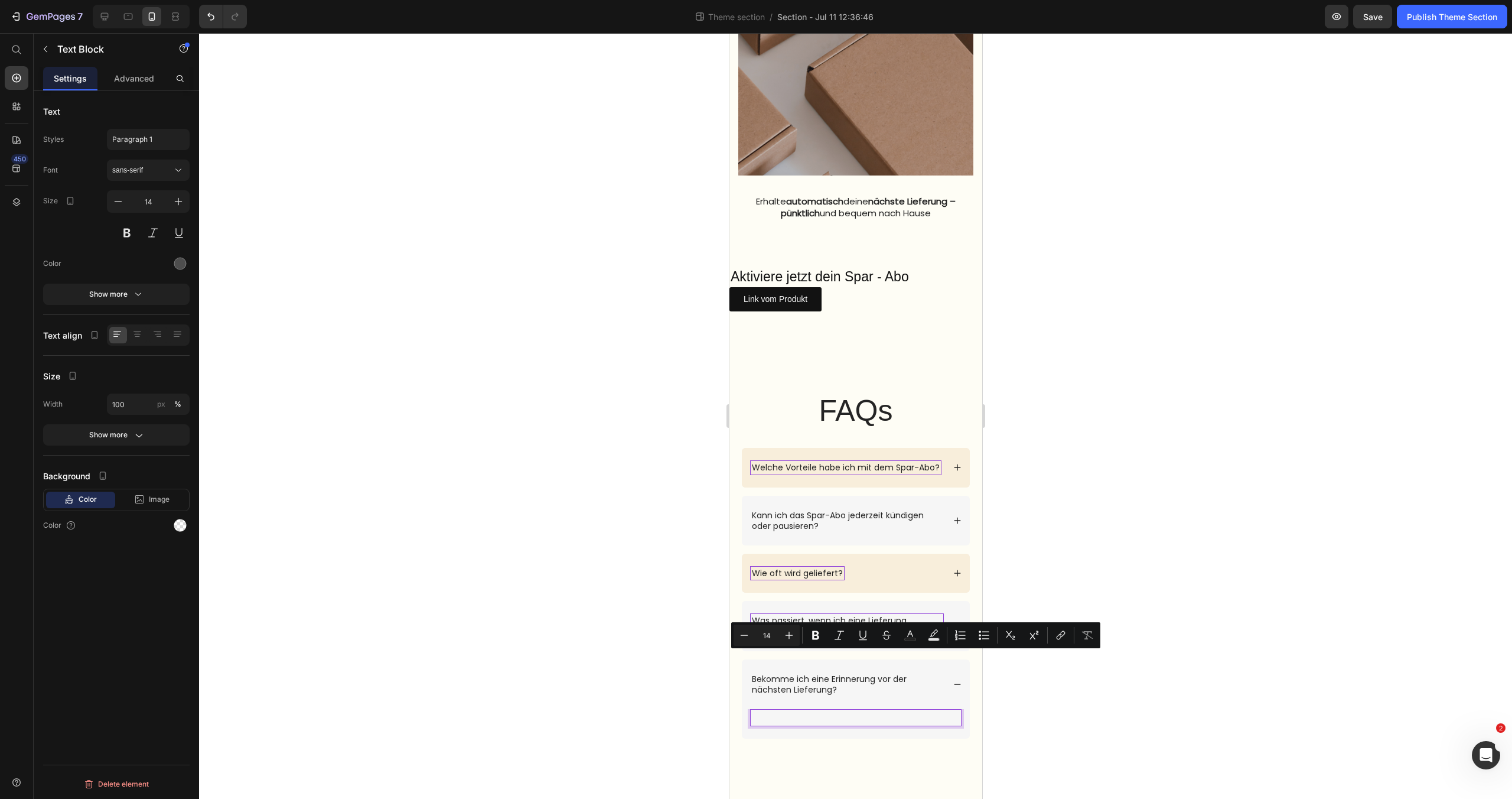 scroll, scrollTop: 1339, scrollLeft: 0, axis: vertical 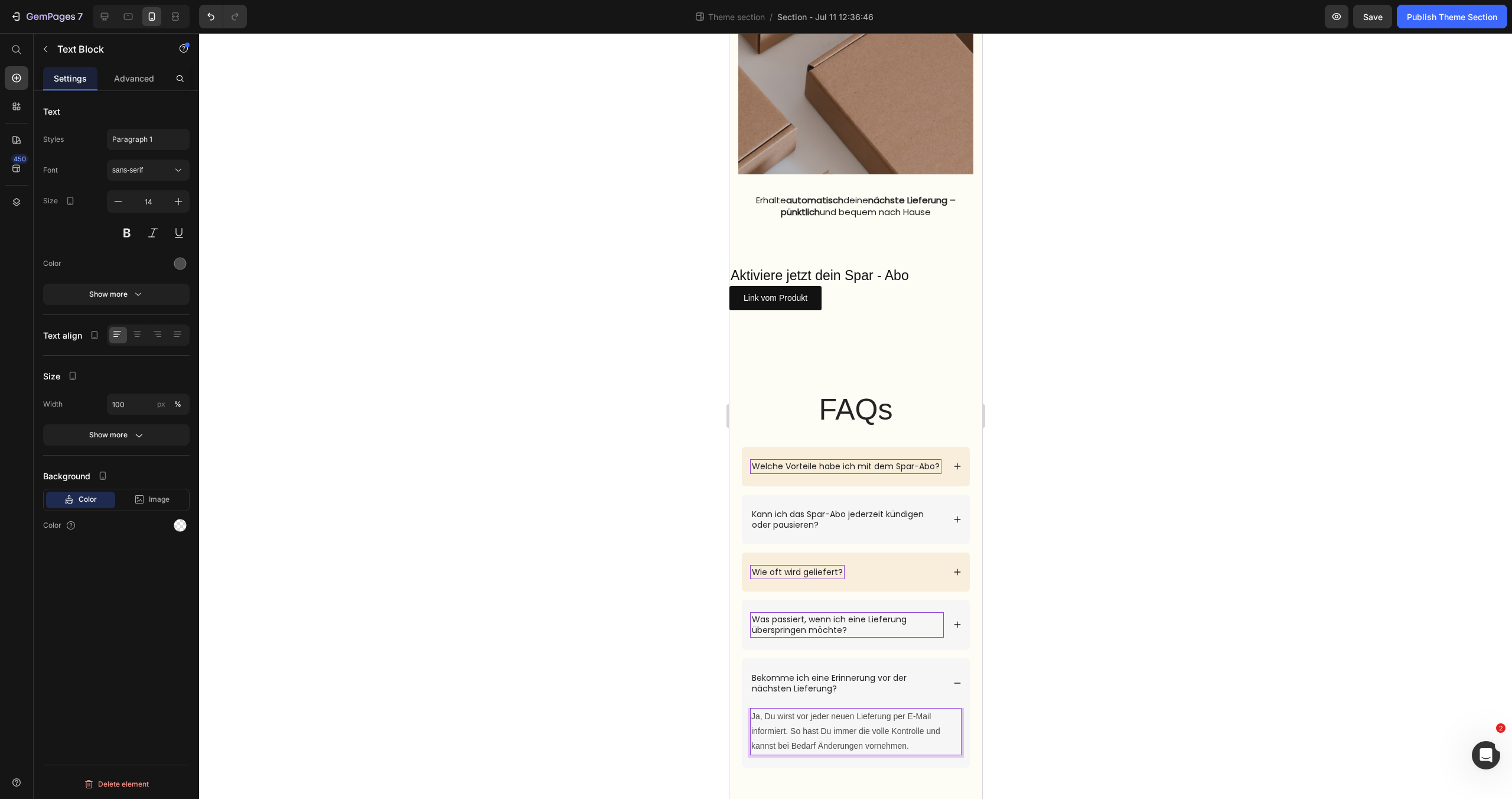 click on "Ja, Du wirst vor jeder neuen Lieferung per E-Mail informiert. So hast Du immer die volle Kontrolle und kannst bei Bedarf Änderungen vornehmen." at bounding box center (855, 732) 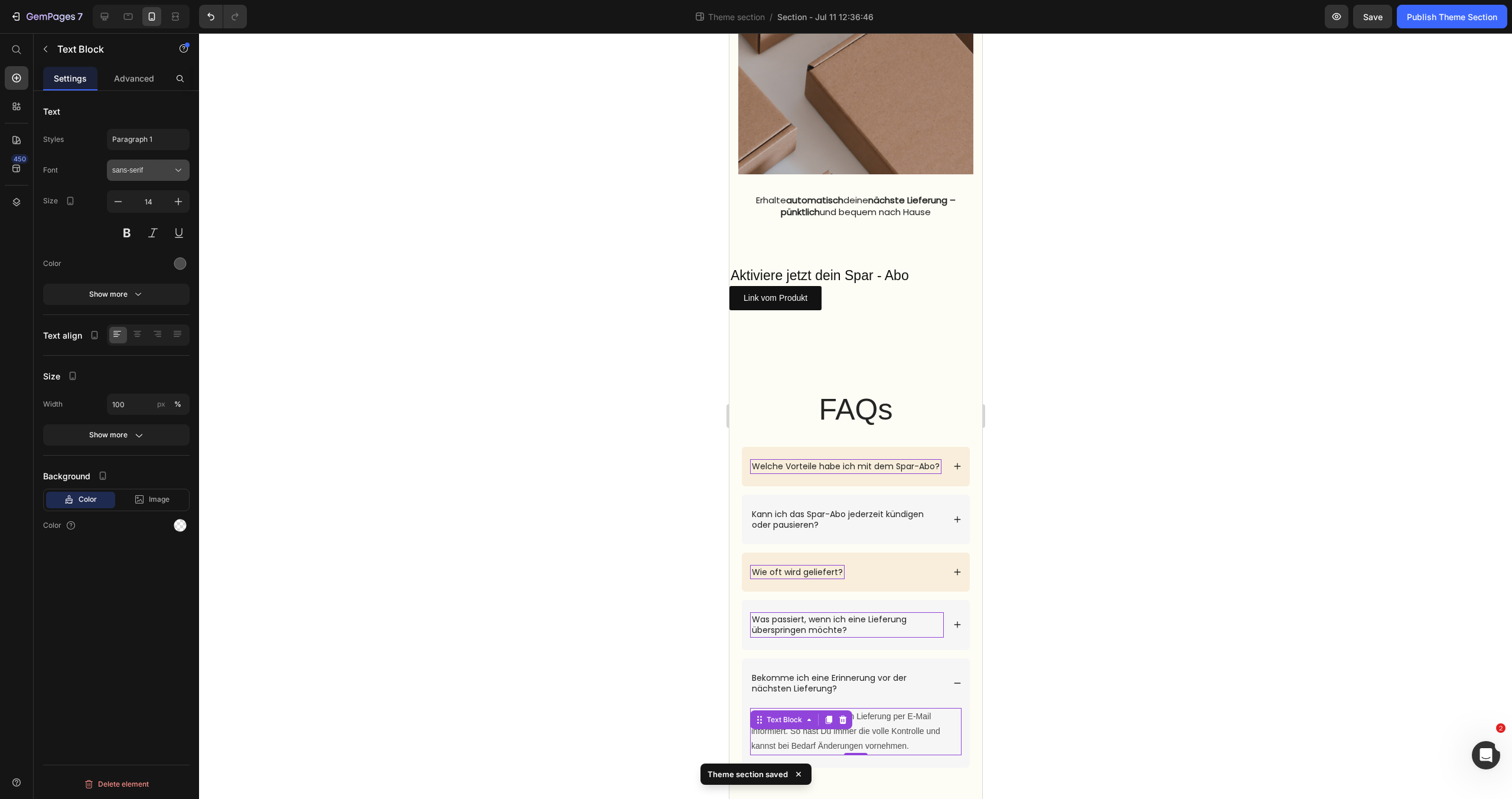 click on "sans-serif" at bounding box center [142, 170] 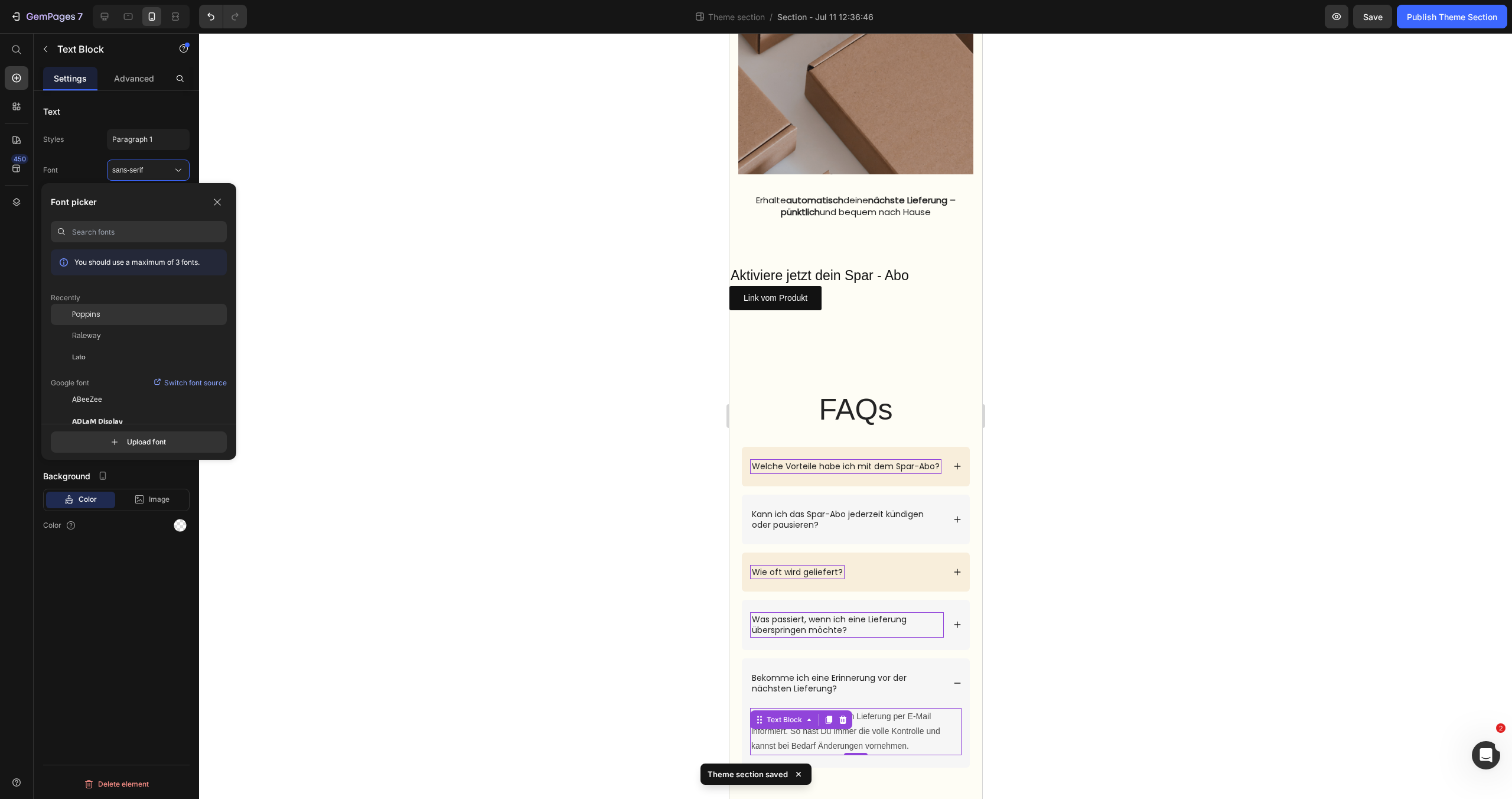 click on "Poppins" 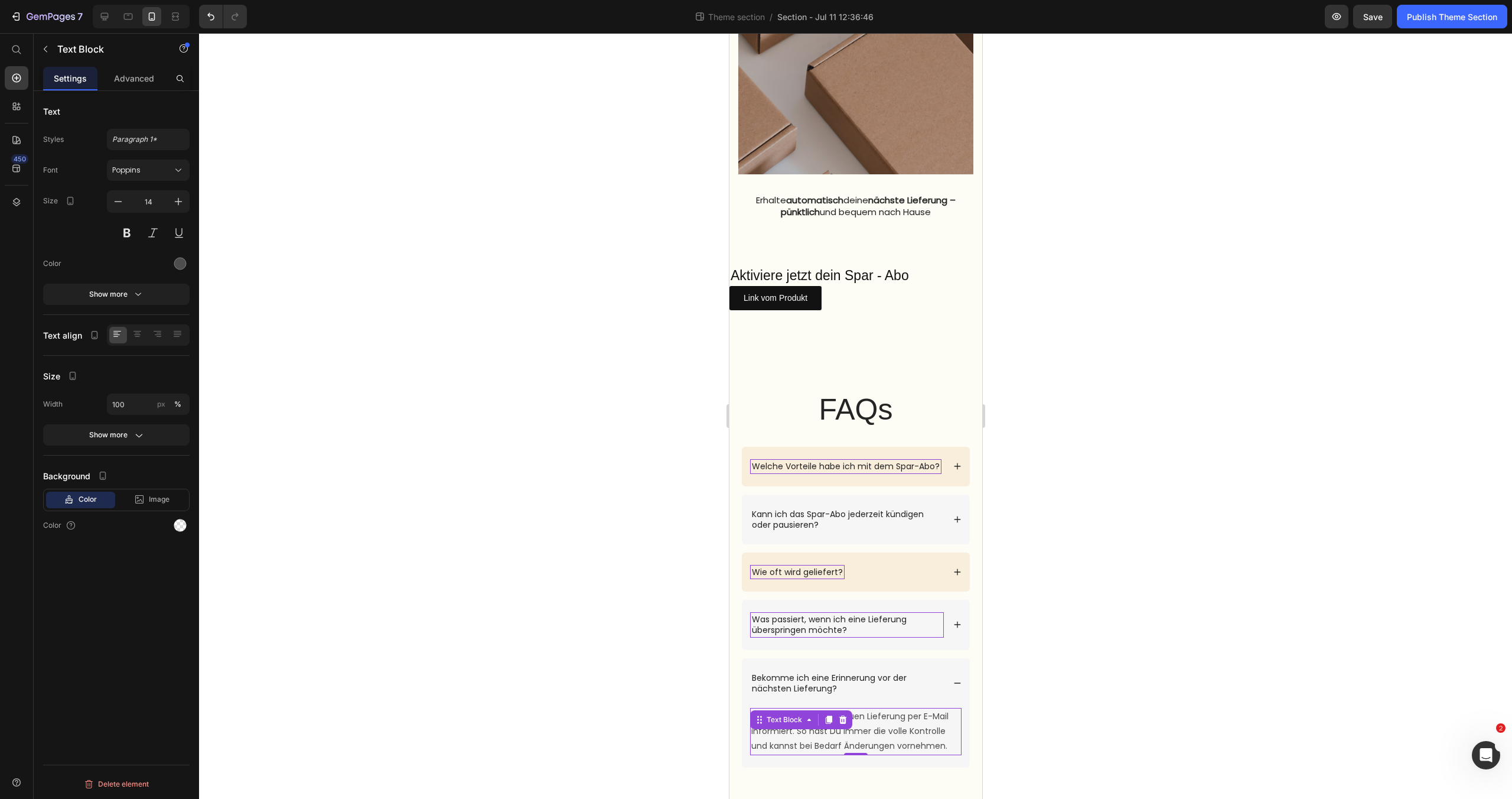 click 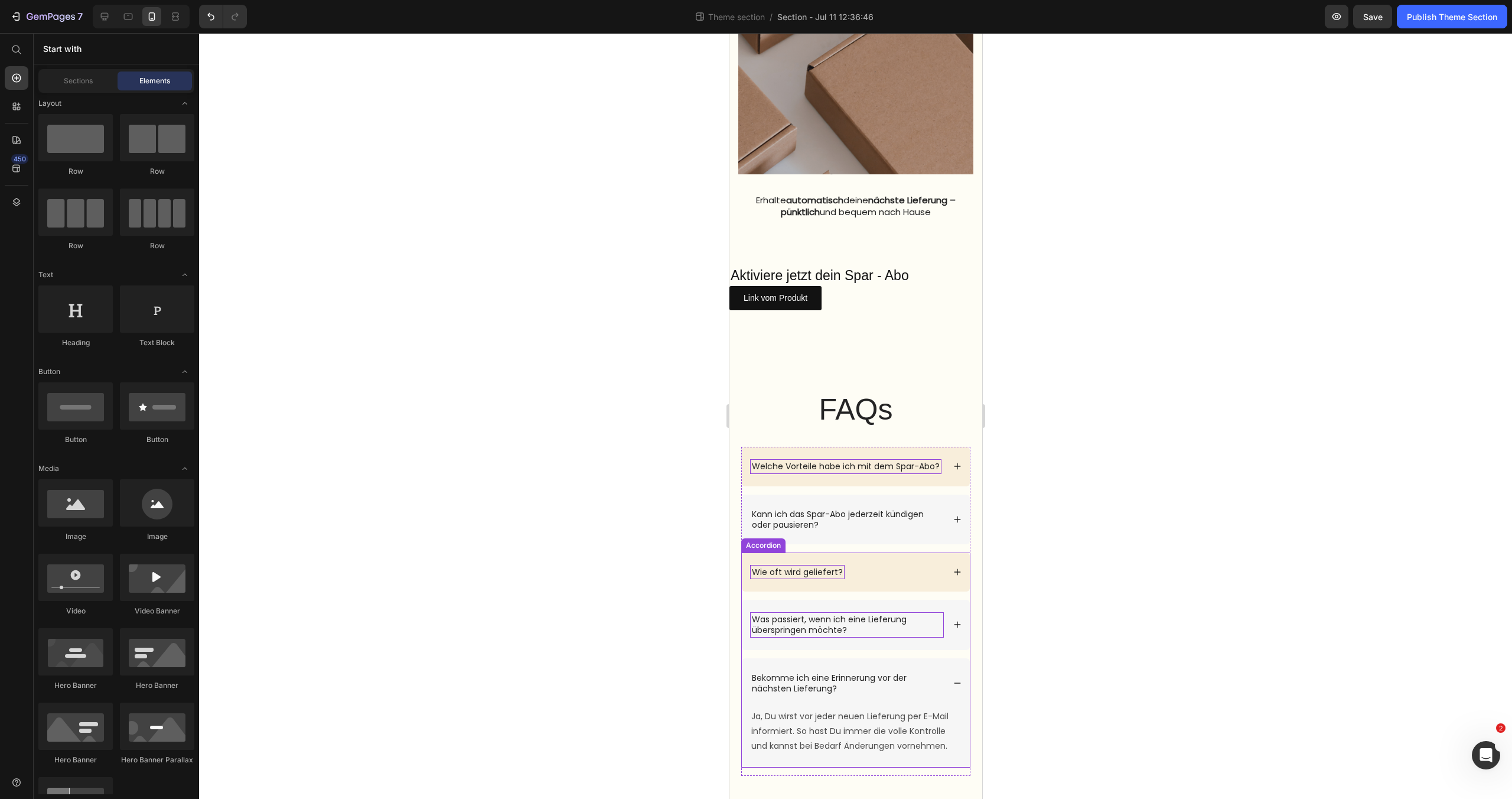 click 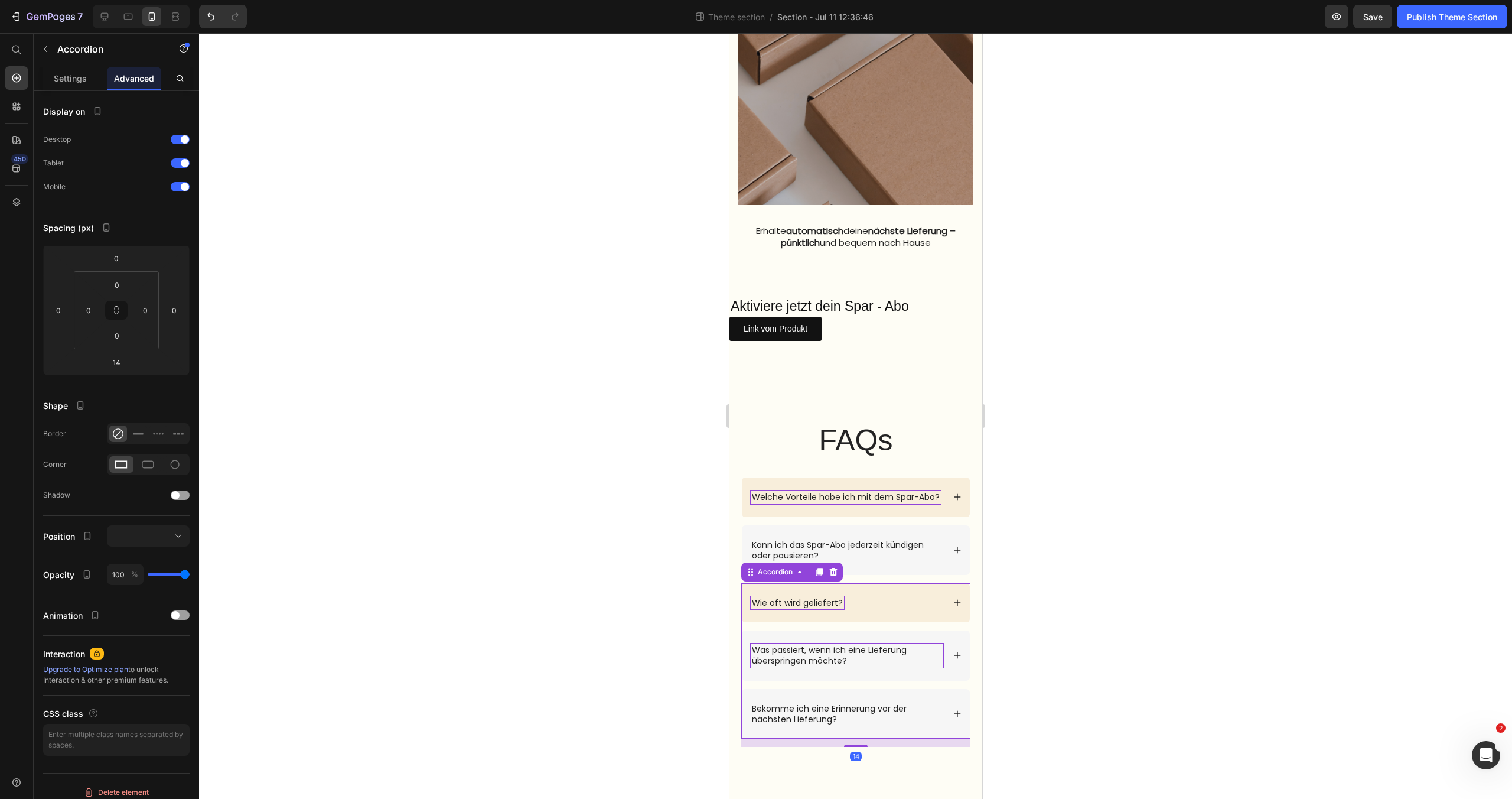 scroll, scrollTop: 1324, scrollLeft: 0, axis: vertical 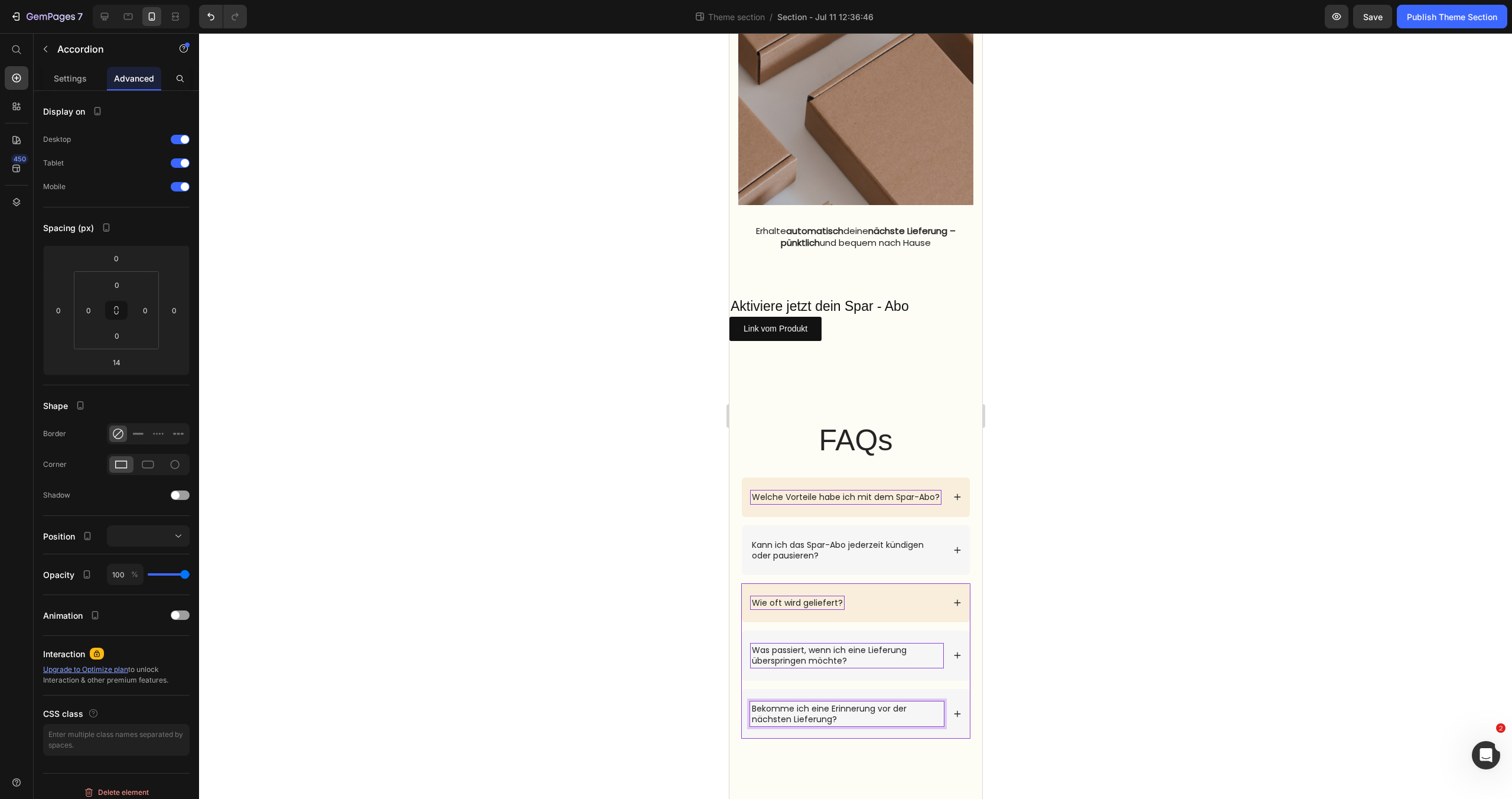 click on "Bekomme ich eine Erinnerung vor der nächsten Lieferung?" at bounding box center (855, 714) 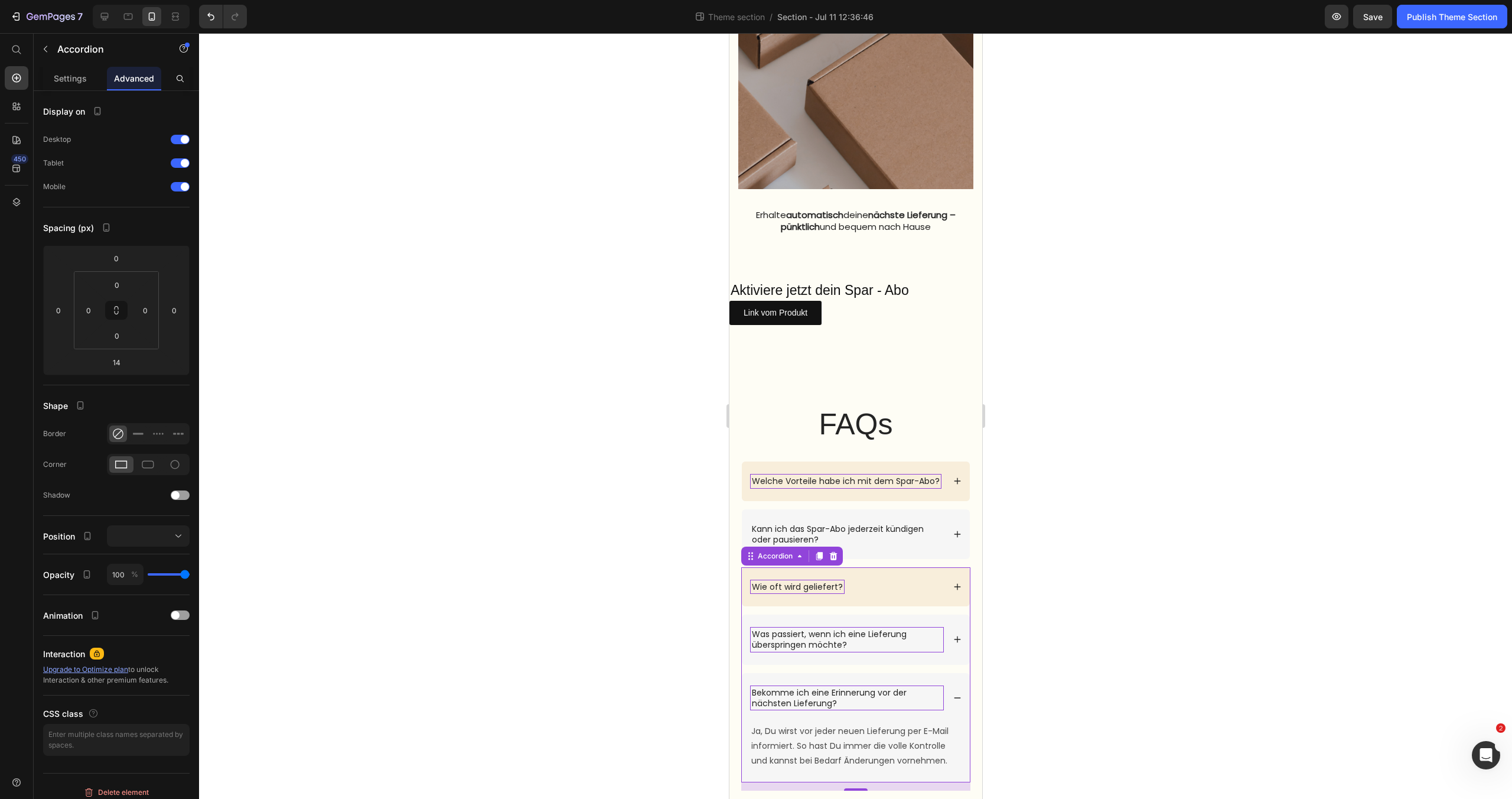click on "Bekomme ich eine Erinnerung vor der nächsten Lieferung?" at bounding box center [855, 698] 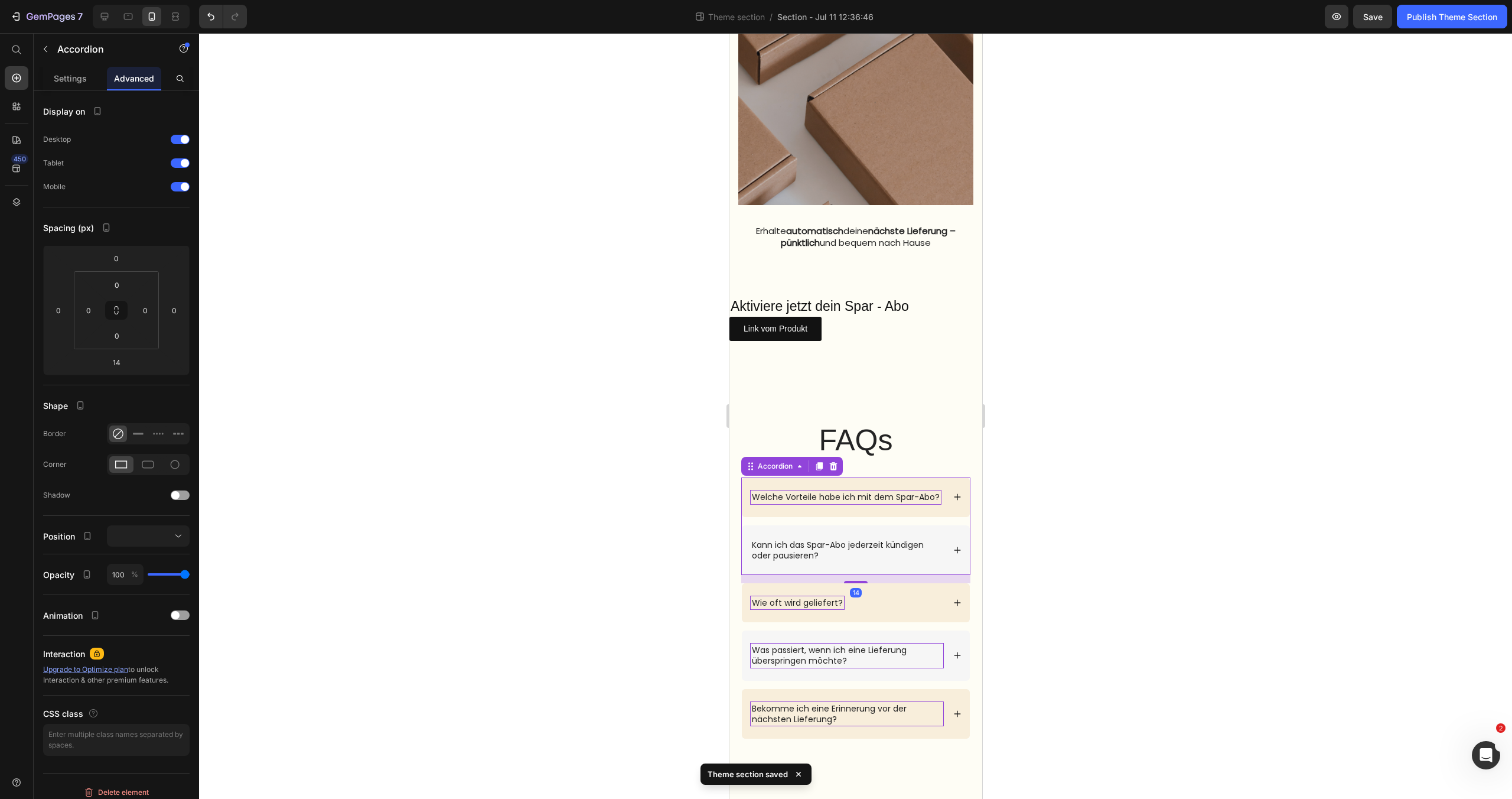 click 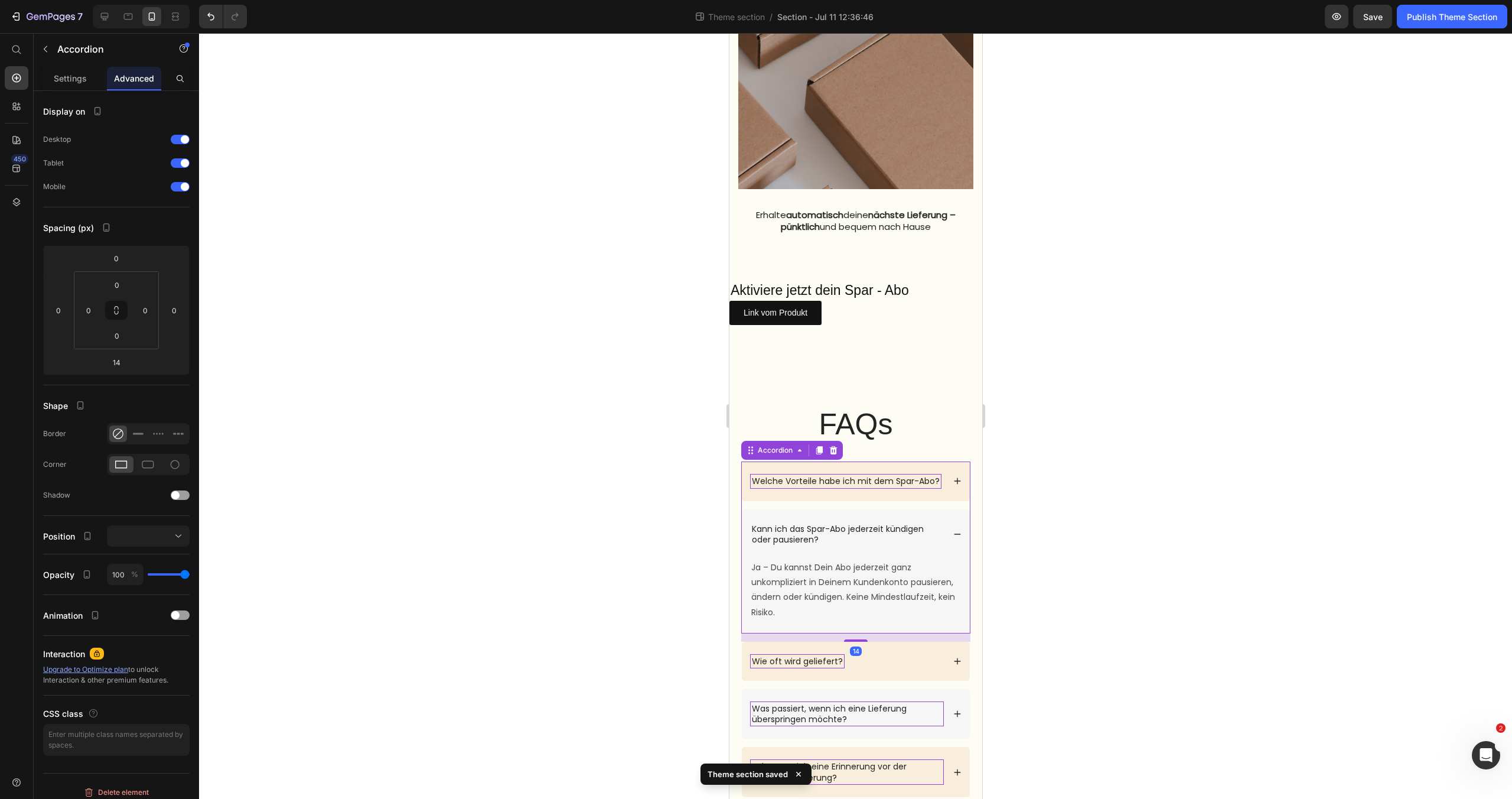 click 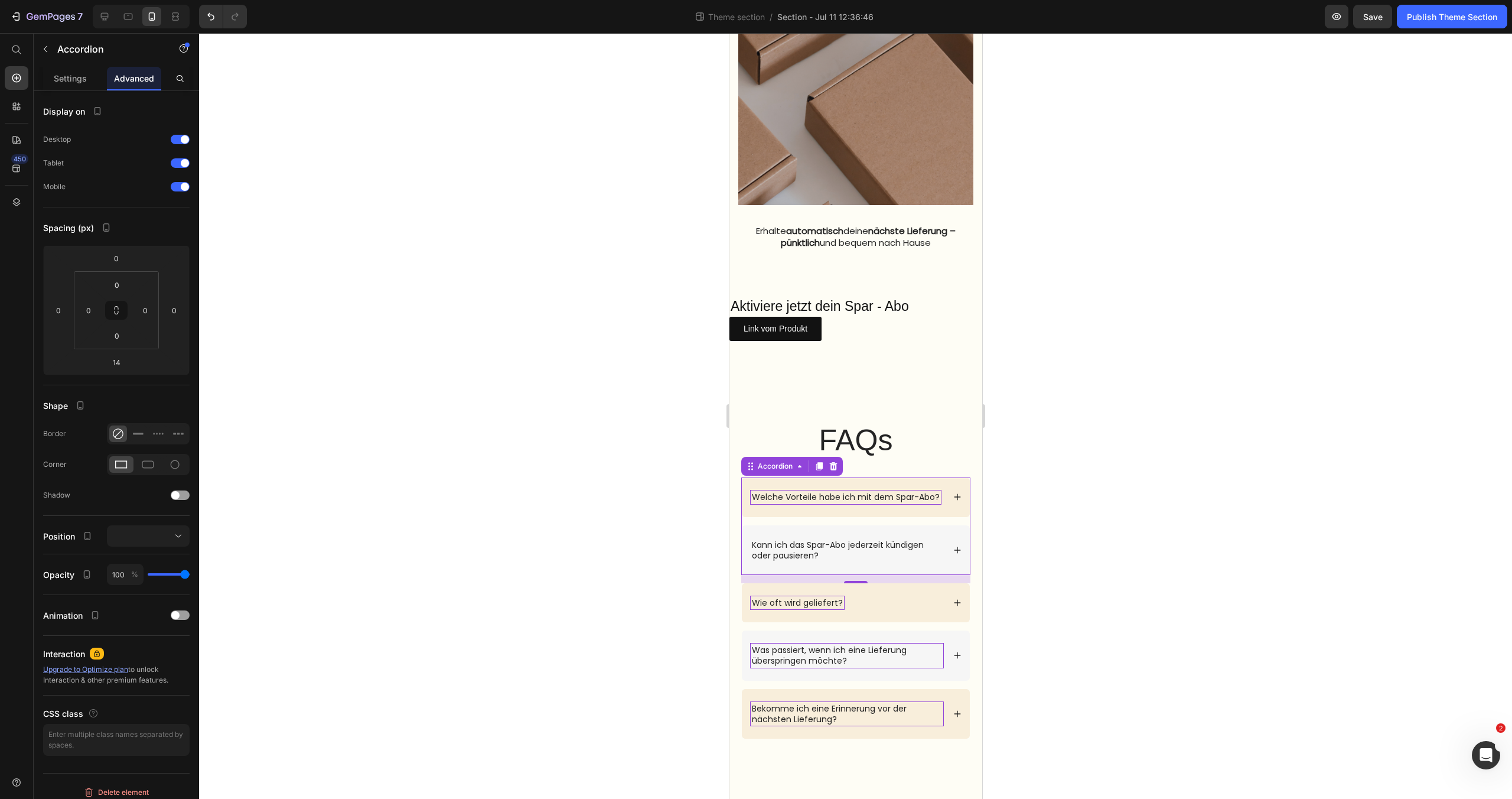 click 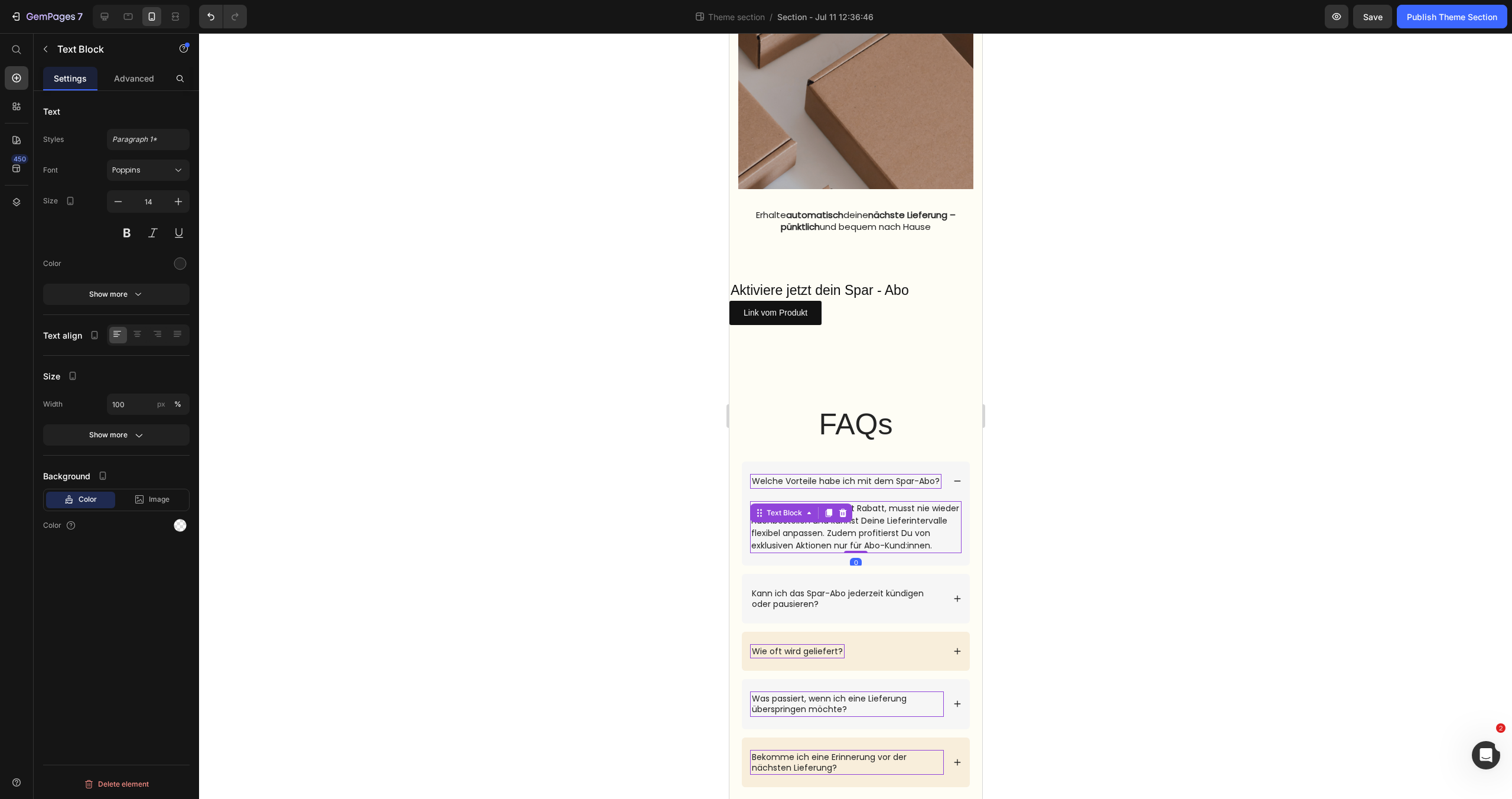 click on "Du bekommst dauerhaft Rabatt, musst nie wieder nachbestellen und kannst Deine Lieferintervalle flexibel anpassen. Zudem profitierst Du von exklusiven Aktionen nur für Abo-Kund:innen." at bounding box center (855, 527) 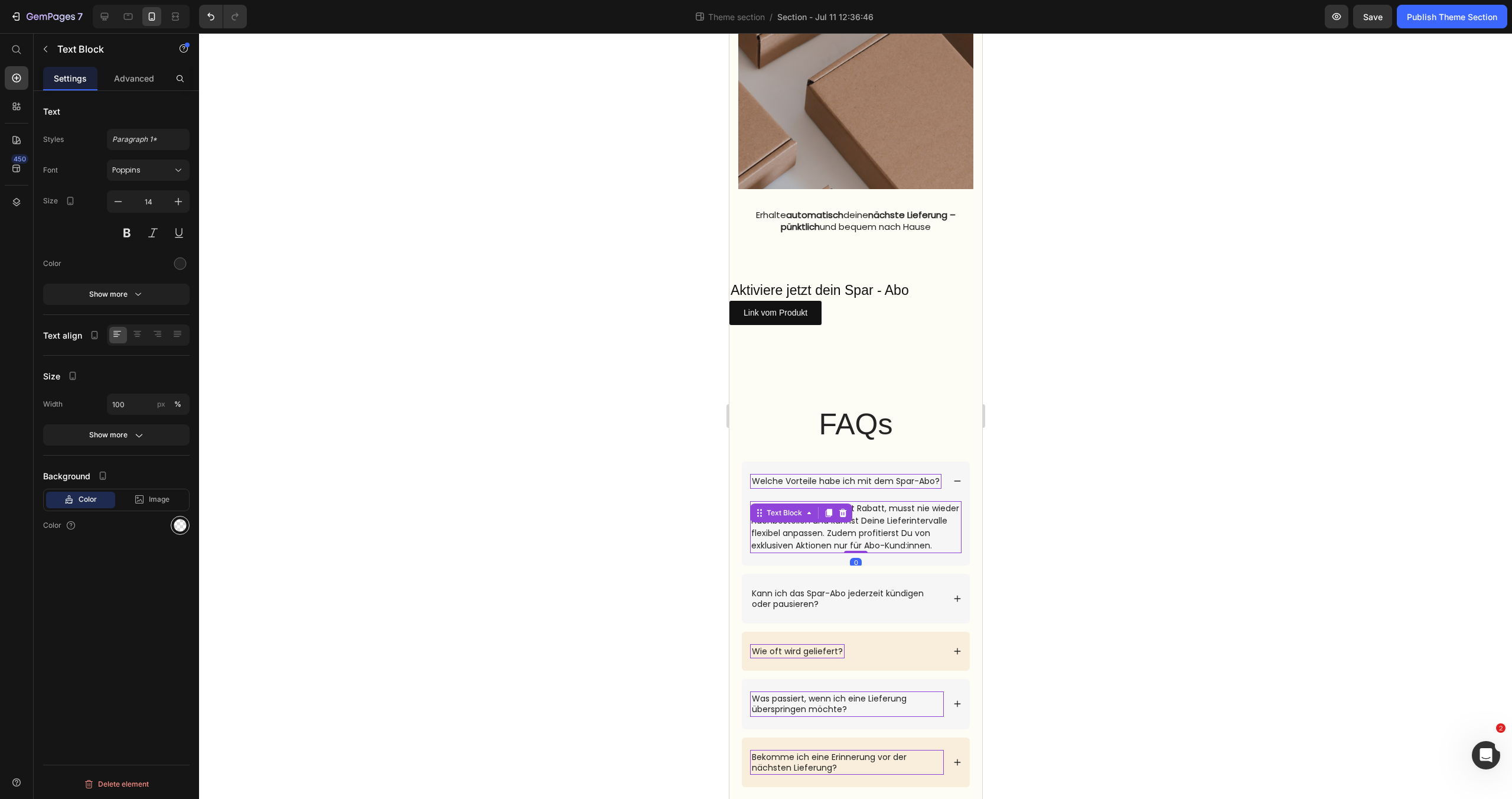 click at bounding box center (180, 525) 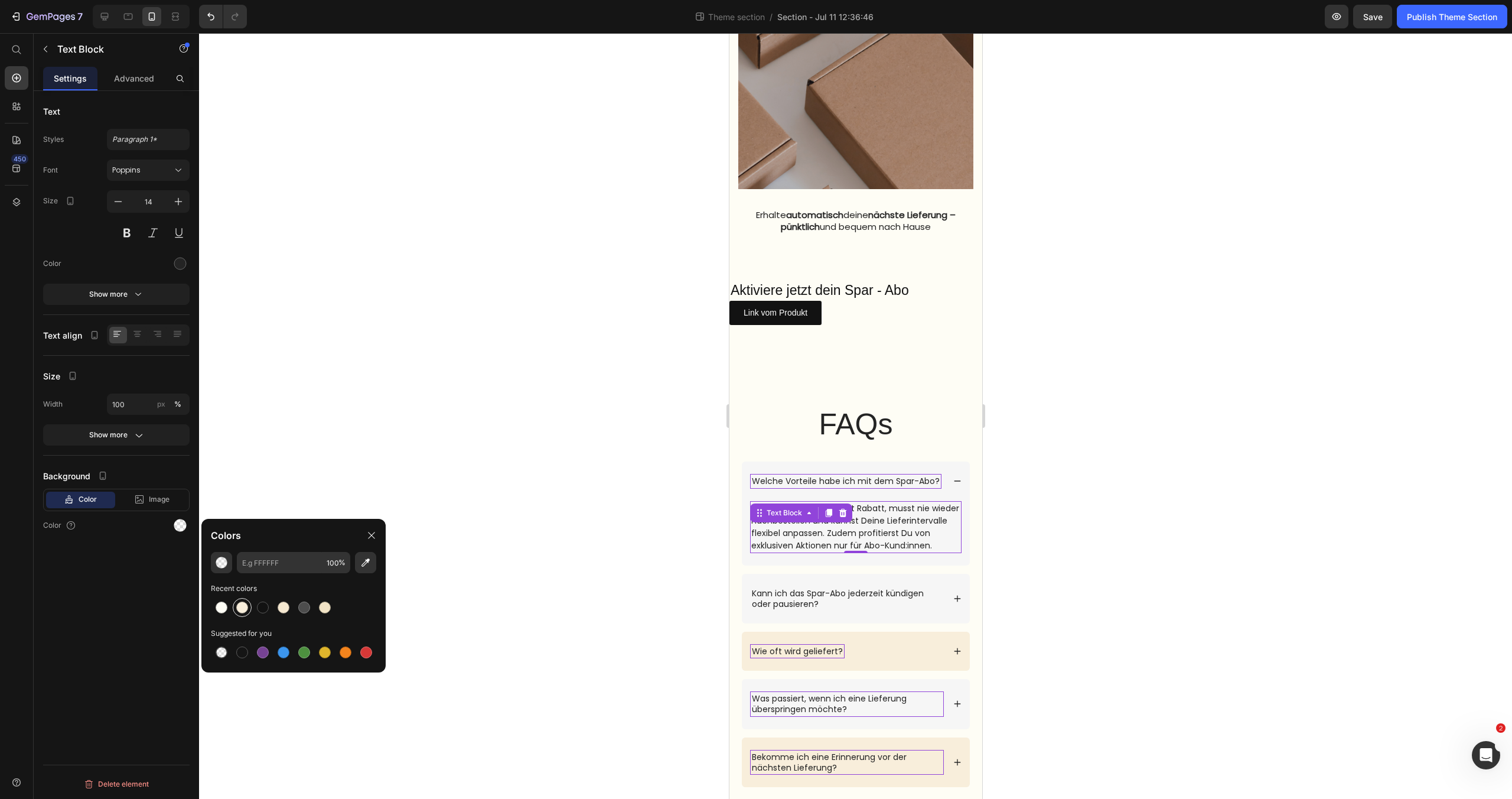 click at bounding box center (242, 608) 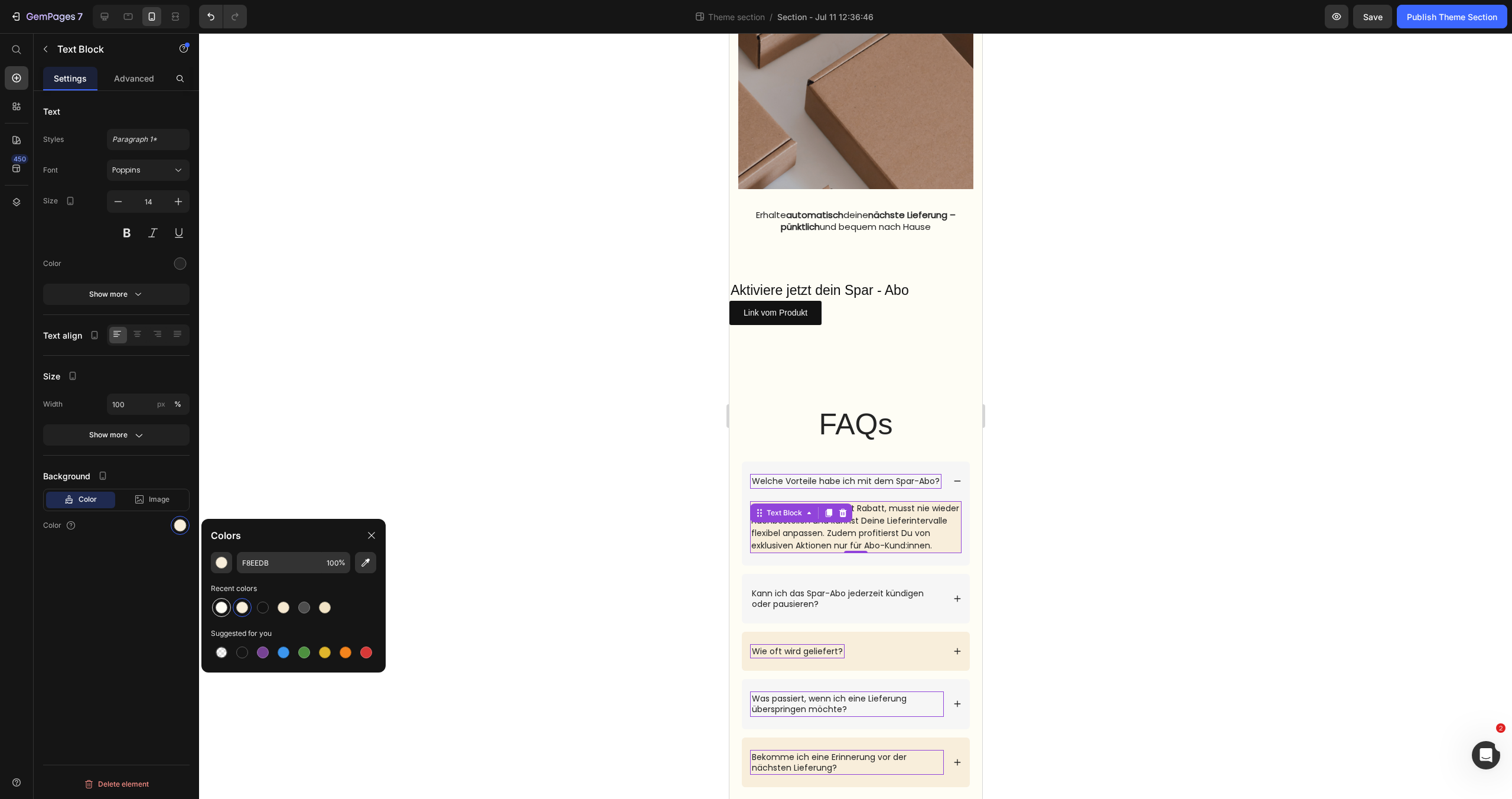 click at bounding box center [221, 608] 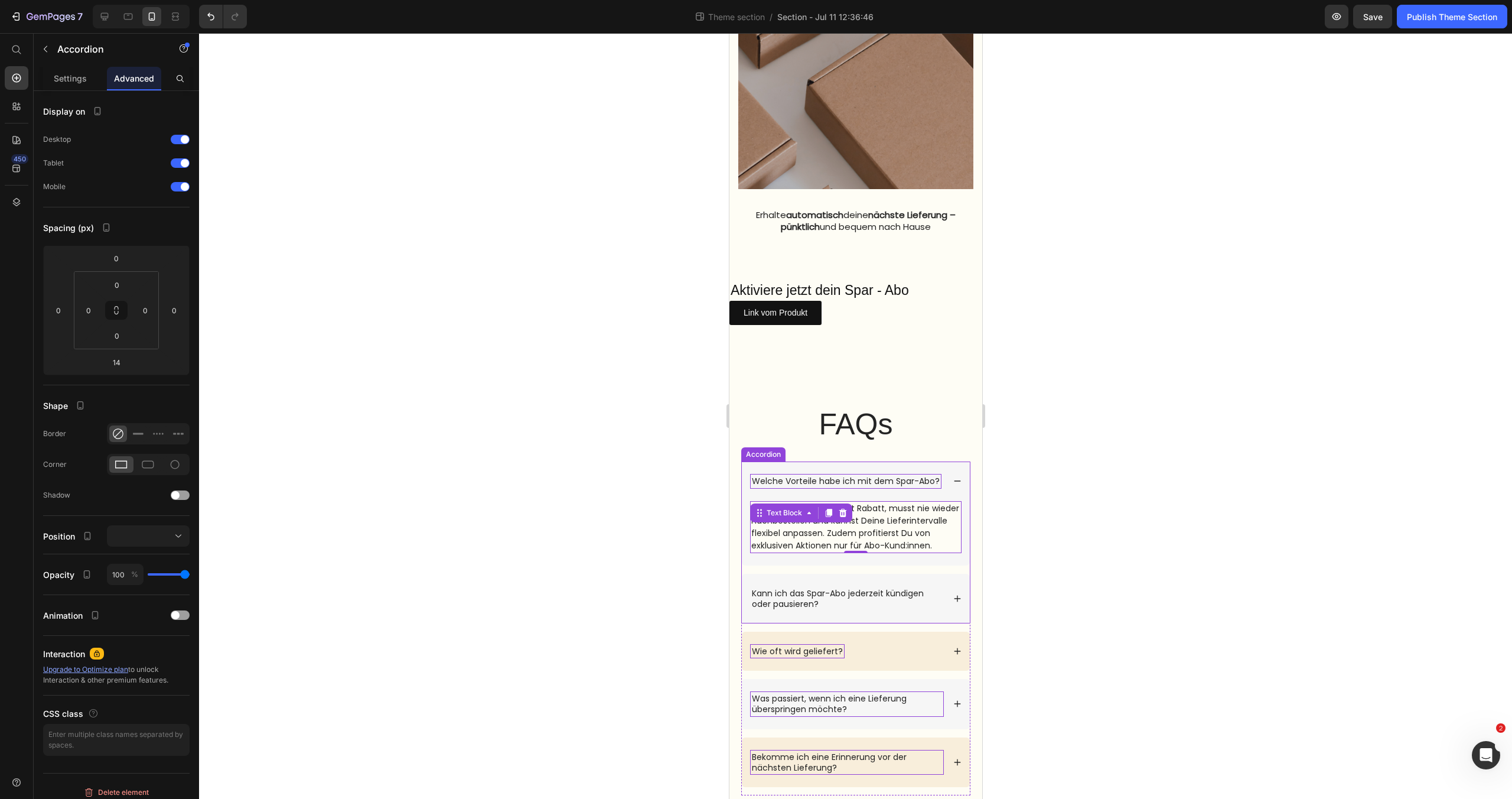 click on "Welche Vorteile habe ich mit dem Spar-Abo?" at bounding box center (855, 481) 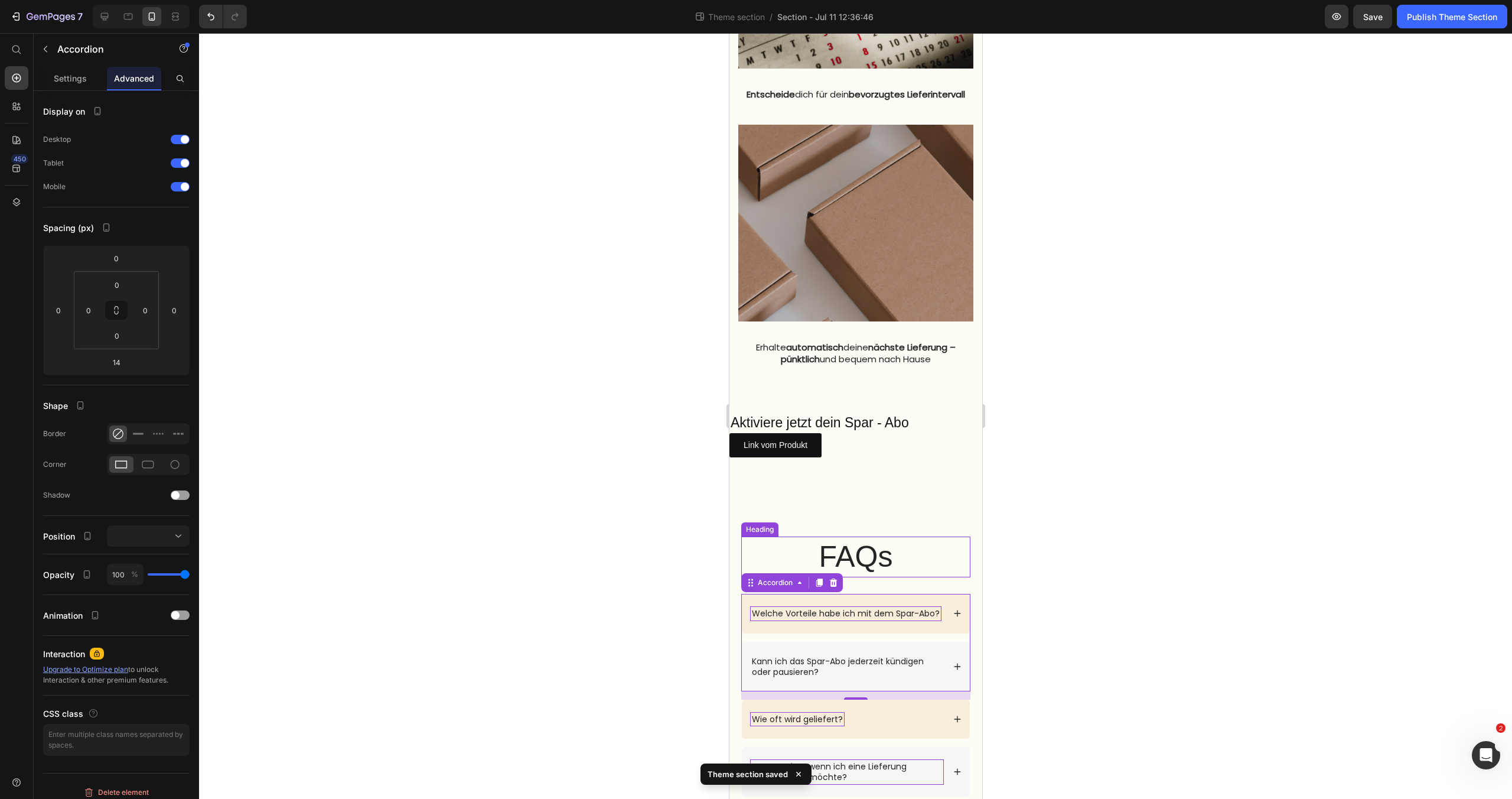 scroll, scrollTop: 1263, scrollLeft: 0, axis: vertical 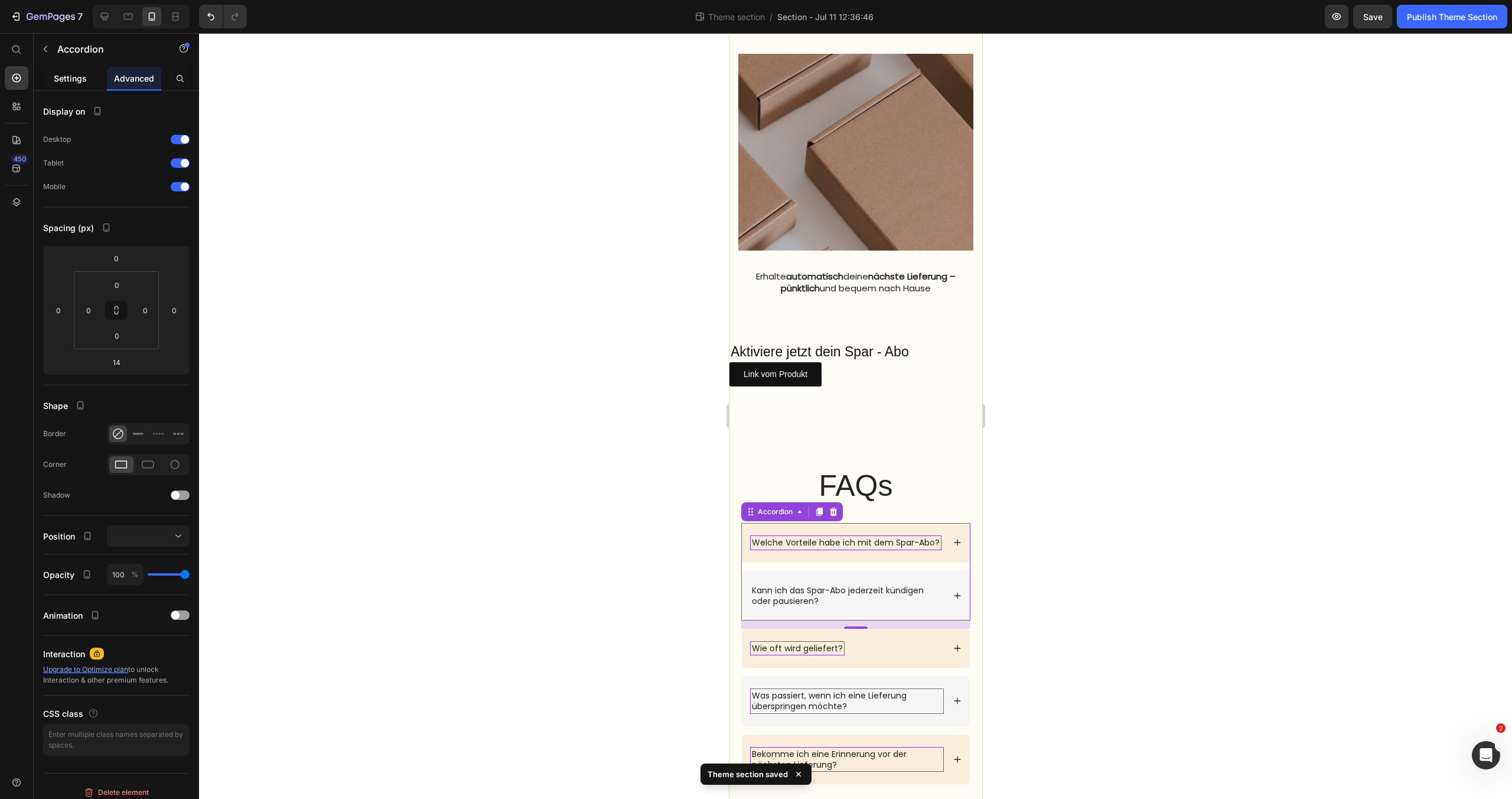 click on "Settings" 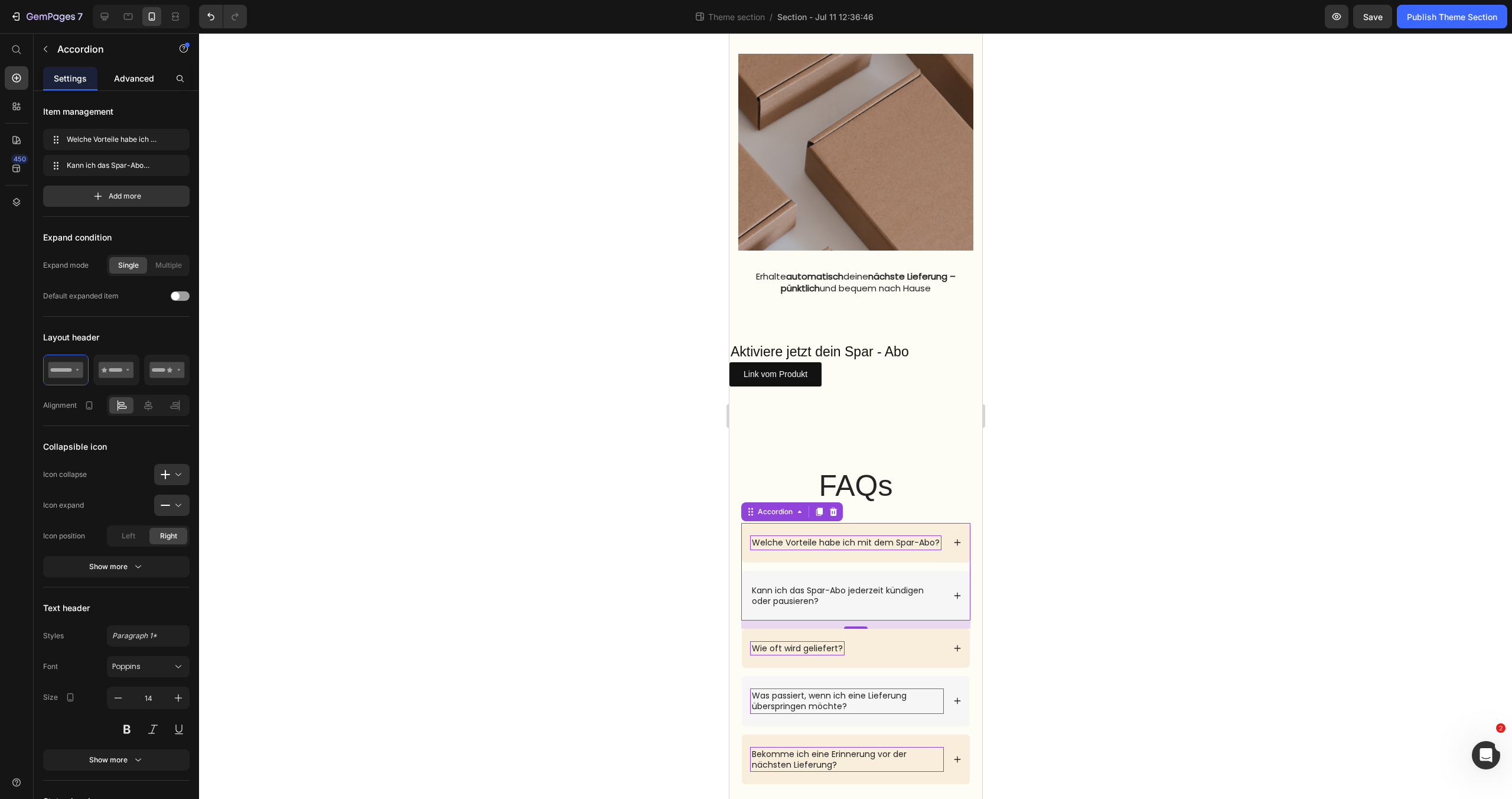 click on "Advanced" at bounding box center (134, 78) 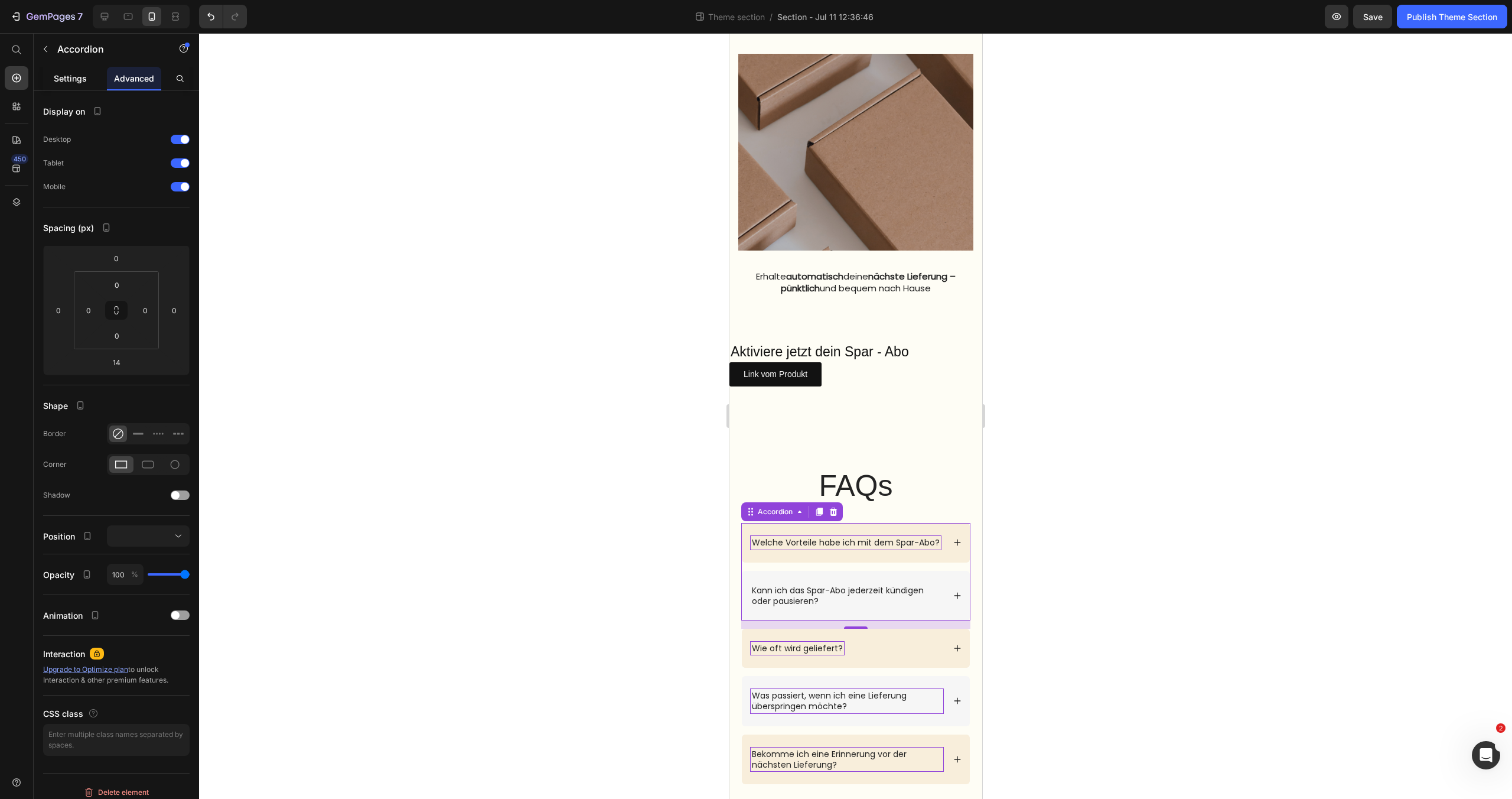 click on "Settings" at bounding box center (70, 78) 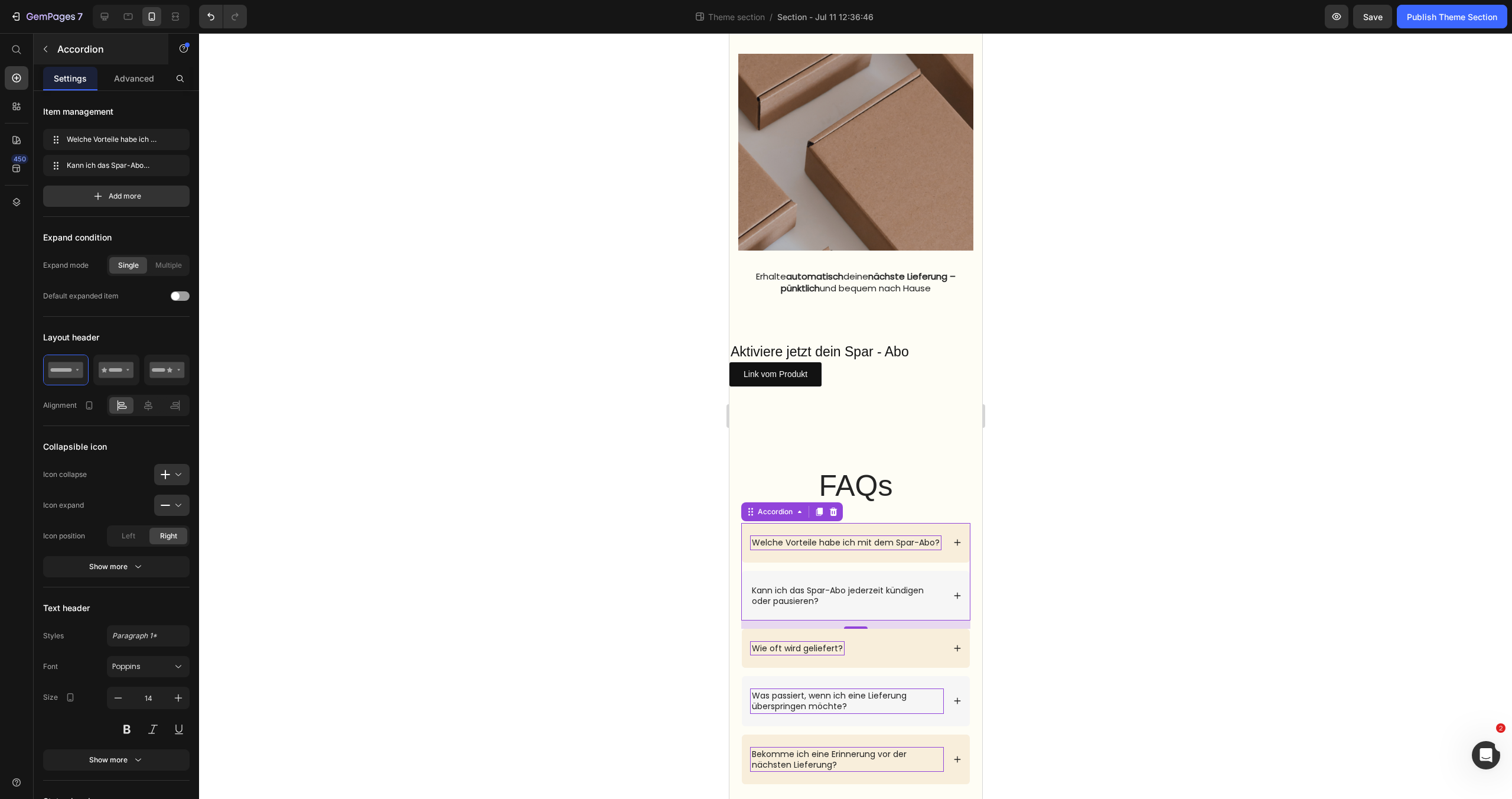 drag, startPoint x: 131, startPoint y: 80, endPoint x: 70, endPoint y: 63, distance: 63.325 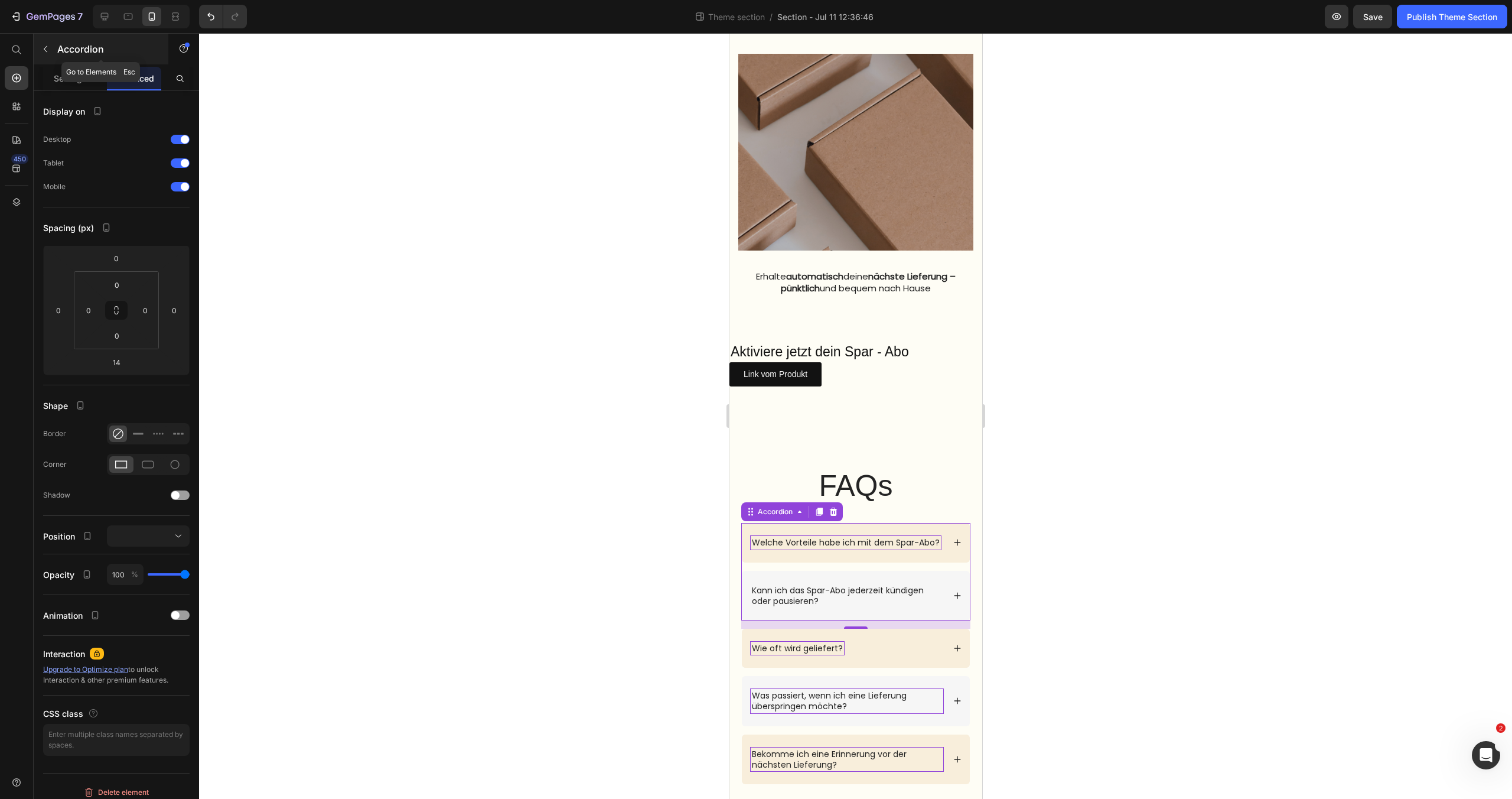click 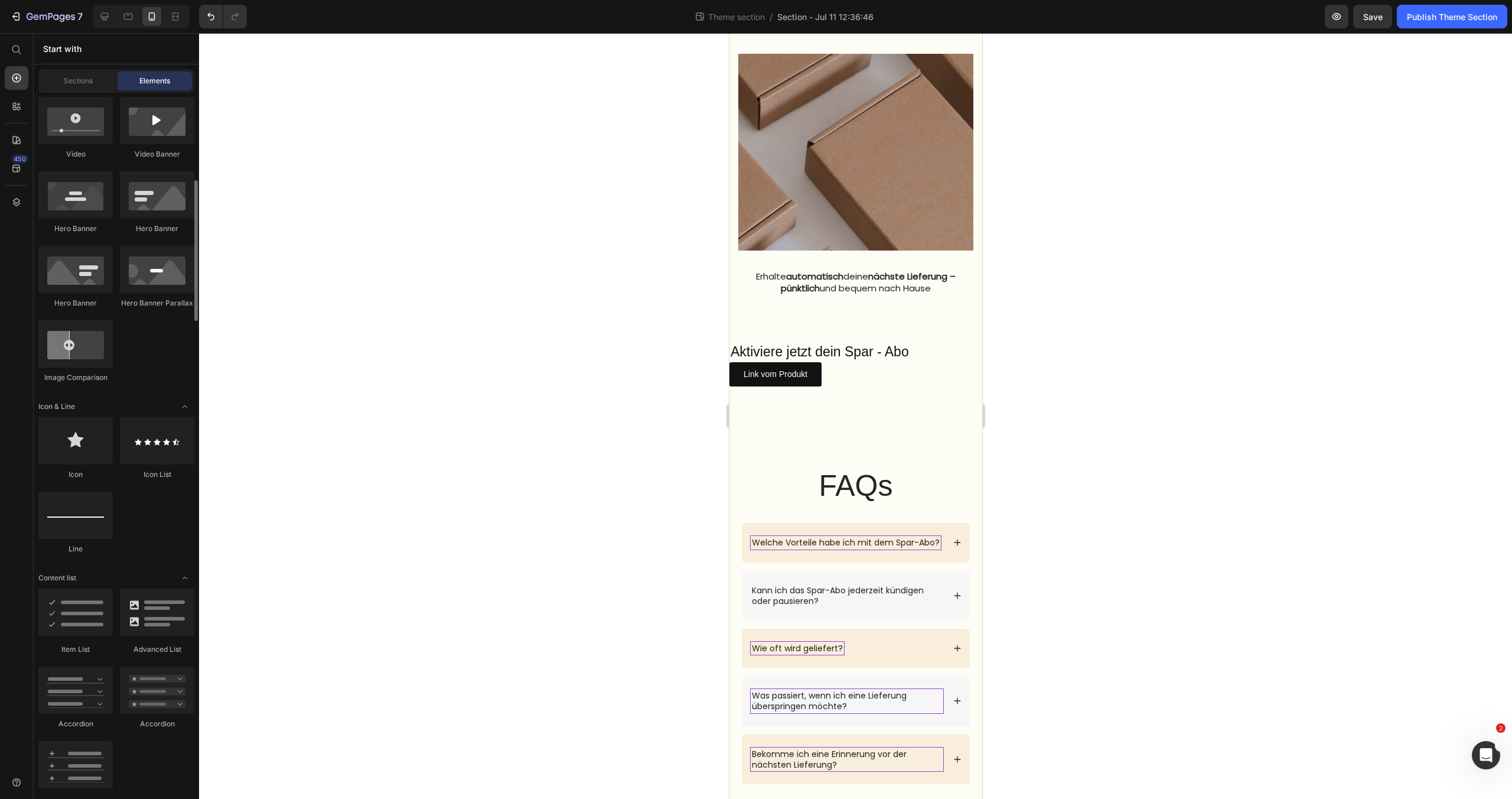 scroll, scrollTop: 457, scrollLeft: 0, axis: vertical 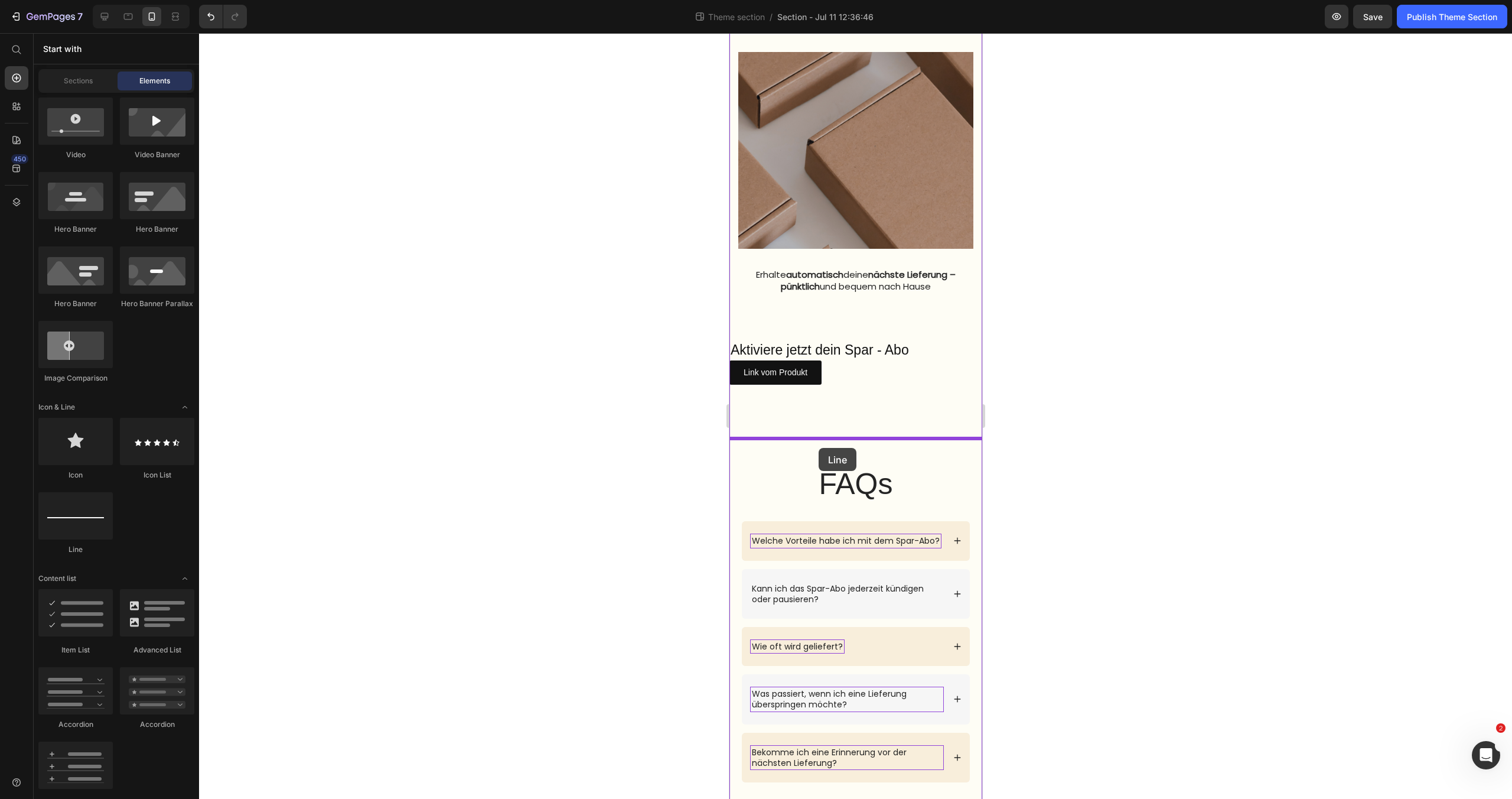 drag, startPoint x: 794, startPoint y: 551, endPoint x: 818, endPoint y: 448, distance: 105.75916 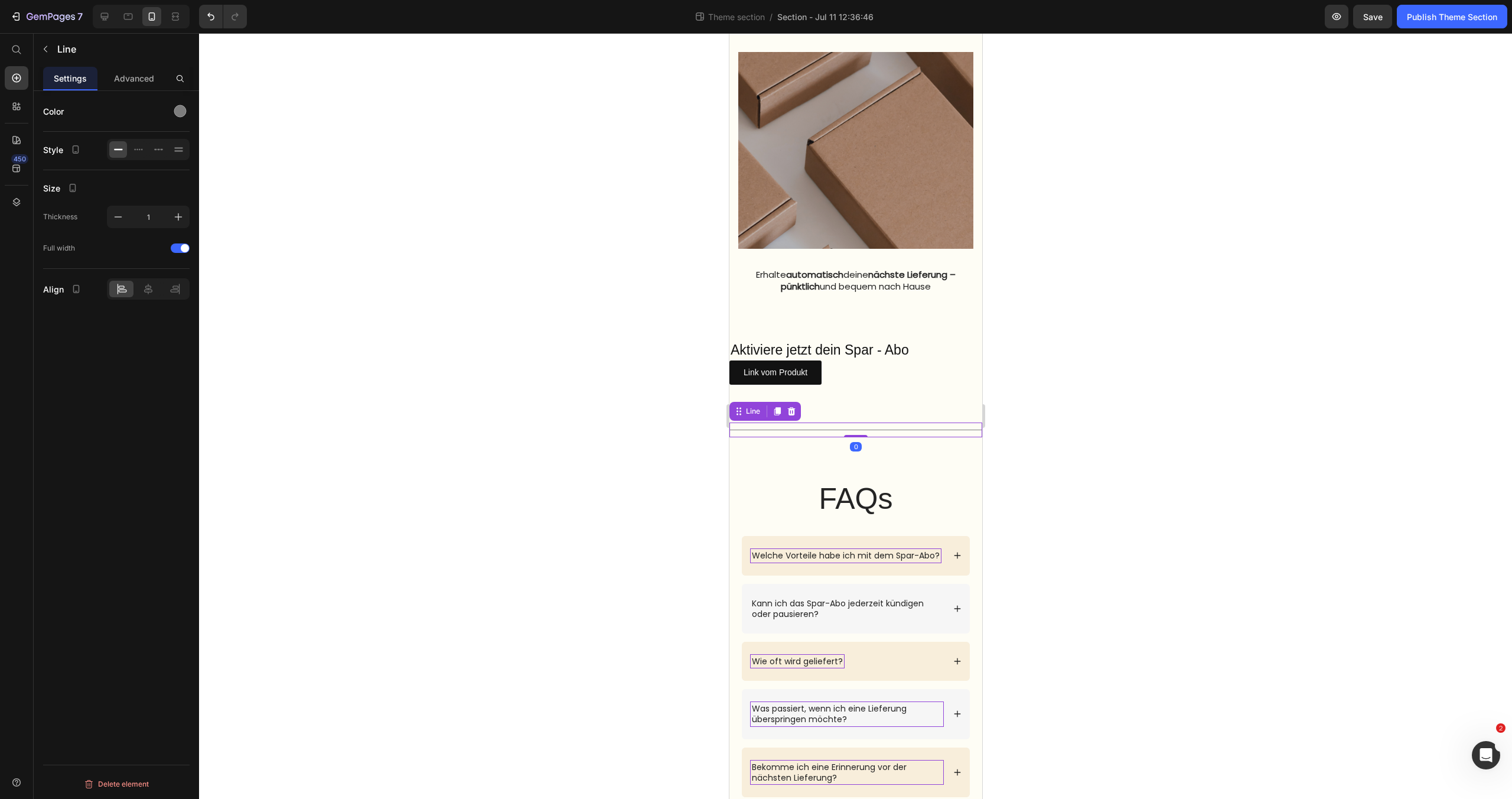 click 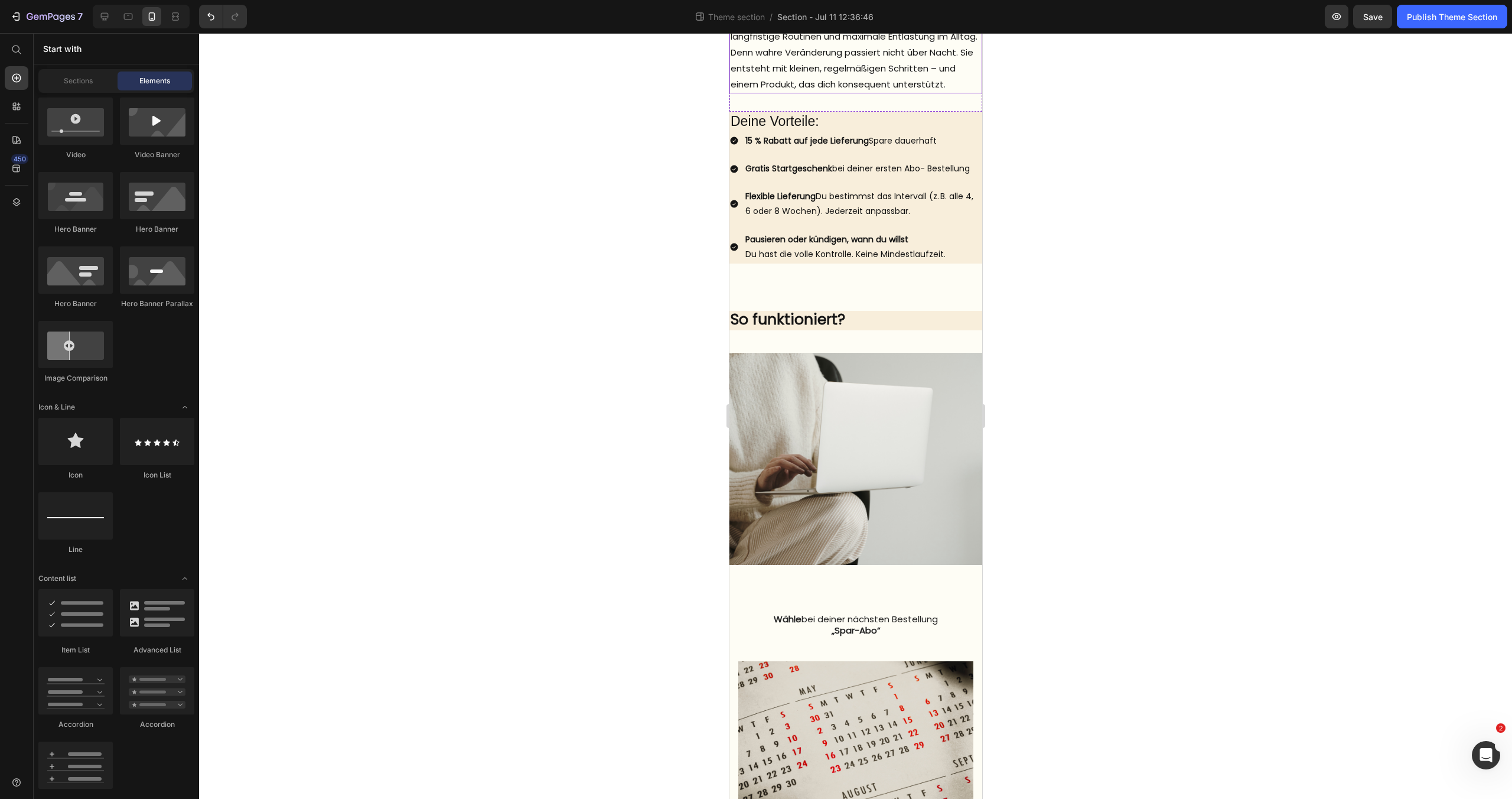scroll, scrollTop: 537, scrollLeft: 0, axis: vertical 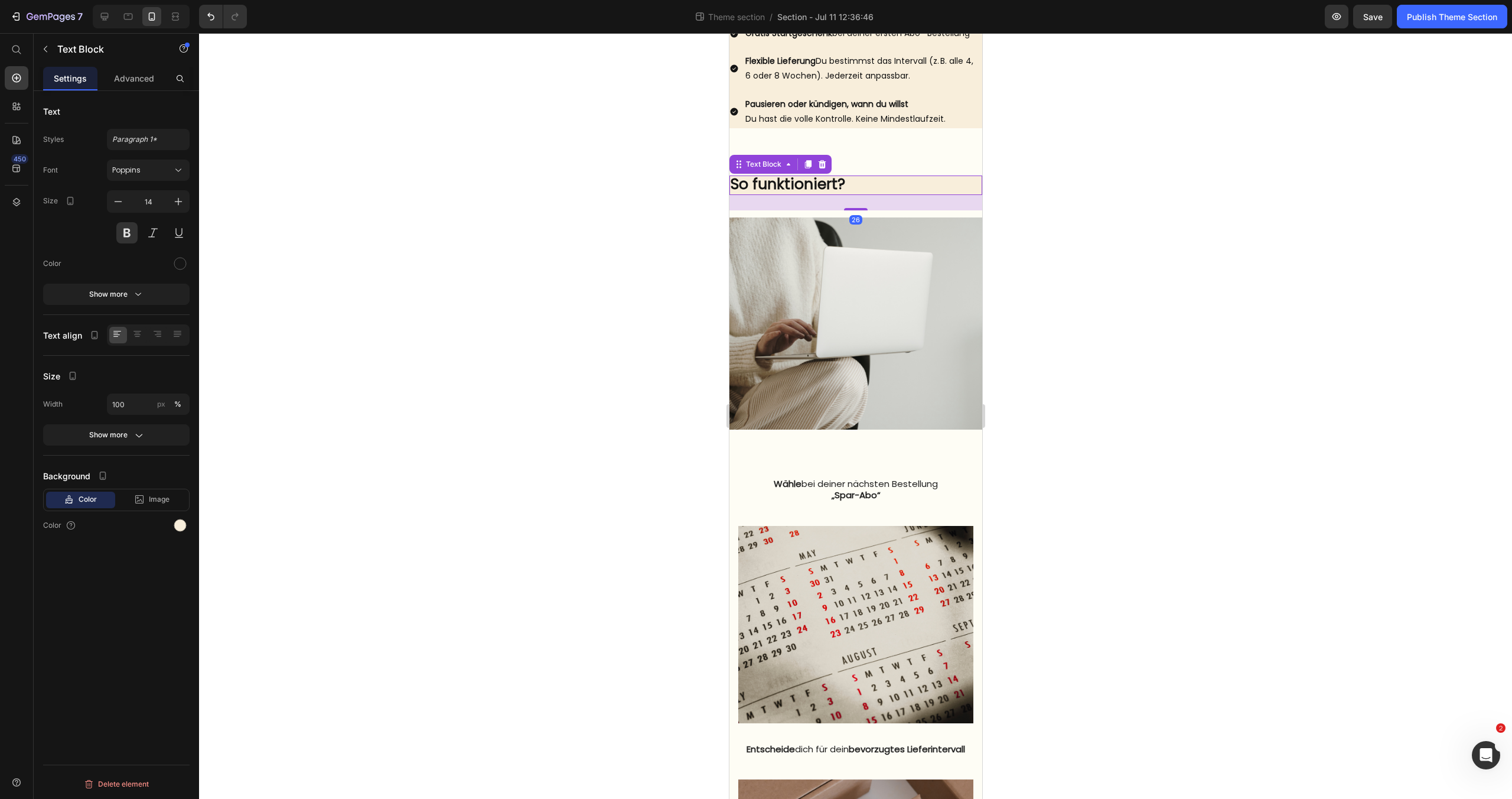 click on "So funktioniert?" at bounding box center (855, 185) 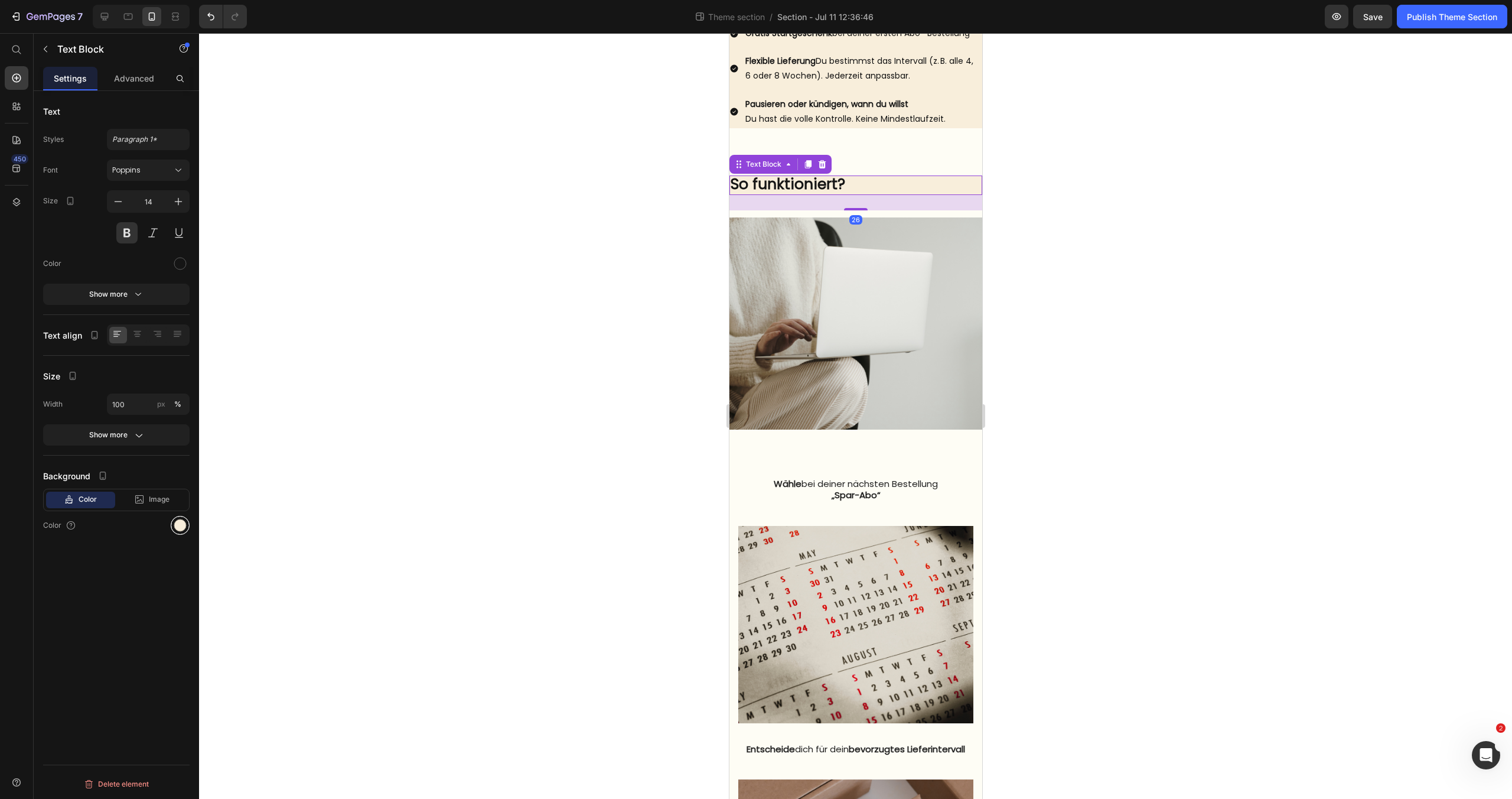 click at bounding box center (180, 525) 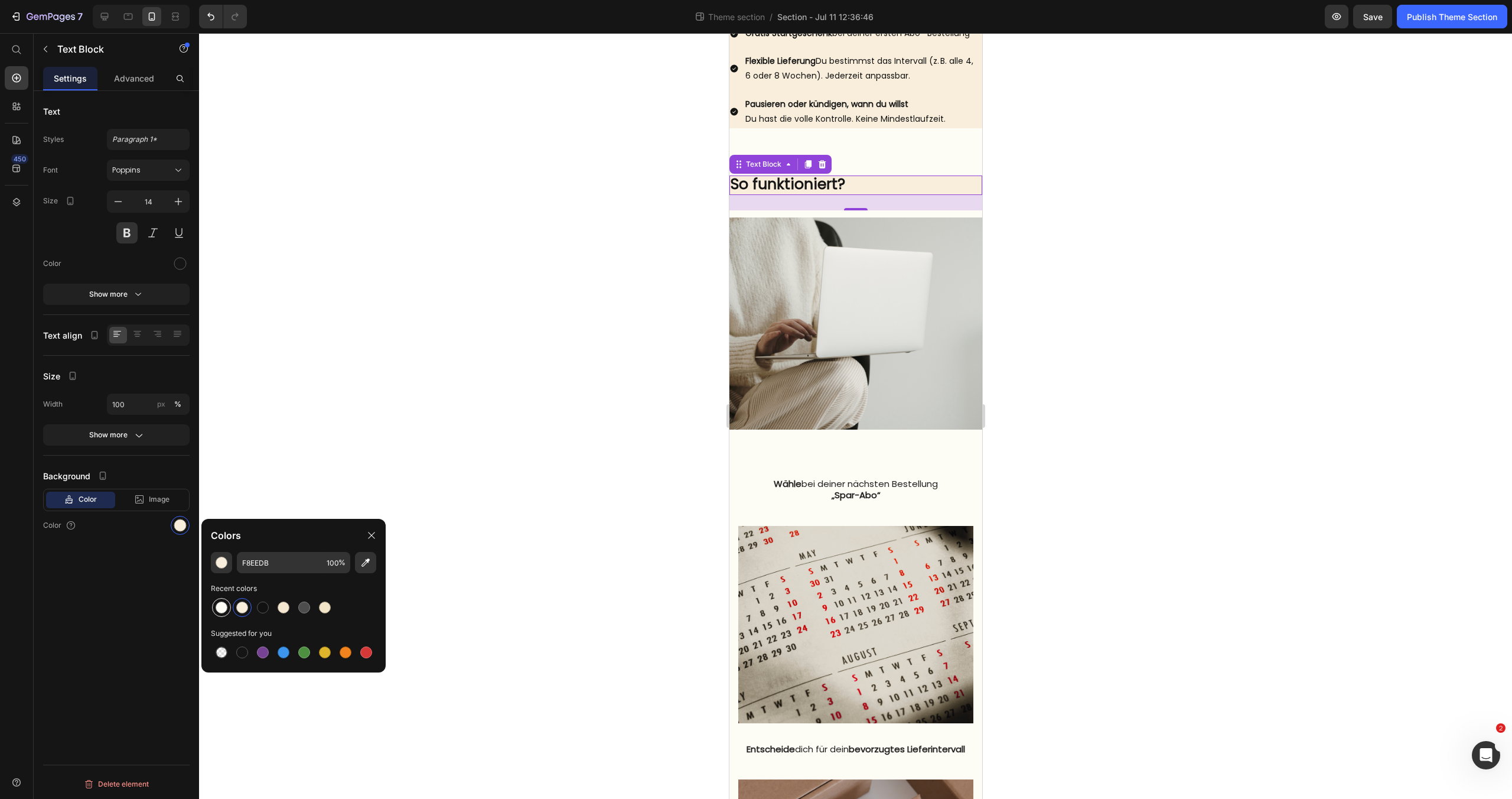click at bounding box center (221, 608) 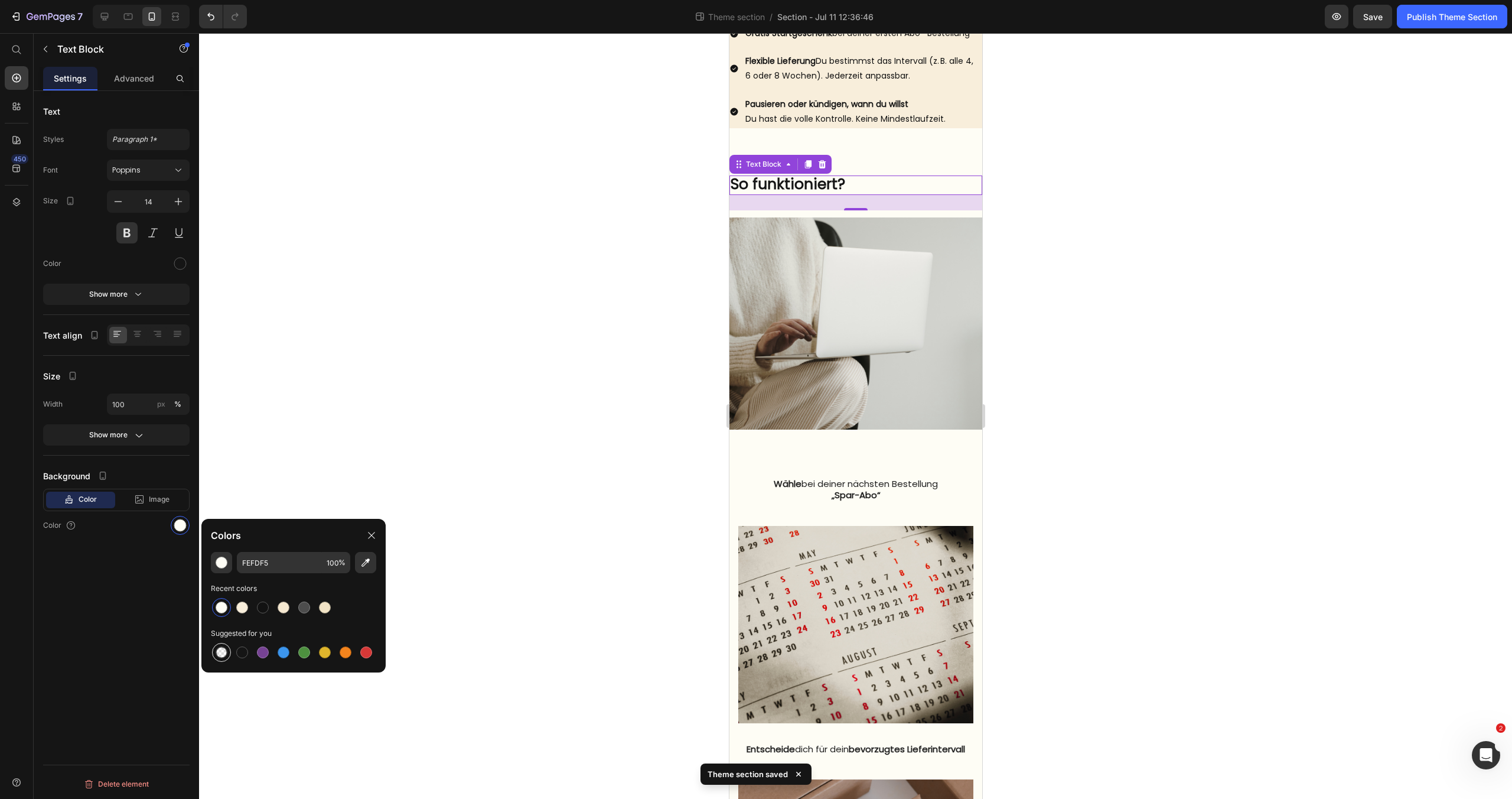 click at bounding box center (221, 652) 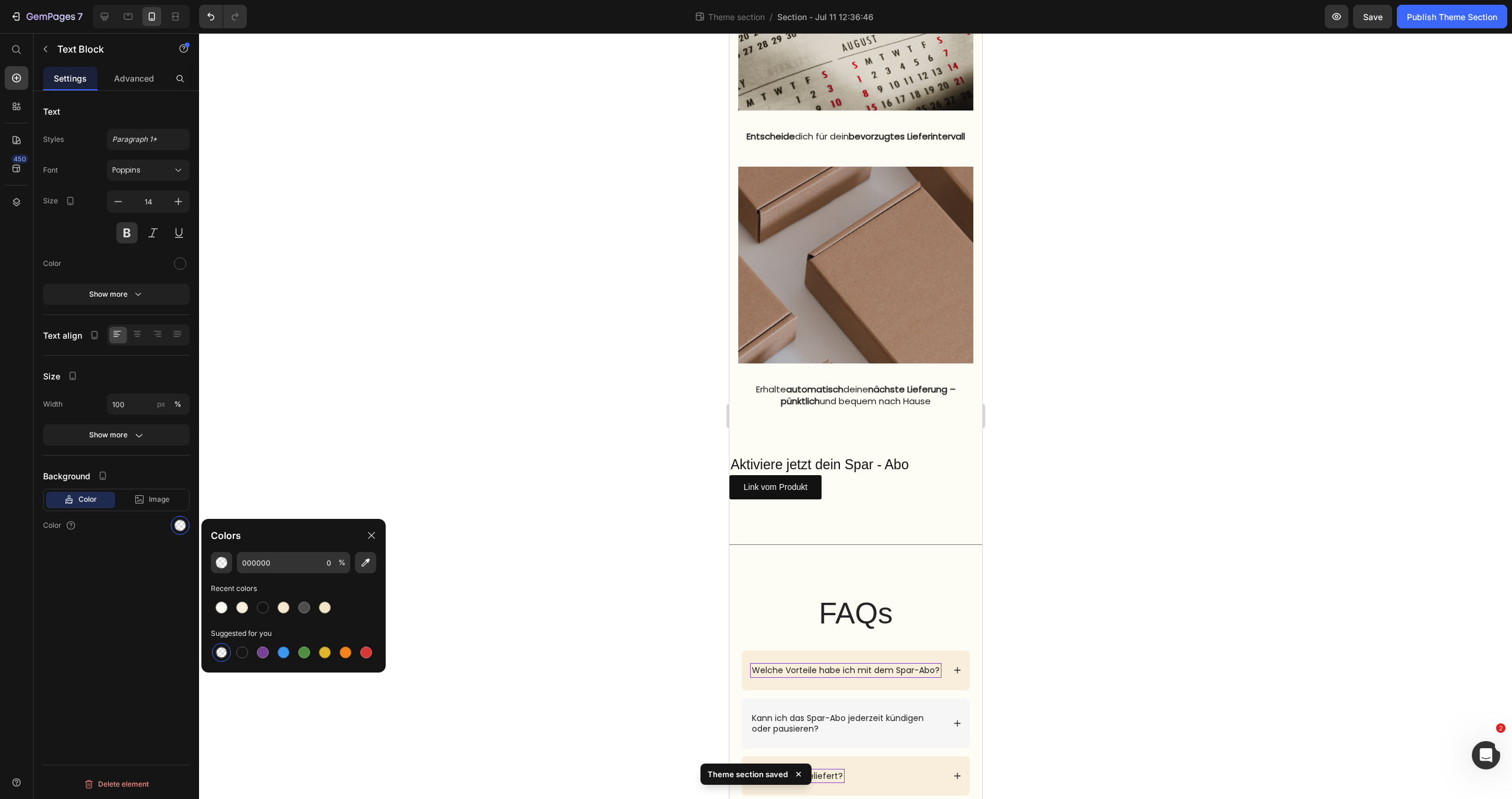 scroll, scrollTop: 1175, scrollLeft: 0, axis: vertical 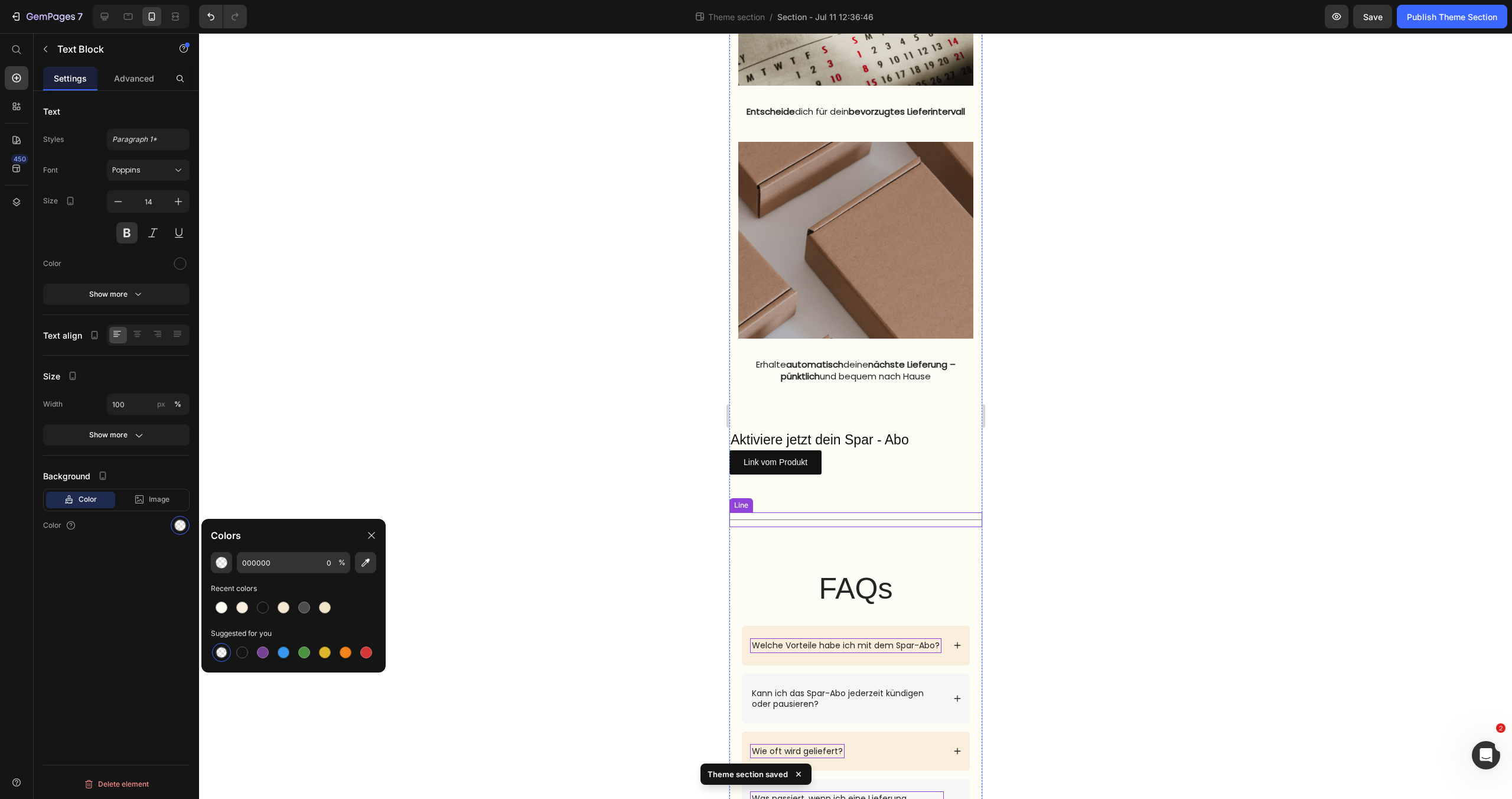 click on "Title Line" at bounding box center [855, 519] 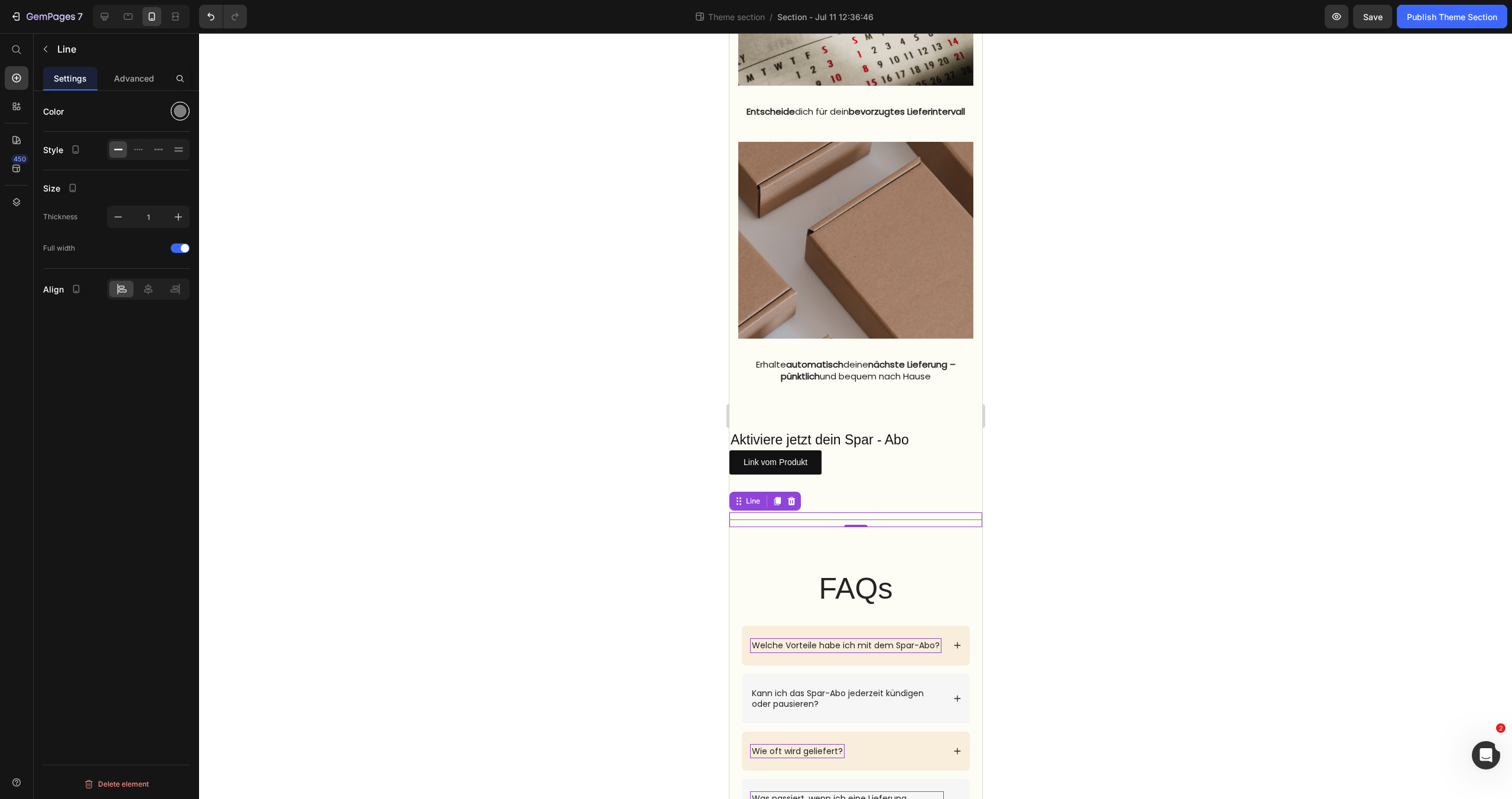 click at bounding box center [180, 111] 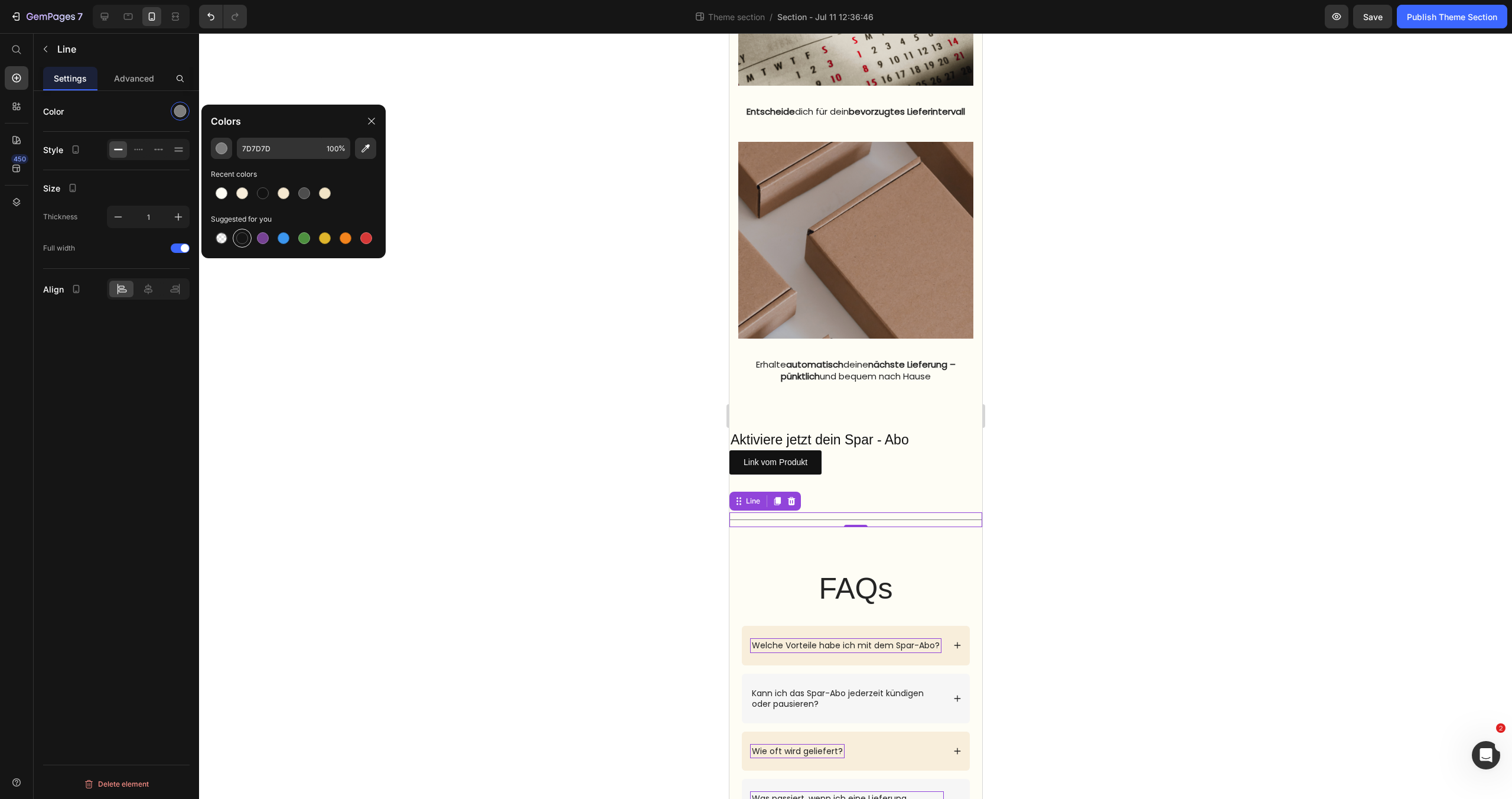 click at bounding box center (242, 238) 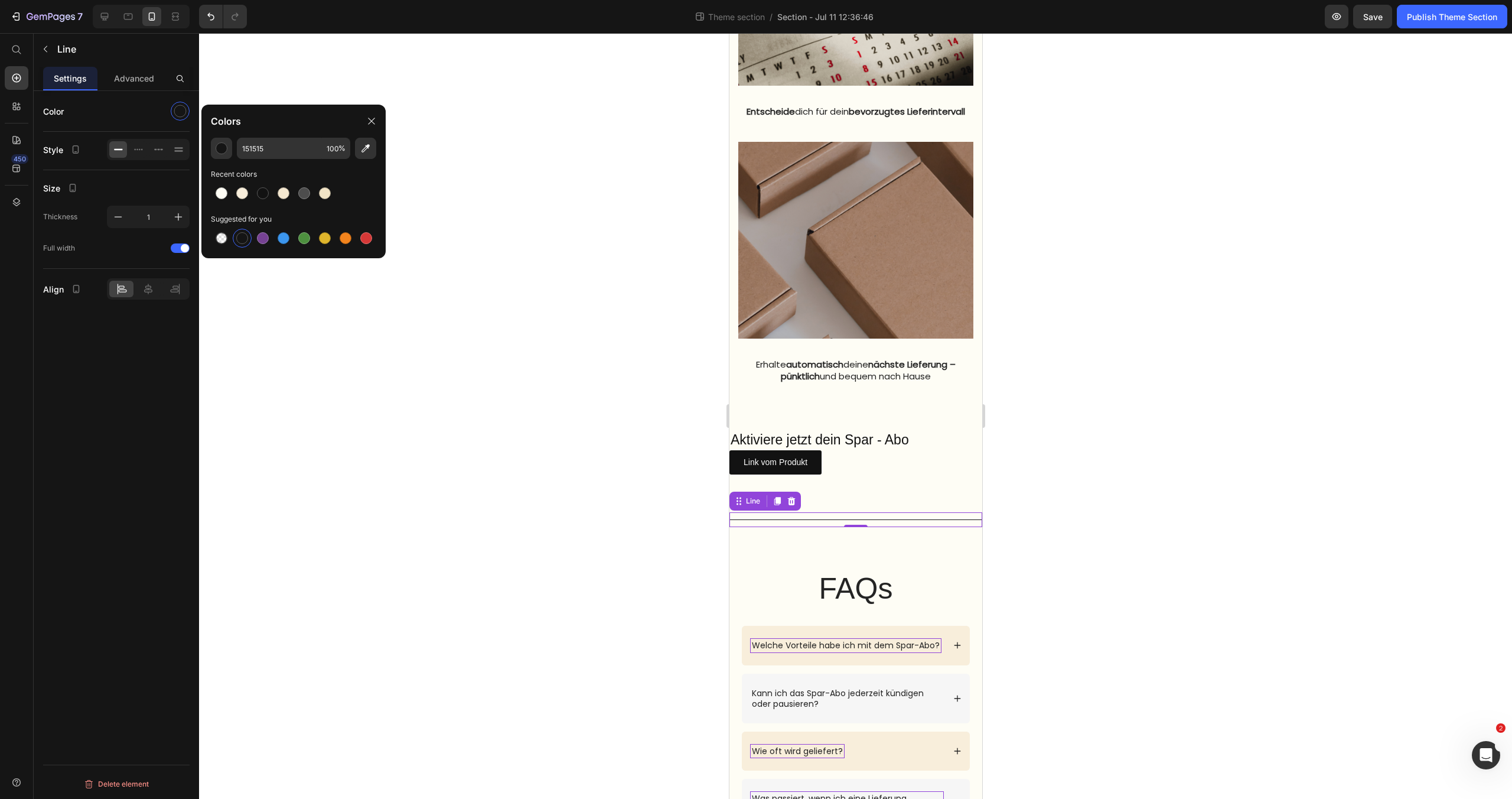 click 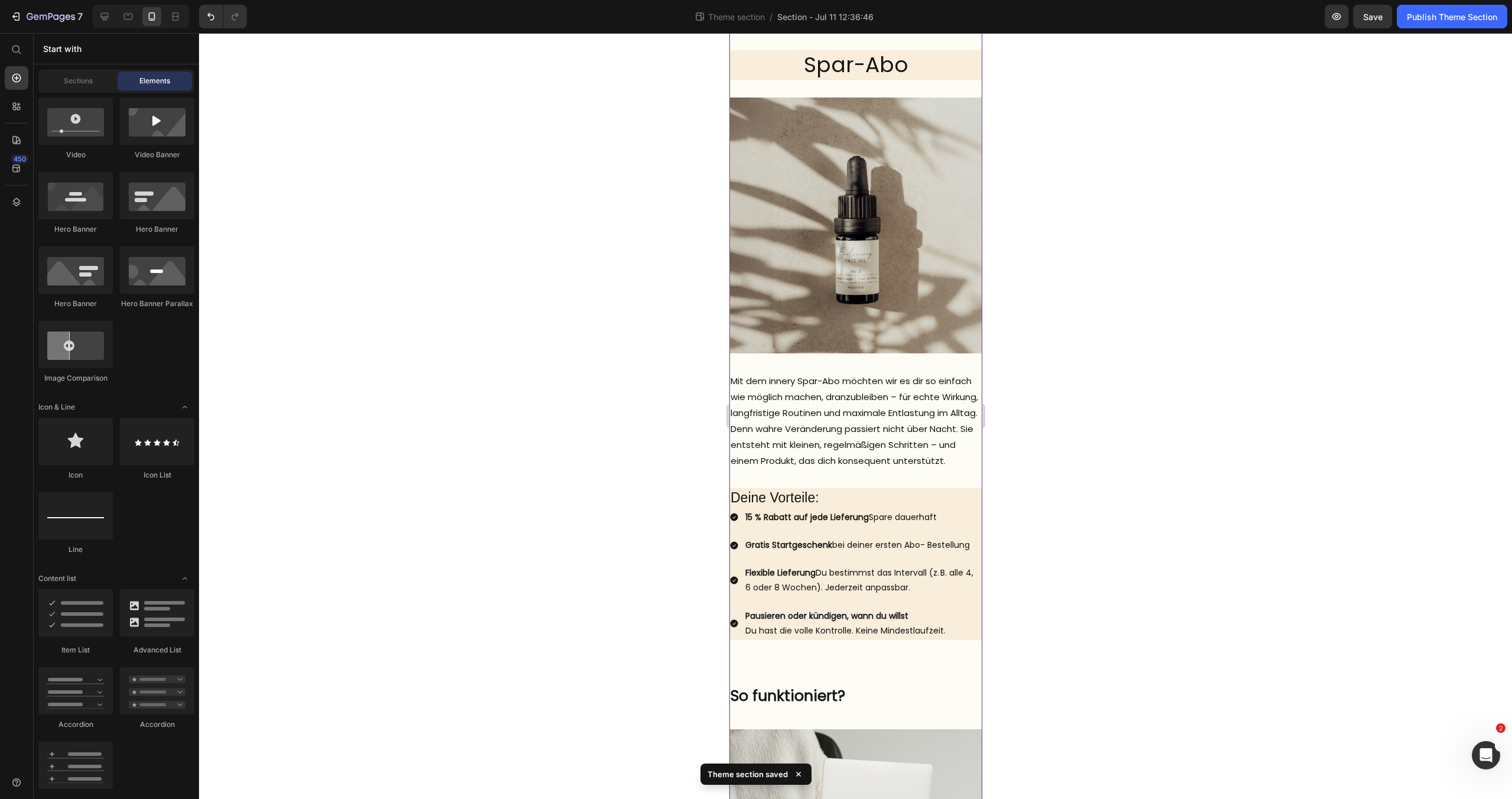 scroll, scrollTop: 0, scrollLeft: 0, axis: both 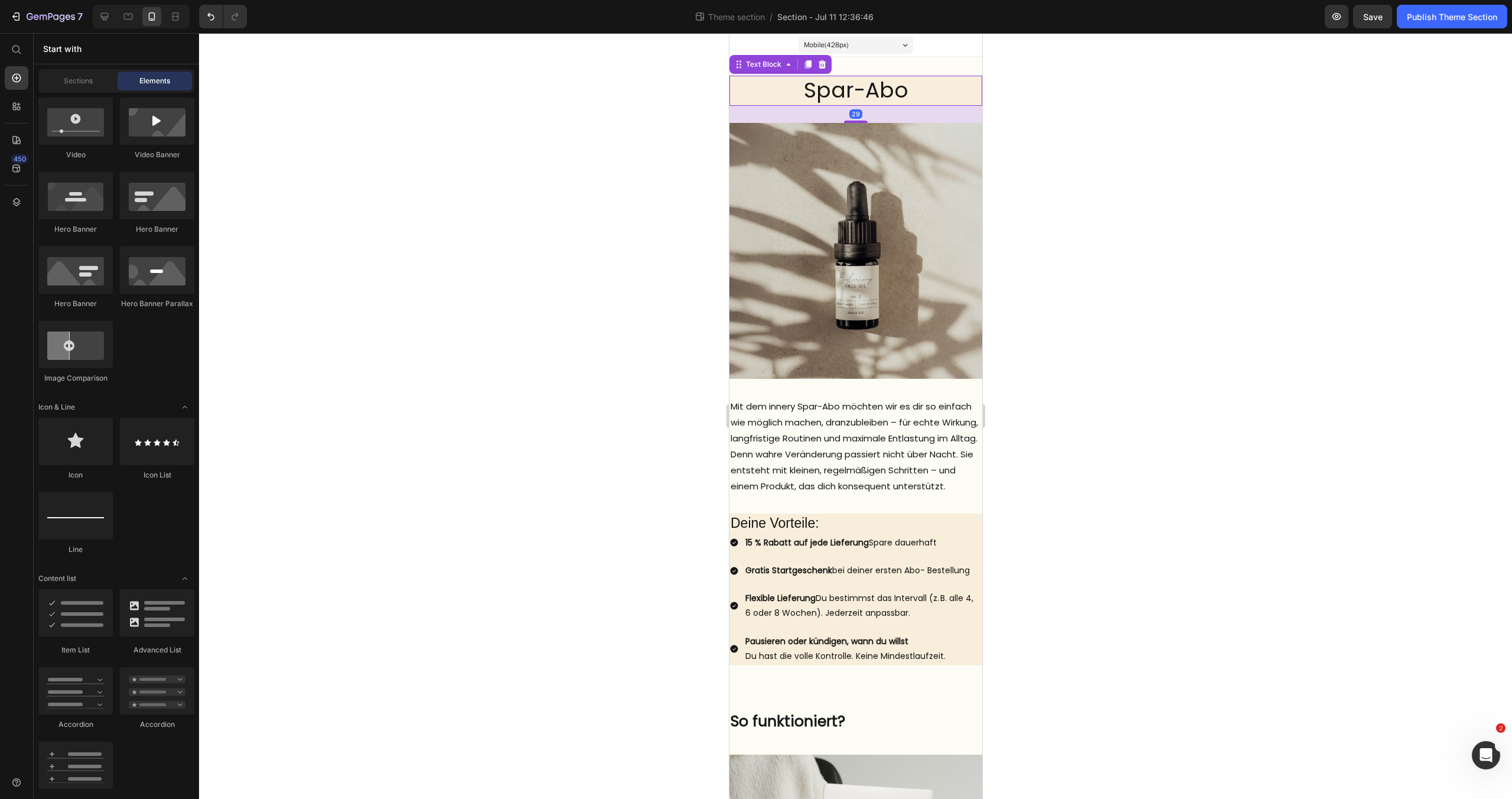 click on "Spar-Abo" at bounding box center (855, 90) 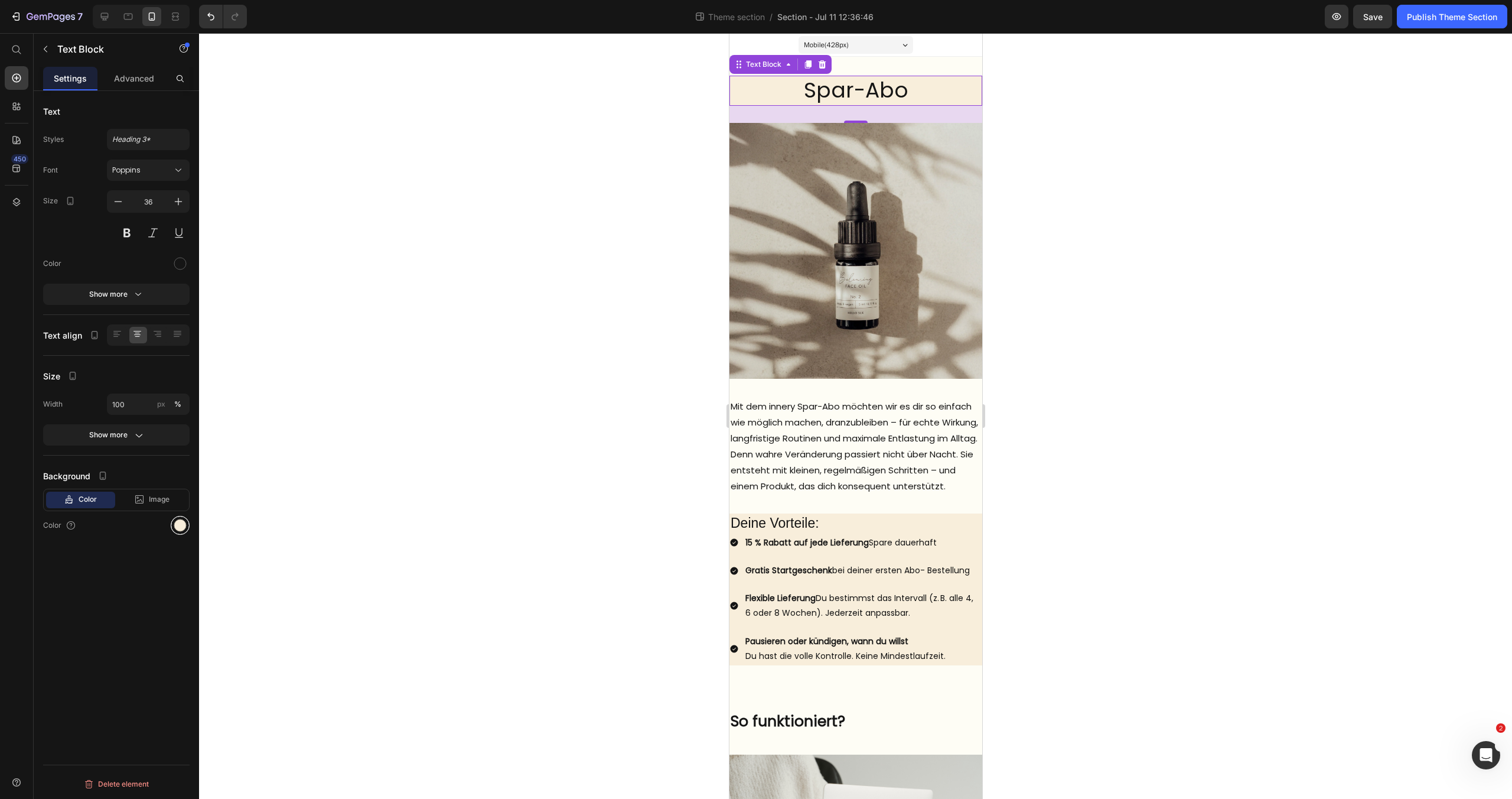 click at bounding box center [180, 525] 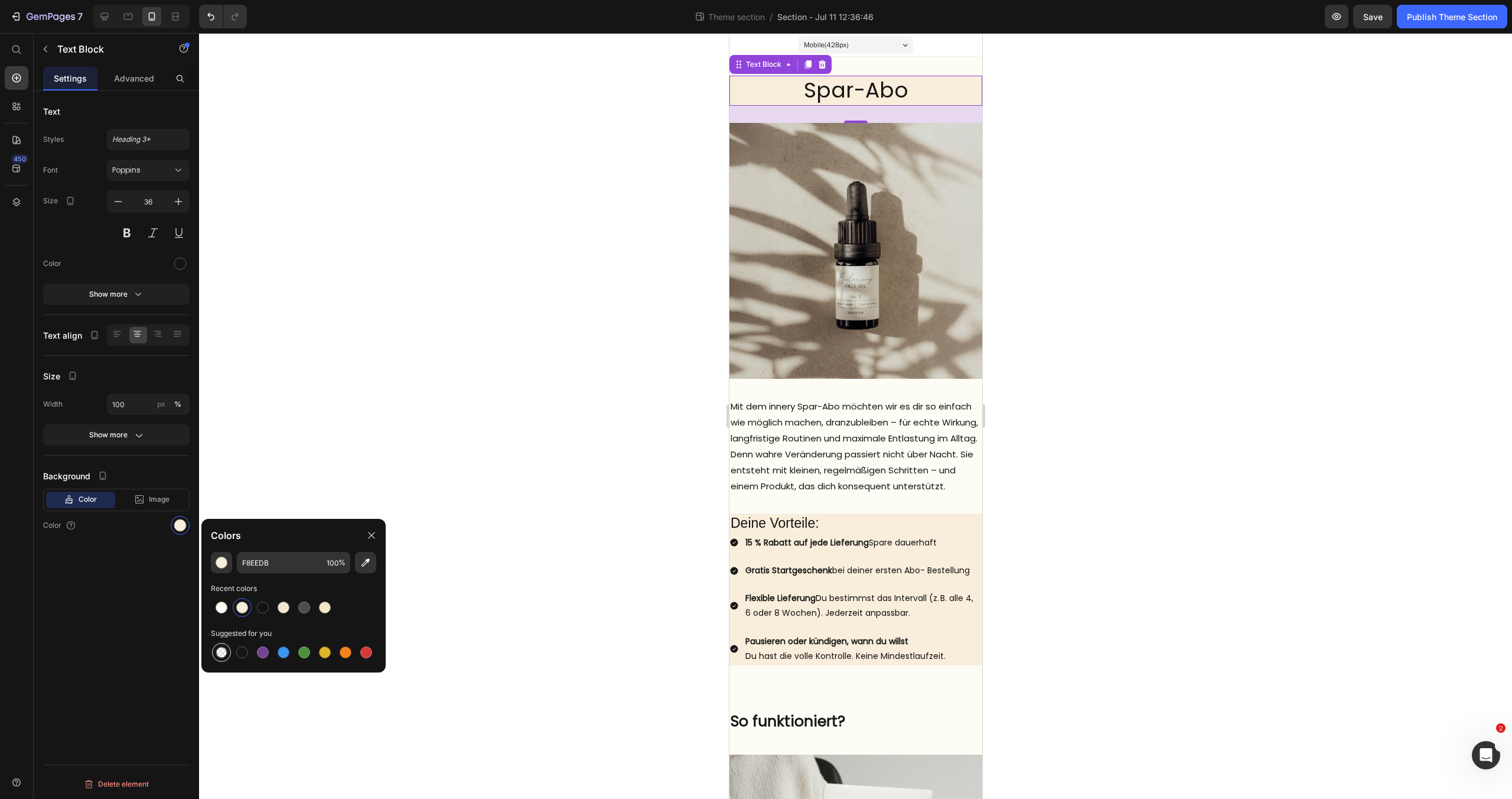 click at bounding box center (221, 652) 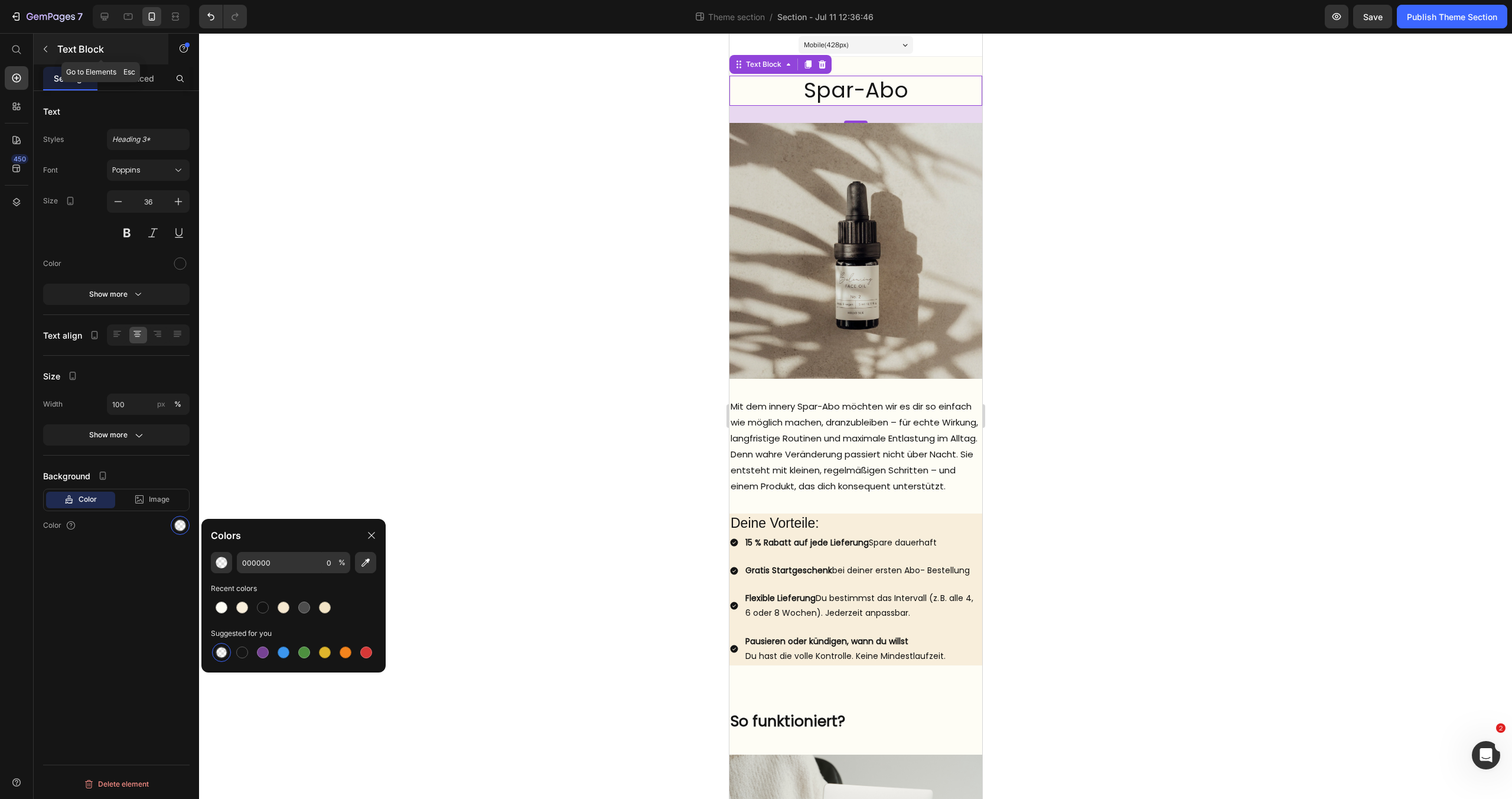 click 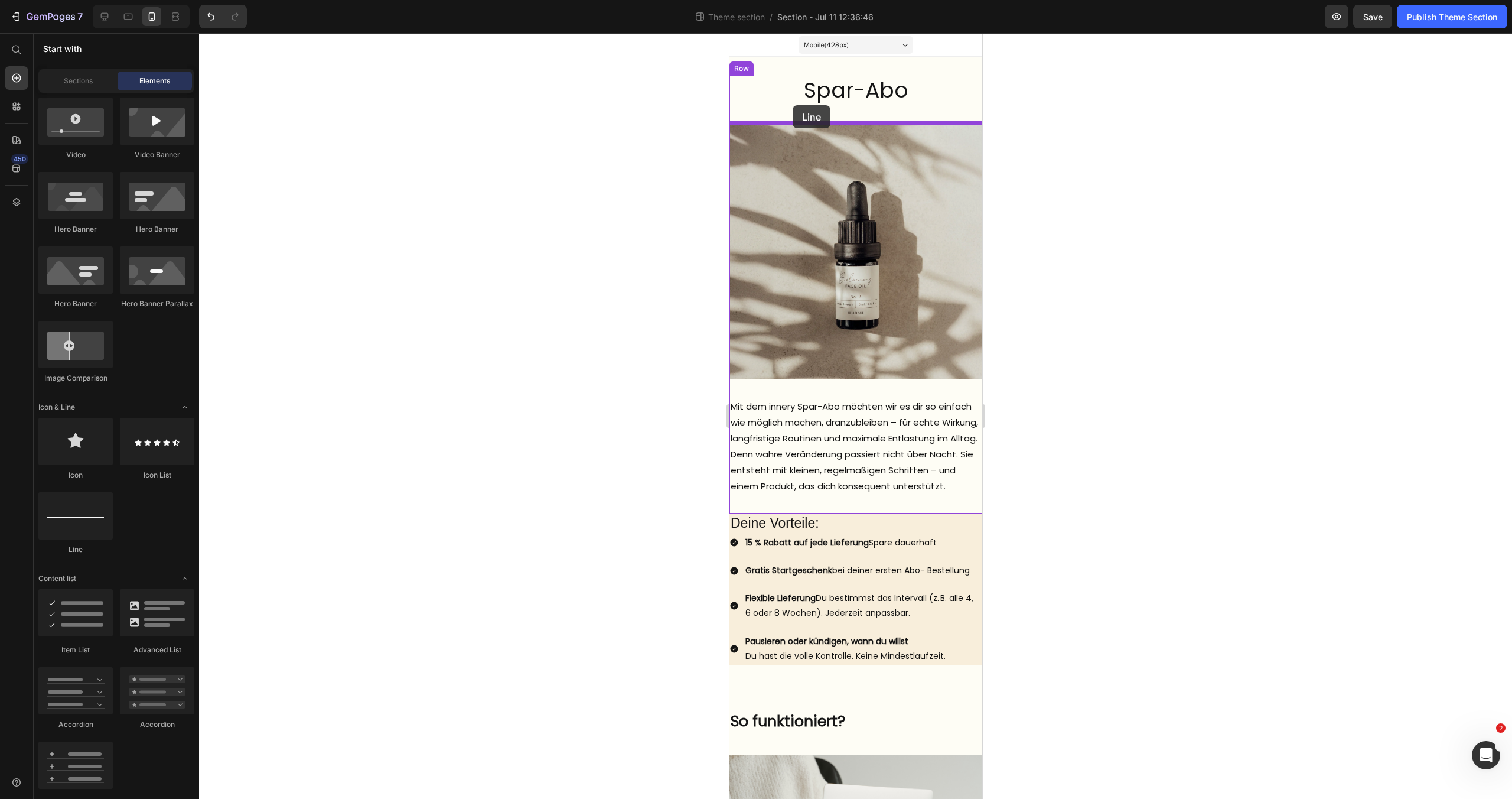 drag, startPoint x: 898, startPoint y: 506, endPoint x: 792, endPoint y: 105, distance: 414.7734 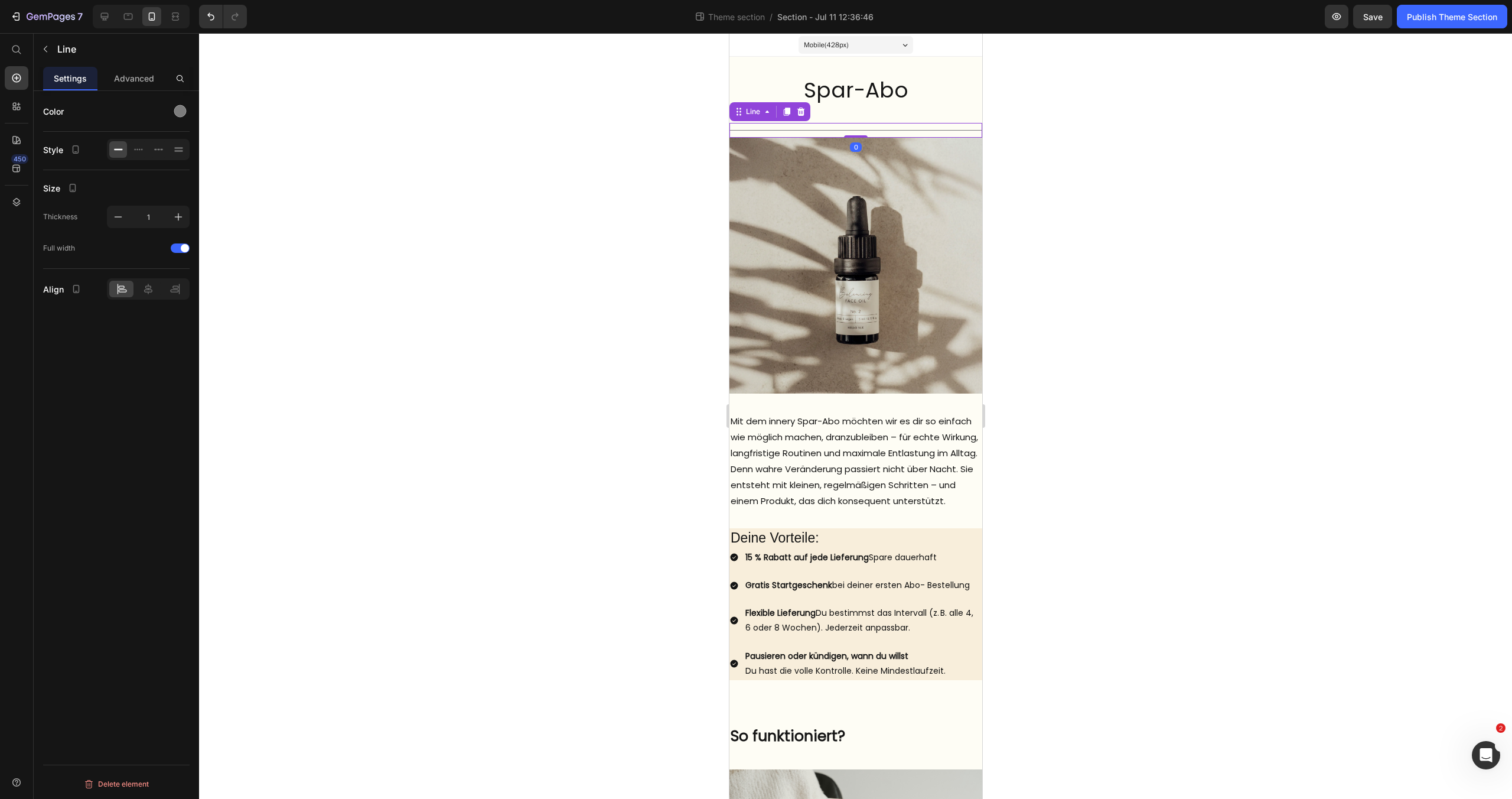 click 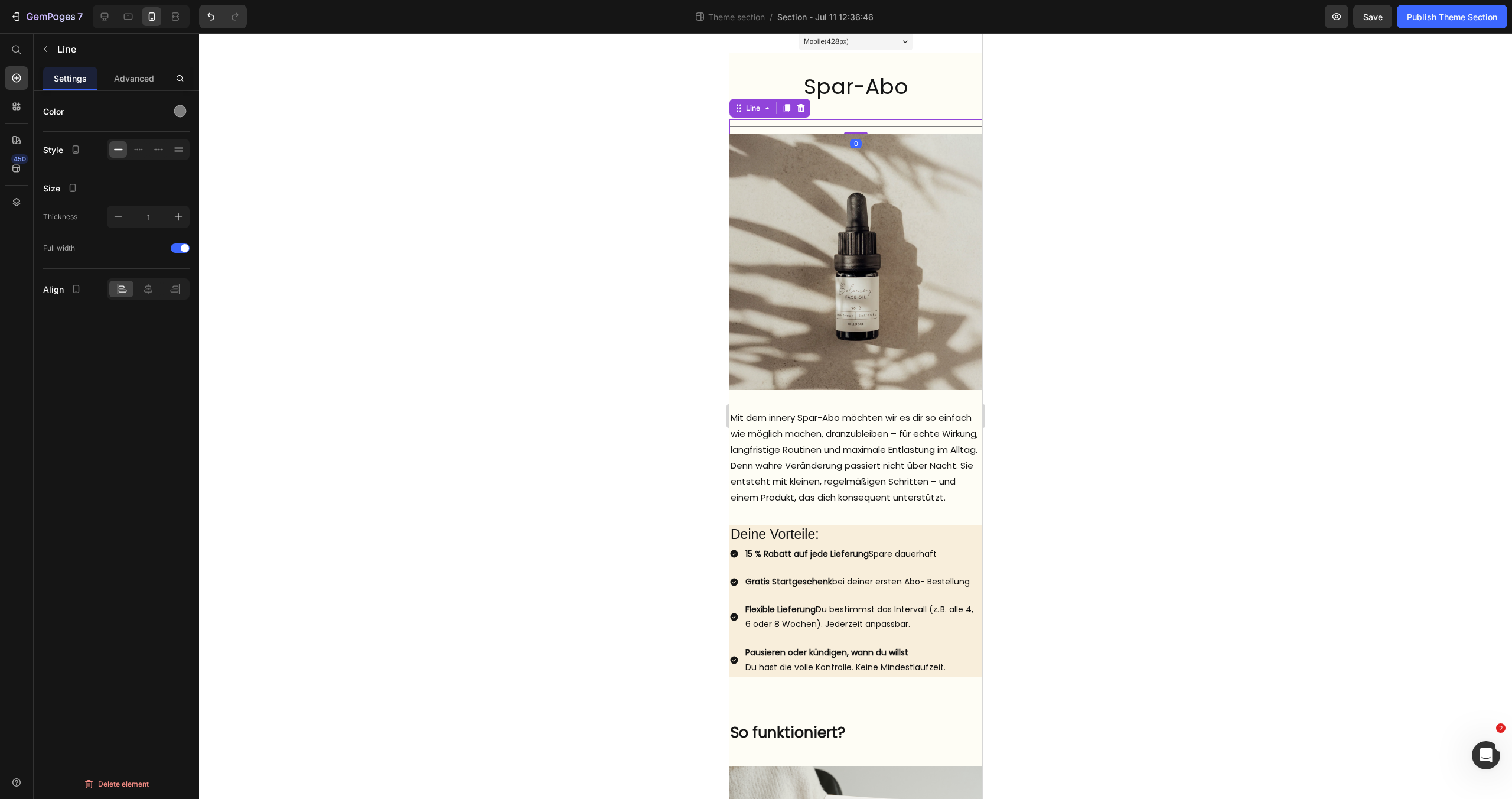 click on "Title Line   0" at bounding box center [855, 126] 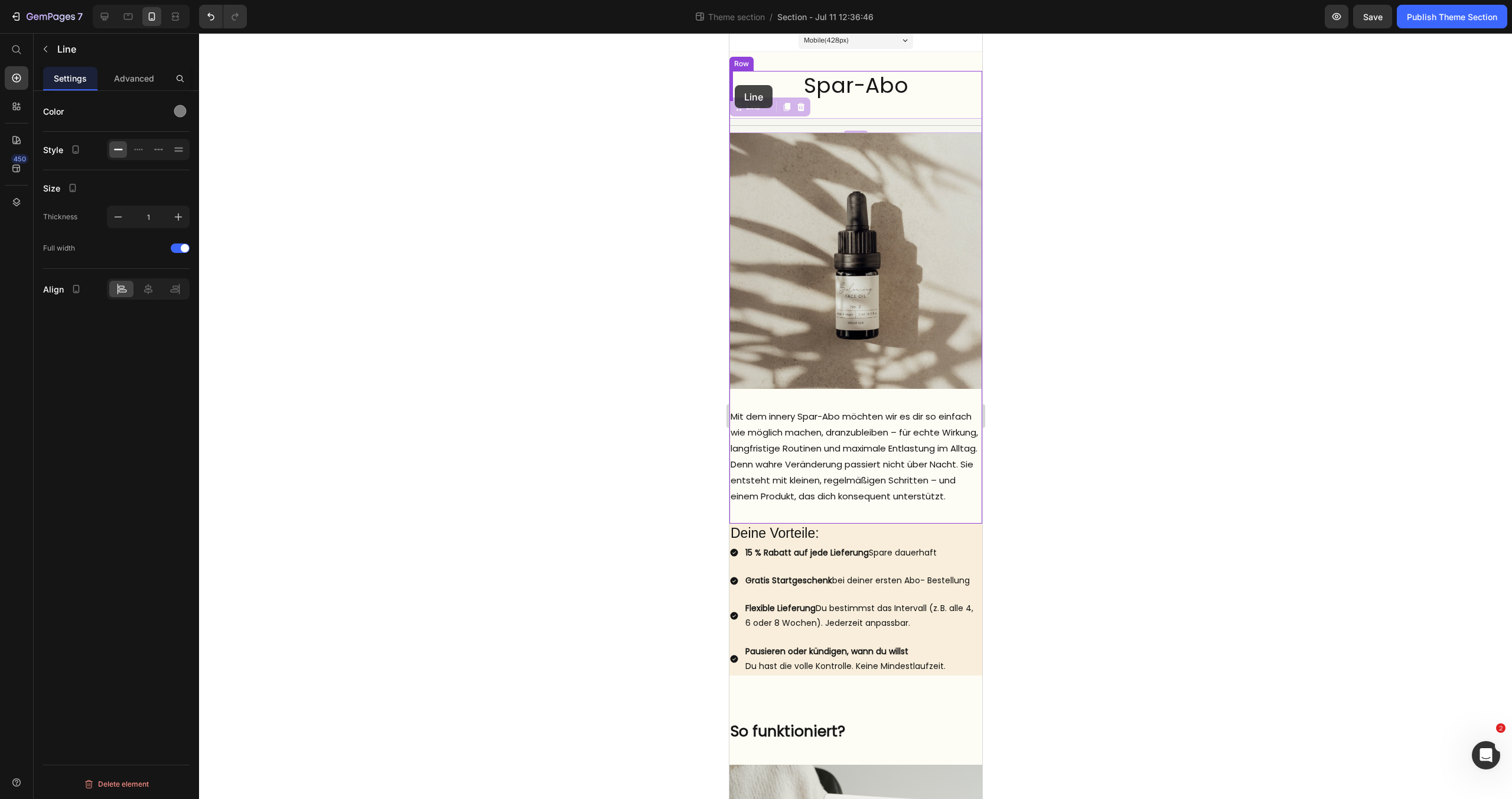 scroll, scrollTop: 2, scrollLeft: 0, axis: vertical 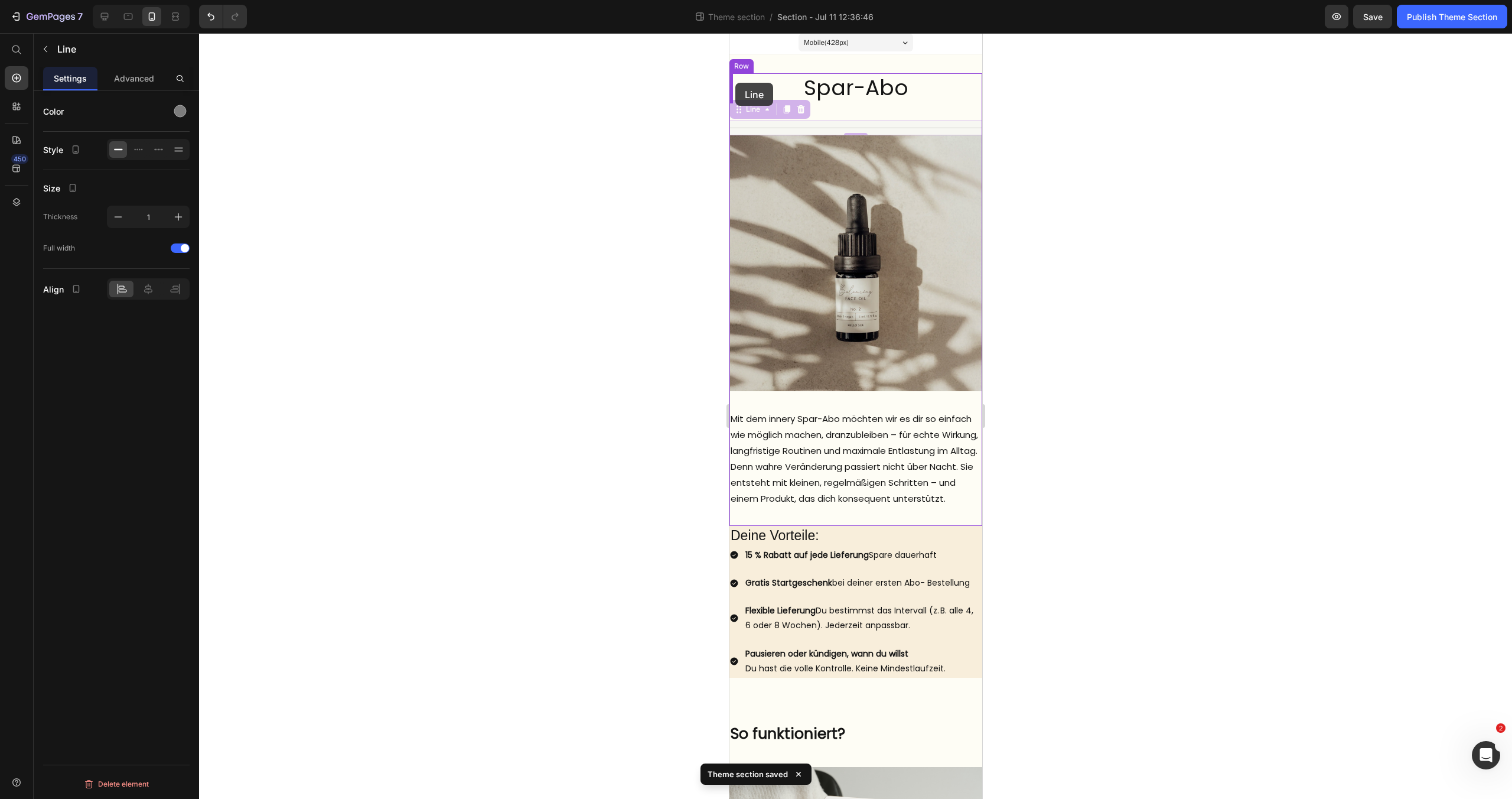 drag, startPoint x: 737, startPoint y: 110, endPoint x: 735, endPoint y: 83, distance: 27.073973 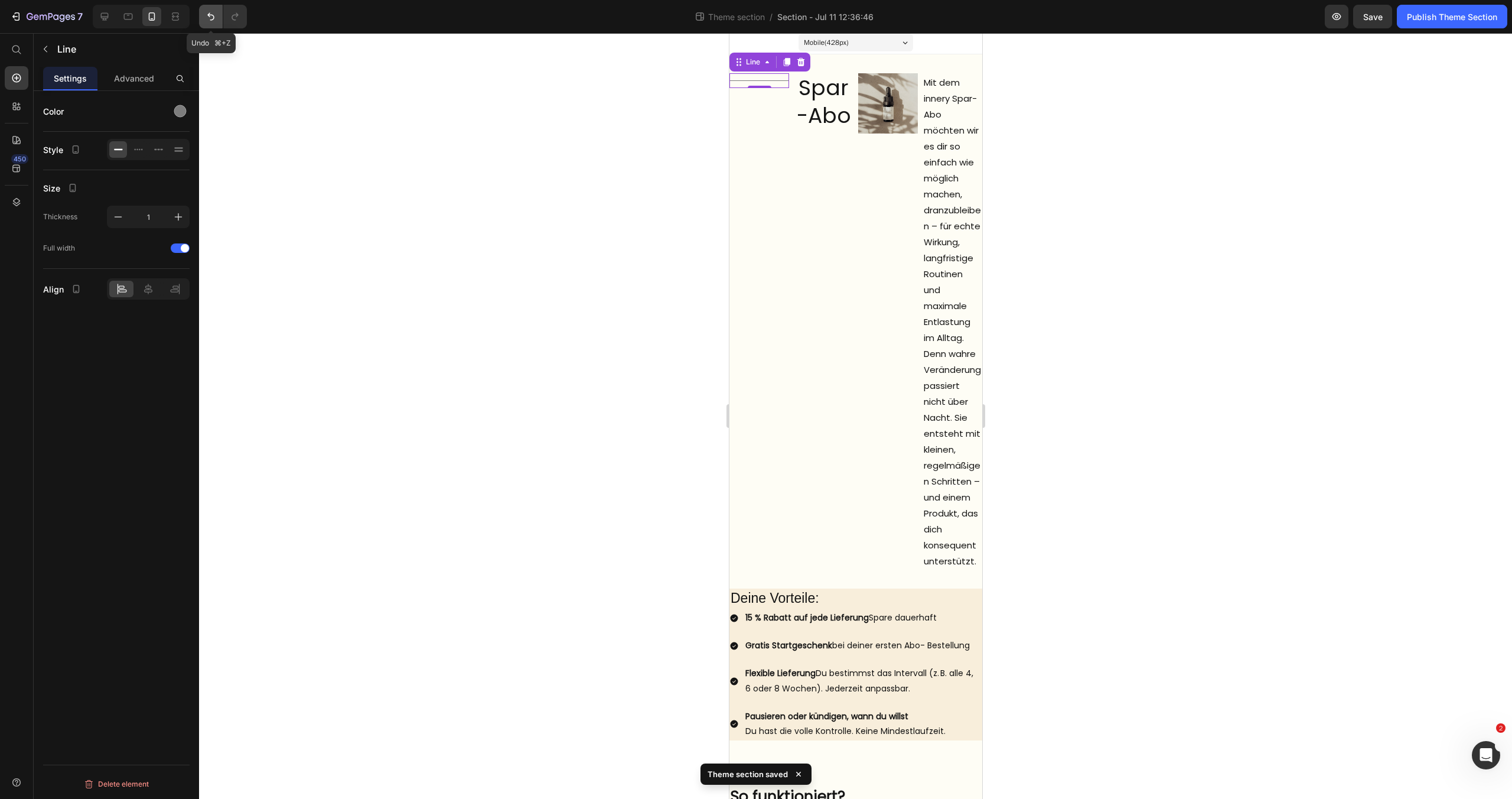 click 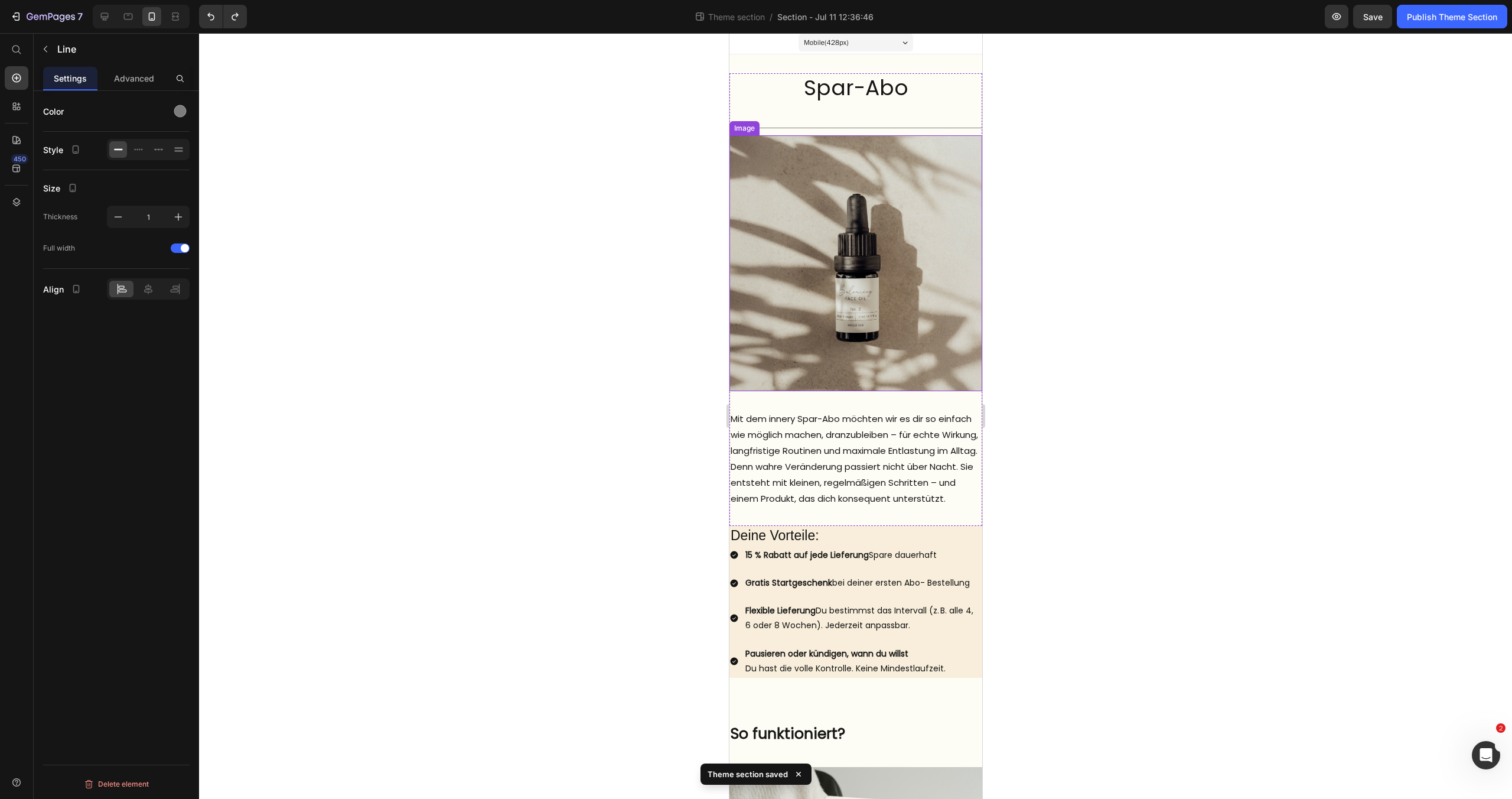 click at bounding box center [855, 263] 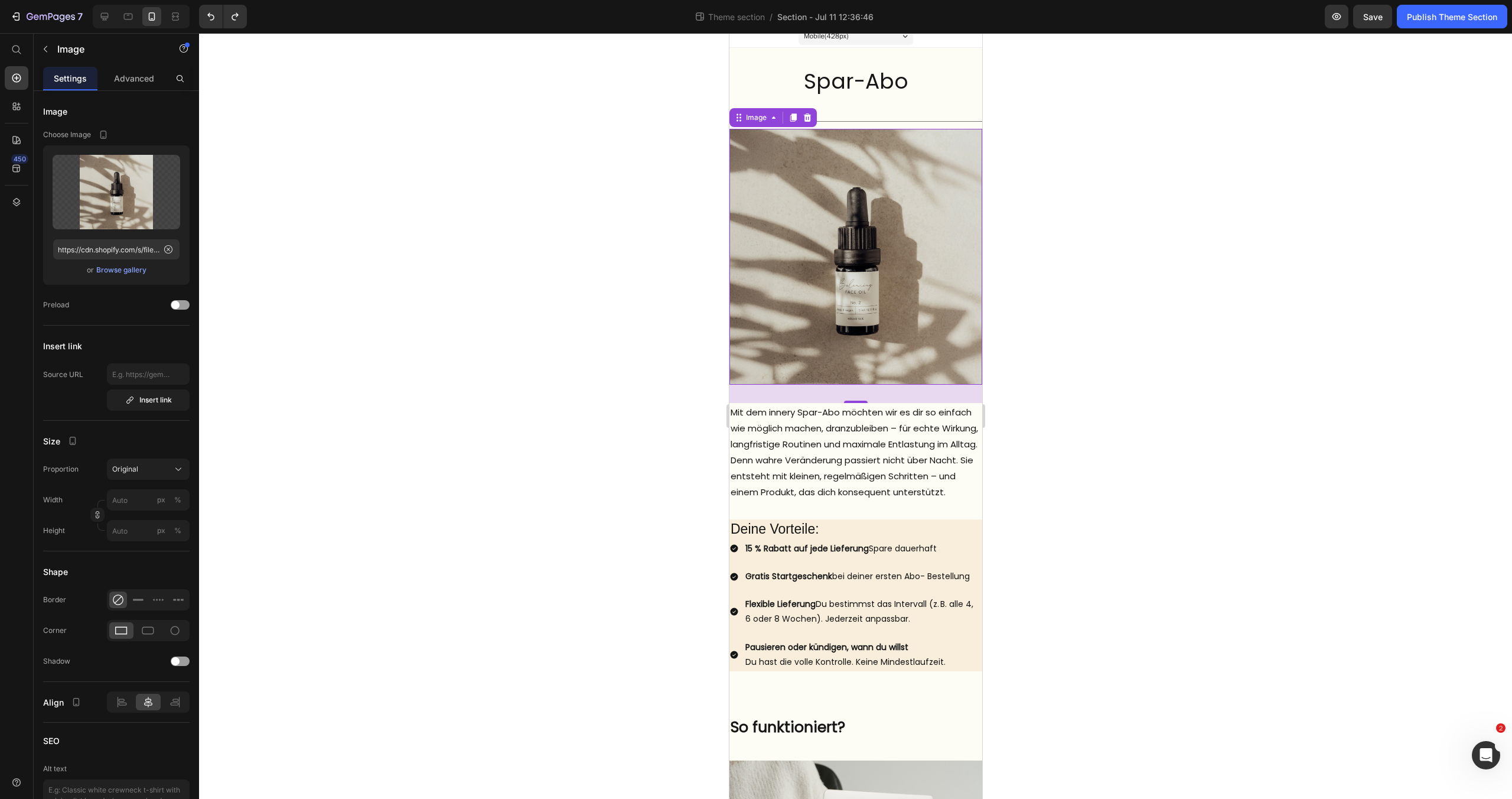 scroll, scrollTop: 12, scrollLeft: 0, axis: vertical 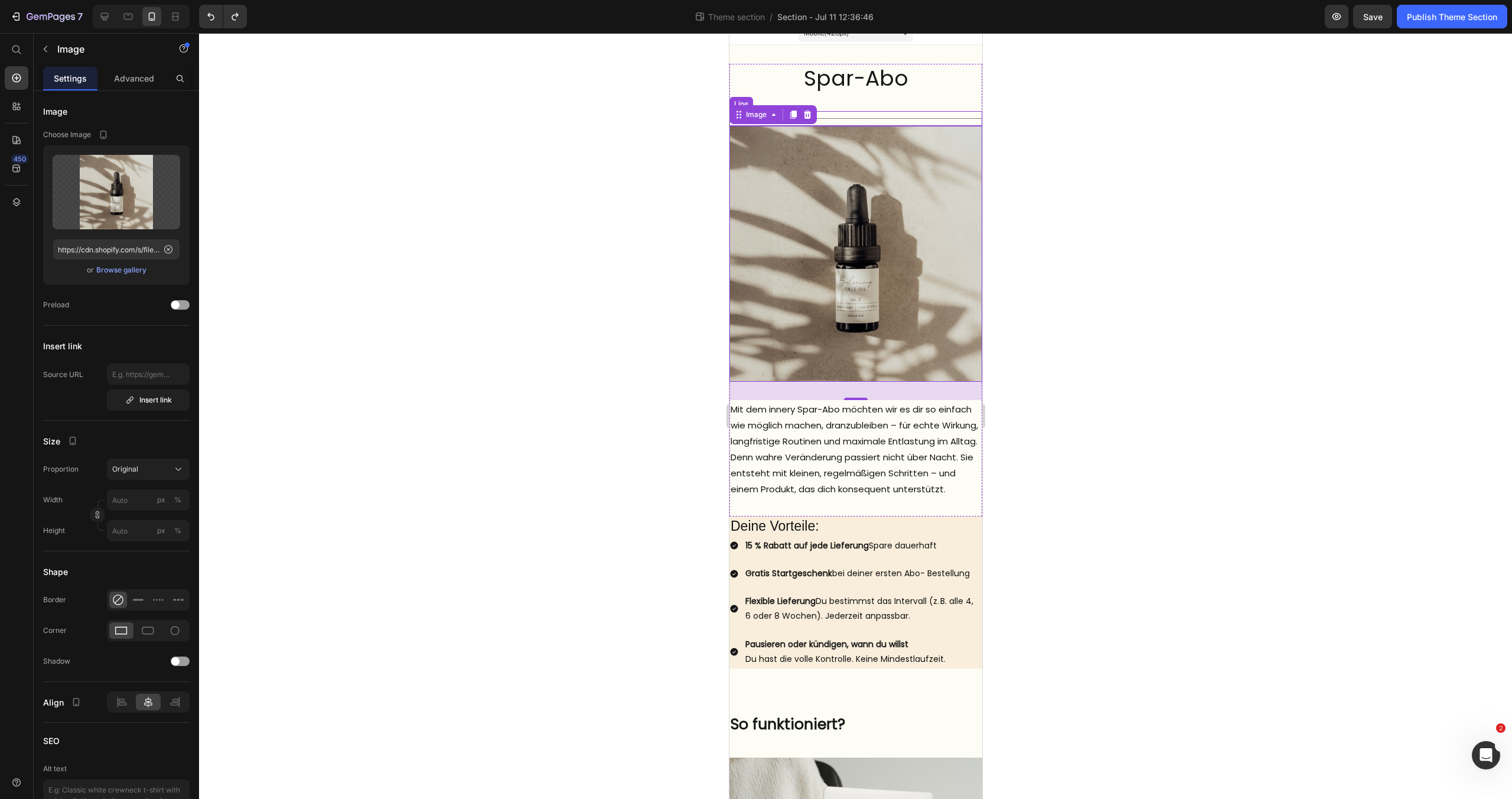 click on "Title Line" at bounding box center (855, 118) 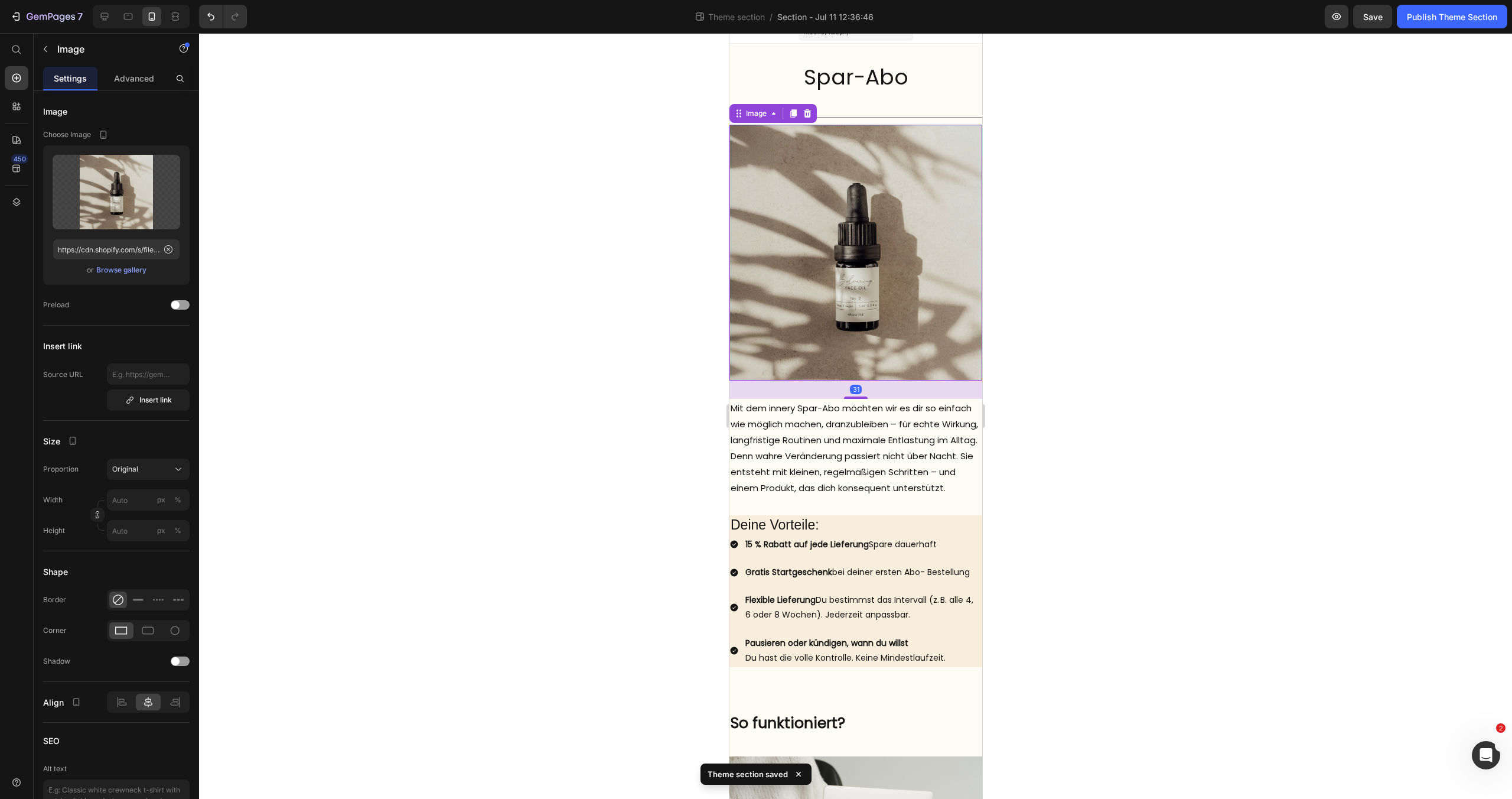 scroll, scrollTop: 11, scrollLeft: 0, axis: vertical 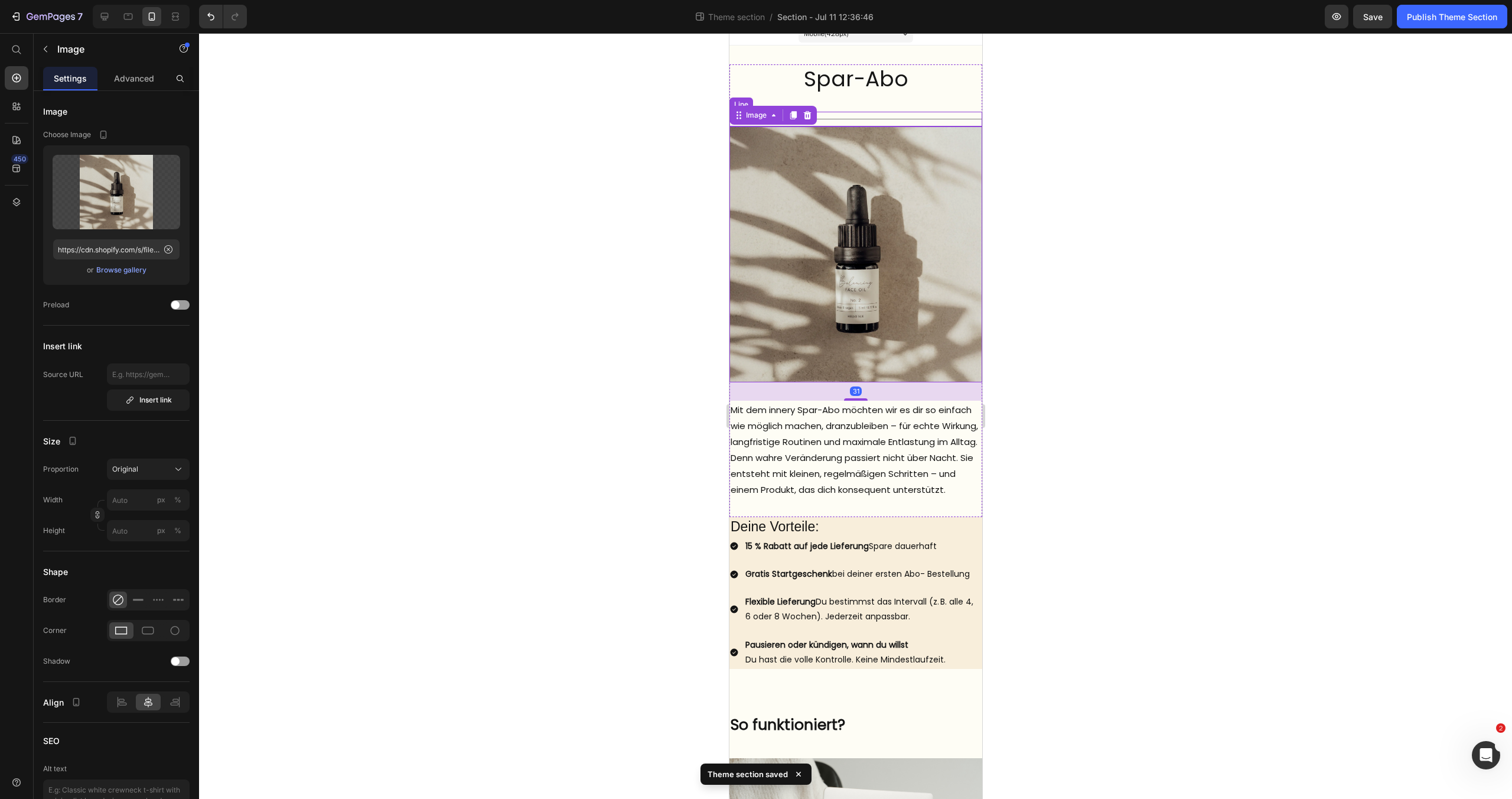 click on "Title Line" at bounding box center [855, 119] 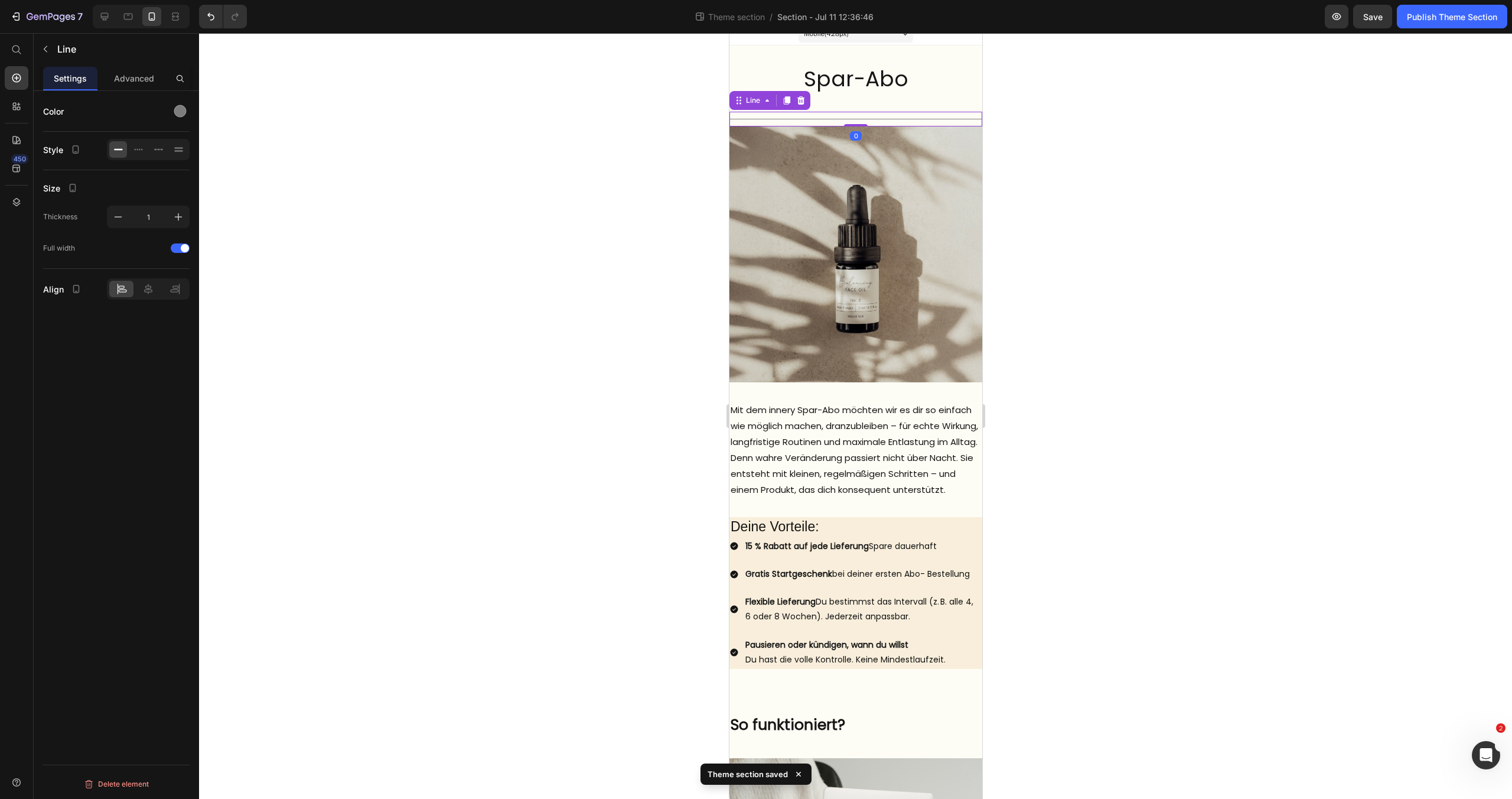 scroll, scrollTop: 14, scrollLeft: 0, axis: vertical 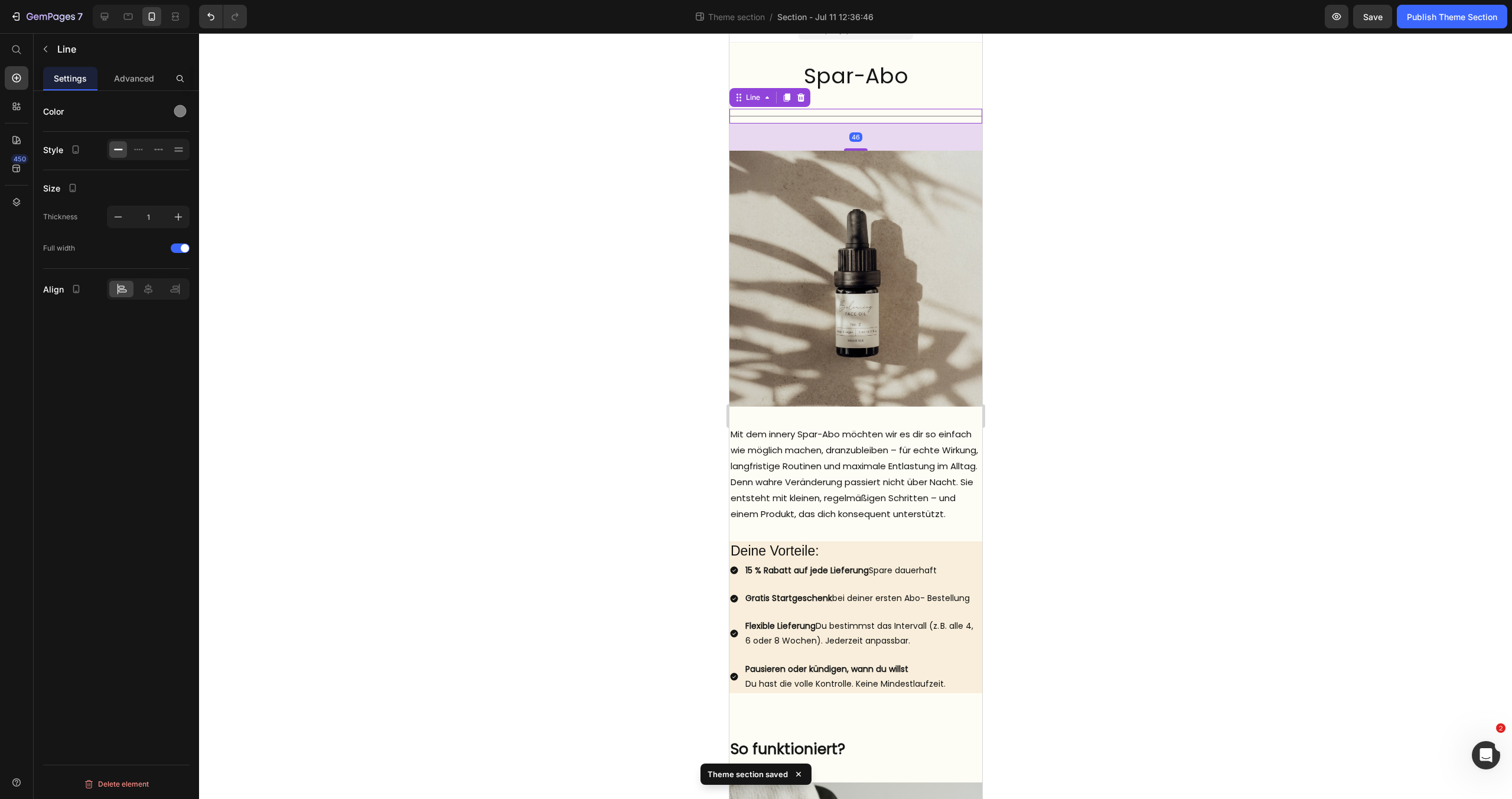 drag, startPoint x: 855, startPoint y: 125, endPoint x: 859, endPoint y: 152, distance: 27.29469 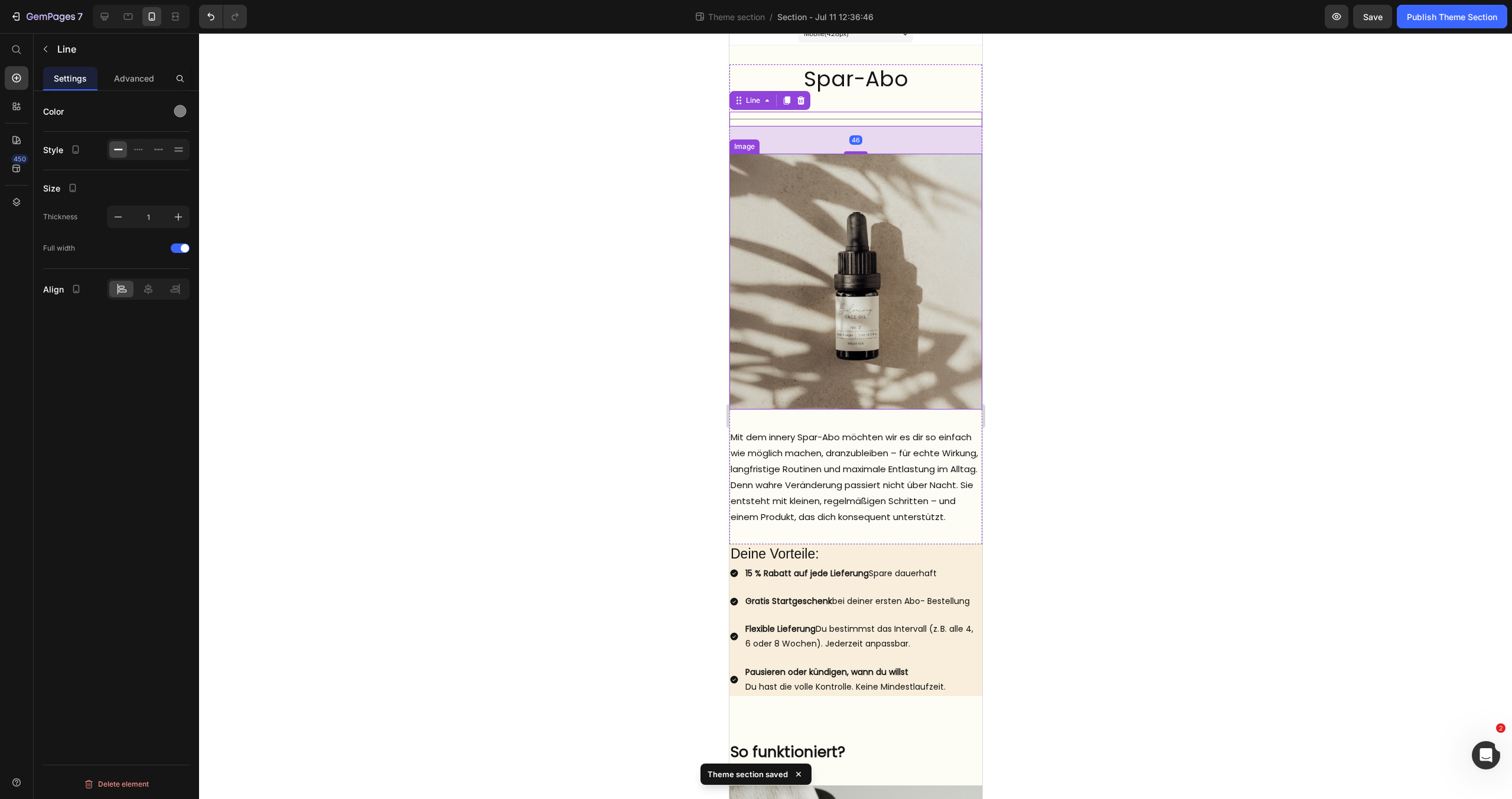 click 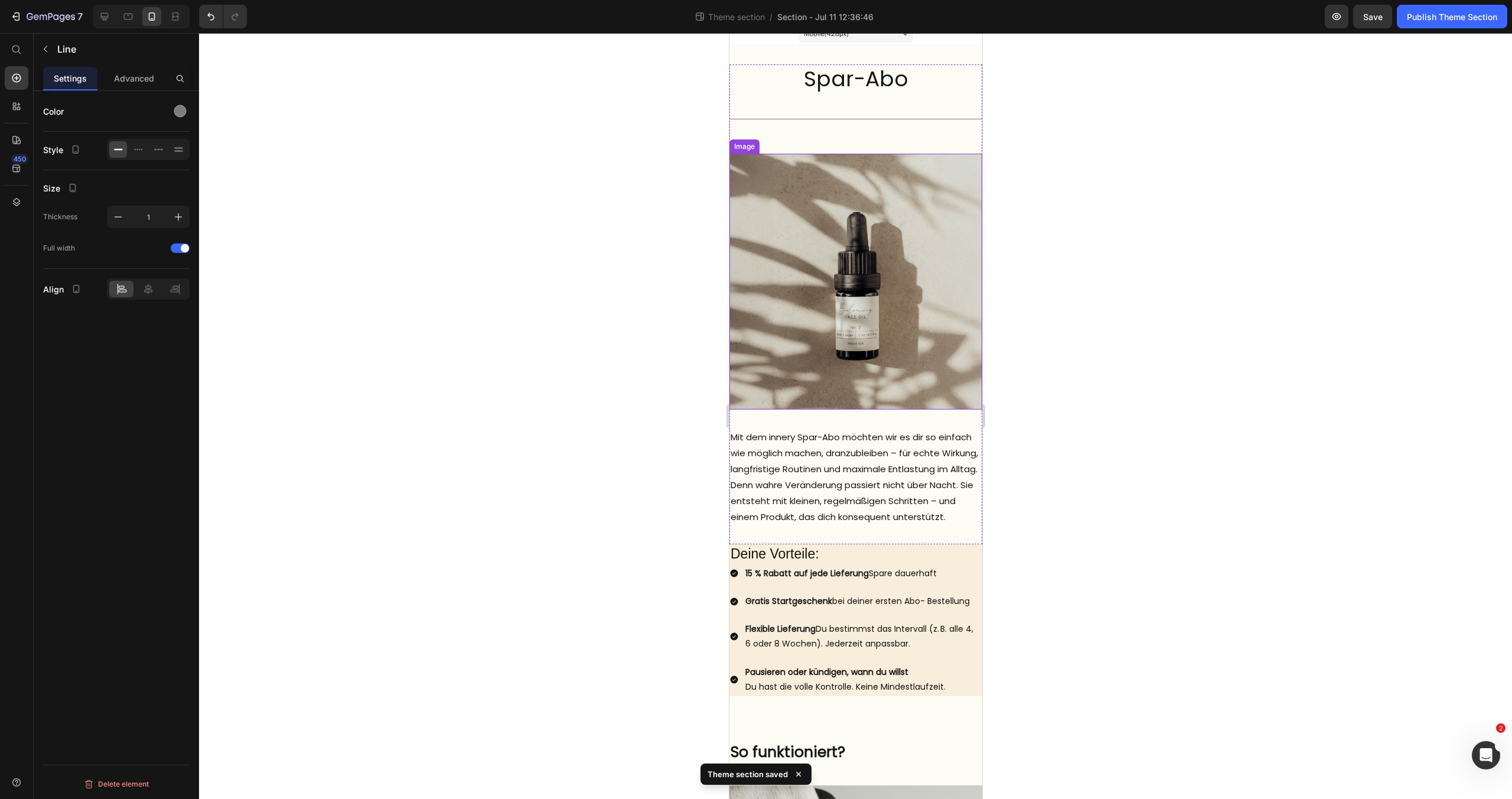 scroll, scrollTop: 9, scrollLeft: 0, axis: vertical 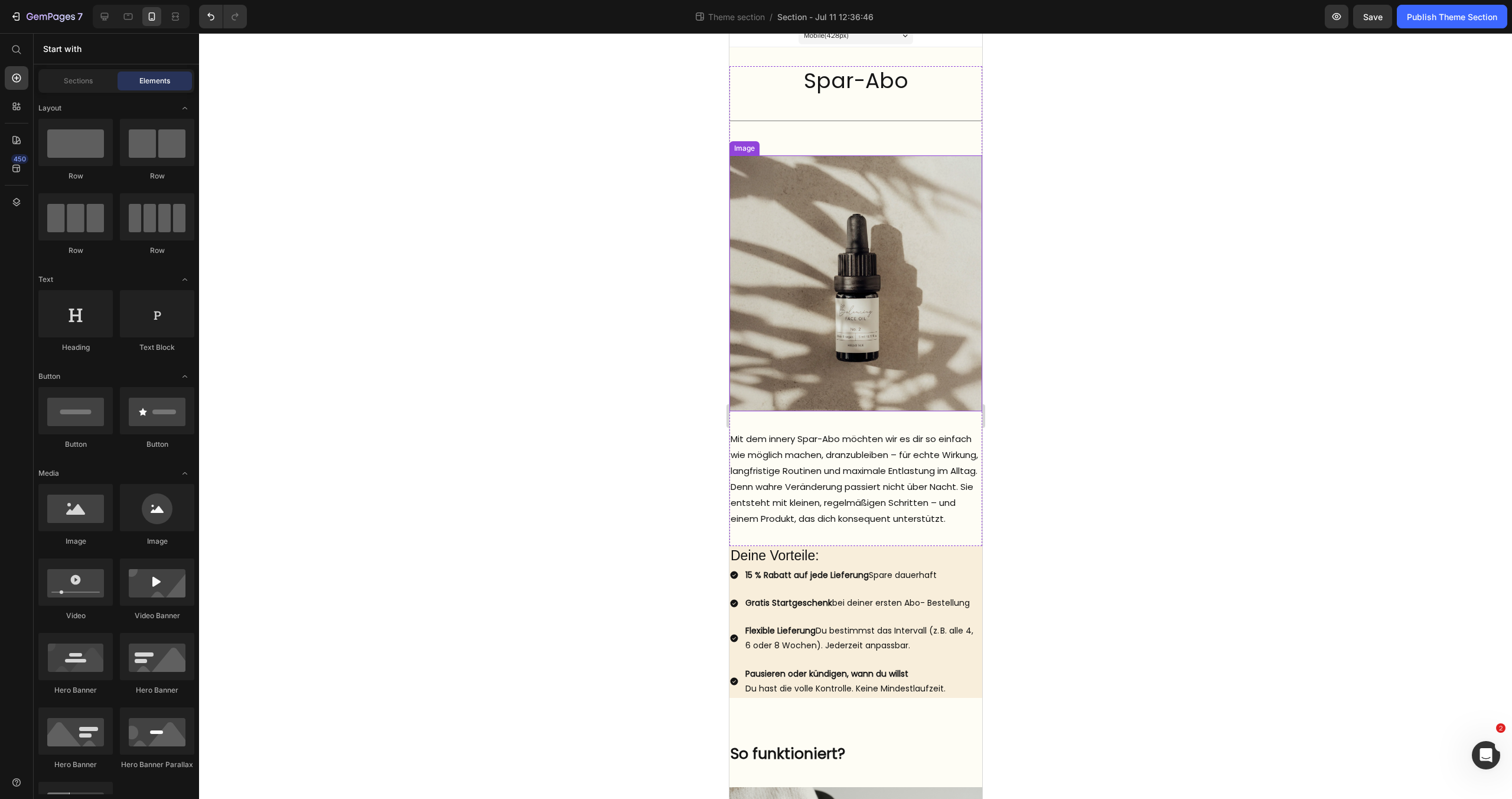 click 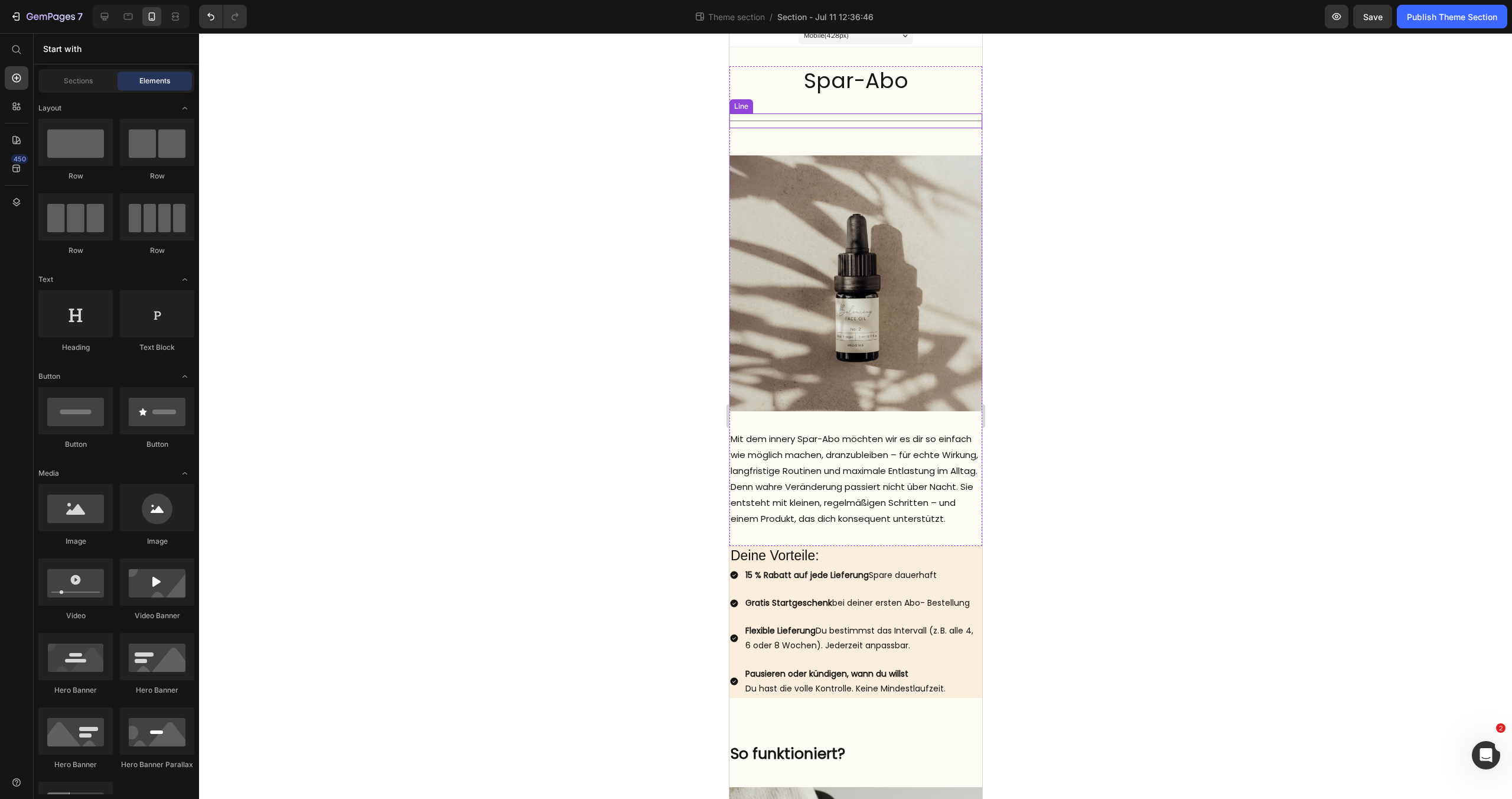 click on "Title Line" at bounding box center (855, 121) 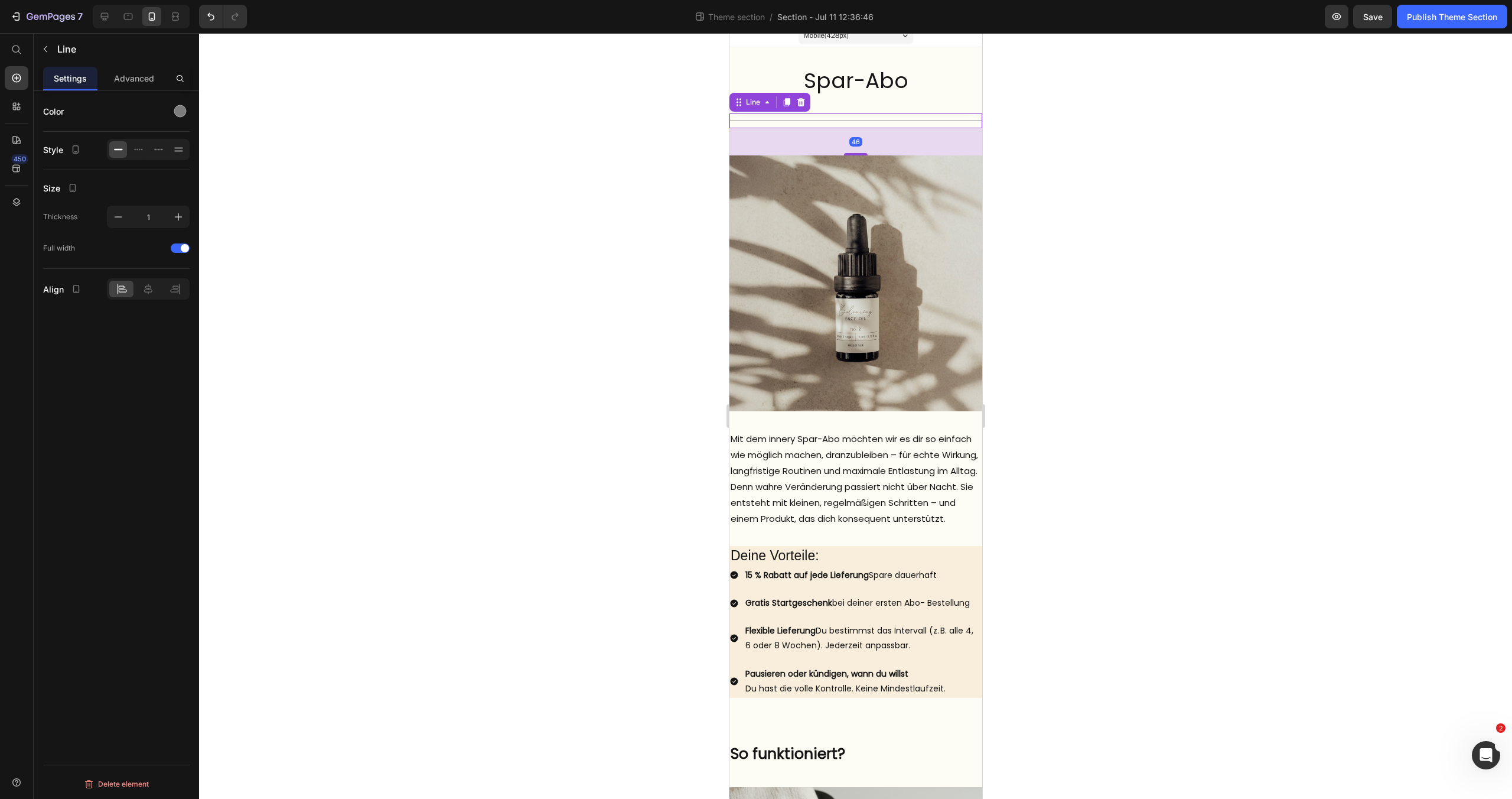 scroll, scrollTop: 8, scrollLeft: 0, axis: vertical 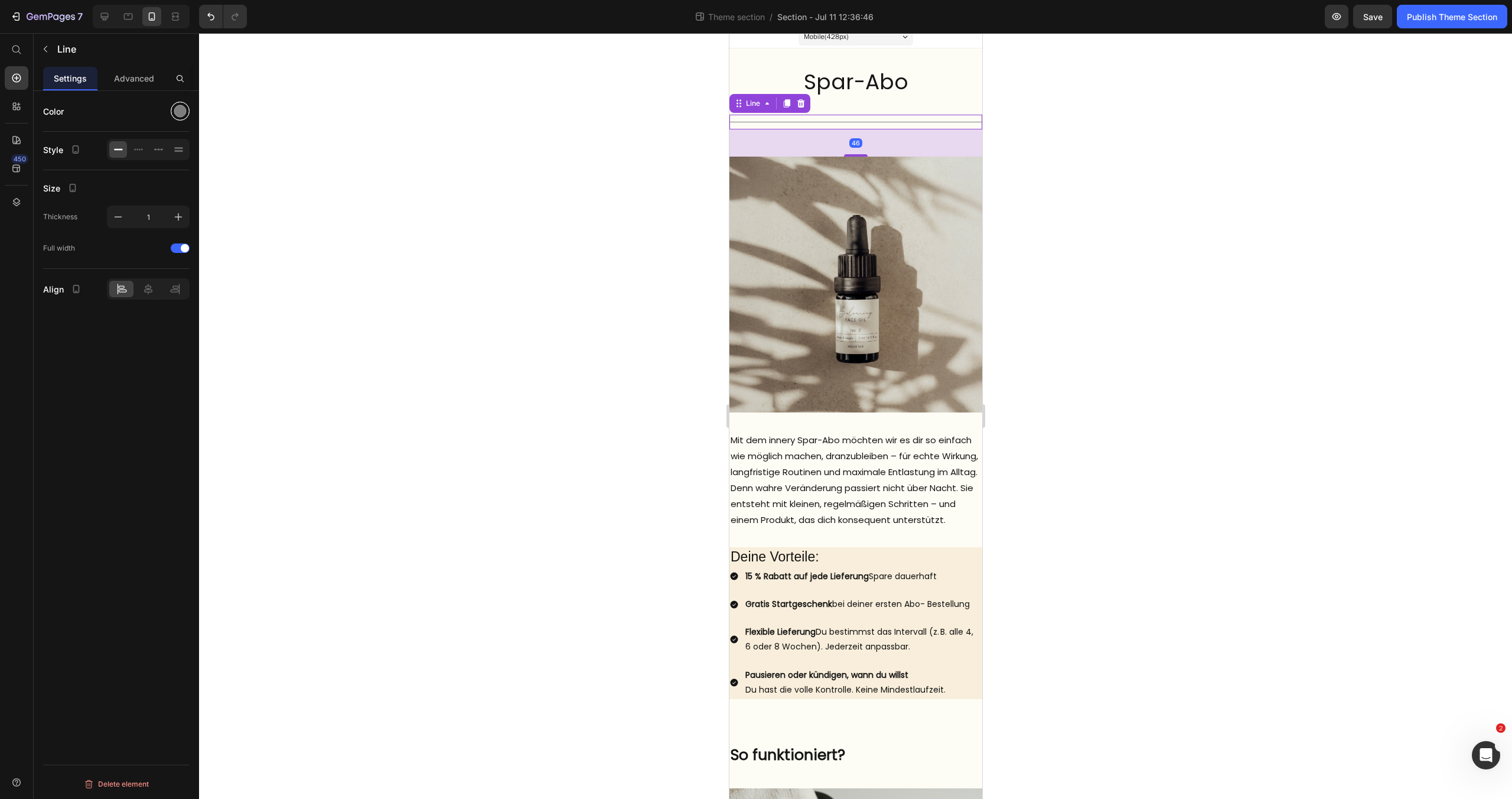 click at bounding box center [180, 111] 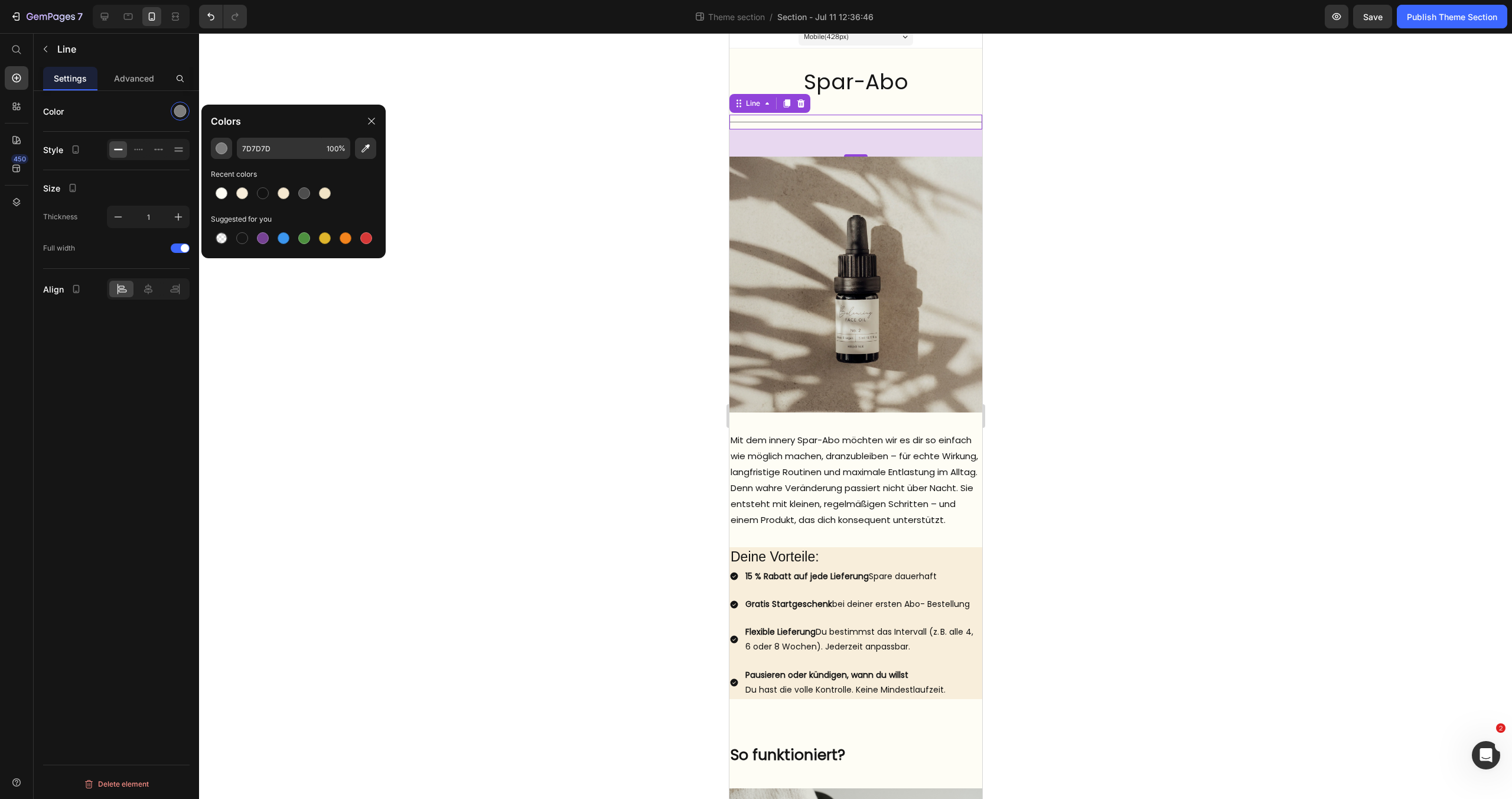 drag, startPoint x: 244, startPoint y: 241, endPoint x: 208, endPoint y: 254, distance: 38.27532 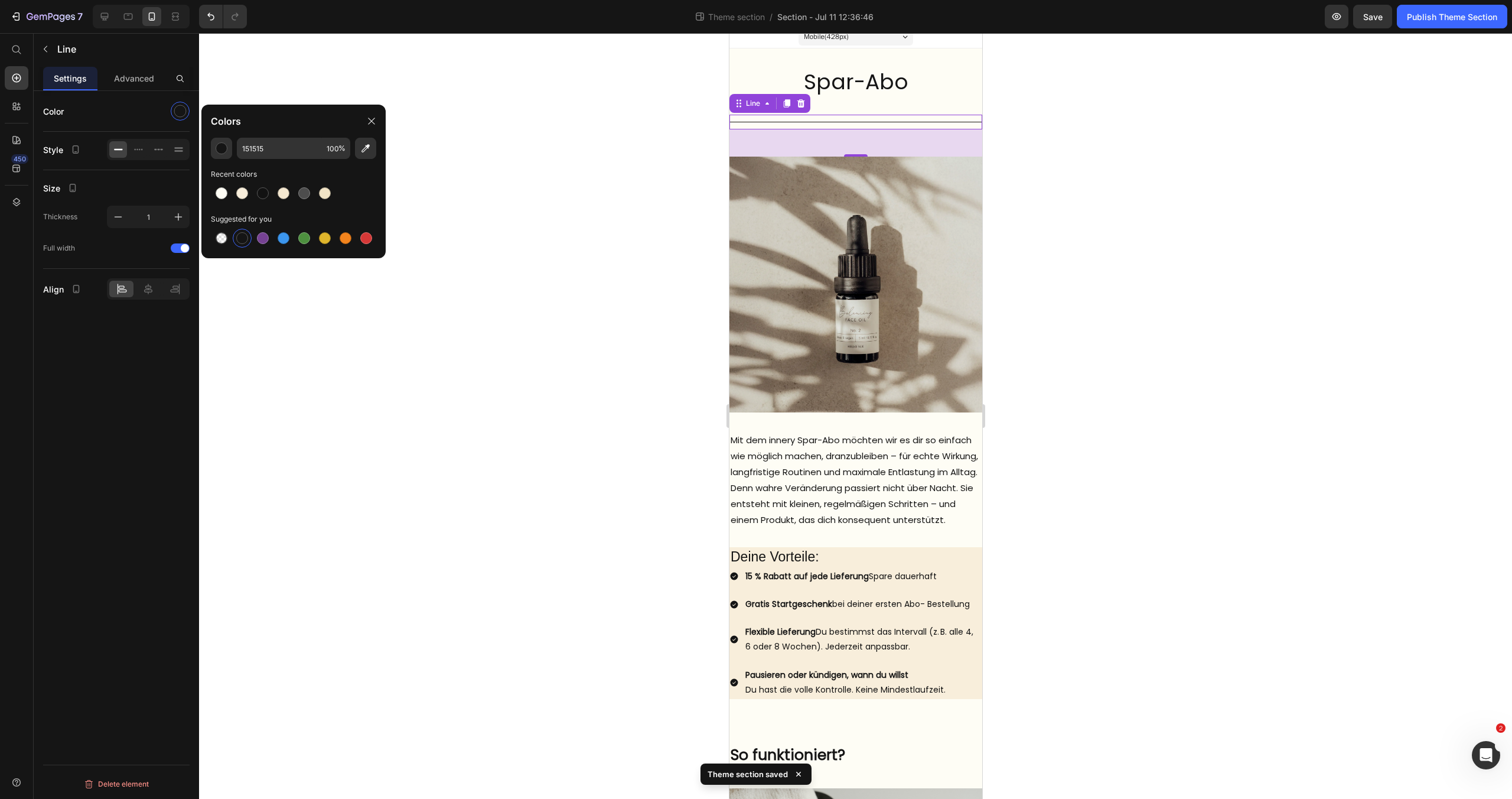 click 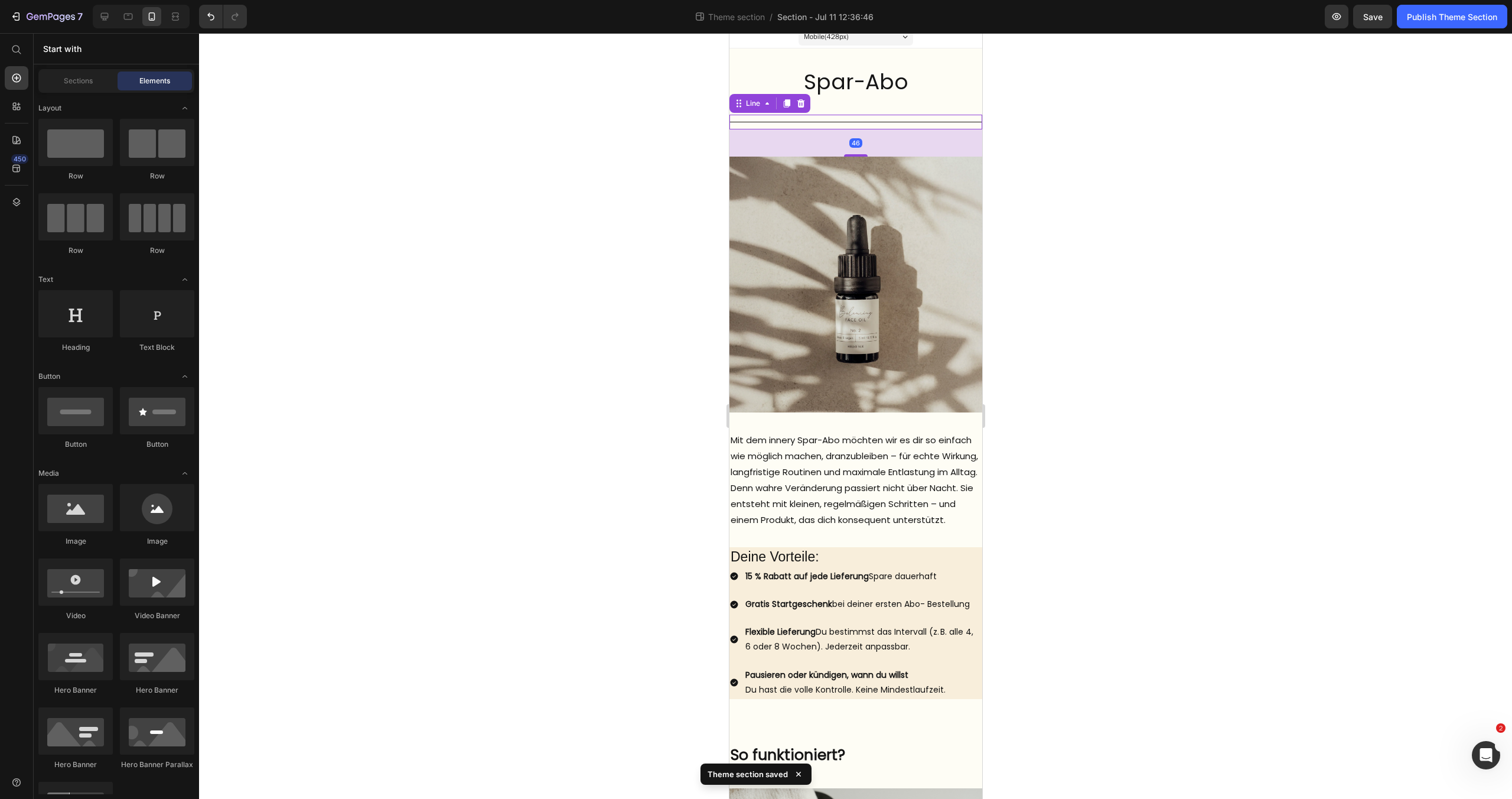 scroll, scrollTop: 9, scrollLeft: 0, axis: vertical 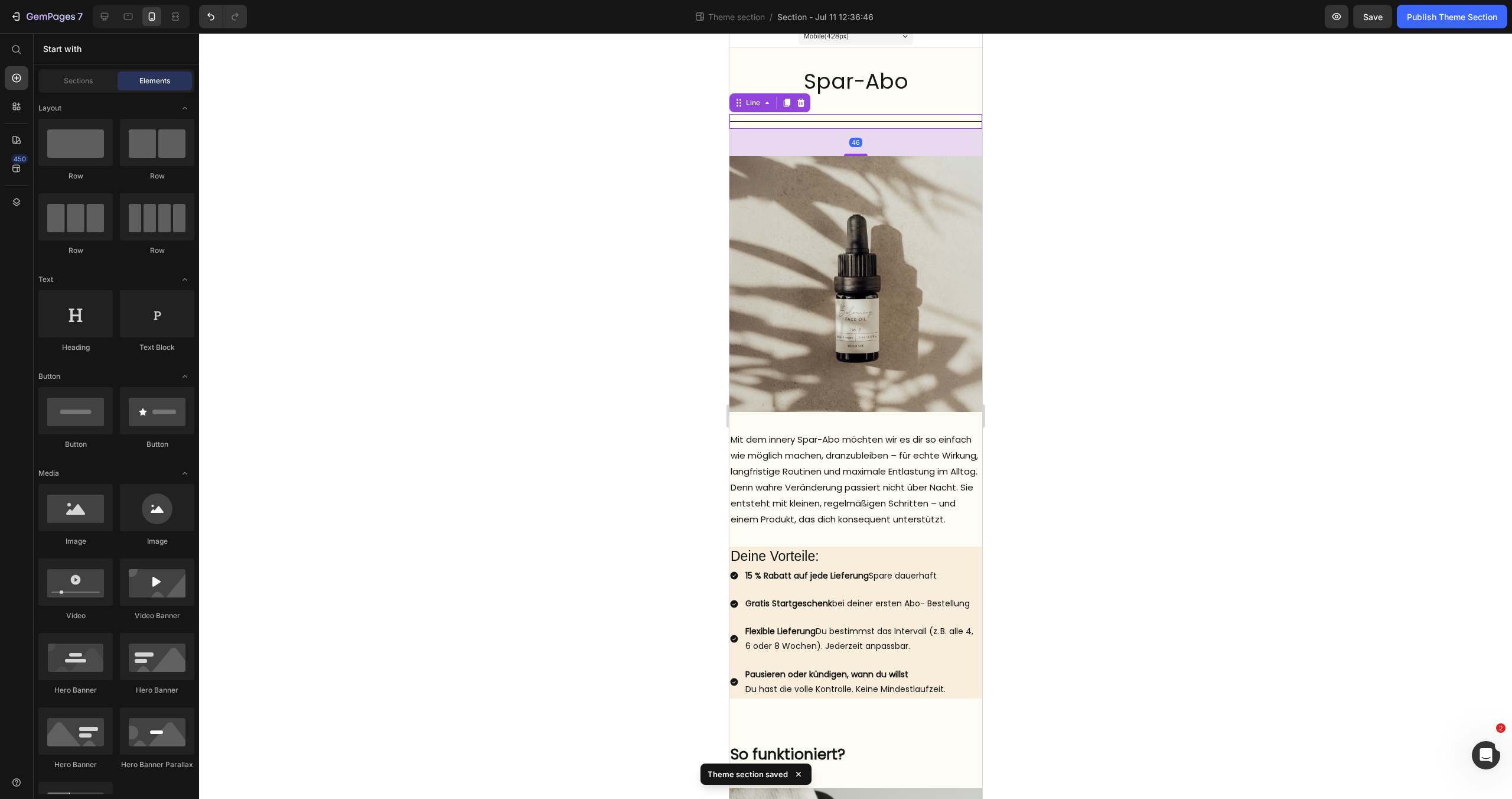 click on "Title Line   46" at bounding box center (855, 121) 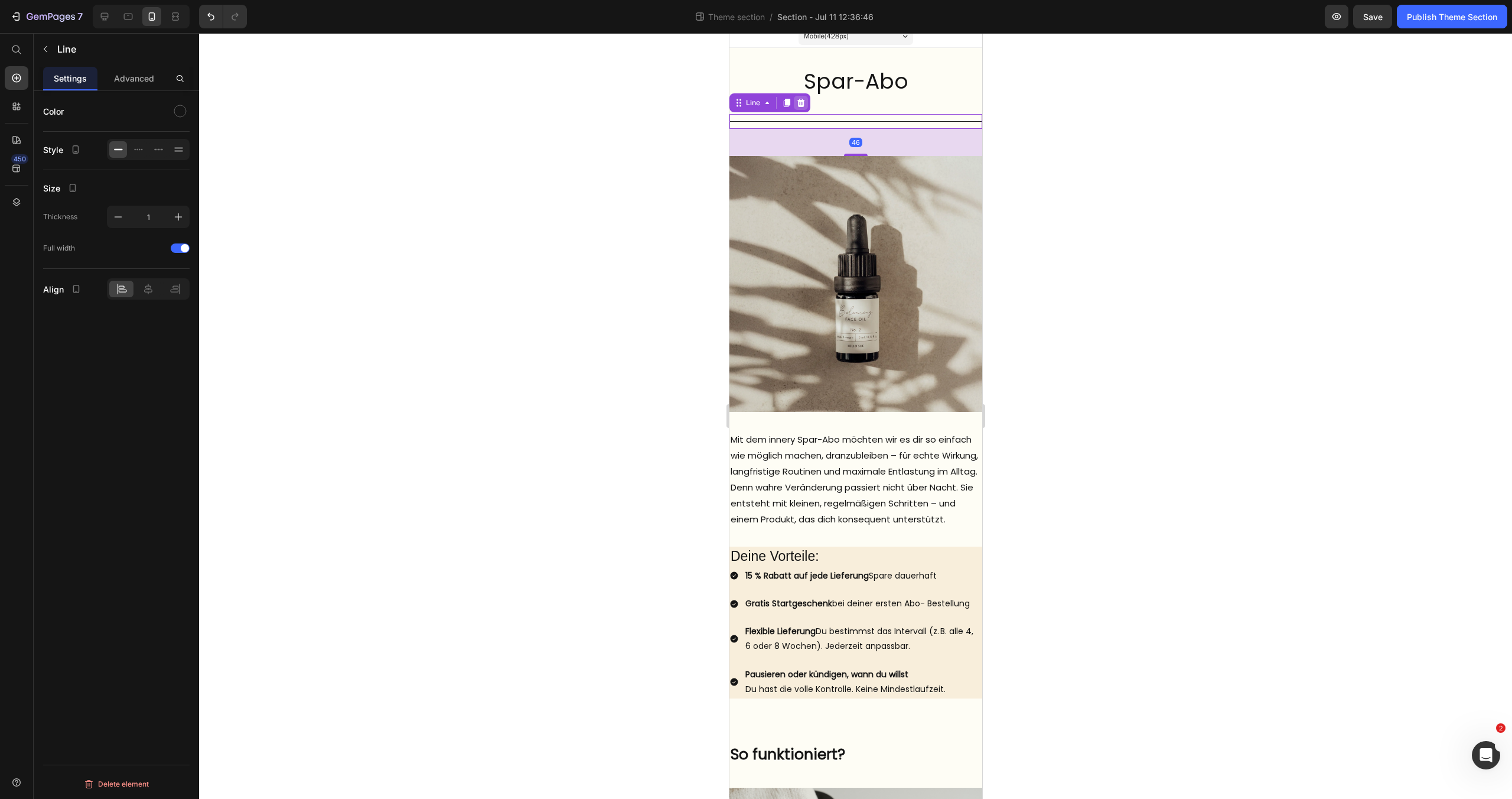 click 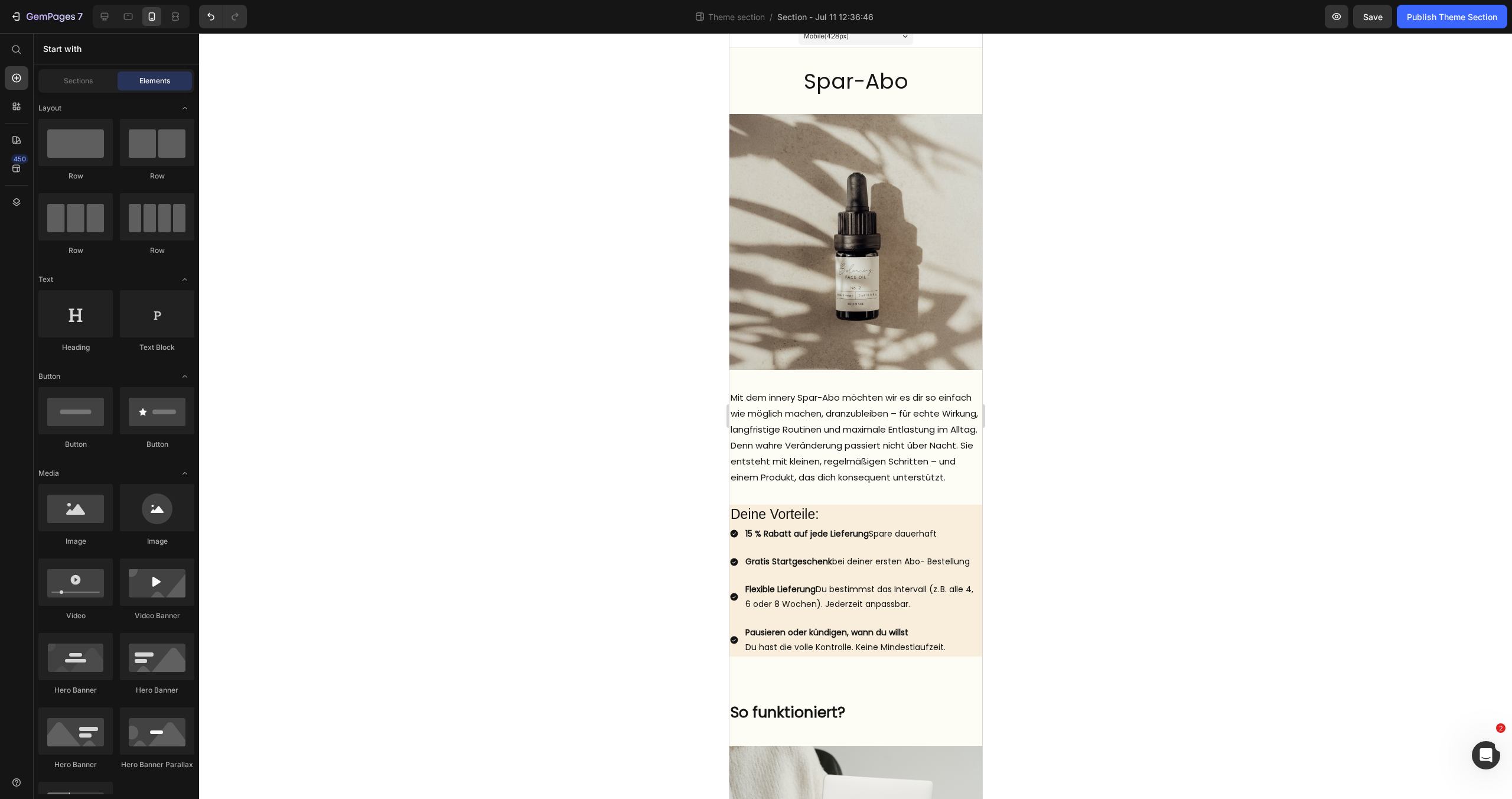 scroll, scrollTop: 11, scrollLeft: 0, axis: vertical 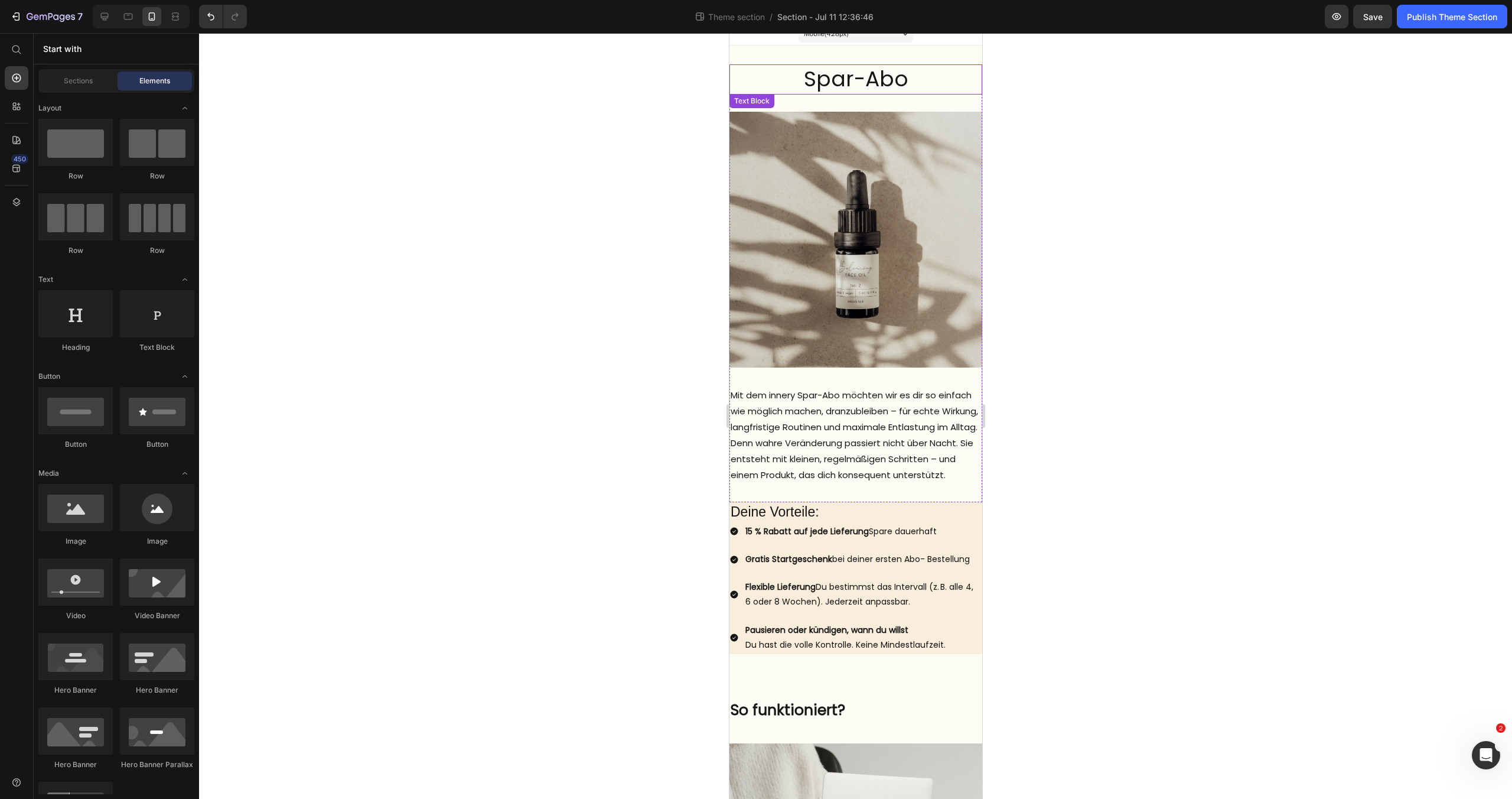 click on "Spar-Abo" at bounding box center [855, 79] 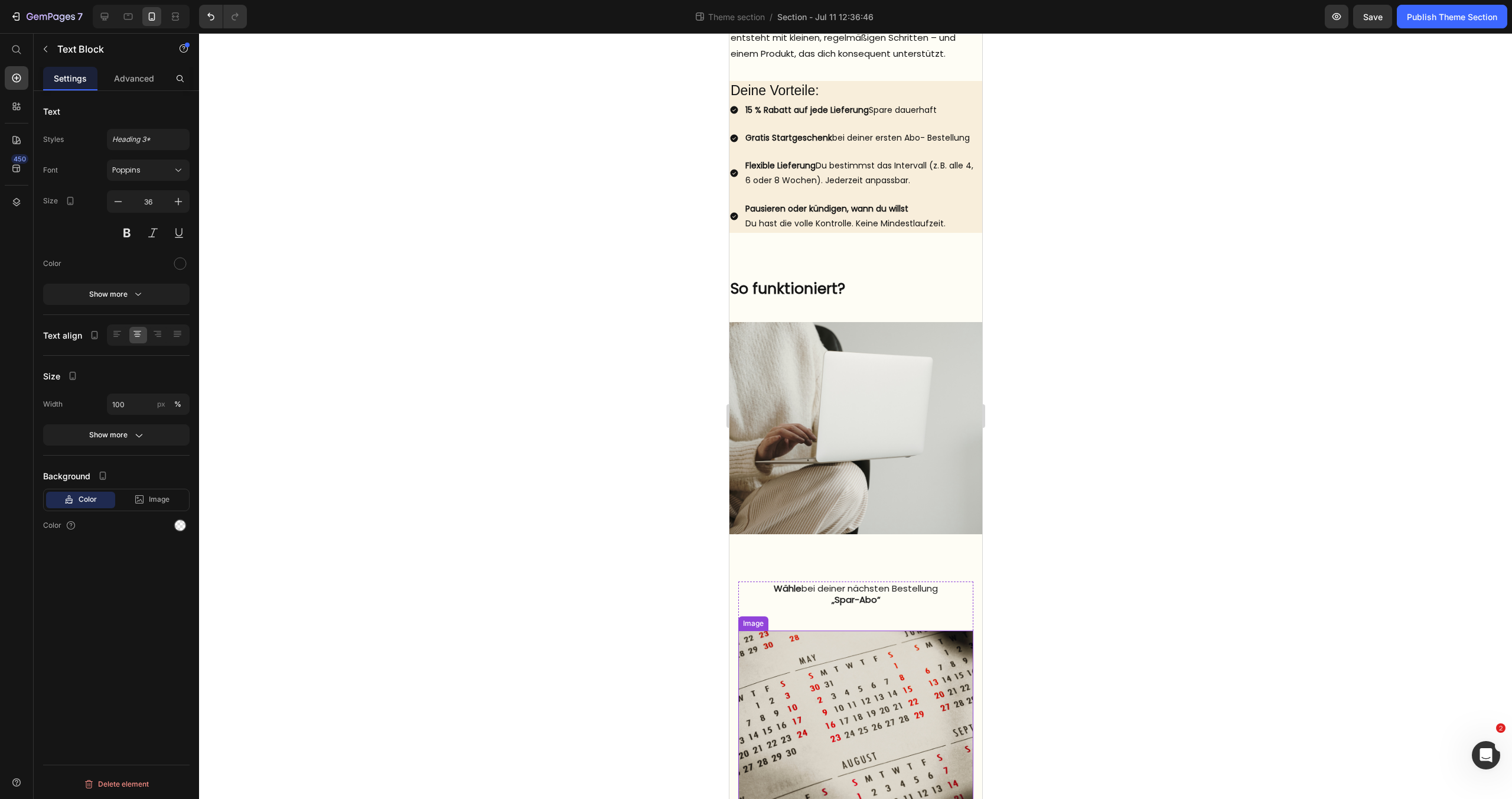 scroll, scrollTop: 435, scrollLeft: 0, axis: vertical 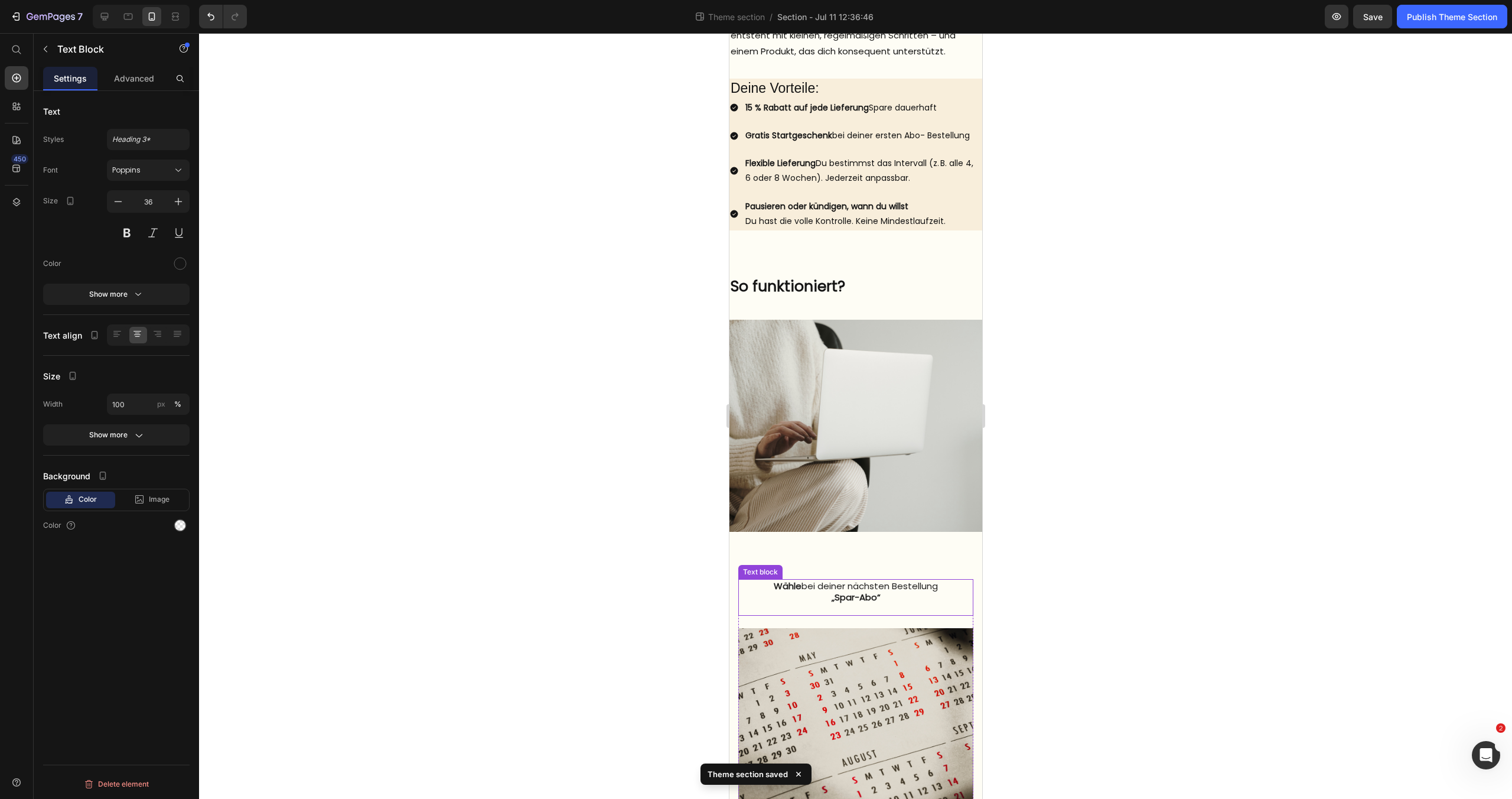 click on "„Spar-Abo“" at bounding box center [855, 603] 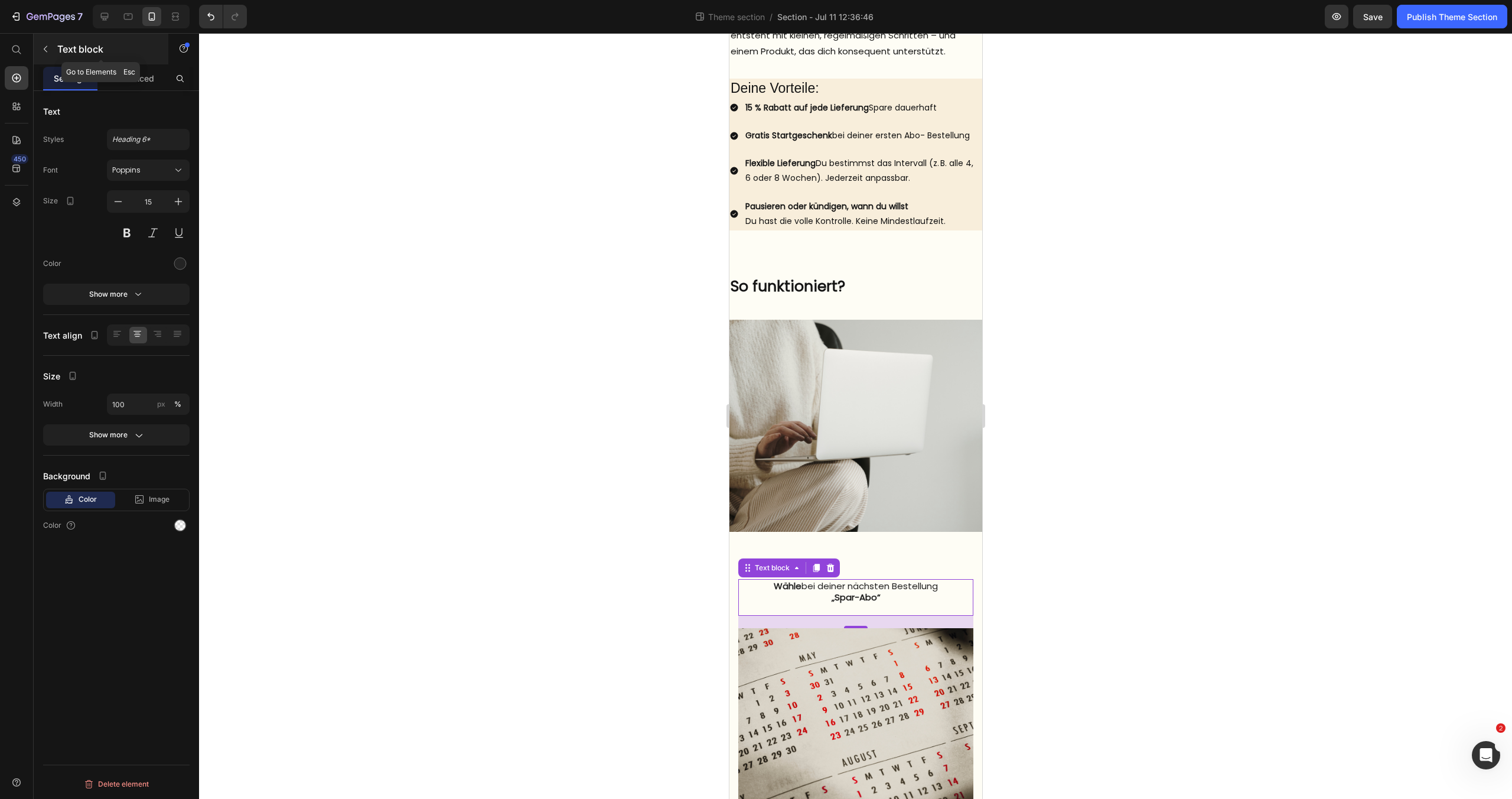 click 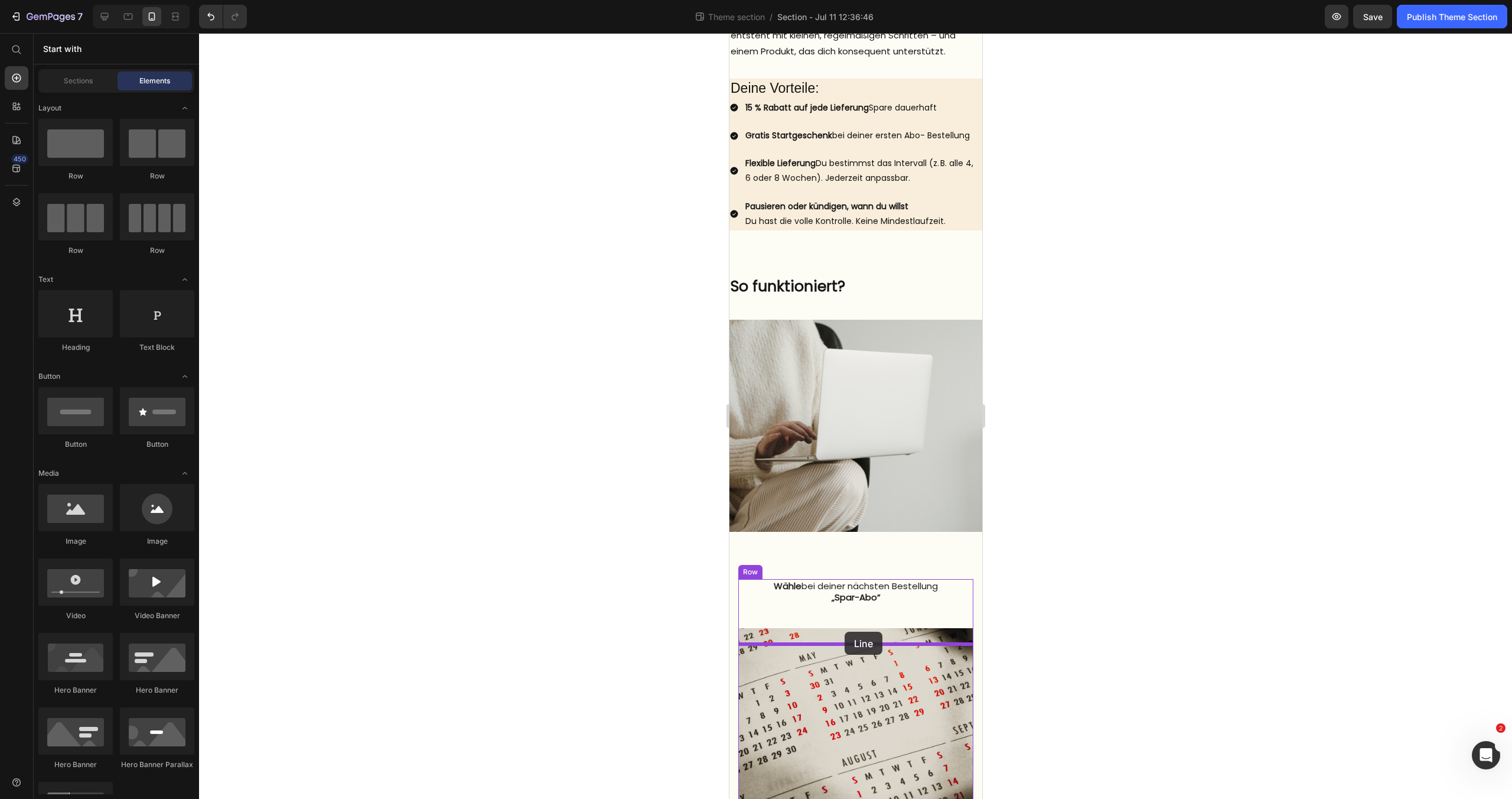 drag, startPoint x: 791, startPoint y: 563, endPoint x: 844, endPoint y: 632, distance: 87.00575 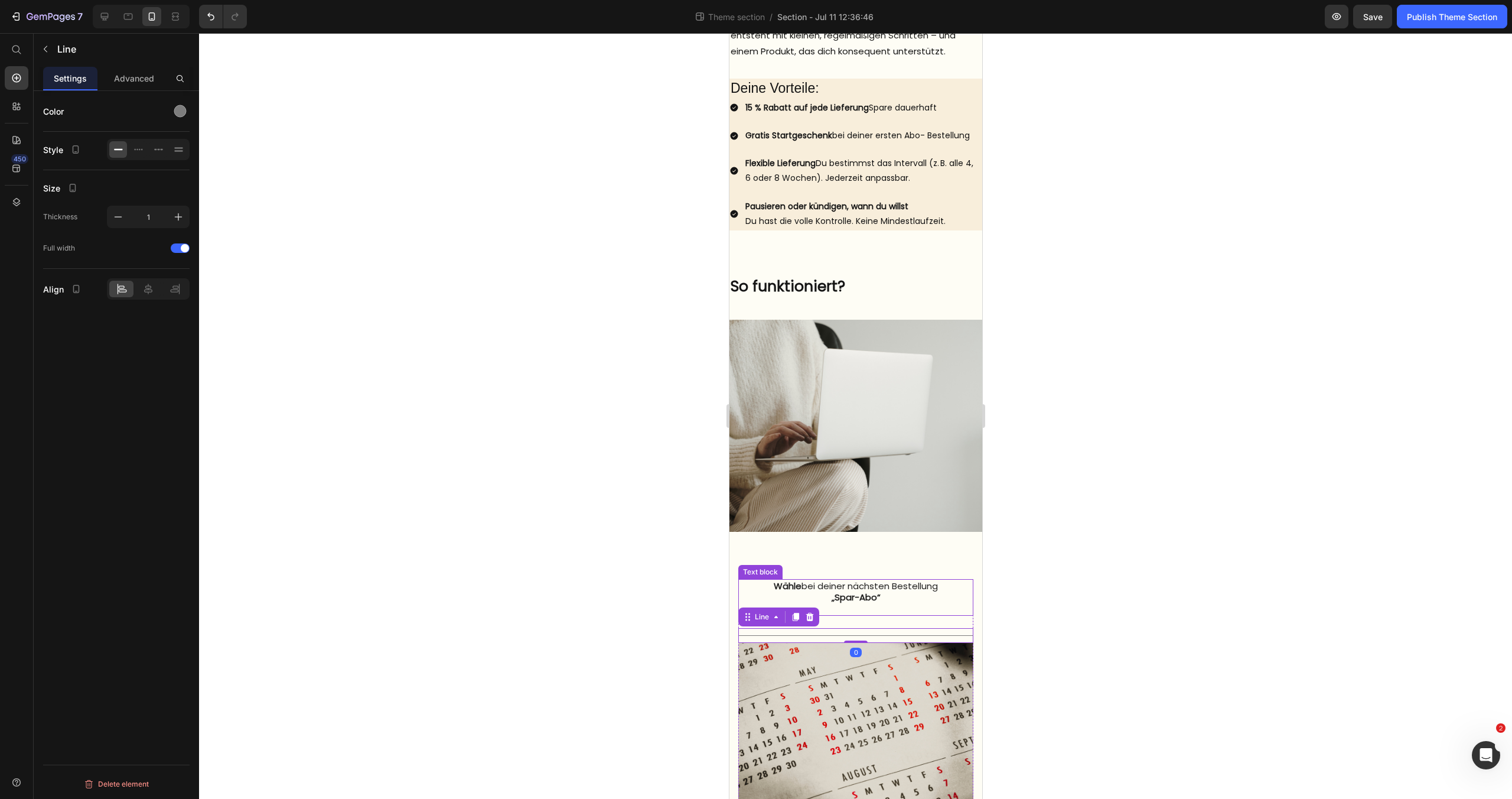 click 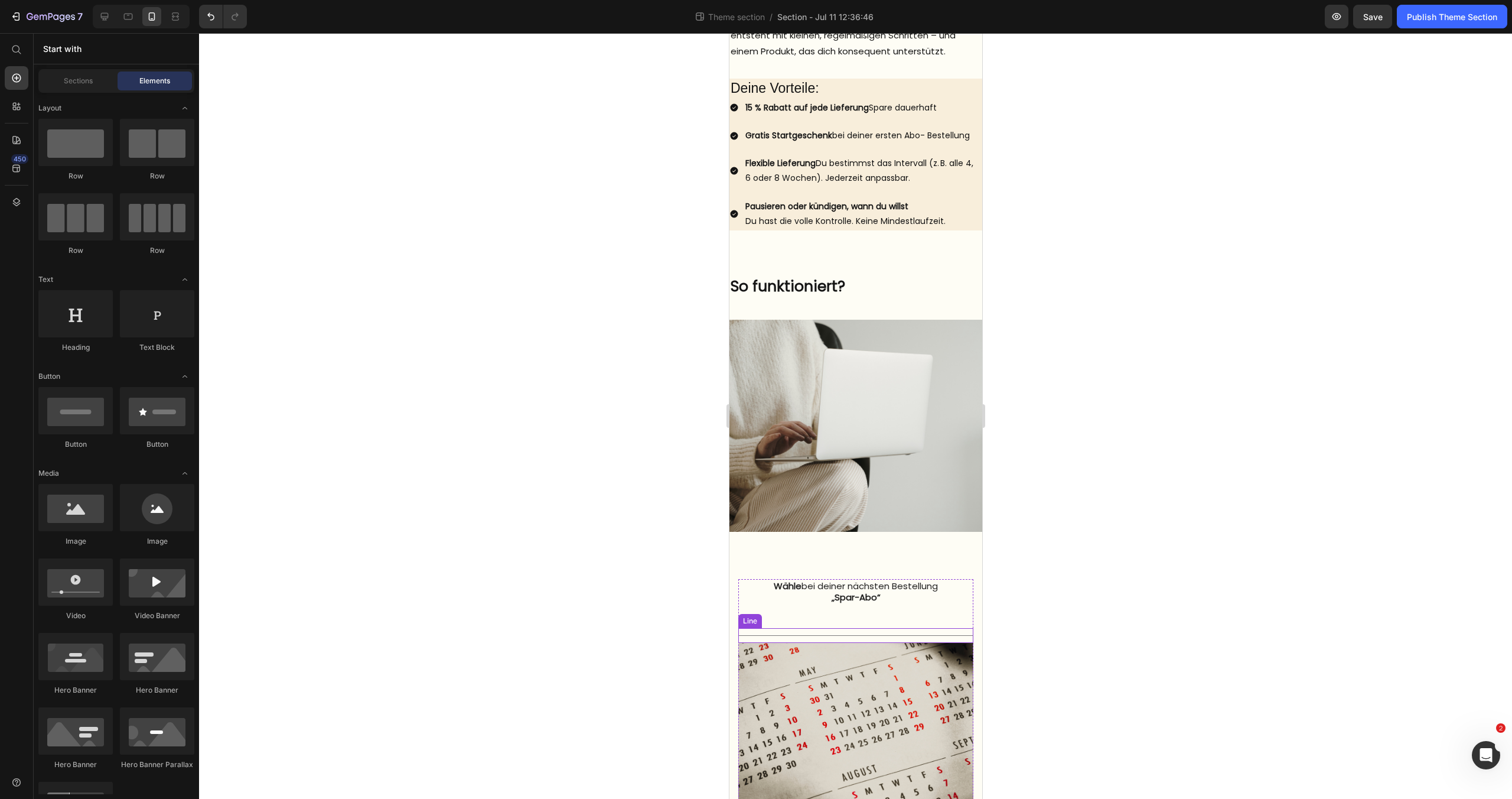 click on "Title Line" at bounding box center [855, 635] 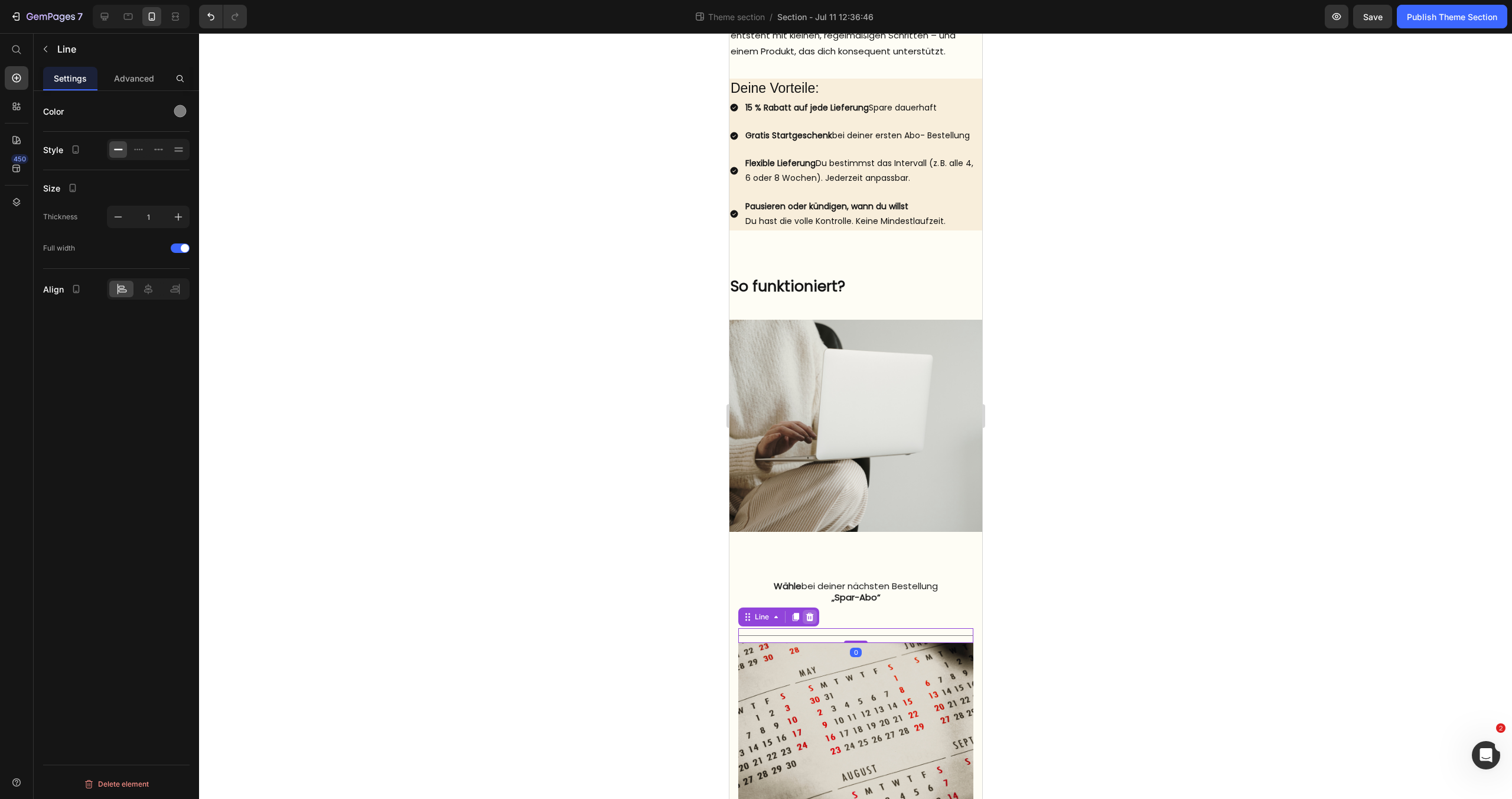 click 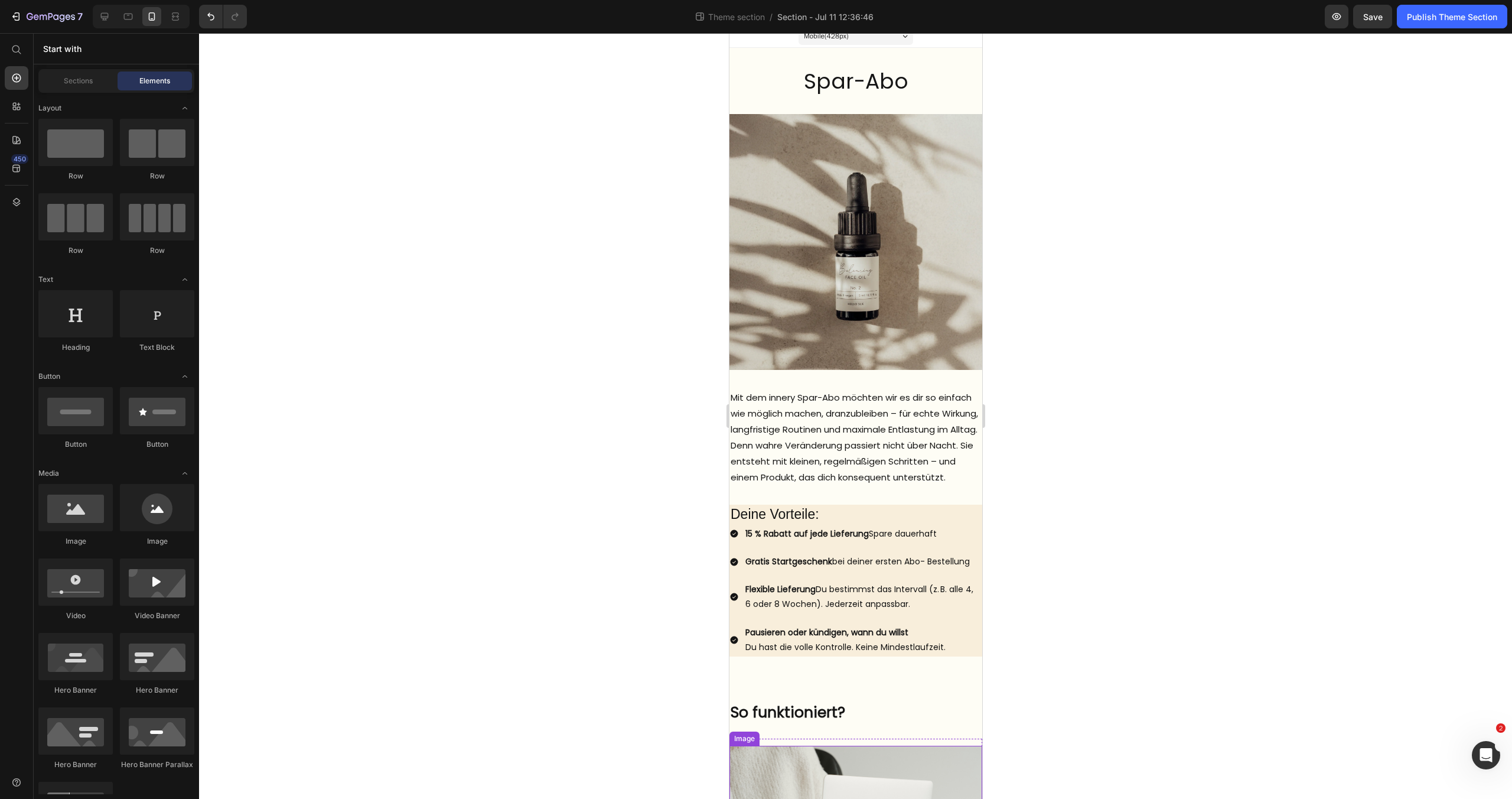 scroll, scrollTop: 0, scrollLeft: 0, axis: both 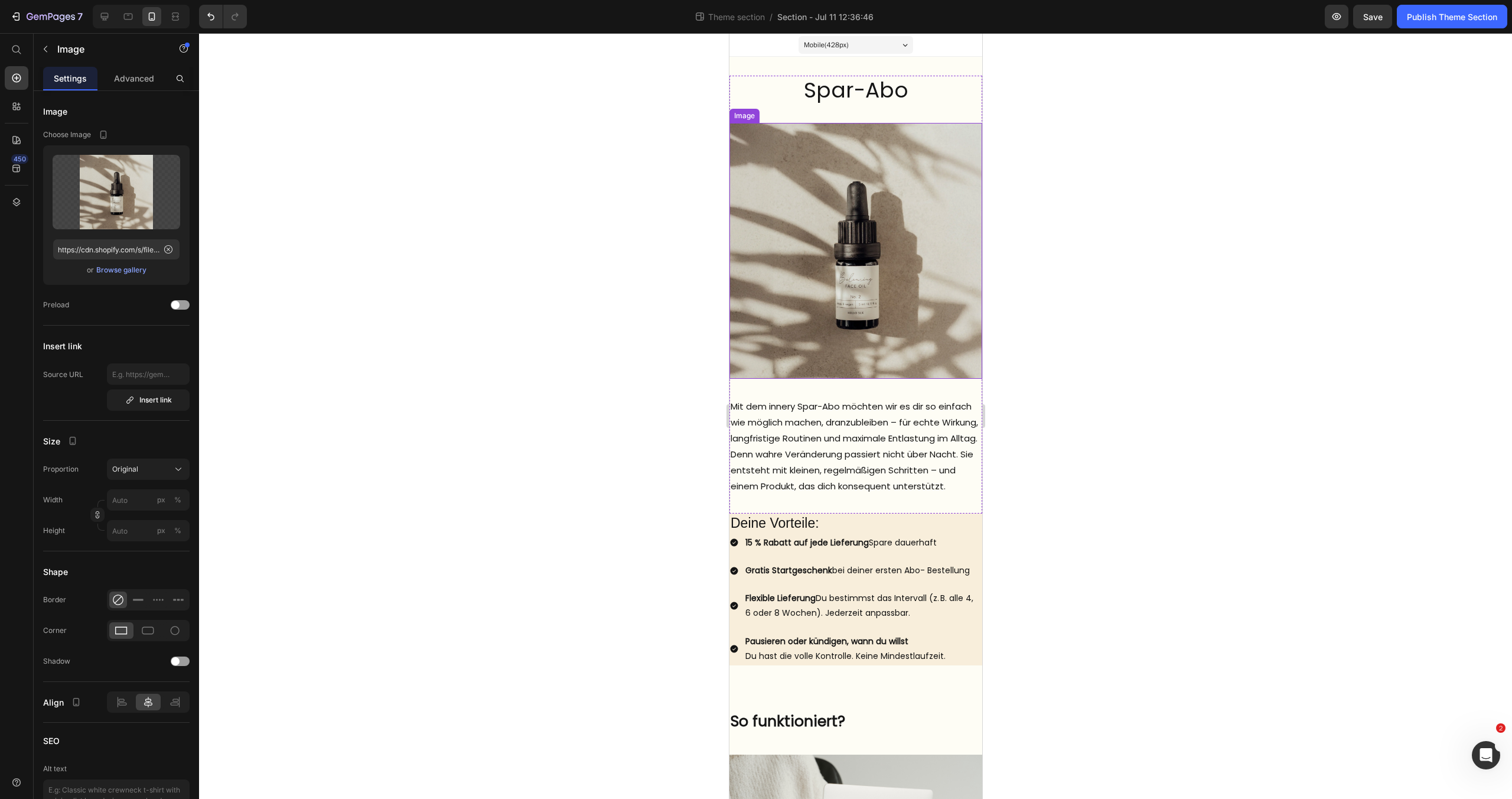 click at bounding box center [855, 251] 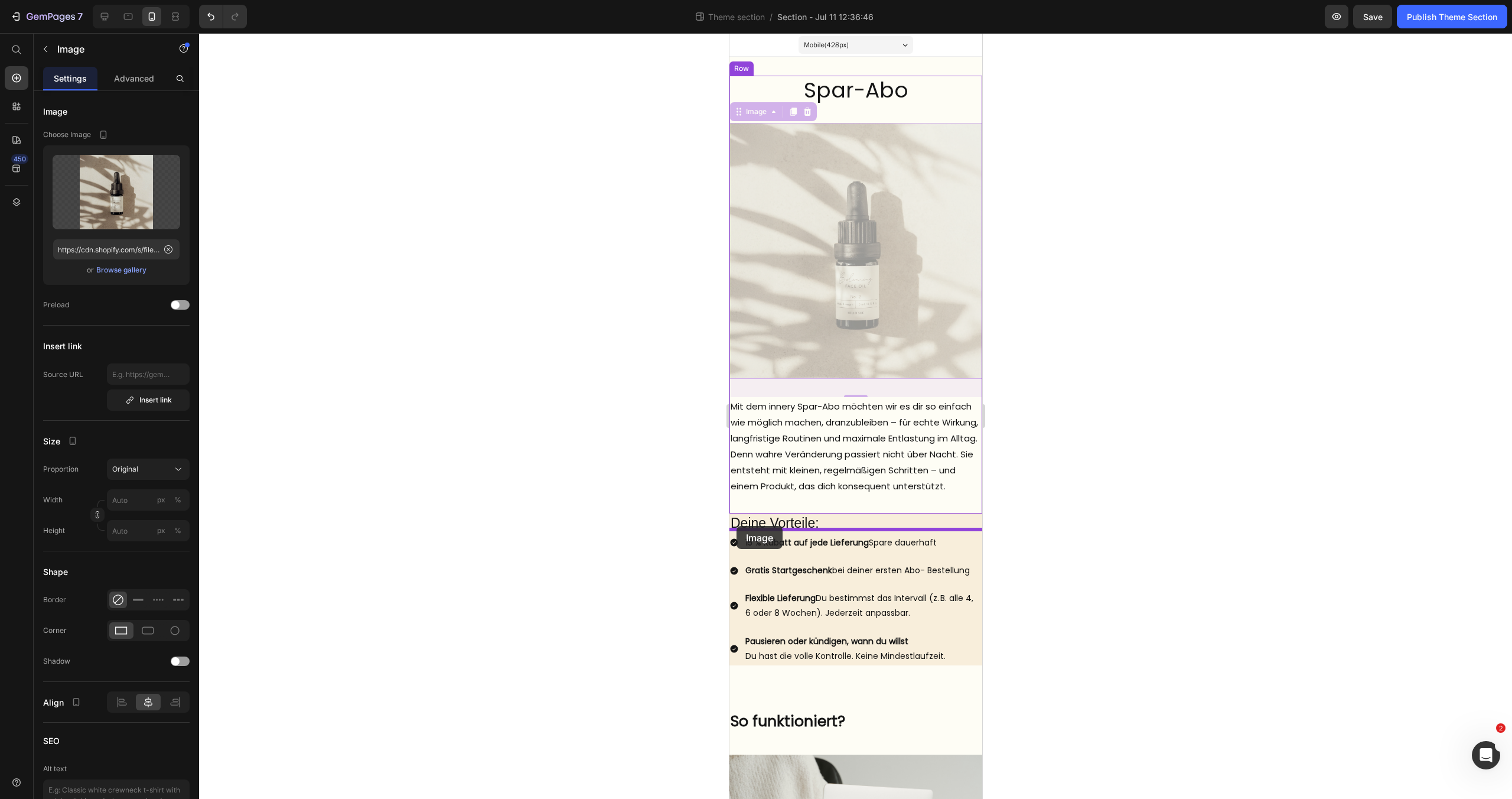 drag, startPoint x: 739, startPoint y: 113, endPoint x: 736, endPoint y: 526, distance: 413.0109 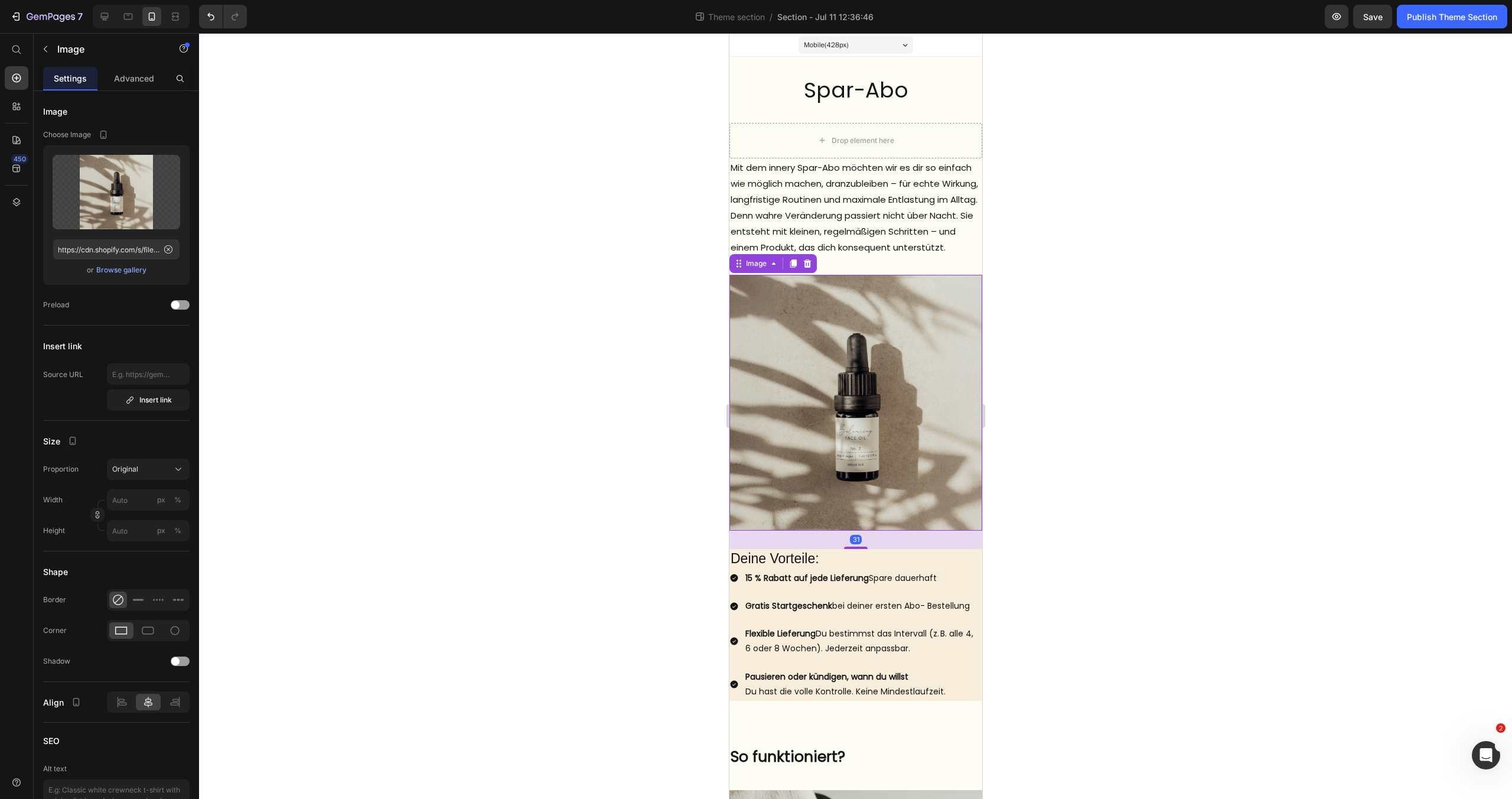 click 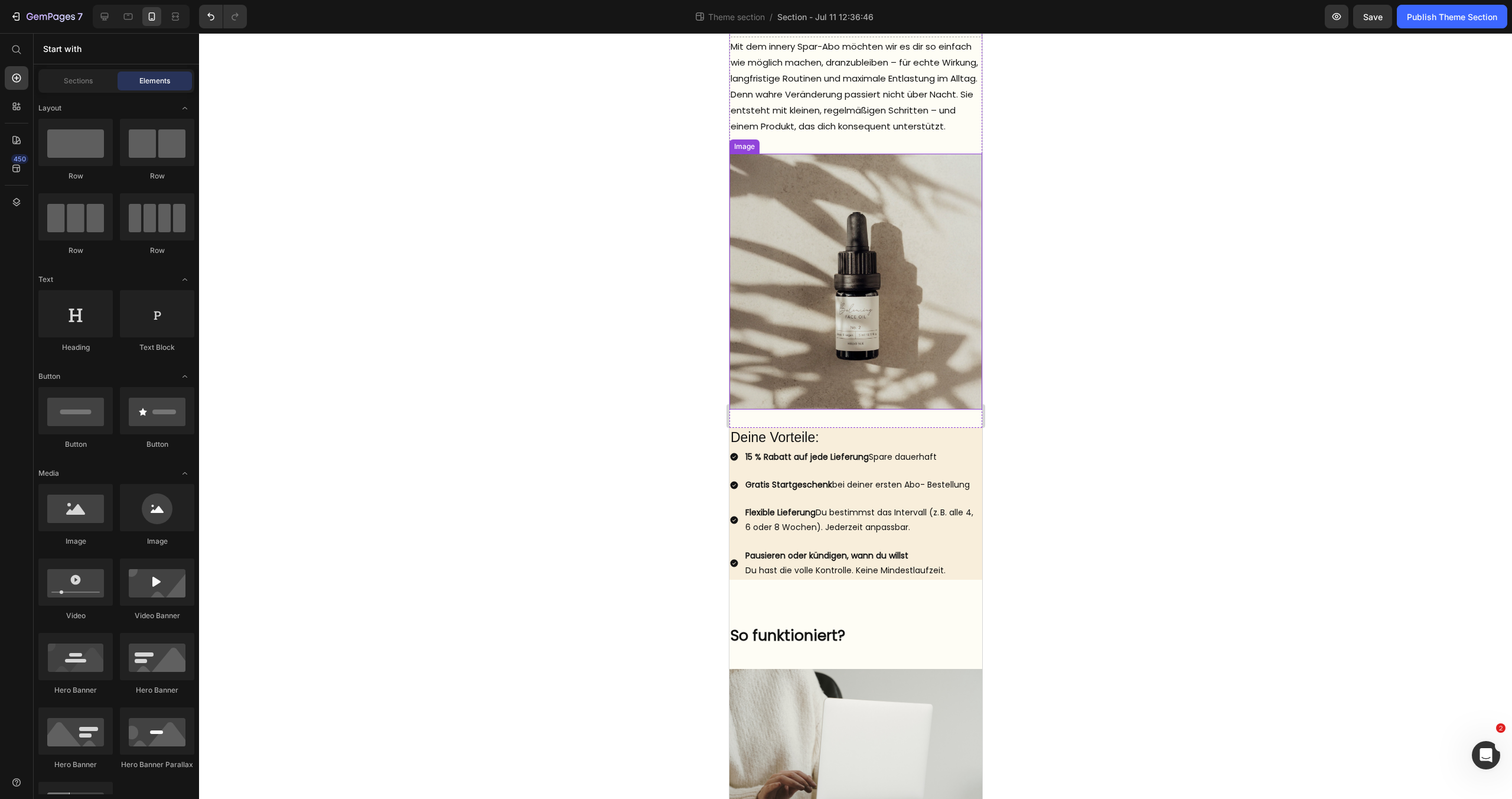 scroll, scrollTop: 0, scrollLeft: 0, axis: both 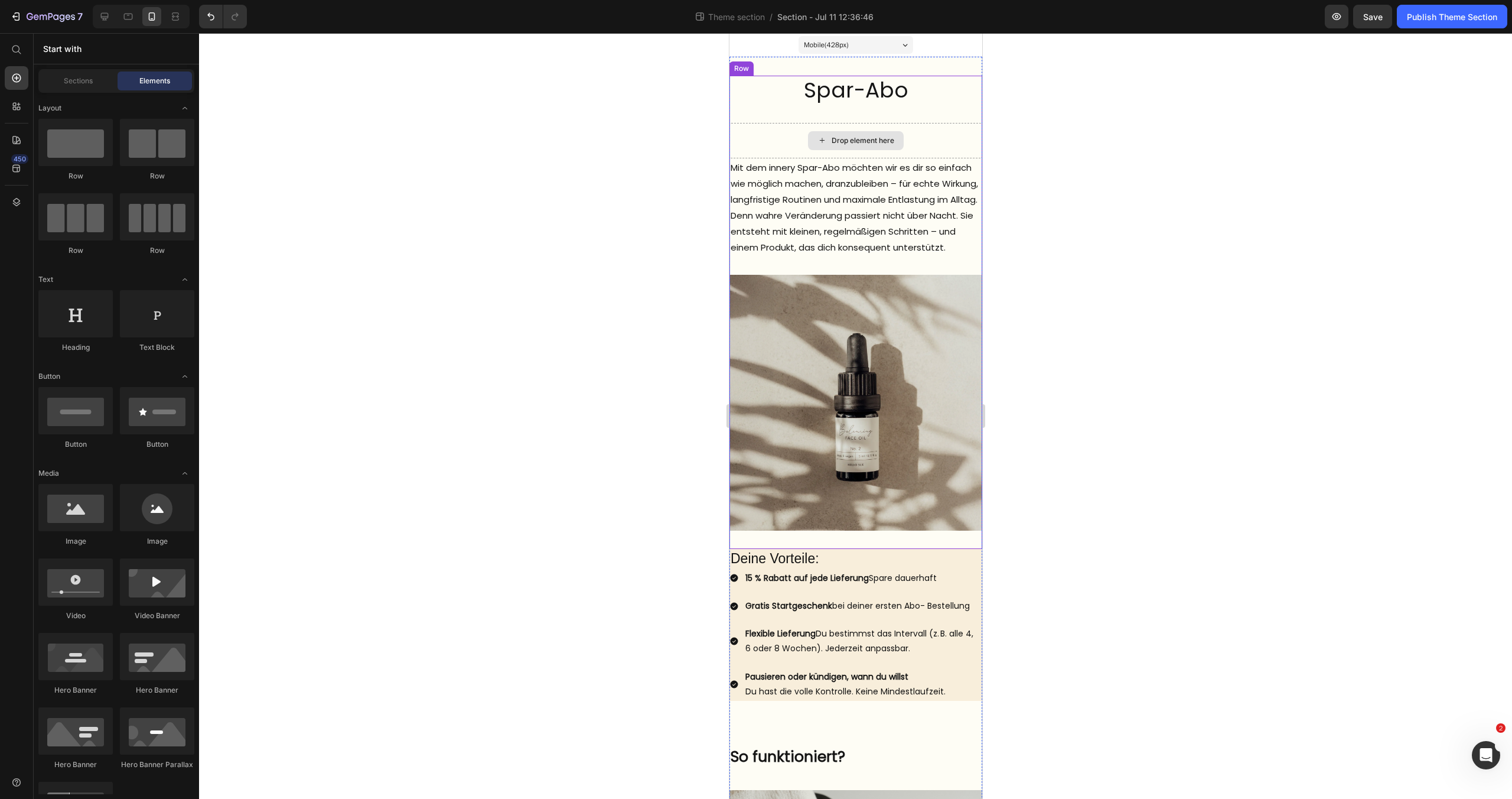 click on "Drop element here" at bounding box center [855, 141] 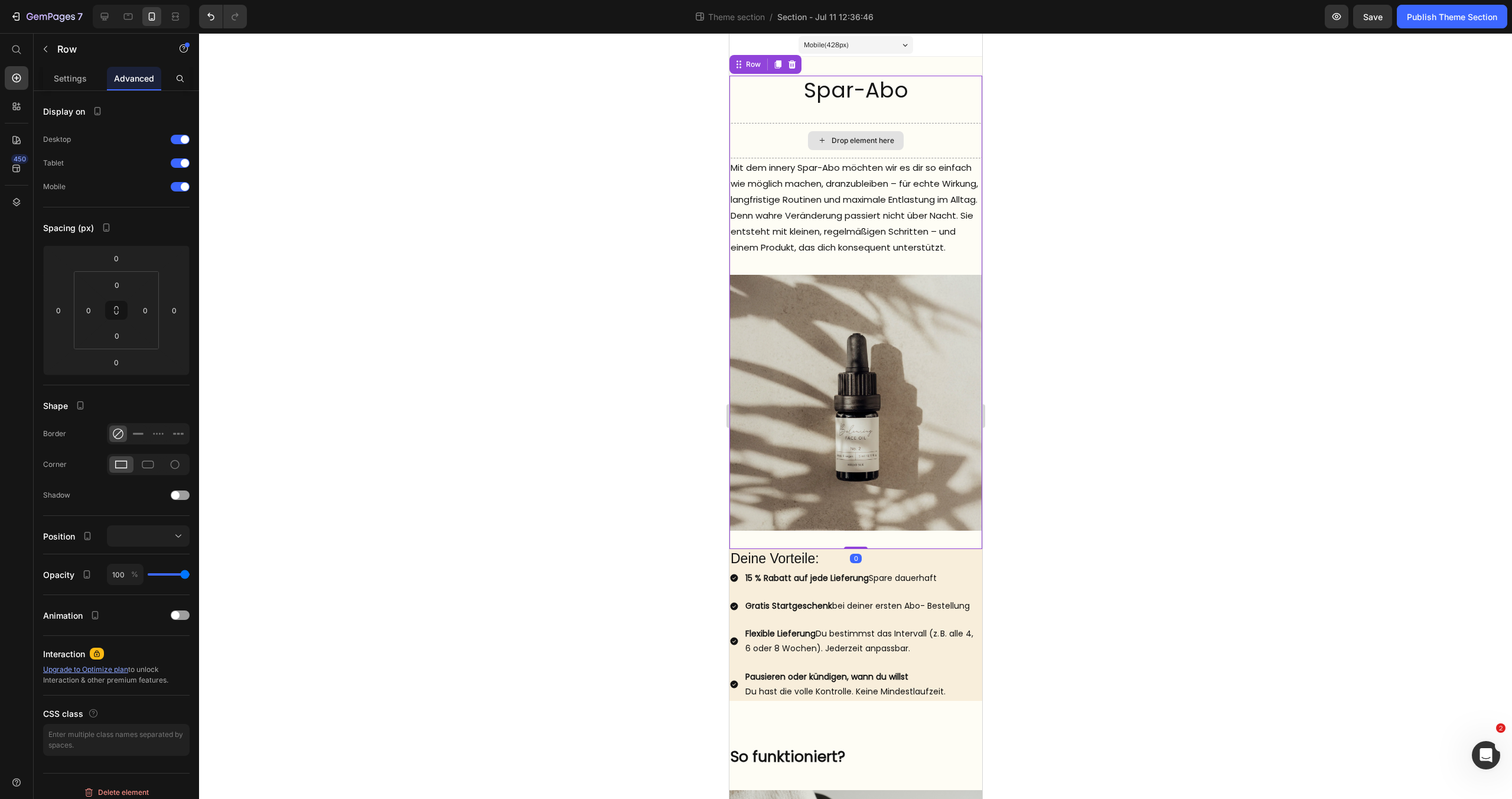 click on "Drop element here" at bounding box center (855, 141) 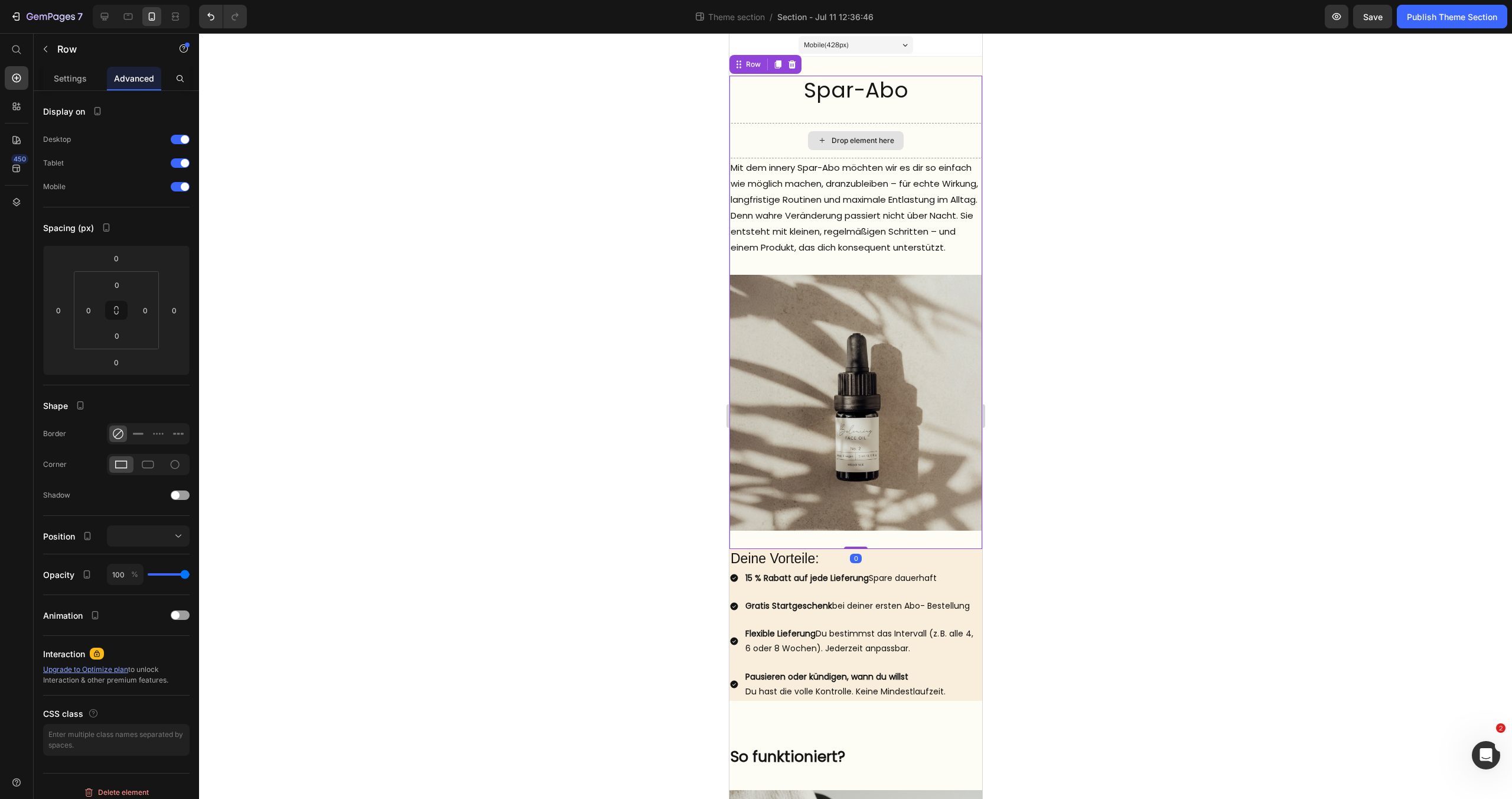 click on "Drop element here" at bounding box center [855, 141] 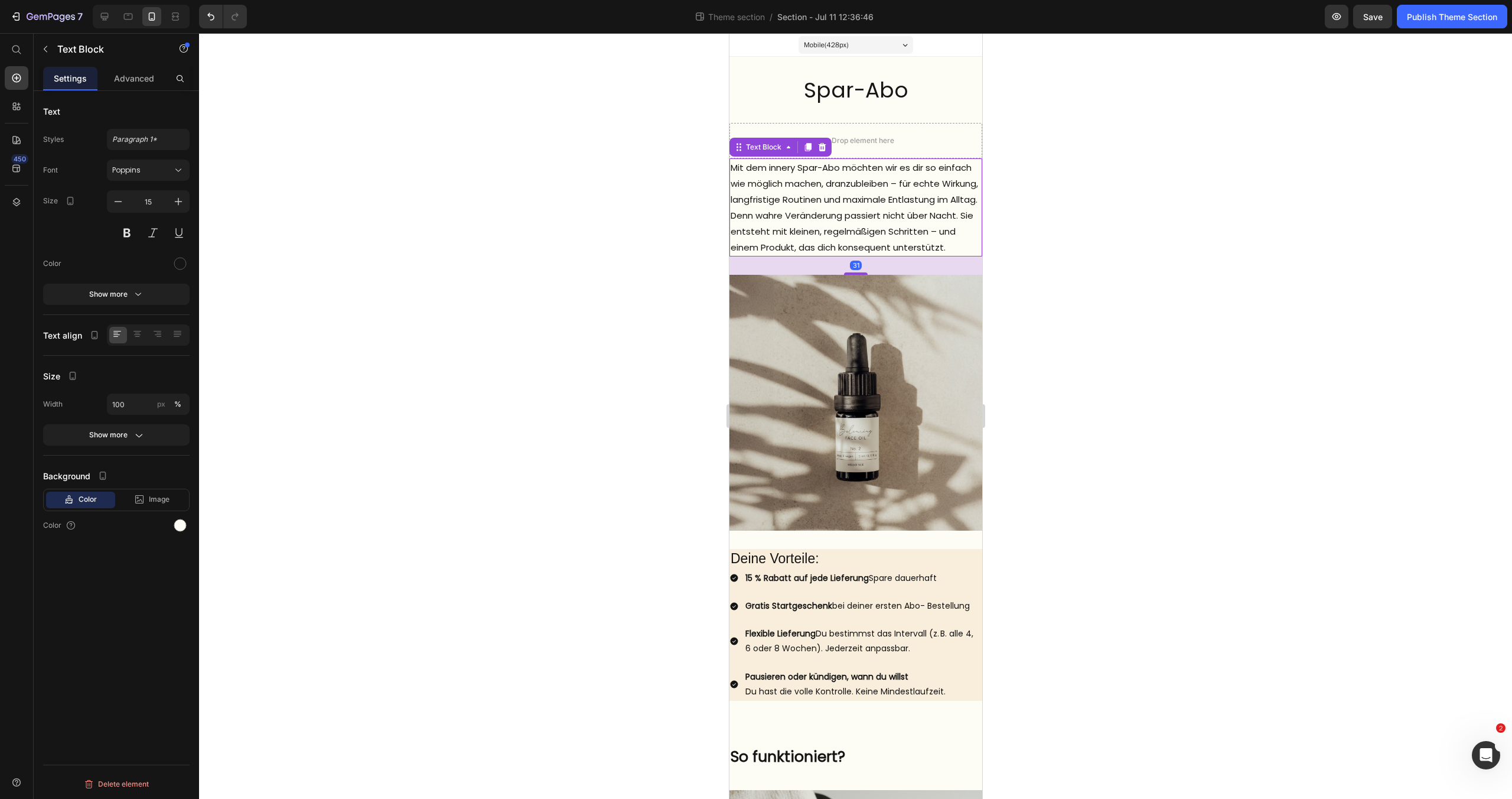 click on "Mit dem innery Spar-Abo möchten wir es dir so einfach wie möglich machen, dranzubleiben – für echte Wirkung, langfristige Routinen und maximale Entlastung im Alltag." at bounding box center (855, 183) 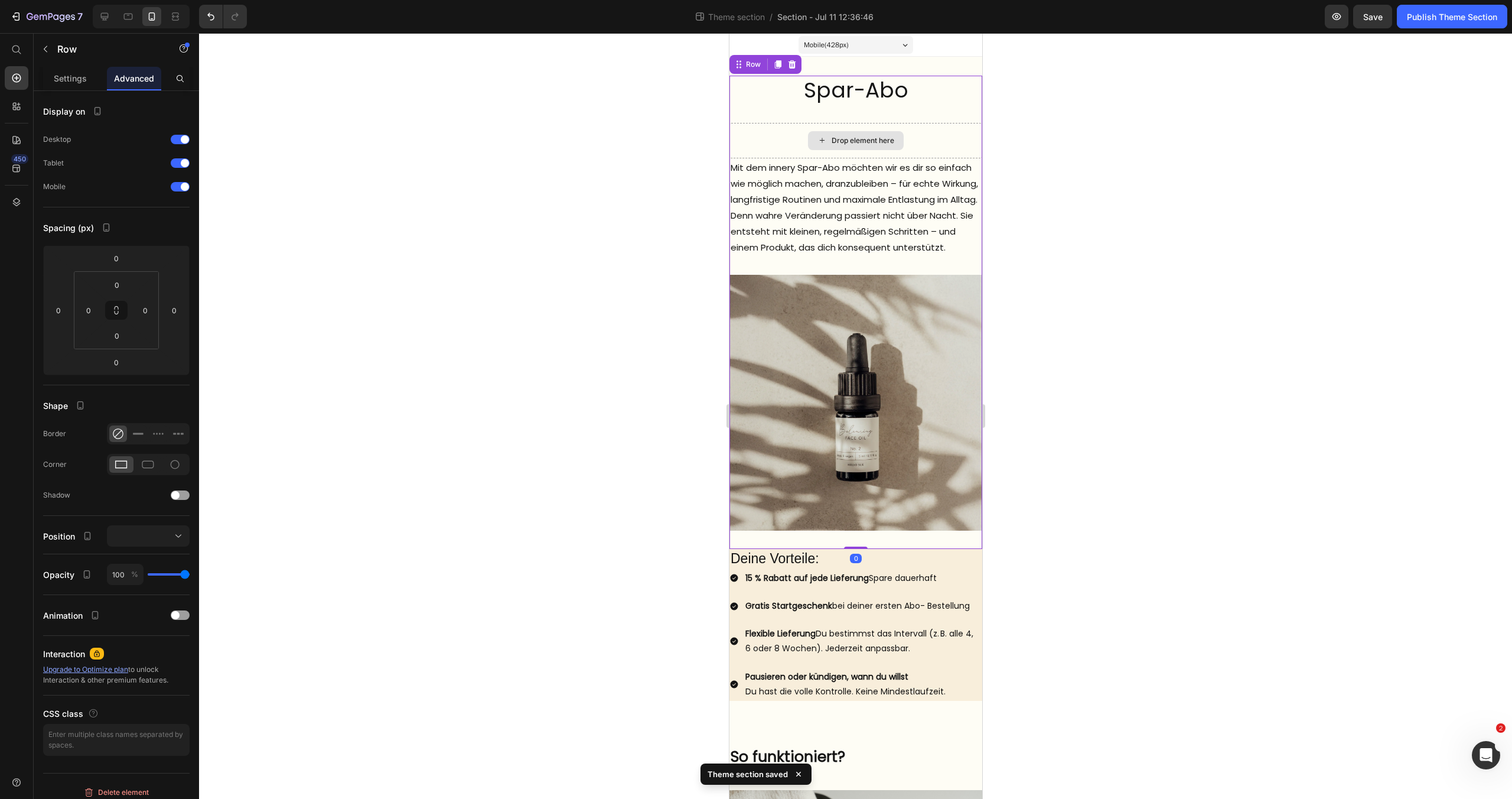 click on "Drop element here" at bounding box center [855, 141] 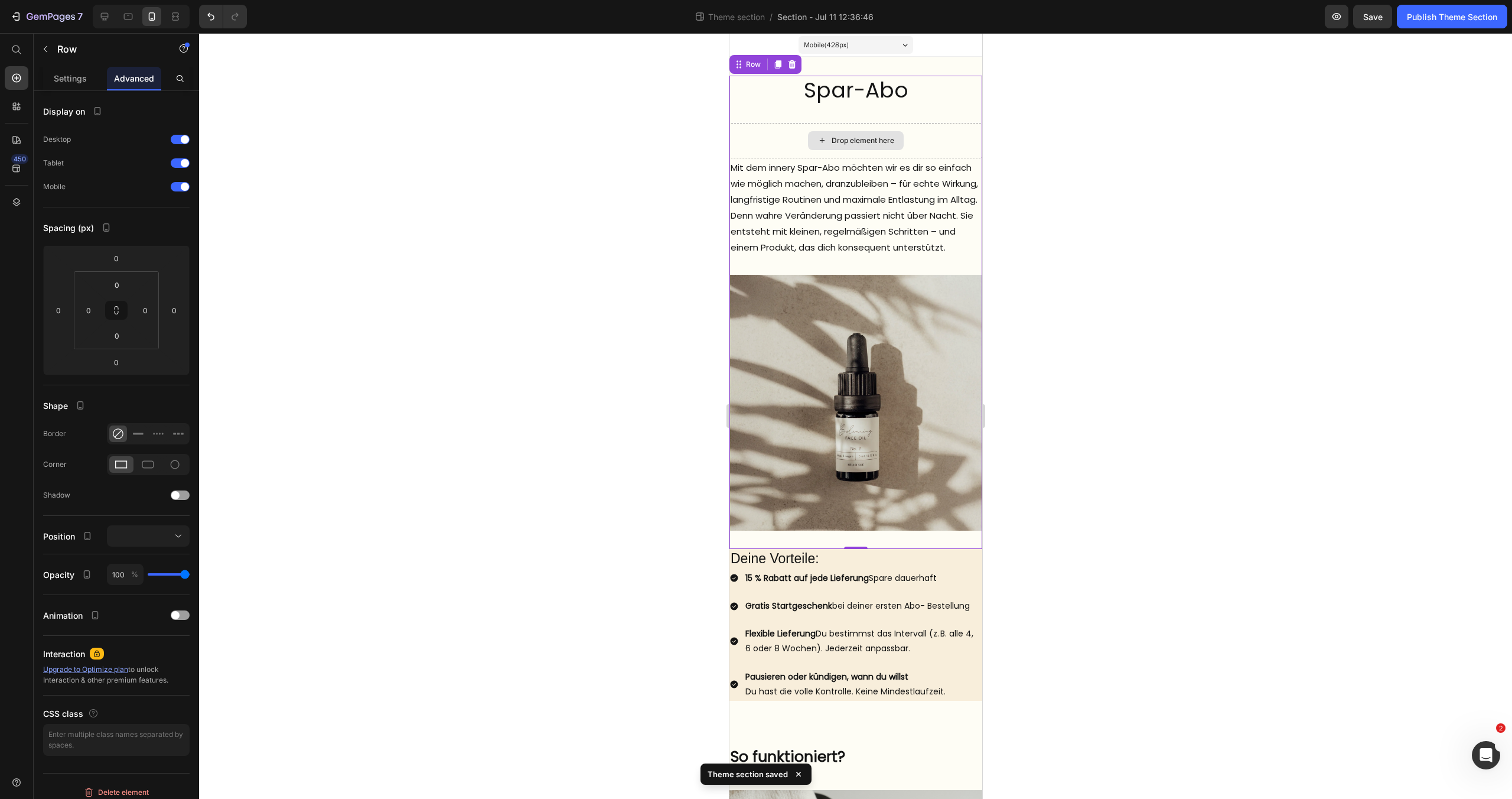 click on "Drop element here" at bounding box center (855, 141) 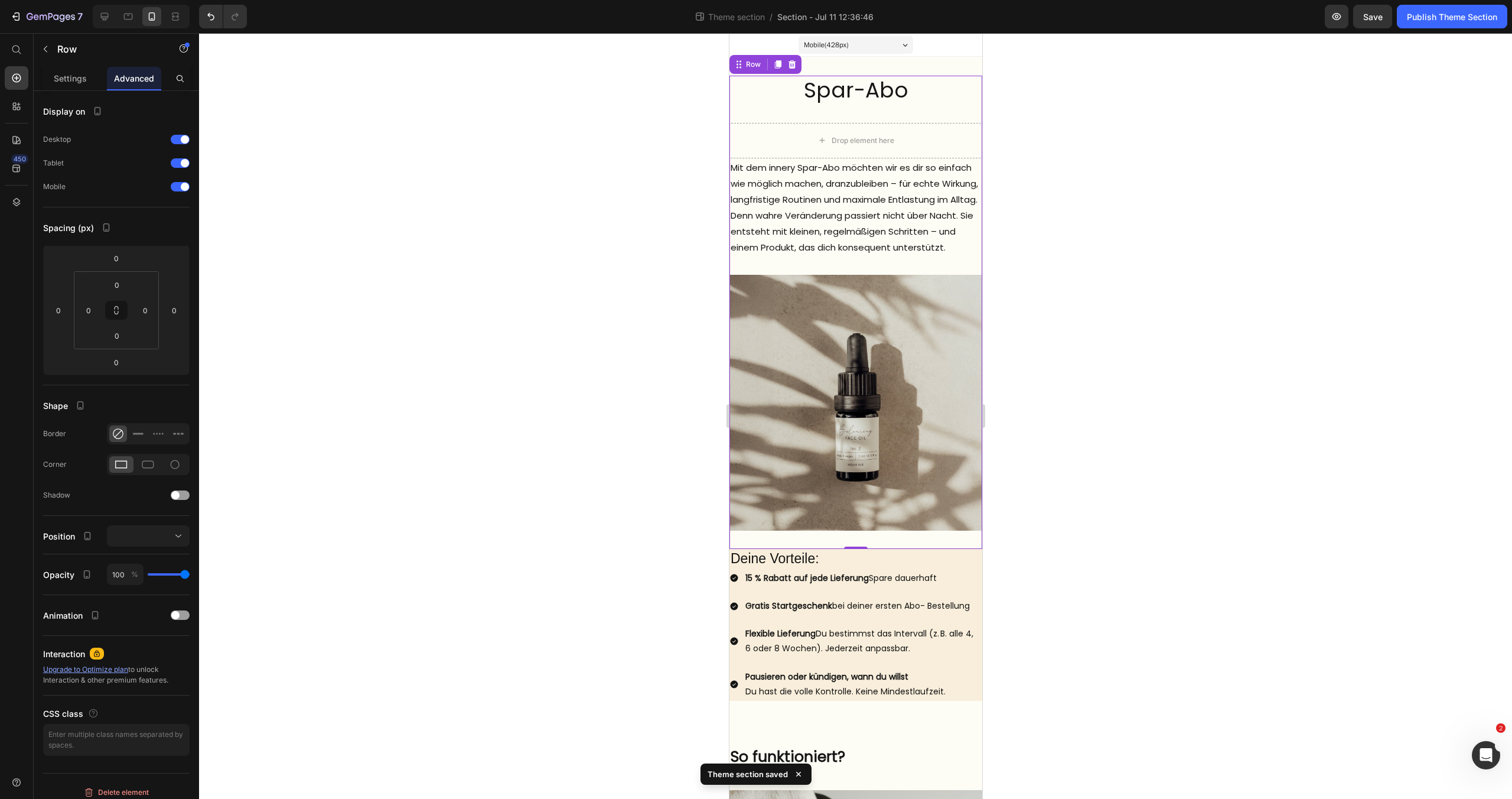 click 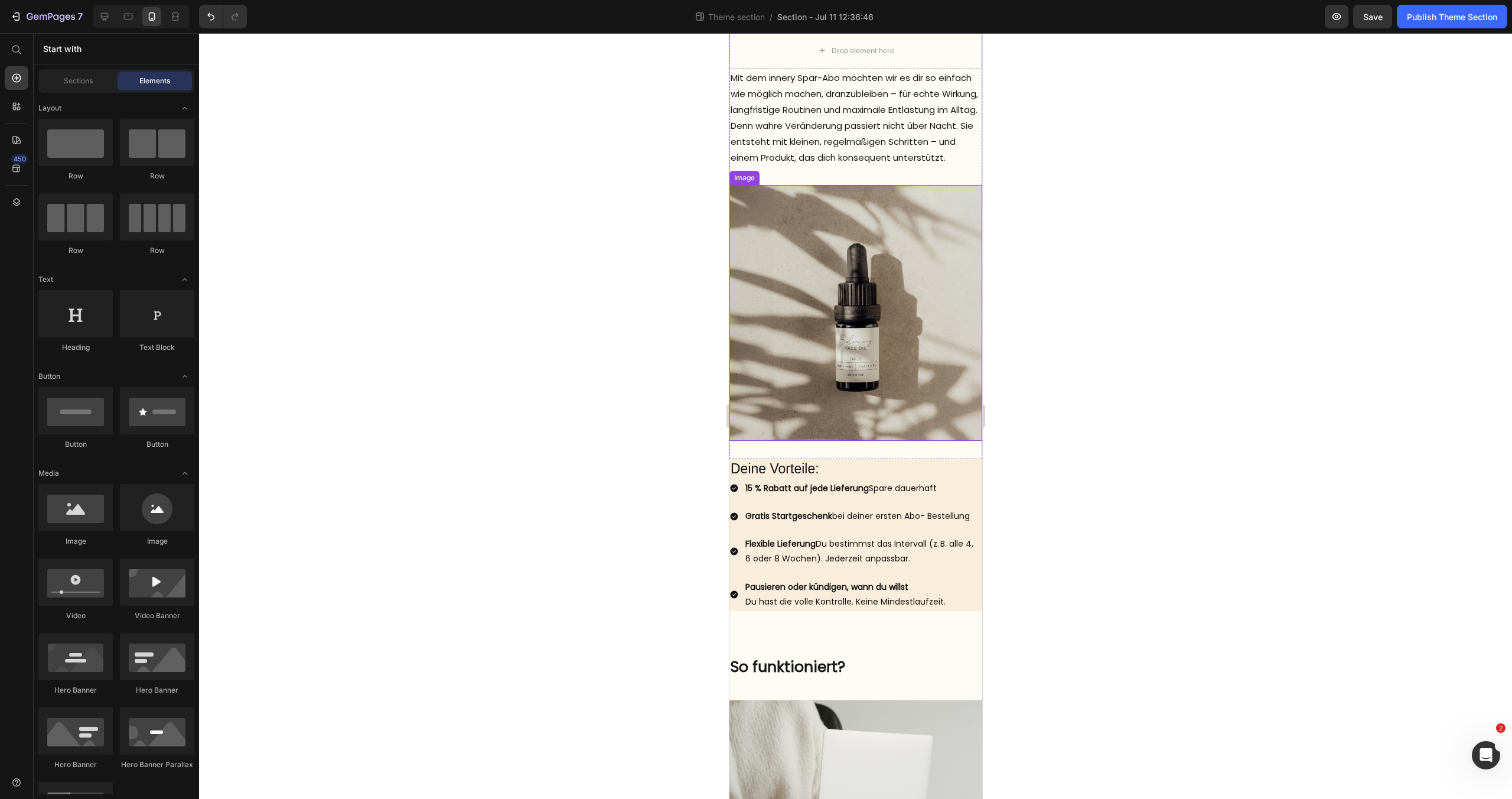 scroll, scrollTop: 0, scrollLeft: 0, axis: both 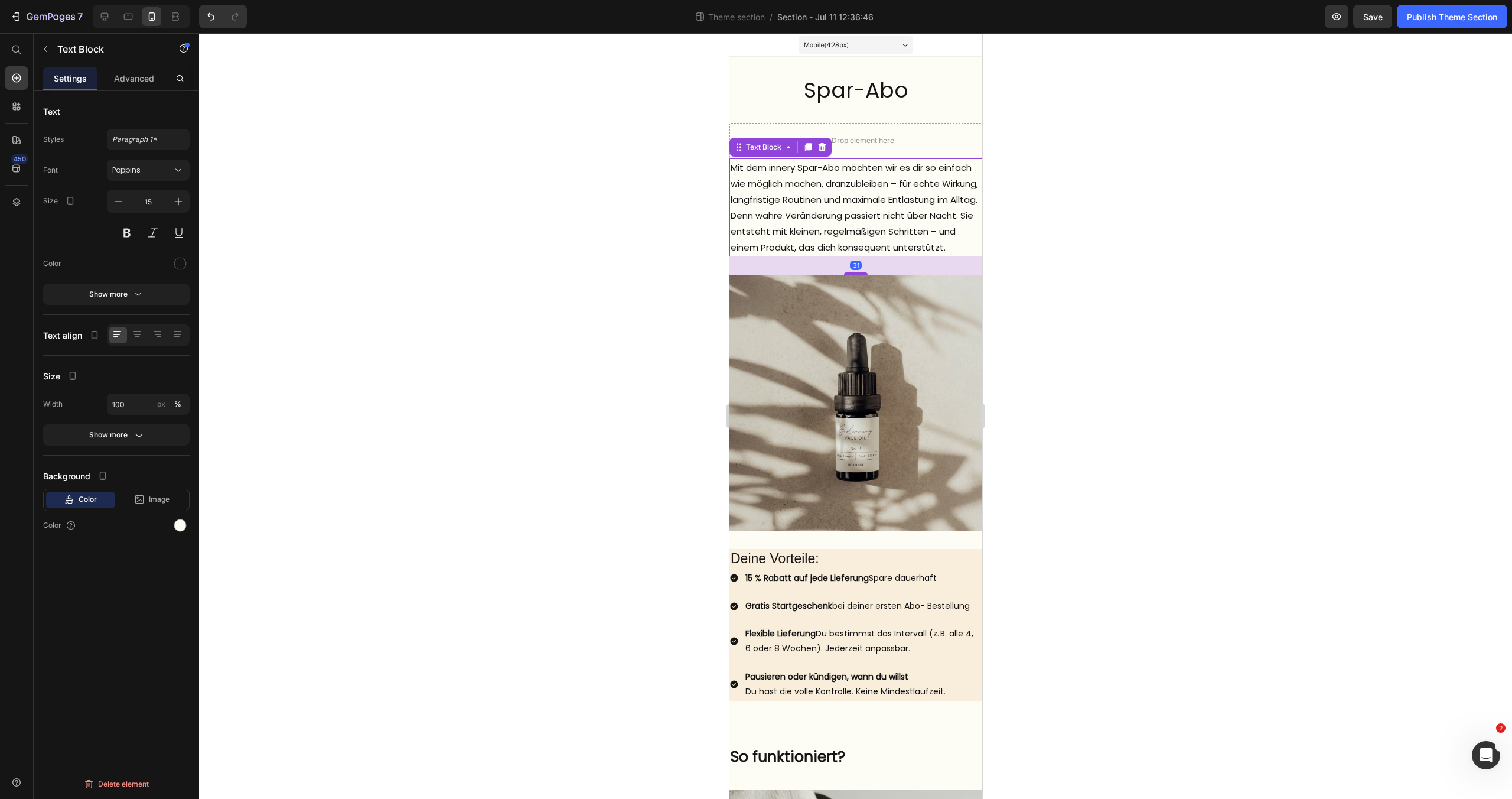 click on "Mit dem innery Spar-Abo möchten wir es dir so einfach wie möglich machen, dranzubleiben – für echte Wirkung, langfristige Routinen und maximale Entlastung im Alltag." at bounding box center [855, 183] 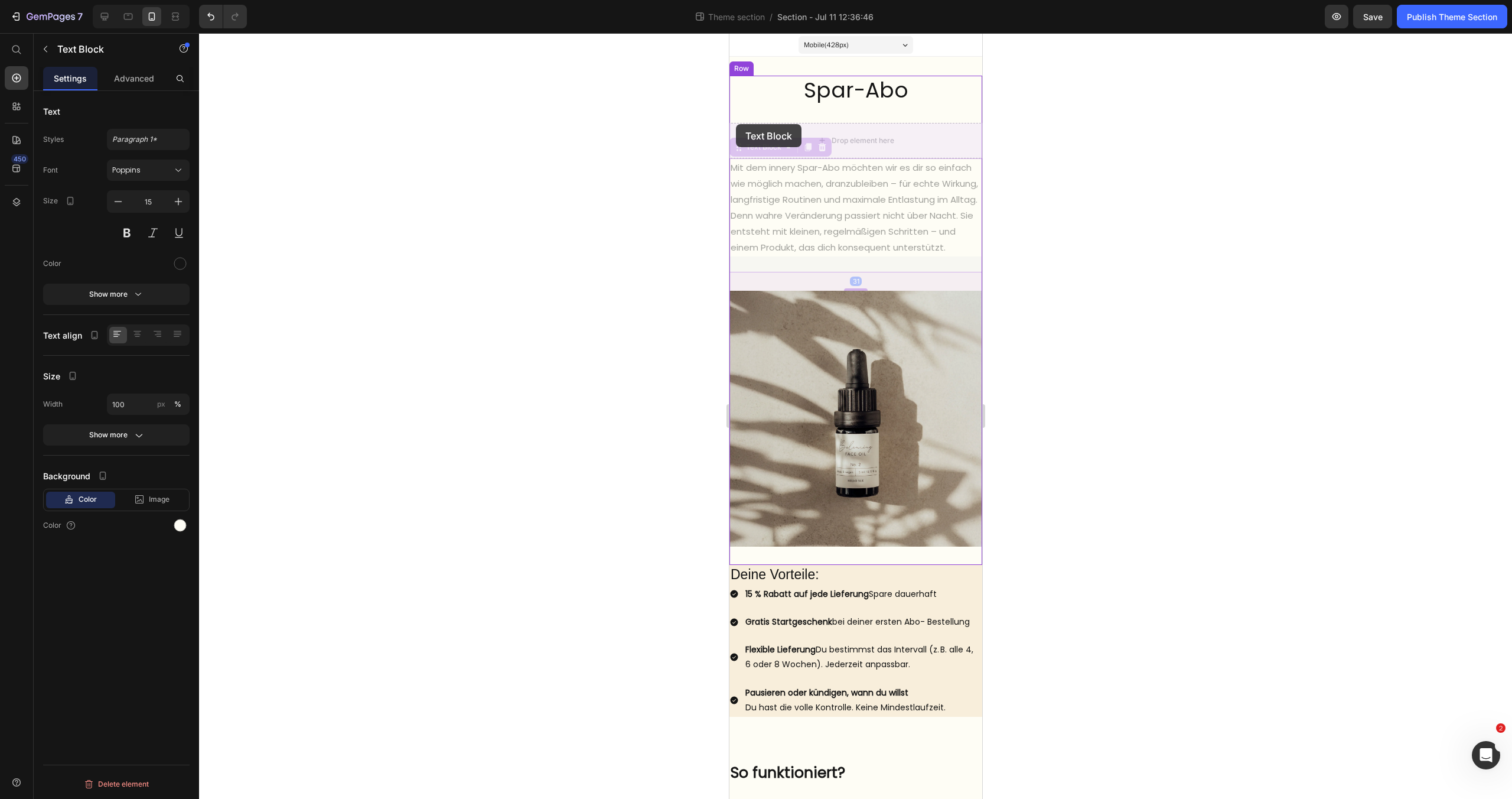 drag, startPoint x: 734, startPoint y: 147, endPoint x: 735, endPoint y: 124, distance: 23.021729 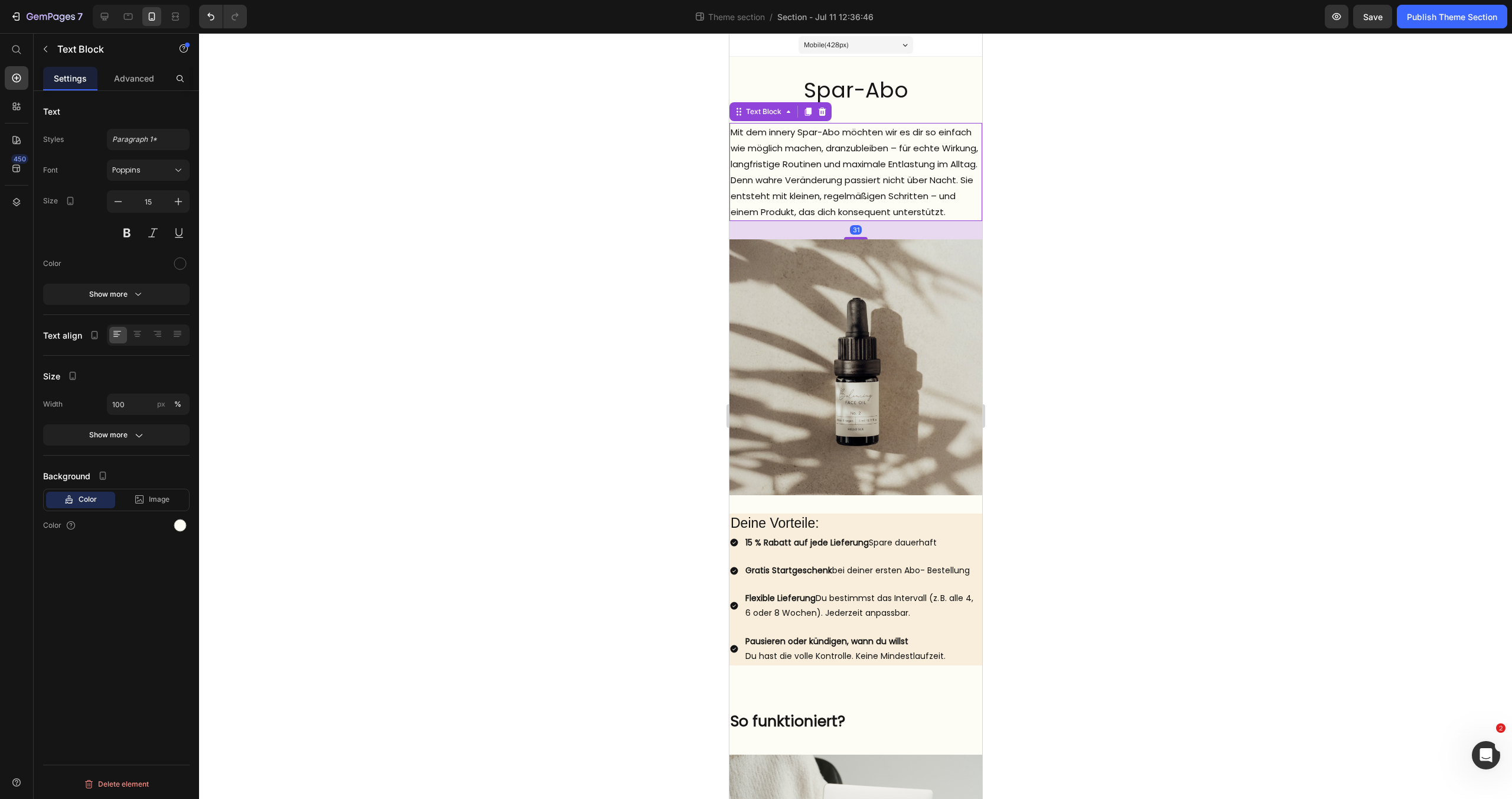 click 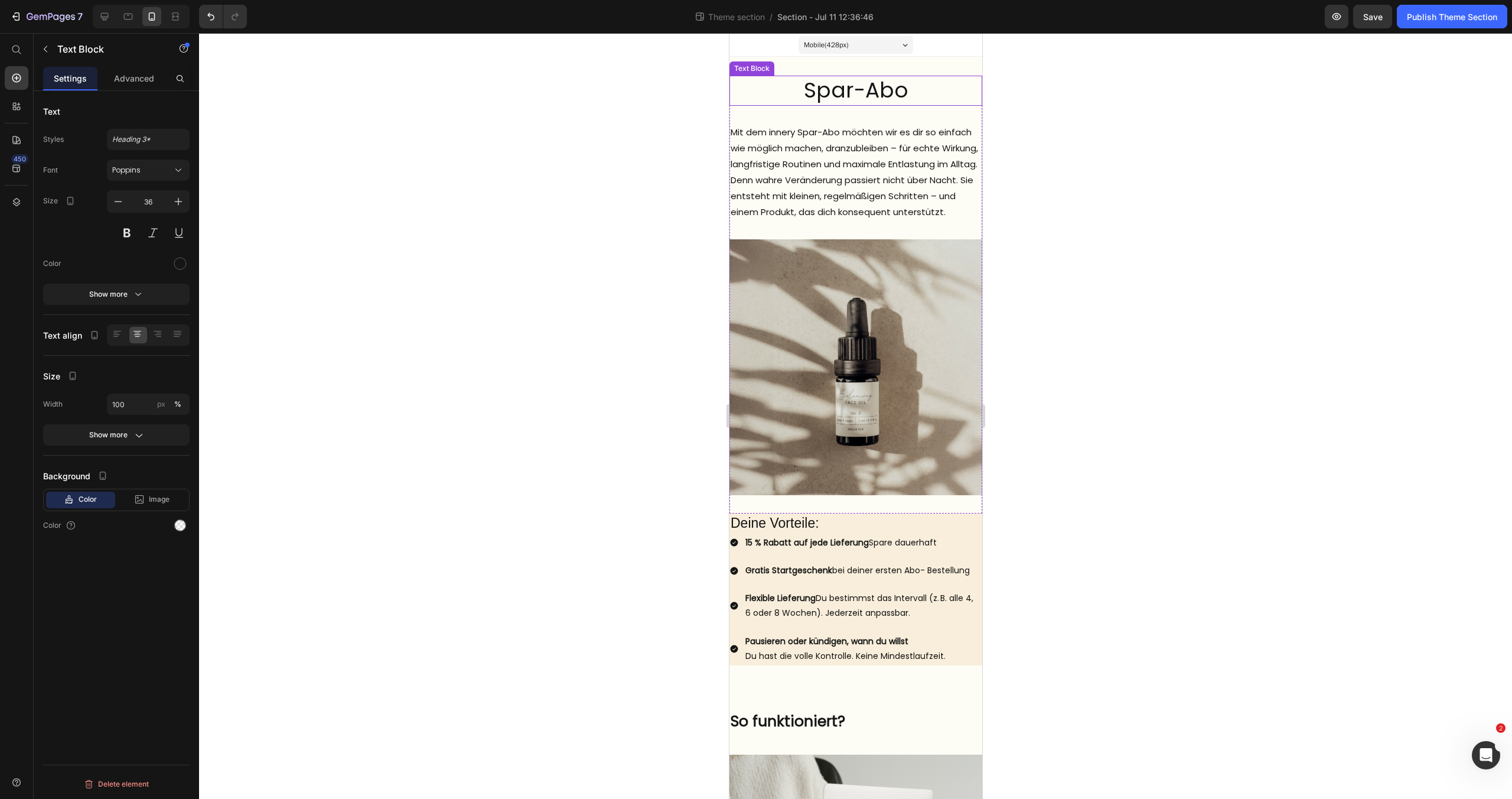 click on "Spar-Abo" at bounding box center [855, 90] 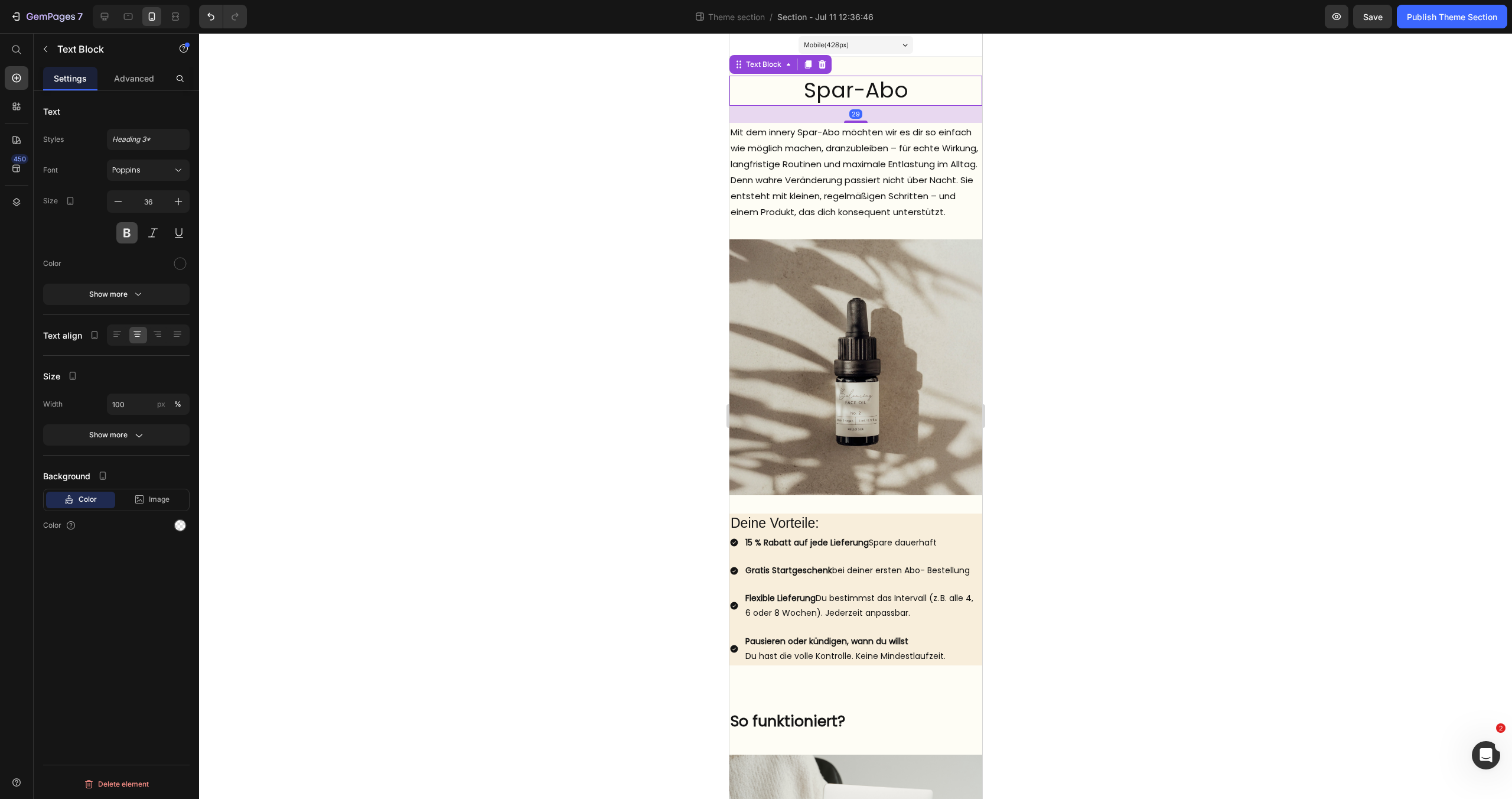 click at bounding box center [127, 233] 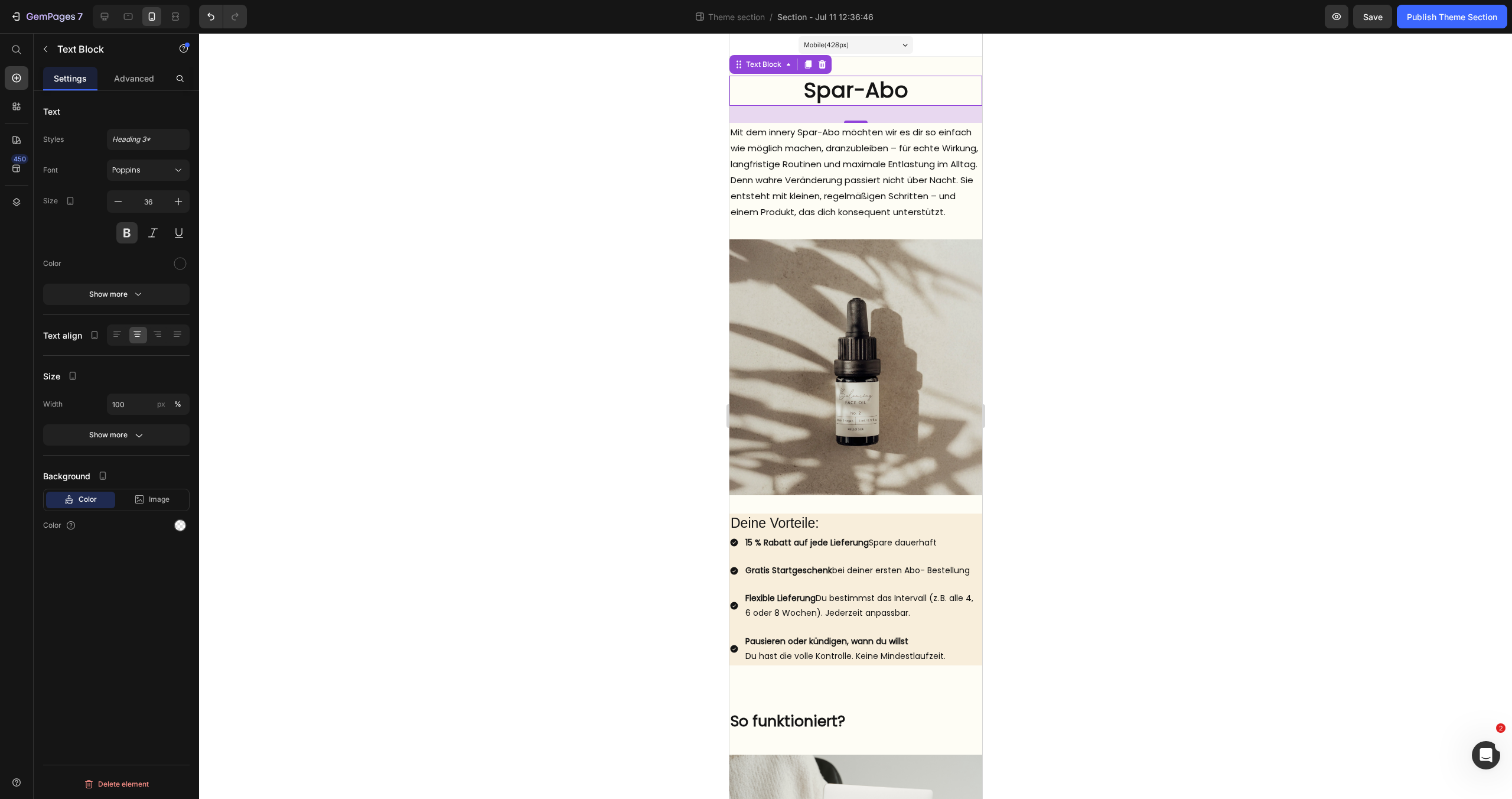 click 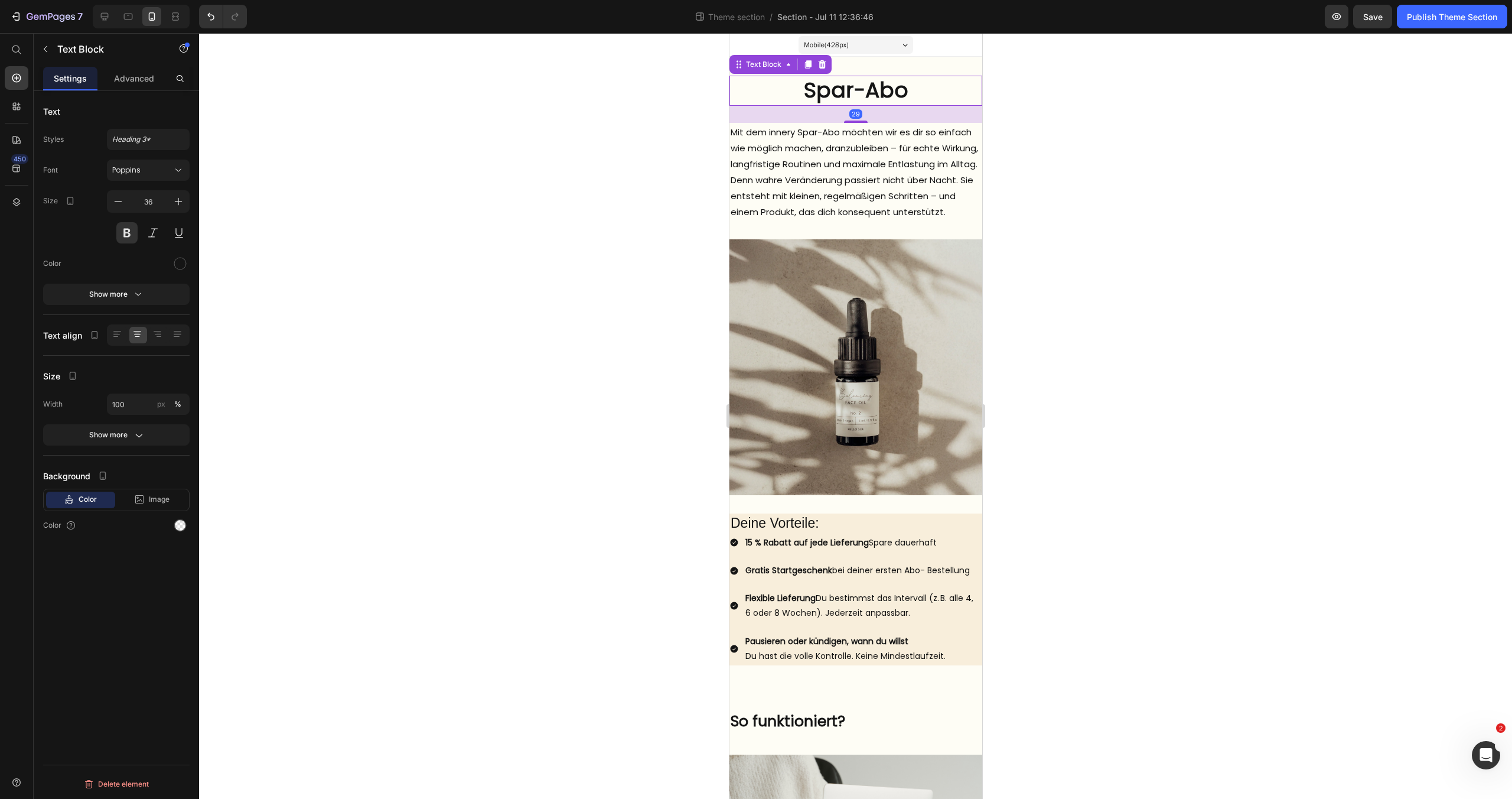 click on "Spar-Abo" at bounding box center [855, 90] 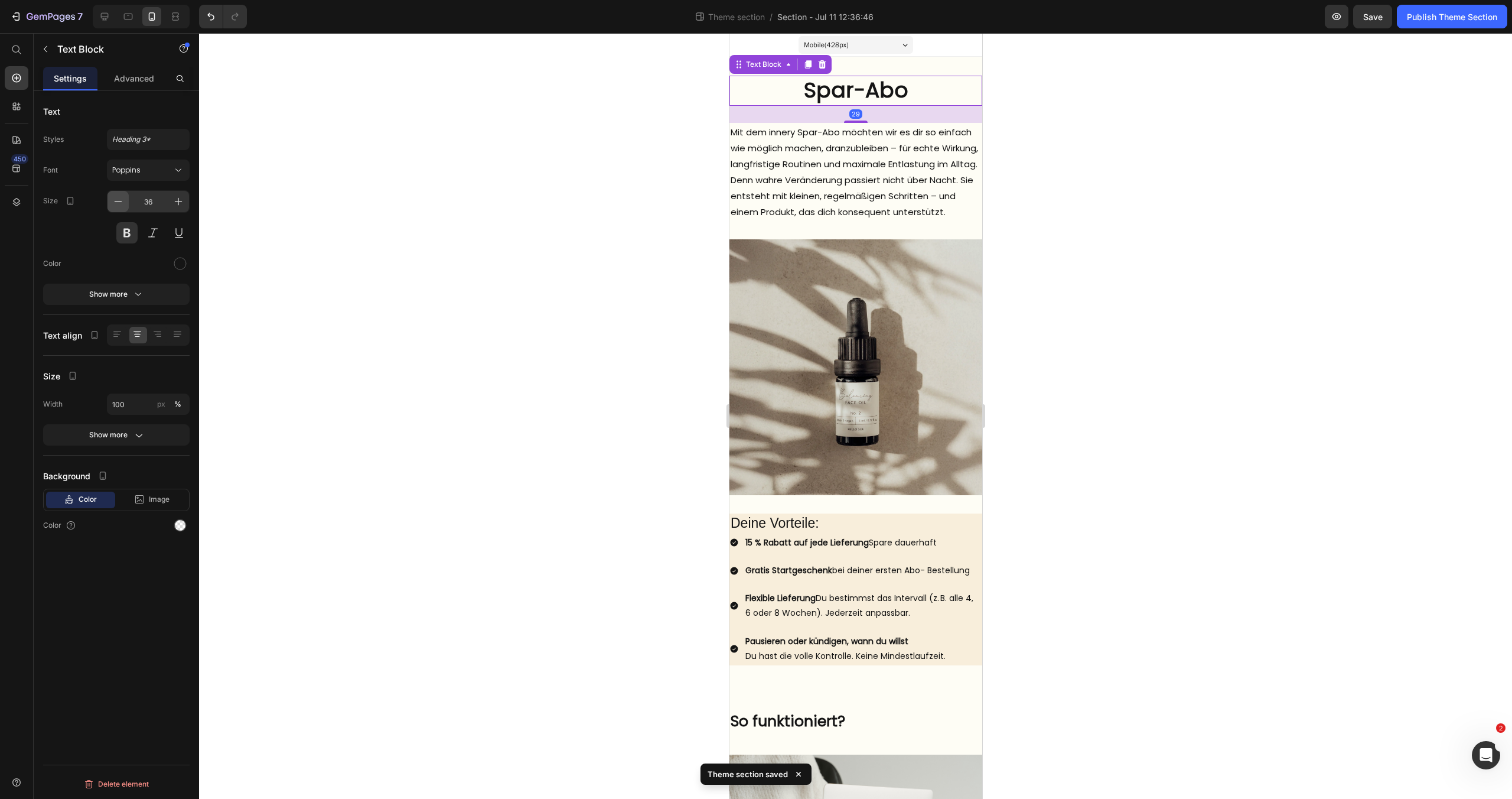 click 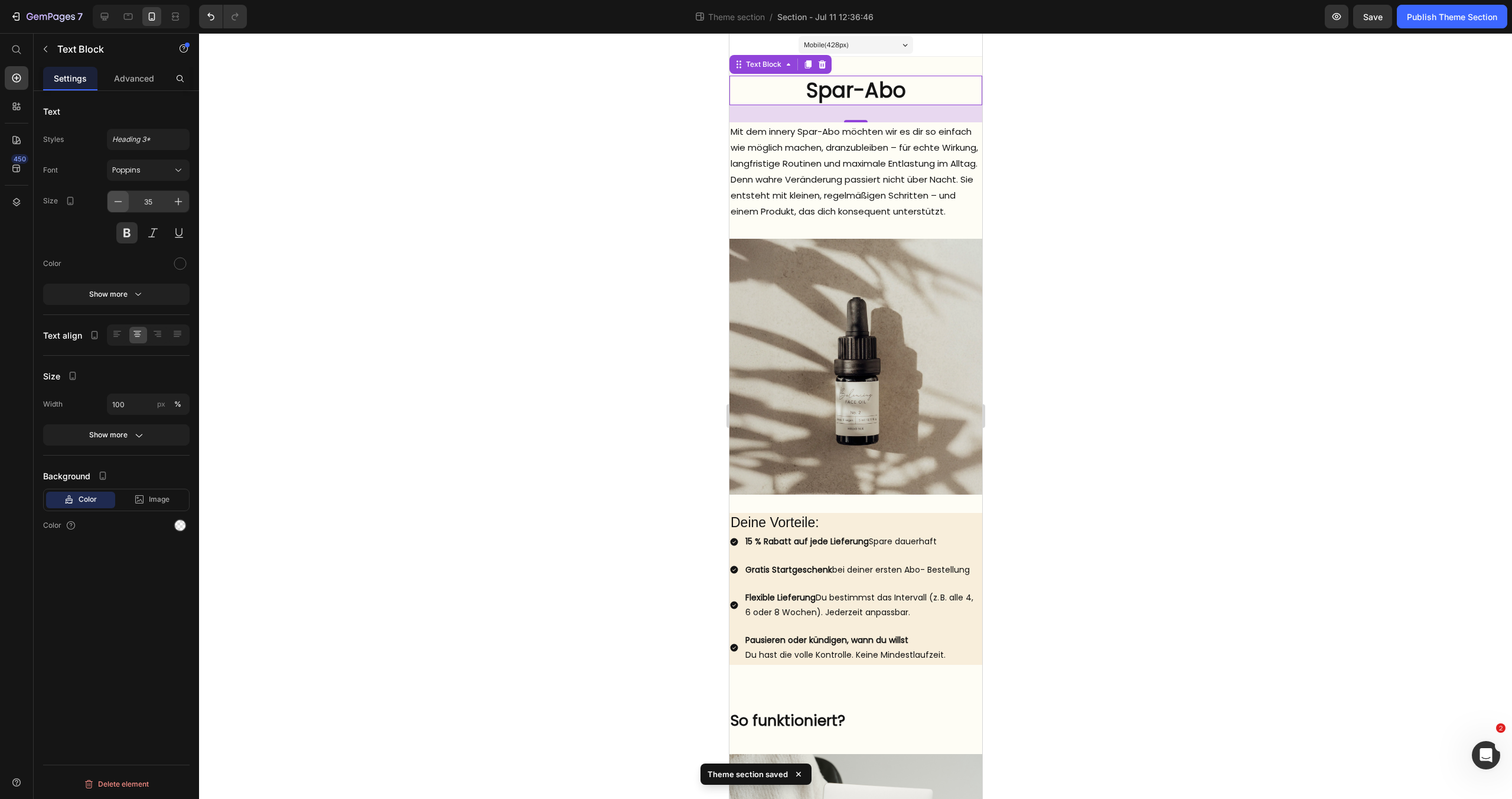 click 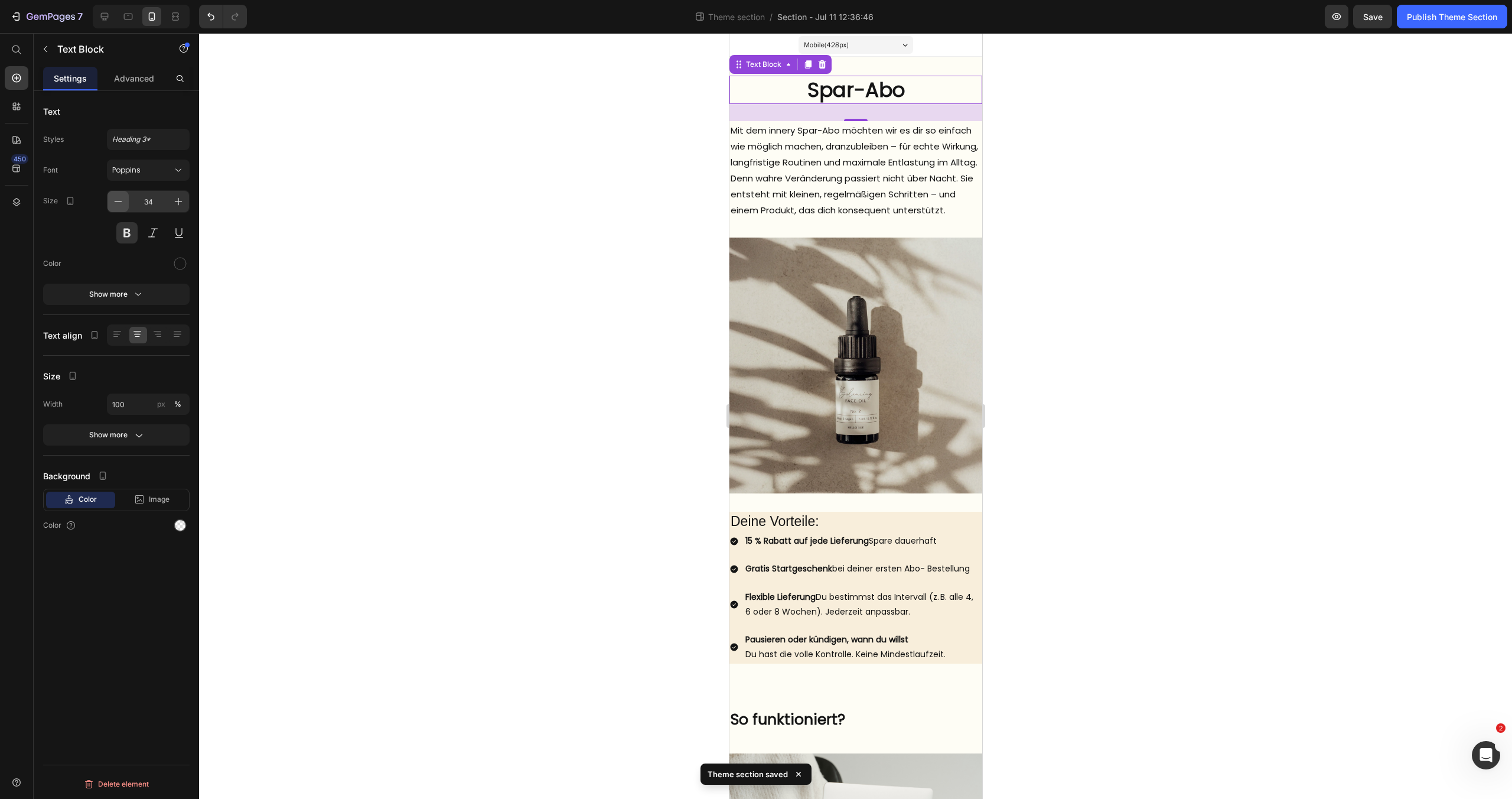 click 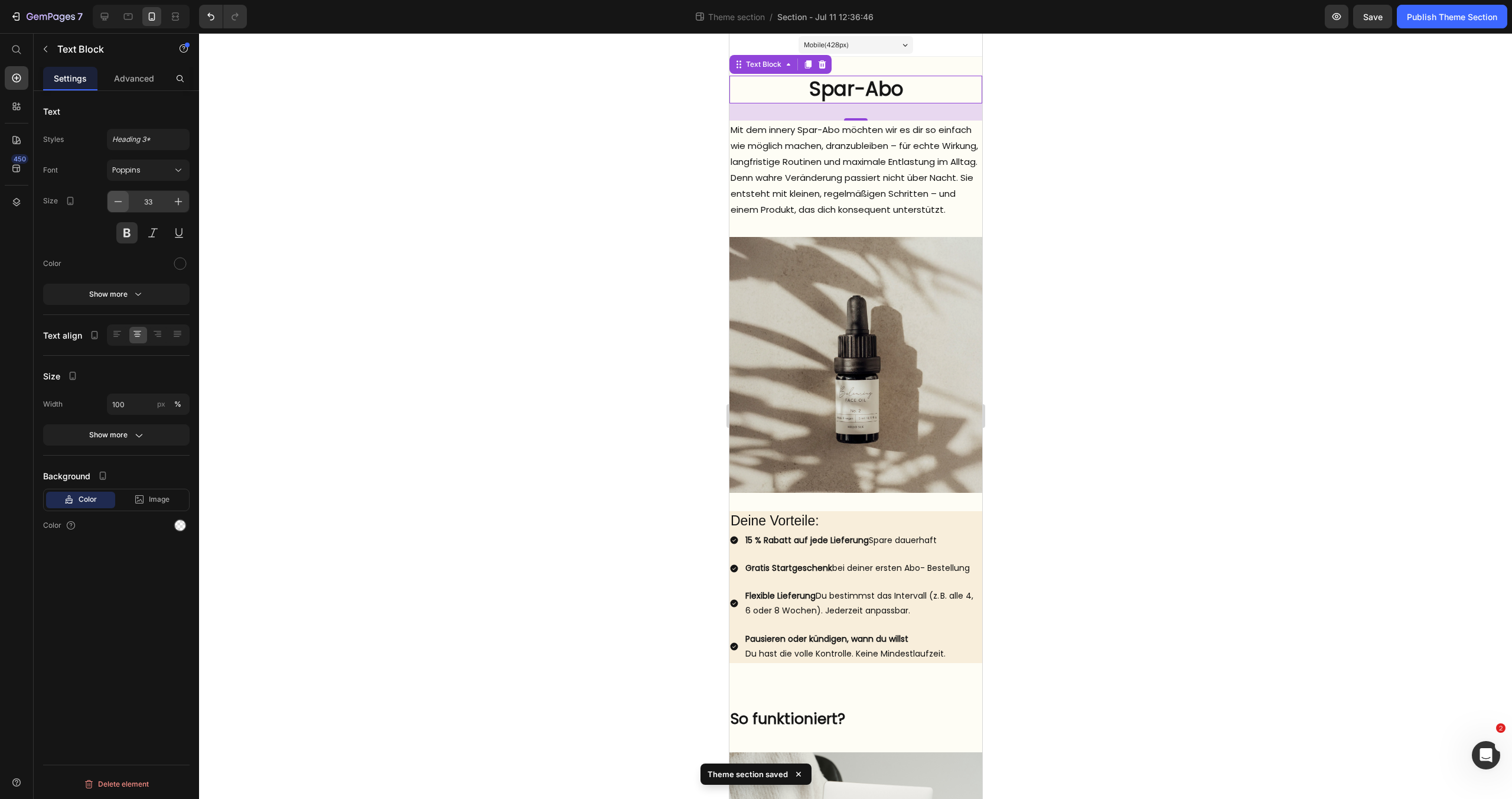 click 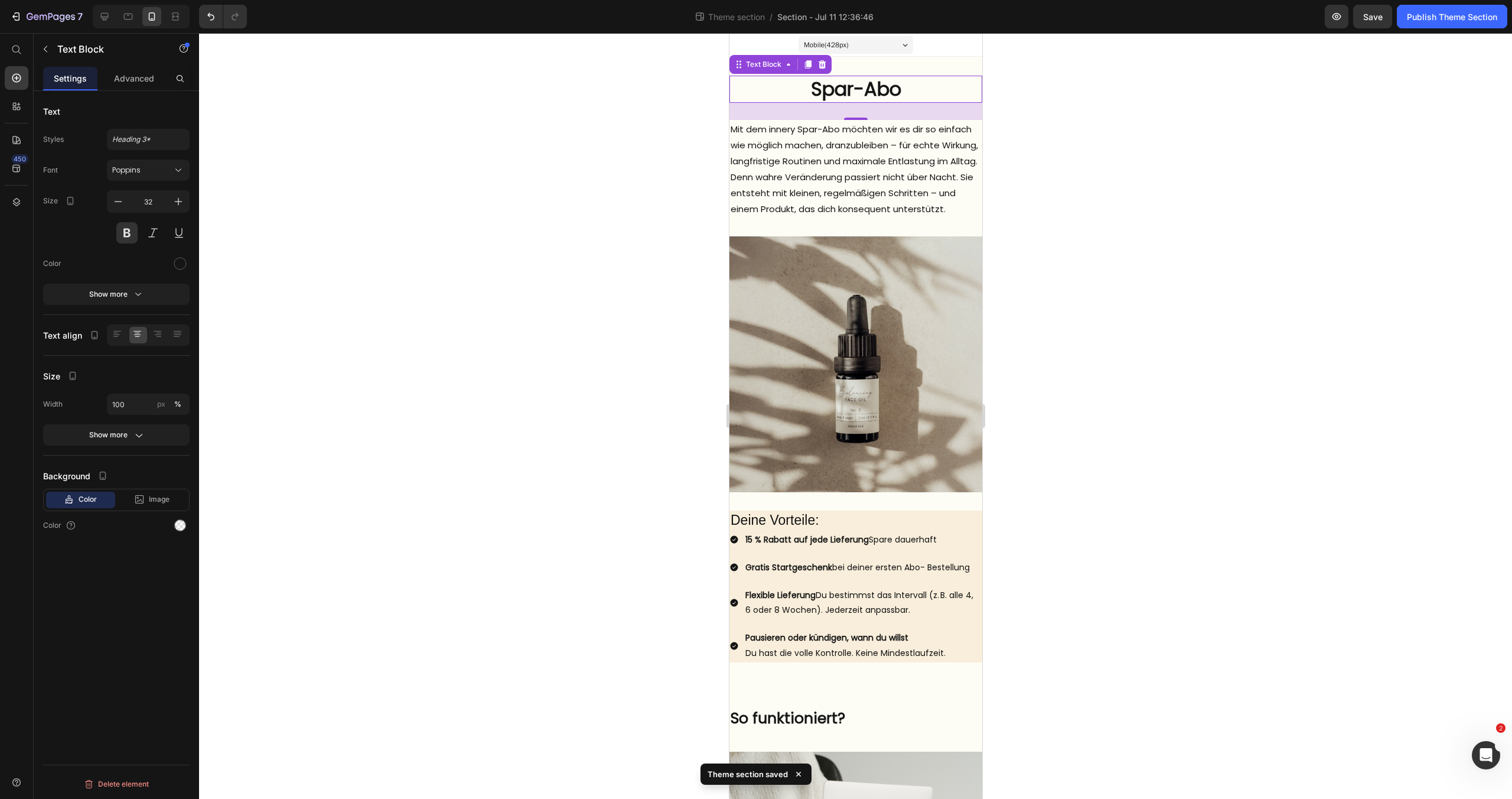 click 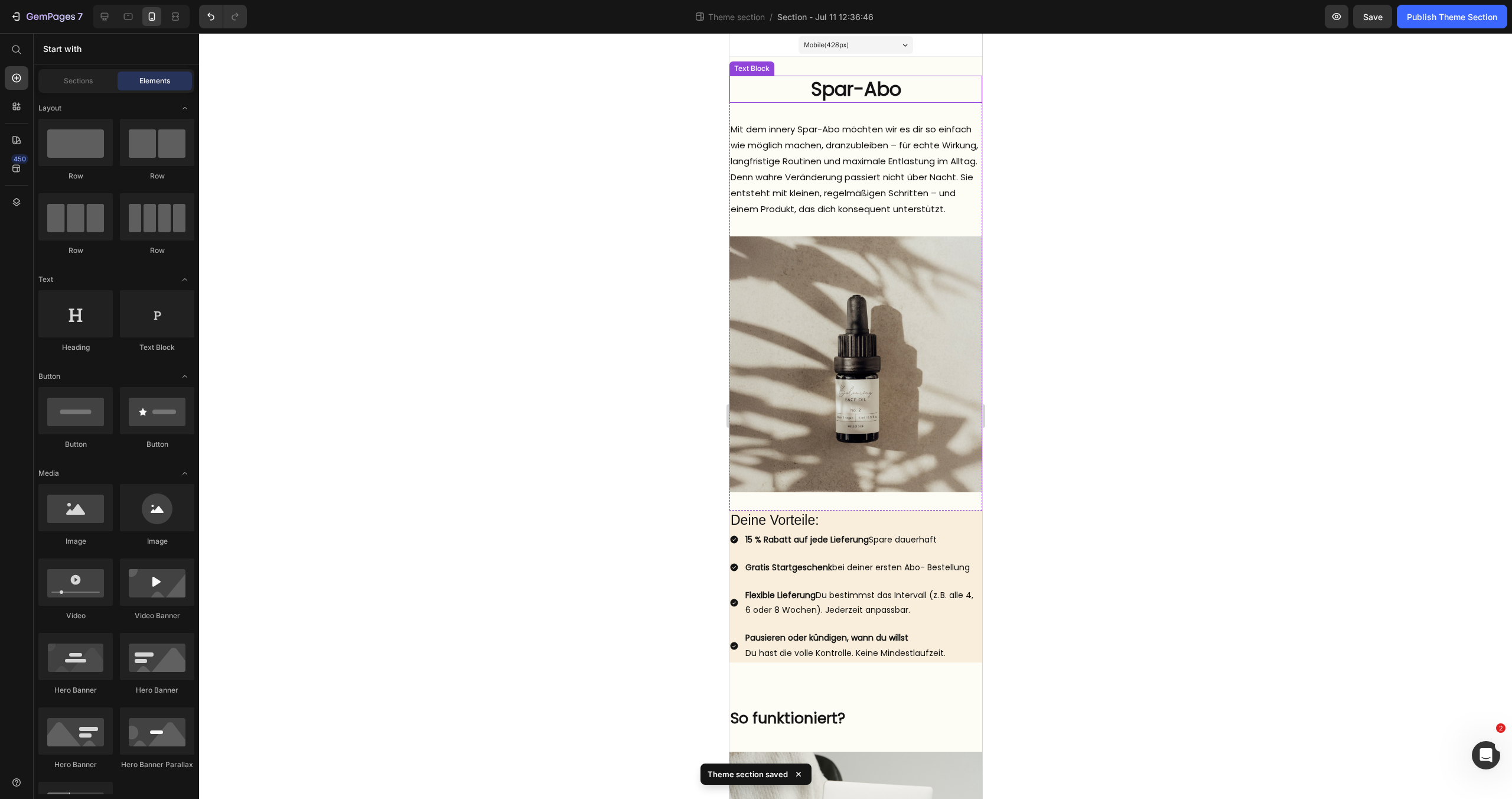 click on "Spar-Abo" at bounding box center (855, 89) 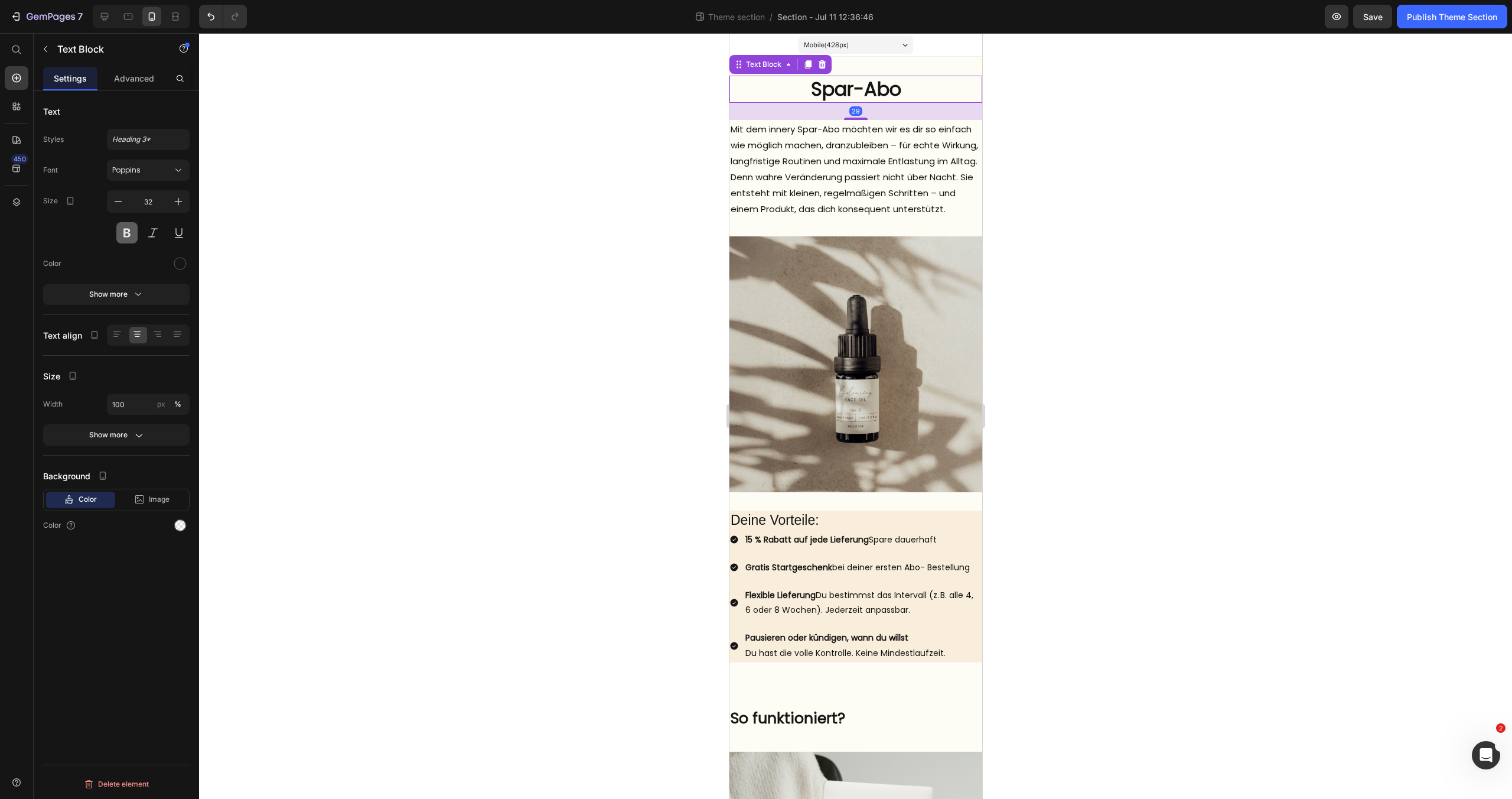 click at bounding box center (127, 233) 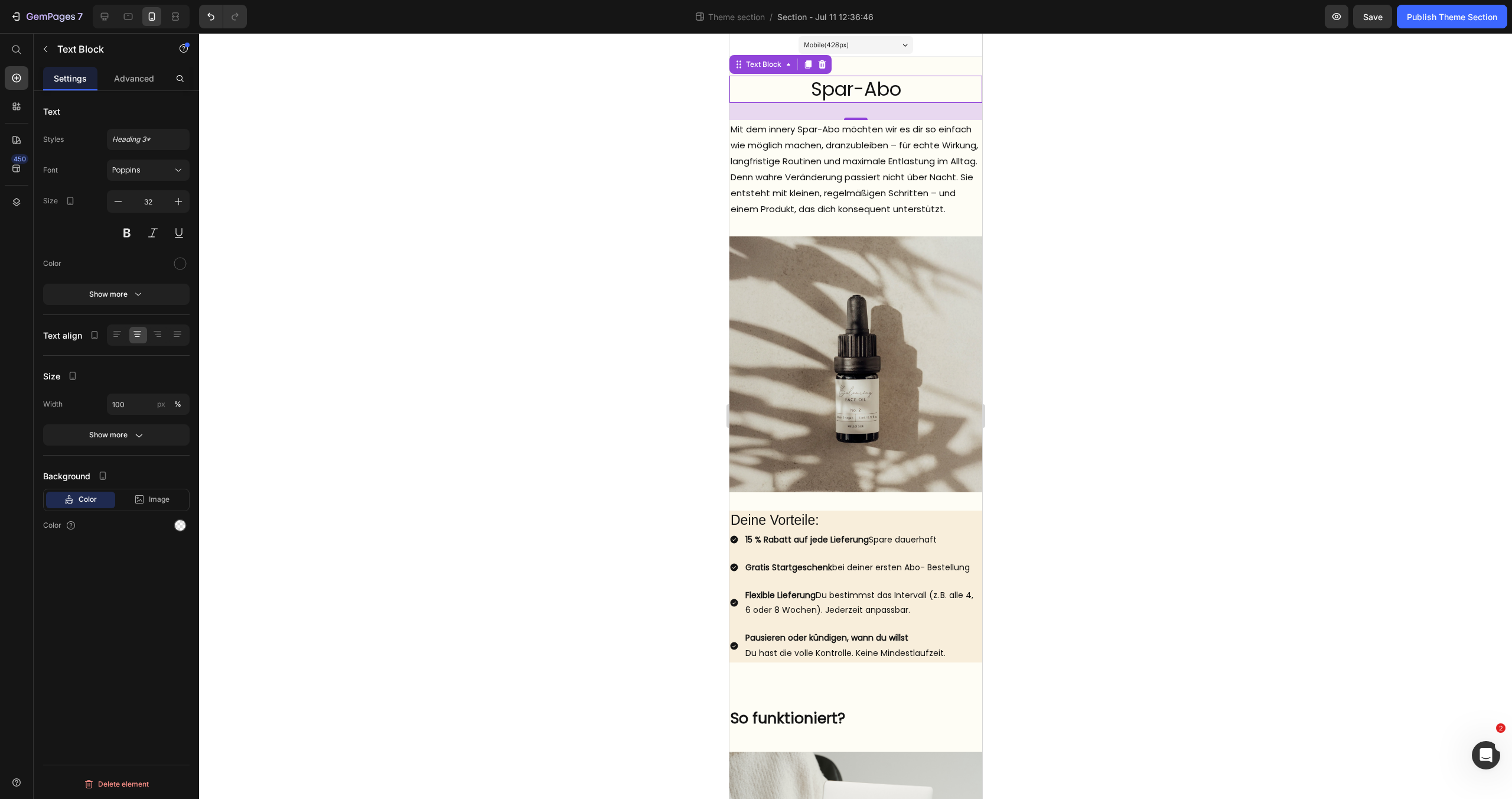 click 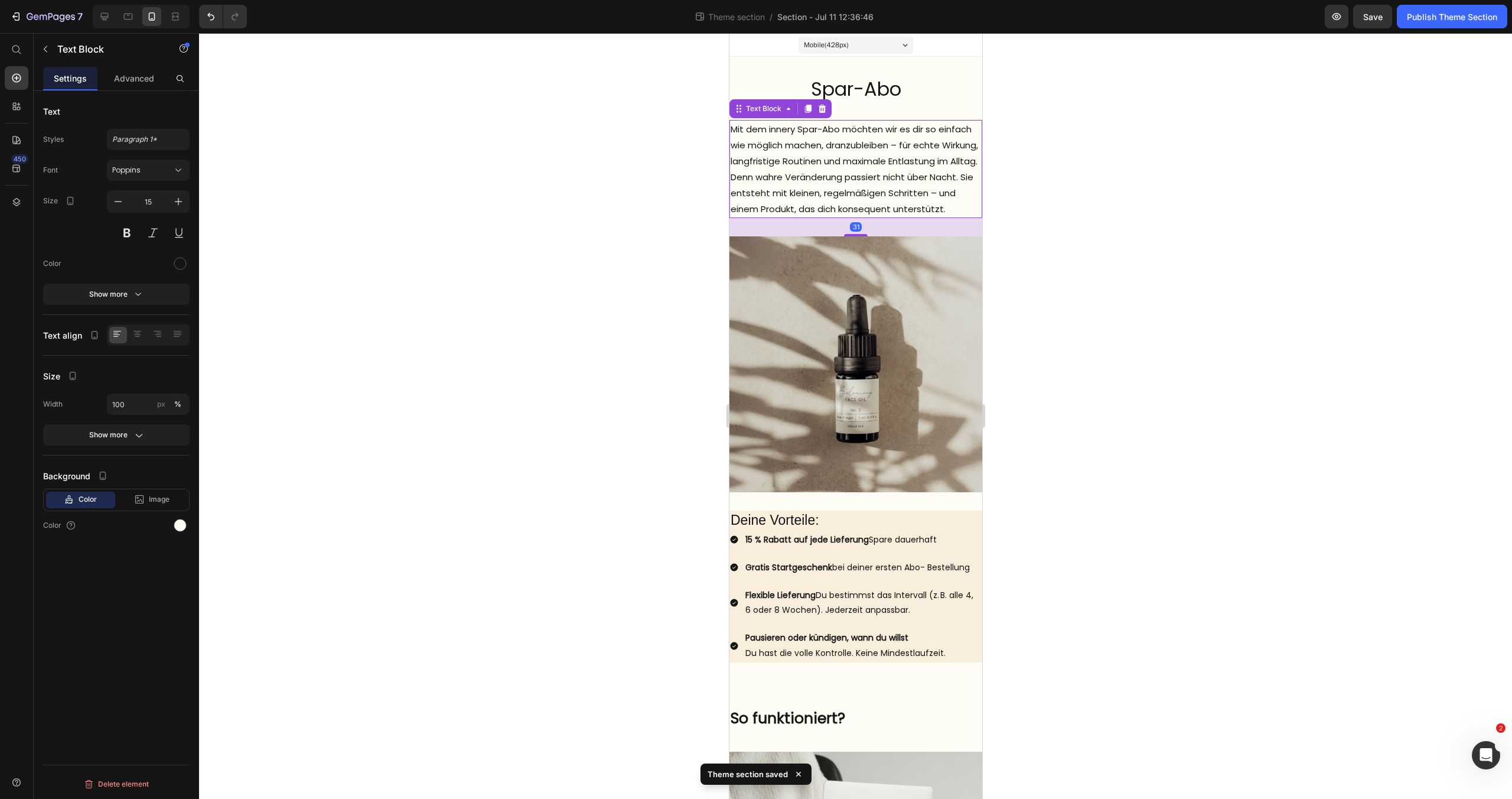 click on "Mit dem innery Spar-Abo möchten wir es dir so einfach wie möglich machen, dranzubleiben – für echte Wirkung, langfristige Routinen und maximale Entlastung im Alltag." at bounding box center [855, 145] 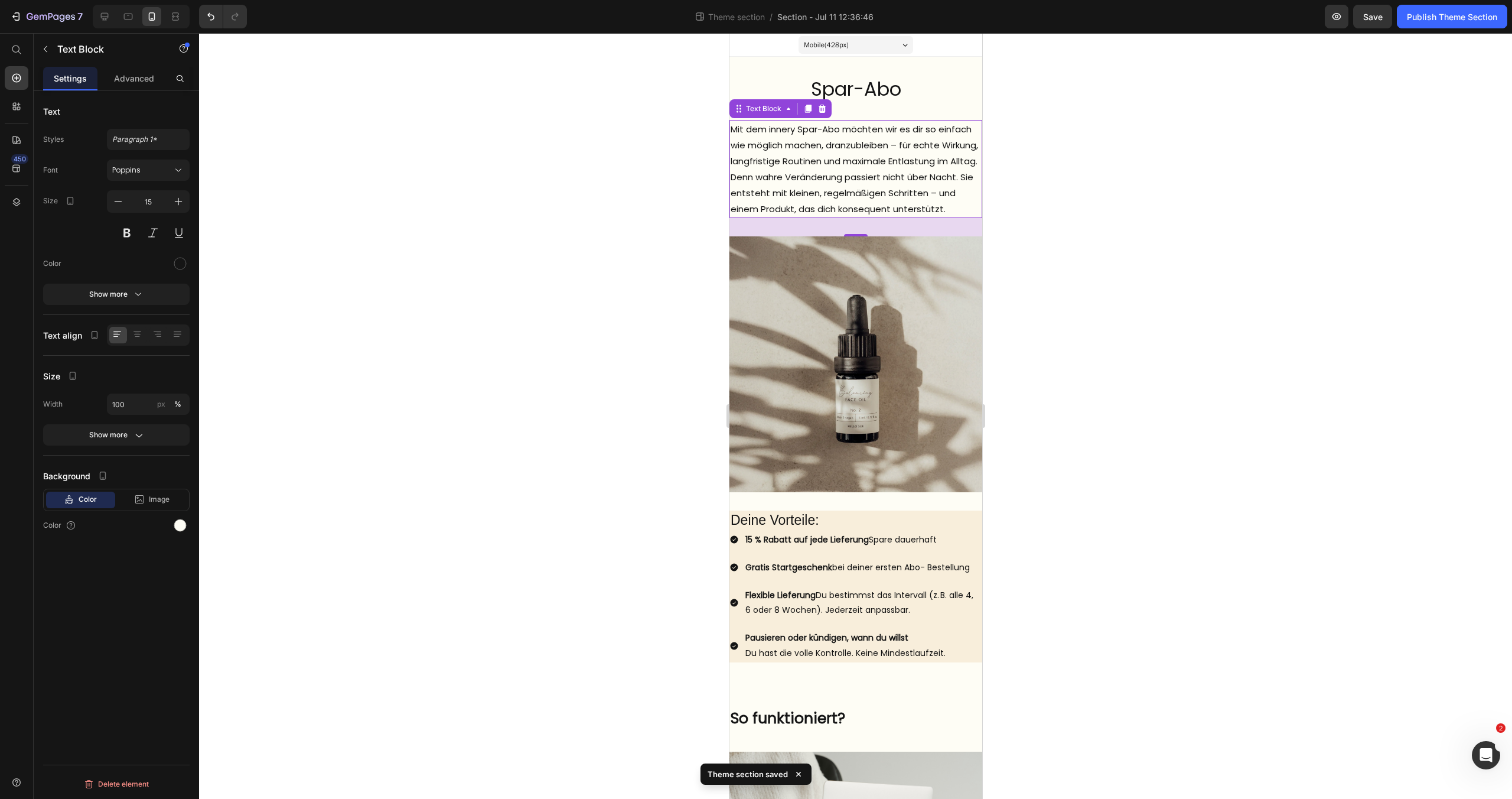 click 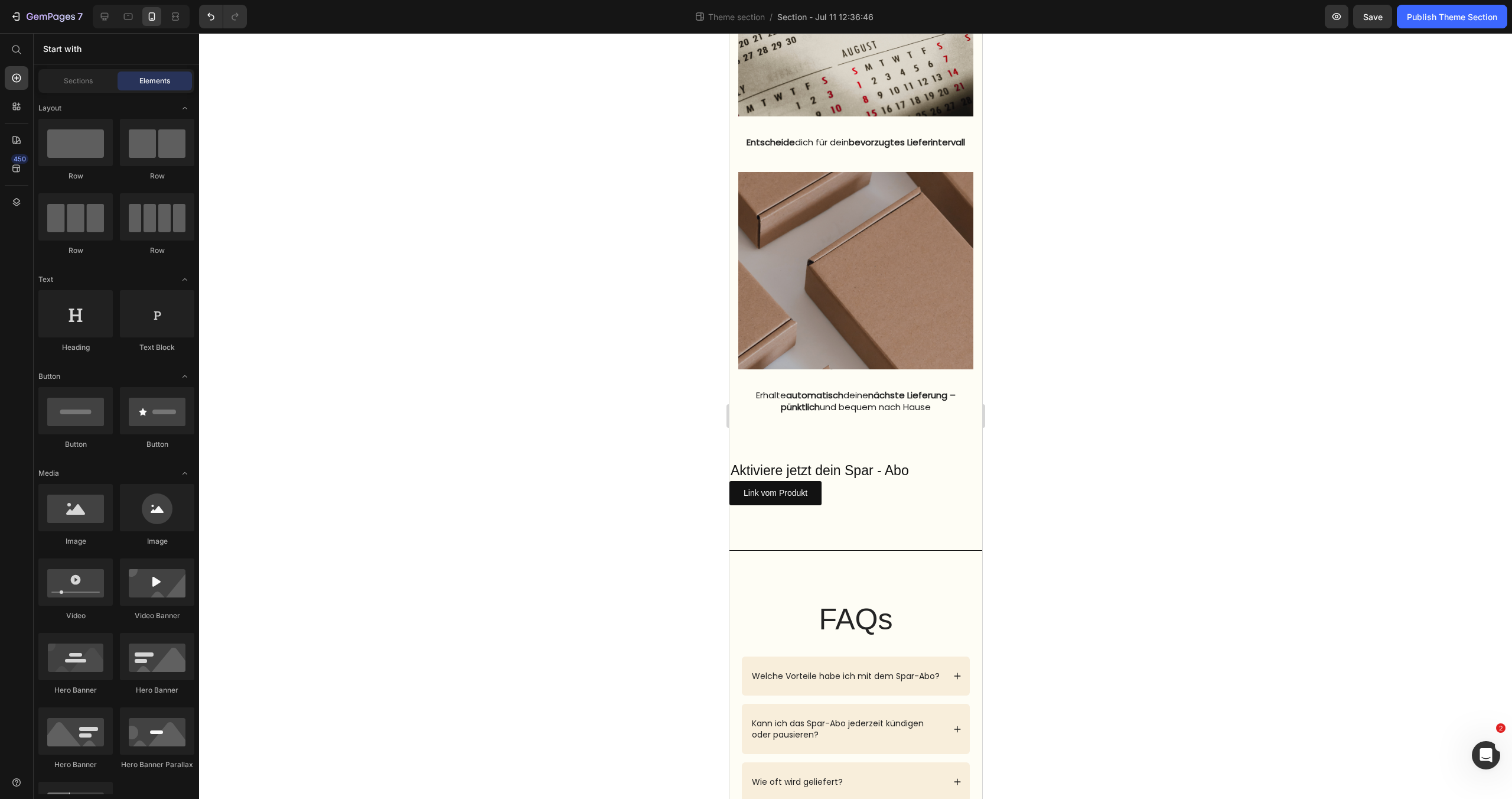 scroll, scrollTop: 1336, scrollLeft: 0, axis: vertical 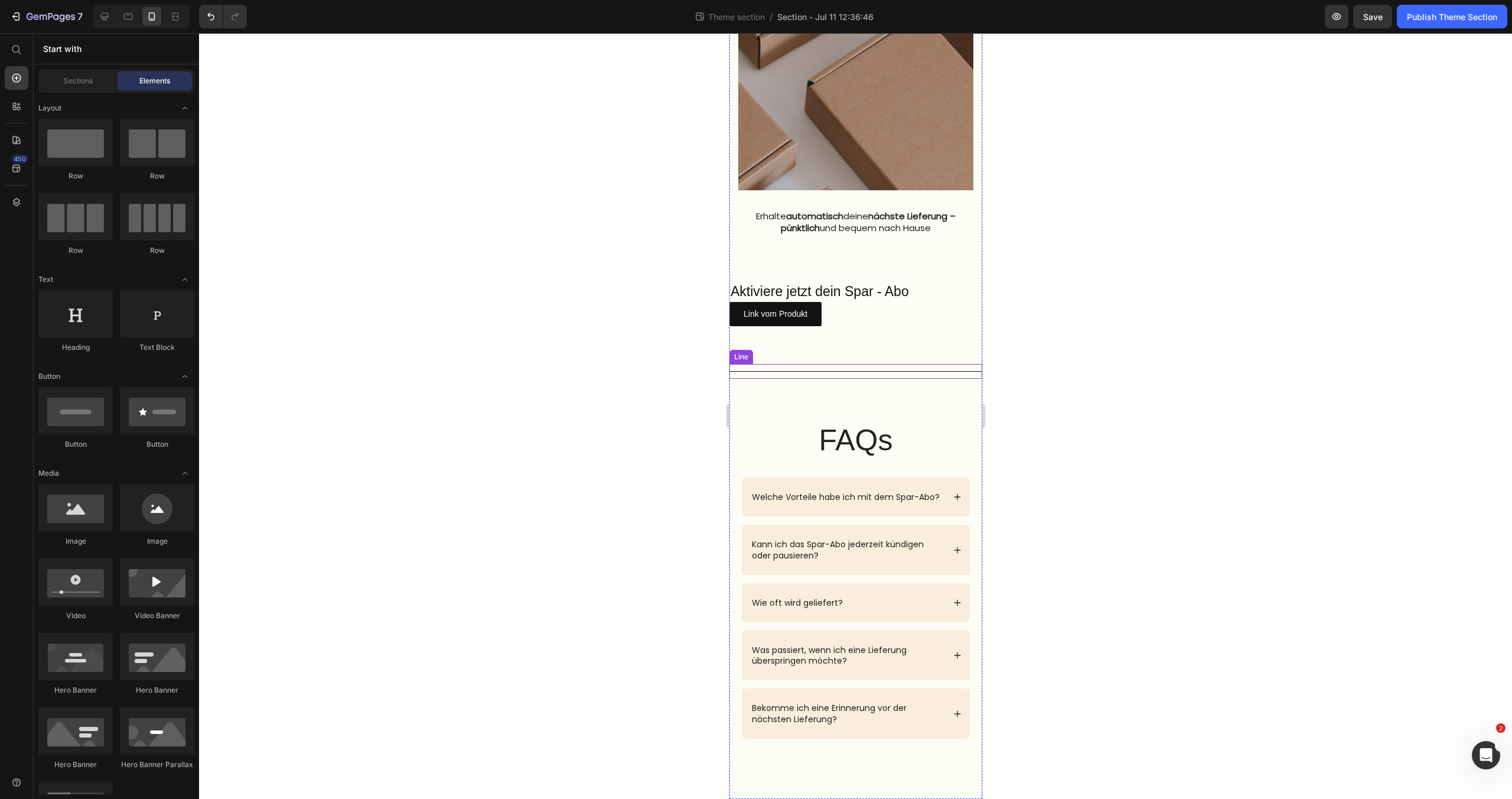 click on "Title Line" at bounding box center (855, 371) 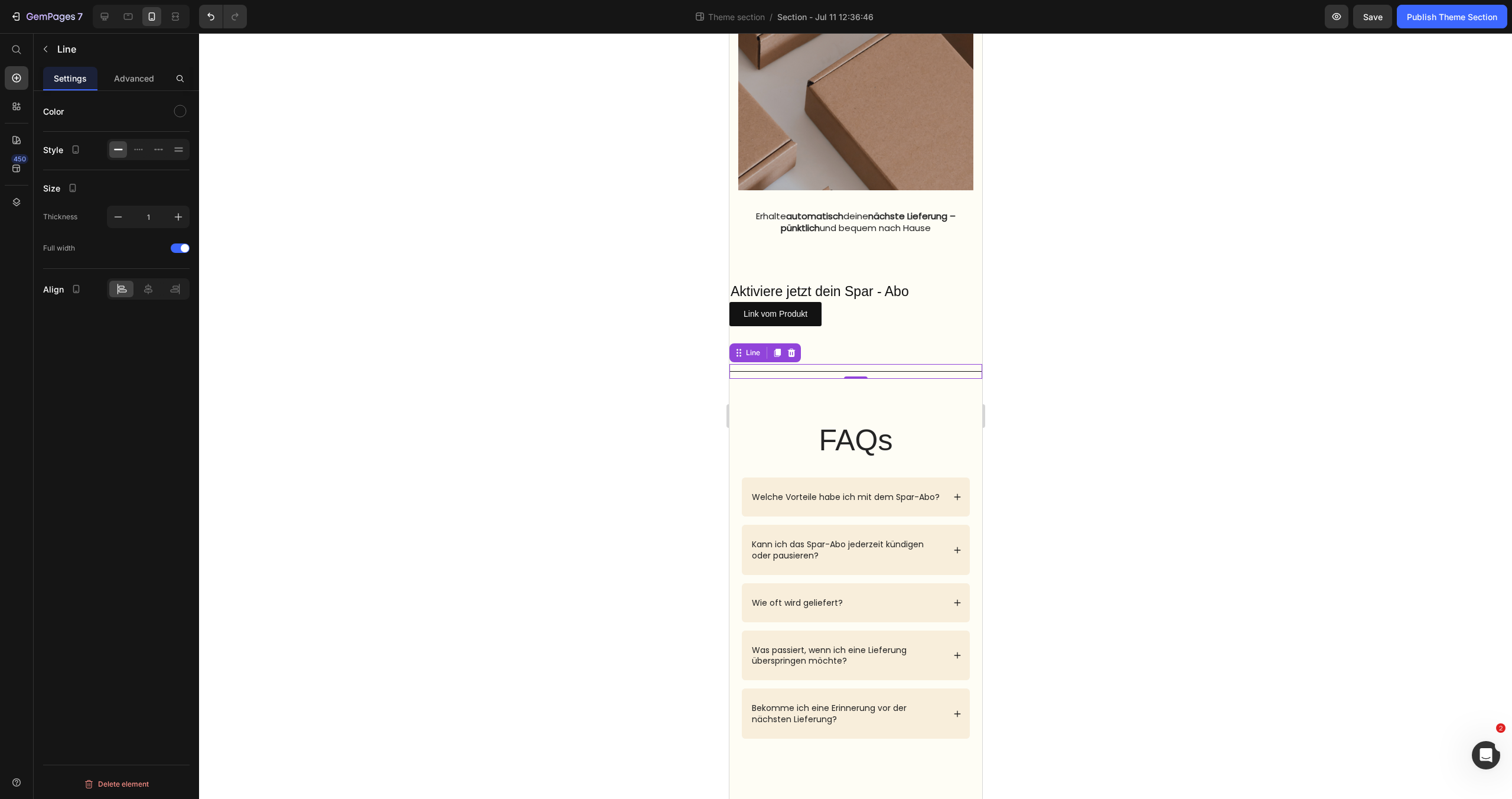 click 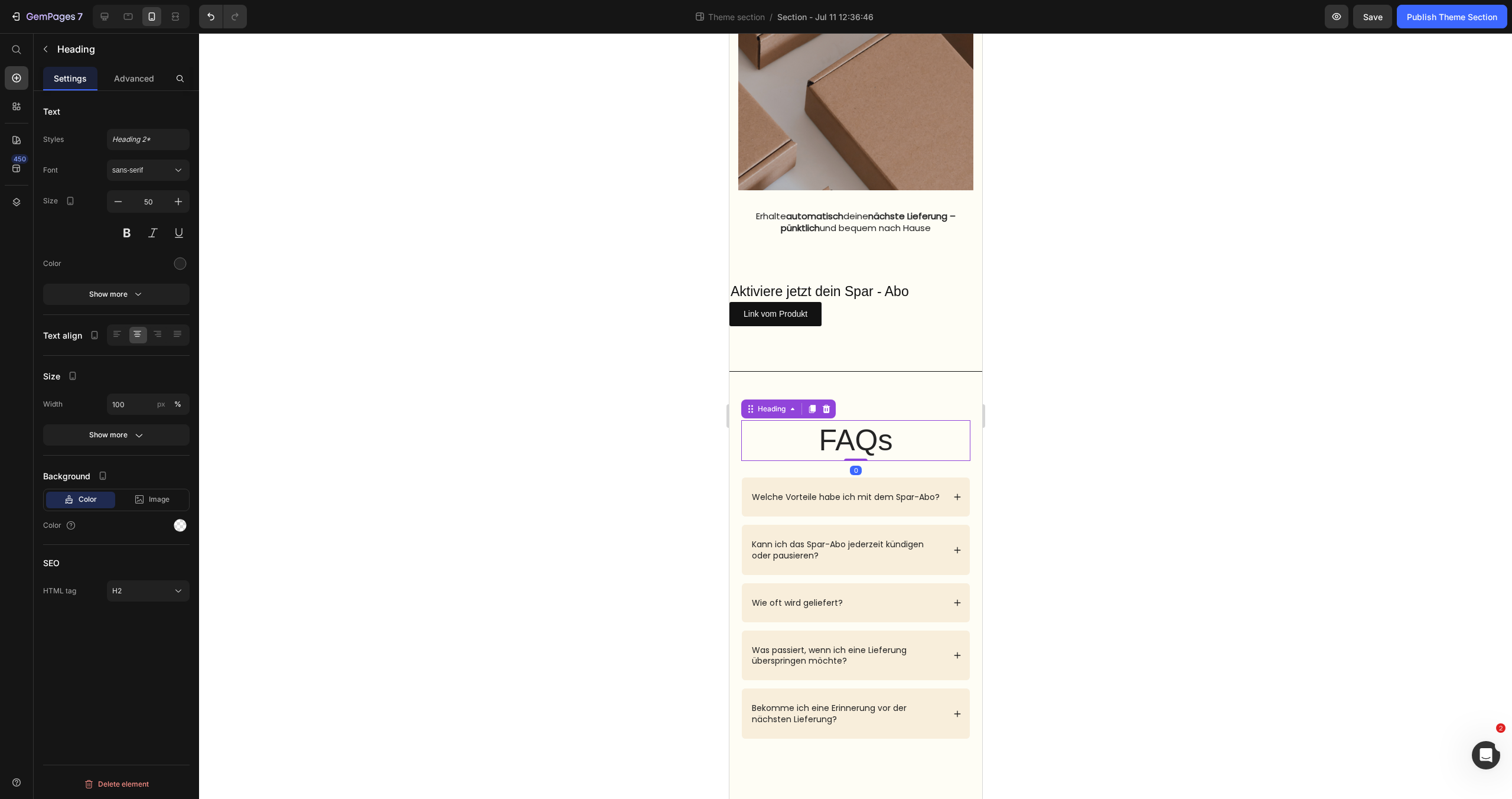 click on "FAQs" at bounding box center [855, 440] 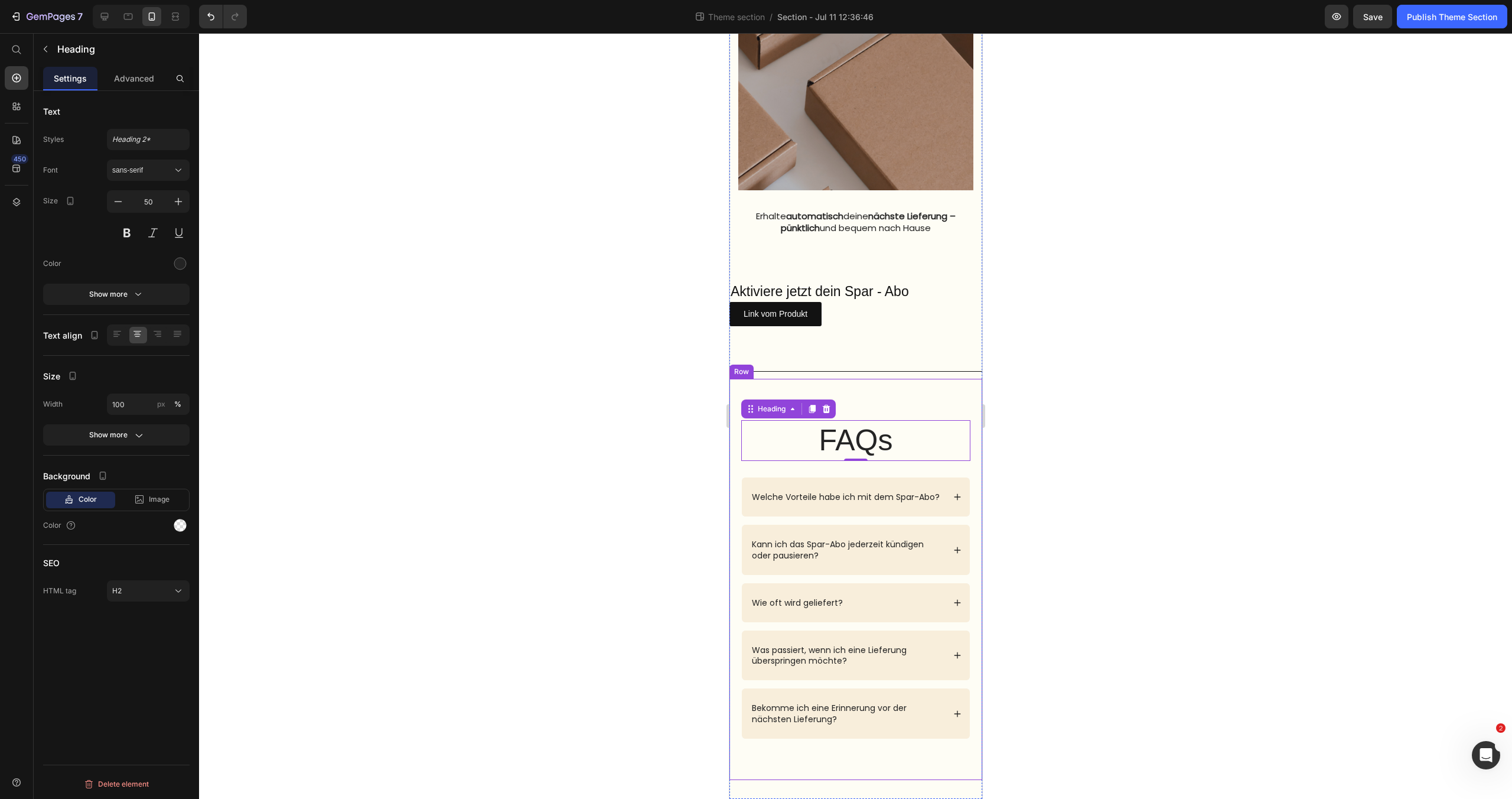 click 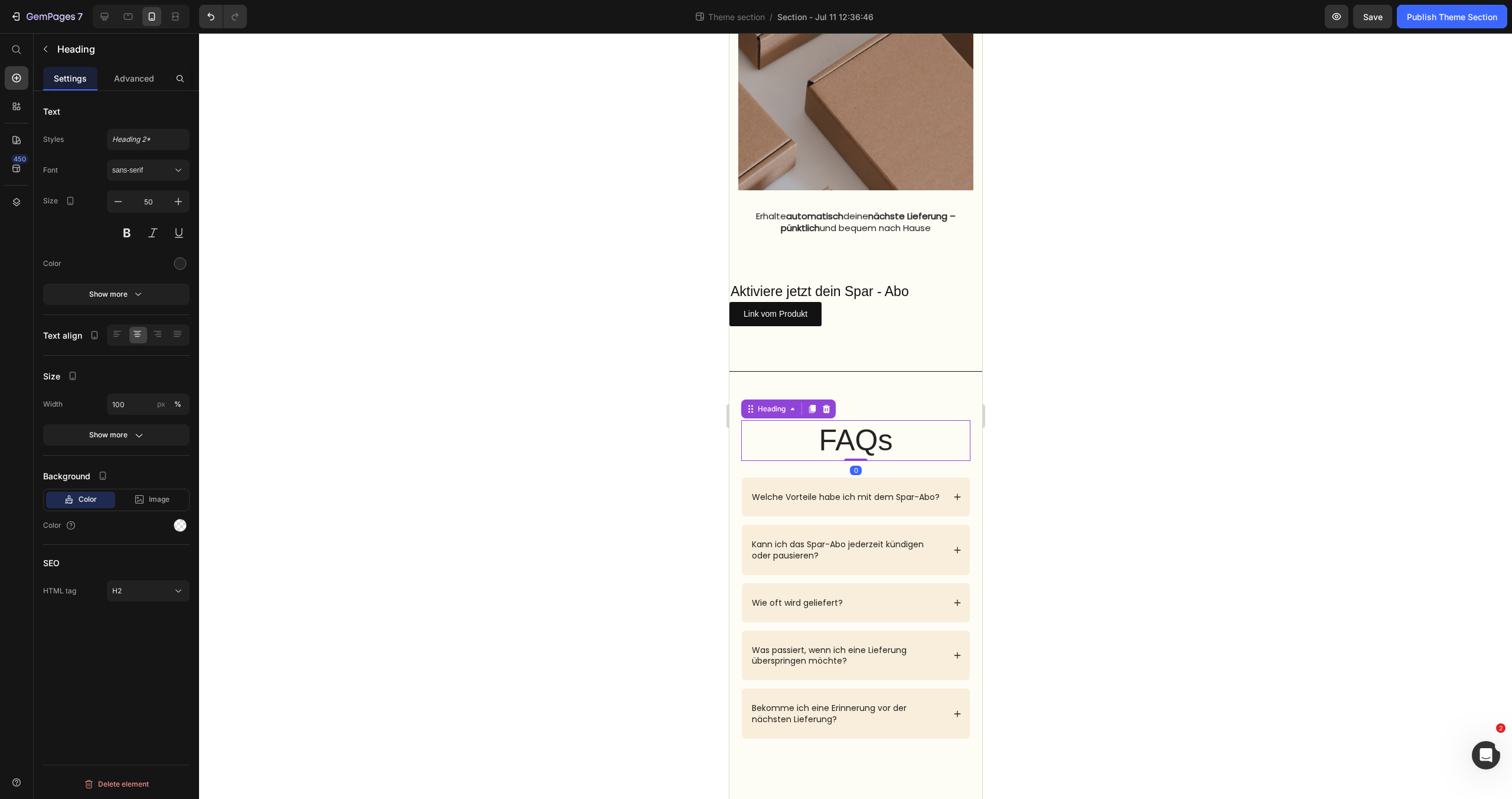 click on "FAQs" at bounding box center (855, 440) 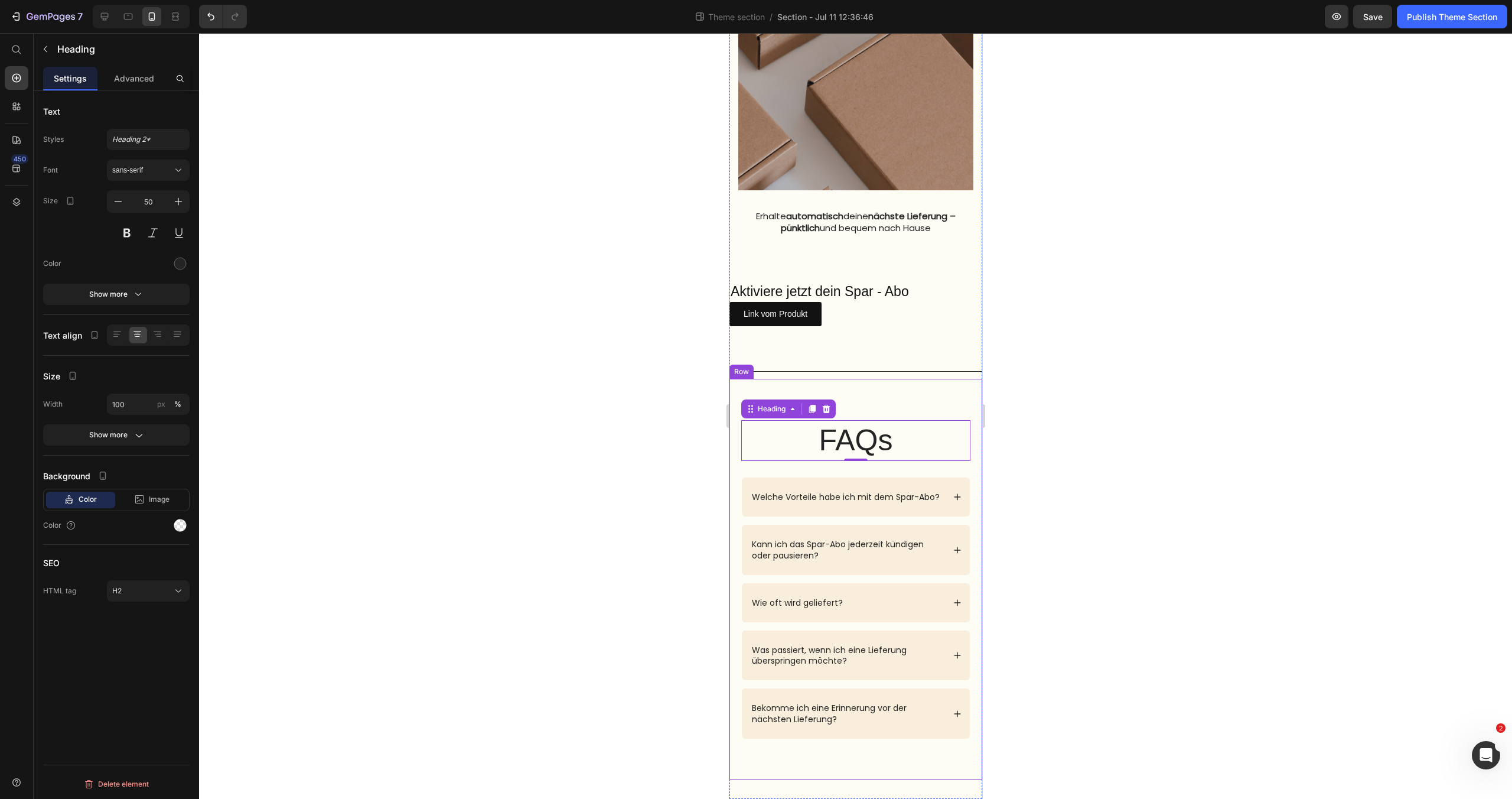 click 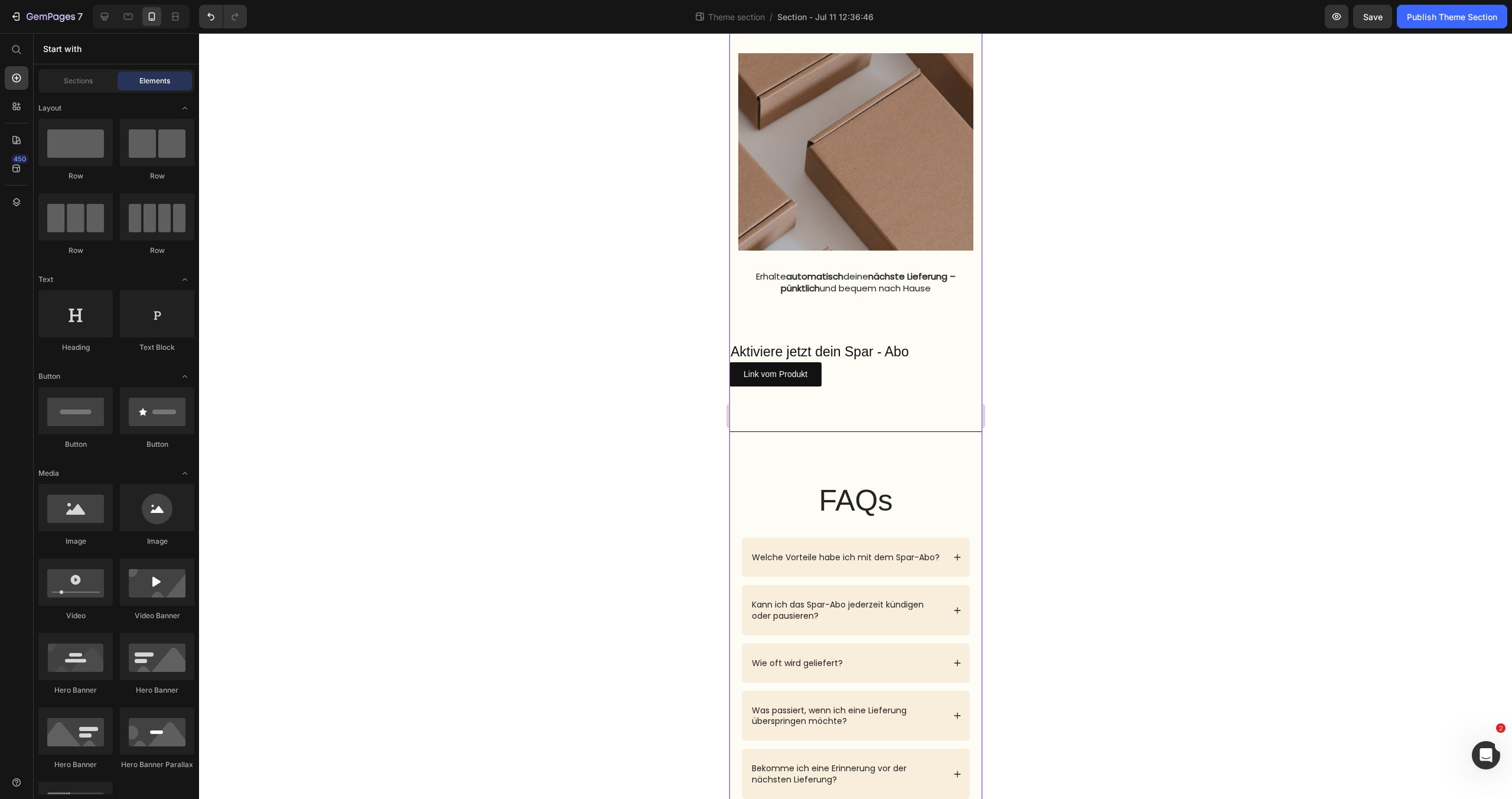 scroll, scrollTop: 1106, scrollLeft: 0, axis: vertical 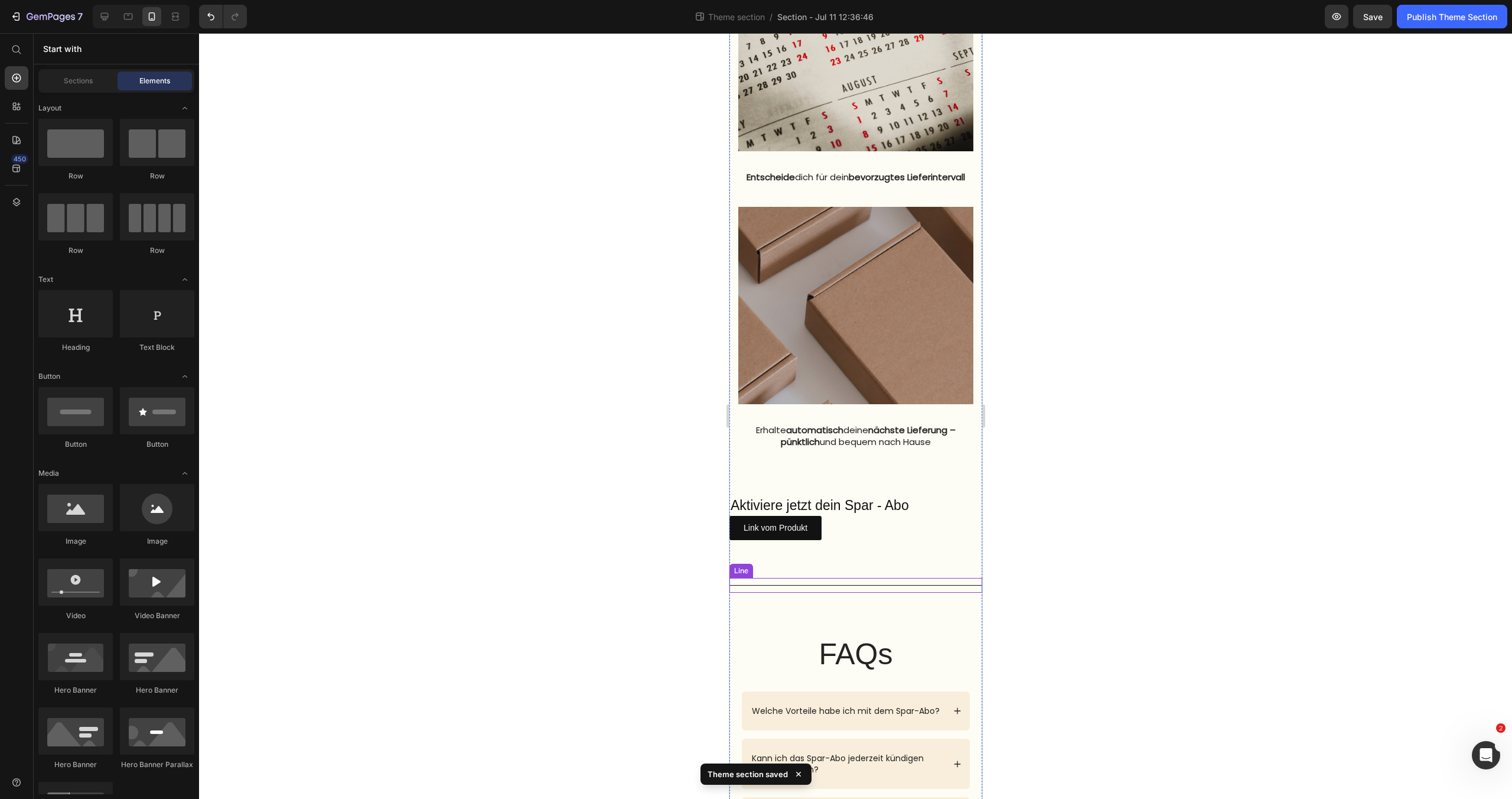 click on "Title Line" at bounding box center (855, 585) 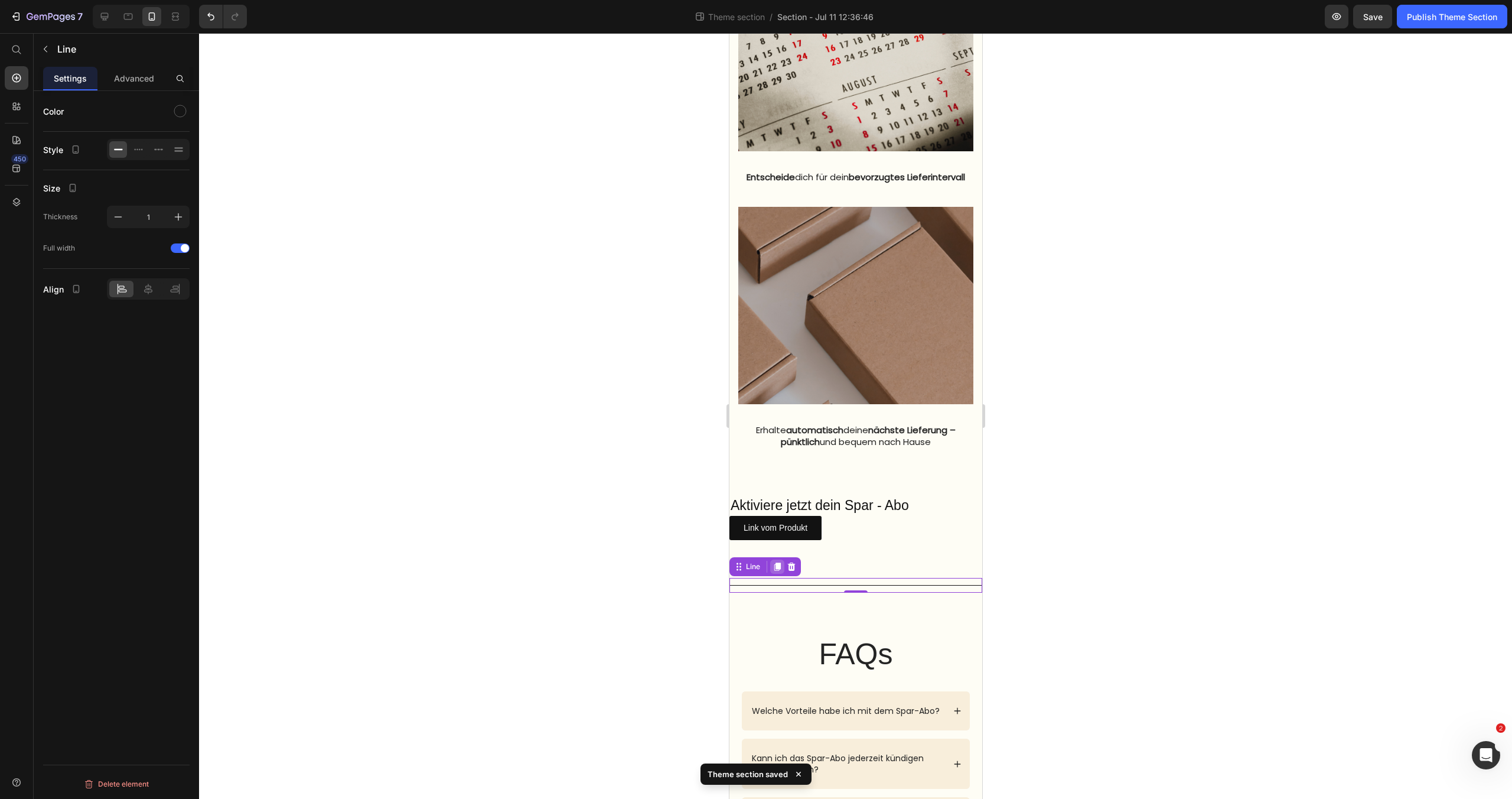click 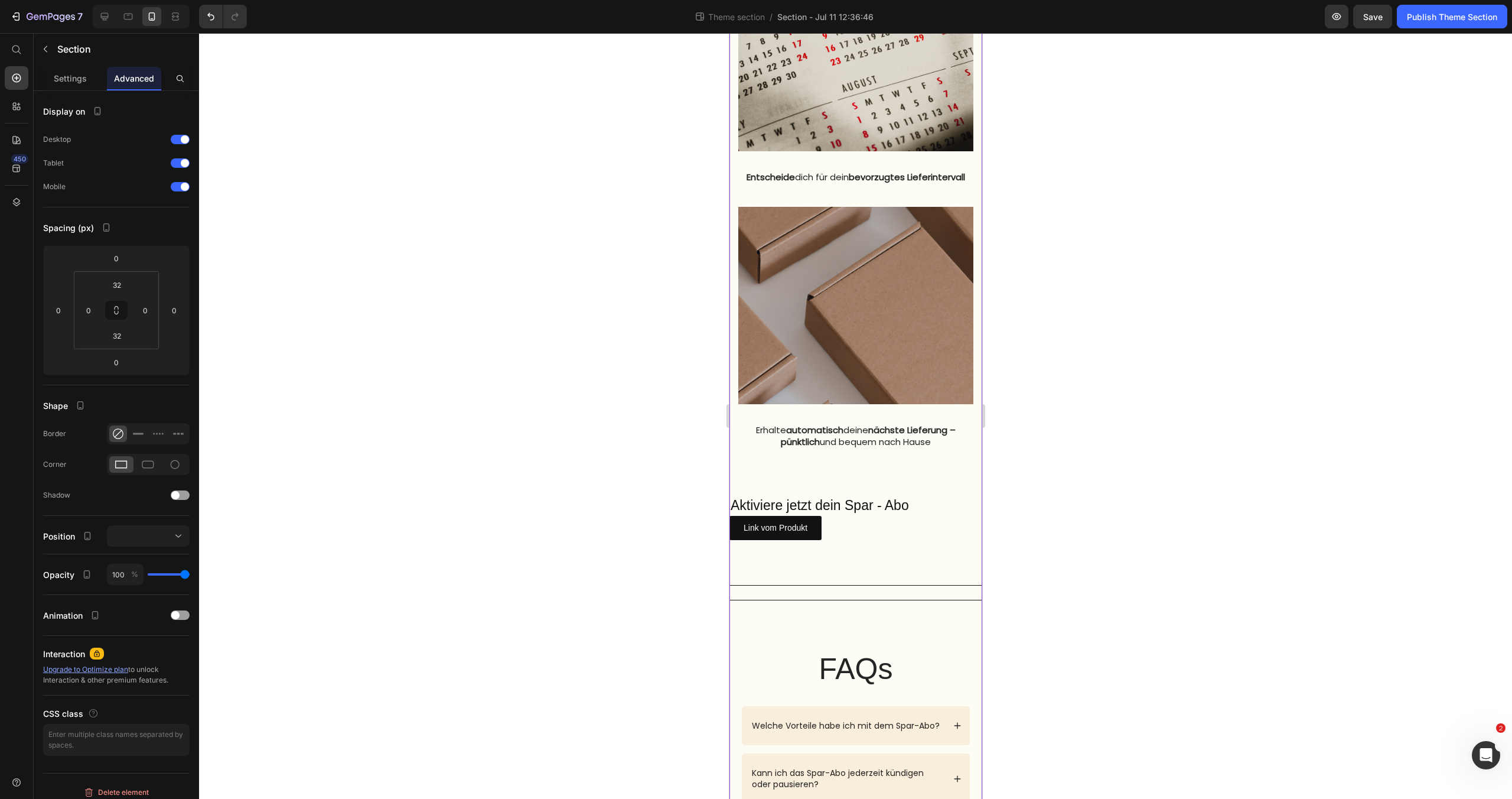 click on "Spar-Abo  Text Block Mit dem innery Spar-Abo möchten wir es dir so einfach wie möglich machen, dranzubleiben – für echte Wirkung, langfristige Routinen und maximale Entlastung im Alltag. Denn wahre Veränderung passiert nicht über Nacht. Sie entsteht mit kleinen, regelmäßigen Schritten – und einem Produkt, das dich konsequent unterstützt. Text Block Image Row Deine Vorteile:  Text Block 15 % Rabatt auf jede Lieferung  Spare dauerhaft Gratis Startgeschenk  bei deiner ersten Abo- Bestellung Flexible Lieferung  Du bestimmst das Intervall (z. B. alle 4, 6 oder 8 Wochen). Jederzeit anpassbar. Pausieren oder kündigen, wann du willst Du hast die volle Kontrolle. Keine Mindestlaufzeit. Item List Row Row So funktioniert?  Text Block Image Wähle  bei deiner nächsten Bestellung  „Spar-Abo“   Text block Image Entscheide  dich für dein  bevorzugtes Lieferintervall      Text block Image Erhalte  automatisch  deine  nächste Lieferung – pünktlich  und bequem nach Hause Text block Row Row Row" at bounding box center [855, -11] 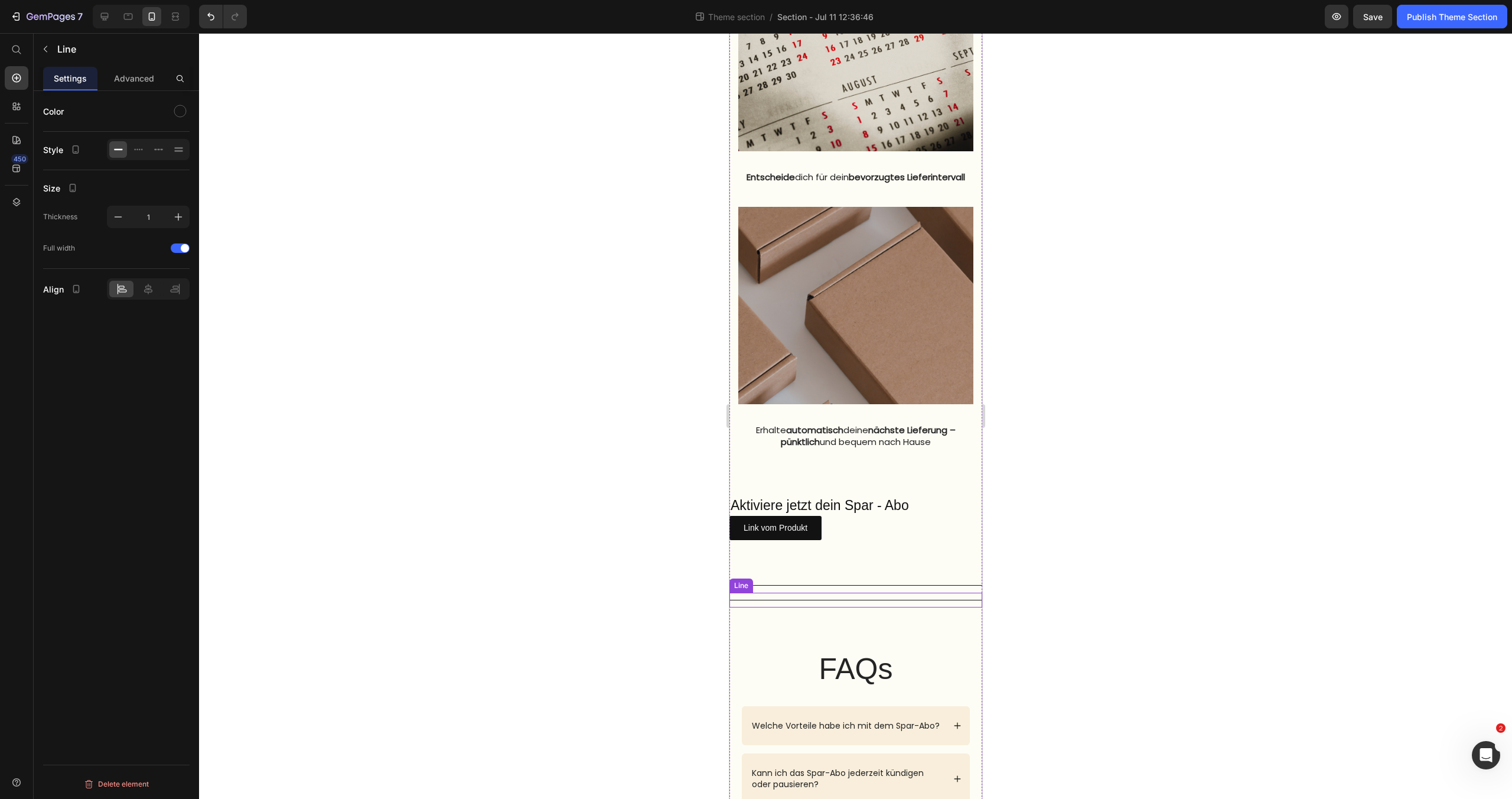 click on "Title Line" at bounding box center (855, 600) 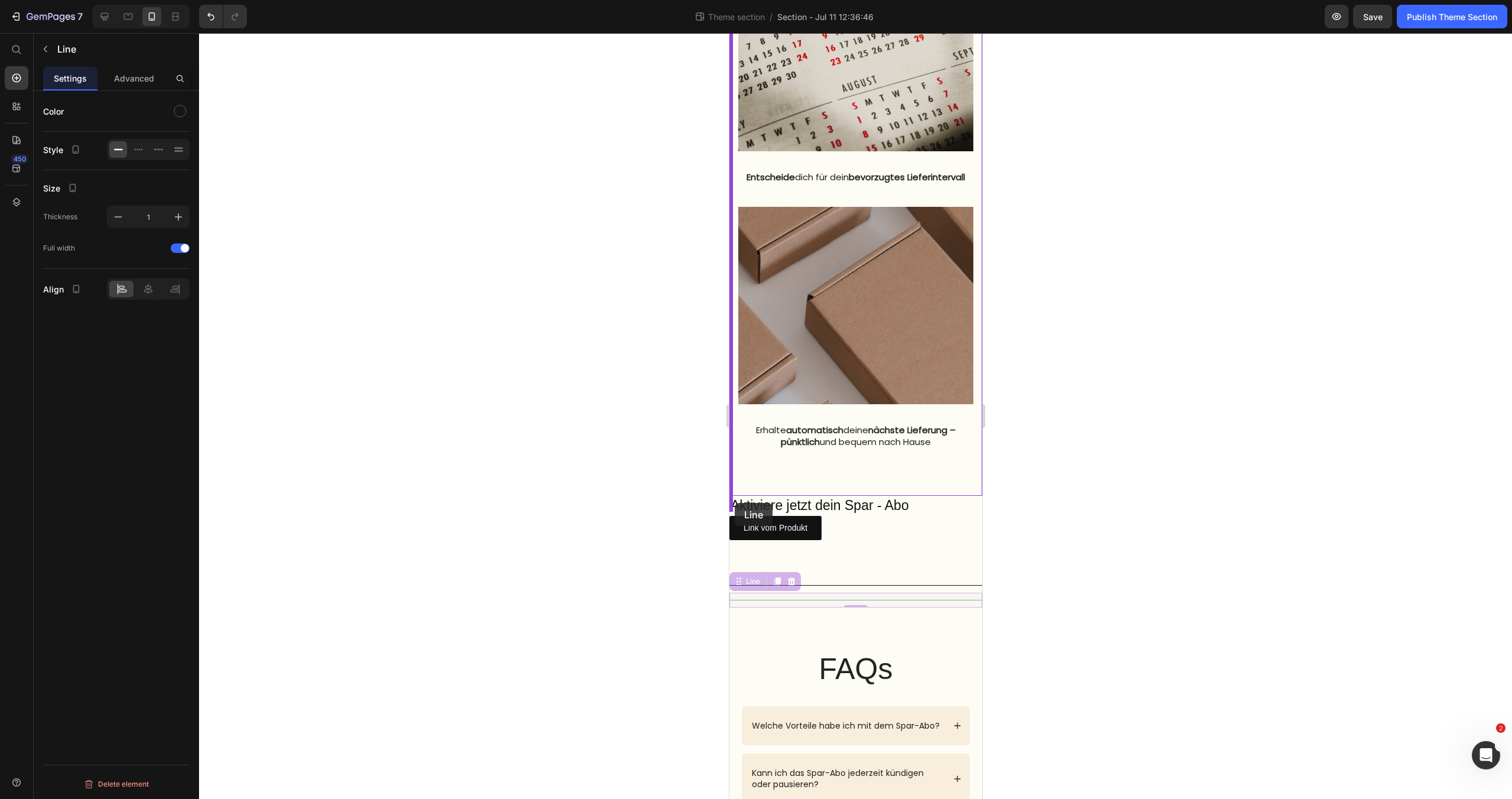 drag, startPoint x: 735, startPoint y: 600, endPoint x: 734, endPoint y: 503, distance: 97.00515 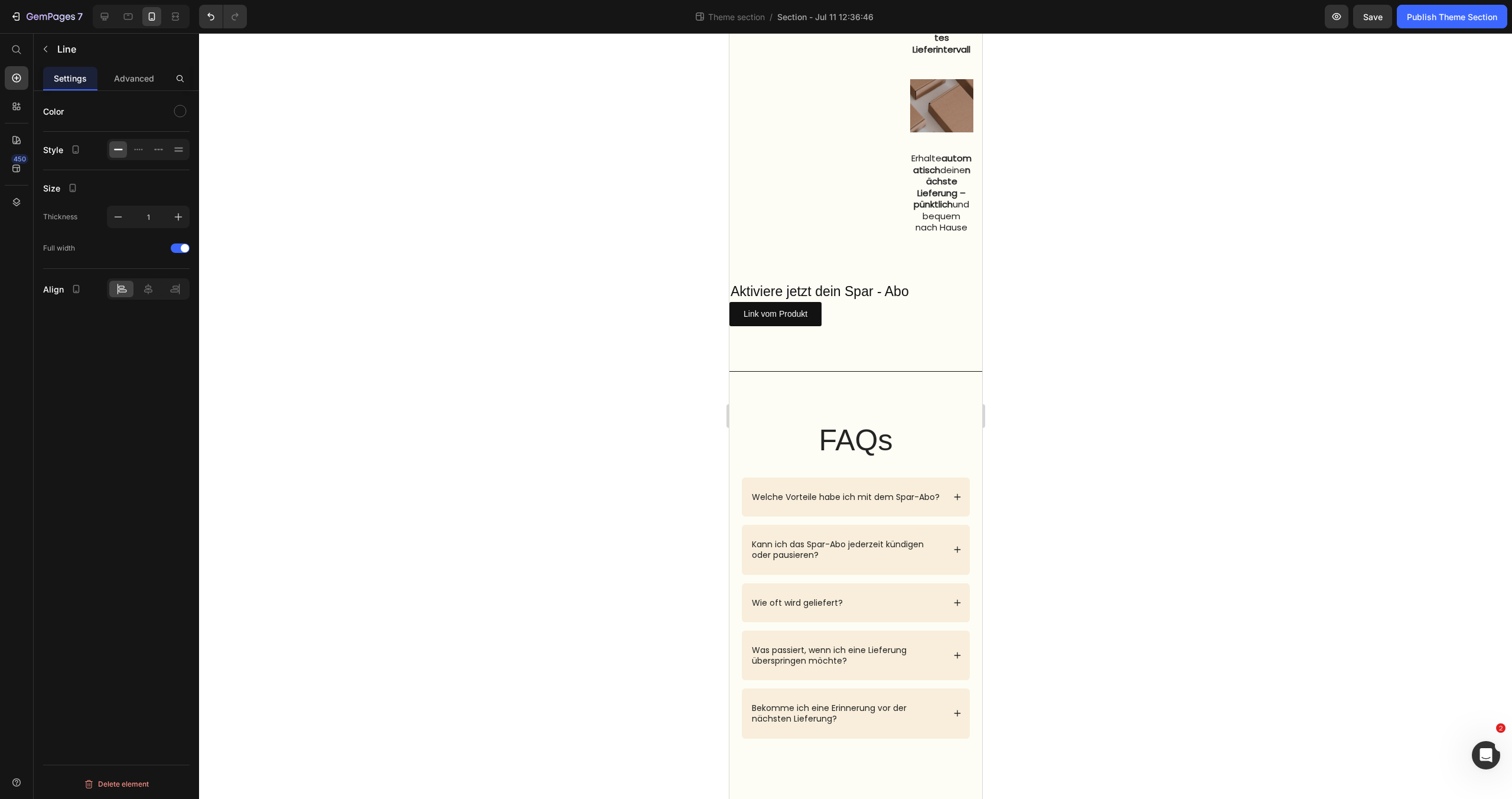 scroll, scrollTop: 921, scrollLeft: 0, axis: vertical 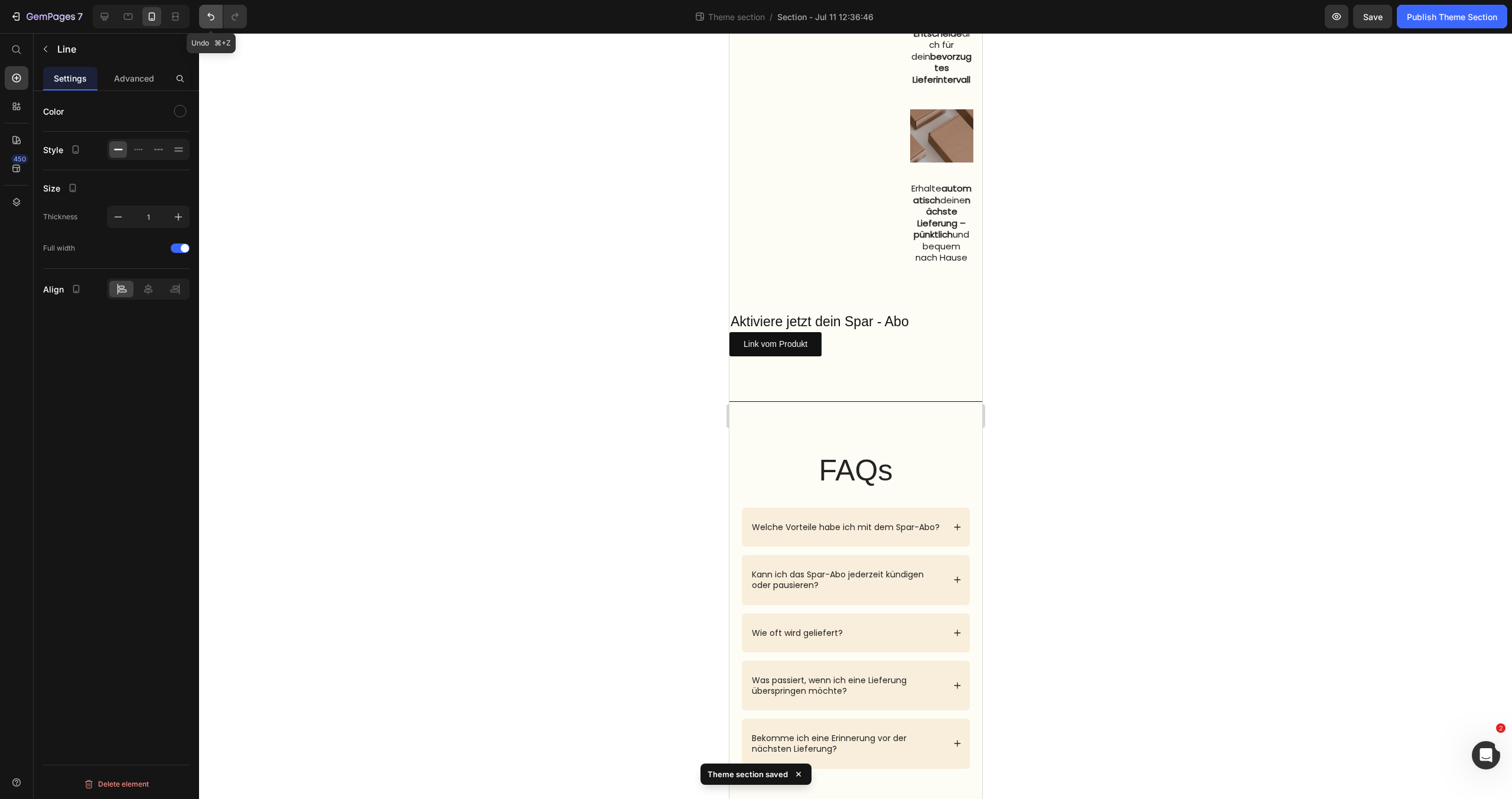 click 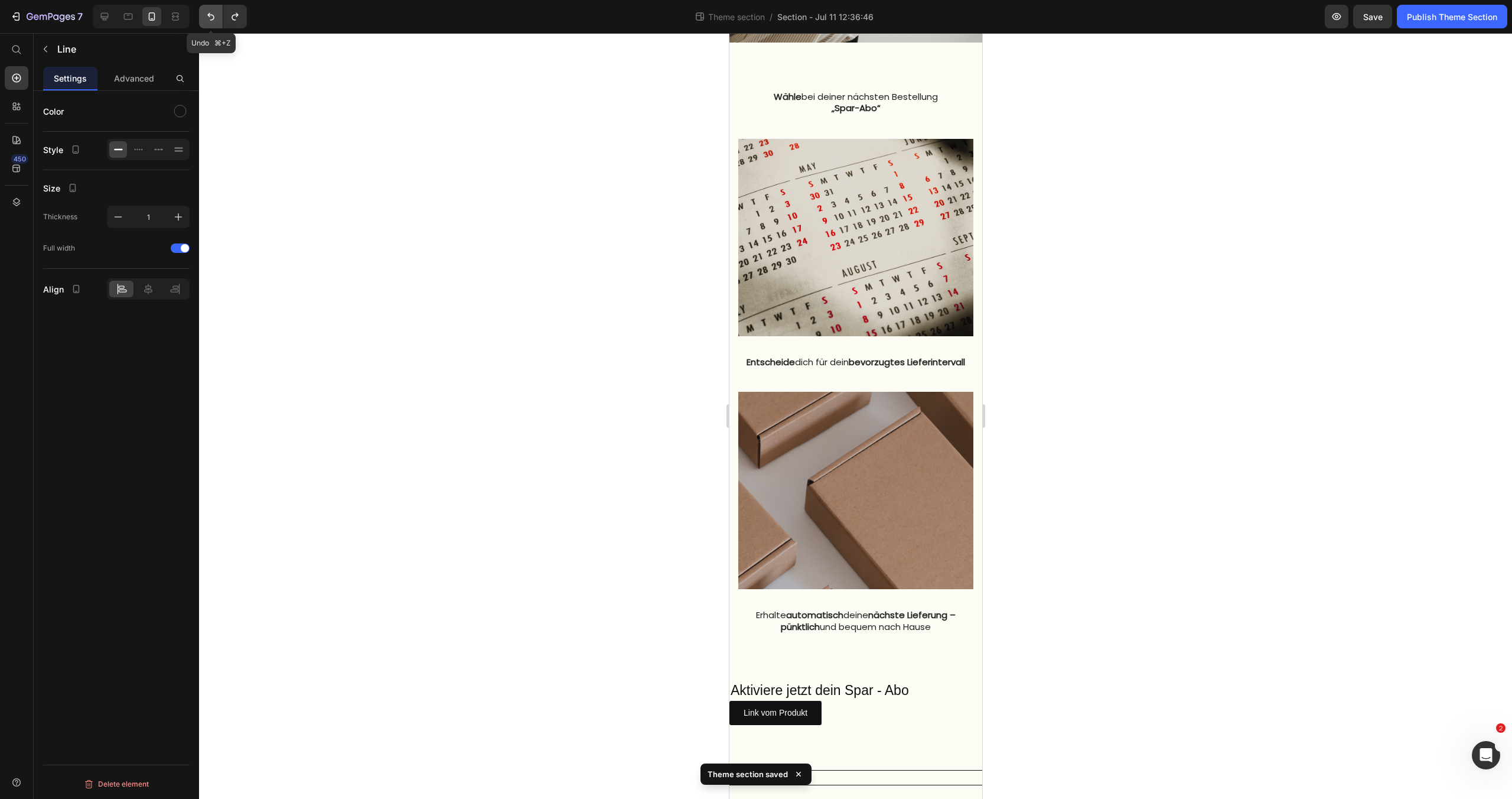 scroll, scrollTop: 1106, scrollLeft: 0, axis: vertical 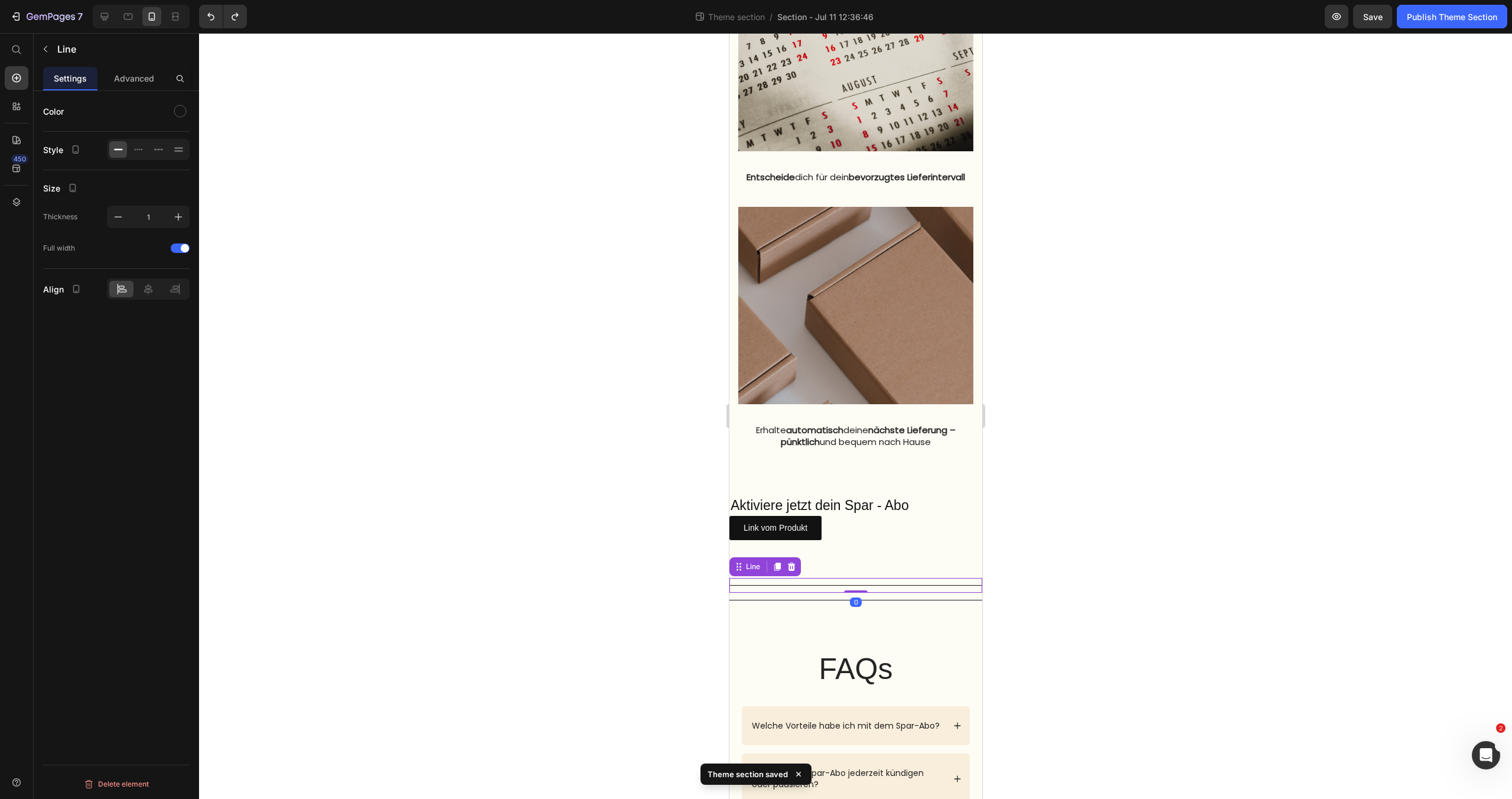 click on "Title Line   0" at bounding box center [855, 585] 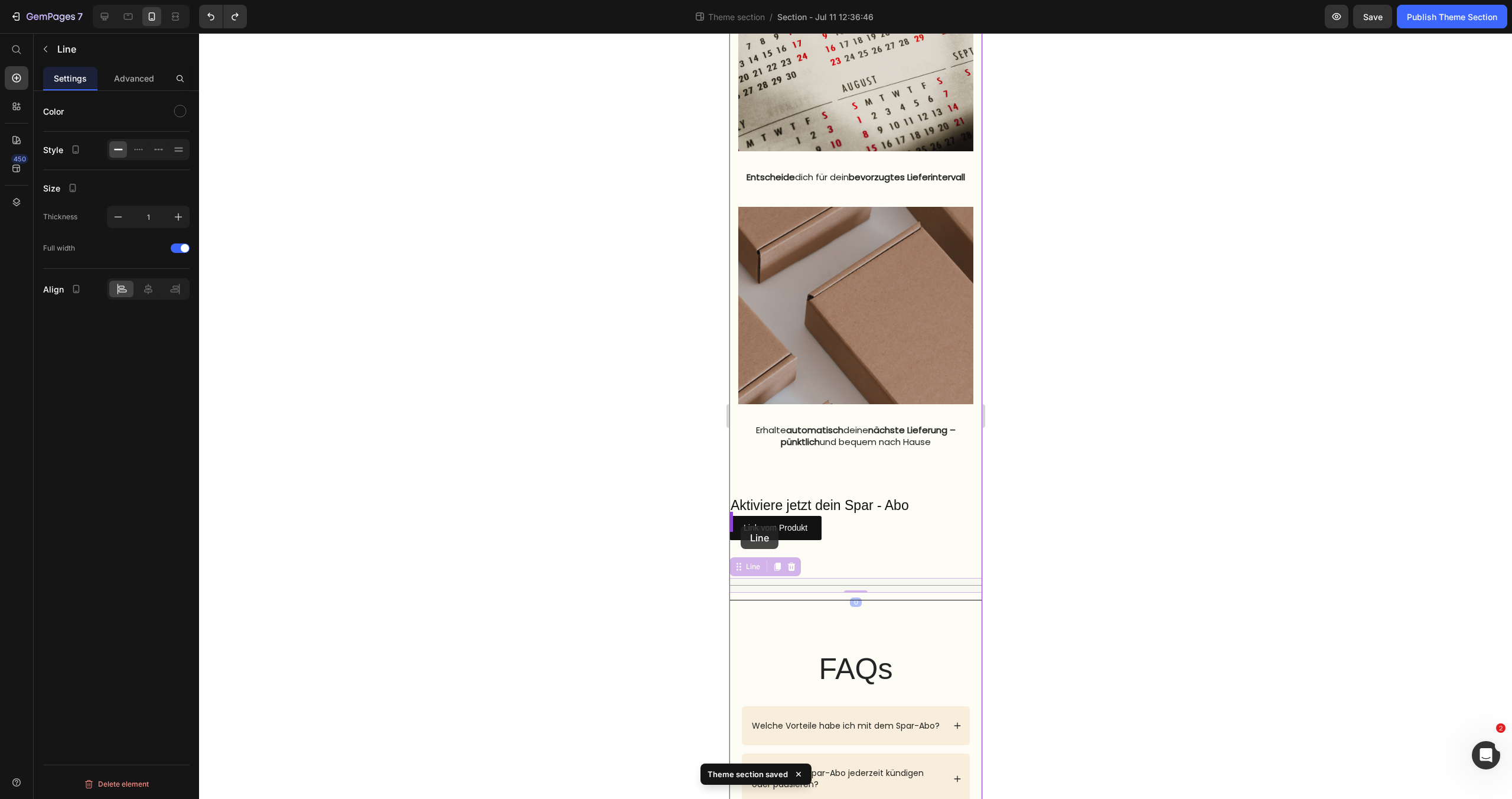 drag, startPoint x: 737, startPoint y: 583, endPoint x: 740, endPoint y: 526, distance: 57.07889 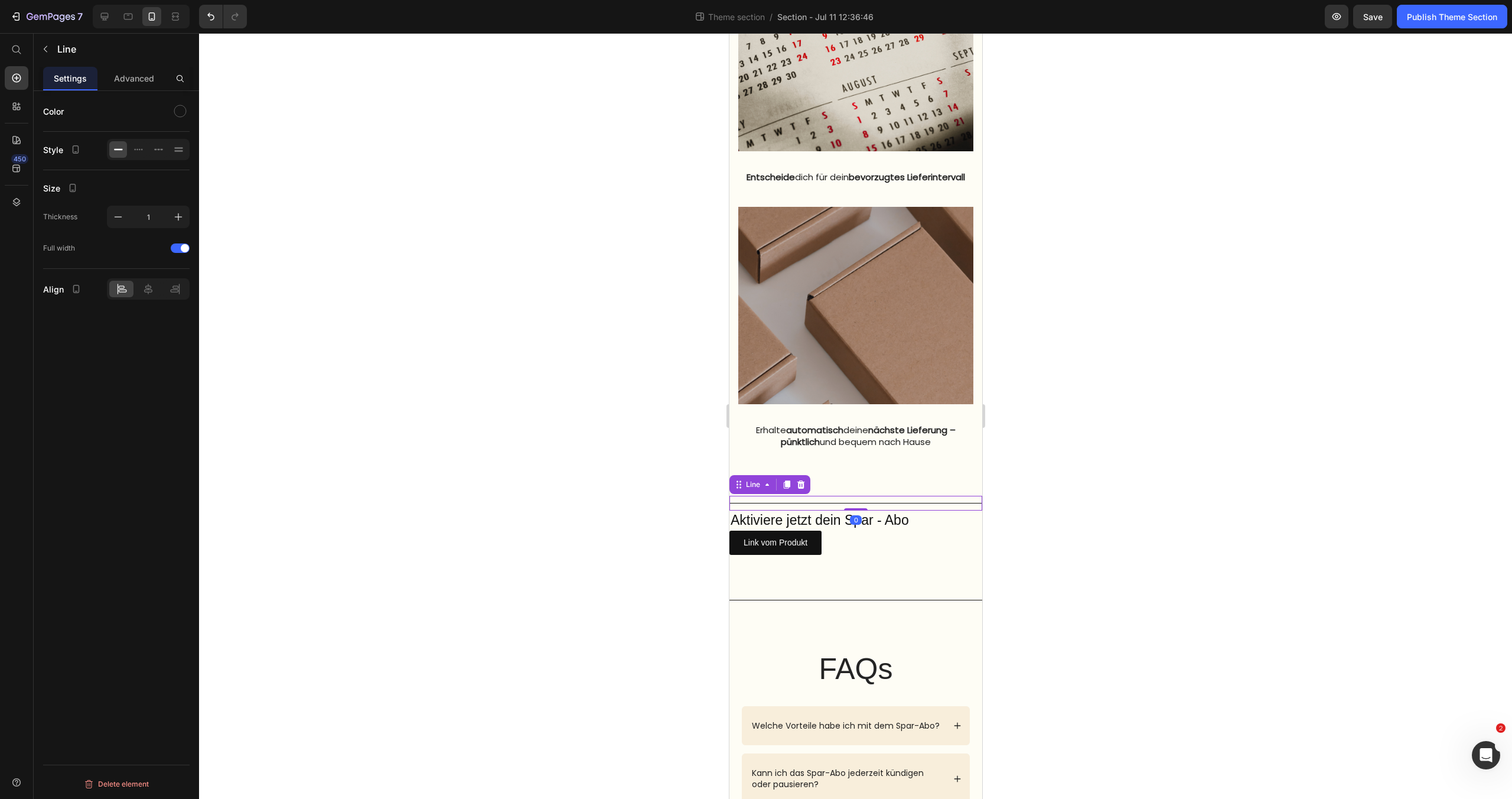 click 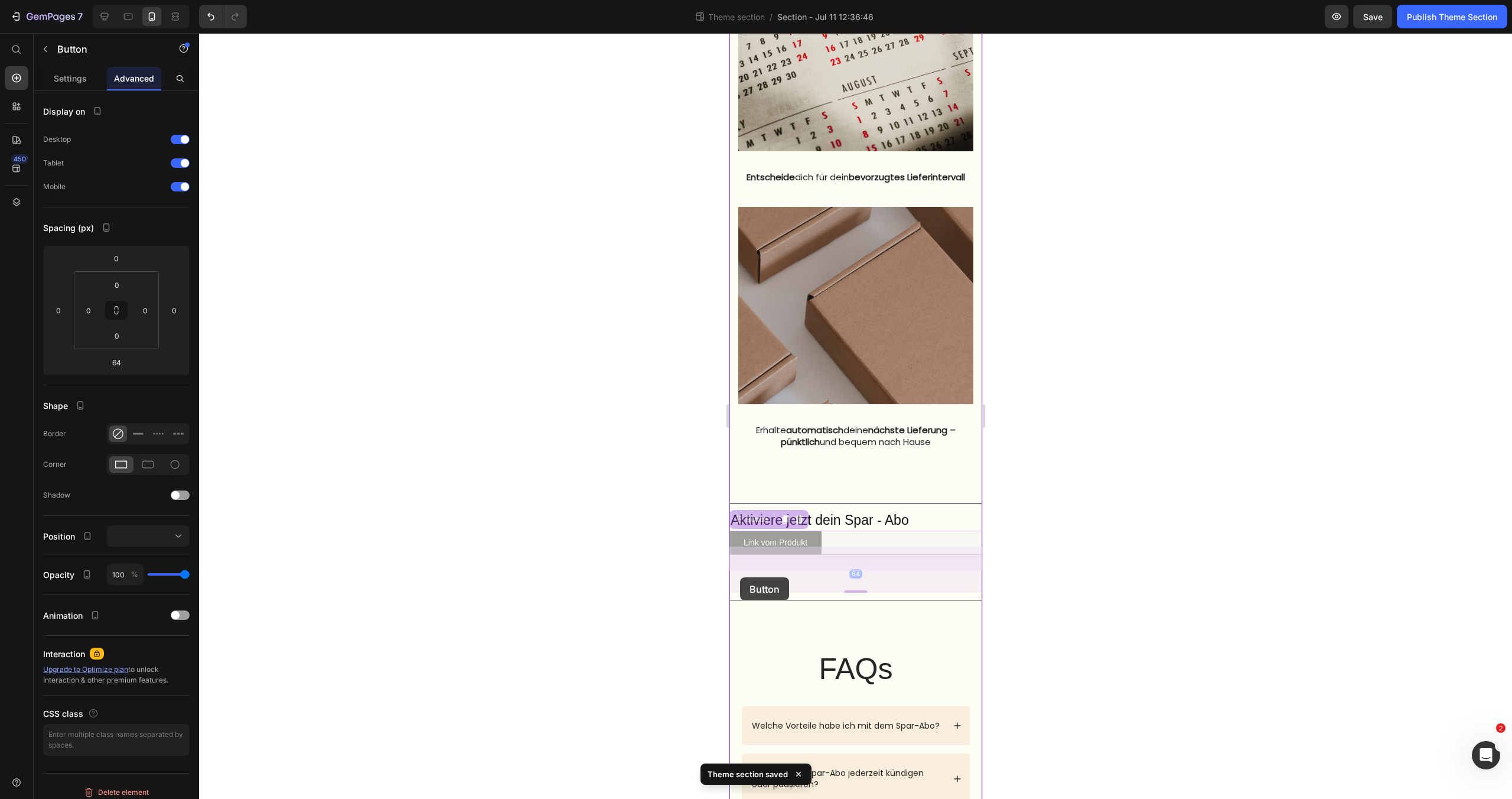 drag, startPoint x: 738, startPoint y: 540, endPoint x: 739, endPoint y: 577, distance: 37.01351 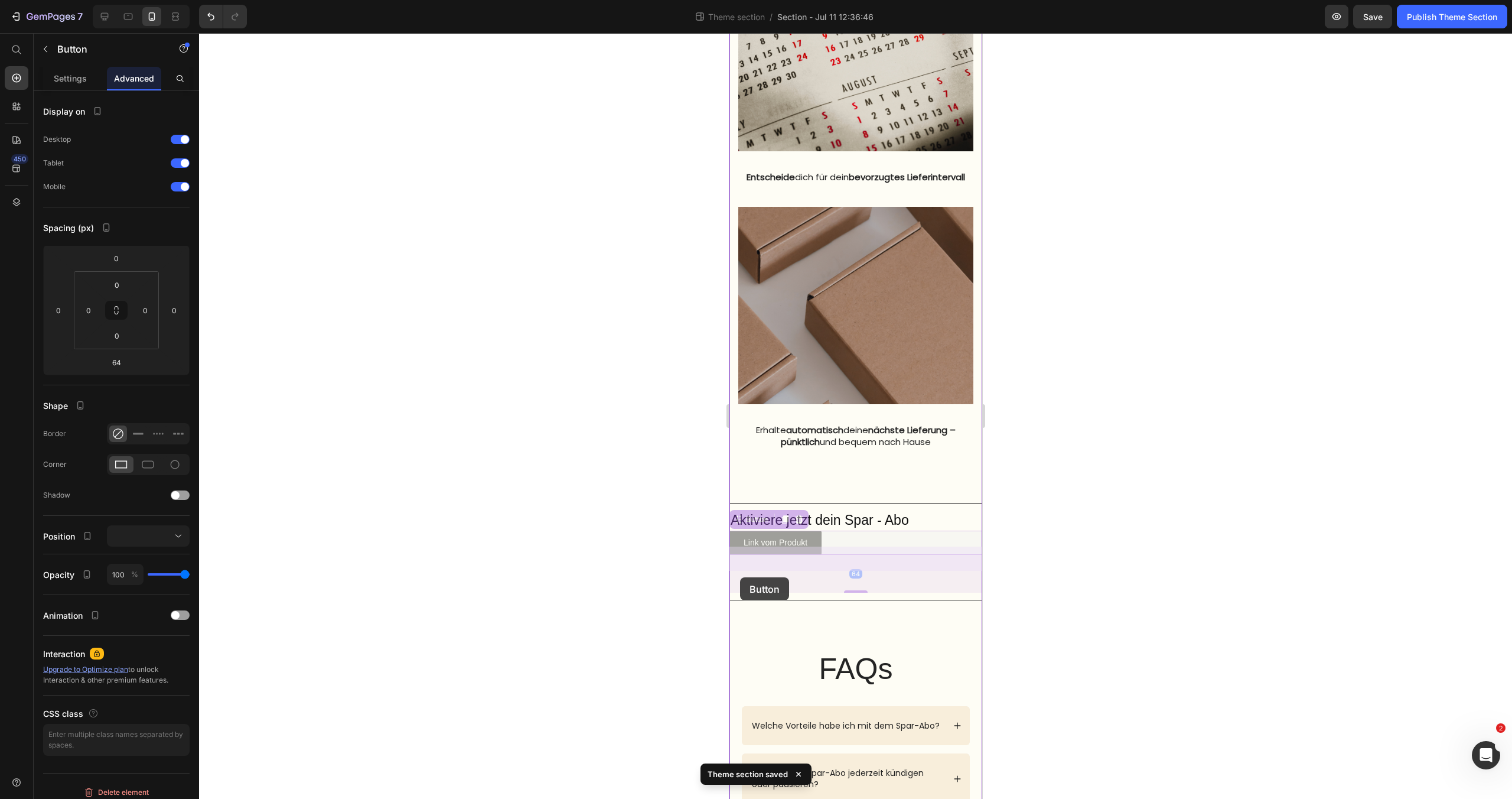 click on "Mobile  ( 428 px) iPhone 13 Mini iPhone 13 Pro iPhone 11 Pro Max iPhone 15 Pro Max Pixel 7 Galaxy S8+ Galaxy S20 Ultra iPad Mini iPad Air iPad Pro Spar-Abo  Text Block Mit dem innery Spar-Abo möchten wir es dir so einfach wie möglich machen, dranzubleiben – für echte Wirkung, langfristige Routinen und maximale Entlastung im Alltag. Denn wahre Veränderung passiert nicht über Nacht. Sie entsteht mit kleinen, regelmäßigen Schritten – und einem Produkt, das dich konsequent unterstützt. Text Block Image Row Deine Vorteile:  Text Block 15 % Rabatt auf jede Lieferung  Spare dauerhaft Gratis Startgeschenk  bei deiner ersten Abo- Bestellung Flexible Lieferung  Du bestimmst das Intervall (z. B. alle 4, 6 oder 8 Wochen). Jederzeit anpassbar. Pausieren oder kündigen, wann du willst Du hast die volle Kontrolle. Keine Mindestlaufzeit. Item List Row Row So funktioniert?  Text Block Image Wähle  bei deiner nächsten Bestellung  „Spar-Abo“   Text block Image Entscheide  dich für dein      Image Row" at bounding box center (855, -23) 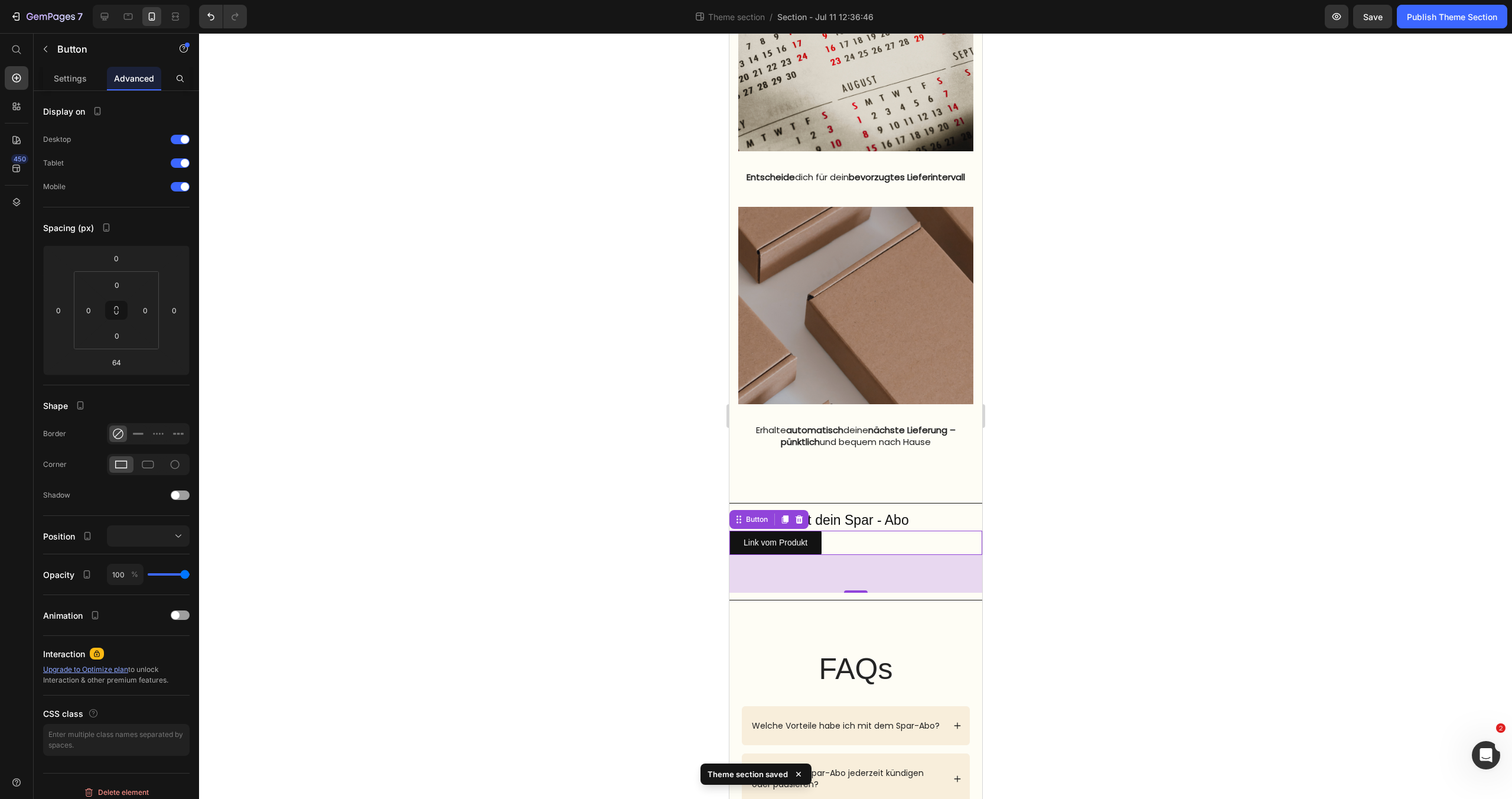 click 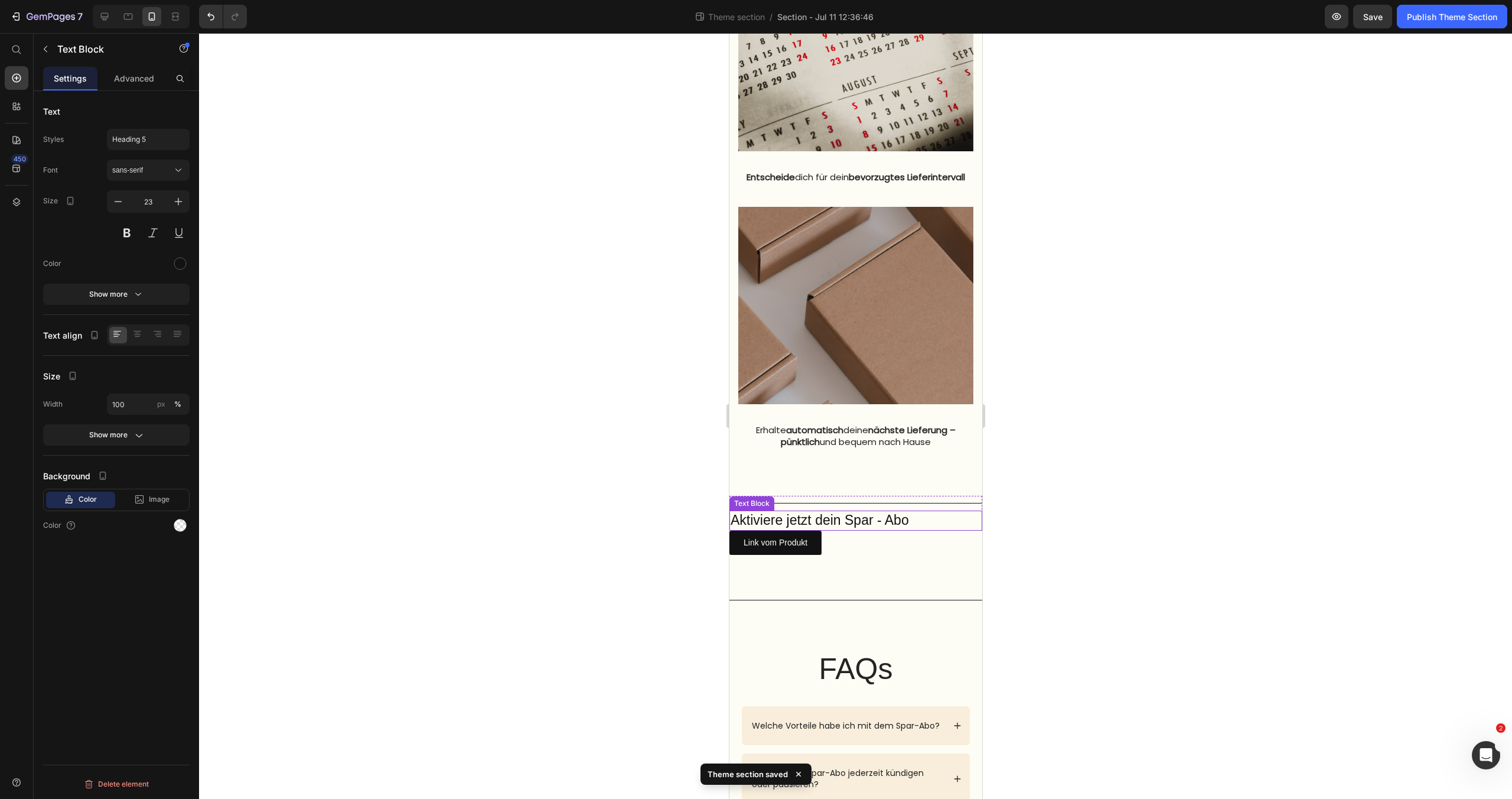 click on "Aktiviere jetzt dein Spar - Abo" at bounding box center [855, 521] 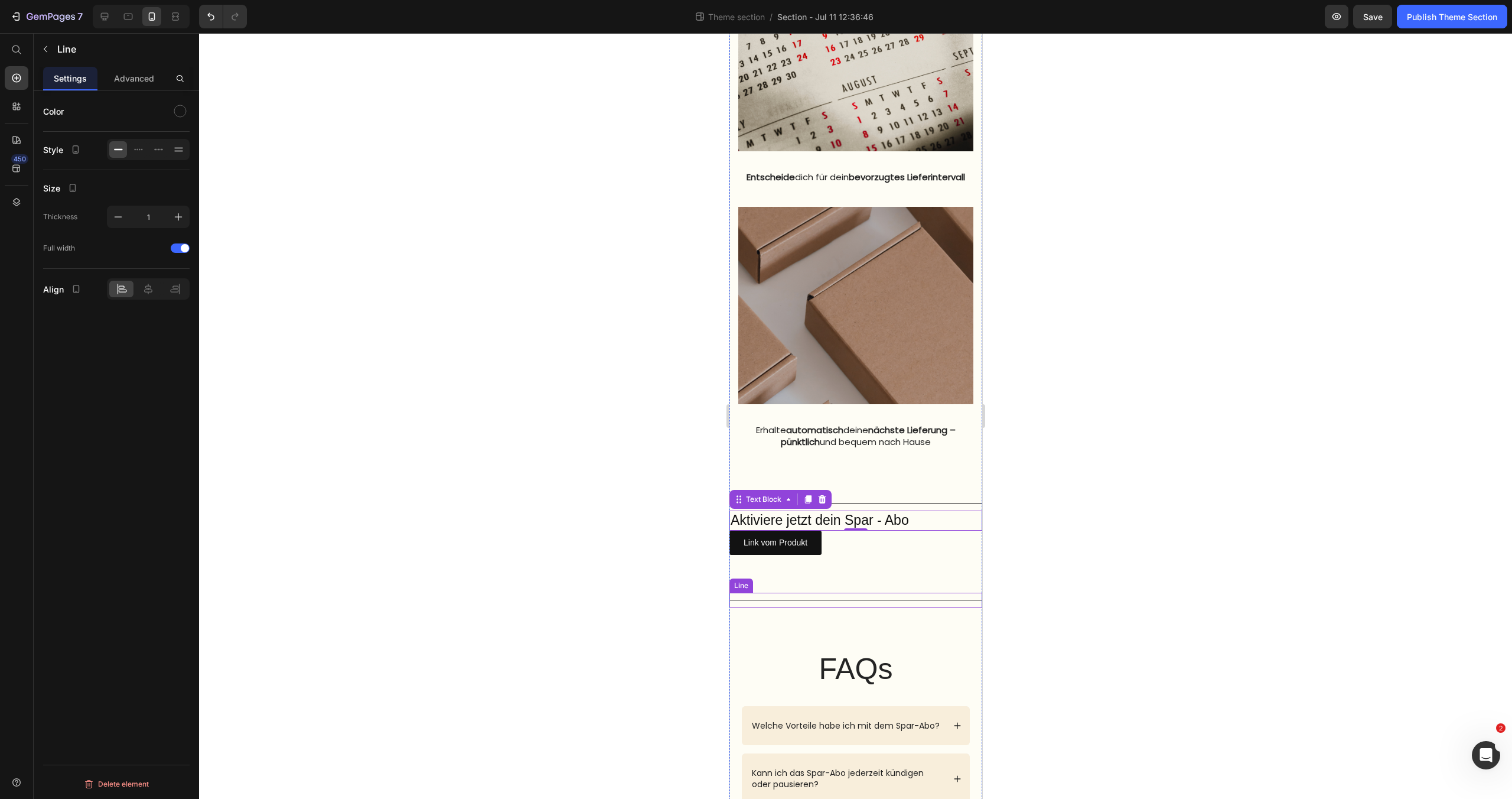 click on "Line" at bounding box center [741, 586] 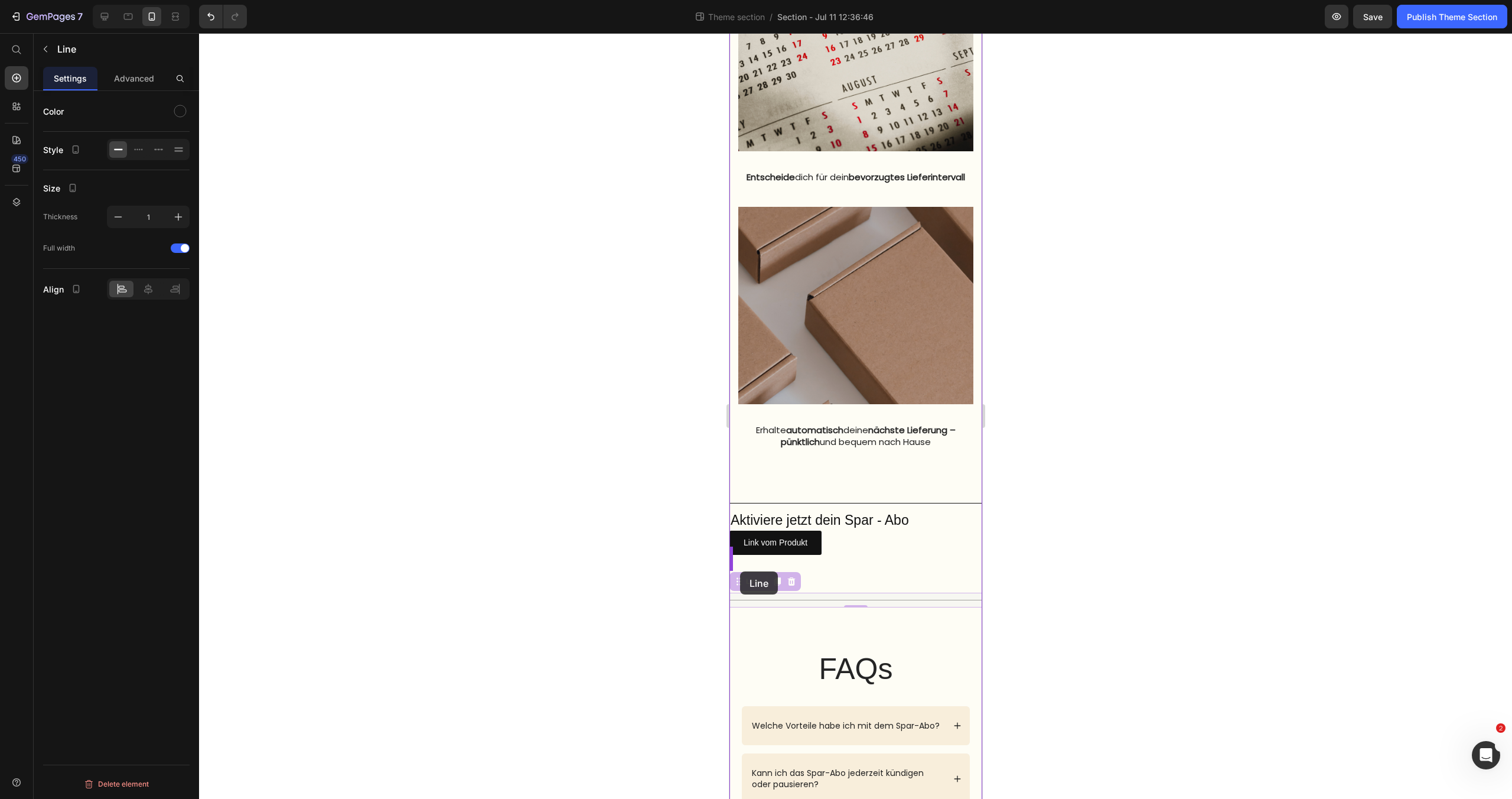 drag, startPoint x: 736, startPoint y: 598, endPoint x: 739, endPoint y: 571, distance: 27.16616 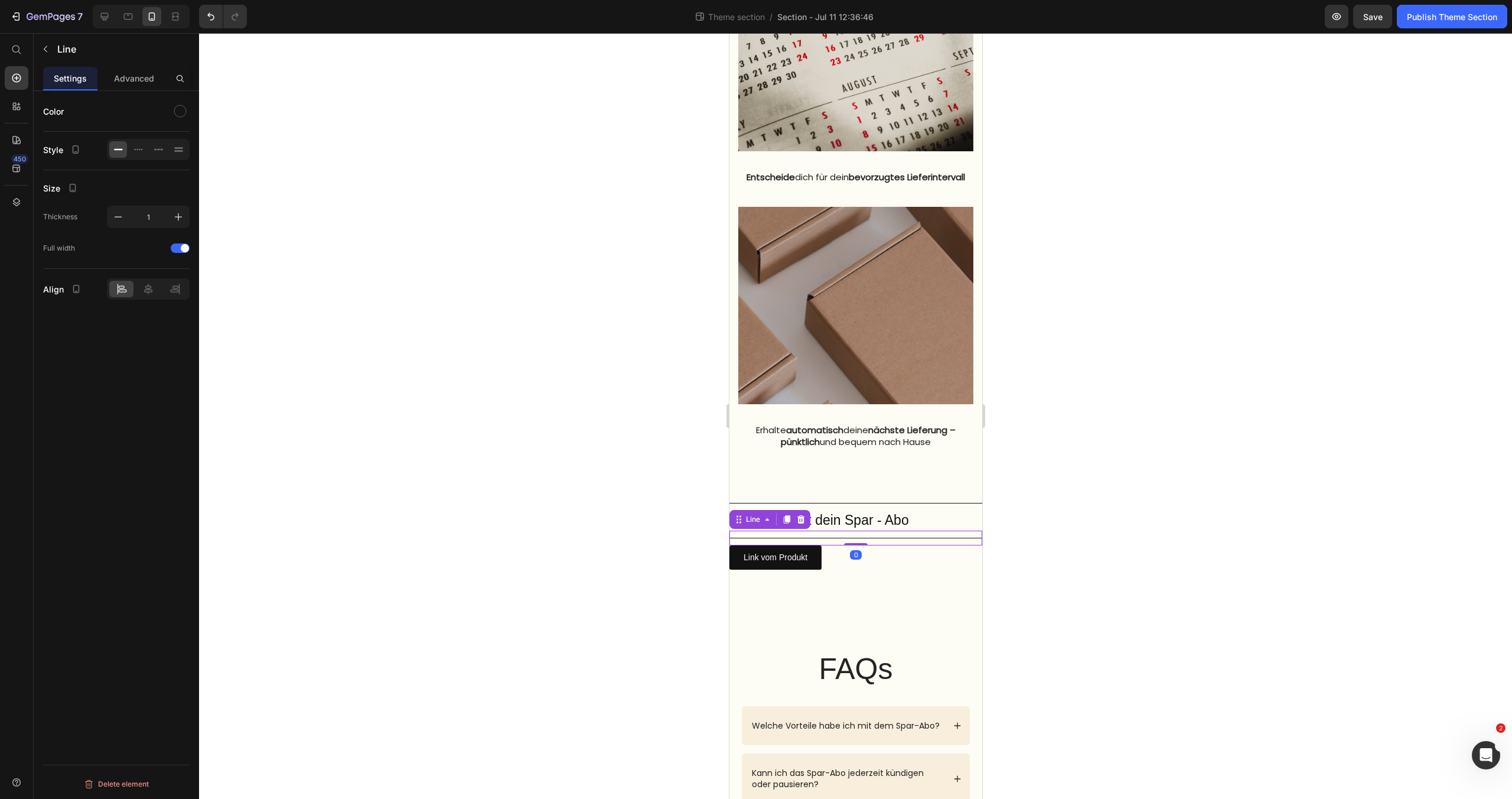 click 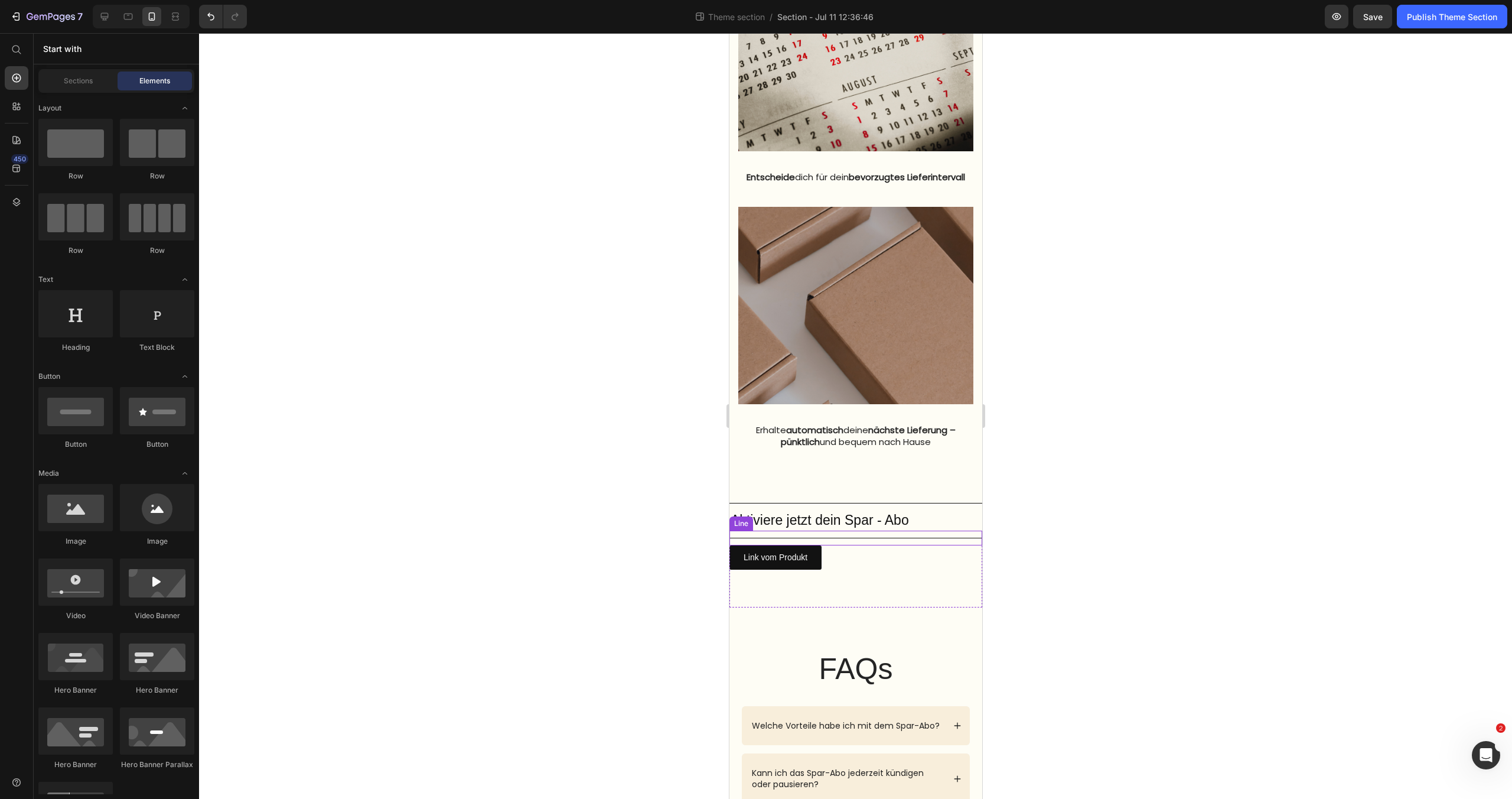 click on "Title Line" at bounding box center (855, 538) 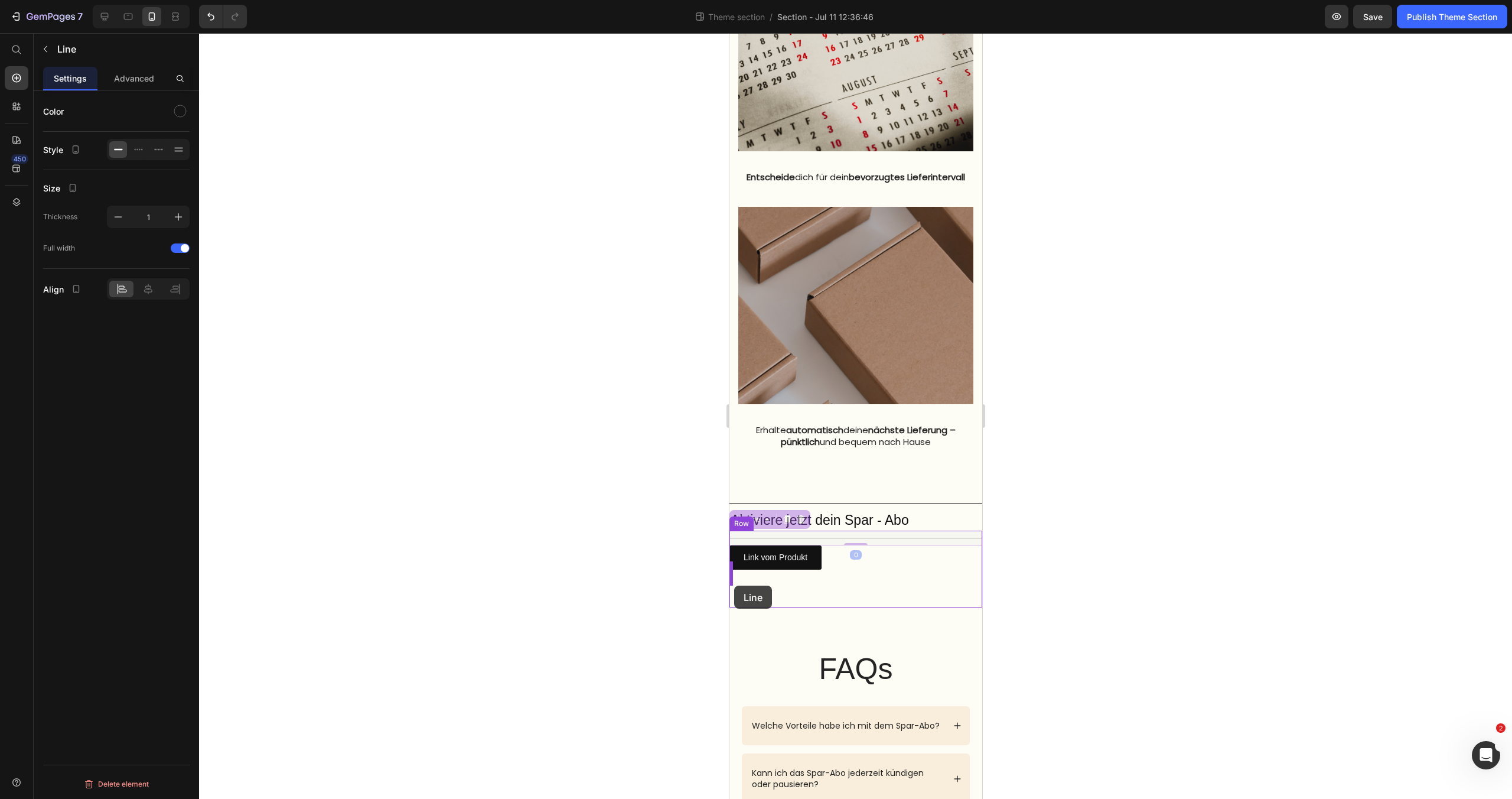 drag, startPoint x: 735, startPoint y: 539, endPoint x: 734, endPoint y: 586, distance: 47.01064 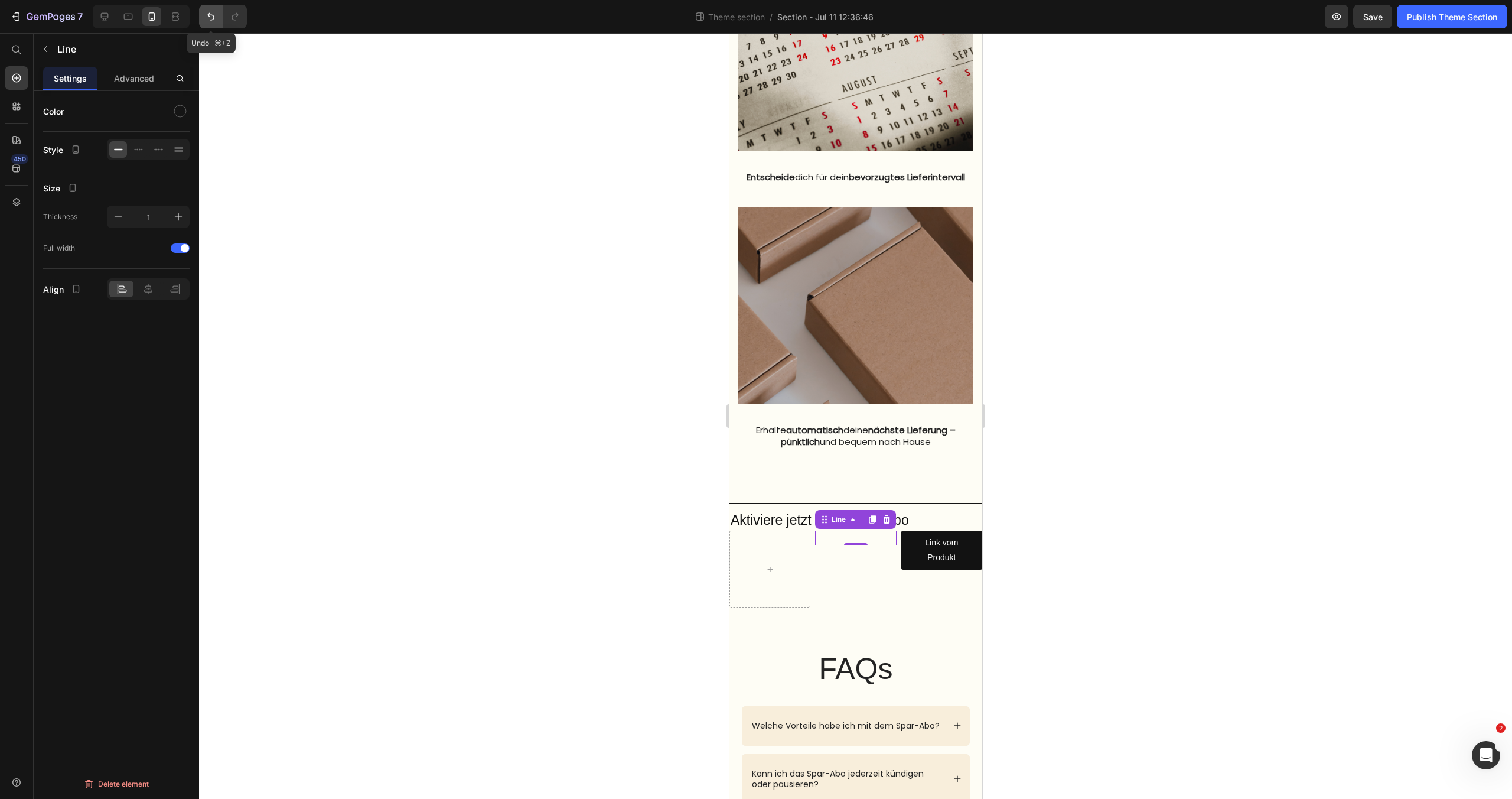 click 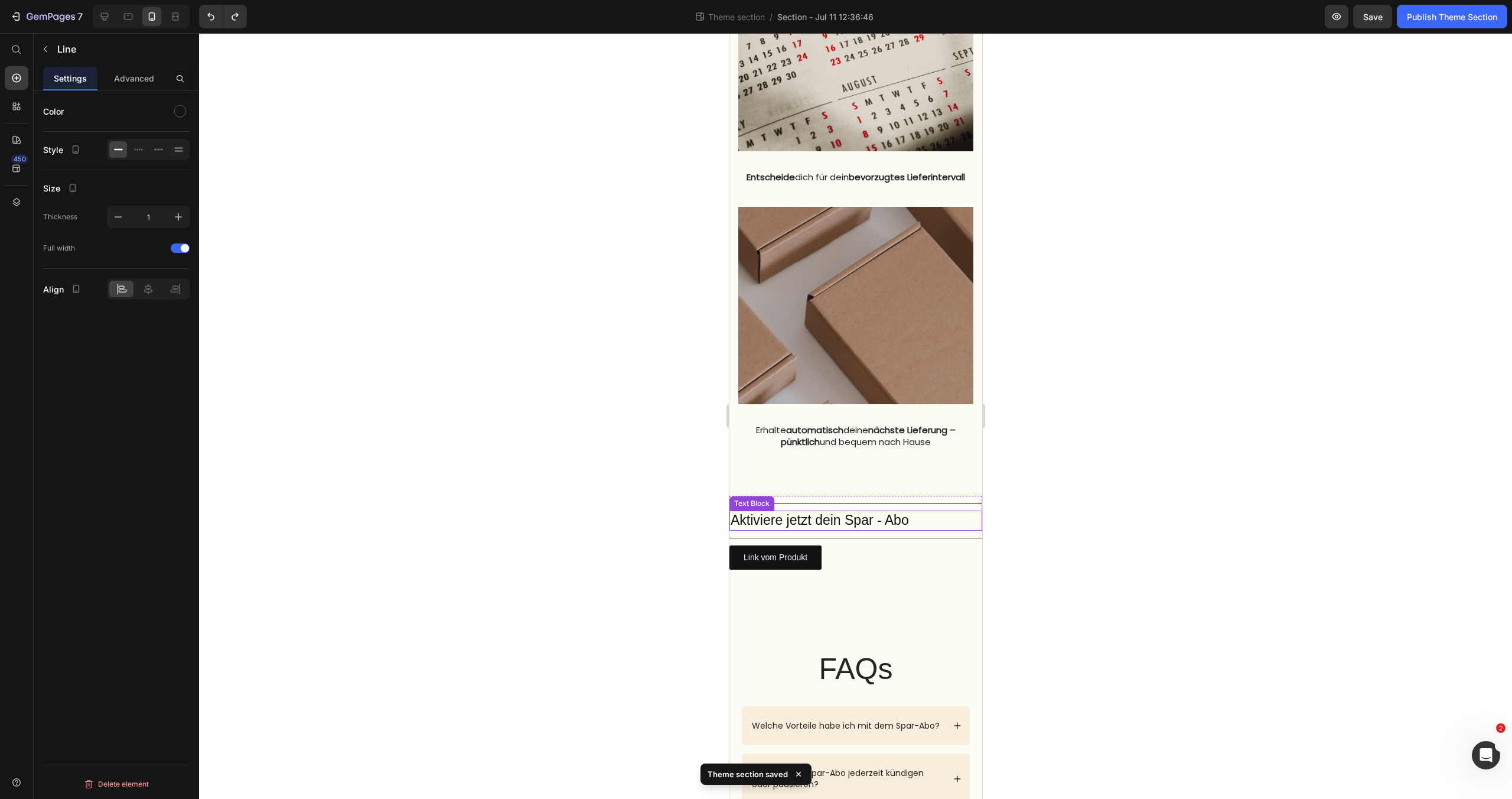 click on "Aktiviere jetzt dein Spar - Abo" at bounding box center (855, 521) 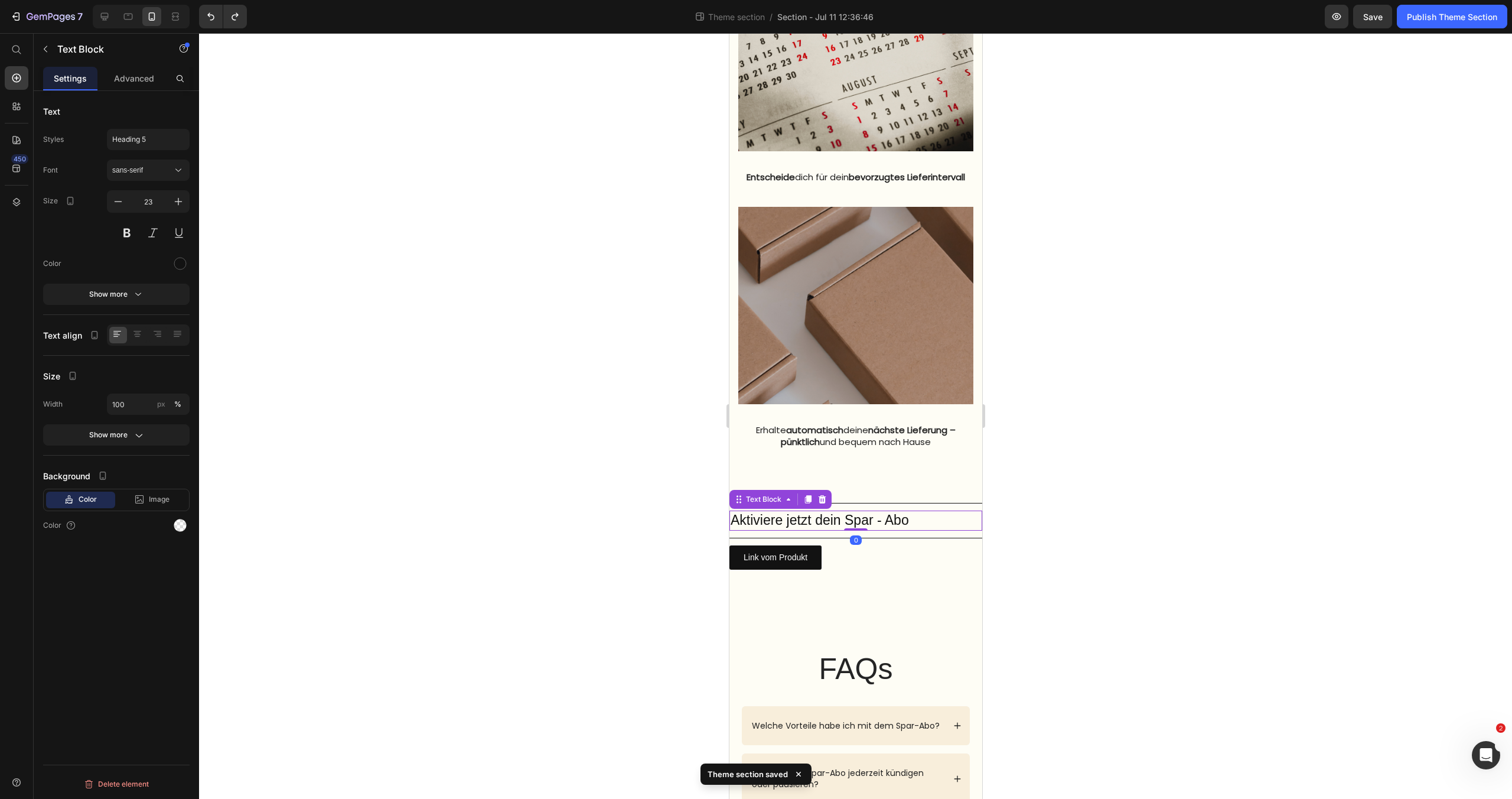 click on "Aktiviere jetzt dein Spar - Abo" at bounding box center (855, 521) 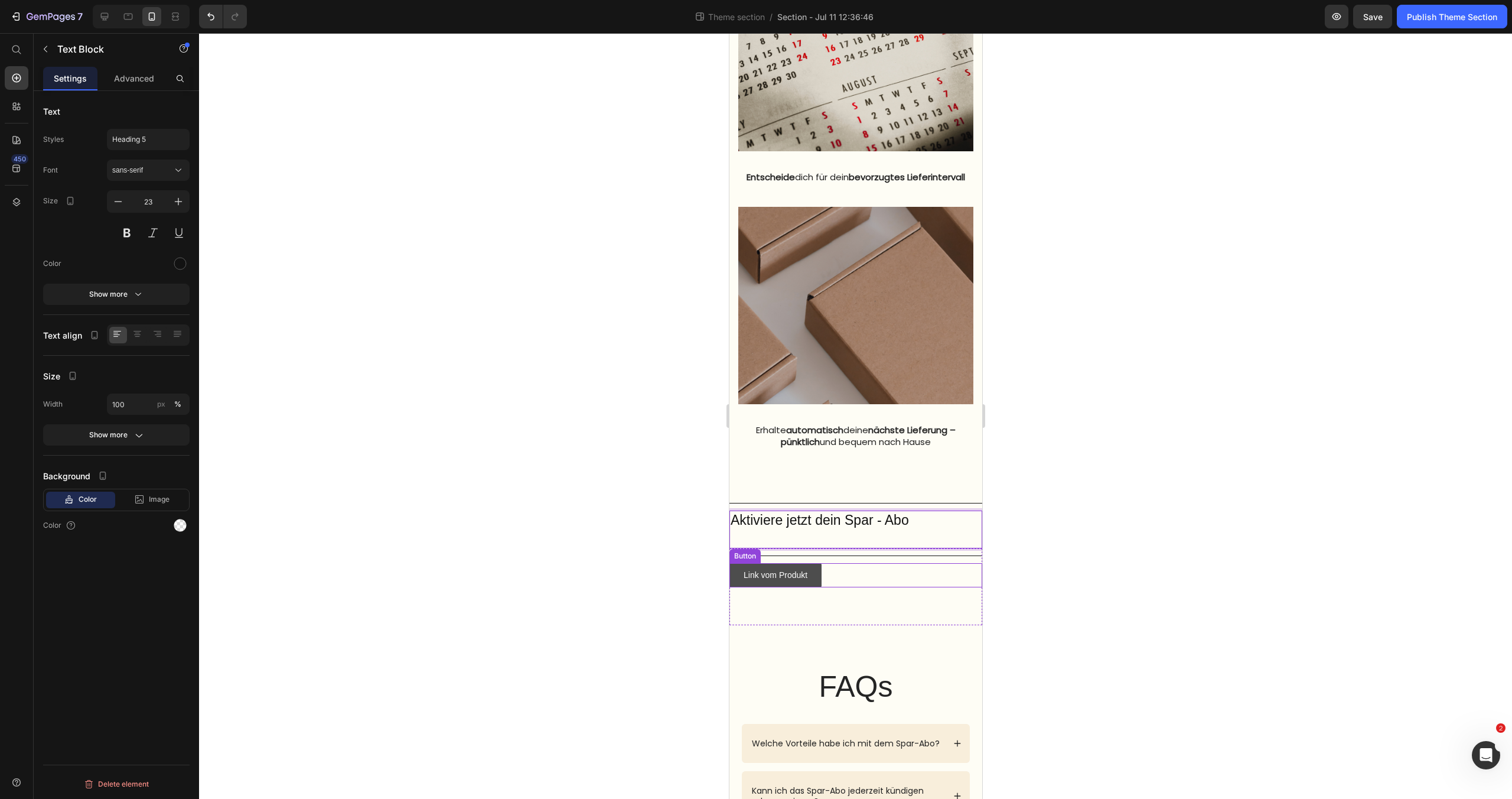 click on "Link vom Produkt" at bounding box center [775, 575] 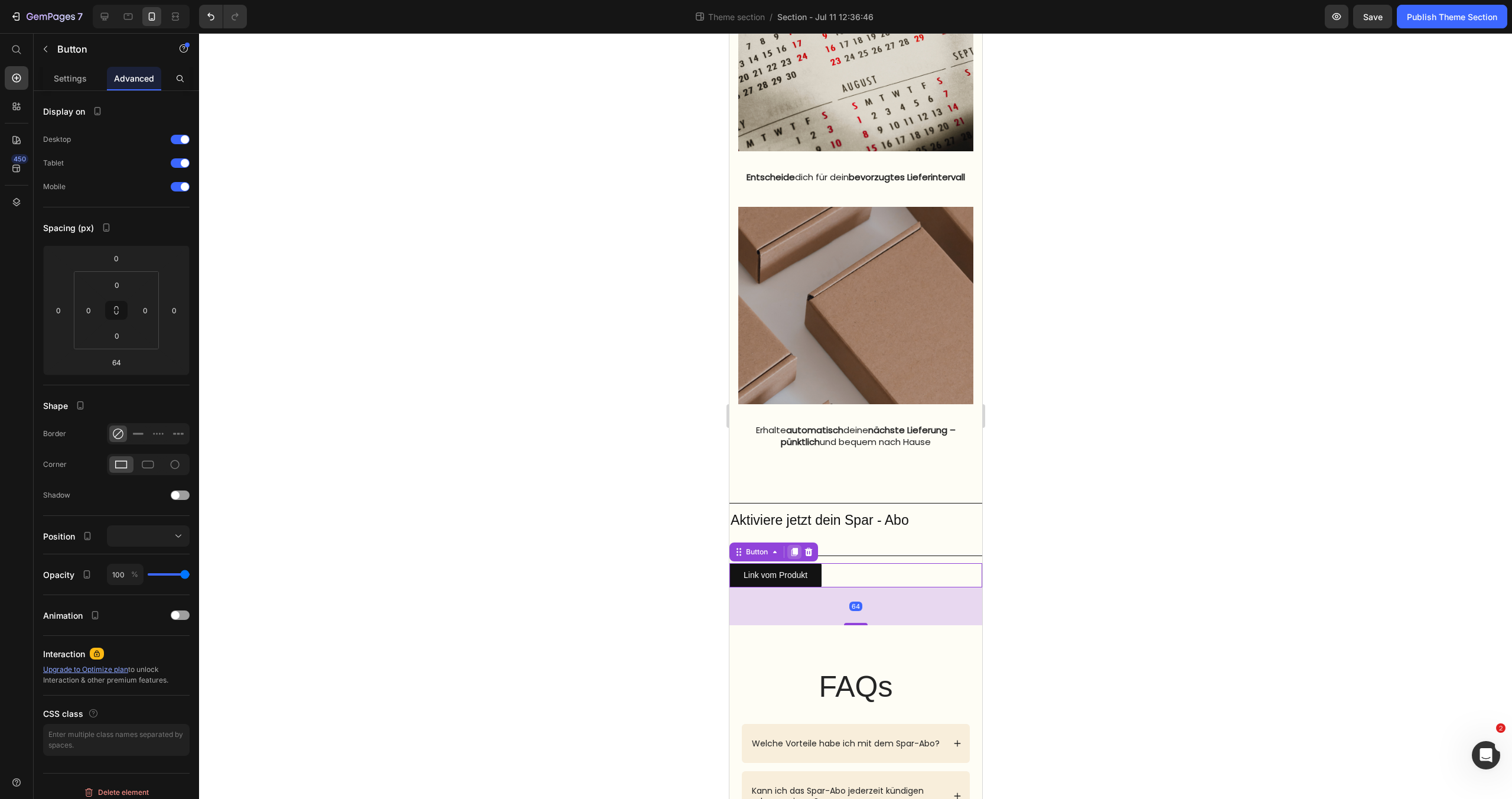 click 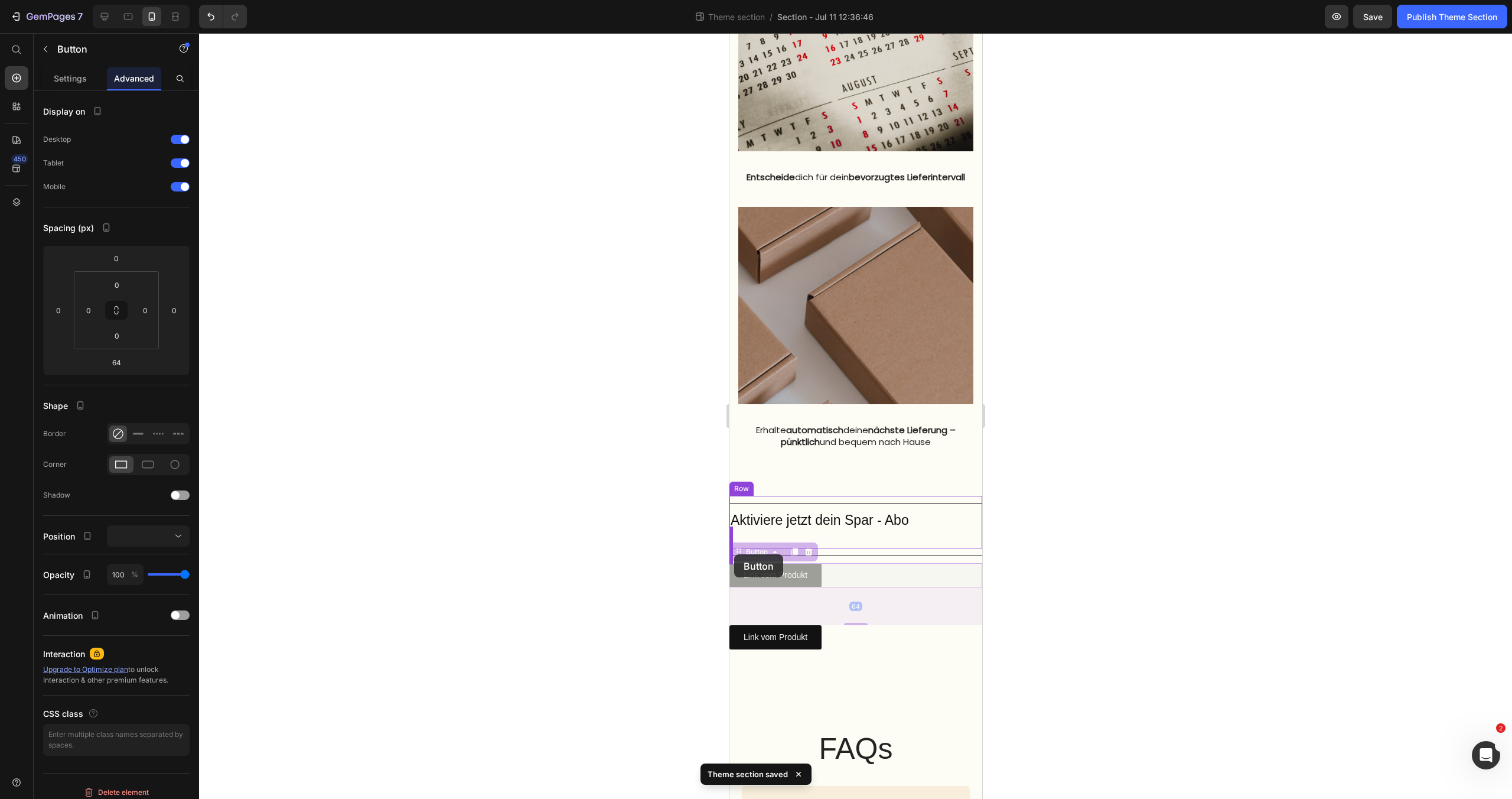 drag, startPoint x: 737, startPoint y: 576, endPoint x: 734, endPoint y: 554, distance: 22.2036 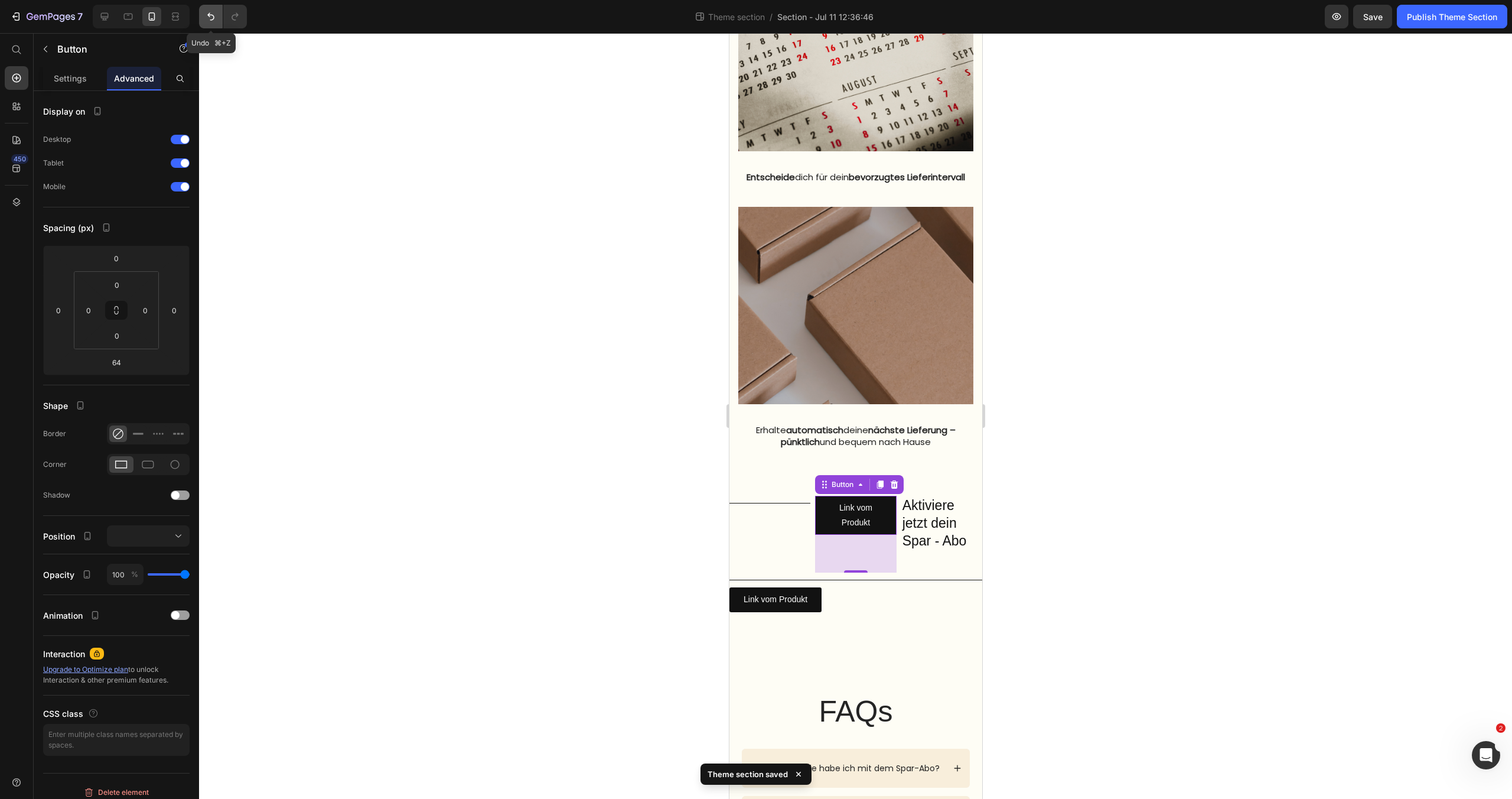 click 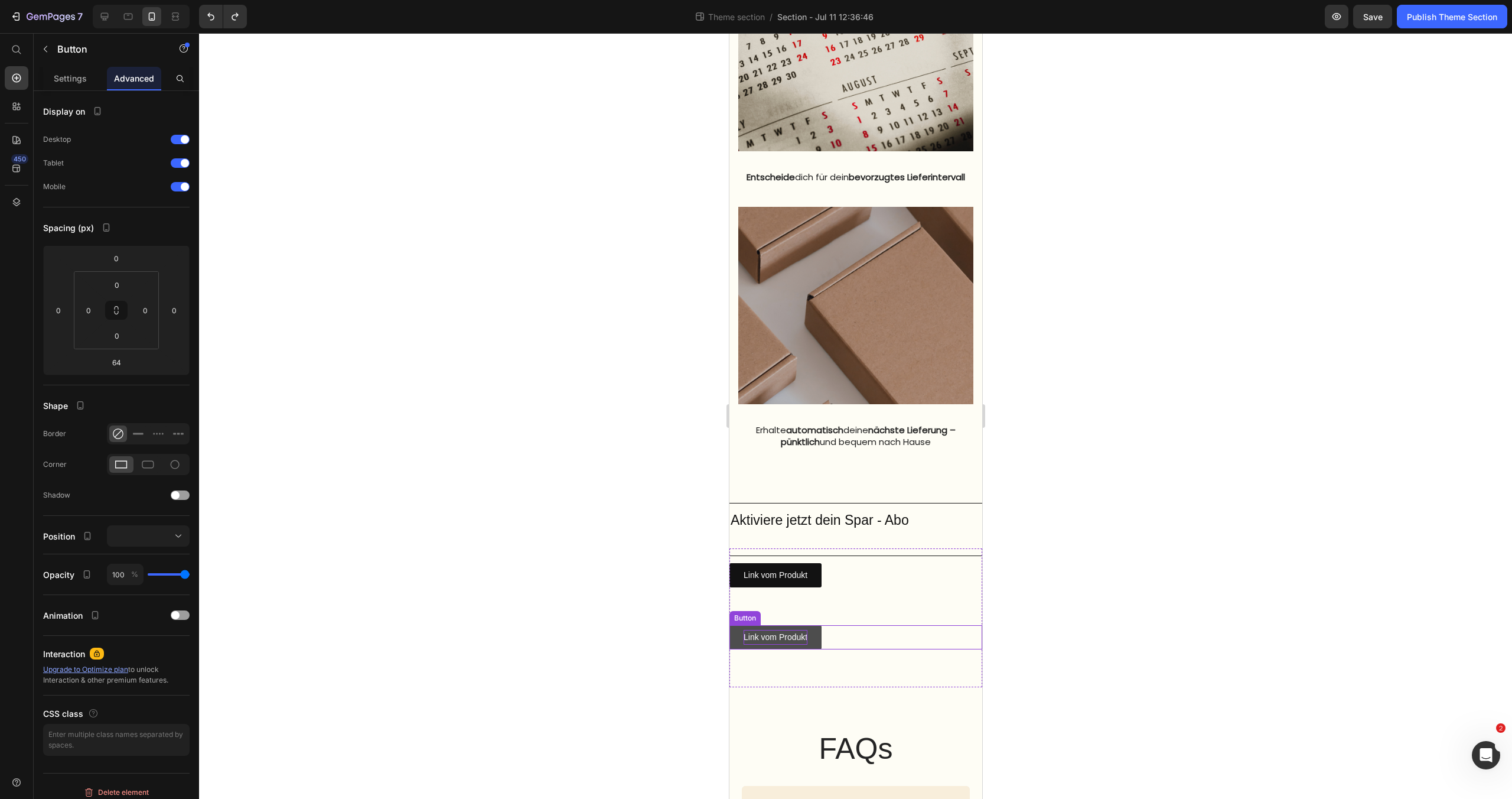 click on "Link vom Produkt" at bounding box center (775, 637) 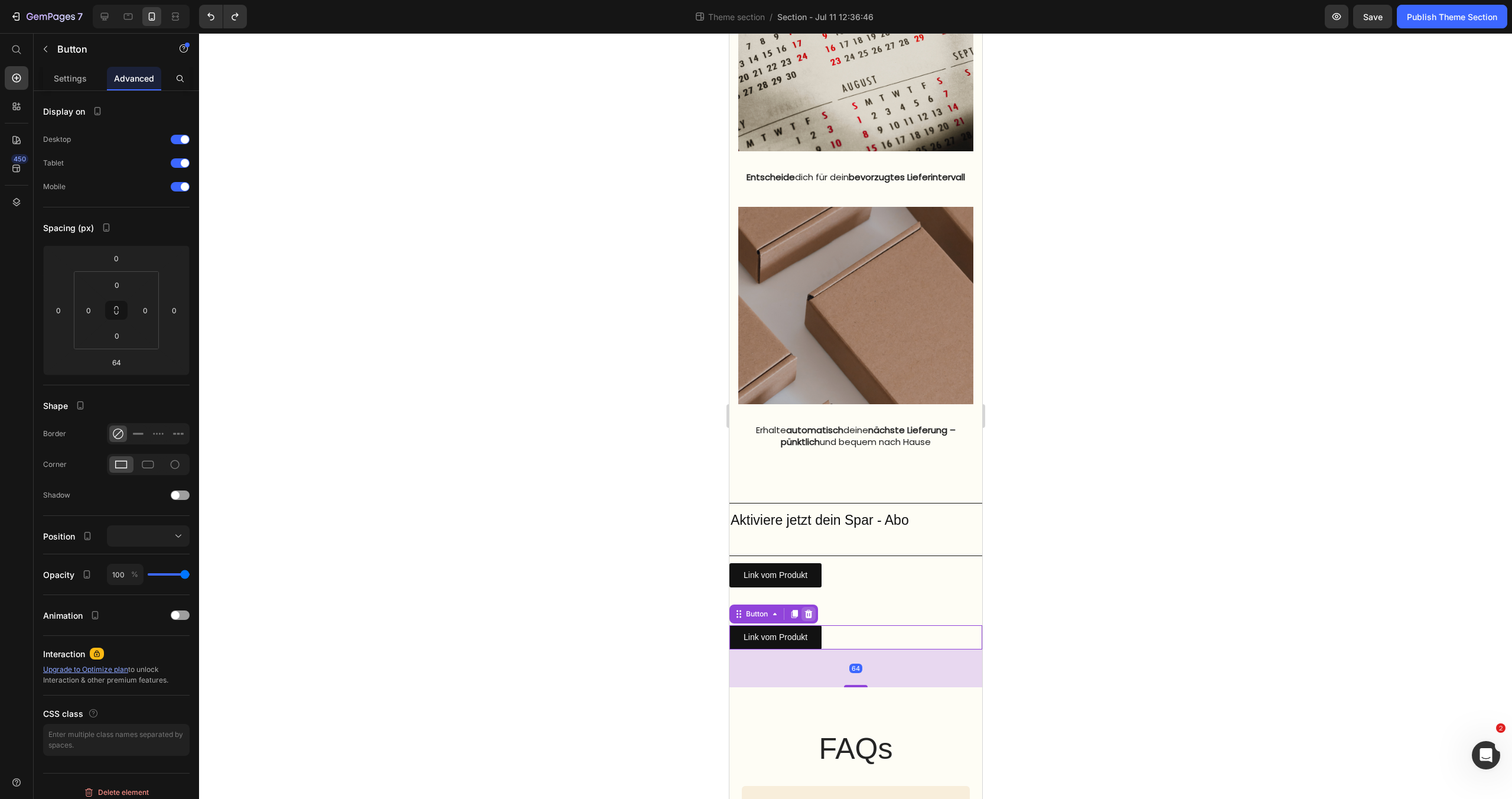 click 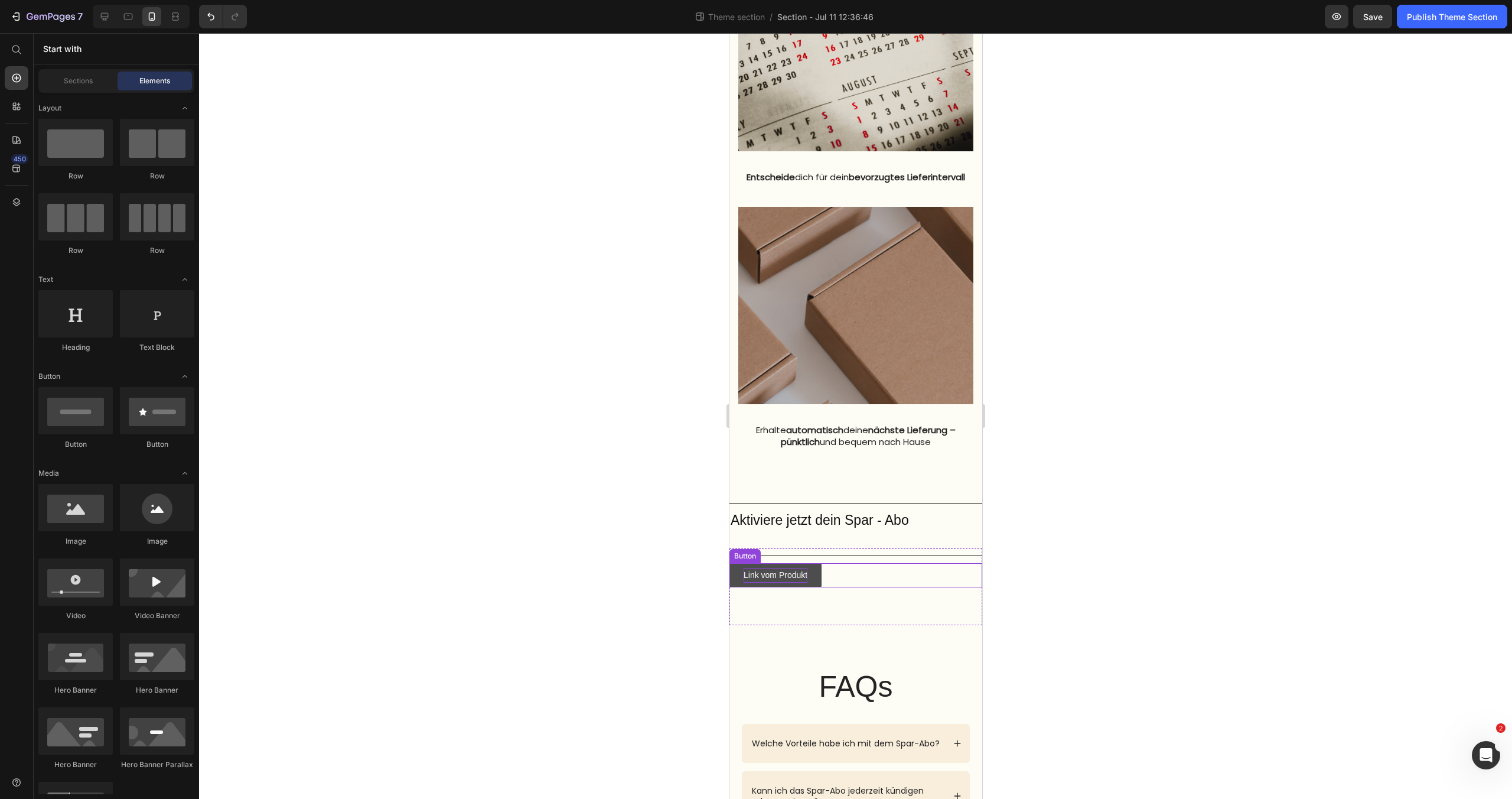click on "Link vom Produkt" at bounding box center (775, 575) 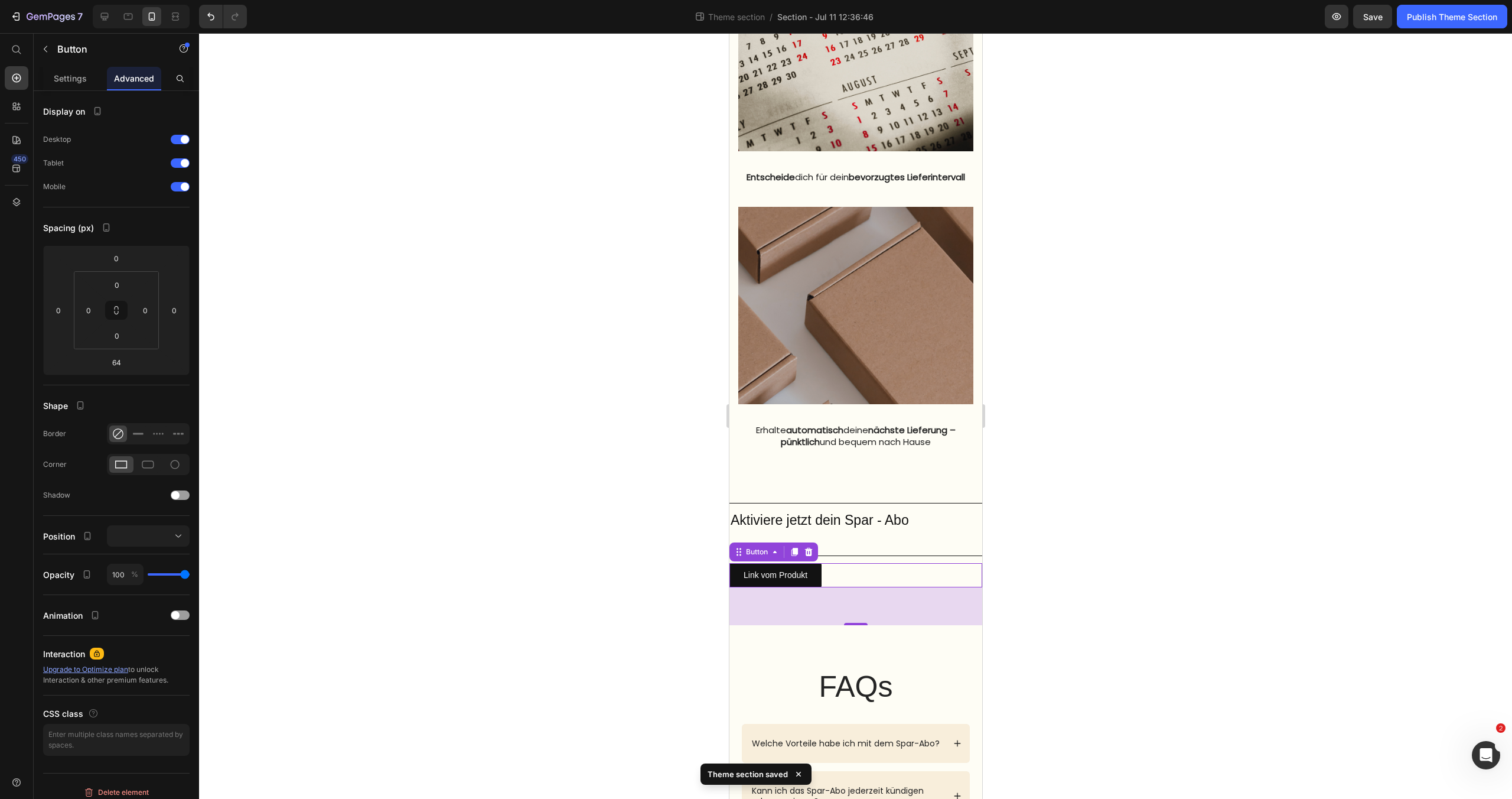 click 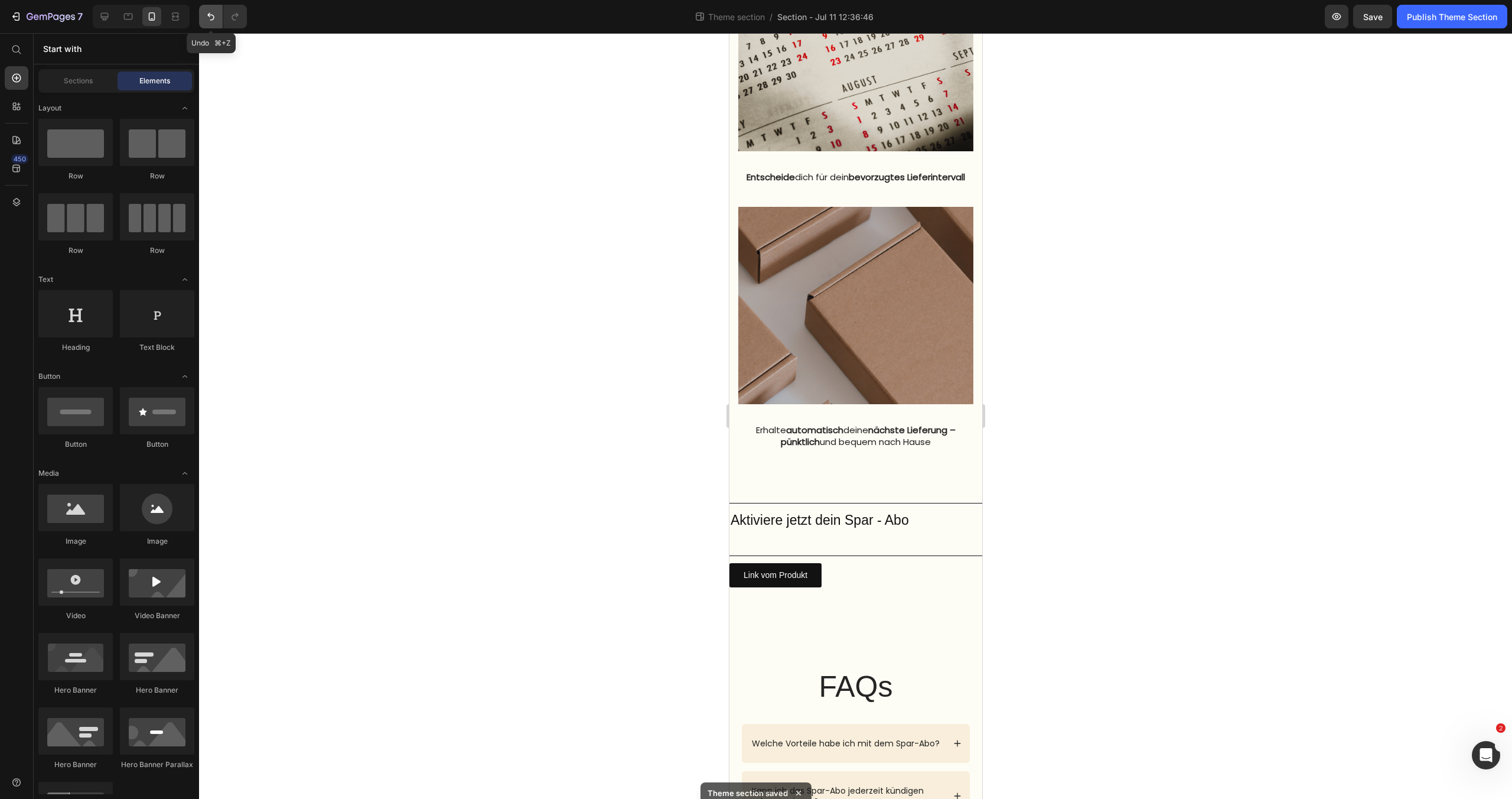click 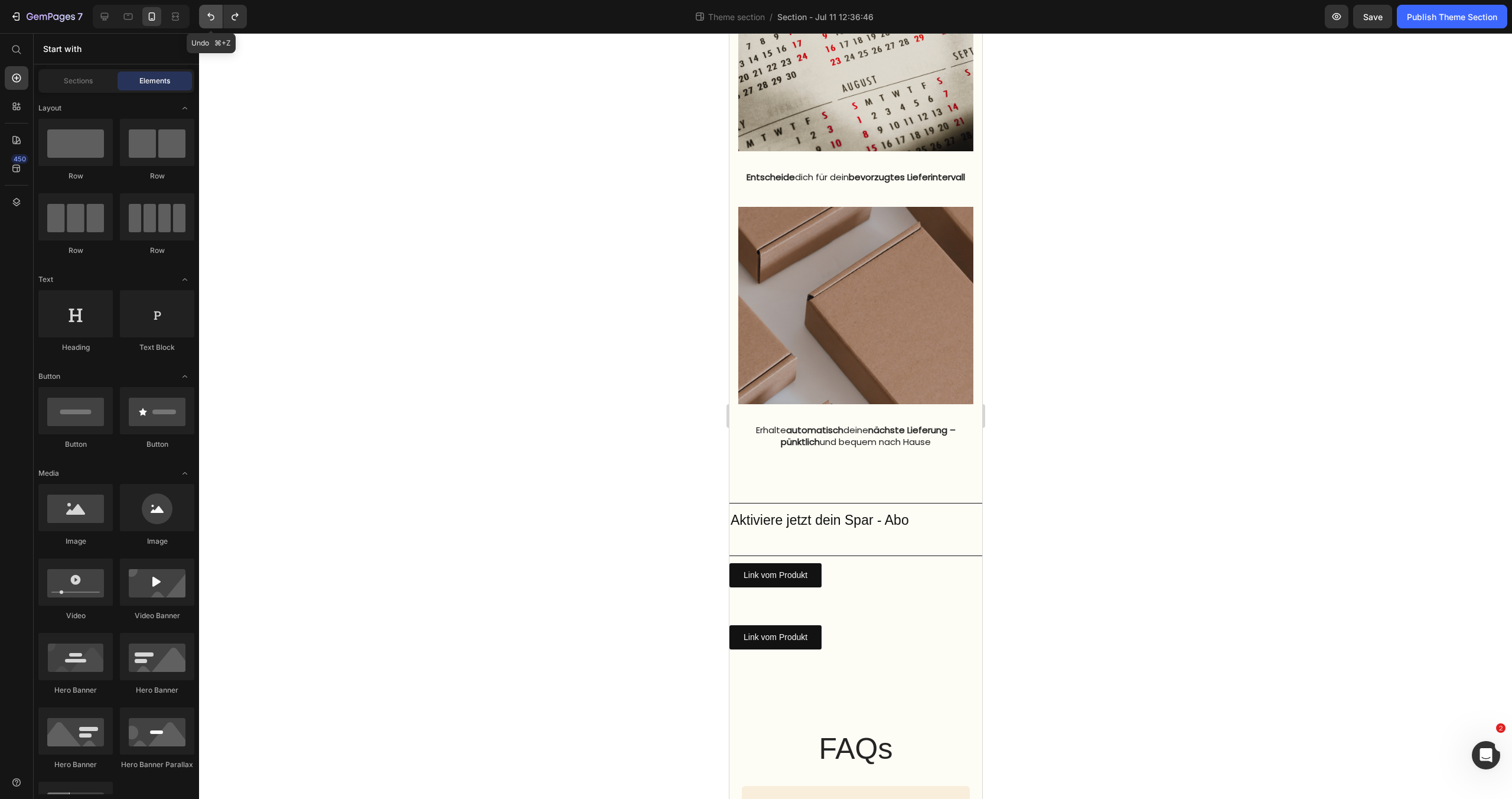 click 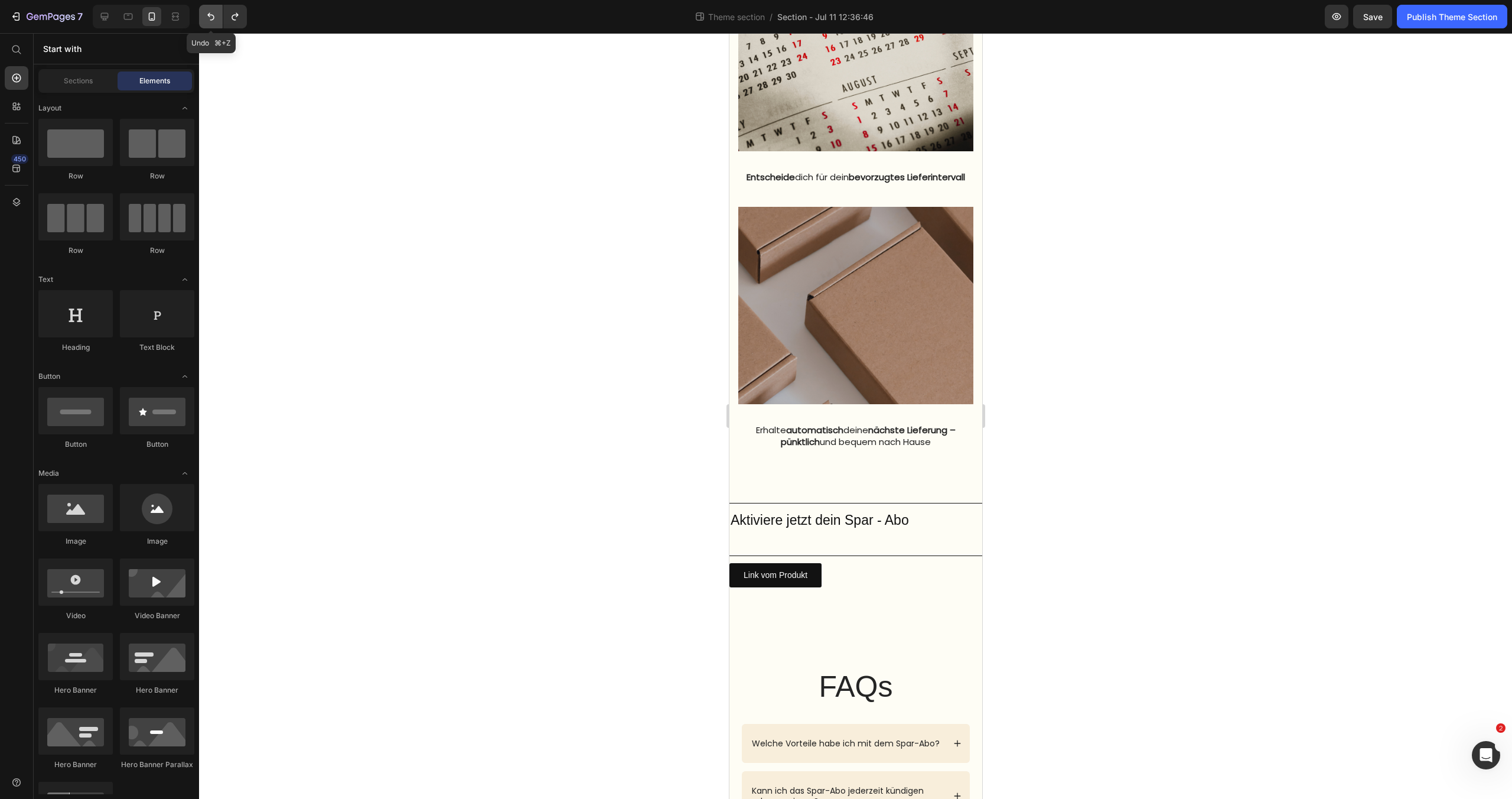 click 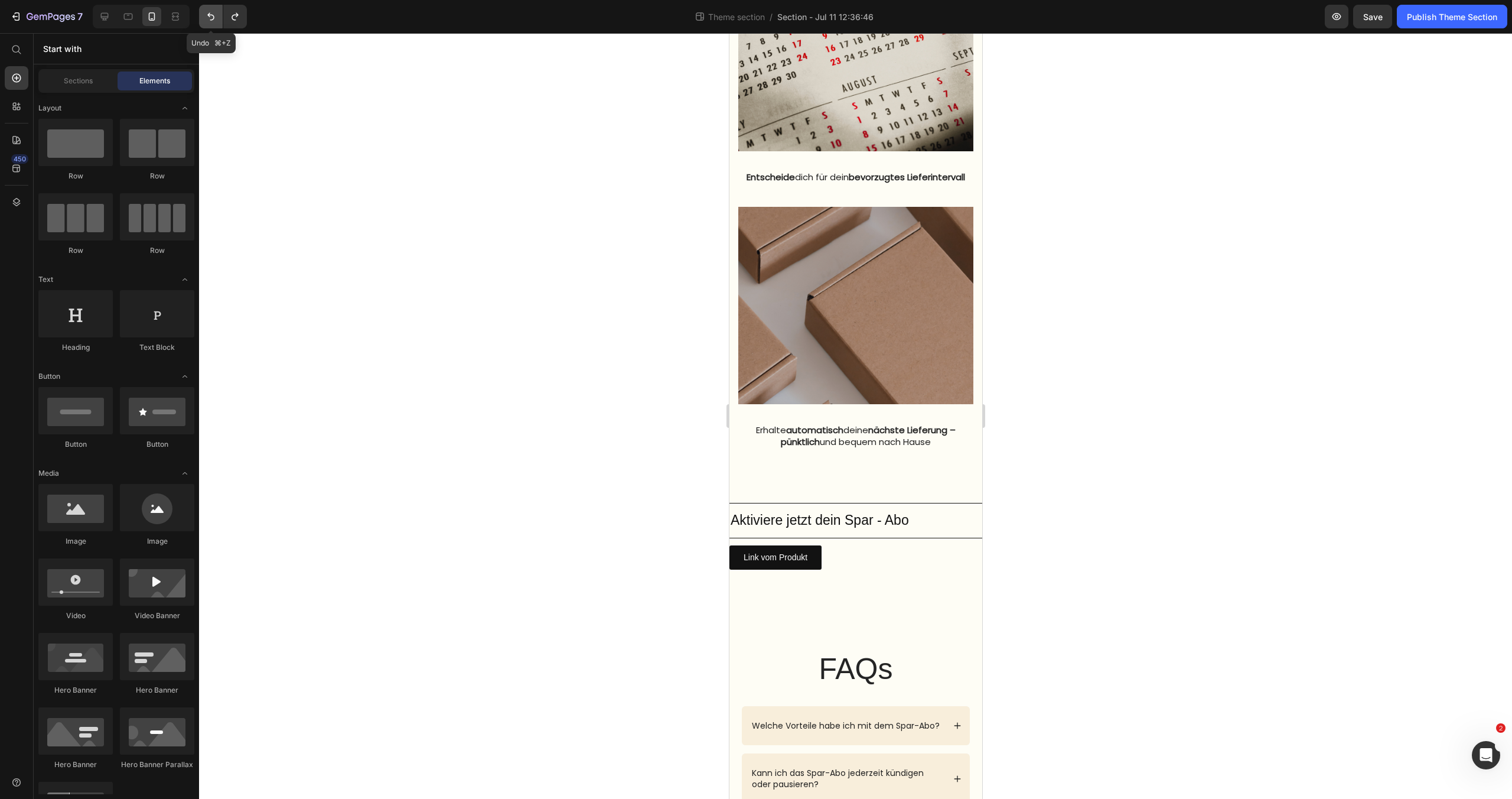 click 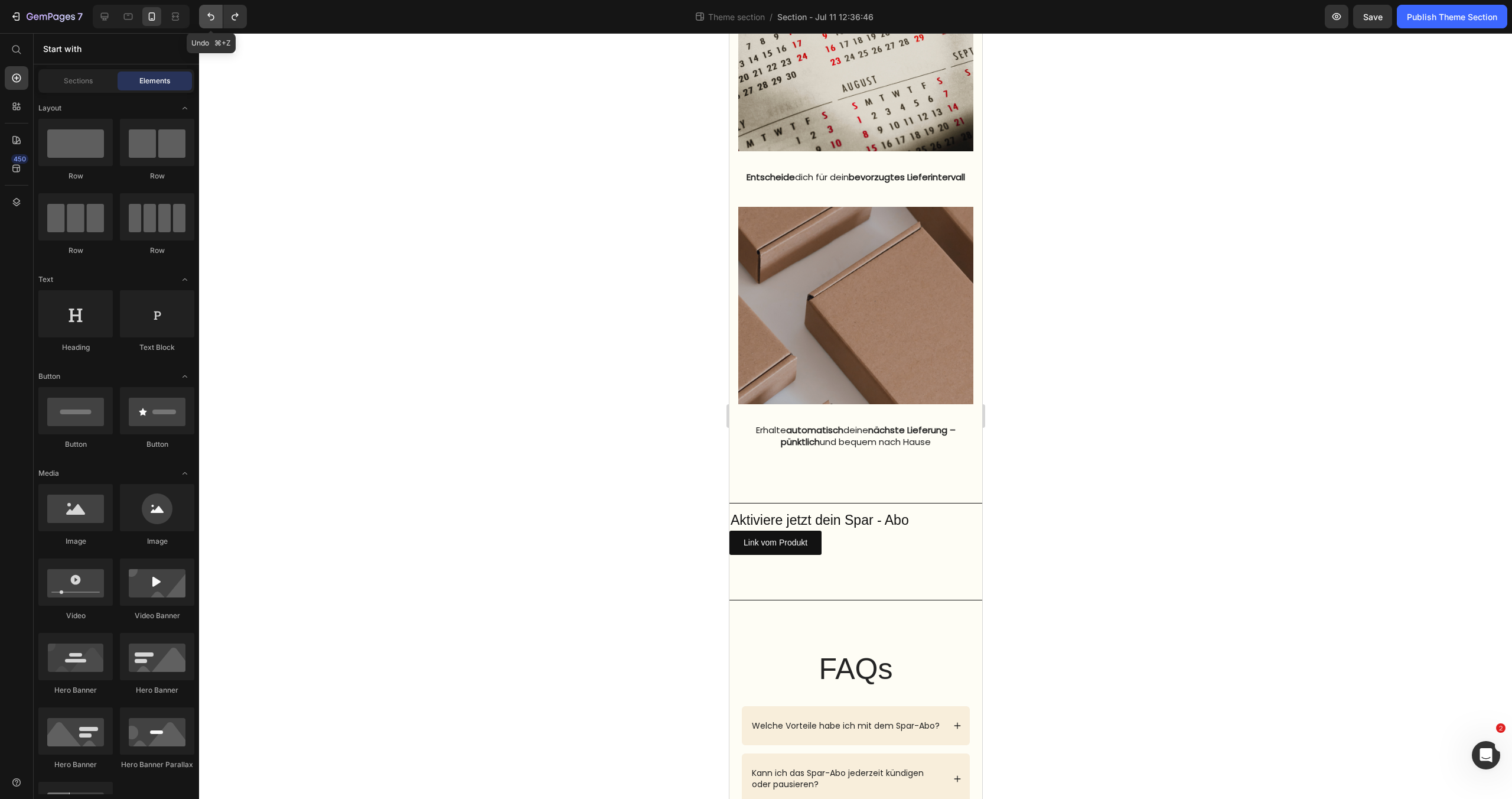 click 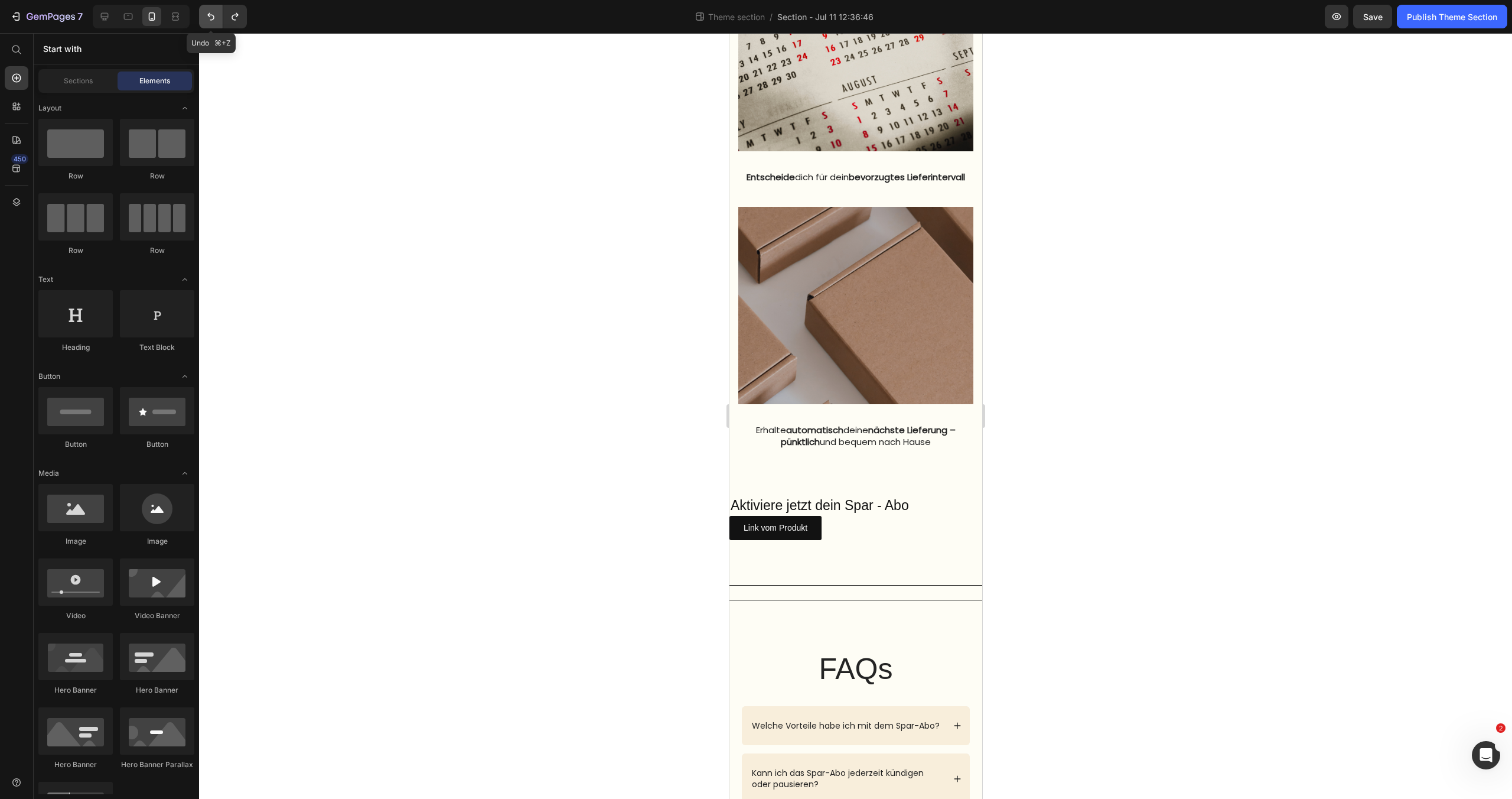 click 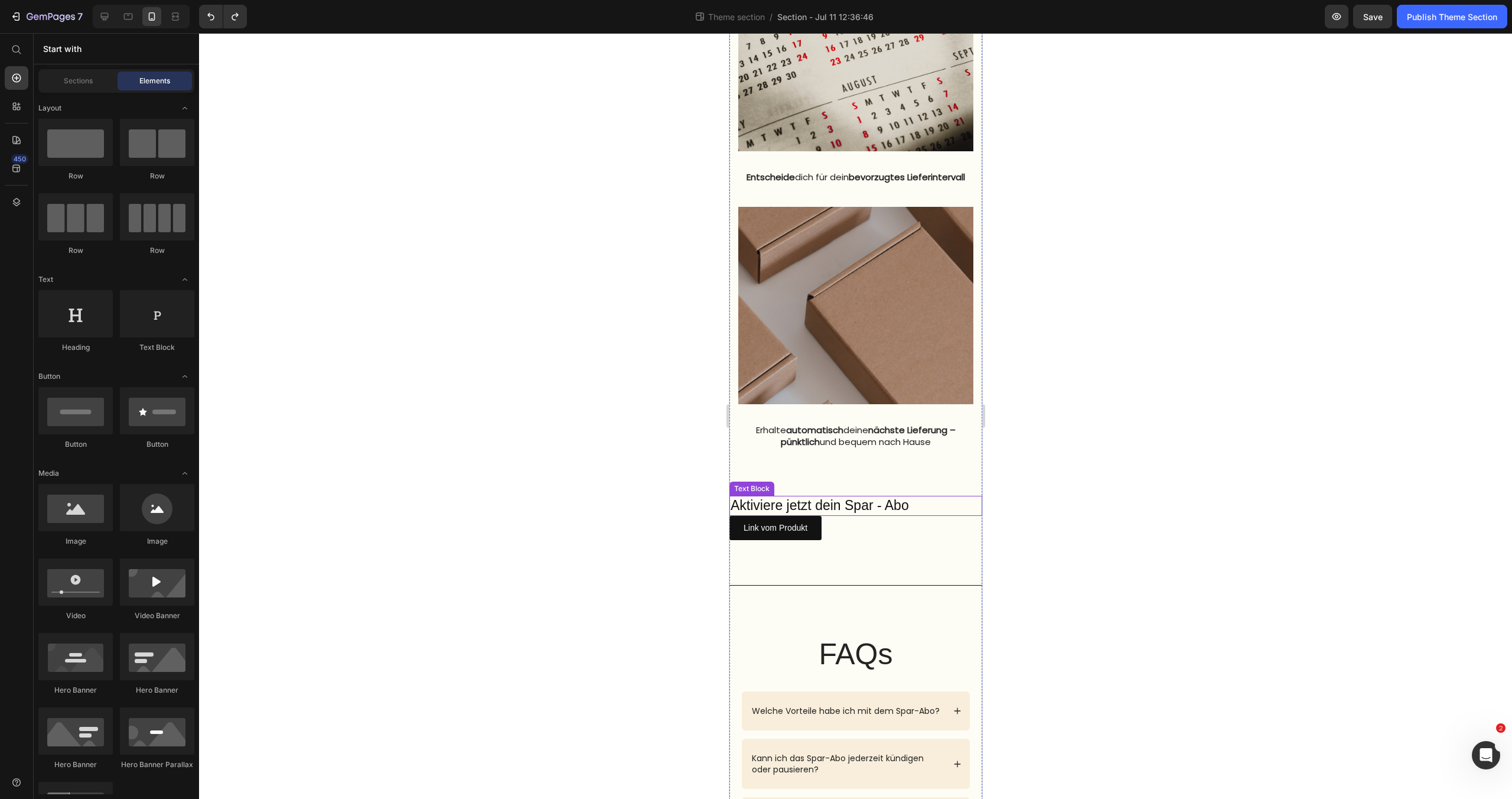 click on "Aktiviere jetzt dein Spar - Abo" at bounding box center [855, 506] 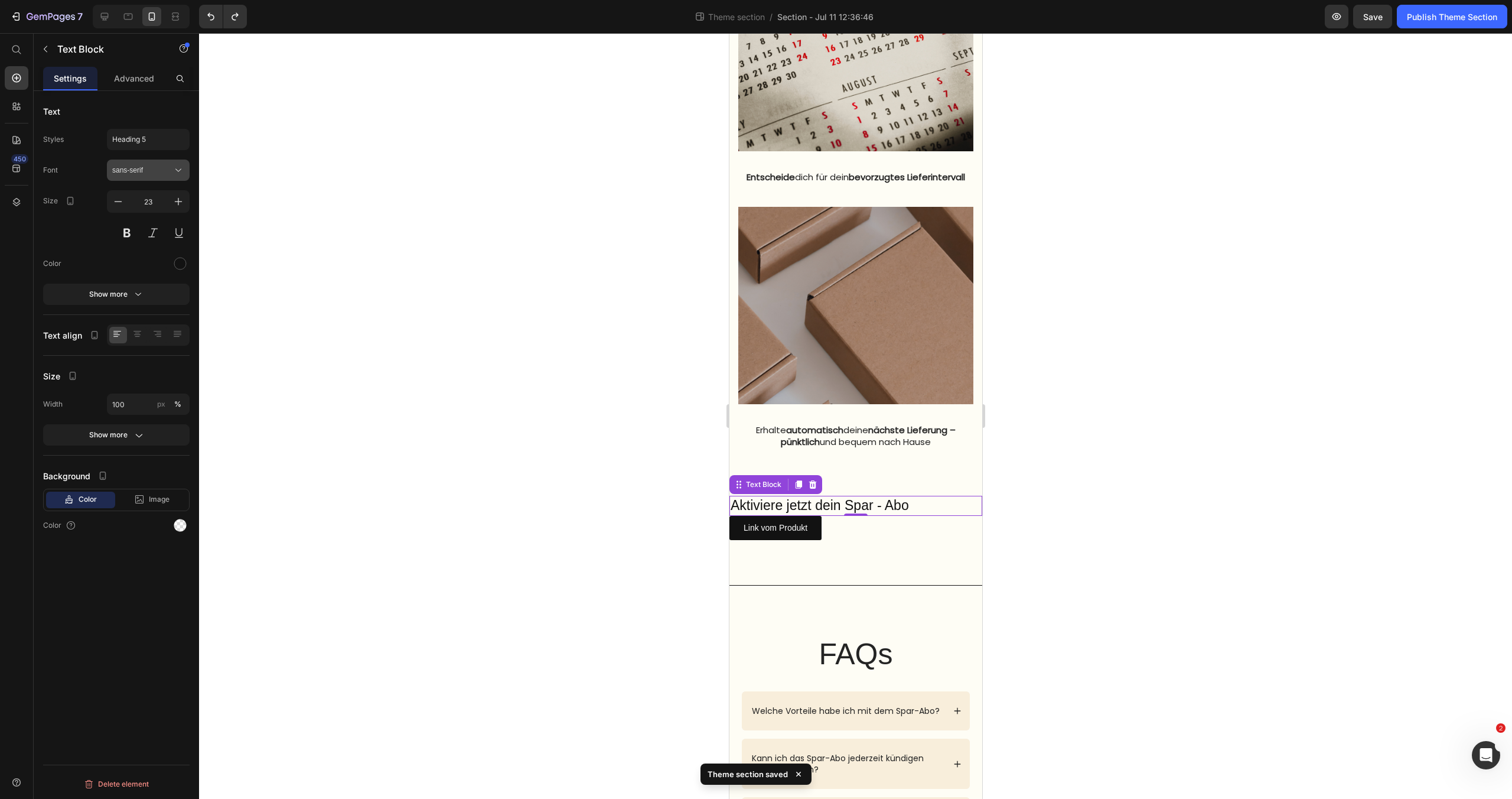 click on "sans-serif" at bounding box center [142, 170] 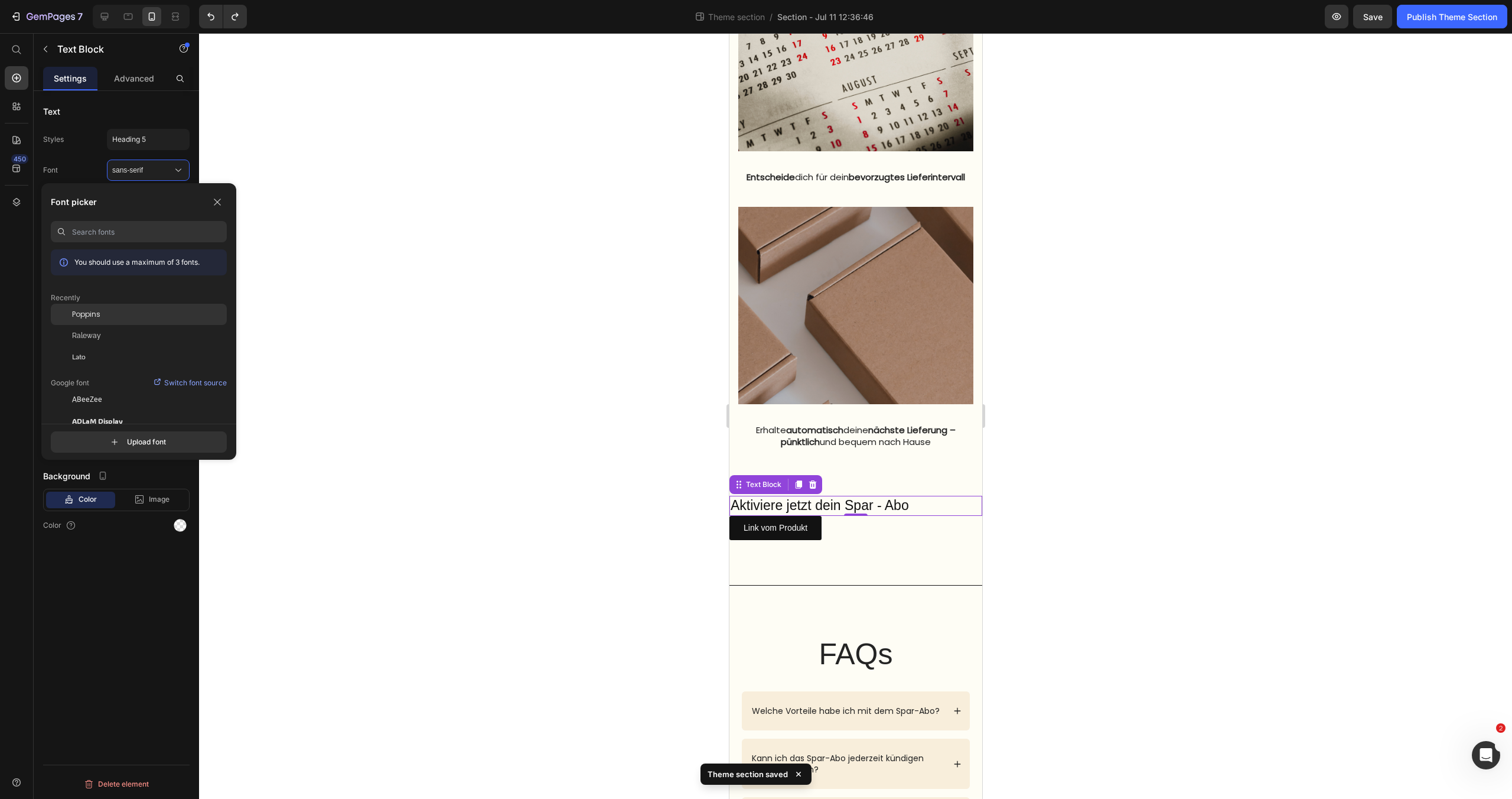 click on "Poppins" at bounding box center (86, 314) 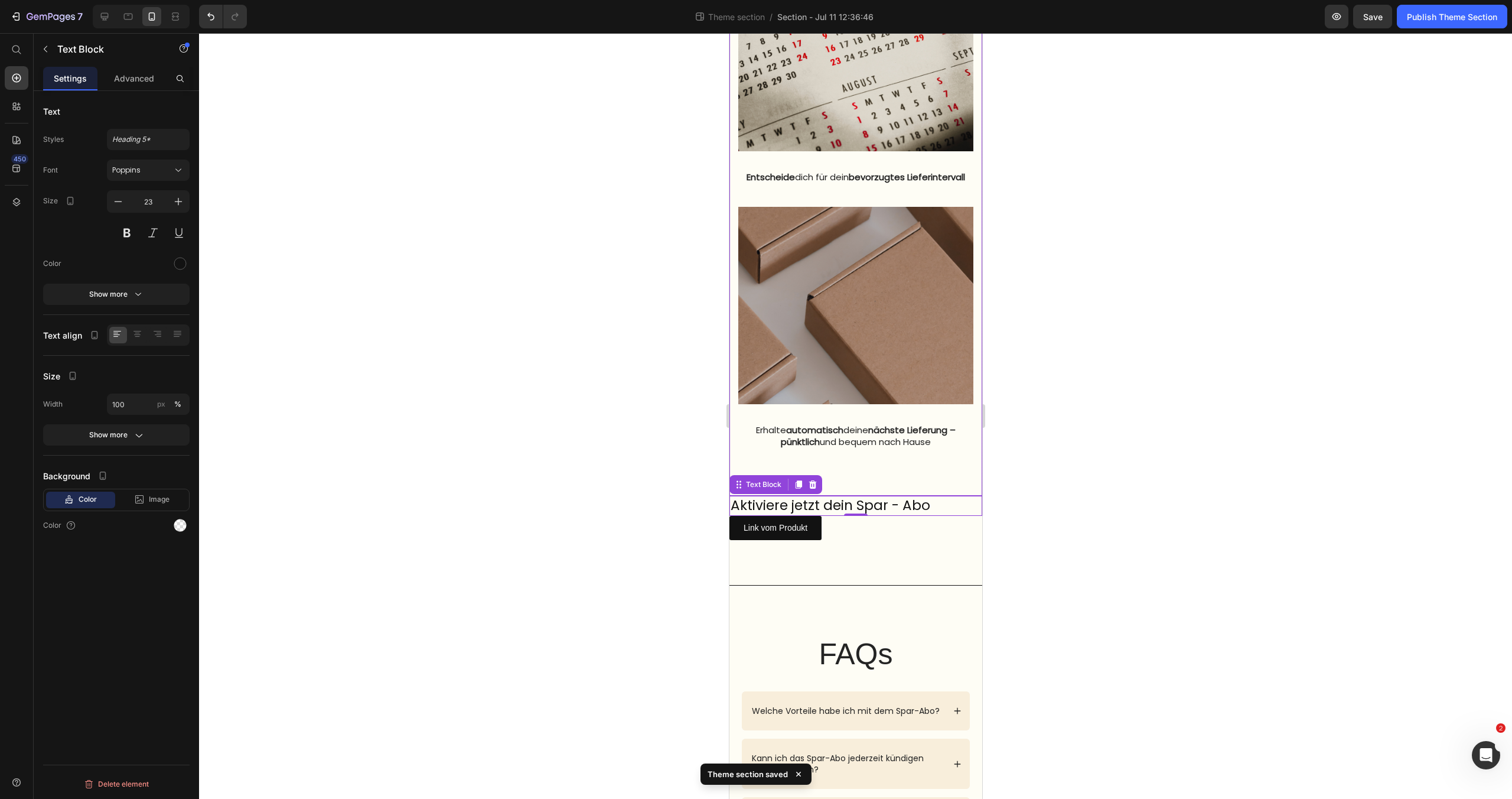 click 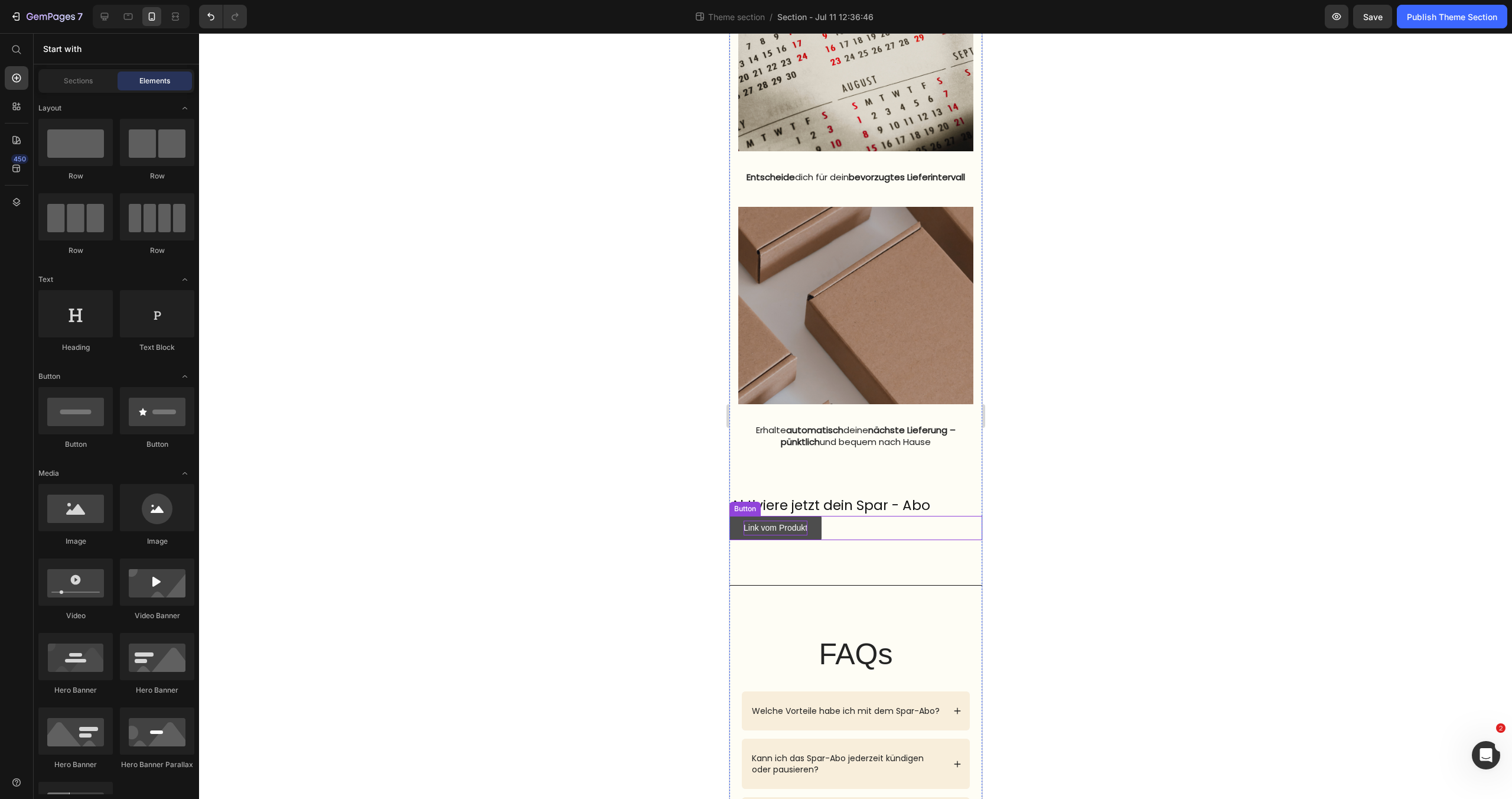 click on "Link vom Produkt" at bounding box center (775, 528) 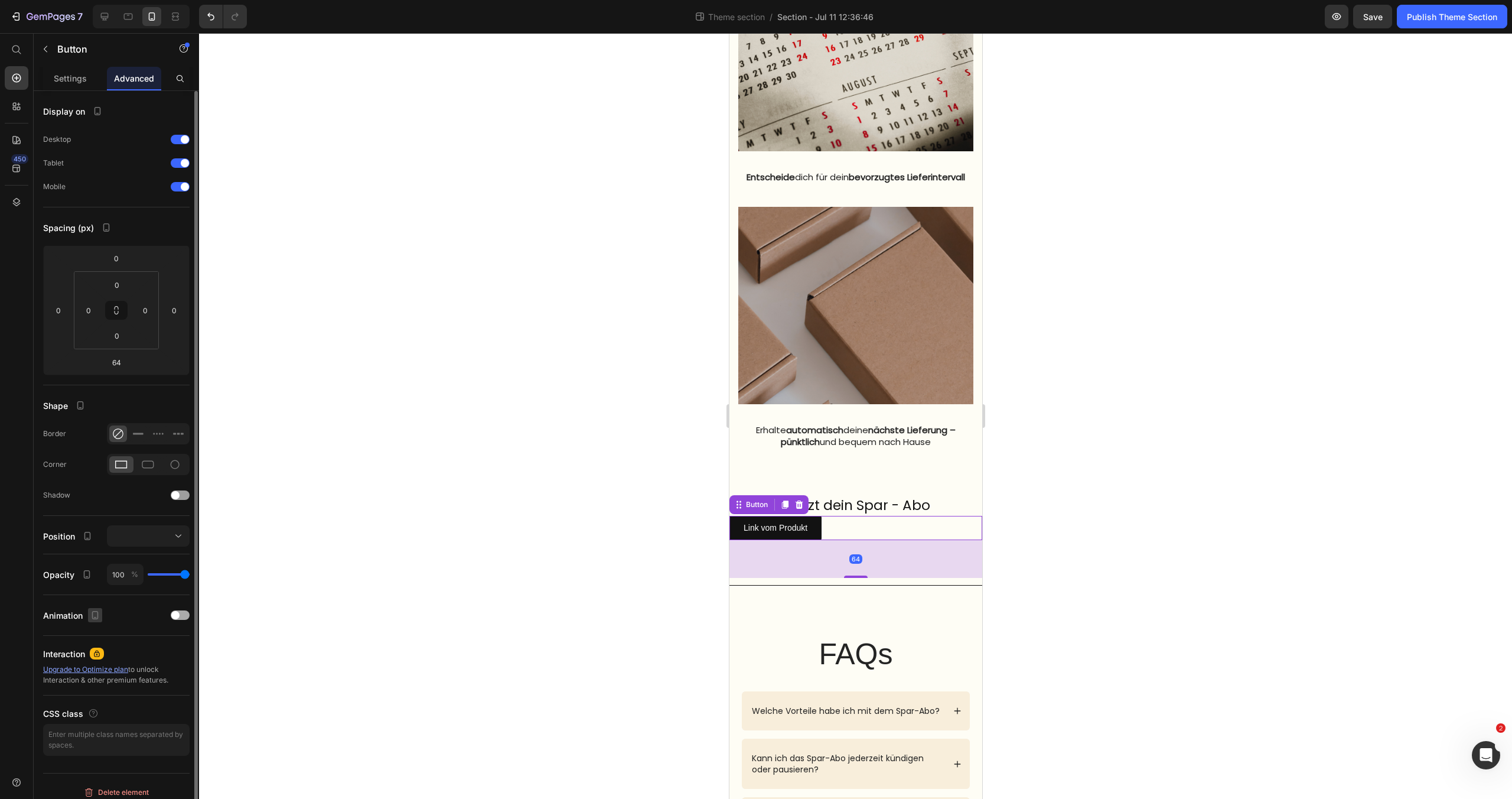 scroll, scrollTop: 8, scrollLeft: 0, axis: vertical 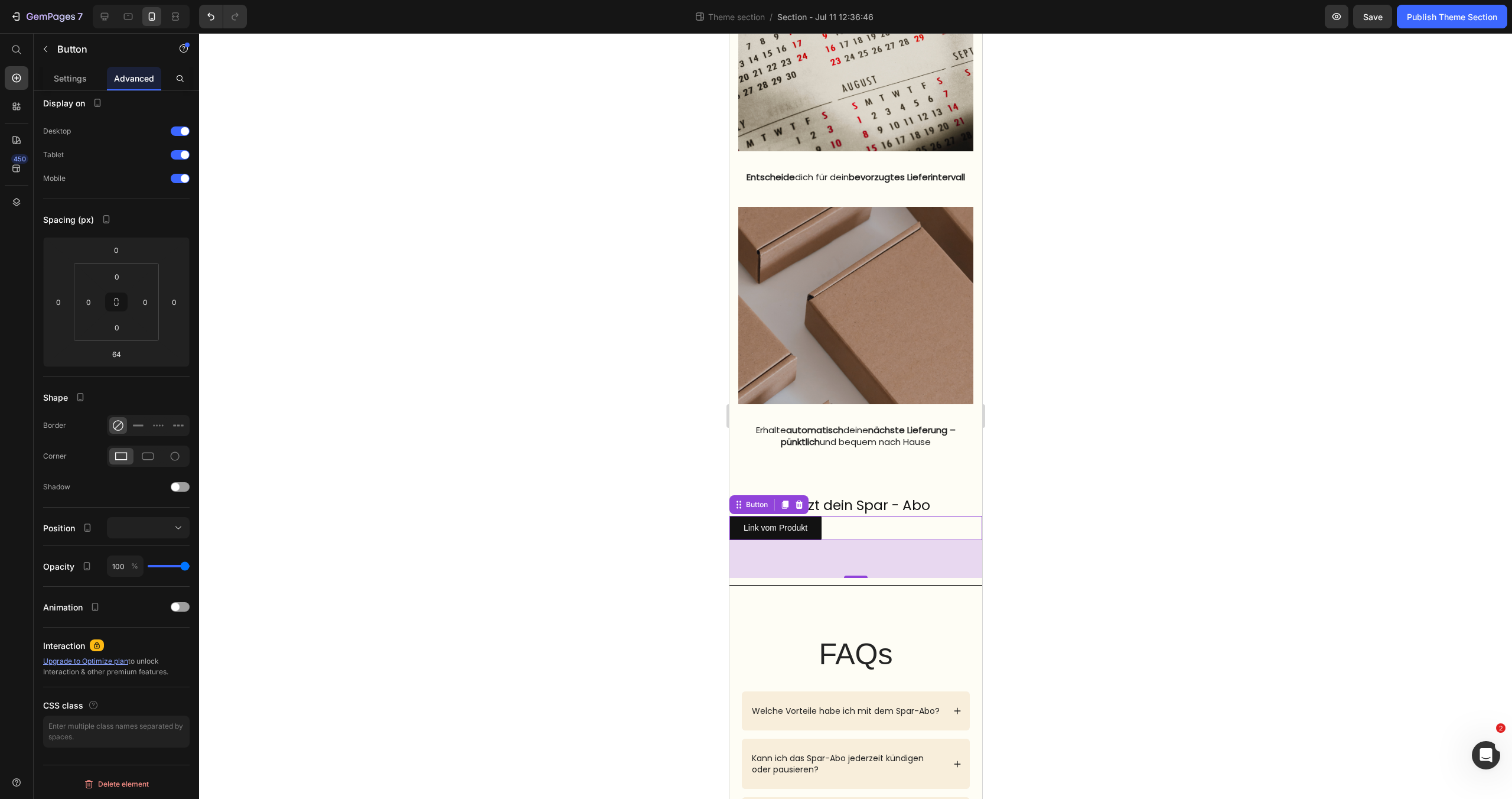 click 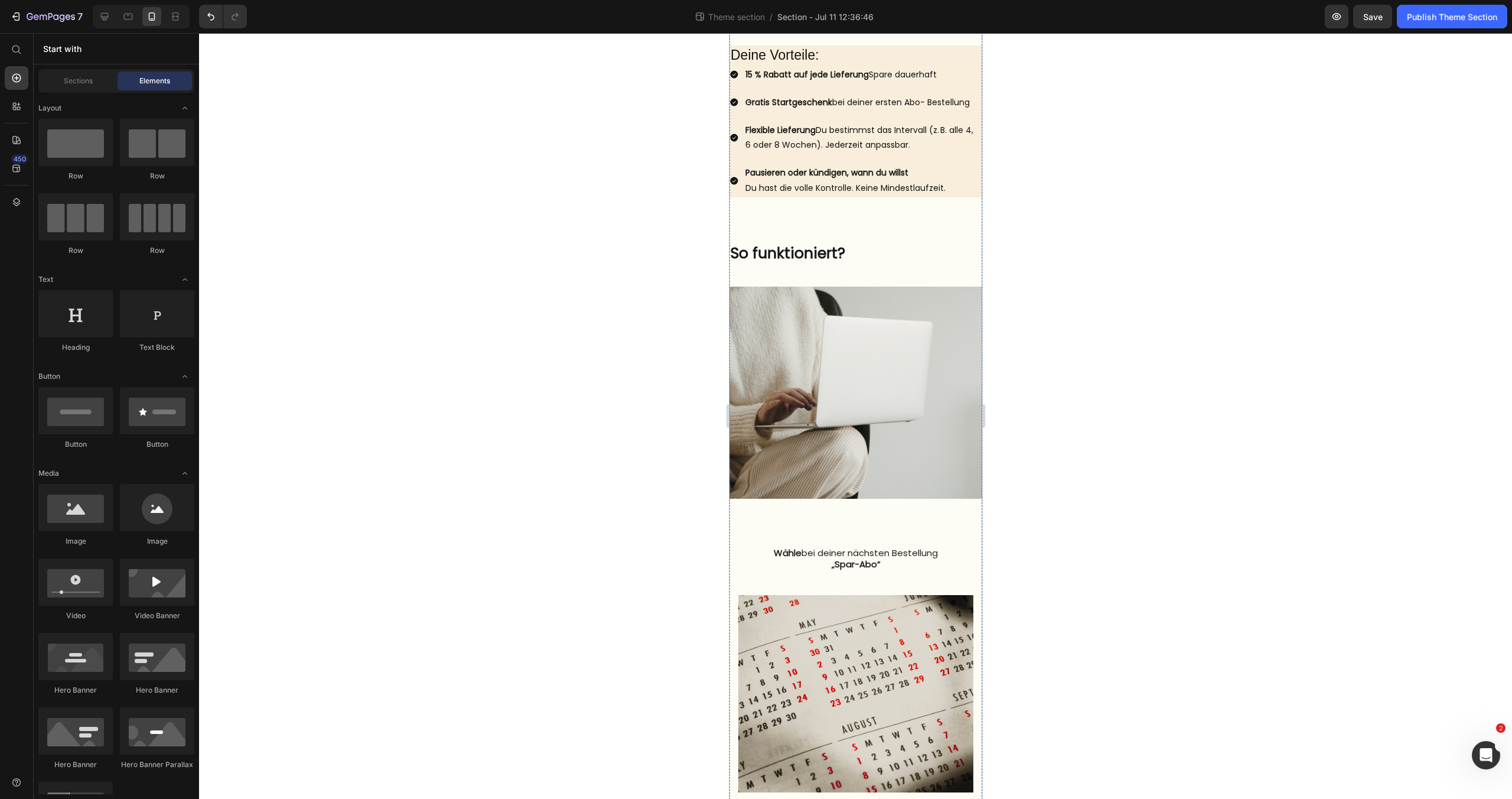 scroll, scrollTop: 612, scrollLeft: 0, axis: vertical 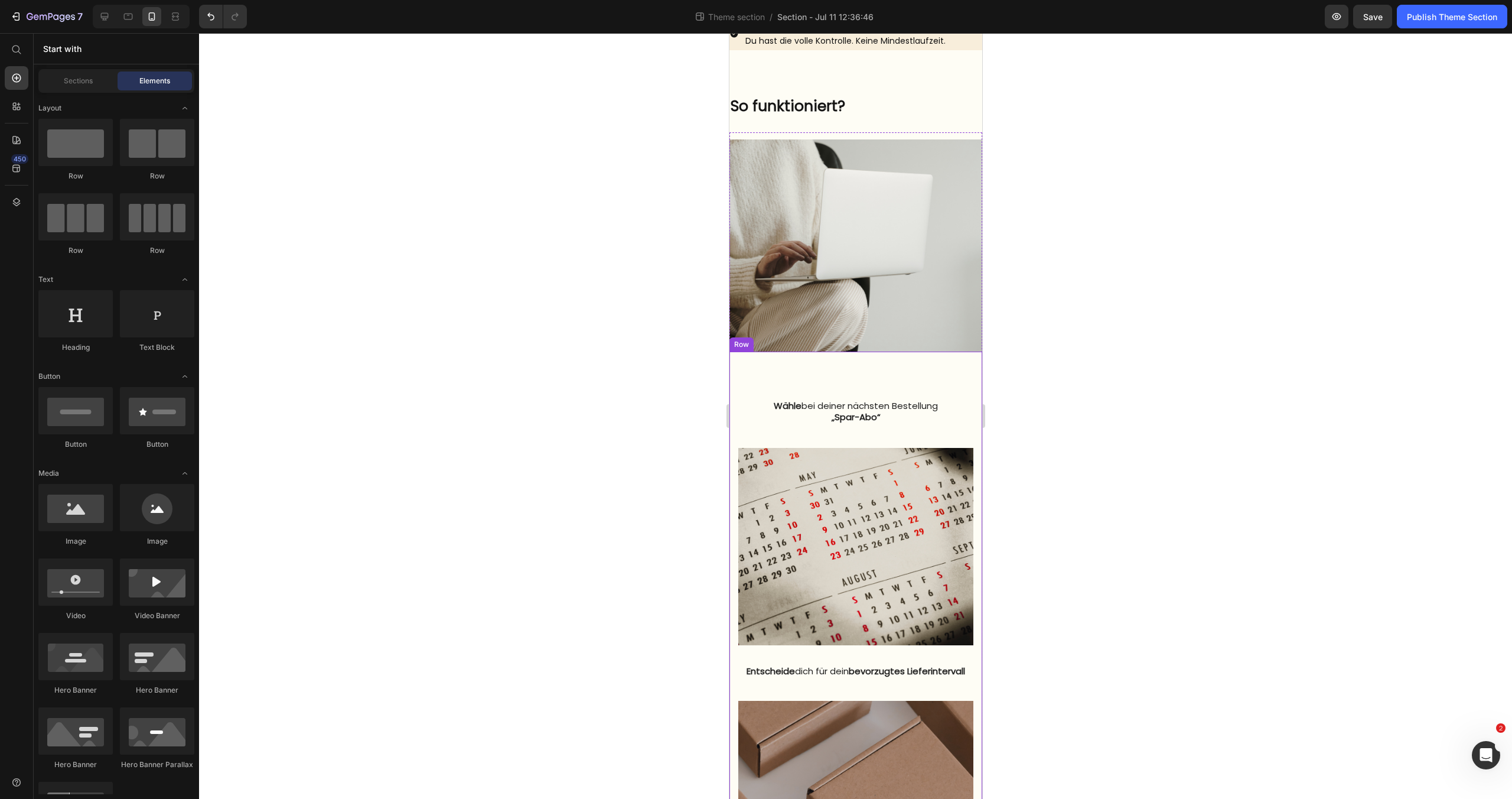 click on "Wähle  bei deiner nächsten Bestellung  „Spar-Abo“   Text block Image Entscheide  dich für dein  bevorzugtes Lieferintervall      Text block Image Erhalte  automatisch  deine  nächste Lieferung – pünktlich  und bequem nach Hause Text block Row Row" at bounding box center (855, 671) 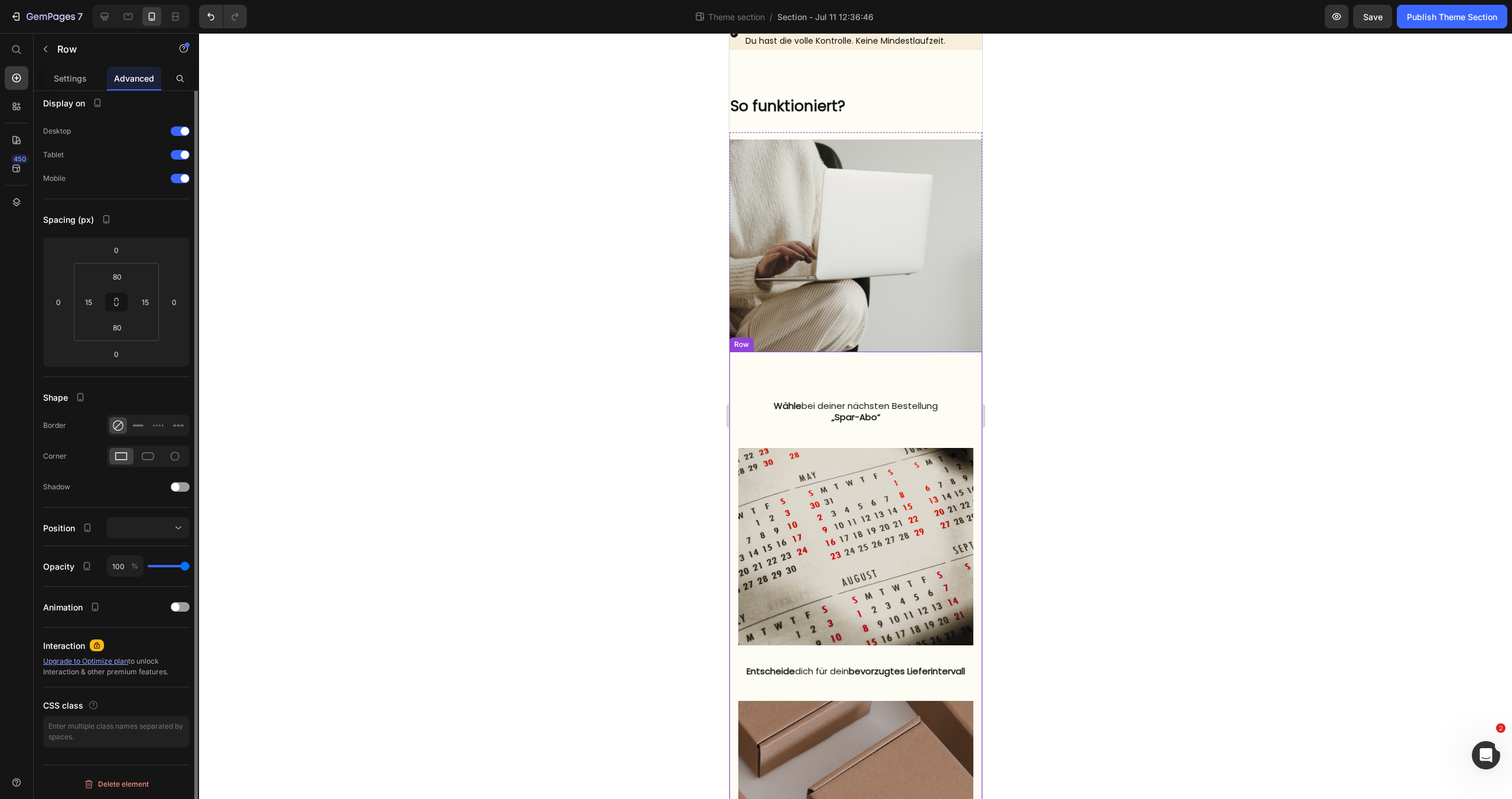 scroll, scrollTop: 0, scrollLeft: 0, axis: both 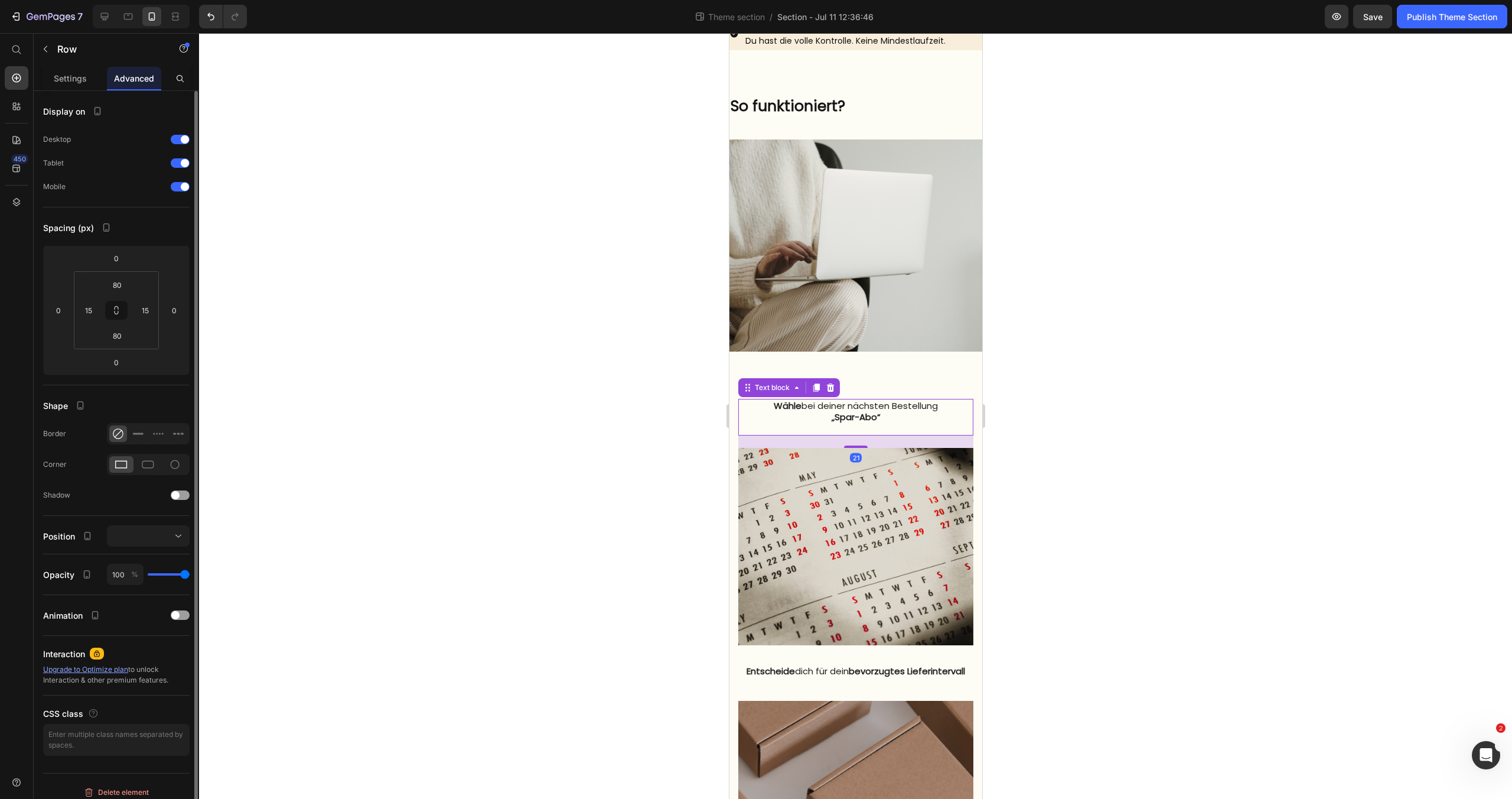 click on "Wähle  bei deiner nächsten Bestellung" at bounding box center (855, 406) 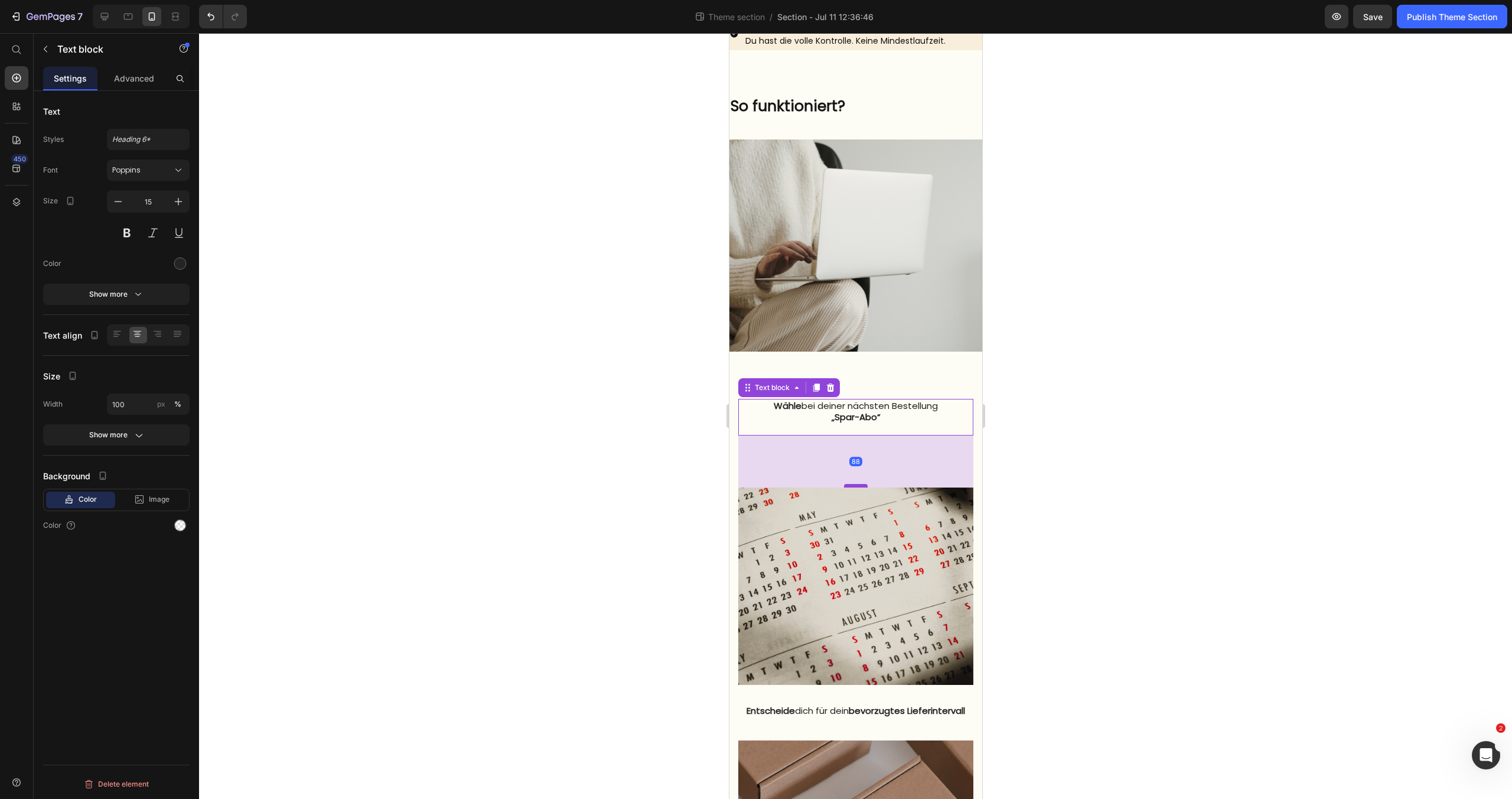 drag, startPoint x: 858, startPoint y: 462, endPoint x: 860, endPoint y: 501, distance: 39.05125 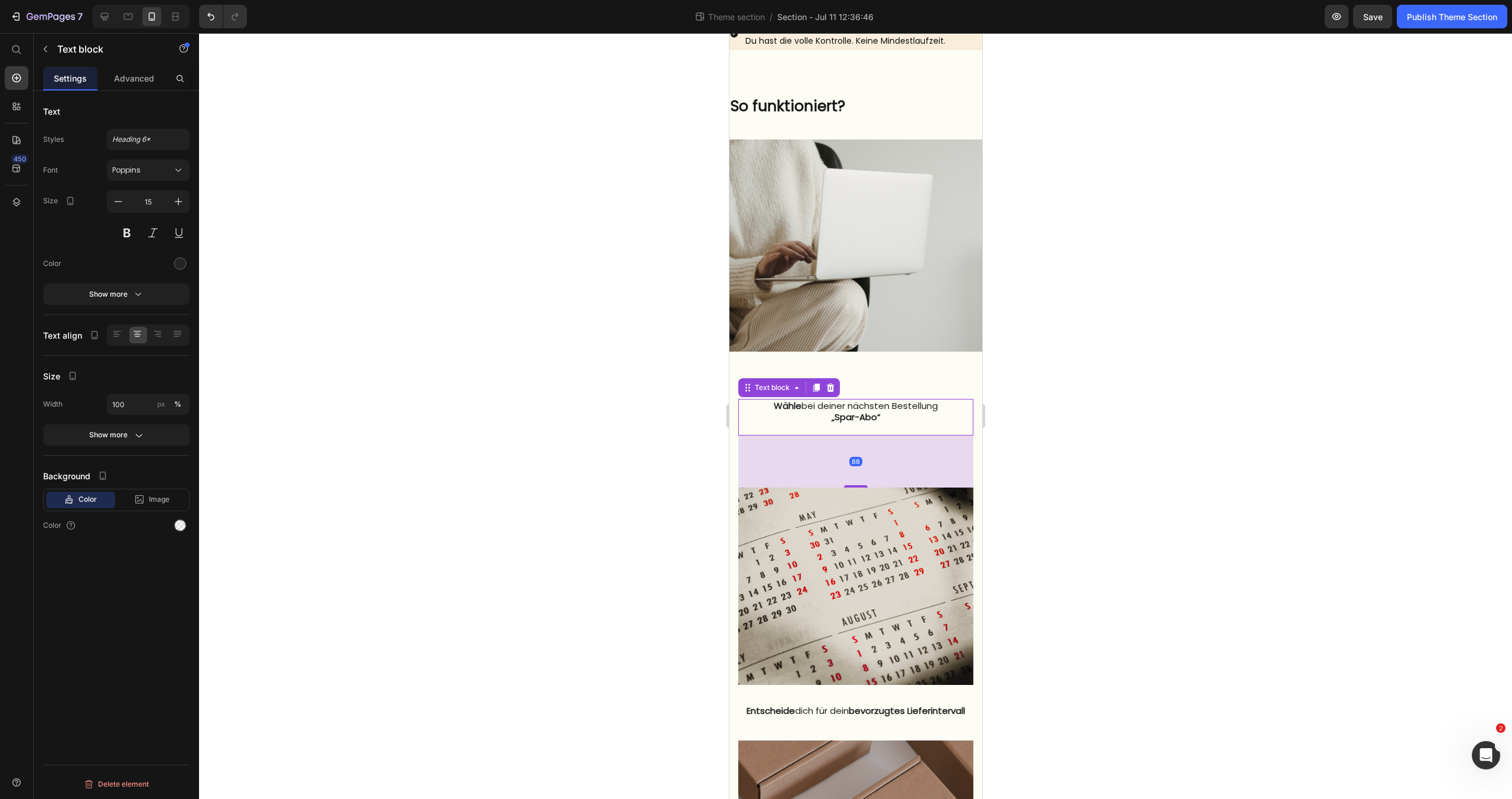 click 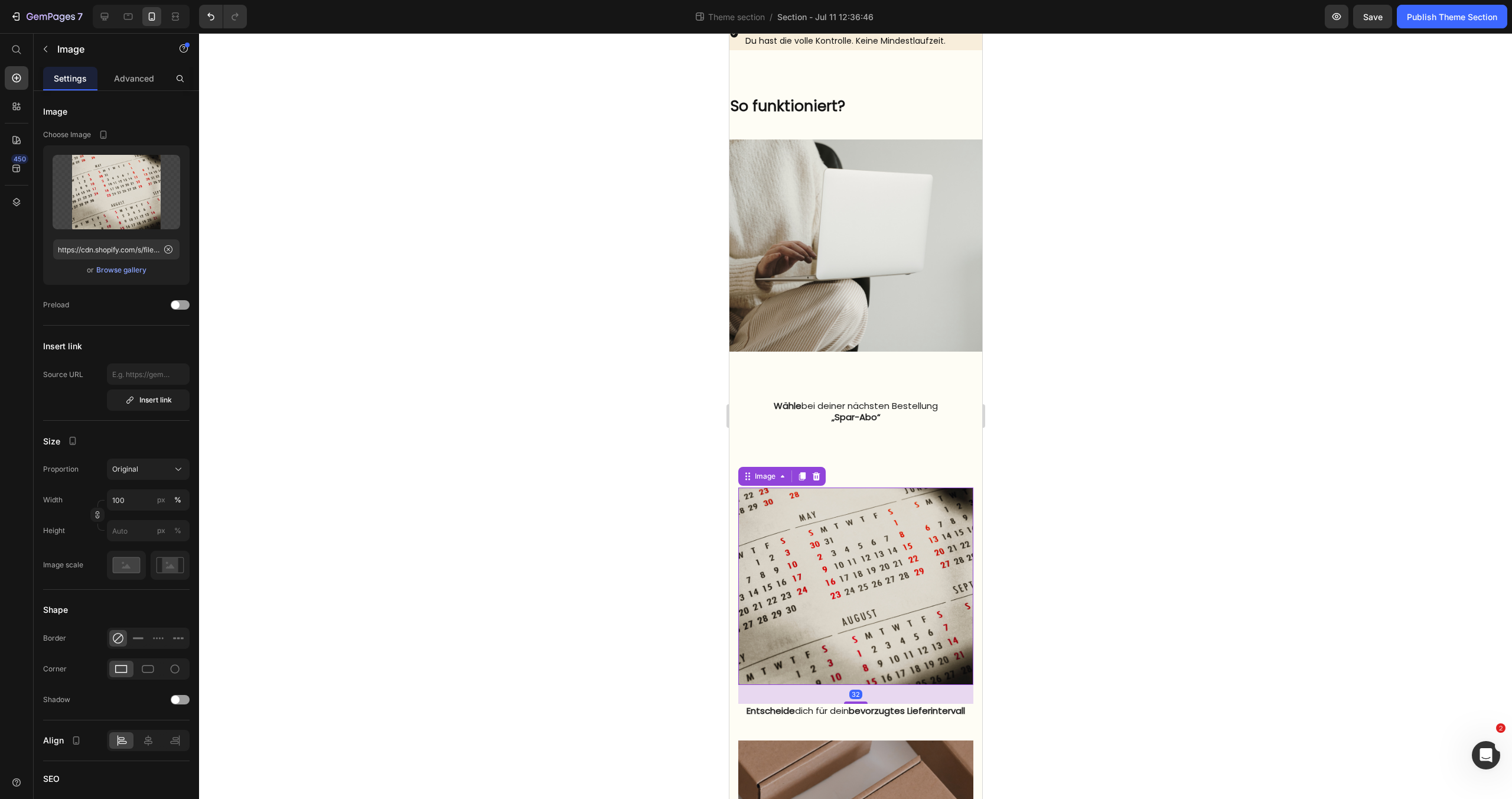 click at bounding box center [855, 586] 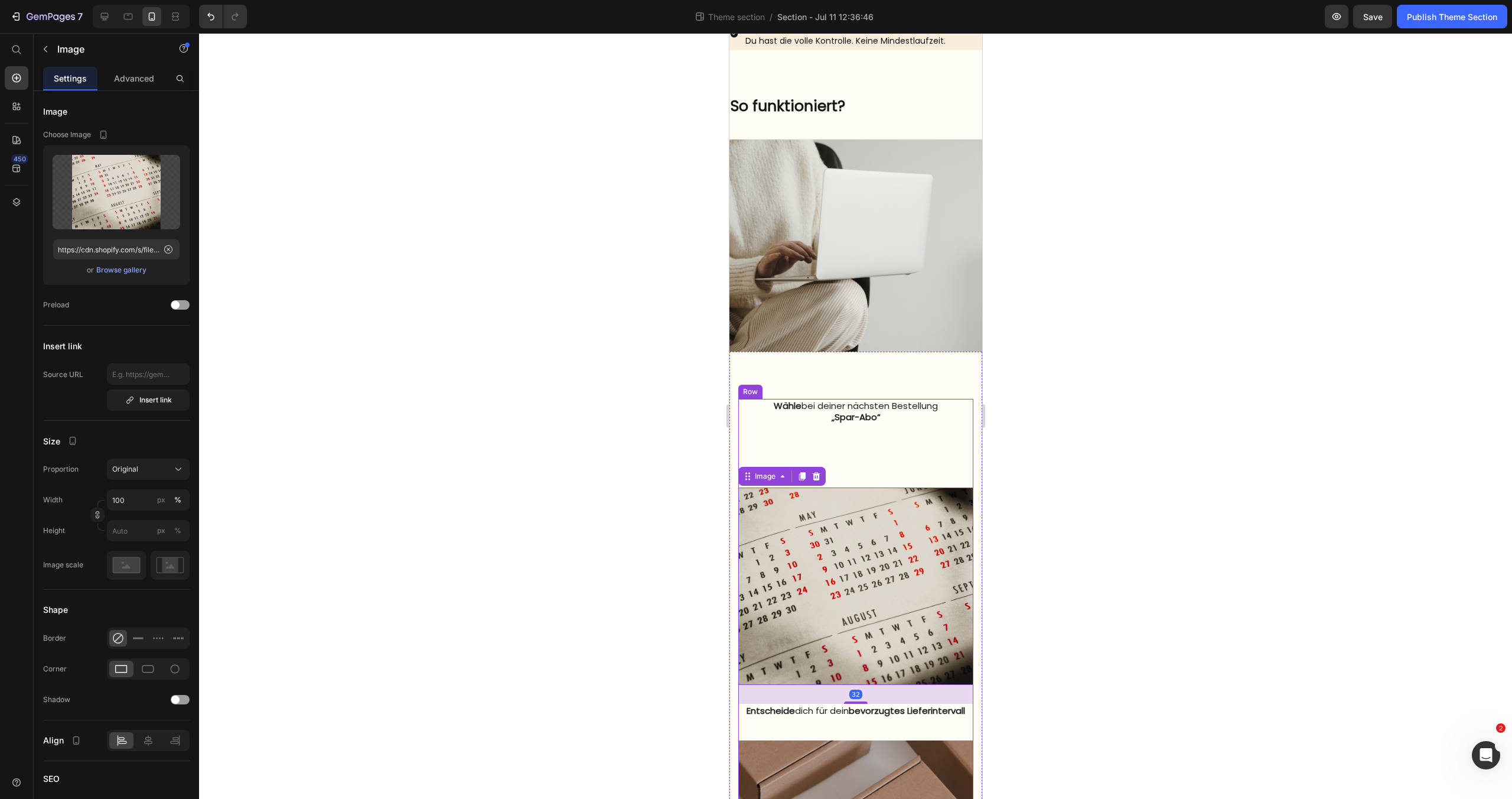 click on "Wähle  bei deiner nächsten Bestellung  „Spar-Abo“   Text block" at bounding box center (855, 443) 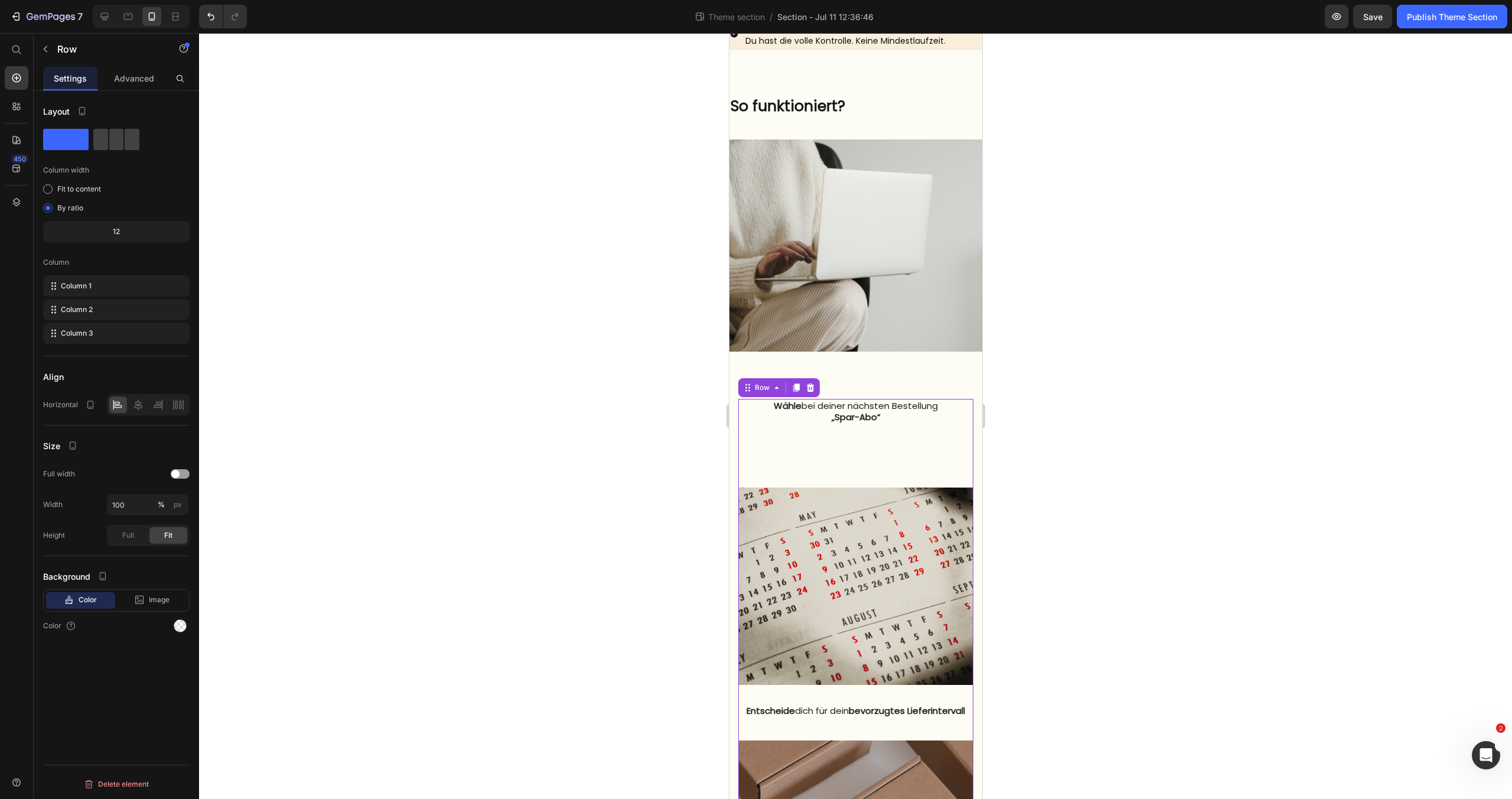 click on "Wähle  bei deiner nächsten Bestellung  „Spar-Abo“   Text block" at bounding box center [855, 443] 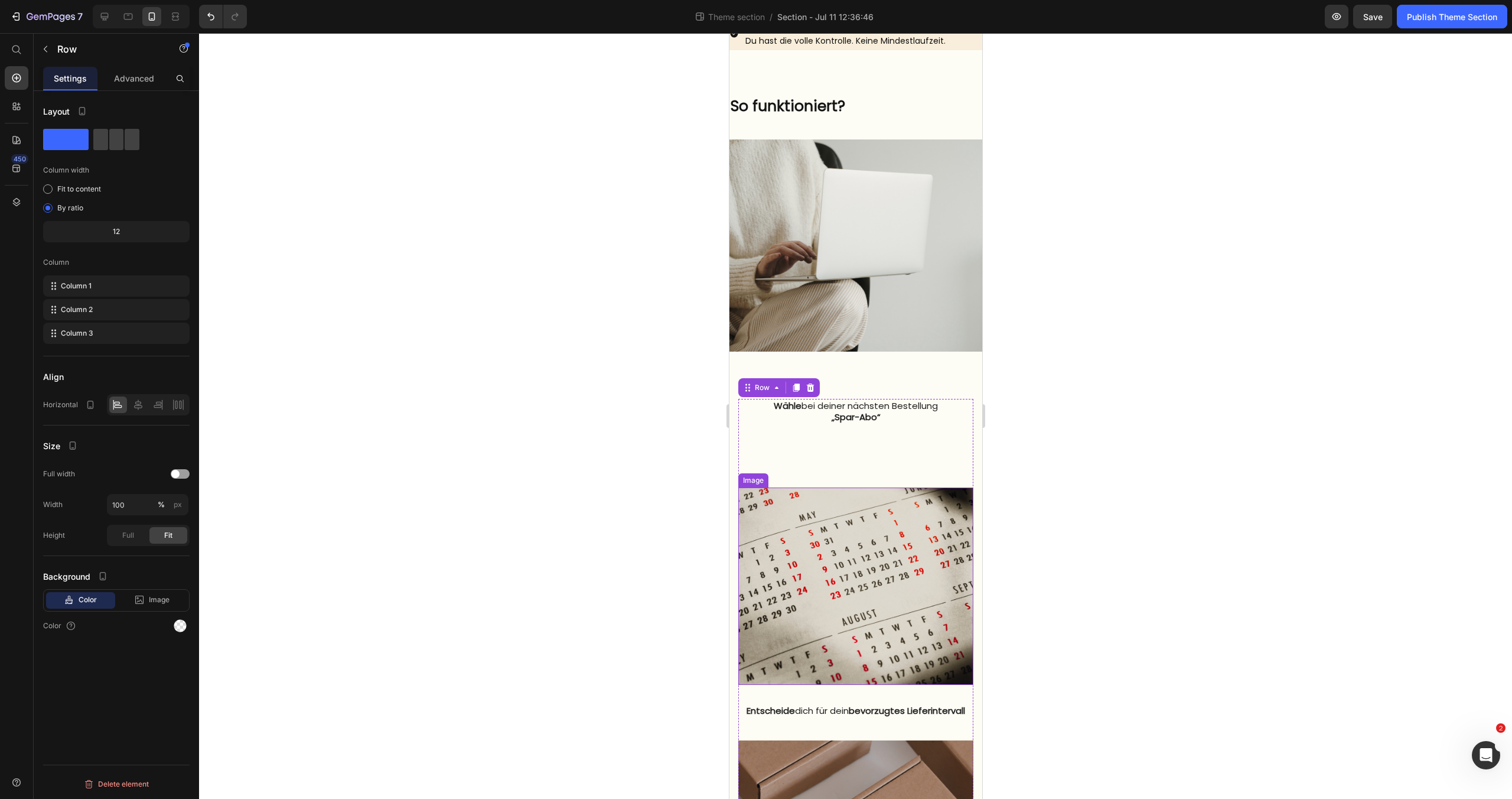 click at bounding box center (855, 586) 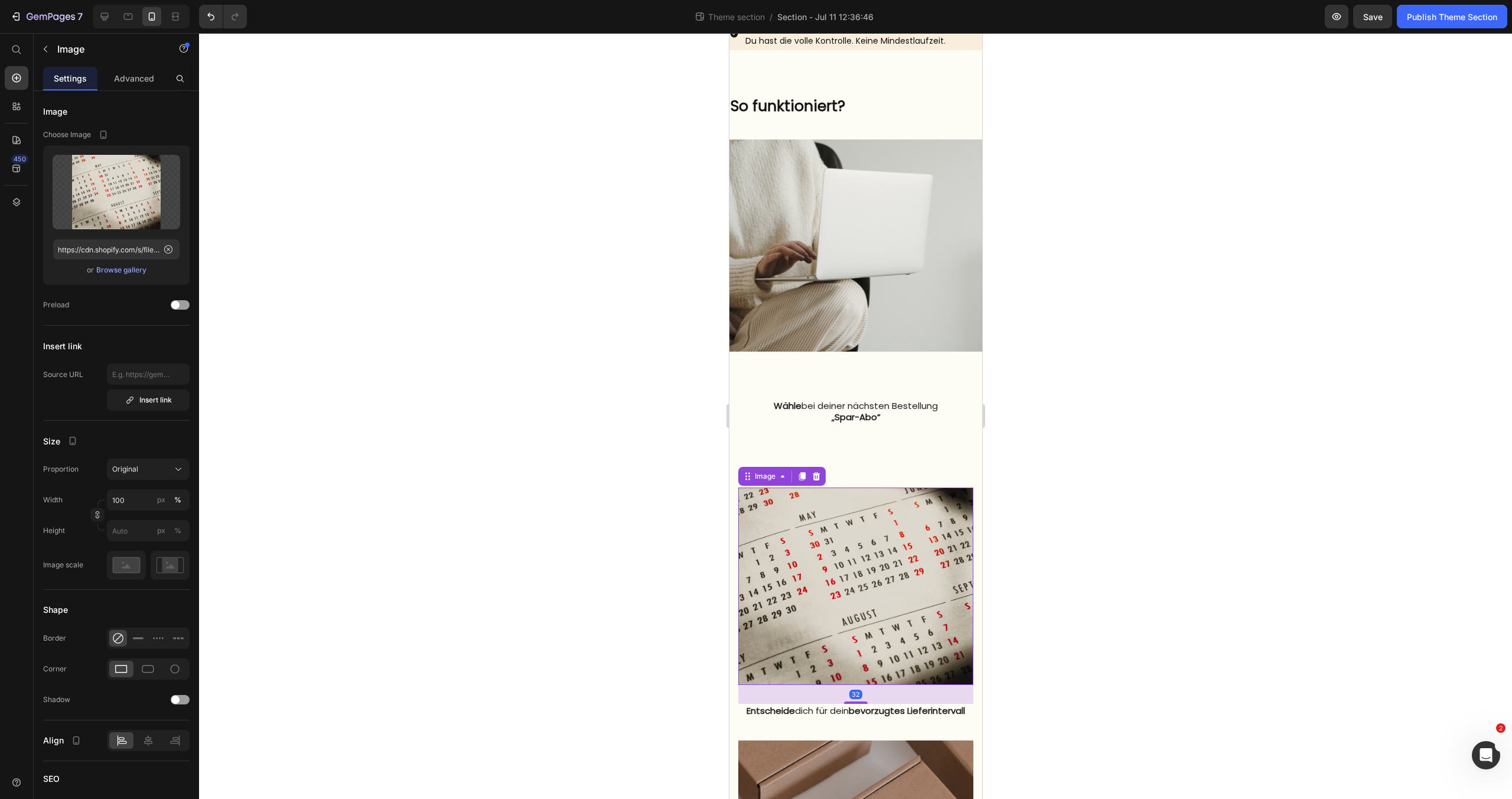 click at bounding box center (855, 586) 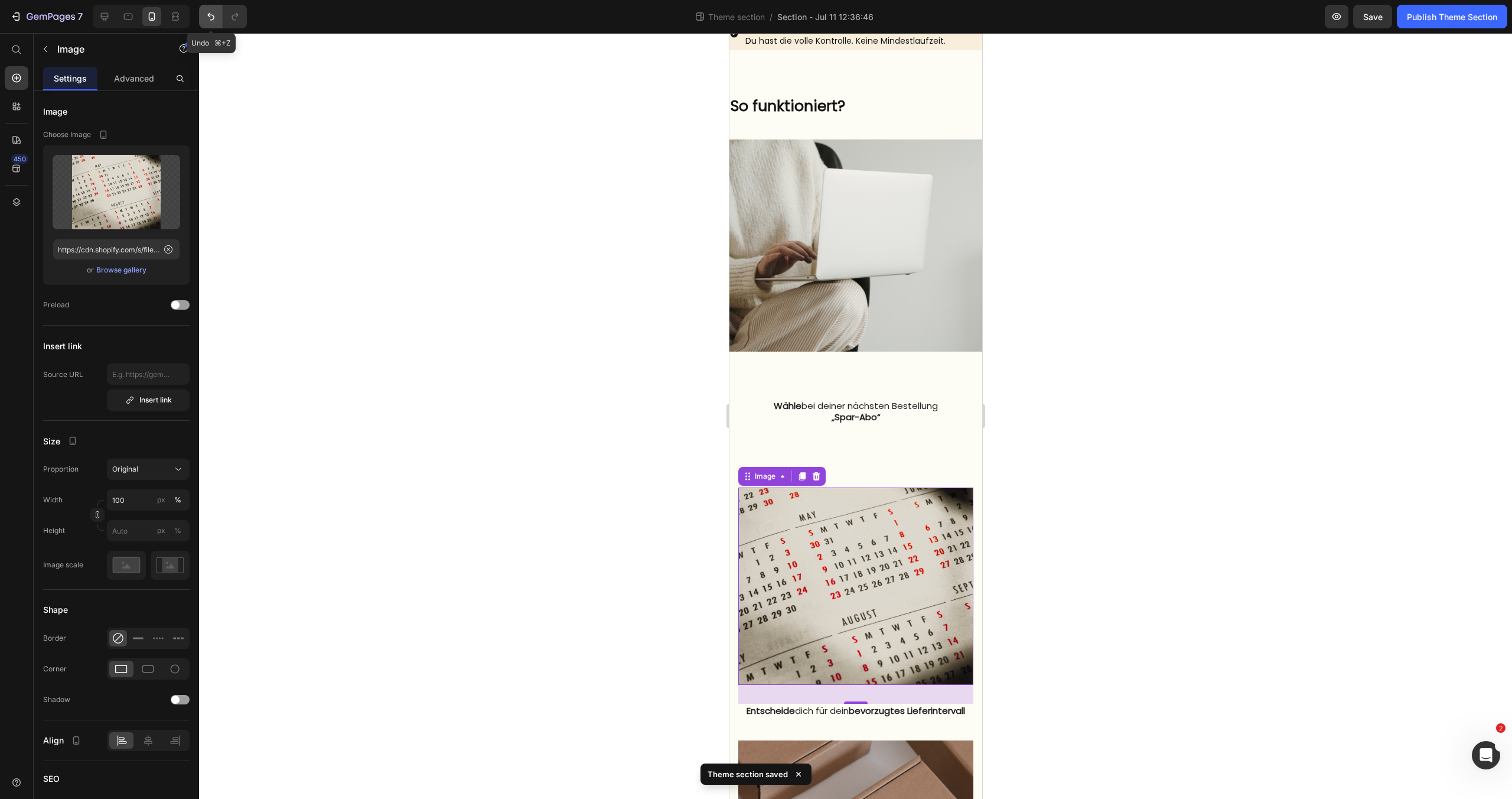 click 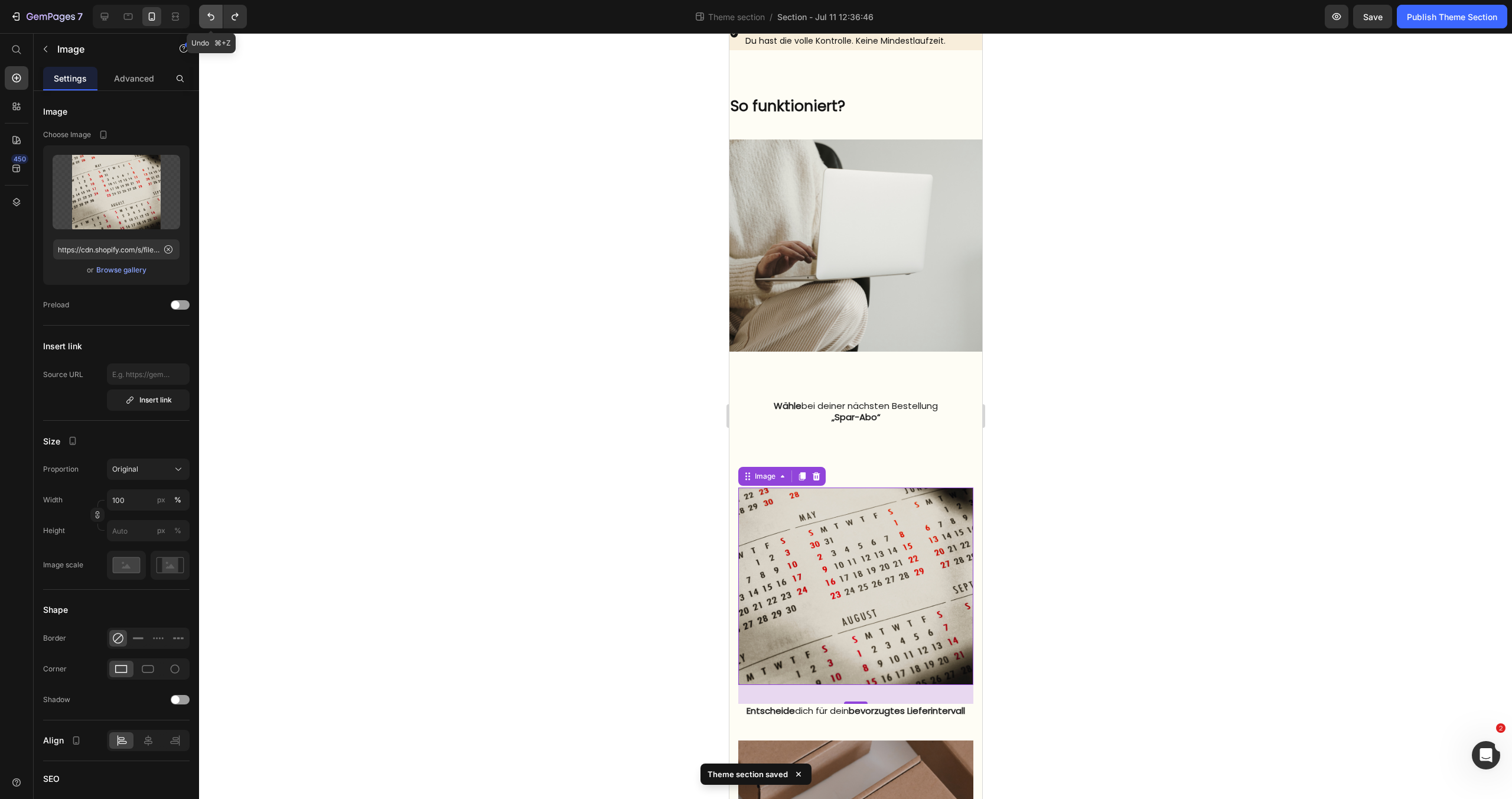 click 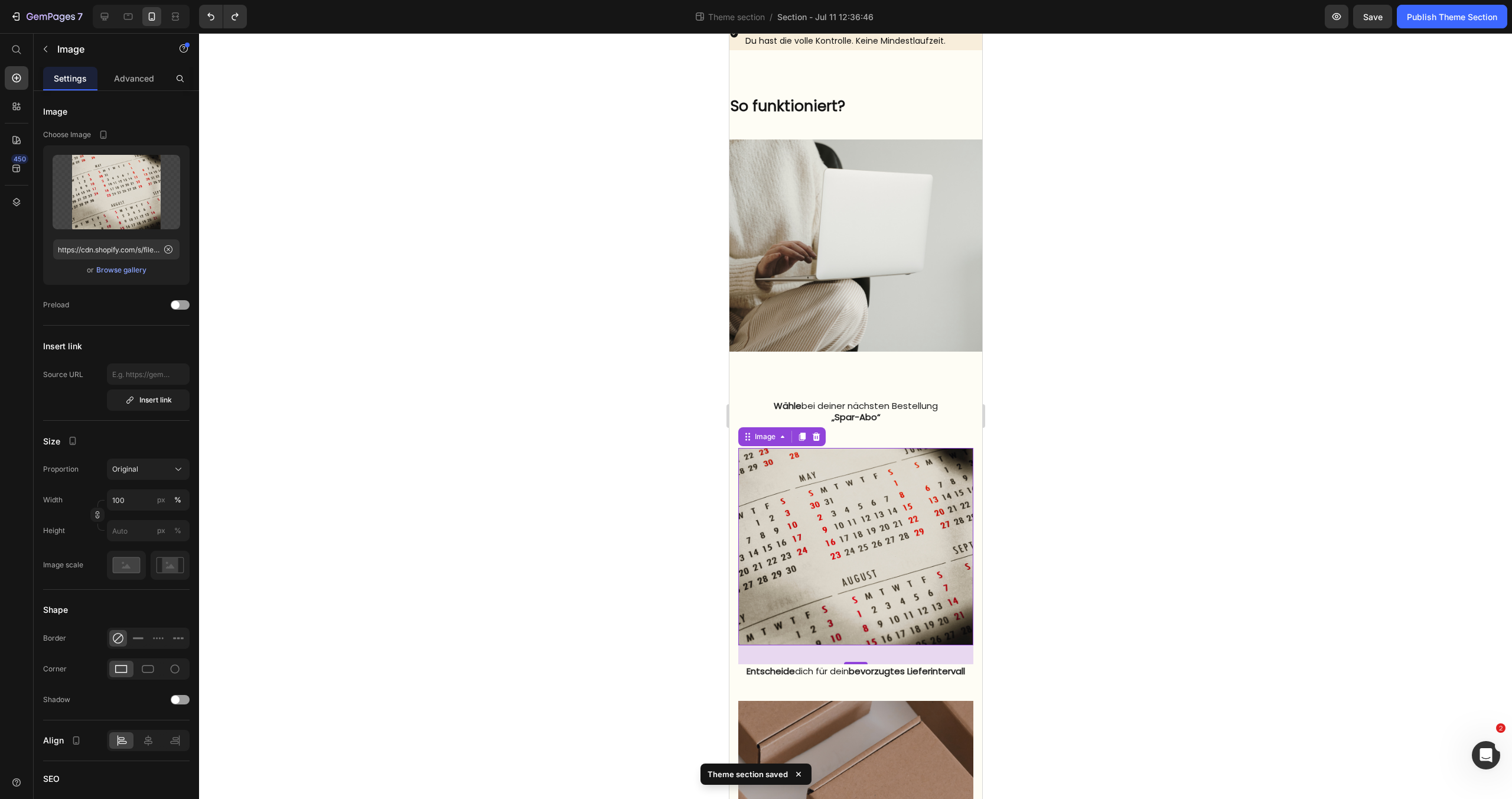 click 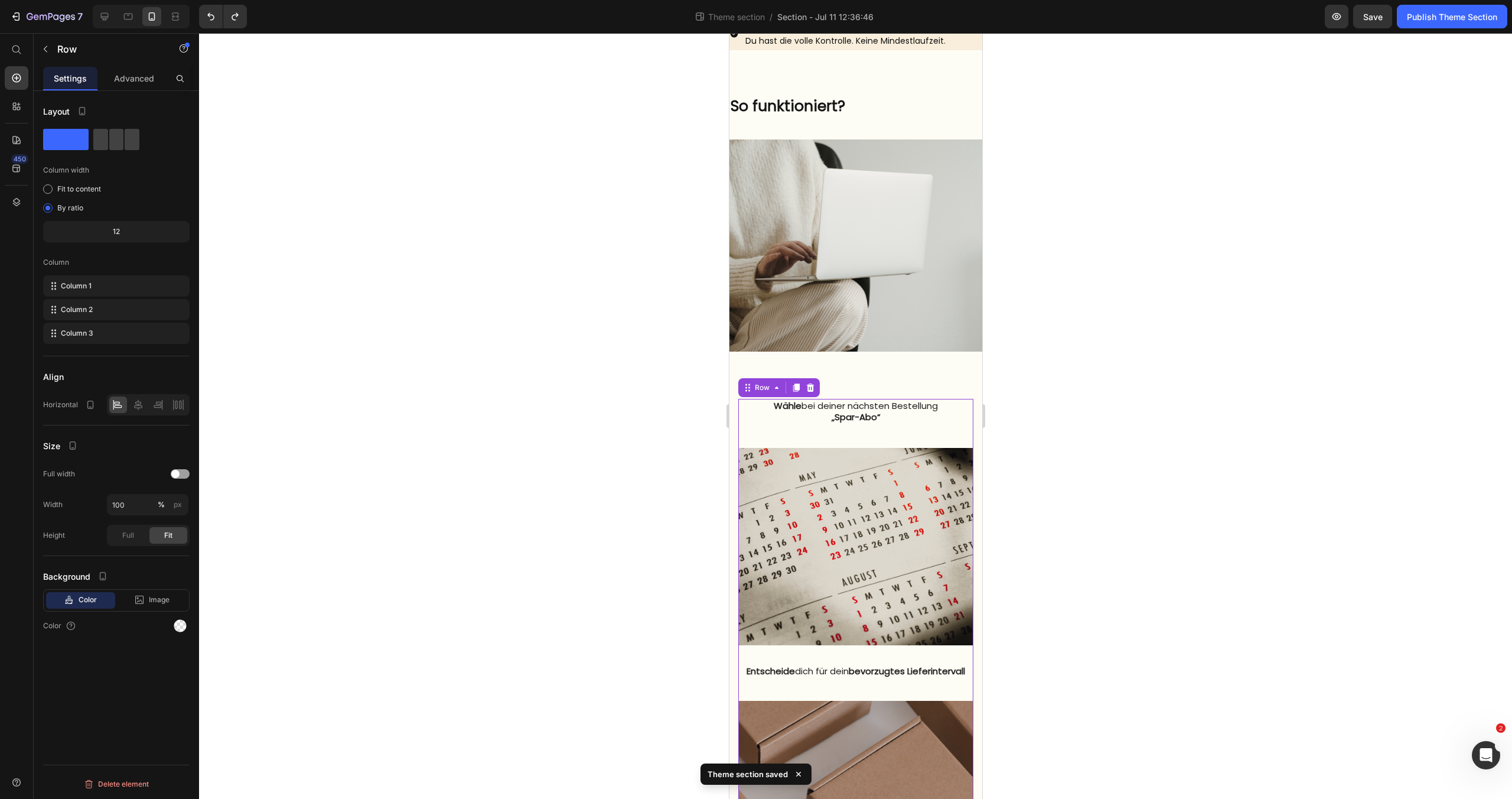 click on "Image Entscheide  dich für dein  bevorzugtes Lieferintervall      Text block Image" at bounding box center (855, 683) 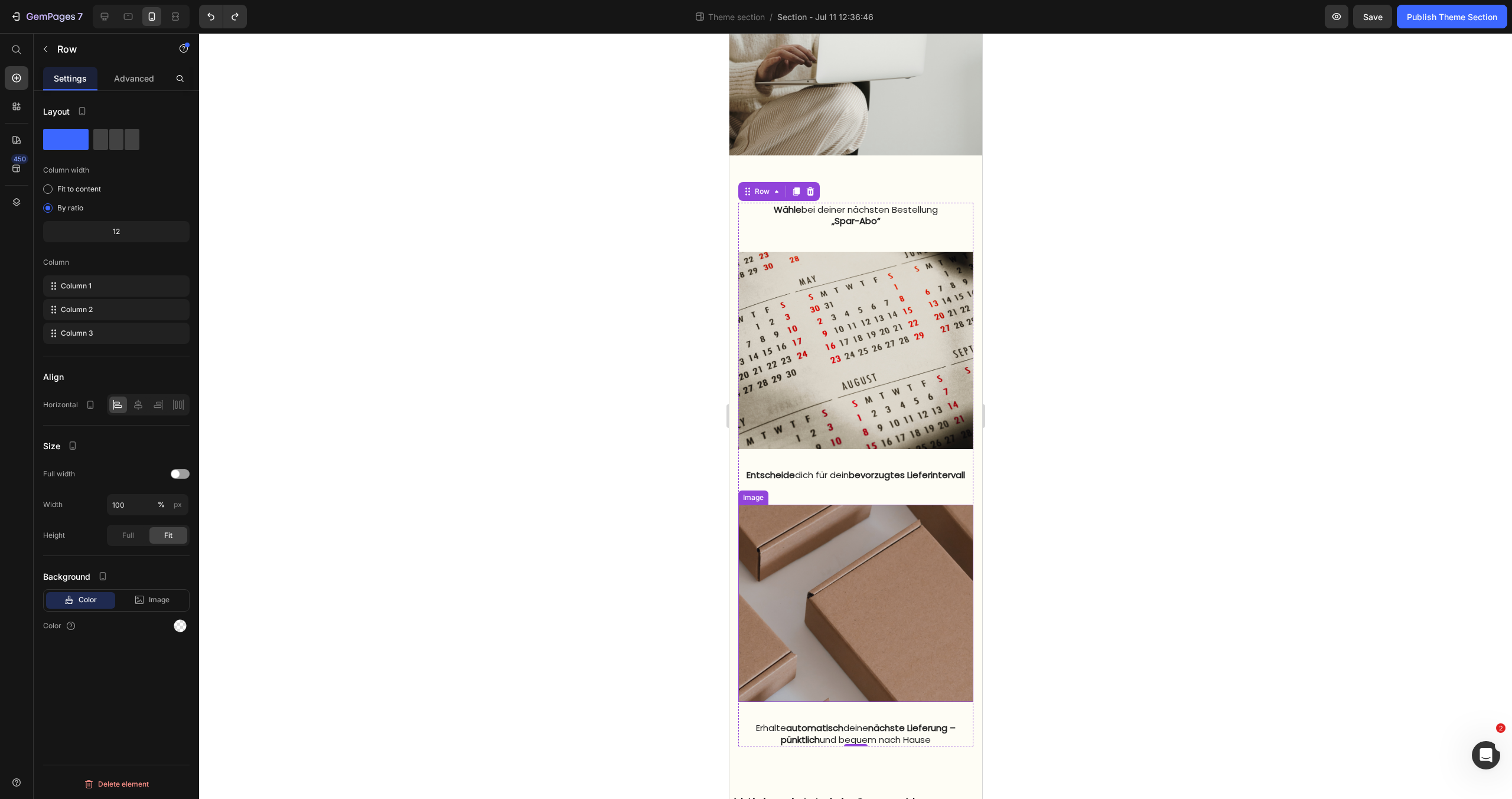scroll, scrollTop: 813, scrollLeft: 0, axis: vertical 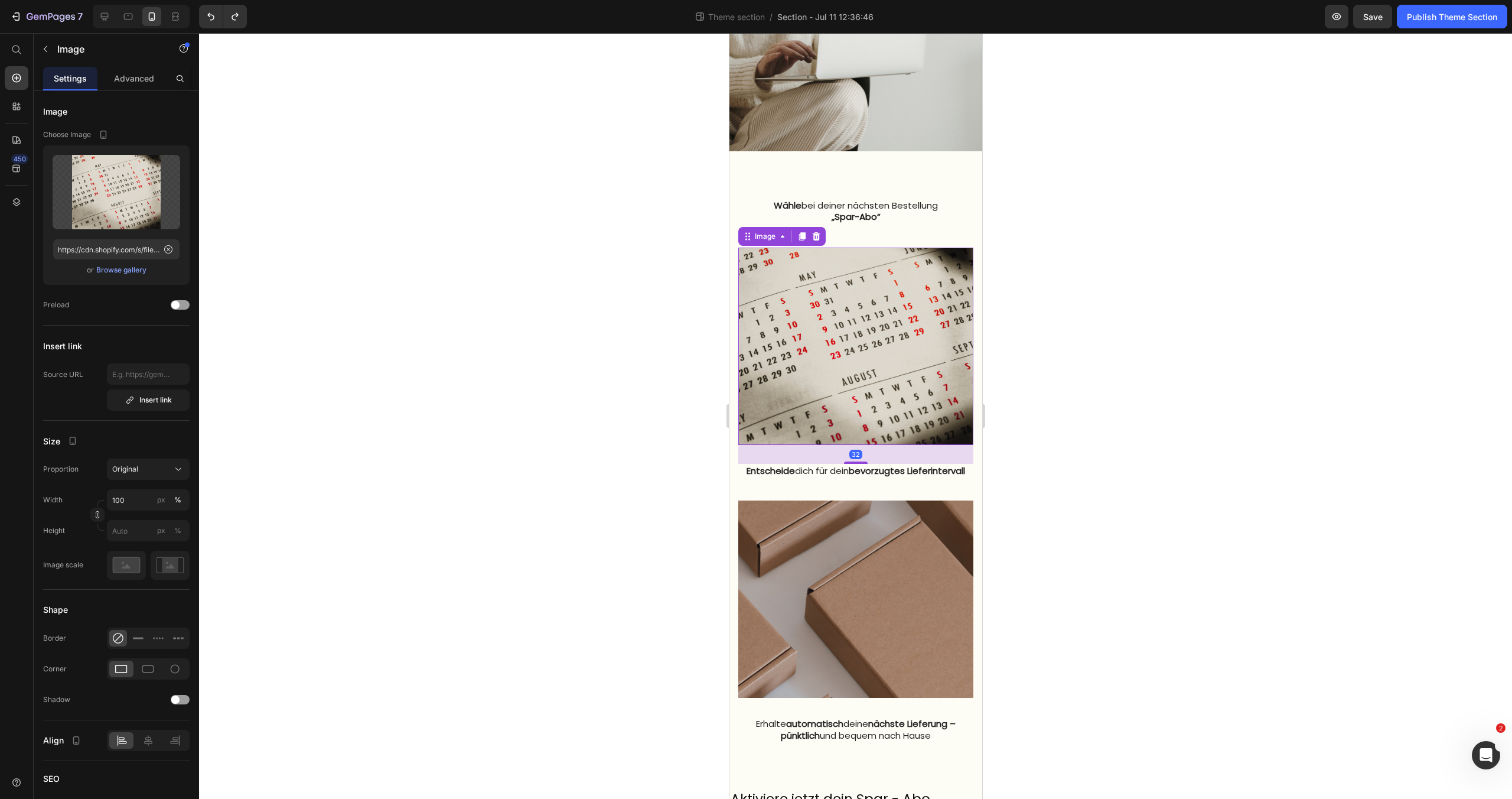 click at bounding box center (855, 346) 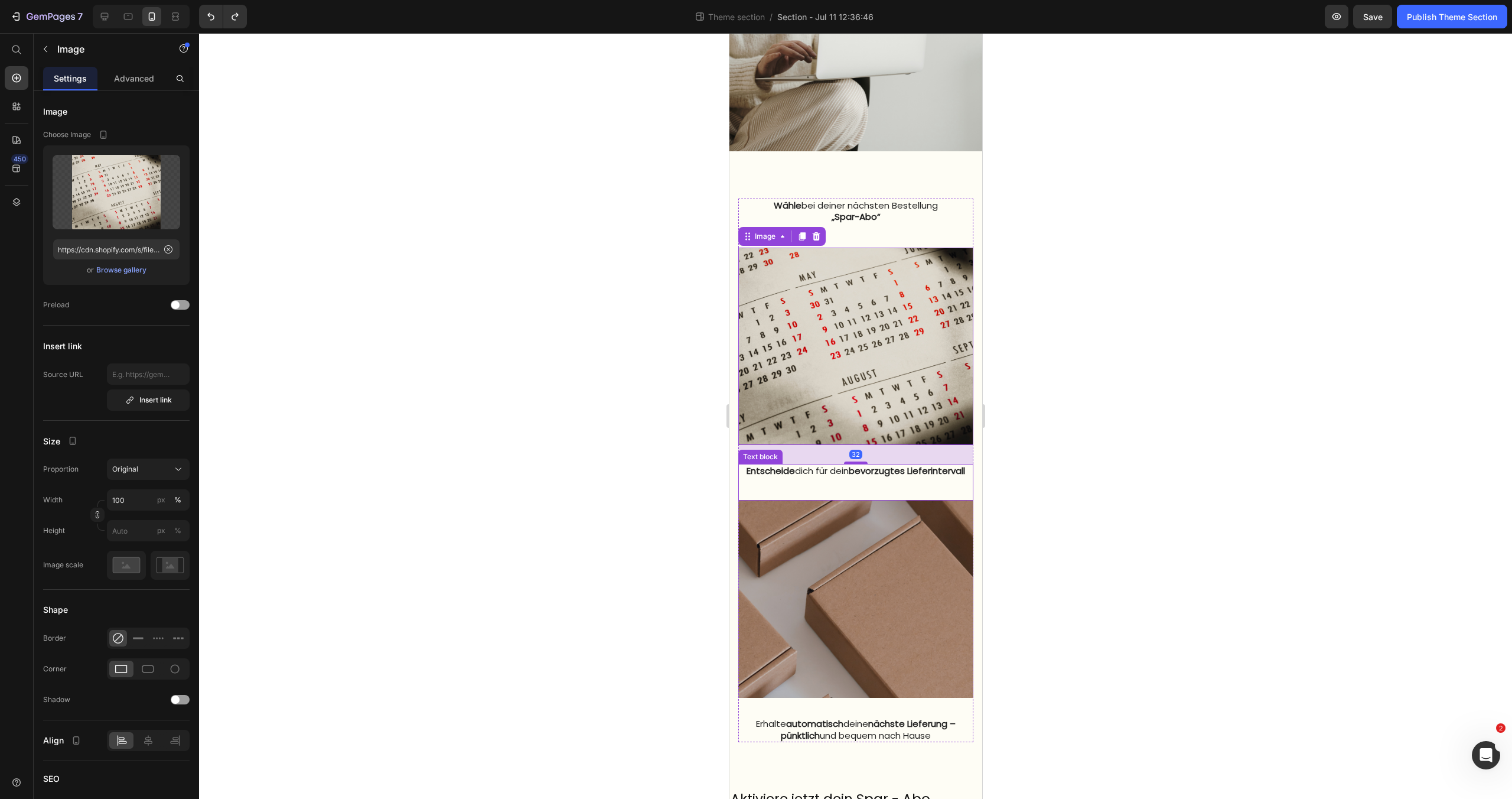drag, startPoint x: 856, startPoint y: 476, endPoint x: 858, endPoint y: 488, distance: 12.16553 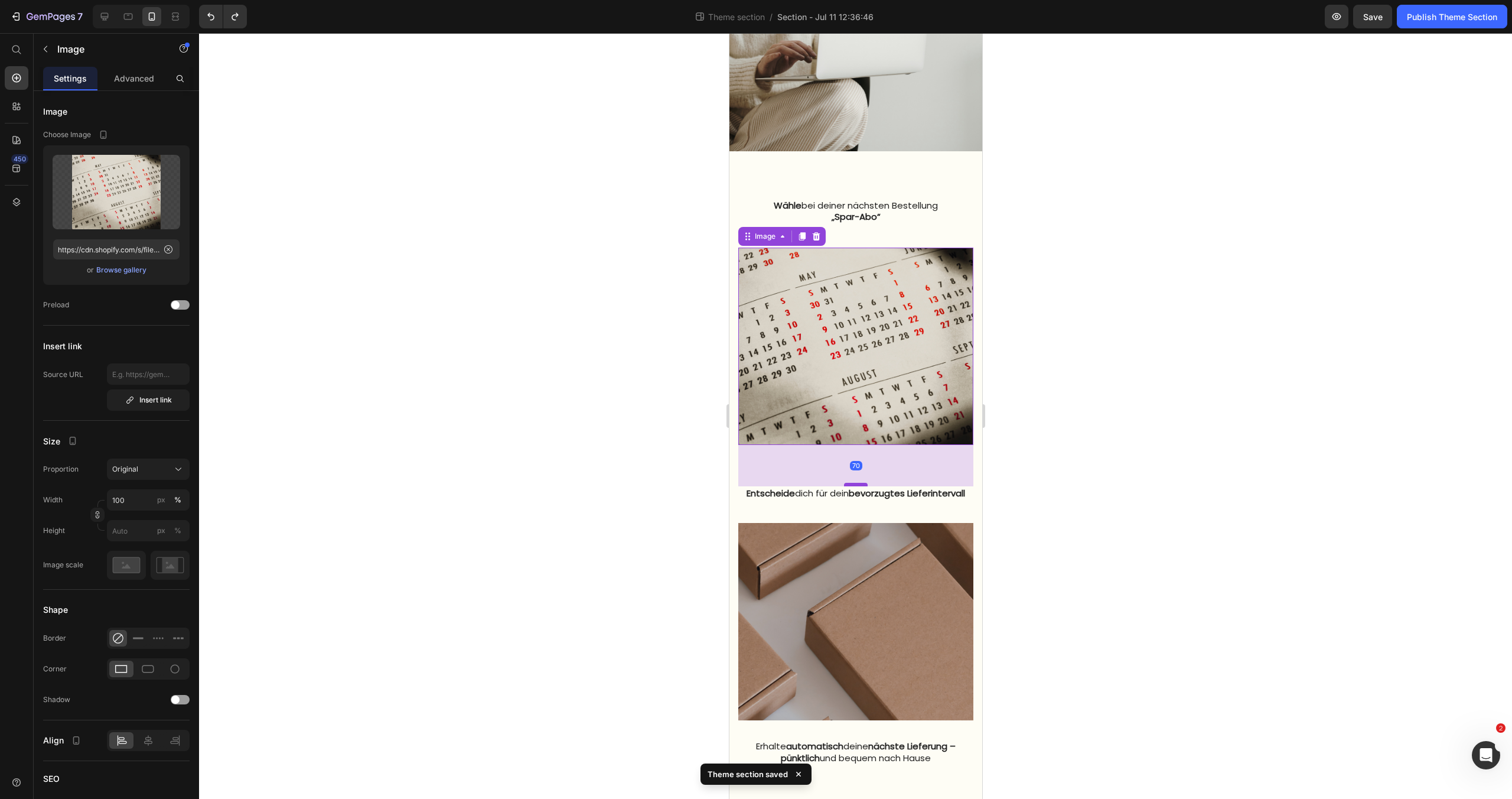 drag, startPoint x: 859, startPoint y: 477, endPoint x: 861, endPoint y: 499, distance: 22.090722 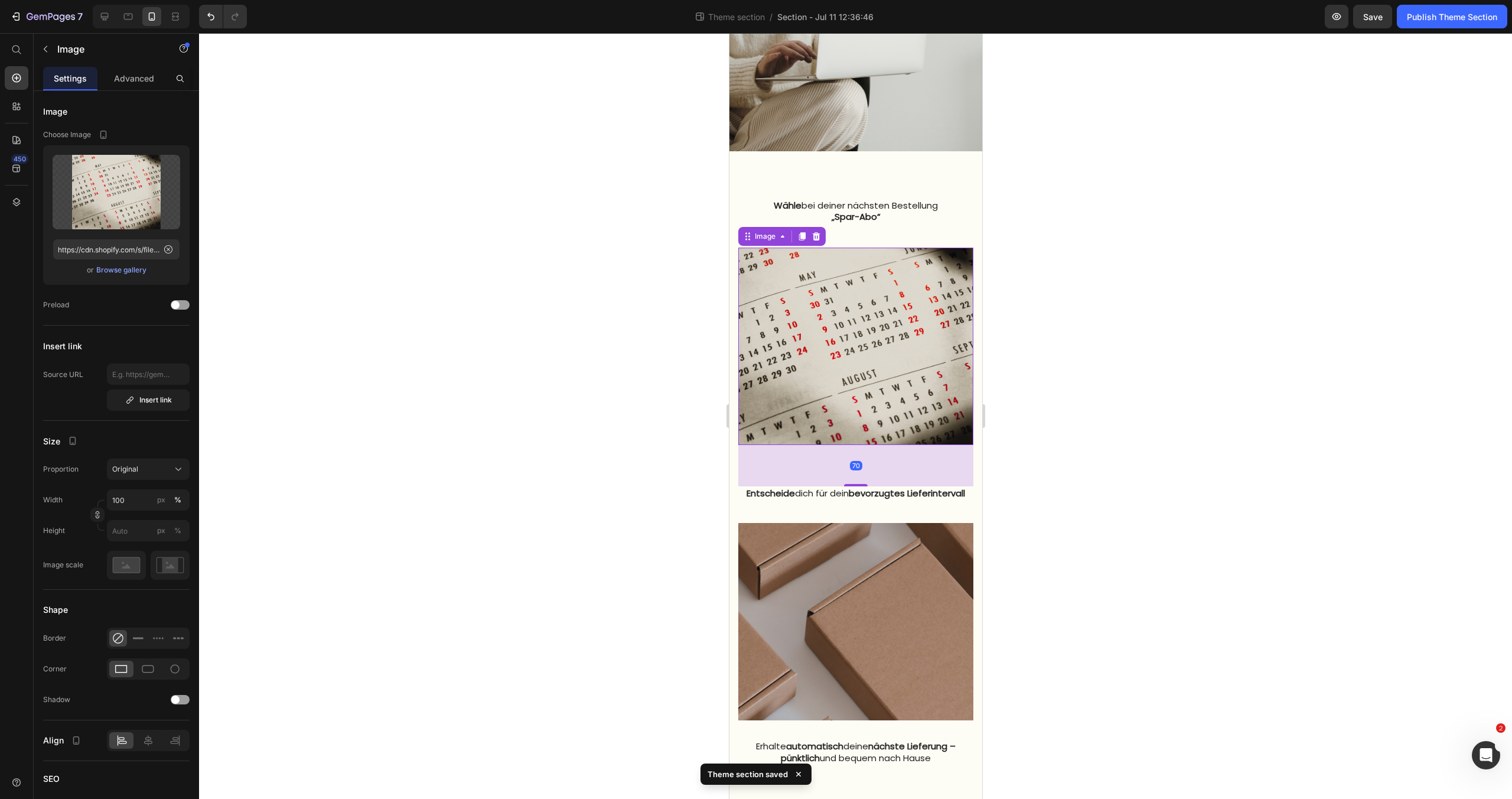 click 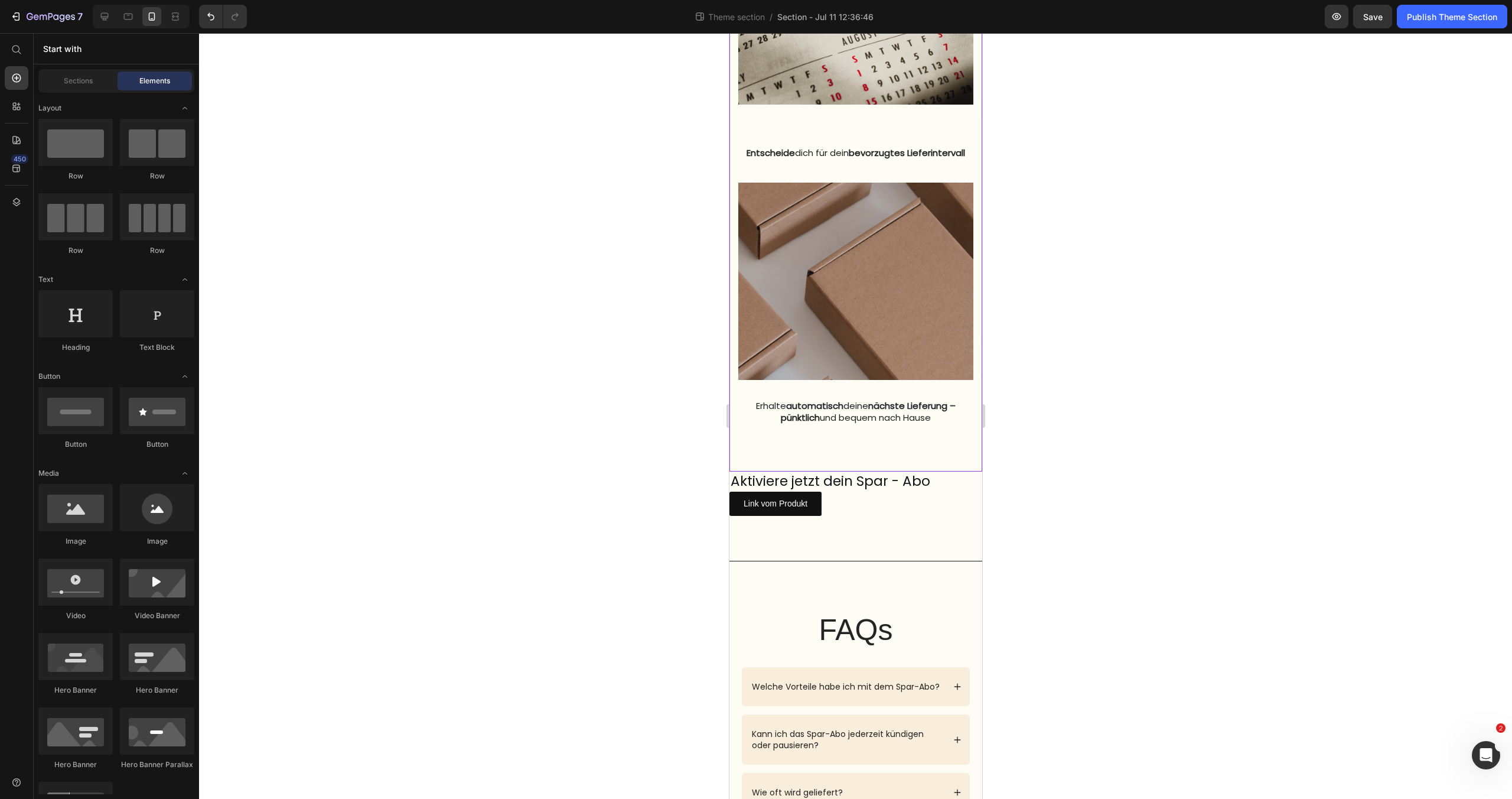 scroll, scrollTop: 1155, scrollLeft: 0, axis: vertical 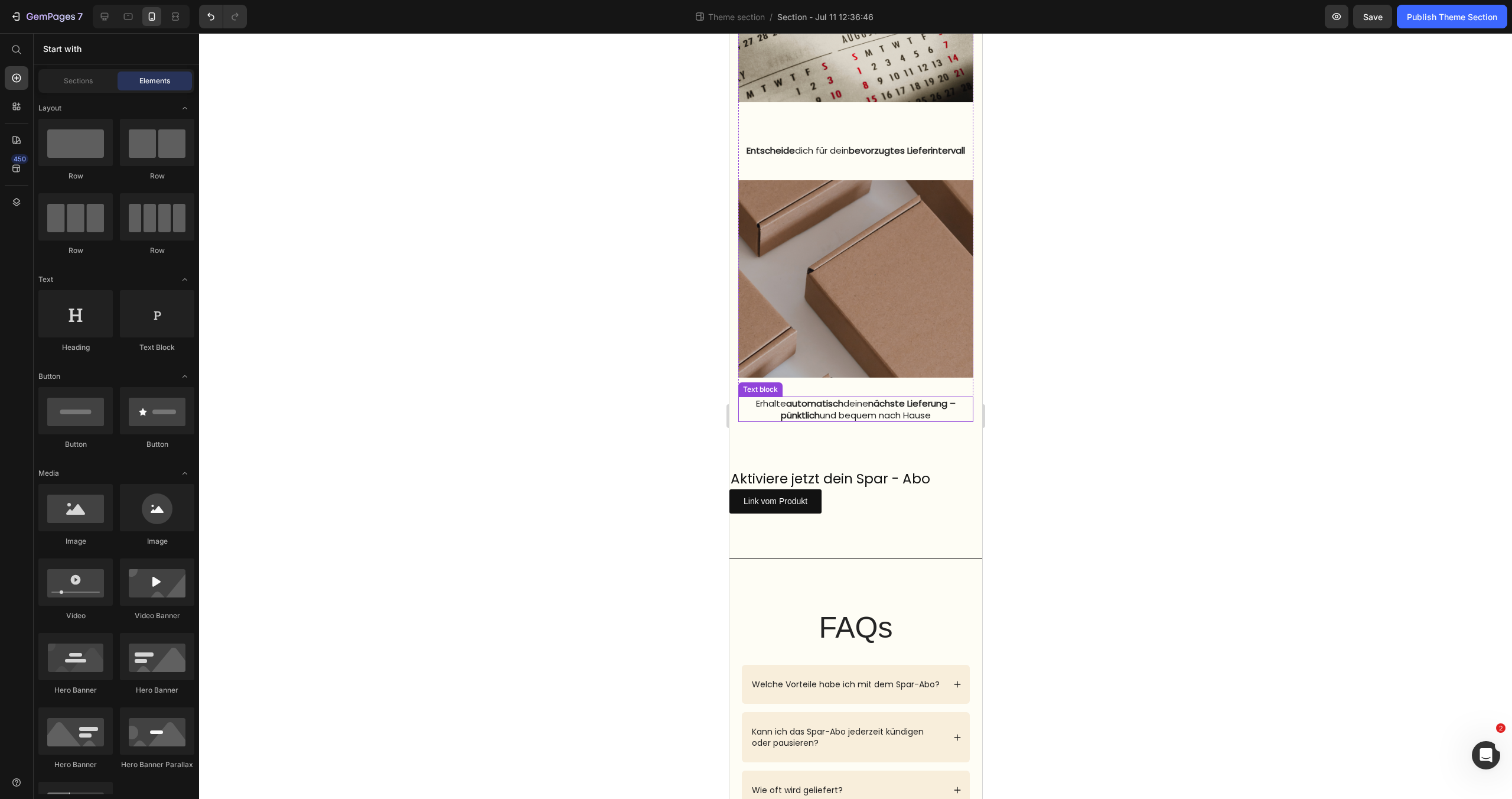 click on "Erhalte  automatisch  deine  nächste Lieferung – pünktlich  und bequem nach Hause" at bounding box center [855, 409] 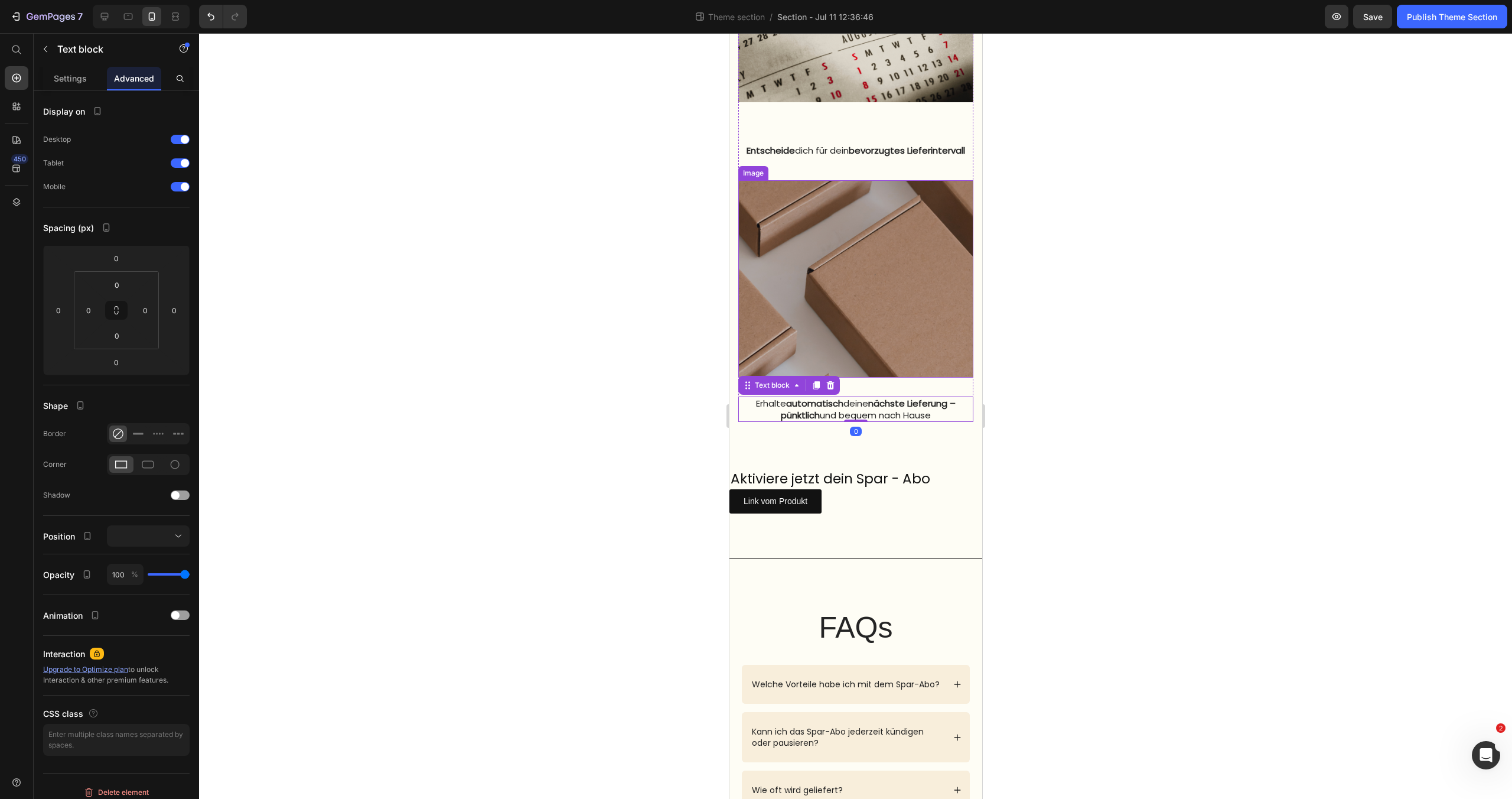 click at bounding box center (855, 279) 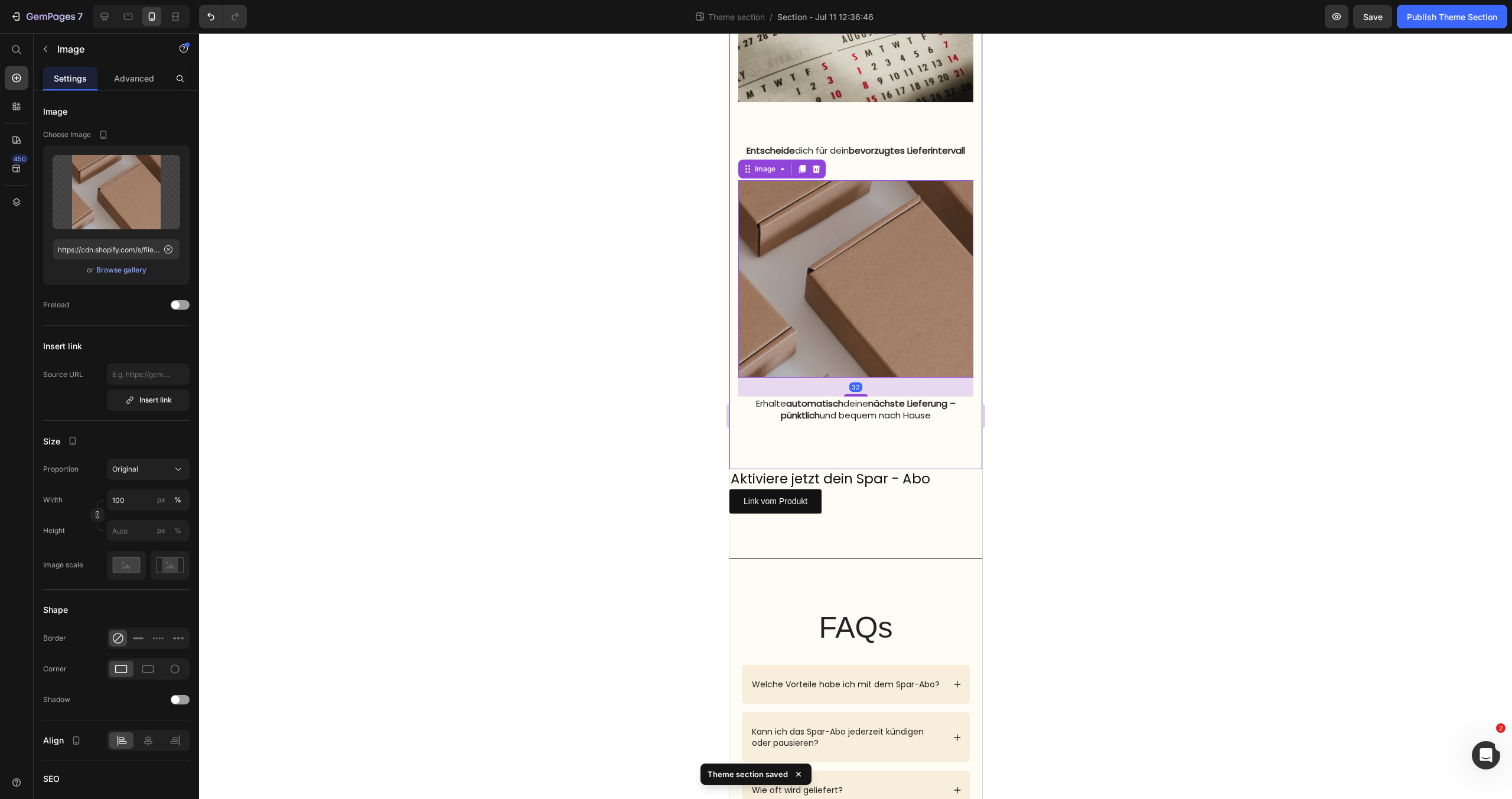 click on "Wähle  bei deiner nächsten Bestellung  „Spar-Abo“   Text block Image Entscheide  dich für dein  bevorzugtes Lieferintervall      Text block Image   32 Erhalte  automatisch  deine  nächste Lieferung – pünktlich  und bequem nach Hause Text block Row Row" at bounding box center (855, 139) 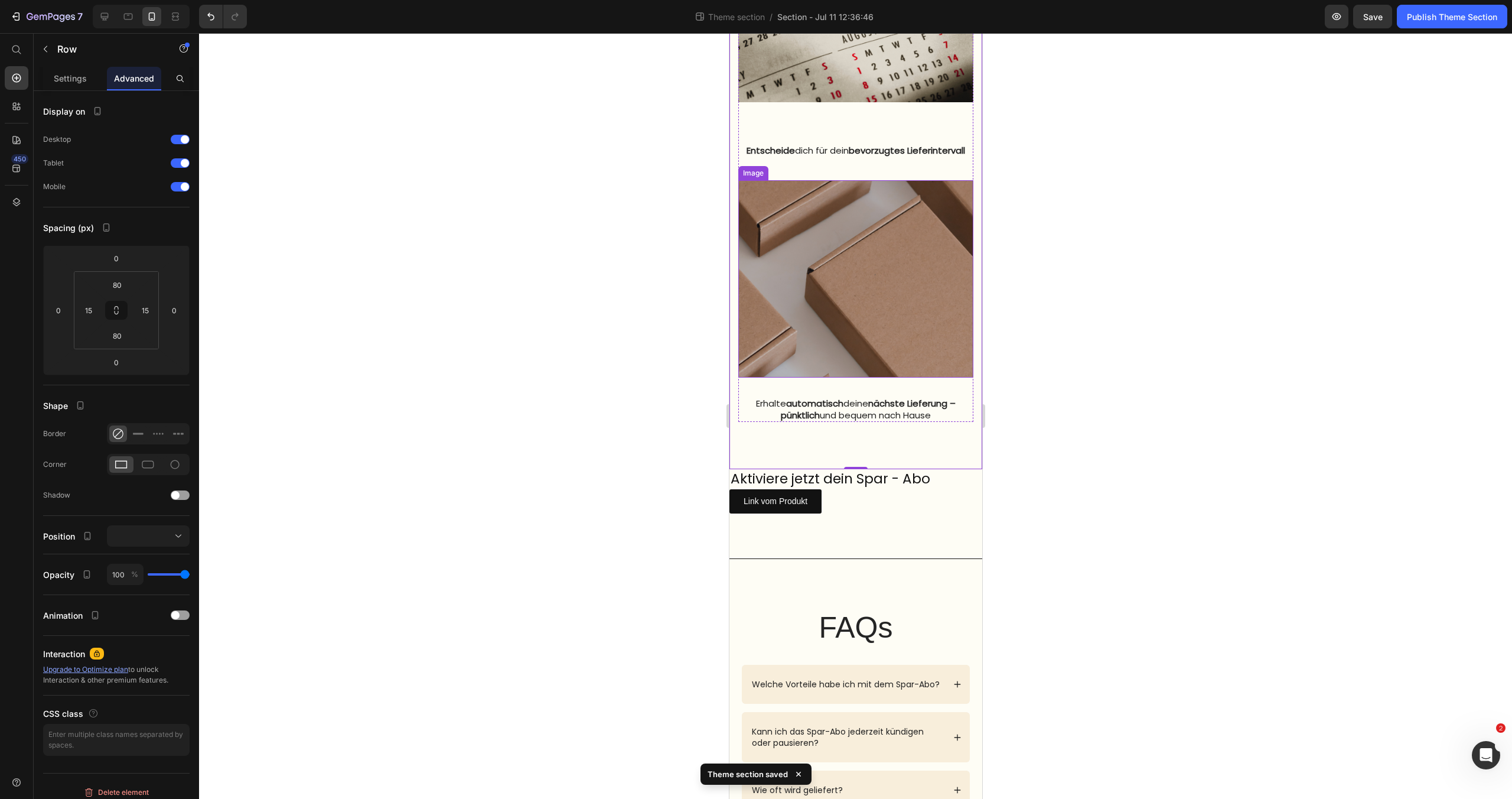 click at bounding box center (855, 279) 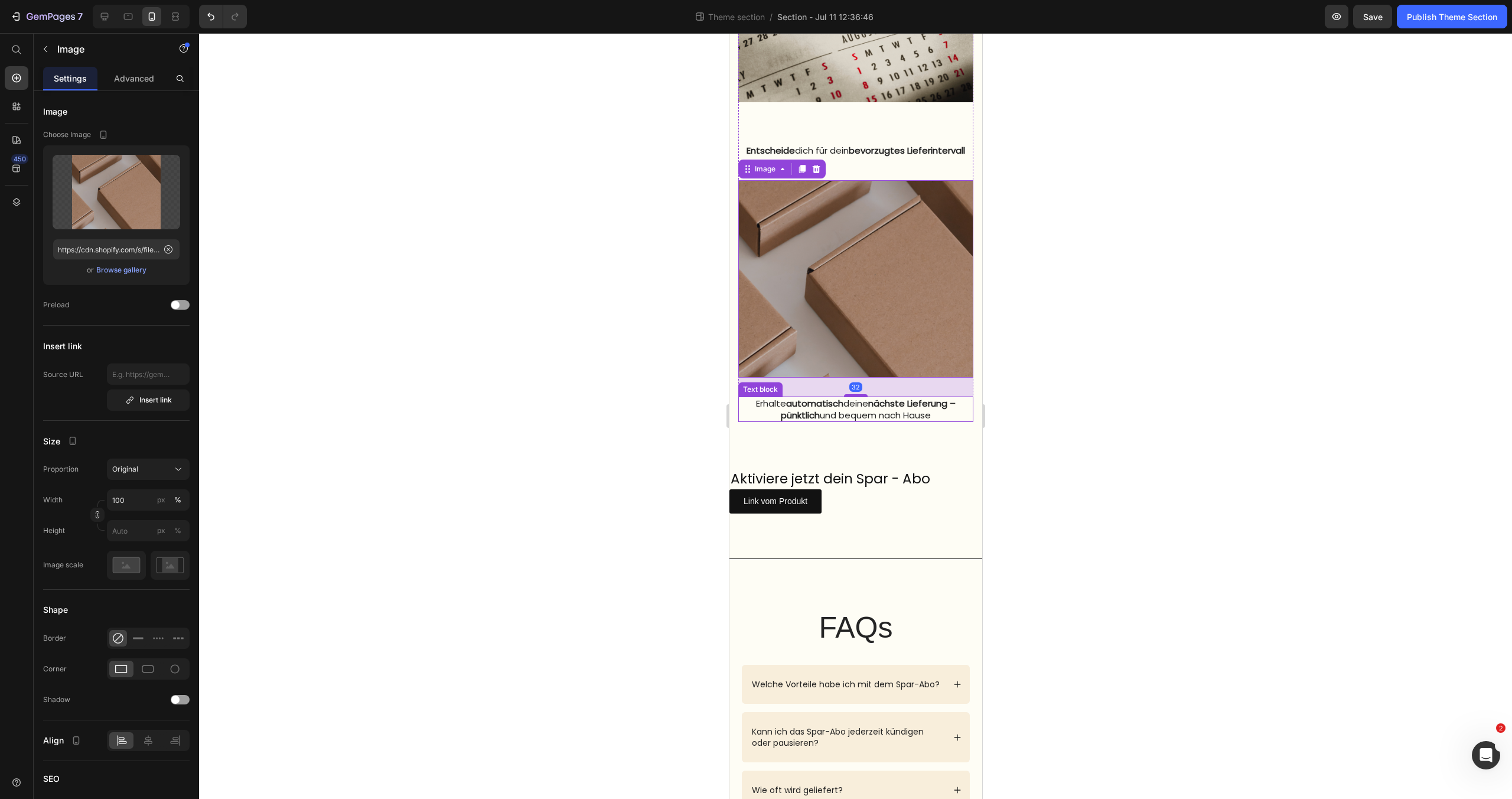 drag, startPoint x: 858, startPoint y: 407, endPoint x: 857, endPoint y: 413, distance: 6.082763 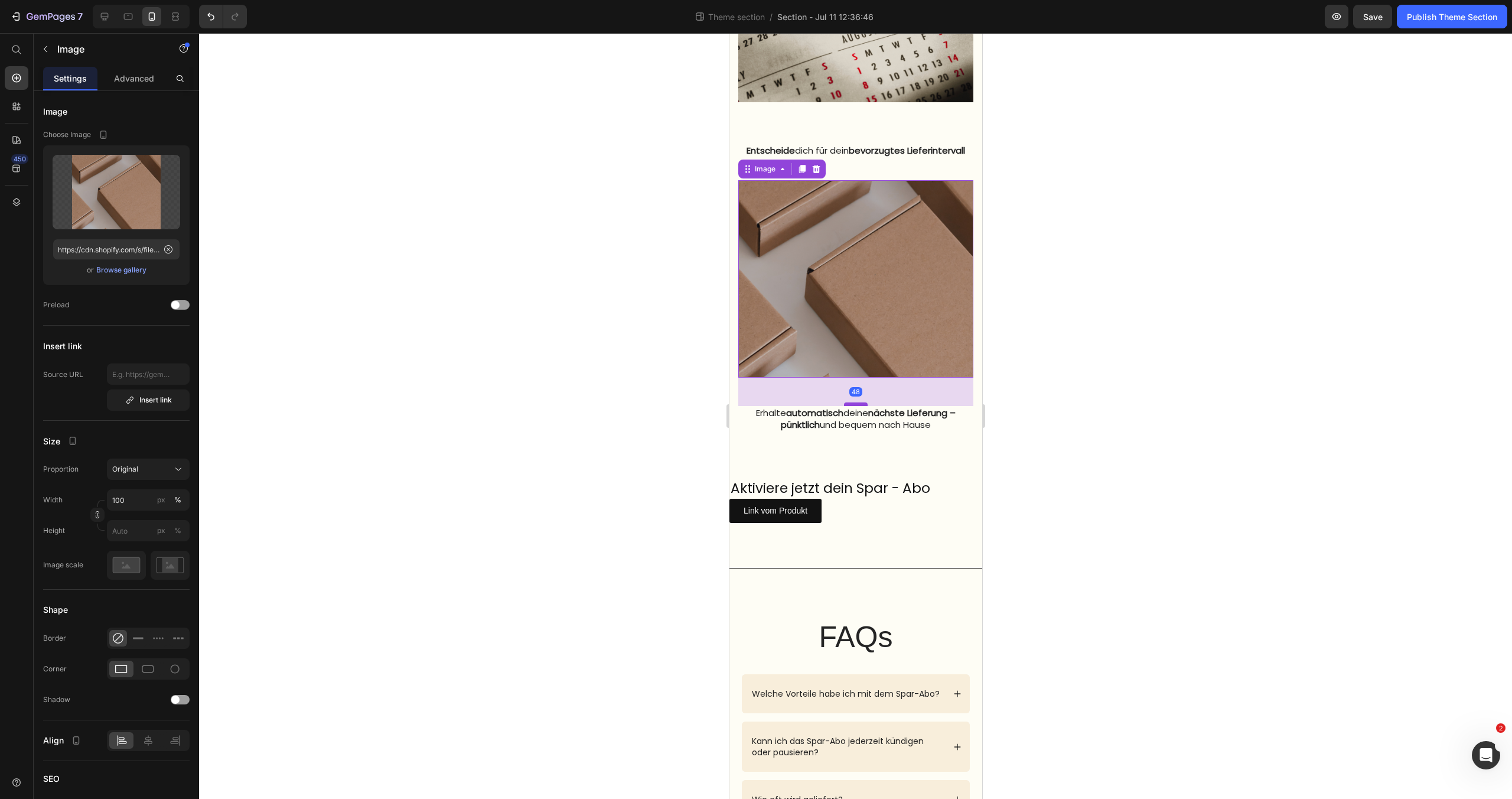 drag, startPoint x: 856, startPoint y: 411, endPoint x: 861, endPoint y: 420, distance: 10.29563 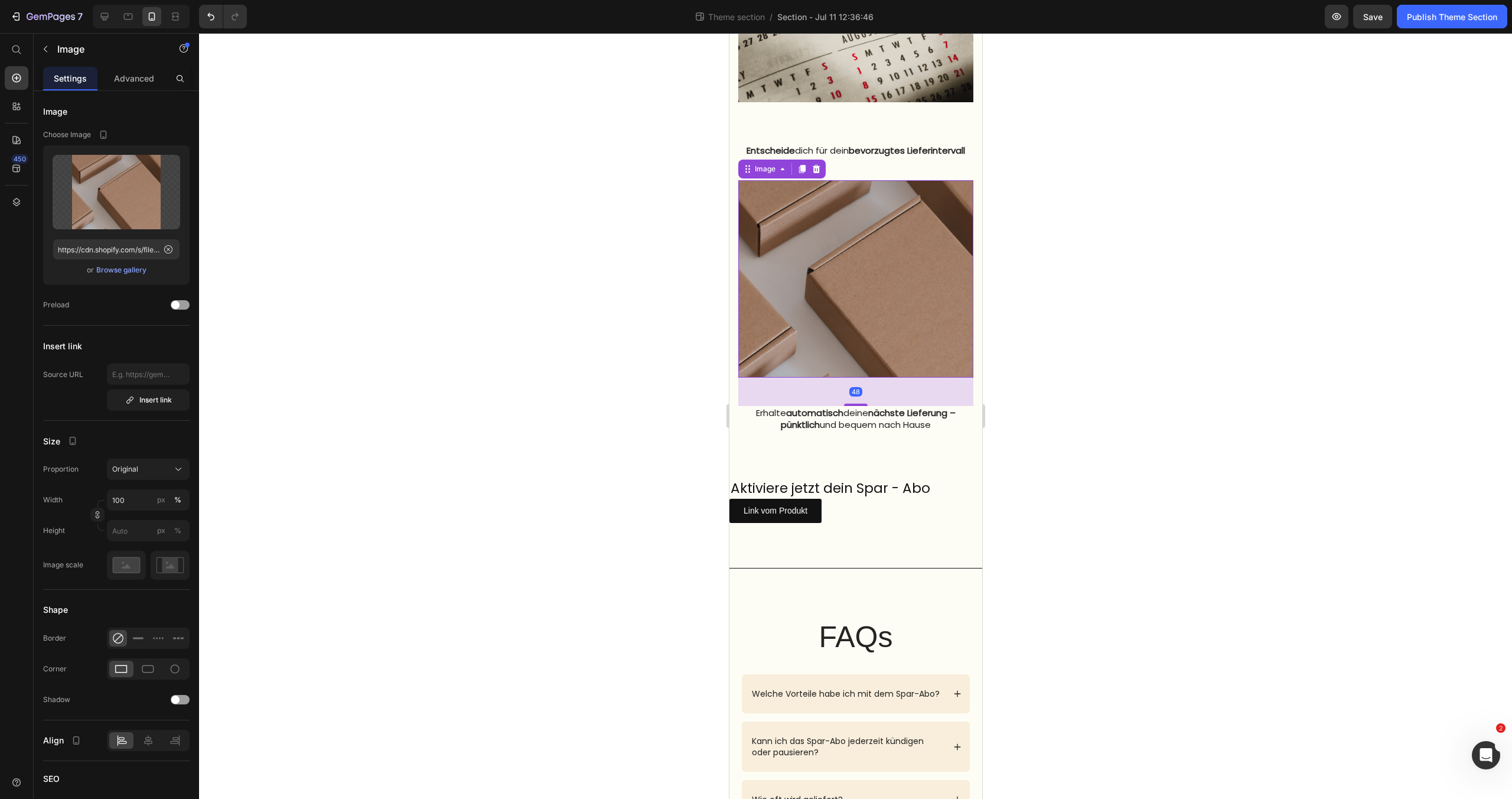 click 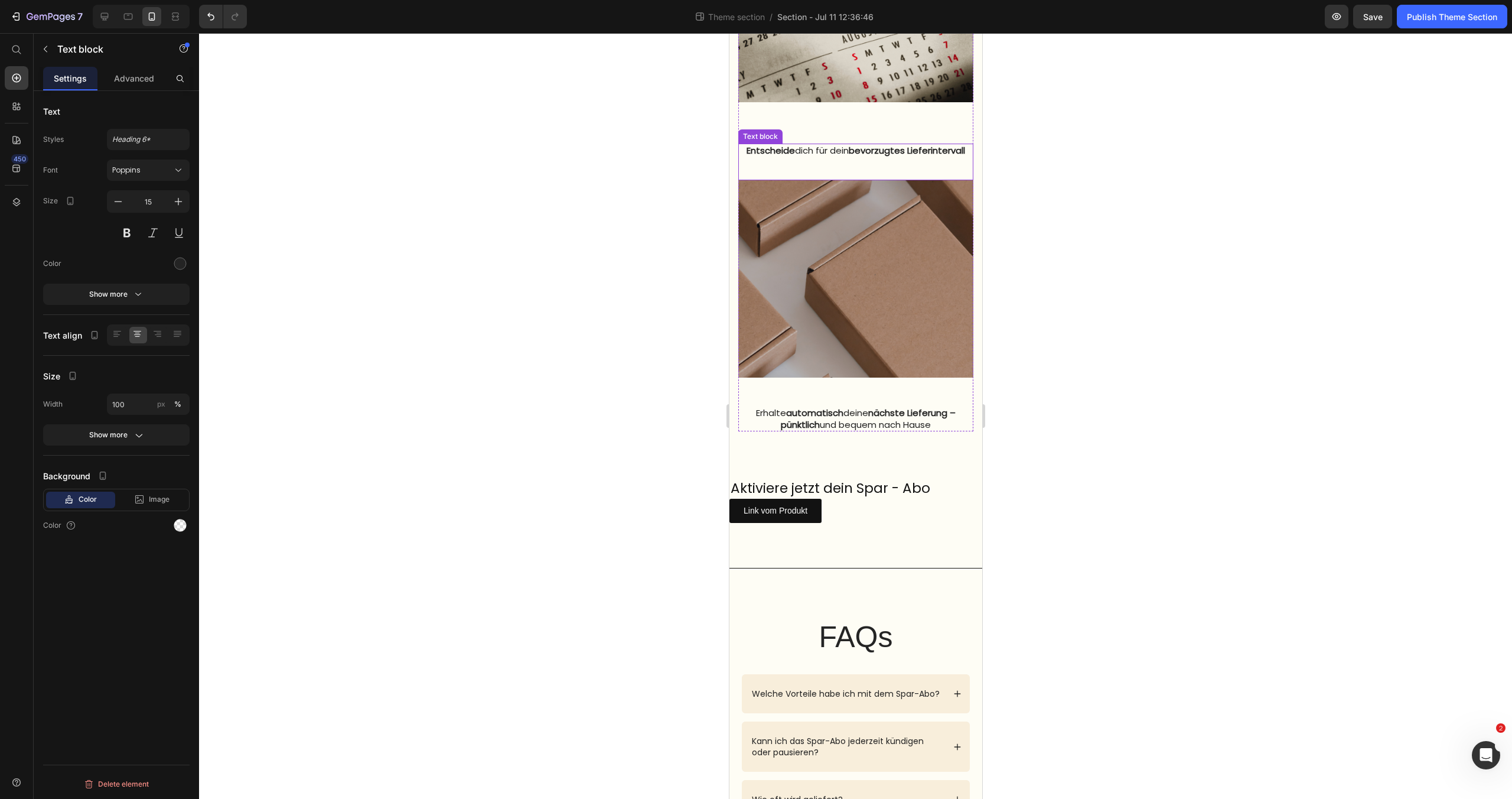 click on "Entscheide  dich für dein  bevorzugtes Lieferintervall" at bounding box center (855, 151) 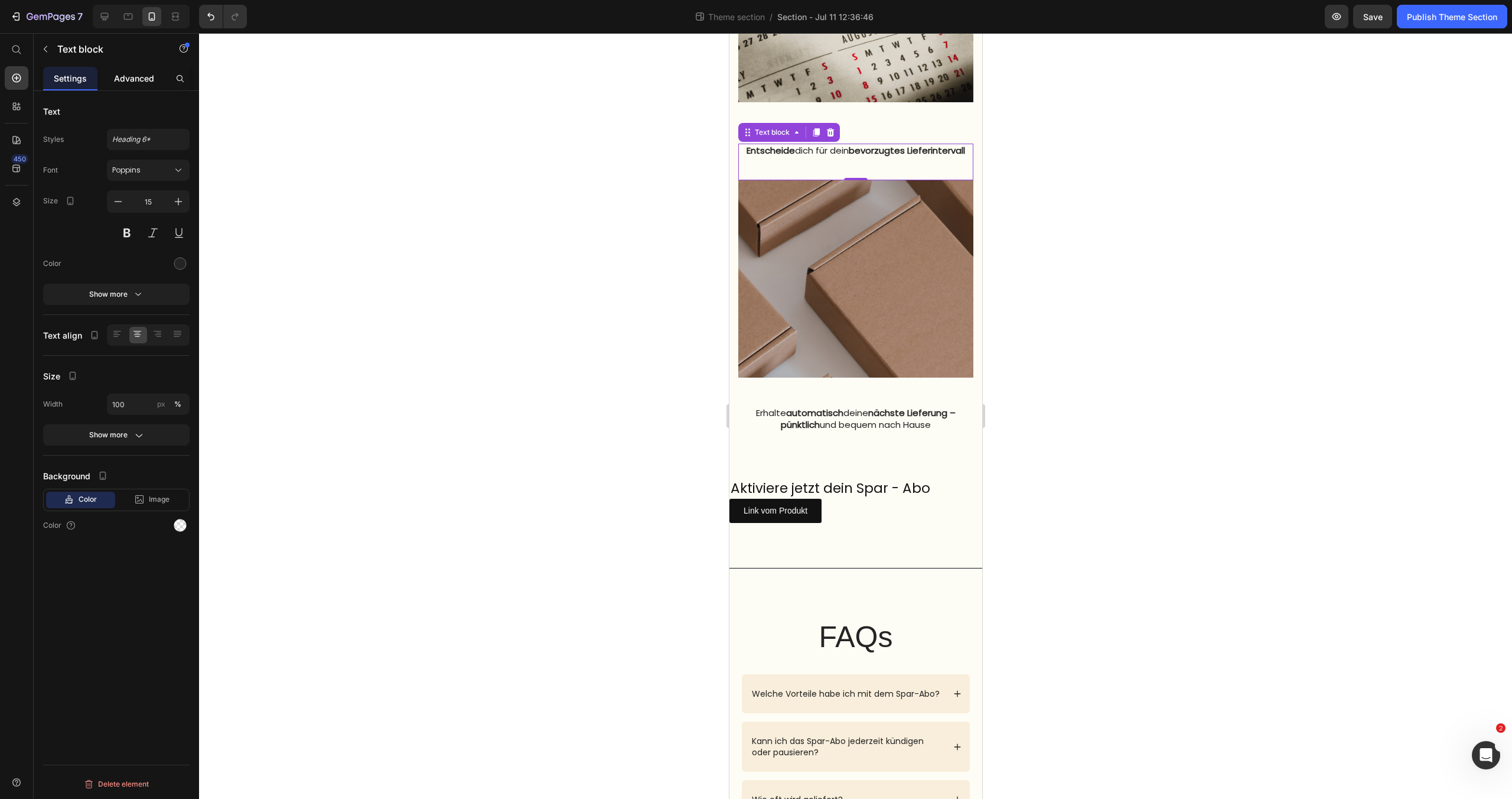 click on "Advanced" 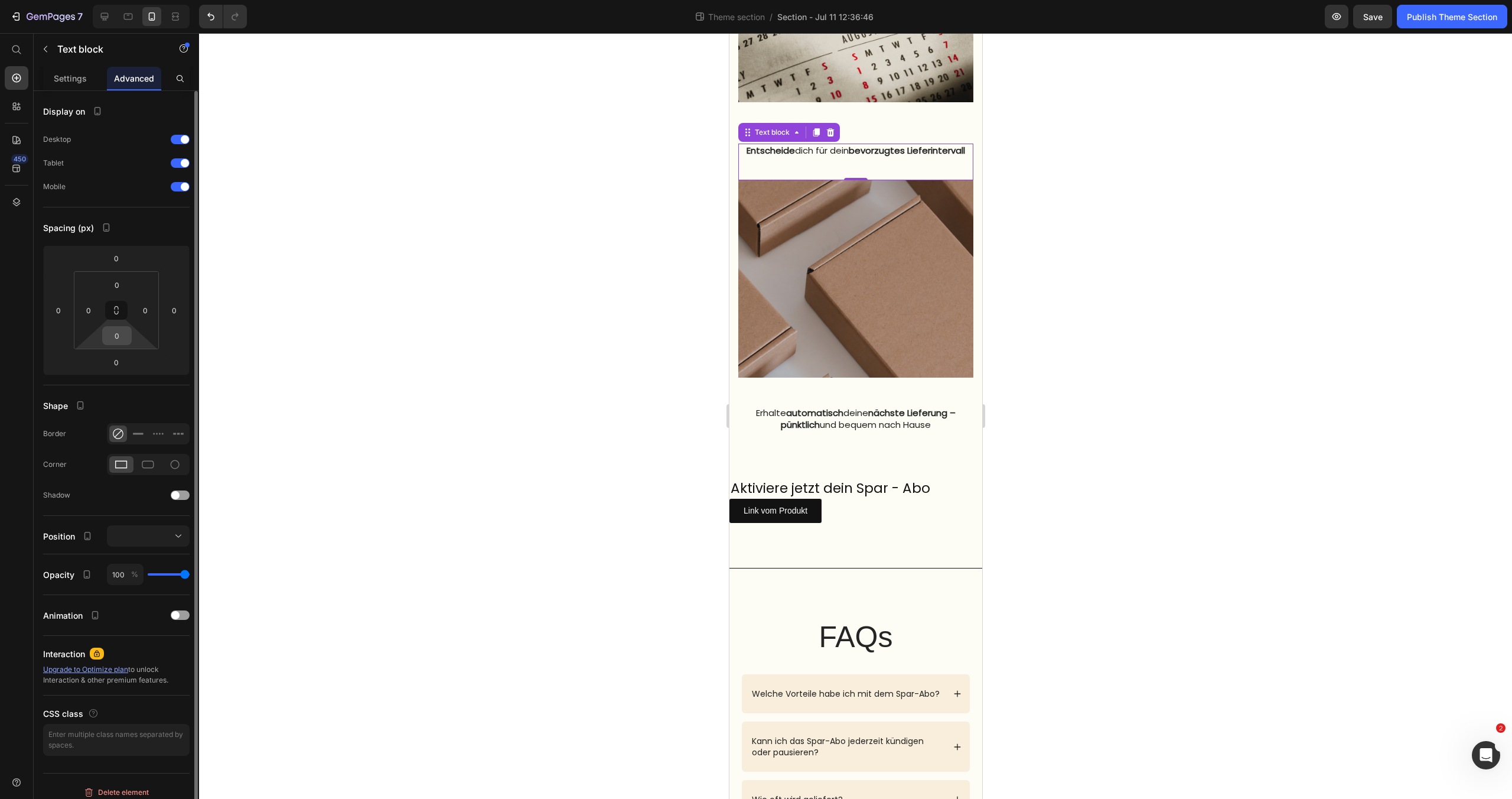 click on "0" at bounding box center [117, 336] 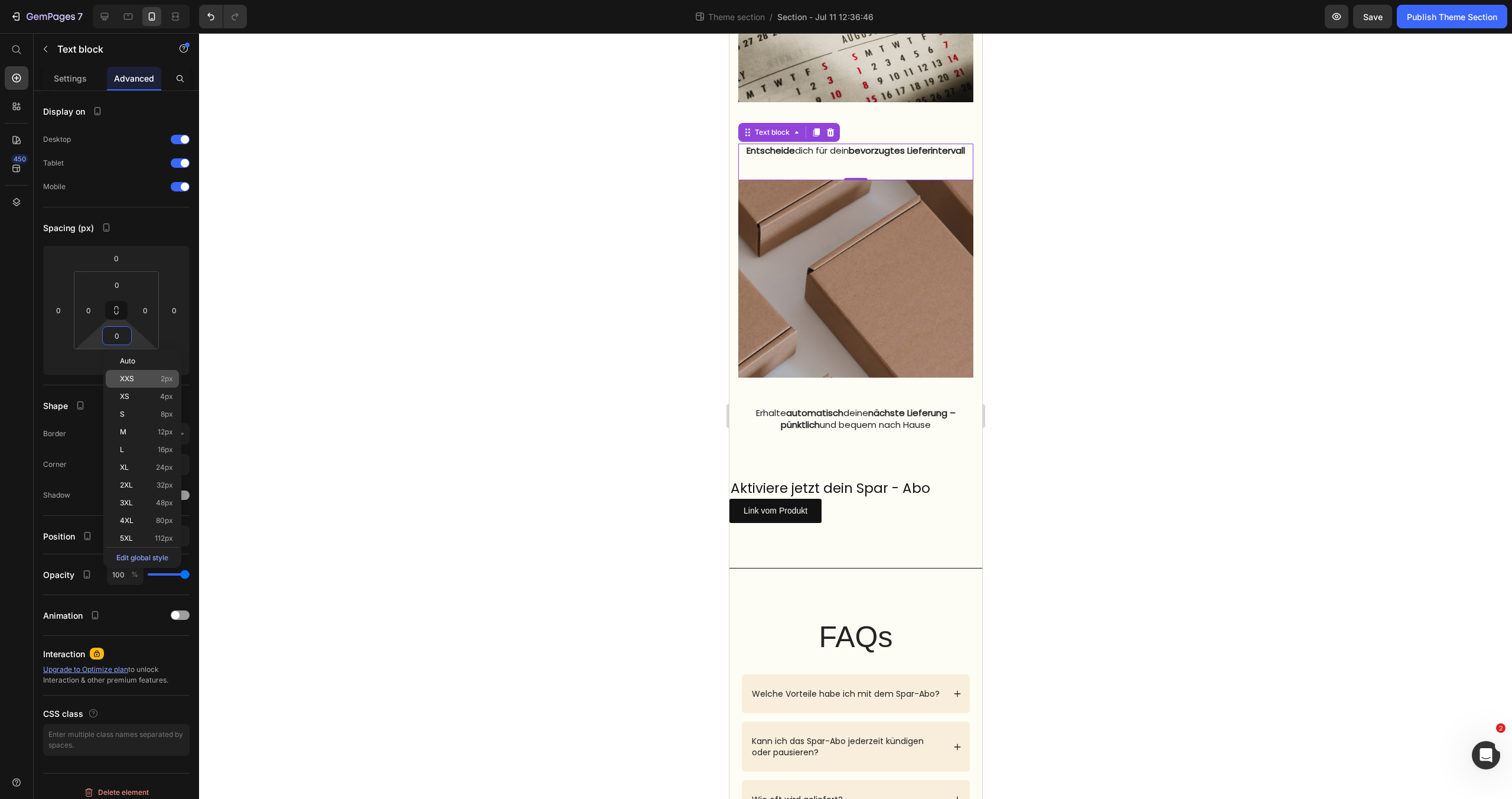 click on "XXS" at bounding box center (127, 379) 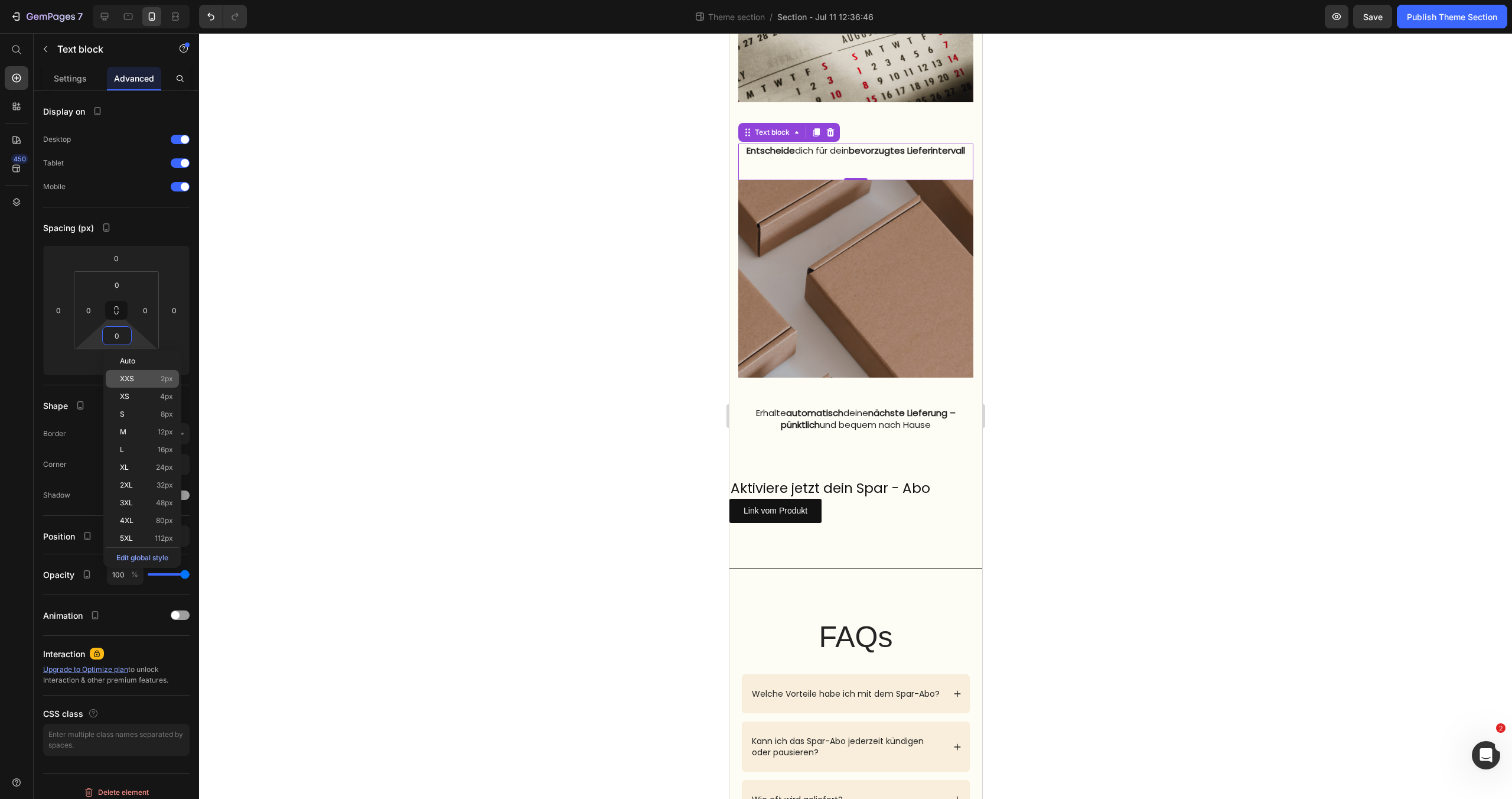 type on "2" 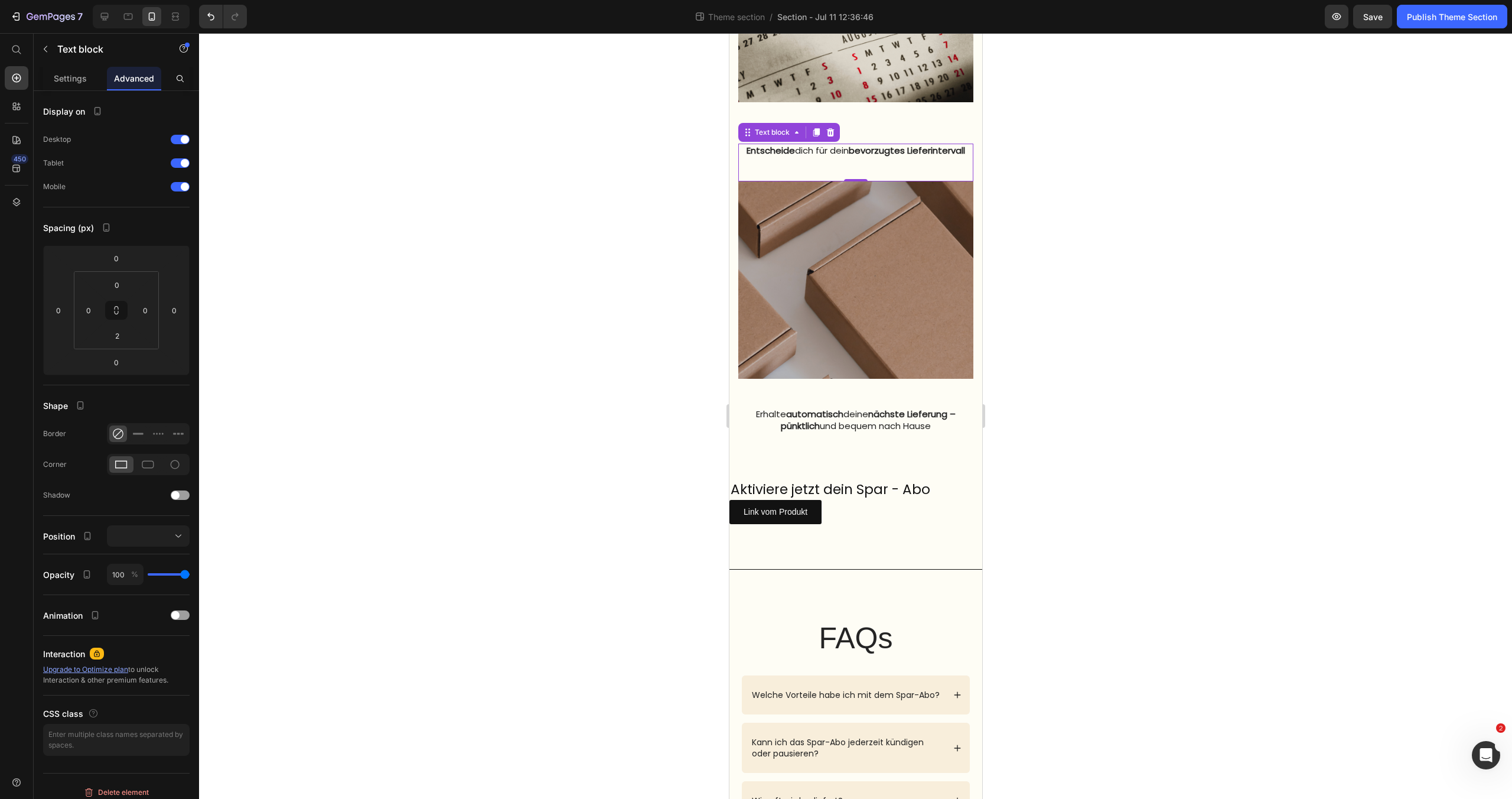 click 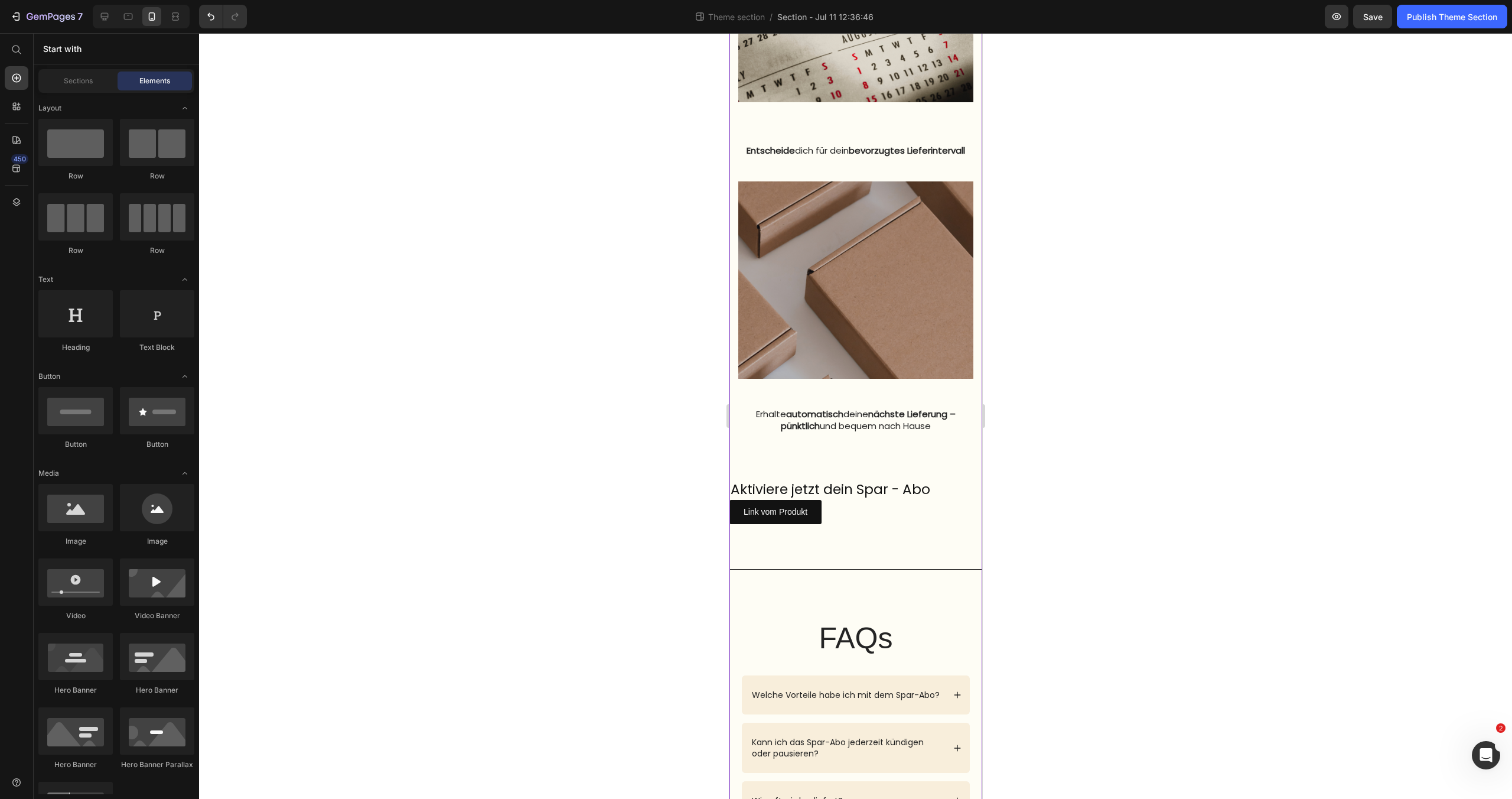 click 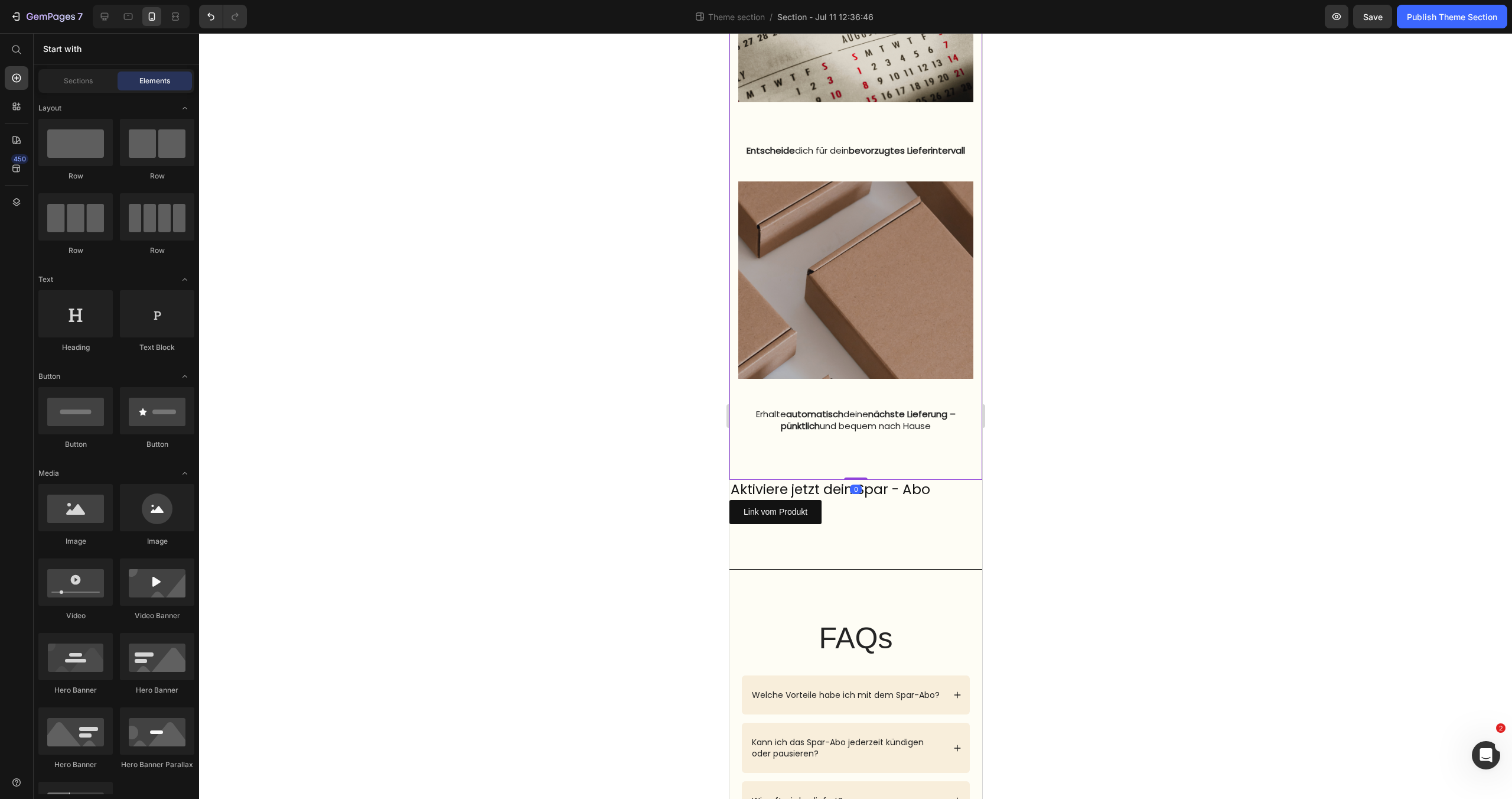 click on "Wähle  bei deiner nächsten Bestellung  „Spar-Abo“   Text block Image Entscheide  dich für dein  bevorzugtes Lieferintervall      Text block Image Erhalte  automatisch  deine  nächste Lieferung – pünktlich  und bequem nach Hause Text block Row Row   0" at bounding box center (855, 144) 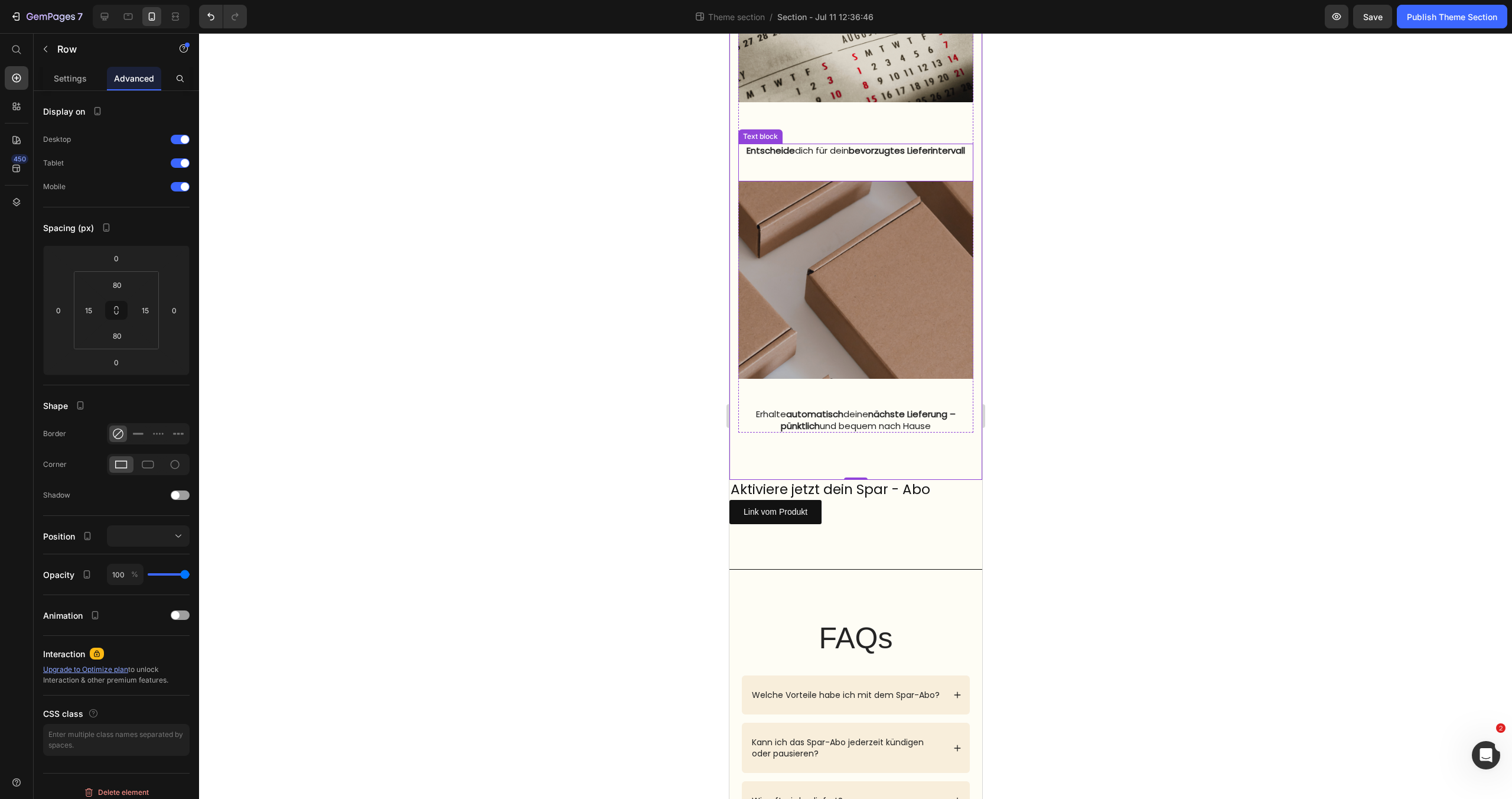 click on "Entscheide  dich für dein  bevorzugtes Lieferintervall" at bounding box center (855, 151) 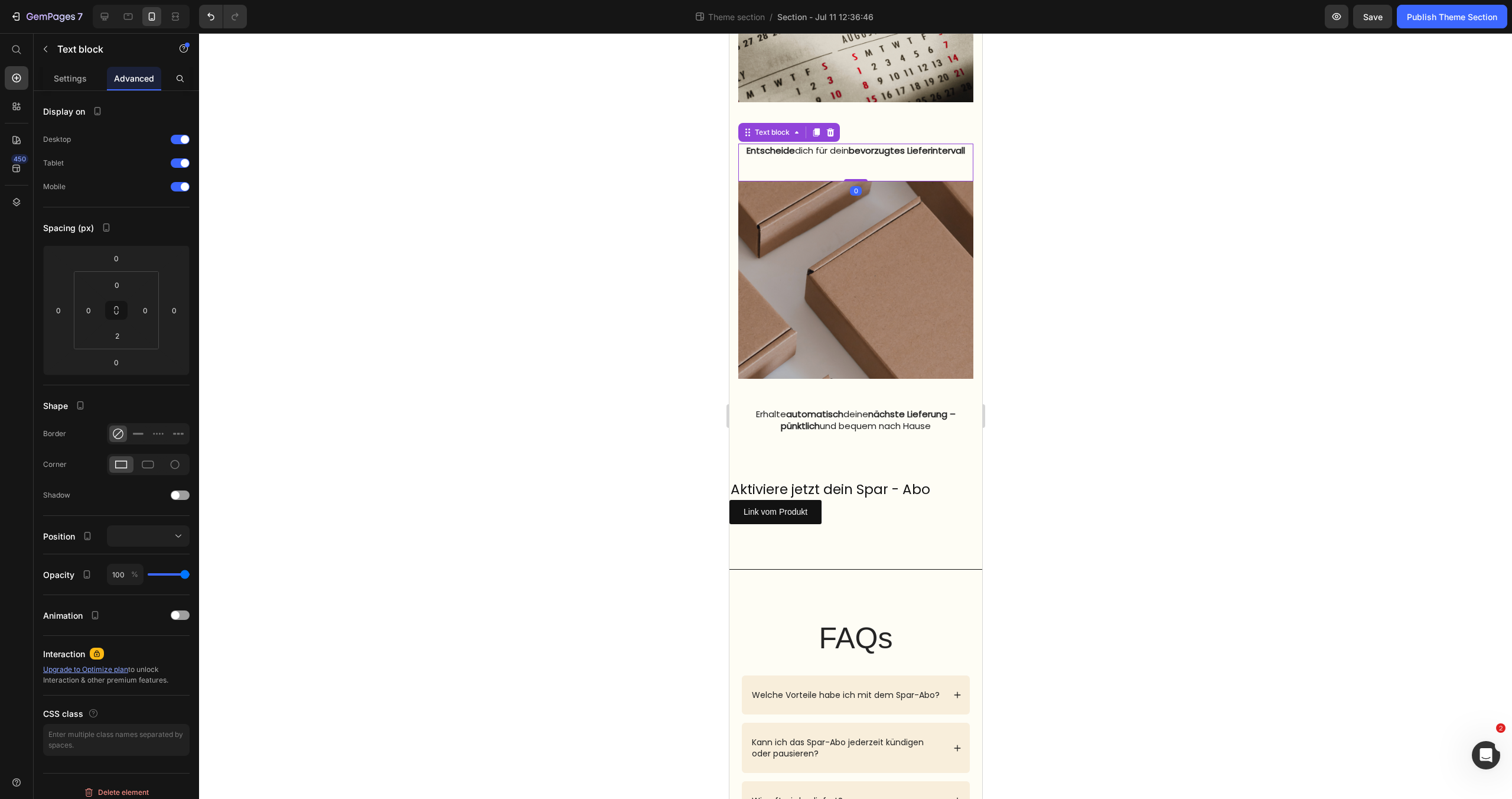 scroll, scrollTop: 1158, scrollLeft: 0, axis: vertical 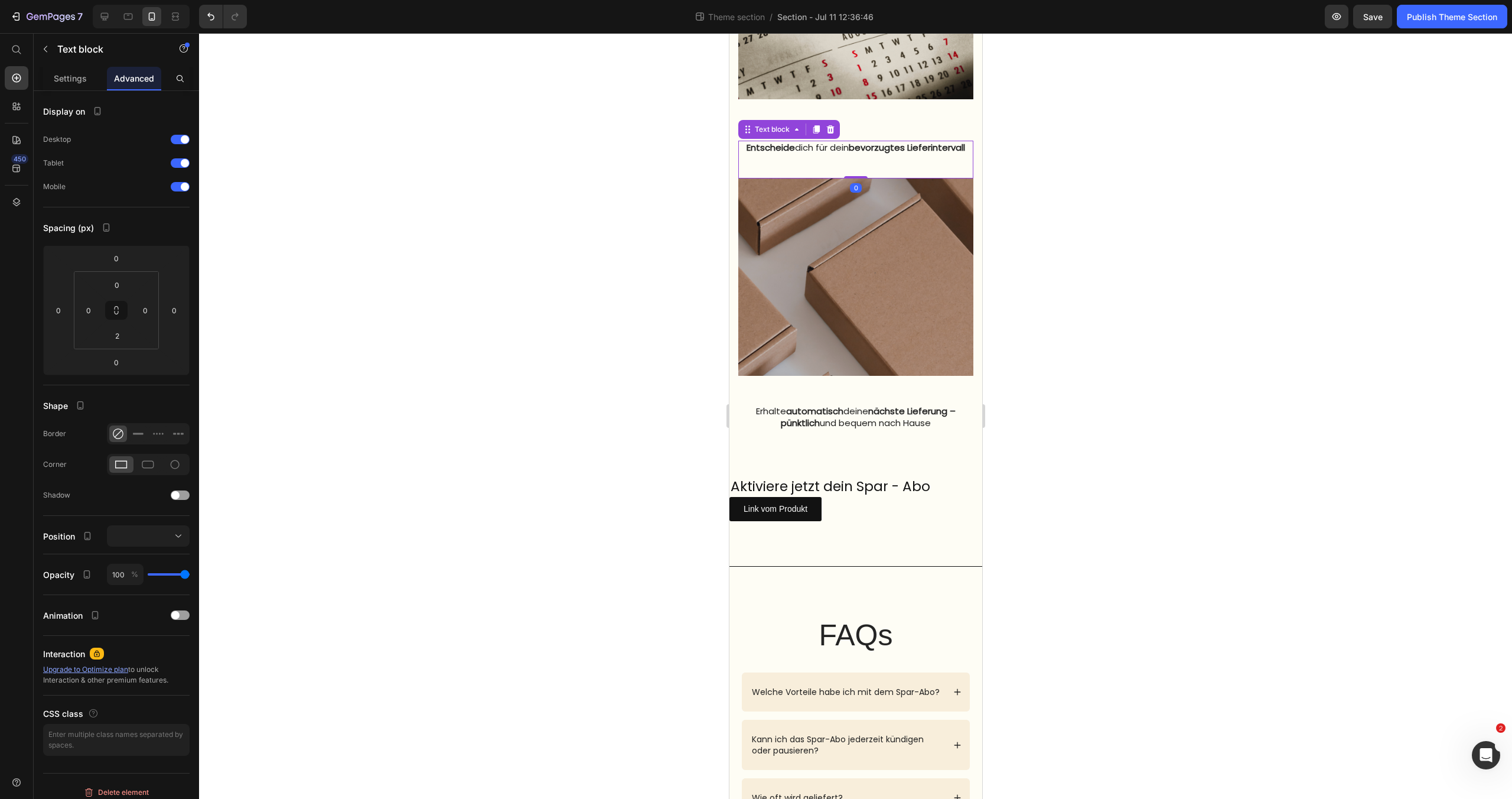 drag, startPoint x: 856, startPoint y: 192, endPoint x: 861, endPoint y: 181, distance: 12.083046 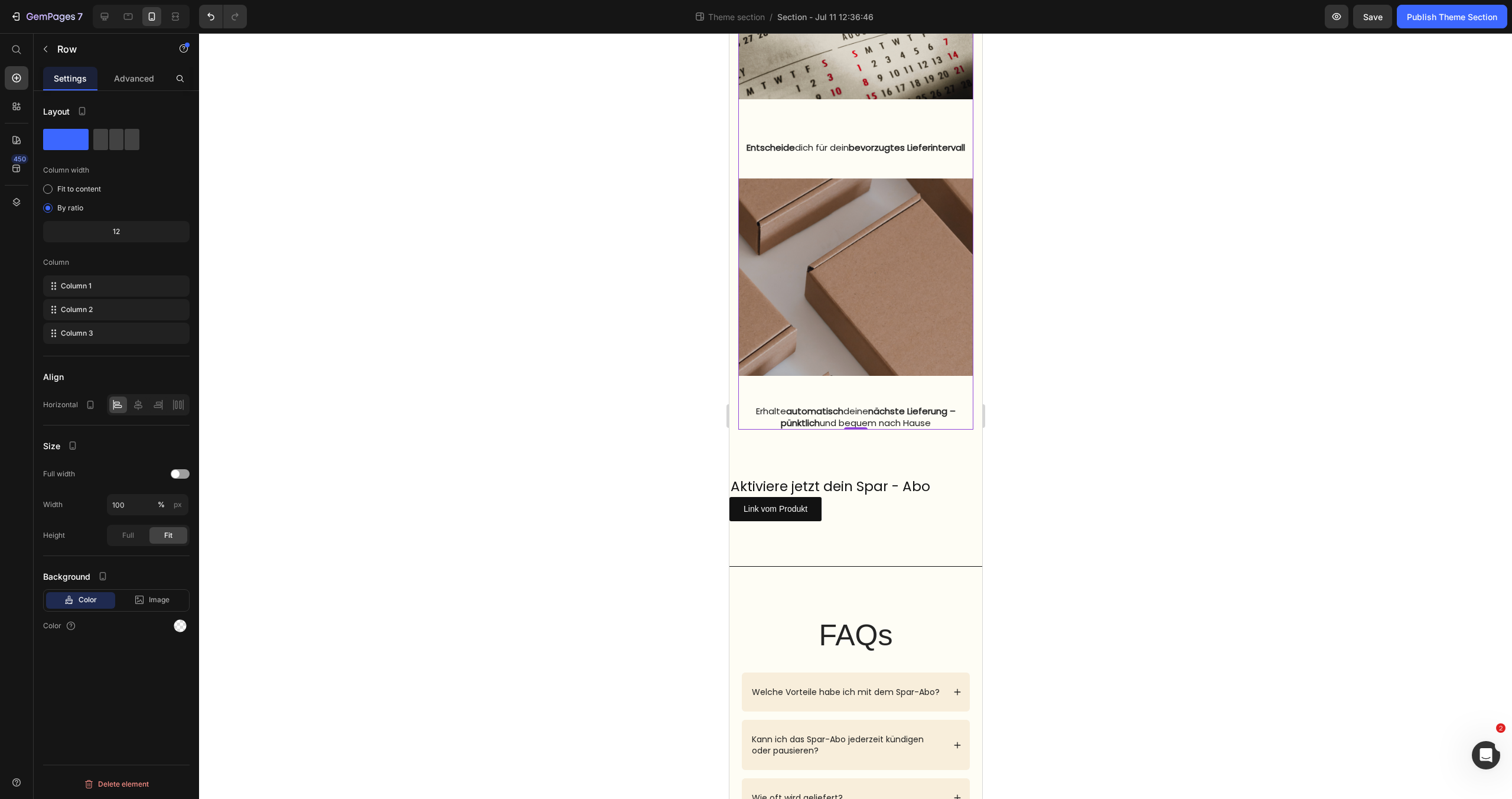 click on "Image Entscheide  dich für dein  bevorzugtes Lieferintervall      Text block Image" at bounding box center [855, 153] 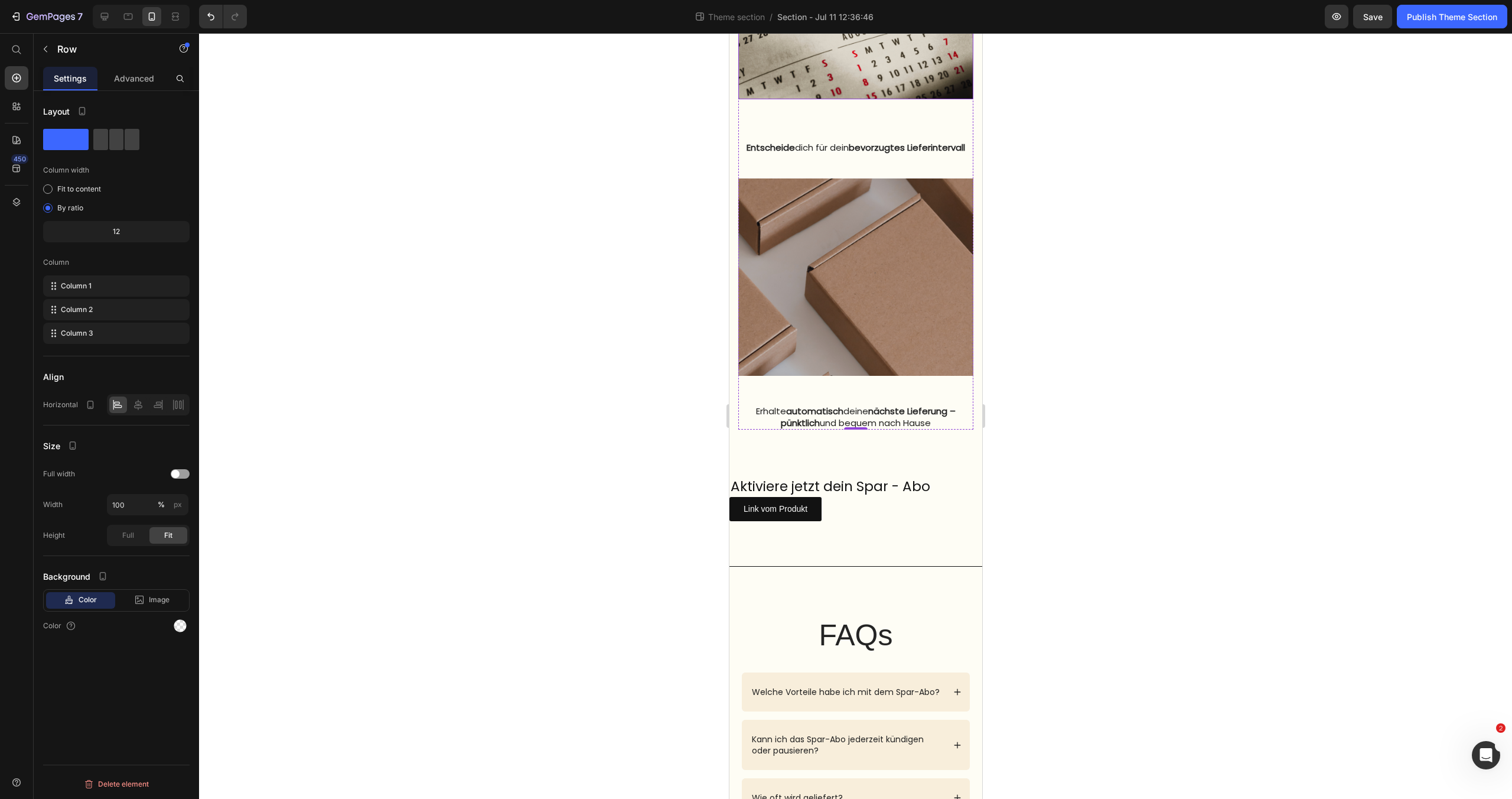 click at bounding box center (855, 1) 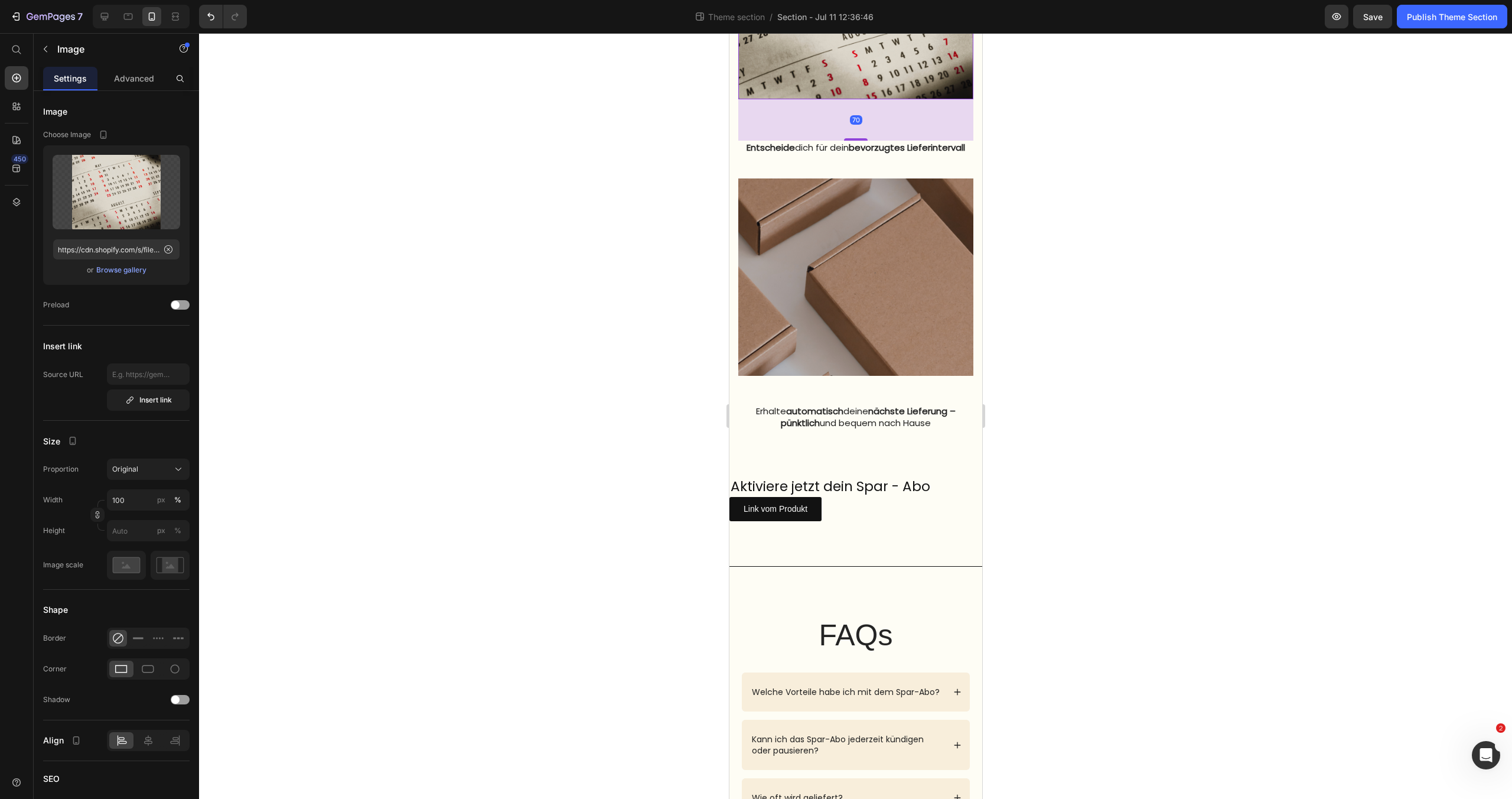 click on "70" at bounding box center [855, 120] 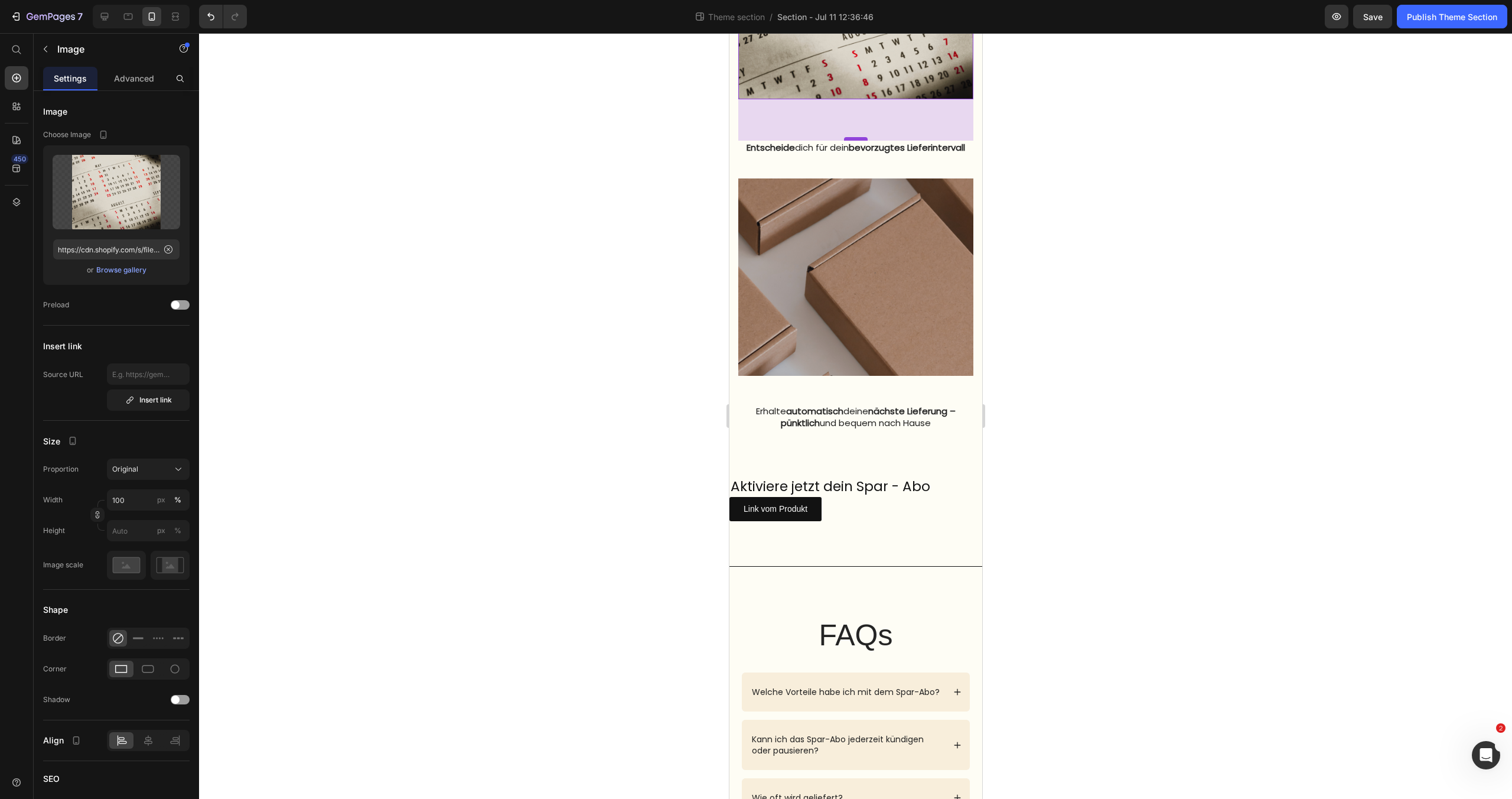click on "70" at bounding box center [855, 120] 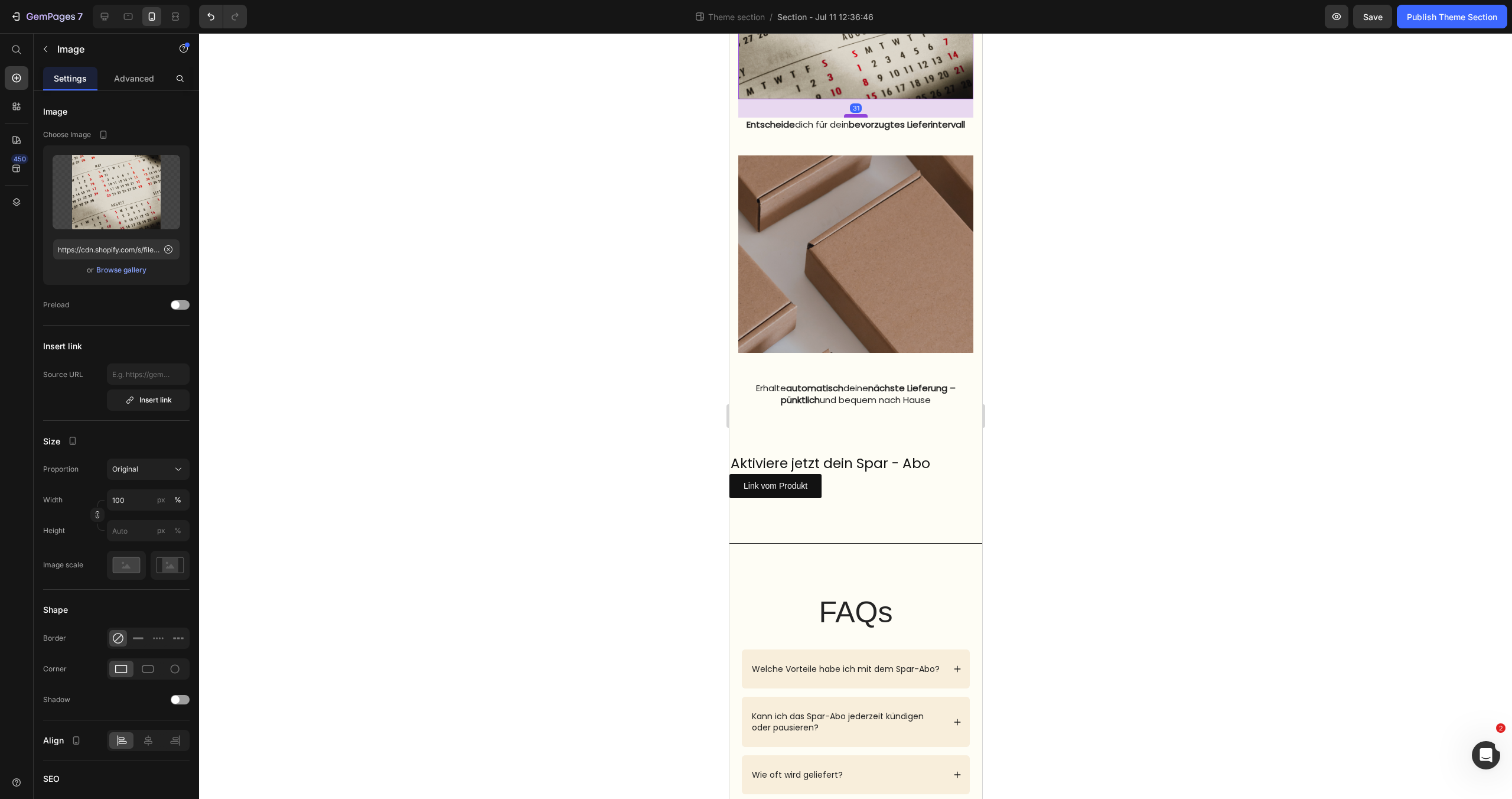 drag, startPoint x: 855, startPoint y: 154, endPoint x: 856, endPoint y: 131, distance: 23.021729 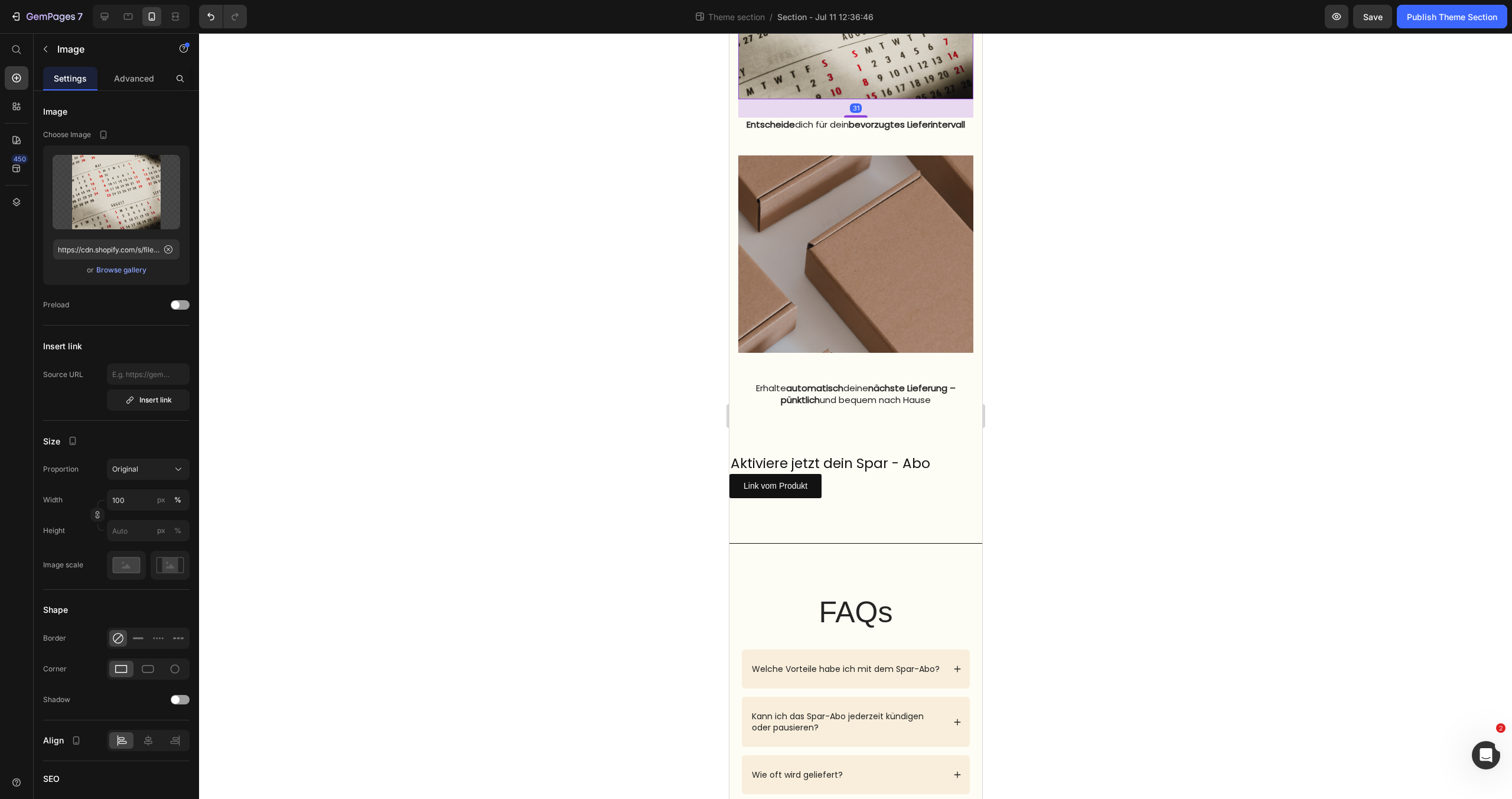 click 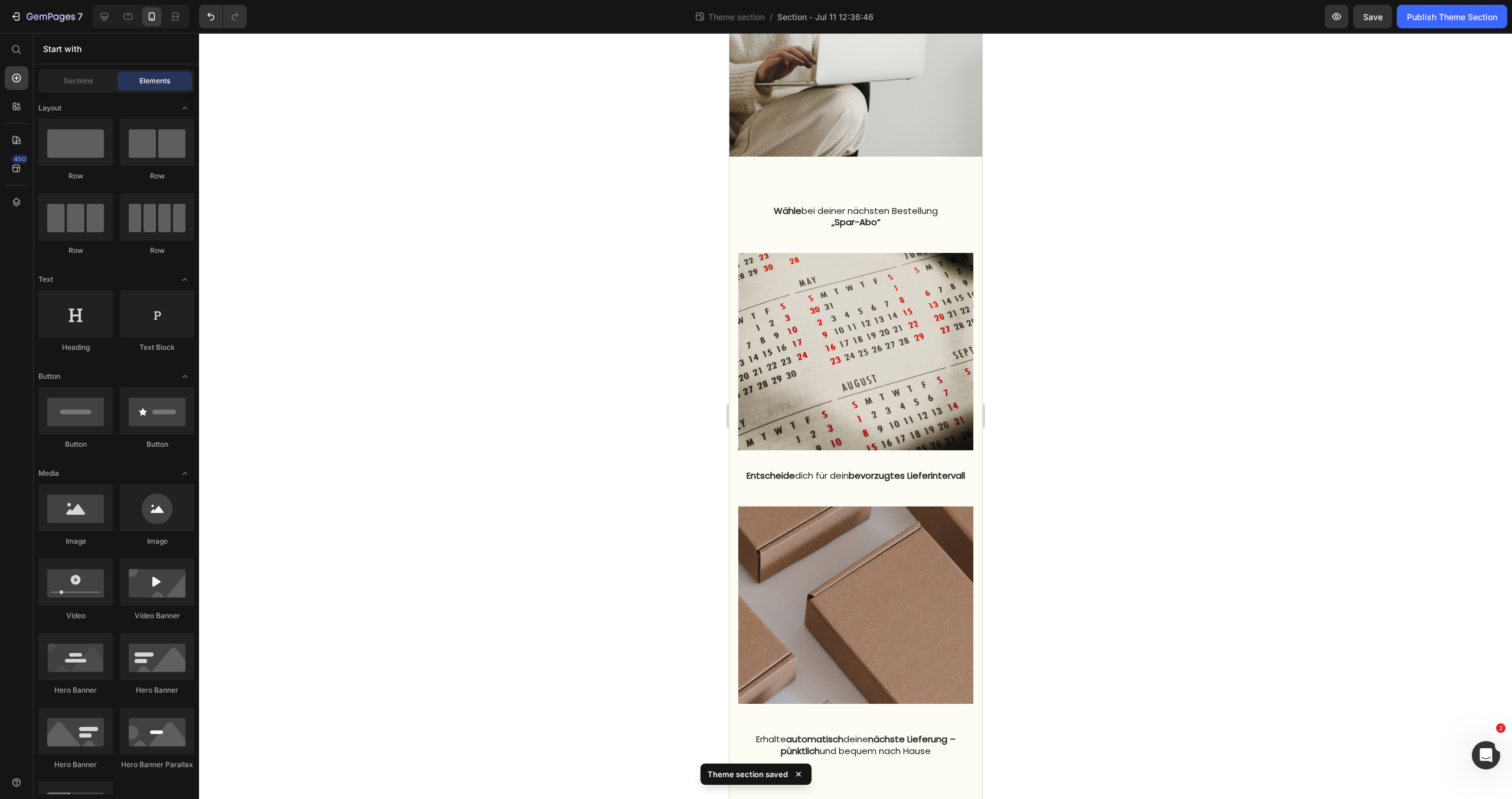 scroll, scrollTop: 801, scrollLeft: 0, axis: vertical 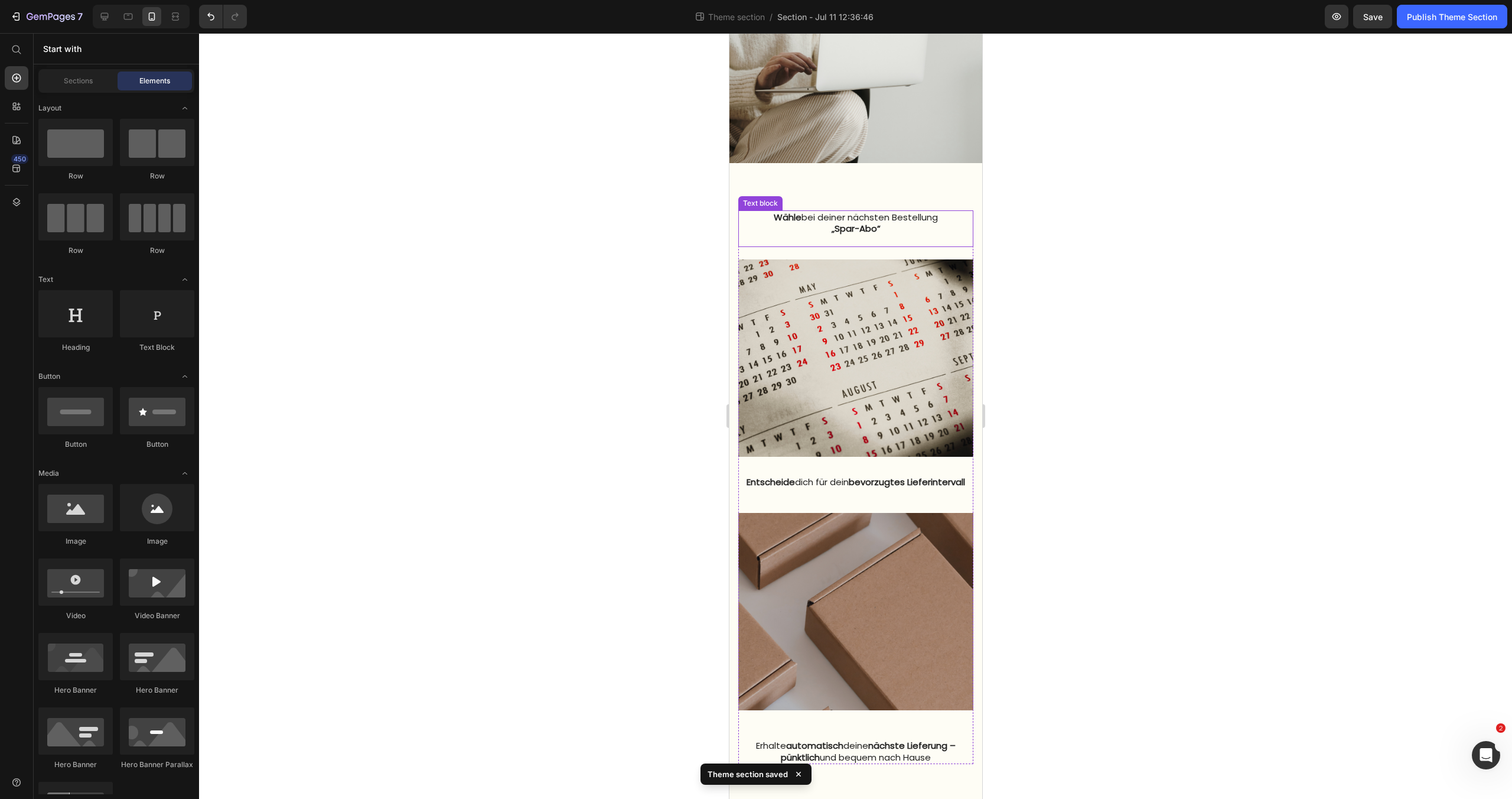 click on "Wähle  bei deiner nächsten Bestellung" at bounding box center [855, 217] 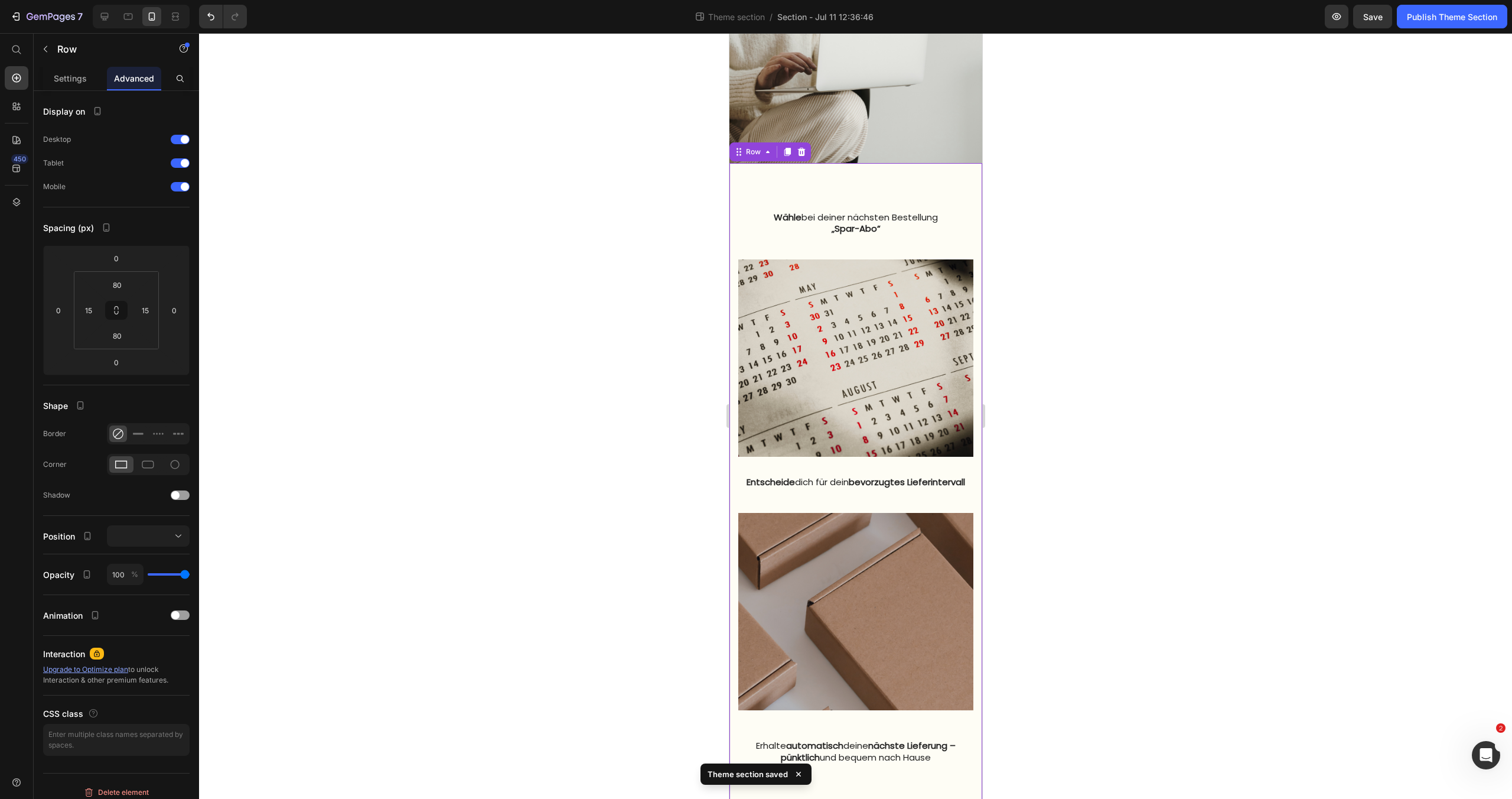 click on "Wähle  bei deiner nächsten Bestellung  „Spar-Abo“   Text block Image Entscheide  dich für dein  bevorzugtes Lieferintervall      Text block Image Erhalte  automatisch  deine  nächste Lieferung – pünktlich  und bequem nach Hause Text block Row Row   0" at bounding box center (855, 487) 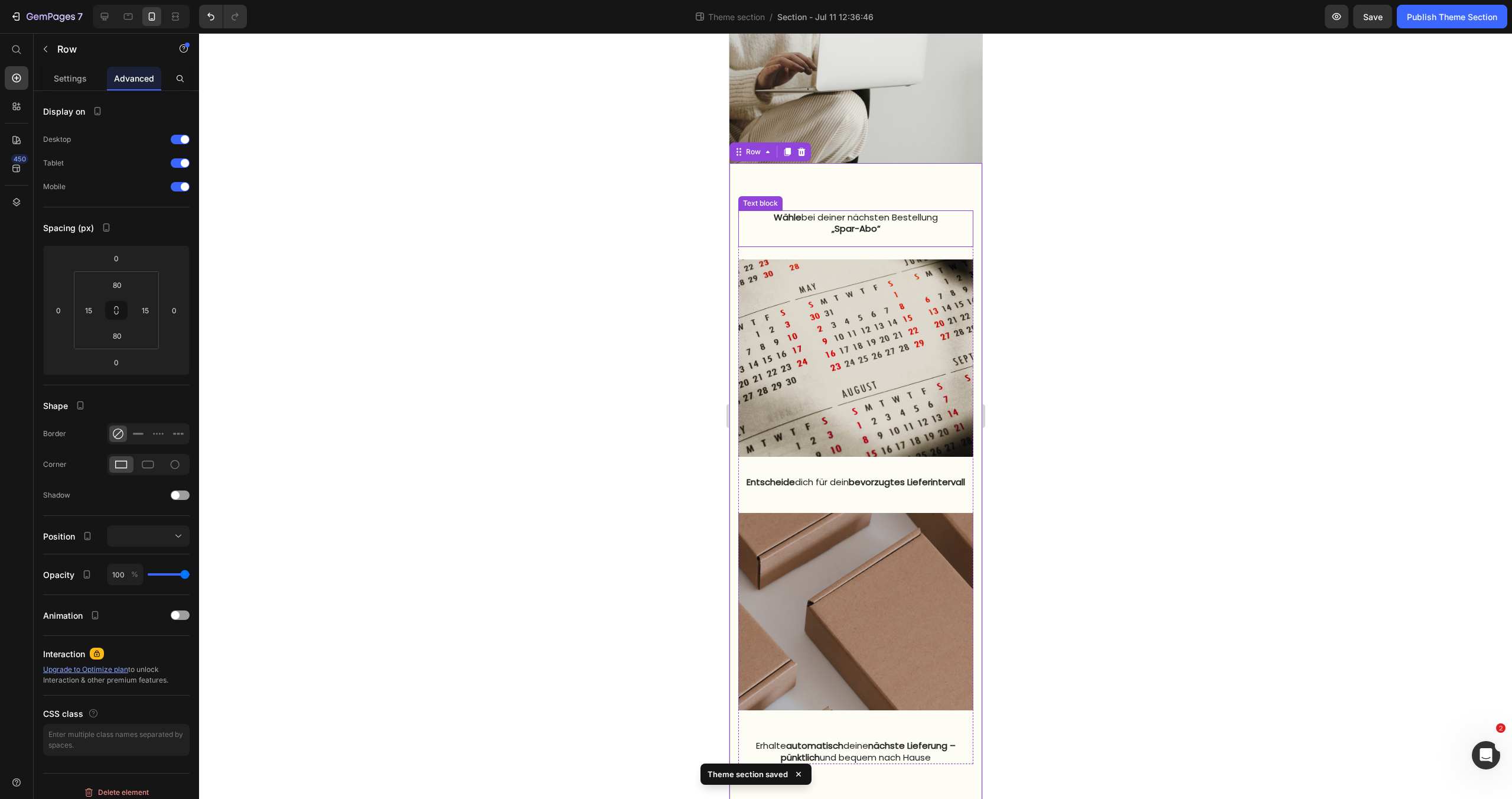 click on "Wähle  bei deiner nächsten Bestellung" at bounding box center (855, 217) 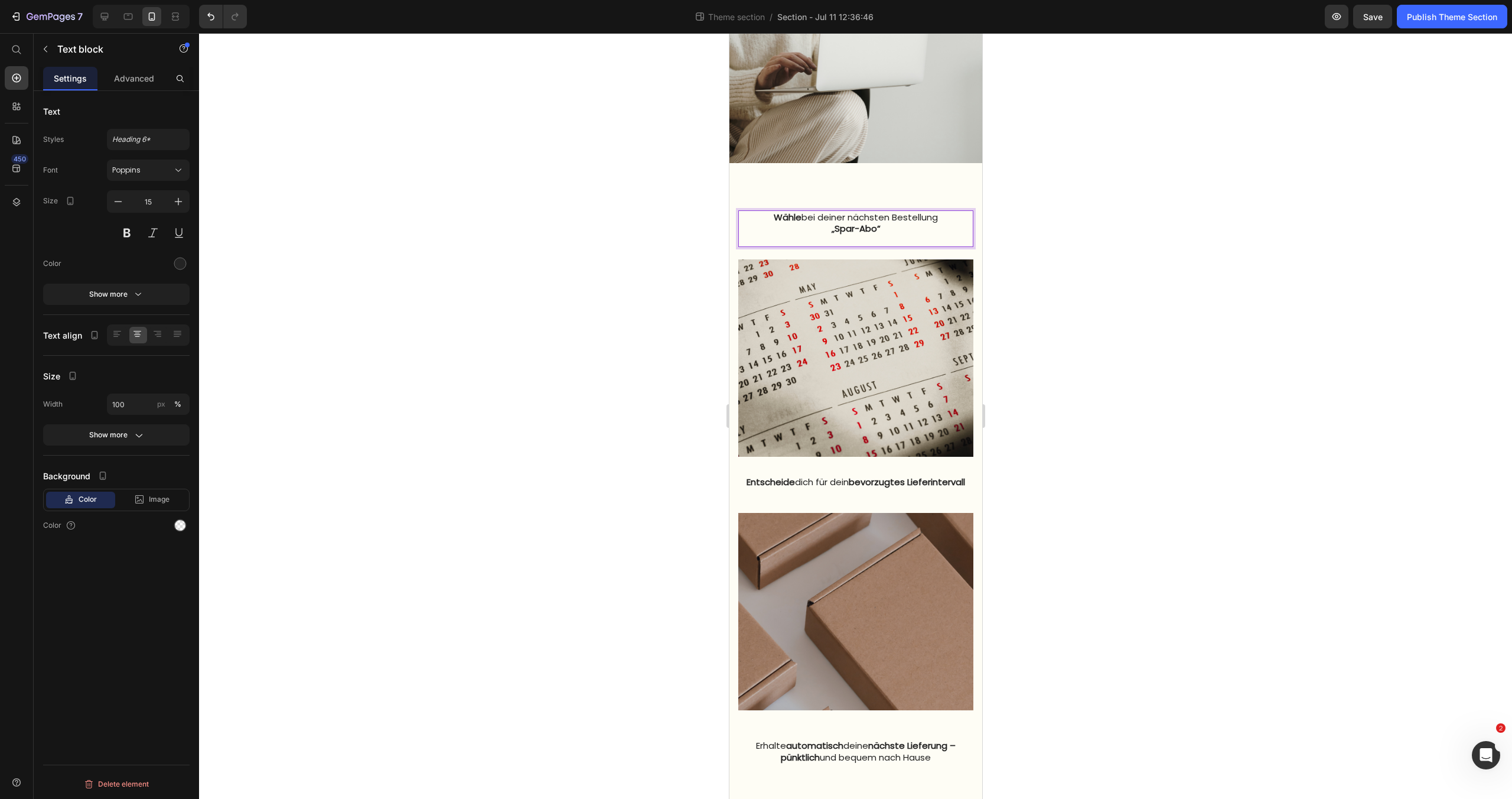 click on "Wähle  bei deiner nächsten Bestellung" at bounding box center (855, 217) 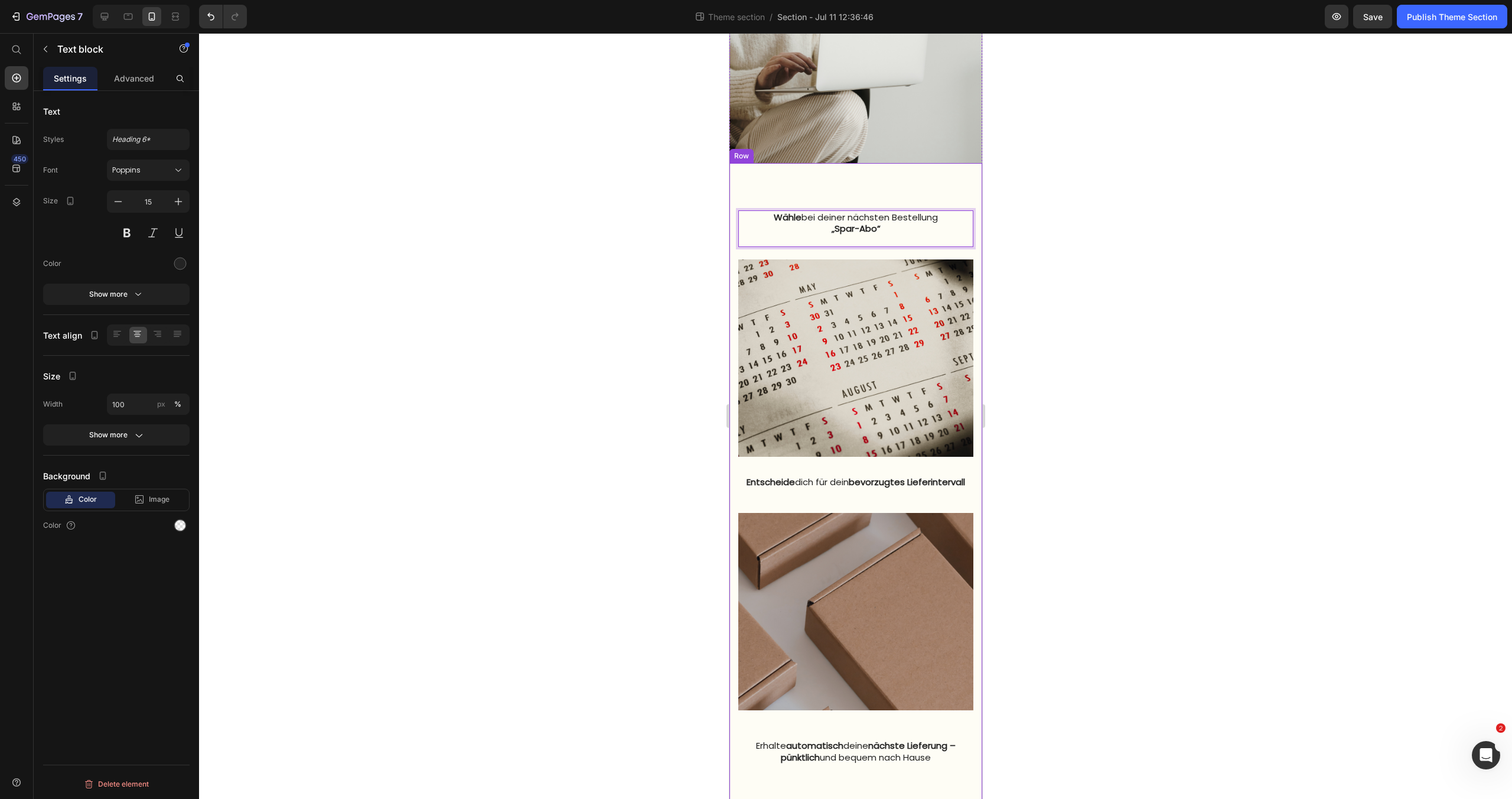 click on "Wähle  bei deiner nächsten Bestellung  „Spar-Abo“   Text block   21 Image Entscheide  dich für dein  bevorzugtes Lieferintervall      Text block Image Erhalte  automatisch  deine  nächste Lieferung – pünktlich  und bequem nach Hause Text block Row Row" at bounding box center (855, 487) 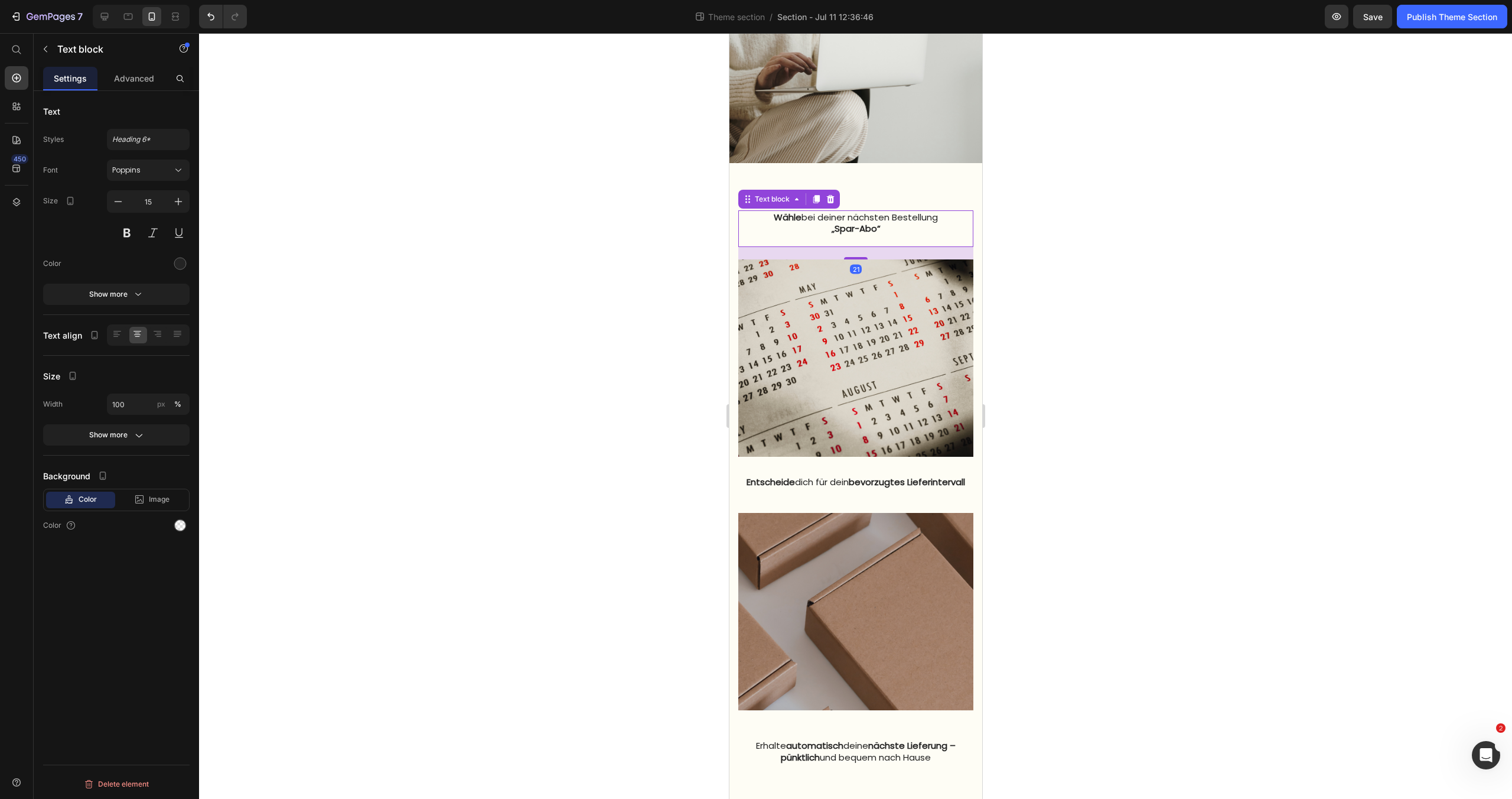 click on "Wähle  bei deiner nächsten Bestellung" at bounding box center (855, 217) 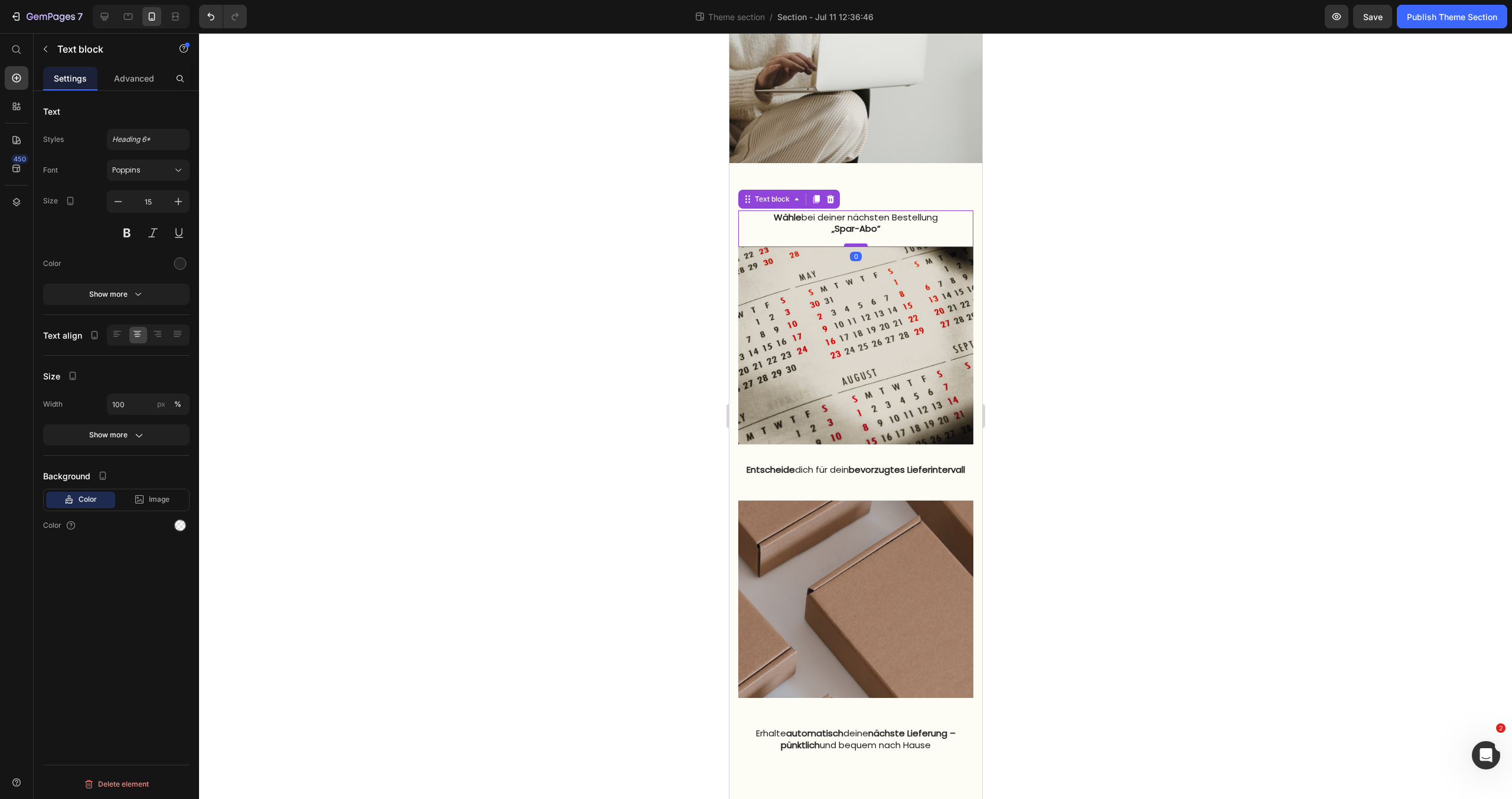 drag, startPoint x: 855, startPoint y: 272, endPoint x: 856, endPoint y: 260, distance: 12.041595 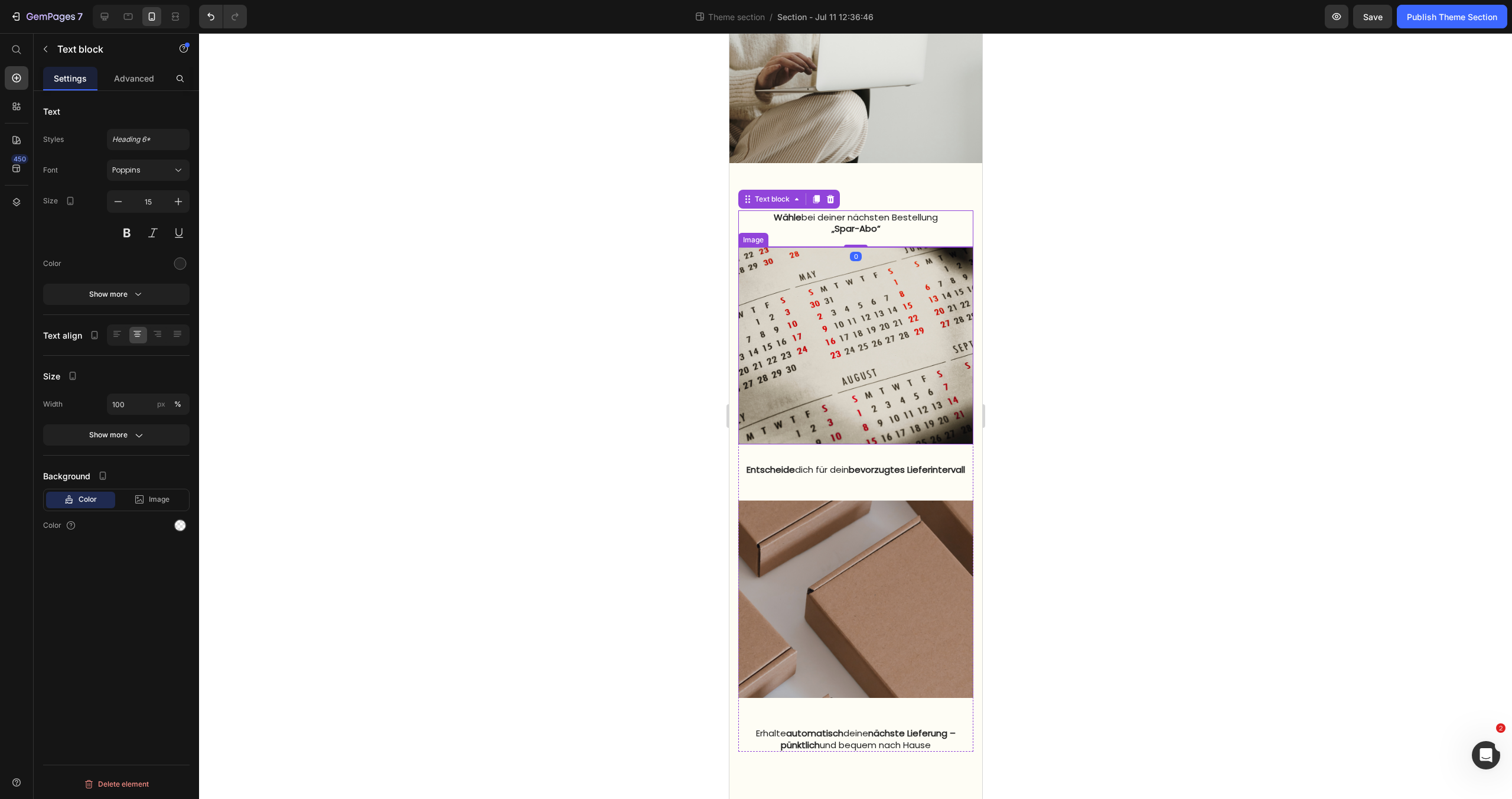 click 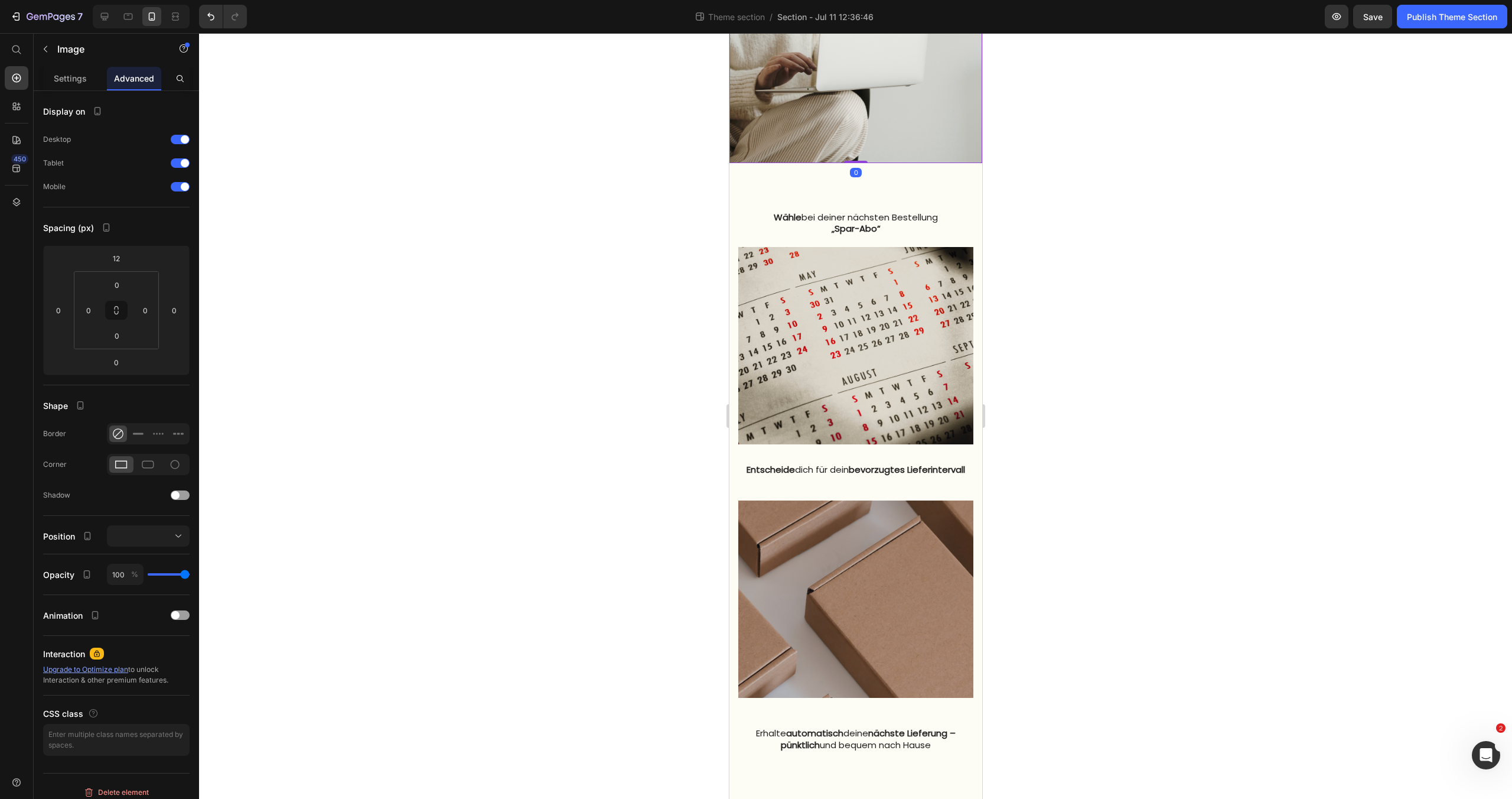 drag, startPoint x: 944, startPoint y: 141, endPoint x: 903, endPoint y: 157, distance: 44.011362 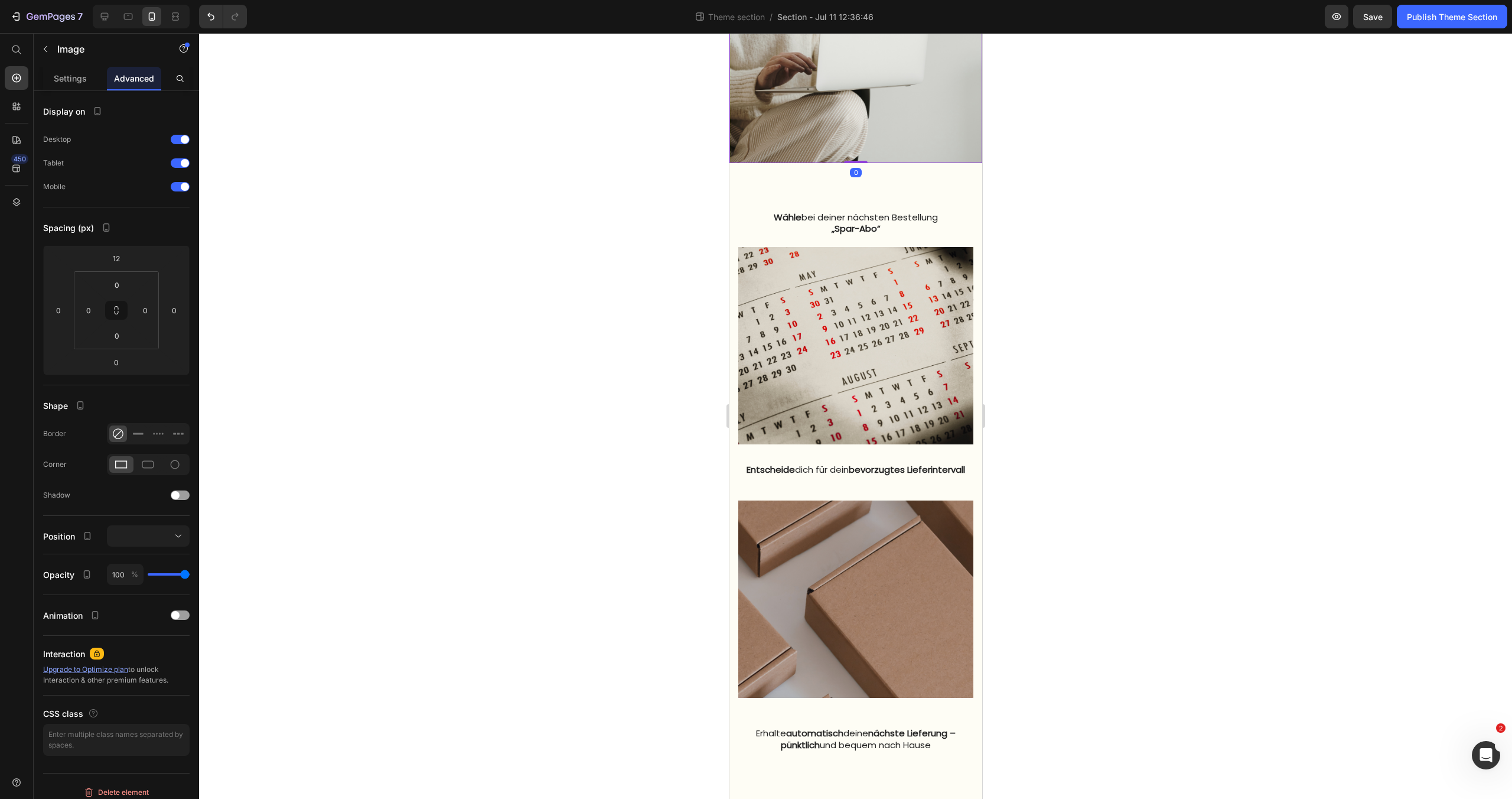 click at bounding box center (855, 57) 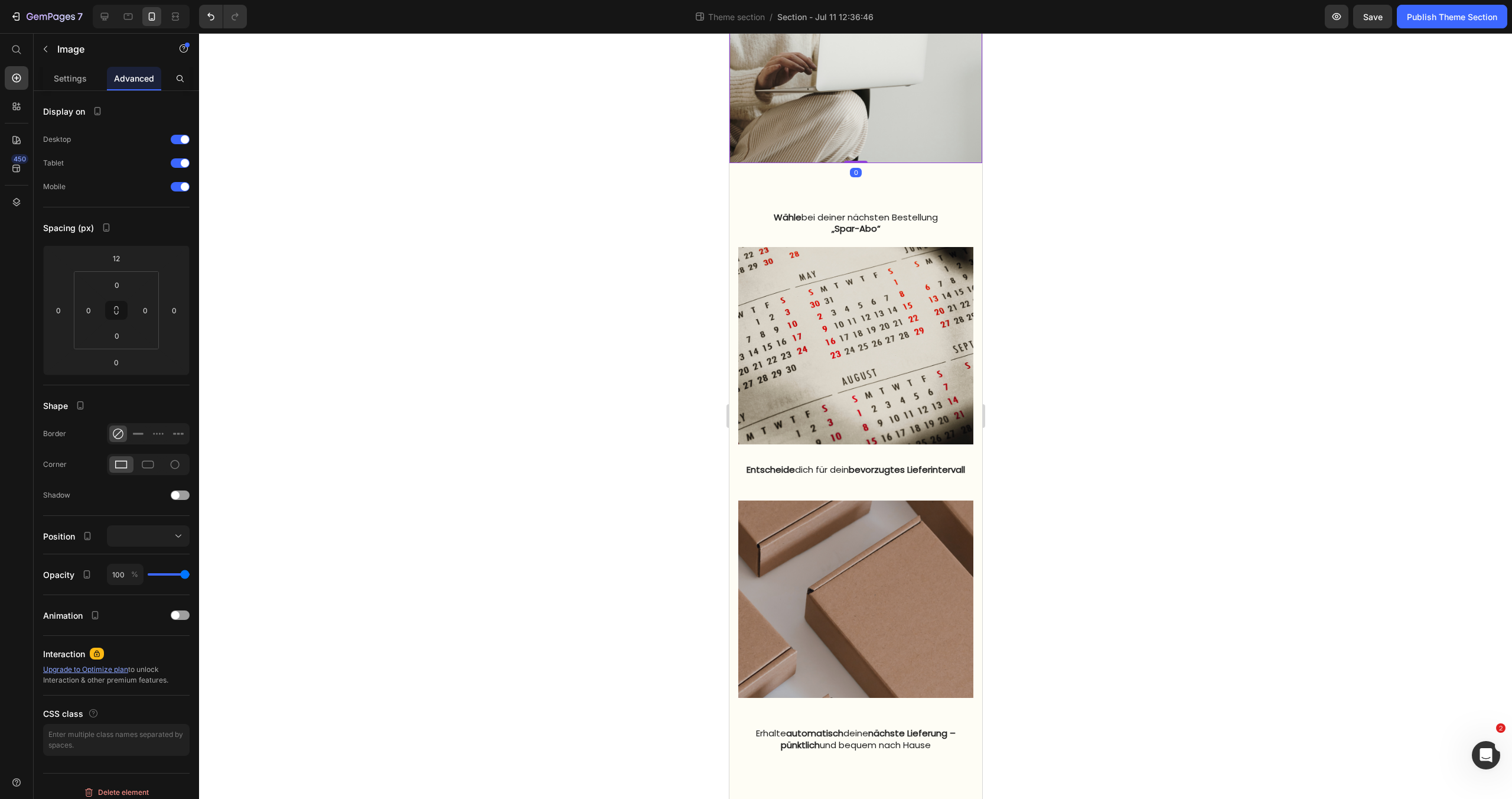 drag, startPoint x: 857, startPoint y: 175, endPoint x: 859, endPoint y: 152, distance: 23.08679 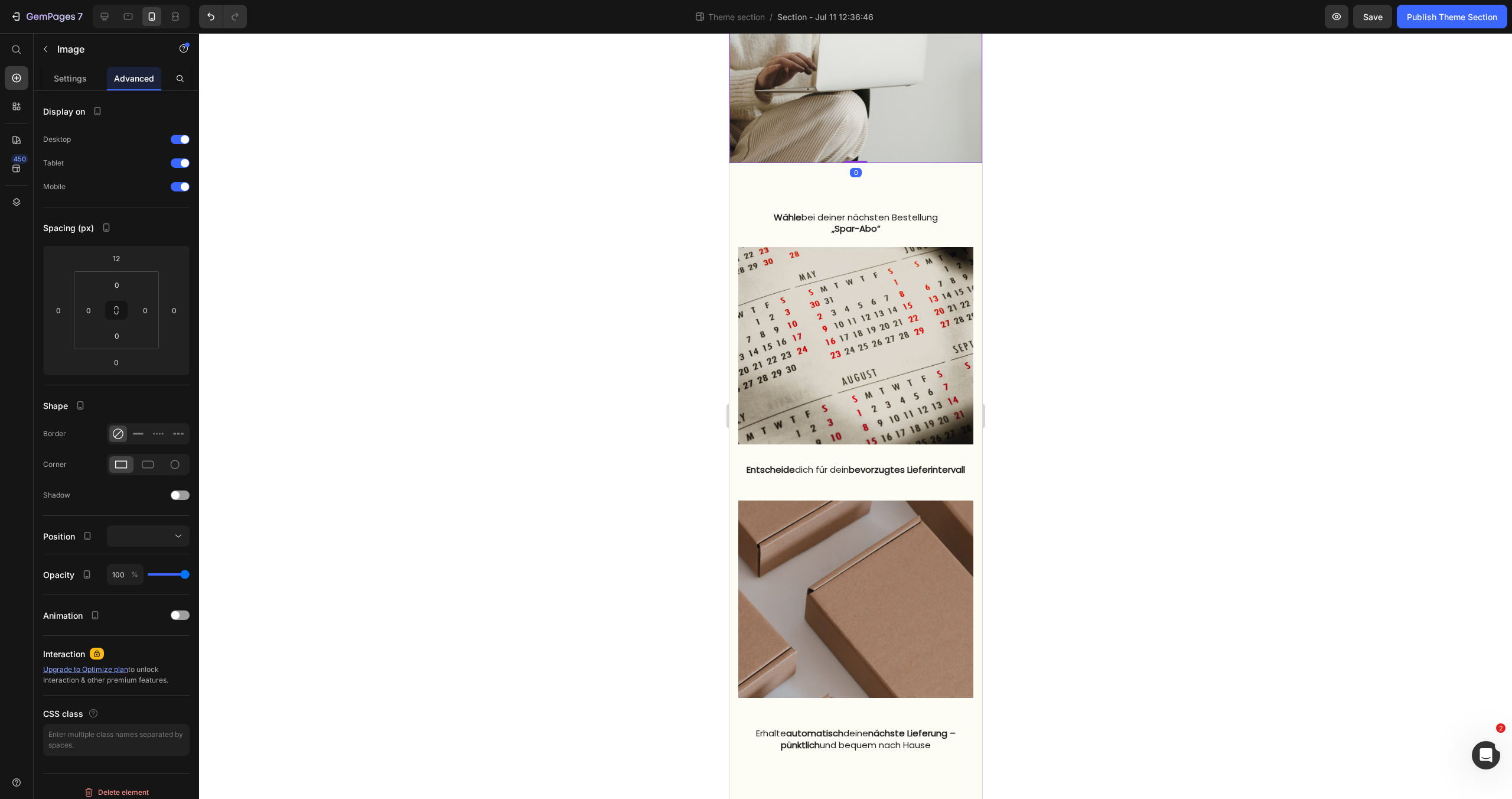 click on "Image   0" at bounding box center (855, 57) 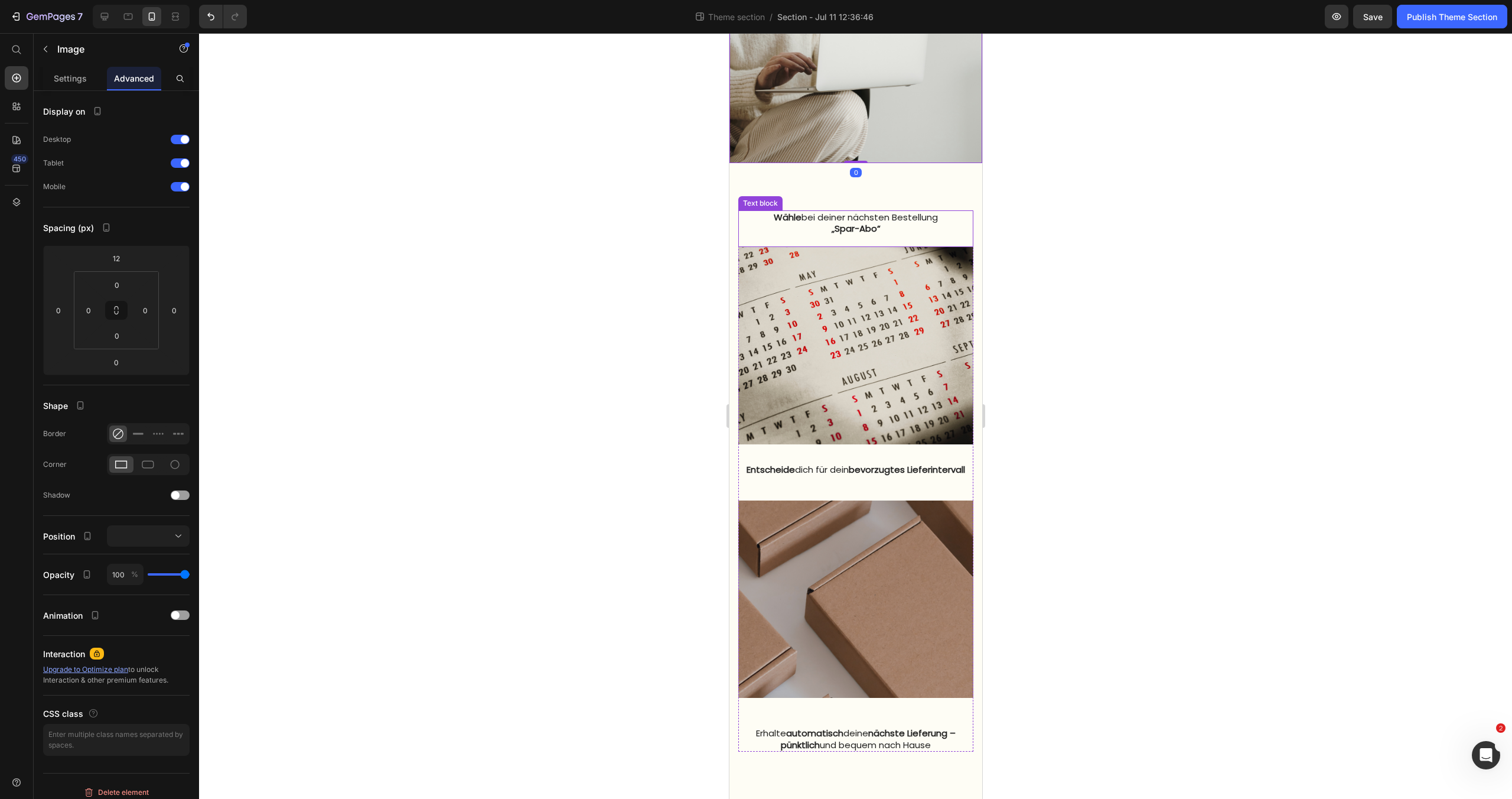 click on "Wähle  bei deiner nächsten Bestellung" at bounding box center [855, 217] 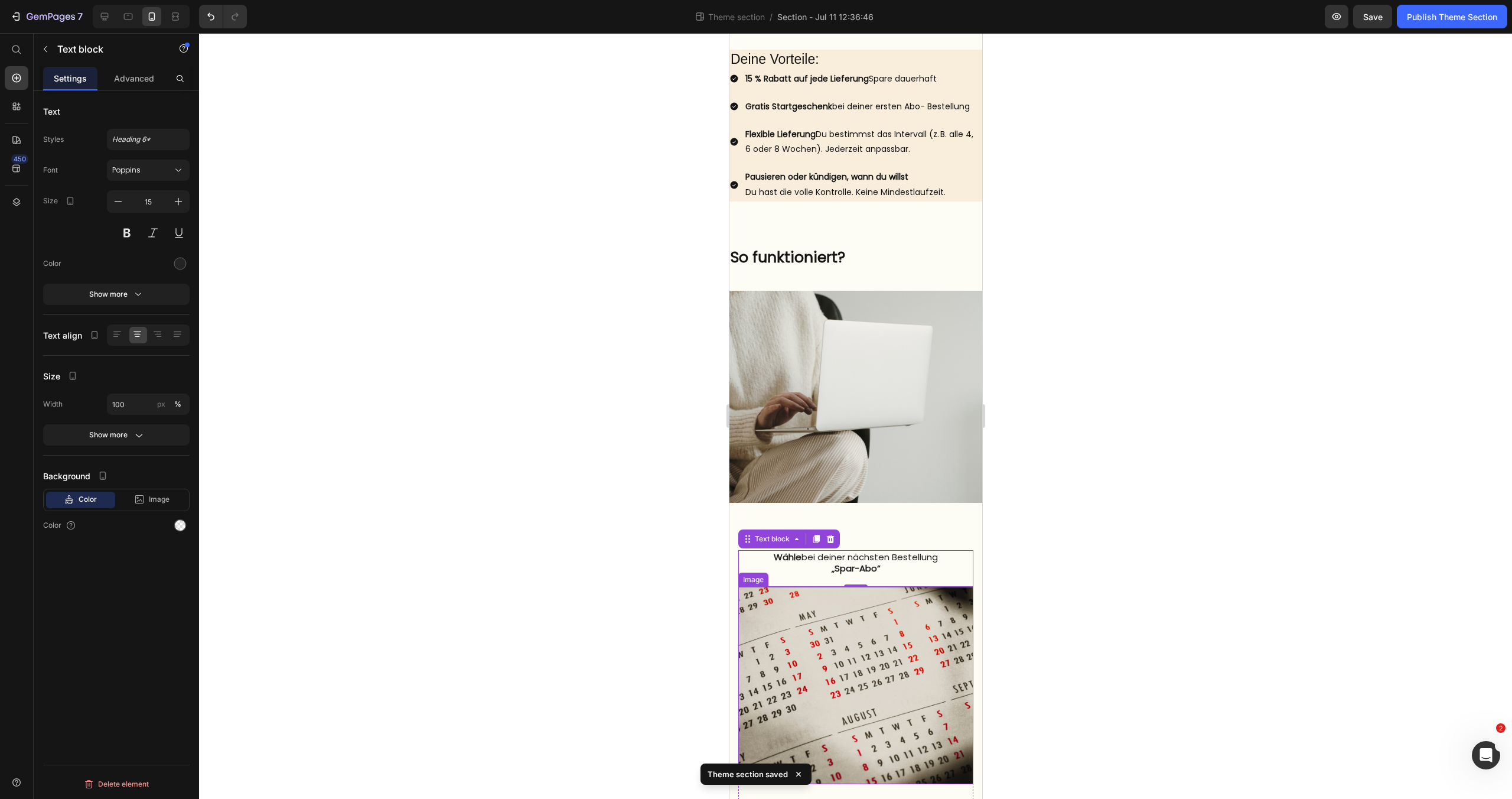 scroll, scrollTop: 435, scrollLeft: 0, axis: vertical 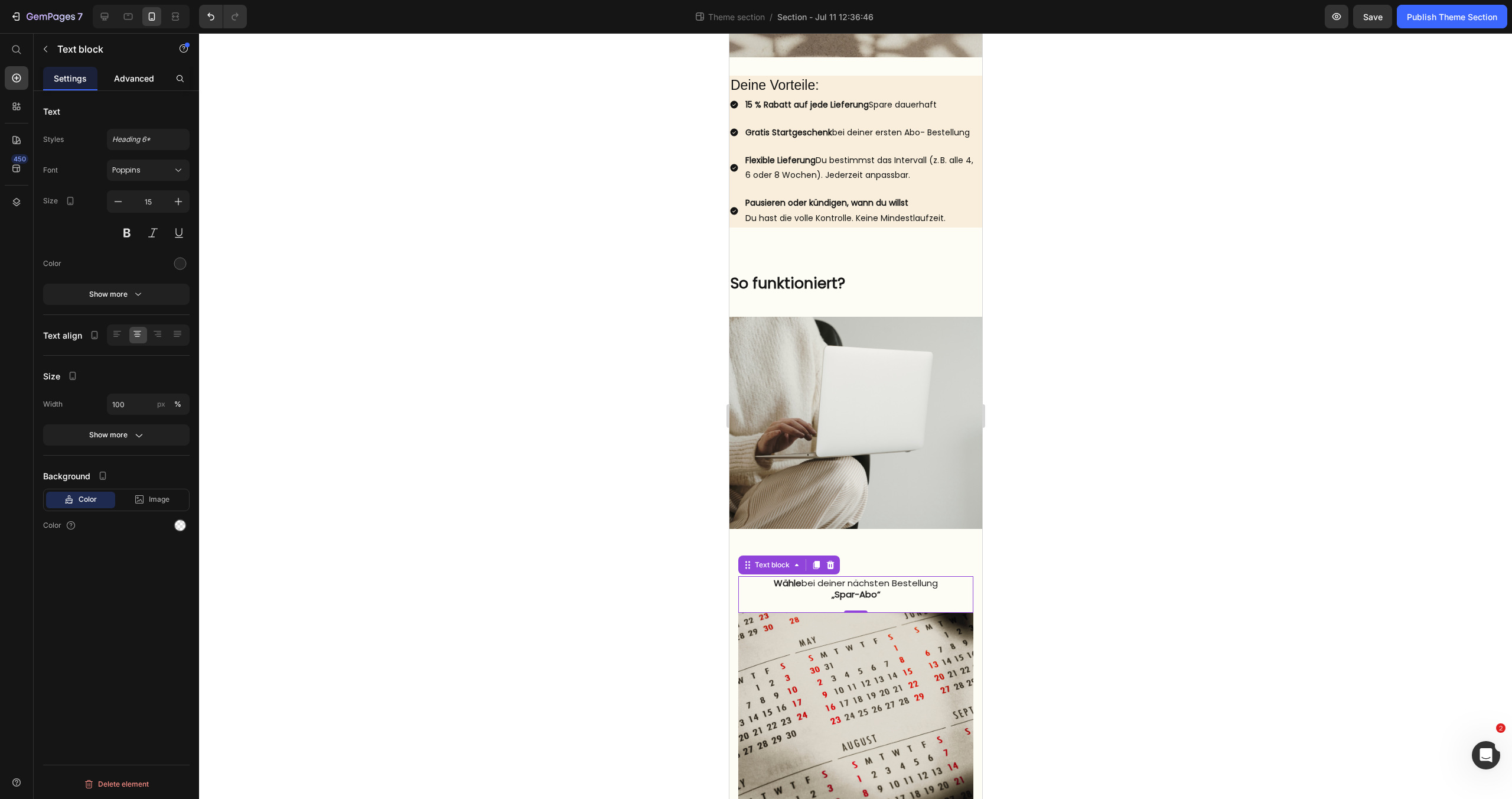 click on "Advanced" at bounding box center [134, 78] 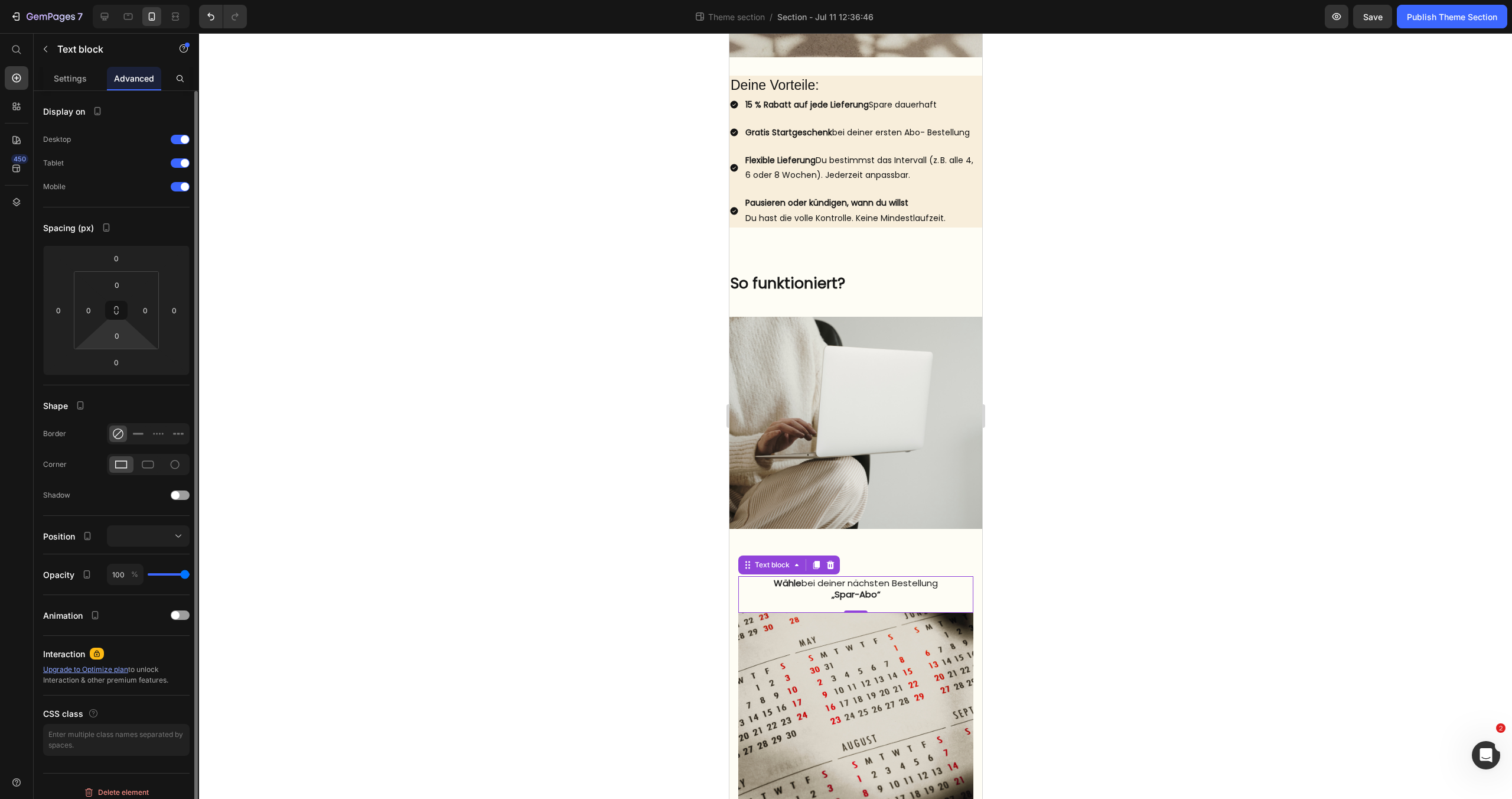 click on "7  Theme section  /  Section - Jul 11 12:36:46 Preview  Save   Publish Theme Section  450 Start with Sections Elements Hero Section Product Detail Brands Trusted Badges Guarantee Product Breakdown How to use Testimonials Compare Bundle FAQs Social Proof Brand Story Product List Collection Blog List Contact Sticky Add to Cart Custom Footer Browse Library 450 Layout
Row
Row
Row
Row Text
Heading
Text Block Button
Button
Button Media
Image
Image Video" at bounding box center [756, 0] 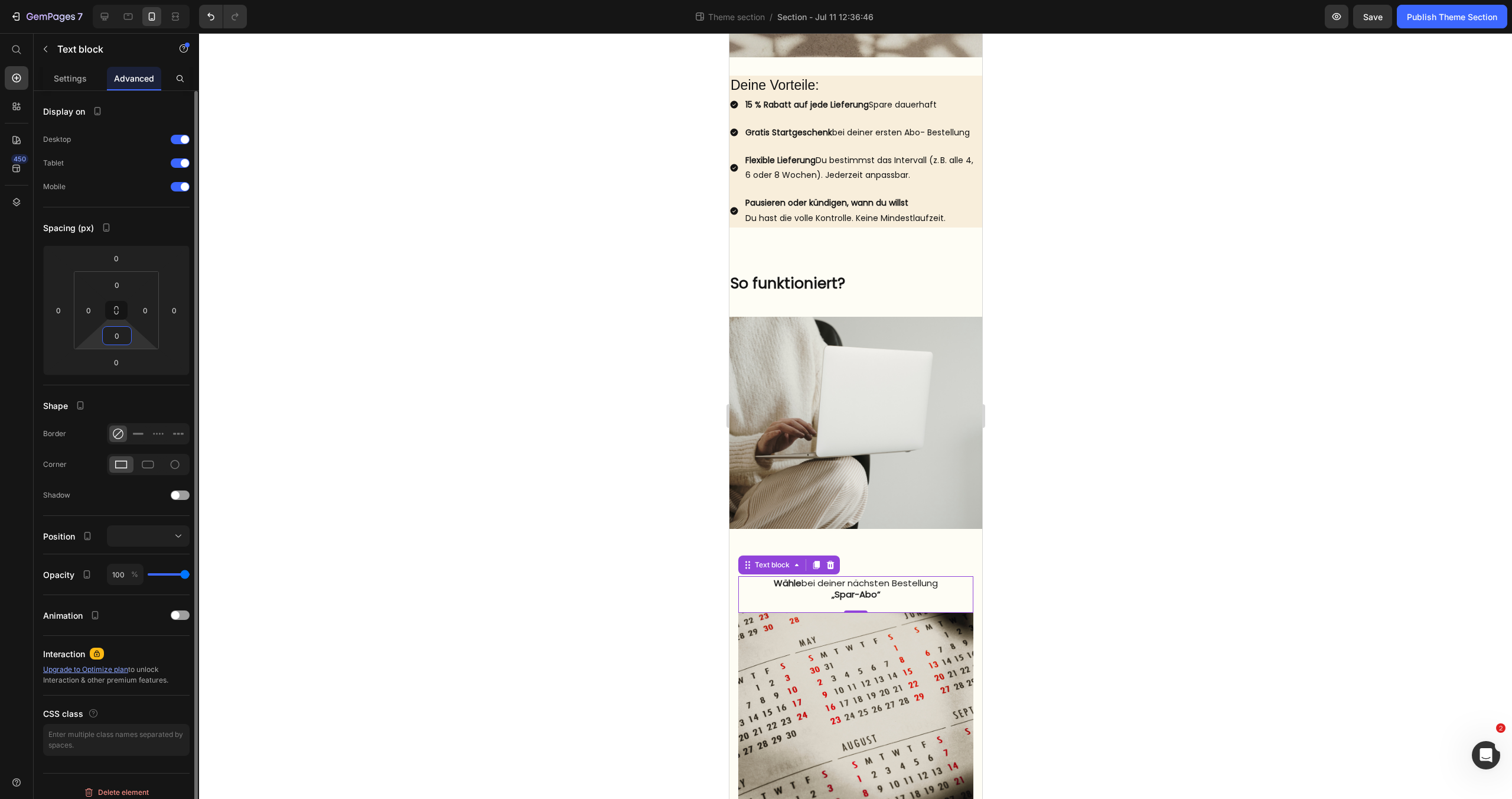 click on "0" at bounding box center [117, 336] 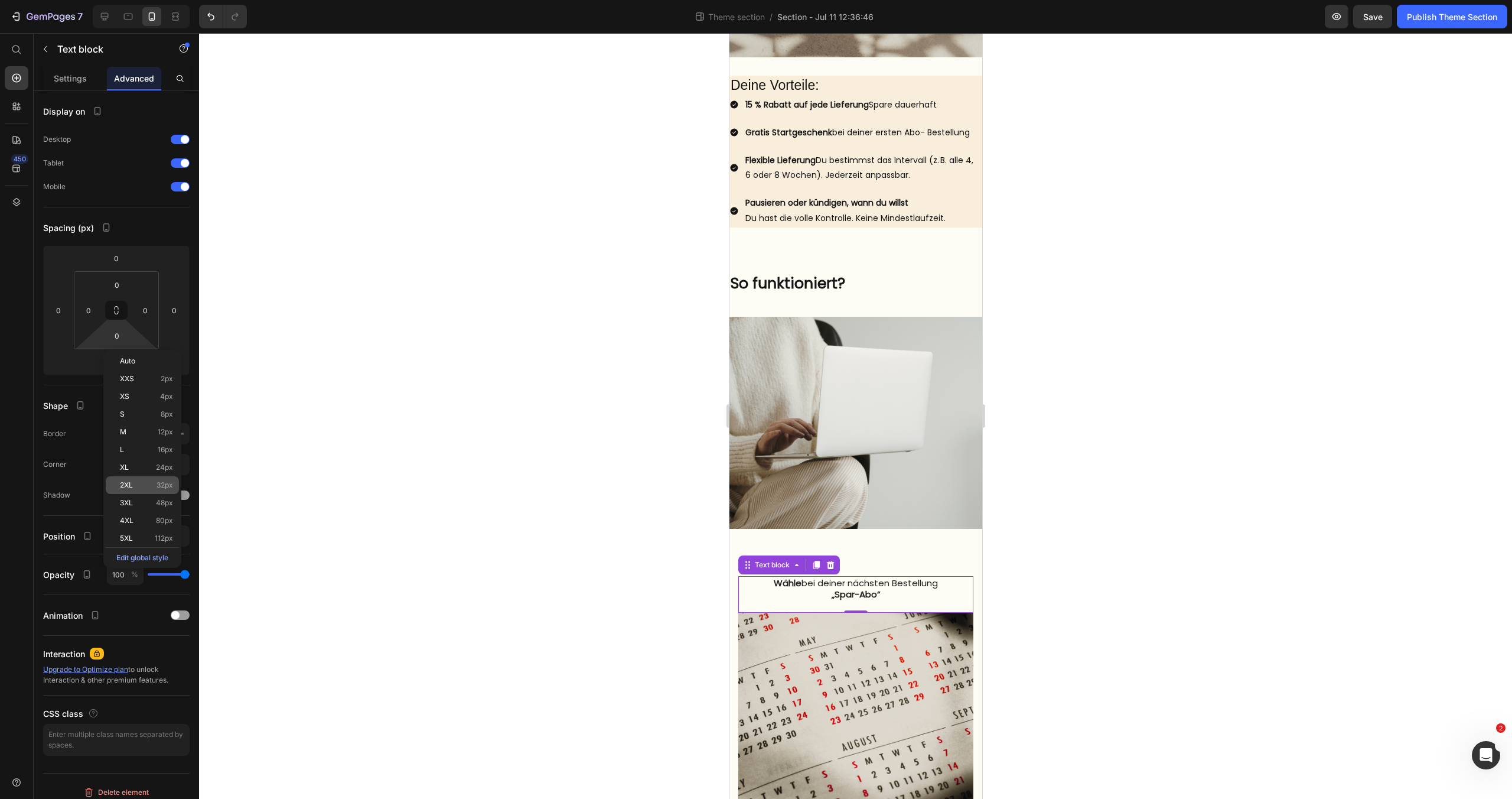 click on "2XL 32px" at bounding box center [146, 485] 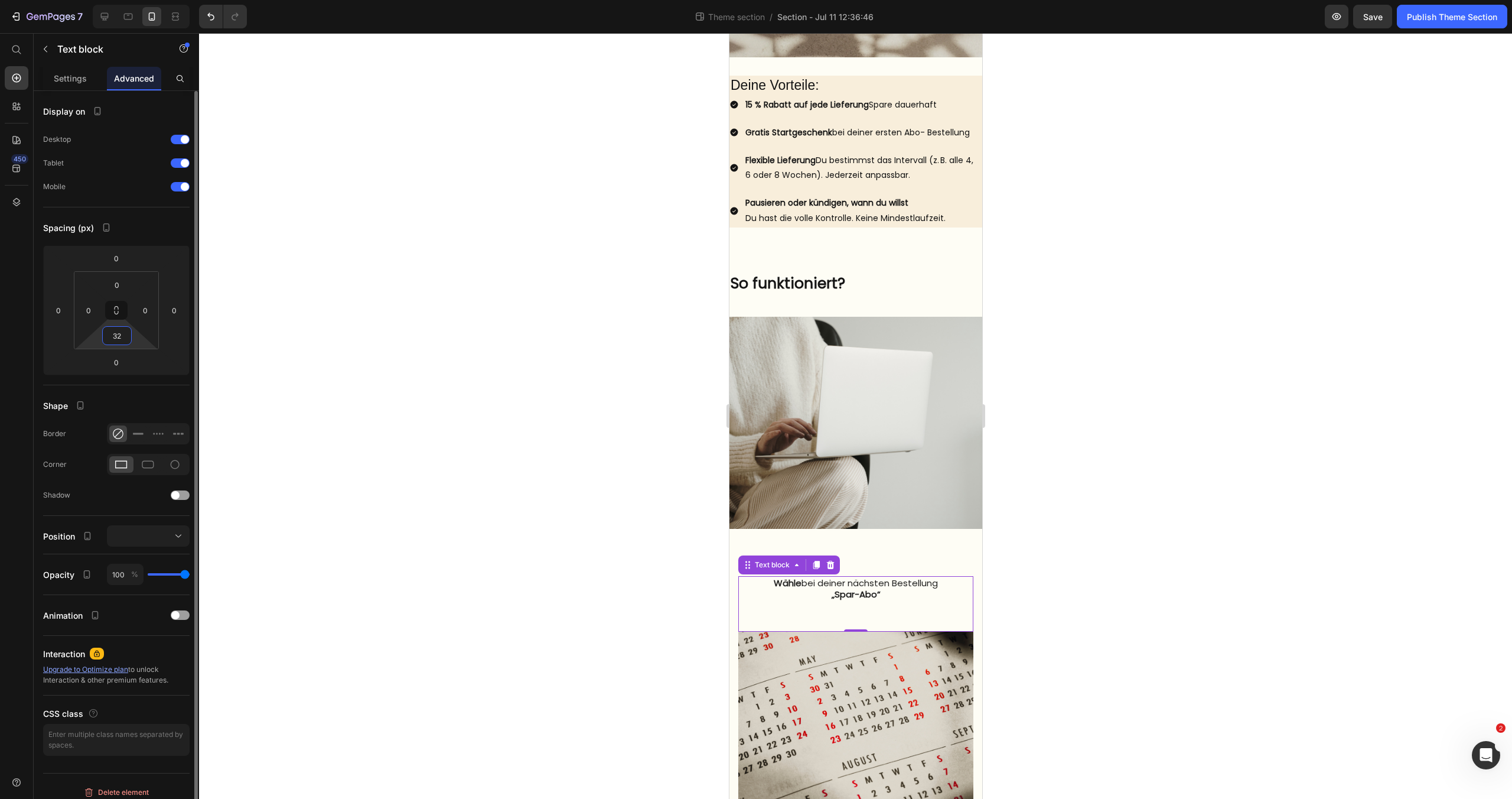 click on "32" at bounding box center [117, 336] 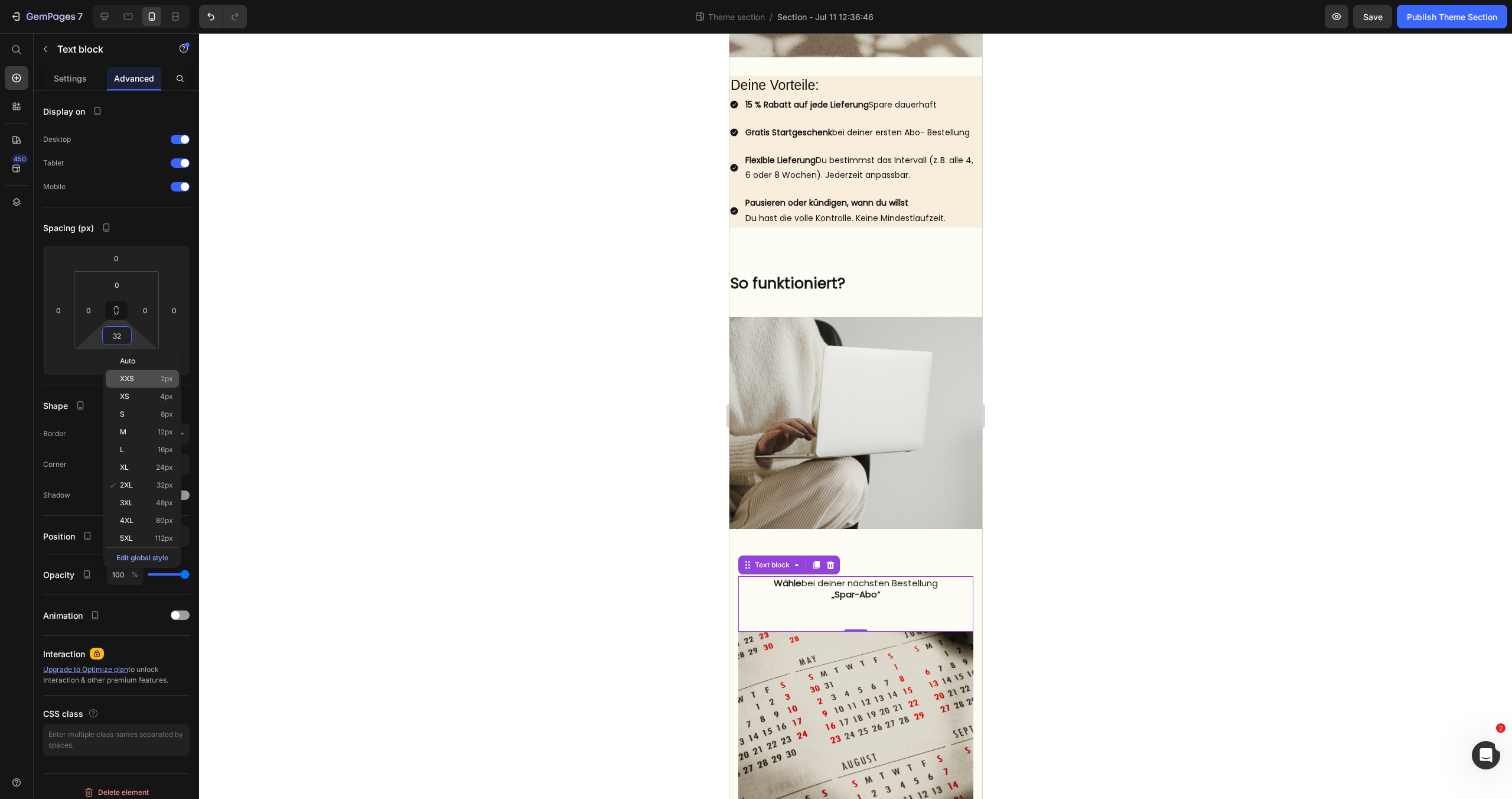 type on "2" 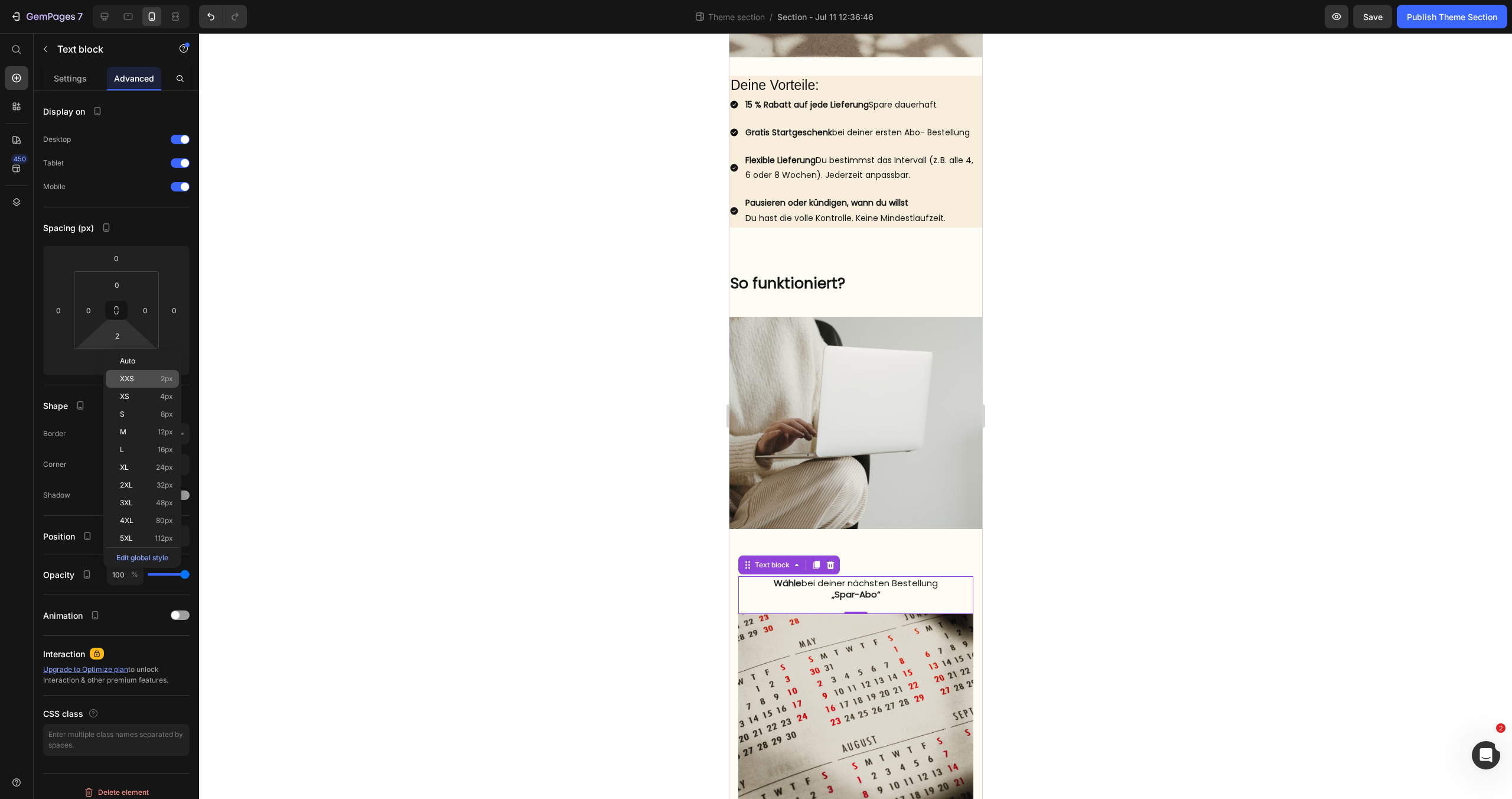 click on "XXS 2px" 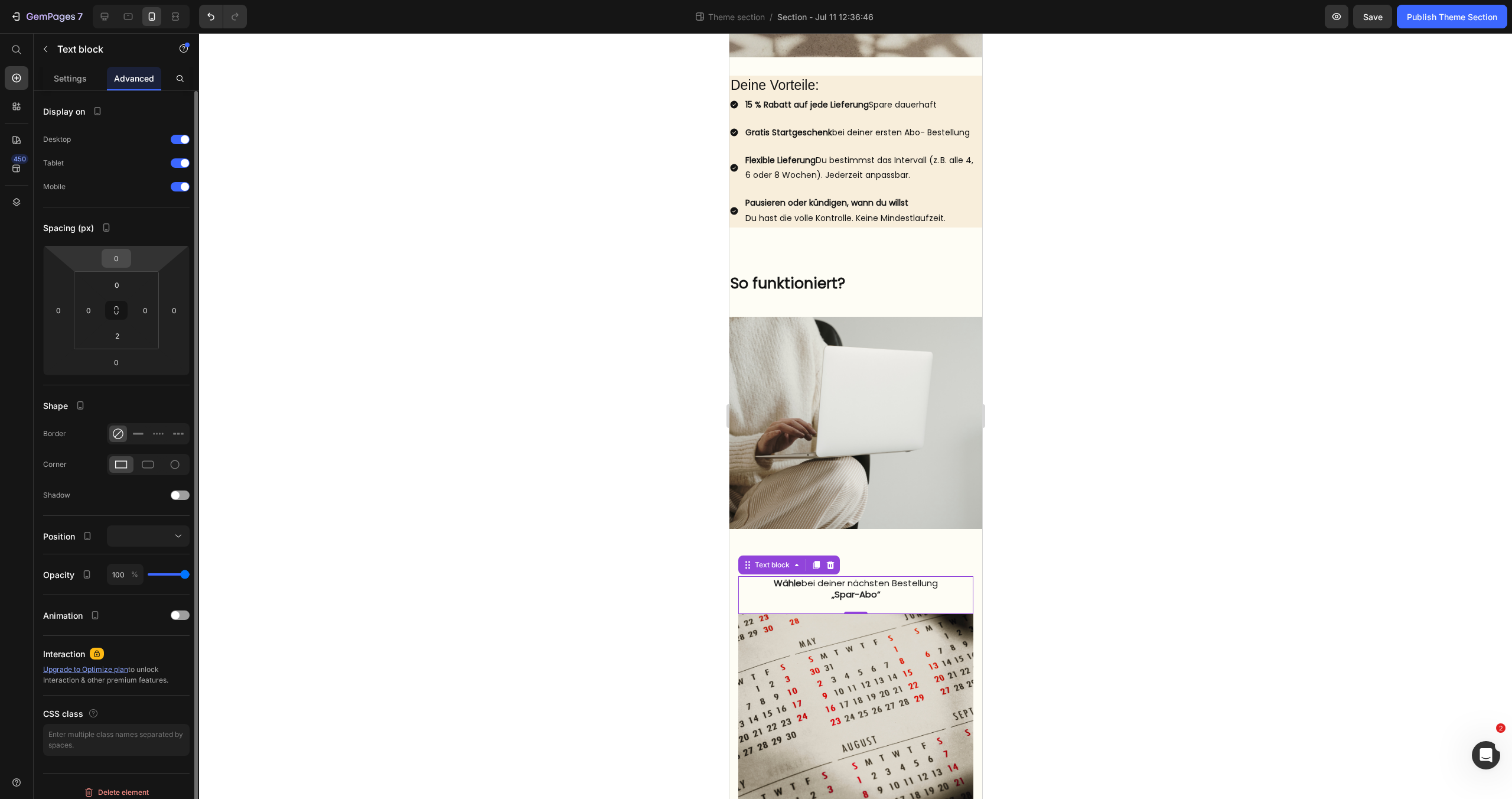 click on "0" at bounding box center [116, 258] 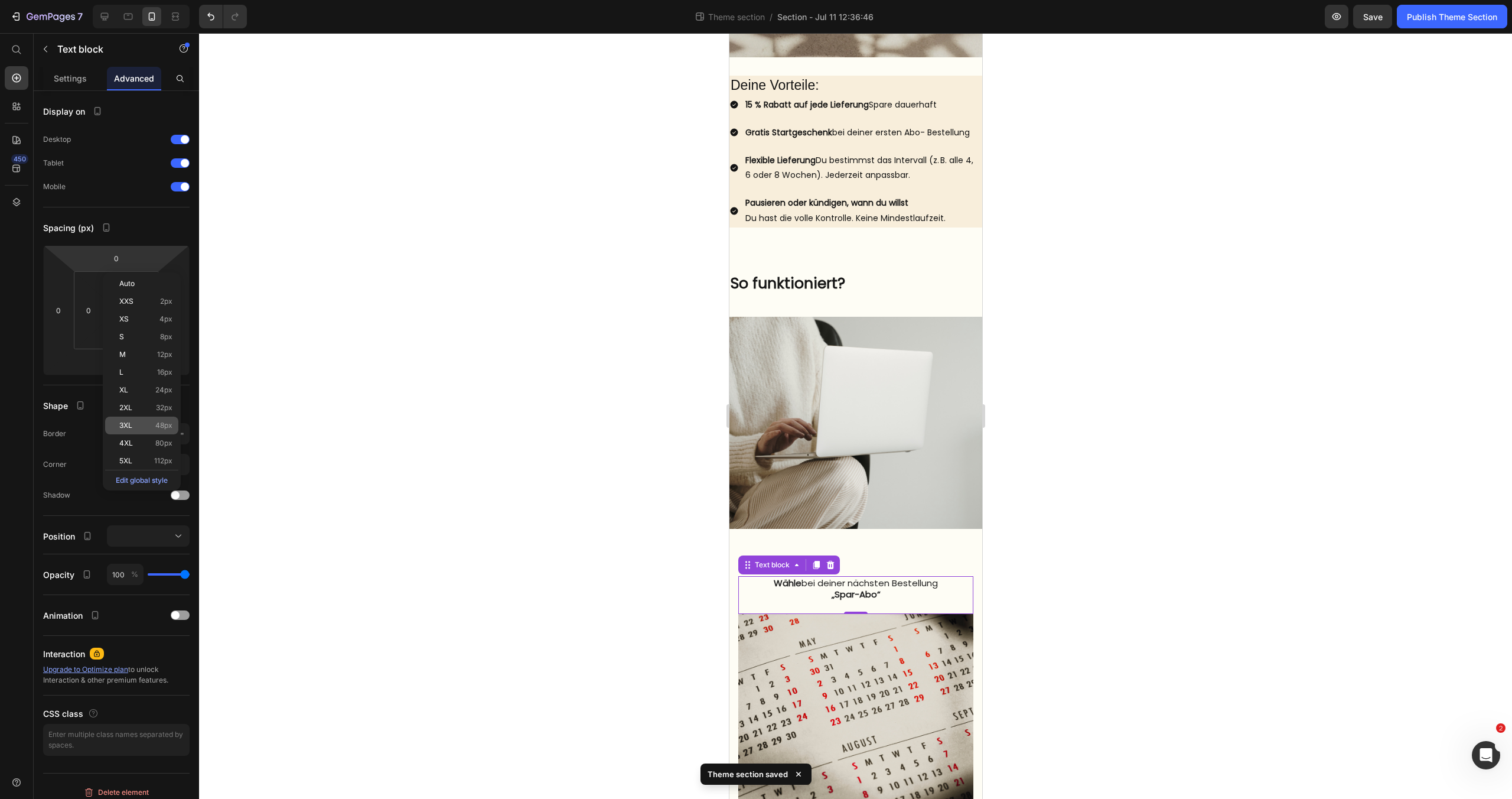 click on "3XL 48px" 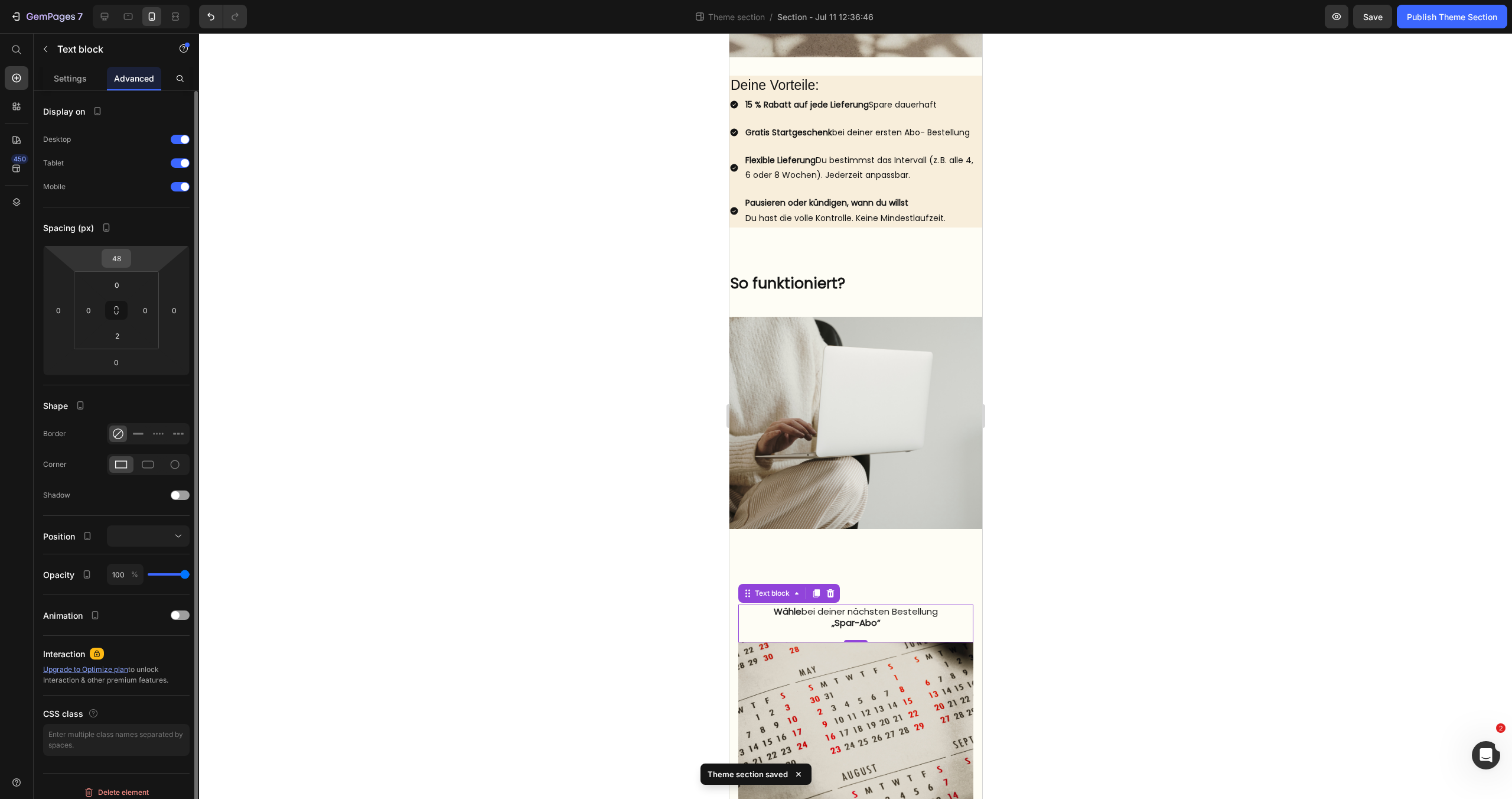 click on "48" at bounding box center (116, 258) 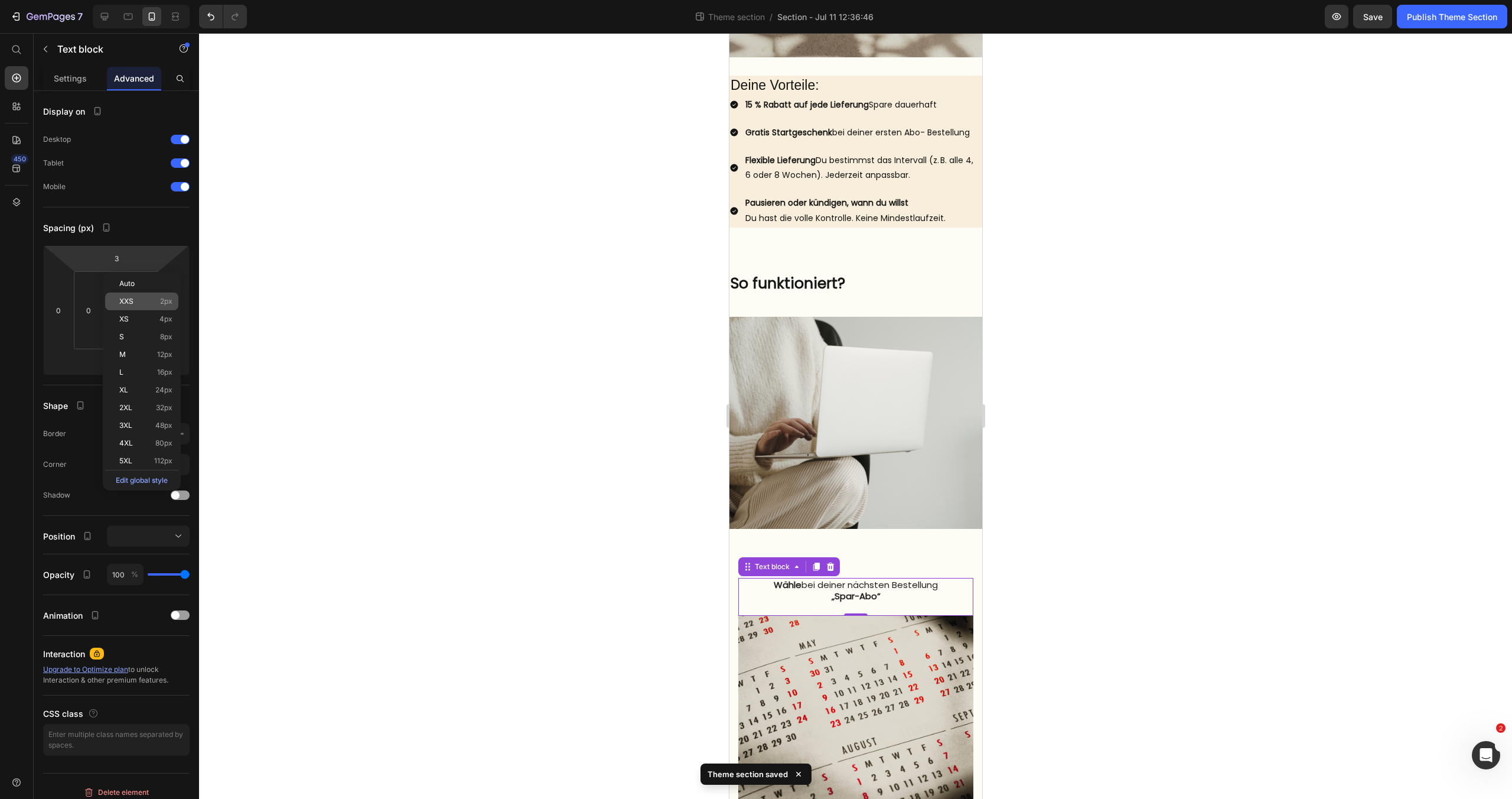 click on "XXS 2px" 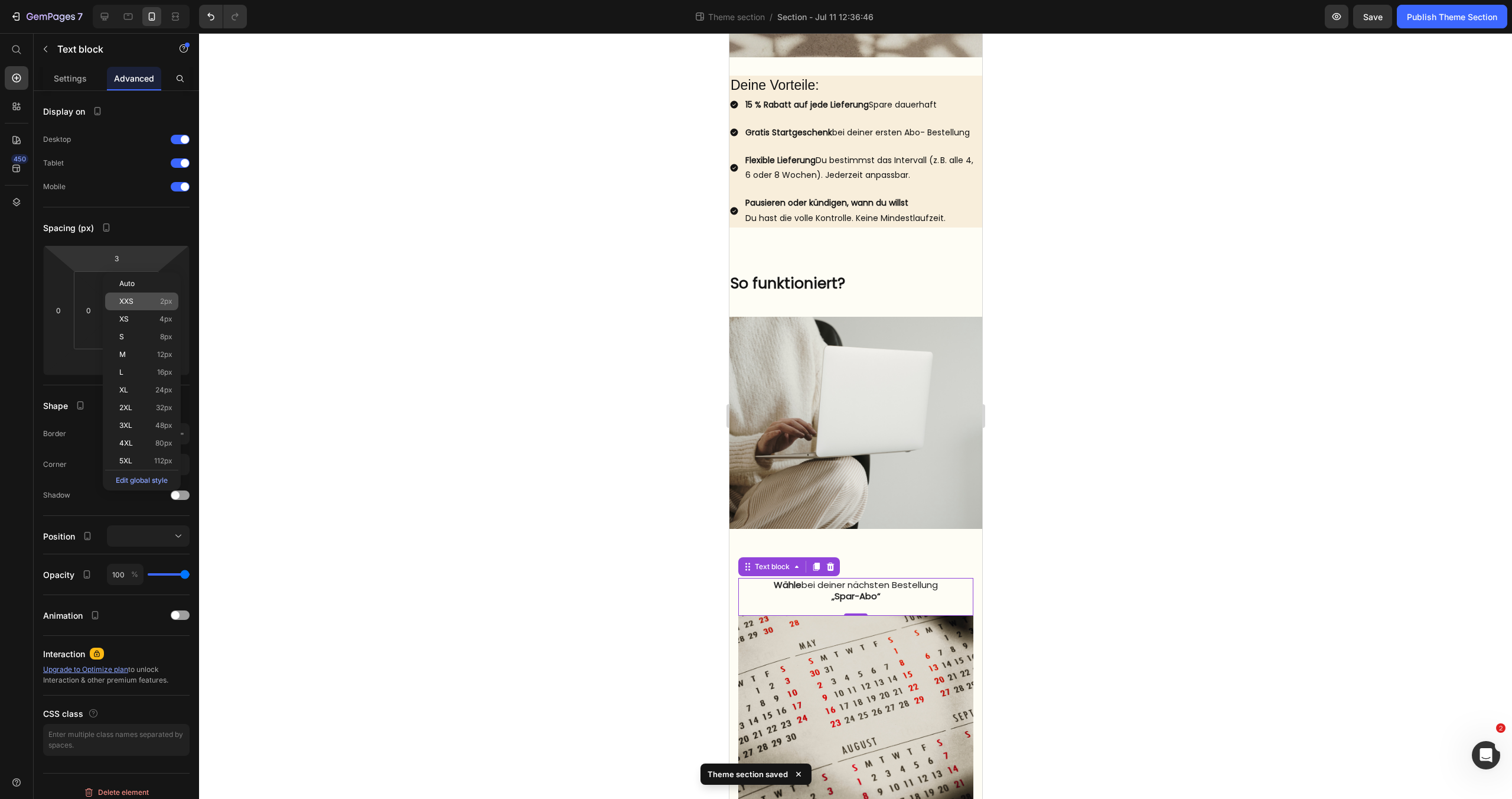 type on "2" 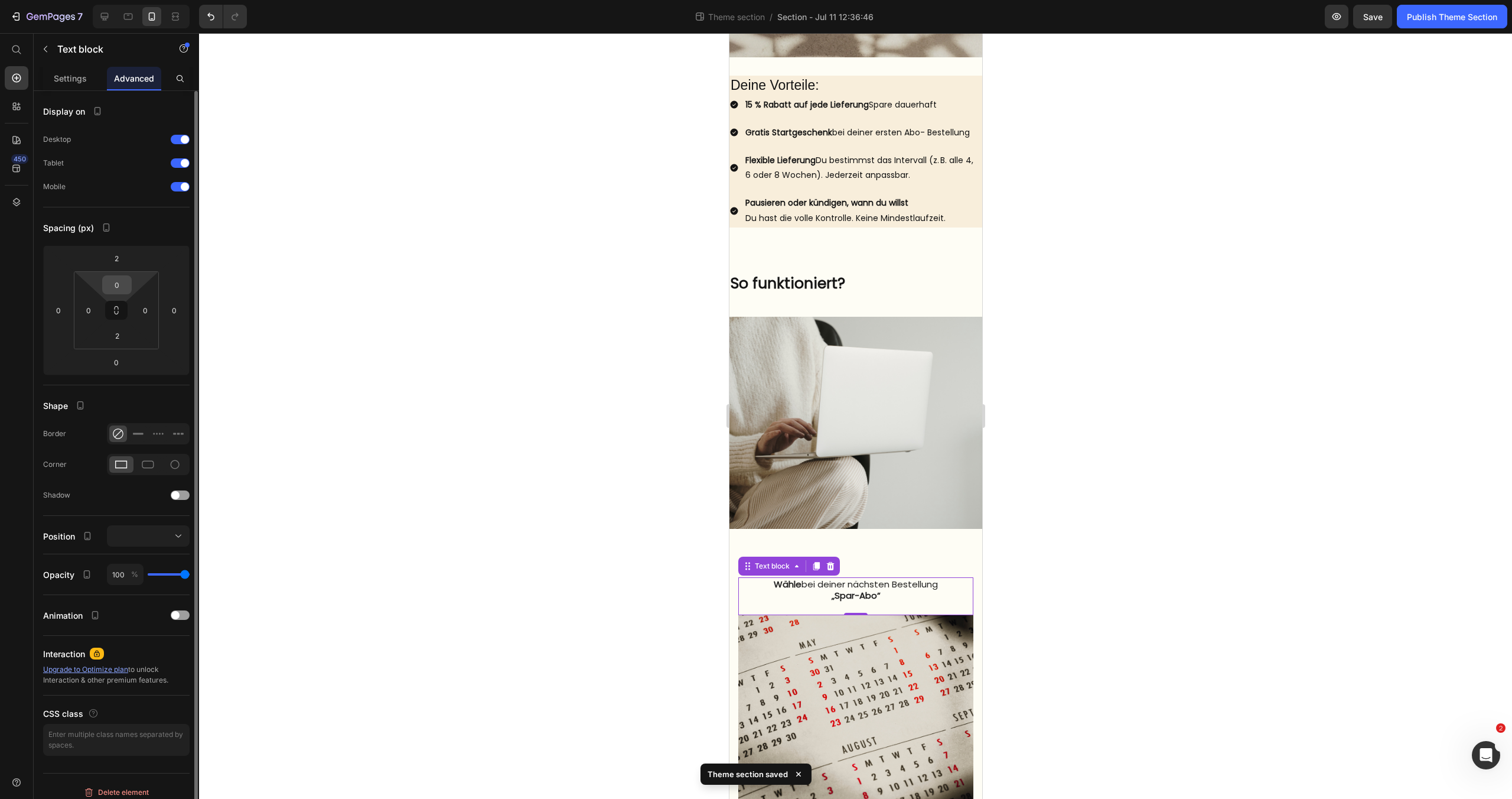 click on "0" at bounding box center [117, 285] 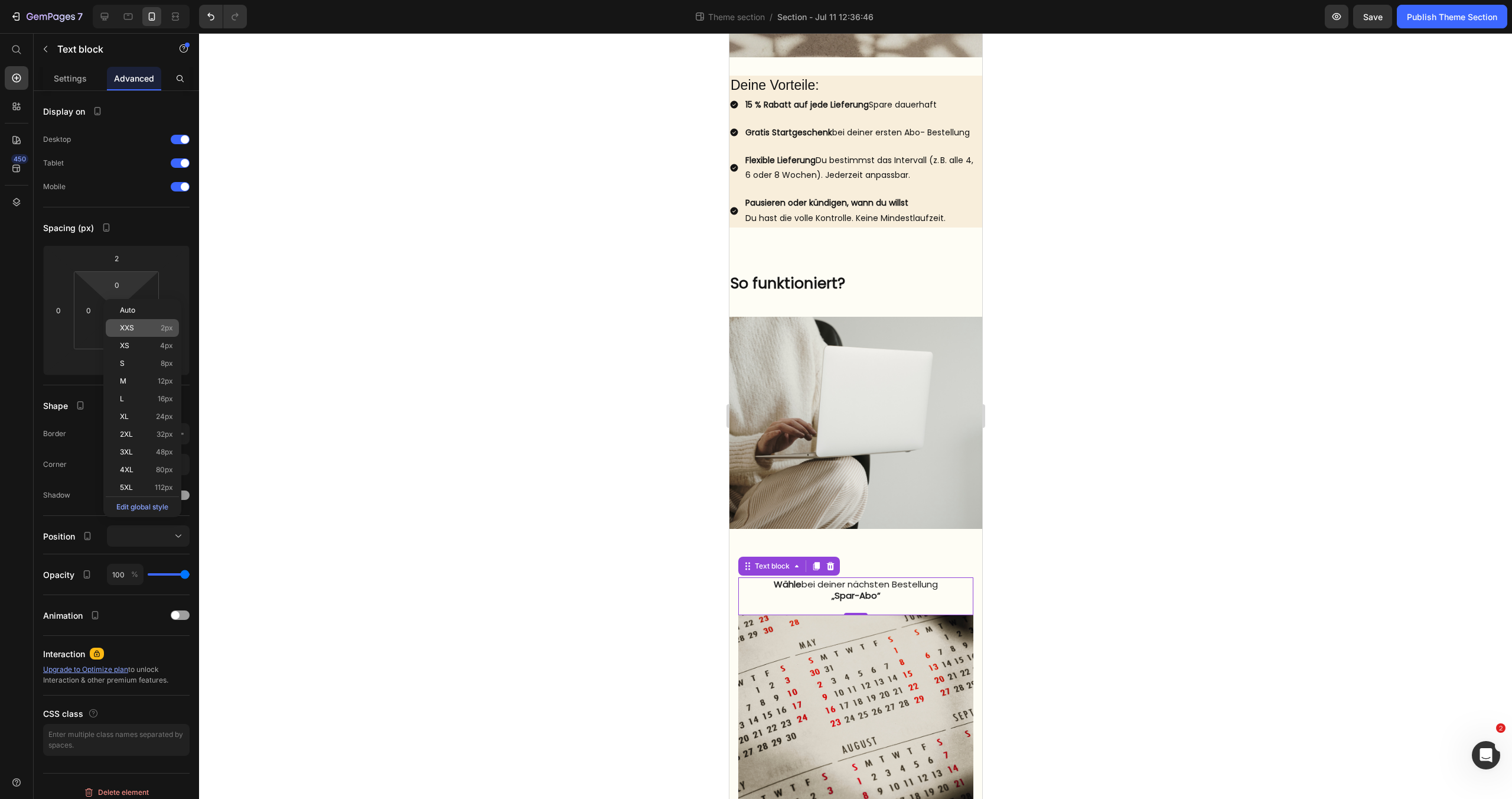 click on "XXS" at bounding box center [127, 328] 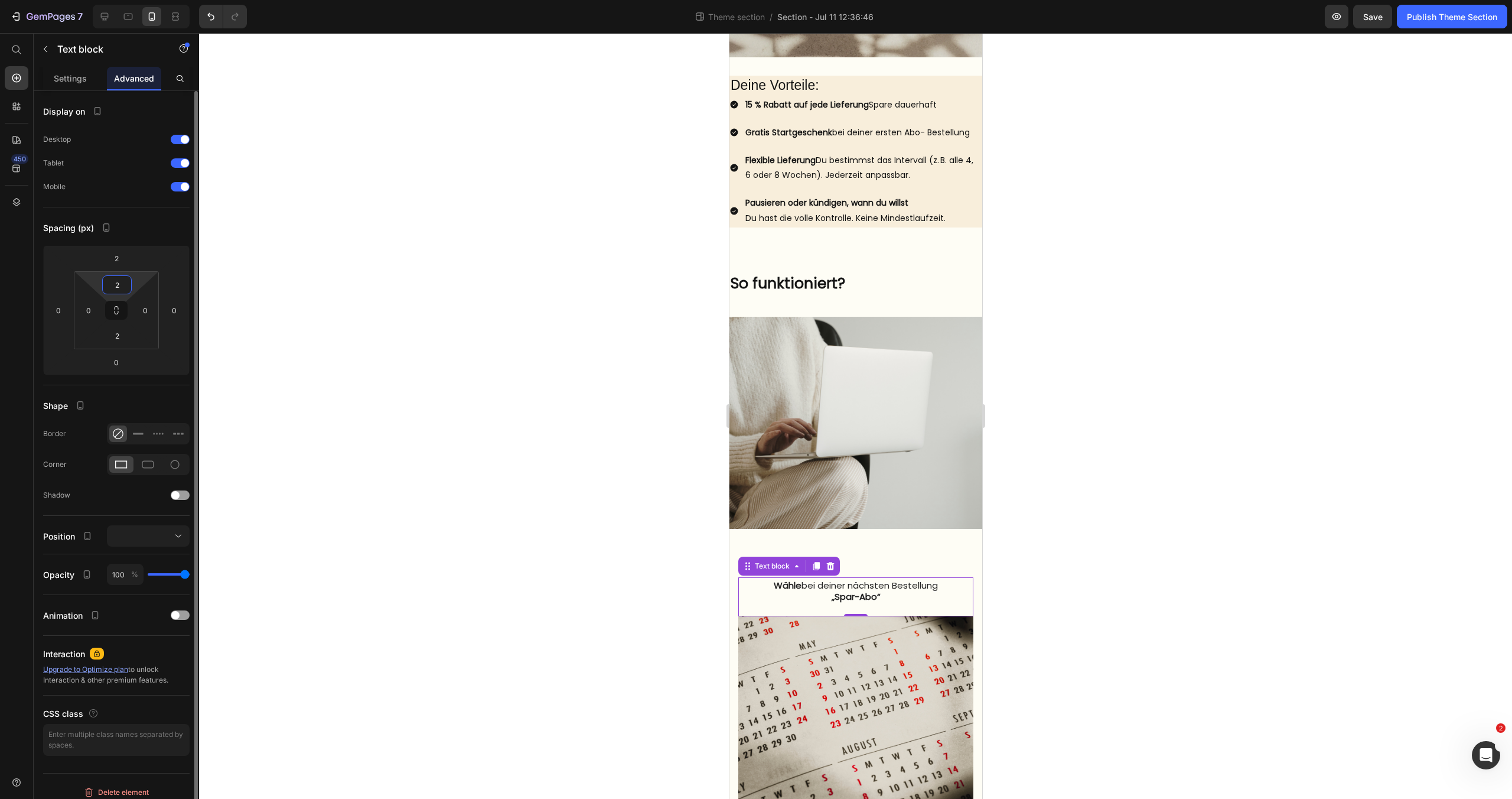click on "2" at bounding box center (117, 285) 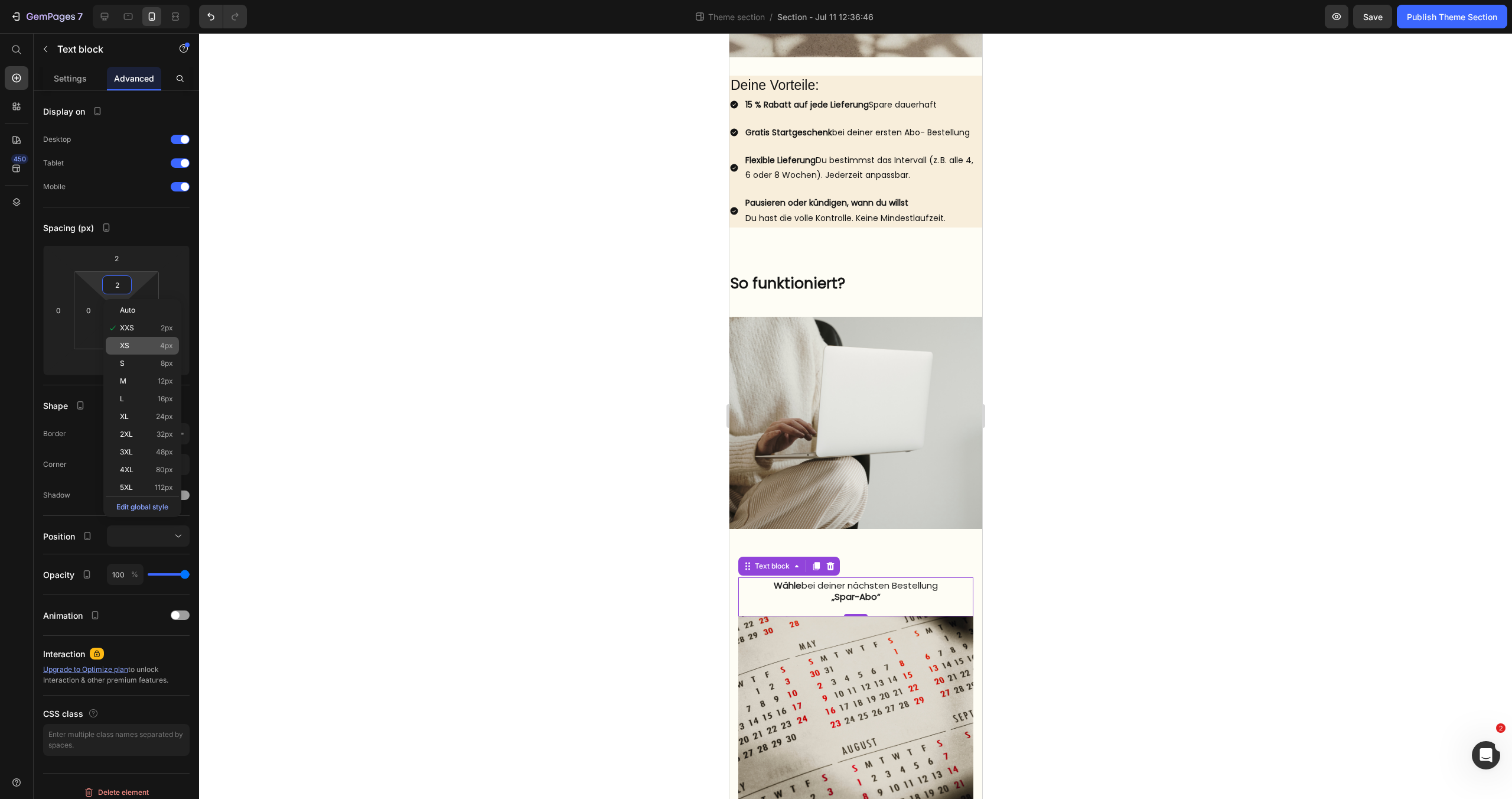 click on "XS 4px" 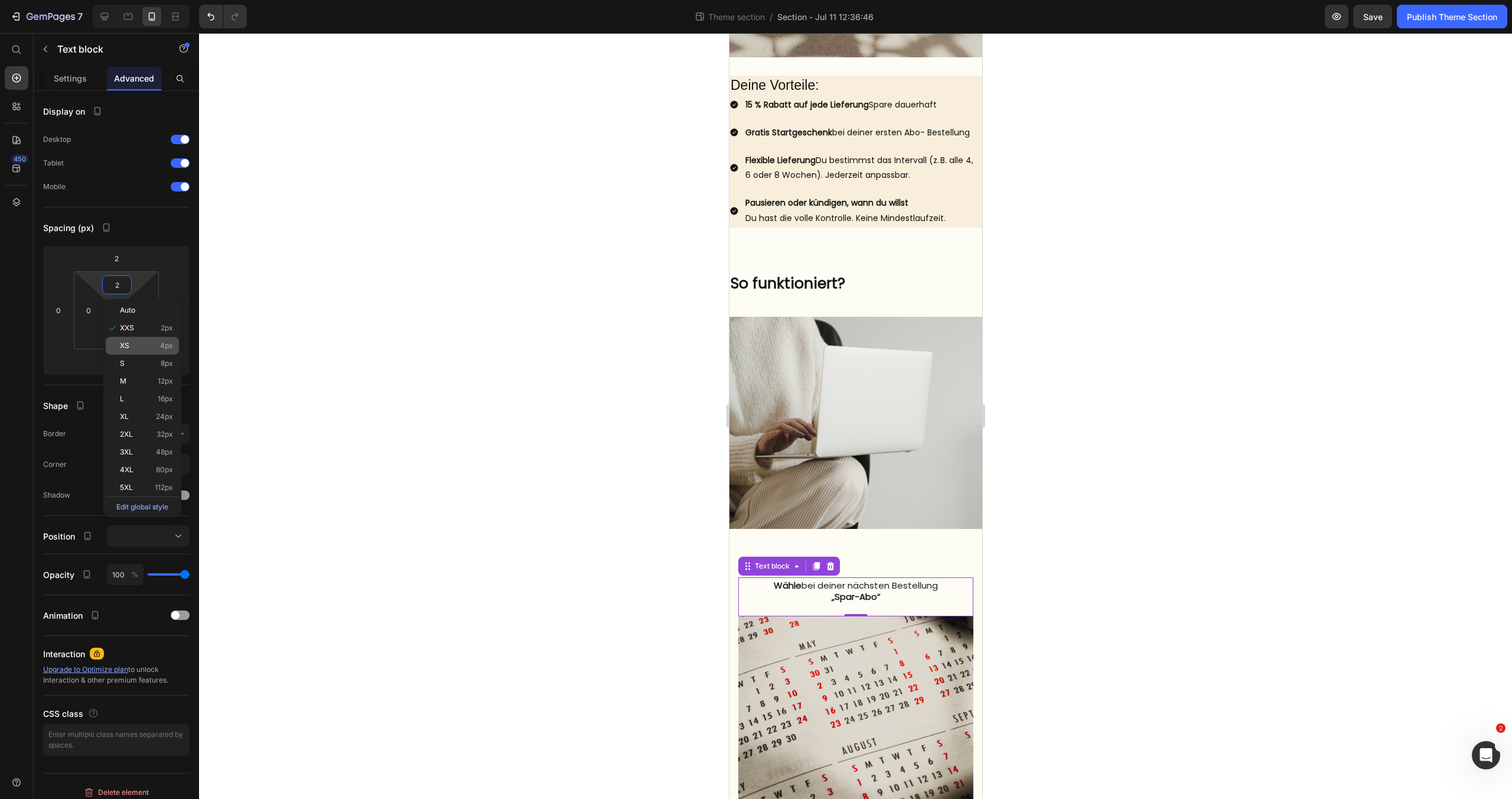type on "4" 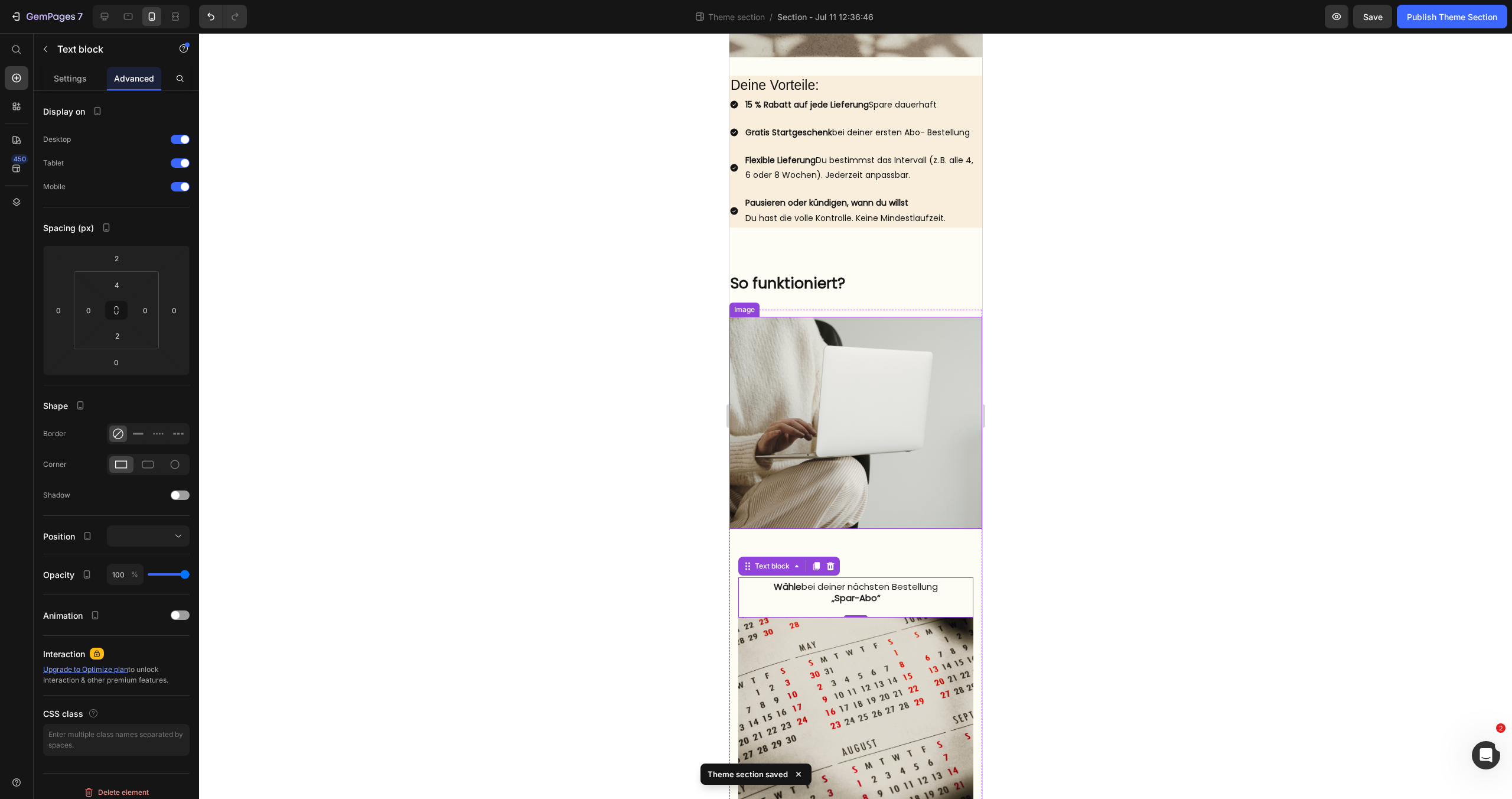 click 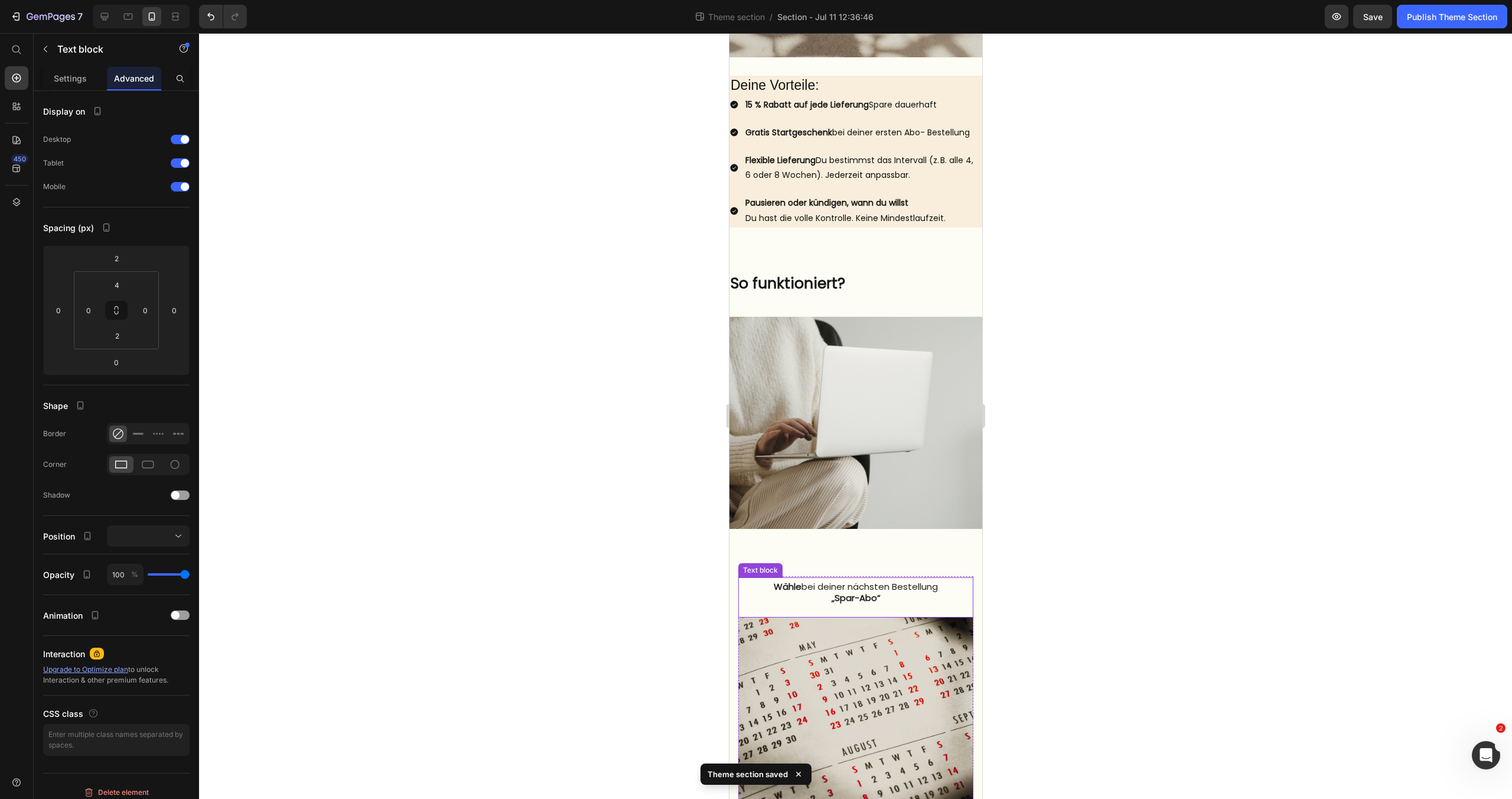 click on "„Spar-Abo“" at bounding box center [855, 597] 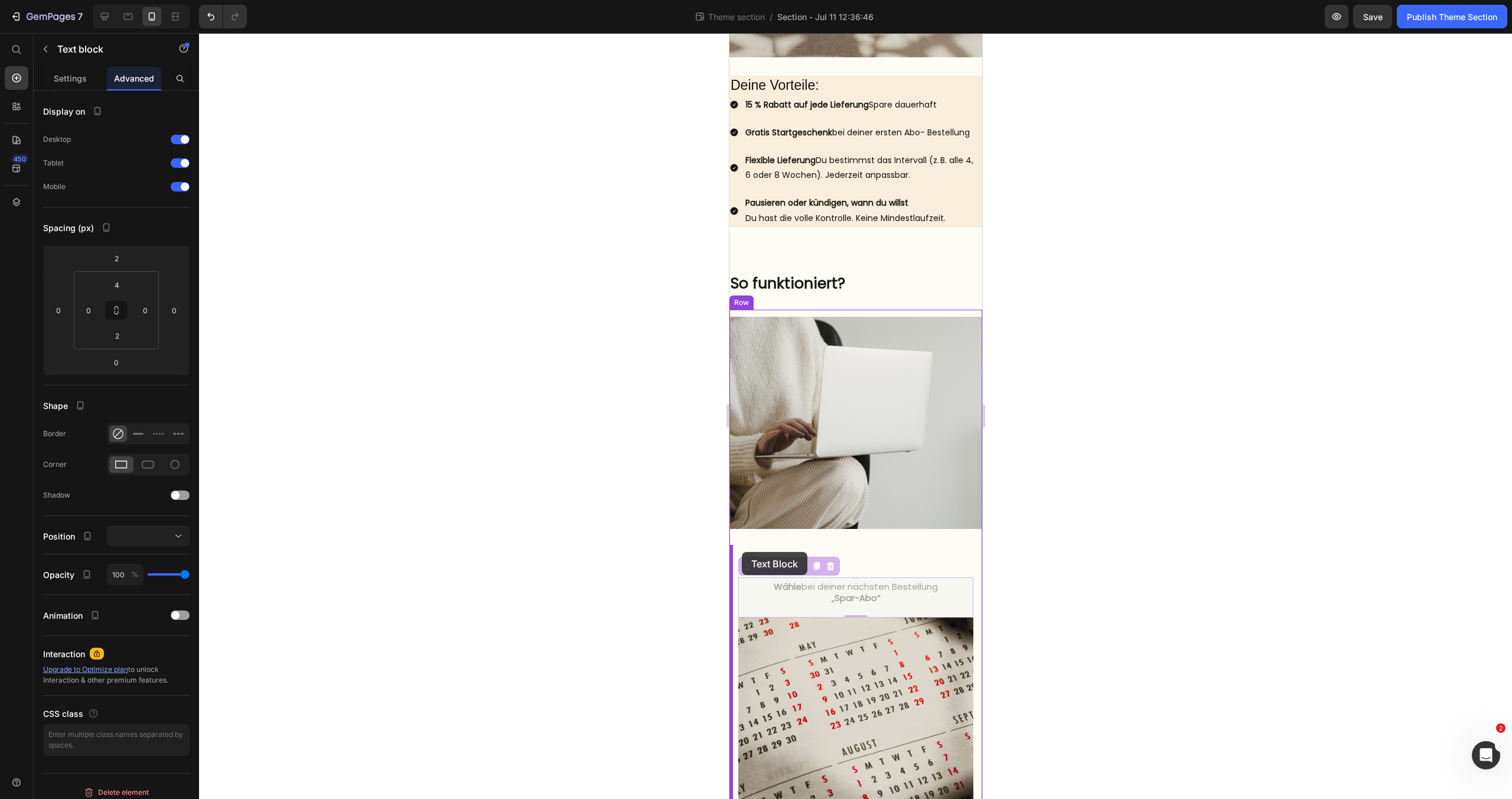 drag, startPoint x: 748, startPoint y: 586, endPoint x: 741, endPoint y: 552, distance: 34.71311 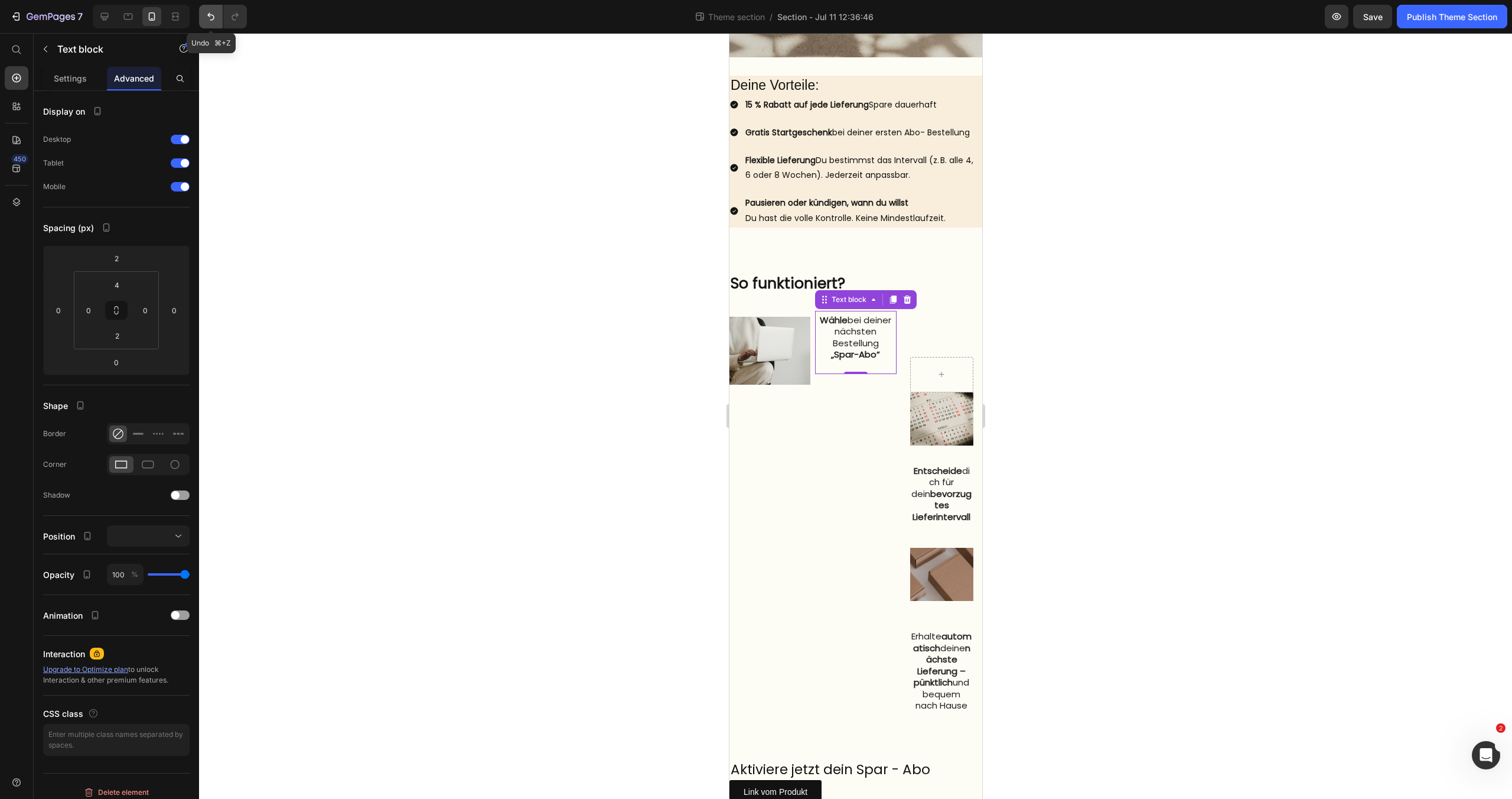 click 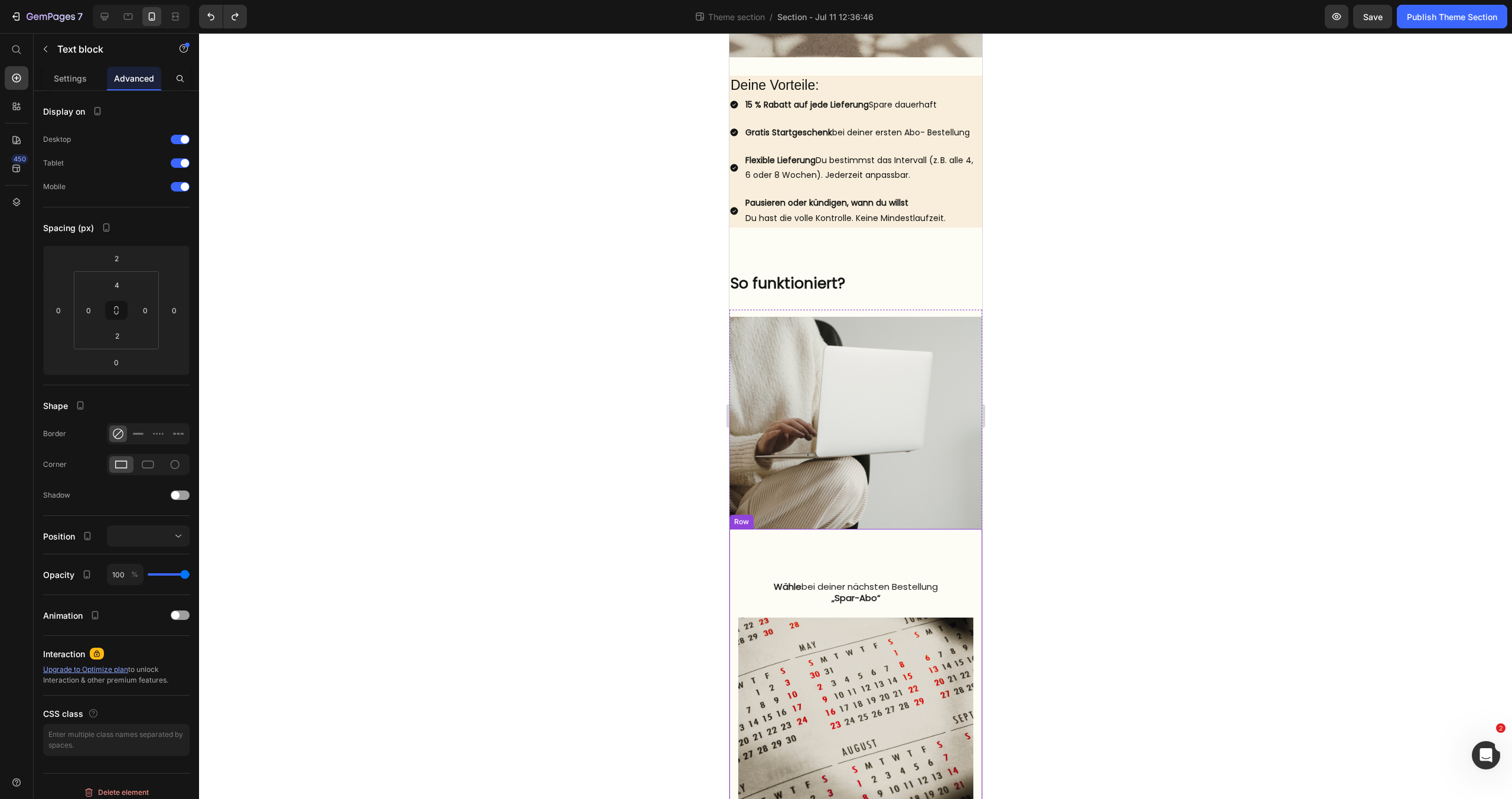 click on "Wähle  bei deiner nächsten Bestellung  „Spar-Abo“   Text block Image Entscheide  dich für dein  bevorzugtes Lieferintervall      Text block Image Erhalte  automatisch  deine  nächste Lieferung – pünktlich  und bequem nach Hause Text block Row Row" at bounding box center [855, 849] 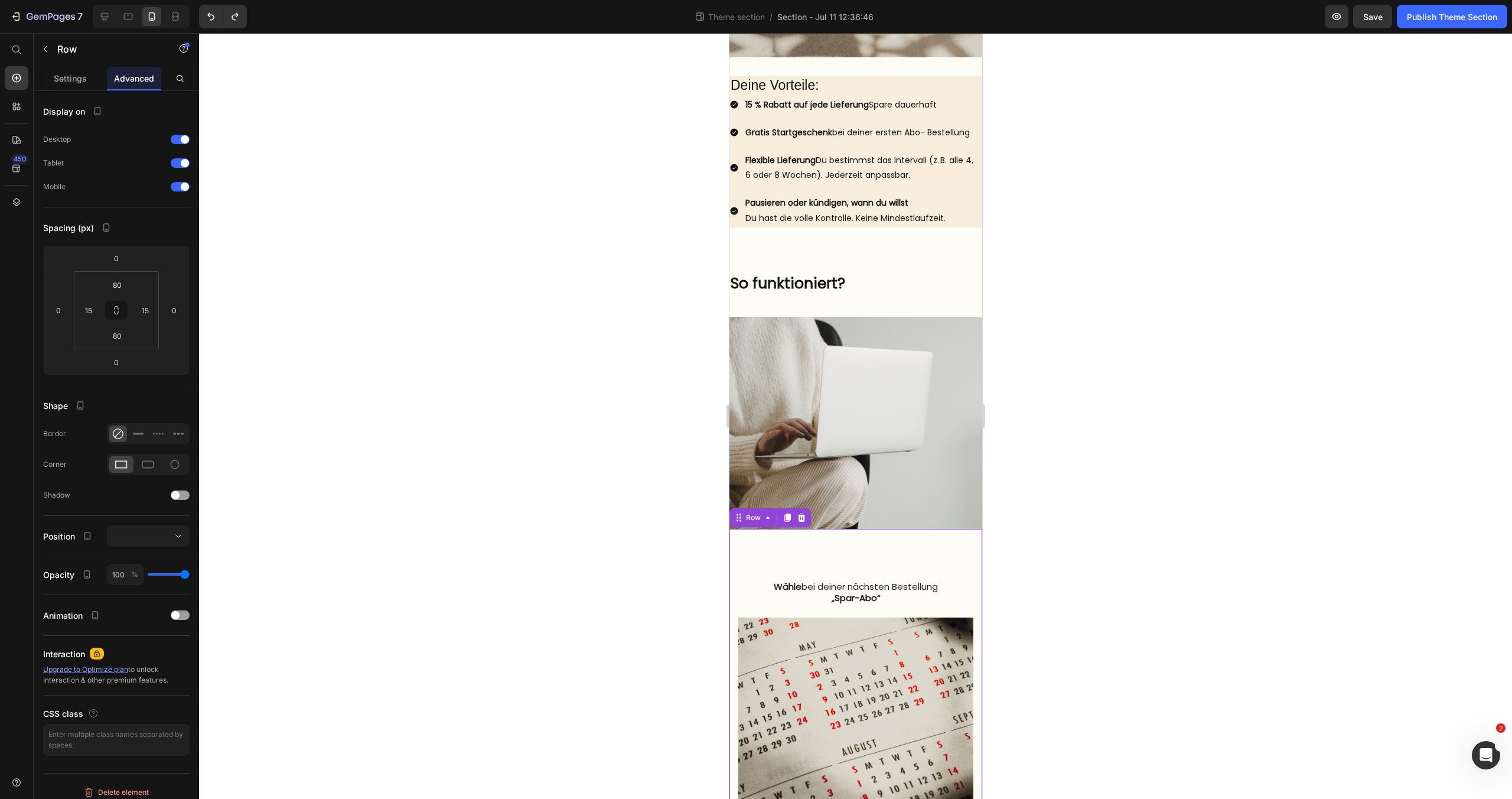 click on "Wähle  bei deiner nächsten Bestellung  „Spar-Abo“   Text block Image Entscheide  dich für dein  bevorzugtes Lieferintervall      Text block Image Erhalte  automatisch  deine  nächste Lieferung – pünktlich  und bequem nach Hause Text block Row Row   0" at bounding box center (855, 849) 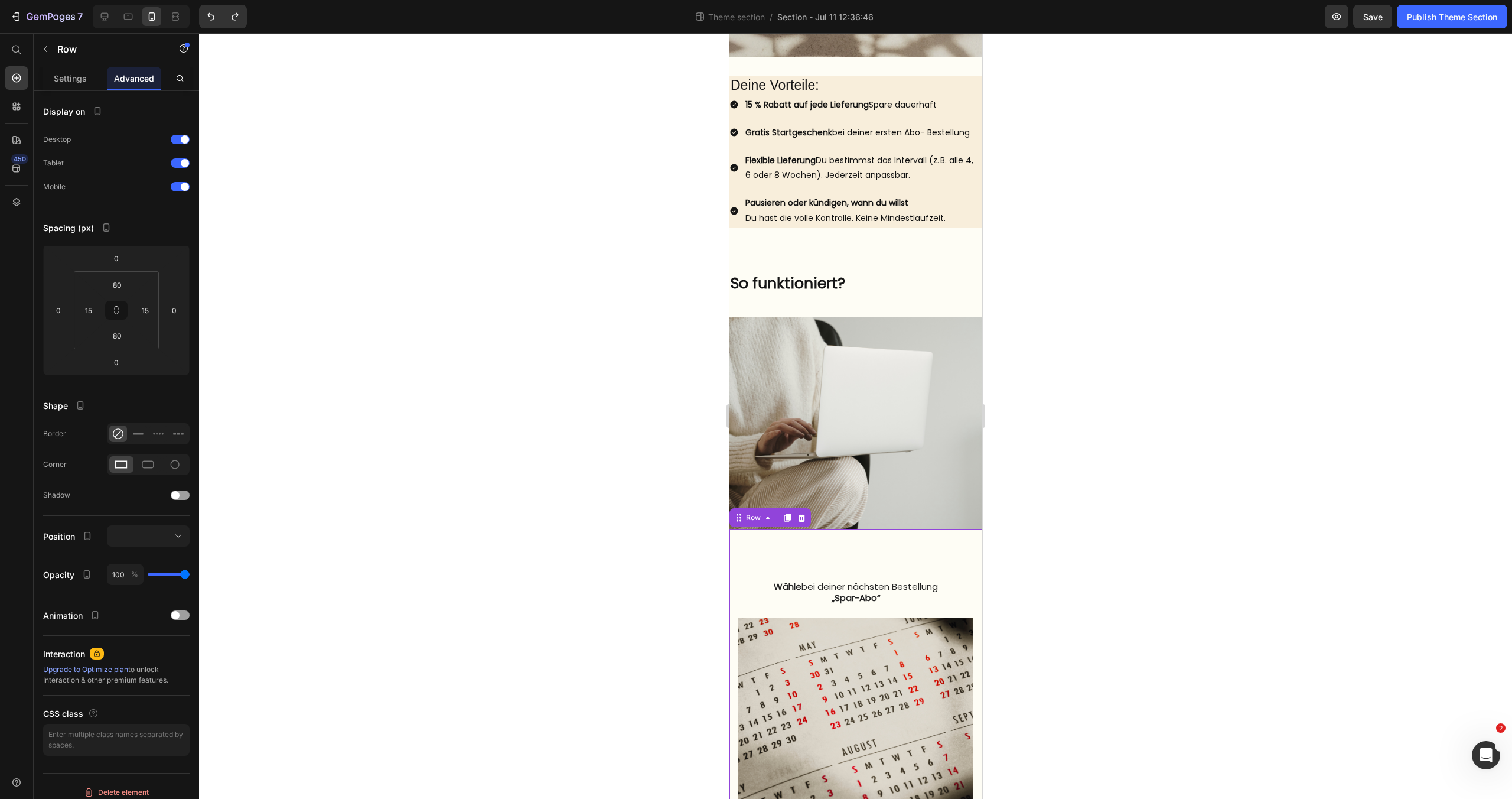 click on "Wähle  bei deiner nächsten Bestellung  „Spar-Abo“   Text block Image Entscheide  dich für dein  bevorzugtes Lieferintervall      Text block Image Erhalte  automatisch  deine  nächste Lieferung – pünktlich  und bequem nach Hause Text block Row Row   0" at bounding box center (855, 849) 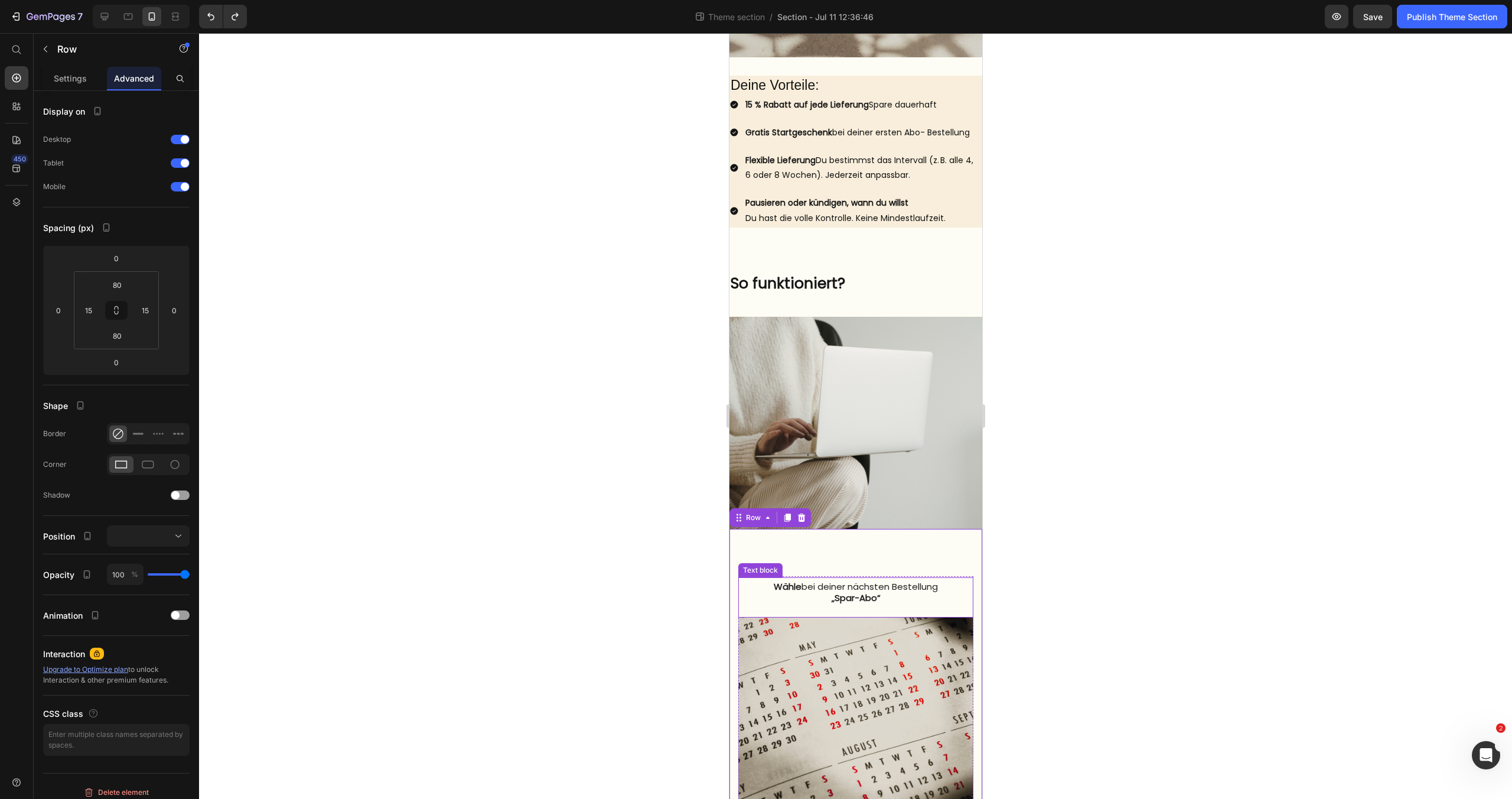 click on "Wähle  bei deiner nächsten Bestellung  „Spar-Abo“   Text block" at bounding box center (855, 597) 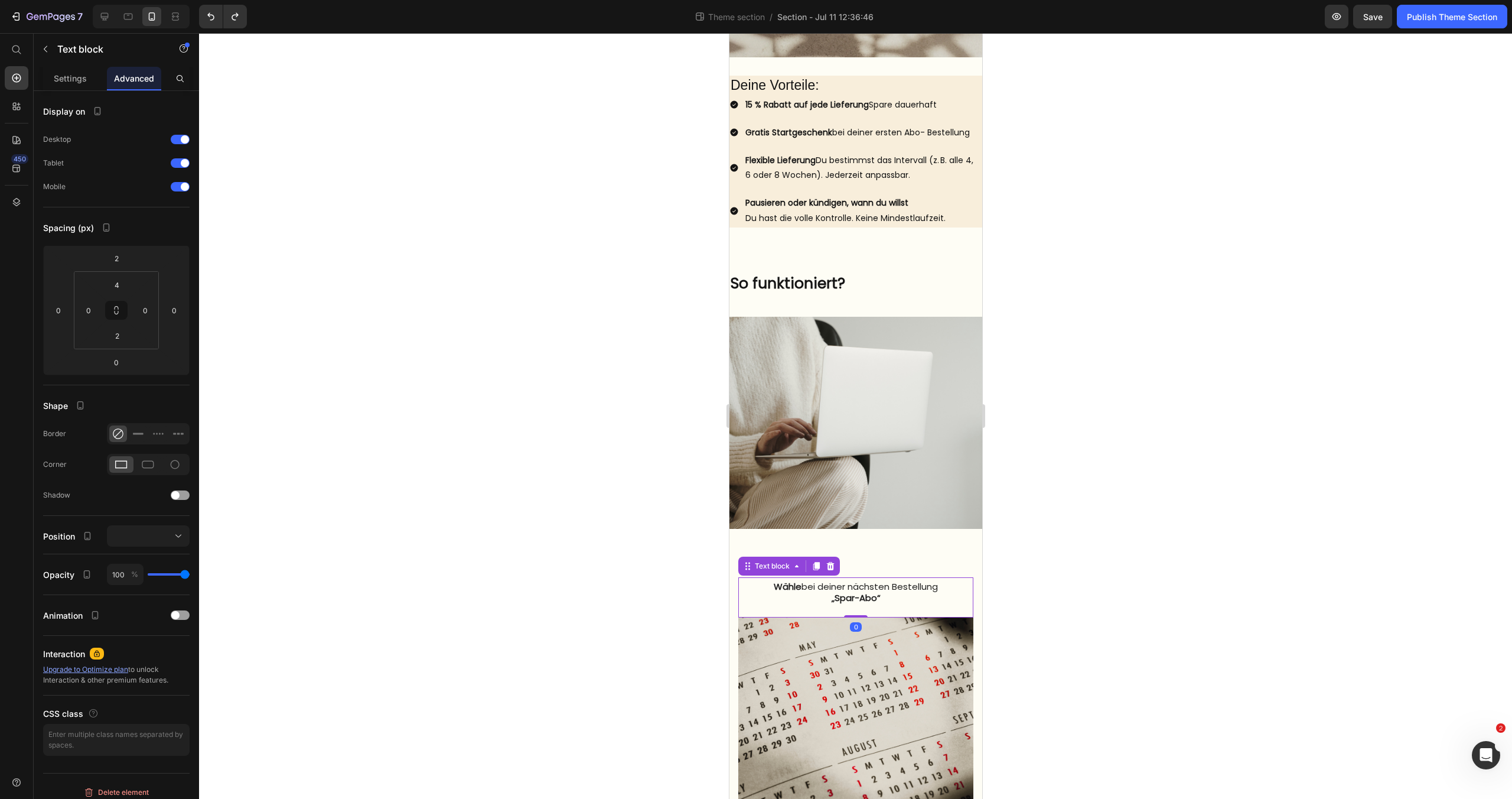click on "Wähle  bei deiner nächsten Bestellung  „Spar-Abo“   Text block   0" at bounding box center [855, 597] 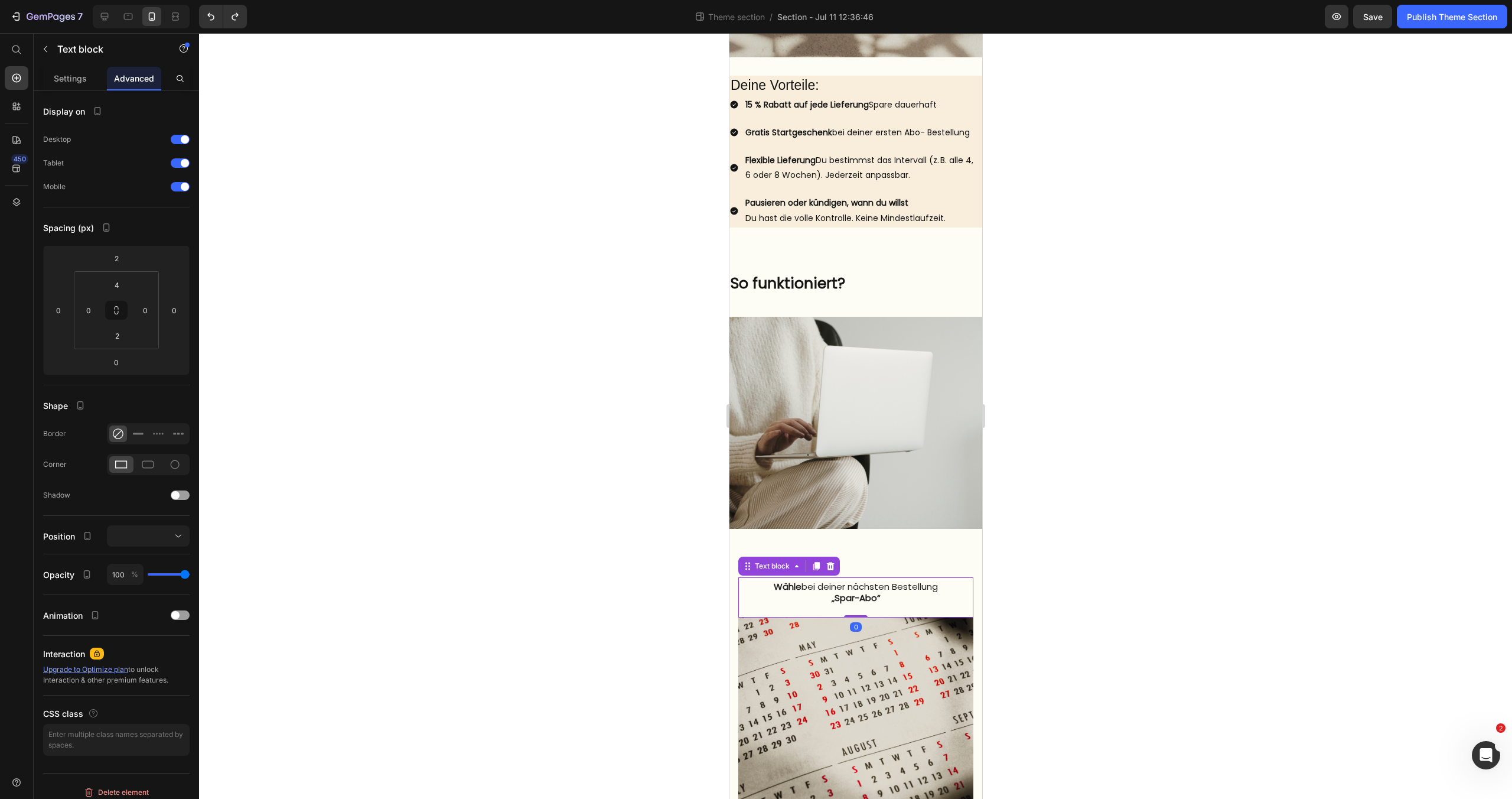 click on "Wähle" at bounding box center [787, 586] 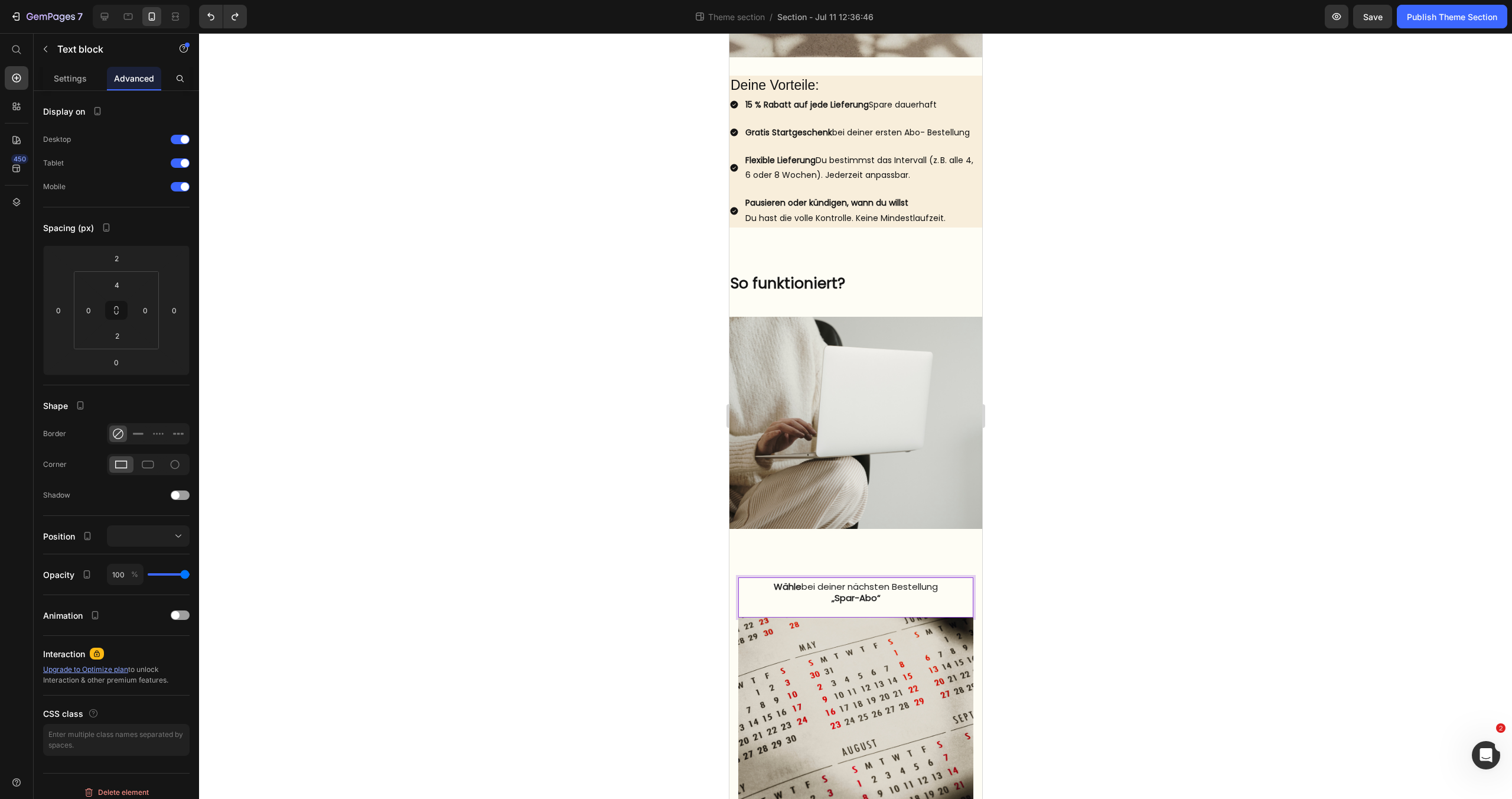 scroll, scrollTop: 438, scrollLeft: 0, axis: vertical 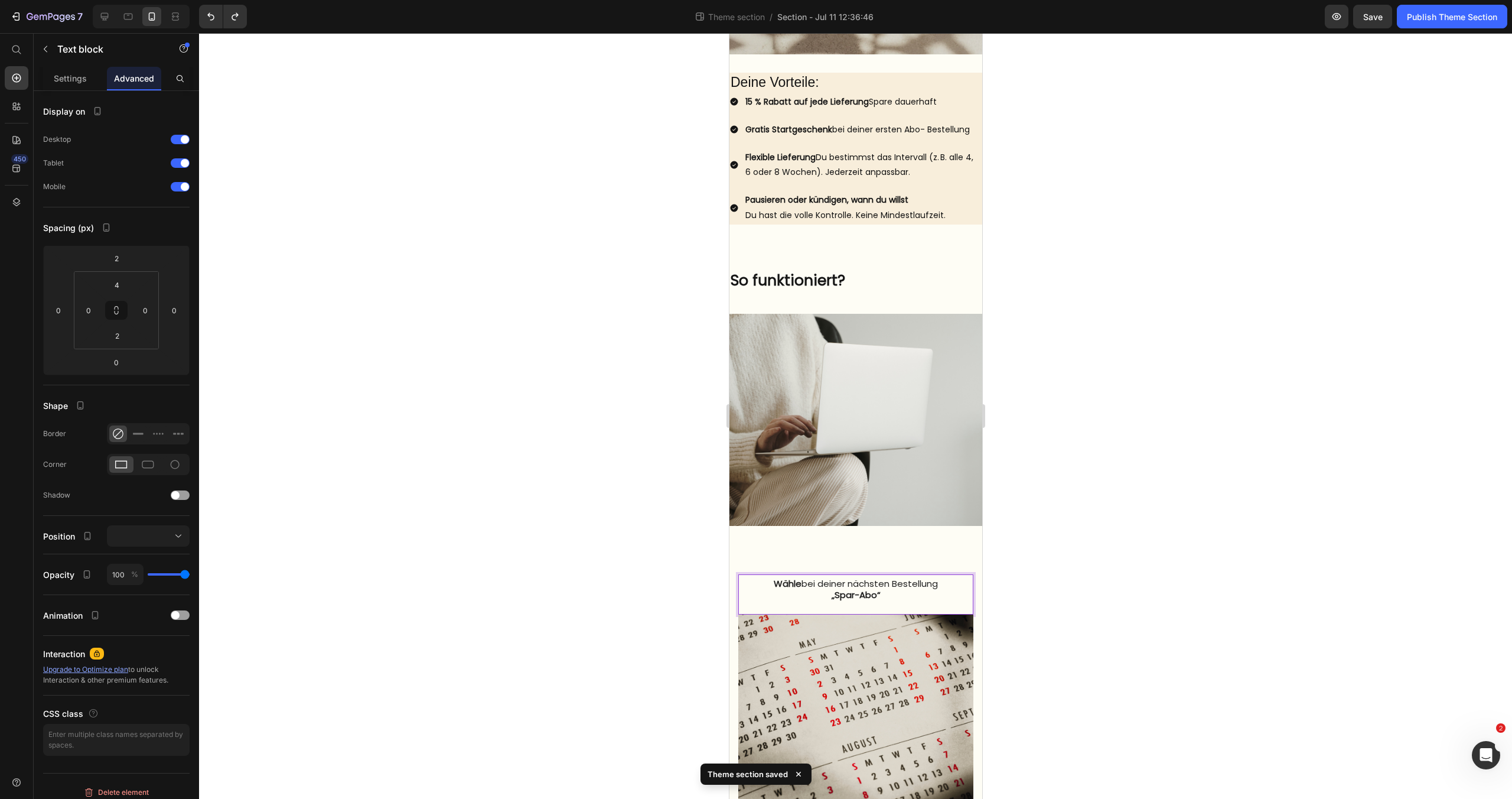click on "„Spar-Abo“" at bounding box center (855, 600) 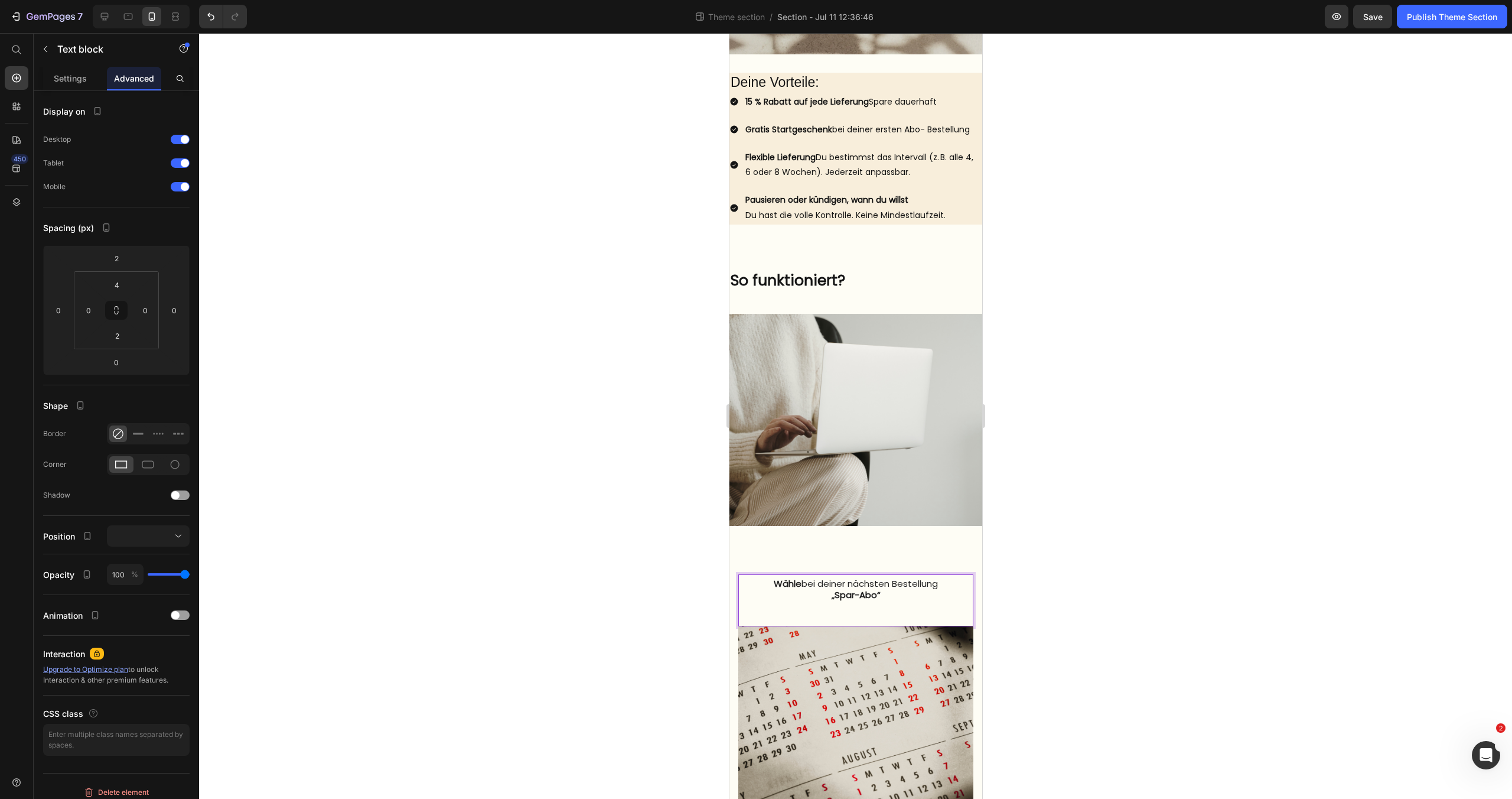 click 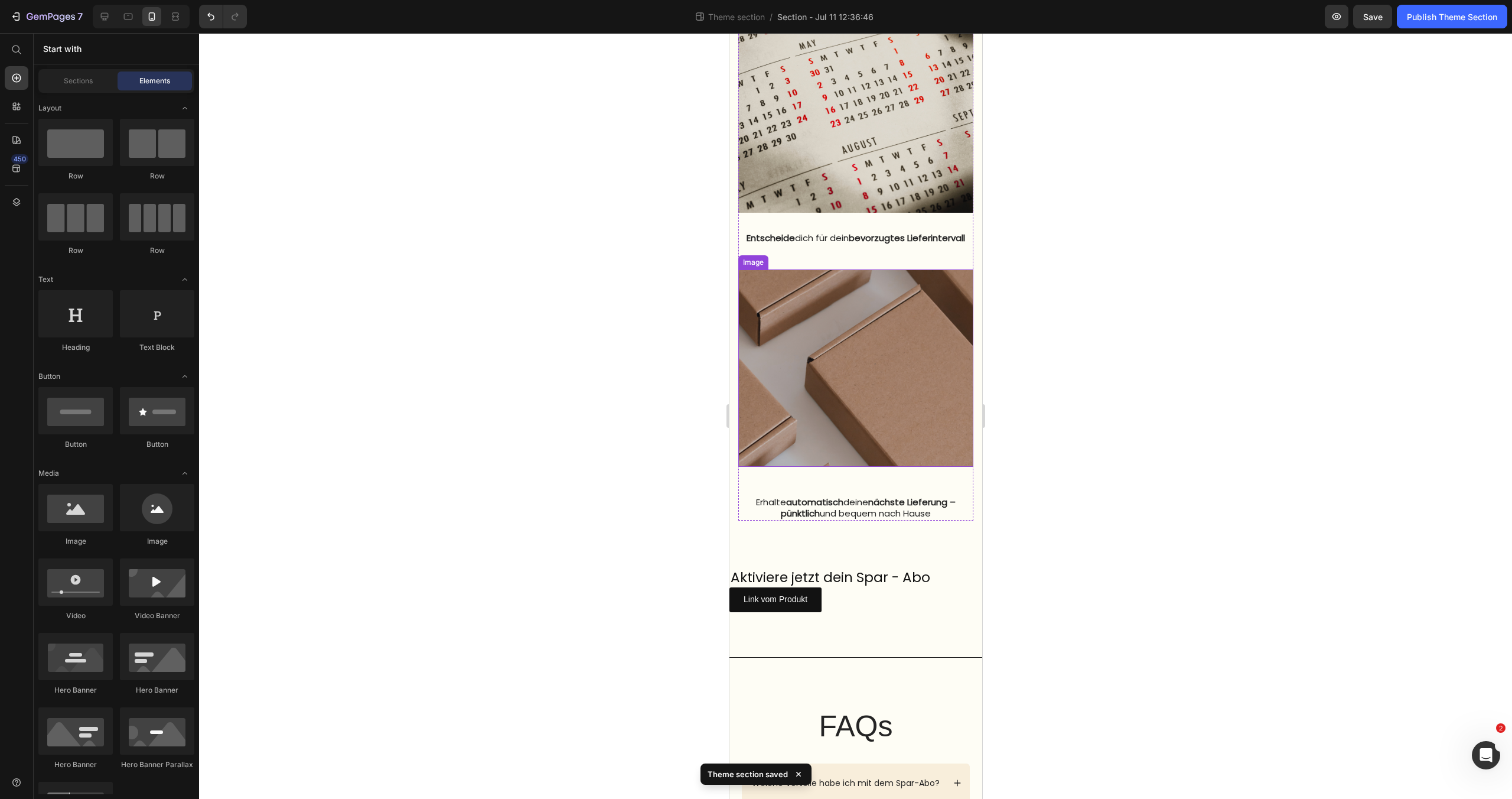 scroll, scrollTop: 1050, scrollLeft: 0, axis: vertical 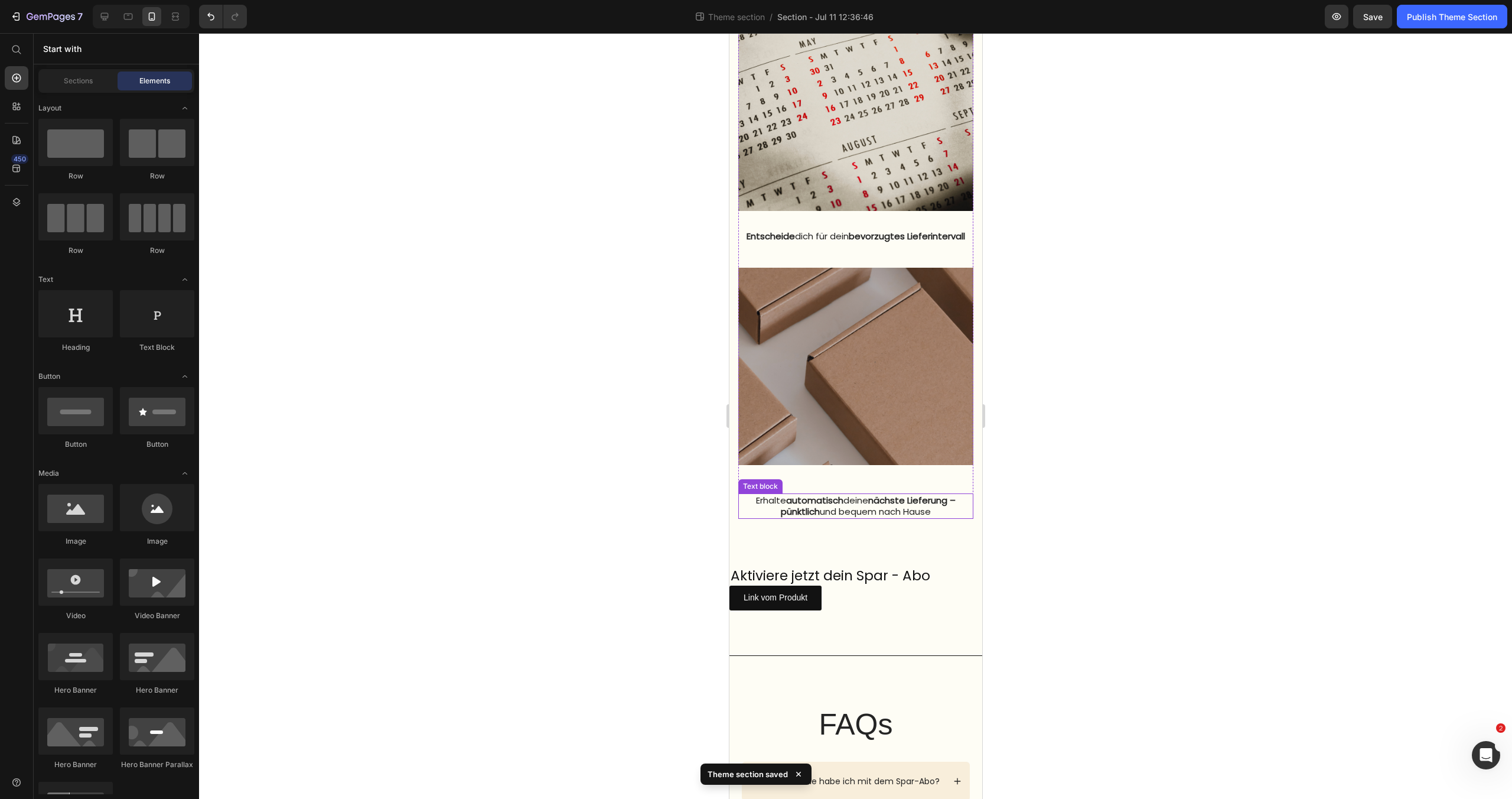click on "Erhalte  automatisch  deine  nächste Lieferung – pünktlich  und bequem nach Hause" at bounding box center (855, 506) 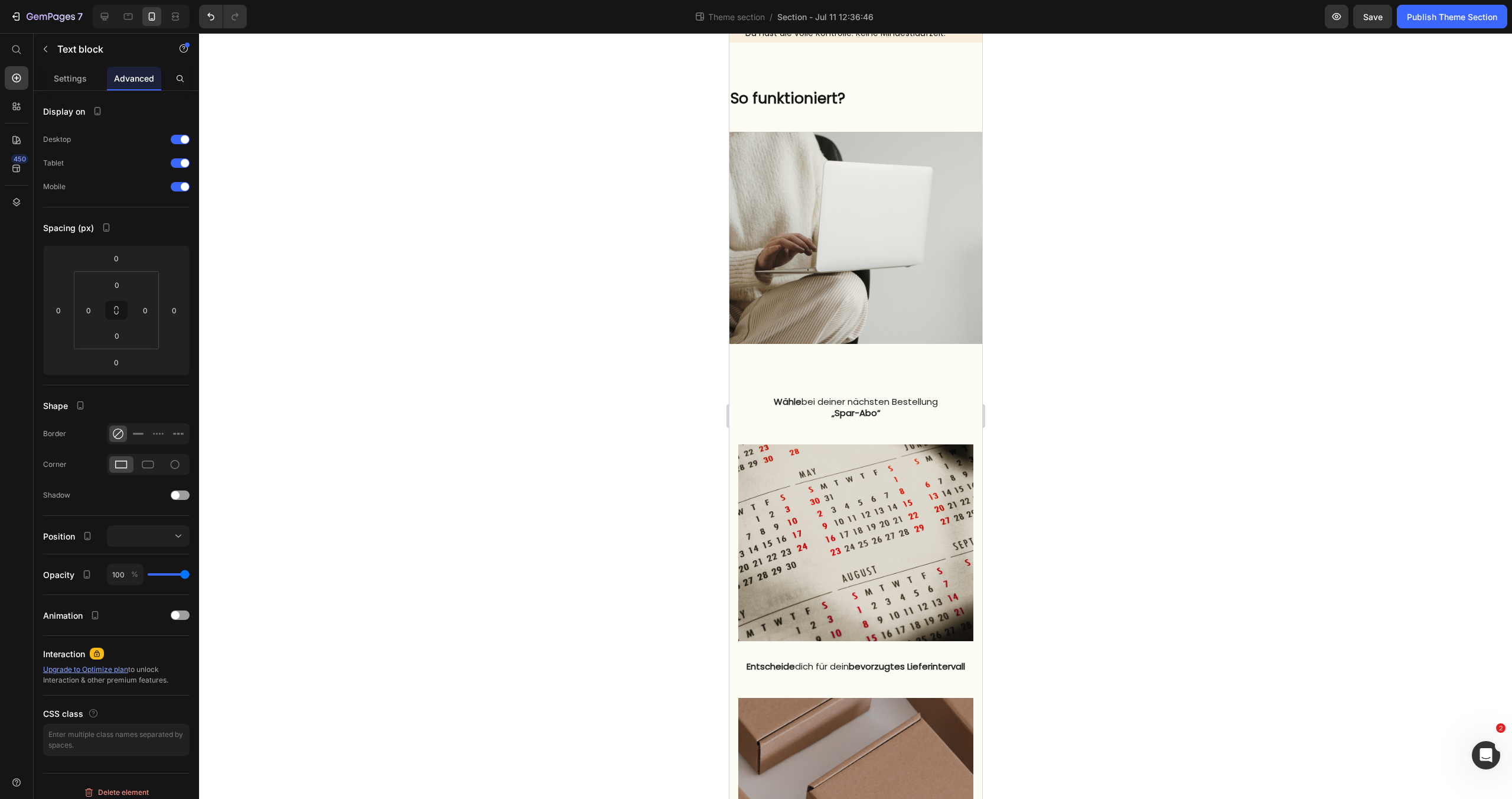 scroll, scrollTop: 623, scrollLeft: 0, axis: vertical 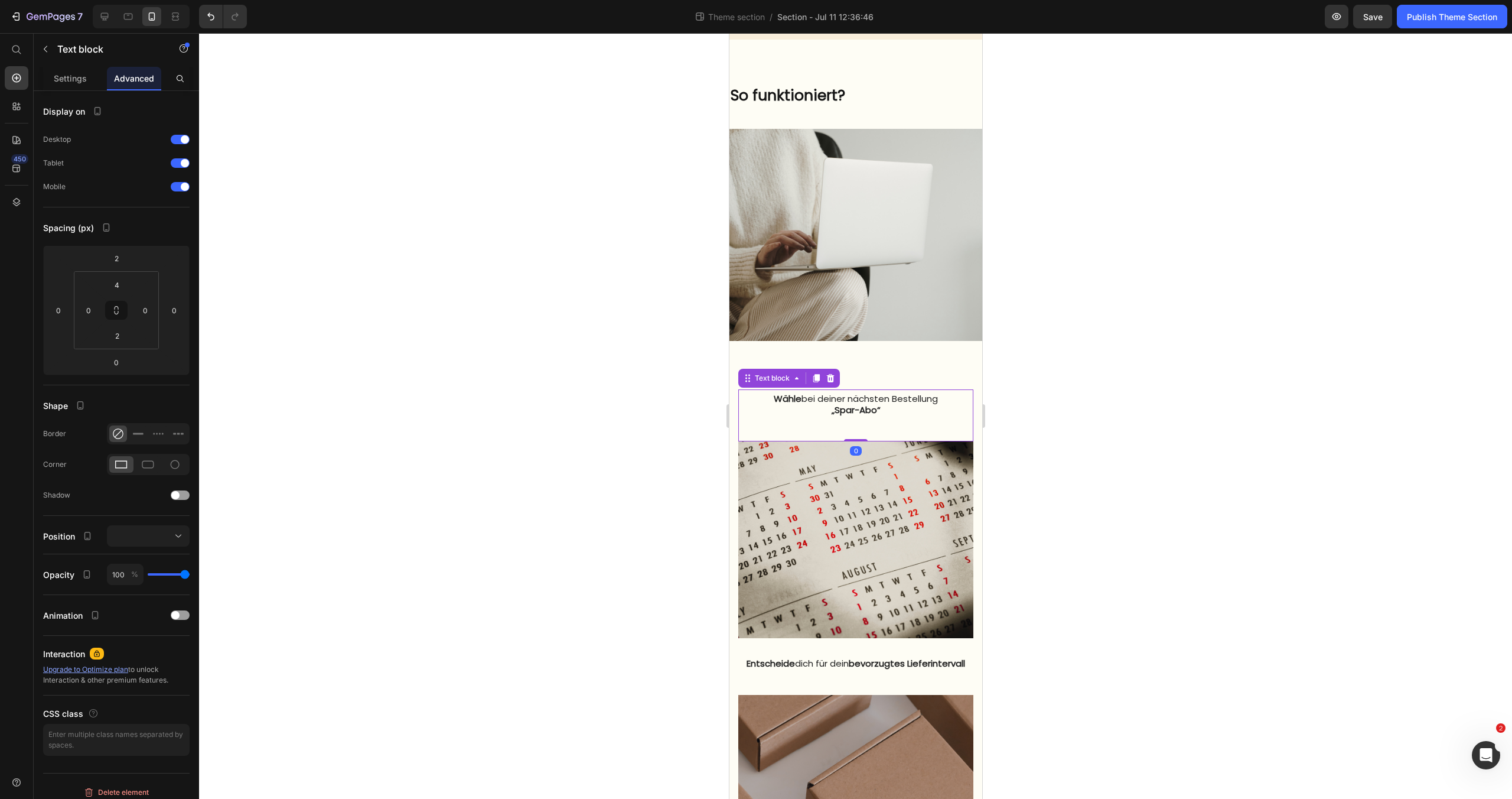 click on "Wähle  bei deiner nächsten Bestellung" at bounding box center (855, 399) 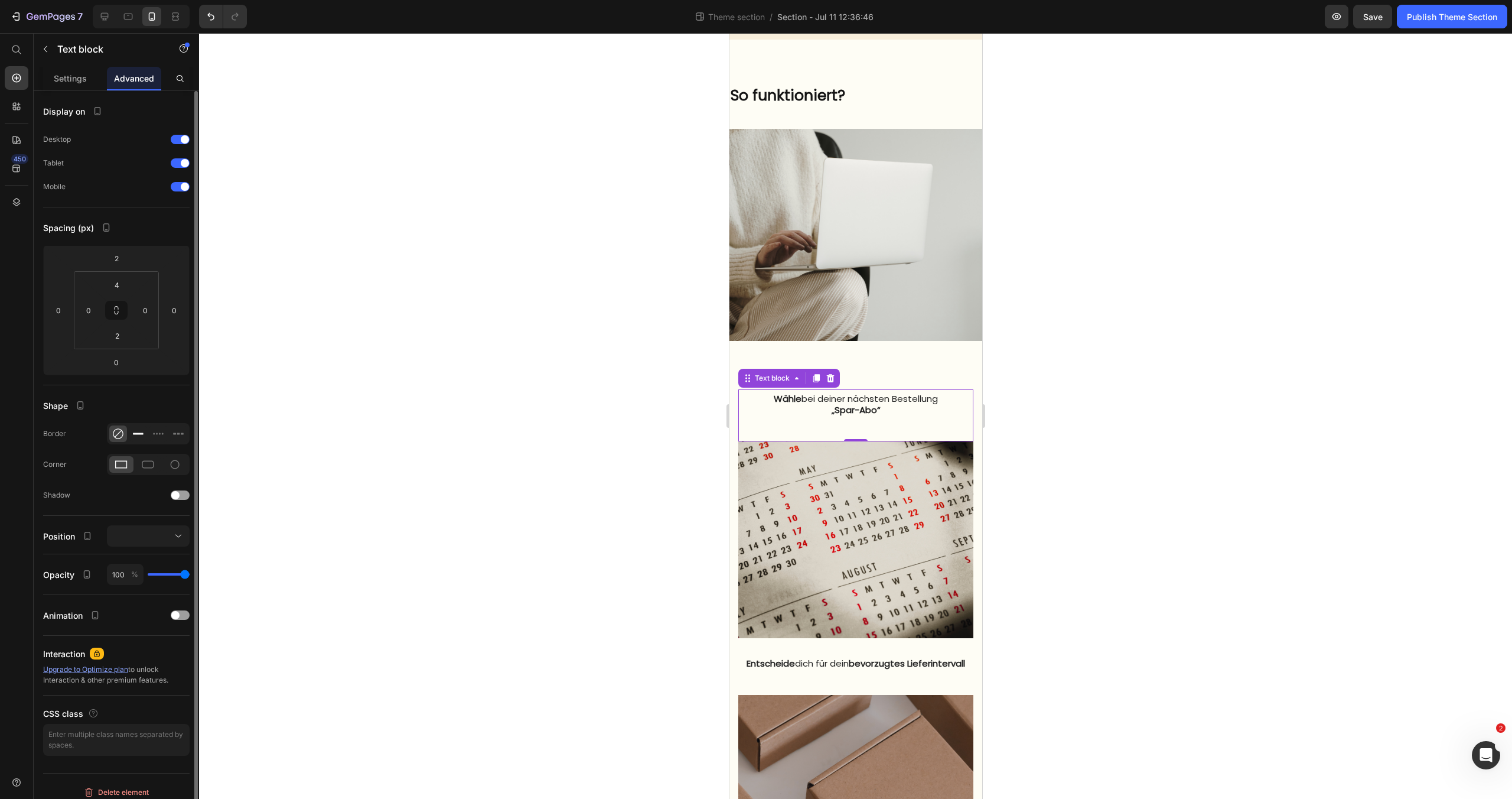 click 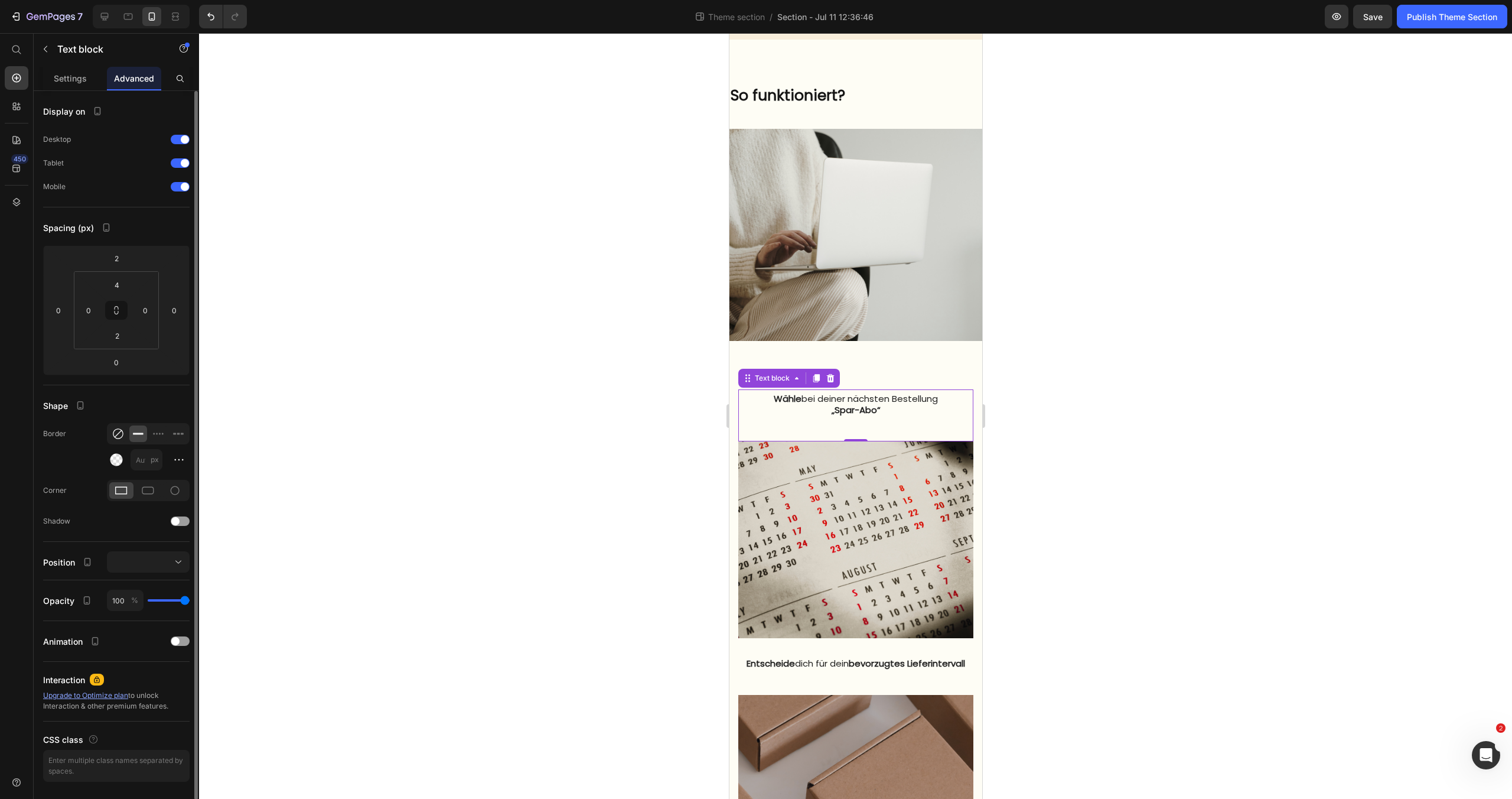 click 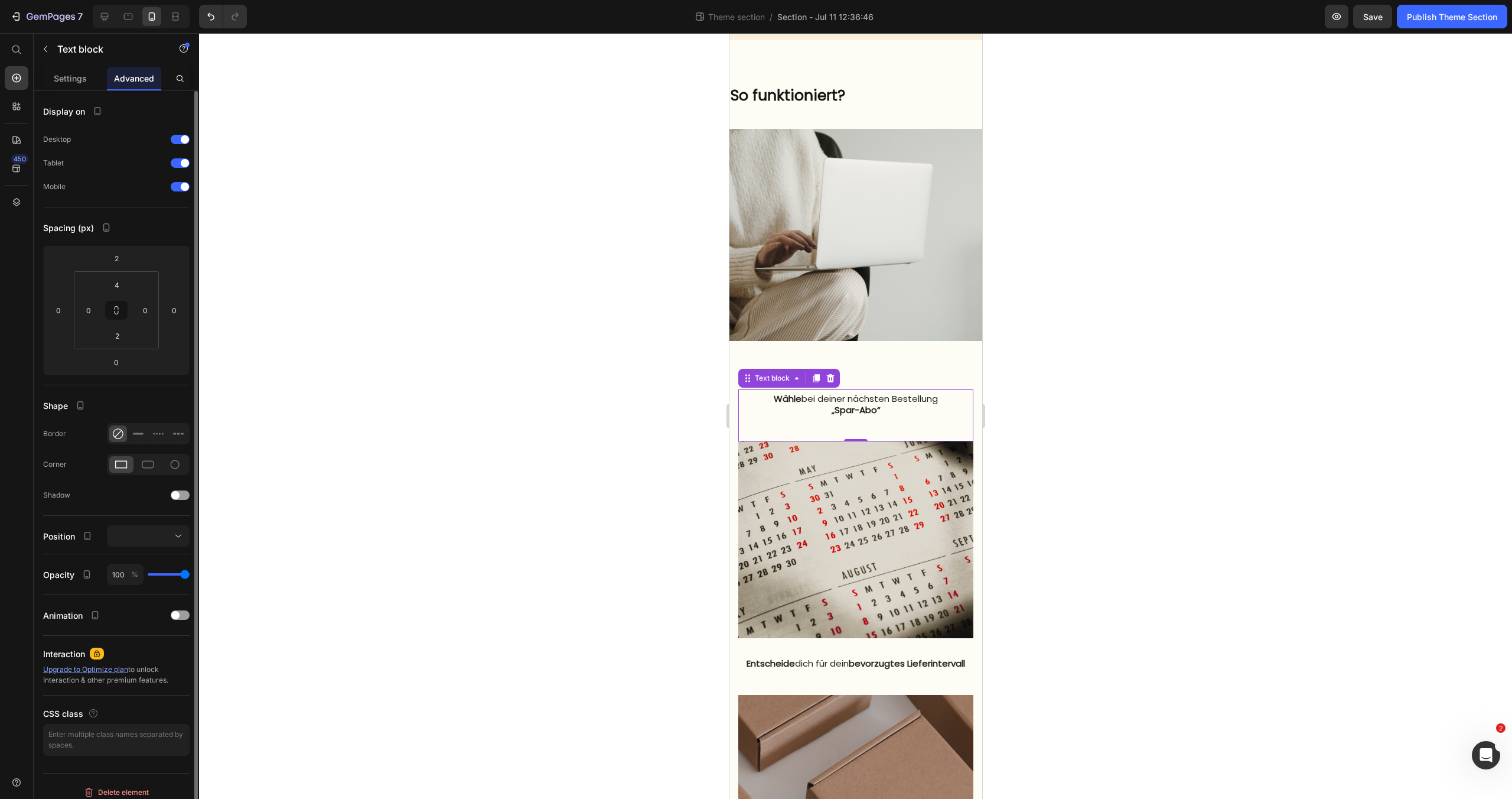 type on "98" 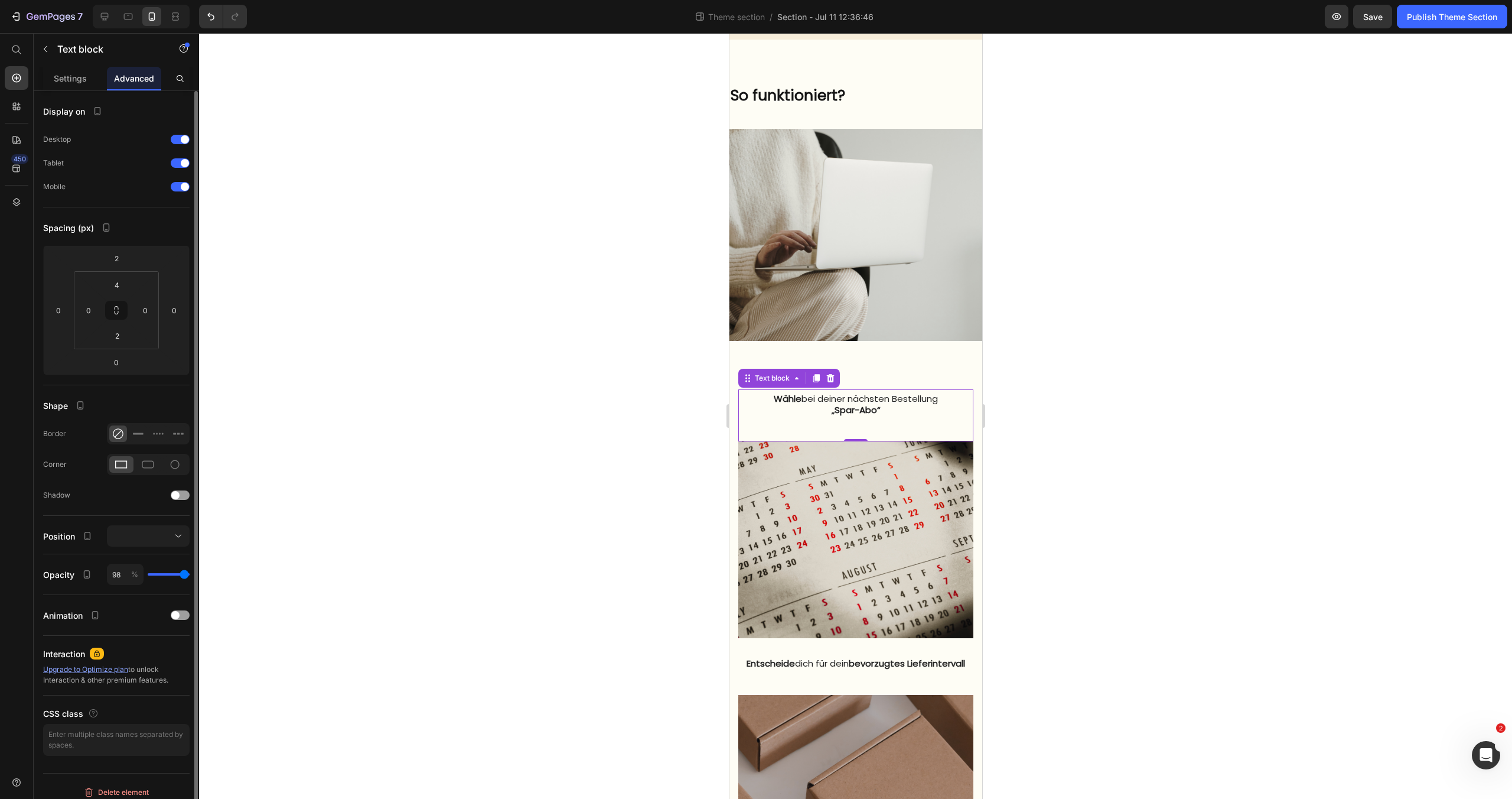 type on "90" 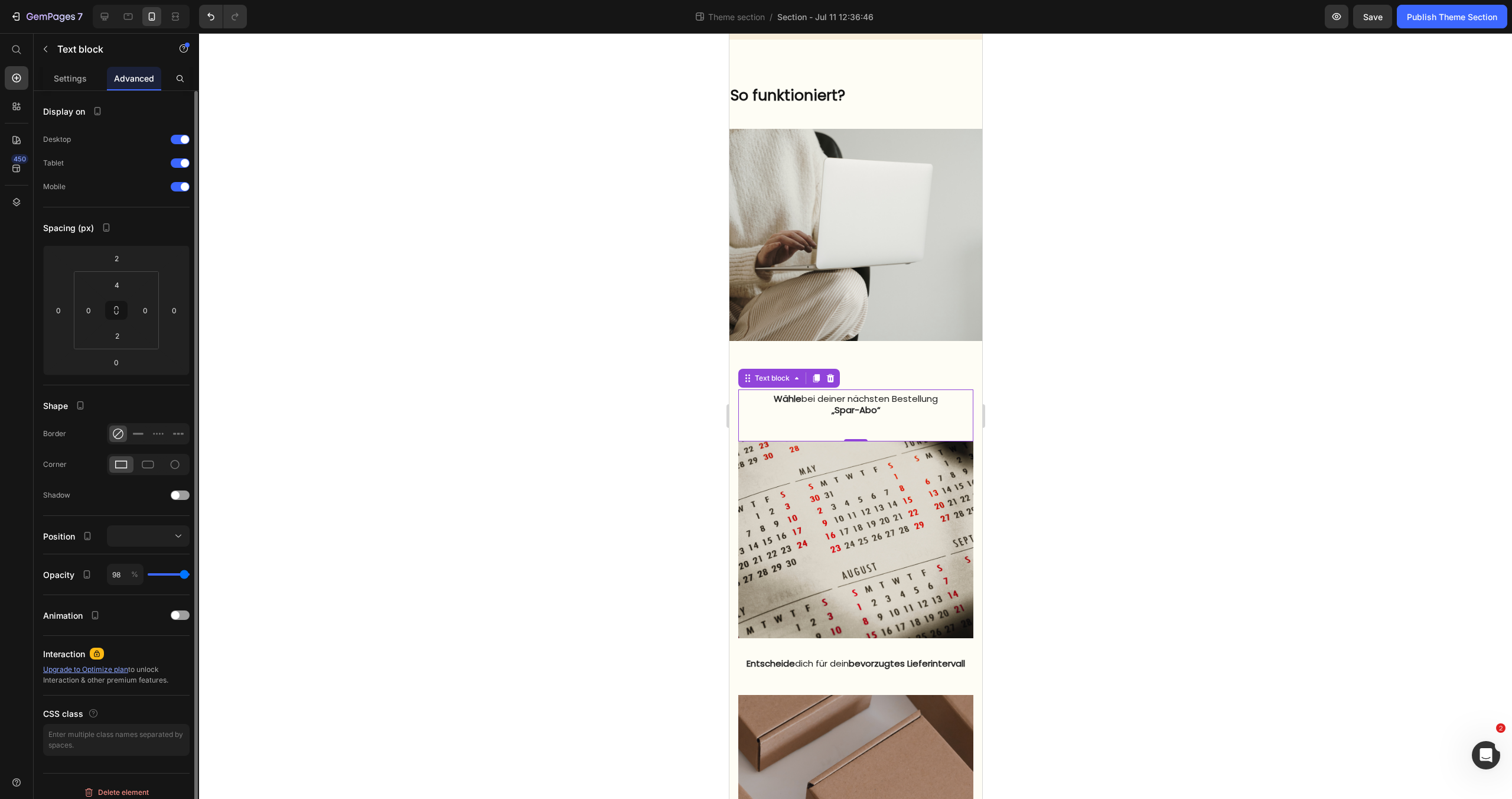 type on "90" 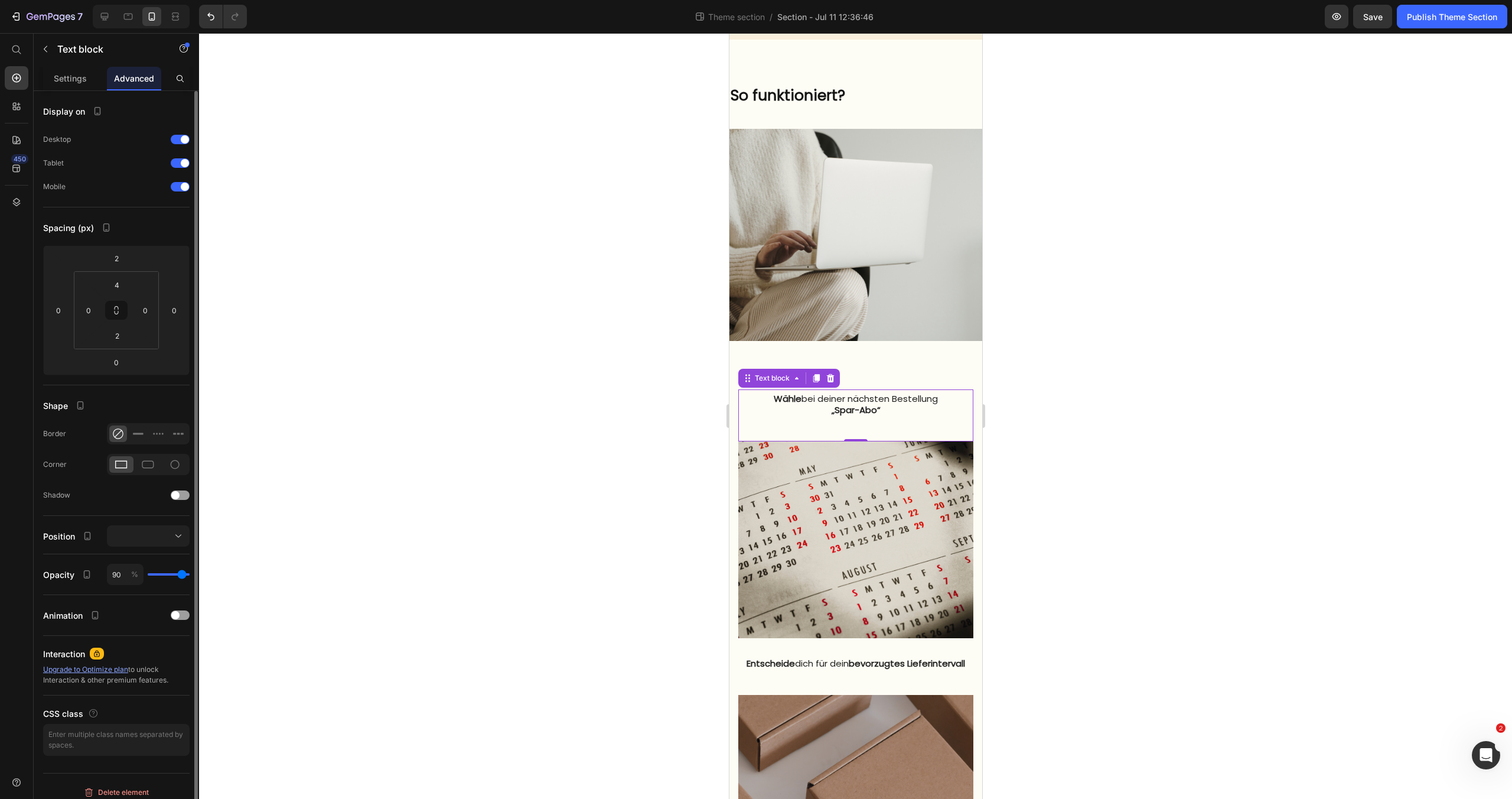 type on "83" 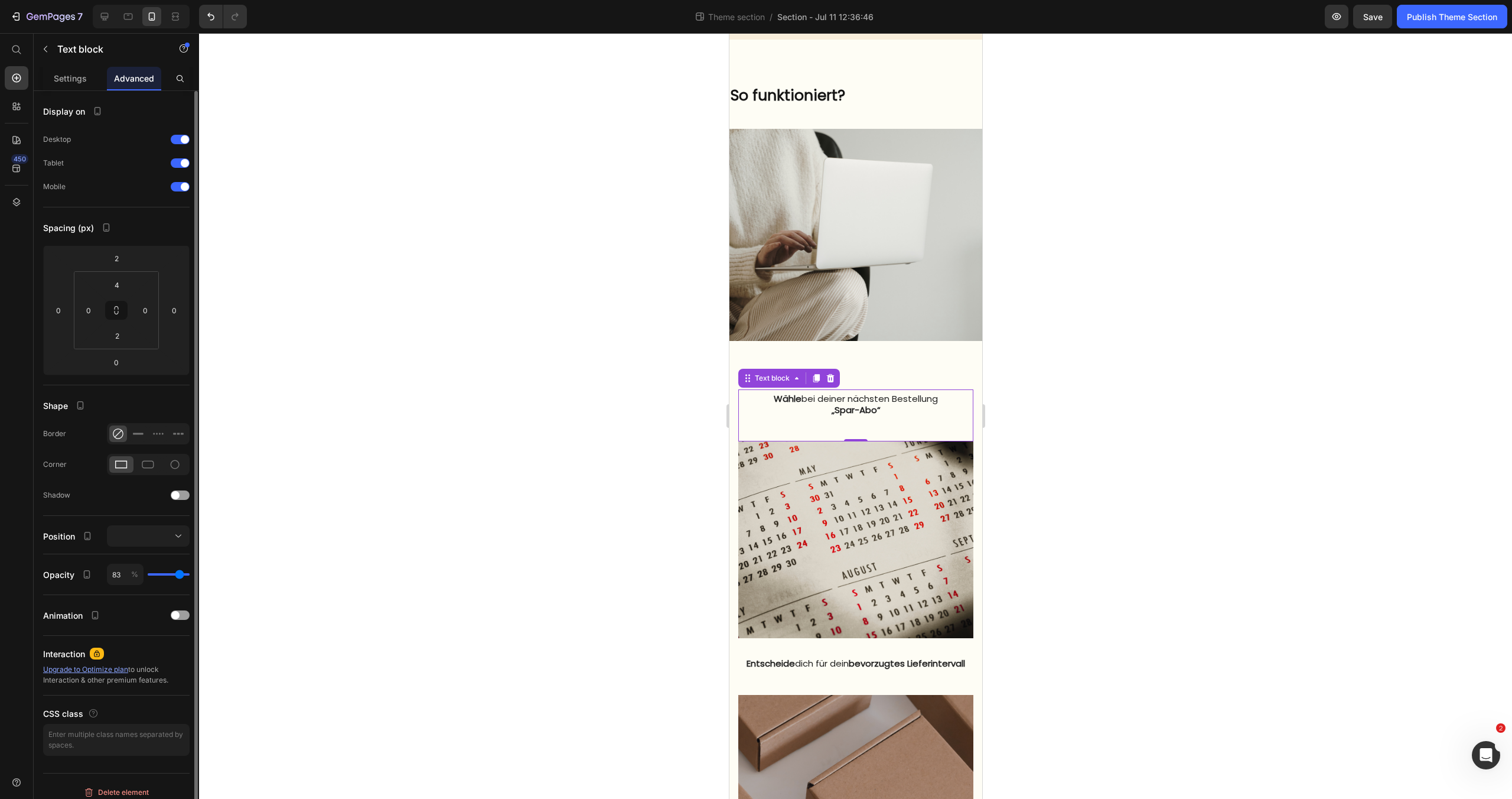 type on "78" 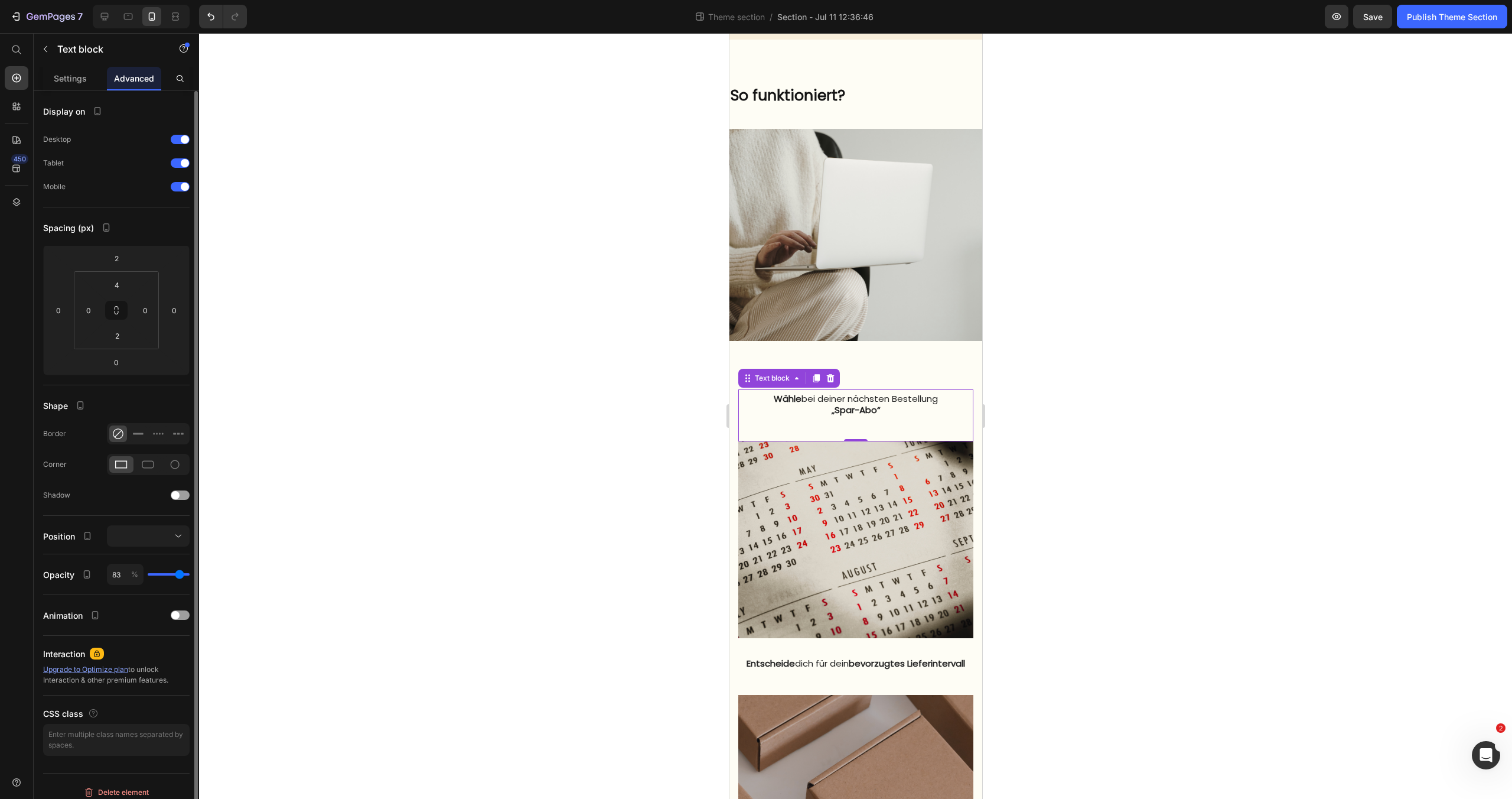 type on "78" 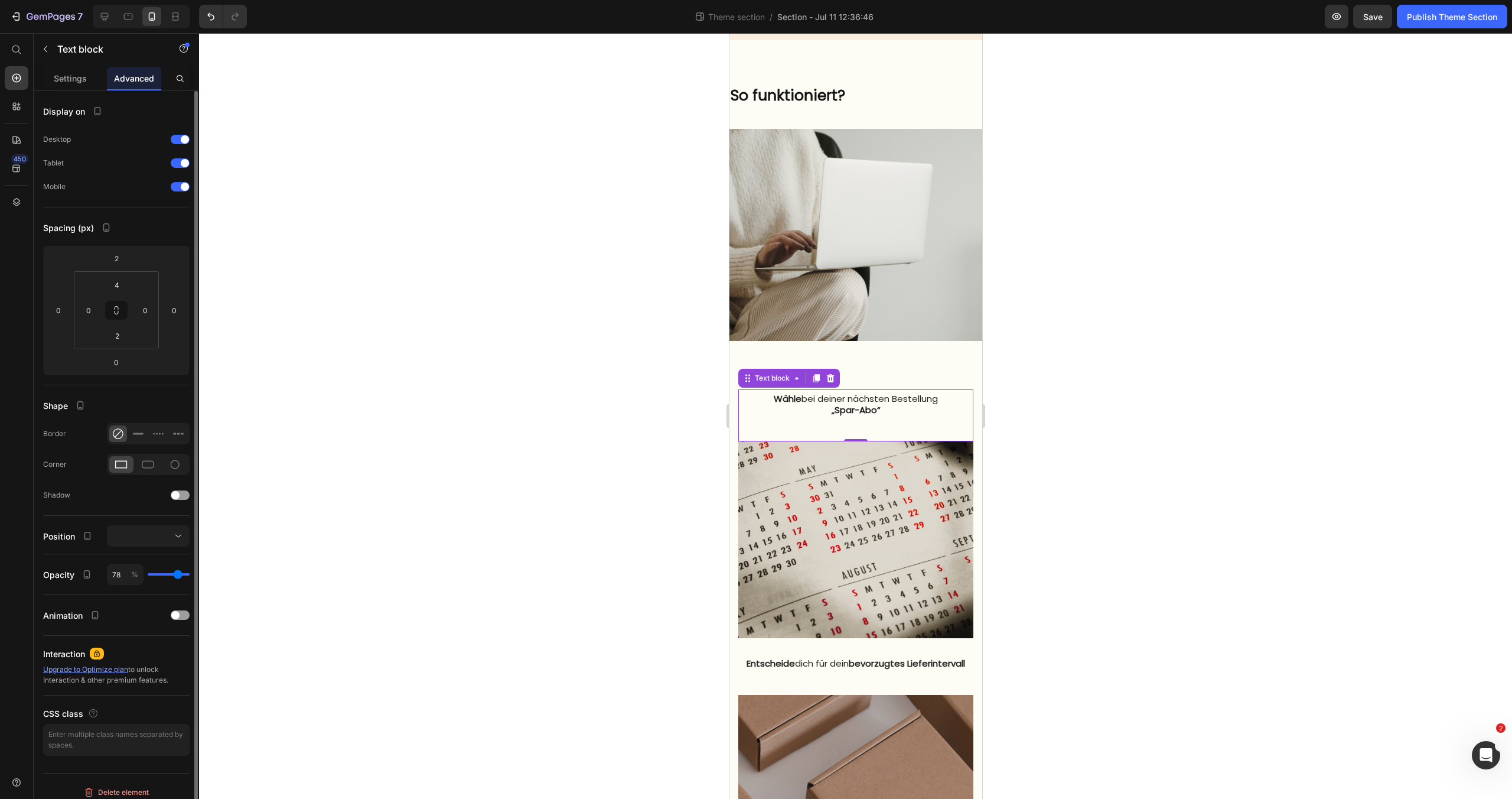 type on "77" 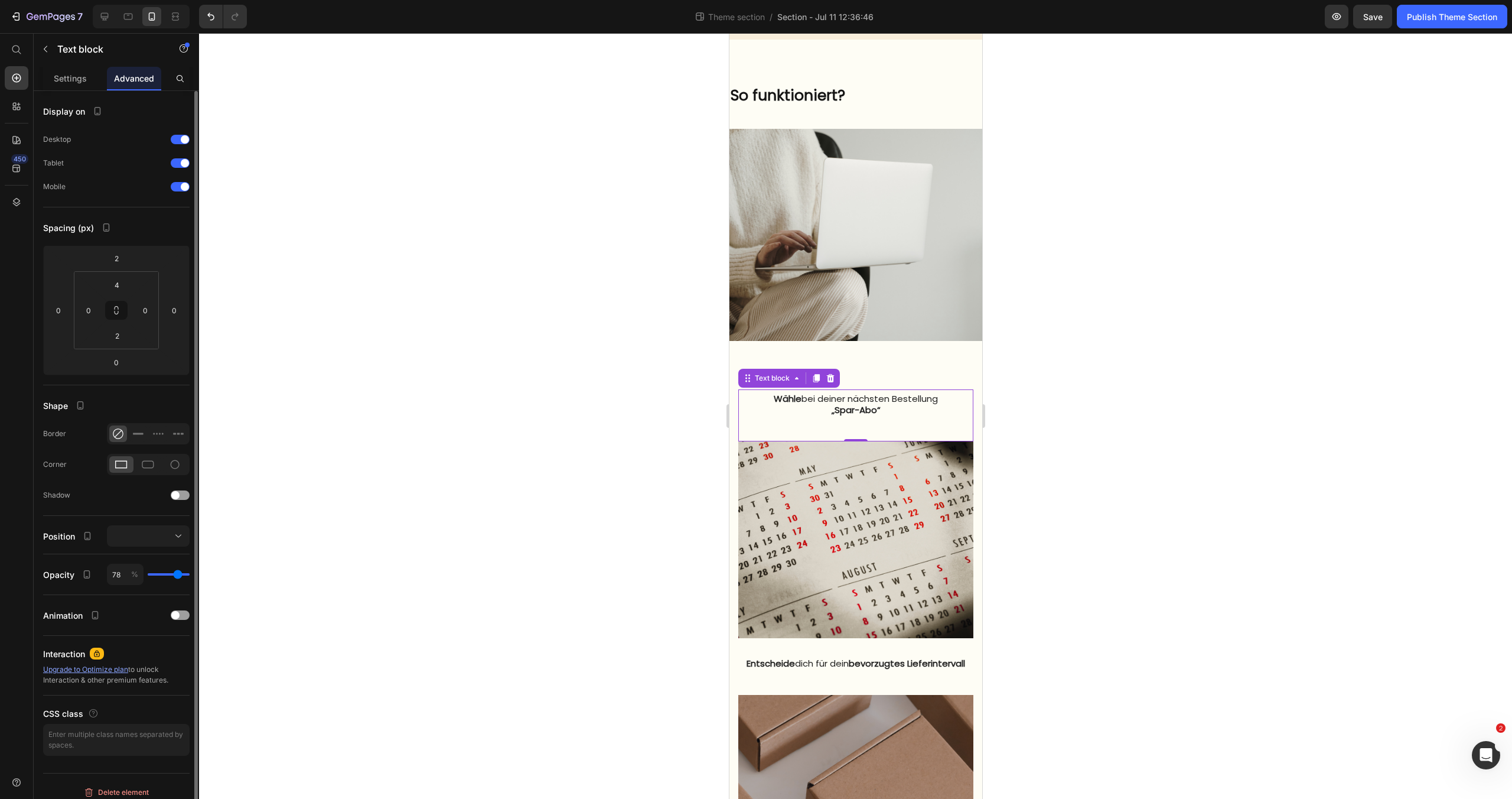 type on "77" 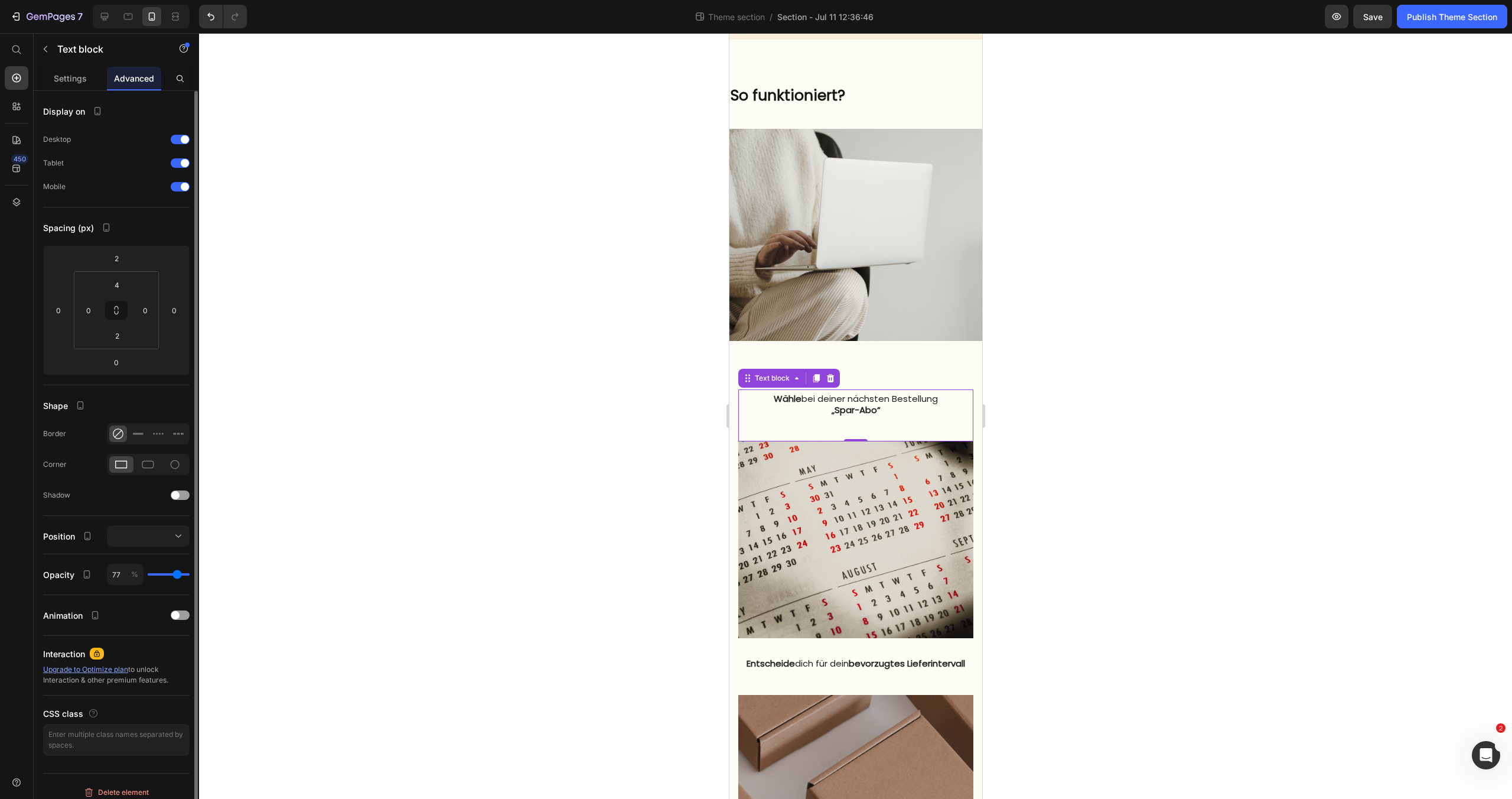 type on "71" 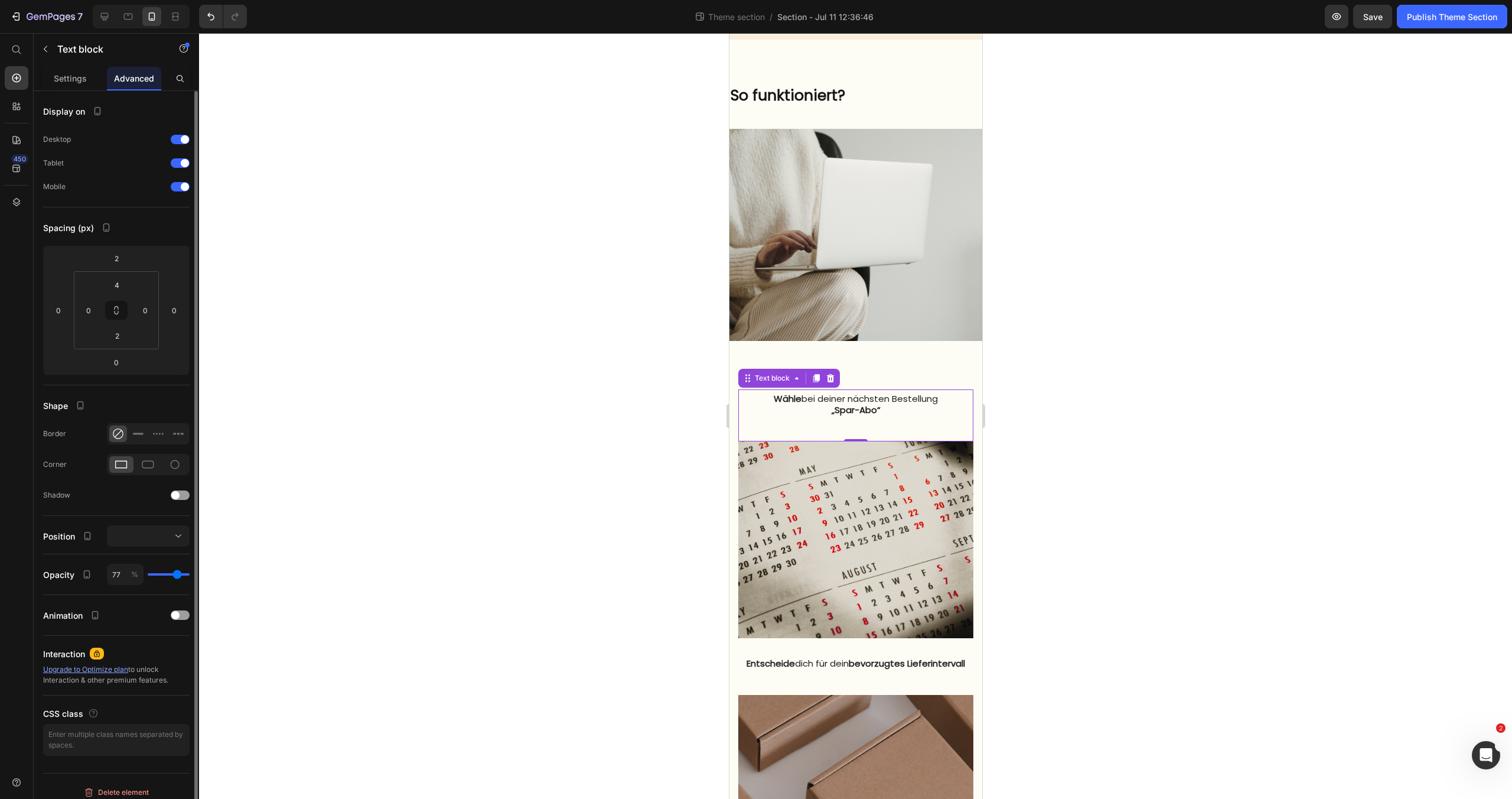 type on "71" 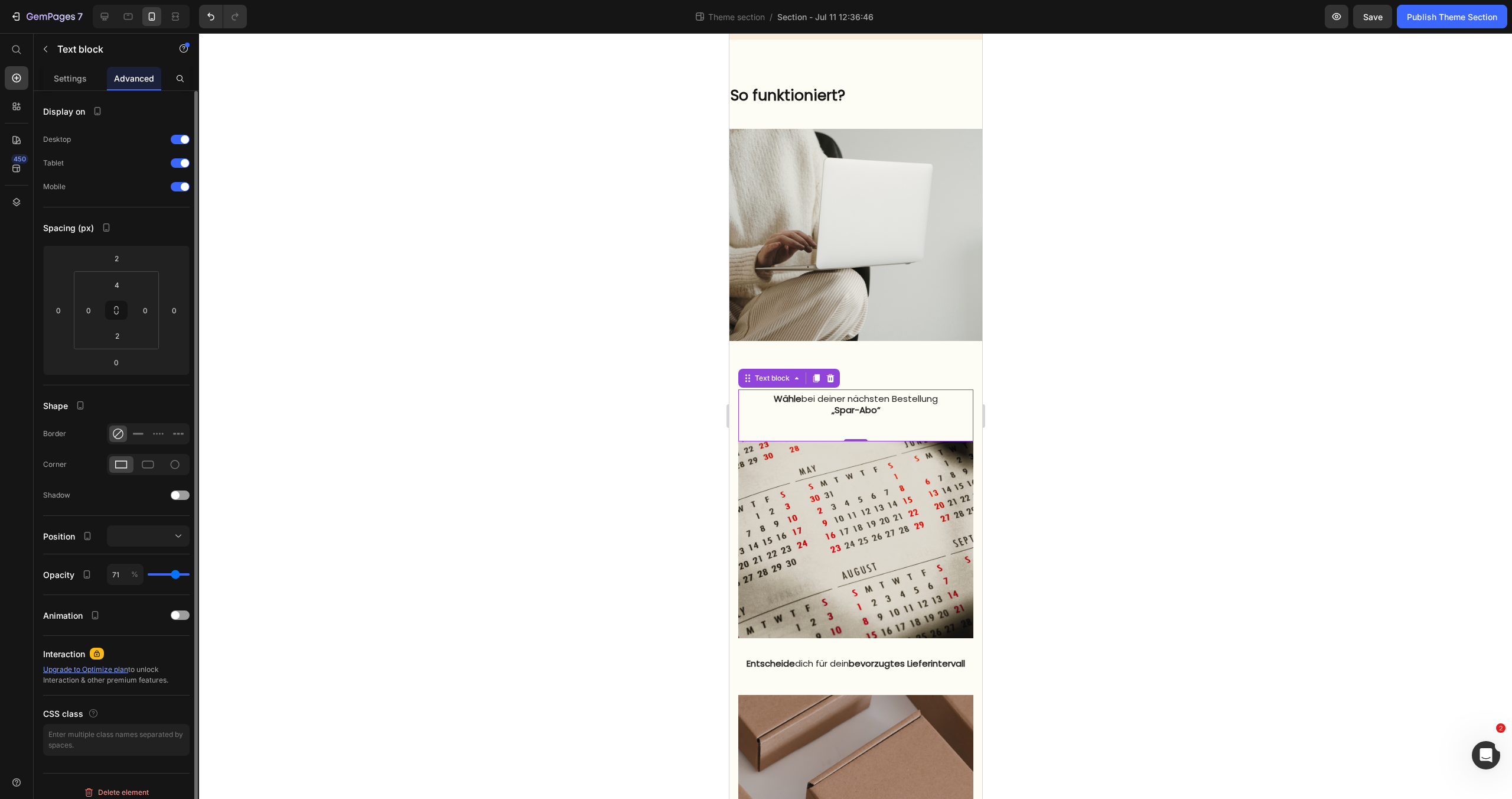 type on "70" 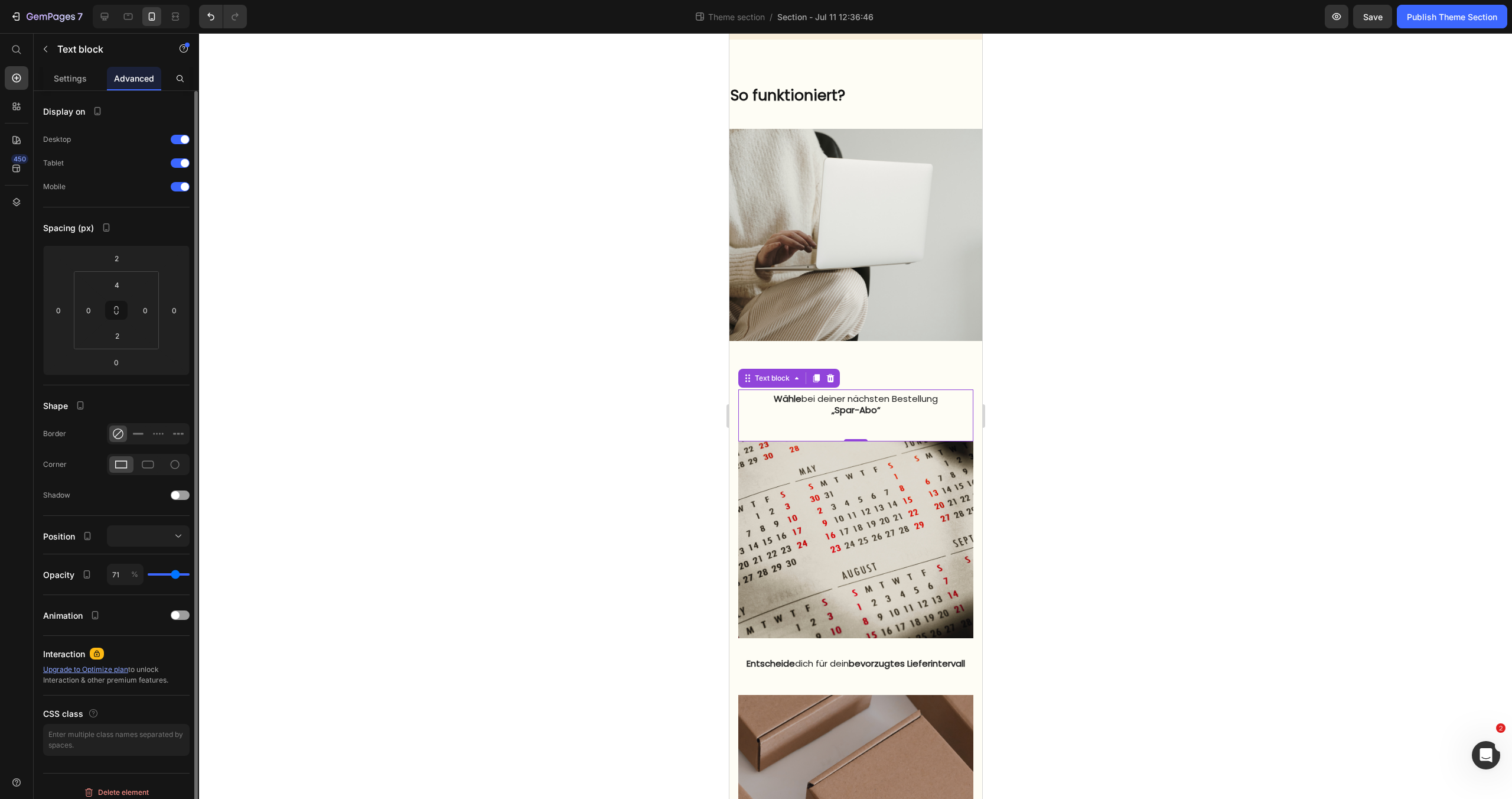 type on "70" 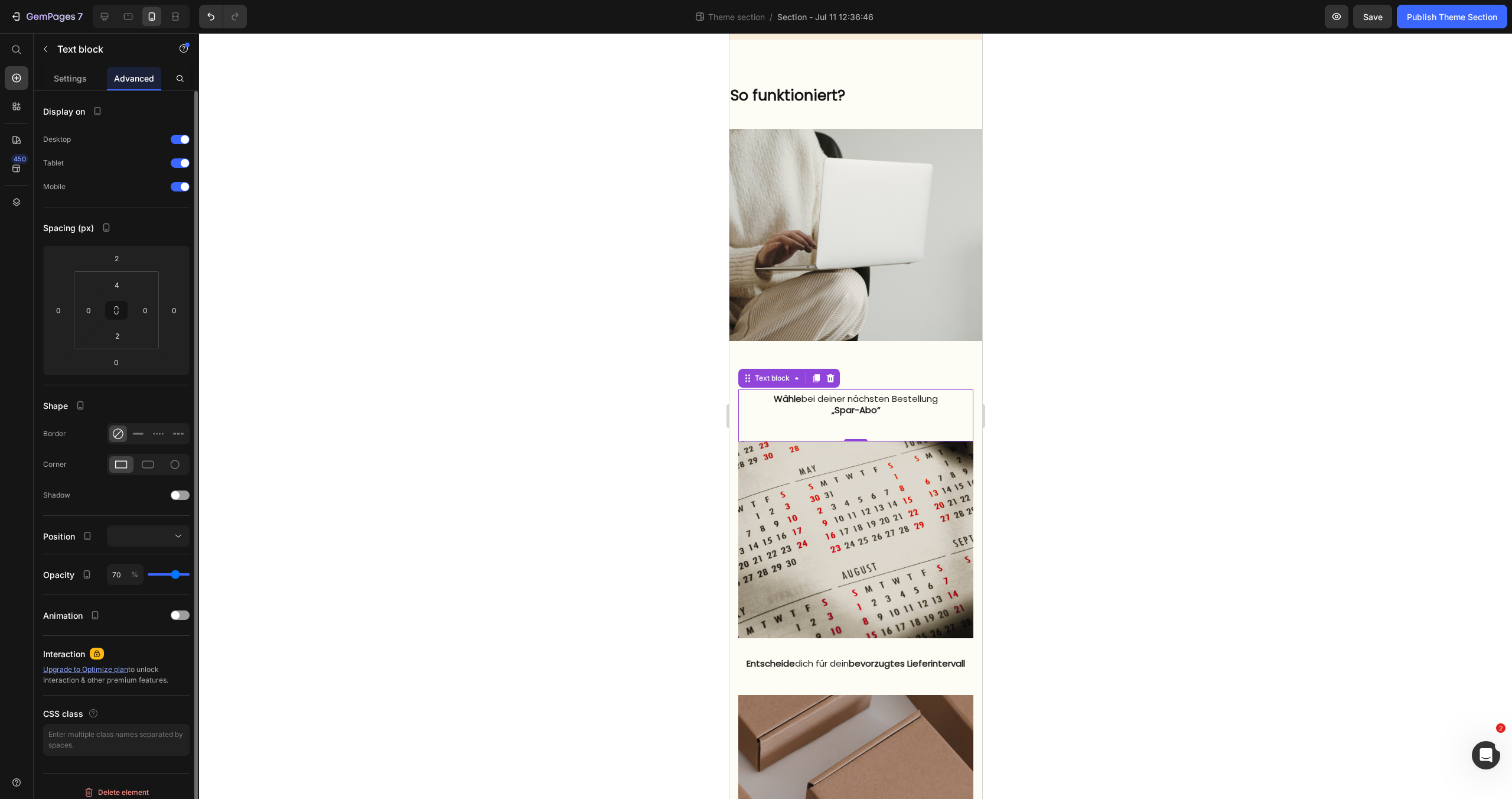 type on "66" 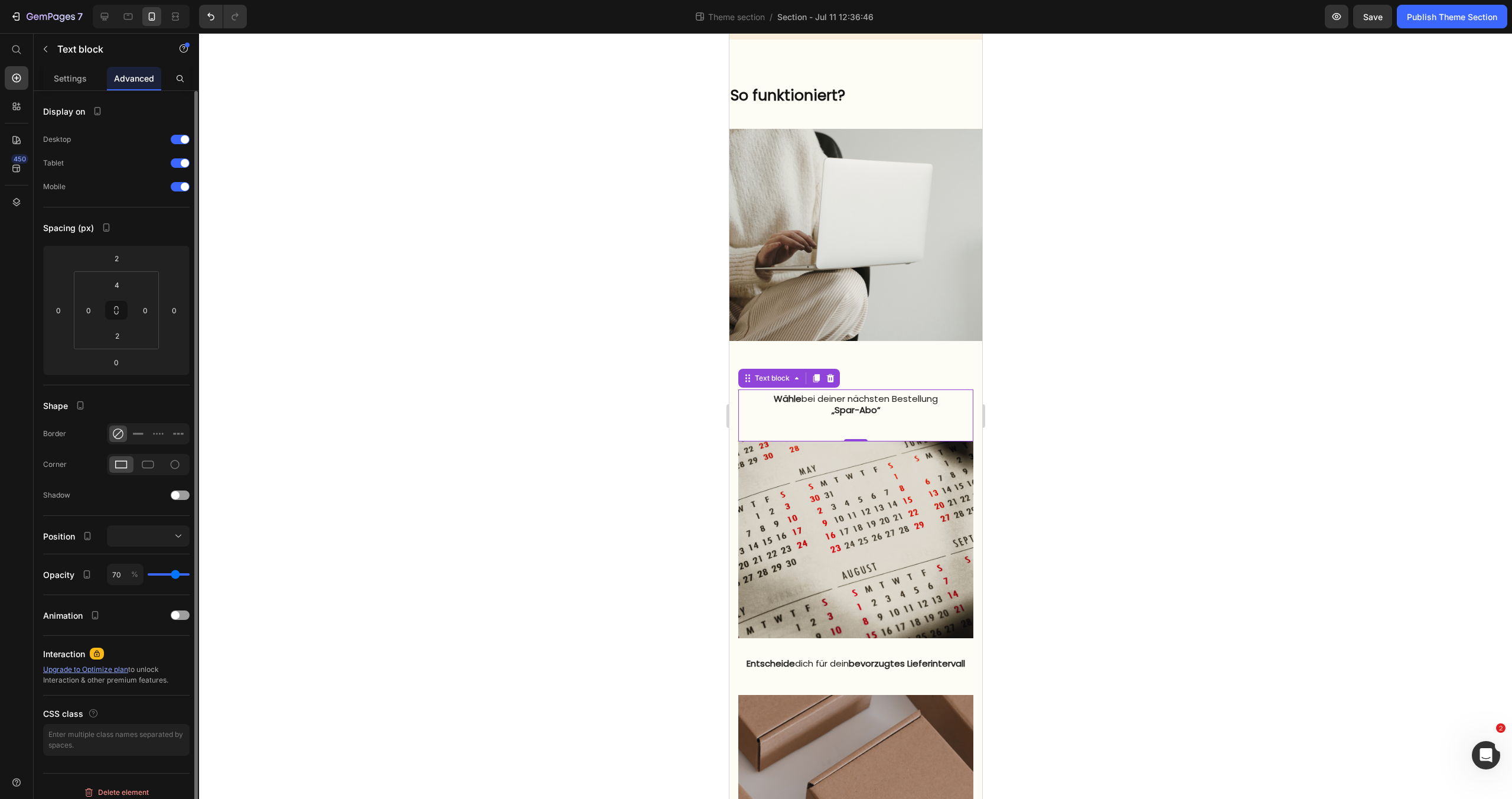 type on "66" 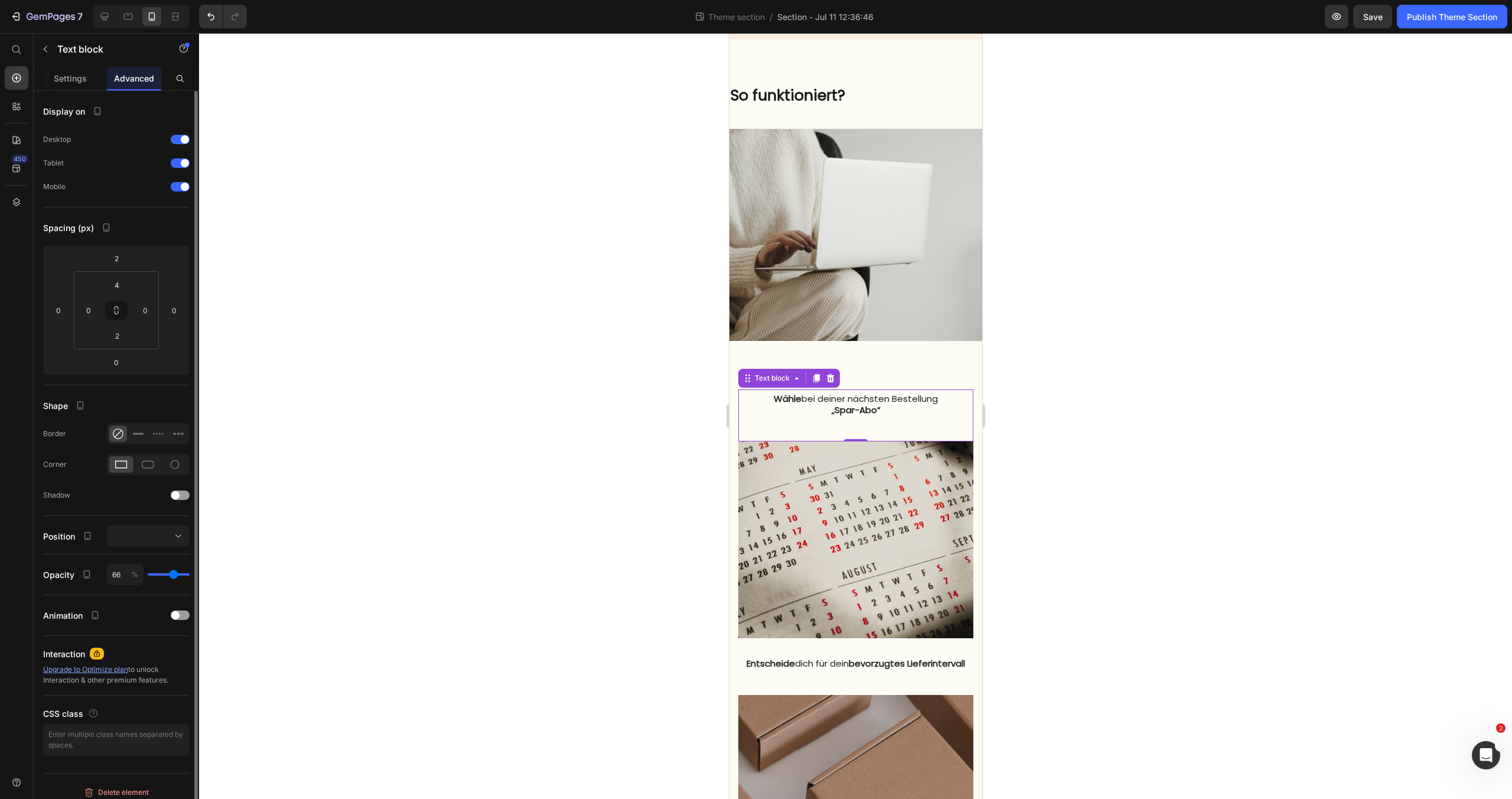 type on "64" 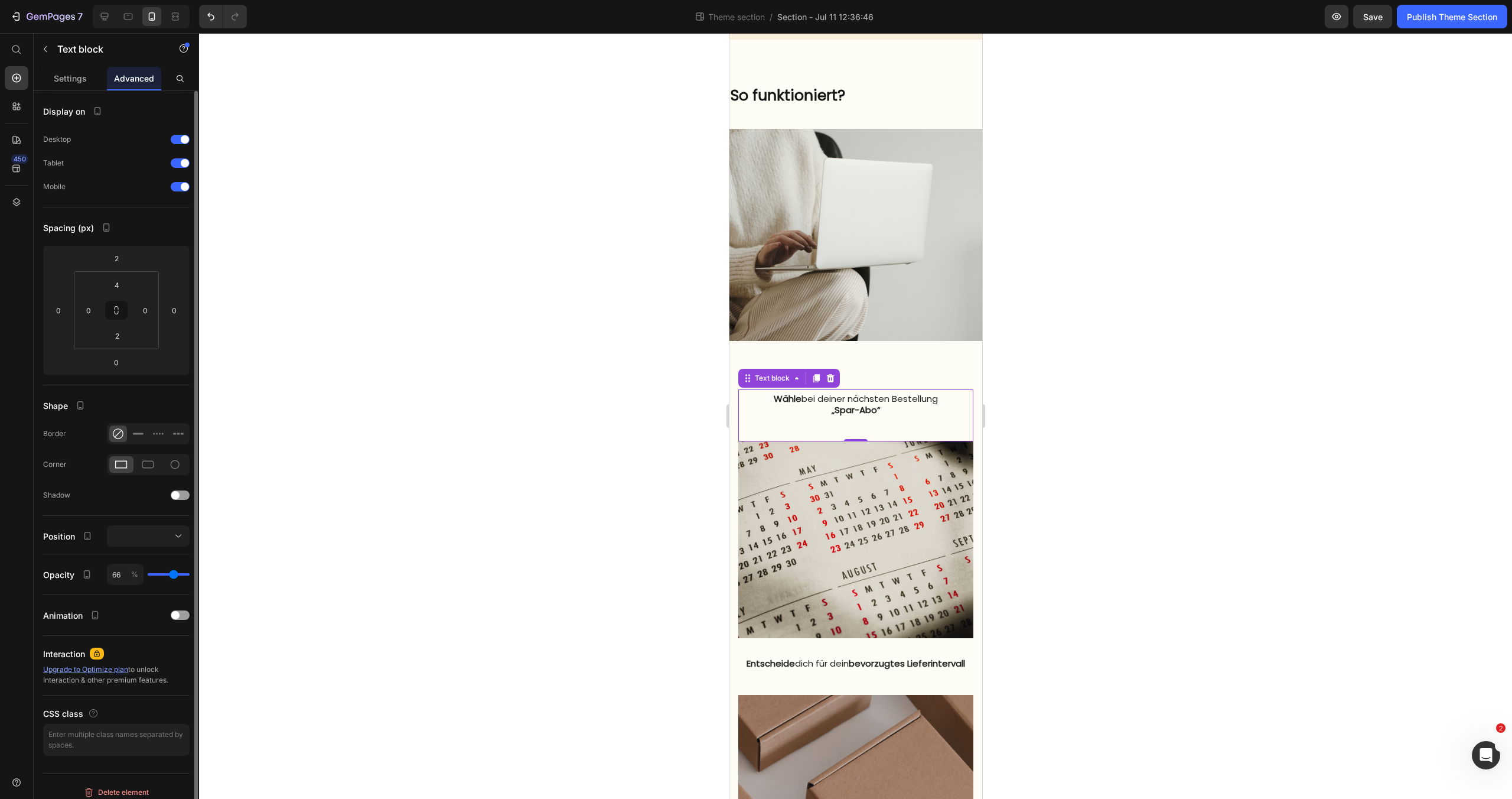 type on "64" 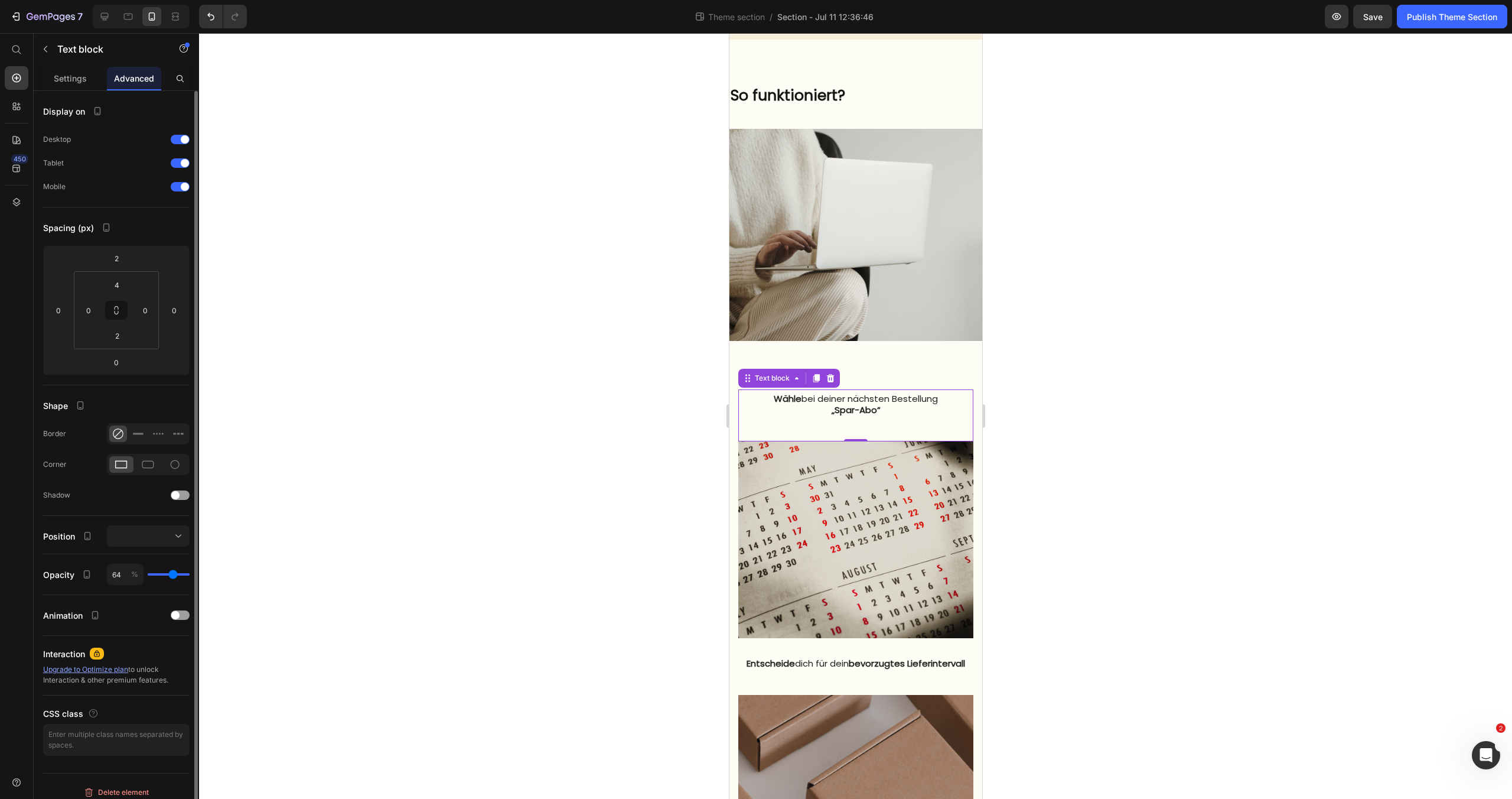 type on "62" 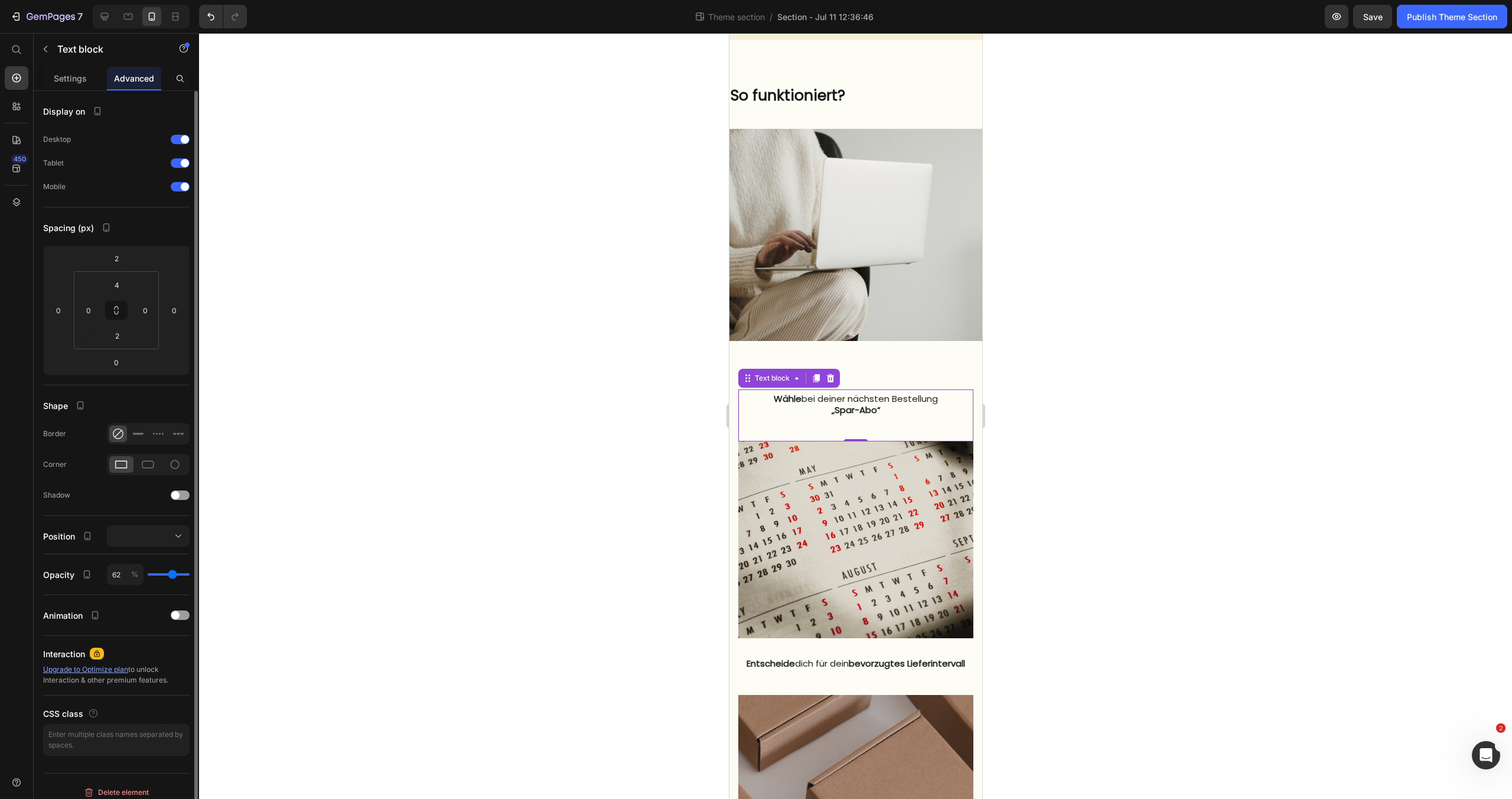 type on "61" 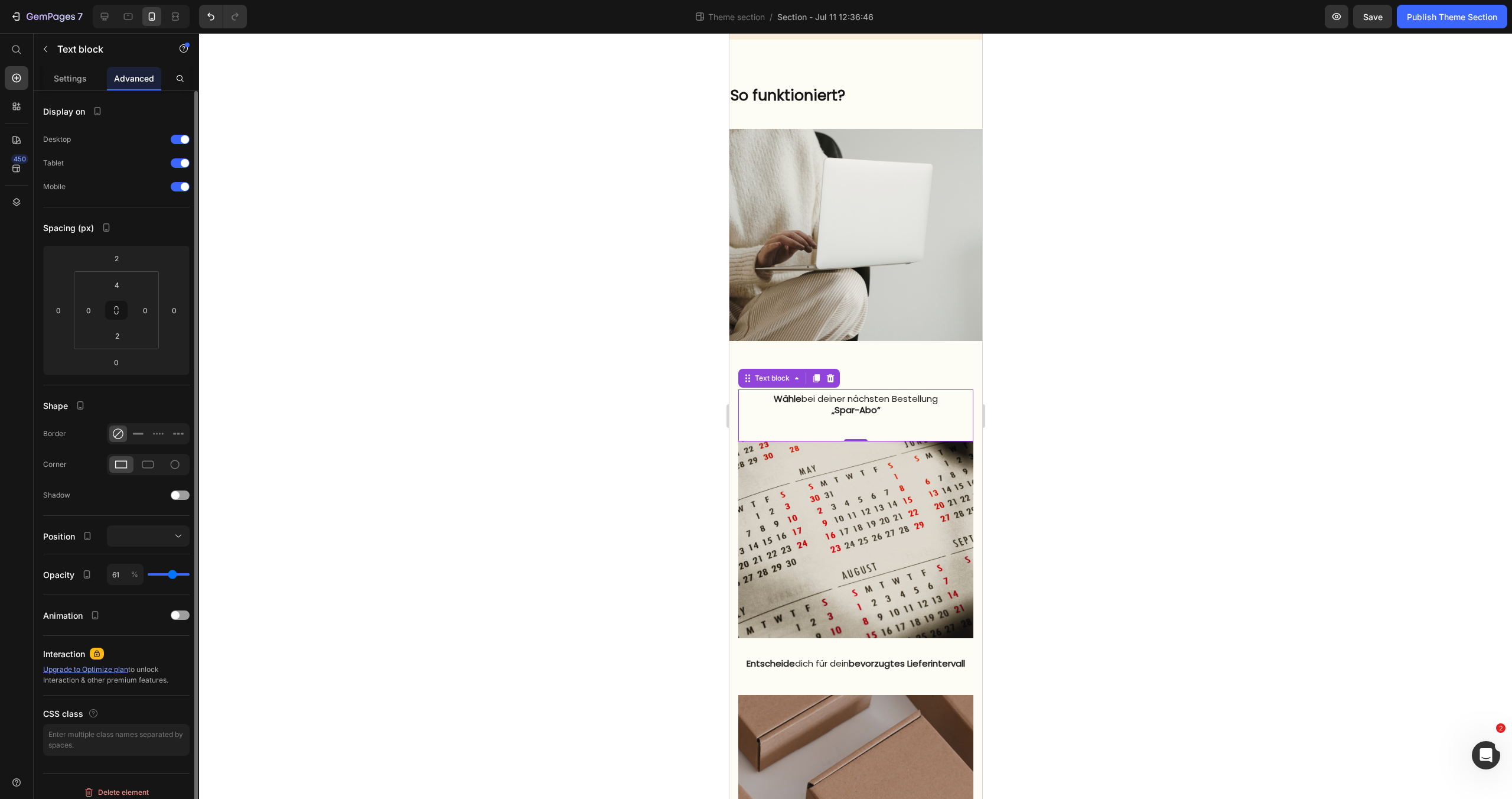 type on "59" 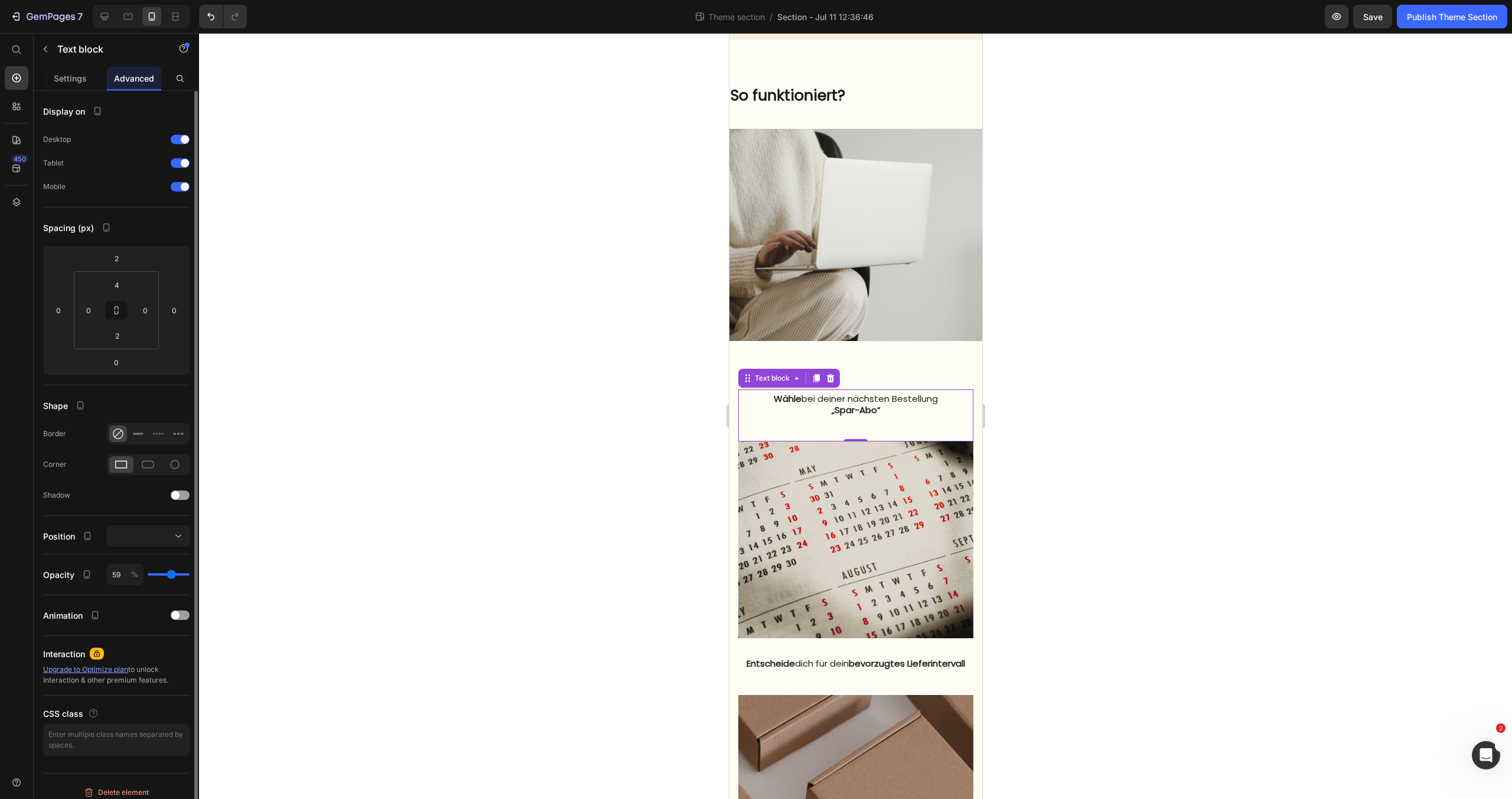 type on "57" 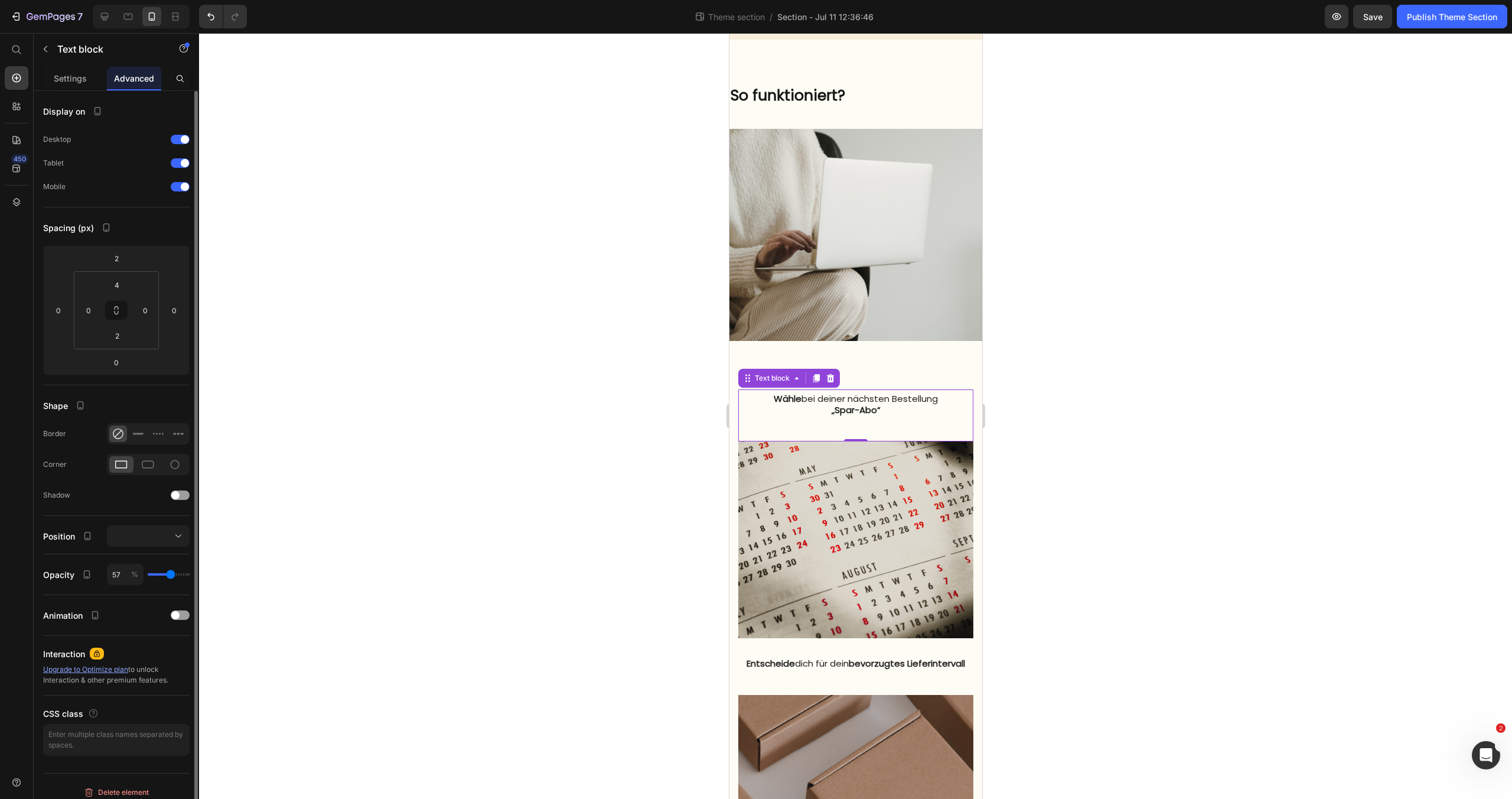 type on "54" 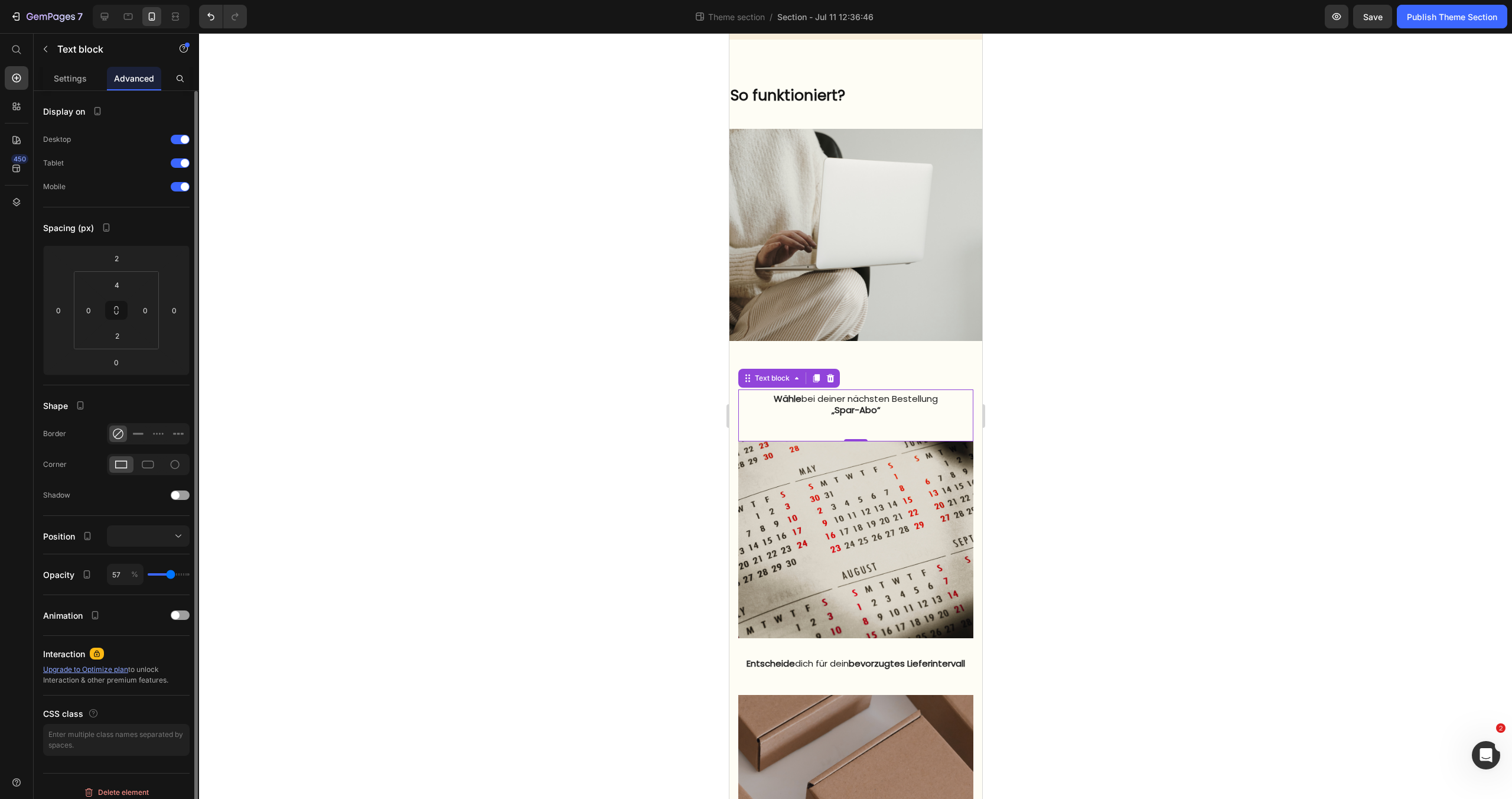 type on "54" 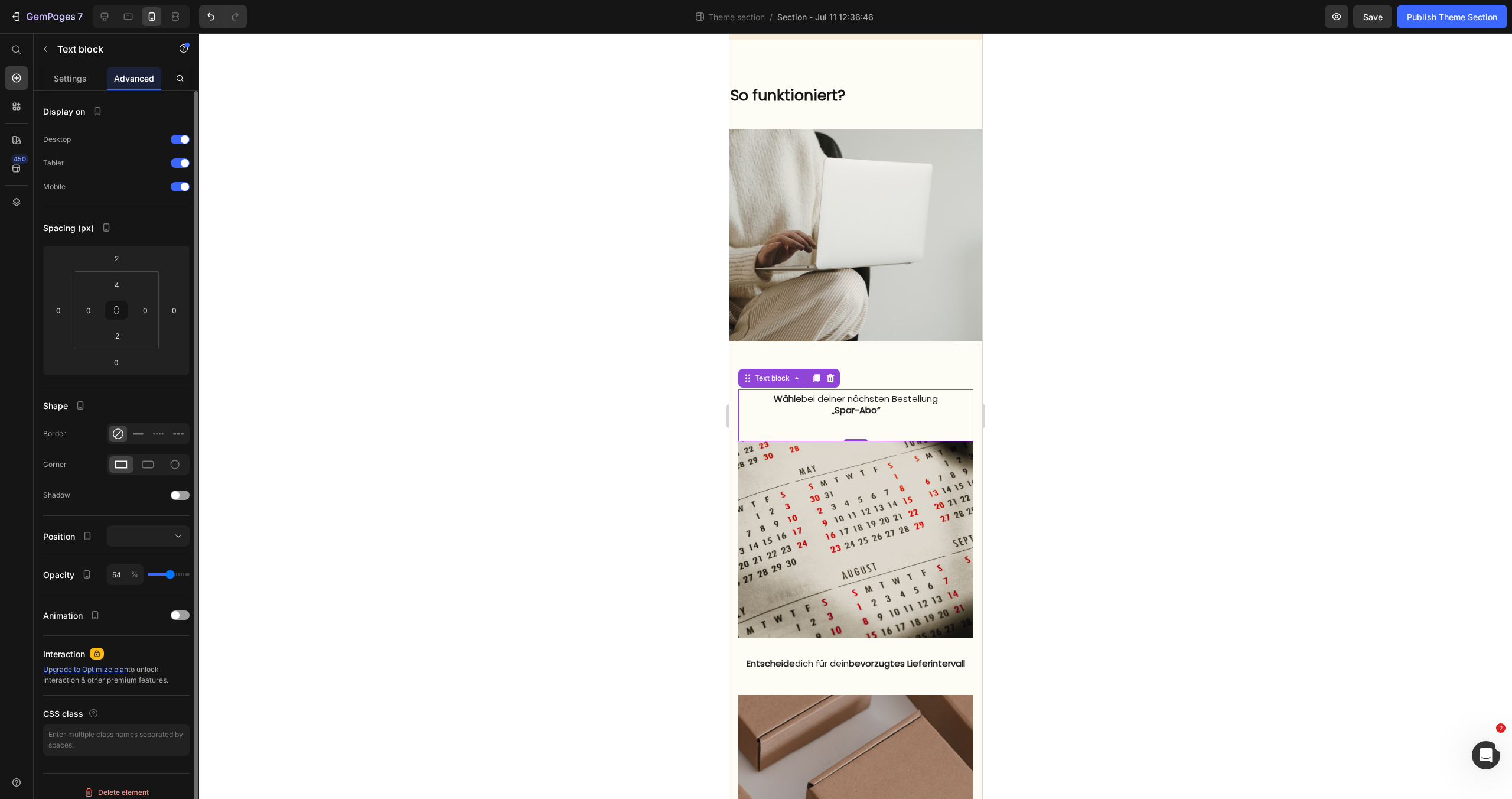 type on "51" 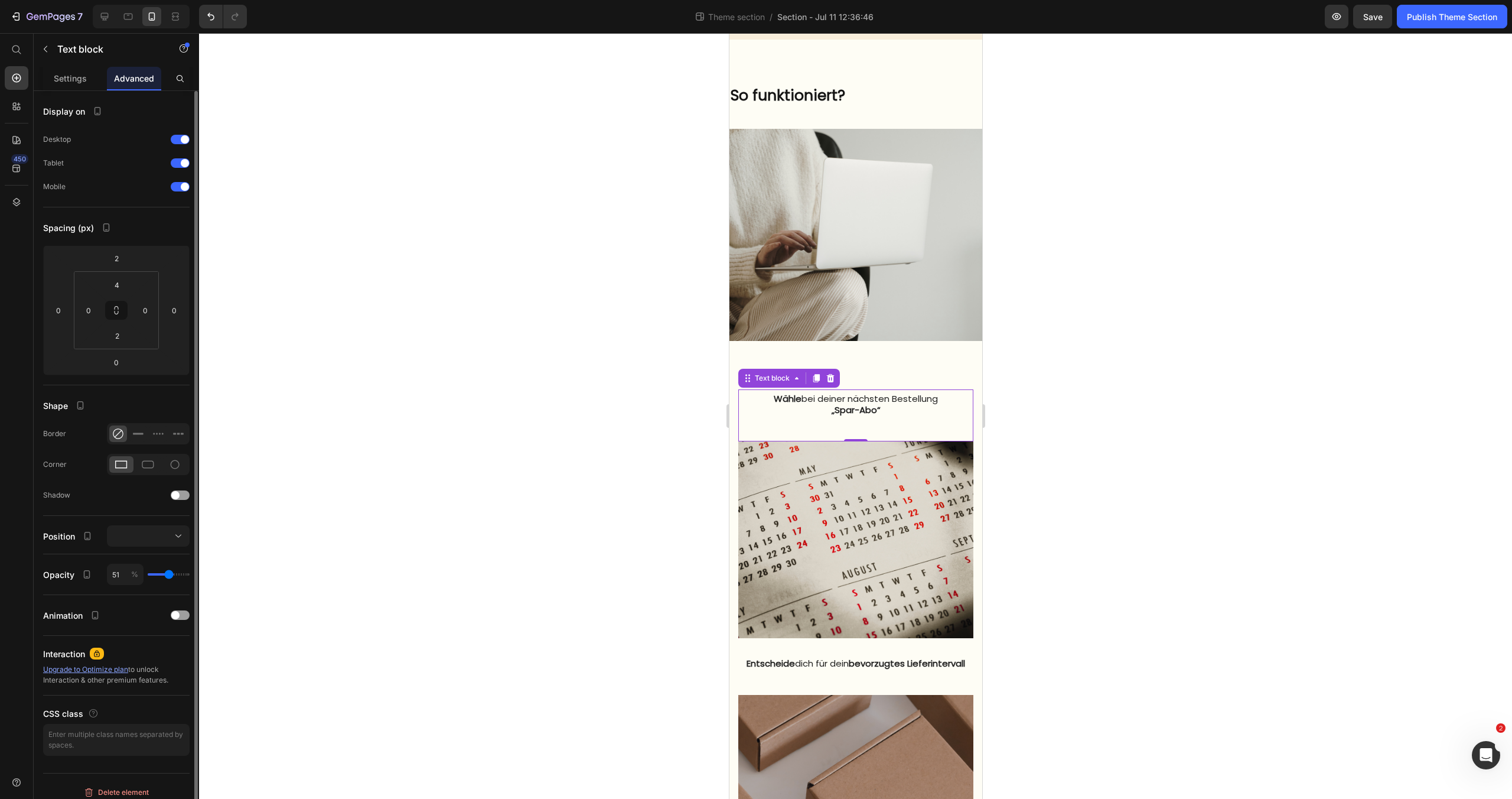 type on "48" 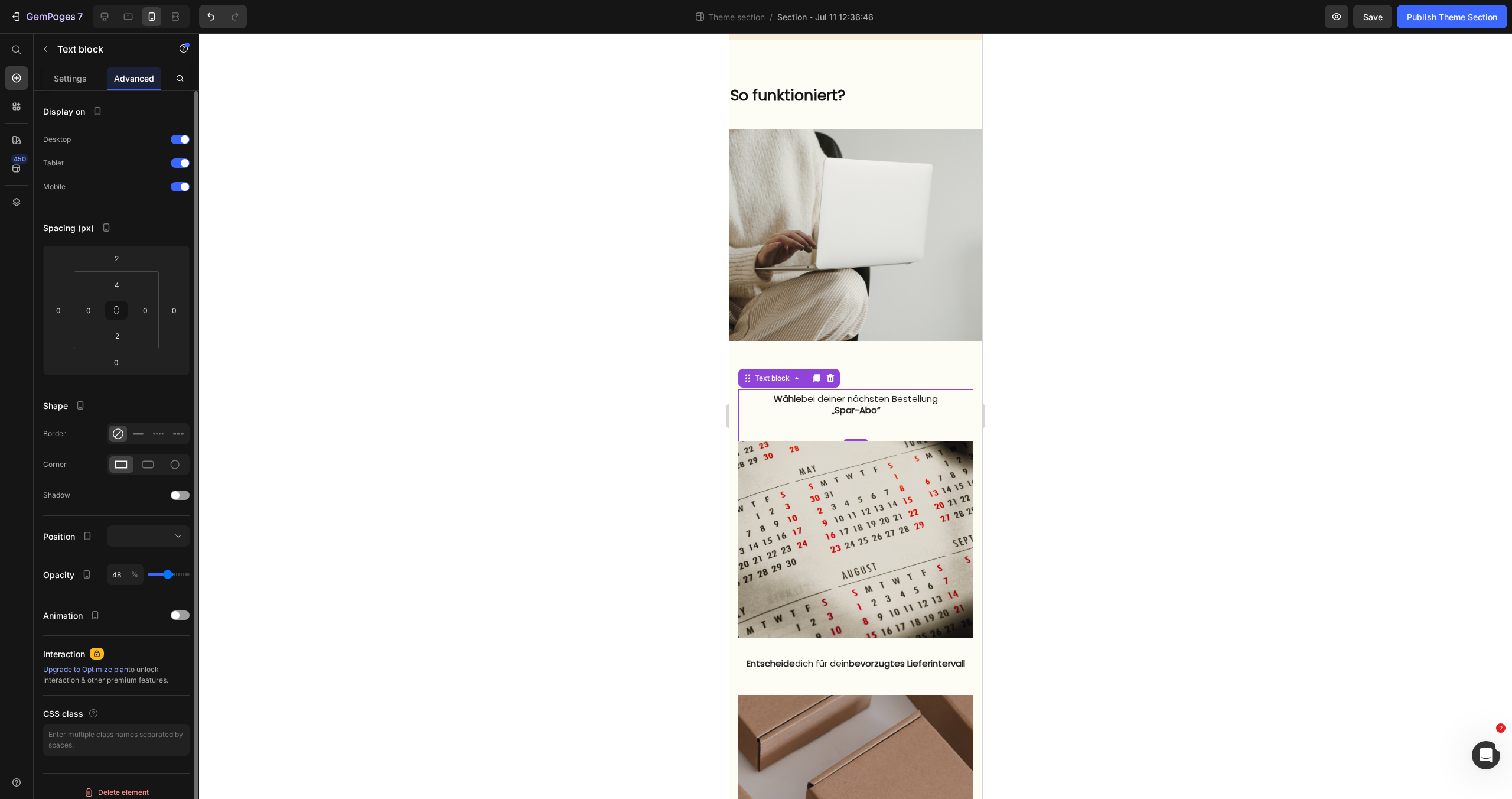 type on "40" 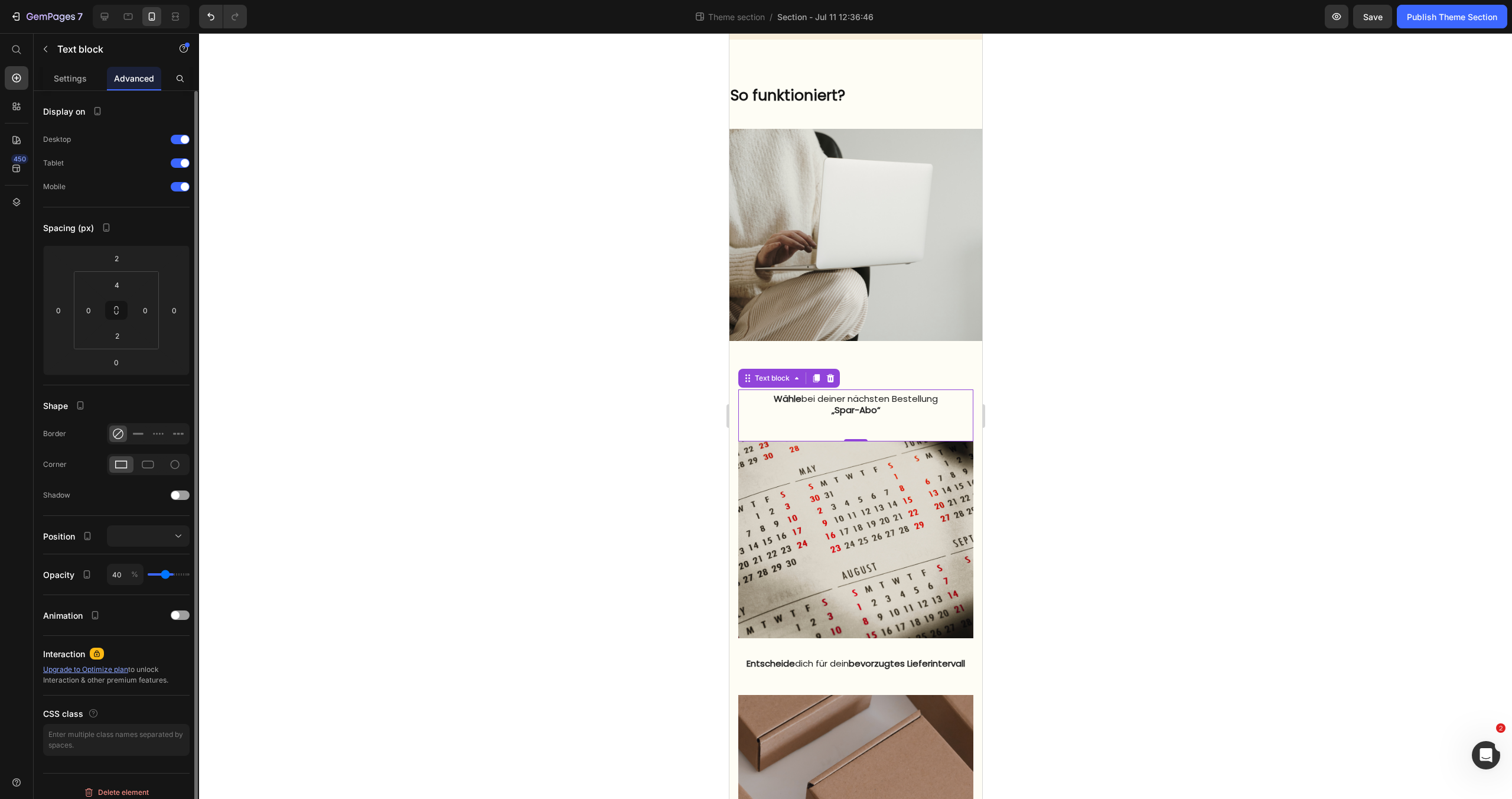 type on "35" 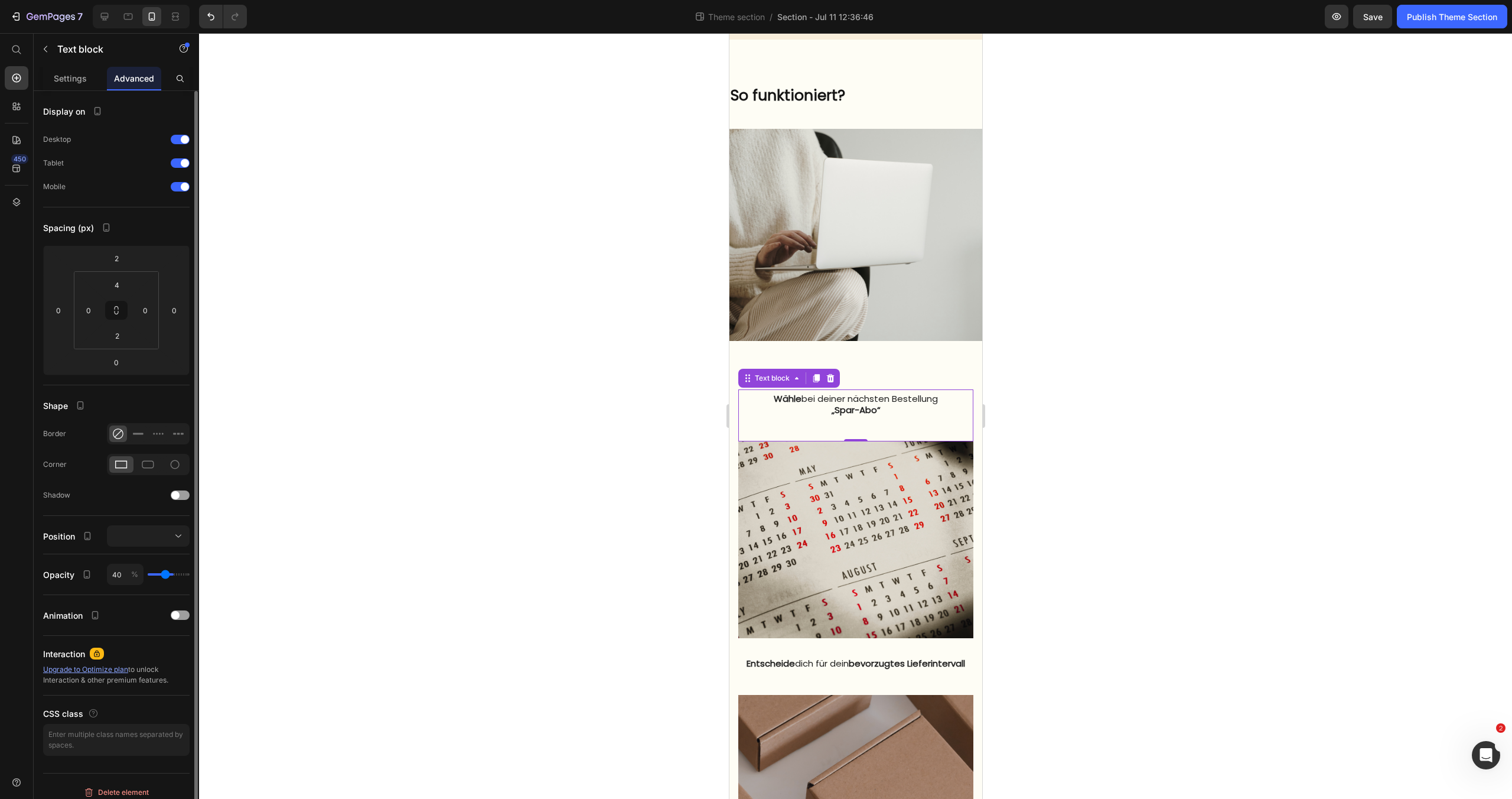type on "35" 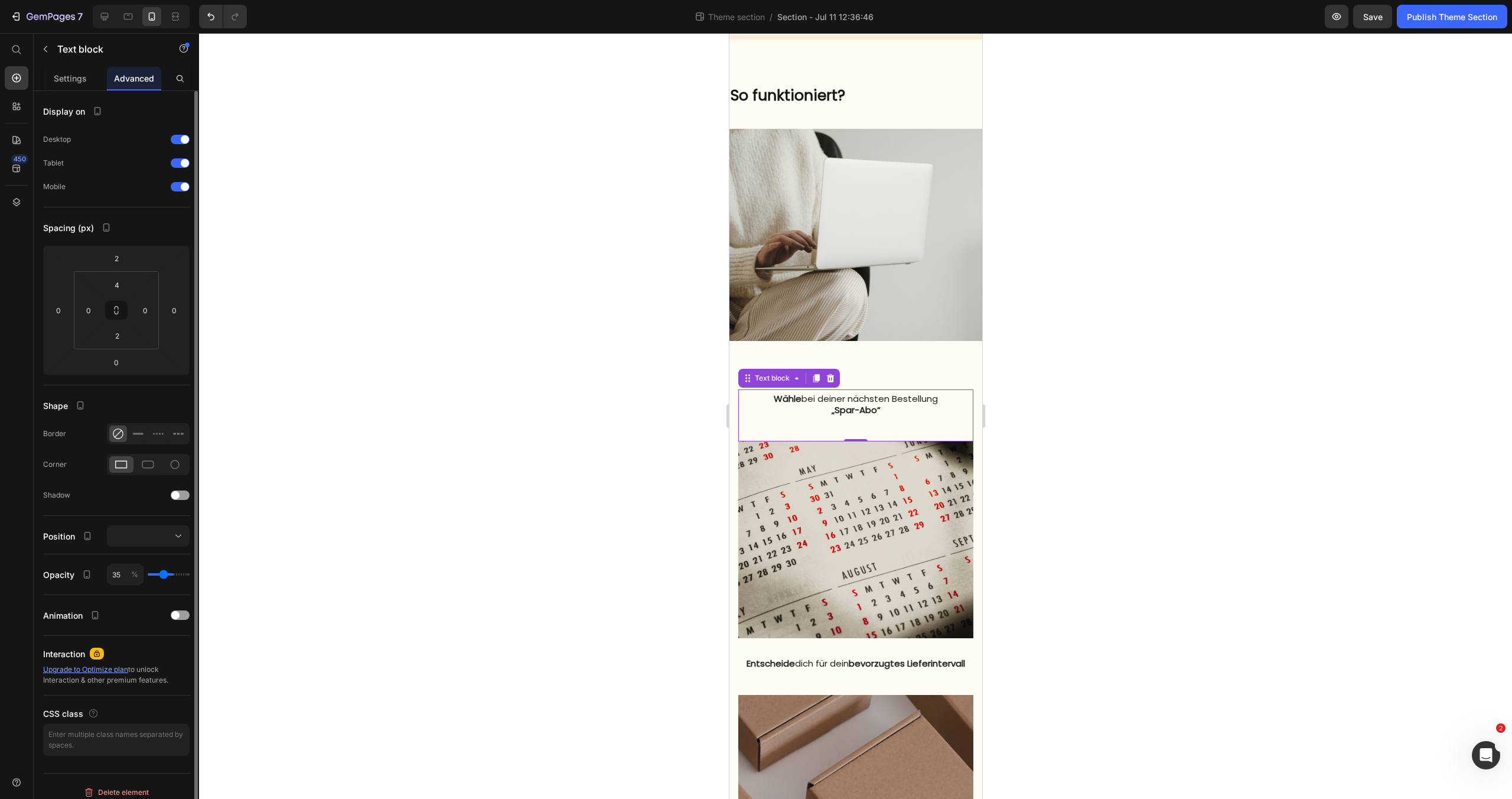 type on "31" 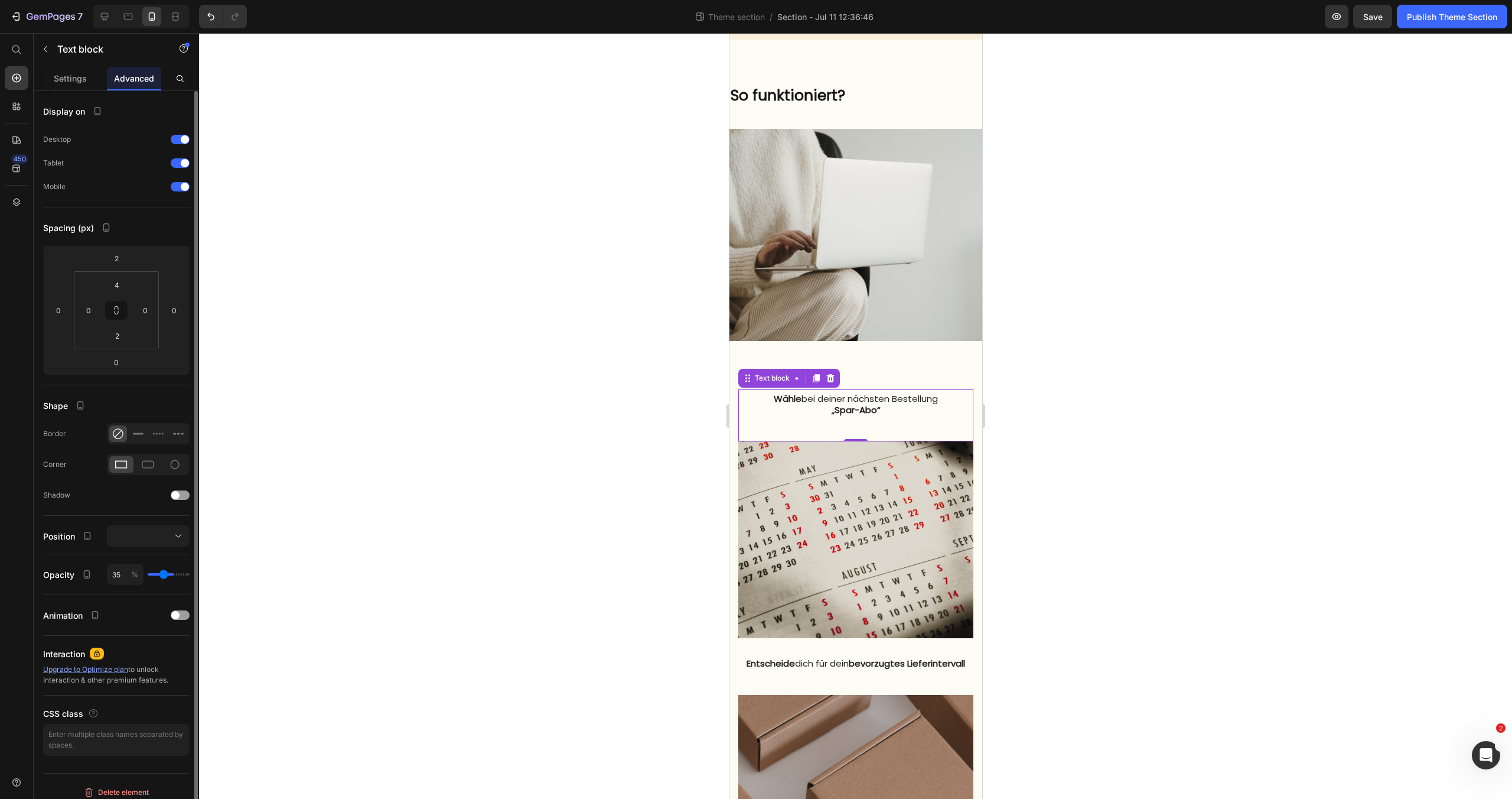 type on "31" 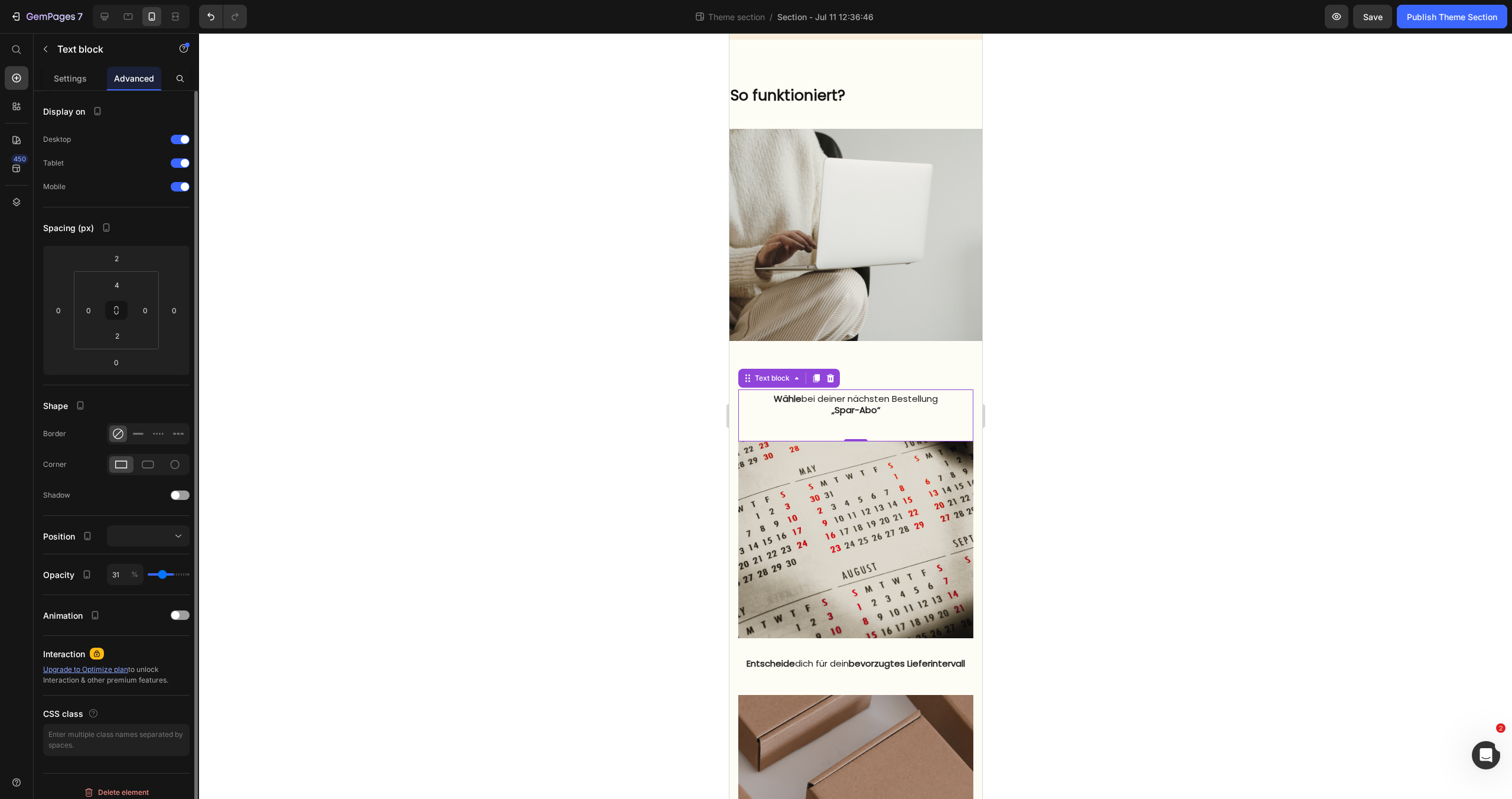 type on "30" 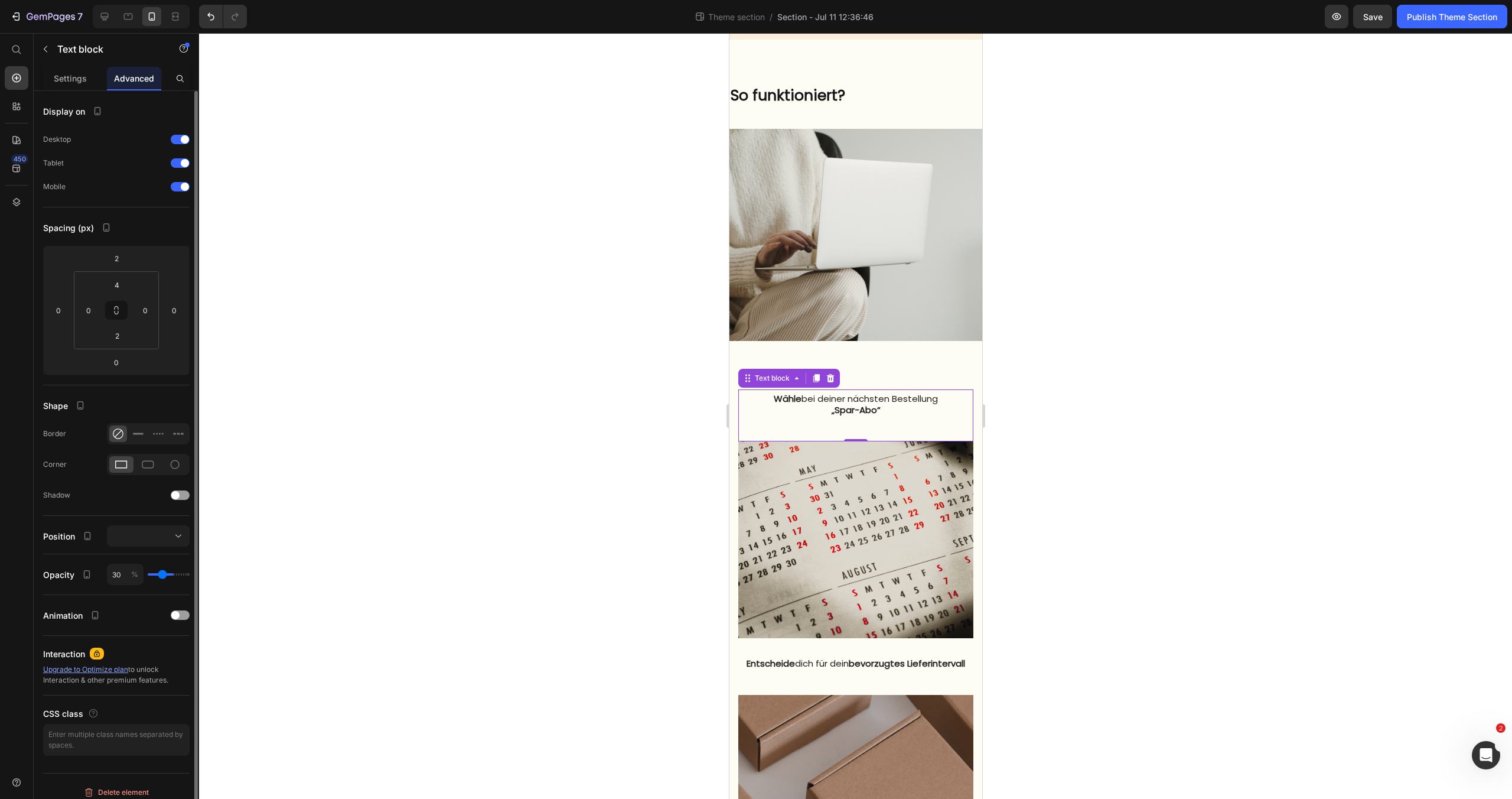 type on "27" 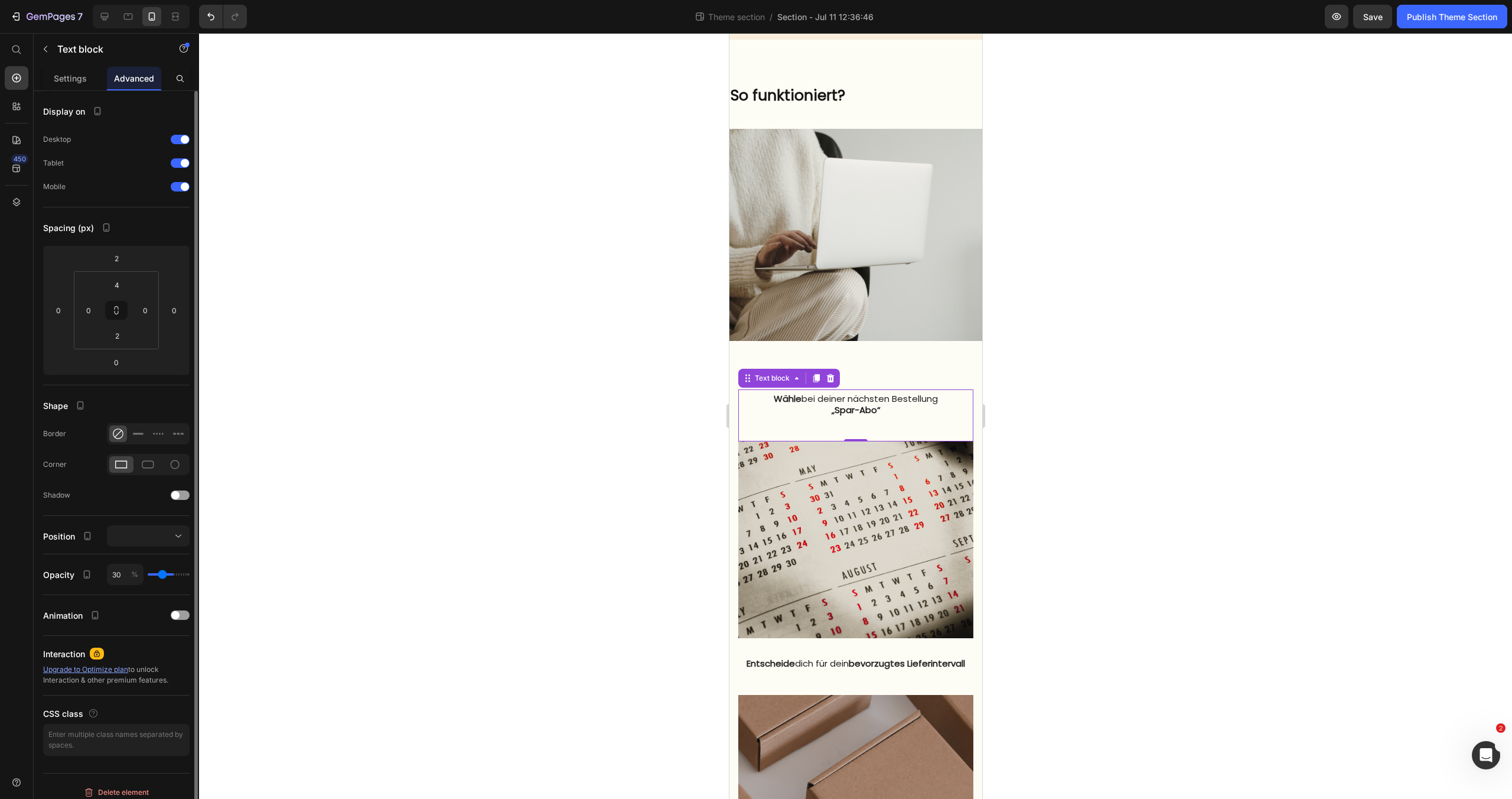 type on "27" 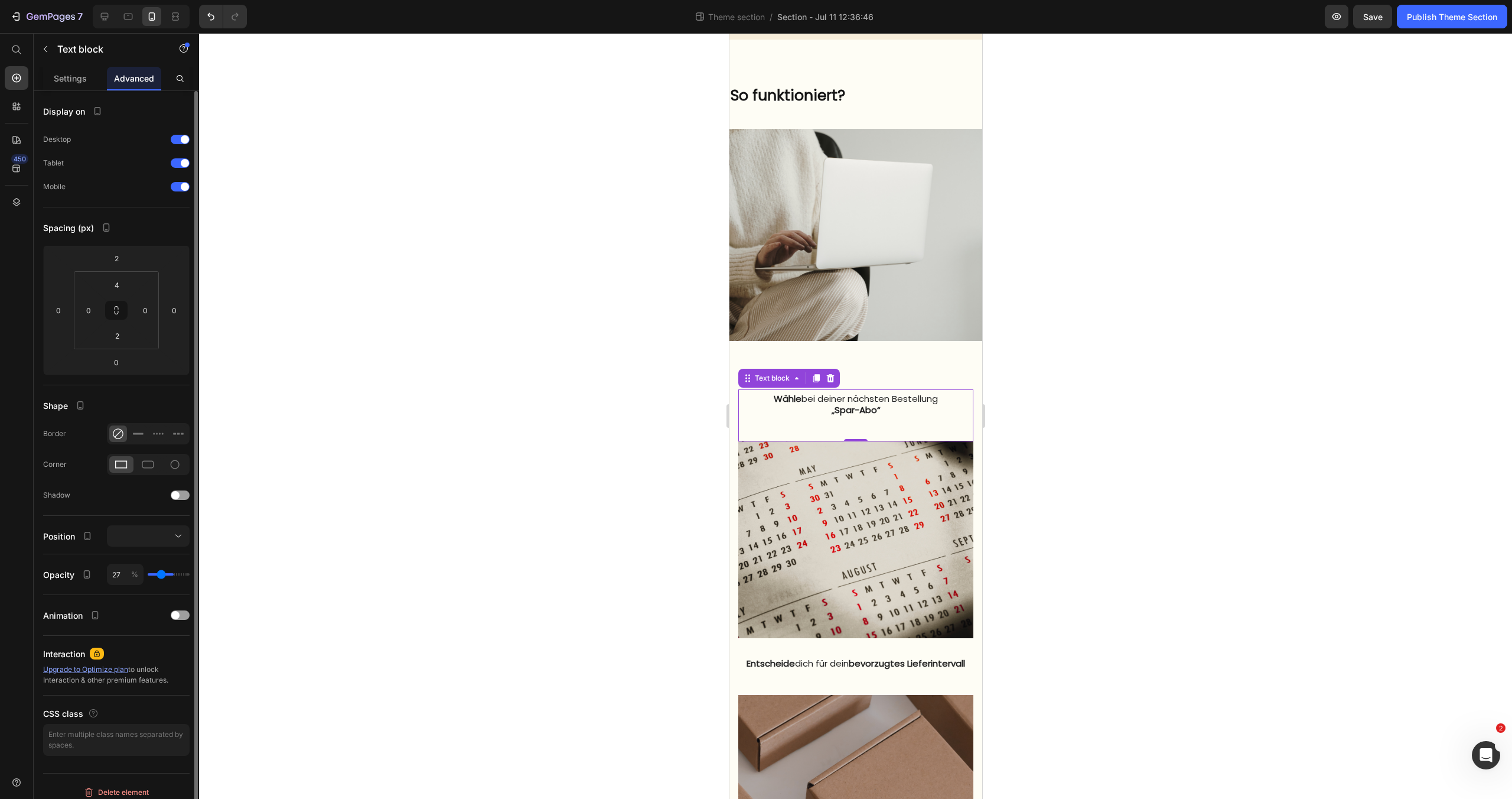 type on "25" 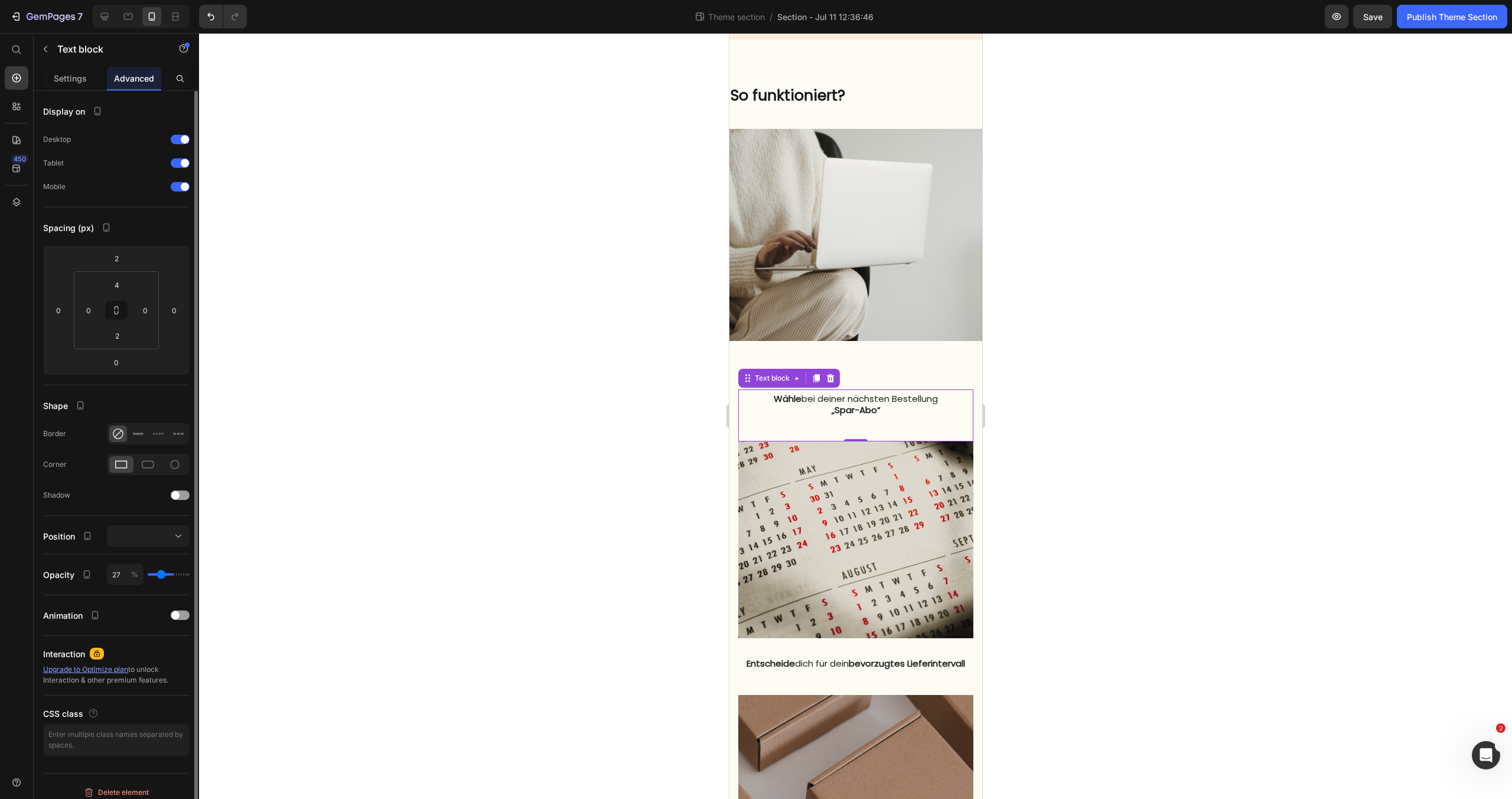 type on "25" 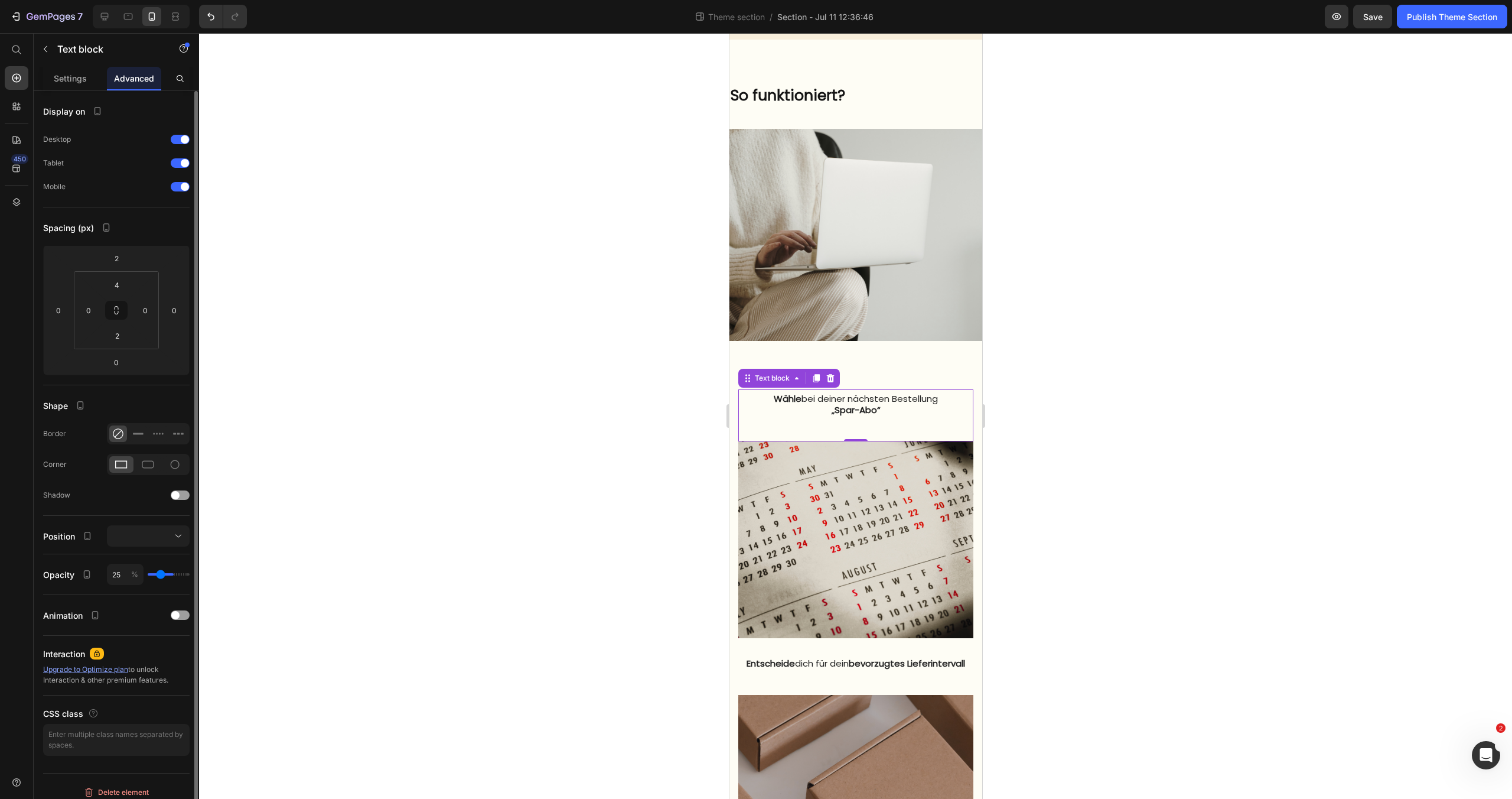 type on "24" 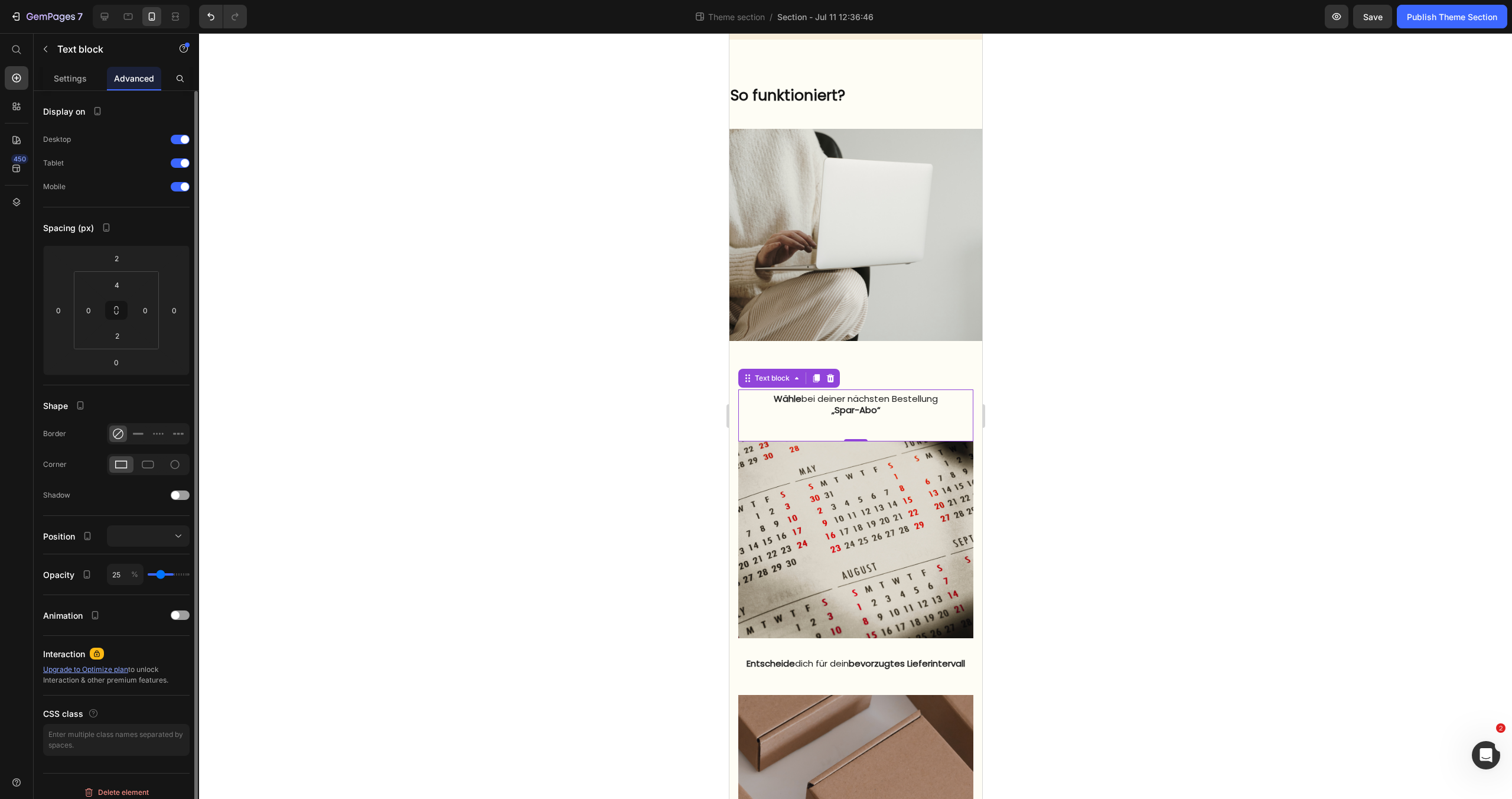 type on "24" 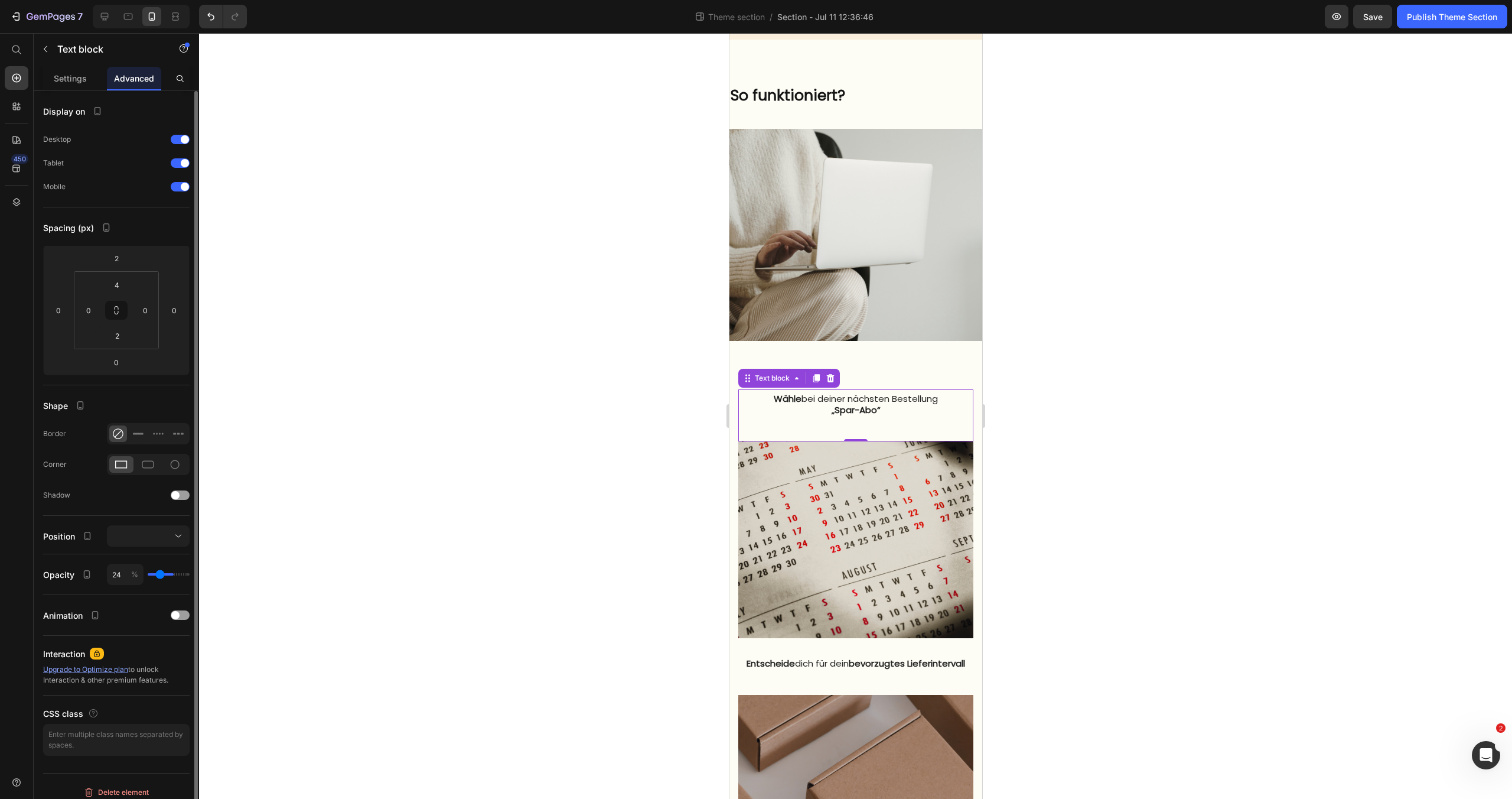 type on "23" 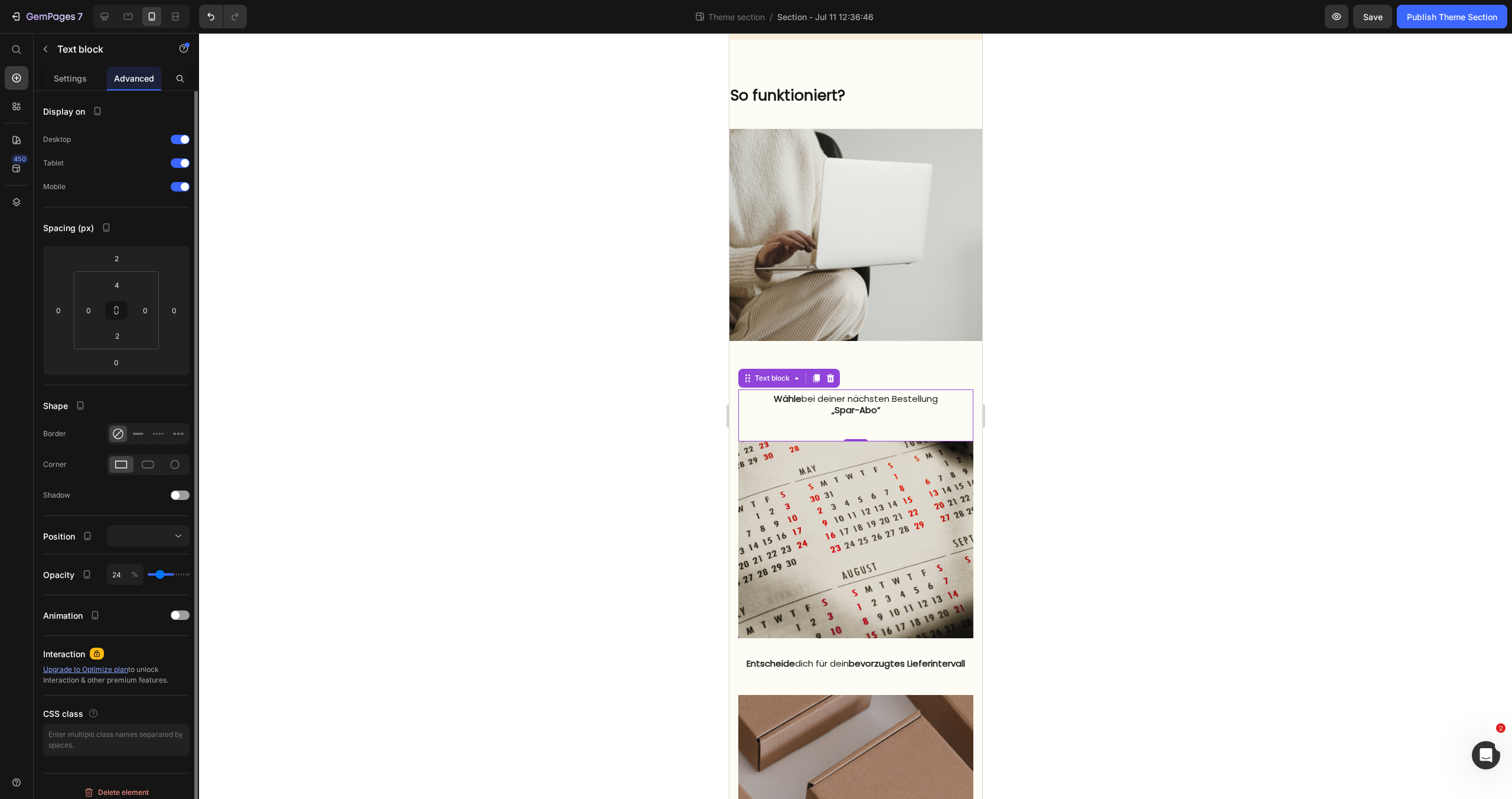 type on "23" 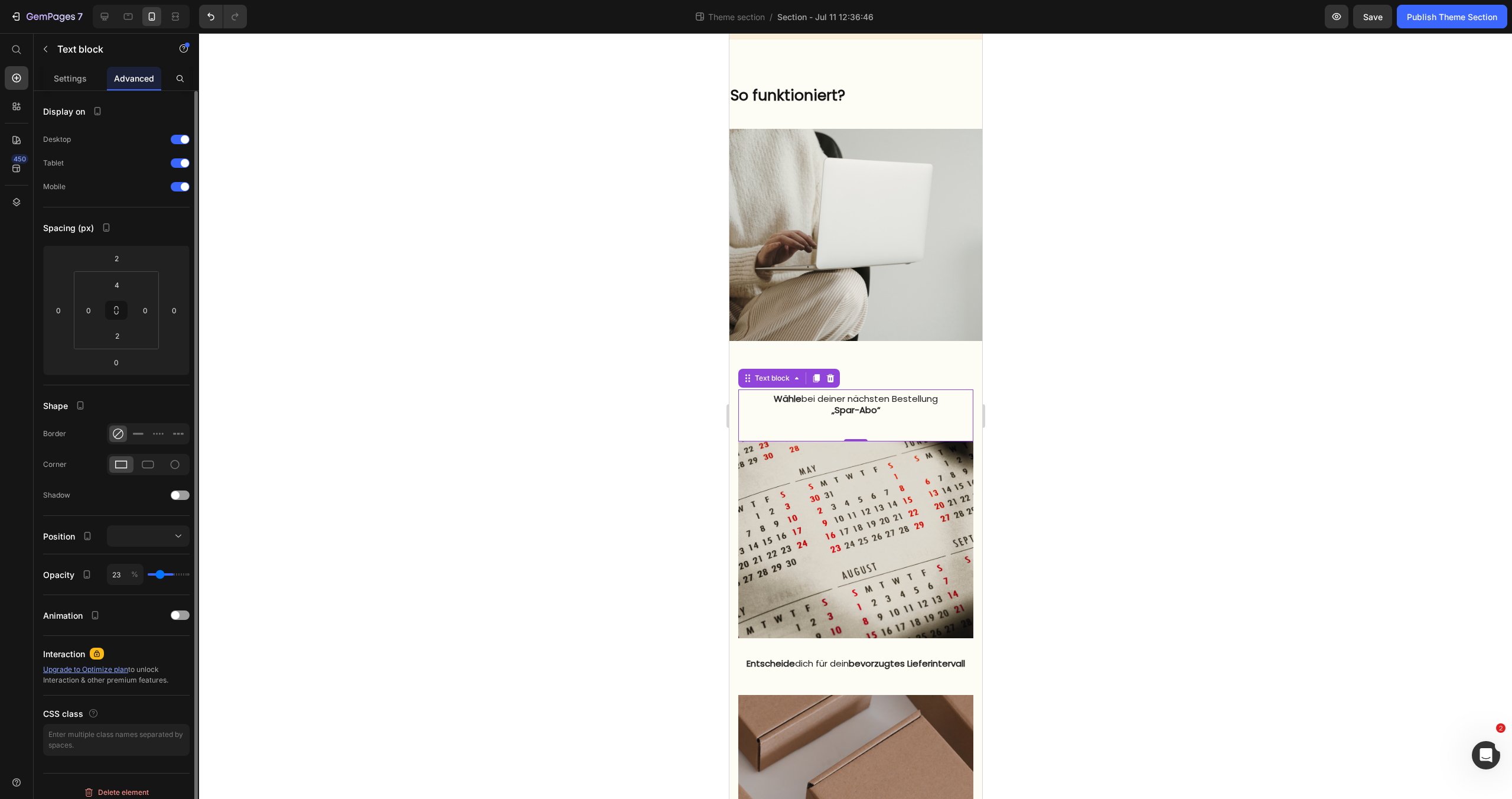 type on "21" 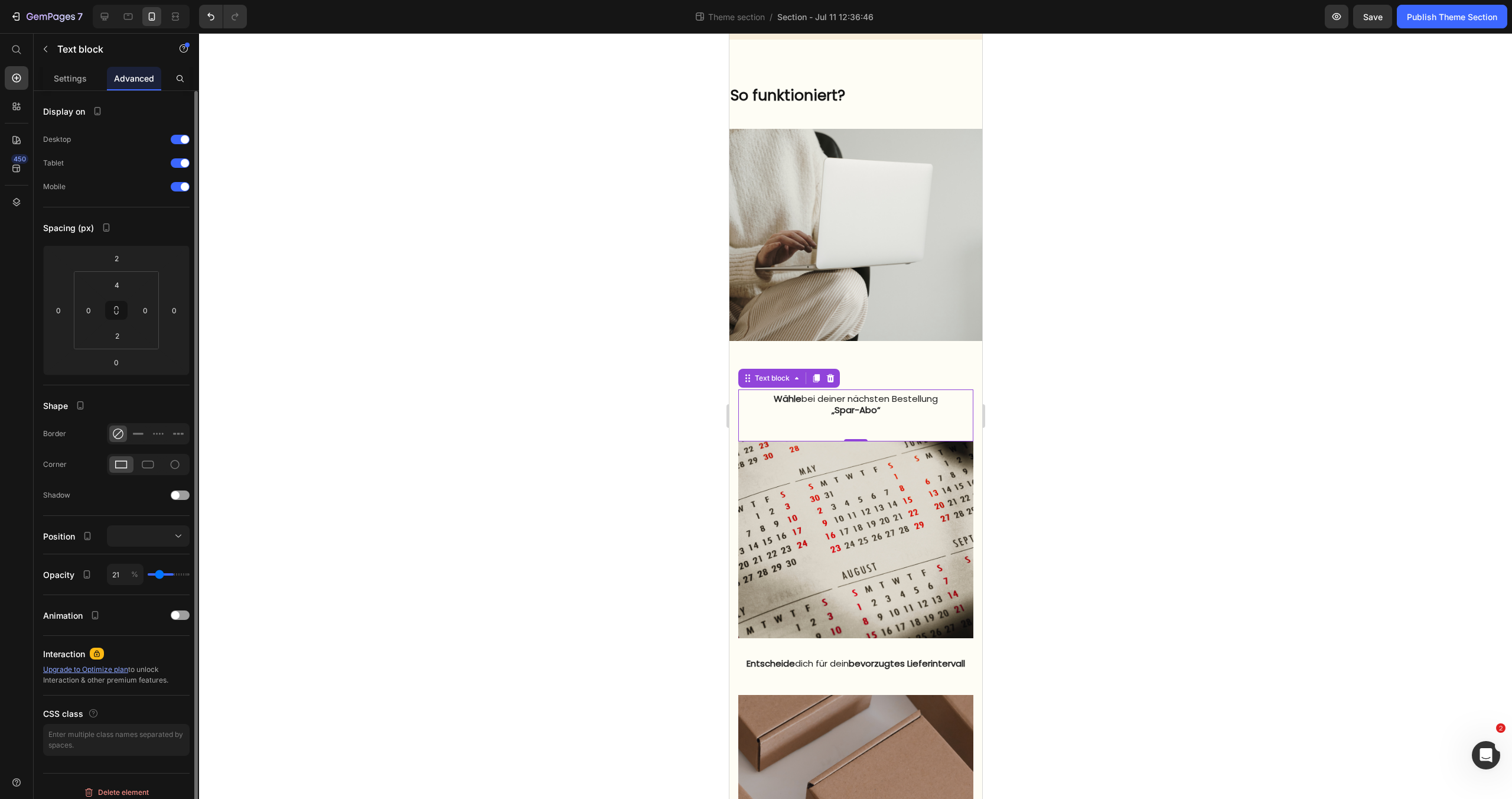 type on "18" 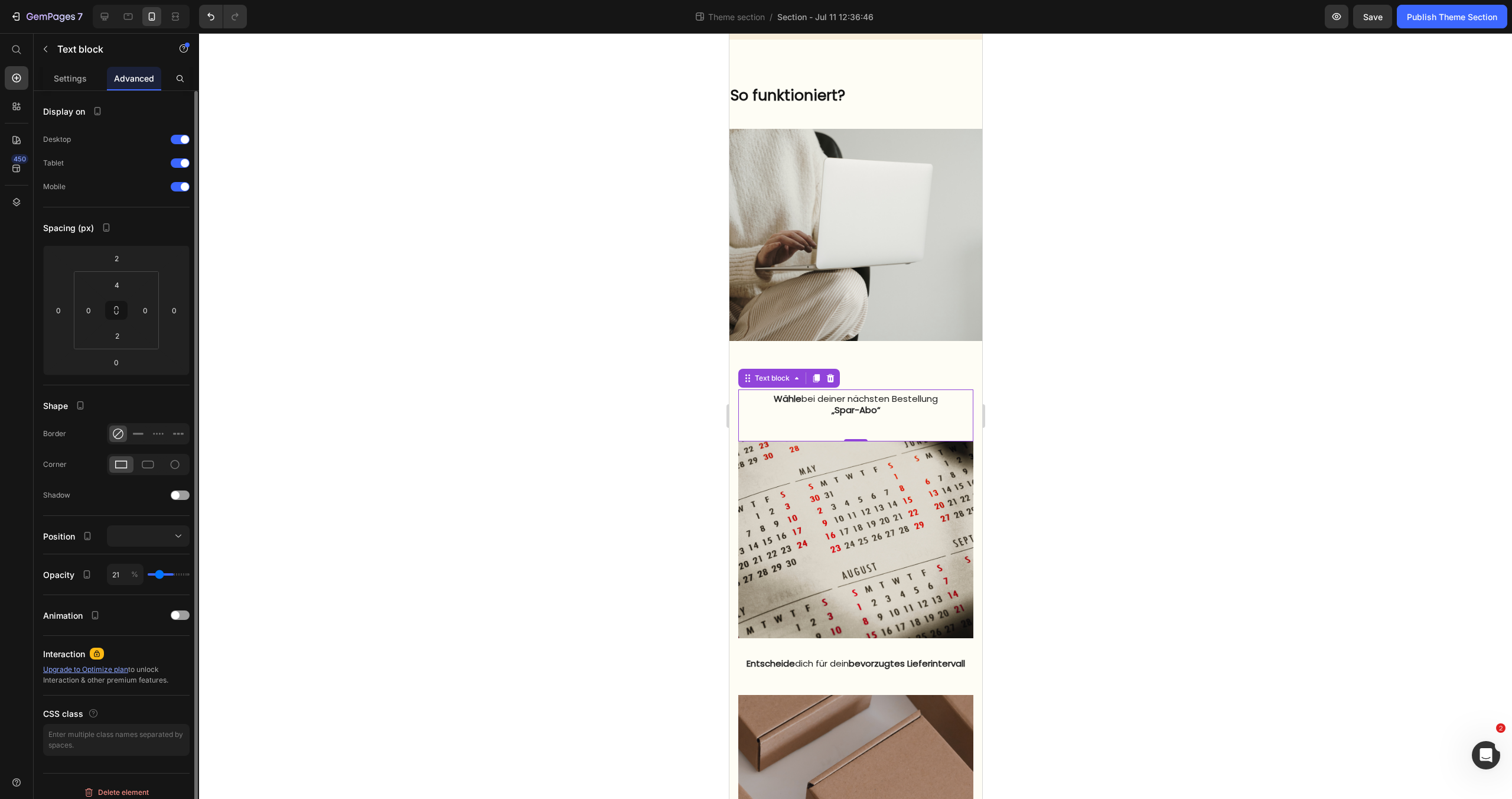 type on "18" 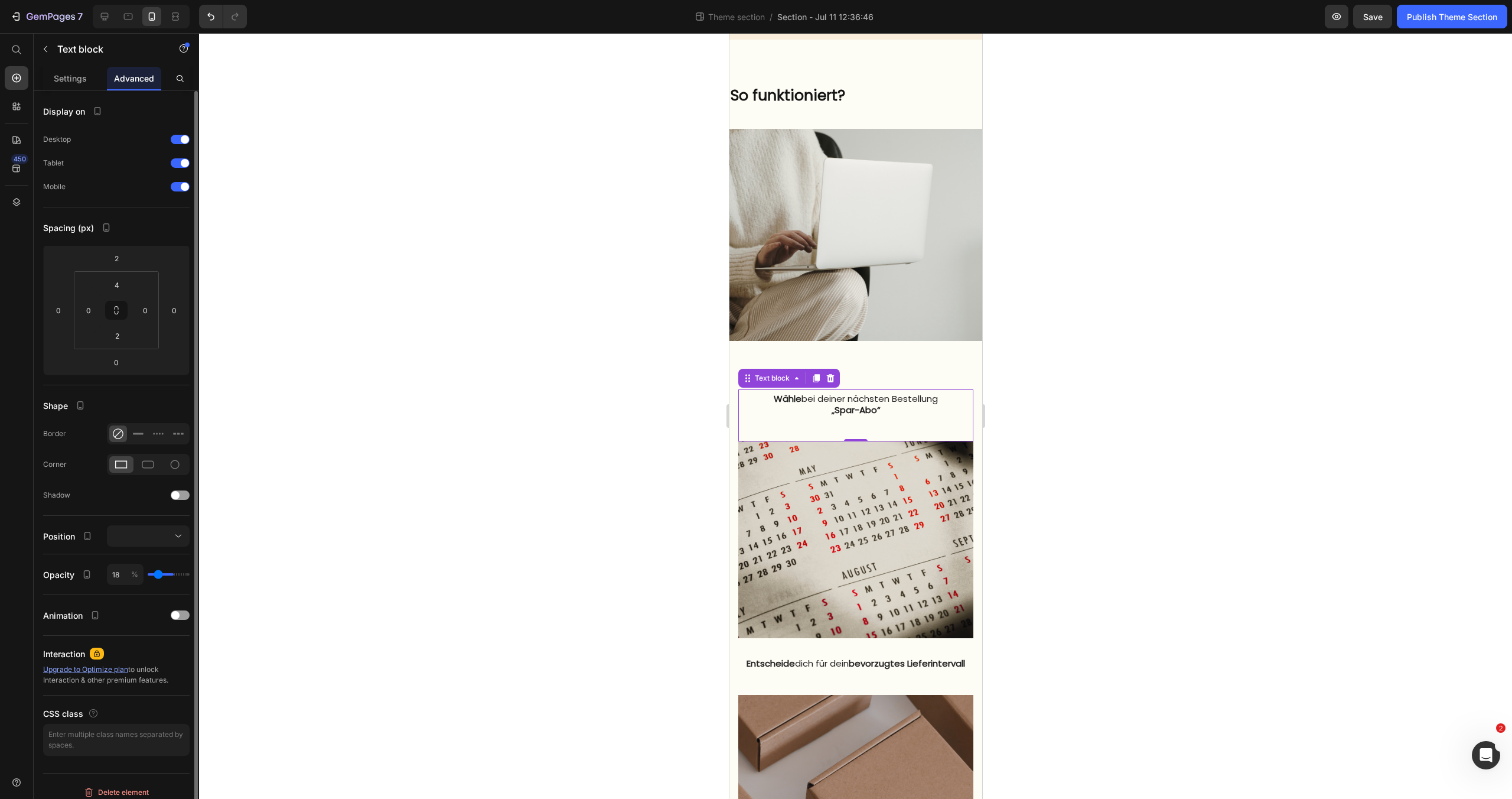 type on "16" 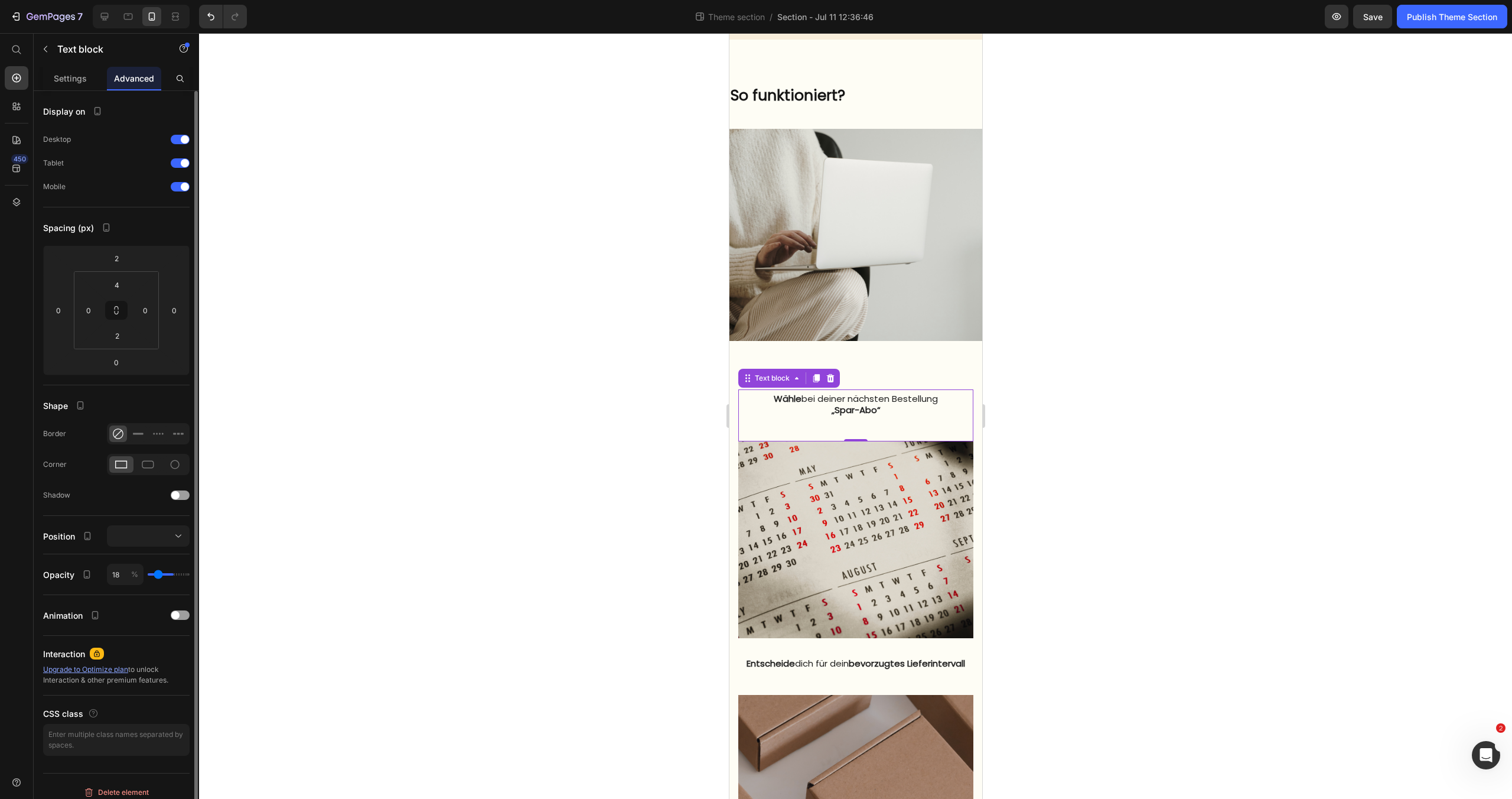 type on "16" 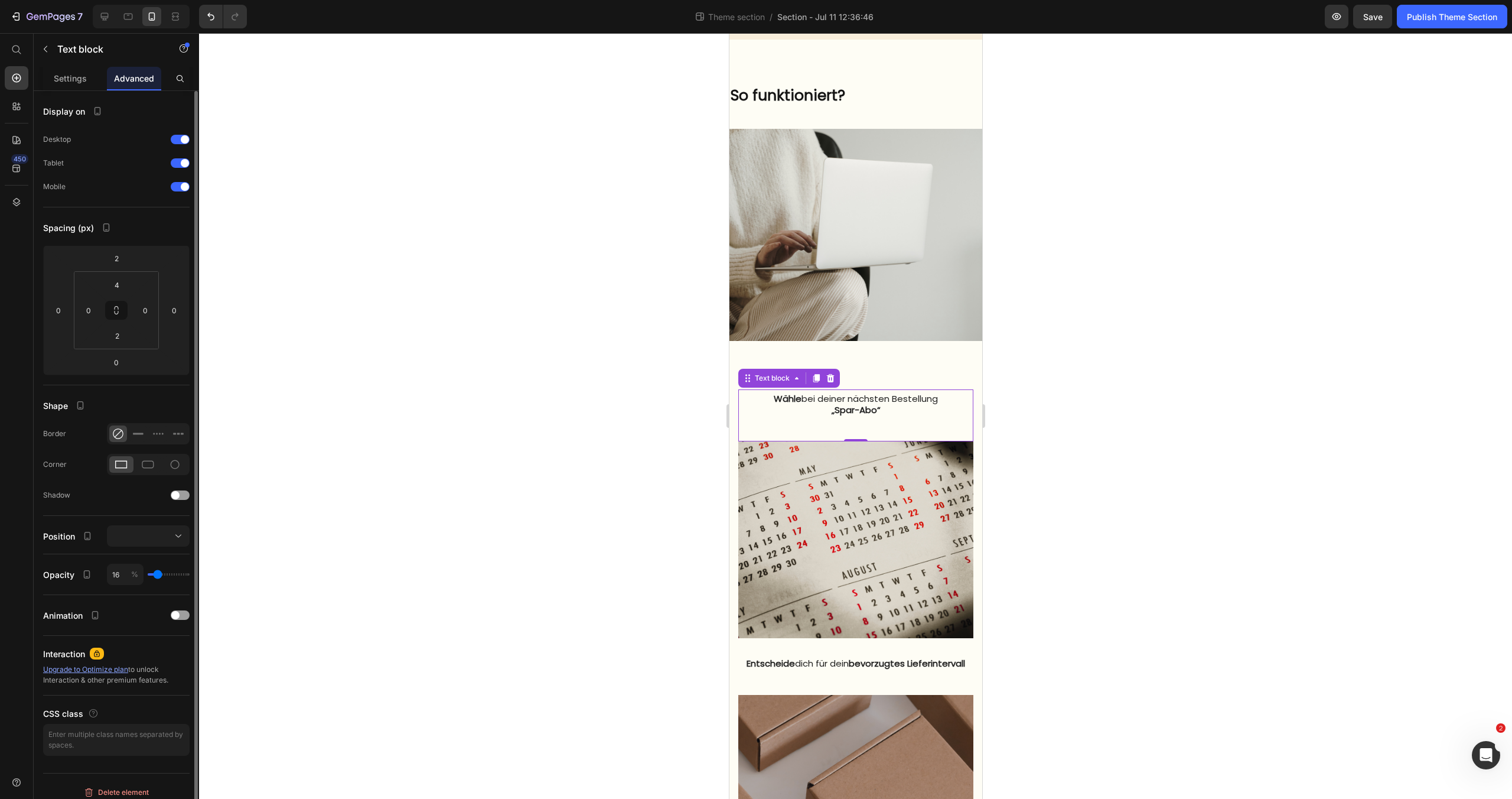 type on "12" 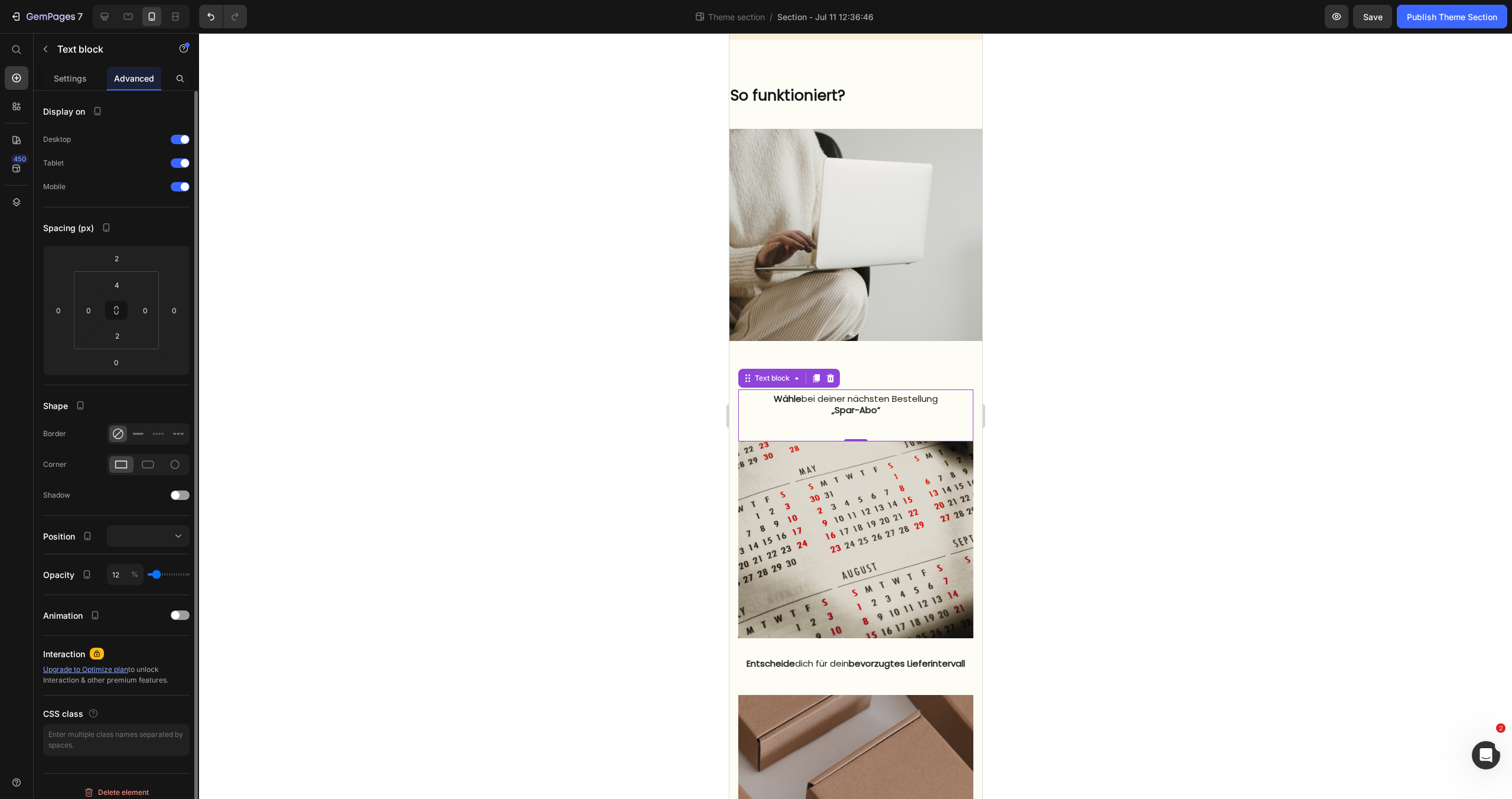 type on "10" 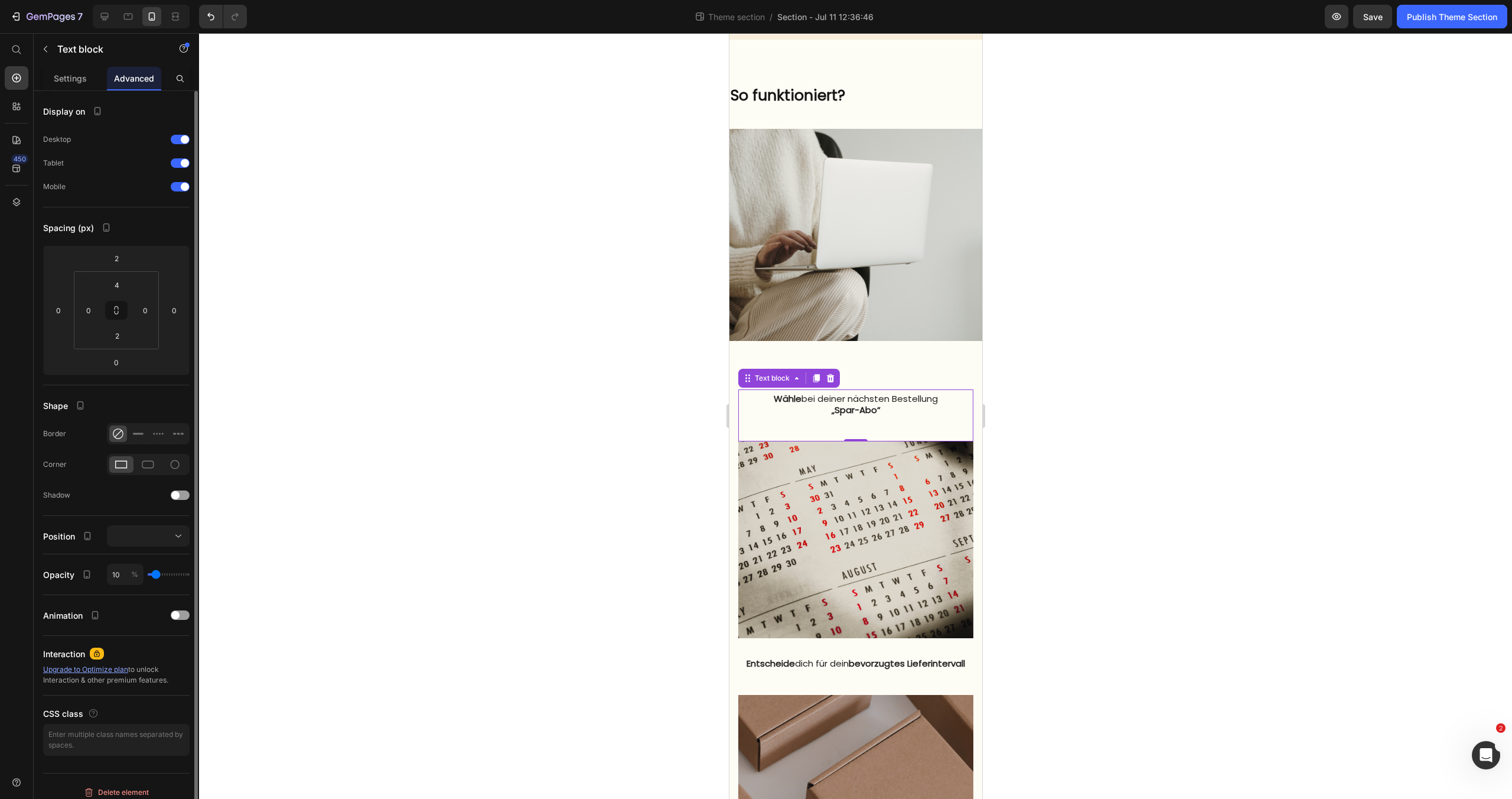 type on "8" 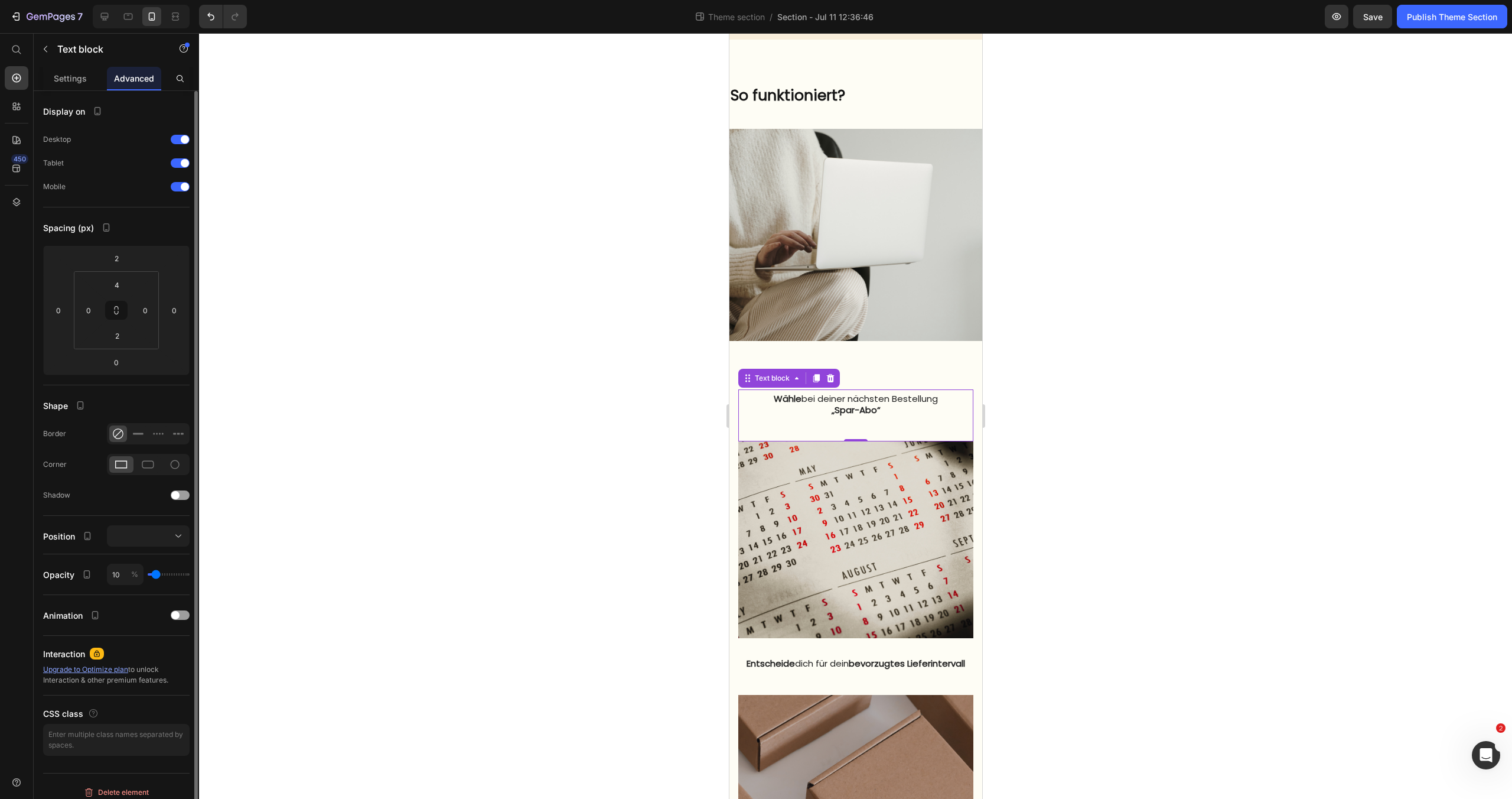 type on "8" 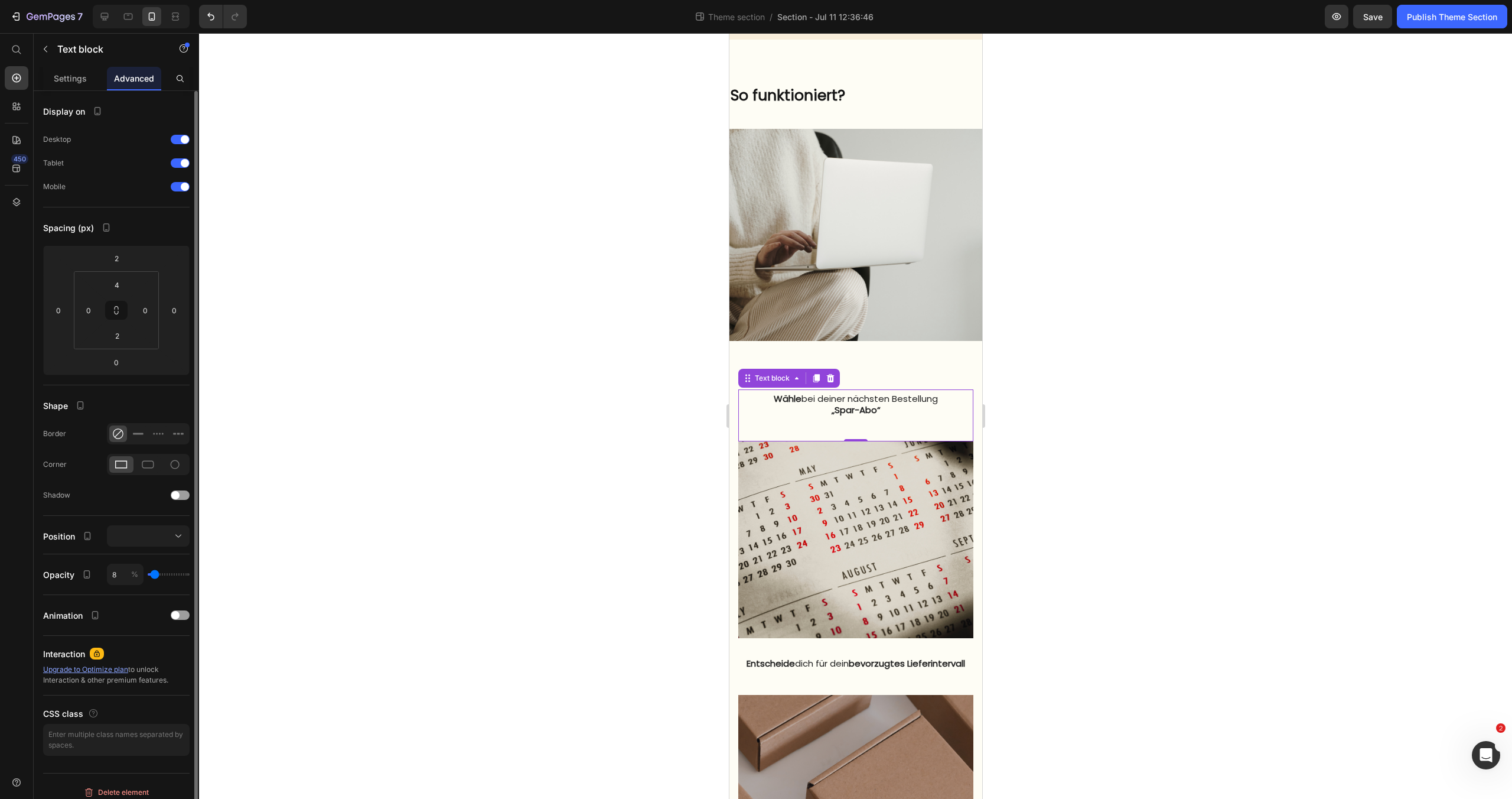 type on "7" 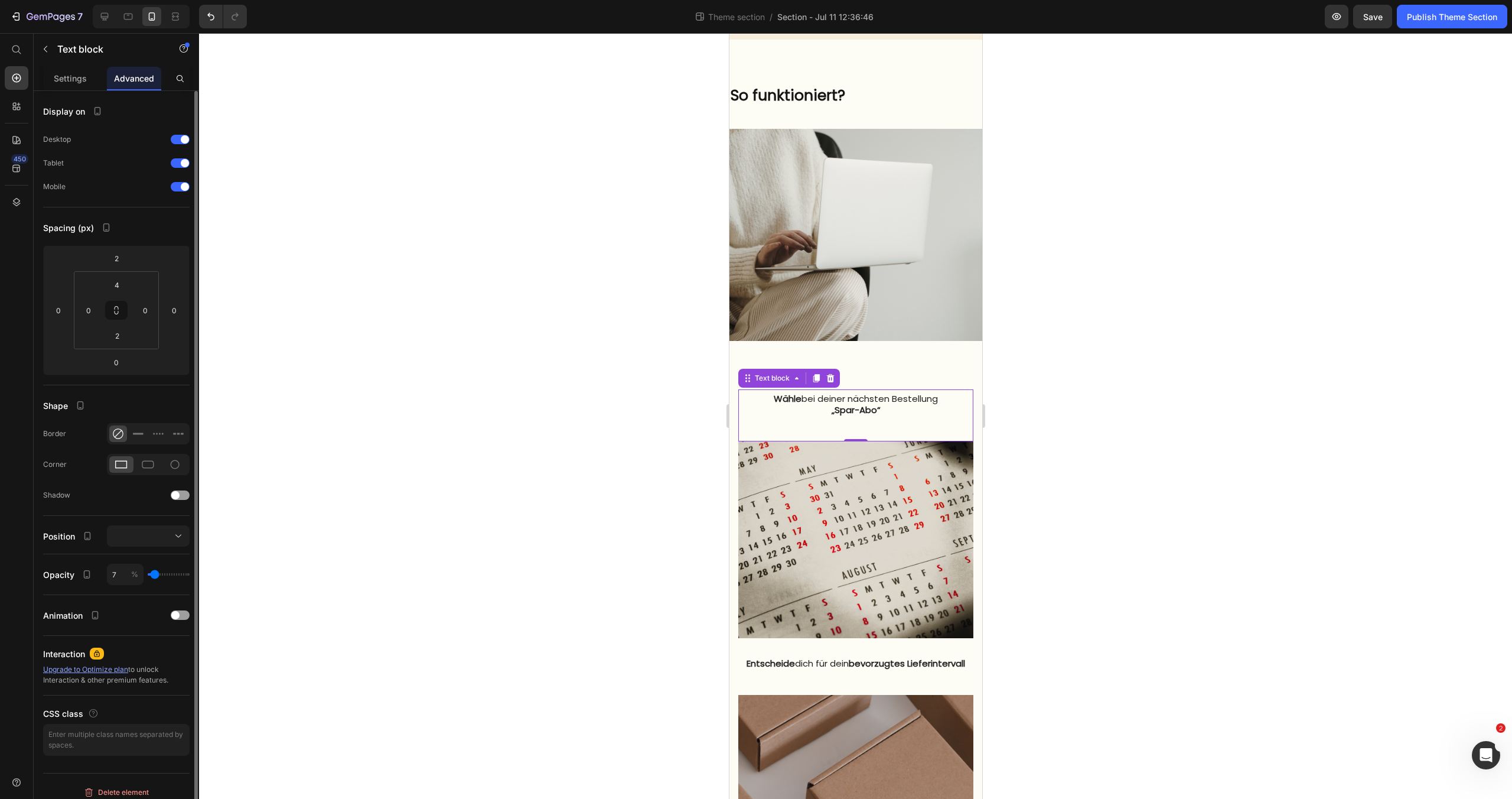type on "5" 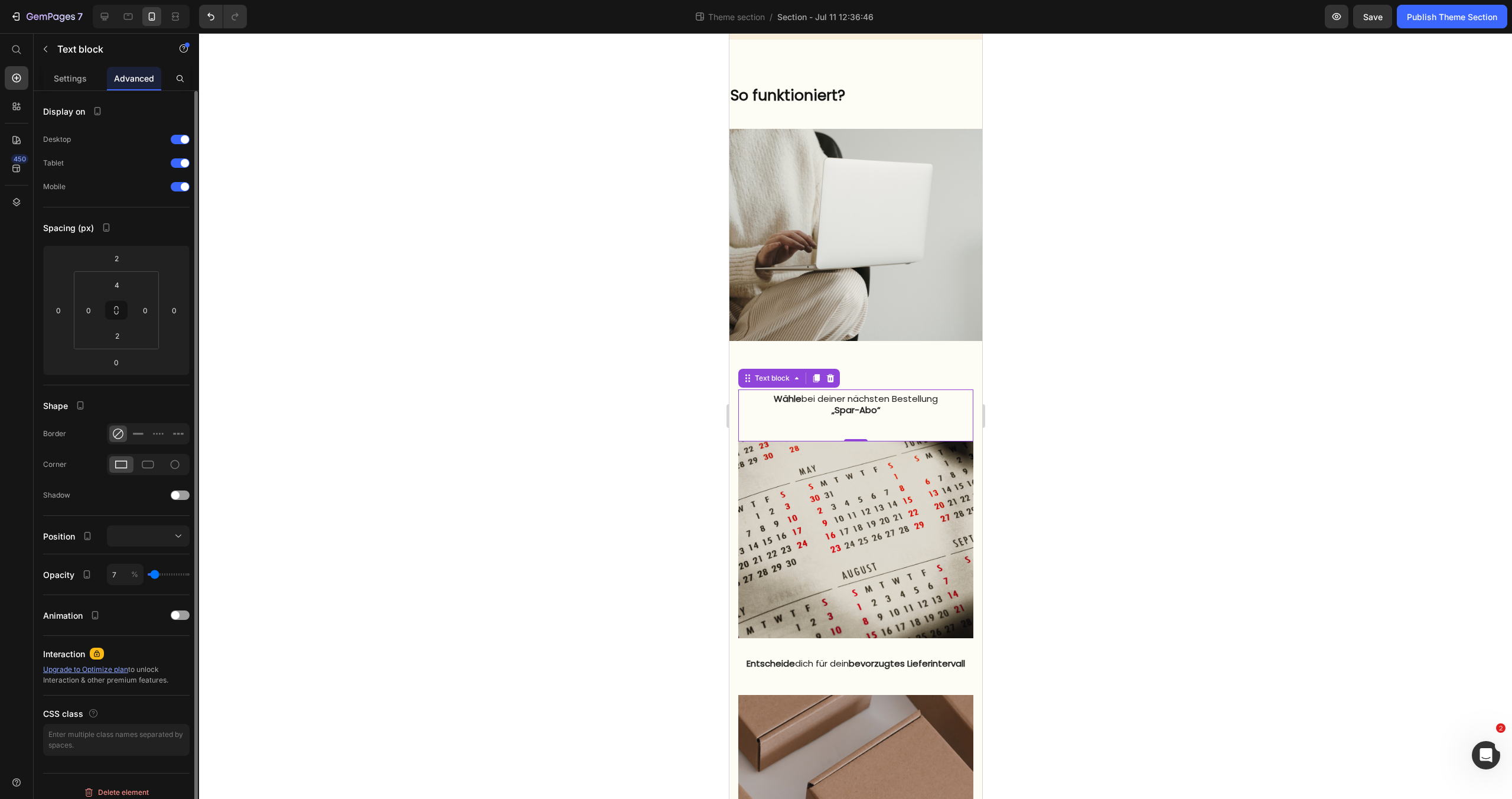 type on "5" 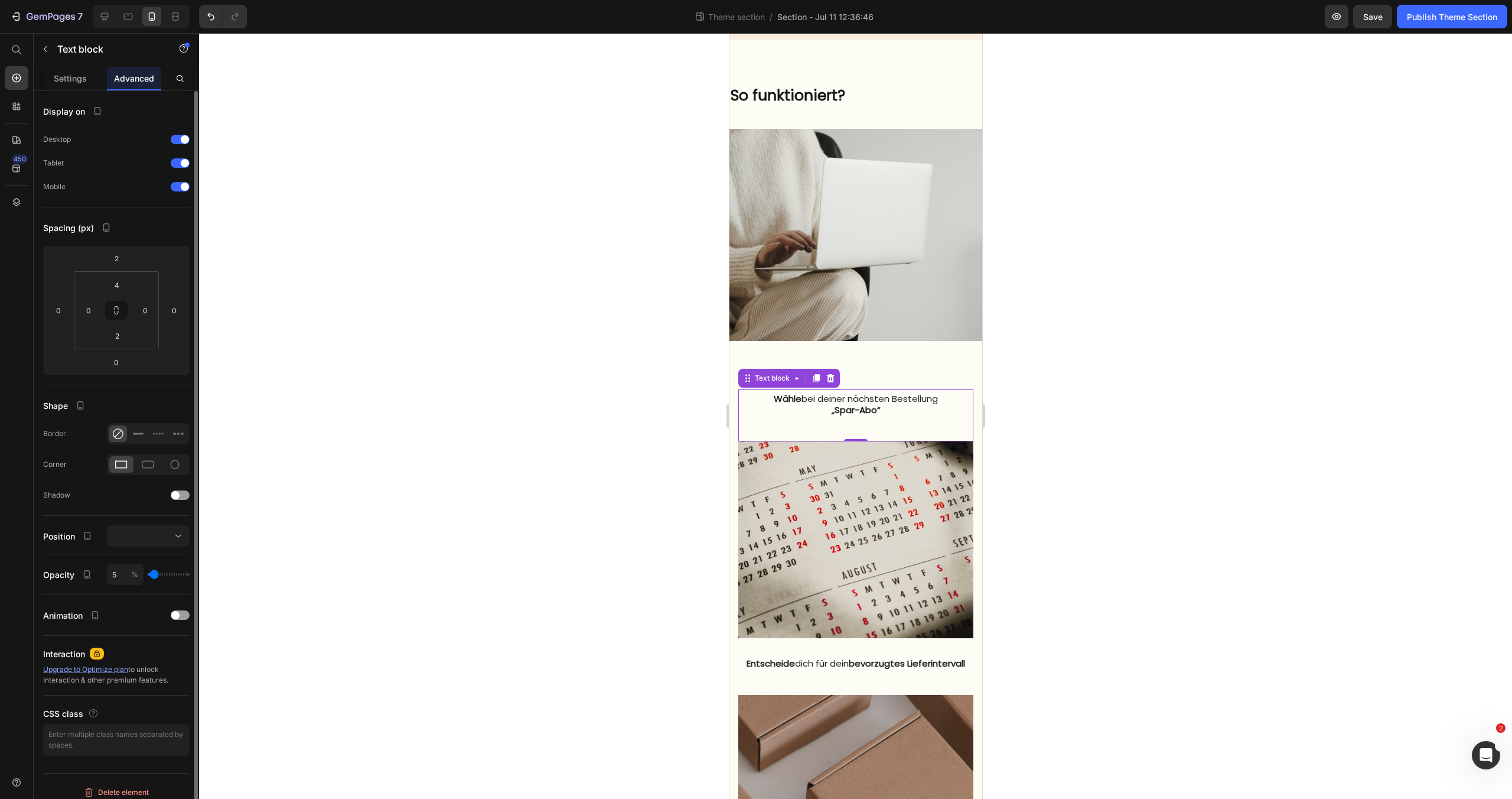 type on "4" 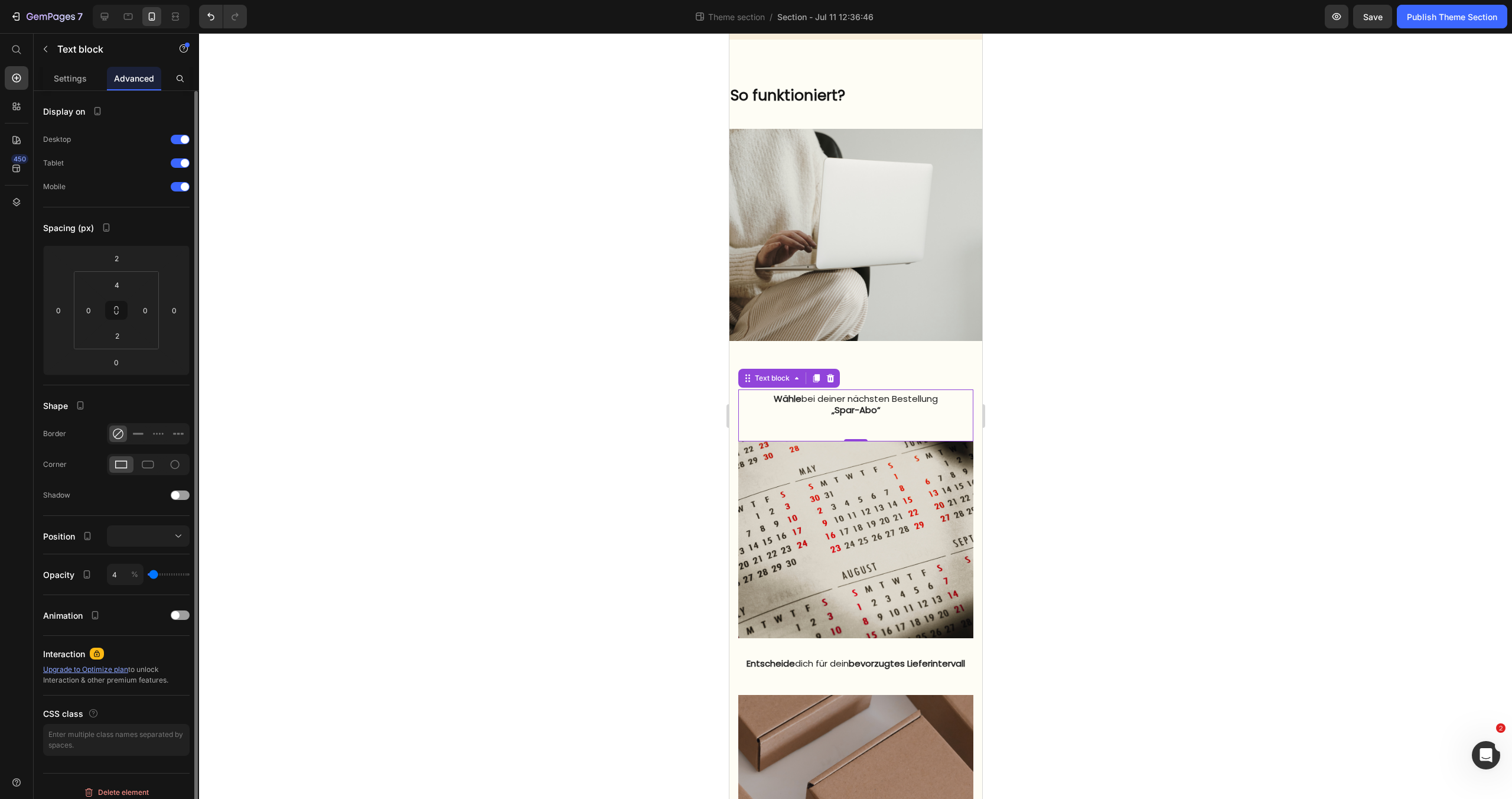 type on "3" 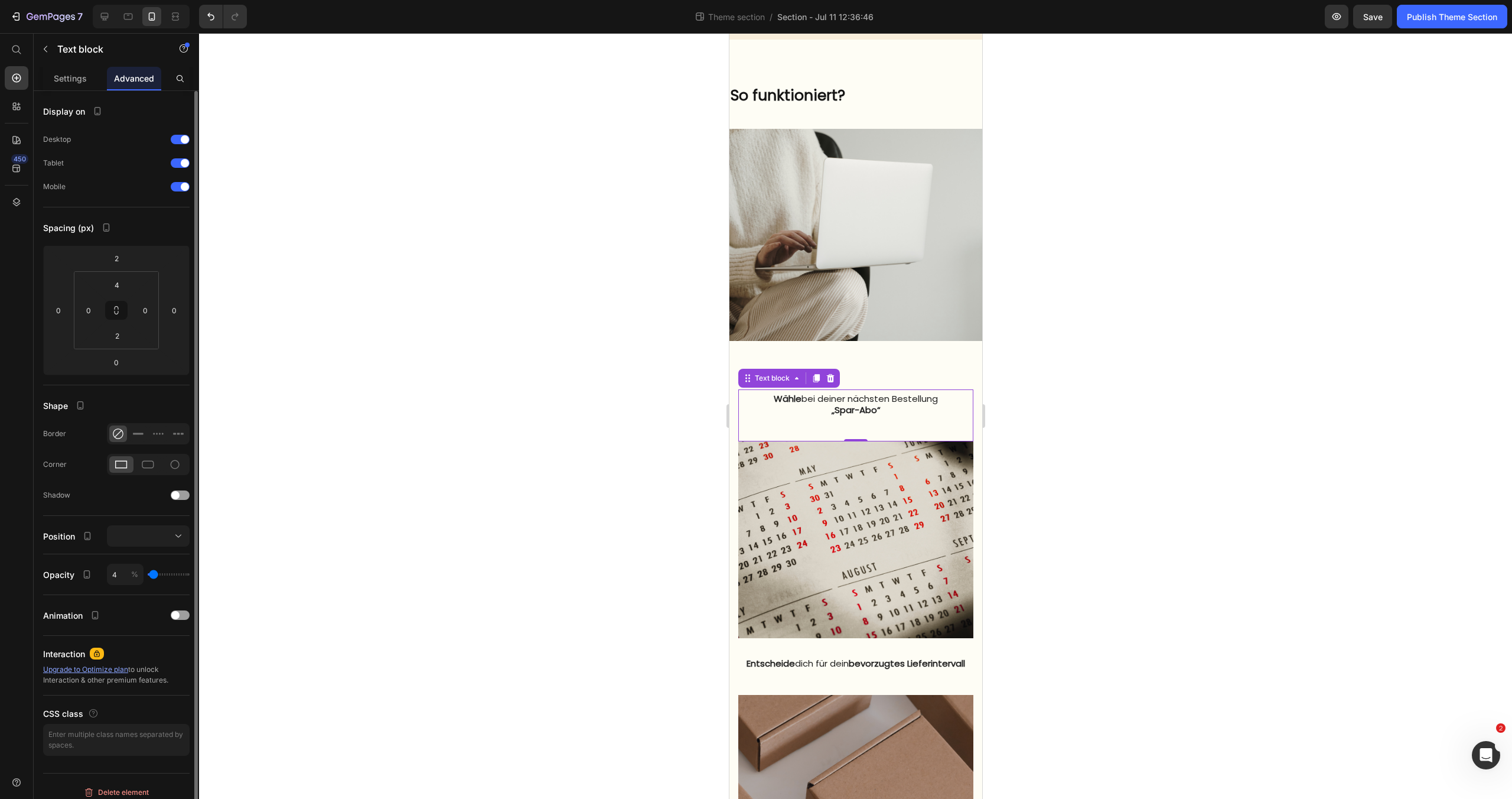 type on "3" 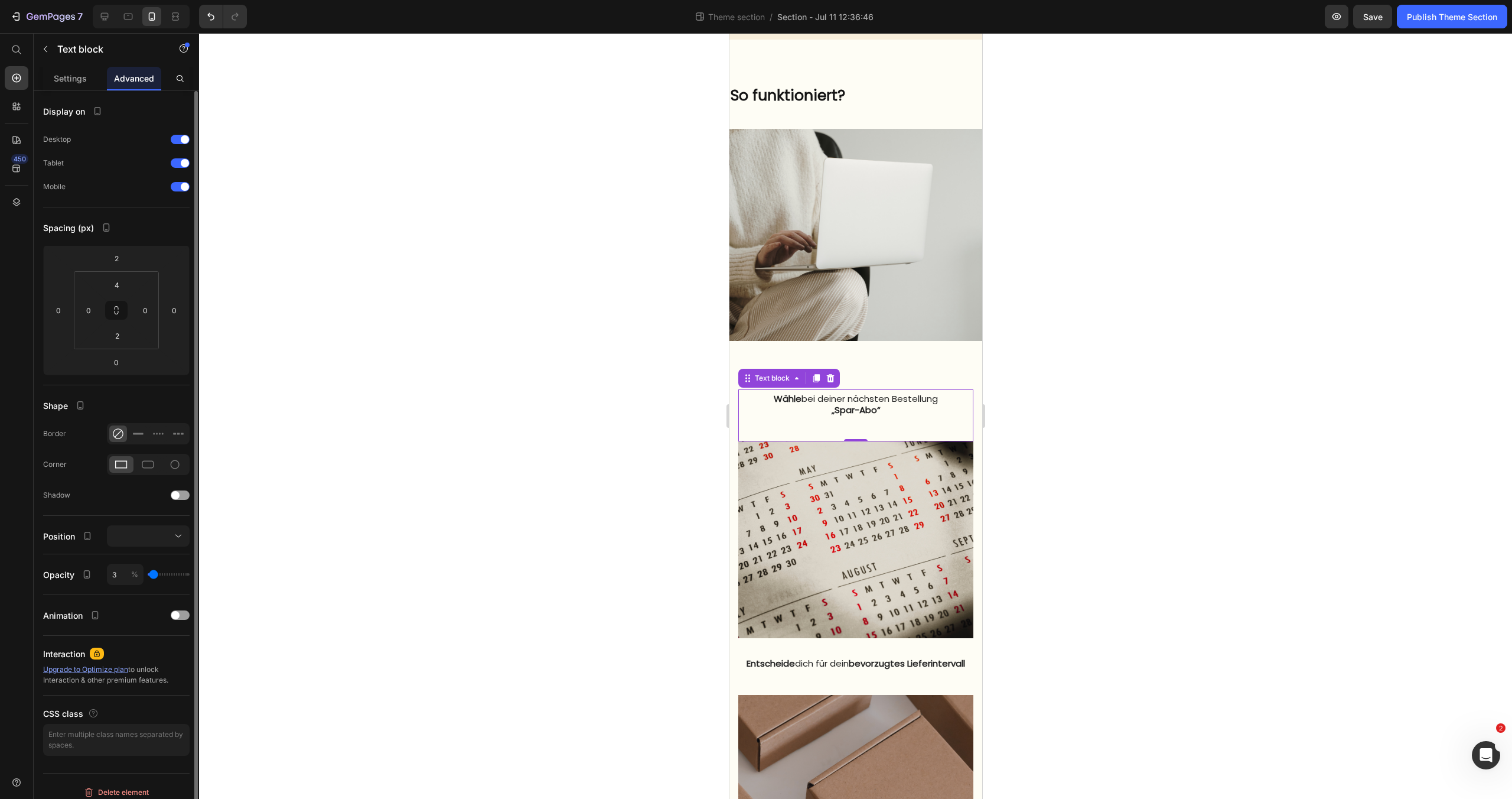 type on "2" 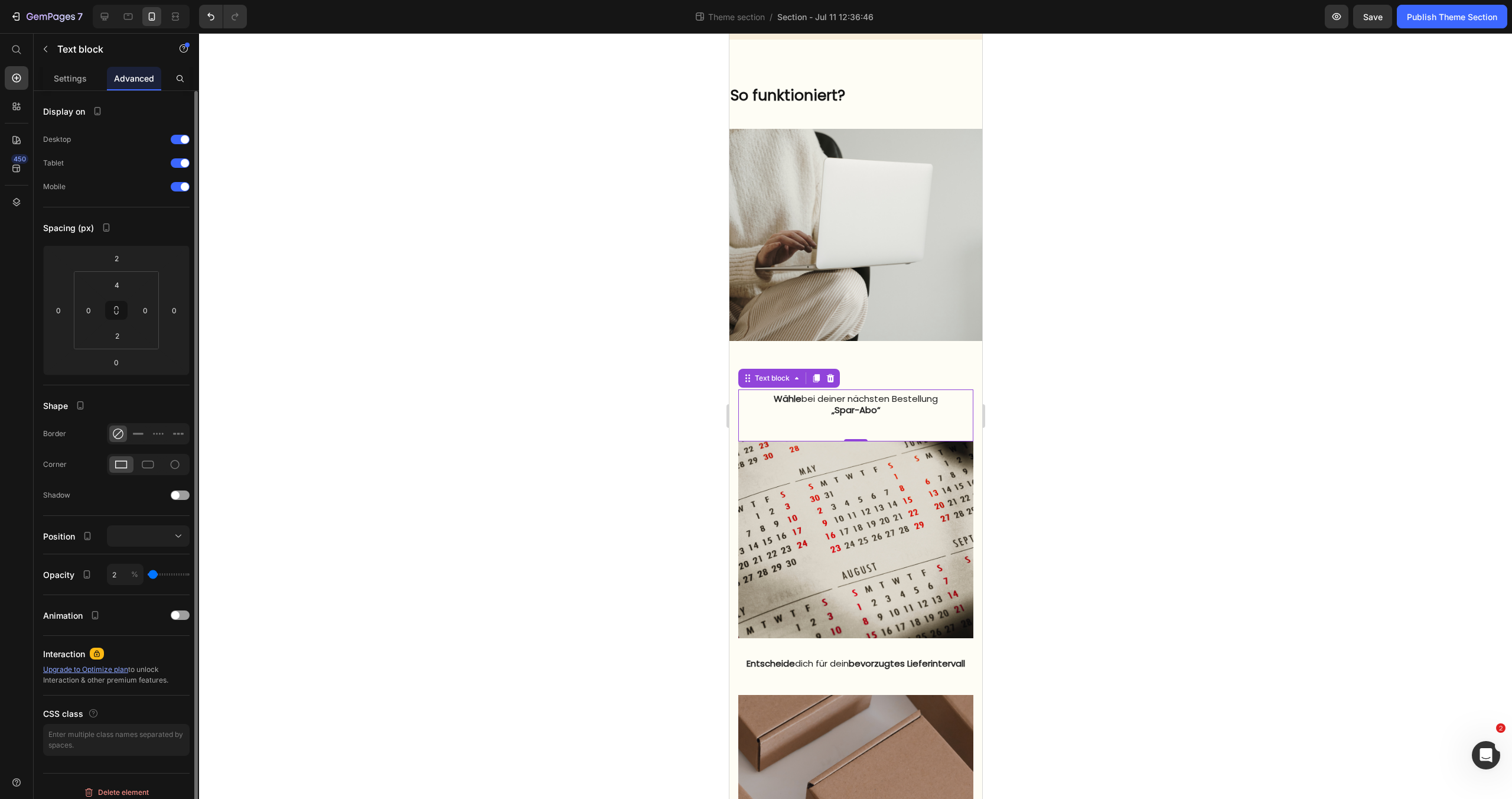 type on "1" 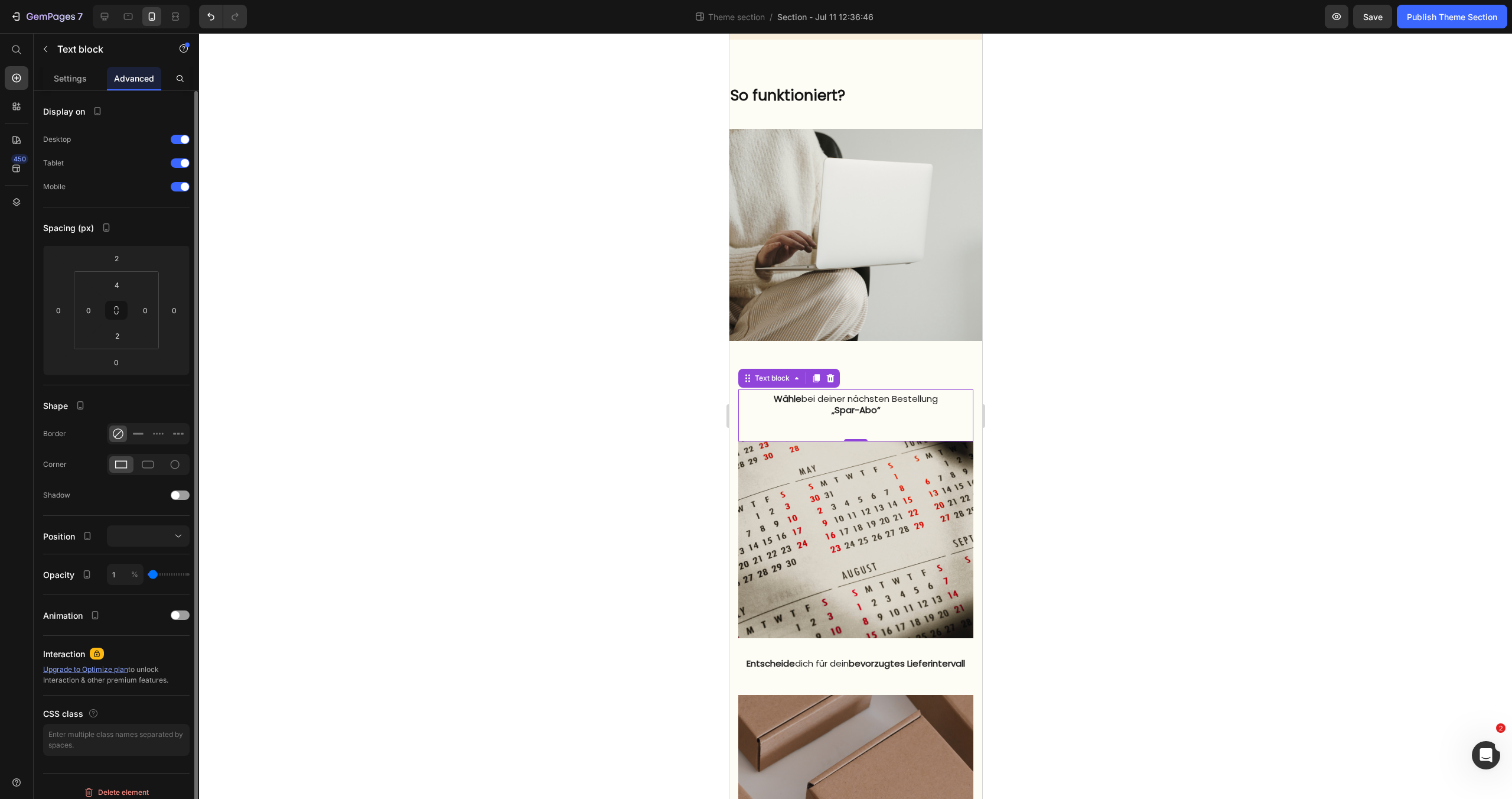type on "2" 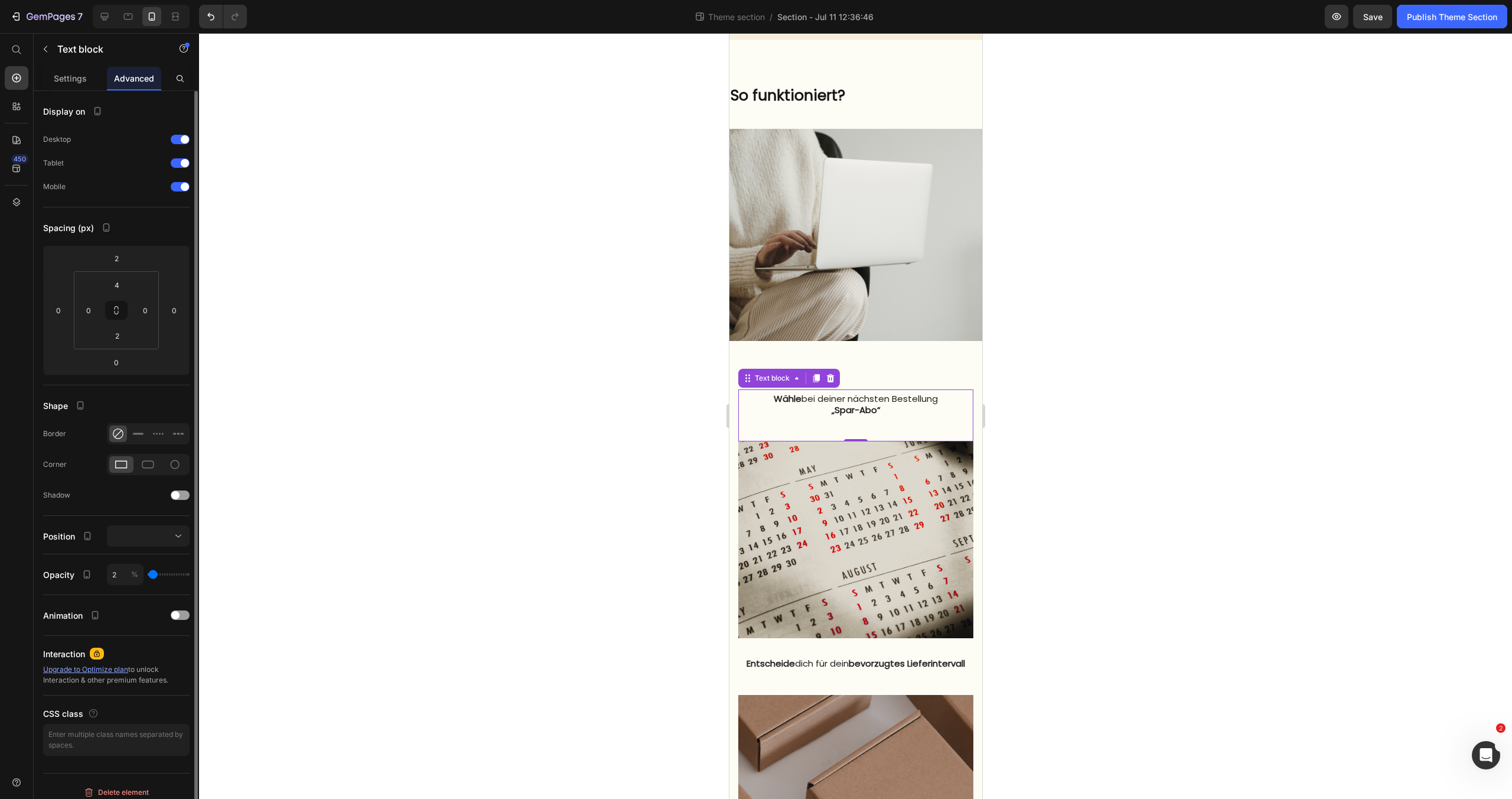 type on "3" 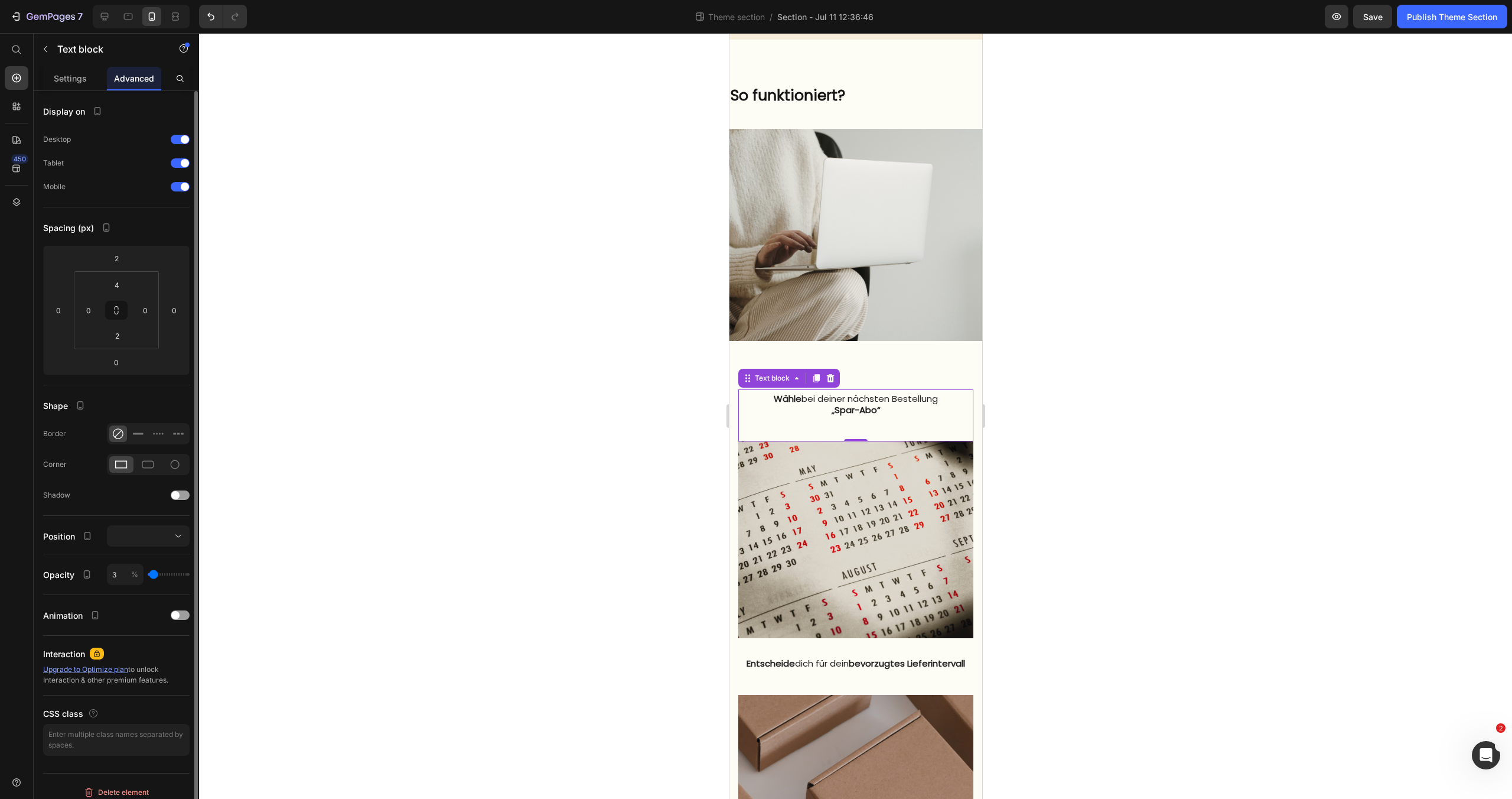 type on "4" 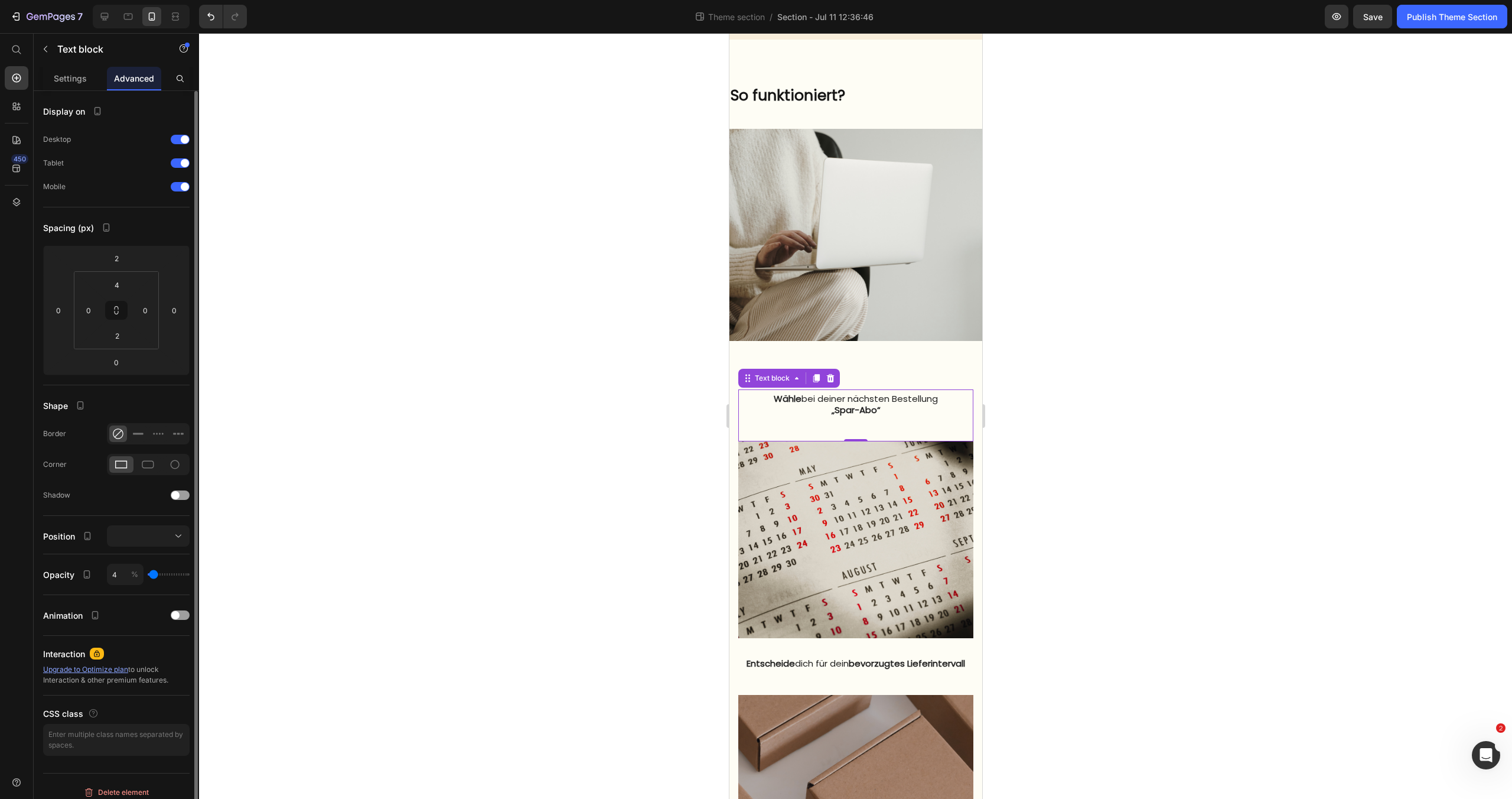 type on "8" 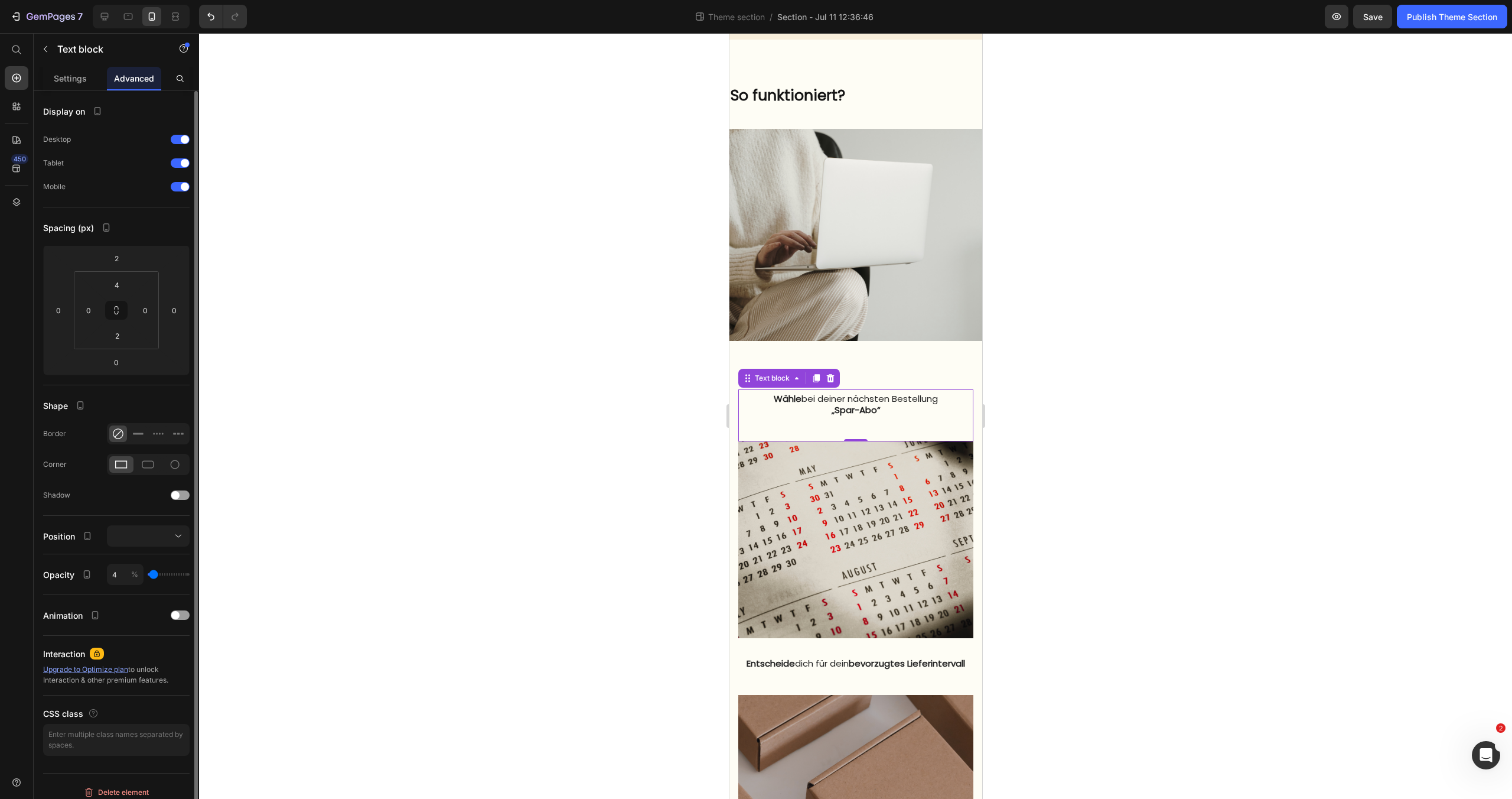 type on "8" 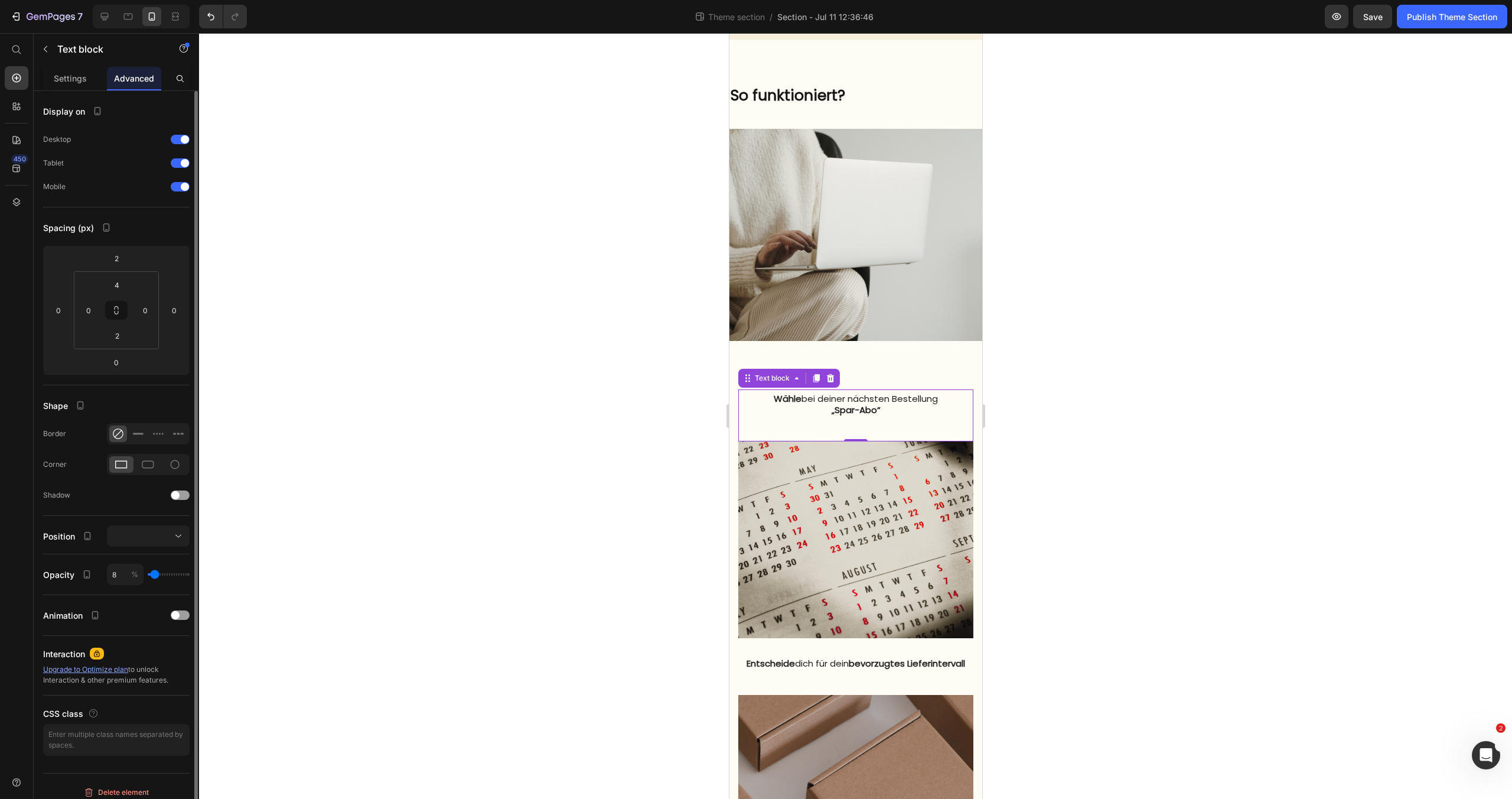type on "12" 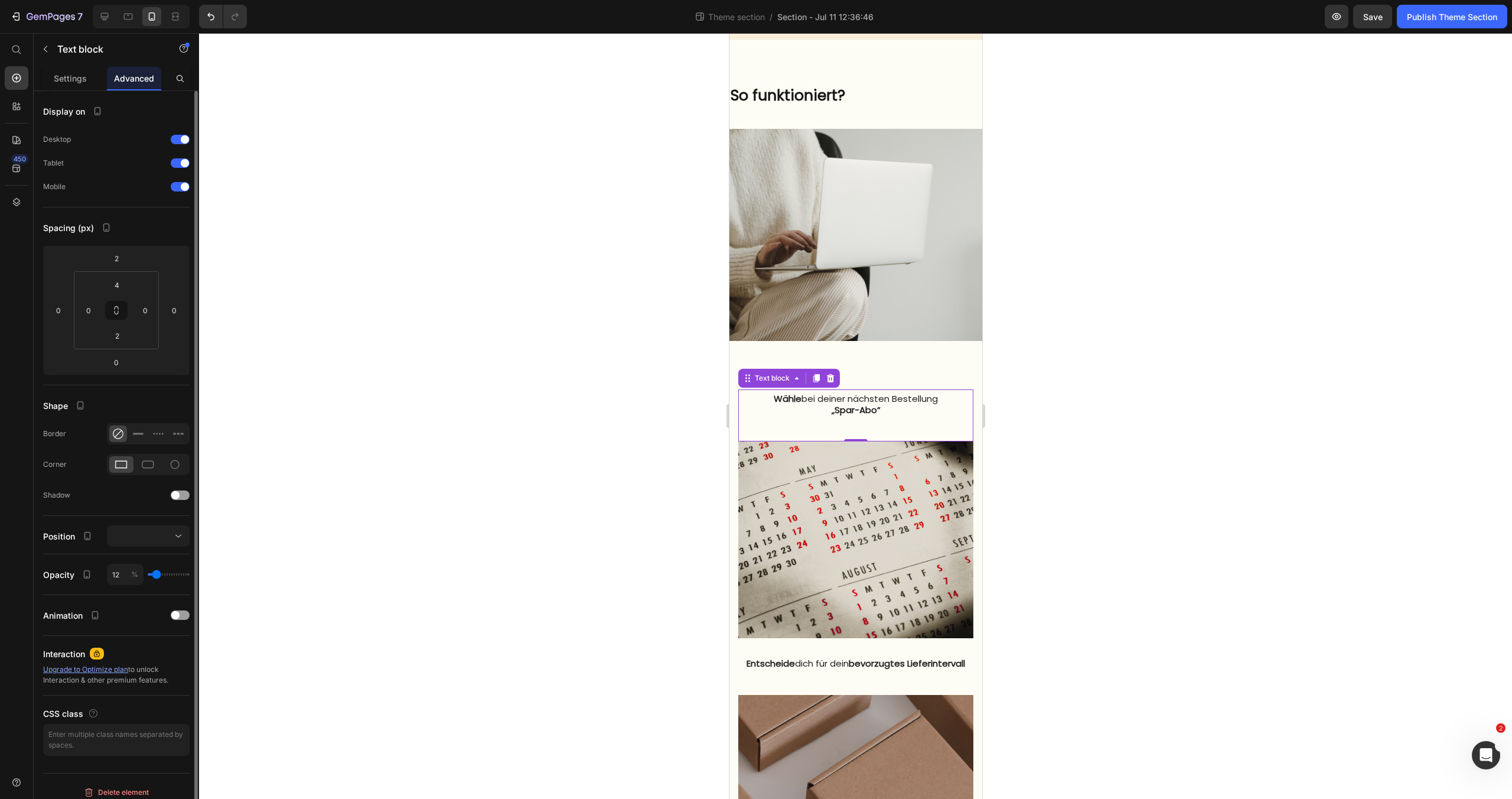 type on "17" 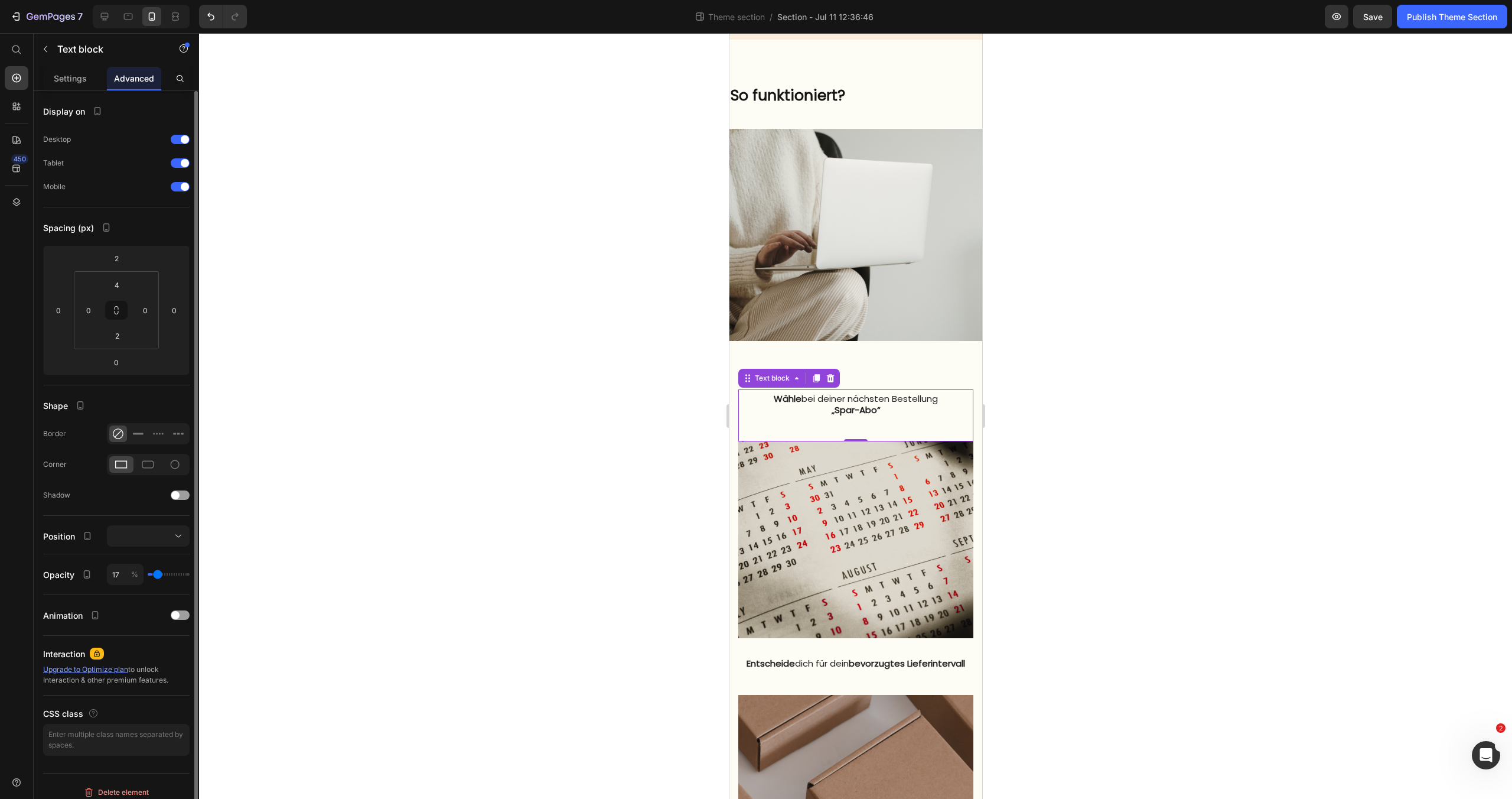 type on "26" 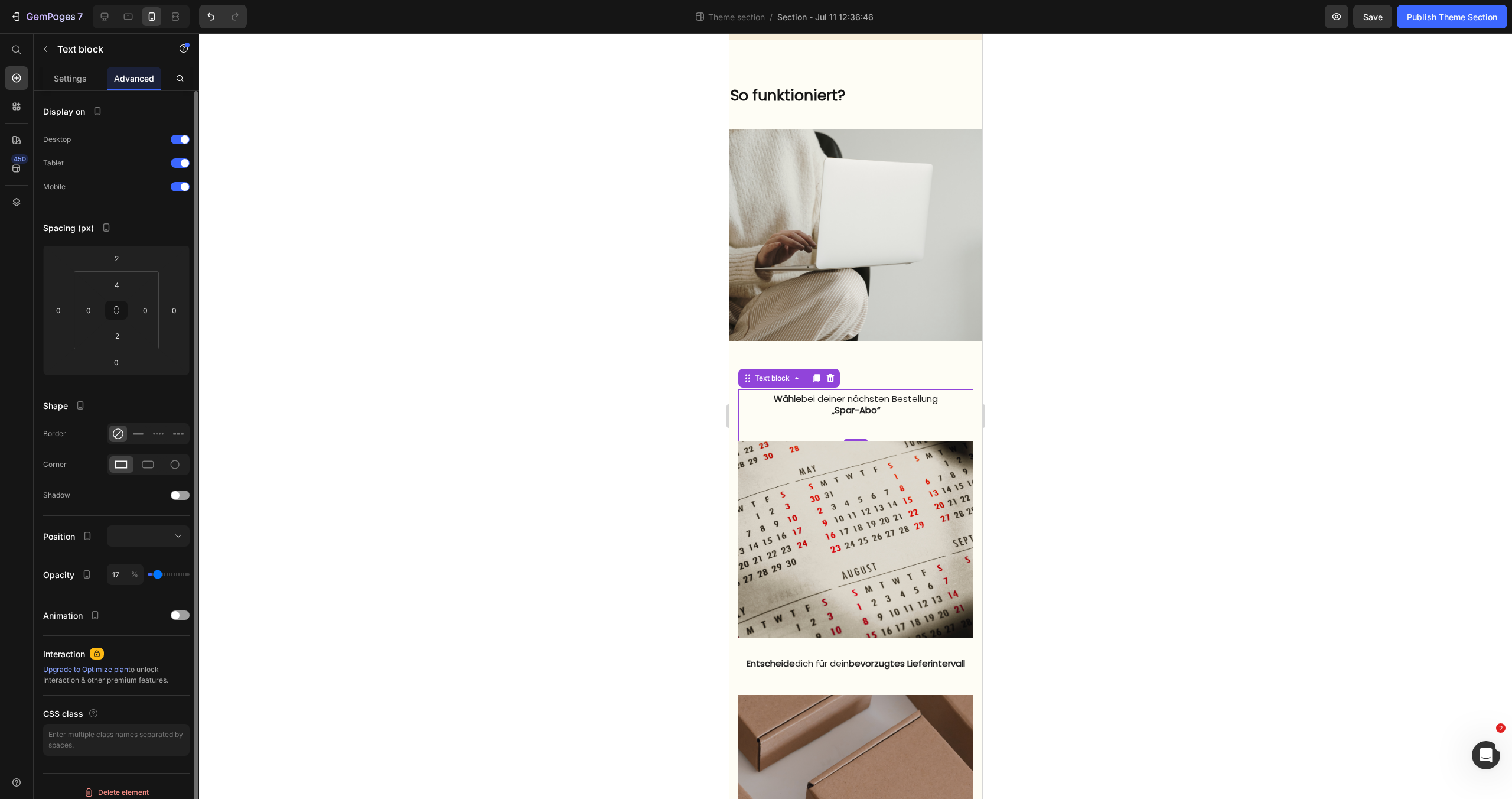 type on "26" 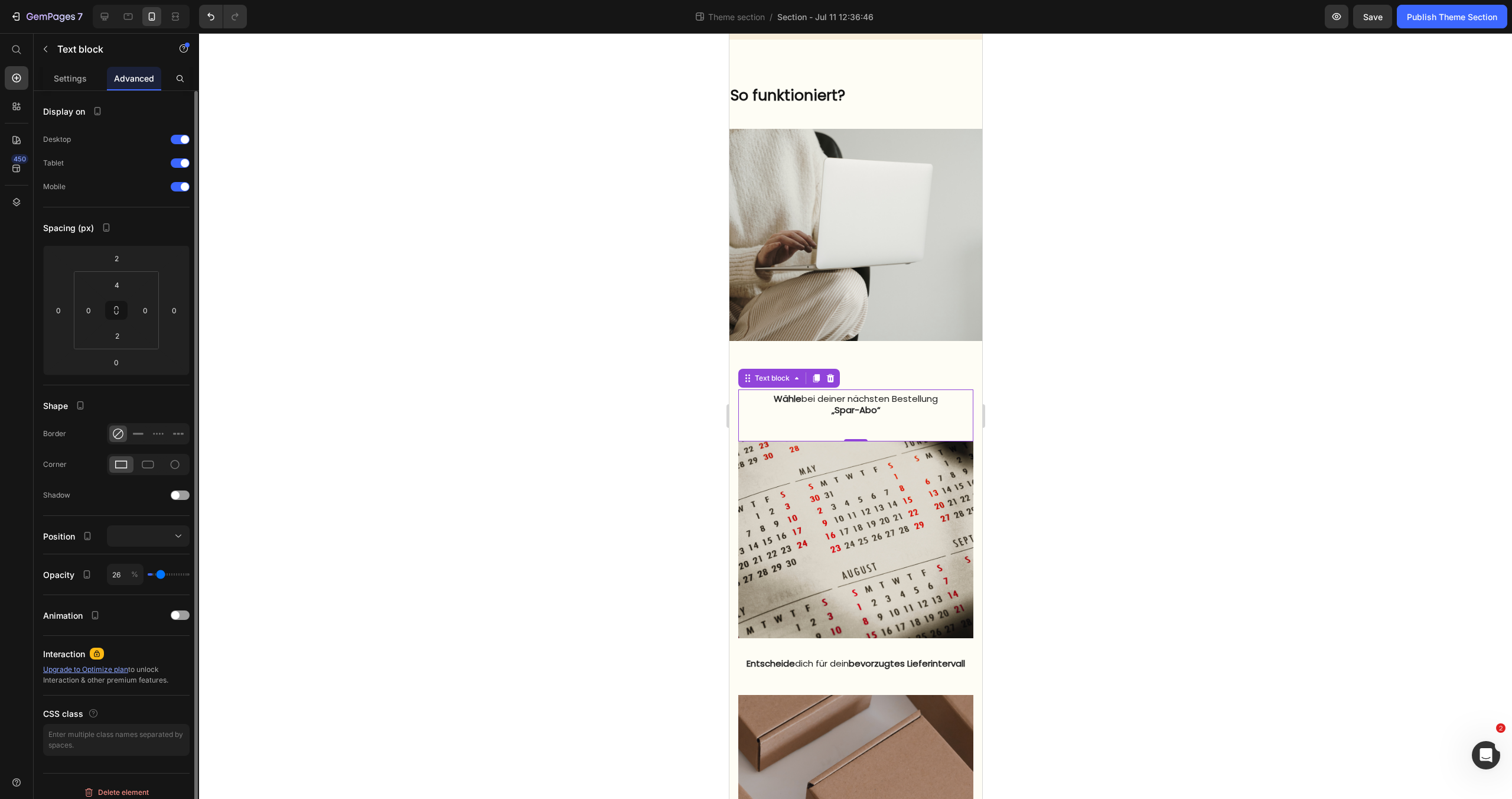 type on "40" 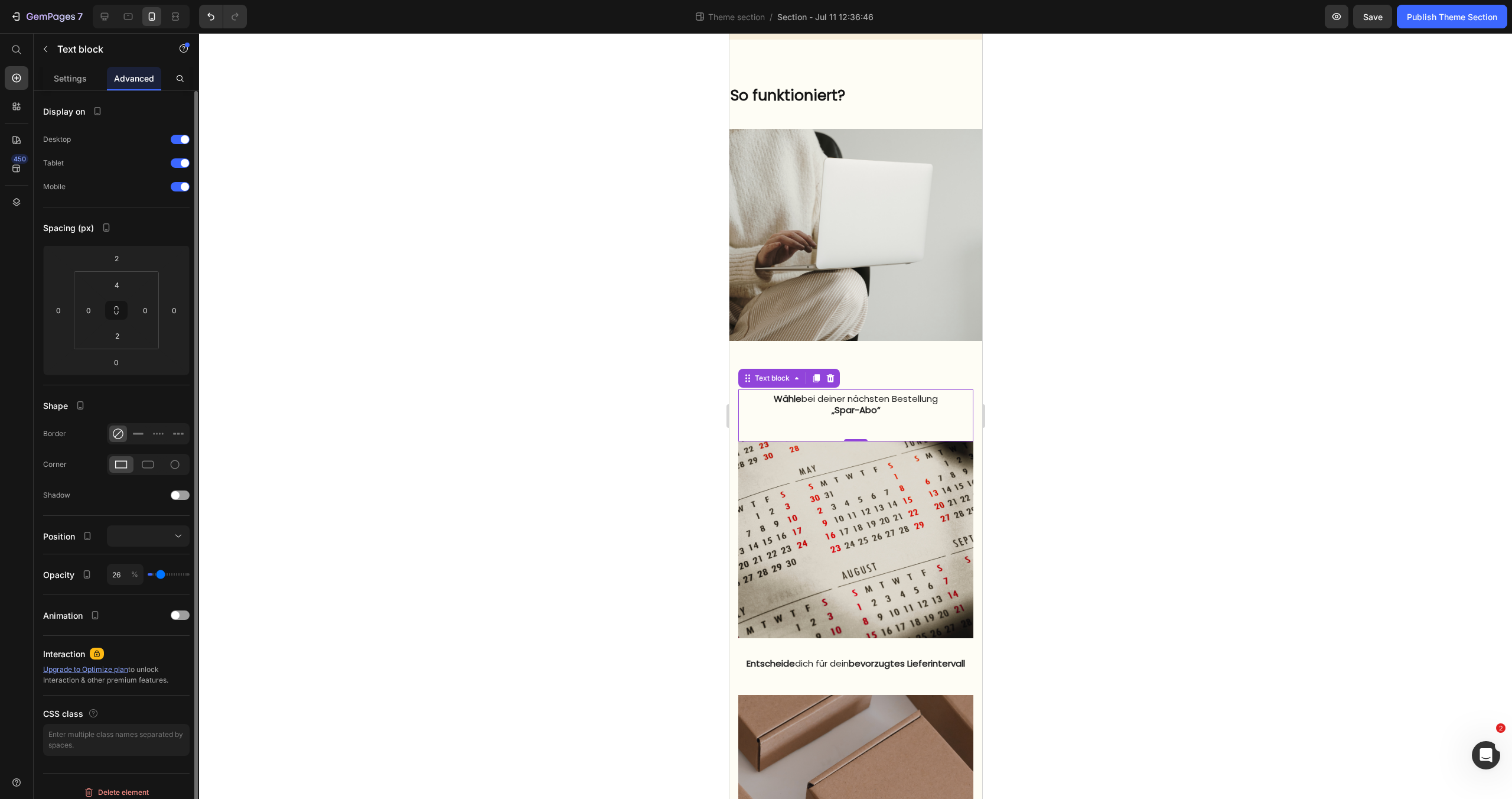 type on "40" 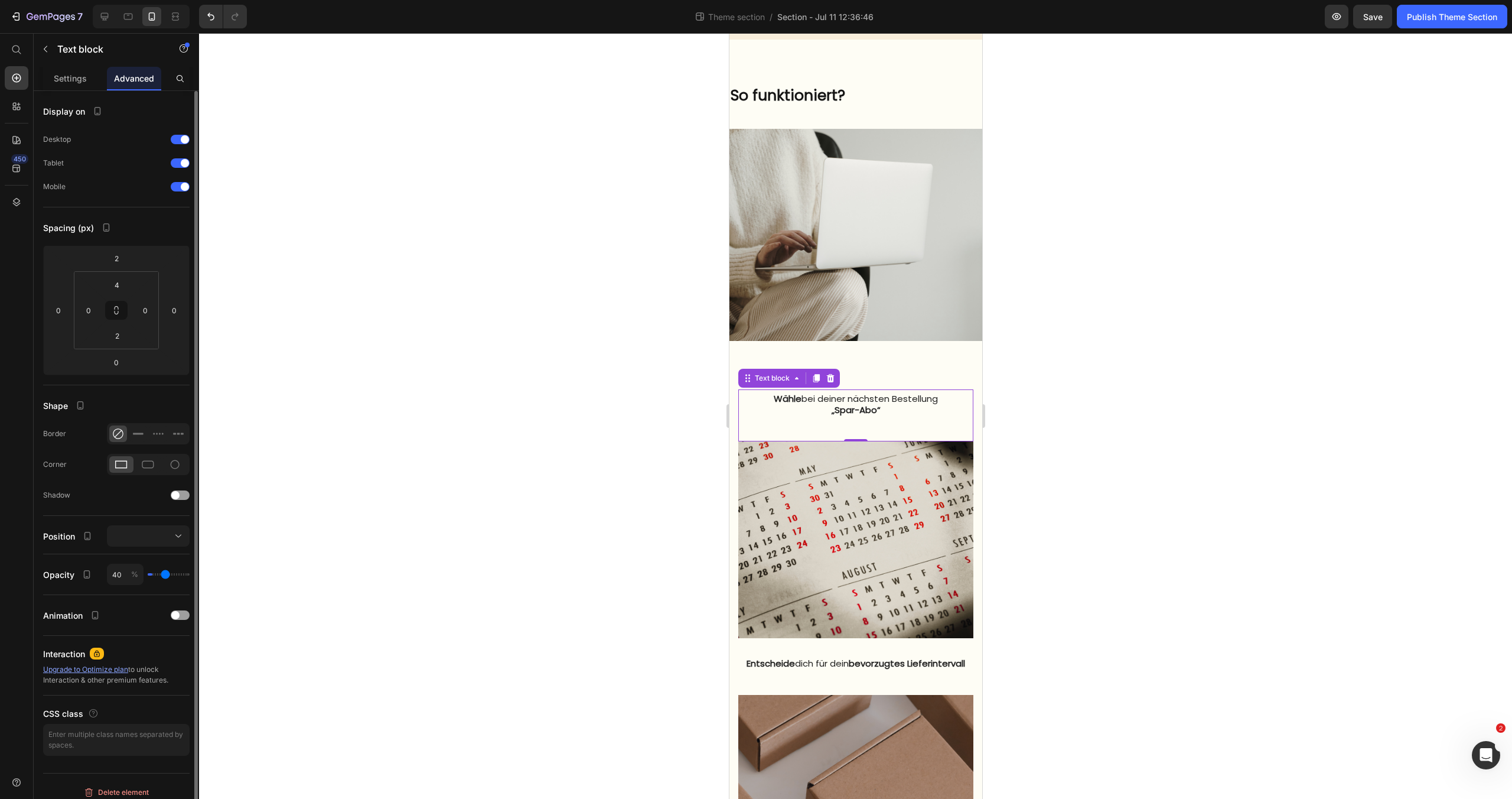type on "48" 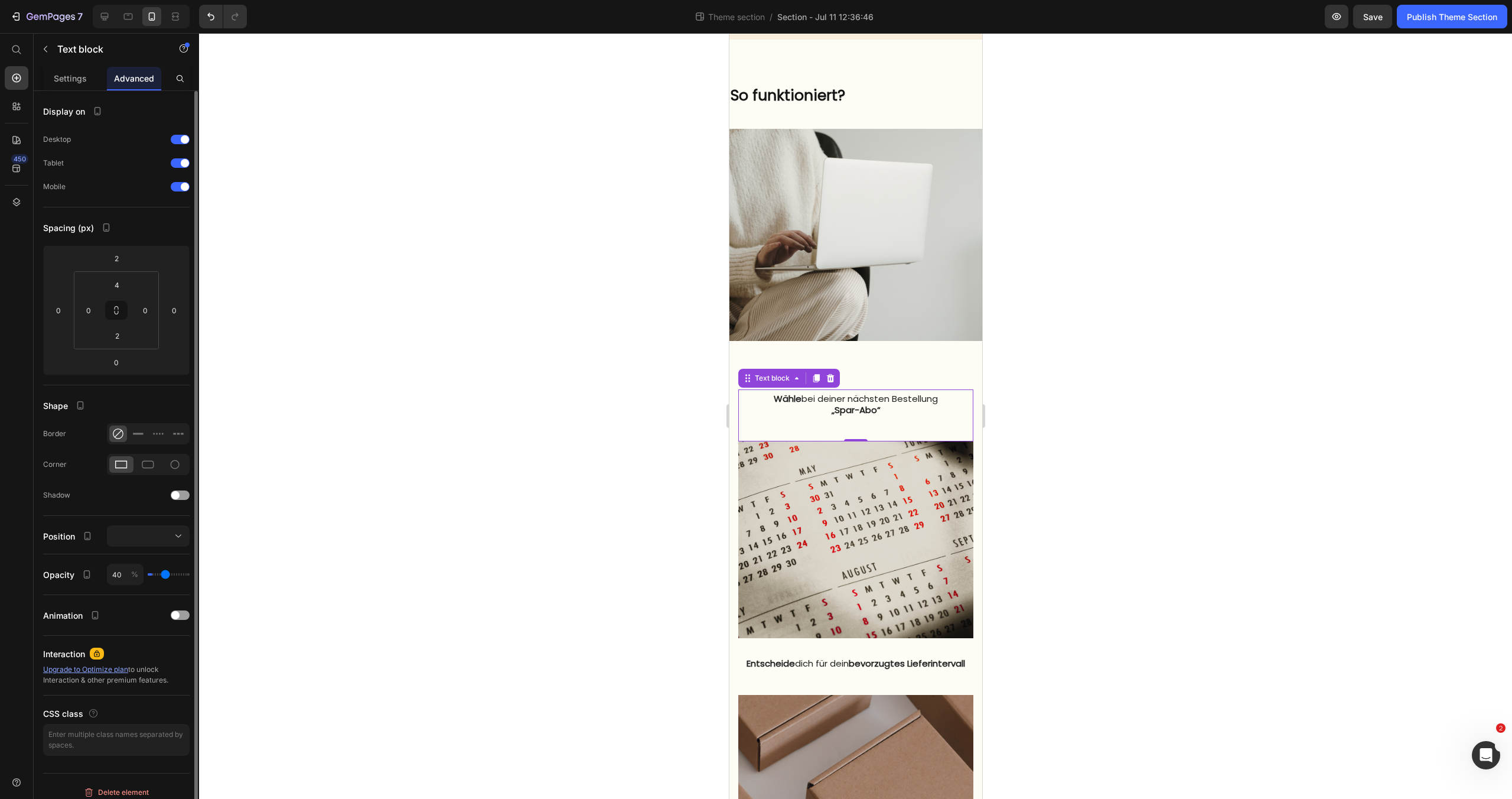 type on "48" 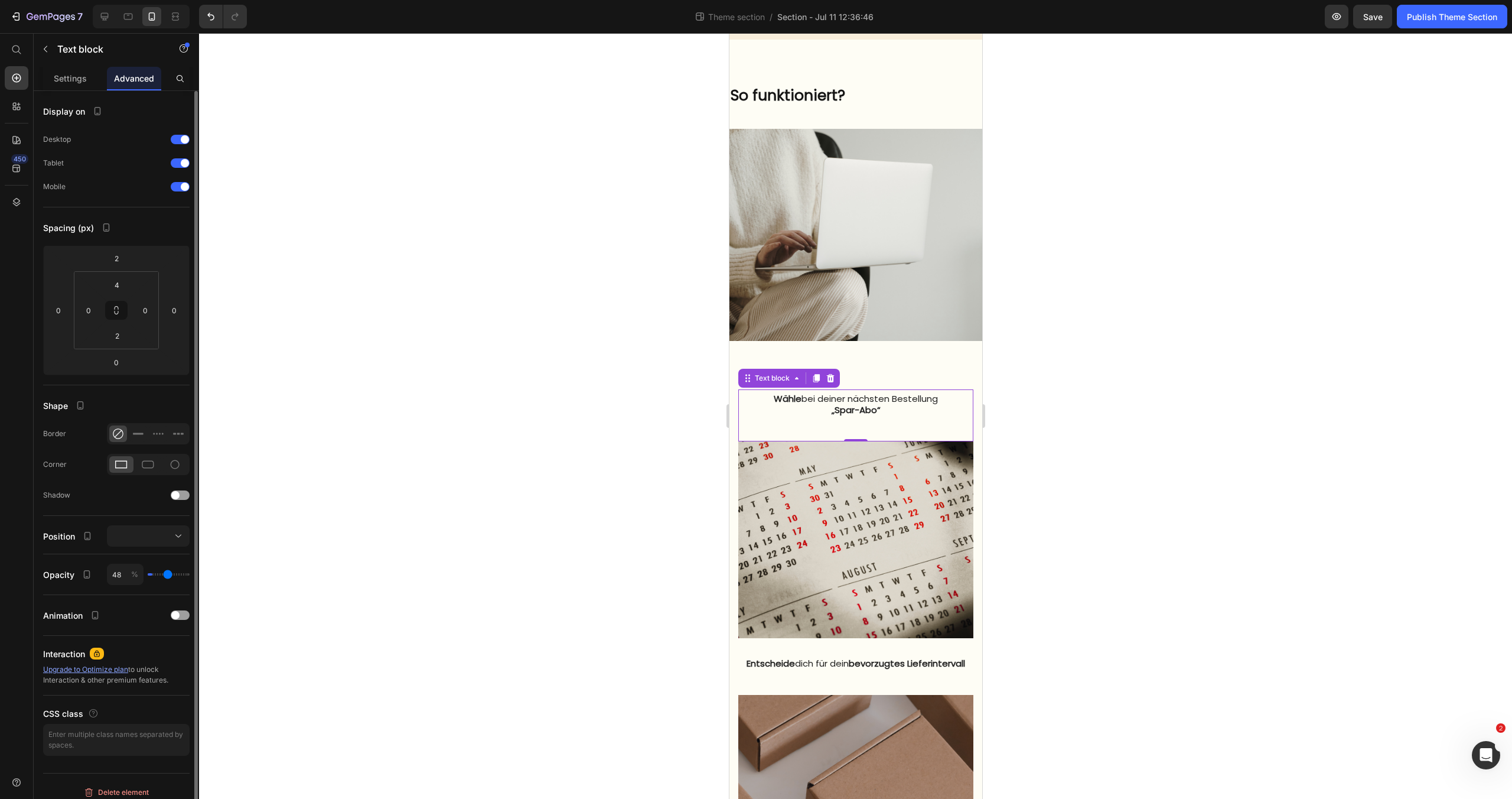type on "55" 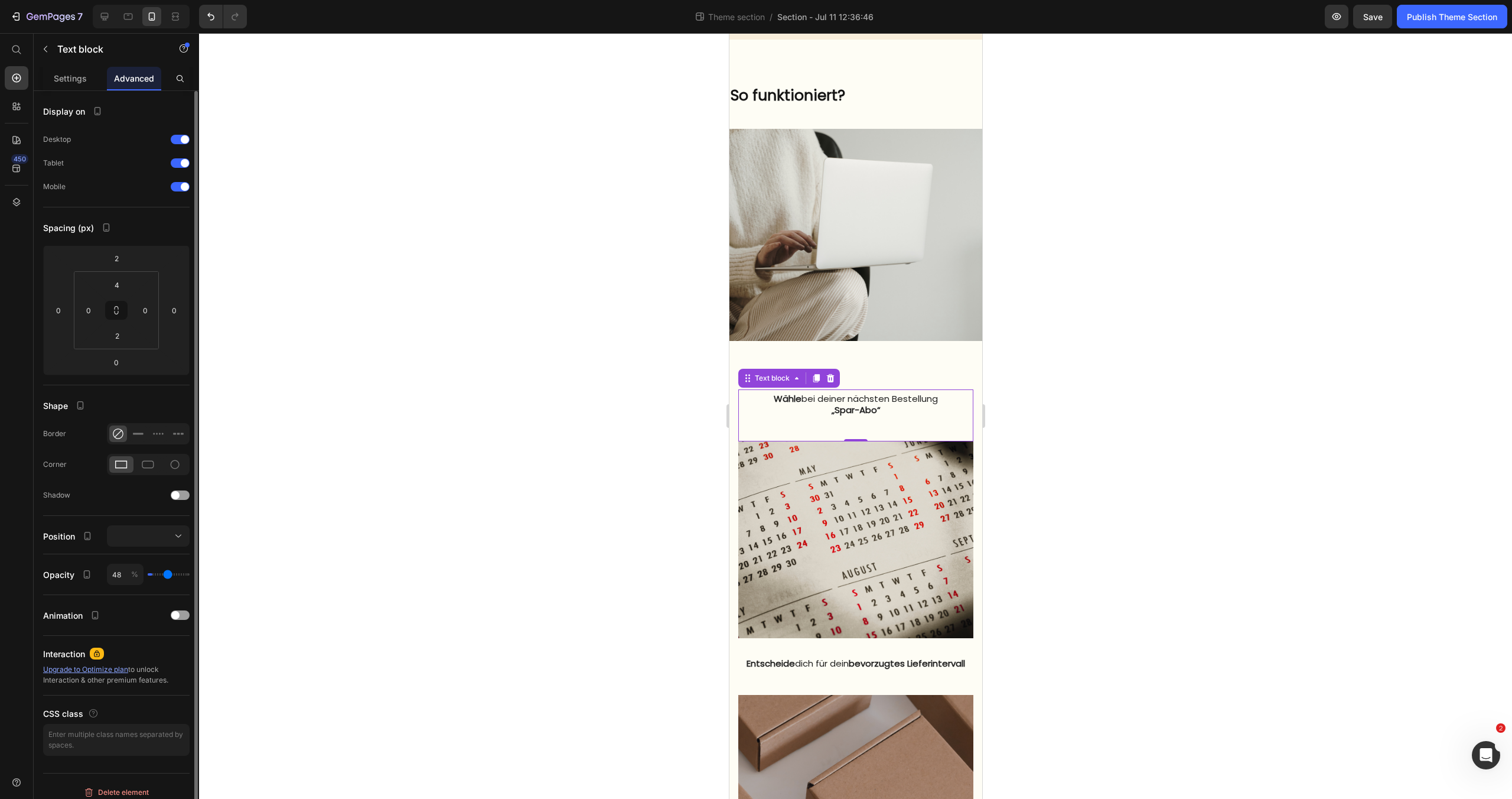 type on "55" 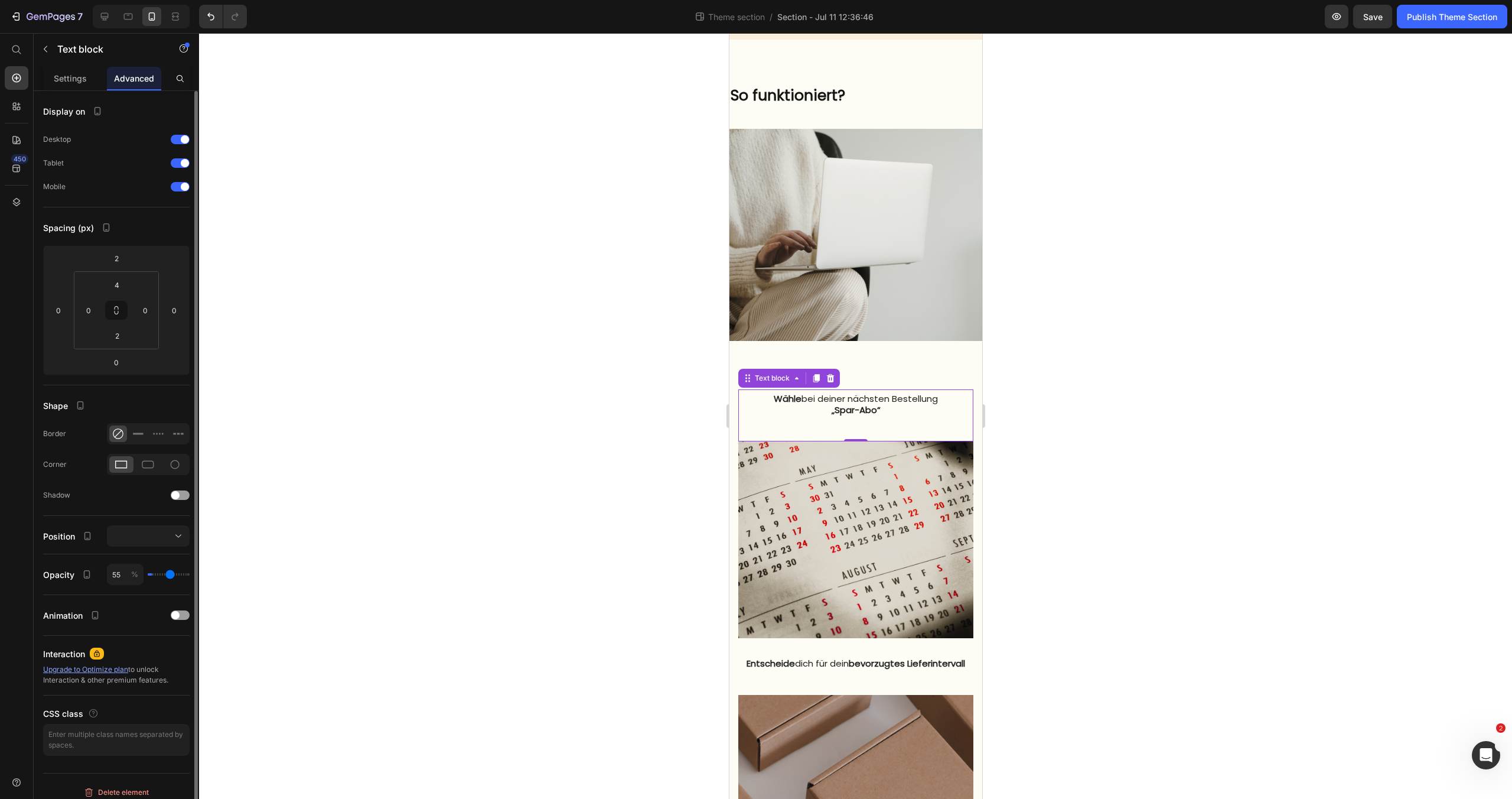 type on "62" 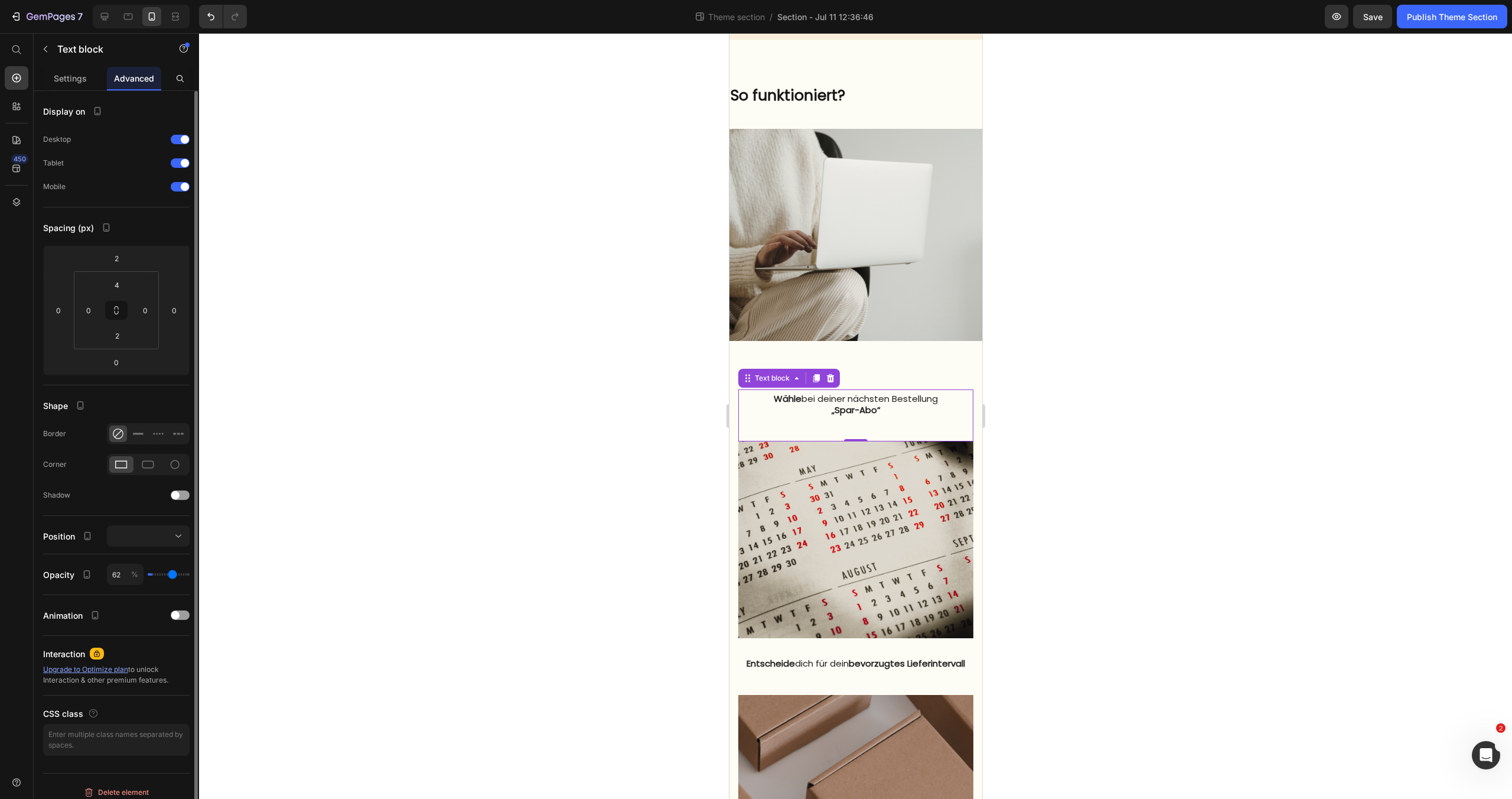 type on "66" 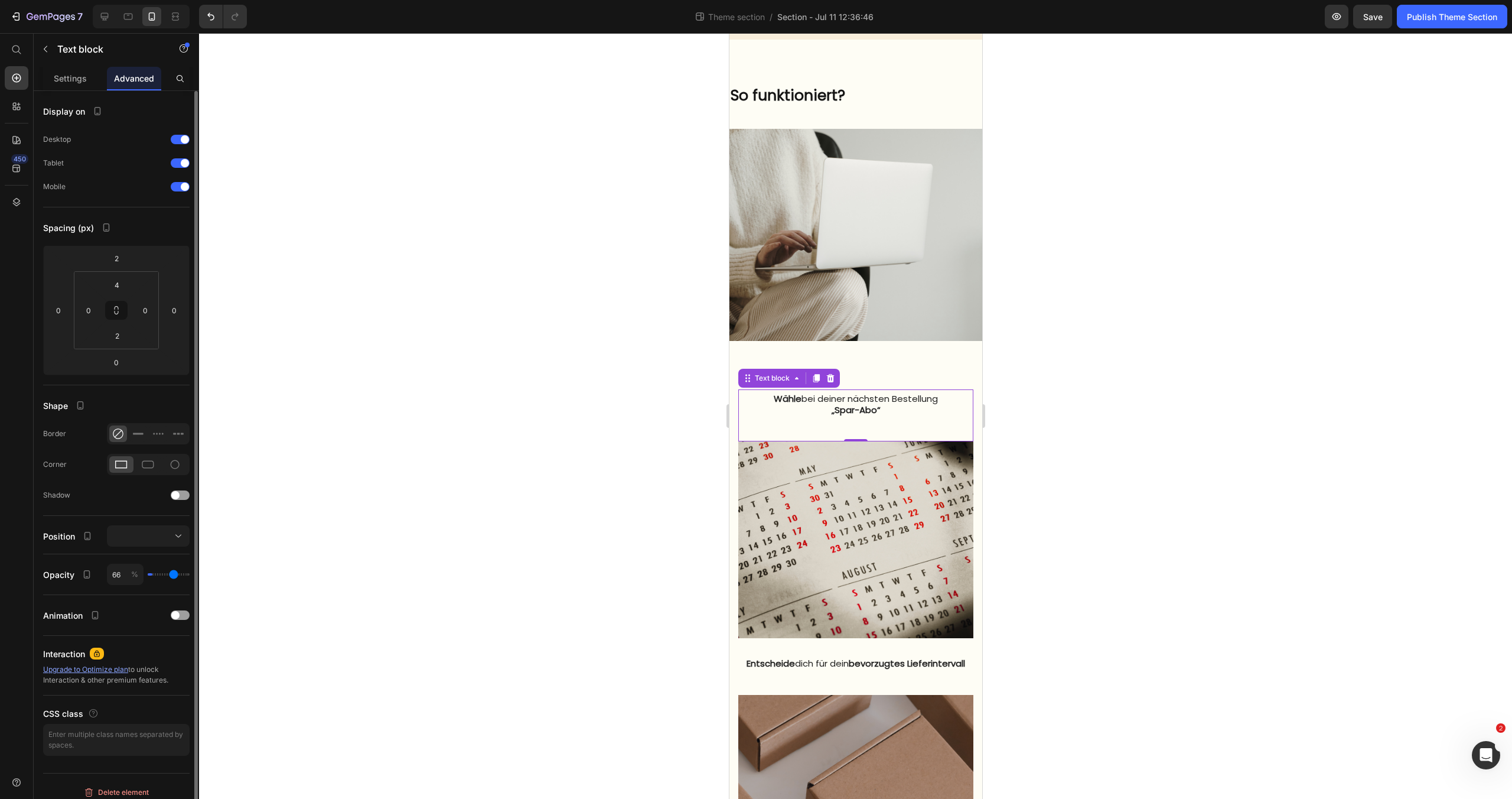 type on "69" 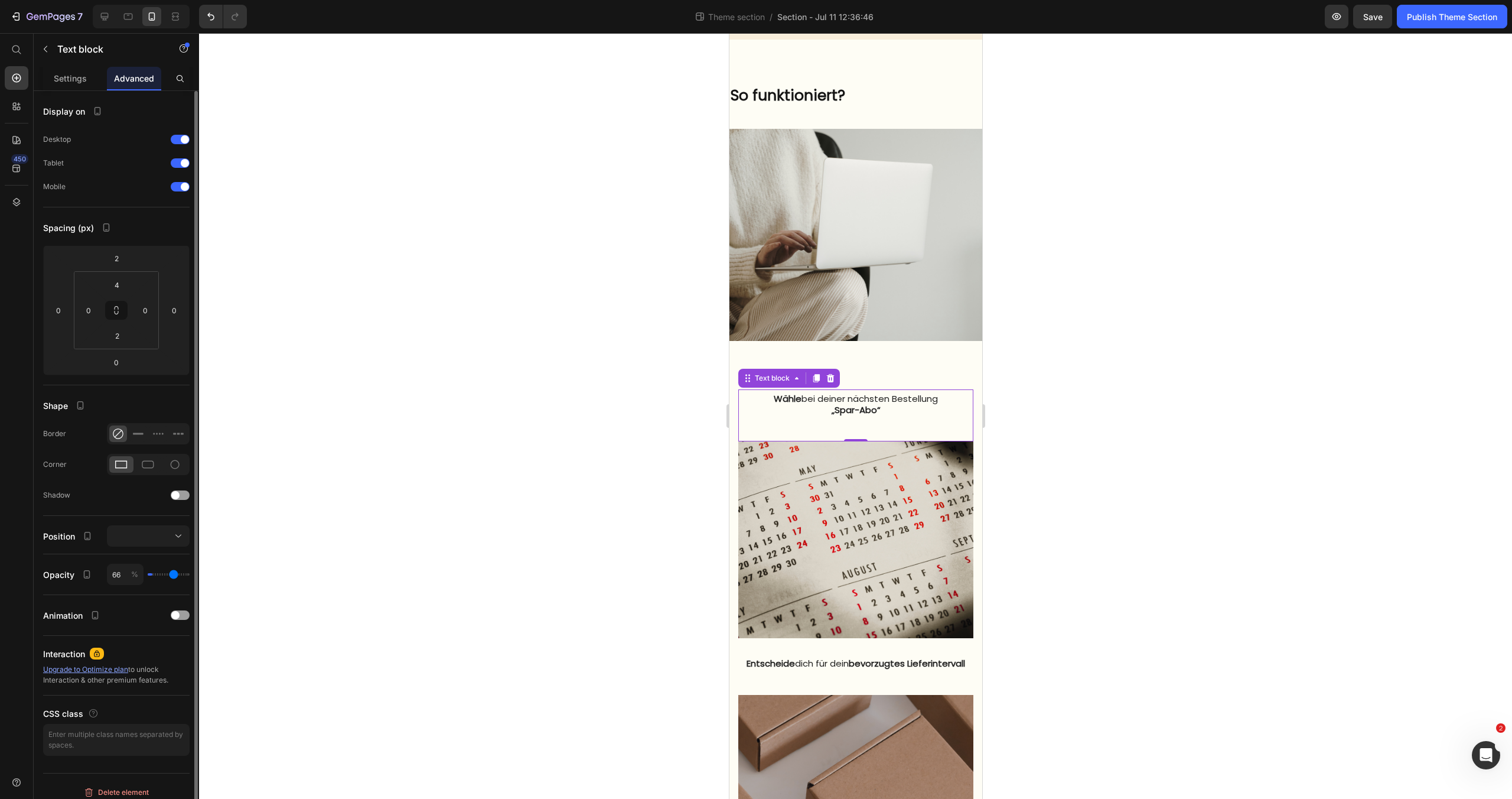 type on "69" 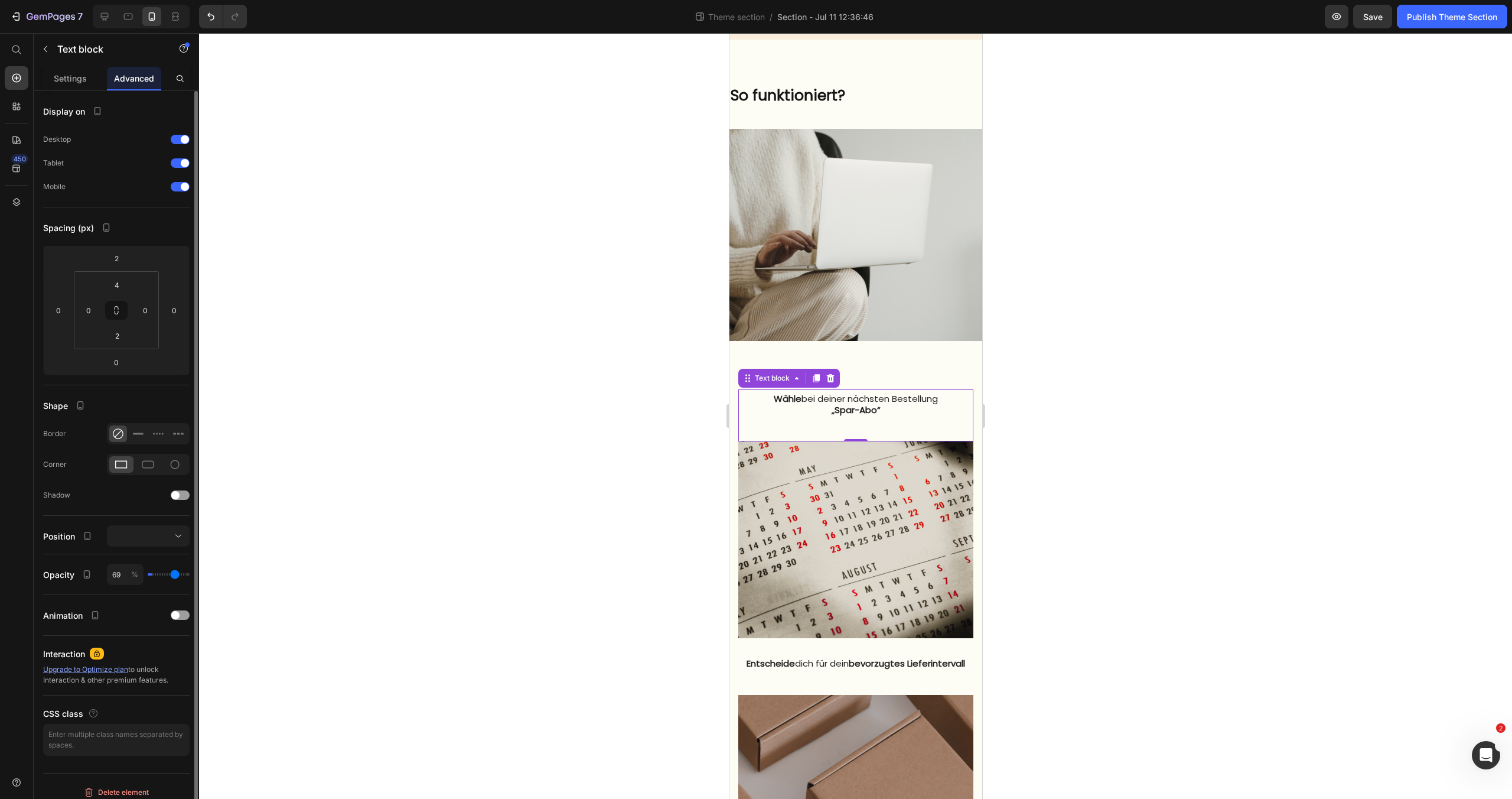 type on "73" 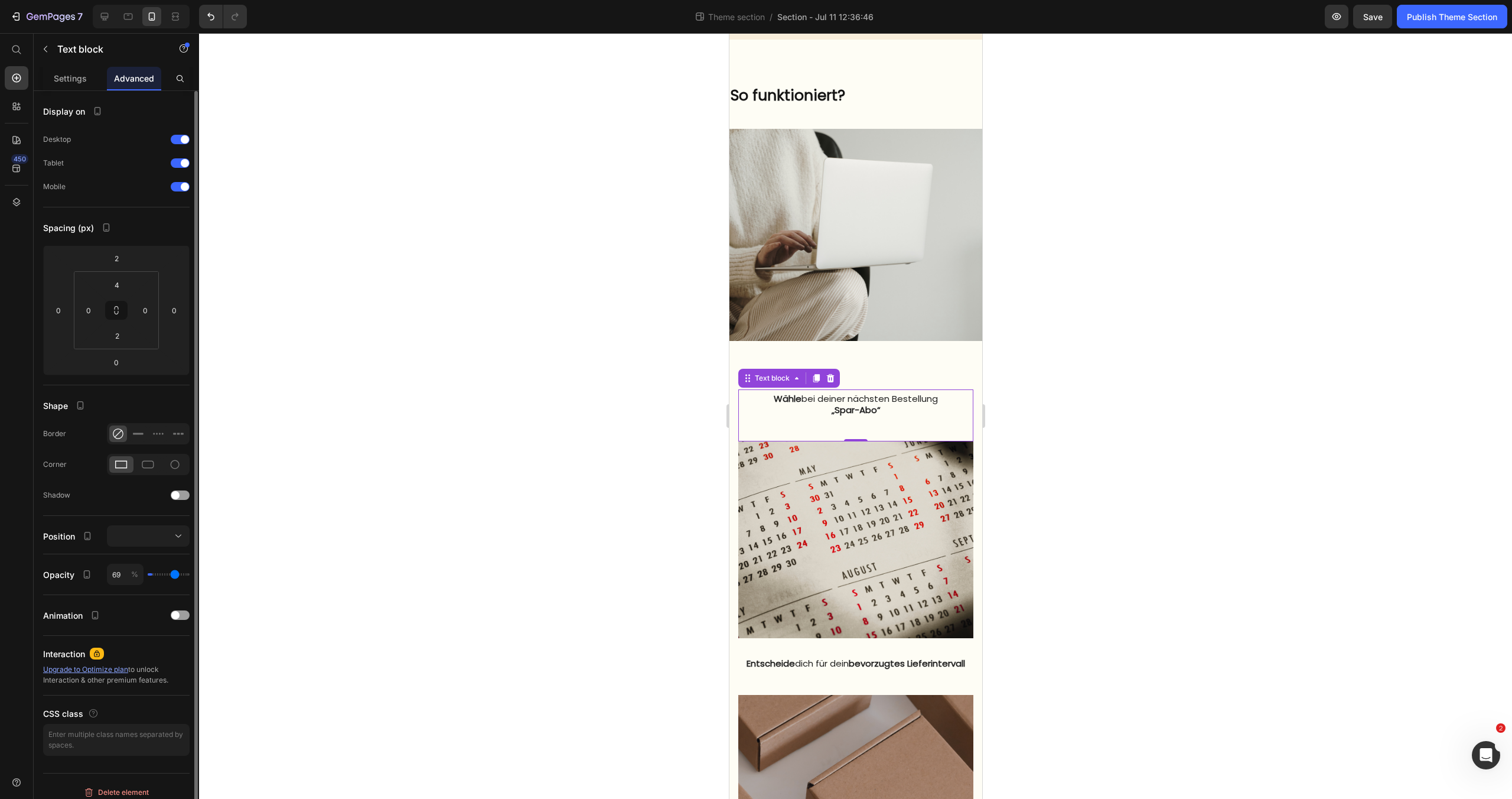 type on "73" 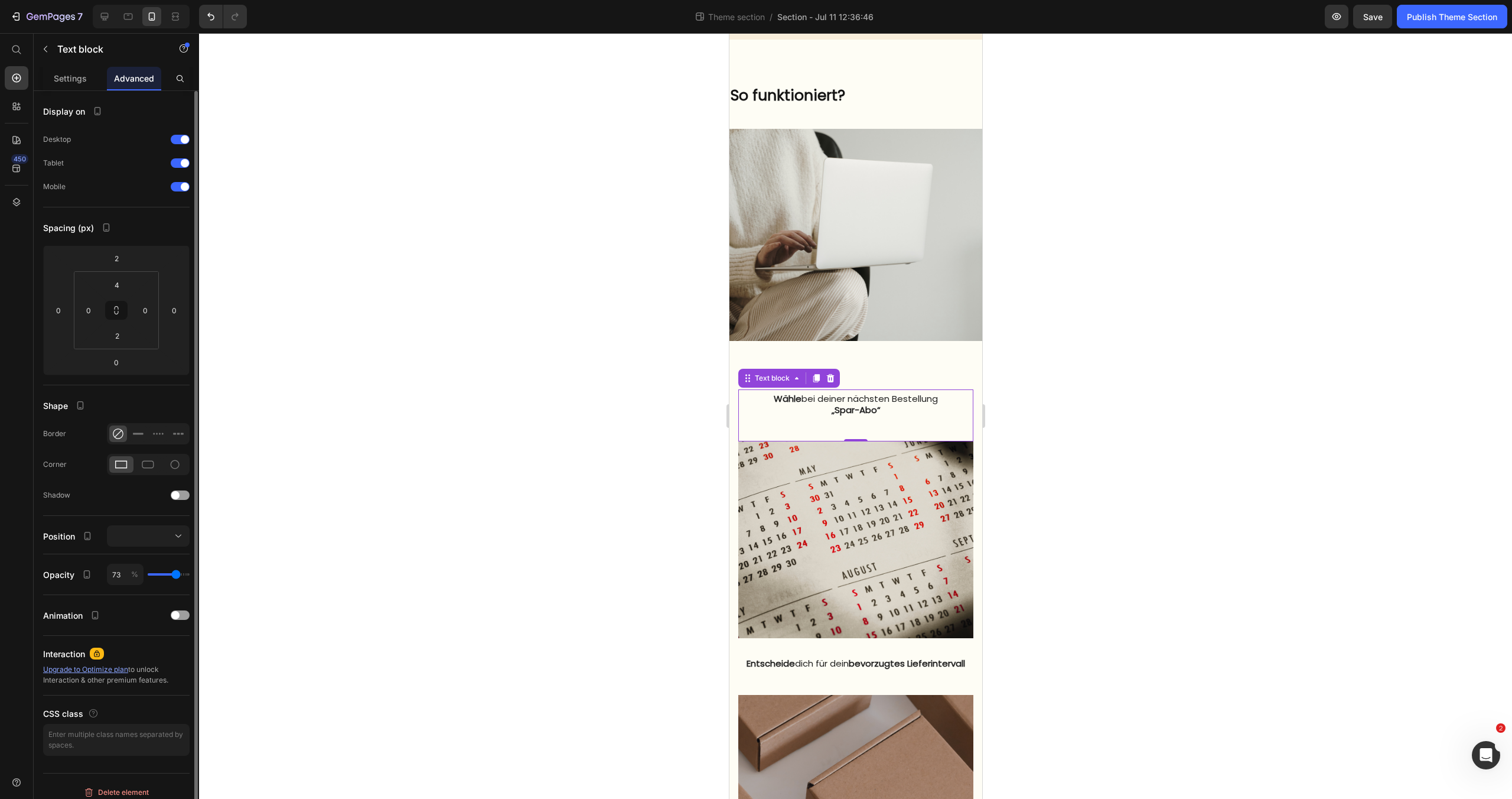type on "77" 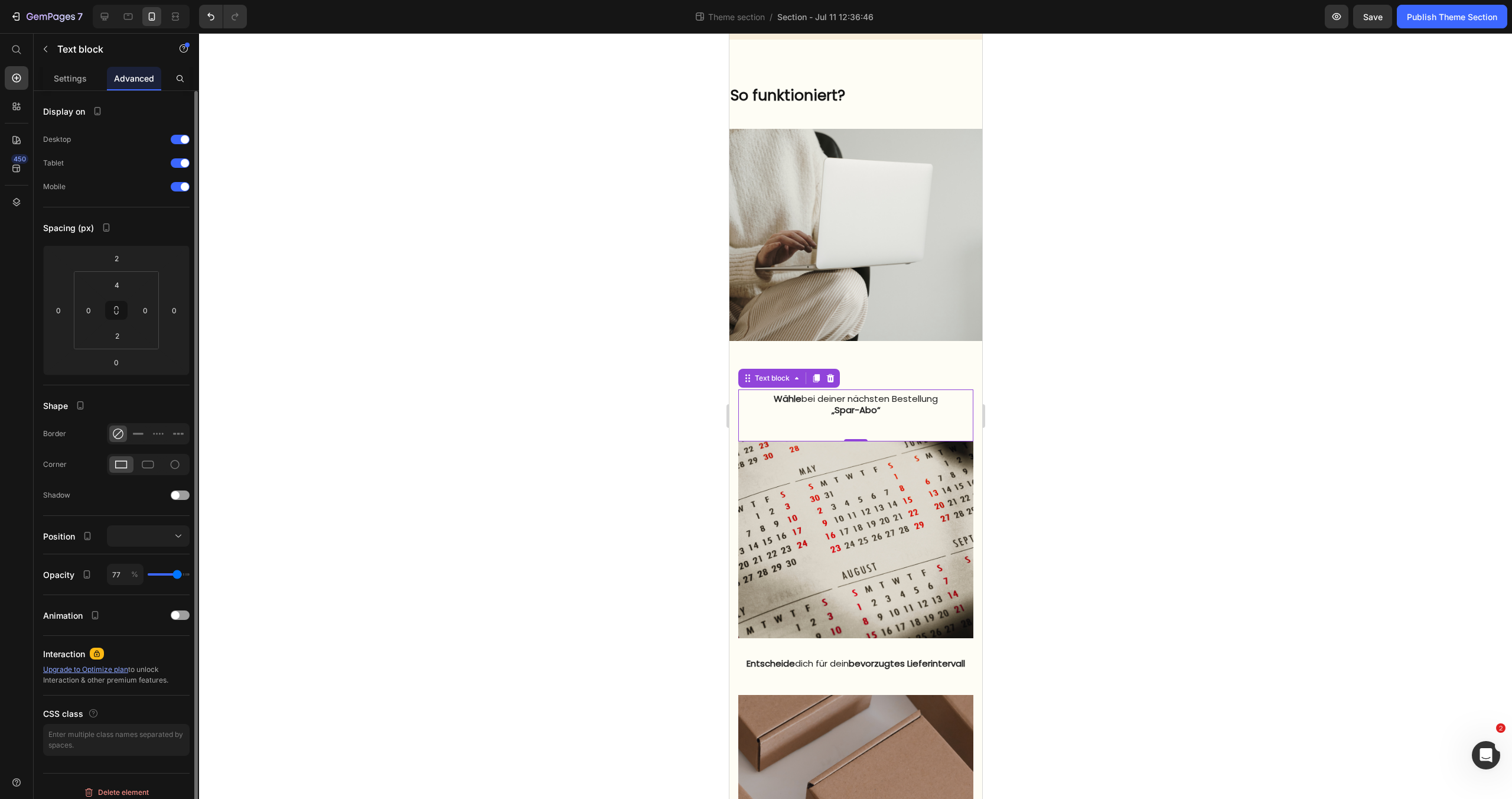 type on "81" 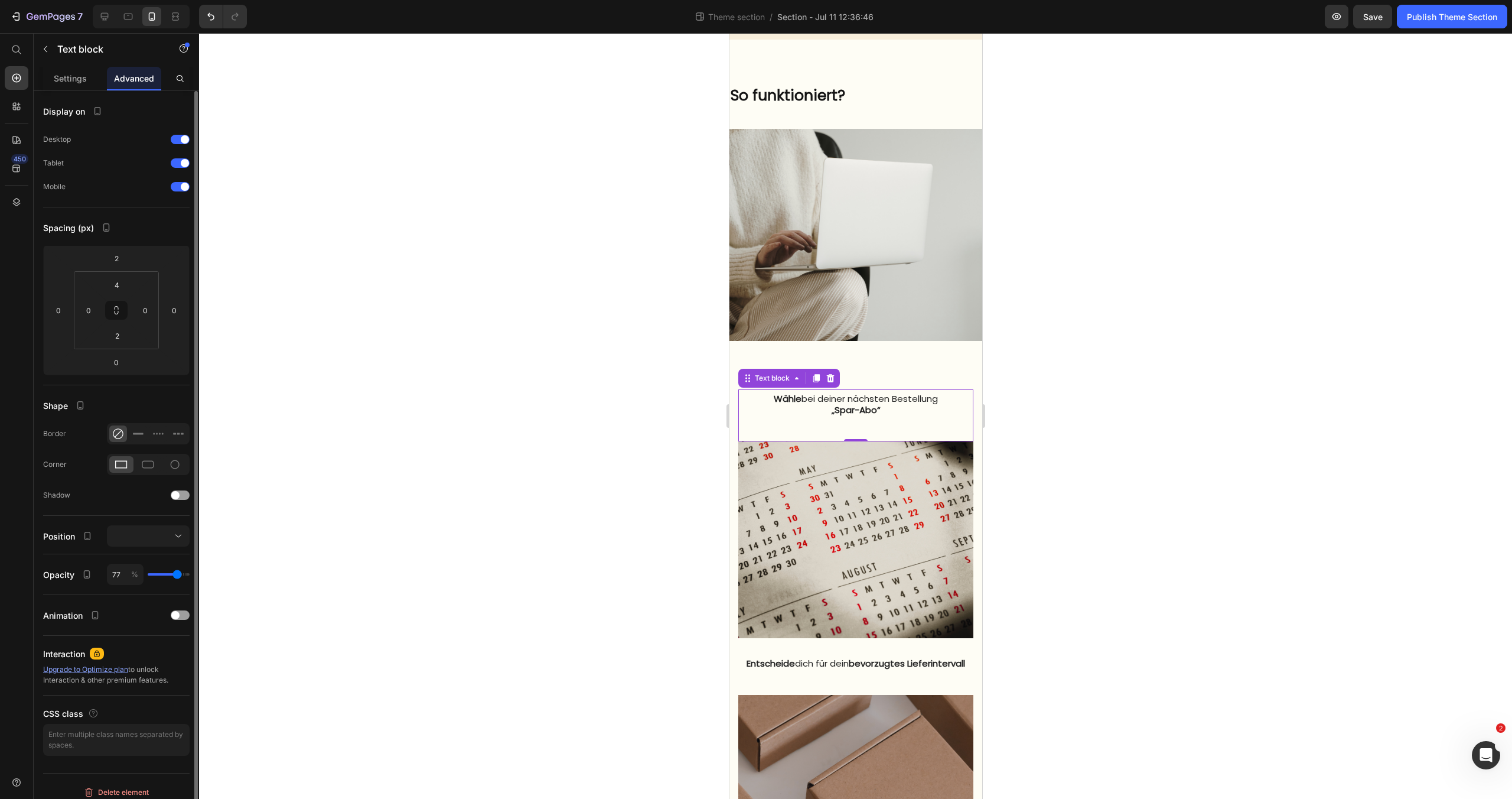 type on "81" 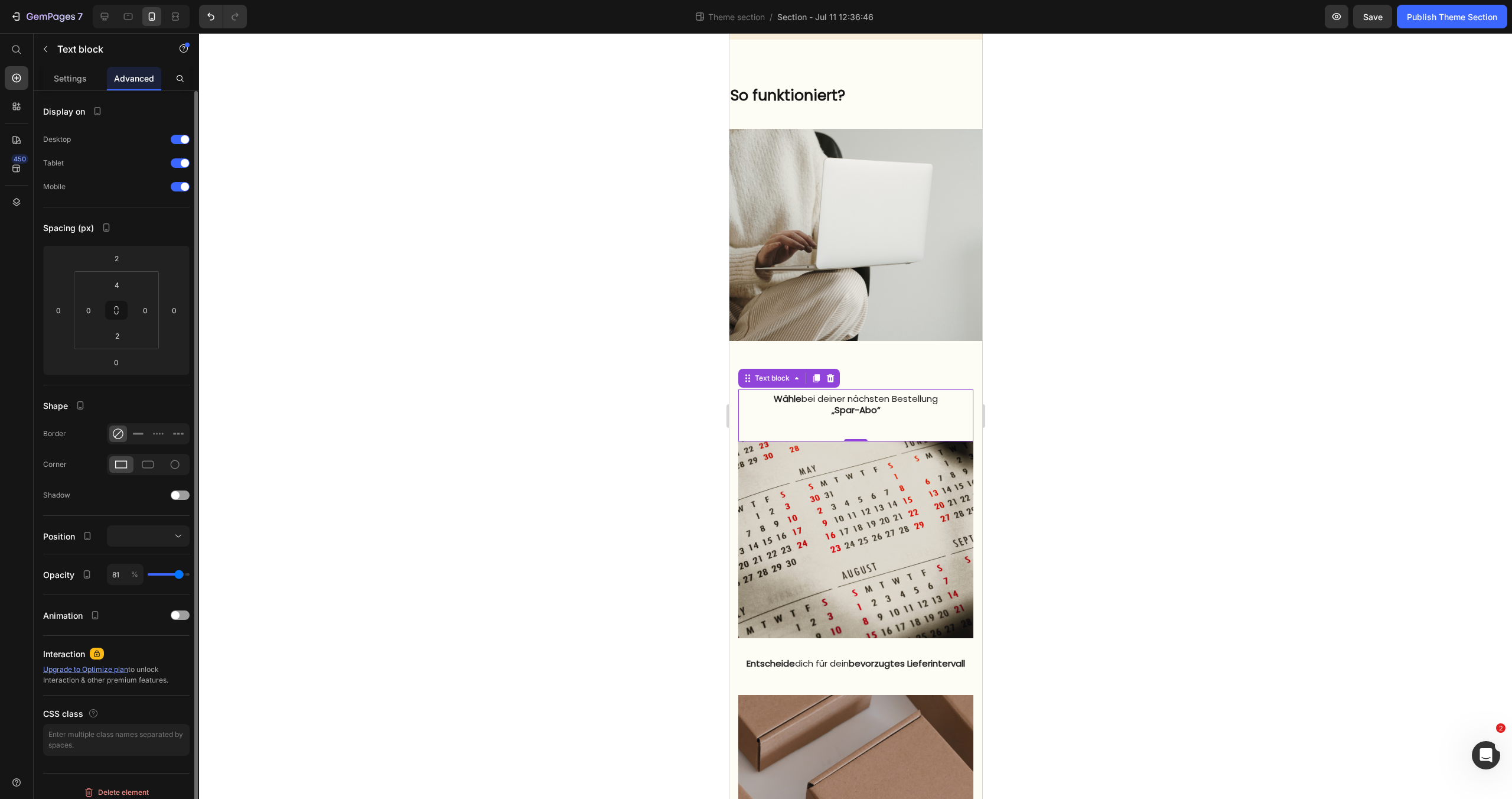type on "83" 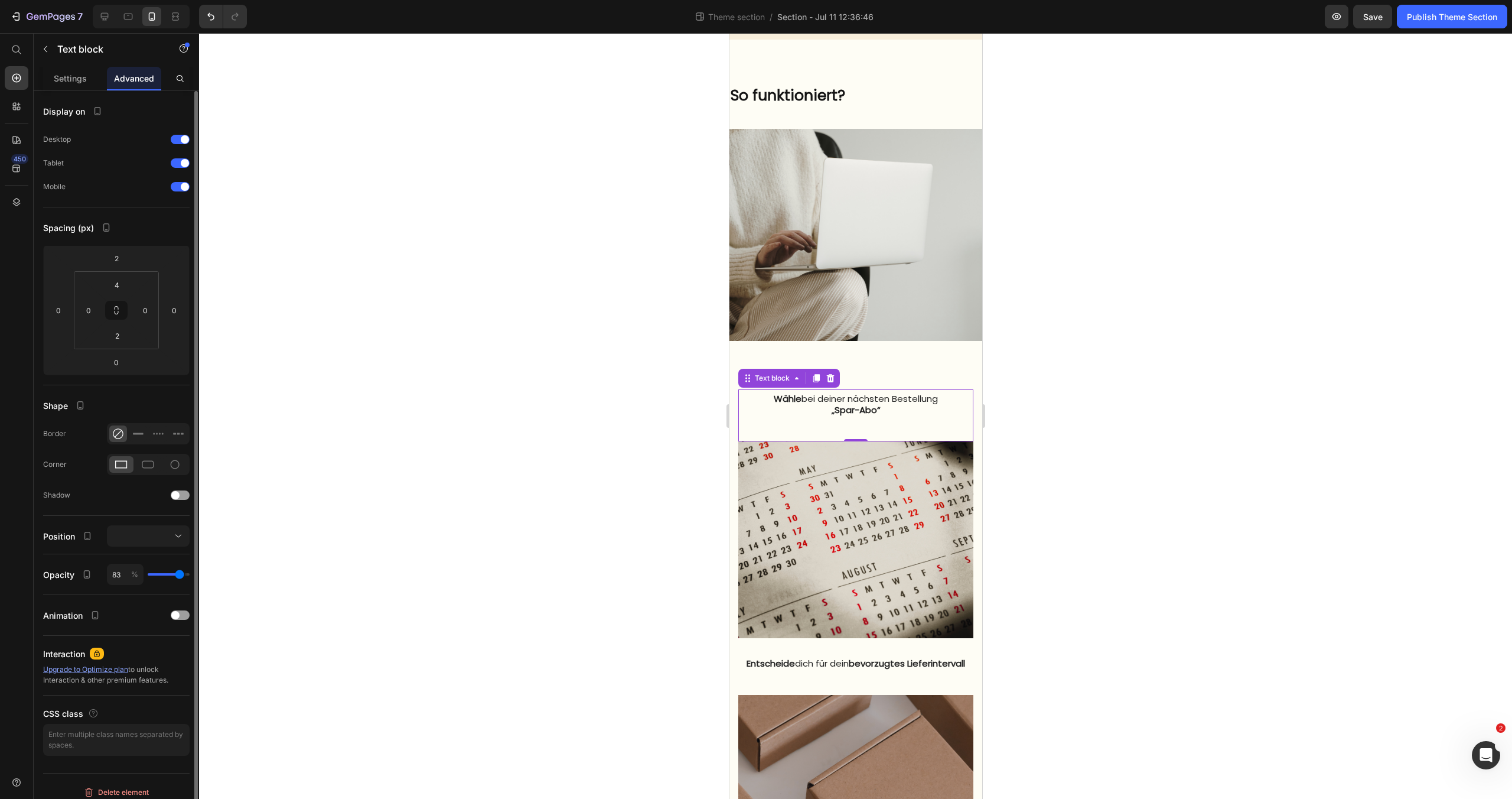 type on "85" 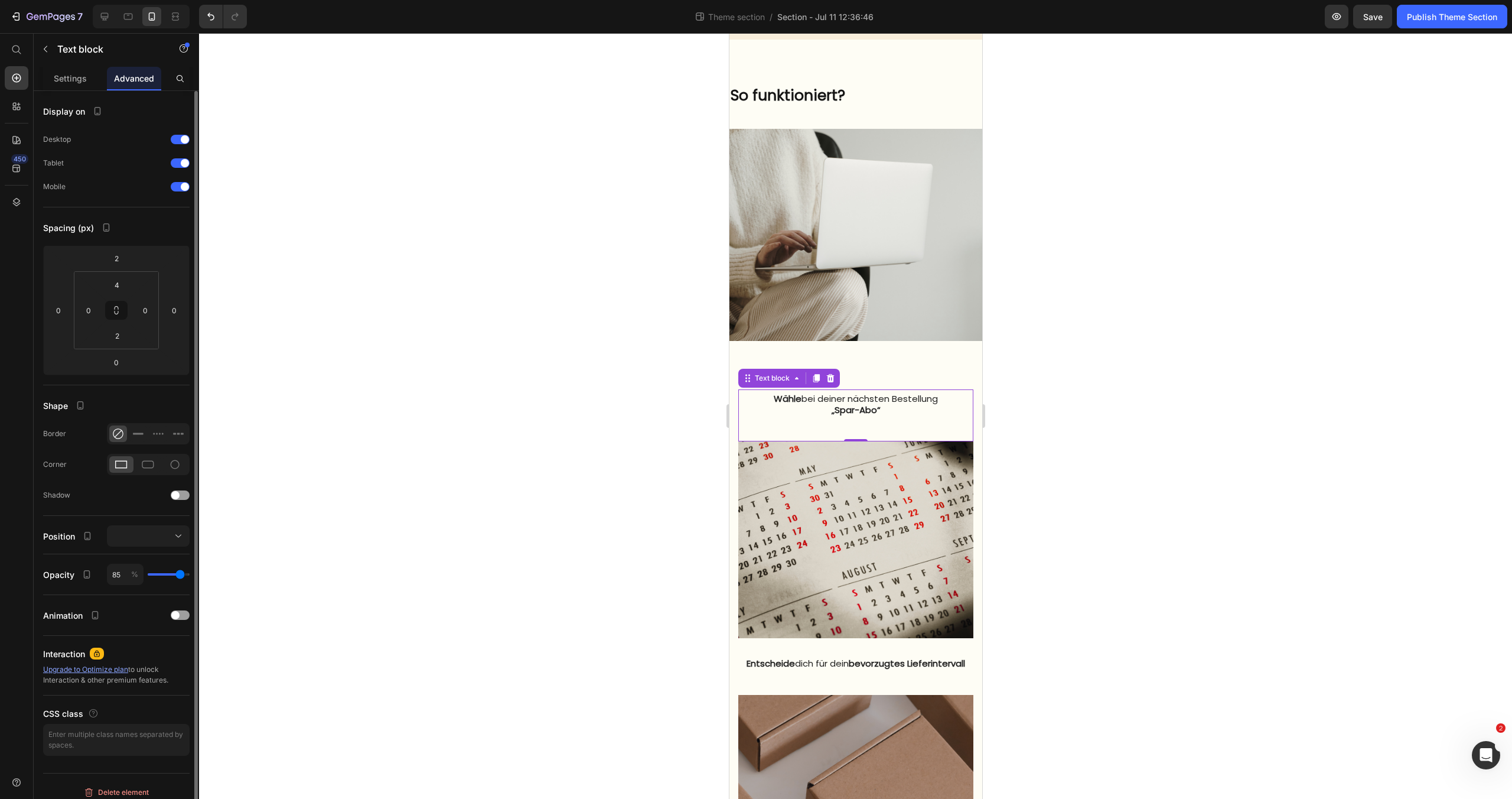 type on "88" 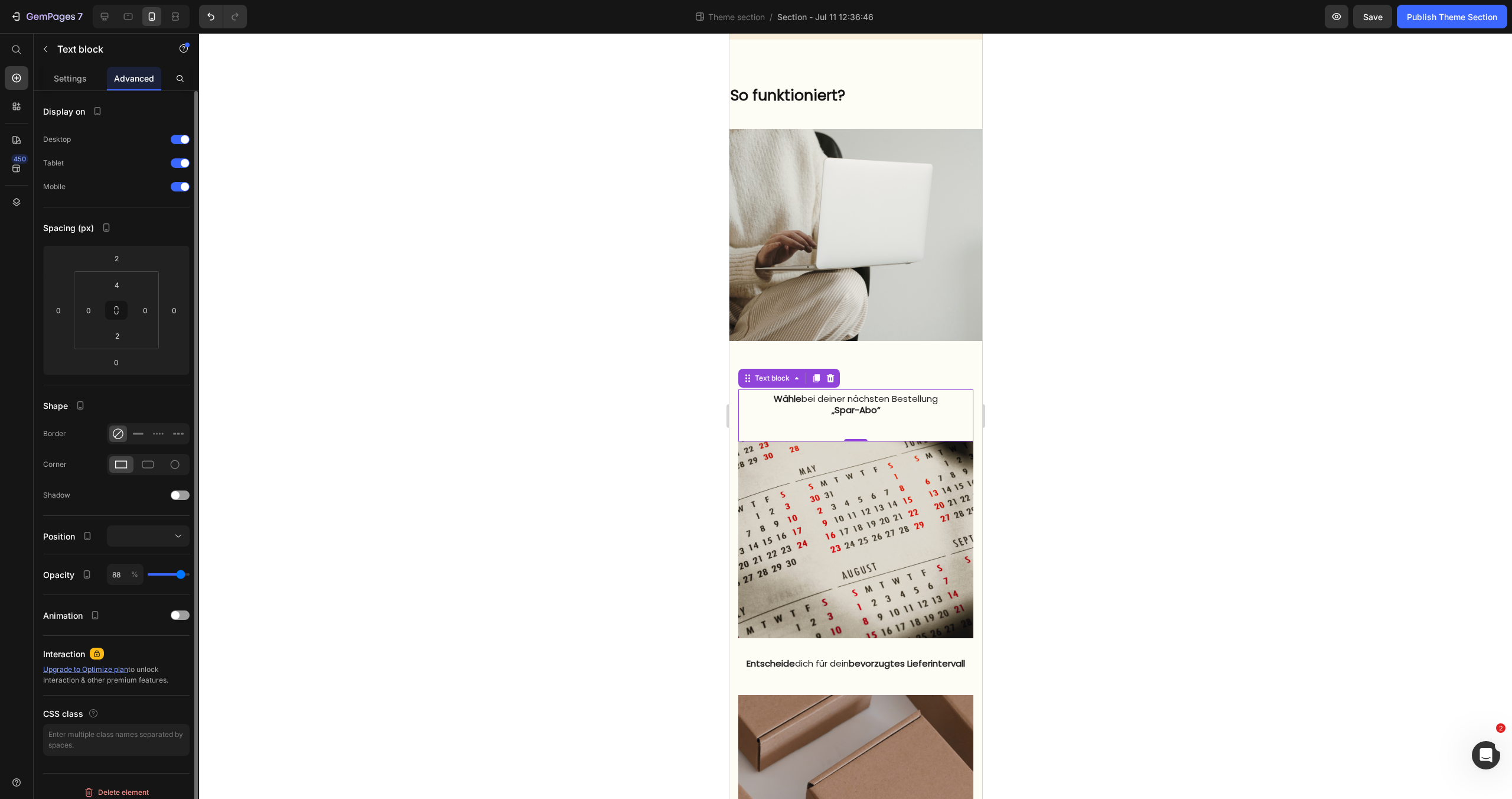 type on "91" 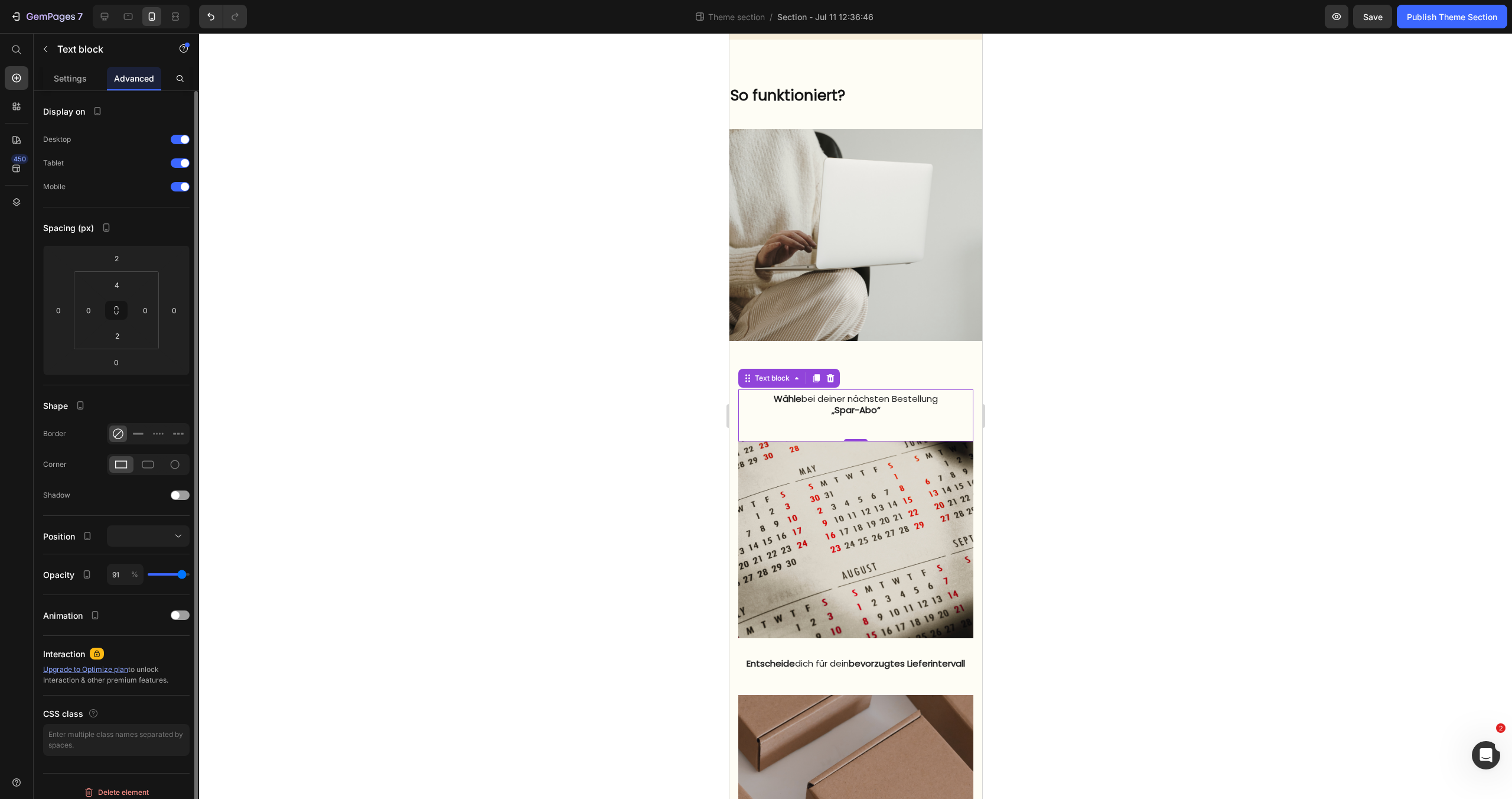 type on "92" 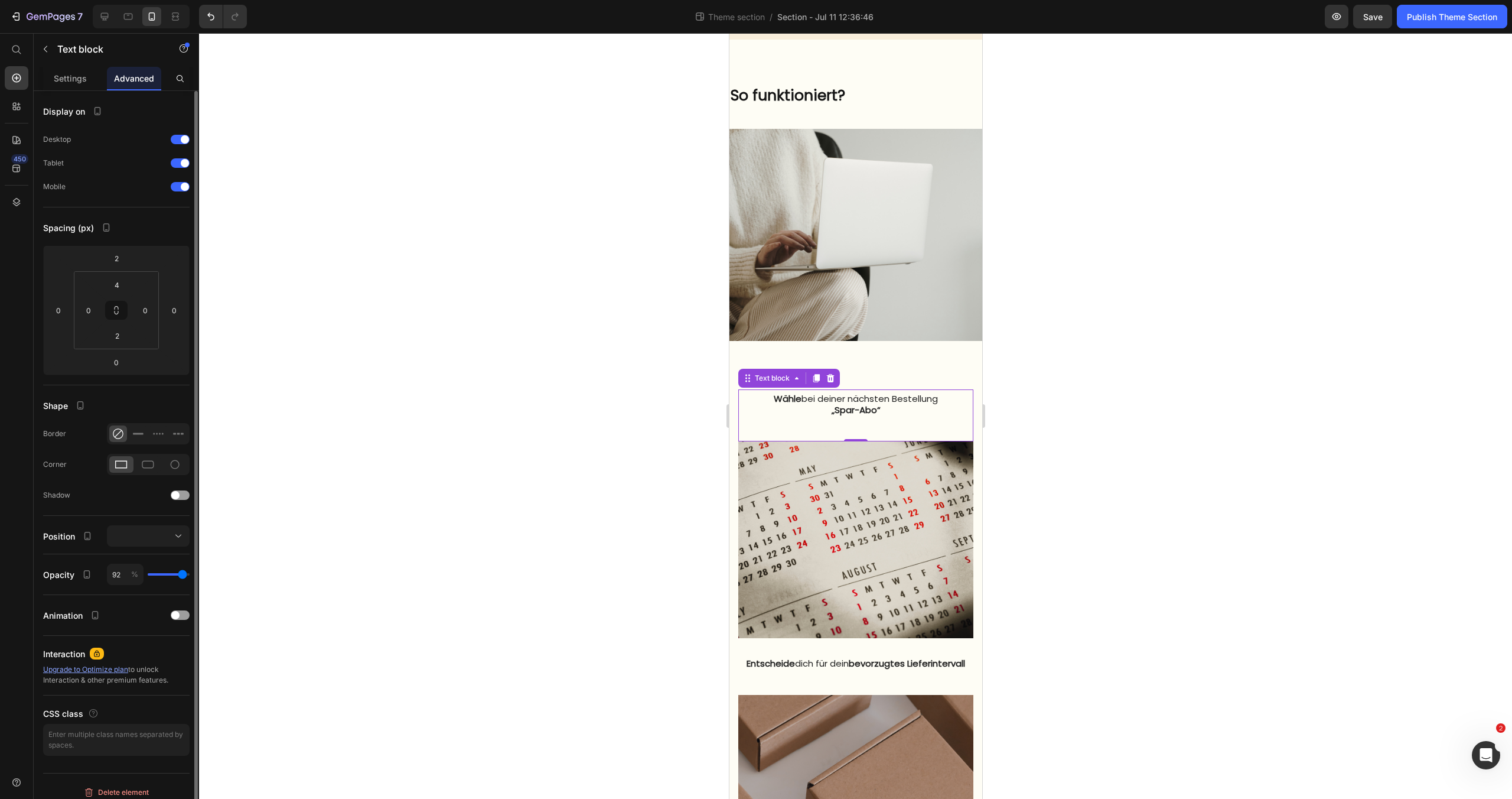 type on "93" 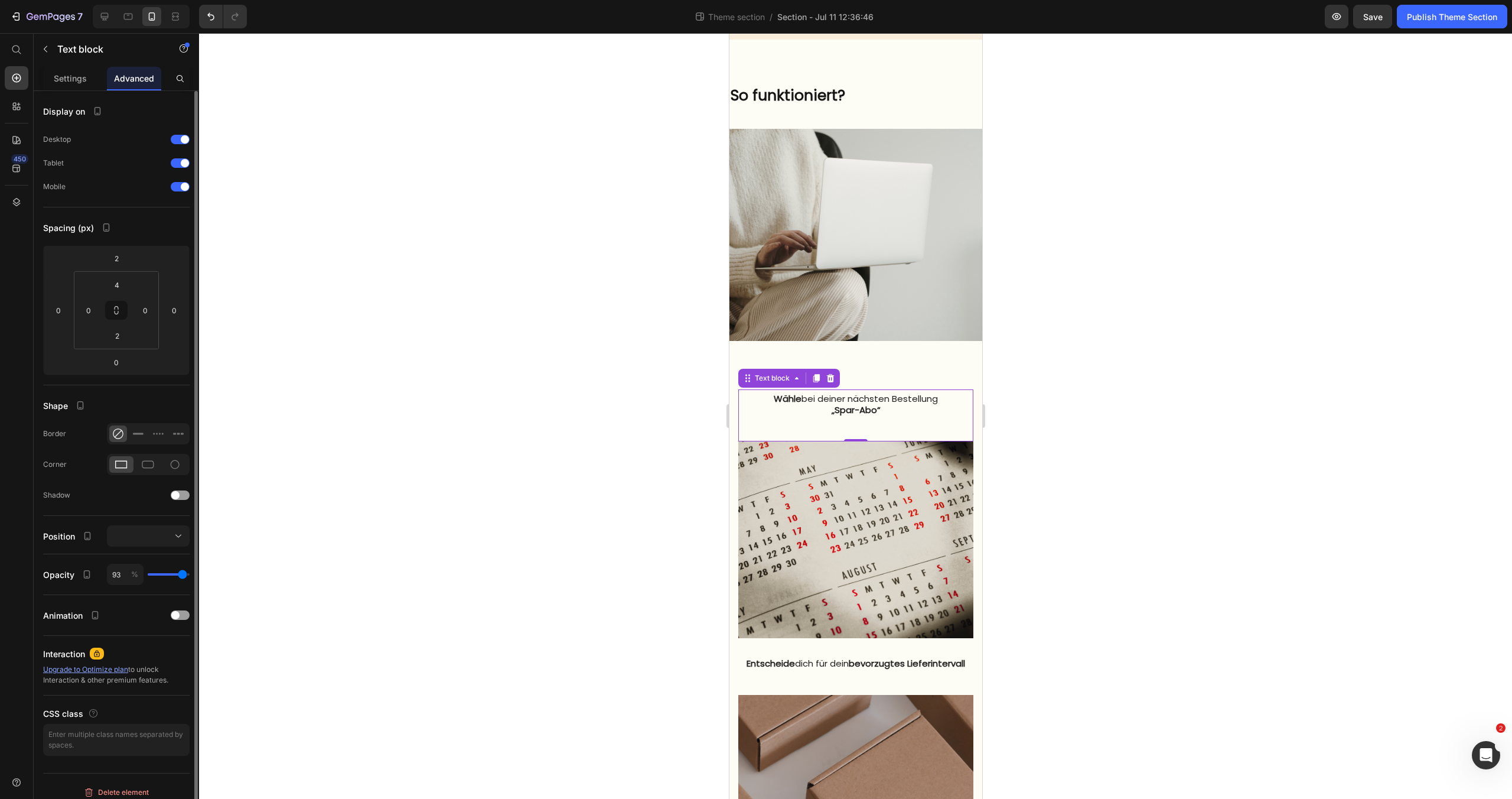 type on "95" 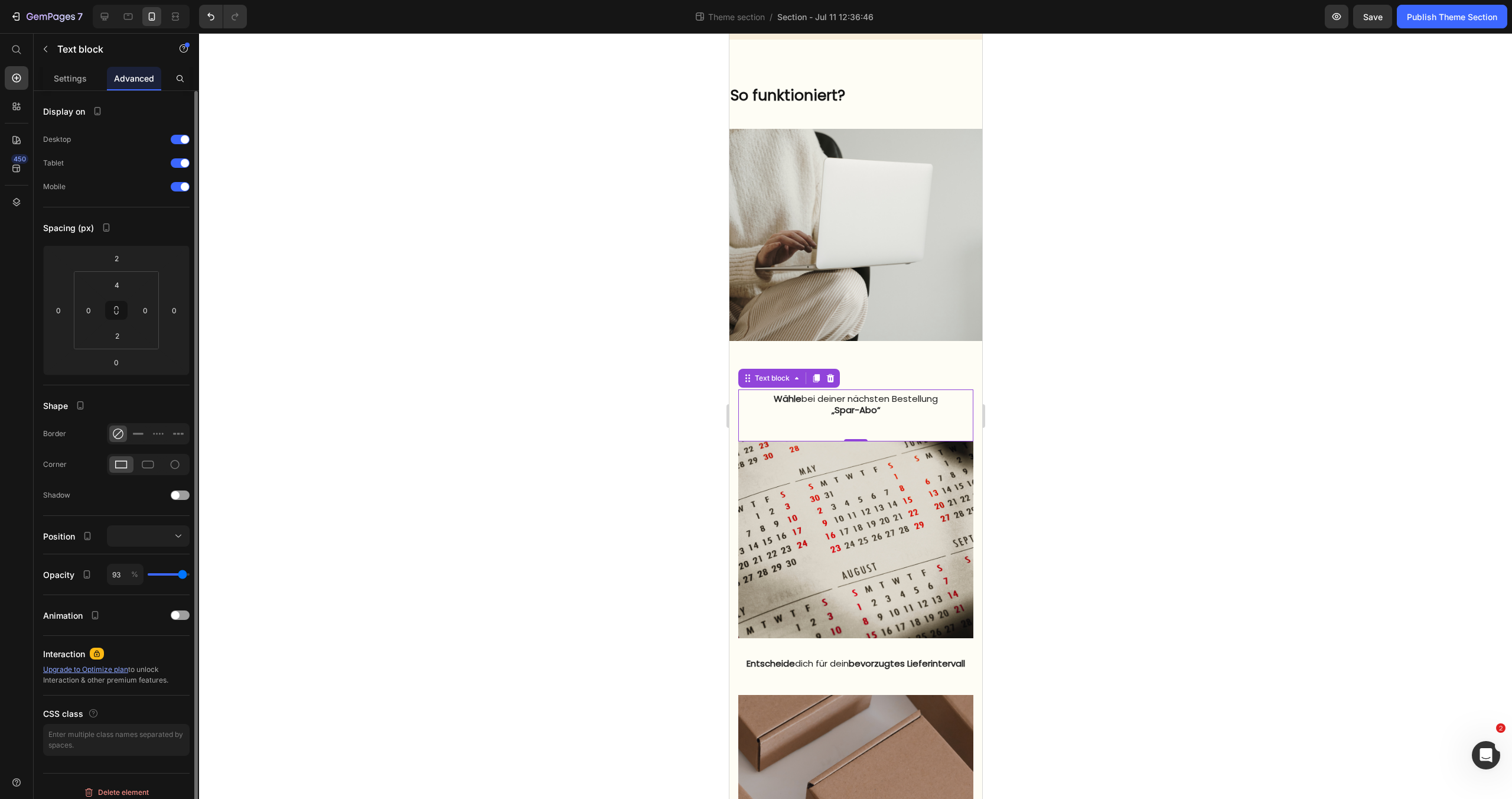 type on "95" 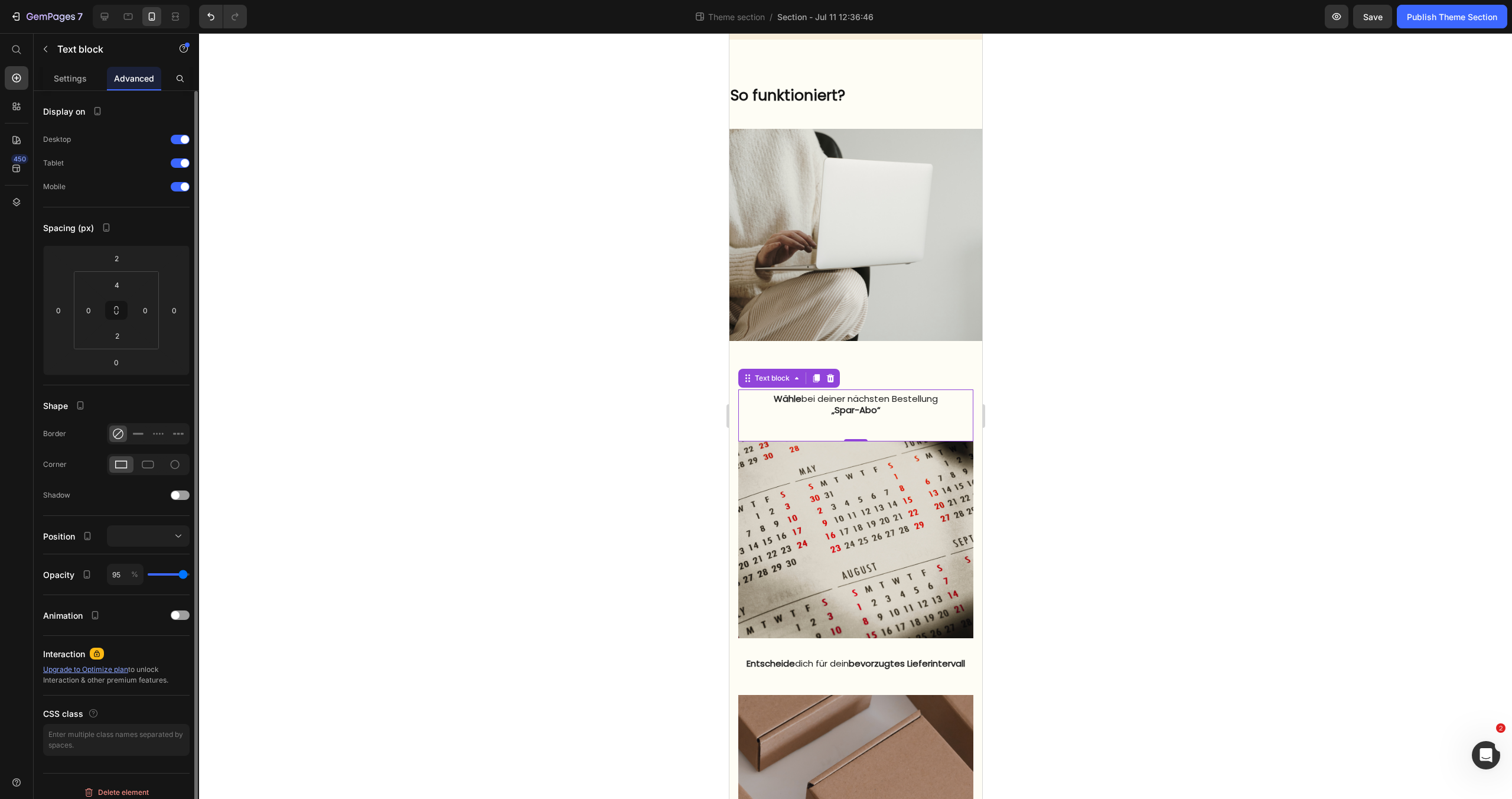 type on "96" 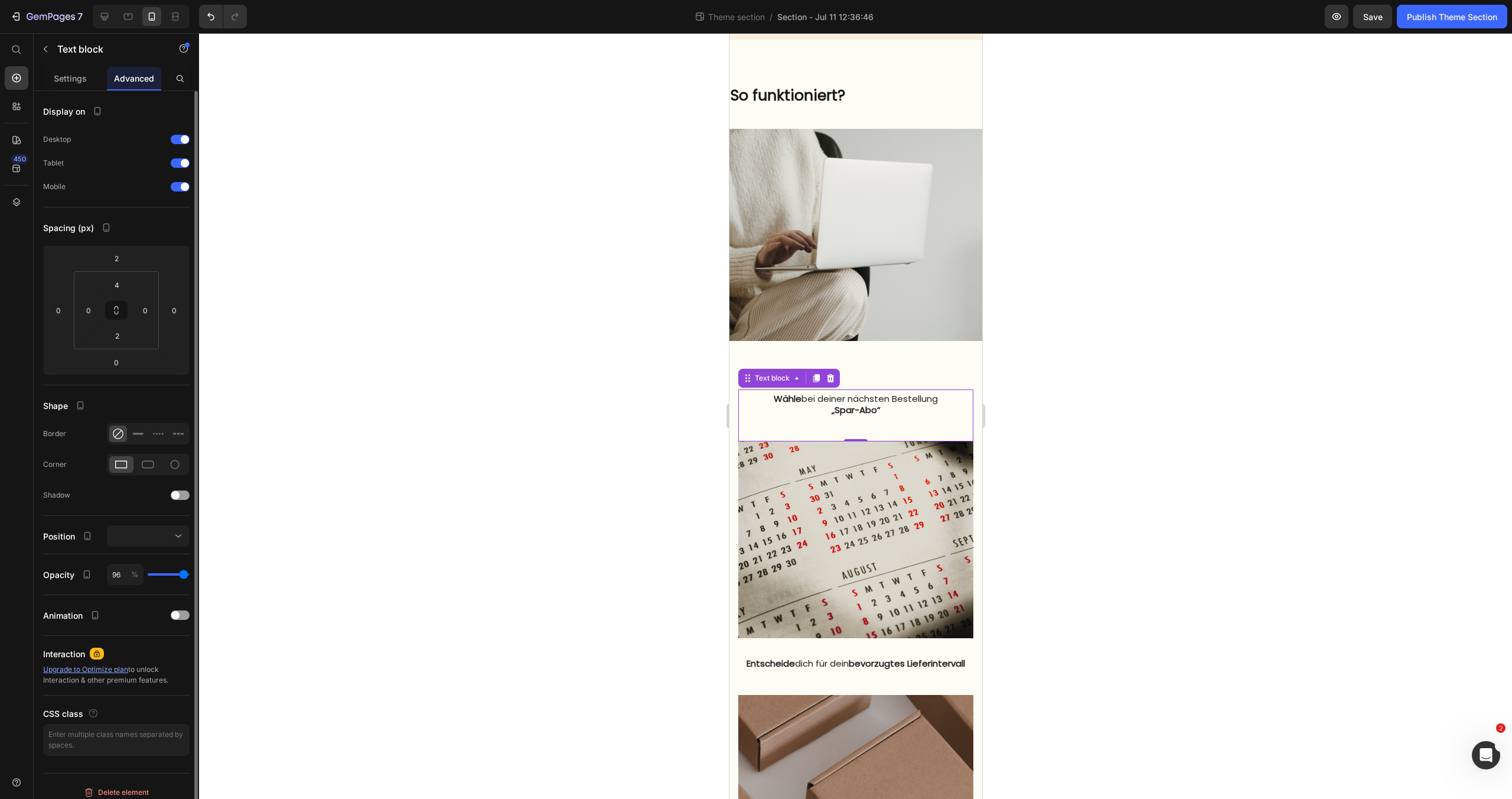 type on "100" 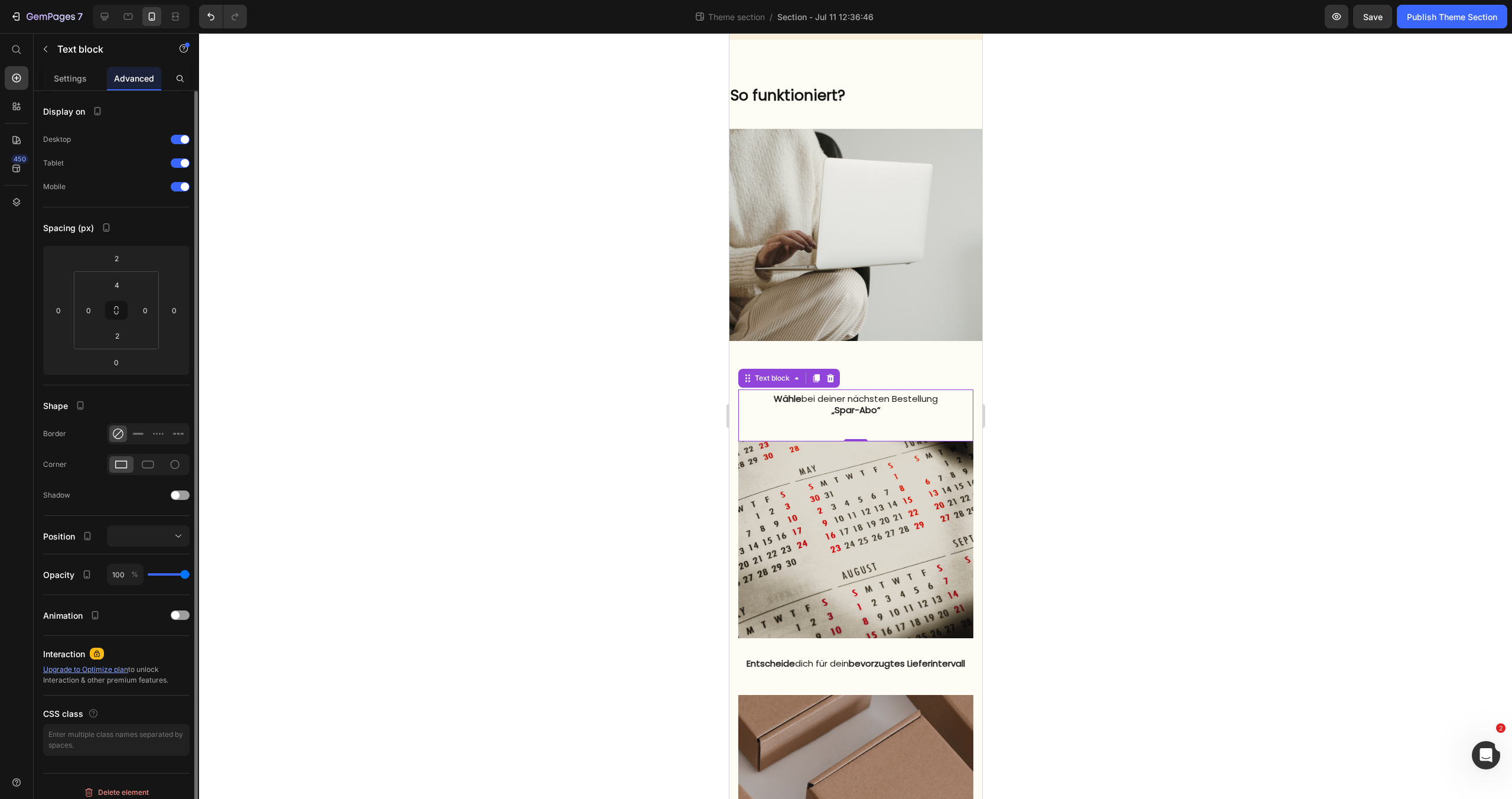 click at bounding box center [168, 574] 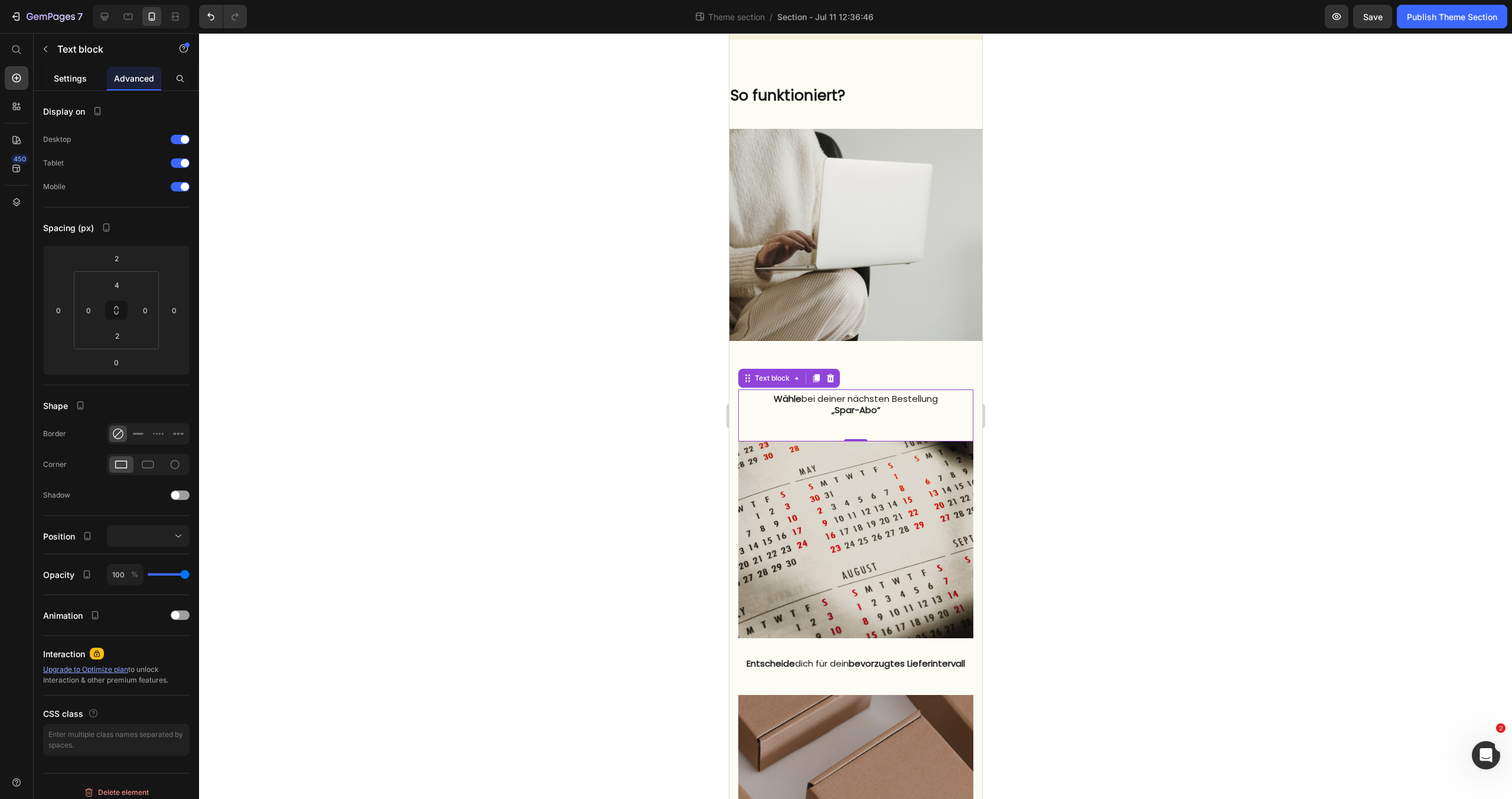 click on "Settings" at bounding box center (70, 78) 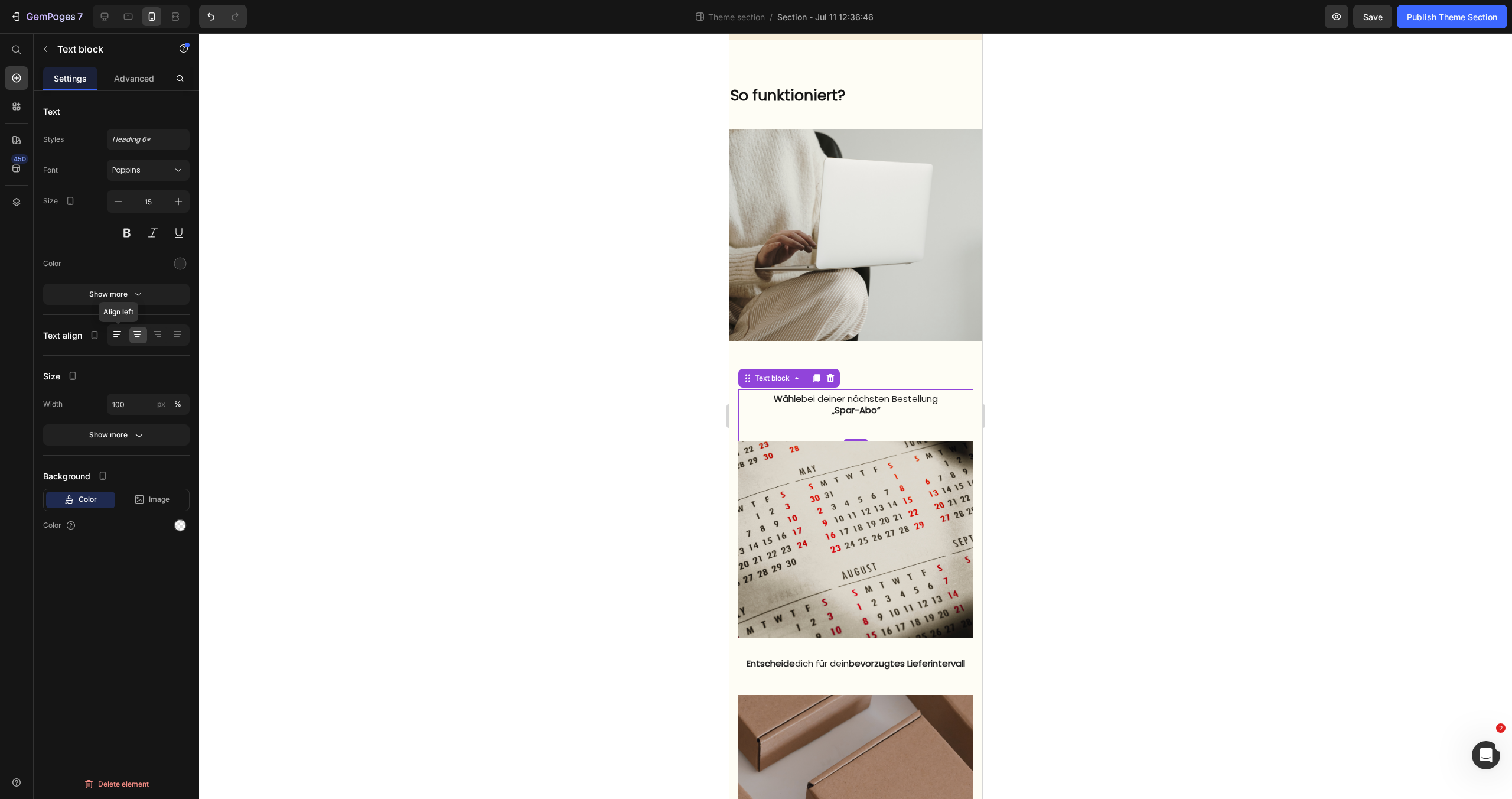click 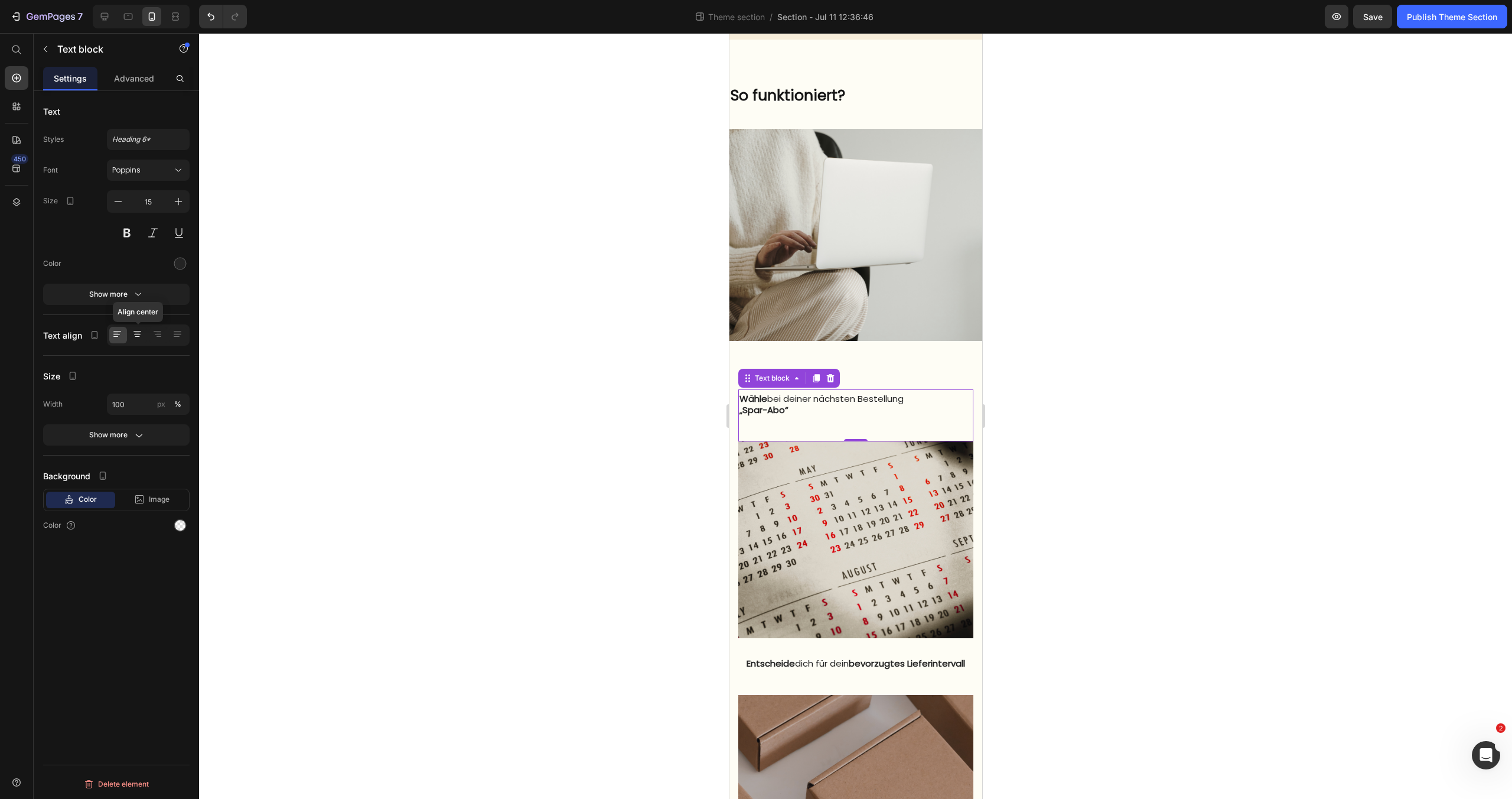 click 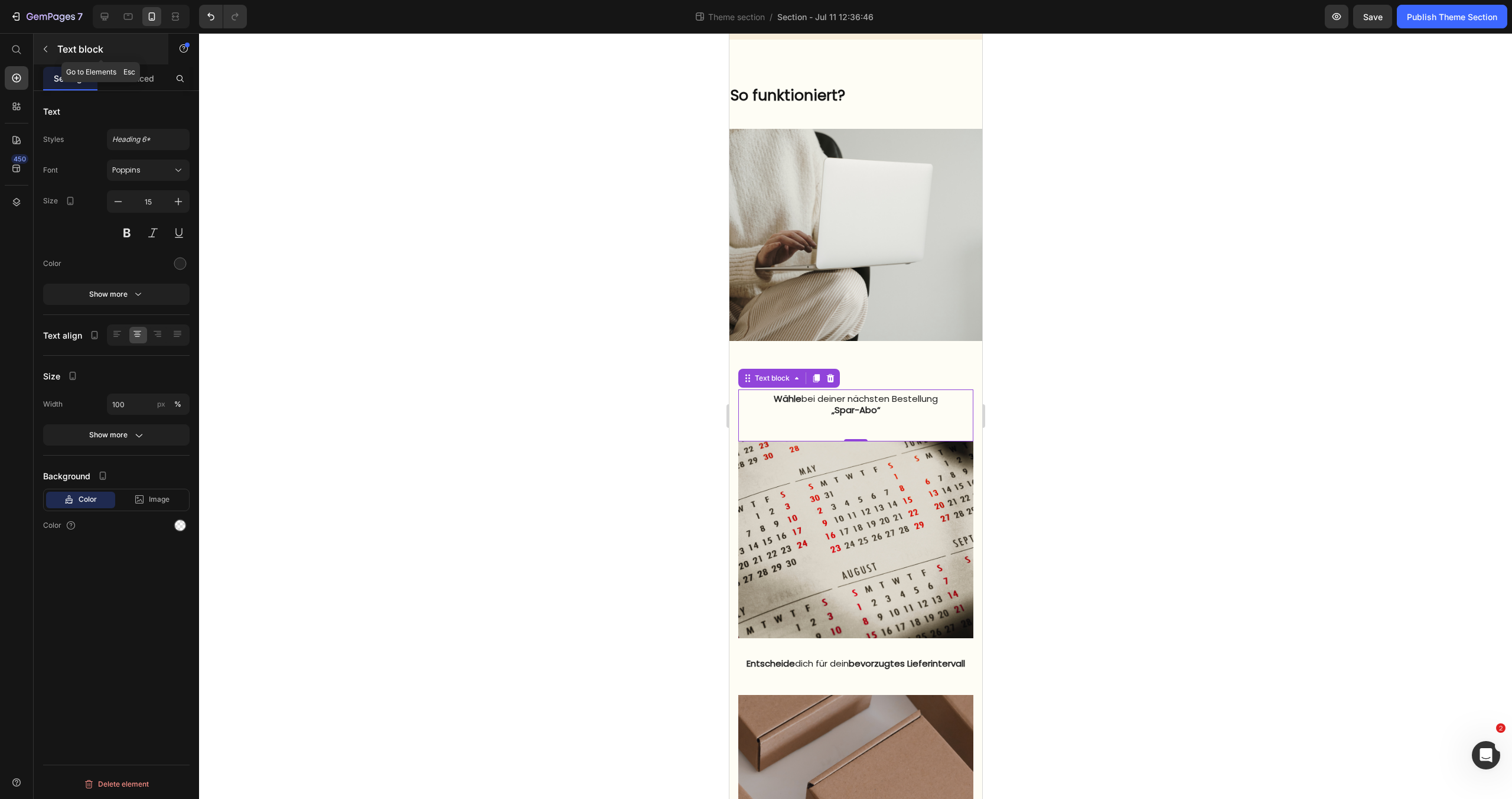 click at bounding box center [45, 49] 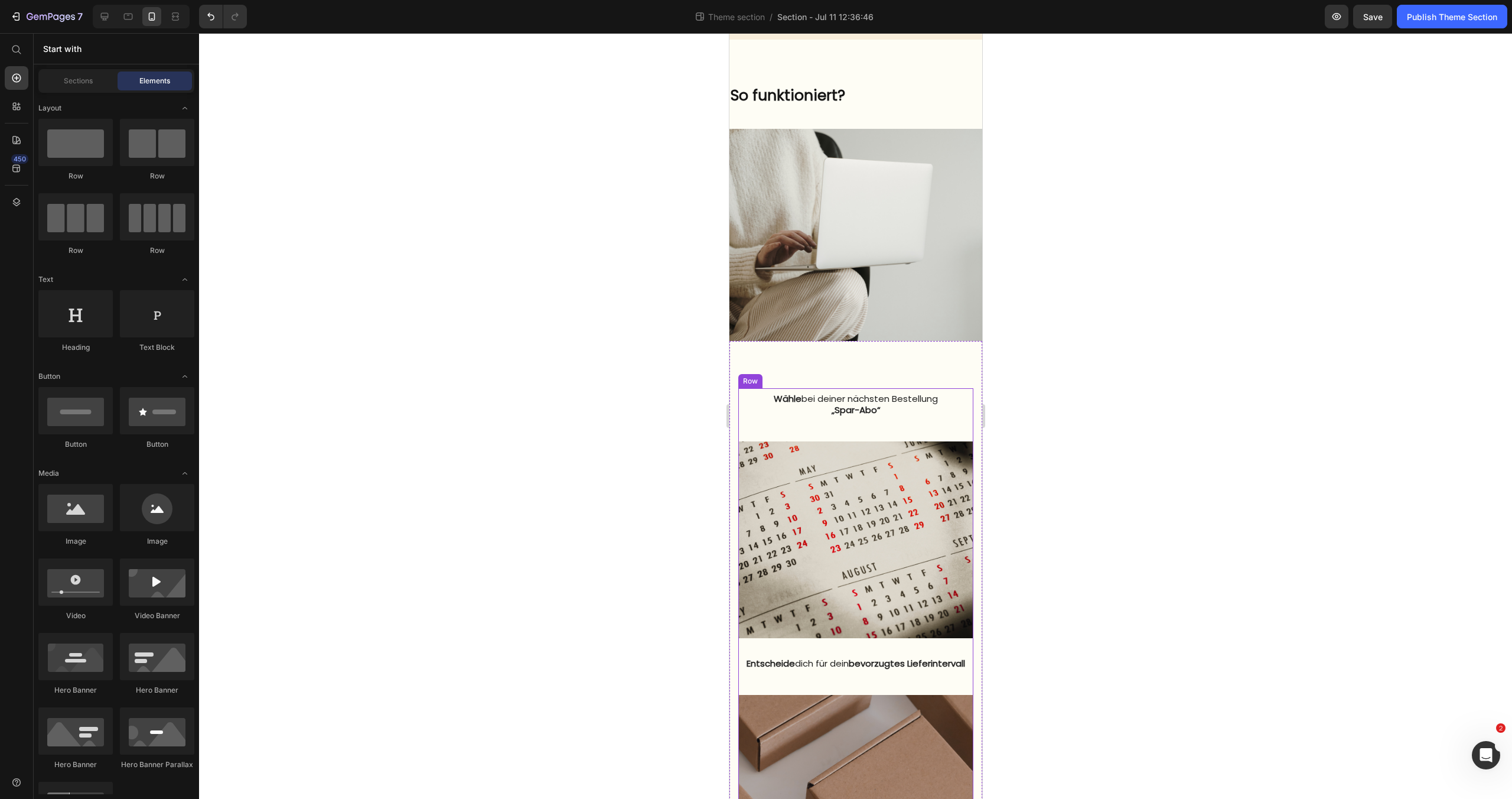 click on "Wähle  bei deiner nächsten Bestellung  „Spar-Abo“ Text block Image Entscheide  dich für dein  bevorzugtes Lieferintervall      Text block Image Erhalte  automatisch  deine  nächste Lieferung – pünktlich  und bequem nach Hause Text block Row Row" at bounding box center (855, 667) 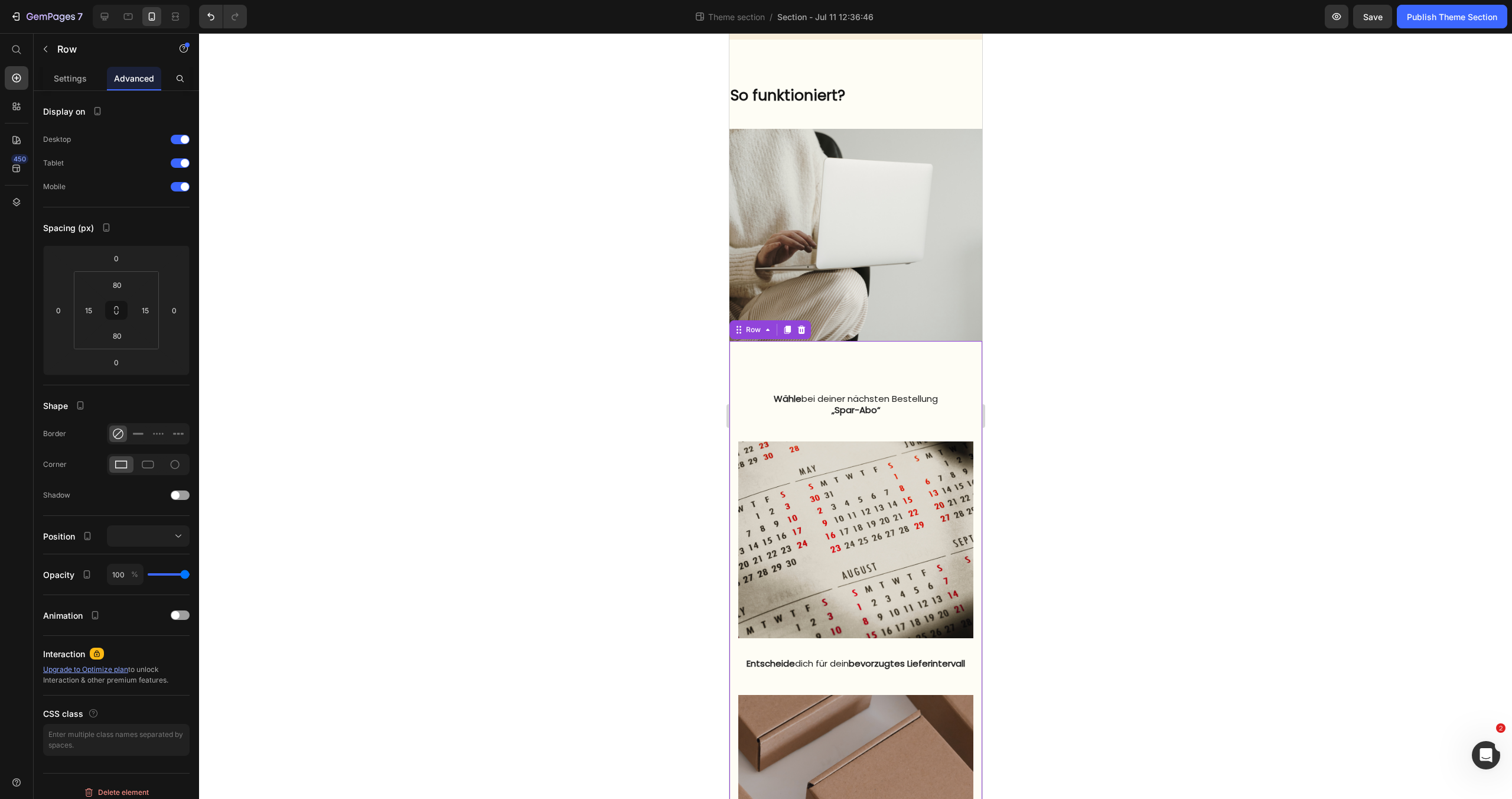 scroll, scrollTop: 621, scrollLeft: 0, axis: vertical 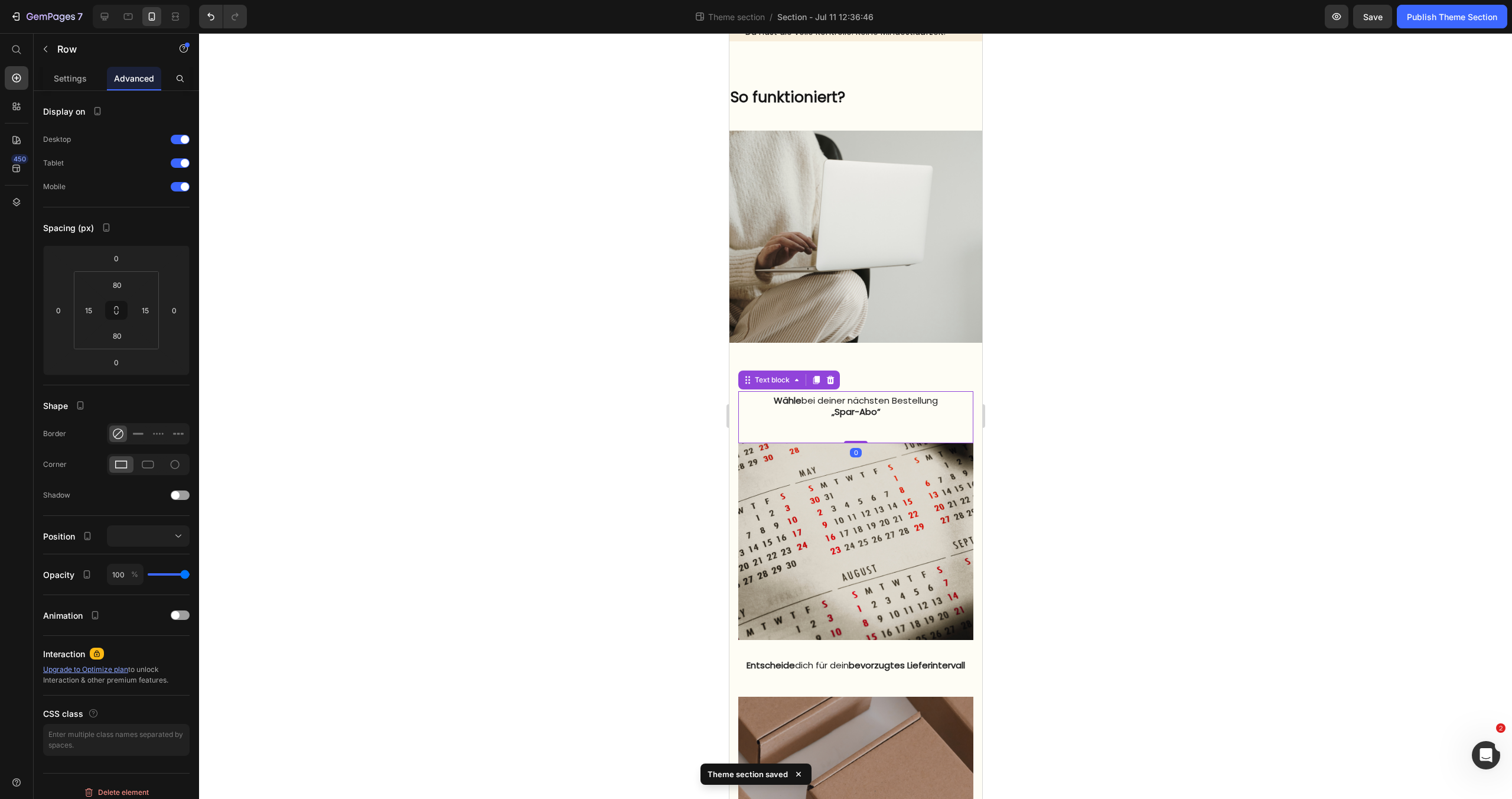 click on "„Spar-Abo“" at bounding box center [855, 411] 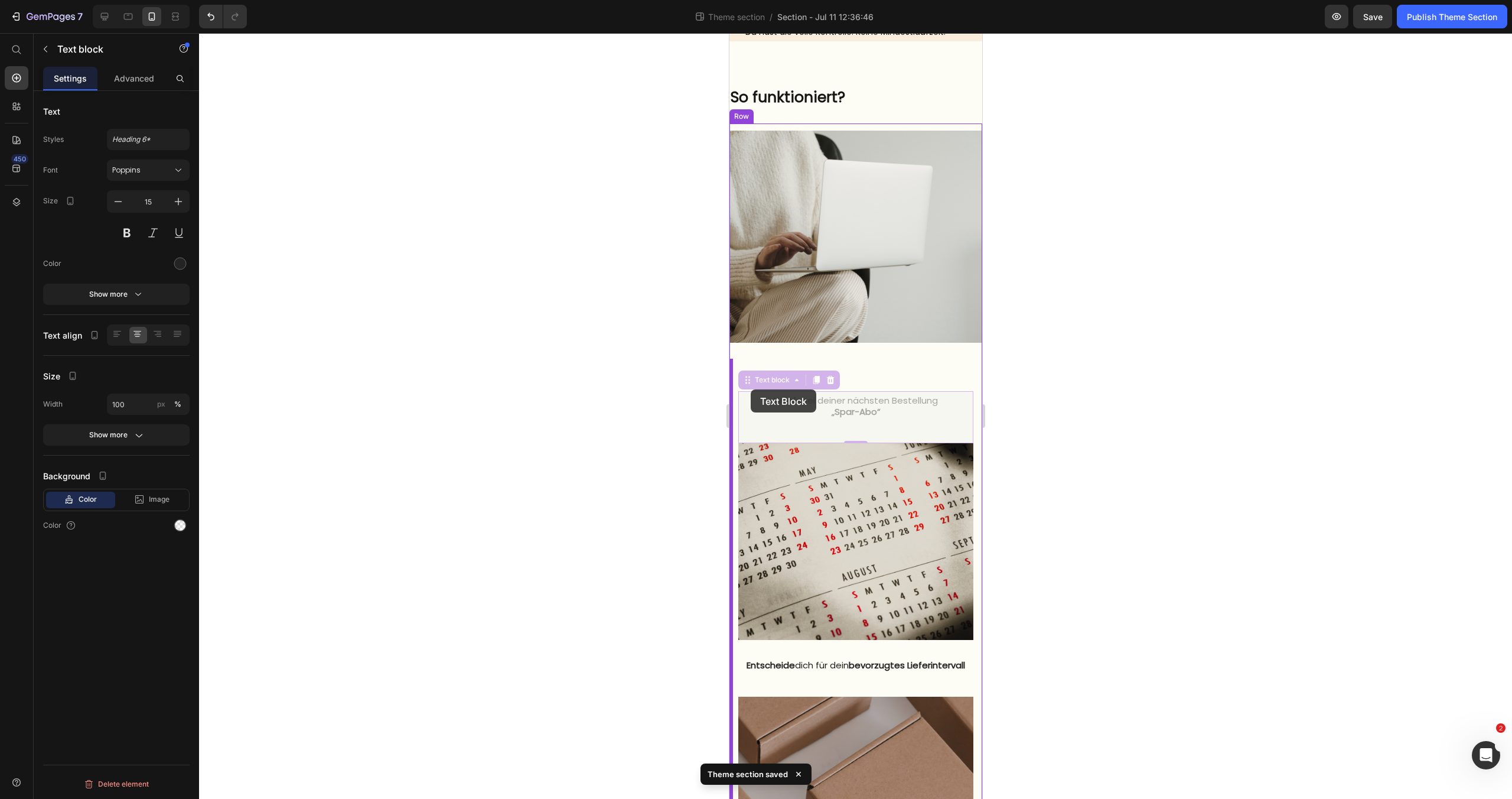 drag, startPoint x: 748, startPoint y: 400, endPoint x: 750, endPoint y: 392, distance: 8.24621 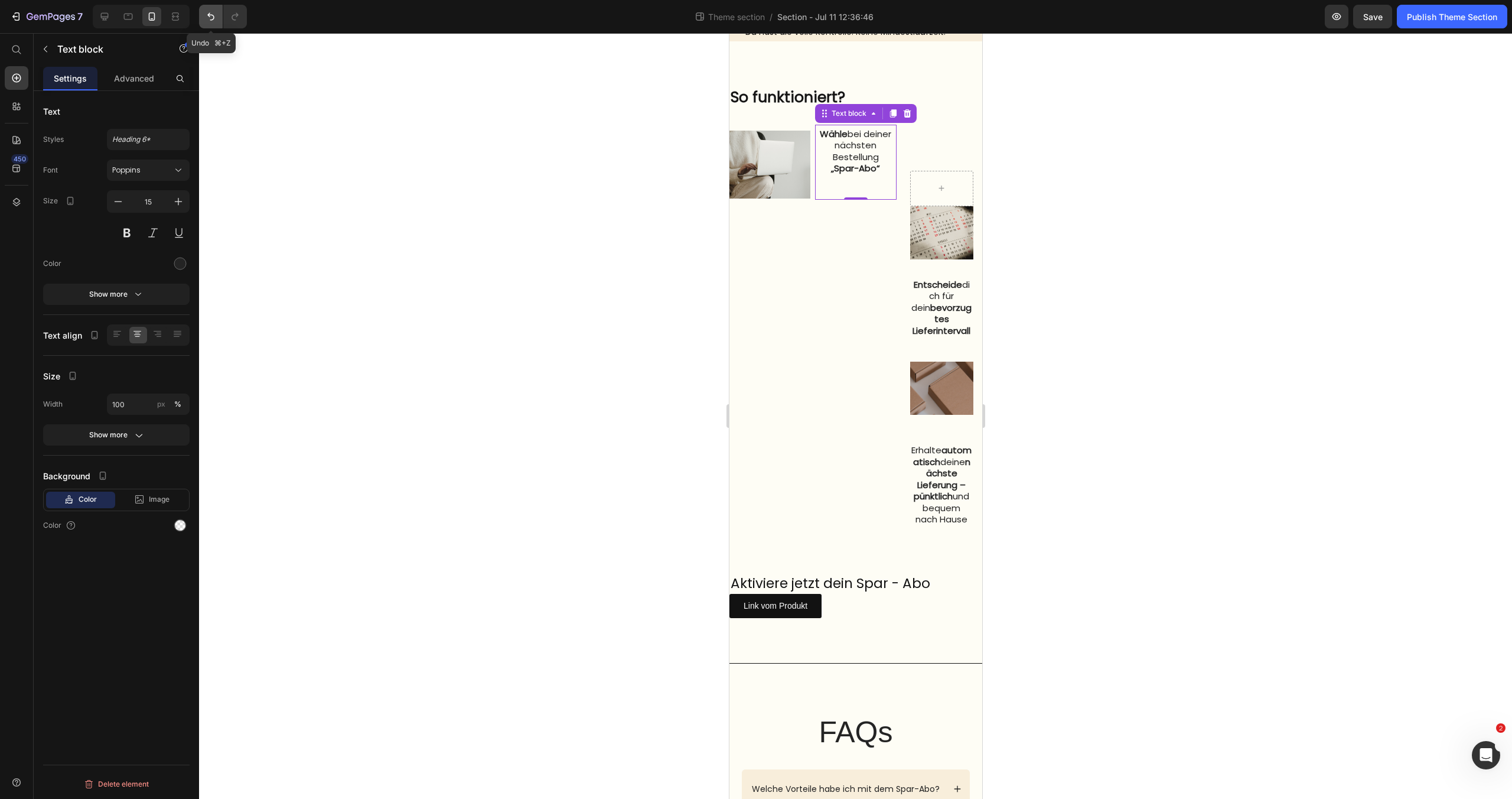 click 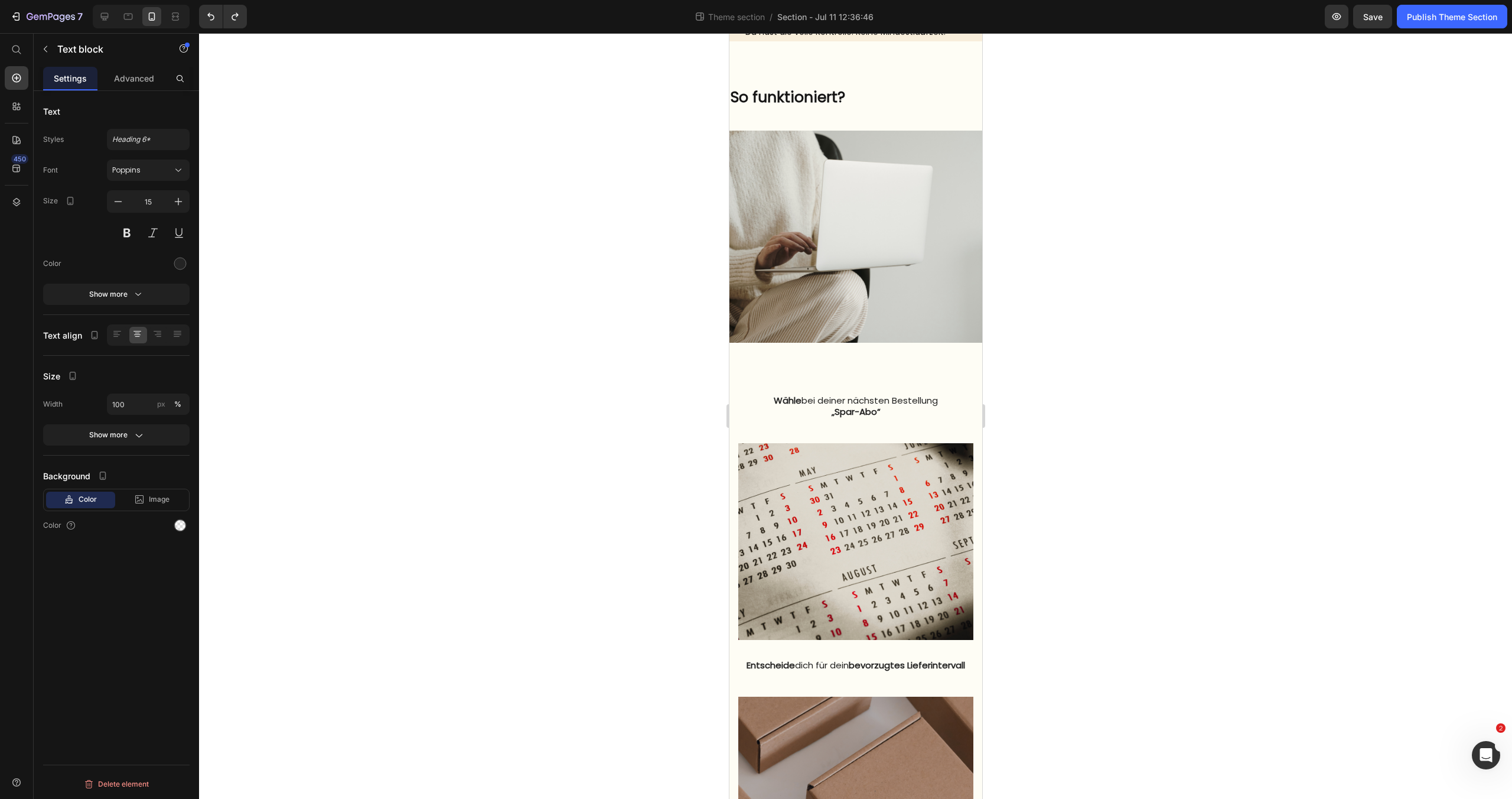 click on "Wähle  bei deiner nächsten Bestellung" at bounding box center [855, 401] 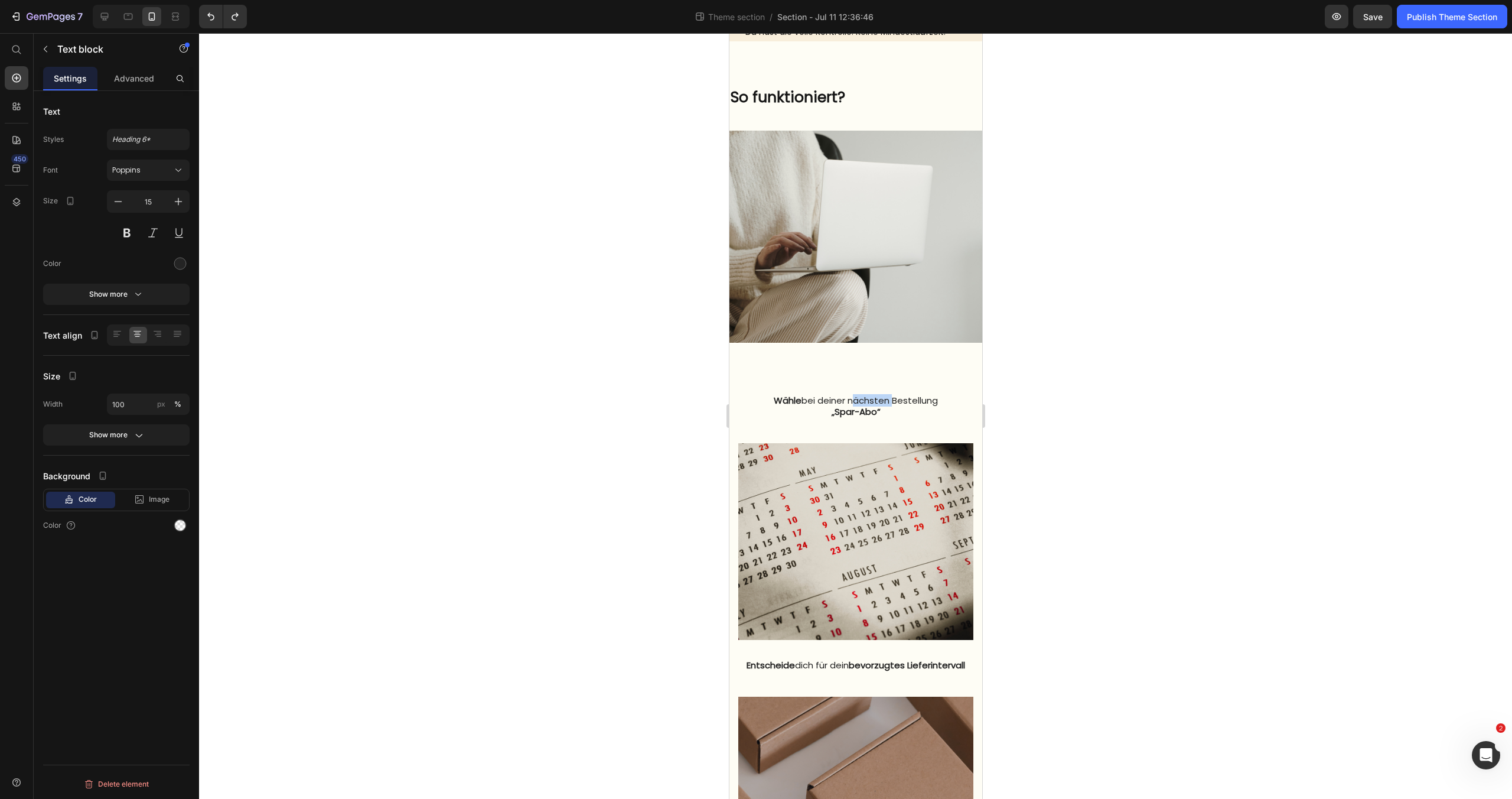 click on "Wähle  bei deiner nächsten Bestellung" at bounding box center (855, 401) 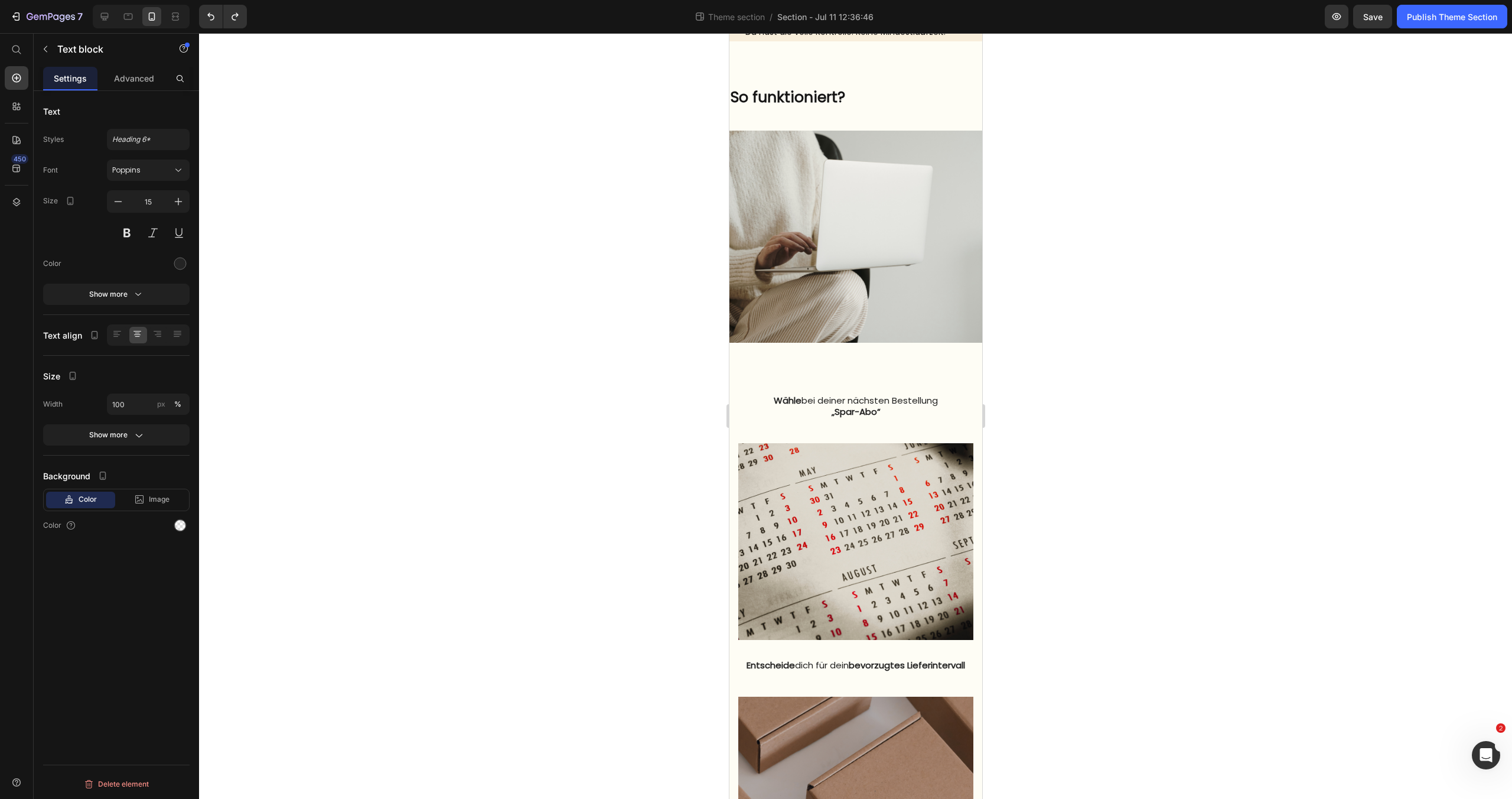 click on "„Spar-Abo“" at bounding box center (855, 412) 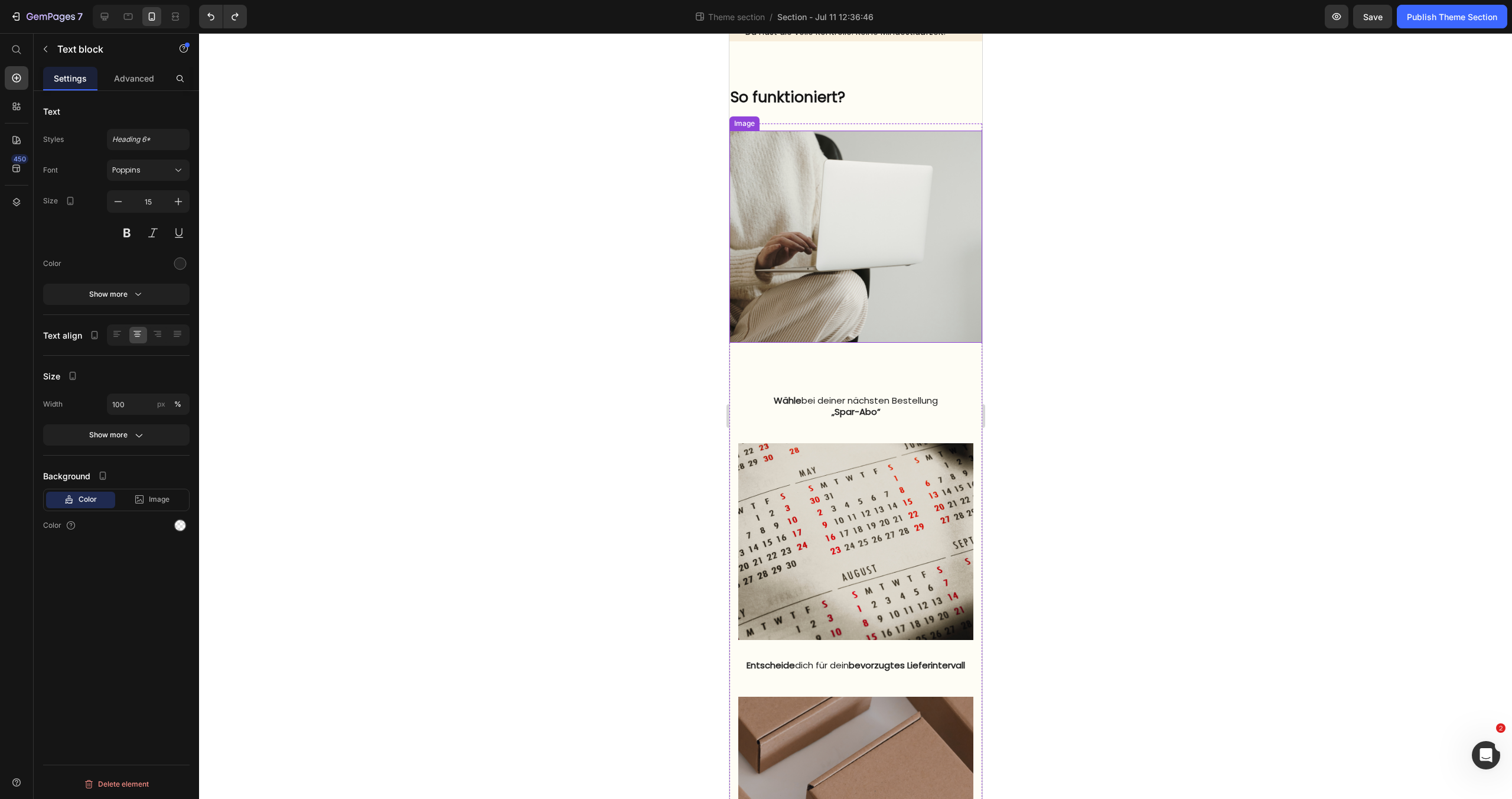 click at bounding box center [855, 236] 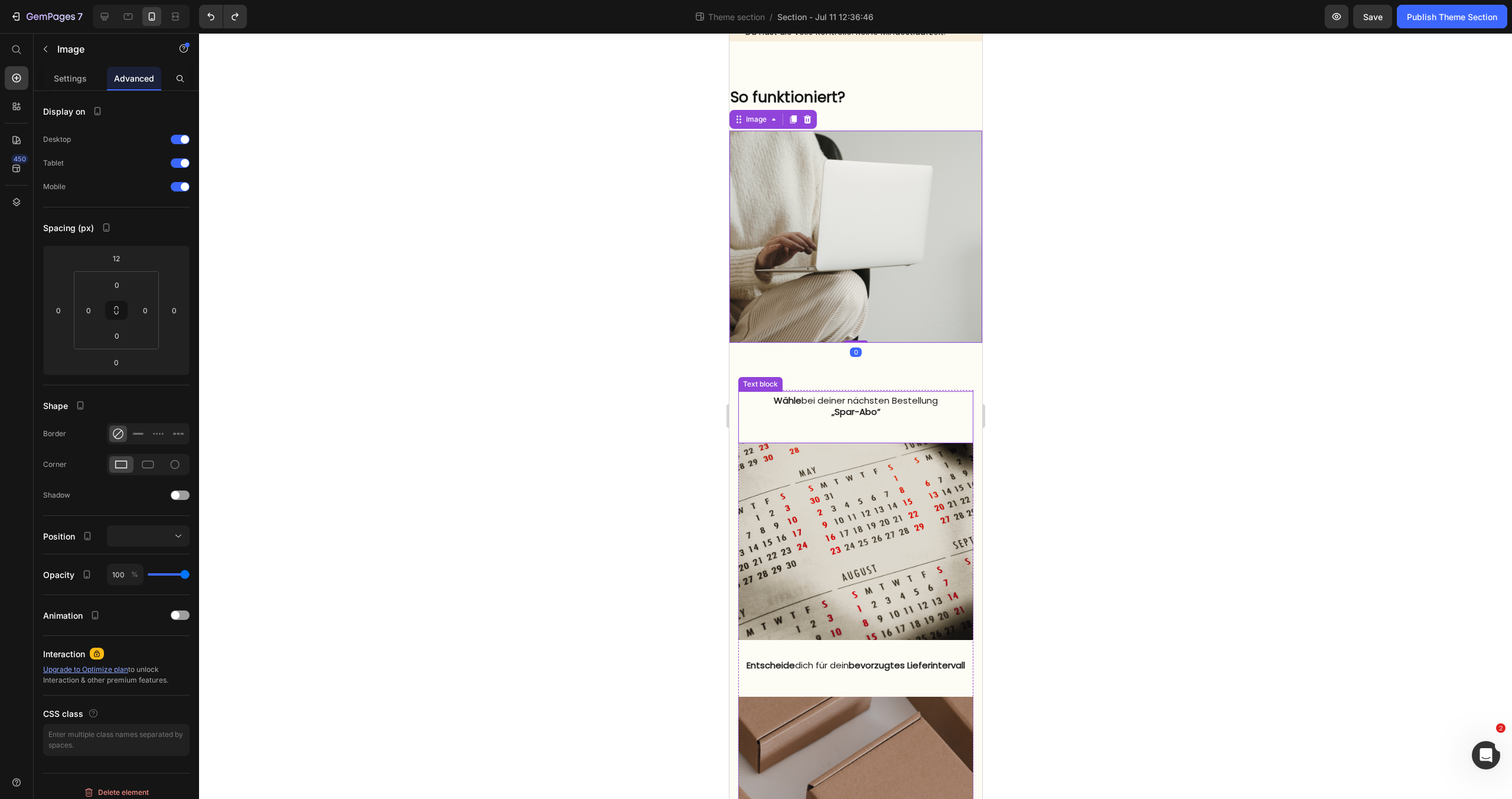 click on "Wähle  bei deiner nächsten Bestellung" at bounding box center [855, 401] 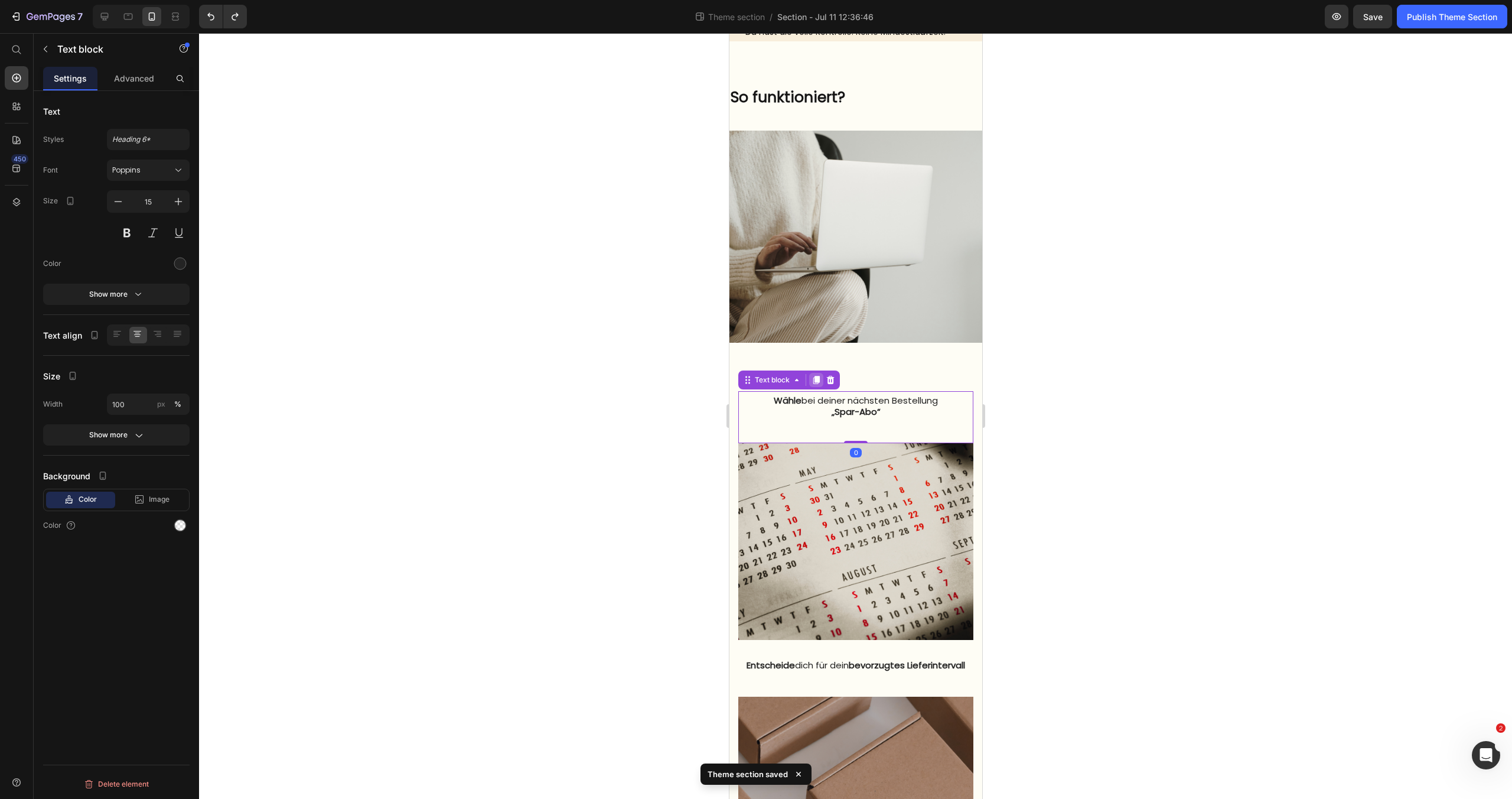 click 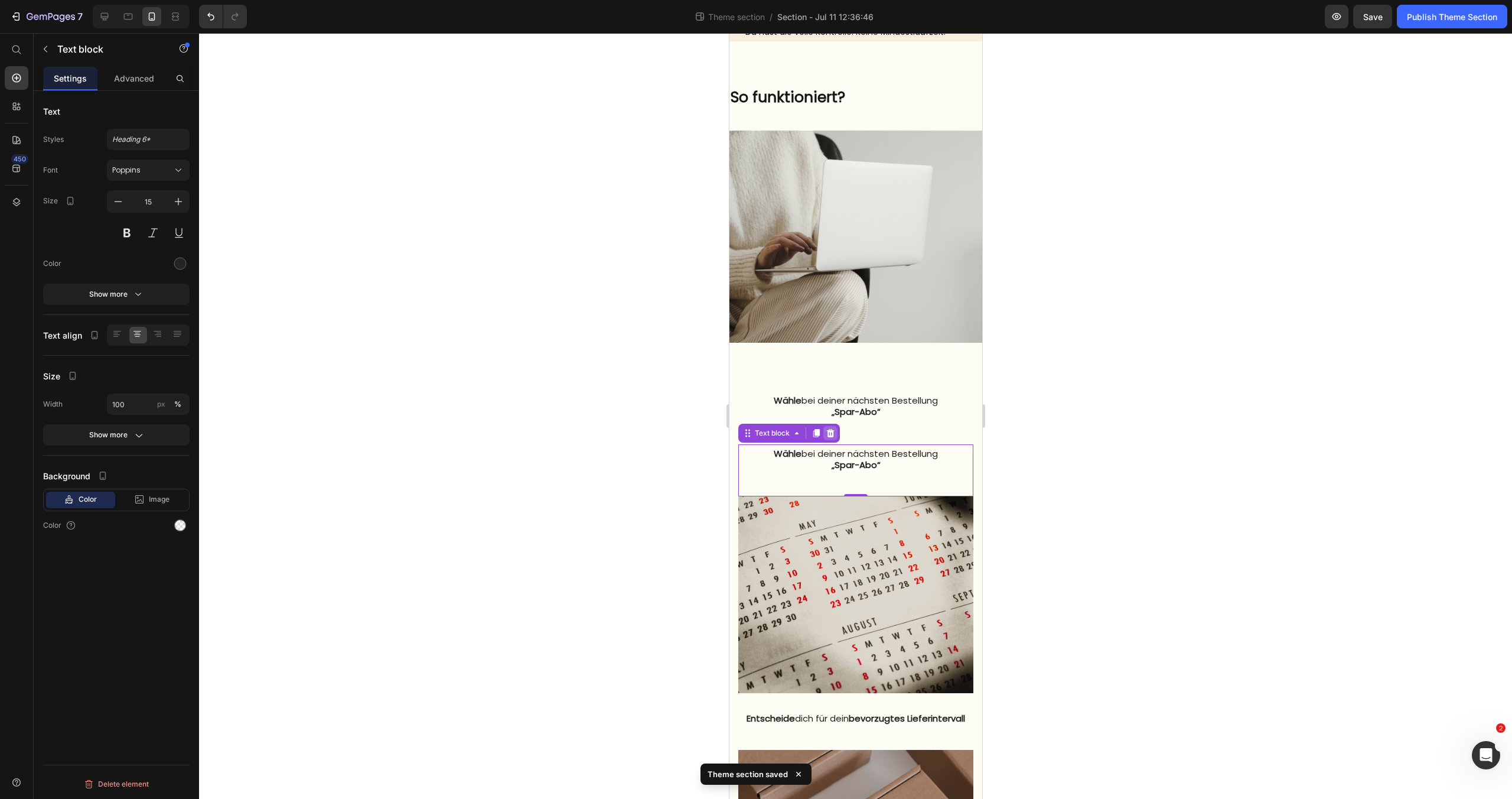 click at bounding box center (830, 433) 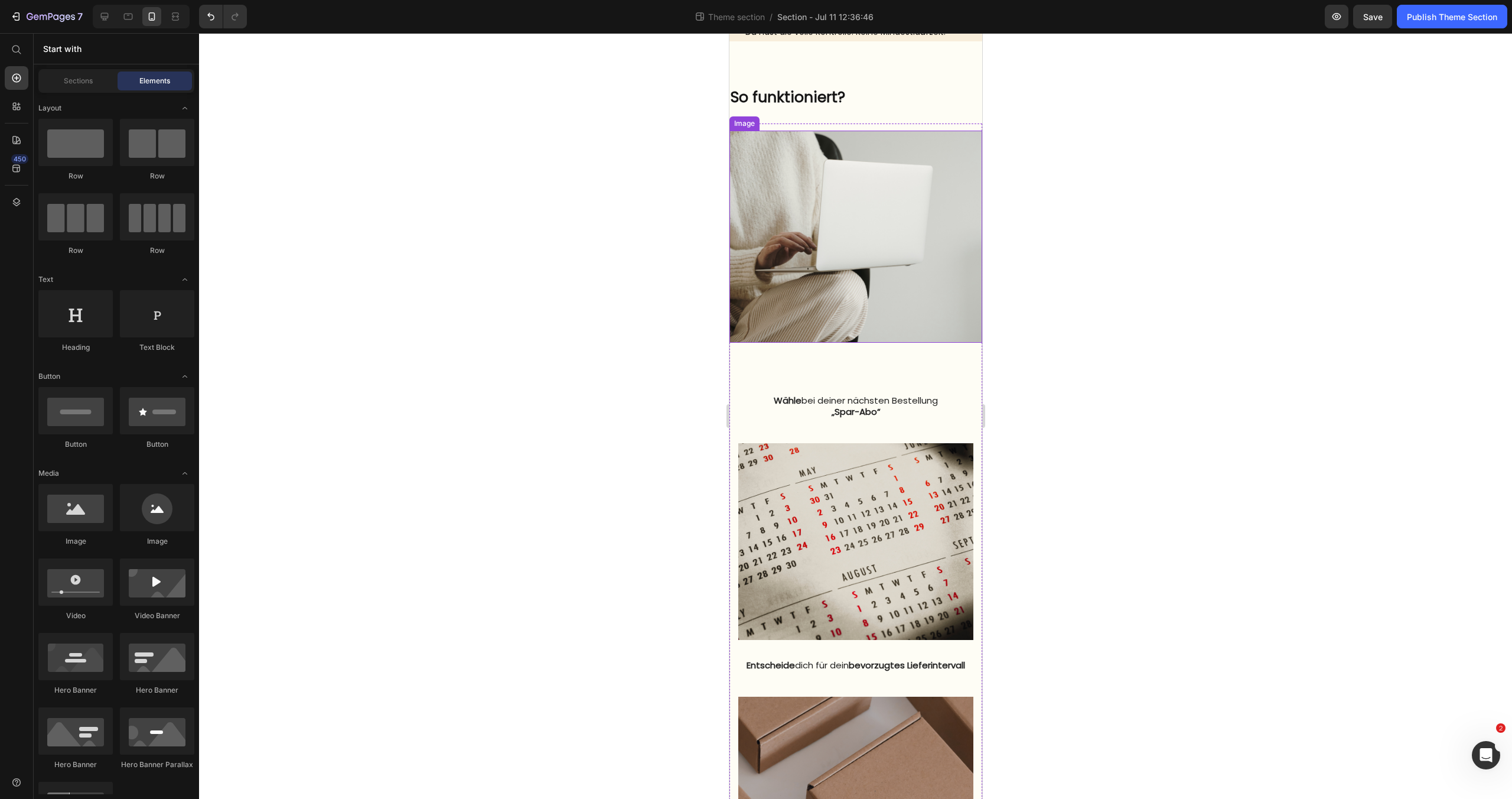 click at bounding box center [855, 236] 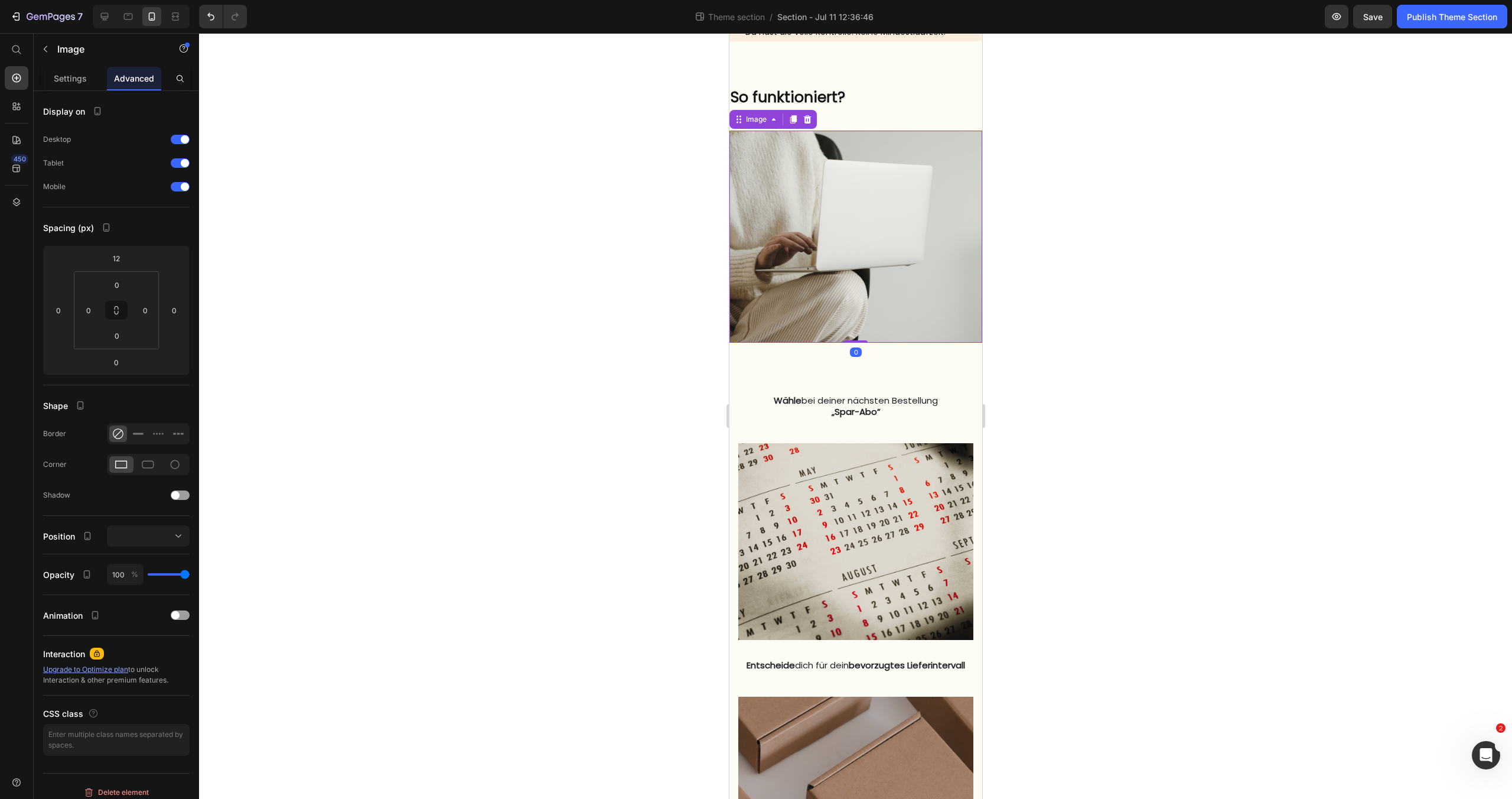 drag, startPoint x: 853, startPoint y: 356, endPoint x: 852, endPoint y: 343, distance: 13.038405 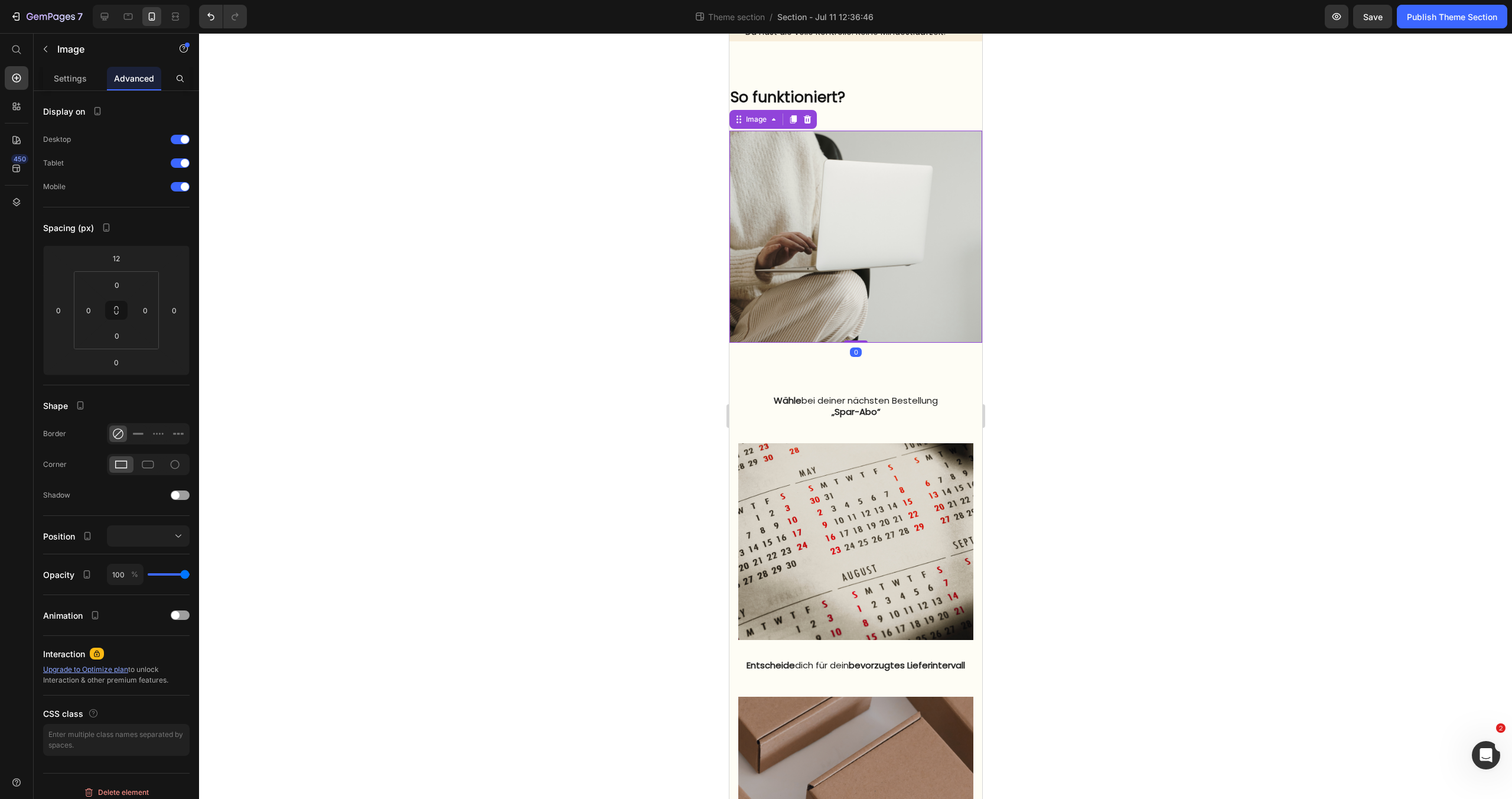click on "Image   0" at bounding box center [855, 236] 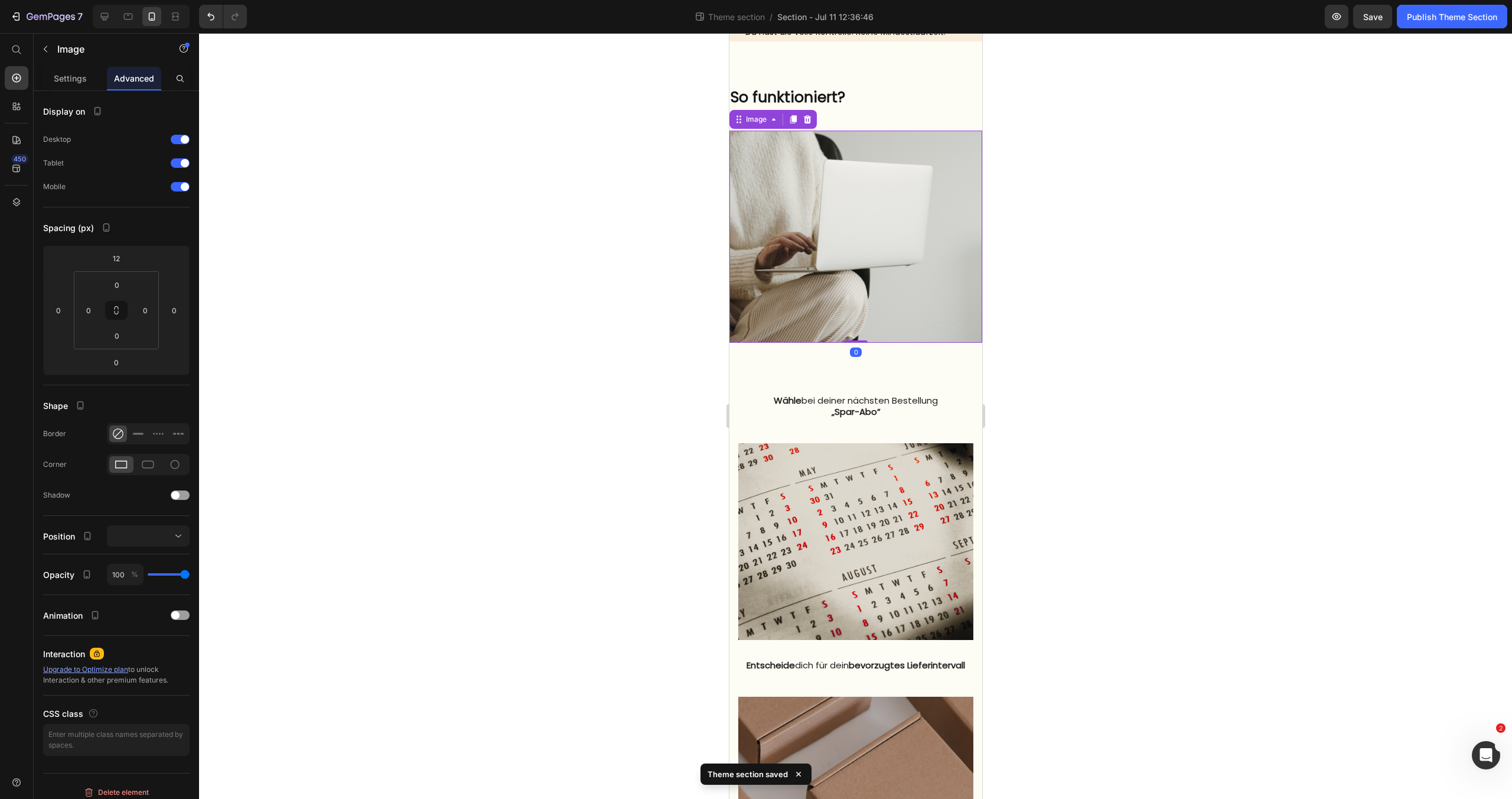 click at bounding box center [855, 236] 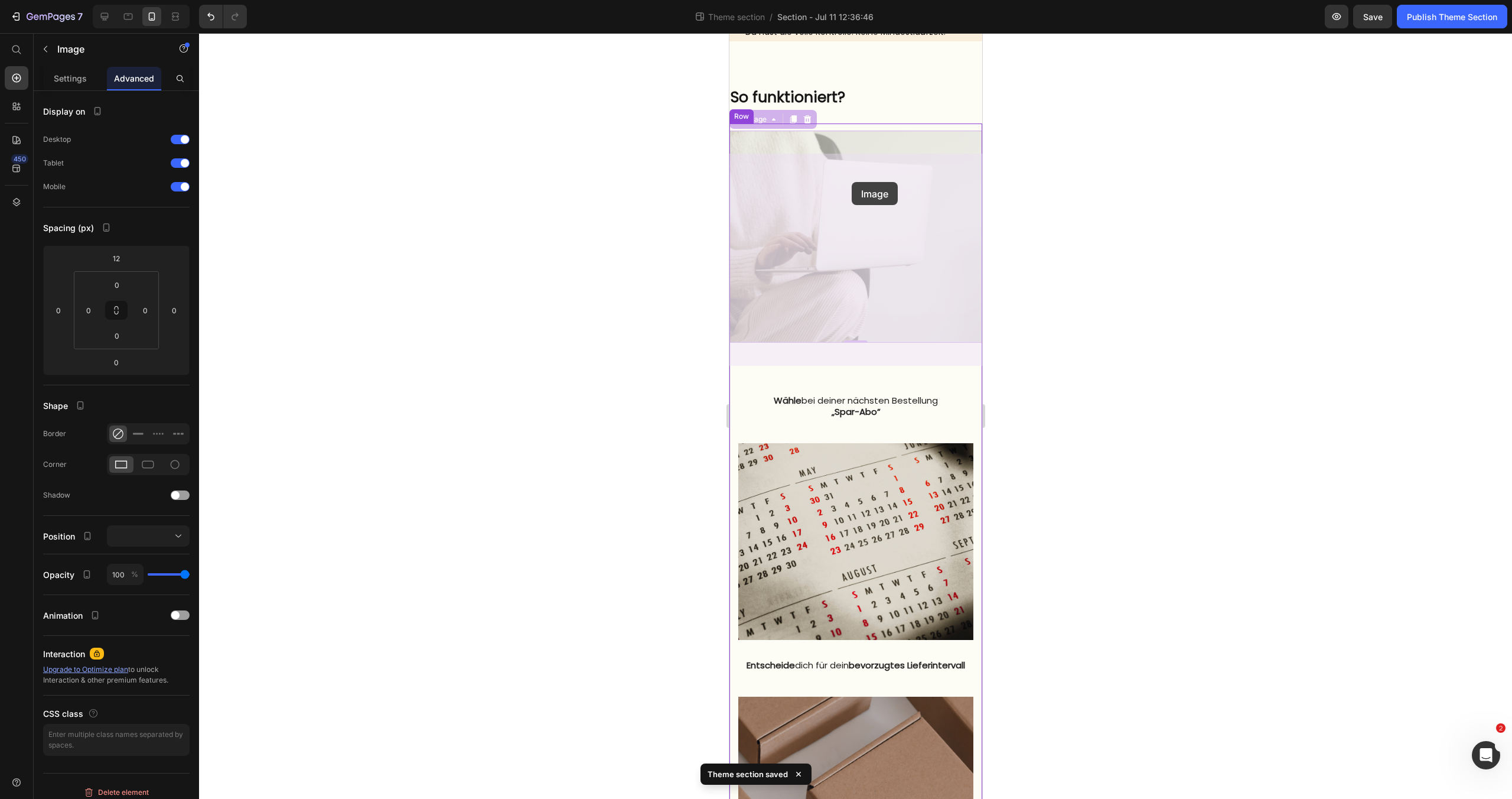 drag, startPoint x: 850, startPoint y: 148, endPoint x: 851, endPoint y: 182, distance: 34.014703 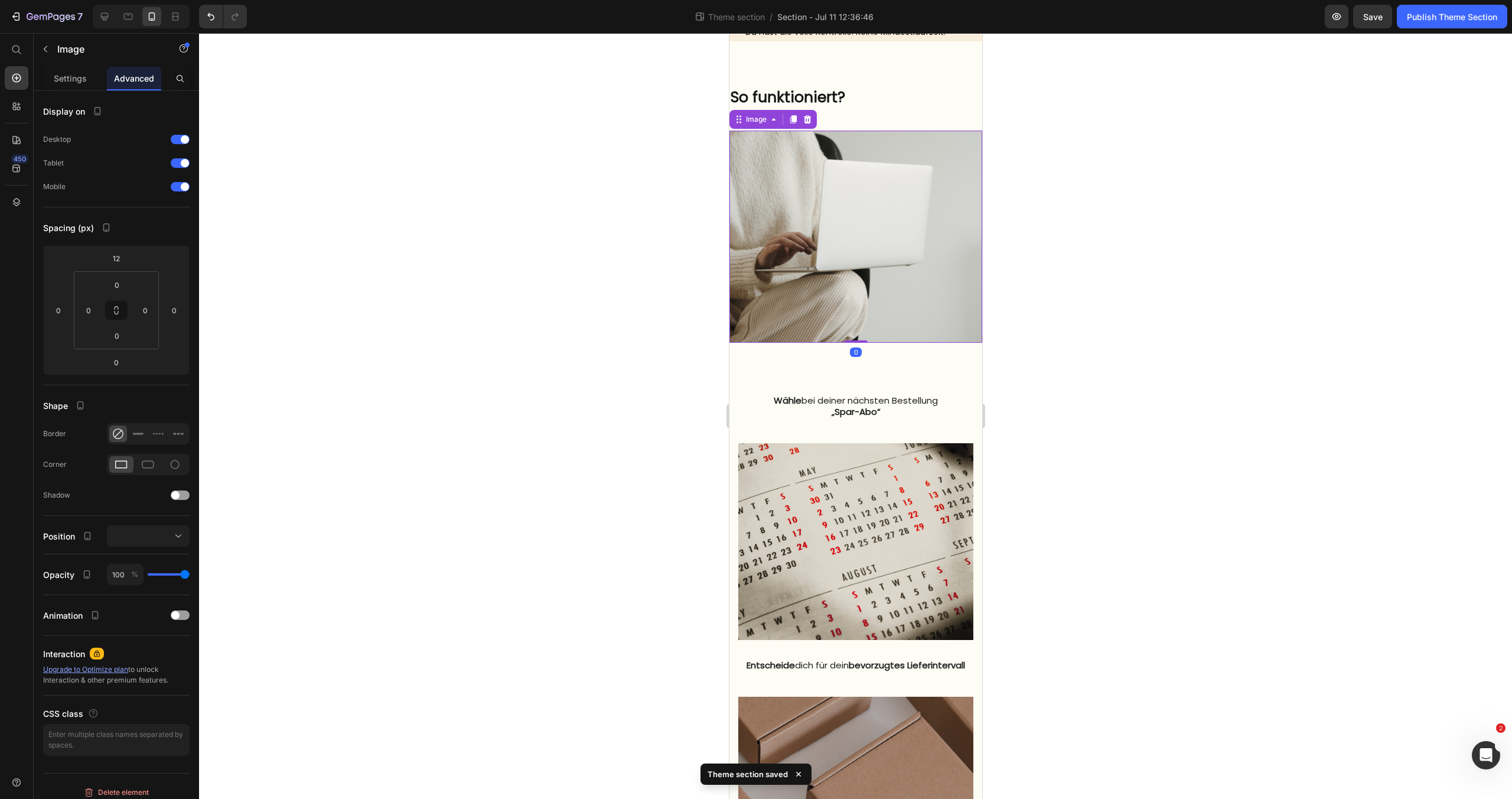 click 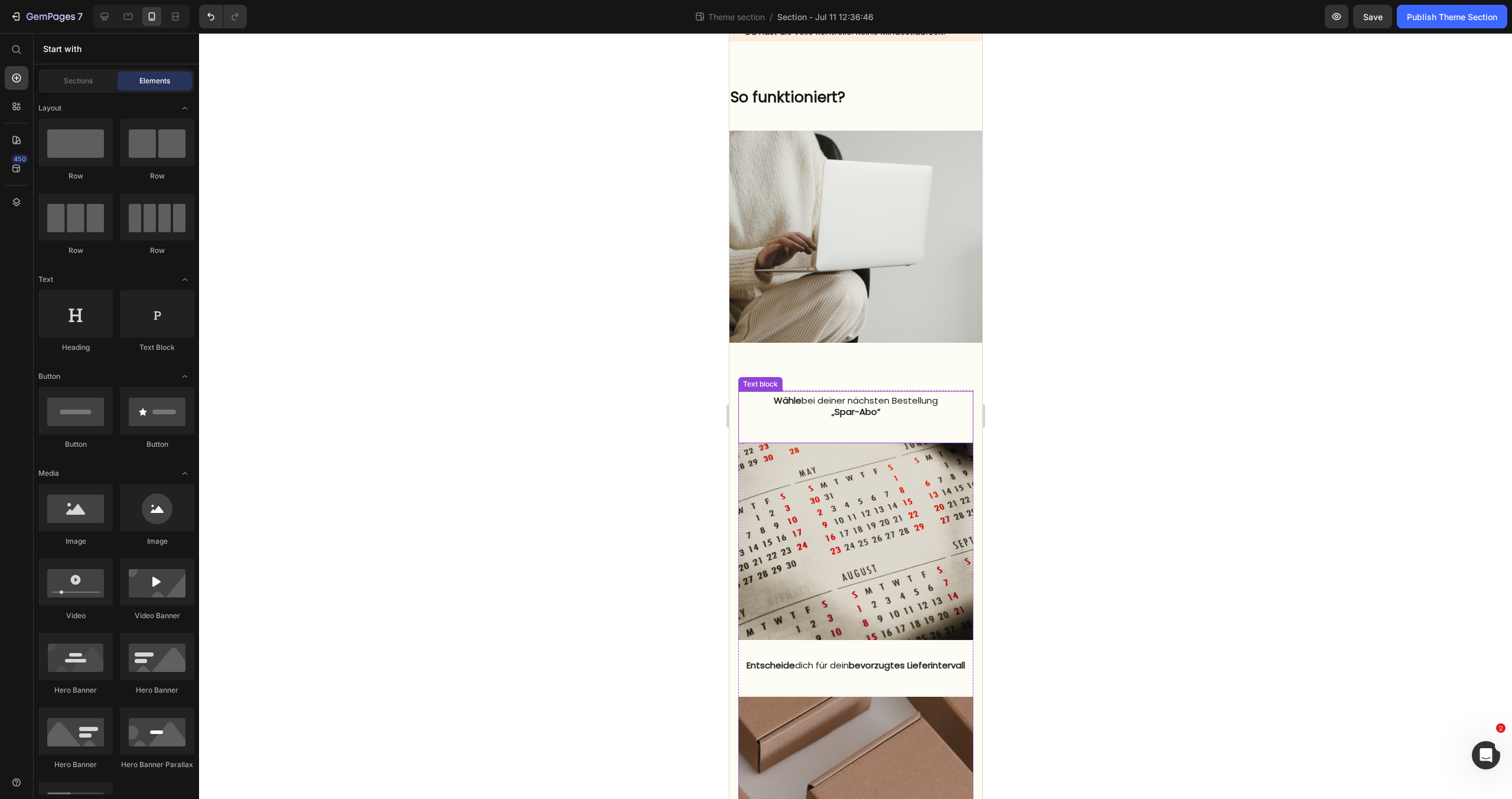 click on "„Spar-Abo“" at bounding box center (855, 412) 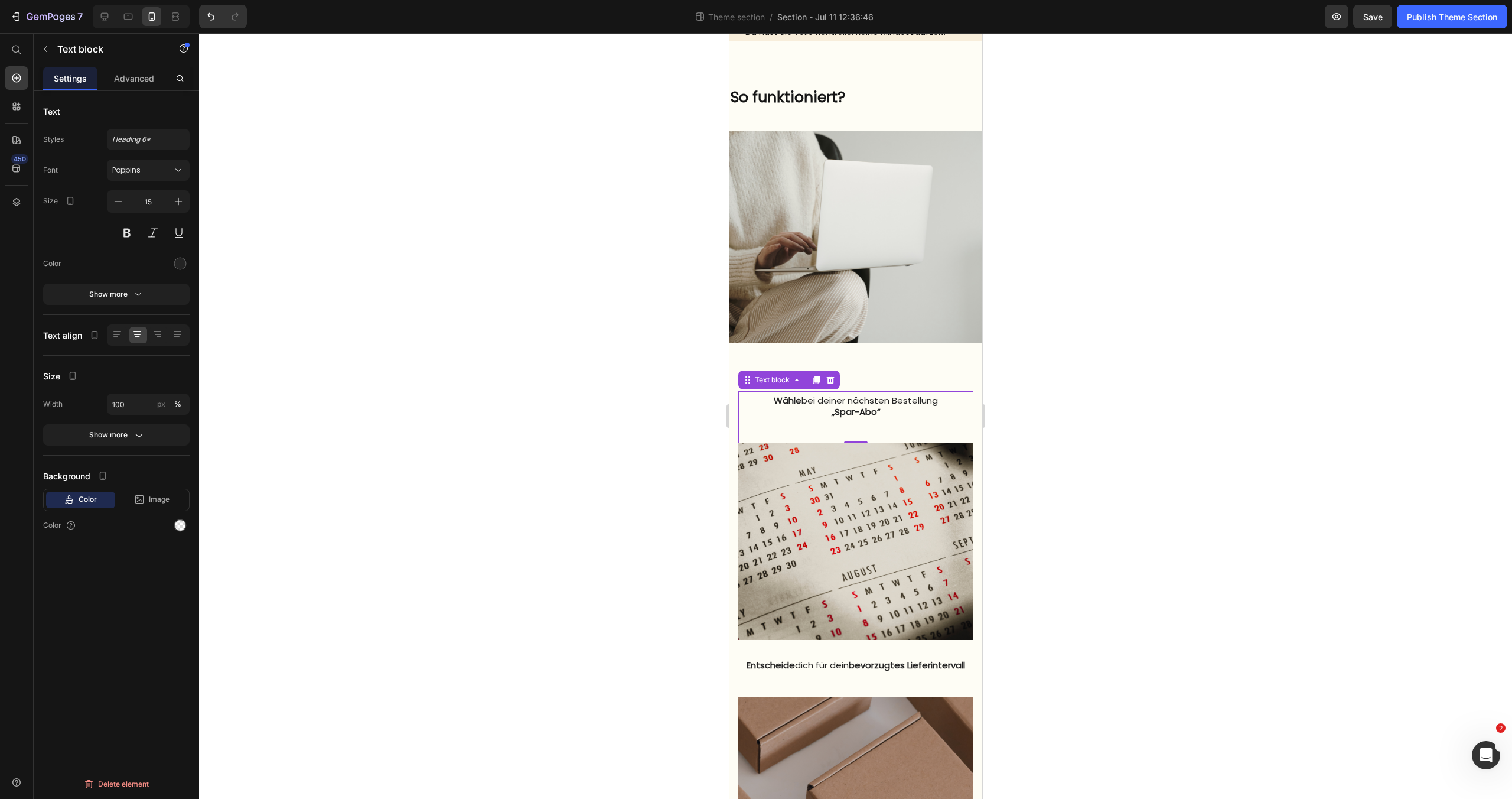 click 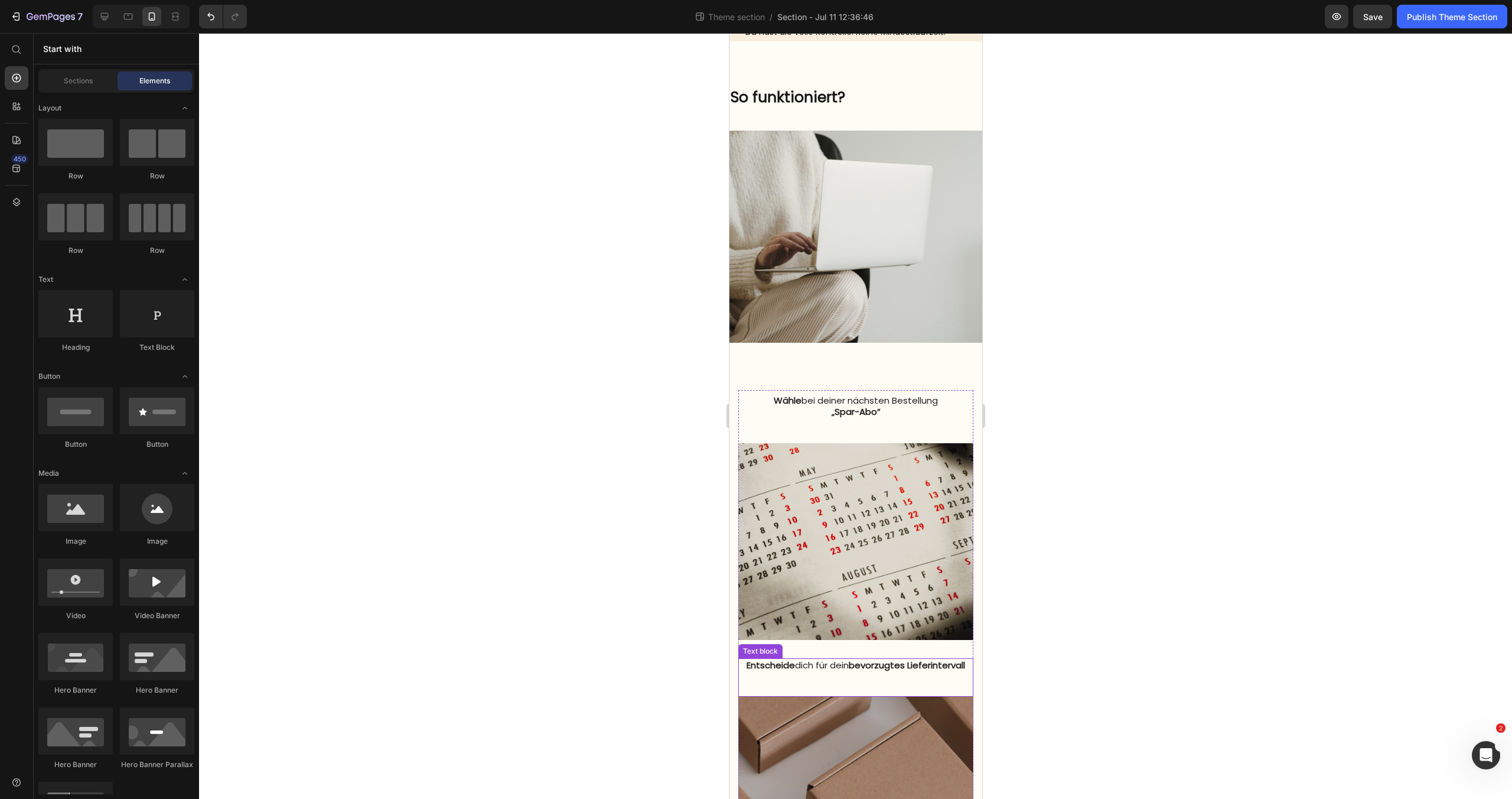 click on "bevorzugtes Lieferintervall" at bounding box center [906, 665] 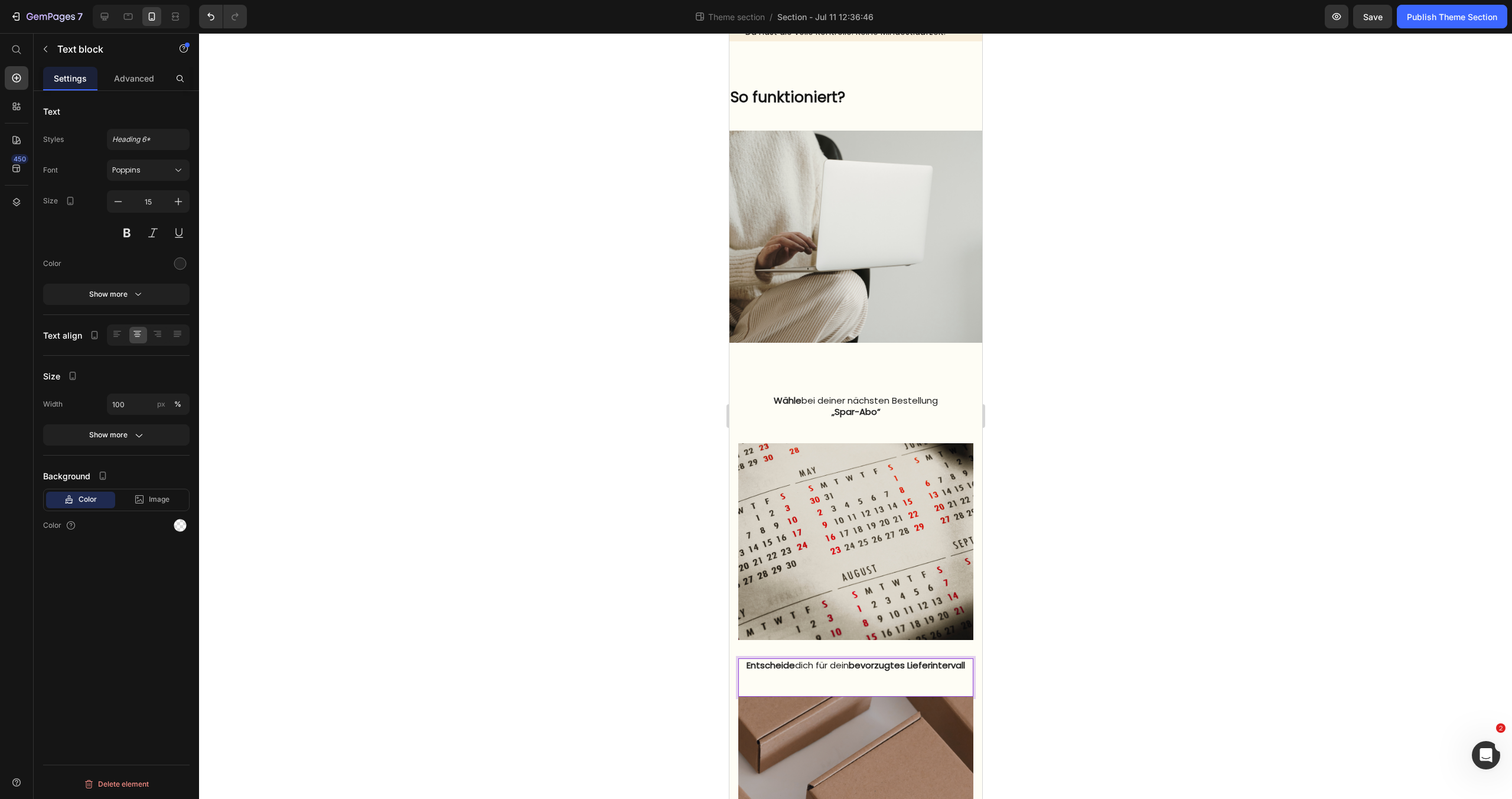 click on "bevorzugtes Lieferintervall" at bounding box center (906, 665) 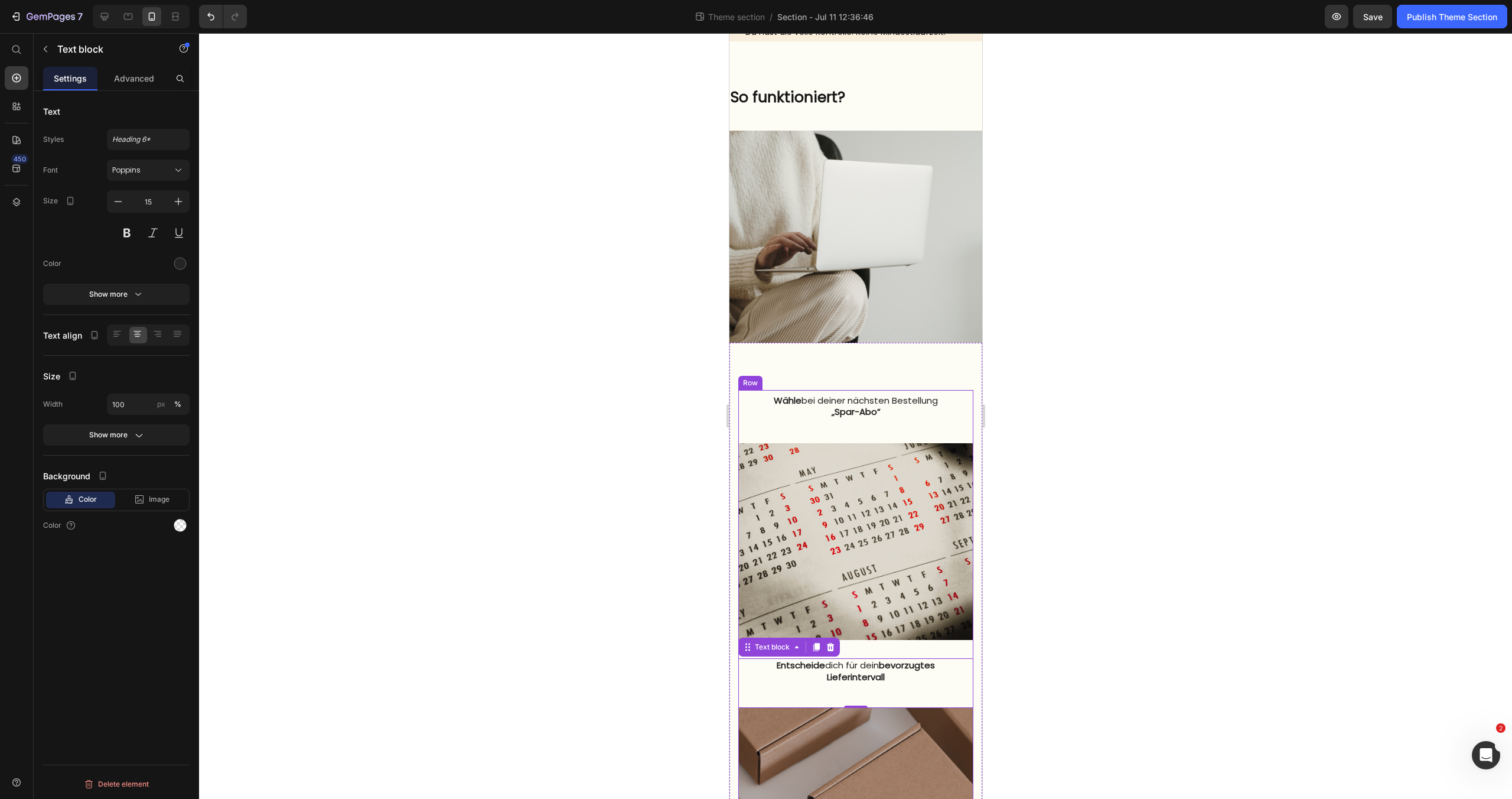 click 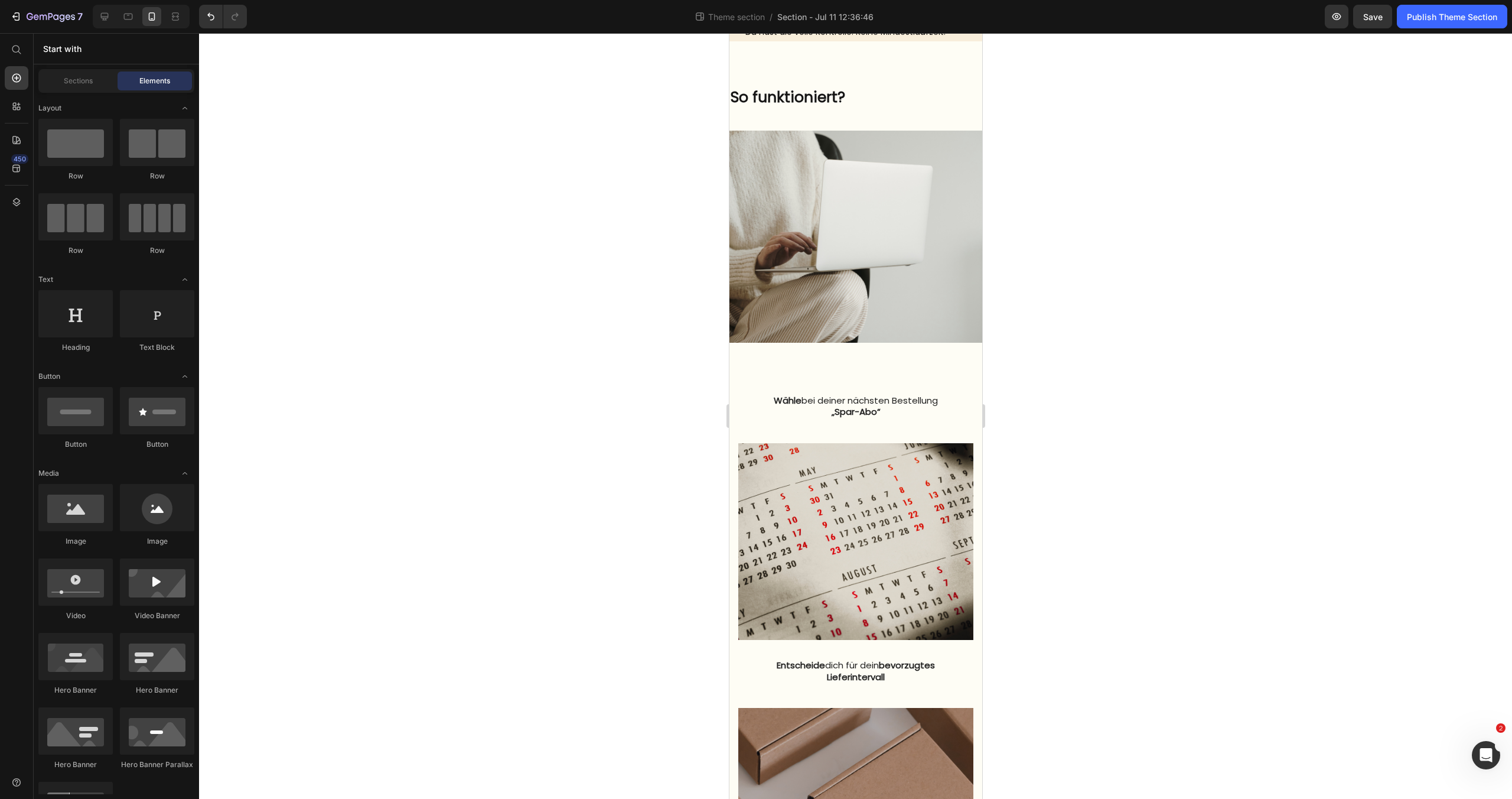 drag, startPoint x: 1038, startPoint y: 365, endPoint x: 1045, endPoint y: 365, distance: 7 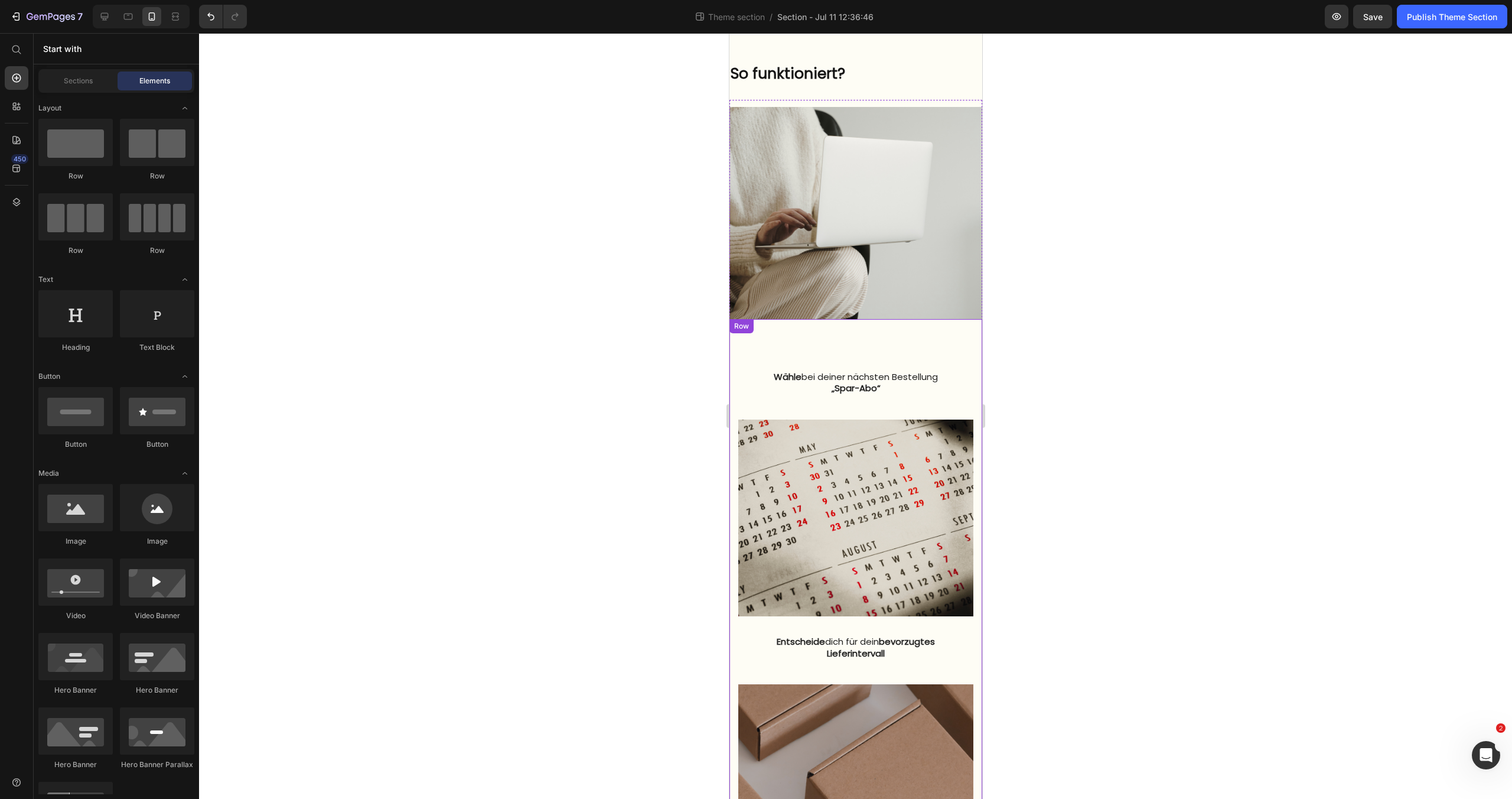 scroll, scrollTop: 404, scrollLeft: 0, axis: vertical 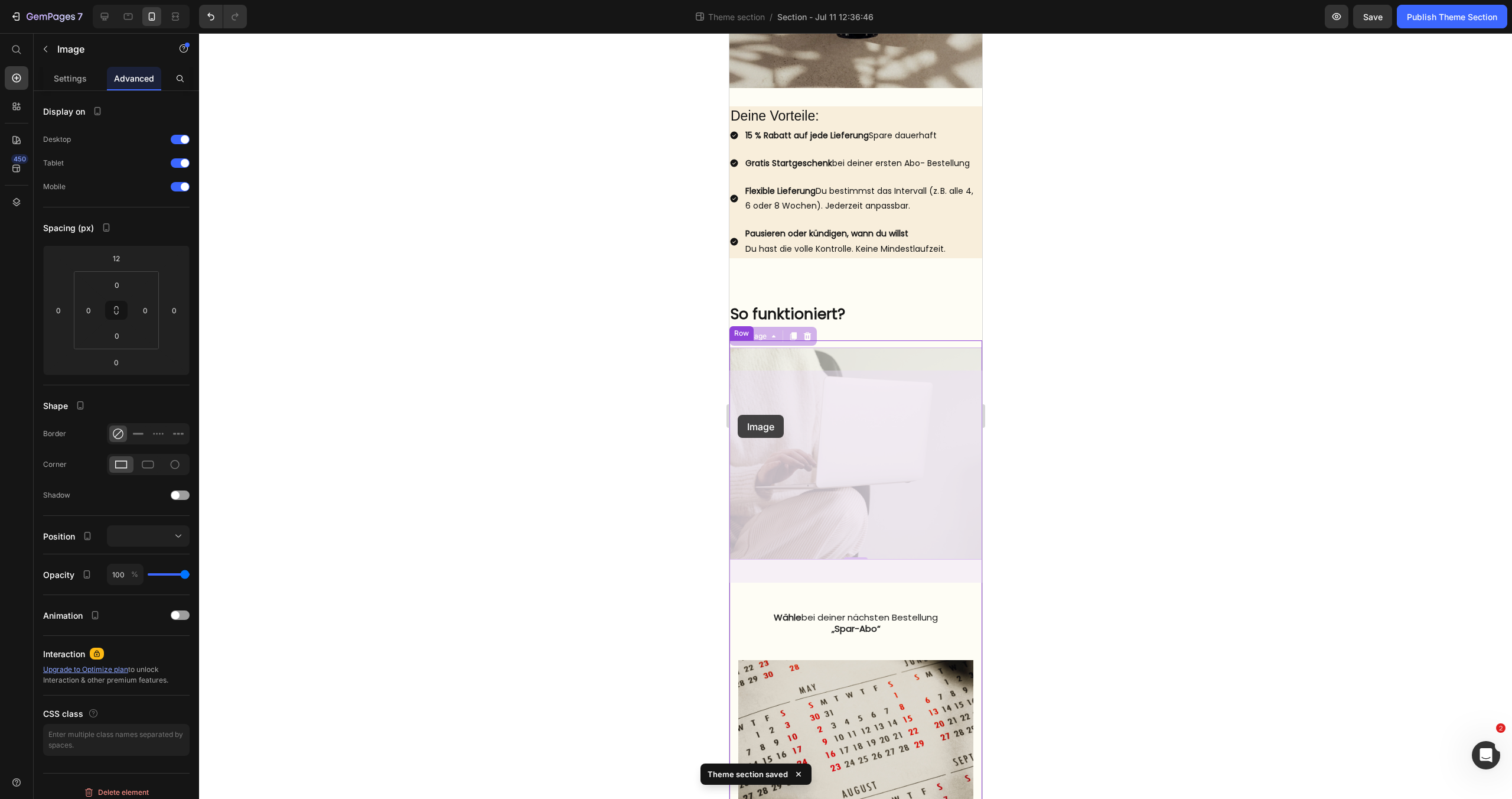 drag, startPoint x: 734, startPoint y: 360, endPoint x: 737, endPoint y: 415, distance: 55.08176 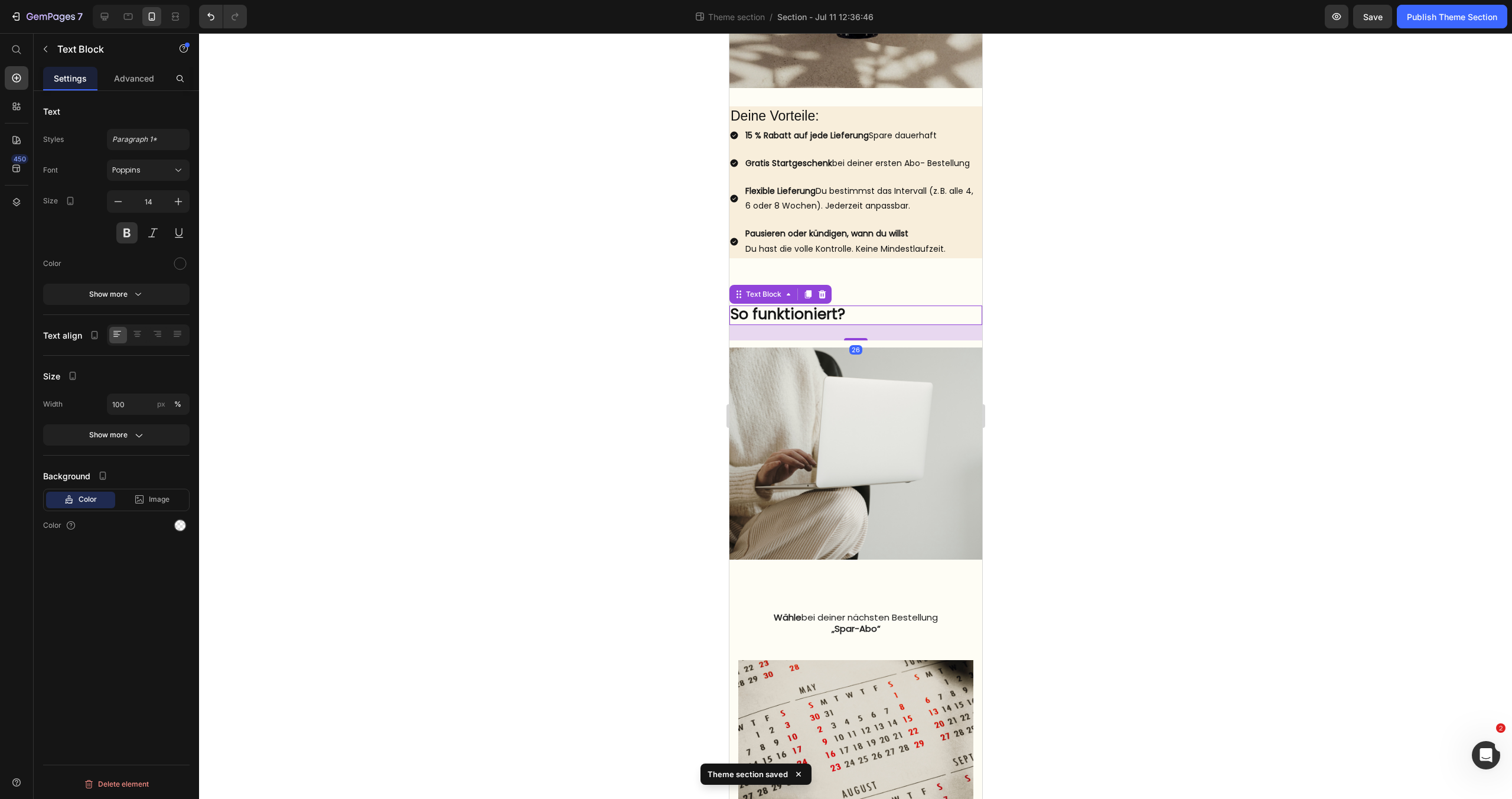 click on "So funktioniert?" at bounding box center (855, 315) 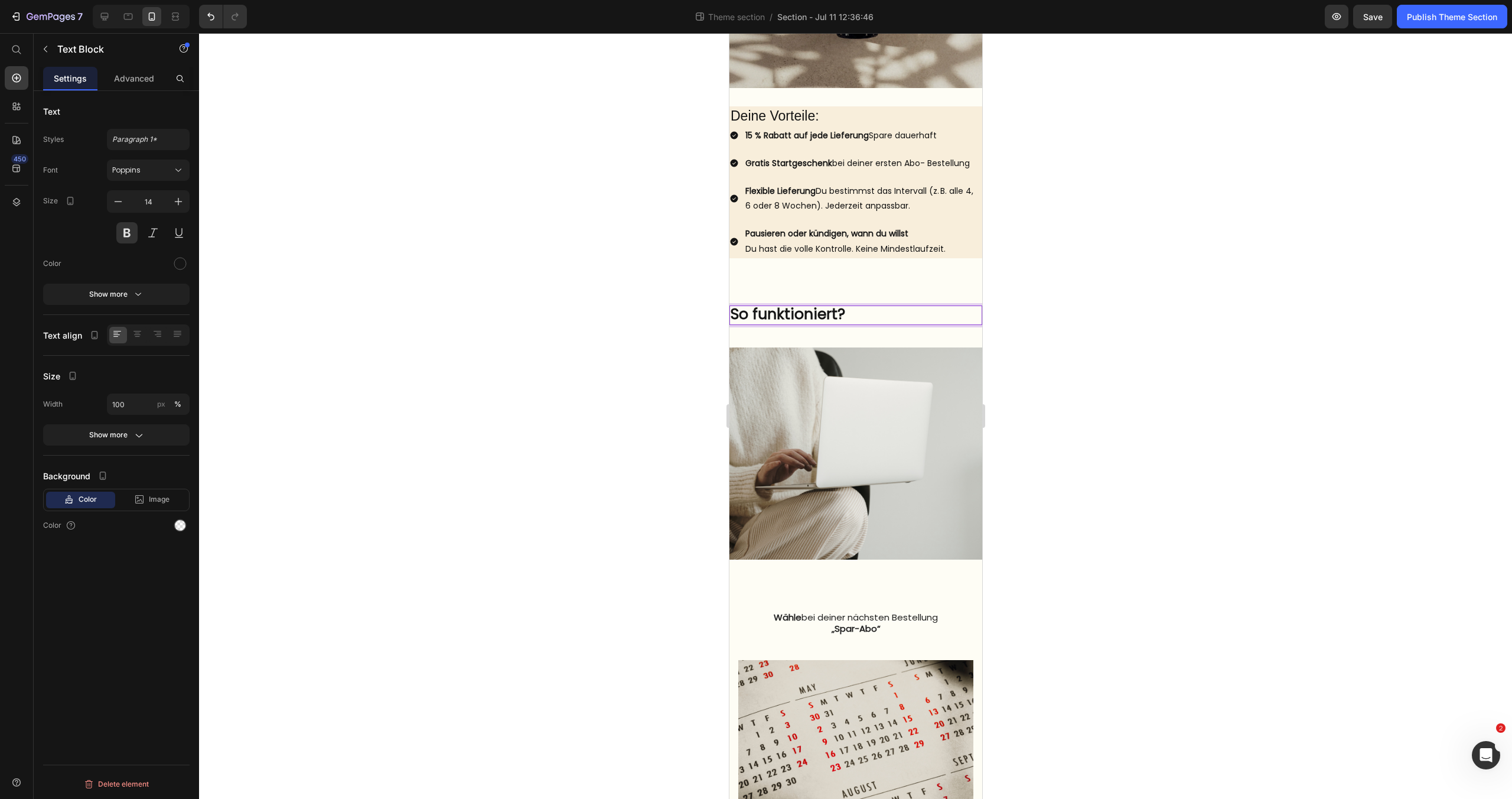 click 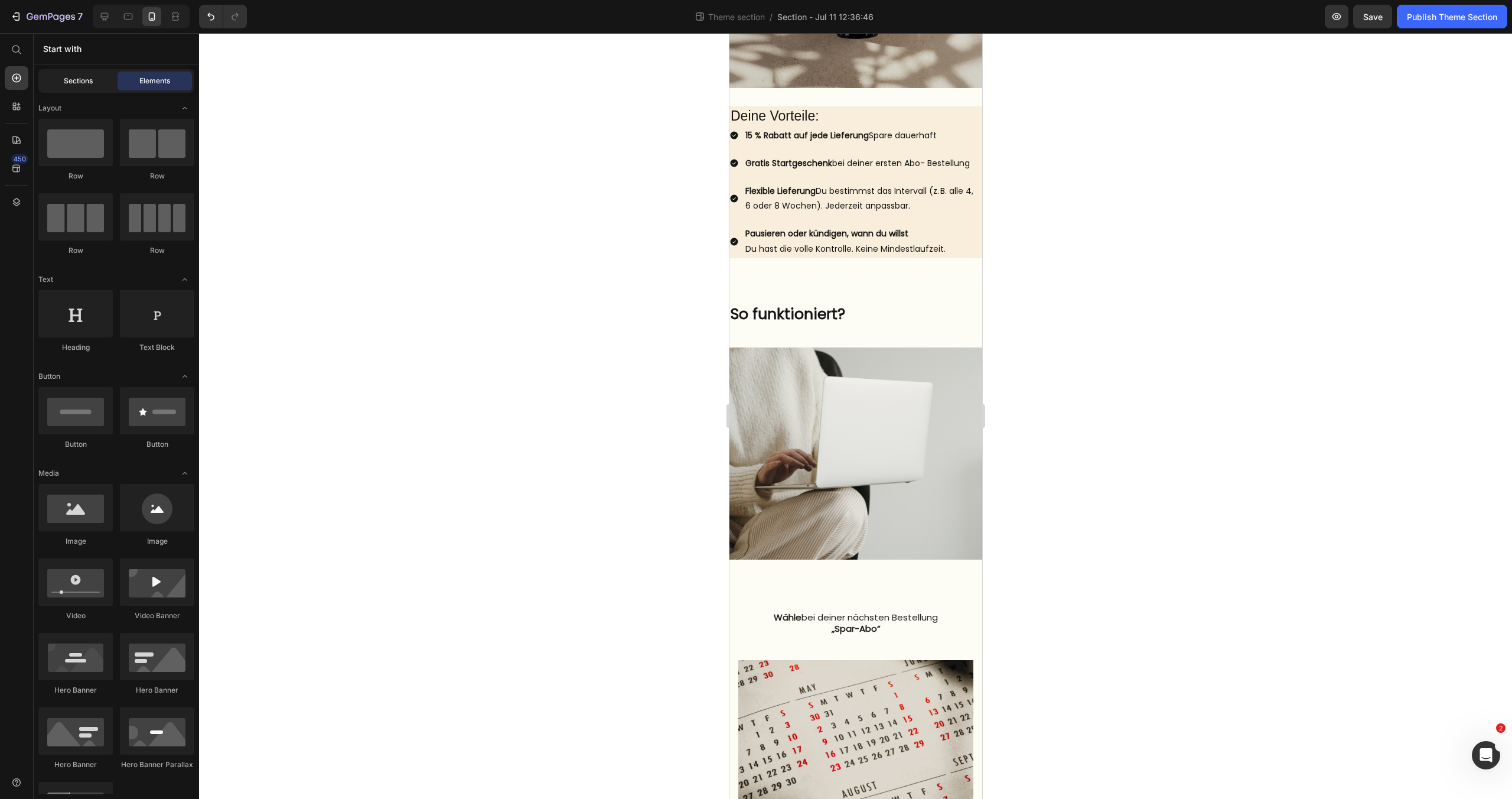 click on "Sections" 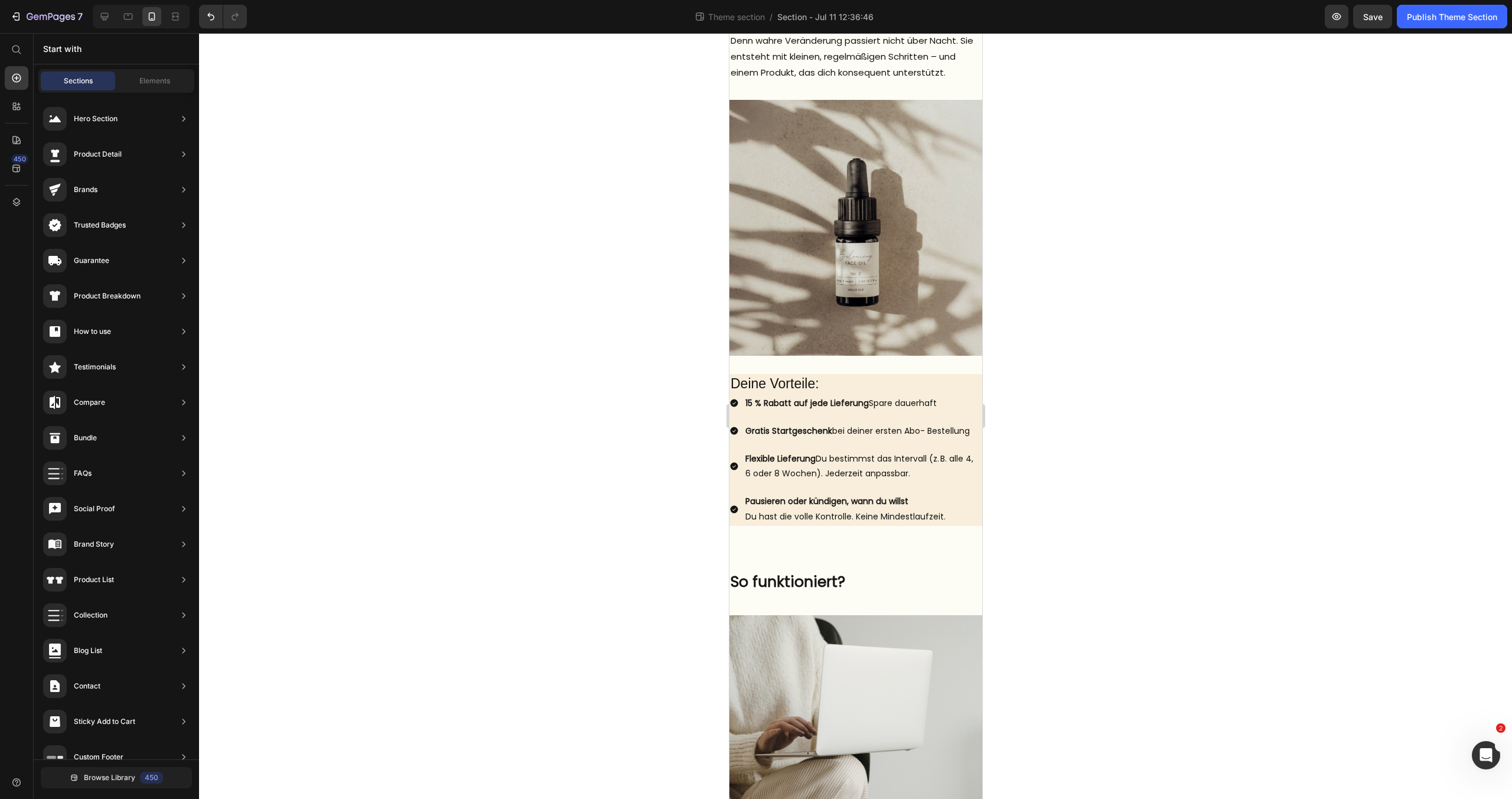 scroll, scrollTop: 0, scrollLeft: 0, axis: both 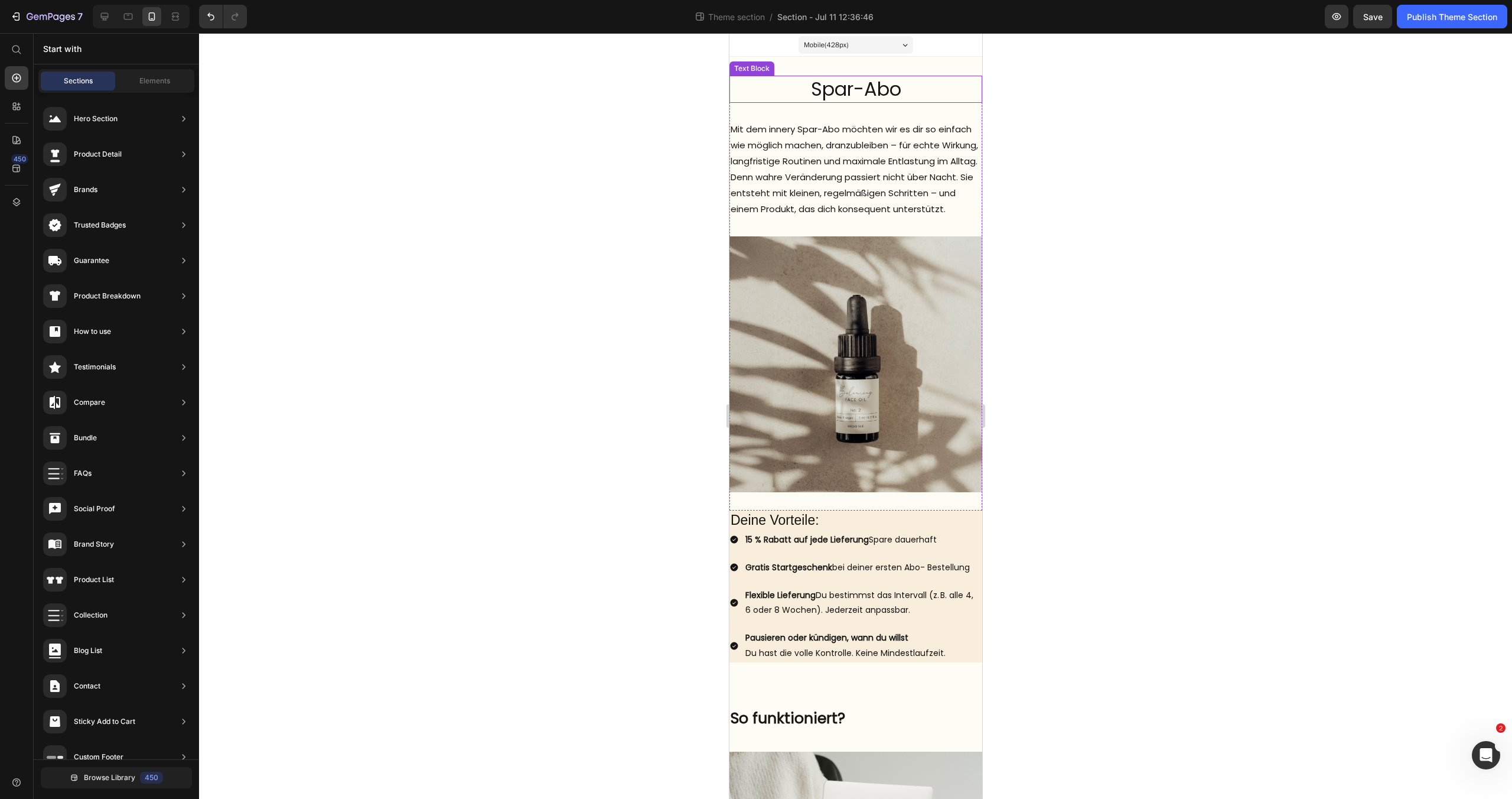 click on "Spar-Abo" at bounding box center [855, 89] 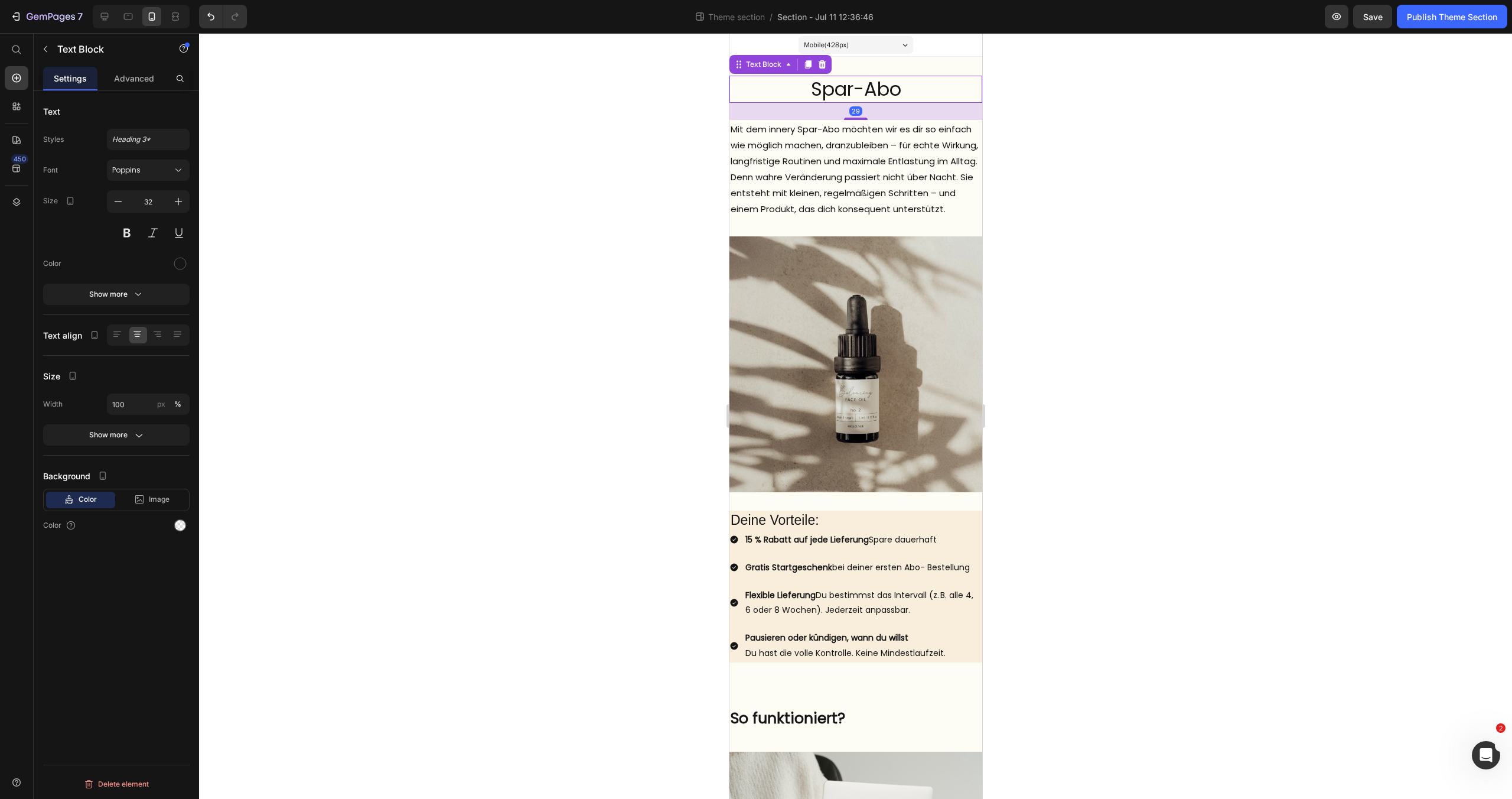 click 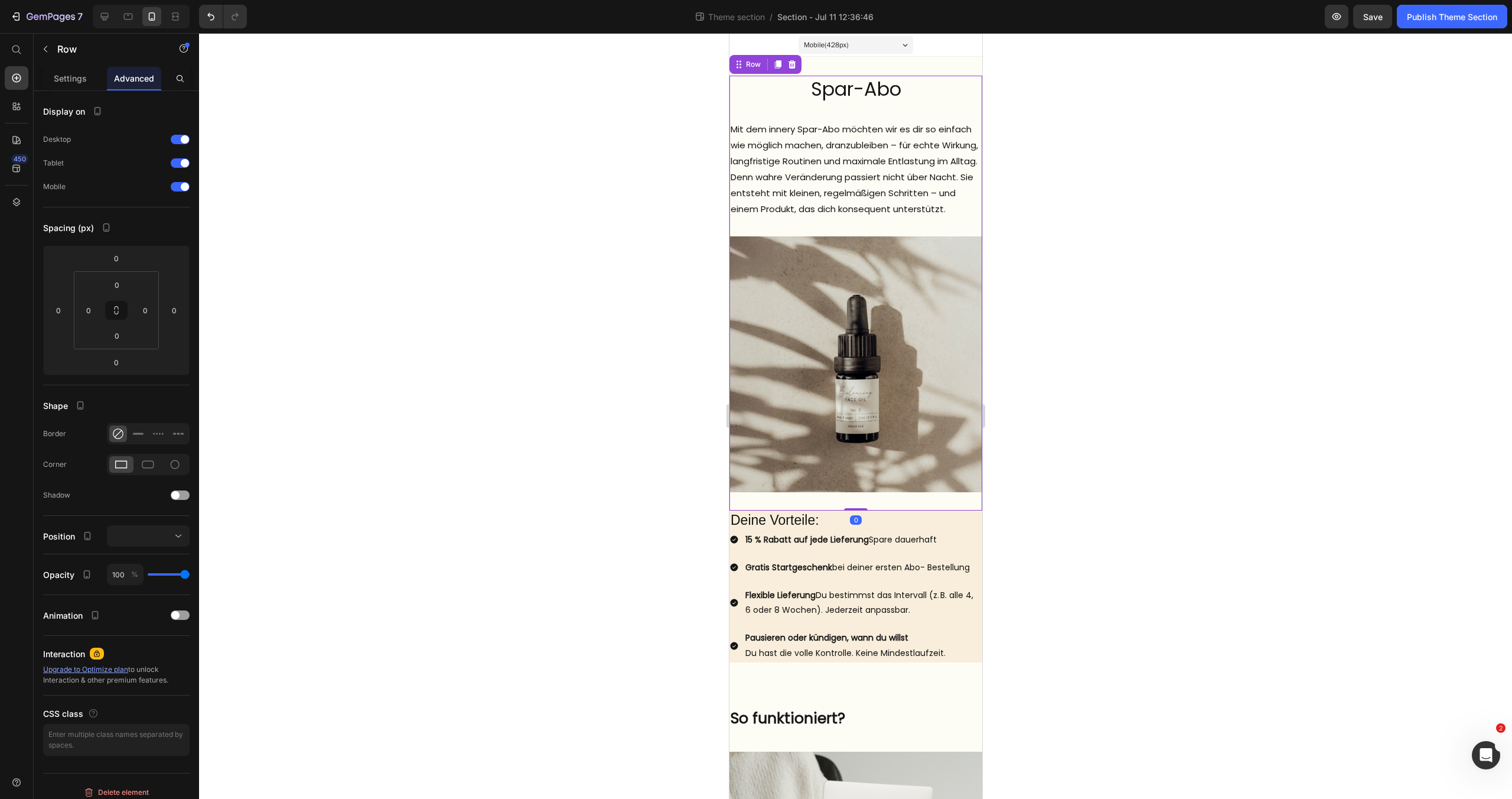 click on "Spar-Abo  Text Block" at bounding box center (855, 98) 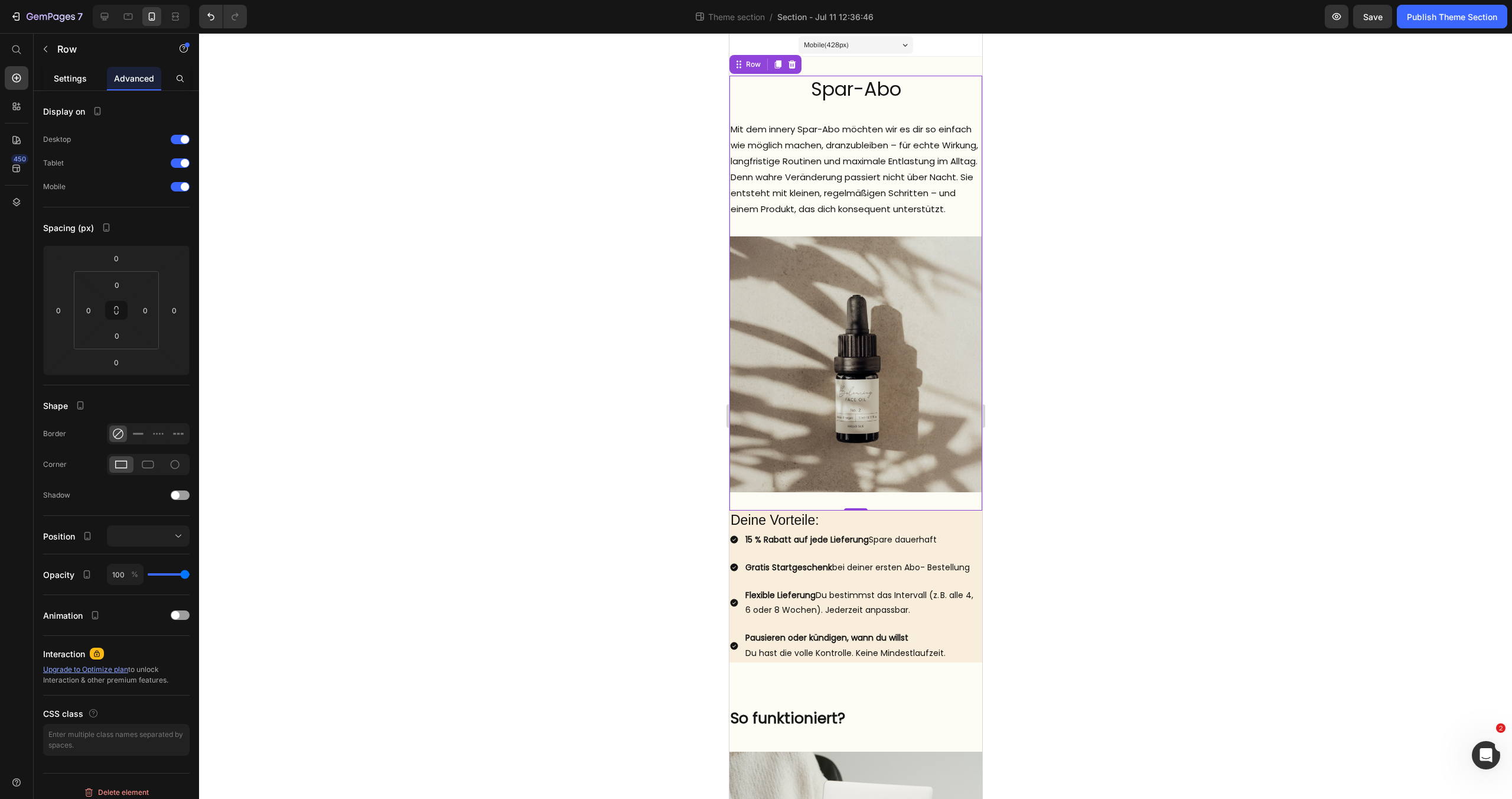 click on "Settings" at bounding box center [70, 78] 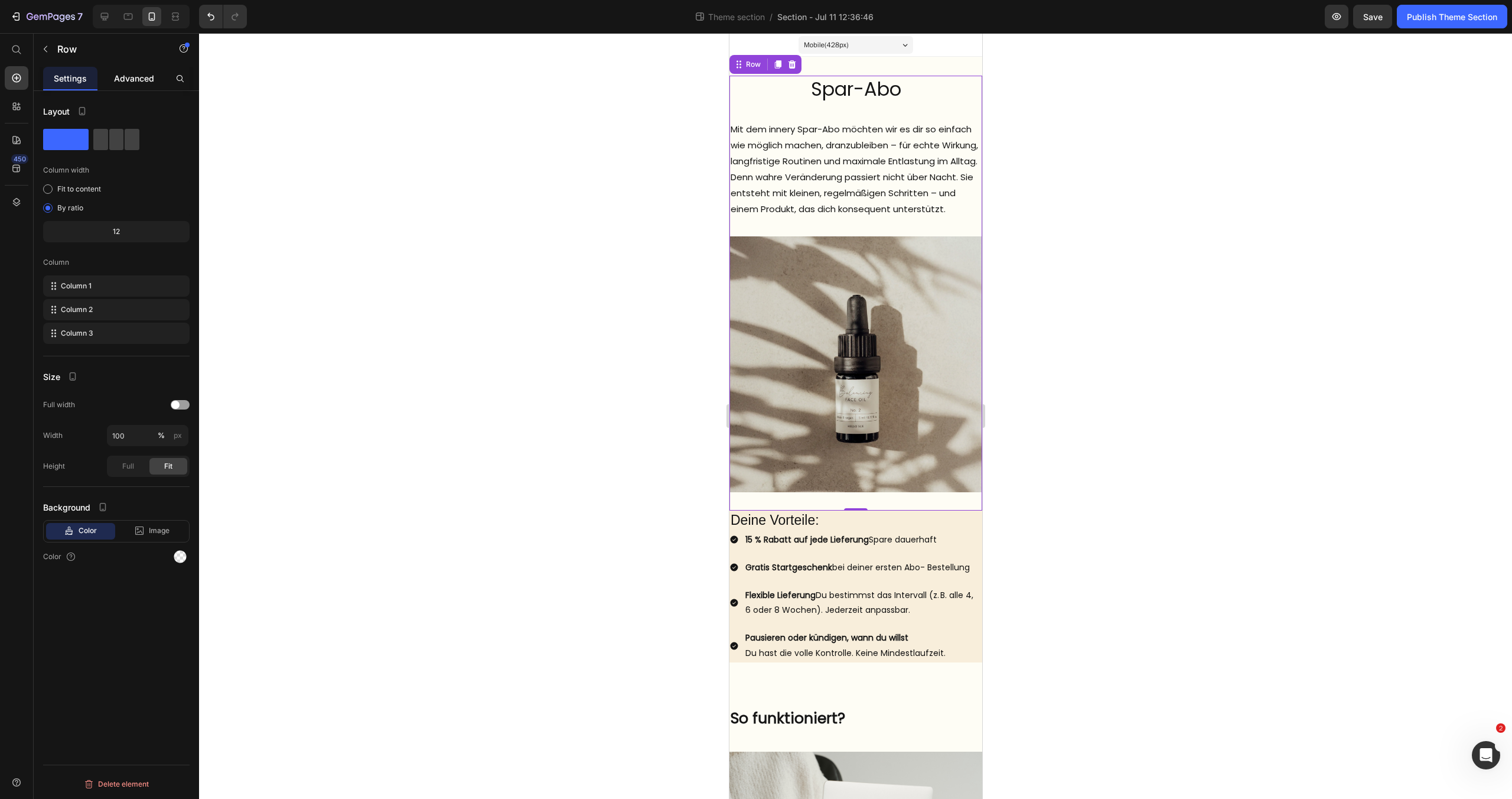 click on "Advanced" at bounding box center [134, 78] 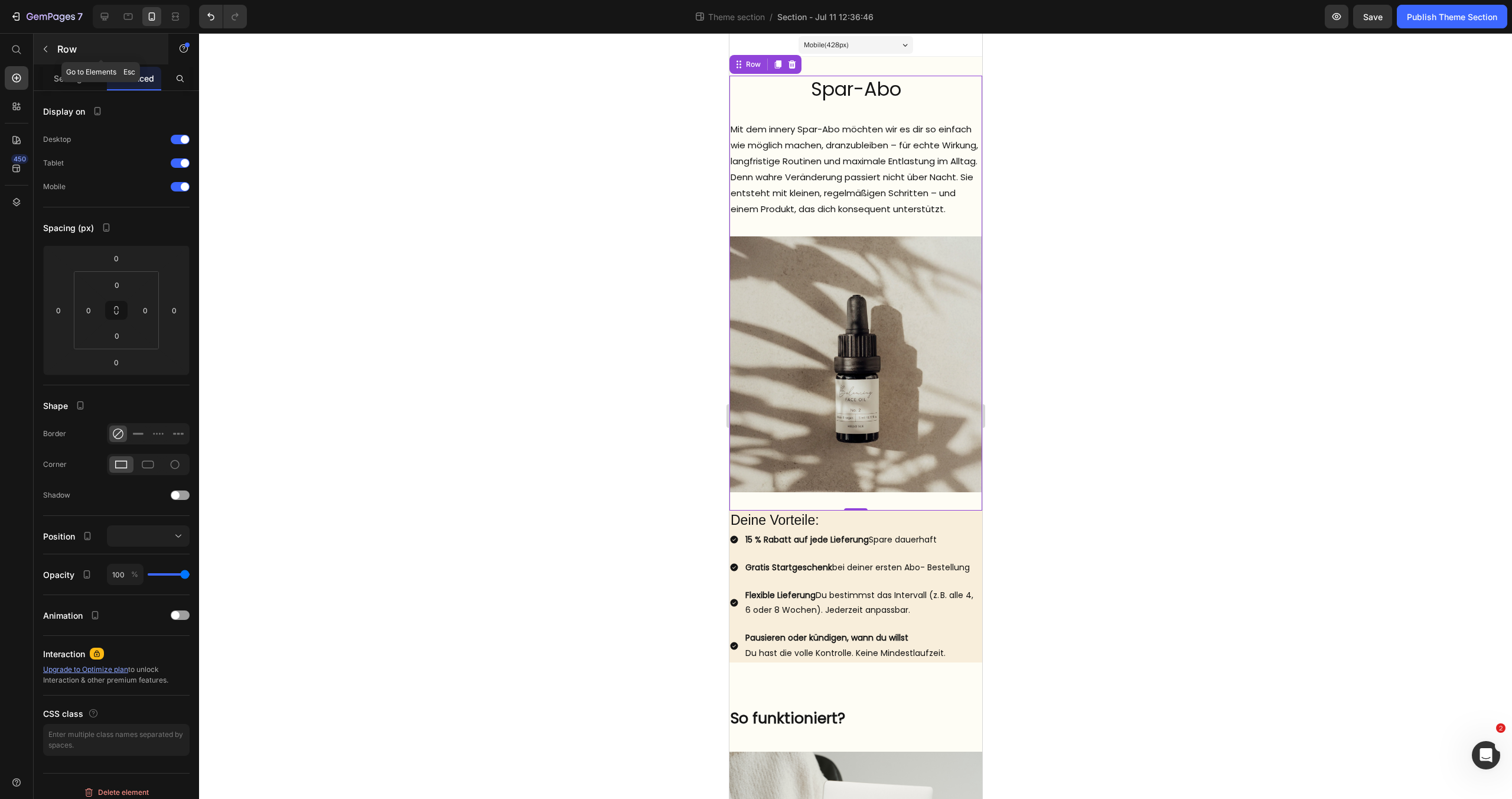 click at bounding box center (45, 49) 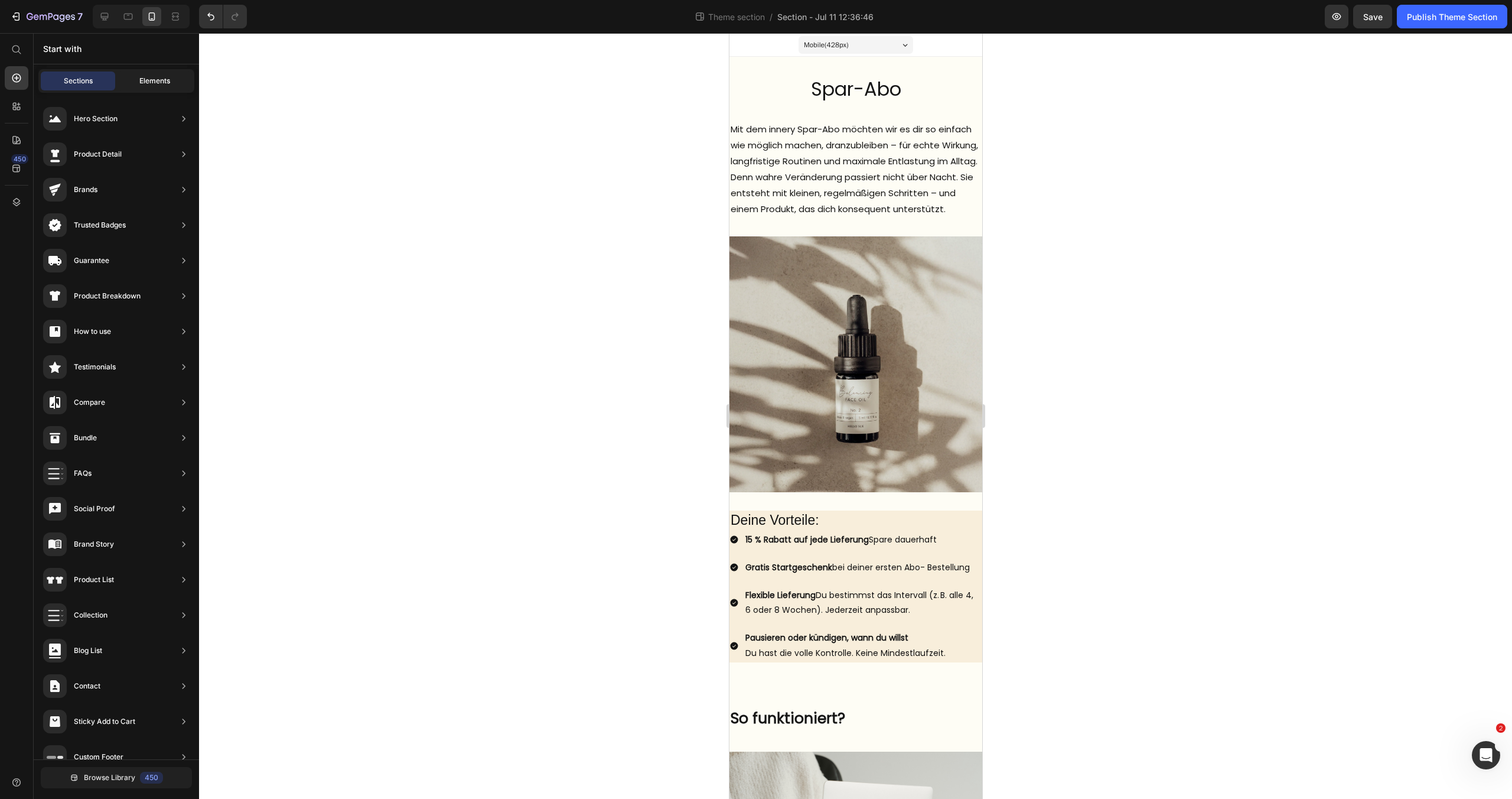 click on "Elements" at bounding box center (155, 81) 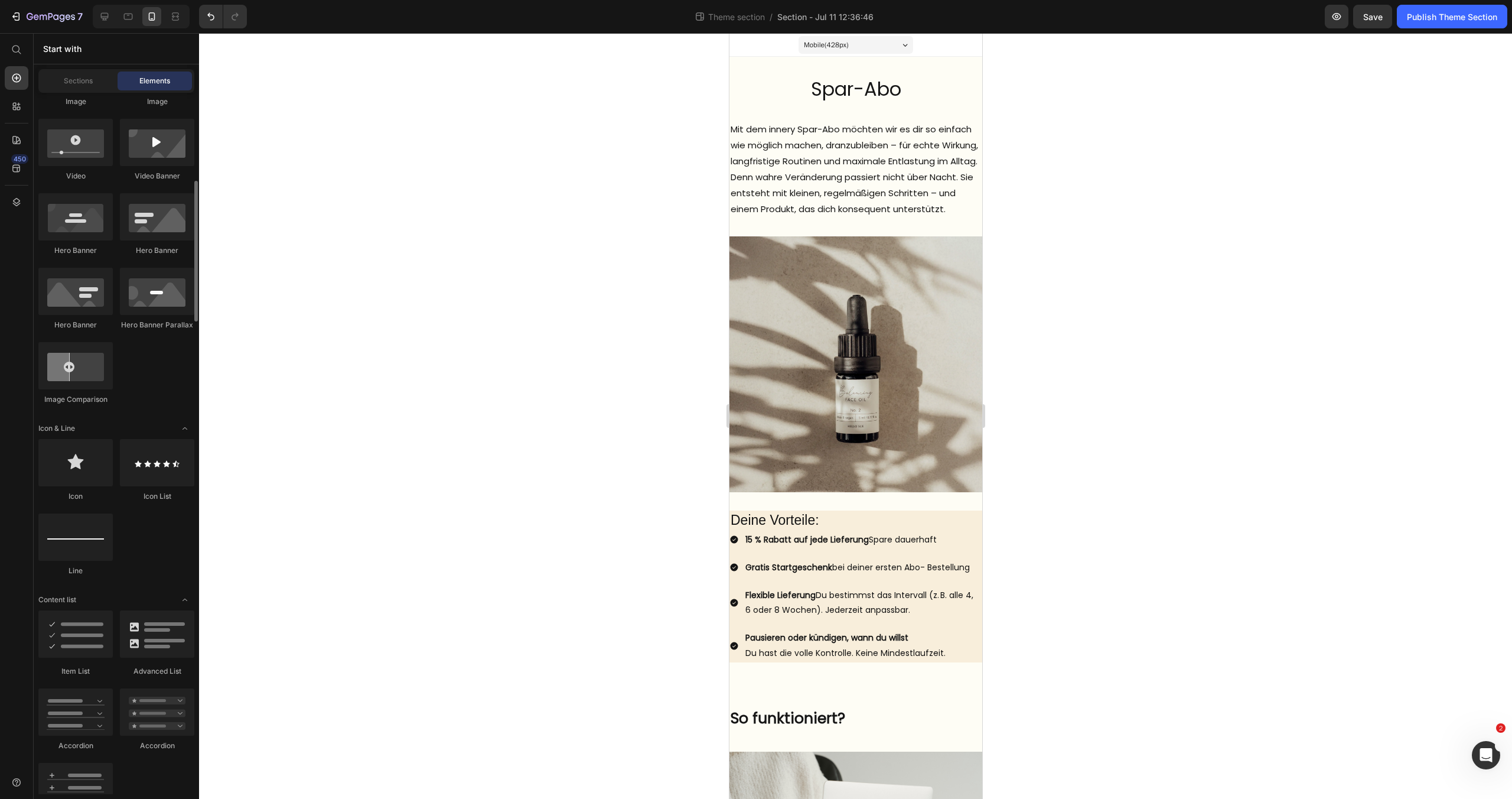 scroll, scrollTop: 442, scrollLeft: 0, axis: vertical 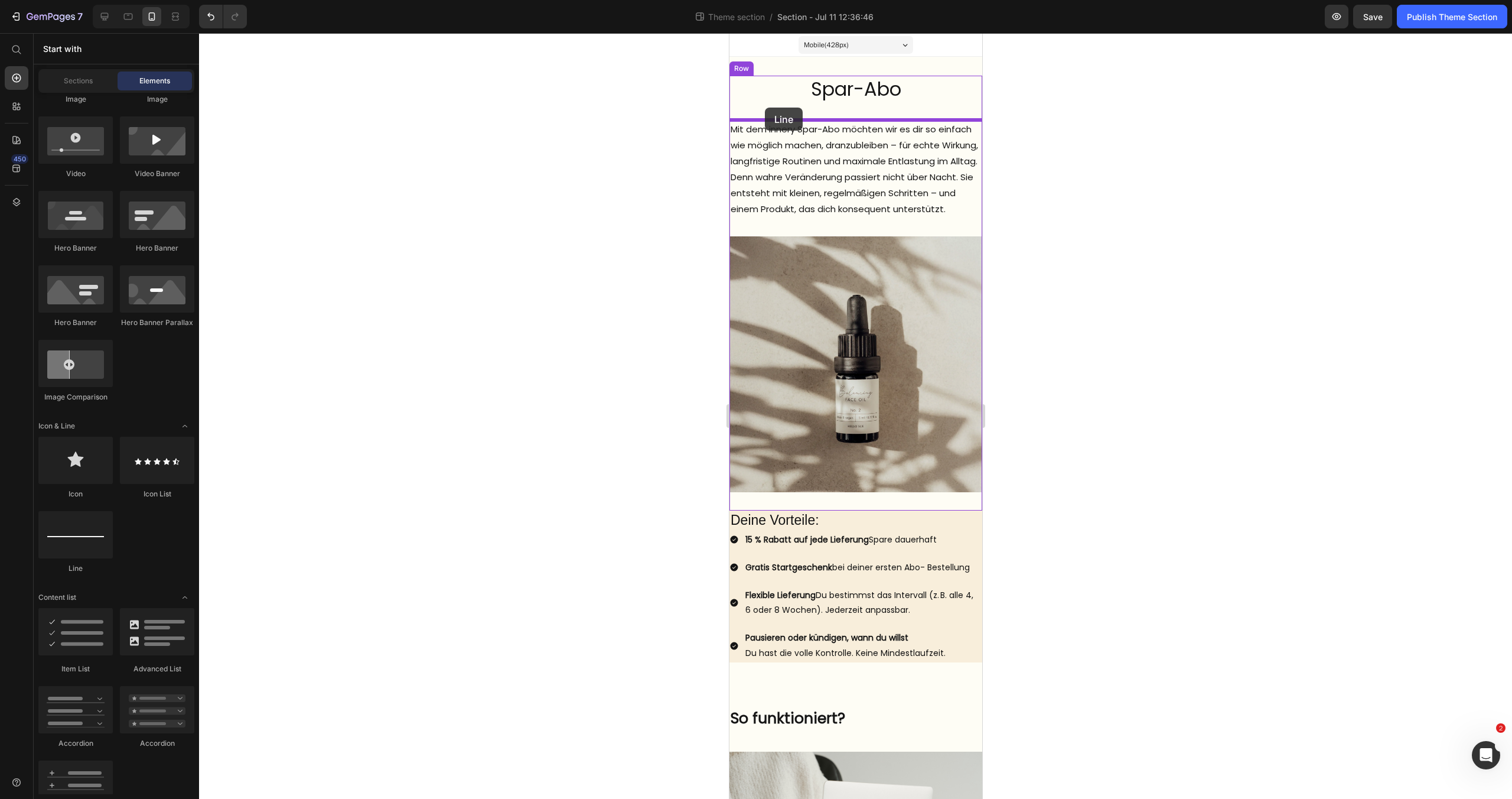 drag, startPoint x: 832, startPoint y: 566, endPoint x: 764, endPoint y: 108, distance: 463.021 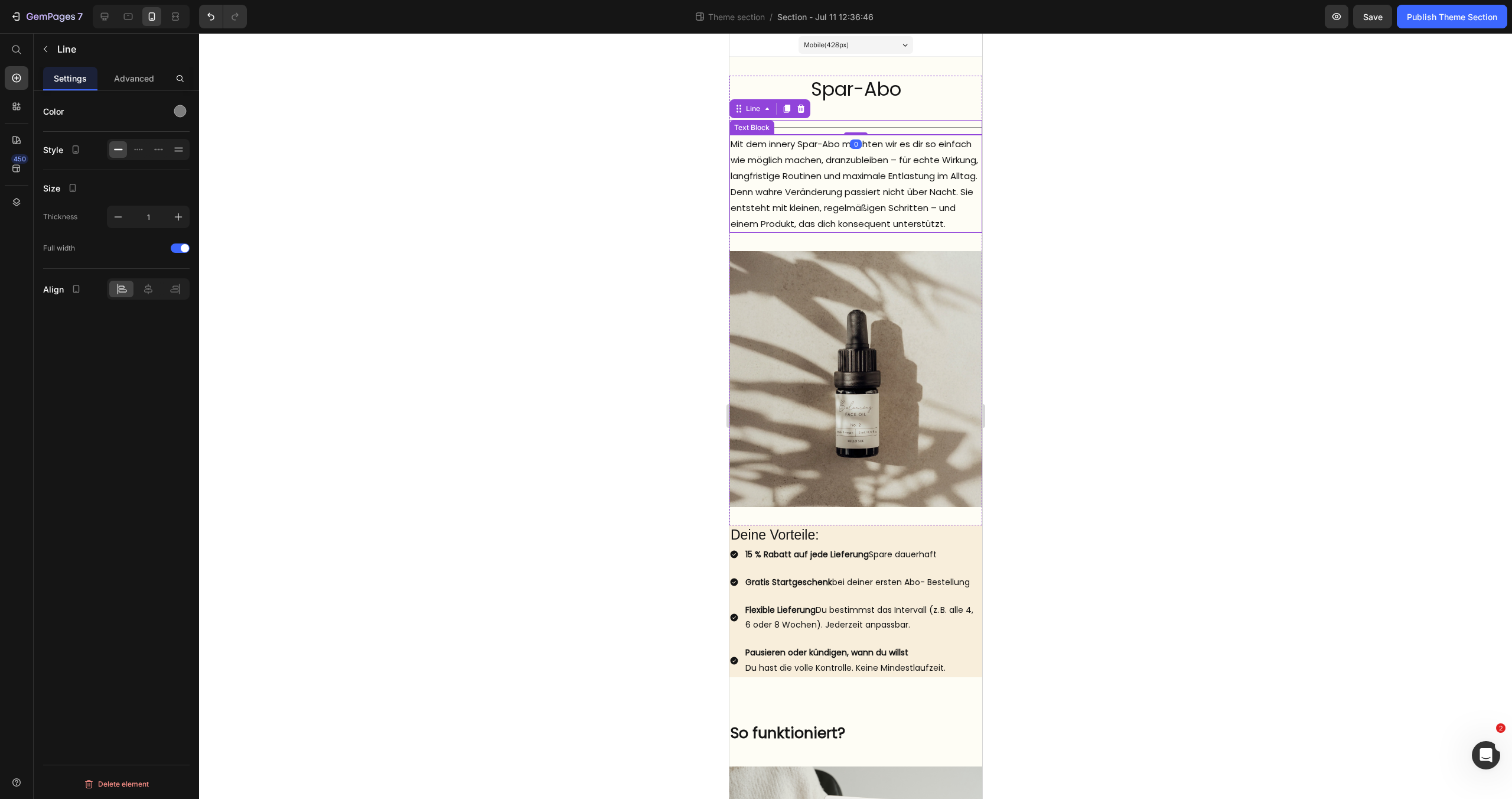 click 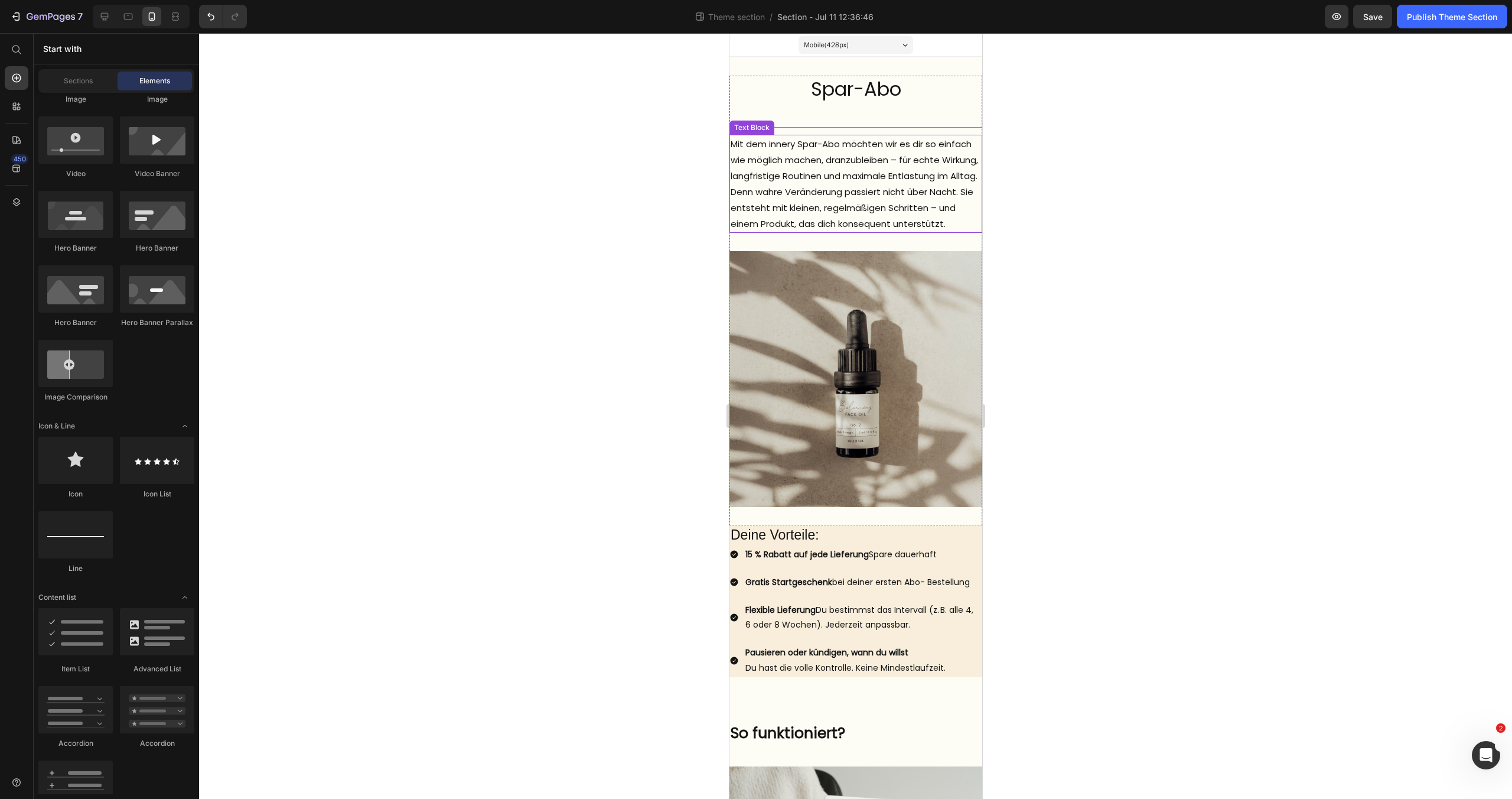 click 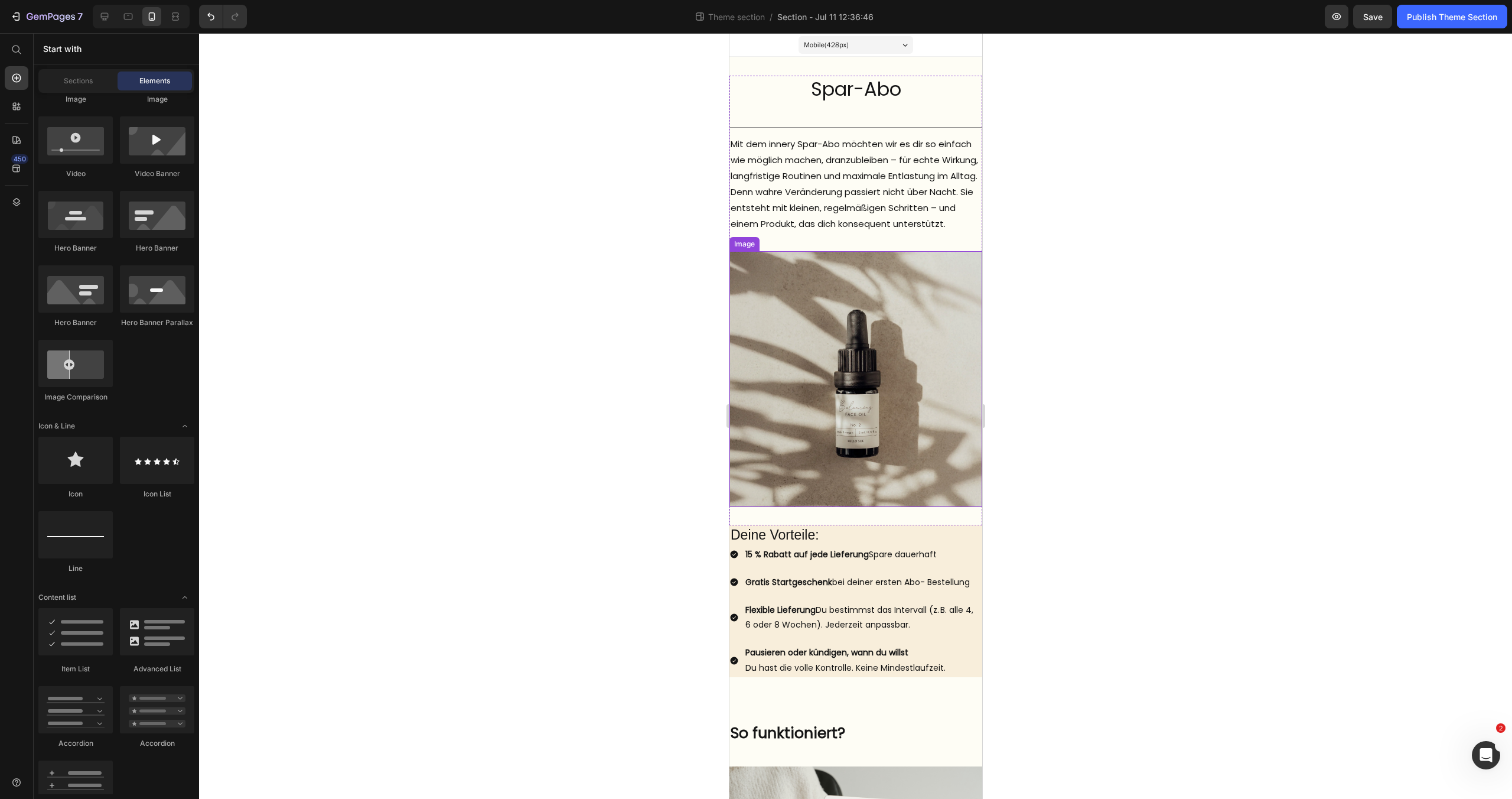 click at bounding box center [855, 379] 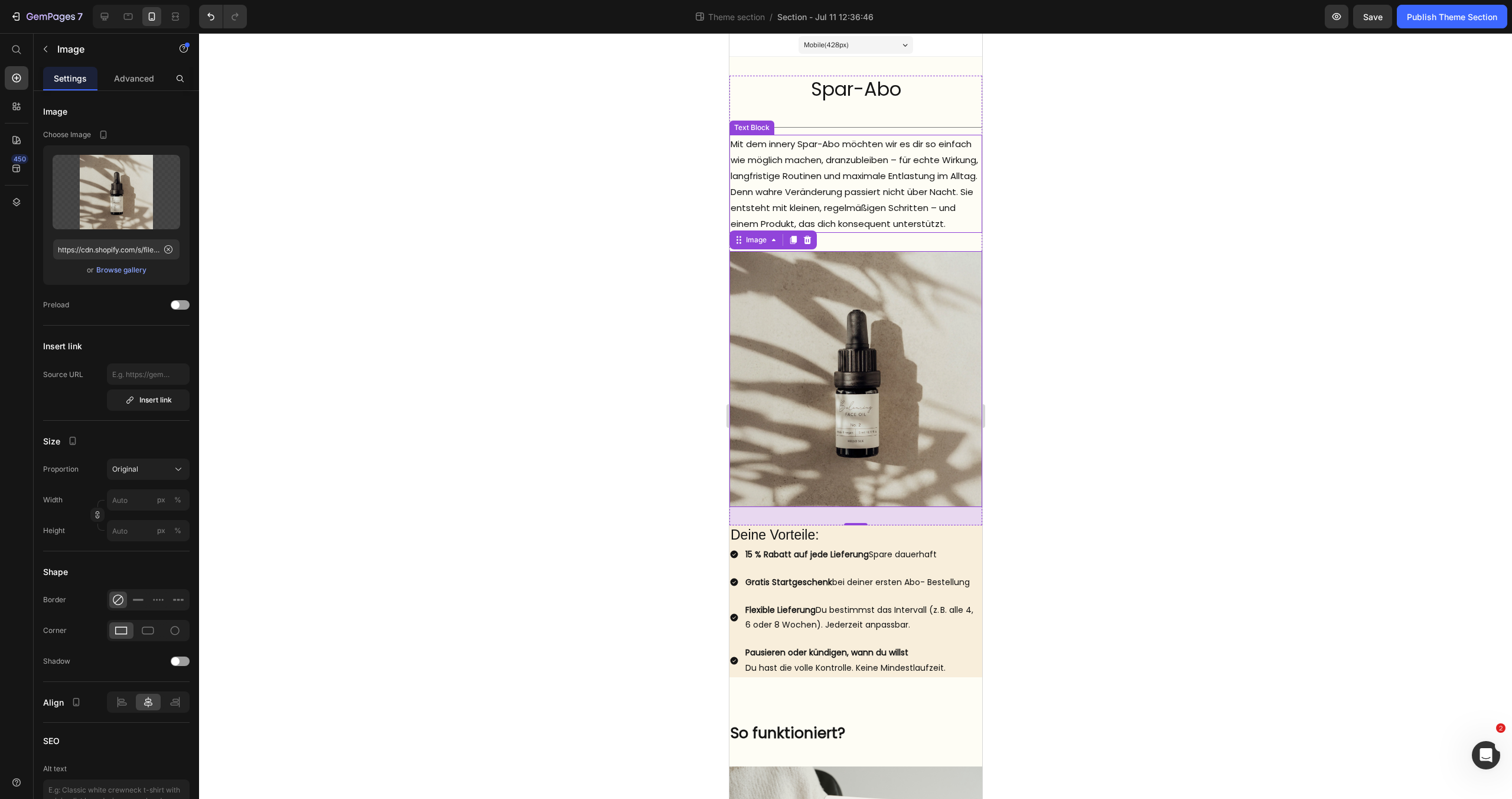 click on "Mit dem innery Spar-Abo möchten wir es dir so einfach wie möglich machen, dranzubleiben – für echte Wirkung, langfristige Routinen und maximale Entlastung im Alltag." at bounding box center [855, 160] 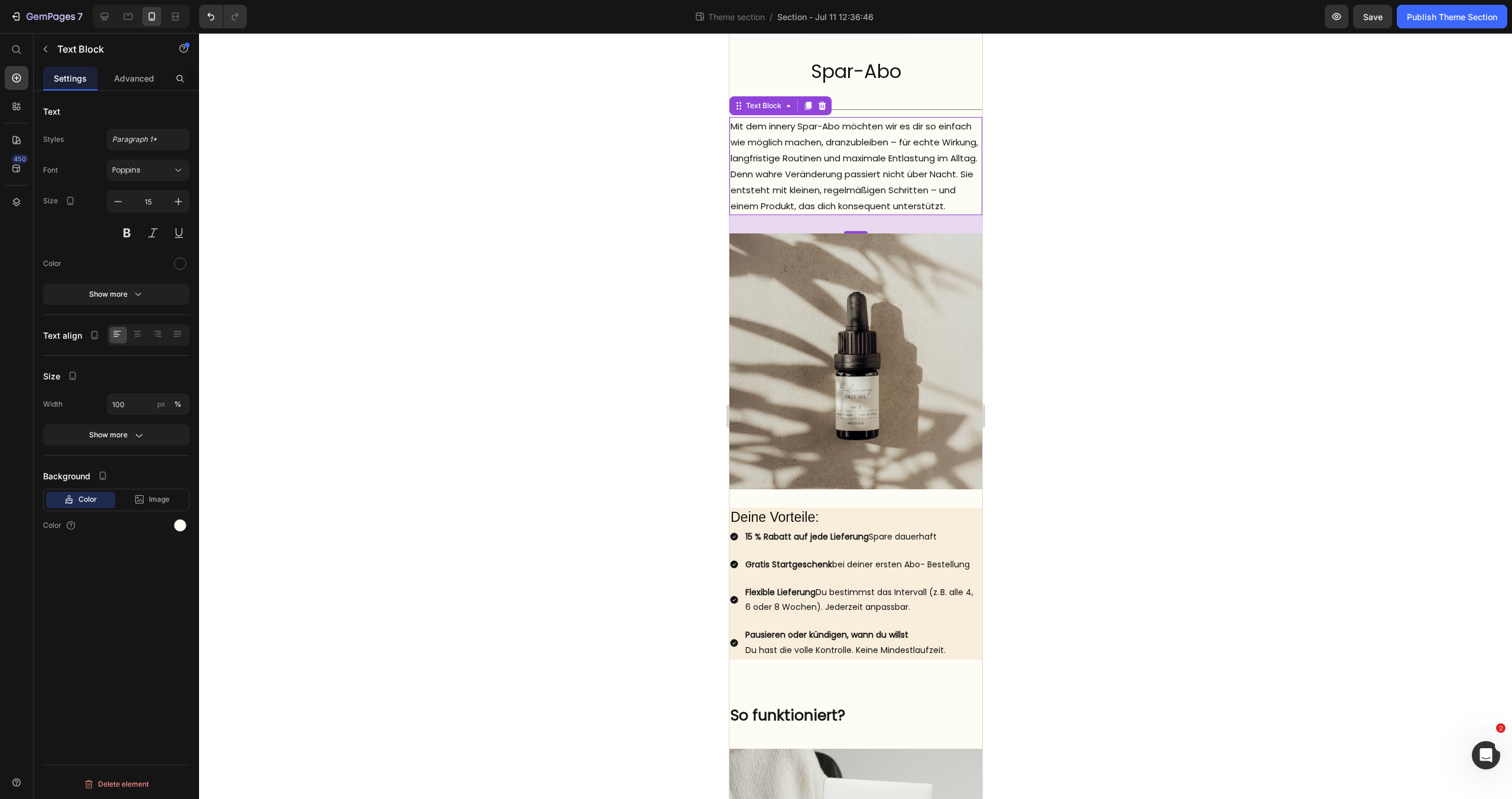 scroll, scrollTop: 20, scrollLeft: 0, axis: vertical 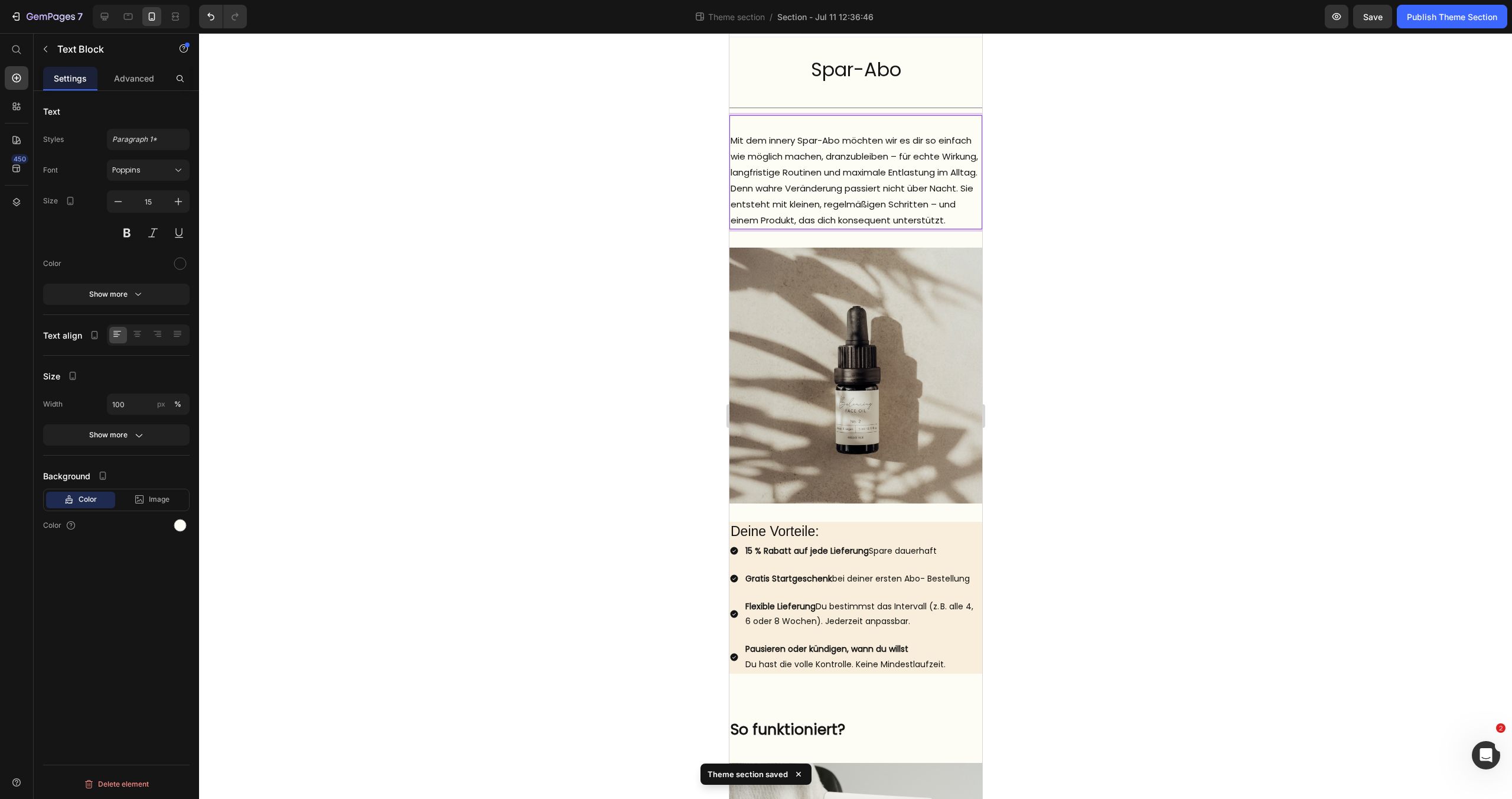 click 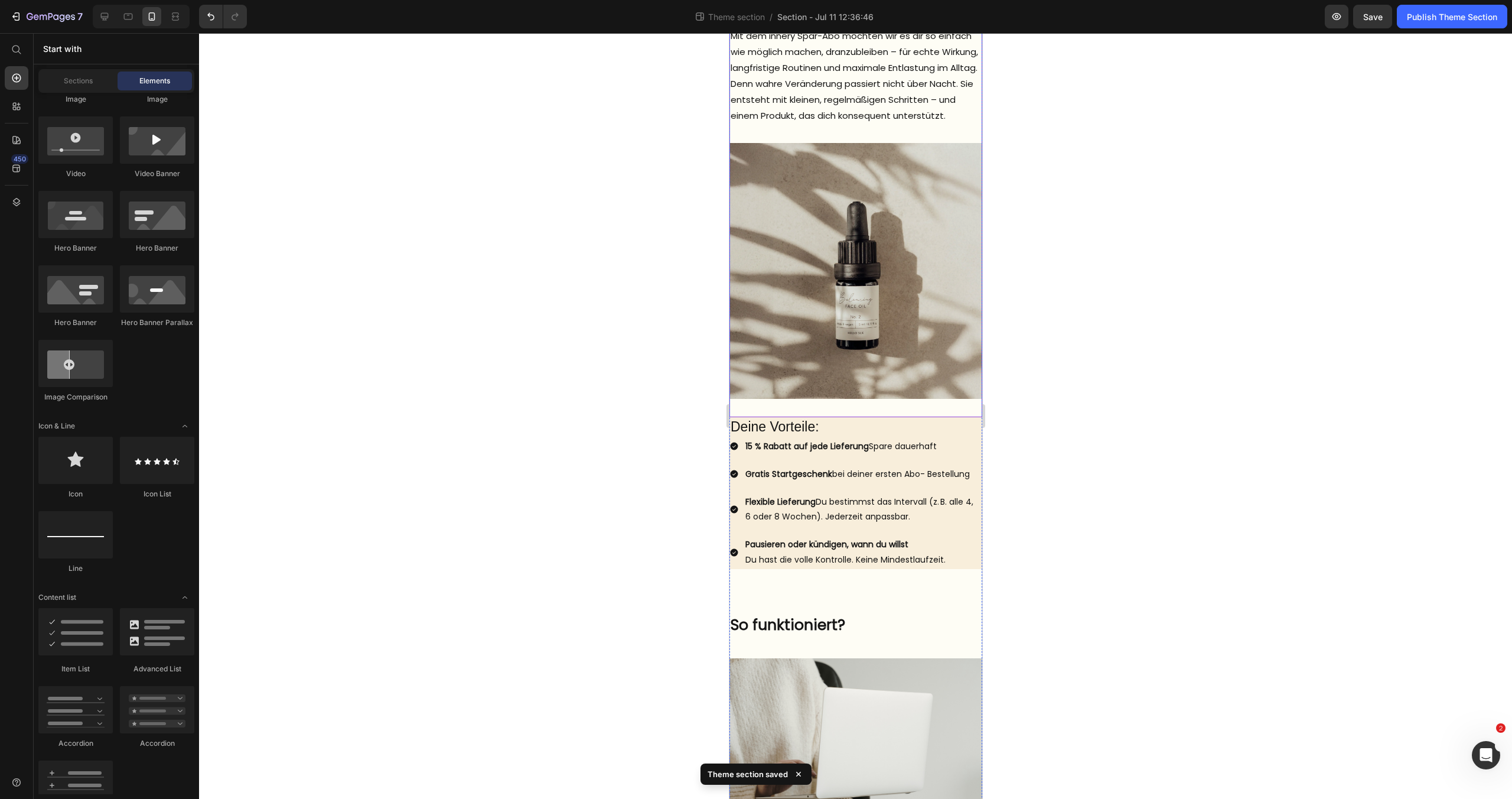 scroll, scrollTop: 0, scrollLeft: 0, axis: both 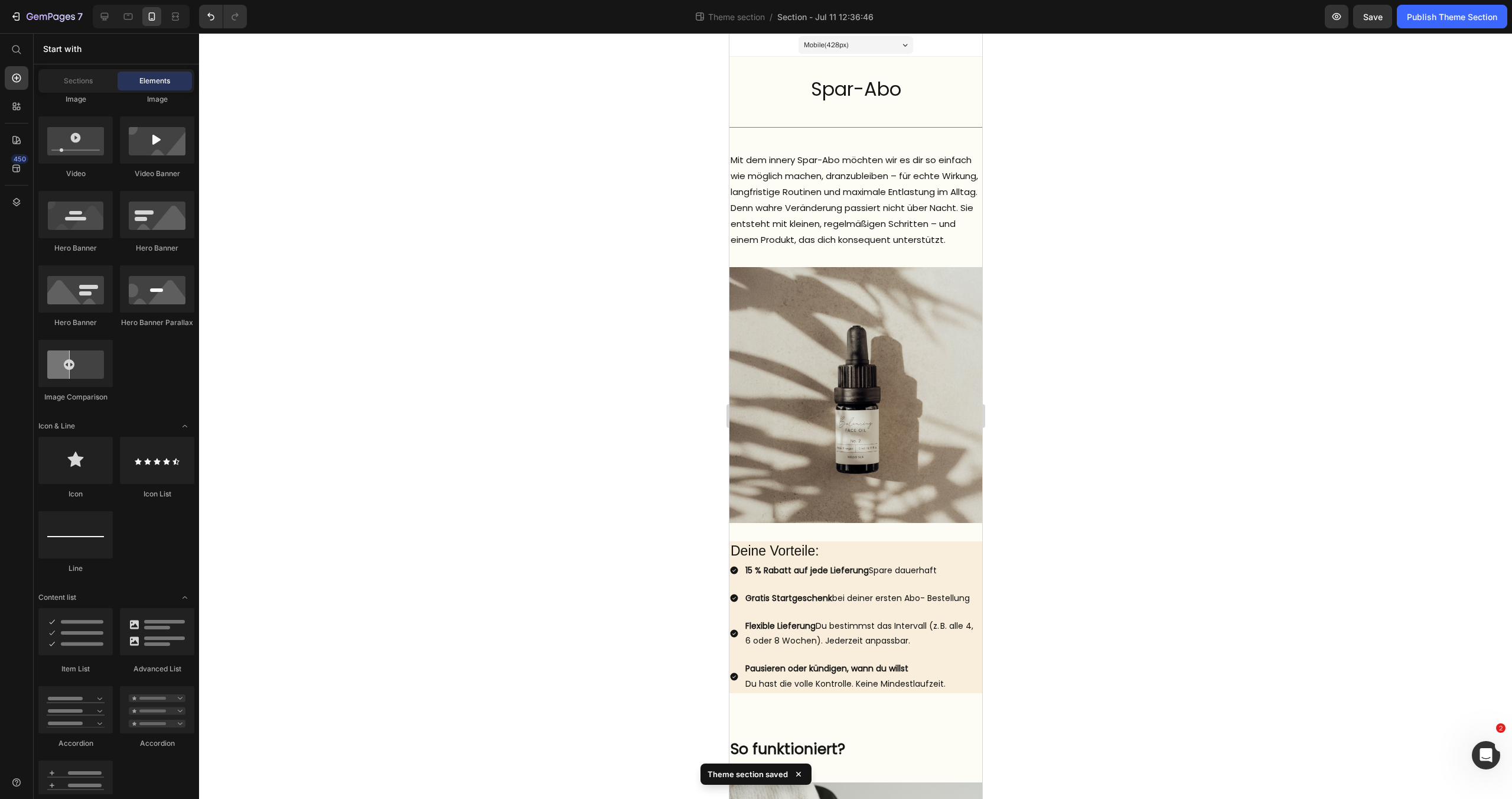 click 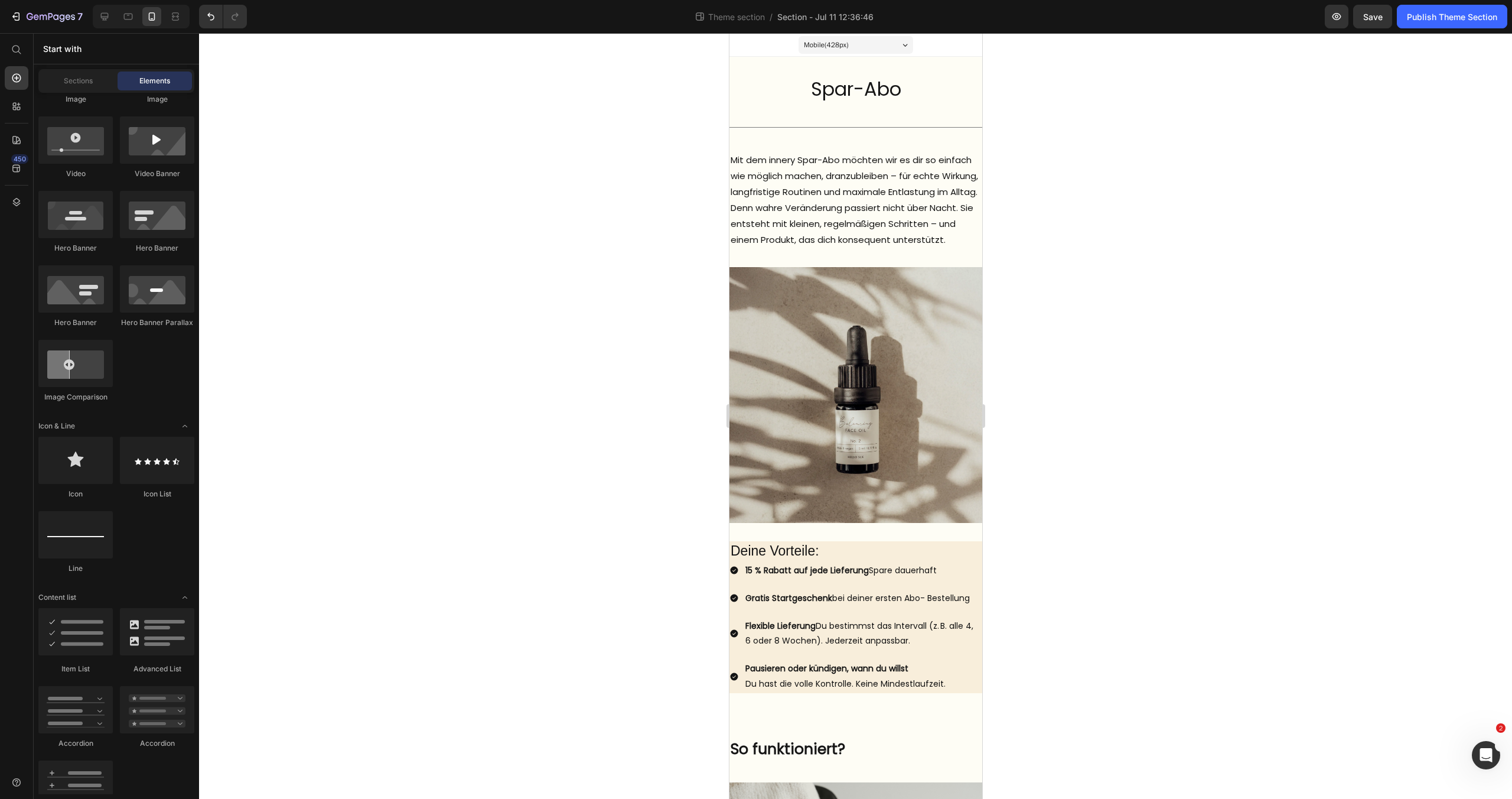 click 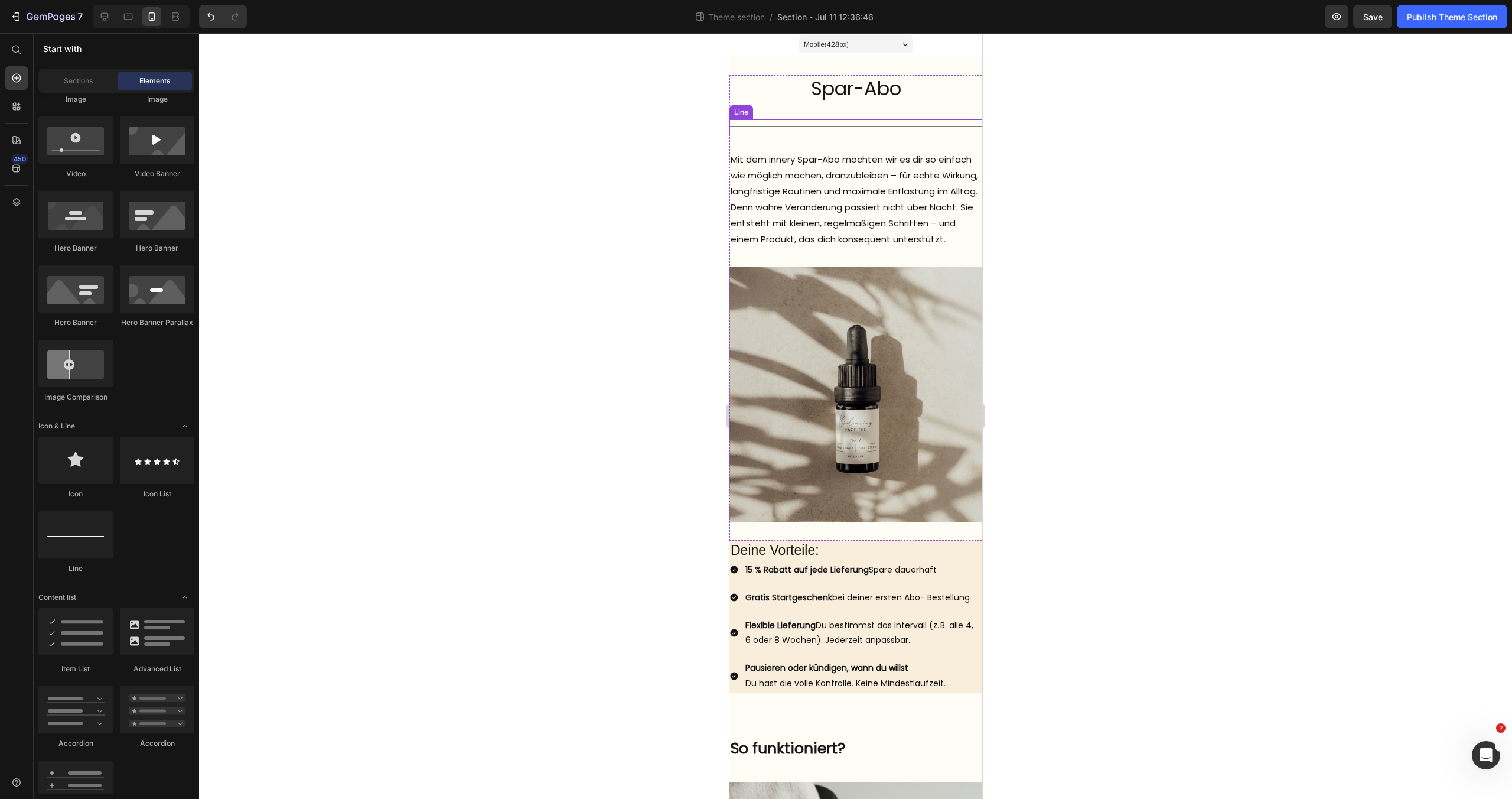 click on "Title Line" at bounding box center [855, 126] 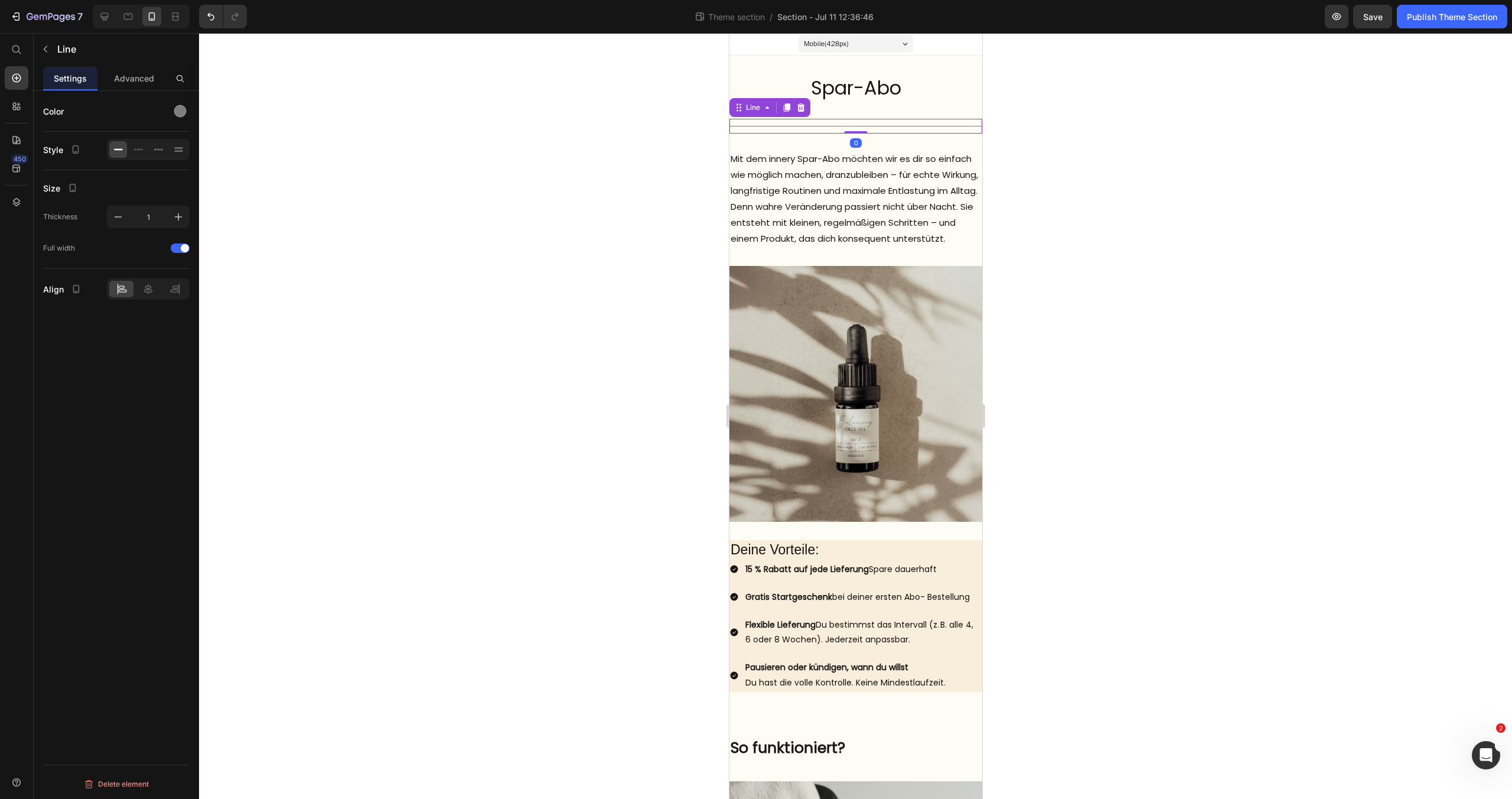 scroll, scrollTop: 0, scrollLeft: 0, axis: both 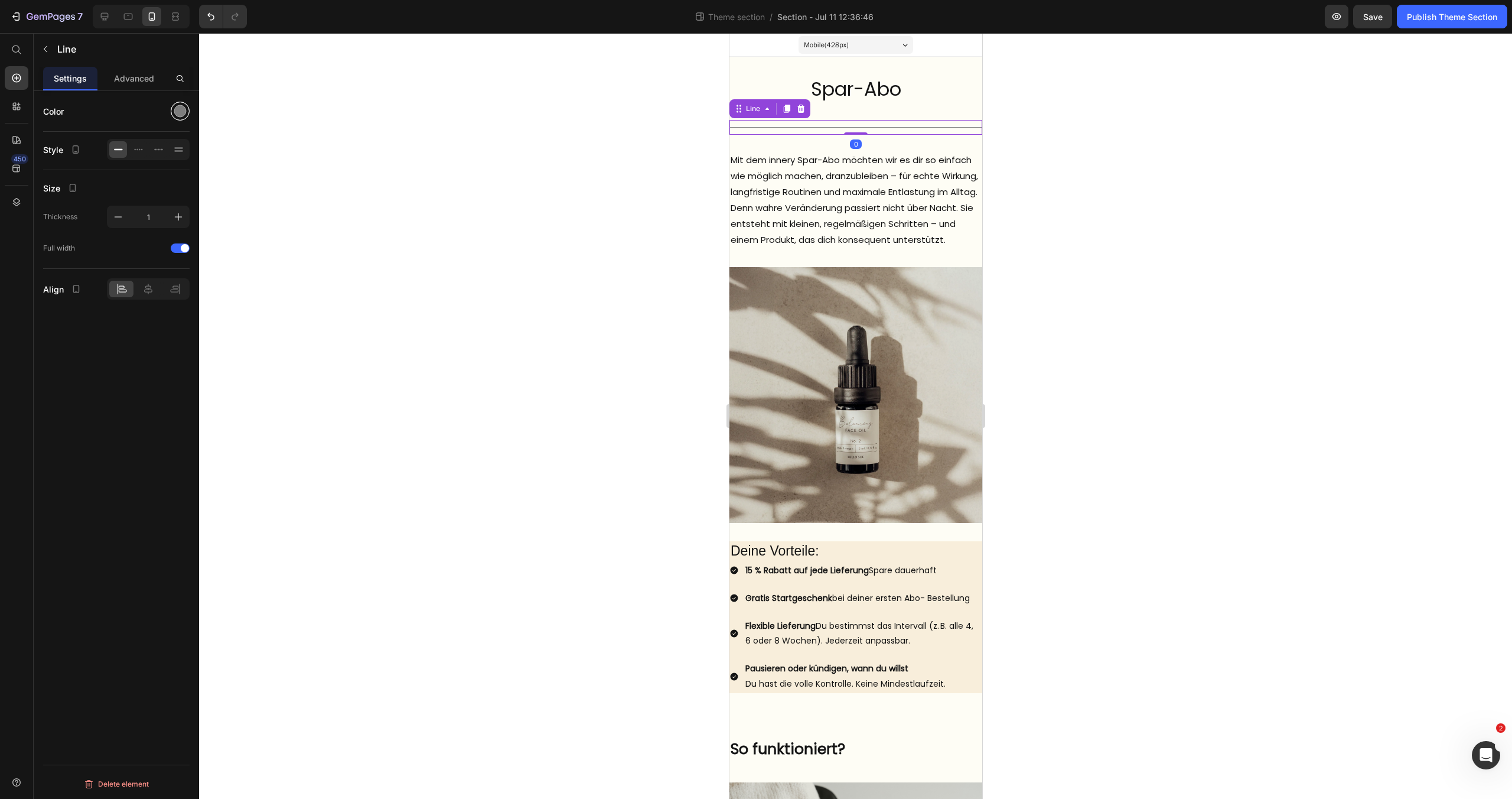 click at bounding box center (180, 111) 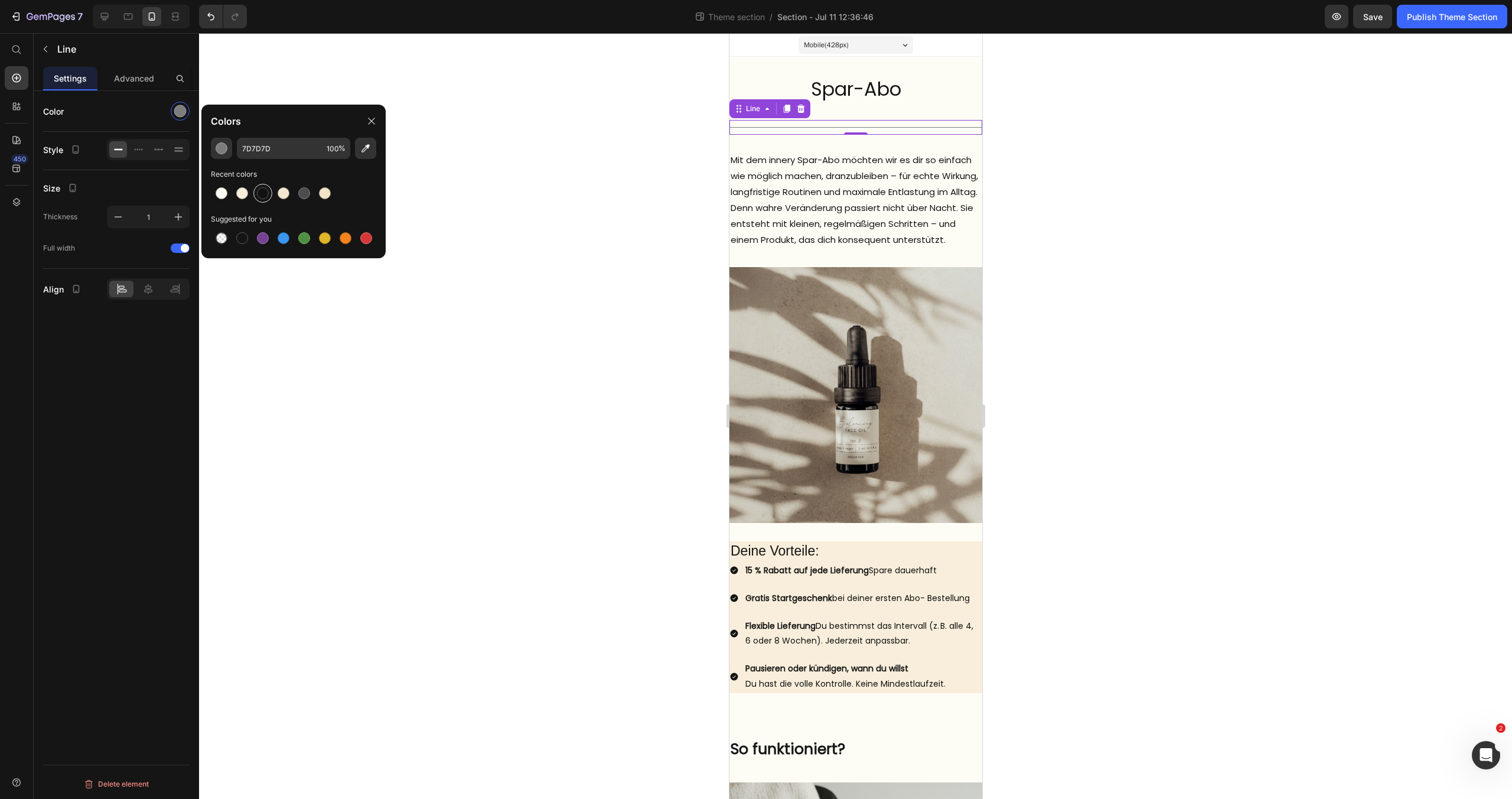 click at bounding box center (263, 193) 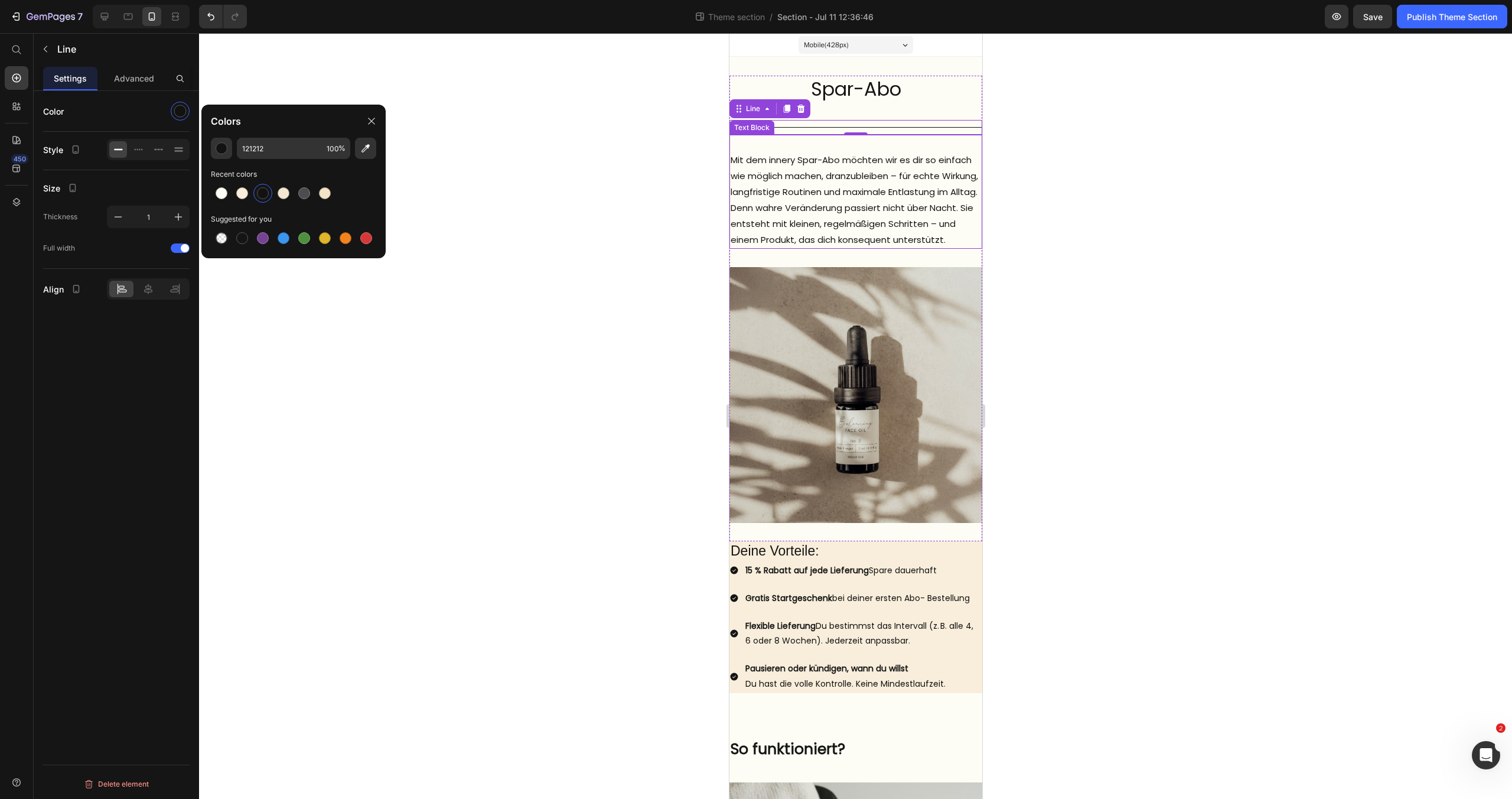 click 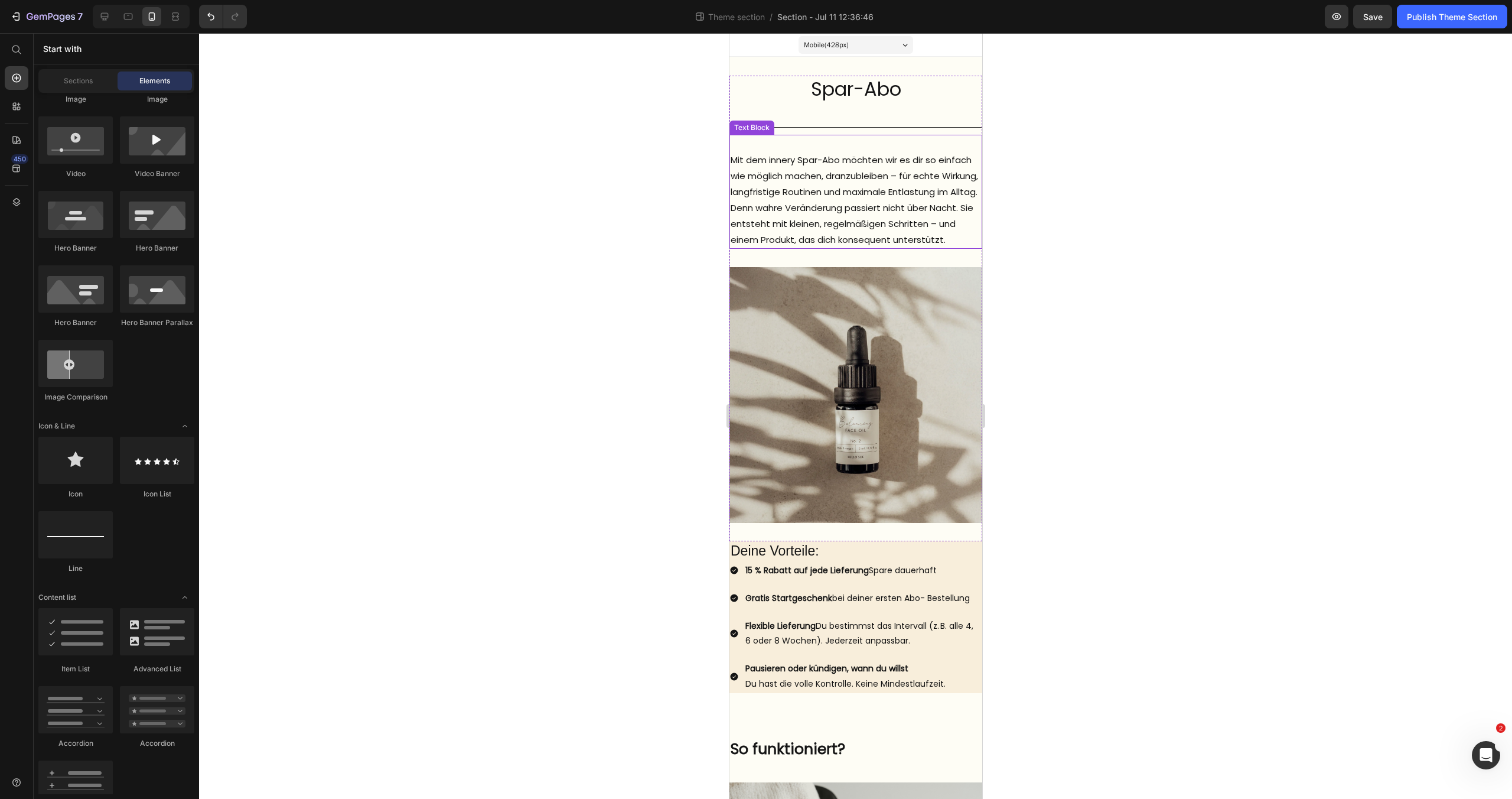 click 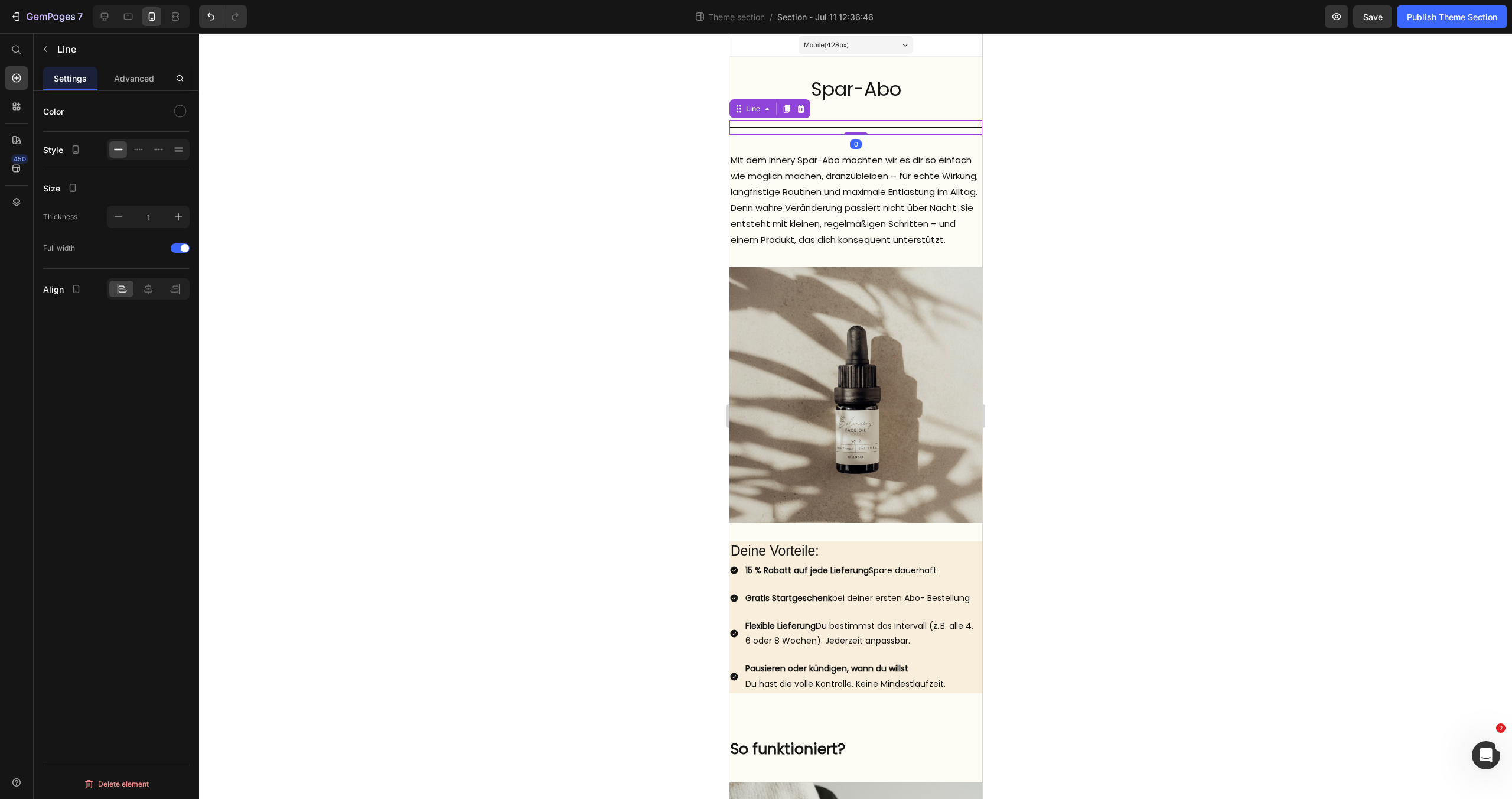 click on "Title Line   0" at bounding box center (855, 127) 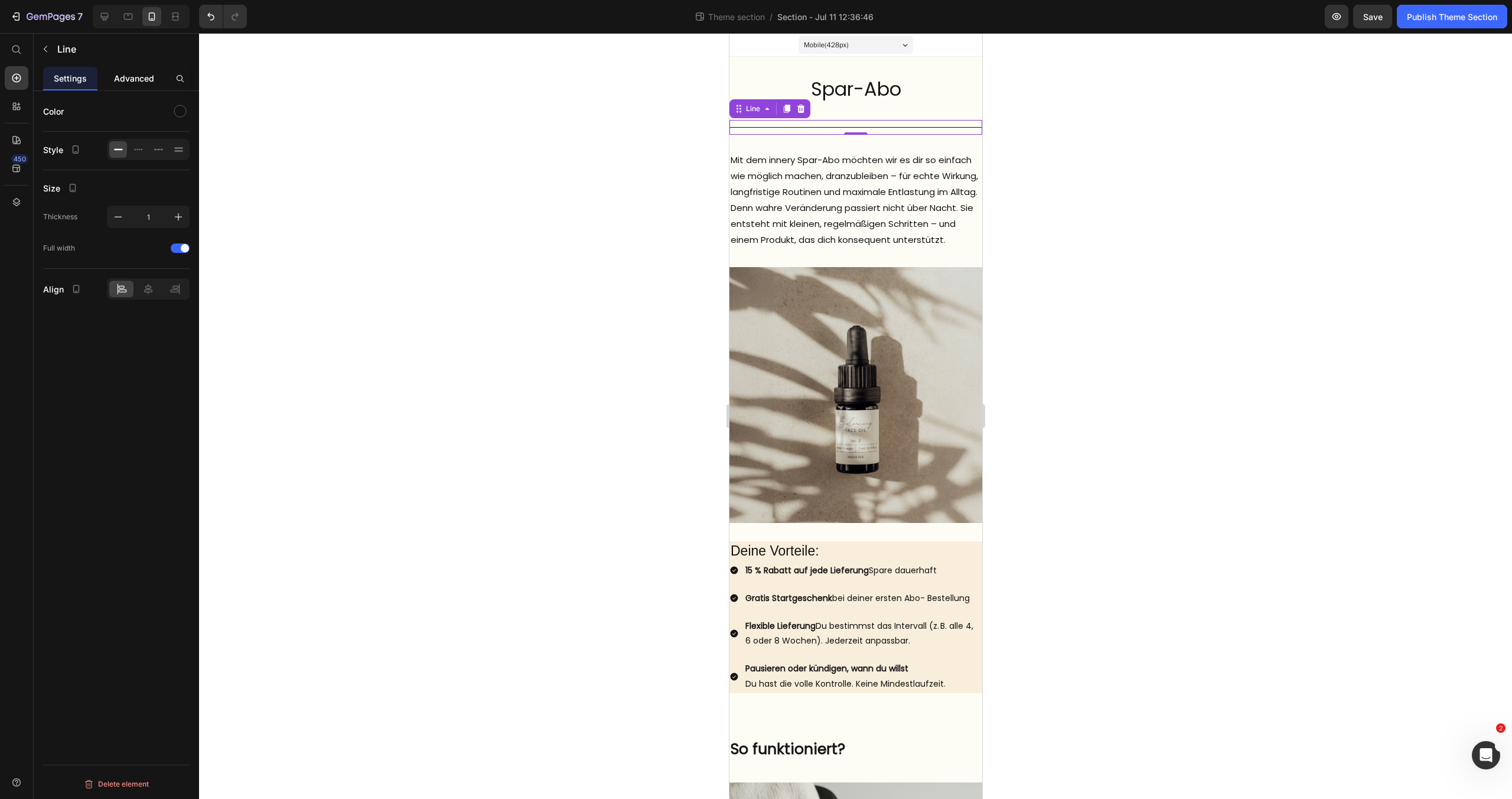 click on "Advanced" at bounding box center [134, 78] 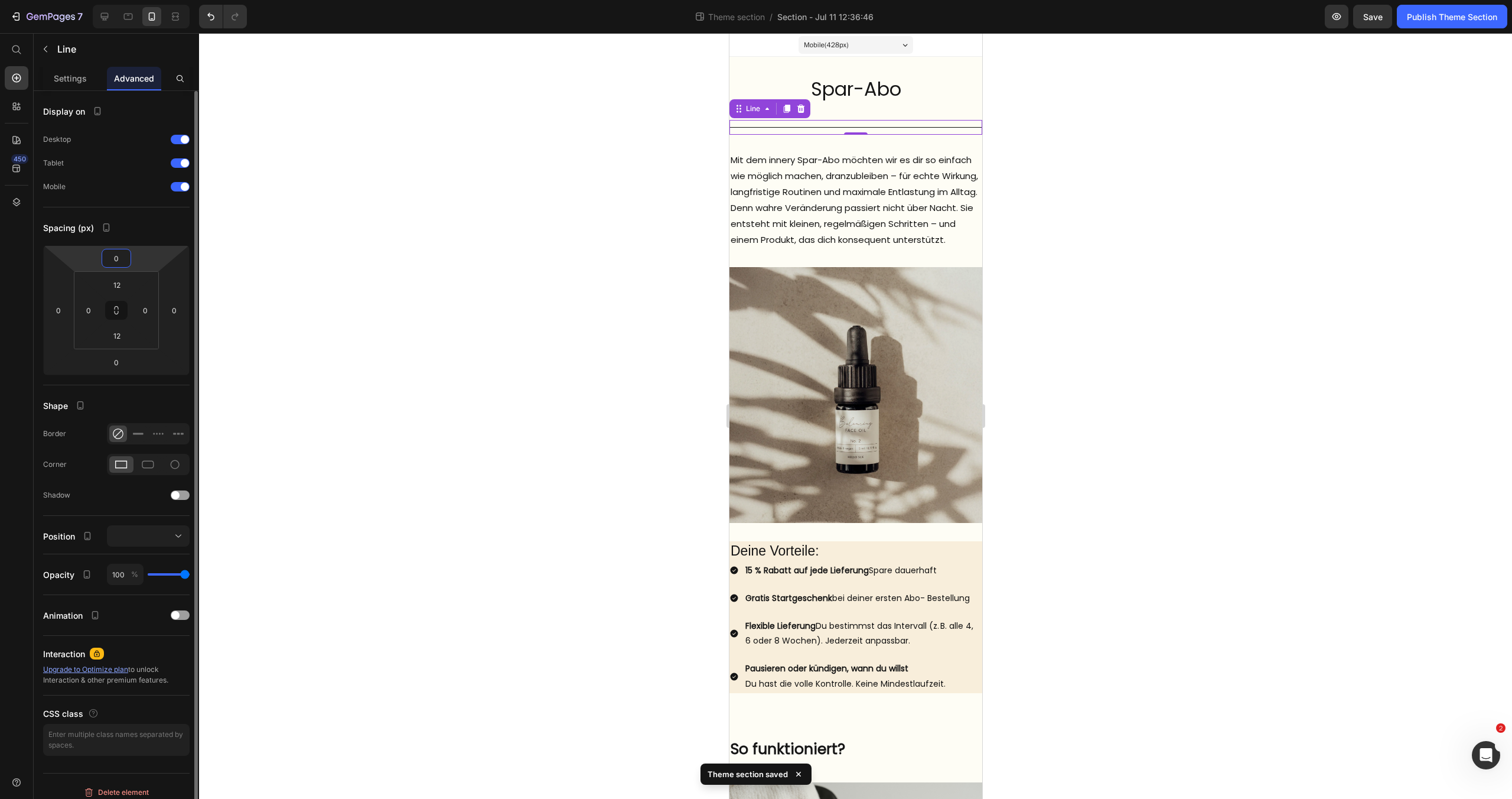 click on "0" at bounding box center [116, 258] 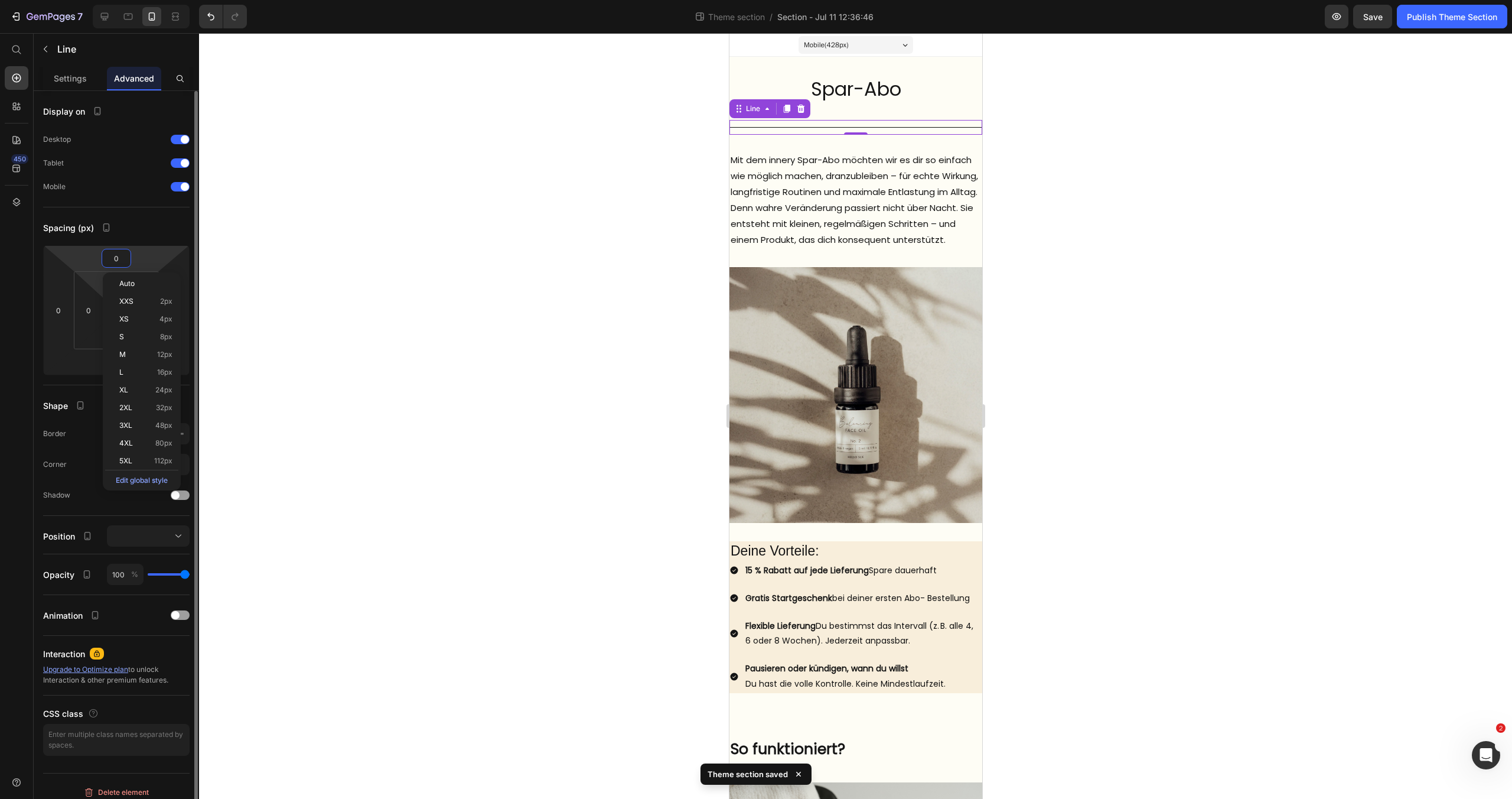 click on "7  Theme section  /  Section - Jul 11 12:36:46 Preview  Save   Publish Theme Section  450 Start with Sections Elements Hero Section Product Detail Brands Trusted Badges Guarantee Product Breakdown How to use Testimonials Compare Bundle FAQs Social Proof Brand Story Product List Collection Blog List Contact Sticky Add to Cart Custom Footer Browse Library 450 Layout
Row
Row
Row
Row Text
Heading
Text Block Button
Button
Button Media
Image
Image Video" at bounding box center (756, 0) 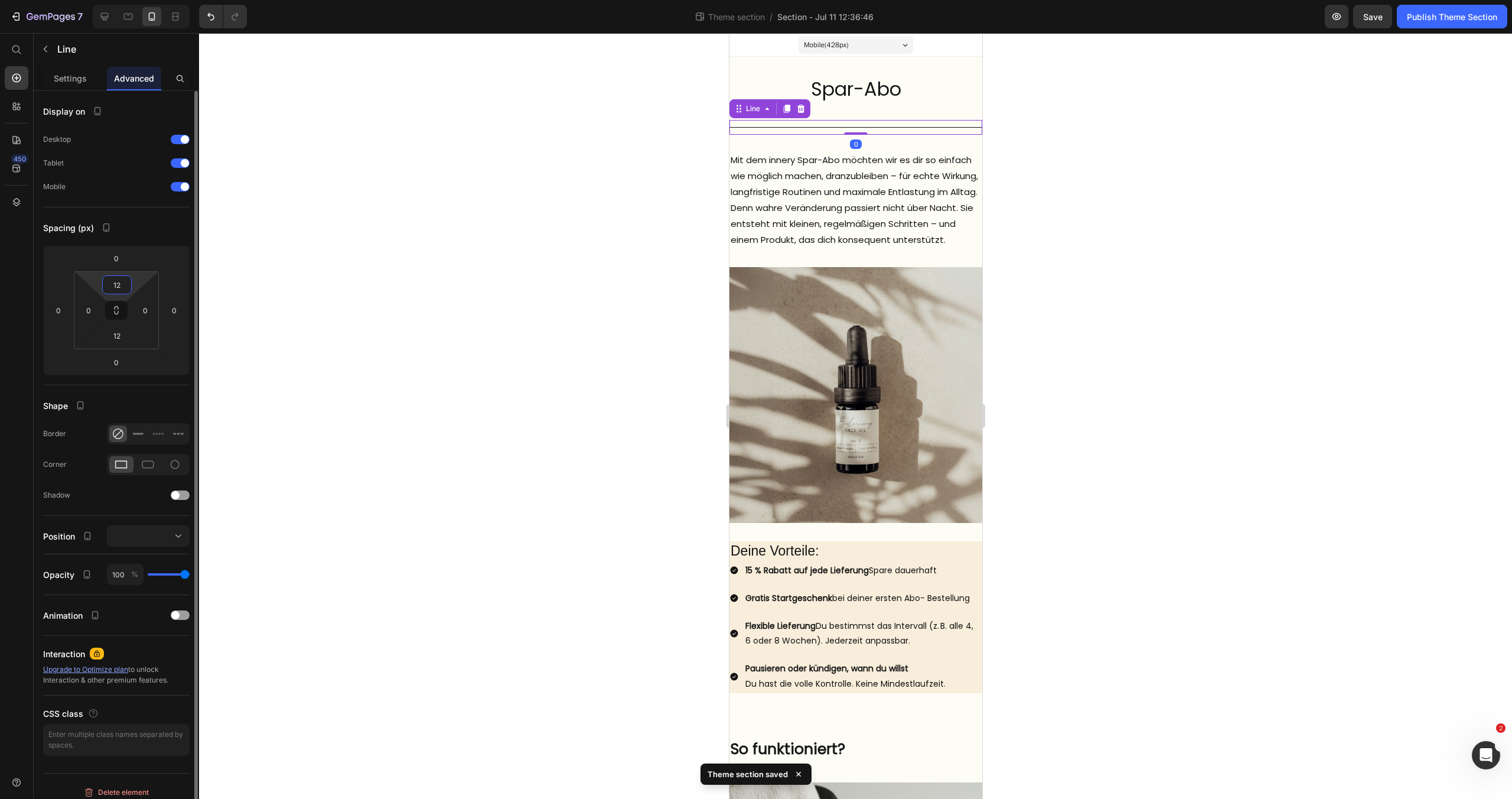 click on "12" at bounding box center [117, 285] 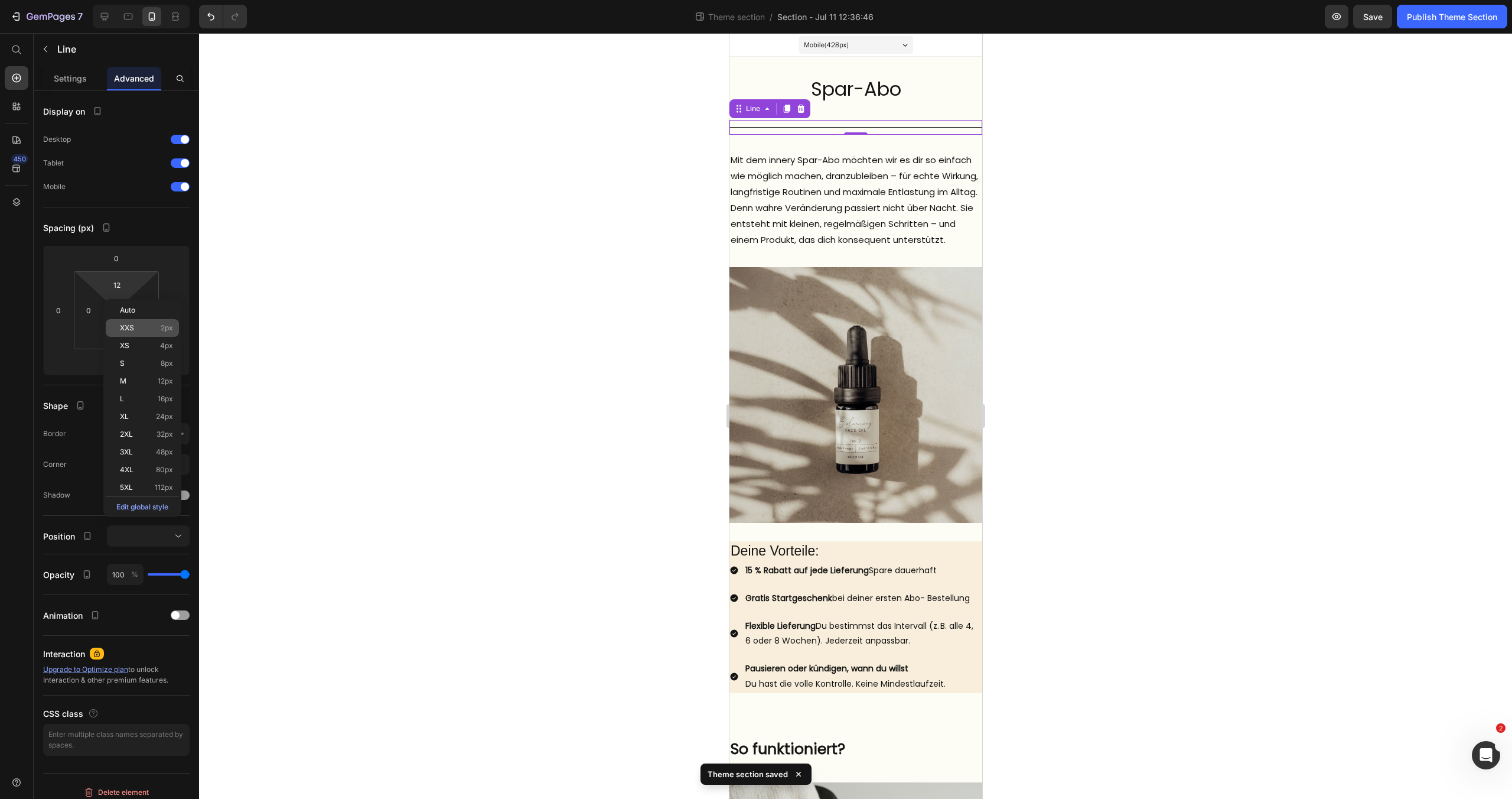 click on "XXS 2px" at bounding box center (146, 328) 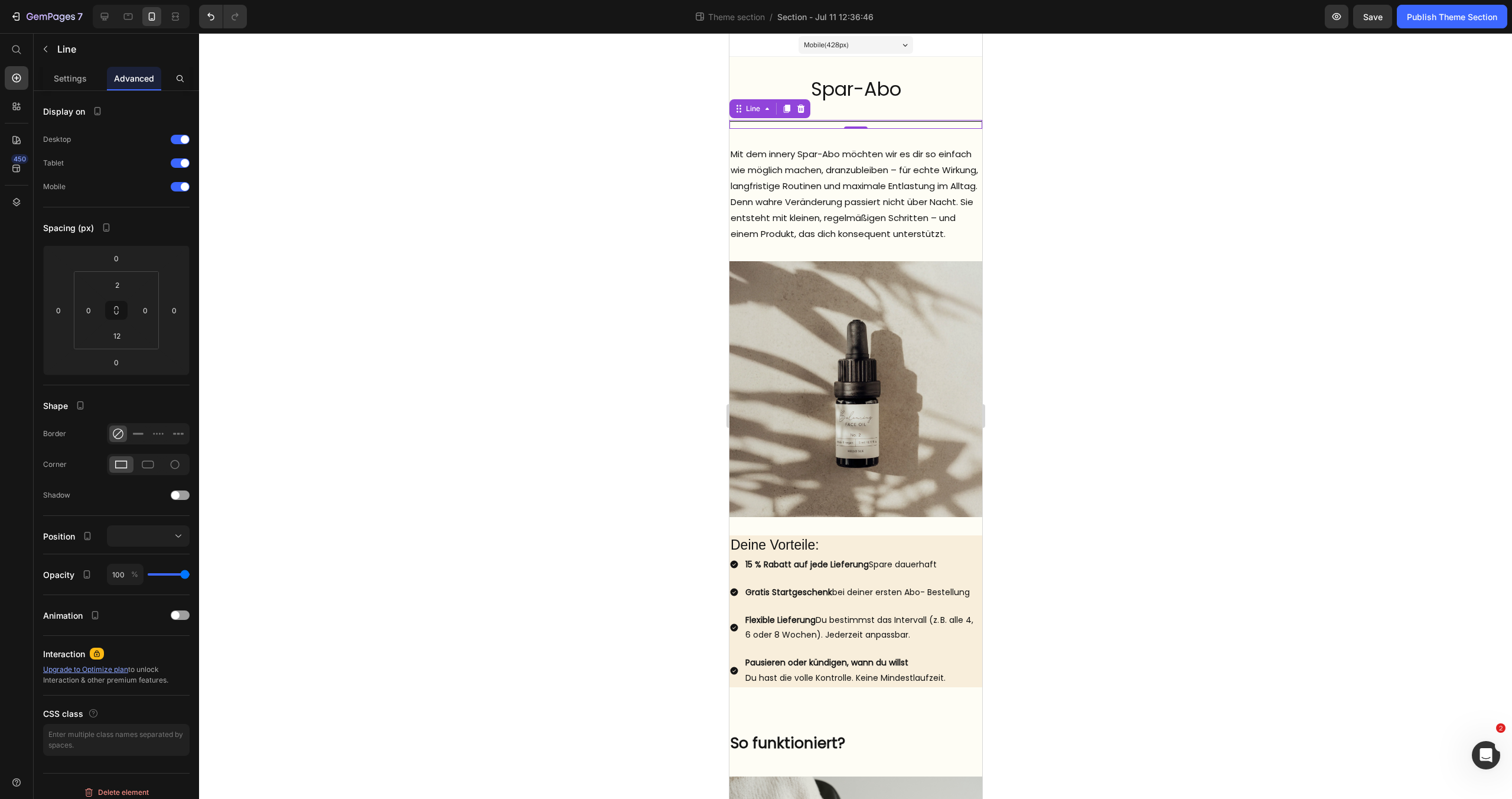 click 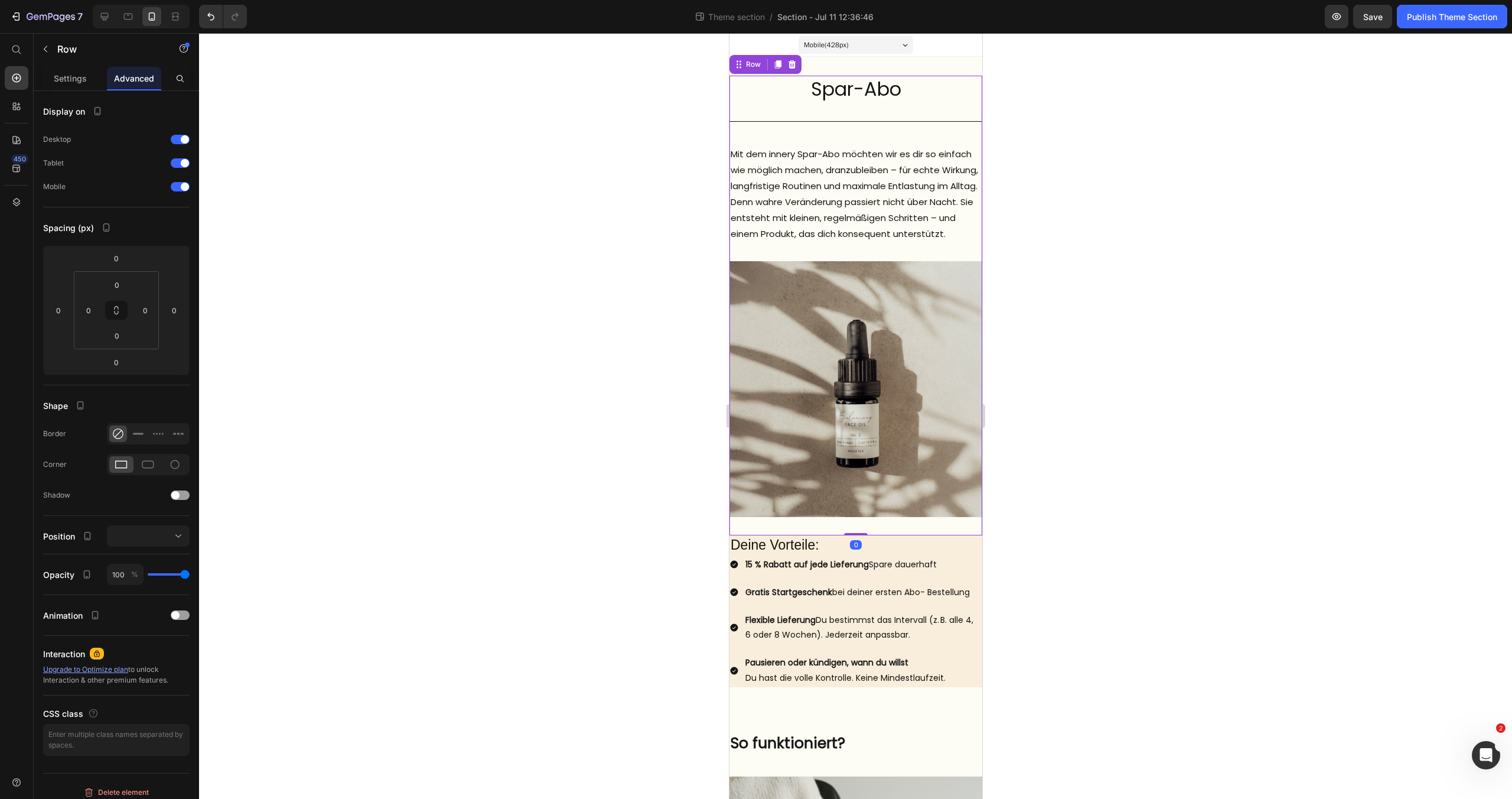click on "Spar-Abo  Text Block                Title Line" at bounding box center (855, 102) 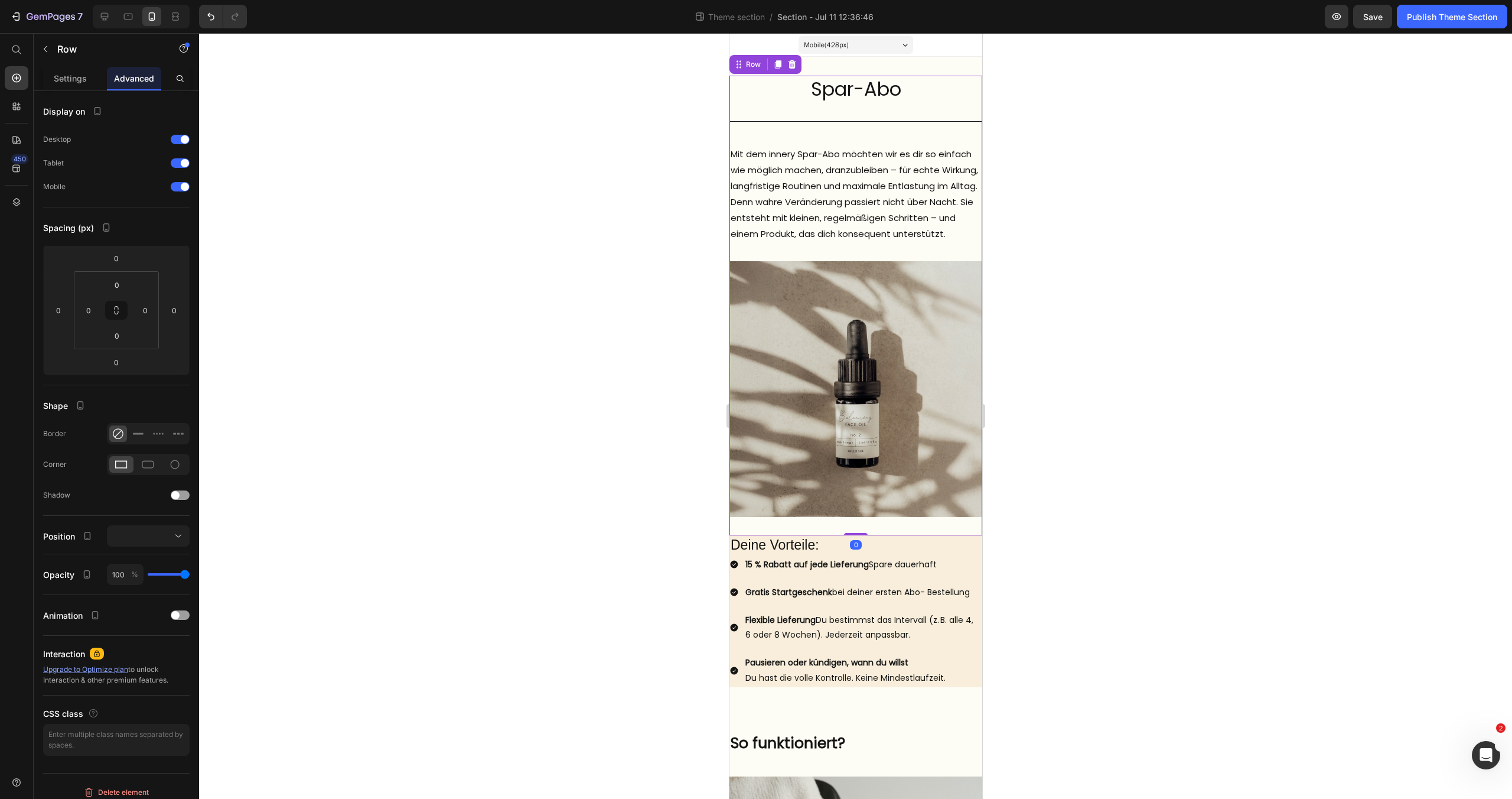 click 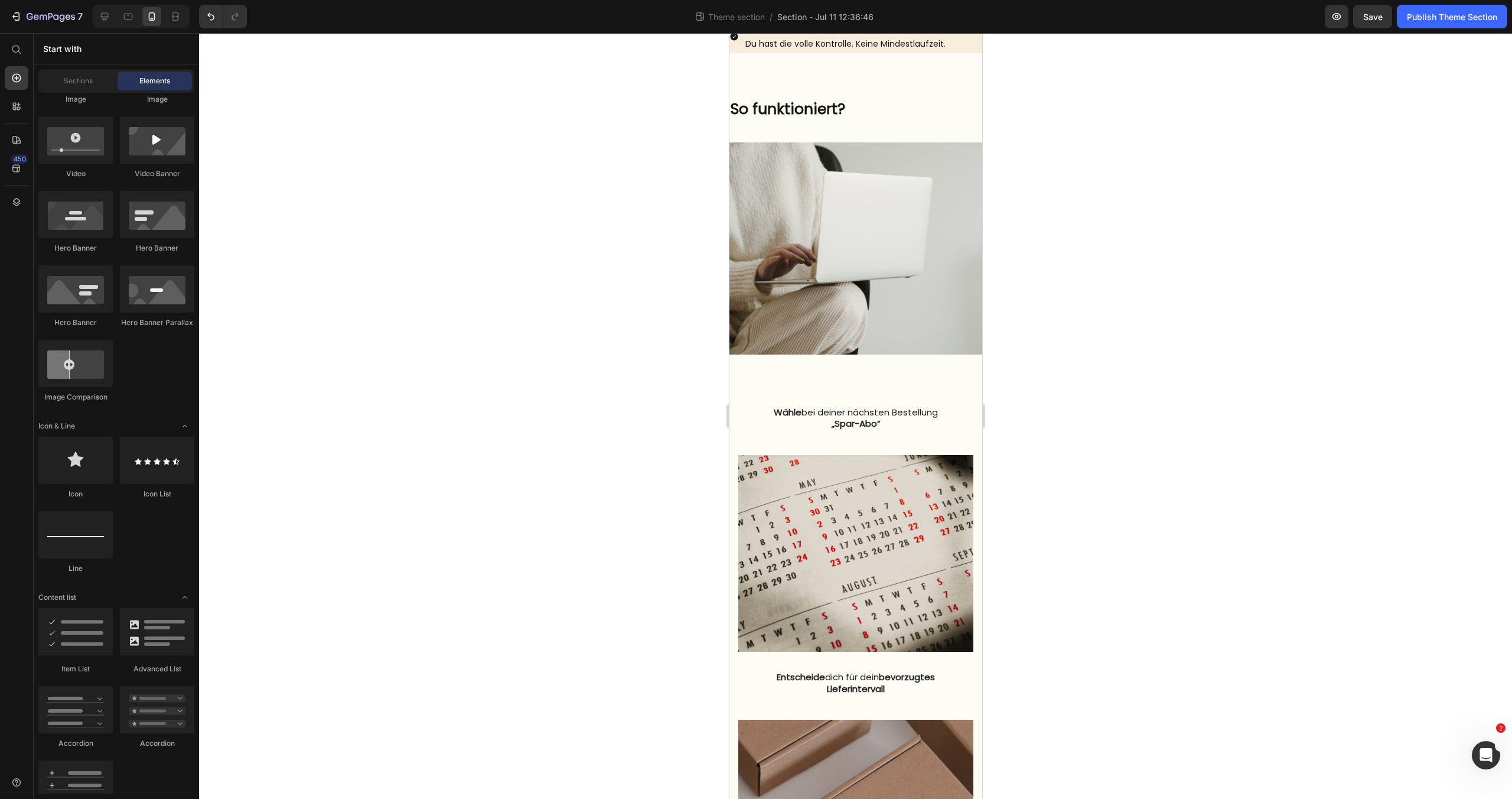 scroll, scrollTop: 662, scrollLeft: 0, axis: vertical 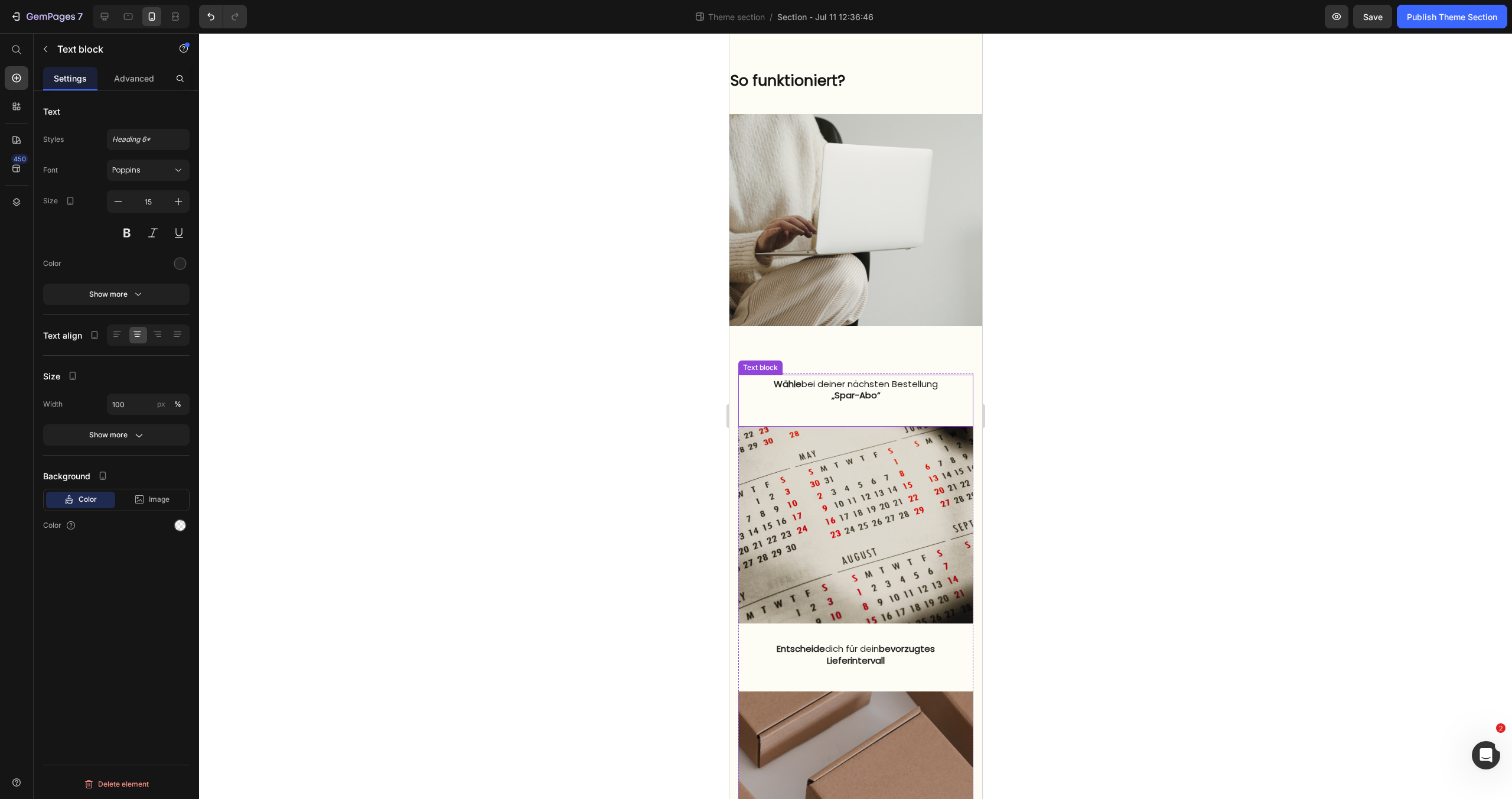 click on "„Spar-Abo“" at bounding box center [855, 395] 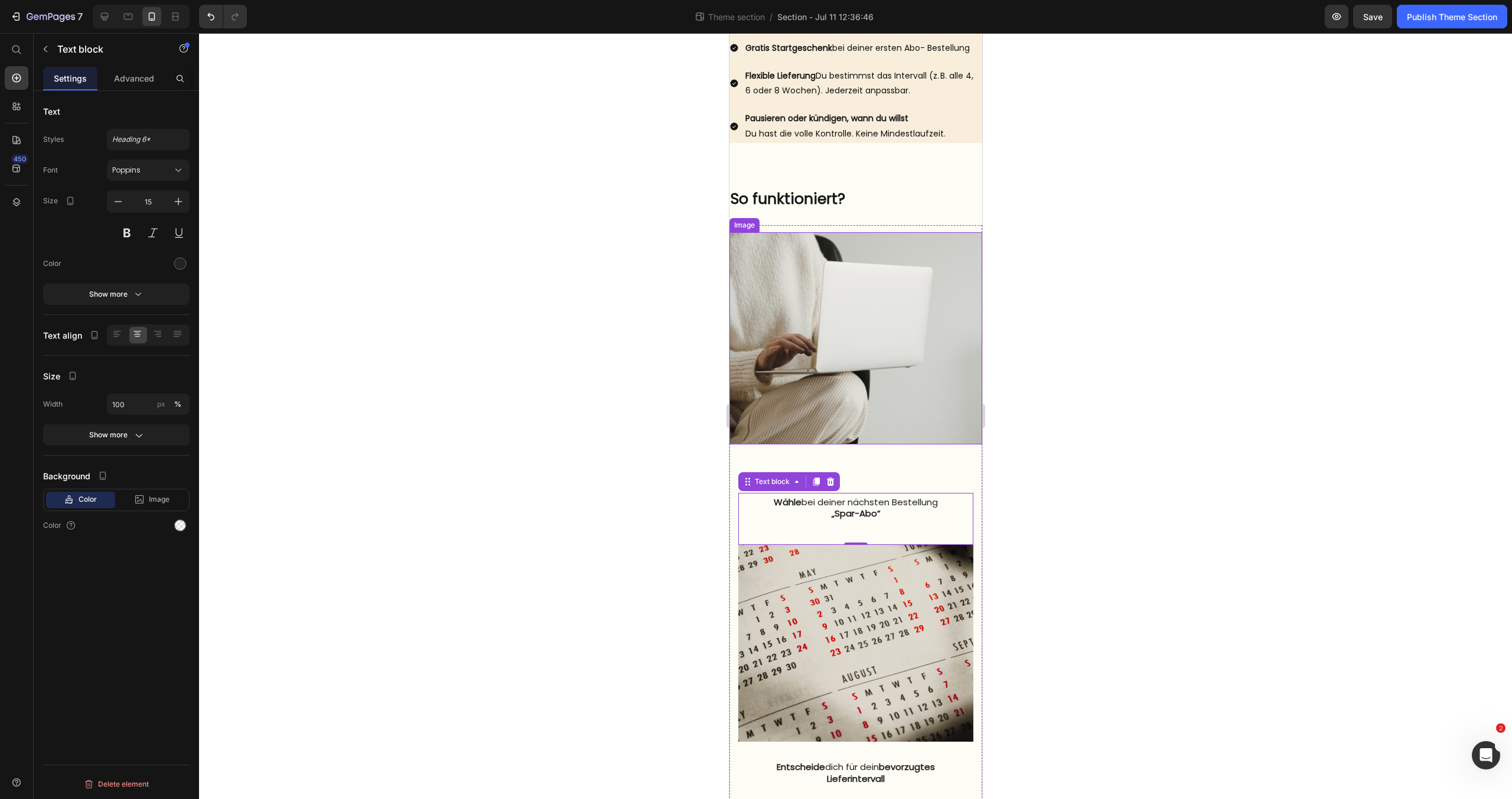 scroll, scrollTop: 645, scrollLeft: 0, axis: vertical 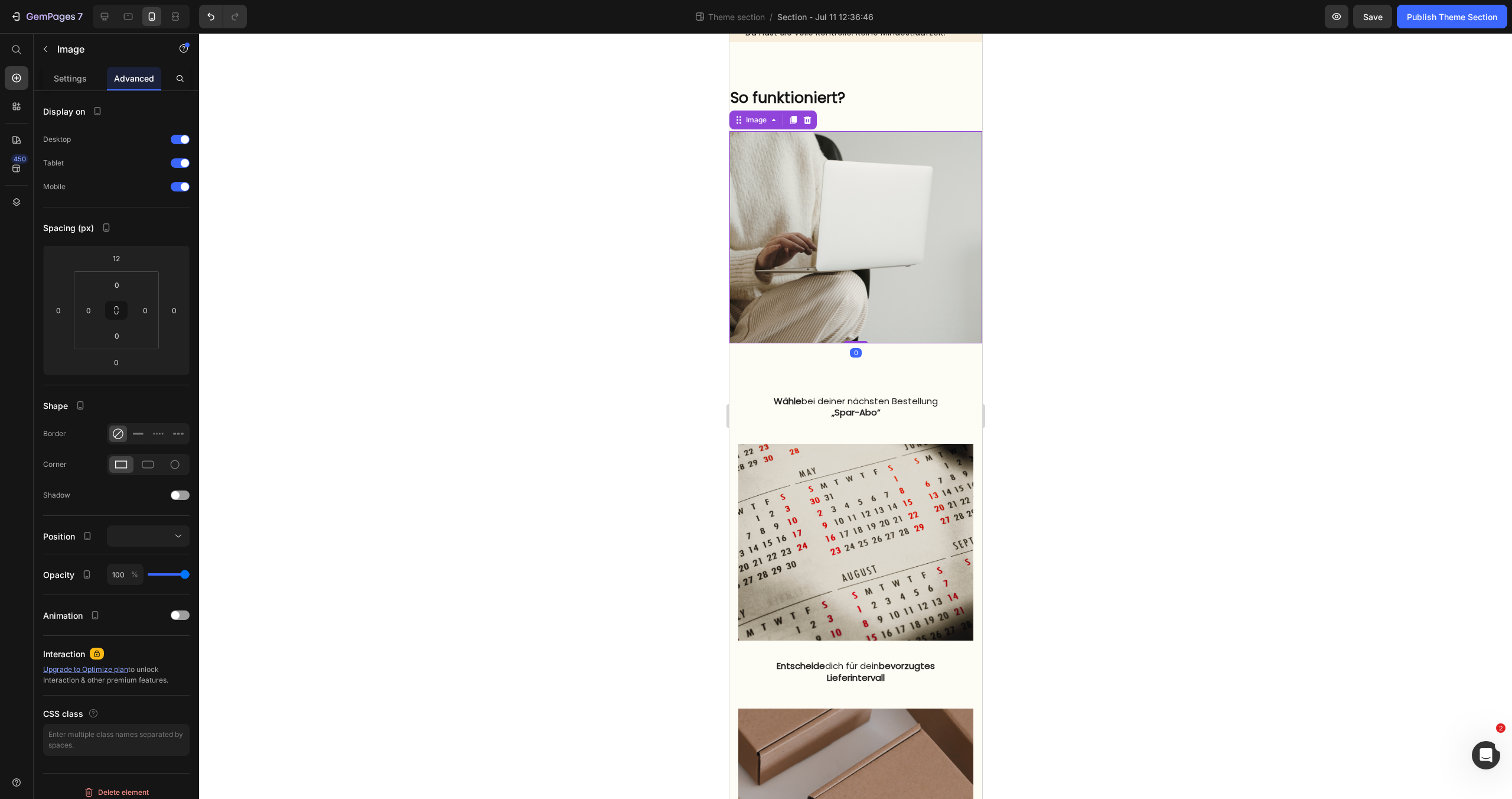 click at bounding box center (855, 237) 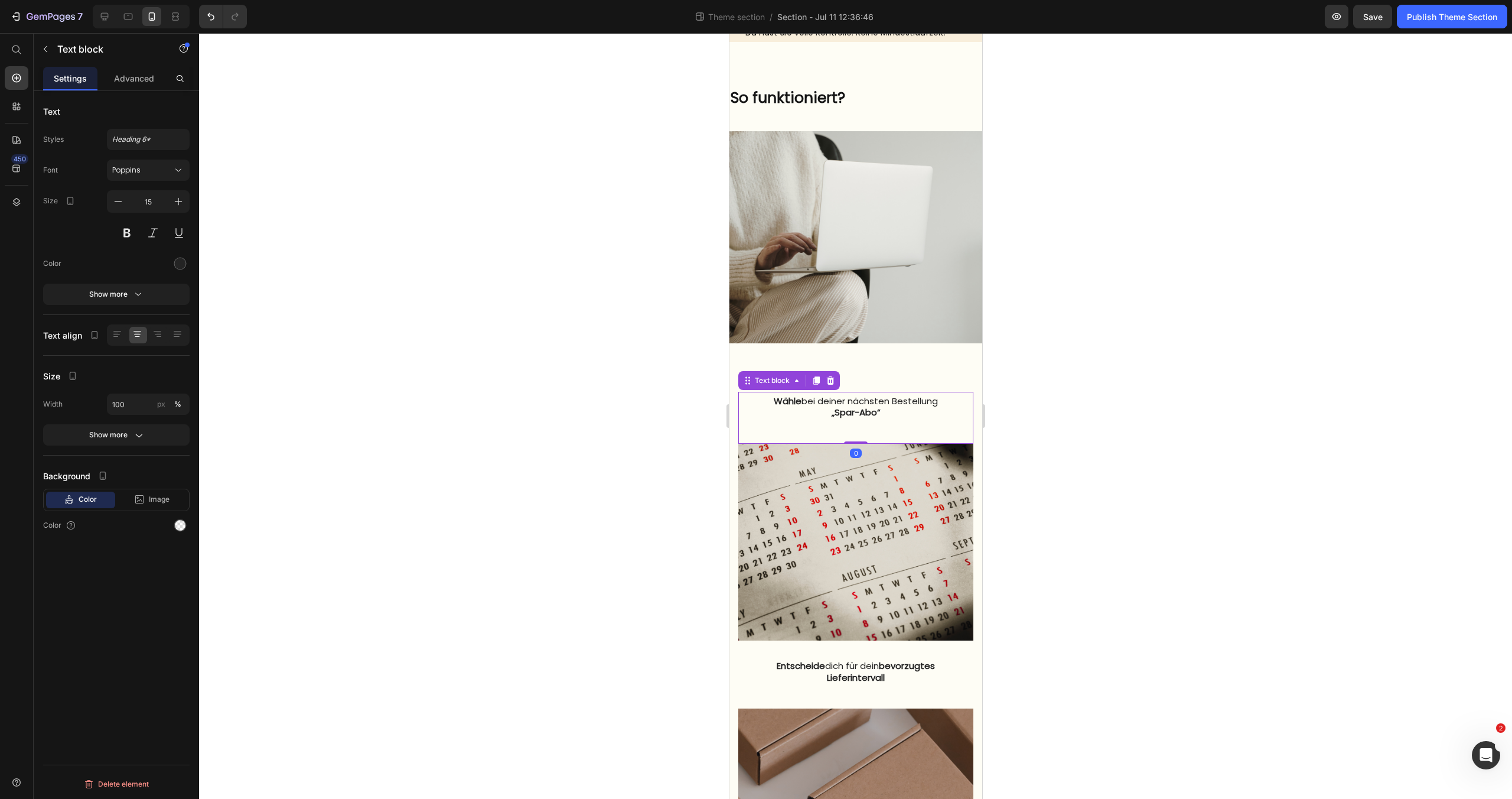 click on "„Spar-Abo“" at bounding box center (855, 412) 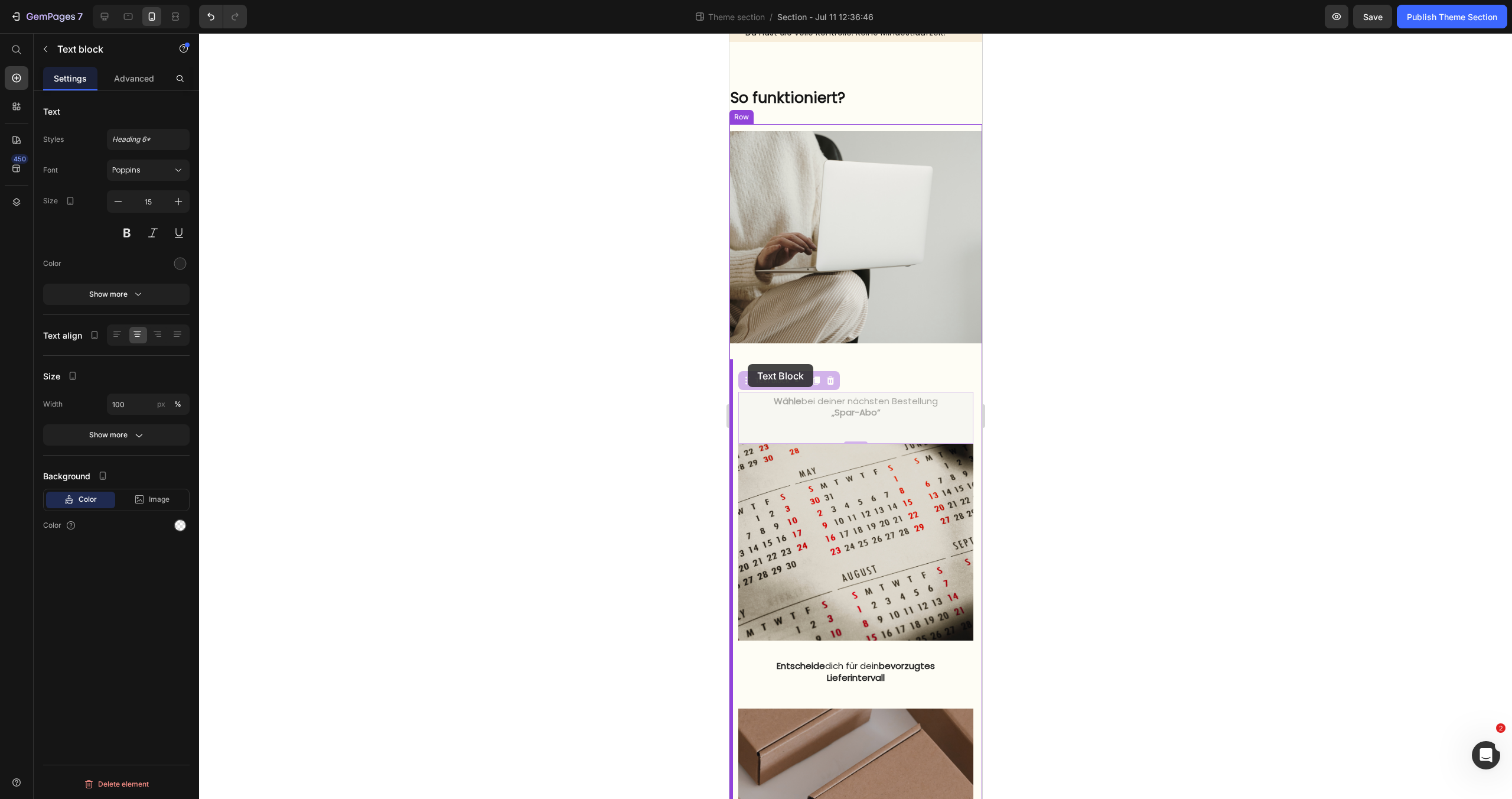 drag, startPoint x: 745, startPoint y: 401, endPoint x: 747, endPoint y: 364, distance: 37.054 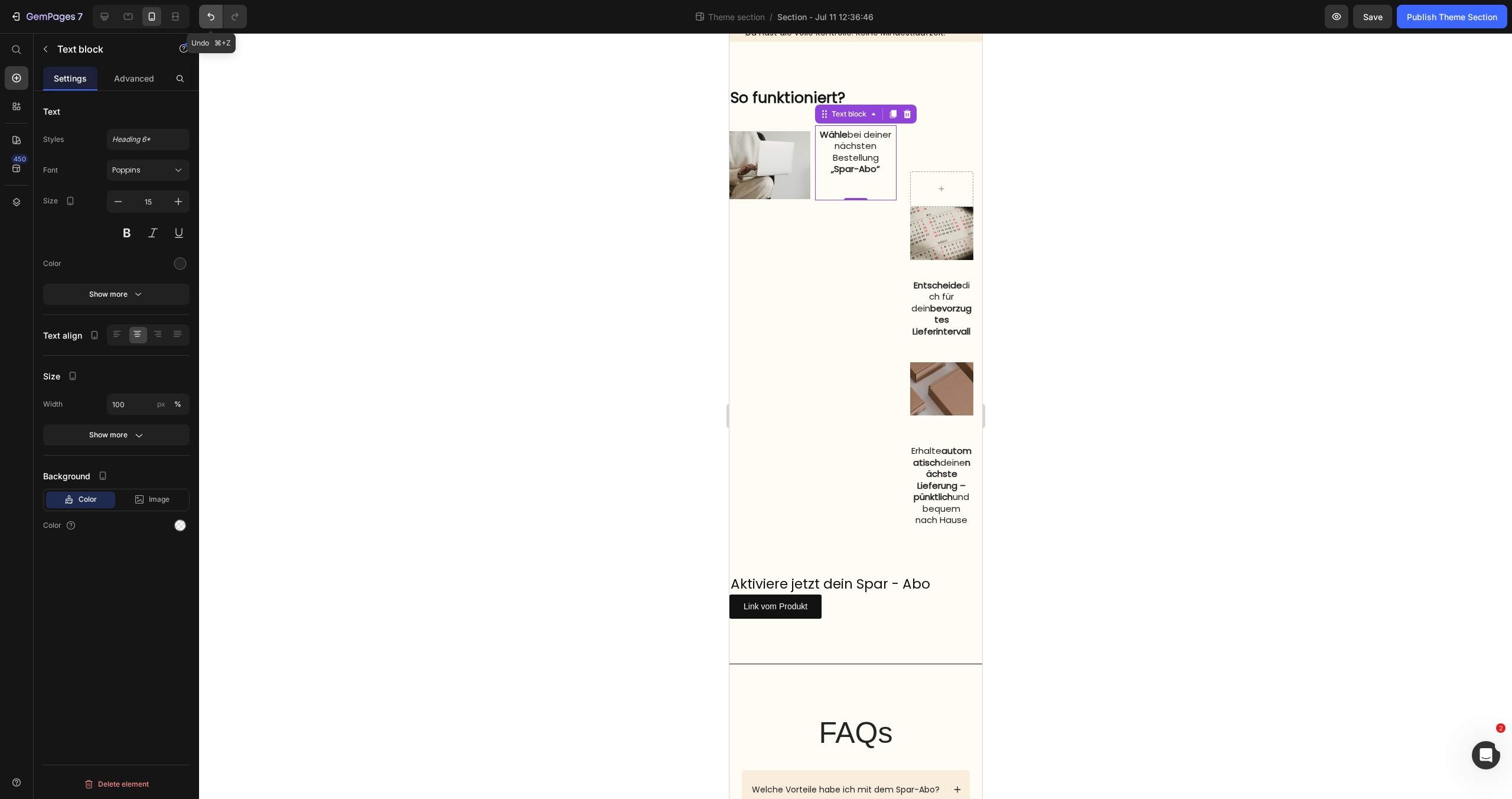 click 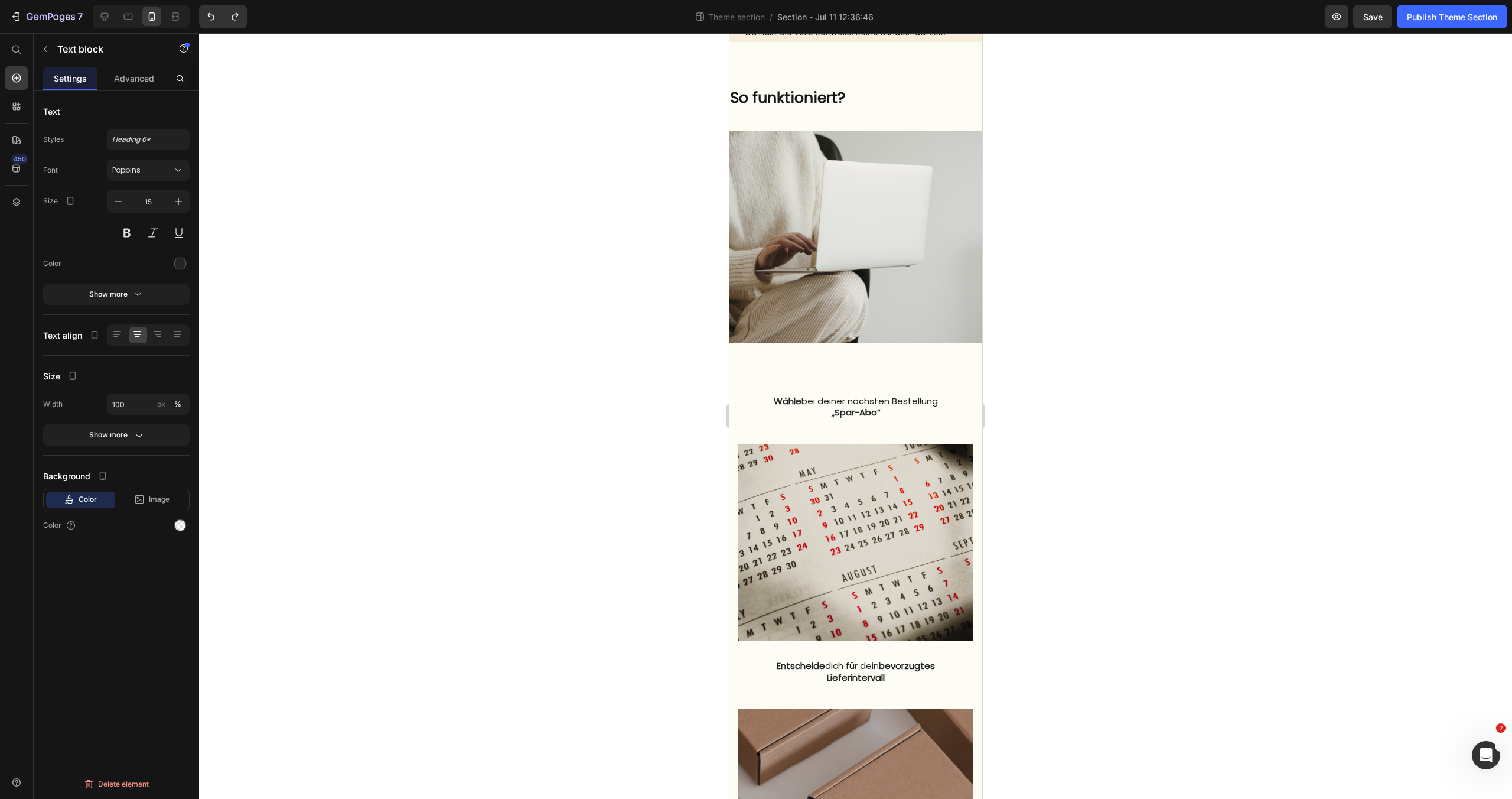 scroll, scrollTop: 644, scrollLeft: 0, axis: vertical 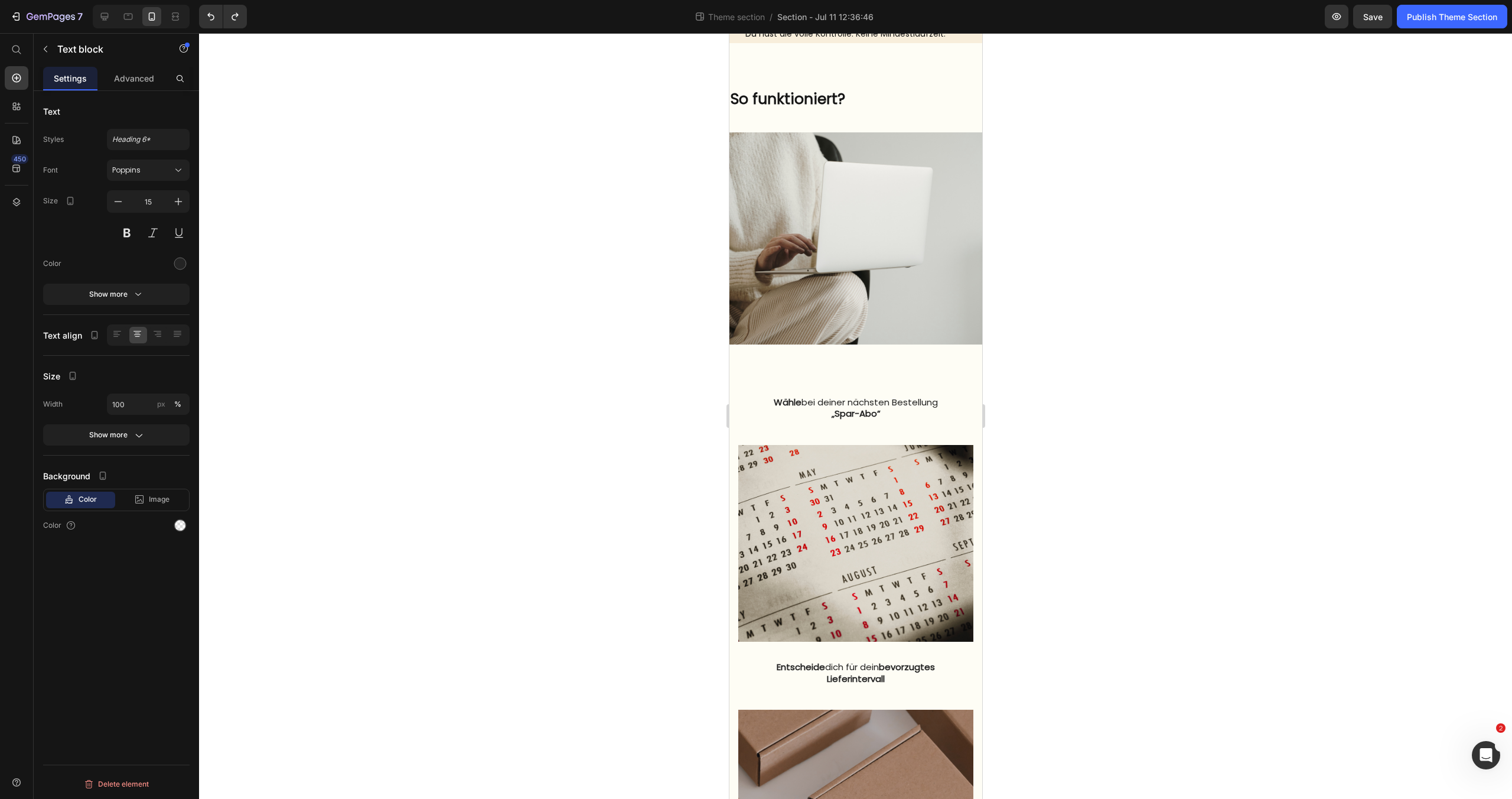 click on "„Spar-Abo“" at bounding box center [855, 413] 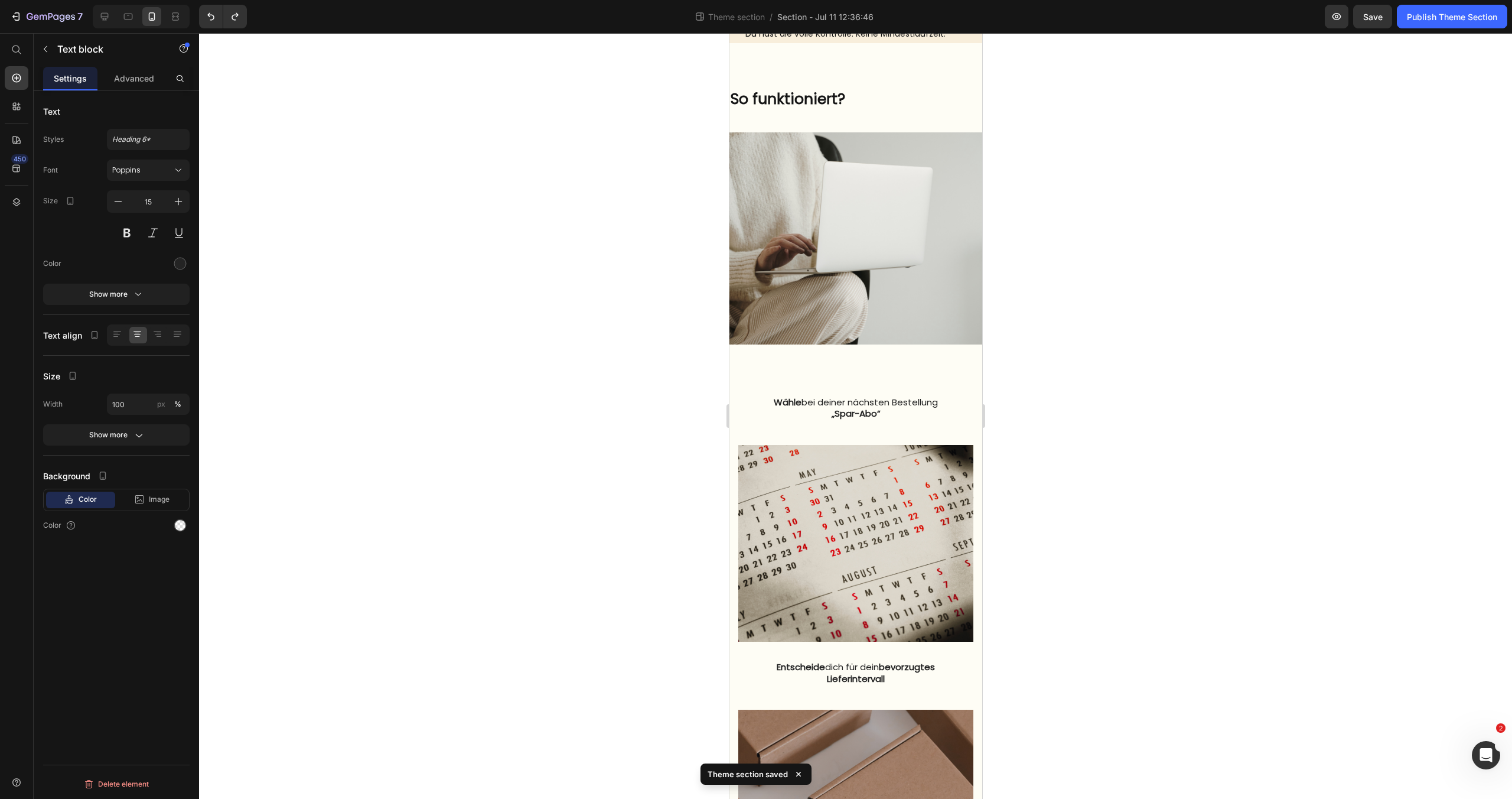 click on "Wähle  bei deiner nächsten Bestellung" at bounding box center (855, 402) 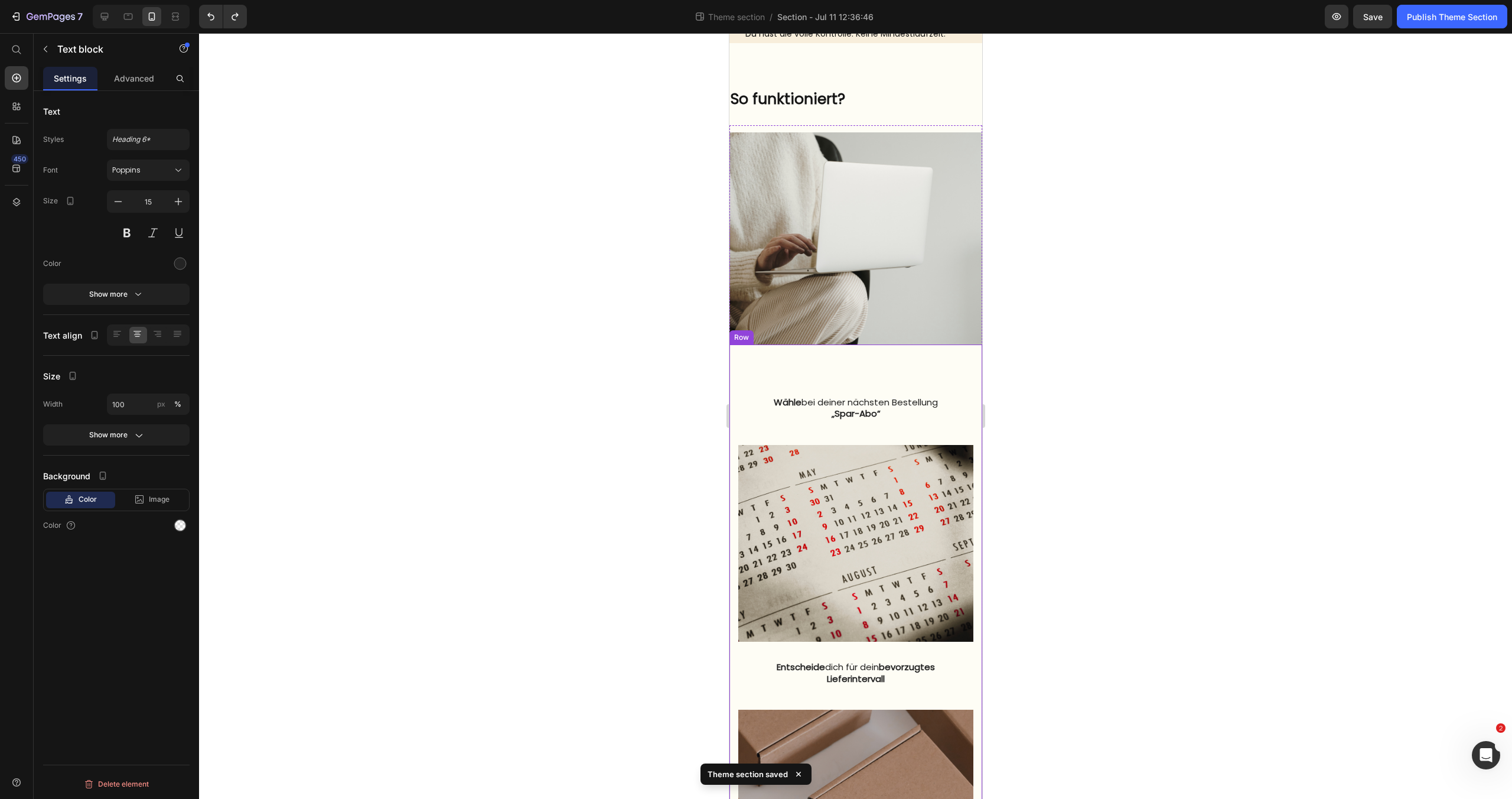 click on "Wähle  bei deiner nächsten Bestellung  „Spar-Abo“ Text block Image Entscheide  dich für dein  bevorzugtes  Lieferintervall  Text block Image Erhalte  automatisch  deine  nächste Lieferung – pünktlich  und bequem nach Hause Text block Row Row" at bounding box center [855, 676] 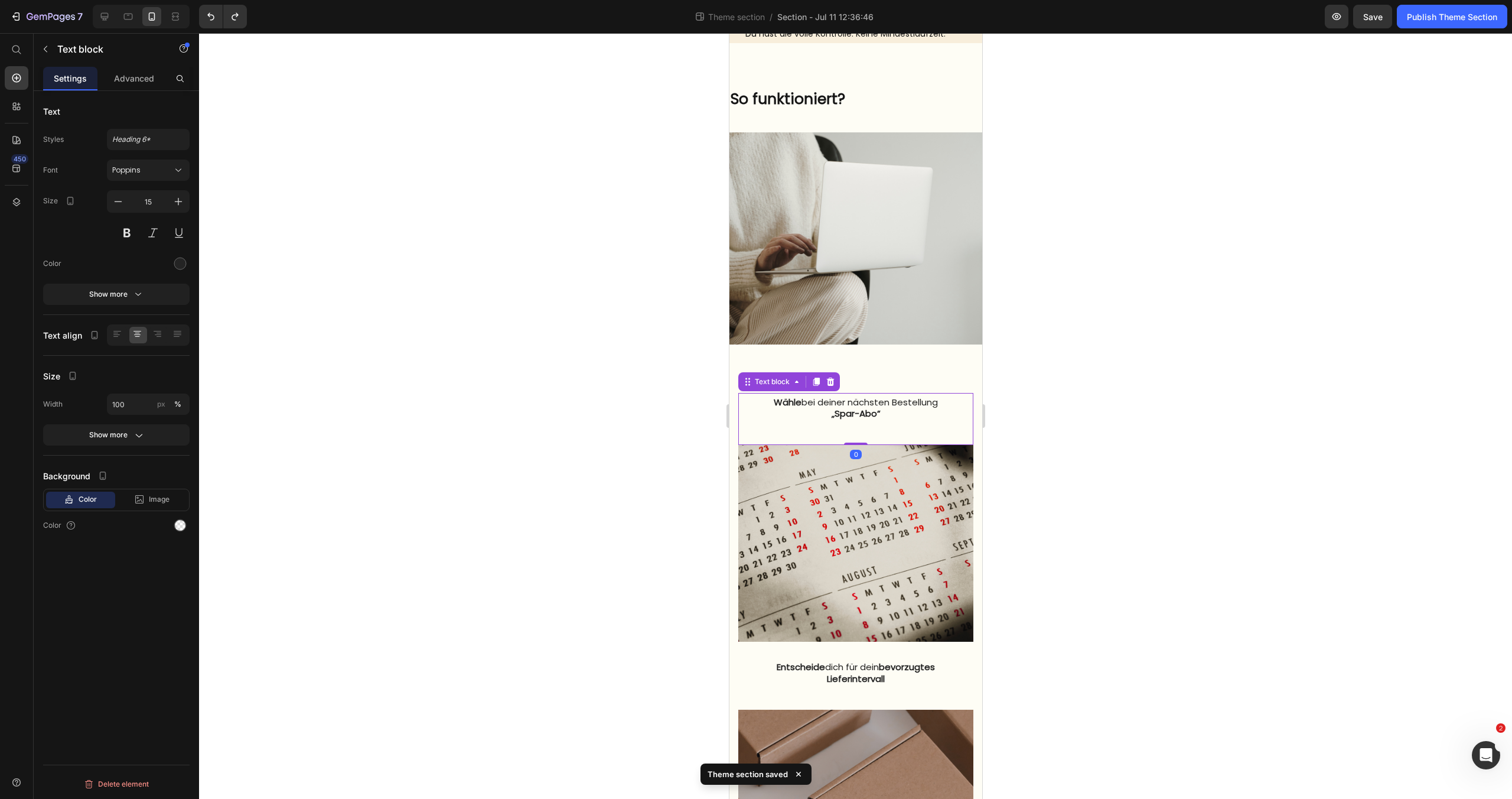 click on "Wähle  bei deiner nächsten Bestellung" at bounding box center [855, 402] 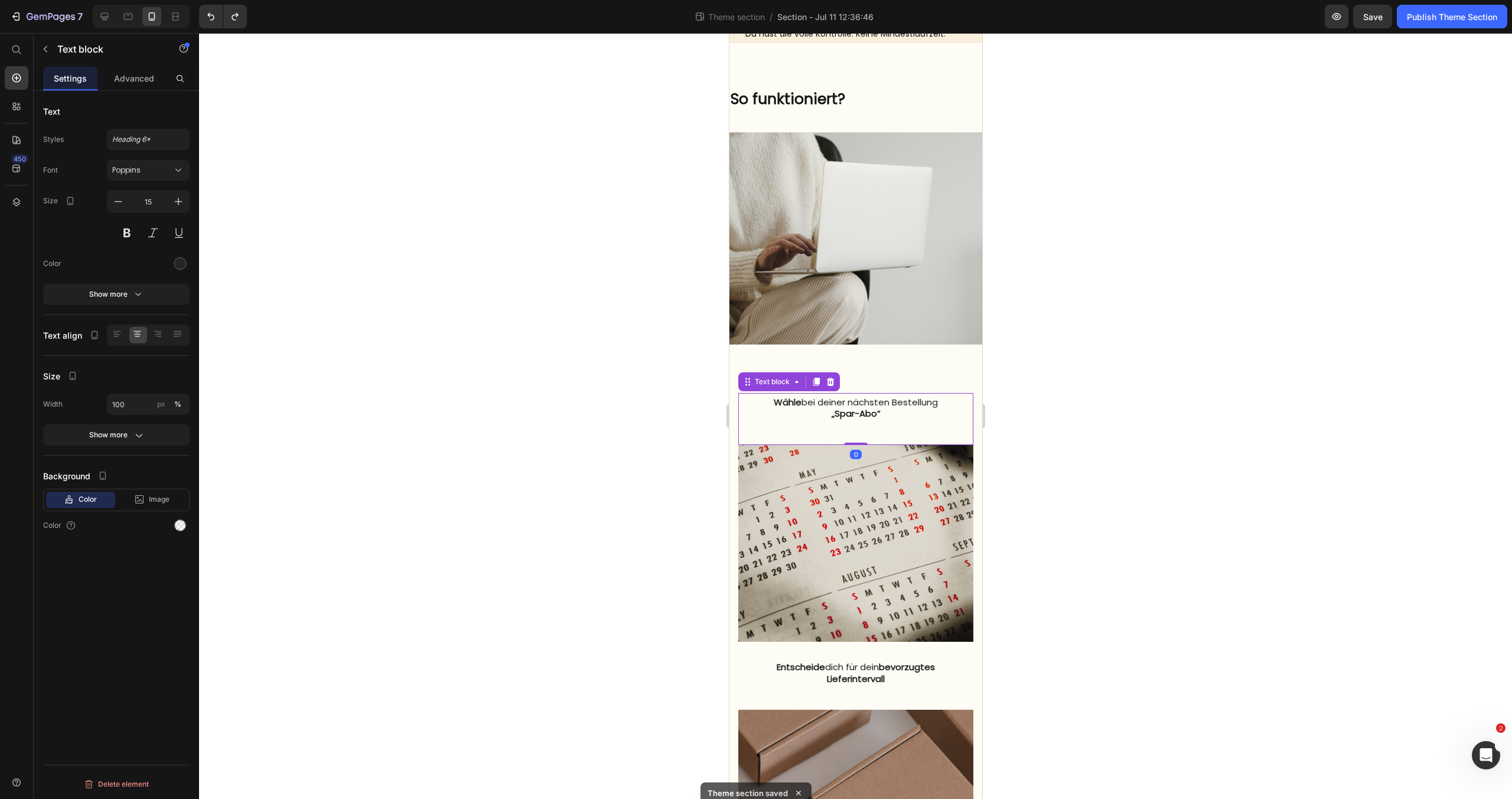 drag, startPoint x: 857, startPoint y: 459, endPoint x: 856, endPoint y: 446, distance: 13.038405 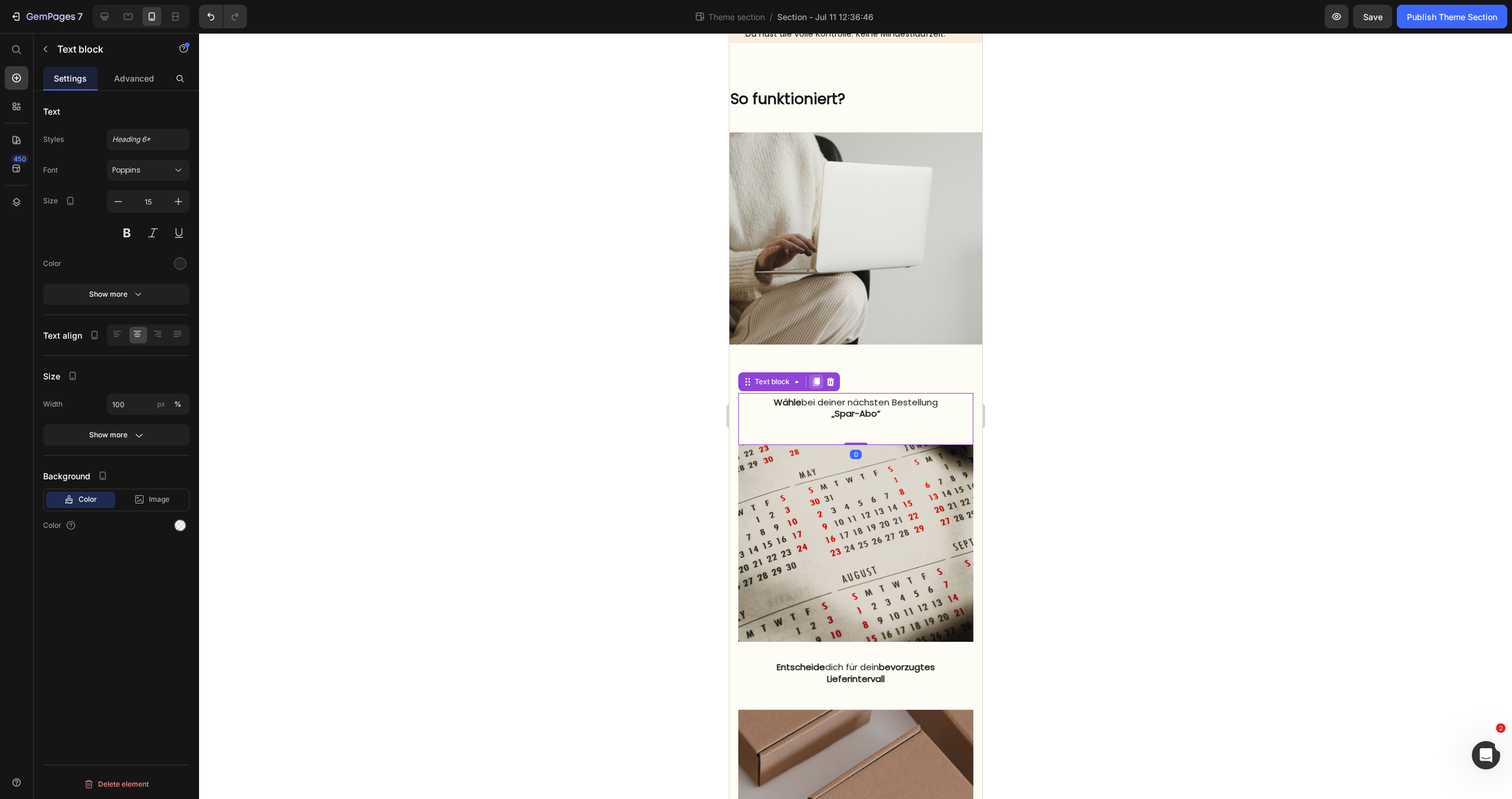 click 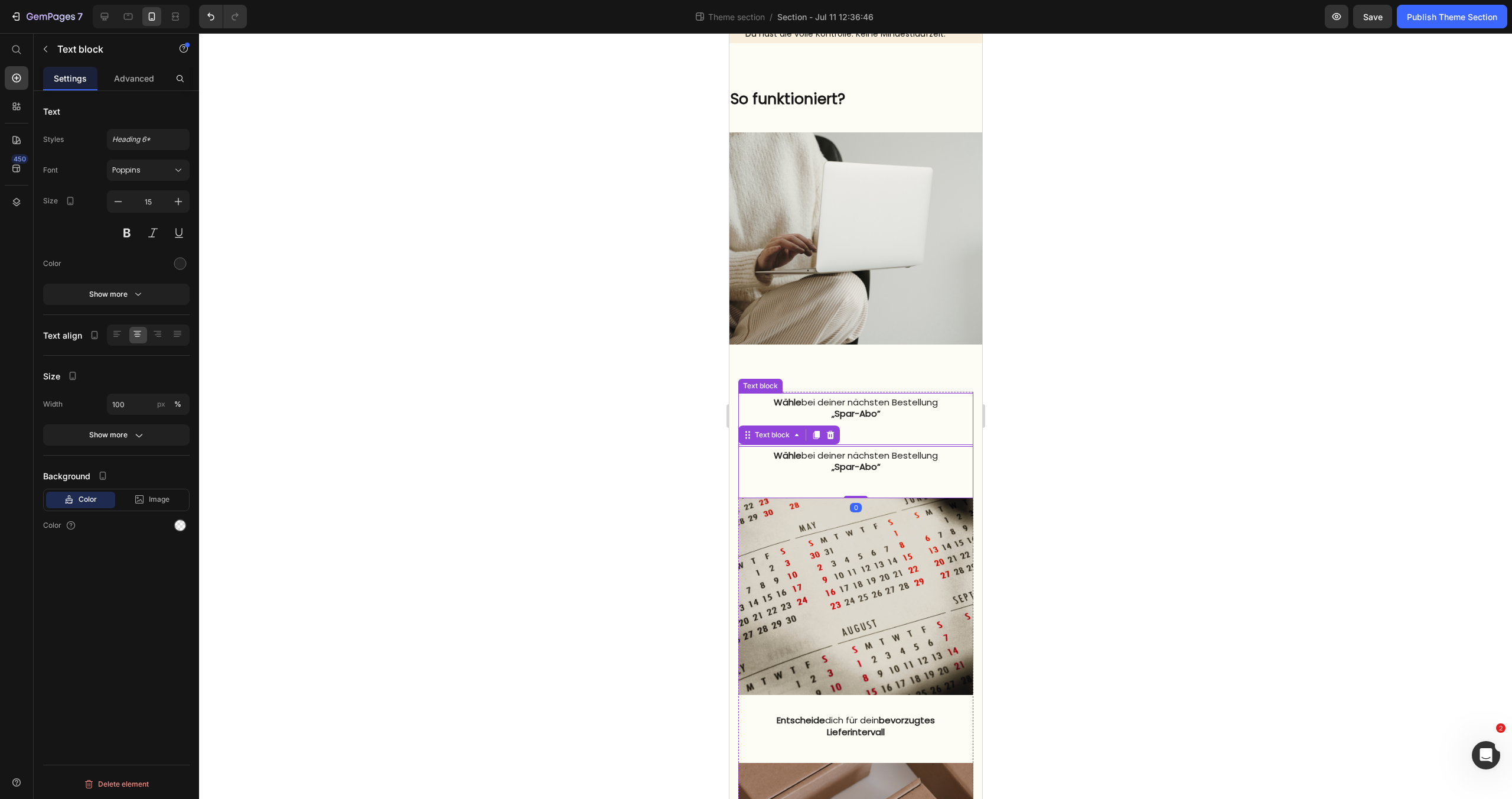 click on "„Spar-Abo“" at bounding box center [855, 413] 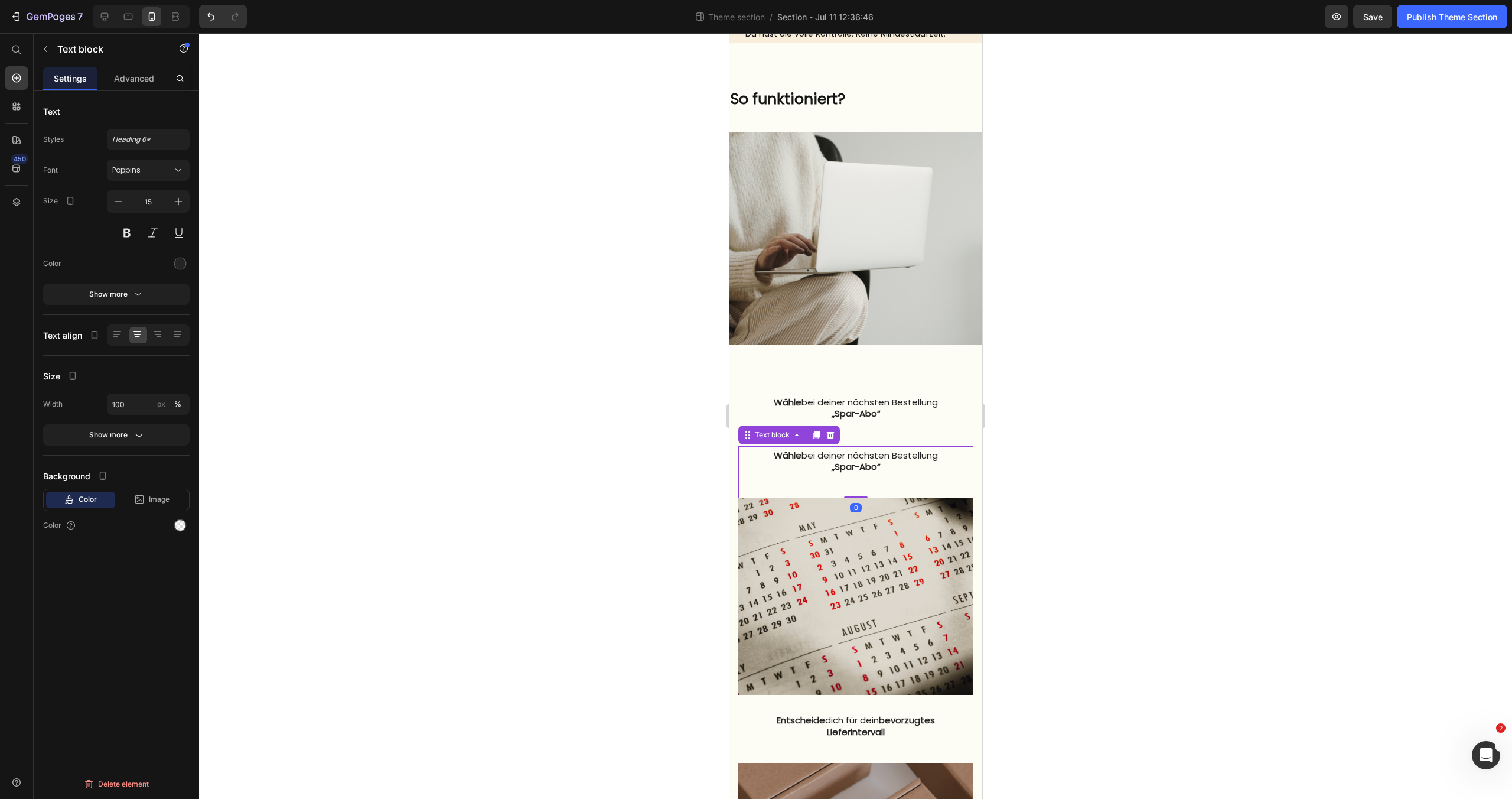 click on "Wähle  bei deiner nächsten Bestellung" at bounding box center [855, 456] 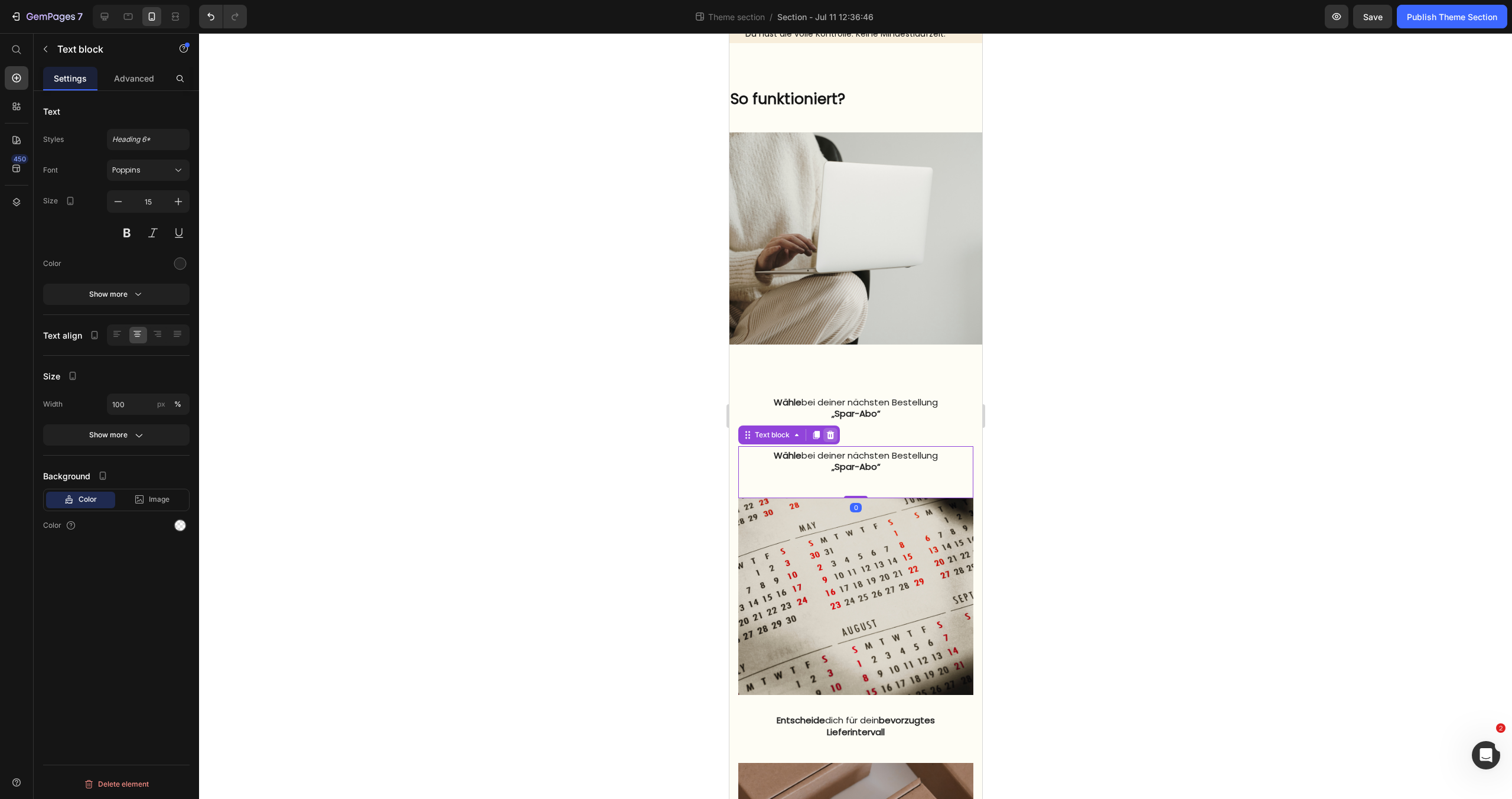 click 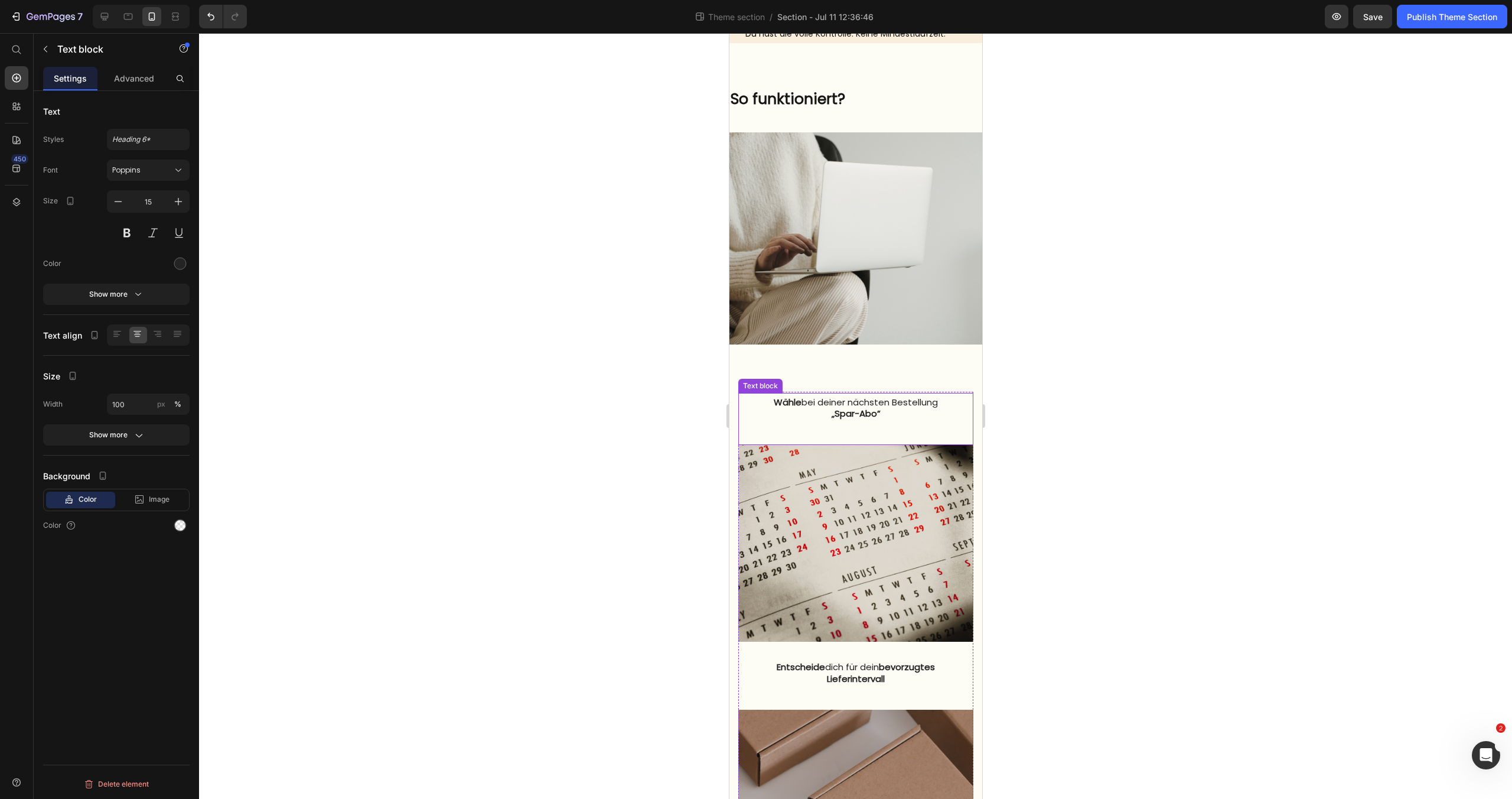 click on "„Spar-Abo“" at bounding box center (855, 413) 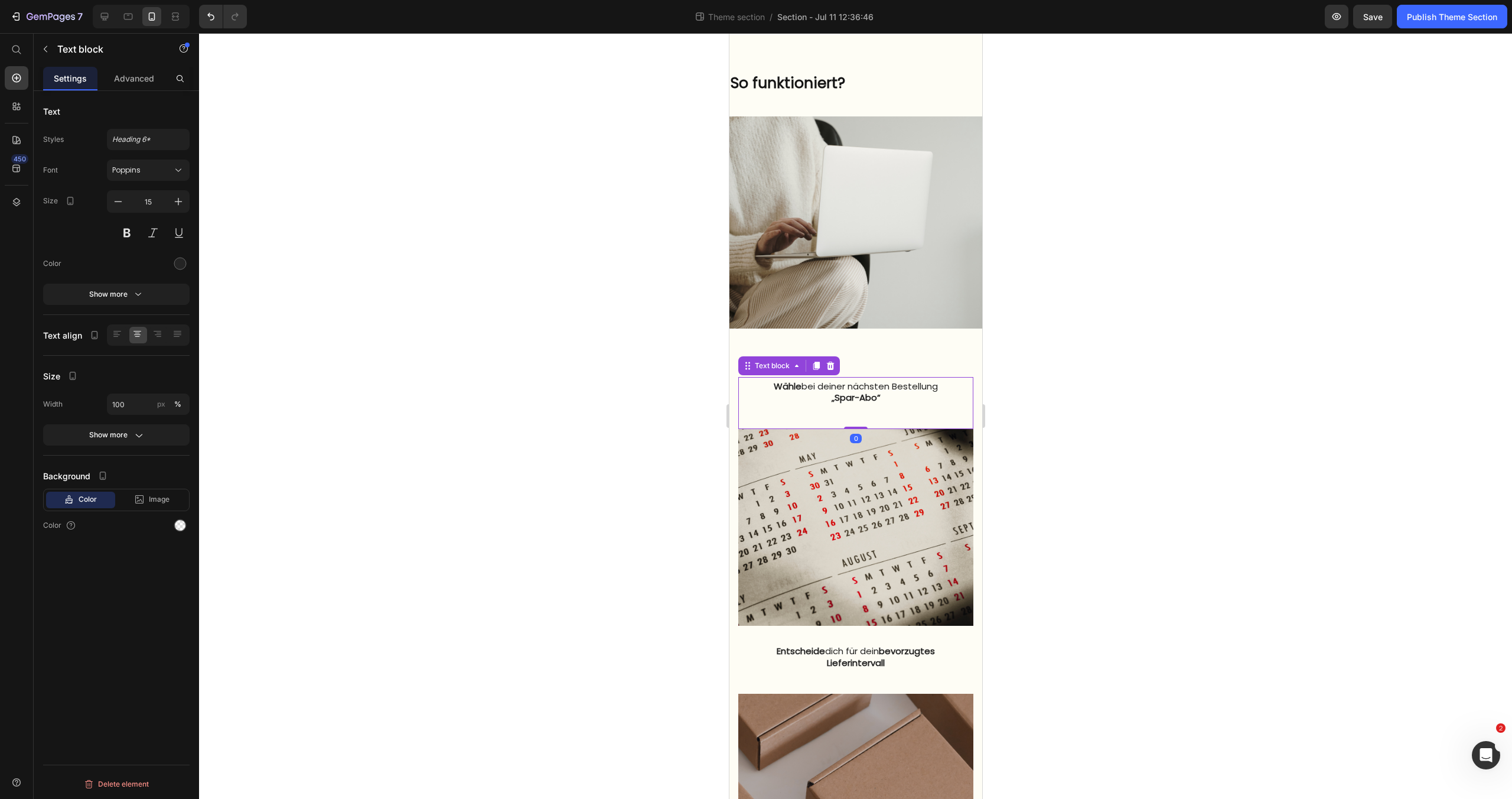 scroll, scrollTop: 662, scrollLeft: 0, axis: vertical 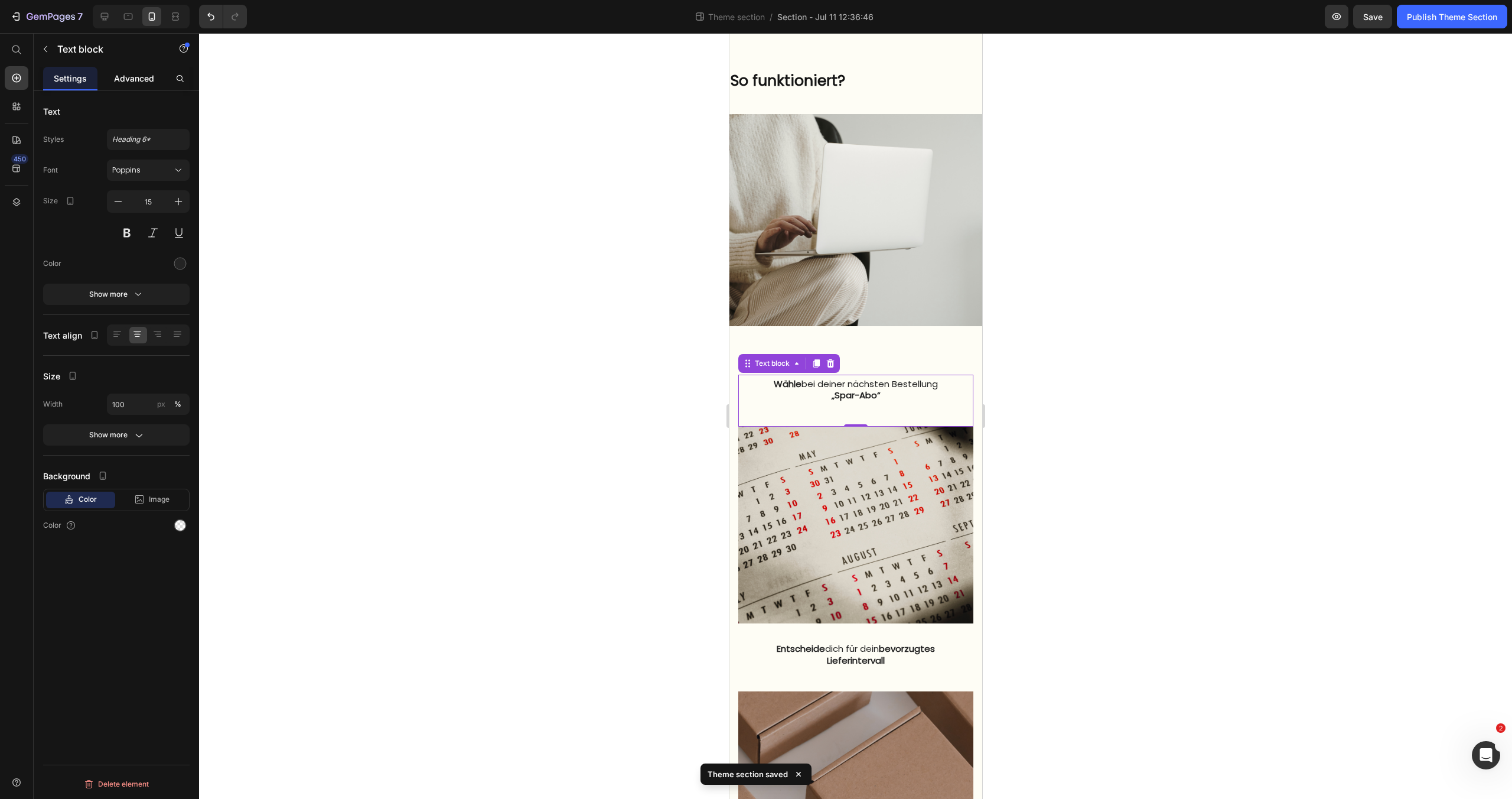 click on "Advanced" at bounding box center (134, 78) 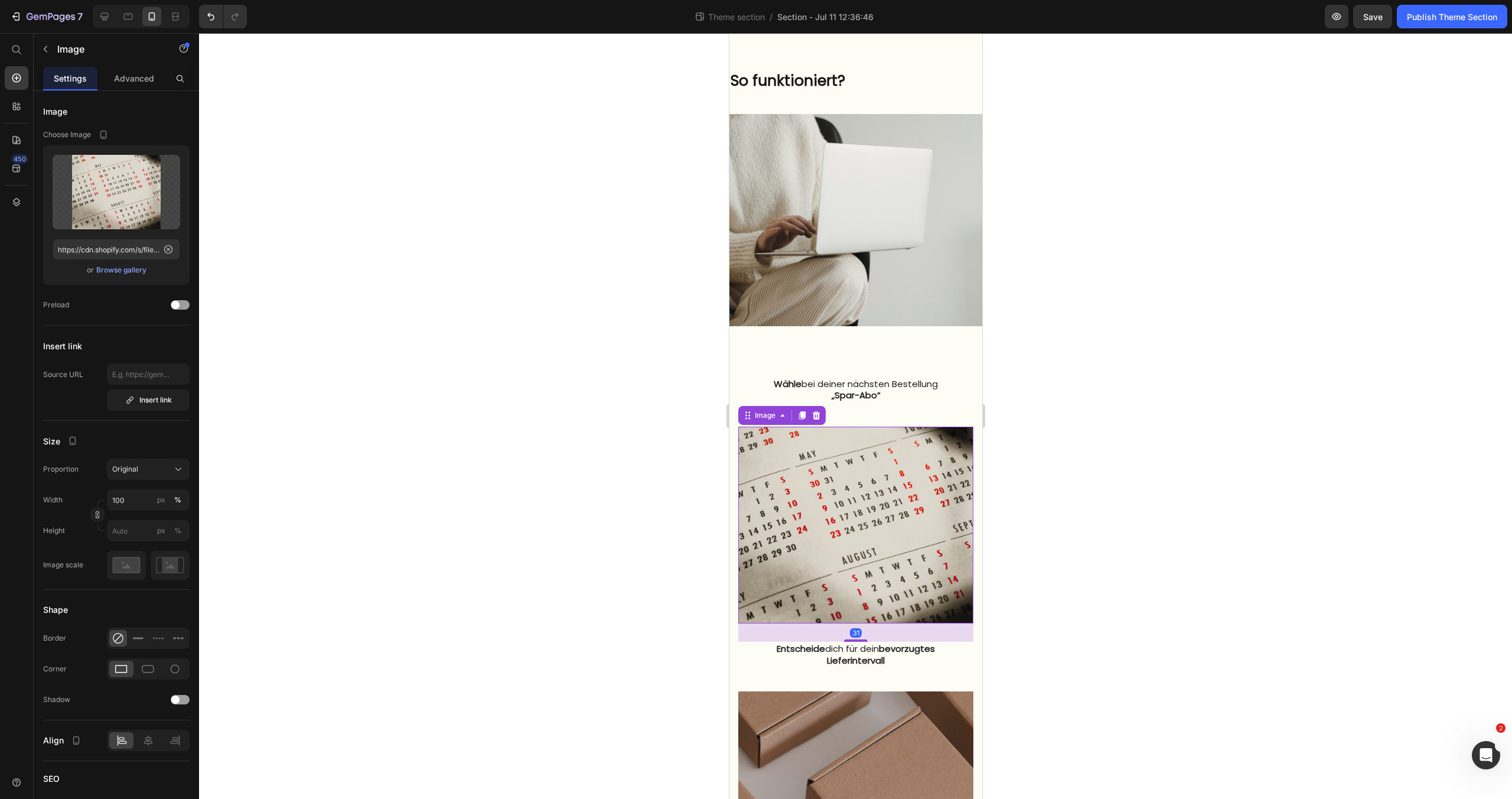 click at bounding box center [855, 525] 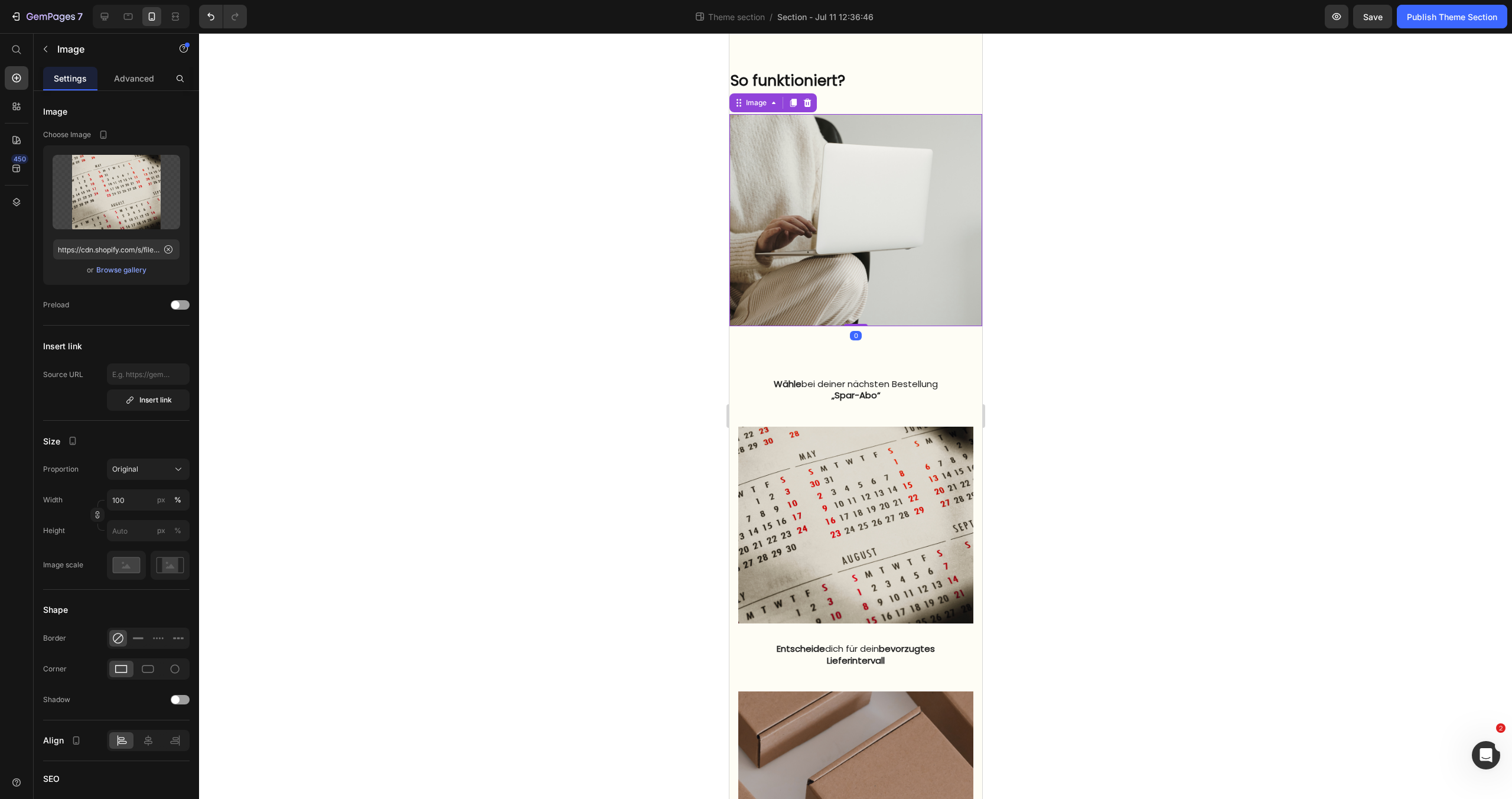 click at bounding box center [855, 220] 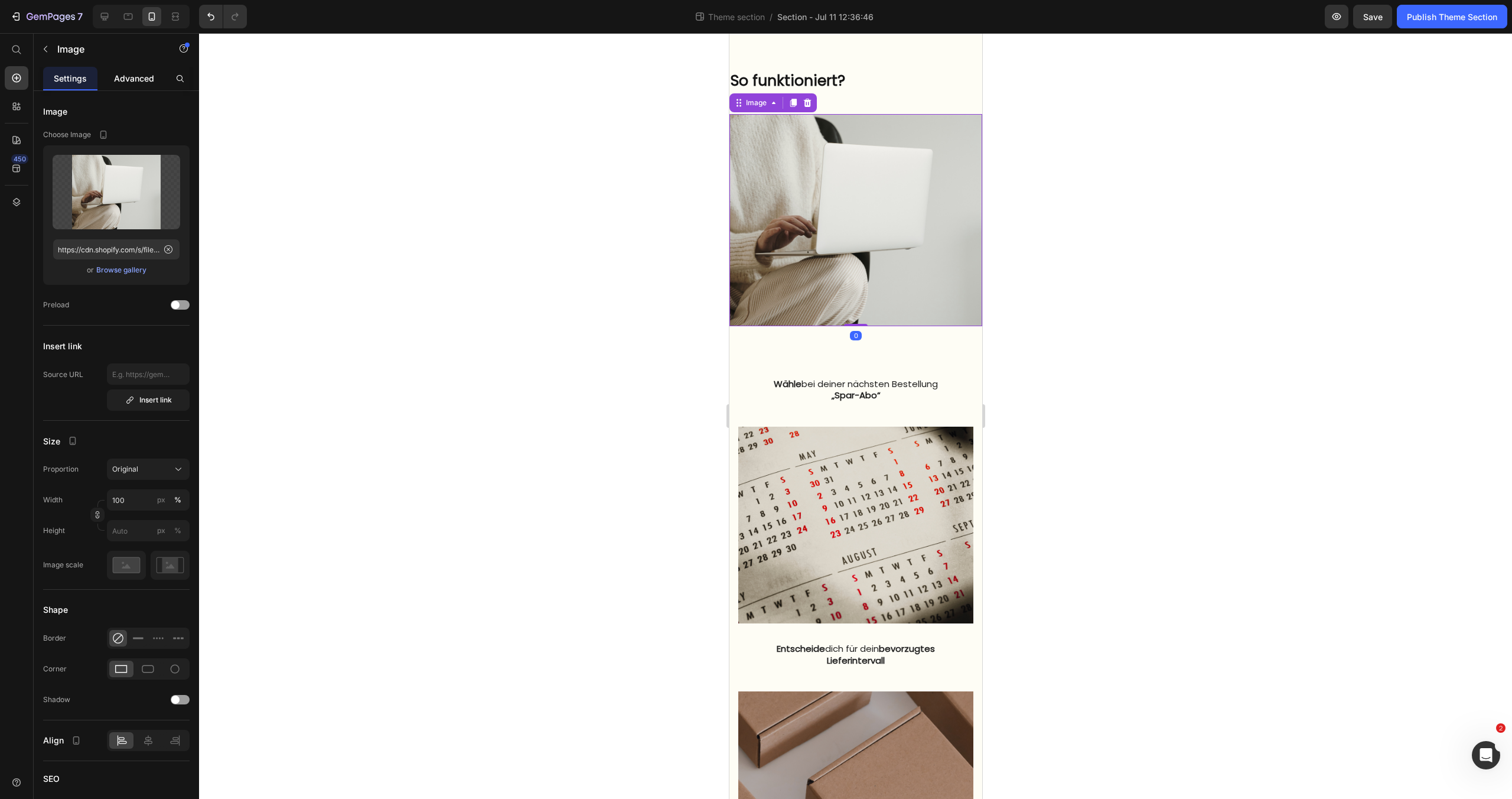 click on "Advanced" at bounding box center (134, 78) 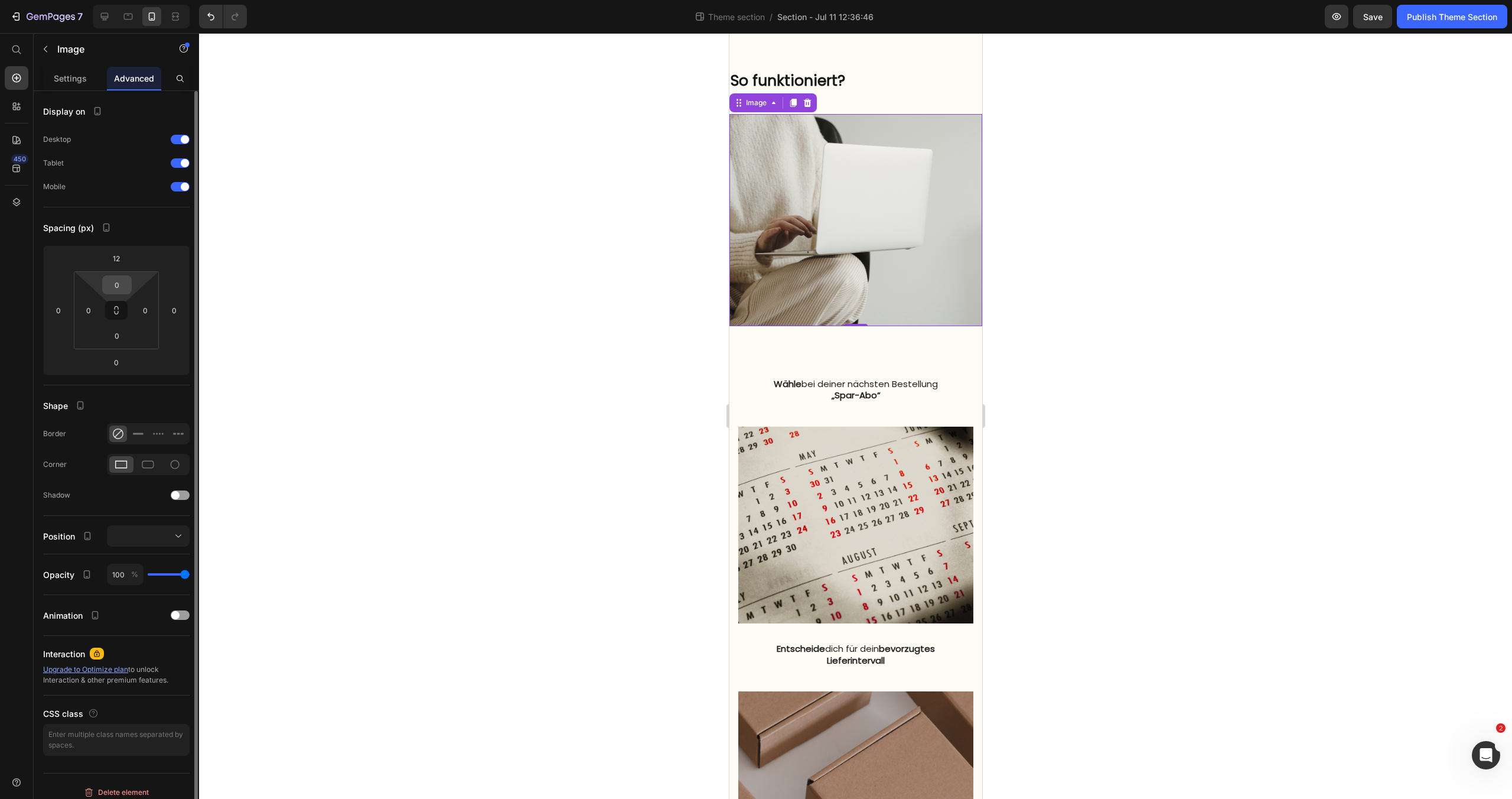 click on "0" at bounding box center [117, 285] 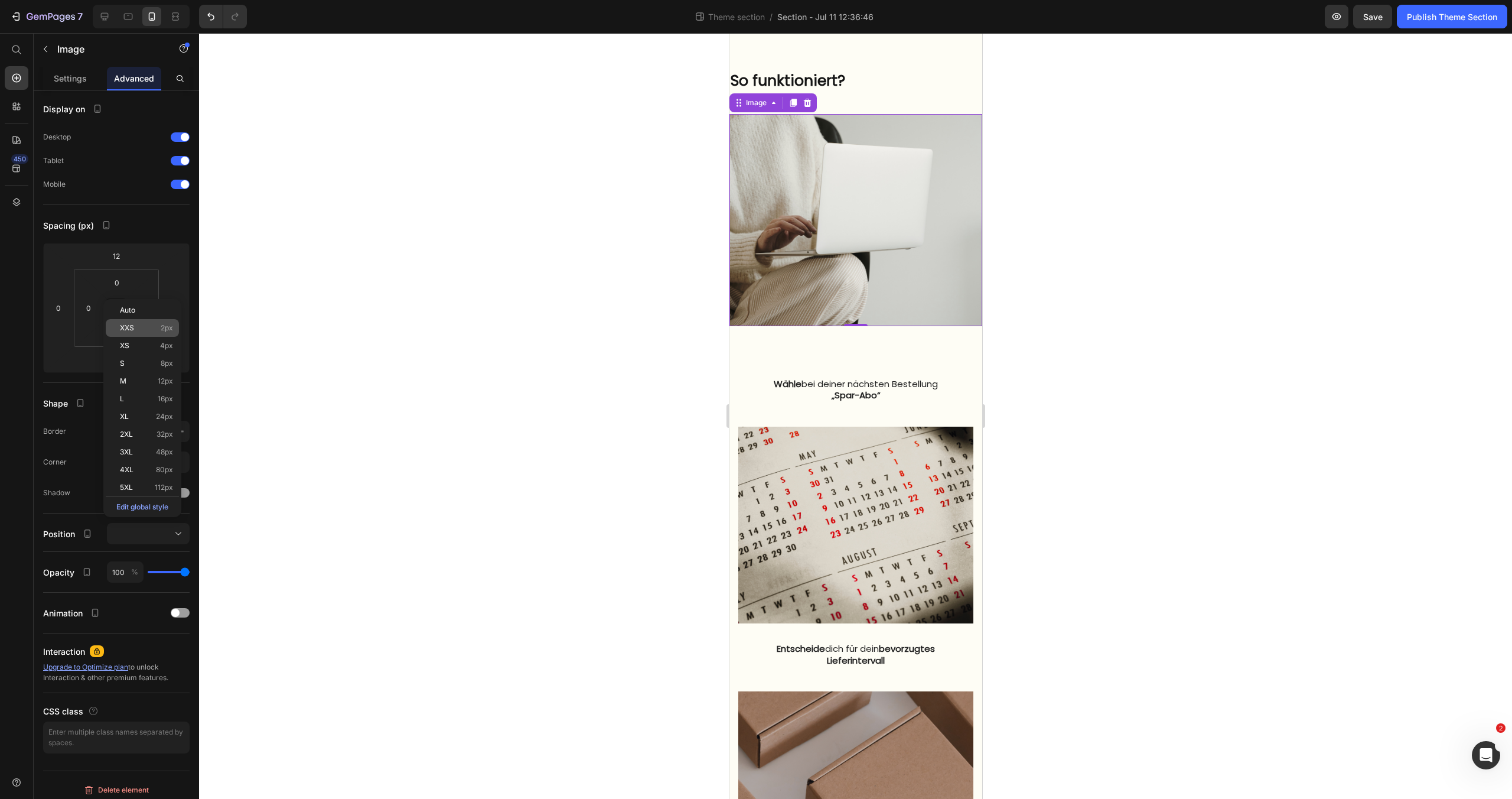 click on "XXS" at bounding box center [127, 328] 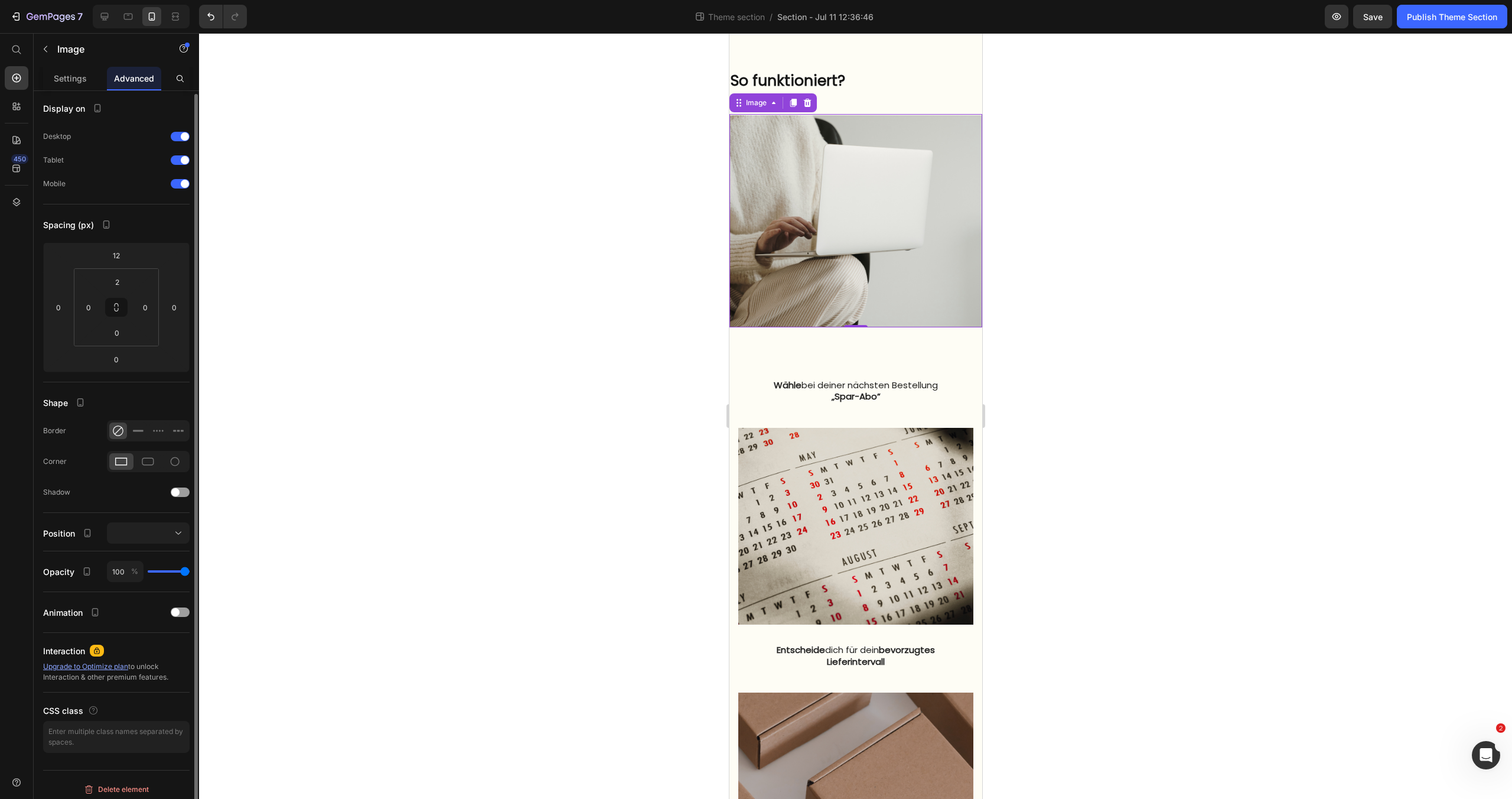 scroll, scrollTop: 1, scrollLeft: 0, axis: vertical 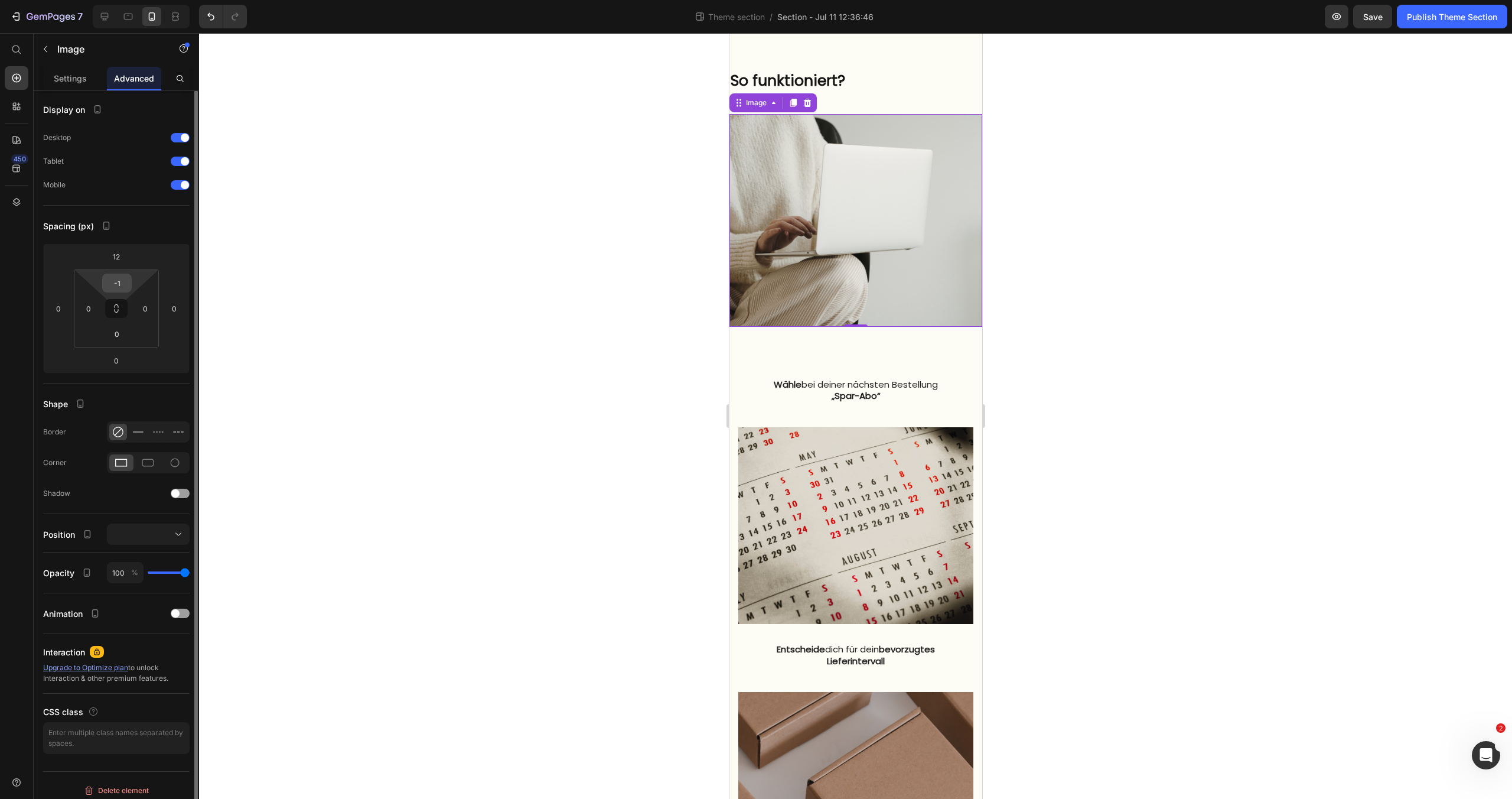 click on "-1" at bounding box center (117, 283) 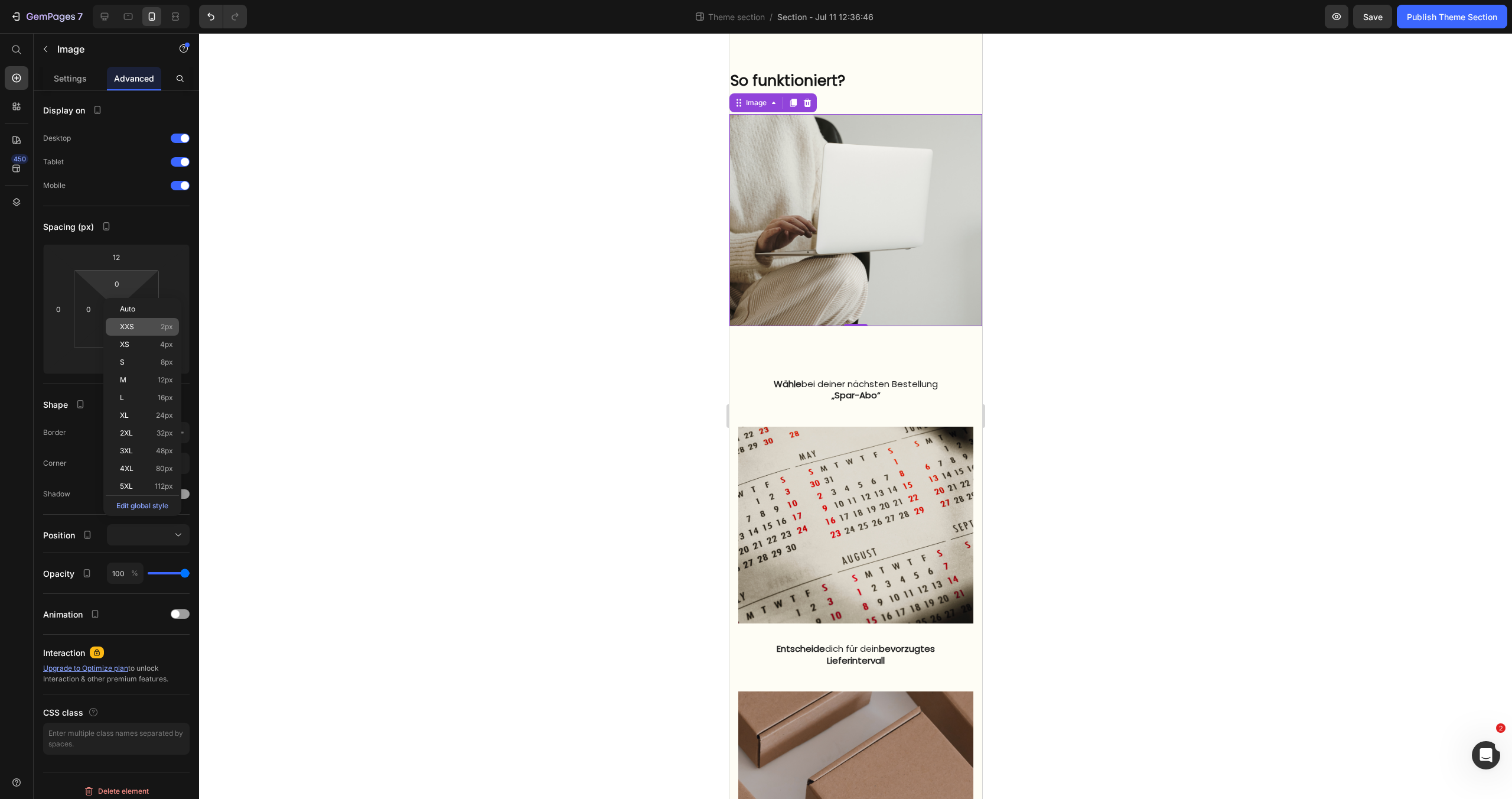 click on "XXS" at bounding box center [127, 327] 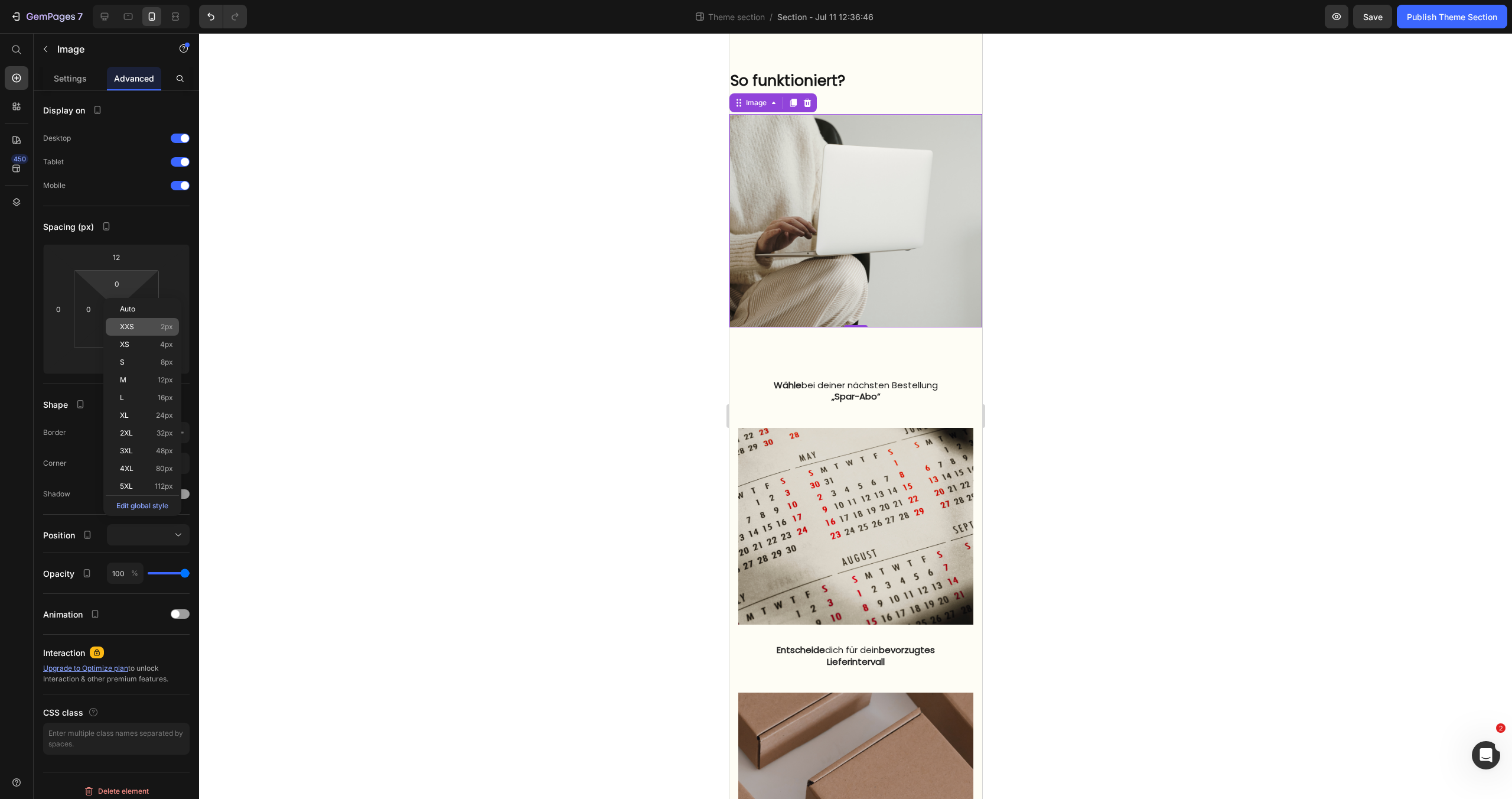 type on "2" 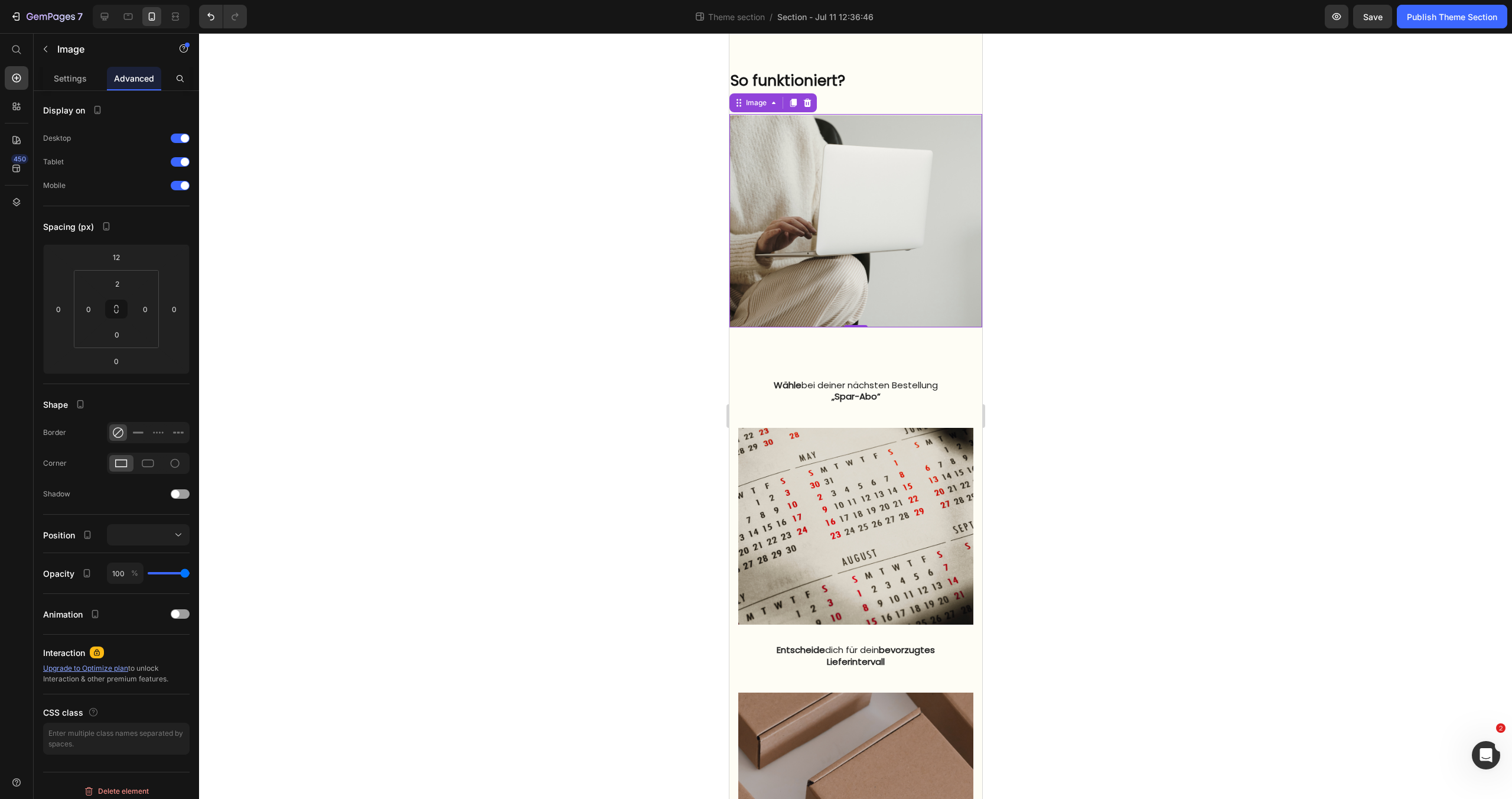 click at bounding box center (855, 220) 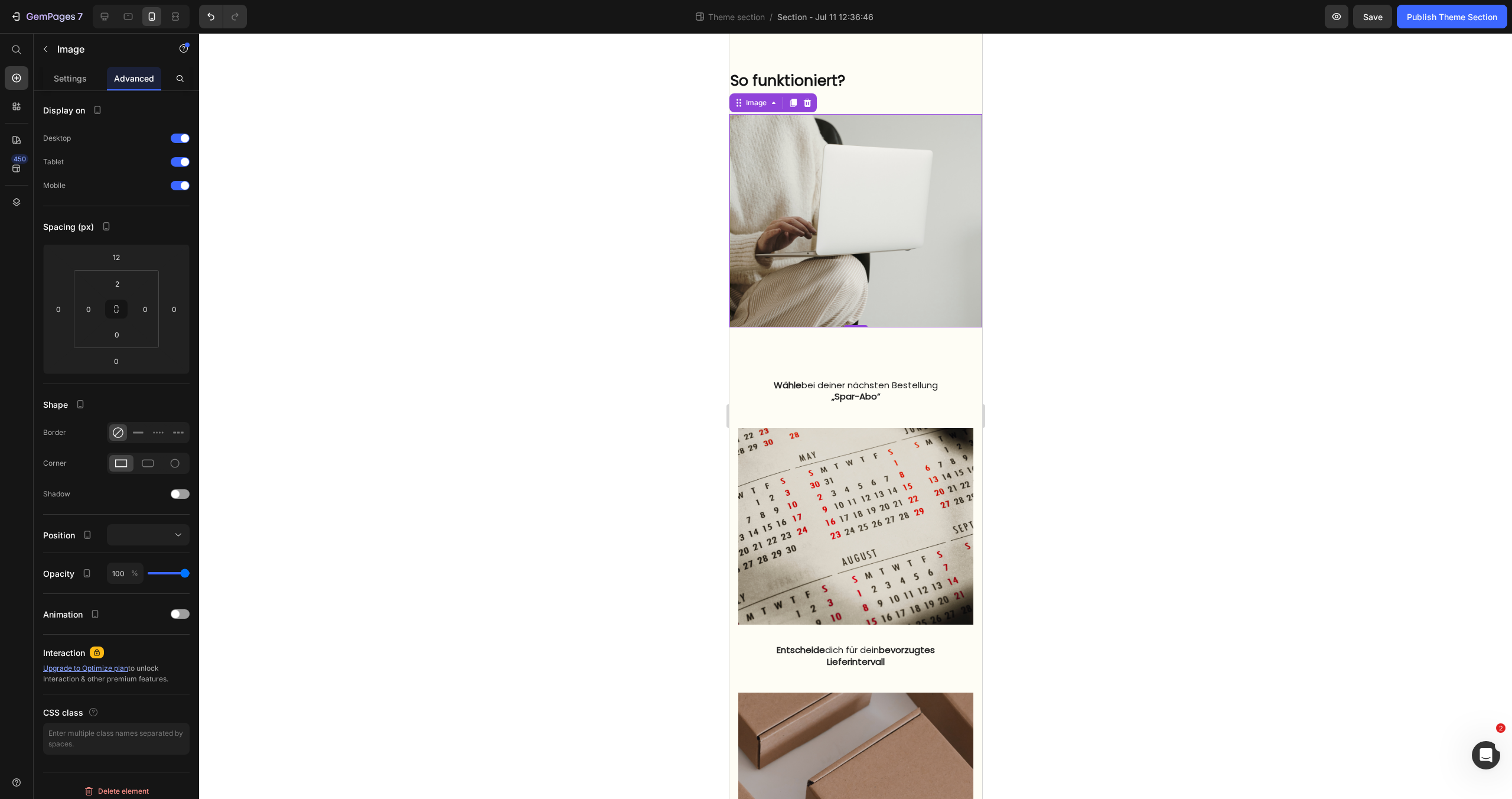 scroll, scrollTop: 659, scrollLeft: 0, axis: vertical 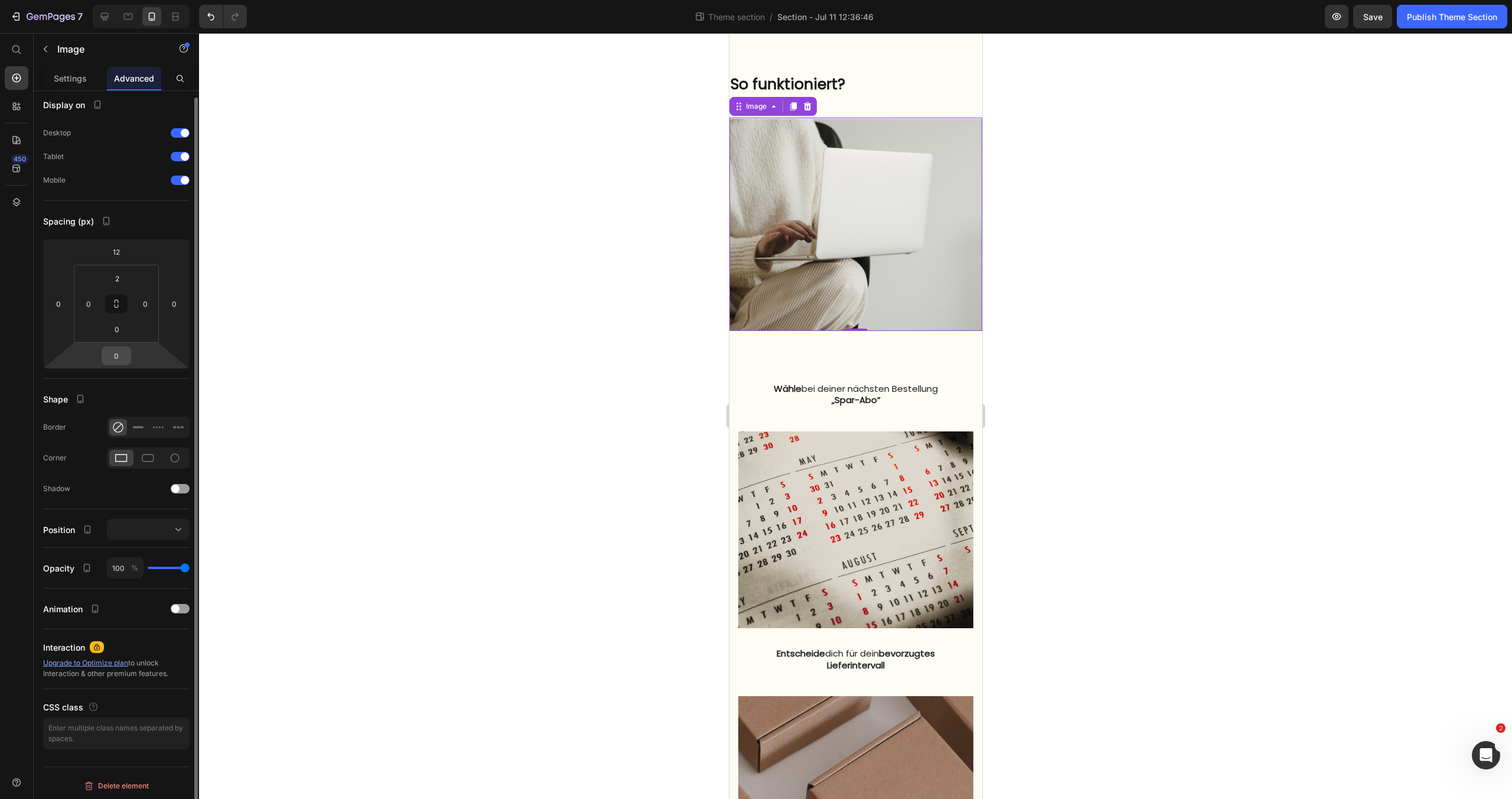 click on "0" at bounding box center [116, 356] 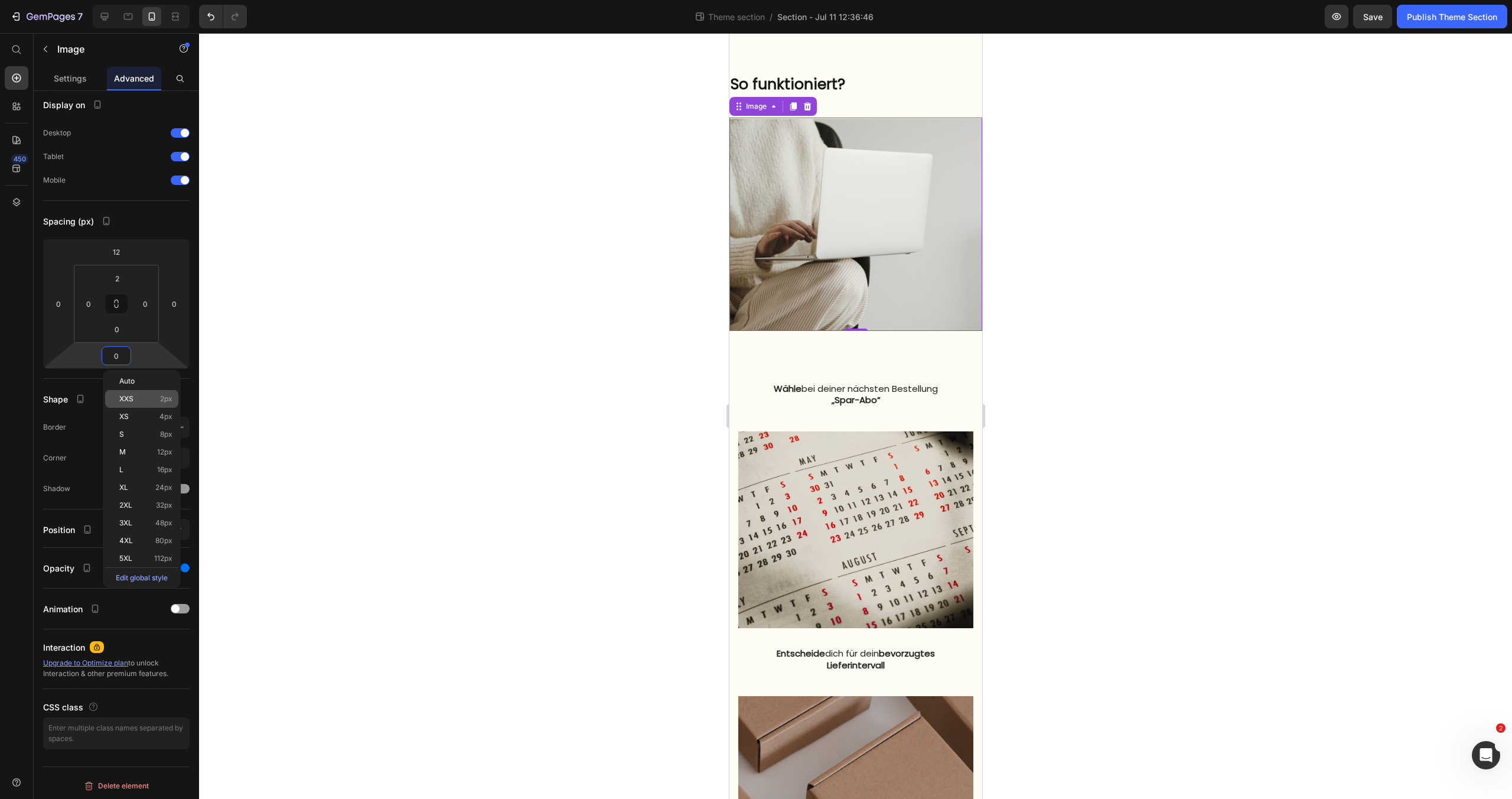 click on "XXS 2px" 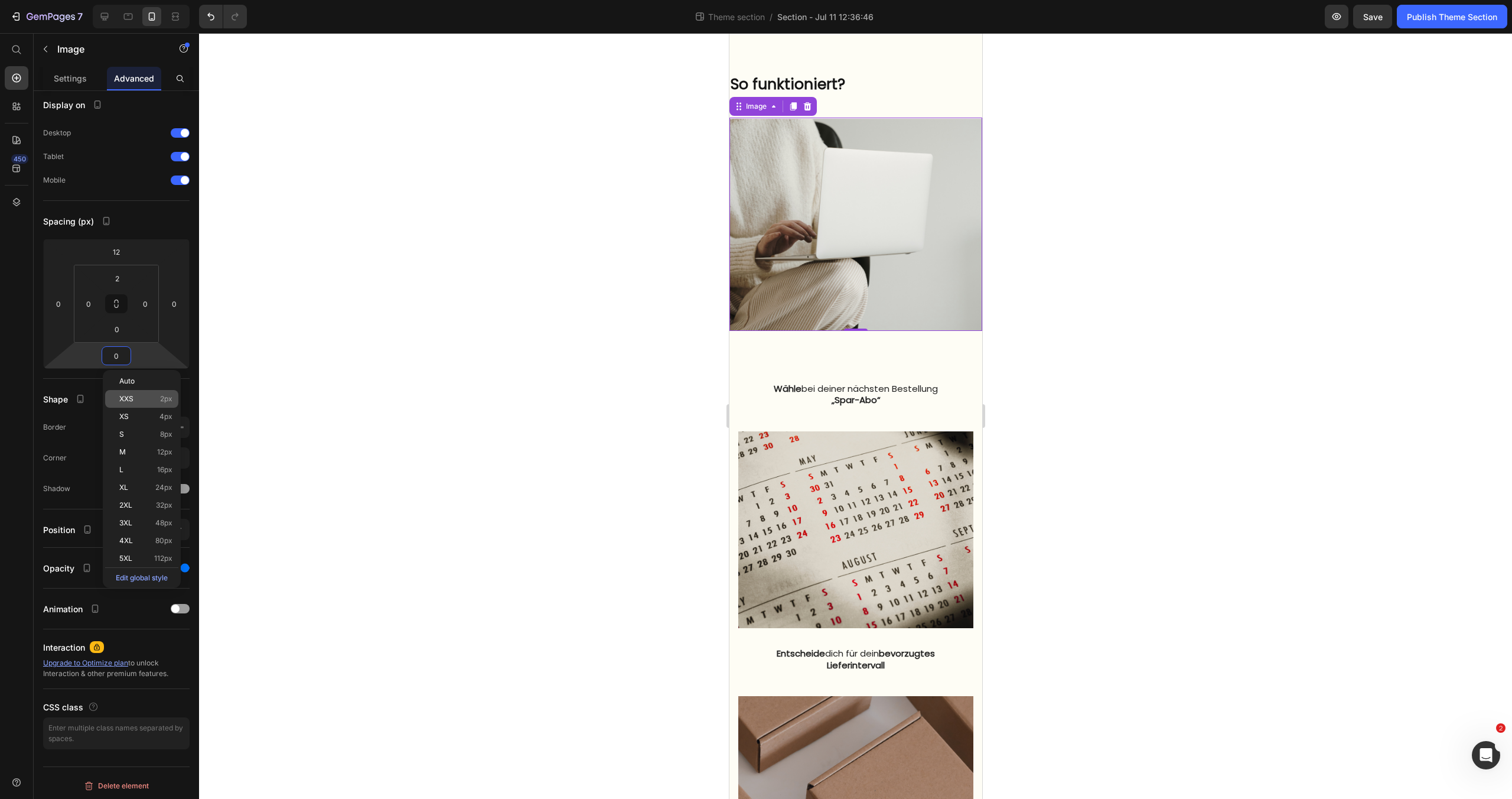 type on "2" 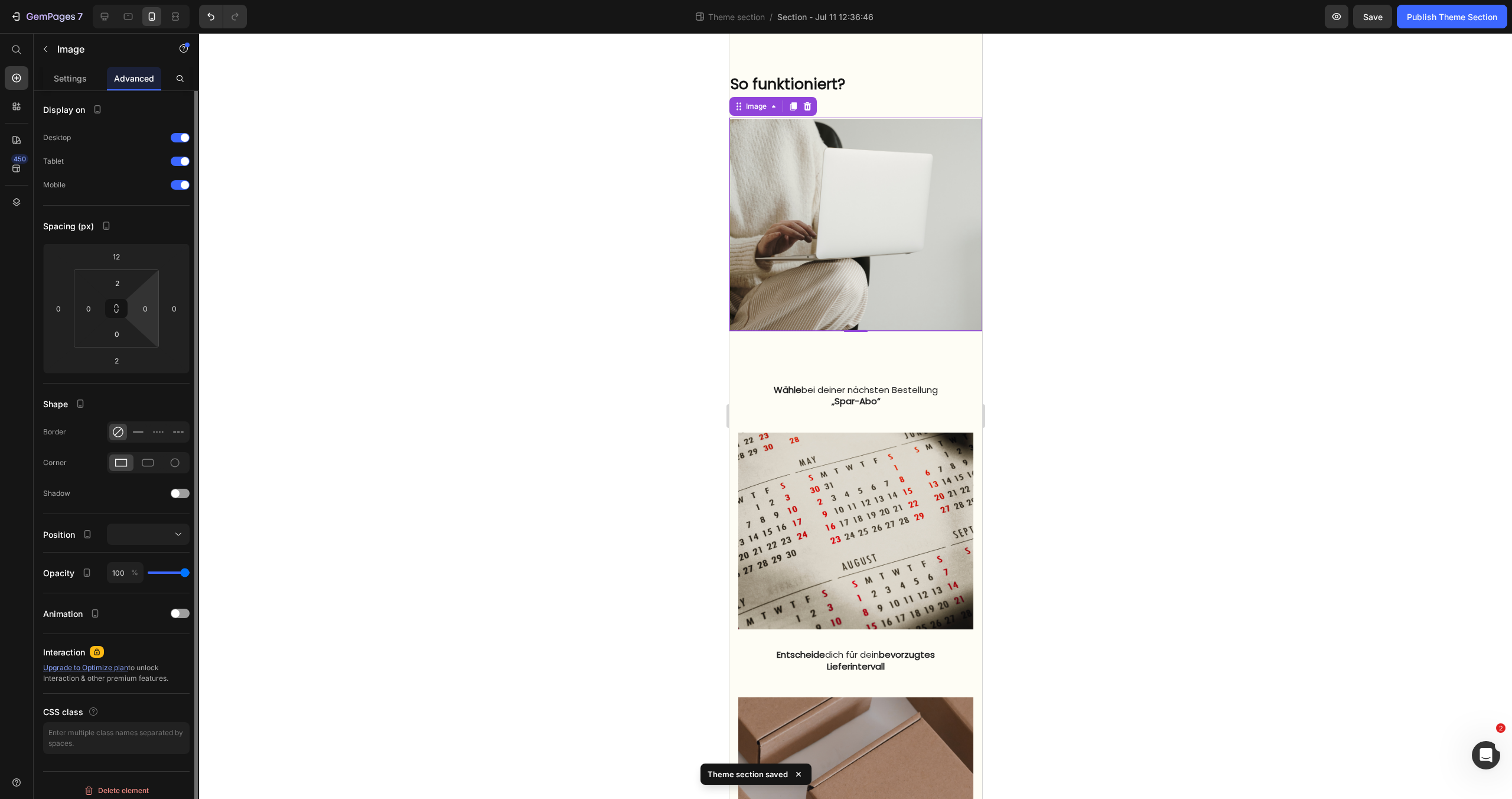 scroll, scrollTop: 0, scrollLeft: 0, axis: both 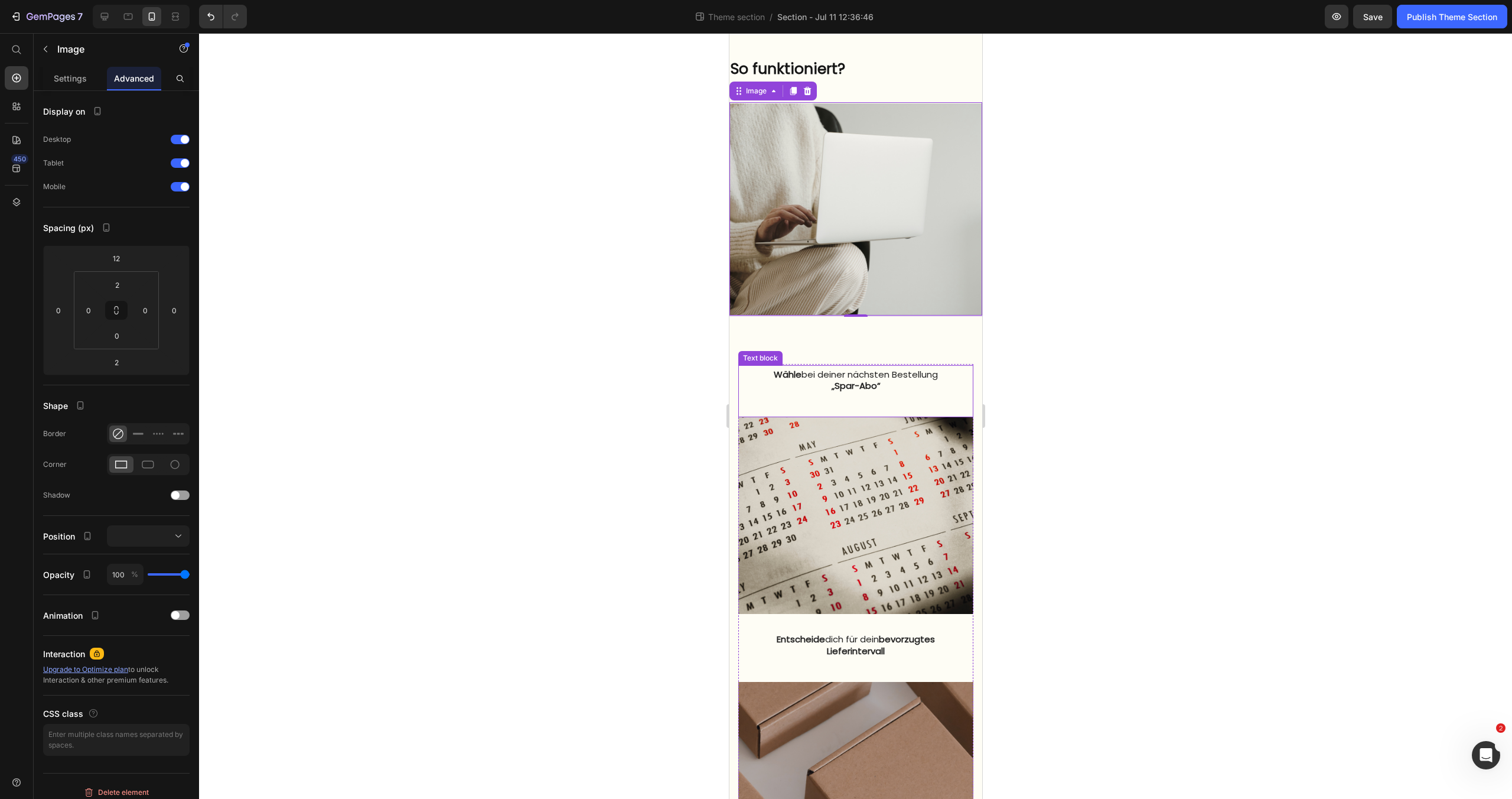 click on "Wähle  bei deiner nächsten Bestellung" at bounding box center (855, 375) 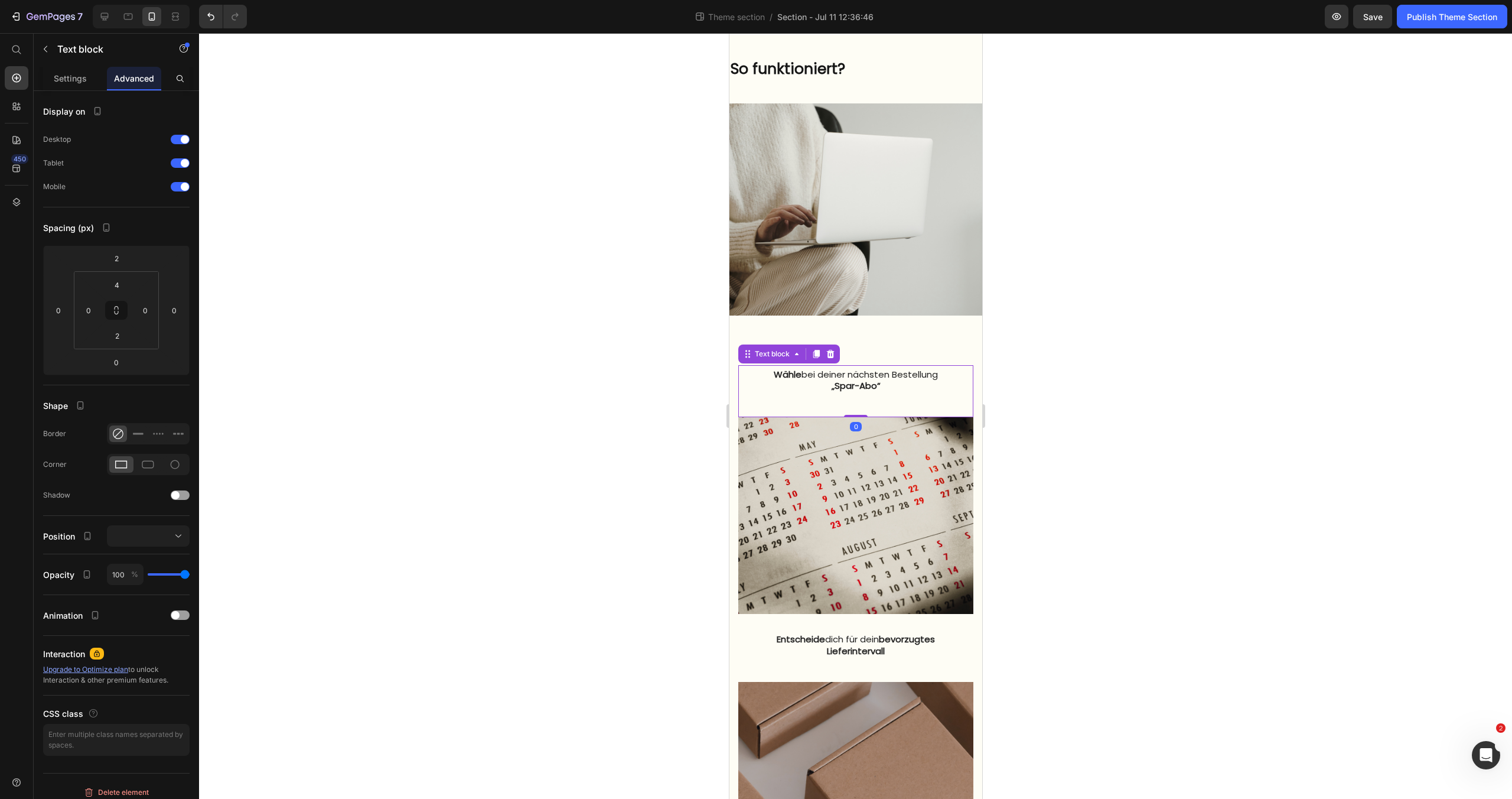 drag, startPoint x: 851, startPoint y: 431, endPoint x: 853, endPoint y: 413, distance: 18.11077 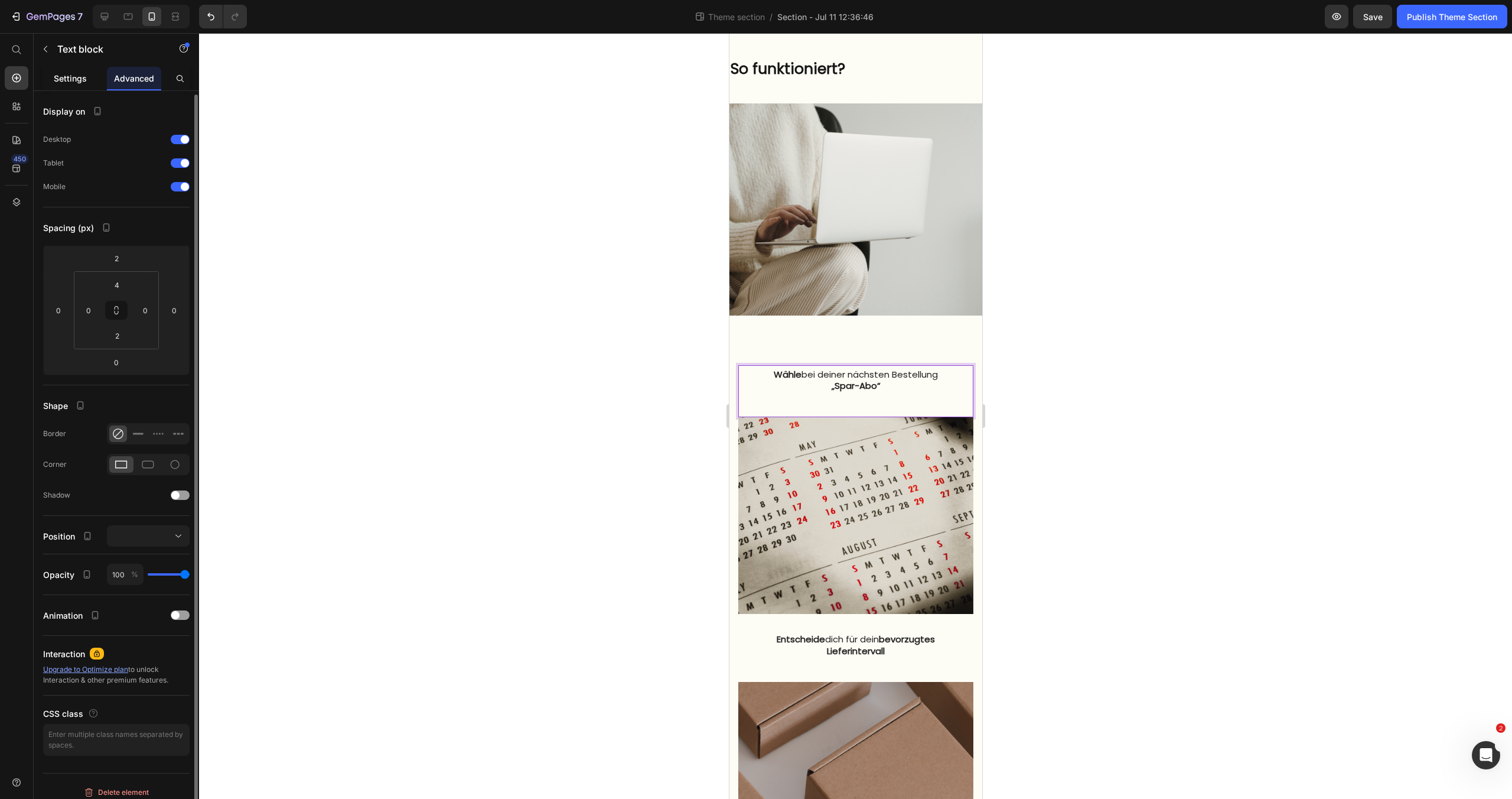 scroll, scrollTop: 2, scrollLeft: 0, axis: vertical 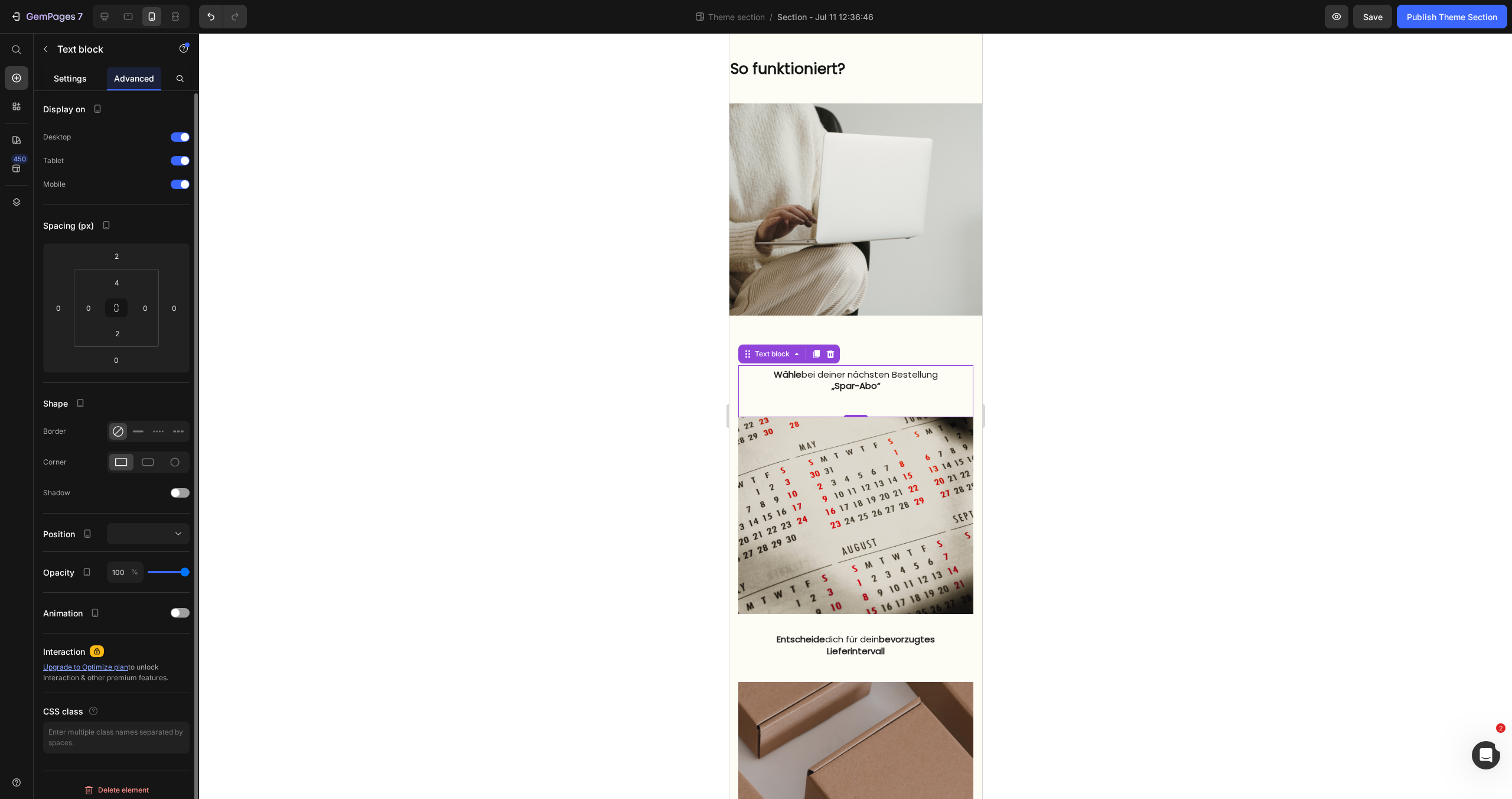 click on "Settings" 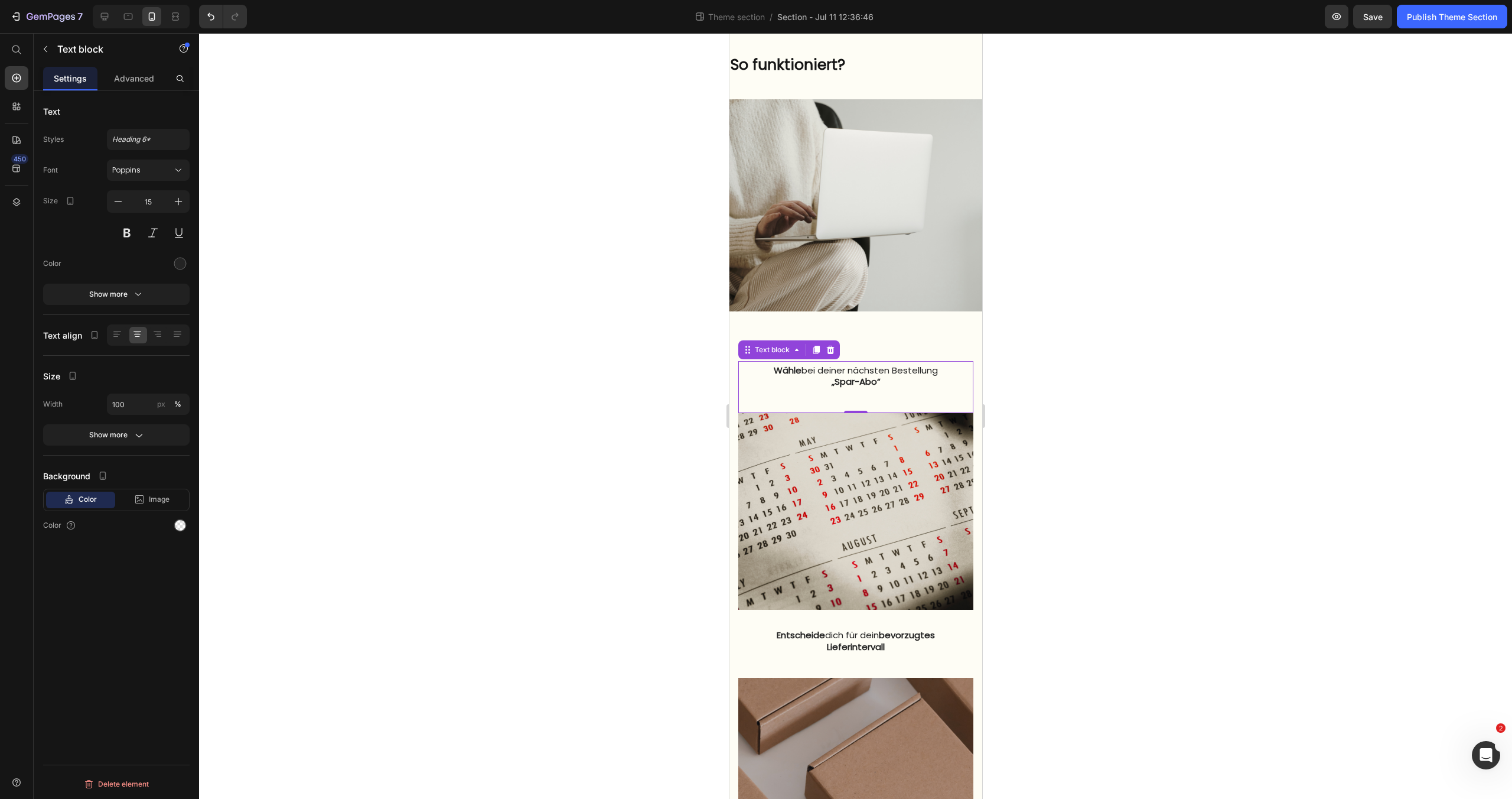 scroll, scrollTop: 680, scrollLeft: 0, axis: vertical 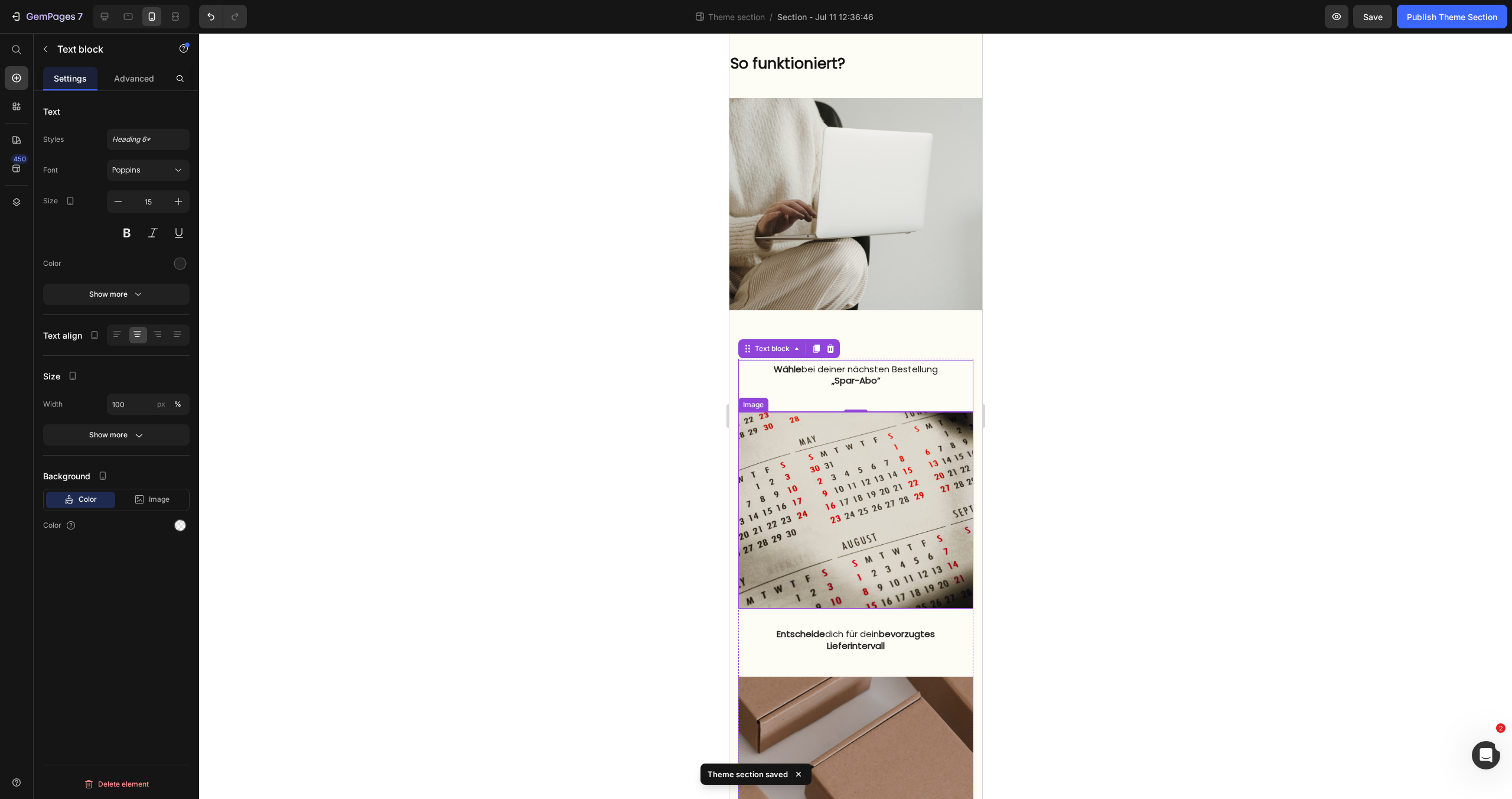 click at bounding box center (855, 511) 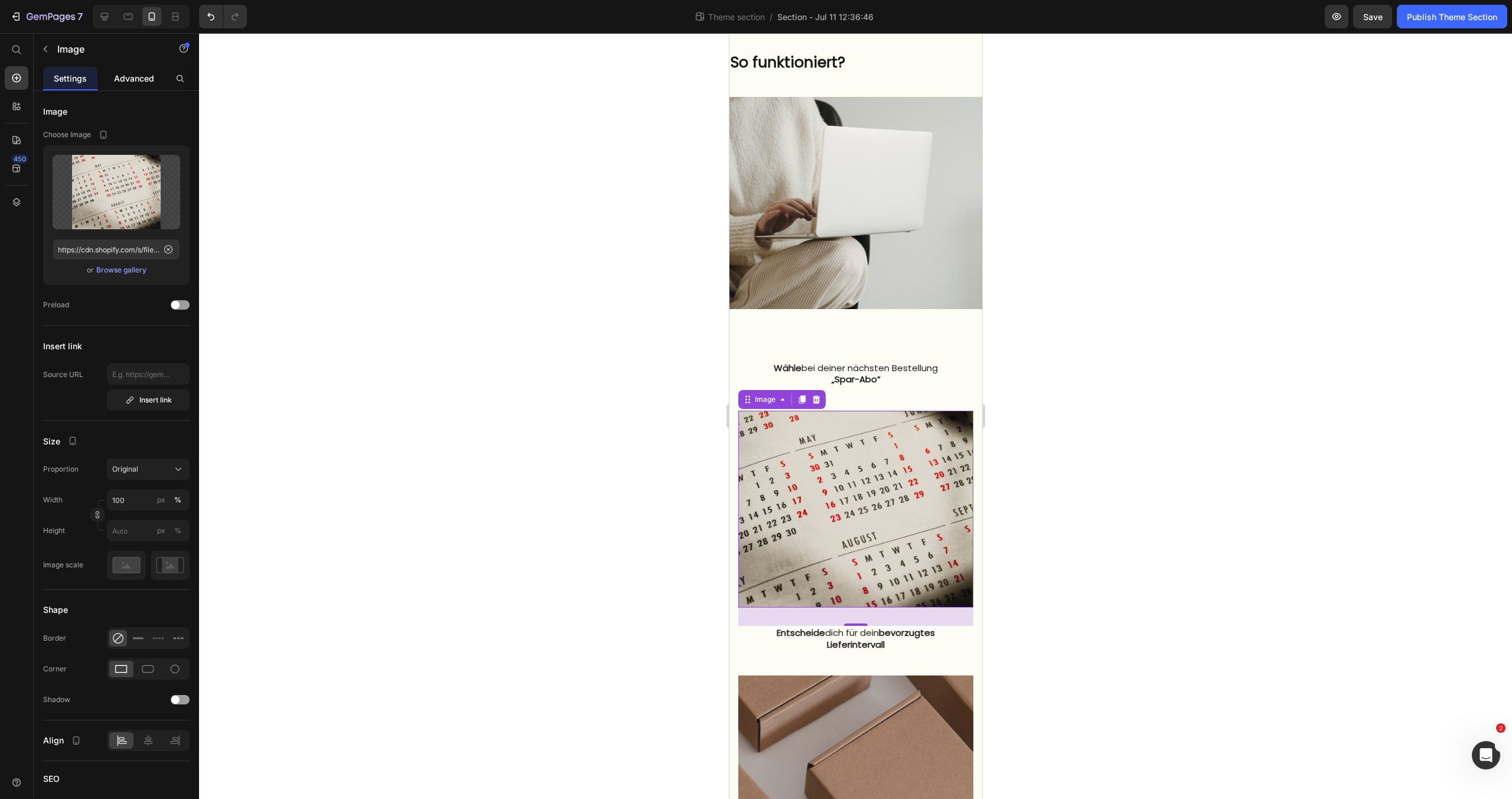 click on "Advanced" 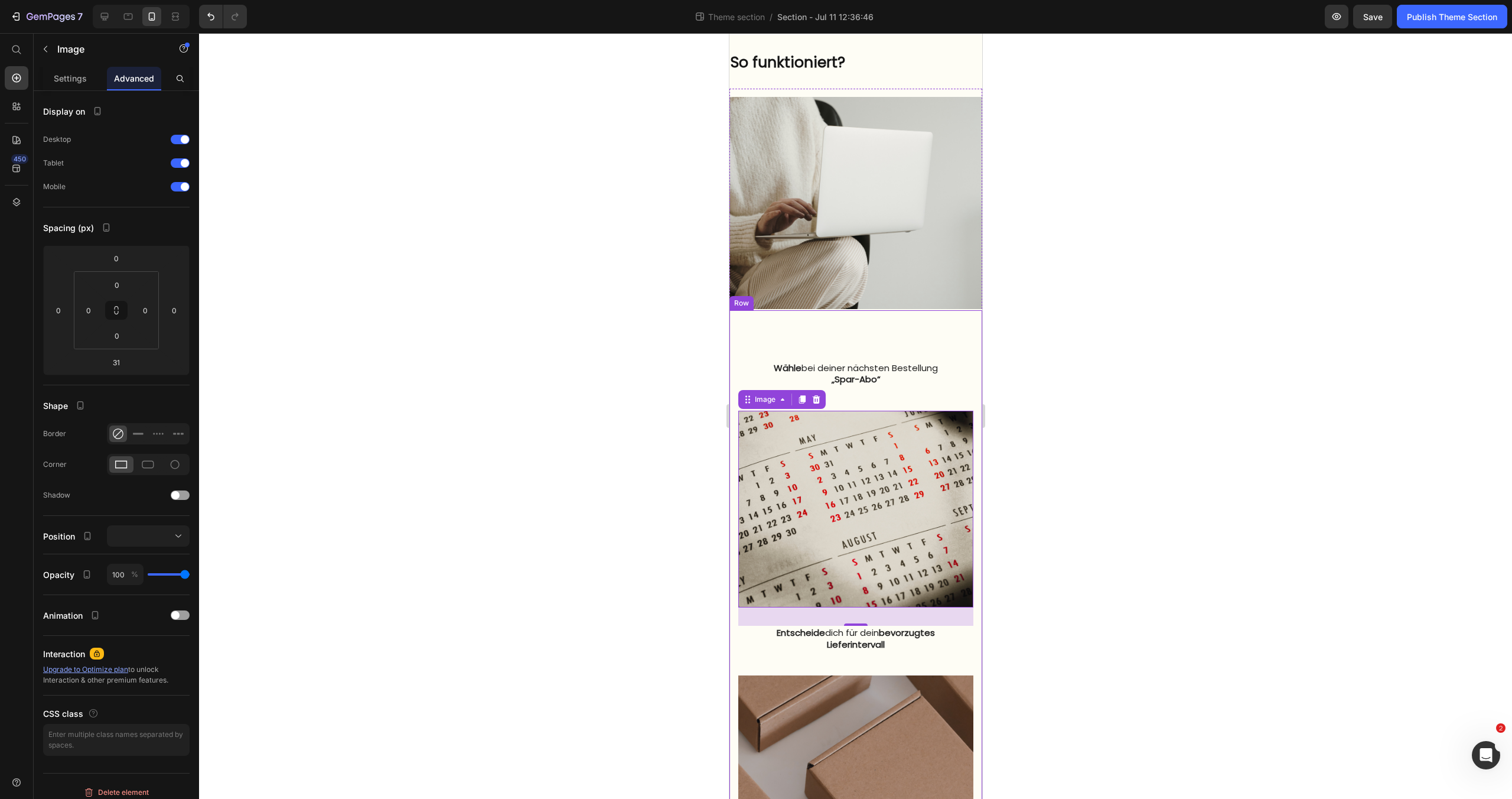 click on "Wähle  bei deiner nächsten Bestellung  „Spar-Abo“ Text block Image   31 Entscheide  dich für dein  bevorzugtes  Lieferintervall  Text block Image Erhalte  automatisch  deine  nächste Lieferung – pünktlich  und bequem nach Hause Text block Row Row" at bounding box center [855, 642] 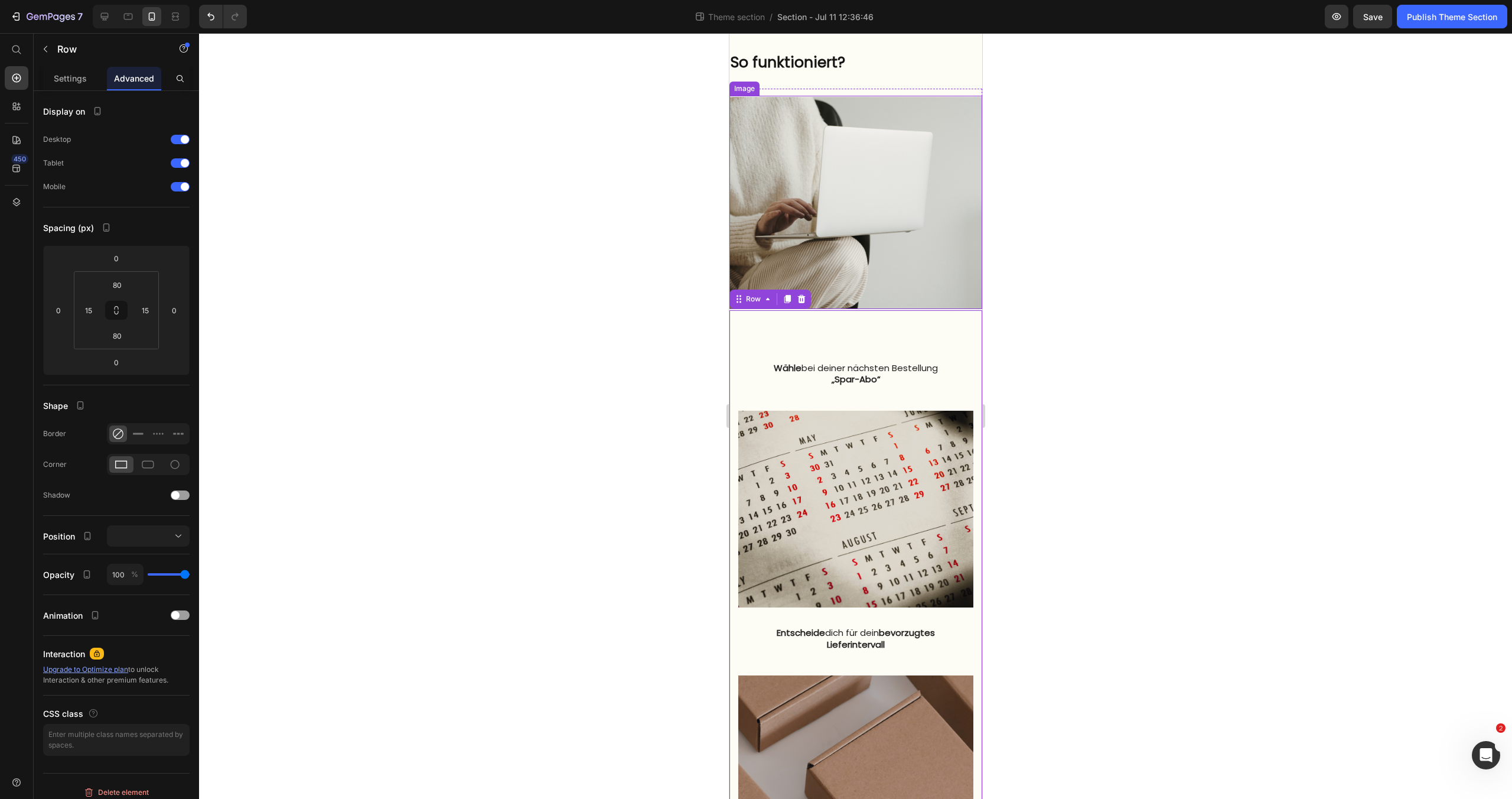 click at bounding box center (855, 202) 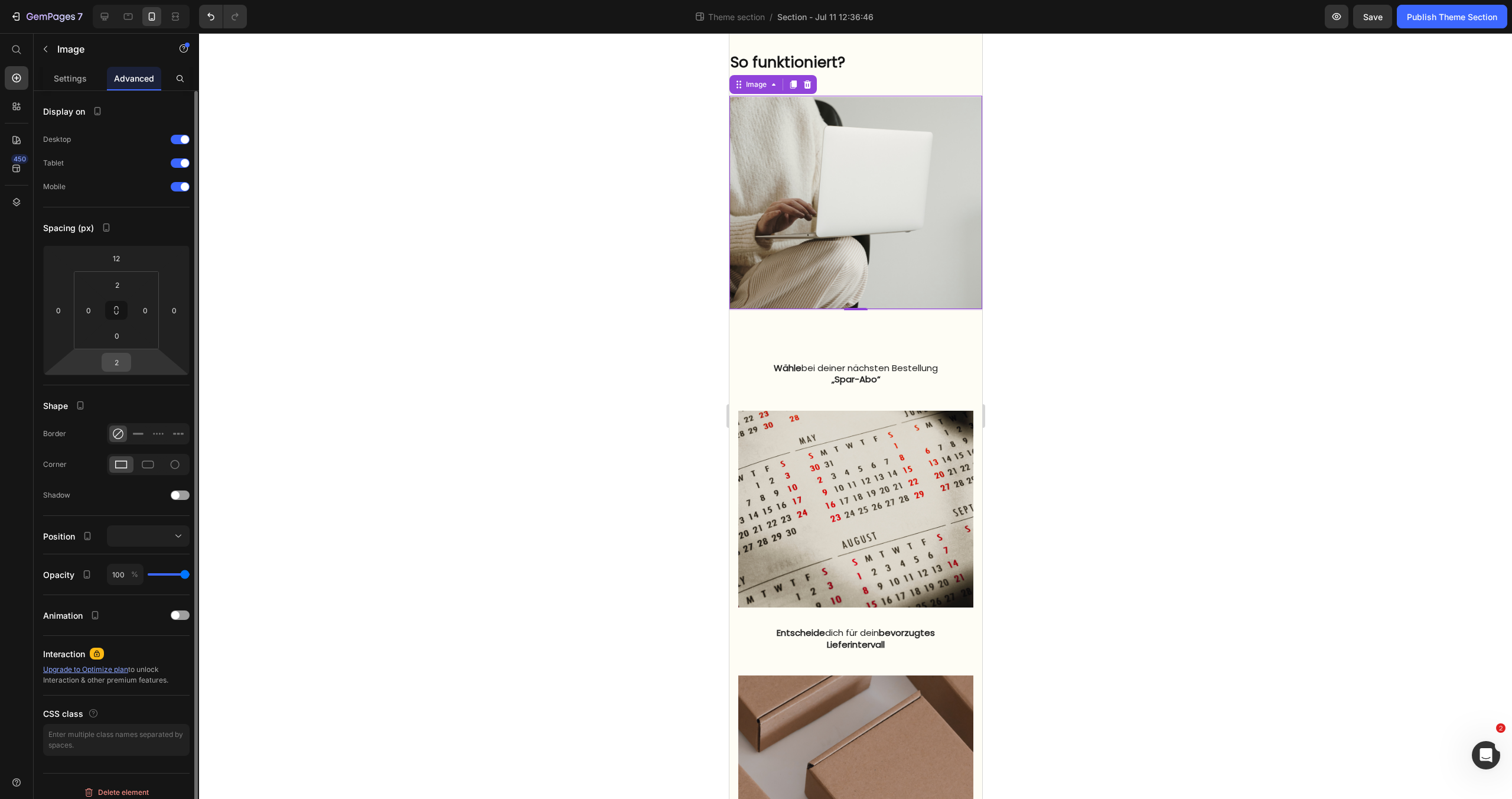 click on "2" at bounding box center (116, 362) 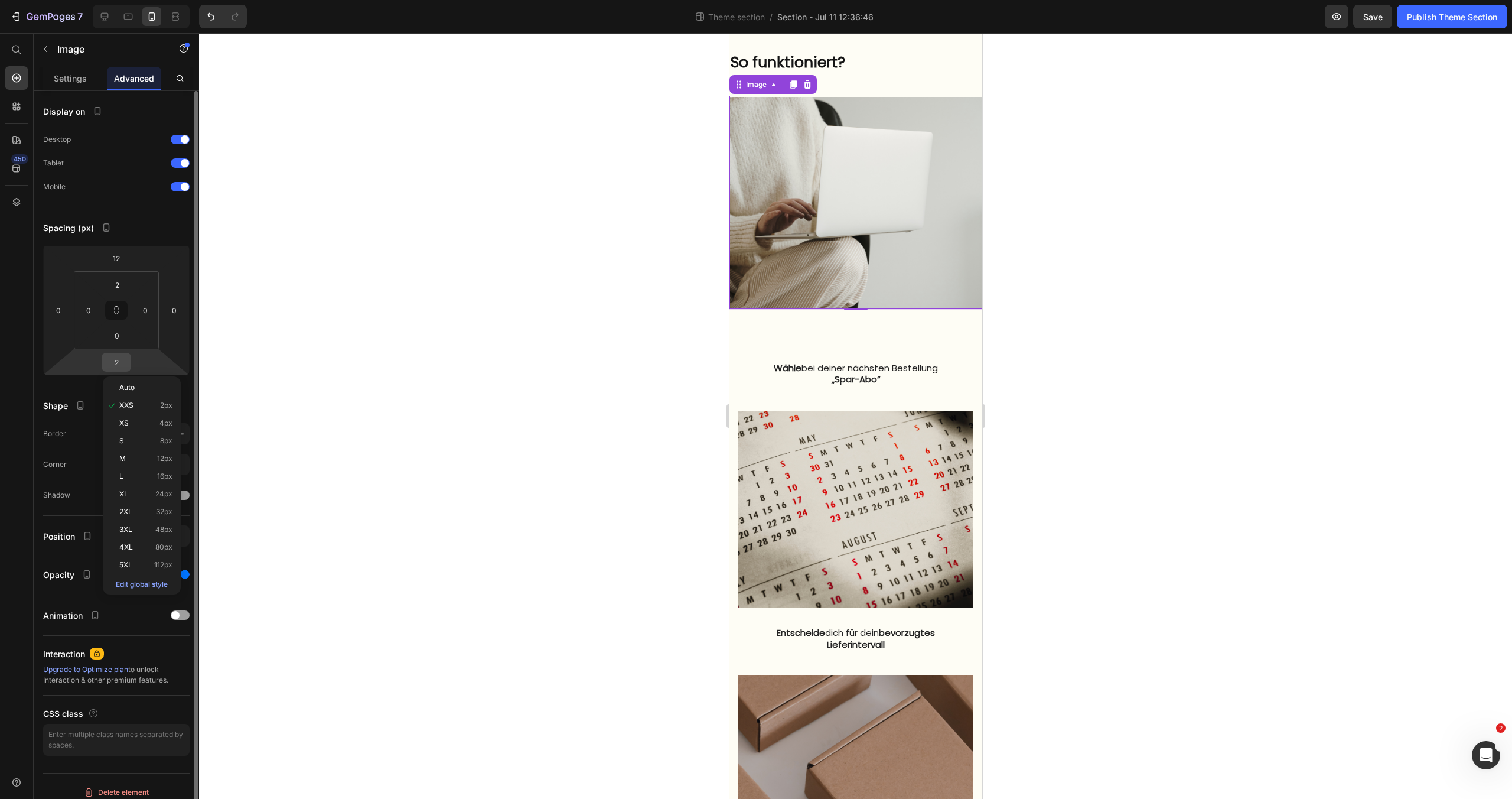 click on "2" at bounding box center (116, 362) 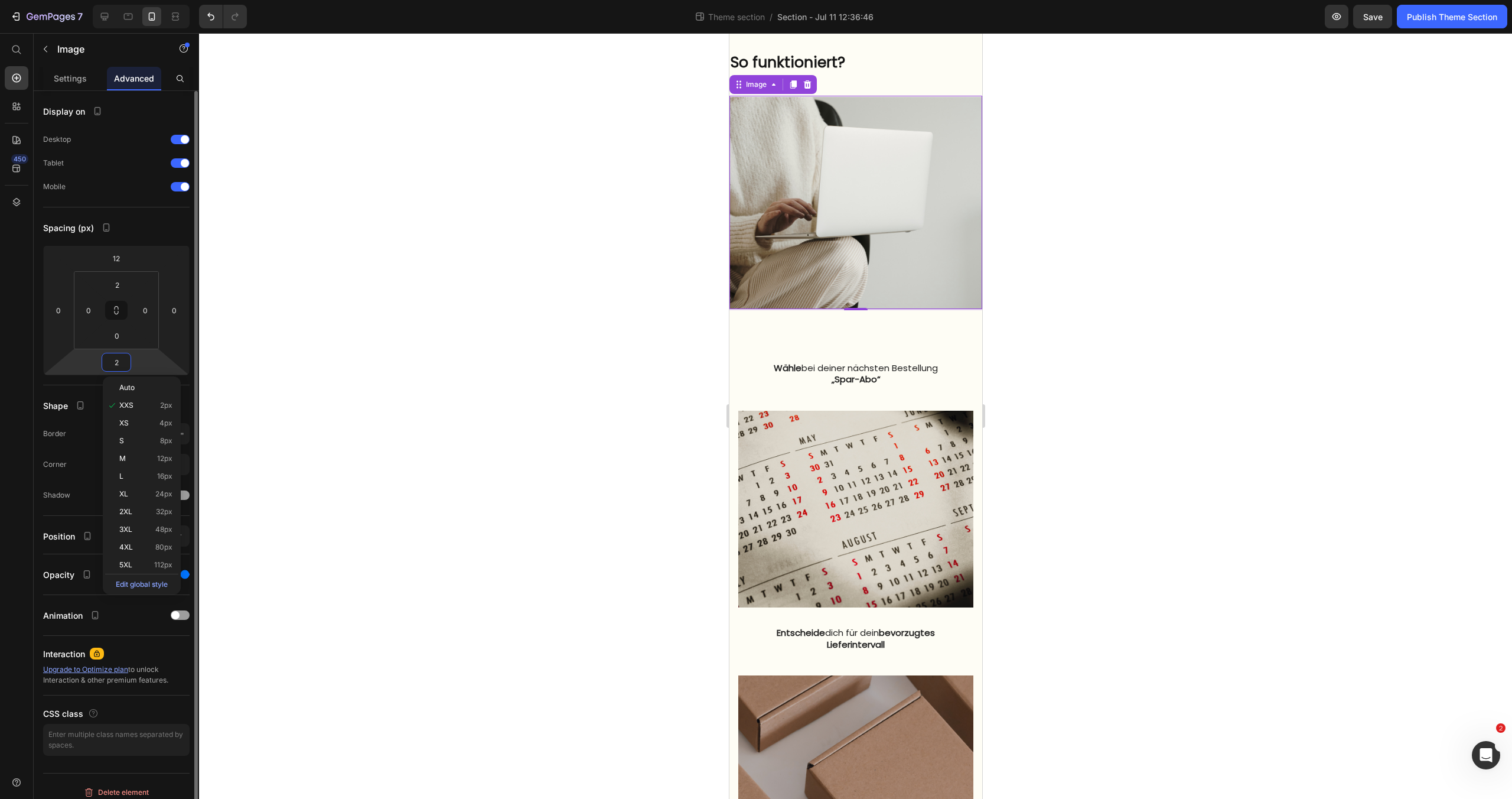 click on "2" at bounding box center [116, 362] 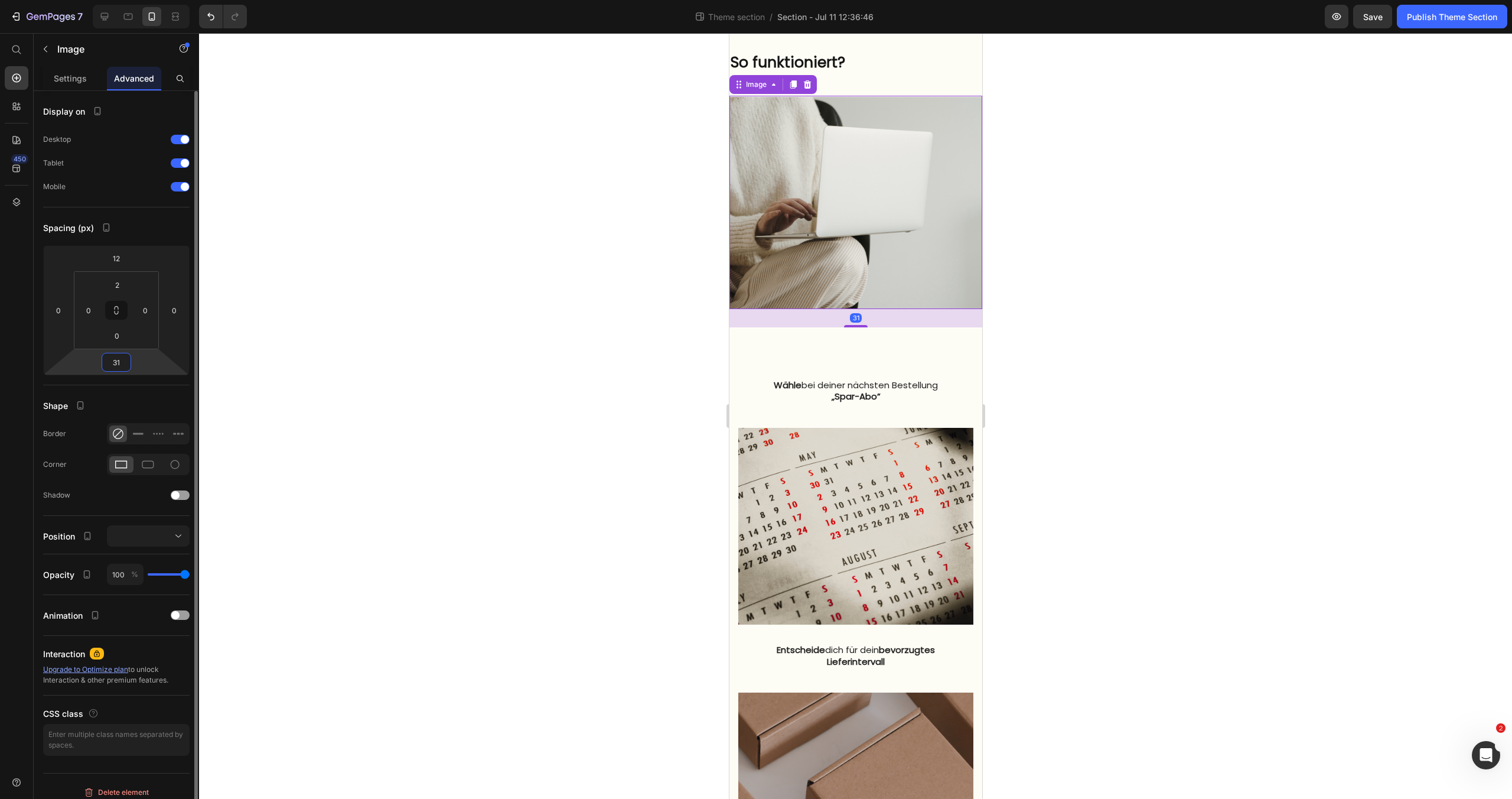 type on "31" 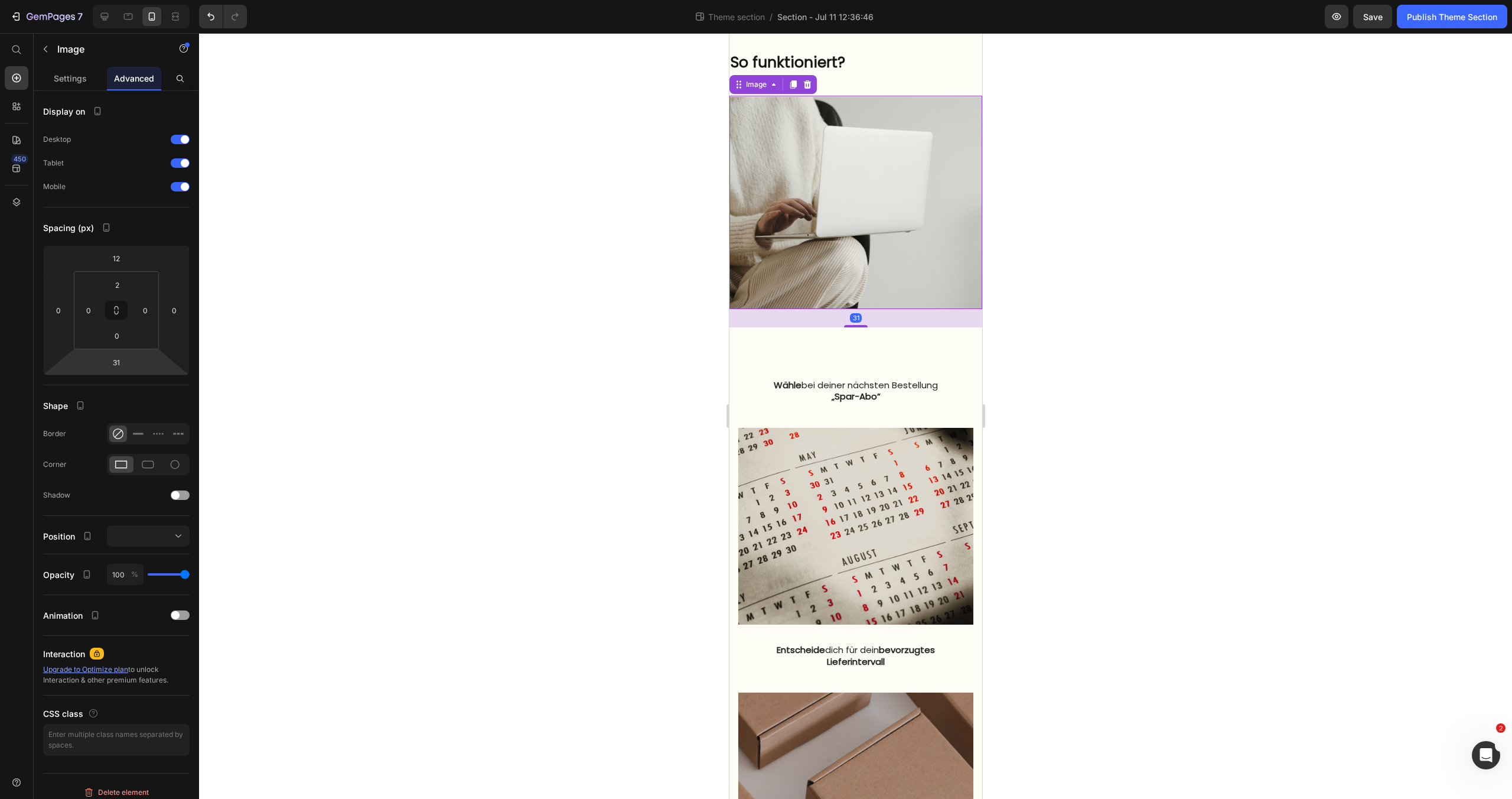 click 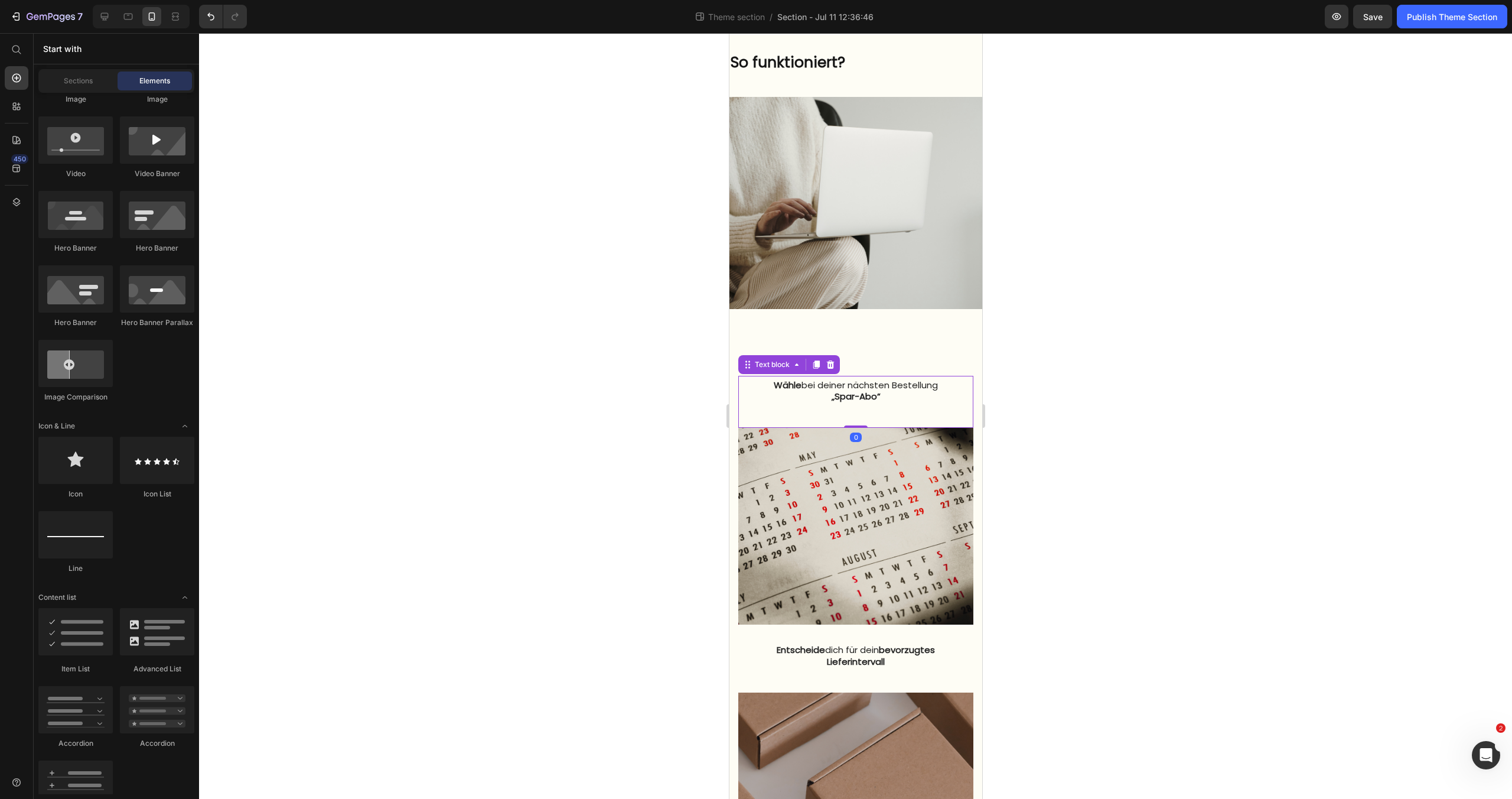 click on "Wähle  bei deiner nächsten Bestellung" at bounding box center (855, 385) 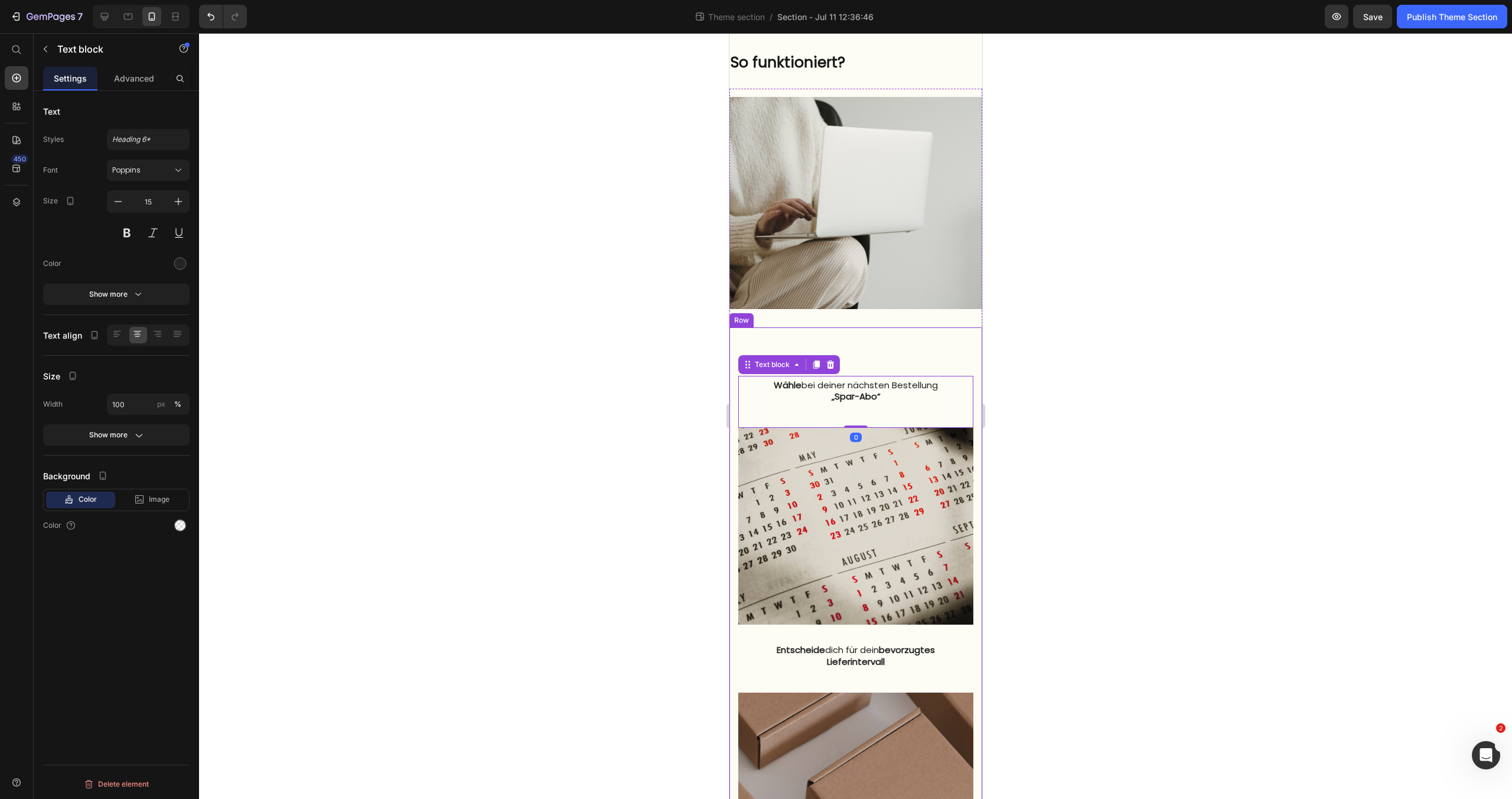 click on "Wähle  bei deiner nächsten Bestellung  „Spar-Abo“ Text block   0 Image Entscheide  dich für dein  bevorzugtes  Lieferintervall  Text block Image Erhalte  automatisch  deine  nächste Lieferung – pünktlich  und bequem nach Hause Text block Row Row" at bounding box center (855, 659) 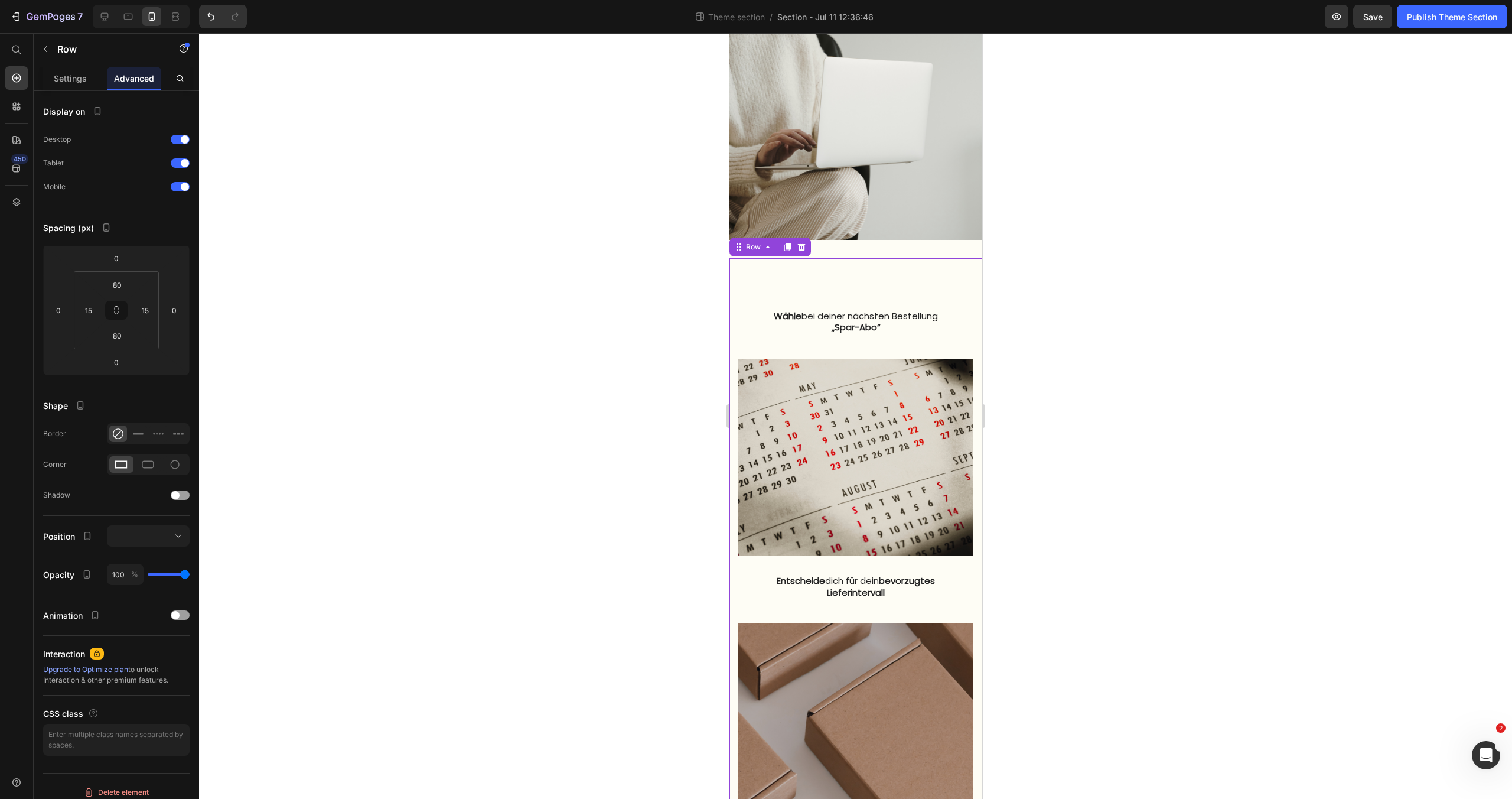 scroll, scrollTop: 720, scrollLeft: 0, axis: vertical 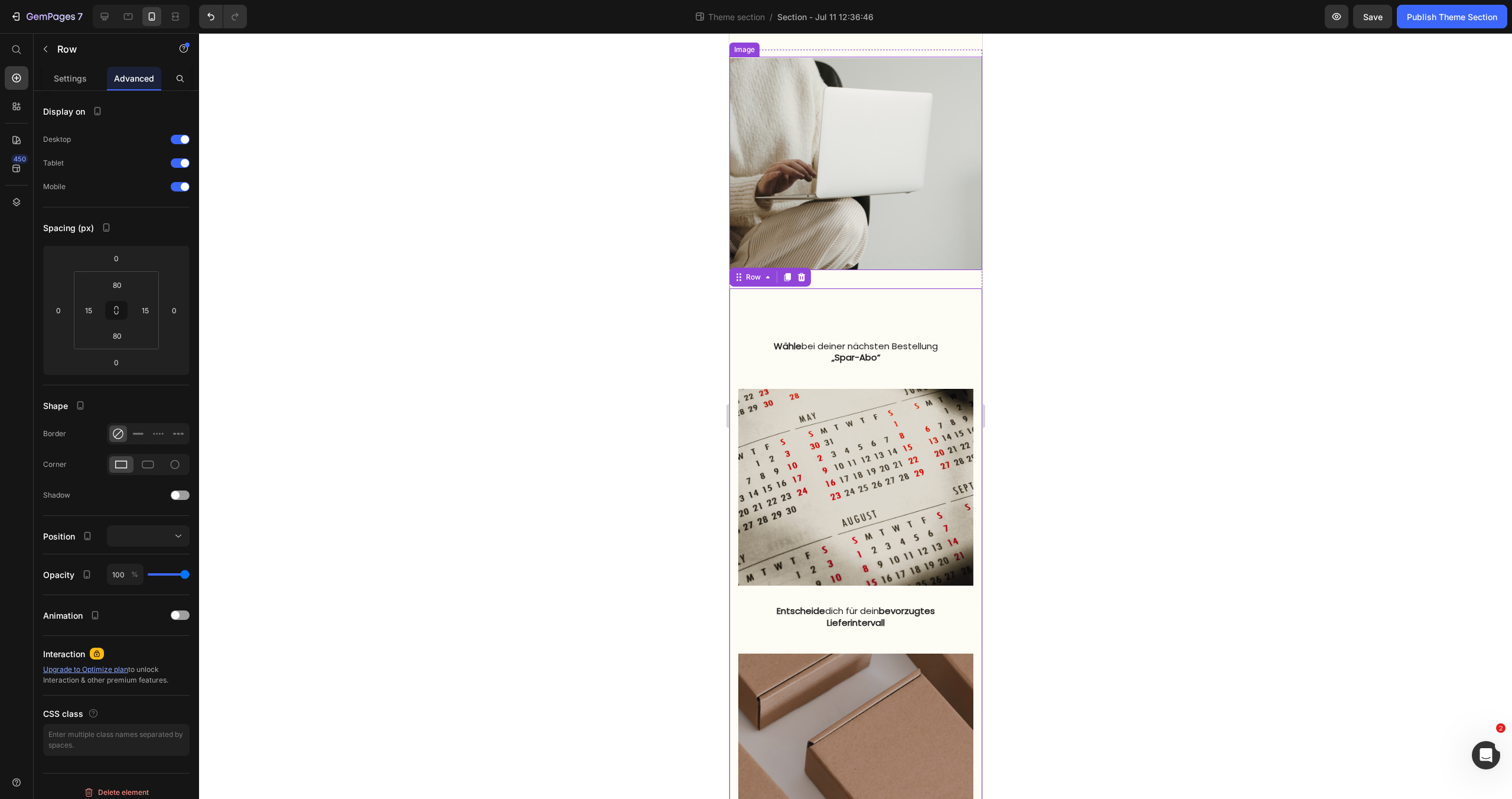 click at bounding box center [855, 163] 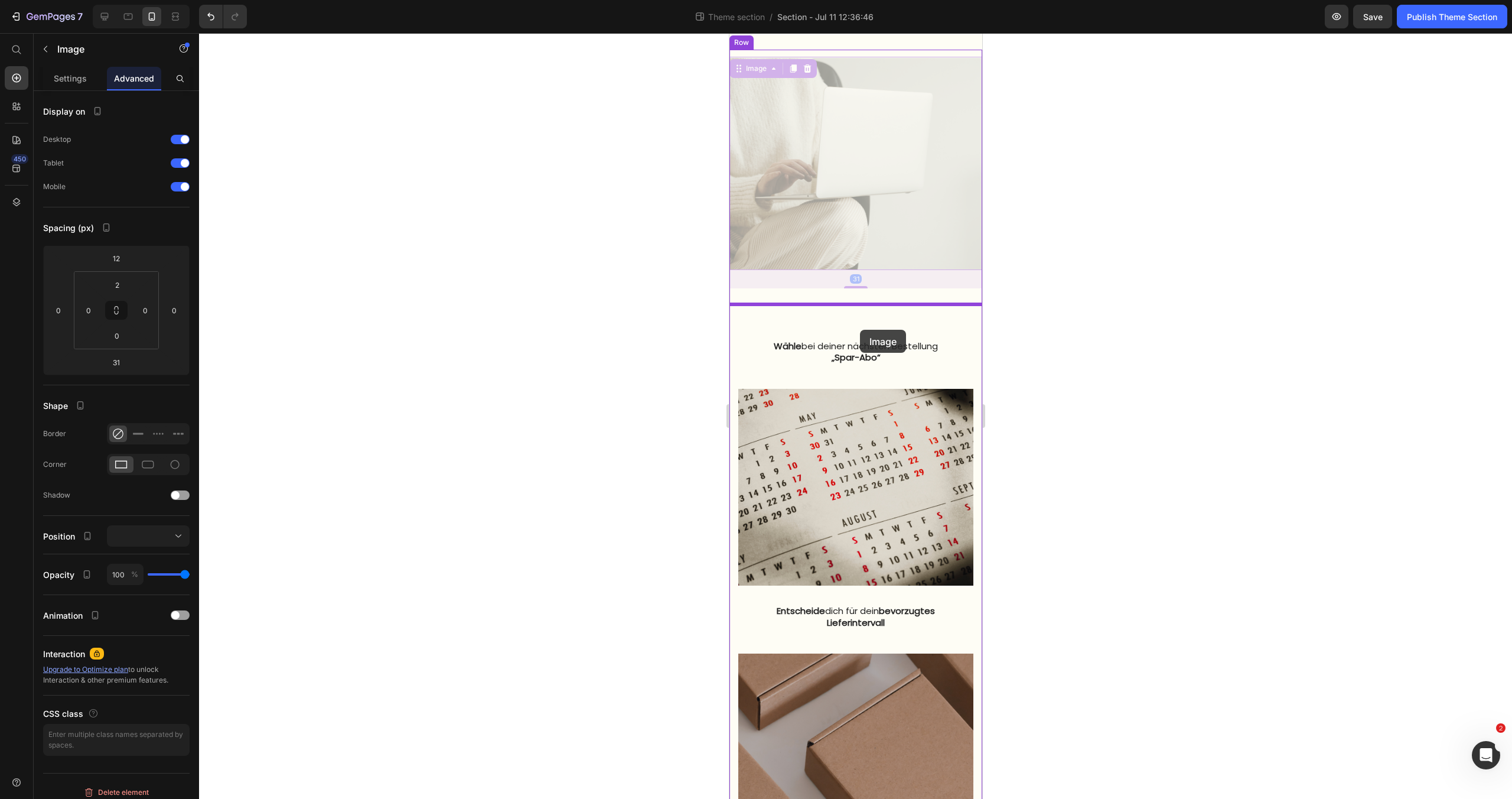 drag, startPoint x: 855, startPoint y: 203, endPoint x: 859, endPoint y: 330, distance: 127.06298 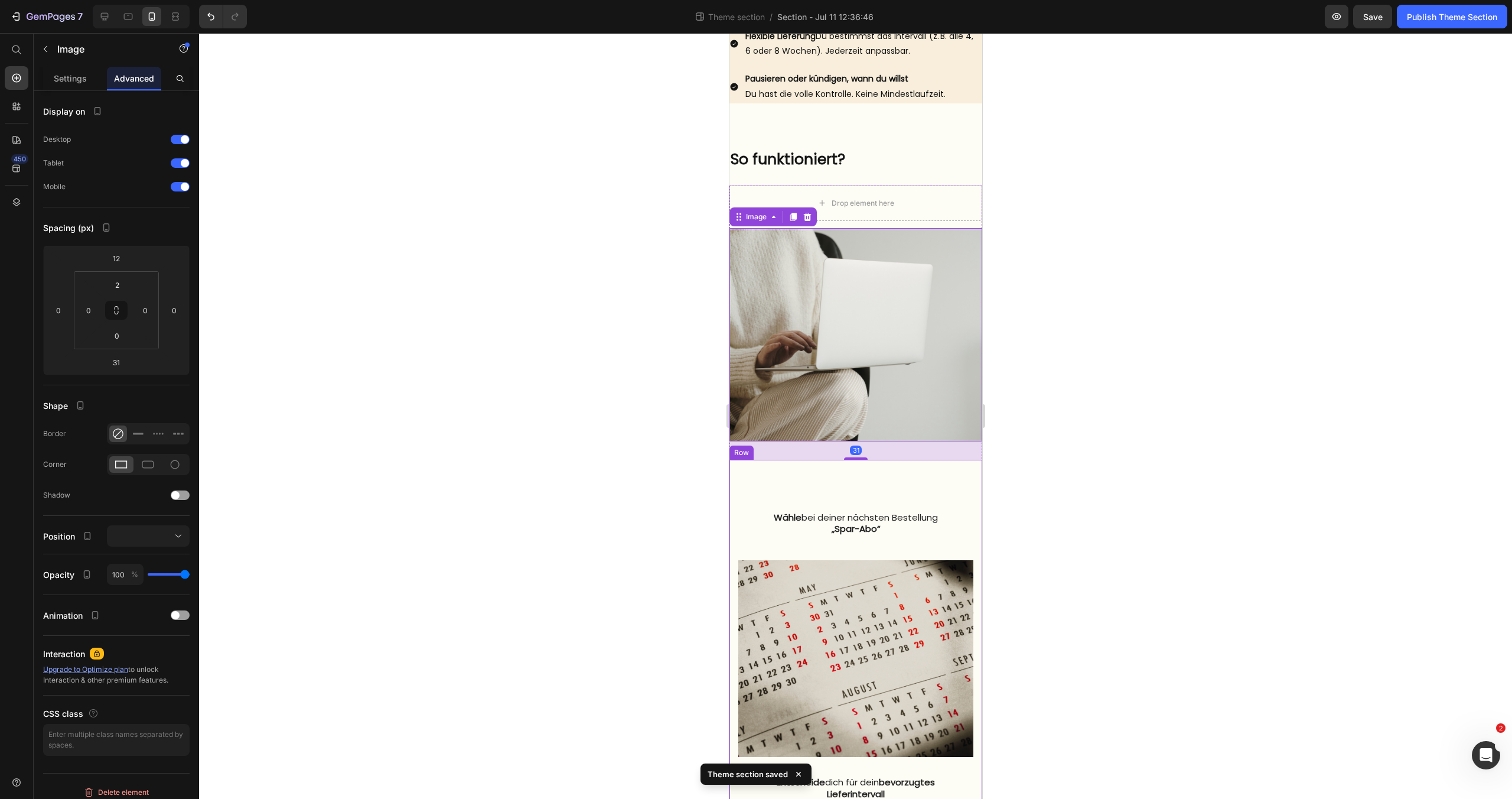 scroll, scrollTop: 570, scrollLeft: 0, axis: vertical 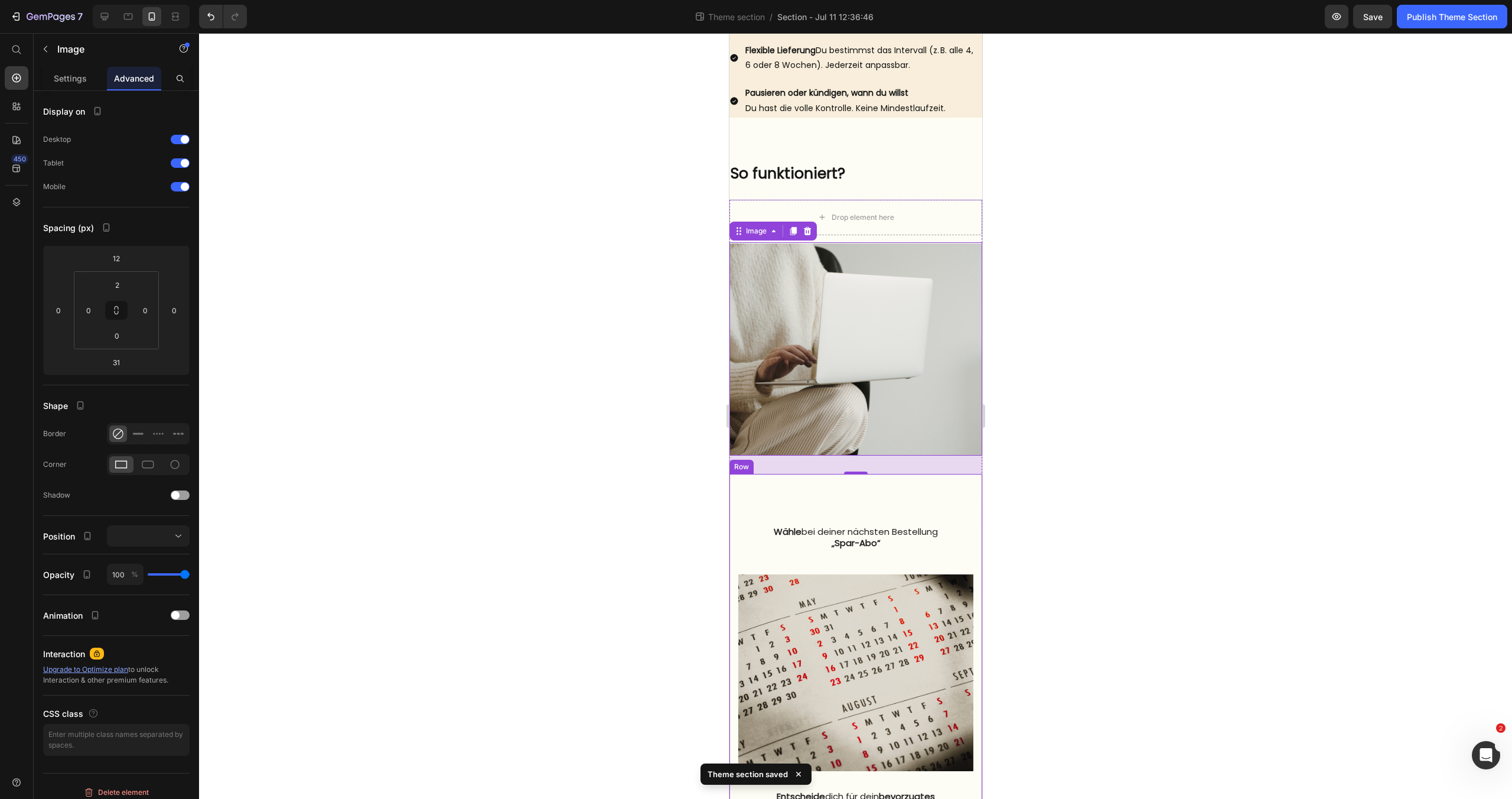 click on "Wähle  bei deiner nächsten Bestellung  „Spar-Abo“ Text block Image Entscheide  dich für dein  bevorzugtes  Lieferintervall  Text block Image Erhalte  automatisch  deine  nächste Lieferung – pünktlich  und bequem nach Hause Text block Row Row" at bounding box center (855, 806) 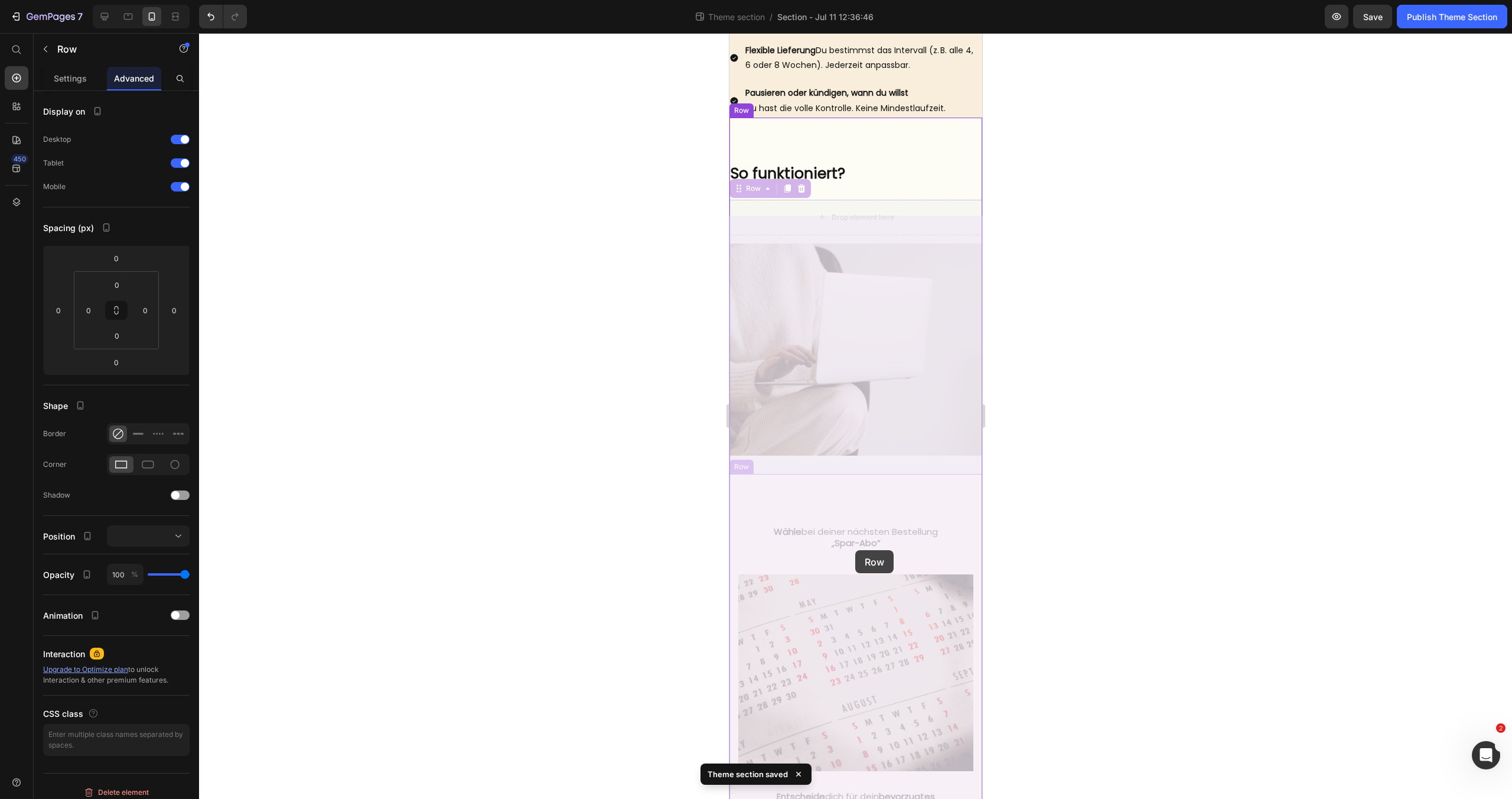 drag, startPoint x: 862, startPoint y: 489, endPoint x: 855, endPoint y: 550, distance: 61.40033 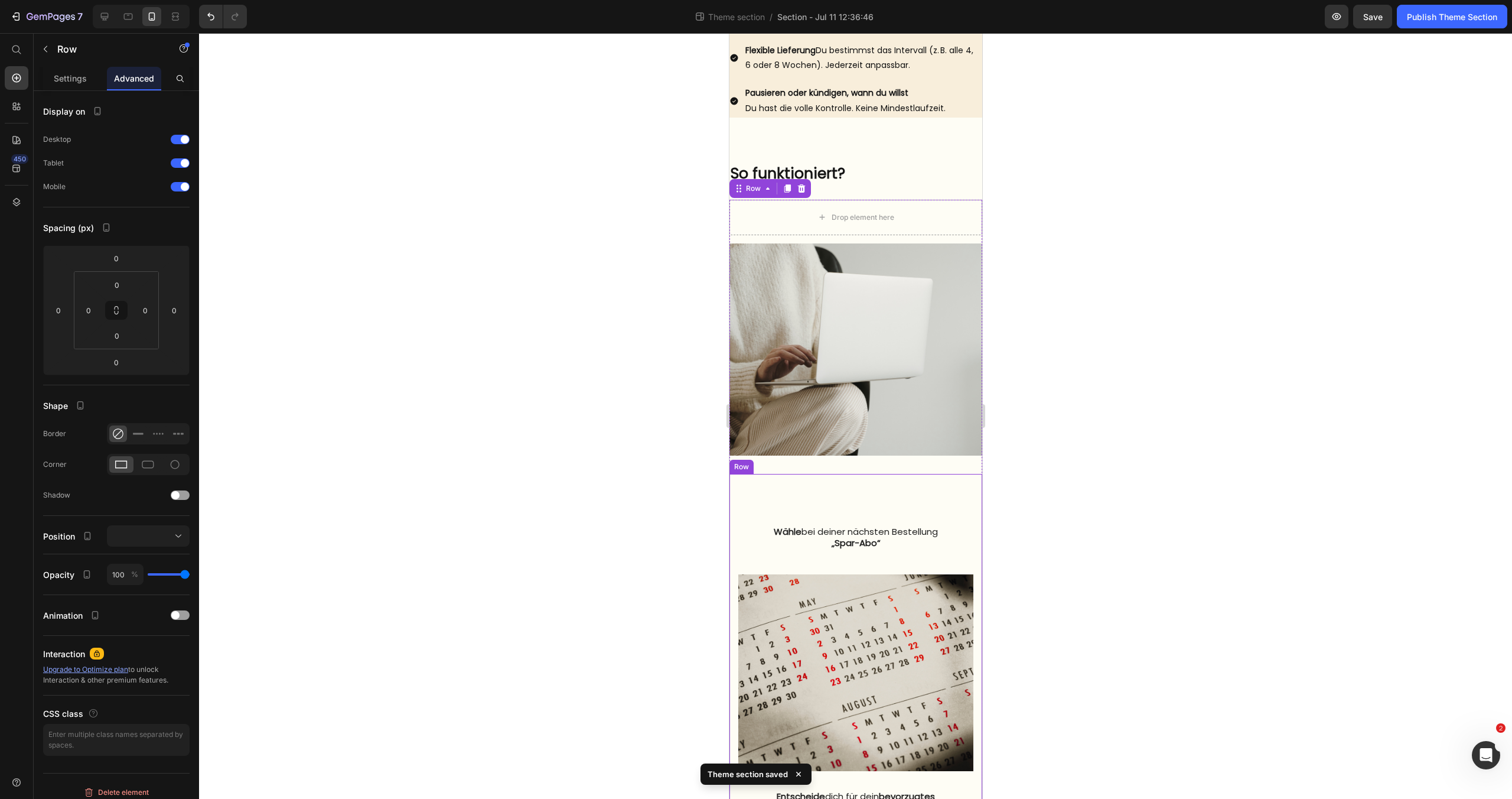 click on "Wähle  bei deiner nächsten Bestellung  „Spar-Abo“ Text block Image Entscheide  dich für dein  bevorzugtes  Lieferintervall  Text block Image Erhalte  automatisch  deine  nächste Lieferung – pünktlich  und bequem nach Hause Text block Row Row" at bounding box center [855, 806] 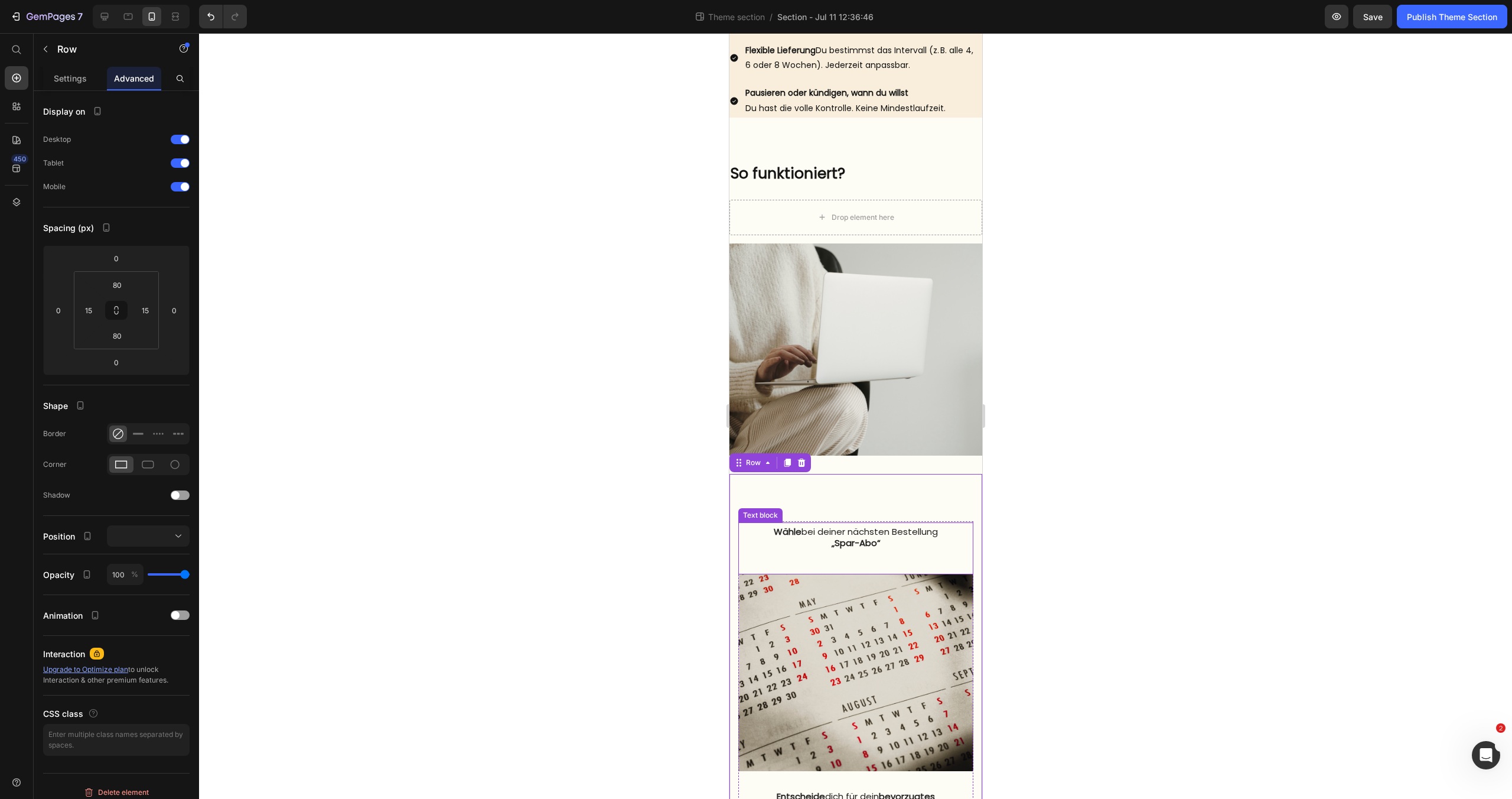 click at bounding box center (855, 555) 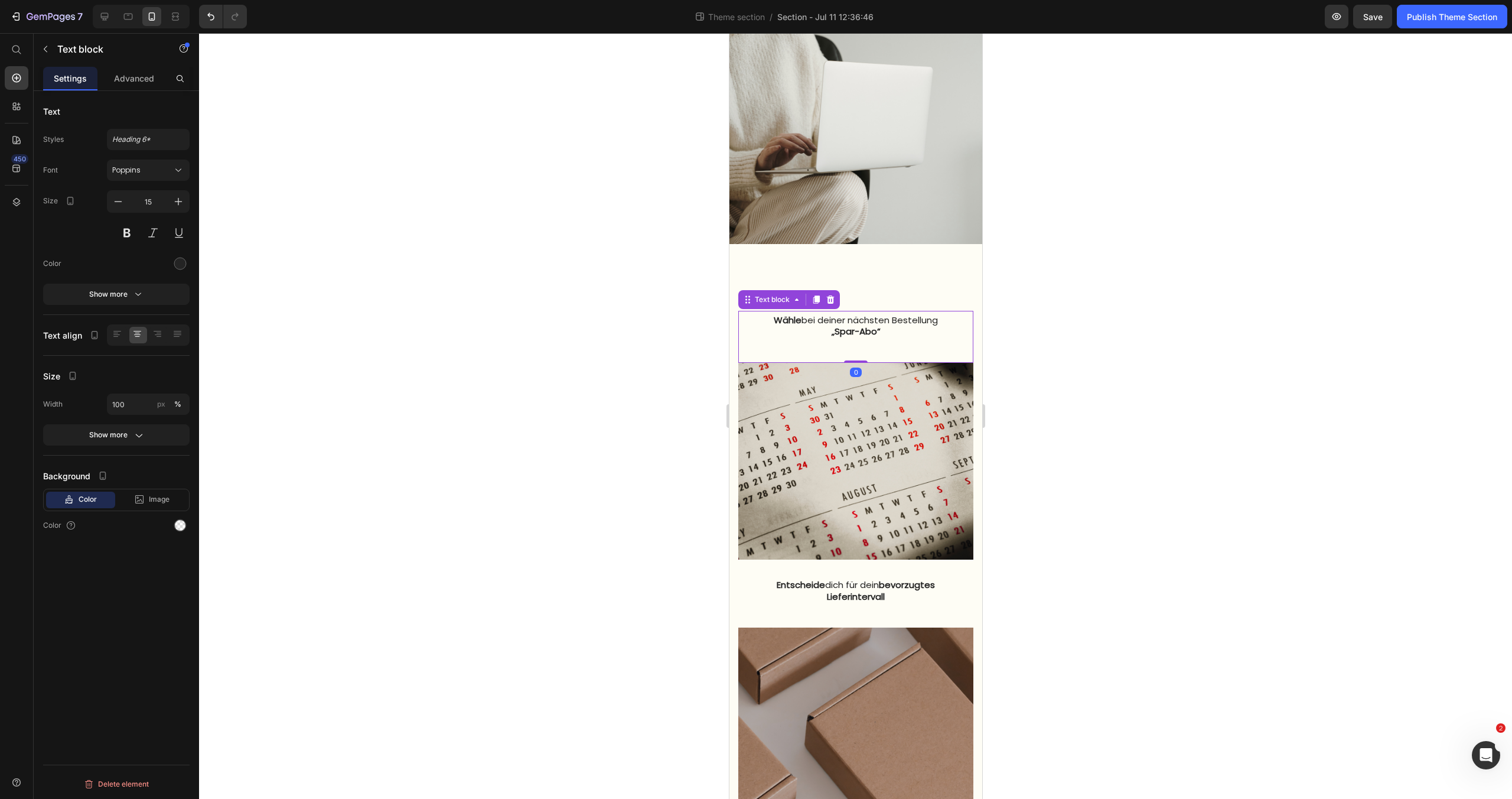 scroll, scrollTop: 853, scrollLeft: 0, axis: vertical 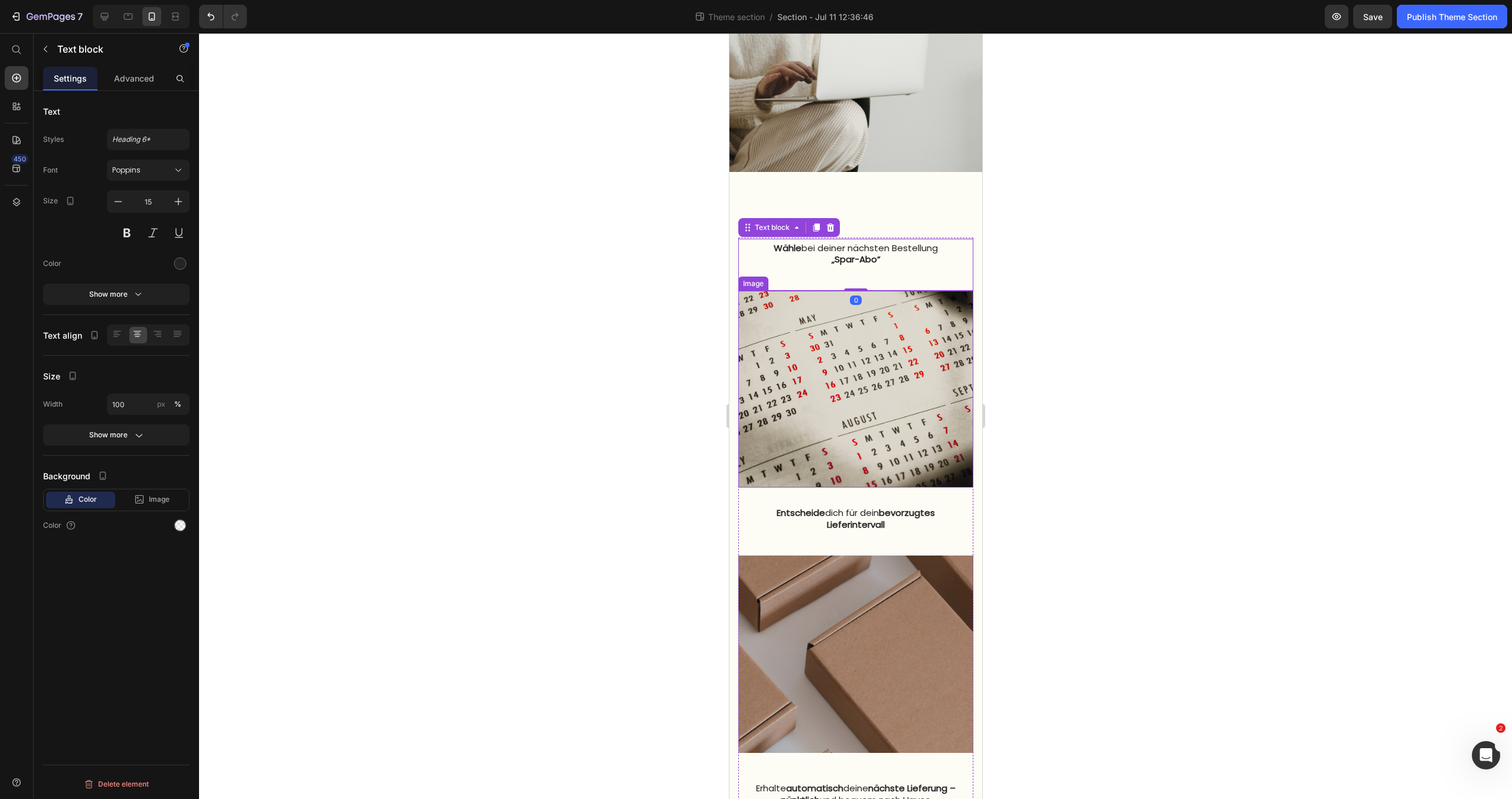 click at bounding box center (855, 389) 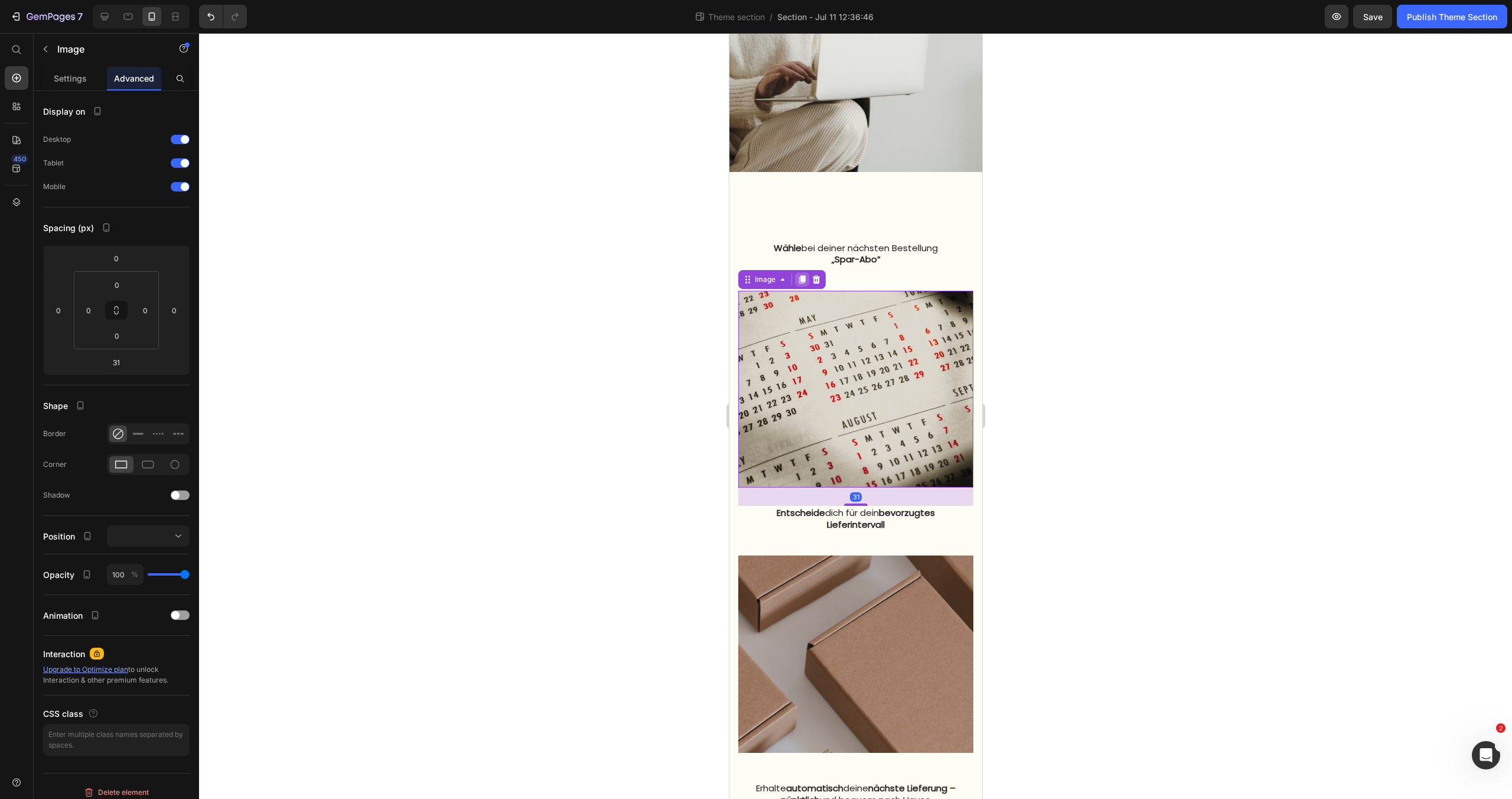 click 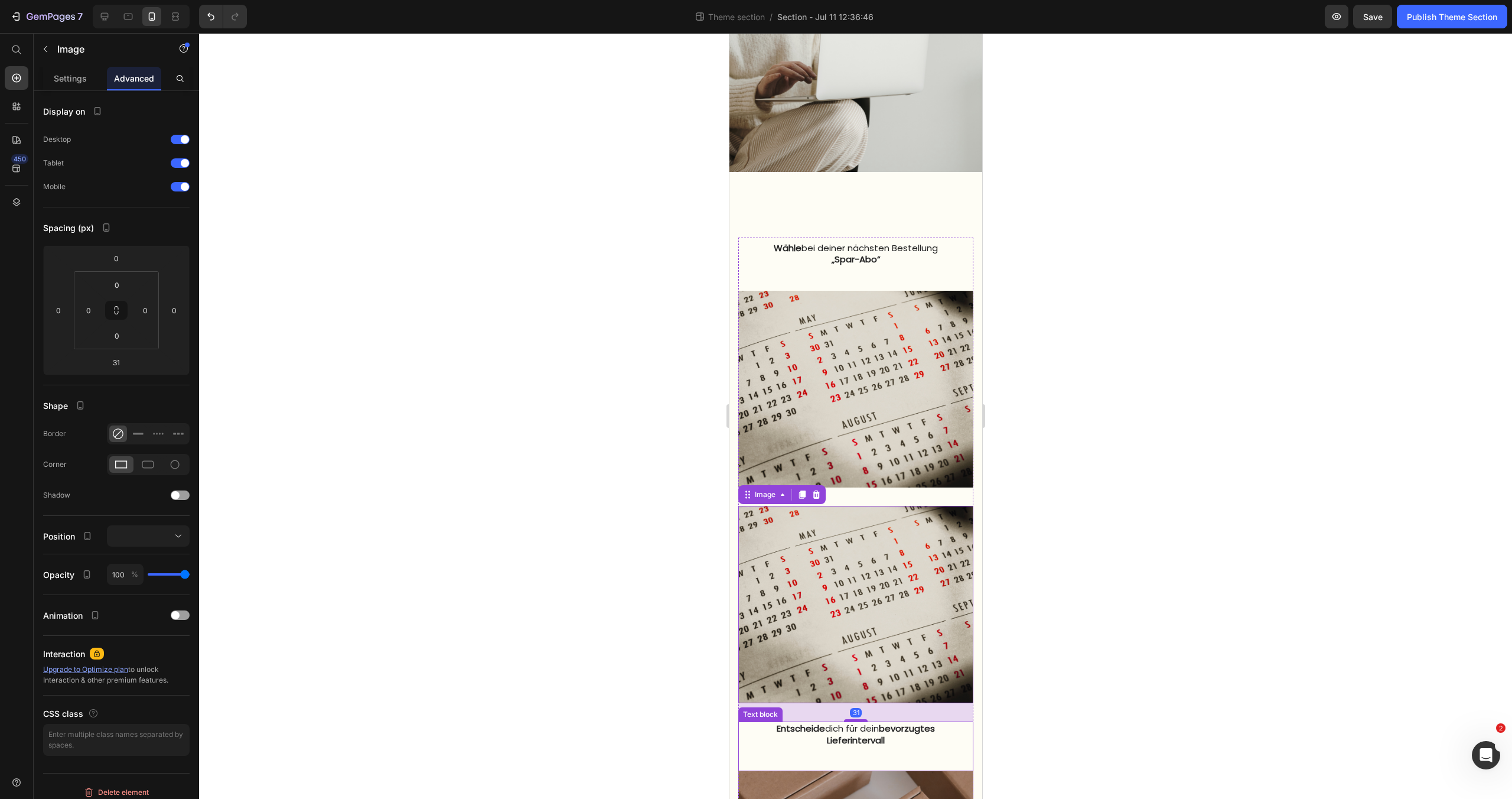click on "Lieferintervall" at bounding box center (855, 740) 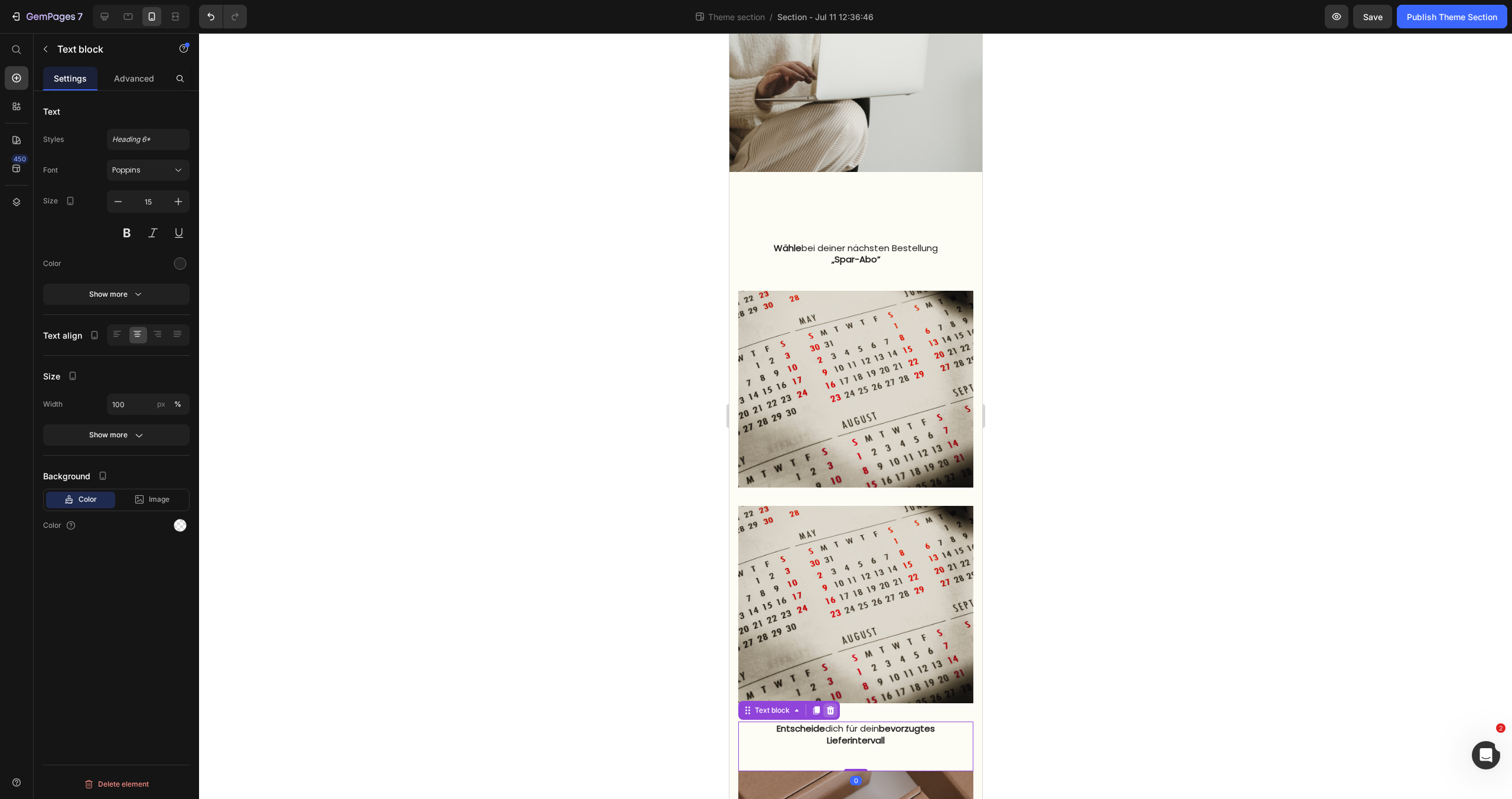 click at bounding box center [830, 710] 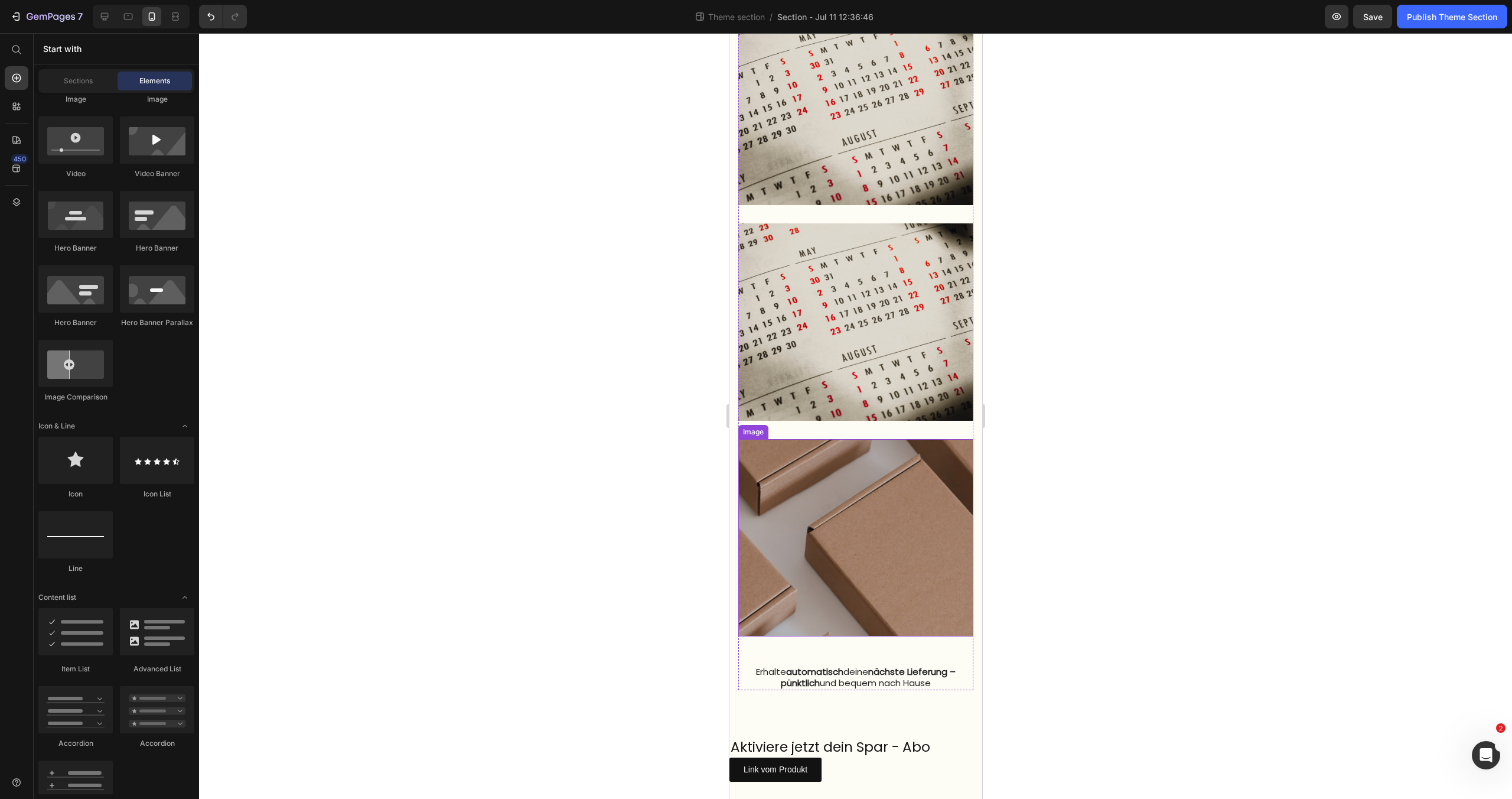 scroll, scrollTop: 1006, scrollLeft: 0, axis: vertical 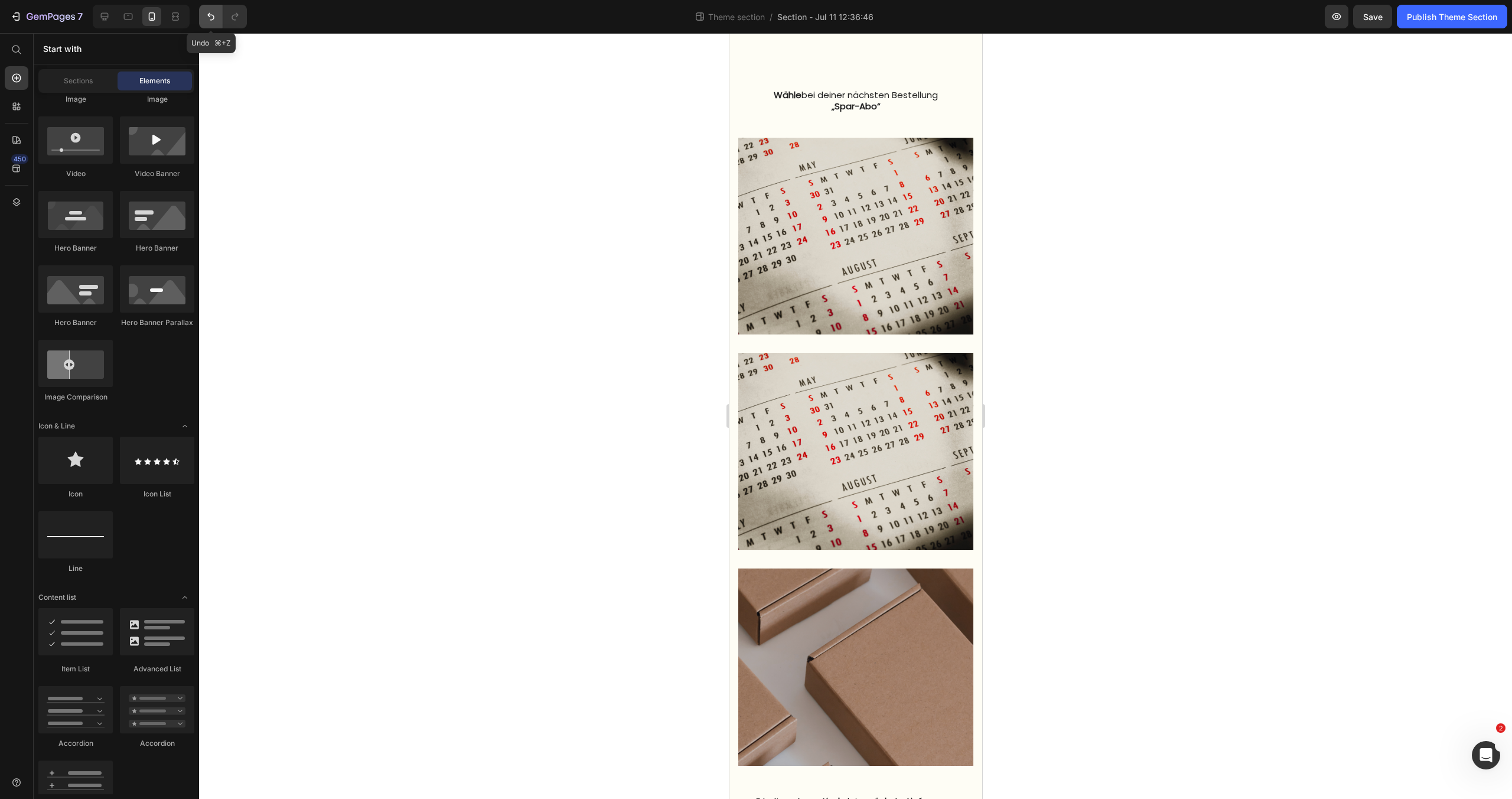 click 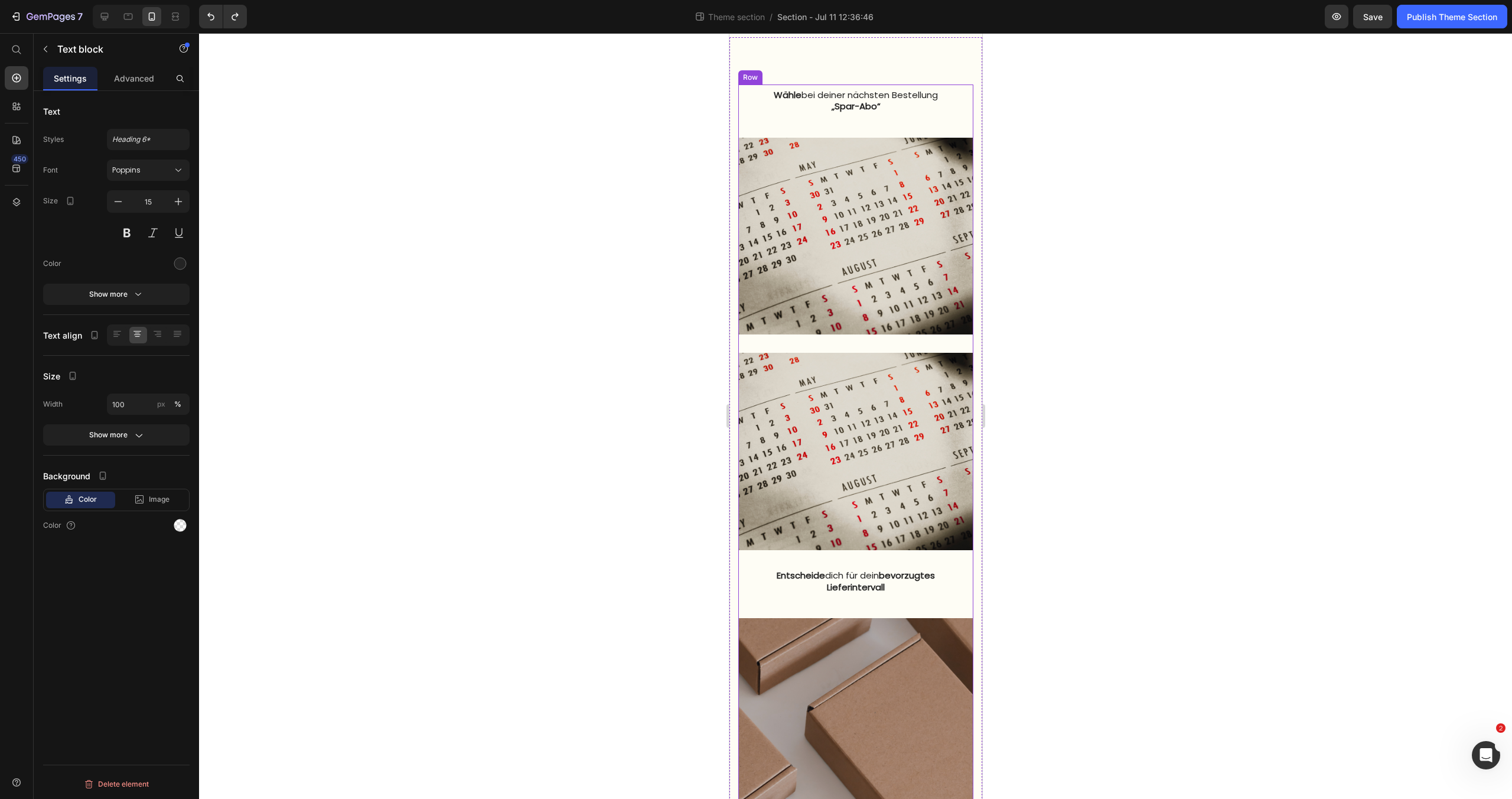 click on "Entscheide" at bounding box center [800, 575] 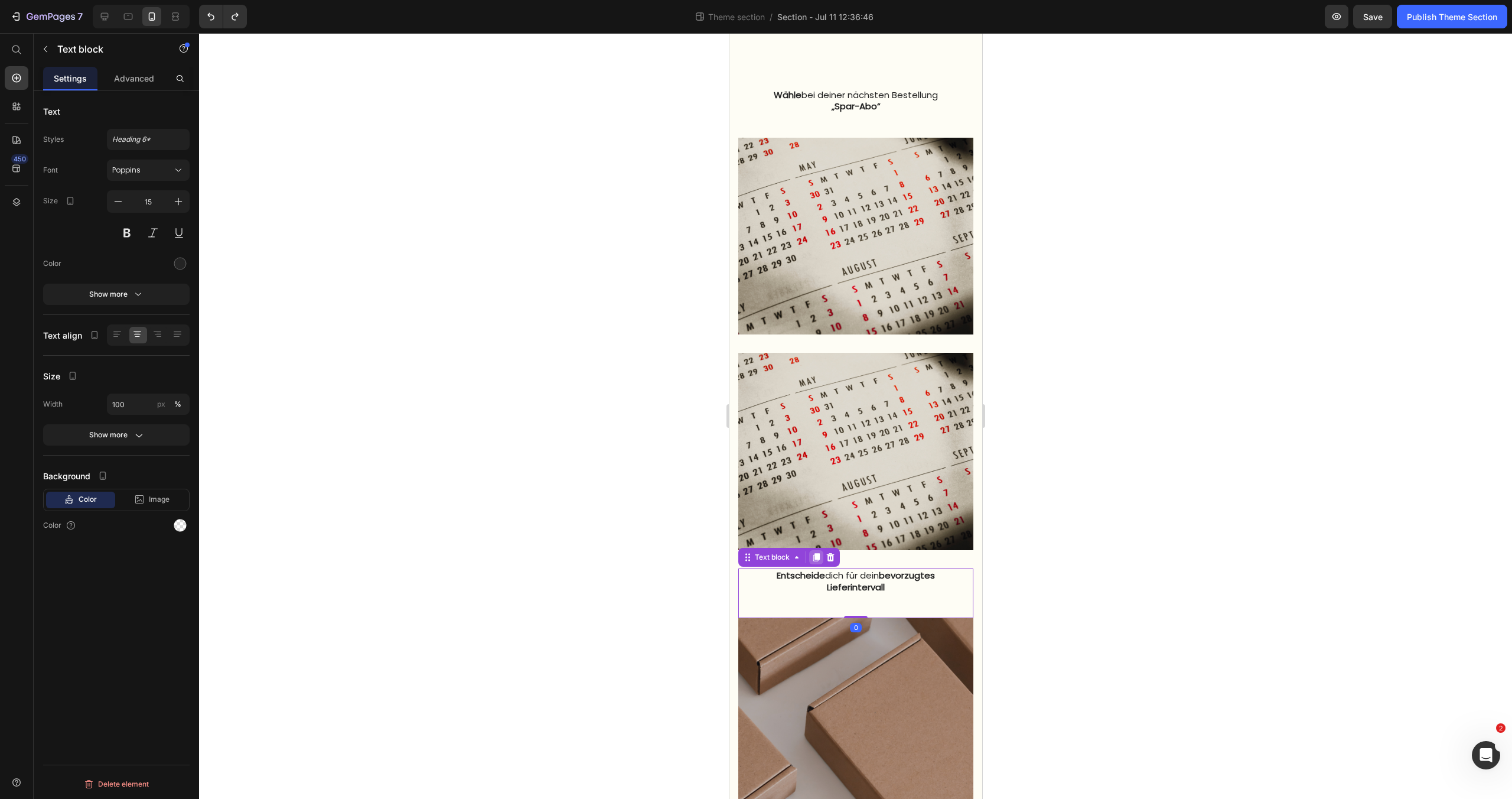 click 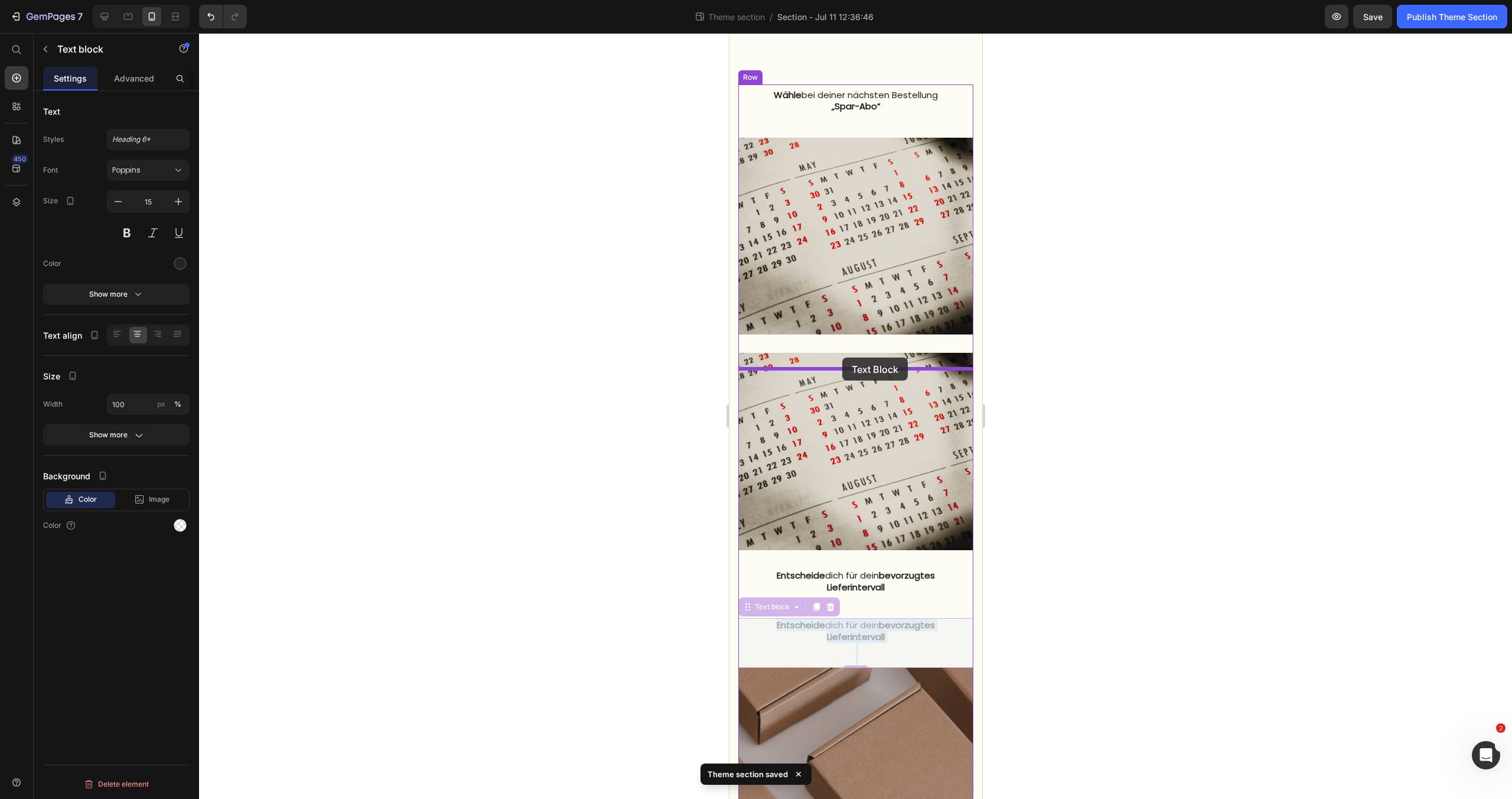 drag, startPoint x: 819, startPoint y: 644, endPoint x: 842, endPoint y: 358, distance: 286.92333 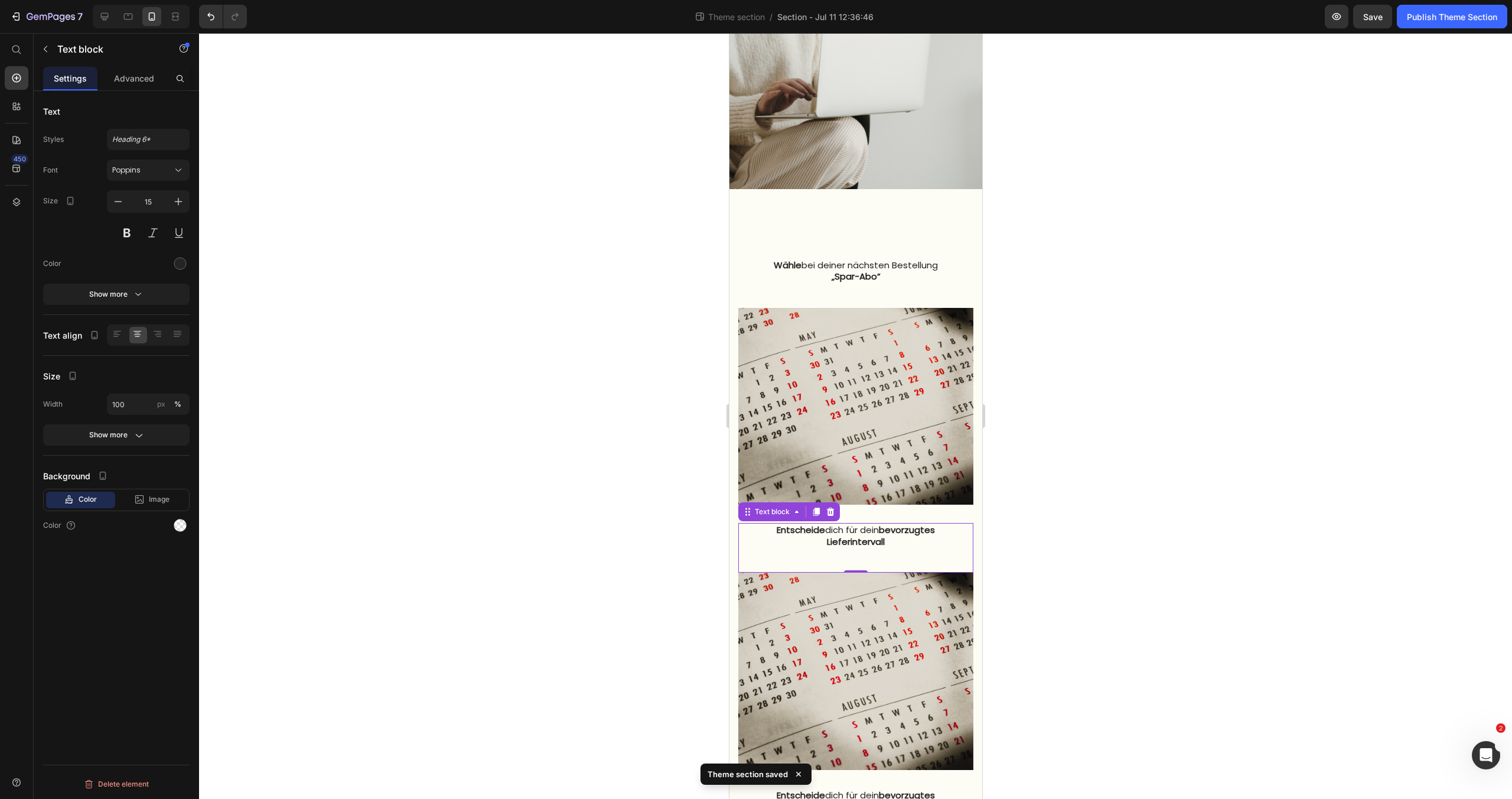 scroll, scrollTop: 764, scrollLeft: 0, axis: vertical 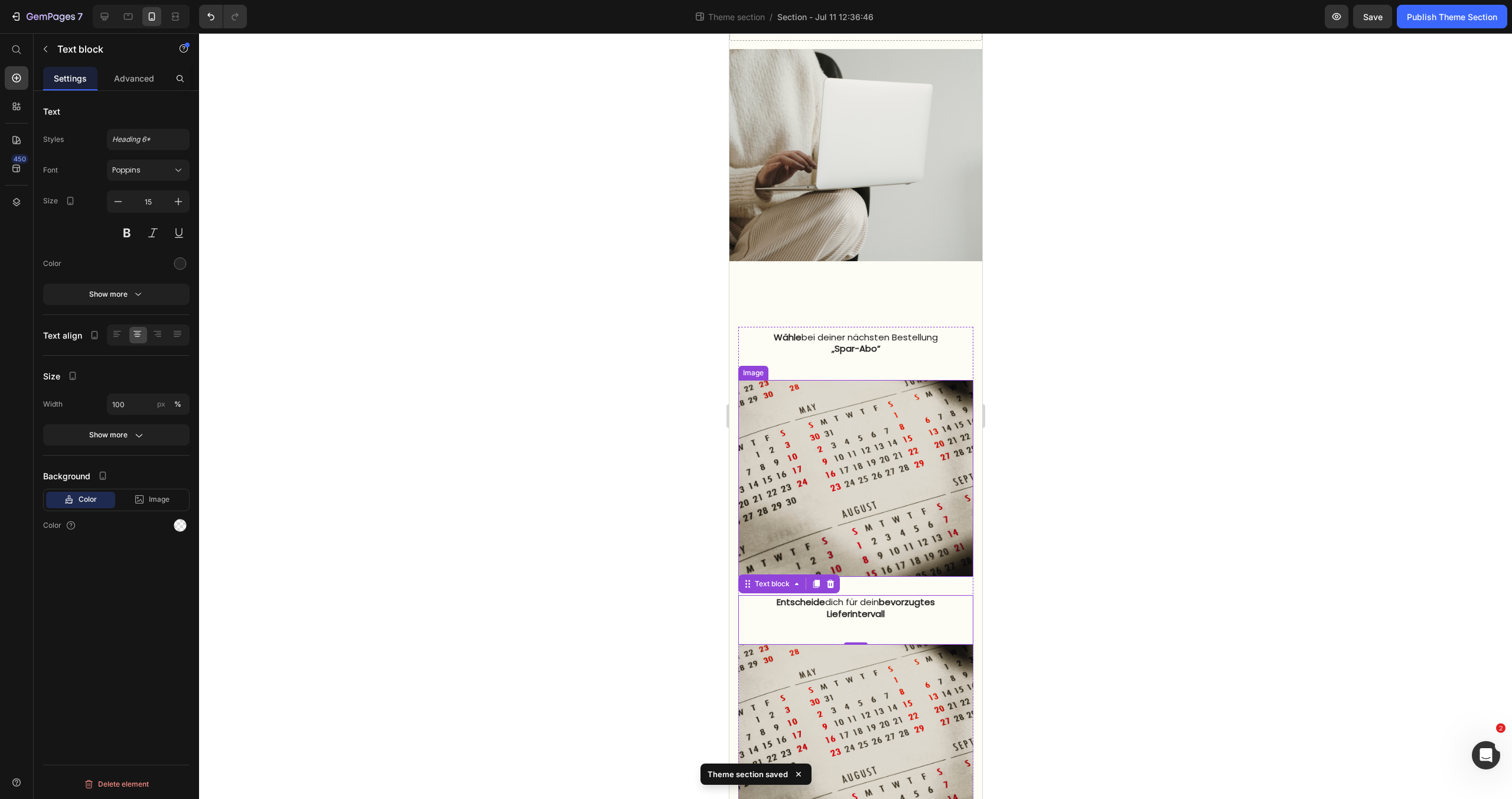 click at bounding box center [855, 479] 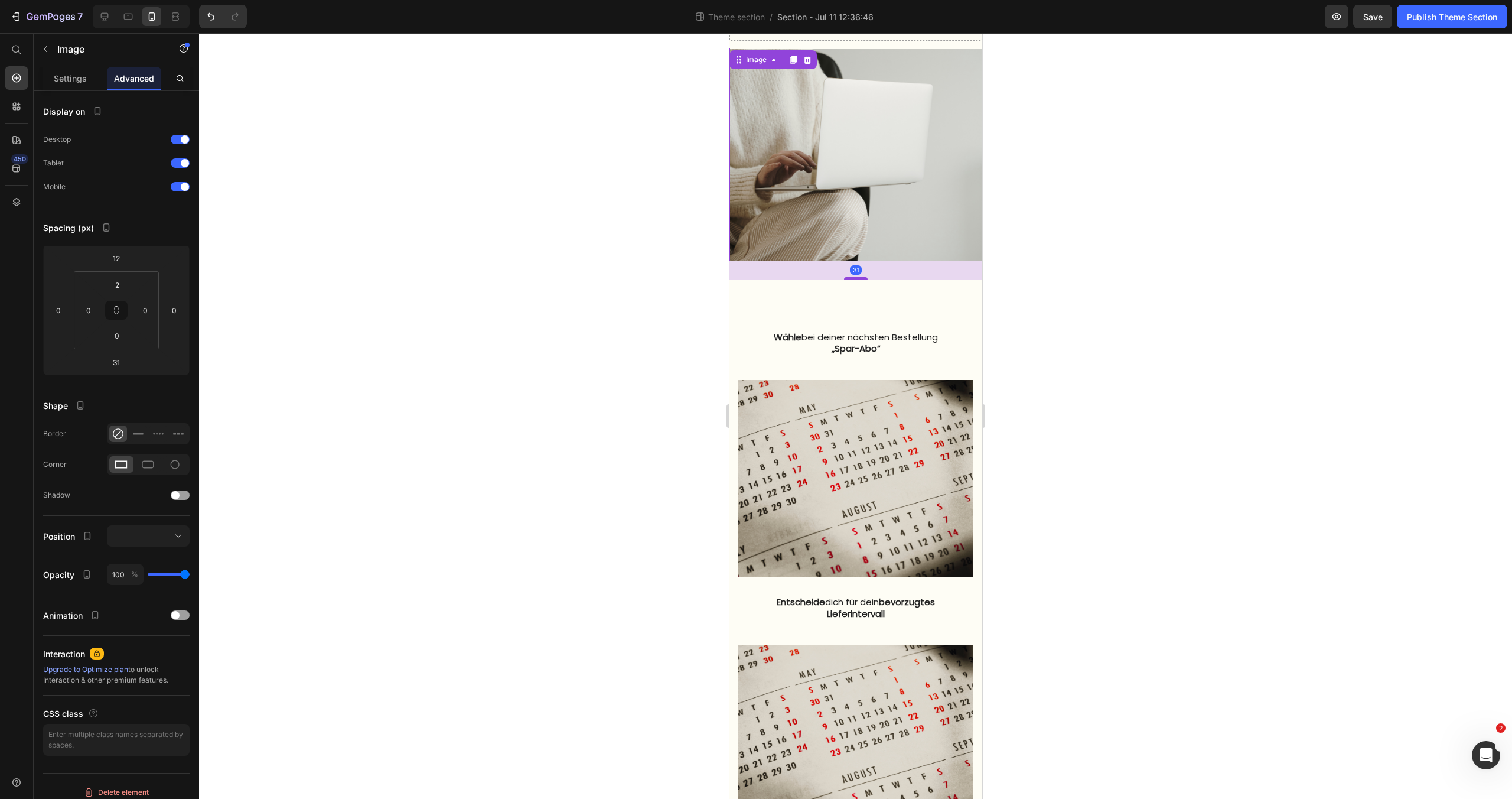 click at bounding box center (855, 154) 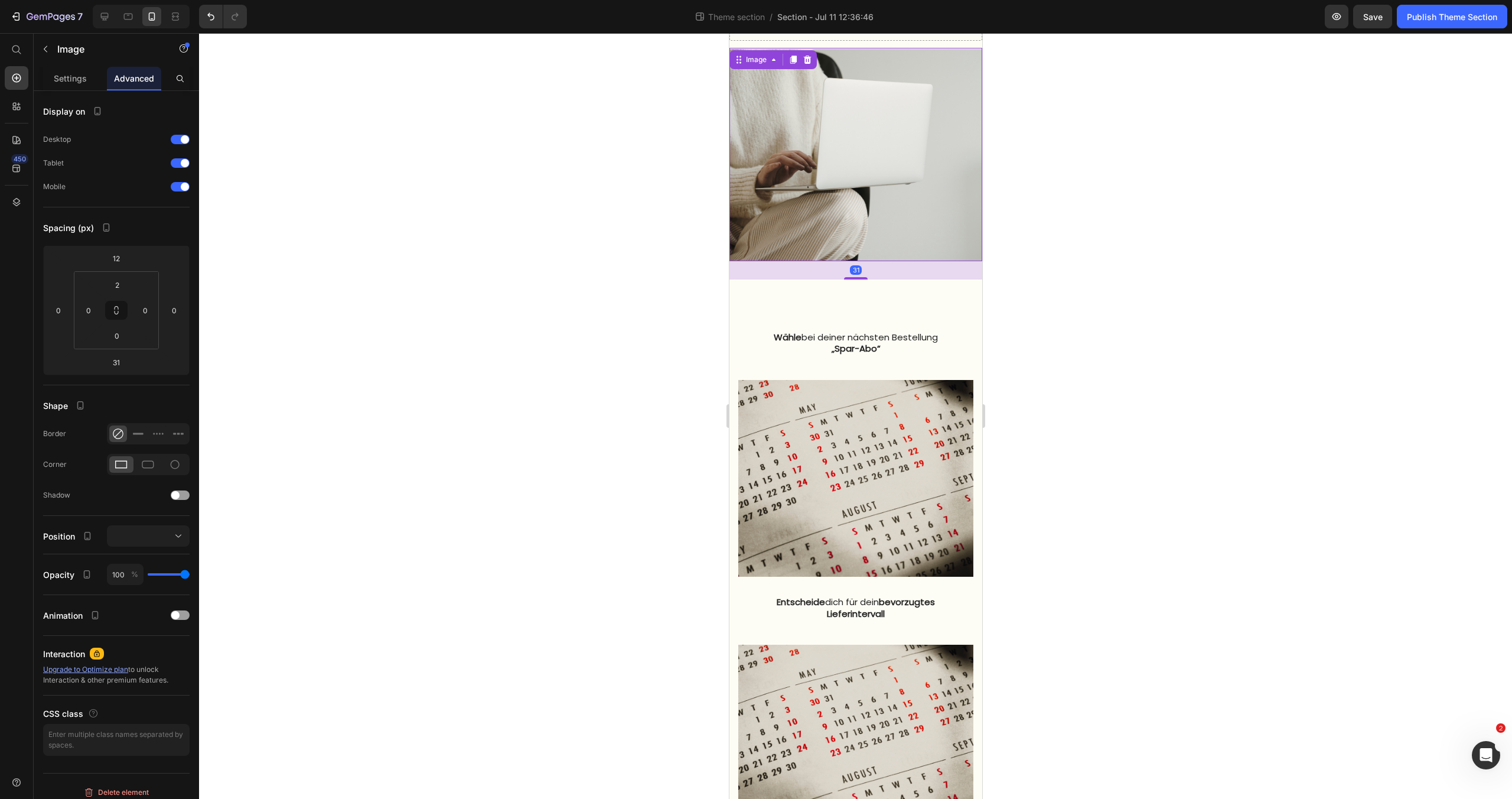 scroll, scrollTop: 764, scrollLeft: 0, axis: vertical 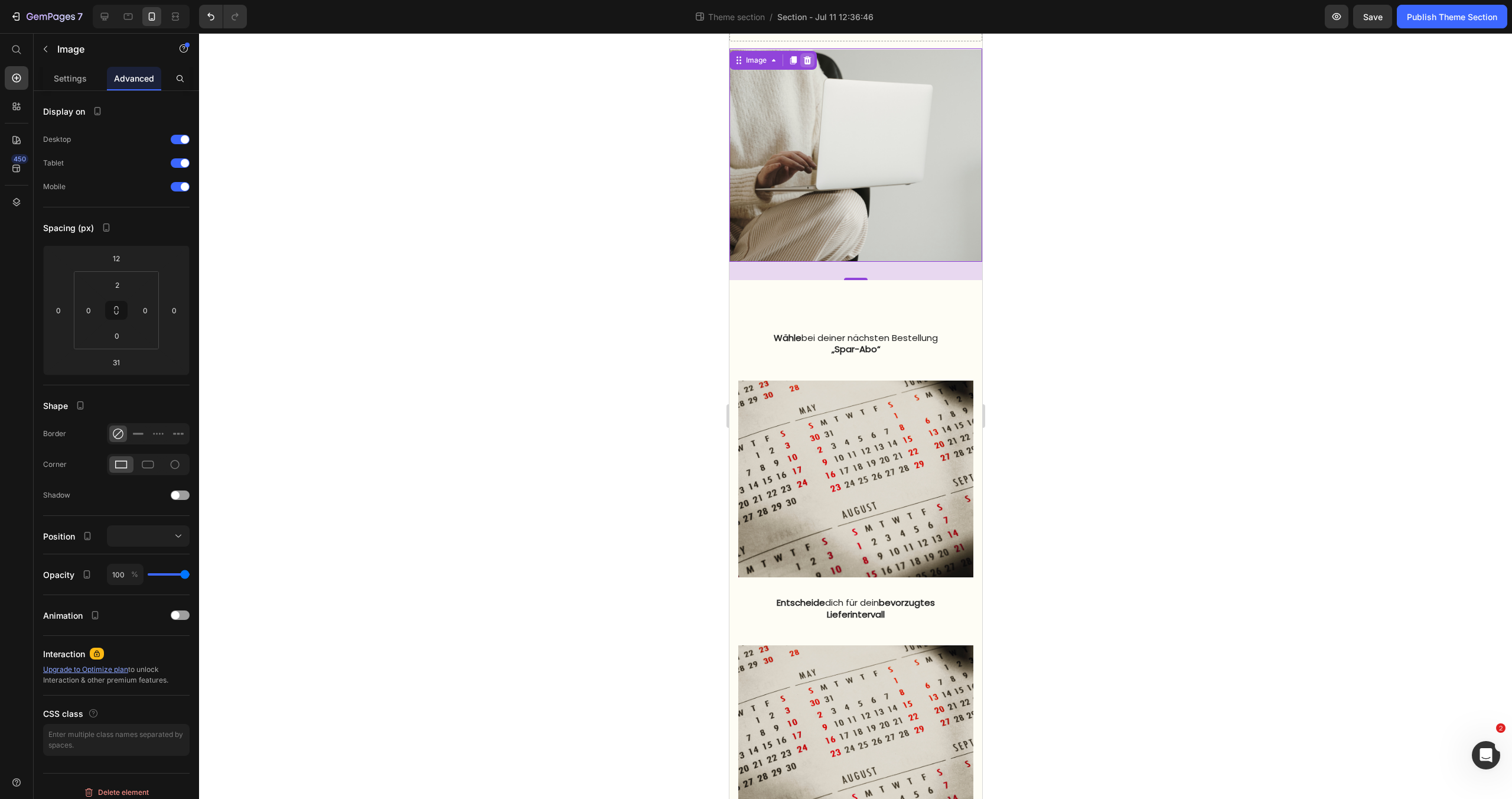 click 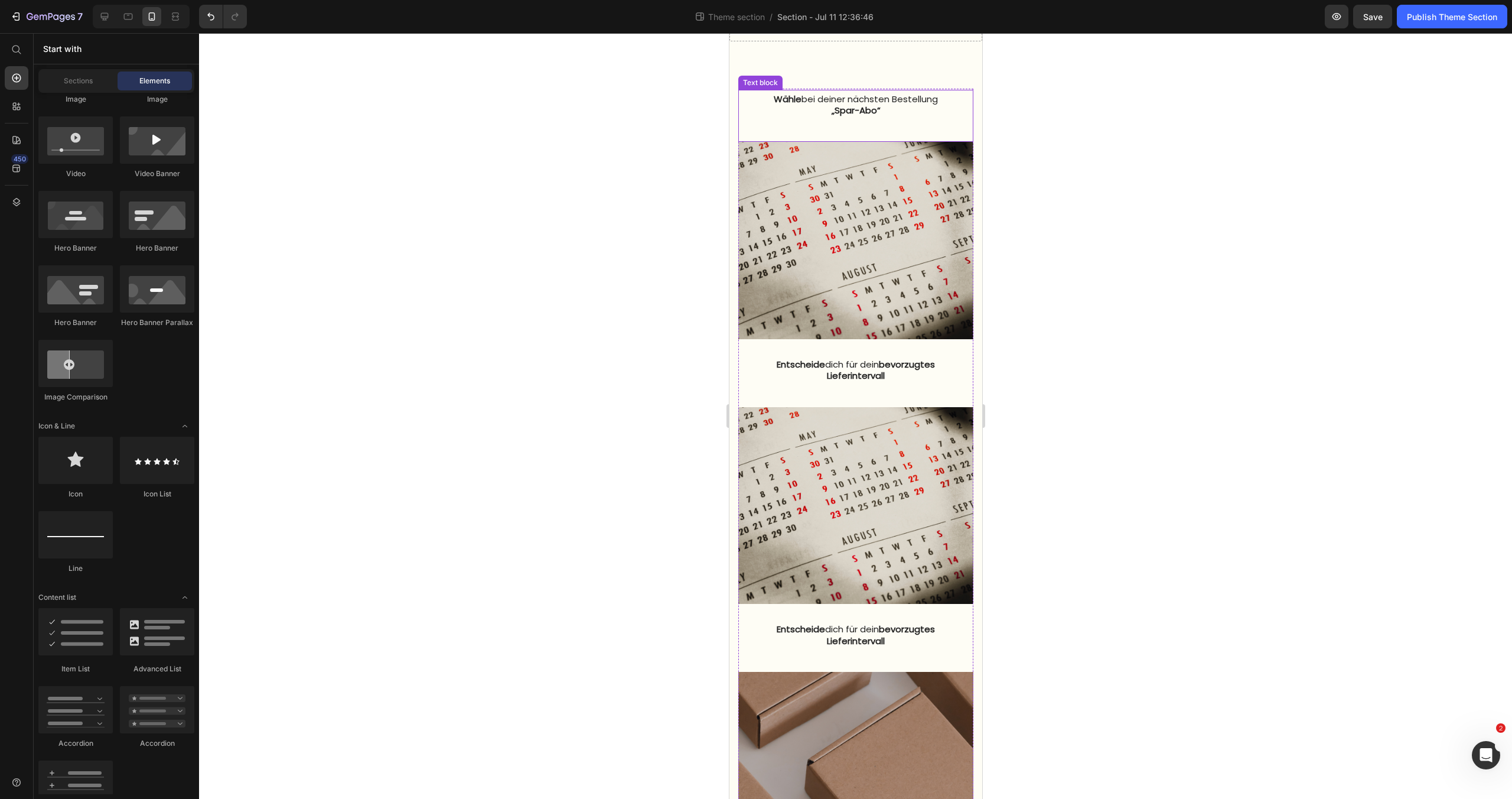 click on "Wähle  bei deiner nächsten Bestellung" at bounding box center [855, 99] 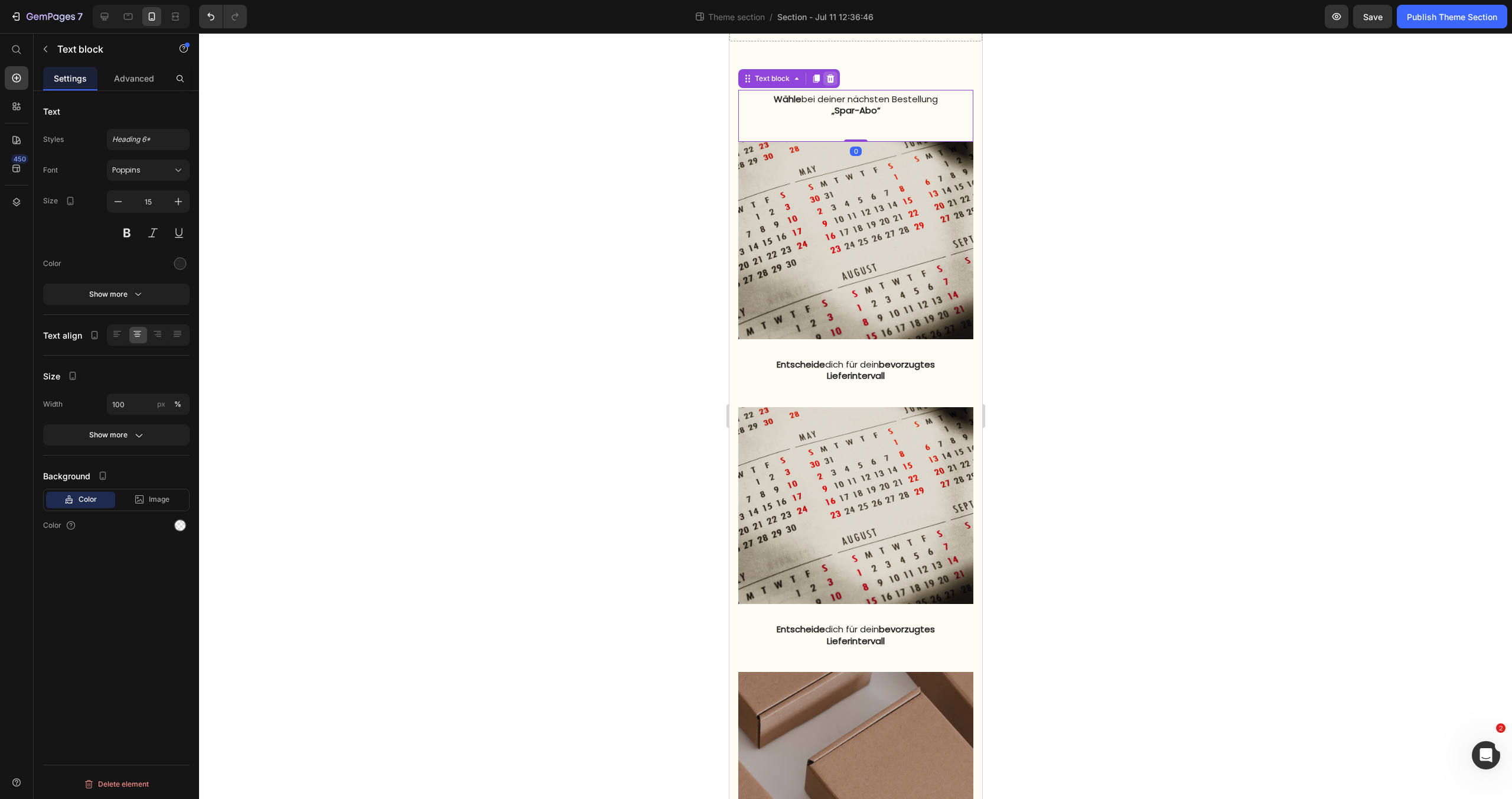 click 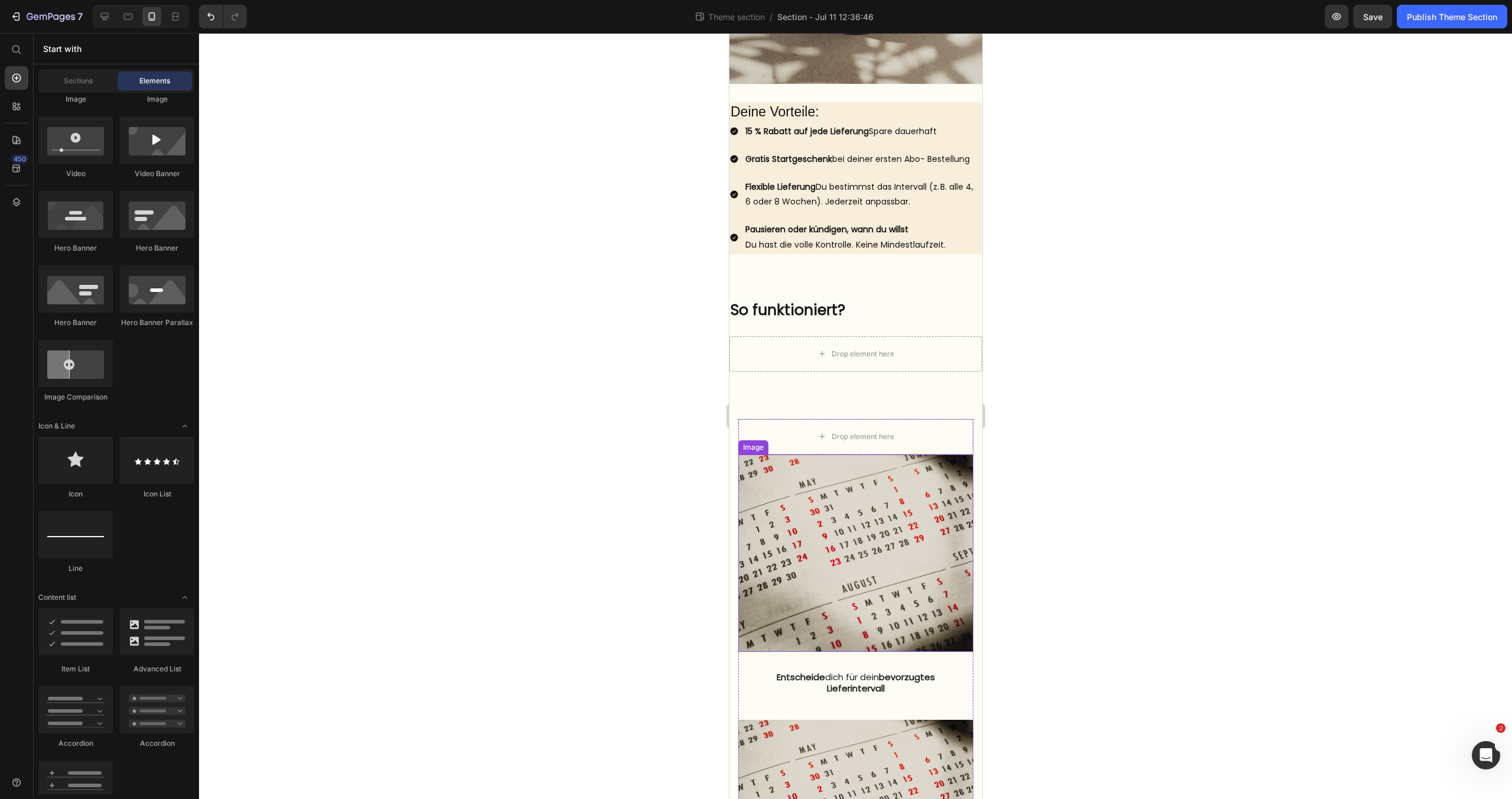 scroll, scrollTop: 343, scrollLeft: 0, axis: vertical 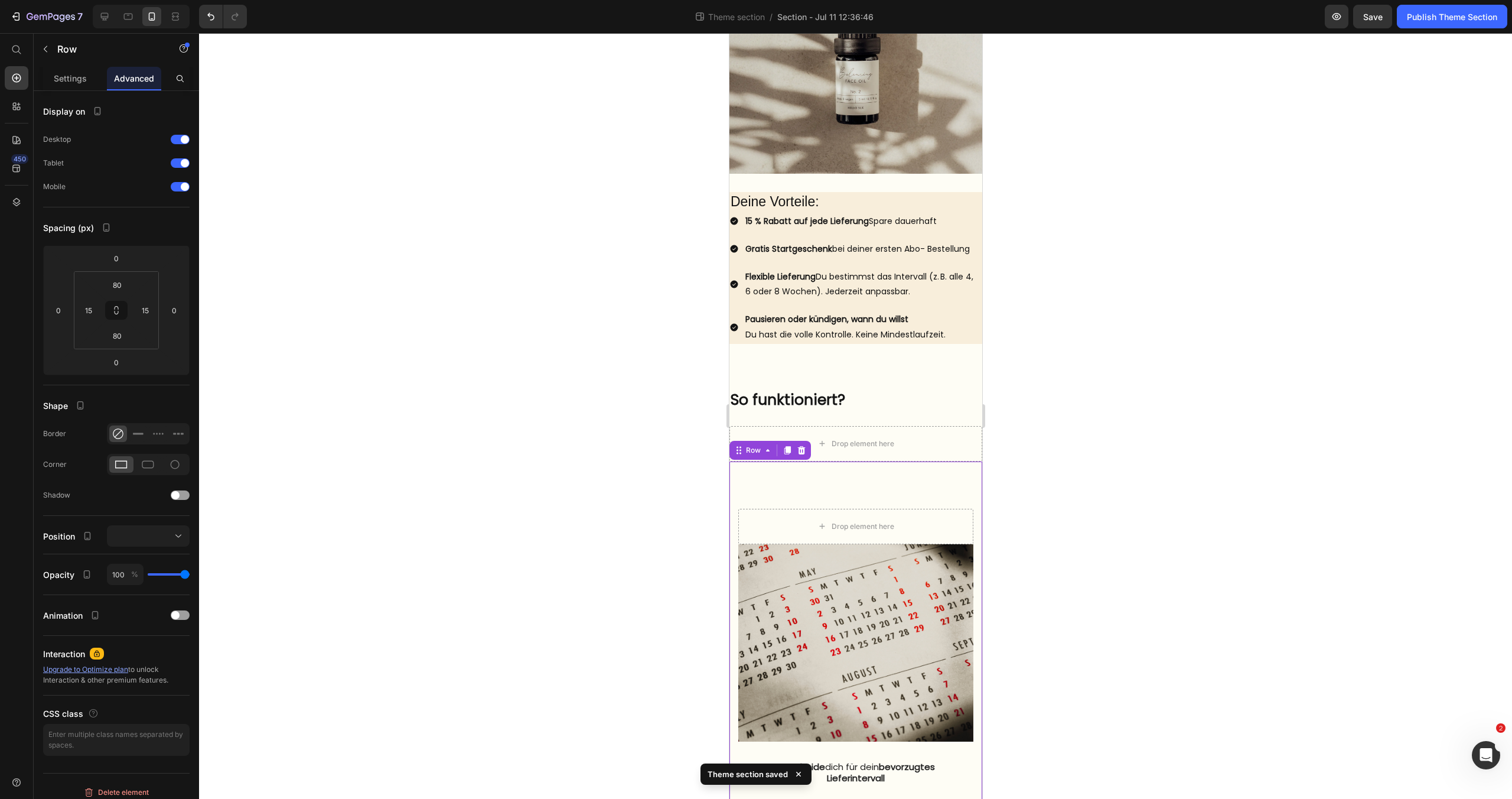 click on "Drop element here Image Entscheide  dich für dein  bevorzugtes  Lieferintervall  Text block Image Entscheide  dich für dein  bevorzugtes  Lieferintervall      Text block Image Erhalte  automatisch  deine  nächste Lieferung – pünktlich  und bequem nach Hause Text block Row Row   0" at bounding box center [855, 917] 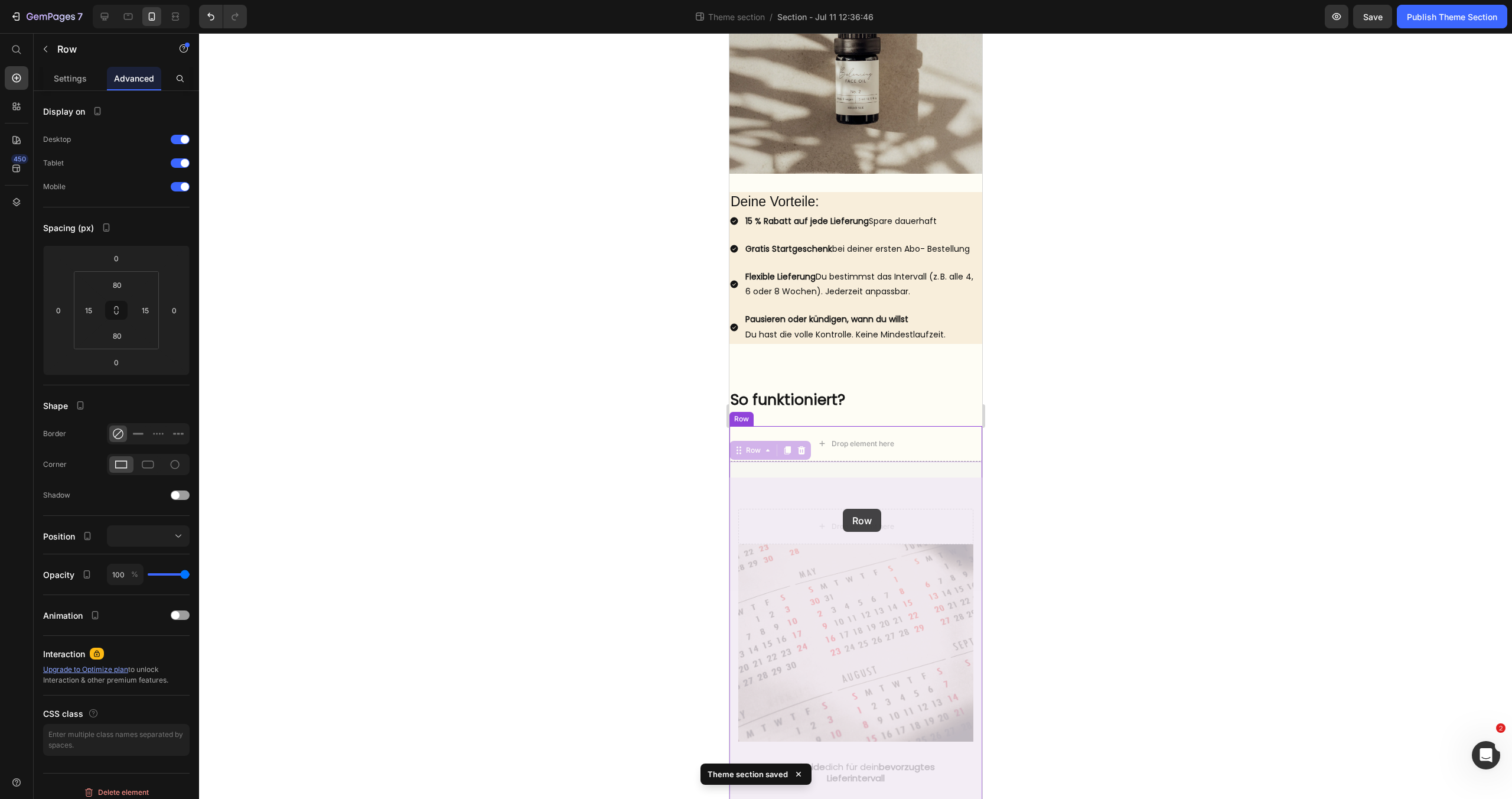 drag, startPoint x: 843, startPoint y: 478, endPoint x: 842, endPoint y: 509, distance: 31.016125 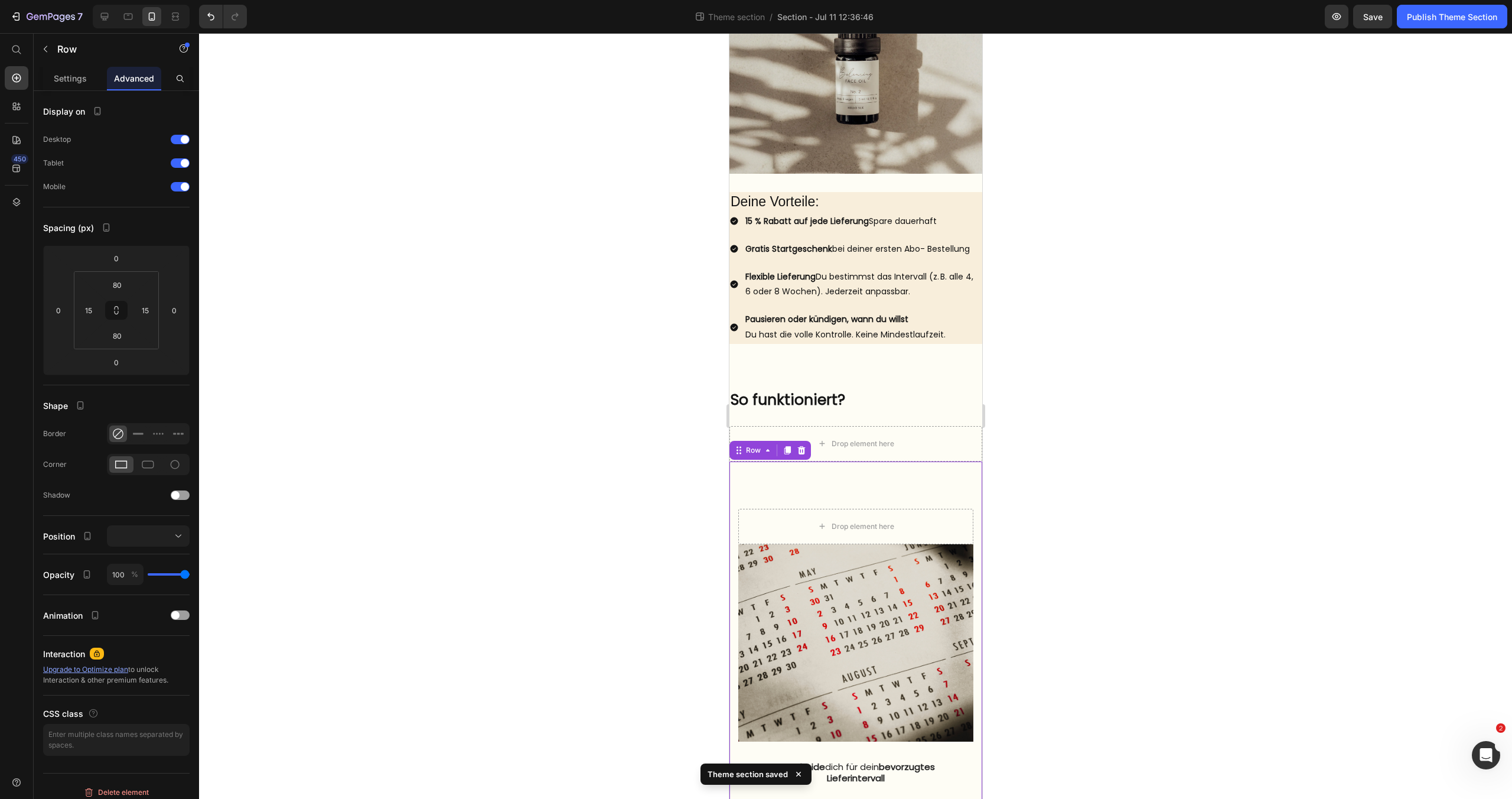 click on "Drop element here Image Entscheide  dich für dein  bevorzugtes  Lieferintervall  Text block Image Entscheide  dich für dein  bevorzugtes  Lieferintervall      Text block Image Erhalte  automatisch  deine  nächste Lieferung – pünktlich  und bequem nach Hause Text block Row Row   0" at bounding box center (855, 917) 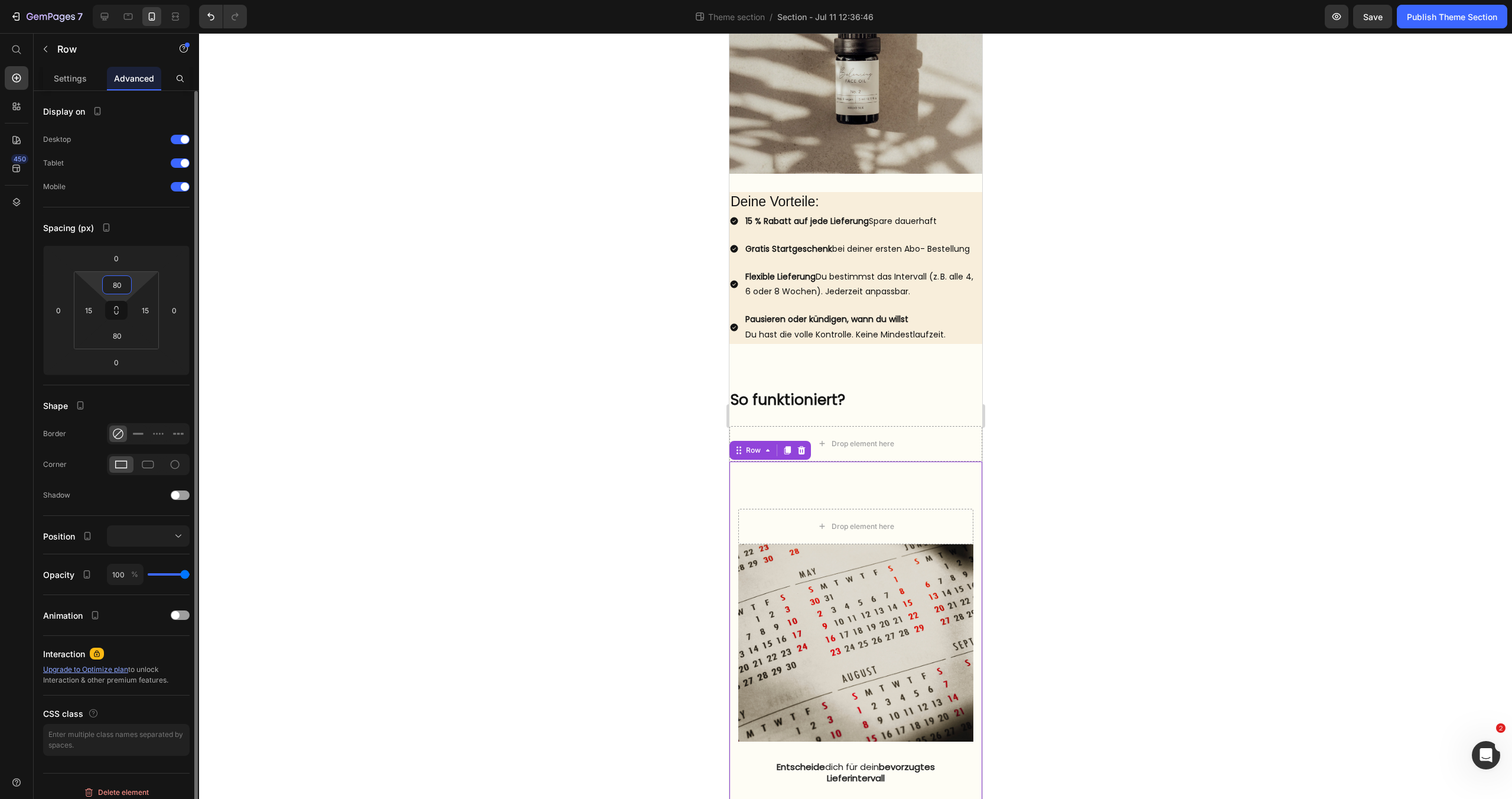 click on "80" at bounding box center (117, 285) 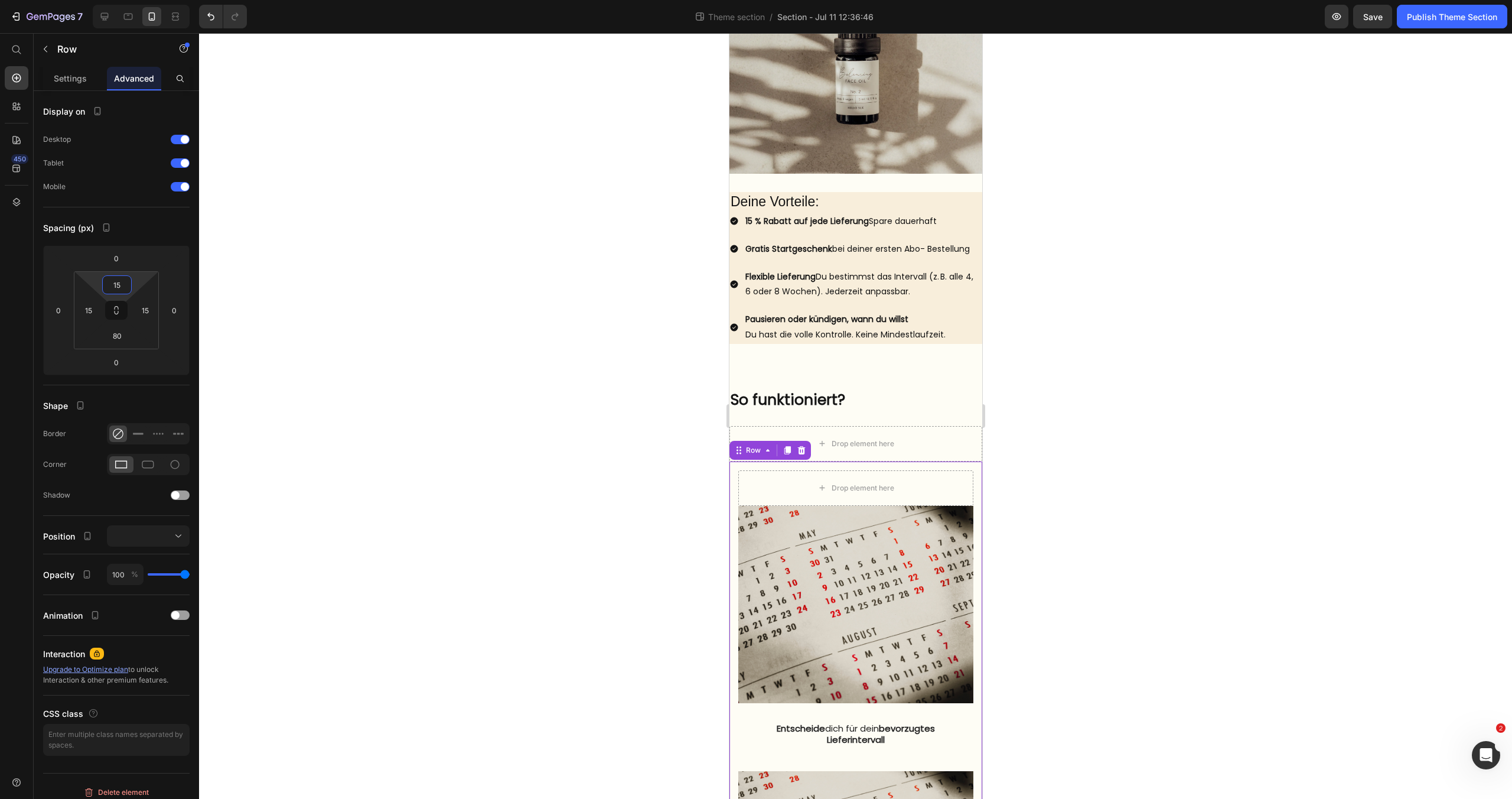type on "15" 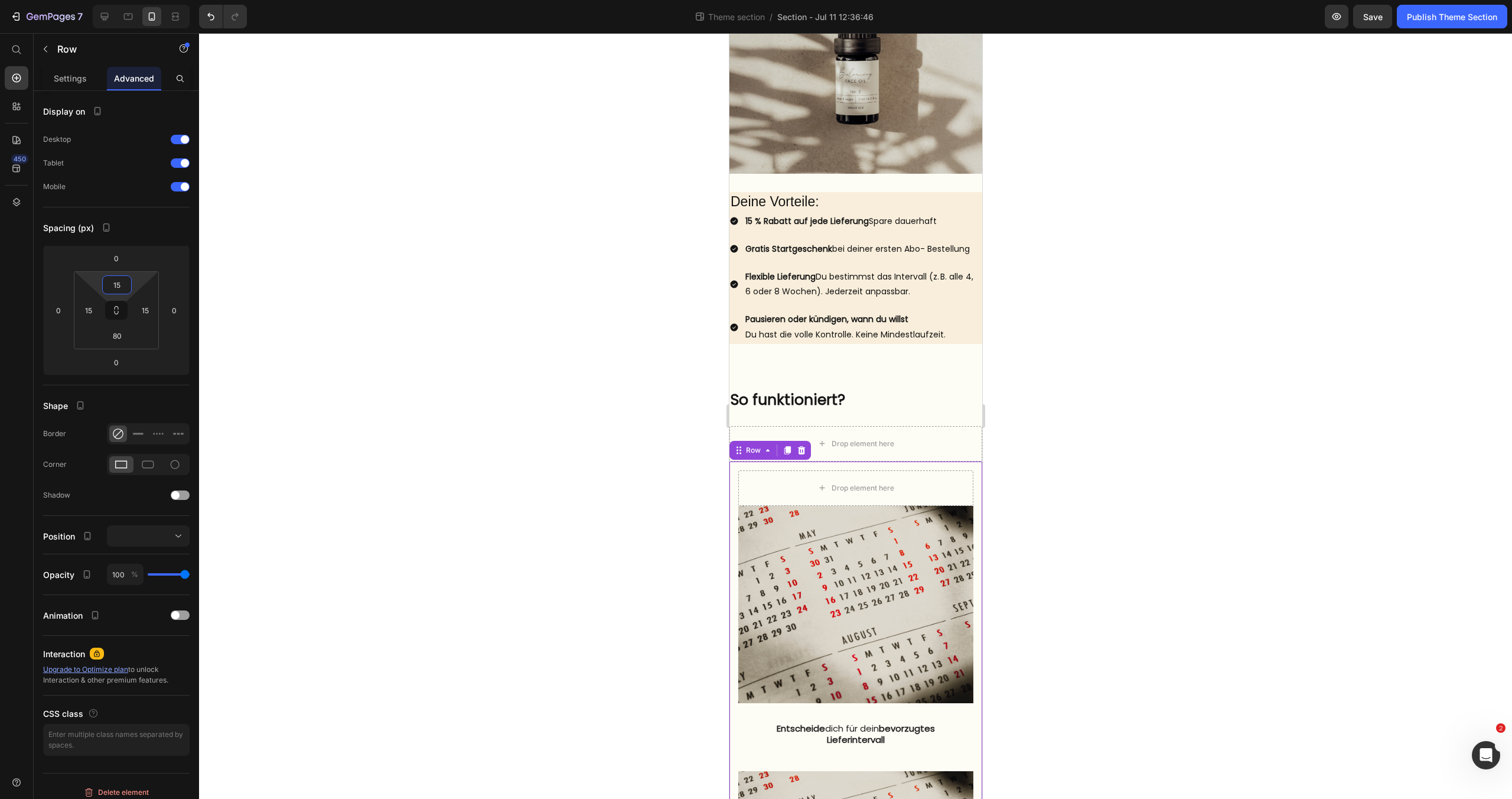 click 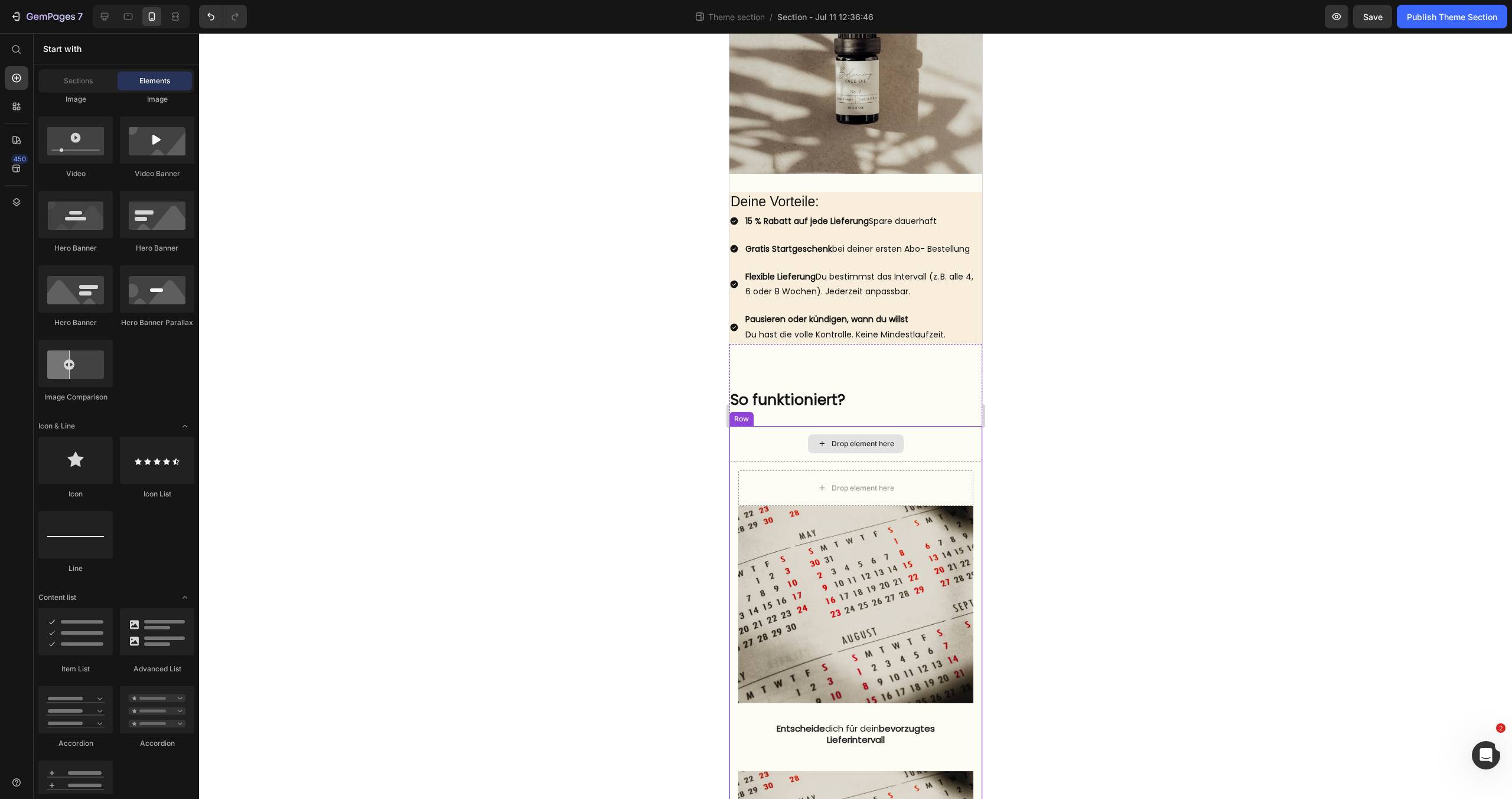 click on "Drop element here" at bounding box center (855, 444) 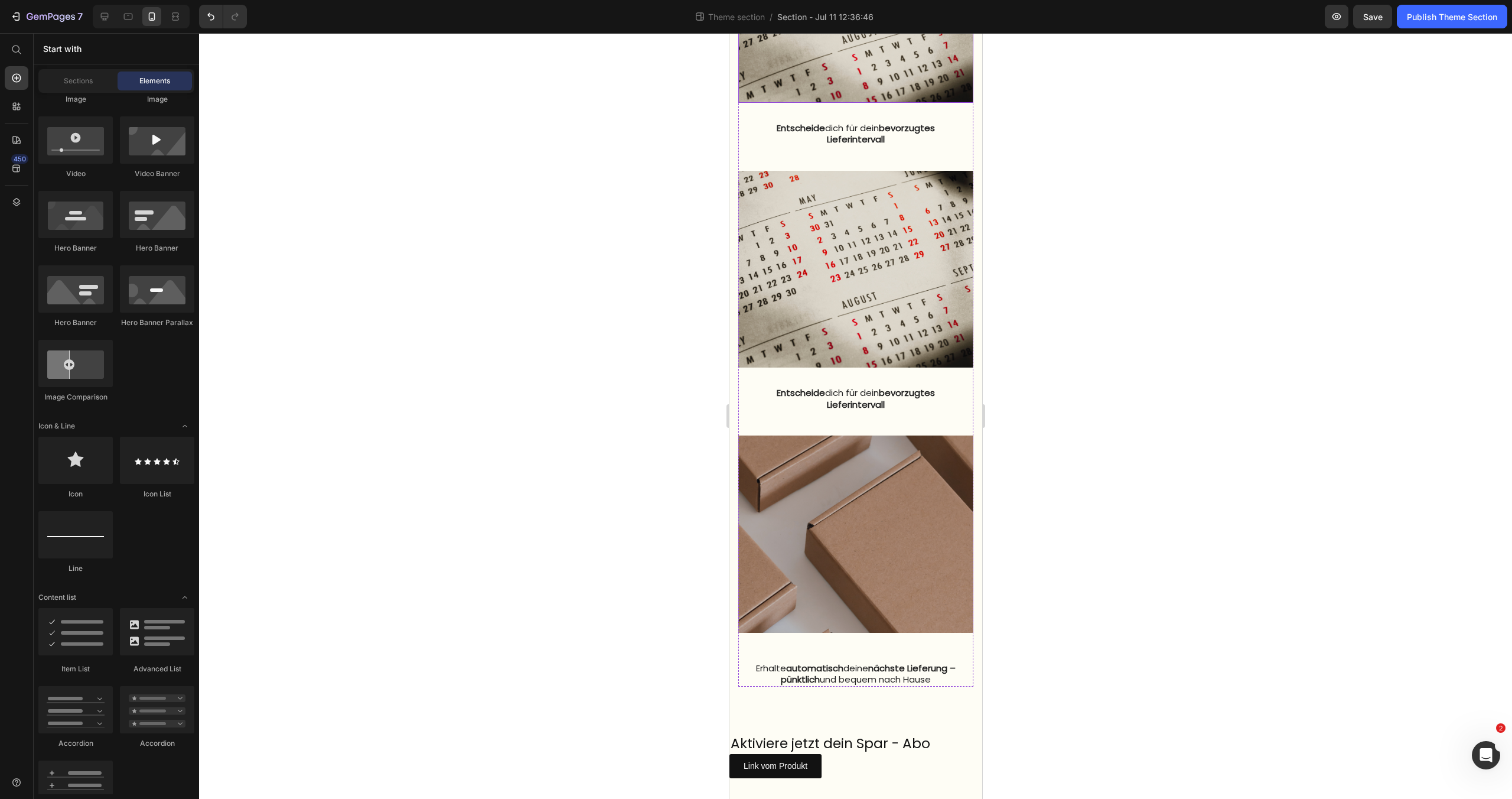scroll, scrollTop: 956, scrollLeft: 0, axis: vertical 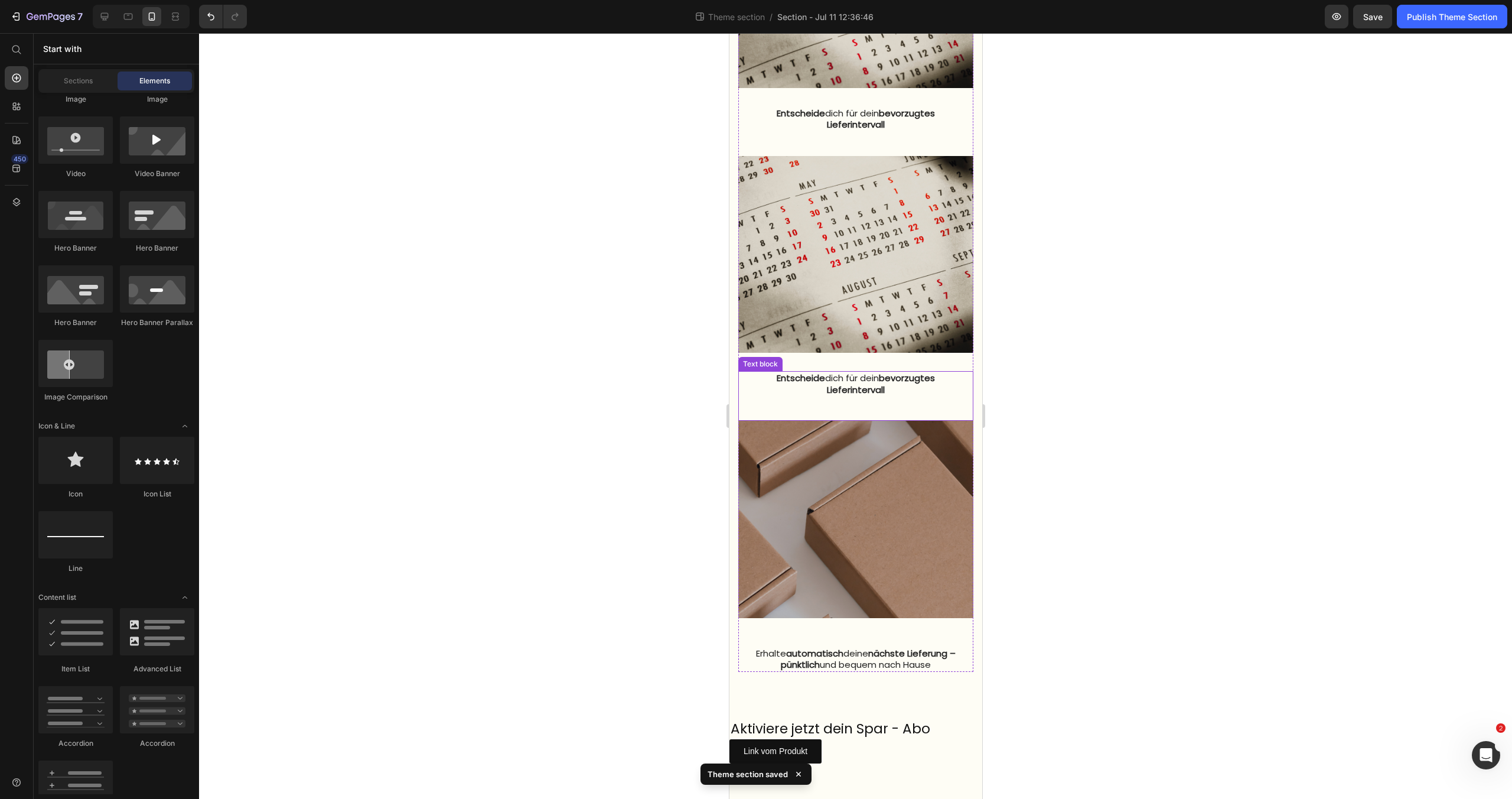 click on "Lieferintervall" at bounding box center [855, 390] 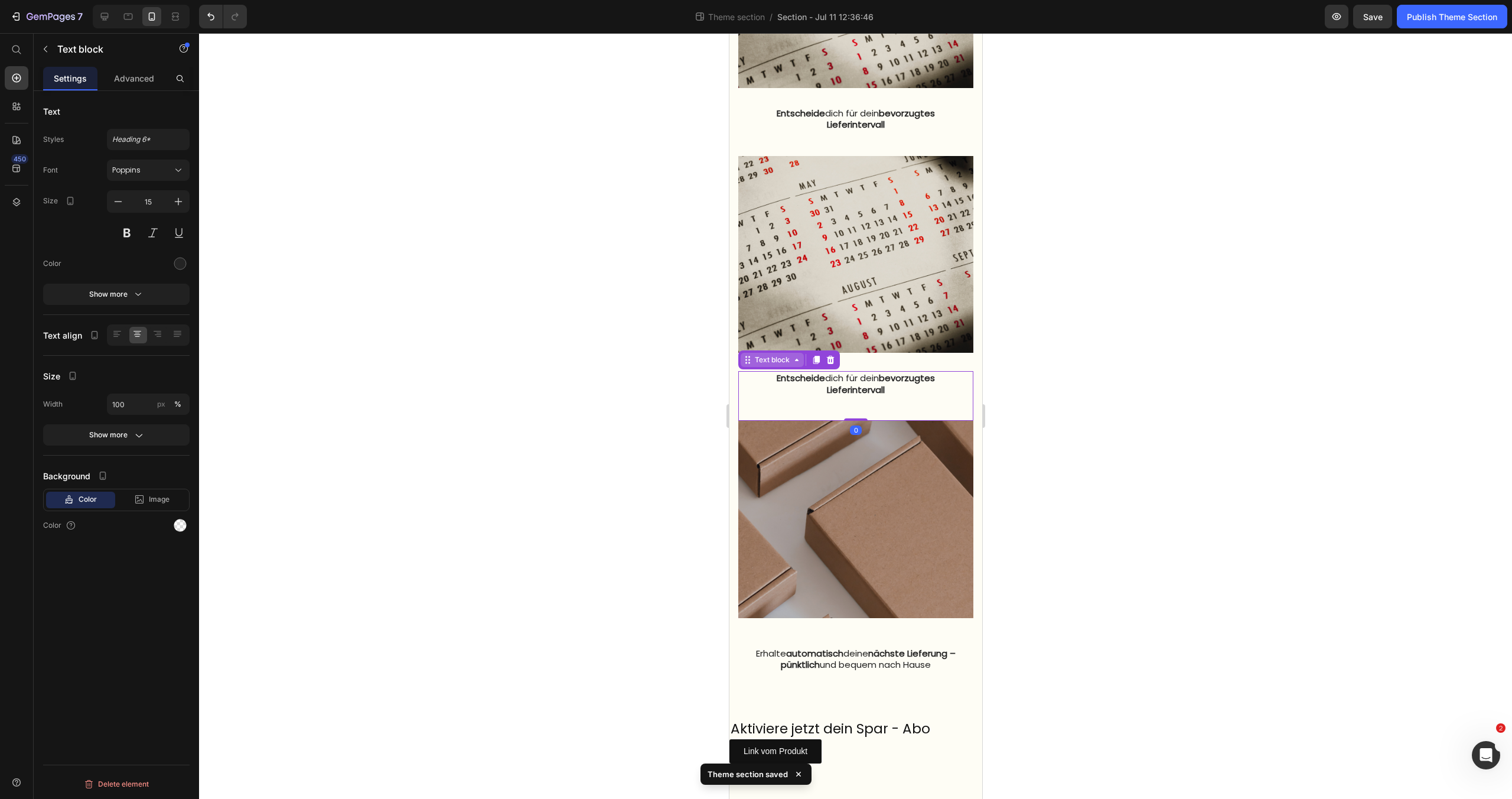 scroll, scrollTop: 957, scrollLeft: 0, axis: vertical 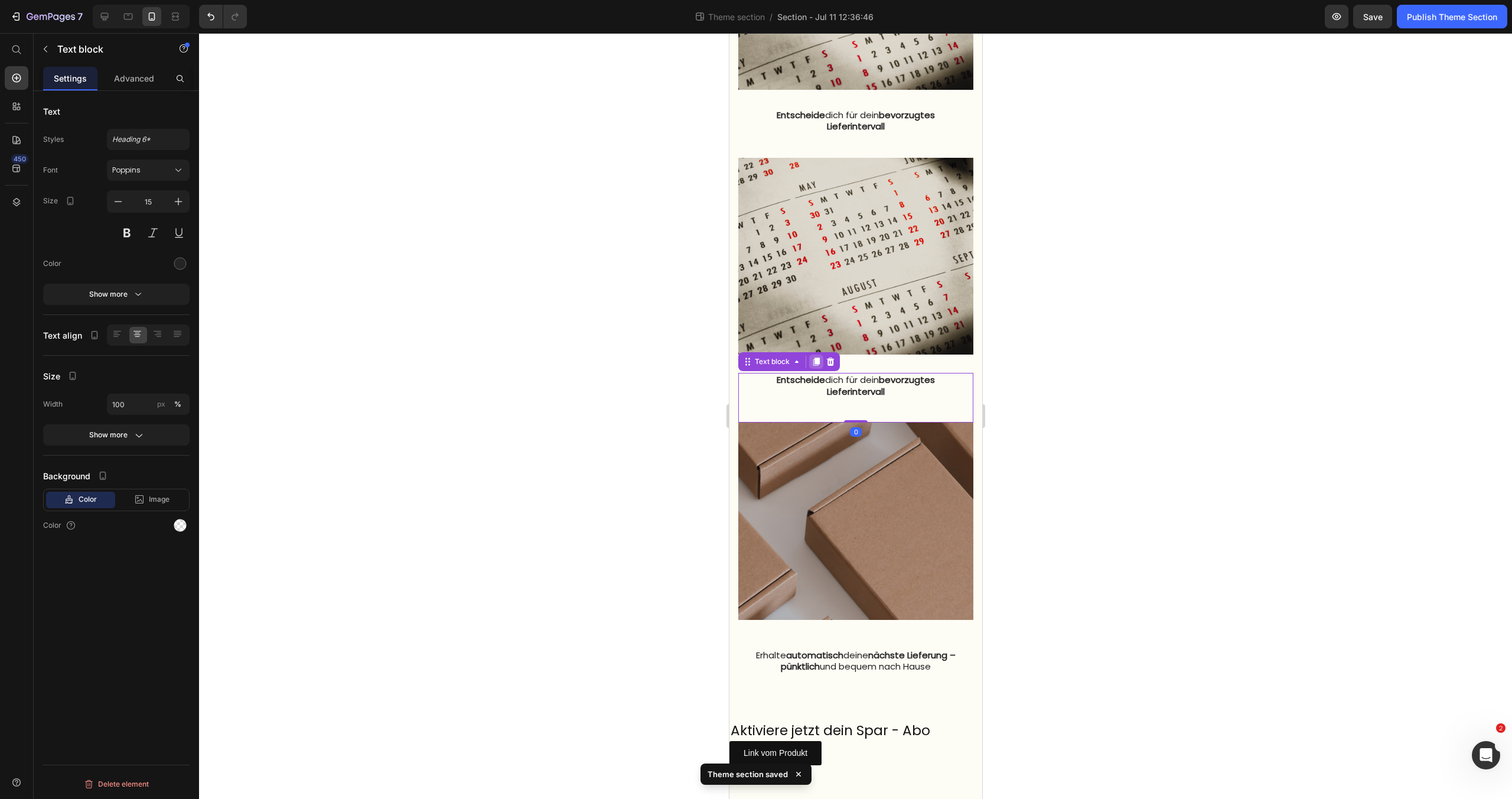 click 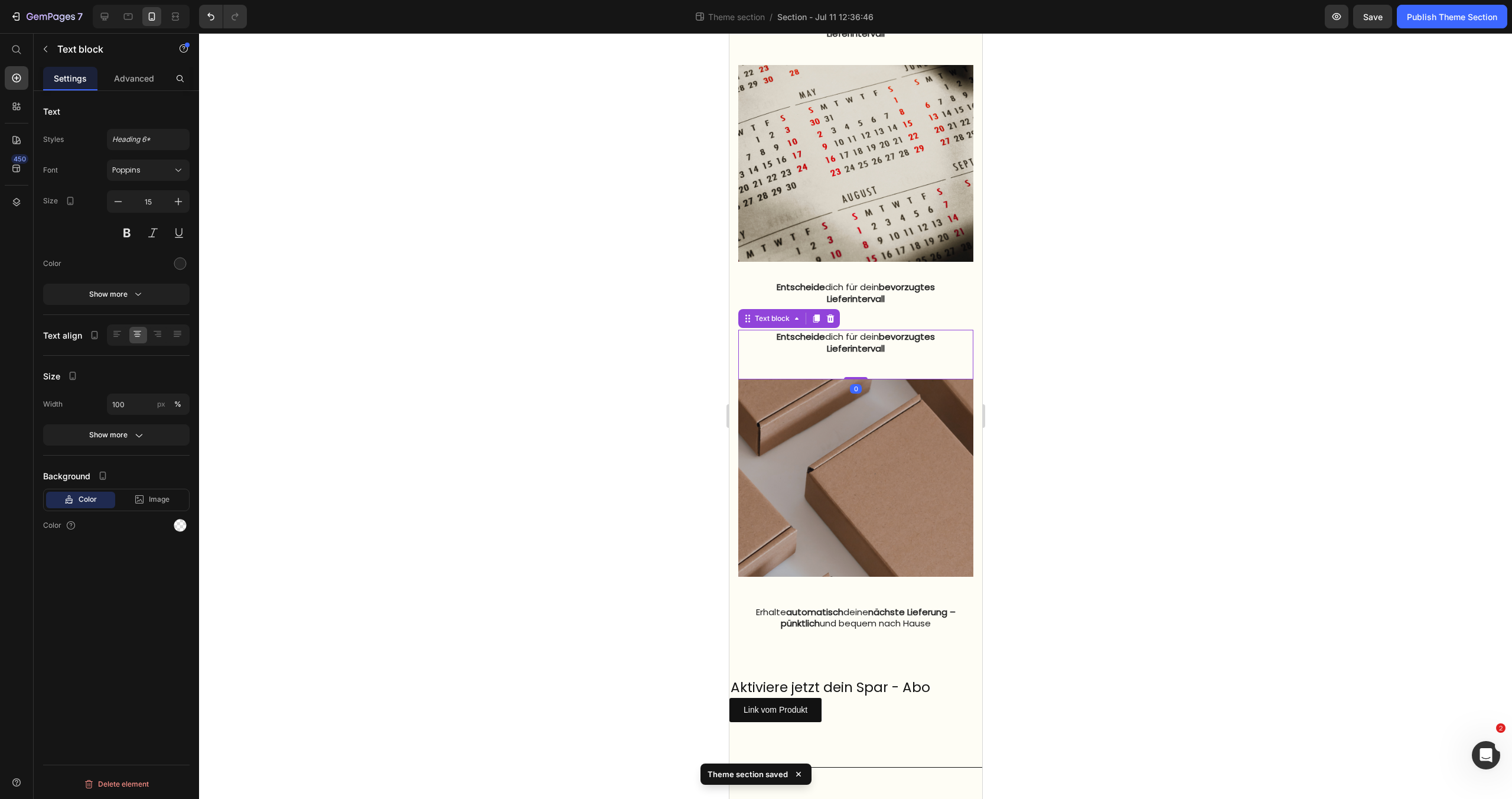 scroll, scrollTop: 1086, scrollLeft: 0, axis: vertical 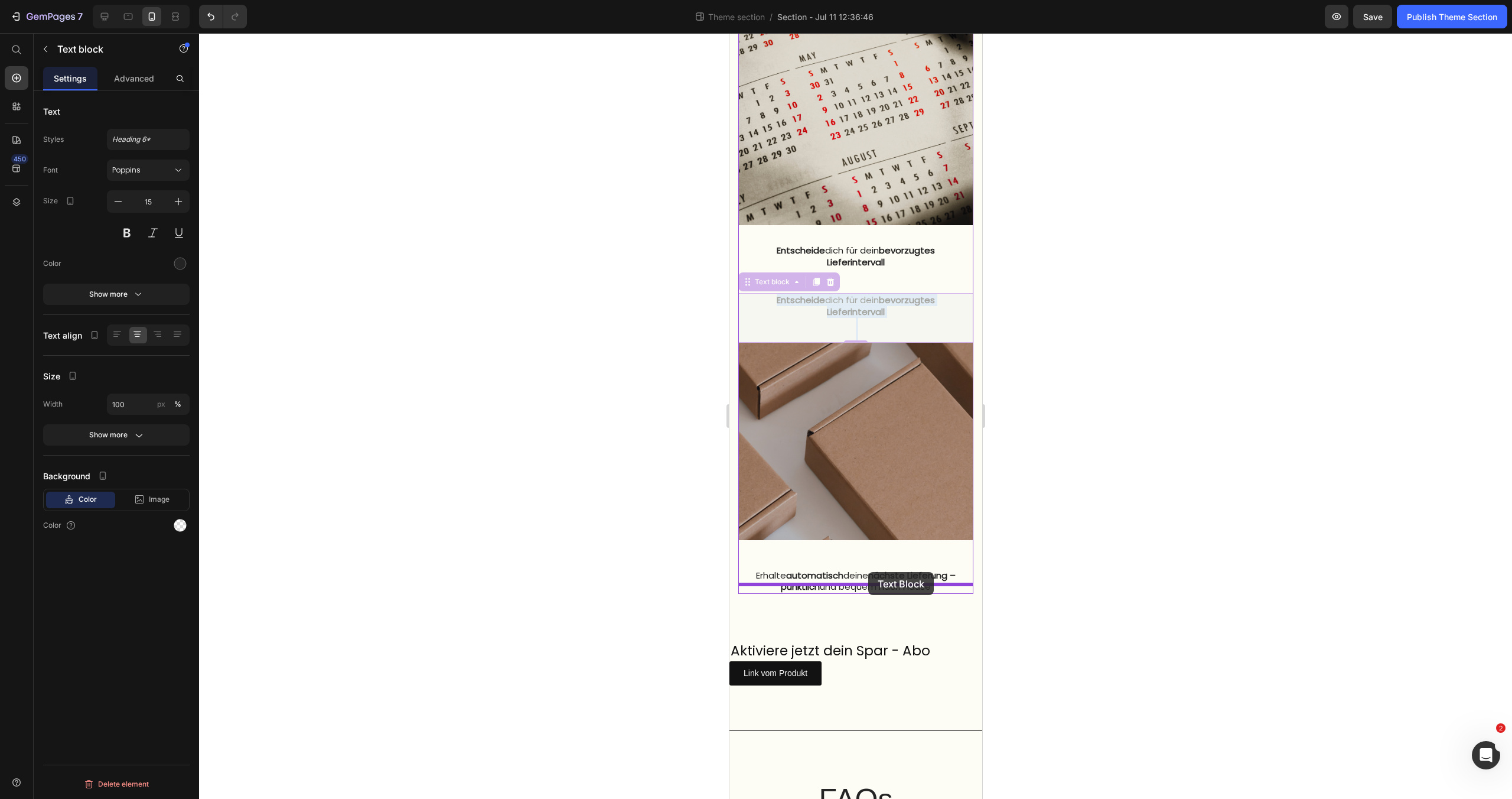 drag, startPoint x: 883, startPoint y: 323, endPoint x: 868, endPoint y: 572, distance: 249.4514 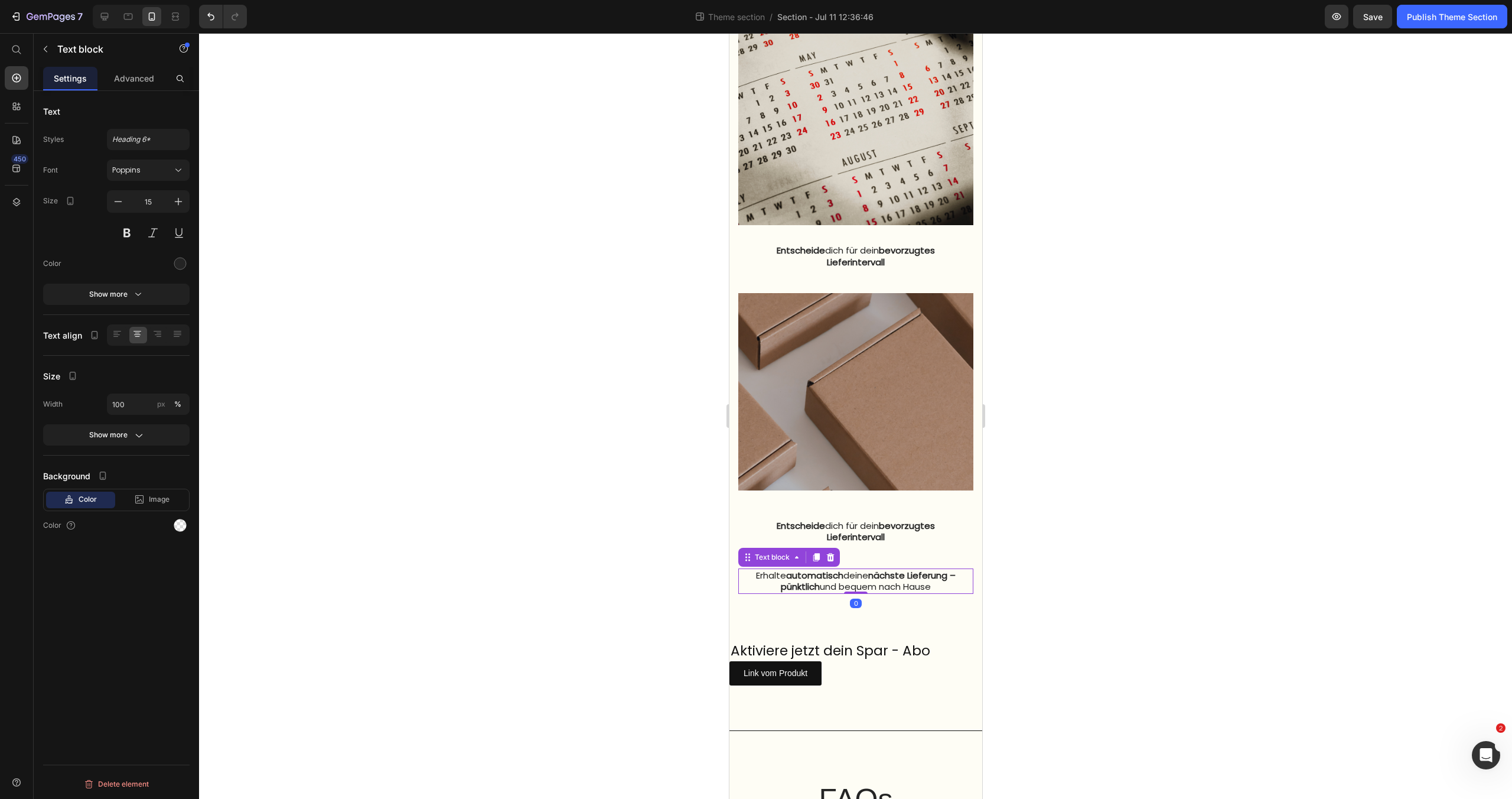 click on "Erhalte  automatisch  deine  nächste Lieferung – pünktlich  und bequem nach Hause" at bounding box center [855, 581] 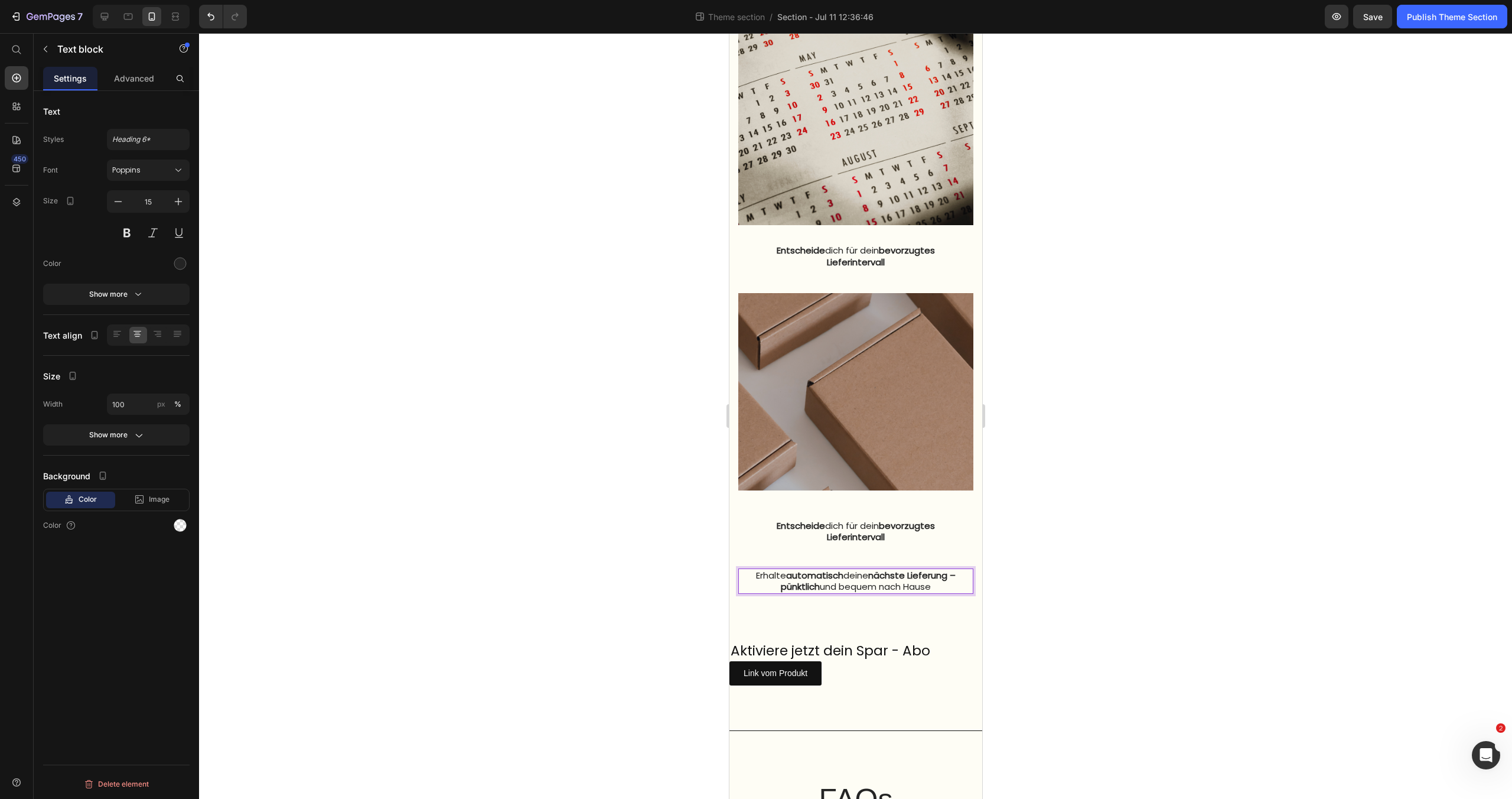 click on "Erhalte  automatisch  deine  nächste Lieferung – pünktlich  und bequem nach Hause" at bounding box center [855, 581] 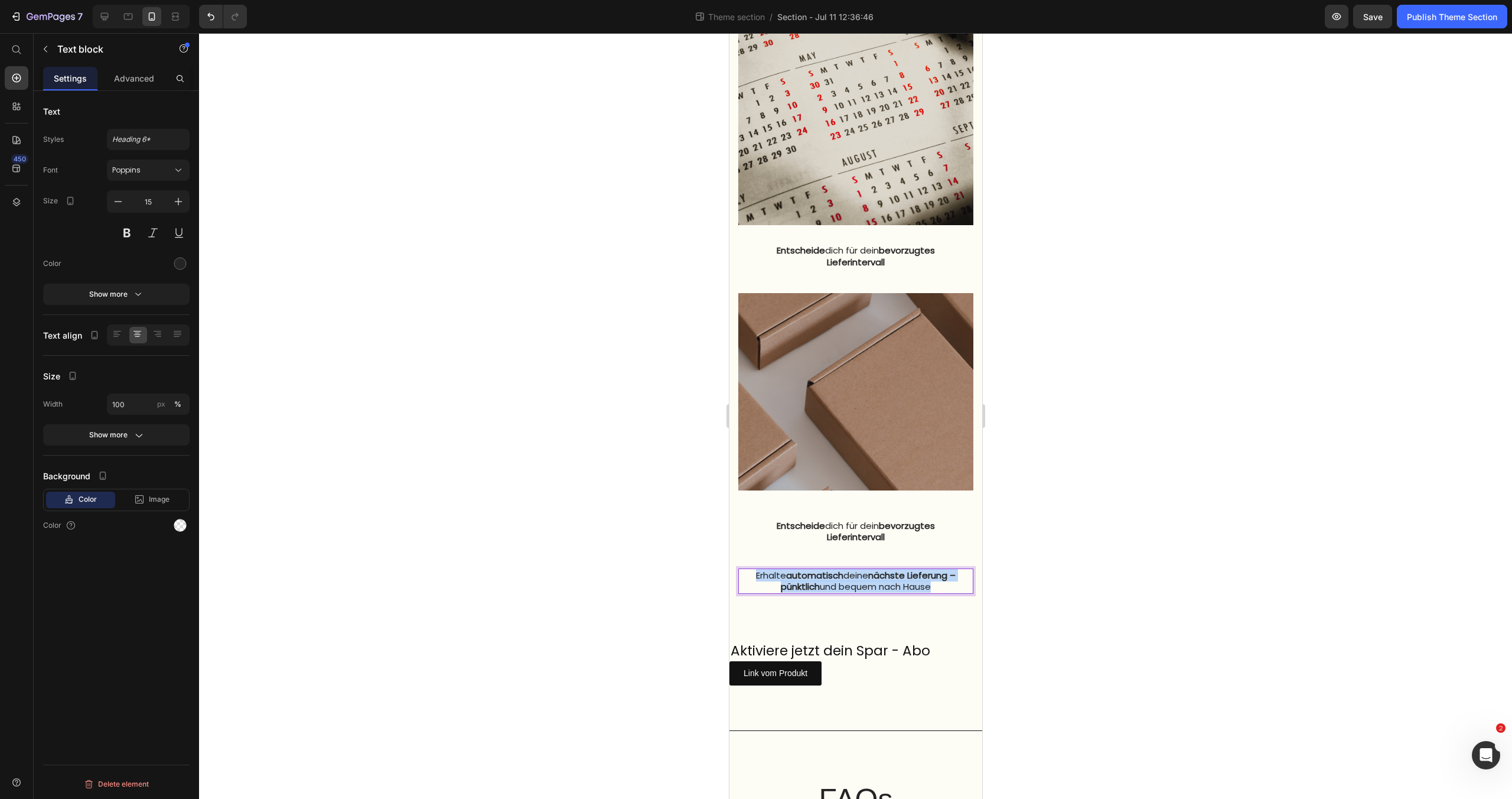click on "Erhalte  automatisch  deine  nächste Lieferung – pünktlich  und bequem nach Hause" at bounding box center (855, 581) 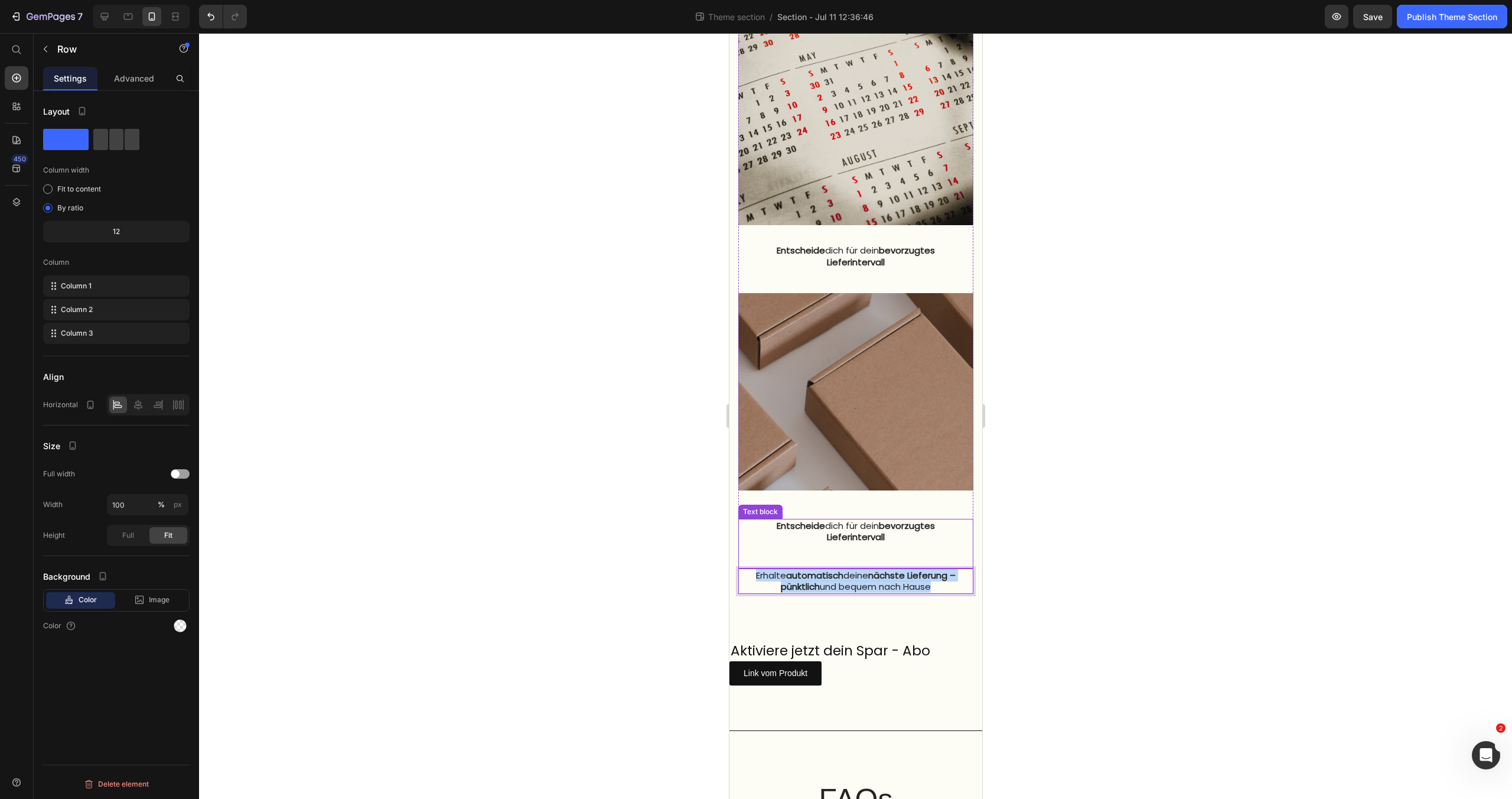 click on "Image Entscheide  dich für dein  bevorzugtes  Lieferintervall  Text block Image Entscheide  dich für dein  bevorzugtes  Lieferintervall      Text block Image Entscheide  dich für dein  bevorzugtes  Lieferintervall  Text block" at bounding box center [855, 165] 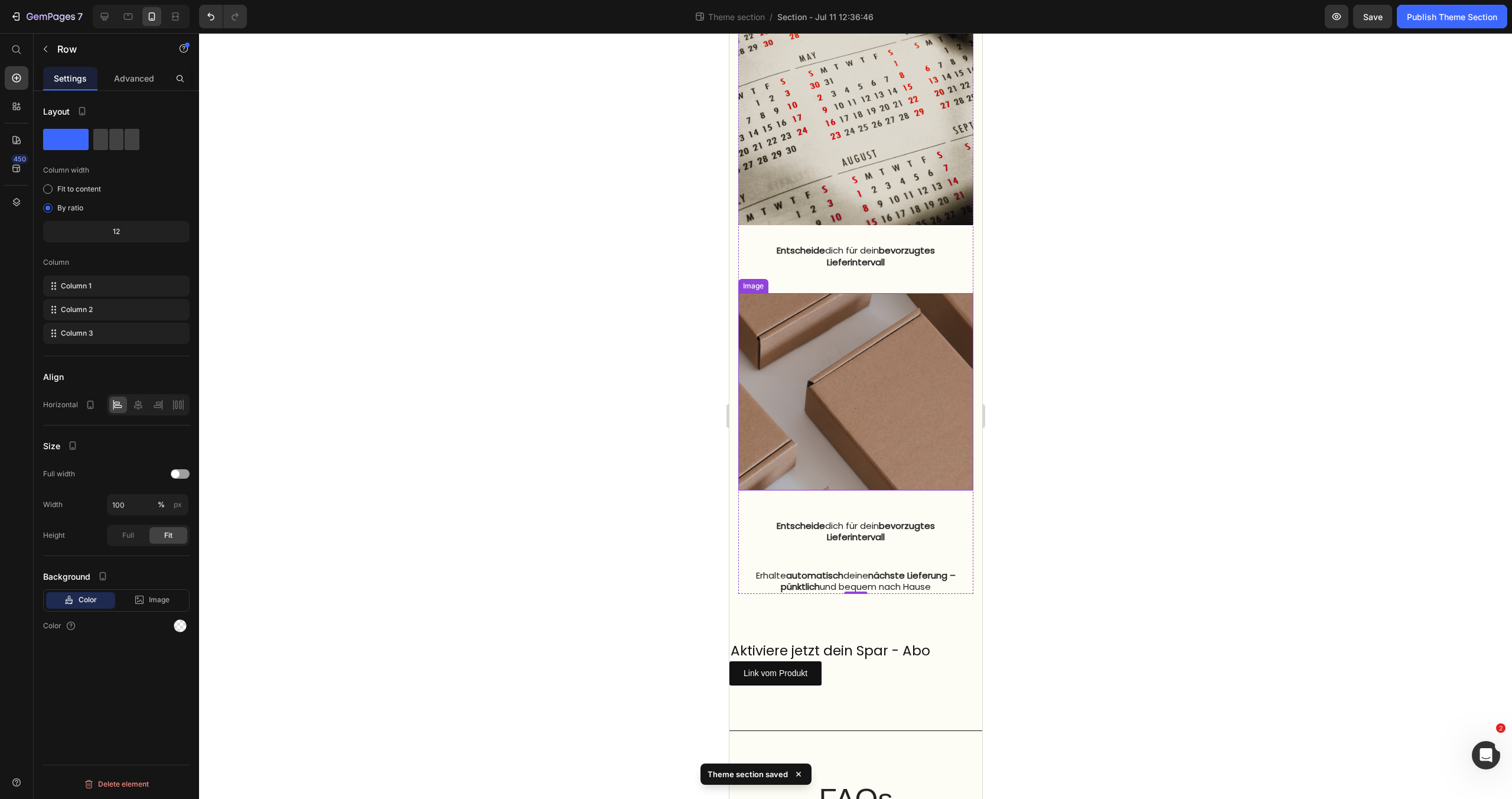click at bounding box center [855, 392] 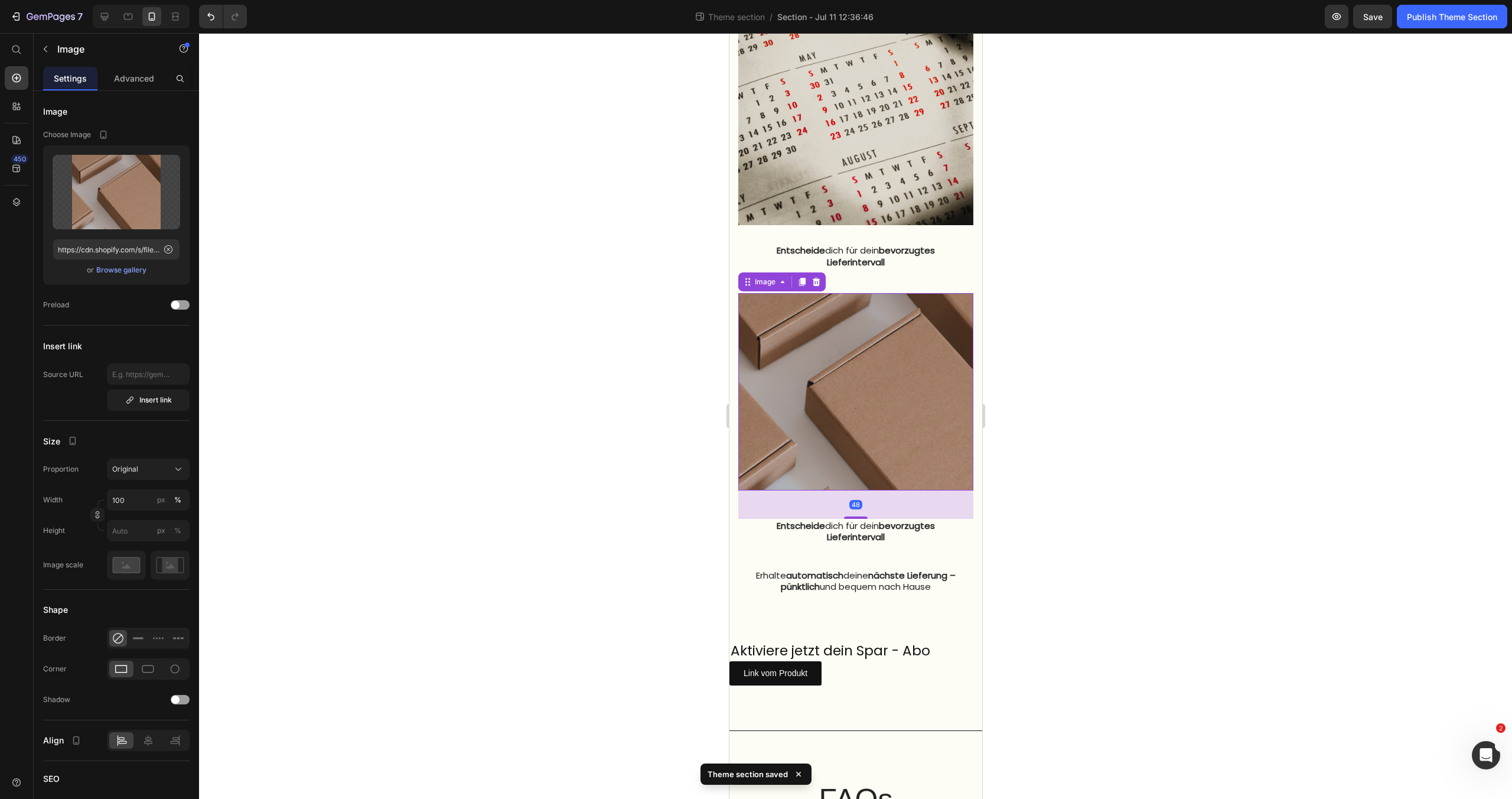 scroll, scrollTop: 1087, scrollLeft: 0, axis: vertical 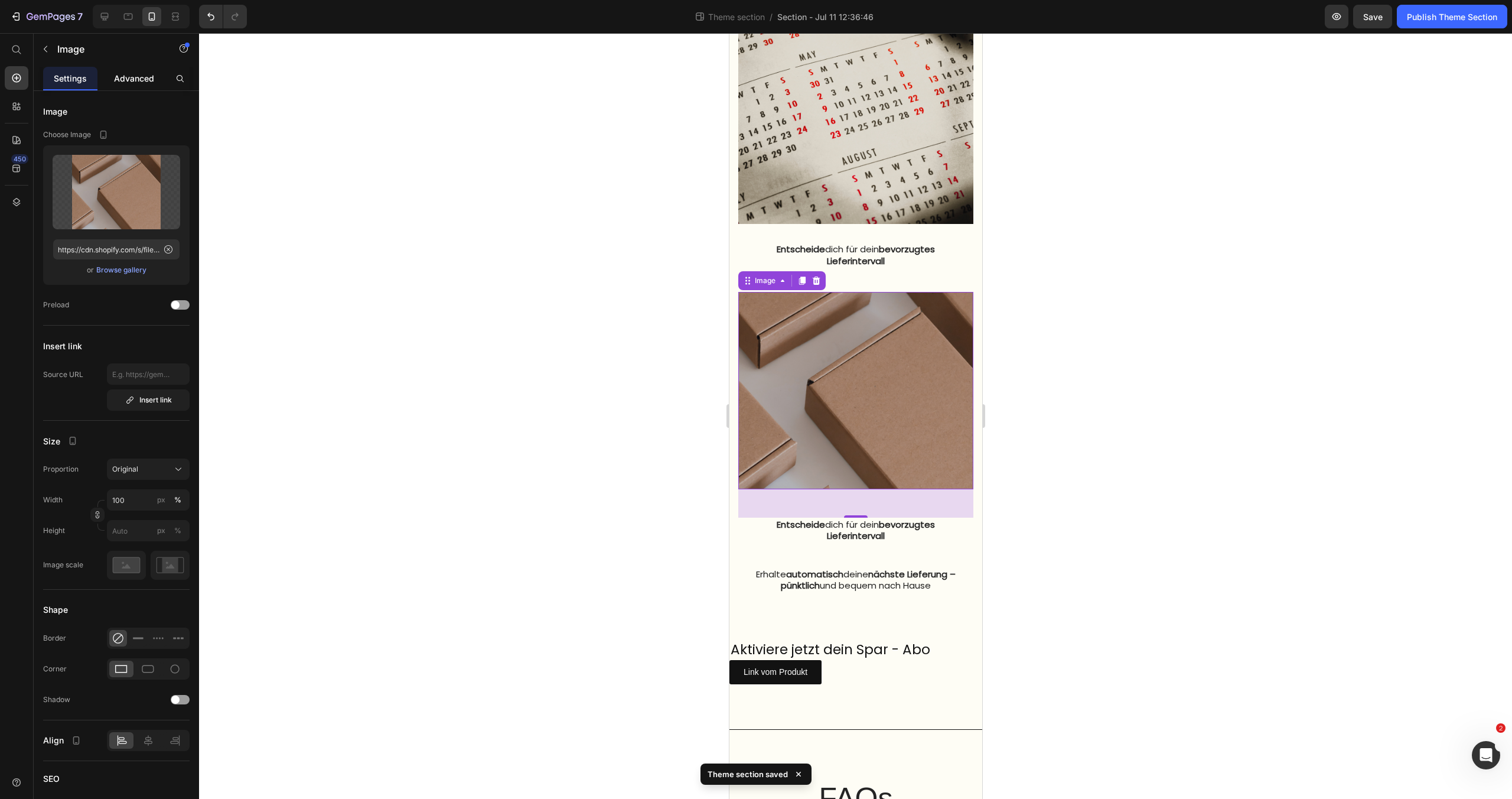 click on "Advanced" at bounding box center (134, 78) 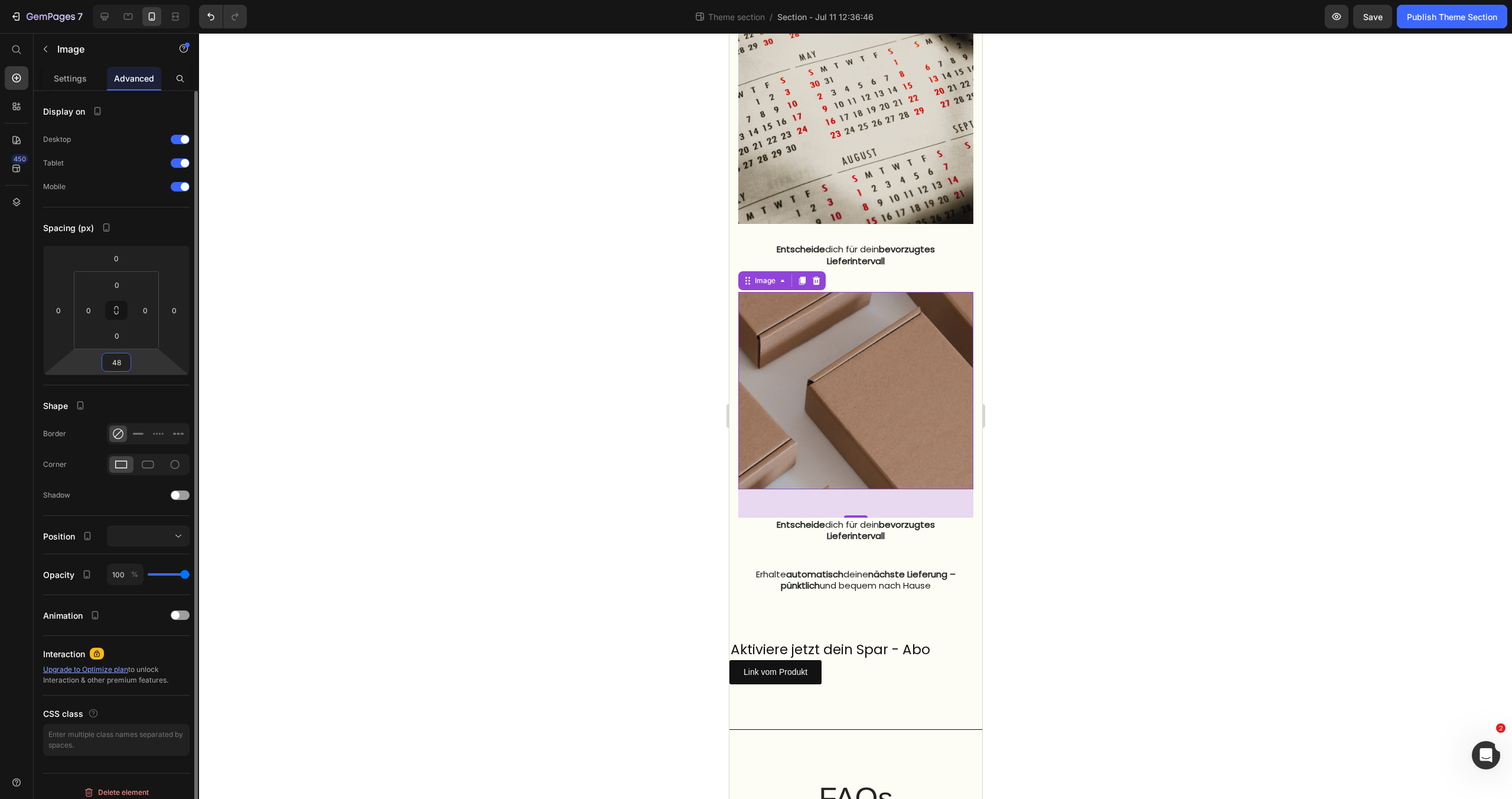 click on "48" at bounding box center (116, 362) 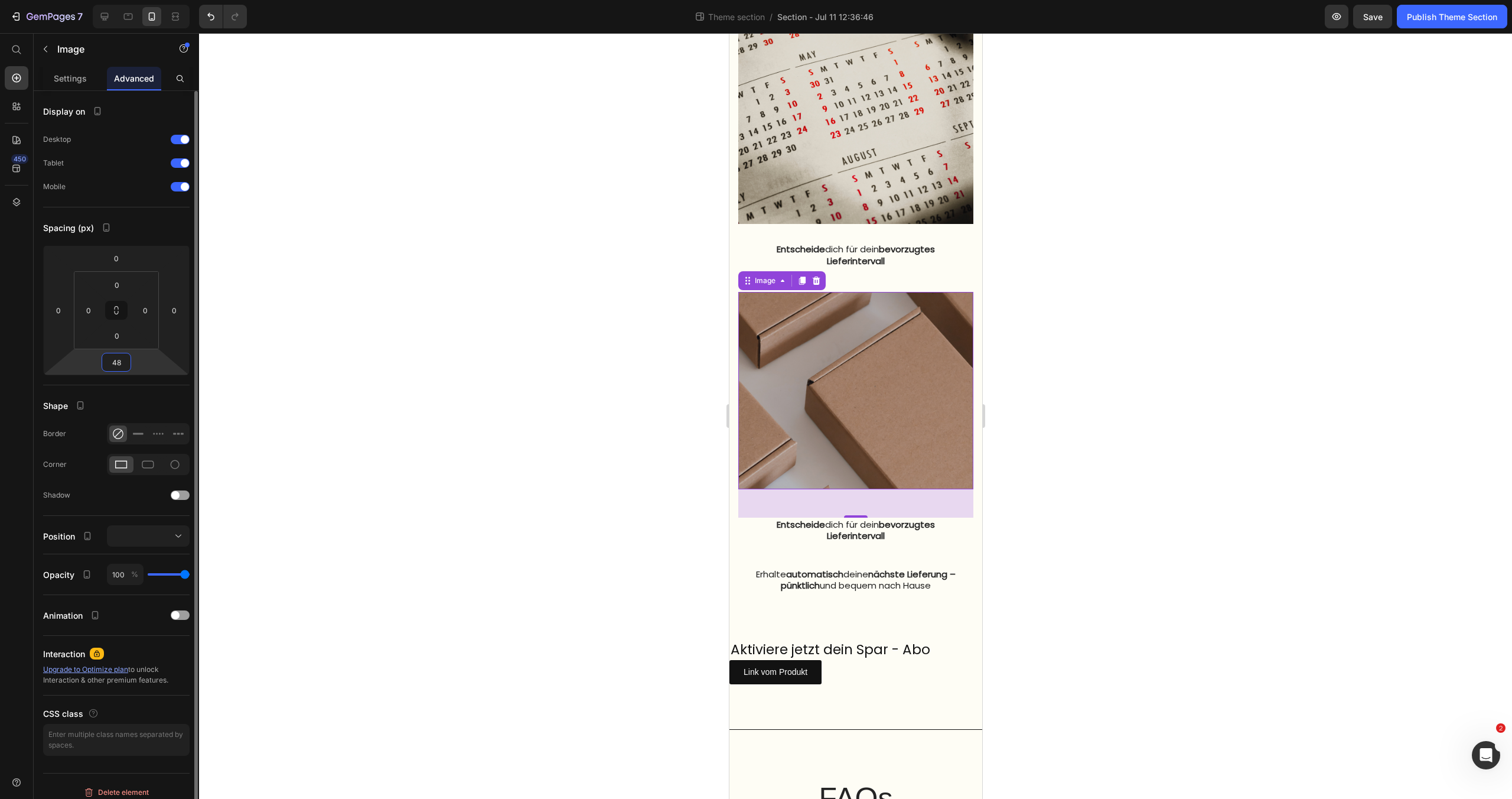 click on "48" at bounding box center [116, 362] 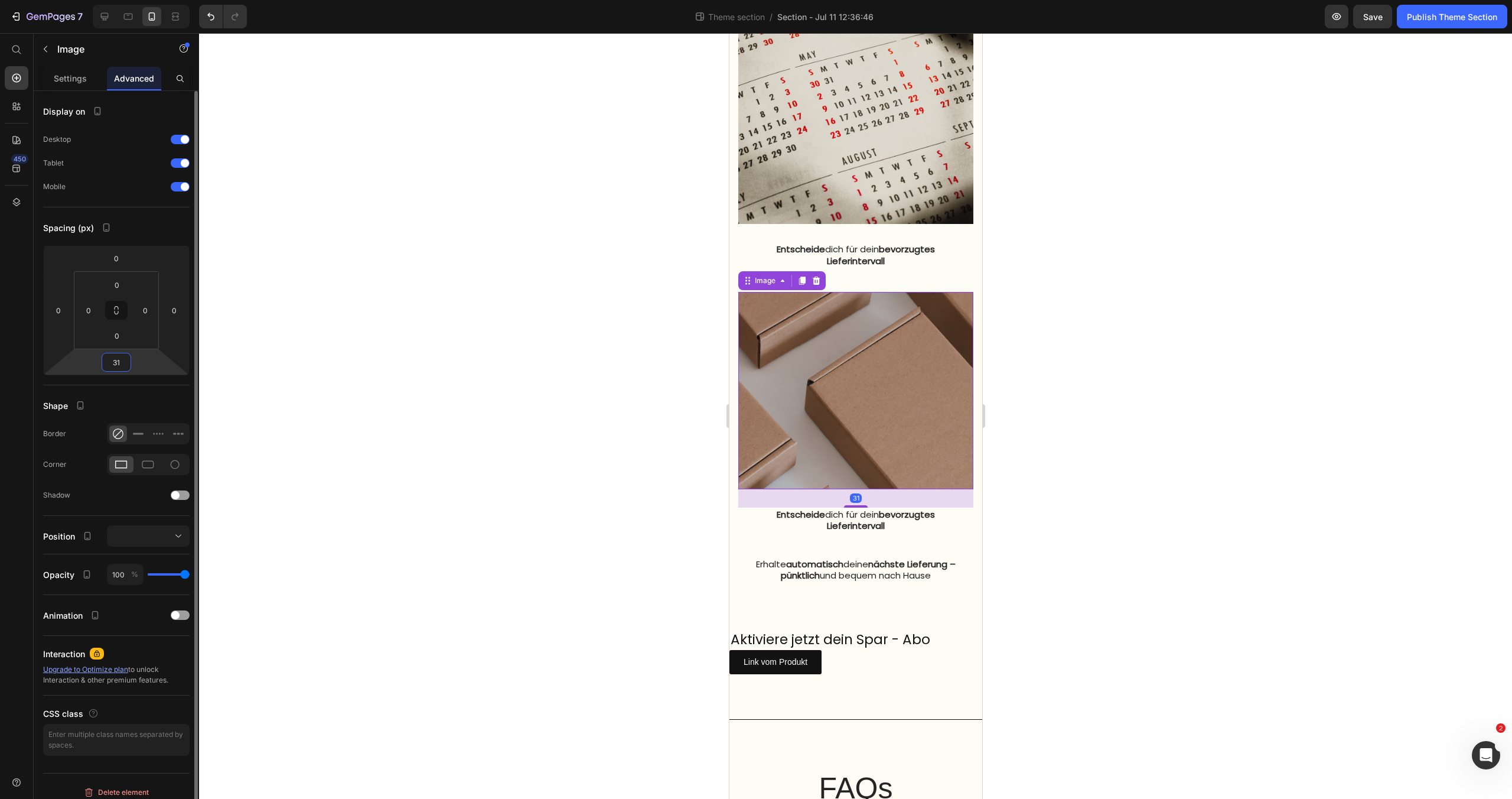 type on "31" 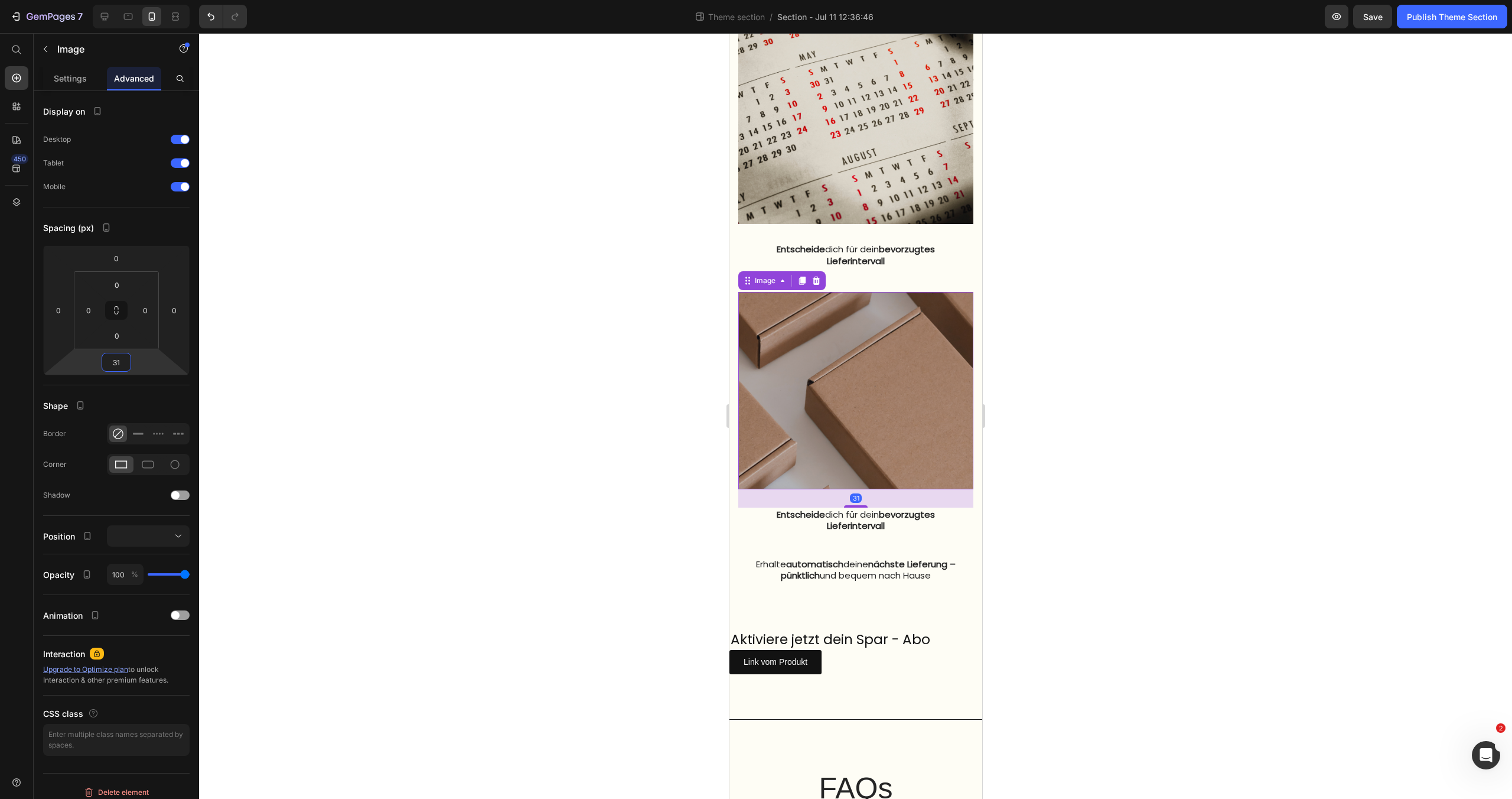 click 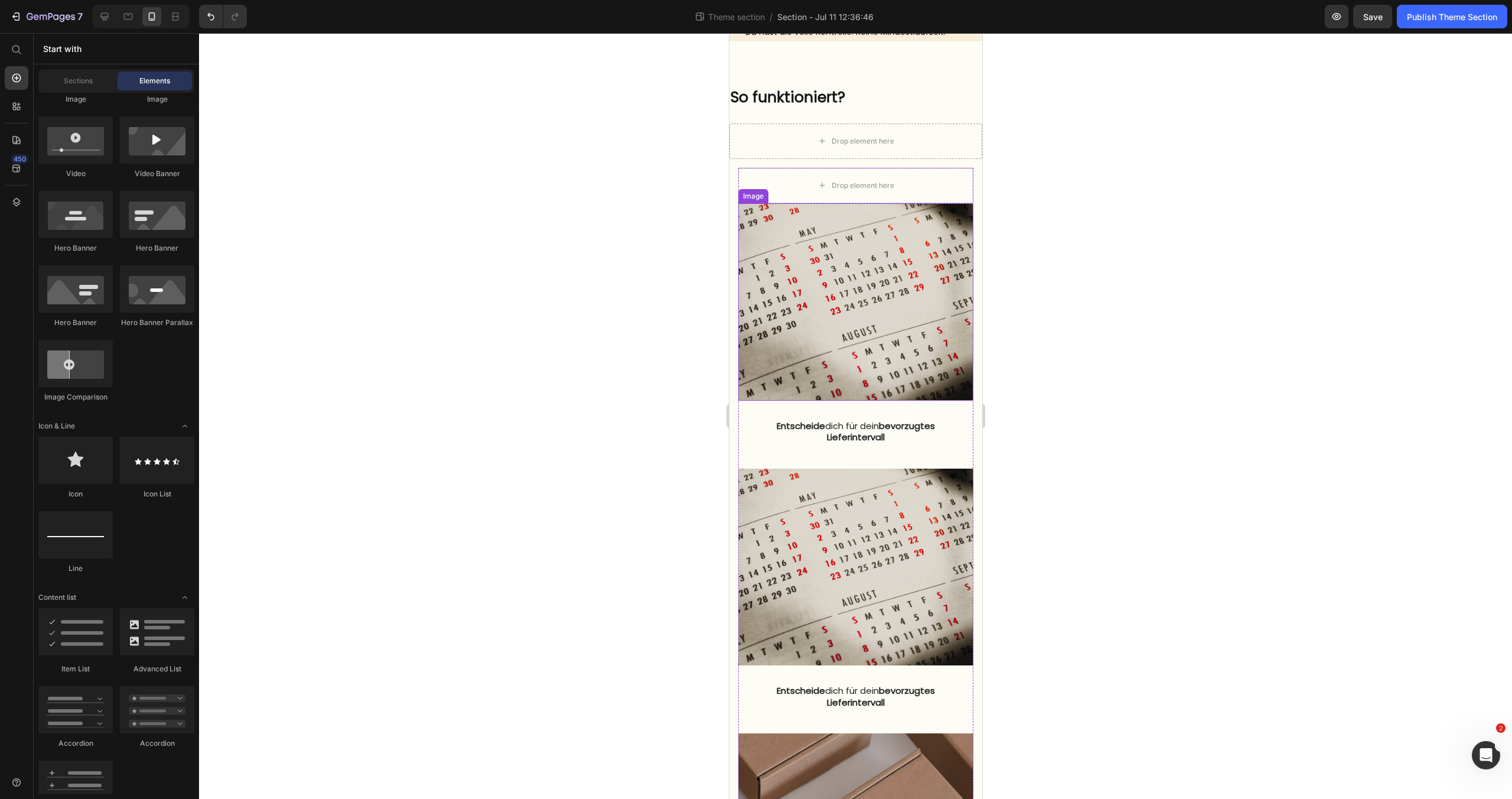 scroll, scrollTop: 651, scrollLeft: 0, axis: vertical 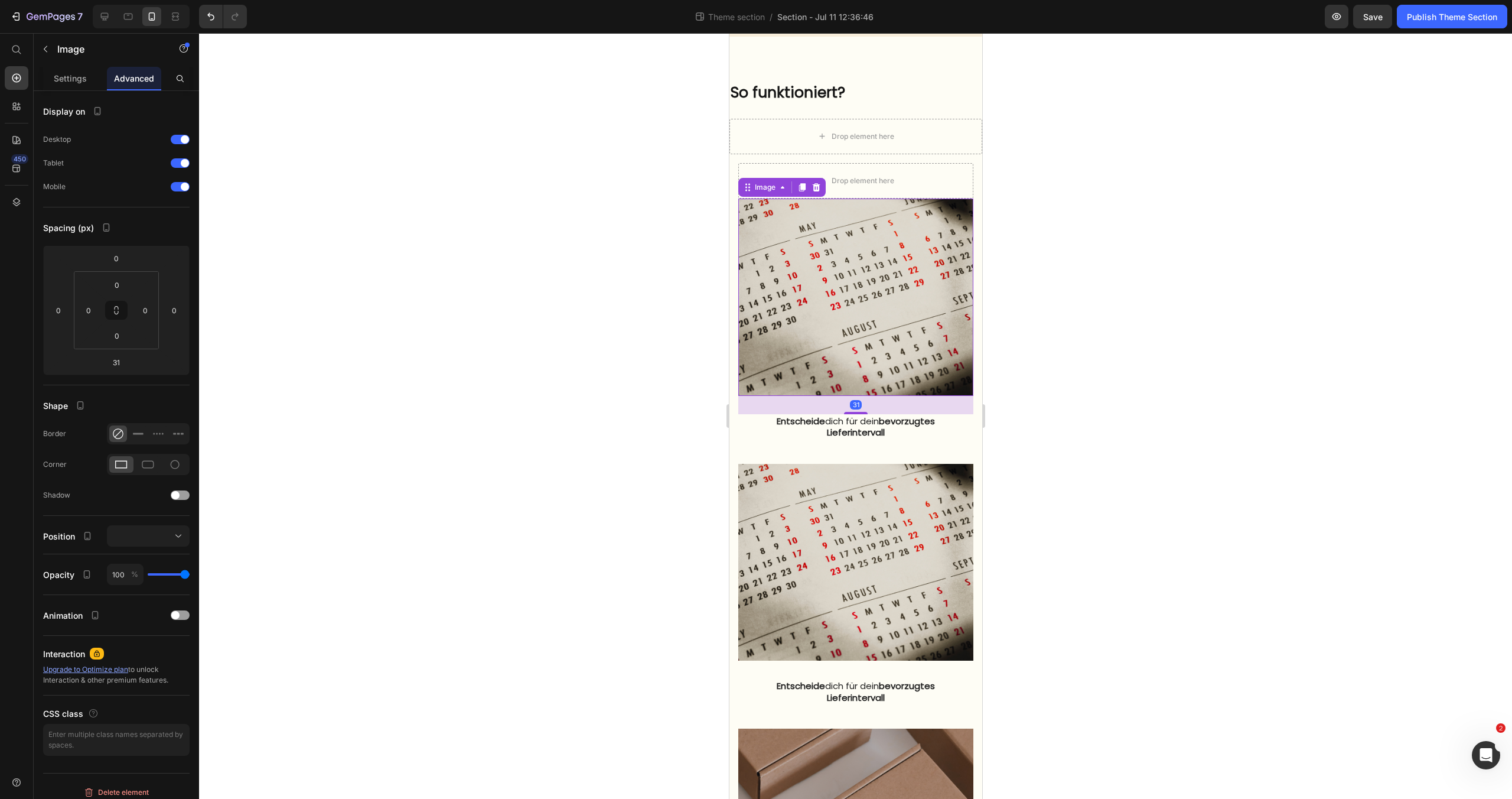 click at bounding box center [855, 297] 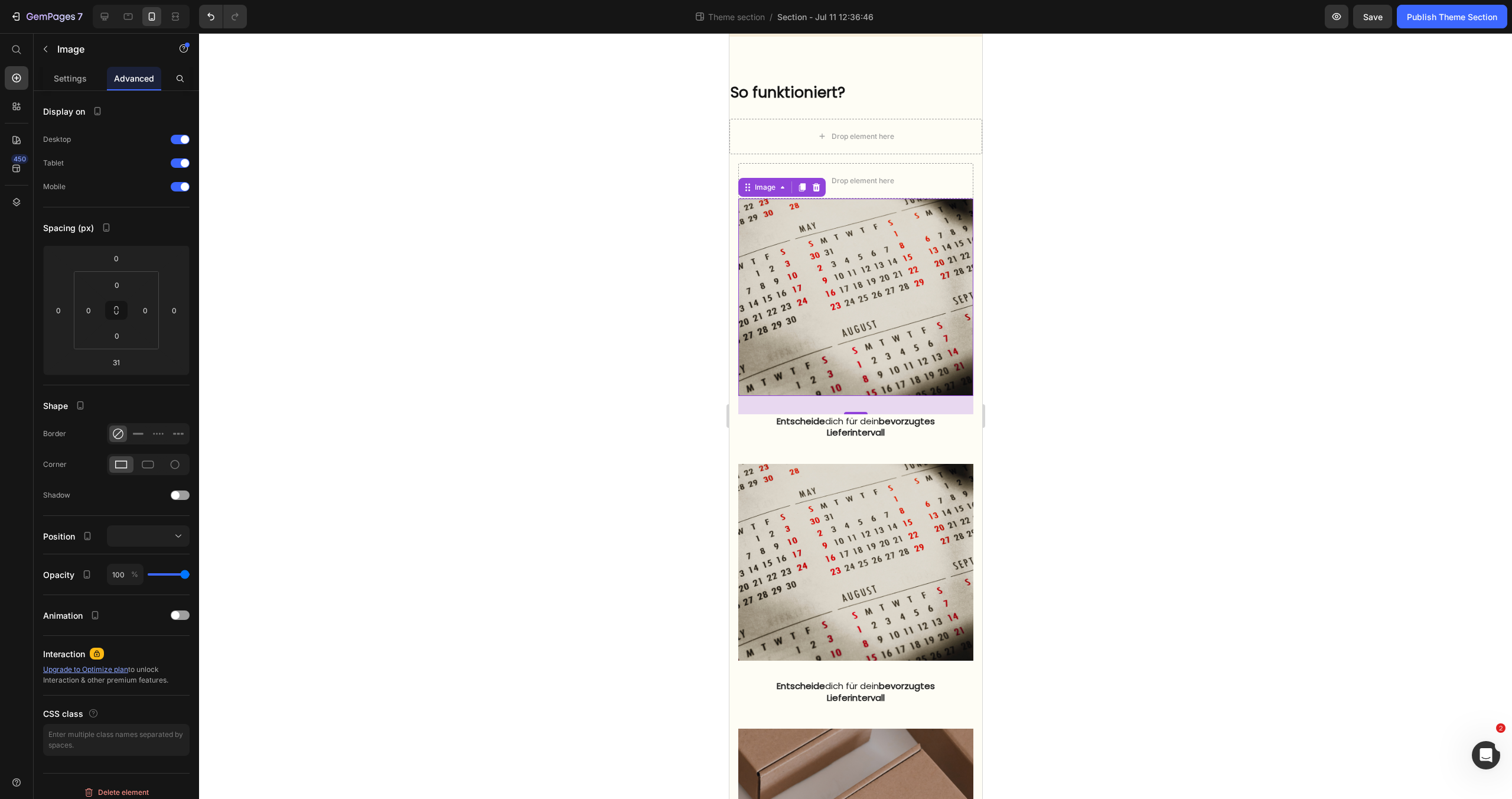 drag, startPoint x: 870, startPoint y: 288, endPoint x: 1409, endPoint y: 269, distance: 539.3348 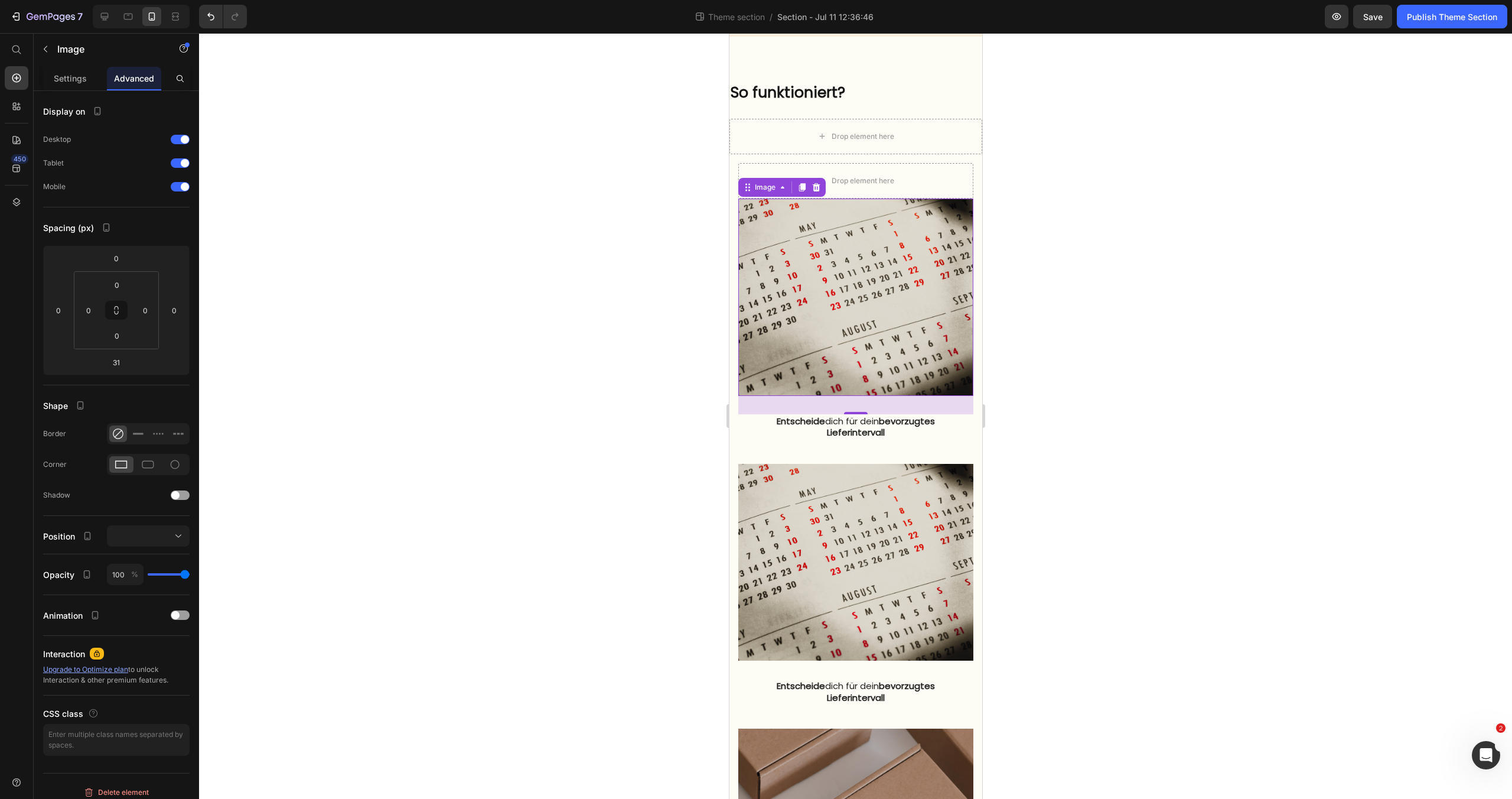 click at bounding box center [855, 297] 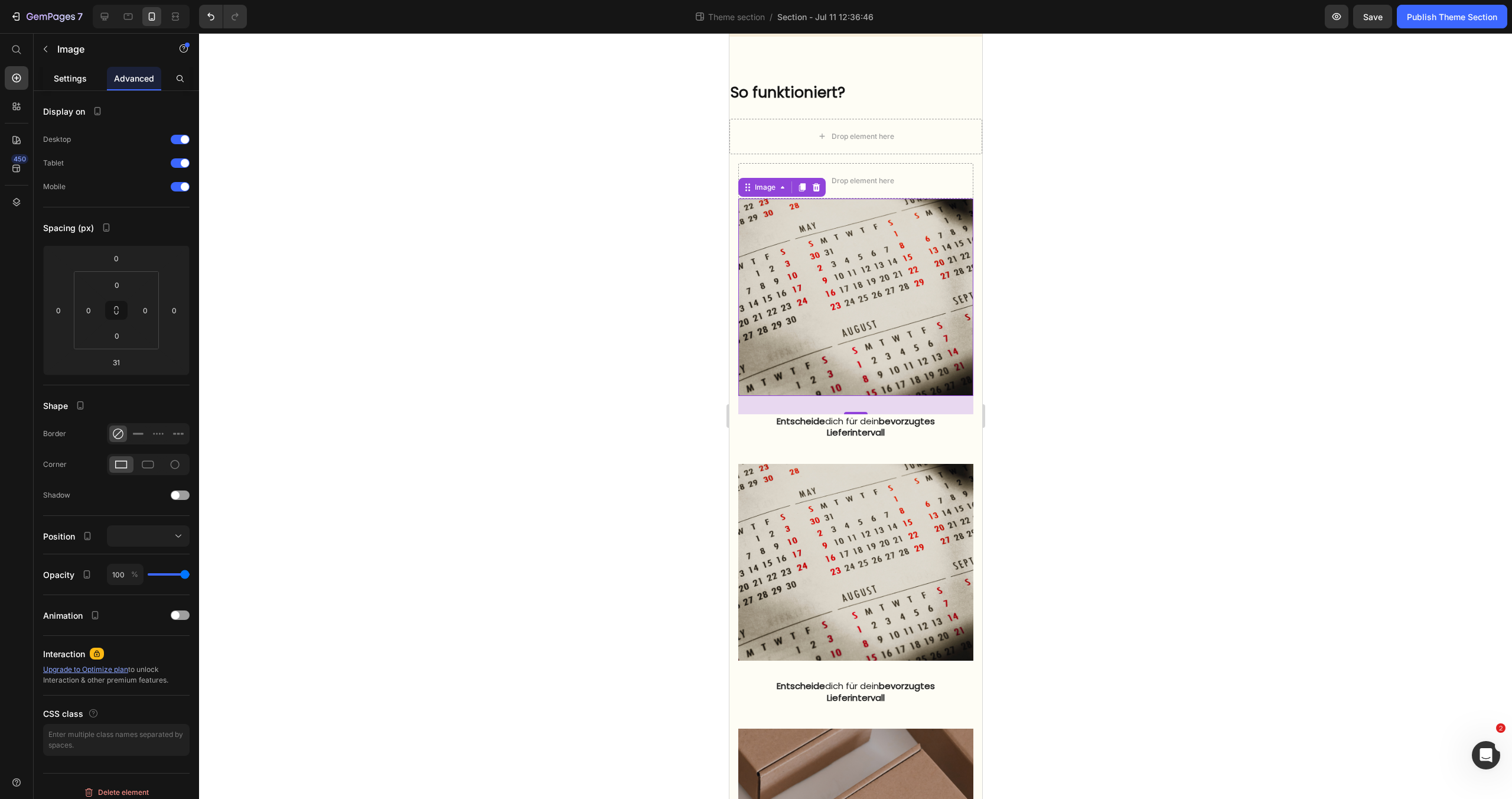 click on "Settings" at bounding box center [70, 78] 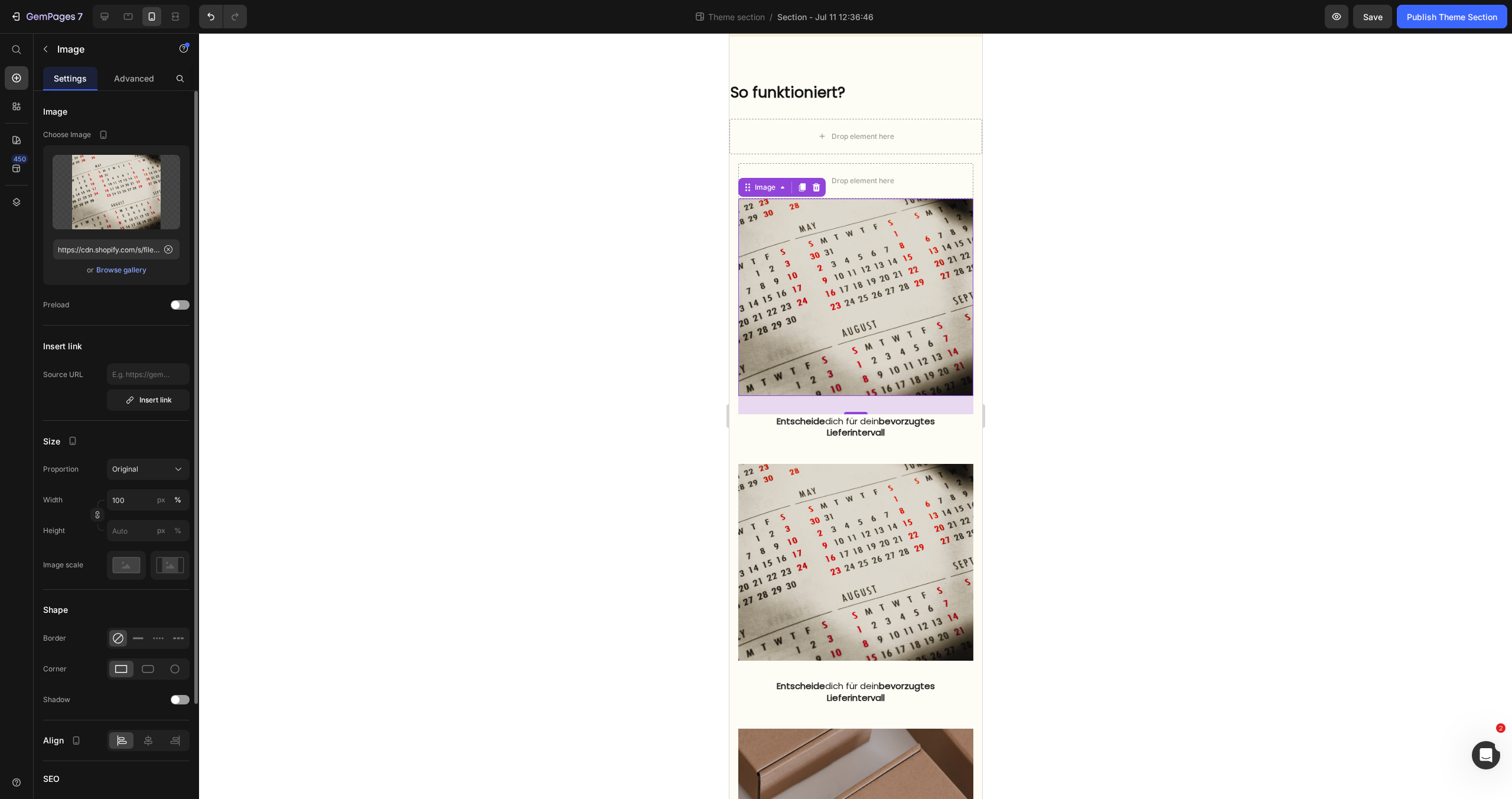 click on "Browse gallery" at bounding box center (121, 270) 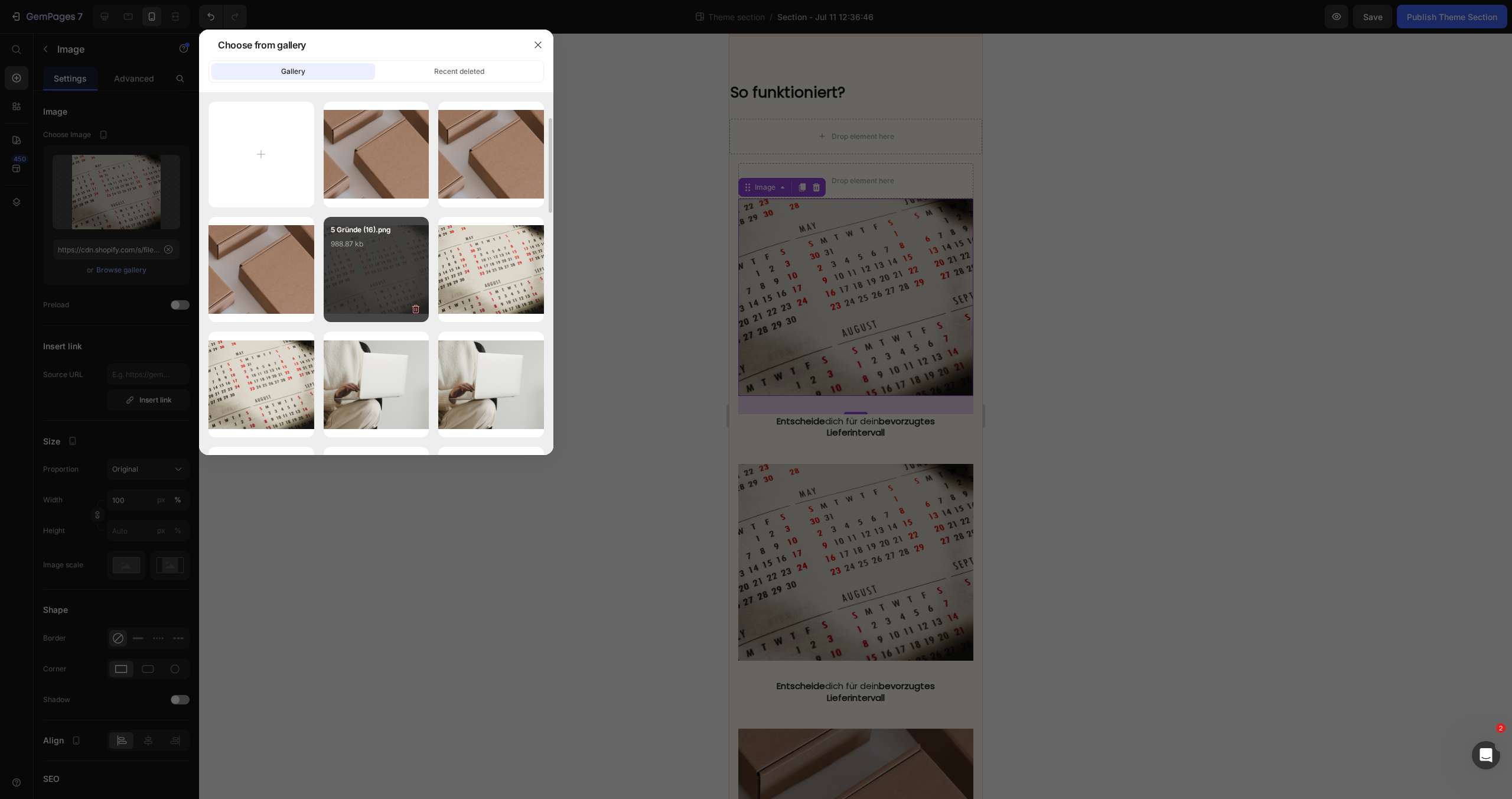 scroll, scrollTop: 131, scrollLeft: 0, axis: vertical 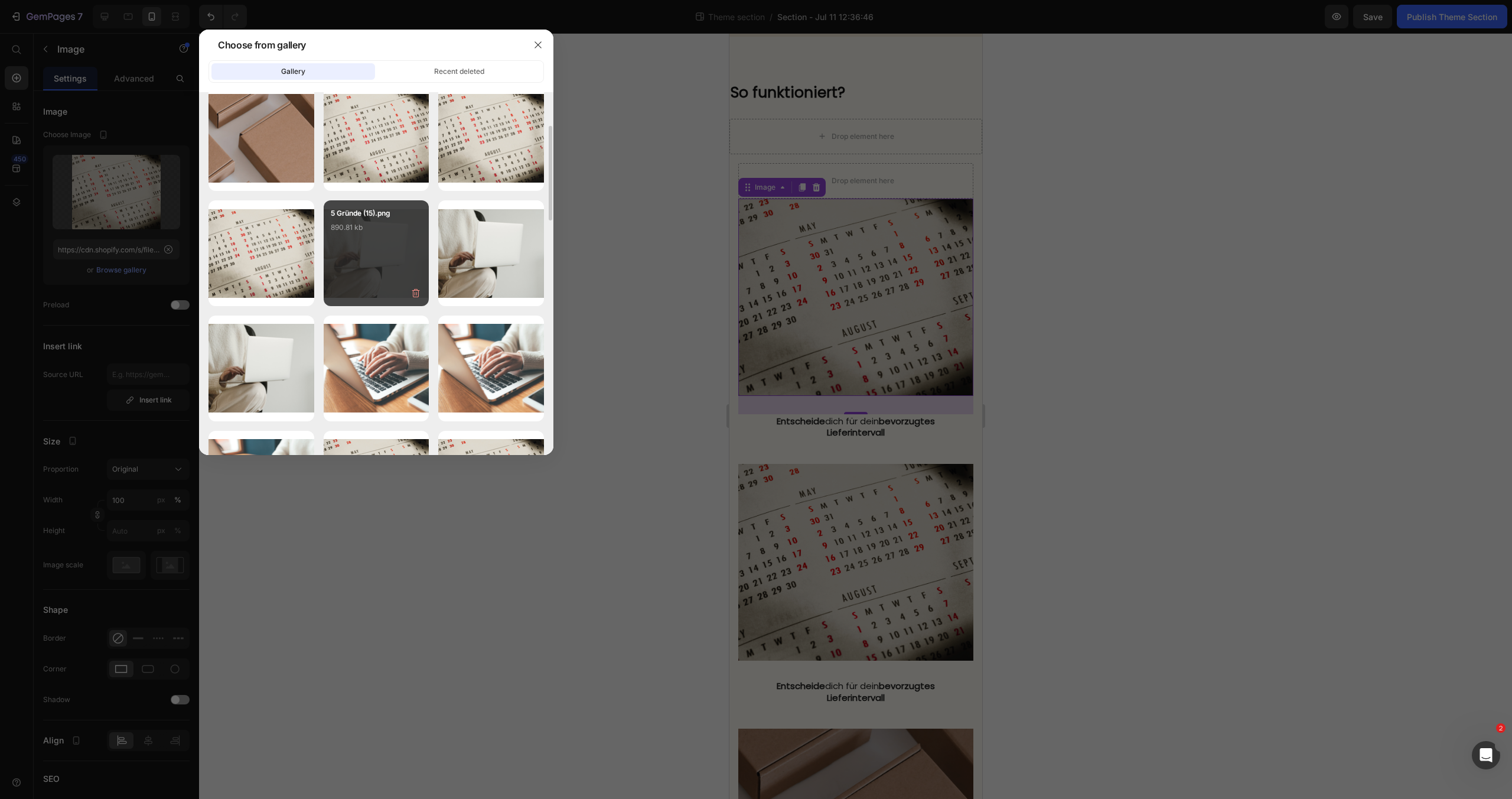 click on "5 Gründe (15).png 890.81 kb" at bounding box center [376, 231] 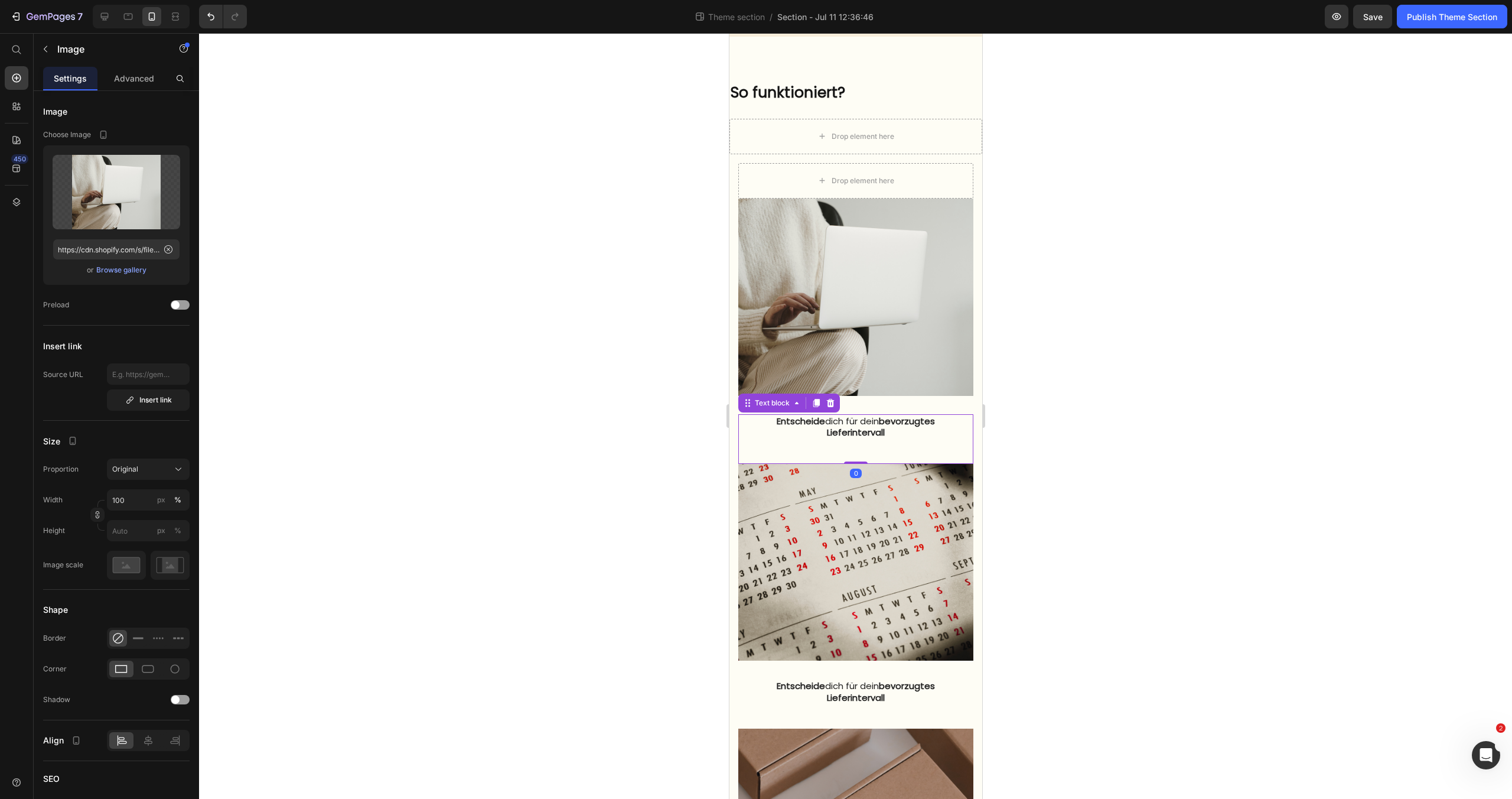 click on "Lieferintervall" at bounding box center [855, 433] 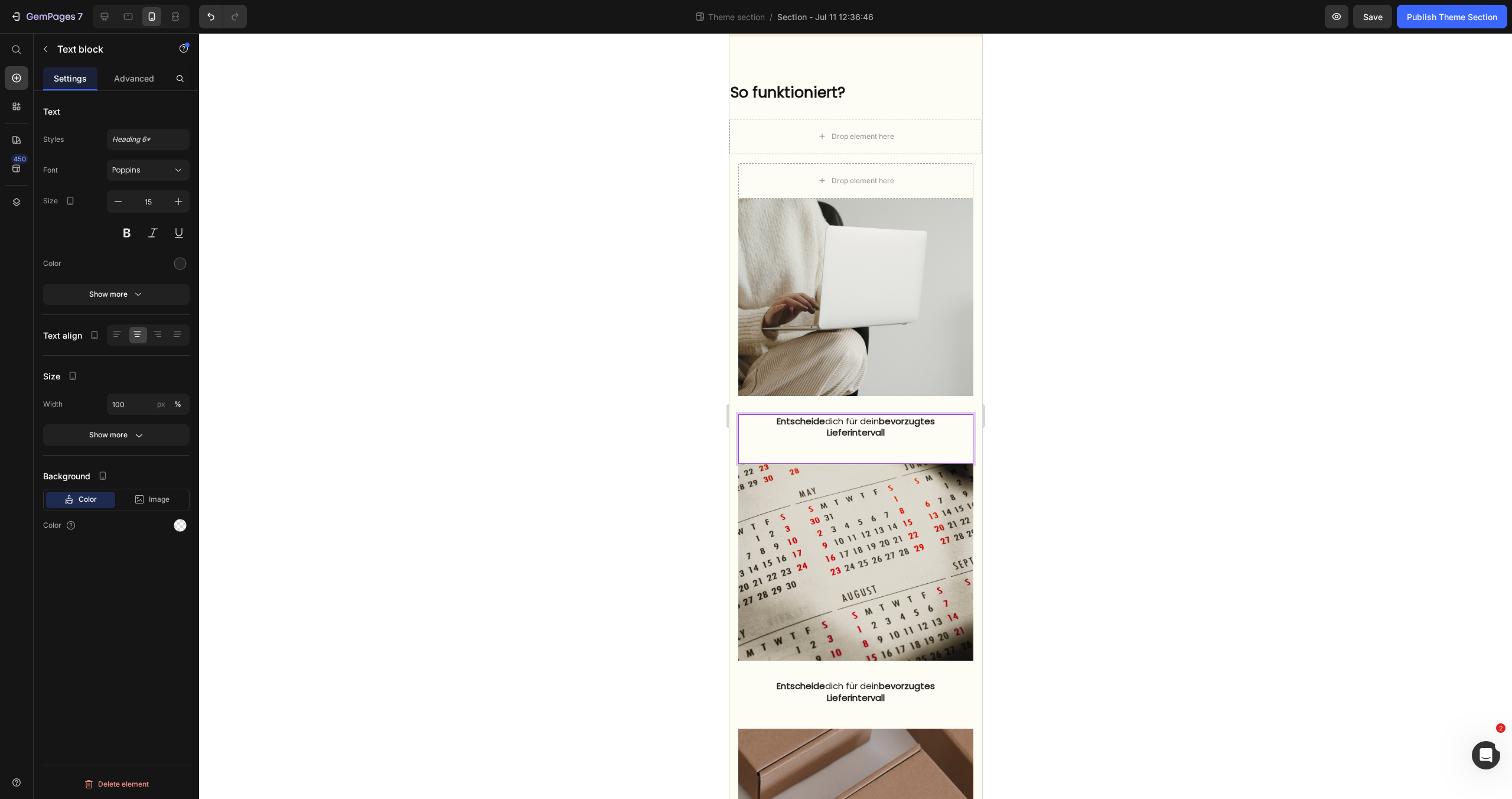 click on "Lieferintervall" at bounding box center [855, 433] 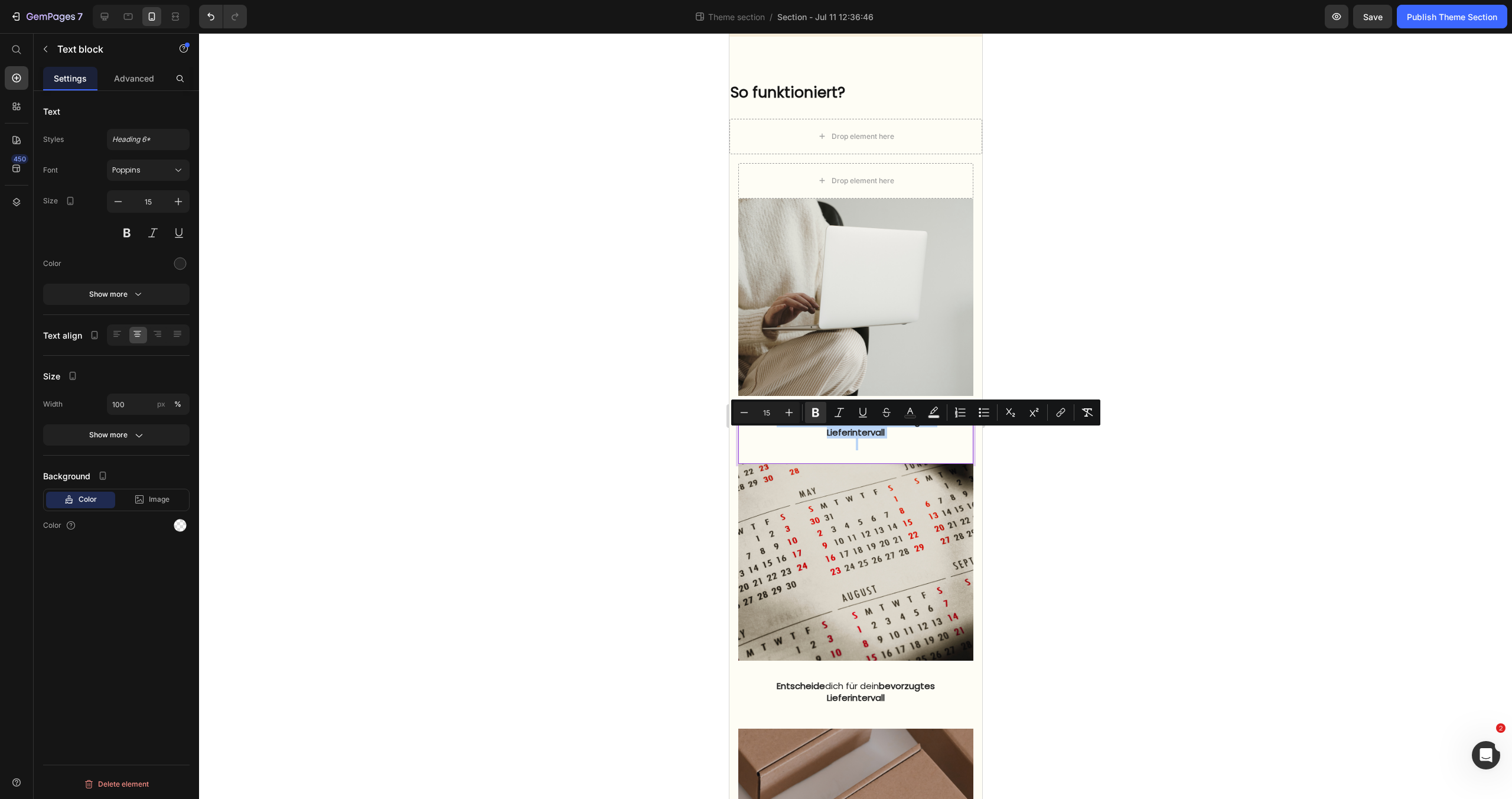 drag, startPoint x: 887, startPoint y: 448, endPoint x: 785, endPoint y: 436, distance: 102.70346 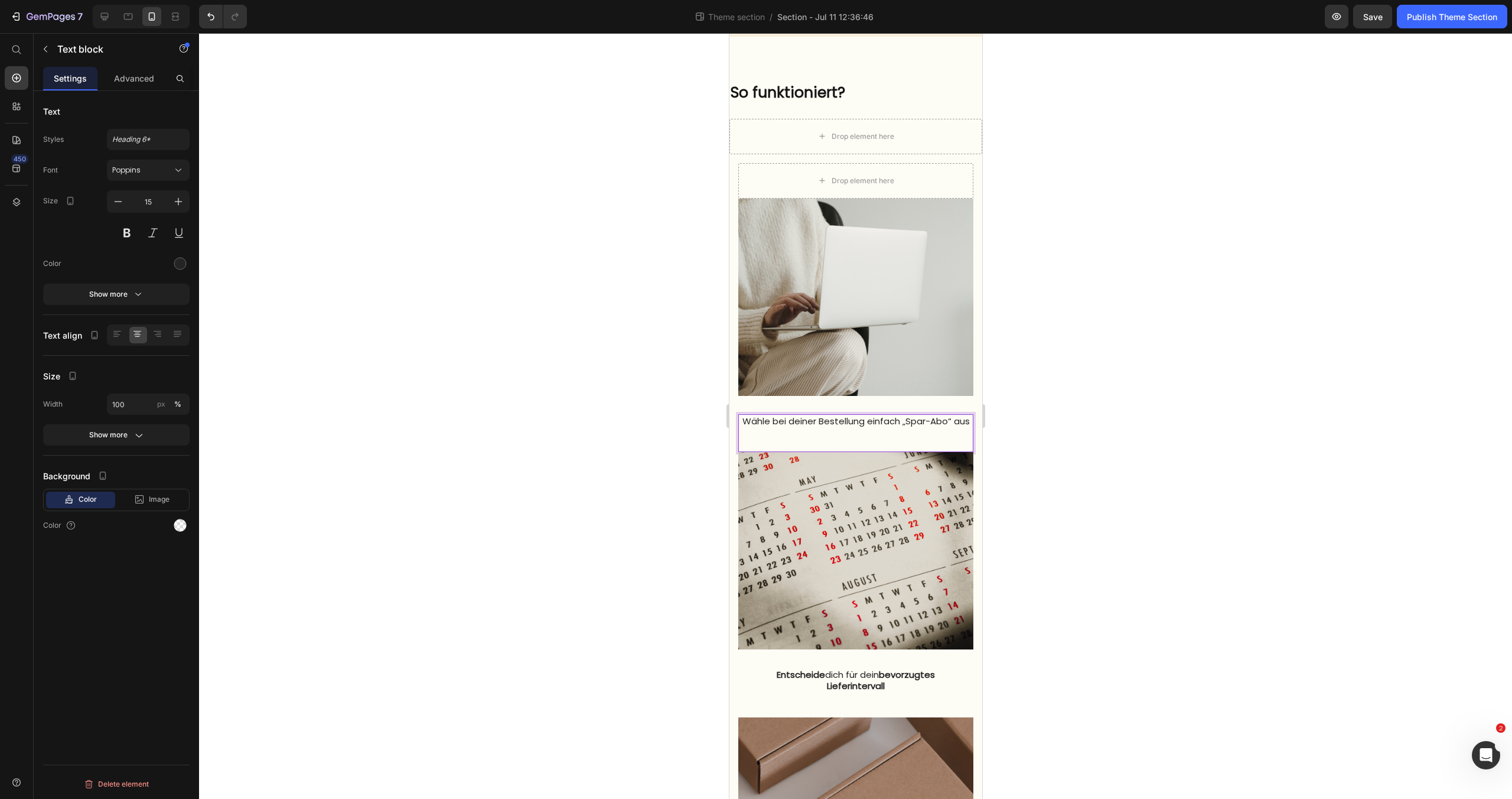 click 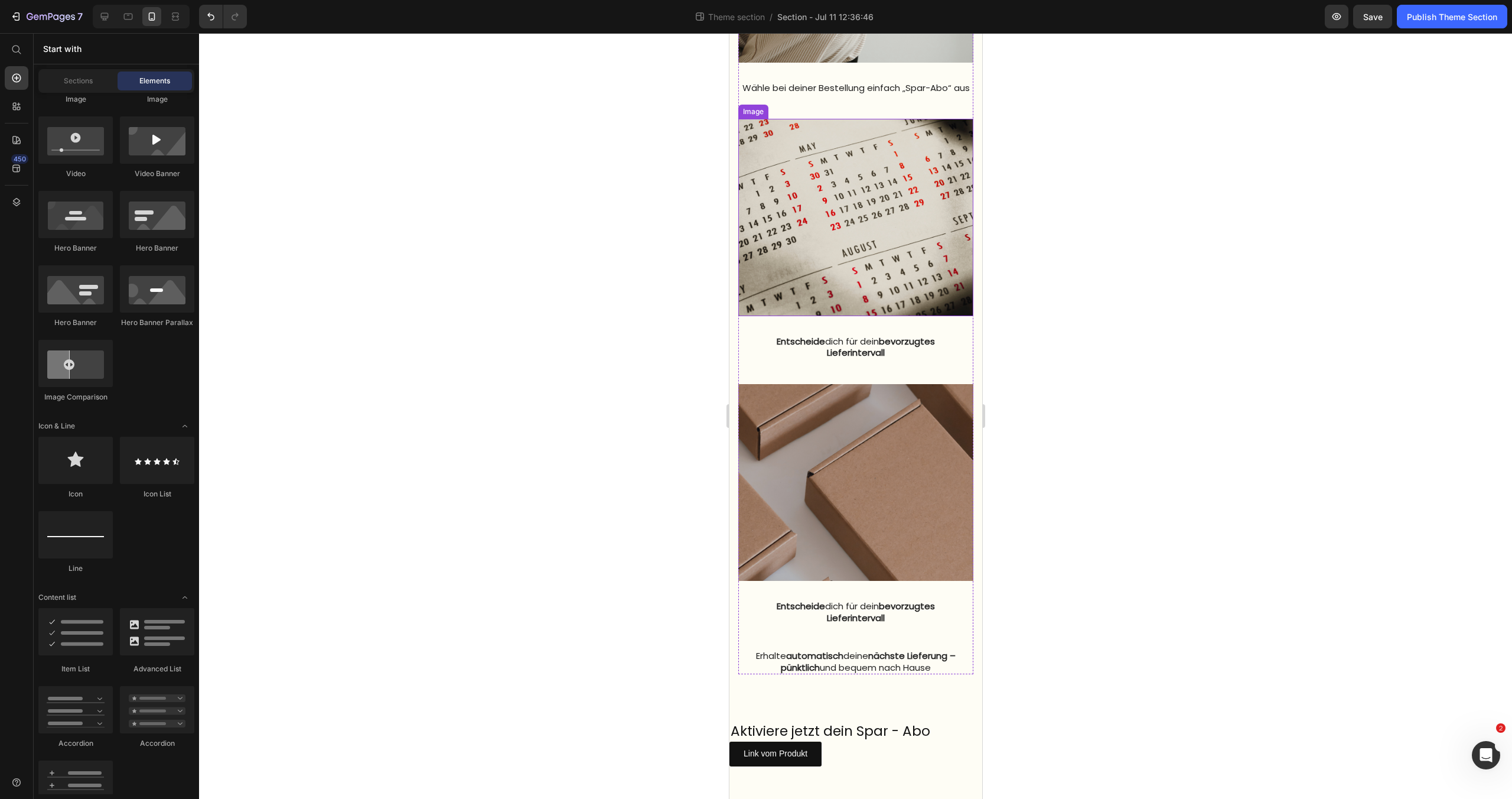scroll, scrollTop: 982, scrollLeft: 0, axis: vertical 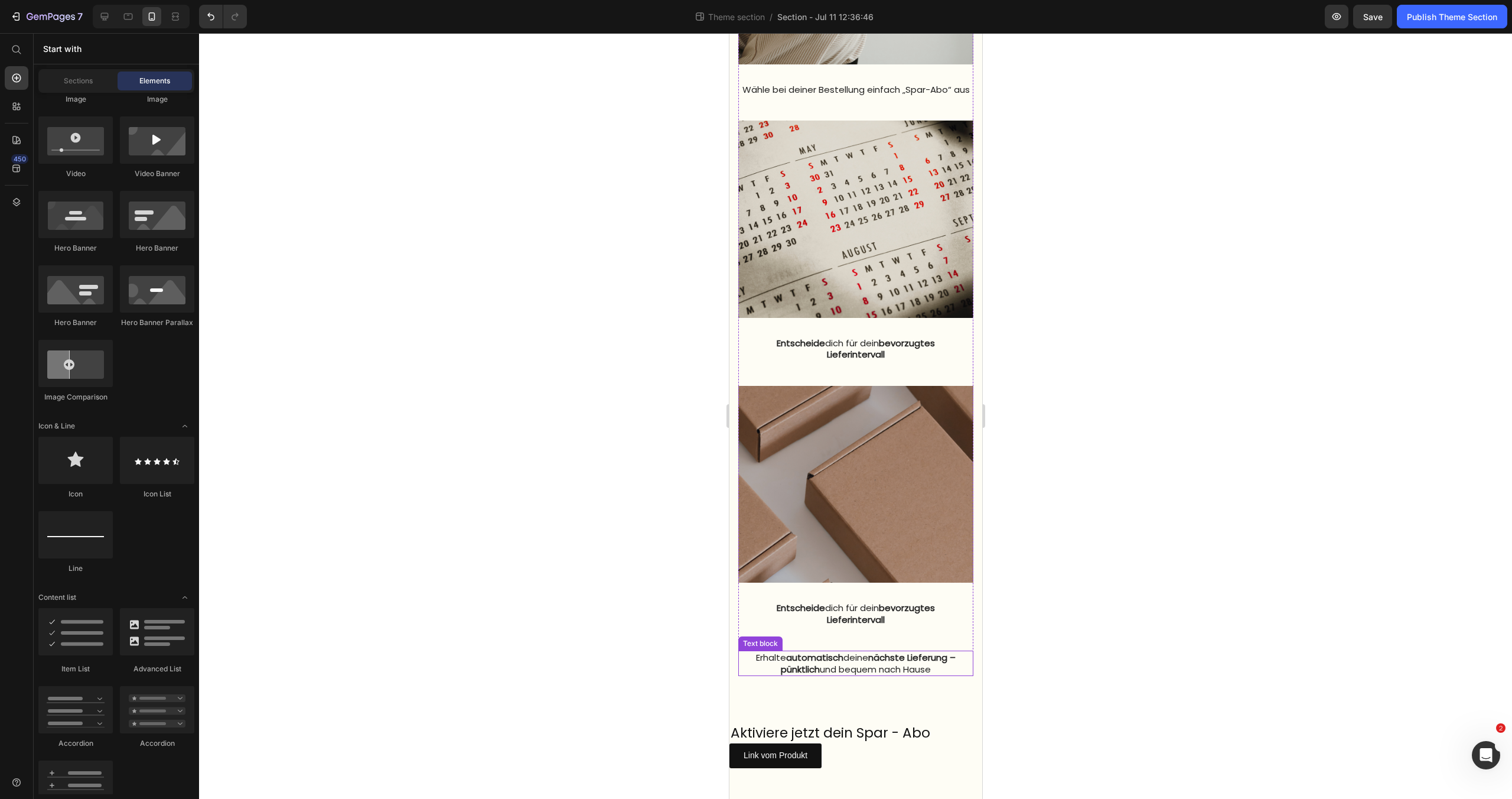 click on "nächste Lieferung – pünktlich" at bounding box center (868, 663) 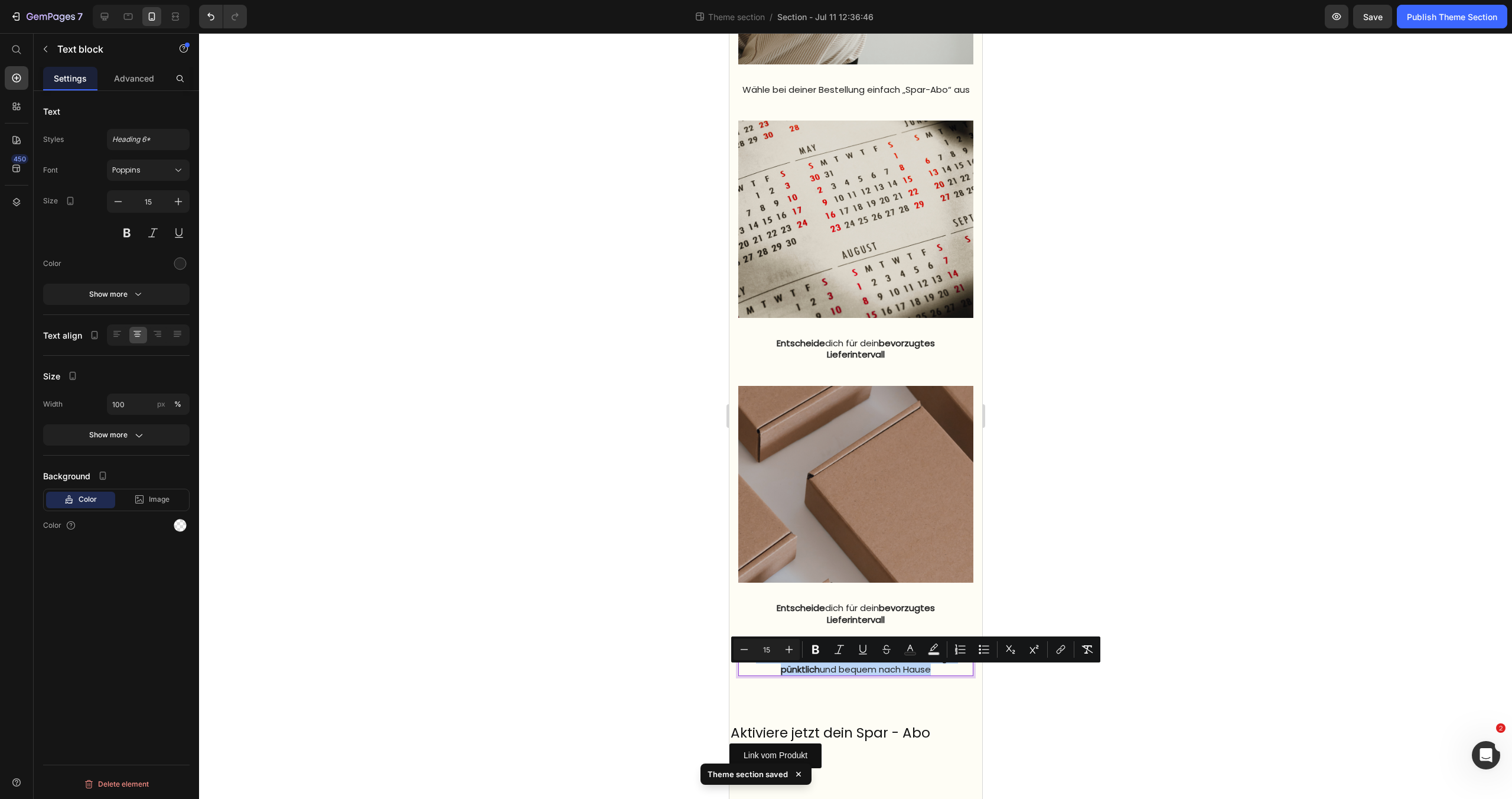 drag, startPoint x: 952, startPoint y: 690, endPoint x: 749, endPoint y: 673, distance: 203.71058 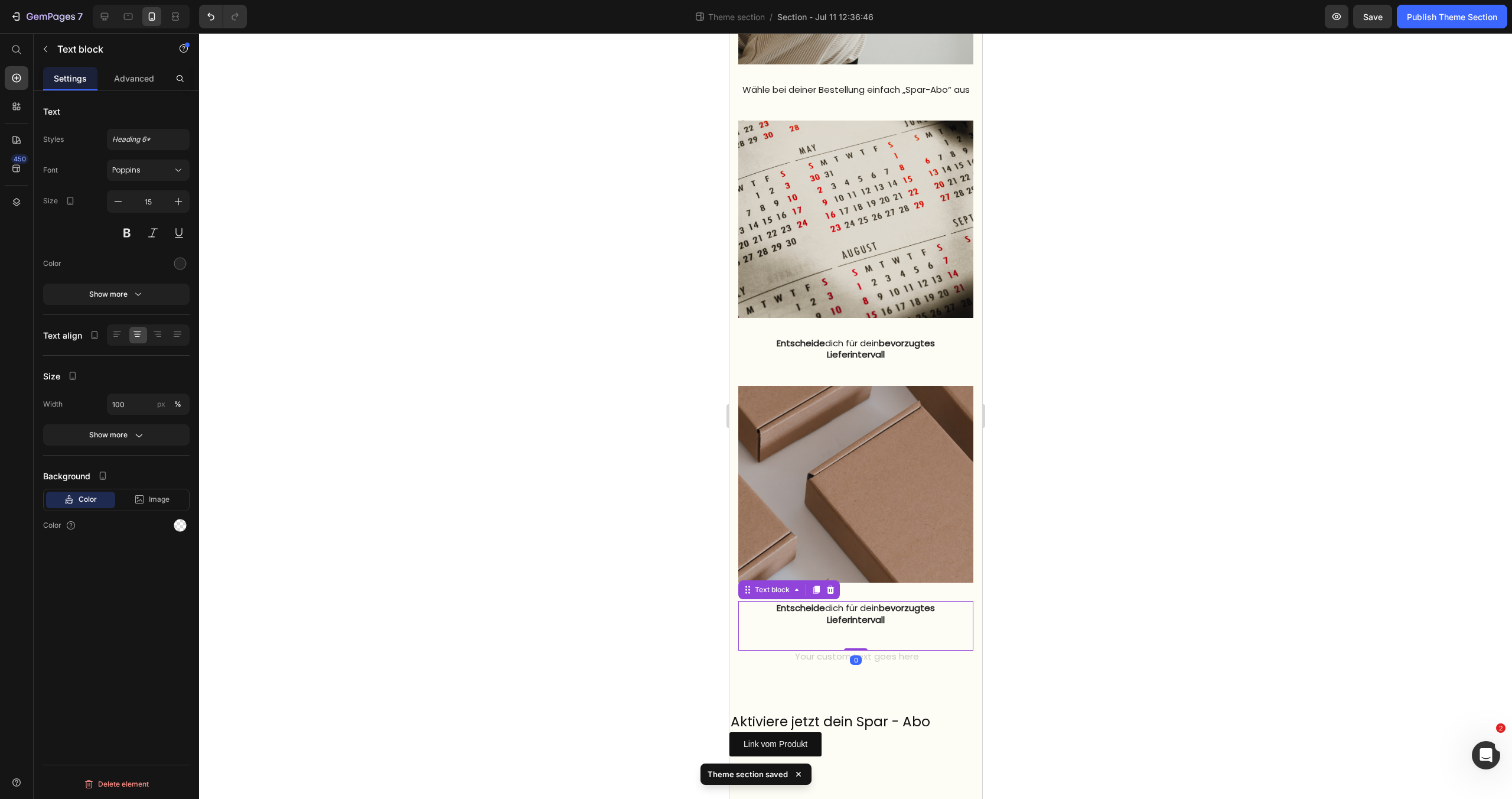 click on "Lieferintervall" at bounding box center [855, 620] 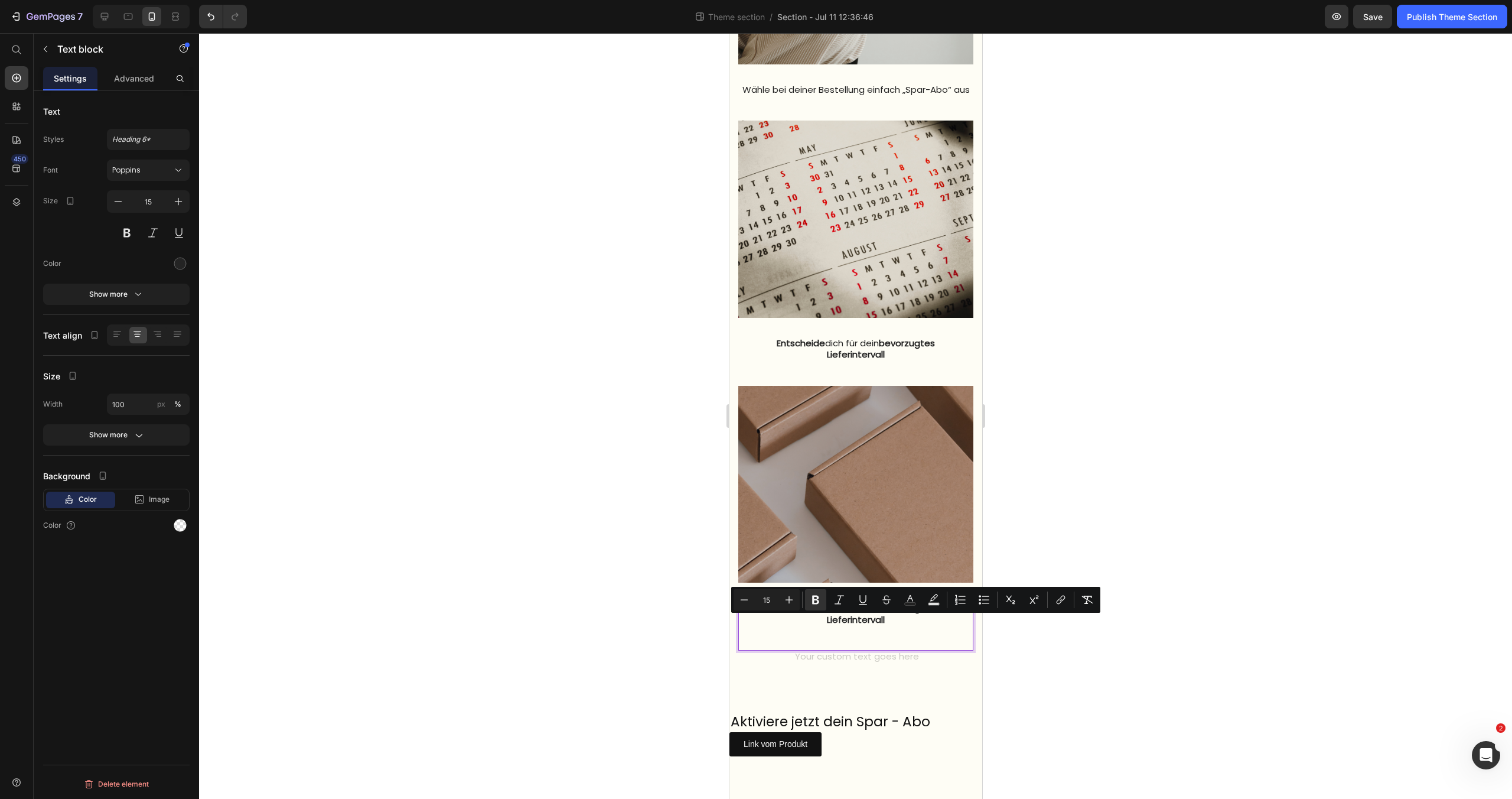 drag, startPoint x: 901, startPoint y: 631, endPoint x: 770, endPoint y: 621, distance: 131.38112 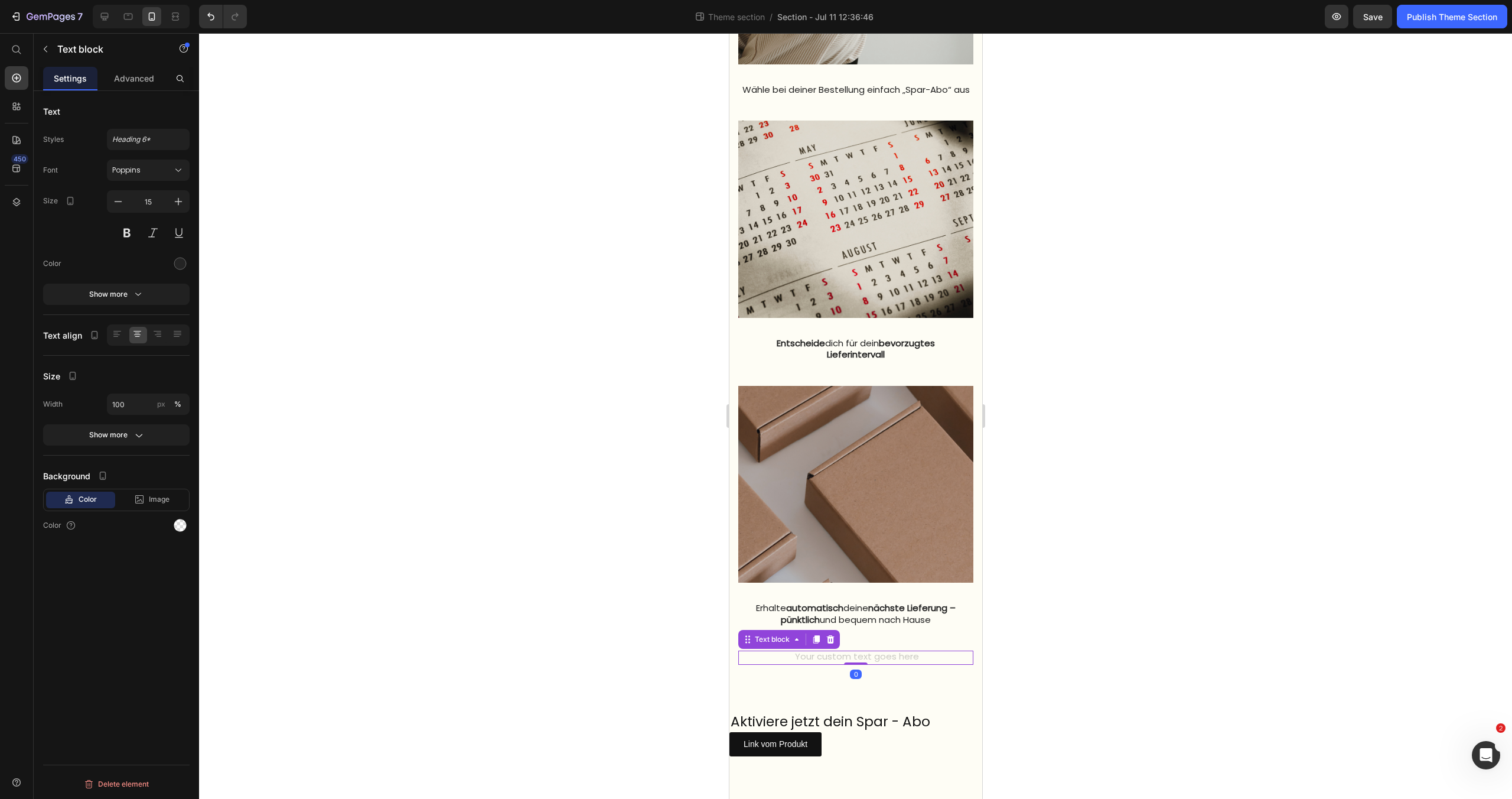 click at bounding box center [855, 658] 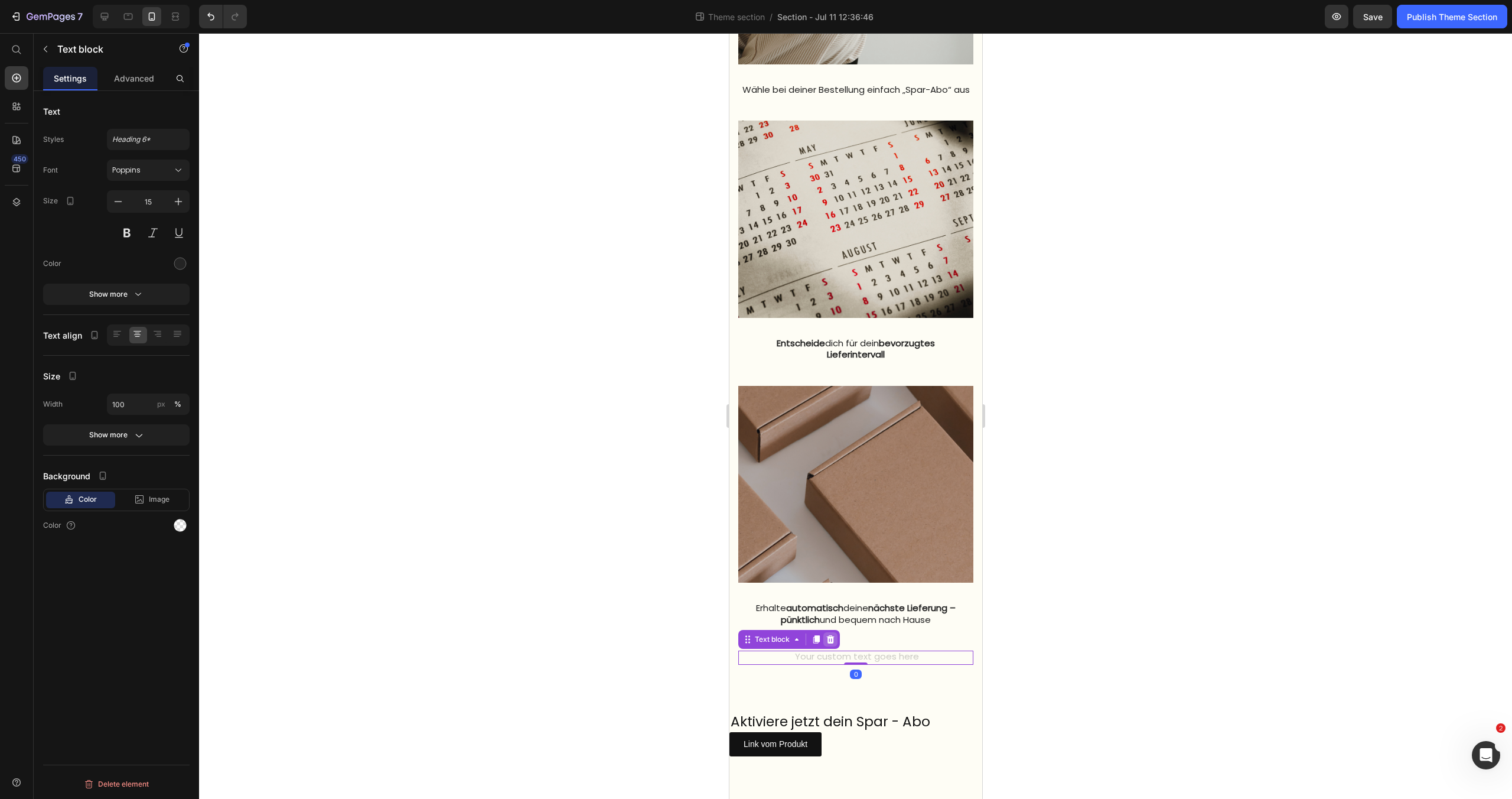 click 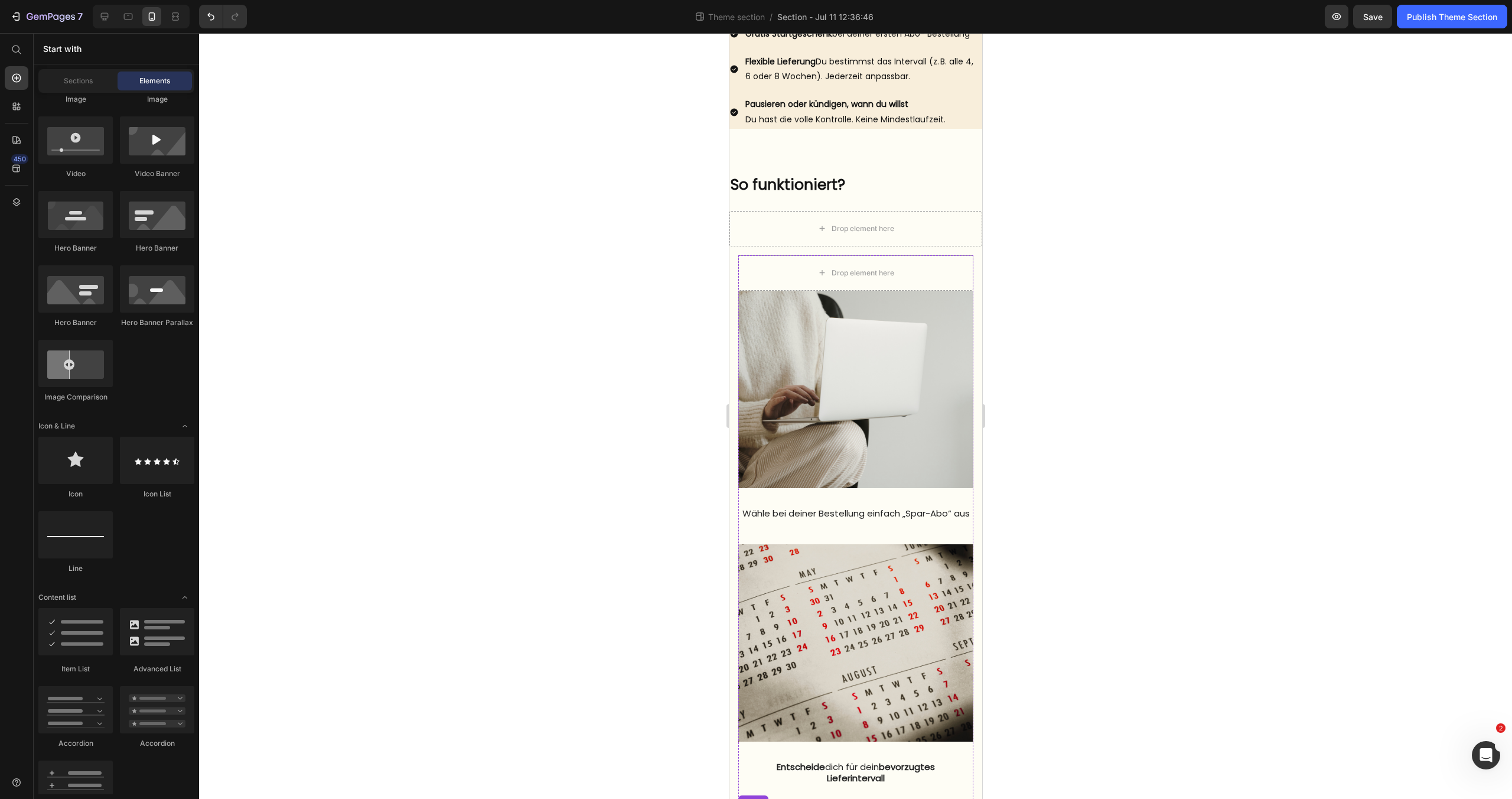 scroll, scrollTop: 423, scrollLeft: 0, axis: vertical 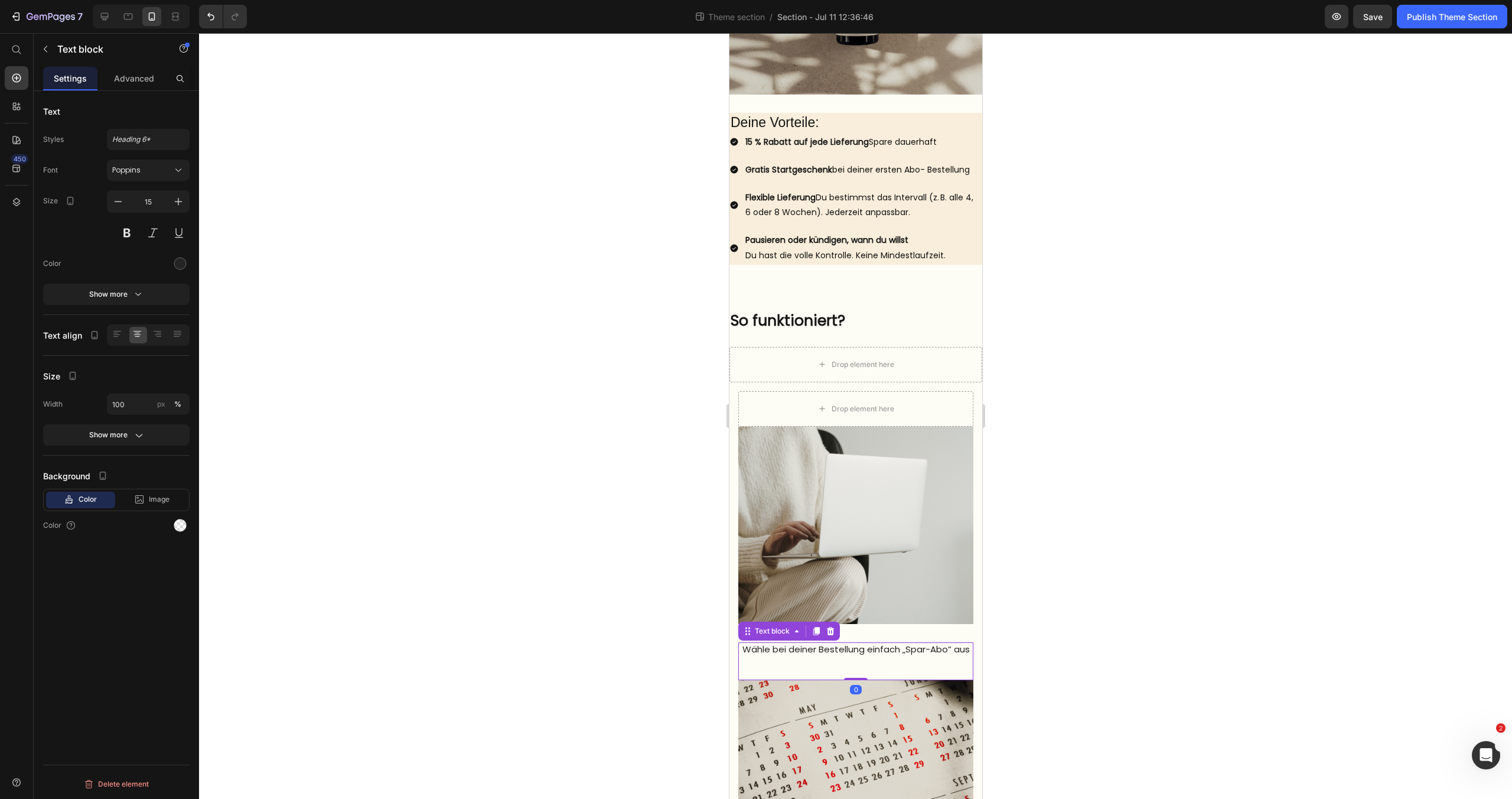 click on "Wähle bei deiner Bestellung einfach „Spar-Abo“ aus" at bounding box center (855, 649) 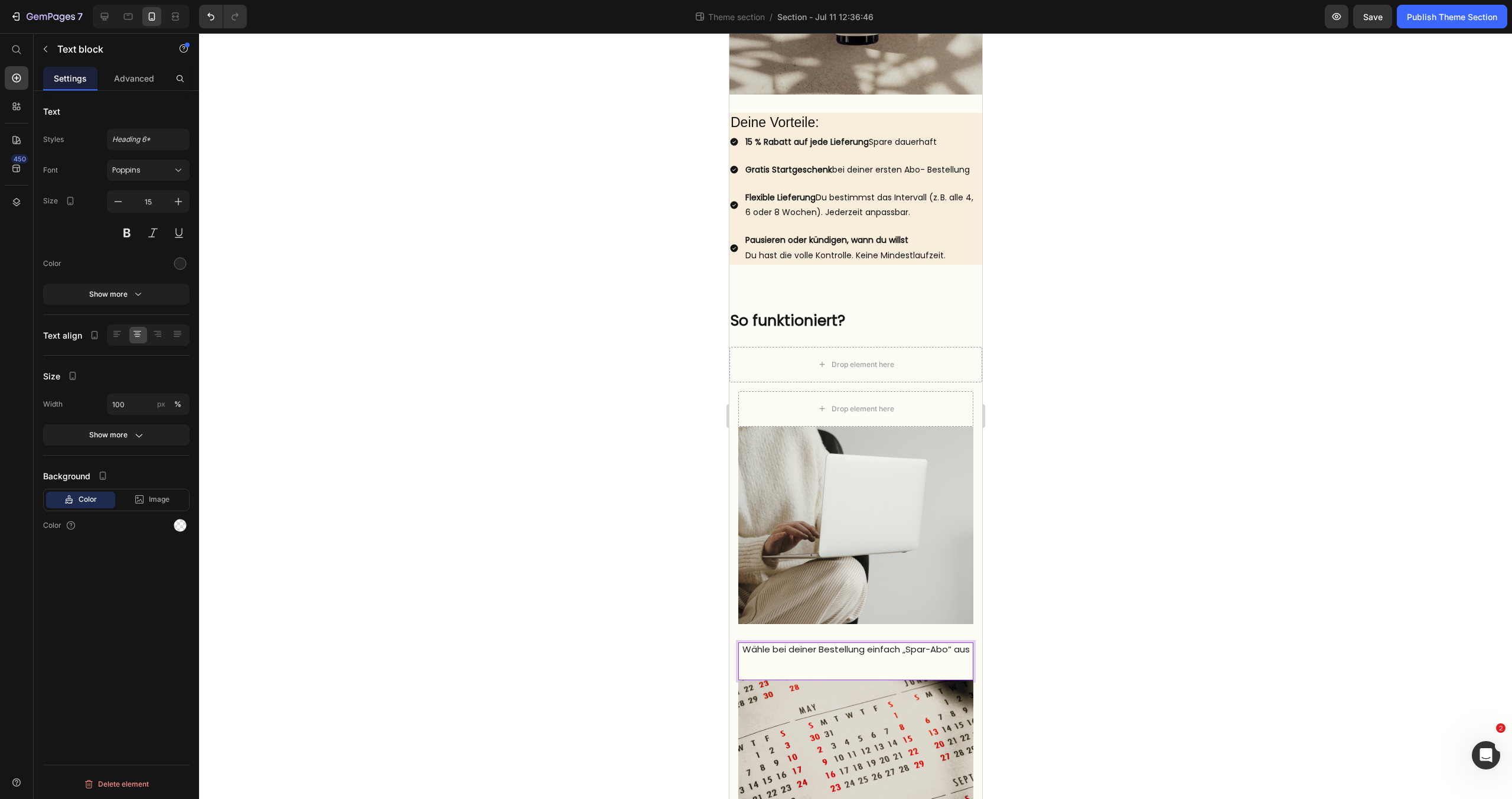 click 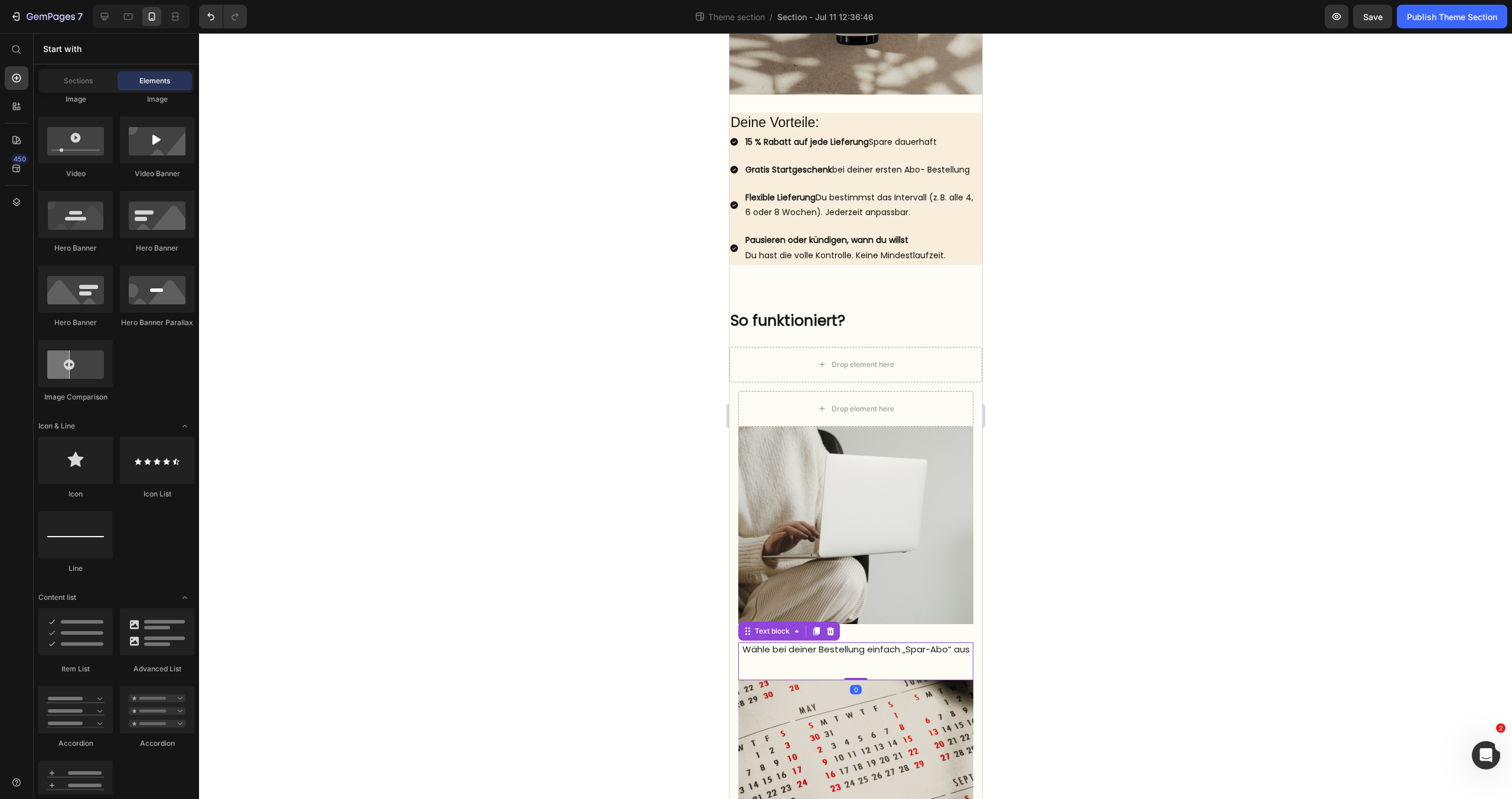 click on "Wähle bei deiner Bestellung einfach „Spar-Abo“ aus" at bounding box center [855, 649] 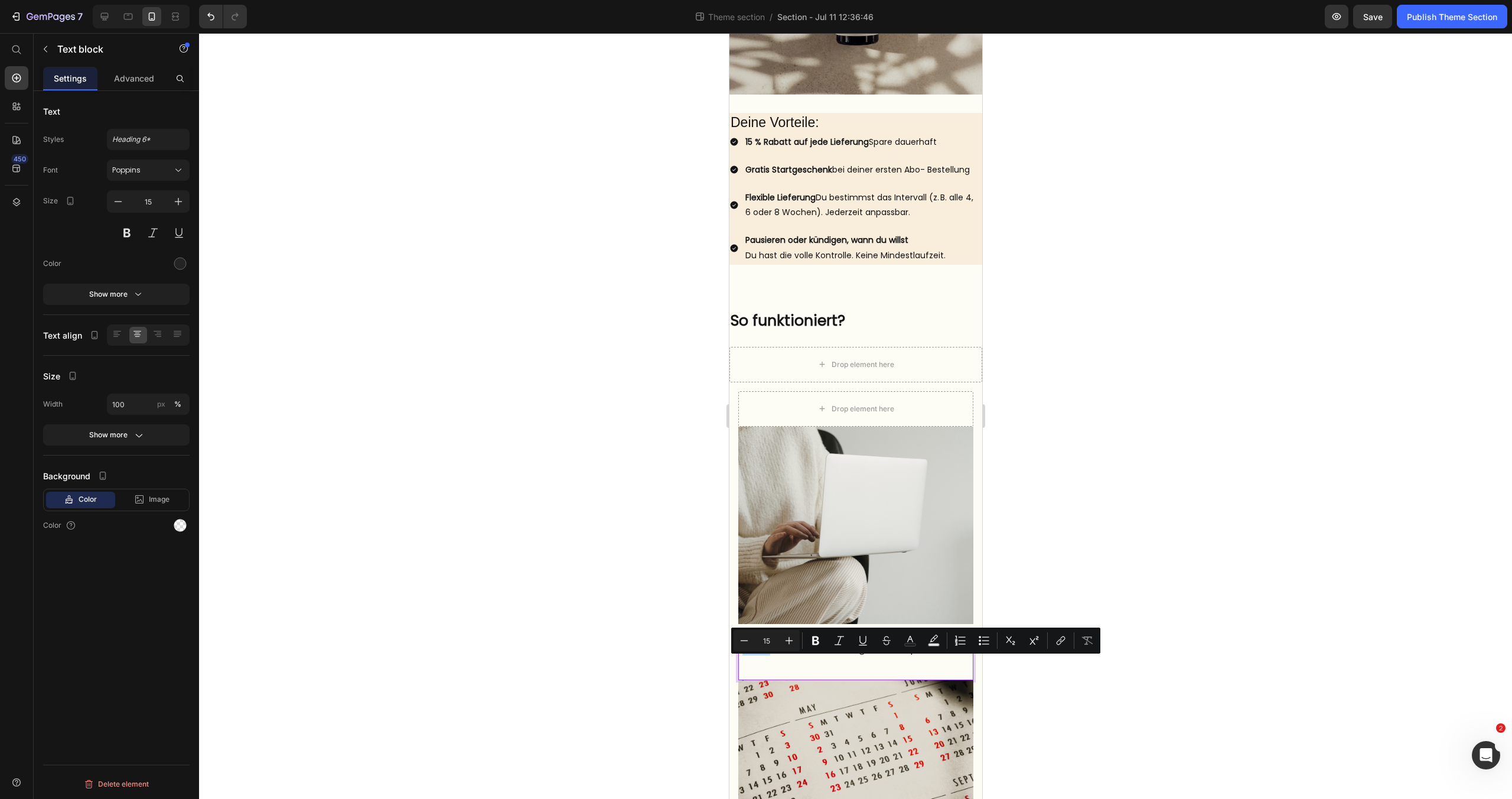 drag, startPoint x: 743, startPoint y: 666, endPoint x: 770, endPoint y: 667, distance: 27.01851 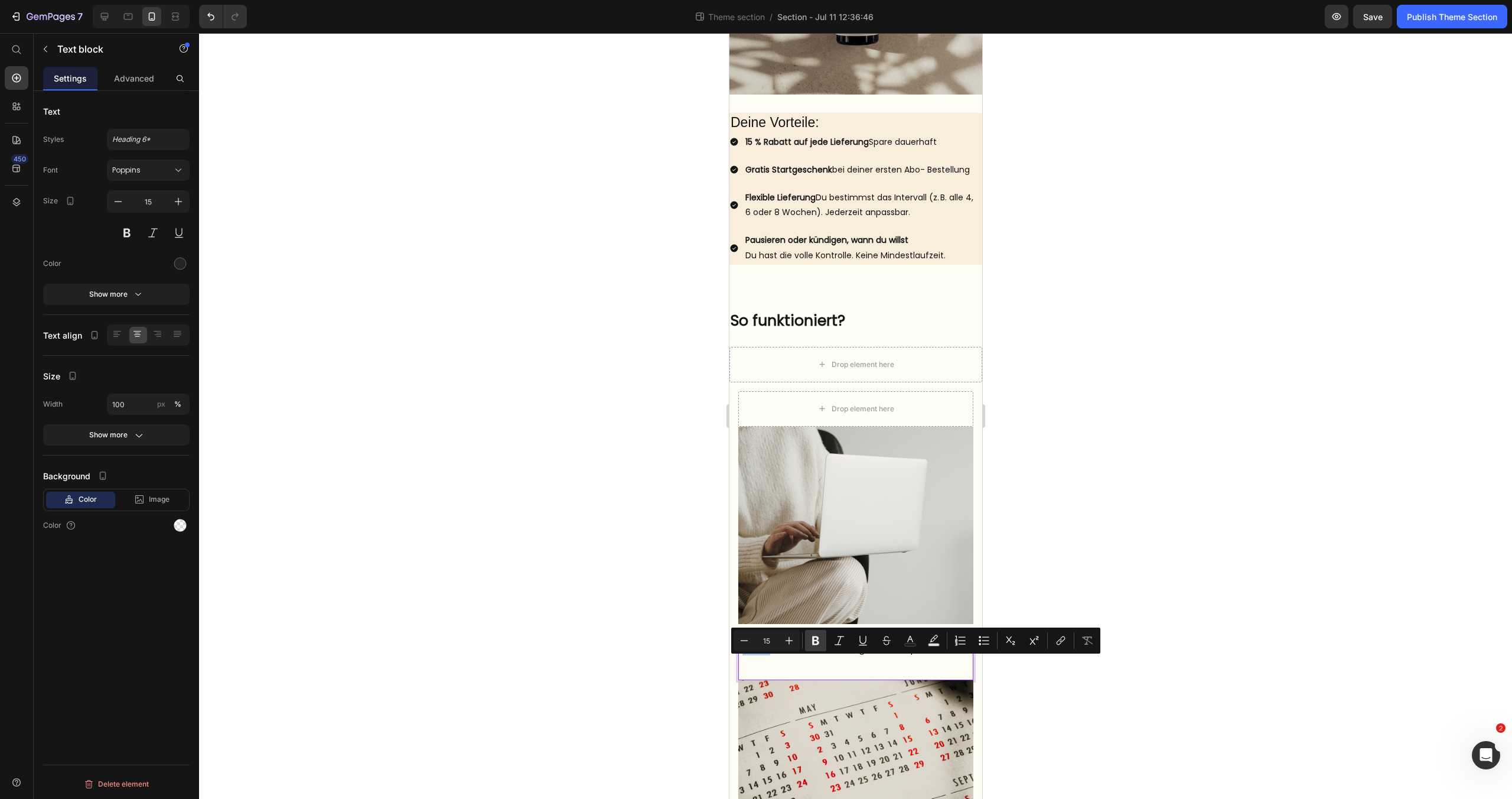 click 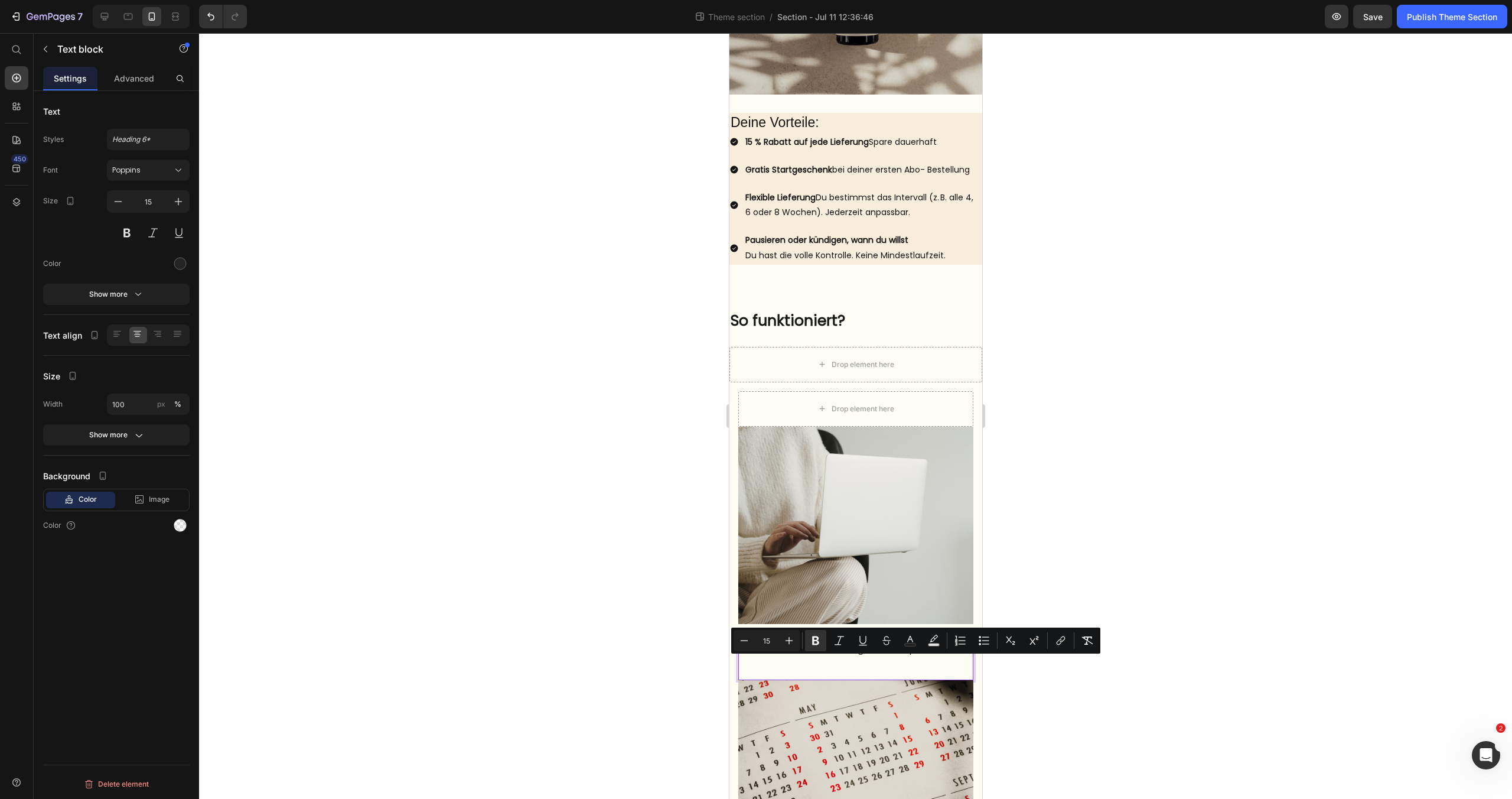 click on "Wähle  bei deiner Bestellung einfach „Spar-Abo“ aus" at bounding box center [855, 649] 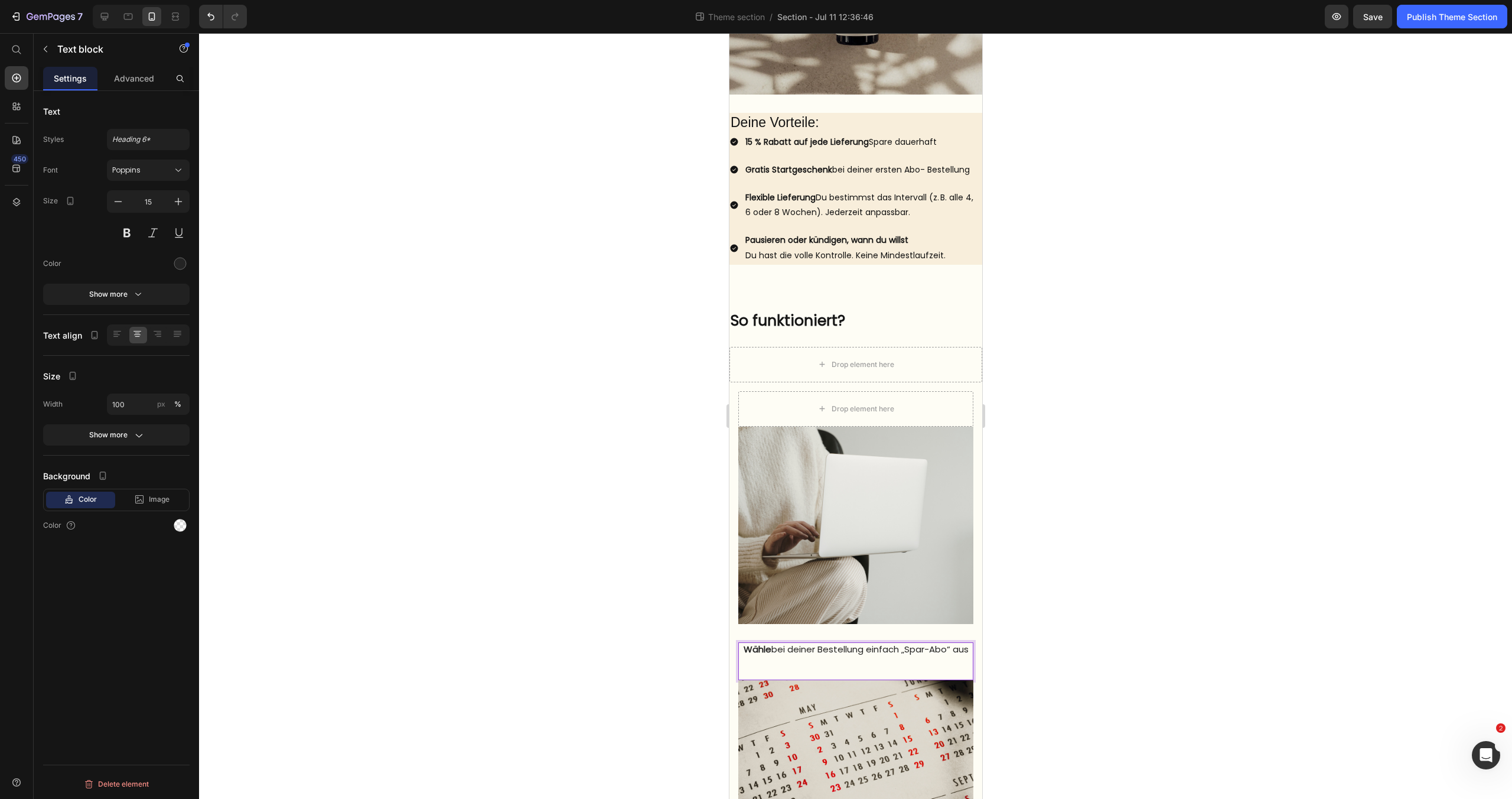 drag, startPoint x: 868, startPoint y: 666, endPoint x: 967, endPoint y: 668, distance: 99.0202 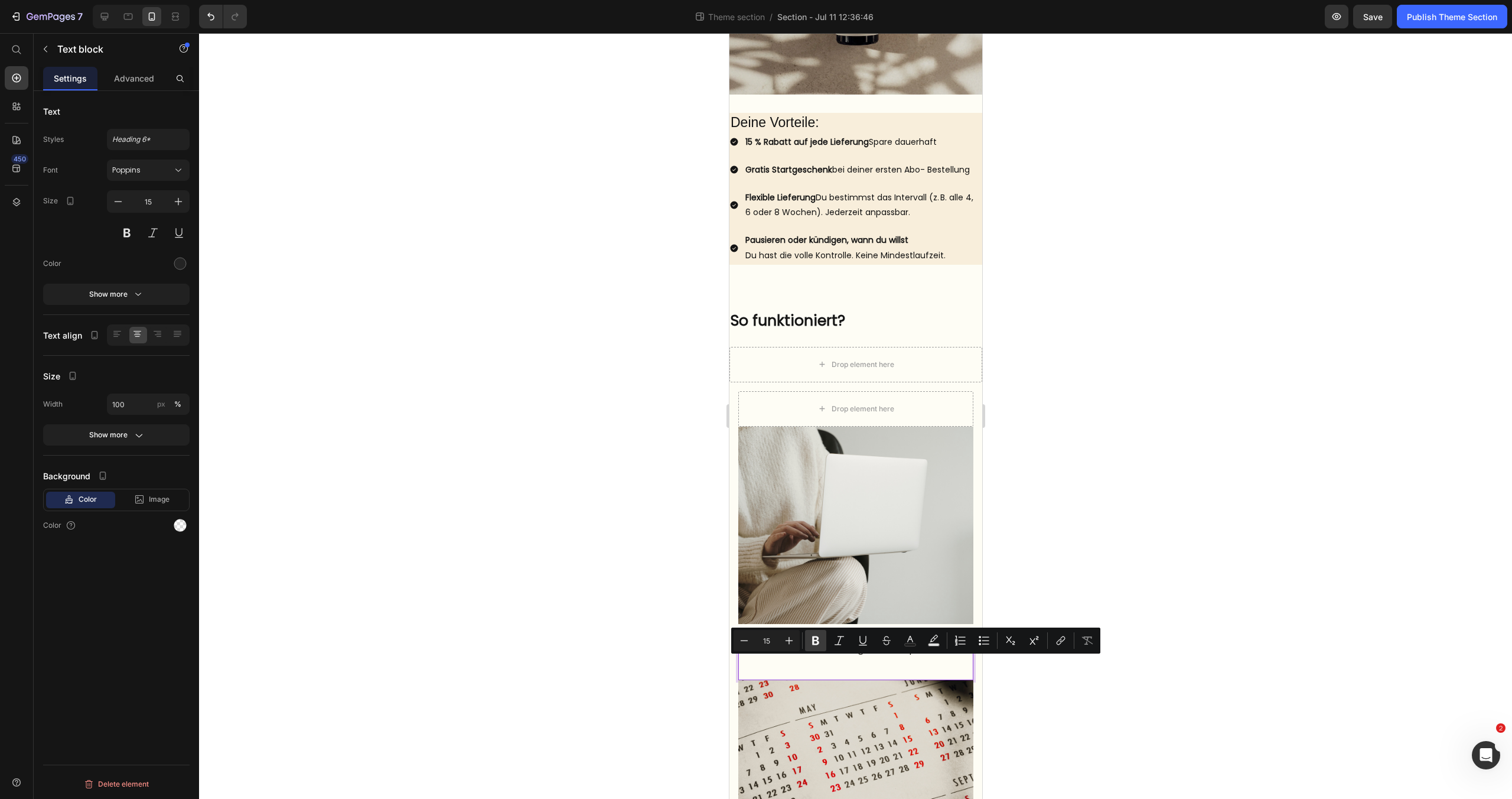click 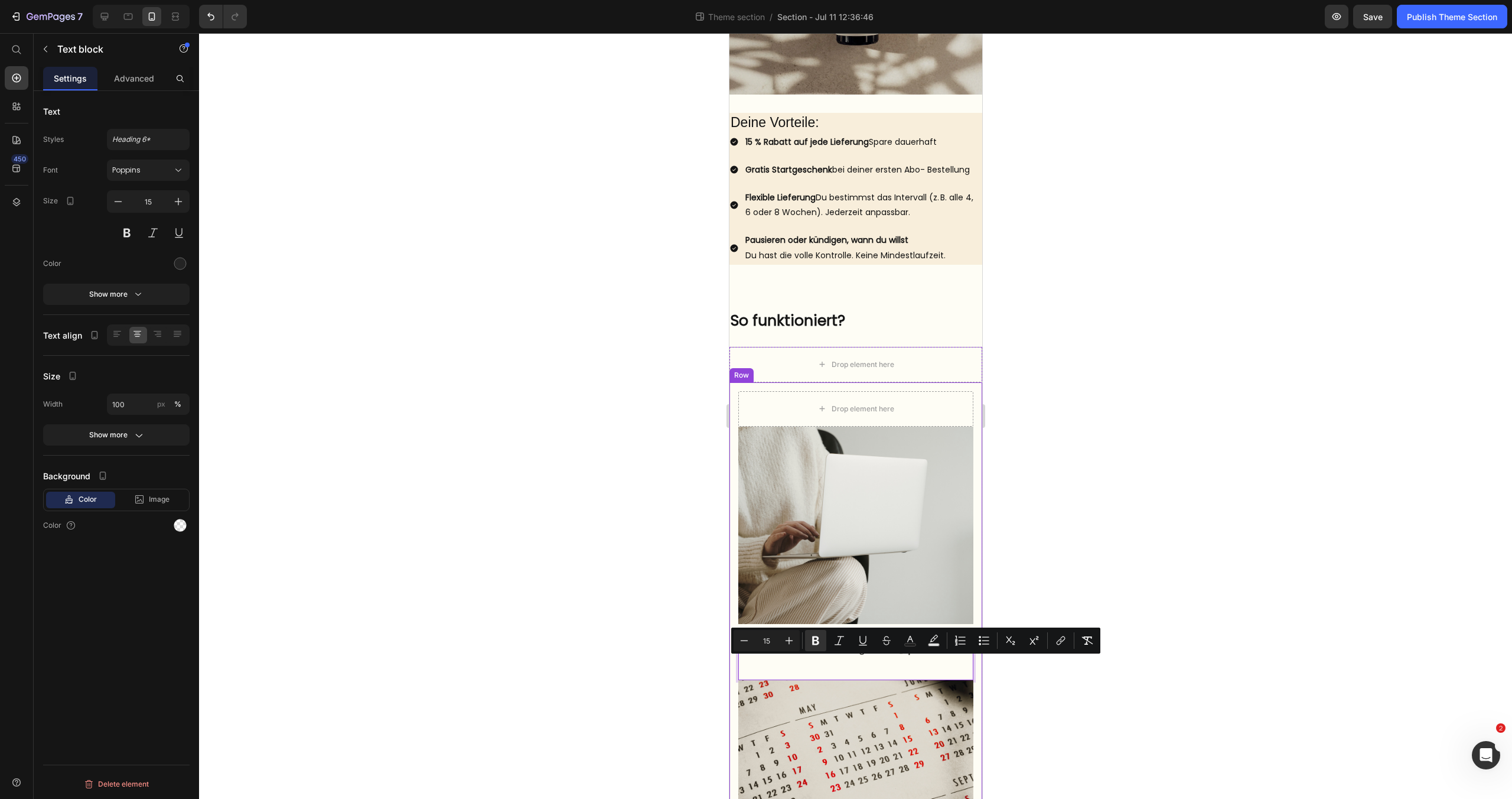 click 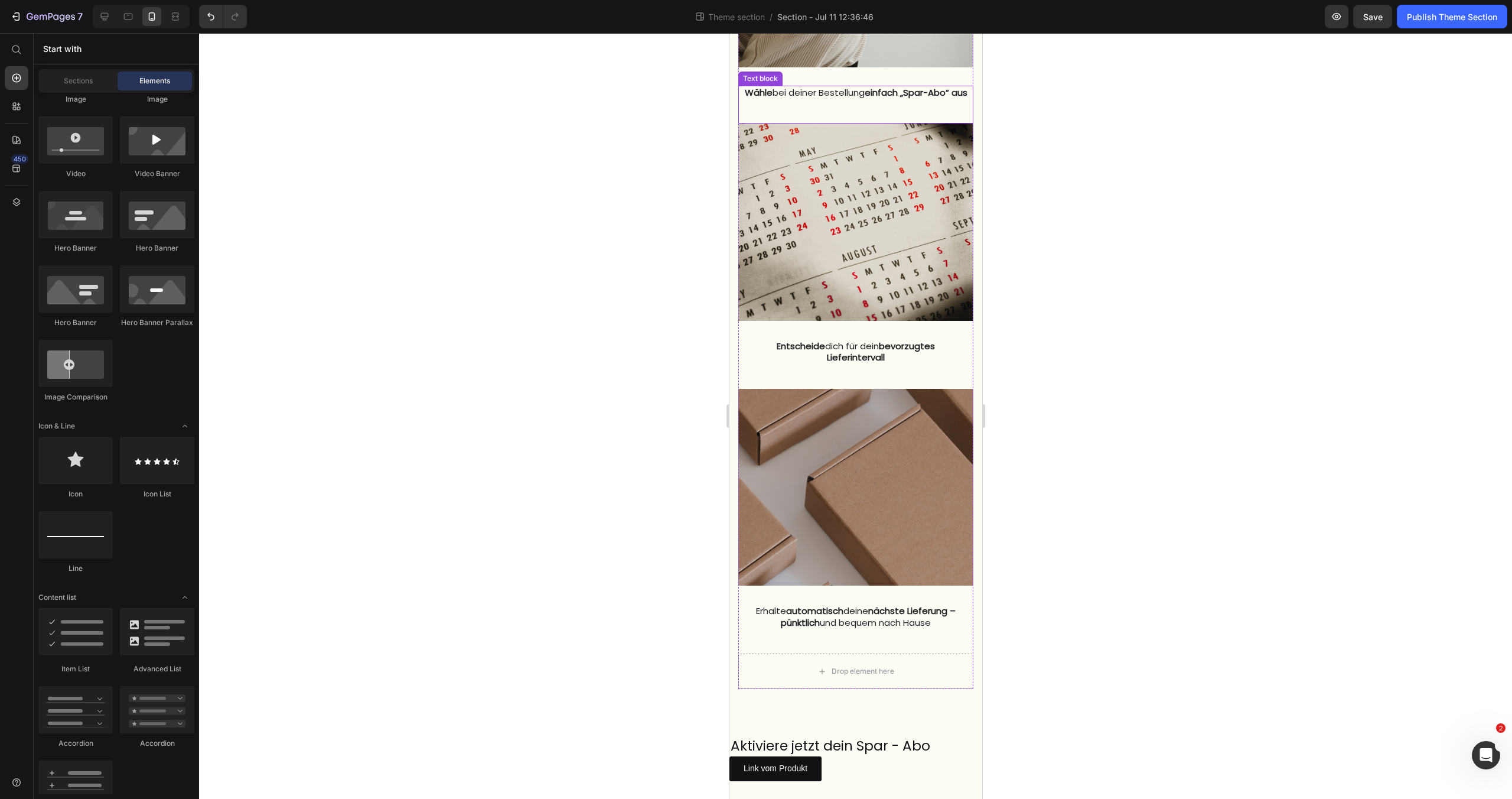 scroll, scrollTop: 986, scrollLeft: 0, axis: vertical 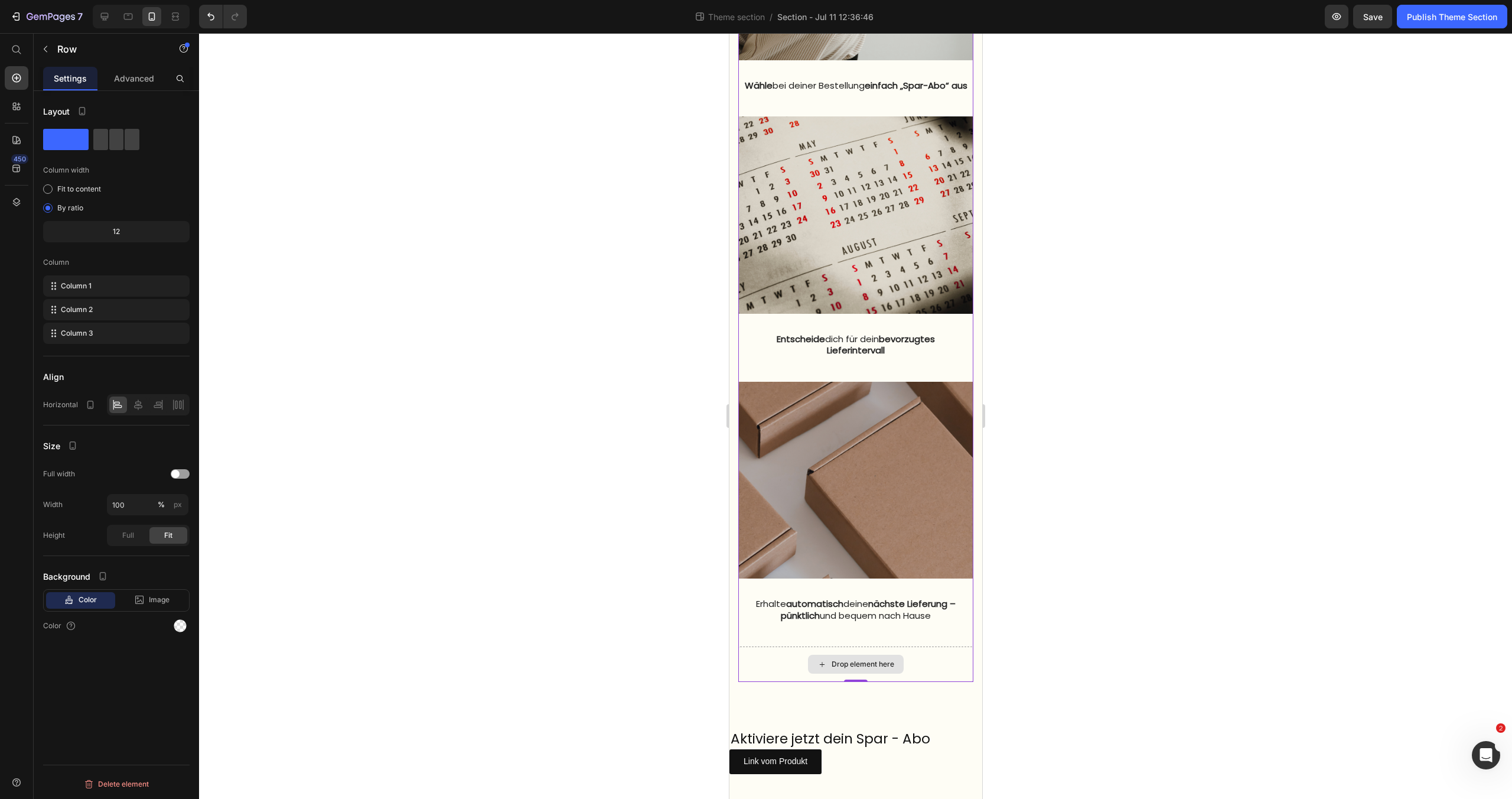 click on "Drop element here" at bounding box center (855, 664) 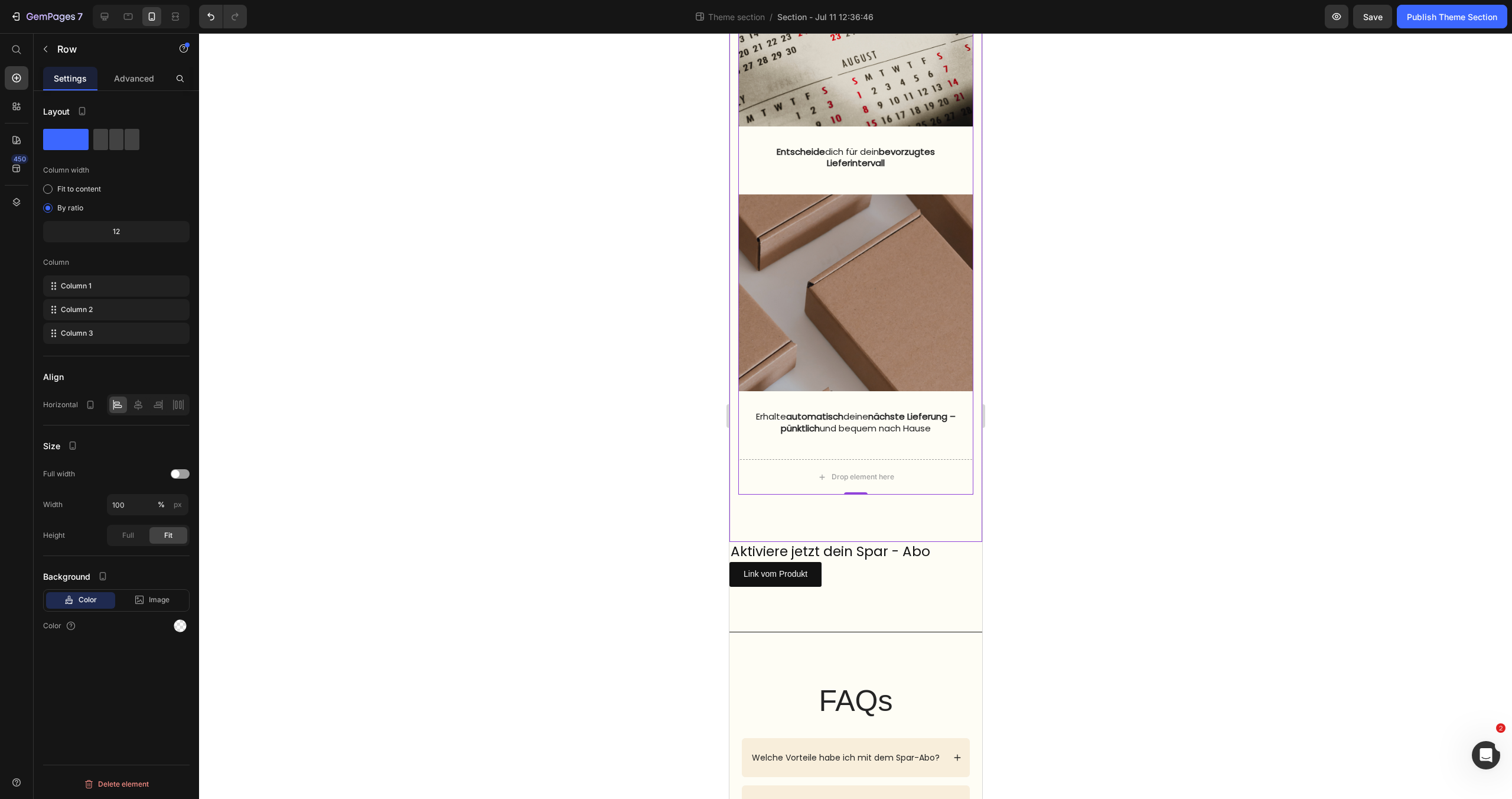 scroll, scrollTop: 1194, scrollLeft: 0, axis: vertical 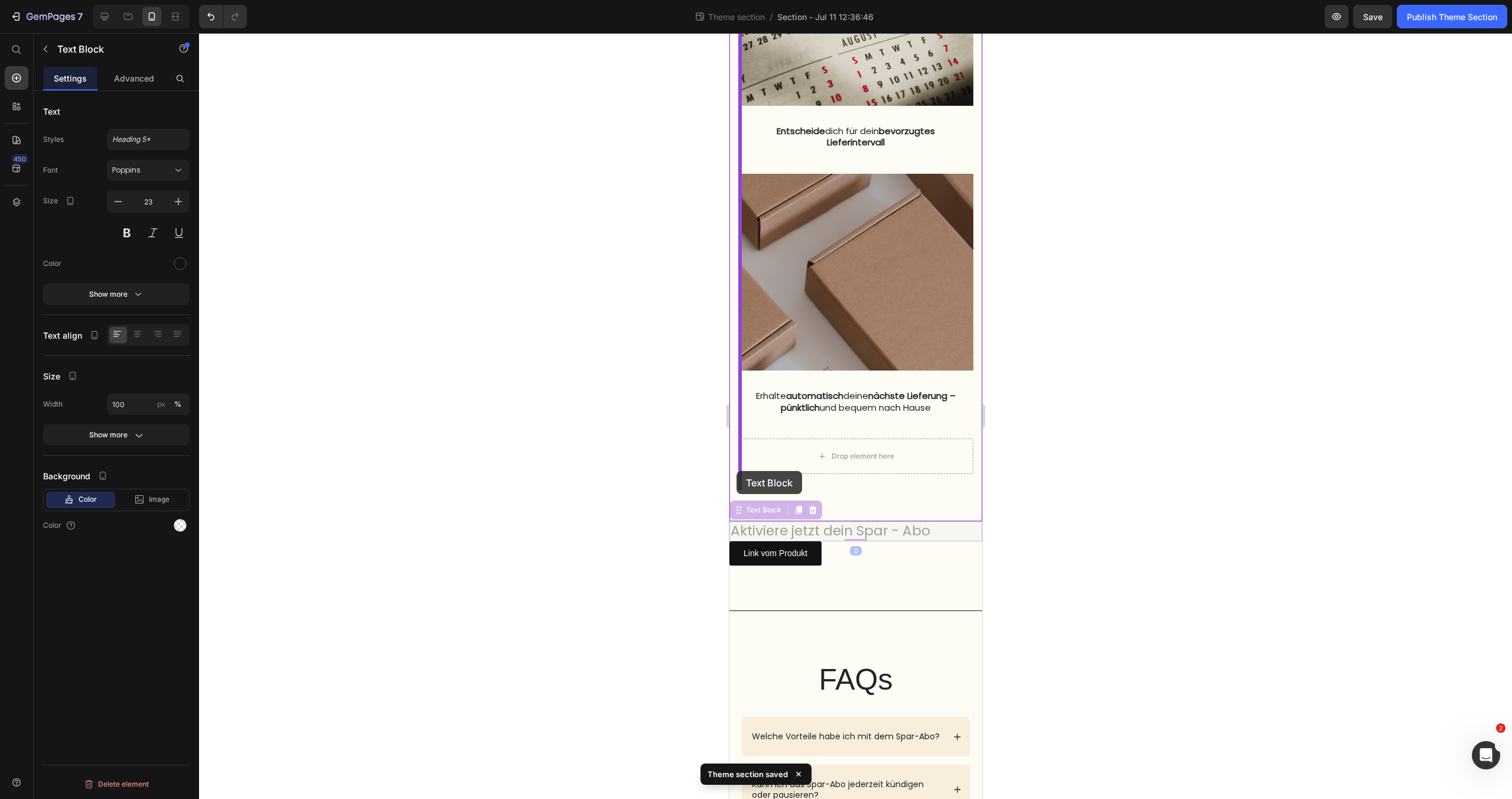 drag, startPoint x: 734, startPoint y: 532, endPoint x: 736, endPoint y: 471, distance: 61.03278 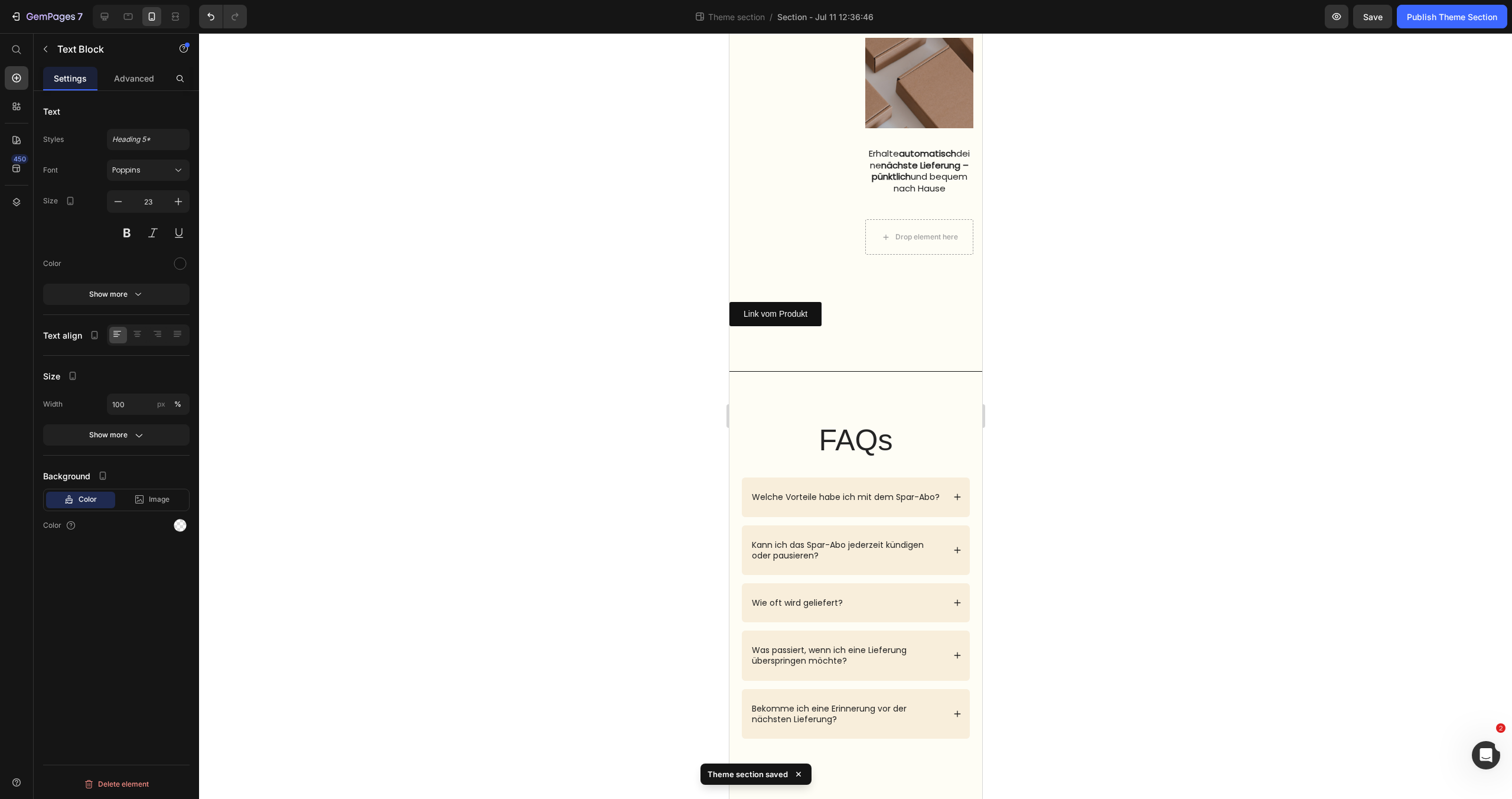 scroll, scrollTop: 1111, scrollLeft: 0, axis: vertical 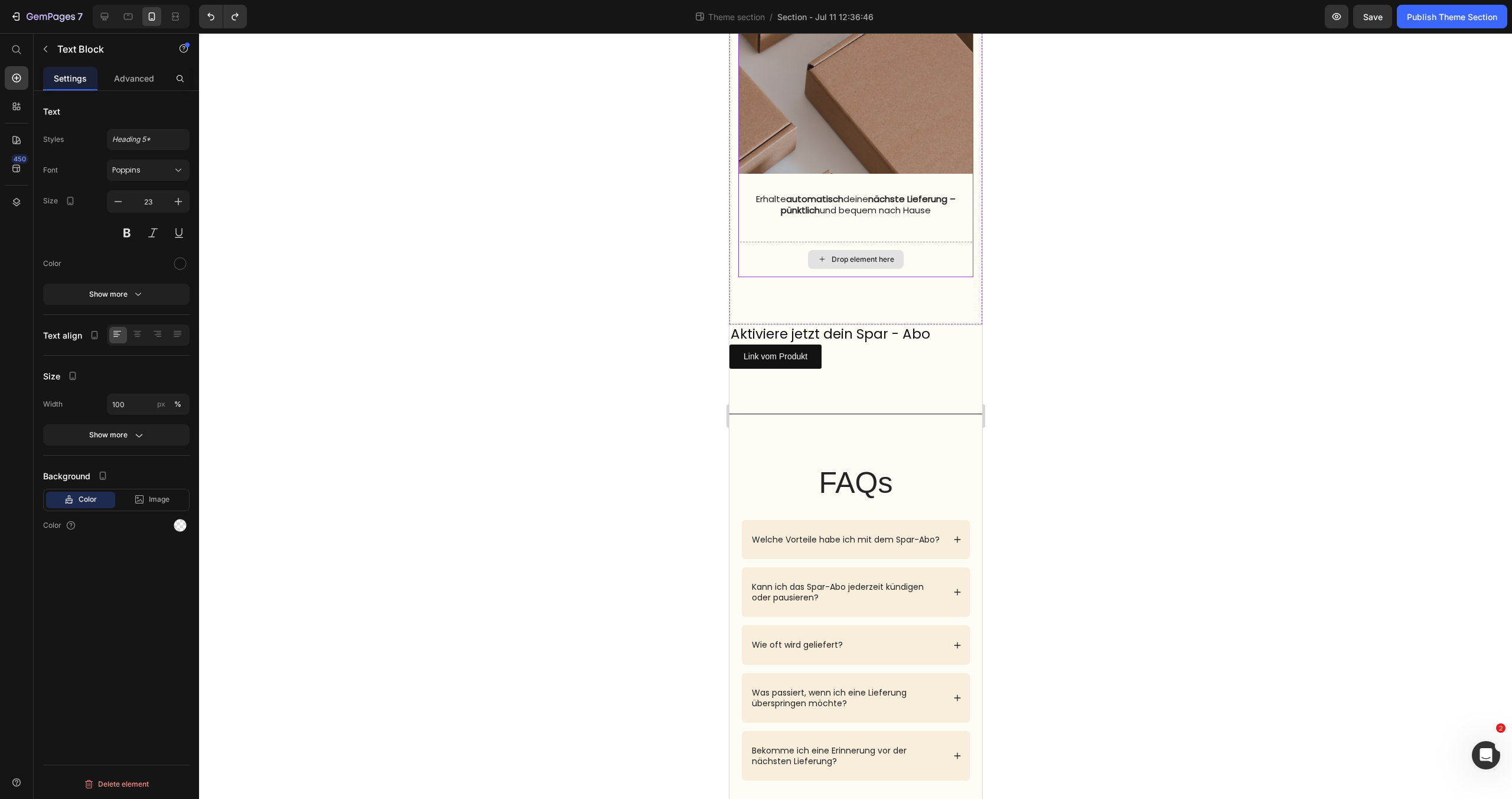 click on "Drop element here" at bounding box center [855, 259] 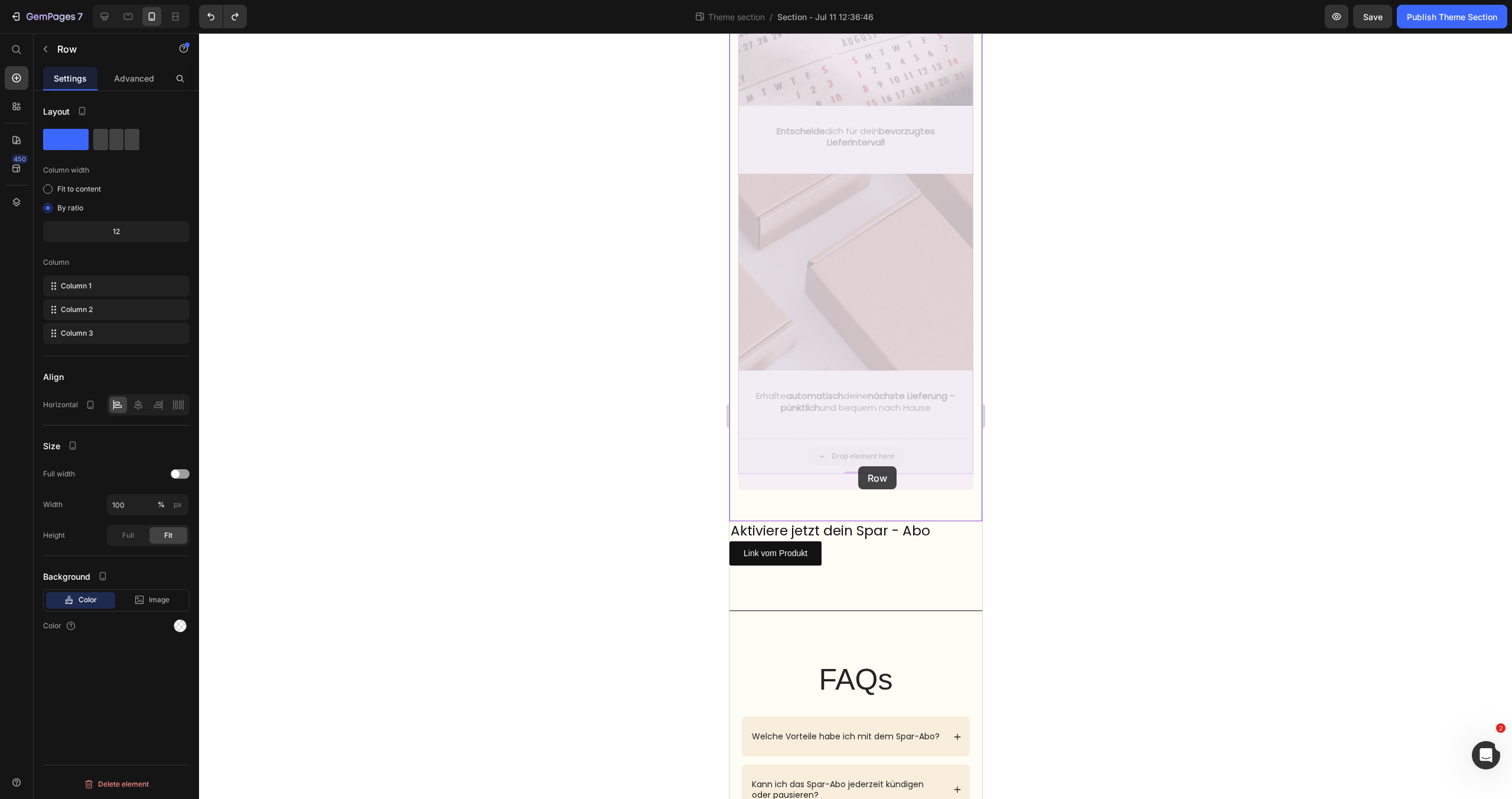 drag, startPoint x: 860, startPoint y: 485, endPoint x: 858, endPoint y: 466, distance: 19.10497 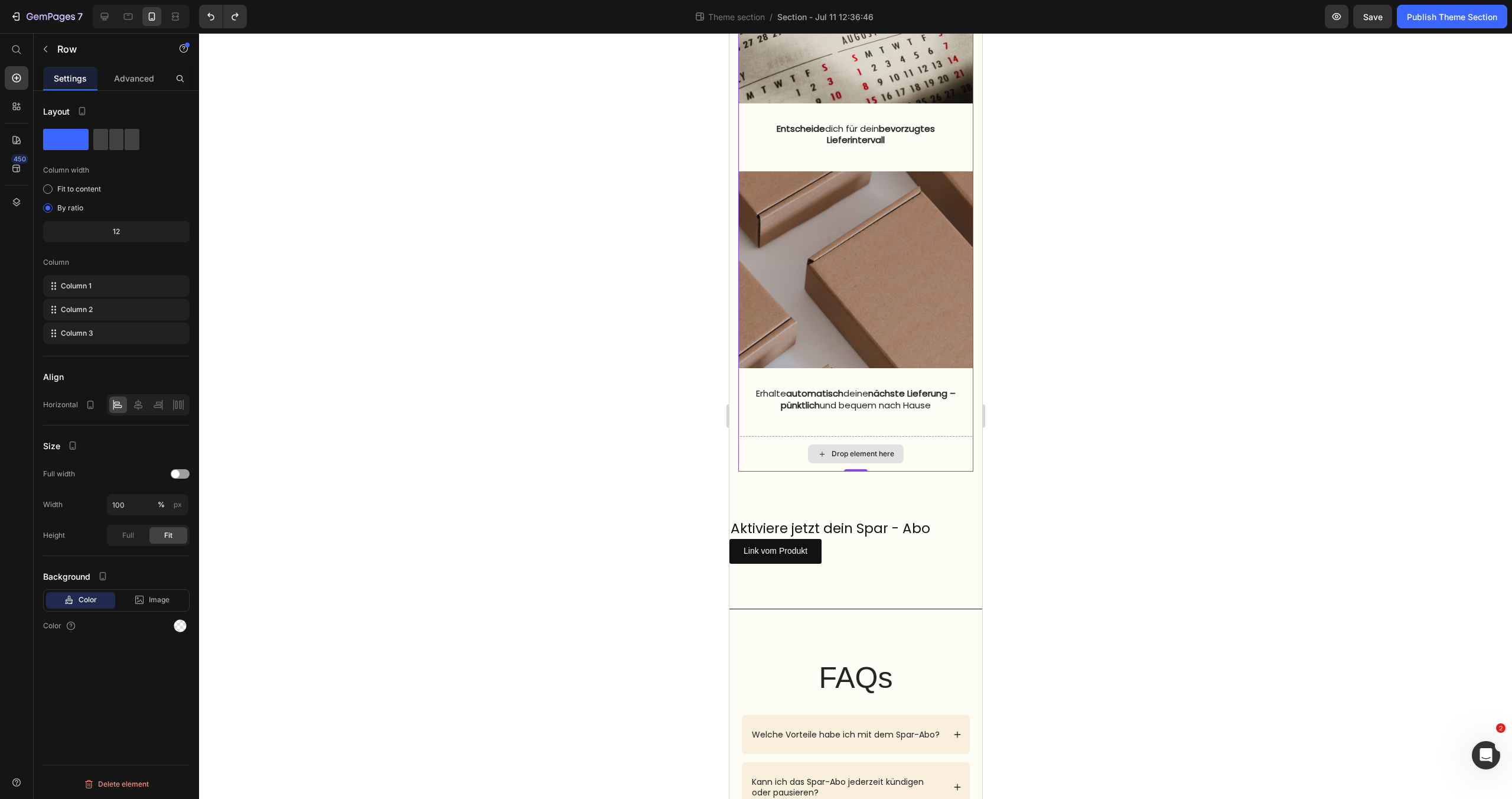 scroll, scrollTop: 1200, scrollLeft: 0, axis: vertical 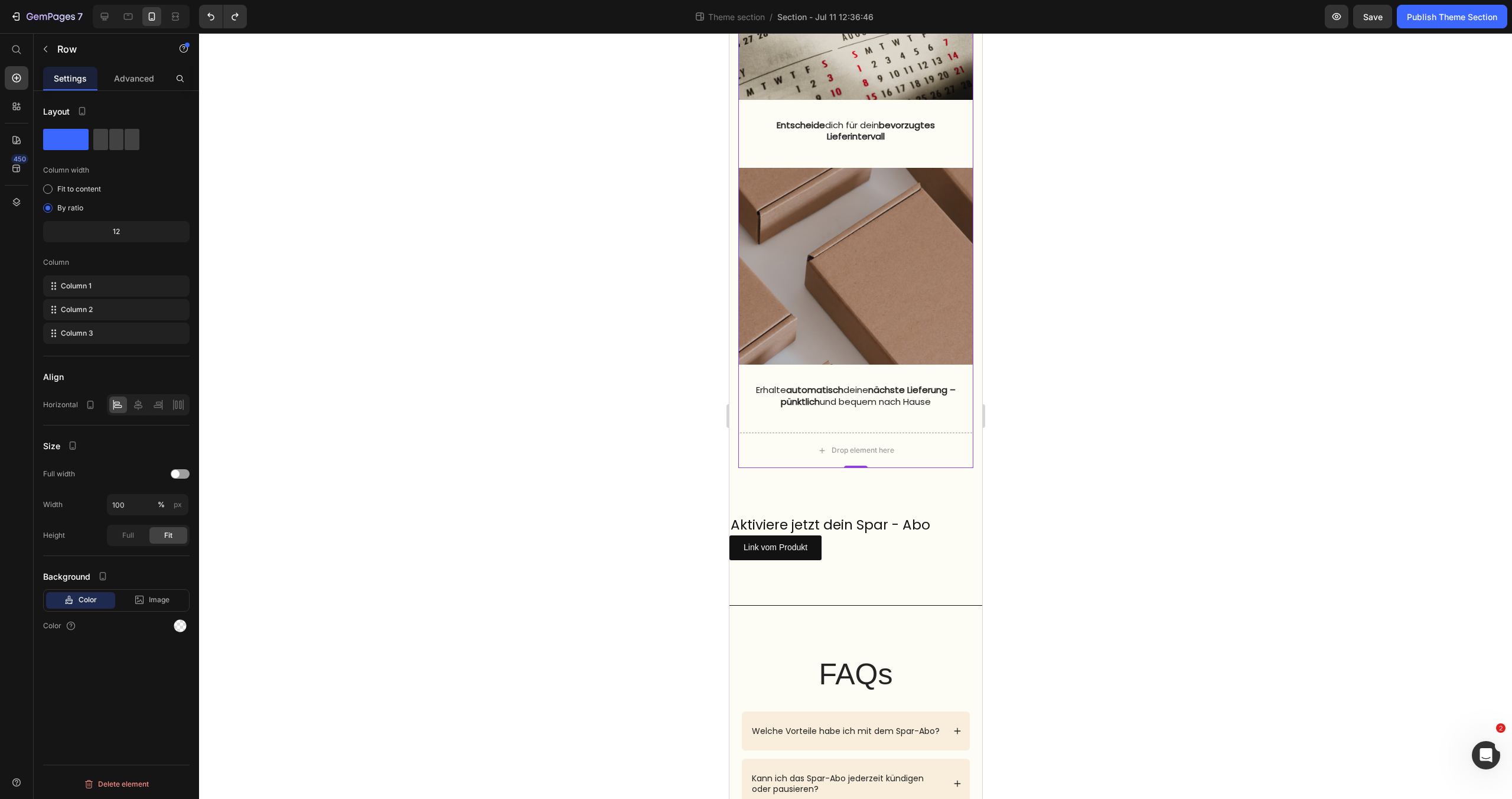 click 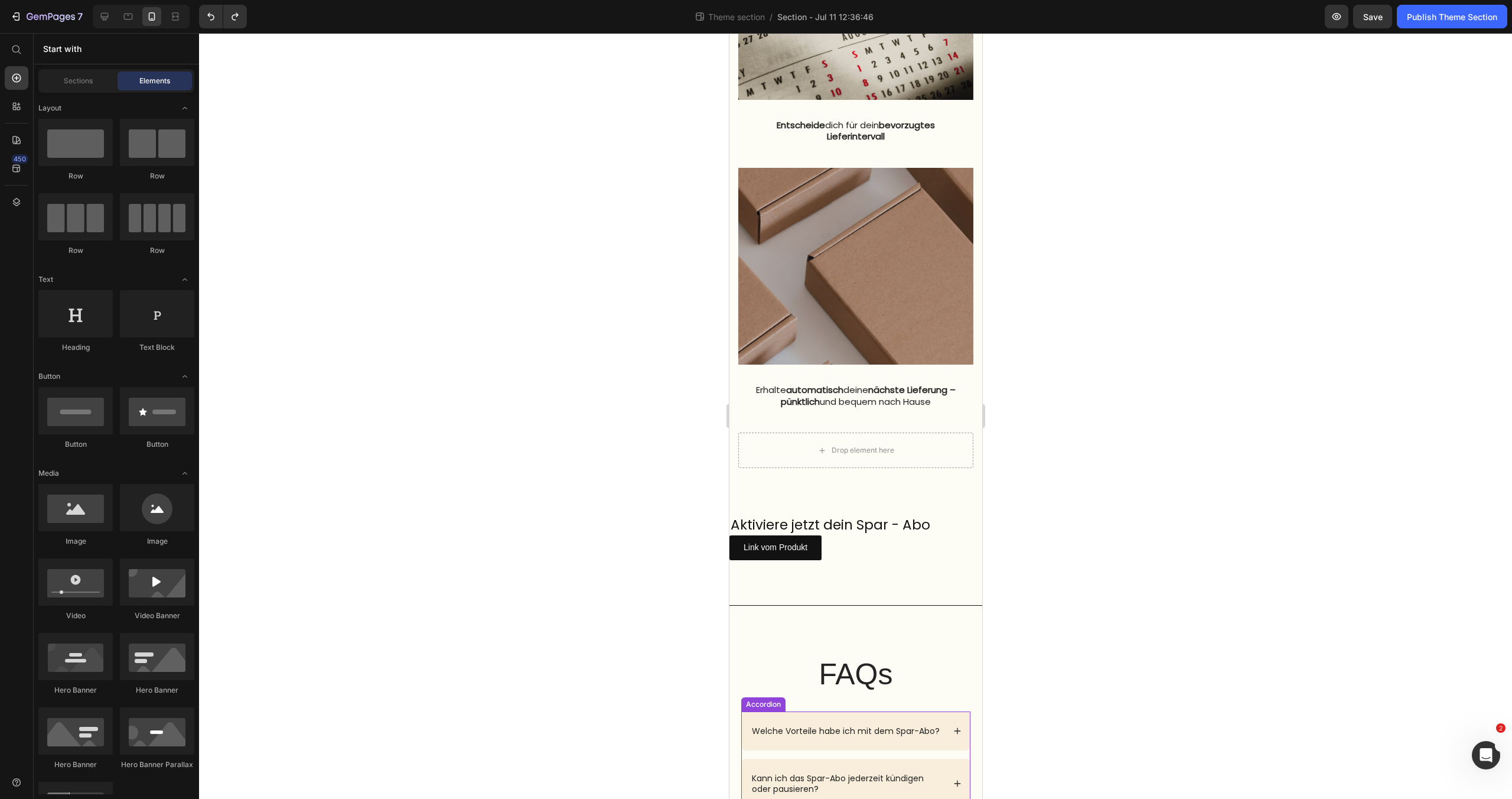 scroll, scrollTop: 1200, scrollLeft: 0, axis: vertical 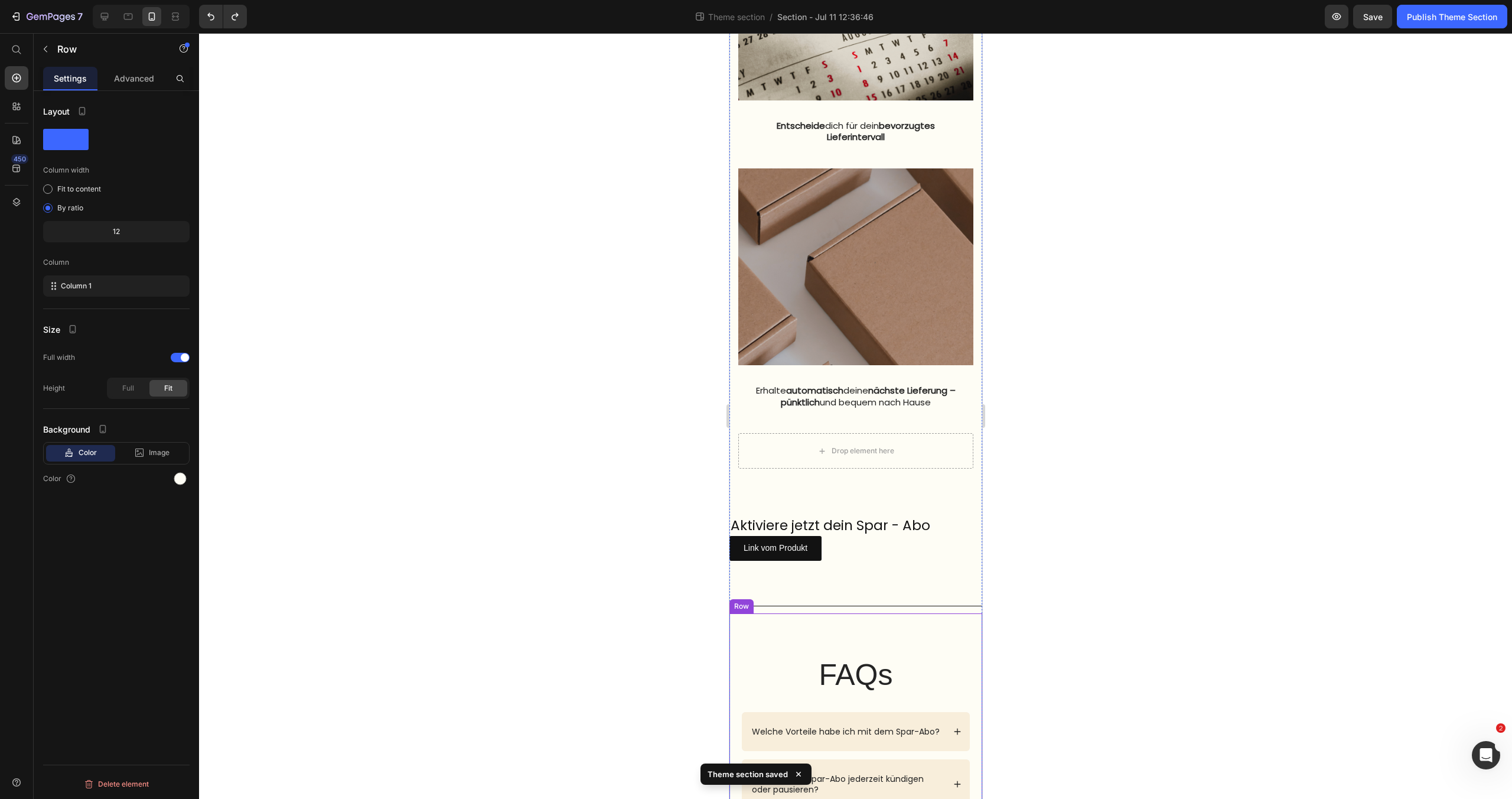 click on "FAQs Heading Row
Welche Vorteile habe ich mit dem Spar-Abo?
Kann ich das Spar-Abo jederzeit kündigen oder pausieren? Accordion
Wie oft wird geliefert?
Was passiert, wenn ich eine Lieferung überspringen möchte?
Bekomme ich eine Erinnerung vor der nächsten Lieferung? Accordion Row Row" at bounding box center (855, 814) 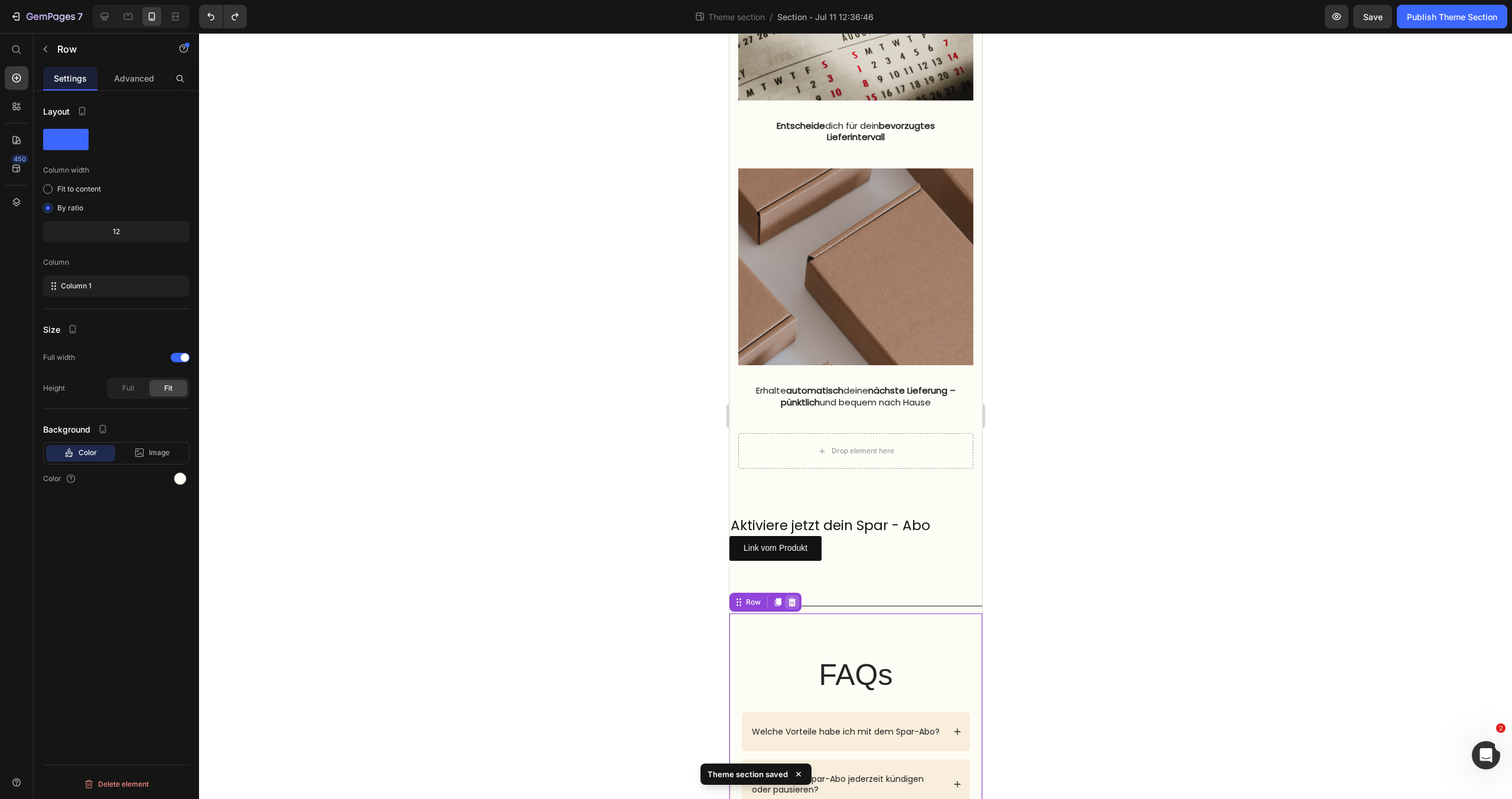 click 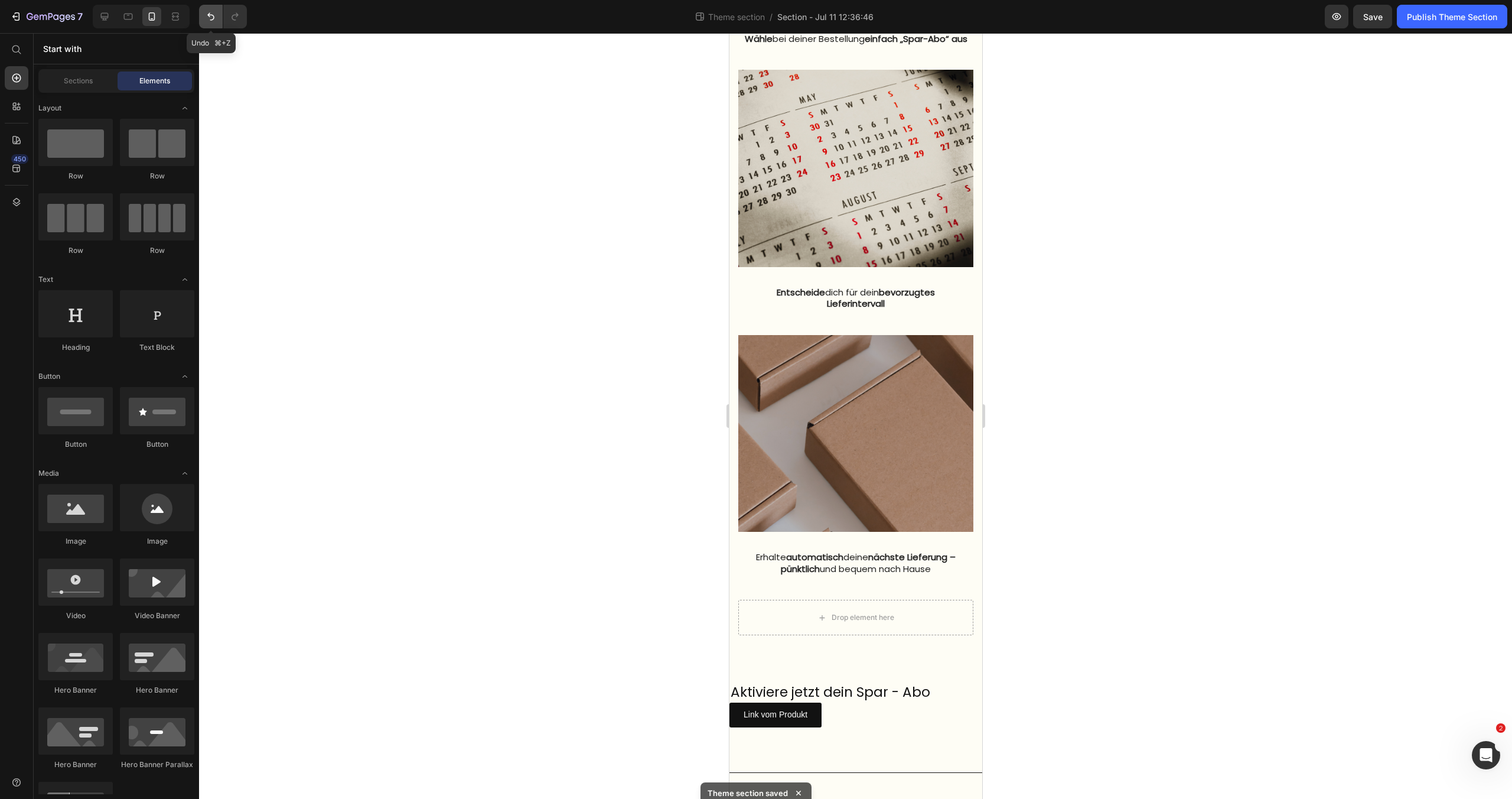 click 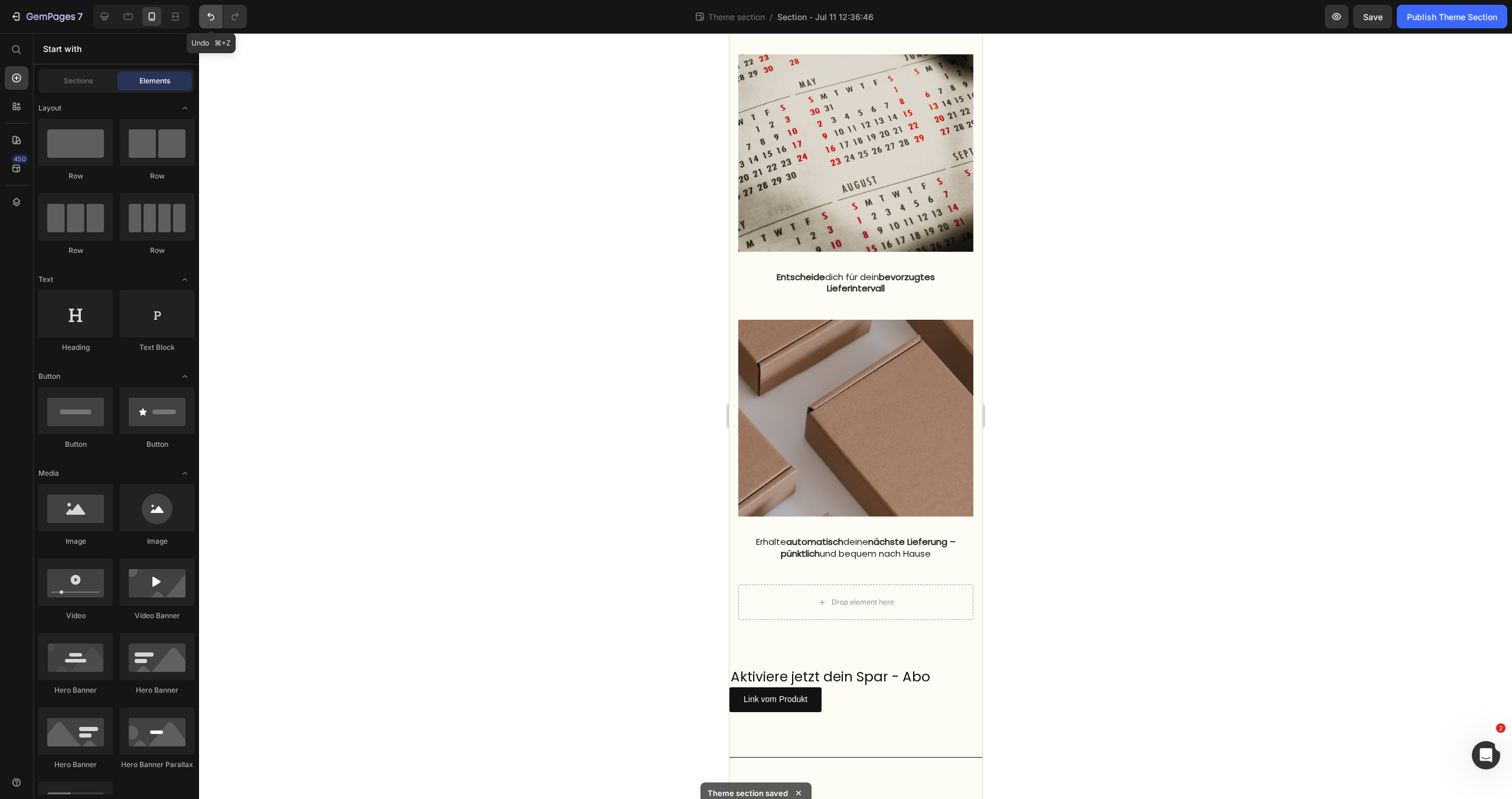 scroll, scrollTop: 1200, scrollLeft: 0, axis: vertical 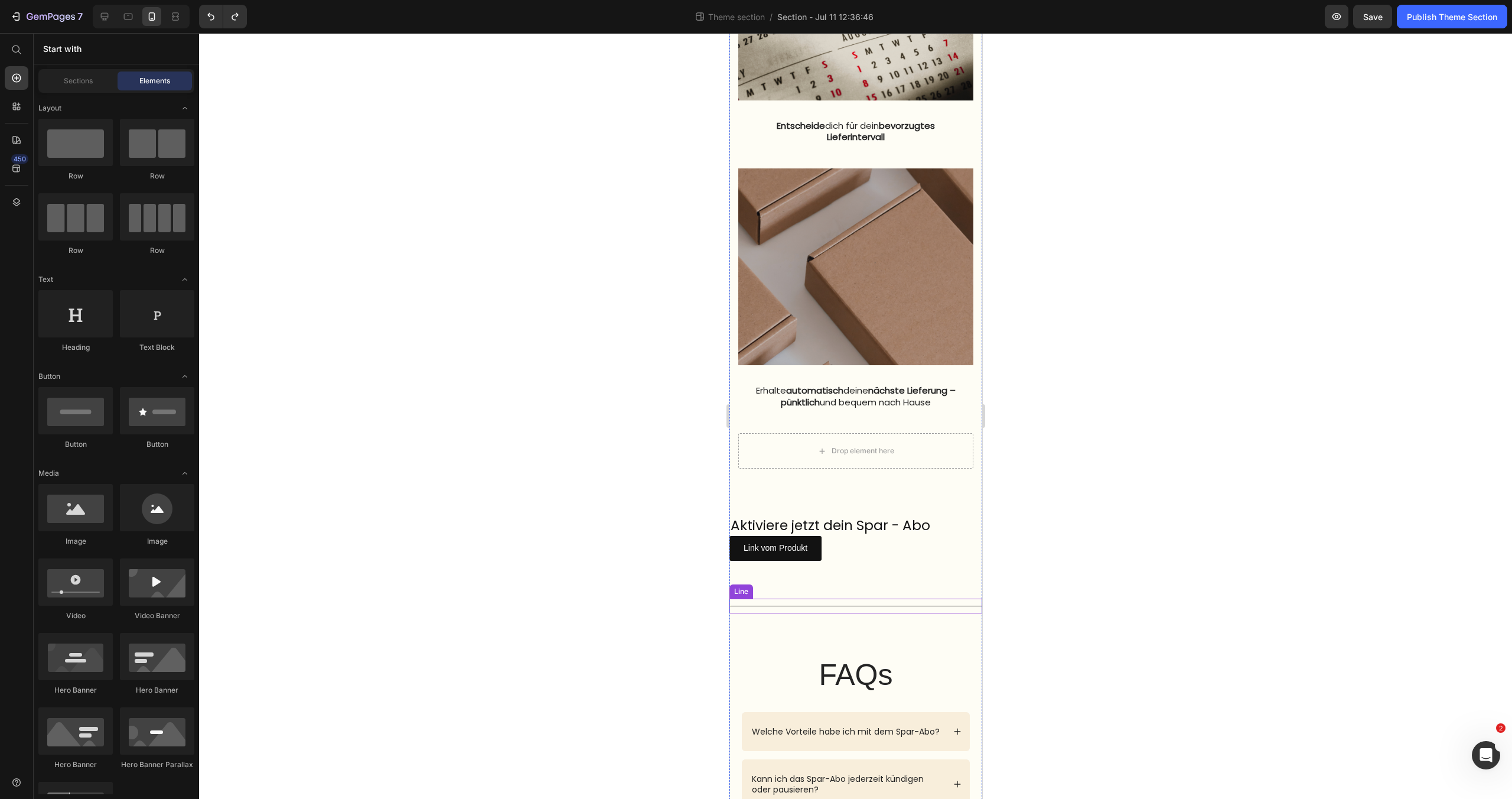 click on "Title Line" at bounding box center [855, 606] 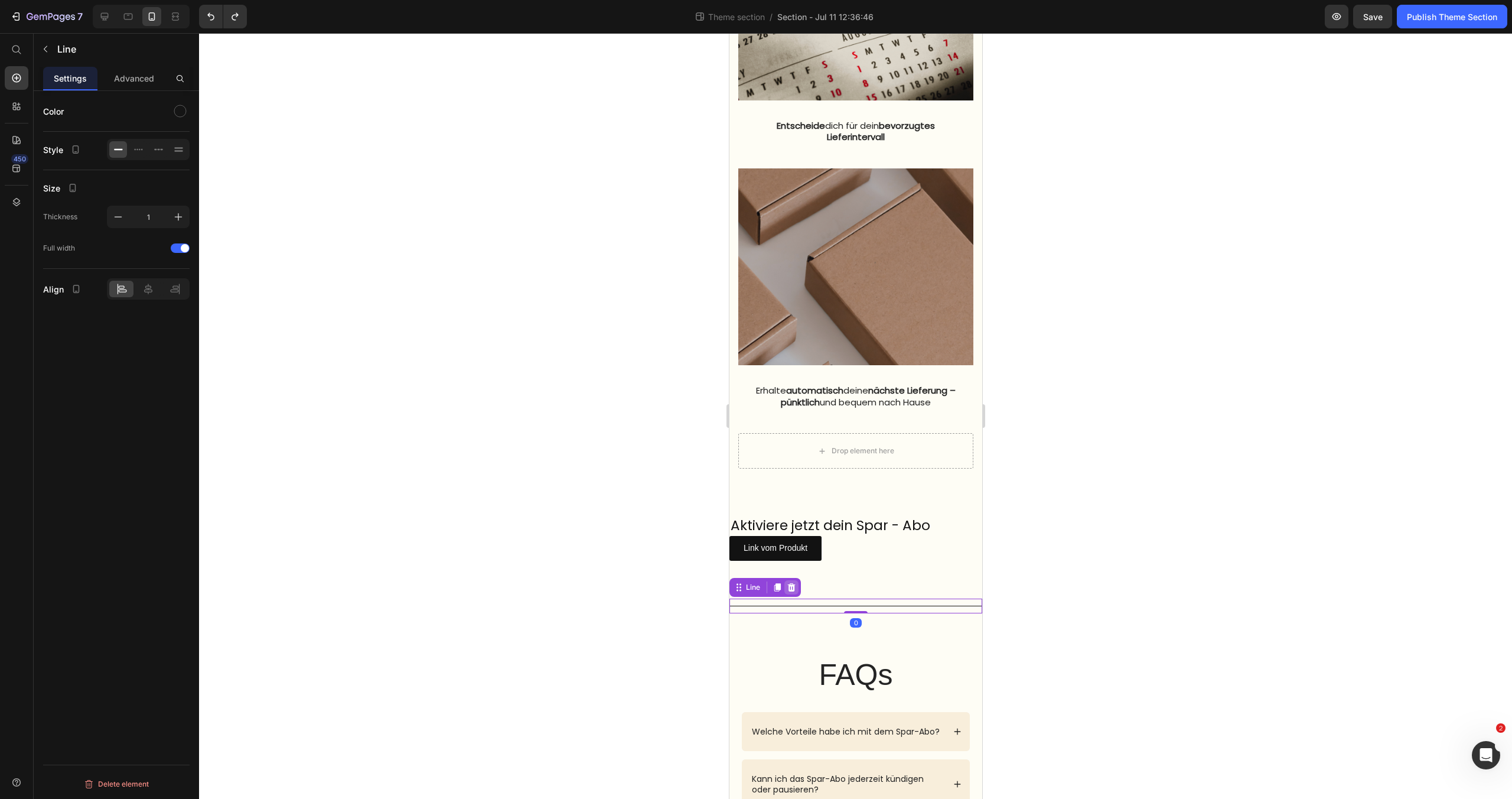 click at bounding box center (791, 587) 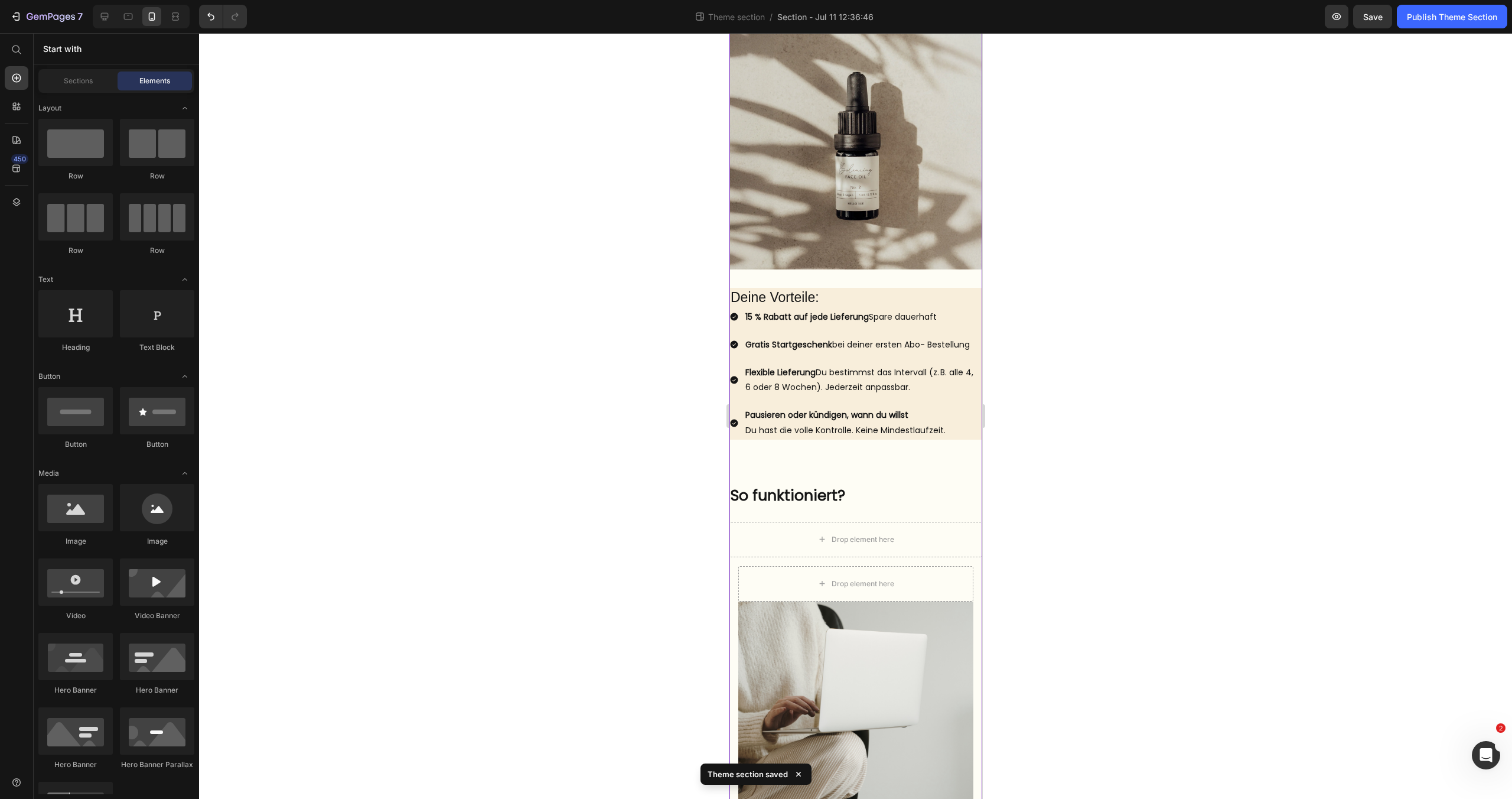 scroll, scrollTop: 264, scrollLeft: 0, axis: vertical 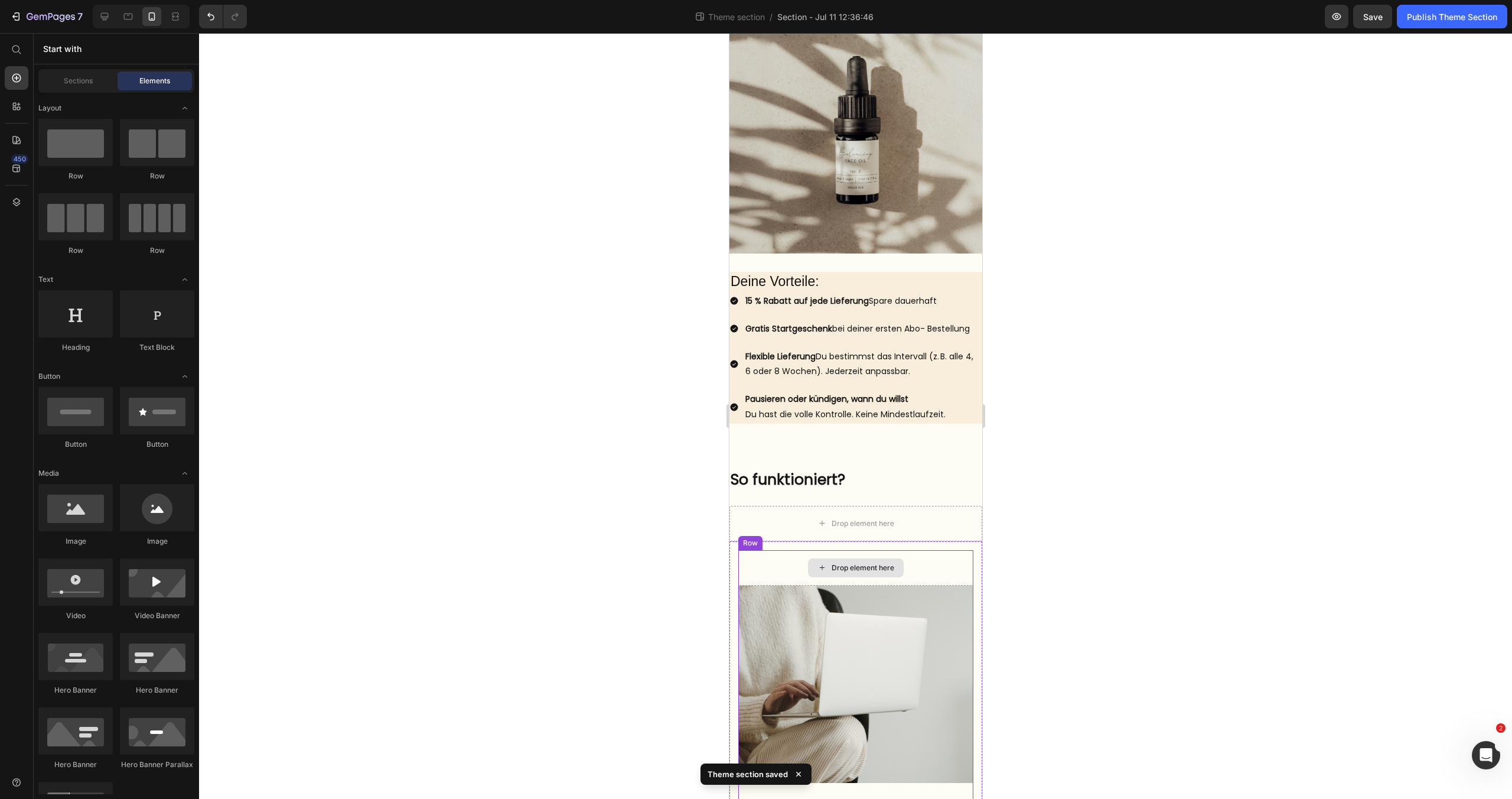 click on "Drop element here" at bounding box center (855, 568) 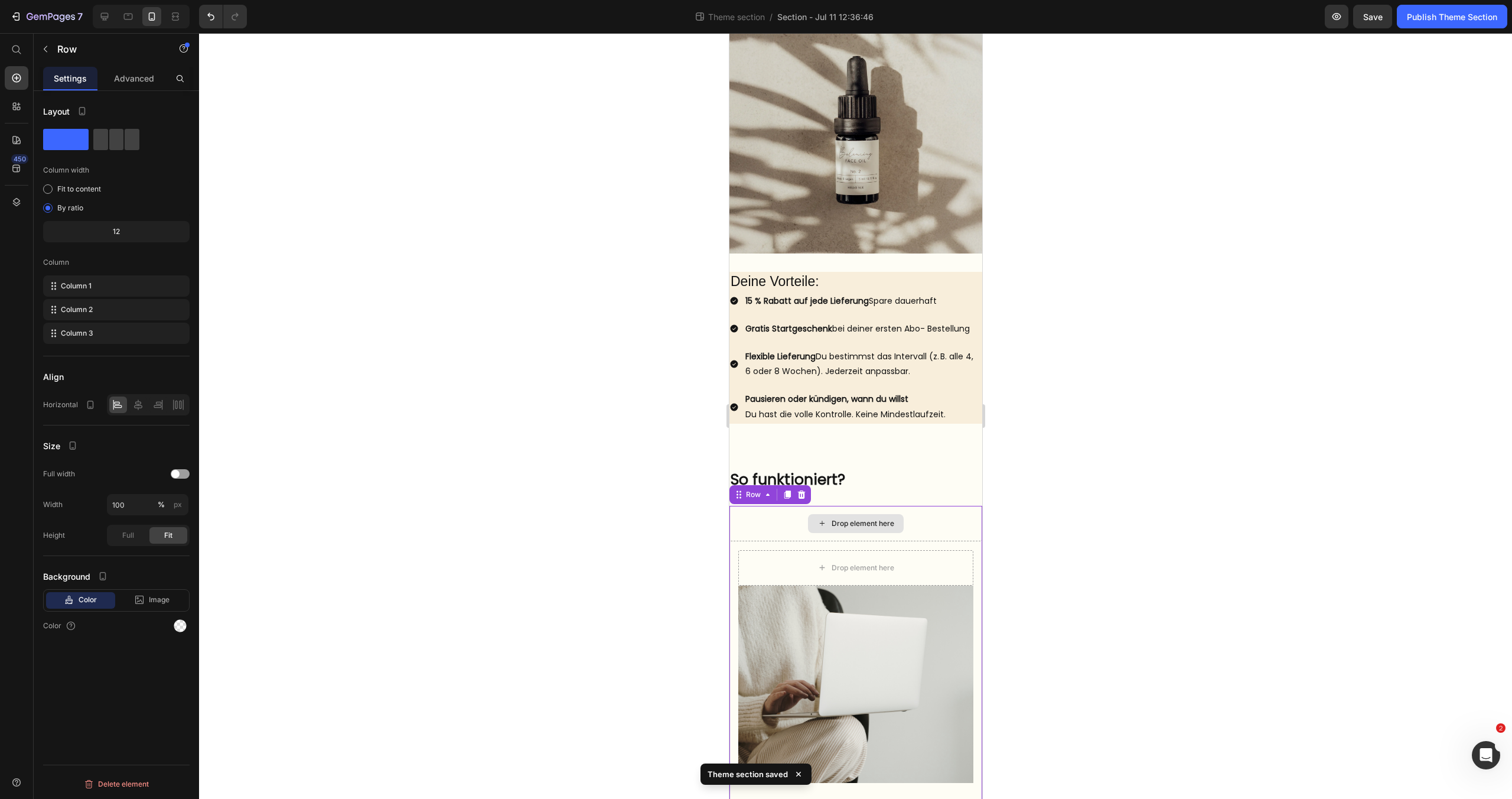 click on "Drop element here" at bounding box center [855, 524] 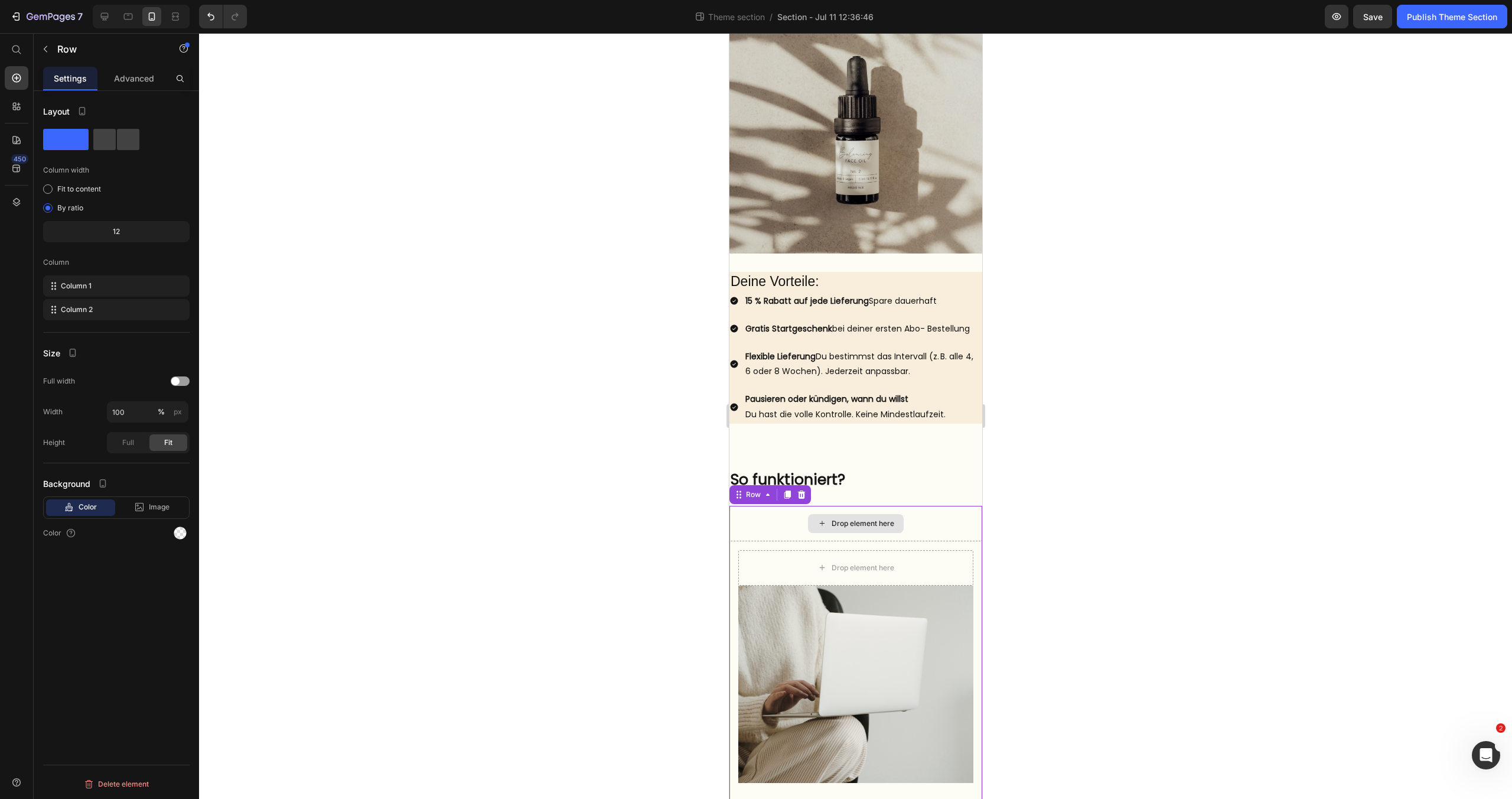click on "Drop element here" at bounding box center [855, 524] 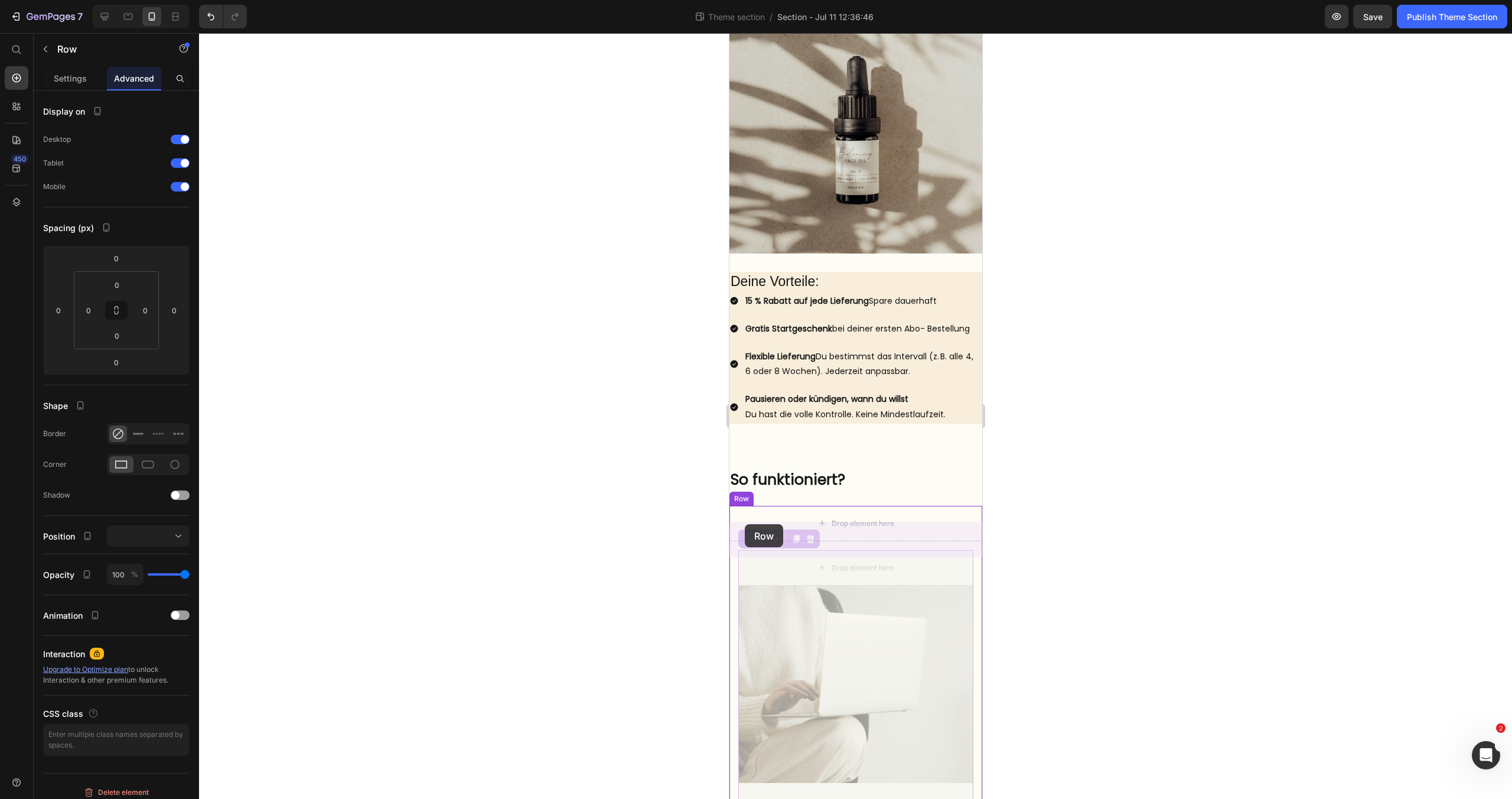 drag, startPoint x: 744, startPoint y: 562, endPoint x: 744, endPoint y: 524, distance: 38 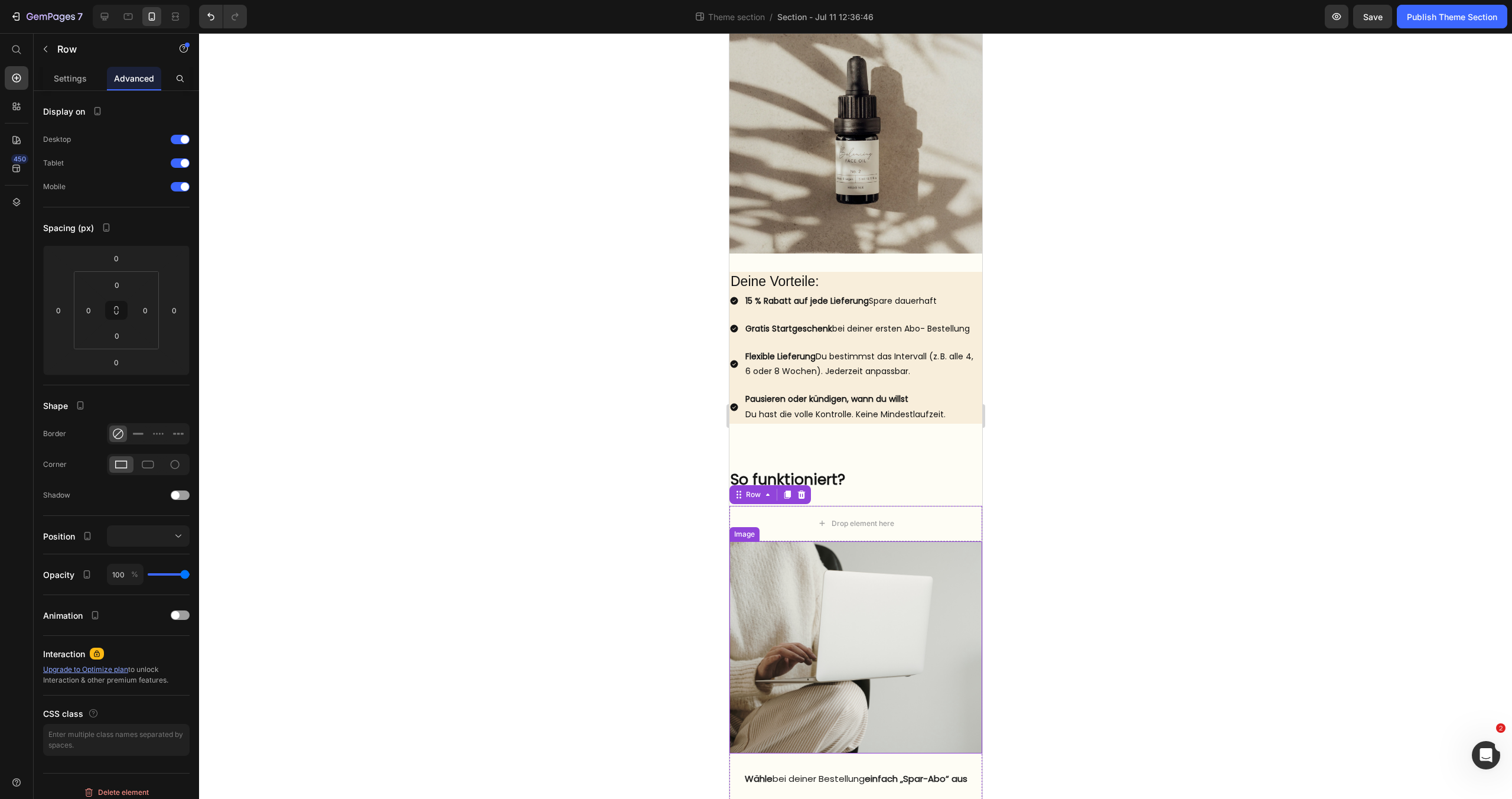 click 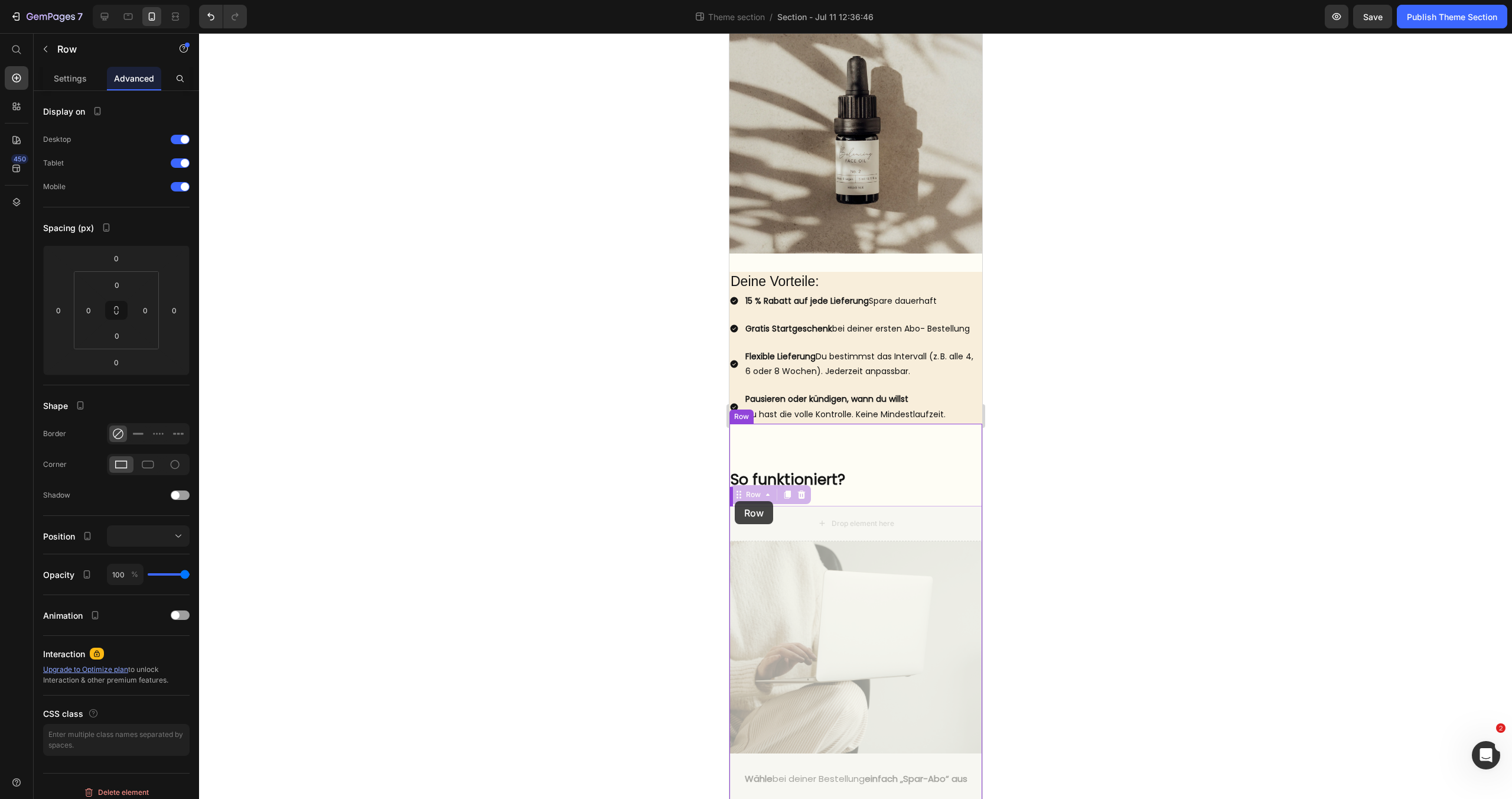 drag, startPoint x: 734, startPoint y: 517, endPoint x: 734, endPoint y: 501, distance: 16 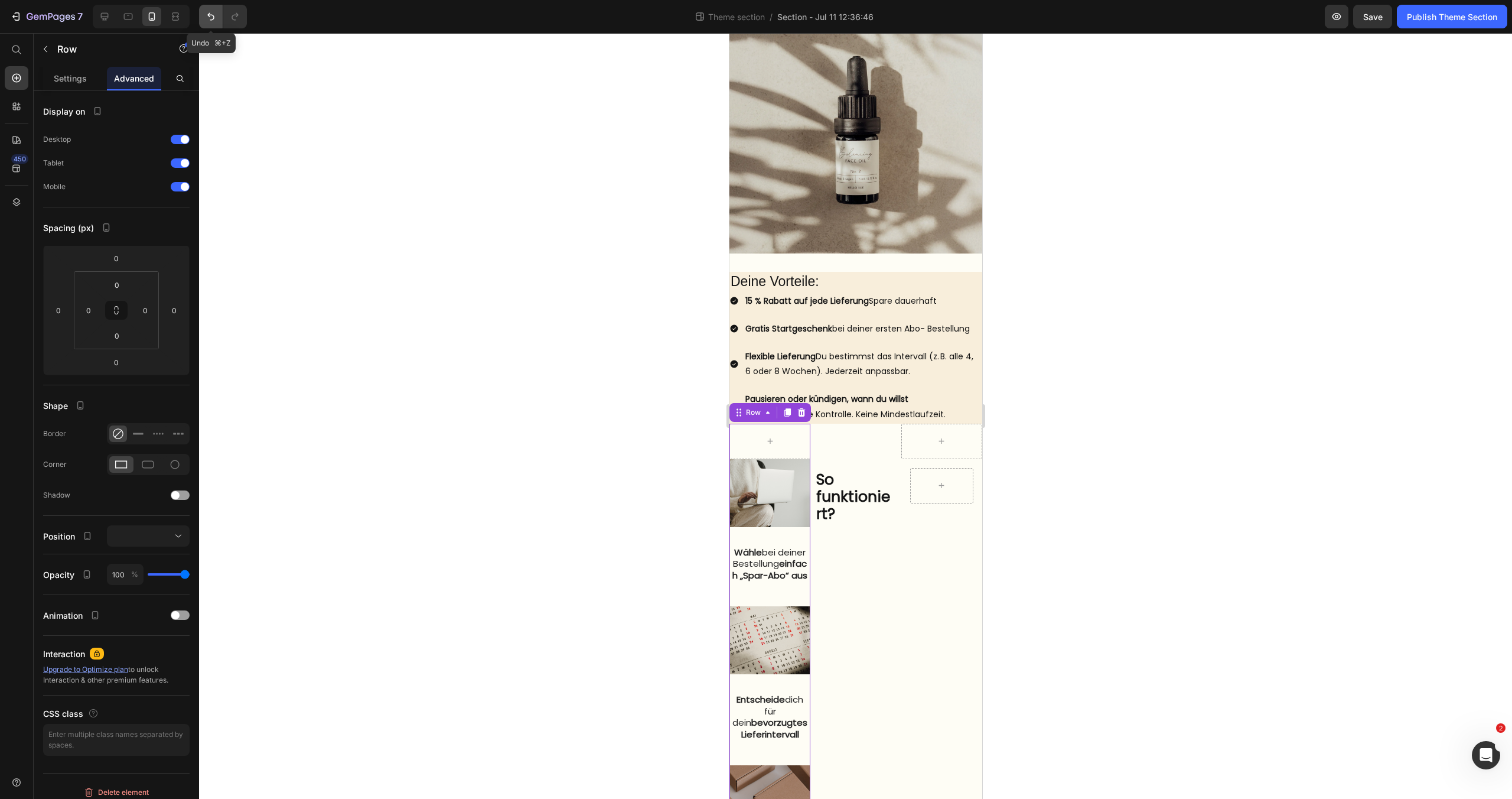 click 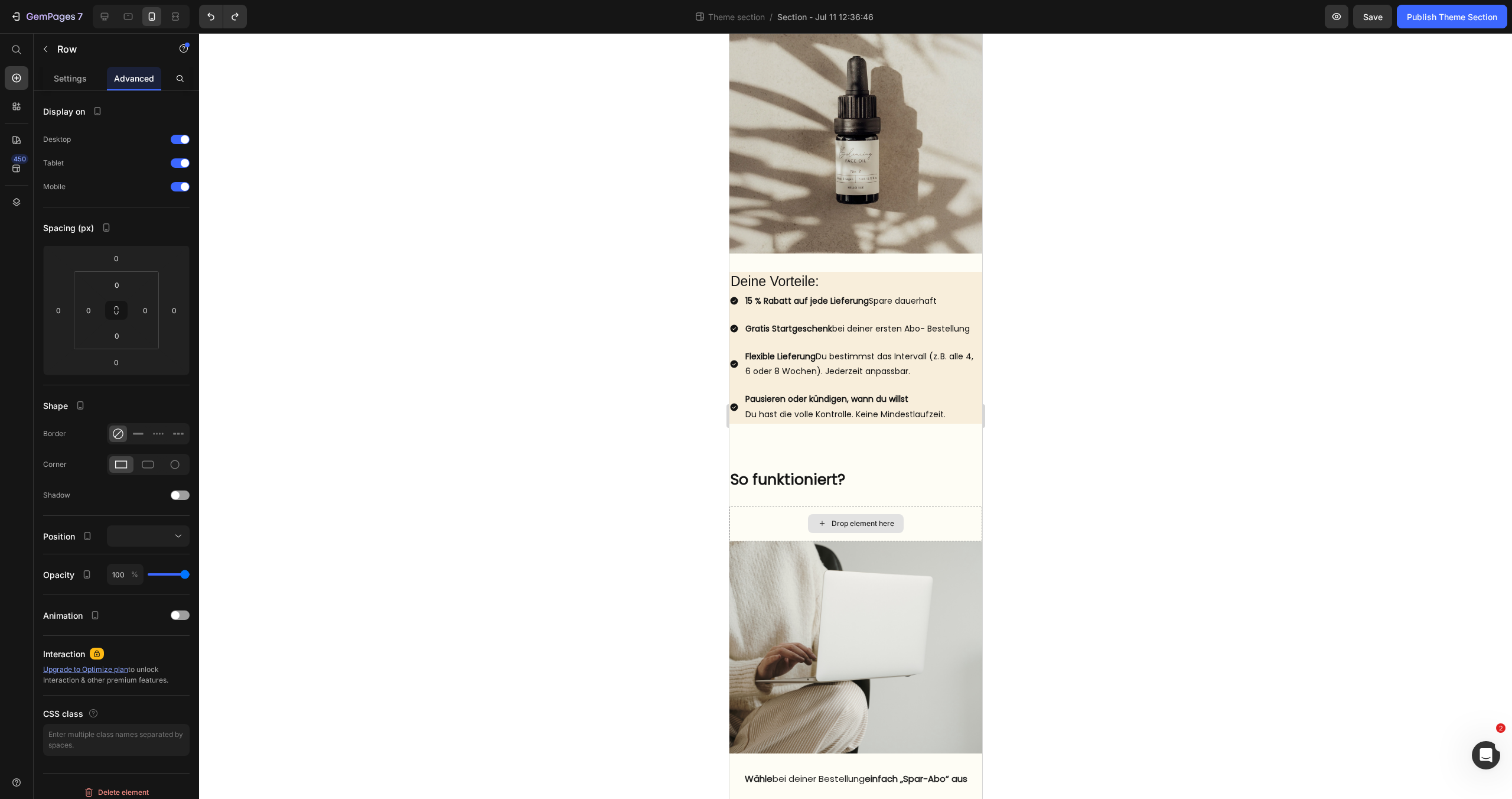 click on "Drop element here" at bounding box center (855, 524) 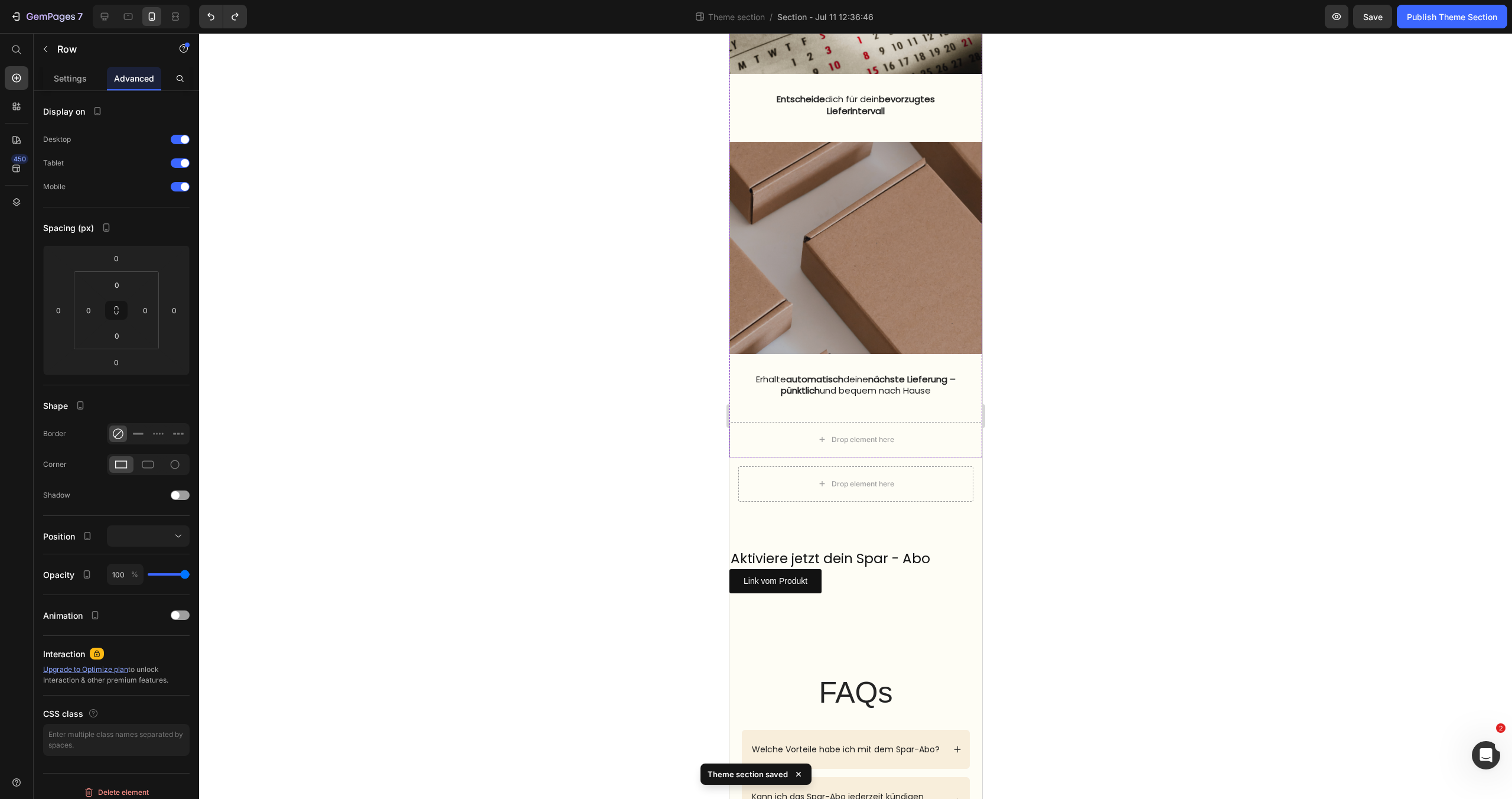 scroll, scrollTop: 1214, scrollLeft: 0, axis: vertical 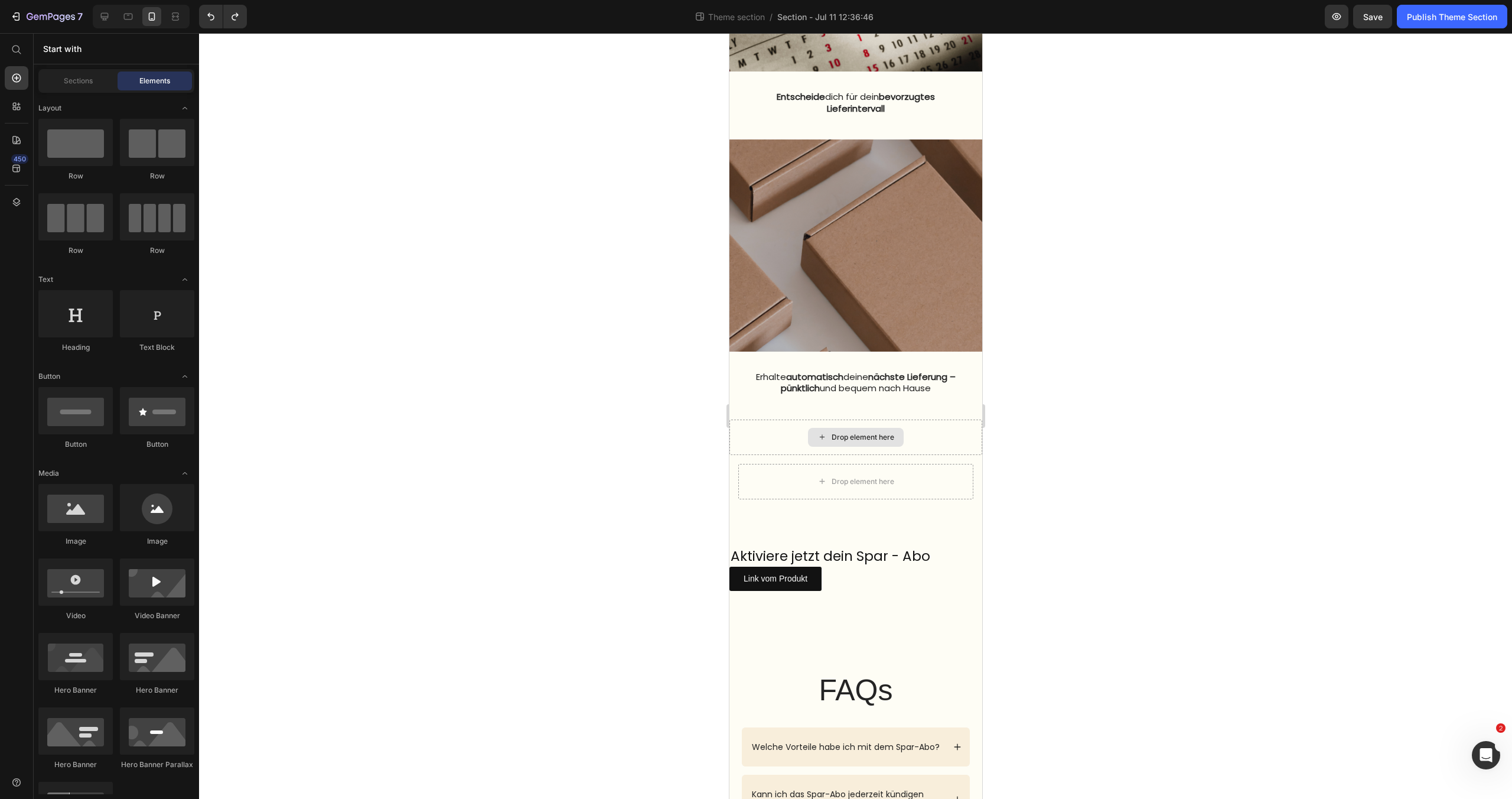 click on "Drop element here" at bounding box center (862, 437) 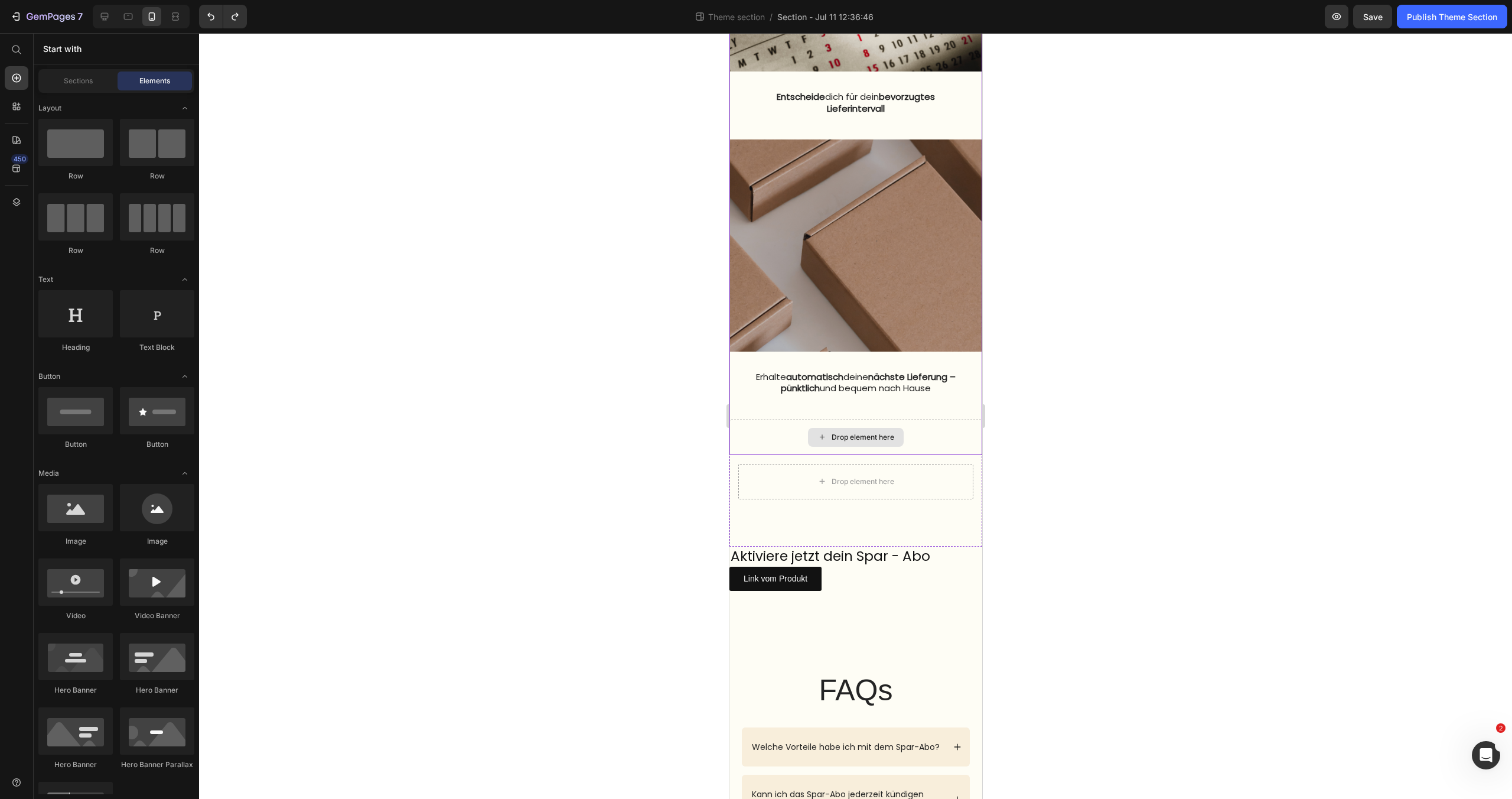 click on "Drop element here" at bounding box center [855, 437] 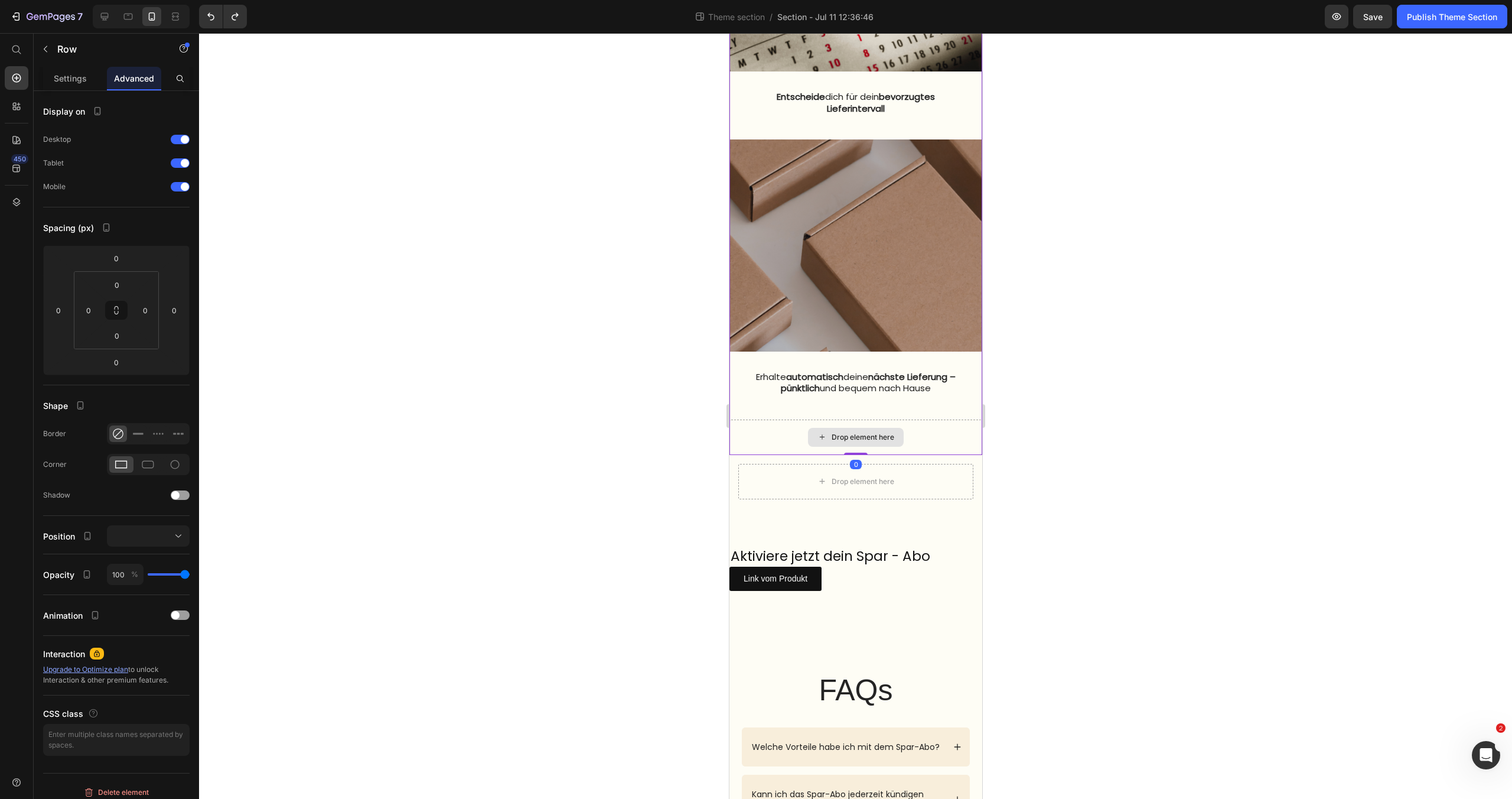 drag, startPoint x: 854, startPoint y: 466, endPoint x: 855, endPoint y: 453, distance: 13.038405 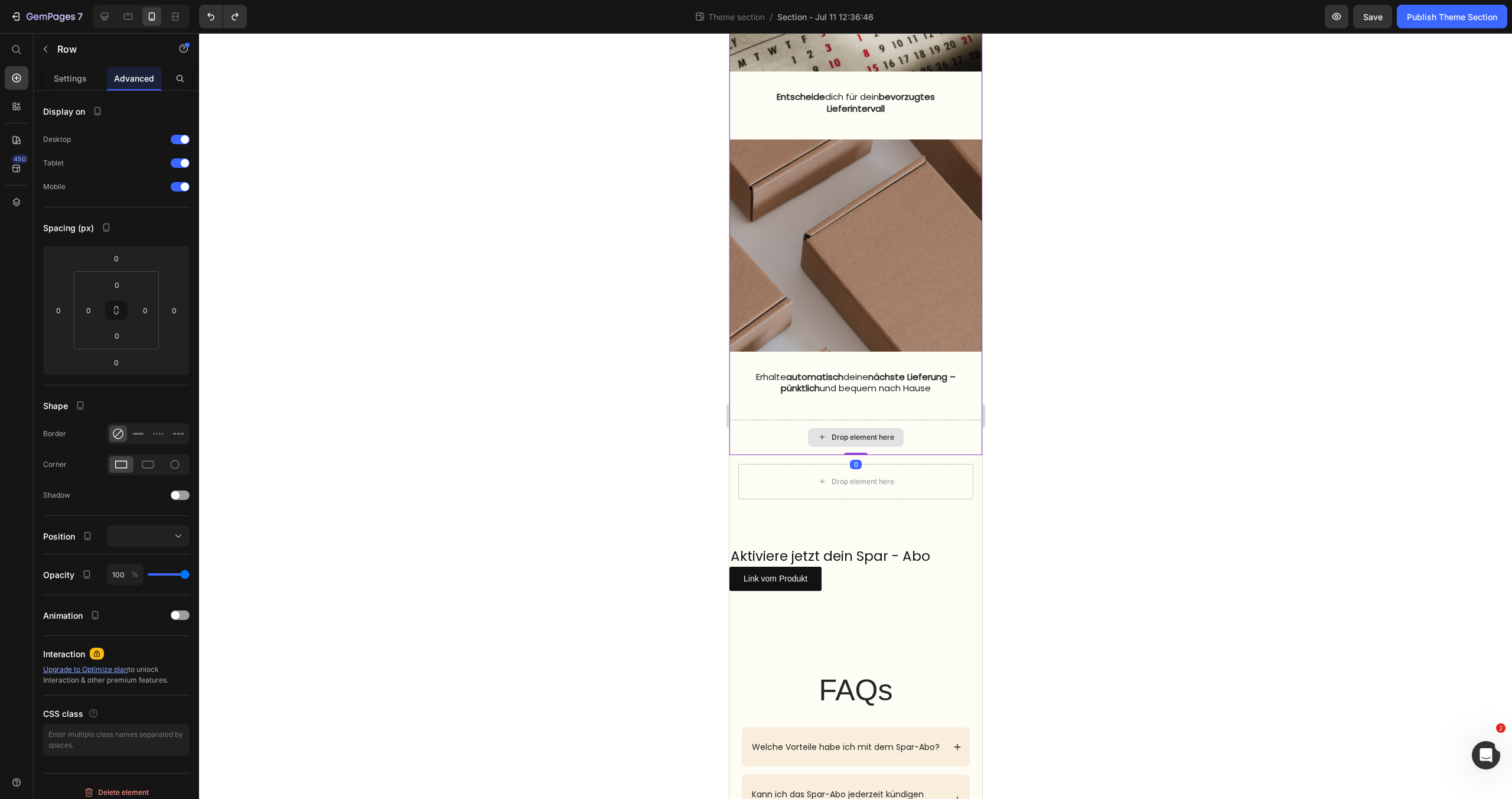 click on "Drop element here Image Wähle  bei deiner Bestellung  einfach „Spar-Abo“ aus     Text block Image Entscheide  dich für dein  bevorzugtes  Lieferintervall      Text block Image Erhalte  automatisch  deine  nächste Lieferung – pünktlich  und bequem nach Hause     Text block
Drop element here Row   0" at bounding box center [855, 5] 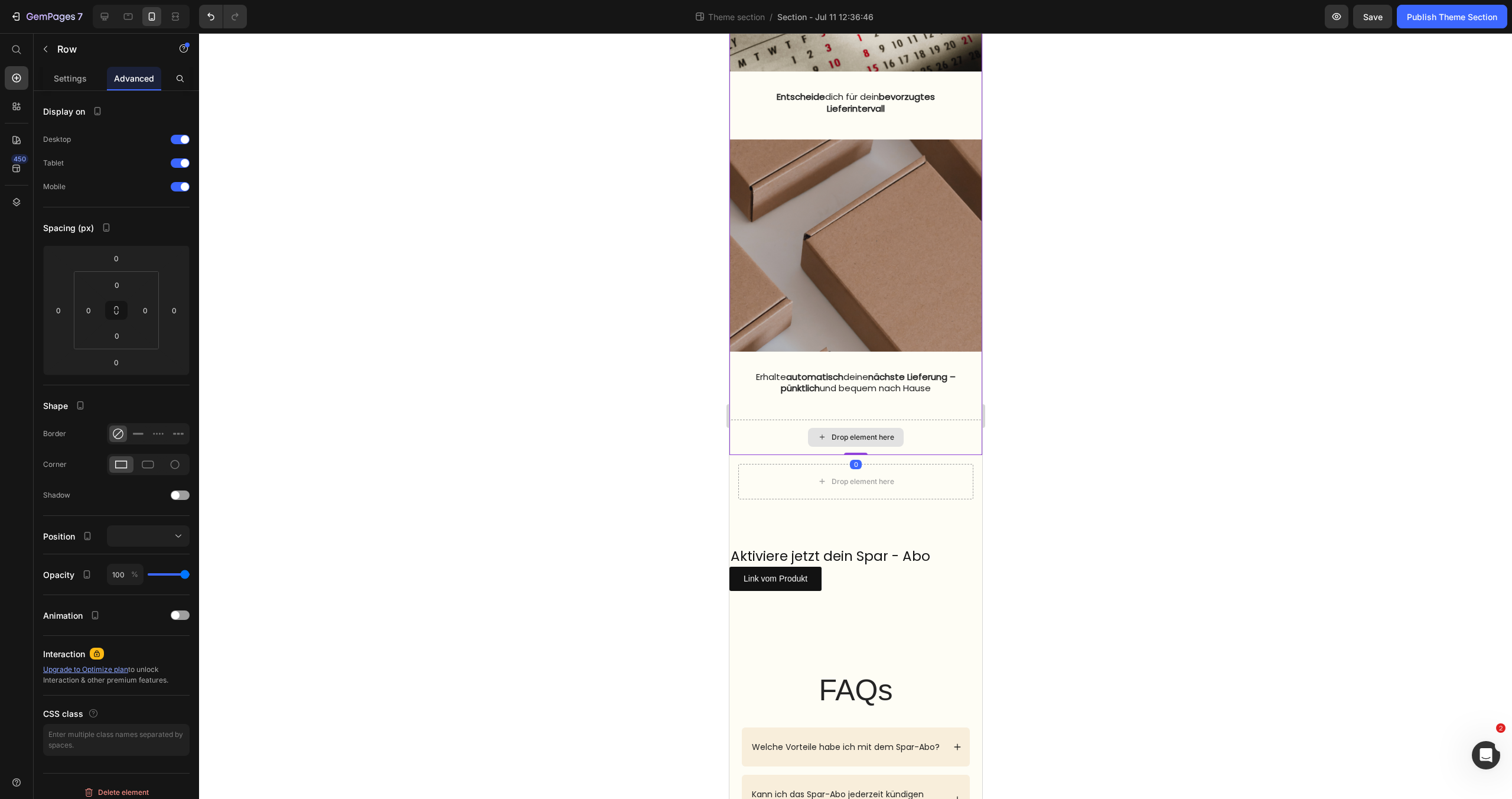 drag, startPoint x: 853, startPoint y: 468, endPoint x: 856, endPoint y: 462, distance: 6.708204 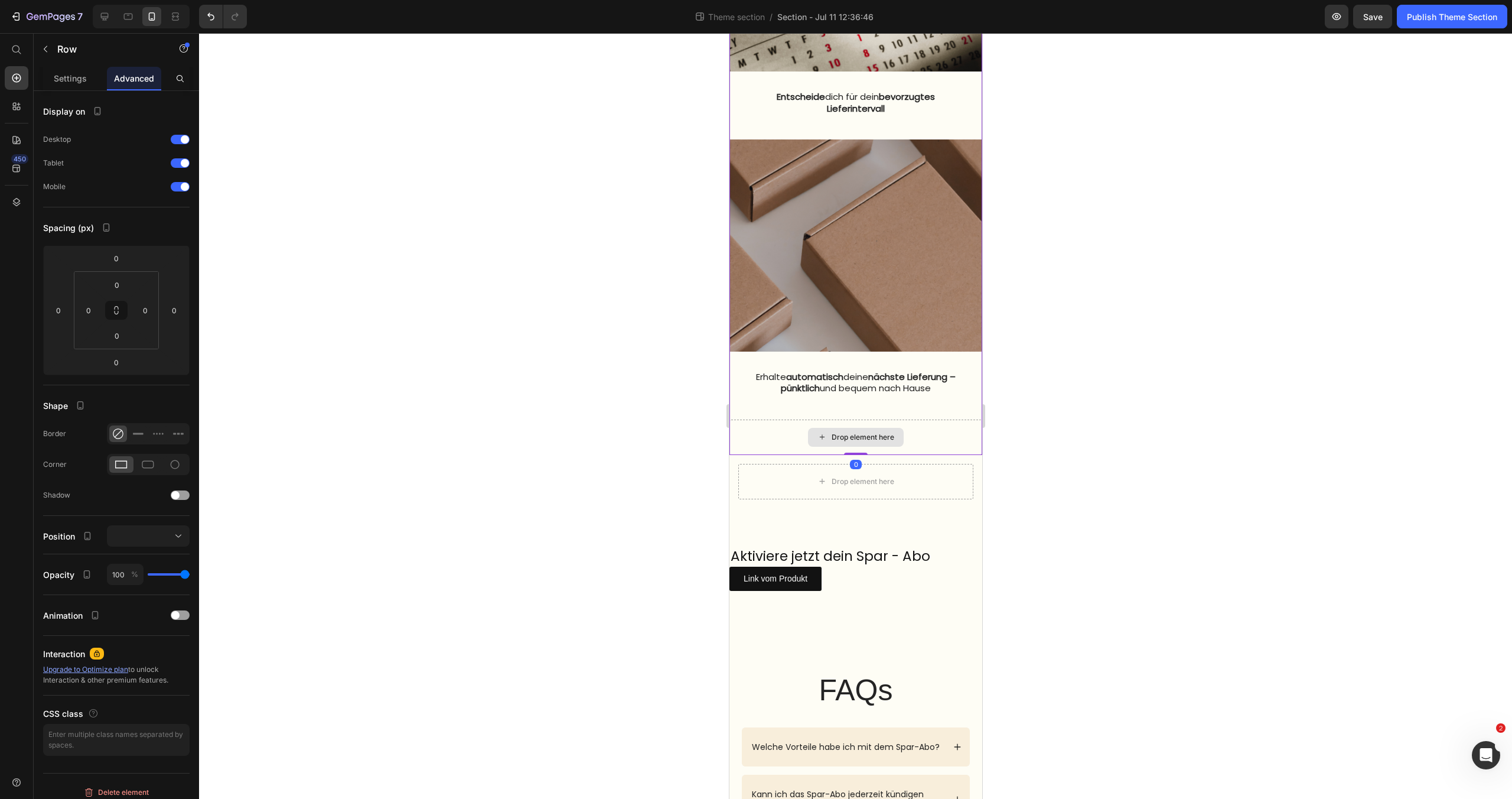 click on "Drop element here Image Wähle  bei deiner Bestellung  einfach „Spar-Abo“ aus     Text block Image Entscheide  dich für dein  bevorzugtes  Lieferintervall      Text block Image Erhalte  automatisch  deine  nächste Lieferung – pünktlich  und bequem nach Hause     Text block
Drop element here Row   0" at bounding box center [855, 5] 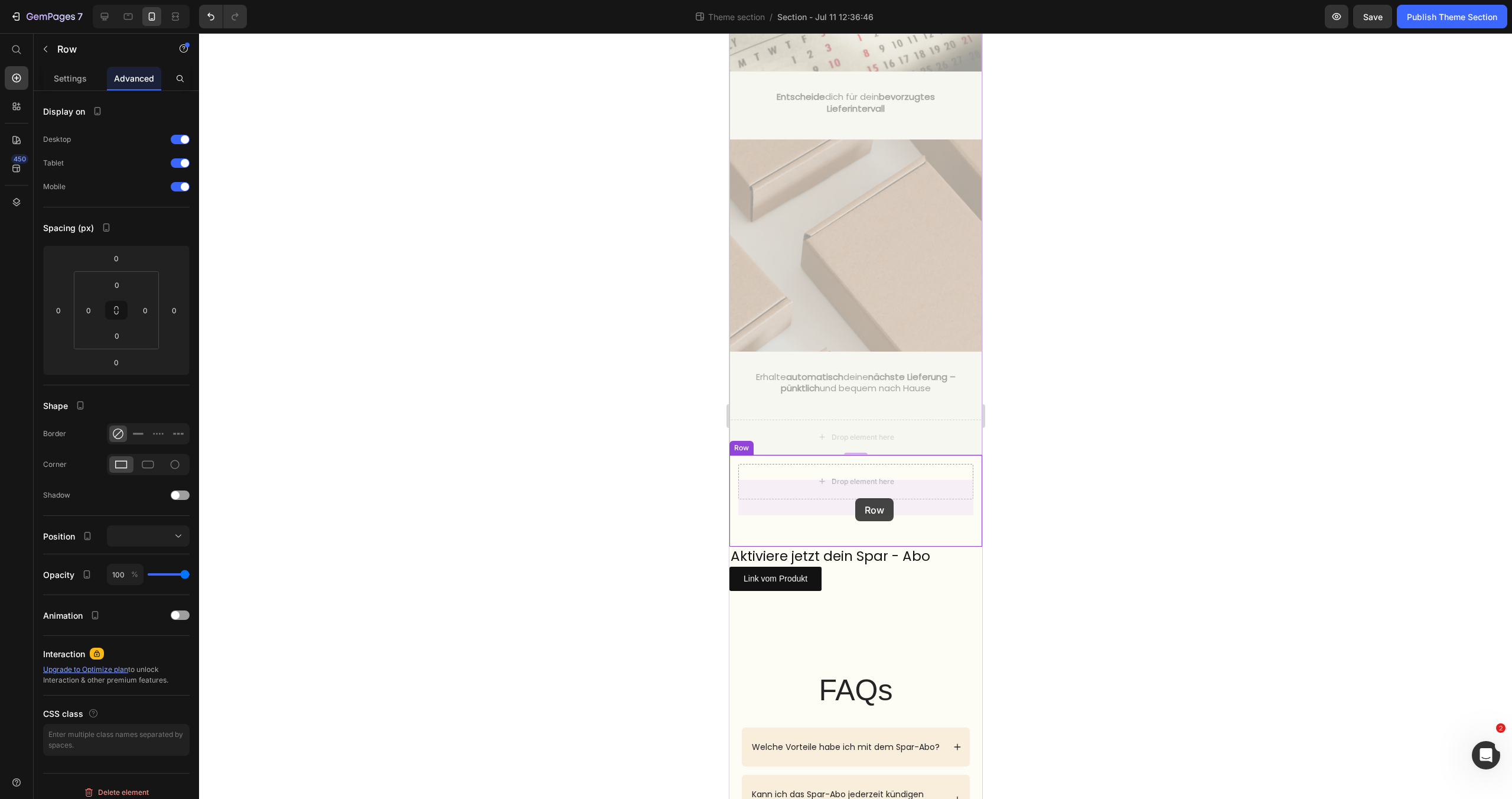 drag, startPoint x: 856, startPoint y: 466, endPoint x: 855, endPoint y: 498, distance: 32.01562 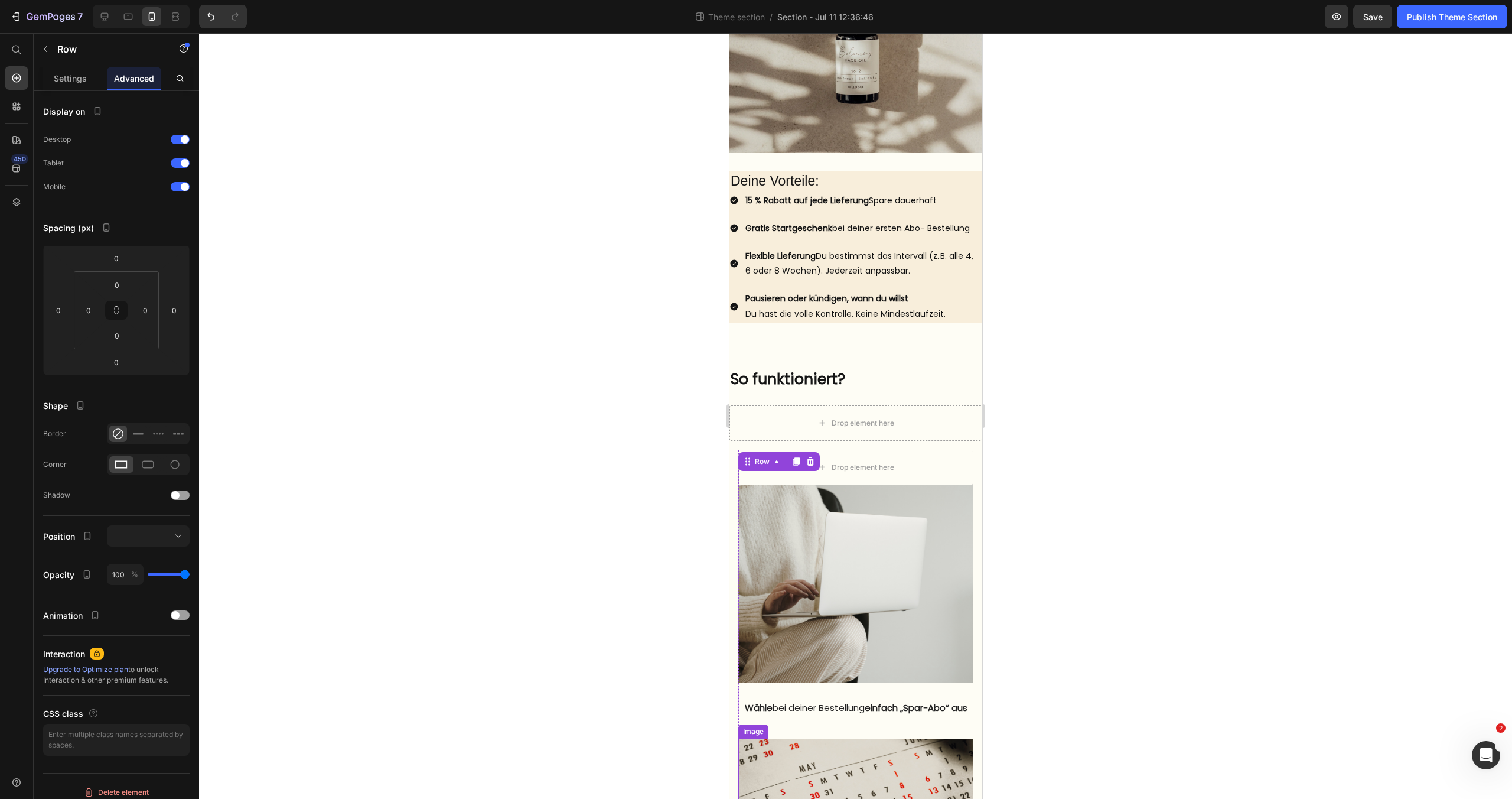 scroll, scrollTop: 264, scrollLeft: 0, axis: vertical 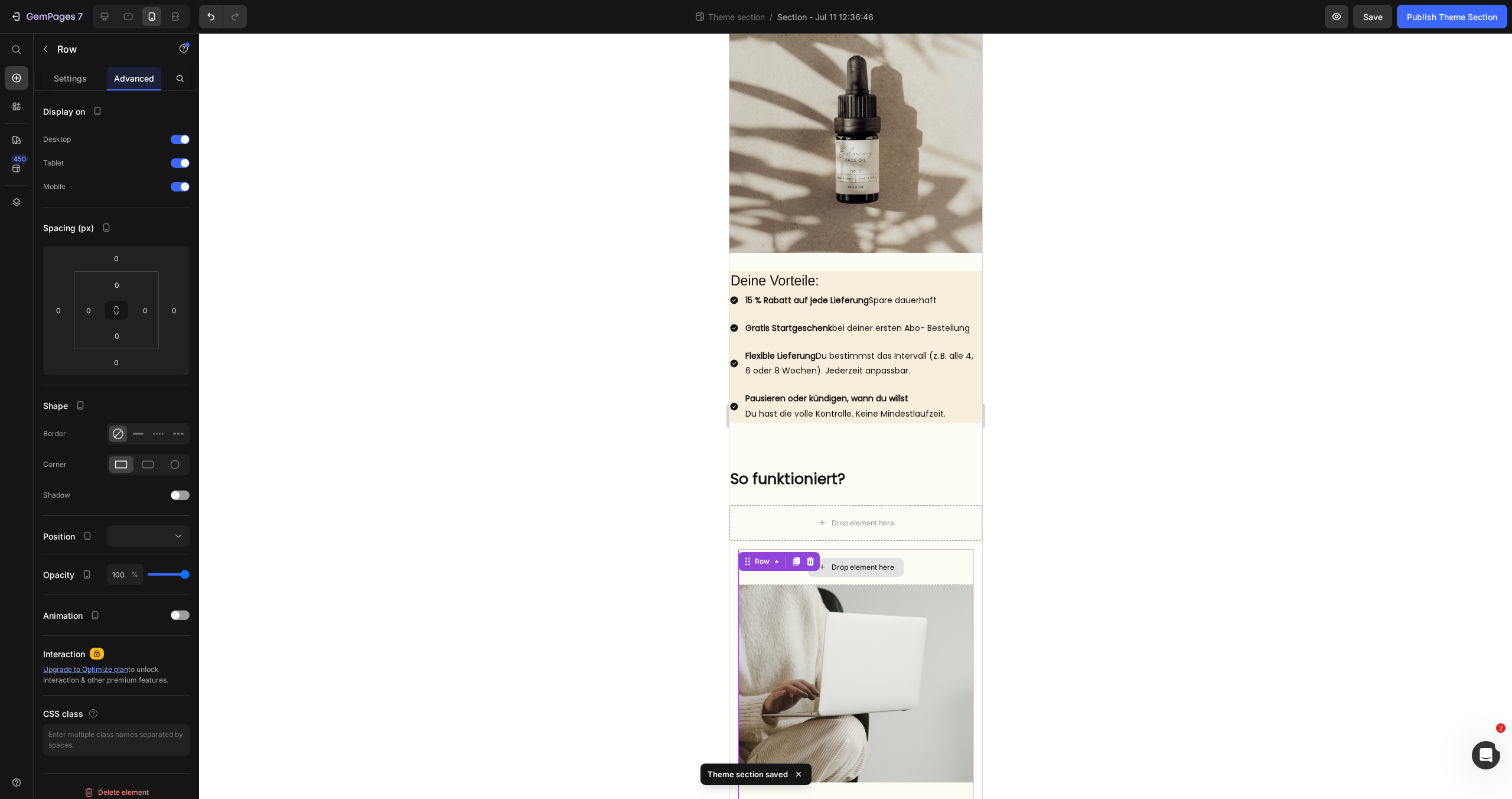 click on "Drop element here" at bounding box center [855, 567] 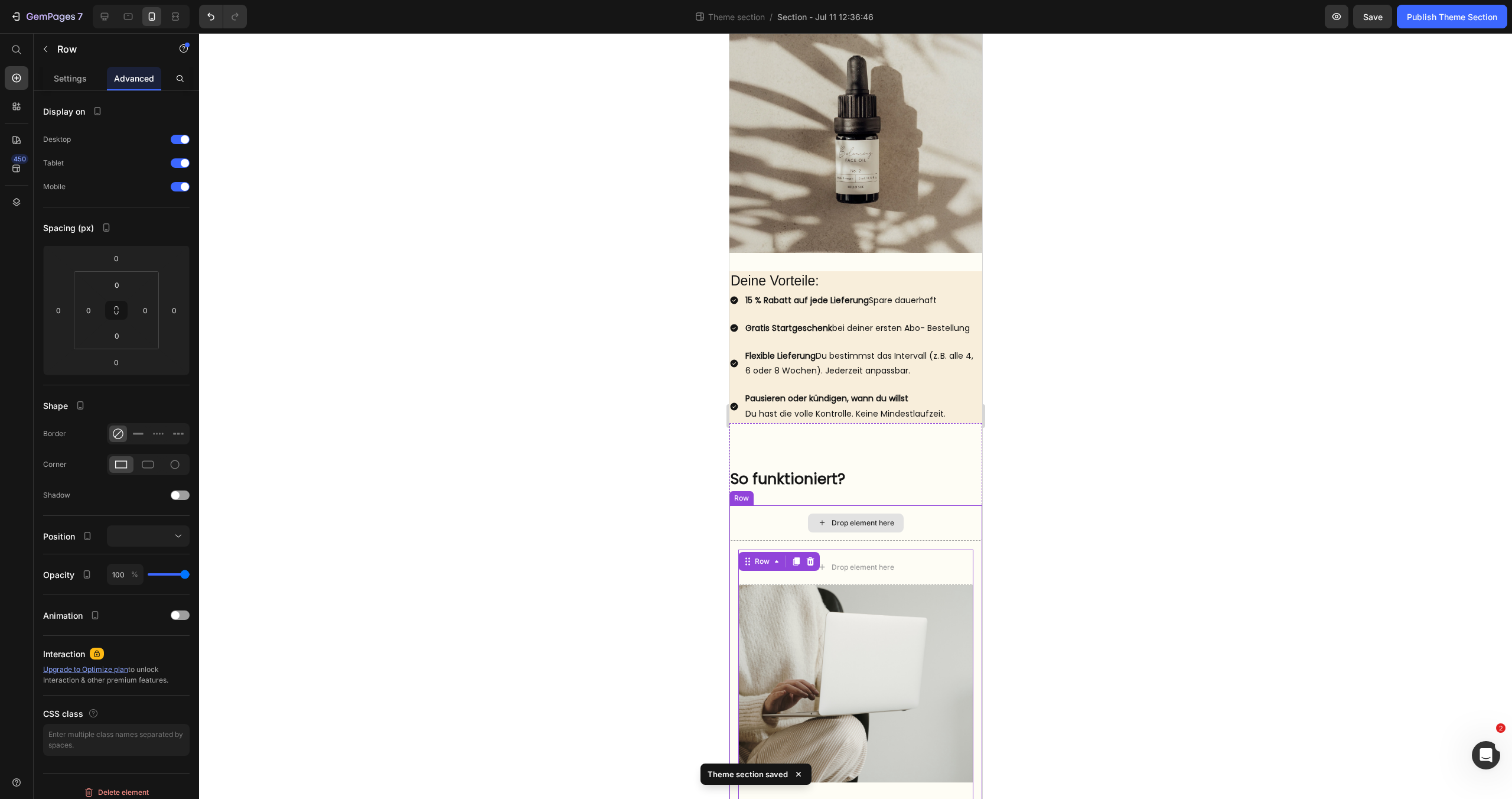 click on "Drop element here" at bounding box center (855, 523) 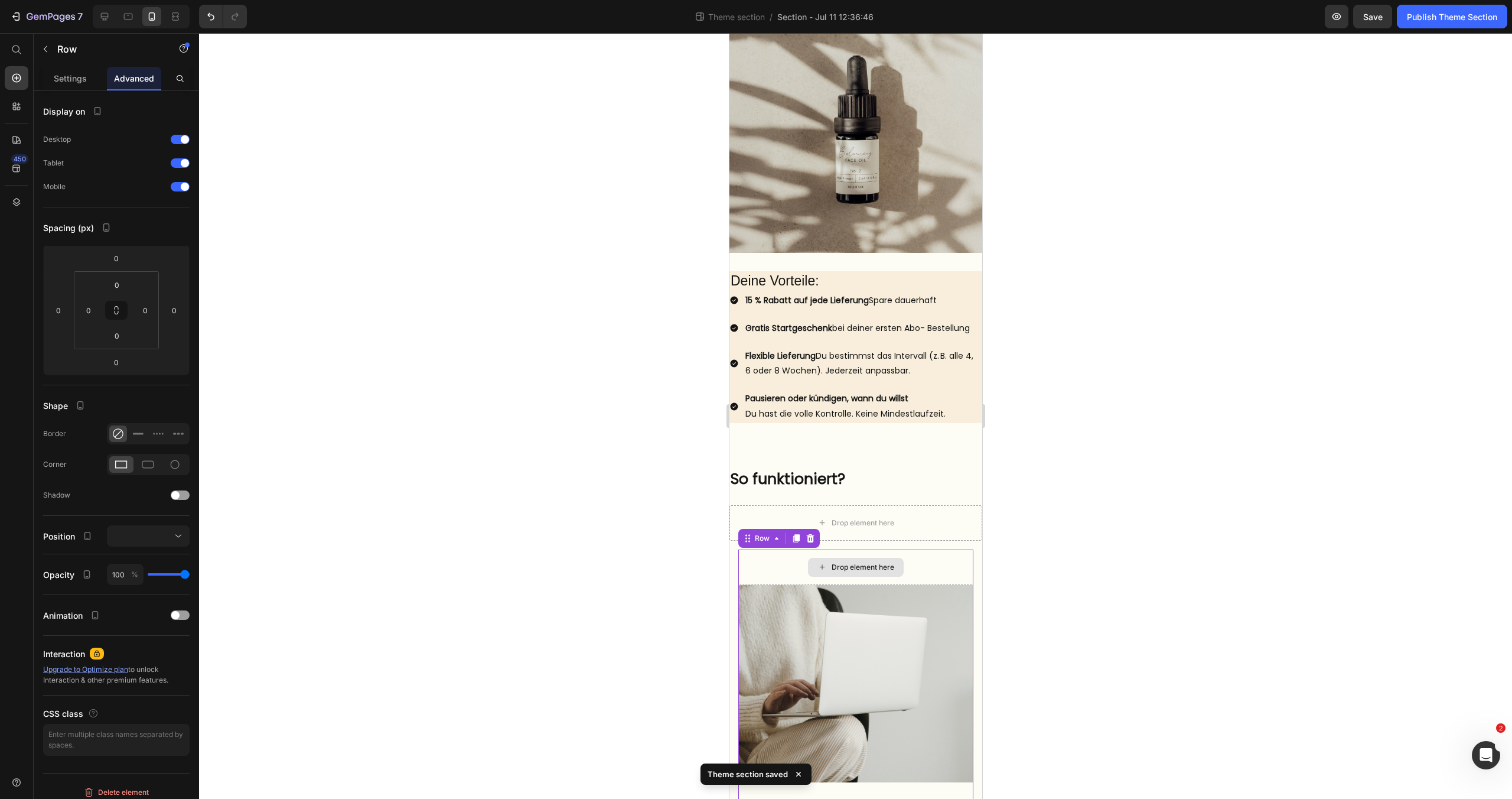 click on "Drop element here" at bounding box center (855, 567) 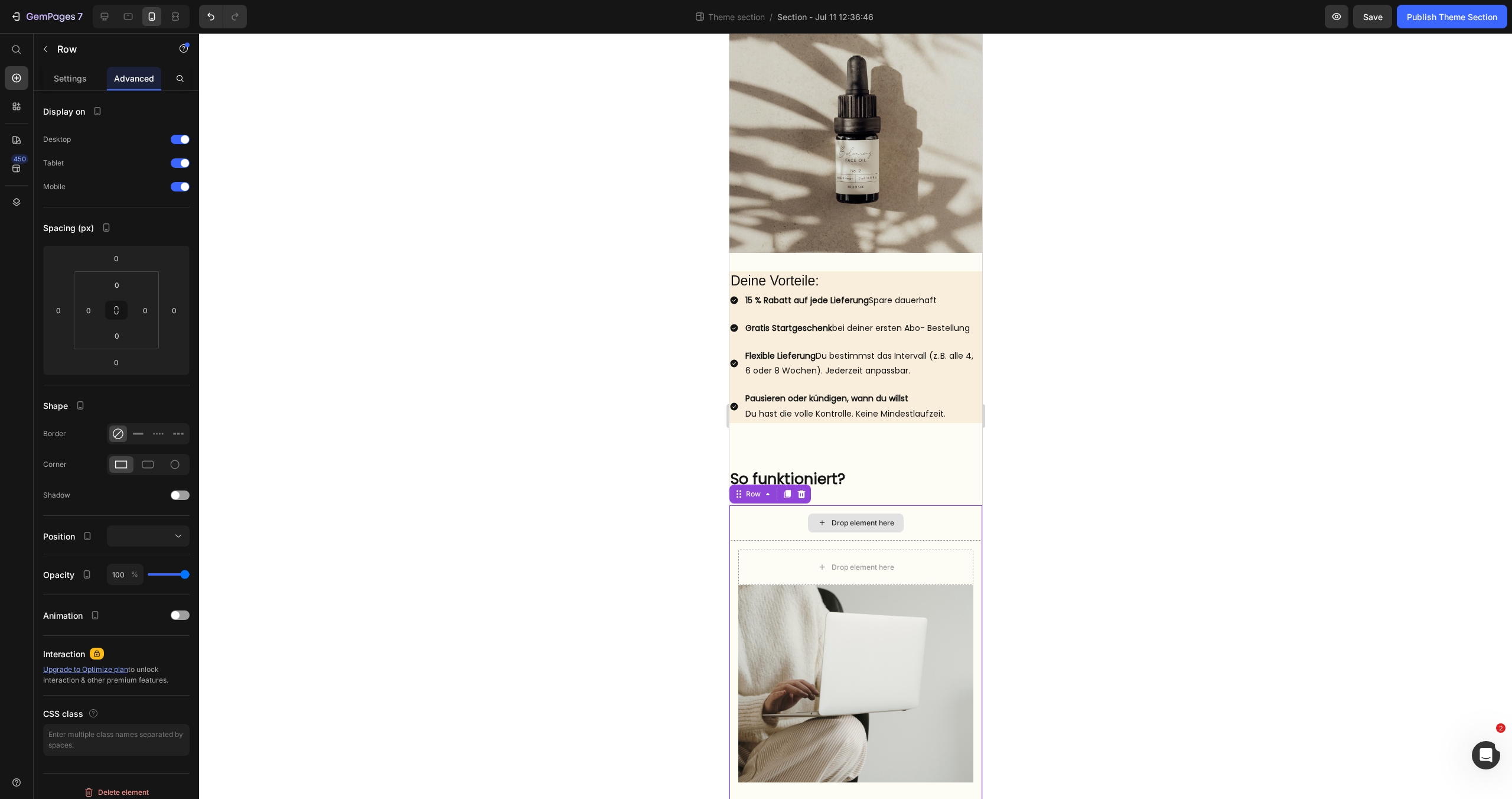 click on "Drop element here" at bounding box center (855, 523) 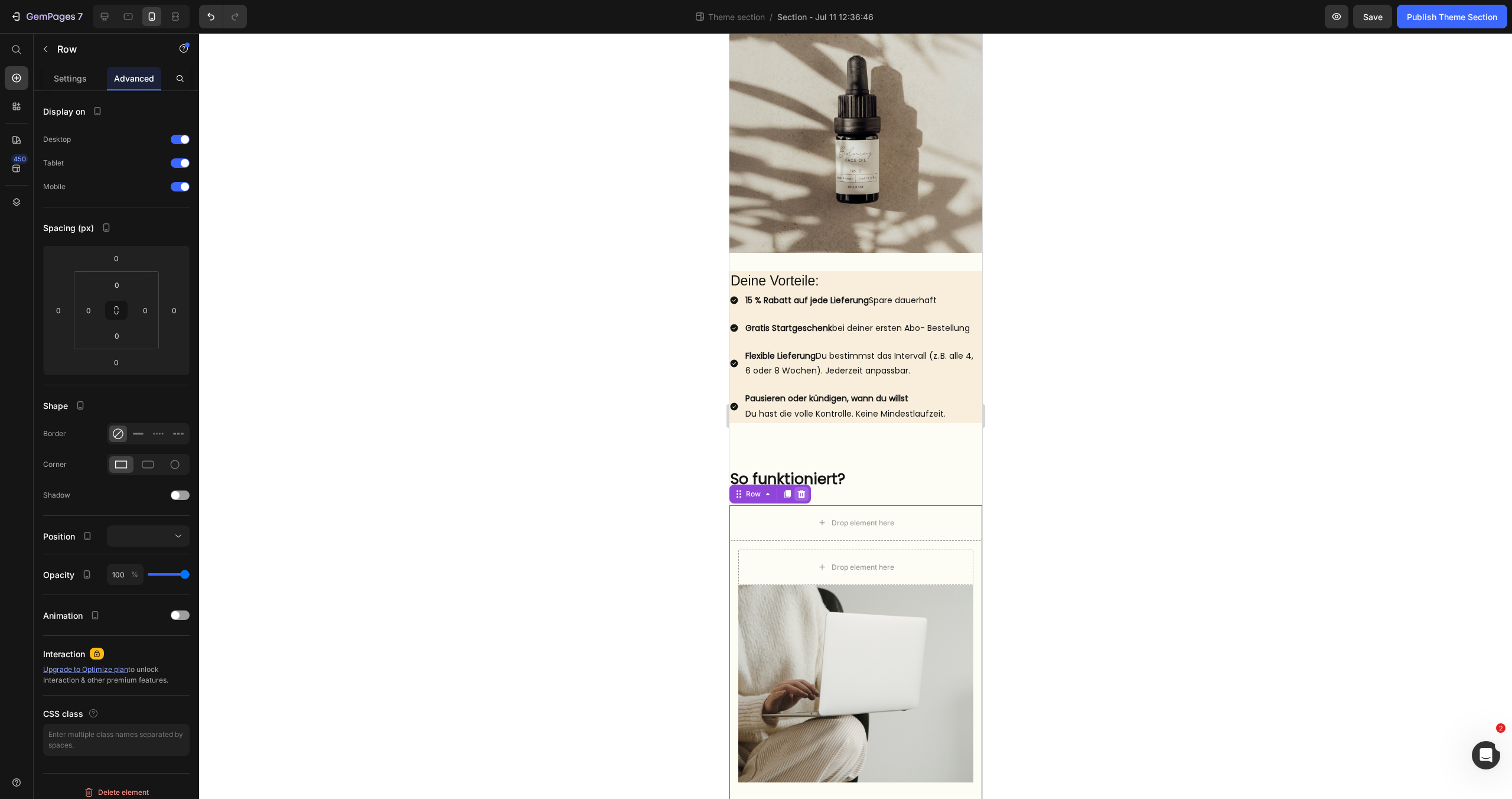 click 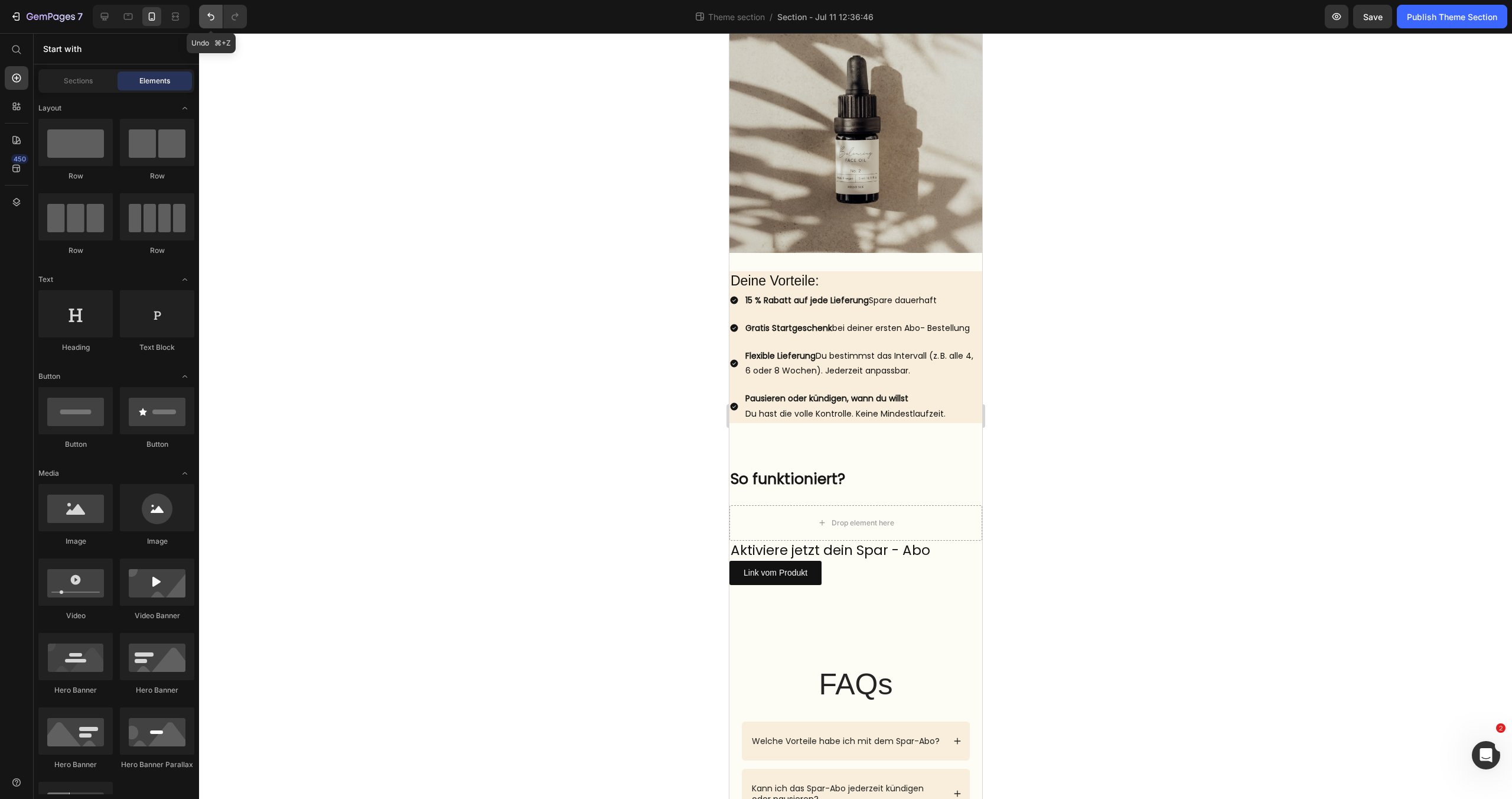 click 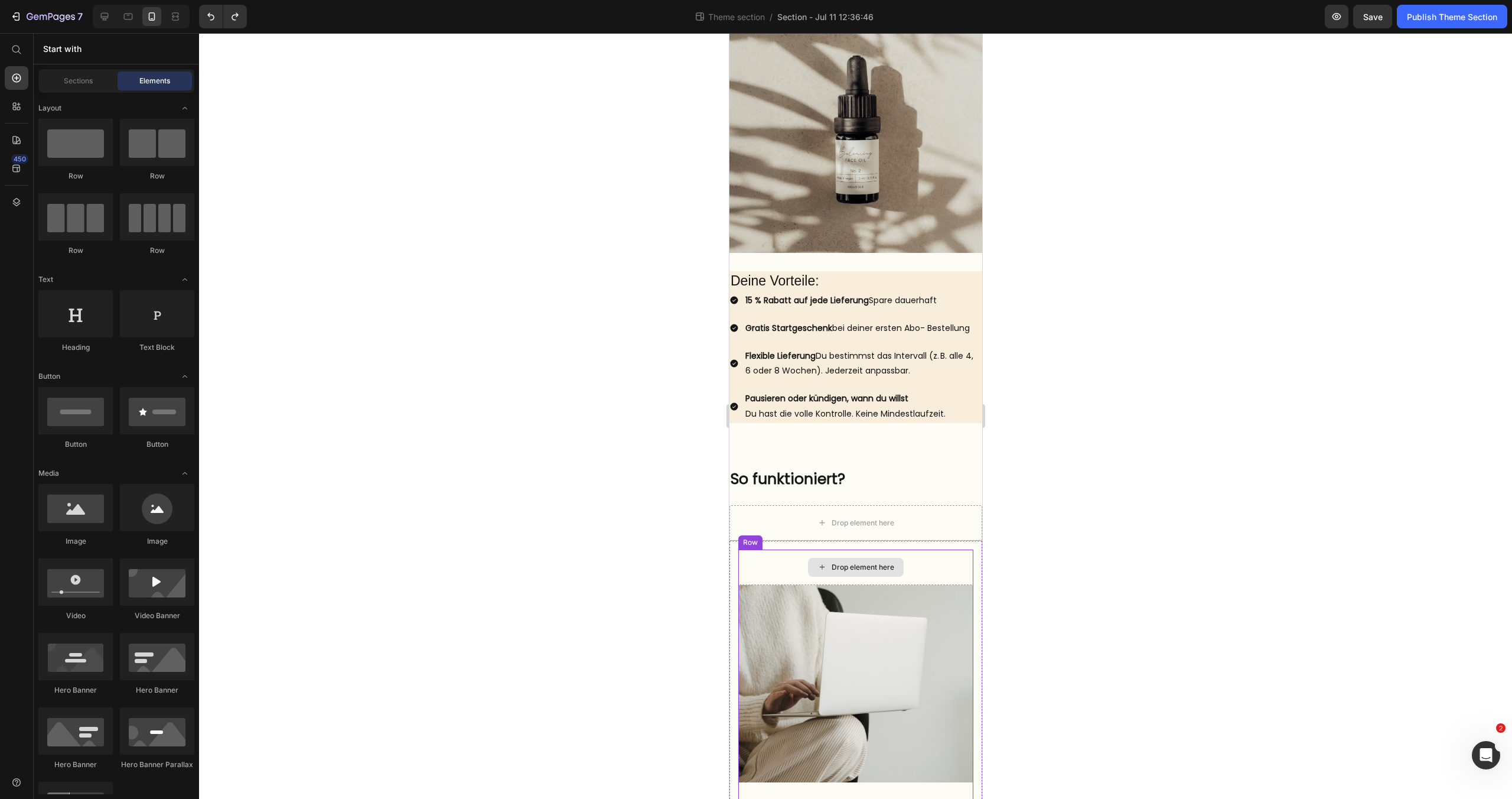 click on "Drop element here" at bounding box center (855, 567) 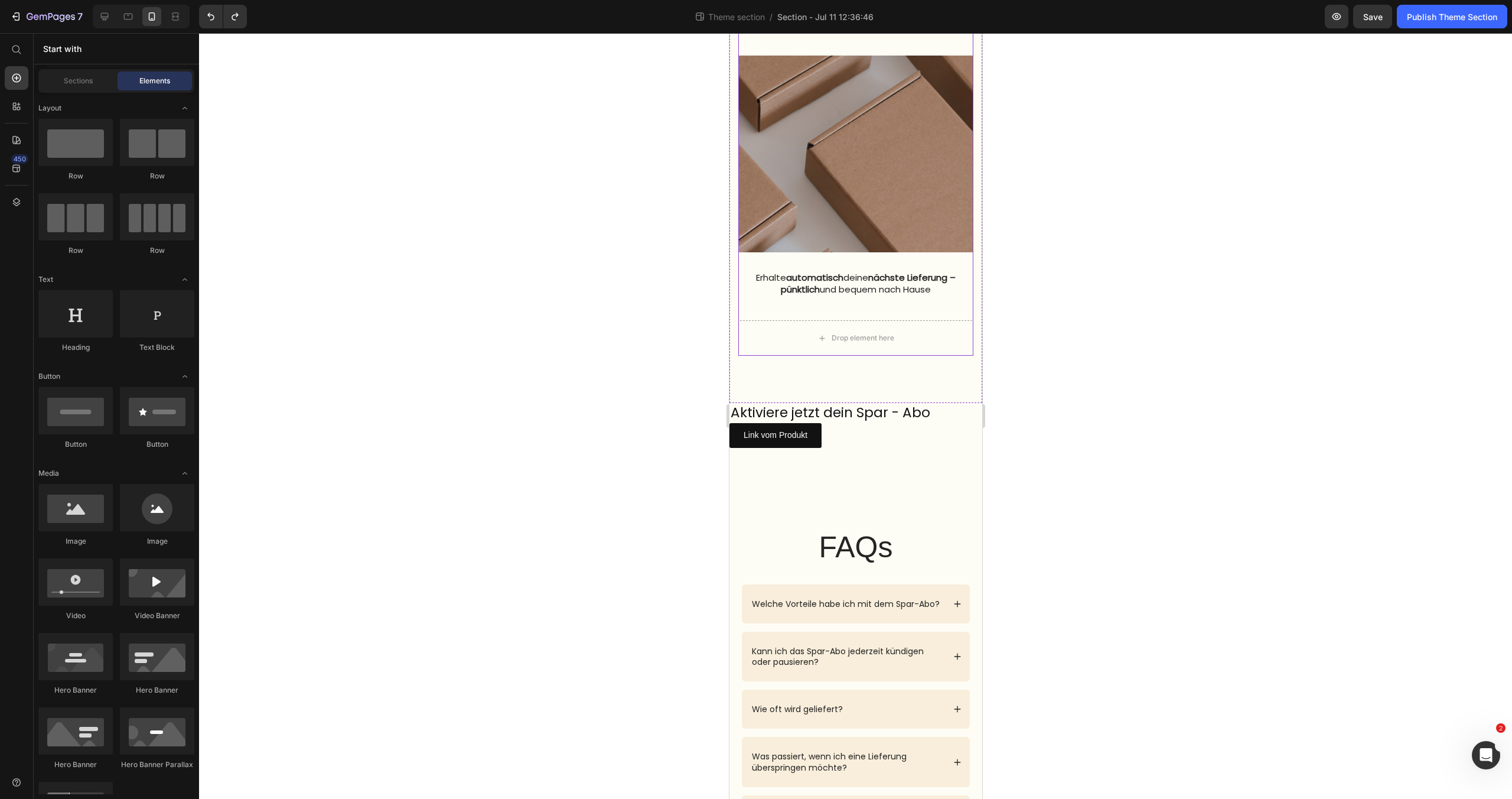 scroll, scrollTop: 1435, scrollLeft: 0, axis: vertical 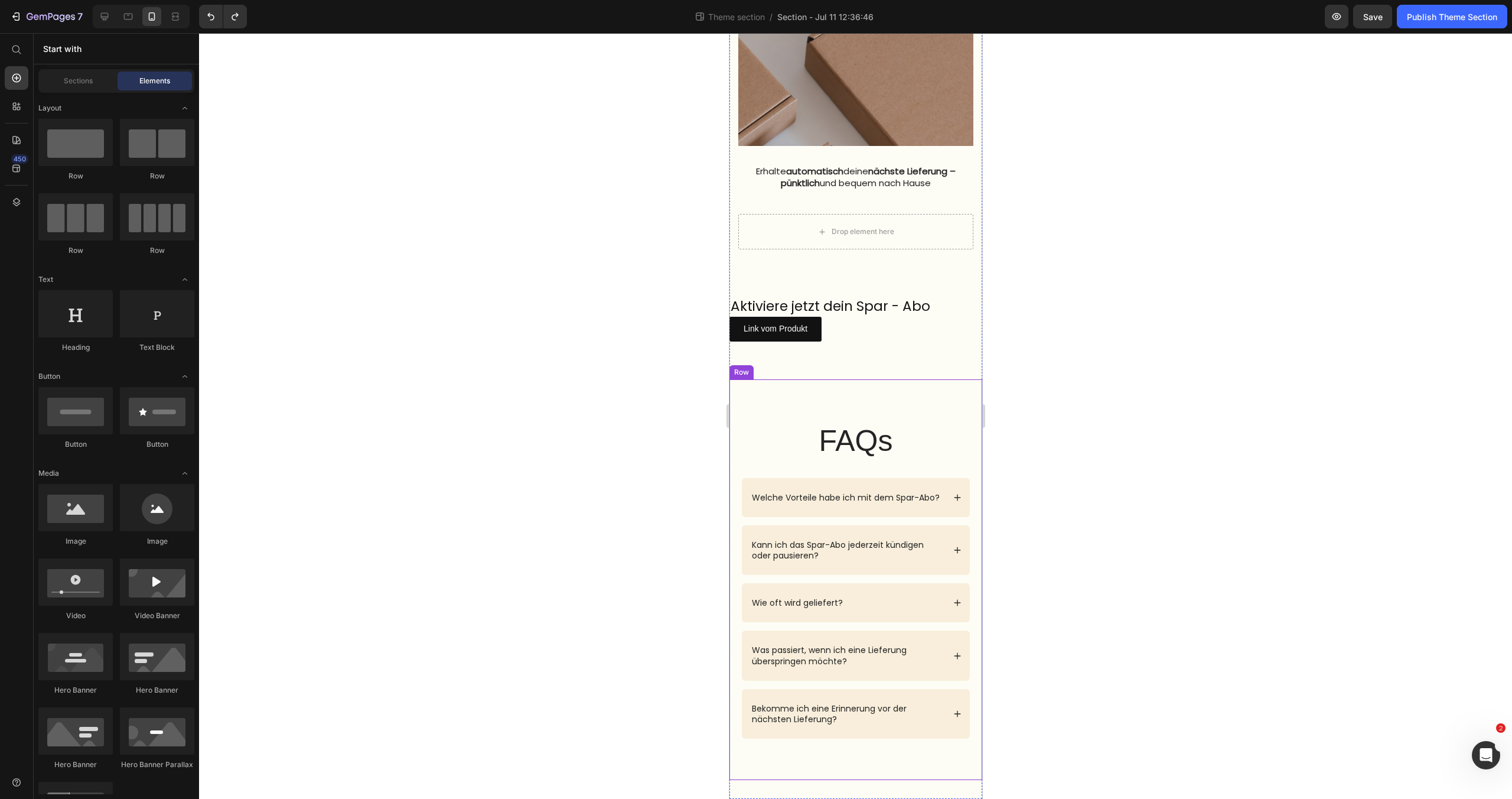click on "FAQs Heading Row
Welche Vorteile habe ich mit dem Spar-Abo?
Kann ich das Spar-Abo jederzeit kündigen oder pausieren? Accordion
Wie oft wird geliefert?
Was passiert, wenn ich eine Lieferung überspringen möchte?
Bekomme ich eine Erinnerung vor der nächsten Lieferung? Accordion Row Row" at bounding box center [855, 580] 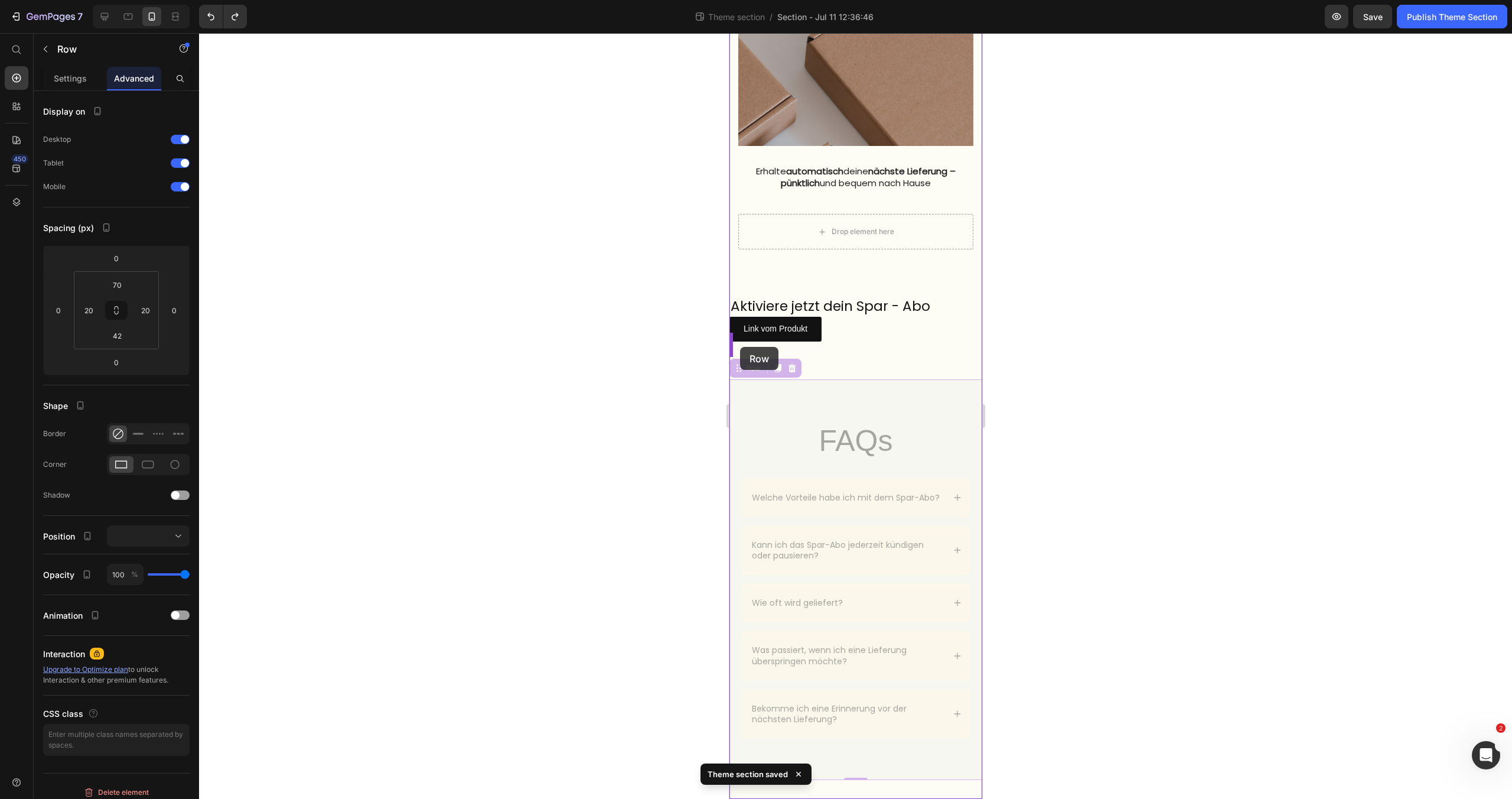 drag, startPoint x: 738, startPoint y: 372, endPoint x: 739, endPoint y: 347, distance: 25.019992 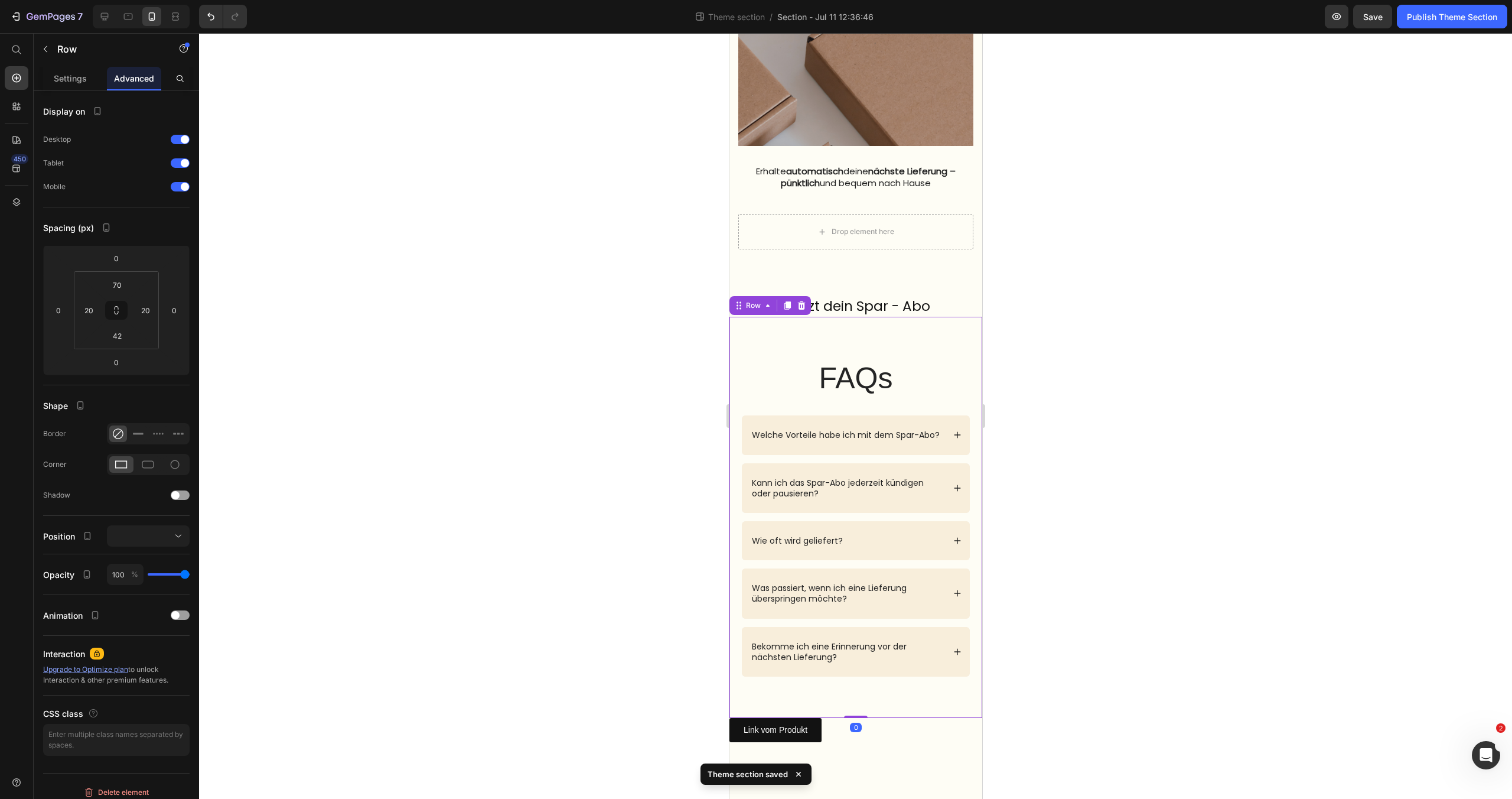 click 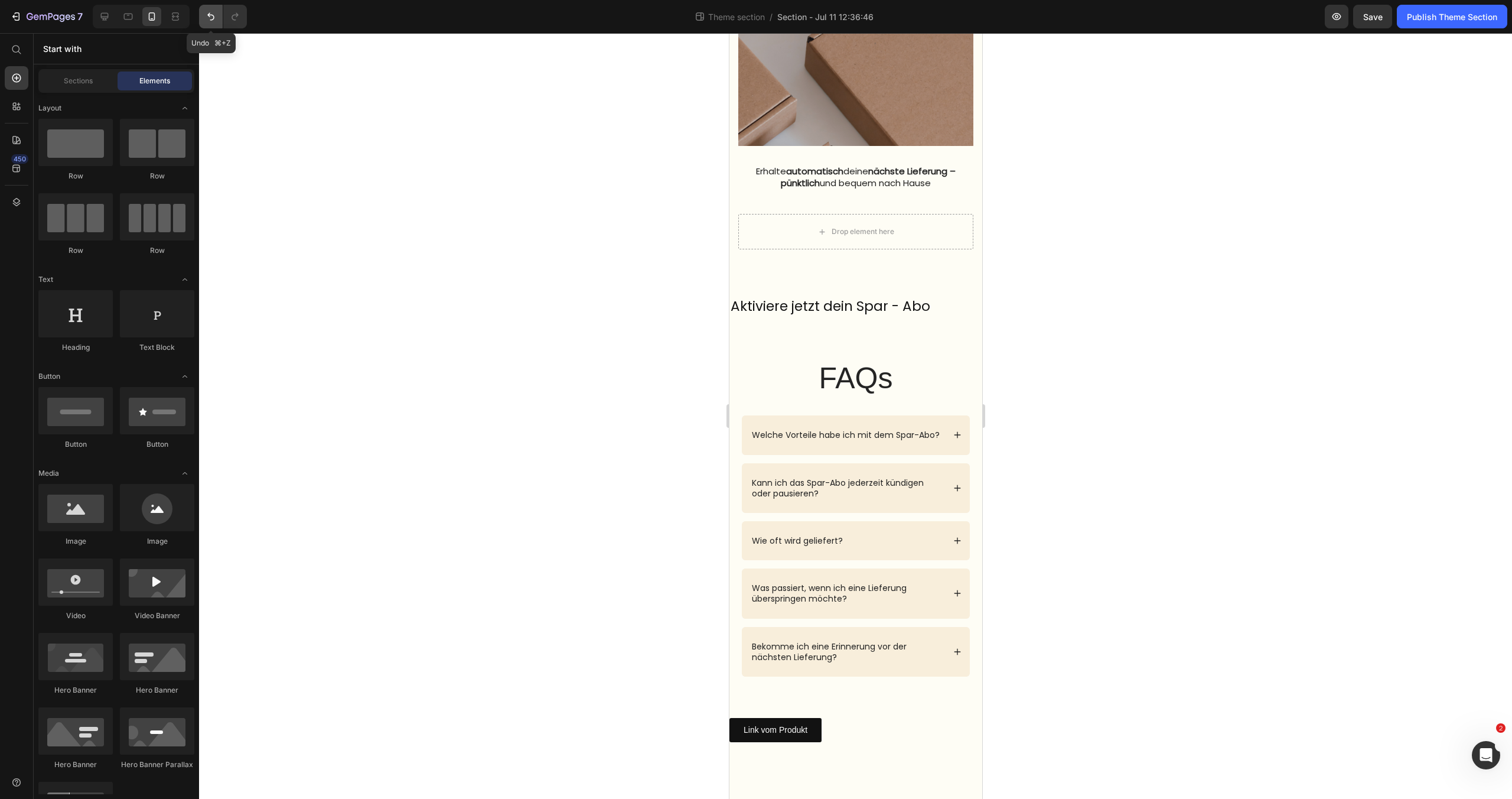 click 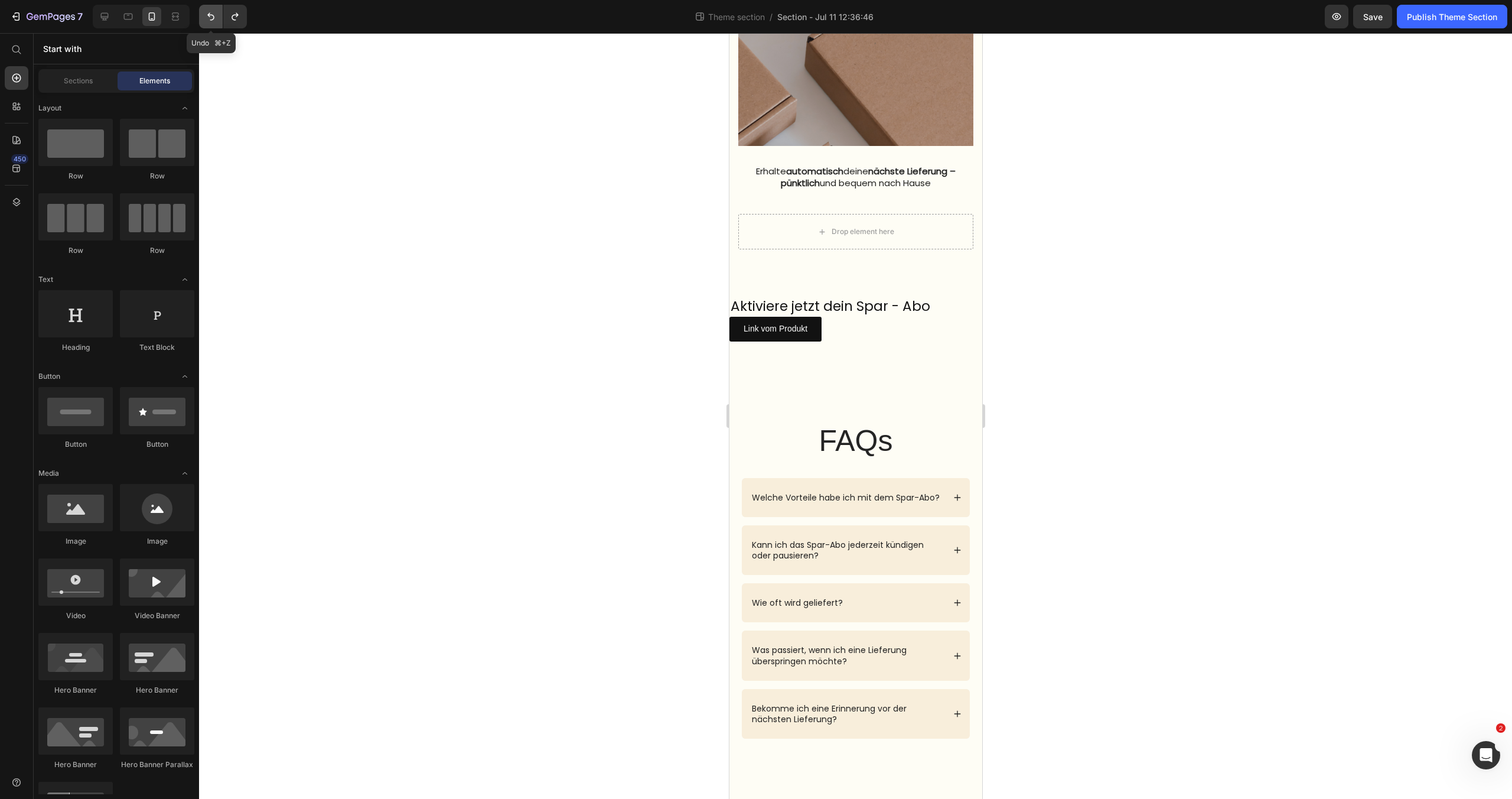click 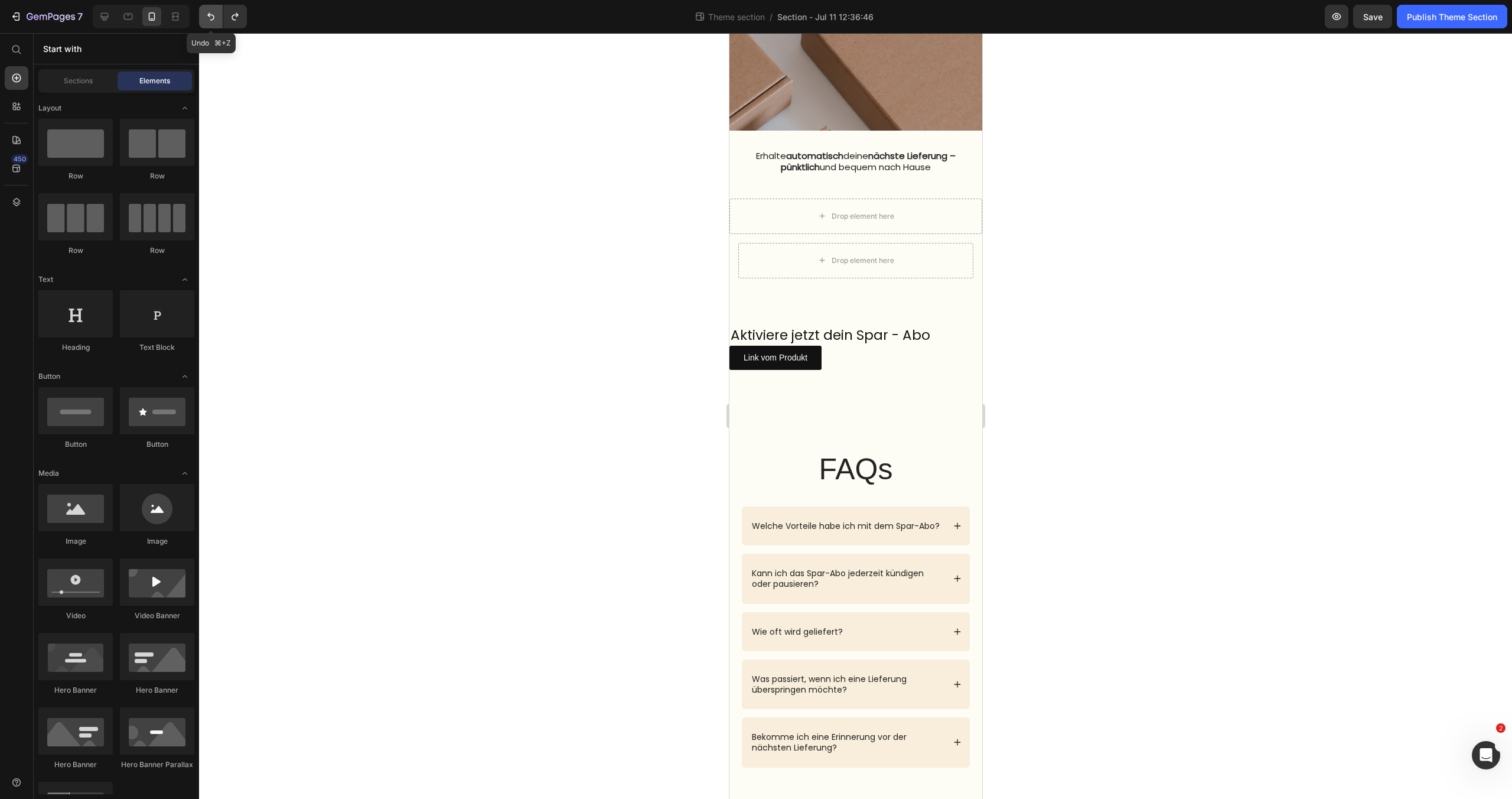scroll, scrollTop: 1479, scrollLeft: 0, axis: vertical 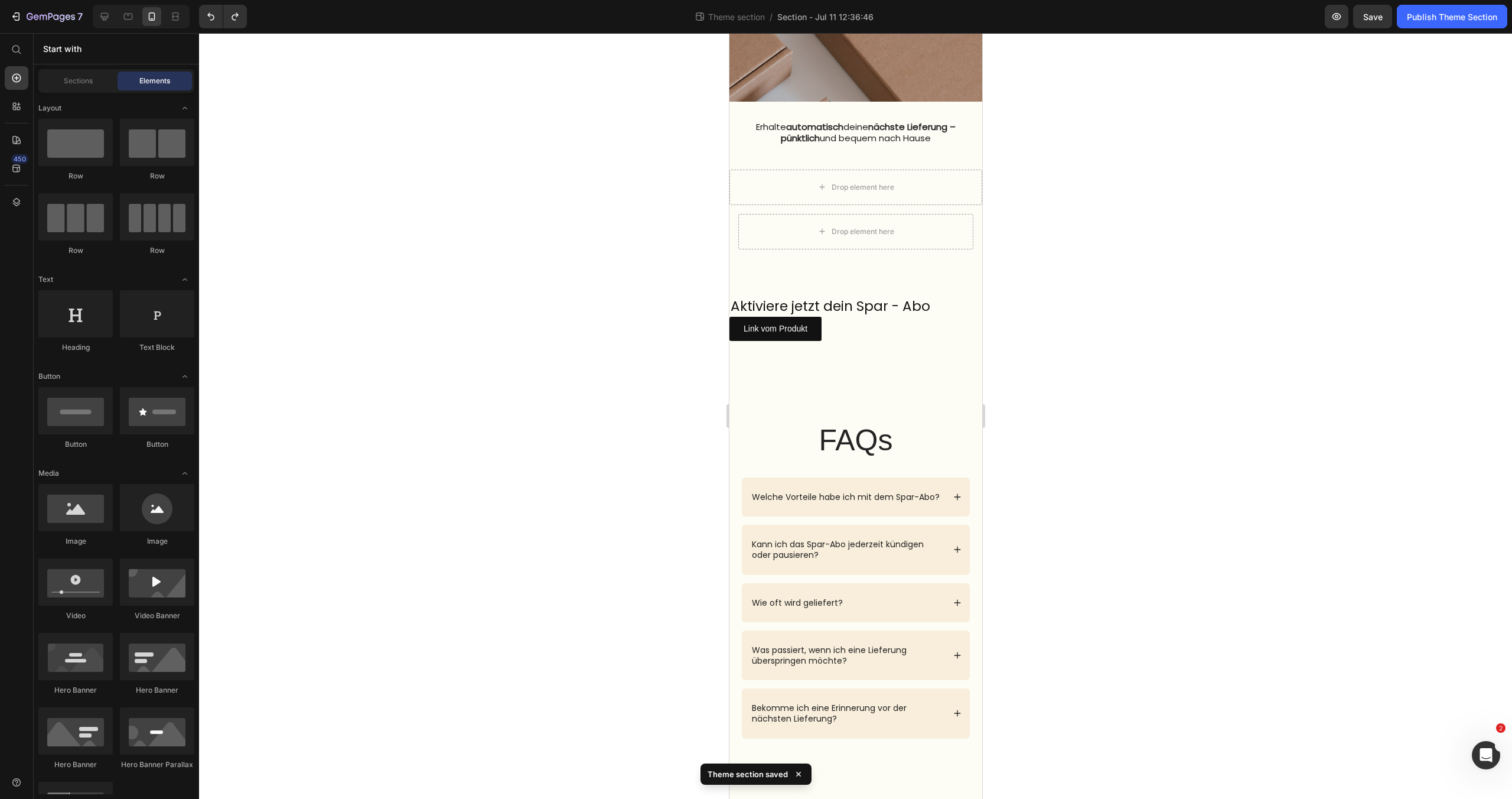 click 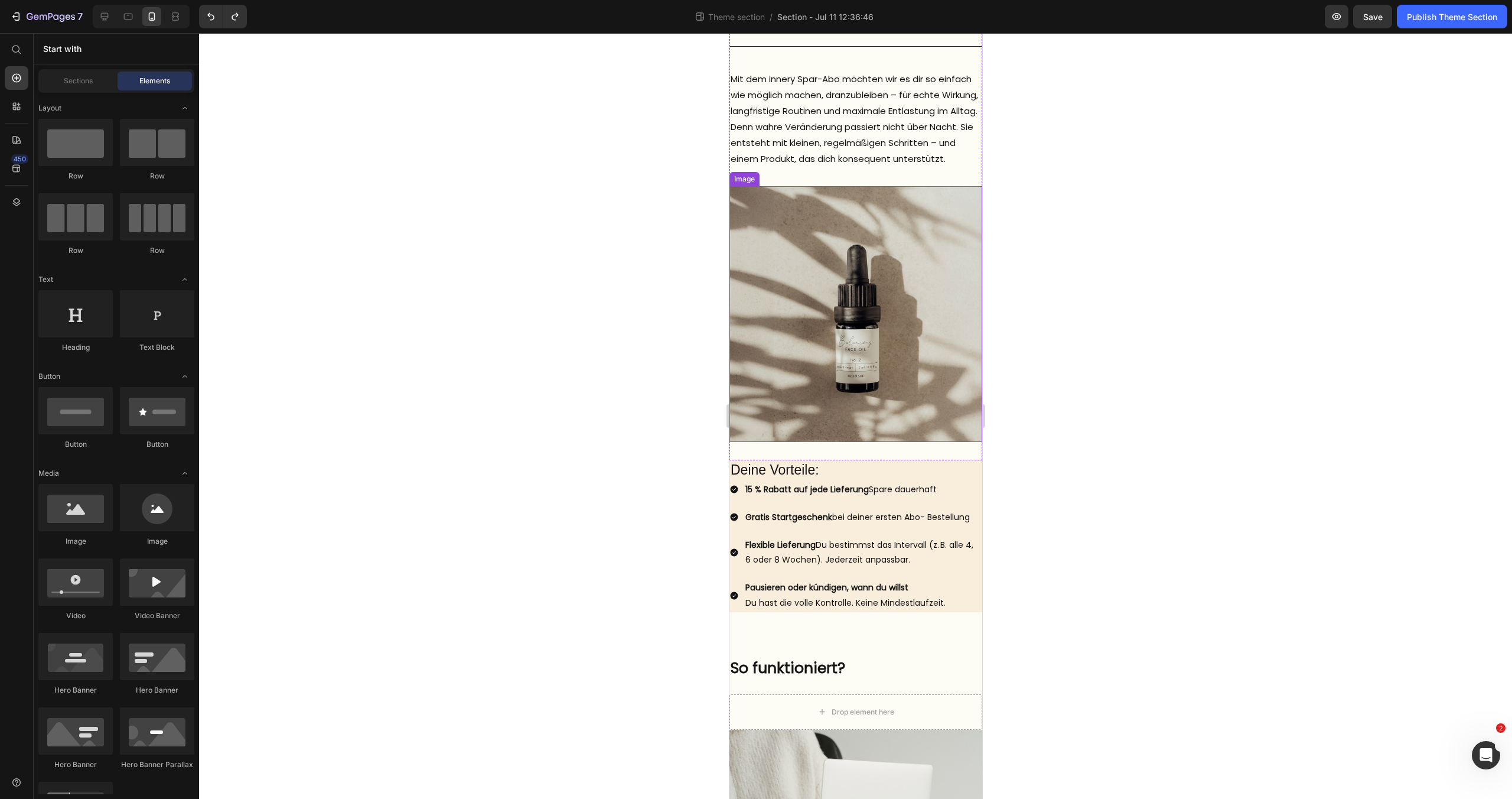 scroll, scrollTop: 0, scrollLeft: 0, axis: both 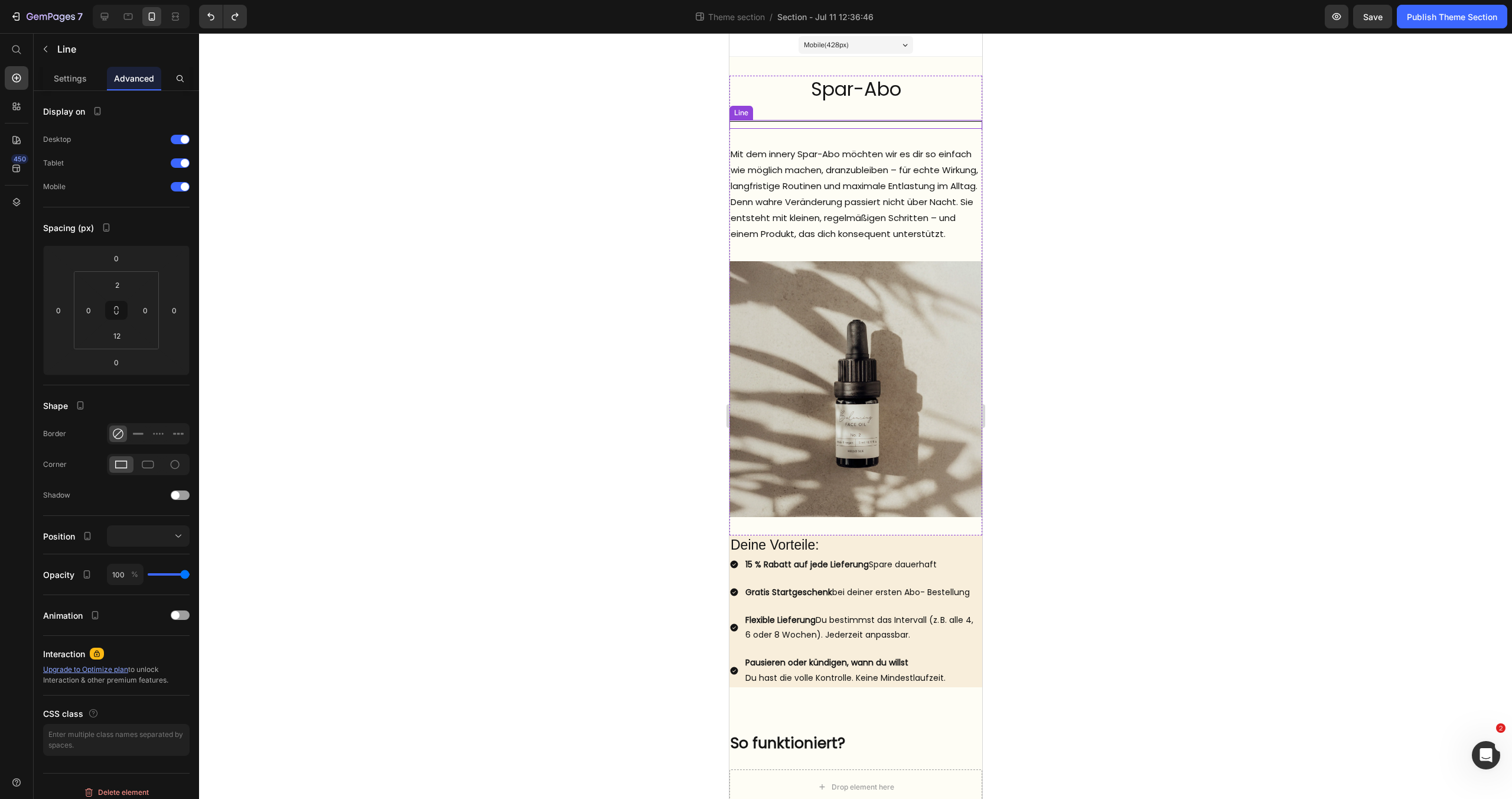 click on "Title Line" at bounding box center (855, 124) 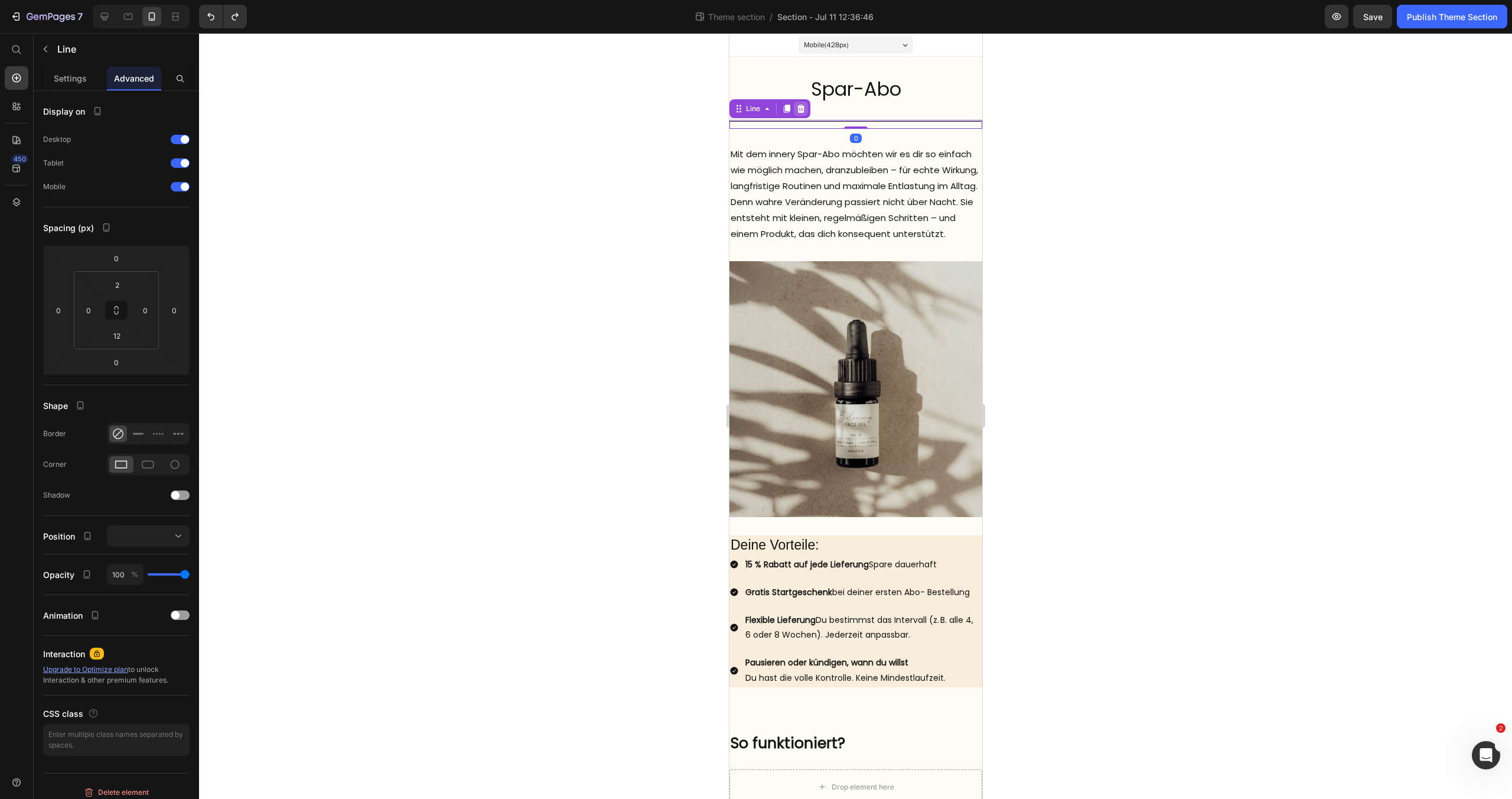 click 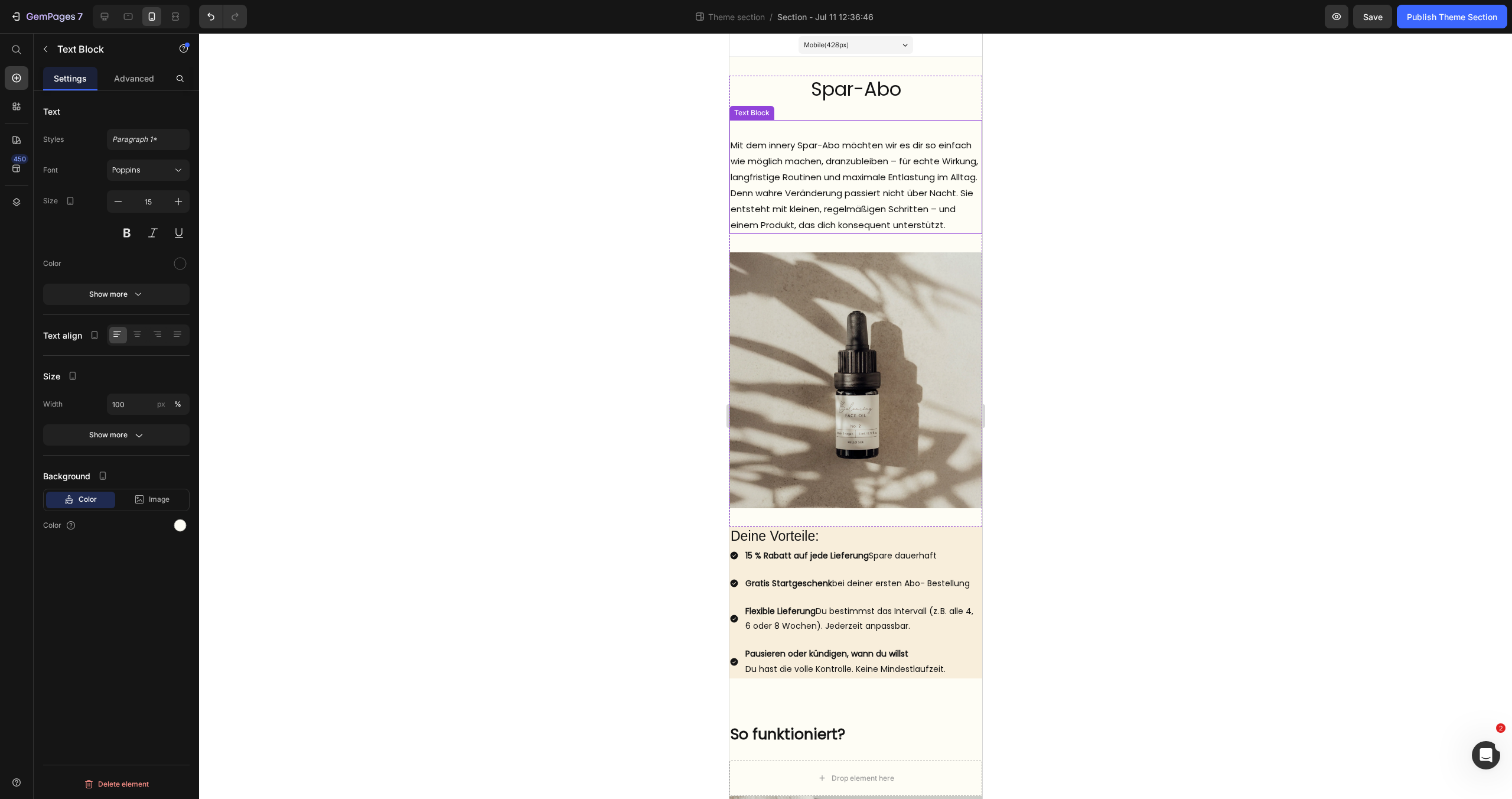 click at bounding box center [855, 129] 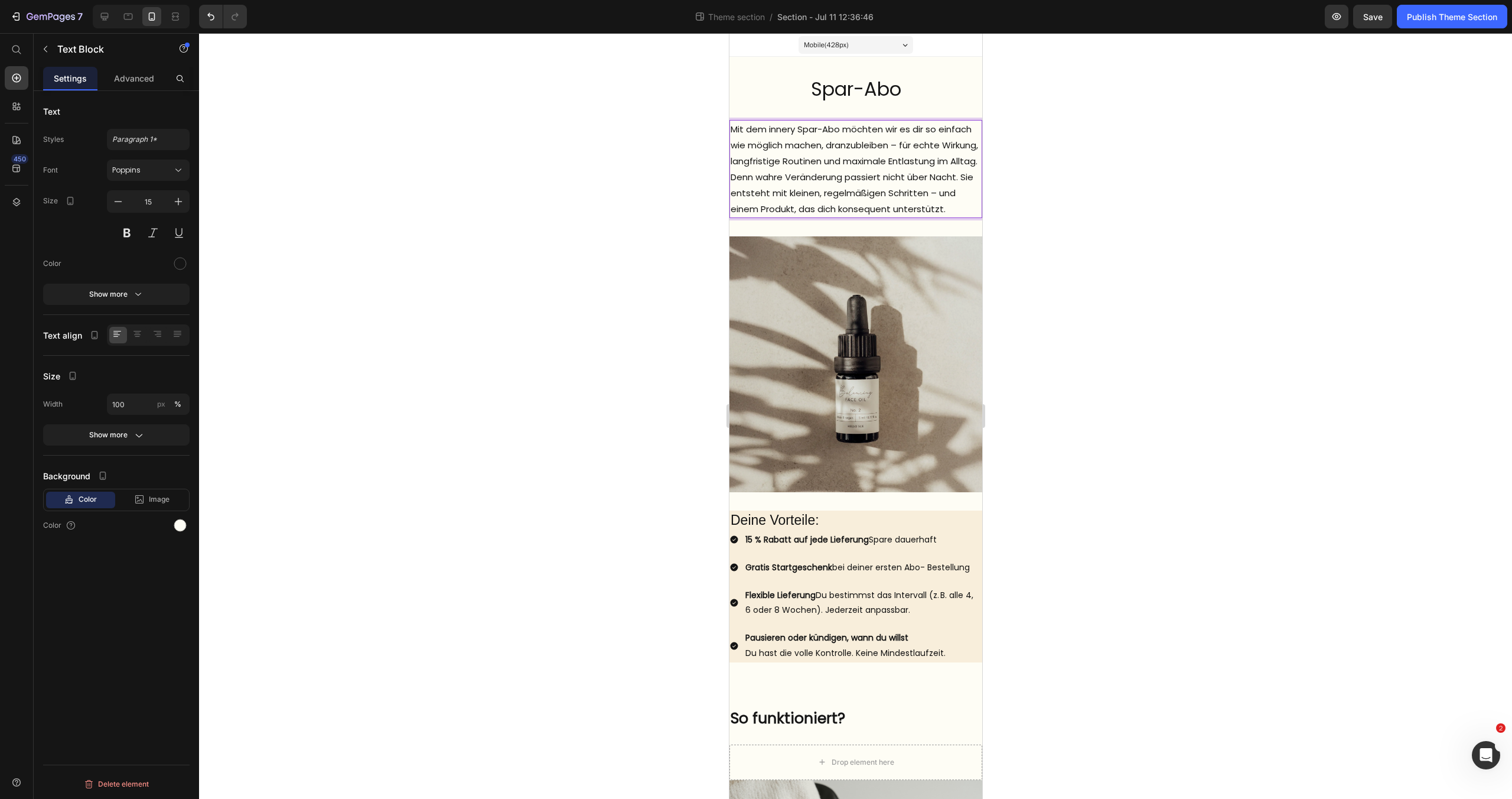 click 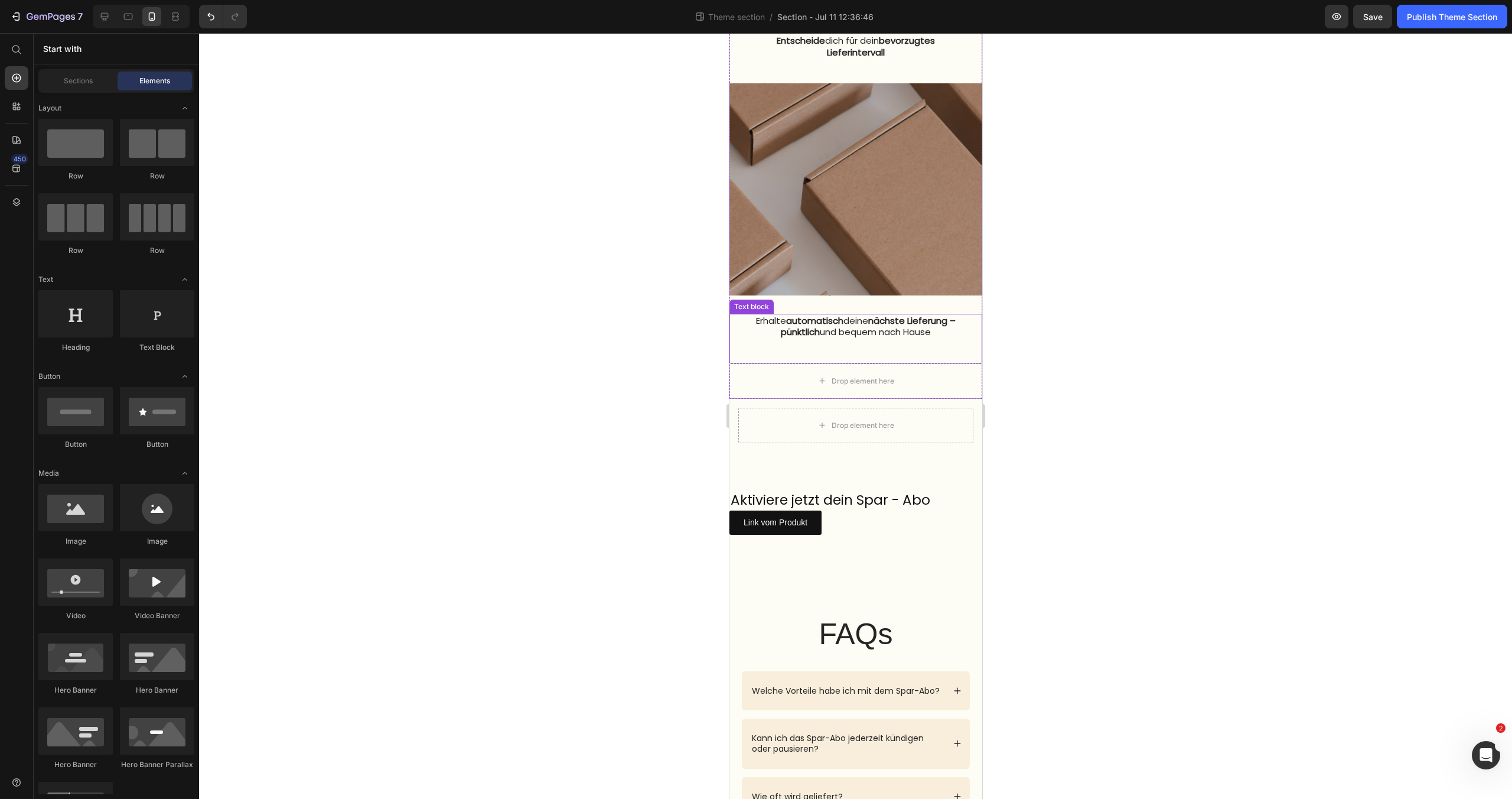 scroll, scrollTop: 1249, scrollLeft: 0, axis: vertical 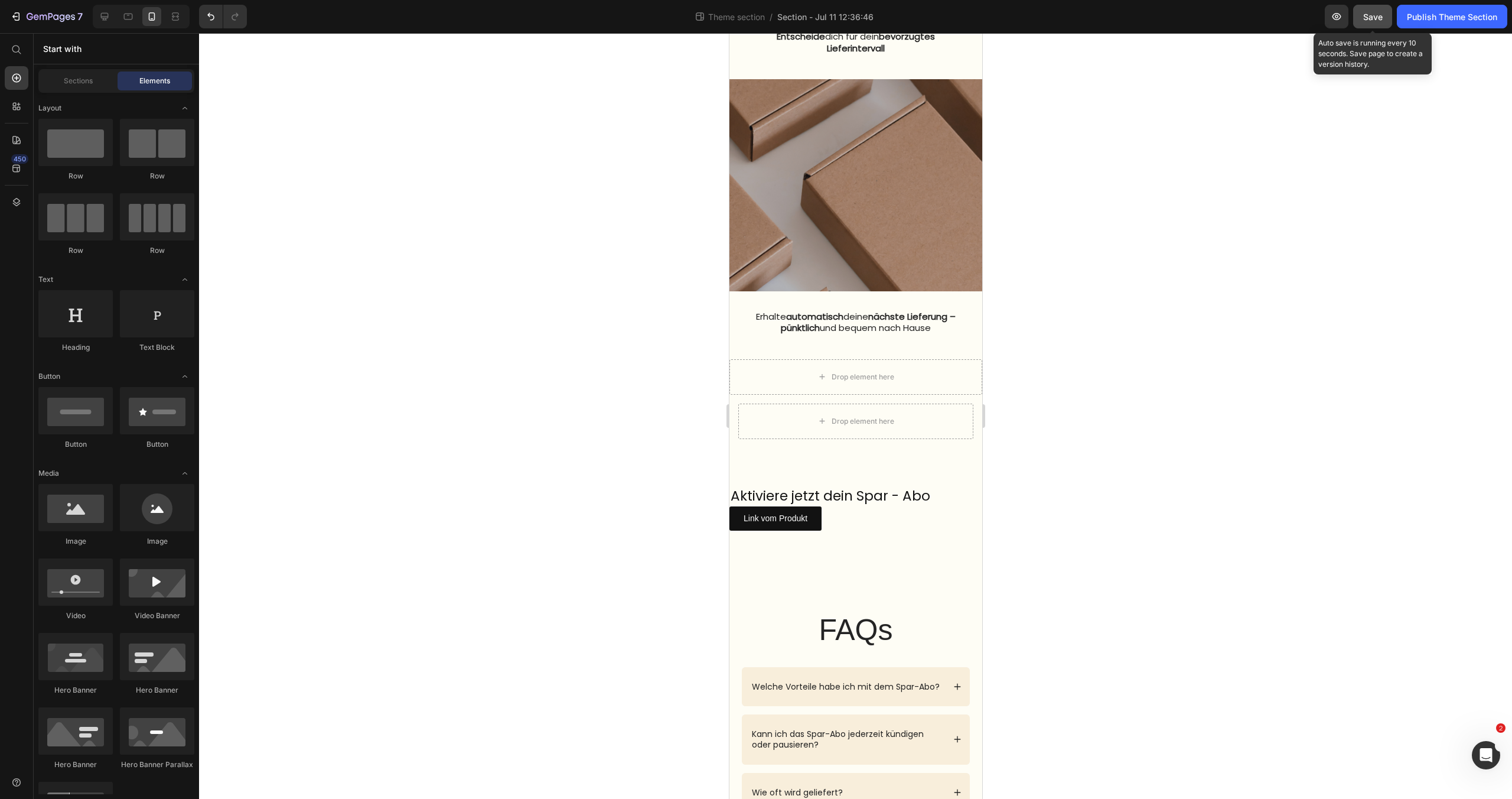click on "Save" at bounding box center (1373, 17) 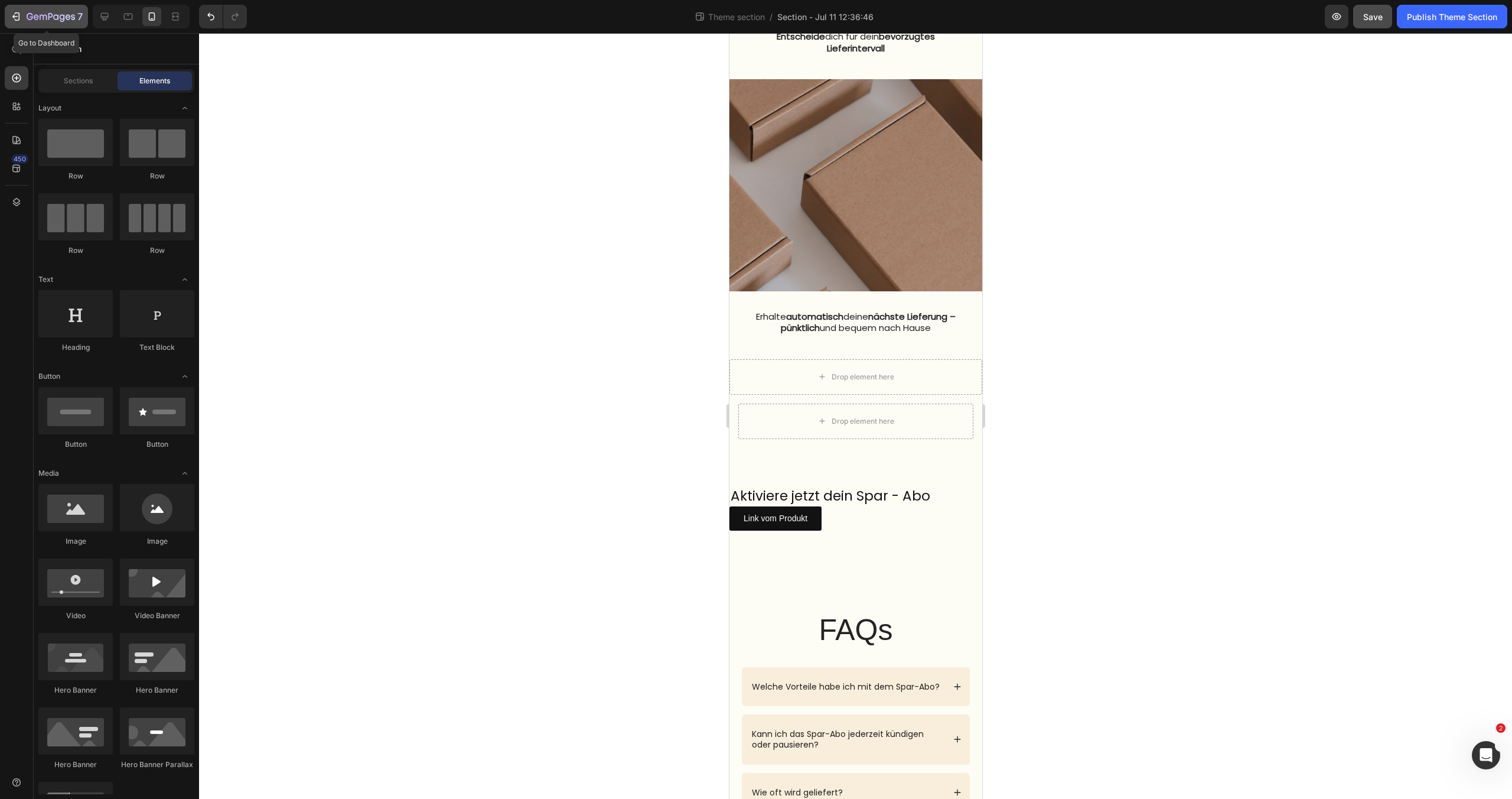 click 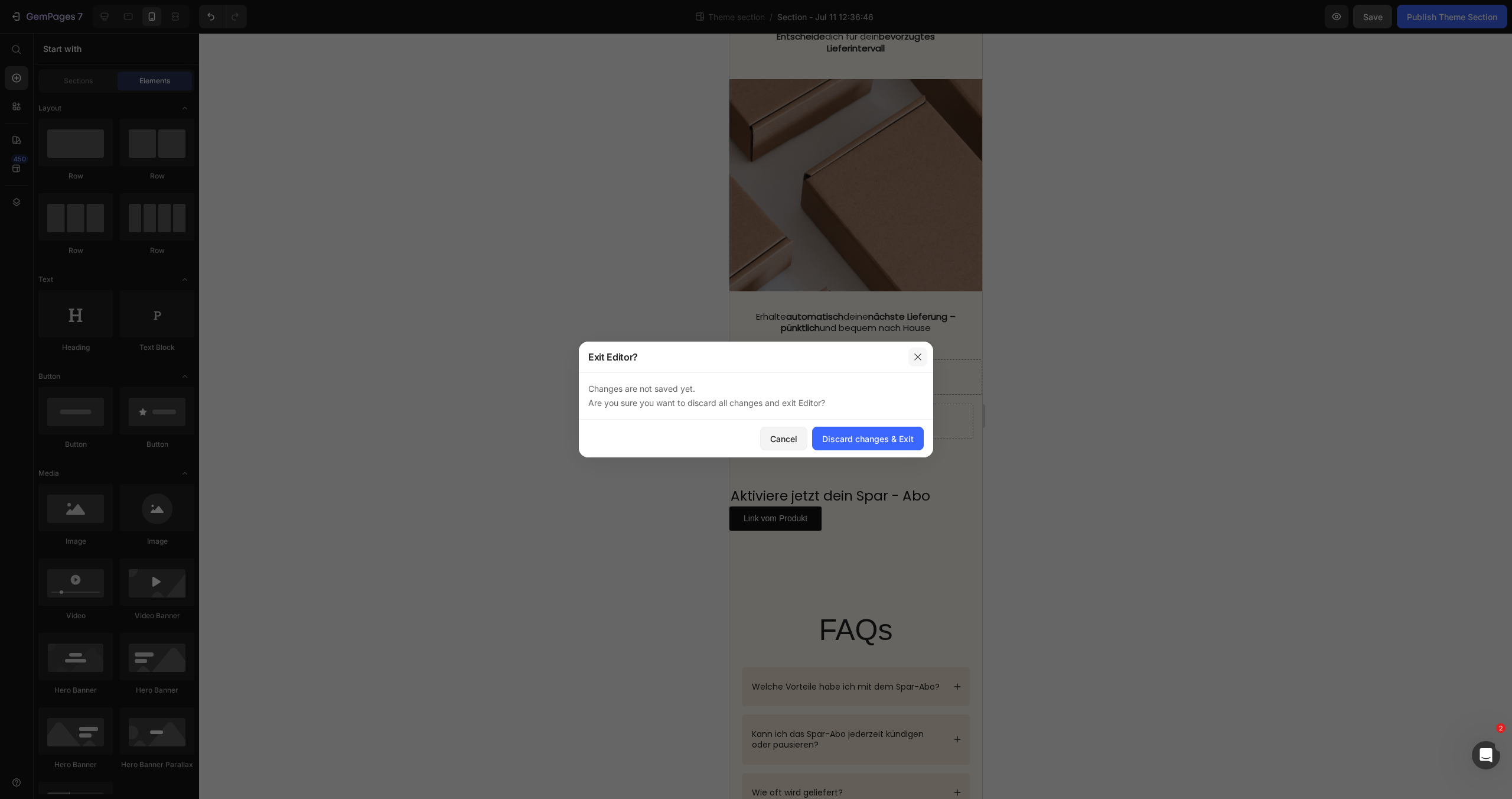 click 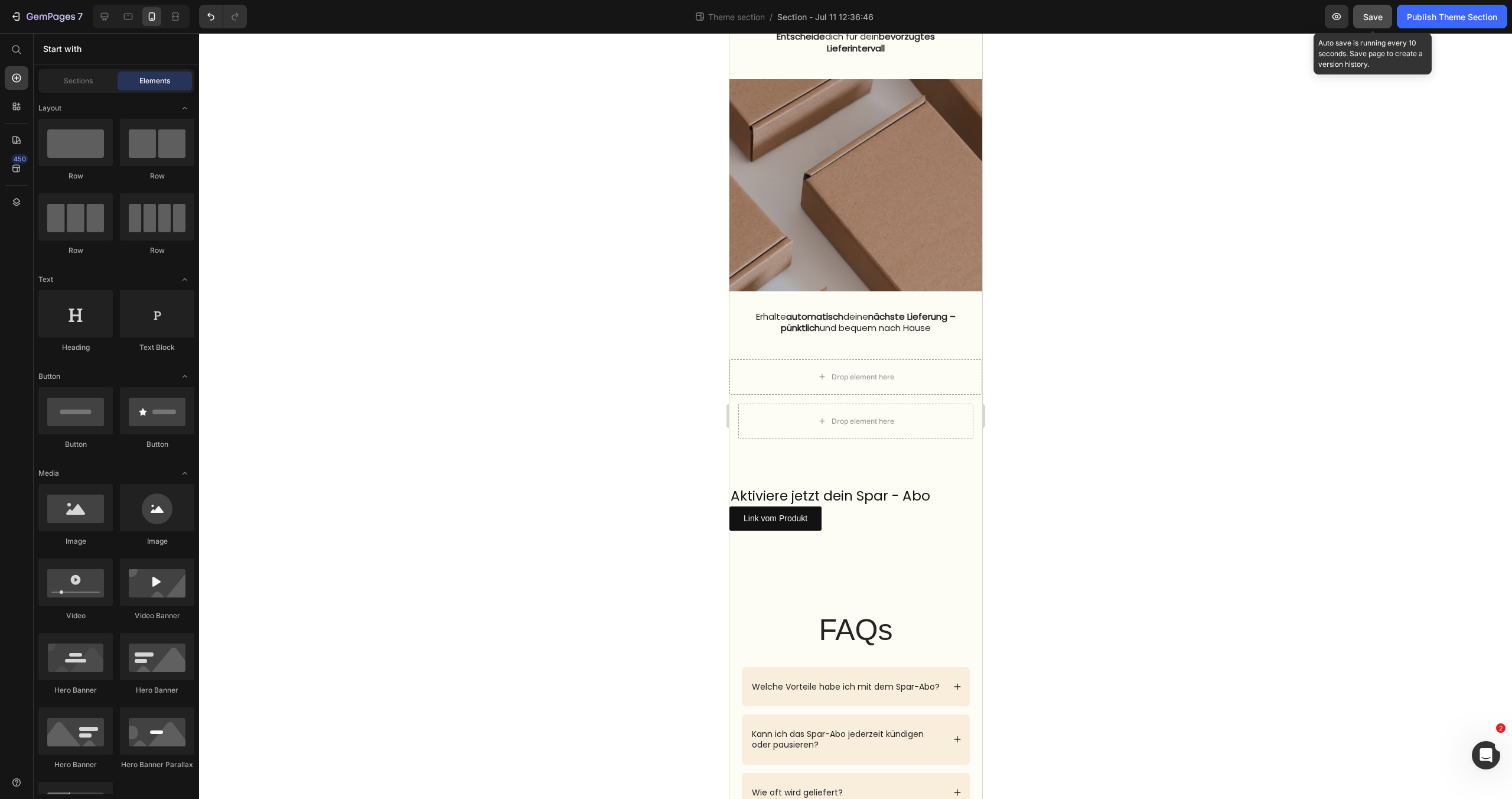 click on "Save" at bounding box center [1373, 17] 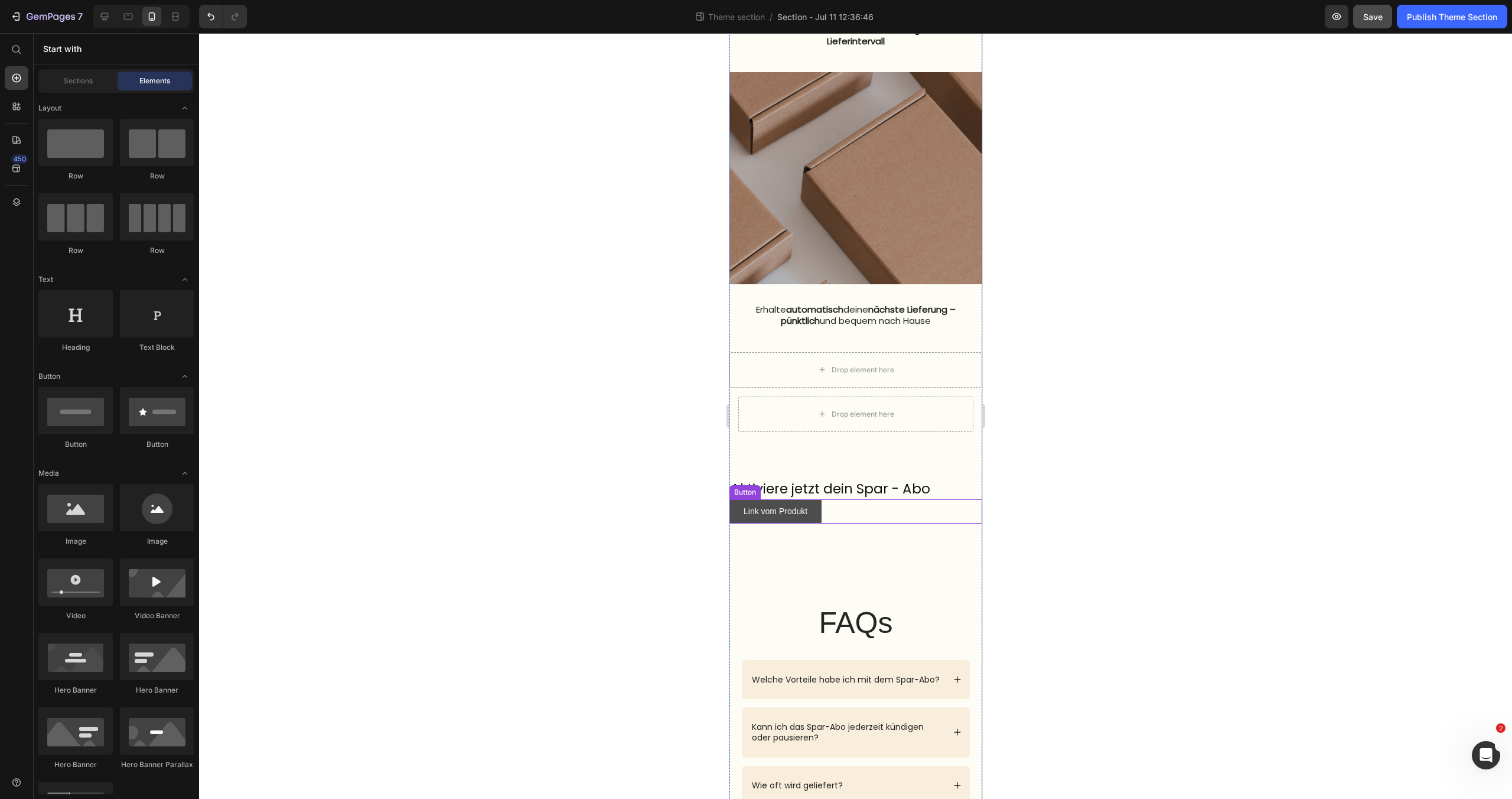 scroll, scrollTop: 1263, scrollLeft: 0, axis: vertical 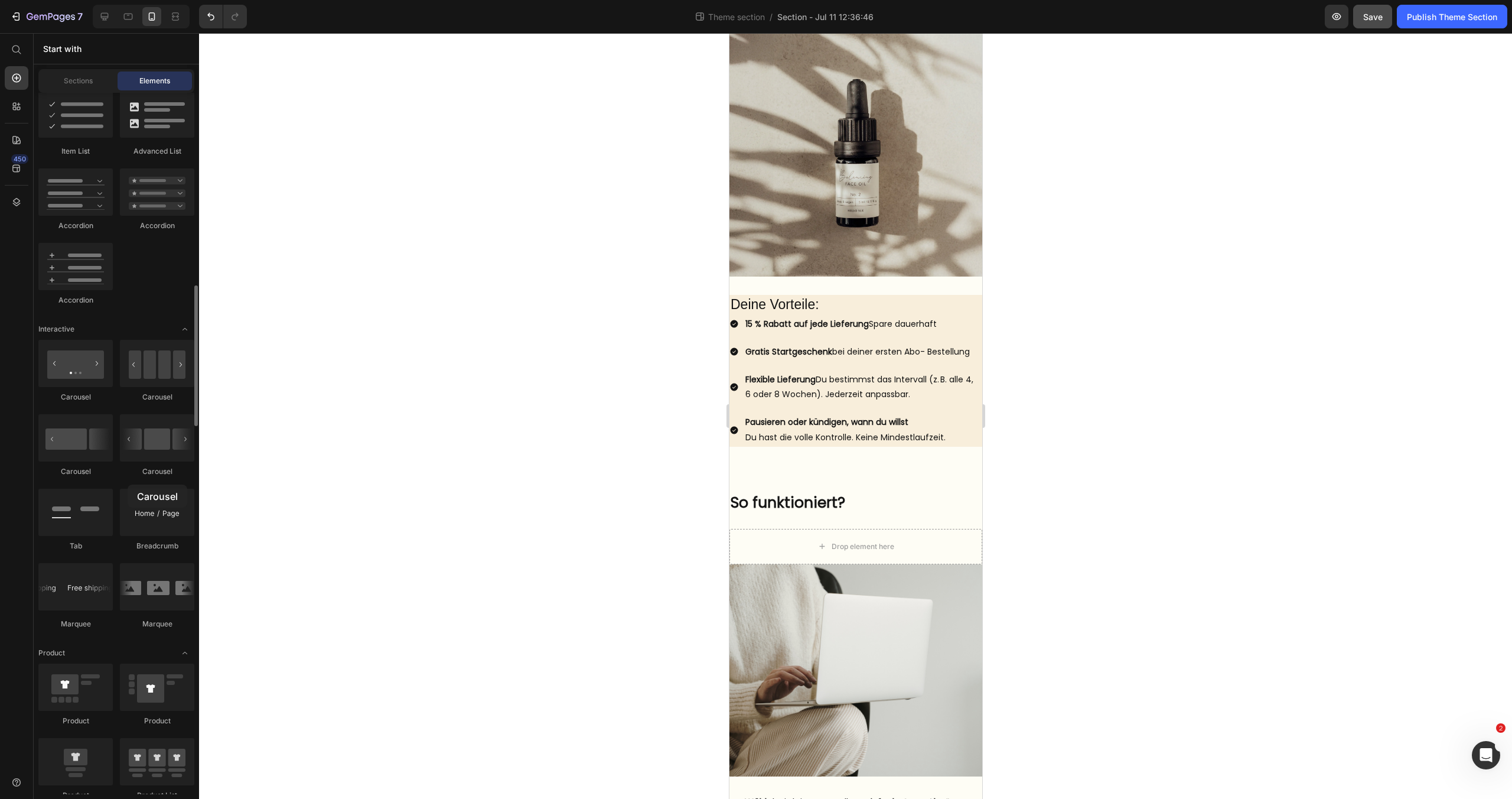 drag, startPoint x: 161, startPoint y: 448, endPoint x: 128, endPoint y: 485, distance: 49.578221 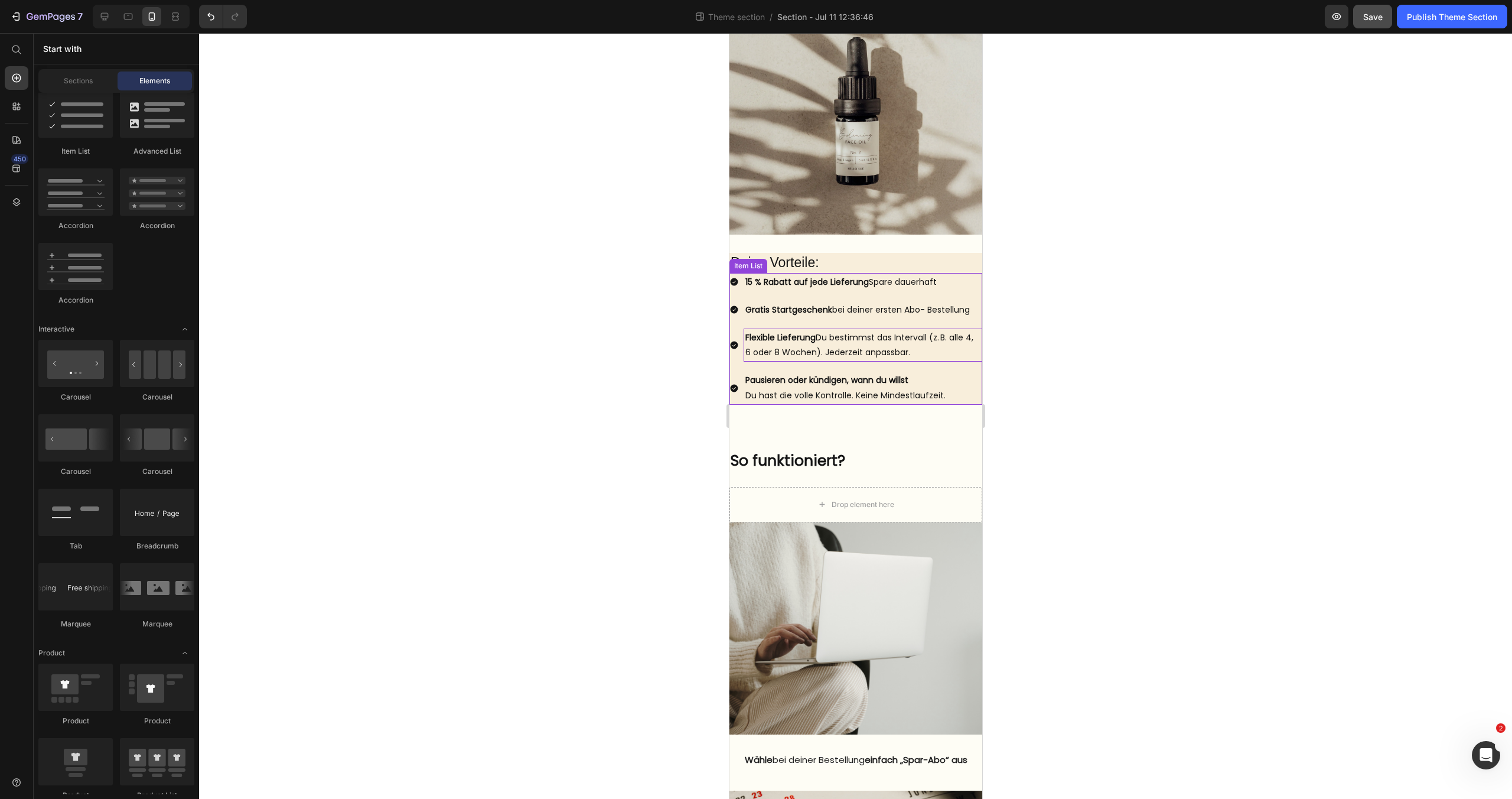 scroll, scrollTop: 0, scrollLeft: 0, axis: both 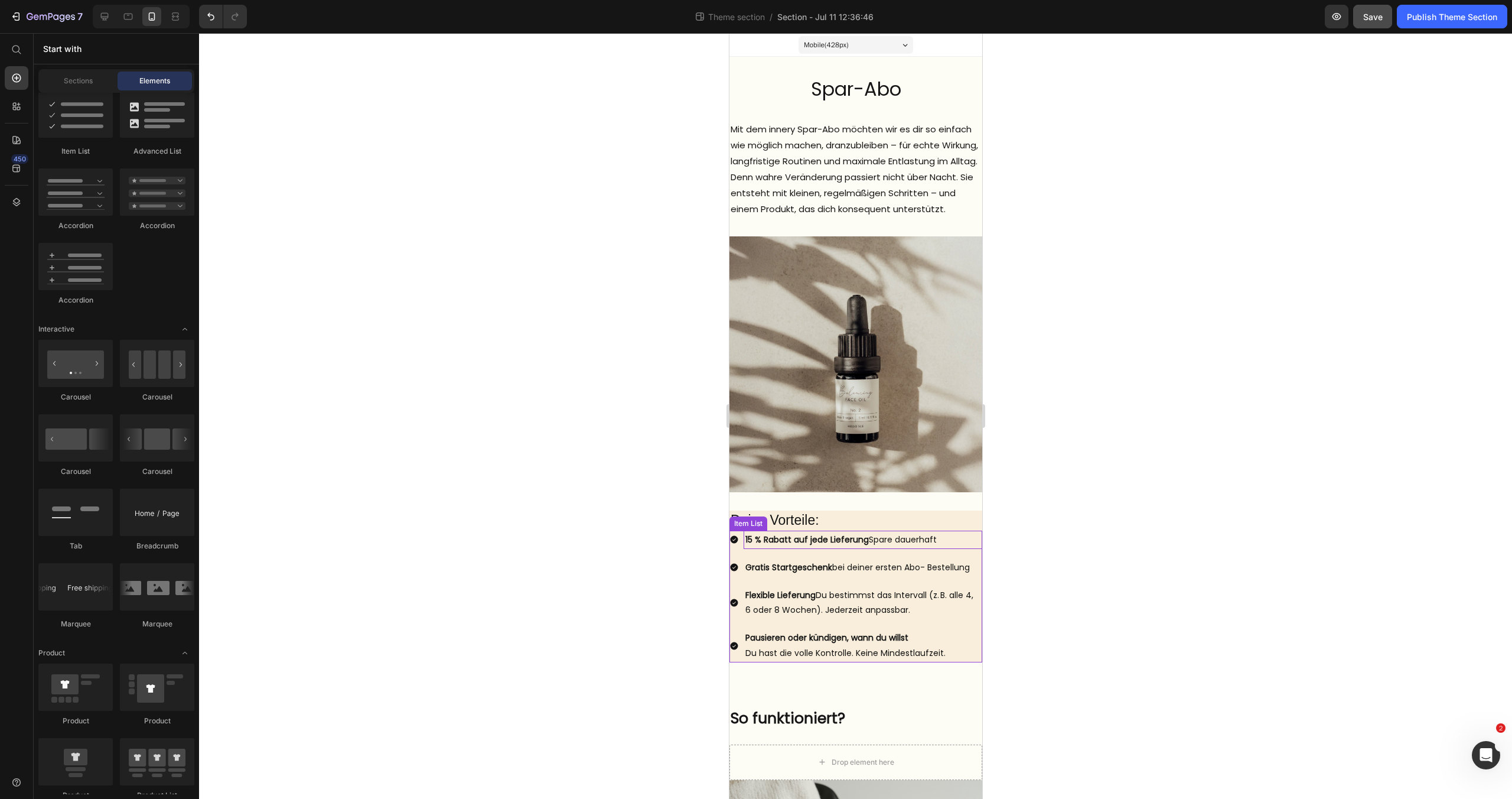 click on "15 % Rabatt auf jede Lieferung  Spare dauerhaft" at bounding box center [862, 540] 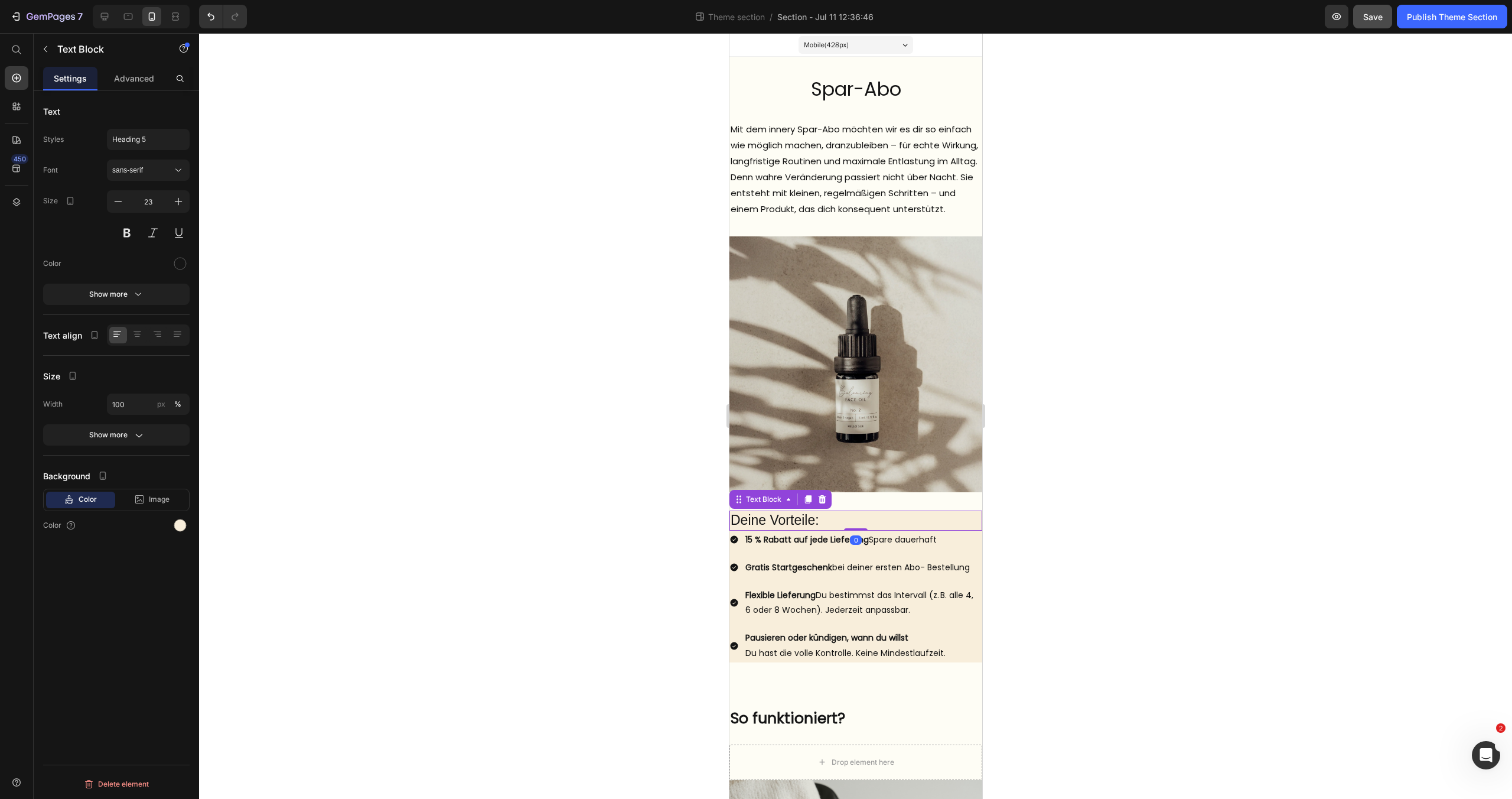 click on "Deine Vorteile:" at bounding box center (855, 521) 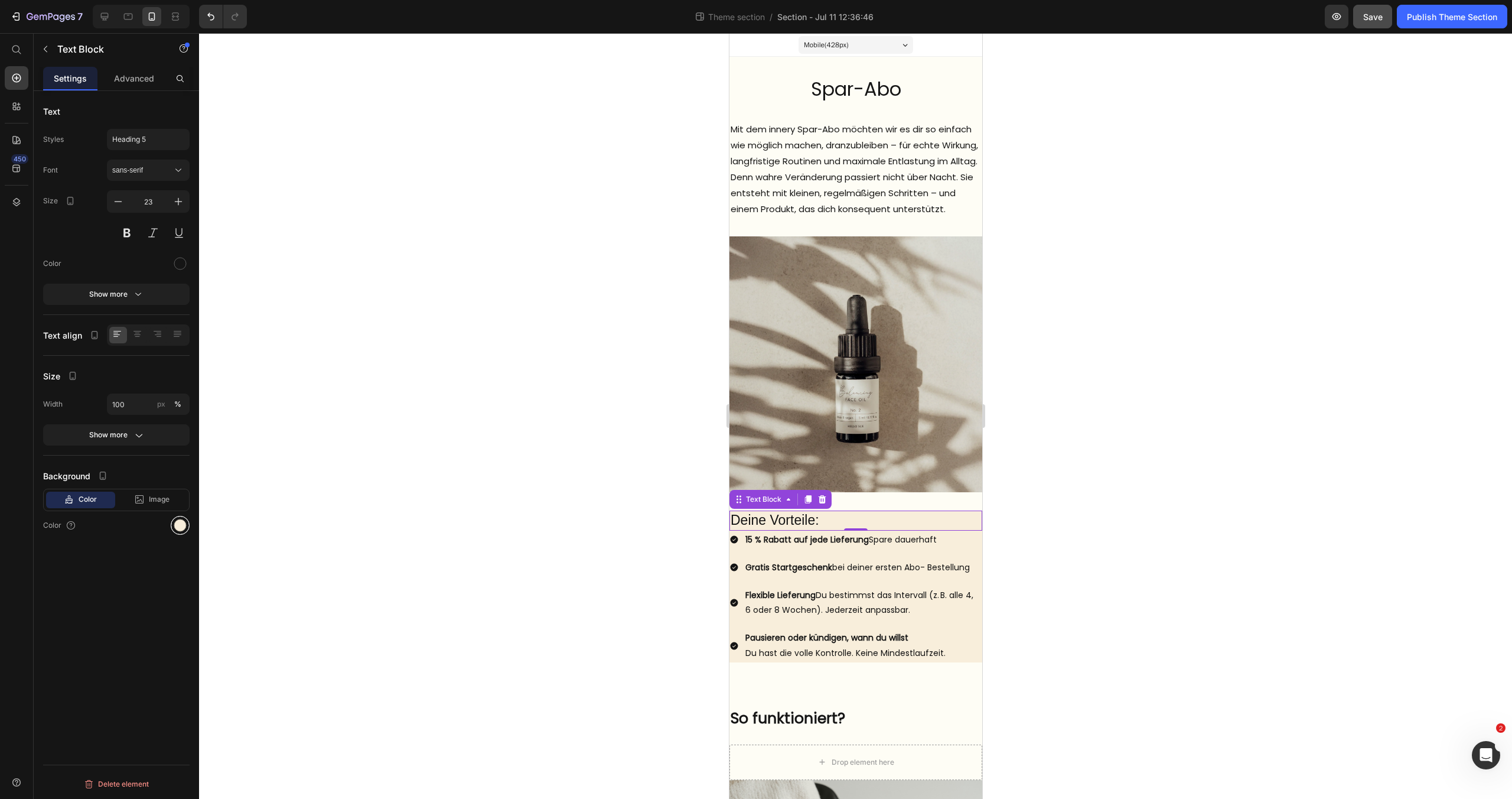 click at bounding box center [180, 525] 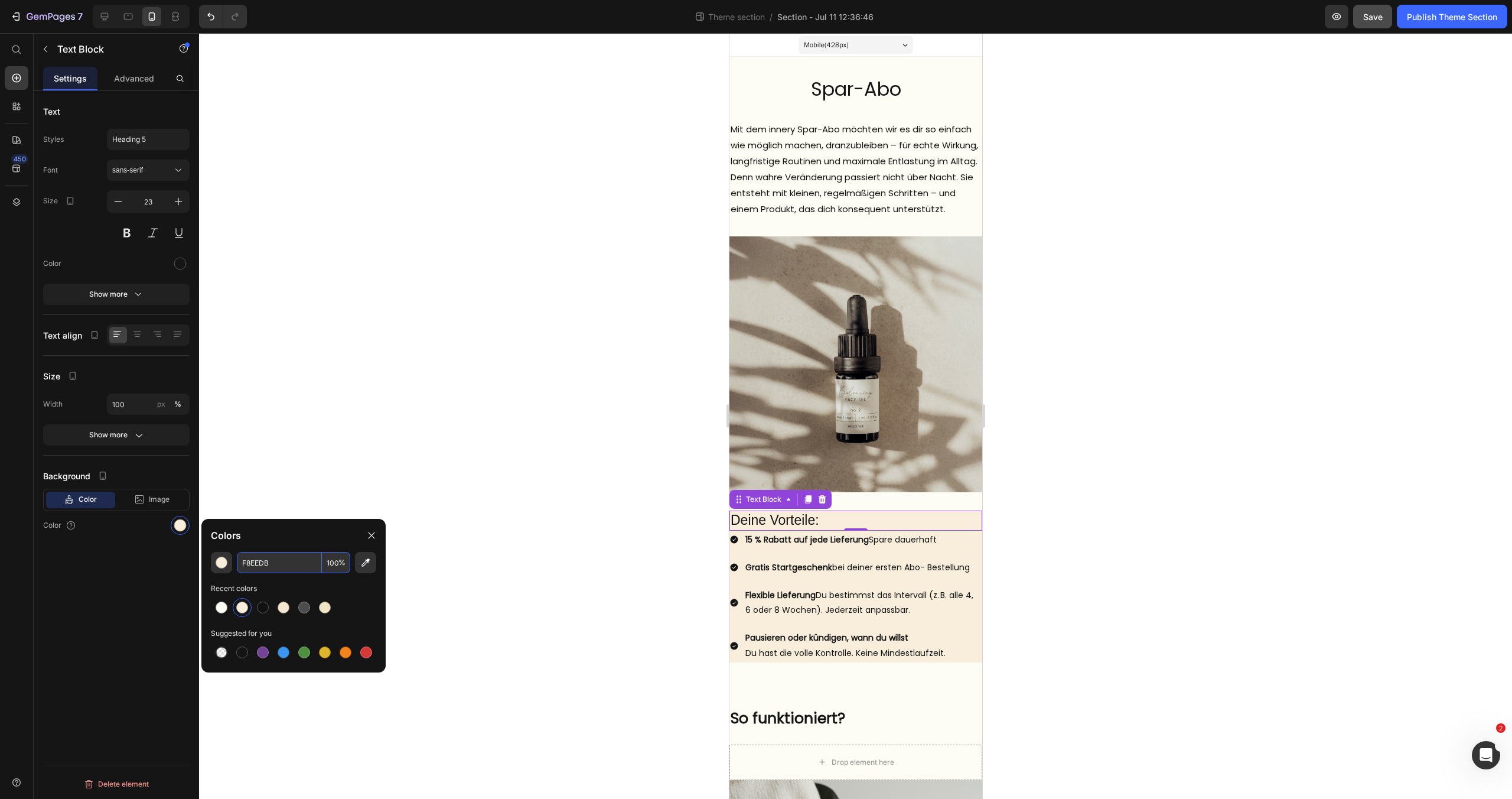 drag, startPoint x: 275, startPoint y: 566, endPoint x: 284, endPoint y: 564, distance: 9.219544 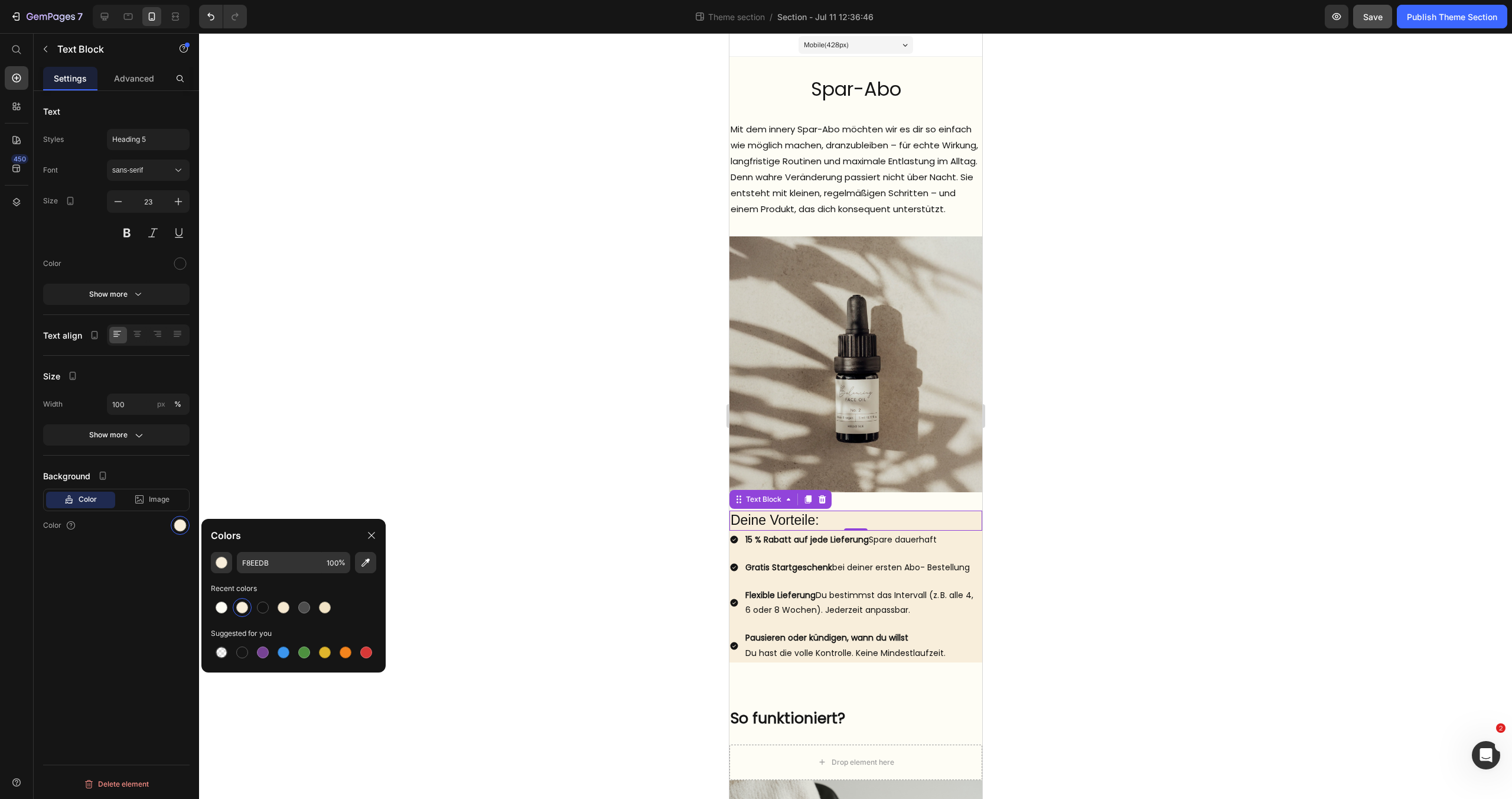 drag, startPoint x: 427, startPoint y: 472, endPoint x: 409, endPoint y: 479, distance: 19.31321 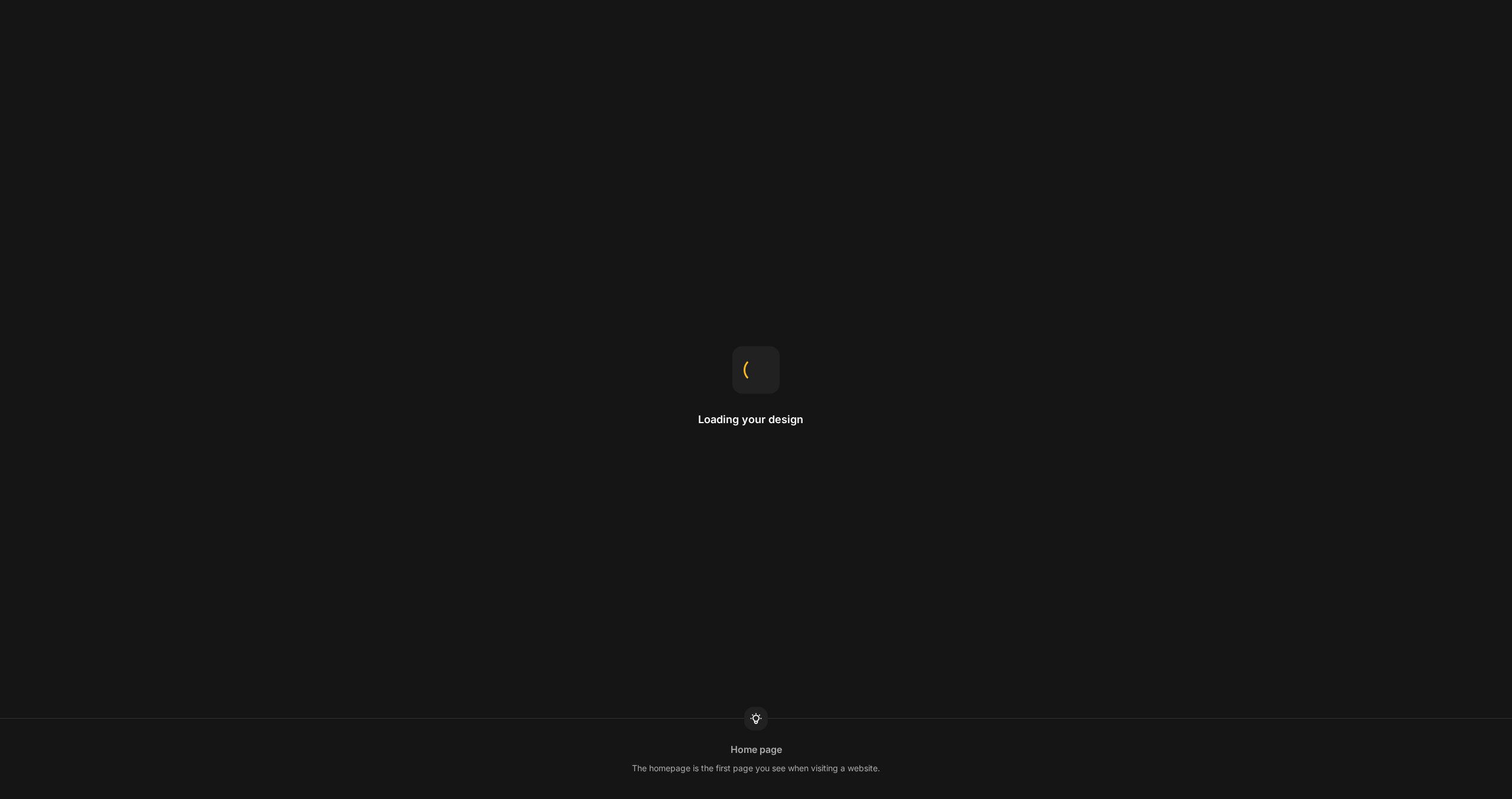 scroll, scrollTop: 0, scrollLeft: 0, axis: both 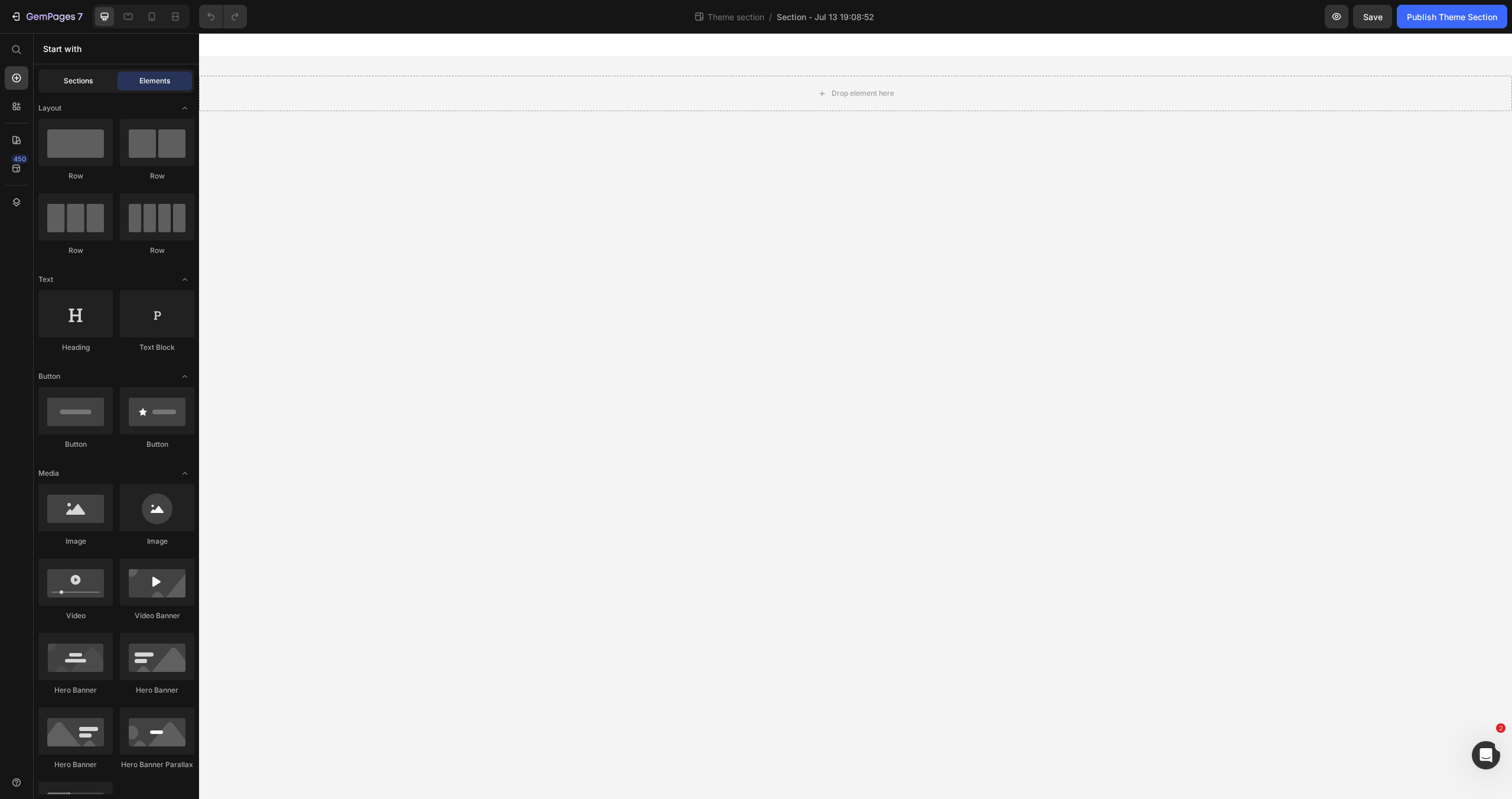 click on "Sections" at bounding box center (78, 81) 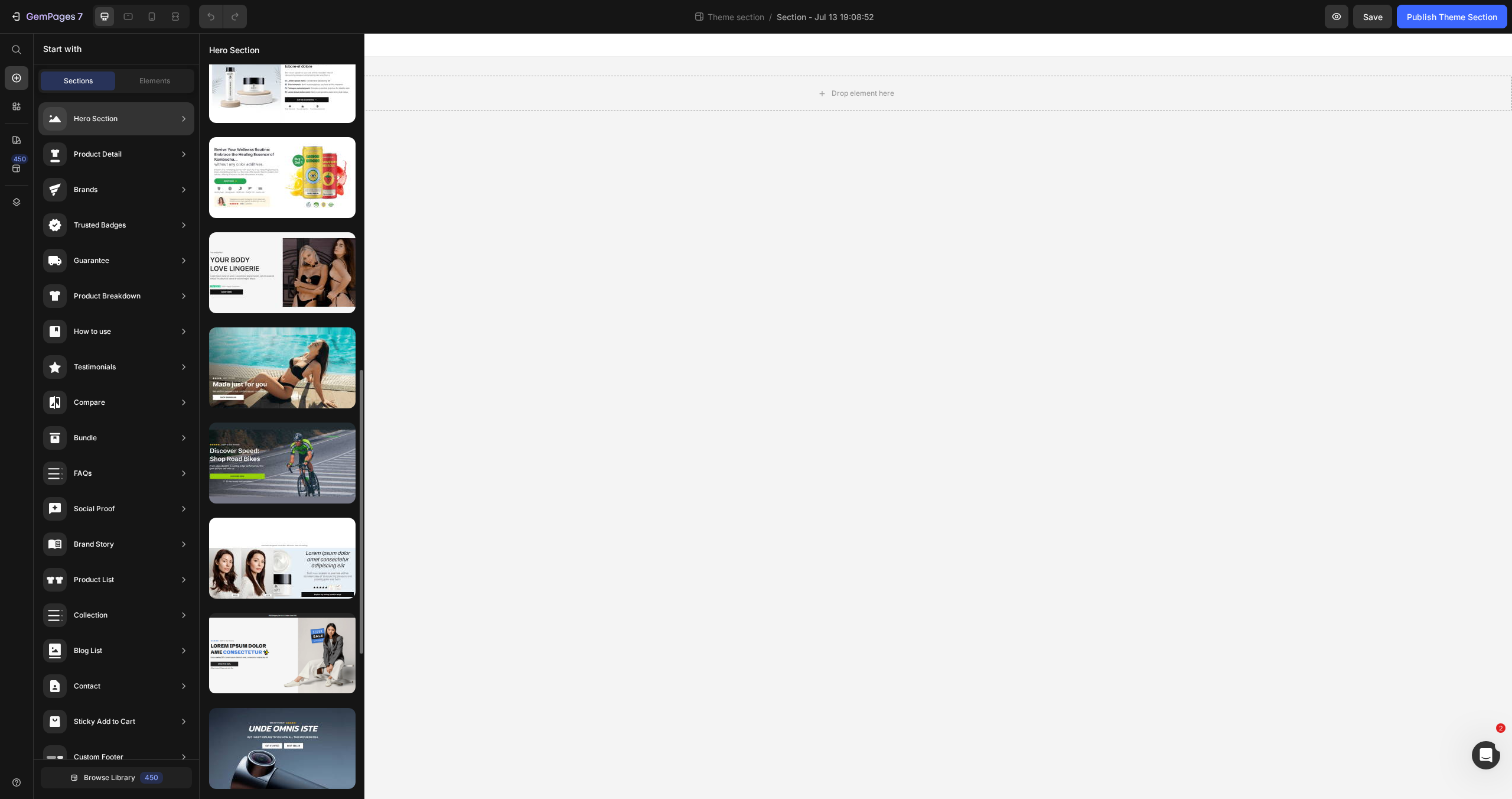 scroll, scrollTop: 788, scrollLeft: 0, axis: vertical 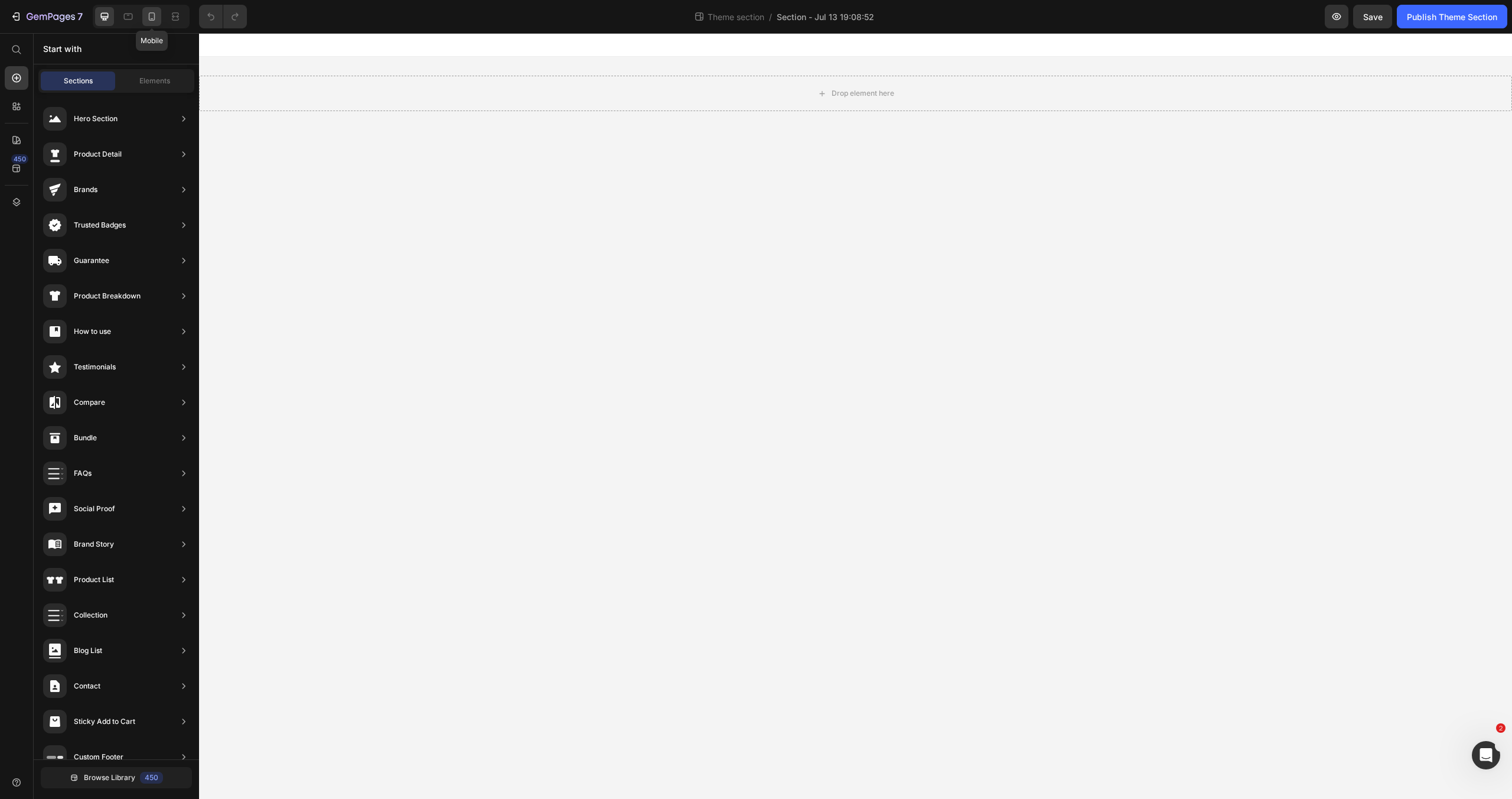 click 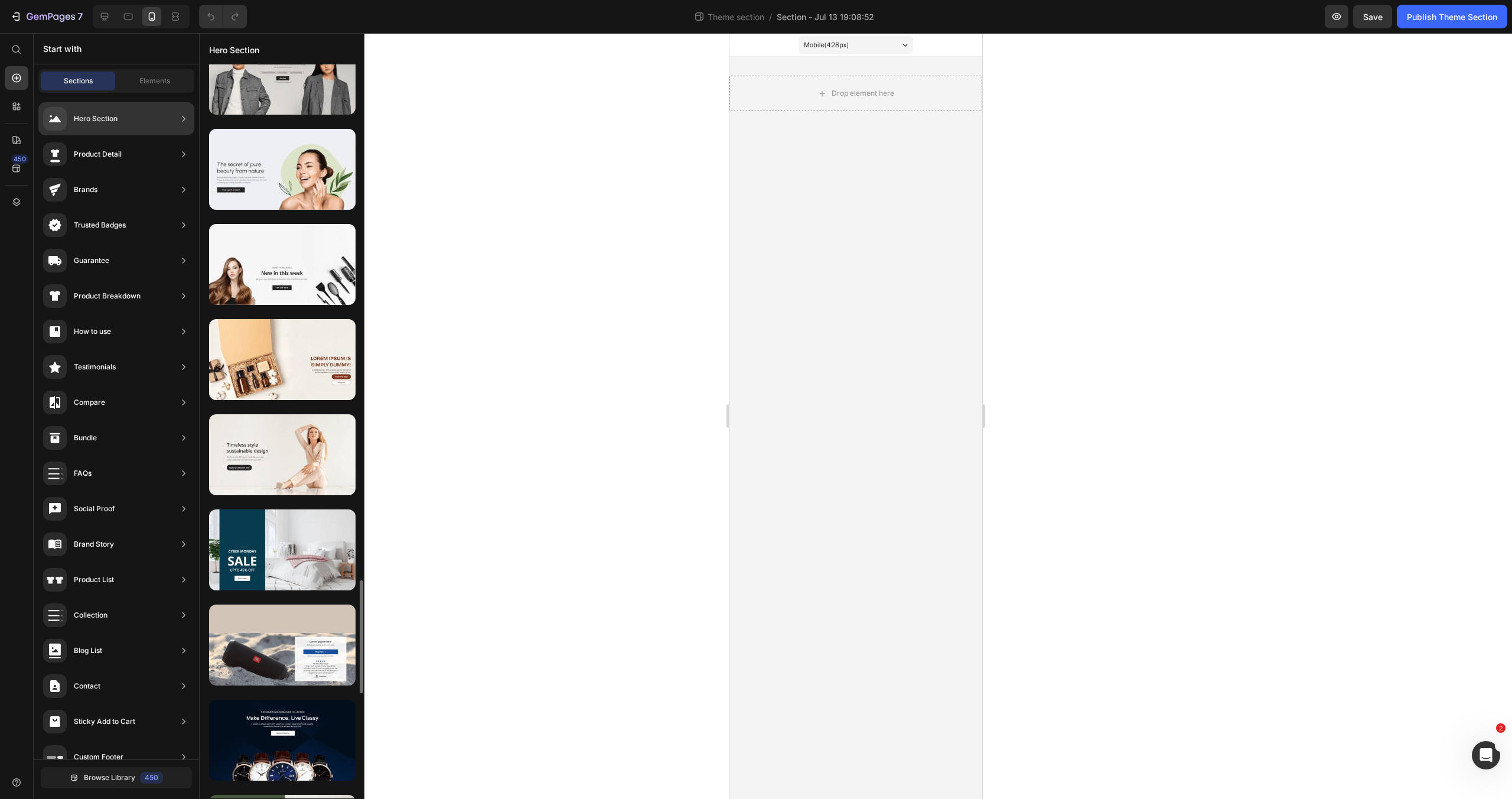 scroll, scrollTop: 3279, scrollLeft: 0, axis: vertical 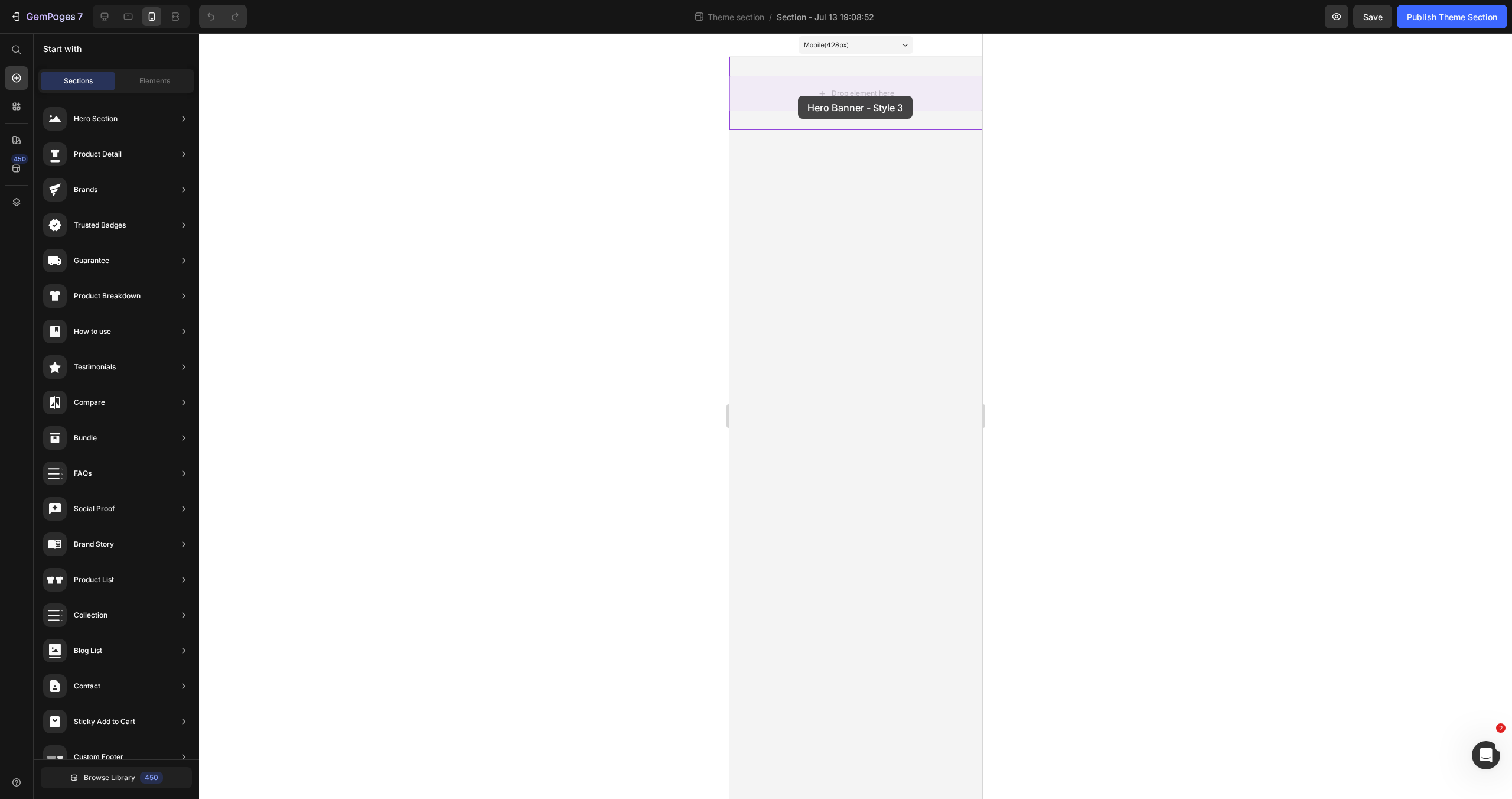 drag, startPoint x: 1022, startPoint y: 467, endPoint x: 797, endPoint y: 96, distance: 433.8963 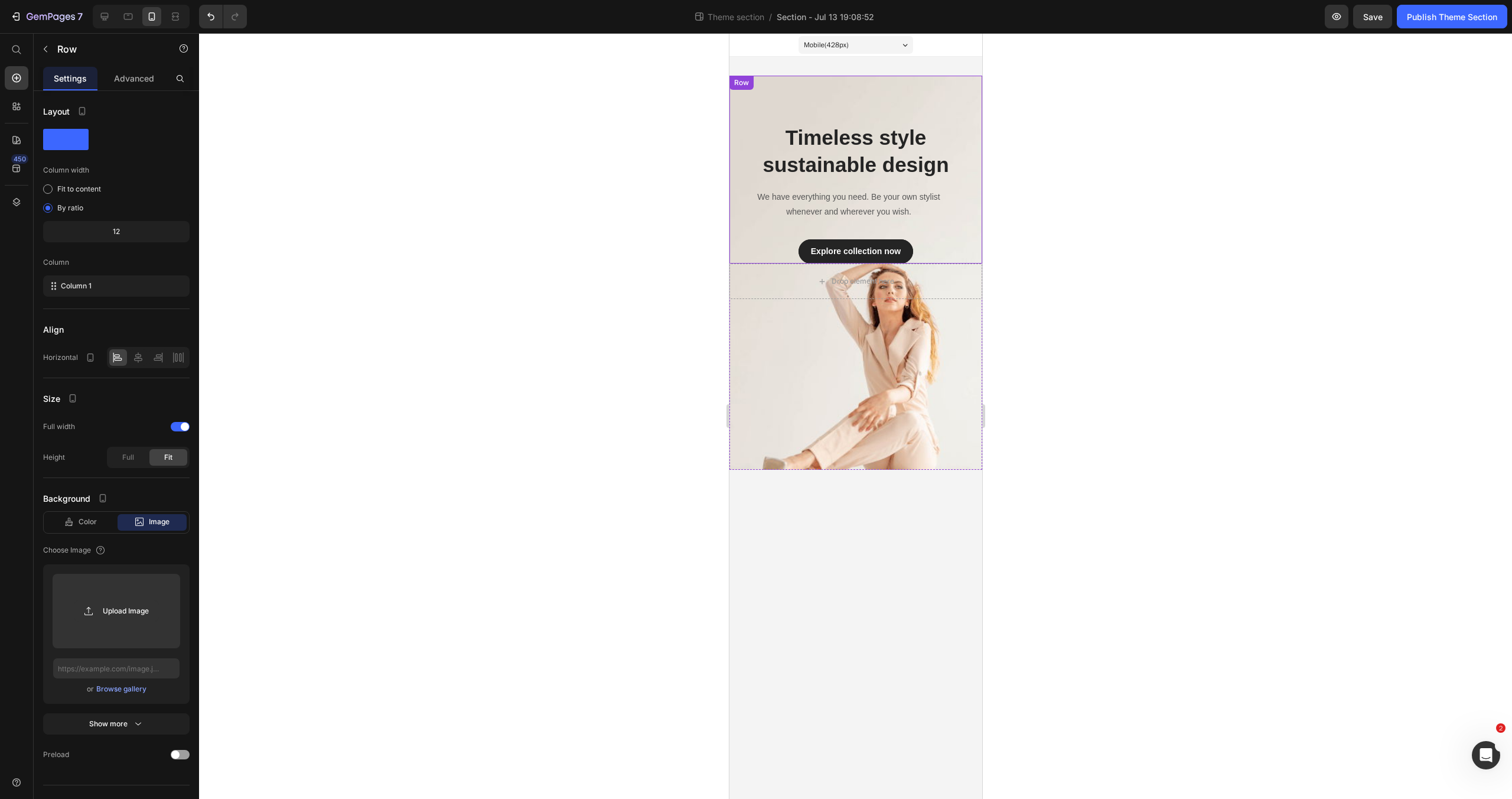 click on "Timeless style sustainable design Heading We have everything you need. Be your own stylist whenever and wherever you wish. Text block Explore collection now Button Row" at bounding box center [855, 170] 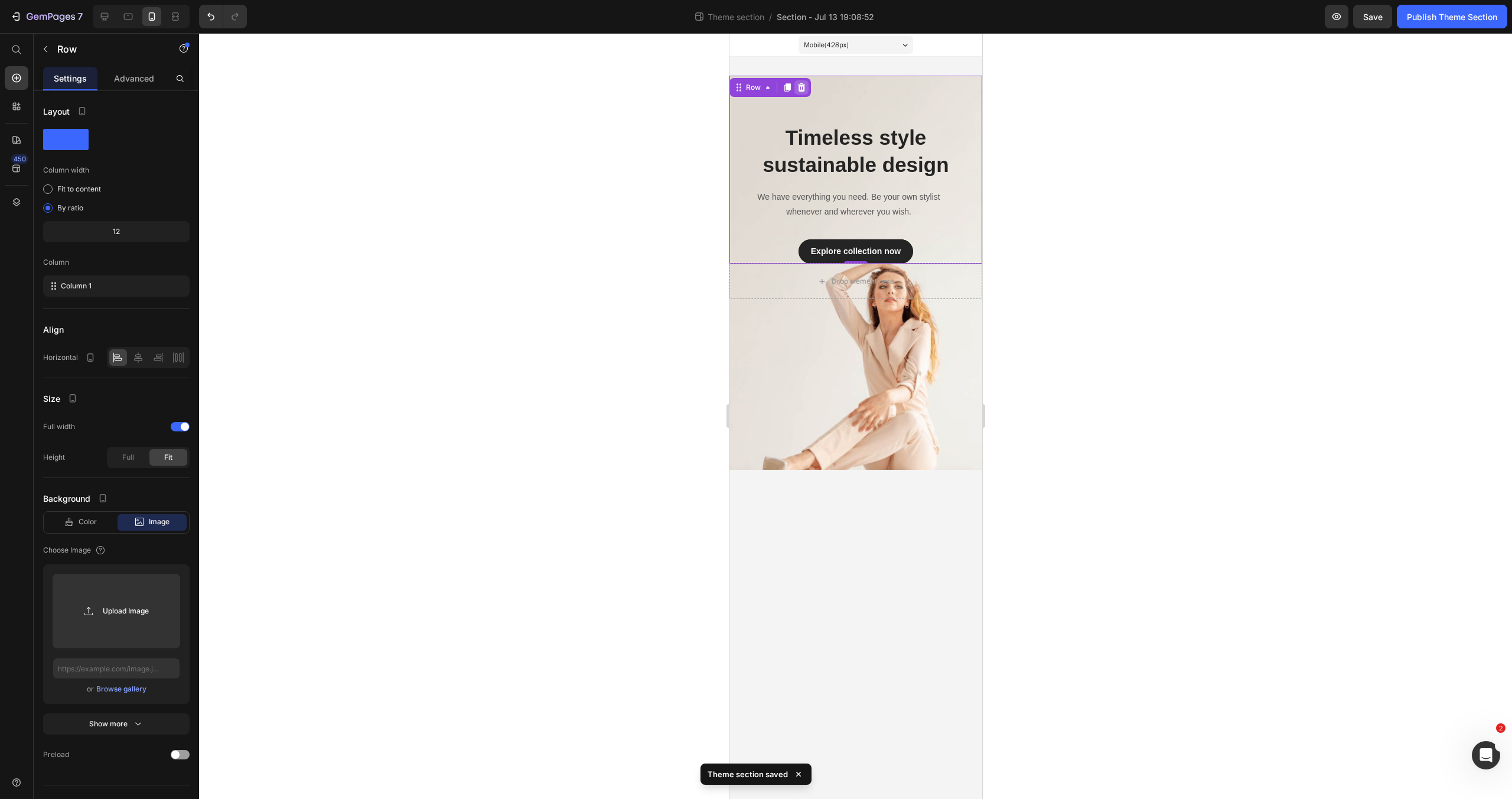 click 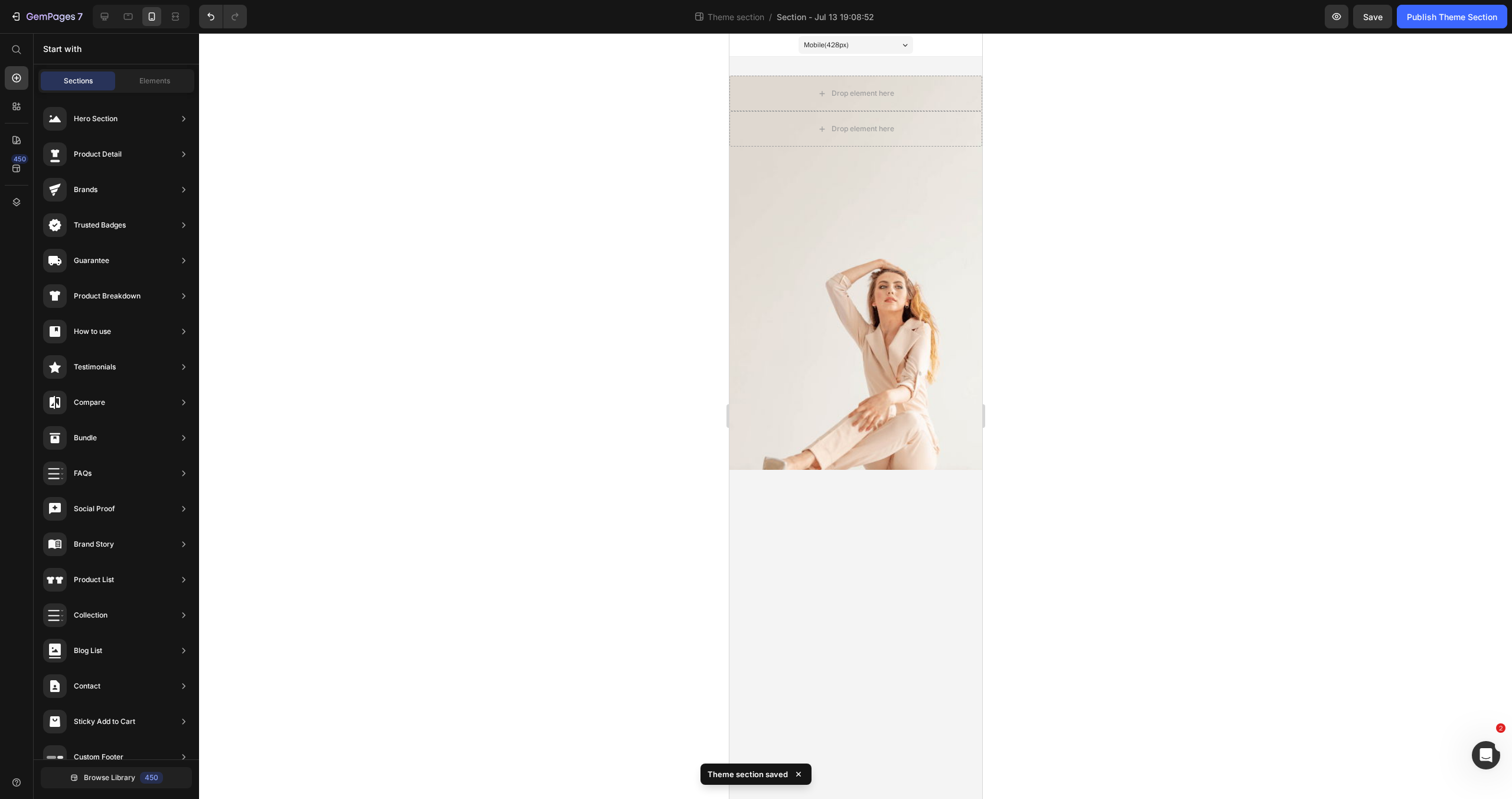 scroll, scrollTop: 0, scrollLeft: 0, axis: both 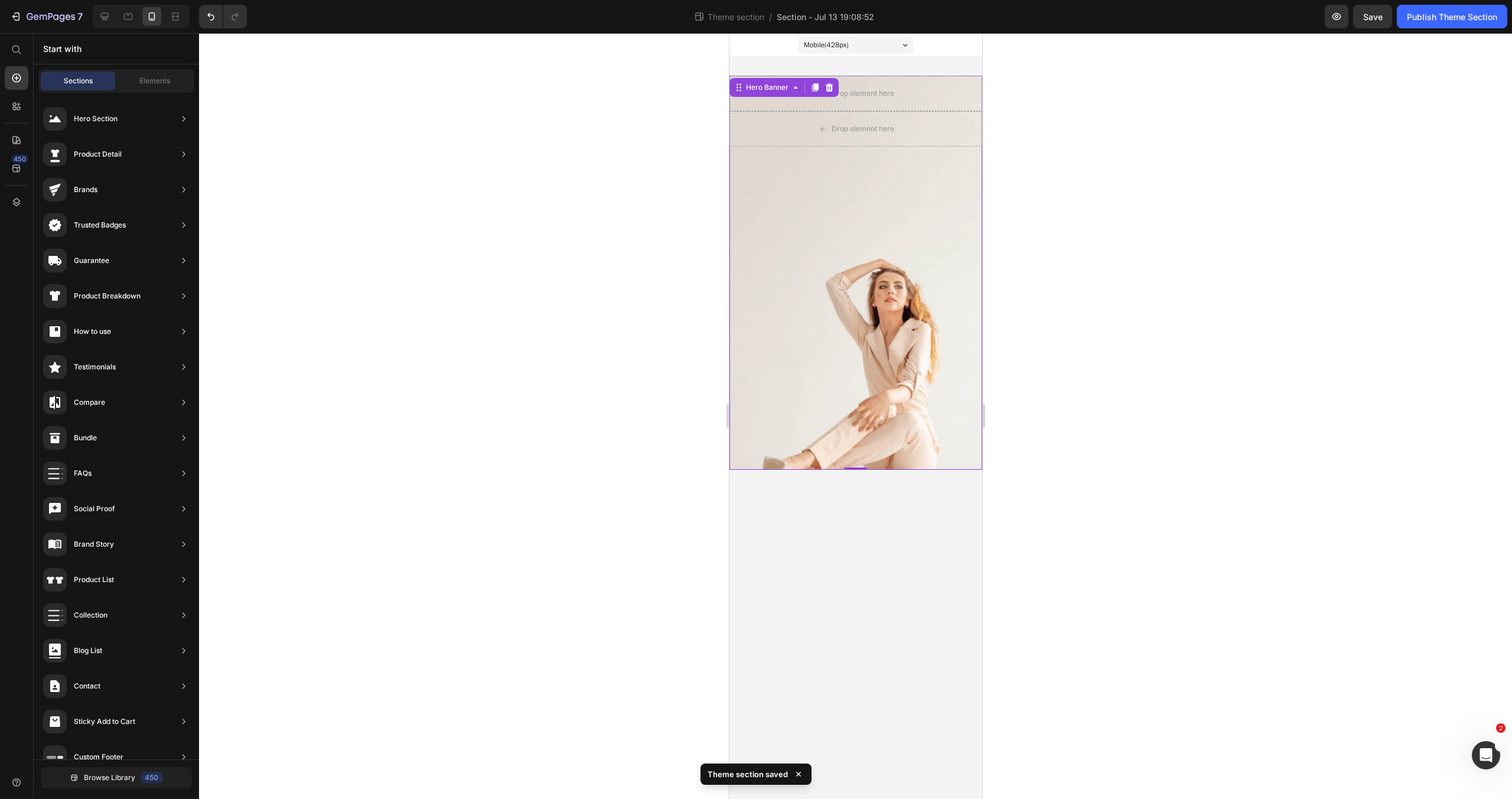 click at bounding box center [855, 272] 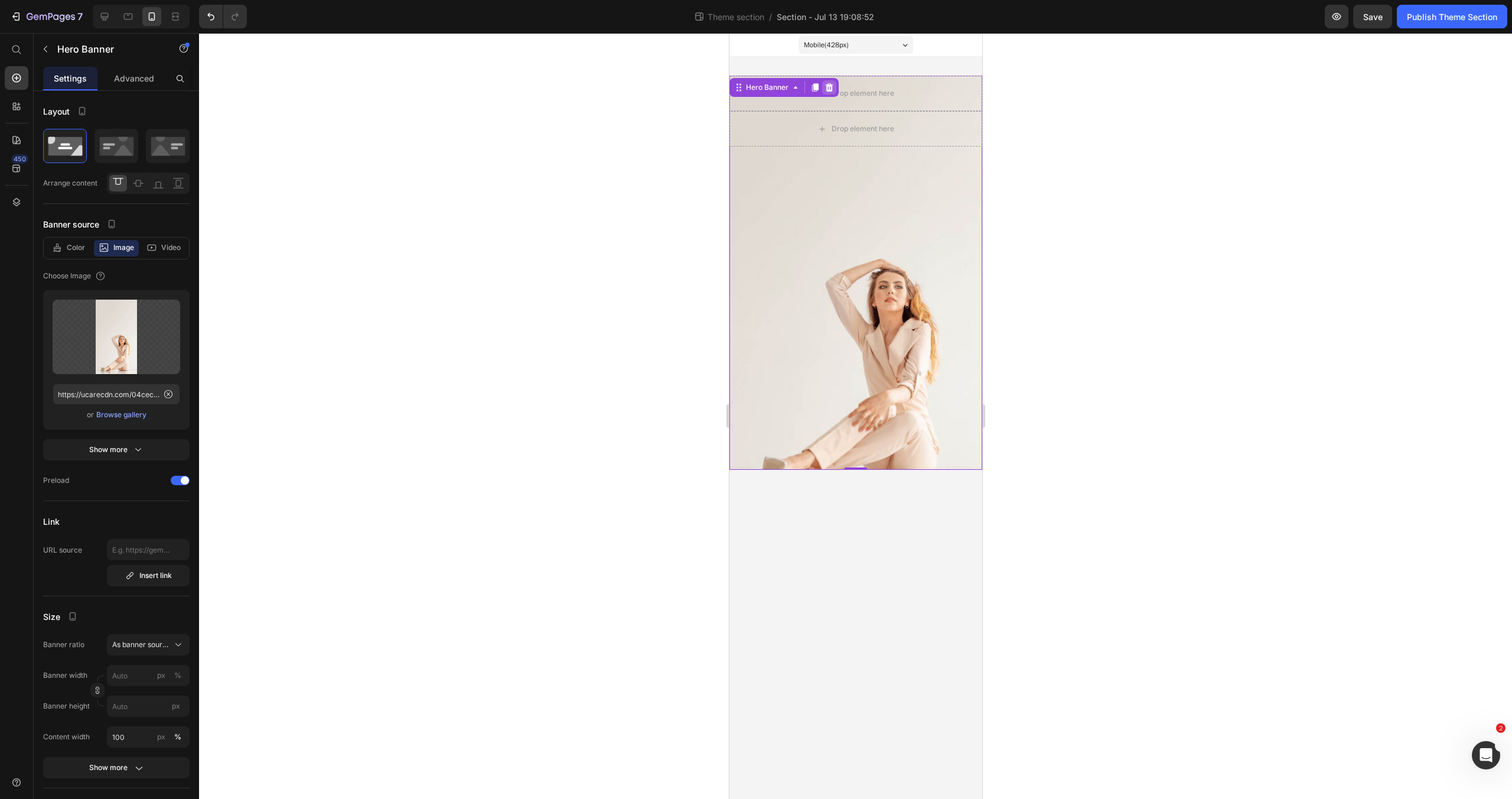 click 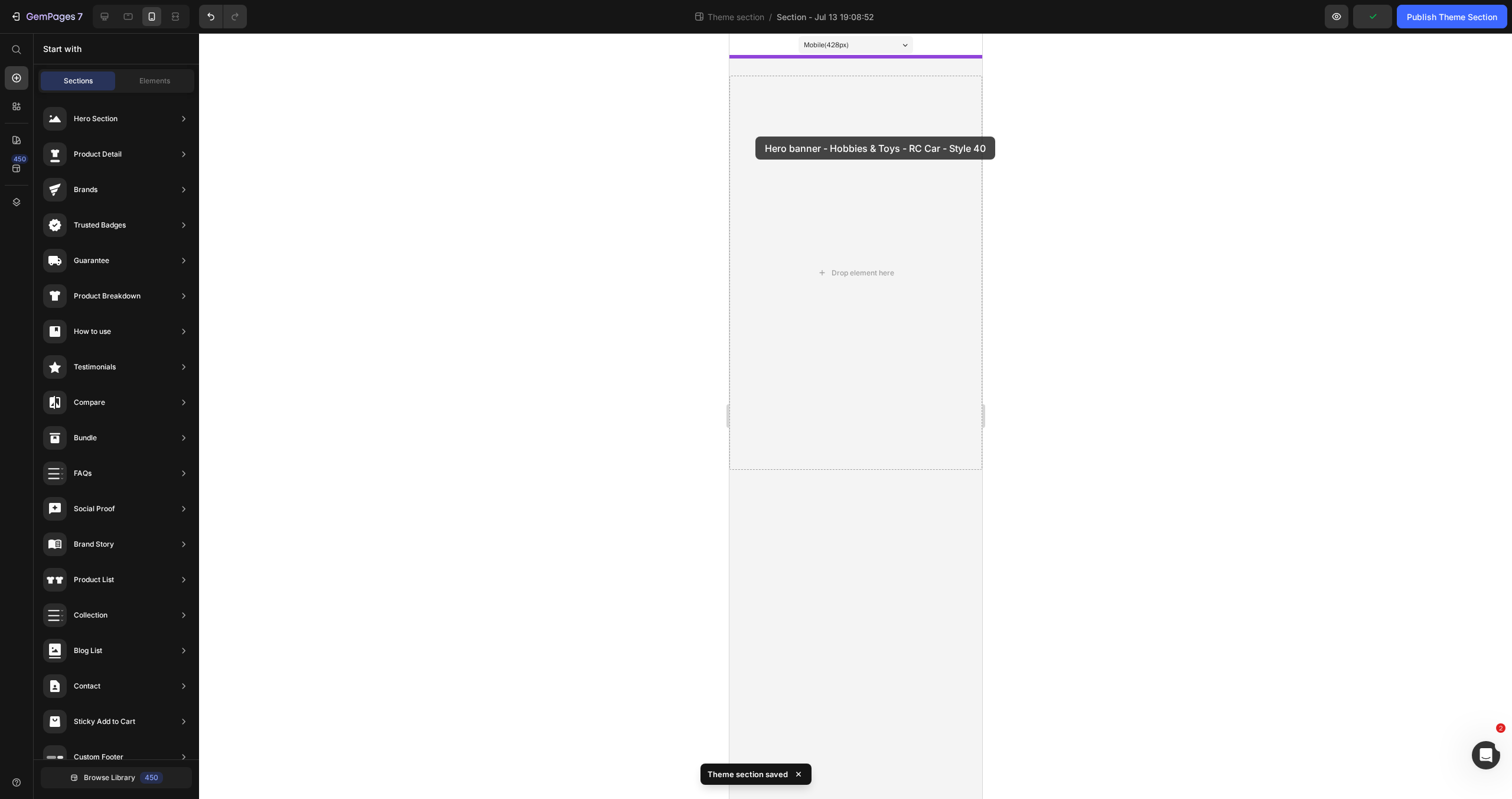 drag, startPoint x: 950, startPoint y: 142, endPoint x: 755, endPoint y: 137, distance: 195.06409 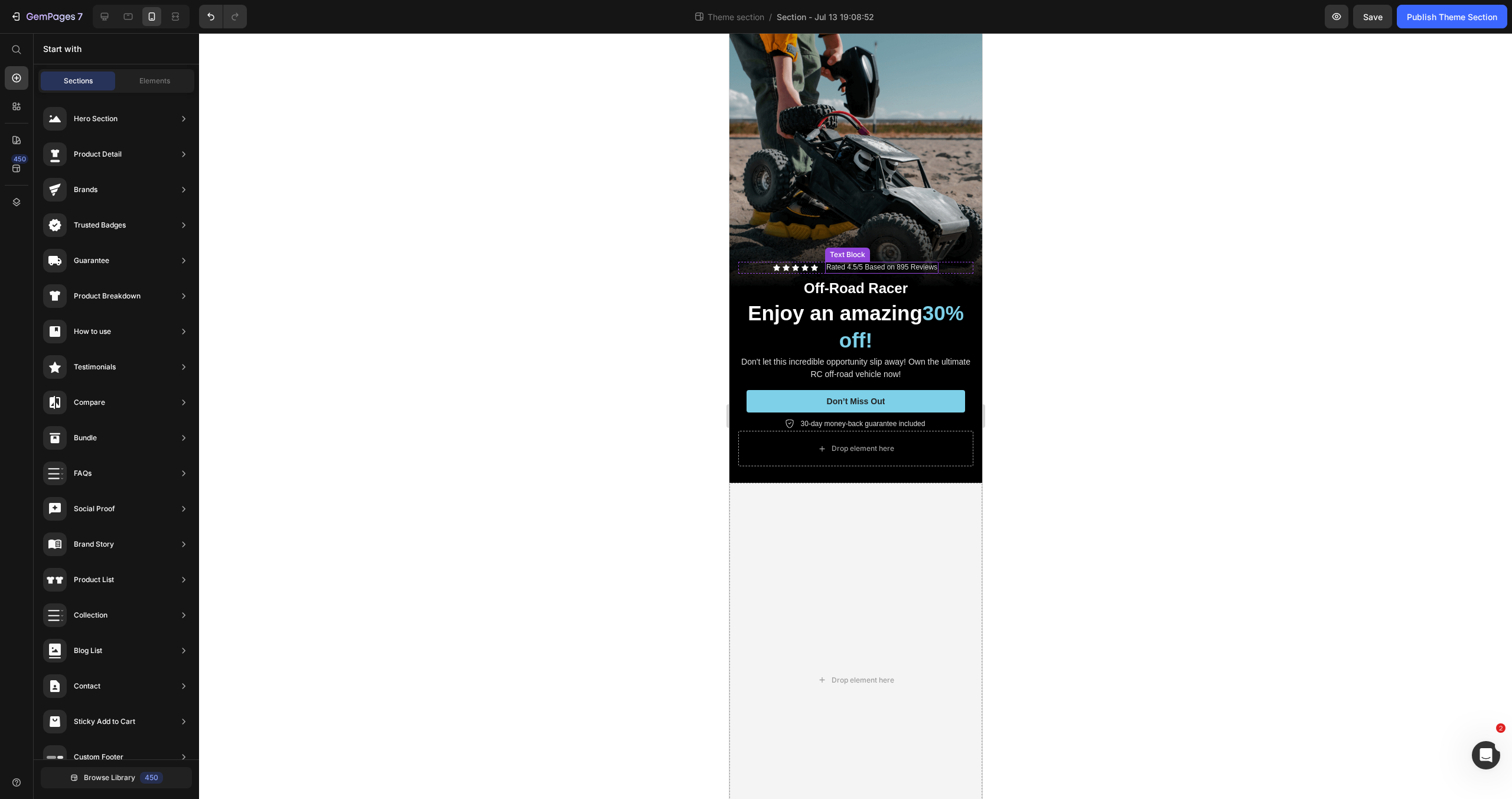 scroll, scrollTop: 0, scrollLeft: 0, axis: both 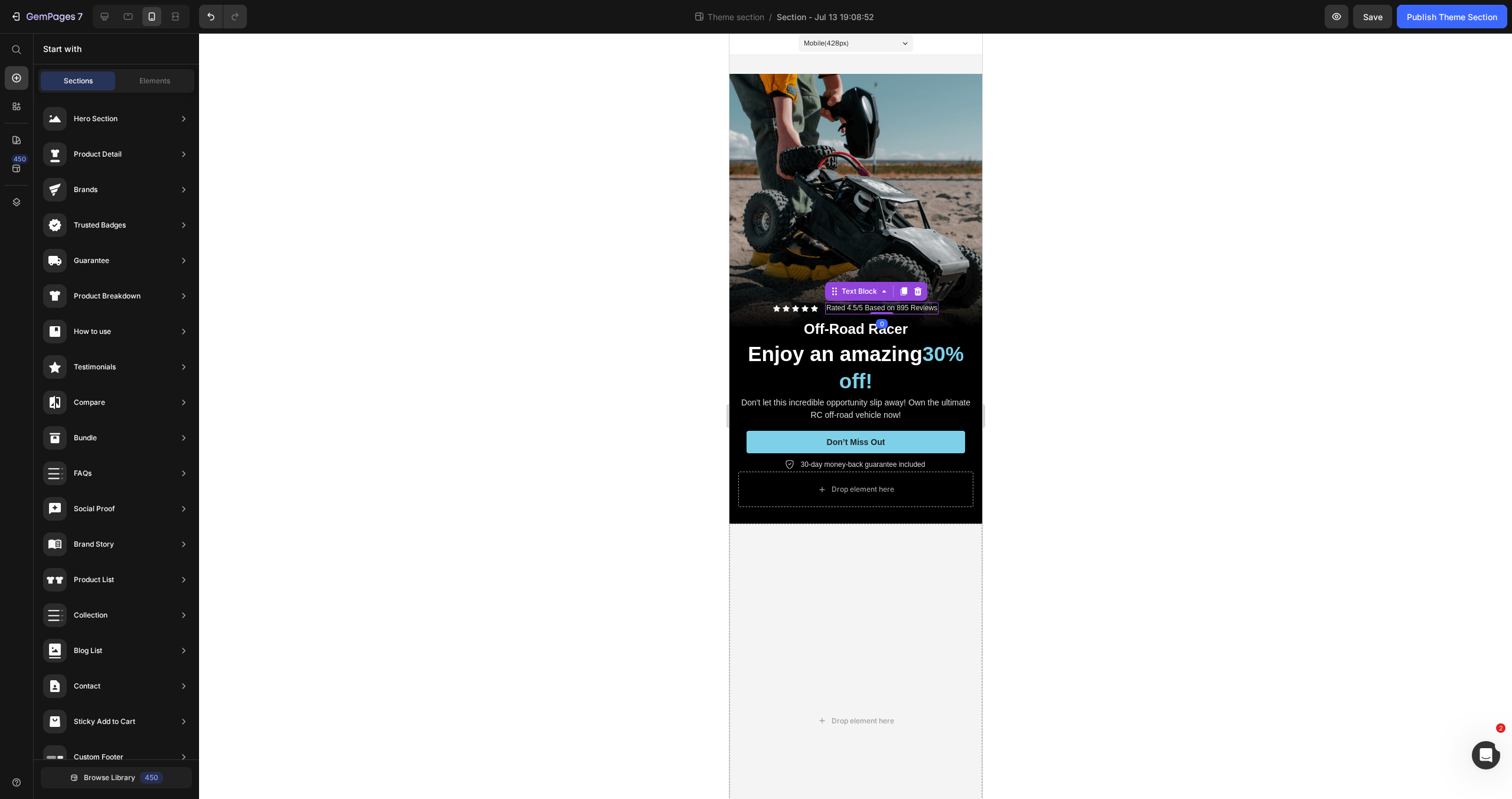 click on "Rated 4.5/5 Based on 895 Reviews" at bounding box center [881, 308] 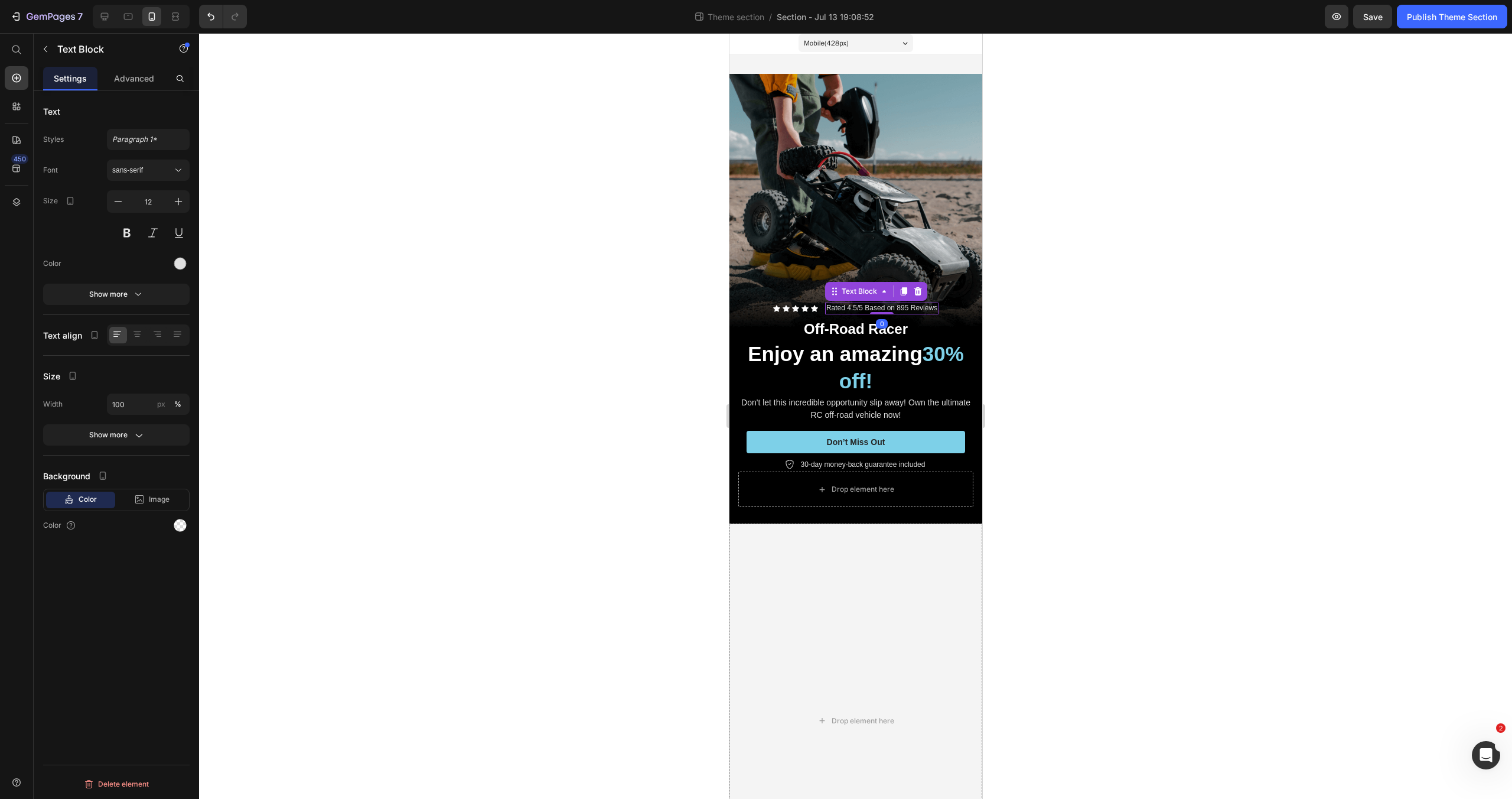 scroll, scrollTop: 0, scrollLeft: 0, axis: both 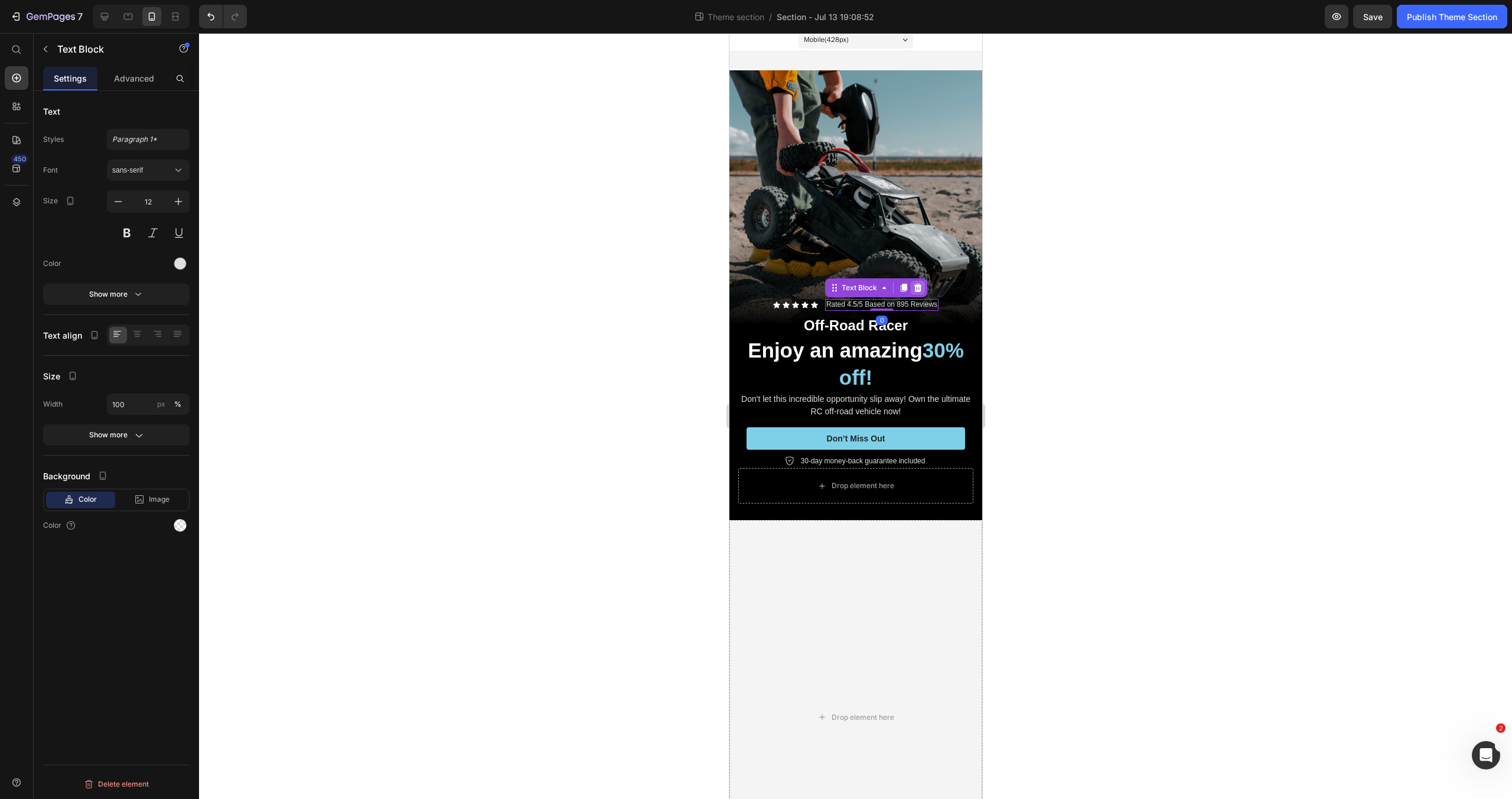 click at bounding box center (917, 288) 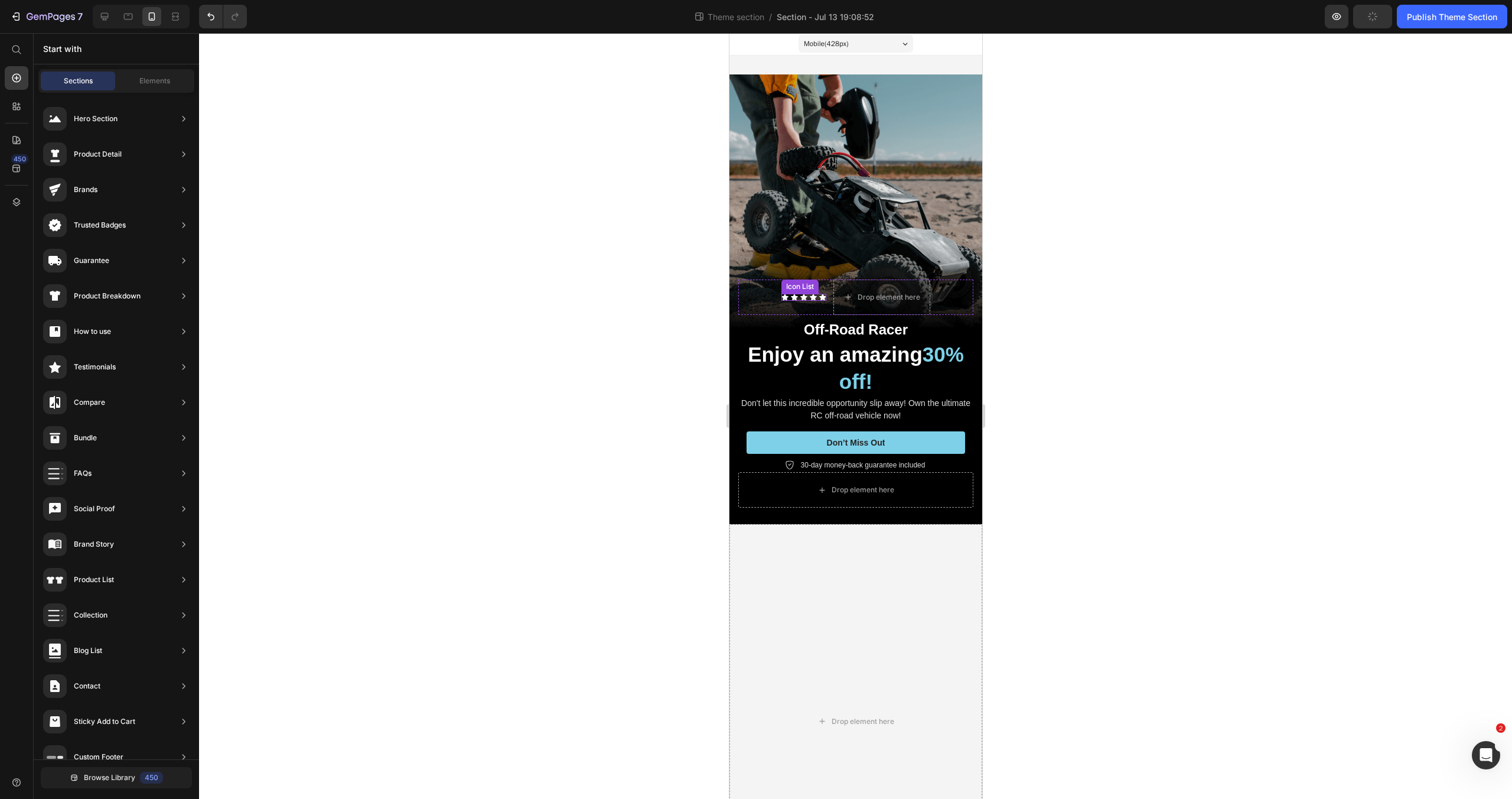 scroll, scrollTop: 0, scrollLeft: 0, axis: both 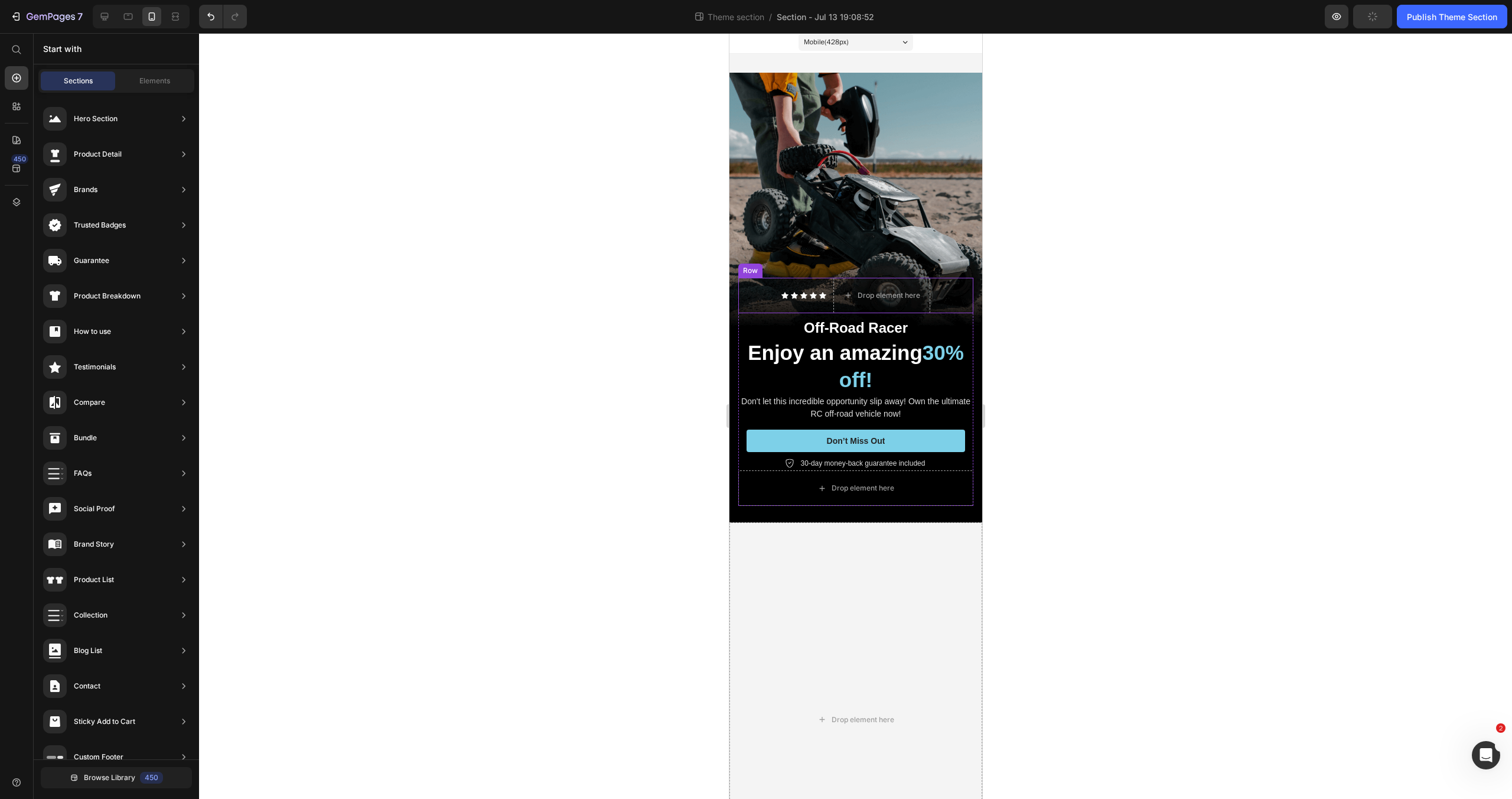 click on "Row" at bounding box center (750, 271) 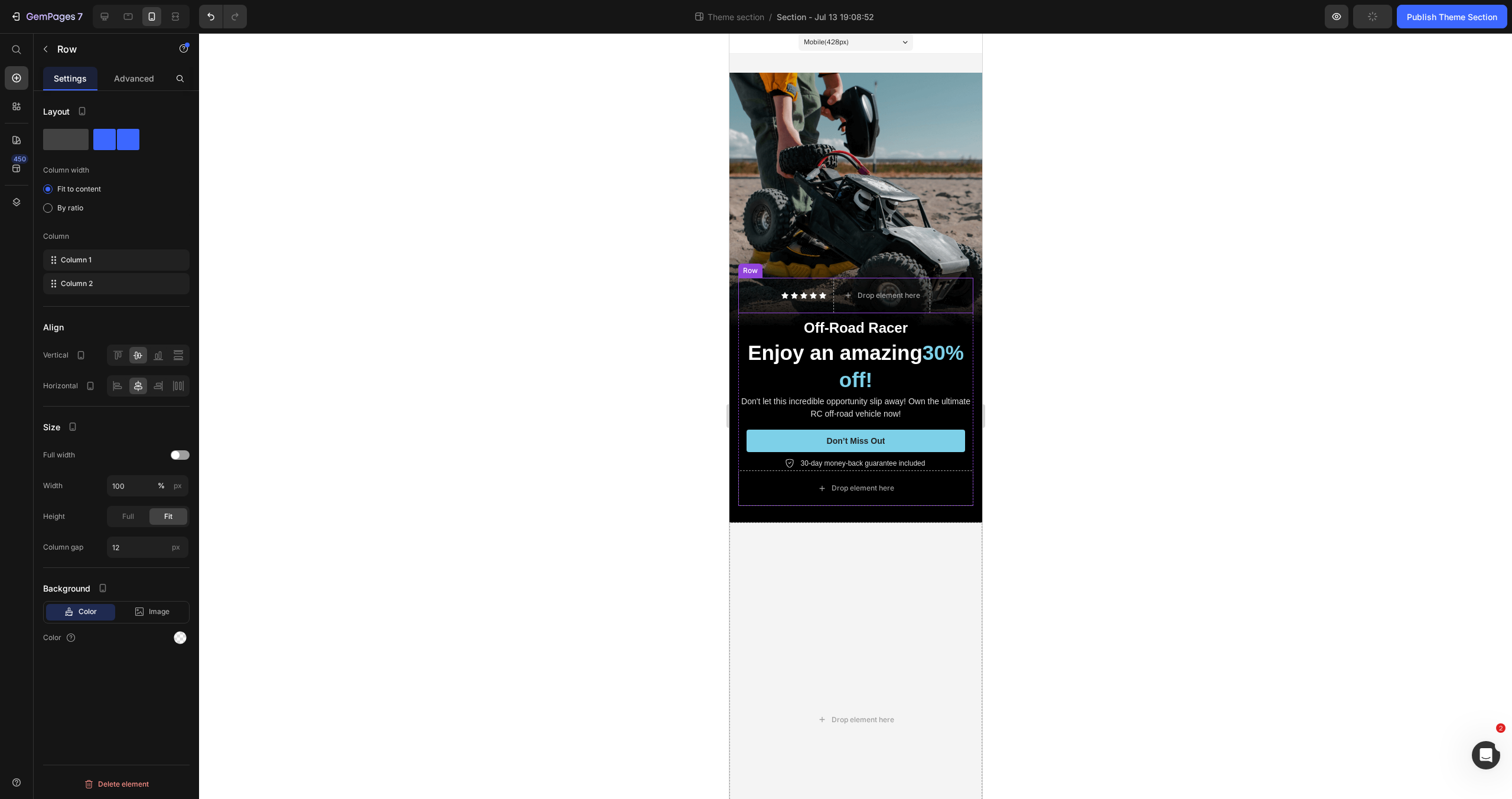 scroll, scrollTop: 0, scrollLeft: 0, axis: both 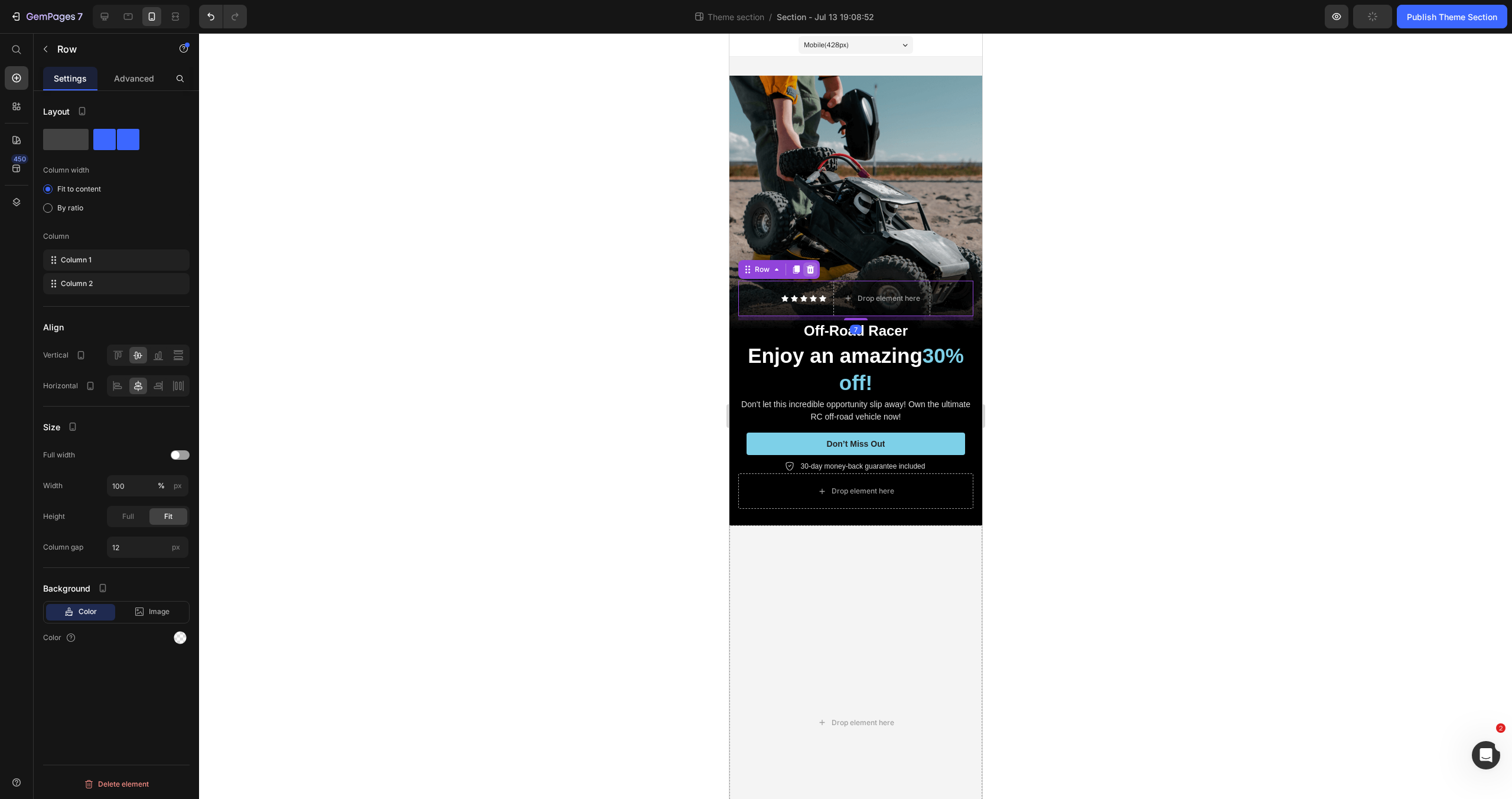 click 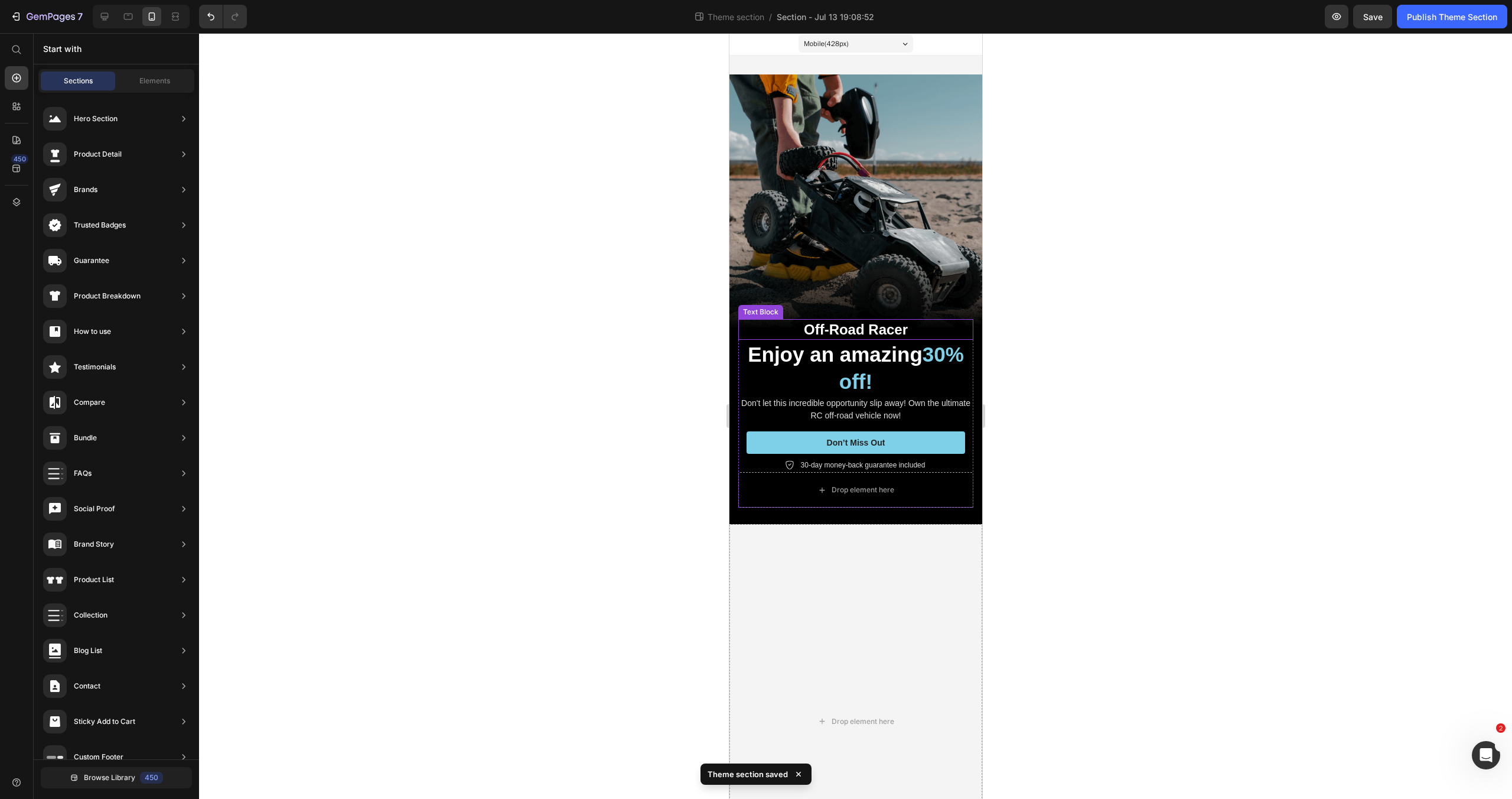 scroll, scrollTop: 1, scrollLeft: 0, axis: vertical 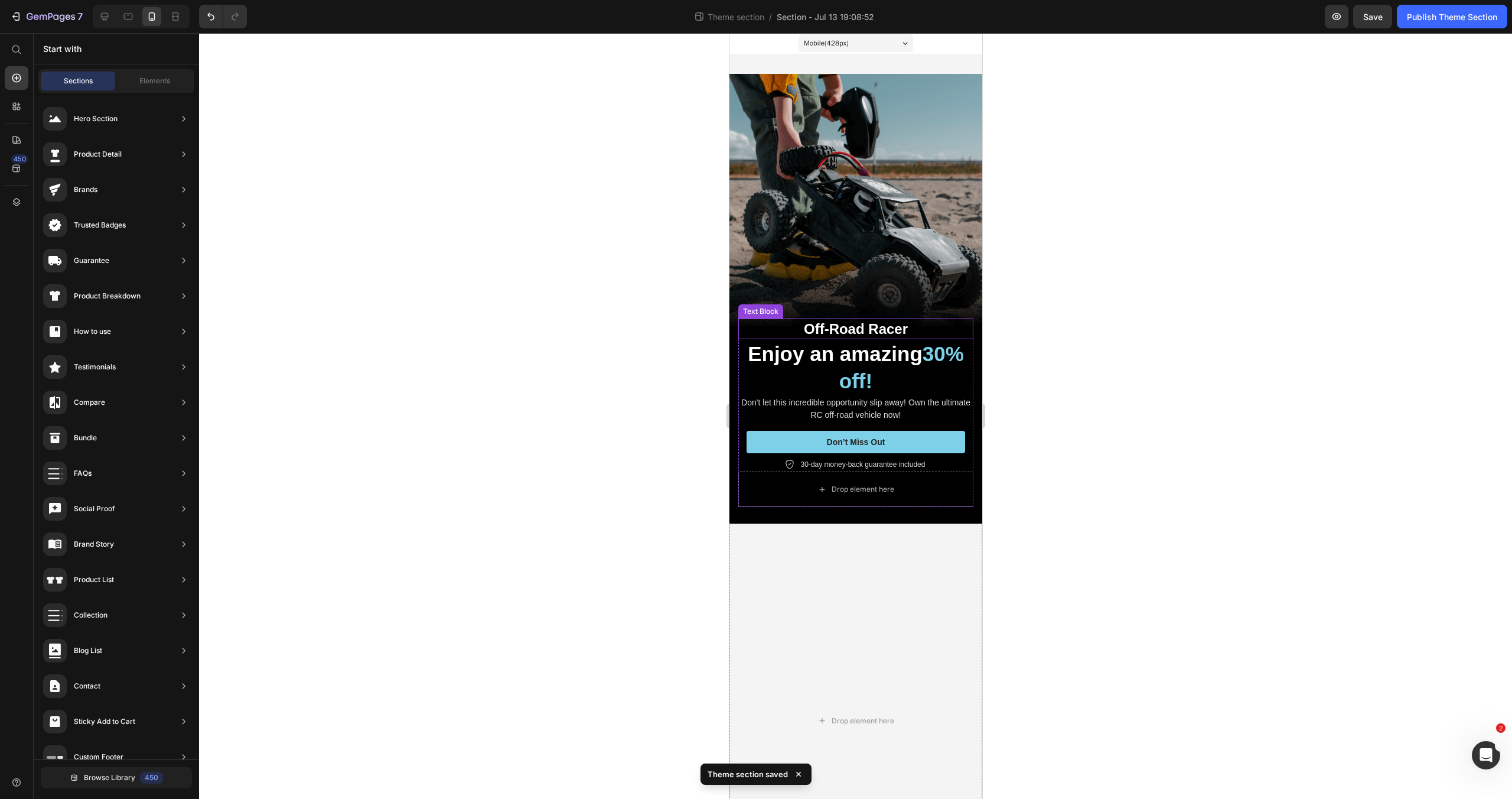 click on "Off-Road Racer" at bounding box center (855, 329) 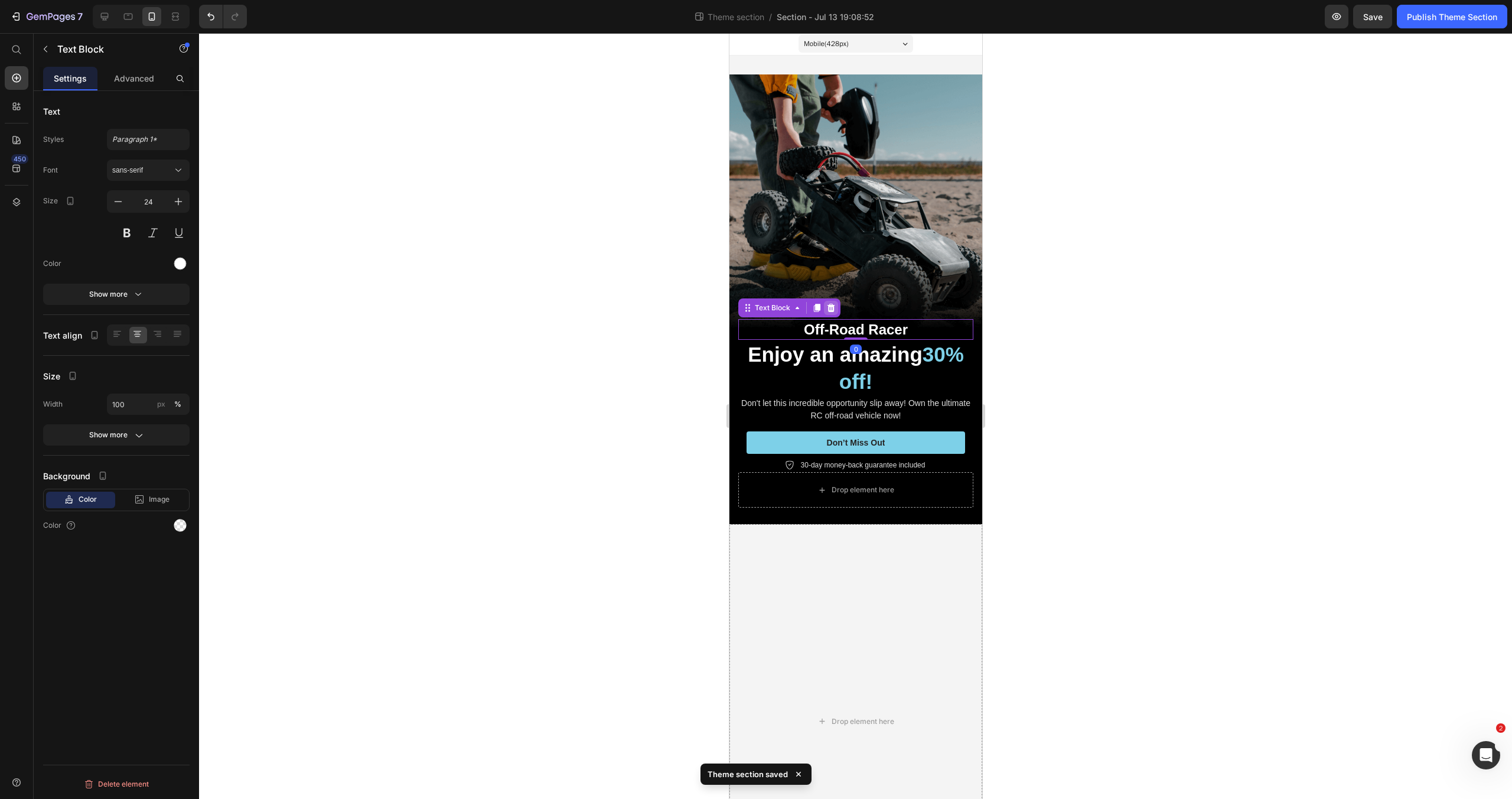 click 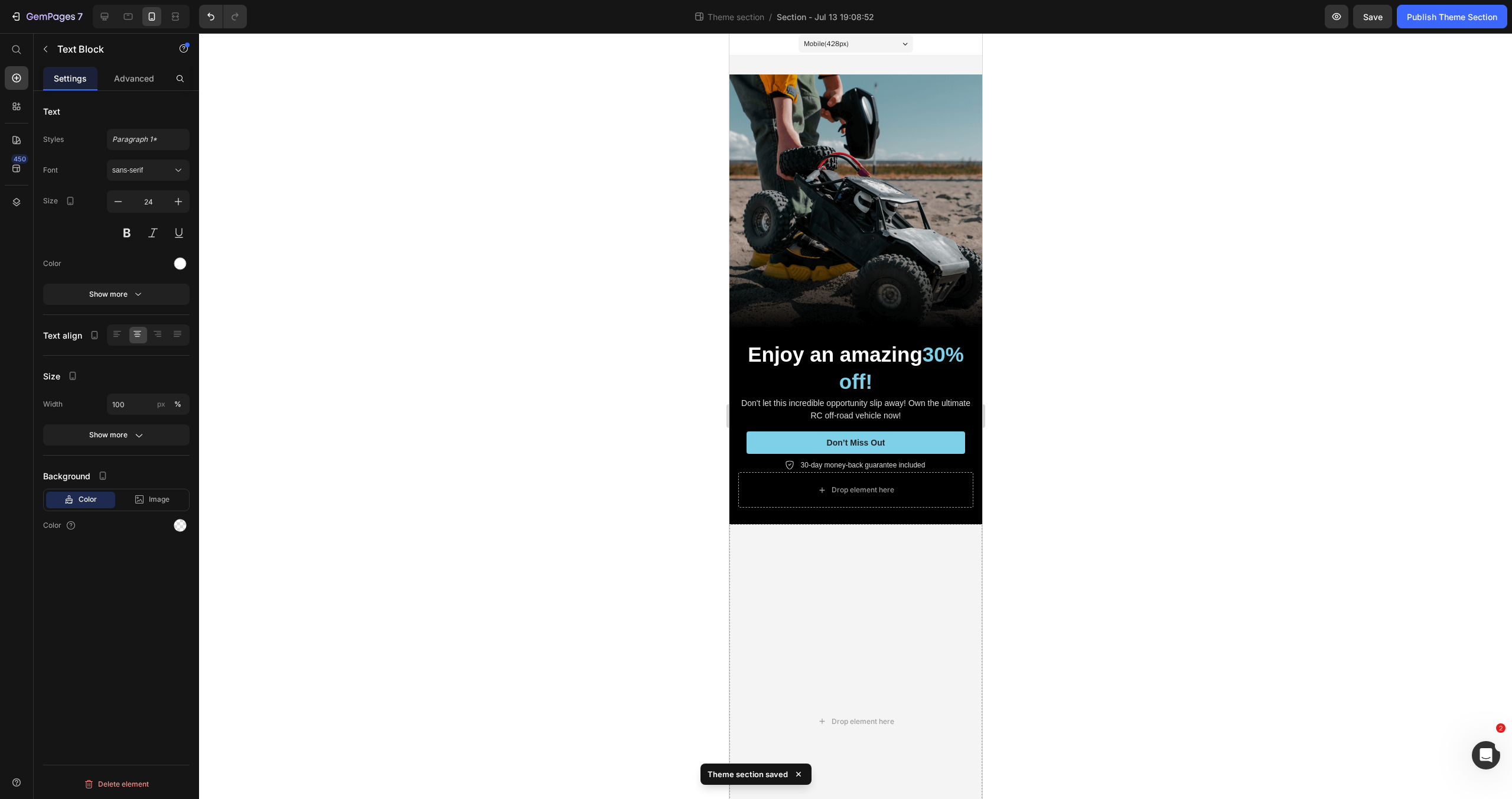 scroll, scrollTop: 0, scrollLeft: 0, axis: both 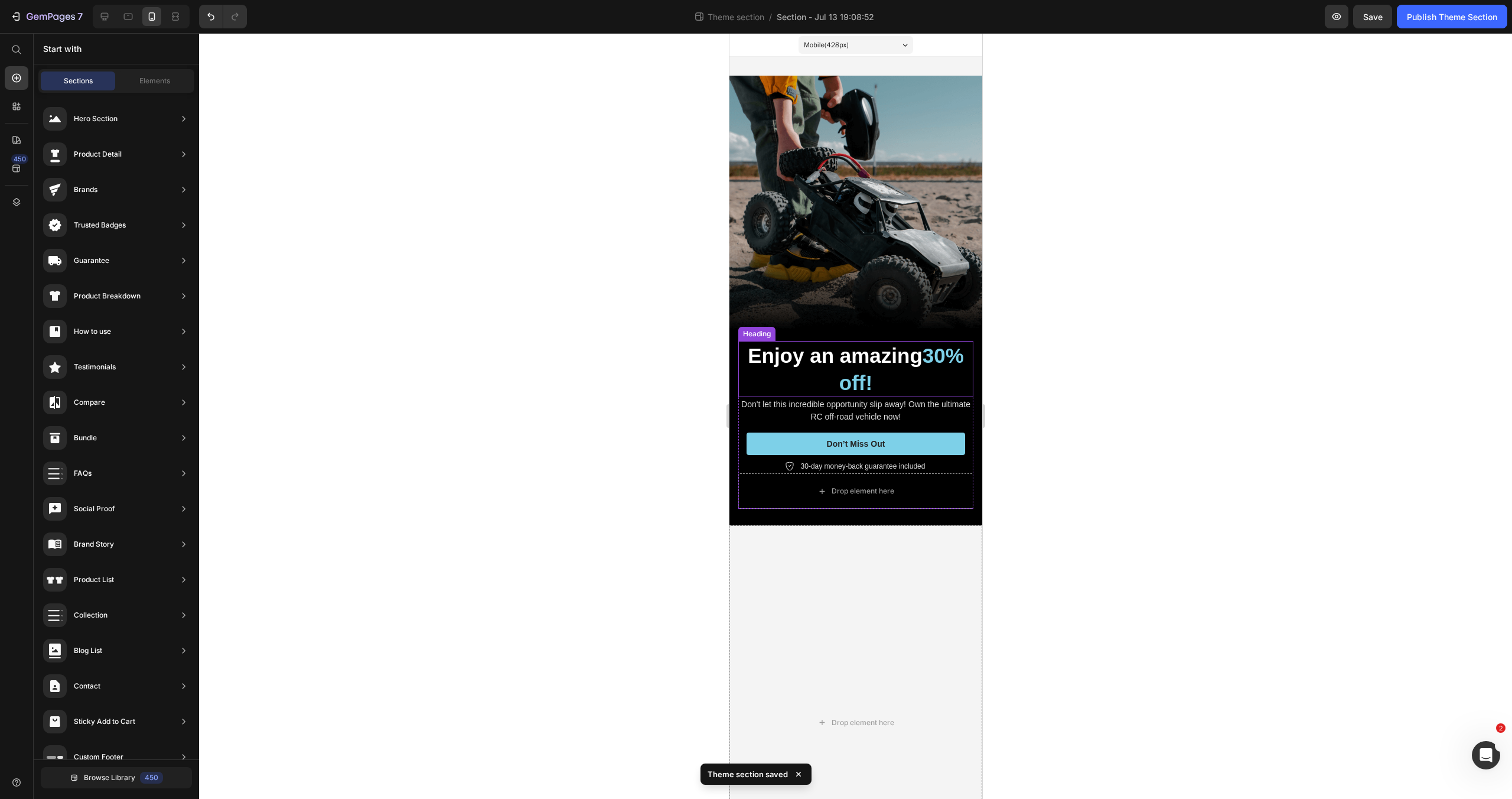 click on "Enjoy an amazing  30% off!" at bounding box center (855, 369) 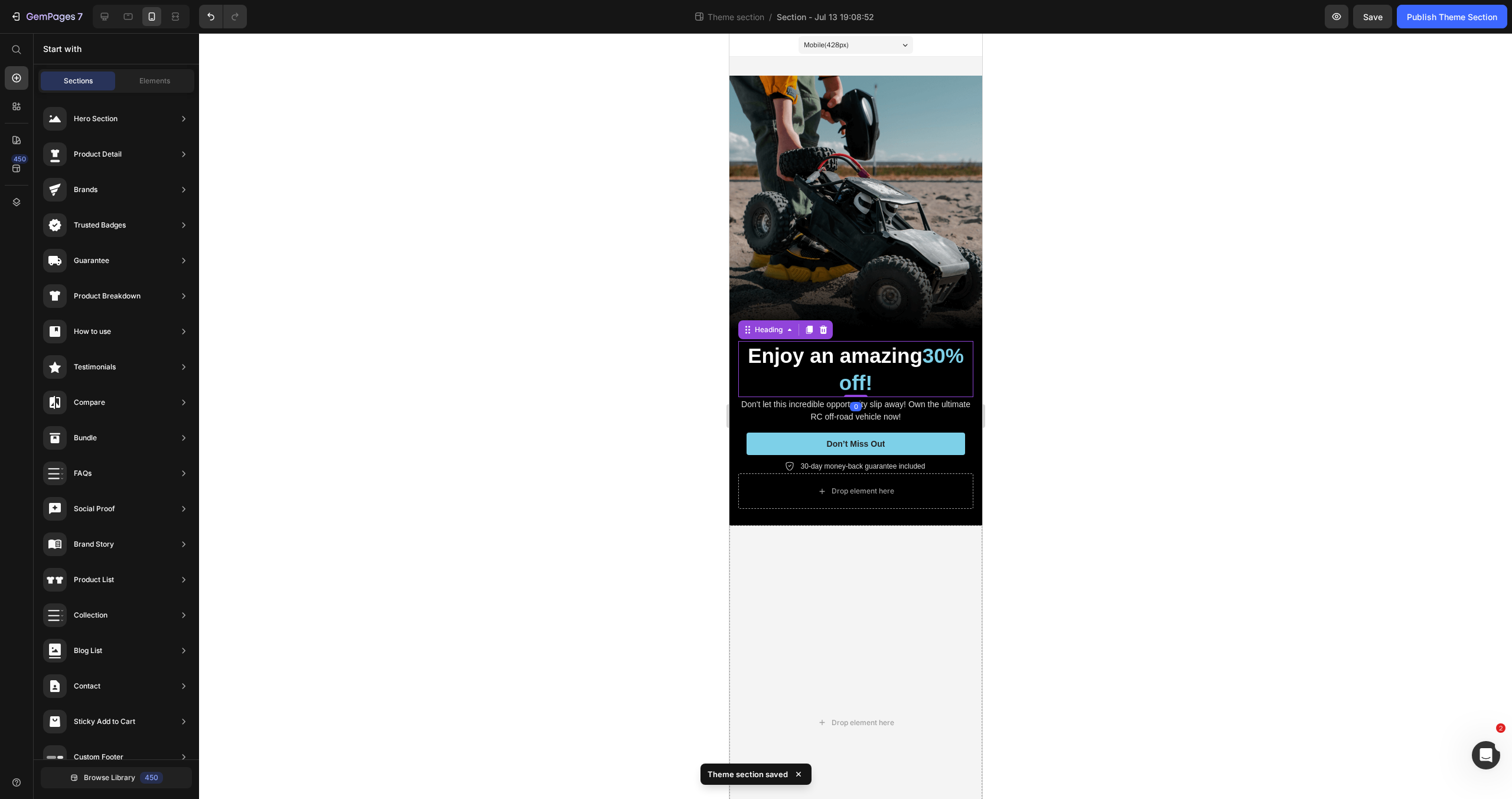 scroll, scrollTop: 1, scrollLeft: 0, axis: vertical 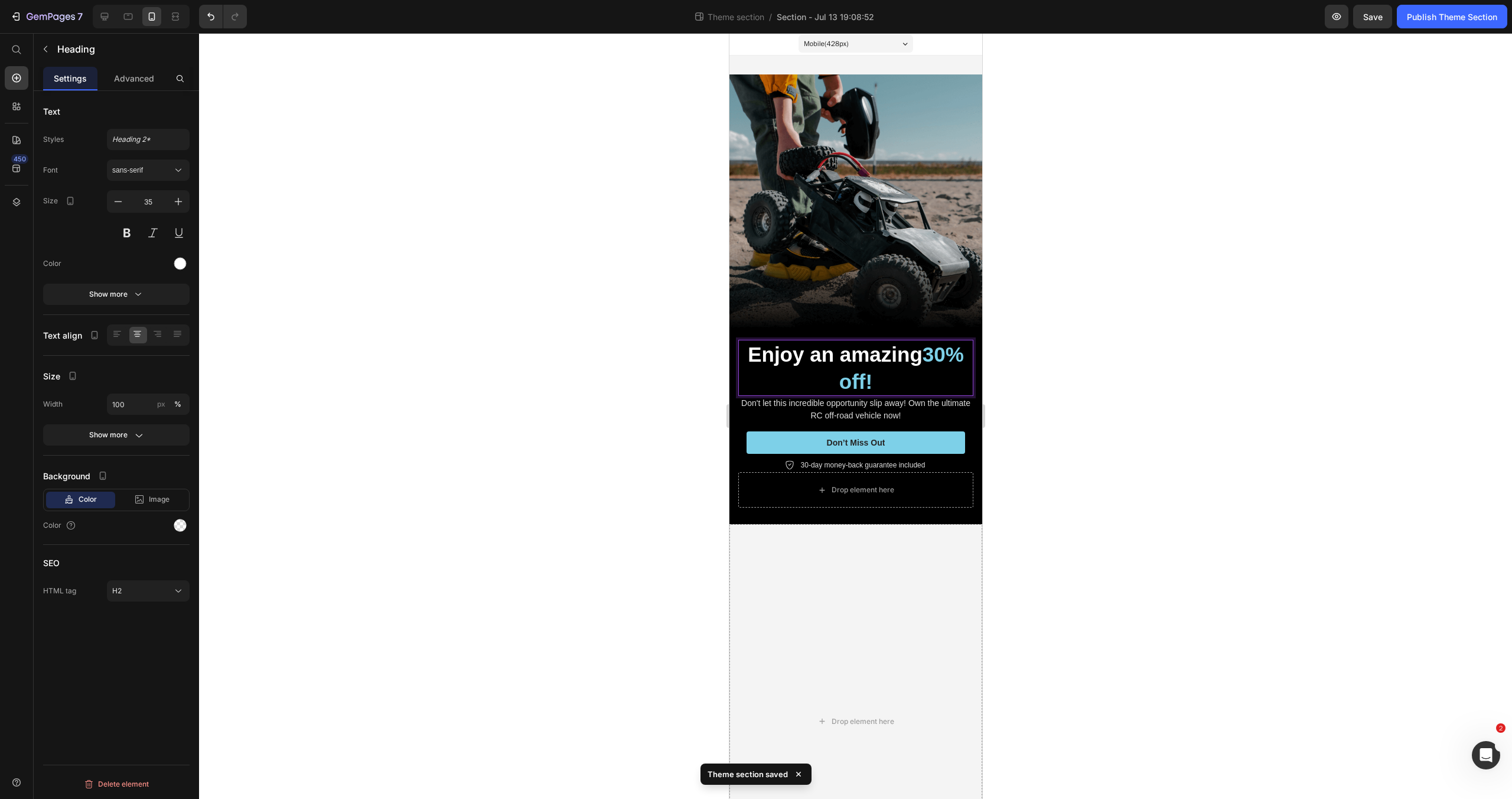 click on "Enjoy an amazing  30% off!" at bounding box center [855, 368] 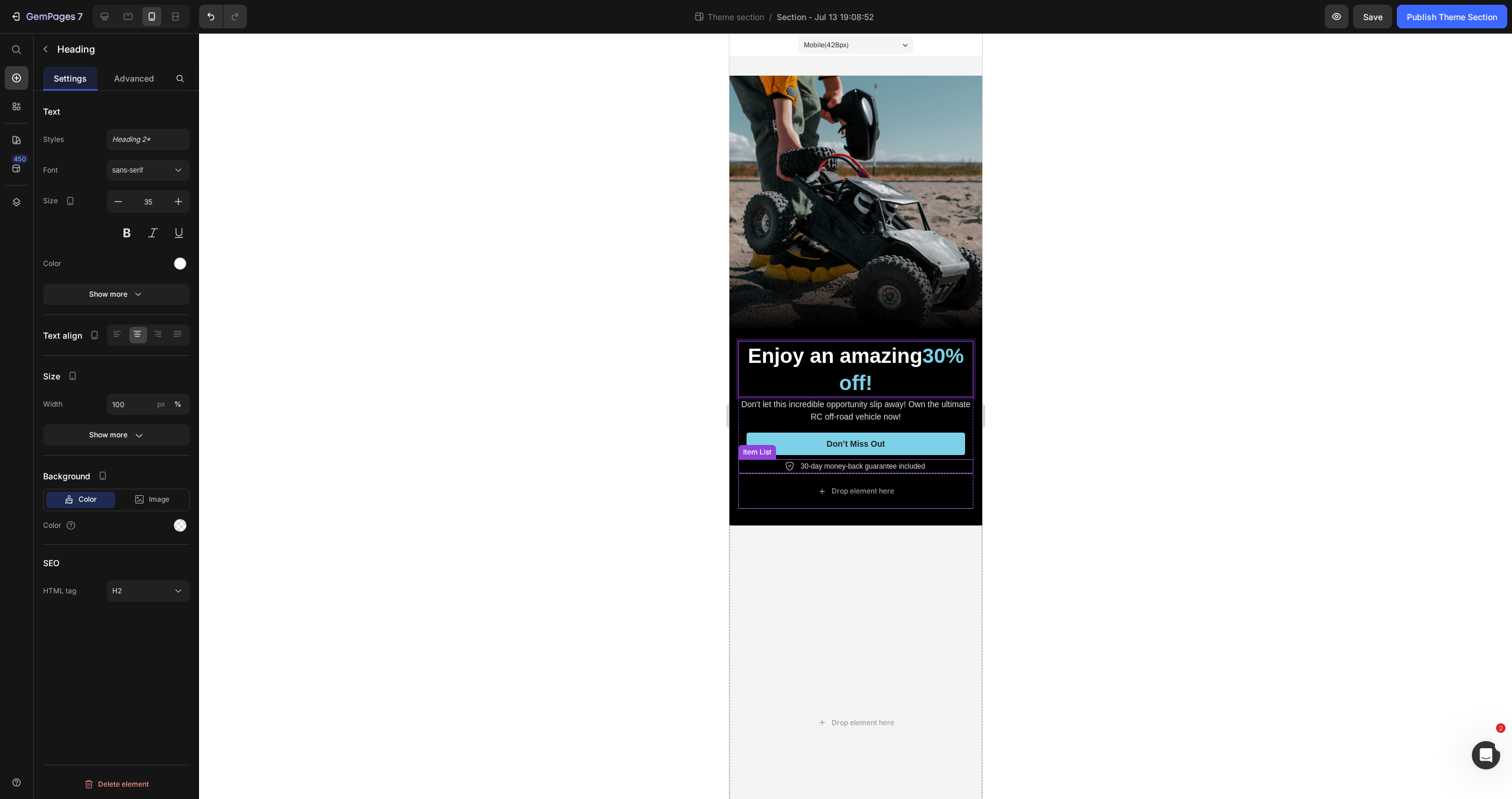 scroll, scrollTop: 2, scrollLeft: 0, axis: vertical 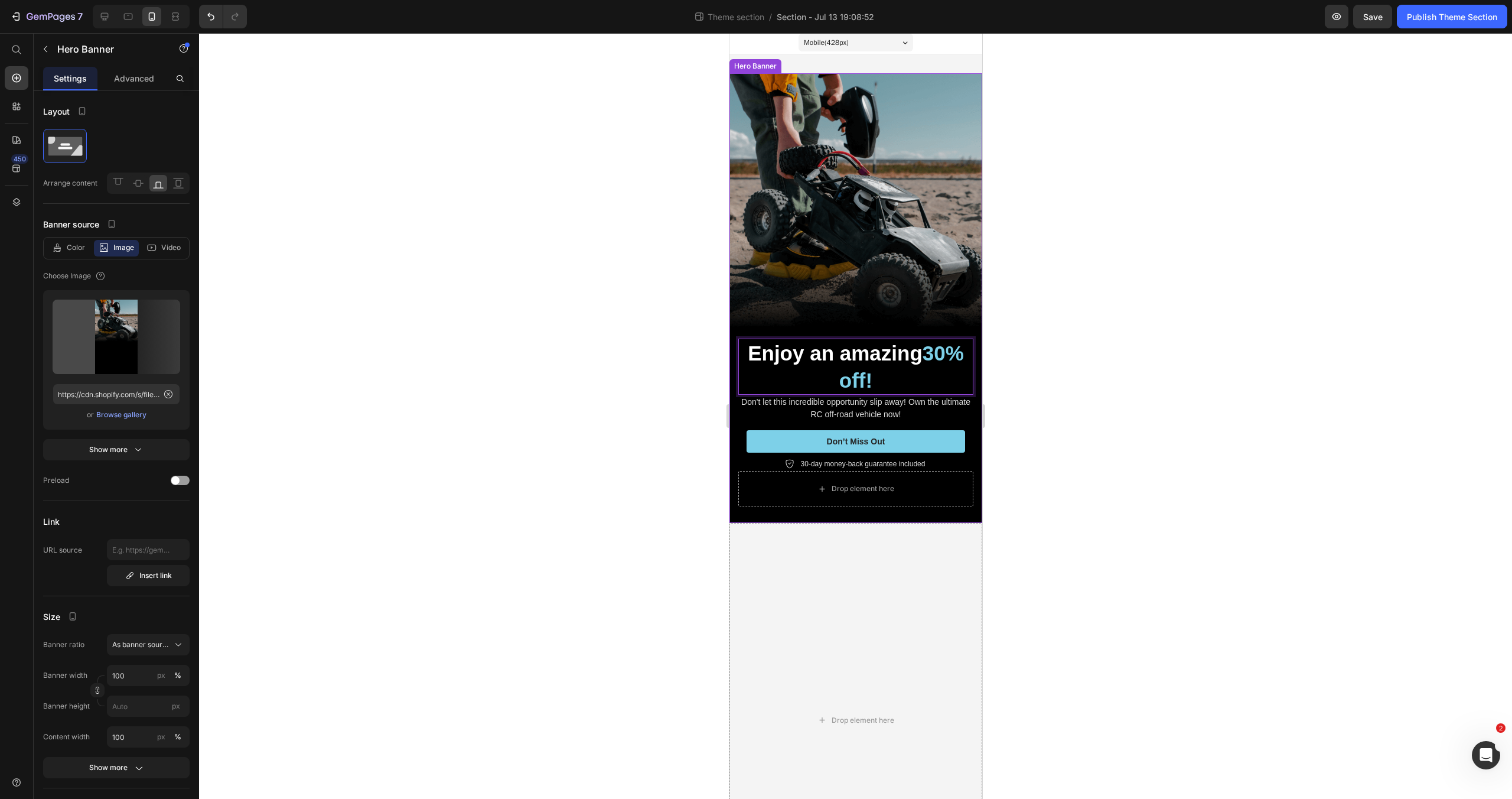 click at bounding box center [855, 298] 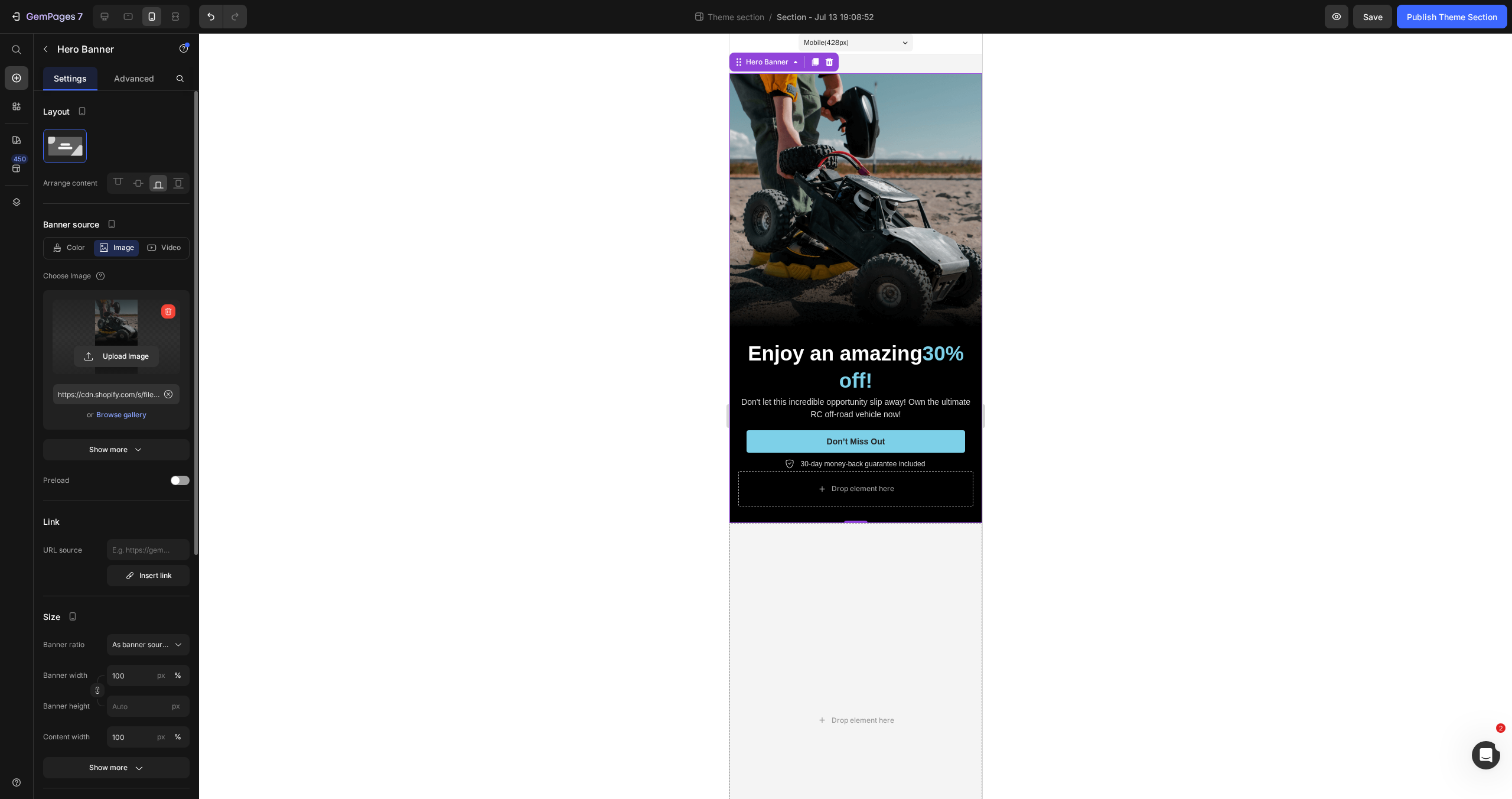 click at bounding box center [116, 337] 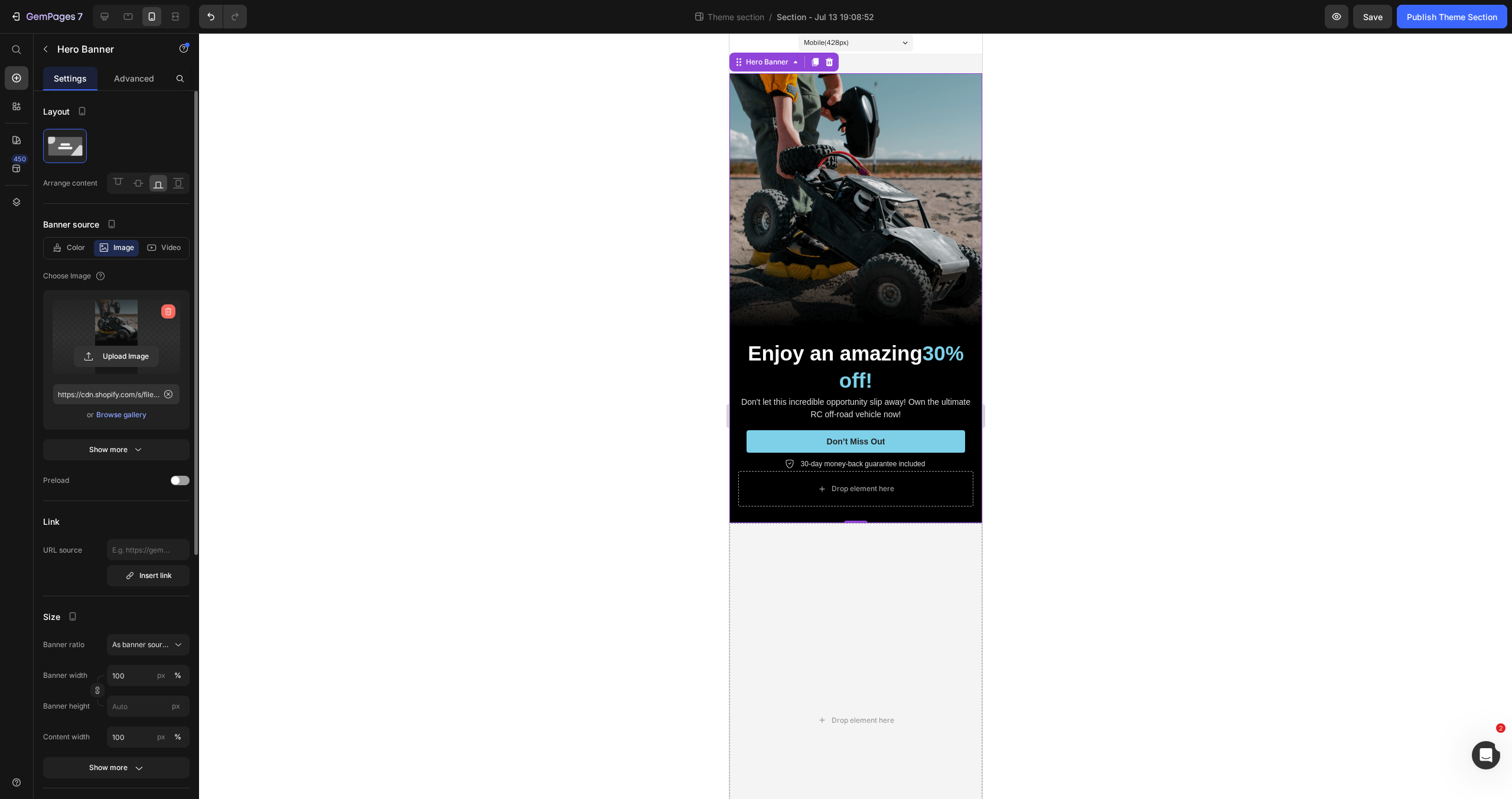 click at bounding box center (168, 311) 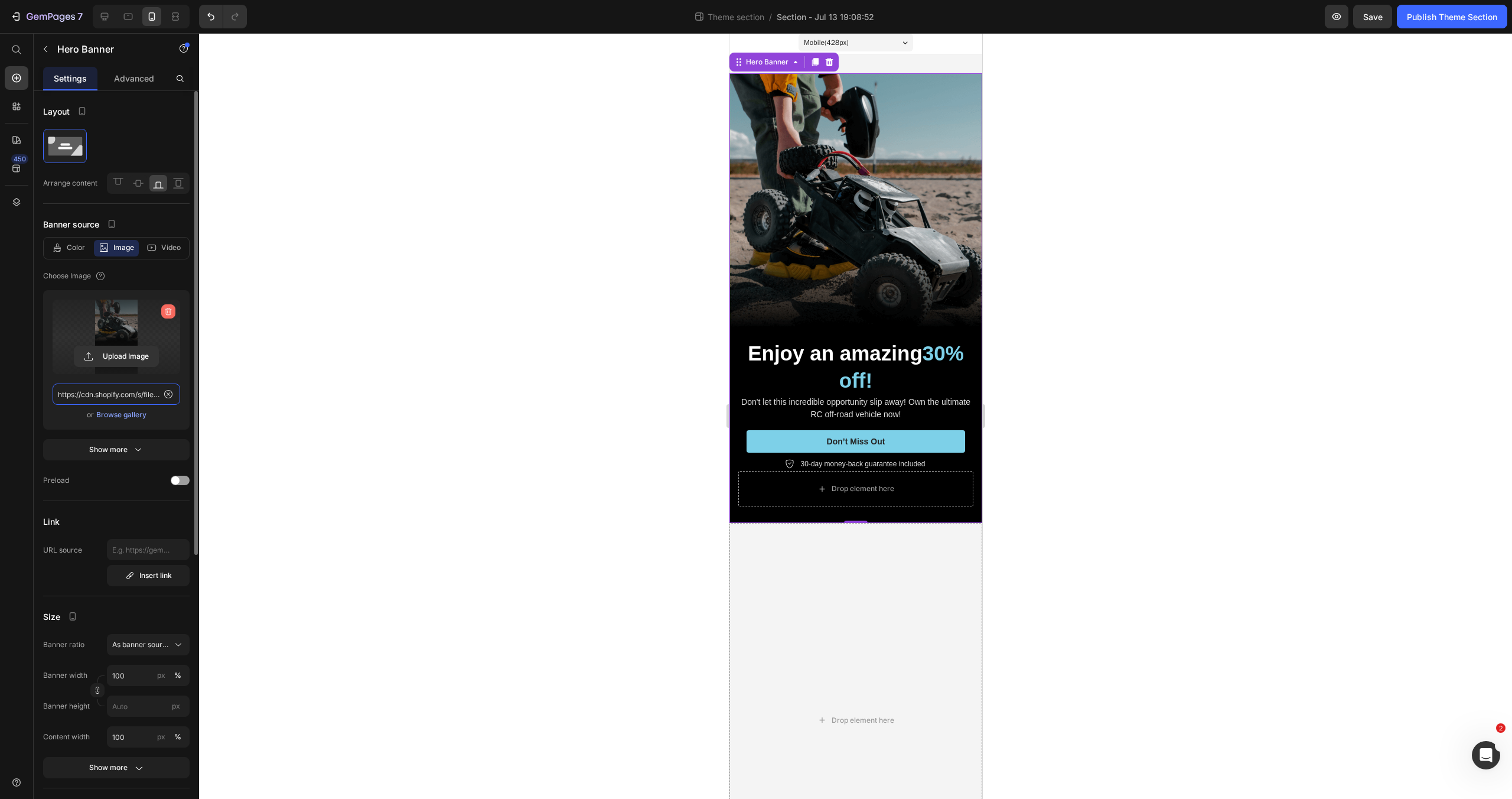 type 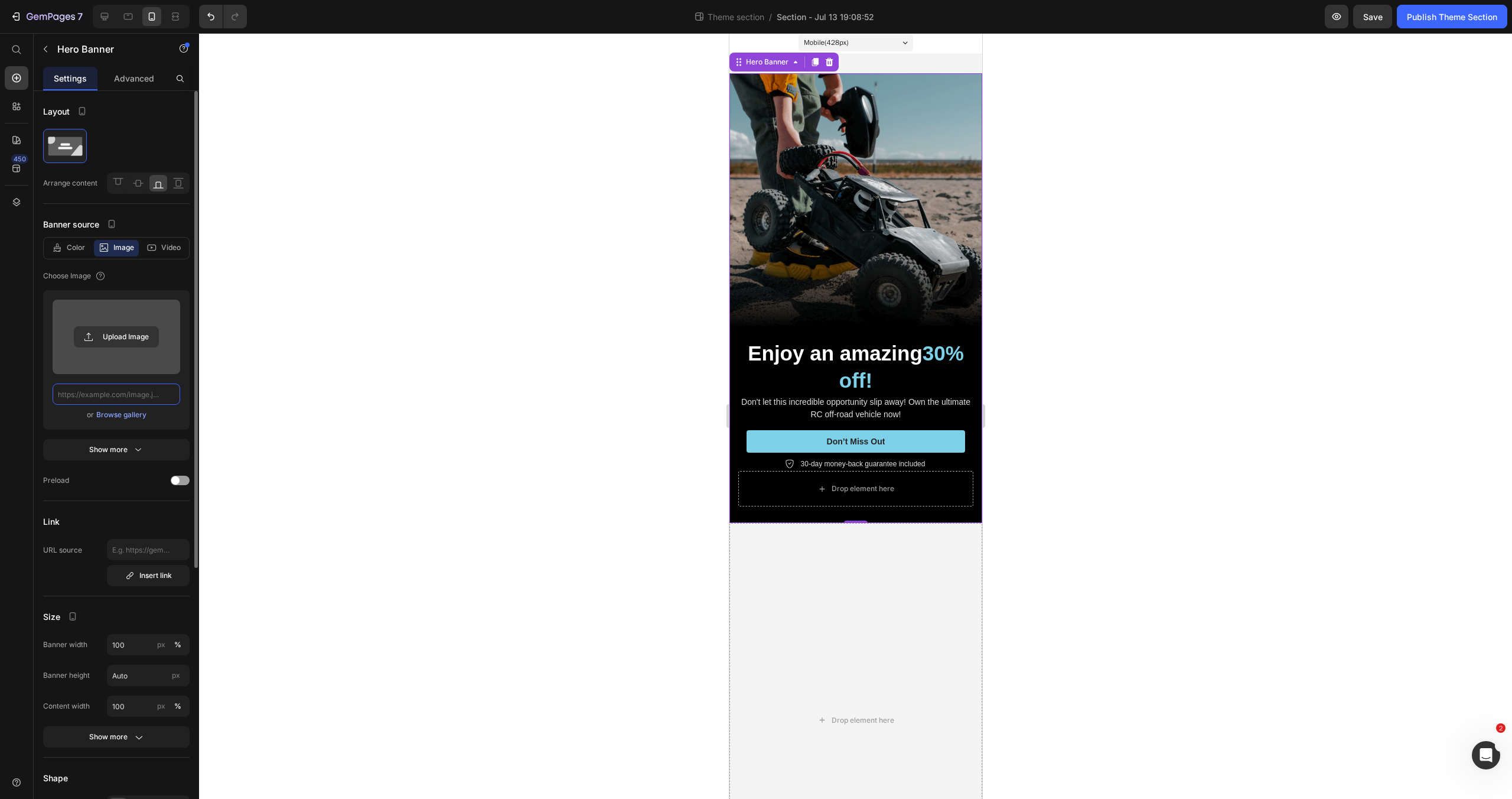 scroll, scrollTop: 0, scrollLeft: 0, axis: both 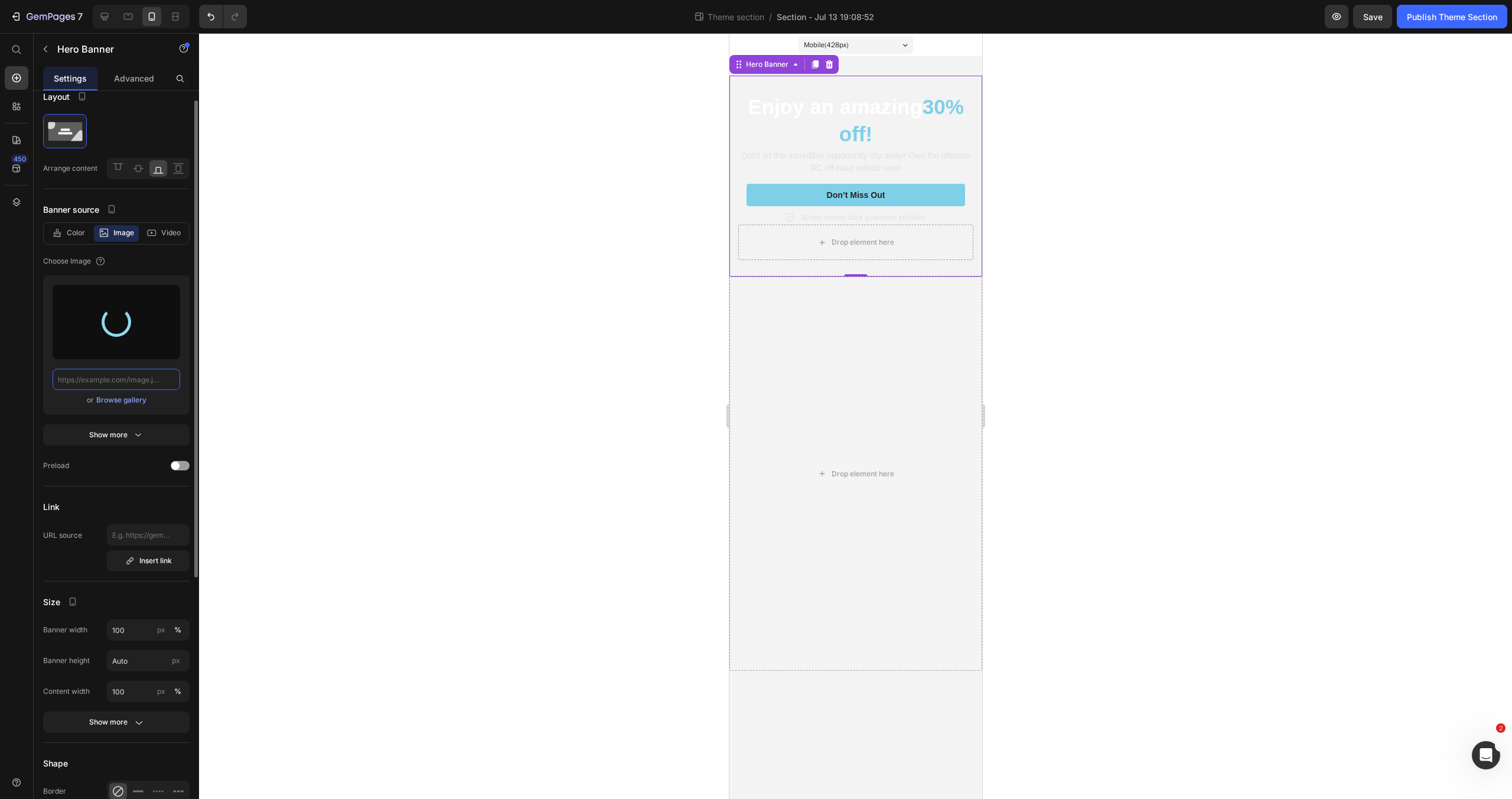 type on "https://cdn.shopify.com/s/files/1/0972/8154/0436/files/gempages_573652983133242436-07a5ddcb-317b-42d6-b6d1-9e190c6b6986.png" 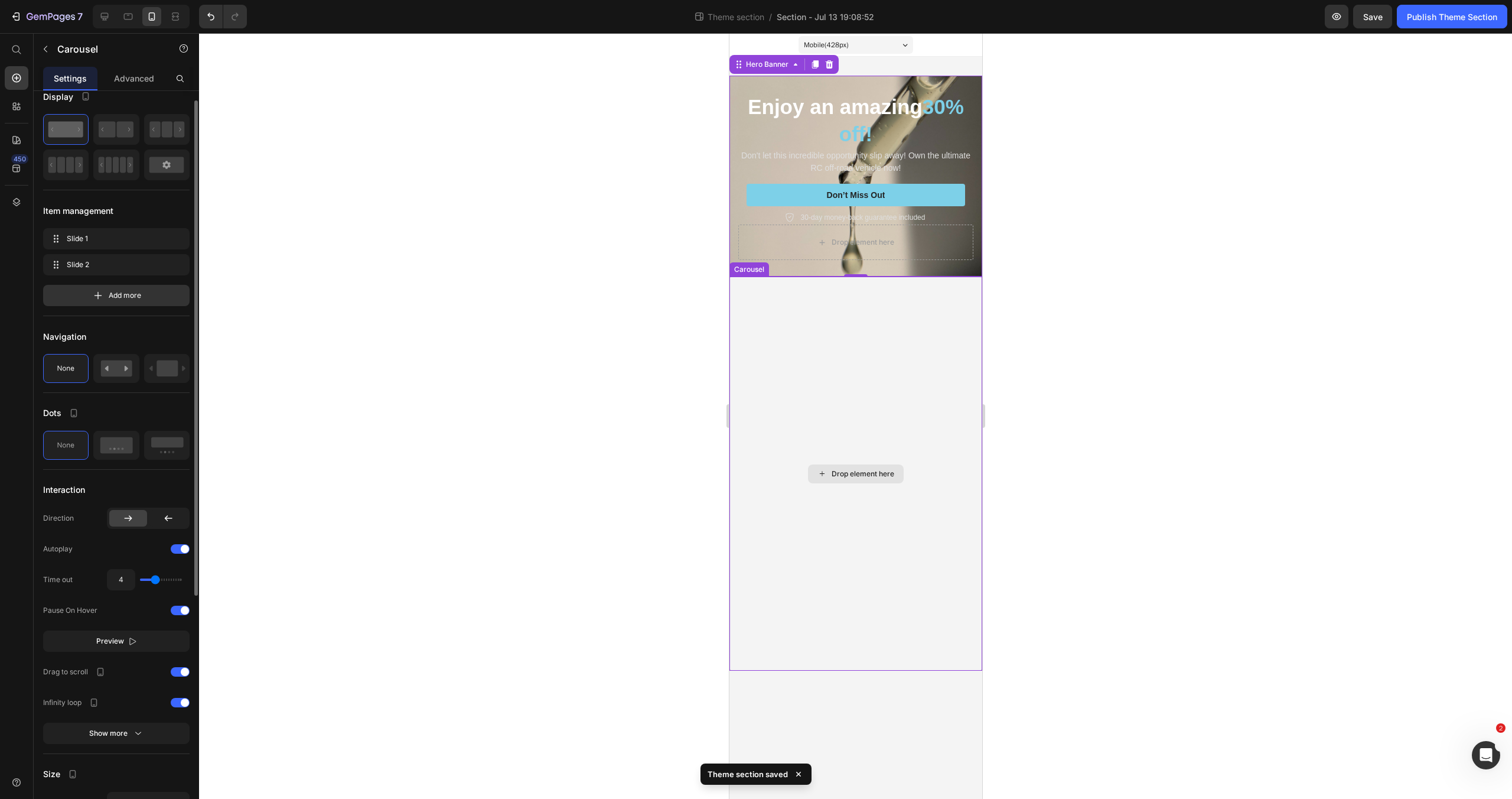 click on "Drop element here" at bounding box center [855, 473] 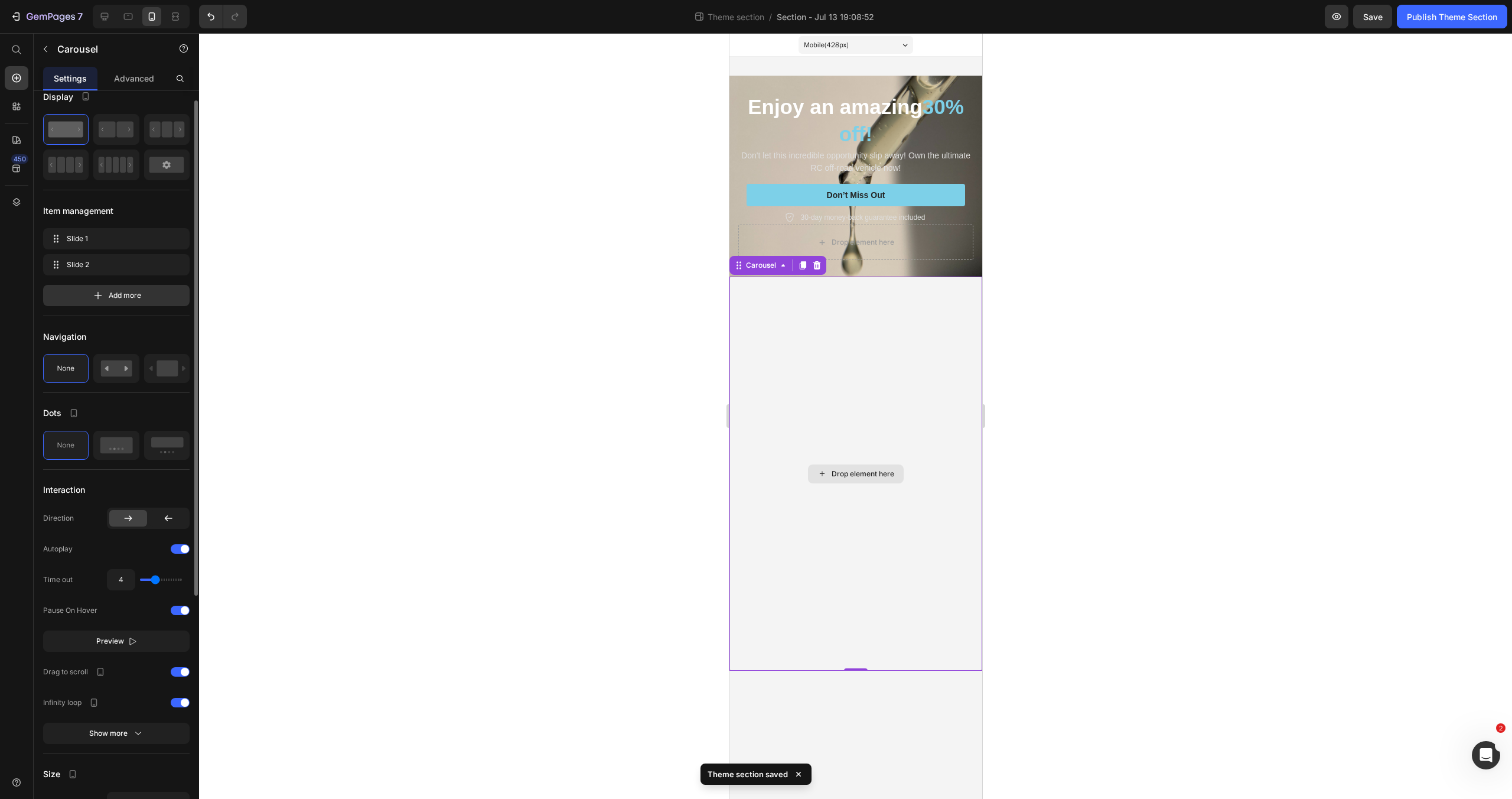 scroll, scrollTop: 0, scrollLeft: 0, axis: both 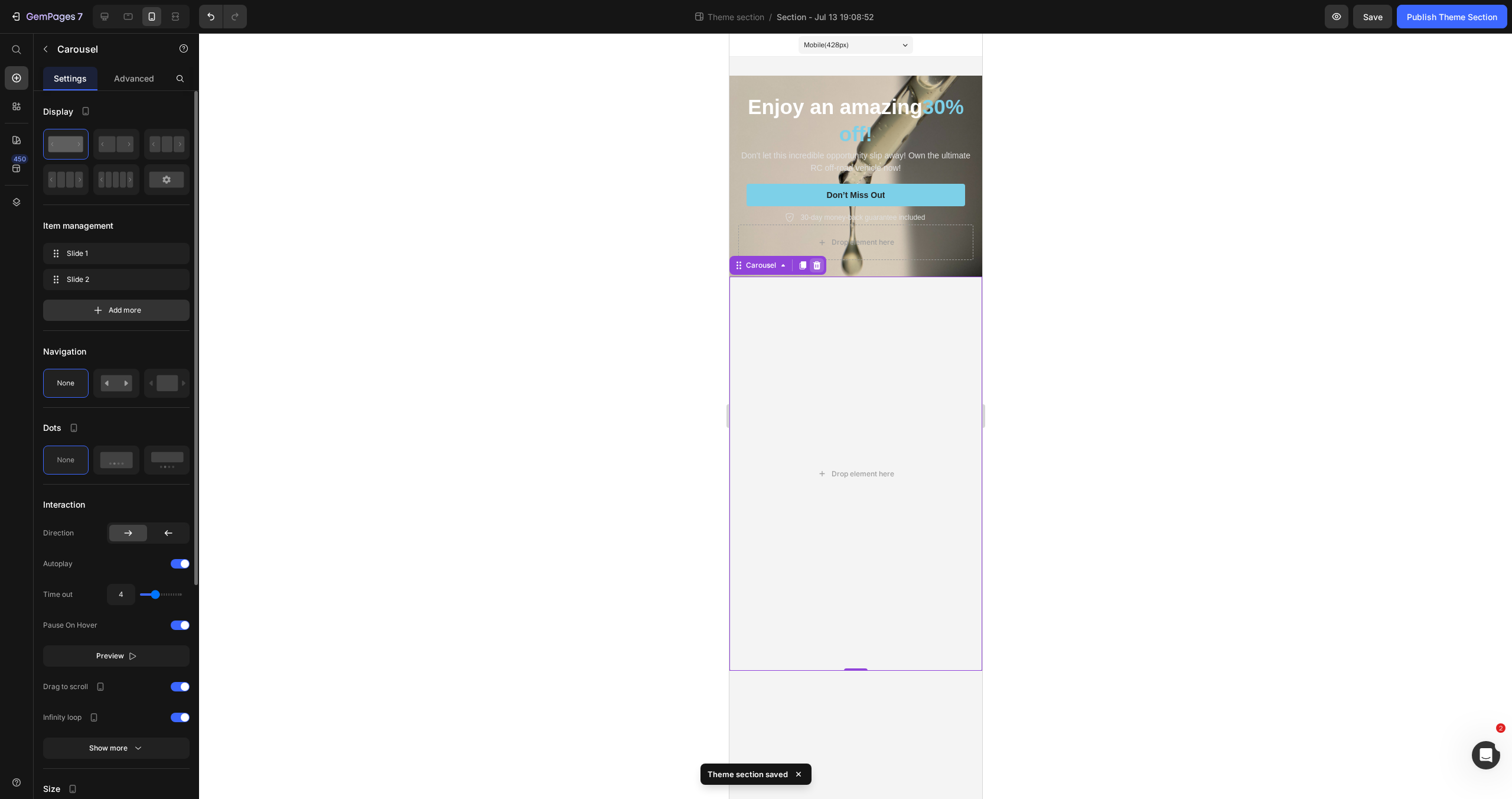 click 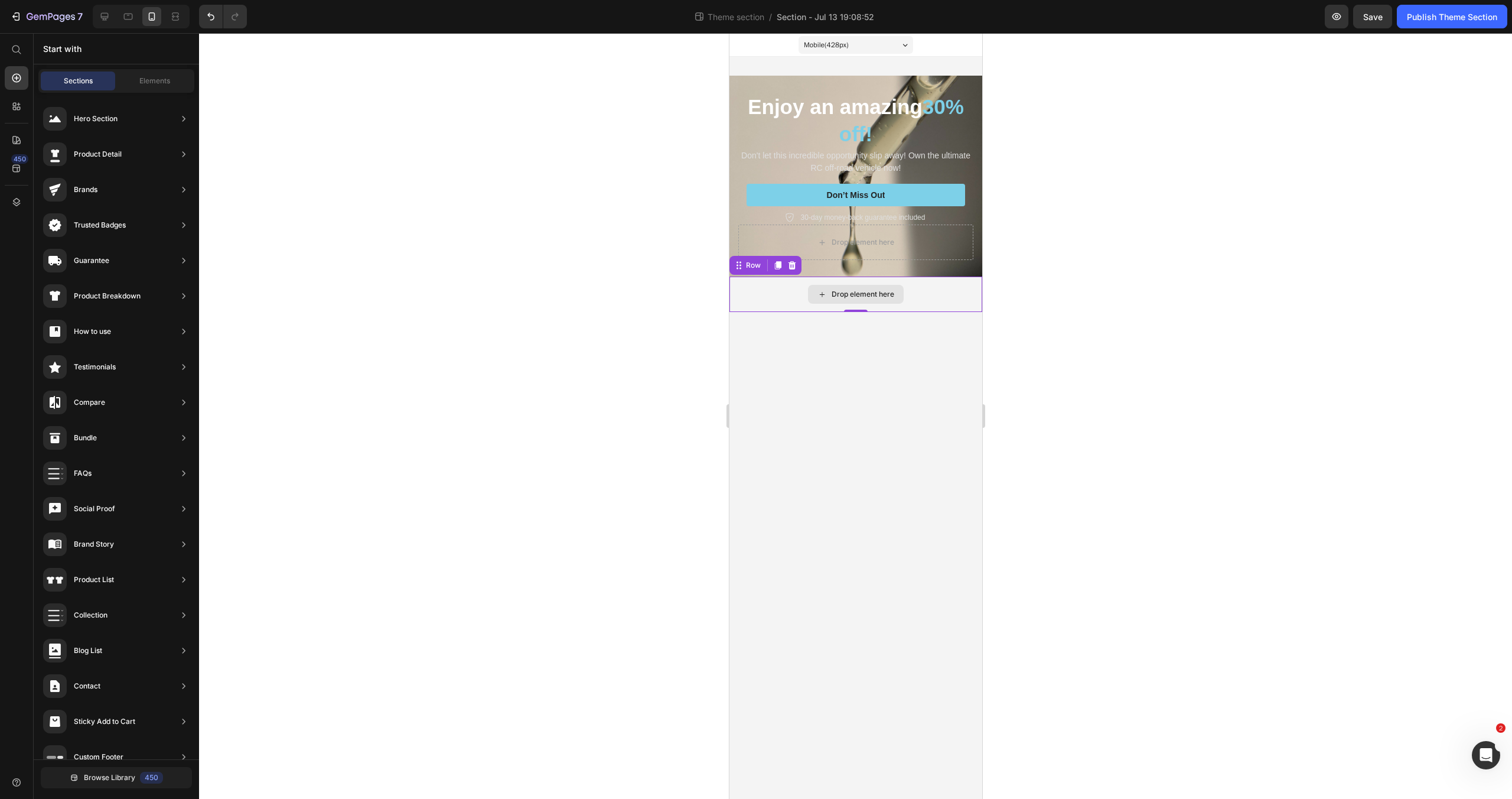 click on "Drop element here" at bounding box center (855, 294) 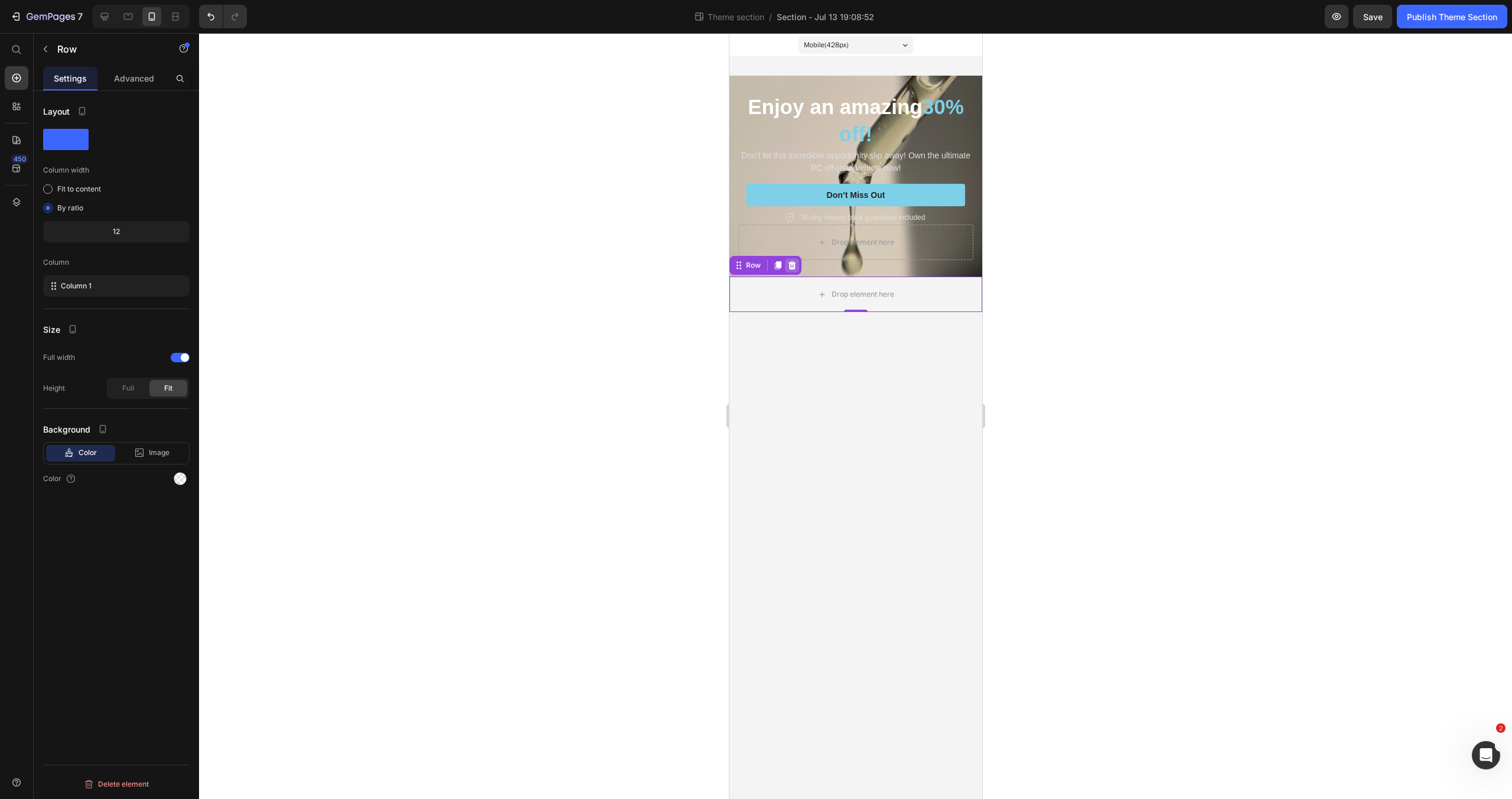 click 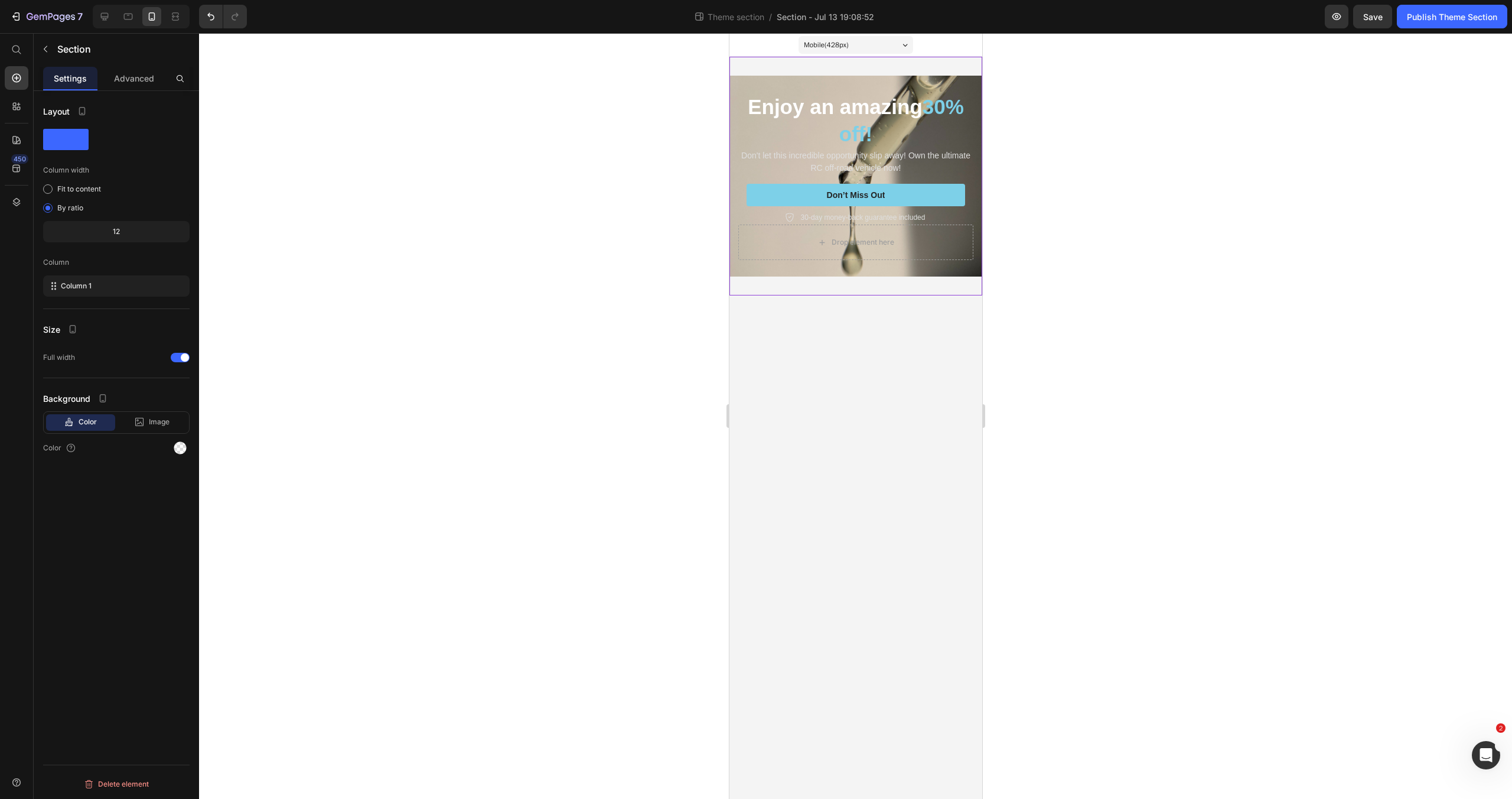 click on "Enjoy an amazing  30% off! Heading Don't let this incredible opportunity slip away! Own the ultimate RC off-road vehicle now! Text Block Don’t Miss Out Button
30-day money-back guarantee included  Item List
Drop element here Row Hero Banner Row" at bounding box center [855, 176] 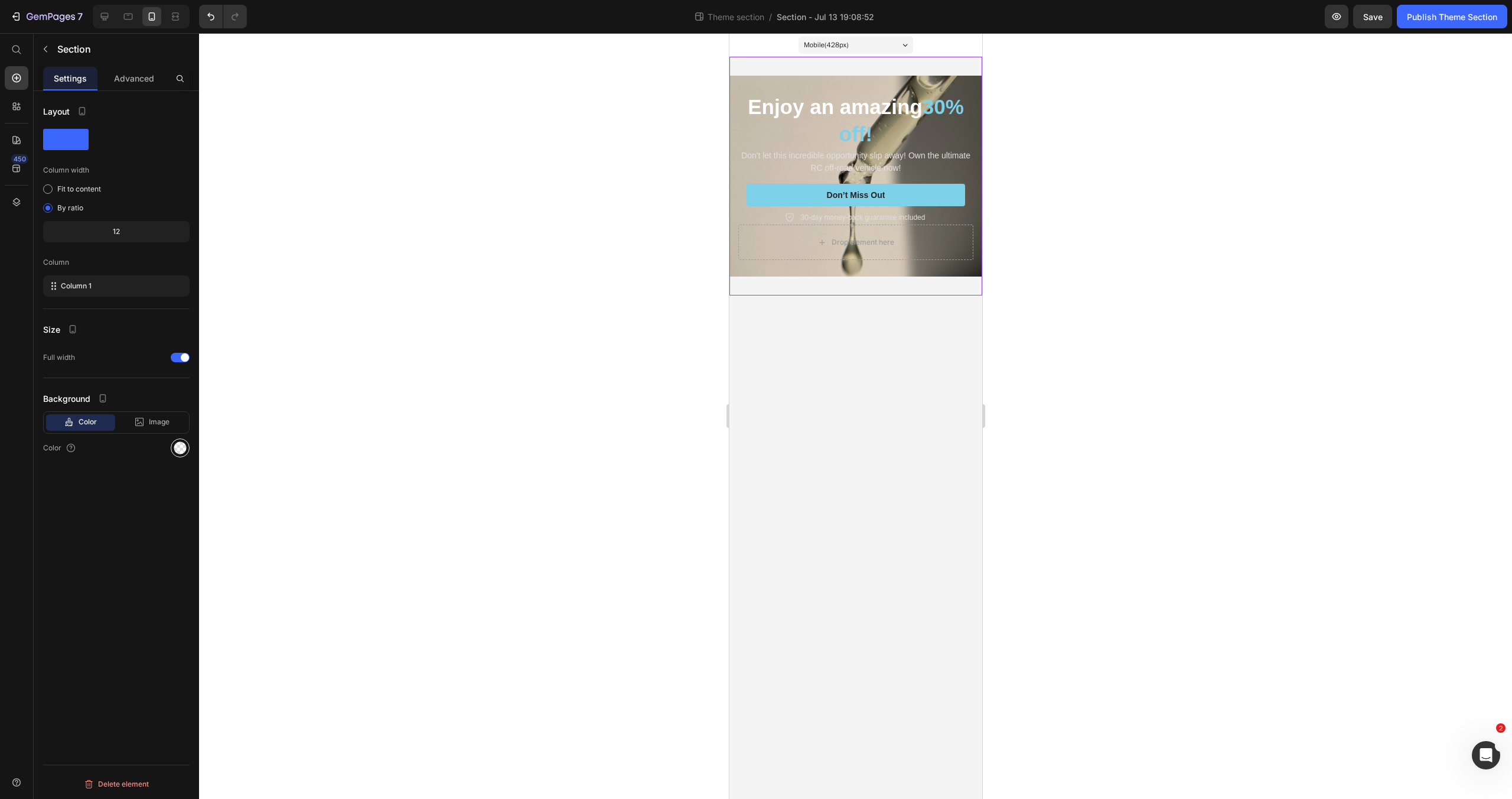 click at bounding box center (180, 448) 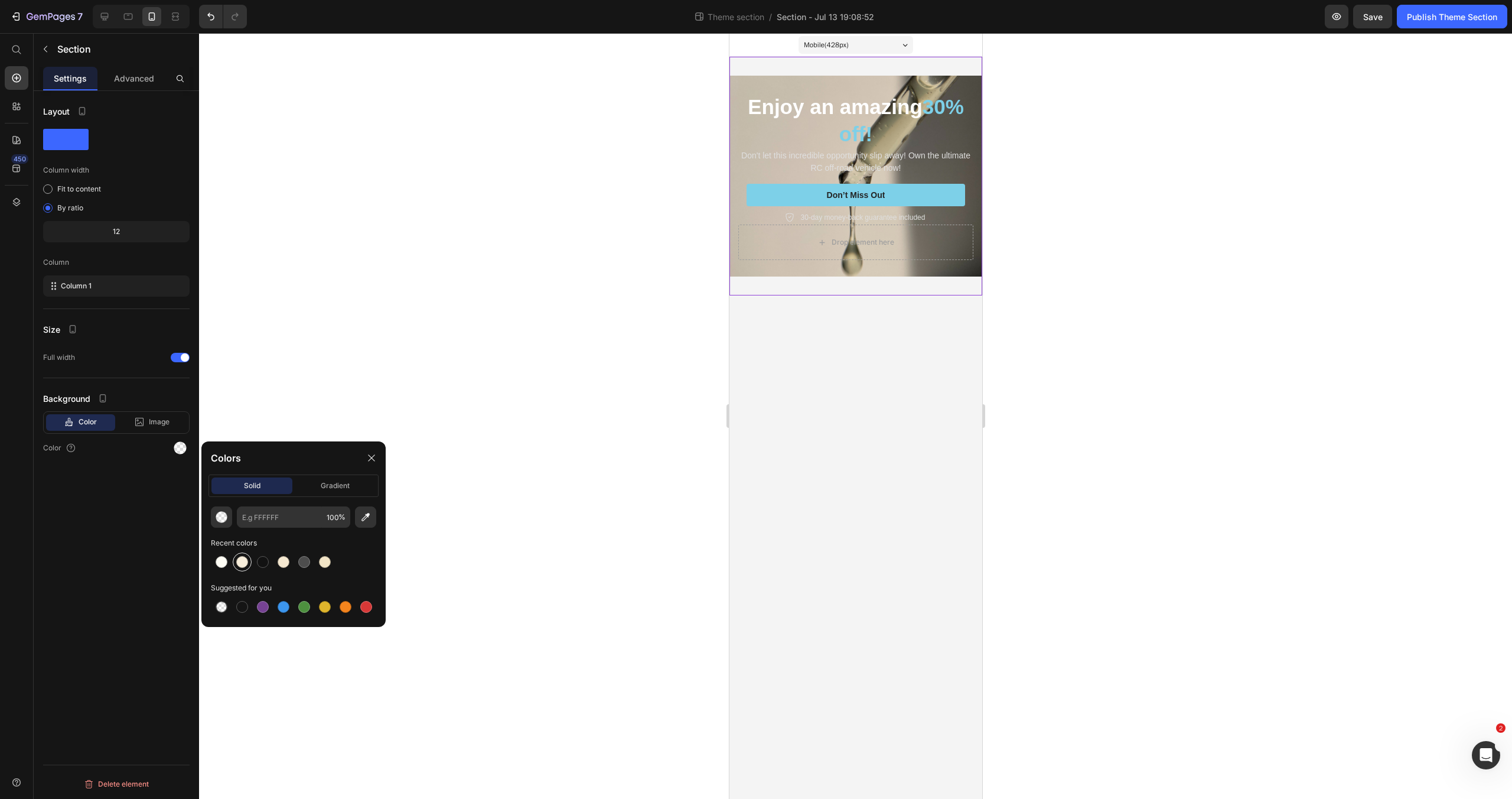 click at bounding box center (242, 562) 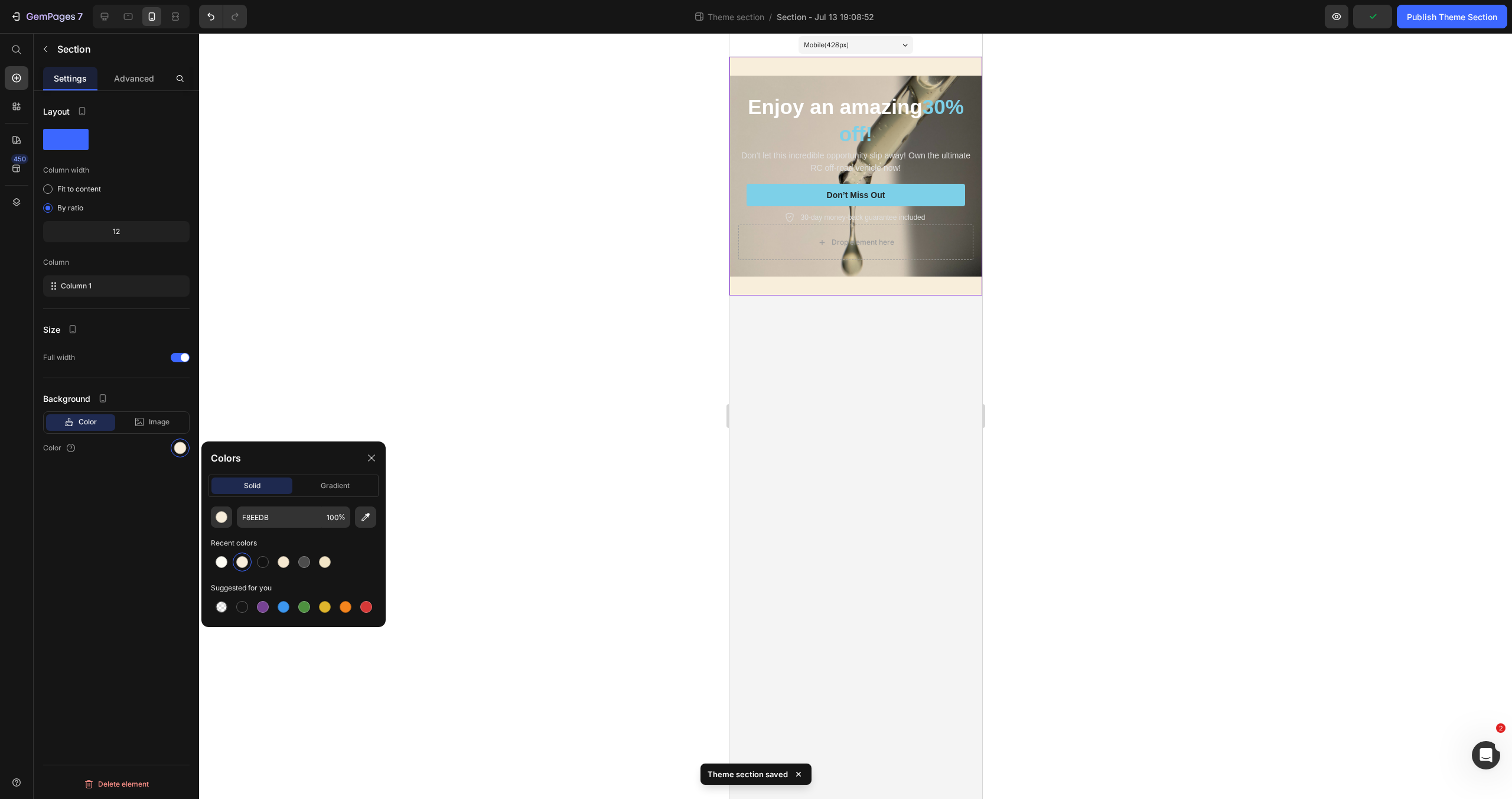 click 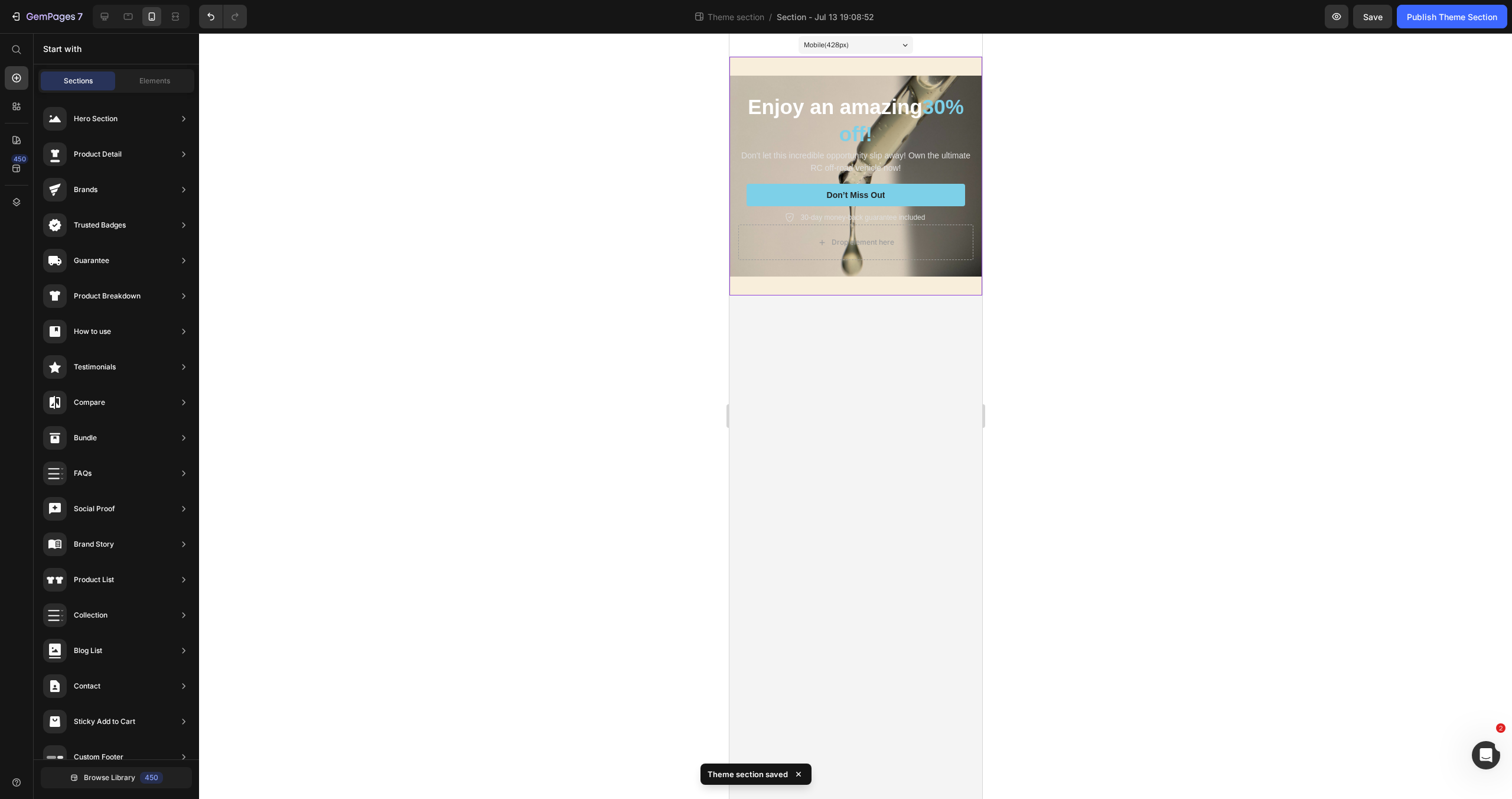 click on "Enjoy an amazing  30% off! Heading Don't let this incredible opportunity slip away! Own the ultimate RC off-road vehicle now! Text Block Don’t Miss Out Button
30-day money-back guarantee included  Item List
Drop element here Row Hero Banner Row" at bounding box center (855, 176) 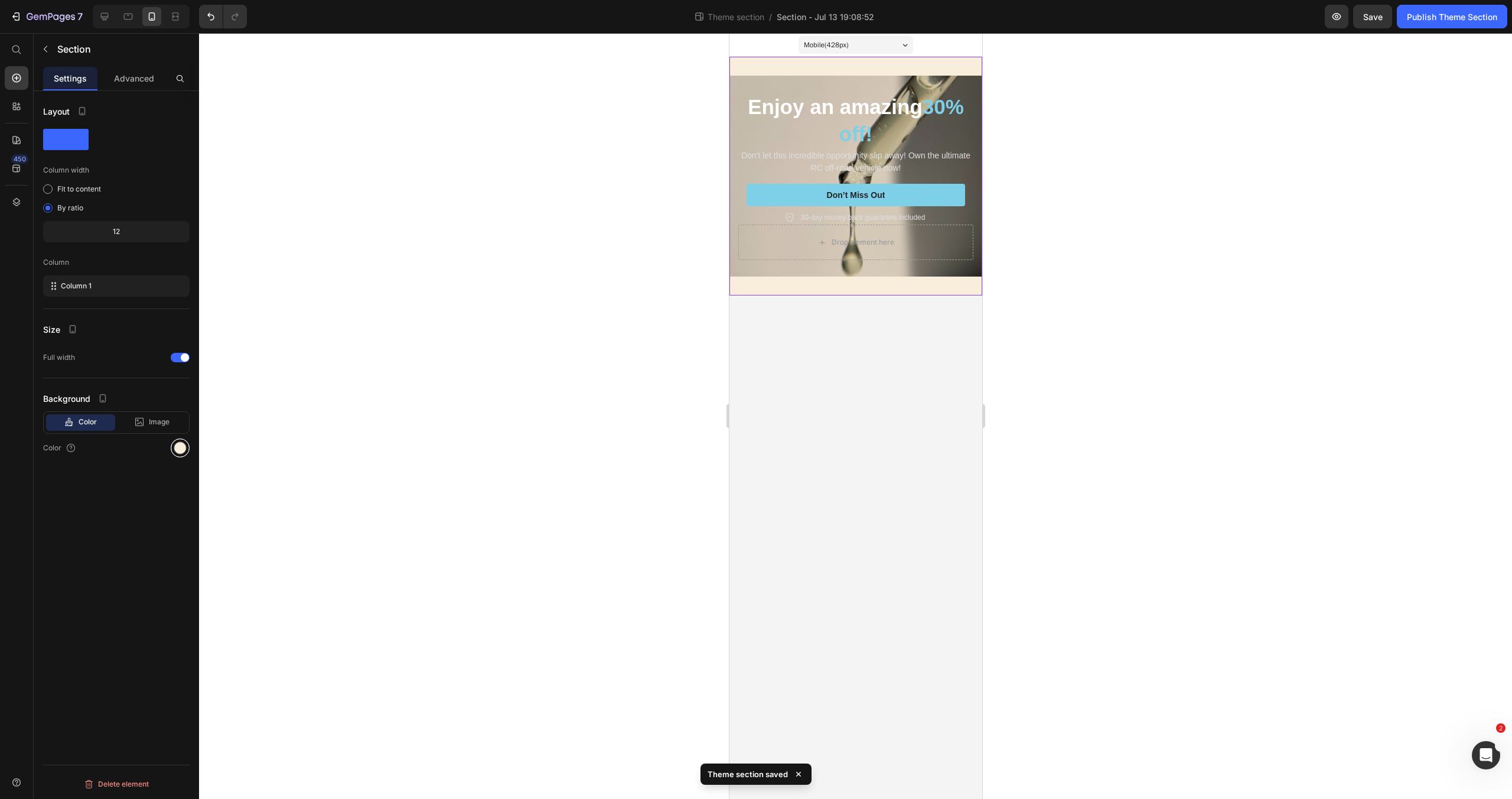 click at bounding box center (180, 448) 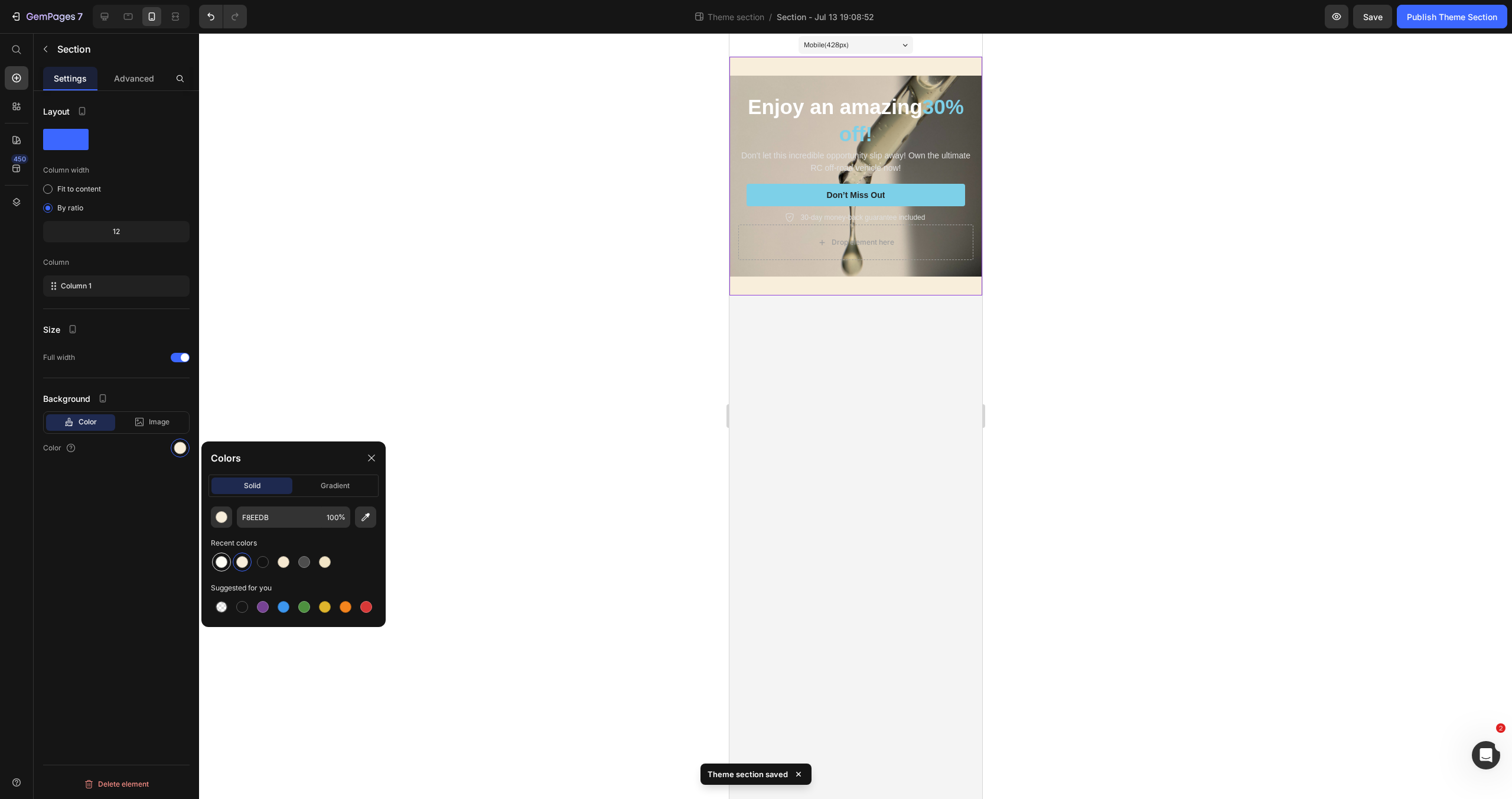 click at bounding box center (221, 562) 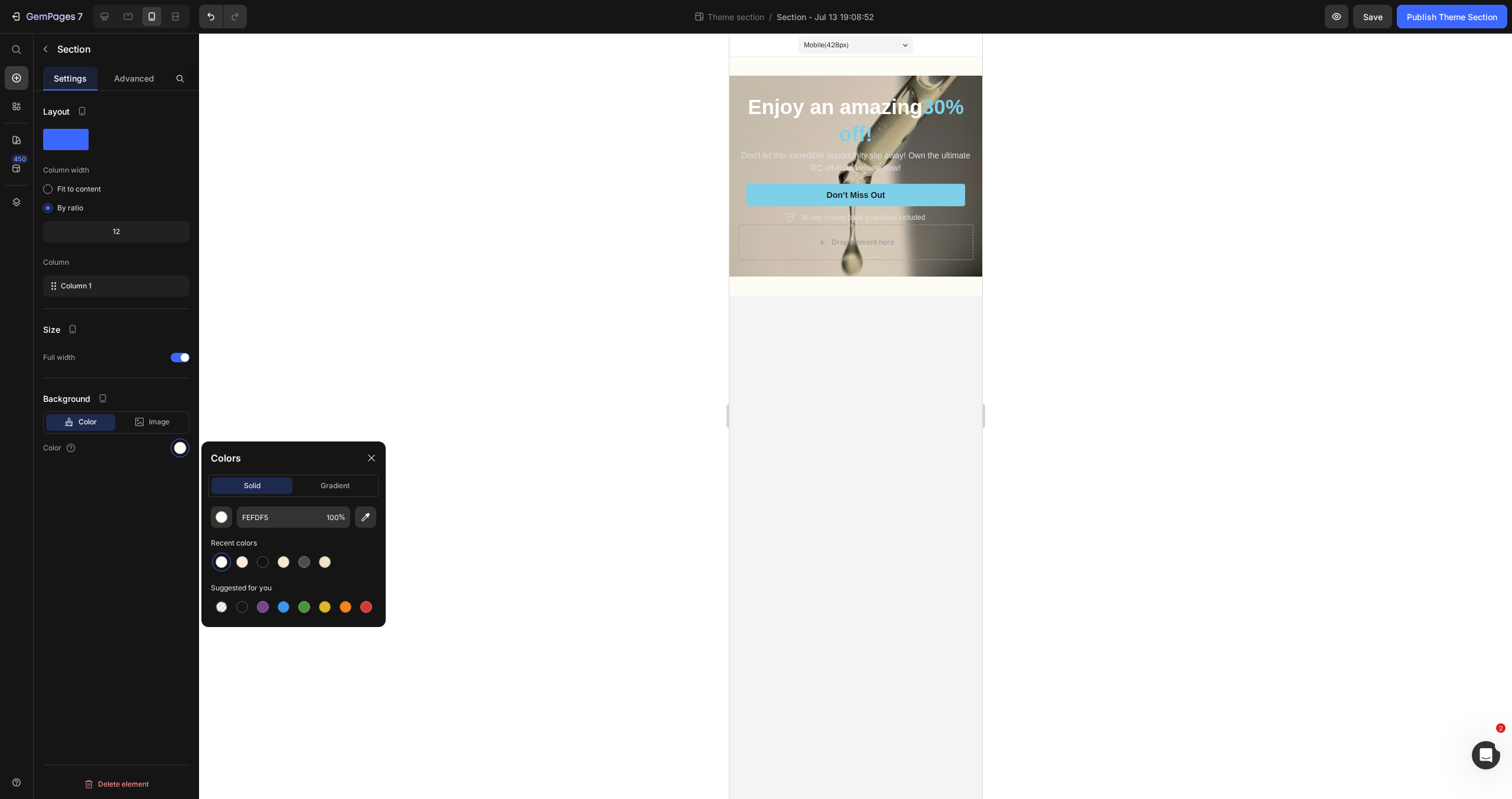 click on "Mobile  ( 428 px) iPhone 13 Mini iPhone 13 Pro iPhone 11 Pro Max iPhone 15 Pro Max Pixel 7 Galaxy S8+ Galaxy S20 Ultra iPad Mini iPad Air iPad Pro Enjoy an amazing  30% off! Heading Don't let this incredible opportunity slip away! Own the ultimate RC off-road vehicle now! Text Block Don’t Miss Out Button
30-day money-back guarantee included  Item List
Drop element here Row Hero Banner Row Root
Drag & drop element from sidebar or
Explore Library
Add section Choose templates inspired by CRO experts Generate layout from URL or image Add blank section then drag & drop elements" at bounding box center [855, 416] 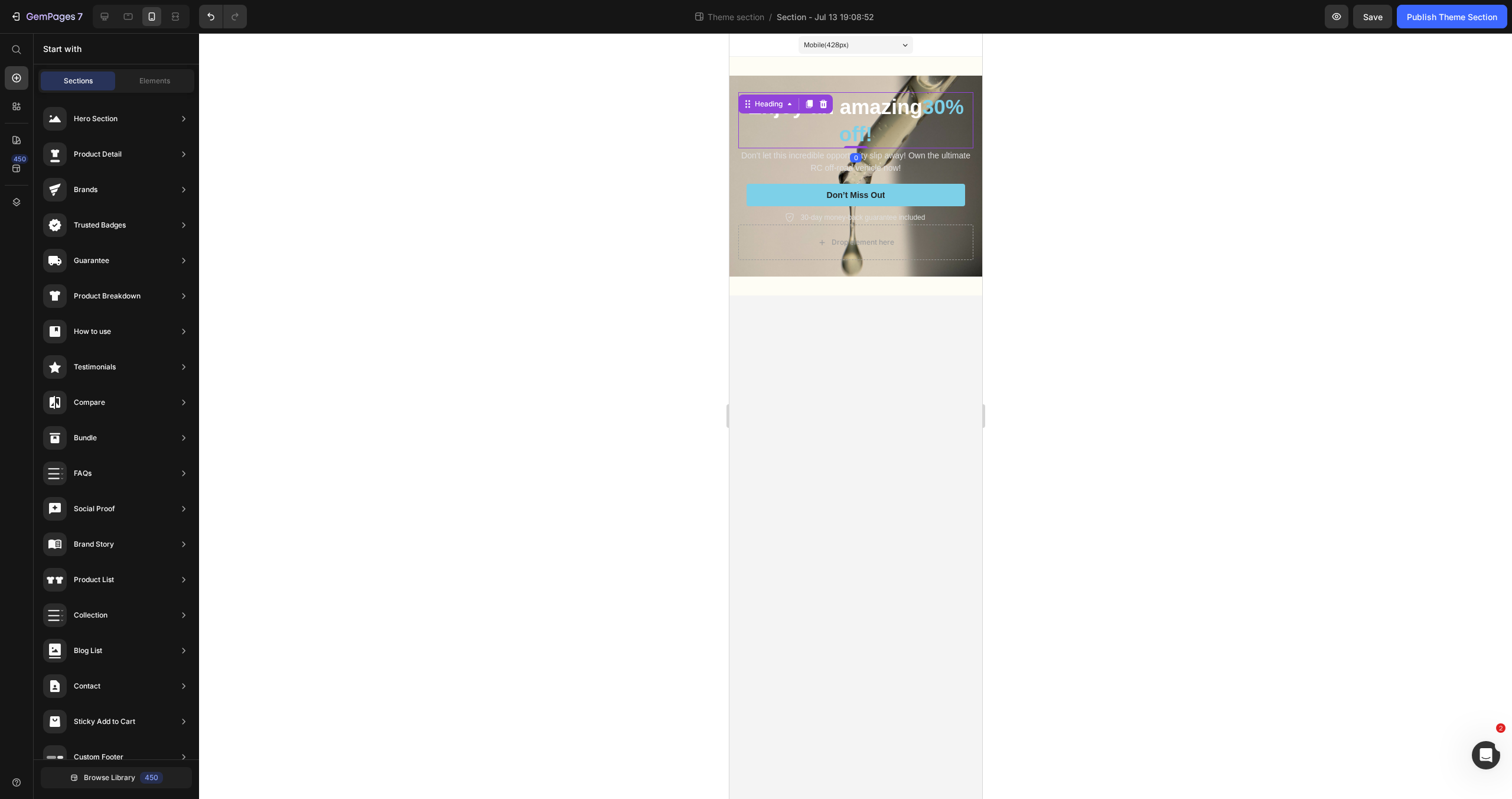 click on "30% off!" at bounding box center [901, 120] 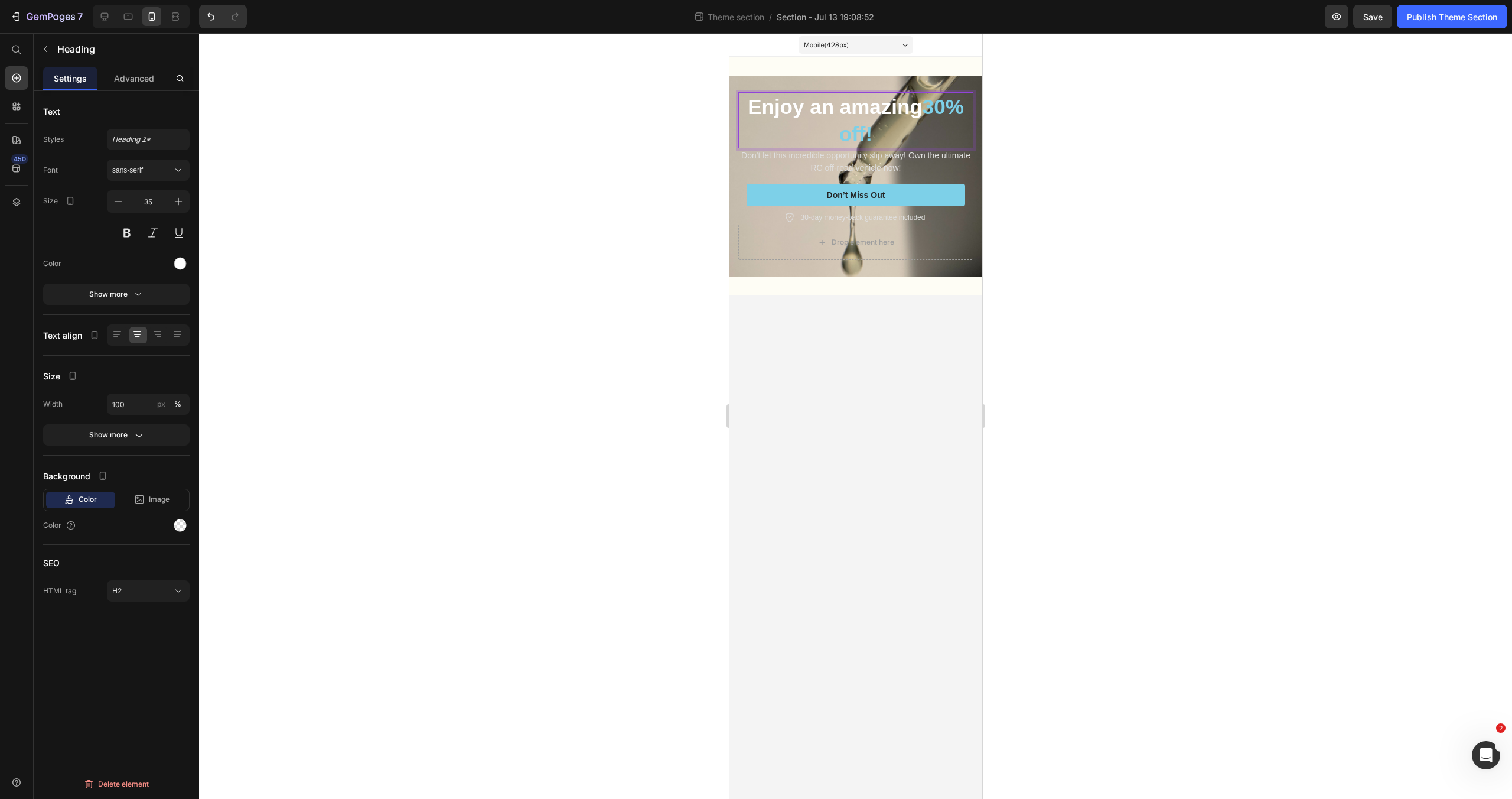 click on "Enjoy an amazing  30% off!" at bounding box center (855, 120) 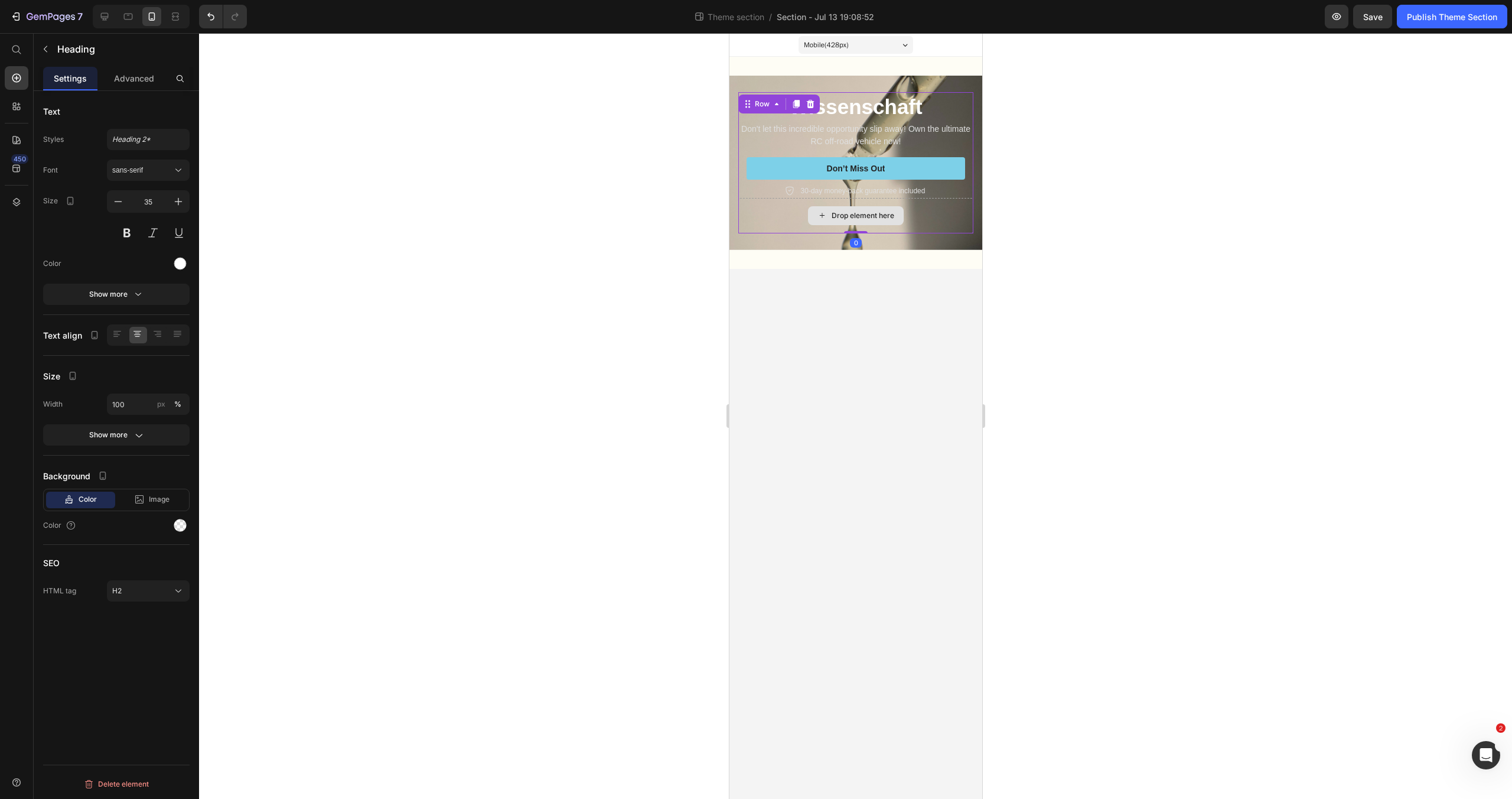 click on "Drop element here" at bounding box center (855, 216) 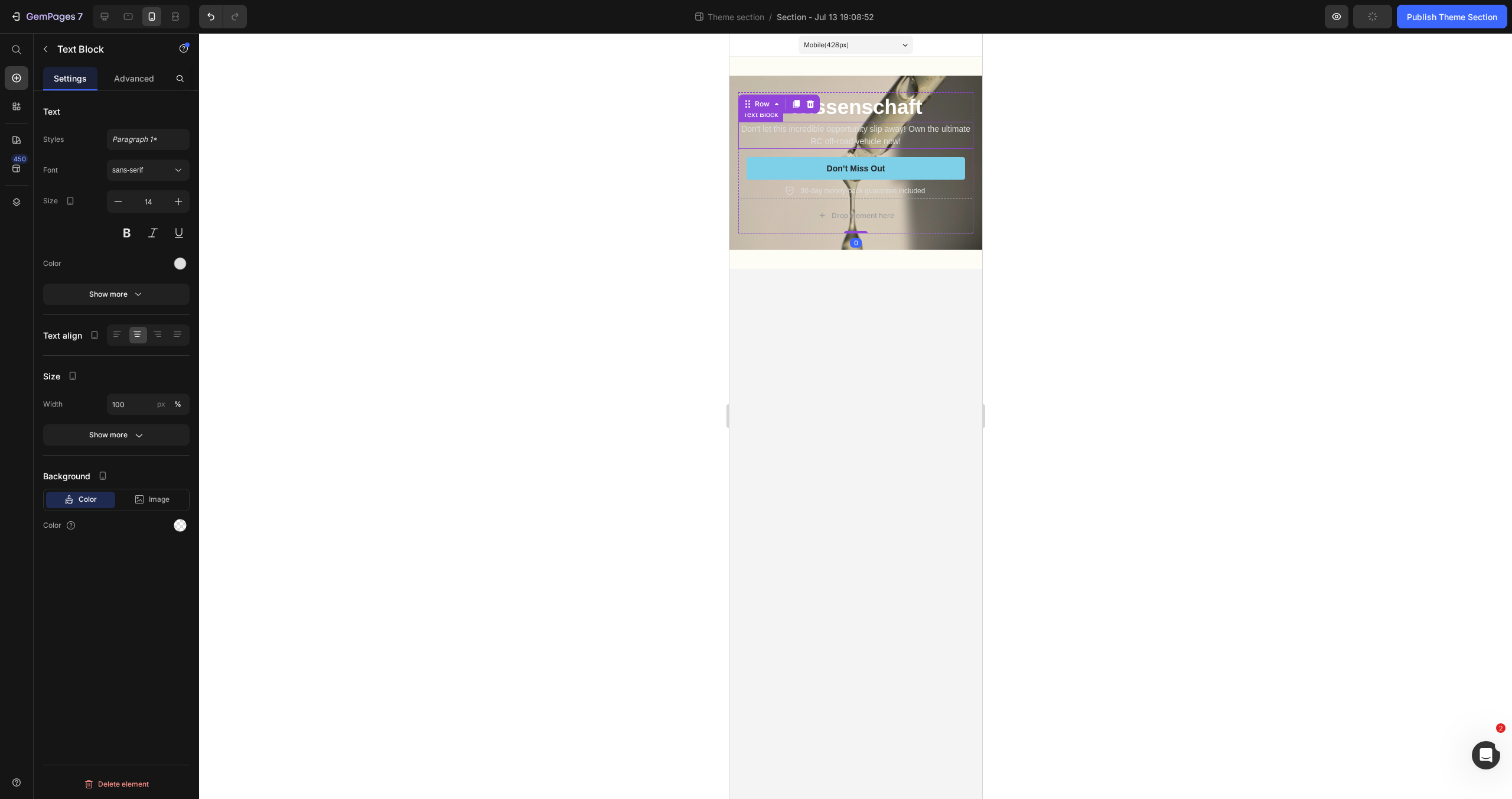 click on "Don't let this incredible opportunity slip away! Own the ultimate RC off-road vehicle now!" at bounding box center (855, 135) 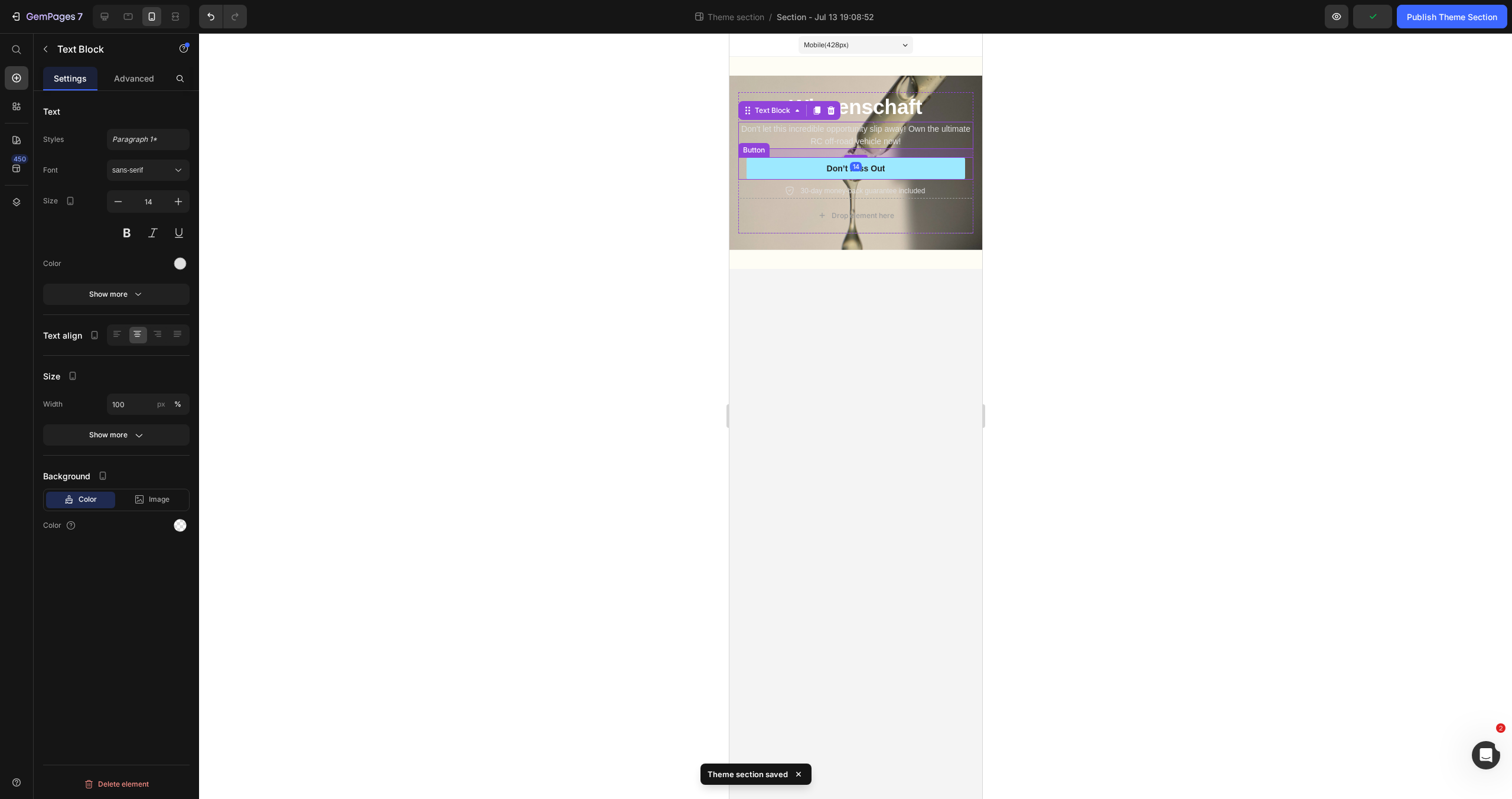 click on "Don’t Miss Out" at bounding box center [855, 168] 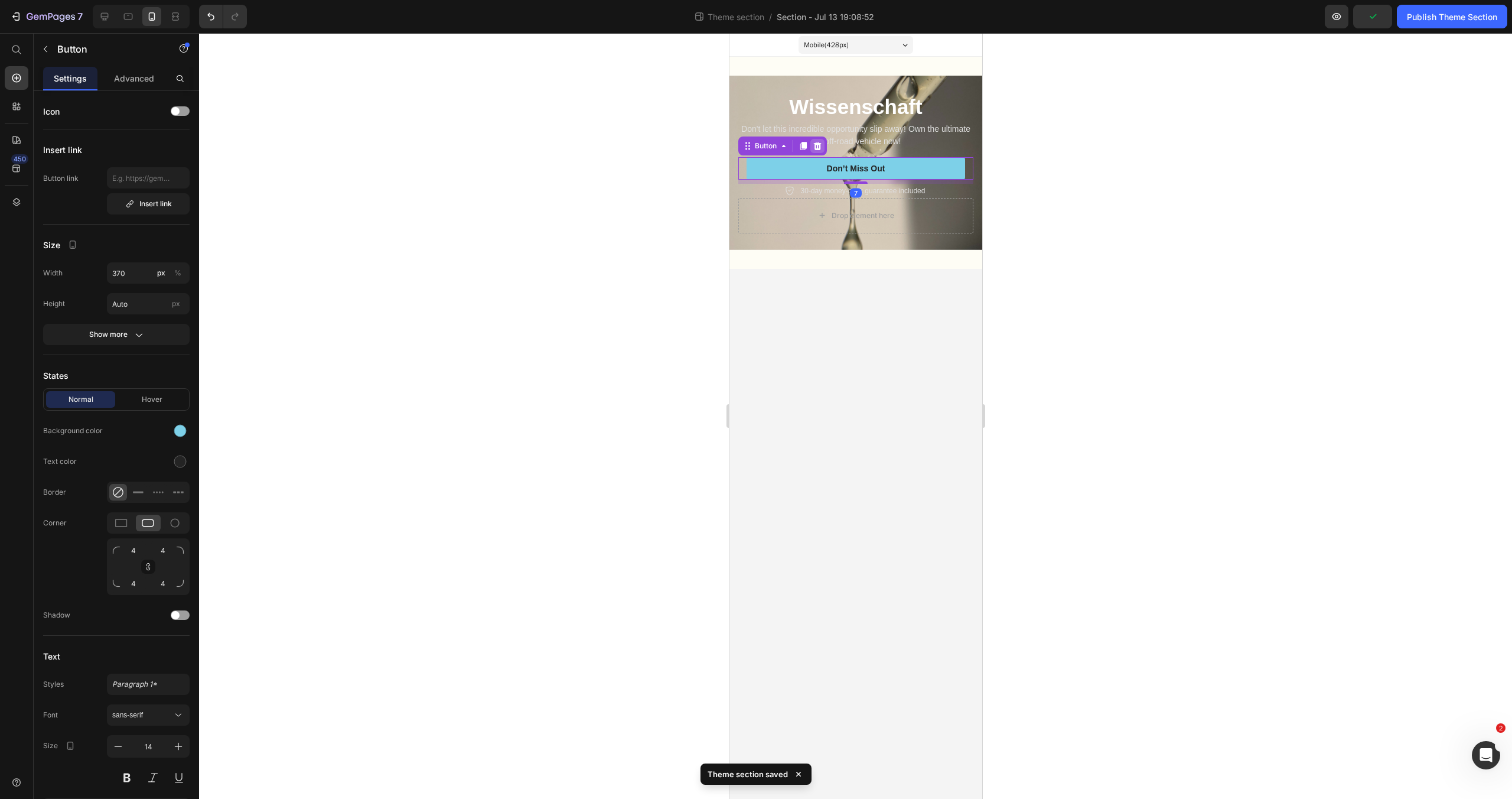 click 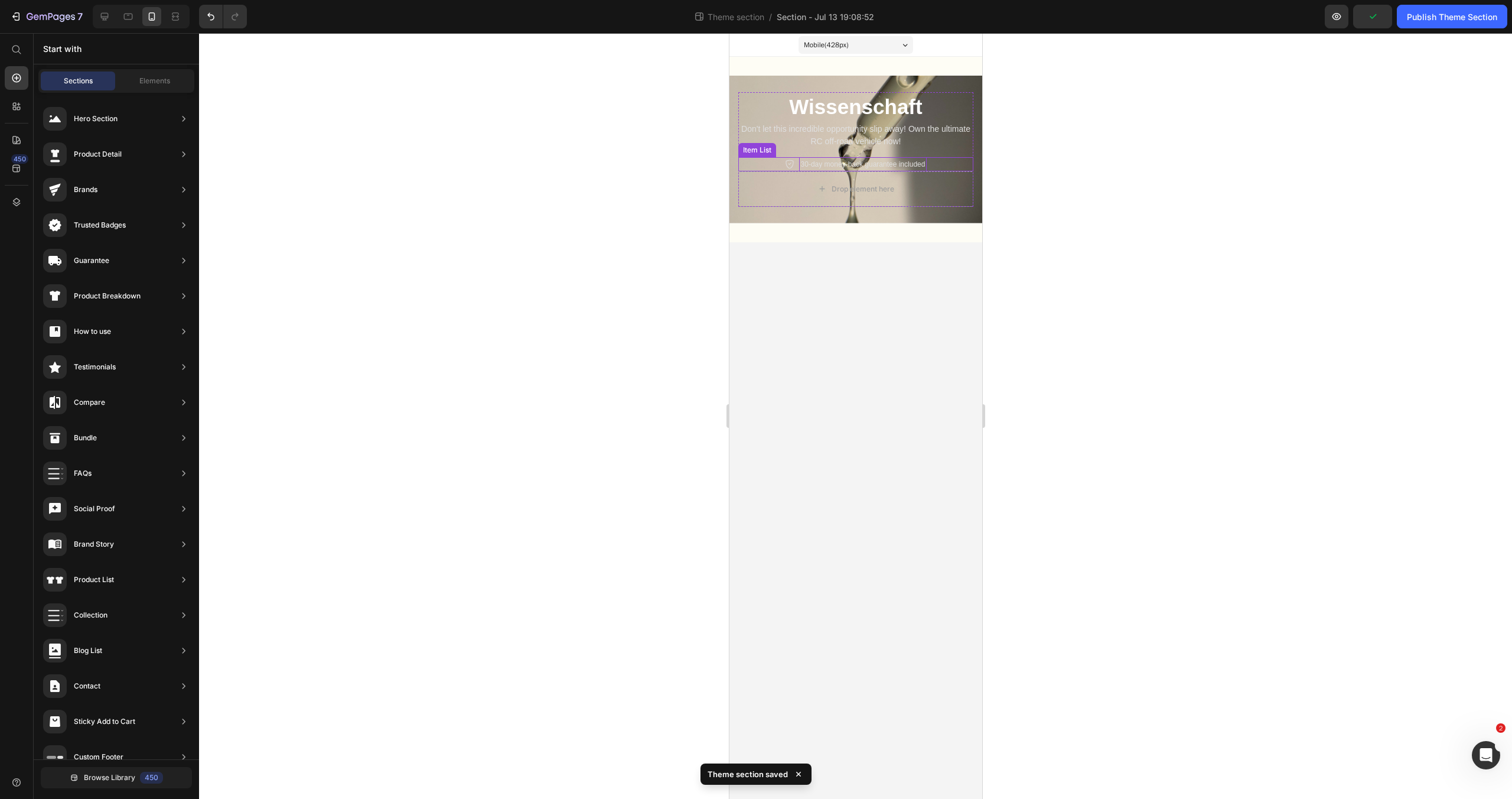 click on "30-day money-back guarantee included" at bounding box center [862, 164] 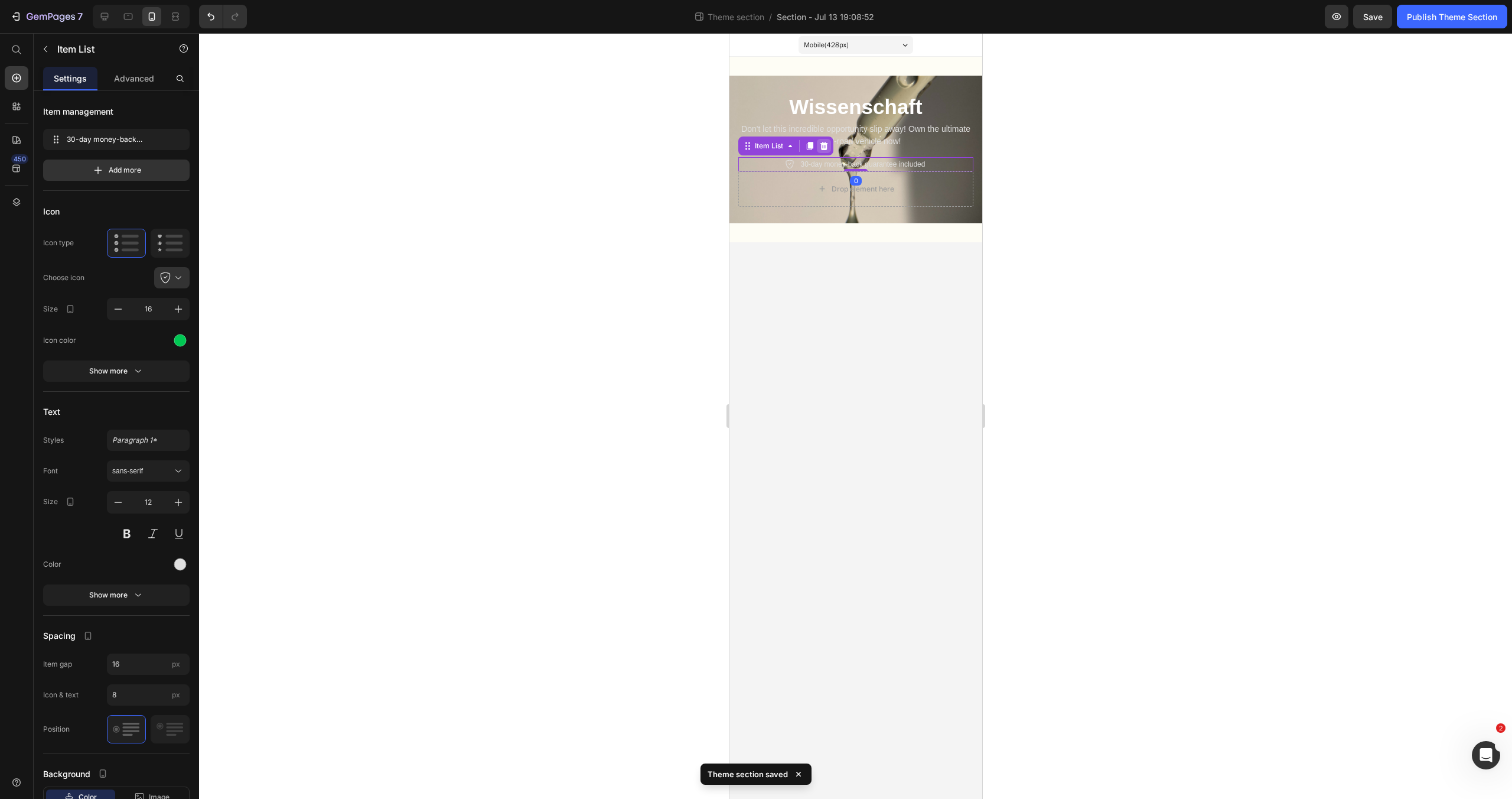 click 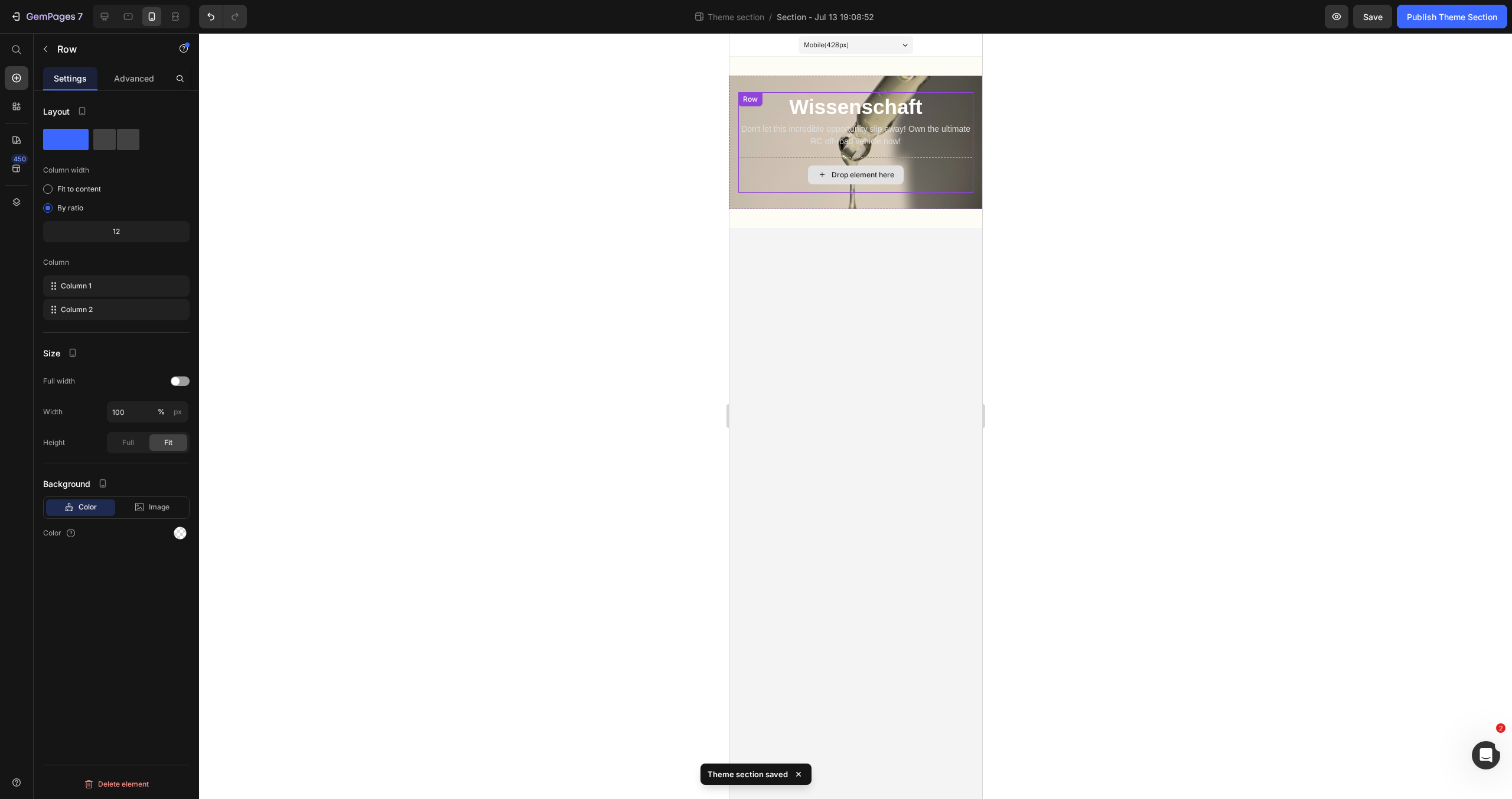 click on "Drop element here" at bounding box center [855, 175] 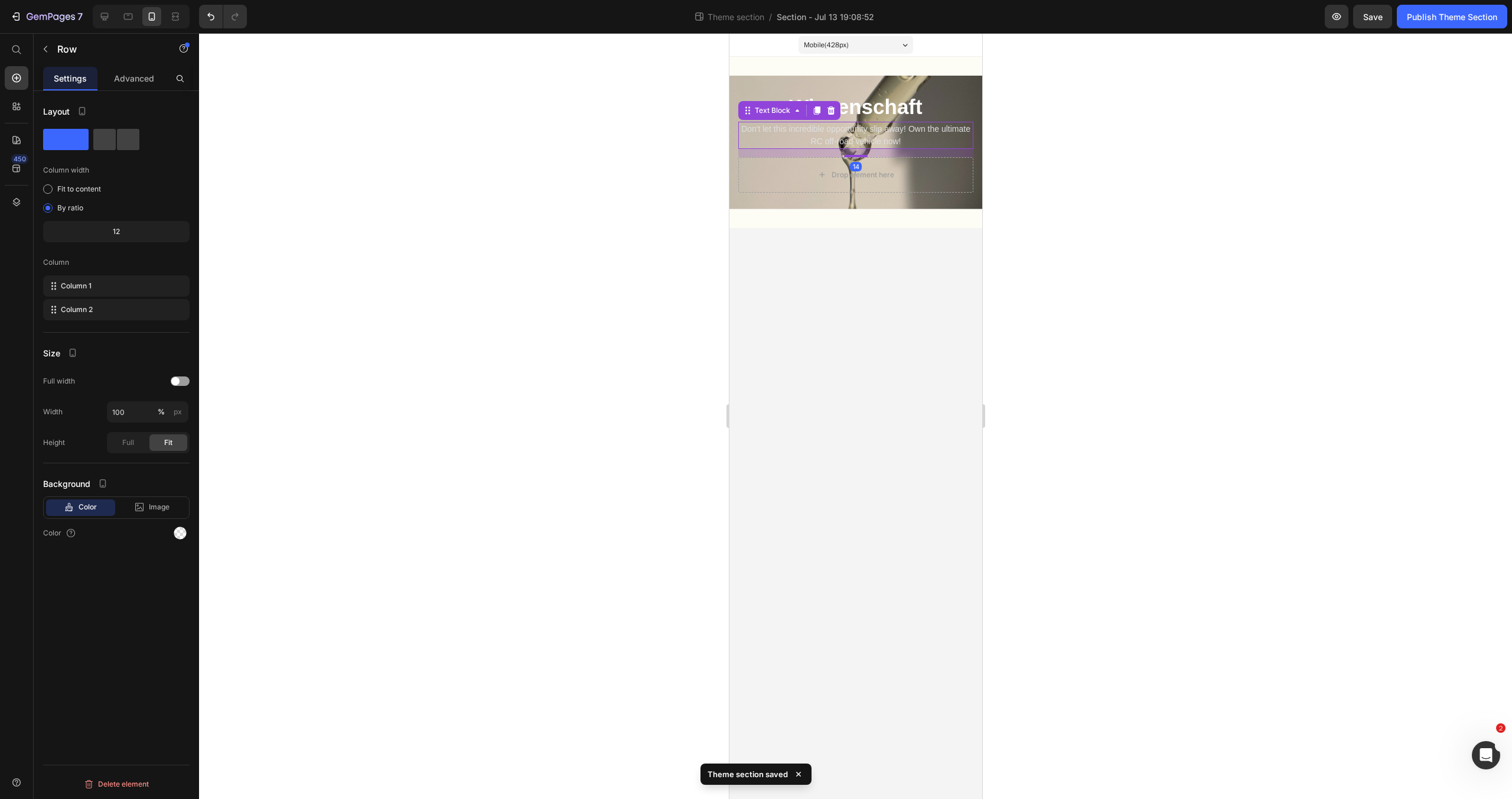 click on "Don't let this incredible opportunity slip away! Own the ultimate RC off-road vehicle now!" at bounding box center [855, 135] 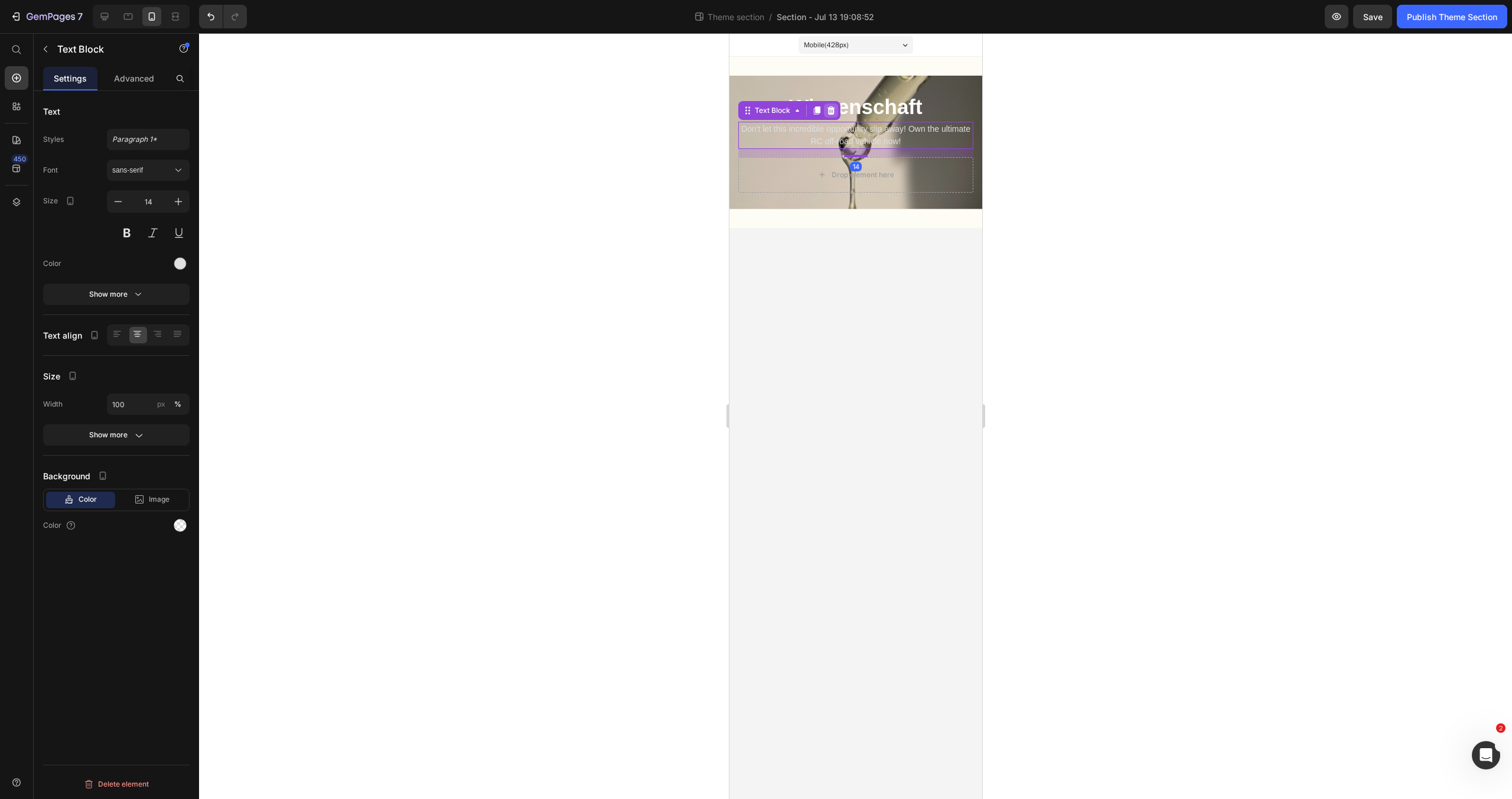 click at bounding box center [830, 111] 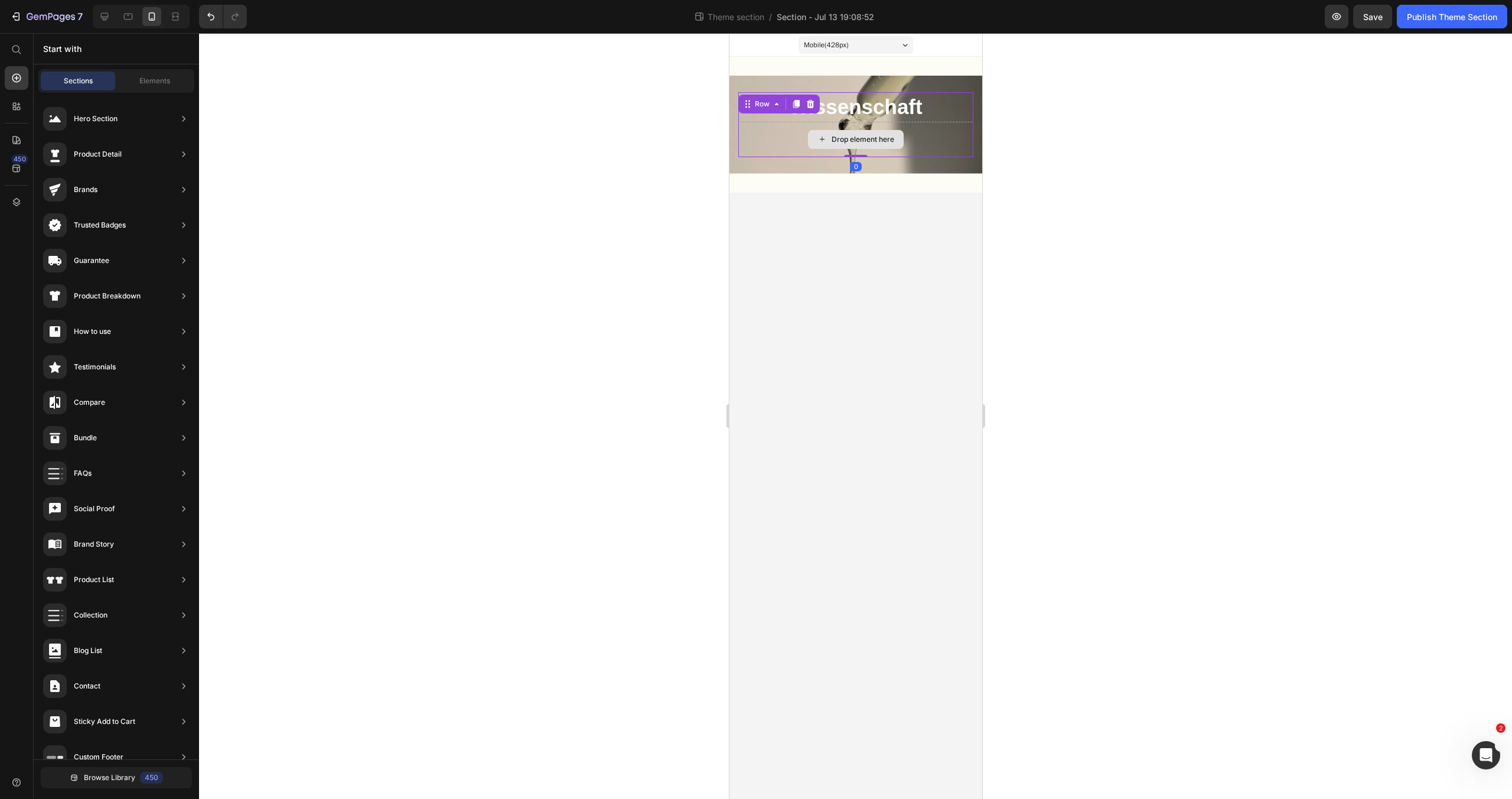 click on "Drop element here" at bounding box center (855, 139) 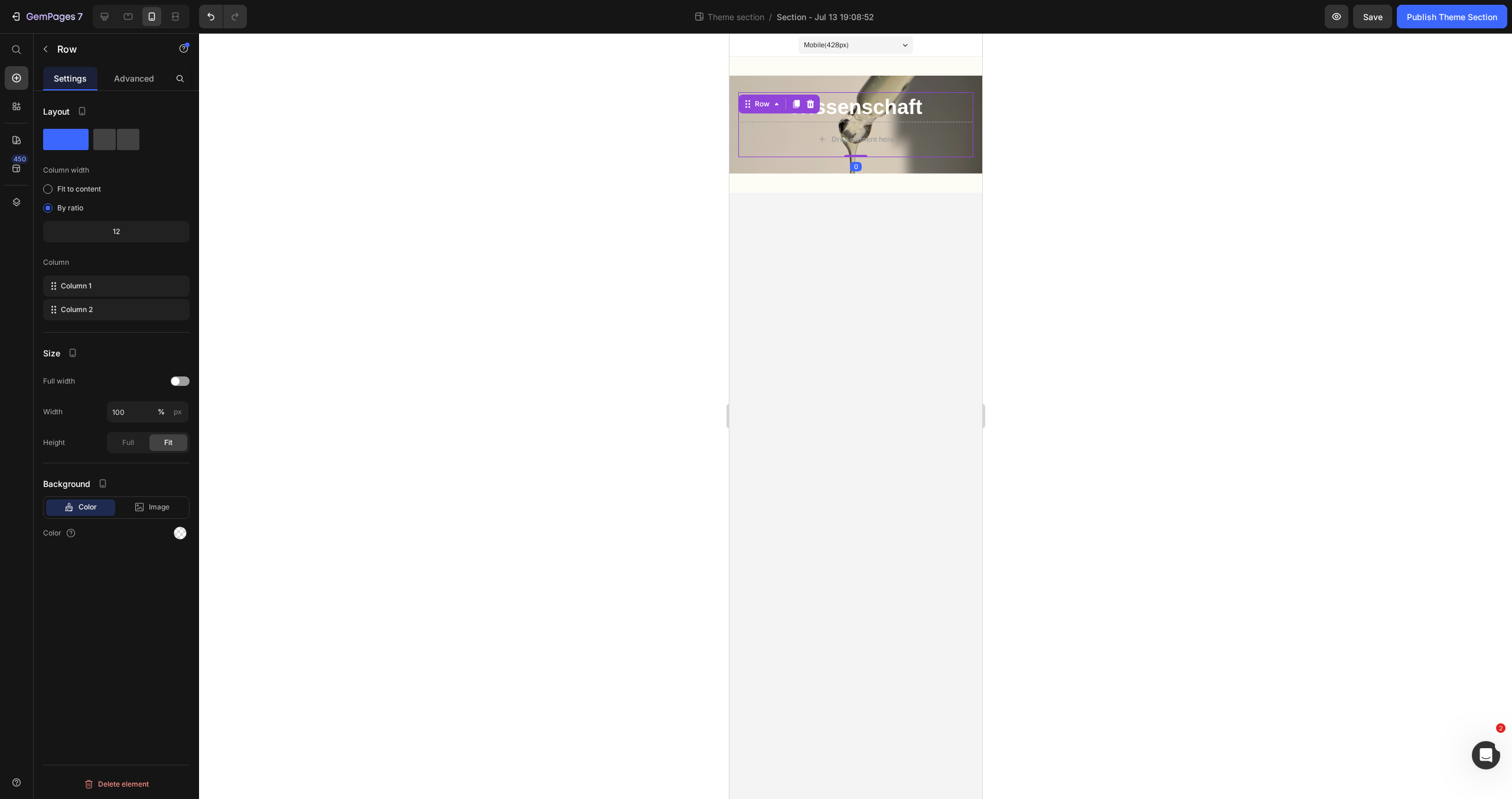click 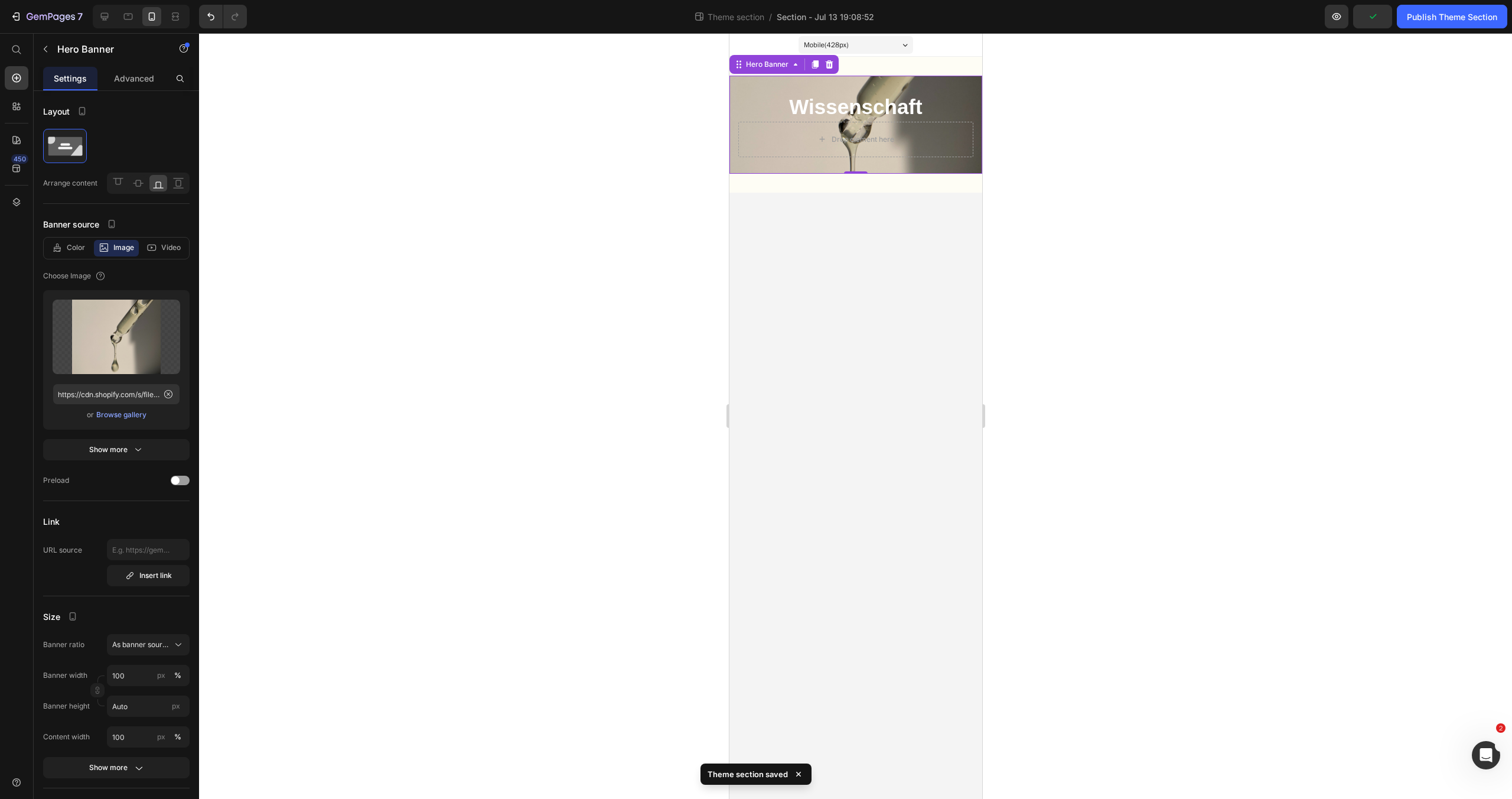 click on "Wissenschaft  Heading
Drop element here Row" at bounding box center (855, 125) 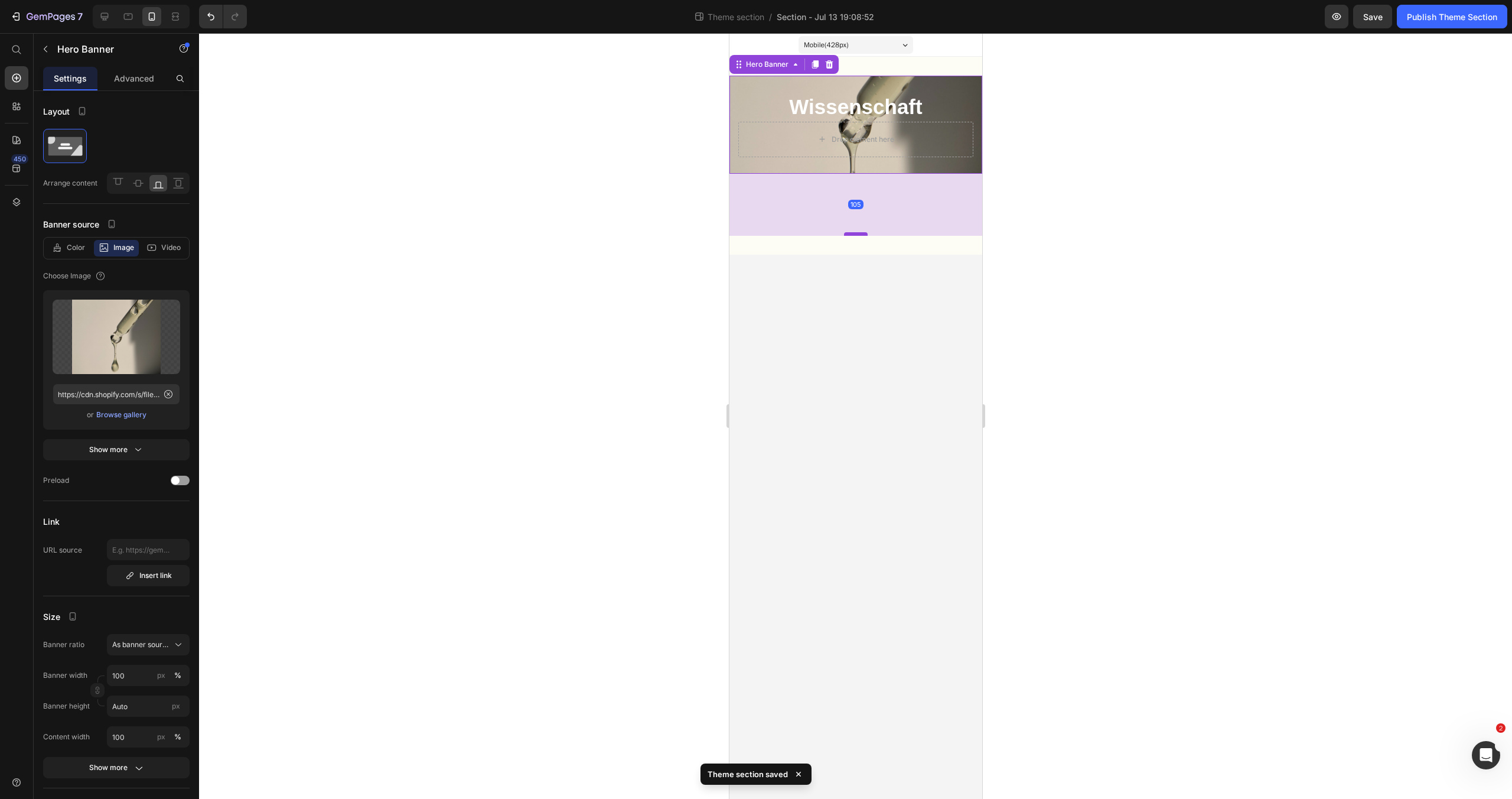 drag, startPoint x: 857, startPoint y: 173, endPoint x: 852, endPoint y: 236, distance: 63.1981 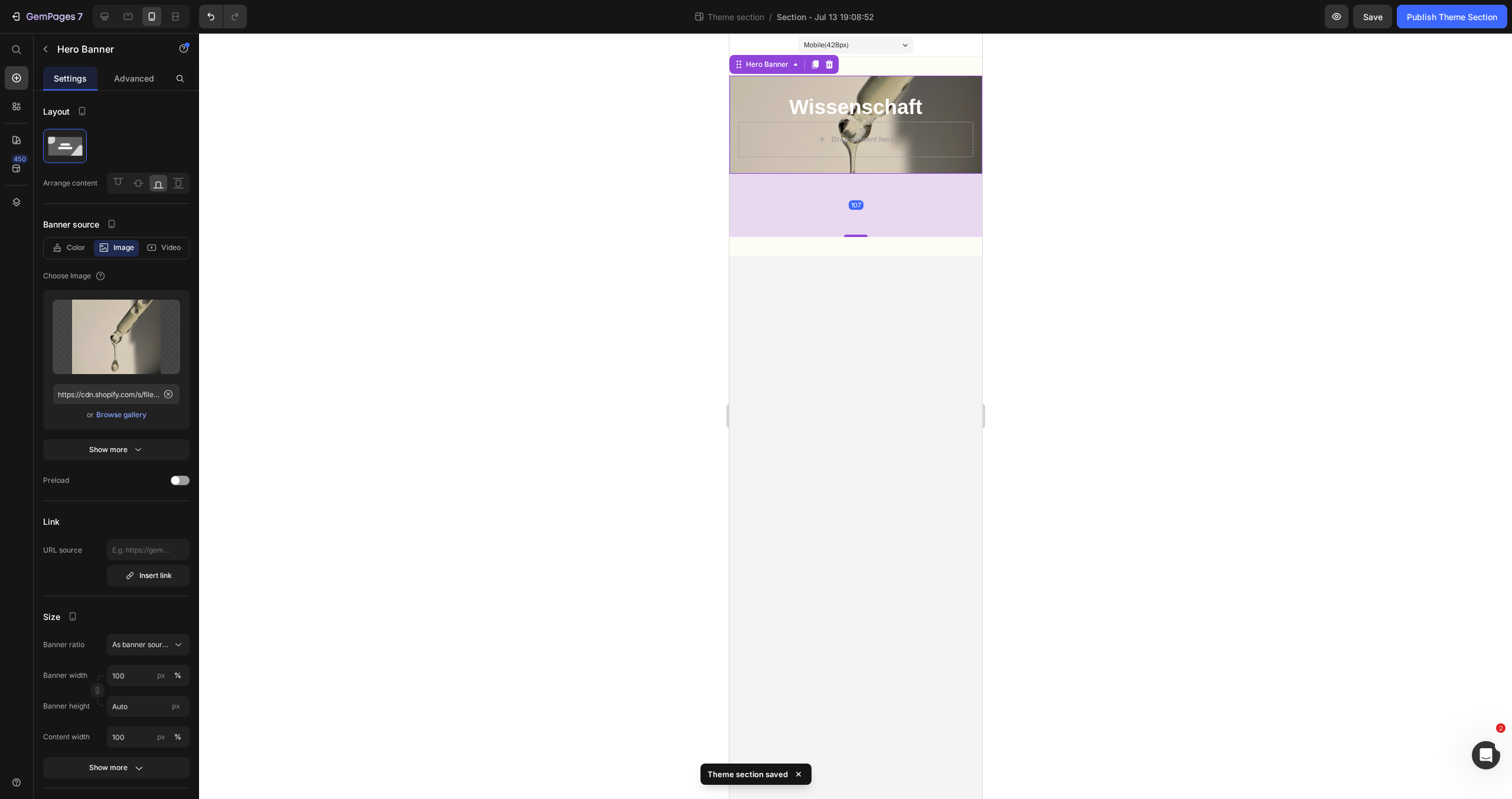 click 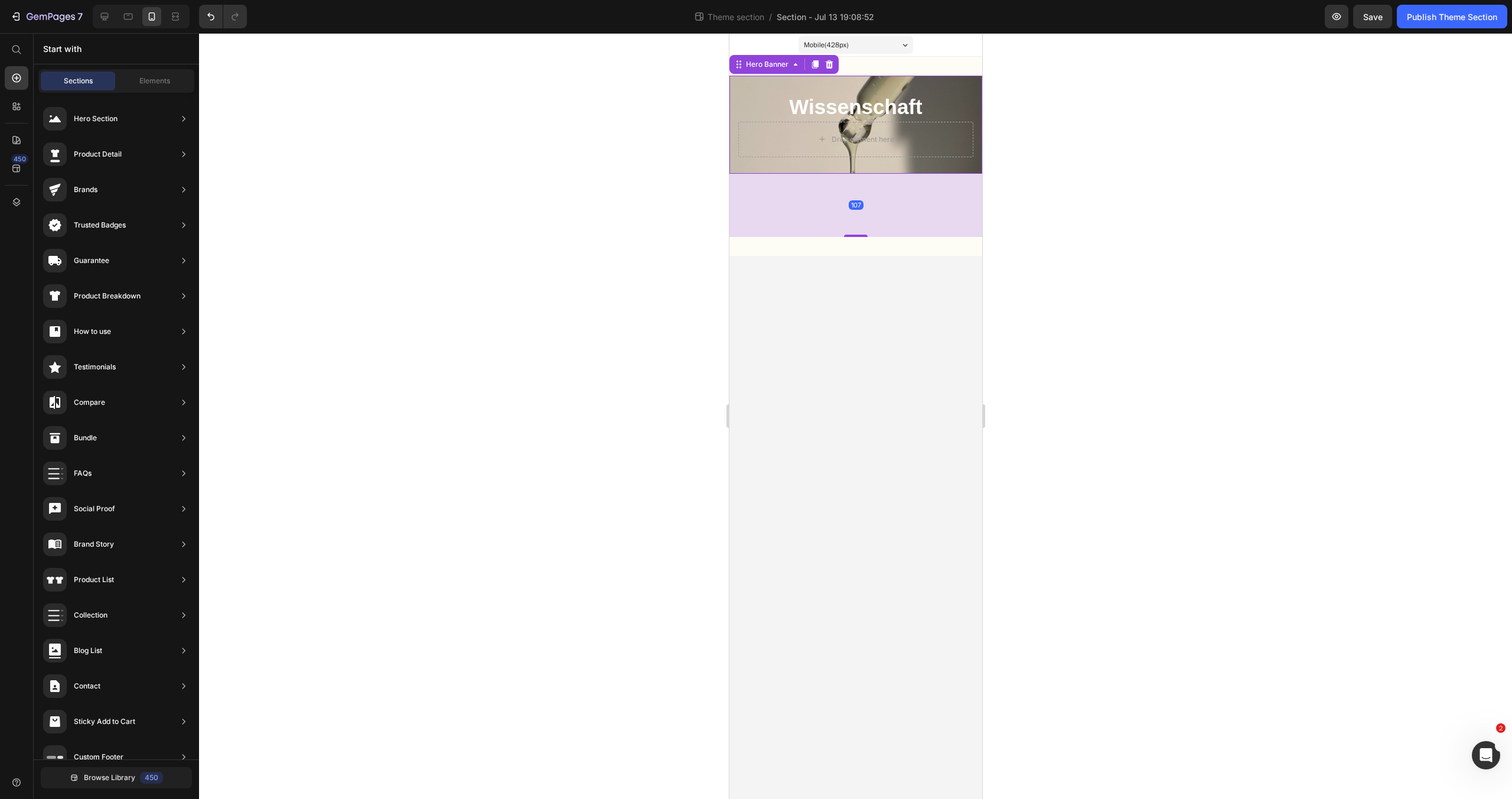 click on "Wissenschaft  Heading
Drop element here Row" at bounding box center [855, 125] 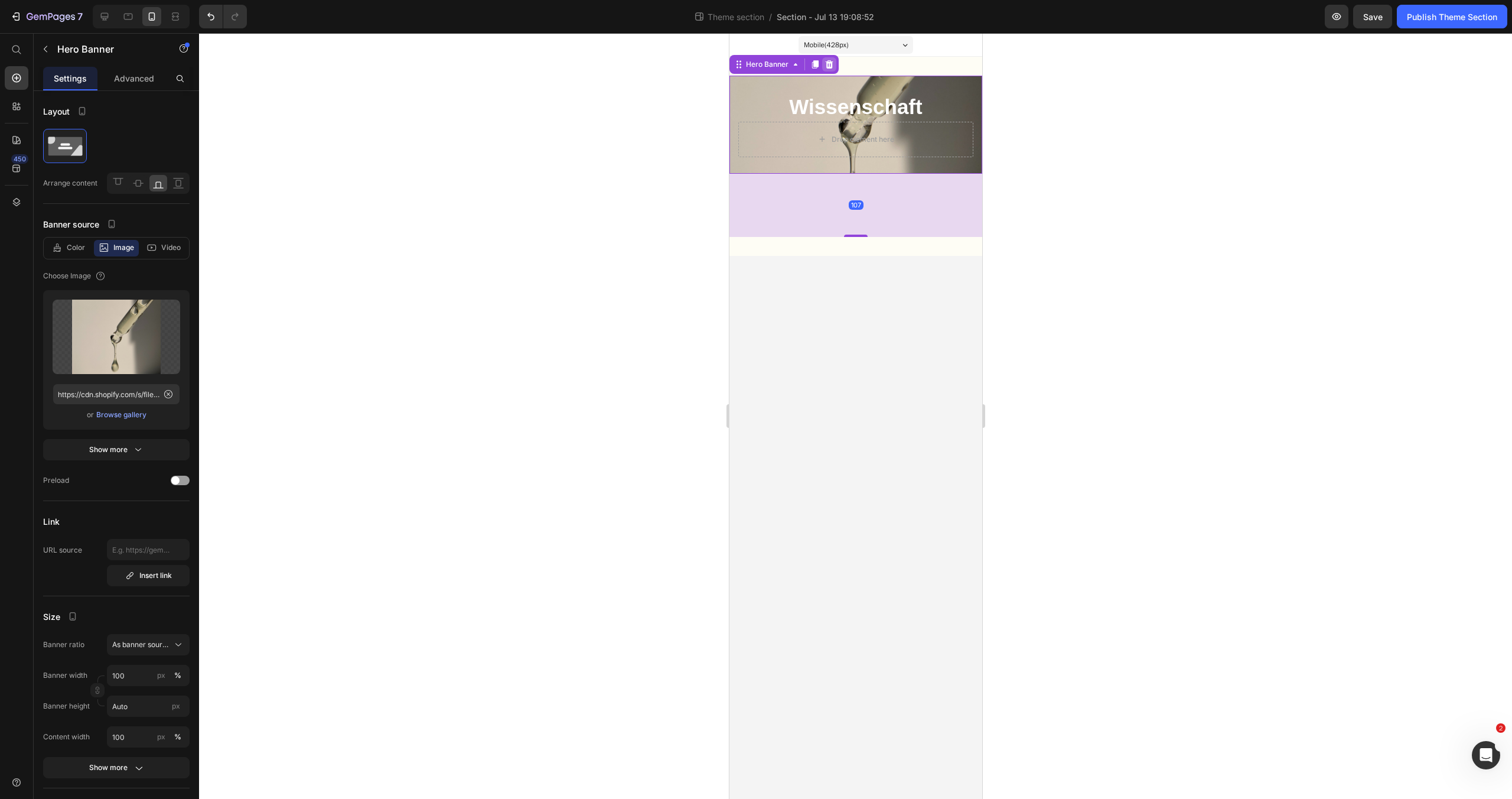 click 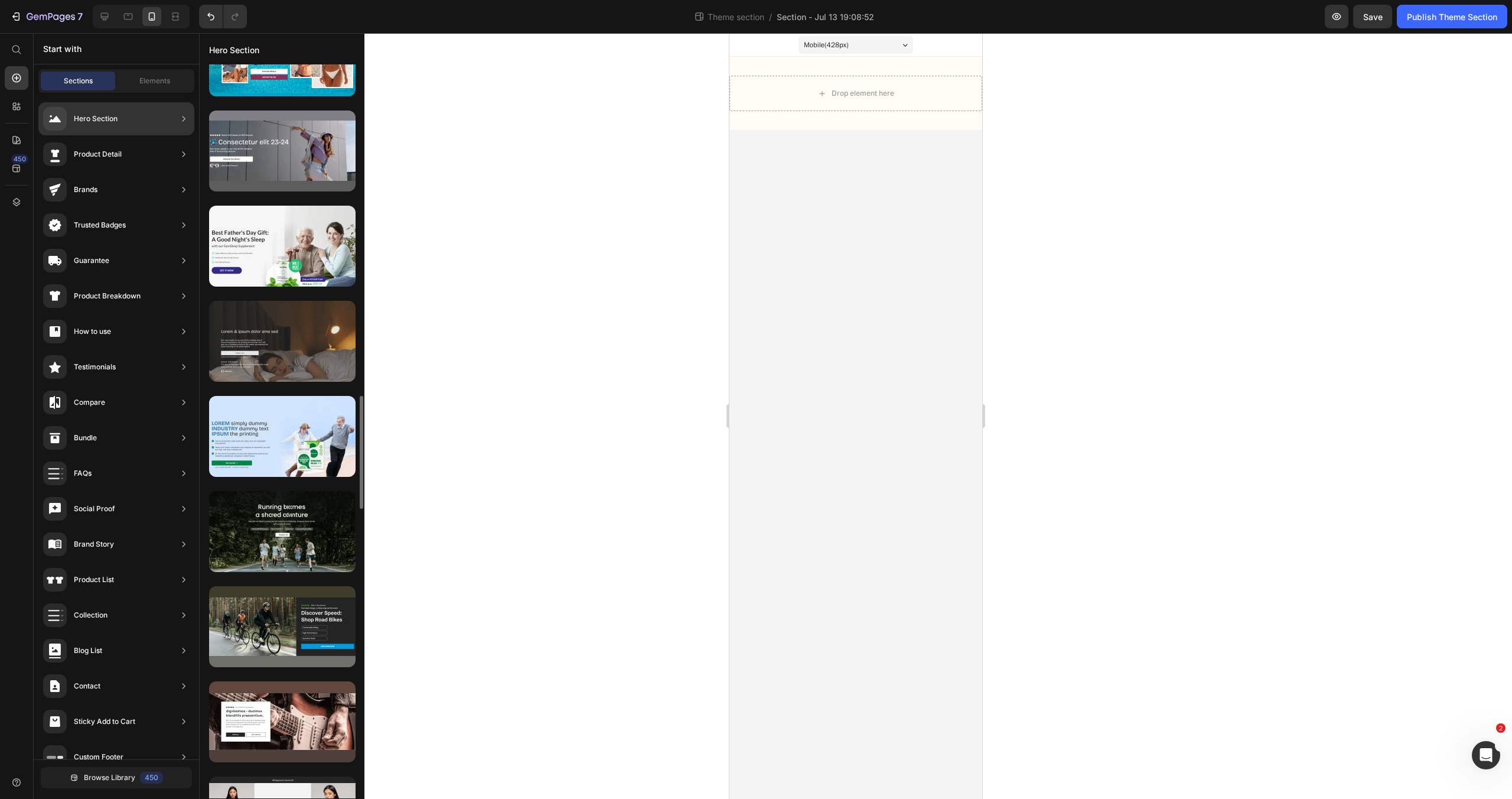 scroll, scrollTop: 2153, scrollLeft: 0, axis: vertical 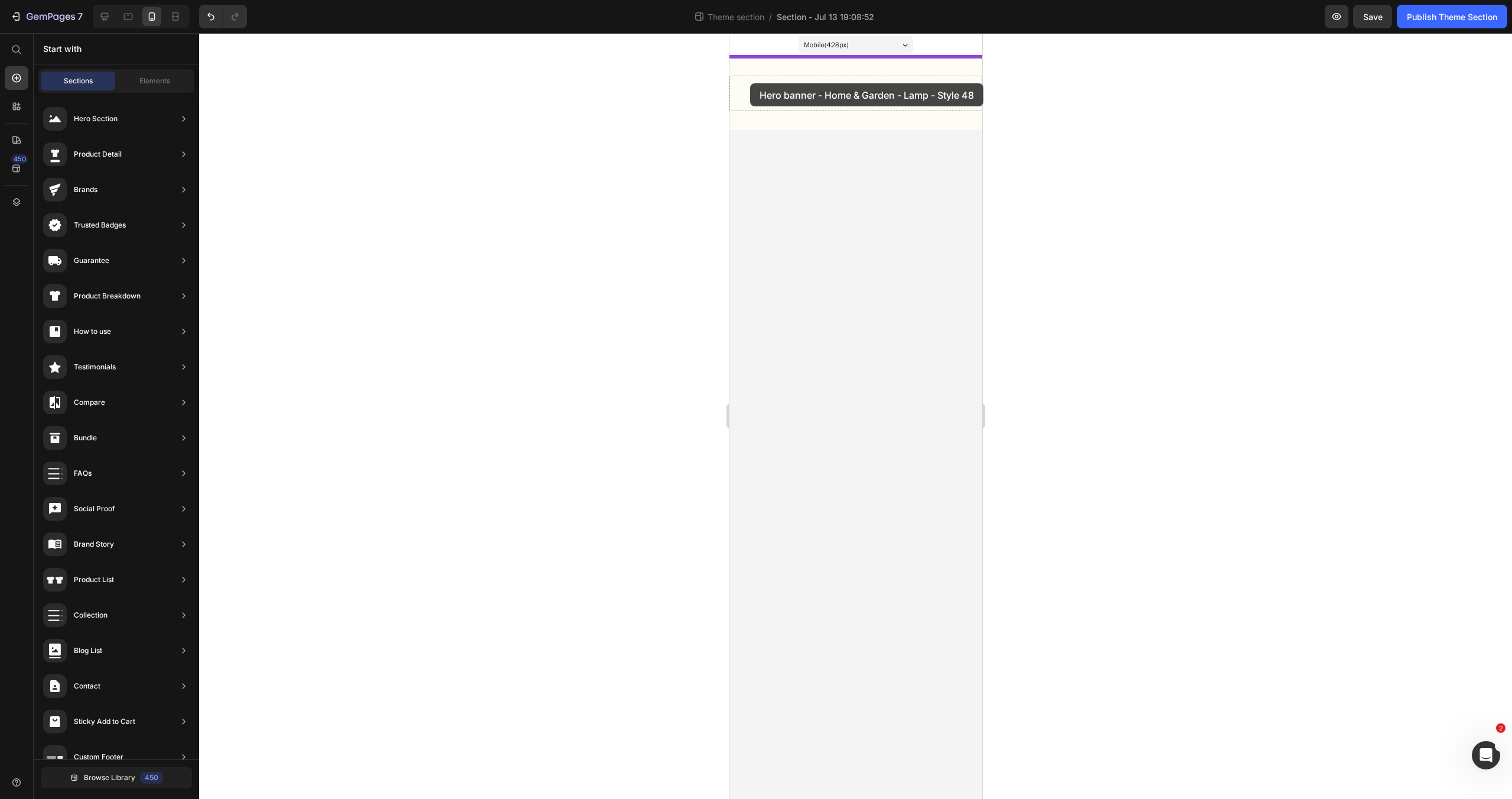 drag, startPoint x: 1013, startPoint y: 381, endPoint x: 750, endPoint y: 83, distance: 397.45817 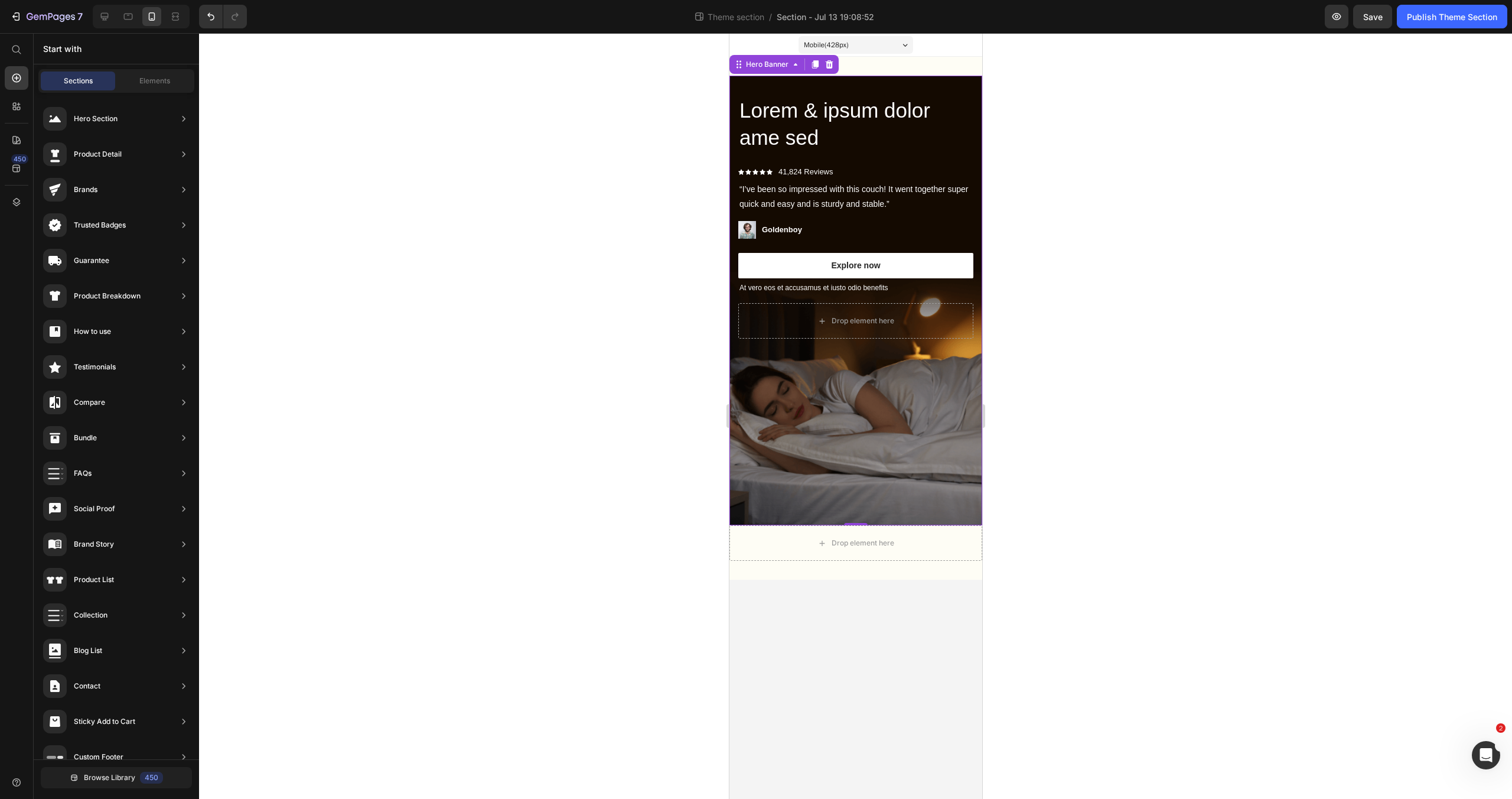 click on "Lorem & ipsum dolor ame sed Heading But I must explain to you how all this mistaken idea of denouncing pleasure and praising pain was born and I will give you a complete account of the system, and expound the actual teachings of the great explorer Text Block Explore now Button At vero eos et accusamus et iusto odio benefits Text Block Icon Icon Icon Icon Icon Icon List 41,824 Reviews Text Block Row “I’ve been so impressed with this couch! It went together super quick and easy and is sturdy and stable.” Text Block Image Goldenboy Text Block Row Explore now Button At vero eos et accusamus et iusto odio benefits Text Block
Drop element here" at bounding box center [855, 217] 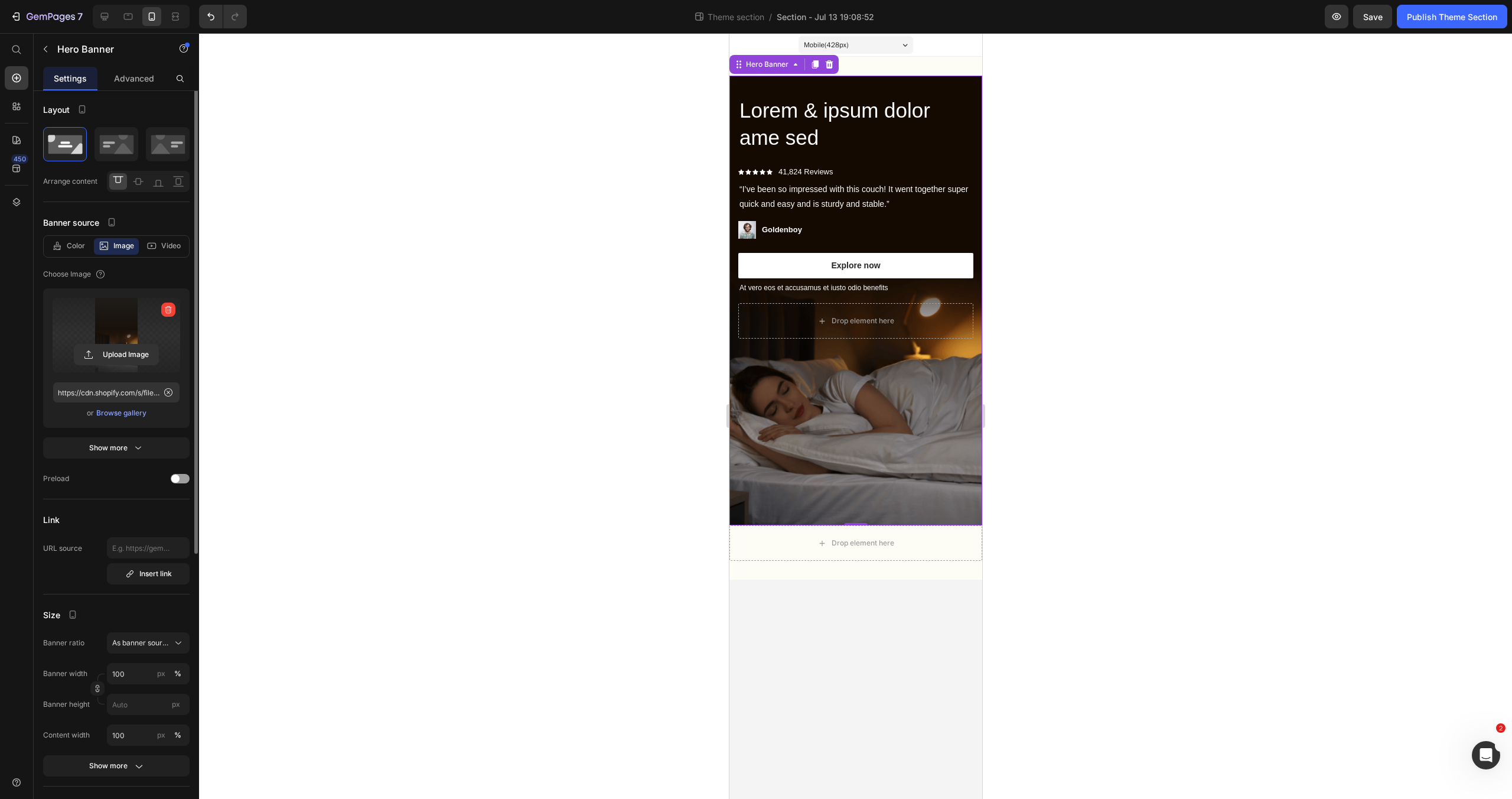 click at bounding box center (116, 335) 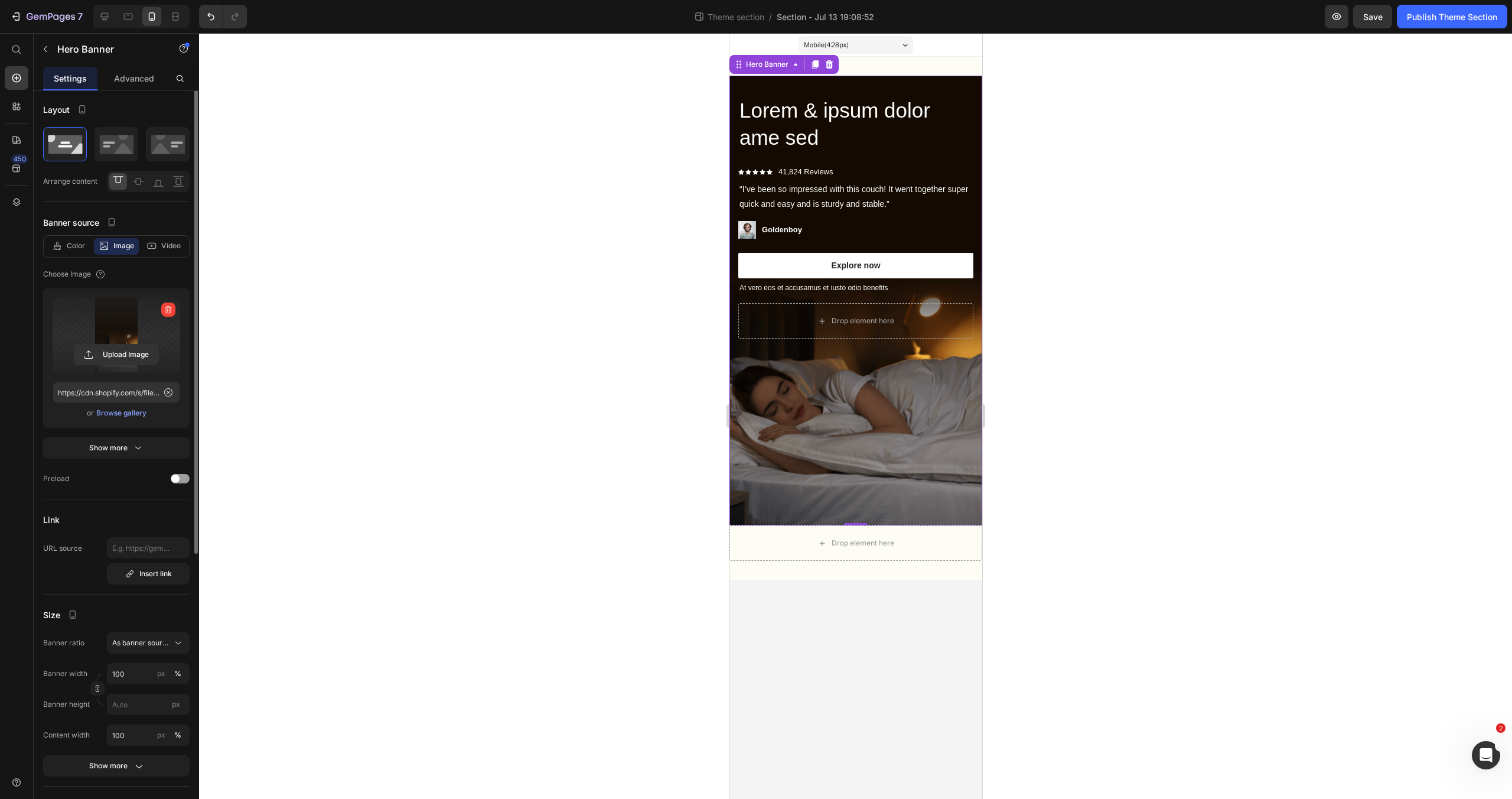 click 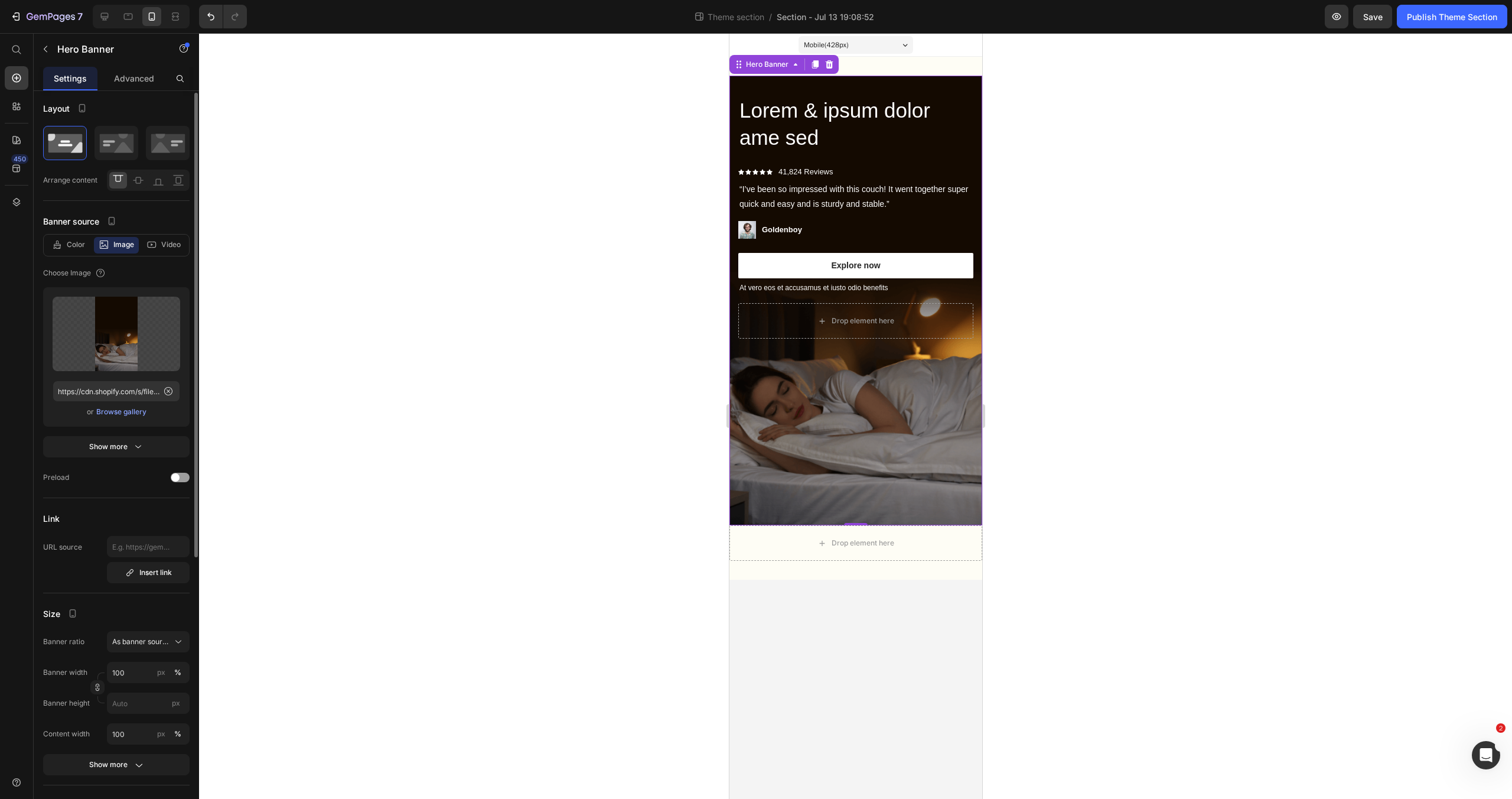 scroll, scrollTop: 0, scrollLeft: 0, axis: both 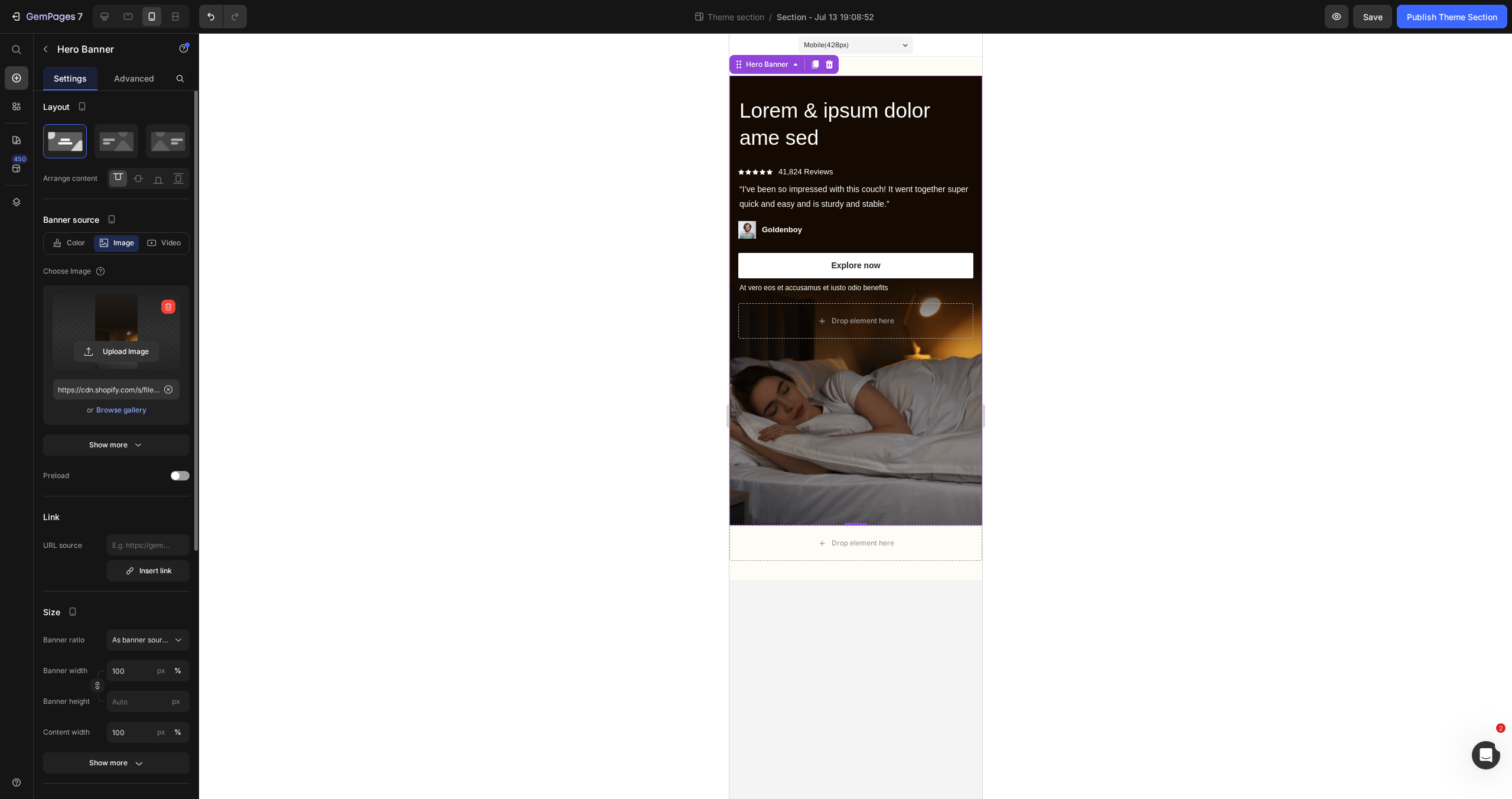 click at bounding box center [116, 332] 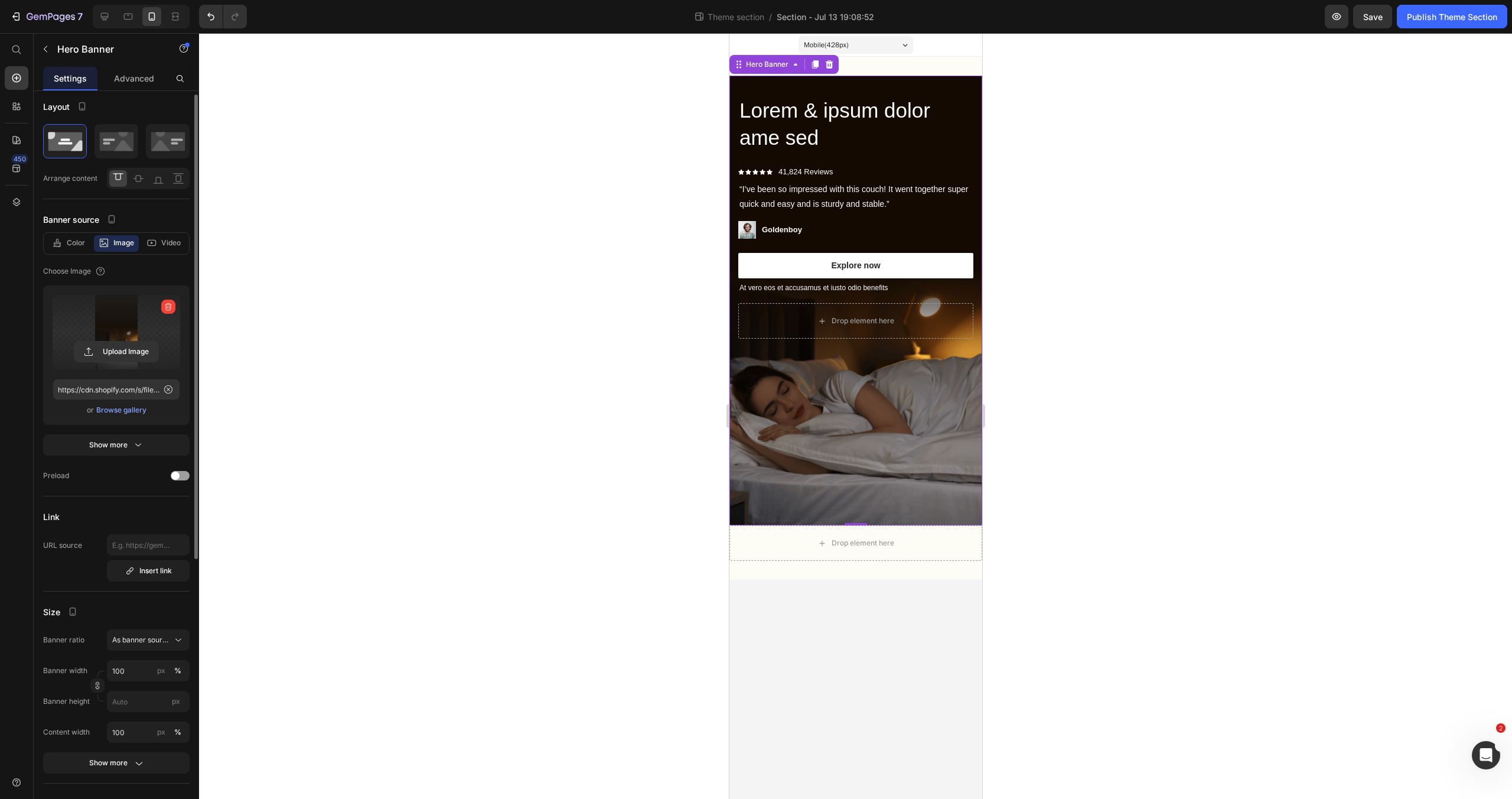 scroll, scrollTop: 5, scrollLeft: 0, axis: vertical 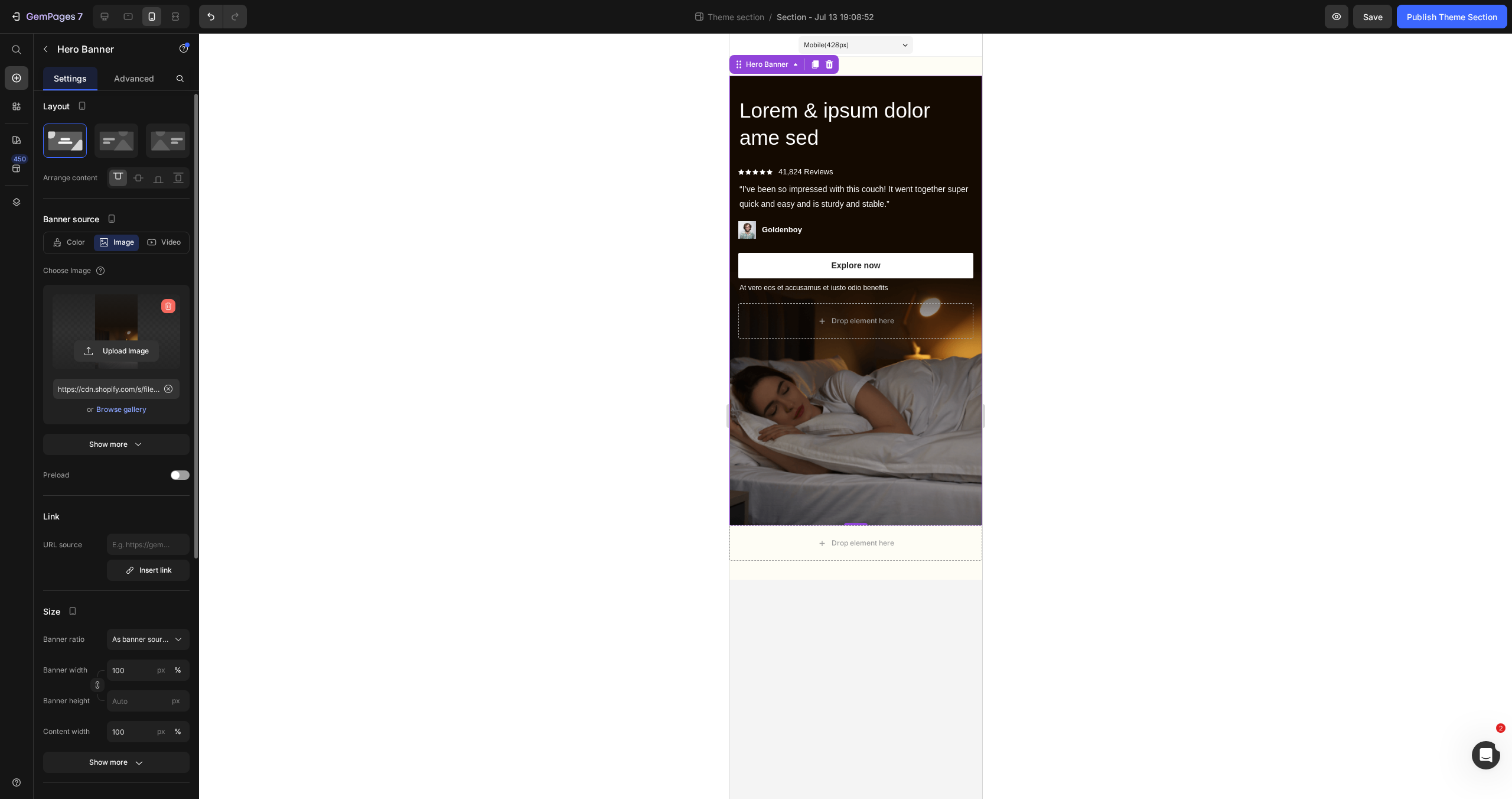 click 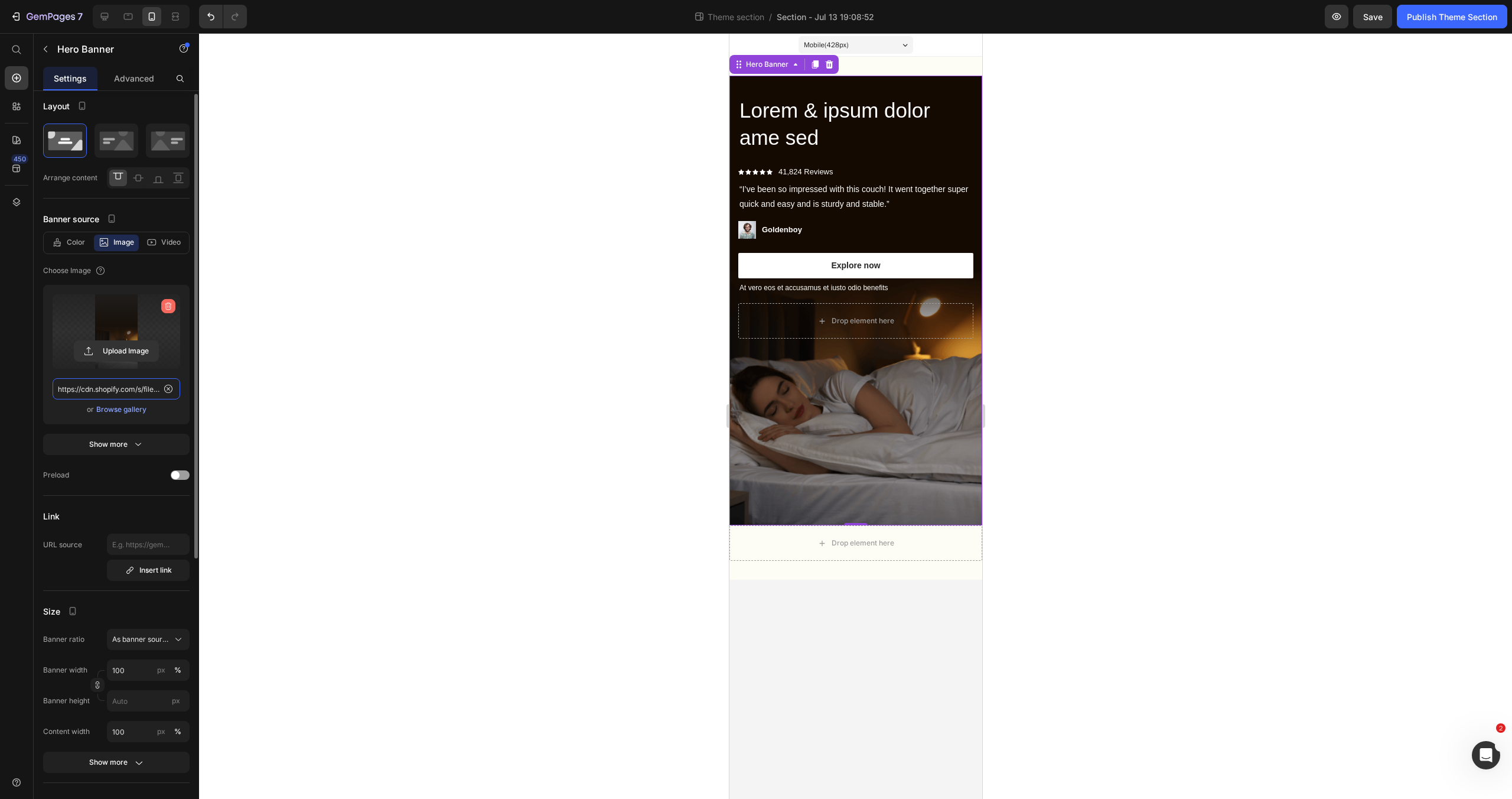type 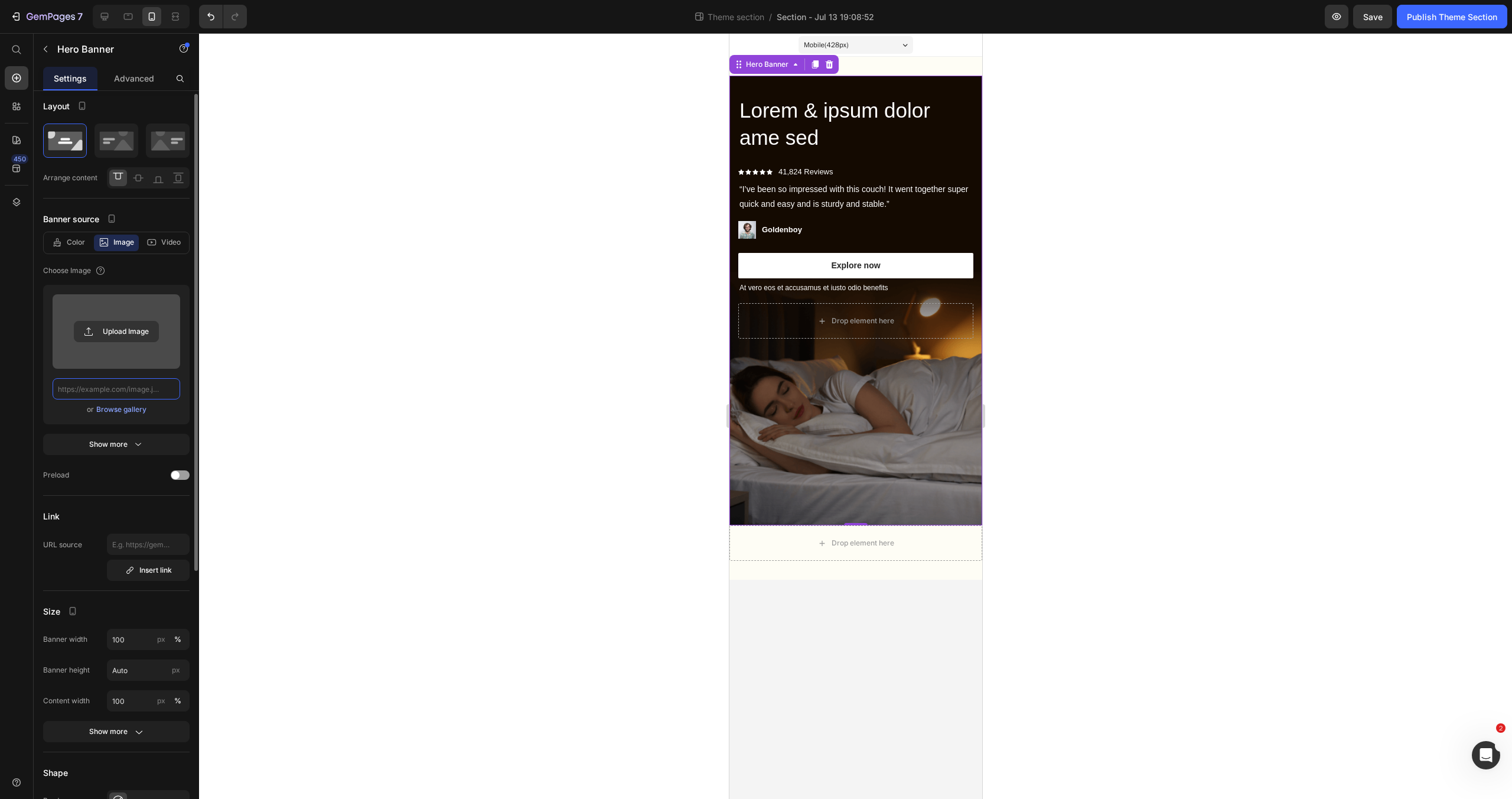 scroll, scrollTop: 0, scrollLeft: 0, axis: both 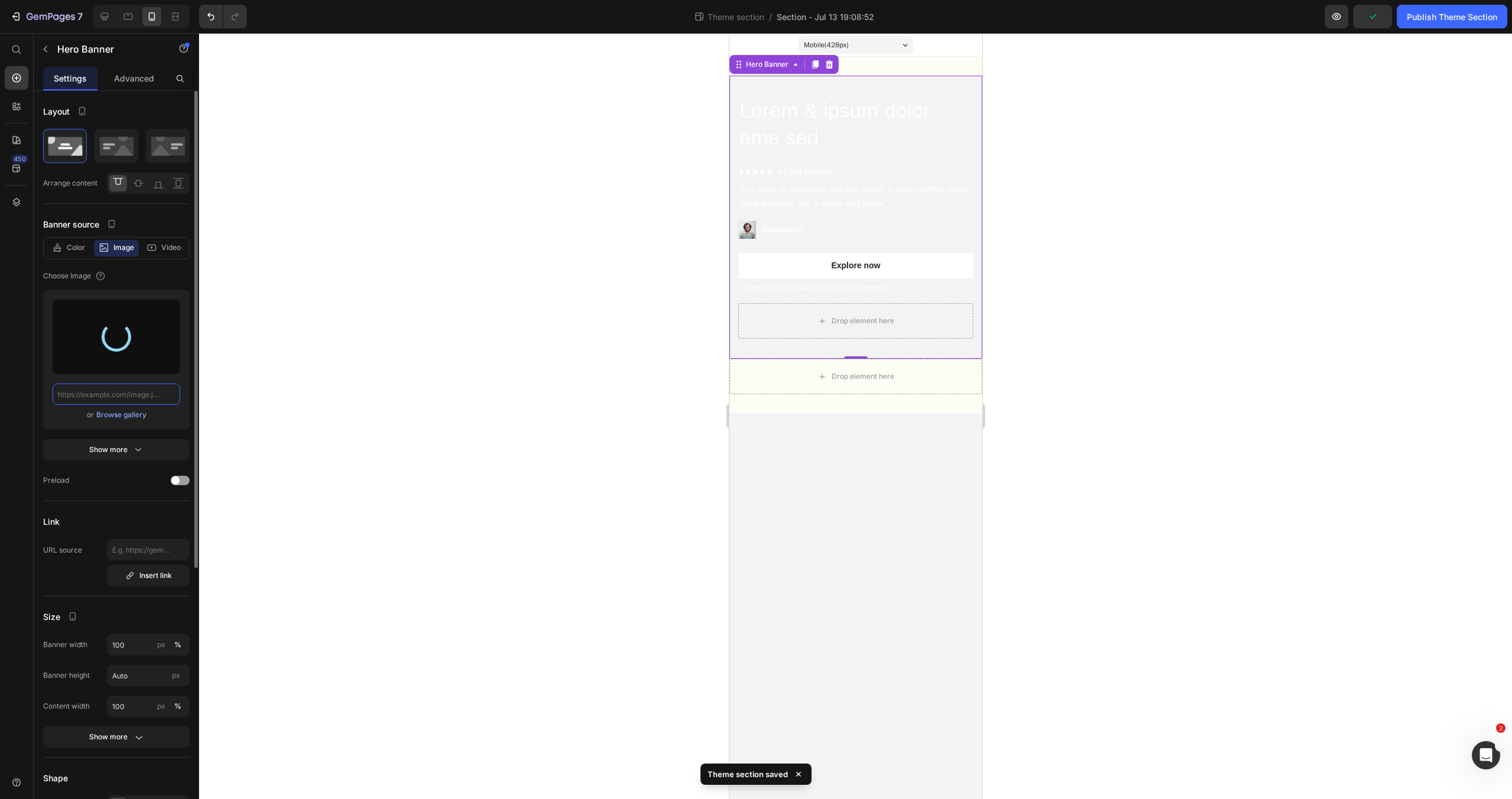 type on "https://cdn.shopify.com/s/files/1/0972/8154/0436/files/gempages_573652983133242436-4f9e4381-e3c4-4c95-8f69-6b38192ff82e.png" 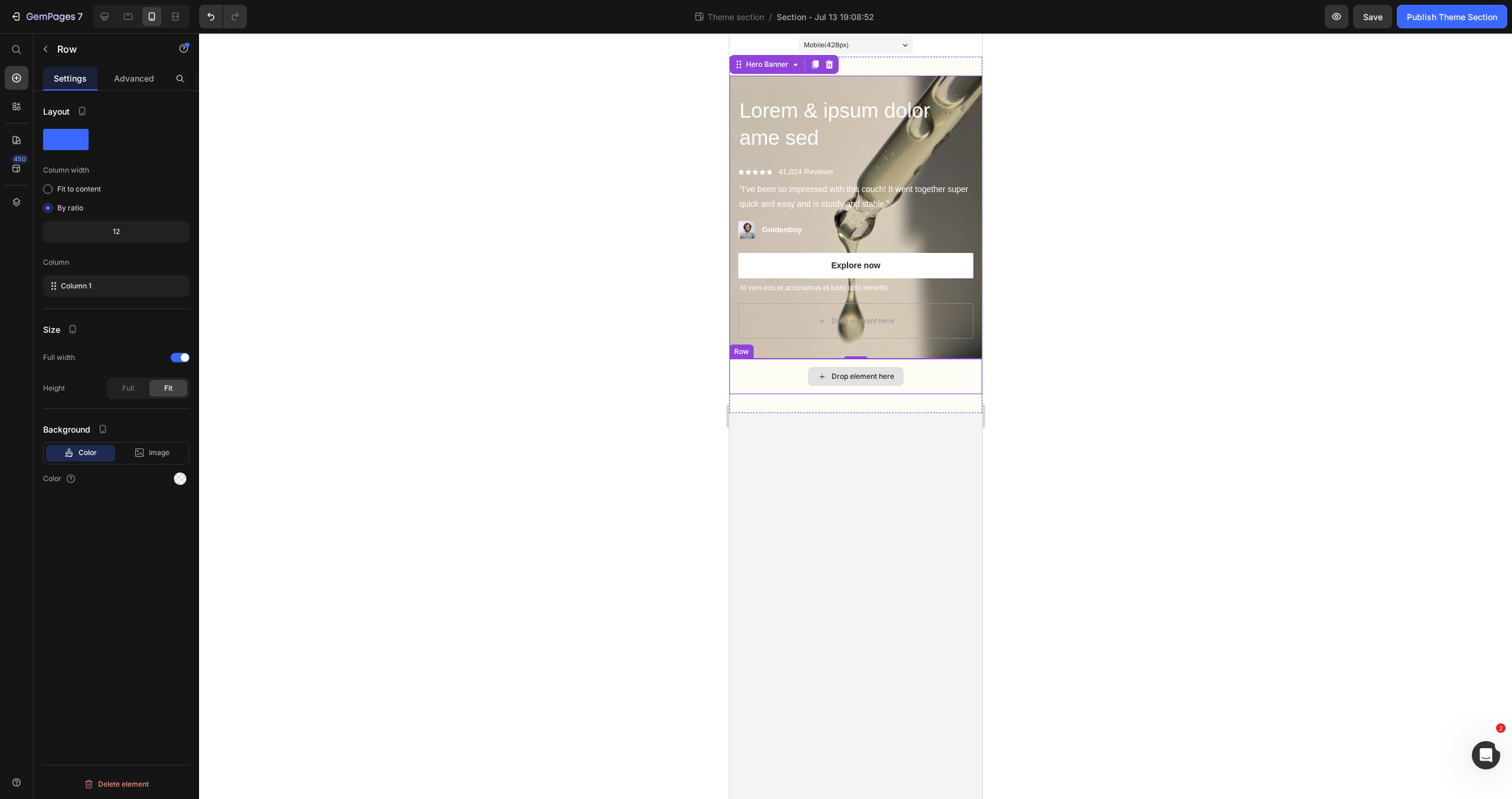 click on "Drop element here" at bounding box center [855, 376] 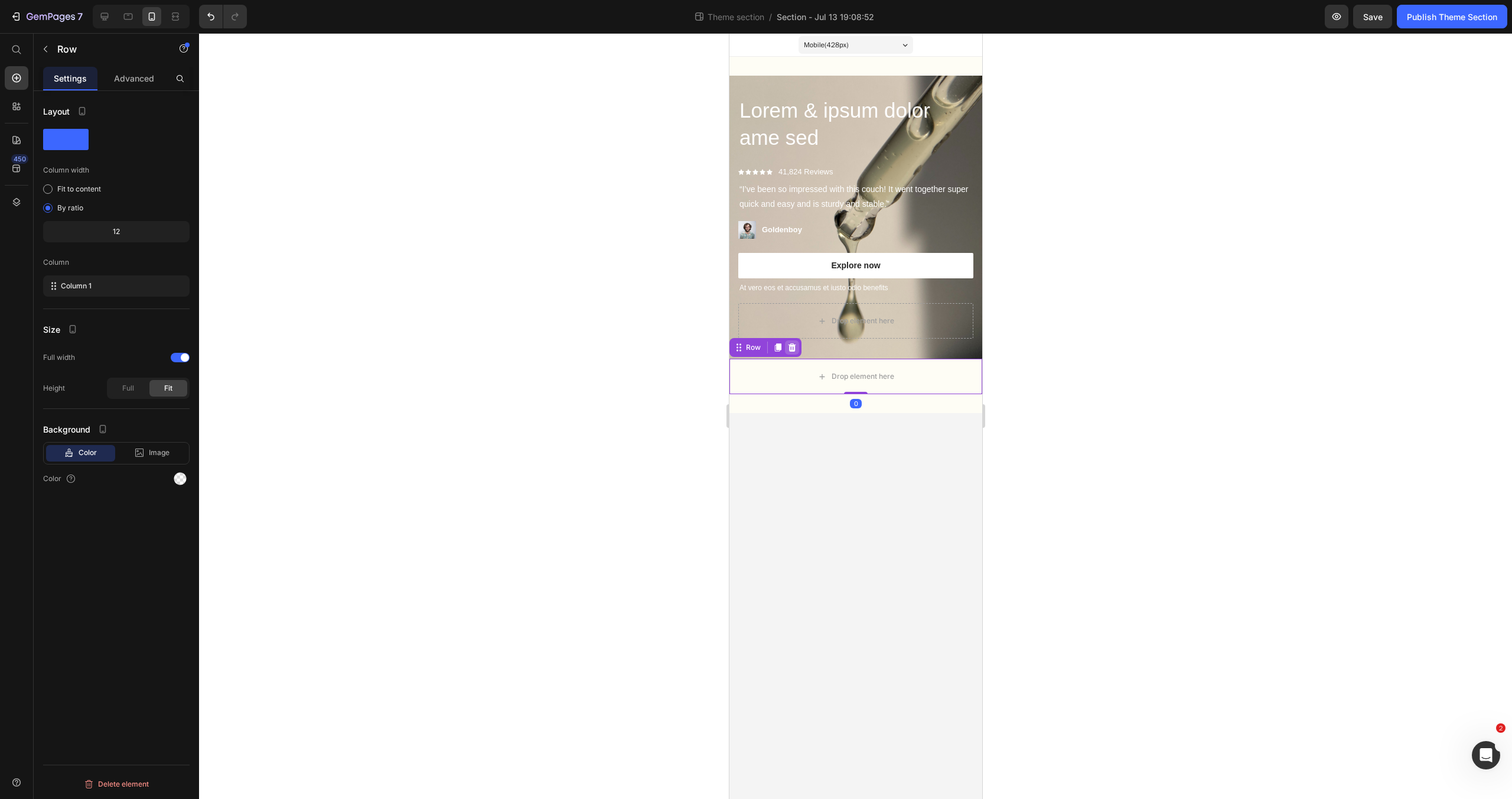 click at bounding box center (791, 347) 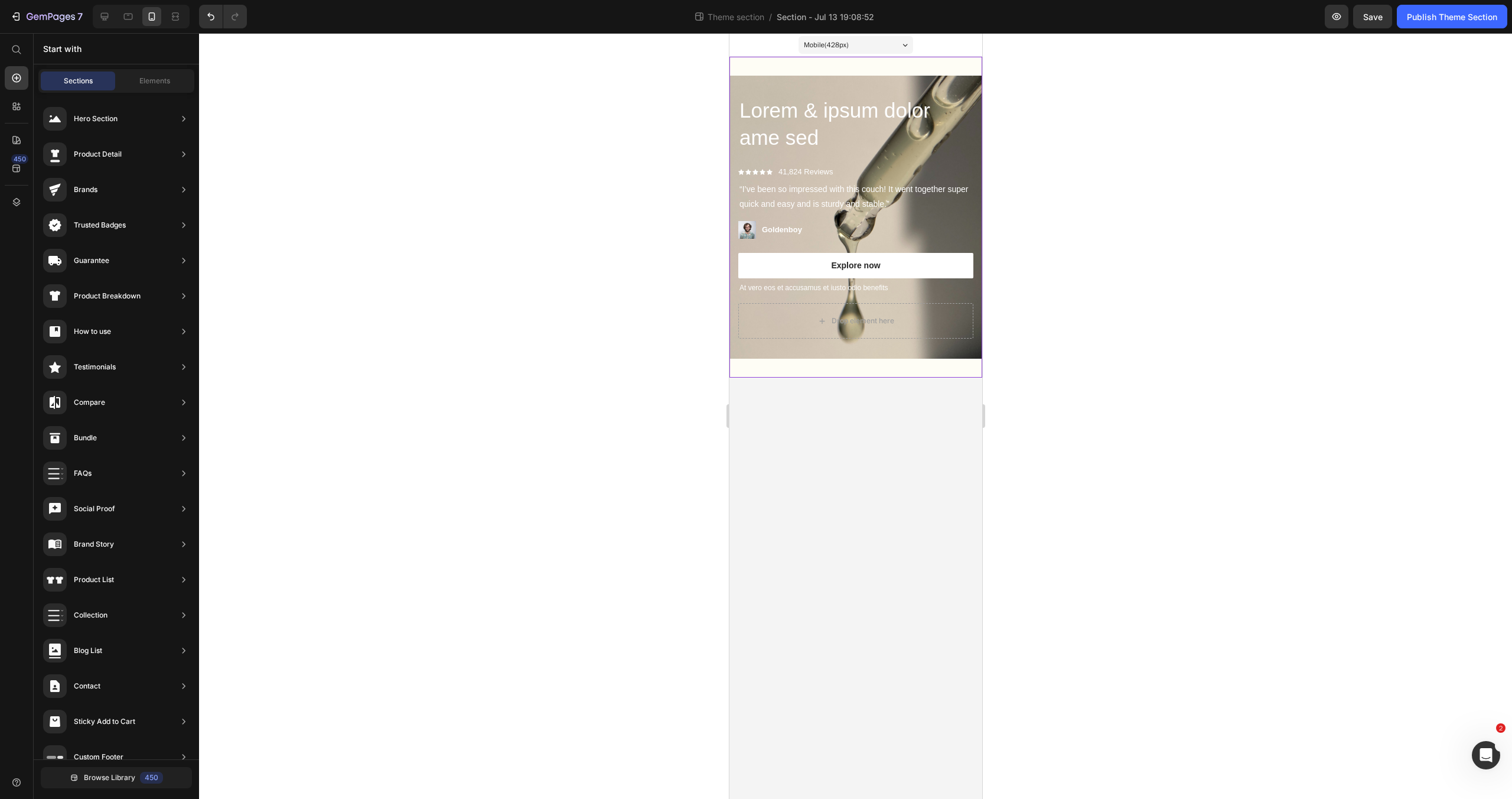 click on "Lorem & ipsum dolor ame sed Heading But I must explain to you how all this mistaken idea of denouncing pleasure and praising pain was born and I will give you a complete account of the system, and expound the actual teachings of the great explorer Text Block Explore now Button At vero eos et accusamus et iusto odio benefits Text Block Icon Icon Icon Icon Icon Icon List 41,824 Reviews Text Block Row “I’ve been so impressed with this couch! It went together super quick and easy and is sturdy and stable.” Text Block Image Goldenboy Text Block Row Explore now Button At vero eos et accusamus et iusto odio benefits Text Block
Drop element here Hero Banner Row" at bounding box center [855, 217] 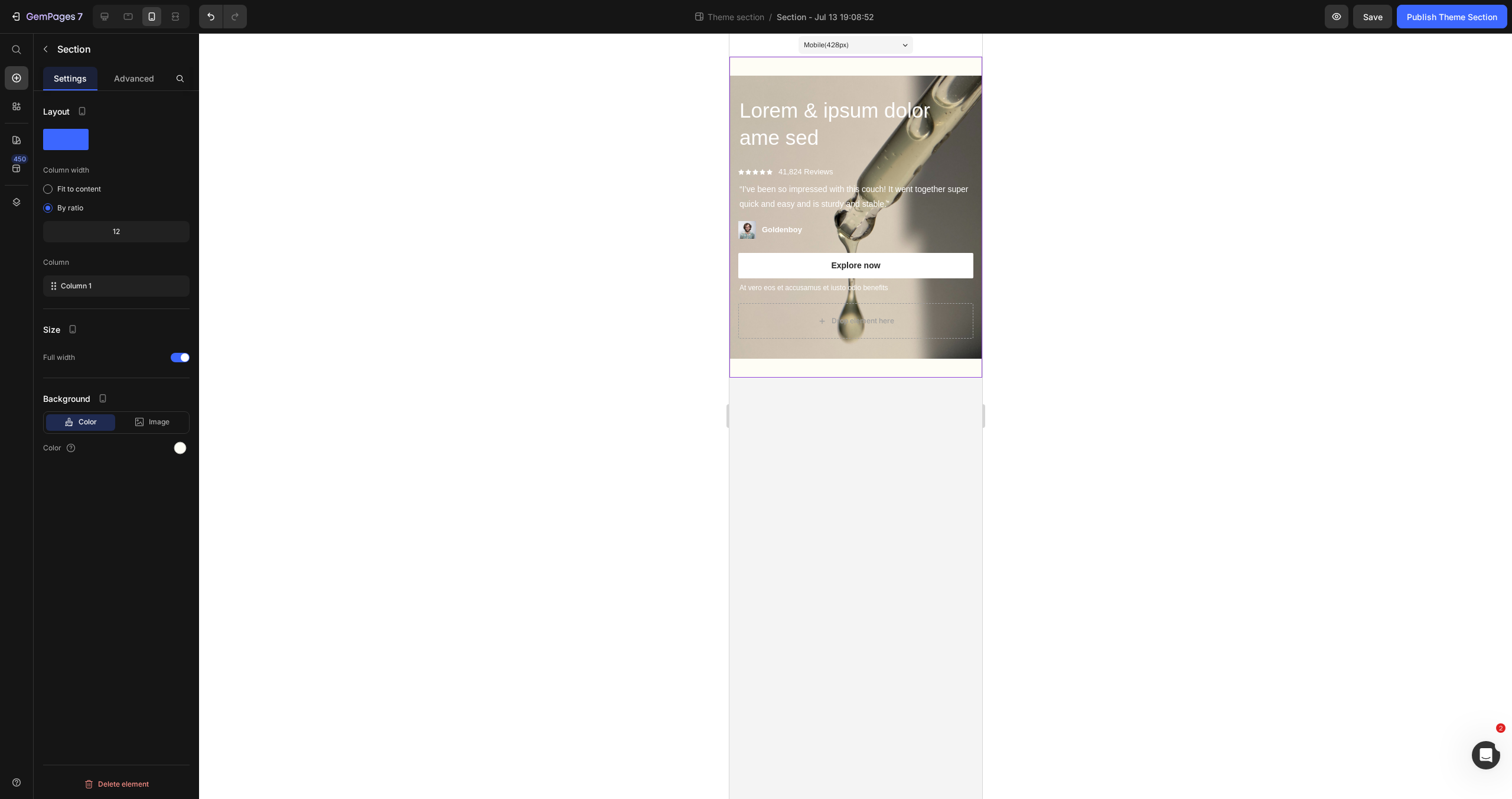 click on "Lorem & ipsum dolor ame sed Heading But I must explain to you how all this mistaken idea of denouncing pleasure and praising pain was born and I will give you a complete account of the system, and expound the actual teachings of the great explorer Text Block Explore now Button At vero eos et accusamus et iusto odio benefits Text Block Icon Icon Icon Icon Icon Icon List 41,824 Reviews Text Block Row “I’ve been so impressed with this couch! It went together super quick and easy and is sturdy and stable.” Text Block Image Goldenboy Text Block Row Explore now Button At vero eos et accusamus et iusto odio benefits Text Block
Drop element here Hero Banner Row" at bounding box center (855, 217) 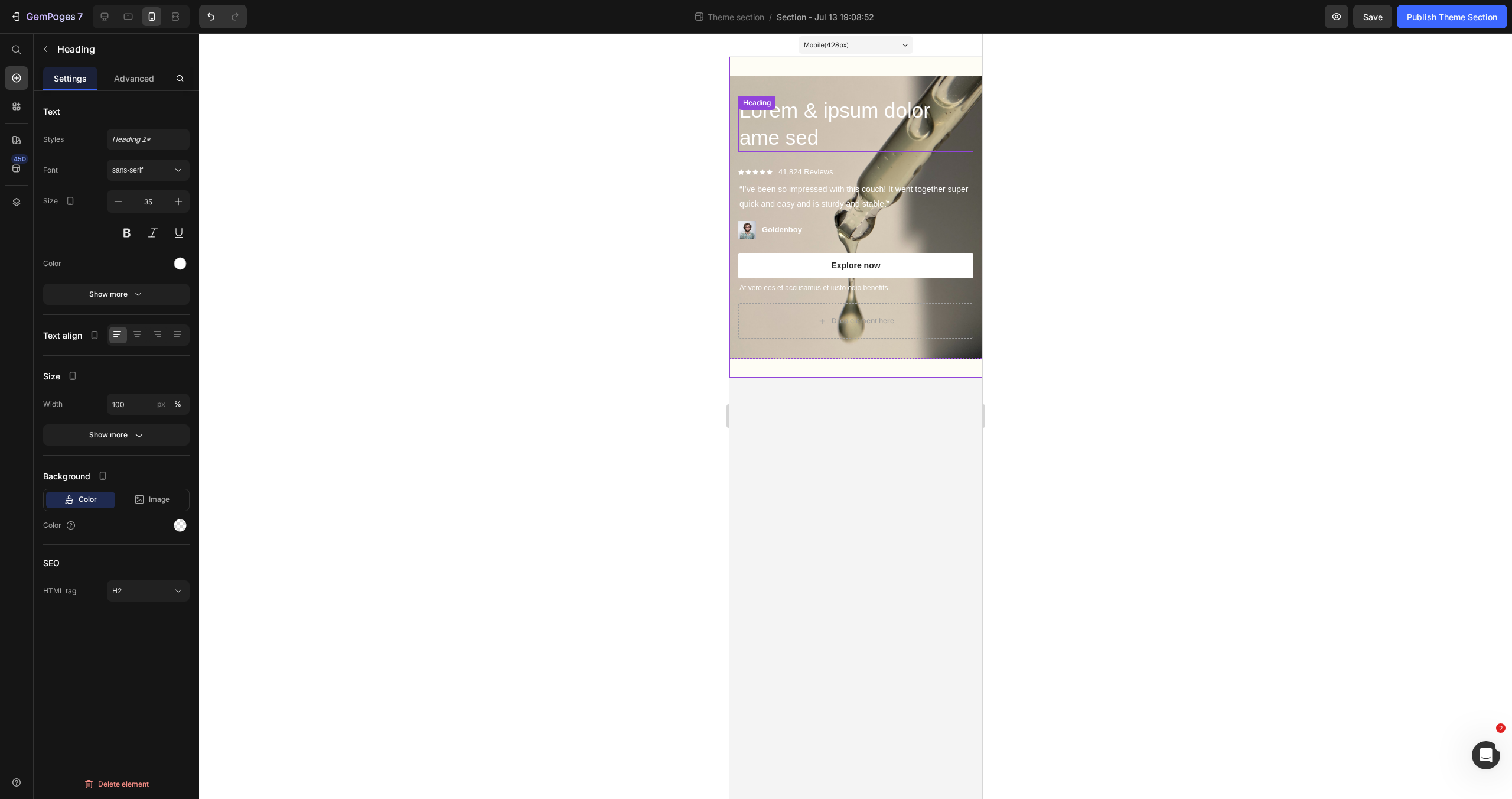 click on "Lorem & ipsum dolor ame sed" at bounding box center [855, 124] 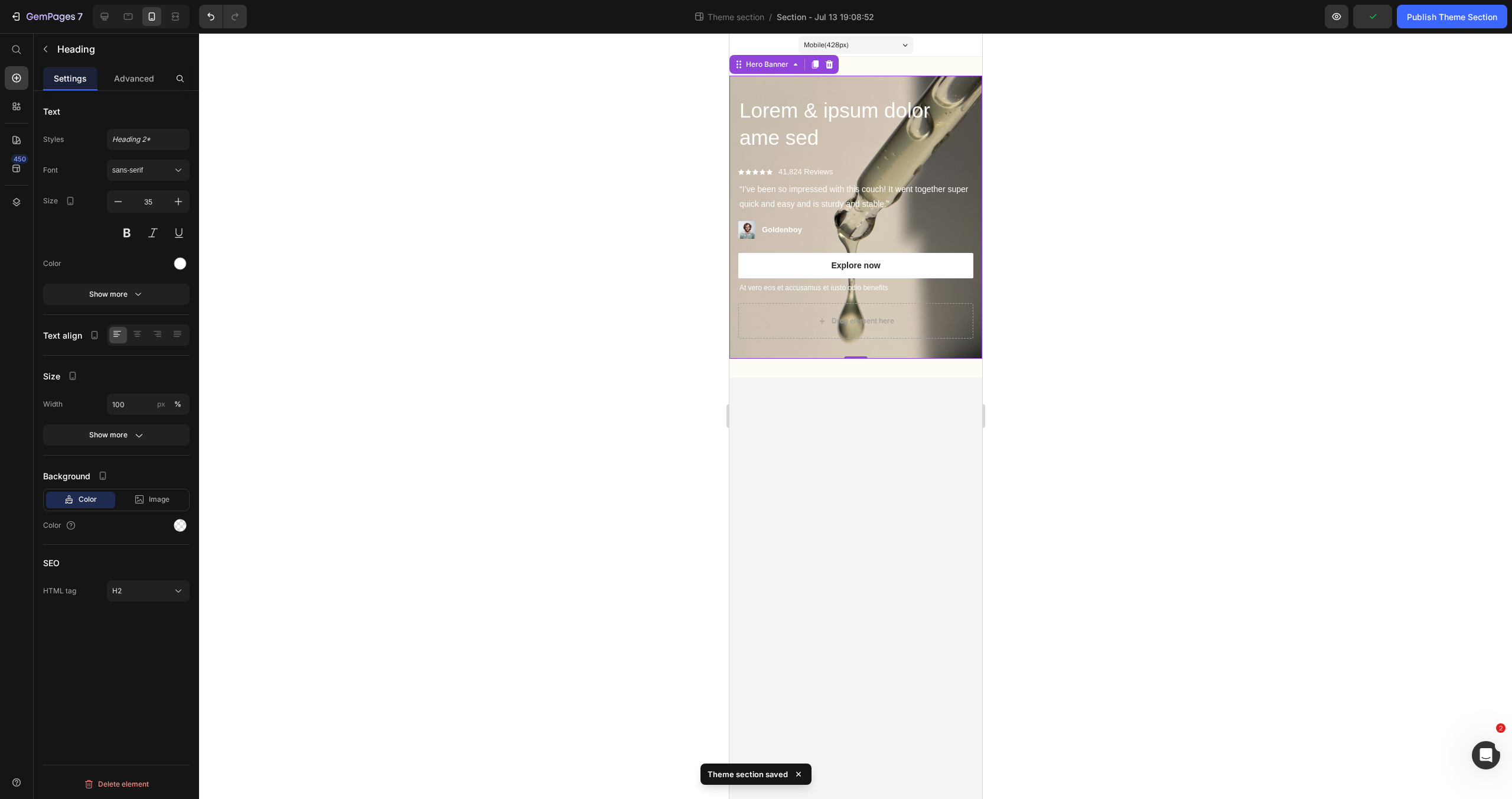 click on "Lorem & ipsum dolor ame sed Heading But I must explain to you how all this mistaken idea of denouncing pleasure and praising pain was born and I will give you a complete account of the system, and expound the actual teachings of the great explorer Text Block Explore now Button At vero eos et accusamus et iusto odio benefits Text Block Icon Icon Icon Icon Icon Icon List 41,824 Reviews Text Block Row “I’ve been so impressed with this couch! It went together super quick and easy and is sturdy and stable.” Text Block Image Goldenboy Text Block Row Explore now Button At vero eos et accusamus et iusto odio benefits Text Block" at bounding box center [855, 199] 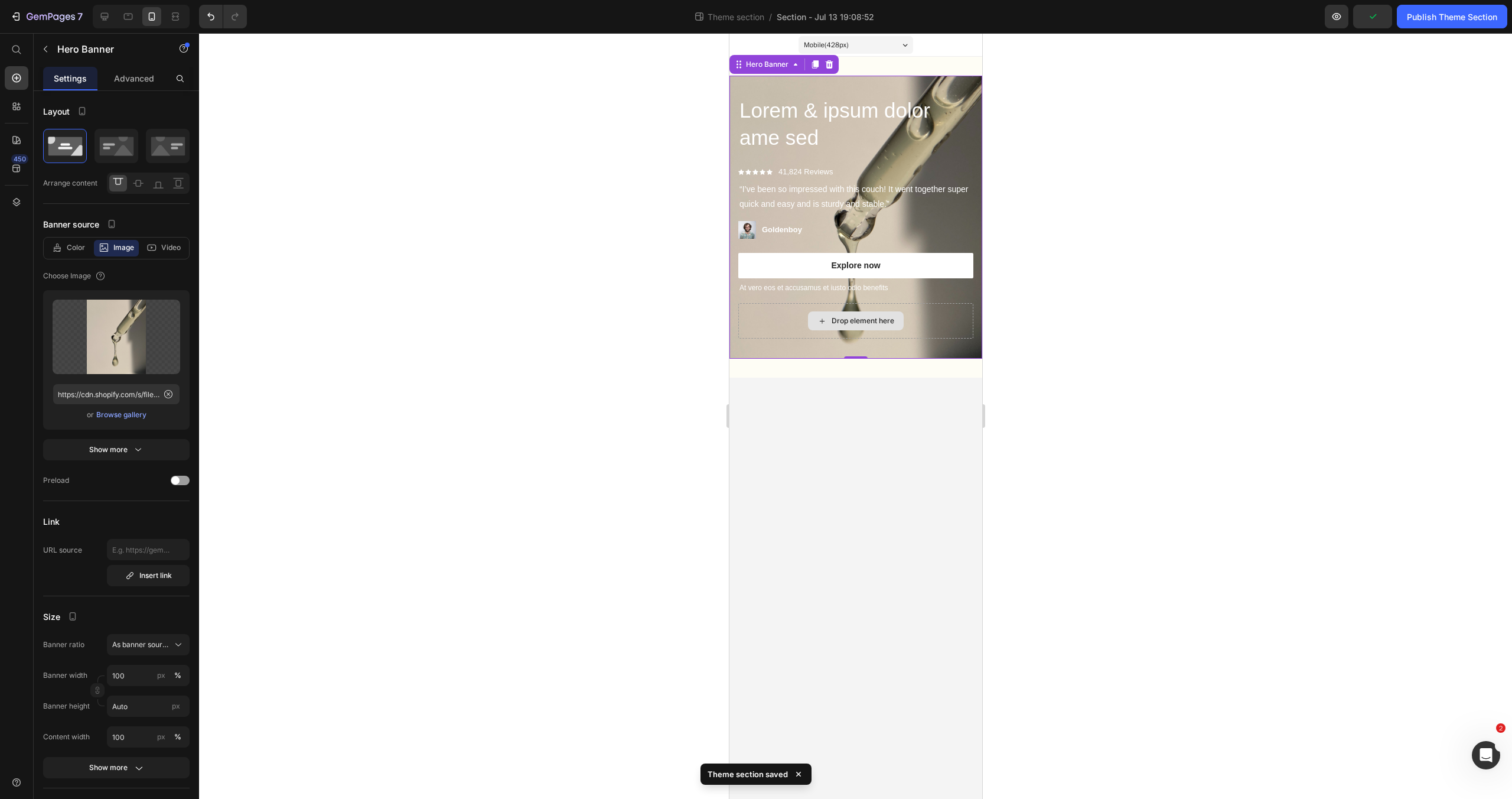 click on "Drop element here" at bounding box center (855, 321) 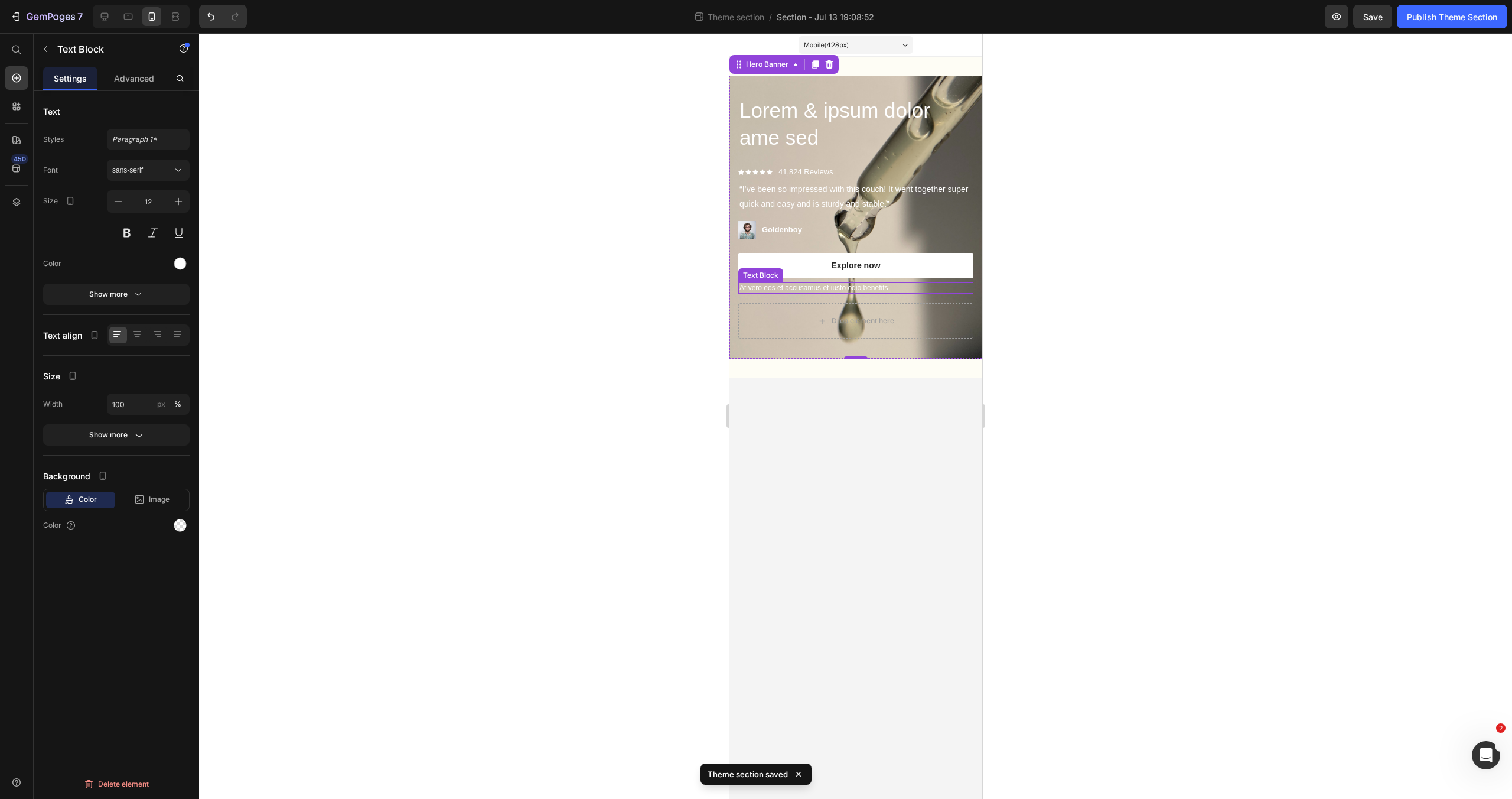 click on "At vero eos et accusamus et iusto odio benefits" at bounding box center (855, 288) 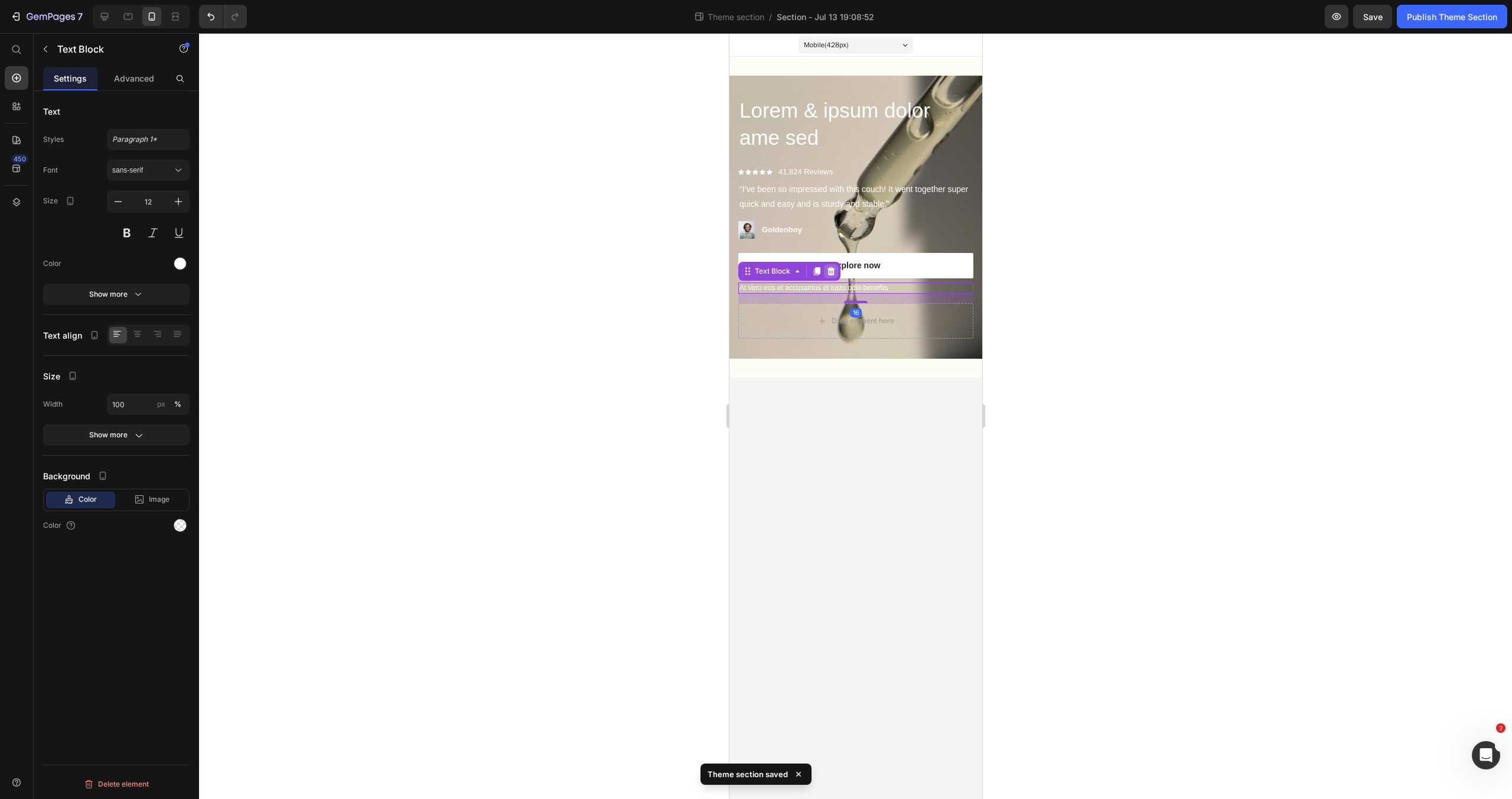 click 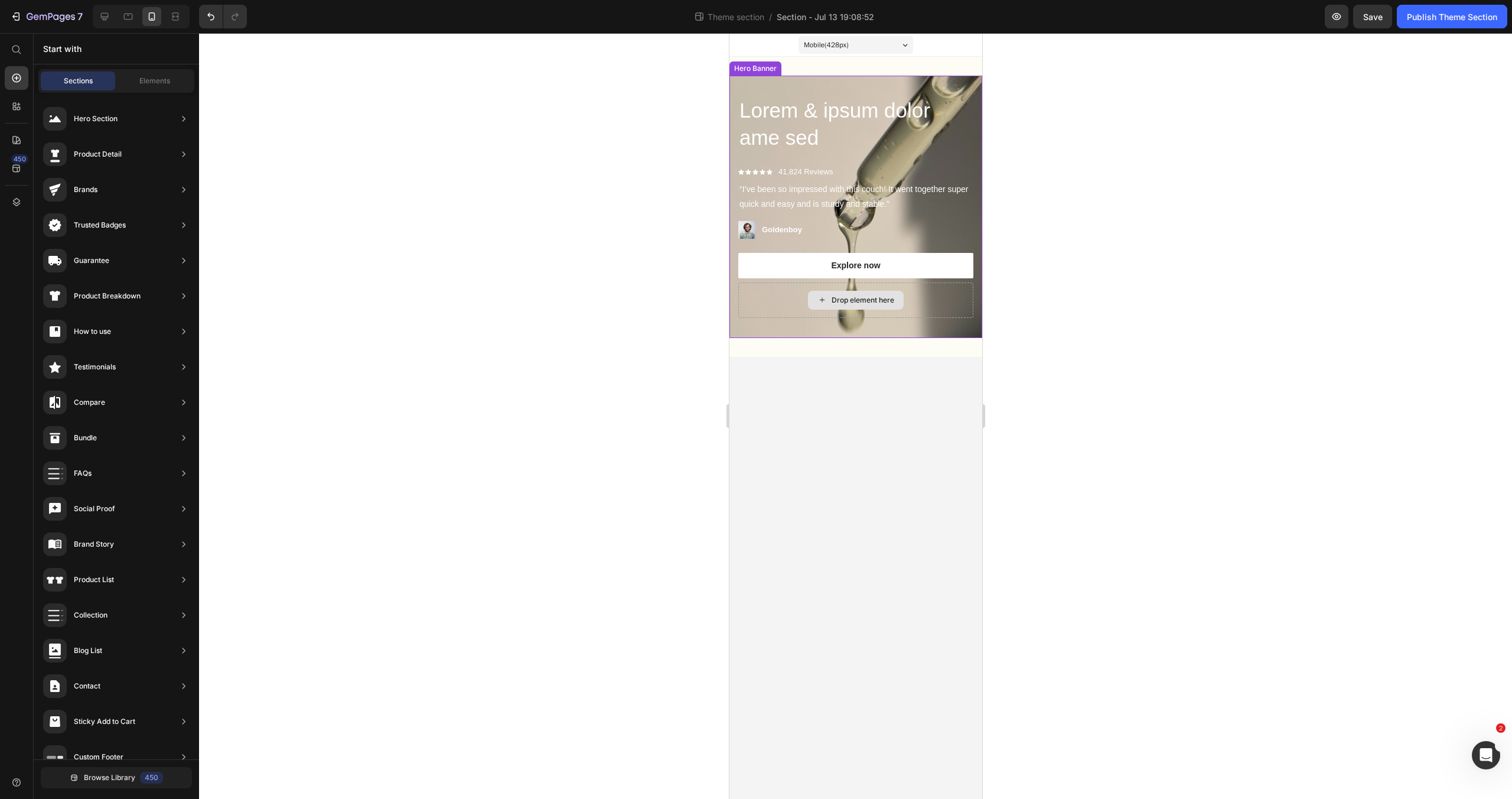 click on "Drop element here" at bounding box center (855, 300) 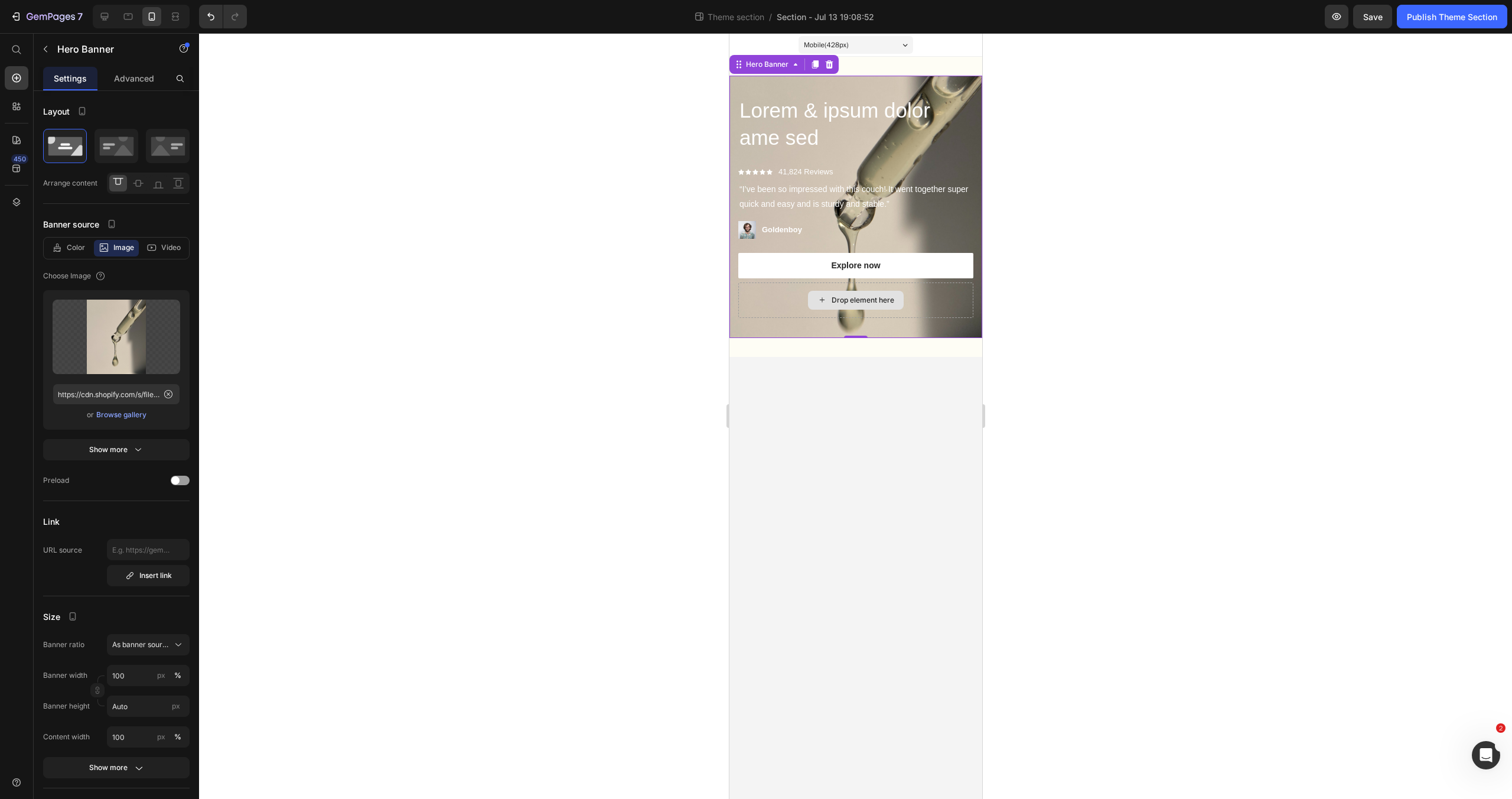 click on "Drop element here" at bounding box center (855, 300) 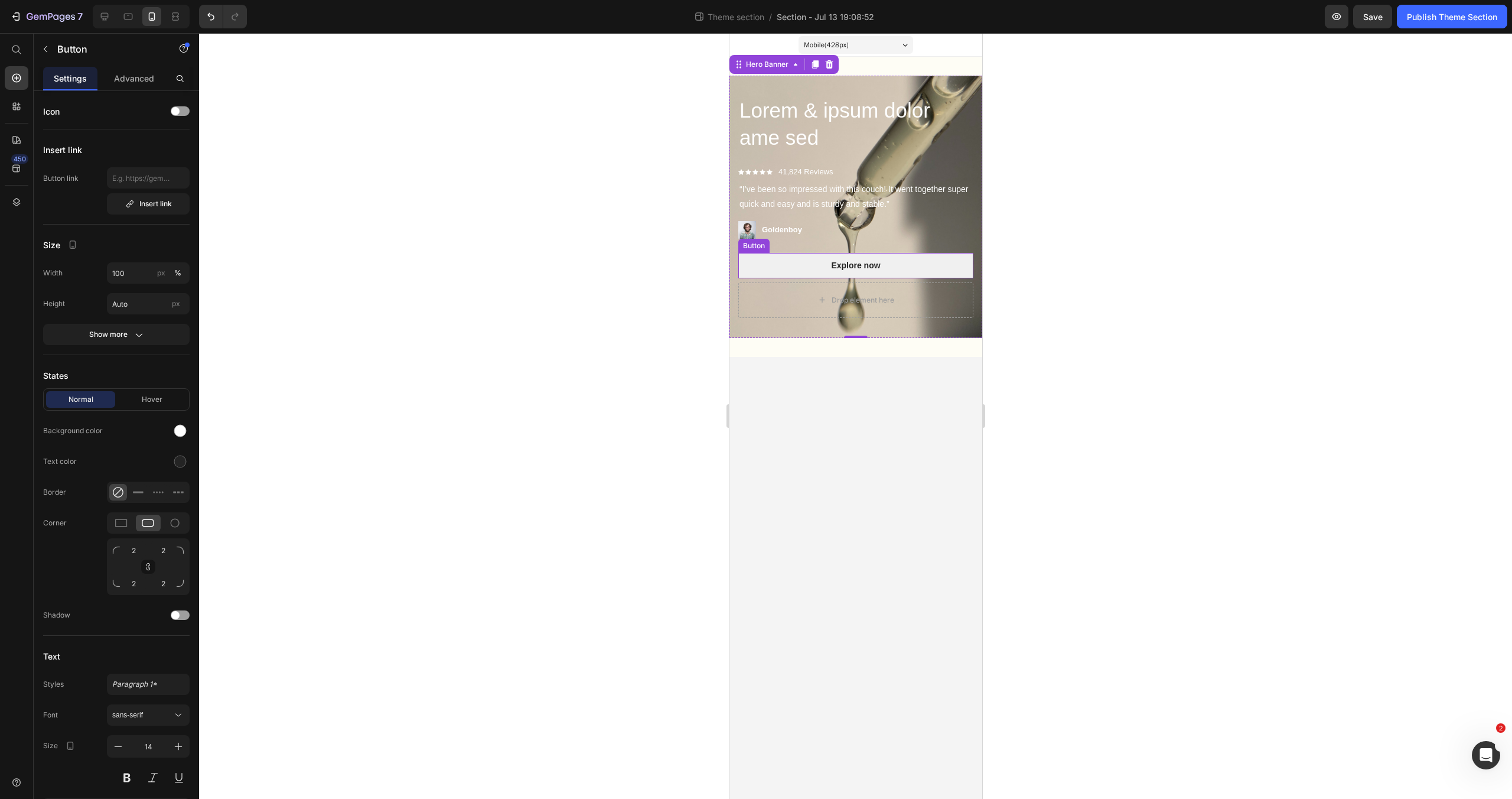 click on "Explore now" at bounding box center [855, 265] 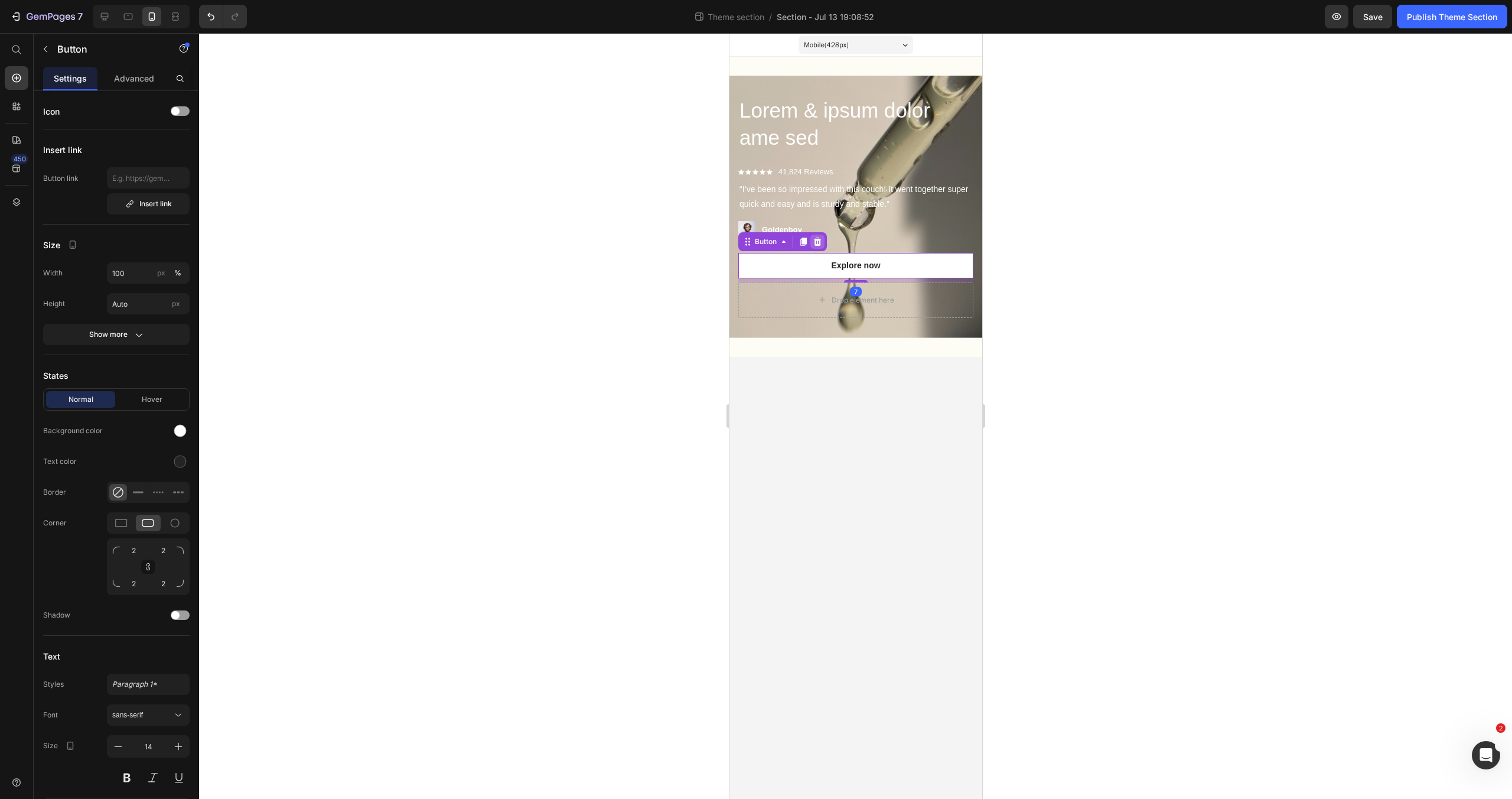 click 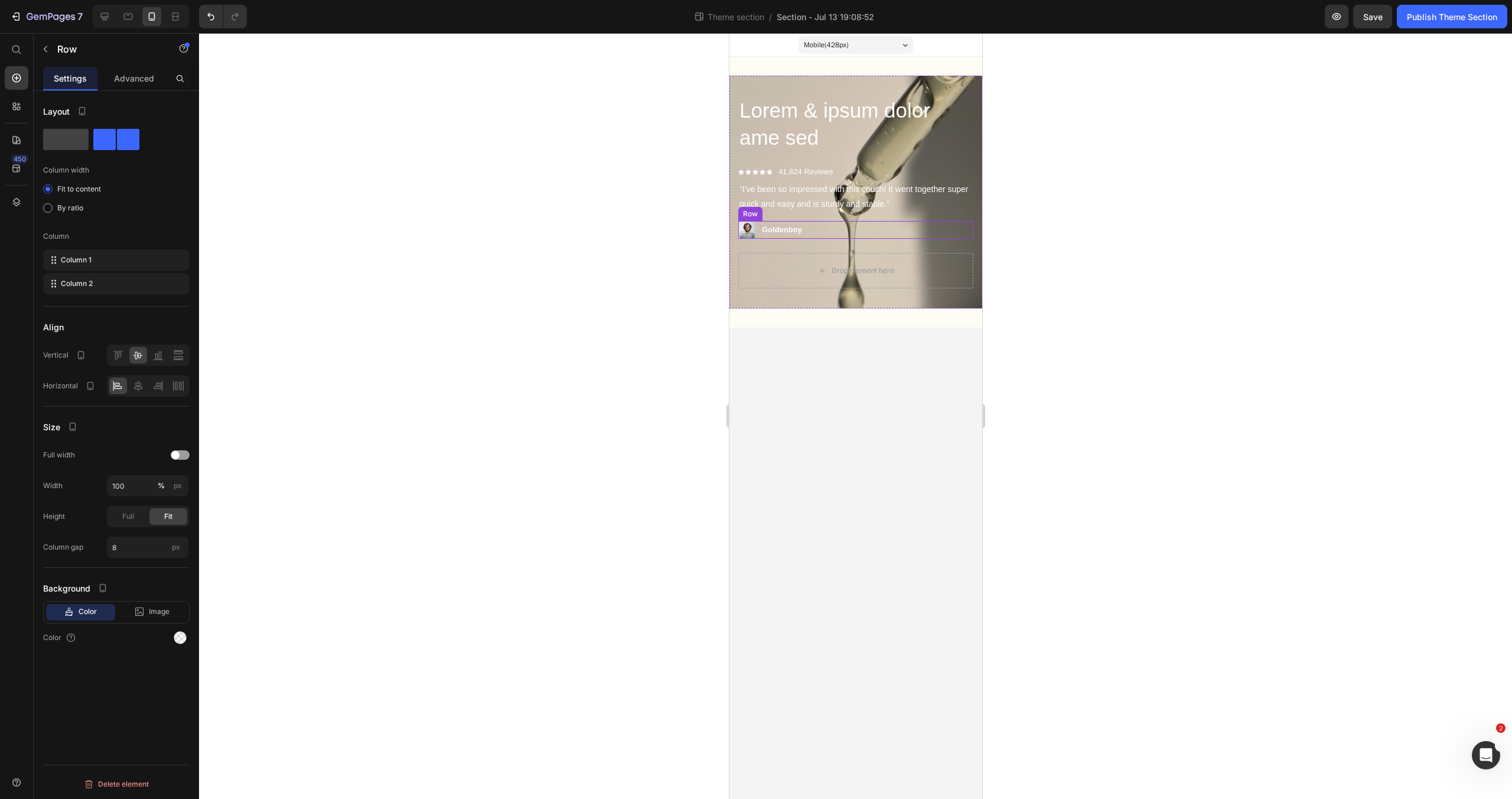 click on "Image Goldenboy Text Block Row" at bounding box center (855, 230) 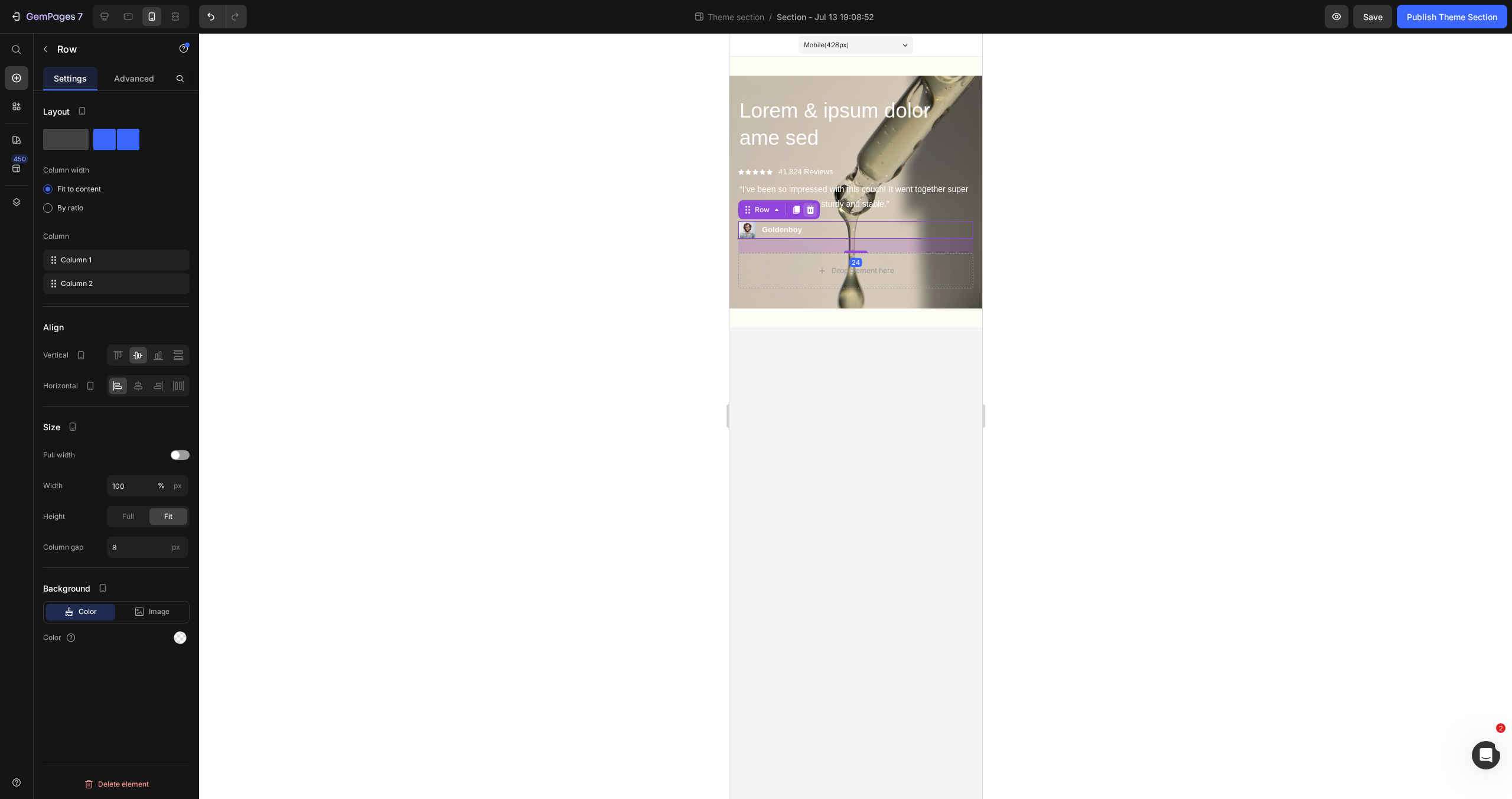 click 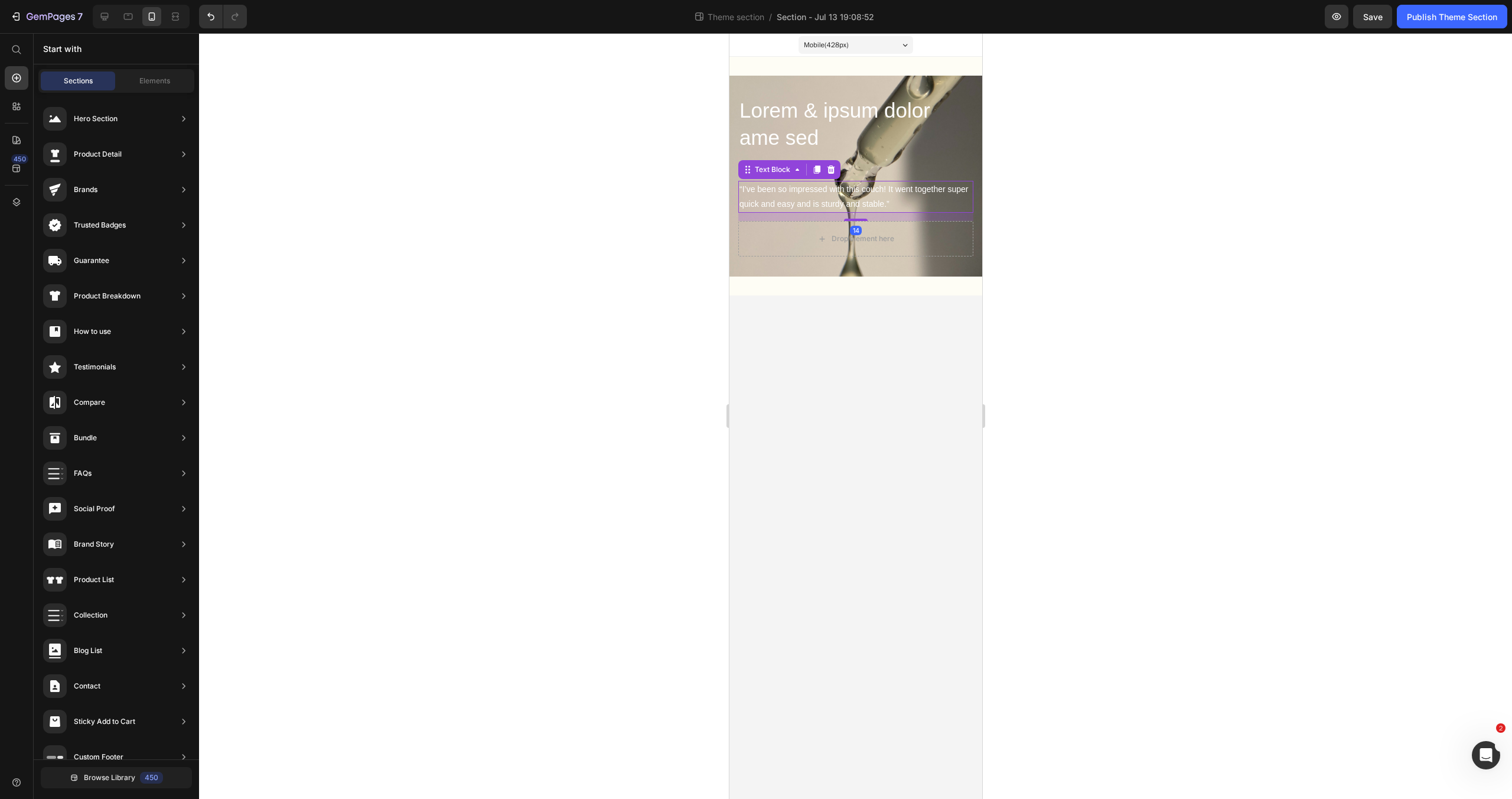 click on "“I’ve been so impressed with this couch! It went together super quick and easy and is sturdy and stable.”" at bounding box center (855, 197) 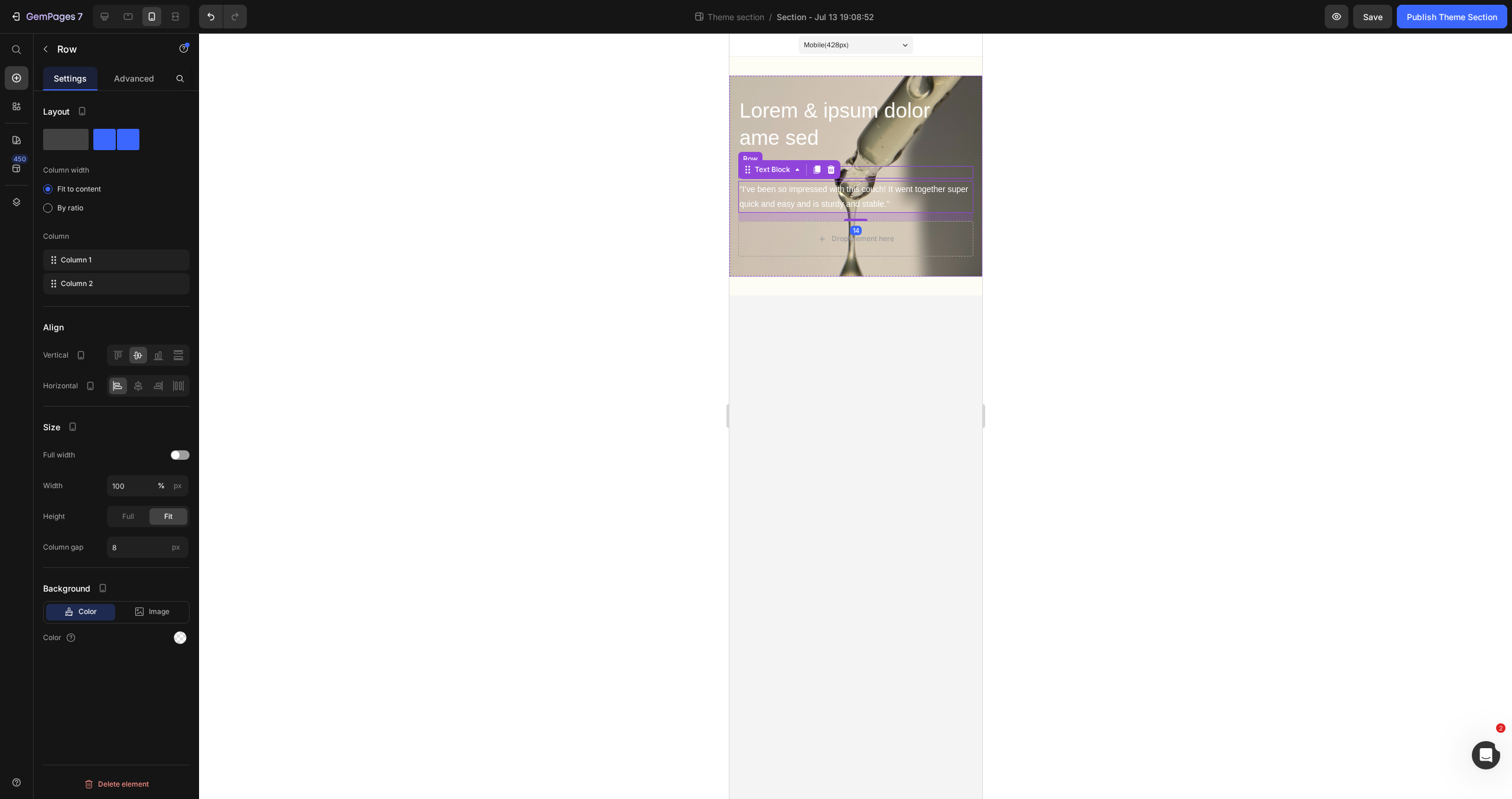 click on "Icon Icon Icon Icon Icon Icon List 41,824 Reviews Text Block Row" at bounding box center (855, 172) 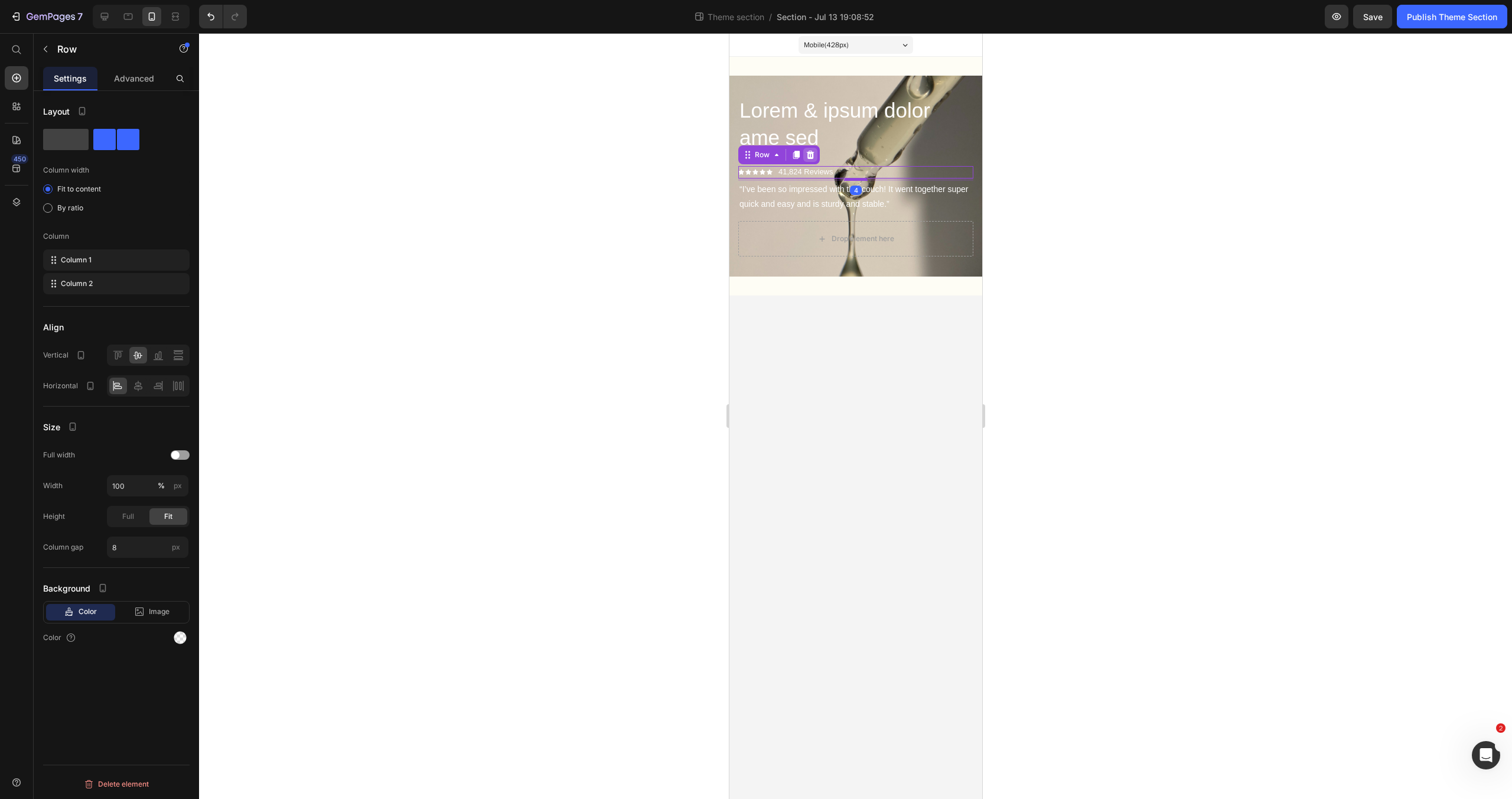 click 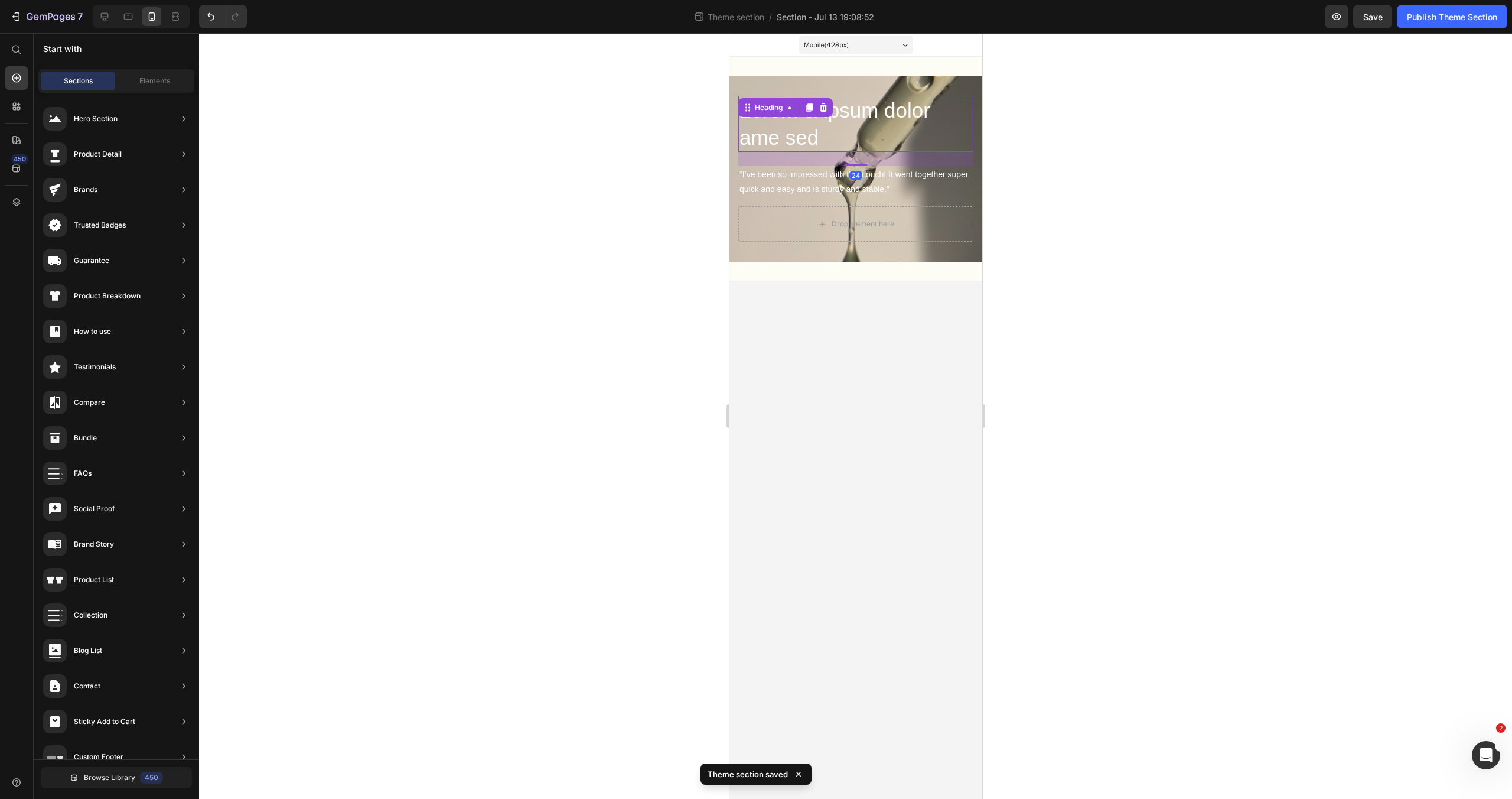 click on "Lorem & ipsum dolor ame sed" at bounding box center [855, 124] 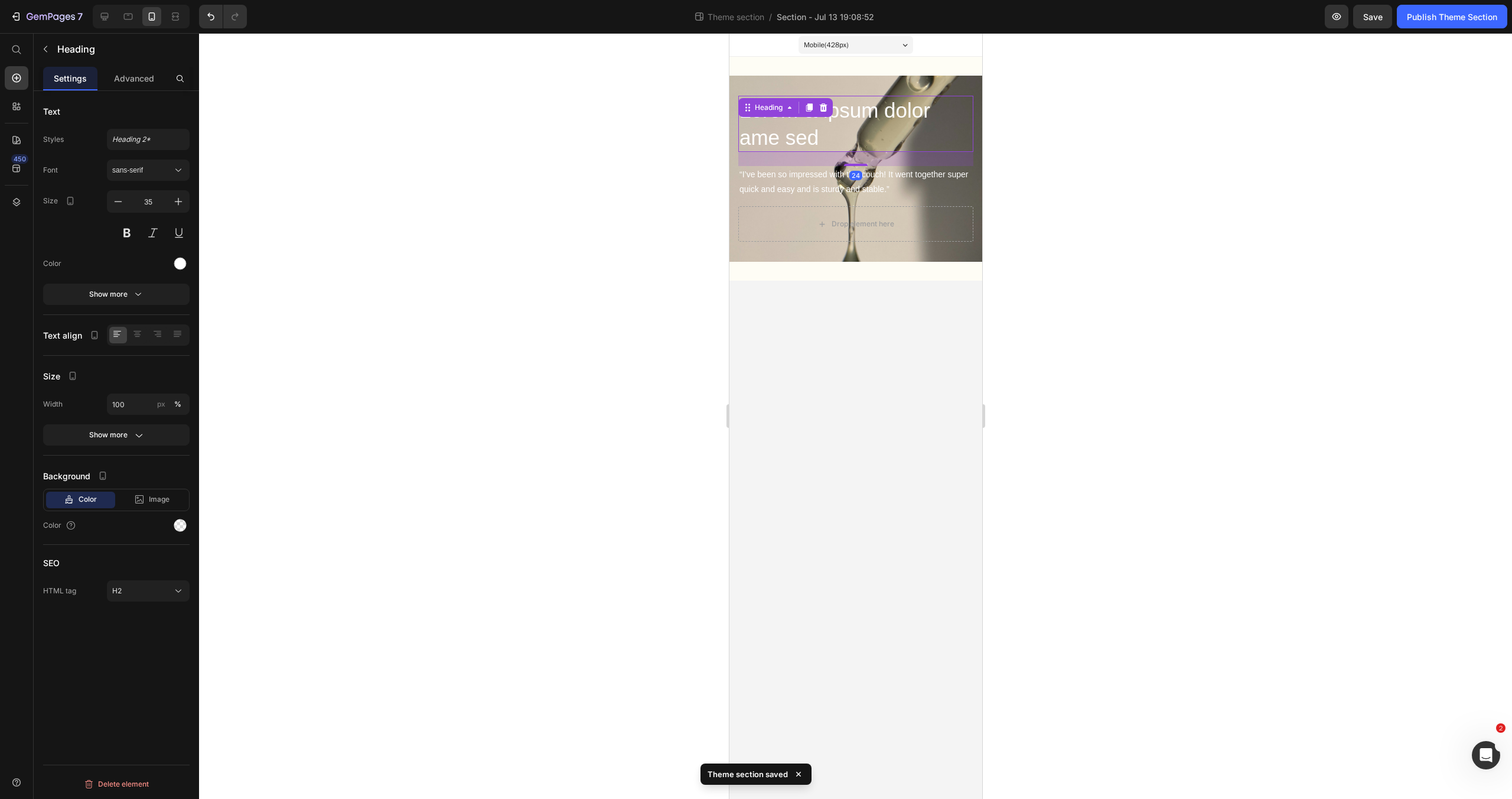 click on "Lorem & ipsum dolor ame sed" at bounding box center [855, 124] 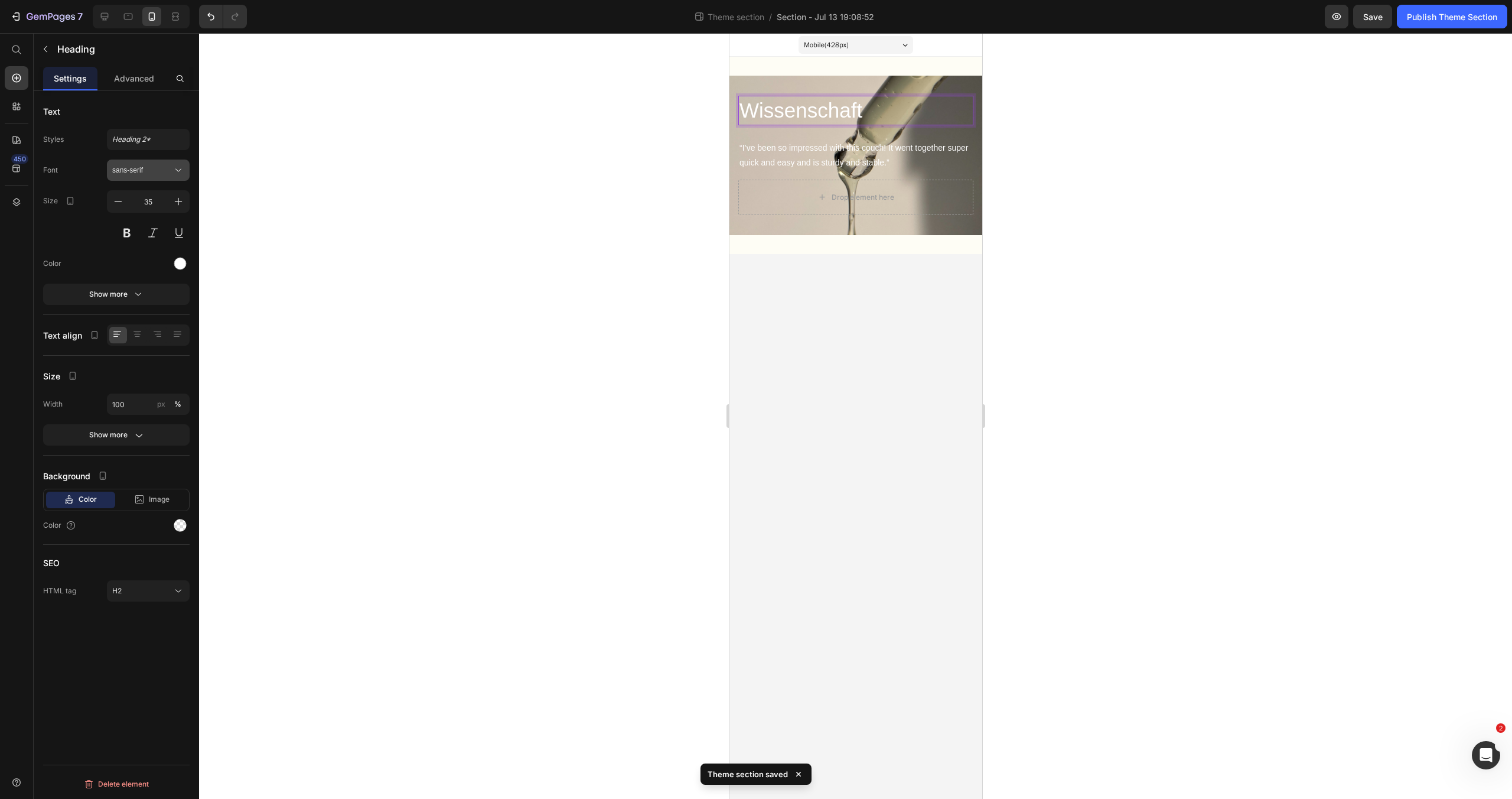 click on "sans-serif" at bounding box center (142, 170) 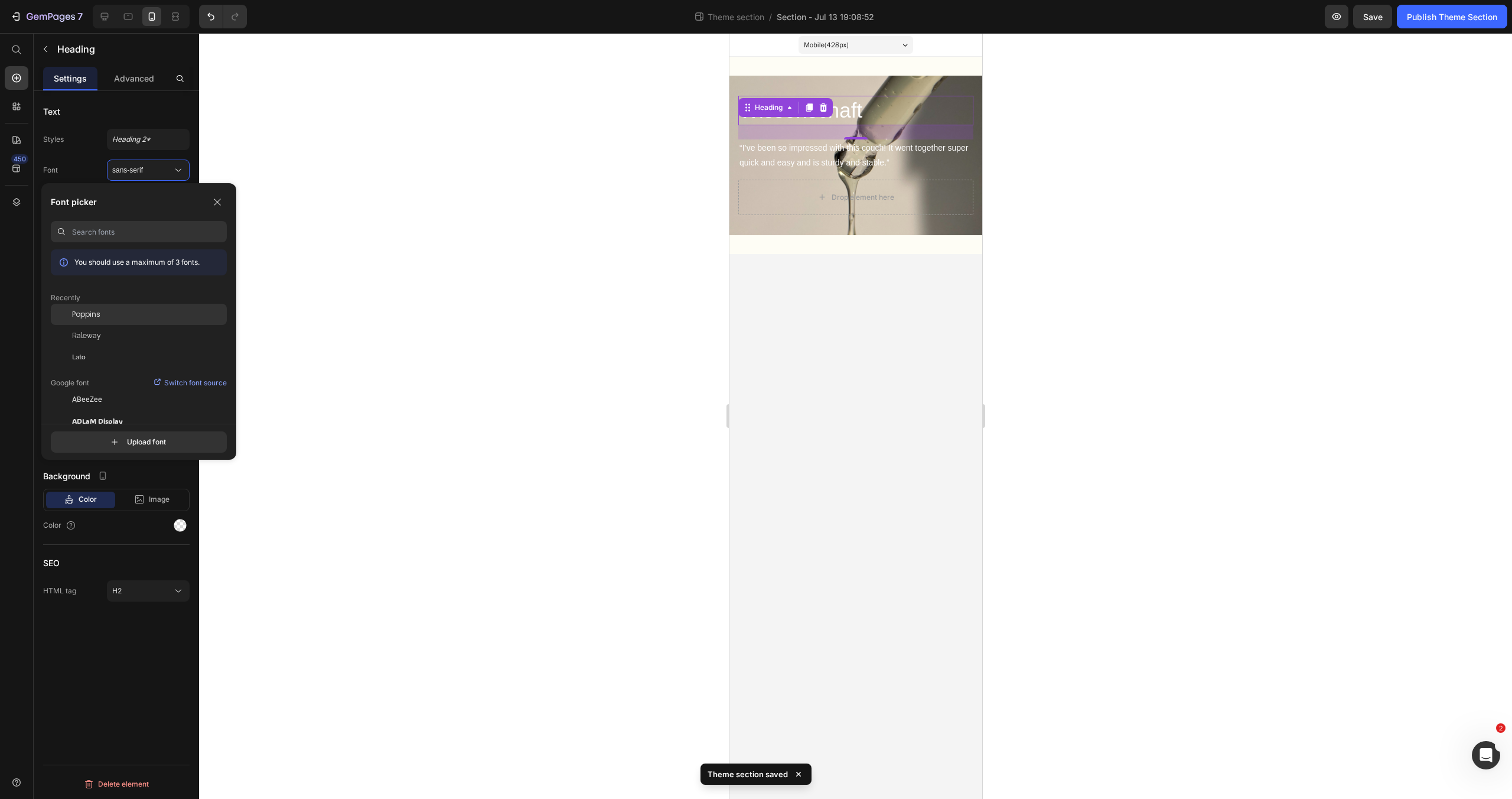click on "Poppins" 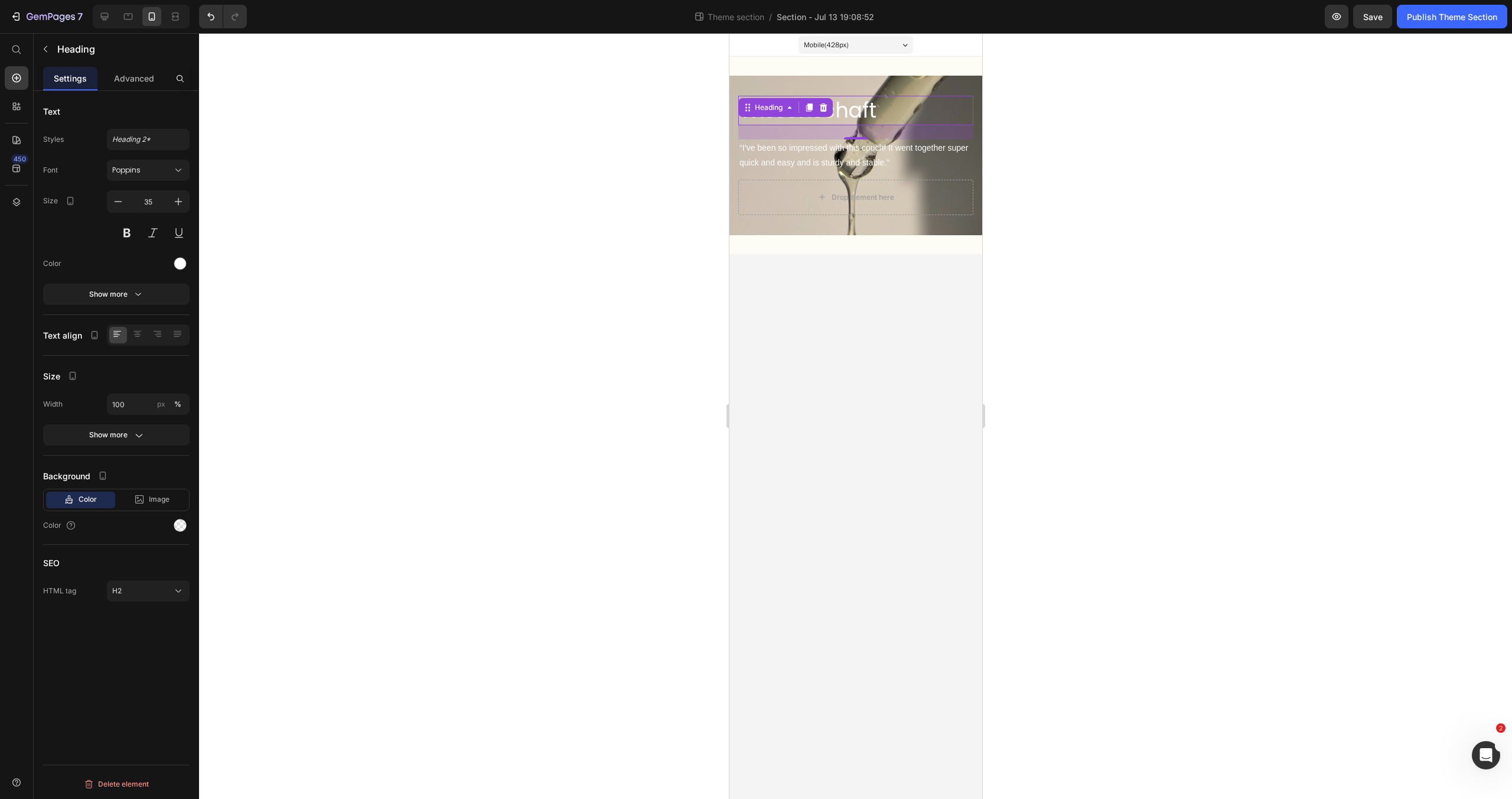 click 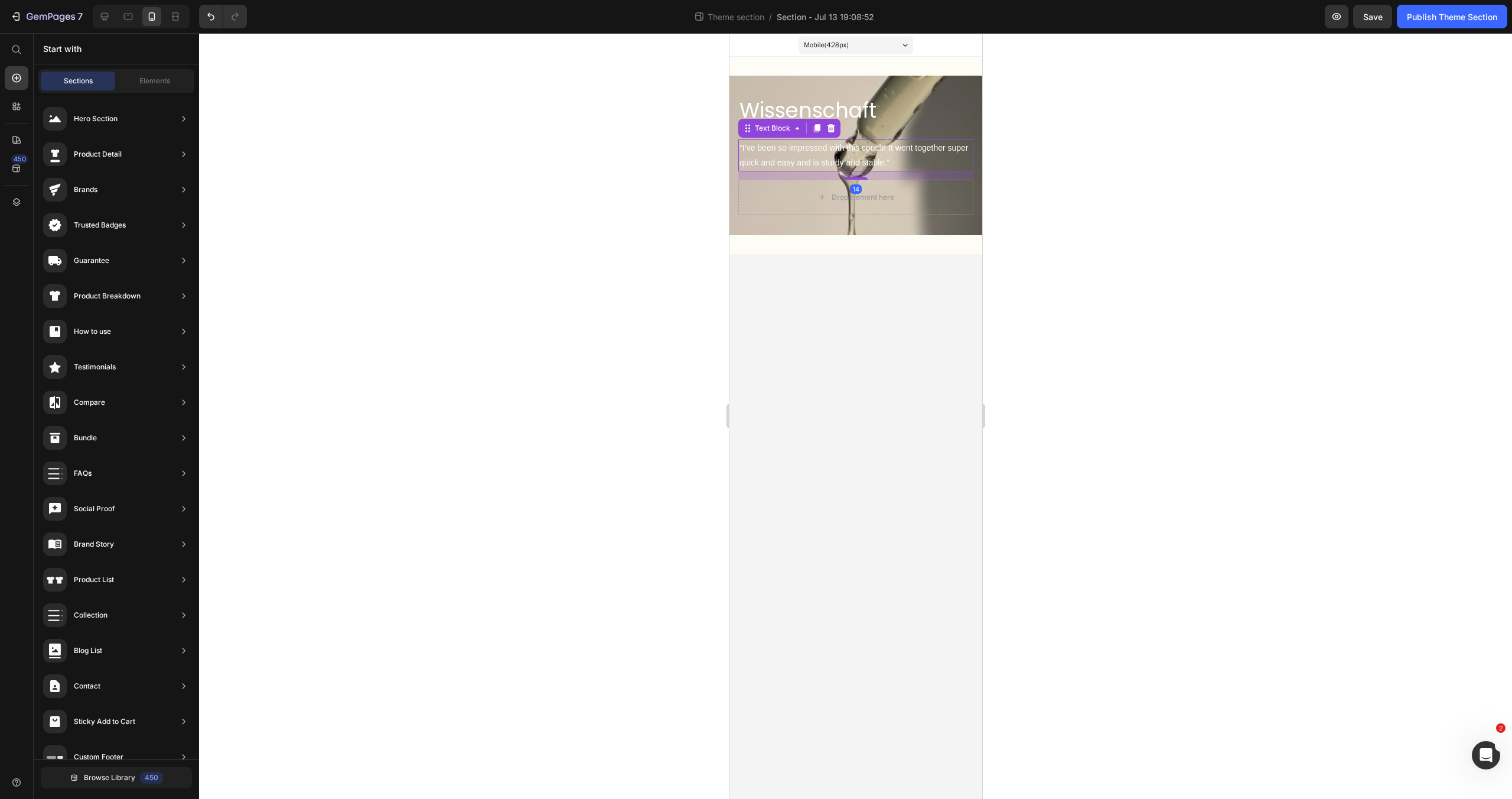 click on "“I’ve been so impressed with this couch! It went together super quick and easy and is sturdy and stable.”" at bounding box center [855, 155] 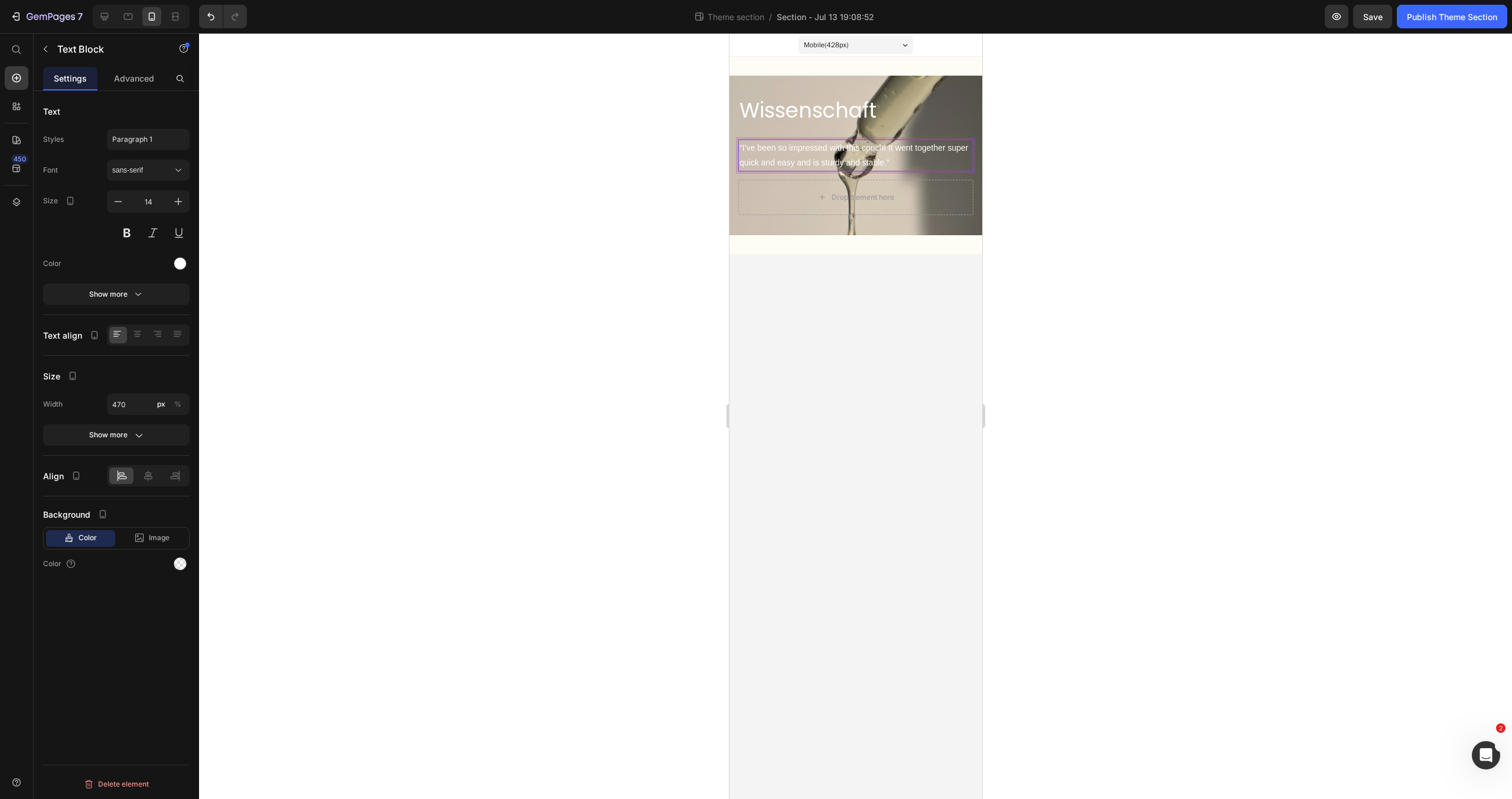 click on "“I’ve been so impressed with this couch! It went together super quick and easy and is sturdy and stable.”" at bounding box center (855, 155) 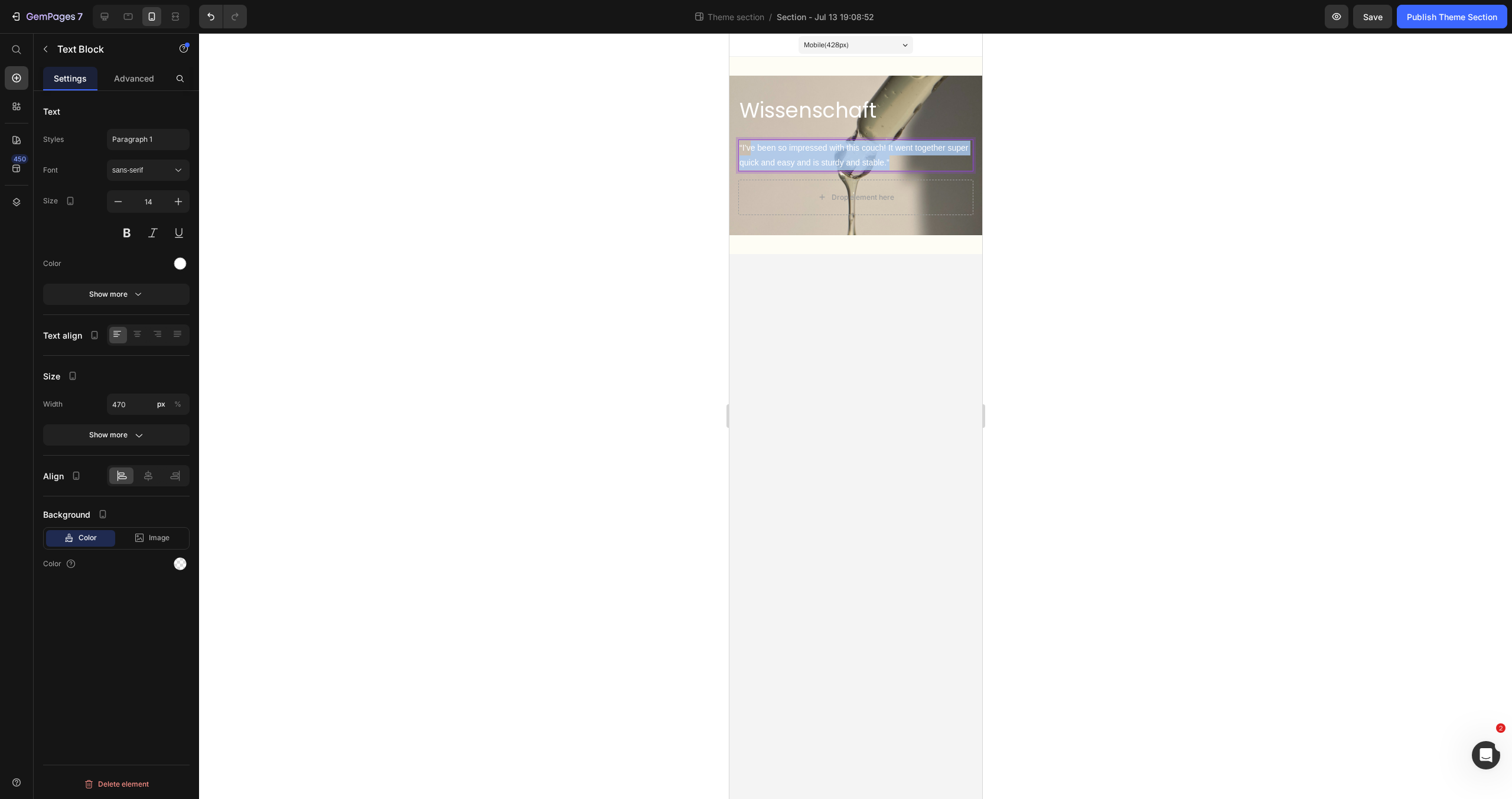 drag, startPoint x: 835, startPoint y: 161, endPoint x: 934, endPoint y: 170, distance: 99.40825 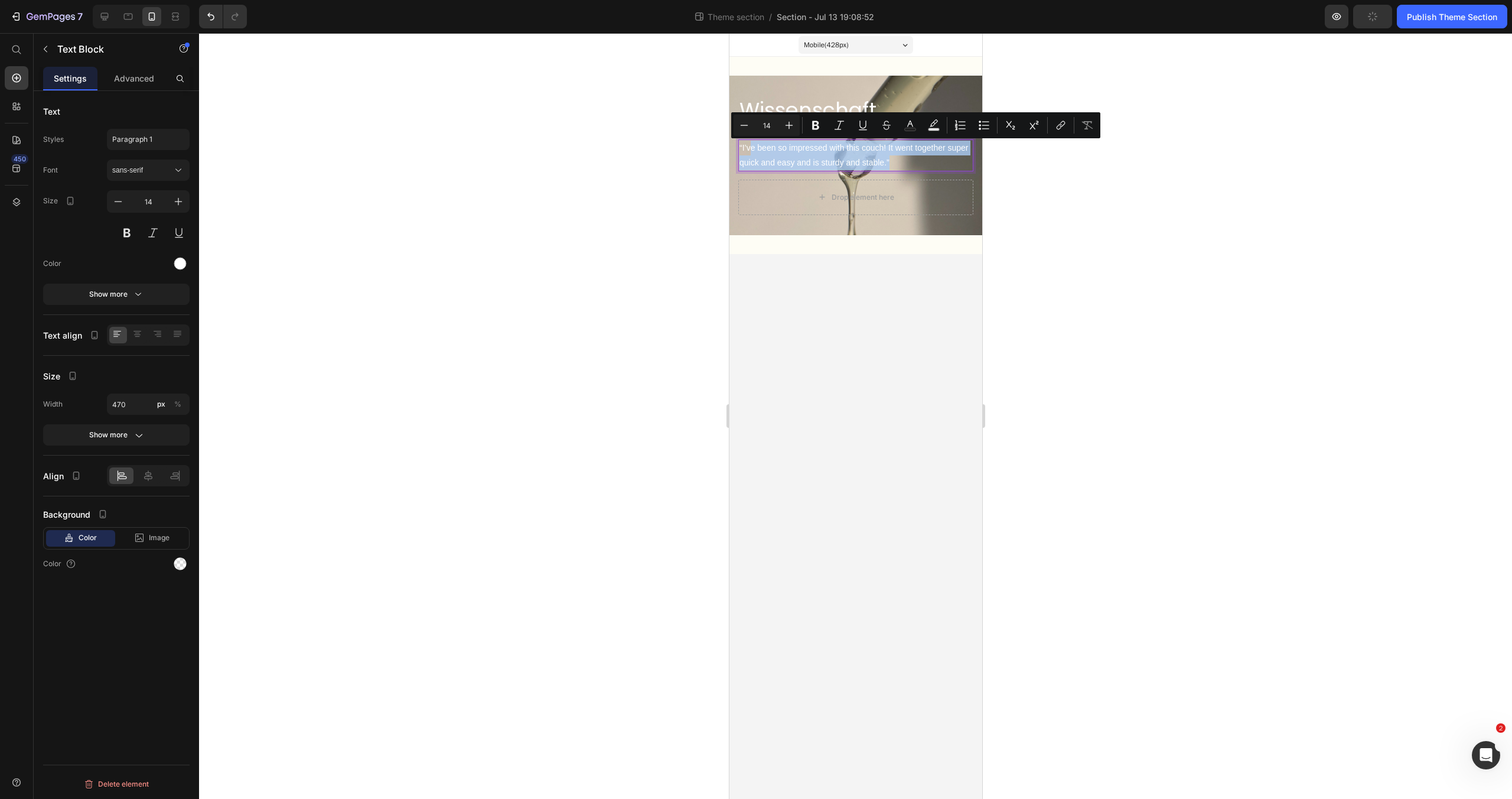click on "“I’ve been so impressed with this couch! It went together super quick and easy and is sturdy and stable.”" at bounding box center [855, 155] 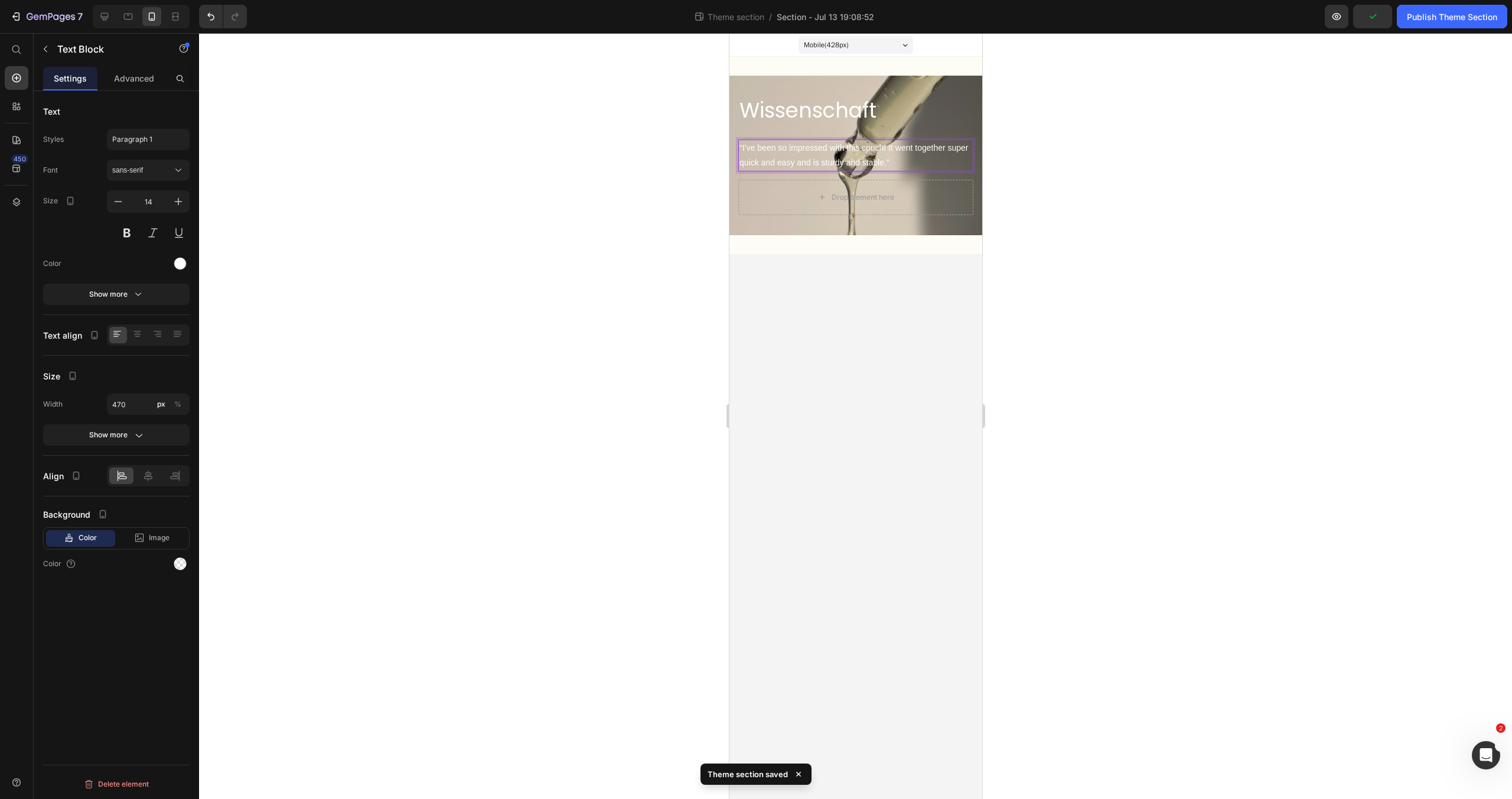 click 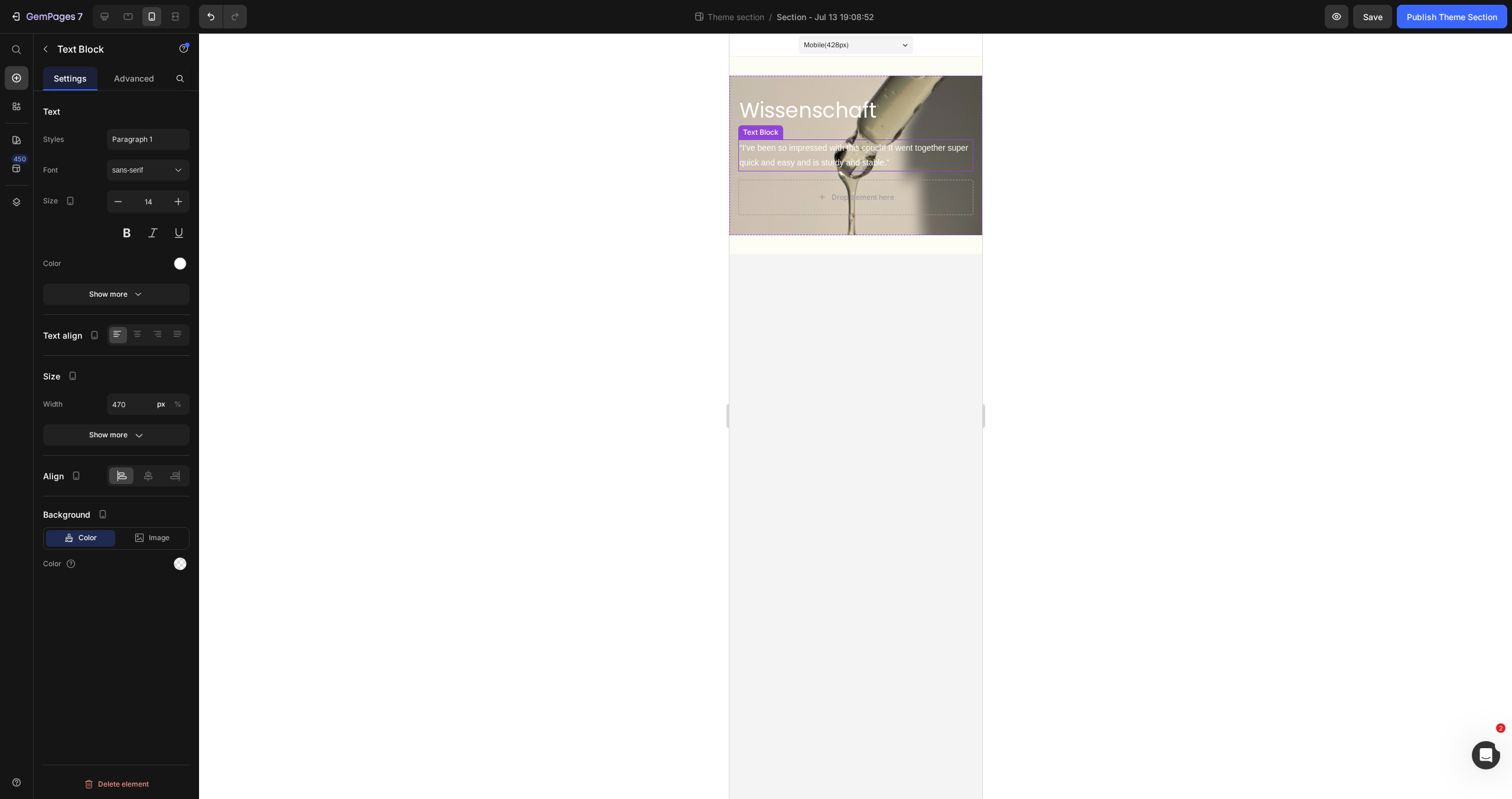 click on "“I’ve been so impressed with this couch! It went together super quick and easy and is sturdy and stable.”" at bounding box center (855, 155) 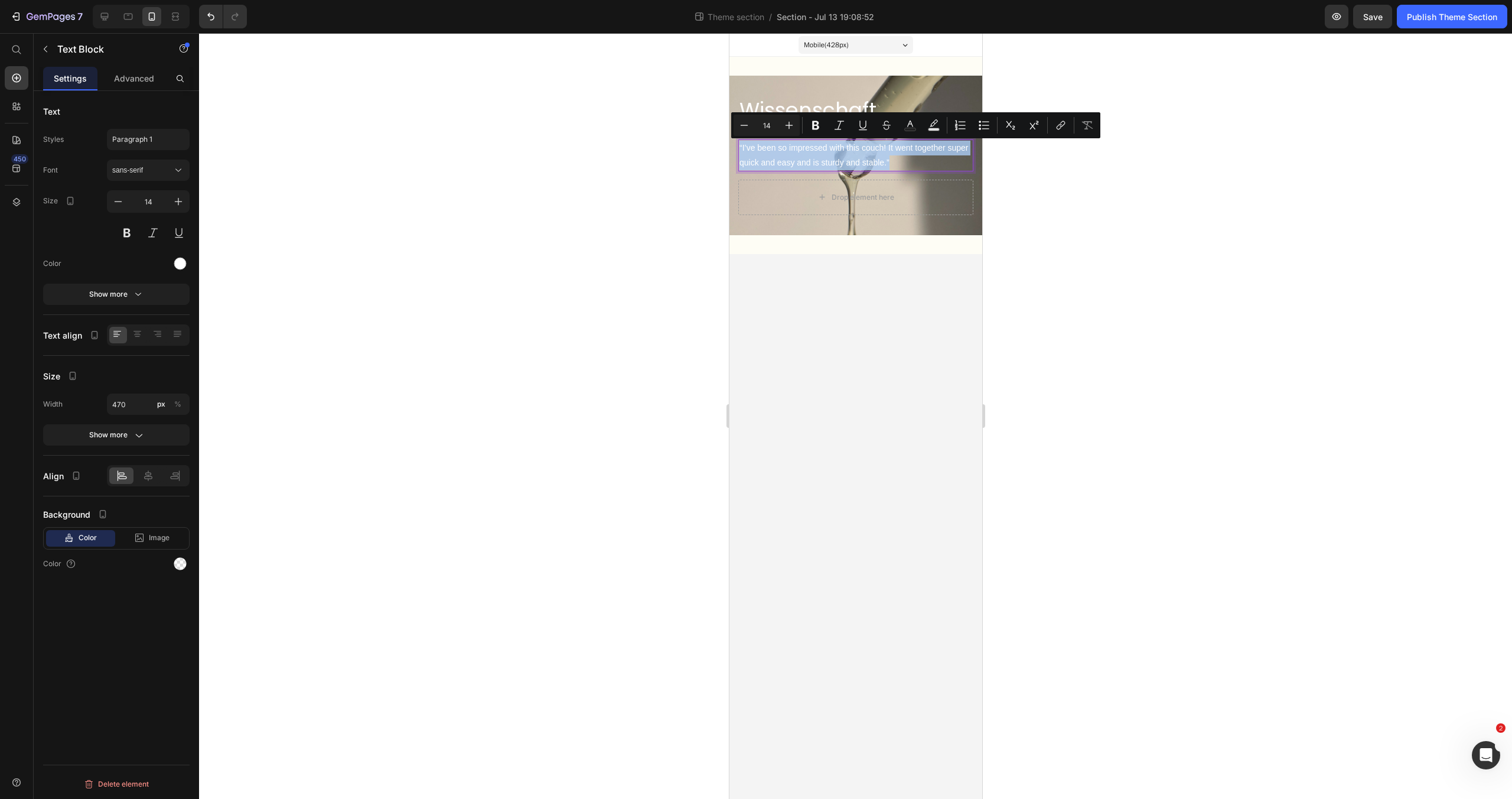 drag, startPoint x: 891, startPoint y: 163, endPoint x: 727, endPoint y: 145, distance: 164.98485 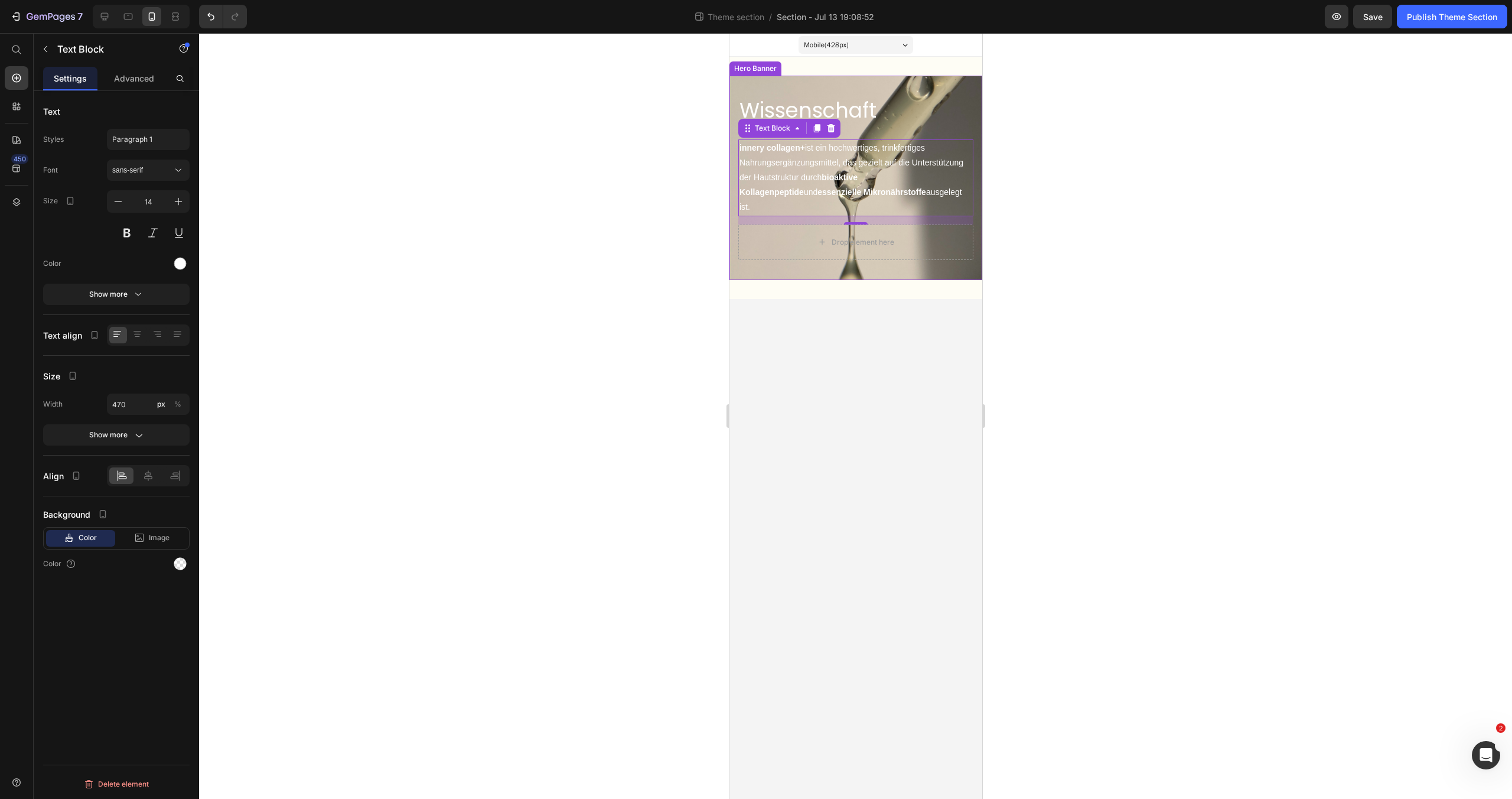 click 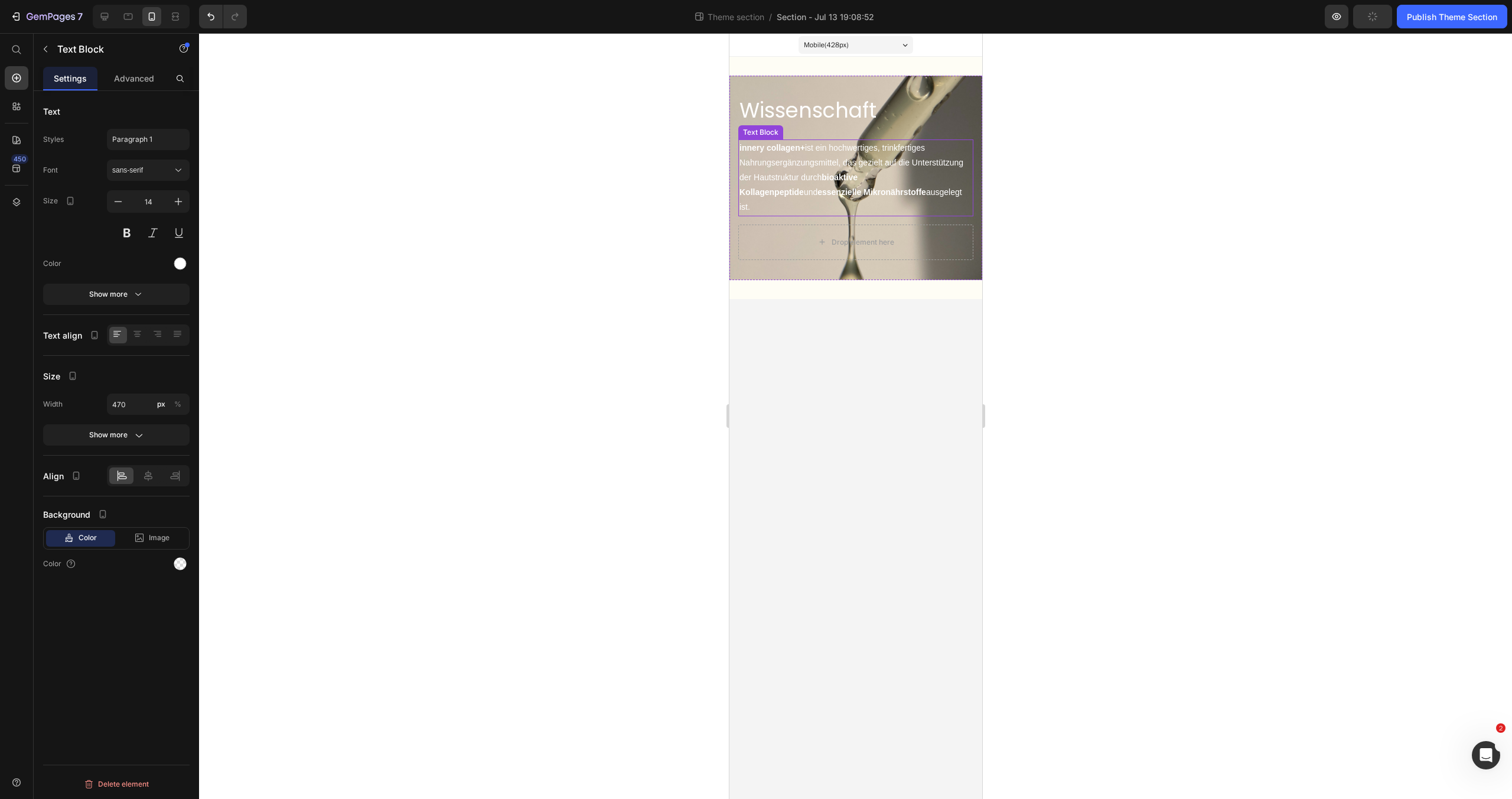click on "innery collagen+  ist ein hochwertiges, trinkfertiges Nahrungsergänzungsmittel, das gezielt auf die Unterstützung der Hautstruktur durch  bioaktive Kollagenpeptide  und  essenzielle Mikronährstoffe  ausgelegt ist." at bounding box center [855, 178] 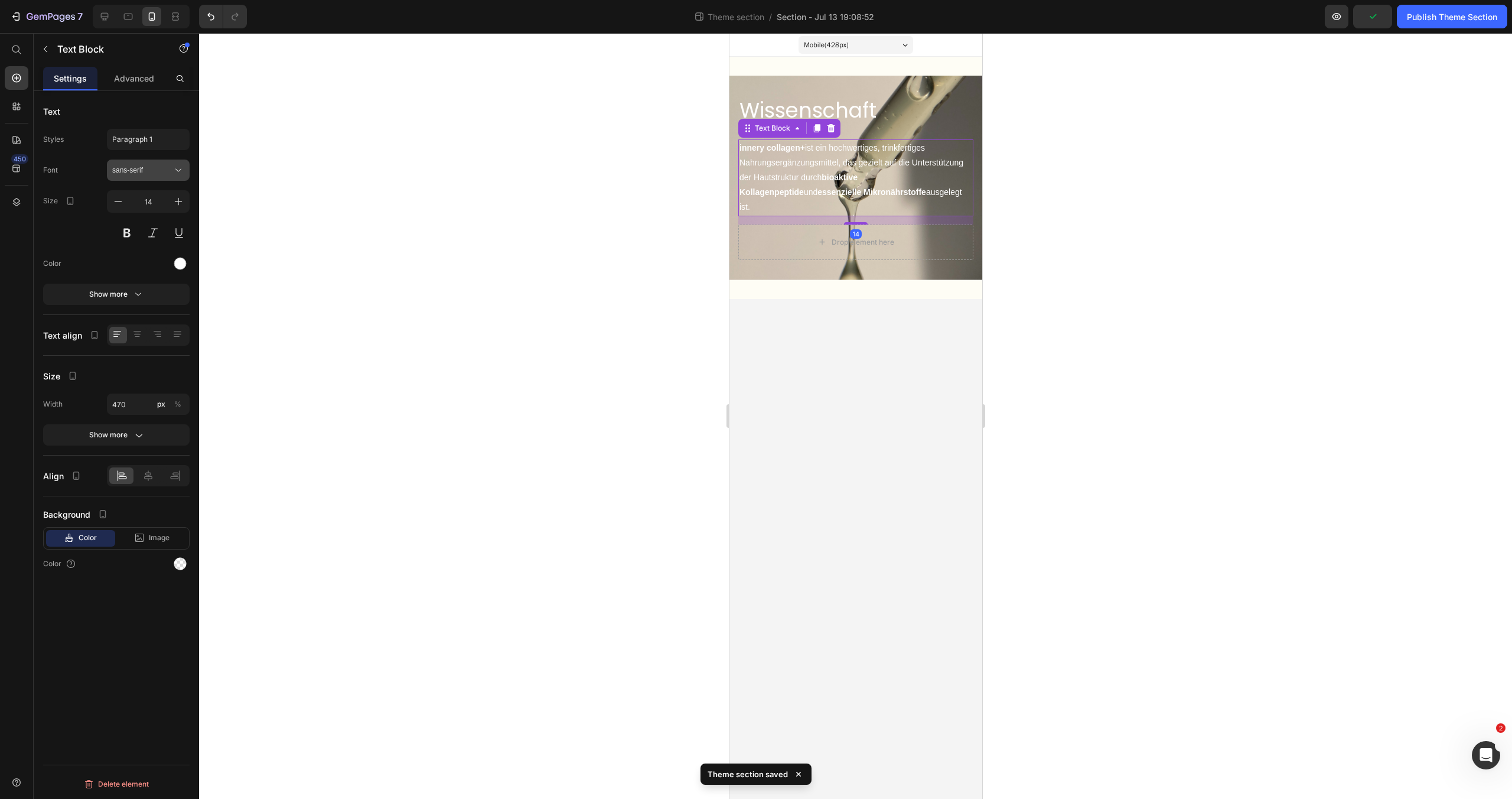 click on "sans-serif" at bounding box center (142, 170) 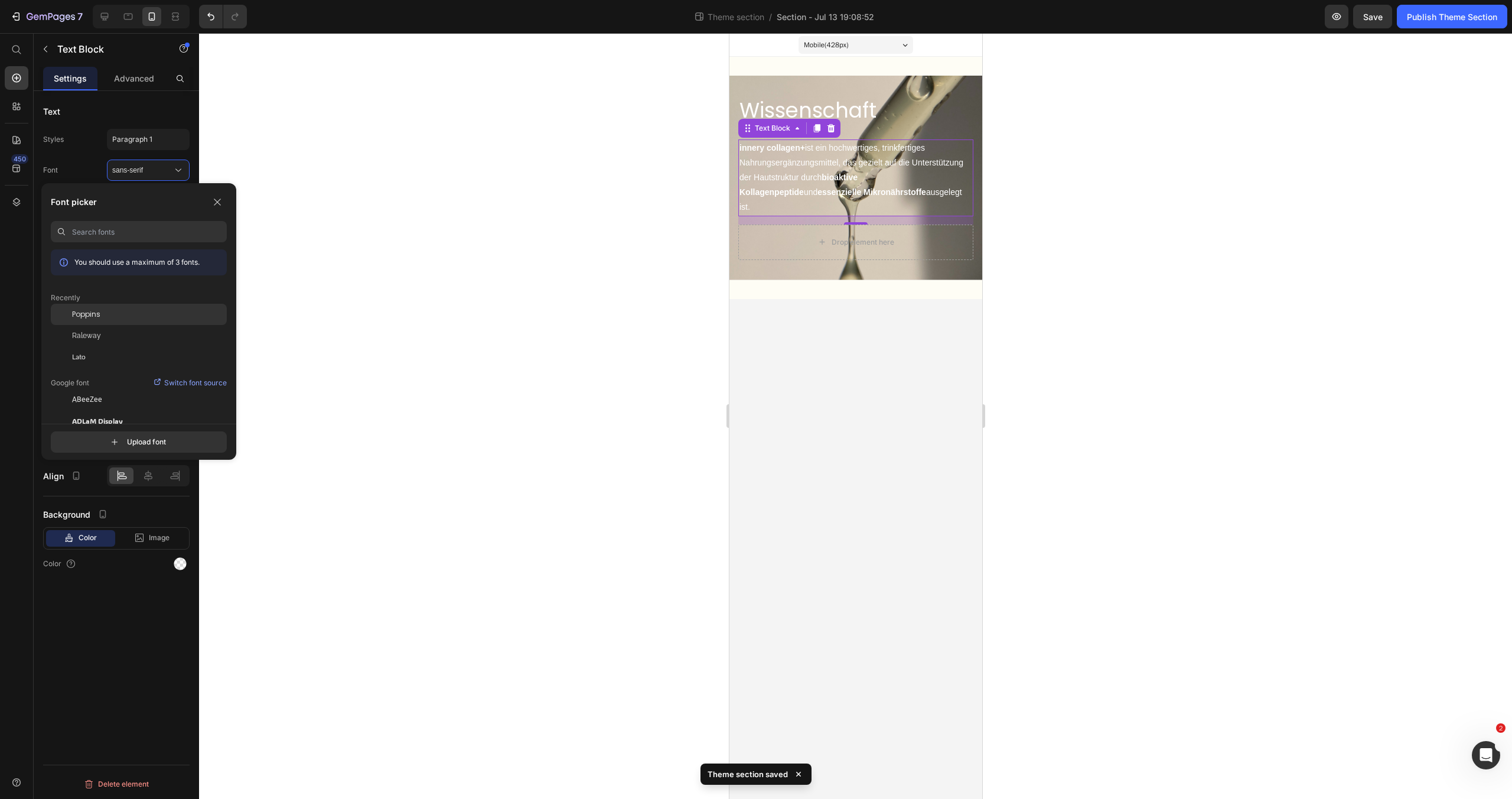 click on "Poppins" 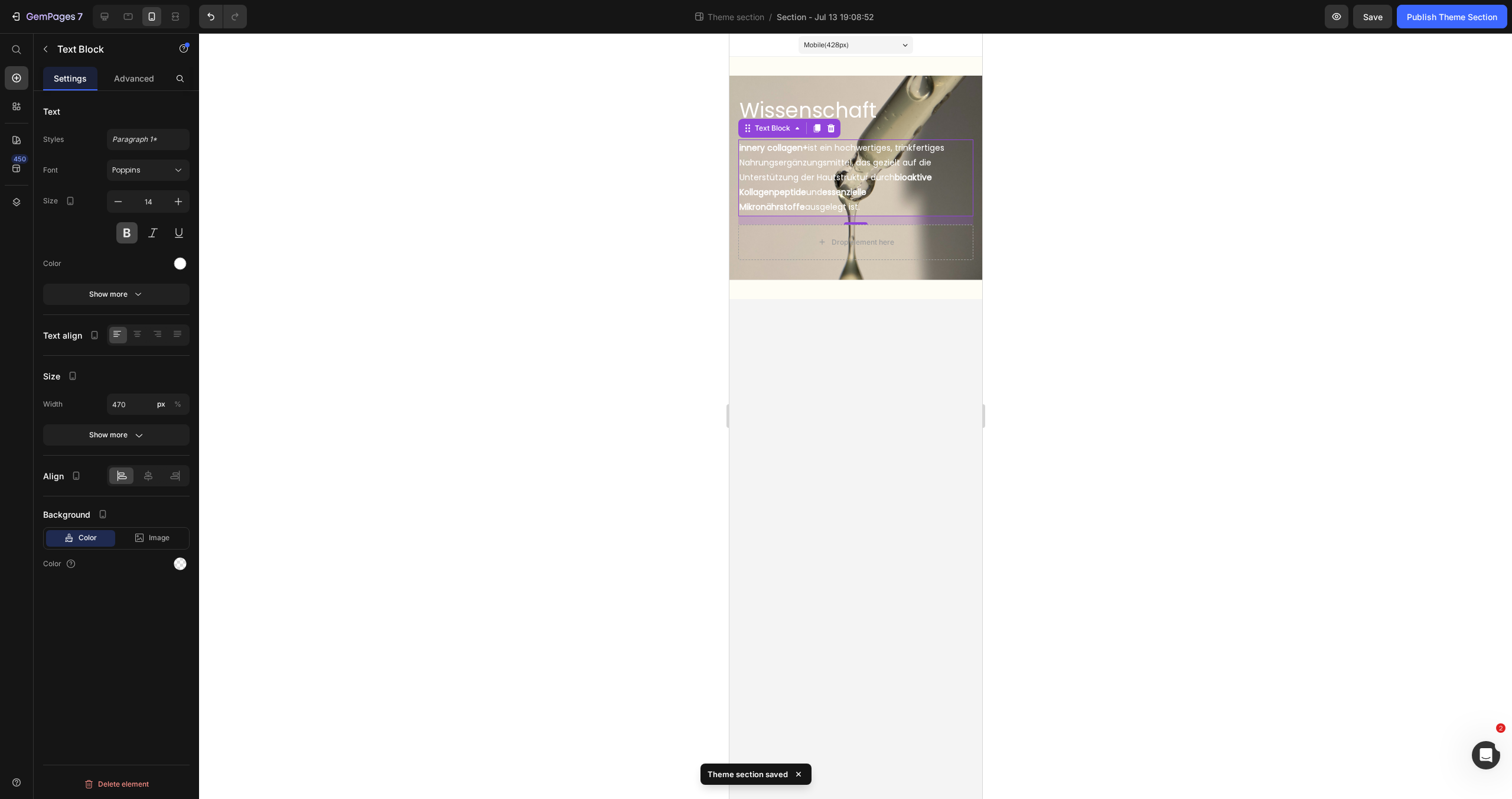 click at bounding box center (127, 233) 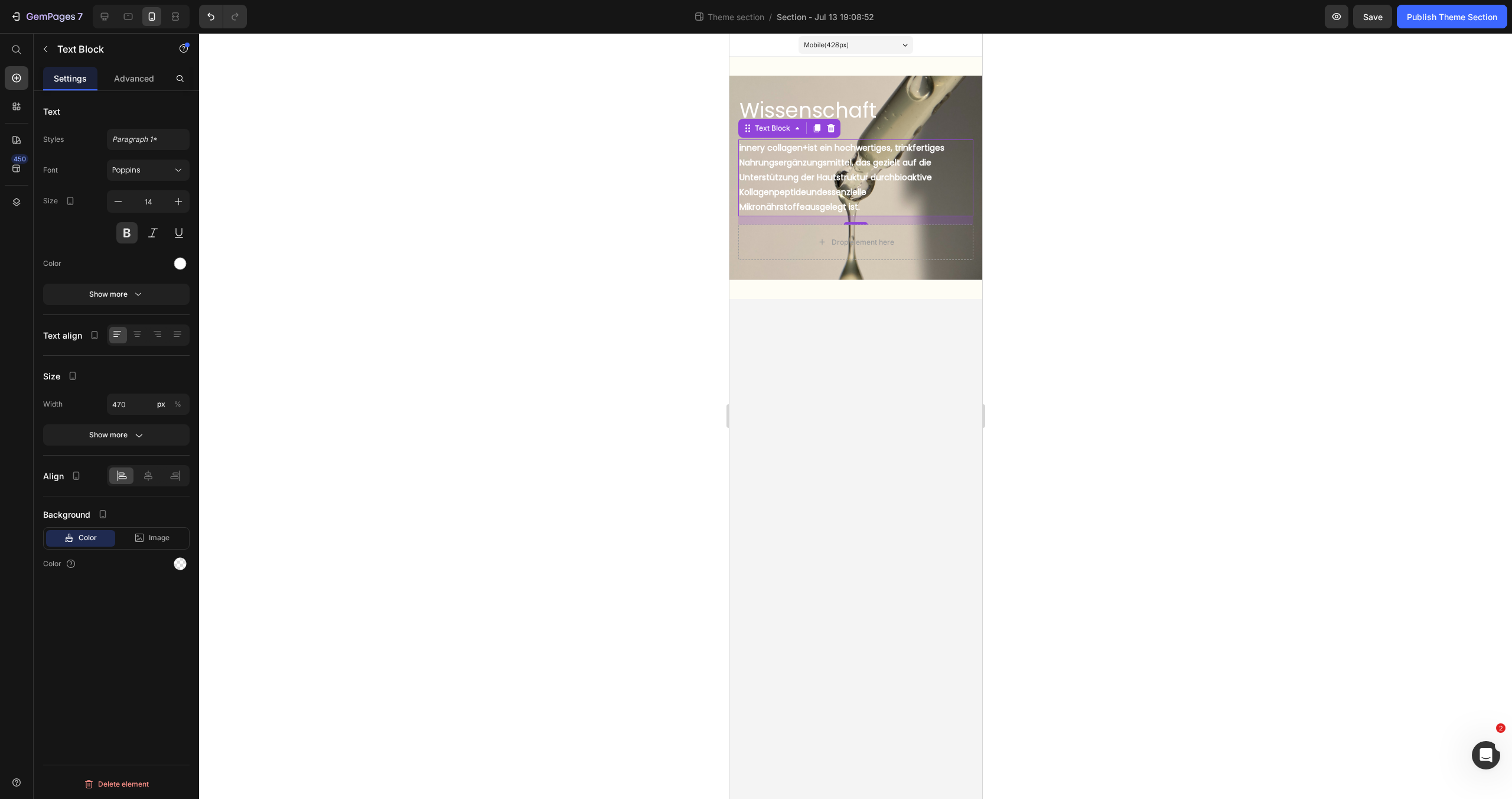 click 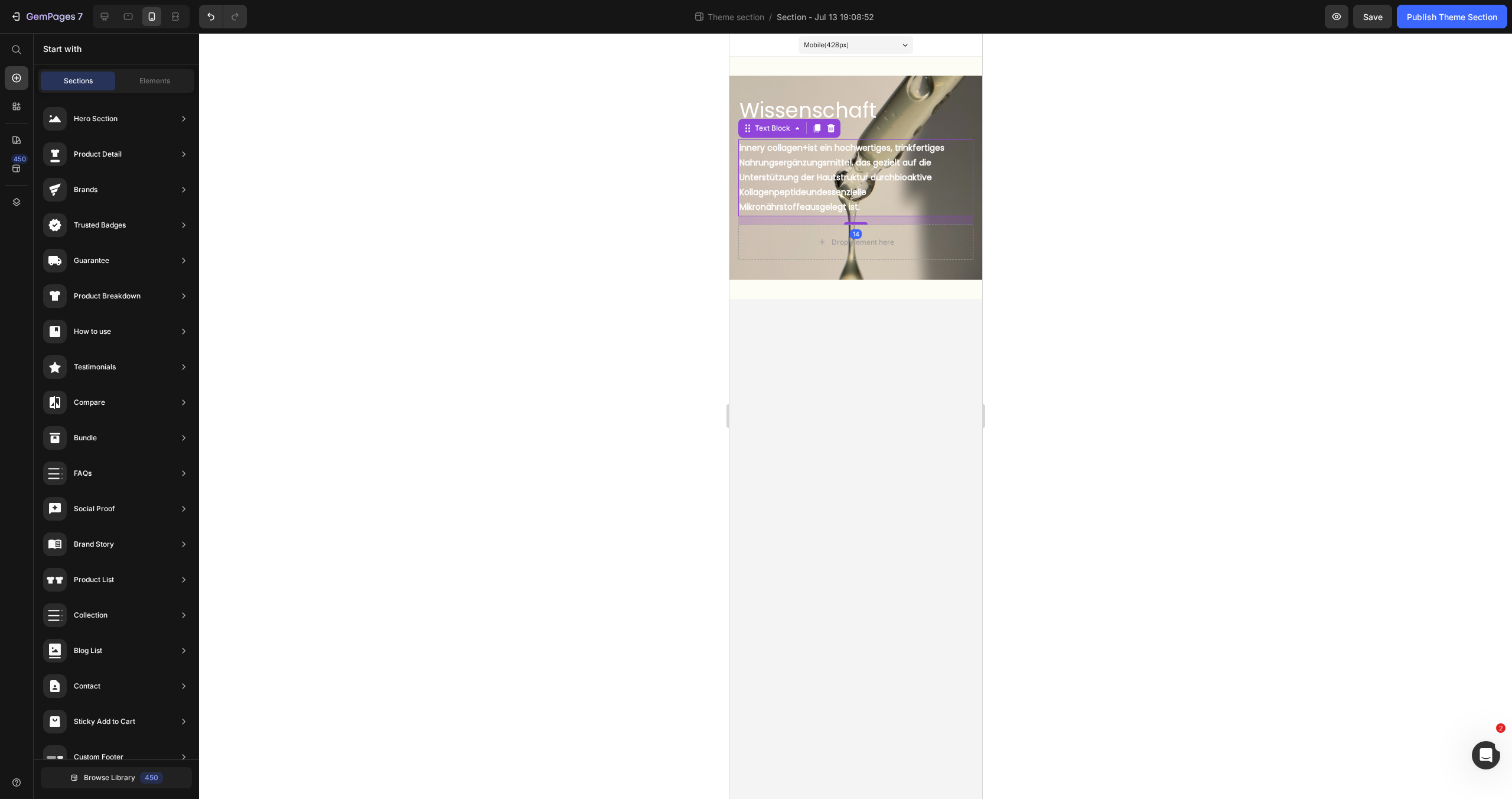 click on "innery collagen+  ist ein hochwertiges, trinkfertiges Nahrungsergänzungsmittel, das gezielt auf die Unterstützung der Hautstruktur durch  bioaktive Kollagenpeptide  und  essenzielle Mikronährstoffe  ausgelegt ist." at bounding box center (855, 178) 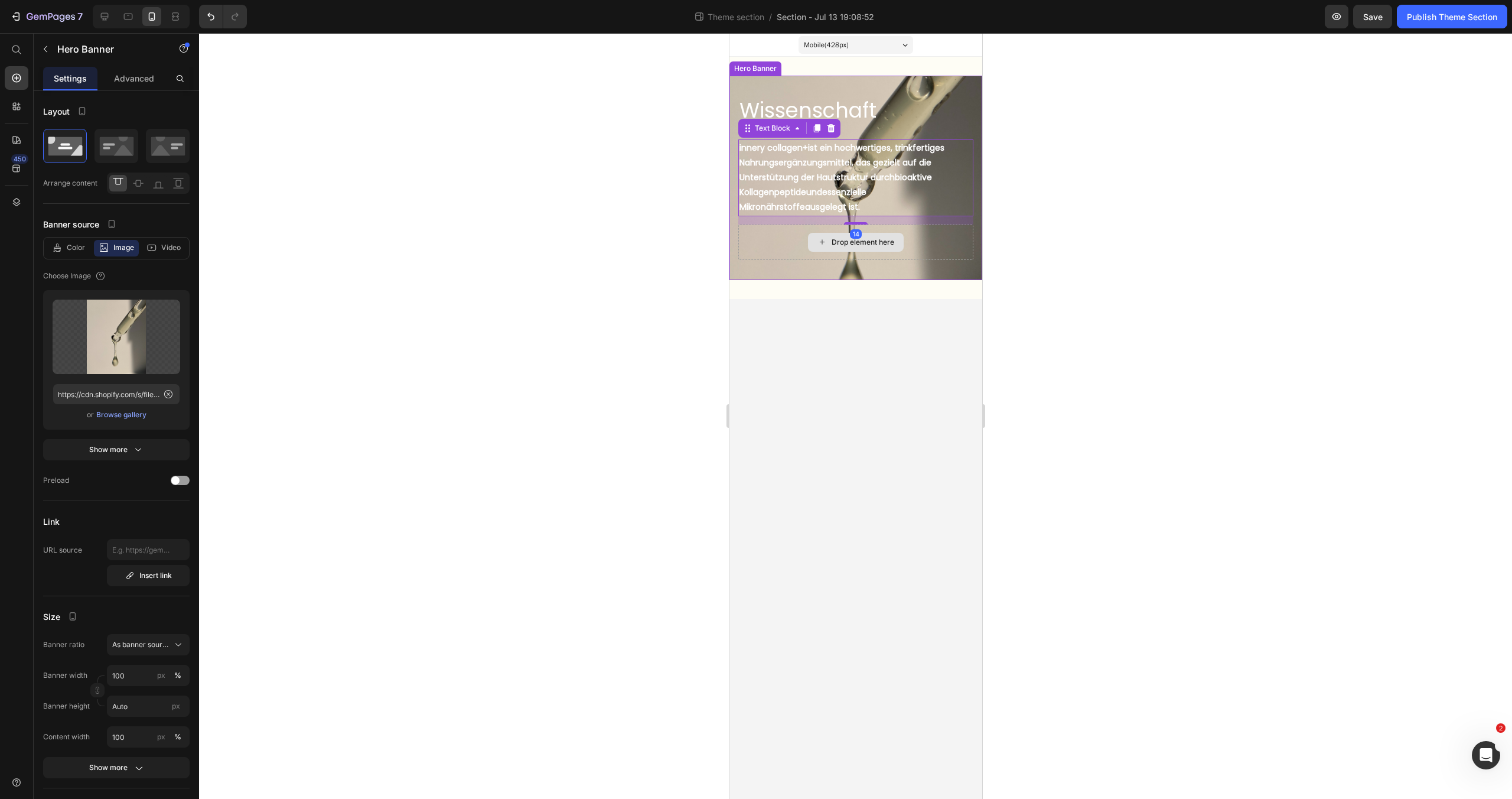 click on "Drop element here" at bounding box center (855, 242) 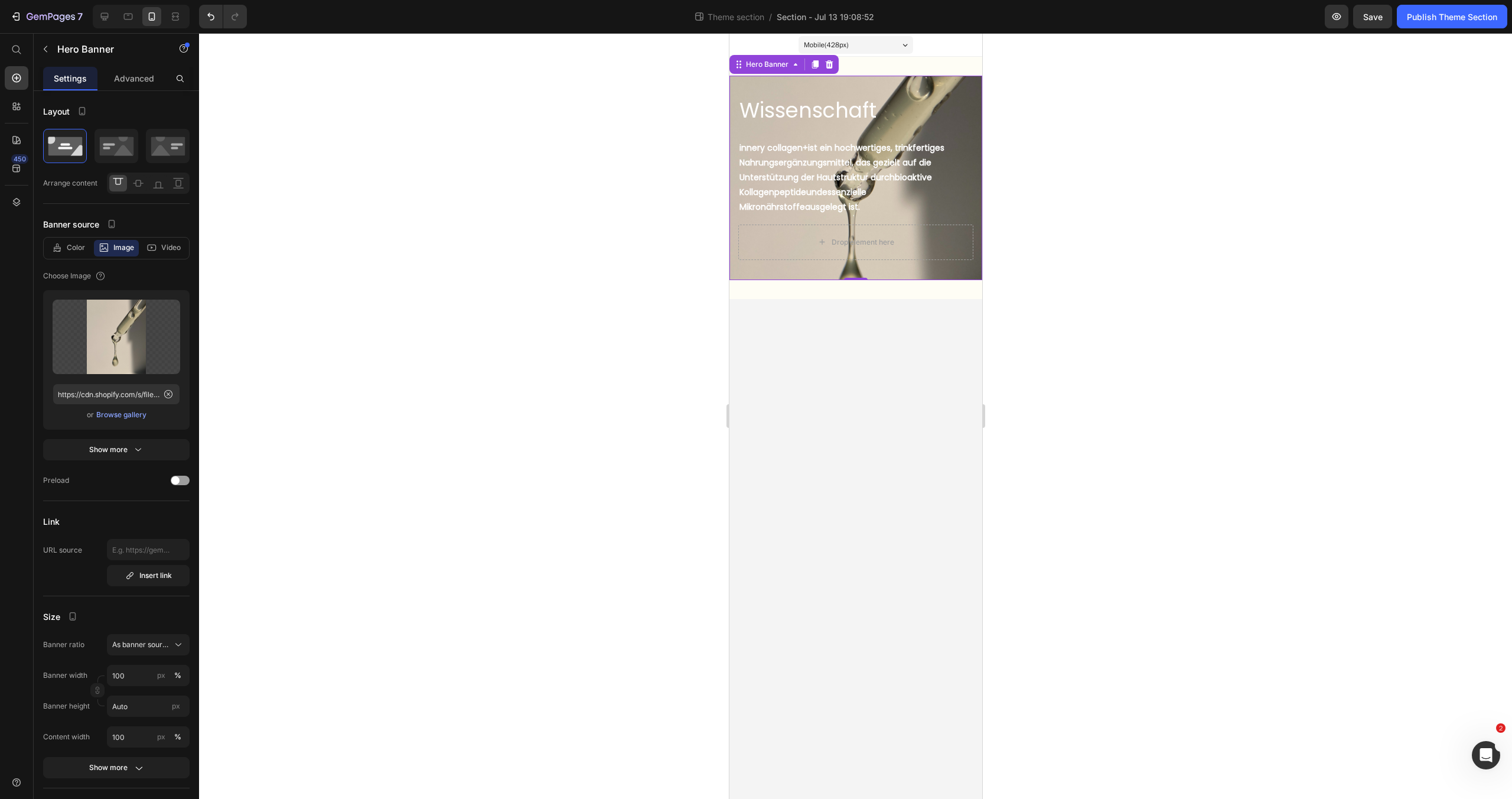 click on "Wissenschaft  Heading But I must explain to you how all this mistaken idea of denouncing pleasure and praising pain was born and I will give you a complete account of the system, and expound the actual teachings of the great explorer Text Block Explore now Button At vero eos et accusamus et iusto odio benefits Text Block innery collagen+  ist ein hochwertiges, trinkfertiges Nahrungsergänzungsmittel, das gezielt auf die Unterstützung der Hautstruktur durch  bioaktive Kollagenpeptide  und  essenzielle Mikronährstoffe  ausgelegt ist. Text Block
Drop element here" at bounding box center [855, 178] 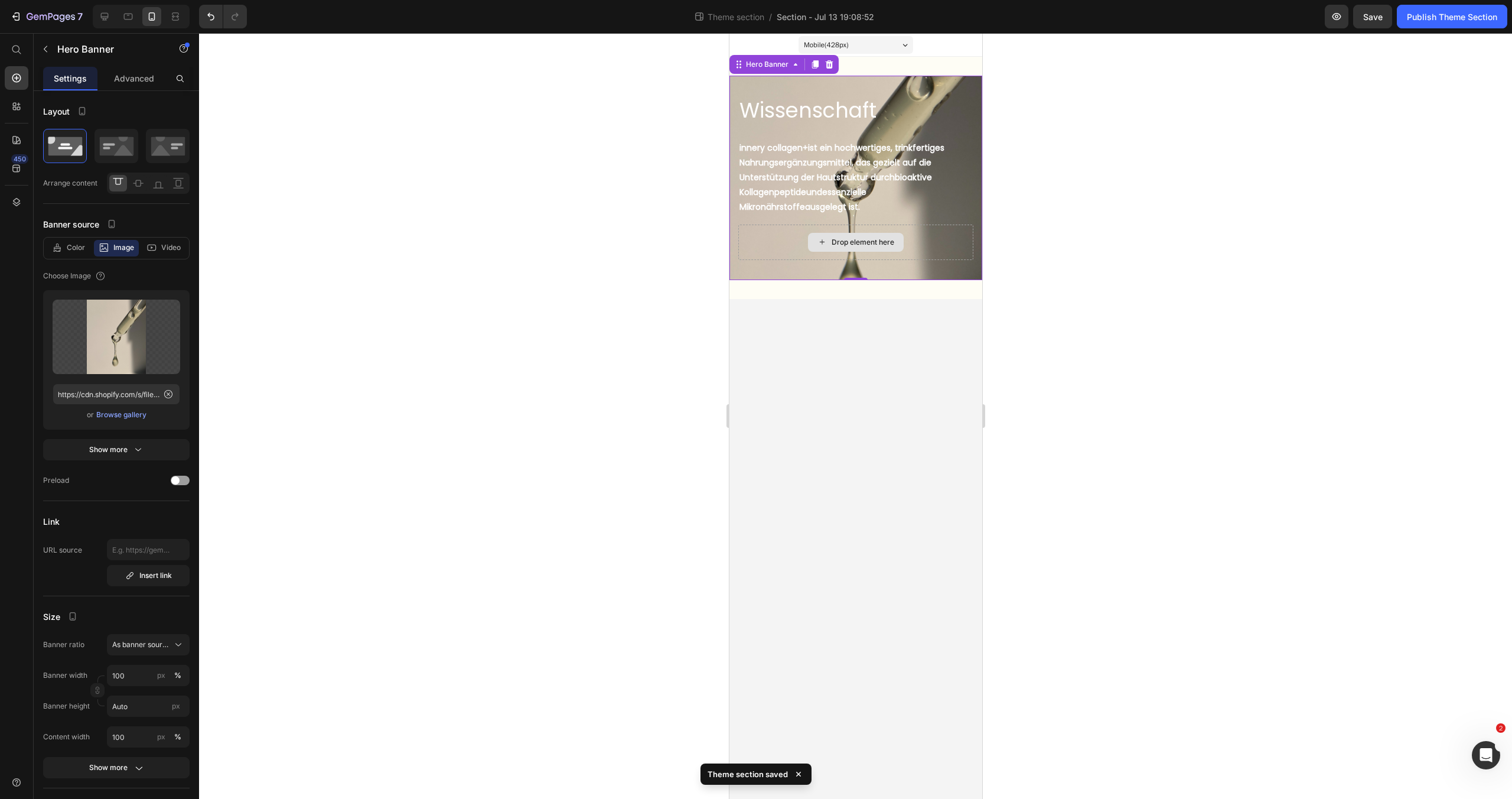 click on "Drop element here" at bounding box center (855, 242) 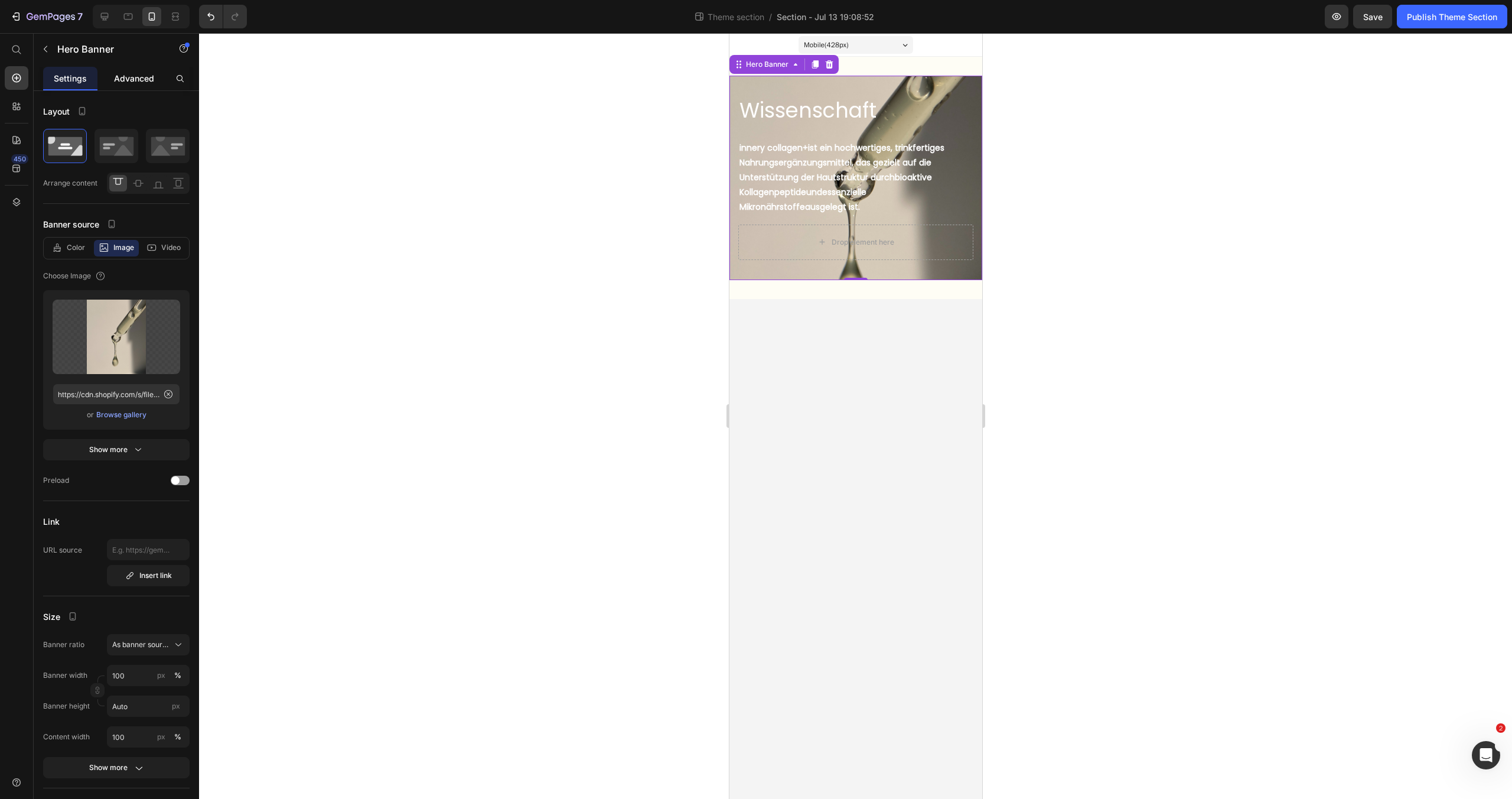 click on "Advanced" at bounding box center (134, 78) 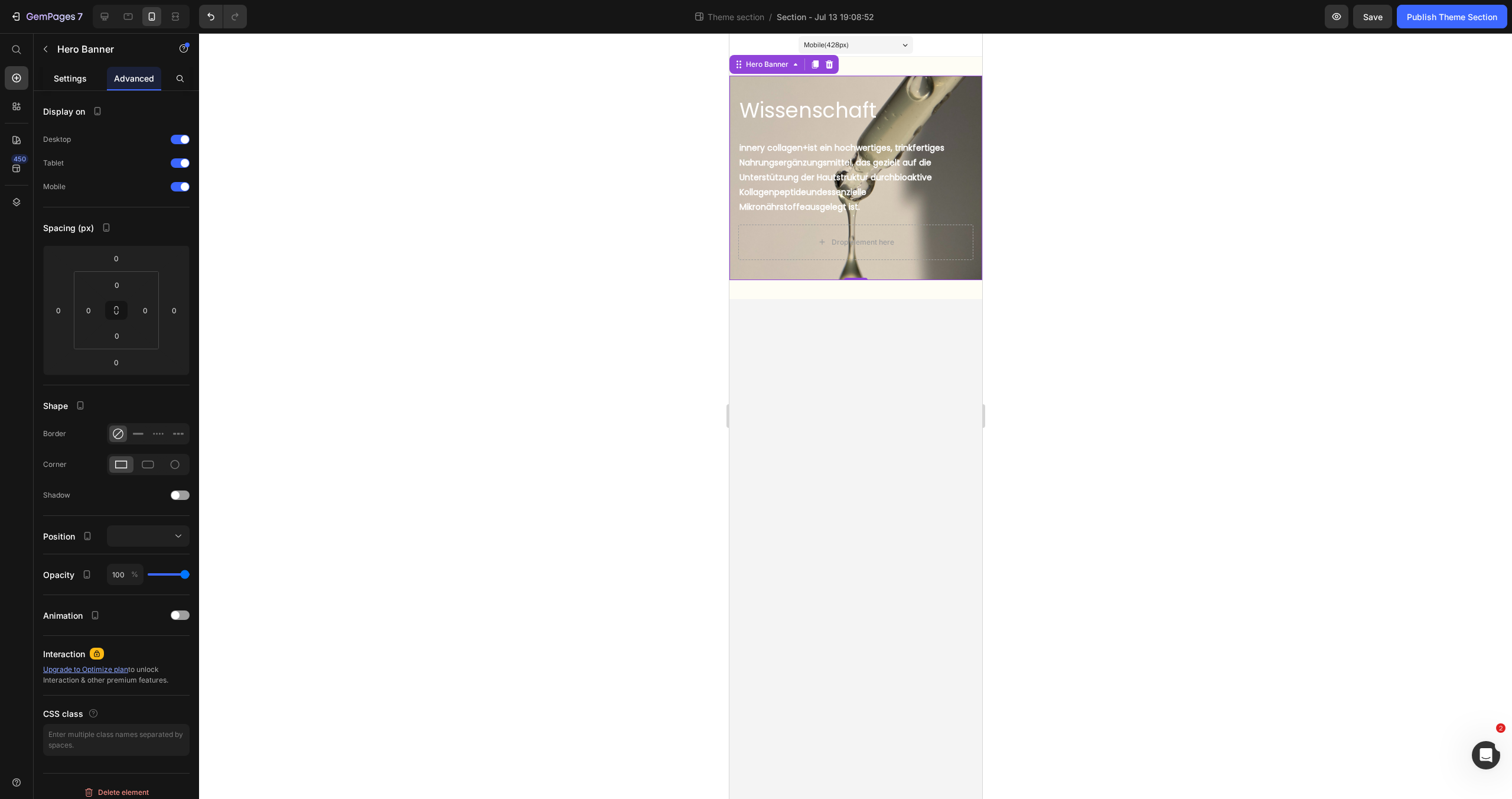 click on "Settings" 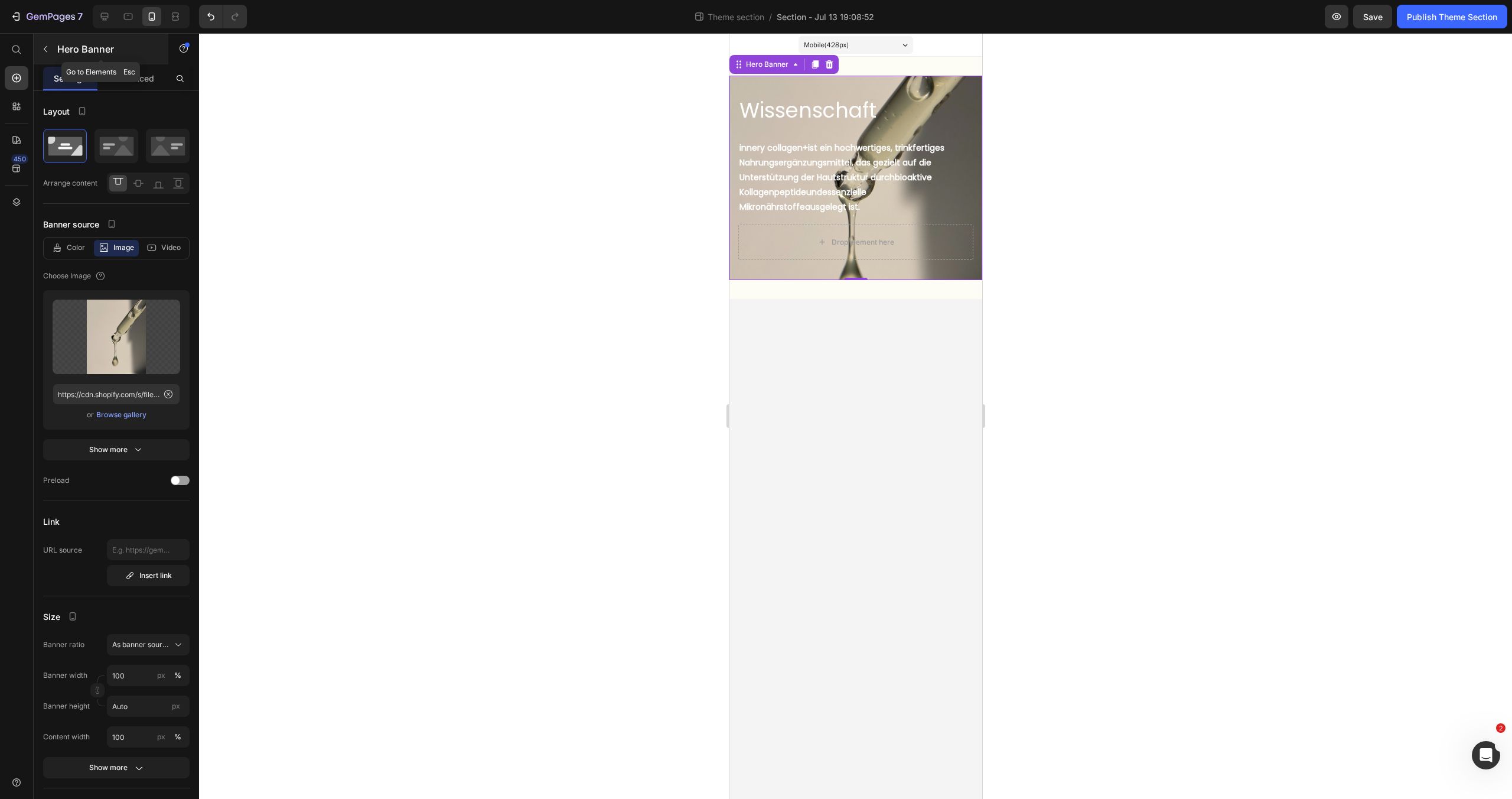 click 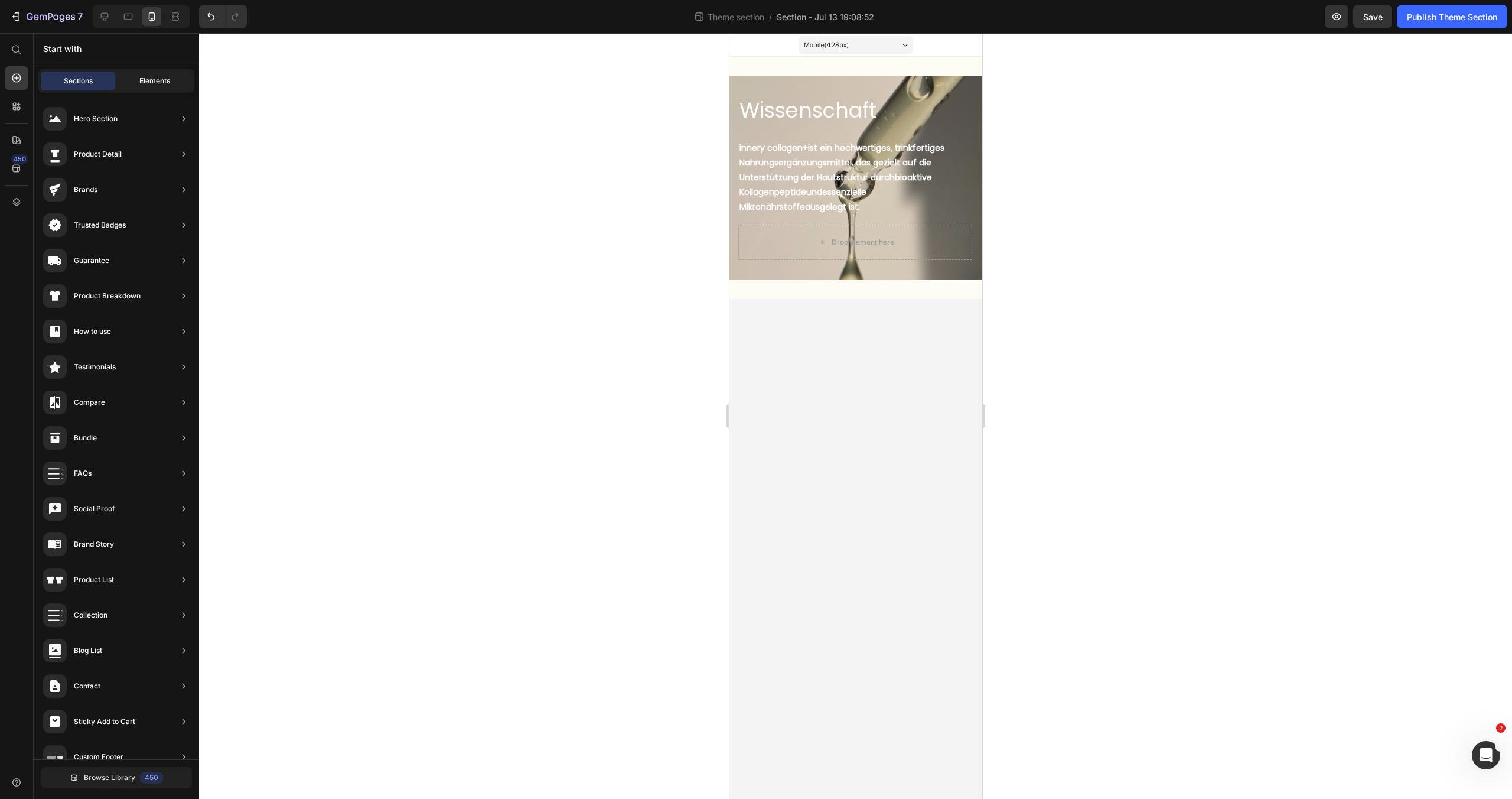 click on "Elements" at bounding box center (155, 81) 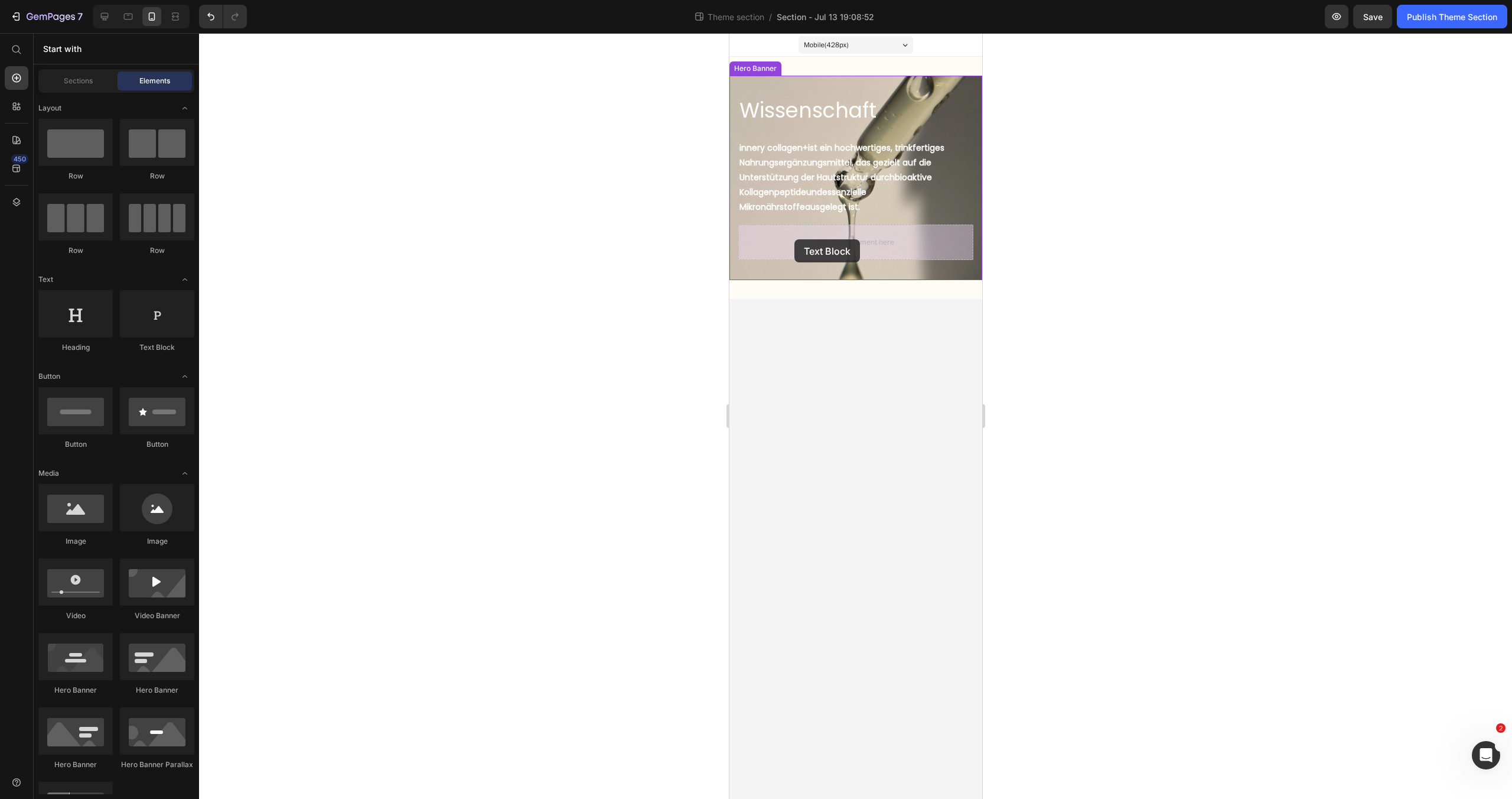 drag, startPoint x: 885, startPoint y: 345, endPoint x: 794, endPoint y: 239, distance: 139.70326 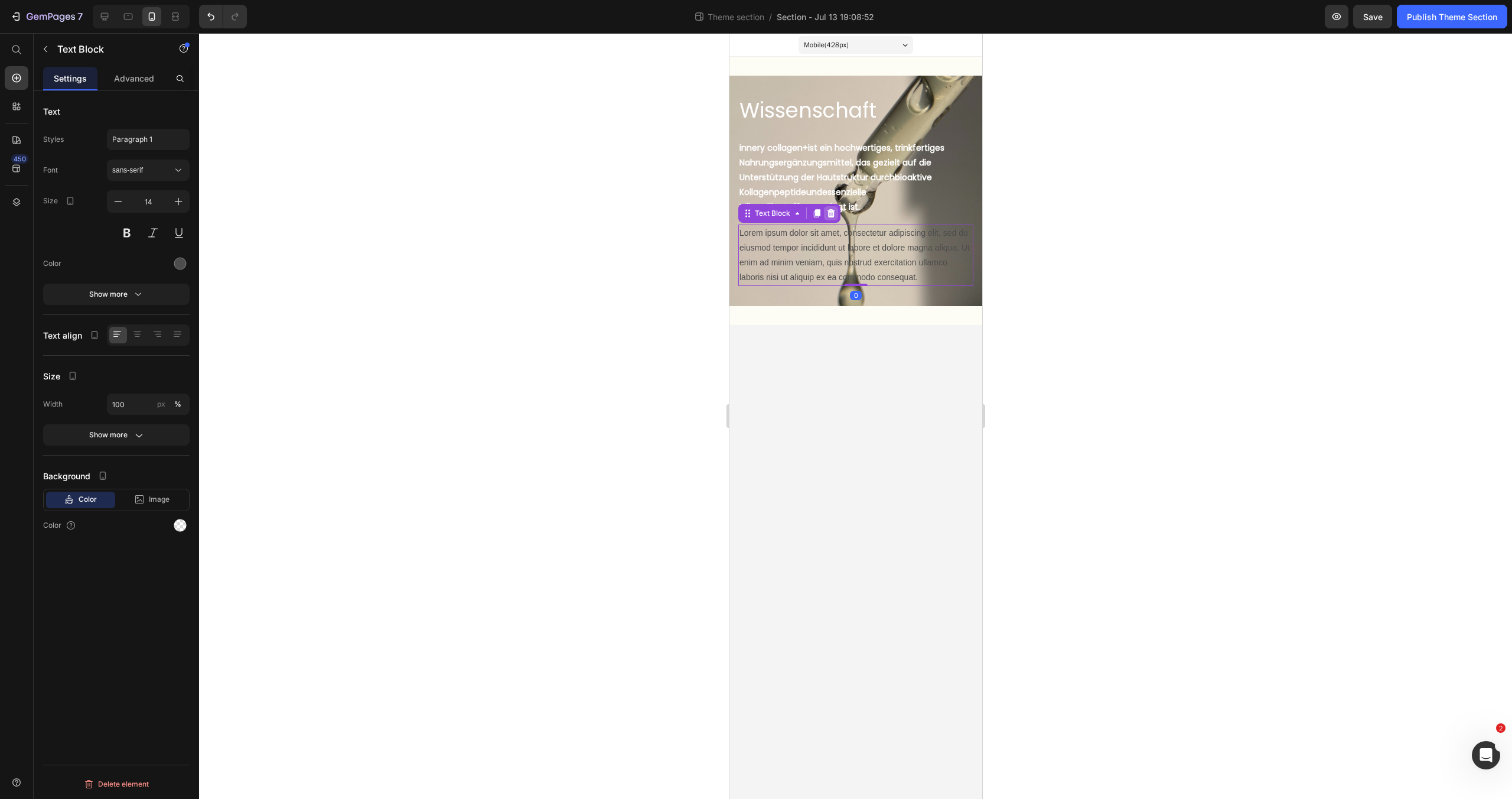 click 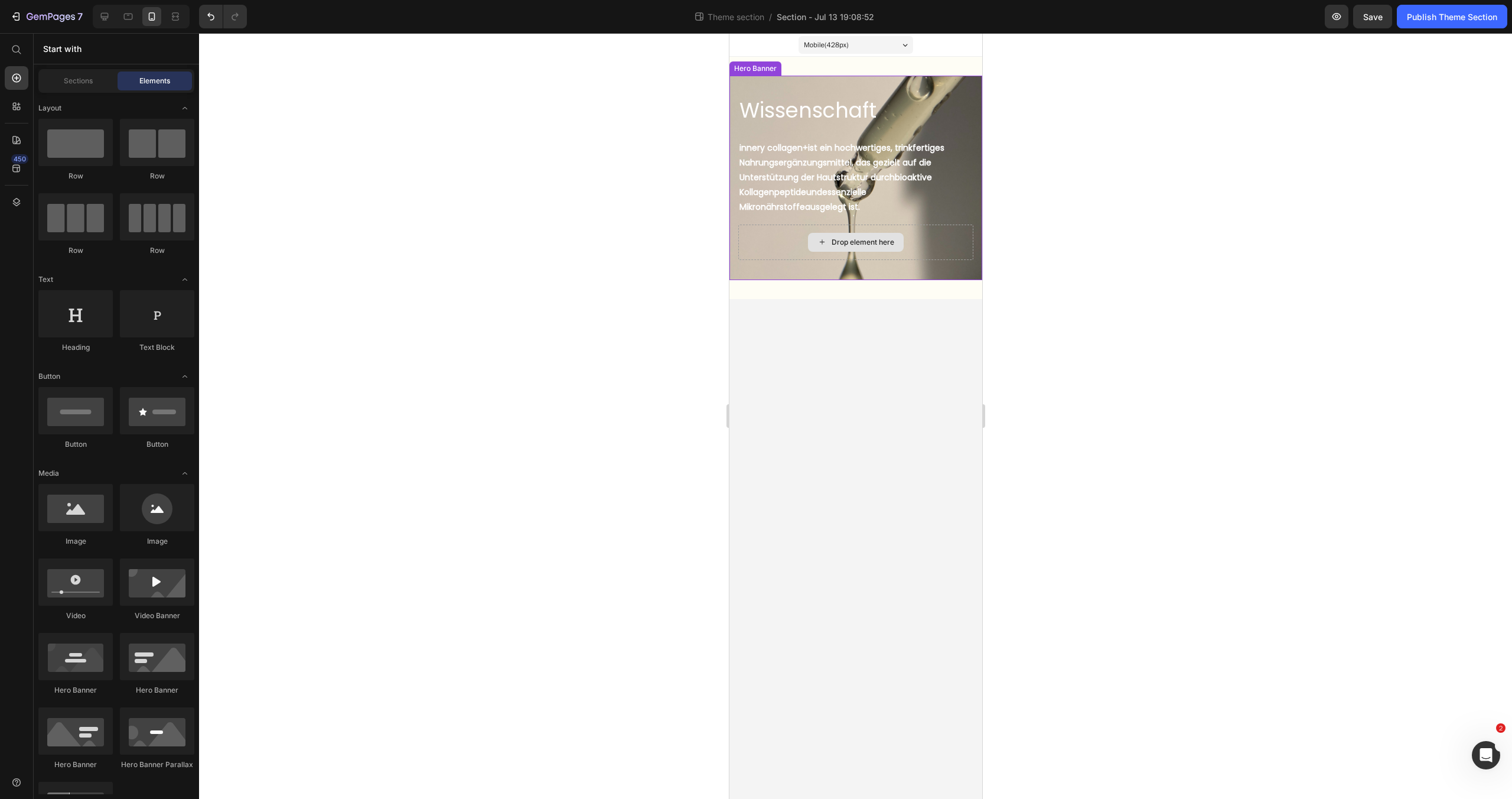 click on "Drop element here" at bounding box center (862, 242) 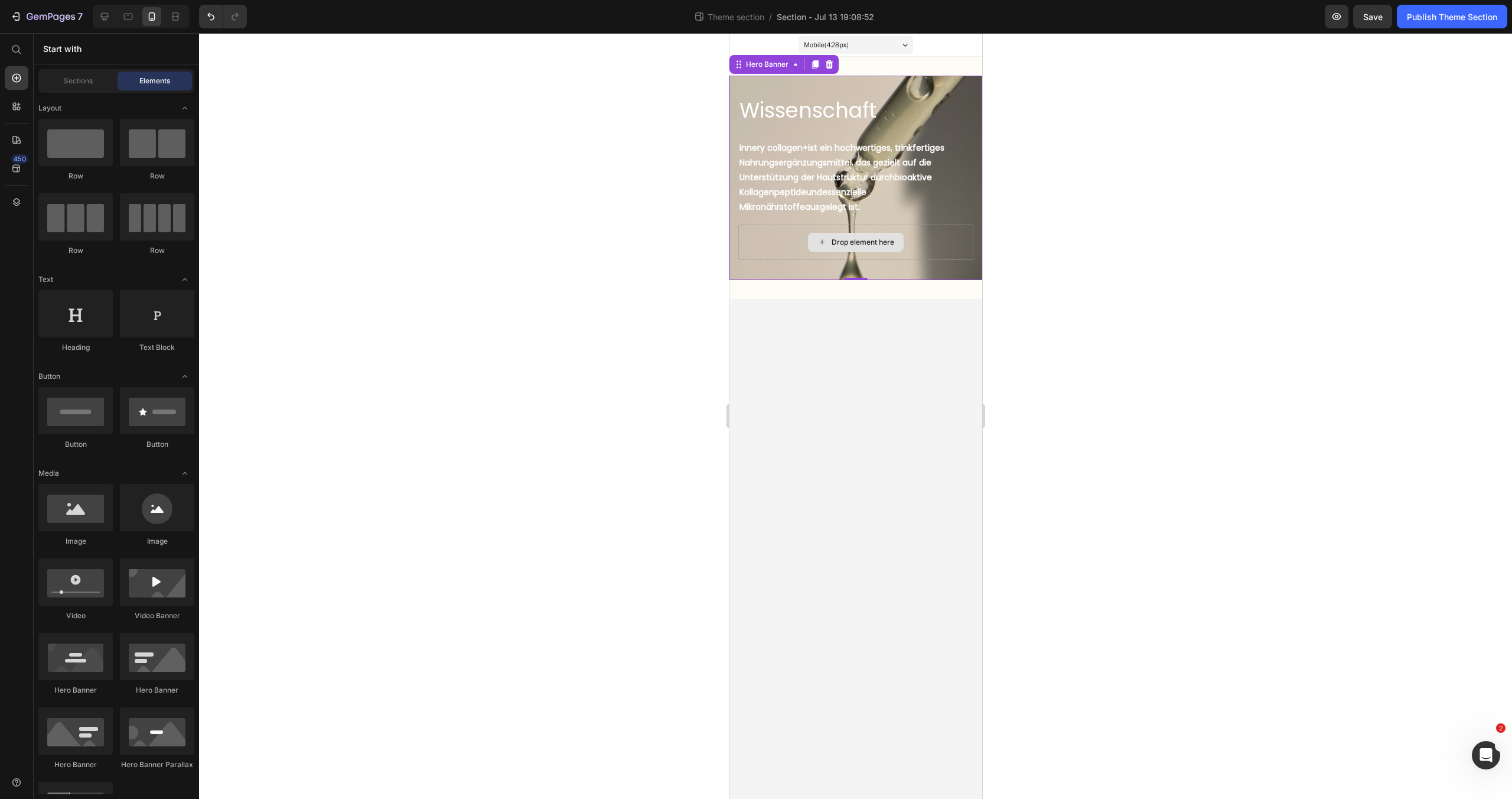 click on "Drop element here" at bounding box center (855, 242) 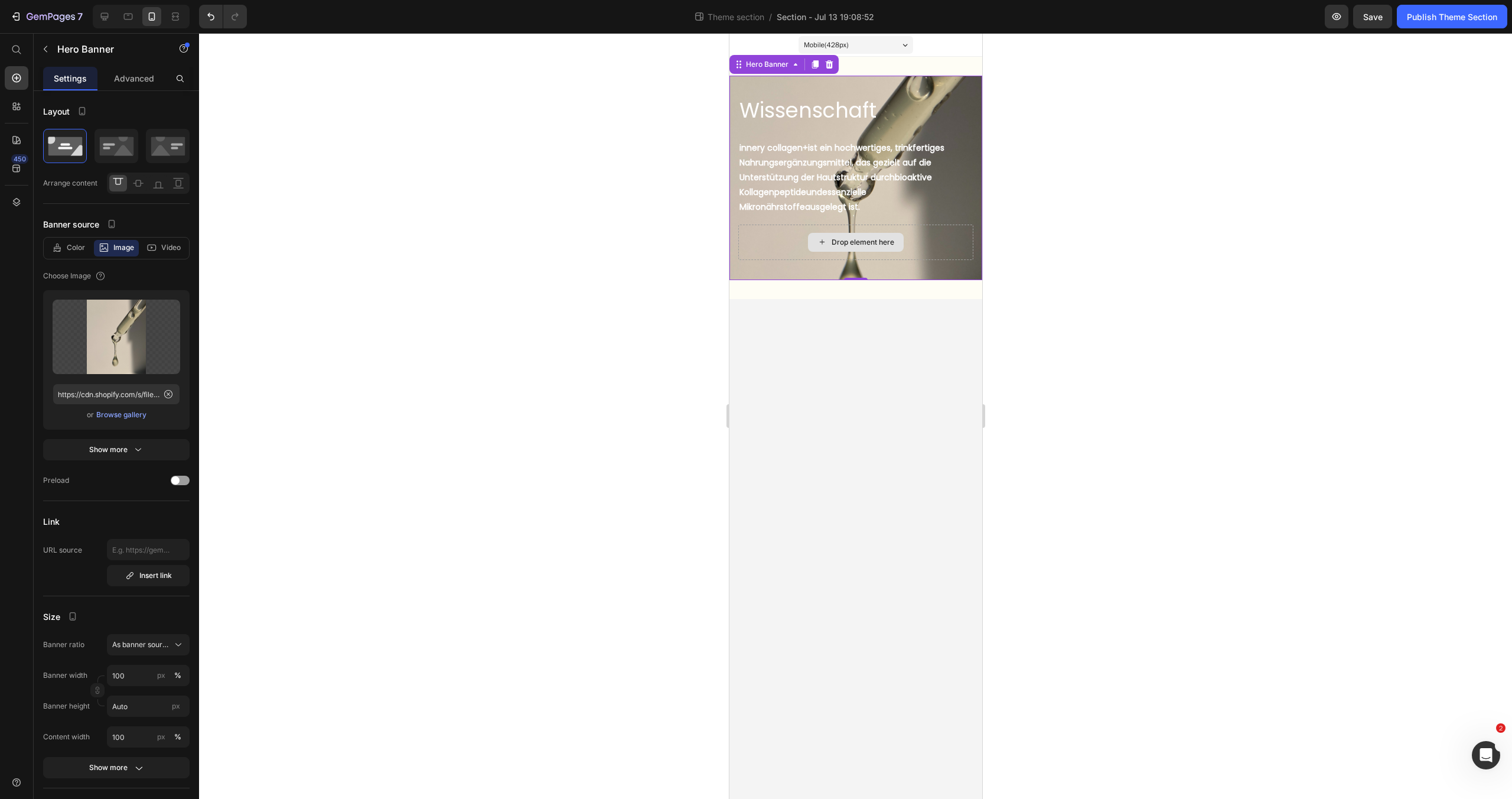 click on "Drop element here" at bounding box center [855, 242] 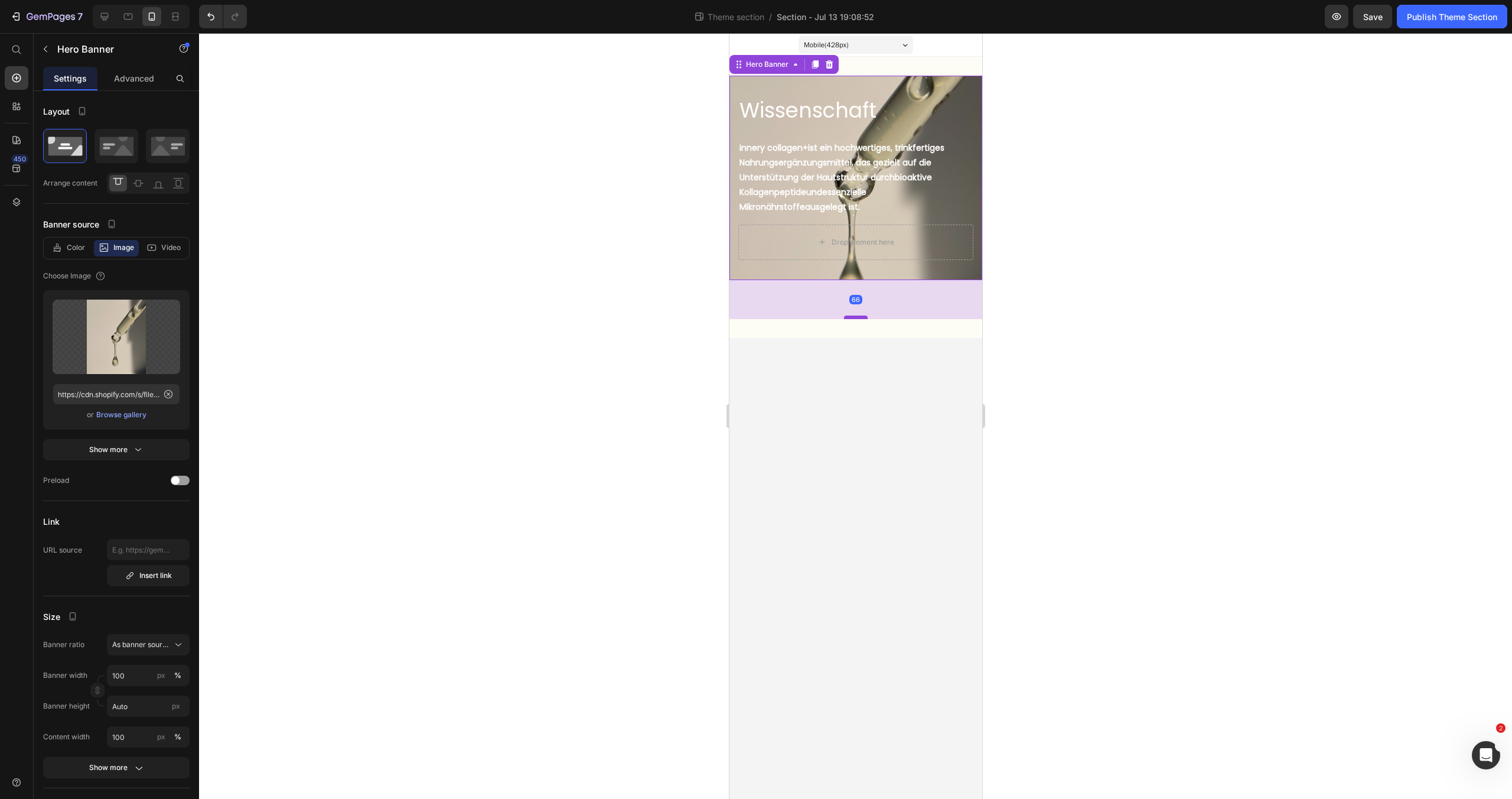 drag, startPoint x: 854, startPoint y: 279, endPoint x: 856, endPoint y: 318, distance: 39.051248 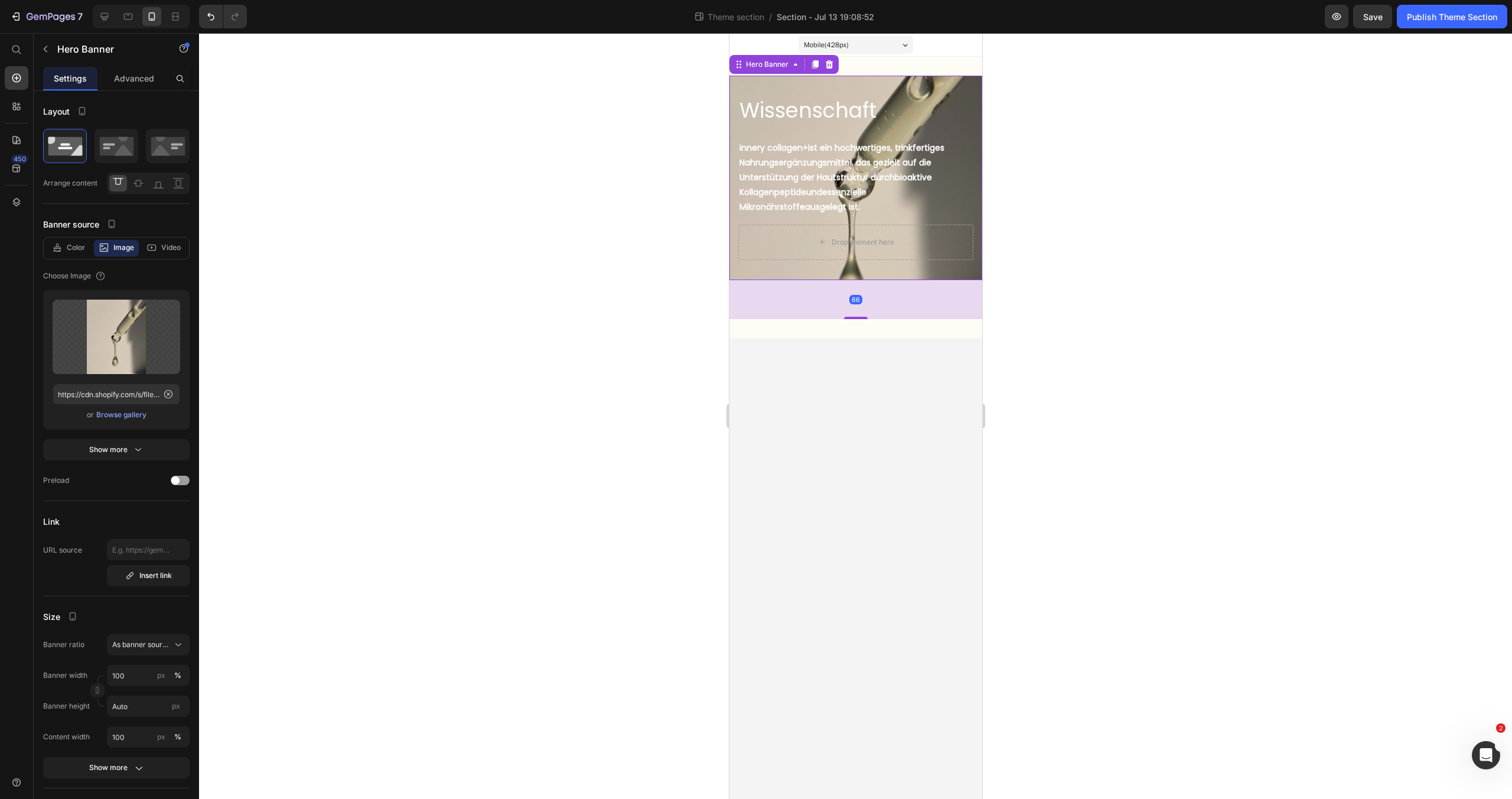 click 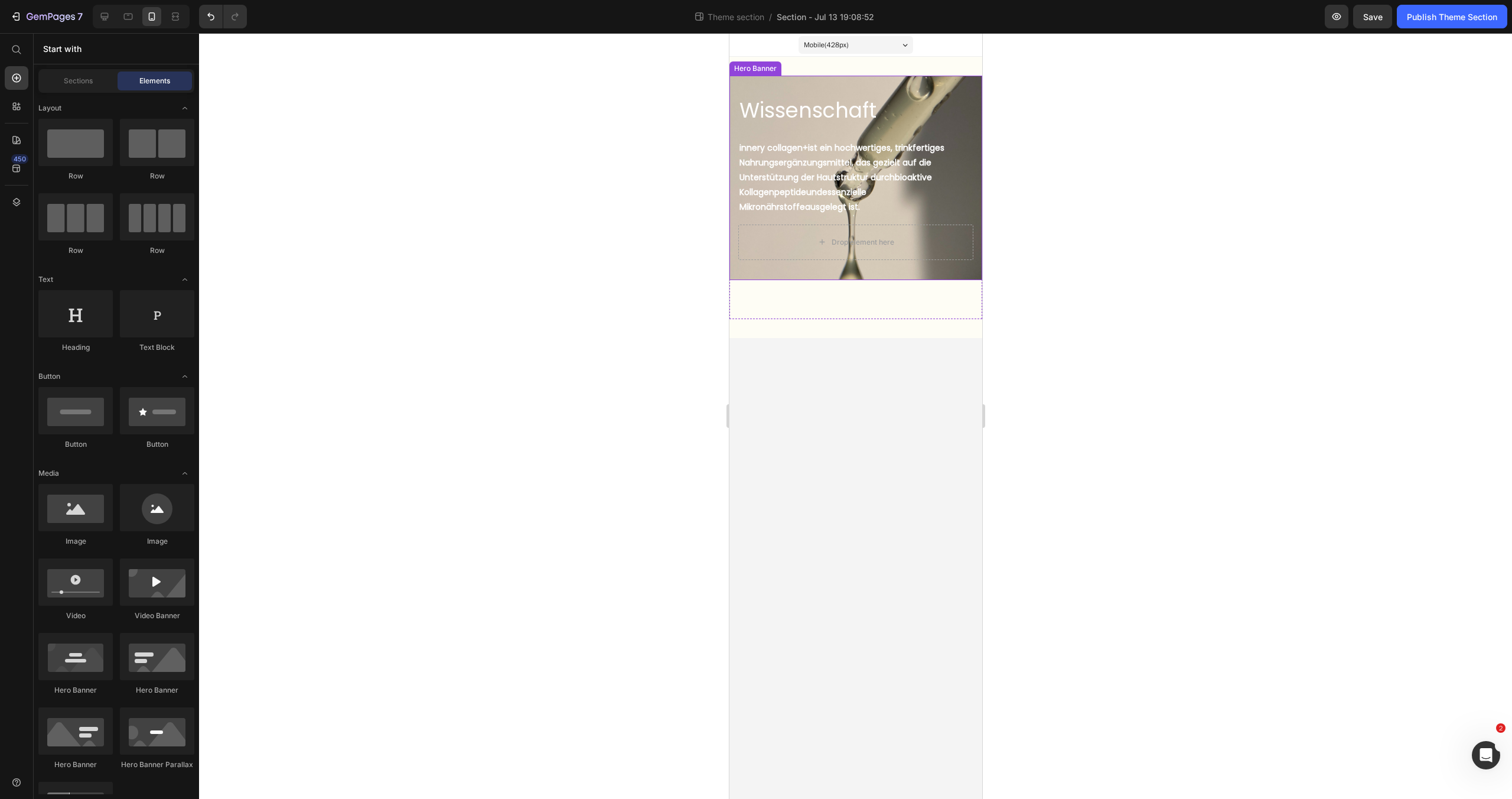 click on "Wissenschaft  Heading But I must explain to you how all this mistaken idea of denouncing pleasure and praising pain was born and I will give you a complete account of the system, and expound the actual teachings of the great explorer Text Block Explore now Button At vero eos et accusamus et iusto odio benefits Text Block innery collagen+  ist ein hochwertiges, trinkfertiges Nahrungsergänzungsmittel, das gezielt auf die Unterstützung der Hautstruktur durch  bioaktive Kollagenpeptide  und  essenzielle Mikronährstoffe  ausgelegt ist. Text Block
Drop element here" at bounding box center [855, 178] 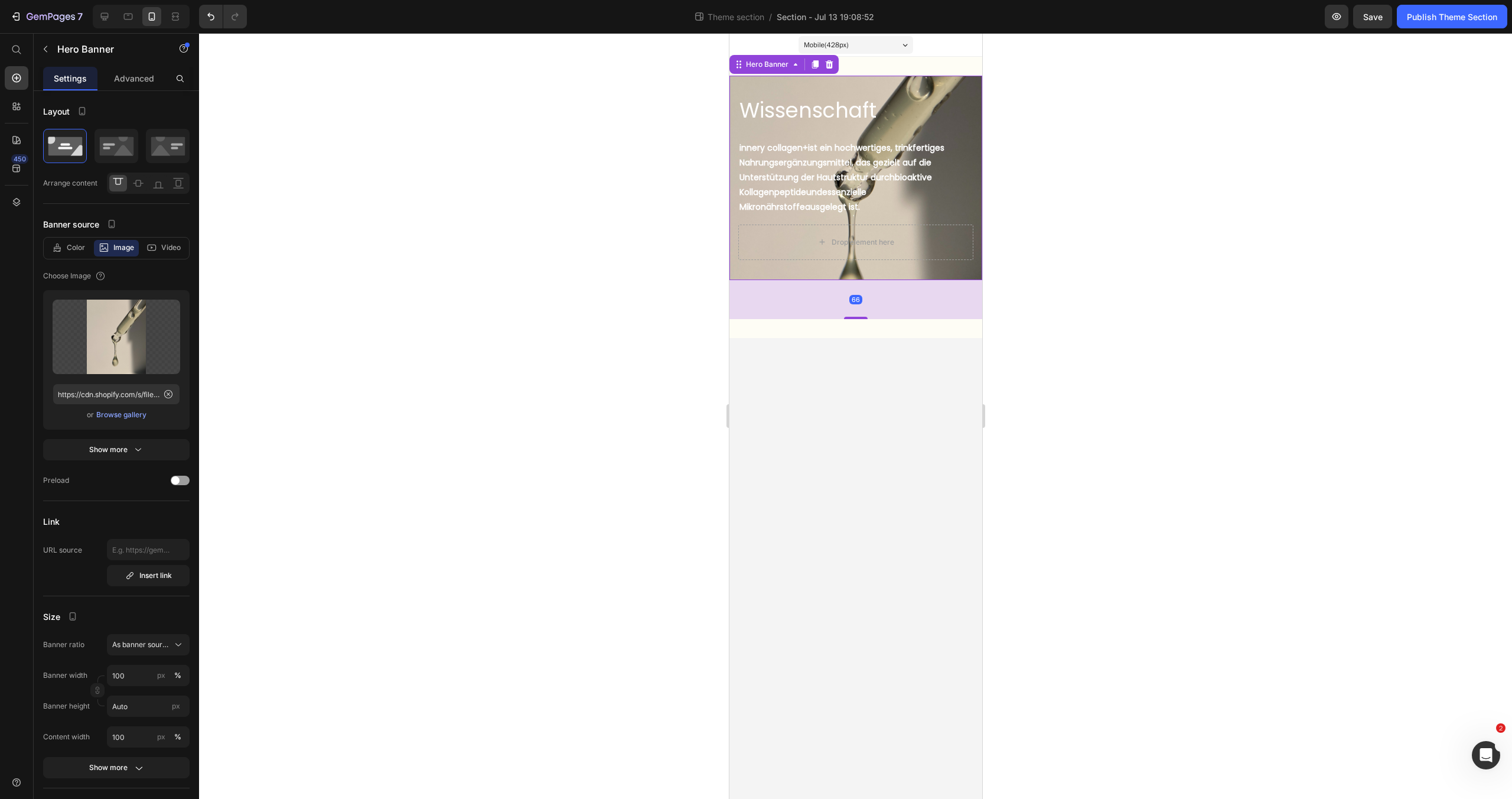 drag, startPoint x: 856, startPoint y: 316, endPoint x: 866, endPoint y: 335, distance: 21.47091 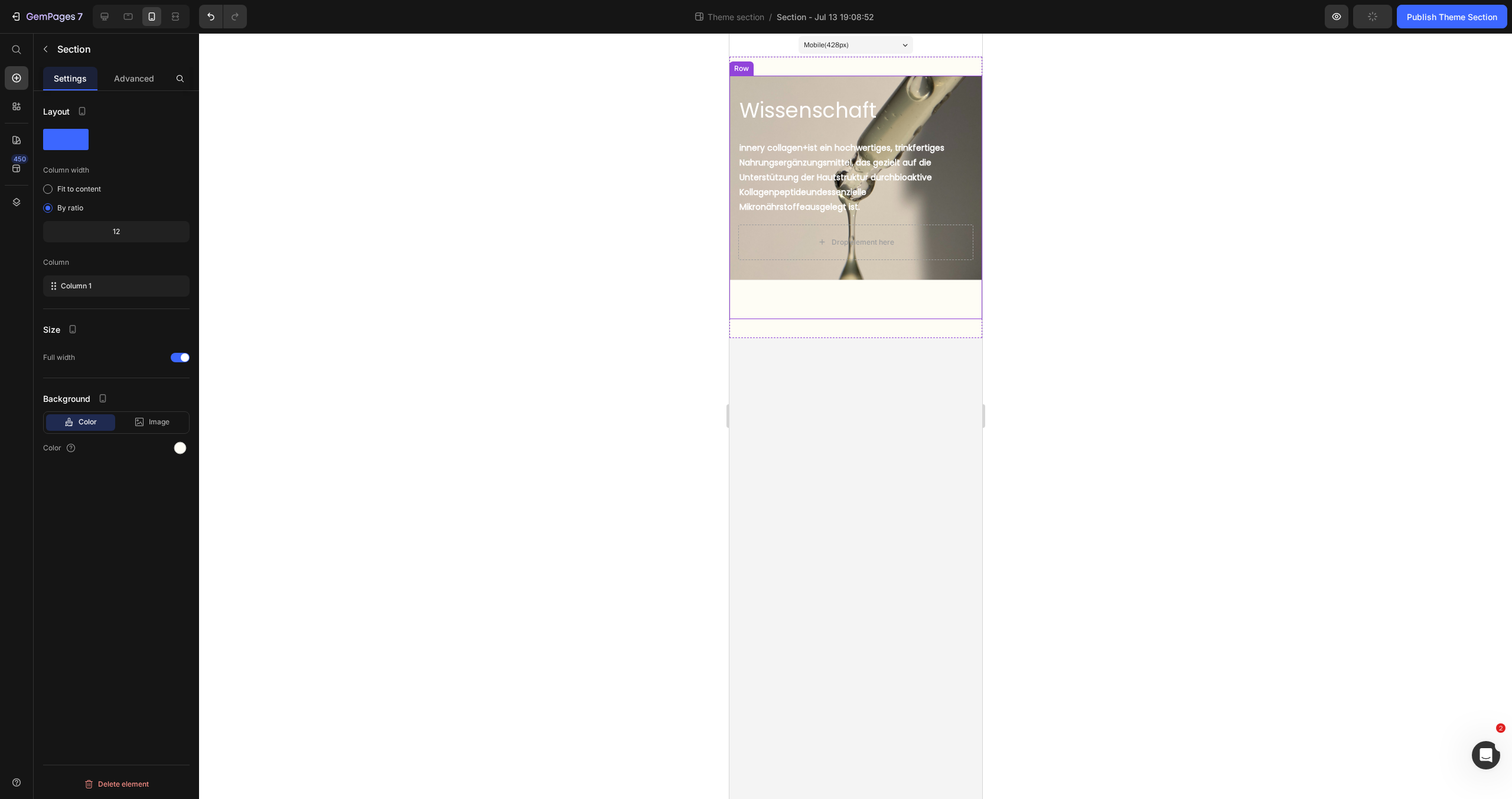 drag, startPoint x: 855, startPoint y: 319, endPoint x: 850, endPoint y: 291, distance: 28.442925 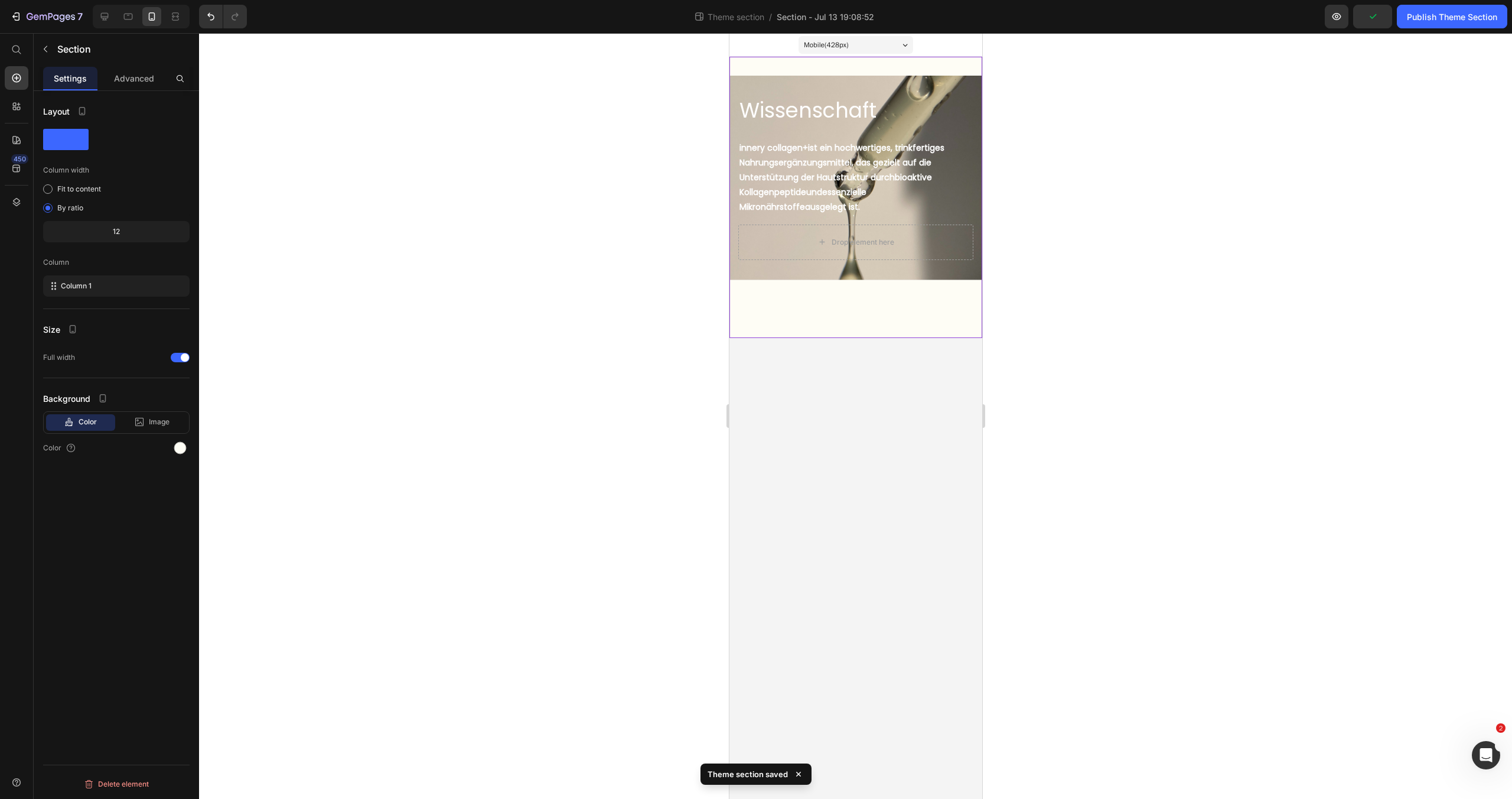 click 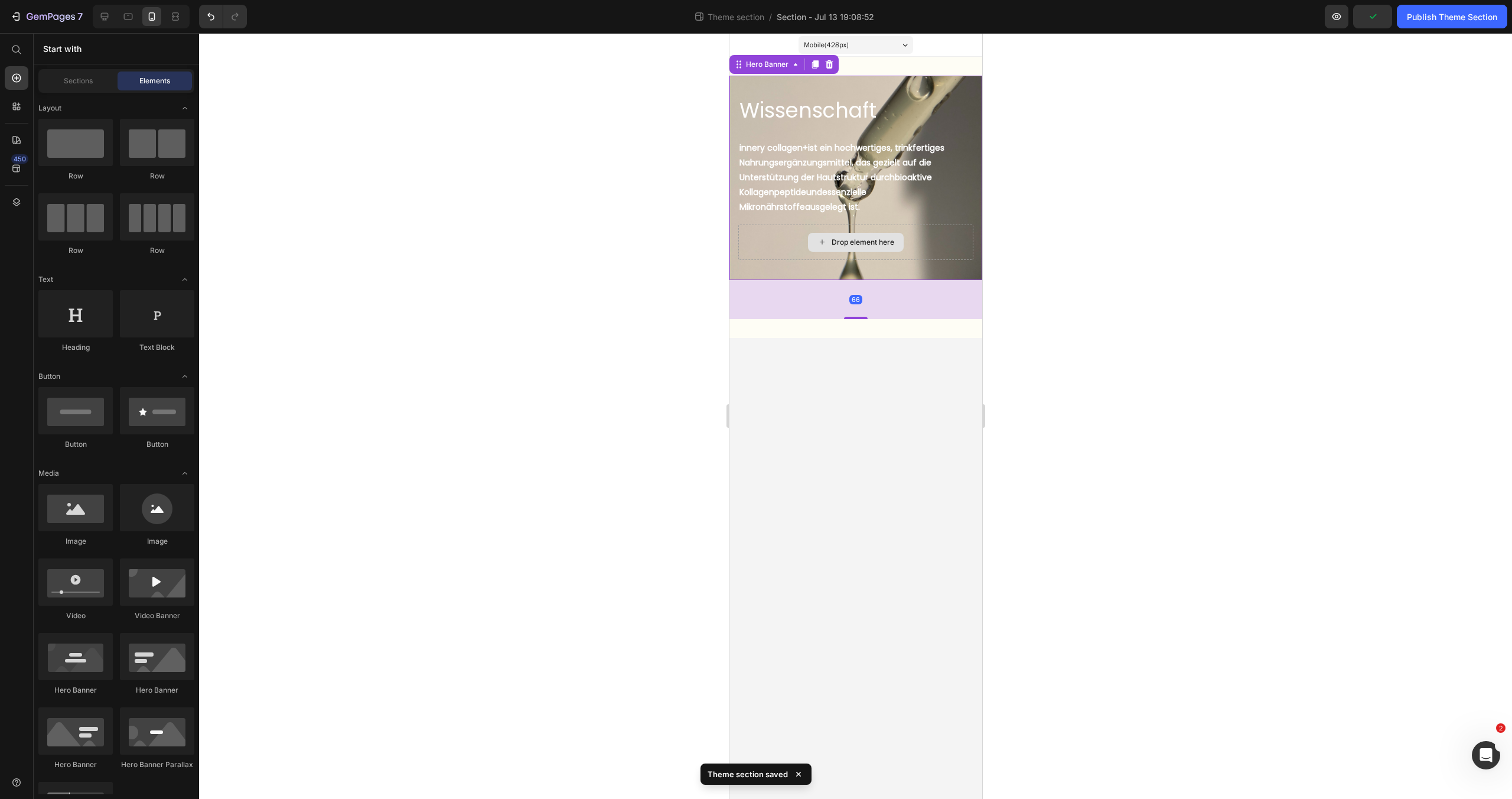 click on "Drop element here" at bounding box center (855, 242) 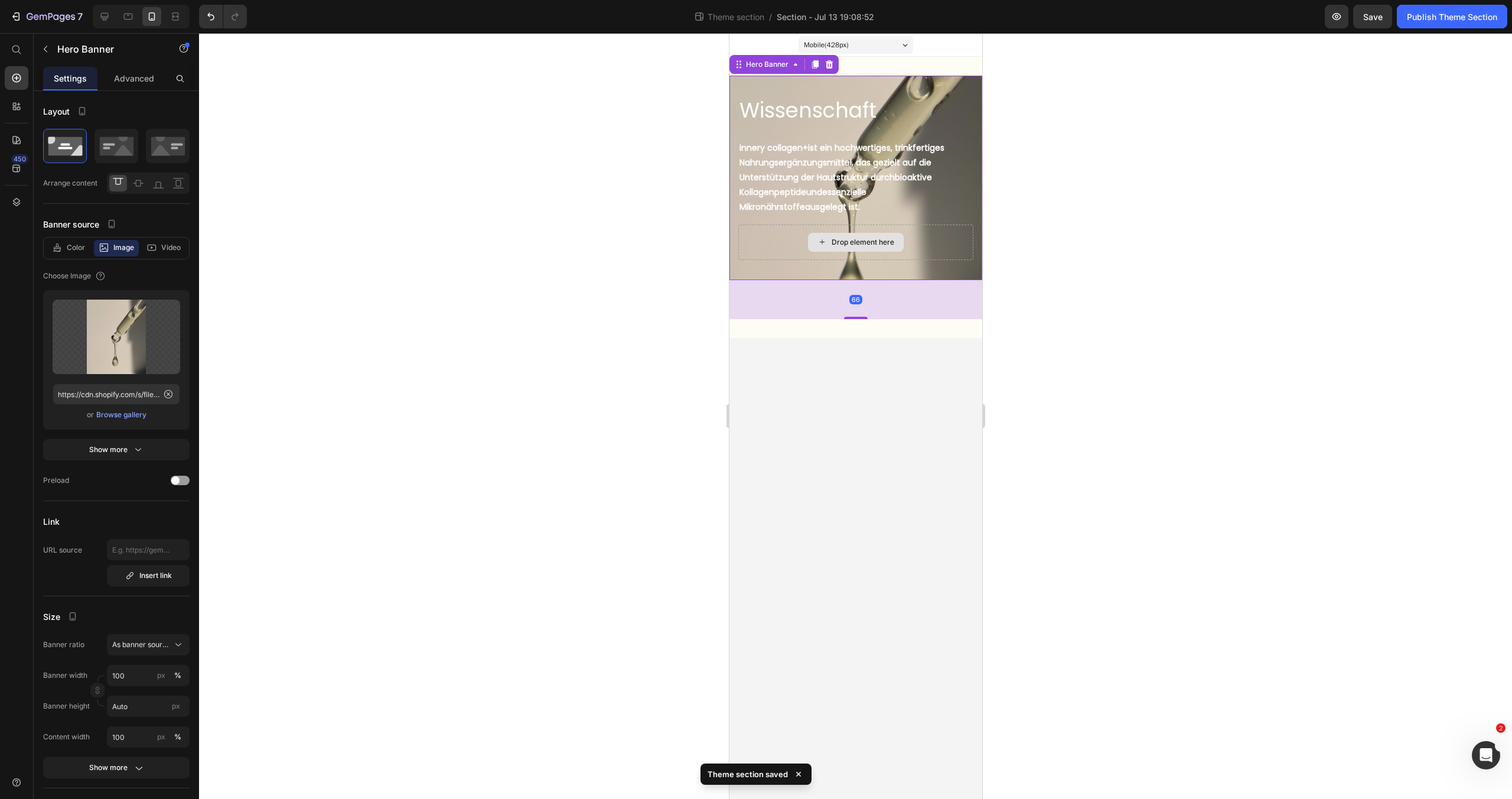 click on "Drop element here" at bounding box center (855, 242) 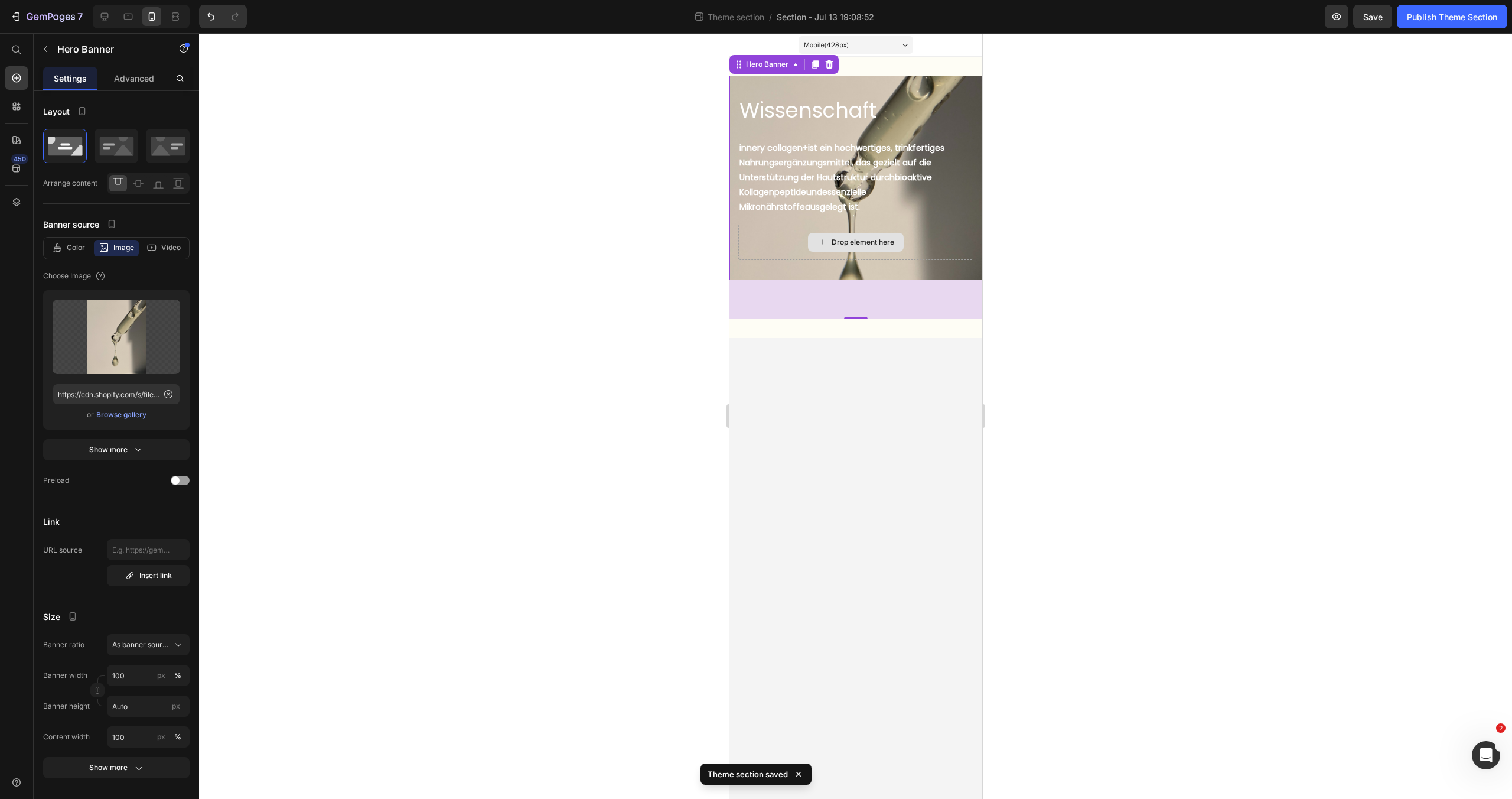 click on "Drop element here" at bounding box center [855, 242] 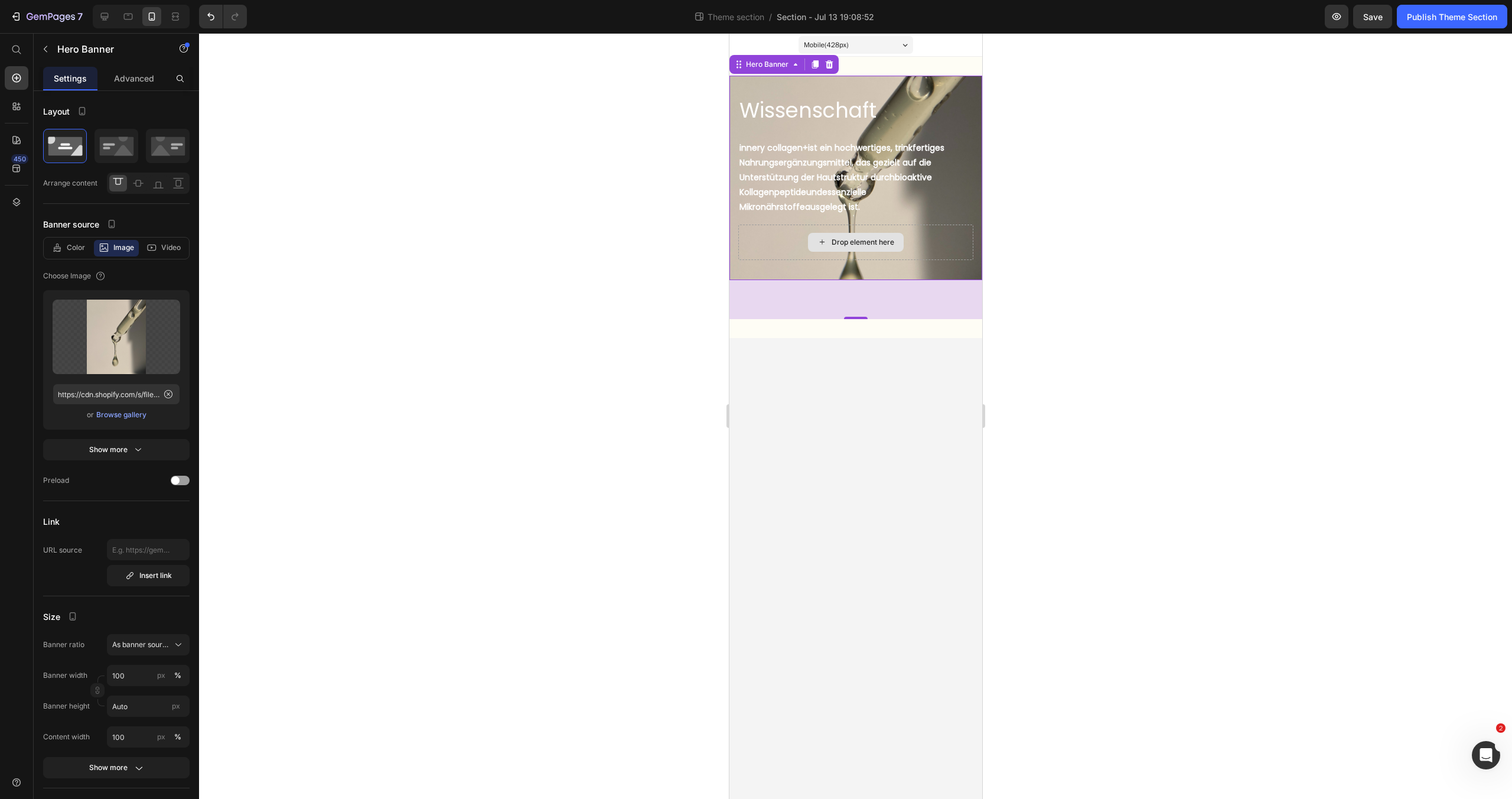 click on "Drop element here" at bounding box center (855, 242) 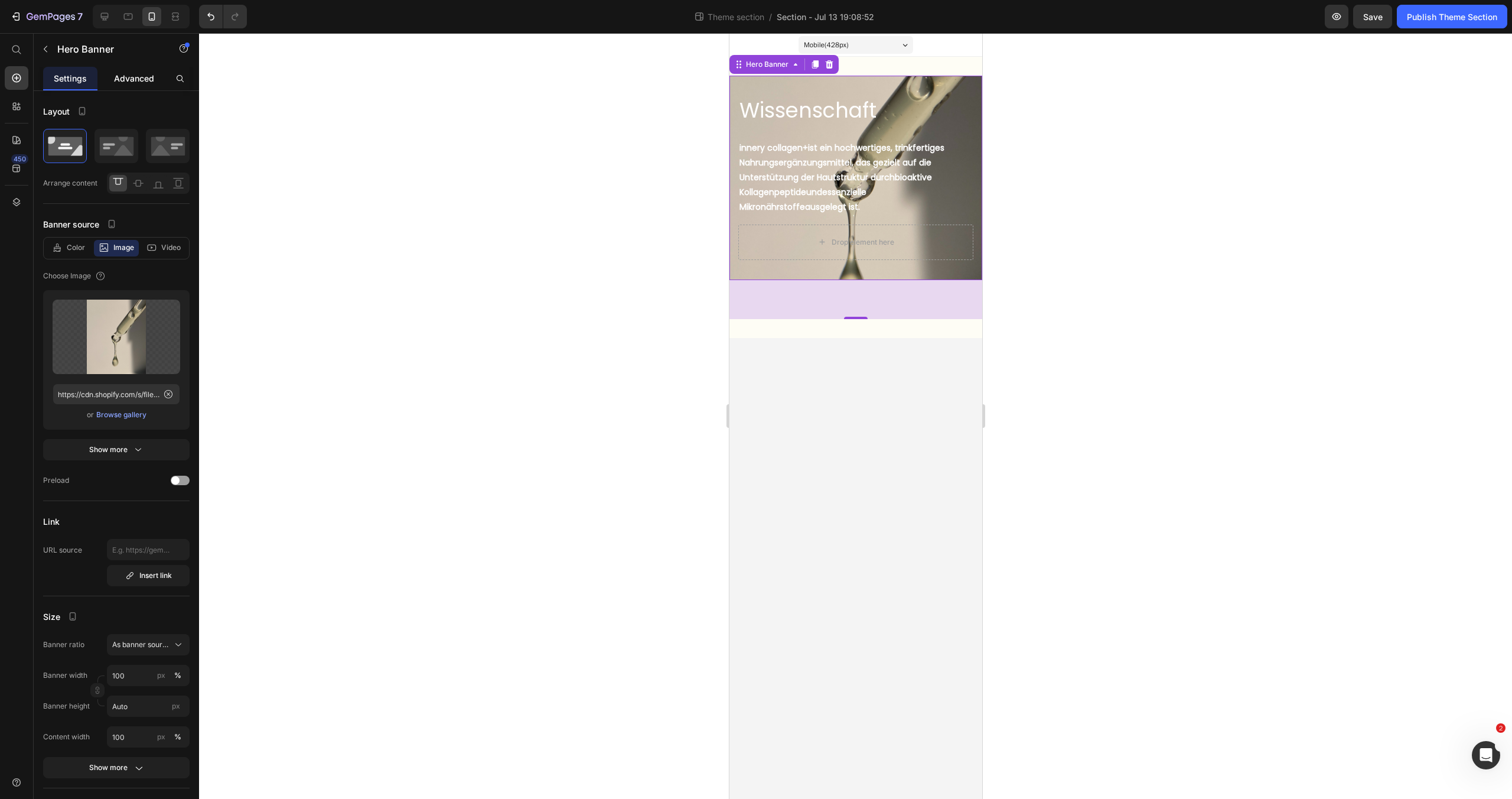 click on "Advanced" at bounding box center [134, 78] 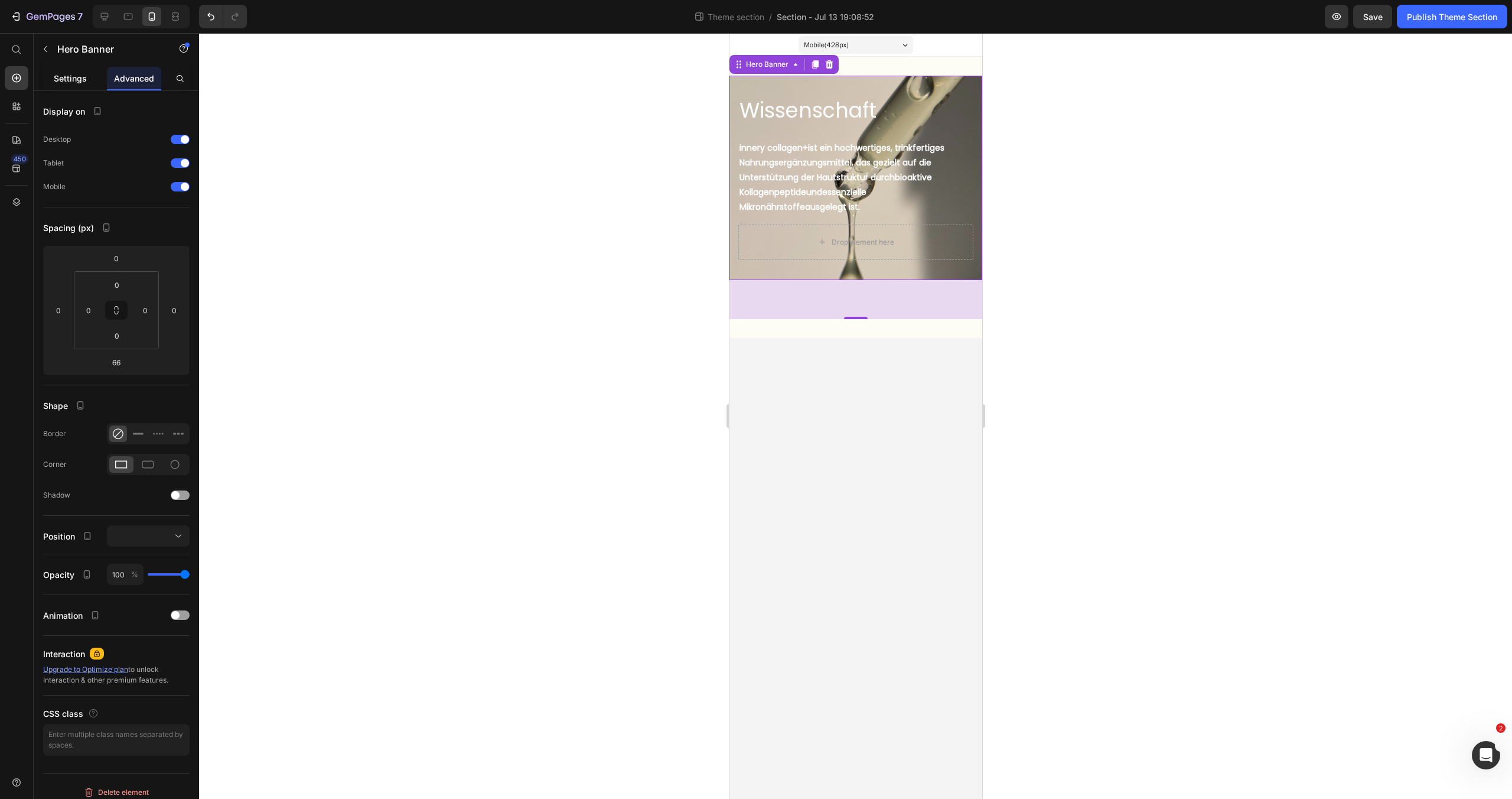 click on "Settings" at bounding box center [70, 78] 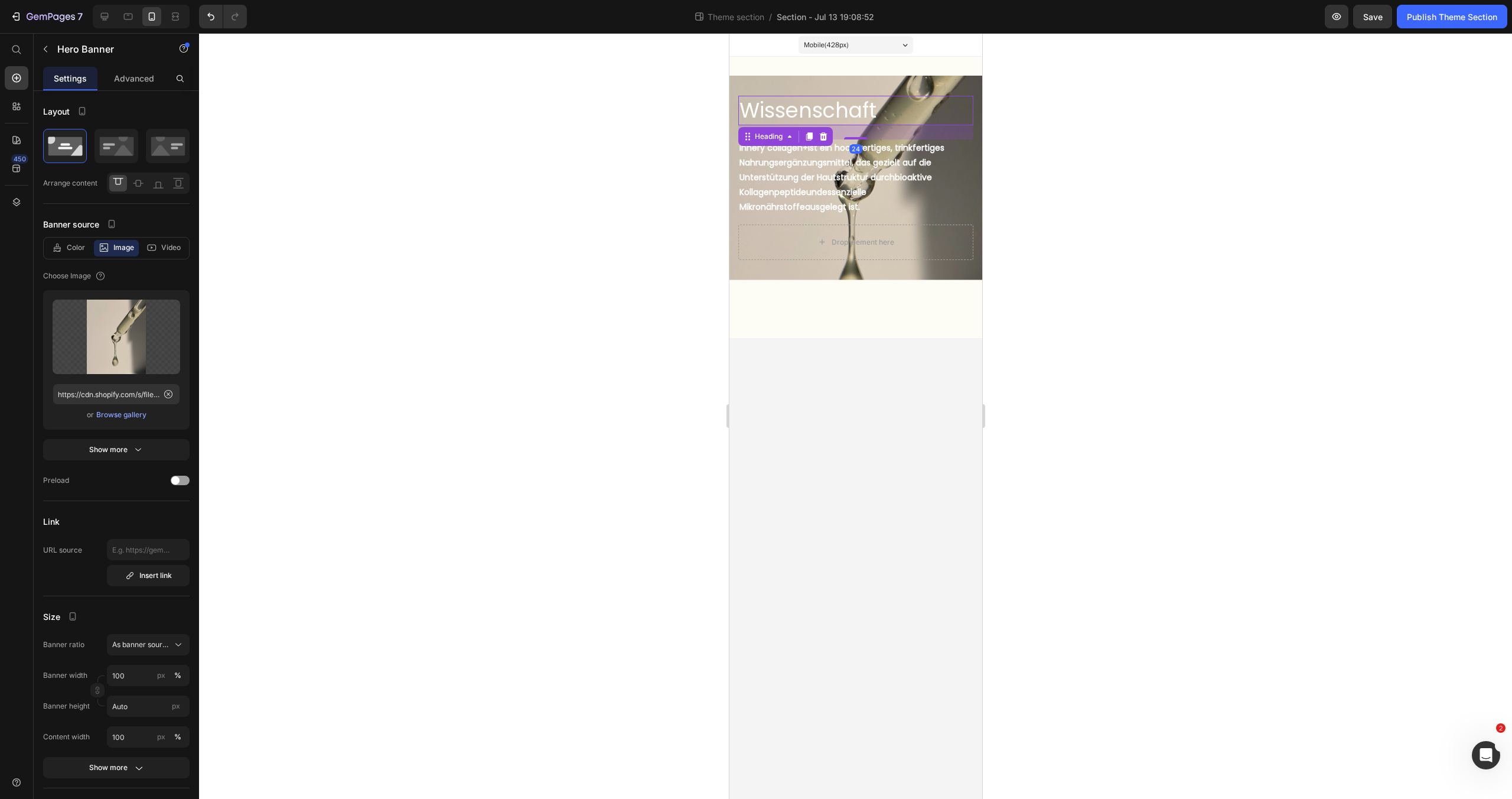 click on "Wissenschaft" at bounding box center [855, 111] 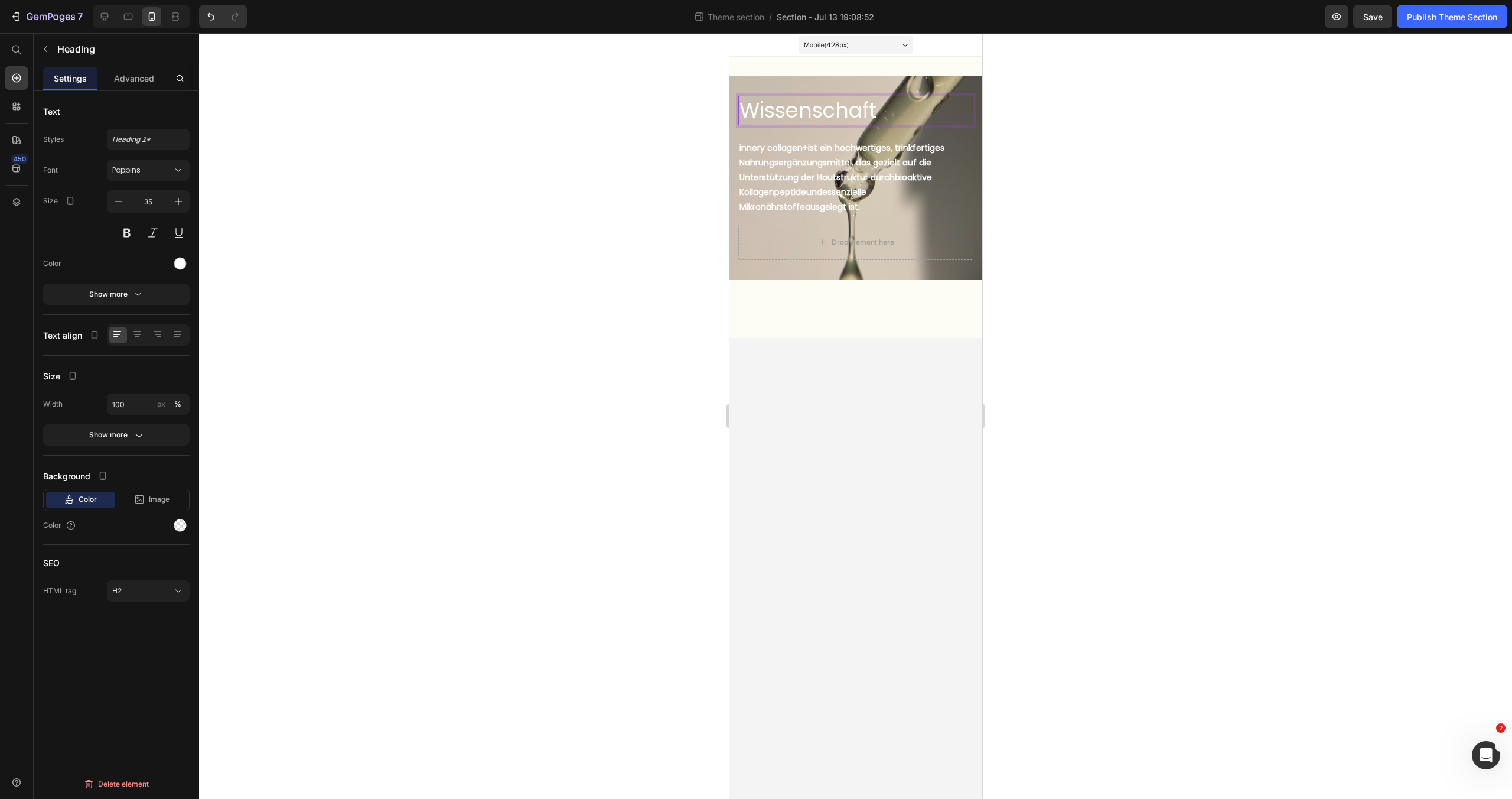 click on "Wissenschaft" at bounding box center (855, 111) 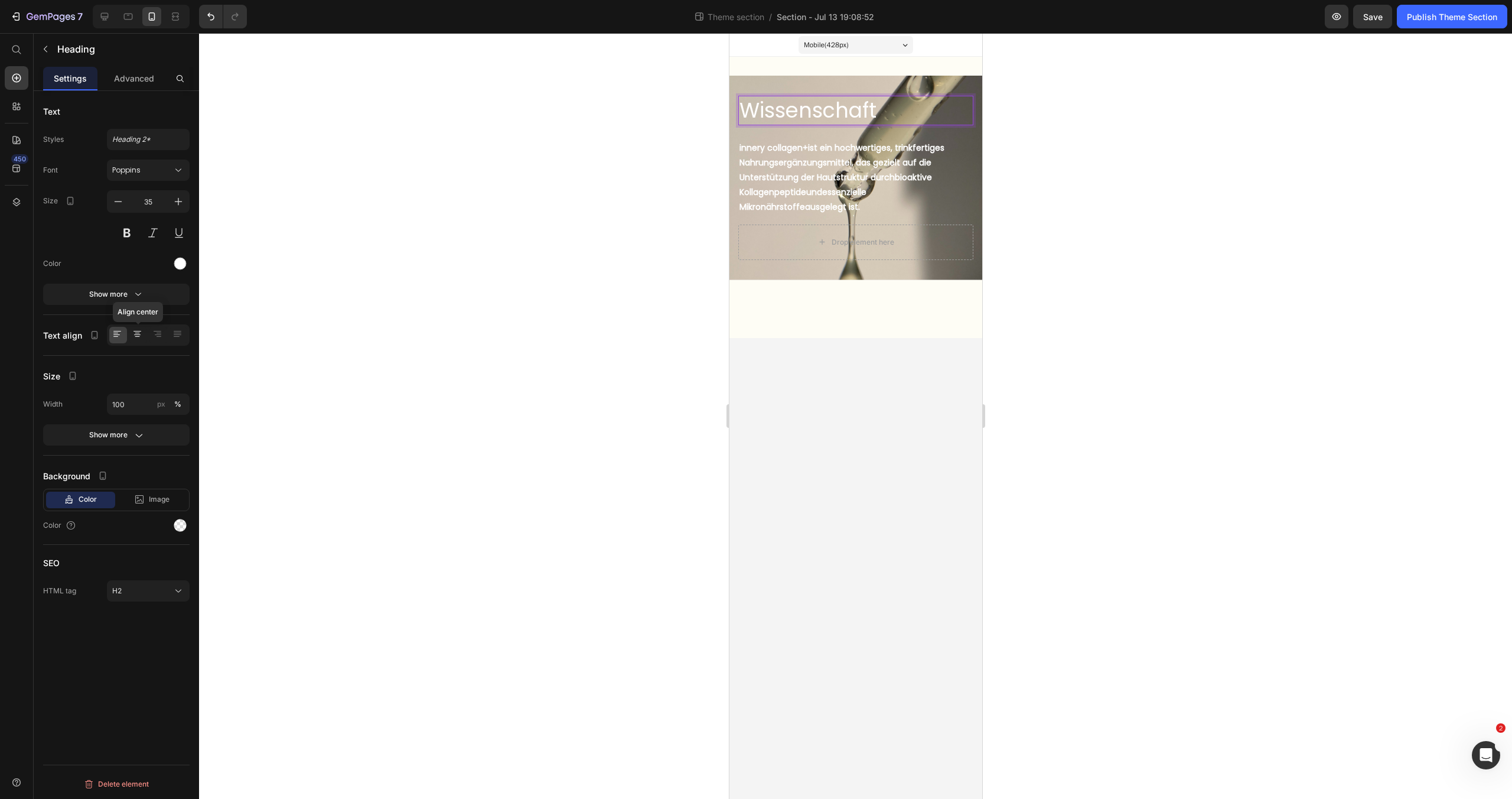 click 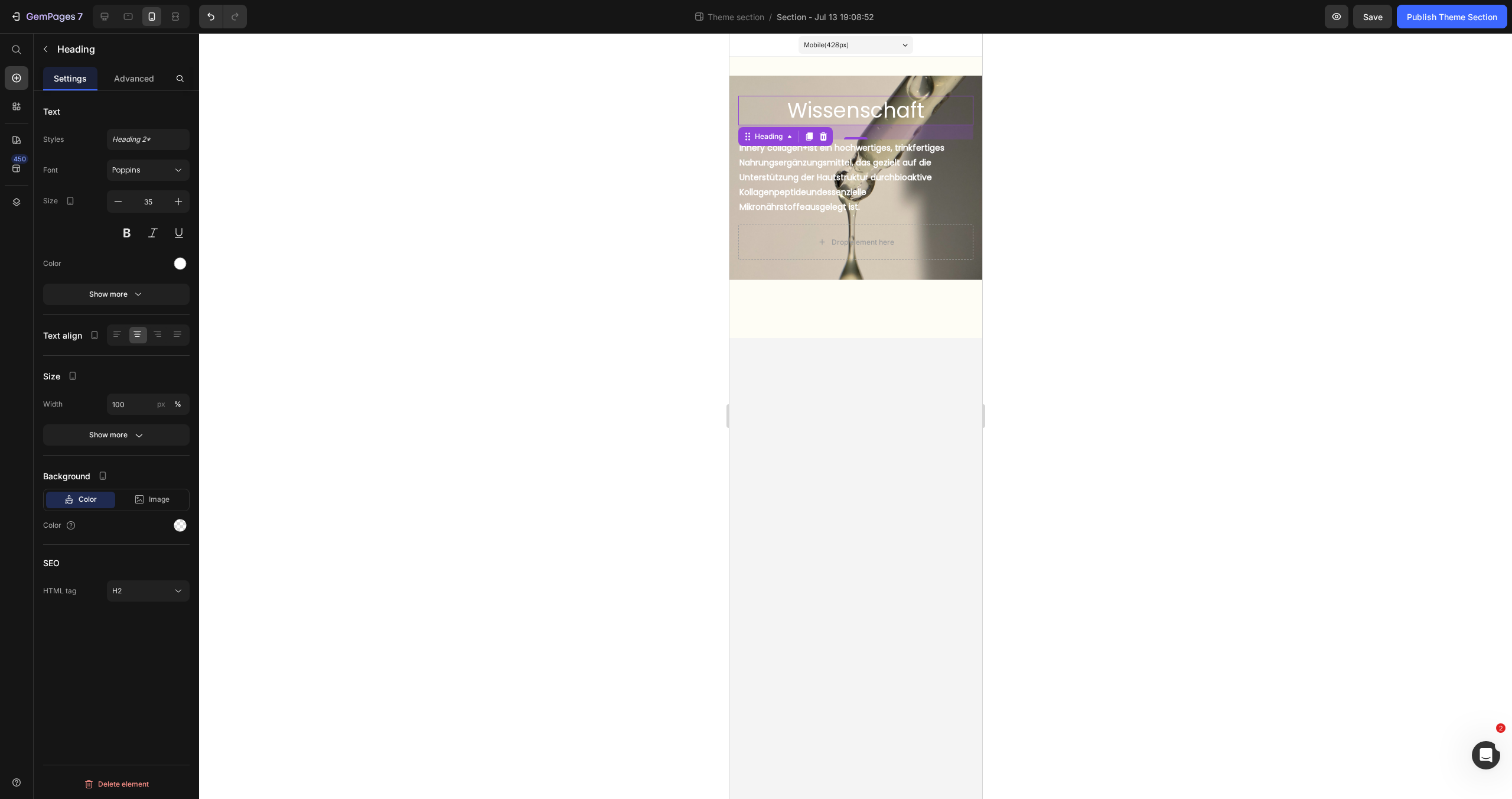 click 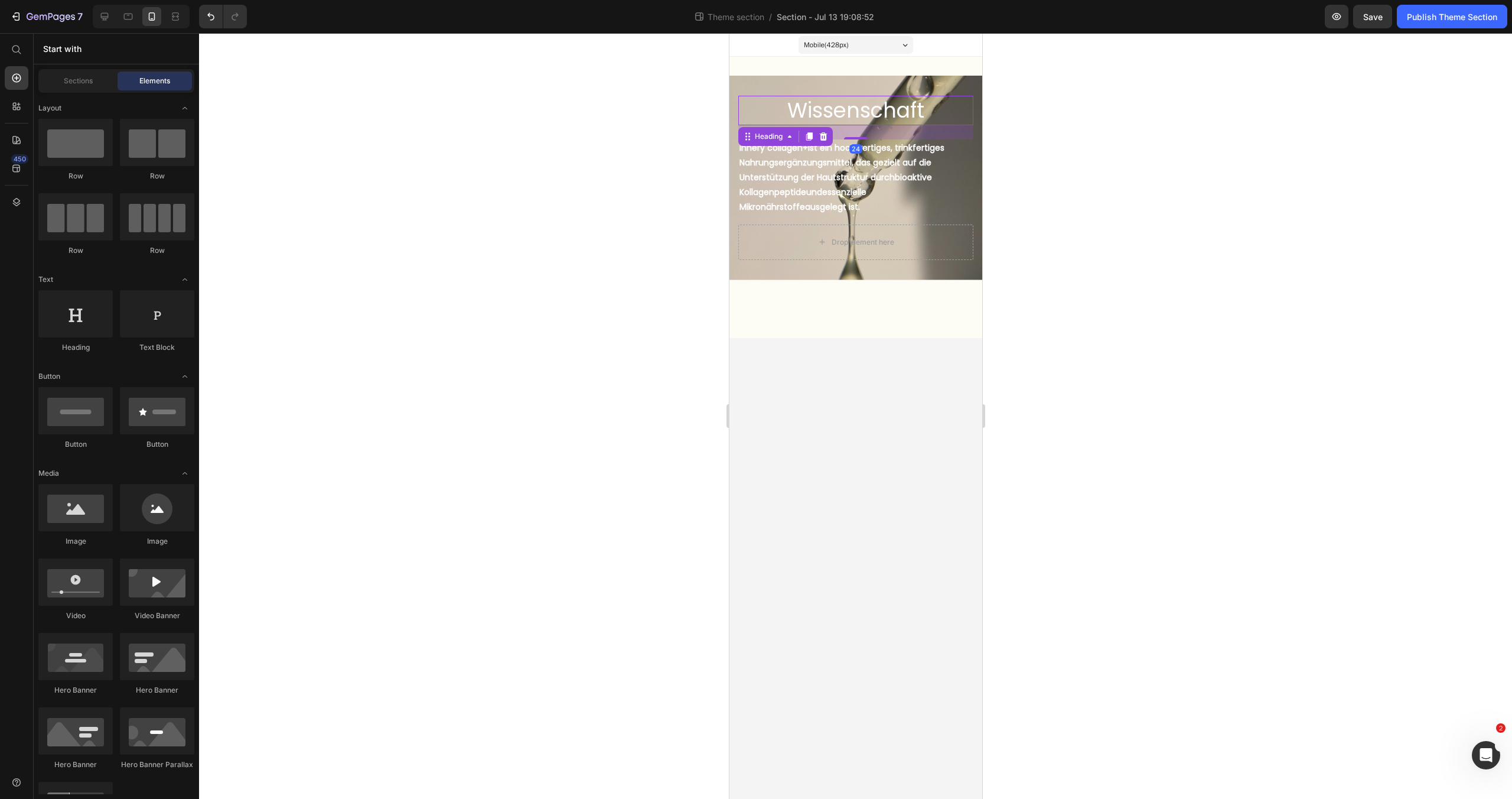 click on "Wissenschaft" at bounding box center [855, 111] 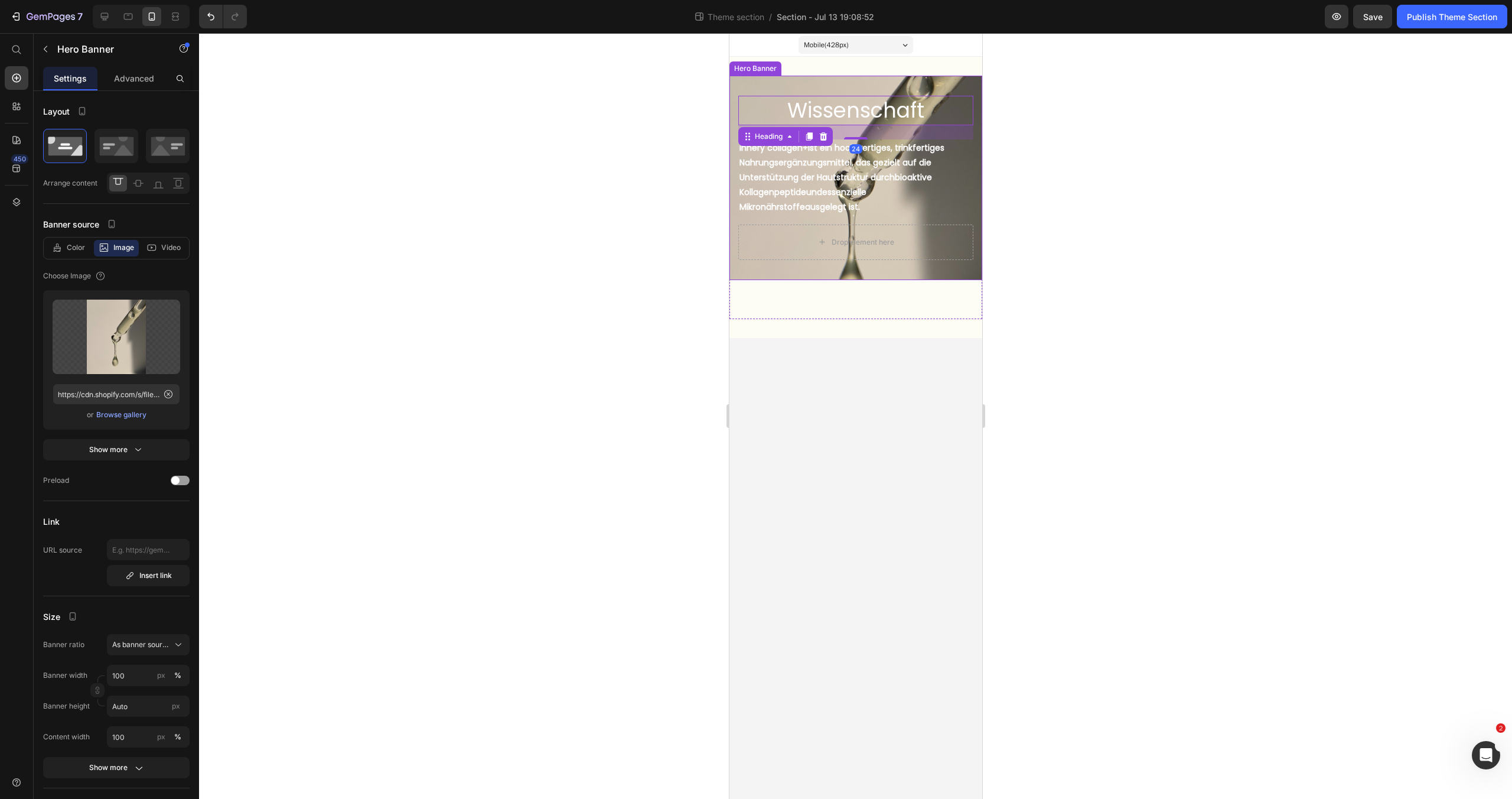 click on "Wissenschaft Heading   24 But I must explain to you how all this mistaken idea of denouncing pleasure and praising pain was born and I will give you a complete account of the system, and expound the actual teachings of the great explorer Text Block Explore now Button At vero eos et accusamus et iusto odio benefits Text Block innery collagen+  ist ein hochwertiges, trinkfertiges Nahrungsergänzungsmittel, das gezielt auf die Unterstützung der Hautstruktur durch  bioaktive Kollagenpeptide  und  essenzielle Mikronährstoffe  ausgelegt ist. Text Block
Drop element here" at bounding box center (855, 178) 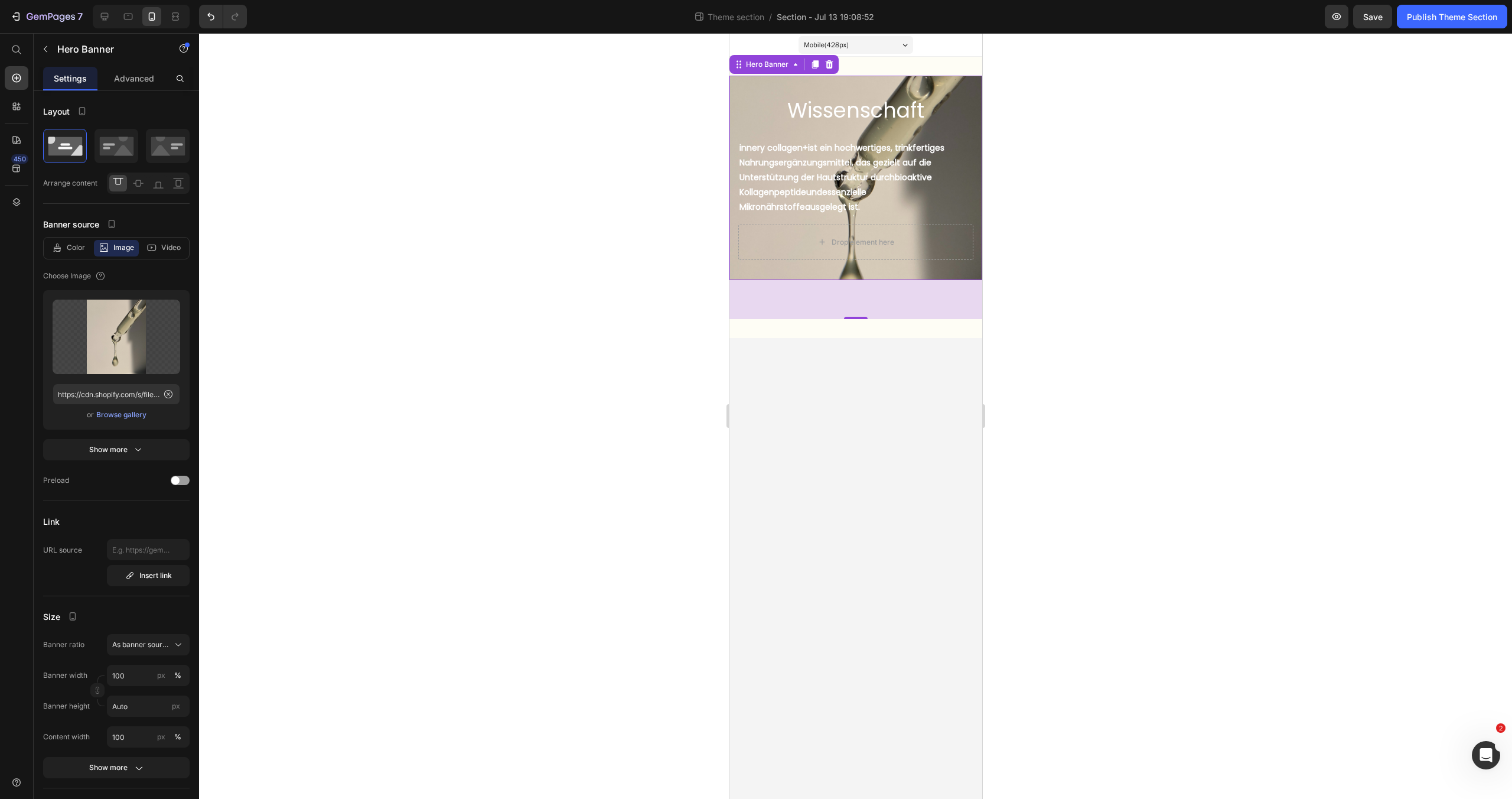 click on "Wissenschaft Heading But I must explain to you how all this mistaken idea of denouncing pleasure and praising pain was born and I will give you a complete account of the system, and expound the actual teachings of the great explorer Text Block Explore now Button At vero eos et accusamus et iusto odio benefits Text Block innery collagen+  ist ein hochwertiges, trinkfertiges Nahrungsergänzungsmittel, das gezielt auf die Unterstützung der Hautstruktur durch  bioaktive Kollagenpeptide  und  essenzielle Mikronährstoffe  ausgelegt ist. Text Block
Drop element here" at bounding box center (855, 178) 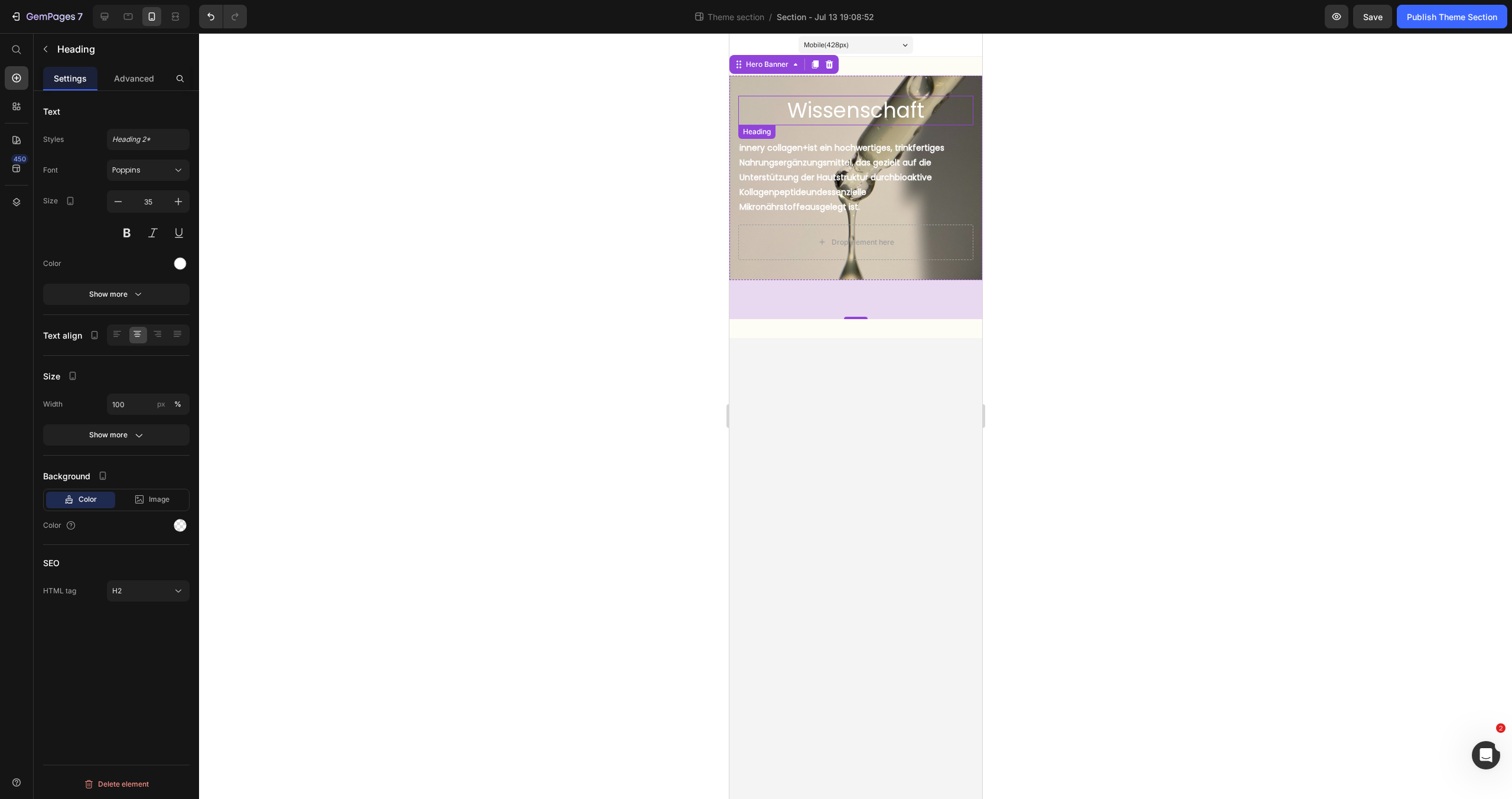 click on "Wissenschaft" at bounding box center [855, 111] 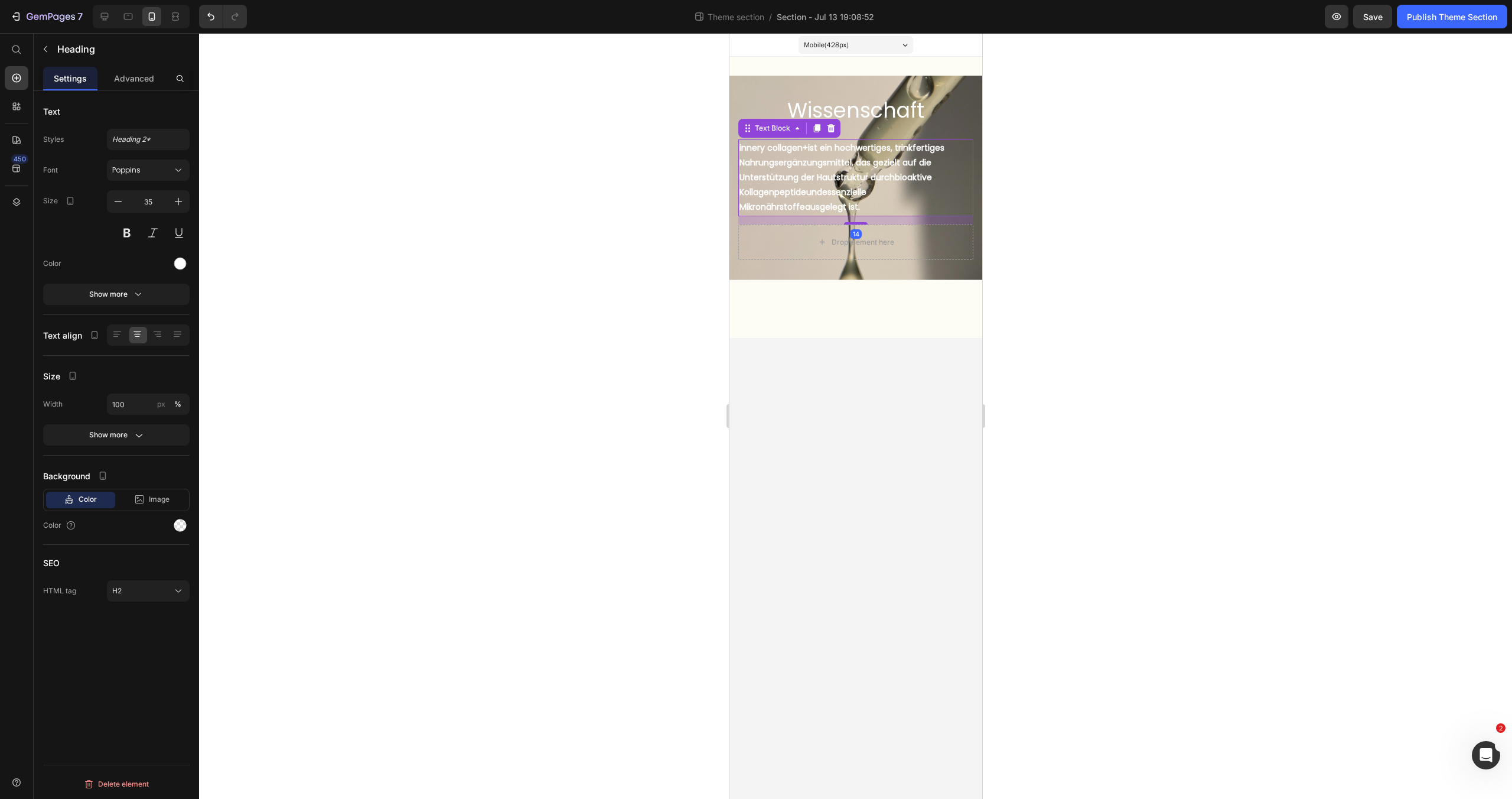 click on "innery collagen+  ist ein hochwertiges, trinkfertiges Nahrungsergänzungsmittel, das gezielt auf die Unterstützung der Hautstruktur durch  bioaktive Kollagenpeptide  und  essenzielle Mikronährstoffe  ausgelegt ist." at bounding box center [855, 178] 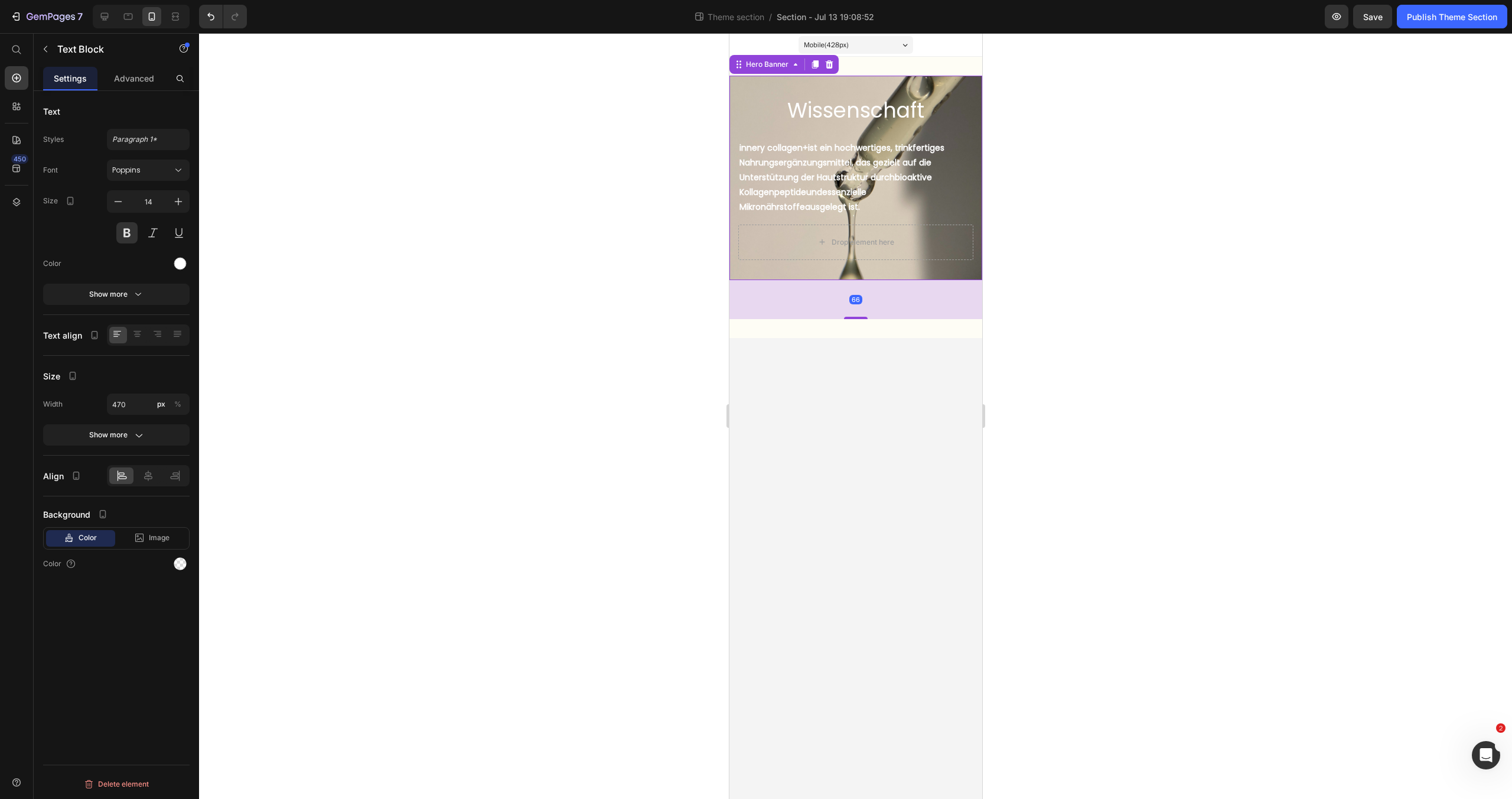 click on "Wissenschaft Heading But I must explain to you how all this mistaken idea of denouncing pleasure and praising pain was born and I will give you a complete account of the system, and expound the actual teachings of the great explorer Text Block Explore now Button At vero eos et accusamus et iusto odio benefits Text Block innery collagen+  ist ein hochwertiges, trinkfertiges Nahrungsergänzungsmittel, das gezielt auf die Unterstützung der Hautstruktur durch  bioaktive Kollagenpeptide  und  essenzielle Mikronährstoffe  ausgelegt ist. Text Block
Drop element here" at bounding box center (855, 178) 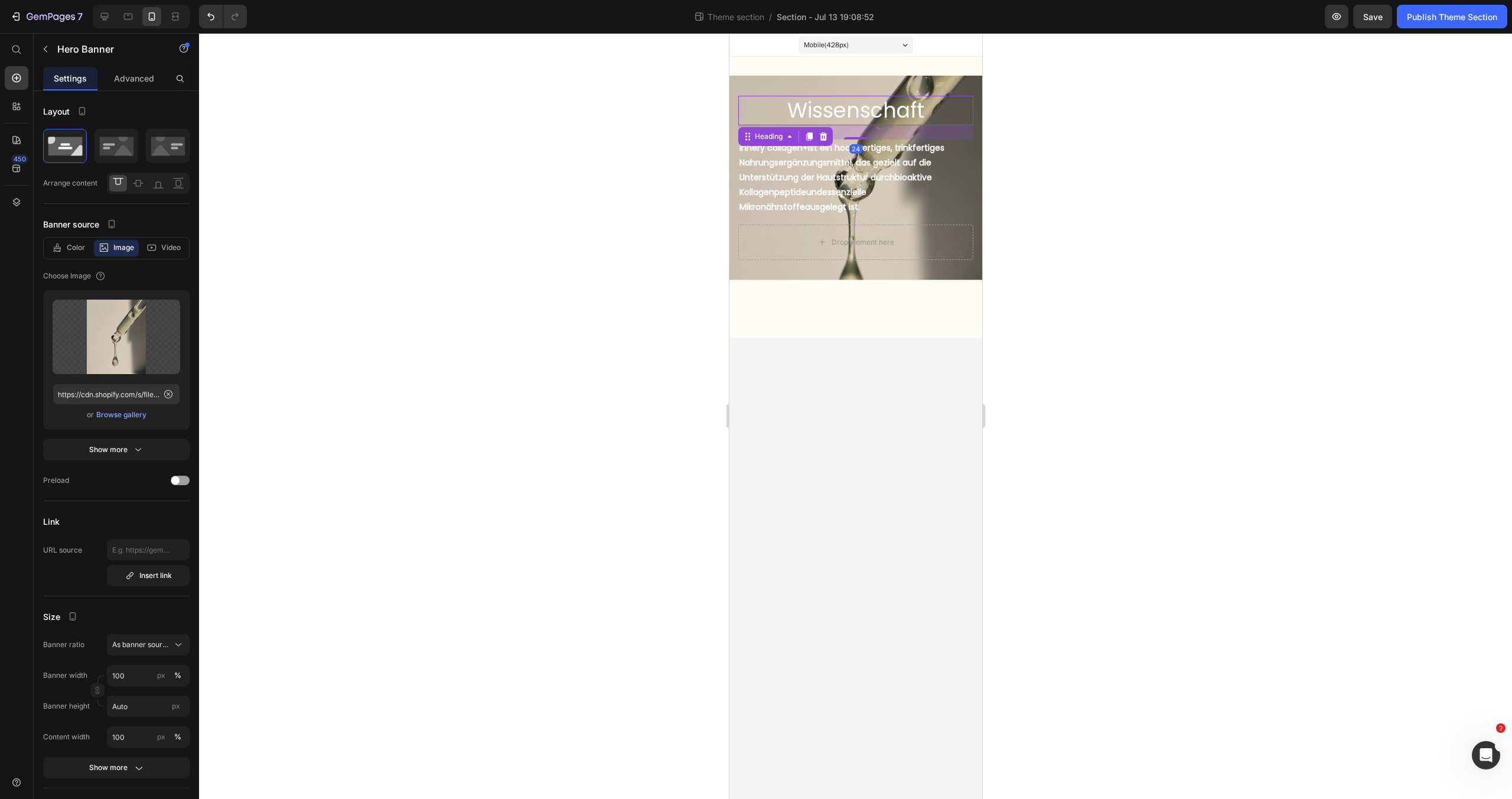 click on "Wissenschaft" at bounding box center (855, 111) 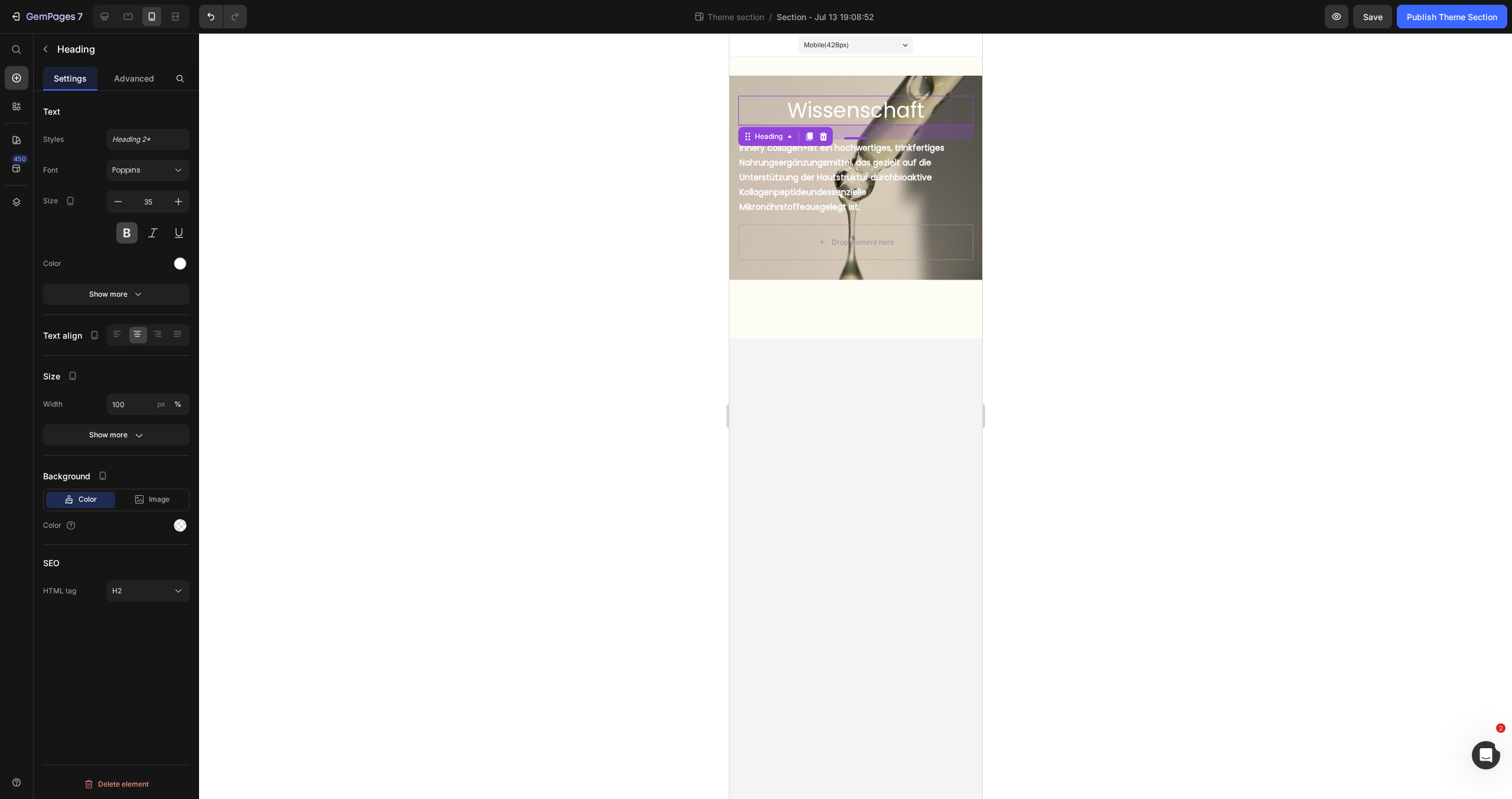 click at bounding box center (127, 233) 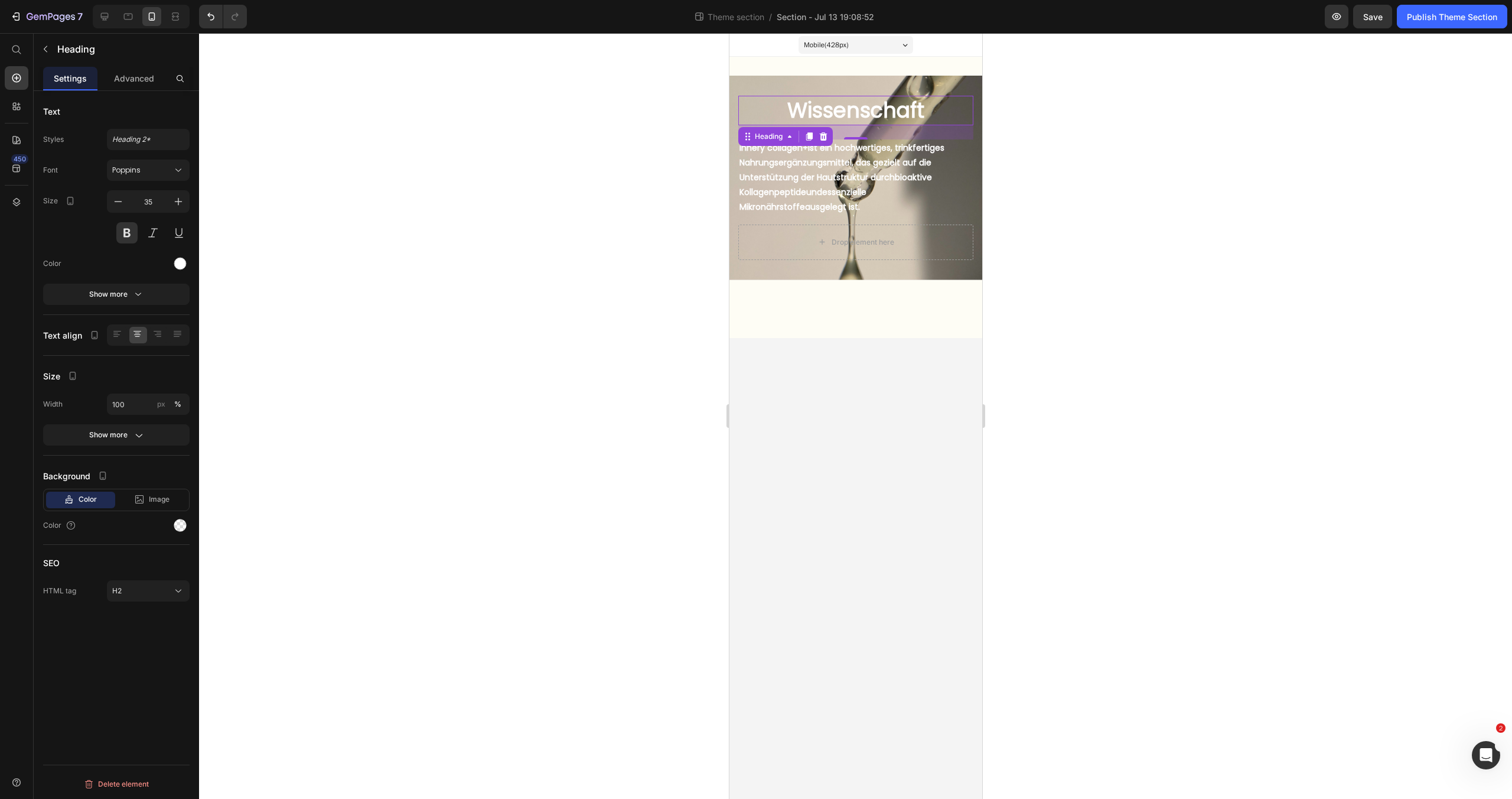 click 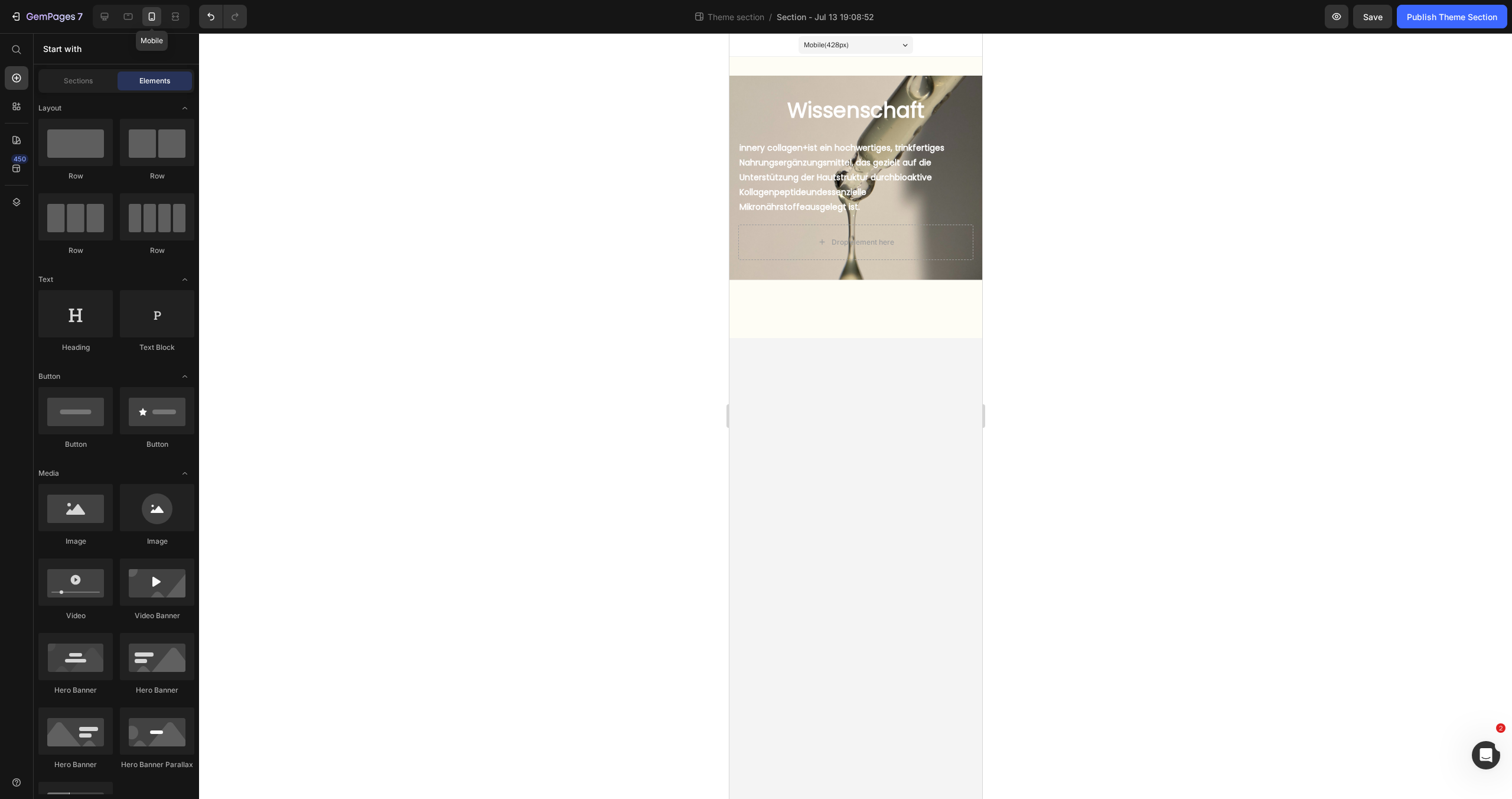 click 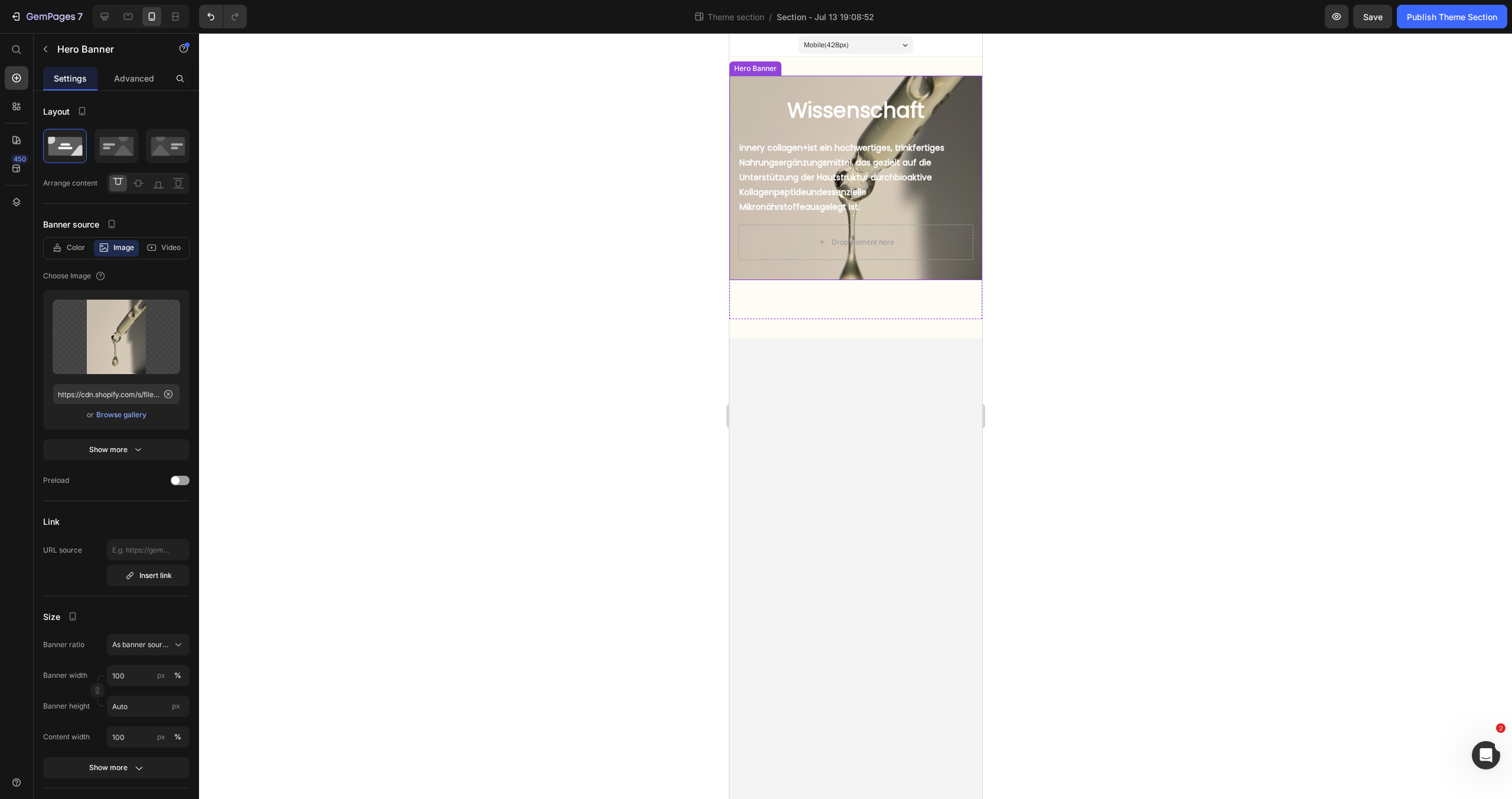 click on "Wissenschaft Heading But I must explain to you how all this mistaken idea of denouncing pleasure and praising pain was born and I will give you a complete account of the system, and expound the actual teachings of the great explorer Text Block Explore now Button At vero eos et accusamus et iusto odio benefits Text Block innery collagen+  ist ein hochwertiges, trinkfertiges Nahrungsergänzungsmittel, das gezielt auf die Unterstützung der Hautstruktur durch  bioaktive Kollagenpeptide  und  essenzielle Mikronährstoffe  ausgelegt ist. Text Block" at bounding box center [855, 160] 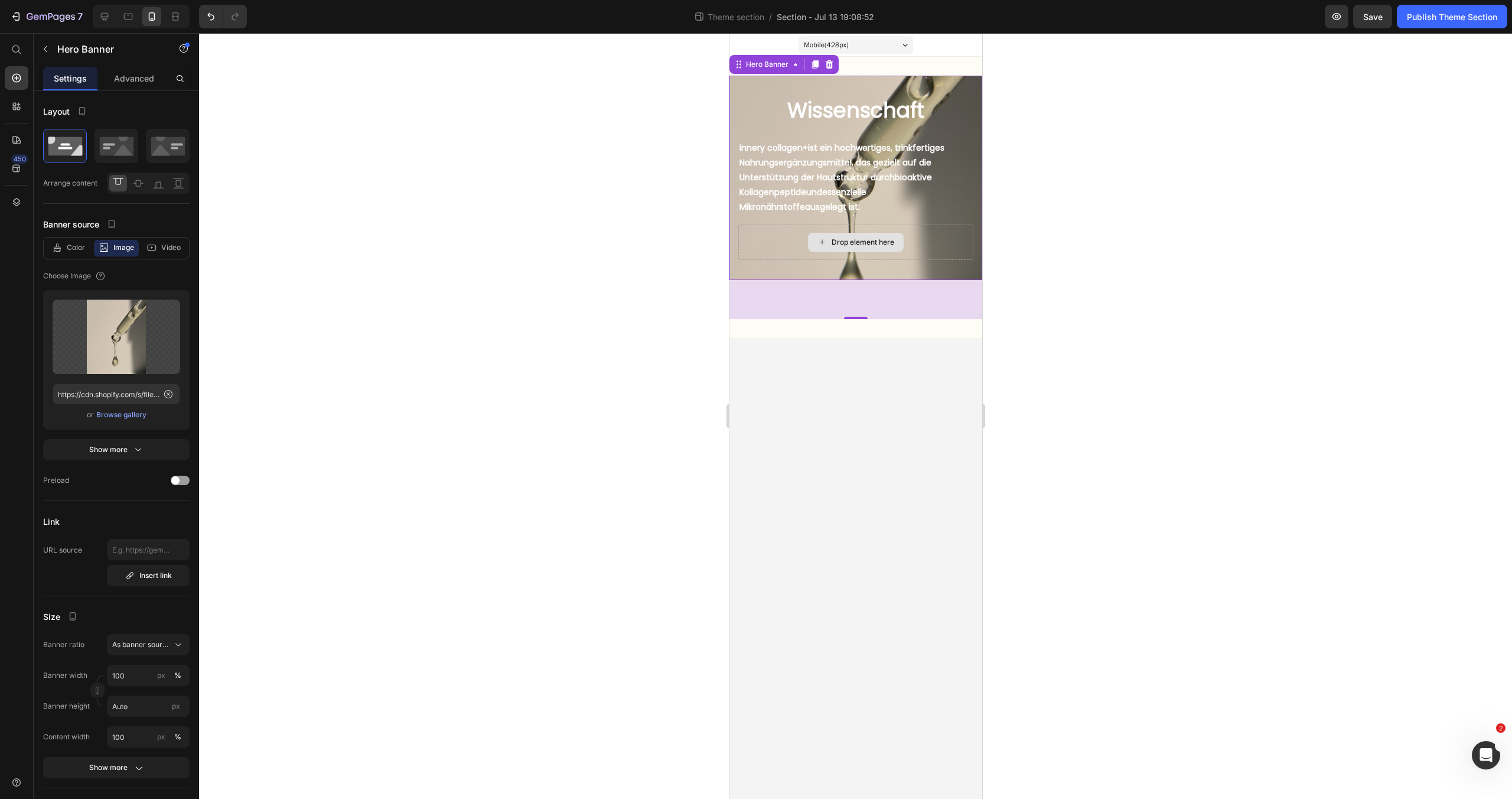 click on "Drop element here" at bounding box center [855, 242] 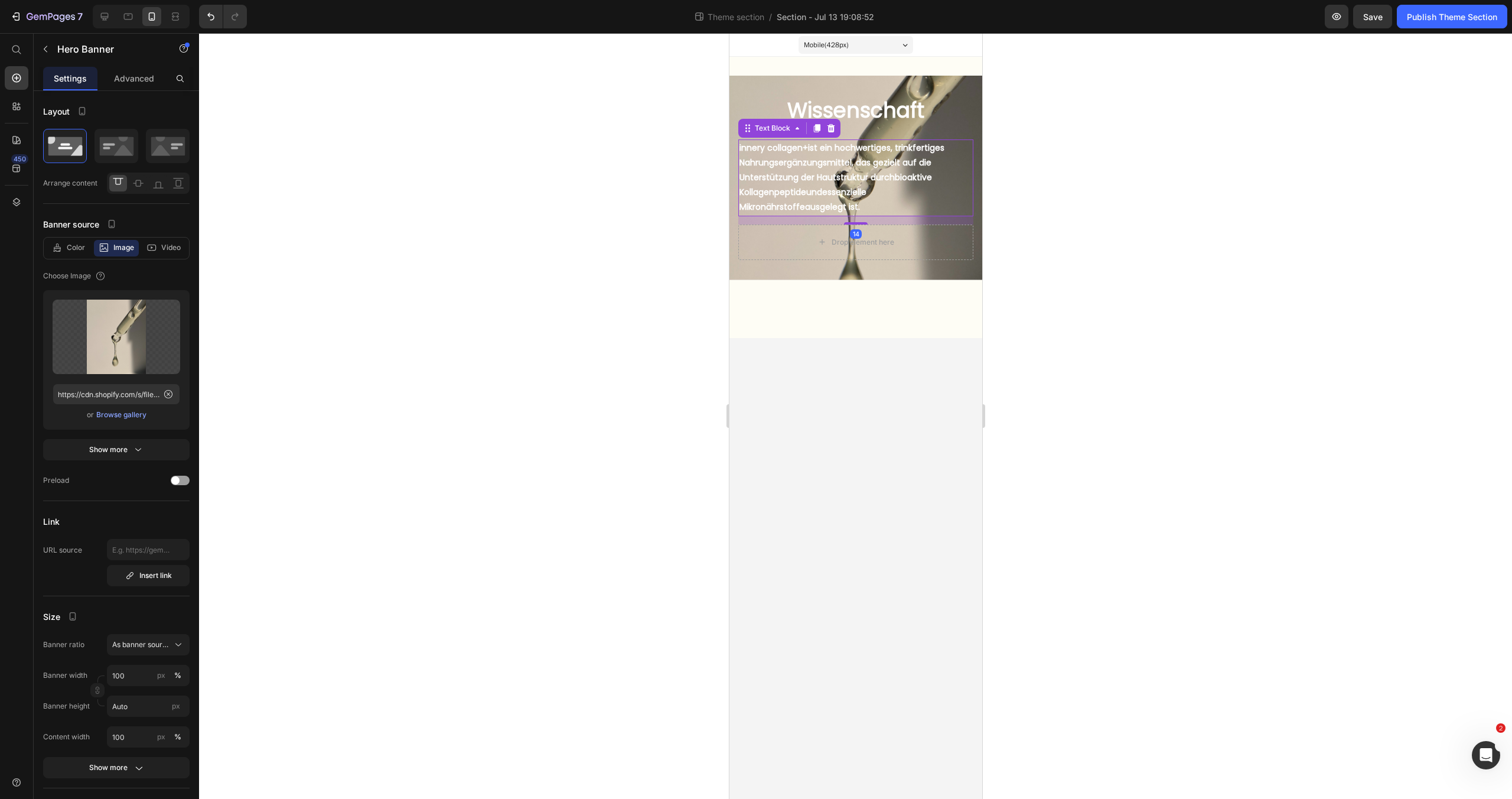 click on "innery collagen+  ist ein hochwertiges, trinkfertiges Nahrungsergänzungsmittel, das gezielt auf die Unterstützung der Hautstruktur durch  bioaktive Kollagenpeptide  und  essenzielle Mikronährstoffe  ausgelegt ist." at bounding box center (855, 178) 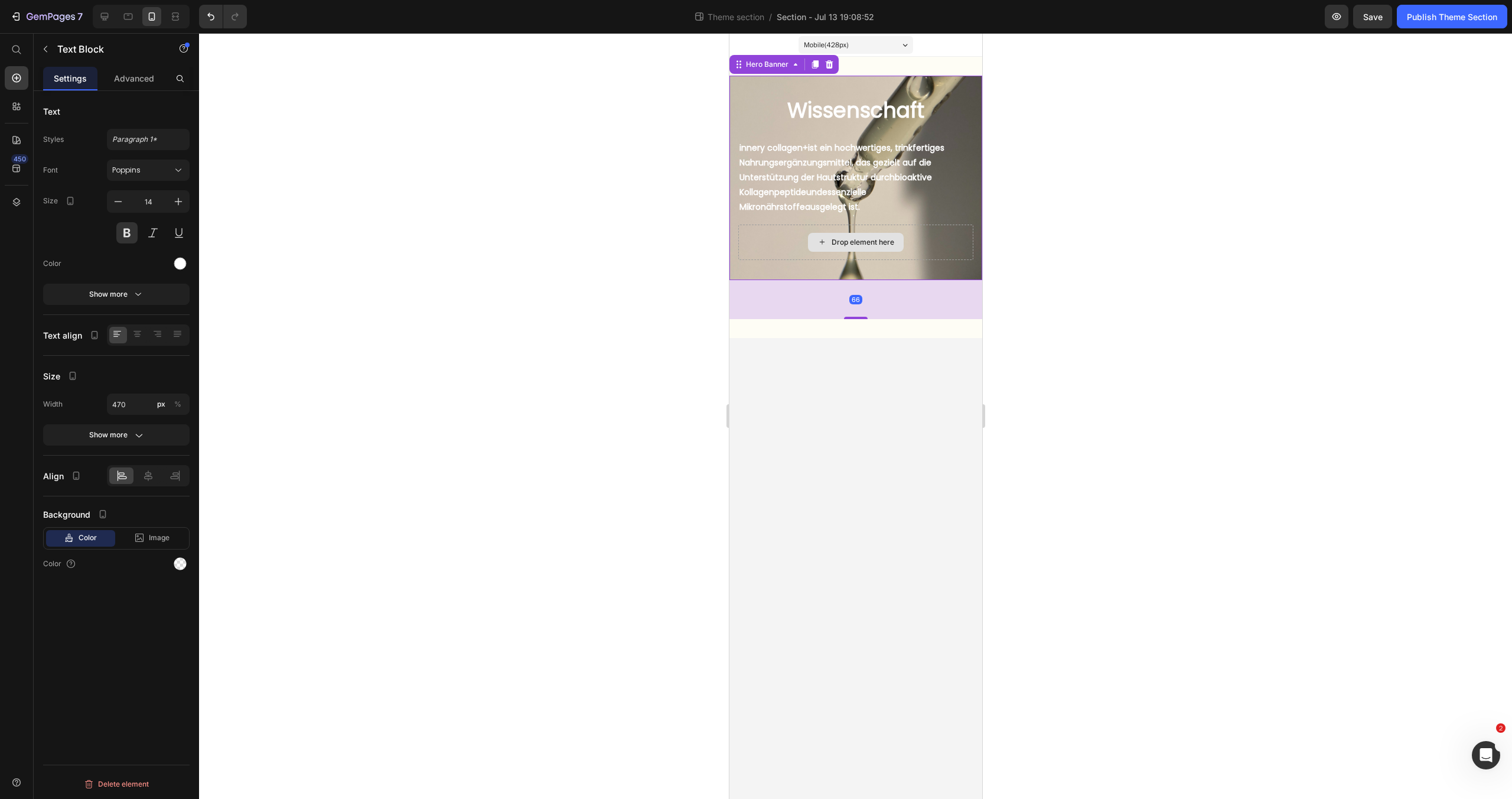 drag, startPoint x: 784, startPoint y: 251, endPoint x: 771, endPoint y: 249, distance: 13.15295 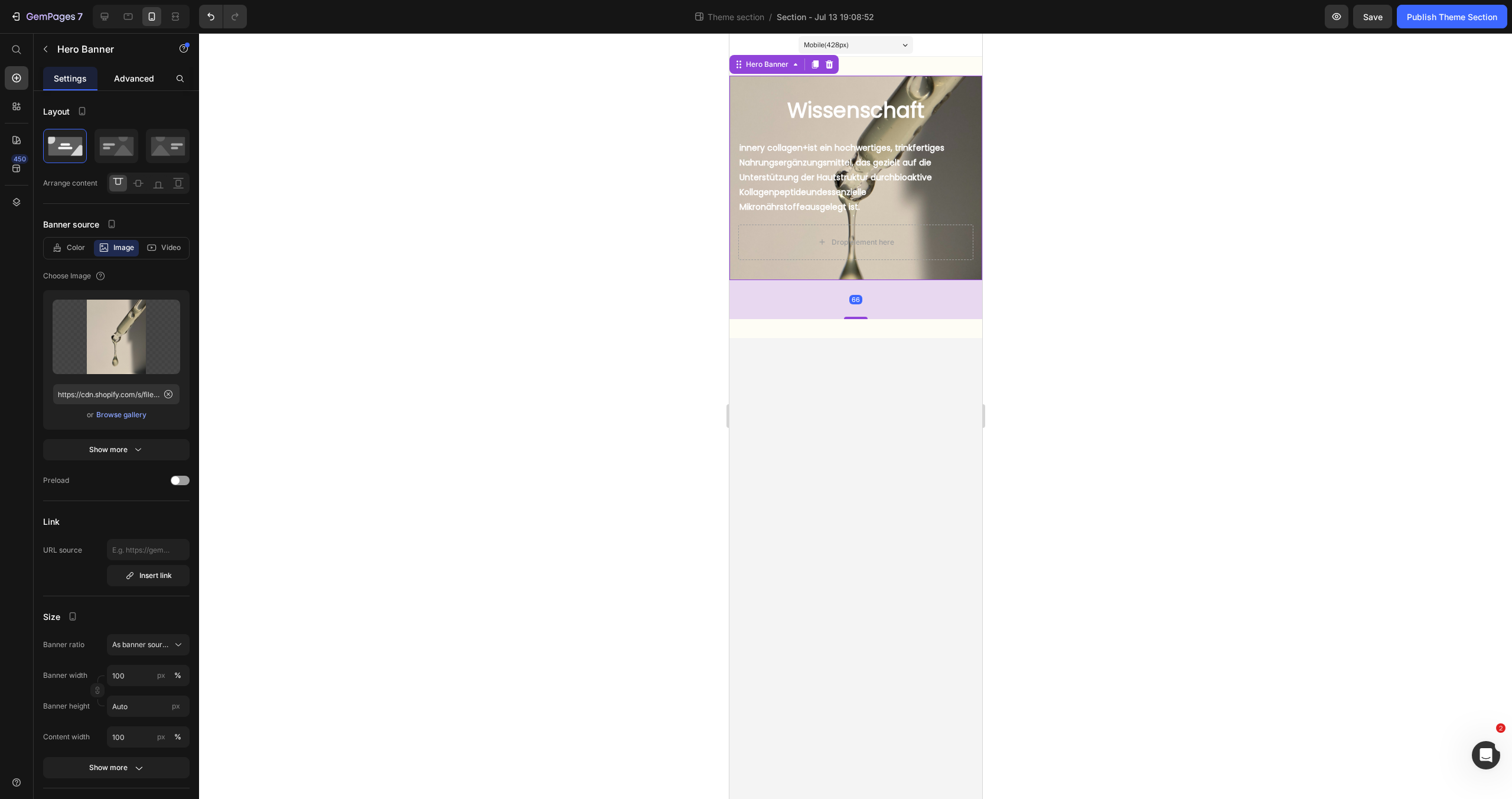 click on "Advanced" at bounding box center (134, 78) 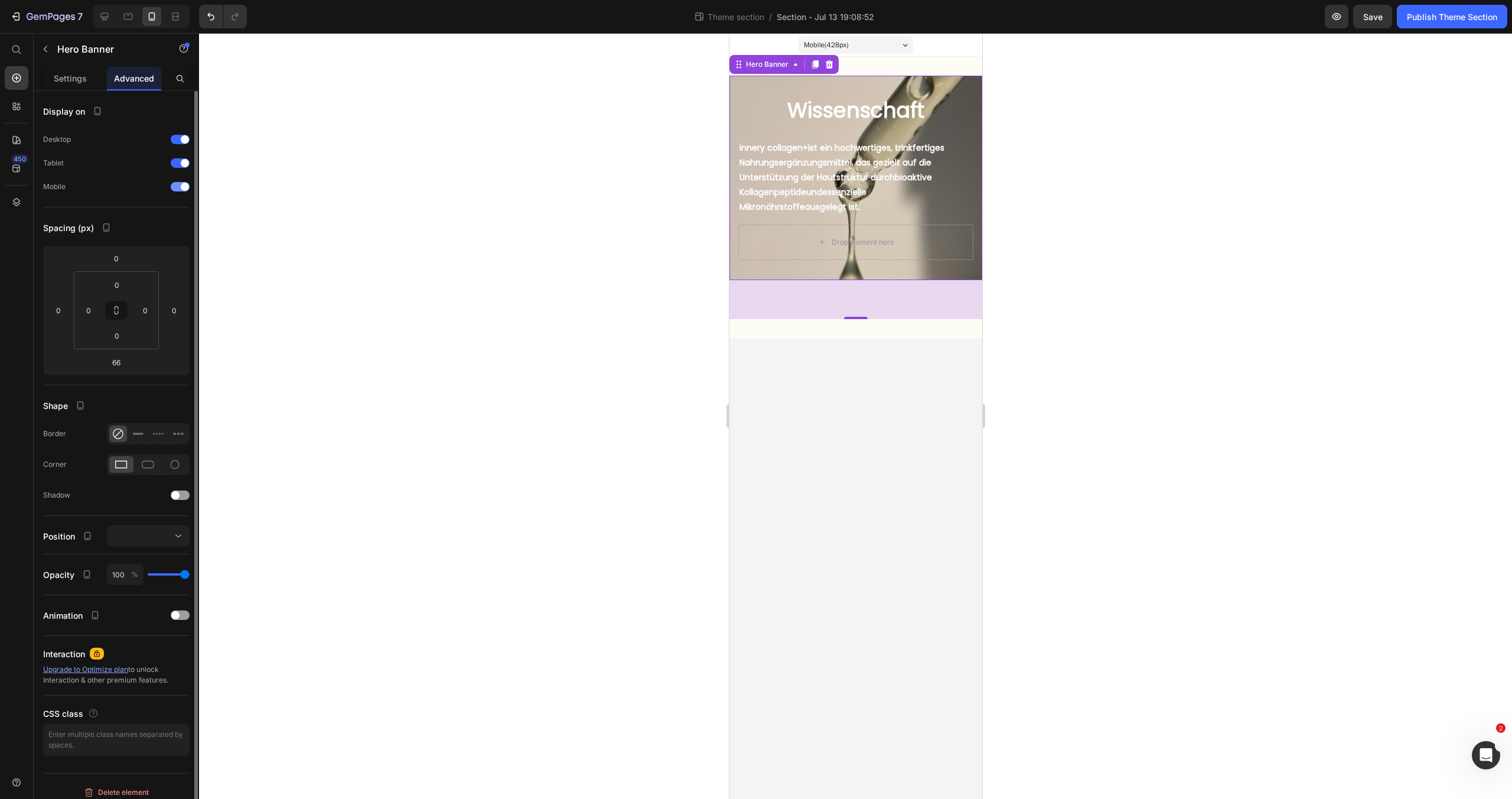 scroll, scrollTop: 8, scrollLeft: 0, axis: vertical 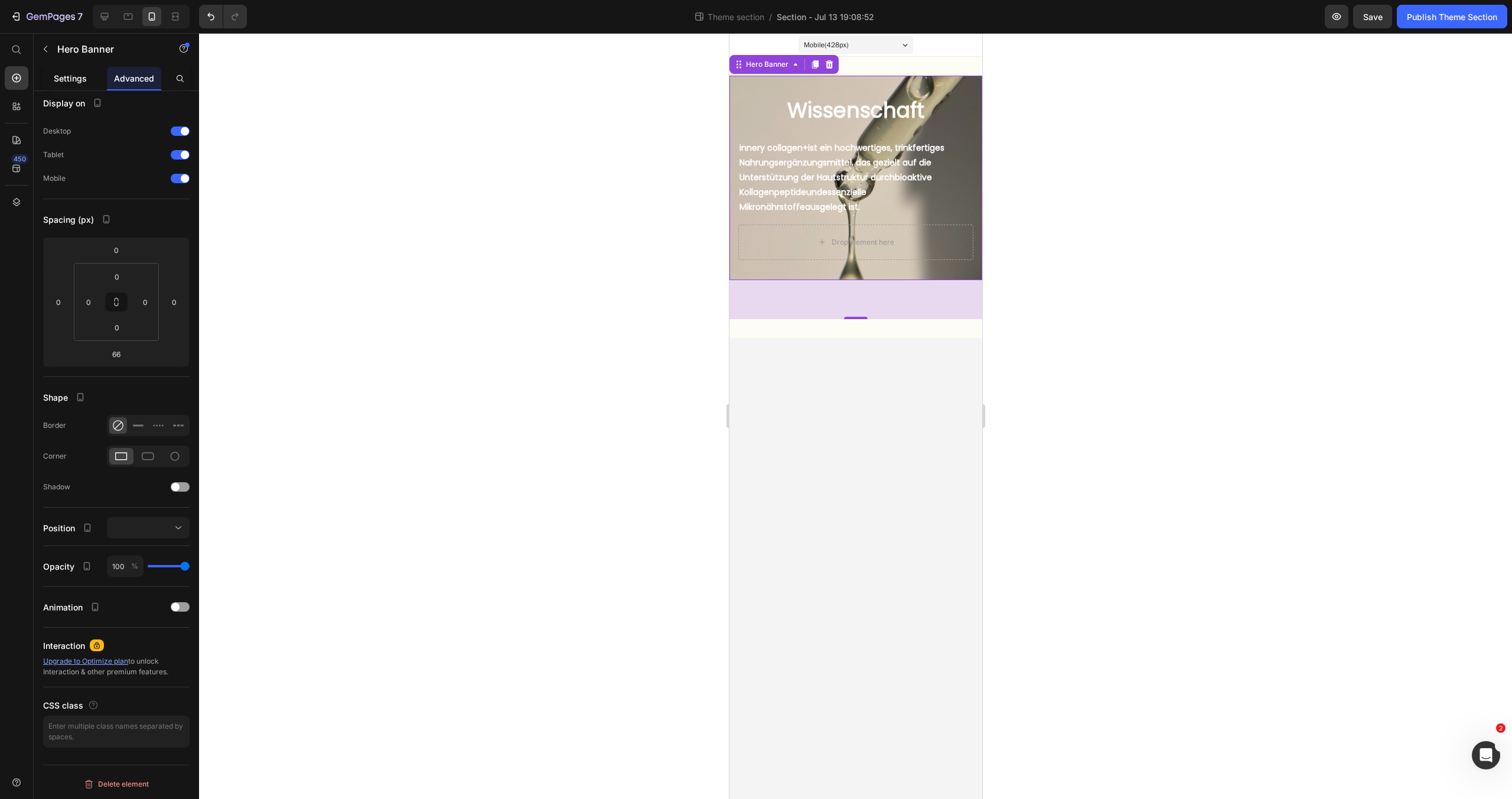 drag, startPoint x: 66, startPoint y: 79, endPoint x: 58, endPoint y: 71, distance: 11.313708 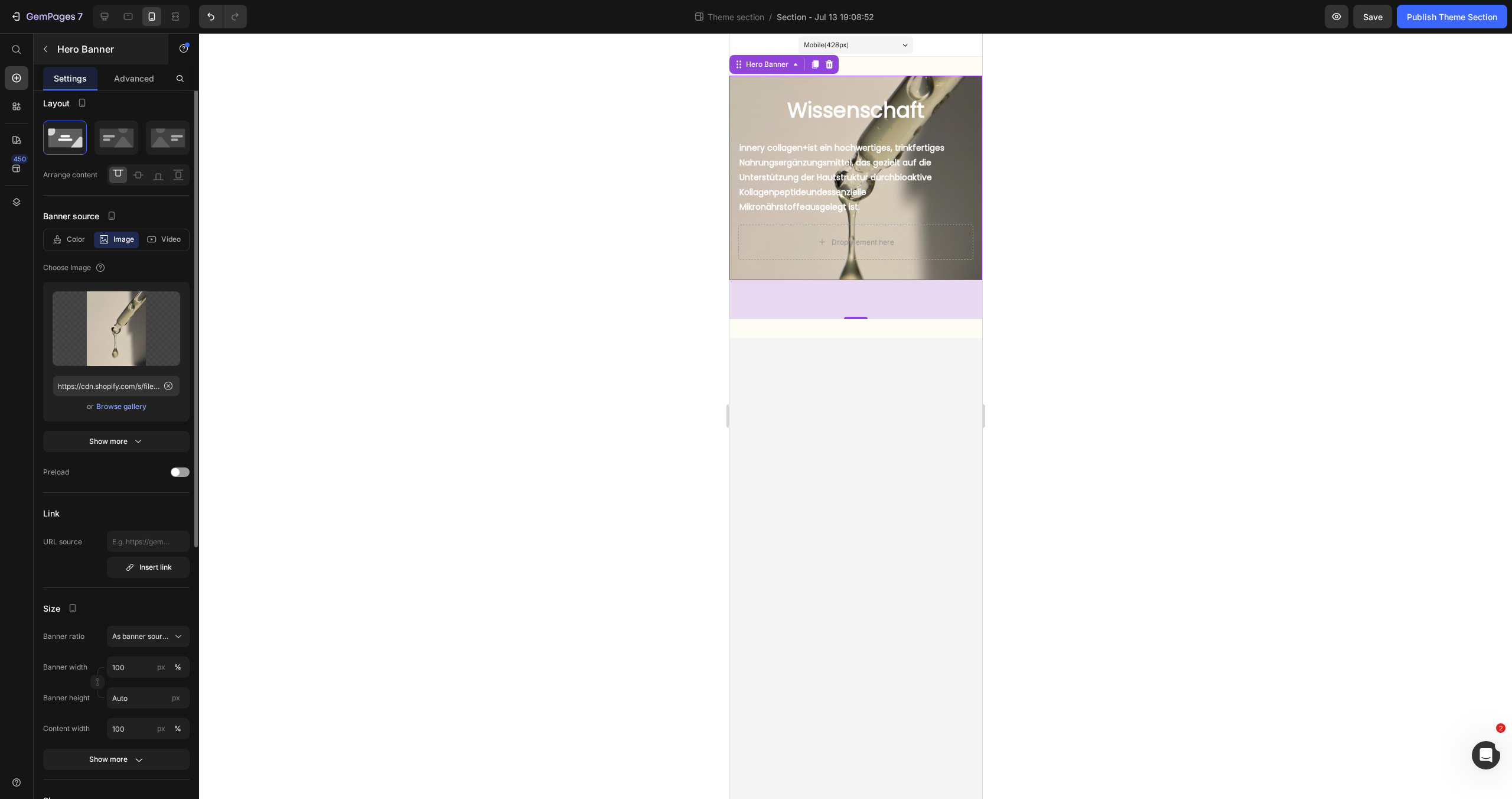 scroll, scrollTop: 0, scrollLeft: 0, axis: both 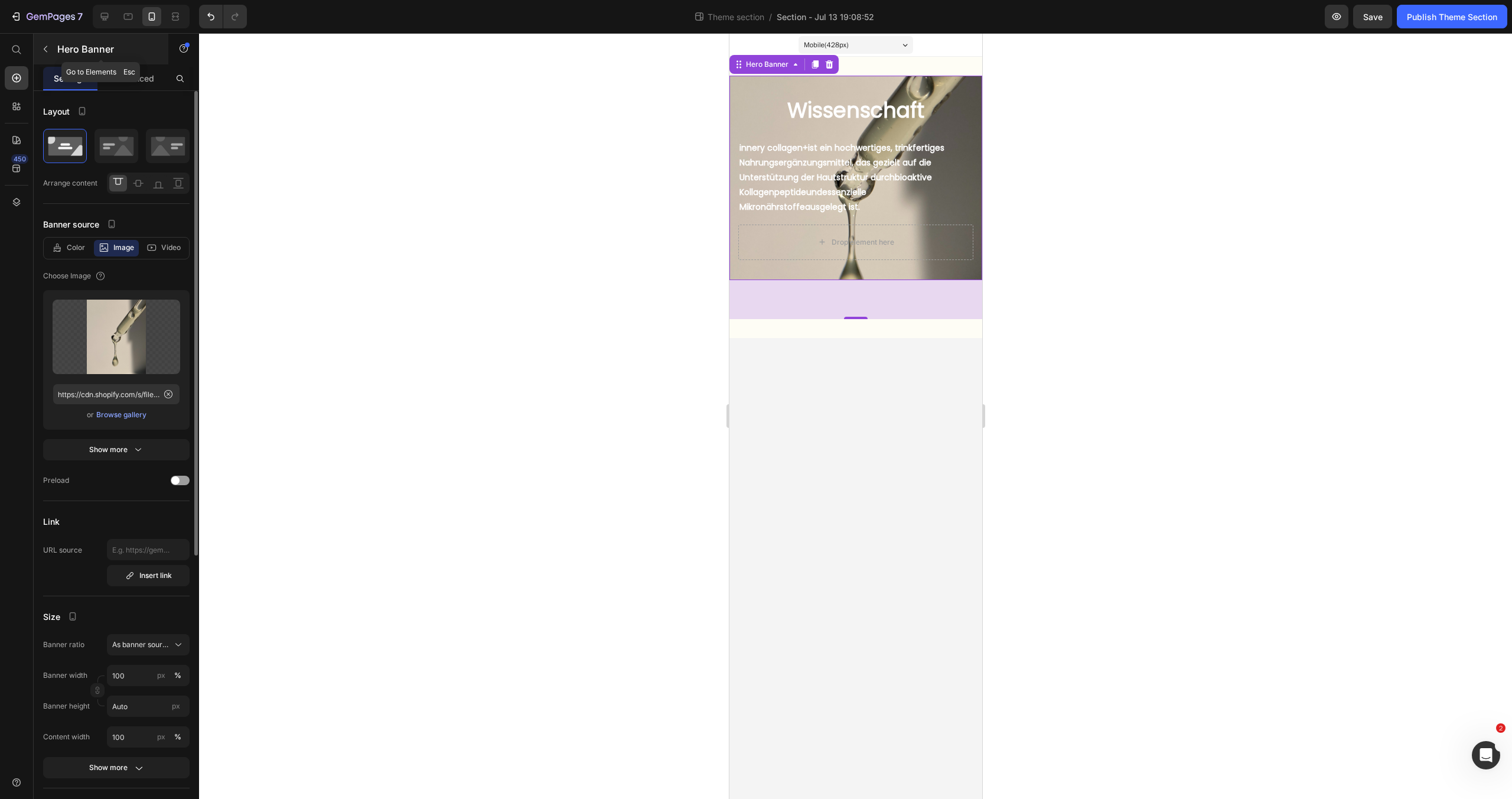 click 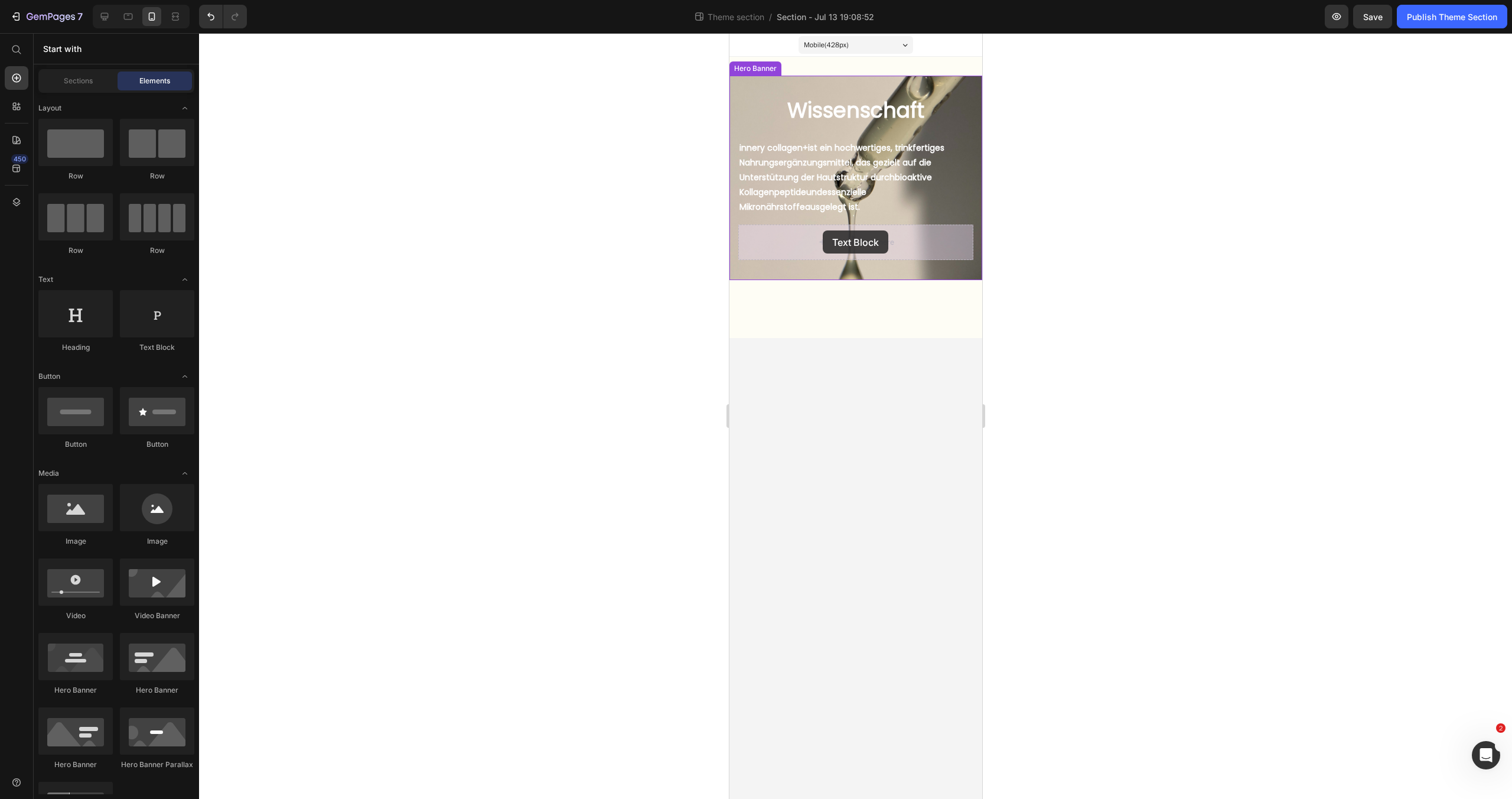 drag, startPoint x: 897, startPoint y: 354, endPoint x: 823, endPoint y: 230, distance: 144.40222 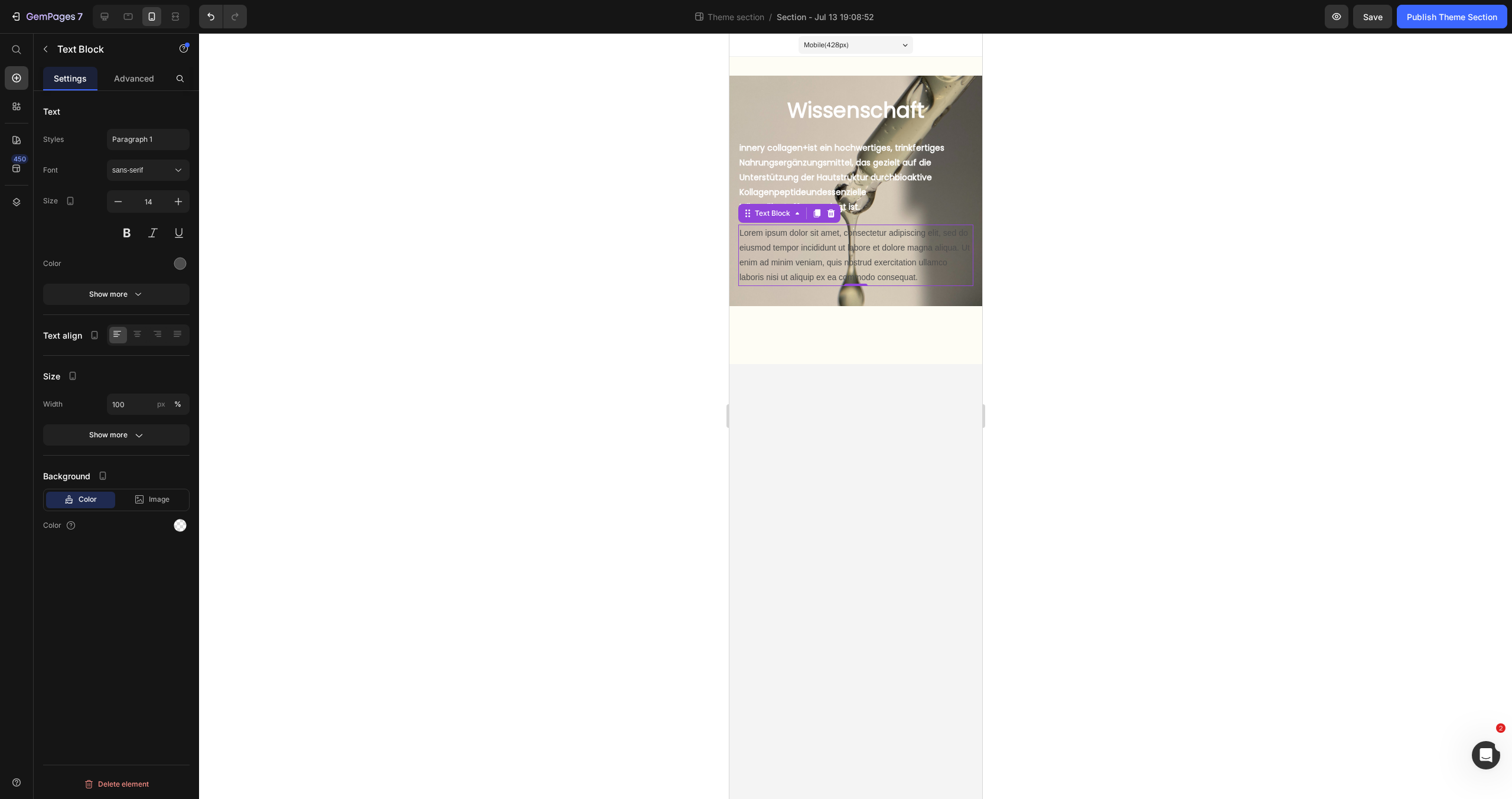 click on "Lorem ipsum dolor sit amet, consectetur adipiscing elit, sed do eiusmod tempor incididunt ut labore et dolore magna aliqua. Ut enim ad minim veniam, quis nostrud exercitation ullamco laboris nisi ut aliquip ex ea commodo consequat." at bounding box center [855, 255] 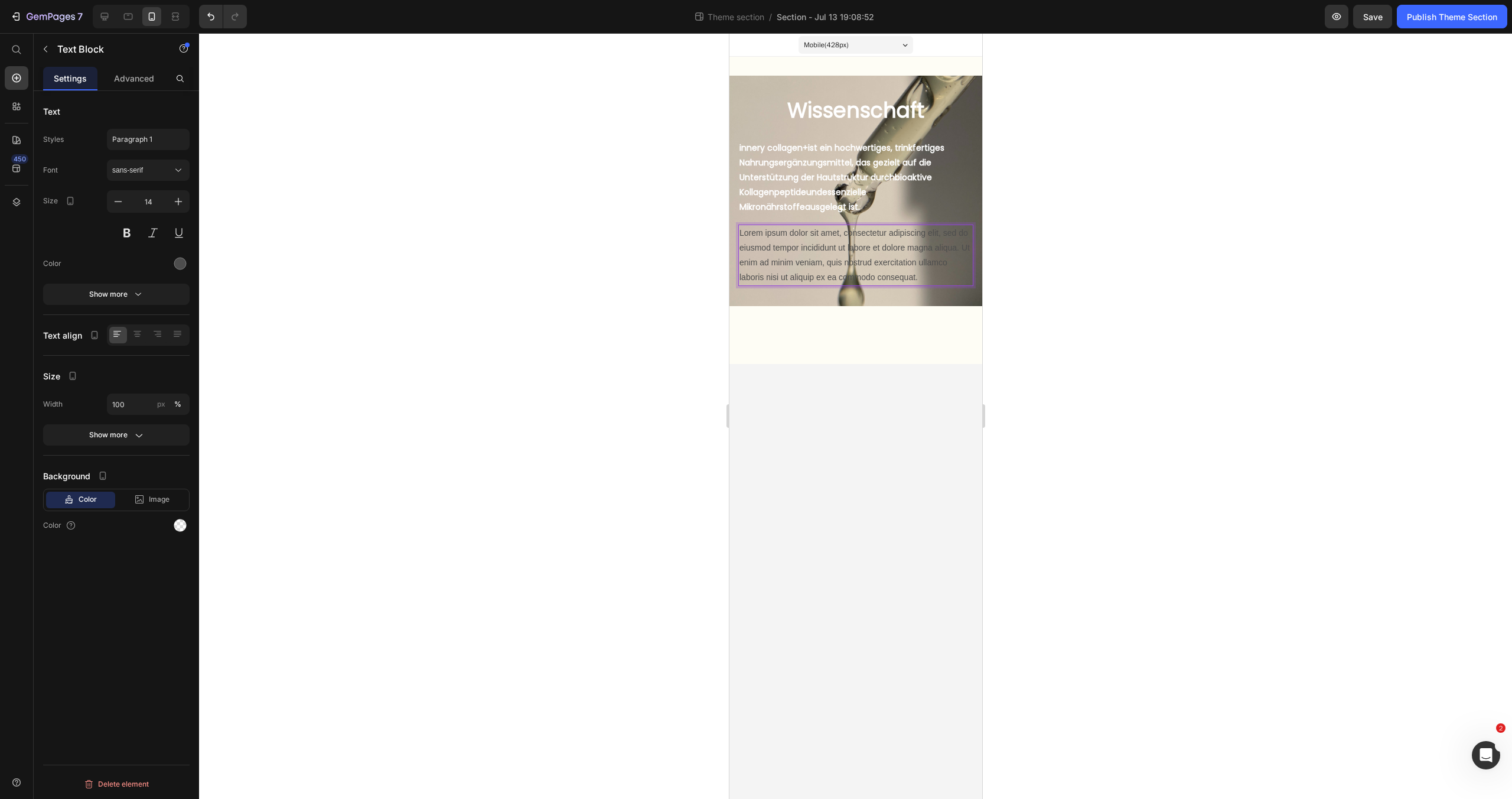 click on "Lorem ipsum dolor sit amet, consectetur adipiscing elit, sed do eiusmod tempor incididunt ut labore et dolore magna aliqua. Ut enim ad minim veniam, quis nostrud exercitation ullamco laboris nisi ut aliquip ex ea commodo consequat." at bounding box center [855, 255] 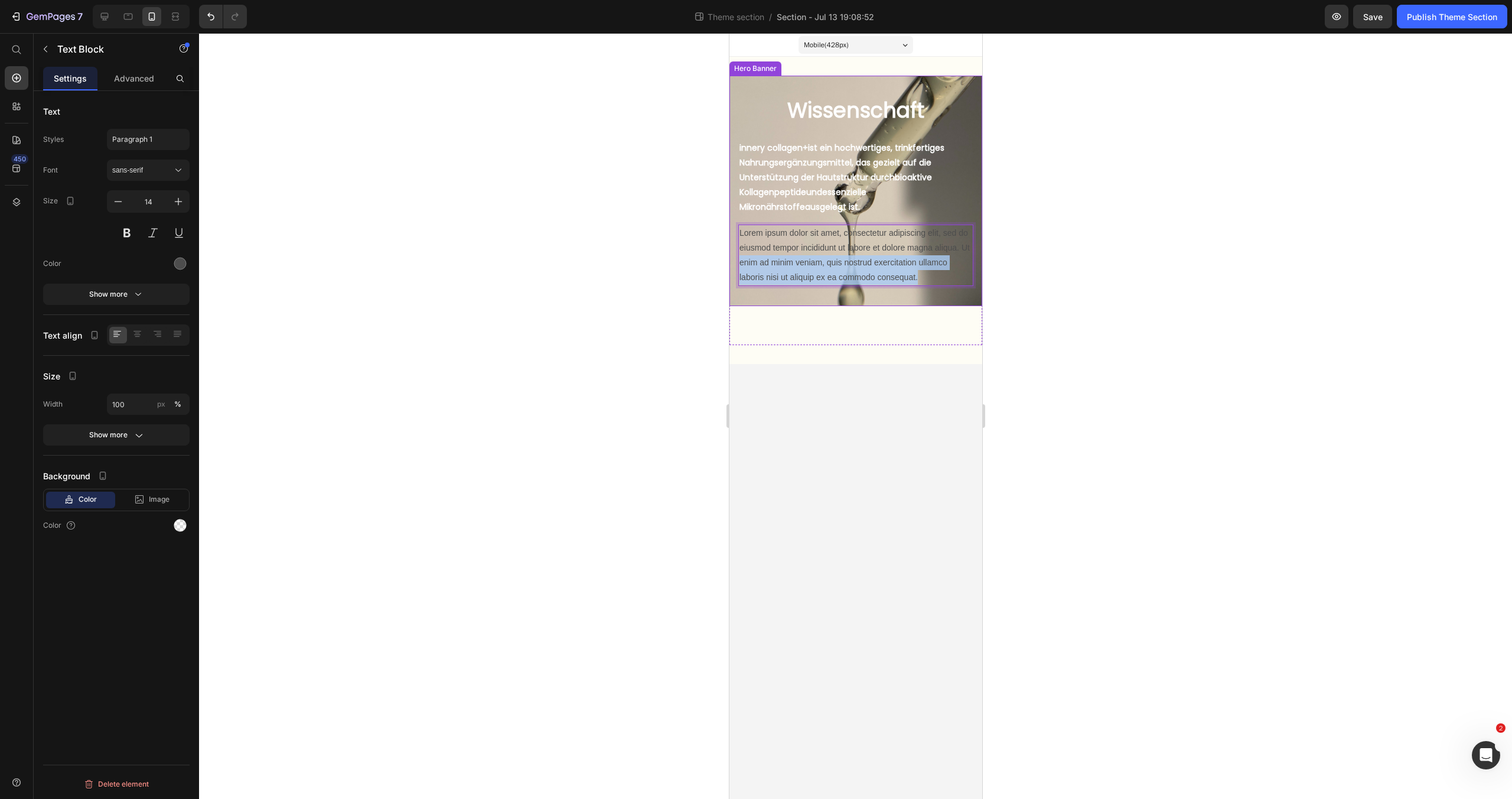 drag, startPoint x: 926, startPoint y: 279, endPoint x: 786, endPoint y: 261, distance: 141.1524 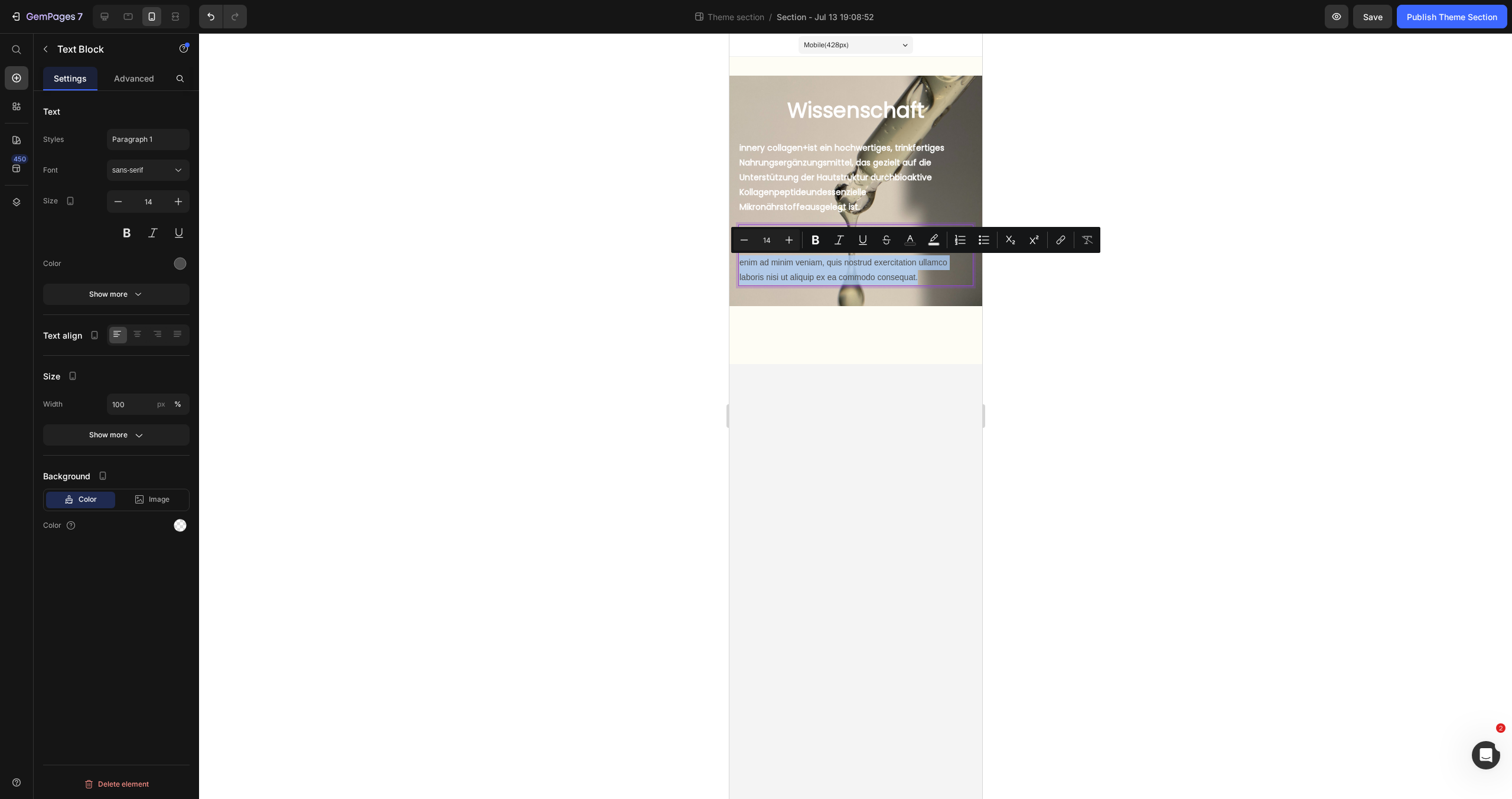 click on "Lorem ipsum dolor sit amet, consectetur adipiscing elit, sed do eiusmod tempor incididunt ut labore et dolore magna aliqua. Ut enim ad minim veniam, quis nostrud exercitation ullamco laboris nisi ut aliquip ex ea commodo consequat." at bounding box center [855, 255] 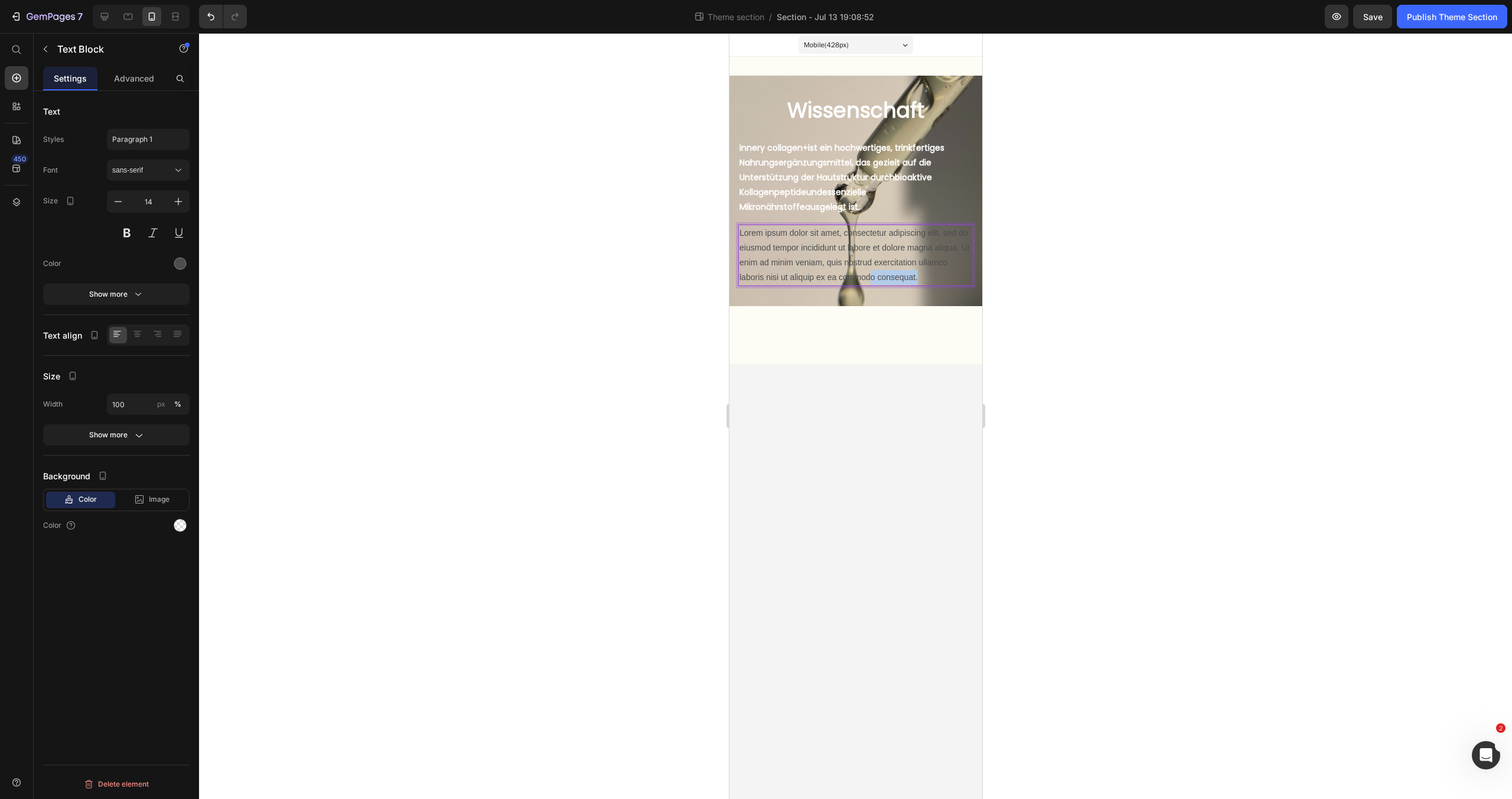 drag, startPoint x: 897, startPoint y: 277, endPoint x: 869, endPoint y: 275, distance: 28.07134 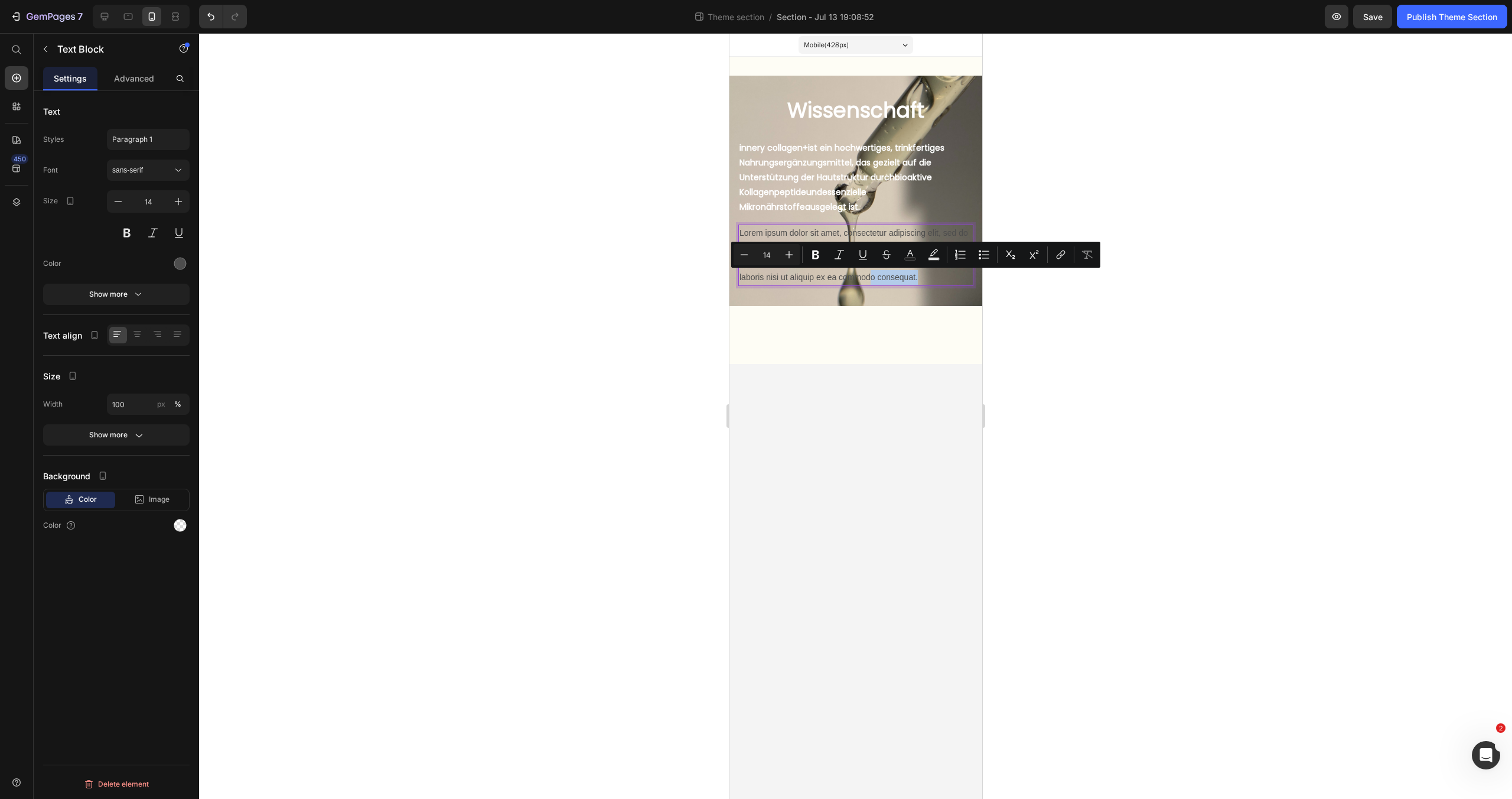 click on "Lorem ipsum dolor sit amet, consectetur adipiscing elit, sed do eiusmod tempor incididunt ut labore et dolore magna aliqua. Ut enim ad minim veniam, quis nostrud exercitation ullamco laboris nisi ut aliquip ex ea commodo consequat." at bounding box center (855, 255) 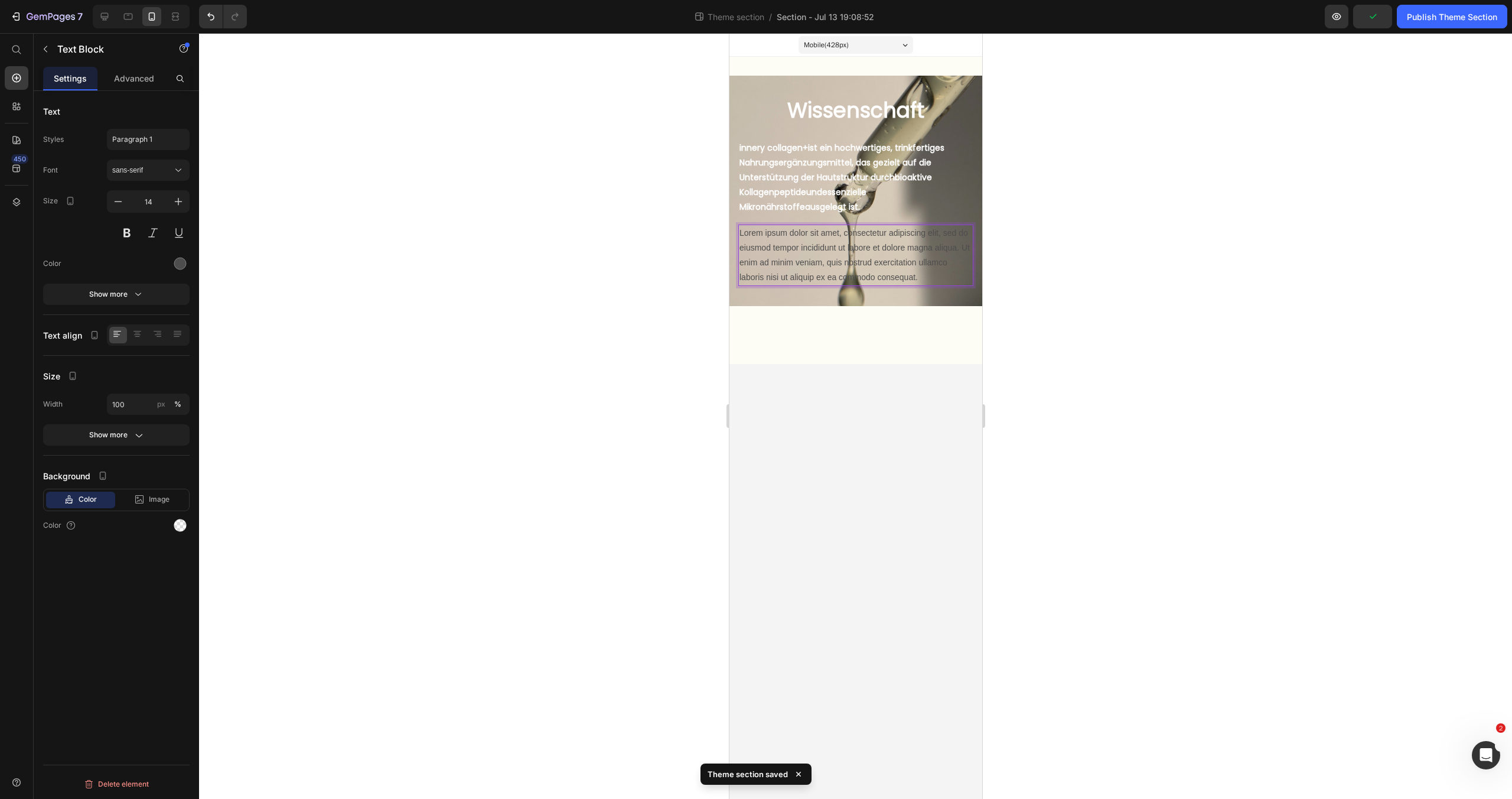 click on "Lorem ipsum dolor sit amet, consectetur adipiscing elit, sed do eiusmod tempor incididunt ut labore et dolore magna aliqua. Ut enim ad minim veniam, quis nostrud exercitation ullamco laboris nisi ut aliquip ex ea commodo consequat." at bounding box center (855, 255) 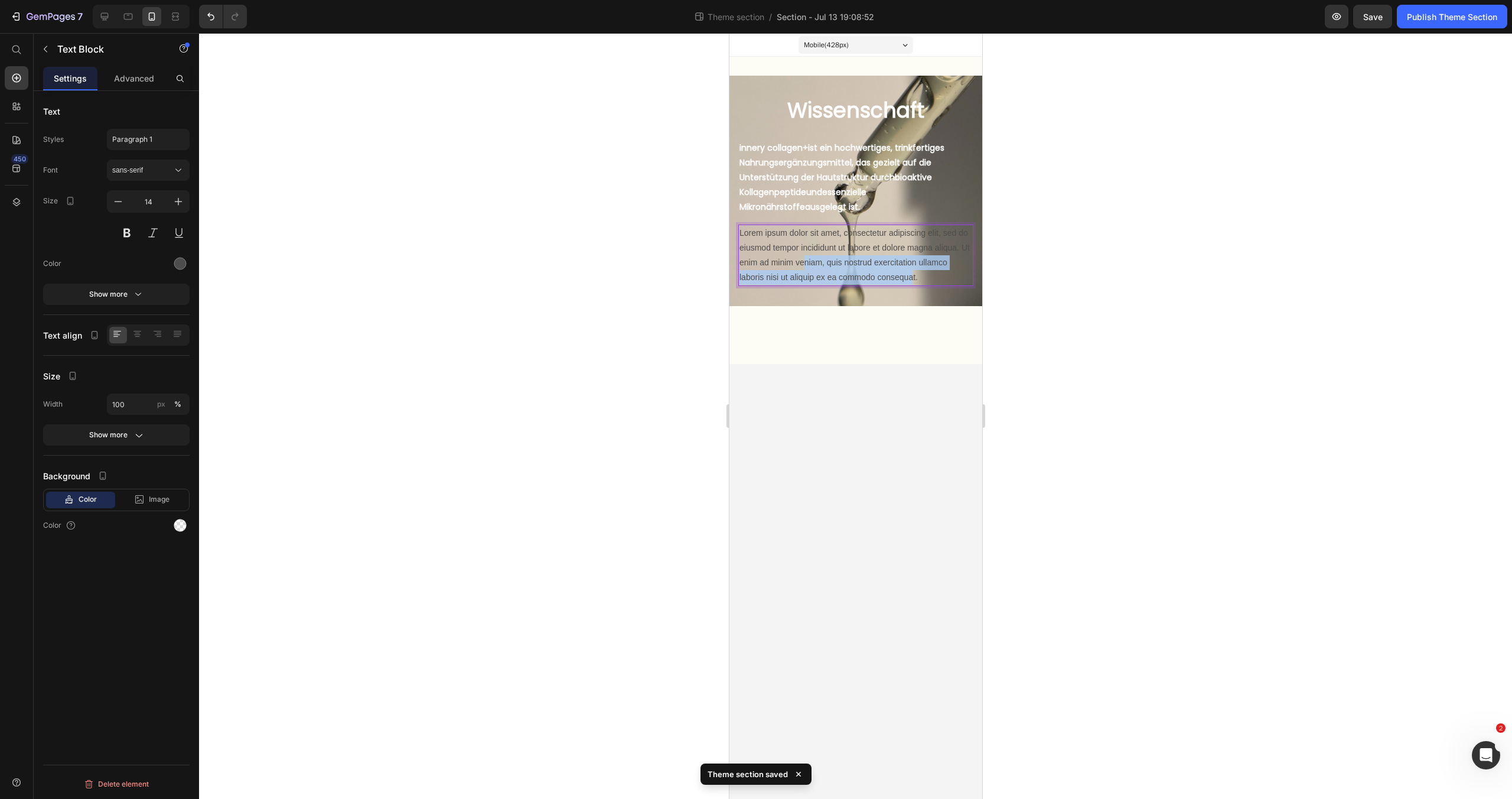 drag, startPoint x: 909, startPoint y: 275, endPoint x: 802, endPoint y: 263, distance: 107.67079 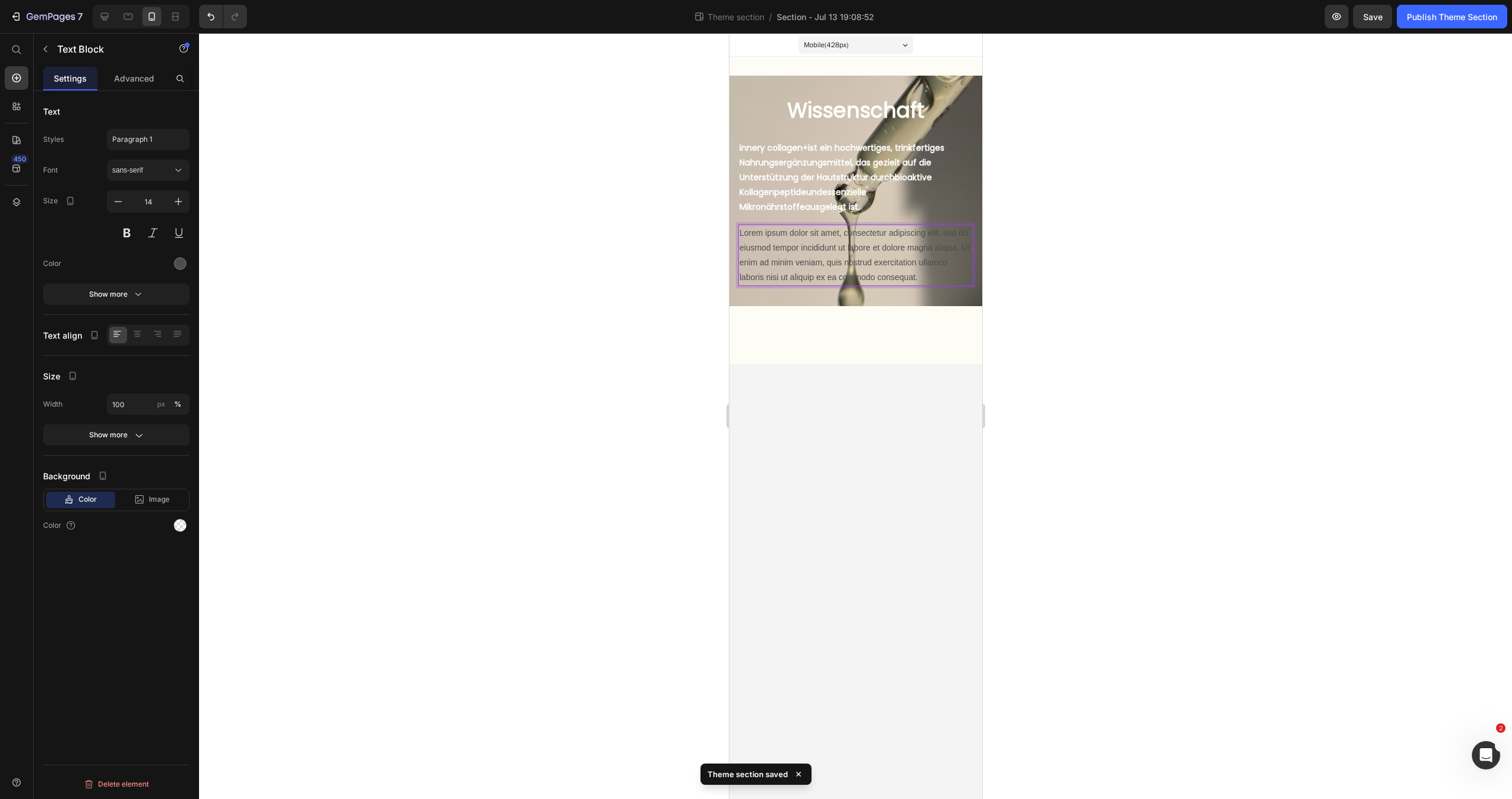 click on "Lorem ipsum dolor sit amet, consectetur adipiscing elit, sed do eiusmod tempor incididunt ut labore et dolore magna aliqua. Ut enim ad minim veniam, quis nostrud exercitation ullamco laboris nisi ut aliquip ex ea commodo consequat." at bounding box center [855, 255] 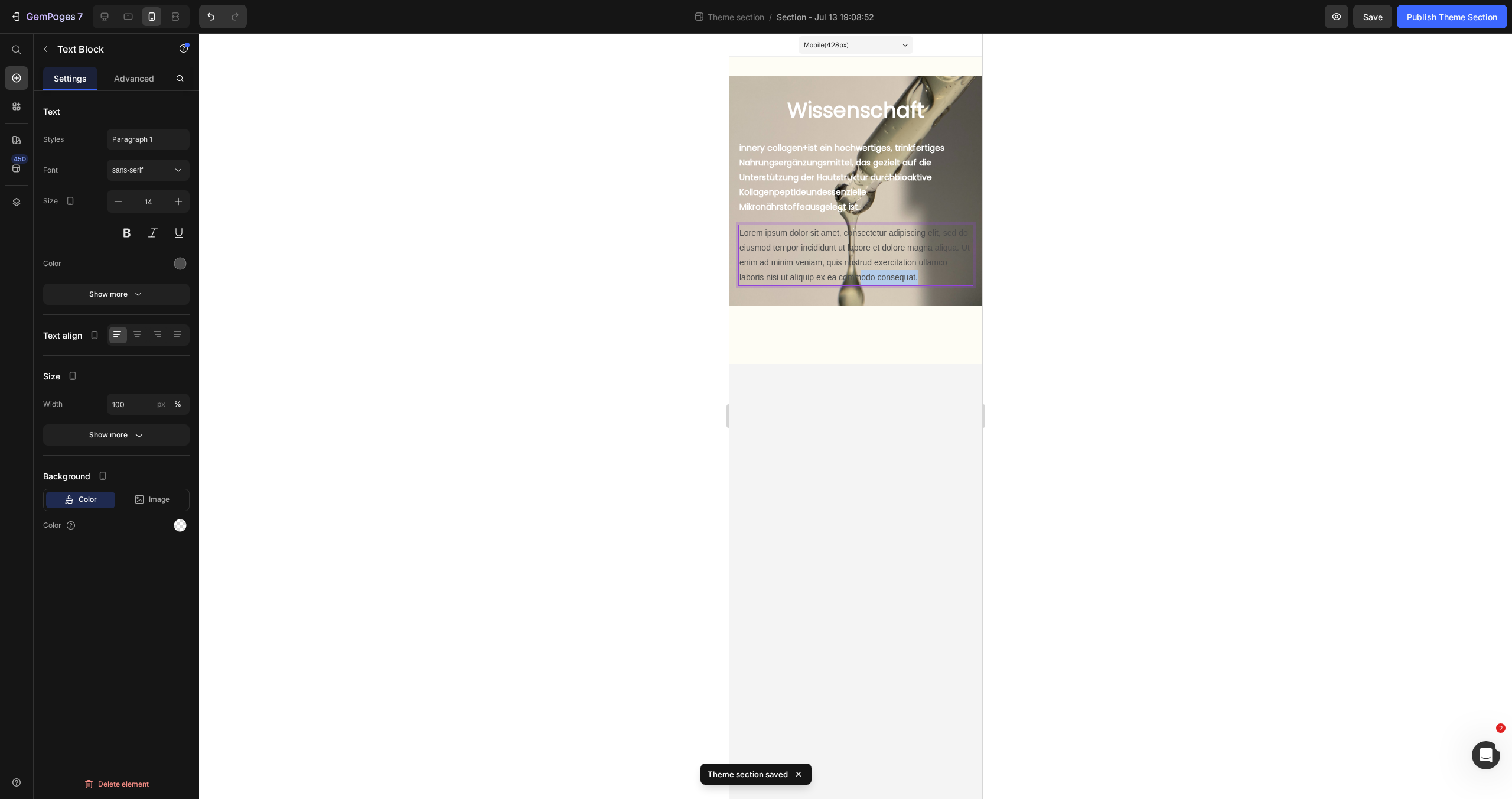 drag, startPoint x: 926, startPoint y: 280, endPoint x: 862, endPoint y: 278, distance: 64.03124 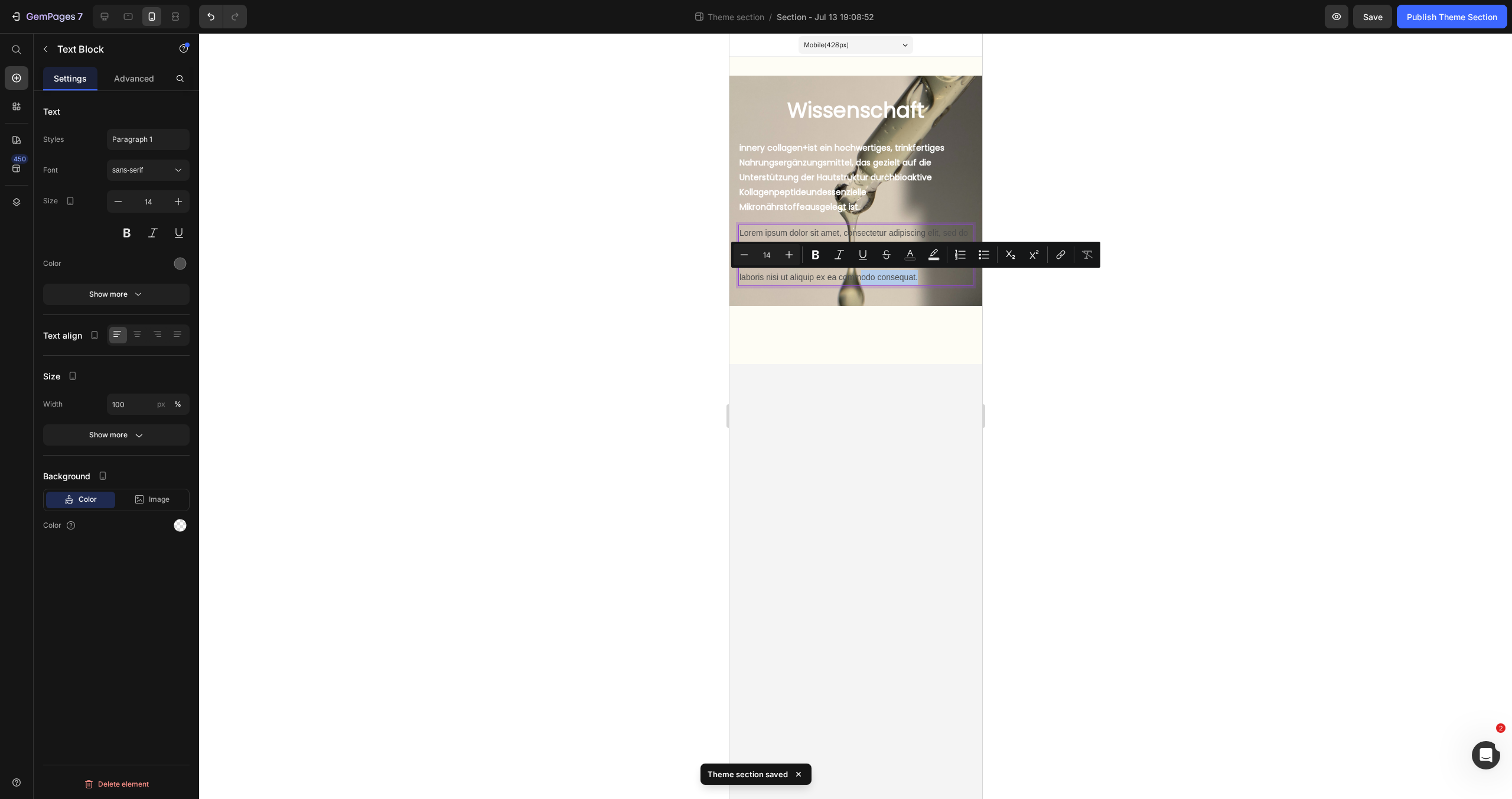 click on "Lorem ipsum dolor sit amet, consectetur adipiscing elit, sed do eiusmod tempor incididunt ut labore et dolore magna aliqua. Ut enim ad minim veniam, quis nostrud exercitation ullamco laboris nisi ut aliquip ex ea commodo consequat." at bounding box center (855, 255) 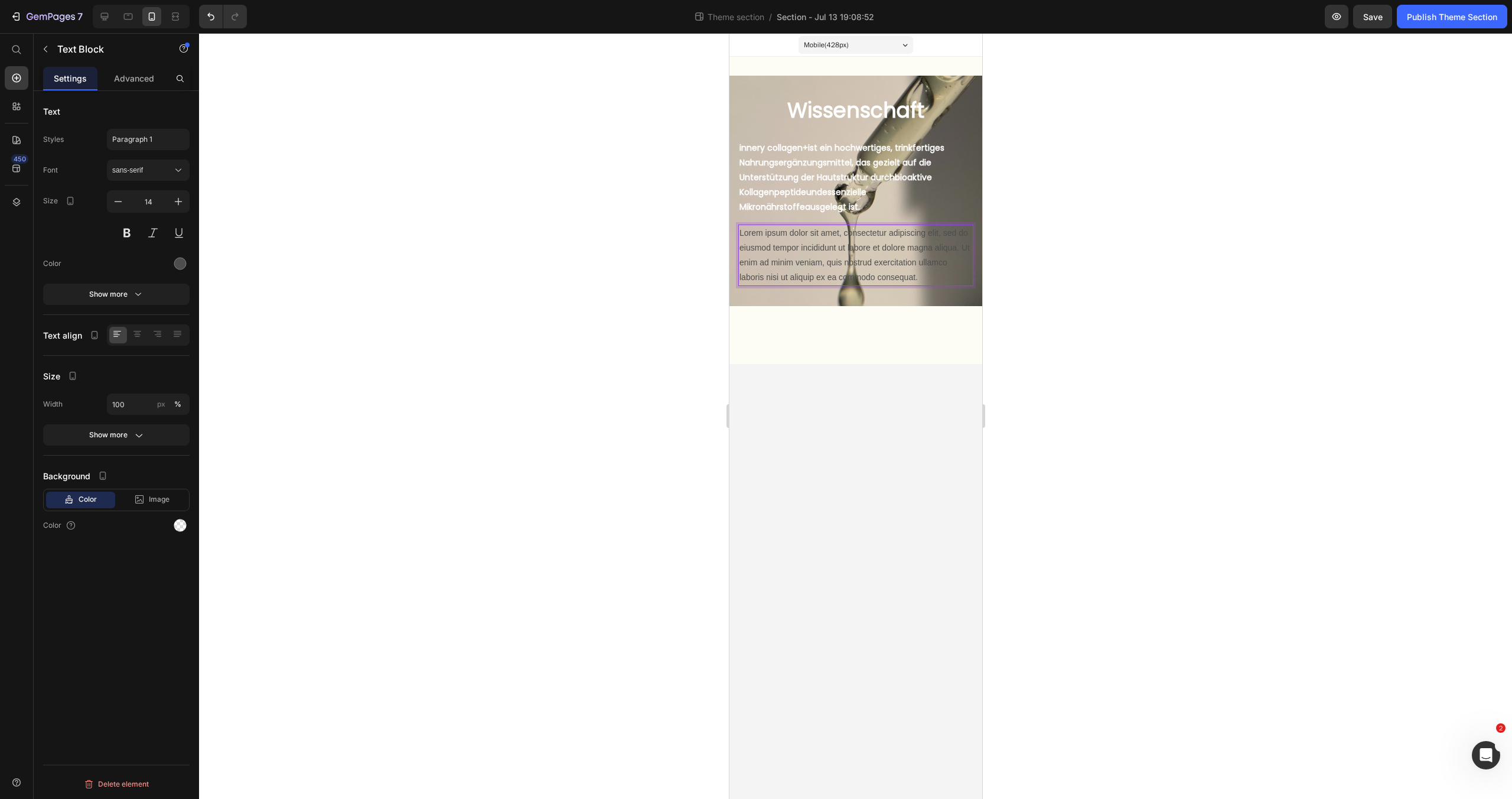 click on "Lorem ipsum dolor sit amet, consectetur adipiscing elit, sed do eiusmod tempor incididunt ut labore et dolore magna aliqua. Ut enim ad minim veniam, quis nostrud exercitation ullamco laboris nisi ut aliquip ex ea commodo consequat." at bounding box center (855, 255) 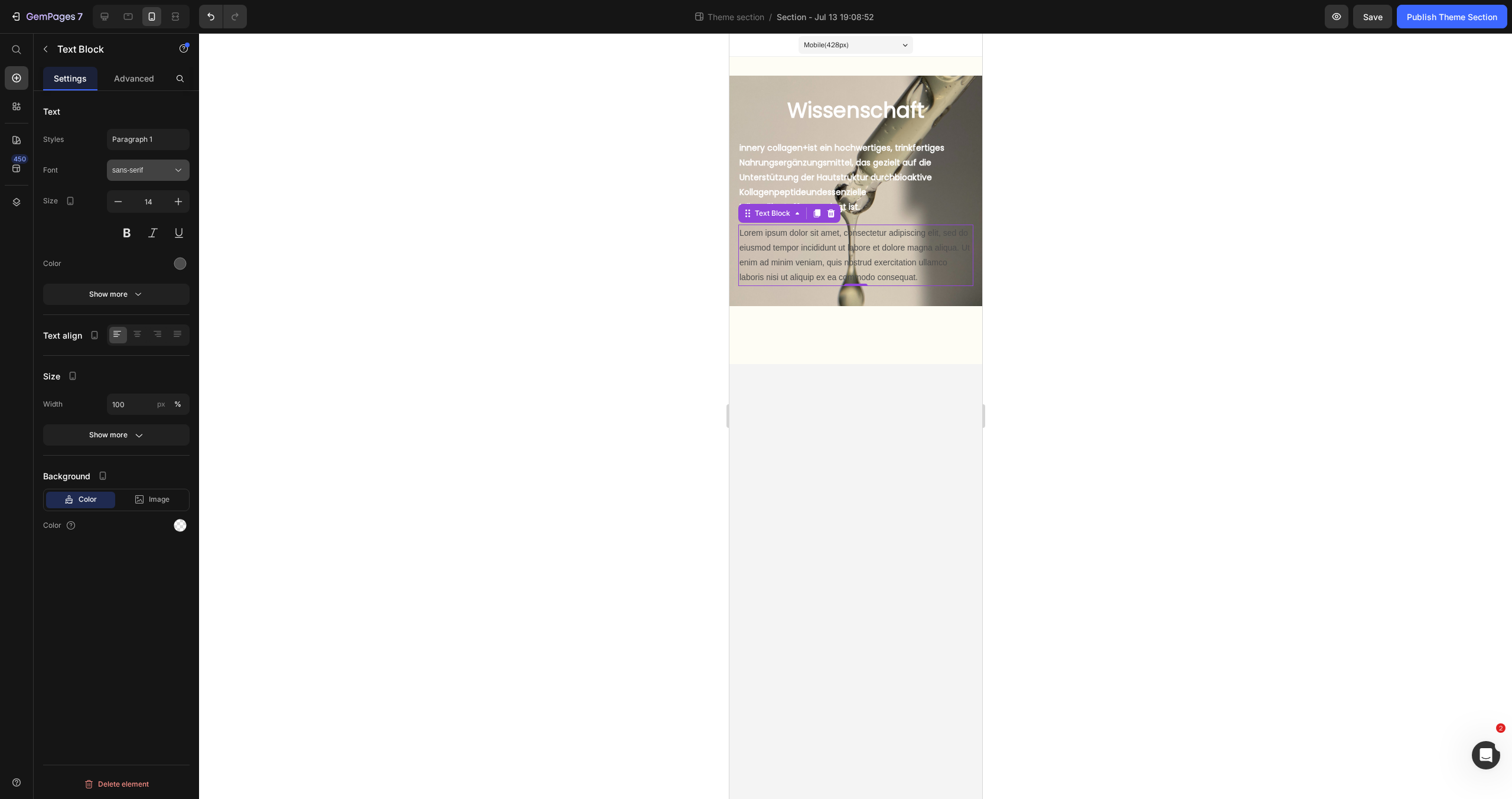 click 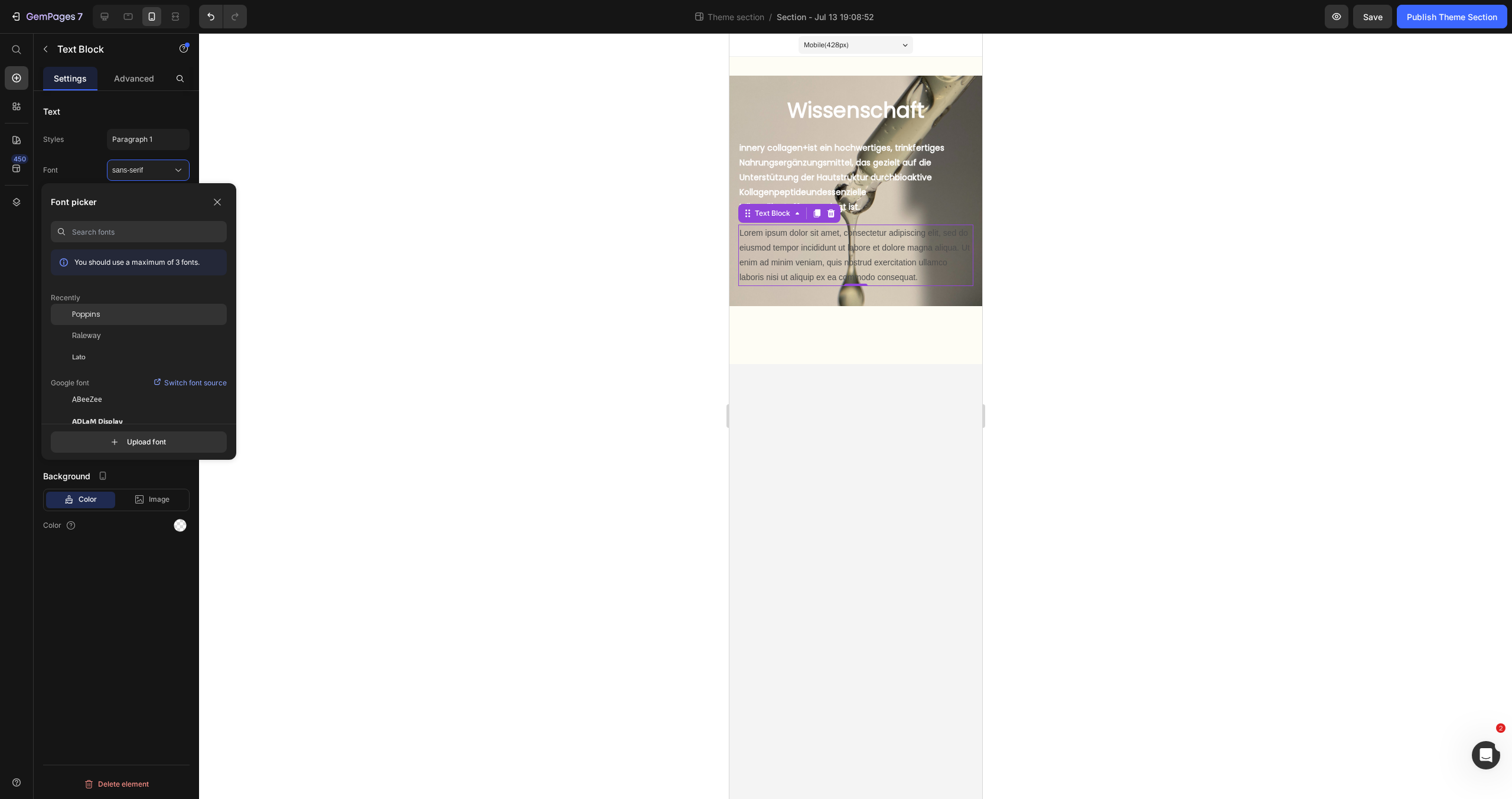 click on "Poppins" 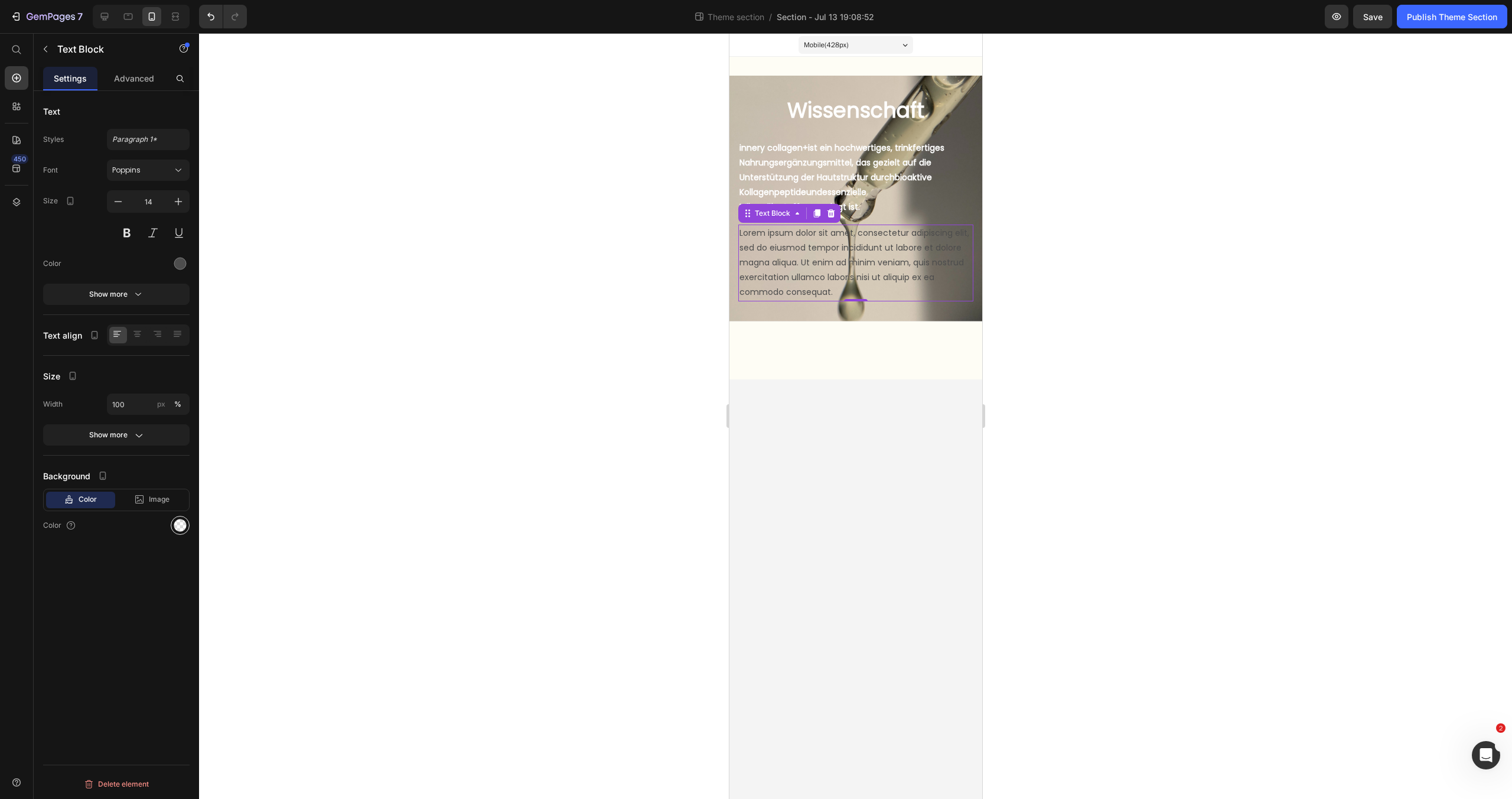 click at bounding box center [180, 525] 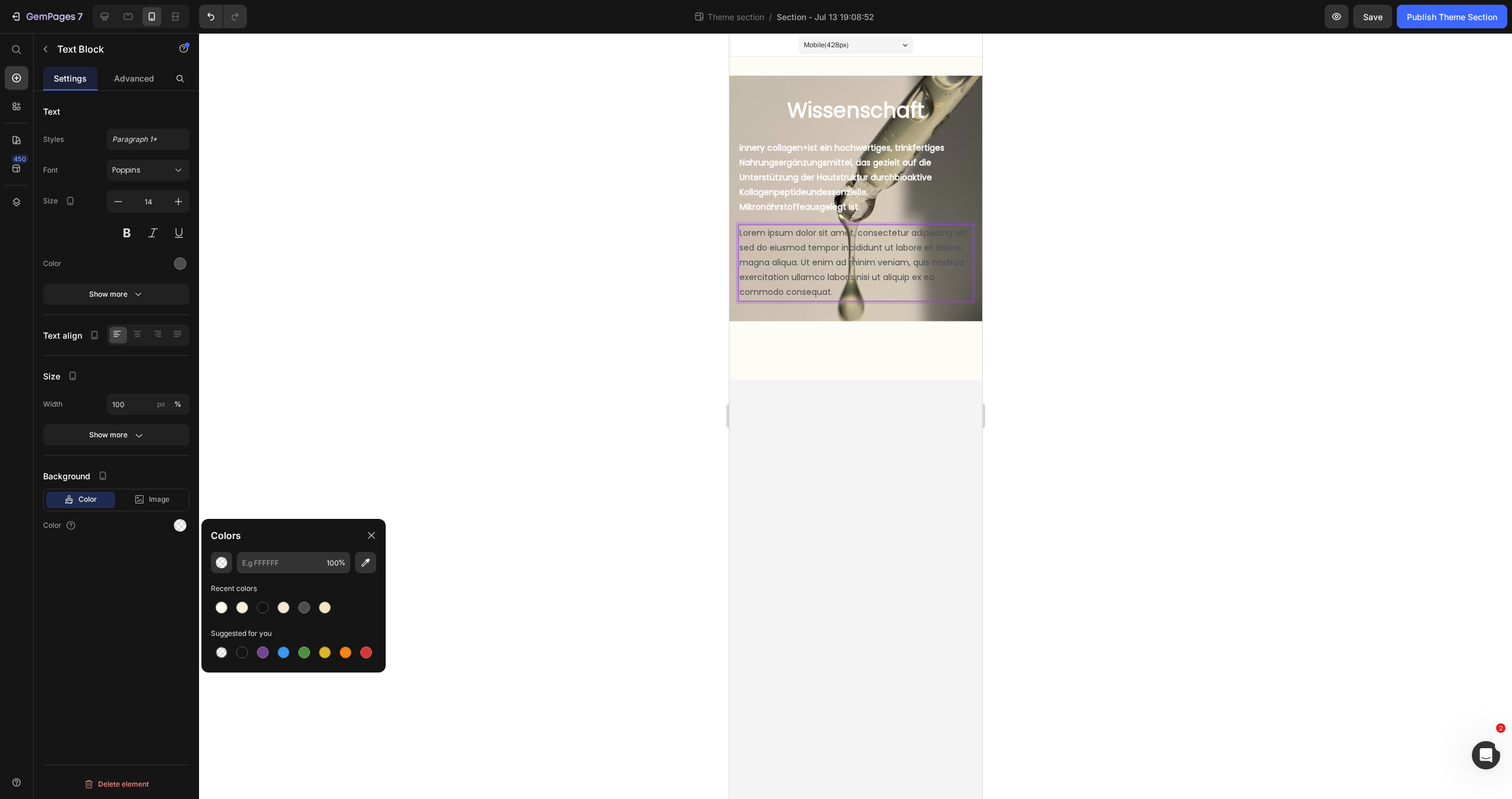 click on "Lorem ipsum dolor sit amet, consectetur adipiscing elit, sed do eiusmod tempor incididunt ut labore et dolore magna aliqua. Ut enim ad minim veniam, quis nostrud exercitation ullamco laboris nisi ut aliquip ex ea commodo consequat." at bounding box center [855, 263] 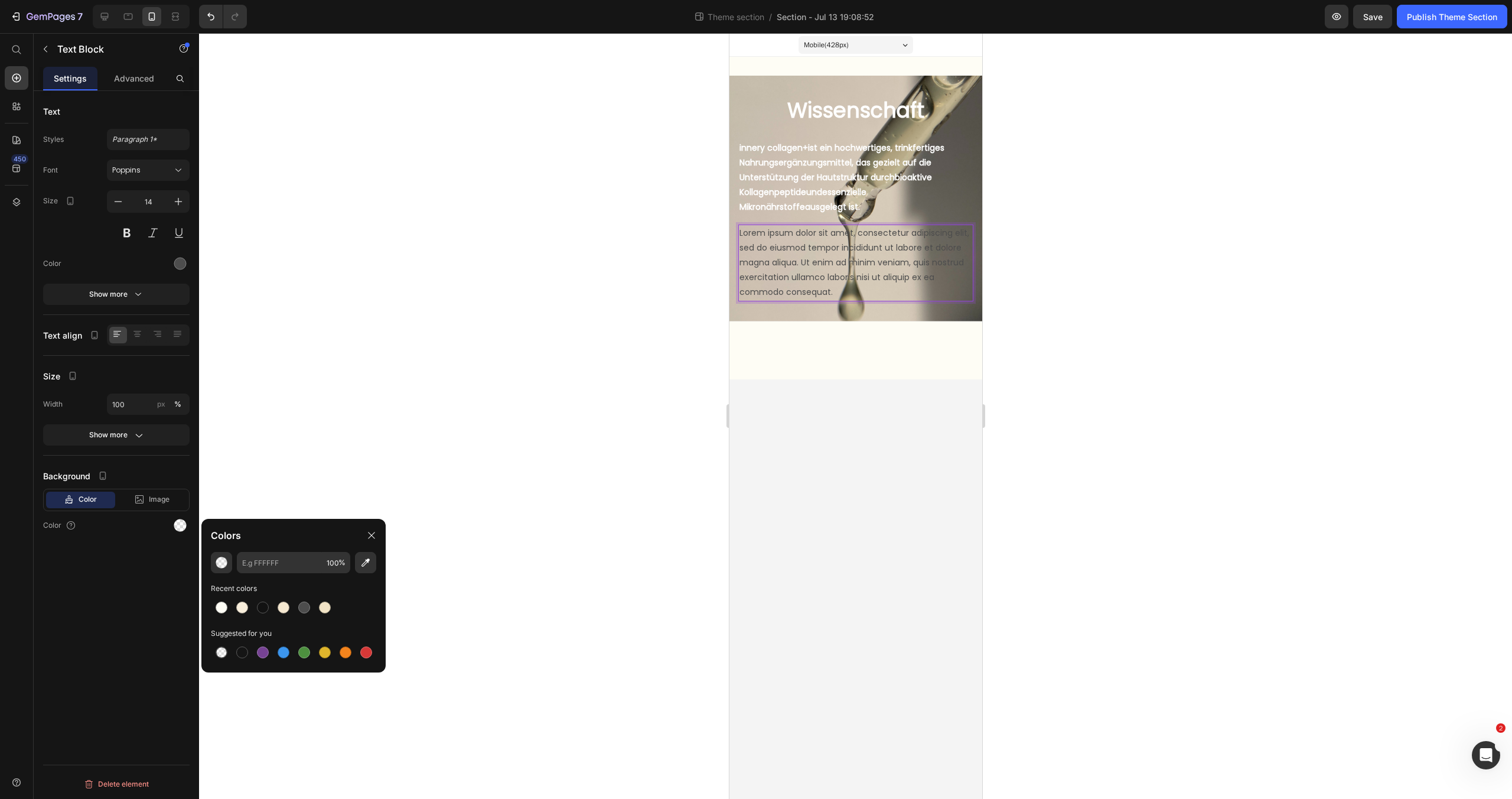 click on "Lorem ipsum dolor sit amet, consectetur adipiscing elit, sed do eiusmod tempor incididunt ut labore et dolore magna aliqua. Ut enim ad minim veniam, quis nostrud exercitation ullamco laboris nisi ut aliquip ex ea commodo consequat." at bounding box center (855, 263) 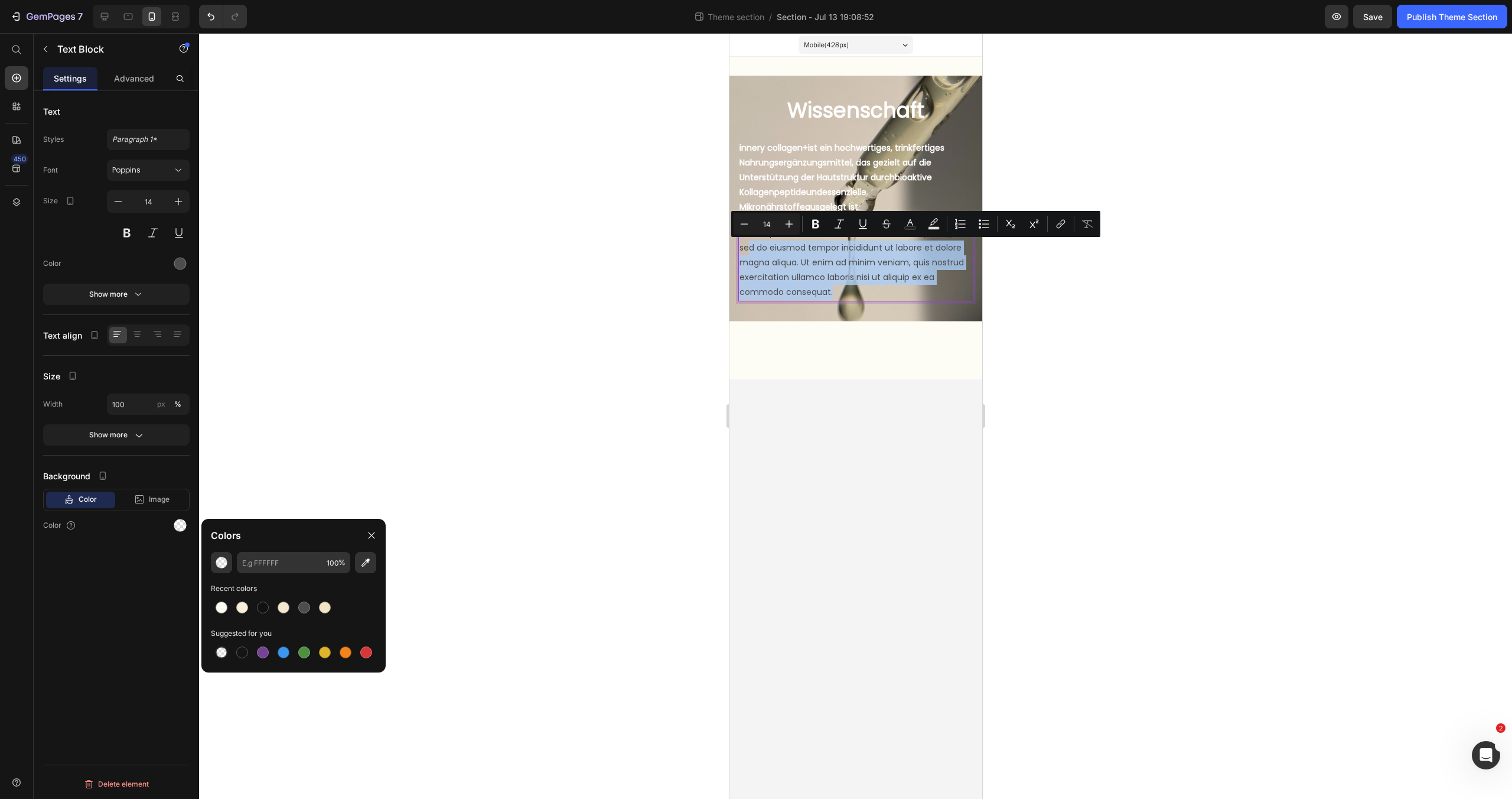 drag, startPoint x: 832, startPoint y: 293, endPoint x: 748, endPoint y: 243, distance: 97.7548 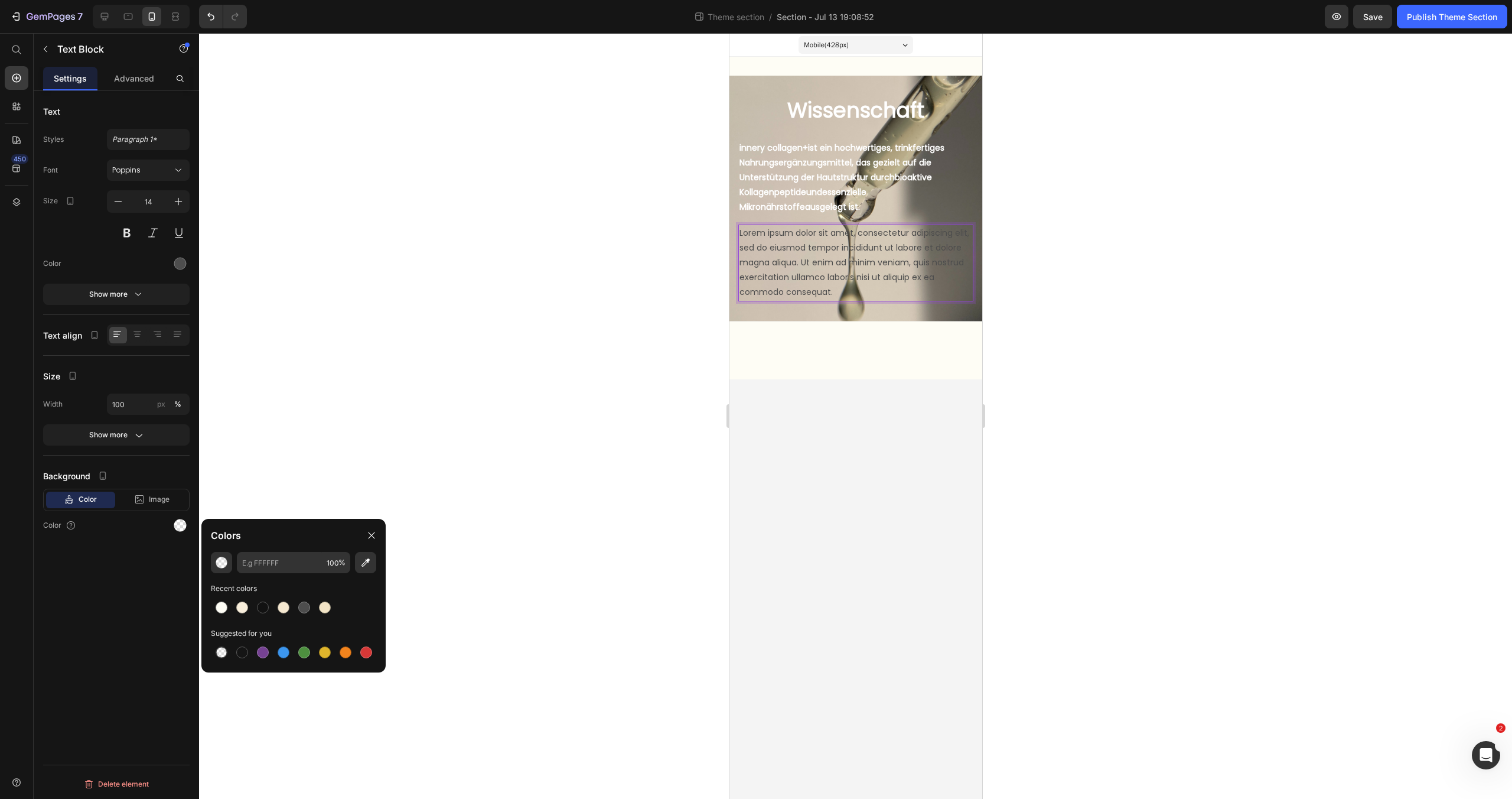click on "Lorem ipsum dolor sit amet, consectetur adipiscing elit, sed do eiusmod tempor incididunt ut labore et dolore magna aliqua. Ut enim ad minim veniam, quis nostrud exercitation ullamco laboris nisi ut aliquip ex ea commodo consequat." at bounding box center [855, 263] 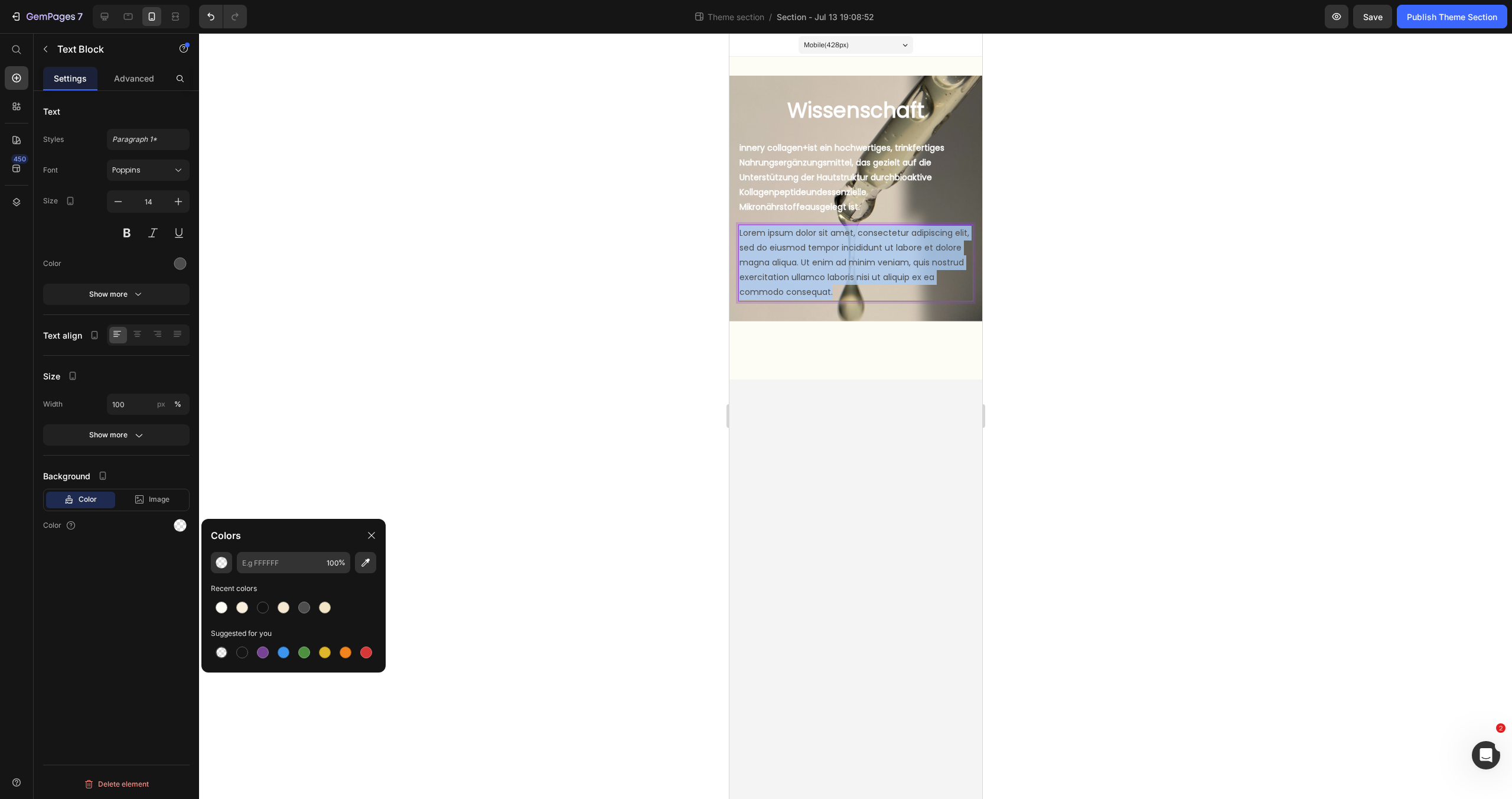 drag, startPoint x: 835, startPoint y: 293, endPoint x: 739, endPoint y: 230, distance: 114.82596 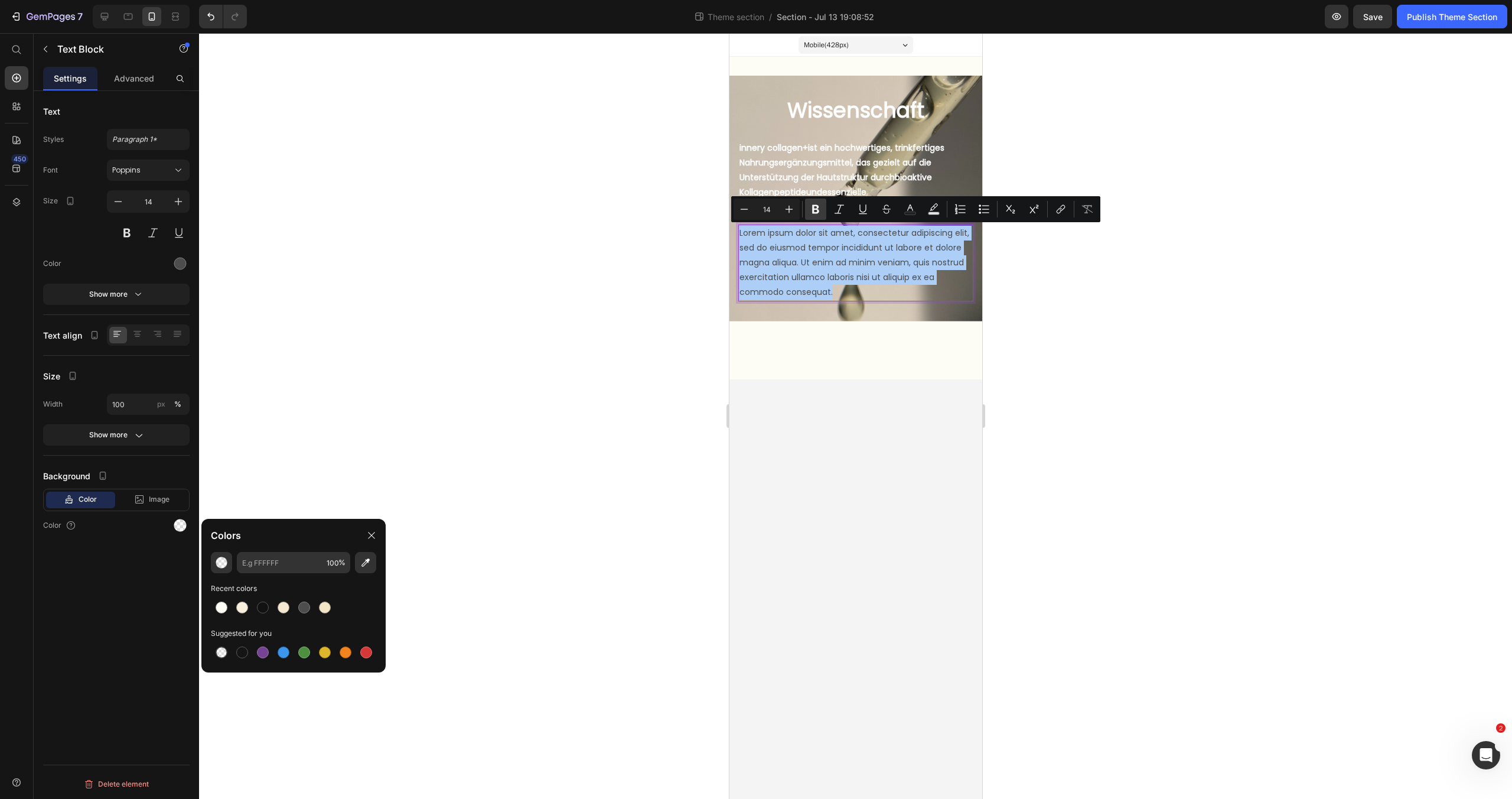 click 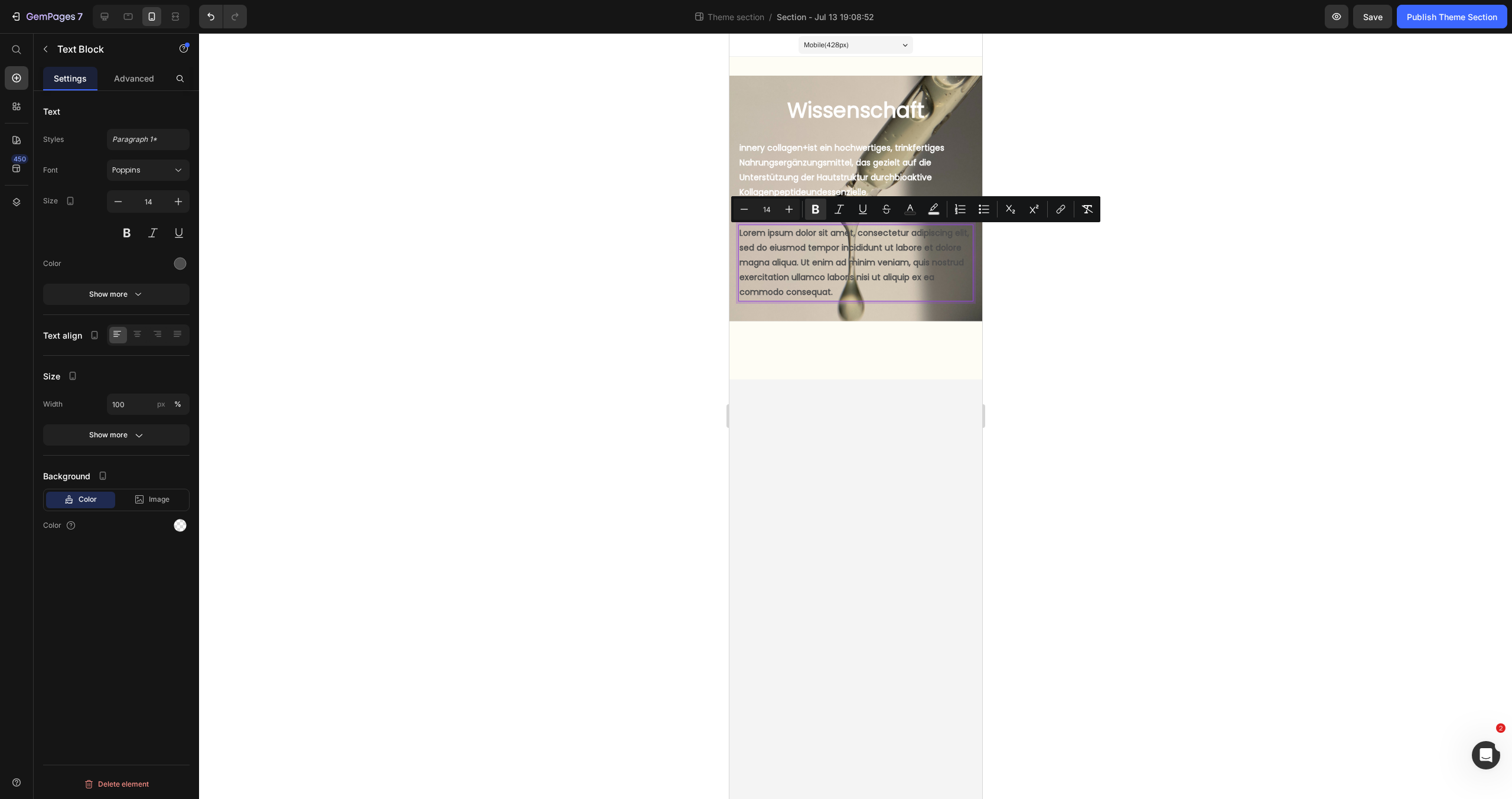 click 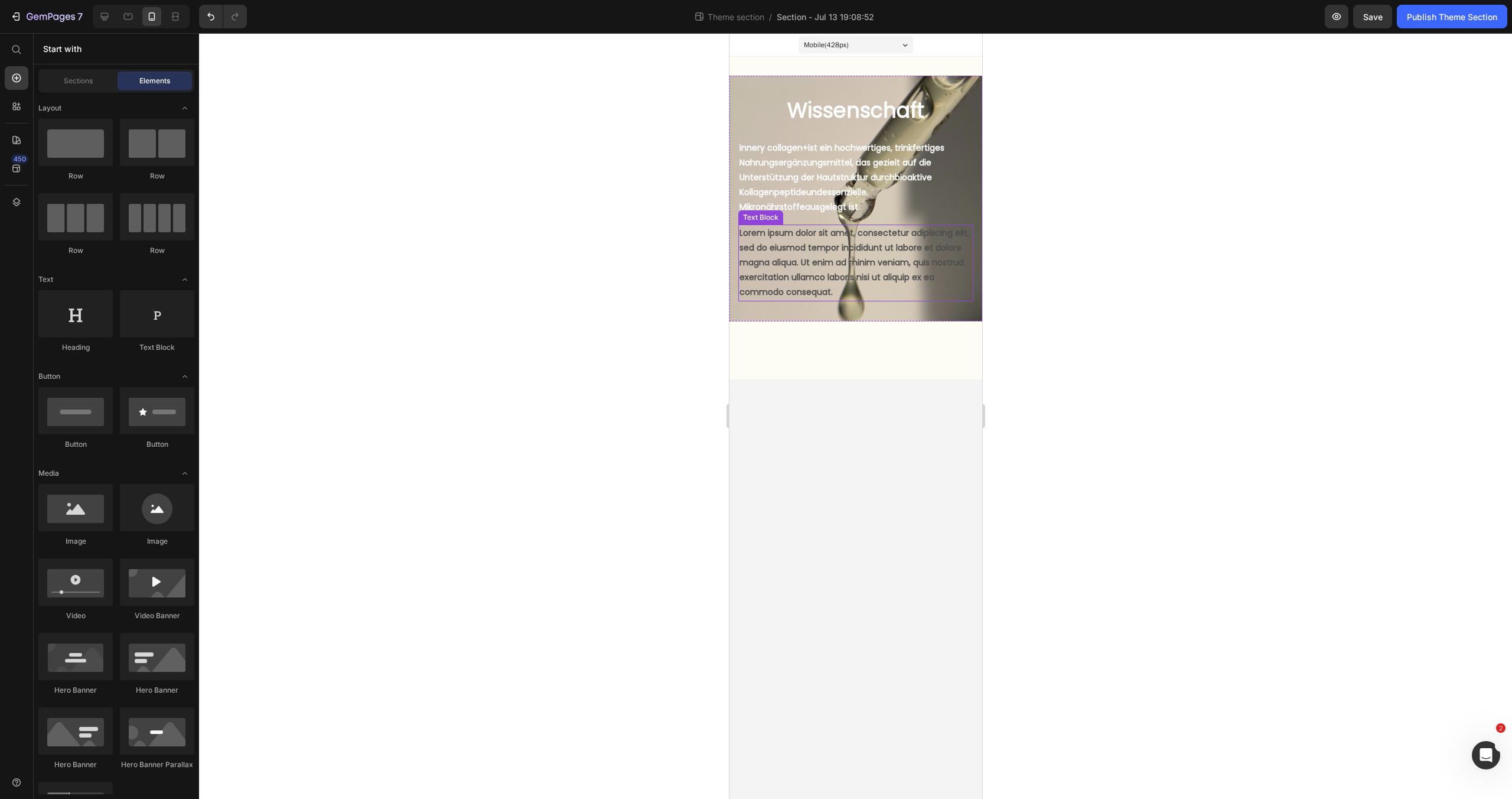 click on "Lorem ipsum dolor sit amet, consectetur adipiscing elit, sed do eiusmod tempor incididunt ut labore et dolore magna aliqua. Ut enim ad minim veniam, quis nostrud exercitation ullamco laboris nisi ut aliquip ex ea commodo consequat." at bounding box center [853, 262] 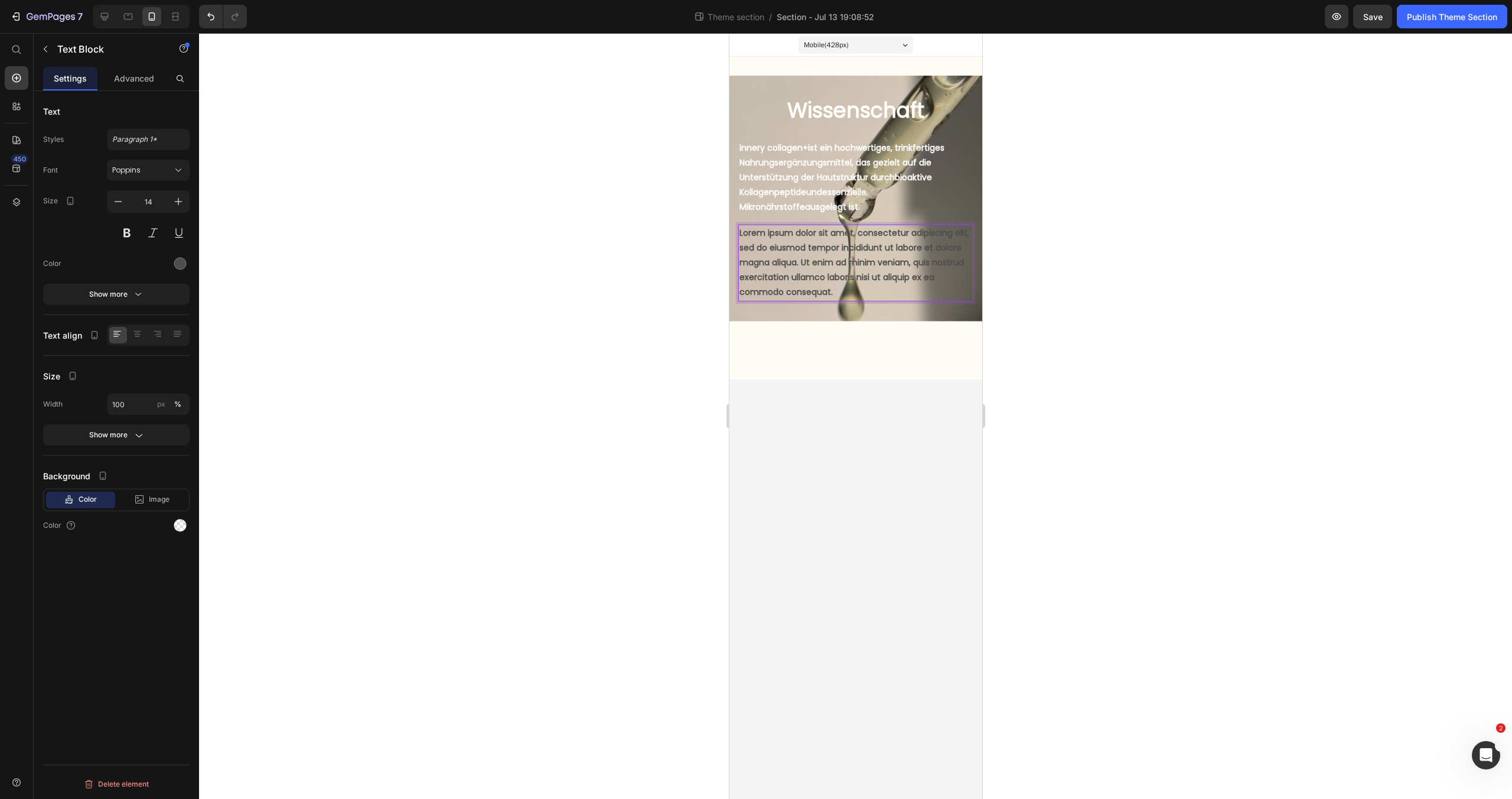 click on "Lorem ipsum dolor sit amet, consectetur adipiscing elit, sed do eiusmod tempor incididunt ut labore et dolore magna aliqua. Ut enim ad minim veniam, quis nostrud exercitation ullamco laboris nisi ut aliquip ex ea commodo consequat." at bounding box center [855, 263] 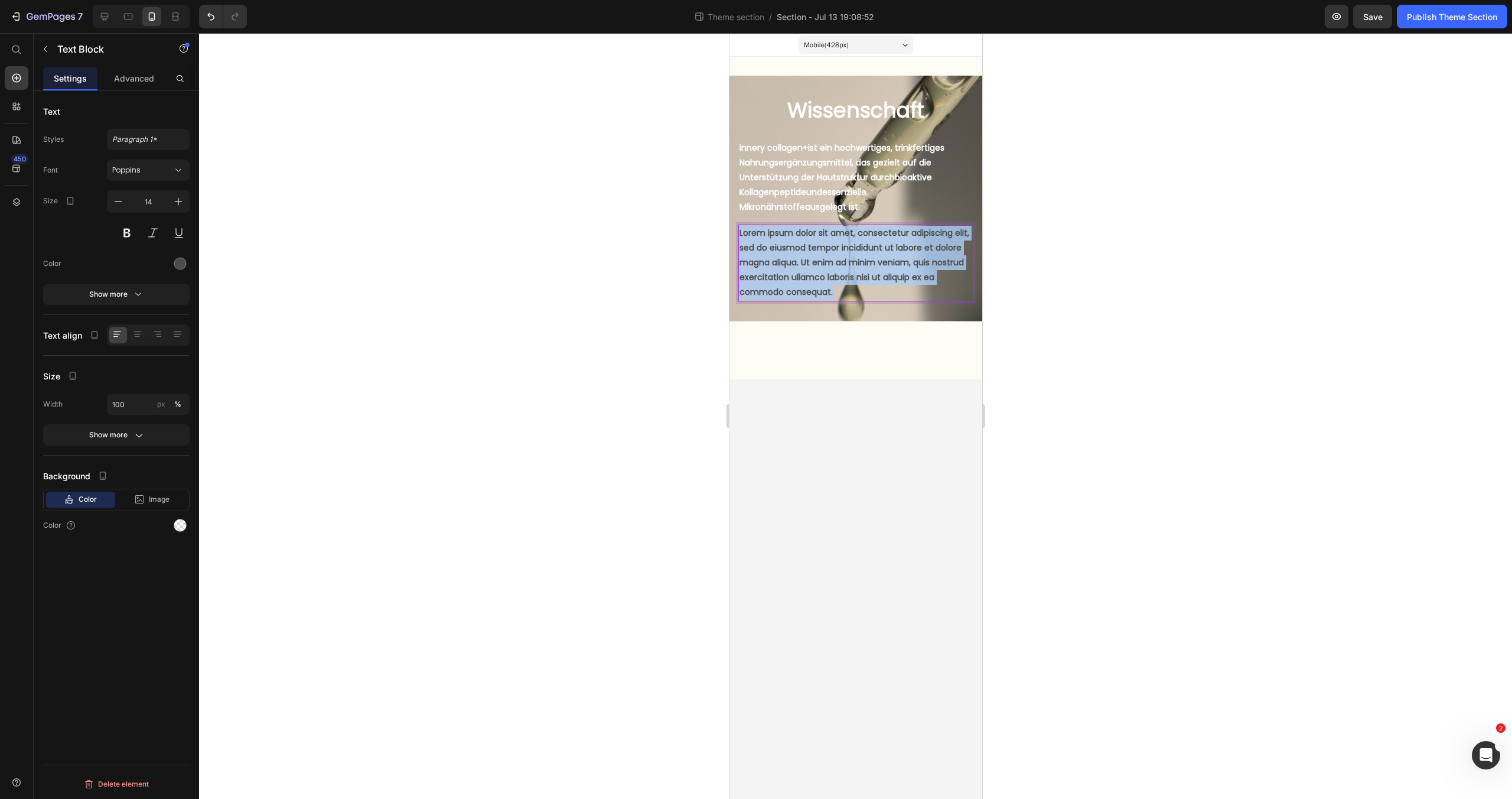 drag, startPoint x: 846, startPoint y: 293, endPoint x: 738, endPoint y: 235, distance: 122.58874 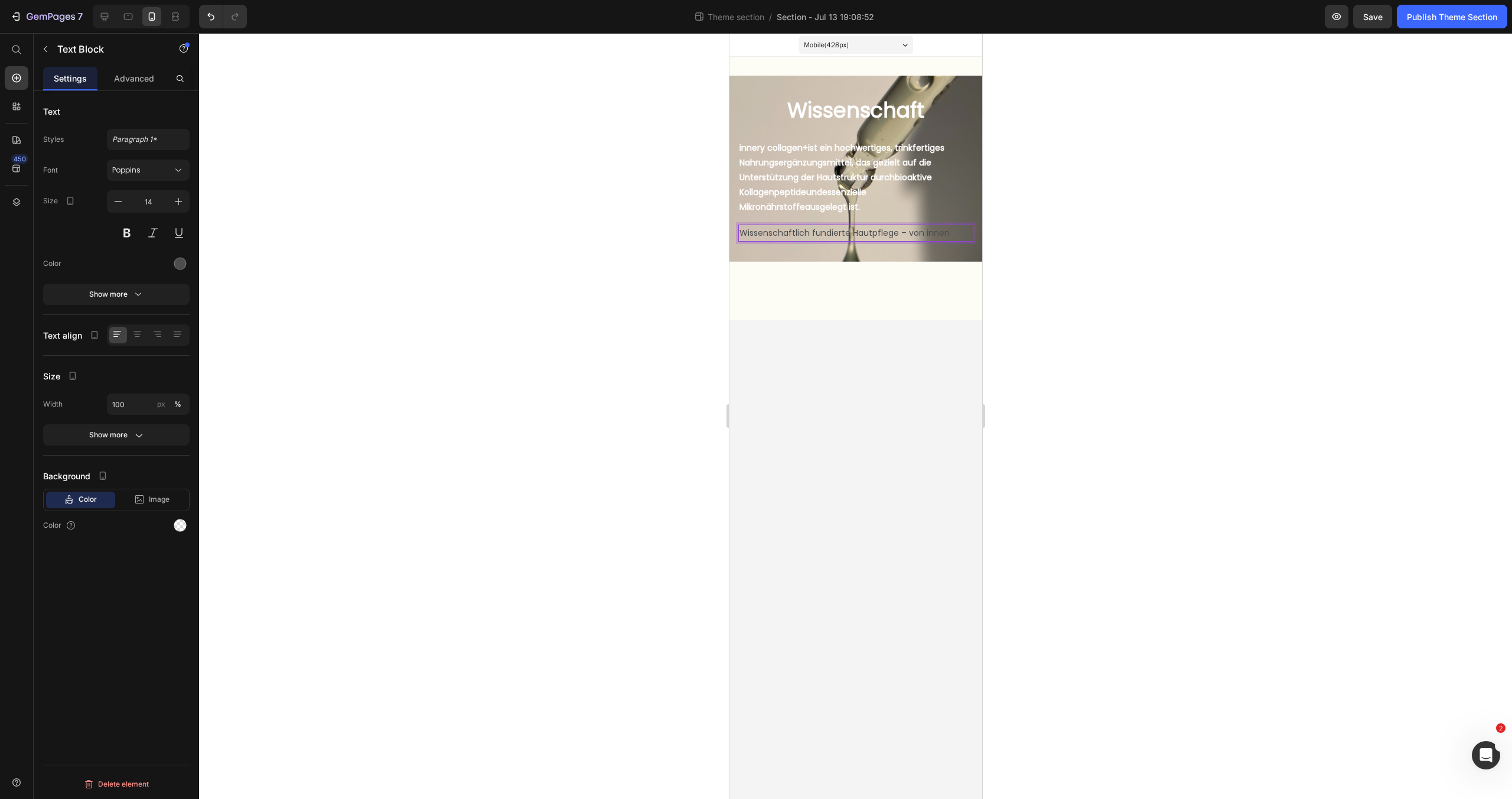 click on "Wissenschaftlich fundierte Hautpflege – von innen" at bounding box center (855, 233) 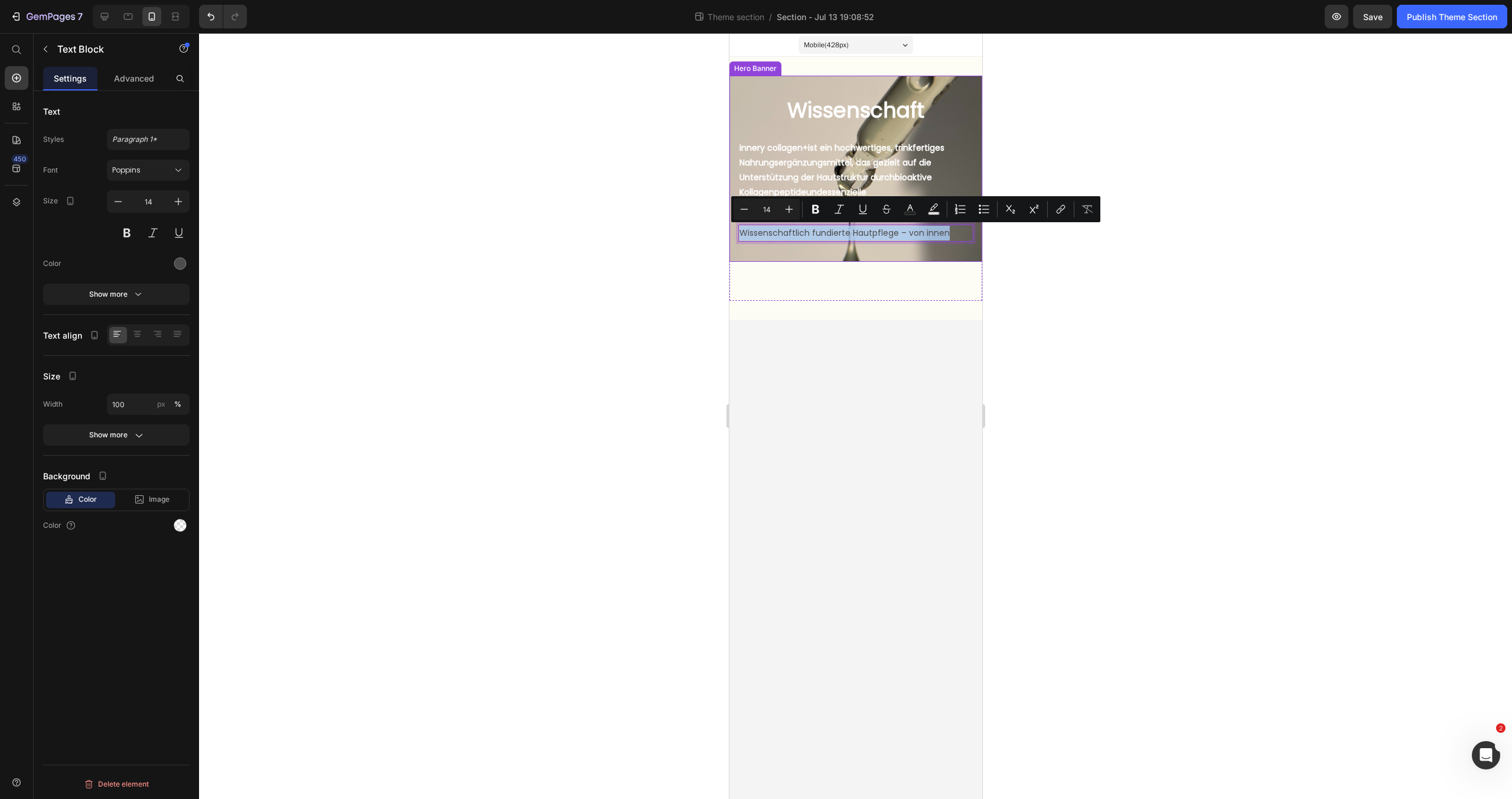 drag, startPoint x: 954, startPoint y: 234, endPoint x: 729, endPoint y: 220, distance: 225.4351 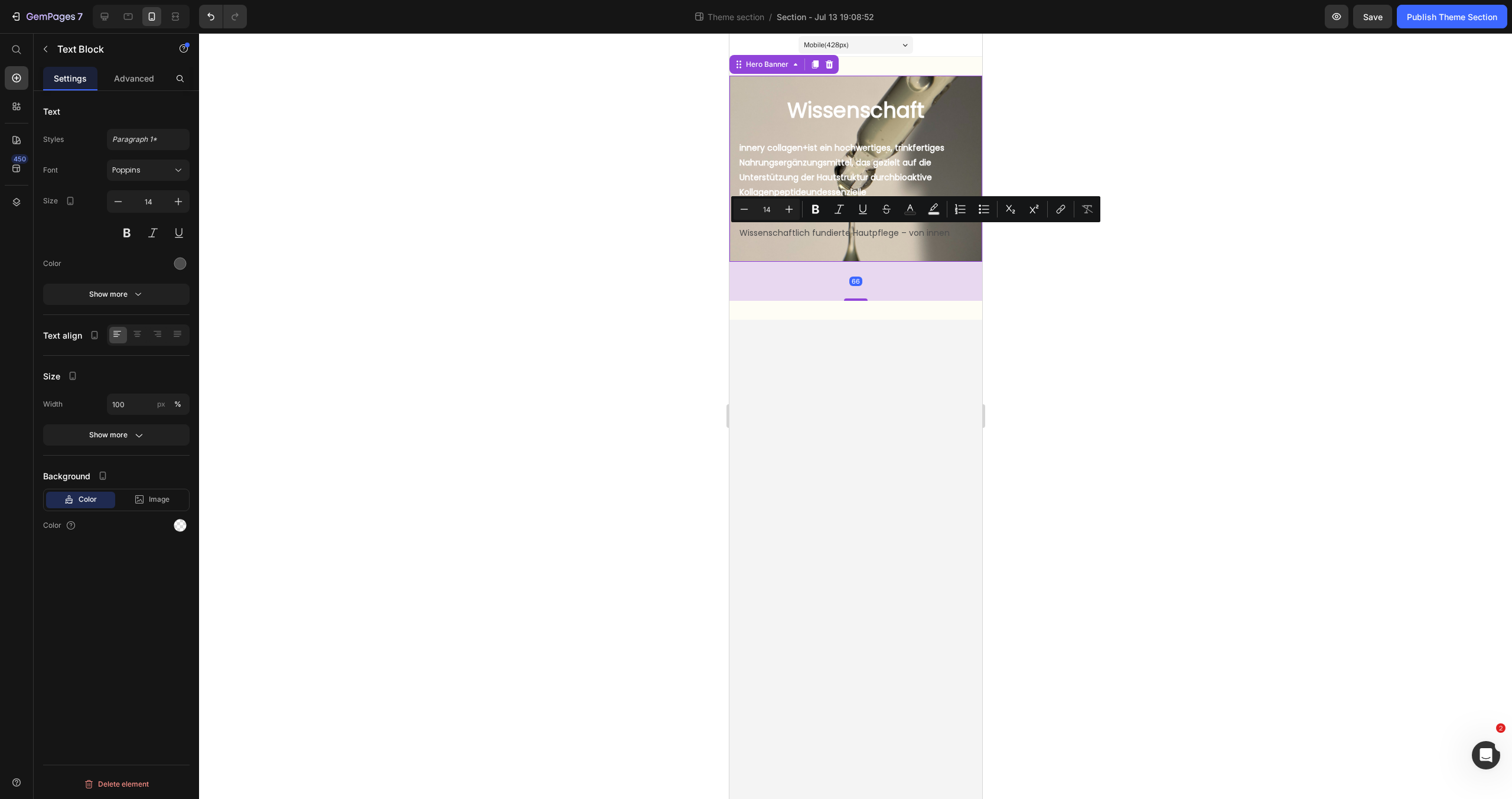 click on "Wissenschaft Heading But I must explain to you how all this mistaken idea of denouncing pleasure and praising pain was born and I will give you a complete account of the system, and expound the actual teachings of the great explorer Text Block Explore now Button At vero eos et accusamus et iusto odio benefits Text Block innery collagen+  ist ein hochwertiges, trinkfertiges Nahrungsergänzungsmittel, das gezielt auf die Unterstützung der Hautstruktur durch  bioaktive Kollagenpeptide  und  essenzielle Mikronährstoffe  ausgelegt ist. Text Block Wissenschaftlich fundierte Hautpflege – von innen Text Block" at bounding box center (855, 168) 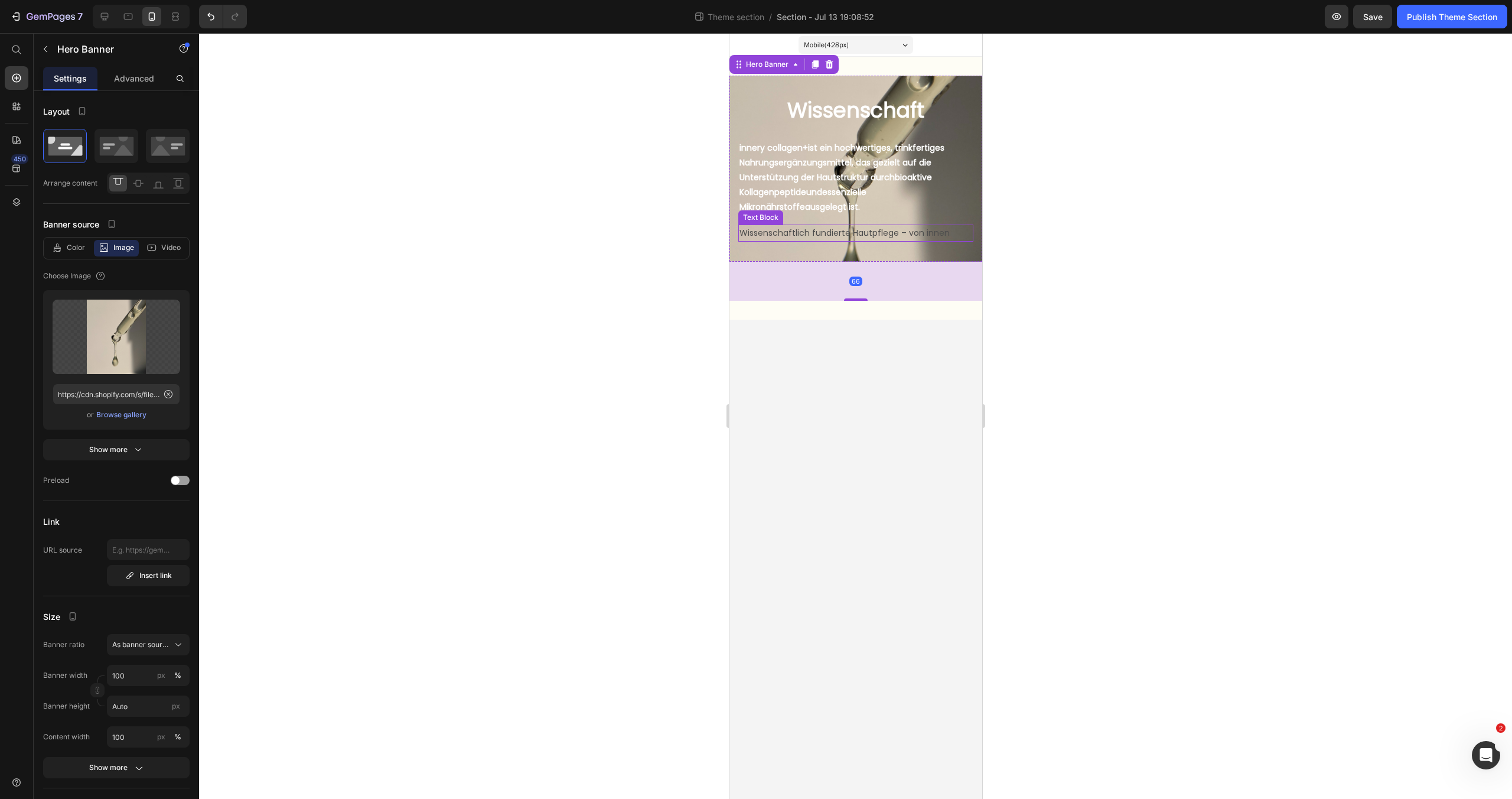 click on "Wissenschaftlich fundierte Hautpflege – von innen" at bounding box center (855, 233) 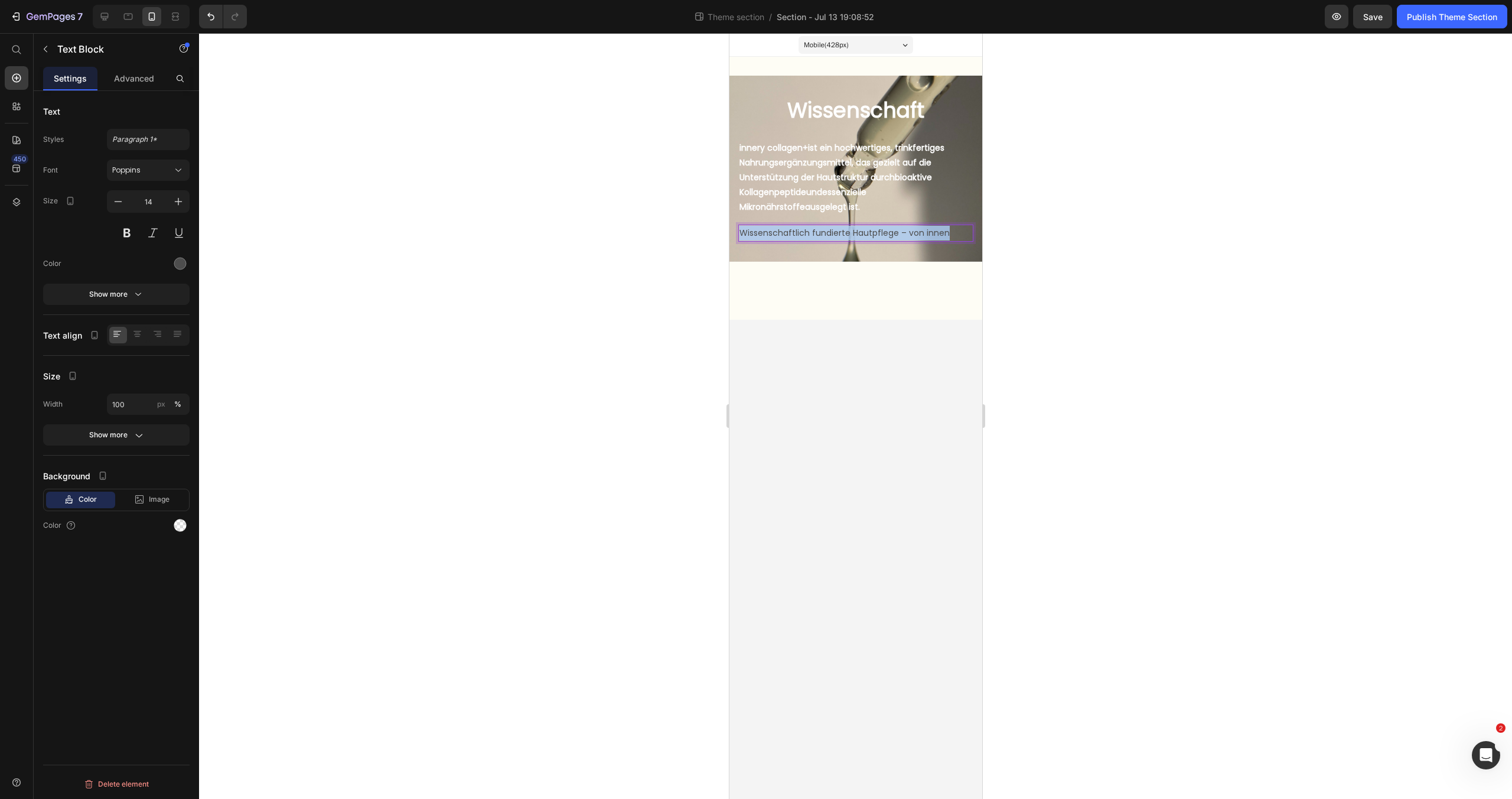 drag, startPoint x: 950, startPoint y: 235, endPoint x: 755, endPoint y: 225, distance: 195.25624 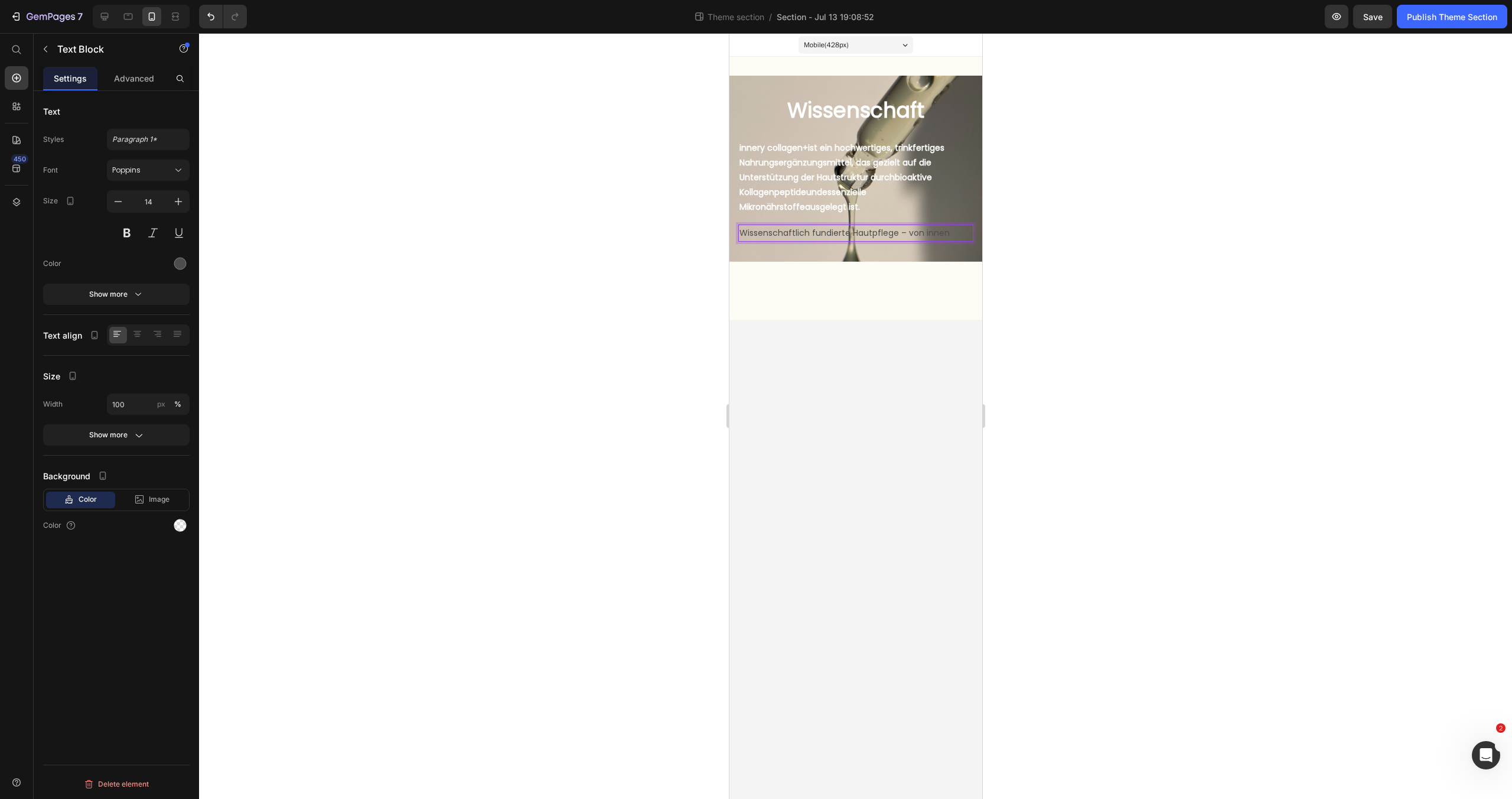 click on "Wissenschaftlich fundierte Hautpflege – von innen" at bounding box center (855, 233) 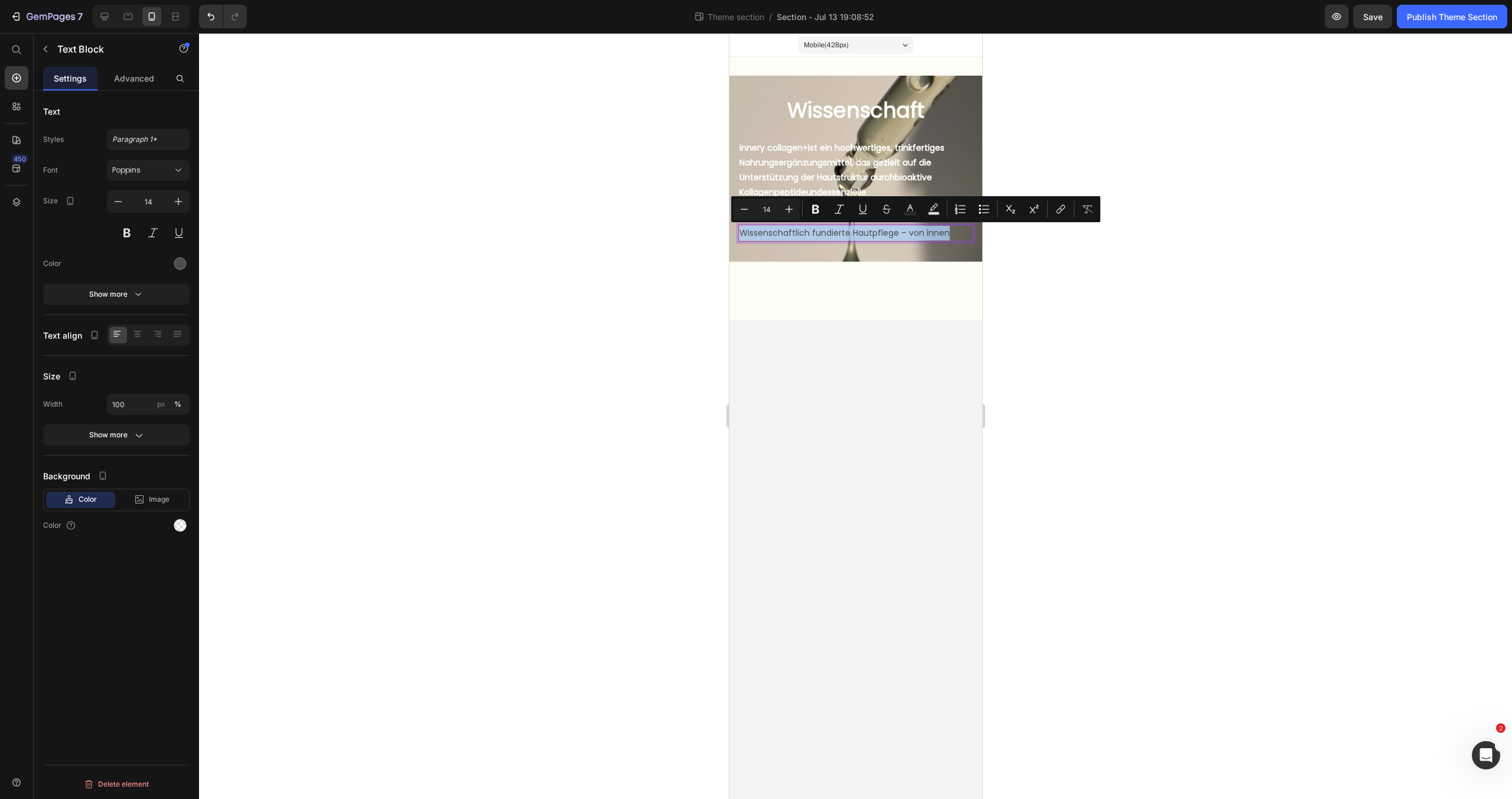 drag, startPoint x: 740, startPoint y: 233, endPoint x: 944, endPoint y: 238, distance: 204.06127 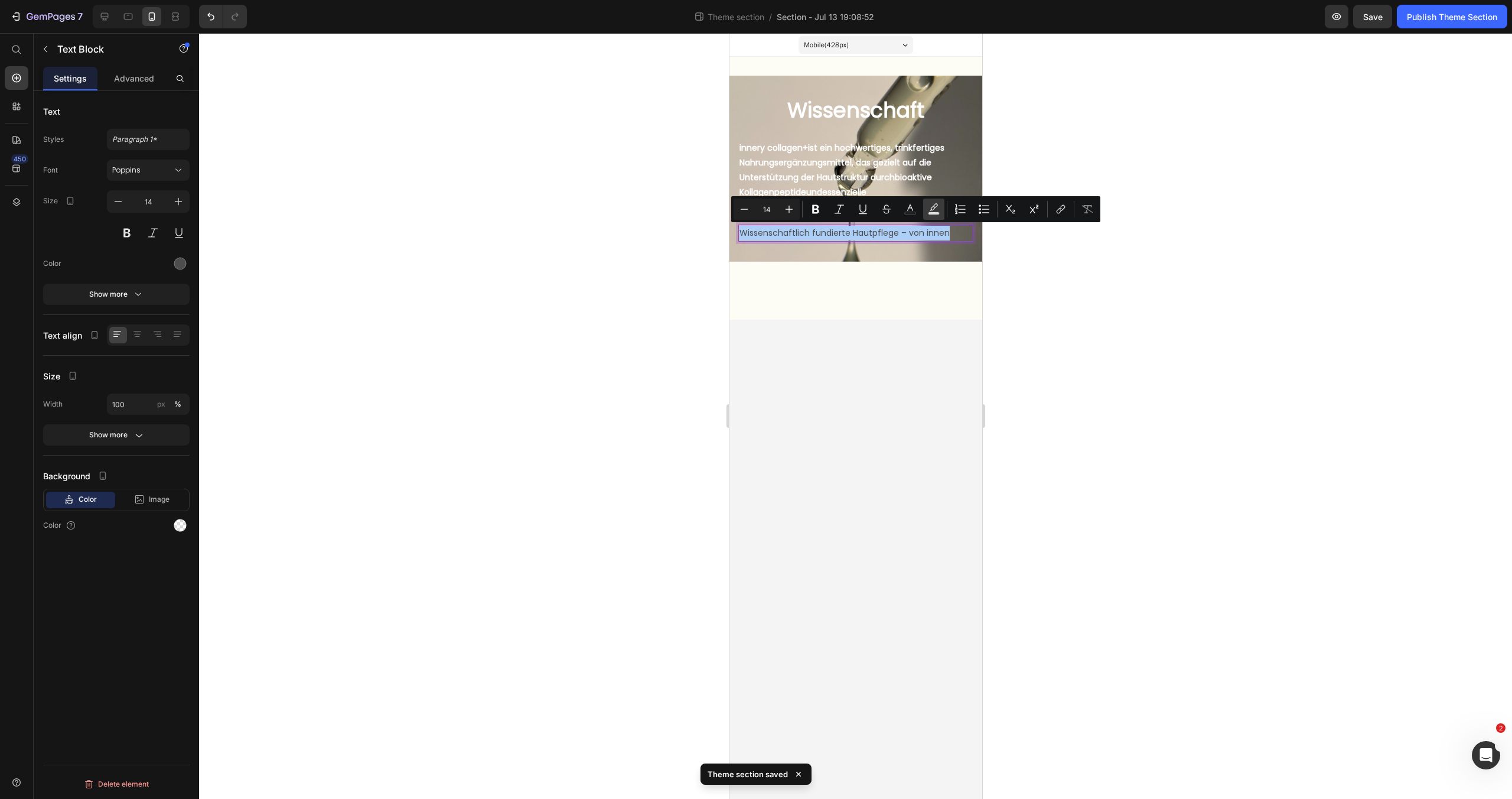 click 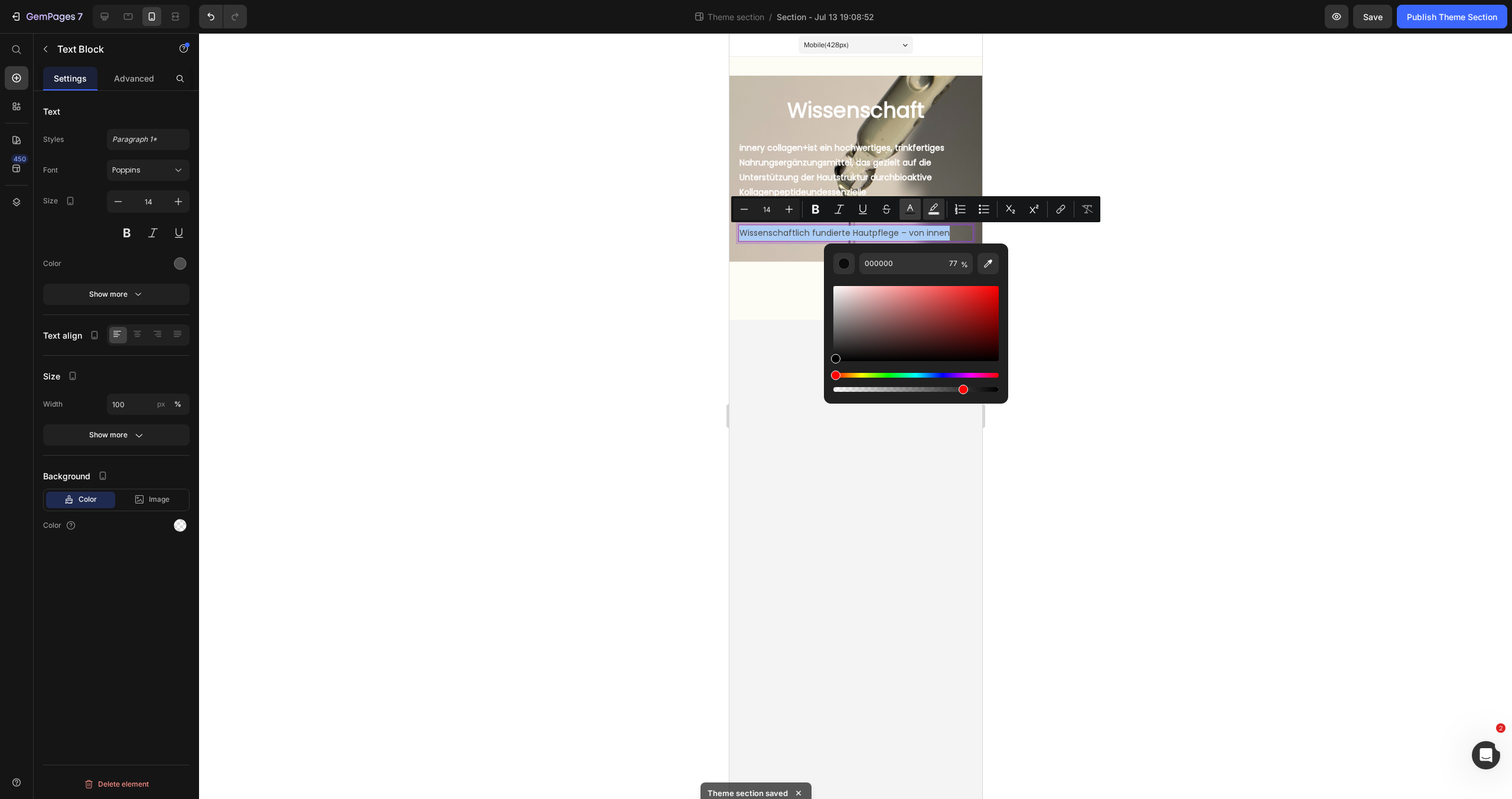 click 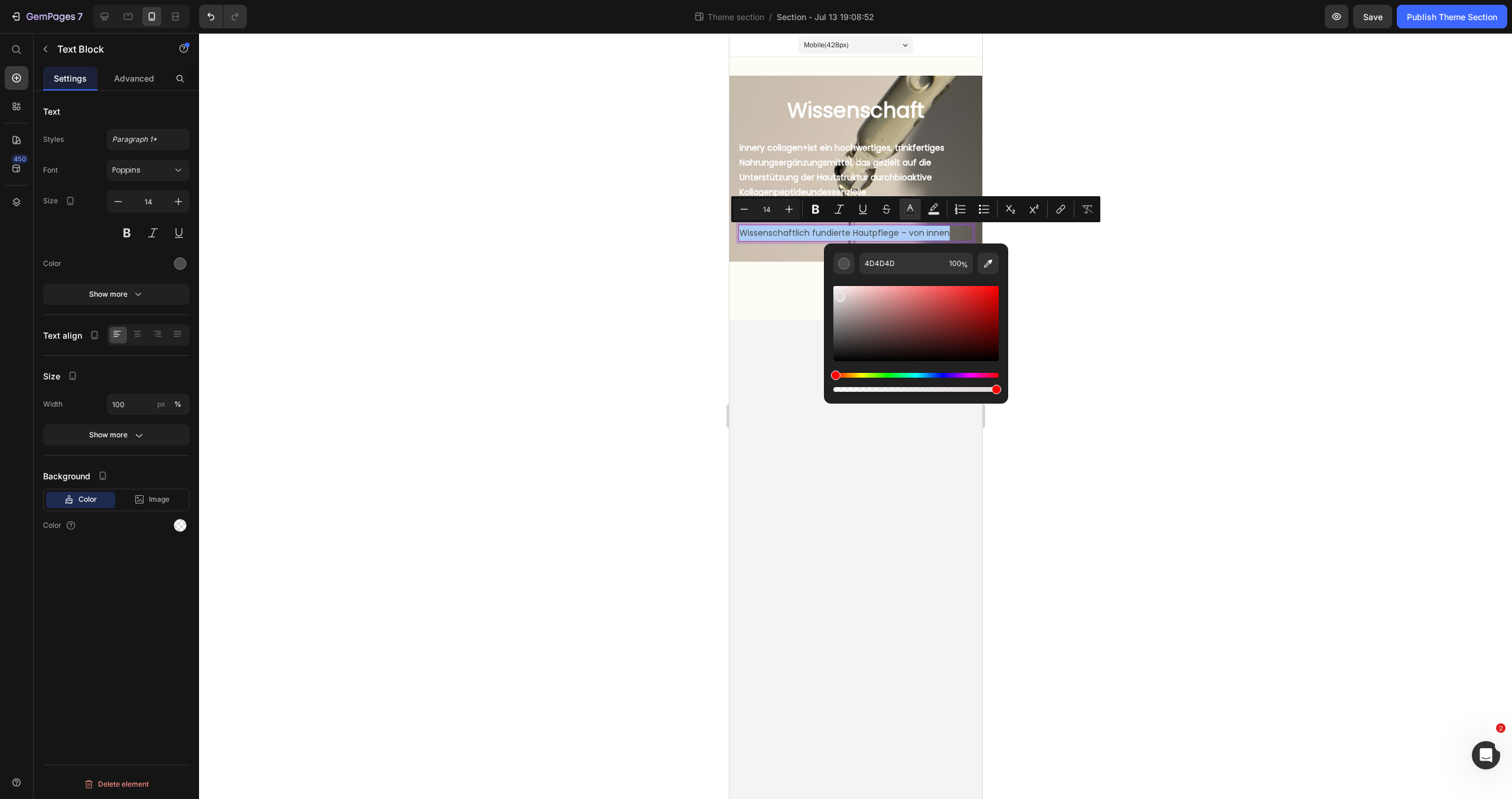 click at bounding box center (916, 323) 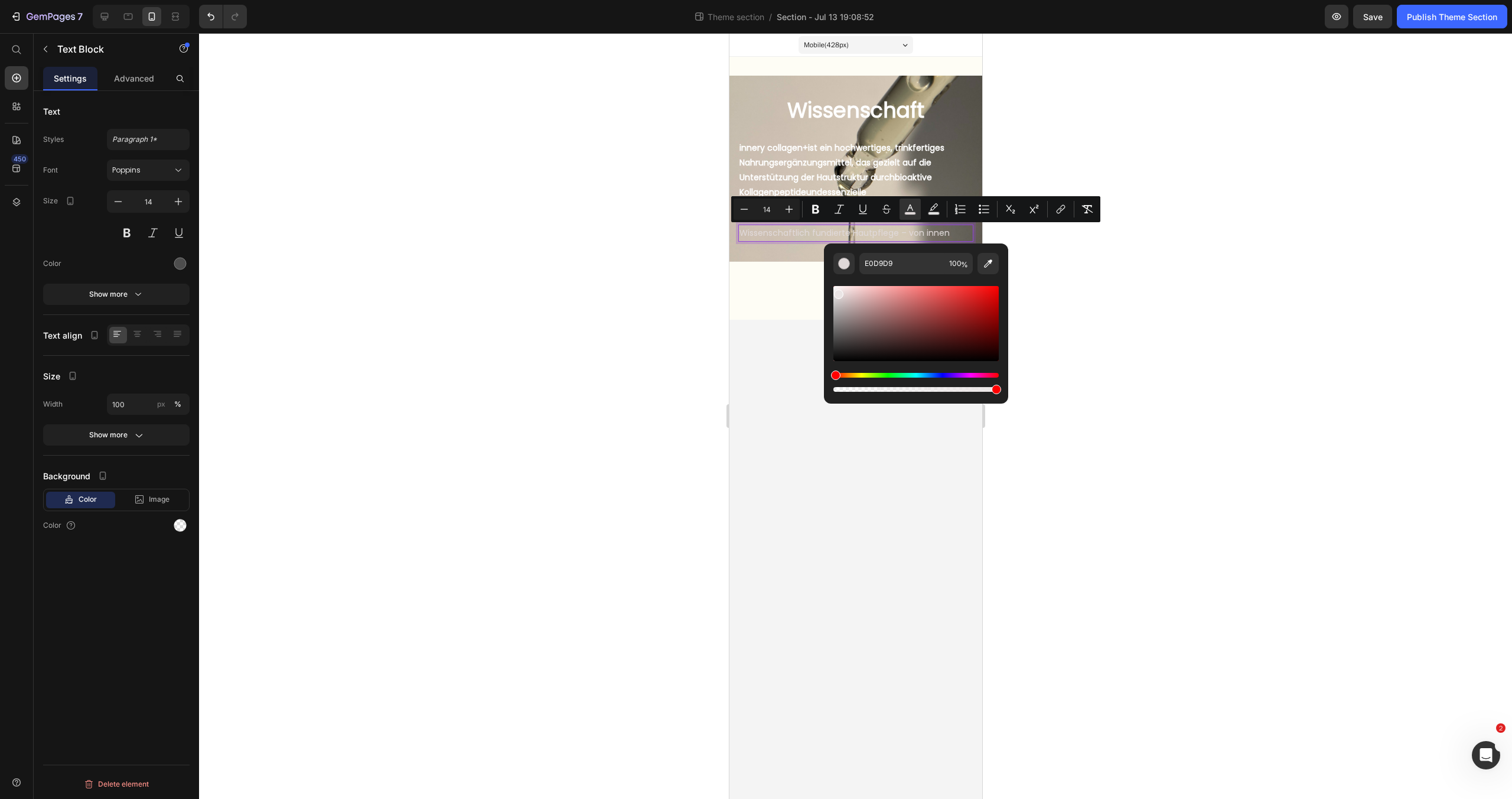 click at bounding box center (916, 323) 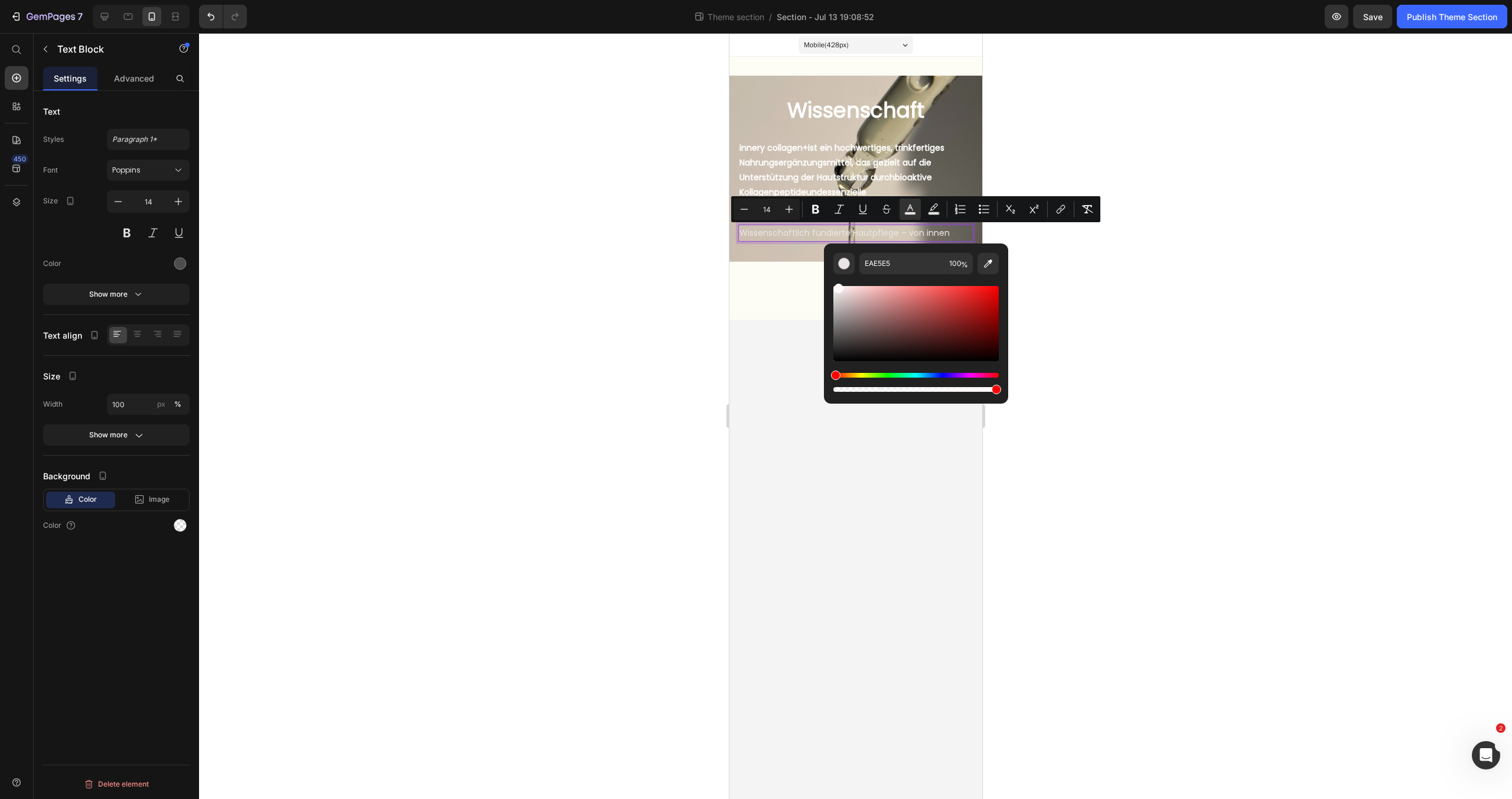 type on "FFF9F9" 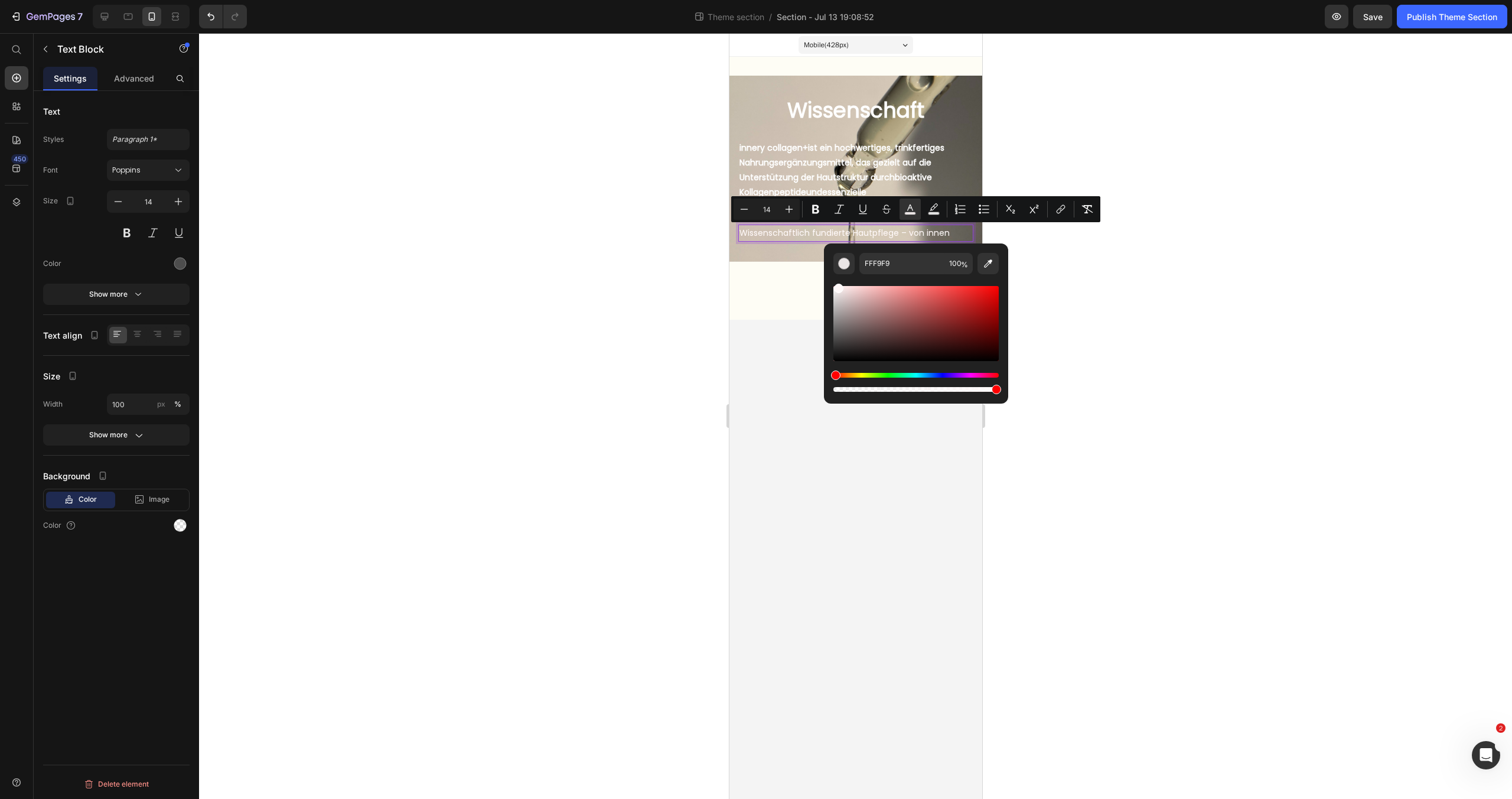 click at bounding box center [839, 288] 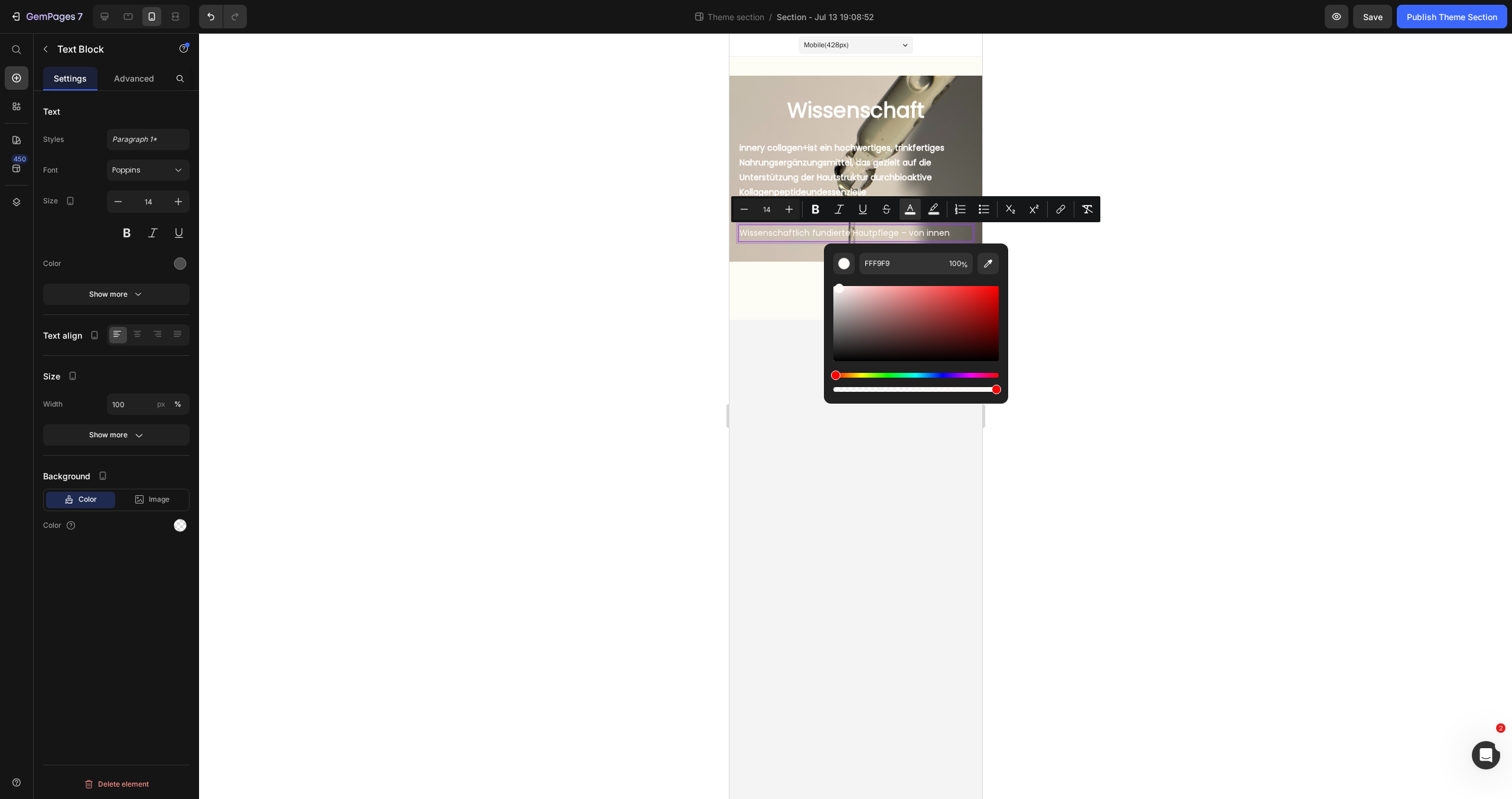 click 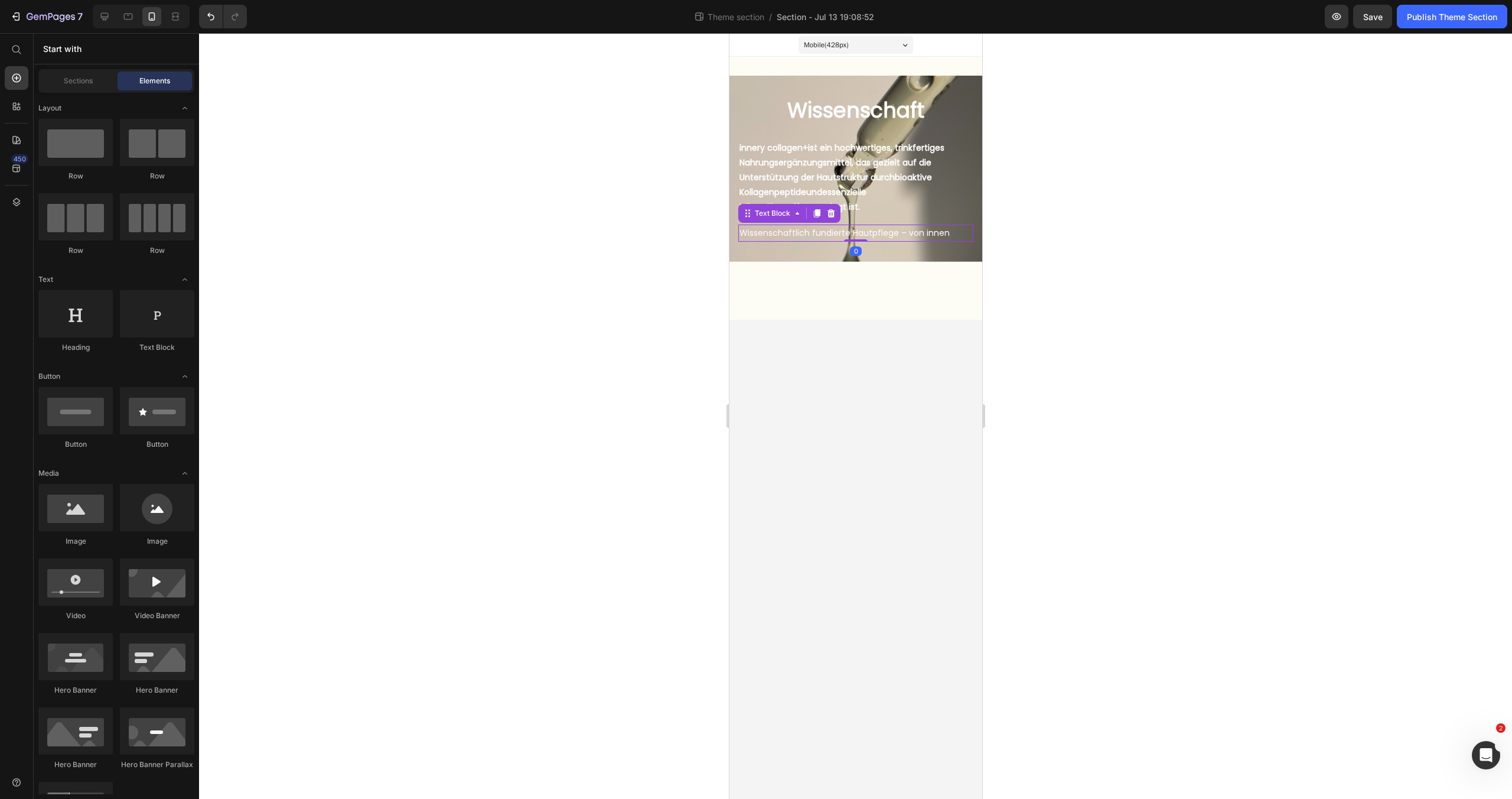 click on "Wissenschaftlich fundierte Hautpflege – von innen" at bounding box center [844, 233] 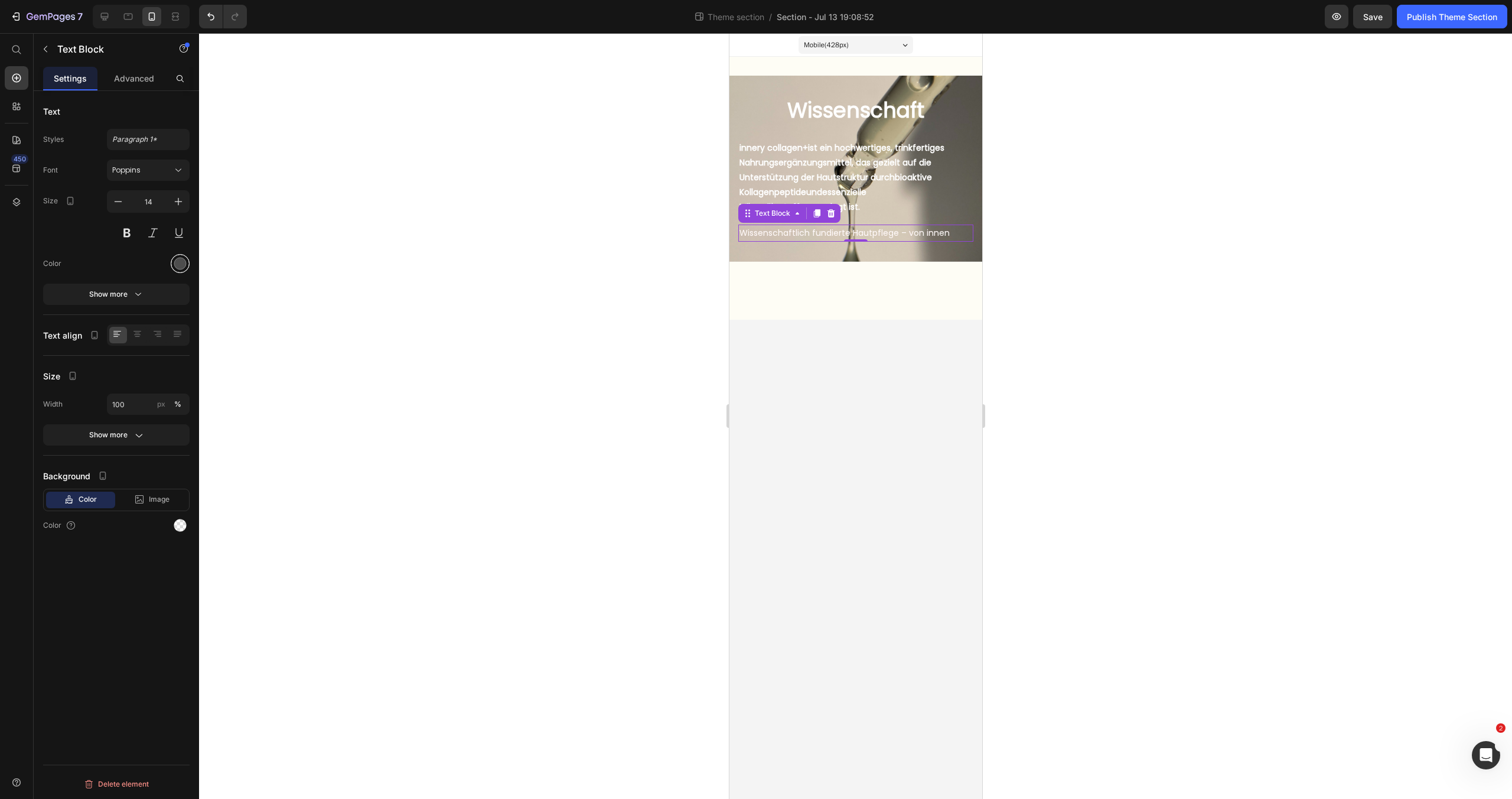 click at bounding box center (180, 264) 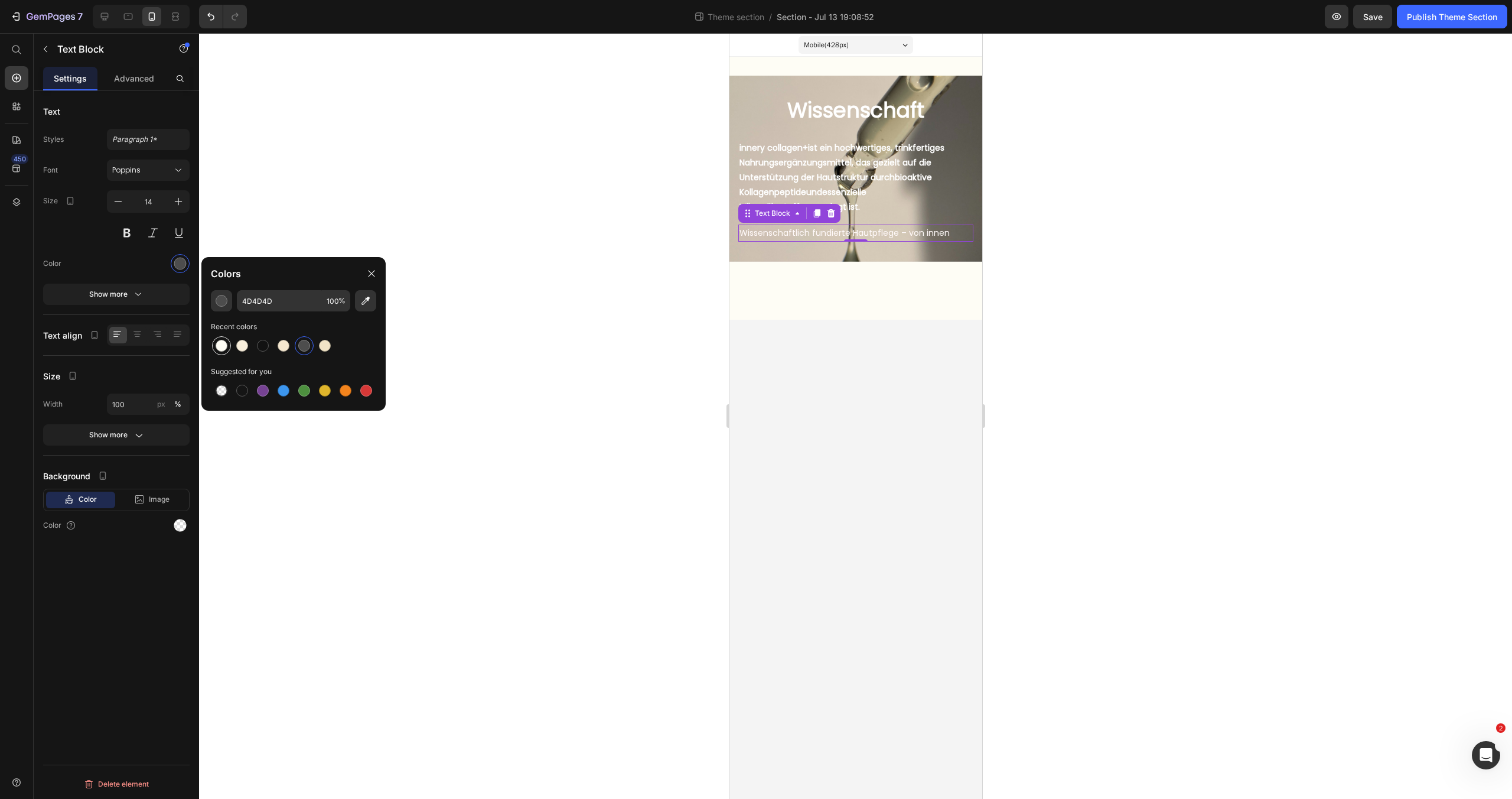 click at bounding box center (221, 346) 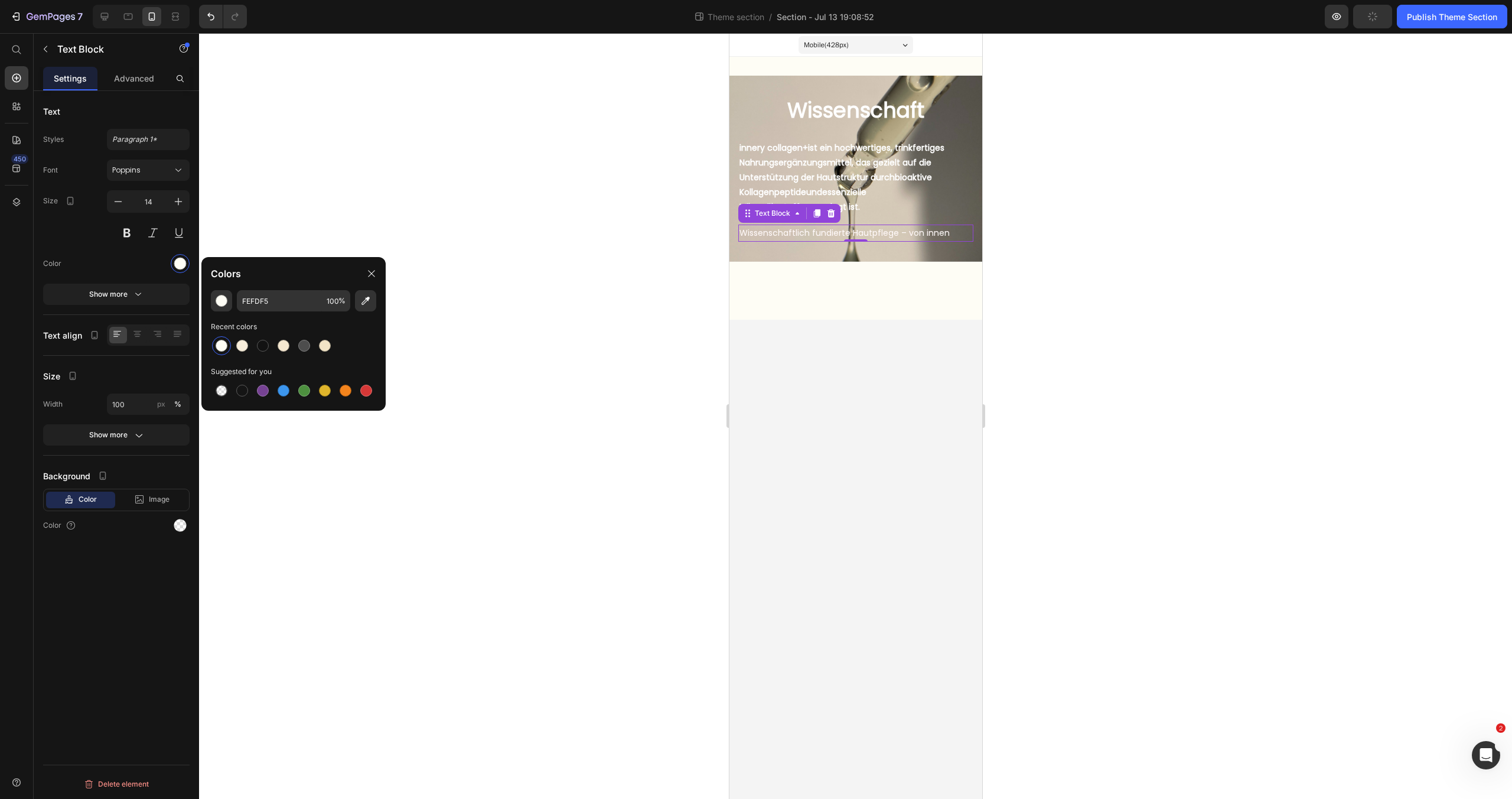 click at bounding box center [221, 346] 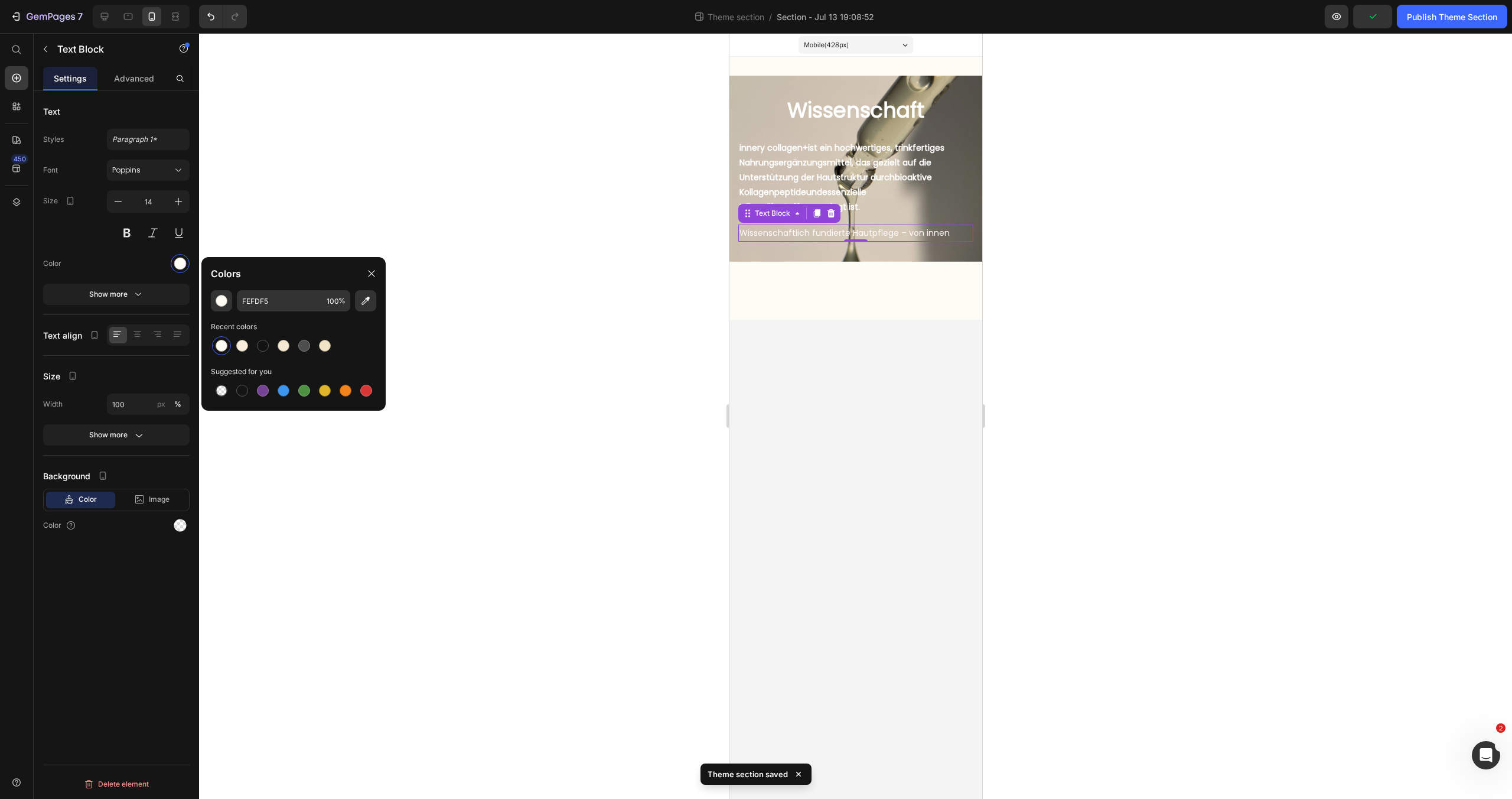 click at bounding box center (221, 346) 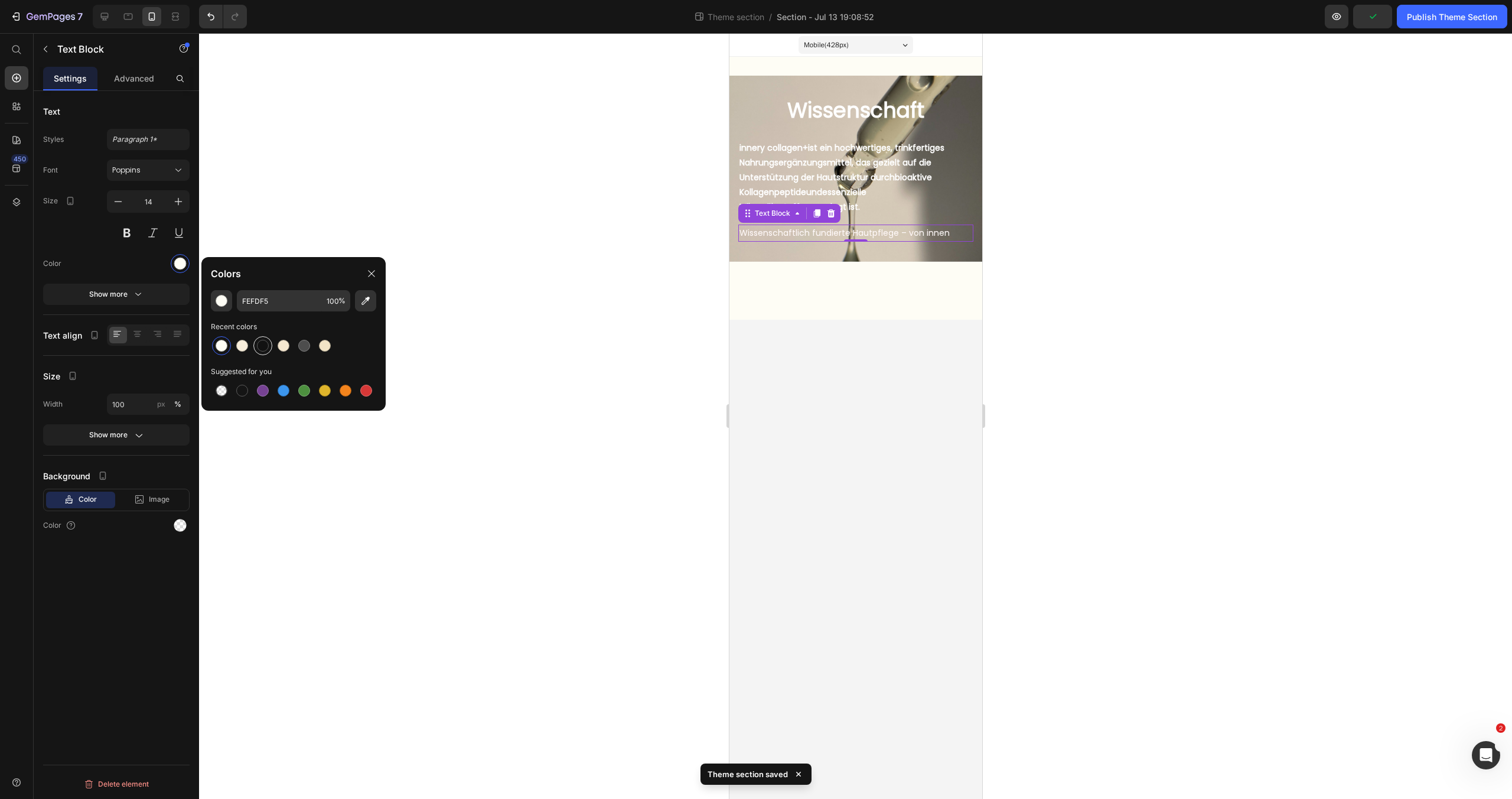 click at bounding box center (263, 346) 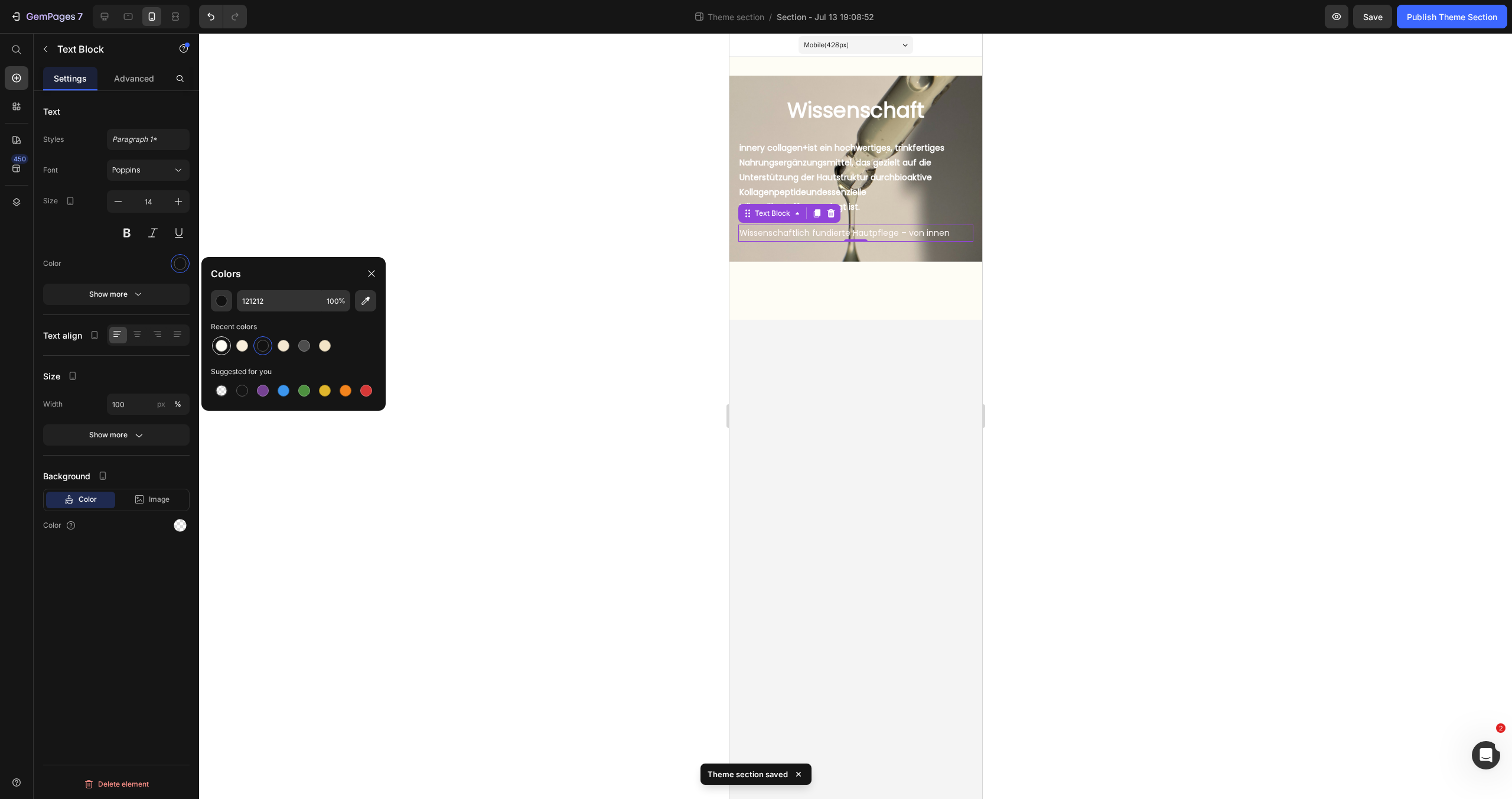 click at bounding box center (221, 346) 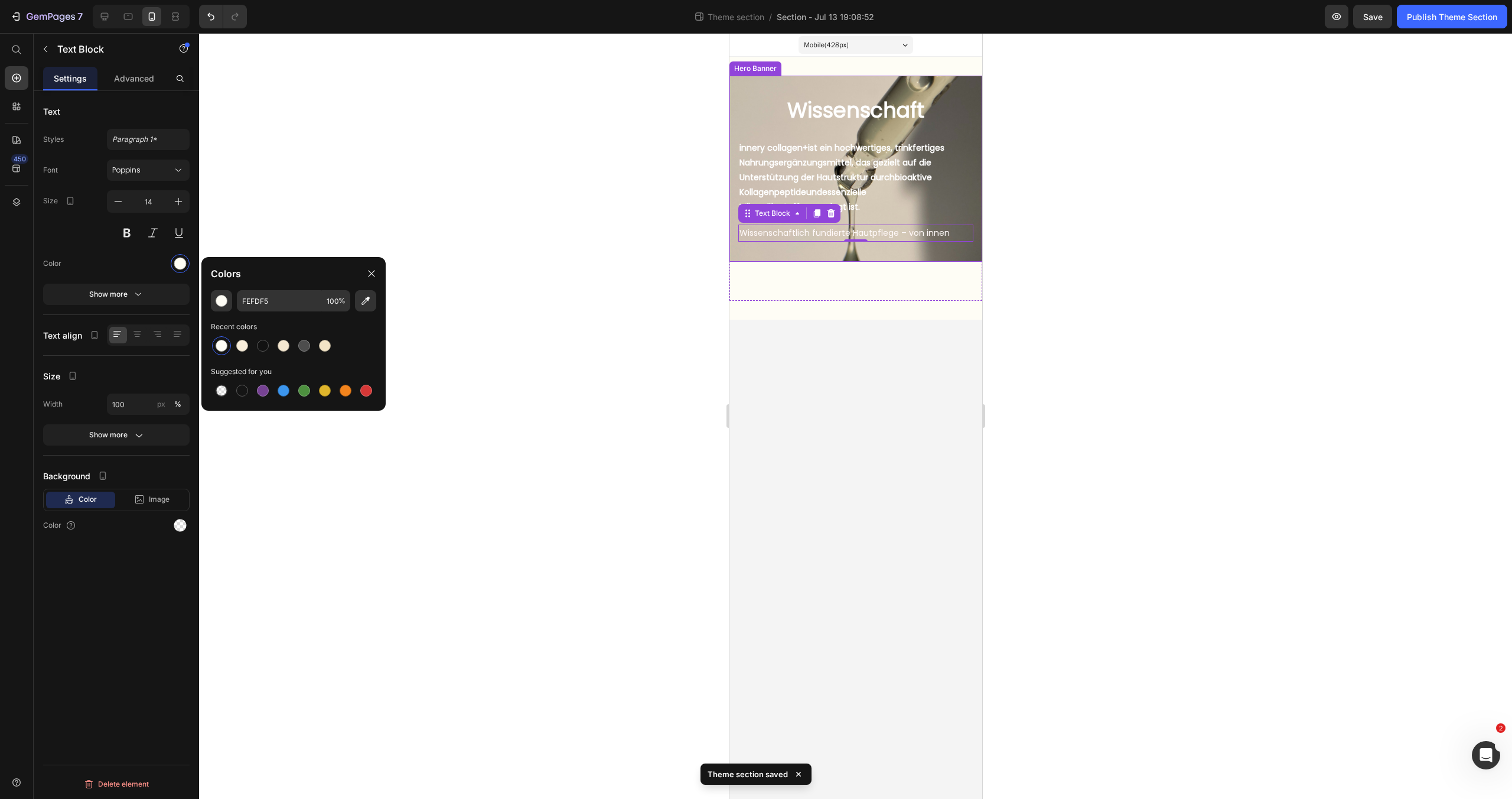click on "Wissenschaft Heading But I must explain to you how all this mistaken idea of denouncing pleasure and praising pain was born and I will give you a complete account of the system, and expound the actual teachings of the great explorer Text Block Explore now Button At vero eos et accusamus et iusto odio benefits Text Block innery collagen+  ist ein hochwertiges, trinkfertiges Nahrungsergänzungsmittel, das gezielt auf die Unterstützung der Hautstruktur durch  bioaktive Kollagenpeptide  und  essenzielle Mikronährstoffe  ausgelegt ist. Text Block Wissenschaftlich fundierte Hautpflege – von innen Text Block   0" at bounding box center [855, 168] 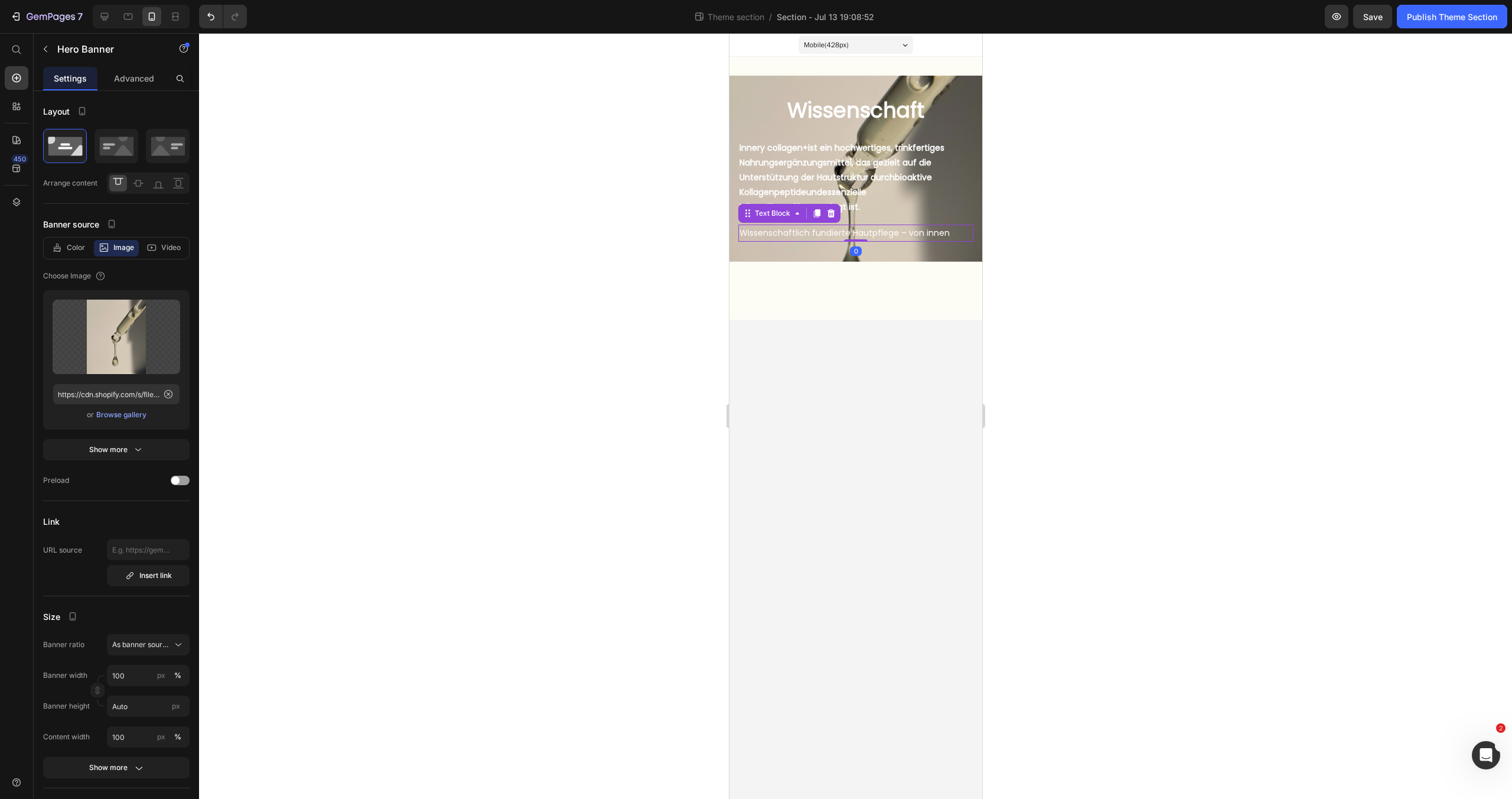 click on "Wissenschaftlich fundierte Hautpflege – von innen" at bounding box center [844, 233] 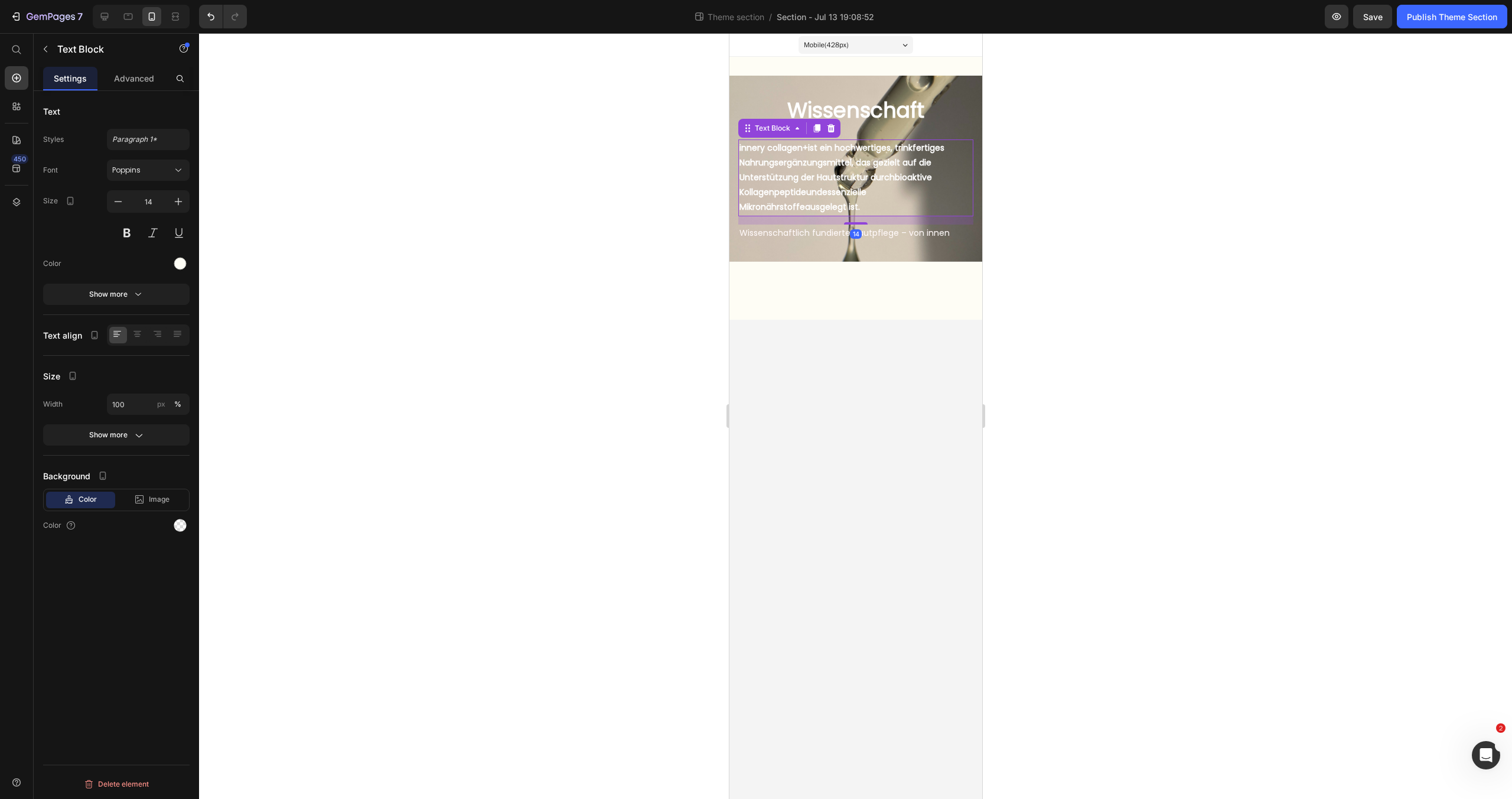 click on "bioaktive Kollagenpeptide" at bounding box center (835, 184) 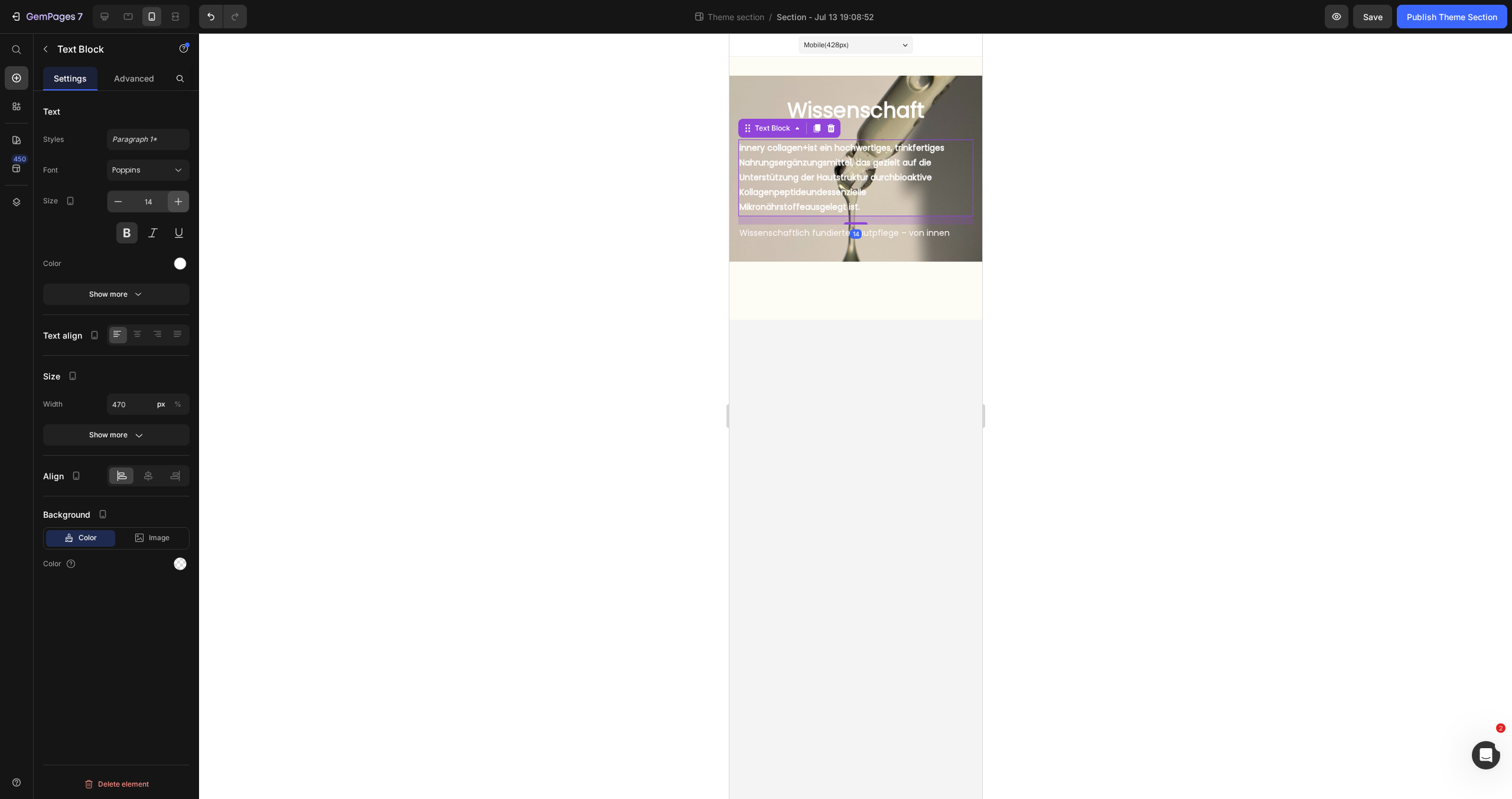 click 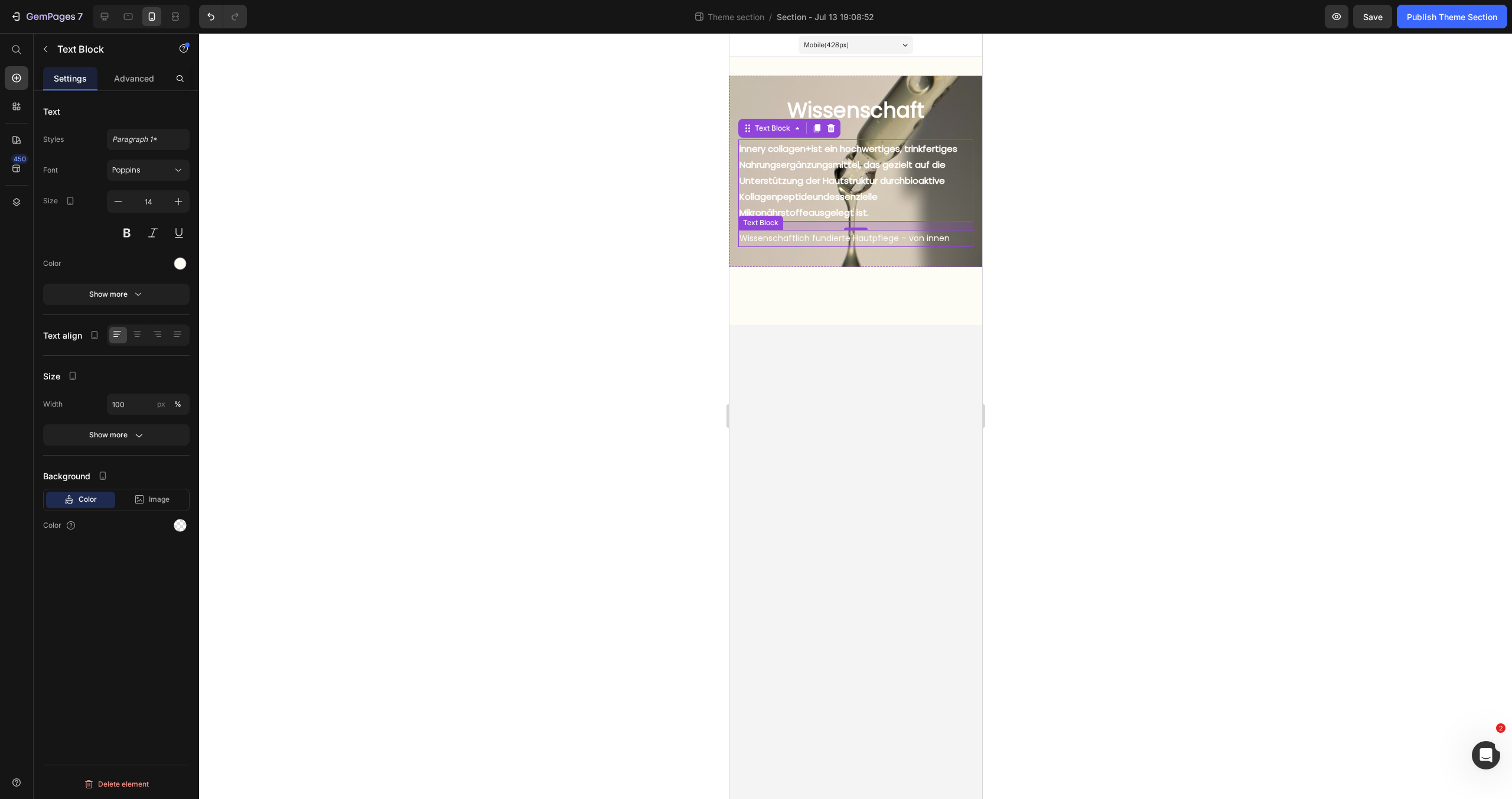click on "Wissenschaftlich fundierte Hautpflege – von innen" at bounding box center [844, 238] 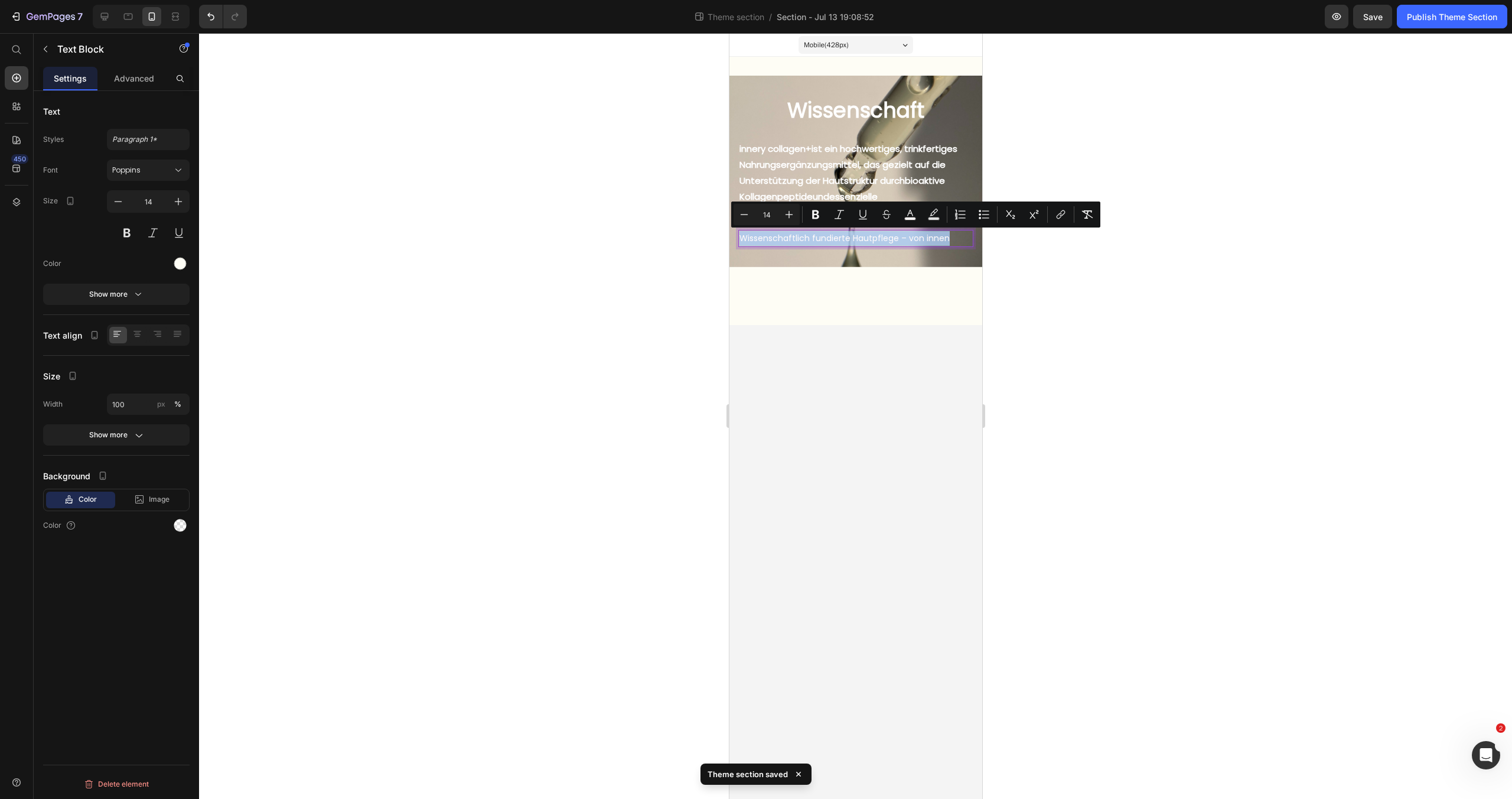 drag, startPoint x: 740, startPoint y: 237, endPoint x: 946, endPoint y: 237, distance: 206 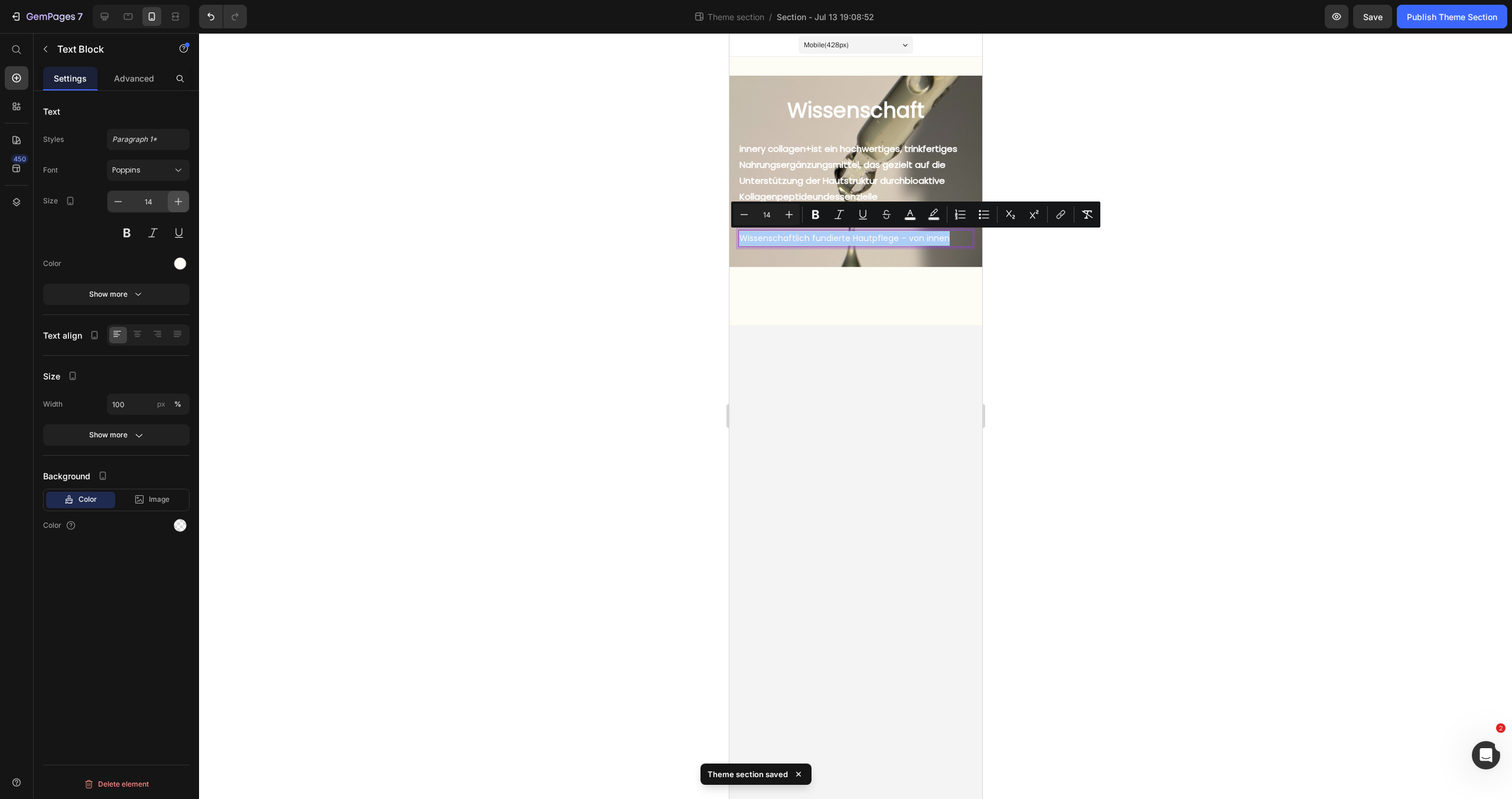 click 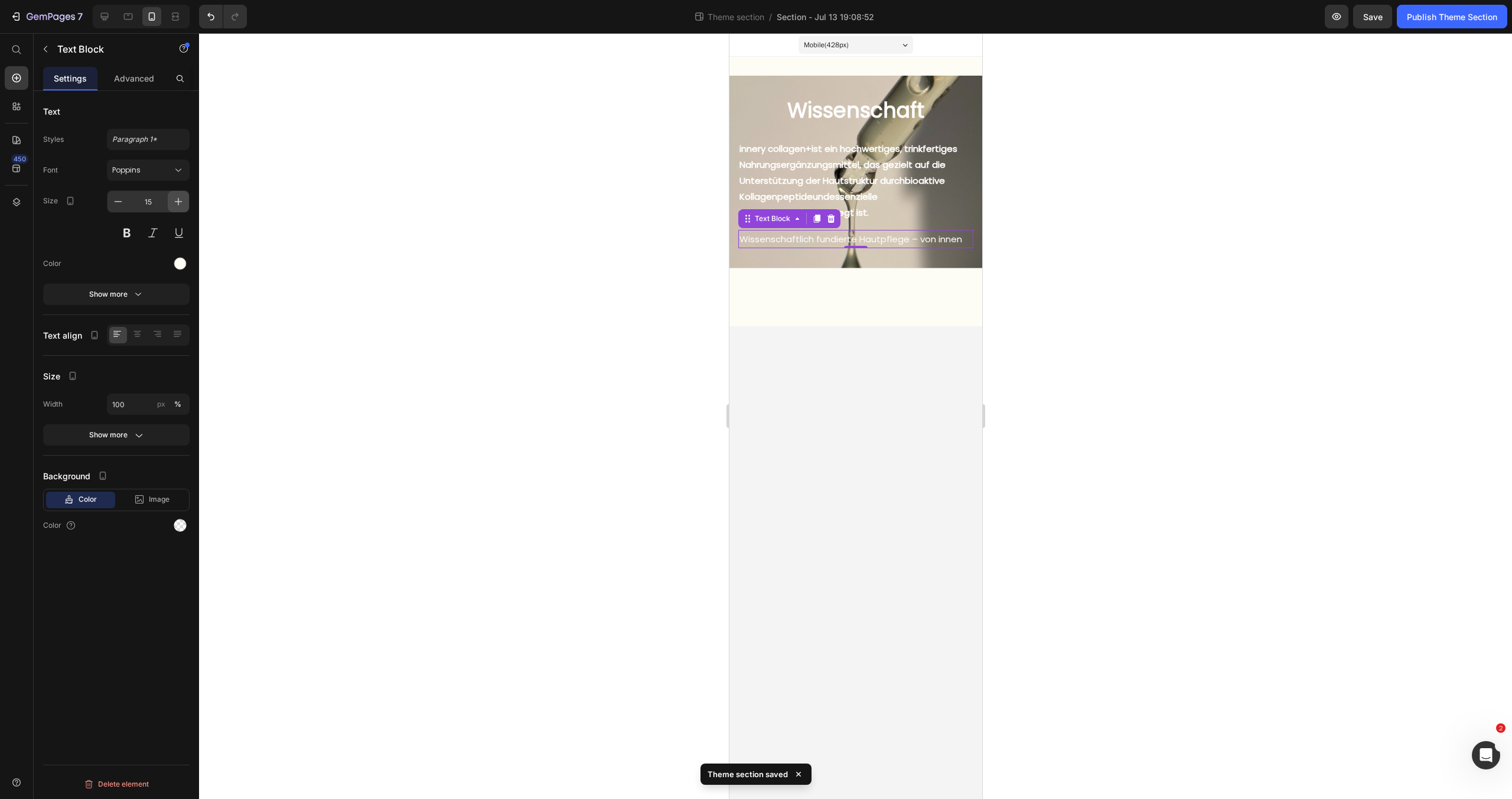 click 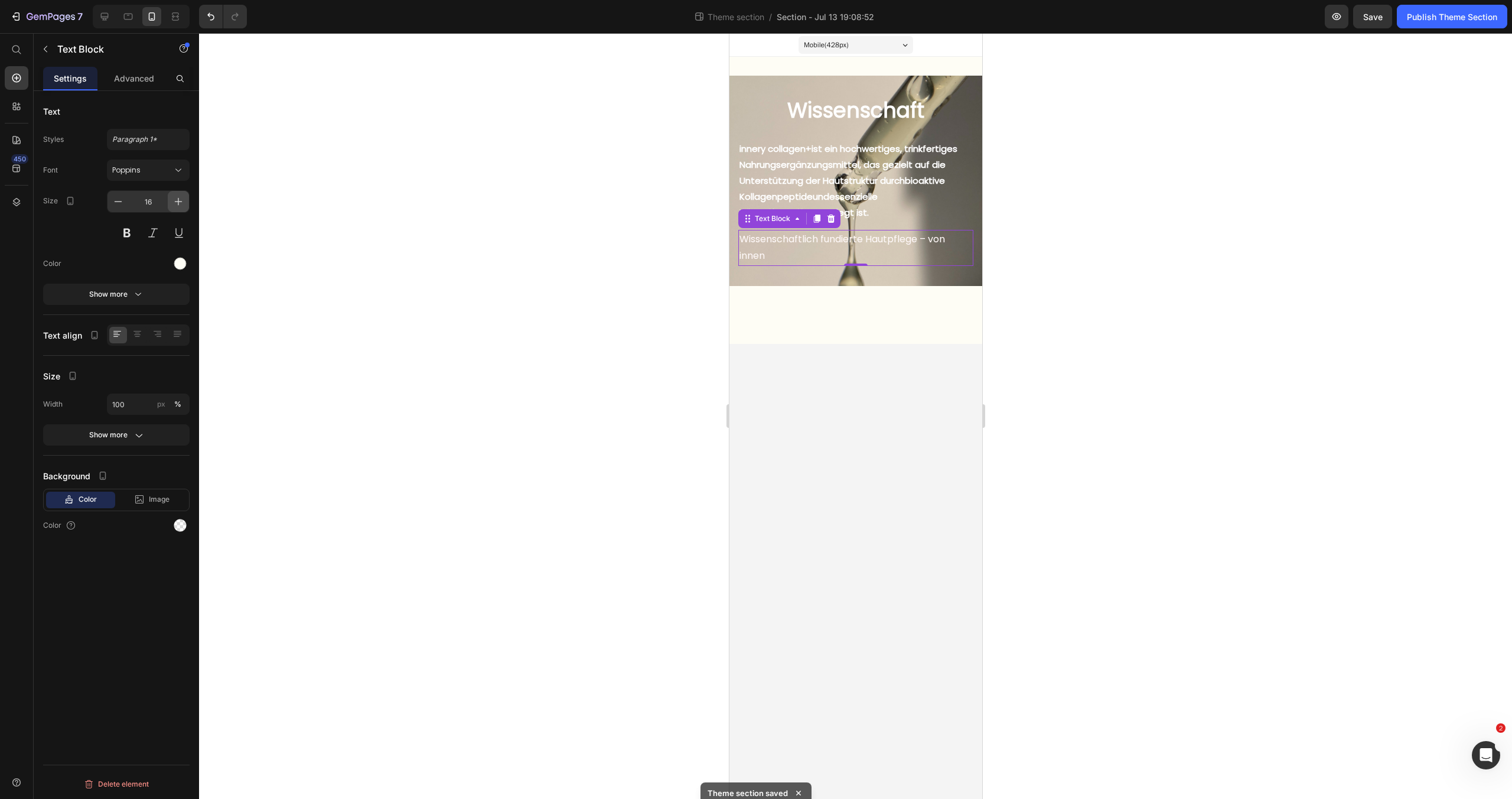 click 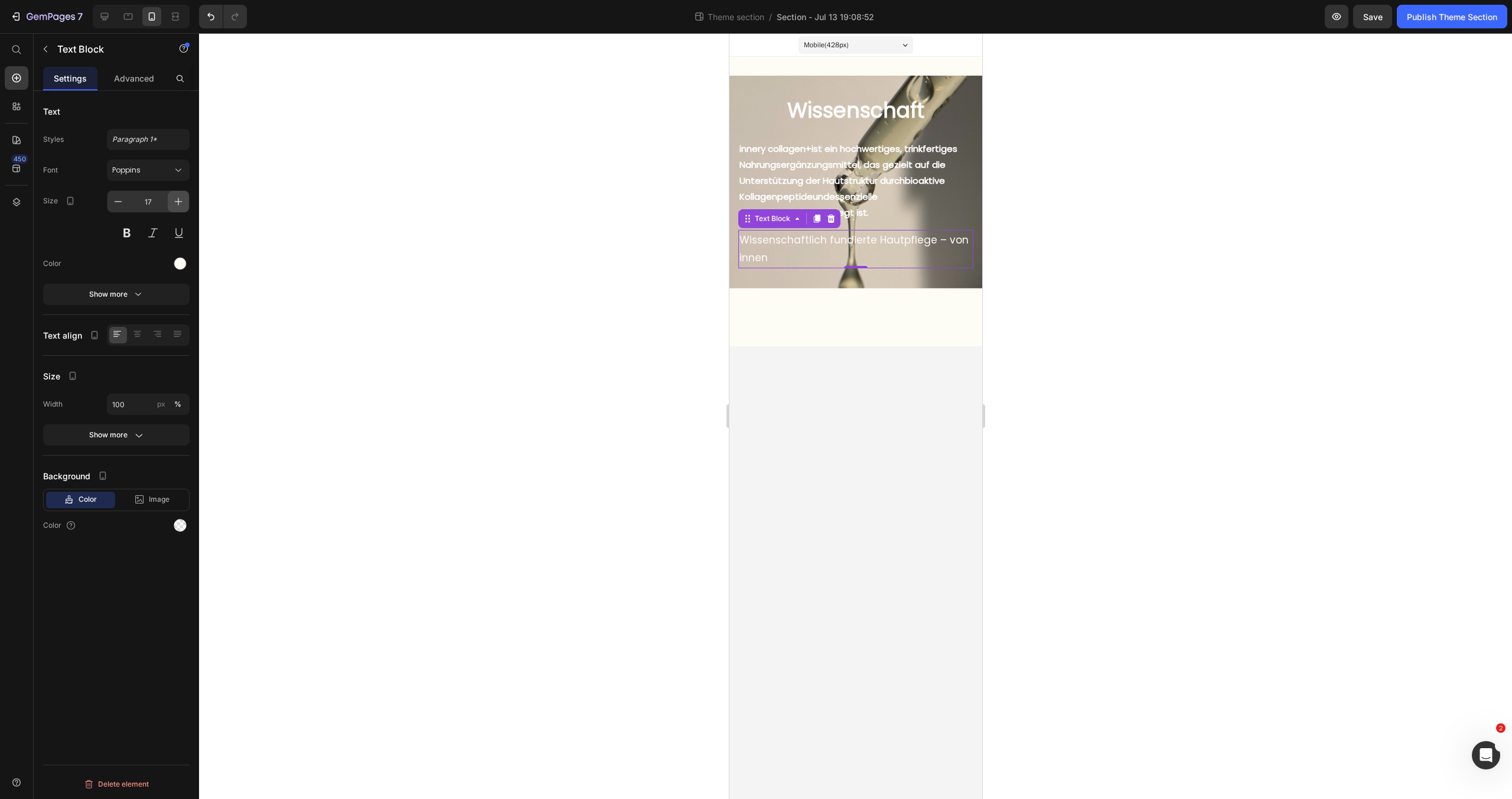 click 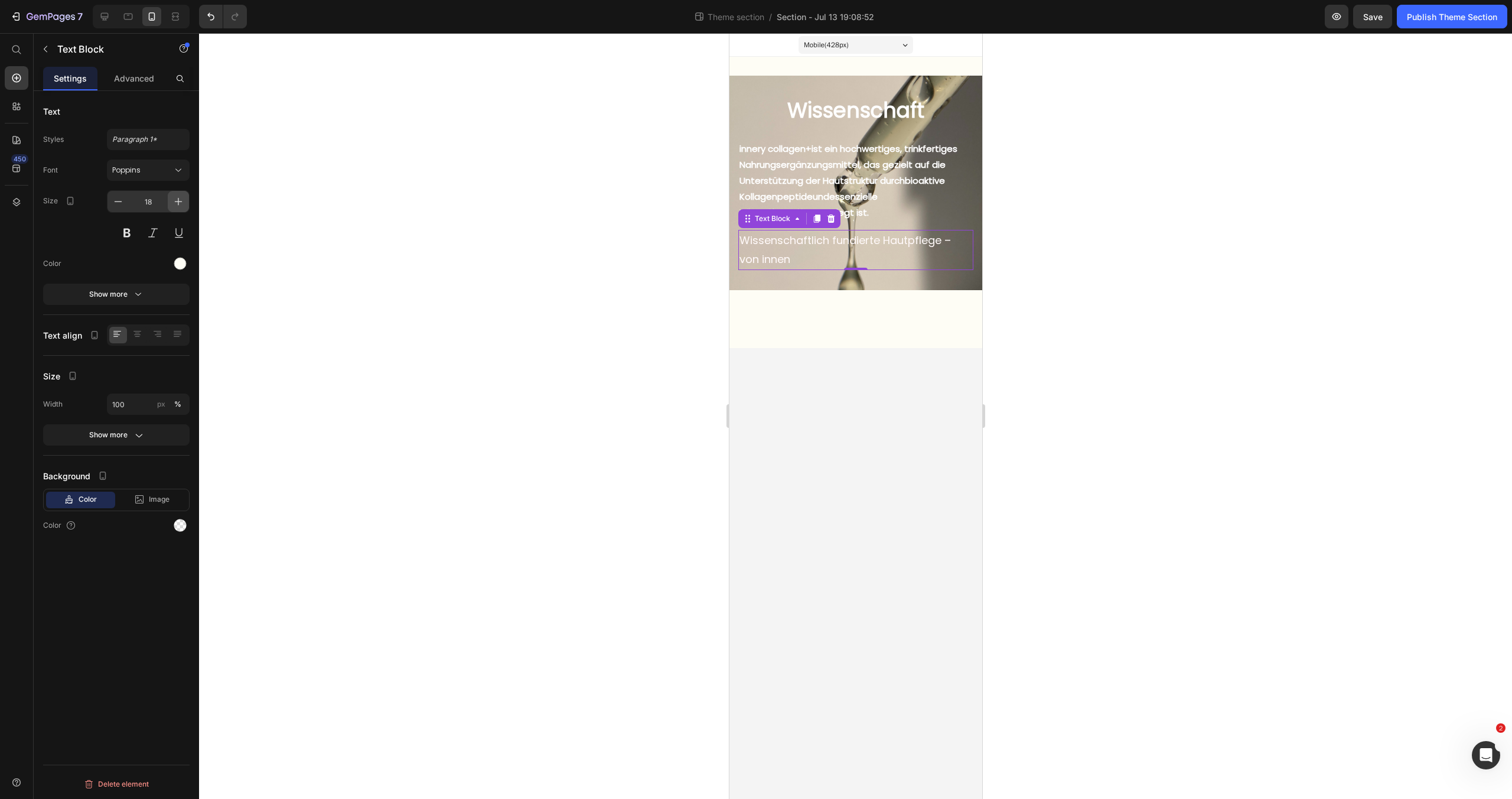 click 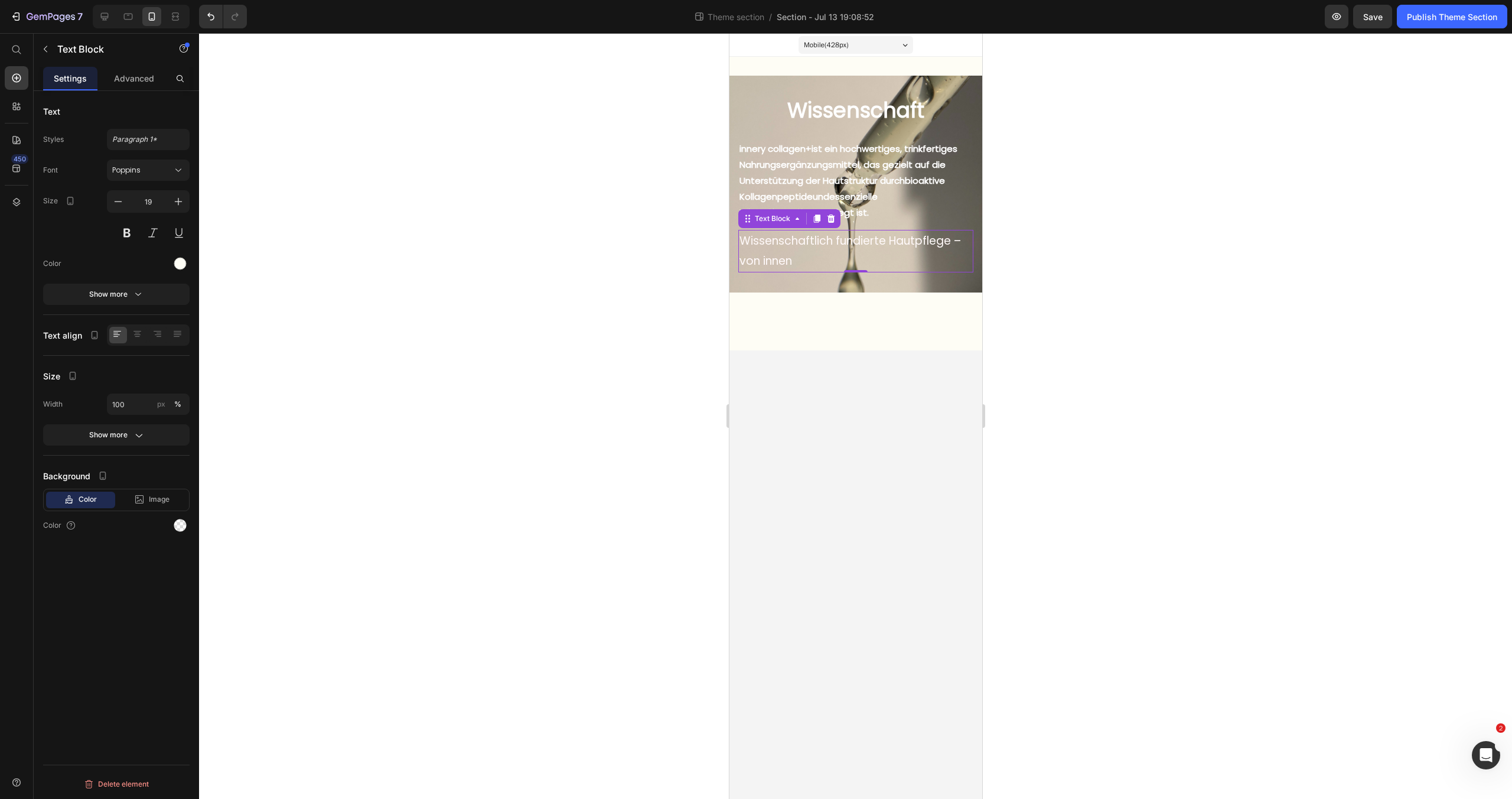 click on "Wissenschaftlich fundierte Hautpflege – von innen" at bounding box center (855, 251) 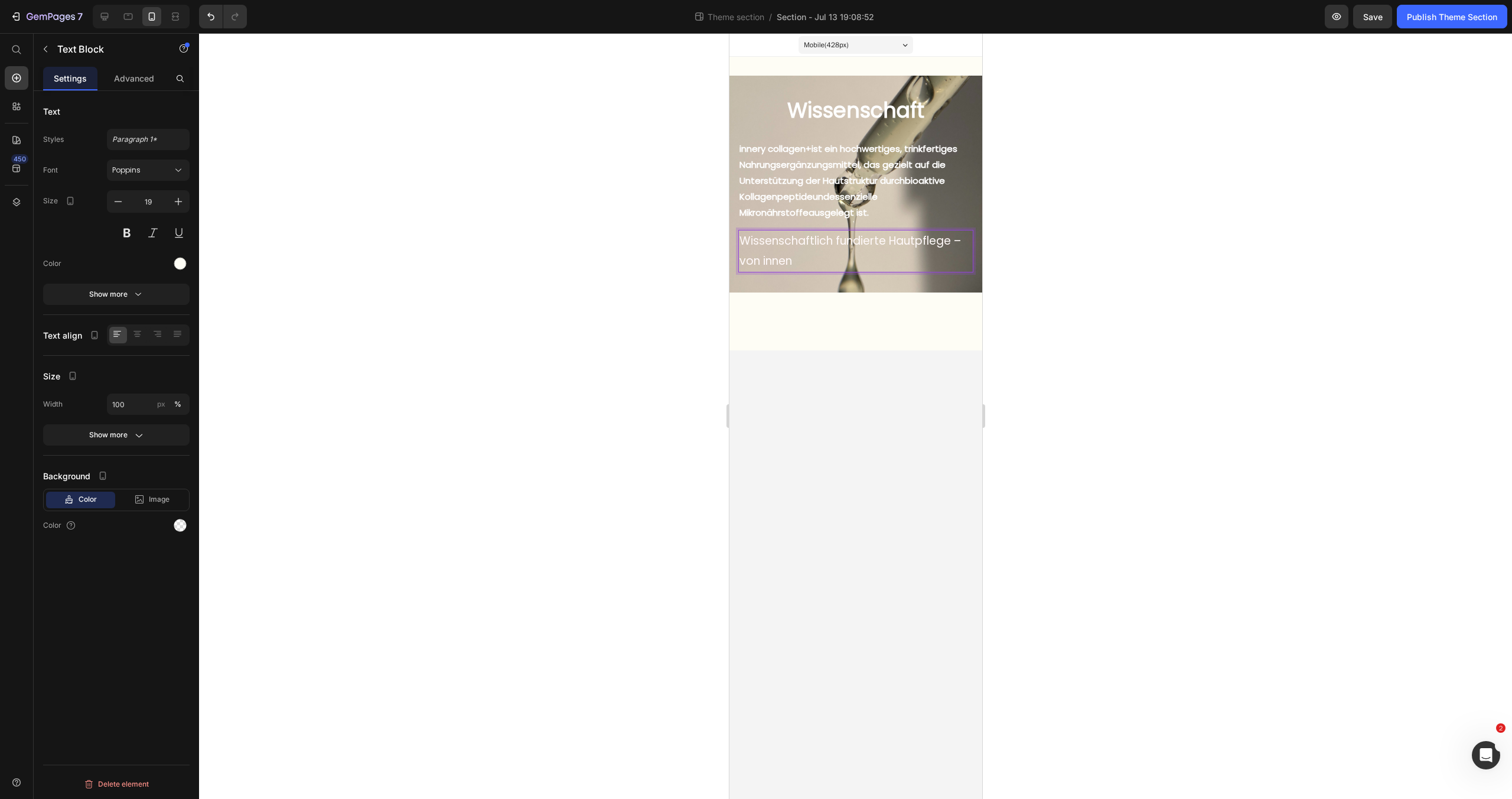 click on "Wissenschaftlich fundierte Hautpflege – von innen" at bounding box center (855, 251) 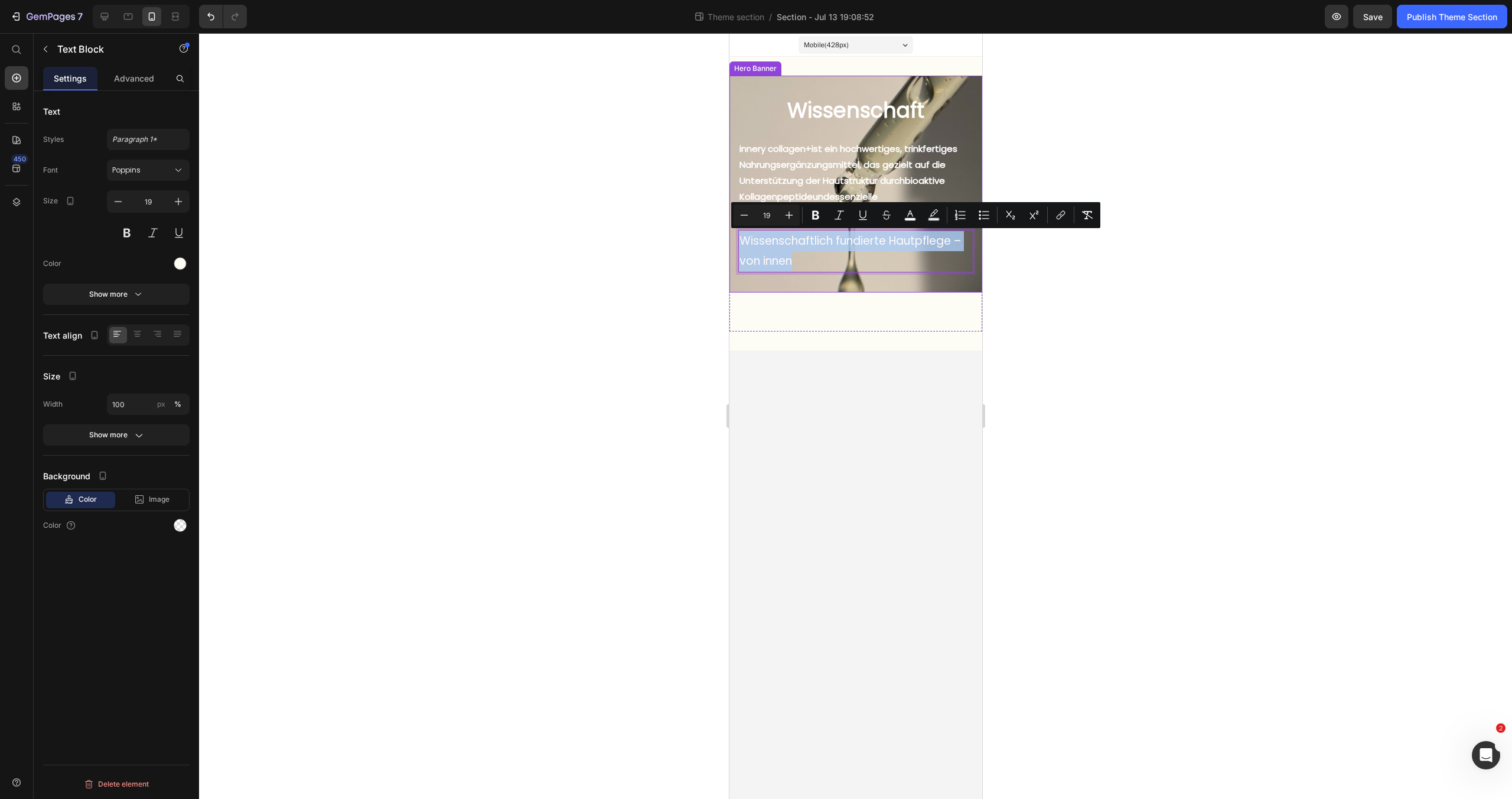 drag, startPoint x: 809, startPoint y: 264, endPoint x: 742, endPoint y: 236, distance: 72.61543 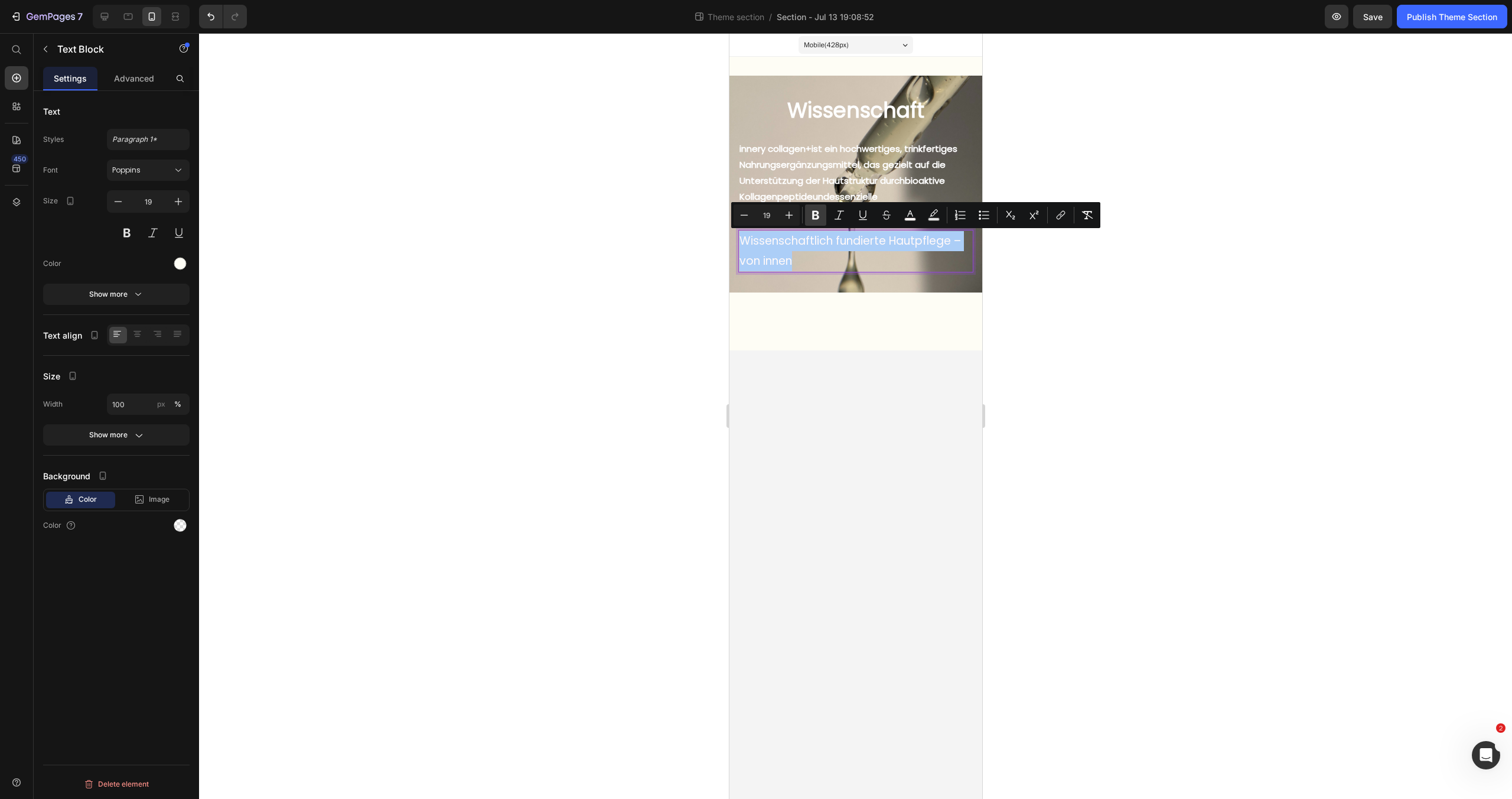 click 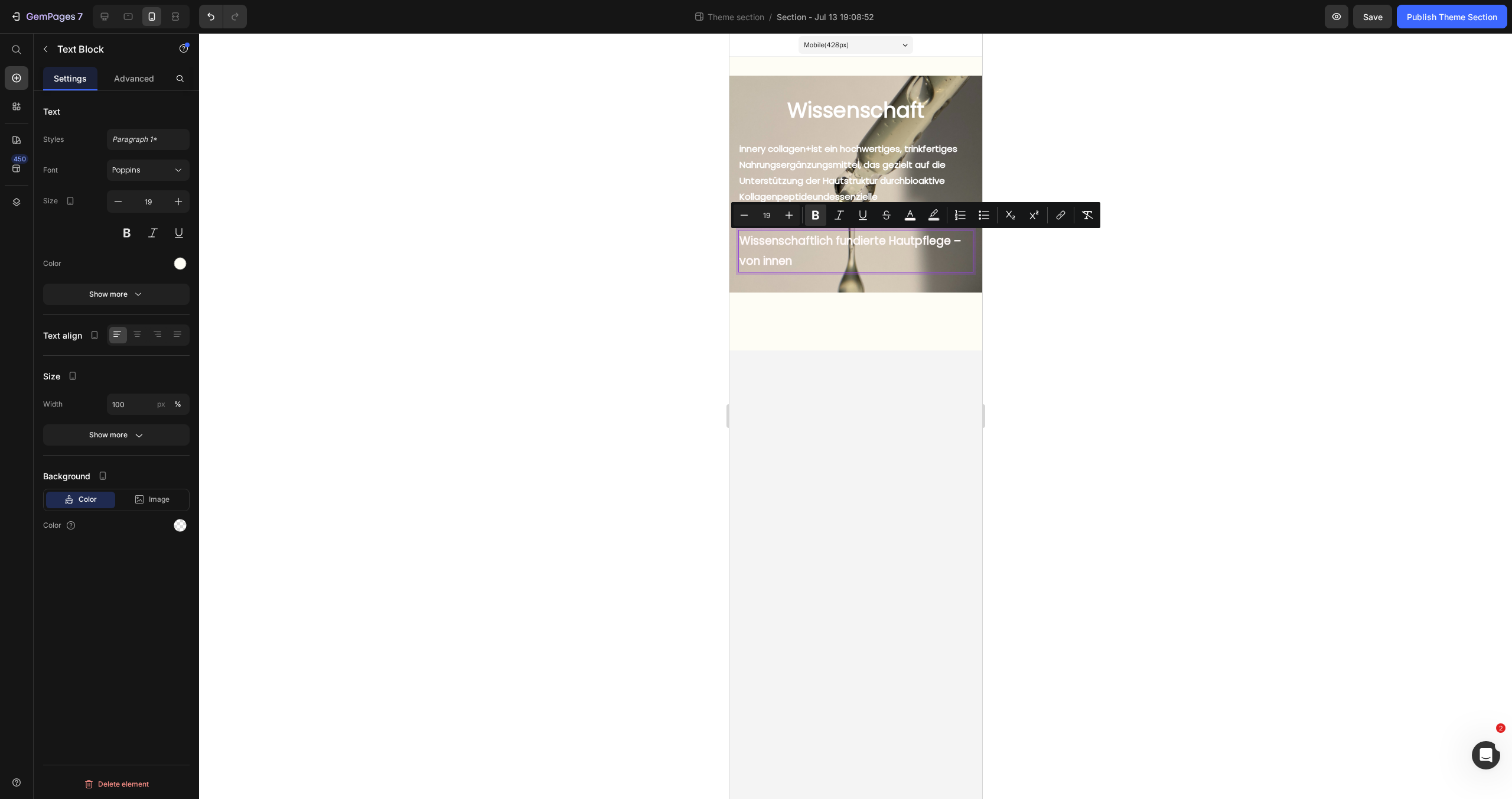 click on "Wissenschaftlich fundierte Hautpflege – von innen" at bounding box center (855, 251) 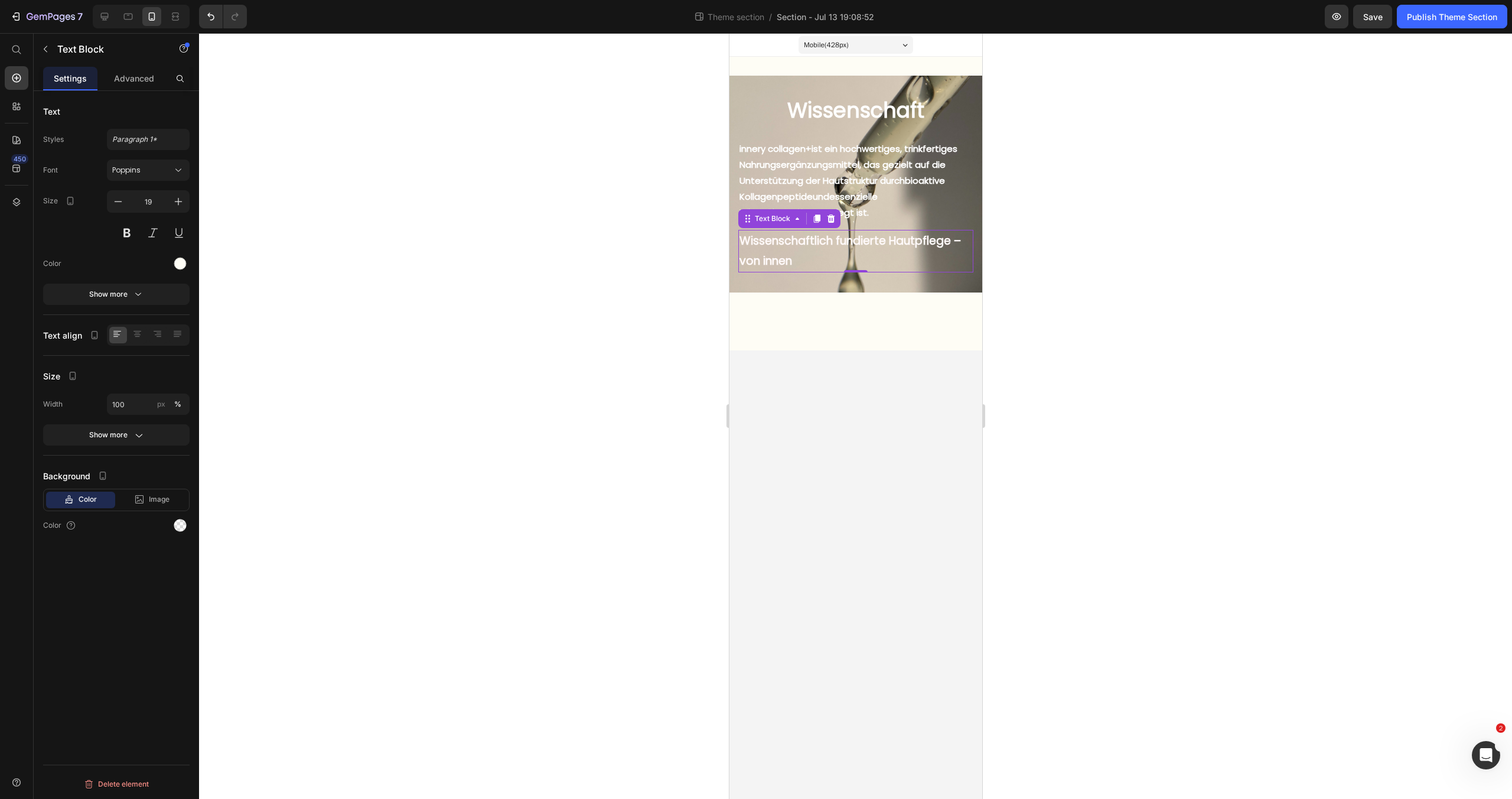 drag, startPoint x: 1125, startPoint y: 313, endPoint x: 1112, endPoint y: 314, distance: 13.038405 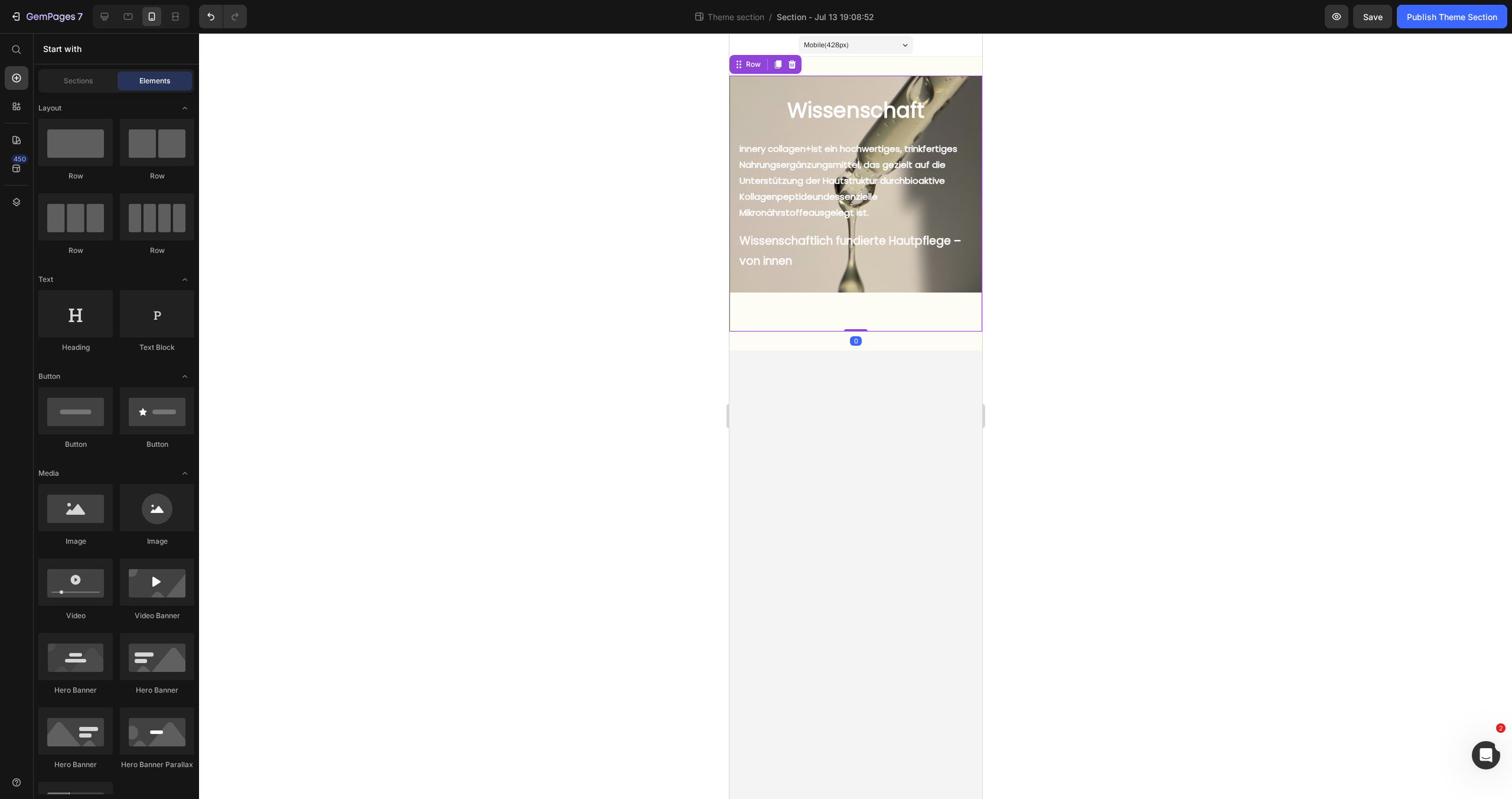 click on "Wissenschaft Heading But I must explain to you how all this mistaken idea of denouncing pleasure and praising pain was born and I will give you a complete account of the system, and expound the actual teachings of the great explorer Text Block Explore now Button At vero eos et accusamus et iusto odio benefits Text Block innery collagen+  ist ein hochwertiges, trinkfertiges Nahrungsergänzungsmittel, das gezielt auf die Unterstützung der Hautstruktur durch  bioaktive Kollagenpeptide  und  essenzielle Mikronährstoffe  ausgelegt ist. Text Block Wissenschaftlich fundierte Hautpflege – von innen Text Block Hero Banner" at bounding box center [855, 203] 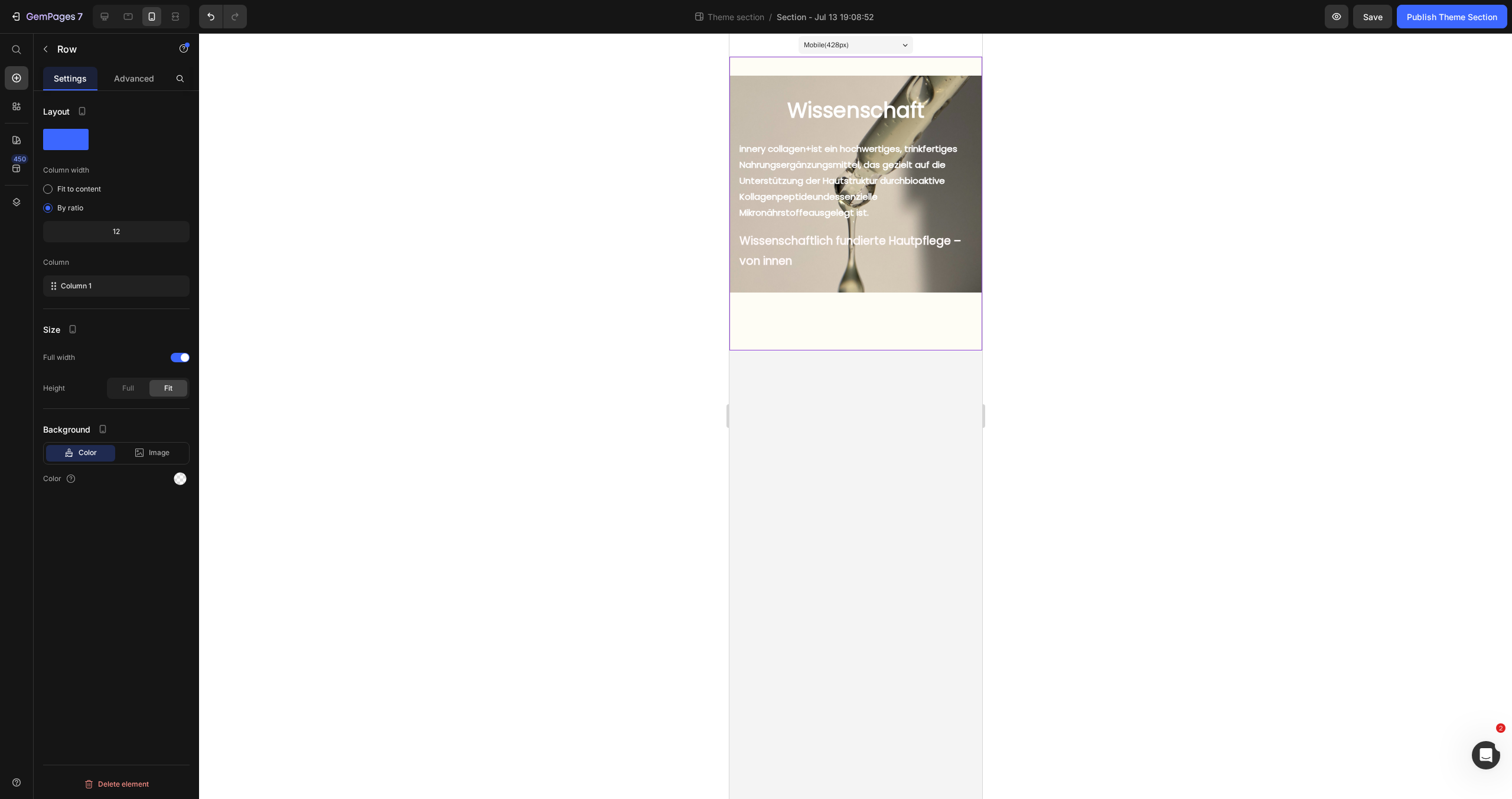 click on "Wissenschaft Heading But I must explain to you how all this mistaken idea of denouncing pleasure and praising pain was born and I will give you a complete account of the system, and expound the actual teachings of the great explorer Text Block Explore now Button At vero eos et accusamus et iusto odio benefits Text Block innery collagen+ ist ein hochwertiges, trinkfertiges Nahrungsergänzungsmittel, das gezielt auf die Unterstützung der Hautstruktur durch bioaktive Kollagenpeptide und essenzielle Mikronährstoffe ausgelegt ist. Text Block Wissenschaftlich fundierte Hautpflege – von innen Text Block Hero Banner Row" at bounding box center [855, 203] 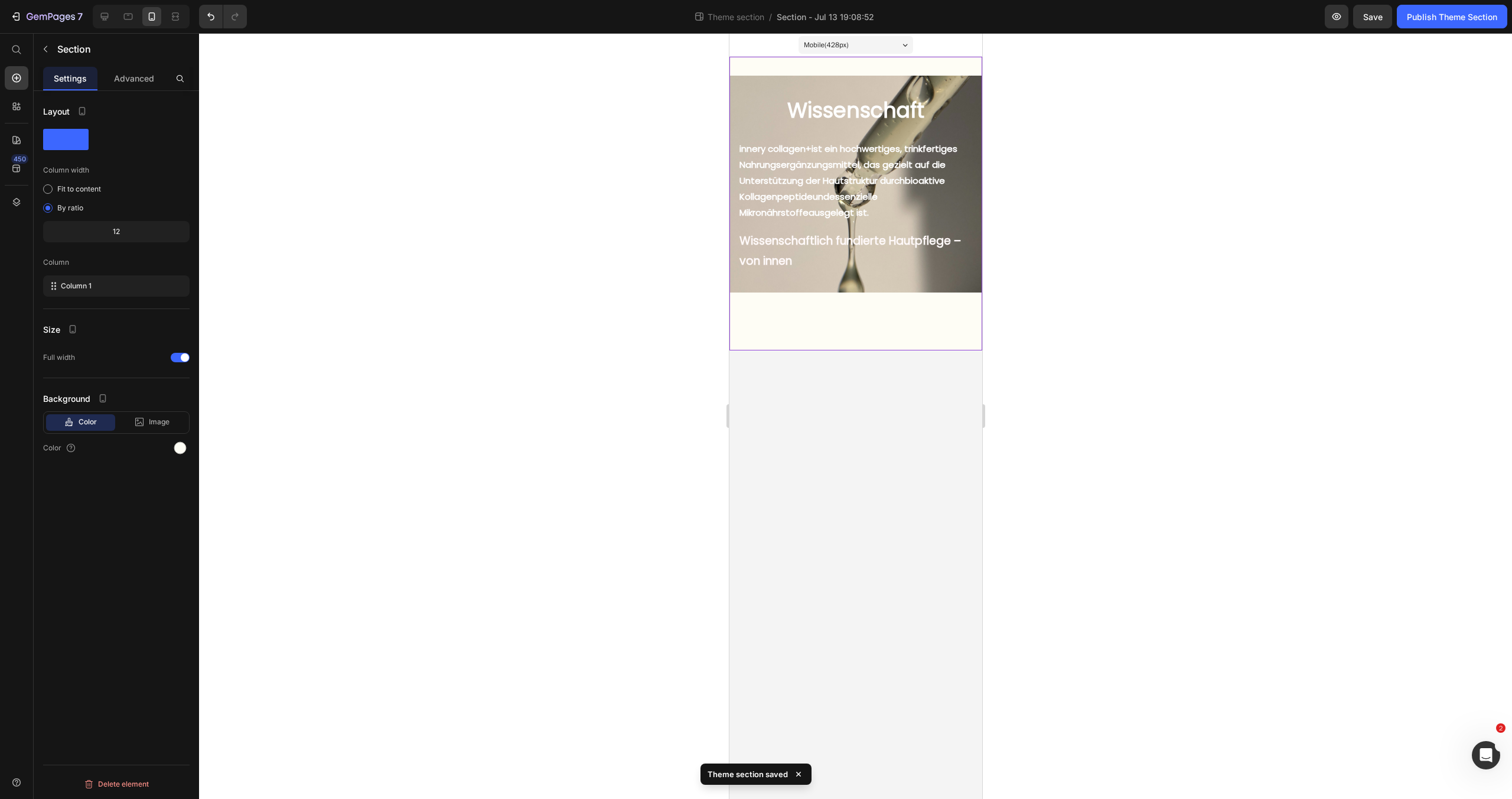 click on "Wissenschaft Heading But I must explain to you how all this mistaken idea of denouncing pleasure and praising pain was born and I will give you a complete account of the system, and expound the actual teachings of the great explorer Text Block Explore now Button At vero eos et accusamus et iusto odio benefits Text Block innery collagen+ ist ein hochwertiges, trinkfertiges Nahrungsergänzungsmittel, das gezielt auf die Unterstützung der Hautstruktur durch bioaktive Kollagenpeptide und essenzielle Mikronährstoffe ausgelegt ist. Text Block Wissenschaftlich fundierte Hautpflege – von innen Text Block Hero Banner Row" at bounding box center (855, 203) 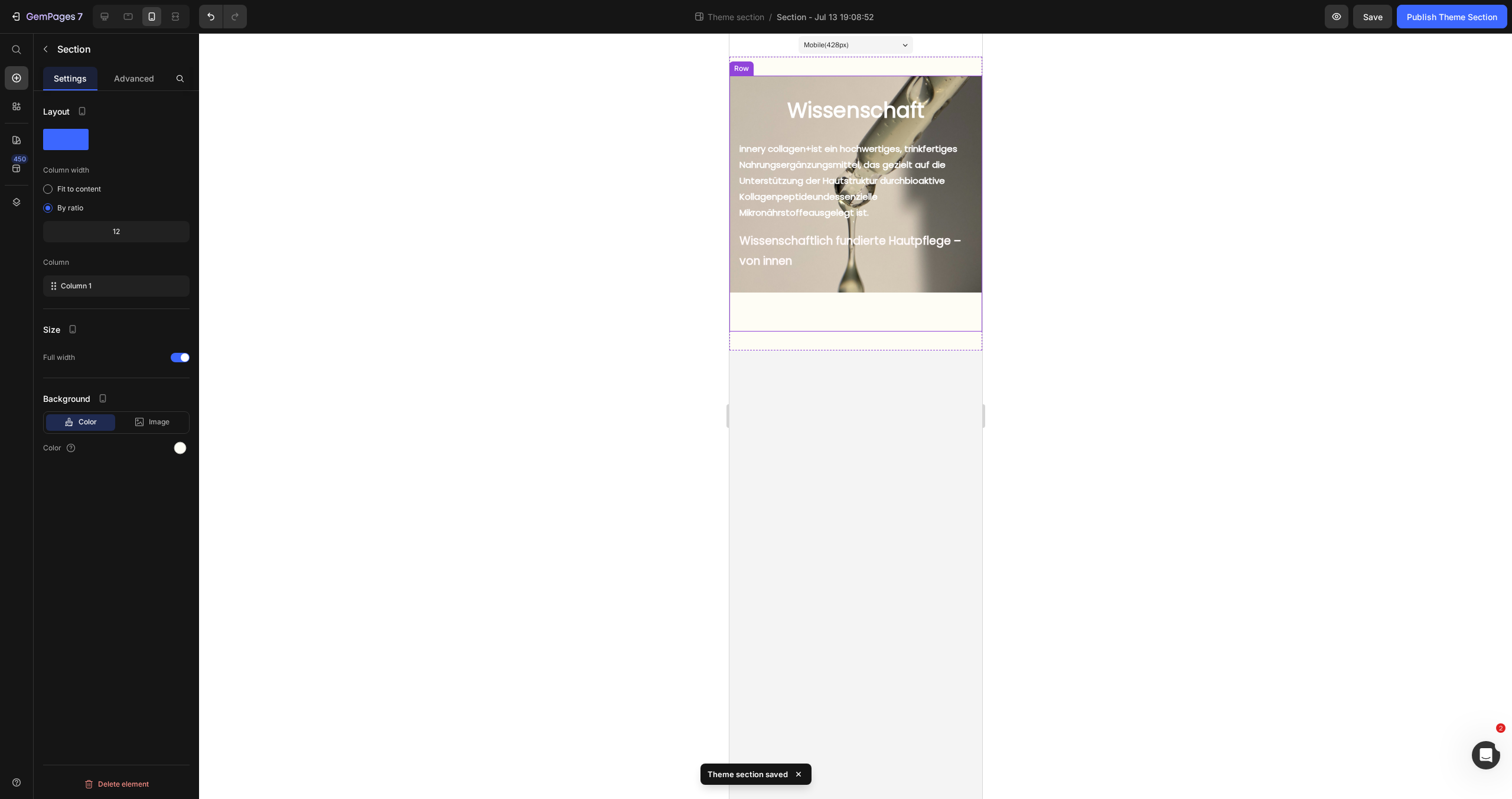 drag, startPoint x: 849, startPoint y: 350, endPoint x: 848, endPoint y: 323, distance: 27.01851 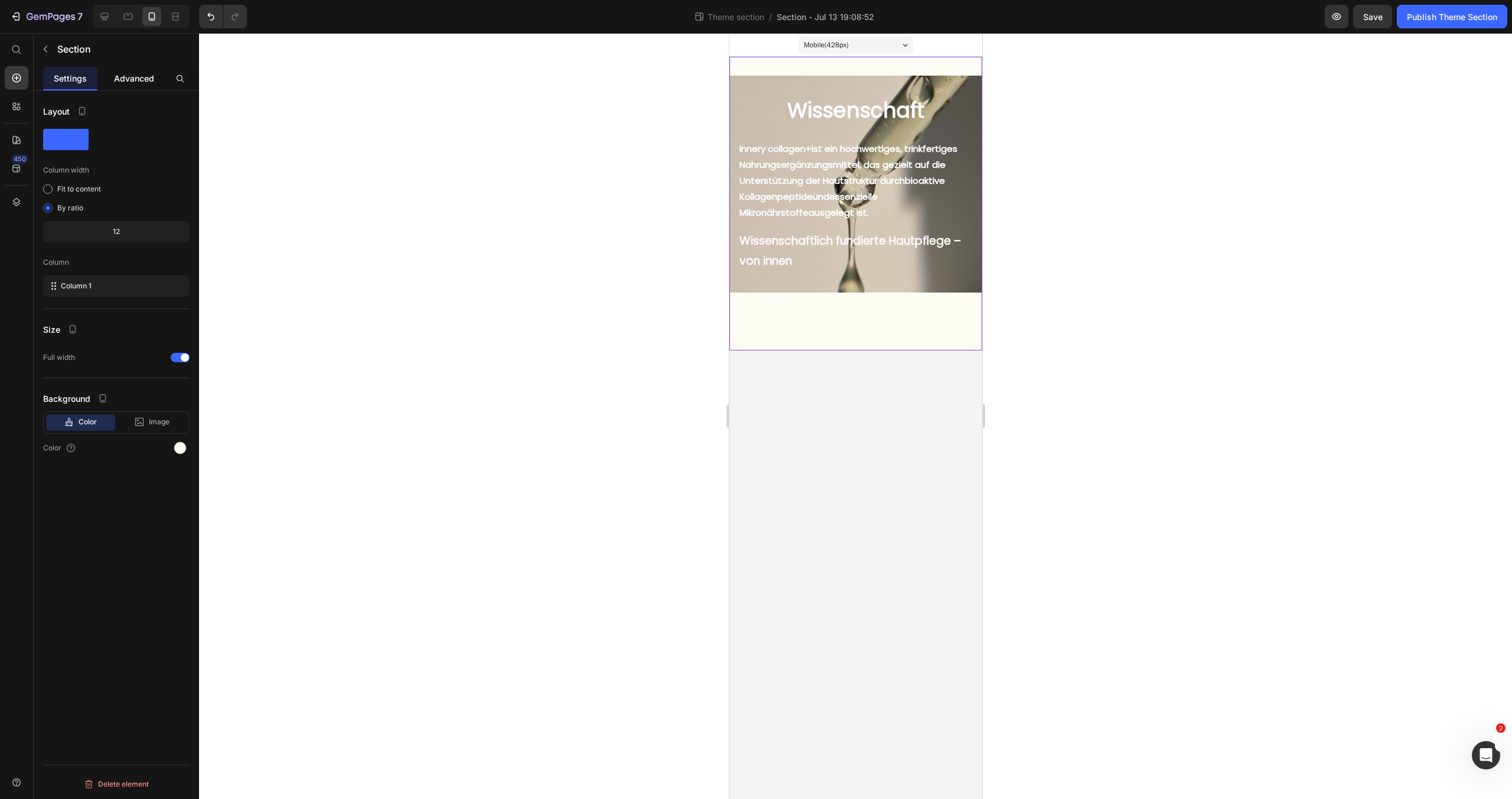 click on "Advanced" at bounding box center [134, 78] 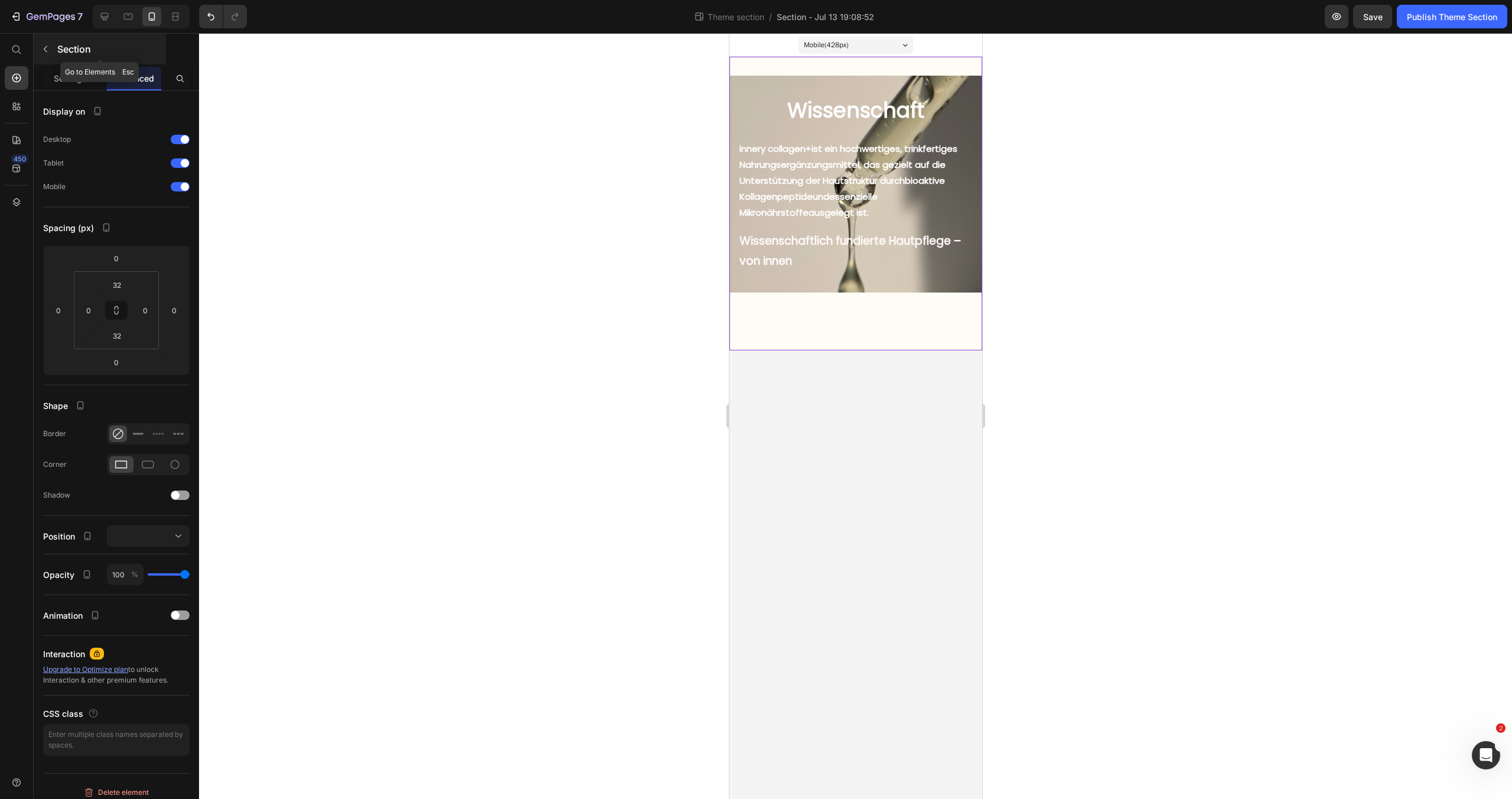 click 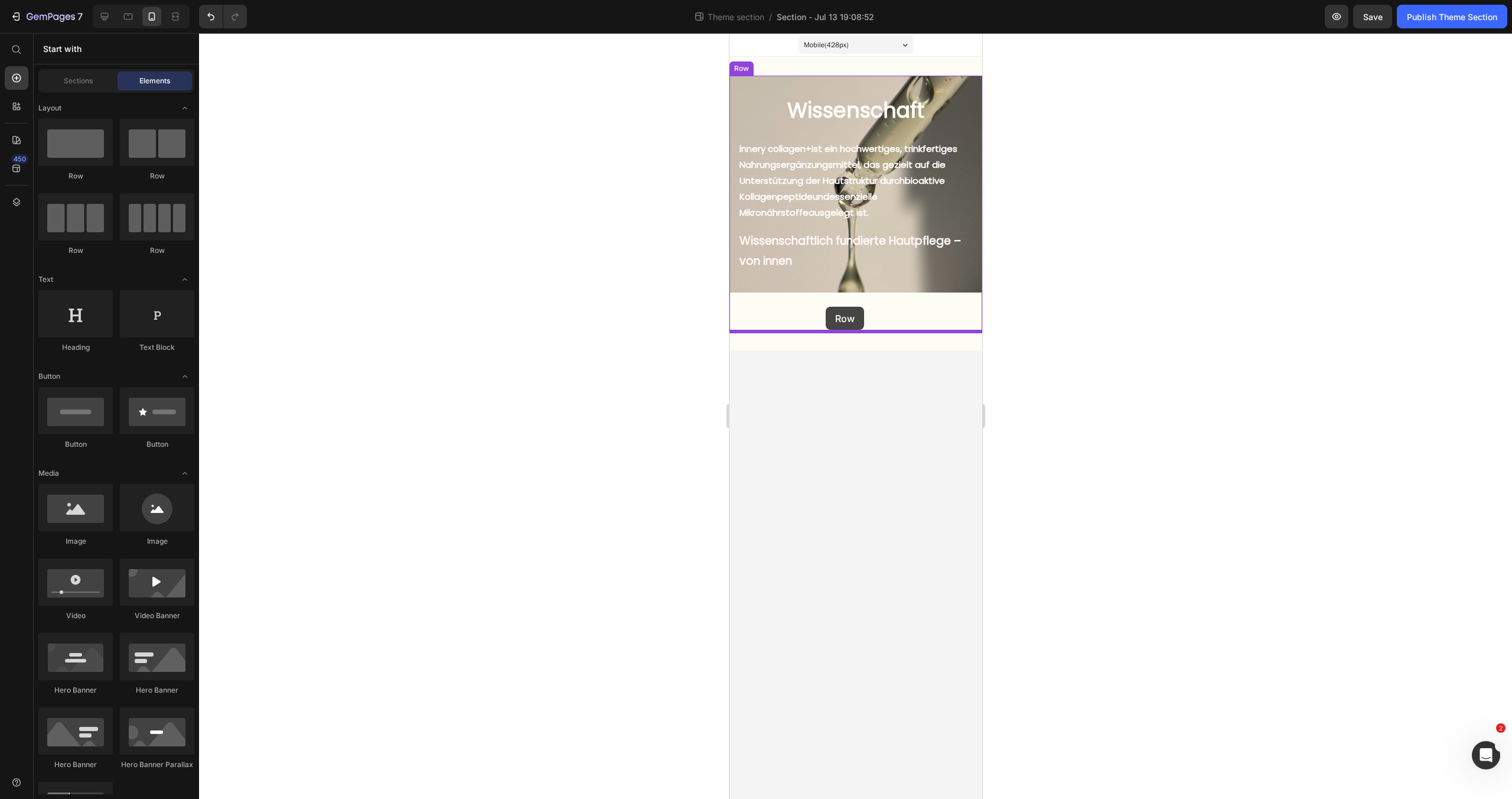 drag, startPoint x: 791, startPoint y: 186, endPoint x: 825, endPoint y: 307, distance: 125.68612 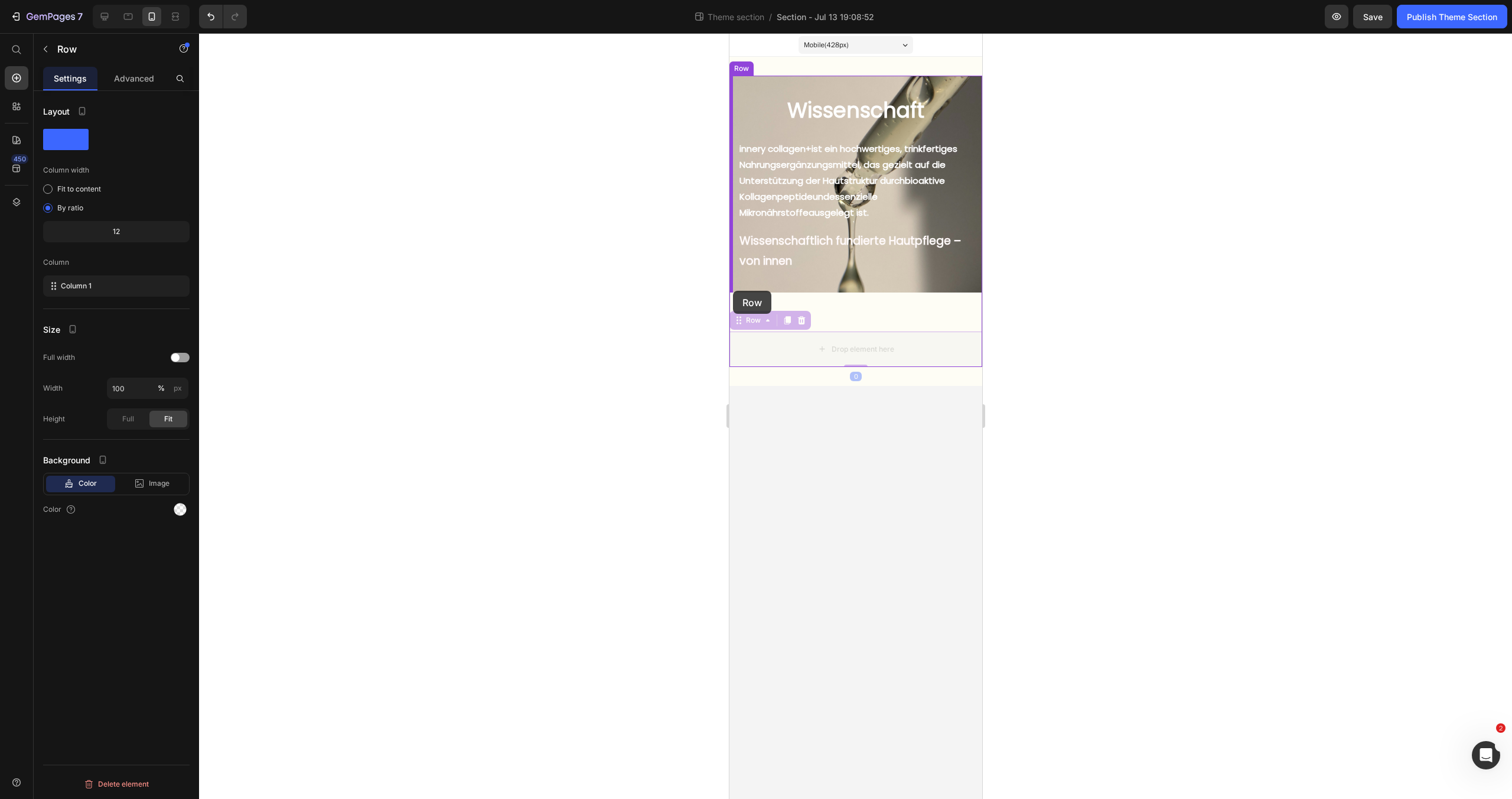 drag, startPoint x: 737, startPoint y: 323, endPoint x: 732, endPoint y: 291, distance: 32.388269 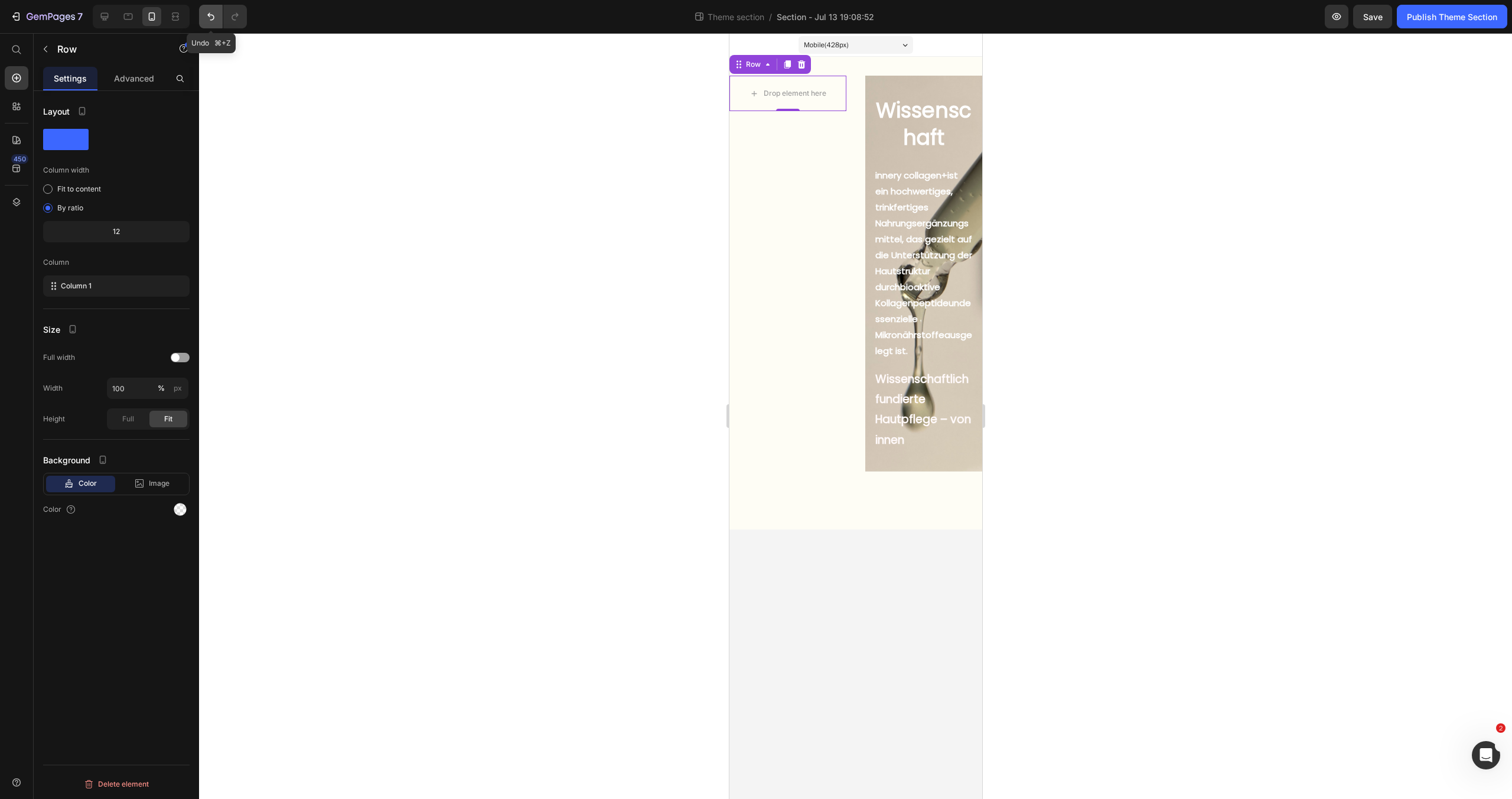 click 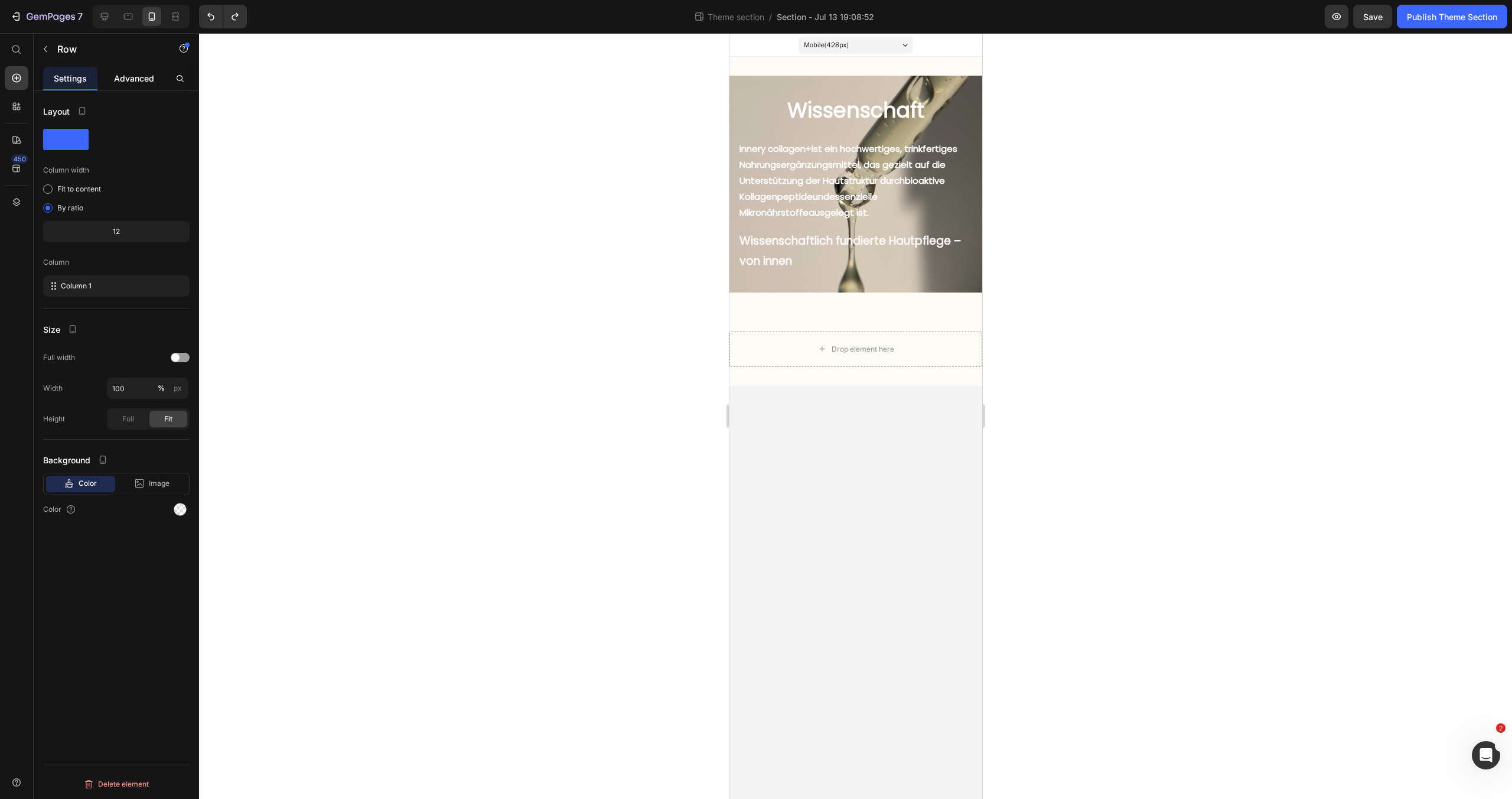 click on "Advanced" at bounding box center [134, 78] 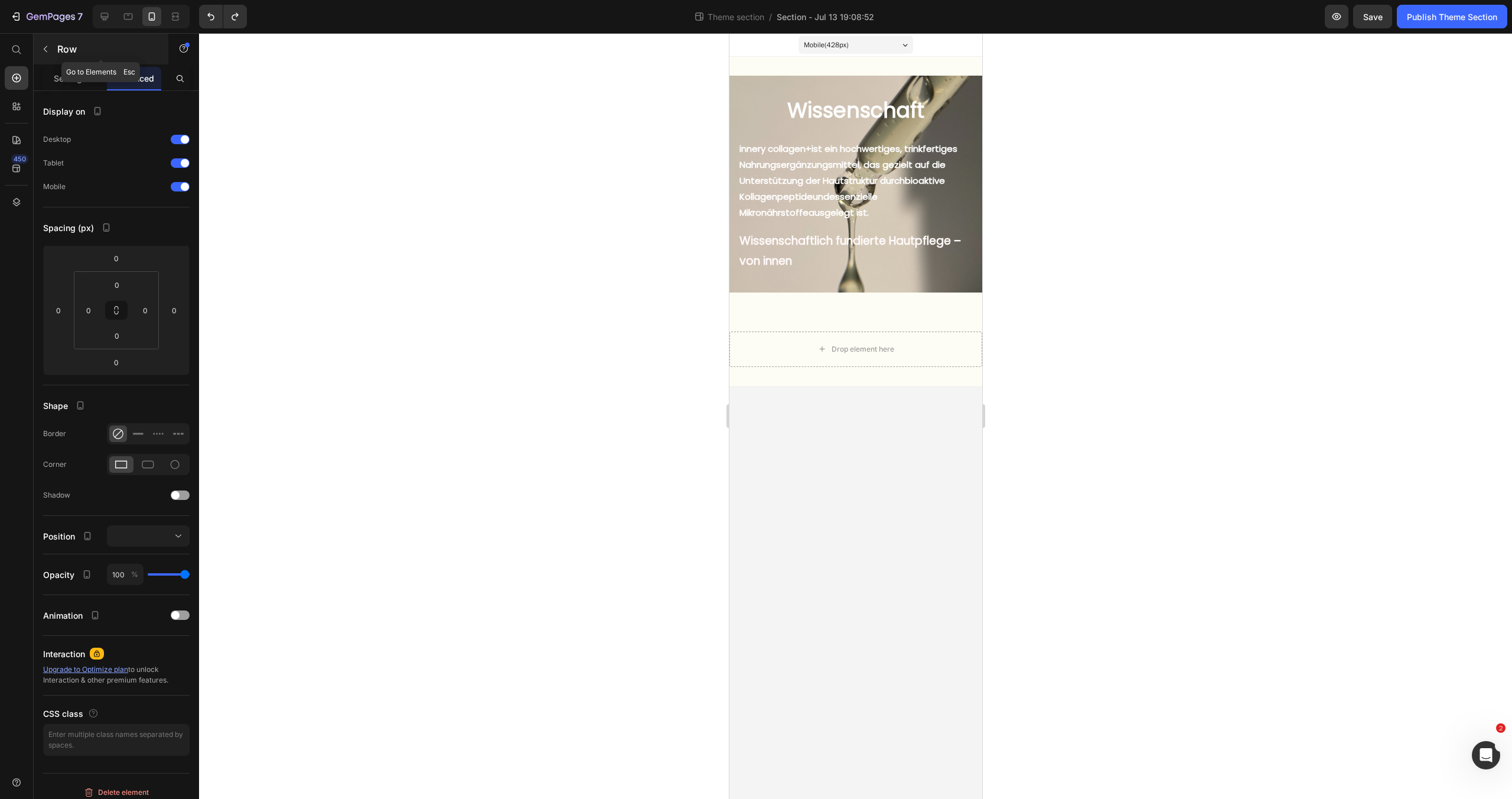 click 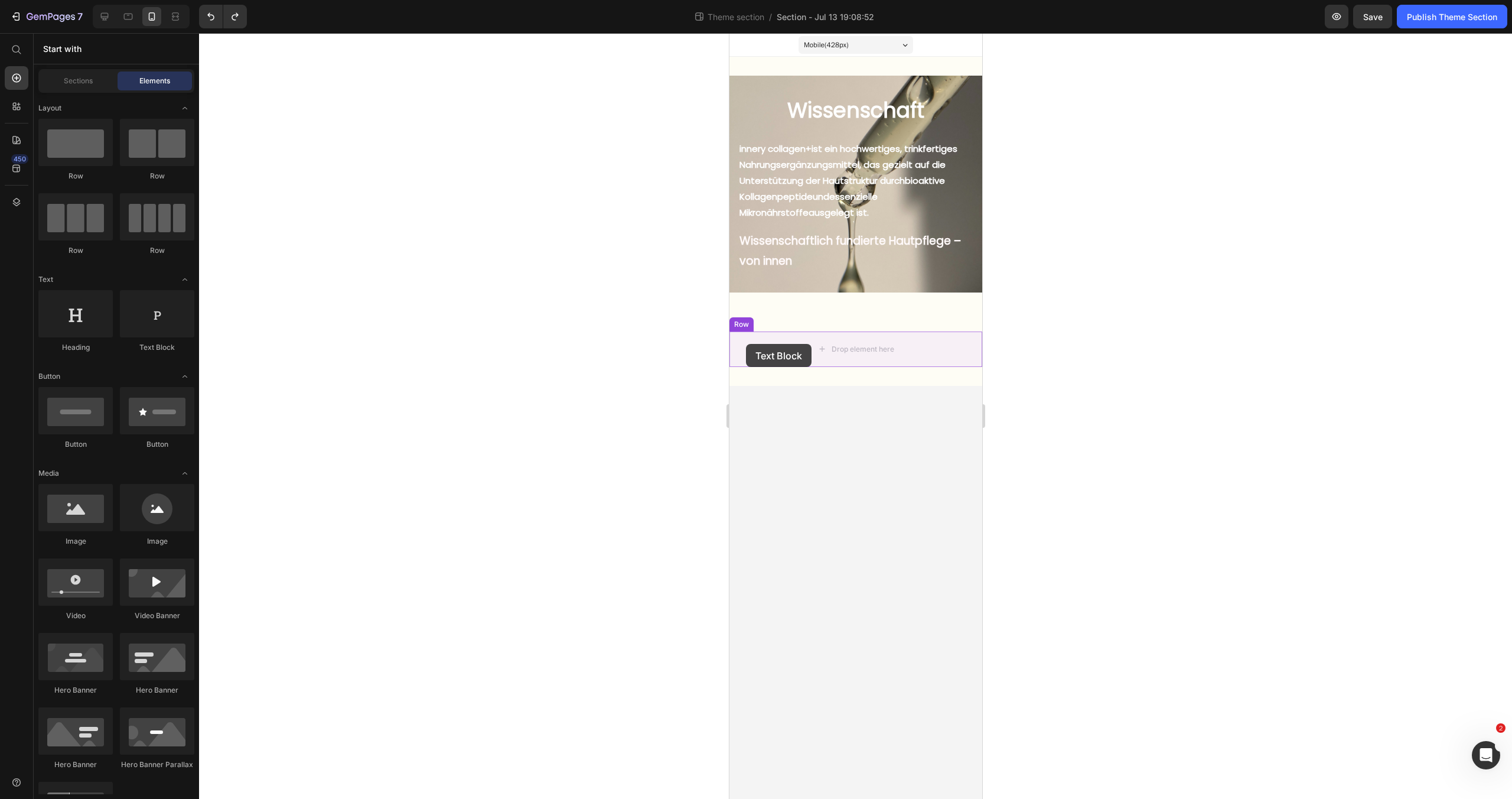 drag, startPoint x: 884, startPoint y: 346, endPoint x: 745, endPoint y: 344, distance: 139.01439 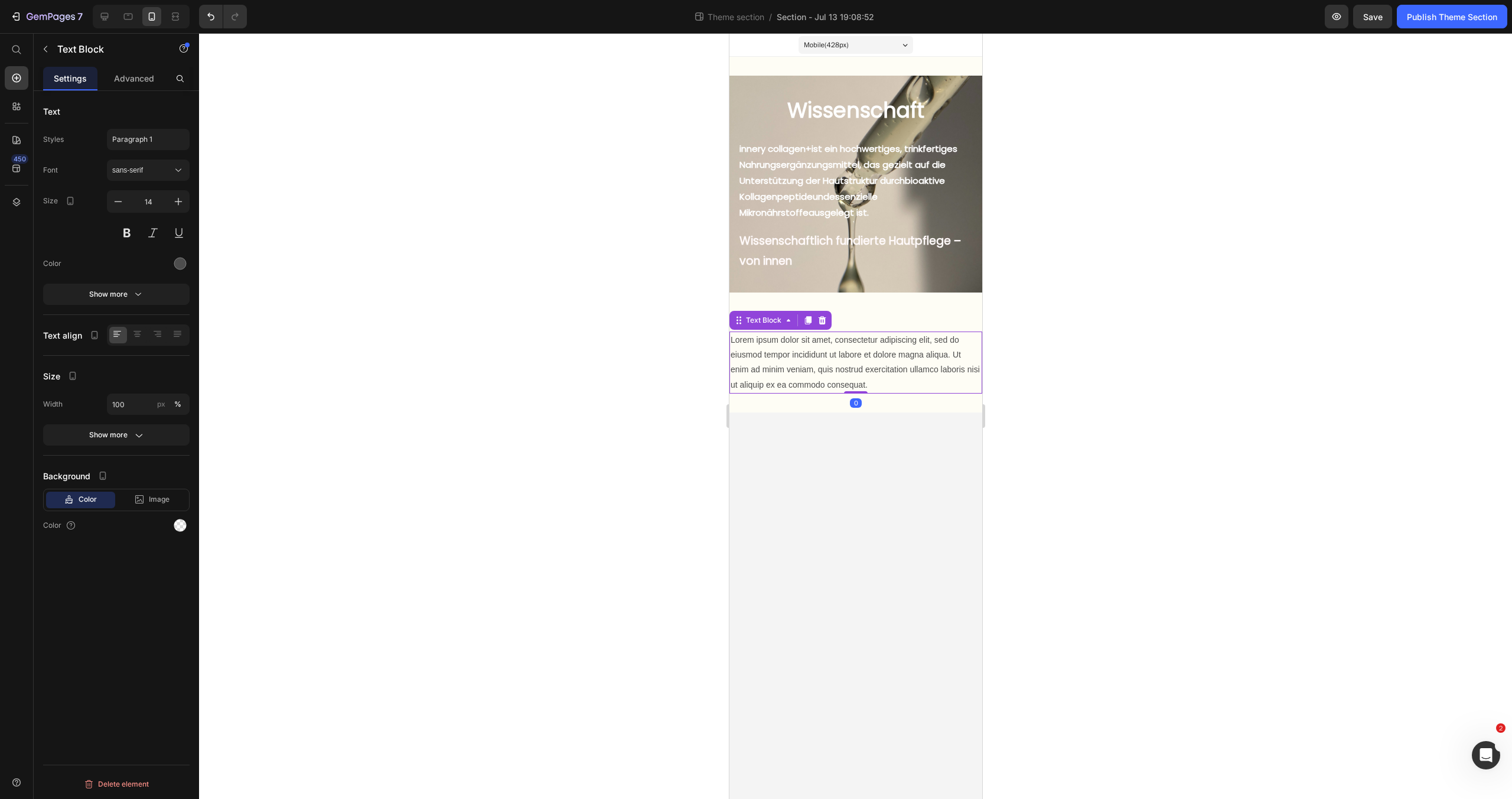 click 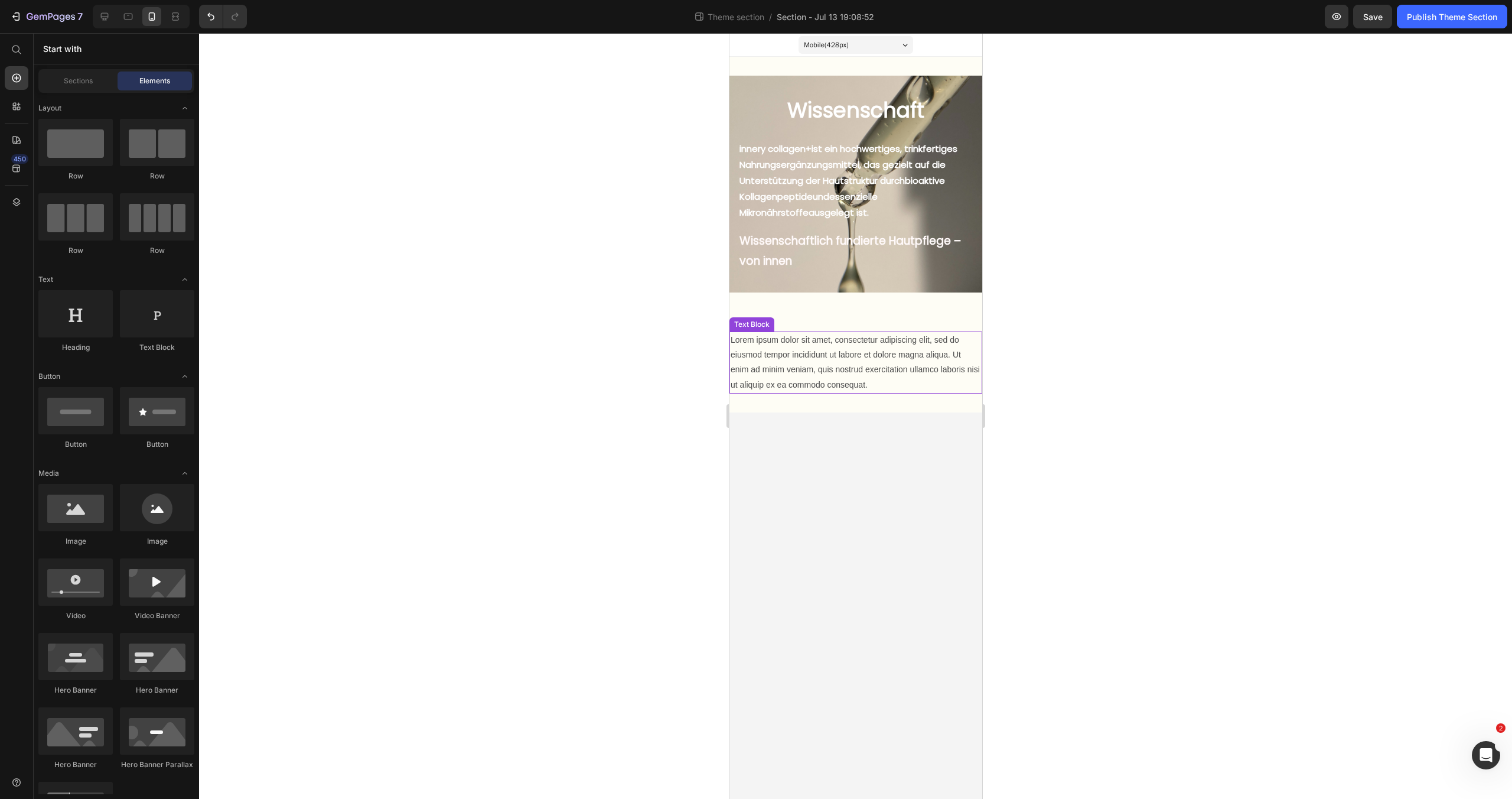 click on "Lorem ipsum dolor sit amet, consectetur adipiscing elit, sed do eiusmod tempor incididunt ut labore et dolore magna aliqua. Ut enim ad minim veniam, quis nostrud exercitation ullamco laboris nisi ut aliquip ex ea commodo consequat." at bounding box center (855, 362) 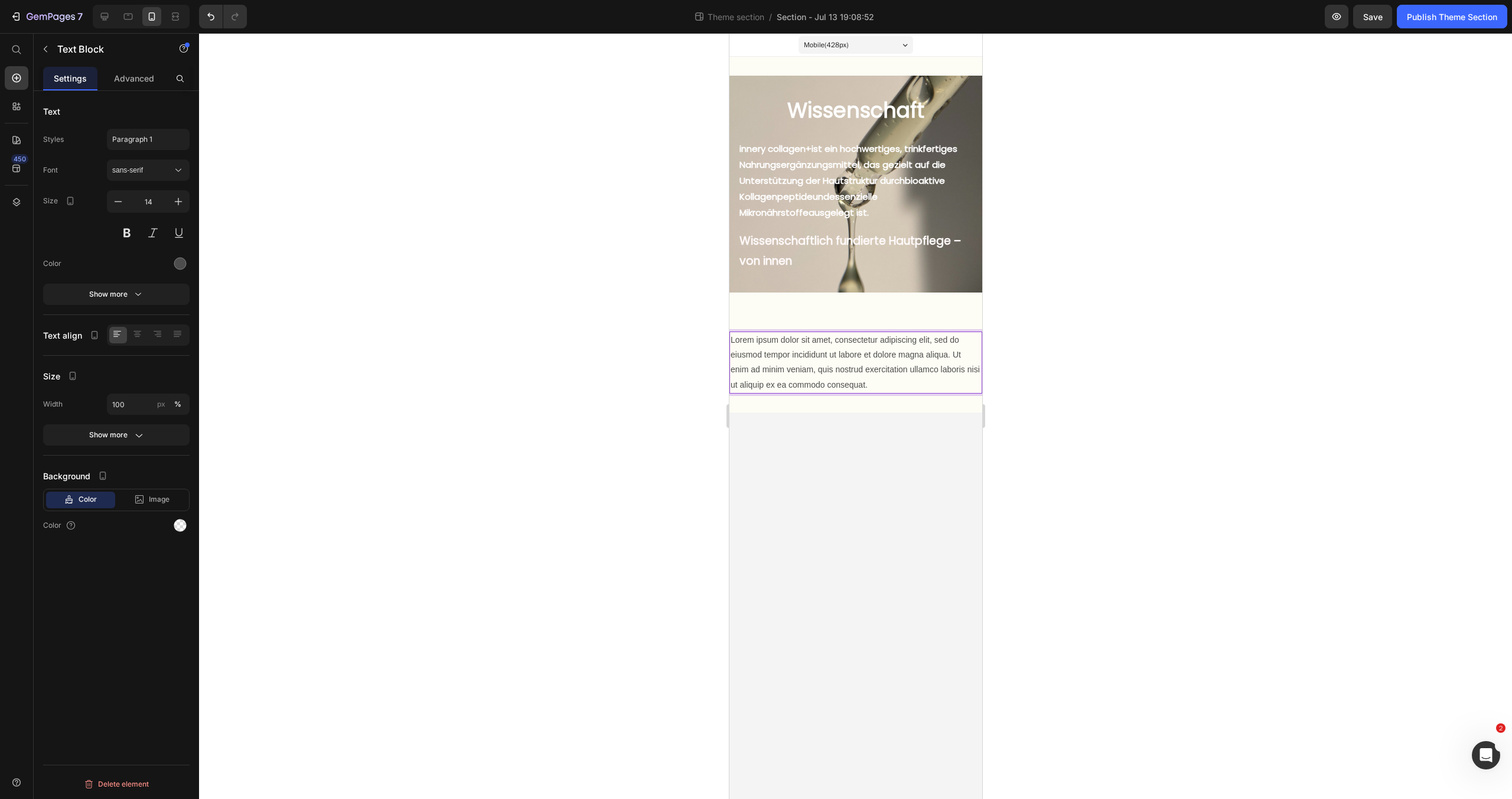 click on "Lorem ipsum dolor sit amet, consectetur adipiscing elit, sed do eiusmod tempor incididunt ut labore et dolore magna aliqua. Ut enim ad minim veniam, quis nostrud exercitation ullamco laboris nisi ut aliquip ex ea commodo consequat." at bounding box center (855, 362) 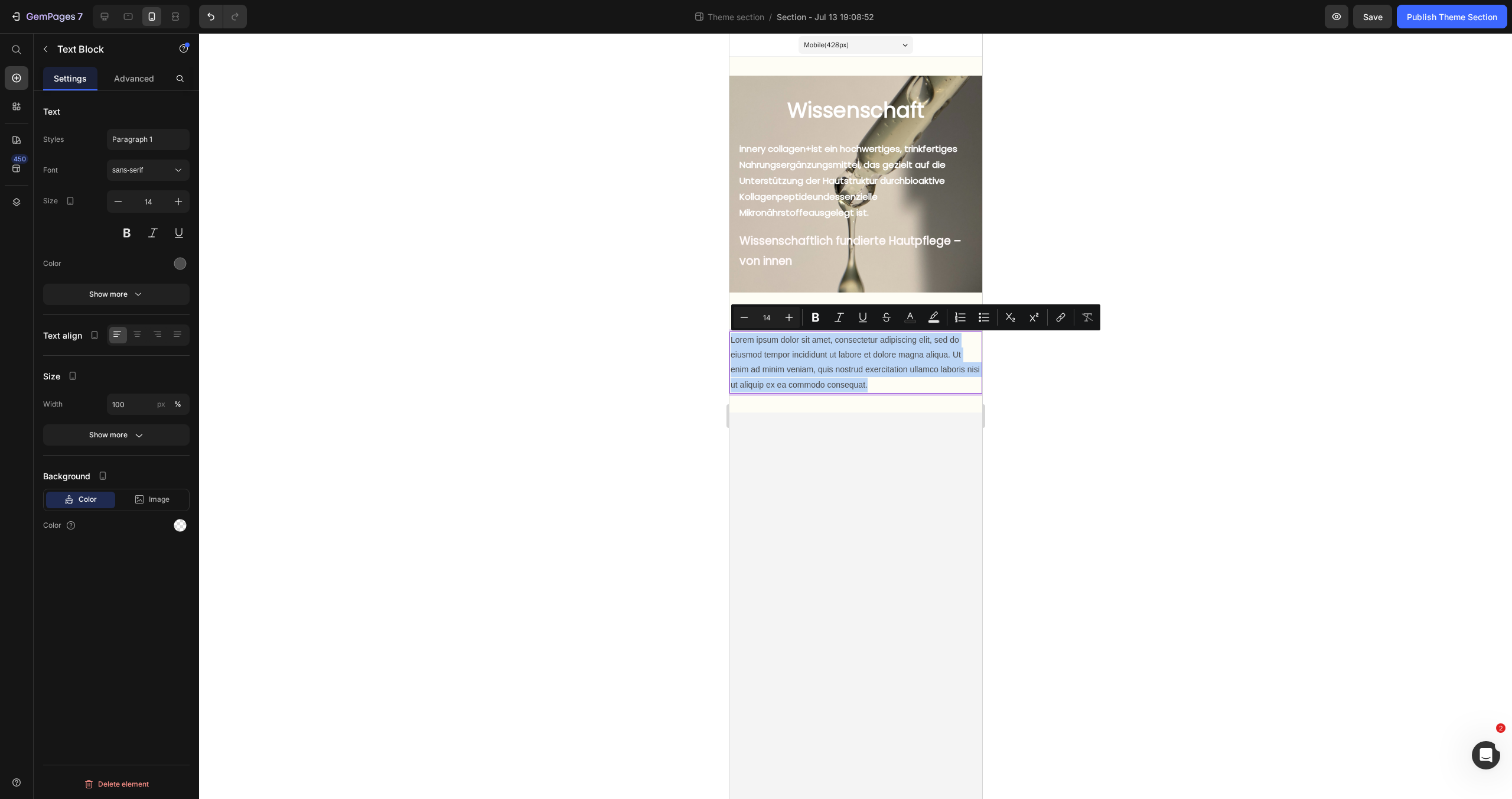 drag, startPoint x: 865, startPoint y: 384, endPoint x: 715, endPoint y: 343, distance: 155.50241 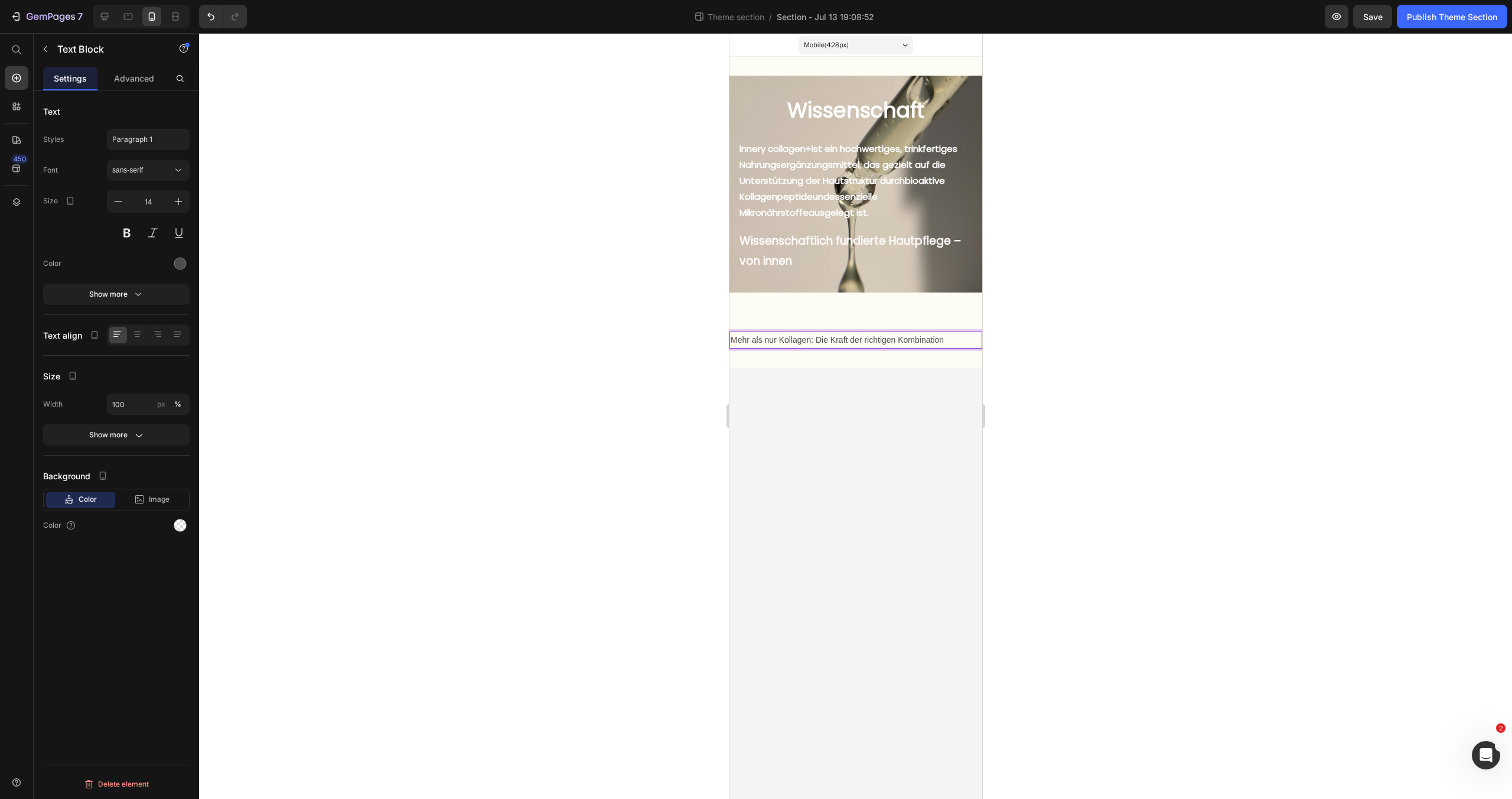 click on "Mehr als nur Kollagen: Die Kraft der richtigen Kombination" at bounding box center [855, 340] 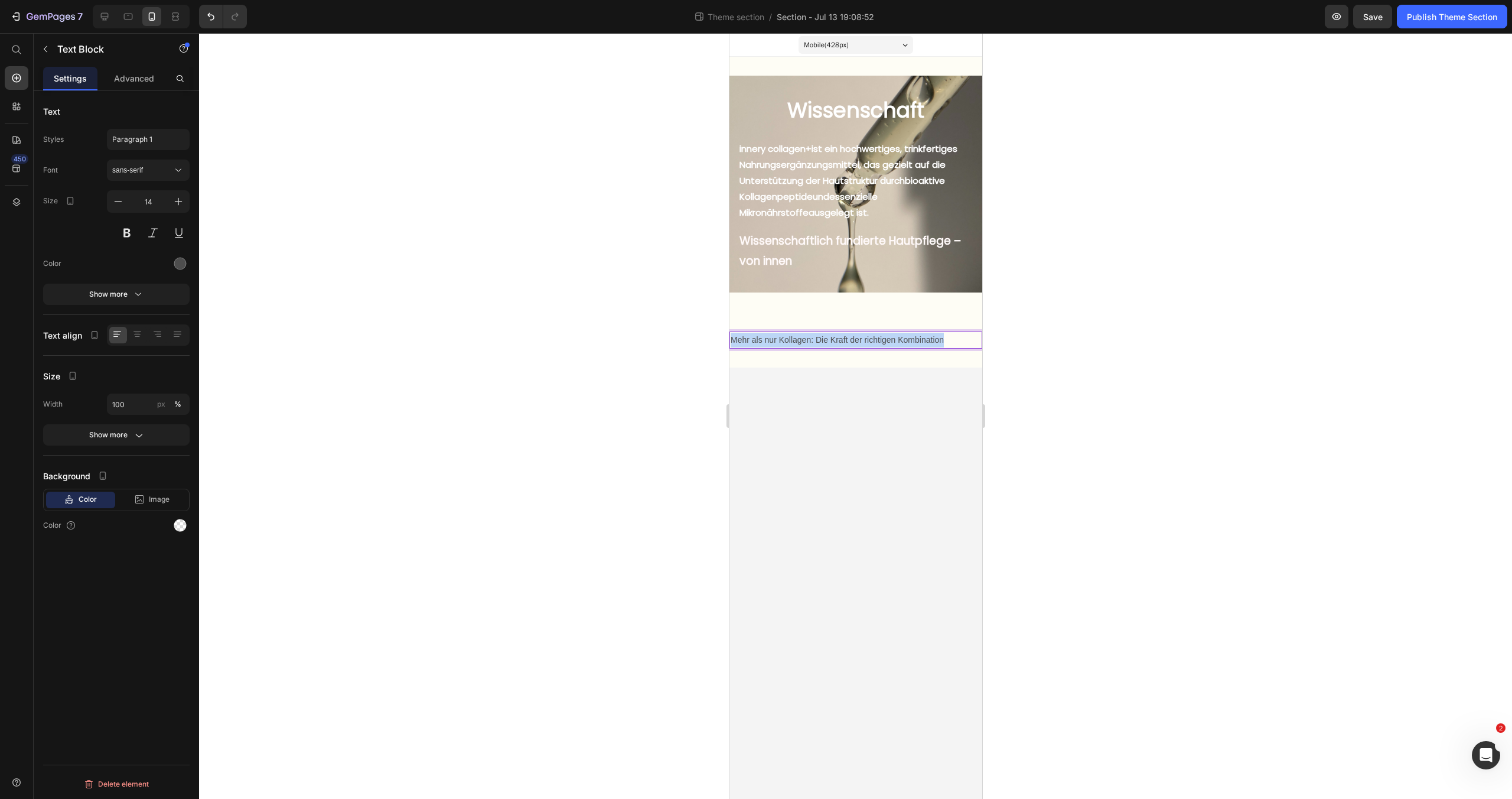 drag, startPoint x: 944, startPoint y: 340, endPoint x: 726, endPoint y: 347, distance: 218.1124 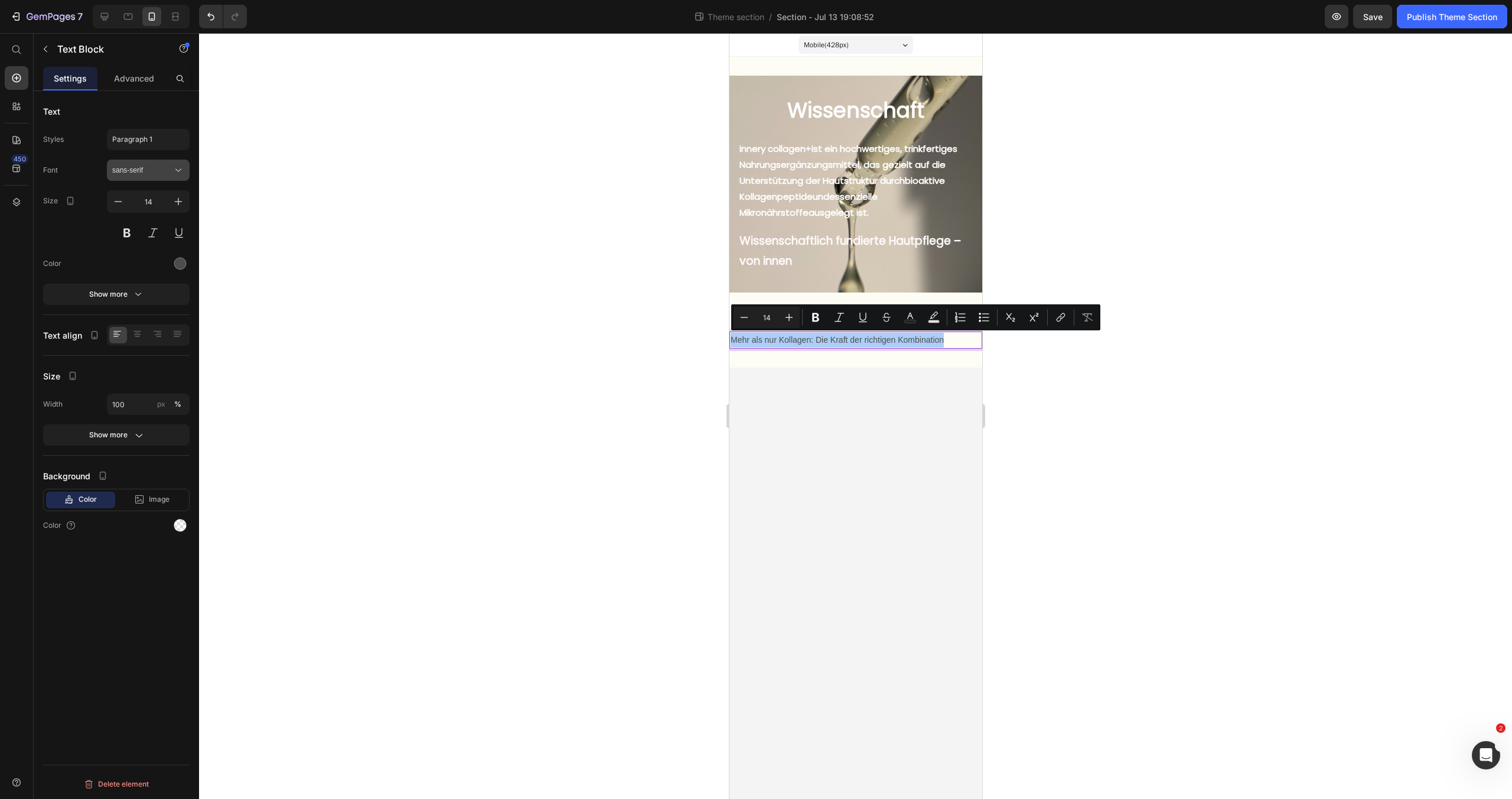 click on "sans-serif" at bounding box center [142, 170] 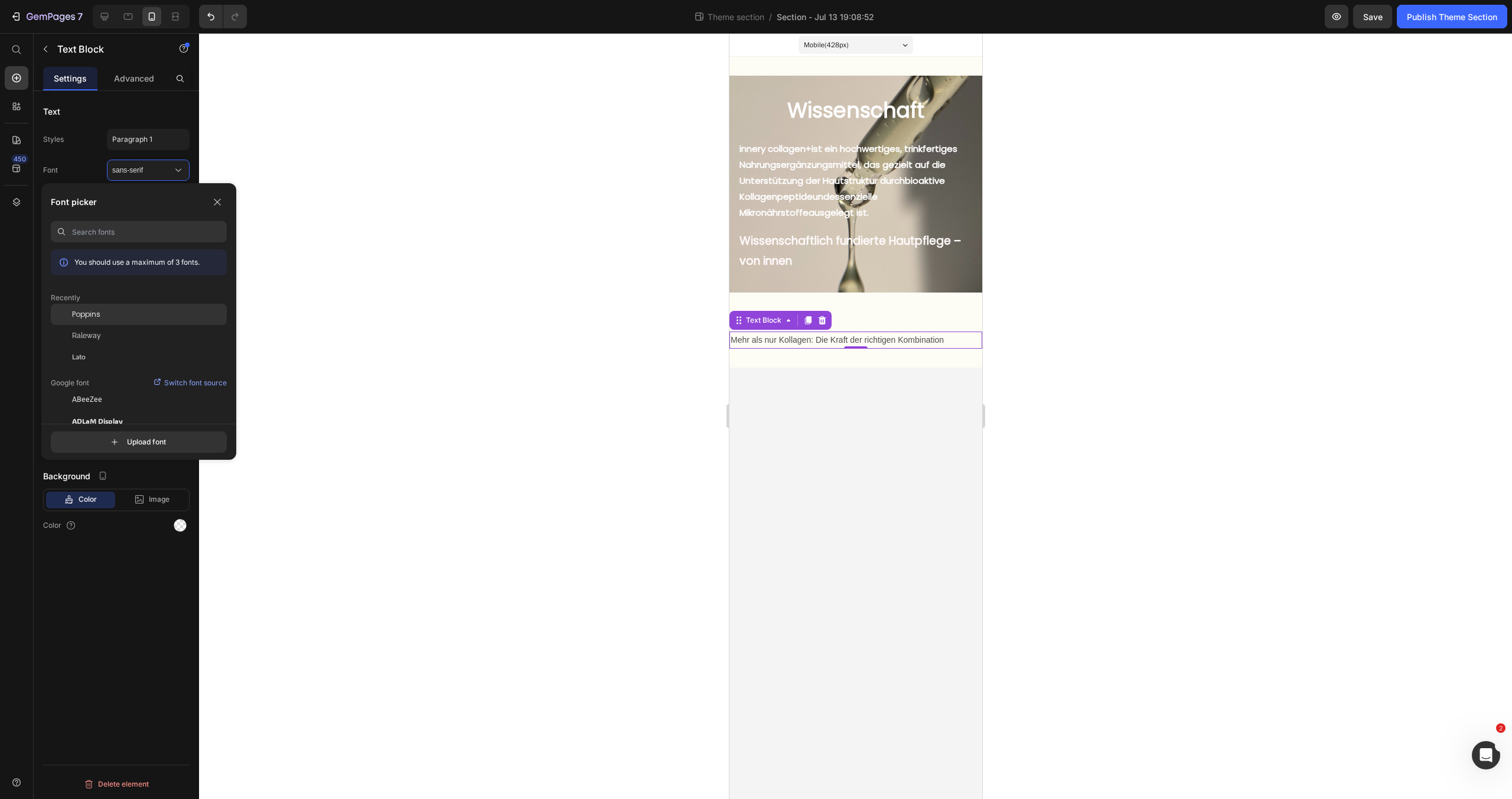 click on "Poppins" 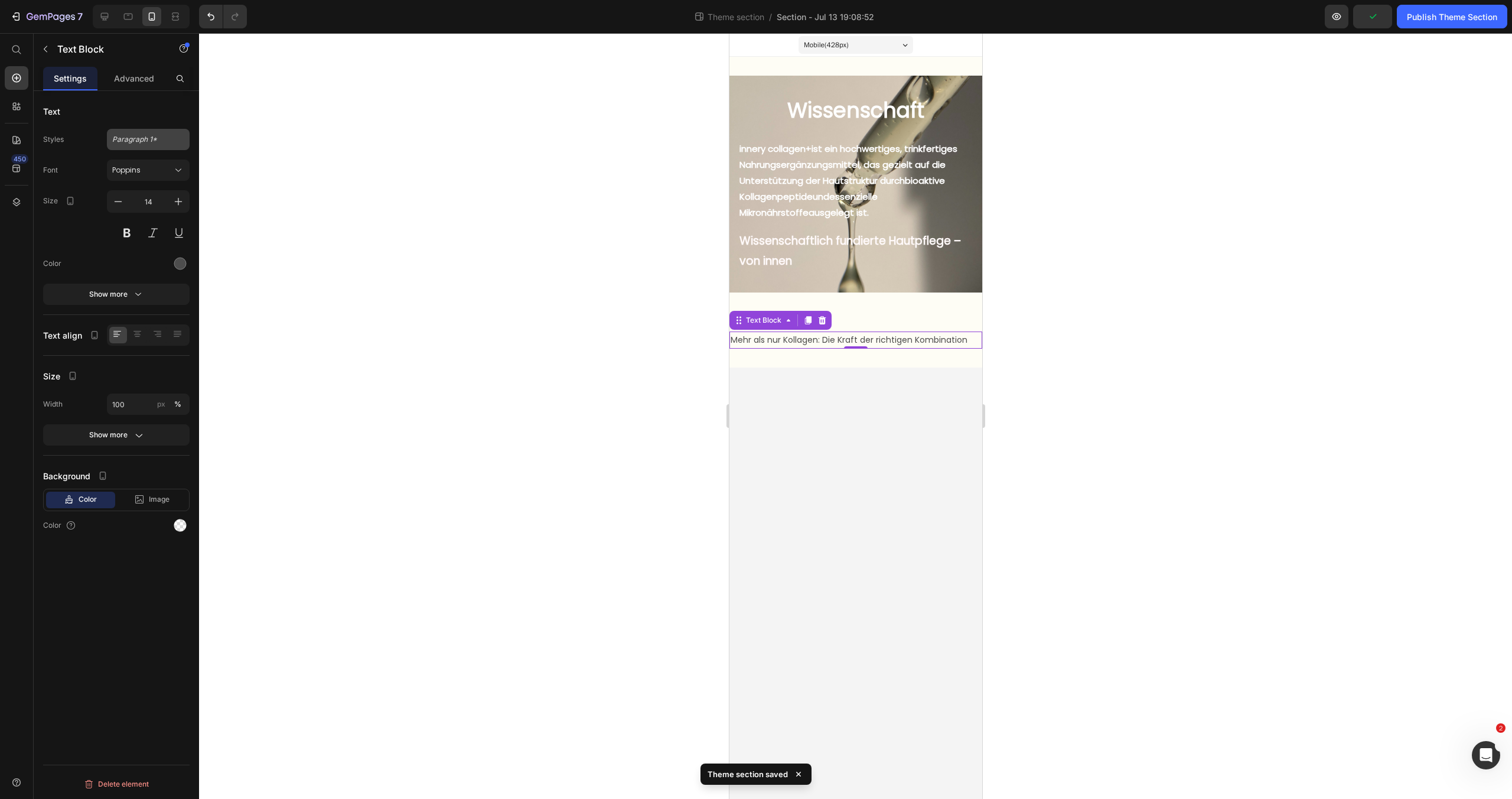 click on "Paragraph 1*" at bounding box center (148, 139) 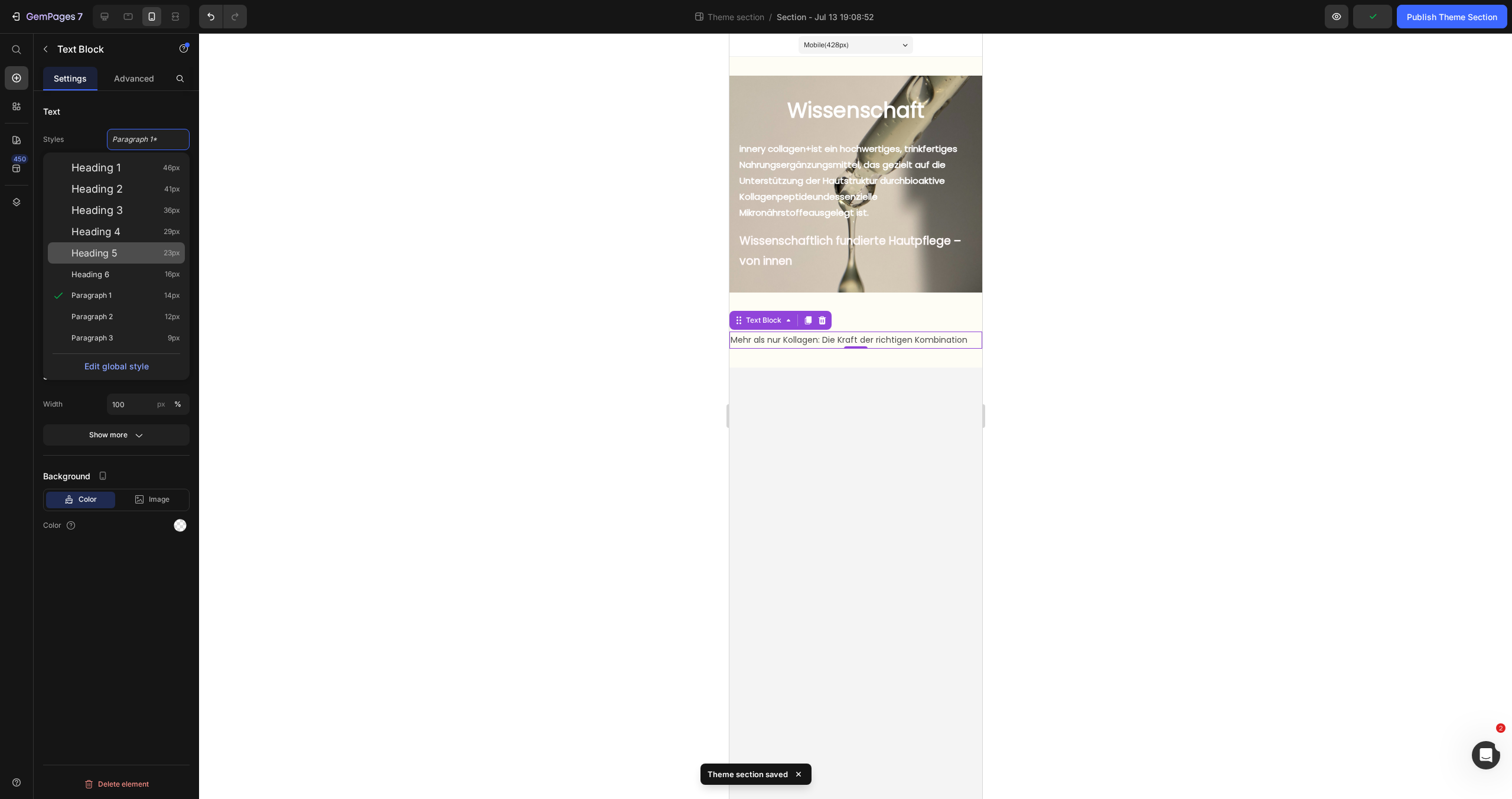 click on "Heading 5 23px" at bounding box center [126, 253] 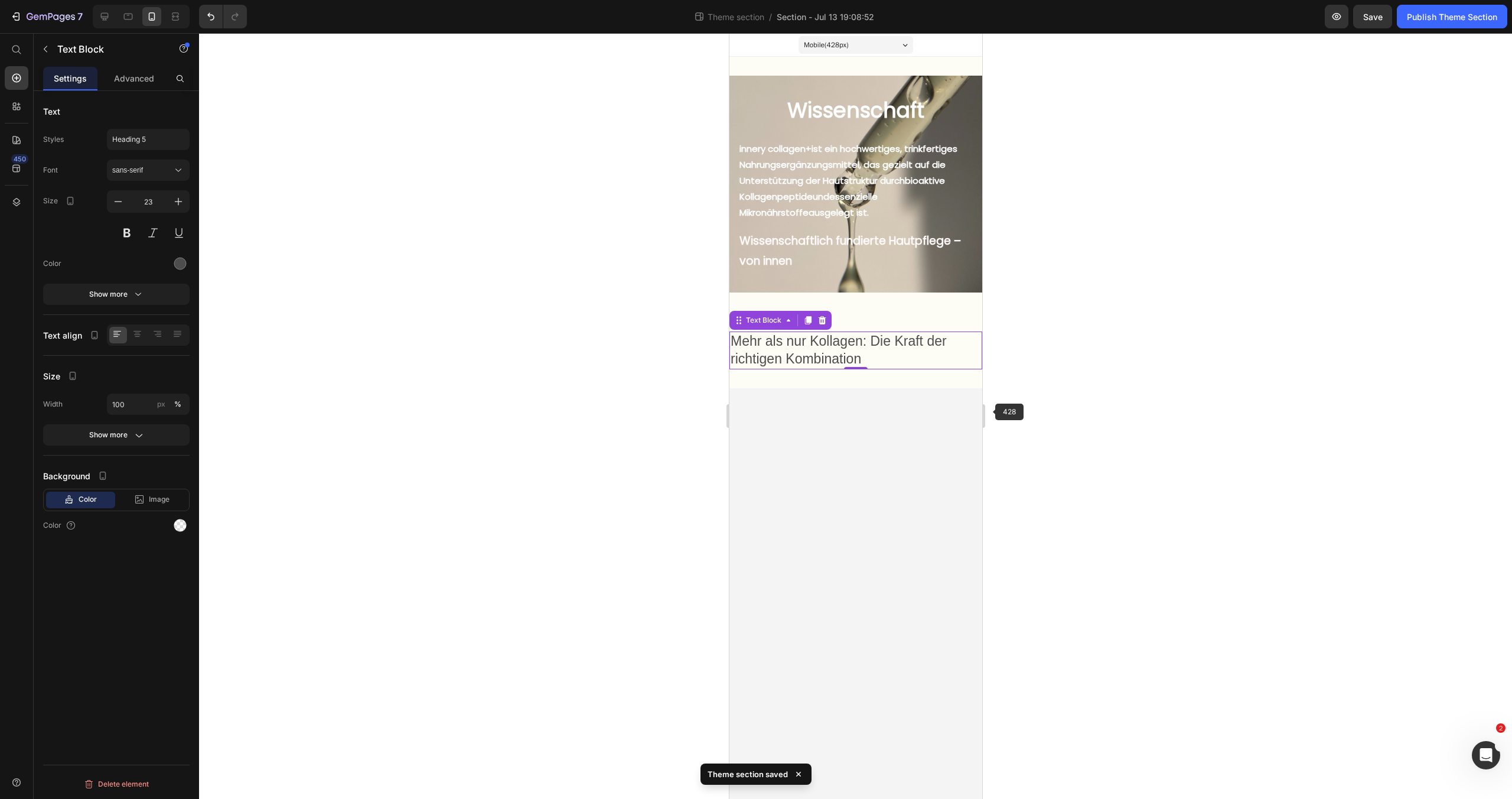 click 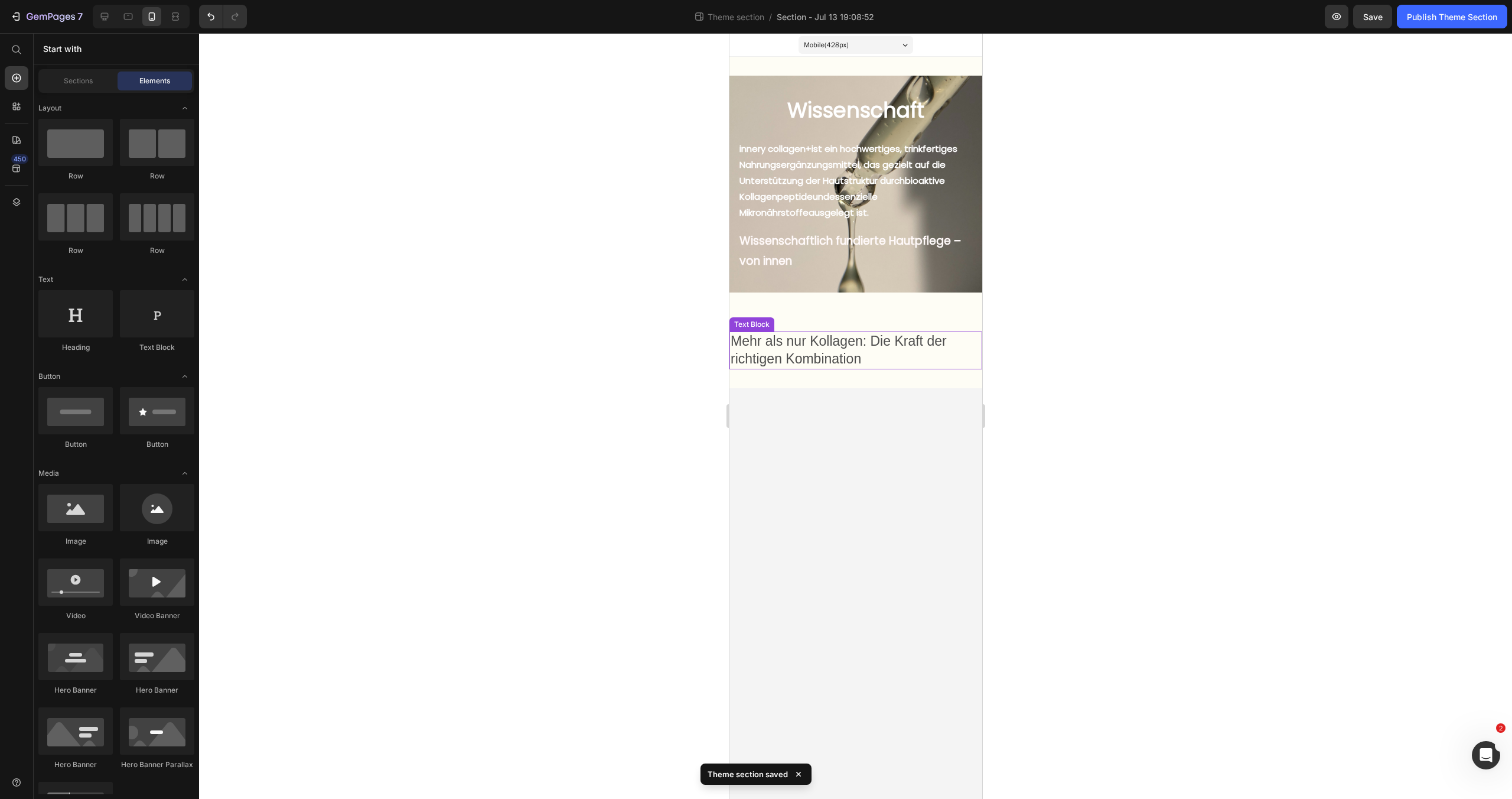 click on "Mehr als nur Kollagen: Die Kraft der richtigen Kombination" at bounding box center (855, 350) 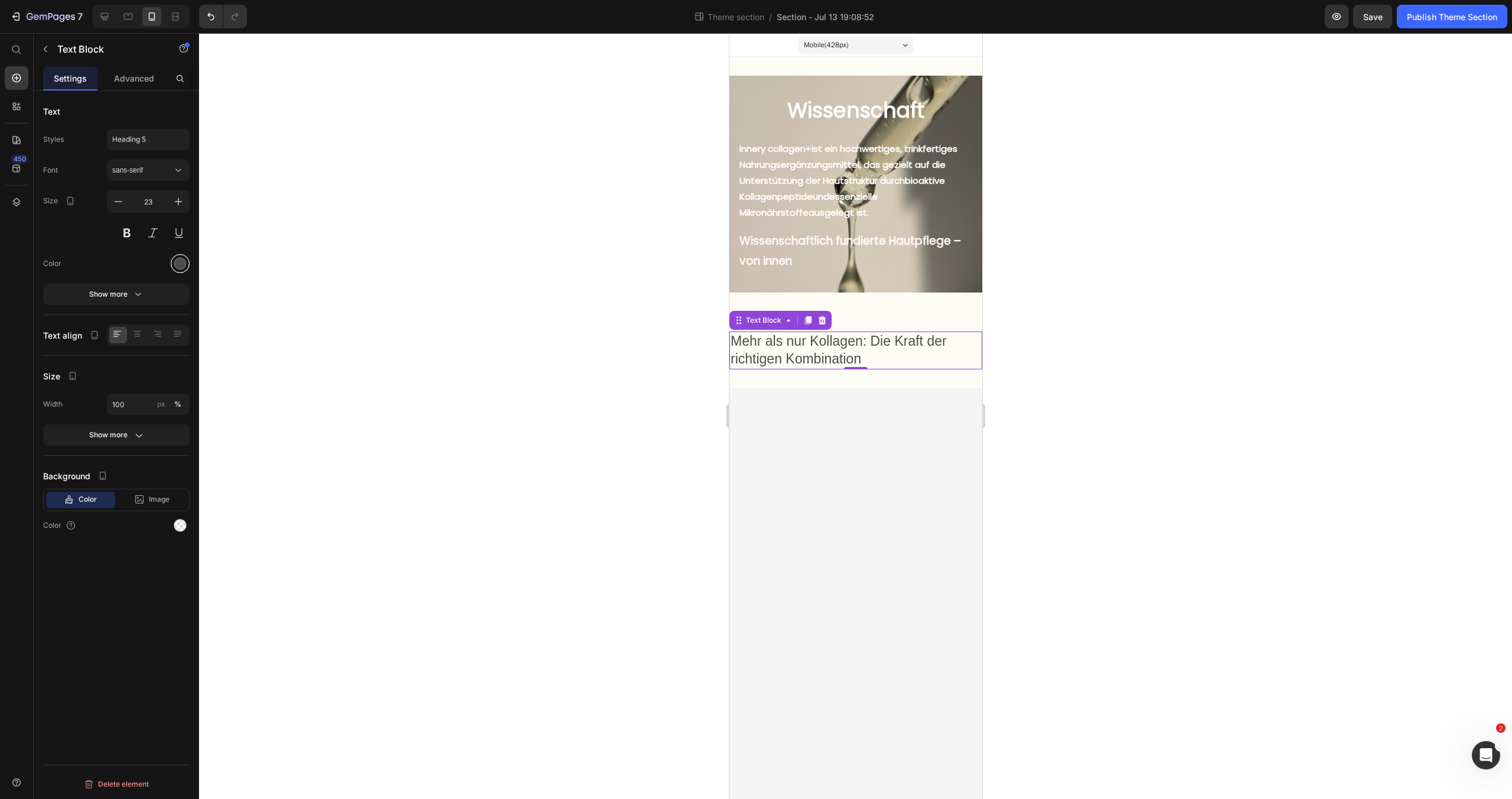 click at bounding box center [180, 264] 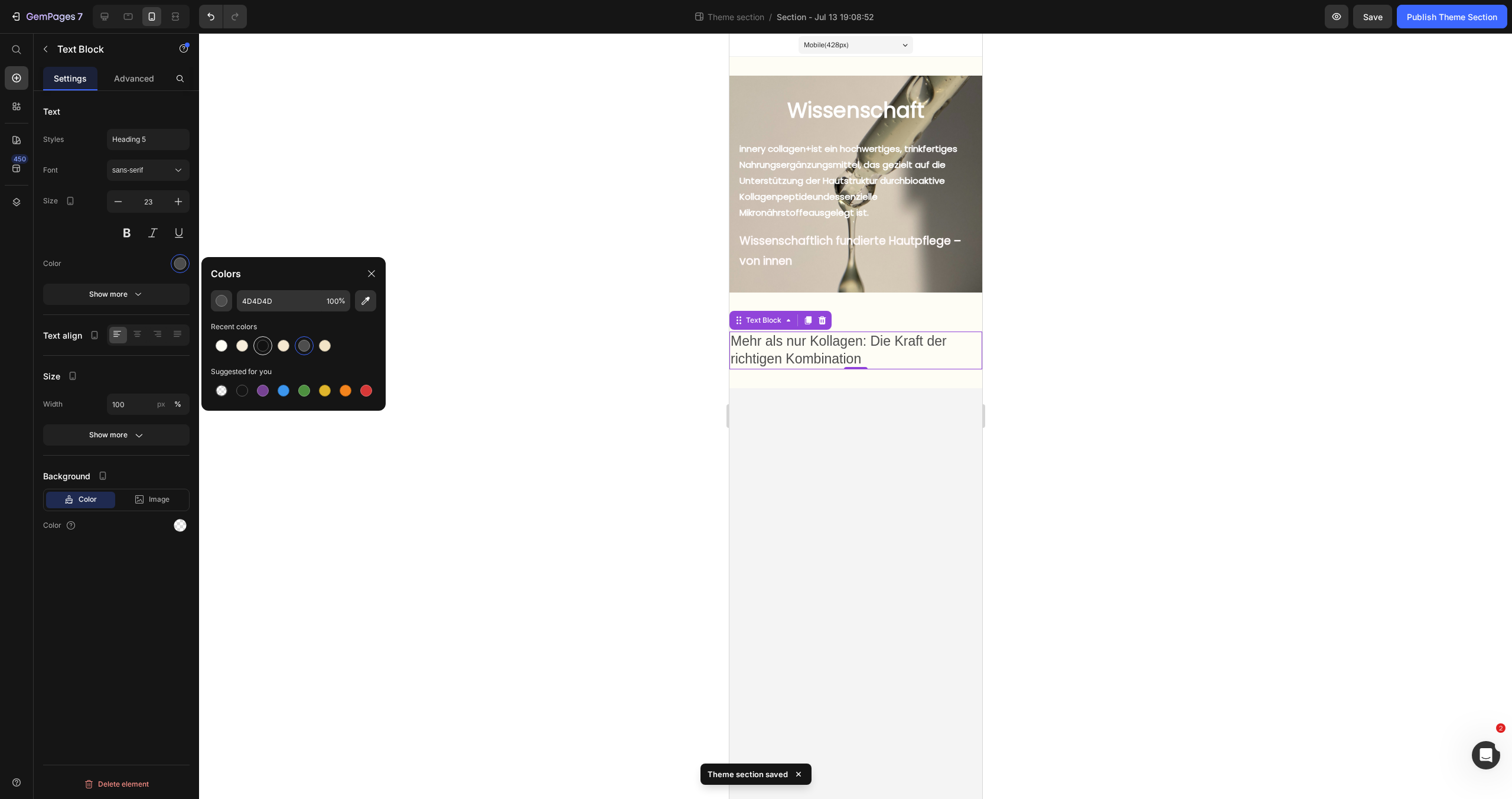 click at bounding box center (263, 346) 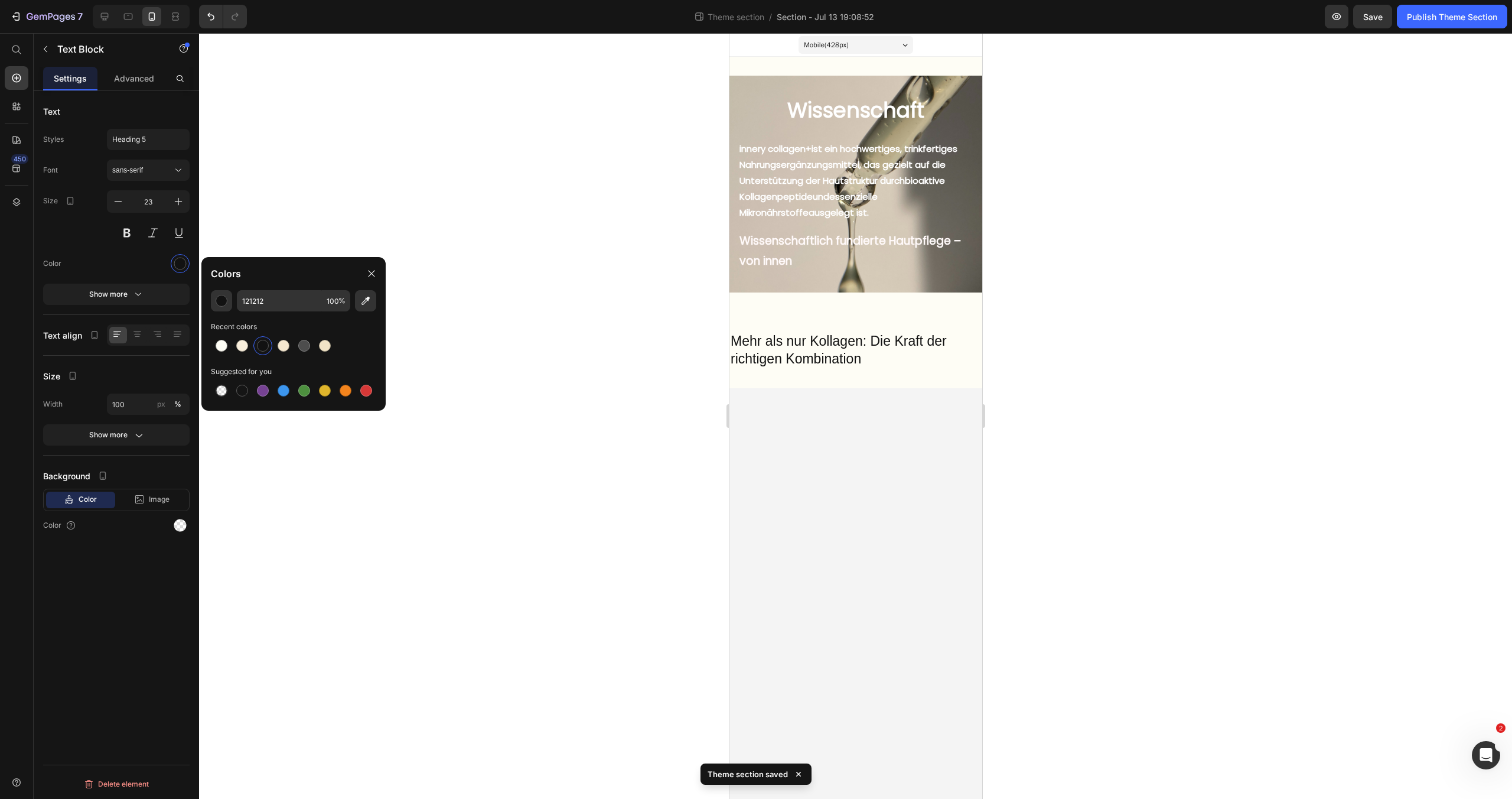 click on "Mobile (428 px) iPhone 13 Mini iPhone 13 Pro iPhone 11 Pro Max iPhone 15 Pro Max Pixel 7 Galaxy S8+ Galaxy S20 Ultra iPad Mini iPad Air iPad Pro Wissenschaft Heading But I must explain to you how all this mistaken idea of denouncing pleasure and praising pain was born and I will give you a complete account of the system, and expound the actual teachings of the great explorer Text Block Explore now Button At vero eos et accusamus et iusto odio benefits Text Block innery collagen+ ist ein hochwertiges, trinkfertiges Nahrungsergänzungsmittel, das gezielt auf die Unterstützung der Hautstruktur durch bioaktive Kollagenpeptide und essenzielle Mikronährstoffe ausgelegt ist. Text Block Wissenschaftlich fundierte Hautpflege – von innen Text Block Hero Banner Mehr als nur Kollagen: Die Kraft der richtigen Kombination Text Block Row Row Root" at bounding box center (855, 416) 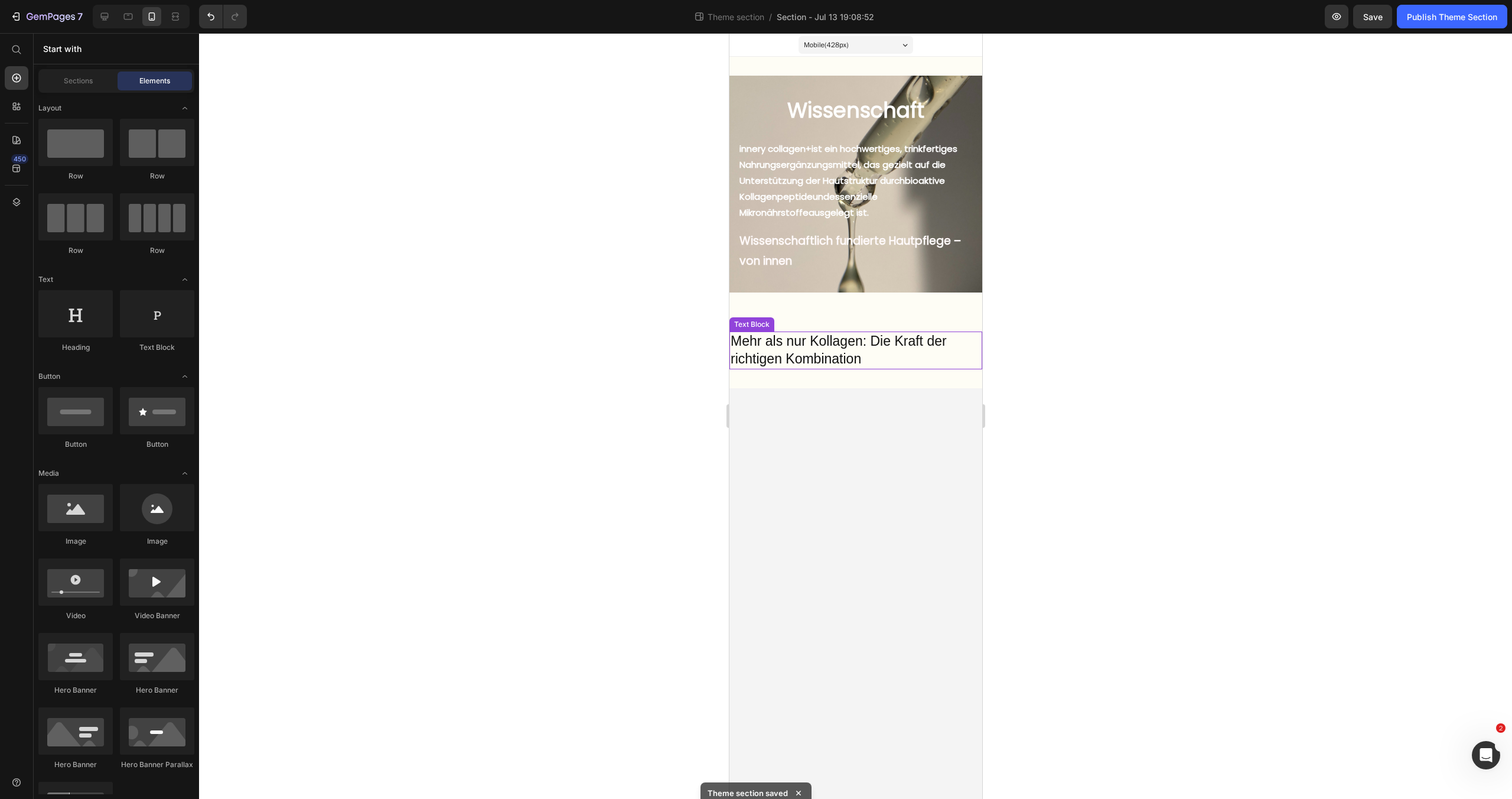 click on "Mehr als nur Kollagen: Die Kraft der richtigen Kombination" at bounding box center [855, 350] 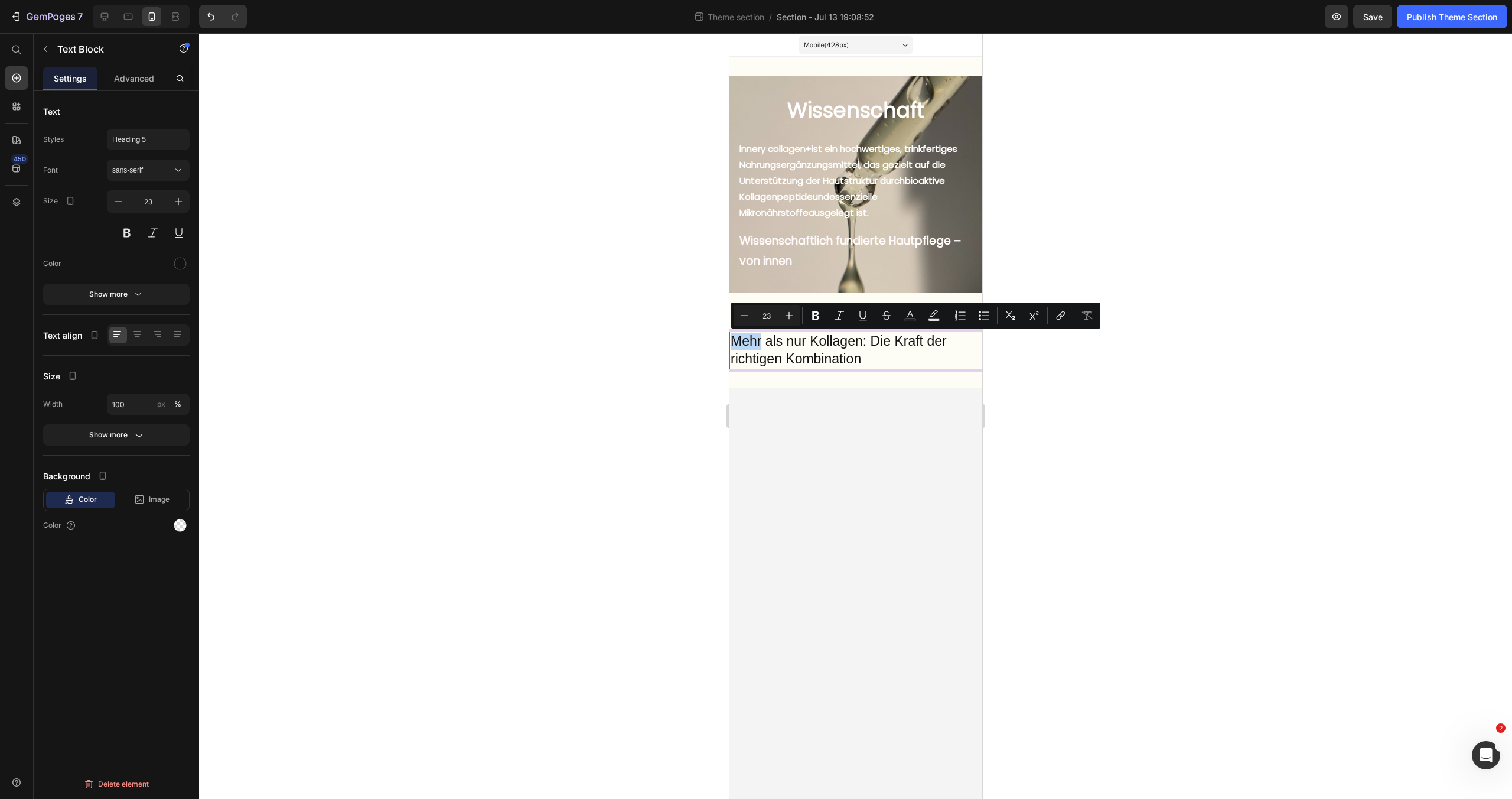 drag, startPoint x: 732, startPoint y: 342, endPoint x: 762, endPoint y: 343, distance: 30.016662 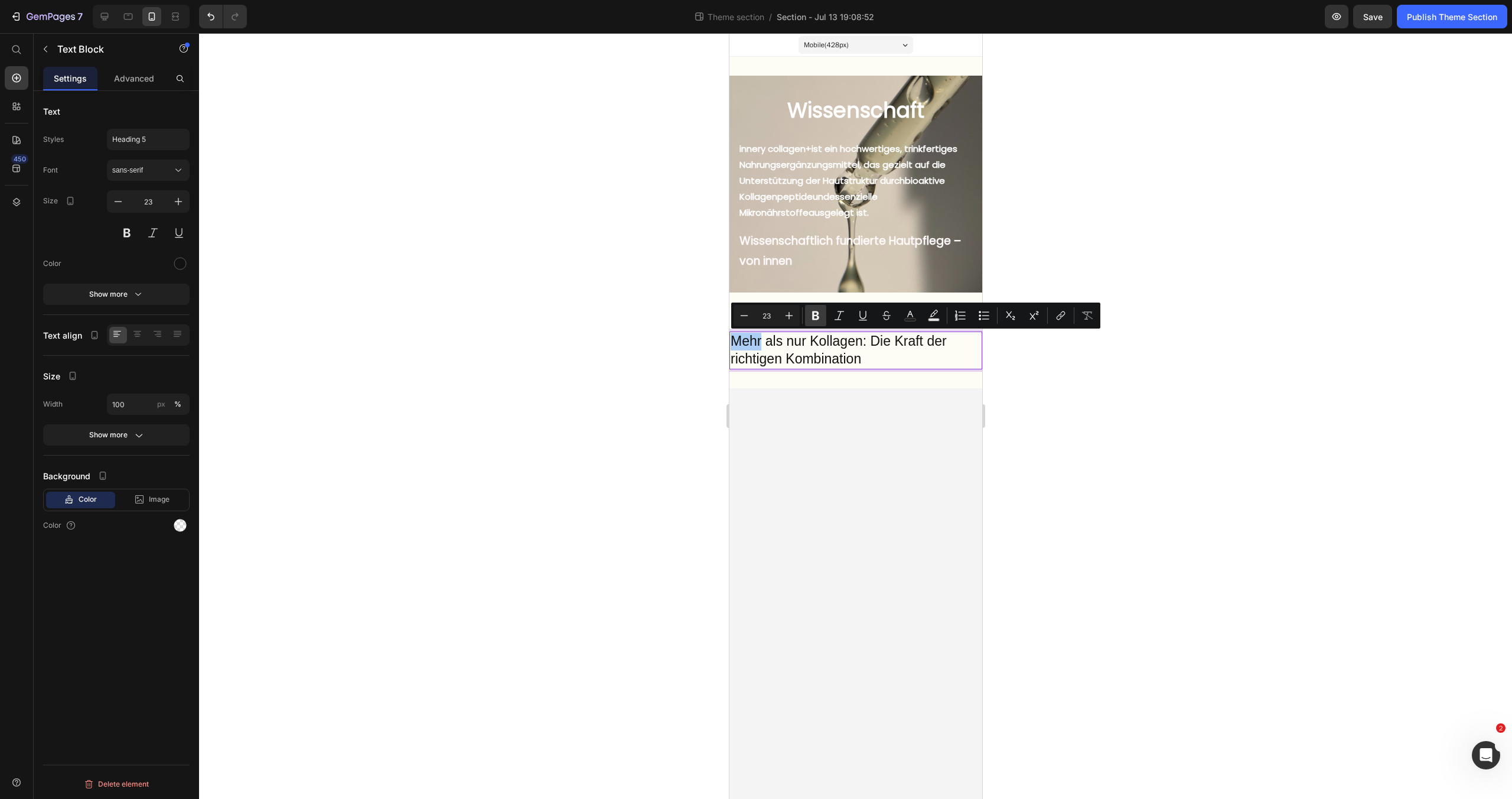 click 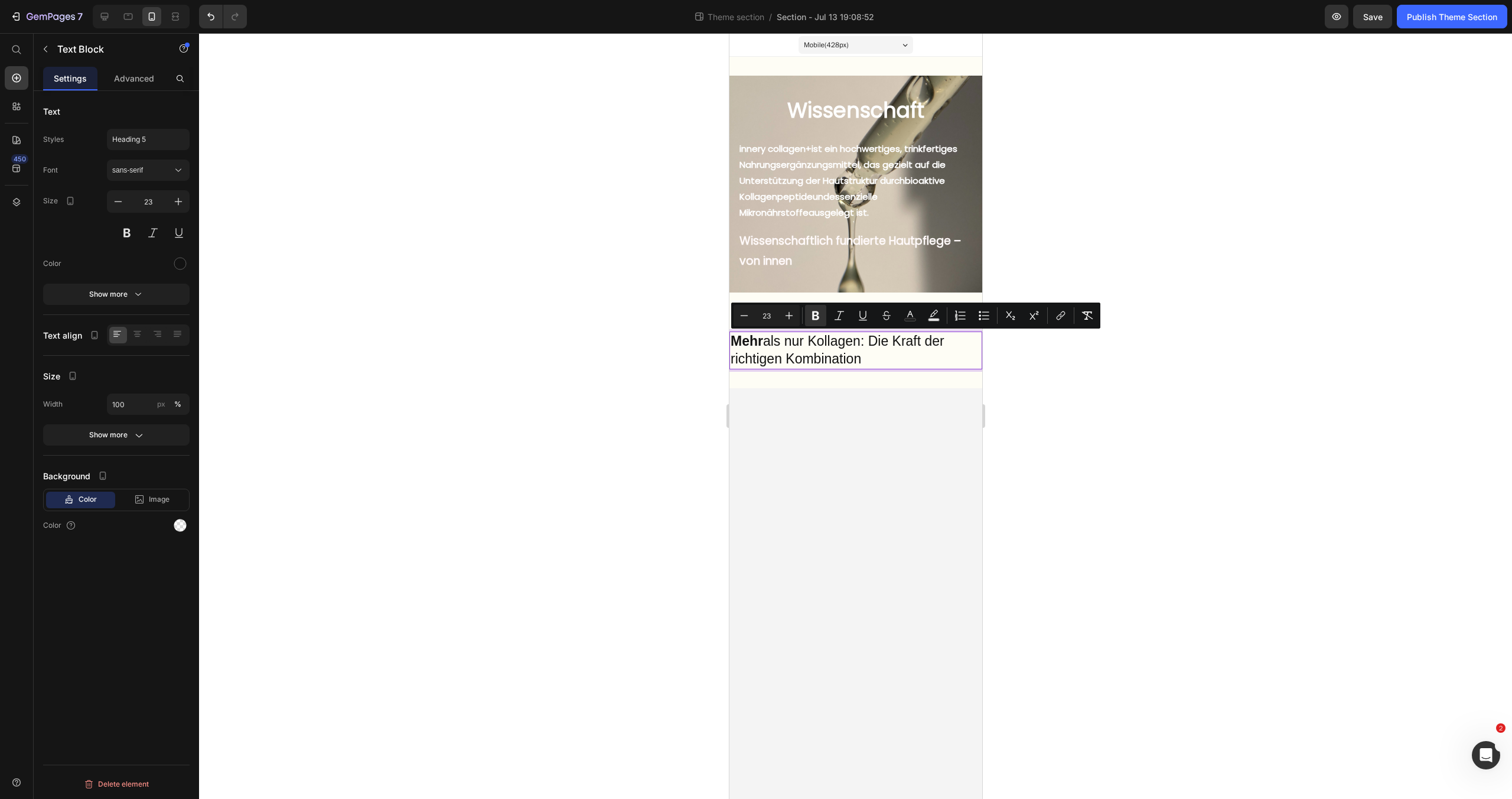click on "Mehr  als nur Kollagen: Die Kraft der richtigen Kombination" at bounding box center (855, 350) 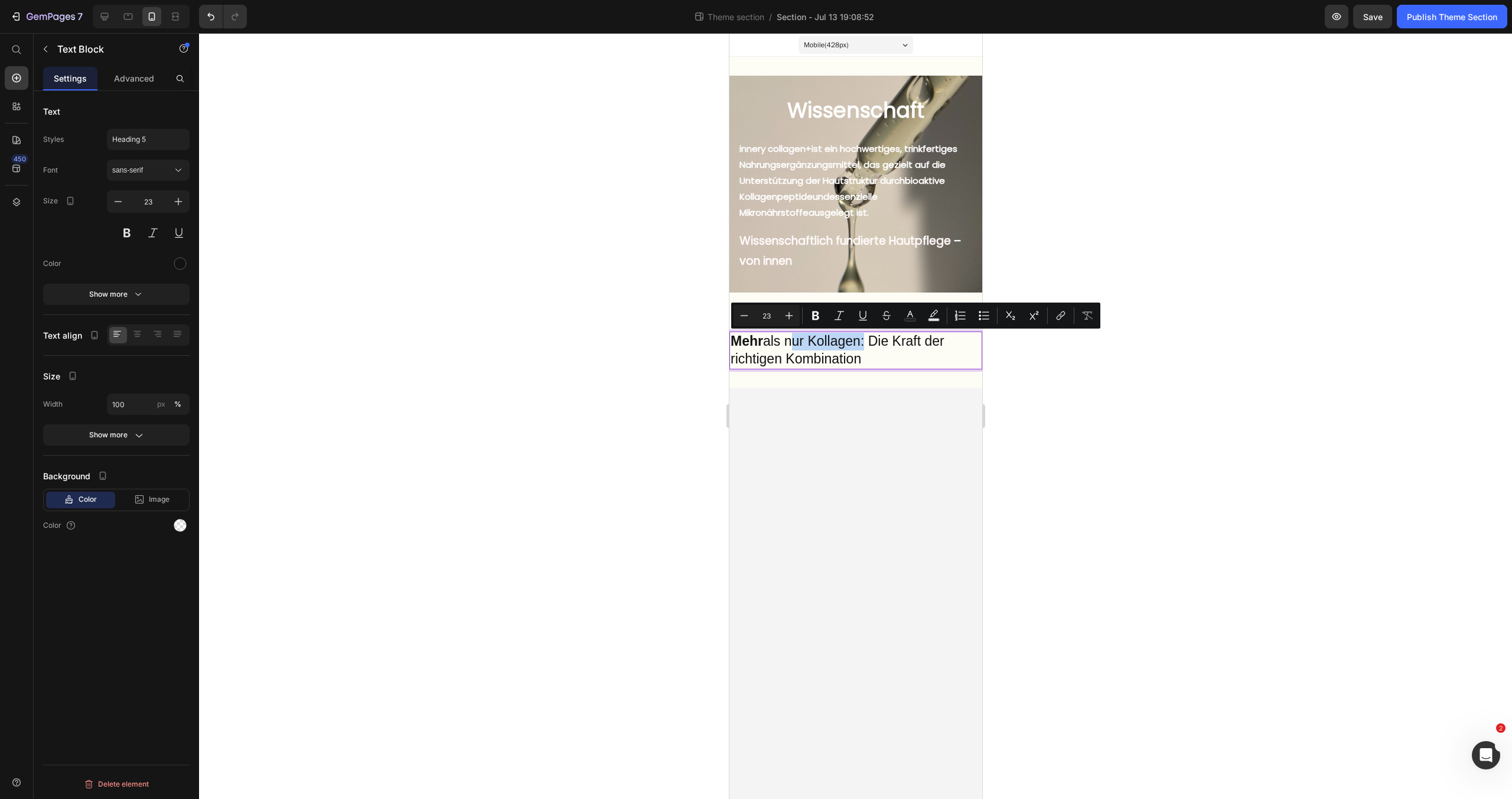 drag, startPoint x: 788, startPoint y: 342, endPoint x: 862, endPoint y: 344, distance: 74.02702 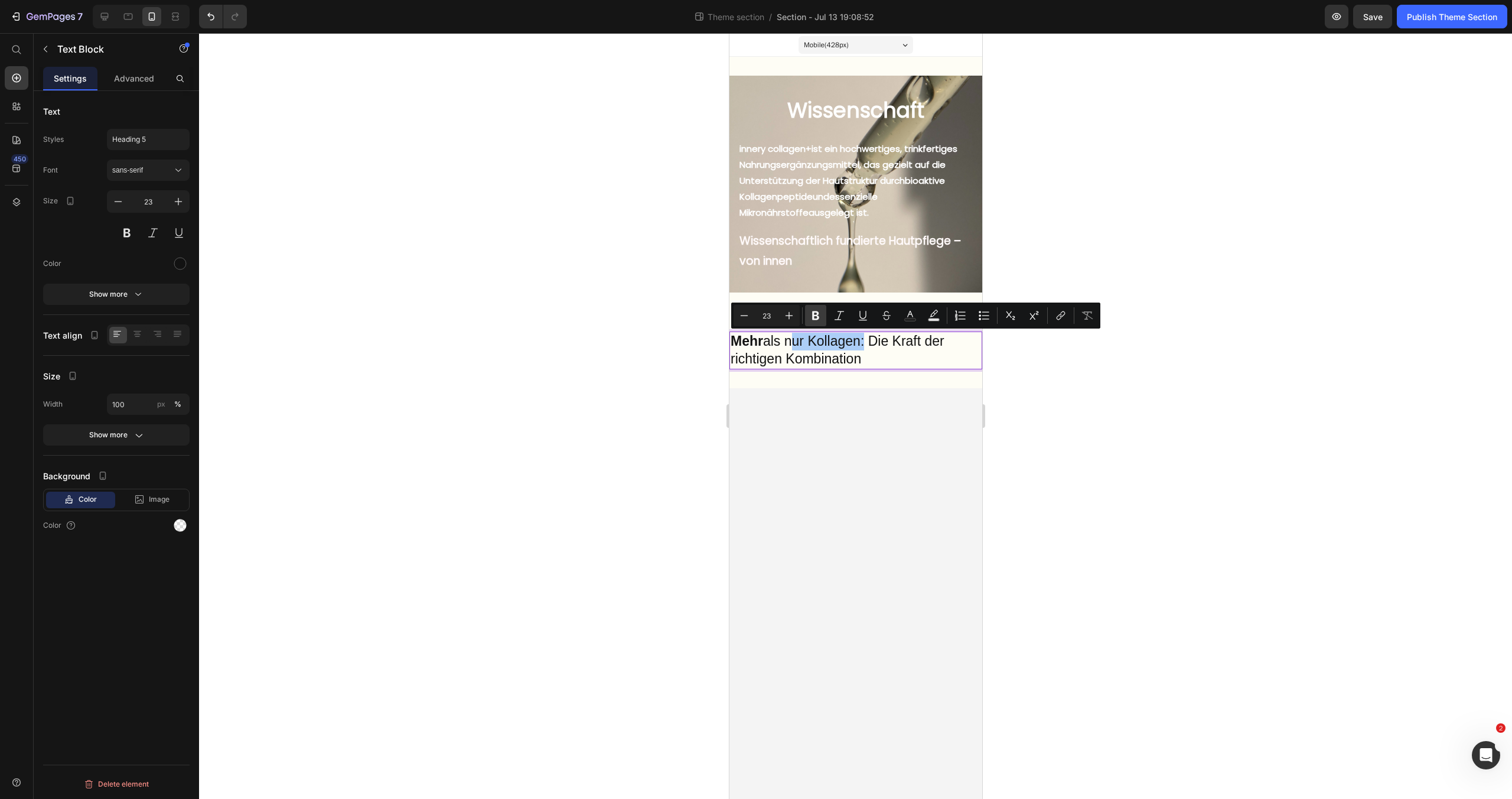 click 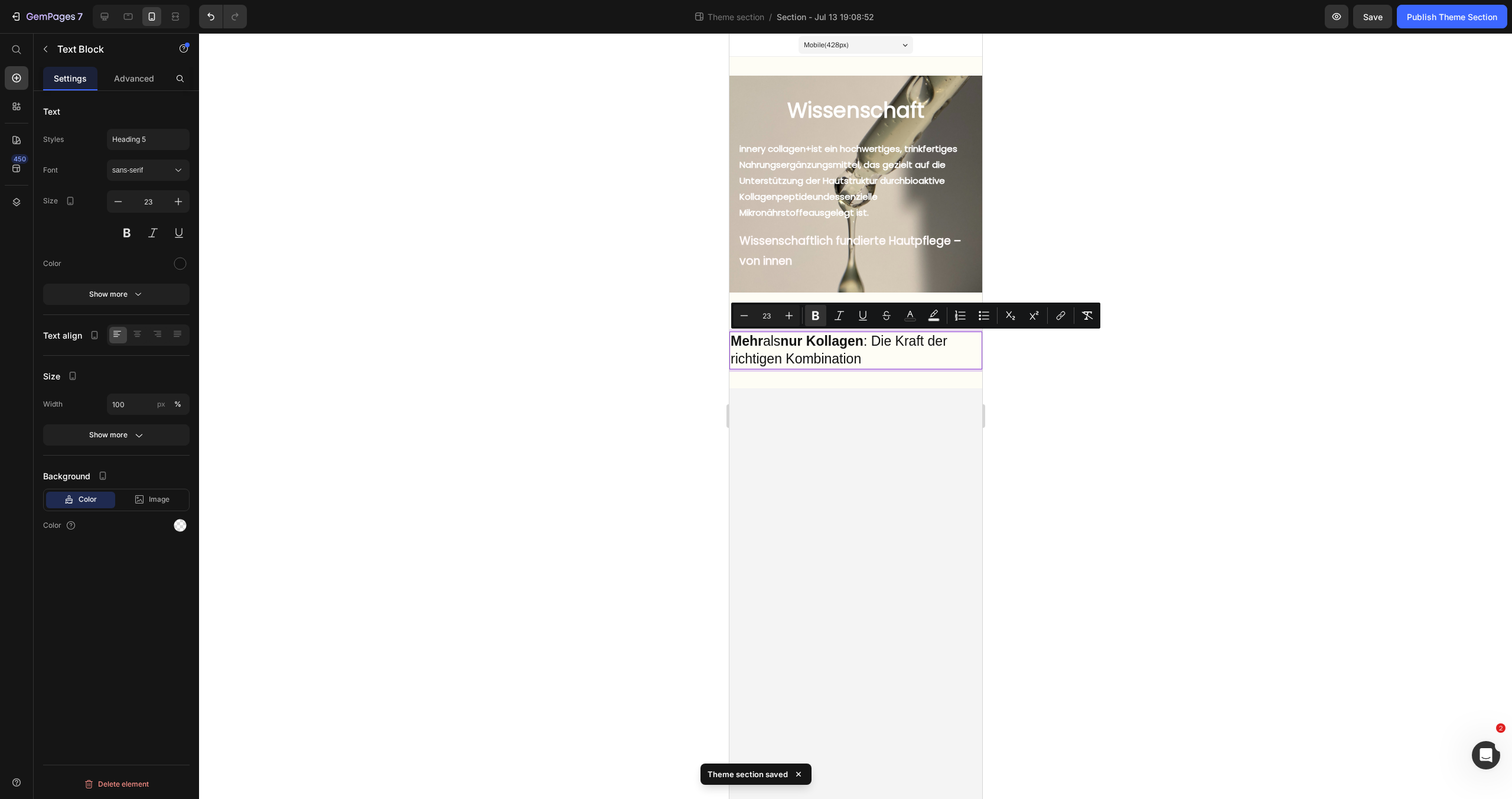 click 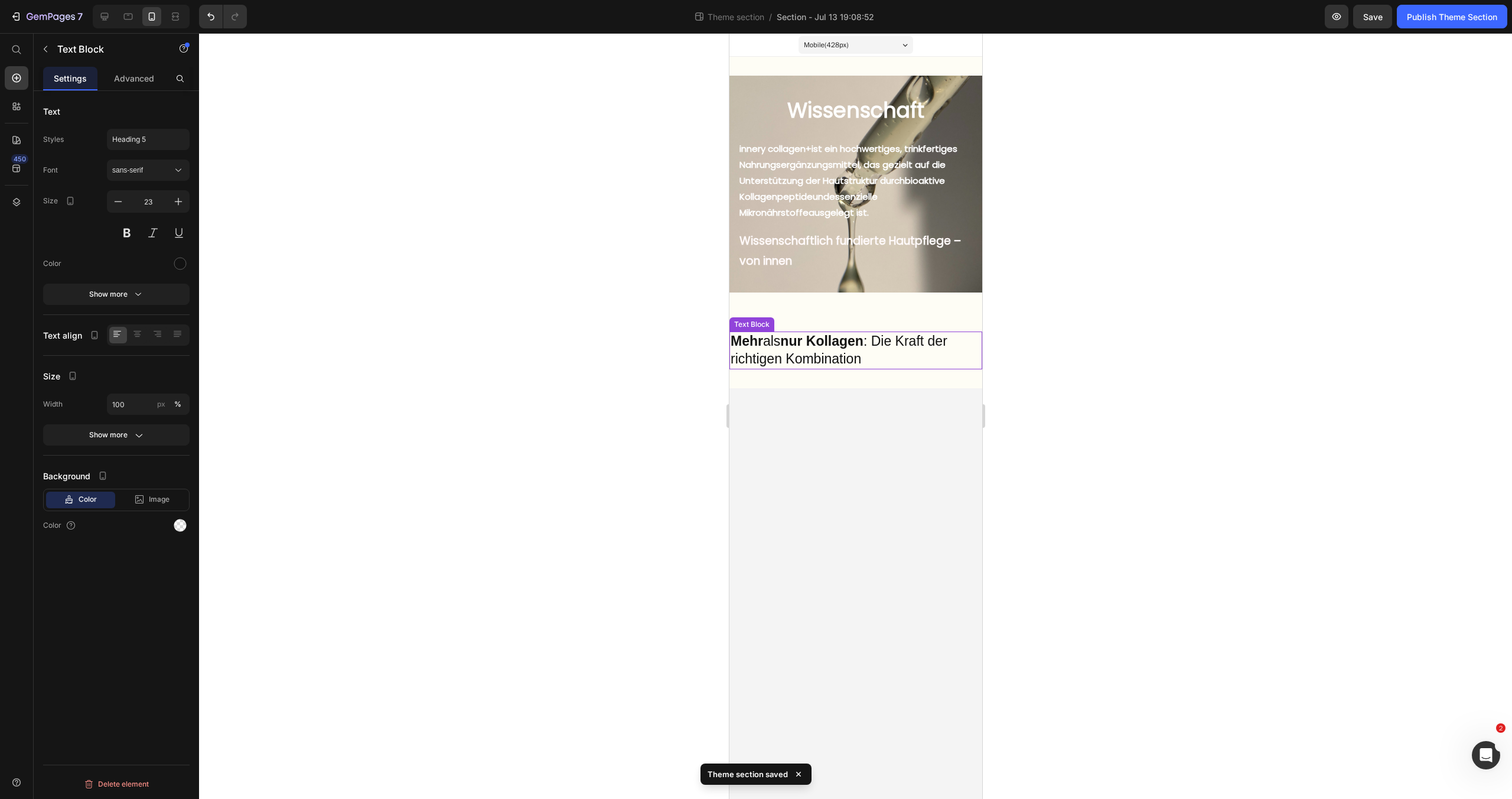 click on "Mehr  als  nur Kollagen : Die Kraft der richtigen Kombination" at bounding box center [855, 350] 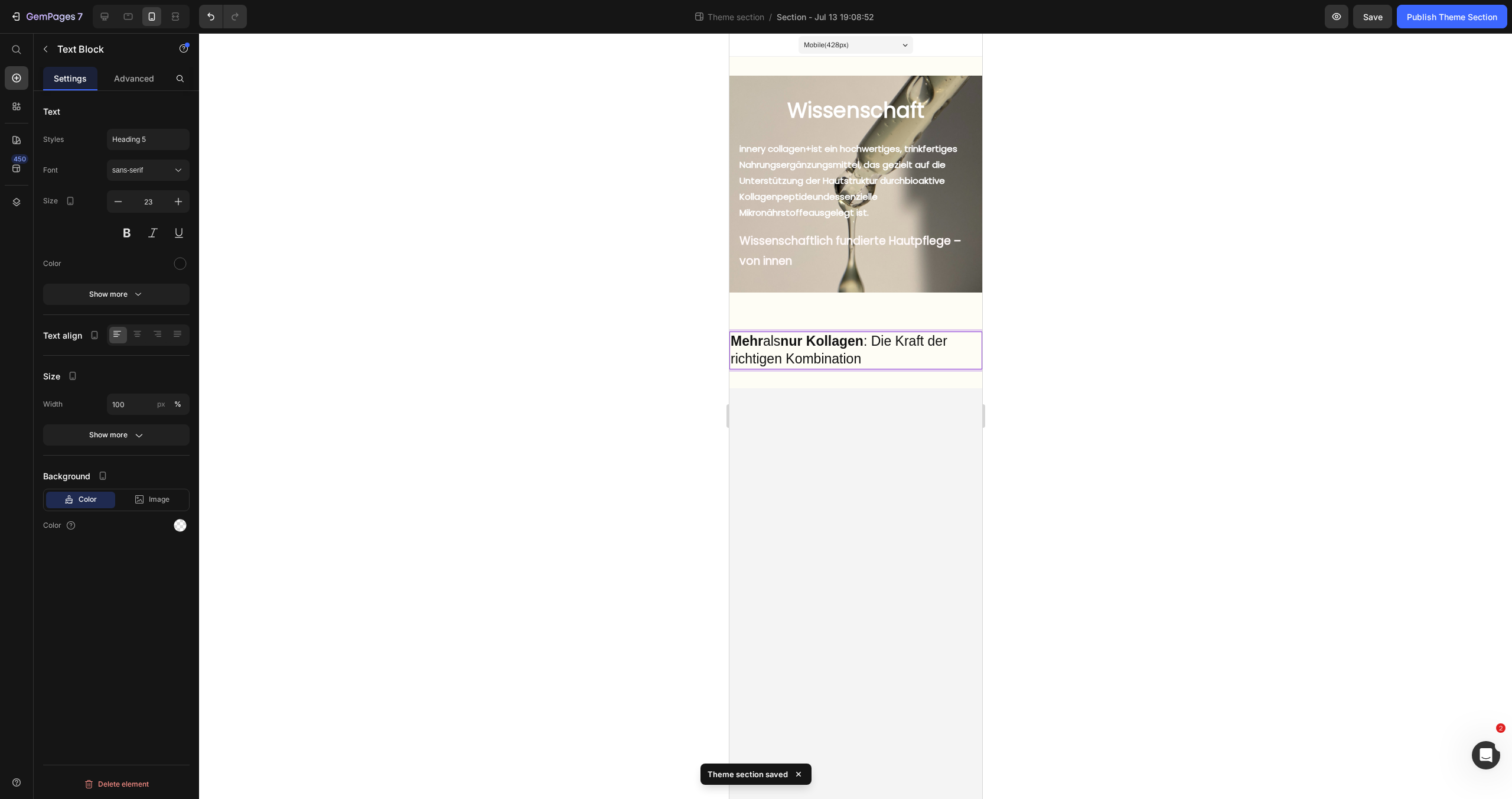 click on "Mehr  als  nur Kollagen : Die Kraft der richtigen Kombination" at bounding box center [855, 350] 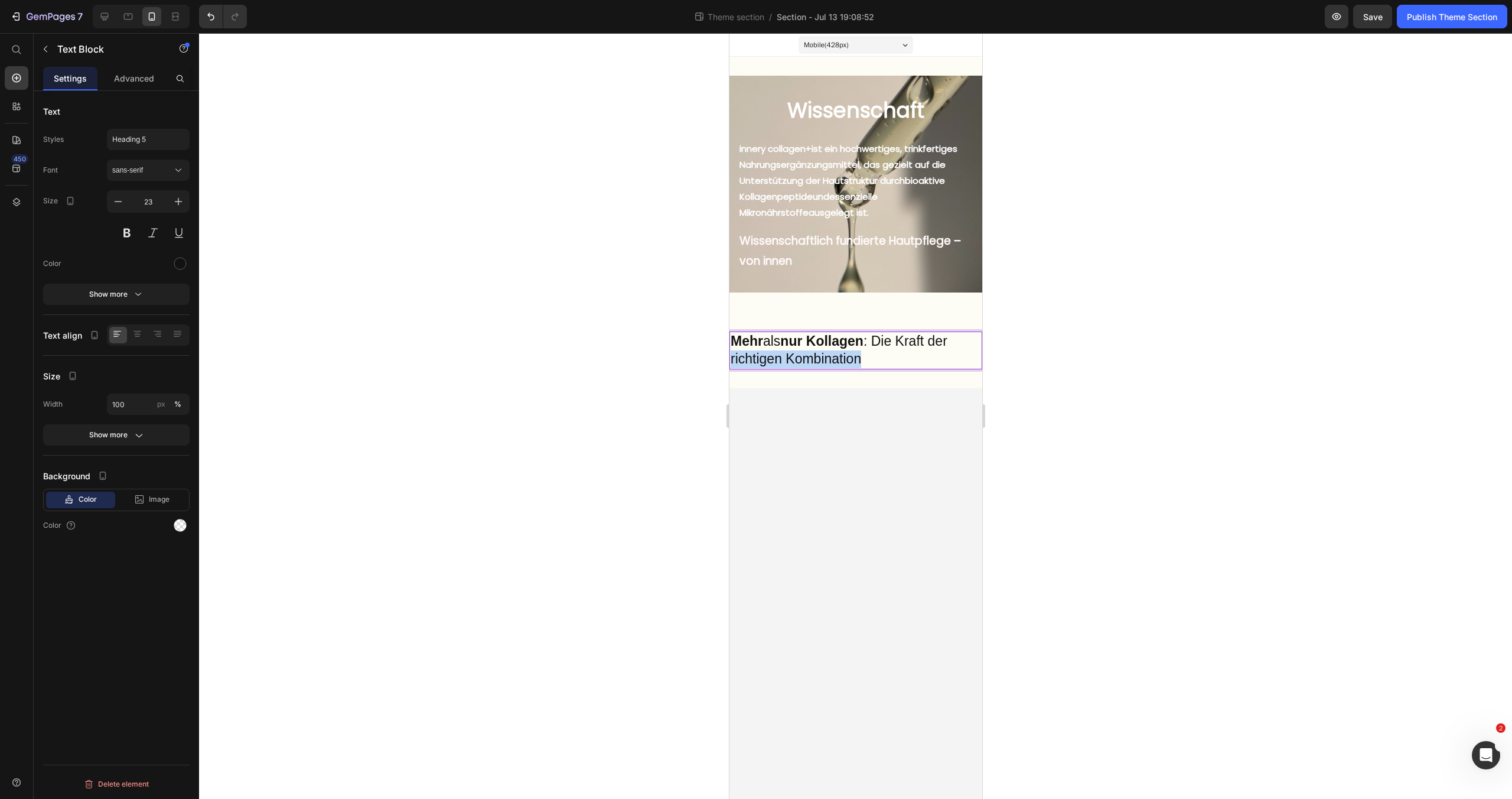 drag, startPoint x: 734, startPoint y: 360, endPoint x: 857, endPoint y: 365, distance: 123.10158 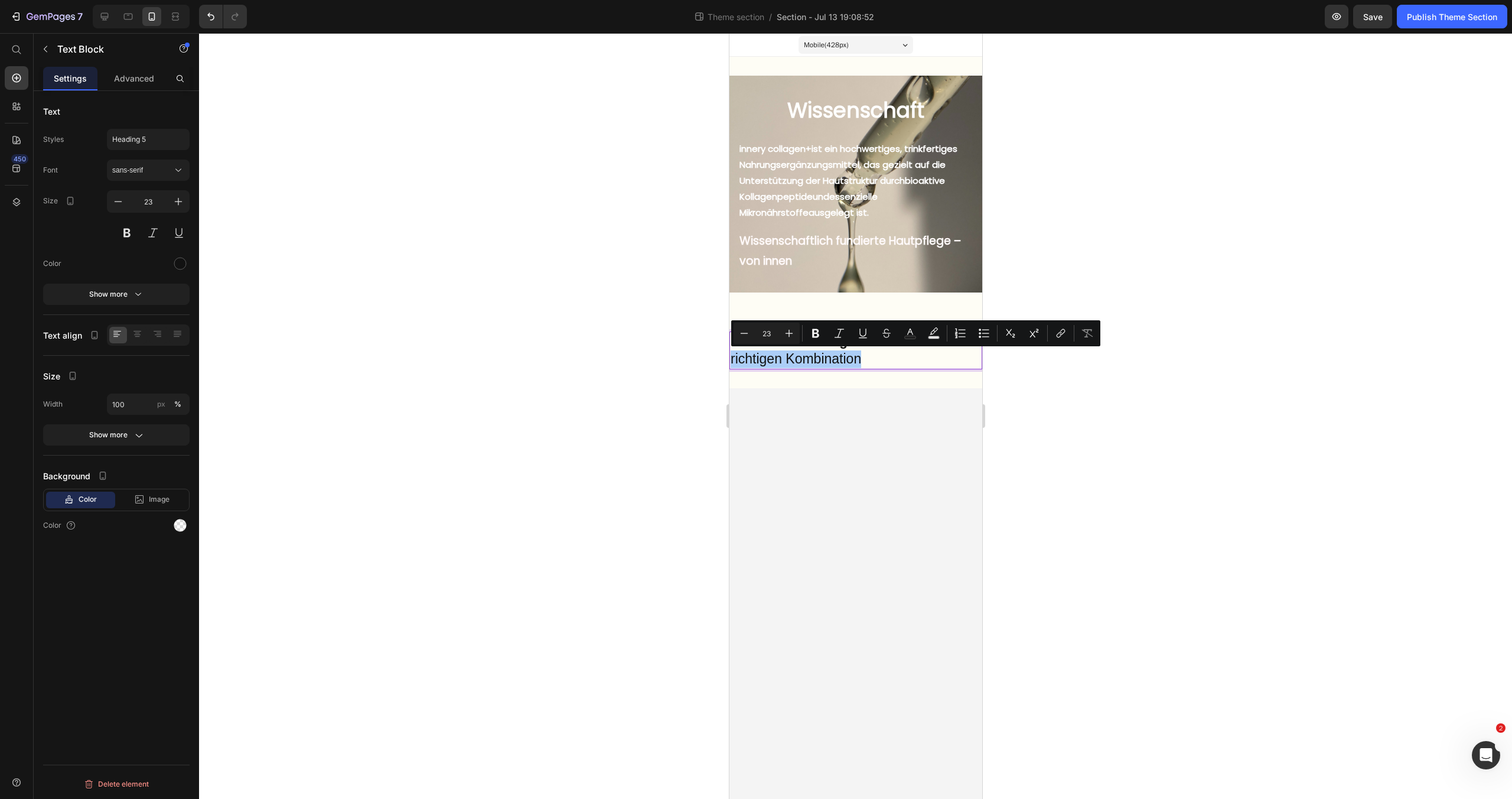 drag, startPoint x: 819, startPoint y: 334, endPoint x: 878, endPoint y: 346, distance: 60.20797 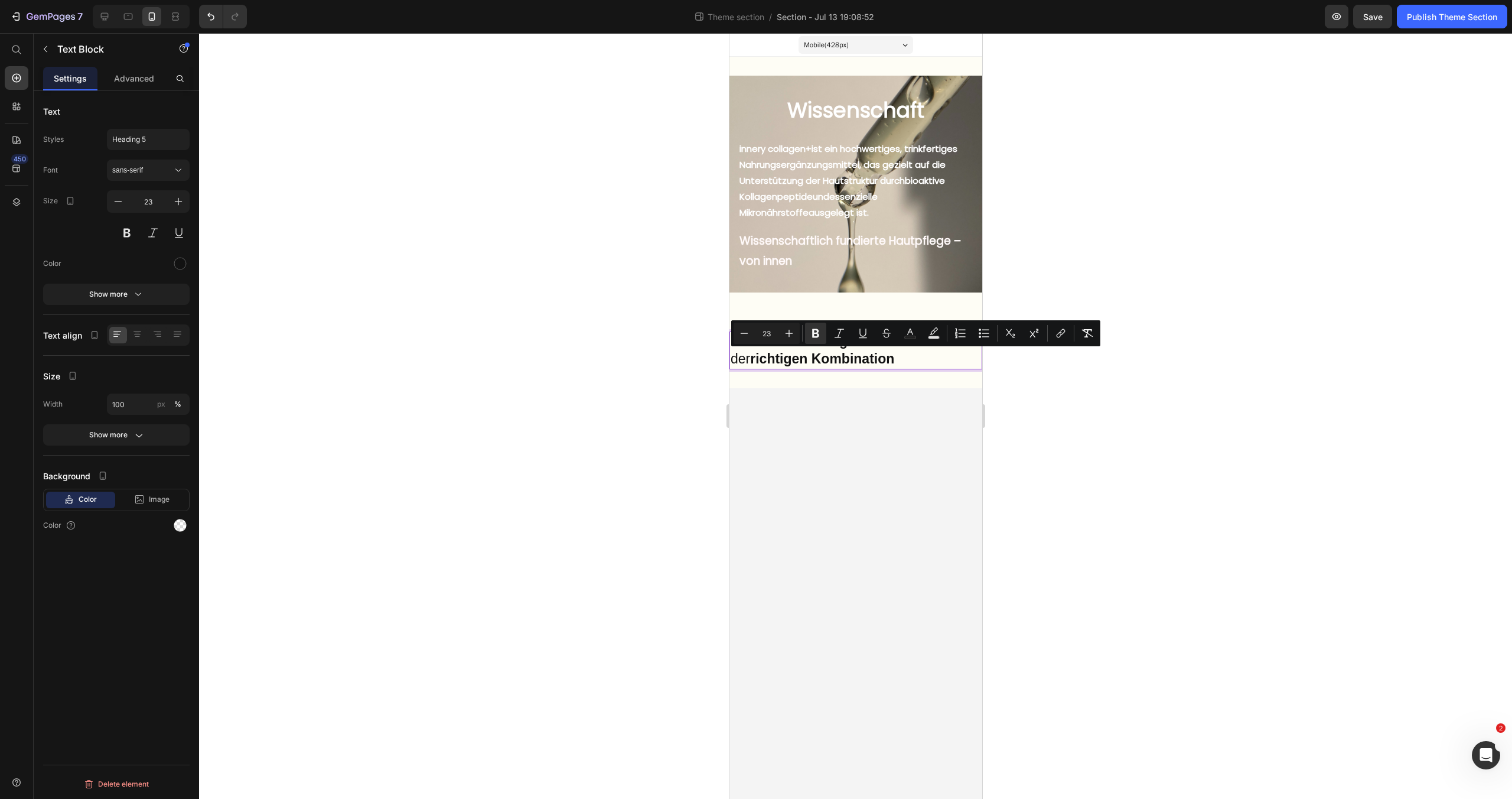click 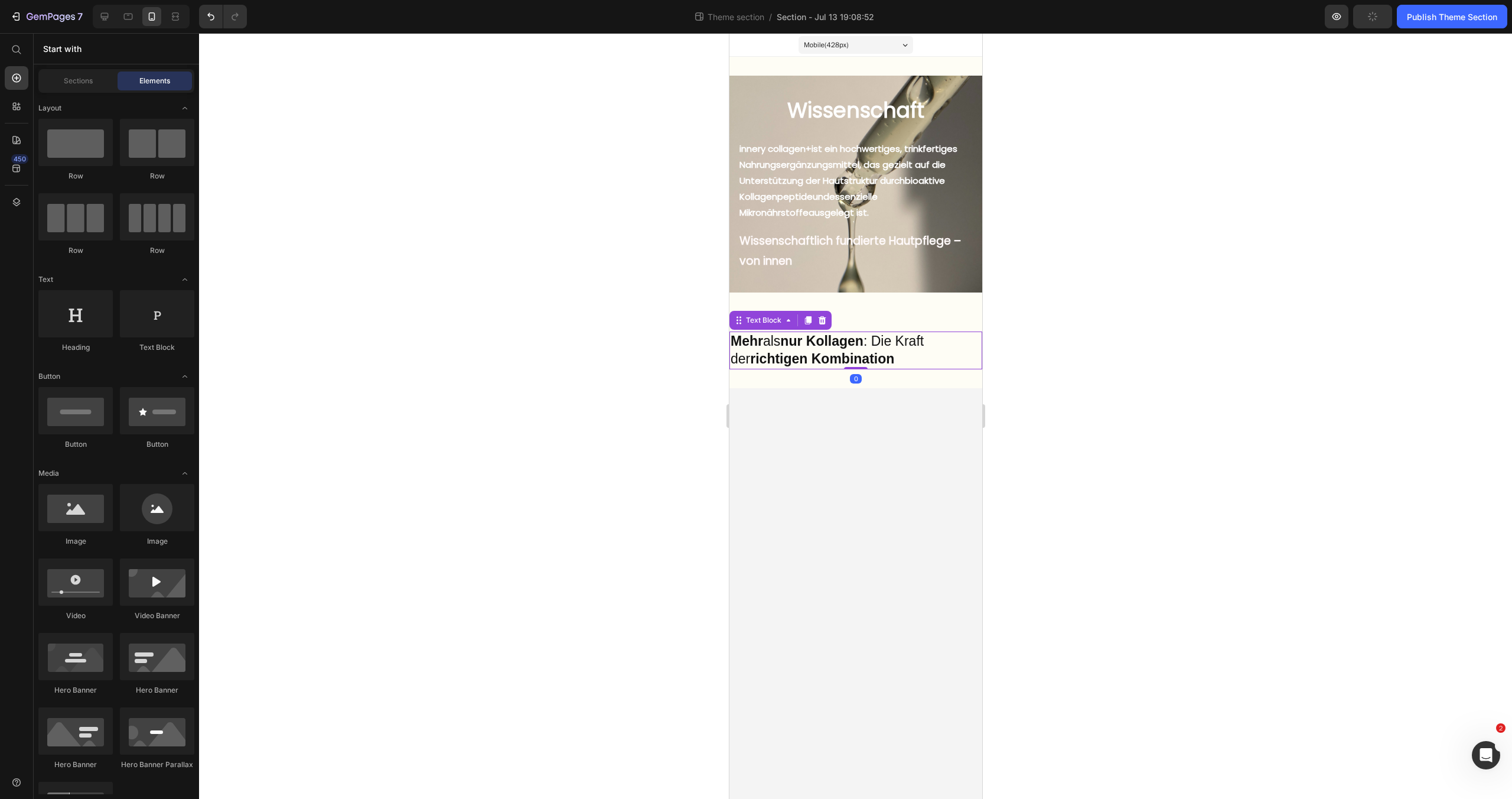 click on "Mehr  als  nur Kollagen : Die Kraft der  richtigen Kombination" at bounding box center [855, 350] 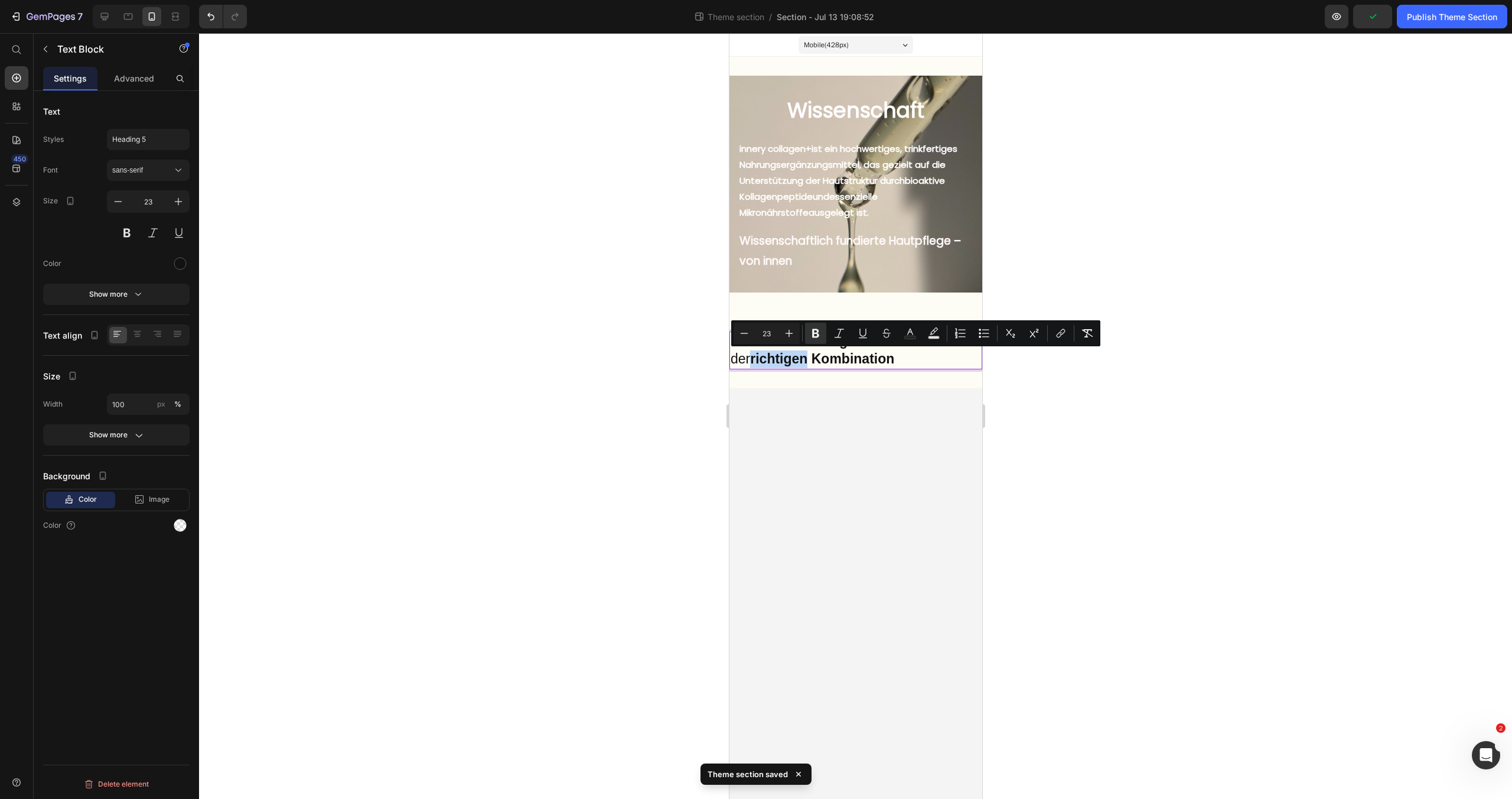 drag, startPoint x: 786, startPoint y: 359, endPoint x: 741, endPoint y: 350, distance: 45.891176 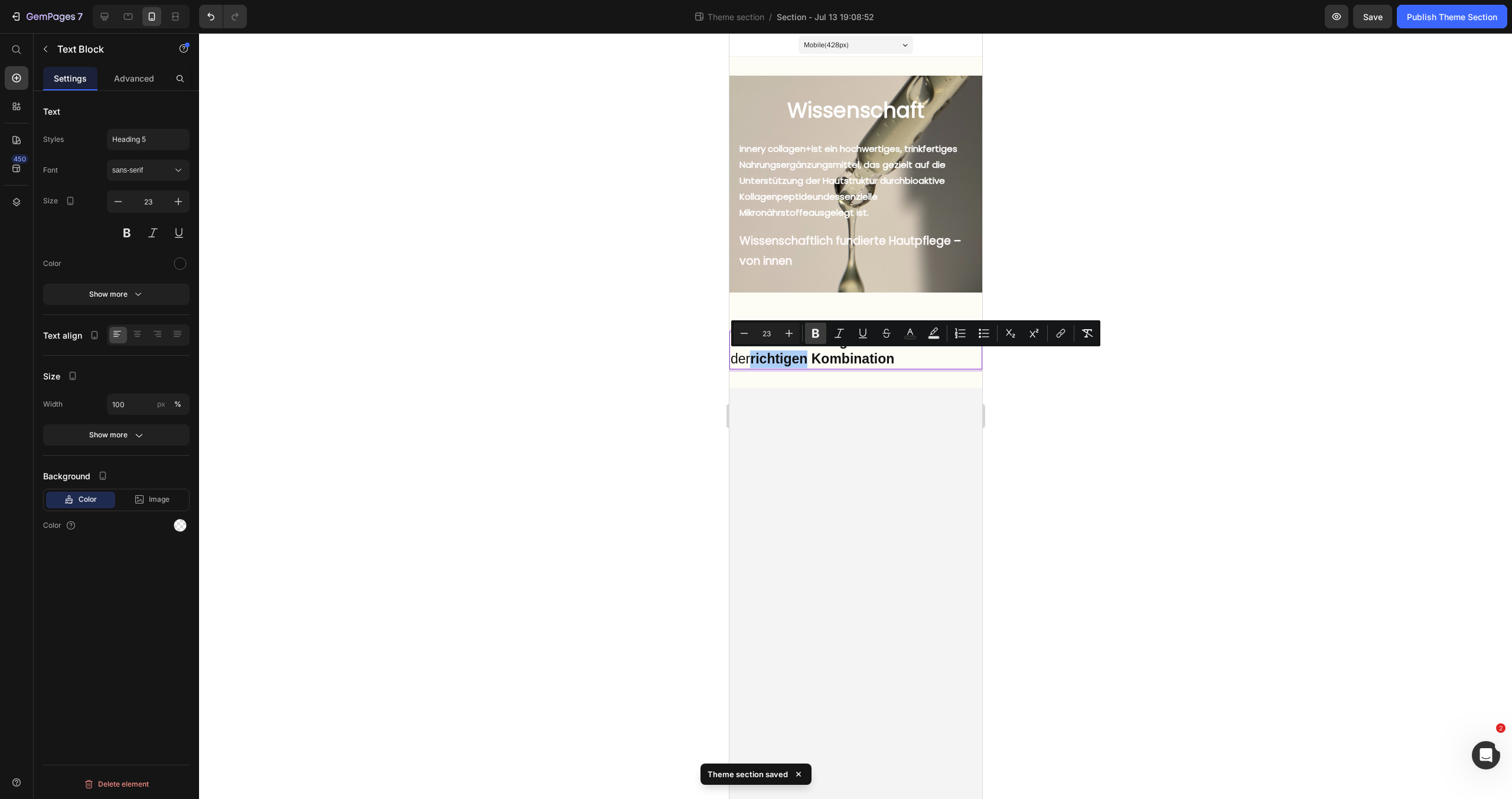 click 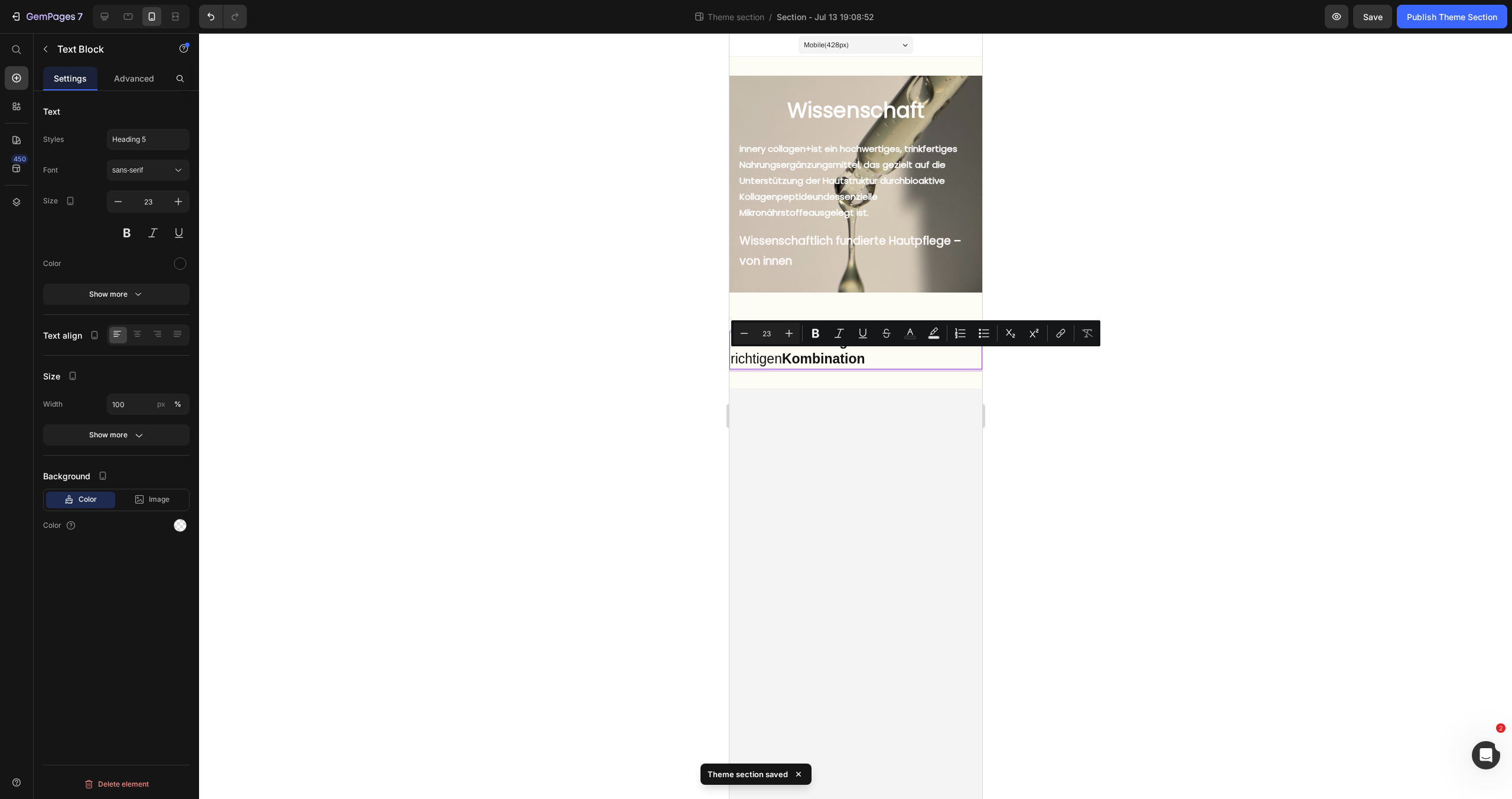 click 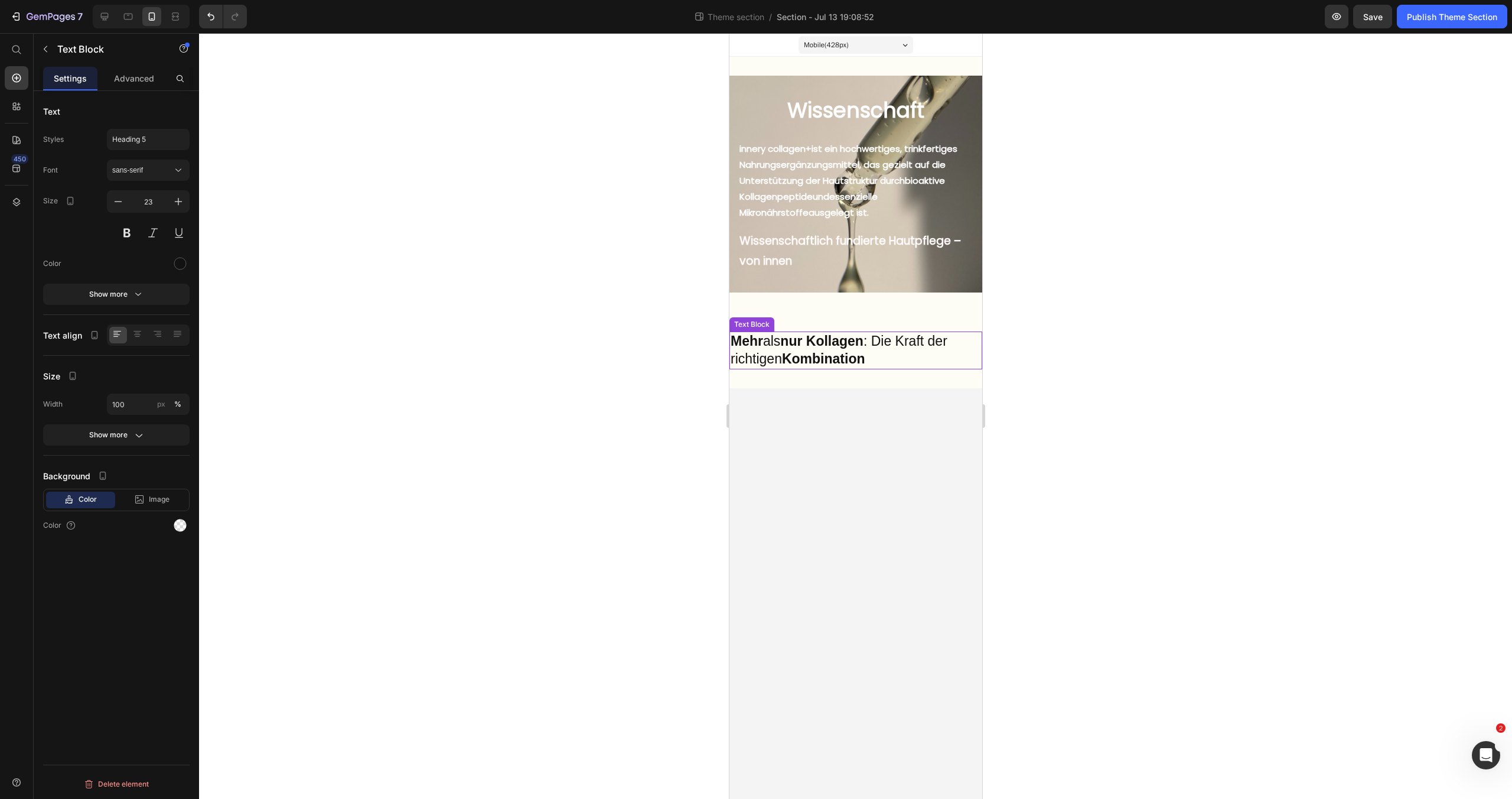 click on "Mehr  als  nur Kollagen : Die Kraft der richtigen  Kombination" at bounding box center (855, 350) 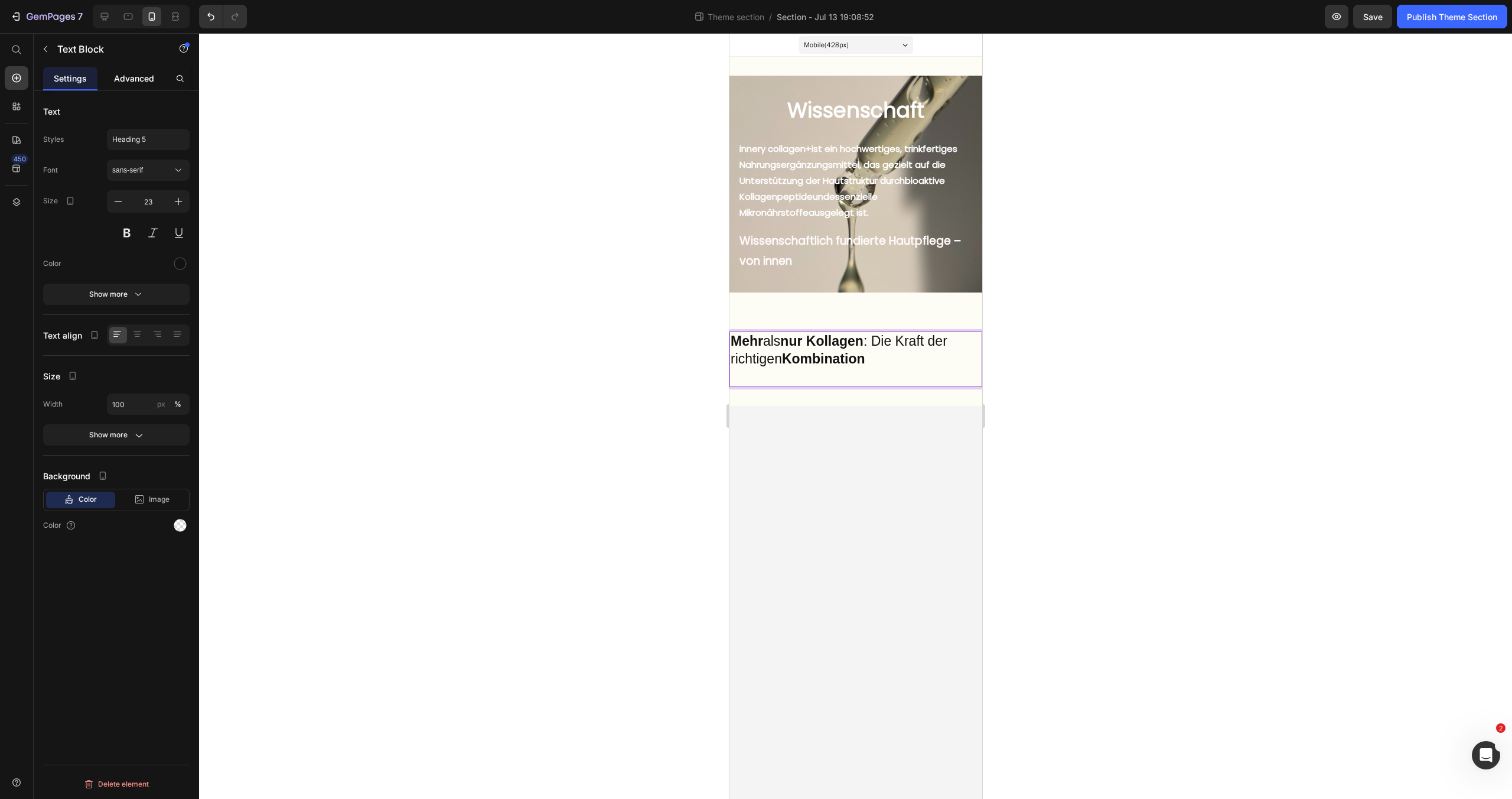 click on "Advanced" at bounding box center (134, 78) 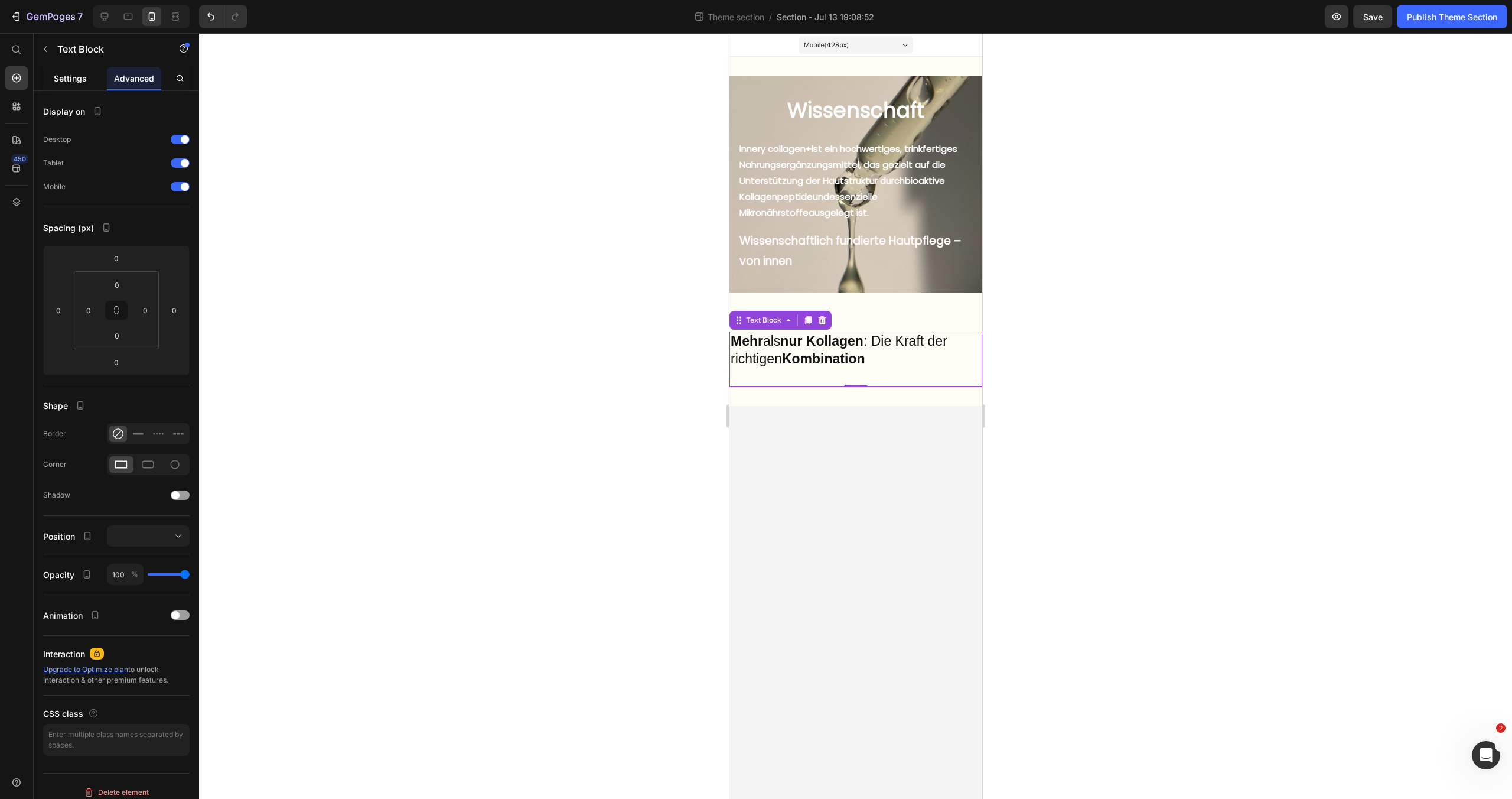 click on "Settings" at bounding box center [70, 78] 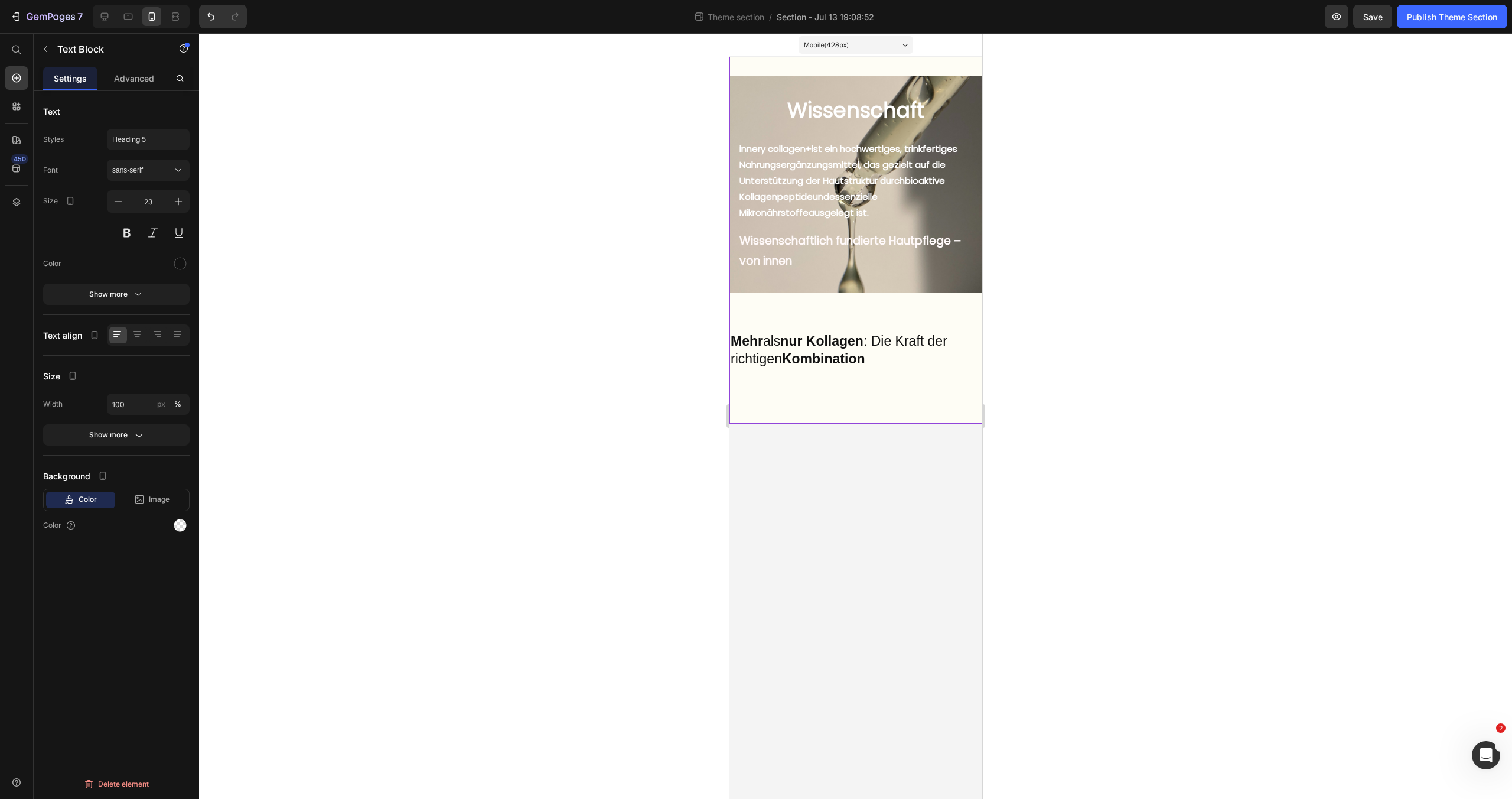 click on "Wissenschaft Heading But I must explain to you how all this mistaken idea of denouncing pleasure and praising pain was born and I will give you a complete account of the system, and expound the actual teachings of the great explorer Text Block Explore now Button At vero eos et accusamus et iusto odio benefits Text Block innery collagen+  ist ein hochwertiges, trinkfertiges Nahrungsergänzungsmittel, das gezielt auf die Unterstützung der Hautstruktur durch  bioaktive Kollagenpeptide  und  essenzielle Mikronährstoffe  ausgelegt ist. Text Block Wissenschaftlich fundierte Hautpflege – von innen Text Block Hero Banner Mehr  als  nur Kollagen : Die Kraft der richtigen  Kombination ⁠⁠⁠⁠⁠⁠⁠ Text Block Row Row" at bounding box center [855, 240] 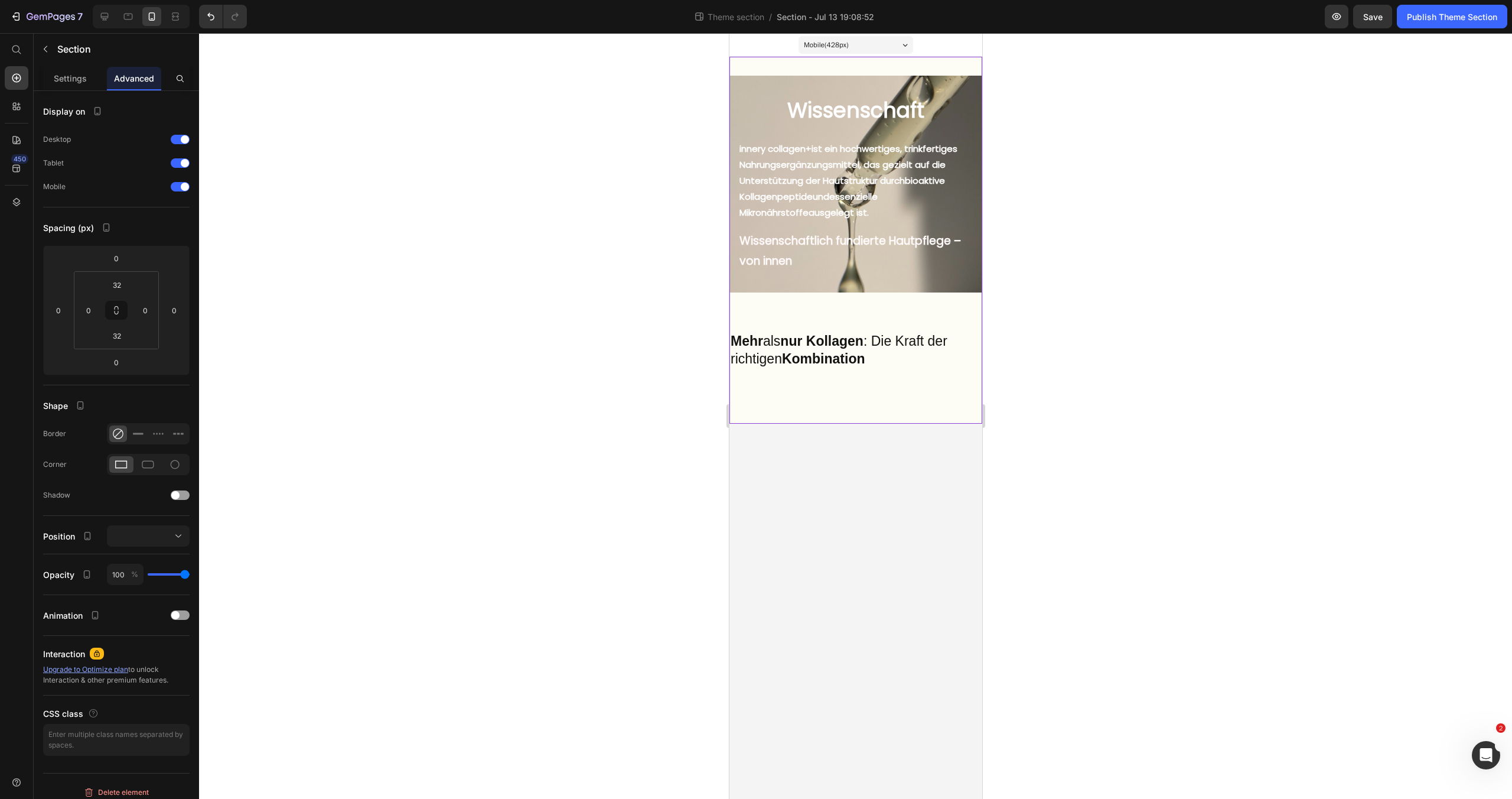 click on "Wissenschaft Heading But I must explain to you how all this mistaken idea of denouncing pleasure and praising pain was born and I will give you a complete account of the system, and expound the actual teachings of the great explorer Text Block Explore now Button At vero eos et accusamus et iusto odio benefits Text Block innery collagen+  ist ein hochwertiges, trinkfertiges Nahrungsergänzungsmittel, das gezielt auf die Unterstützung der Hautstruktur durch  bioaktive Kollagenpeptide  und  essenzielle Mikronährstoffe  ausgelegt ist. Text Block Wissenschaftlich fundierte Hautpflege – von innen Text Block Hero Banner Mehr  als  nur Kollagen : Die Kraft der richtigen  Kombination ⁠⁠⁠⁠⁠⁠⁠ Text Block Row Row" at bounding box center [855, 240] 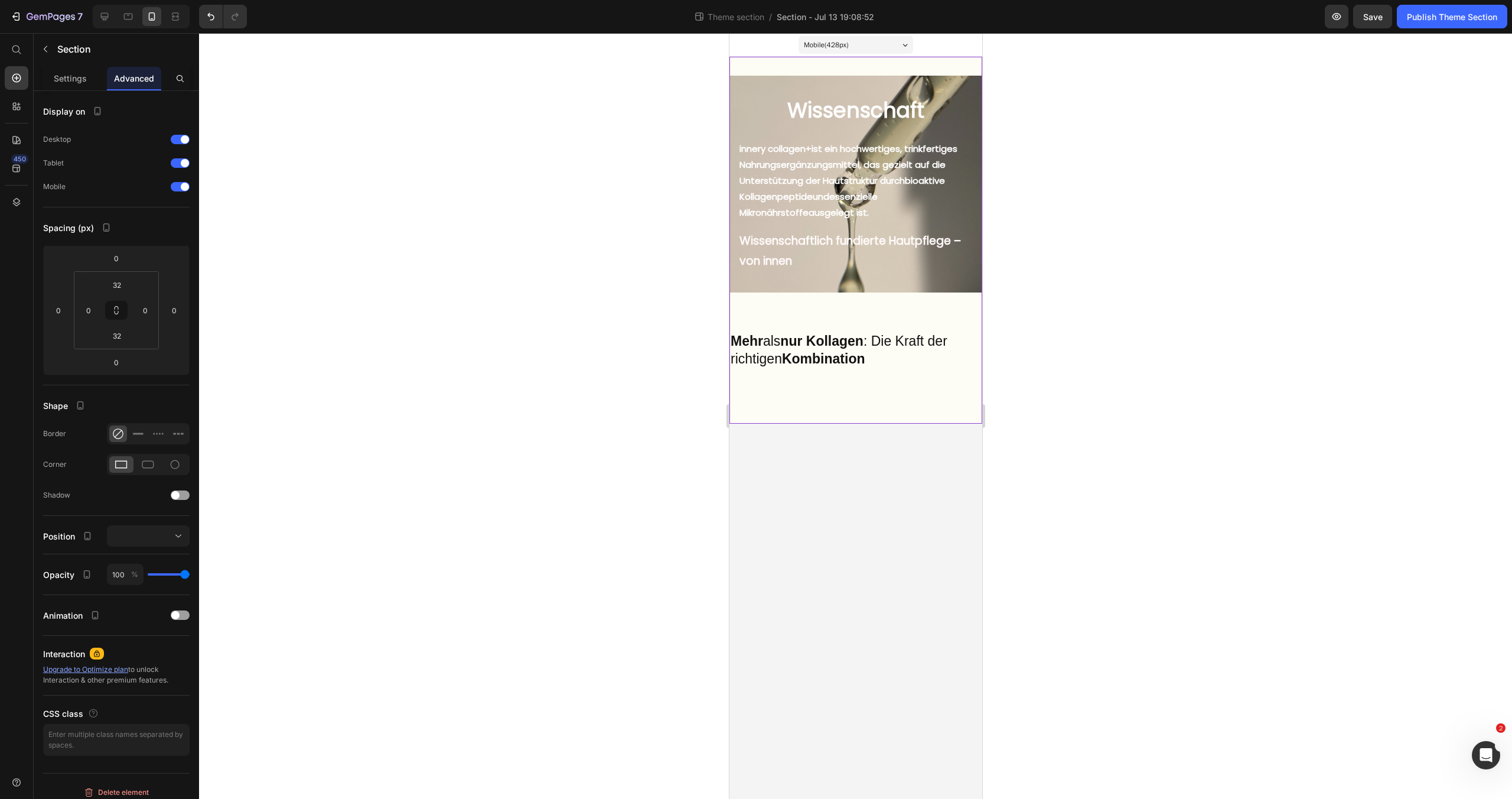 click on "Wissenschaft Heading But I must explain to you how all this mistaken idea of denouncing pleasure and praising pain was born and I will give you a complete account of the system, and expound the actual teachings of the great explorer Text Block Explore now Button At vero eos et accusamus et iusto odio benefits Text Block innery collagen+  ist ein hochwertiges, trinkfertiges Nahrungsergänzungsmittel, das gezielt auf die Unterstützung der Hautstruktur durch  bioaktive Kollagenpeptide  und  essenzielle Mikronährstoffe  ausgelegt ist. Text Block Wissenschaftlich fundierte Hautpflege – von innen Text Block Hero Banner Mehr  als  nur Kollagen : Die Kraft der richtigen  Kombination ⁠⁠⁠⁠⁠⁠⁠ Text Block Row Row" at bounding box center [855, 240] 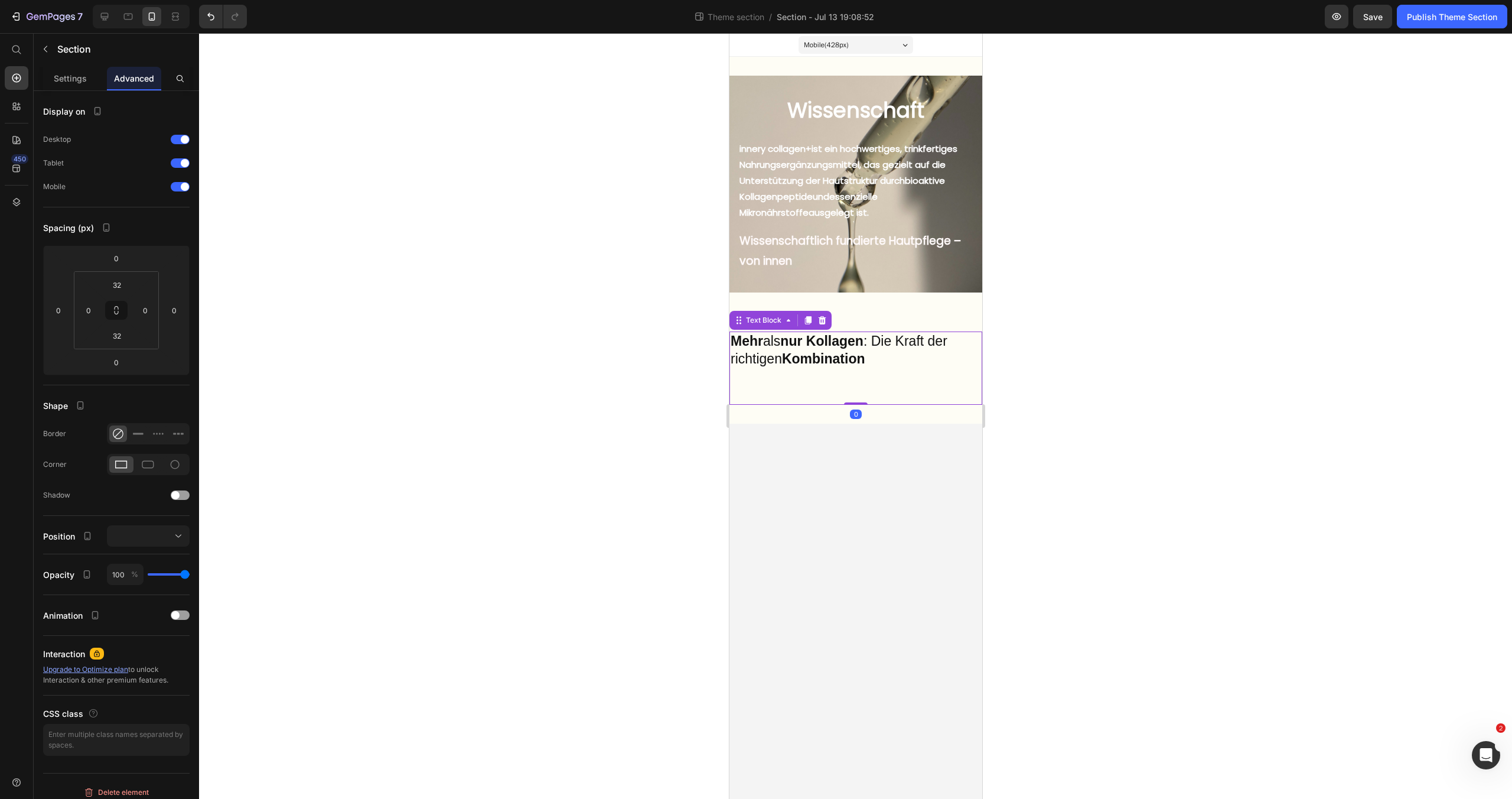 click on "⁠⁠⁠⁠⁠⁠⁠" at bounding box center [855, 386] 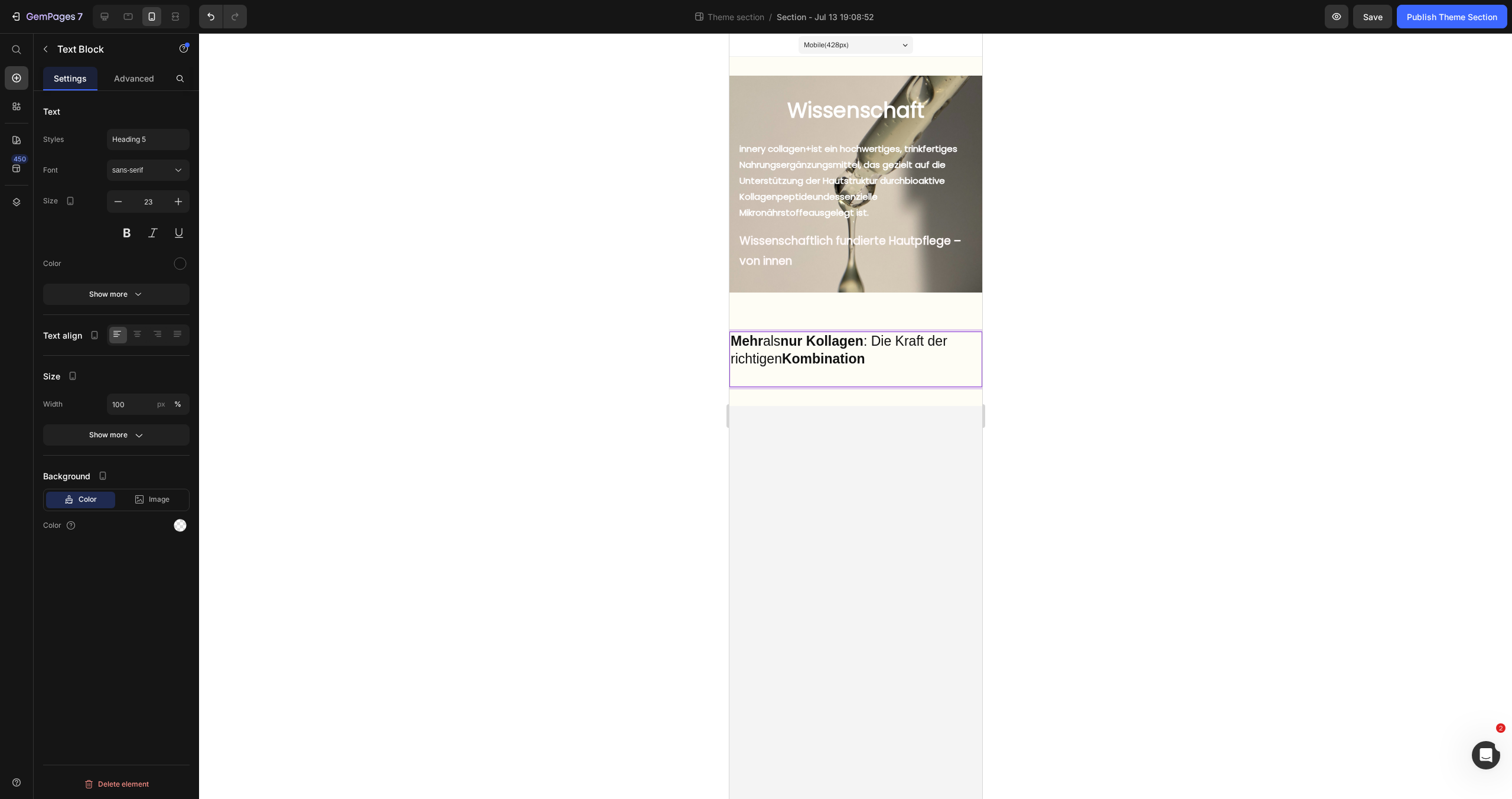 click on "Mehr  als  nur Kollagen : Die Kraft der richtigen  Kombination" at bounding box center [855, 359] 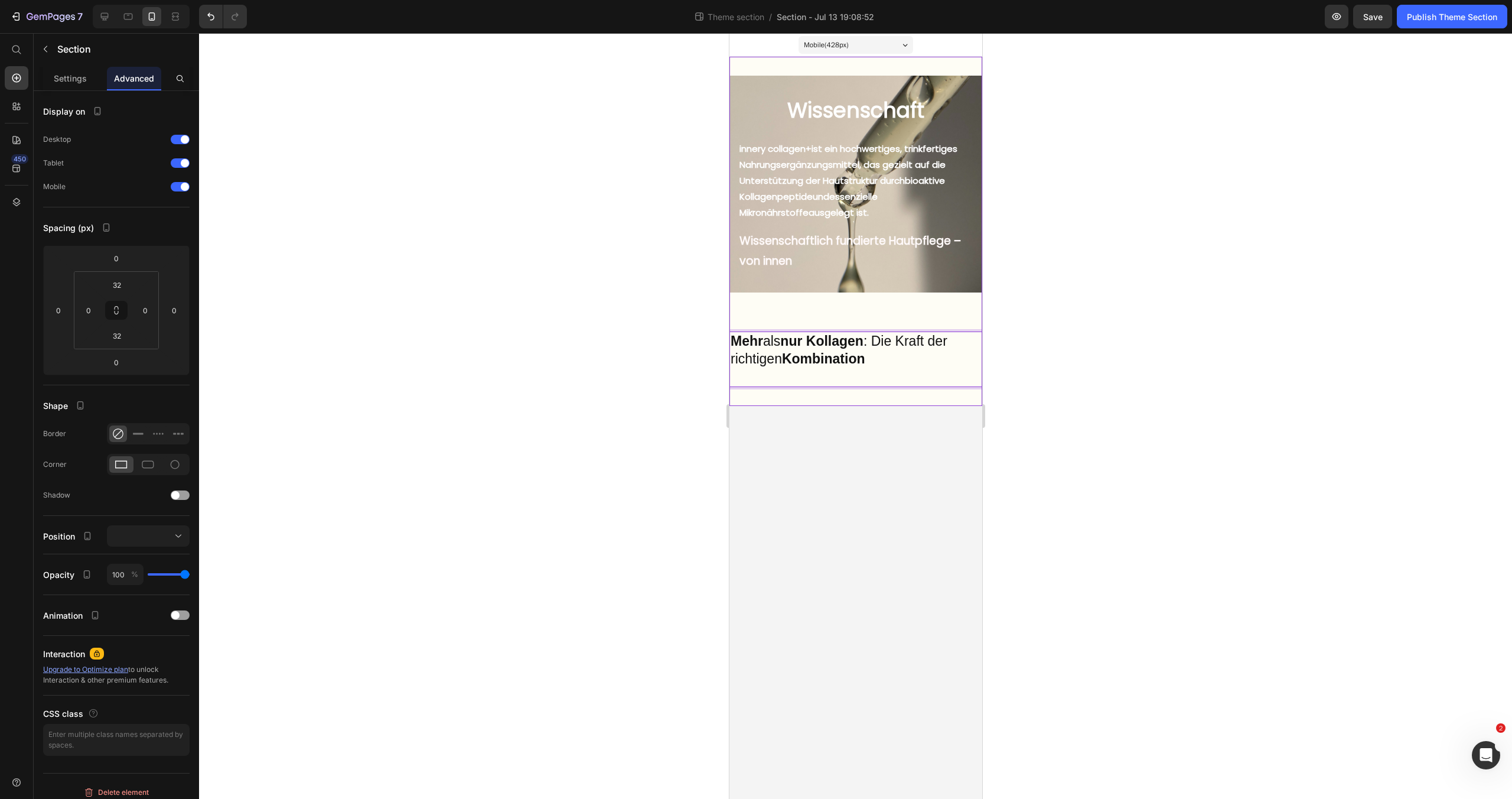 click on "Wissenschaft Heading But I must explain to you how all this mistaken idea of denouncing pleasure and praising pain was born and I will give you a complete account of the system, and expound the actual teachings of the great explorer Text Block Explore now Button At vero eos et accusamus et iusto odio benefits Text Block innery collagen+  ist ein hochwertiges, trinkfertiges Nahrungsergänzungsmittel, das gezielt auf die Unterstützung der Hautstruktur durch  bioaktive Kollagenpeptide  und  essenzielle Mikronährstoffe  ausgelegt ist. Text Block Wissenschaftlich fundierte Hautpflege – von innen Text Block Hero Banner Mehr  als  nur Kollagen : Die Kraft der richtigen  Kombination Text Block   0 Row Row" at bounding box center (855, 231) 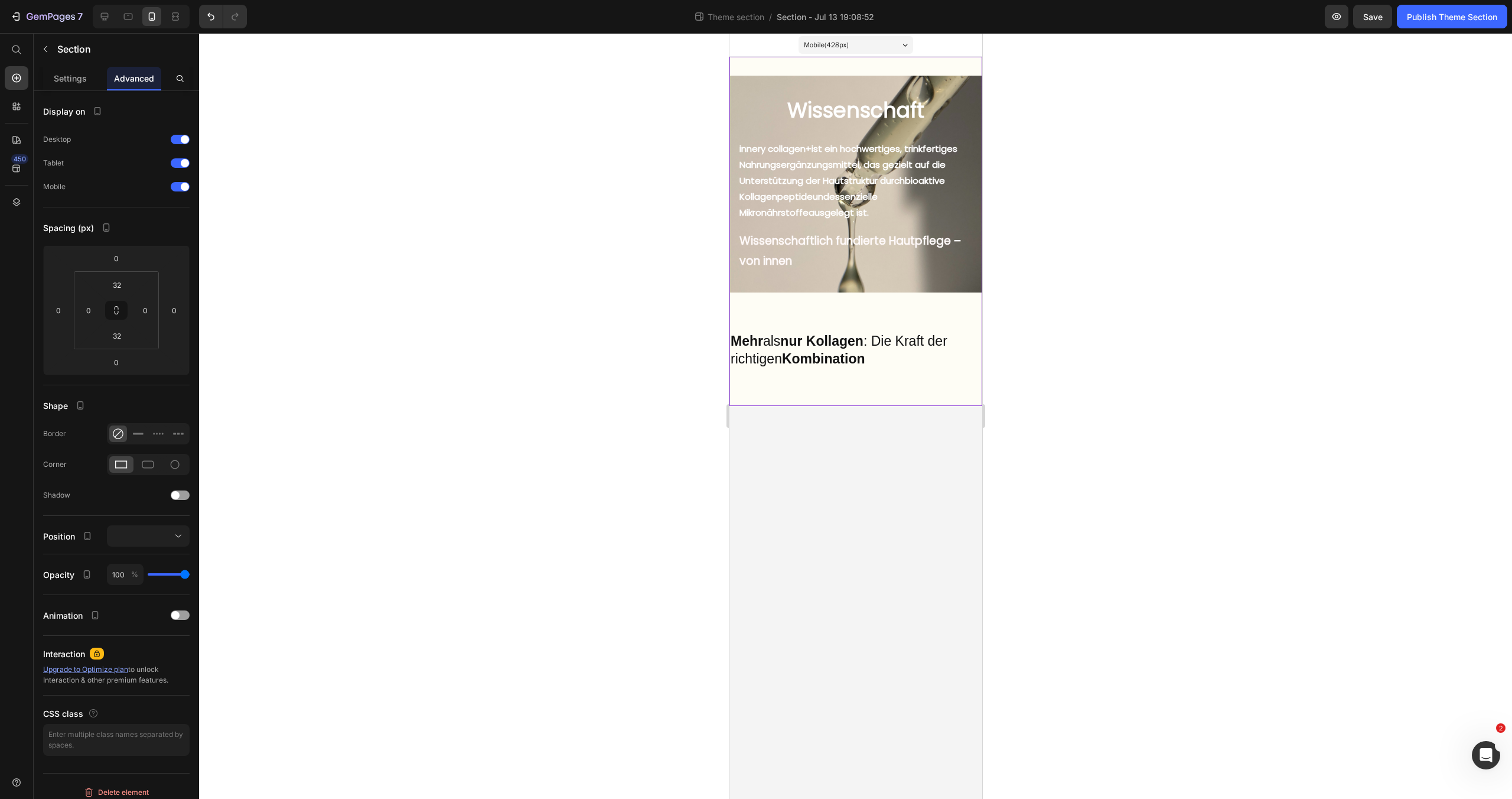 click on "Wissenschaft Heading But I must explain to you how all this mistaken idea of denouncing pleasure and praising pain was born and I will give you a complete account of the system, and expound the actual teachings of the great explorer Text Block Explore now Button At vero eos et accusamus et iusto odio benefits Text Block innery collagen+  ist ein hochwertiges, trinkfertiges Nahrungsergänzungsmittel, das gezielt auf die Unterstützung der Hautstruktur durch  bioaktive Kollagenpeptide  und  essenzielle Mikronährstoffe  ausgelegt ist. Text Block Wissenschaftlich fundierte Hautpflege – von innen Text Block Hero Banner Mehr  als  nur Kollagen : Die Kraft der richtigen  Kombination Text Block Row Row" at bounding box center (855, 231) 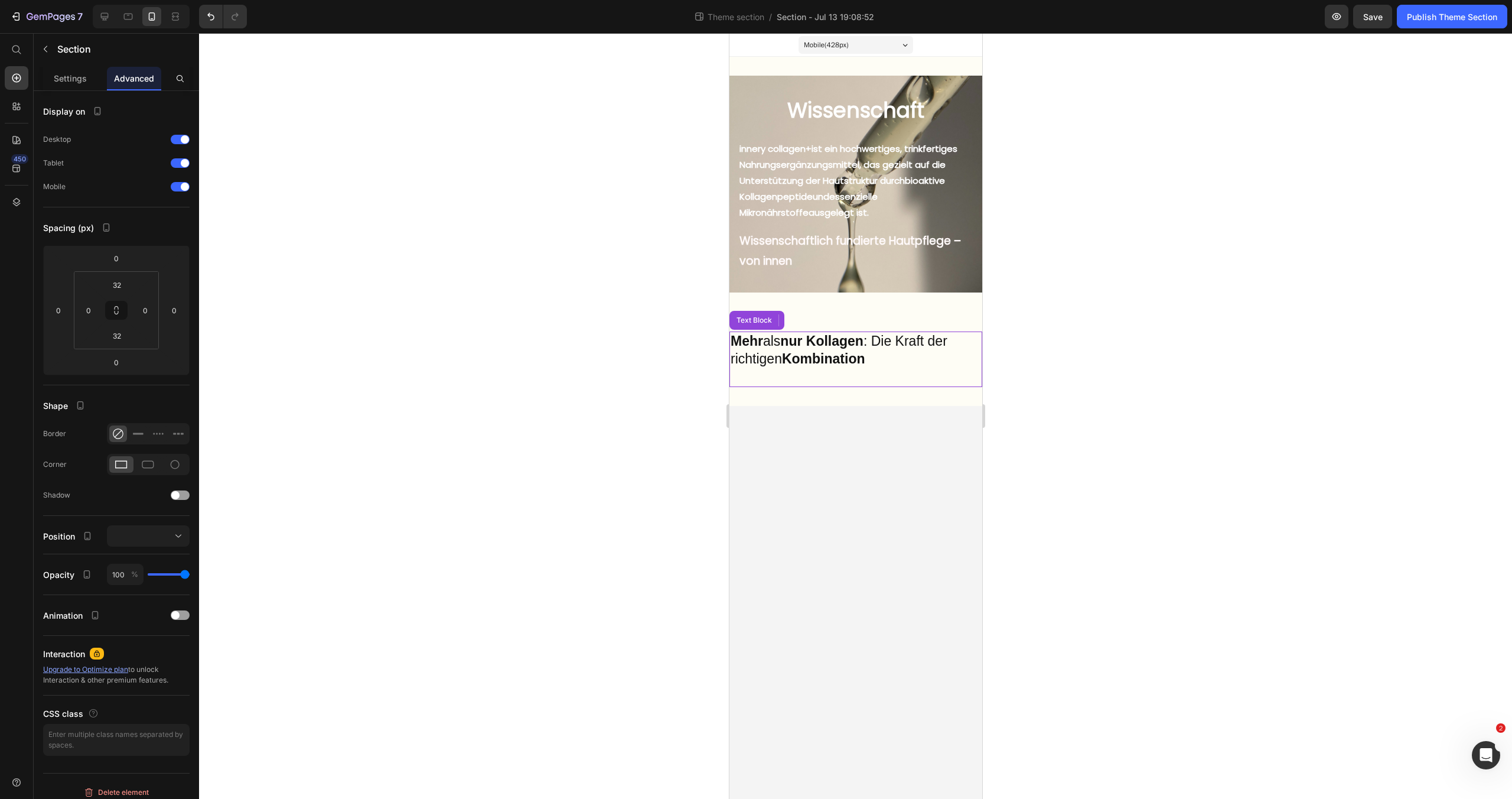 click on "Mehr  als  nur Kollagen : Die Kraft der richtigen  Kombination" at bounding box center (855, 359) 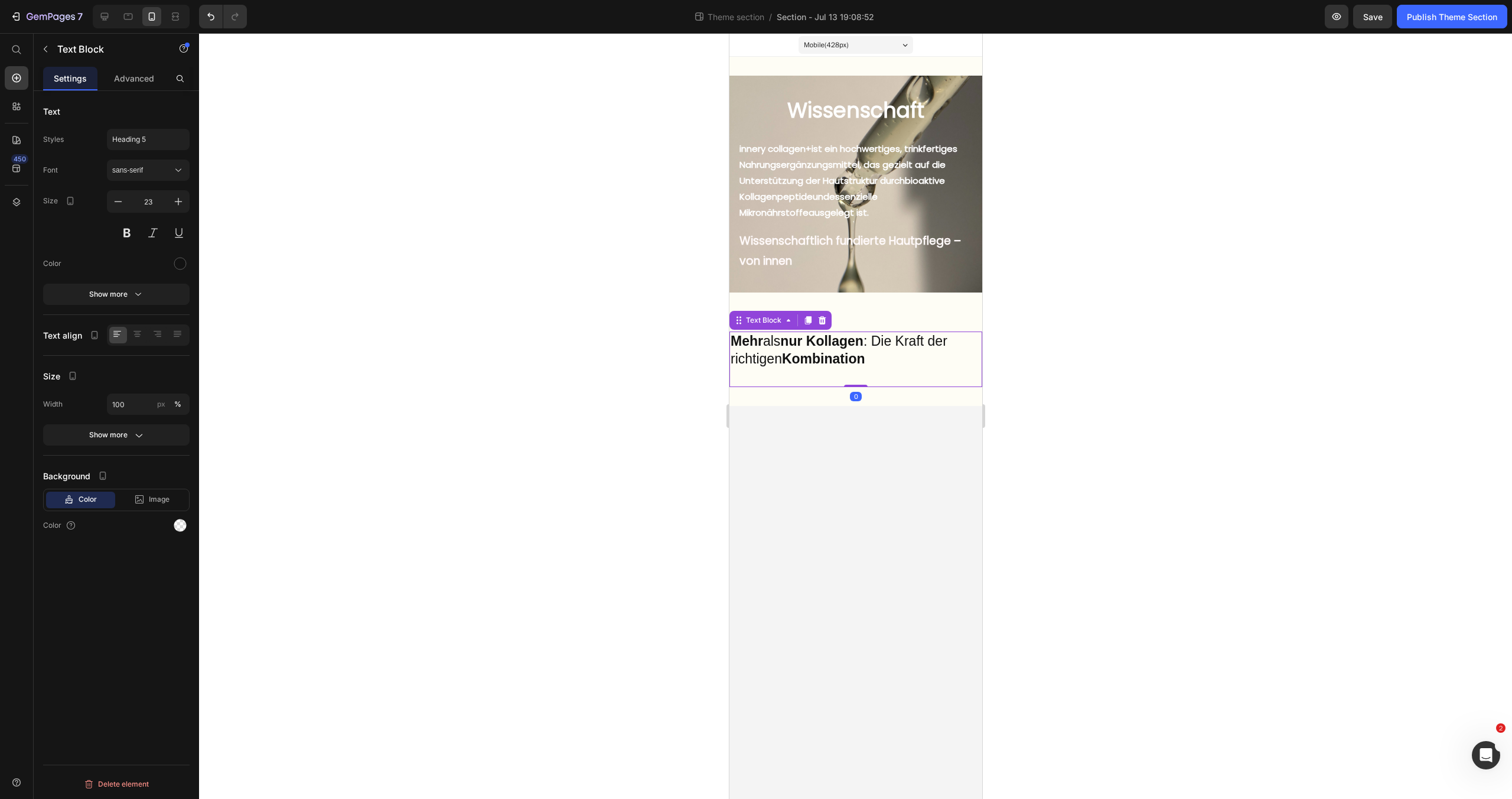 drag, startPoint x: 859, startPoint y: 385, endPoint x: 862, endPoint y: 370, distance: 15.297059 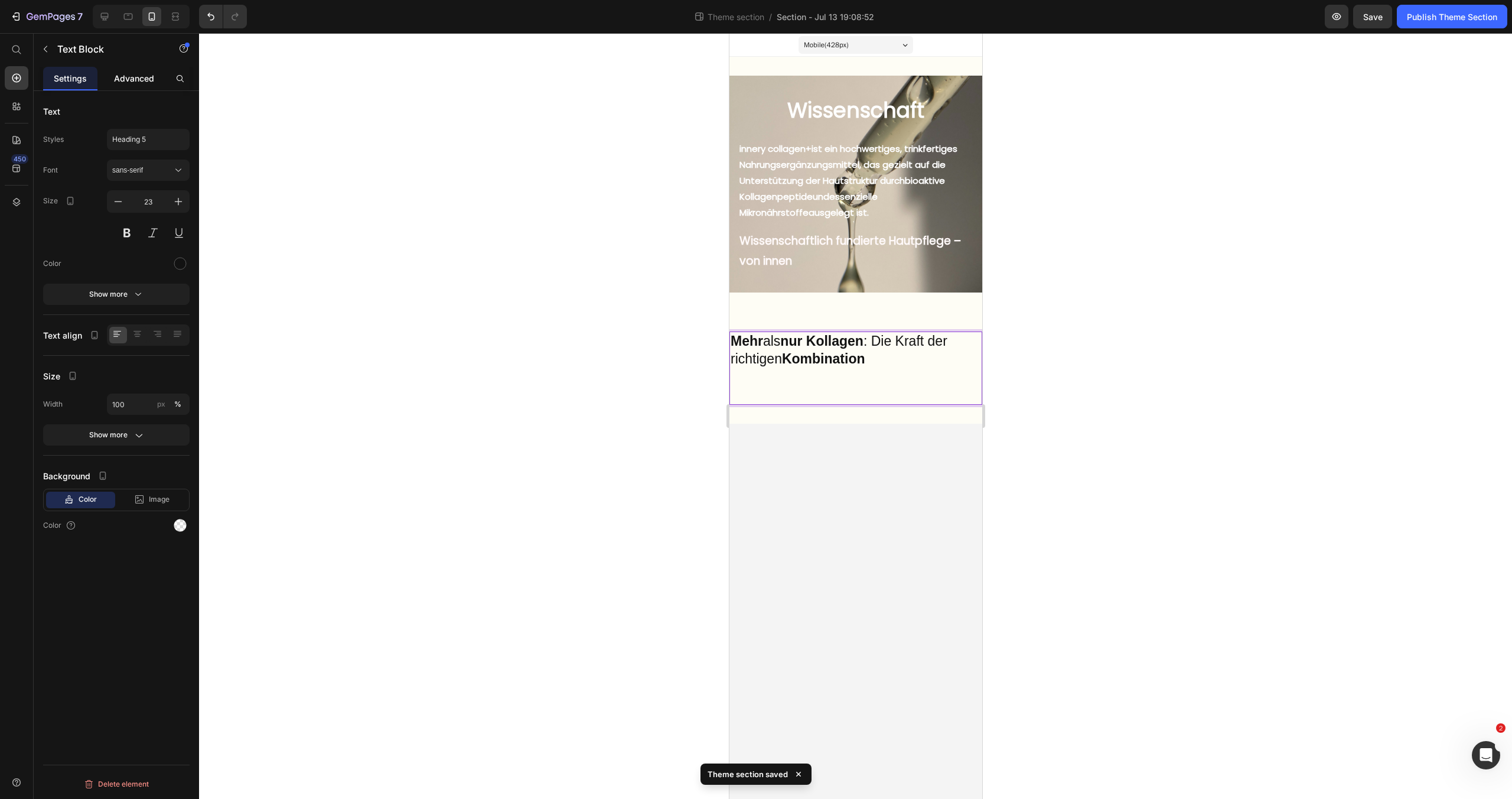 click on "Advanced" at bounding box center [134, 78] 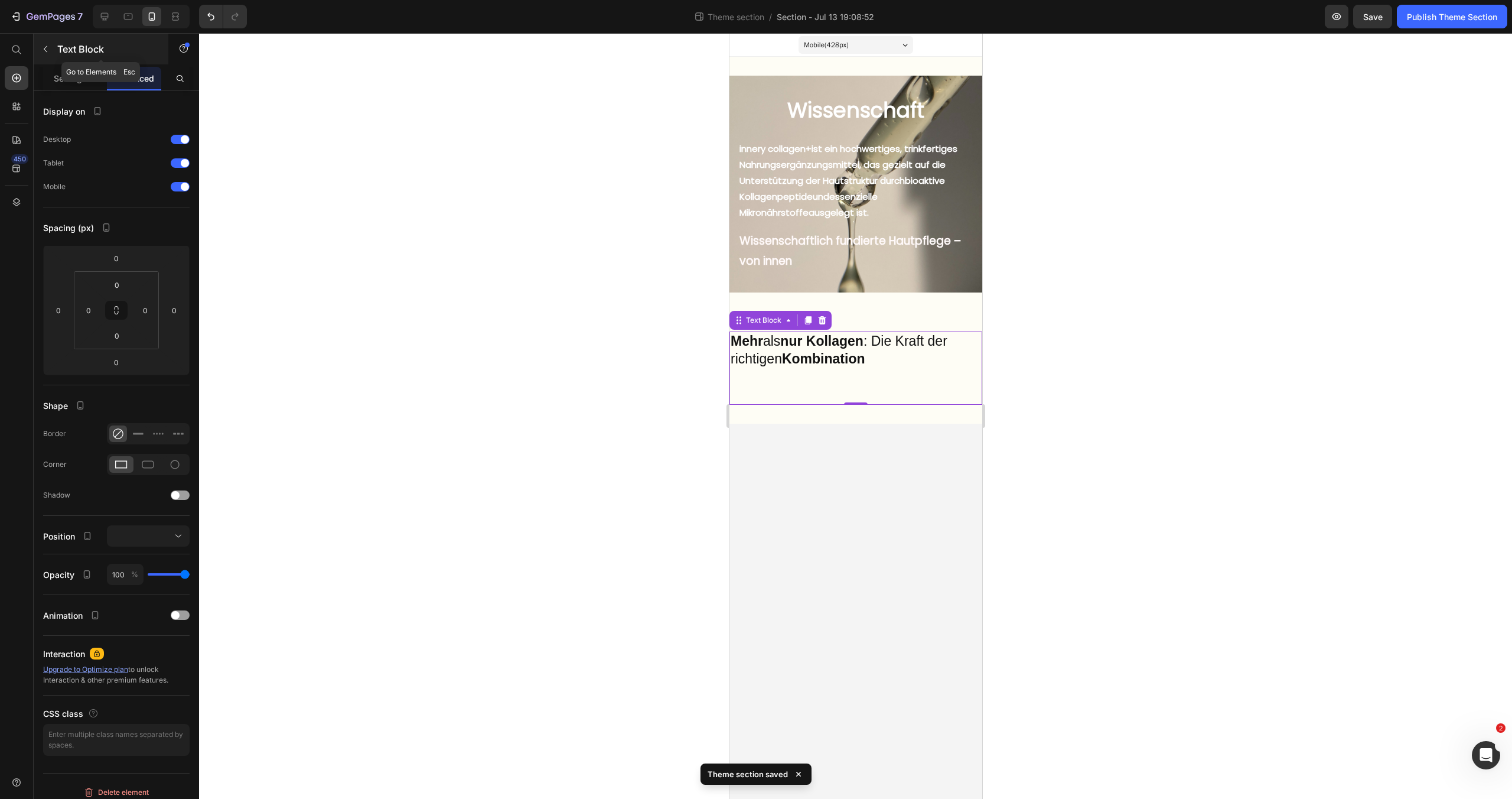 click 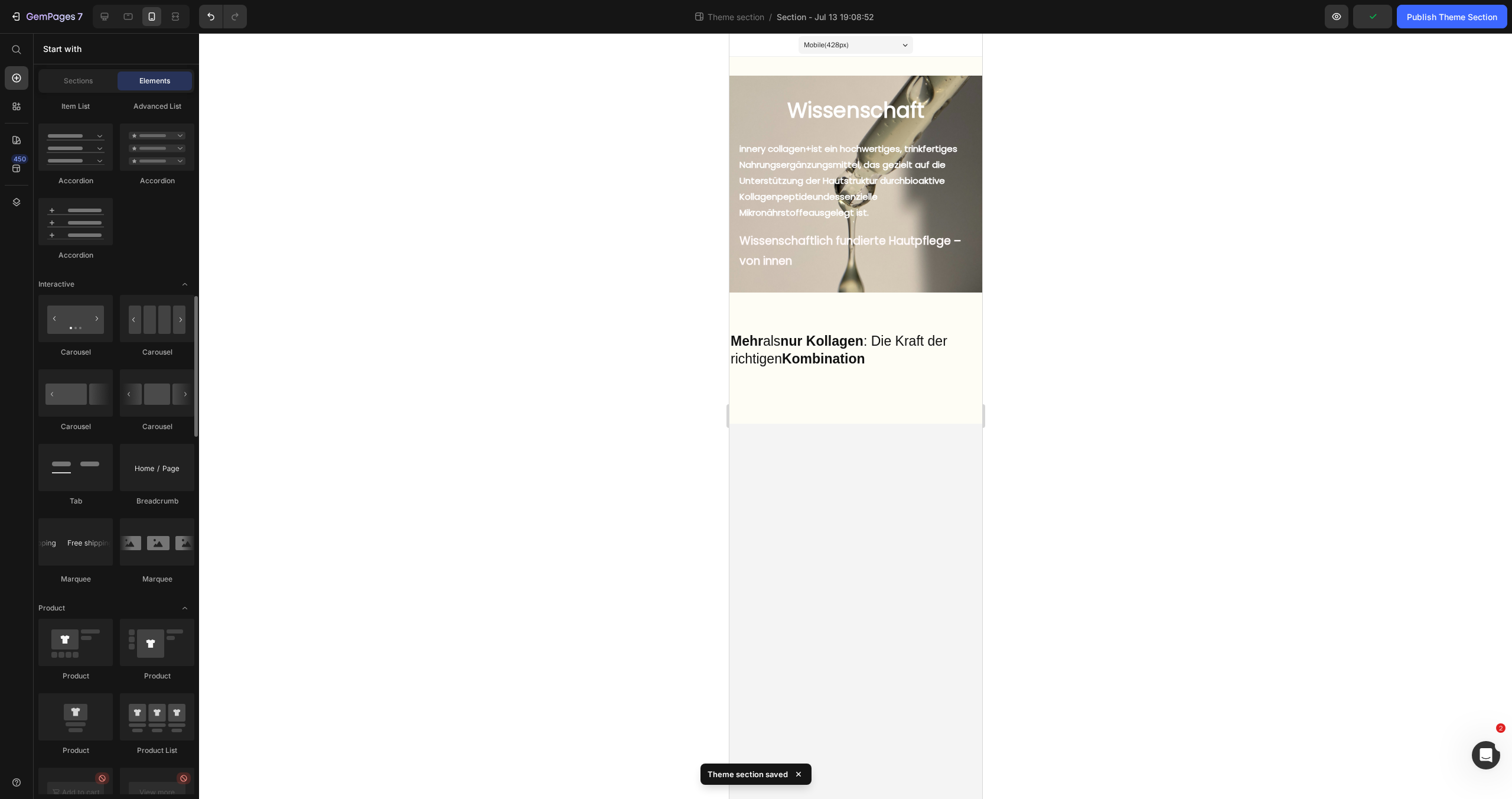 scroll, scrollTop: 1008, scrollLeft: 0, axis: vertical 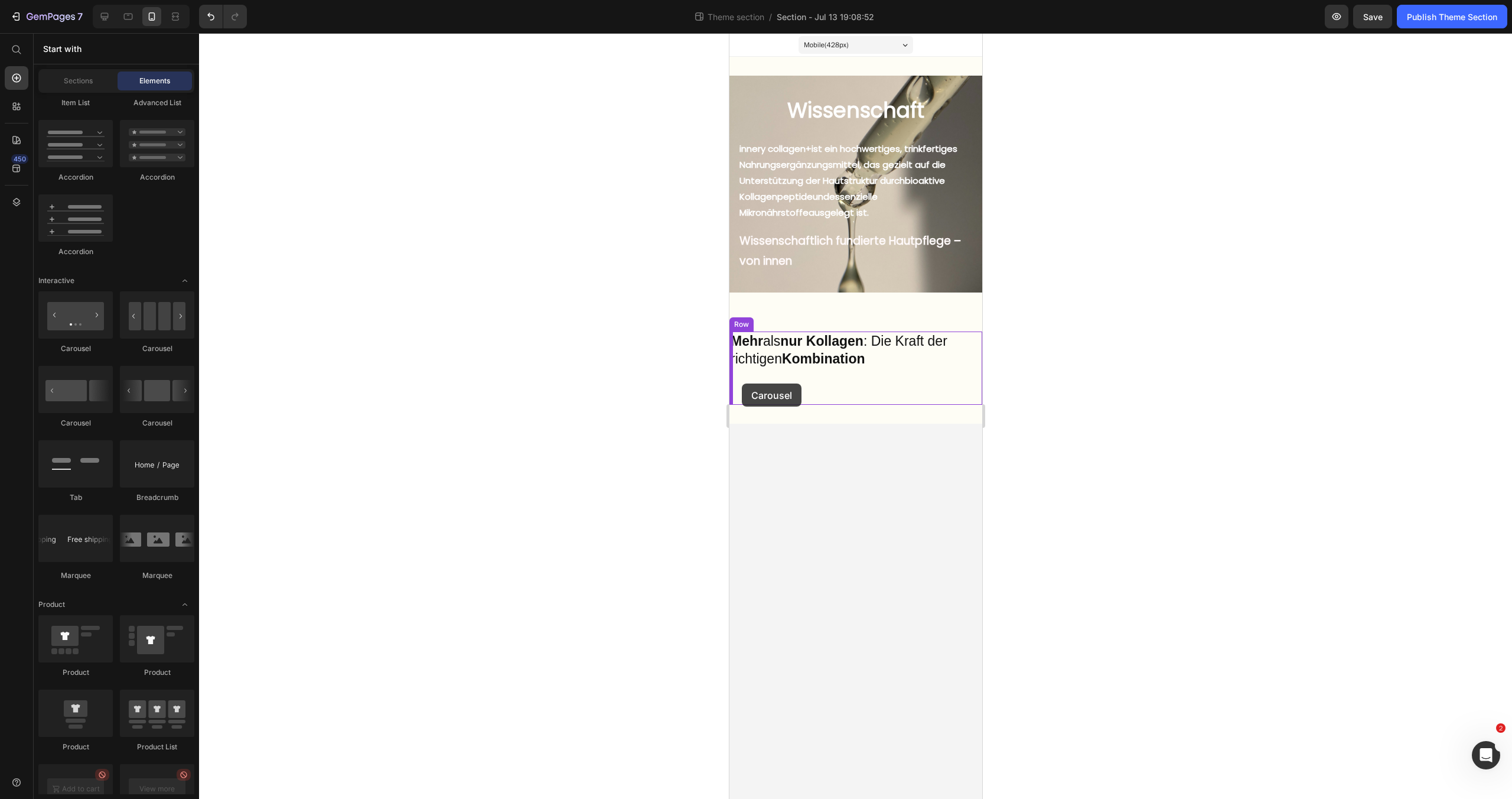 drag, startPoint x: 869, startPoint y: 434, endPoint x: 741, endPoint y: 384, distance: 137.41907 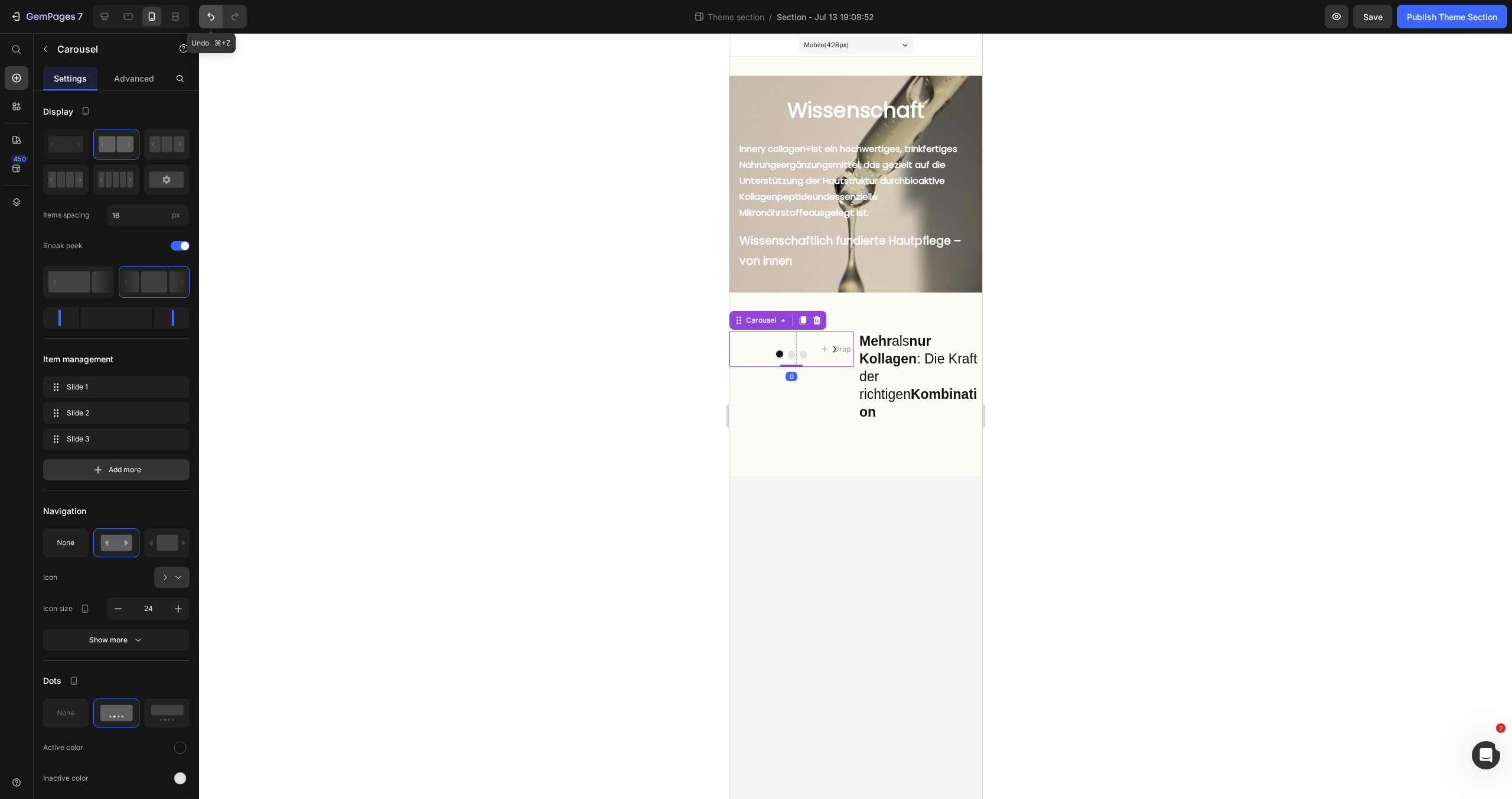 click 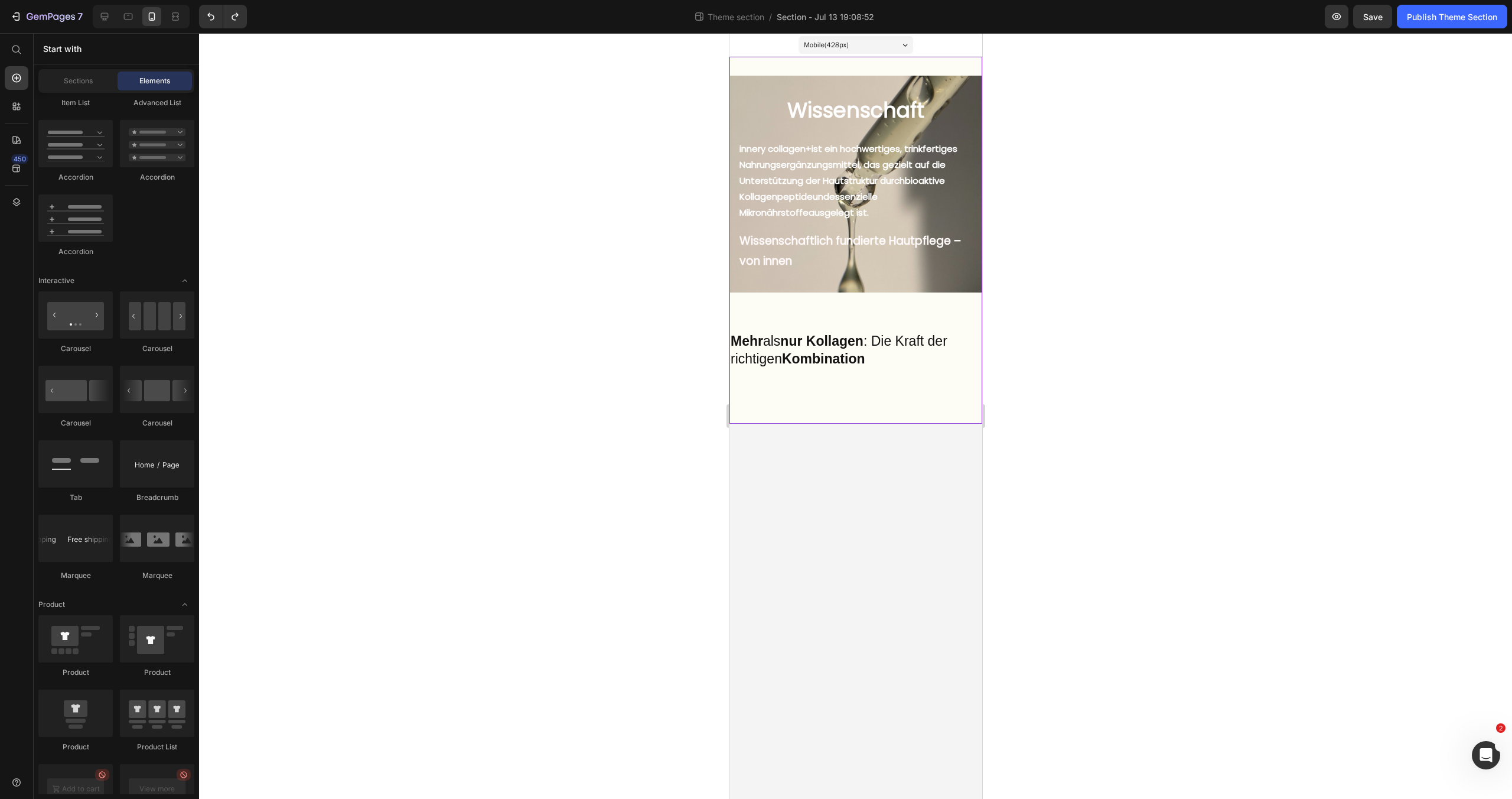 click on "Wissenschaft Heading But I must explain to you how all this mistaken idea of denouncing pleasure and praising pain was born and I will give you a complete account of the system, and expound the actual teachings of the great explorer Text Block Explore now Button At vero eos et accusamus et iusto odio benefits Text Block innery collagen+  ist ein hochwertiges, trinkfertiges Nahrungsergänzungsmittel, das gezielt auf die Unterstützung der Hautstruktur durch  bioaktive Kollagenpeptide  und  essenzielle Mikronährstoffe  ausgelegt ist. Text Block Wissenschaftlich fundierte Hautpflege – von innen Text Block Hero Banner Mehr  als  nur Kollagen : Die Kraft der richtigen  Kombination Text Block Row Row" at bounding box center (855, 240) 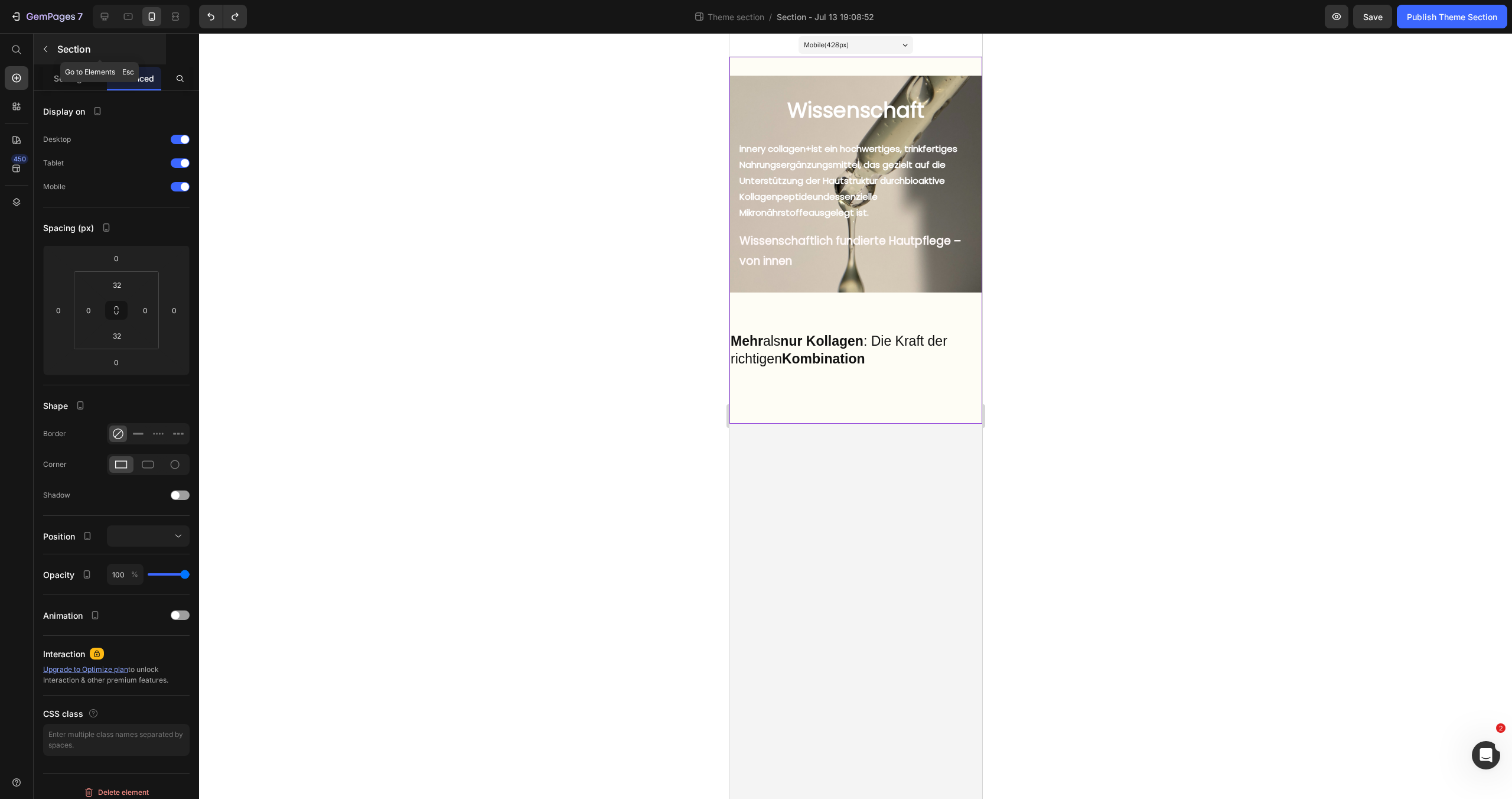 click at bounding box center (45, 49) 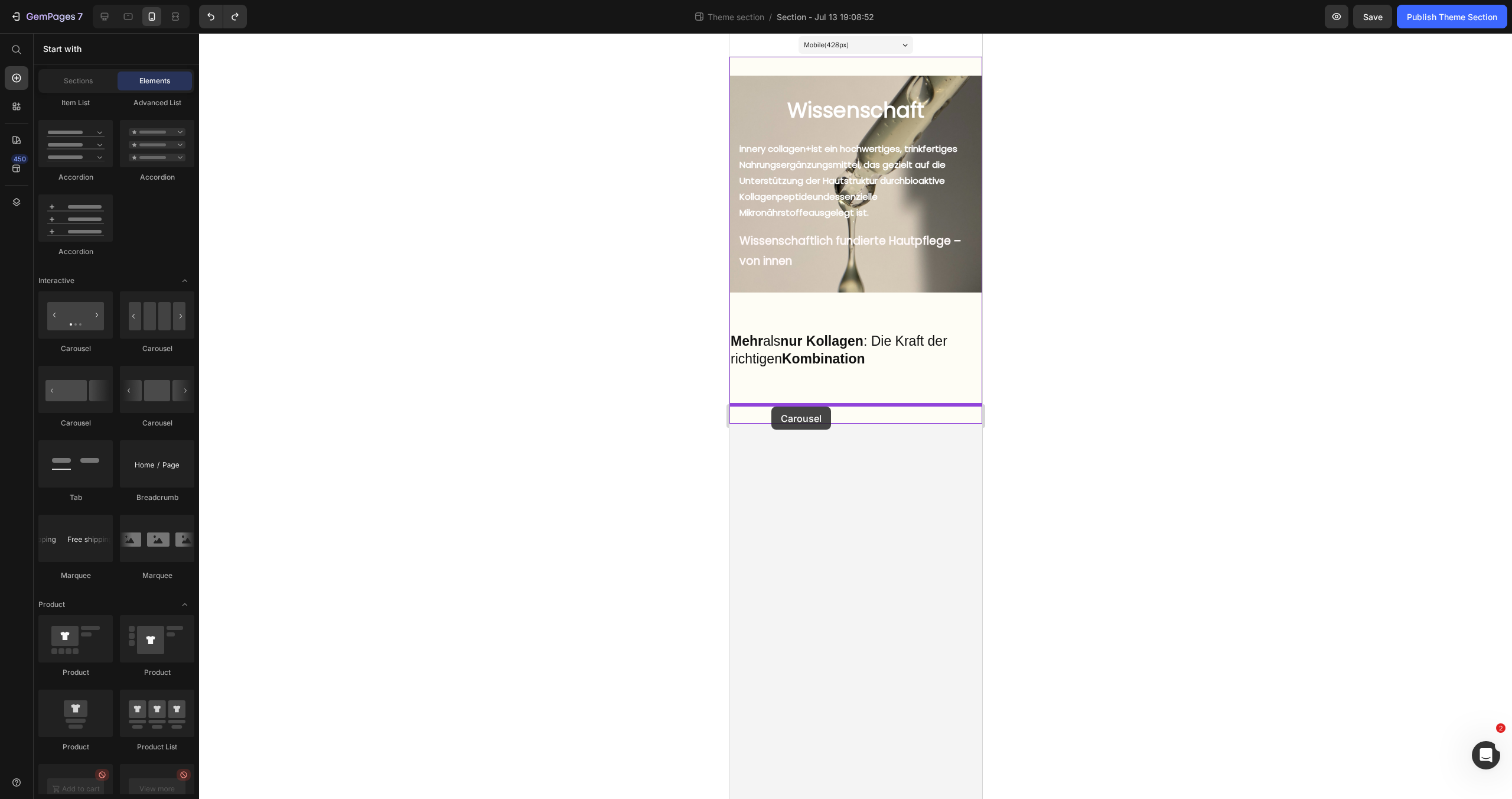 drag, startPoint x: 897, startPoint y: 431, endPoint x: 771, endPoint y: 407, distance: 128.26535 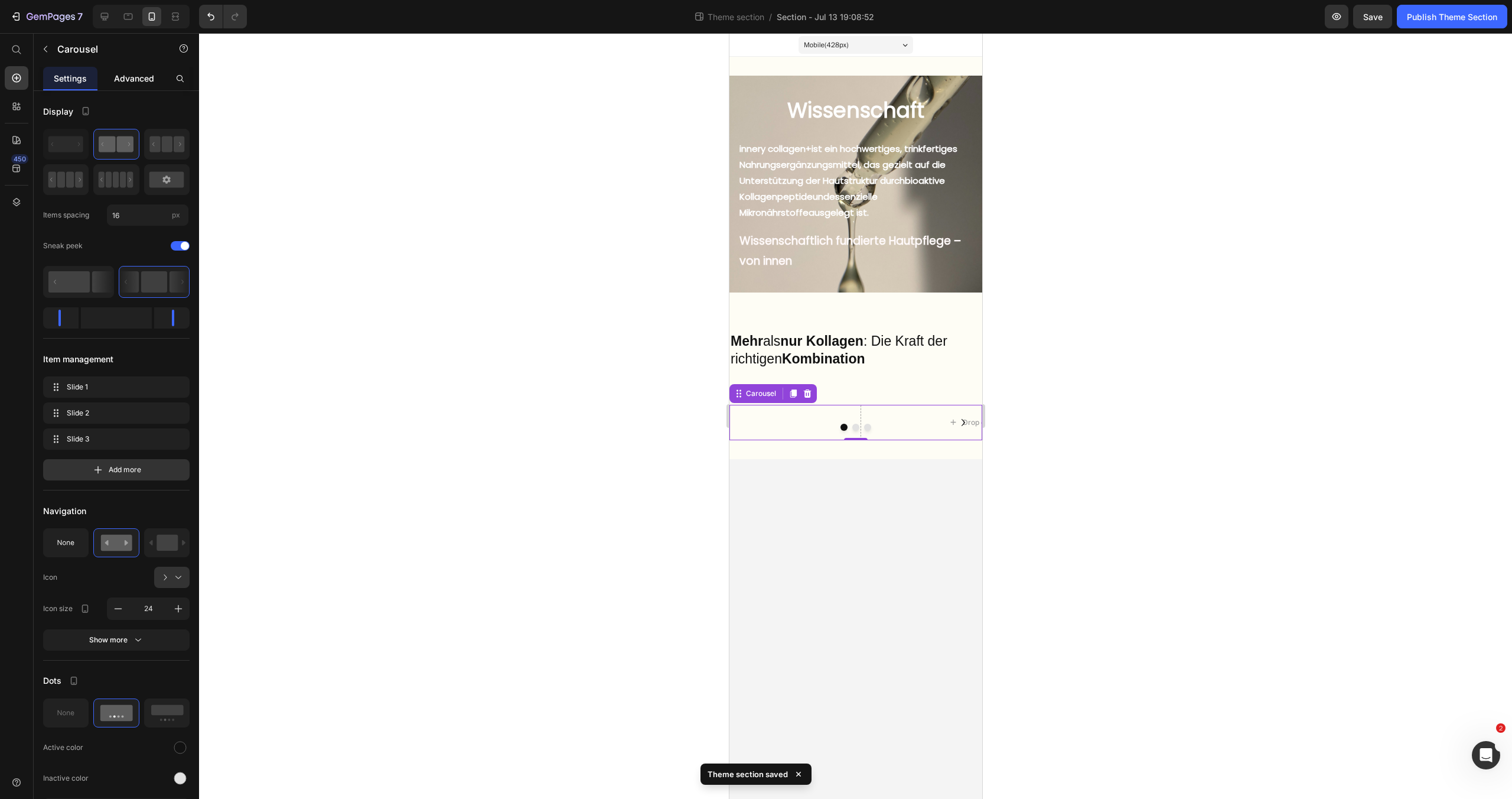 click on "Advanced" at bounding box center (134, 78) 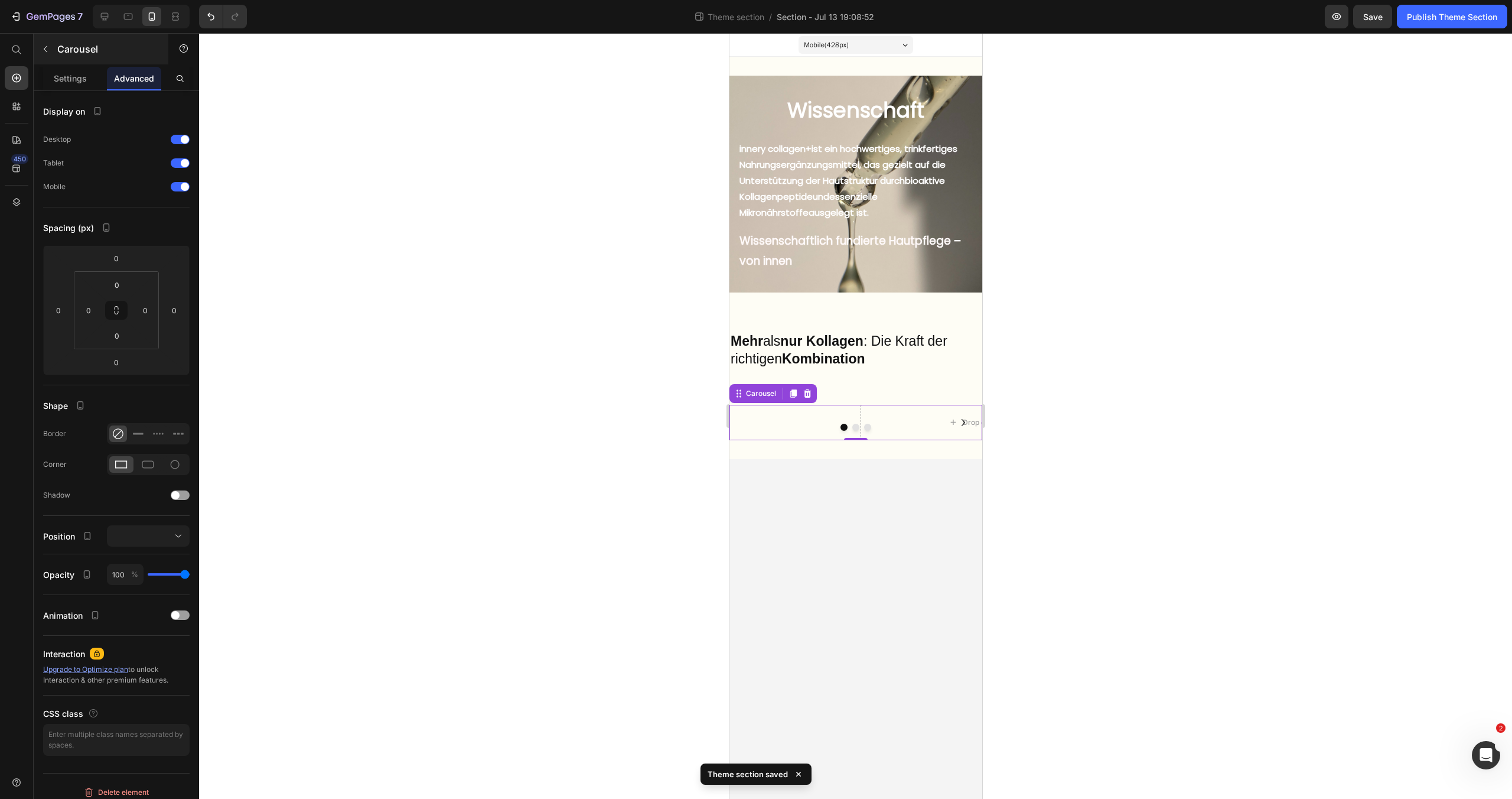 drag, startPoint x: 73, startPoint y: 80, endPoint x: 45, endPoint y: 56, distance: 36.8782 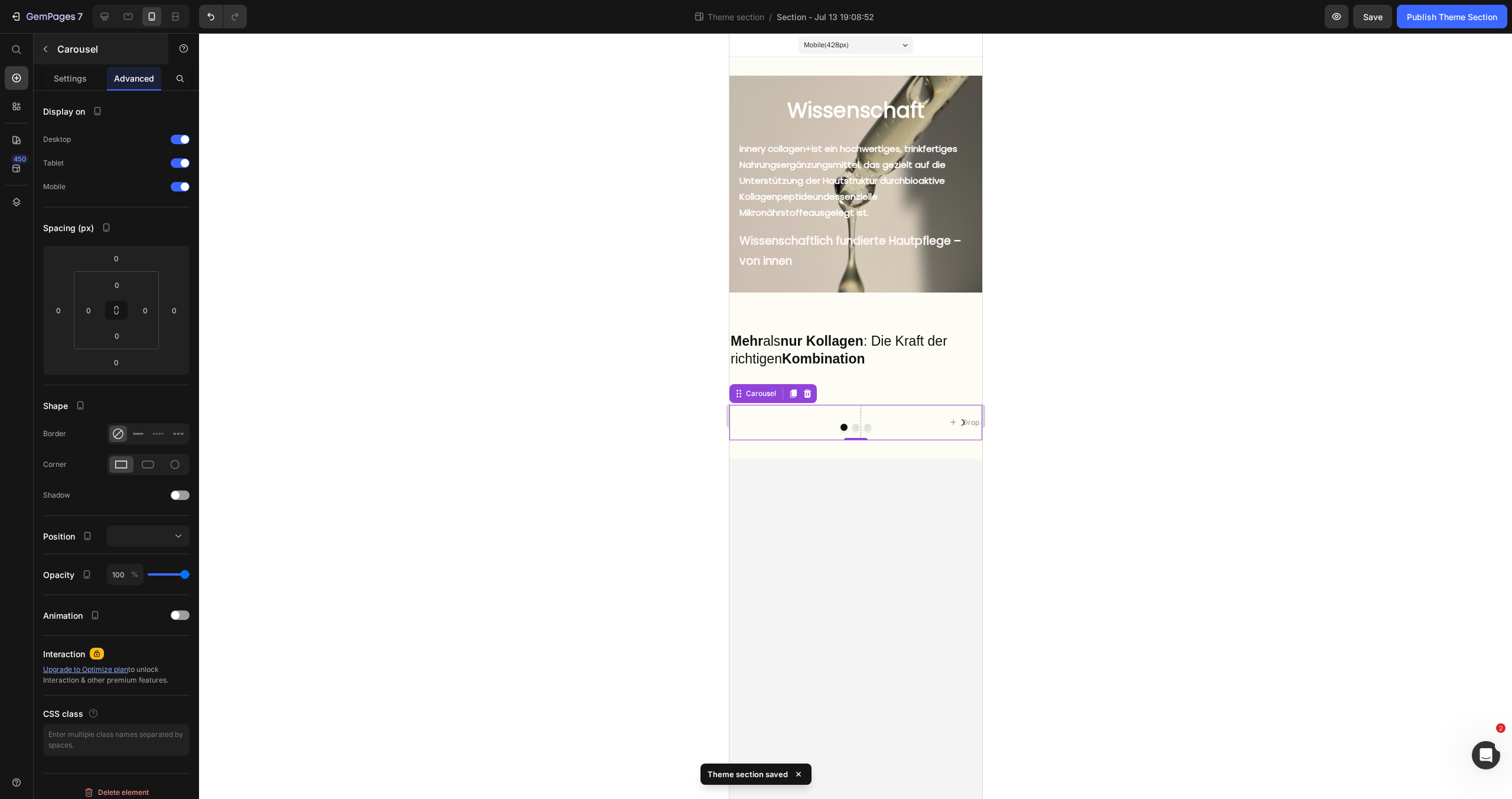 click on "Settings" at bounding box center (70, 78) 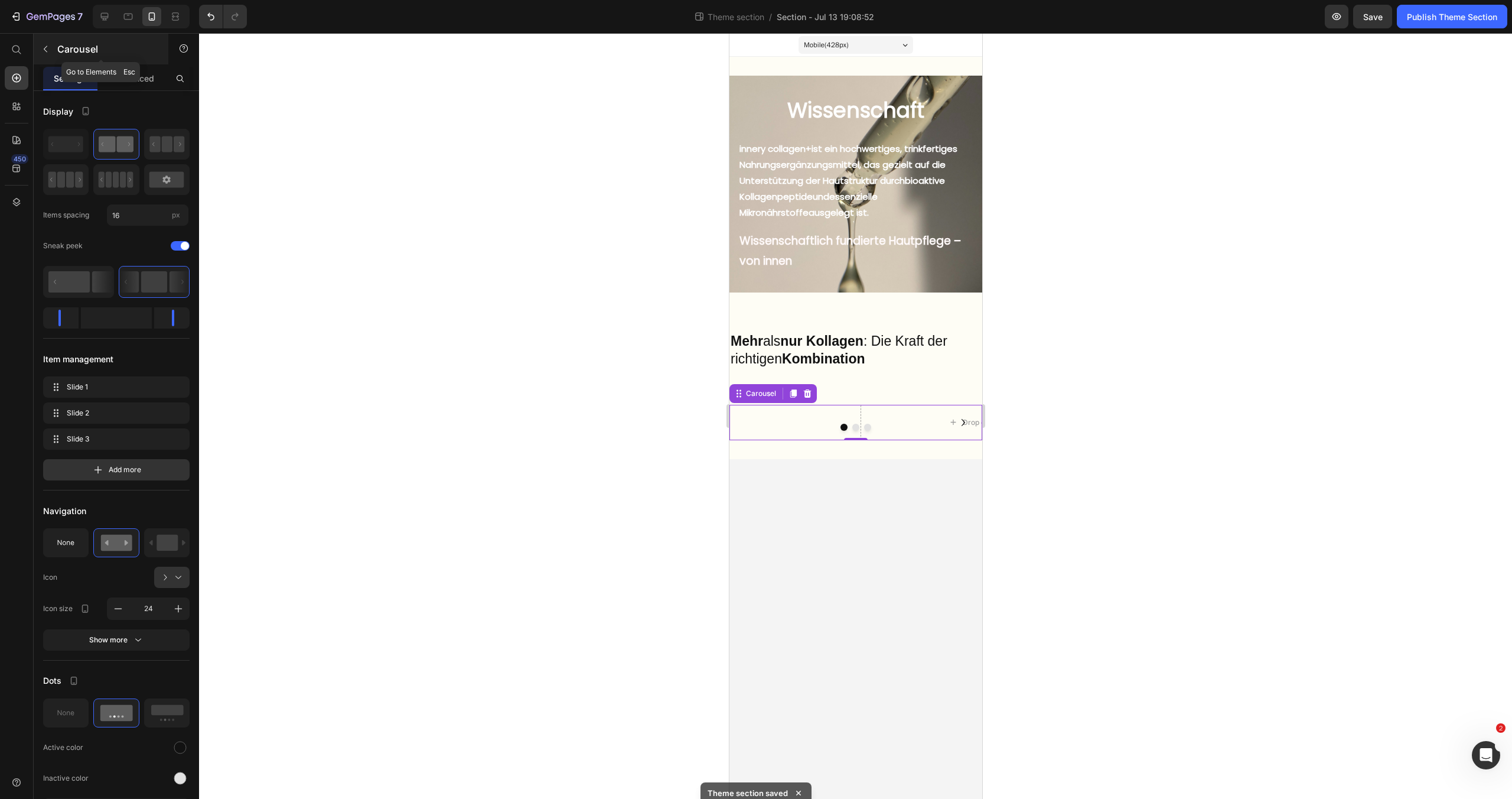click 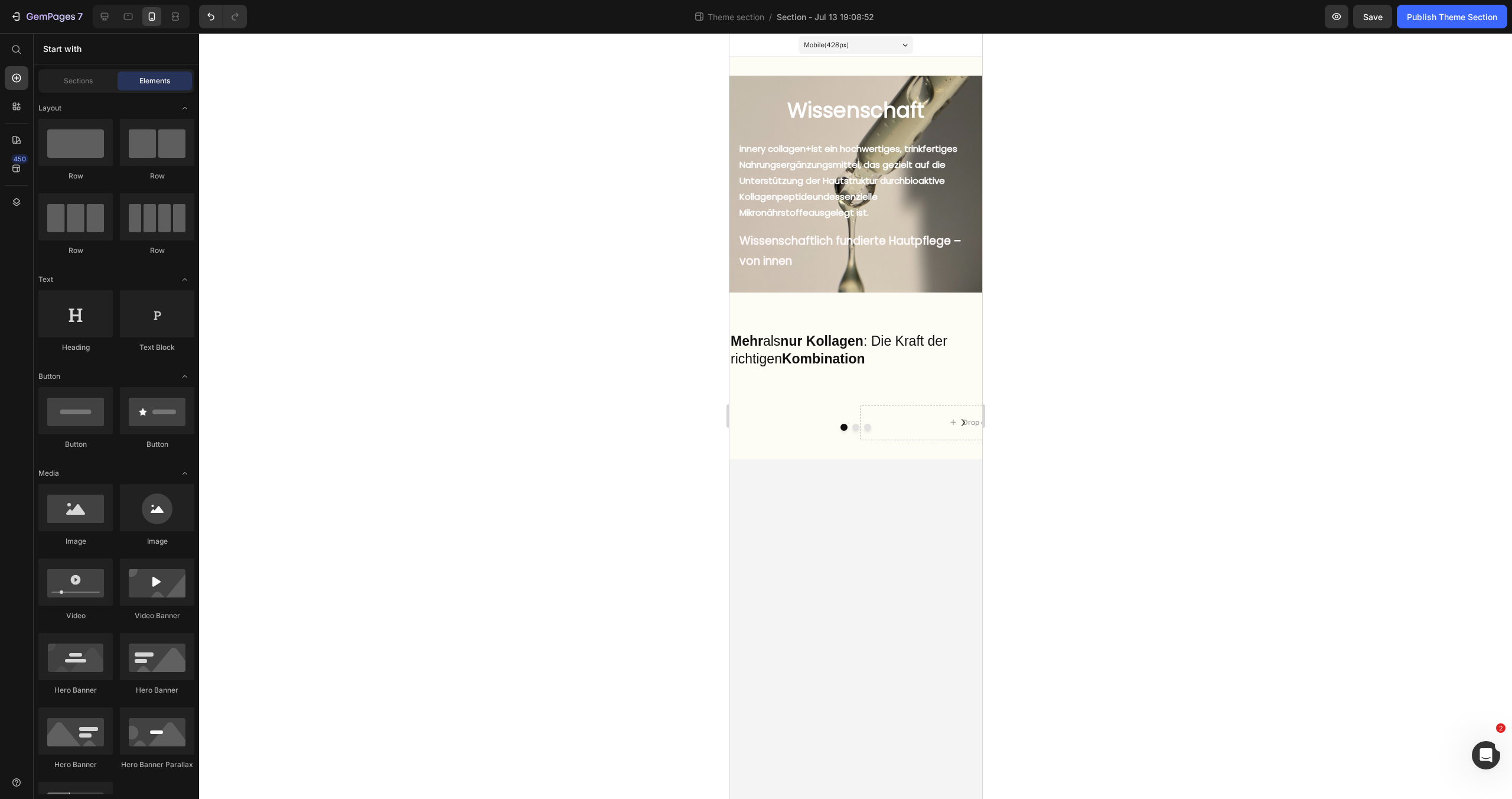 scroll, scrollTop: 3, scrollLeft: 0, axis: vertical 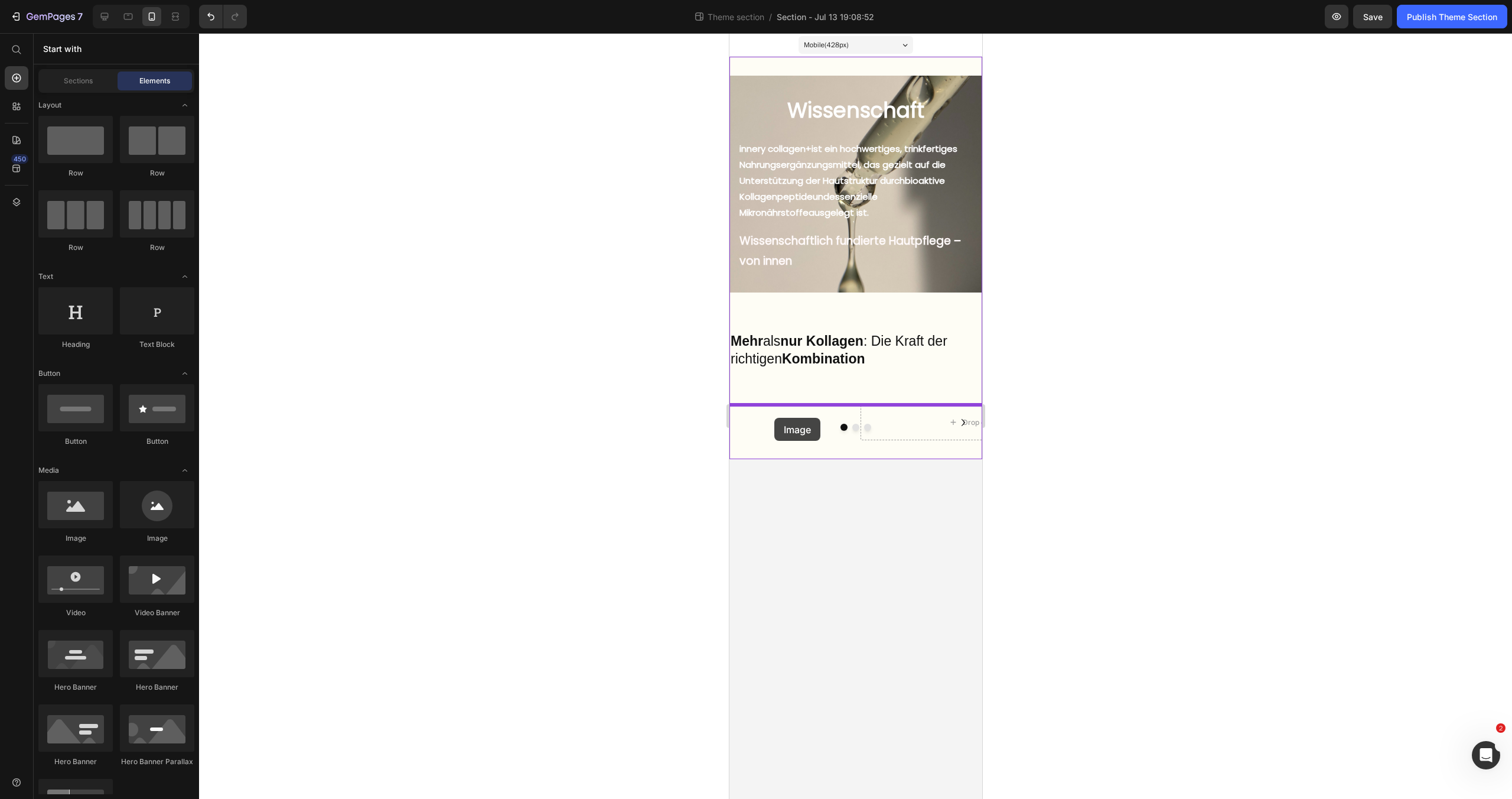 drag, startPoint x: 814, startPoint y: 551, endPoint x: 774, endPoint y: 418, distance: 138.88484 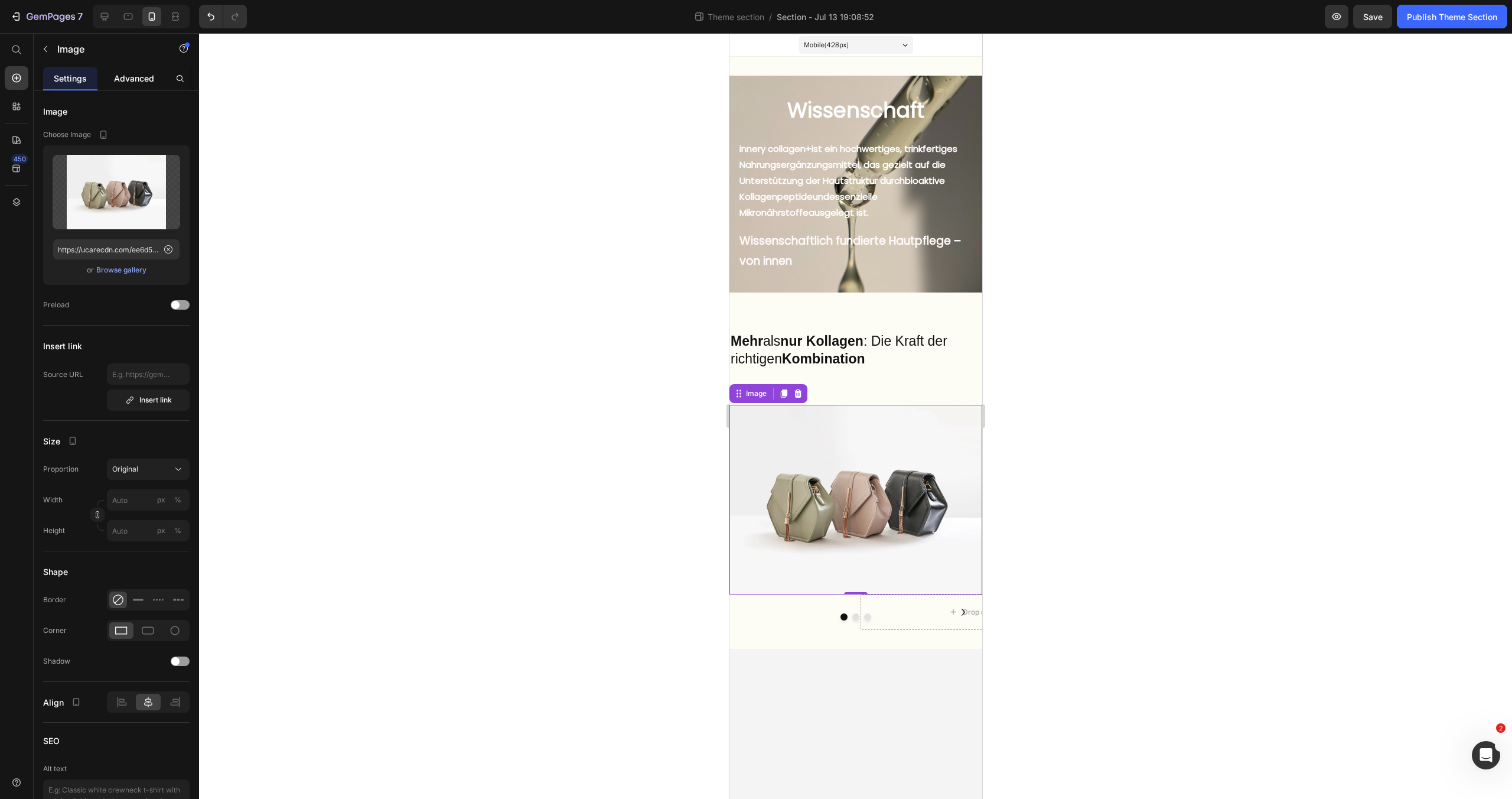 click on "Advanced" at bounding box center (134, 78) 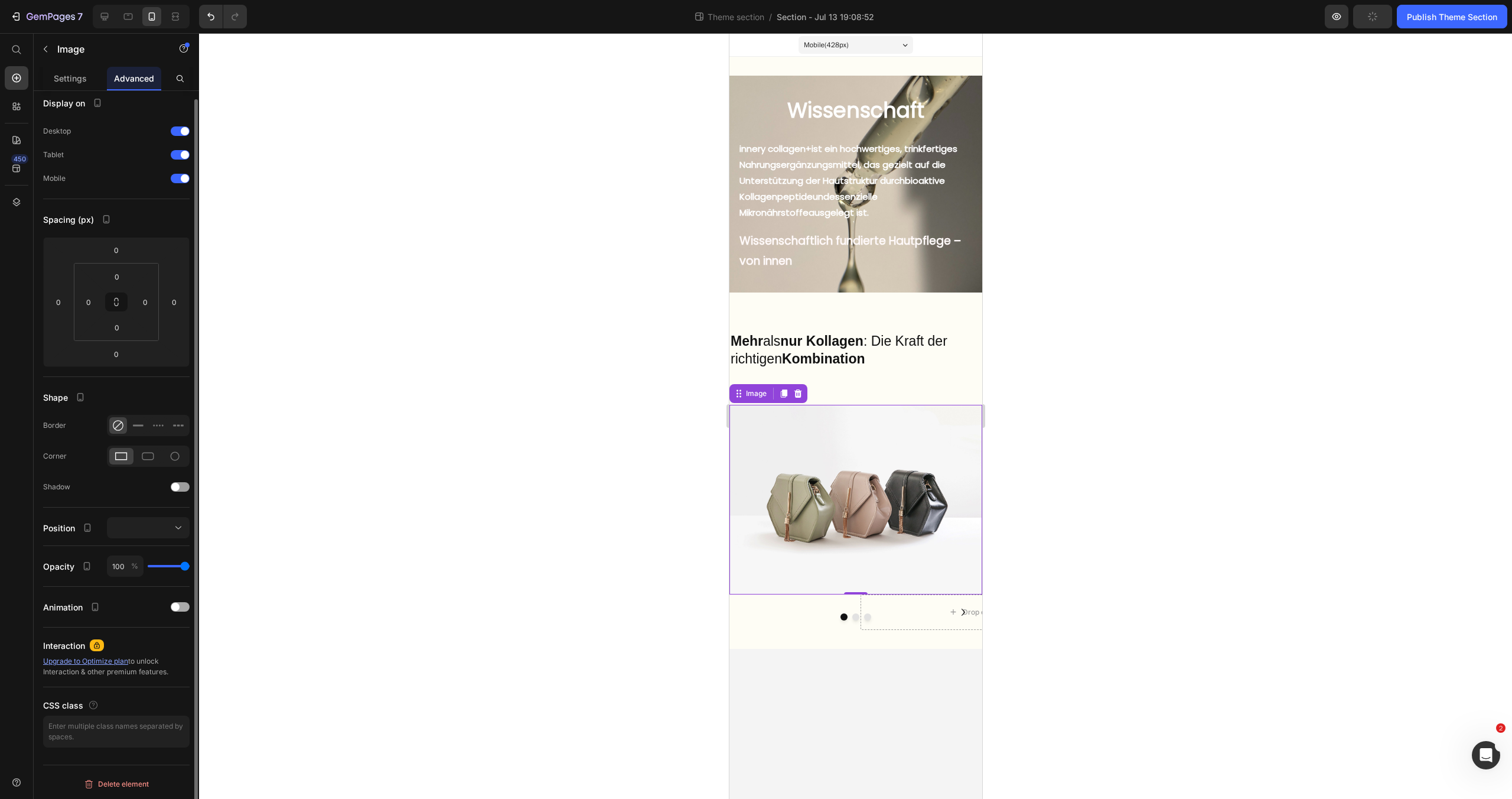 scroll, scrollTop: 0, scrollLeft: 0, axis: both 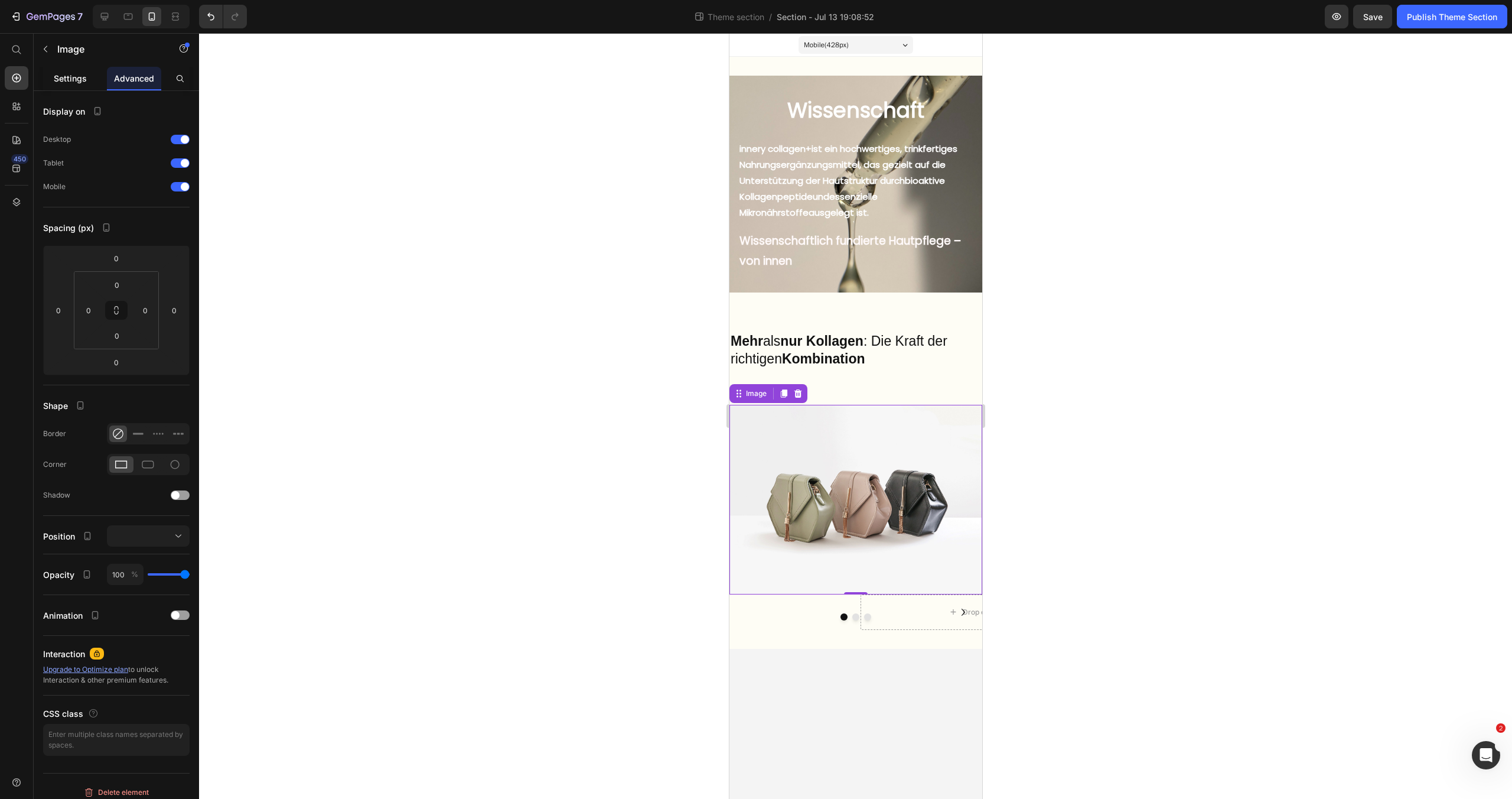 click on "Settings" at bounding box center [70, 78] 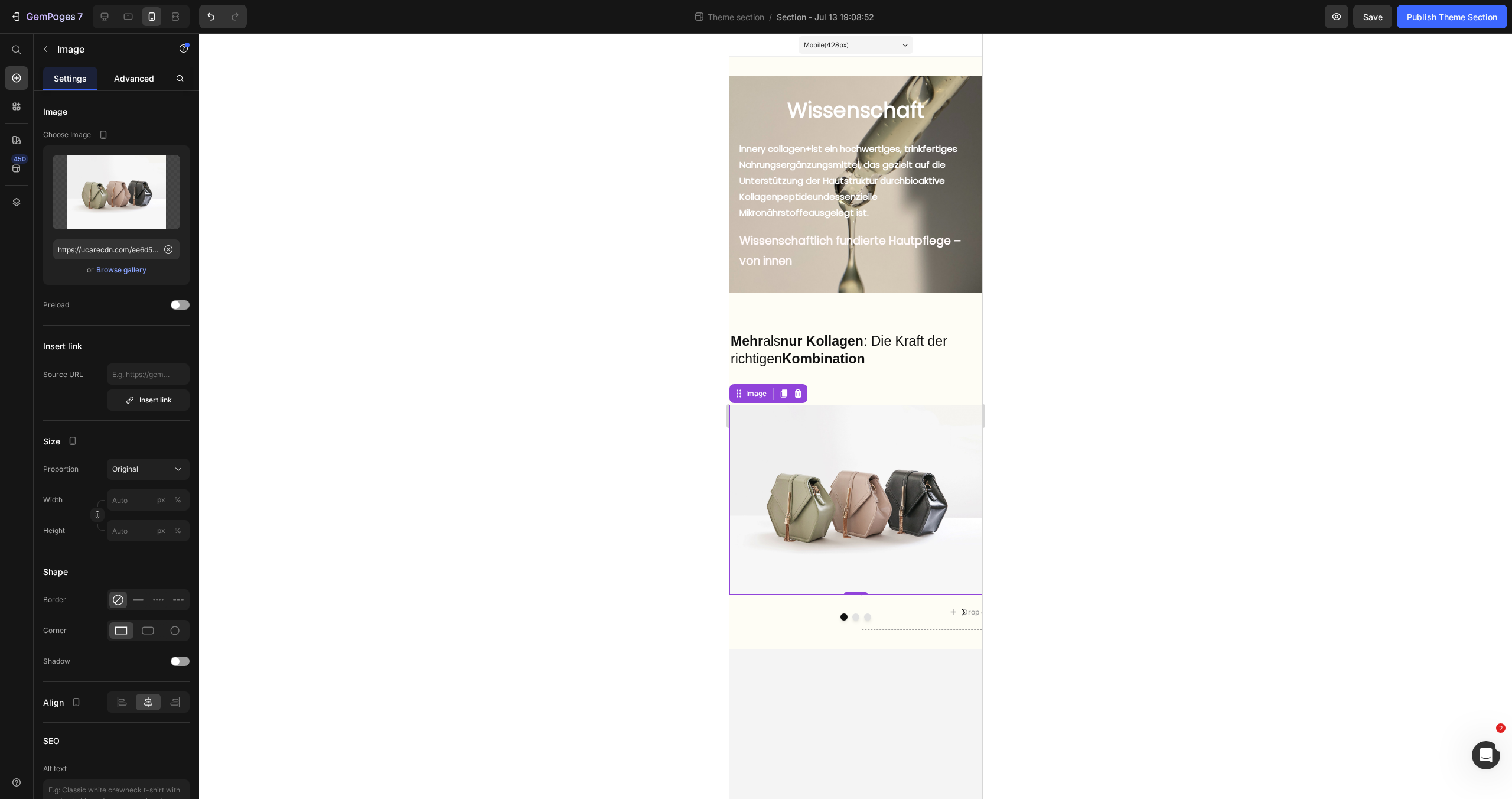 click on "Advanced" at bounding box center (134, 78) 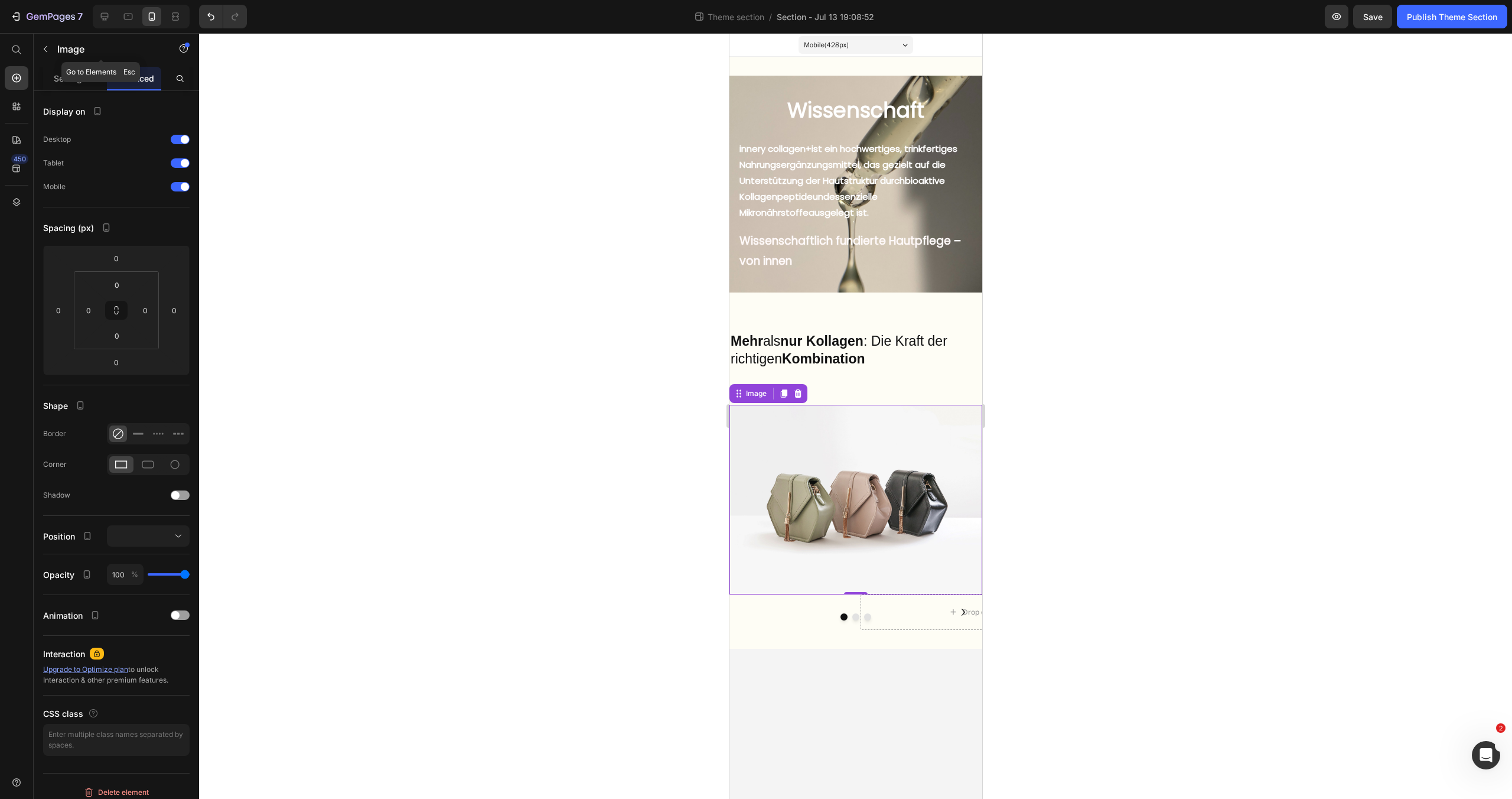 click at bounding box center (45, 49) 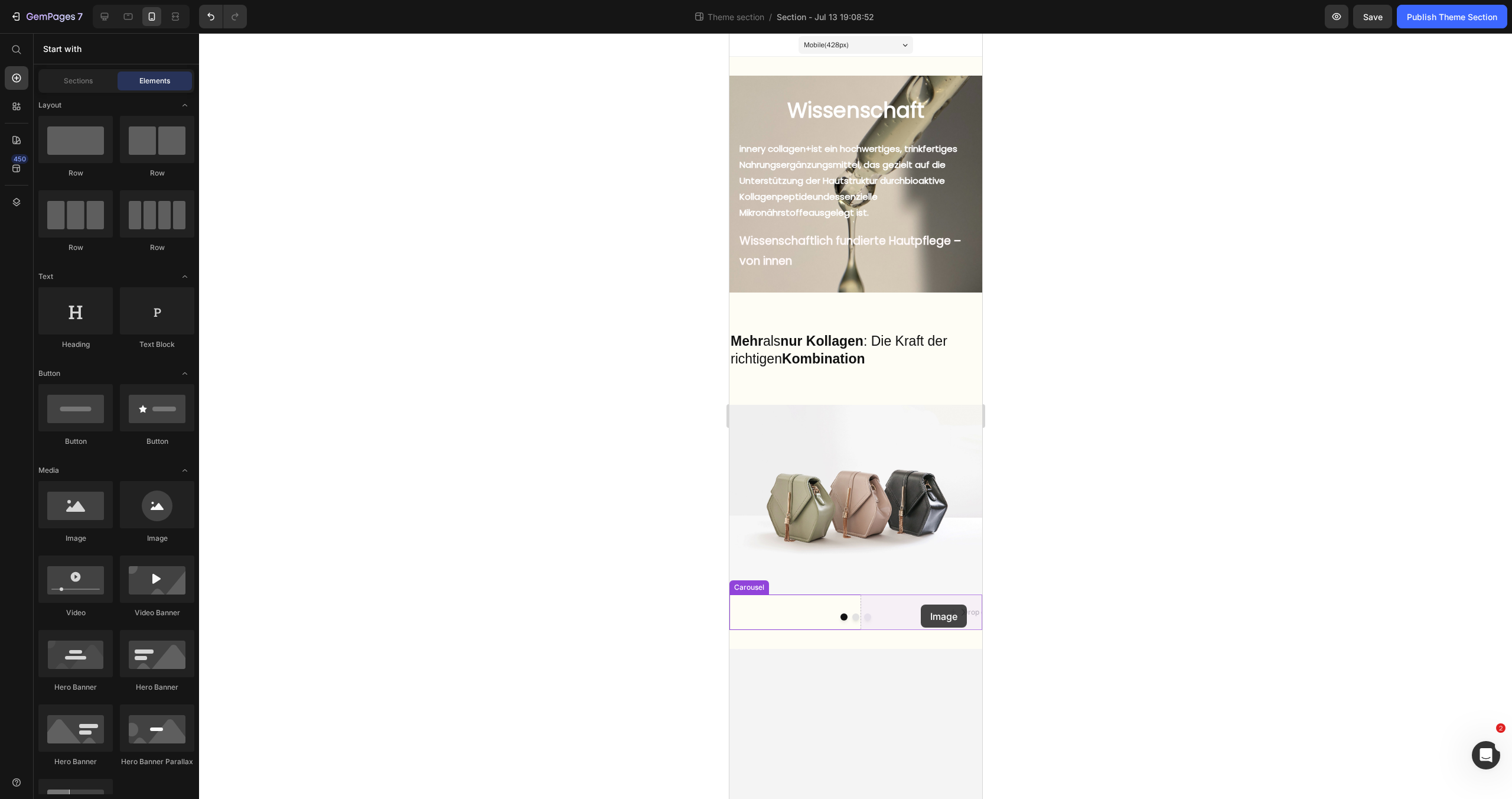 drag, startPoint x: 806, startPoint y: 551, endPoint x: 920, endPoint y: 605, distance: 126.14278 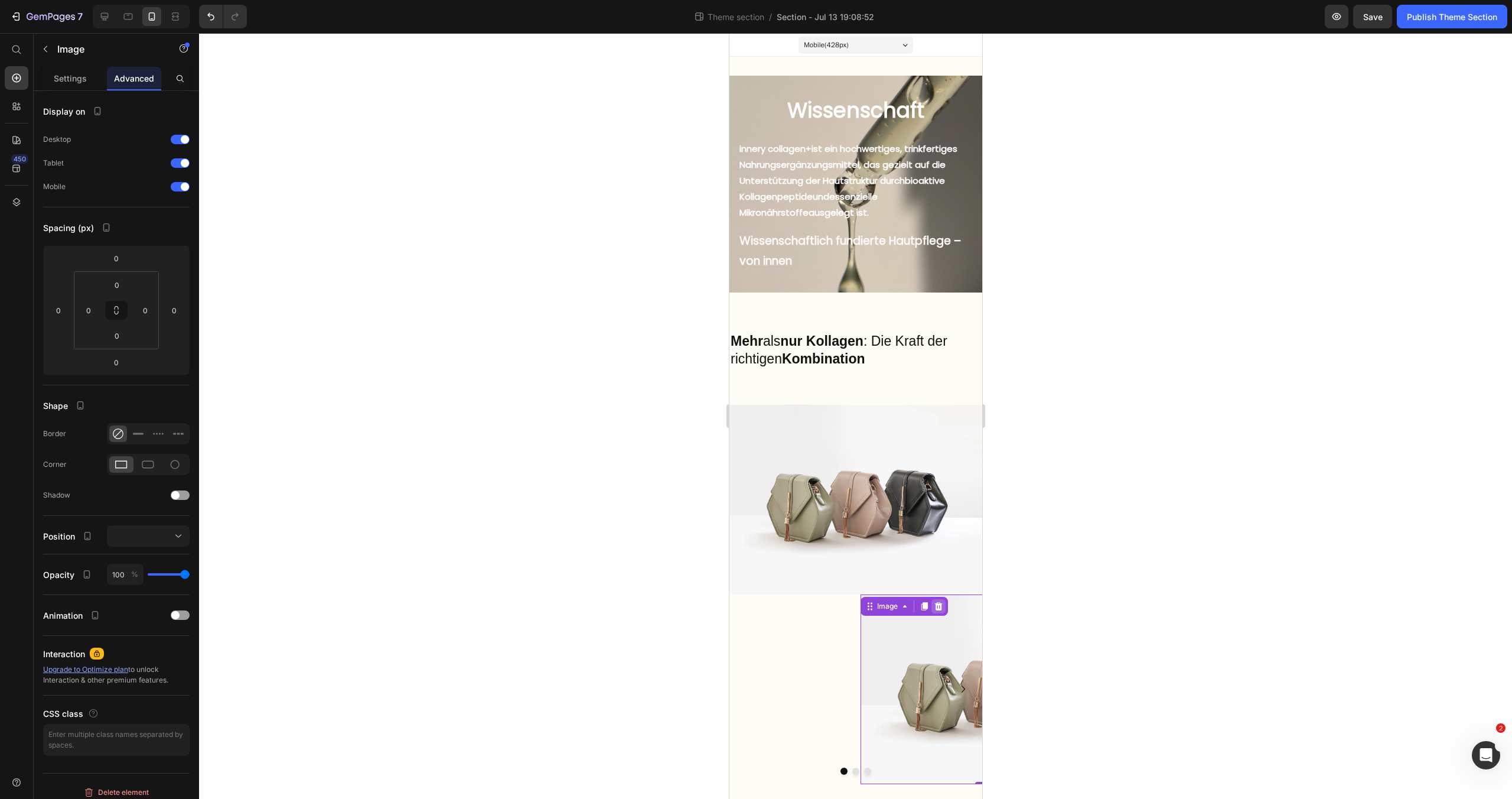 click 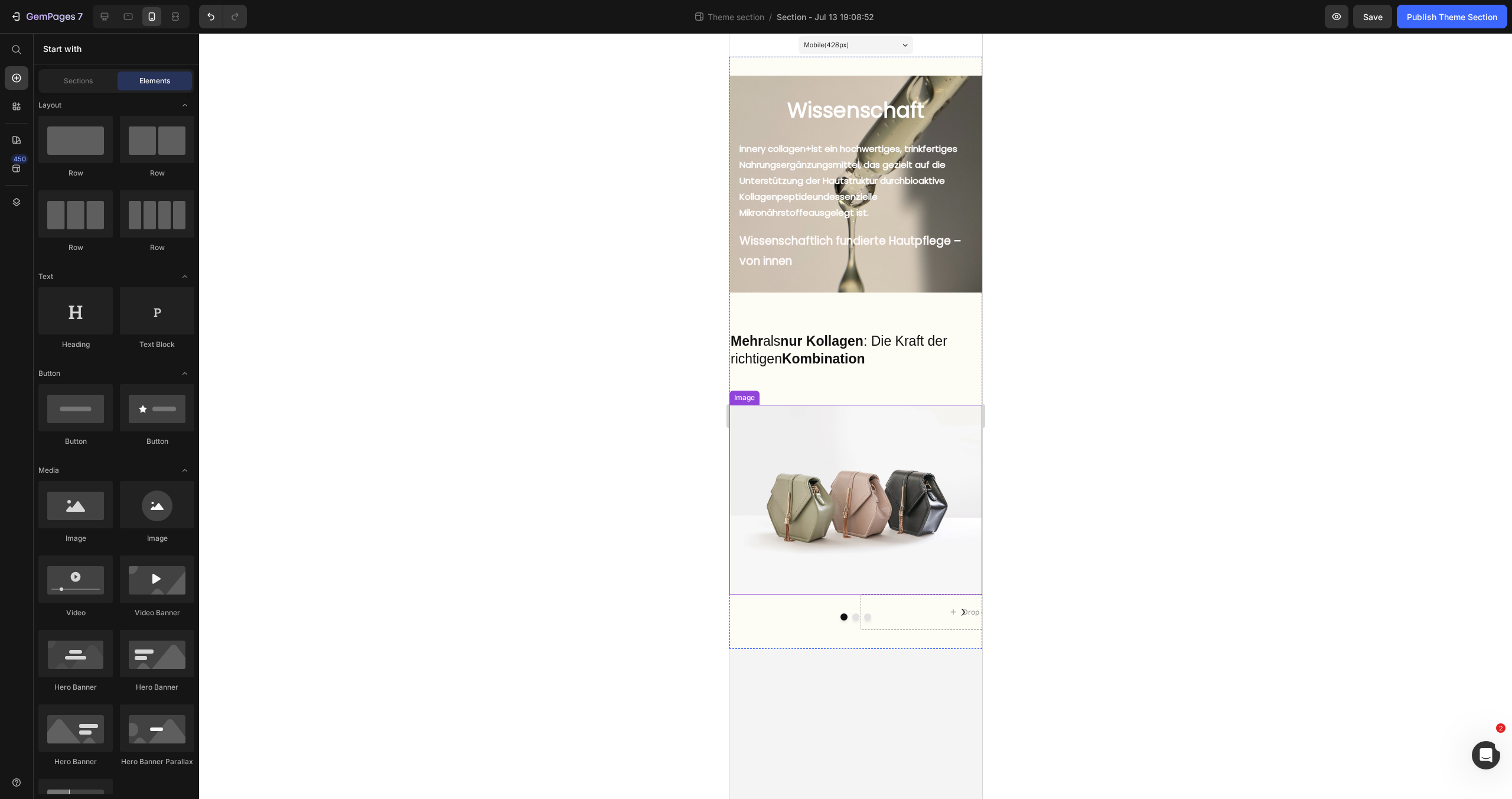 click at bounding box center (855, 499) 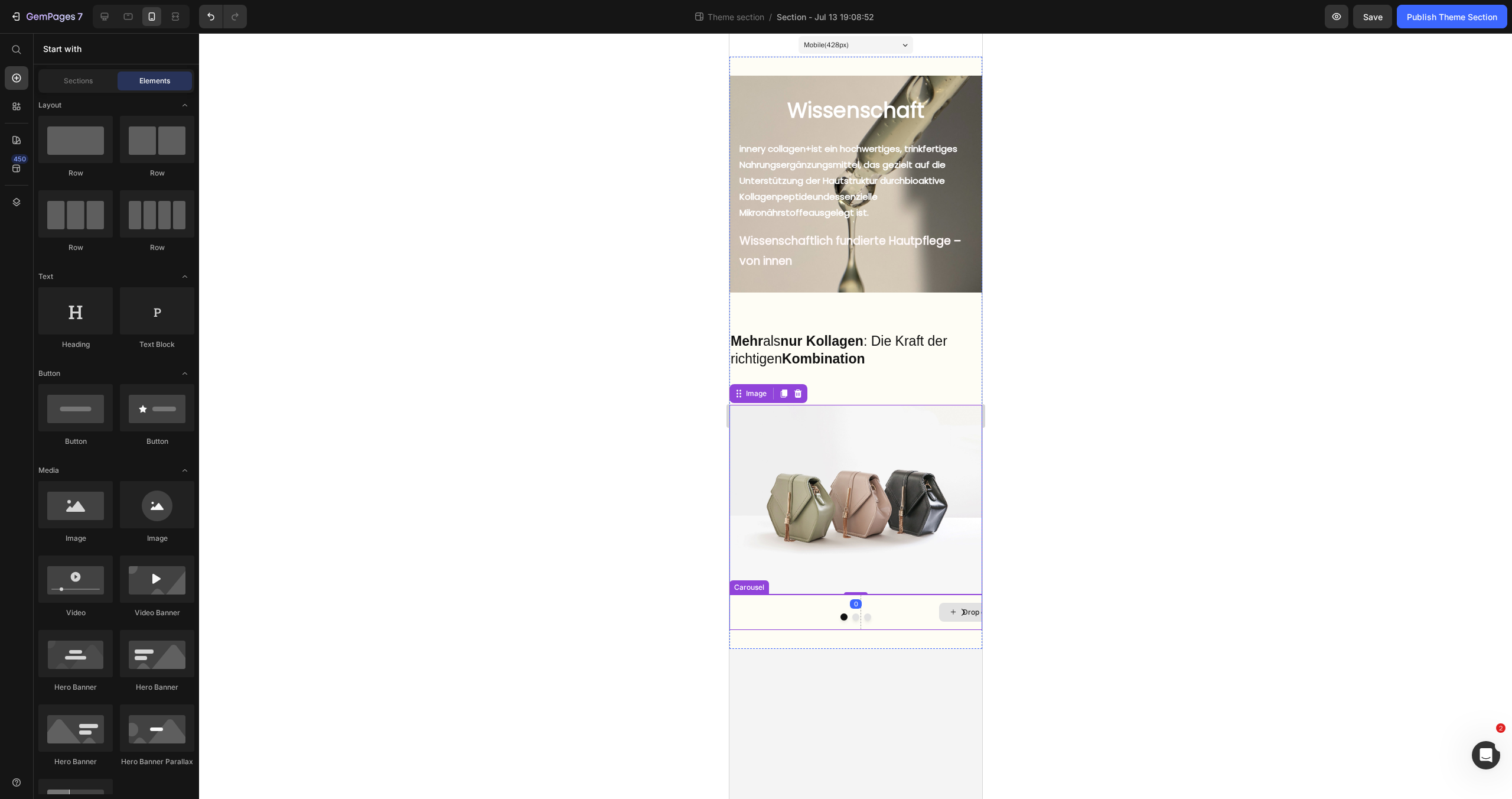 click on "Drop element here" at bounding box center (986, 612) 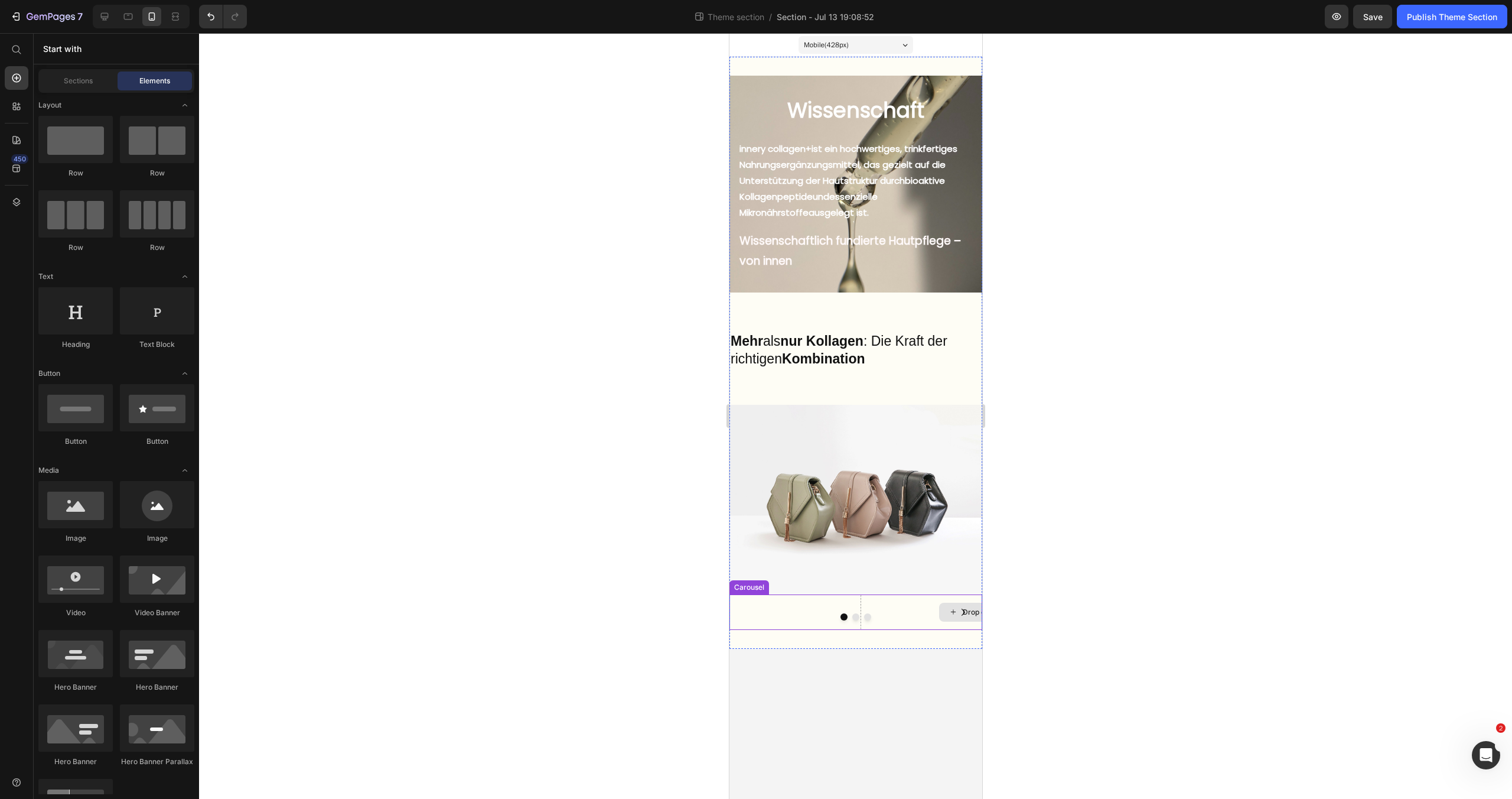 click on "Drop element here" at bounding box center (986, 612) 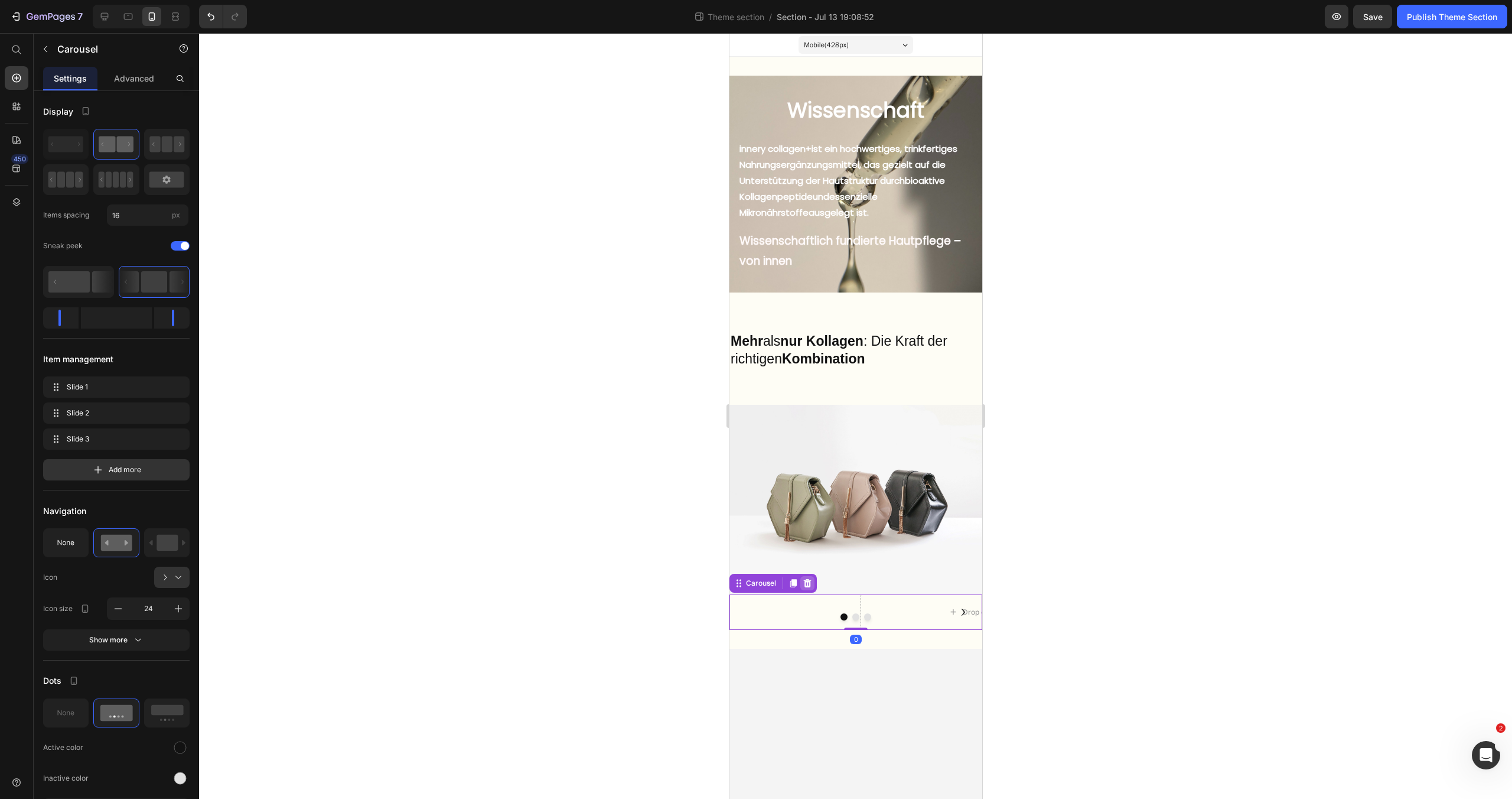 click 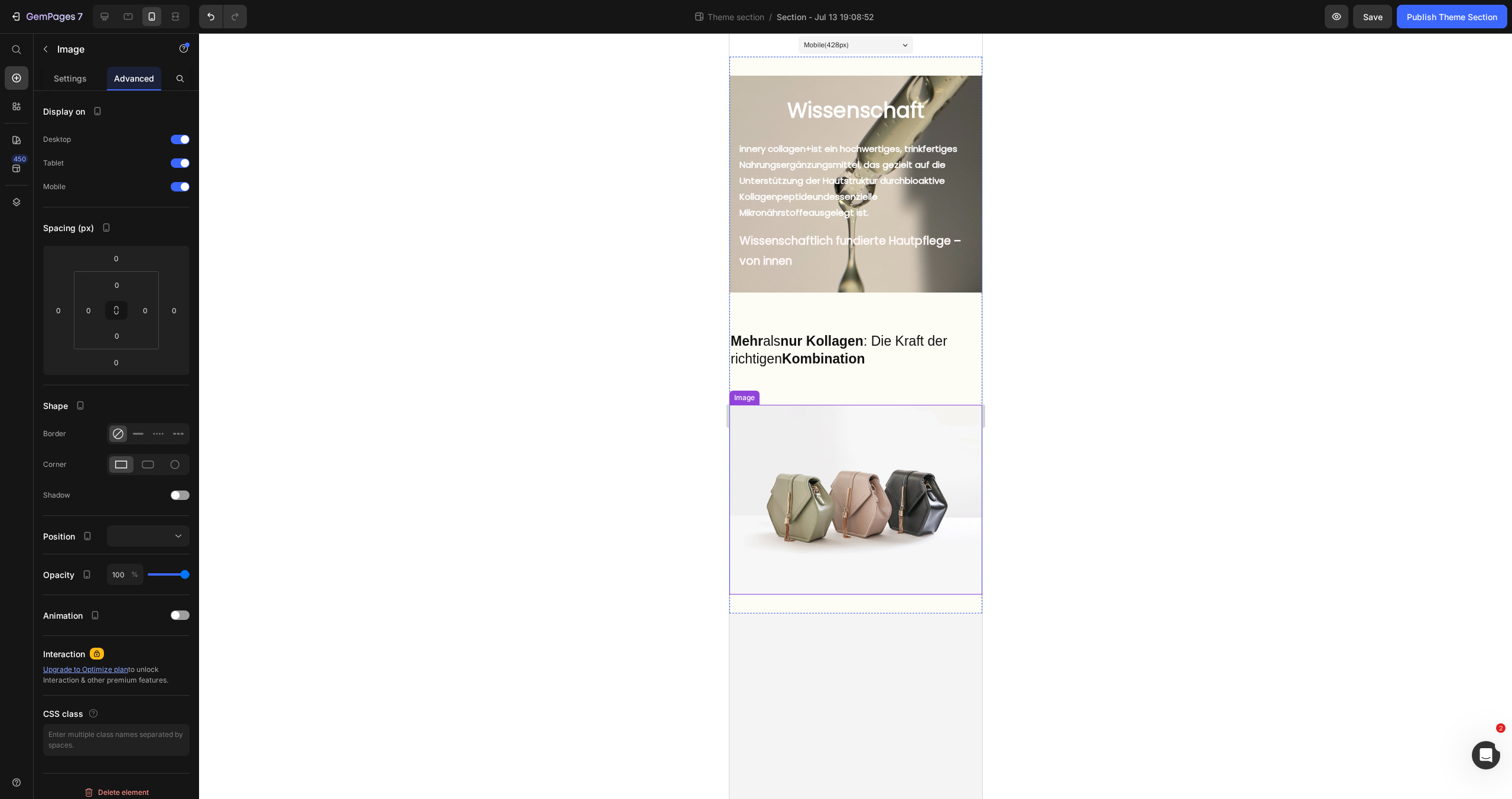 click at bounding box center [855, 499] 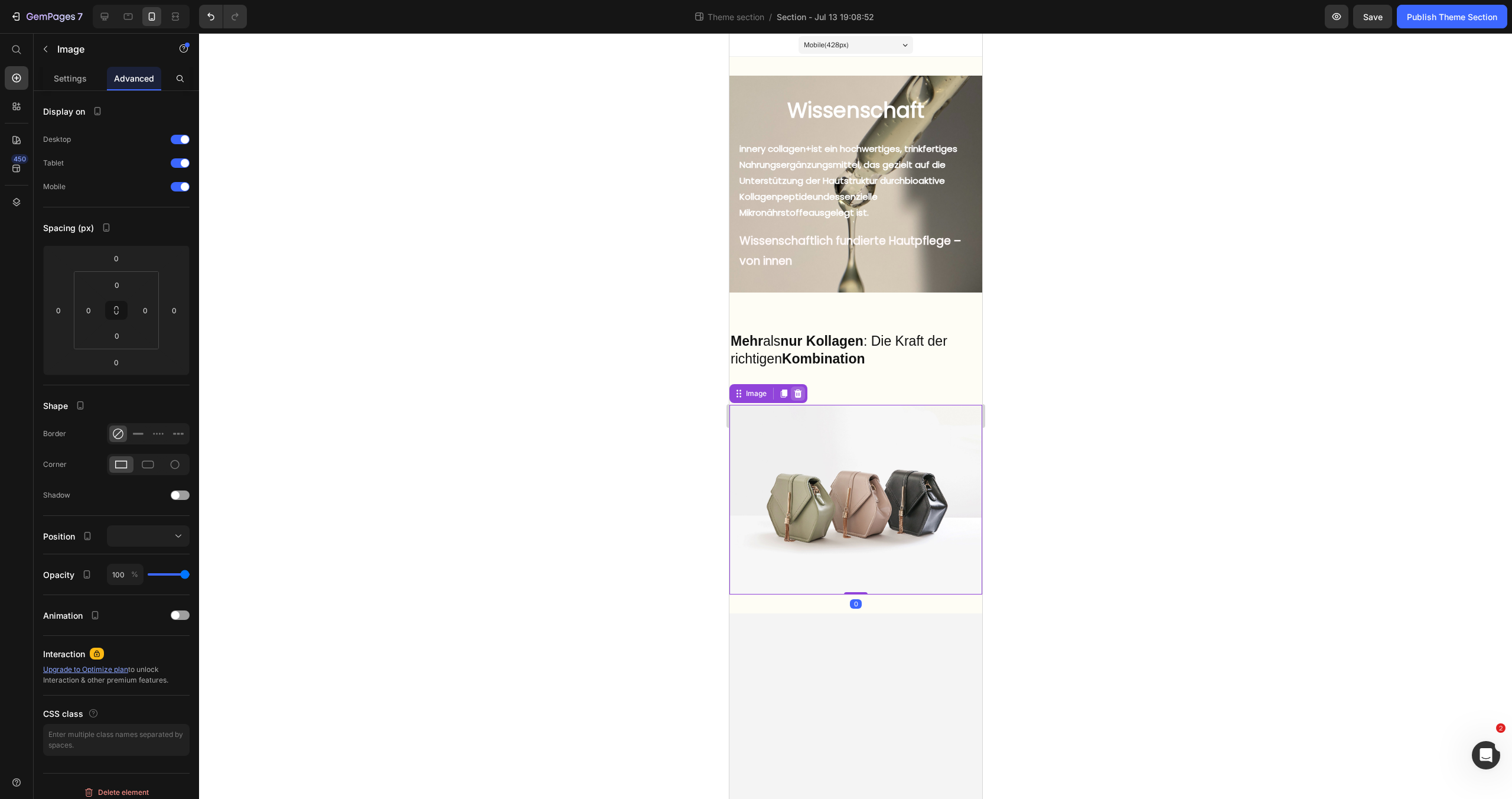 click 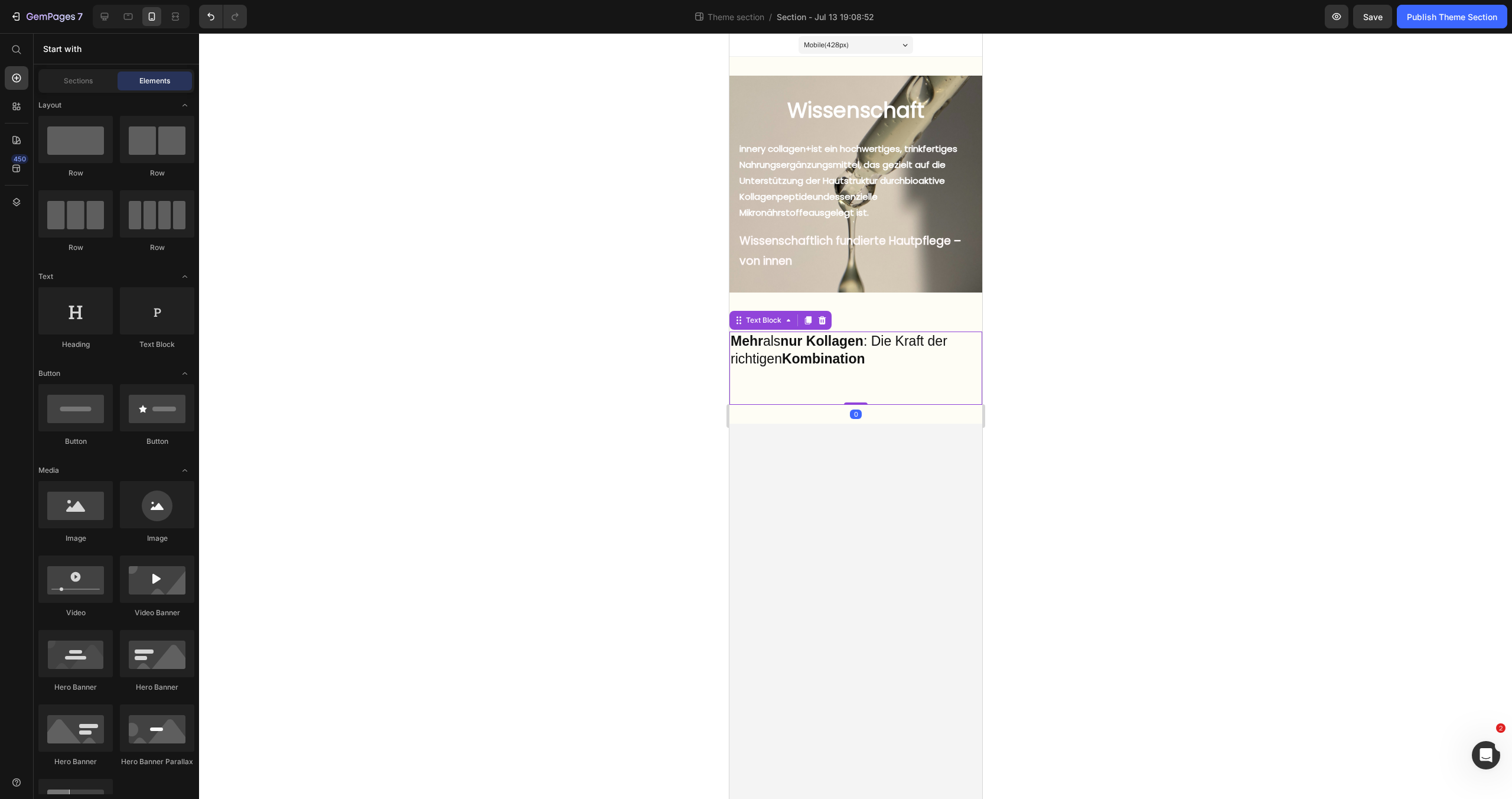 click on "Mehr  als  nur Kollagen : Die Kraft der richtigen  Kombination" at bounding box center (855, 368) 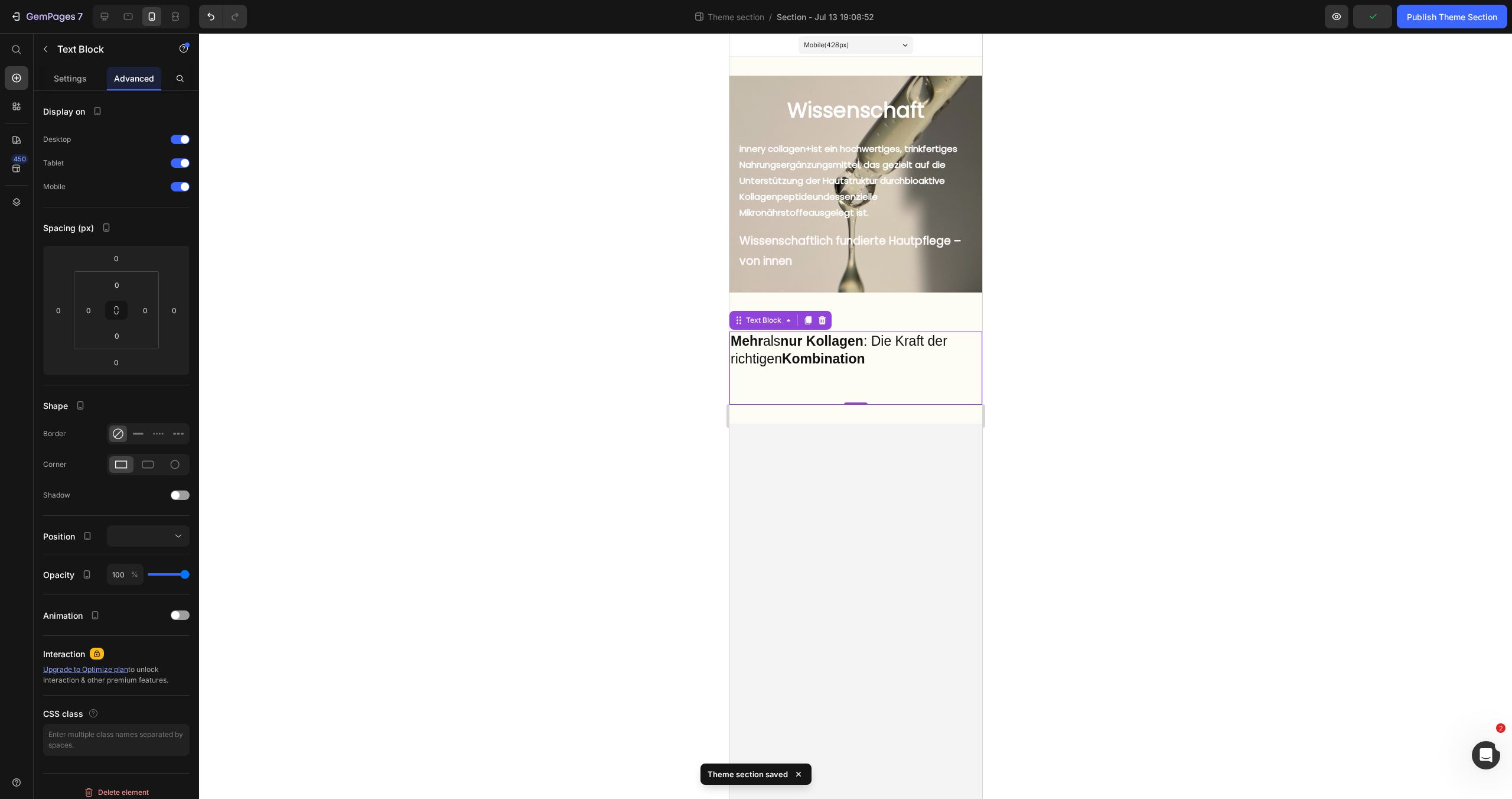 click on "Mobile  ( 428 px) iPhone 13 Mini iPhone 13 Pro iPhone 11 Pro Max iPhone 15 Pro Max Pixel 7 Galaxy S8+ Galaxy S20 Ultra iPad Mini iPad Air iPad Pro Wissenschaft Heading But I must explain to you how all this mistaken idea of denouncing pleasure and praising pain was born and I will give you a complete account of the system, and expound the actual teachings of the great explorer Text Block Explore now Button At vero eos et accusamus et iusto odio benefits Text Block innery collagen+  ist ein hochwertiges, trinkfertiges Nahrungsergänzungsmittel, das gezielt auf die Unterstützung der Hautstruktur durch  bioaktive Kollagenpeptide  und  essenzielle Mikronährstoffe  ausgelegt ist. Text Block Wissenschaftlich fundierte Hautpflege – von innen Text Block Hero Banner Mehr  als  nur Kollagen : Die Kraft der richtigen  Kombination Text Block   0 Row Row Root" at bounding box center [855, 416] 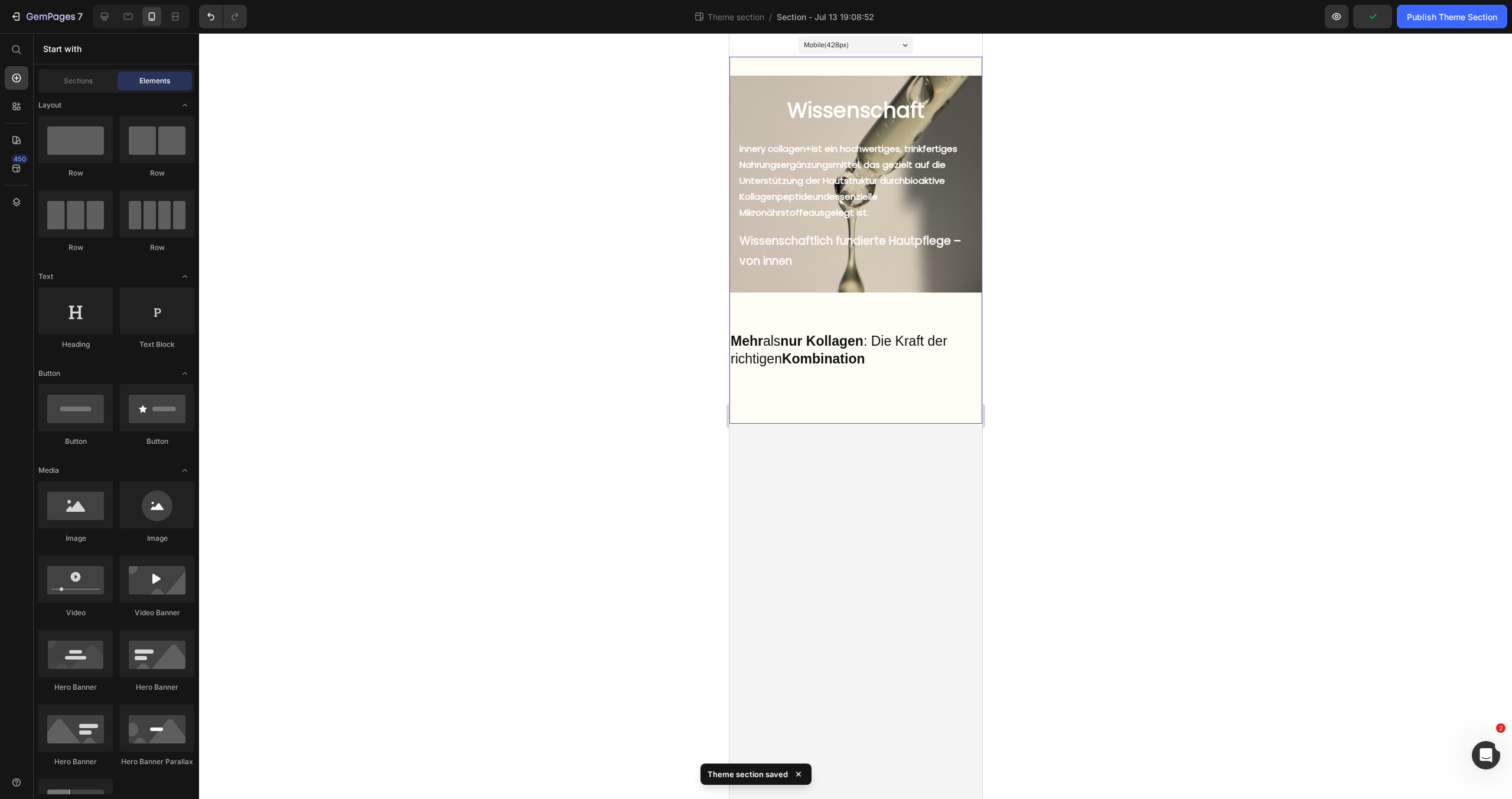 click on "Wissenschaft Heading But I must explain to you how all this mistaken idea of denouncing pleasure and praising pain was born and I will give you a complete account of the system, and expound the actual teachings of the great explorer Text Block Explore now Button At vero eos et accusamus et iusto odio benefits Text Block innery collagen+  ist ein hochwertiges, trinkfertiges Nahrungsergänzungsmittel, das gezielt auf die Unterstützung der Hautstruktur durch  bioaktive Kollagenpeptide  und  essenzielle Mikronährstoffe  ausgelegt ist. Text Block Wissenschaftlich fundierte Hautpflege – von innen Text Block Hero Banner Mehr  als  nur Kollagen : Die Kraft der richtigen  Kombination Text Block Row Row" at bounding box center [855, 240] 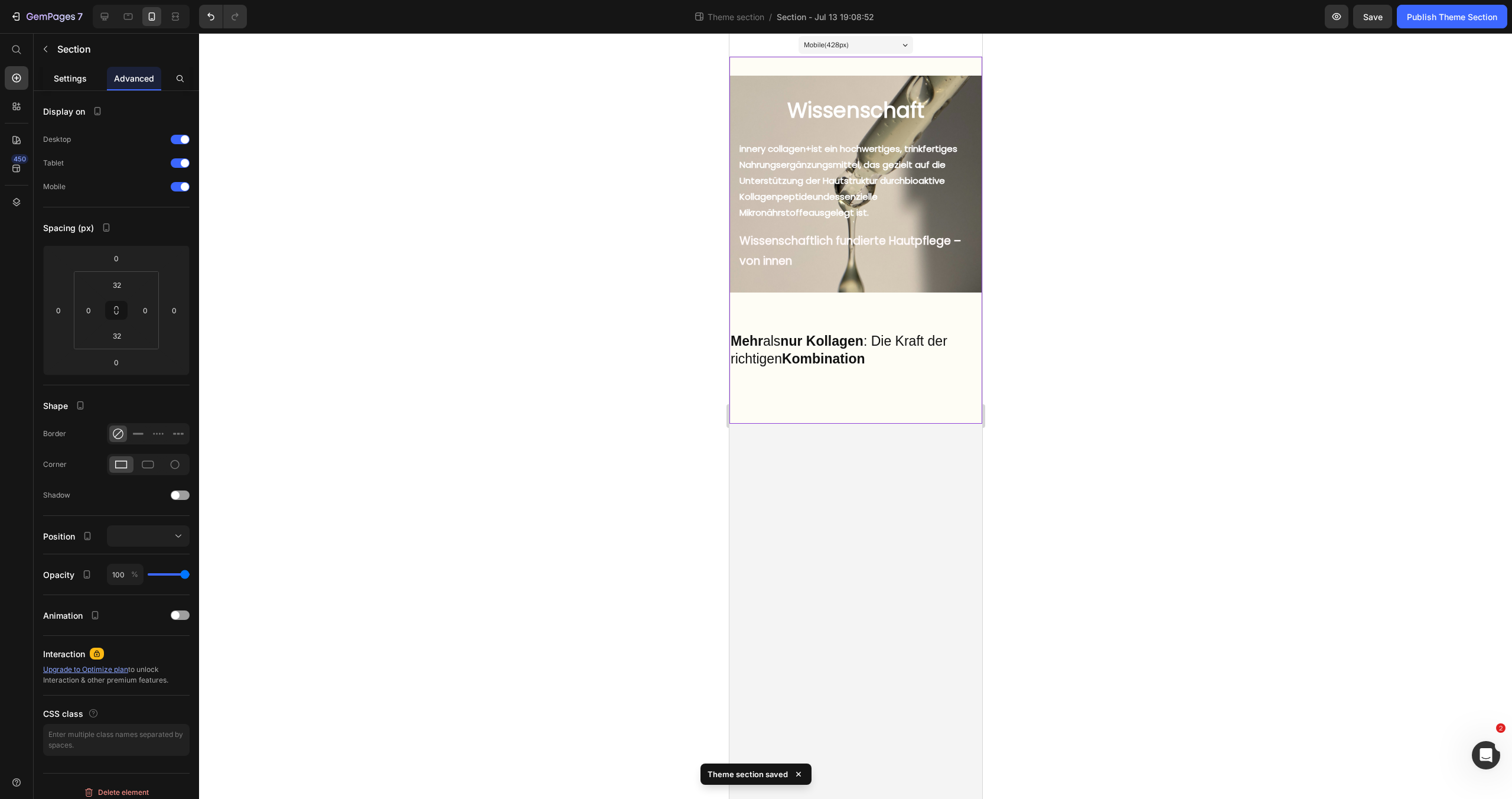 click on "Settings" 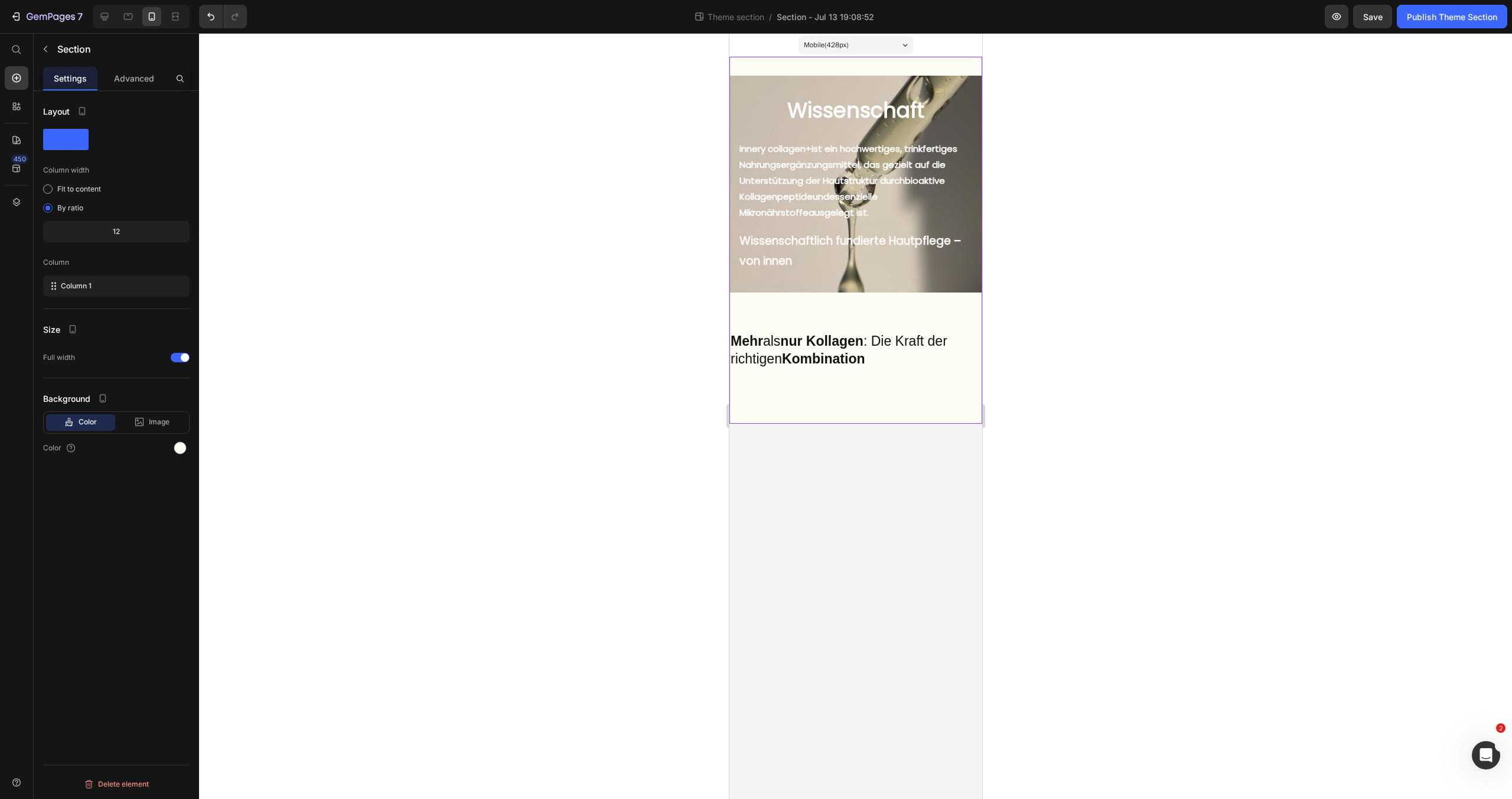 click on "Wissenschaft Heading But I must explain to you how all this mistaken idea of denouncing pleasure and praising pain was born and I will give you a complete account of the system, and expound the actual teachings of the great explorer Text Block Explore now Button At vero eos et accusamus et iusto odio benefits Text Block innery collagen+  ist ein hochwertiges, trinkfertiges Nahrungsergänzungsmittel, das gezielt auf die Unterstützung der Hautstruktur durch  bioaktive Kollagenpeptide  und  essenzielle Mikronährstoffe  ausgelegt ist. Text Block Wissenschaftlich fundierte Hautpflege – von innen Text Block Hero Banner Mehr  als  nur Kollagen : Die Kraft der richtigen  Kombination Text Block Row Row" at bounding box center [855, 240] 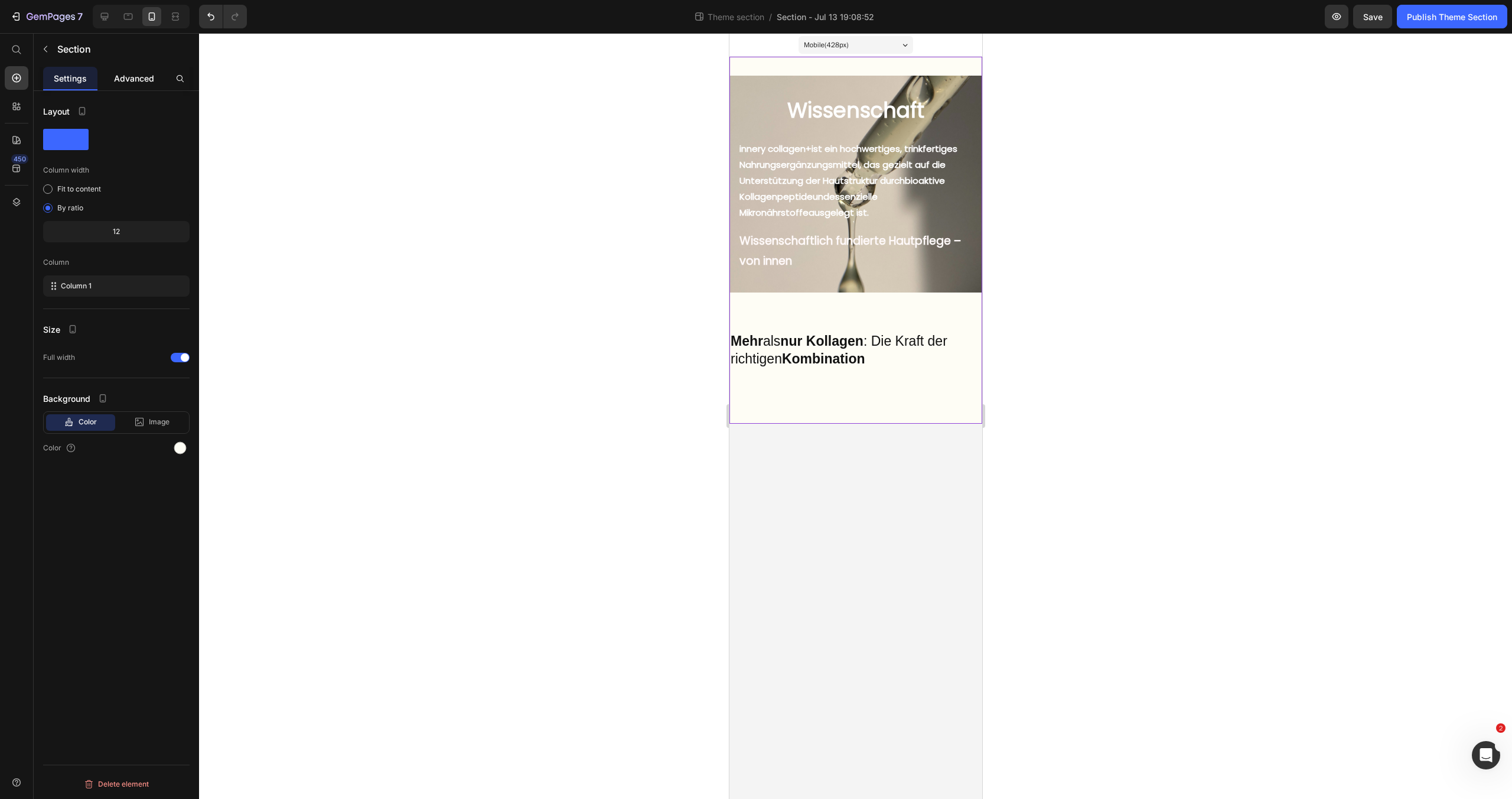 click on "Advanced" at bounding box center [134, 78] 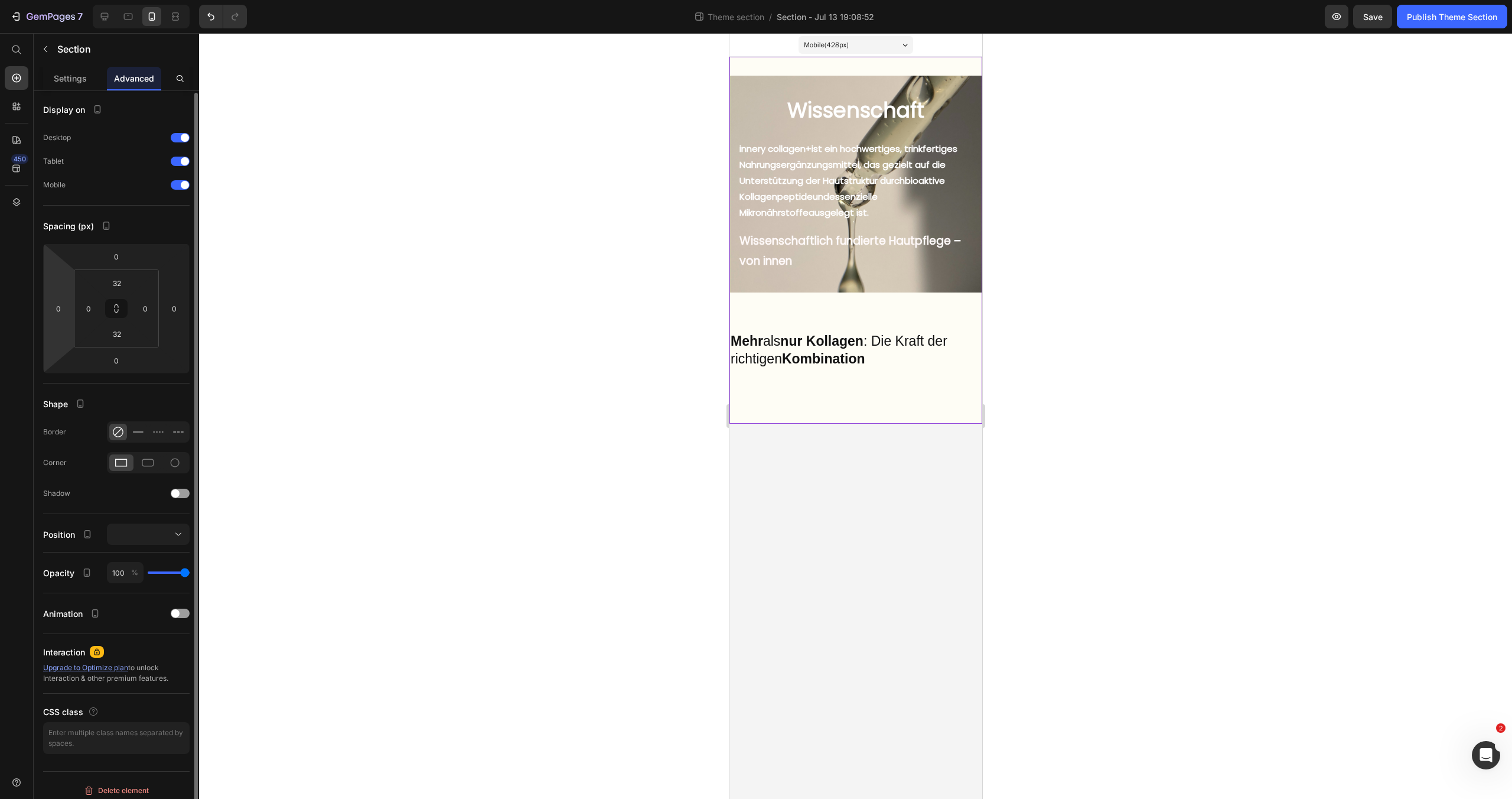 scroll, scrollTop: 2, scrollLeft: 0, axis: vertical 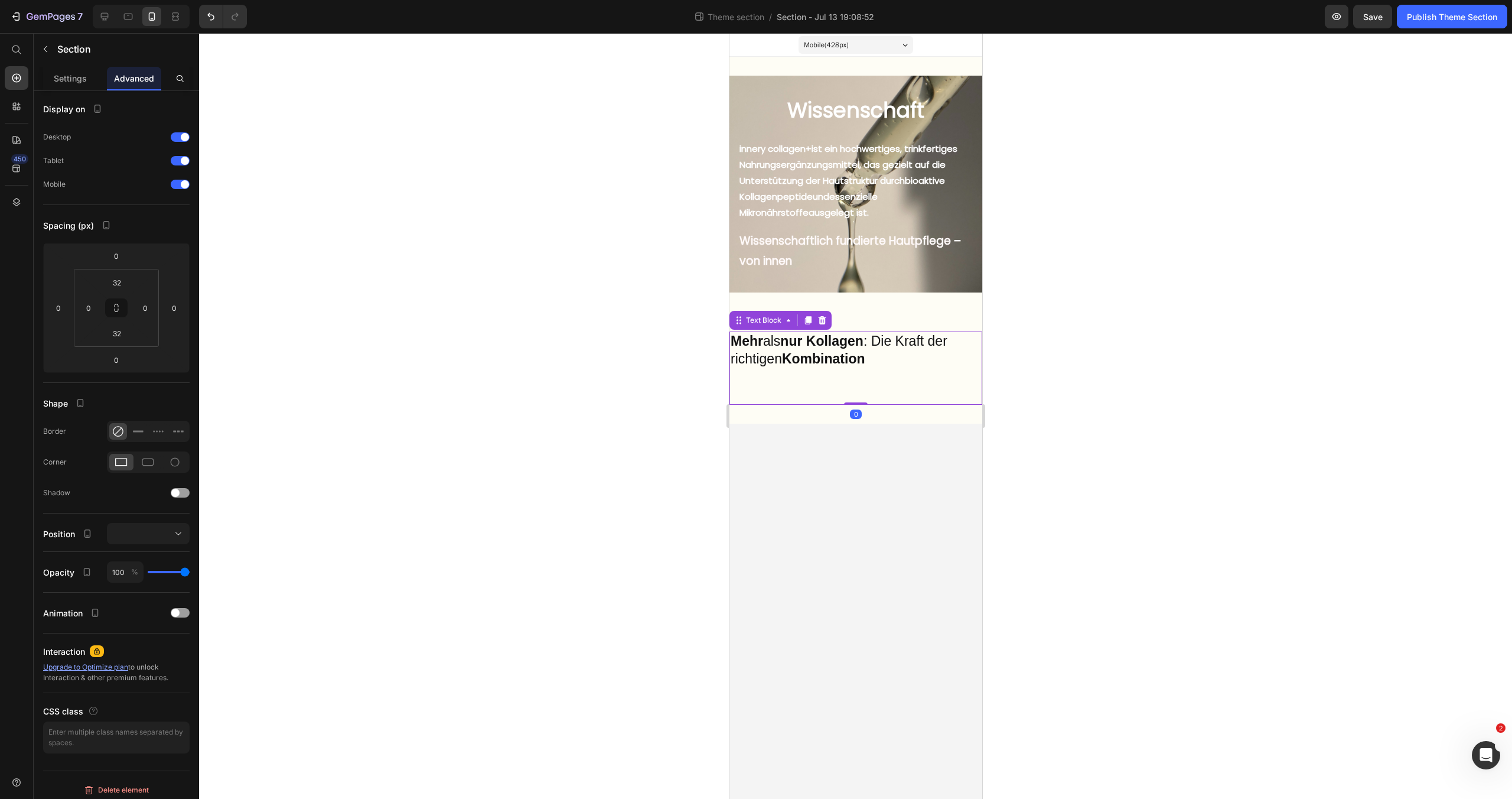click on "Mehr  als  nur Kollagen : Die Kraft der richtigen  Kombination" at bounding box center (855, 368) 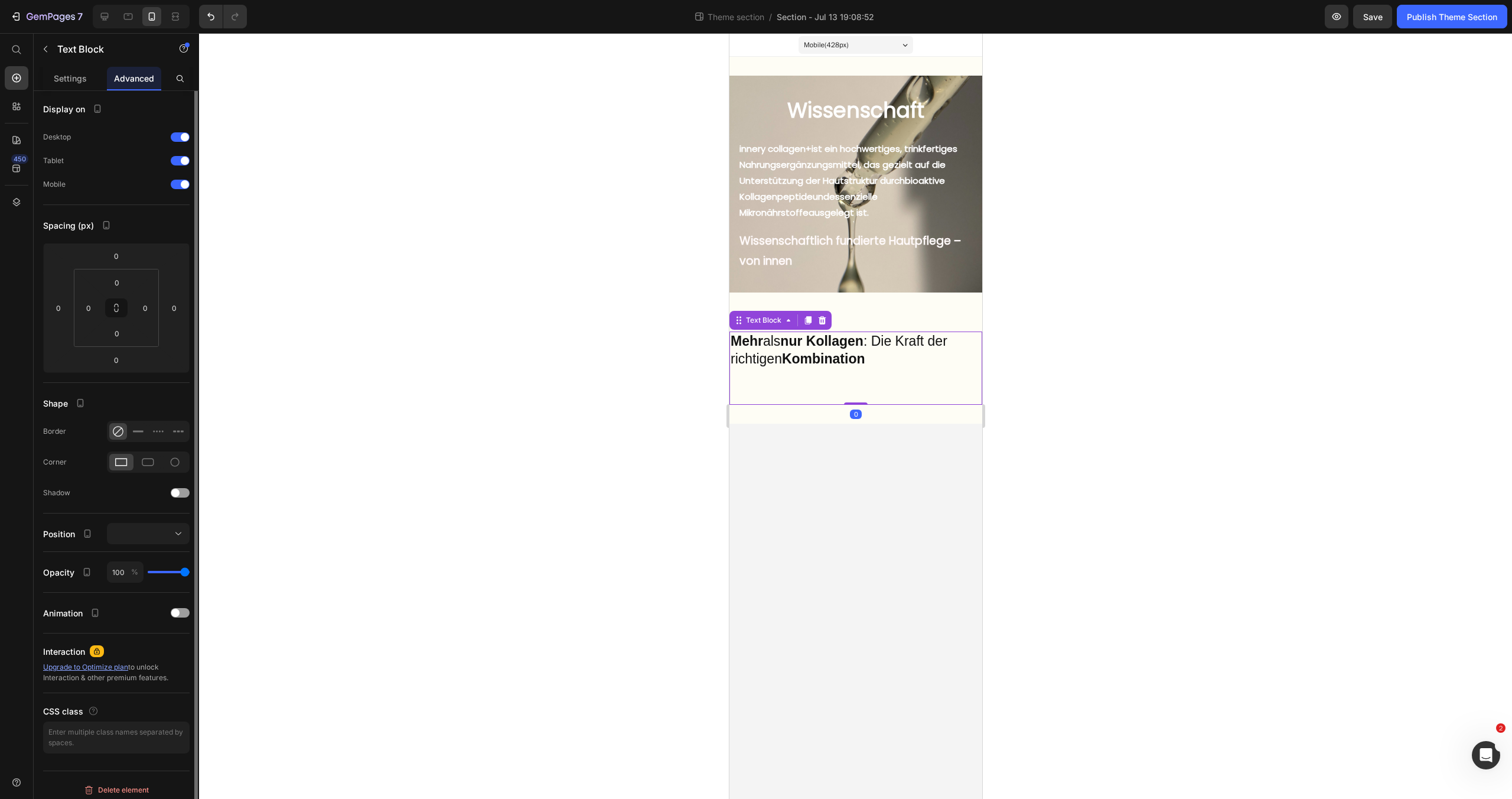 scroll, scrollTop: 0, scrollLeft: 0, axis: both 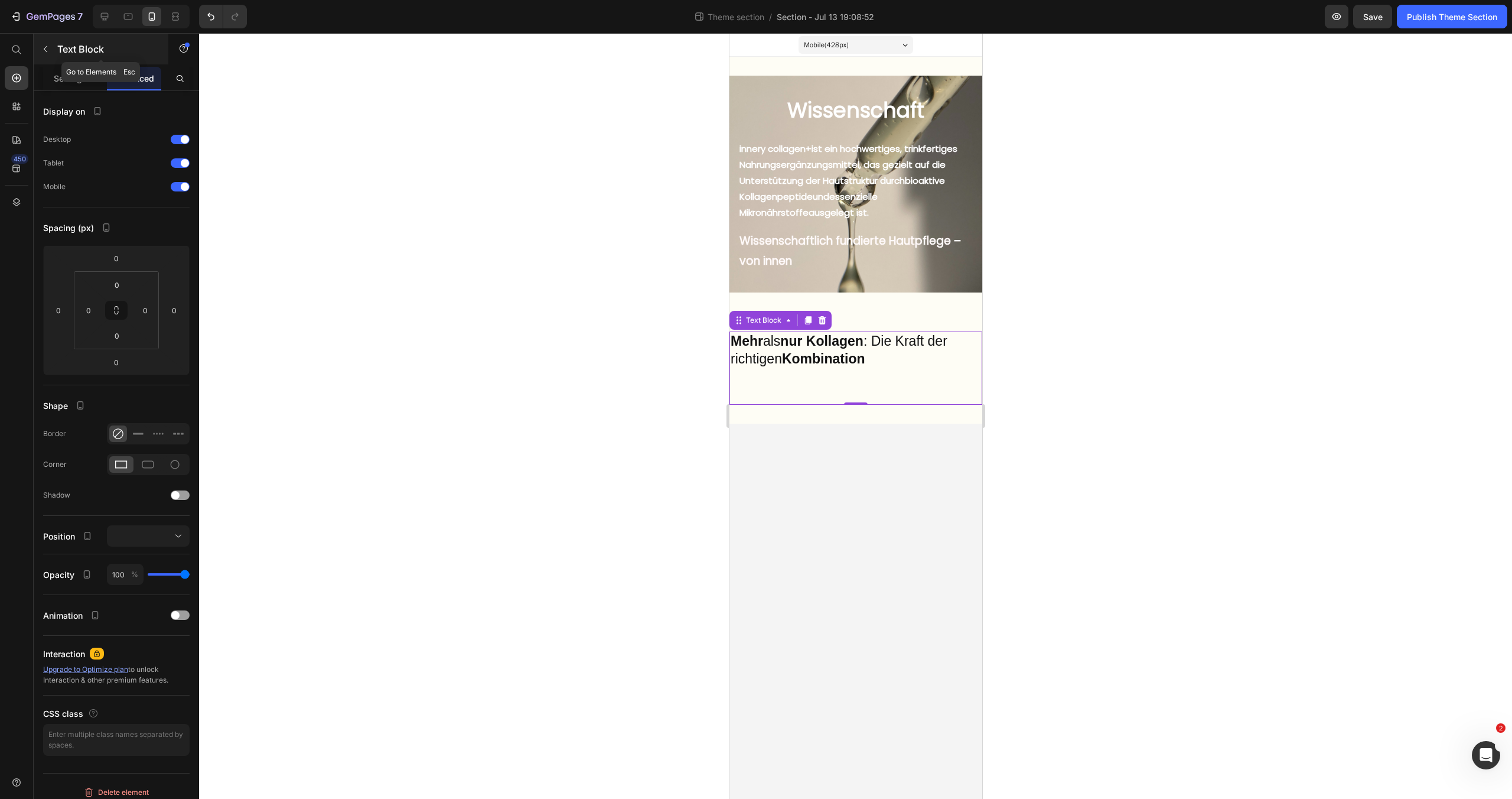 click 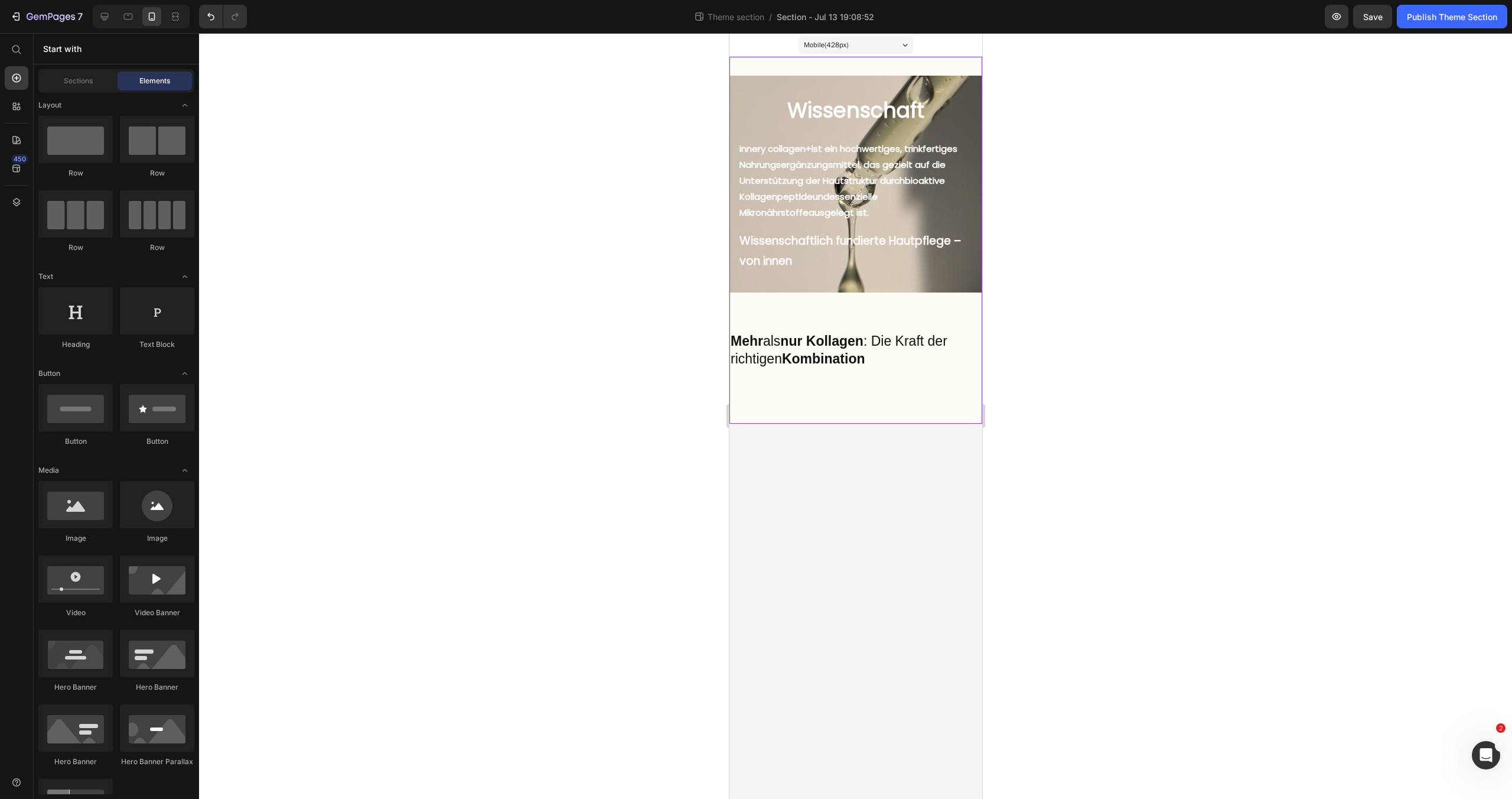 click on "Wissenschaft Heading But I must explain to you how all this mistaken idea of denouncing pleasure and praising pain was born and I will give you a complete account of the system, and expound the actual teachings of the great explorer Text Block Explore now Button At vero eos et accusamus et iusto odio benefits Text Block innery collagen+  ist ein hochwertiges, trinkfertiges Nahrungsergänzungsmittel, das gezielt auf die Unterstützung der Hautstruktur durch  bioaktive Kollagenpeptide  und  essenzielle Mikronährstoffe  ausgelegt ist. Text Block Wissenschaftlich fundierte Hautpflege – von innen Text Block Hero Banner Mehr  als  nur Kollagen : Die Kraft der richtigen  Kombination Text Block Row Row" at bounding box center [855, 240] 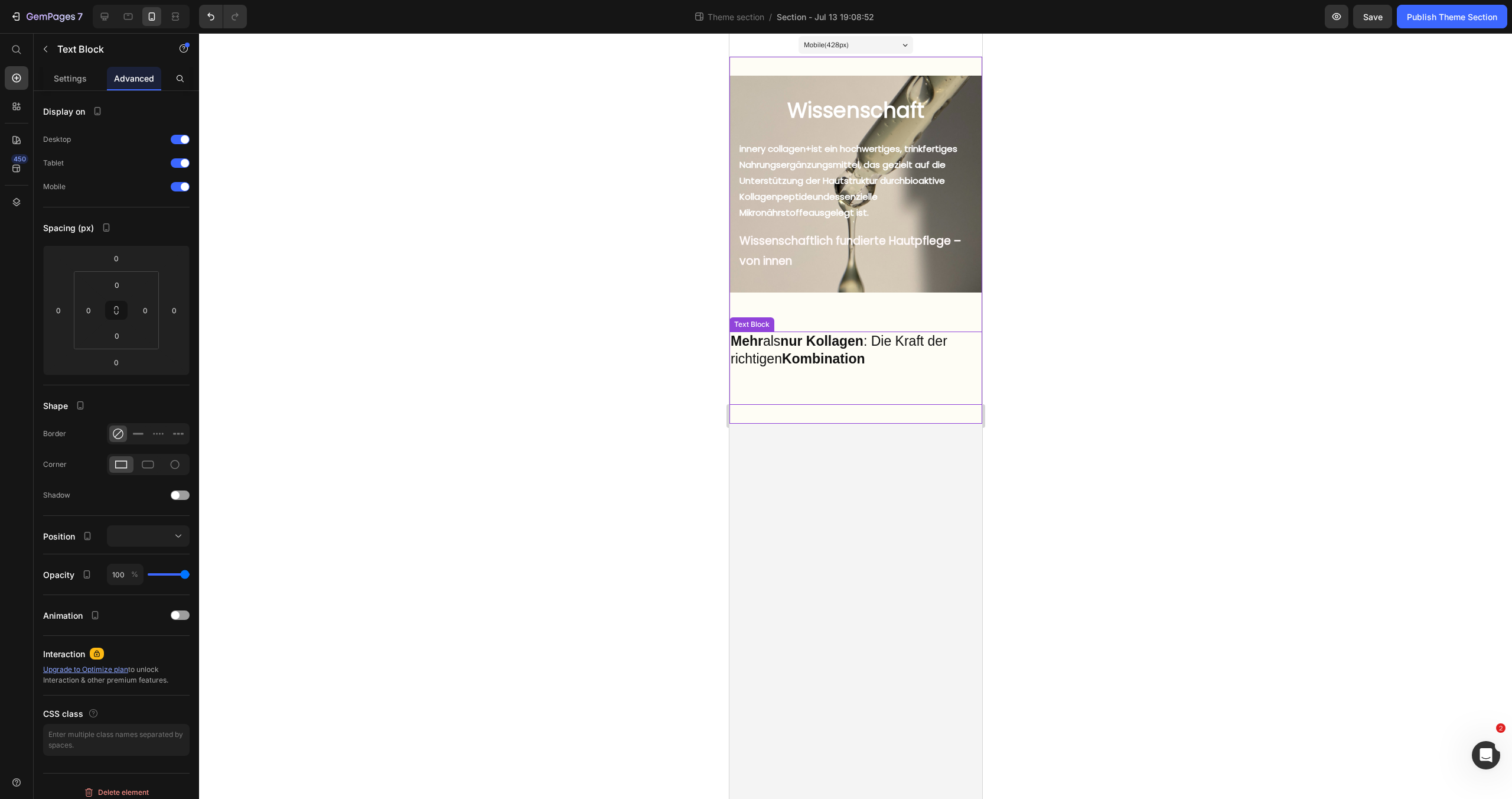 click on "Mehr  als  nur Kollagen : Die Kraft der richtigen  Kombination" at bounding box center [855, 368] 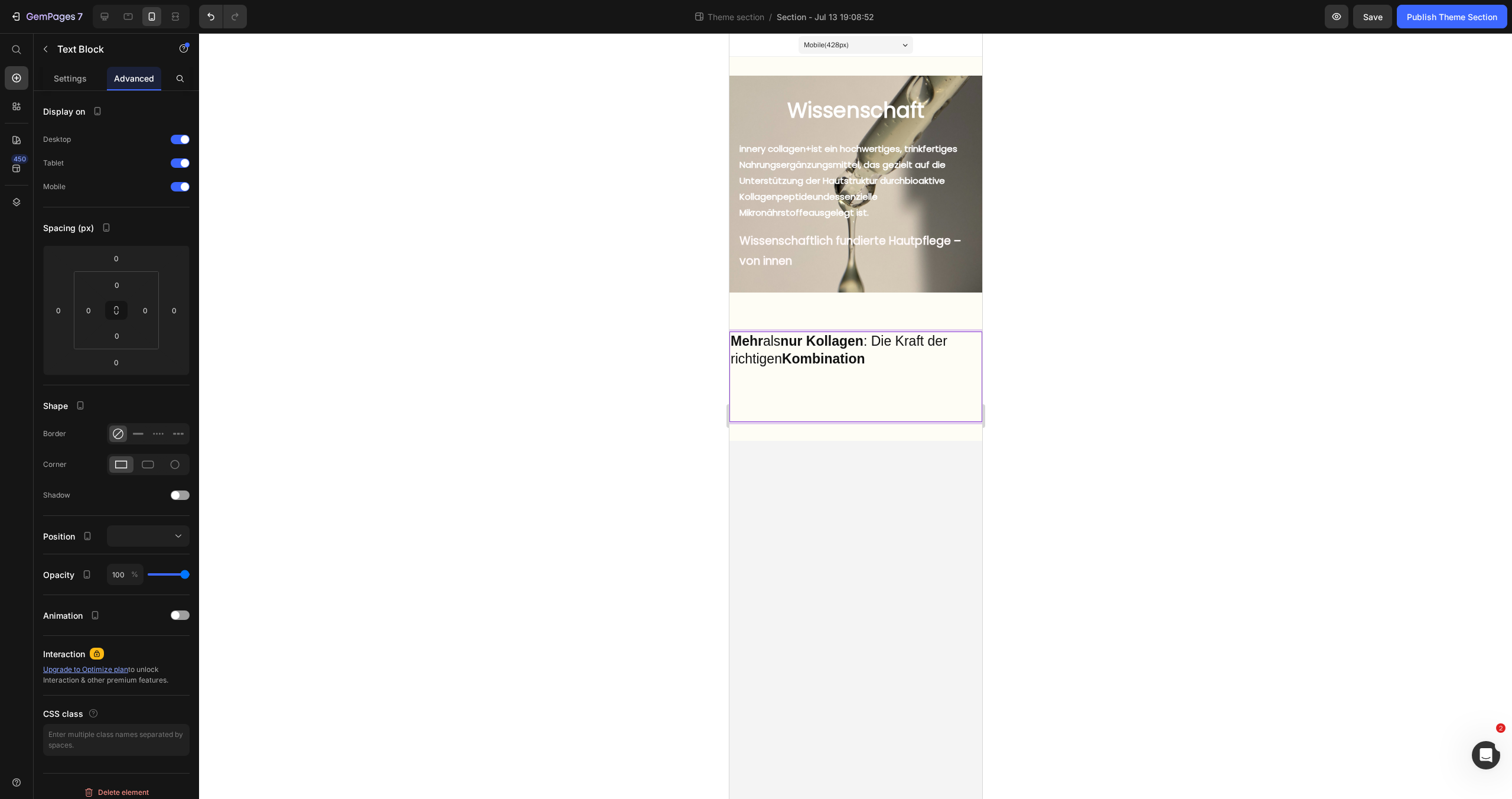 click on "Mehr  als  nur Kollagen : Die Kraft der richtigen  Kombination" at bounding box center [855, 377] 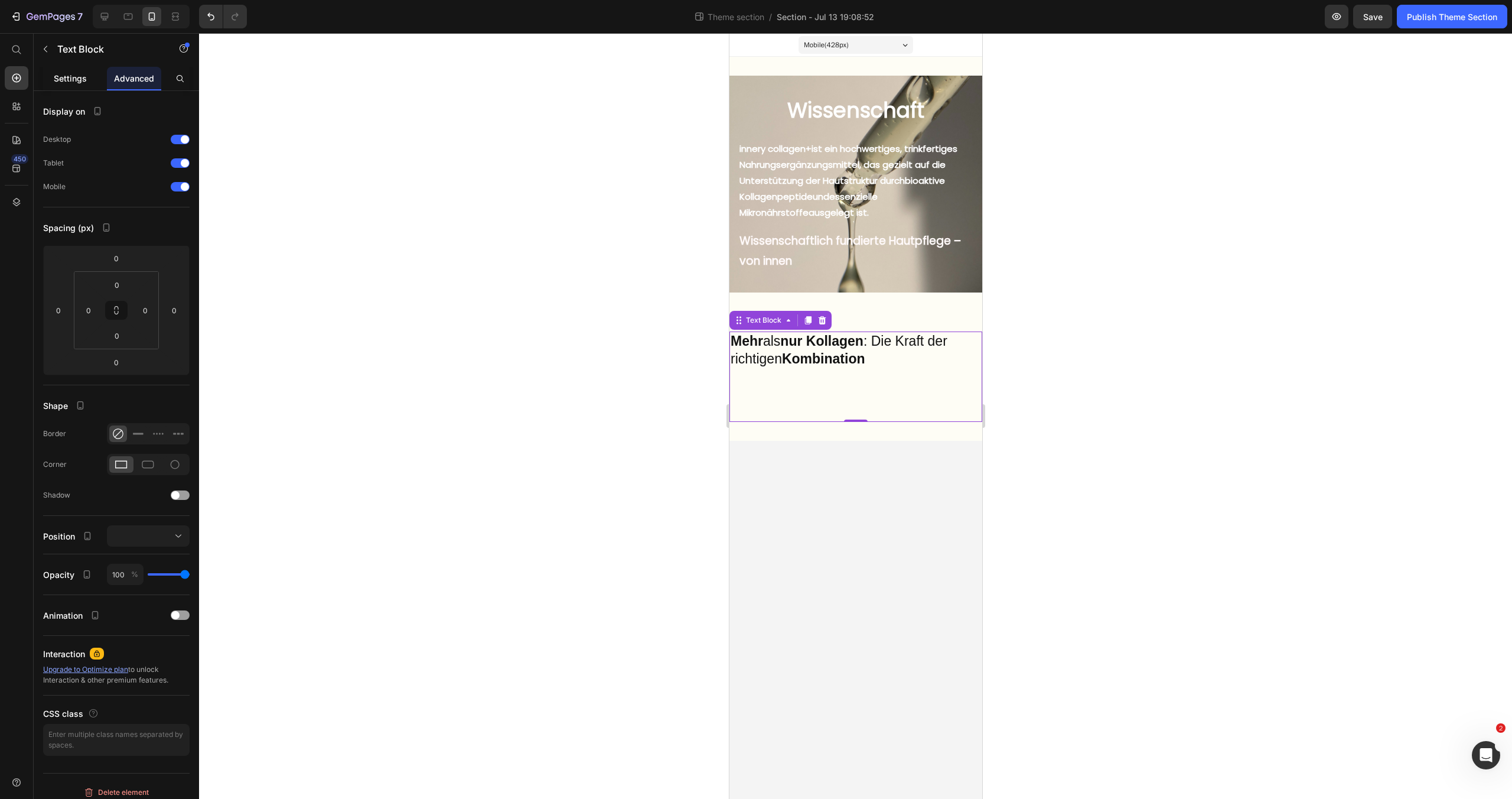click on "Settings" at bounding box center [70, 78] 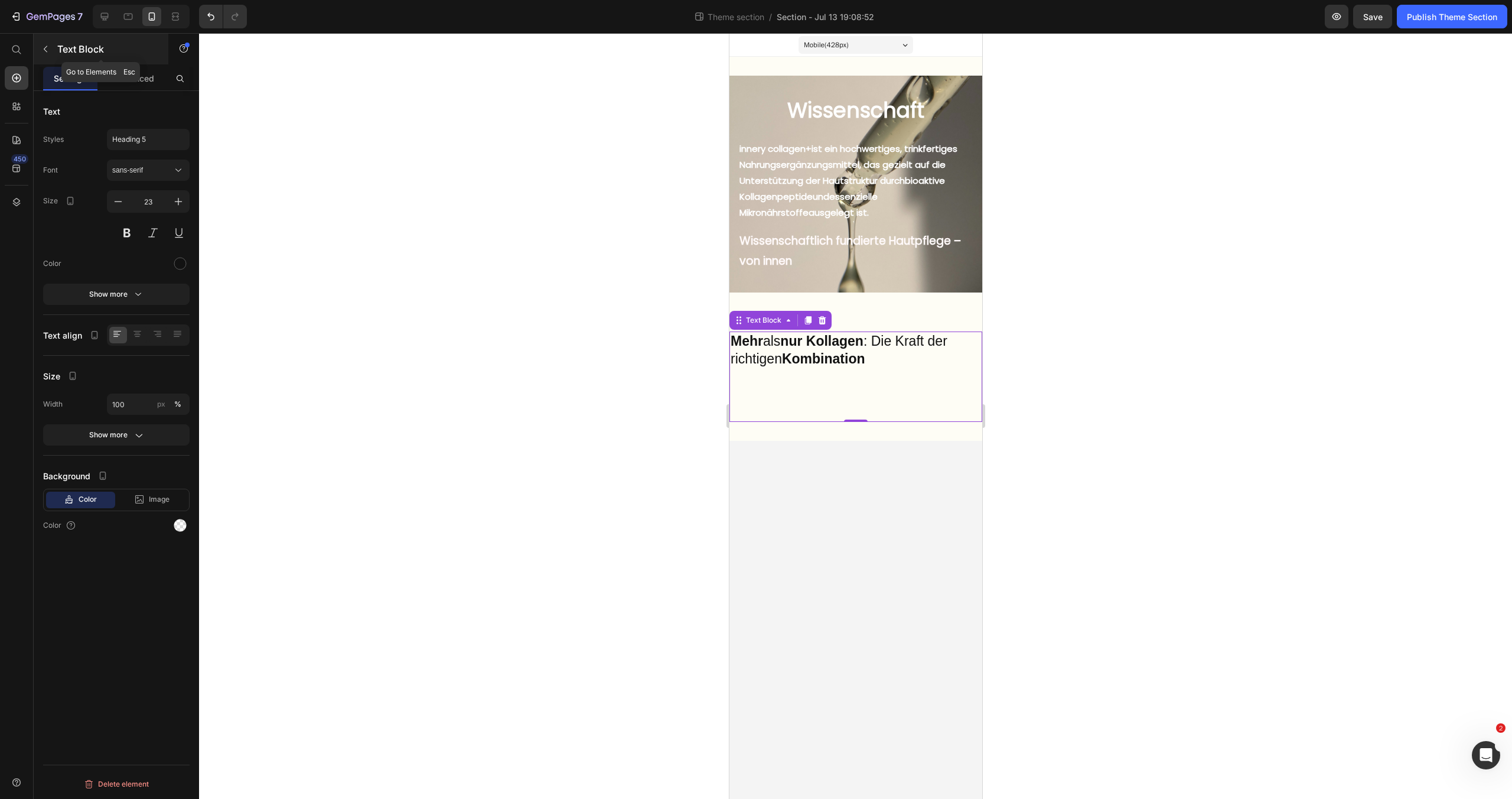 click 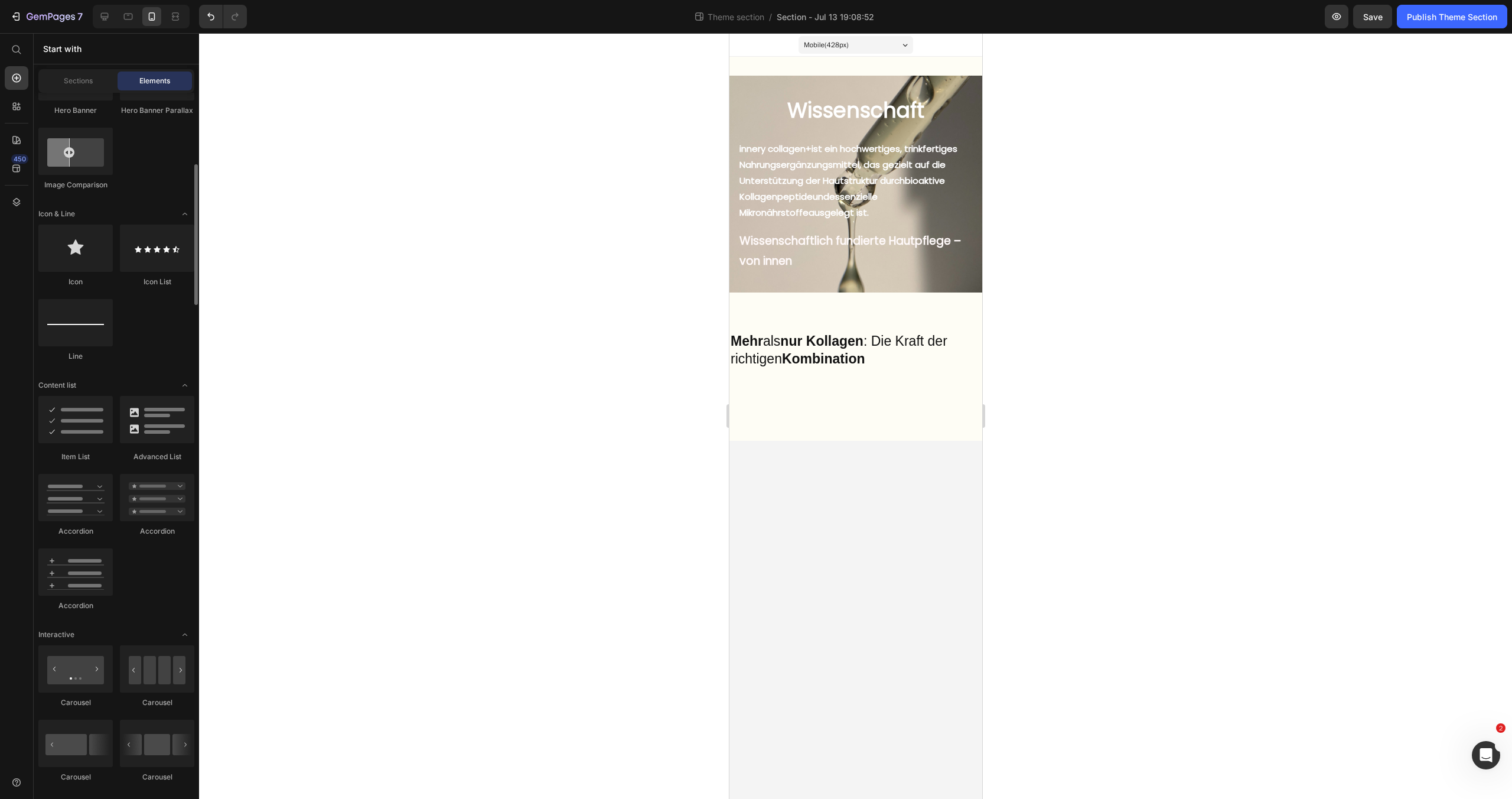 scroll, scrollTop: 748, scrollLeft: 0, axis: vertical 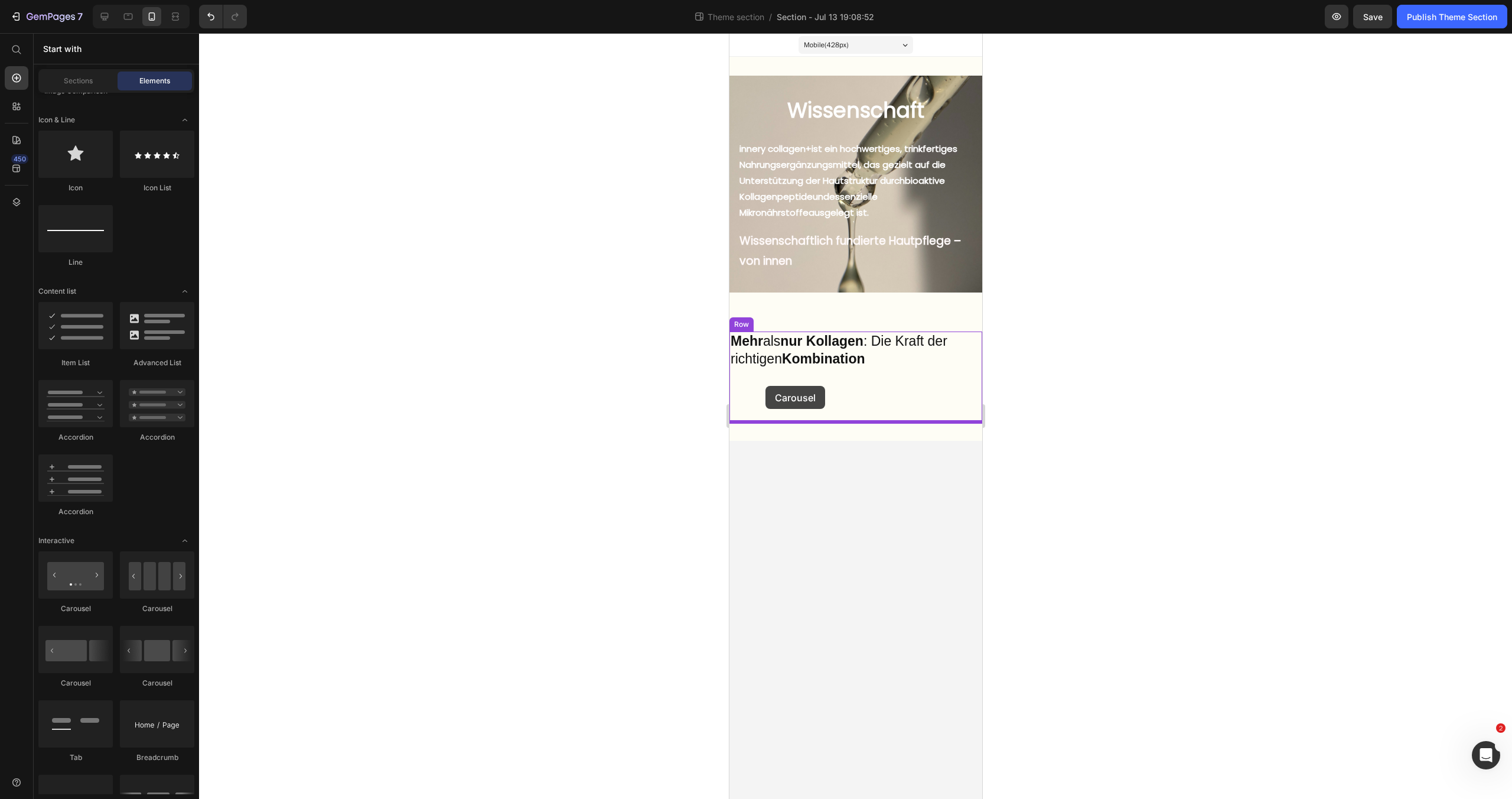 drag, startPoint x: 883, startPoint y: 688, endPoint x: 765, endPoint y: 386, distance: 324.2345 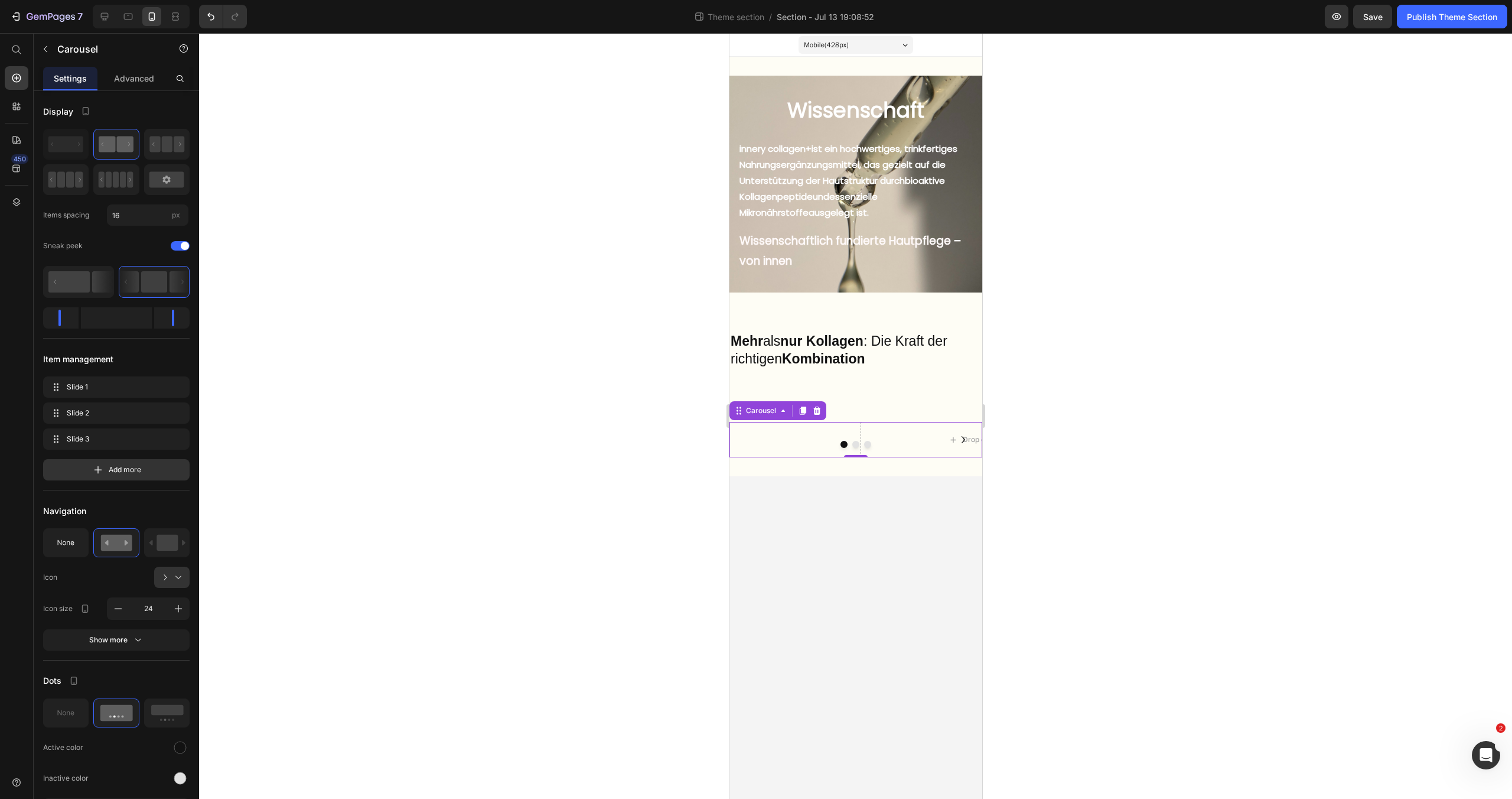 click at bounding box center [855, 444] 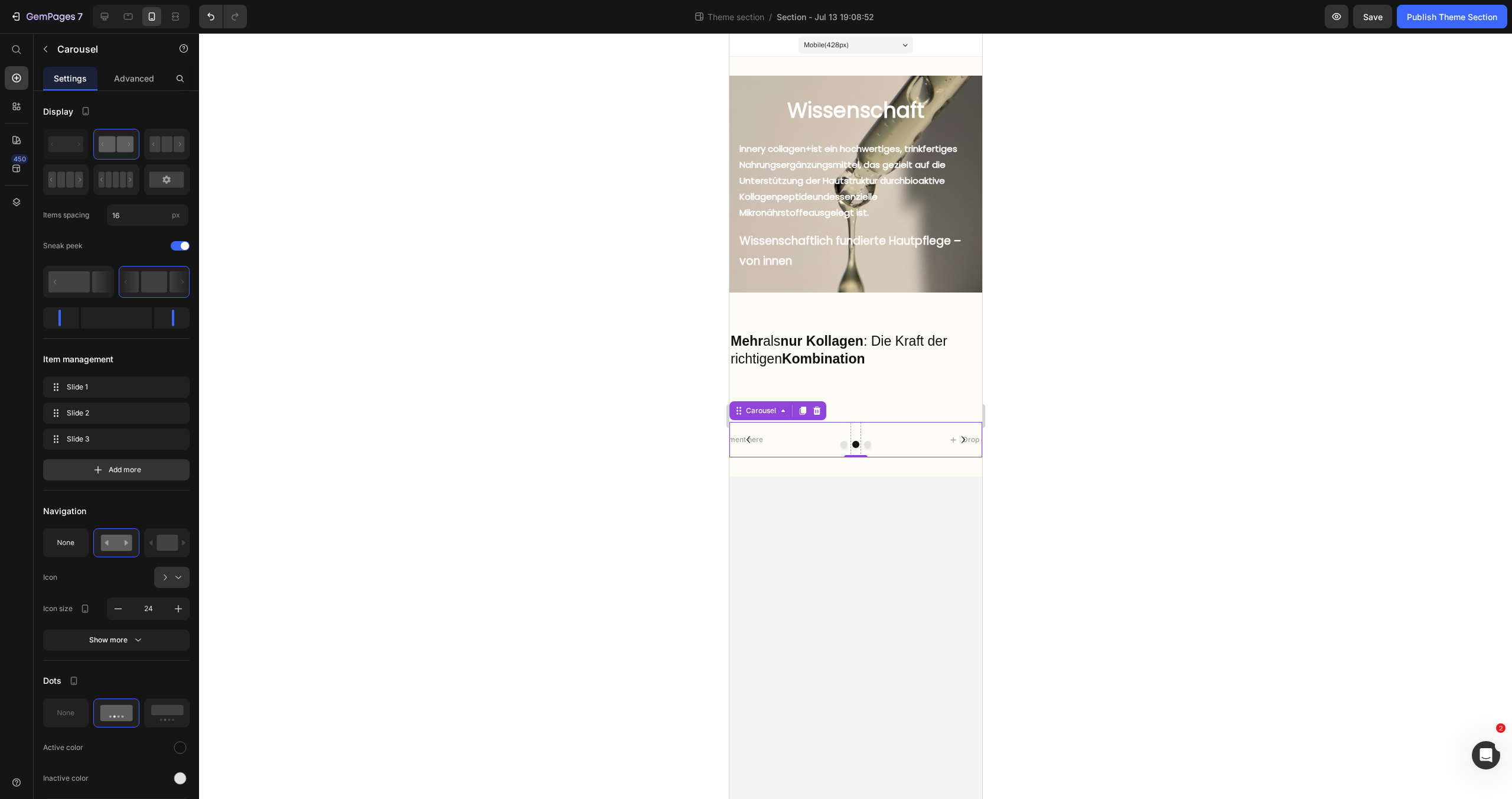 click at bounding box center (867, 444) 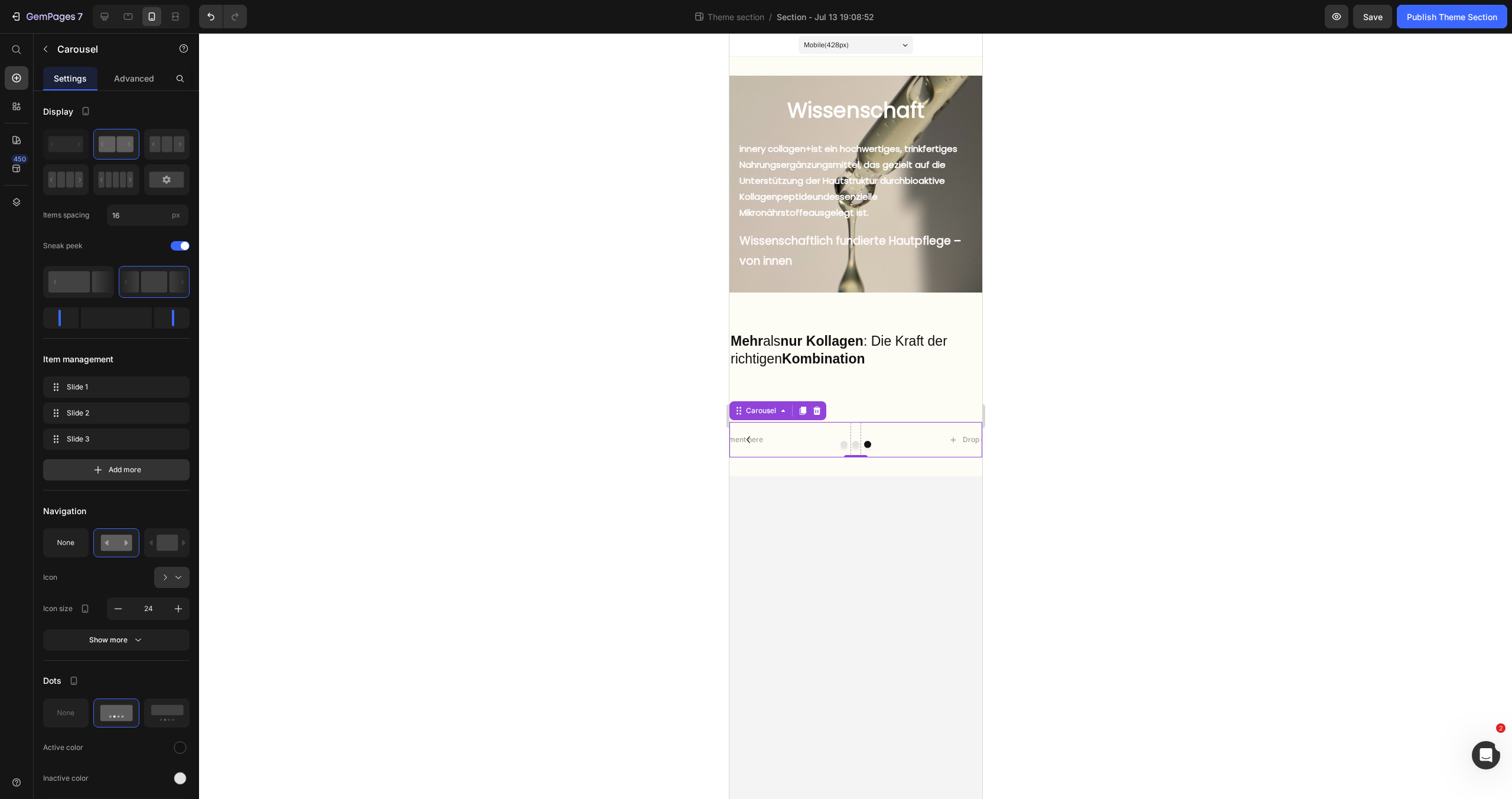 click at bounding box center (843, 444) 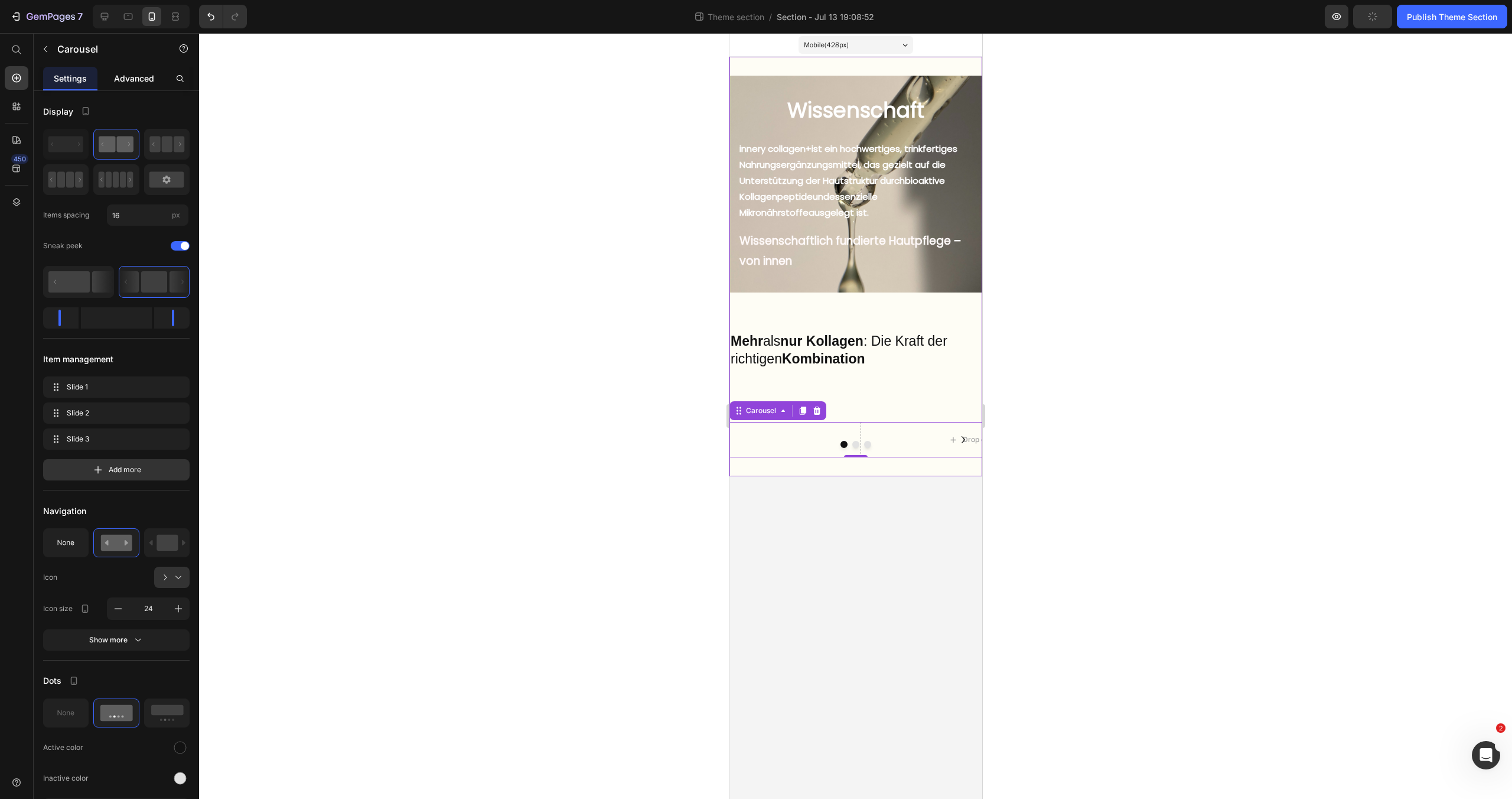 click on "Advanced" at bounding box center [134, 78] 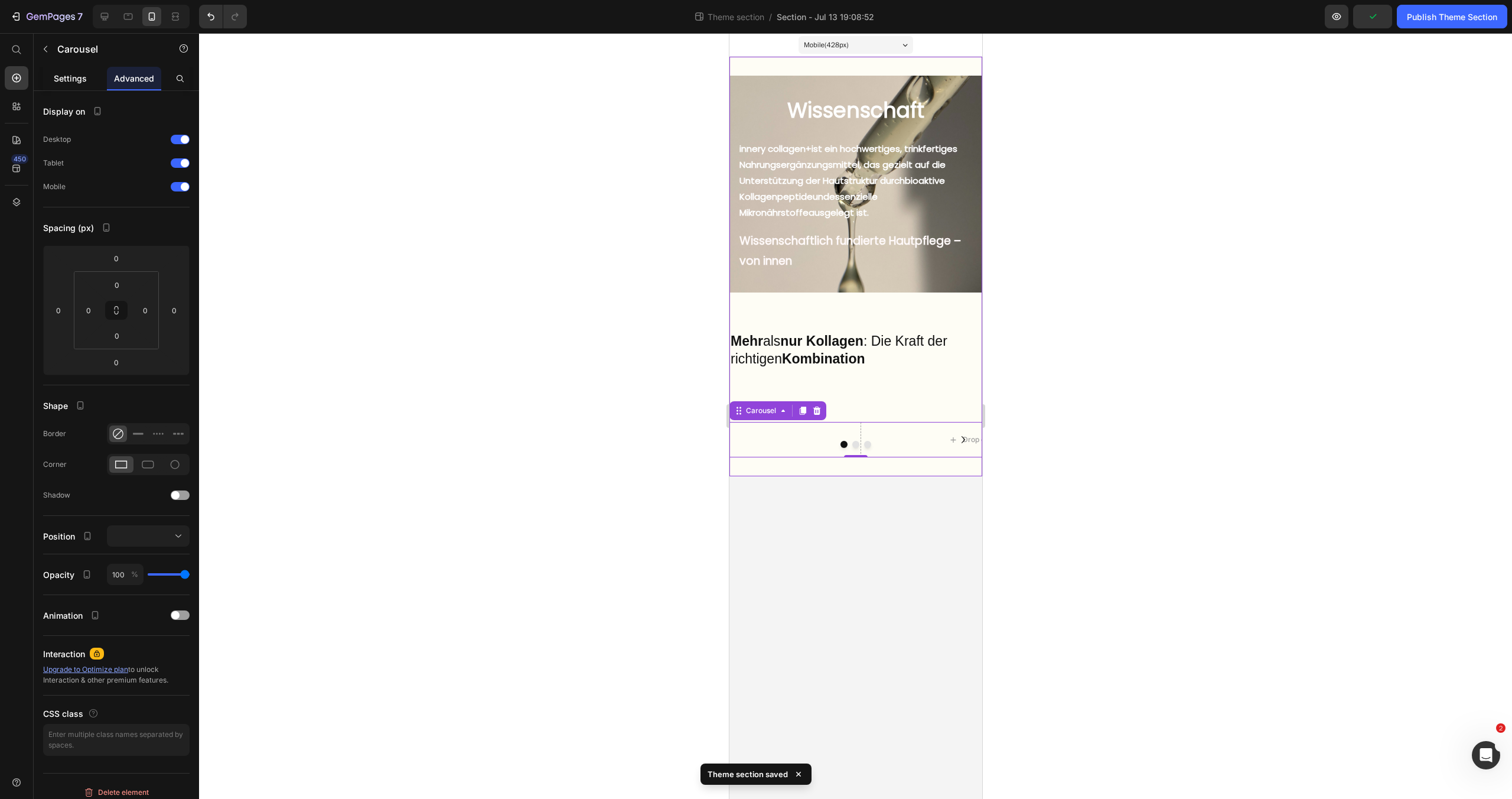 click on "Settings" at bounding box center [70, 78] 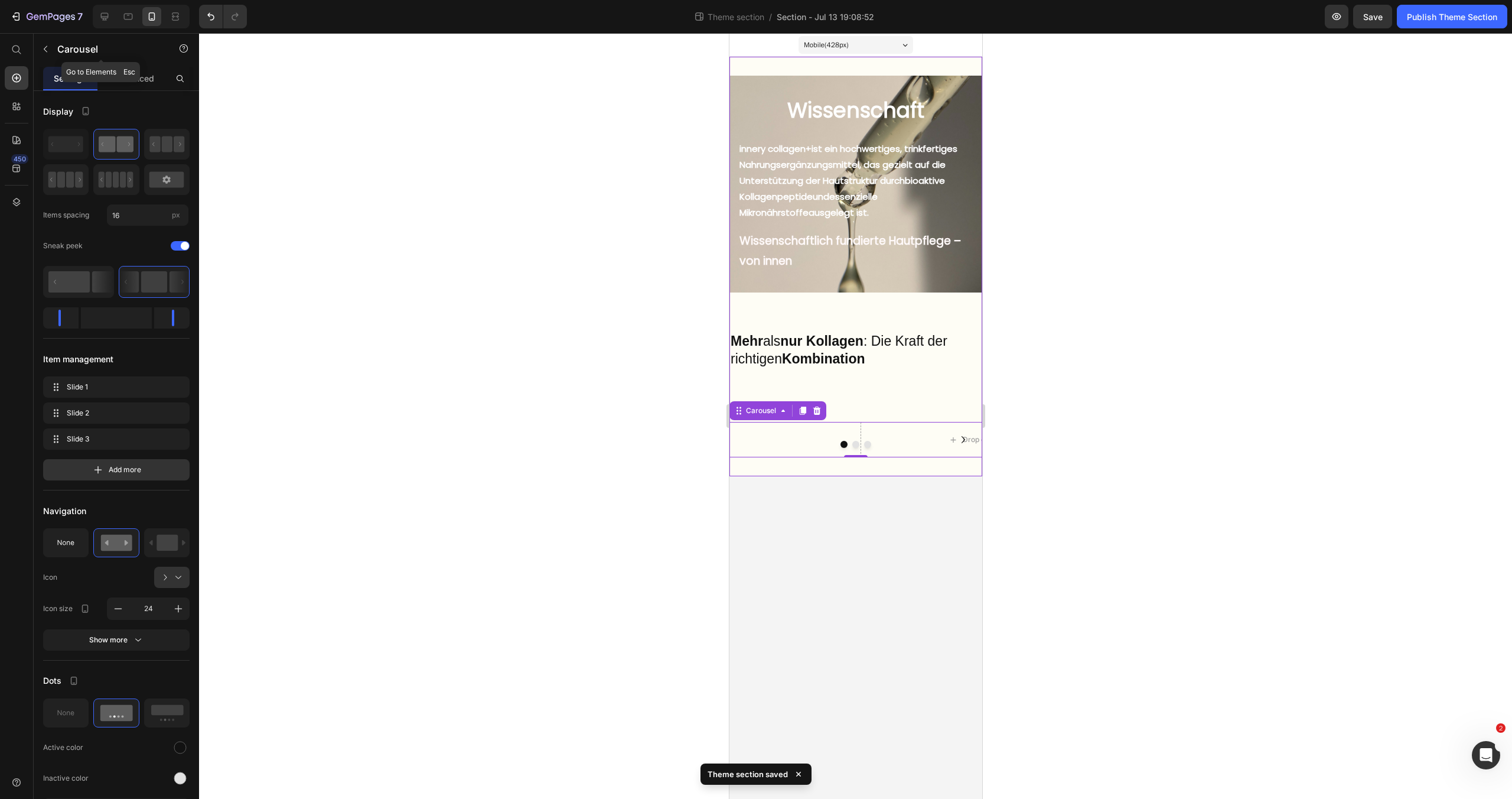 click 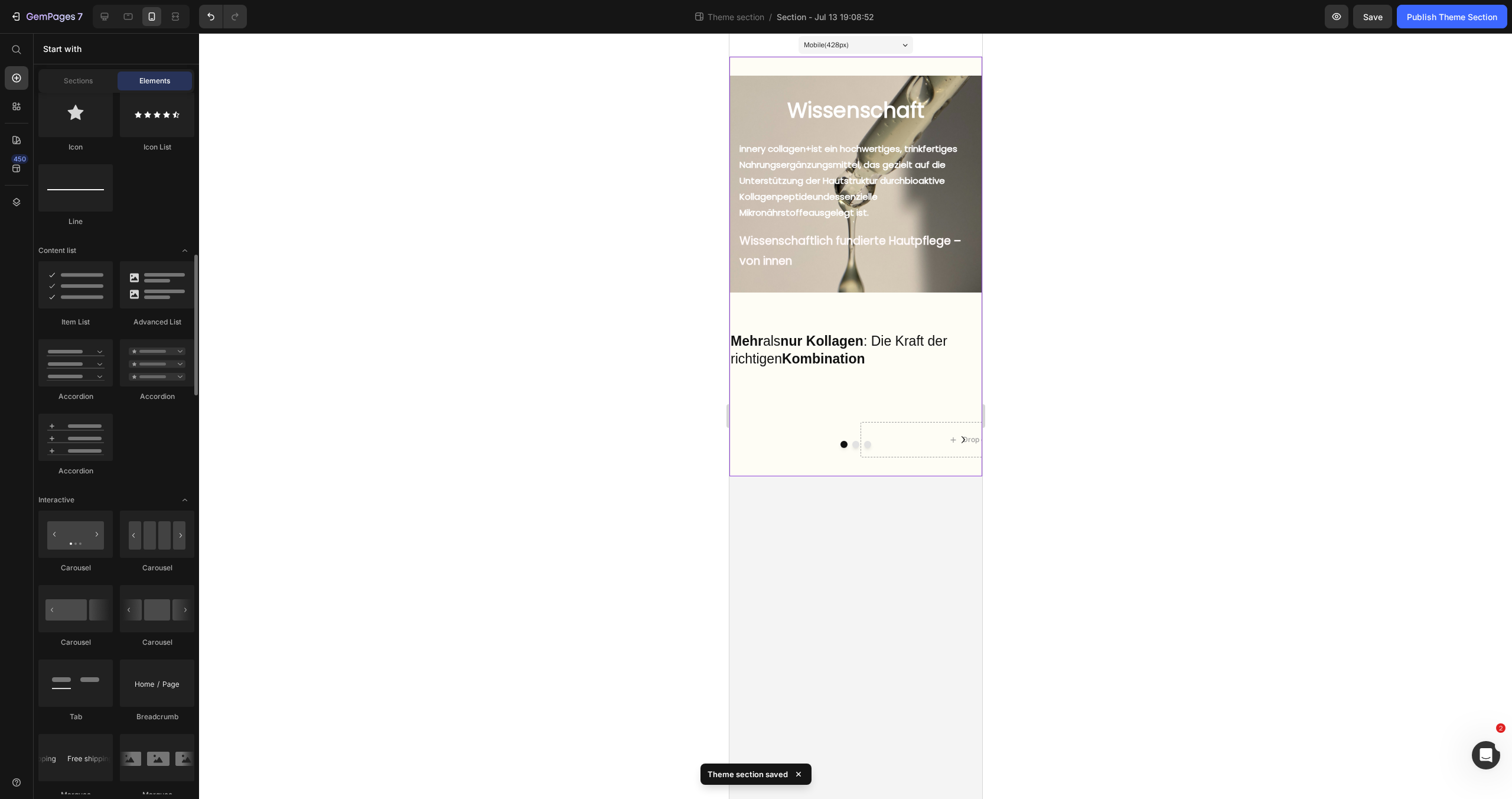 scroll, scrollTop: 792, scrollLeft: 0, axis: vertical 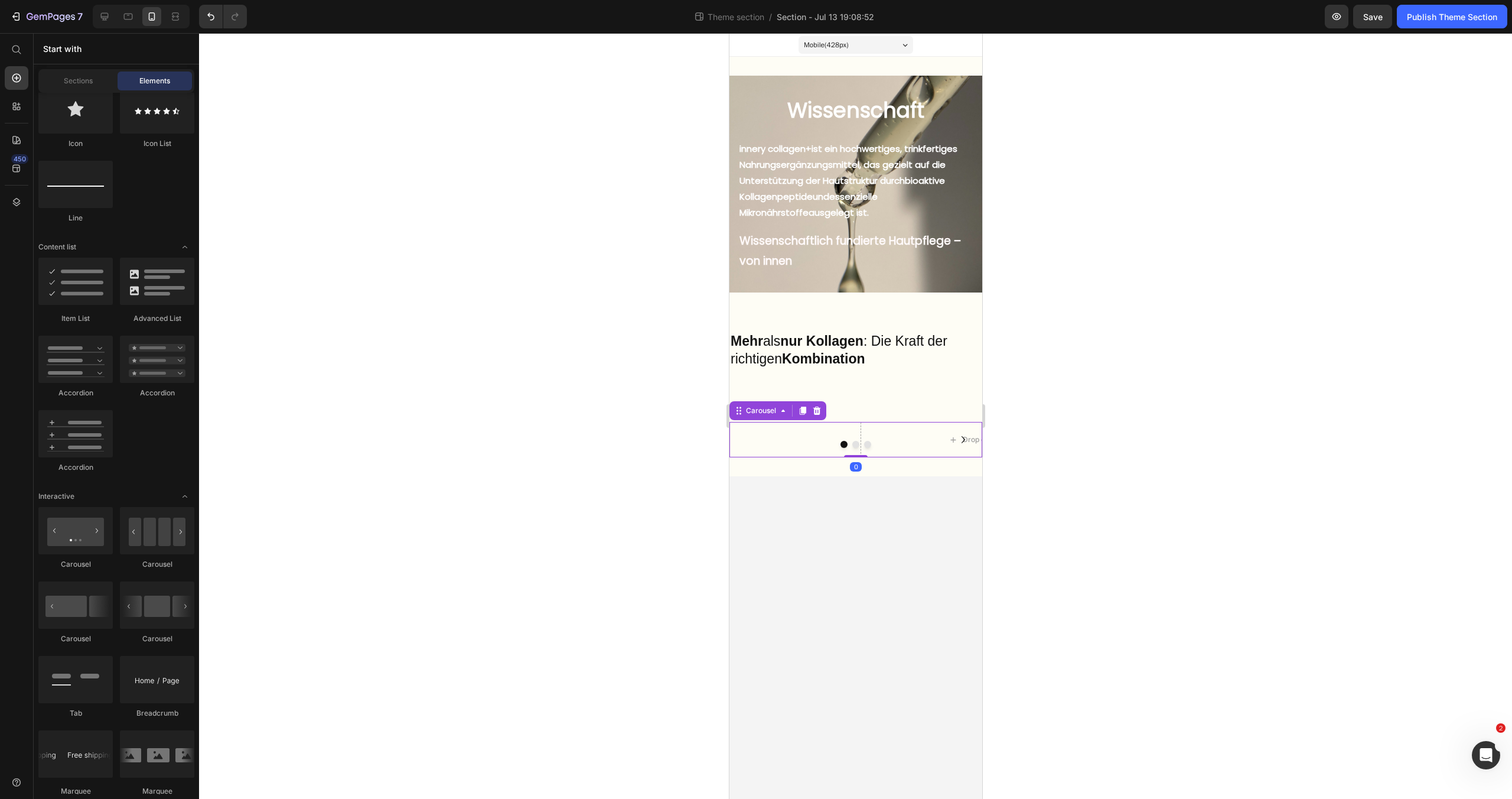 click on "Drop element here
Drop element here
Drop element here" at bounding box center (855, 440) 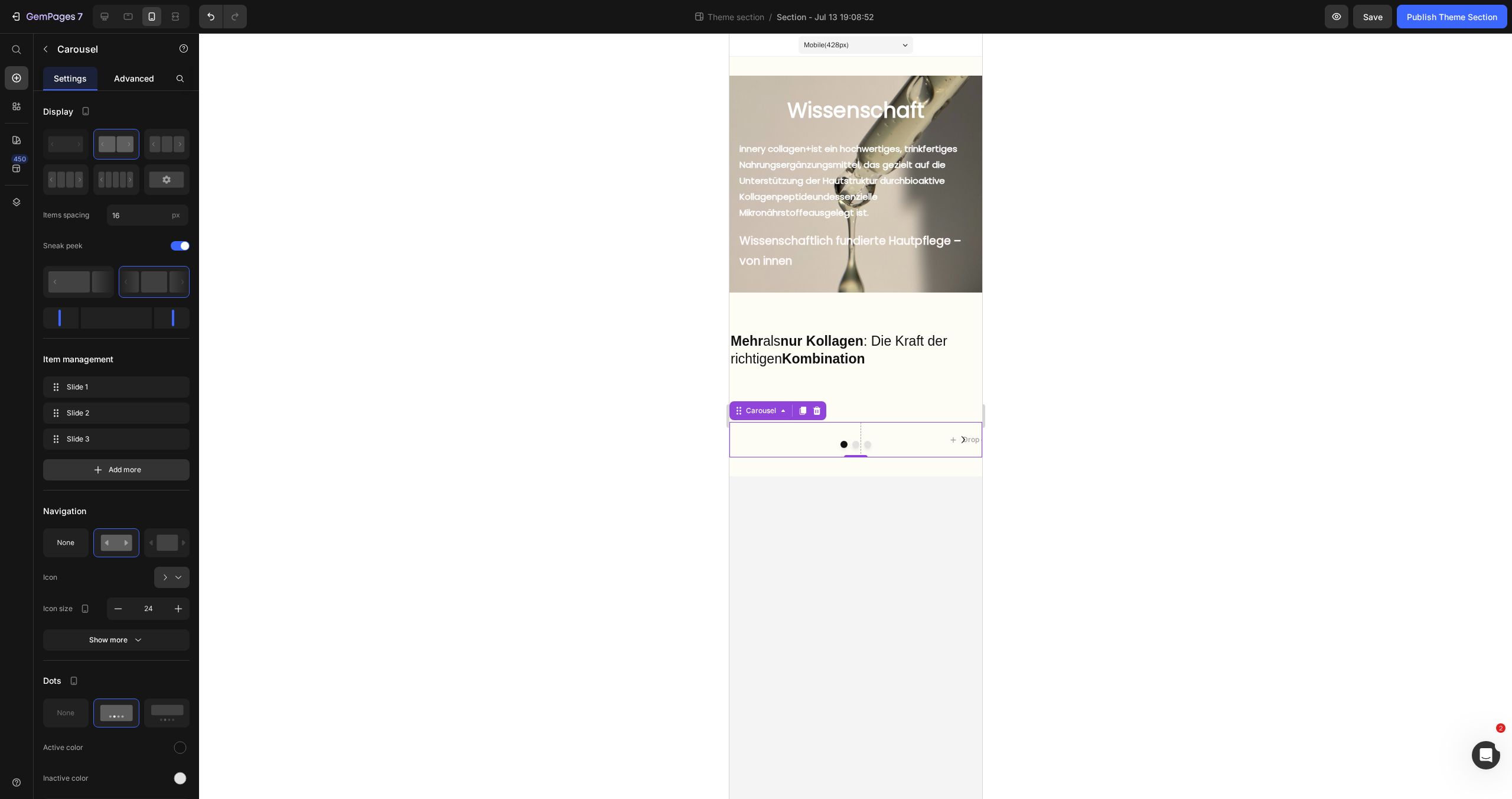 click on "Advanced" at bounding box center [134, 78] 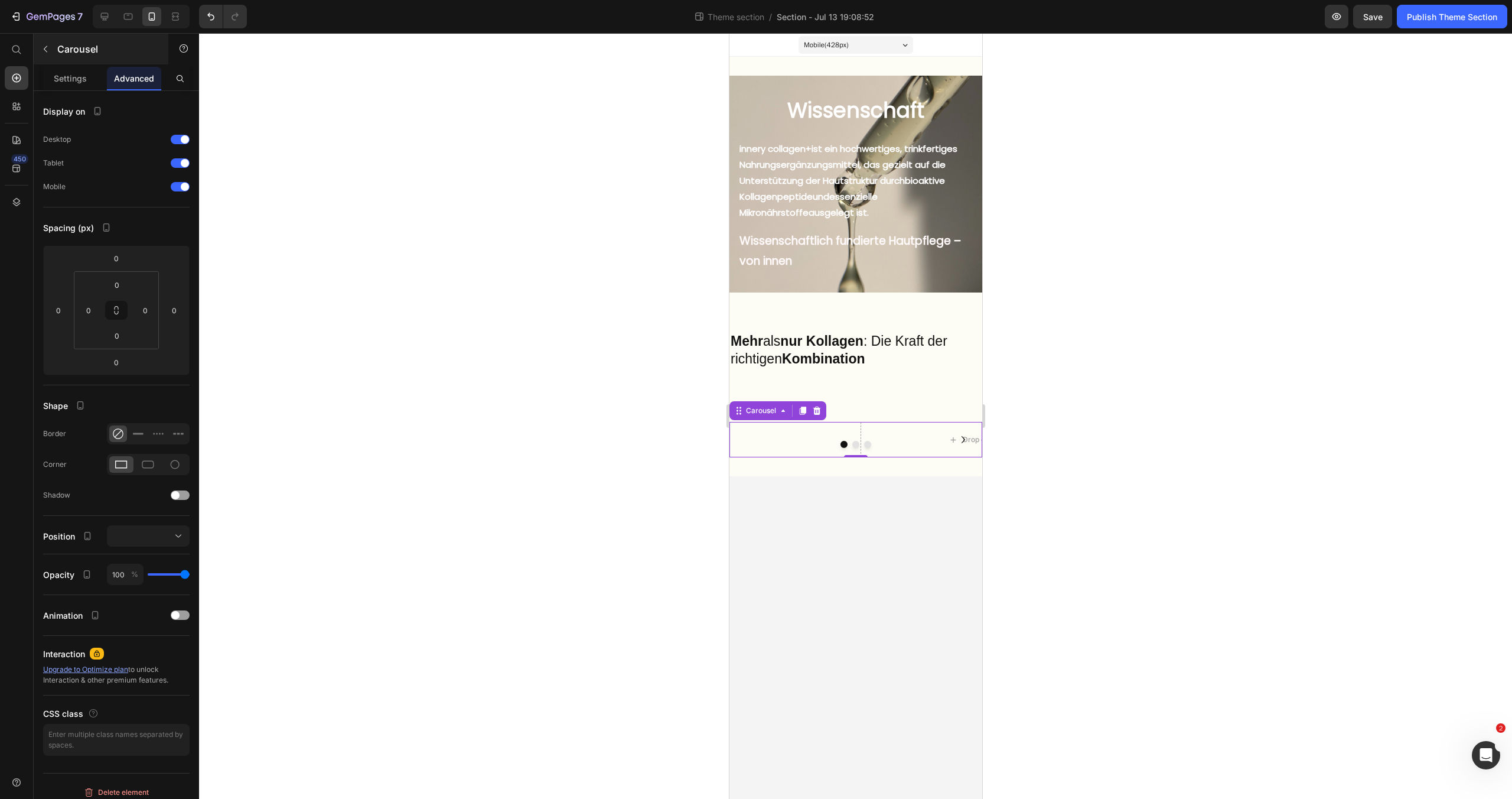 drag, startPoint x: 70, startPoint y: 82, endPoint x: 58, endPoint y: 59, distance: 25.94224 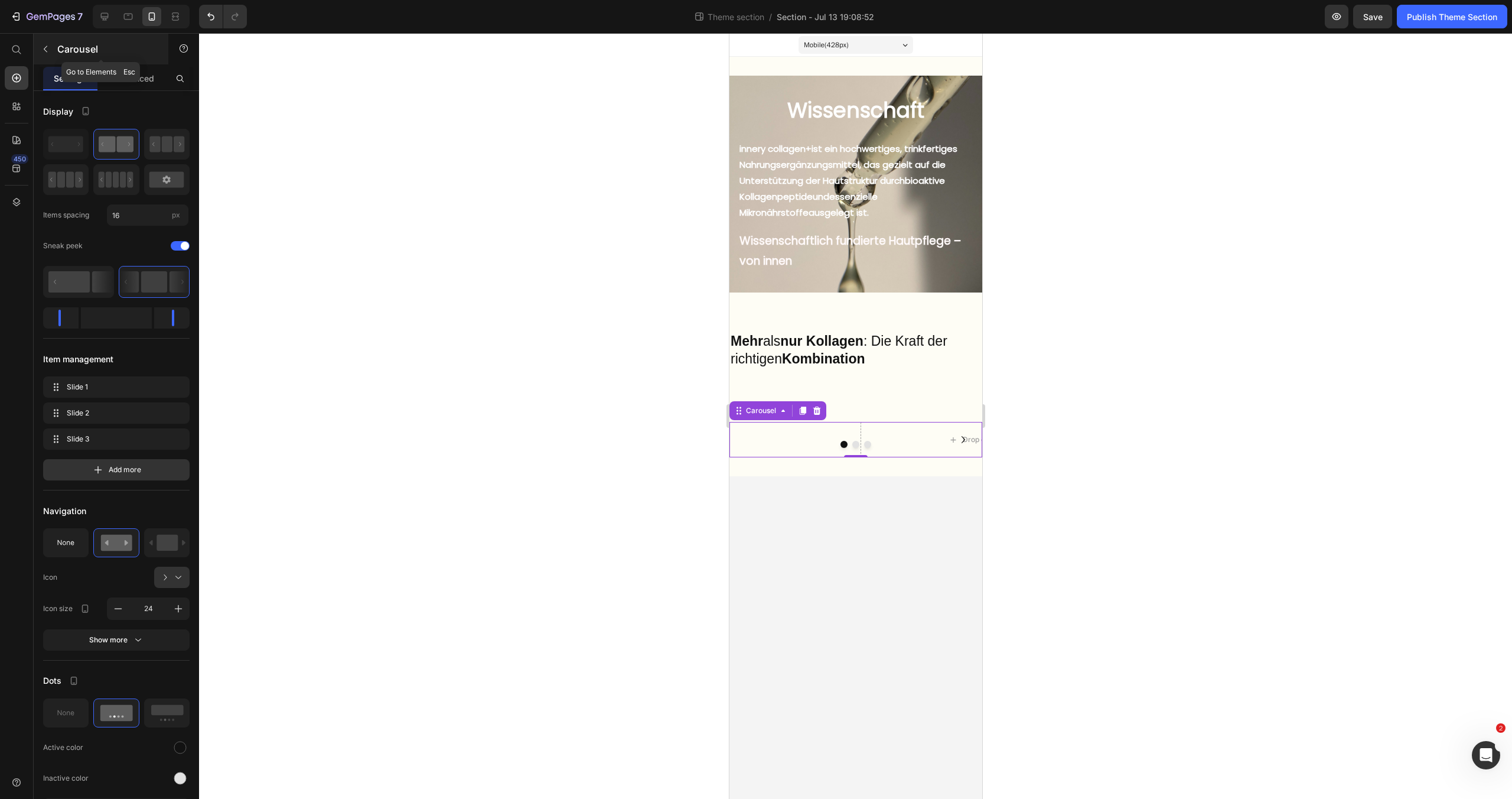 click 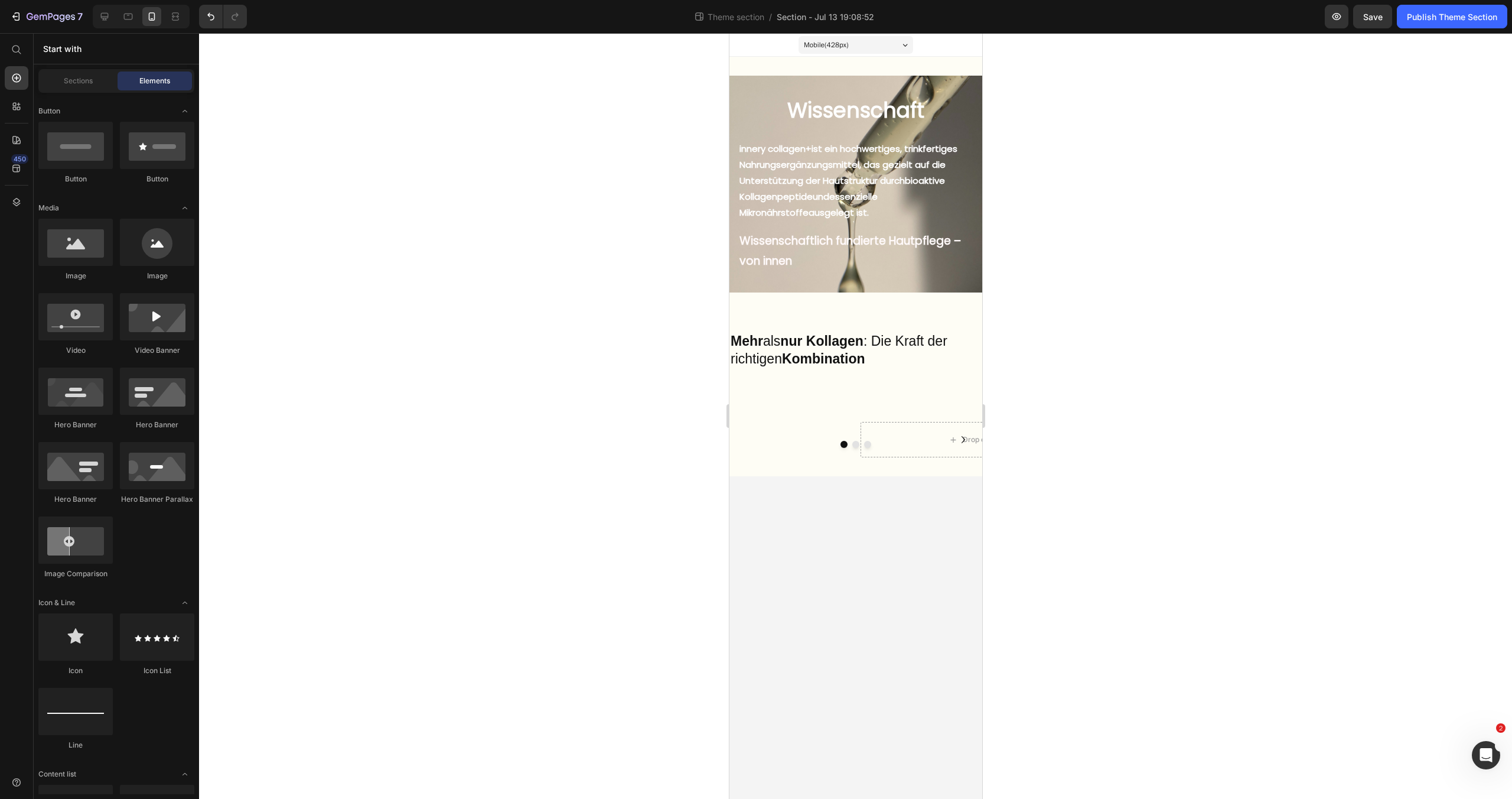 scroll, scrollTop: 371, scrollLeft: 0, axis: vertical 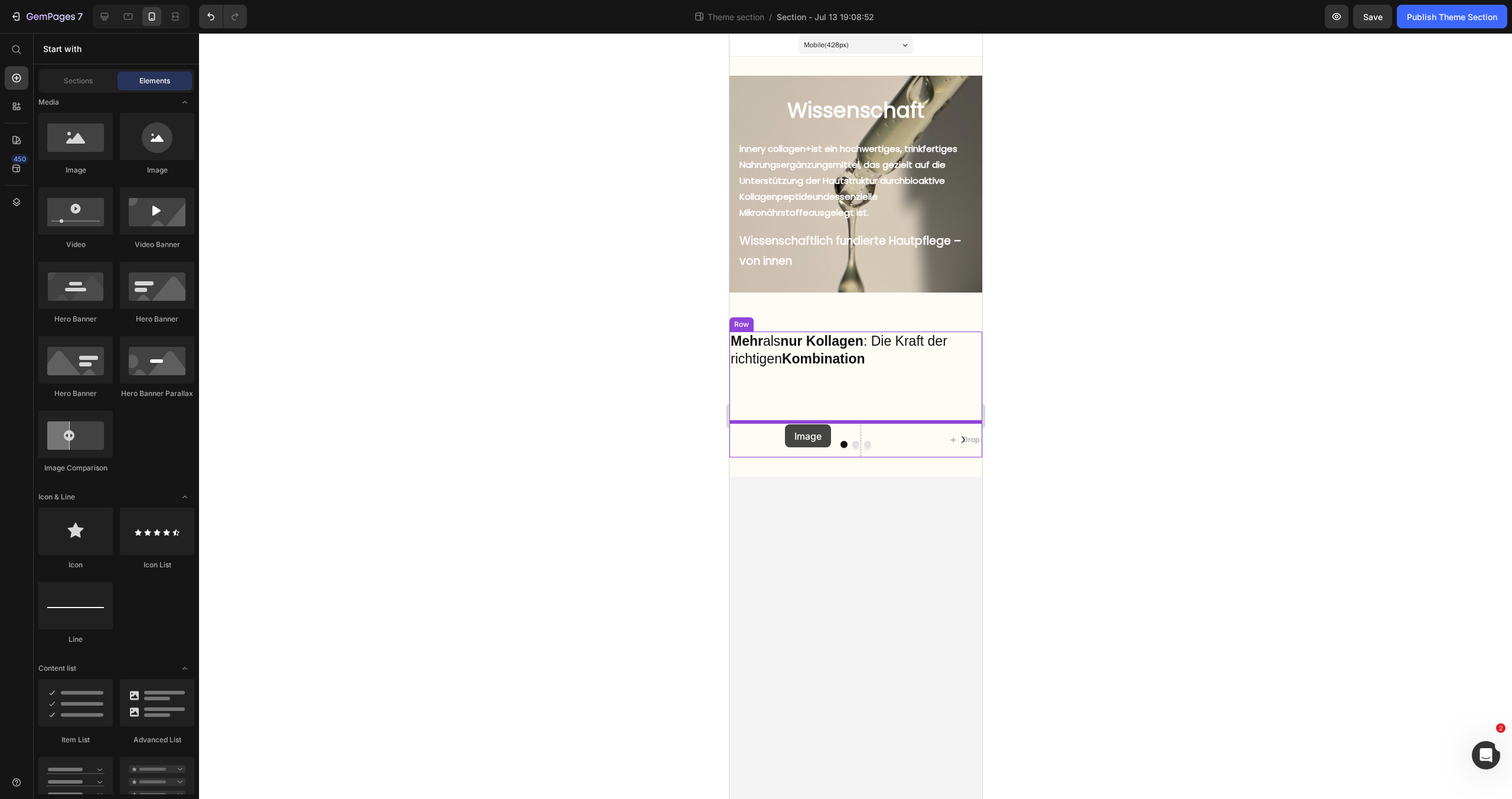 drag, startPoint x: 803, startPoint y: 186, endPoint x: 784, endPoint y: 424, distance: 238.7572 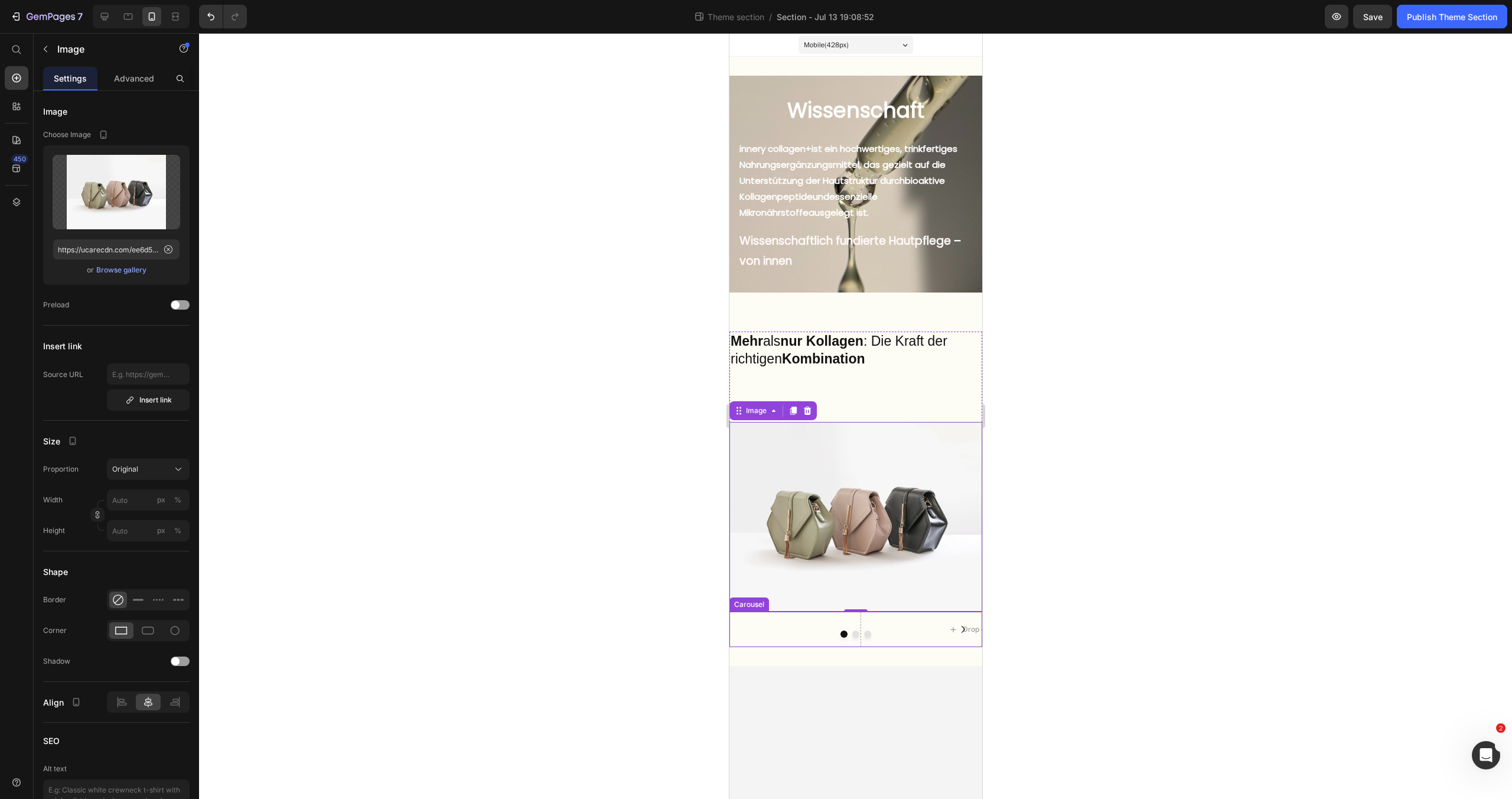 click at bounding box center [855, 634] 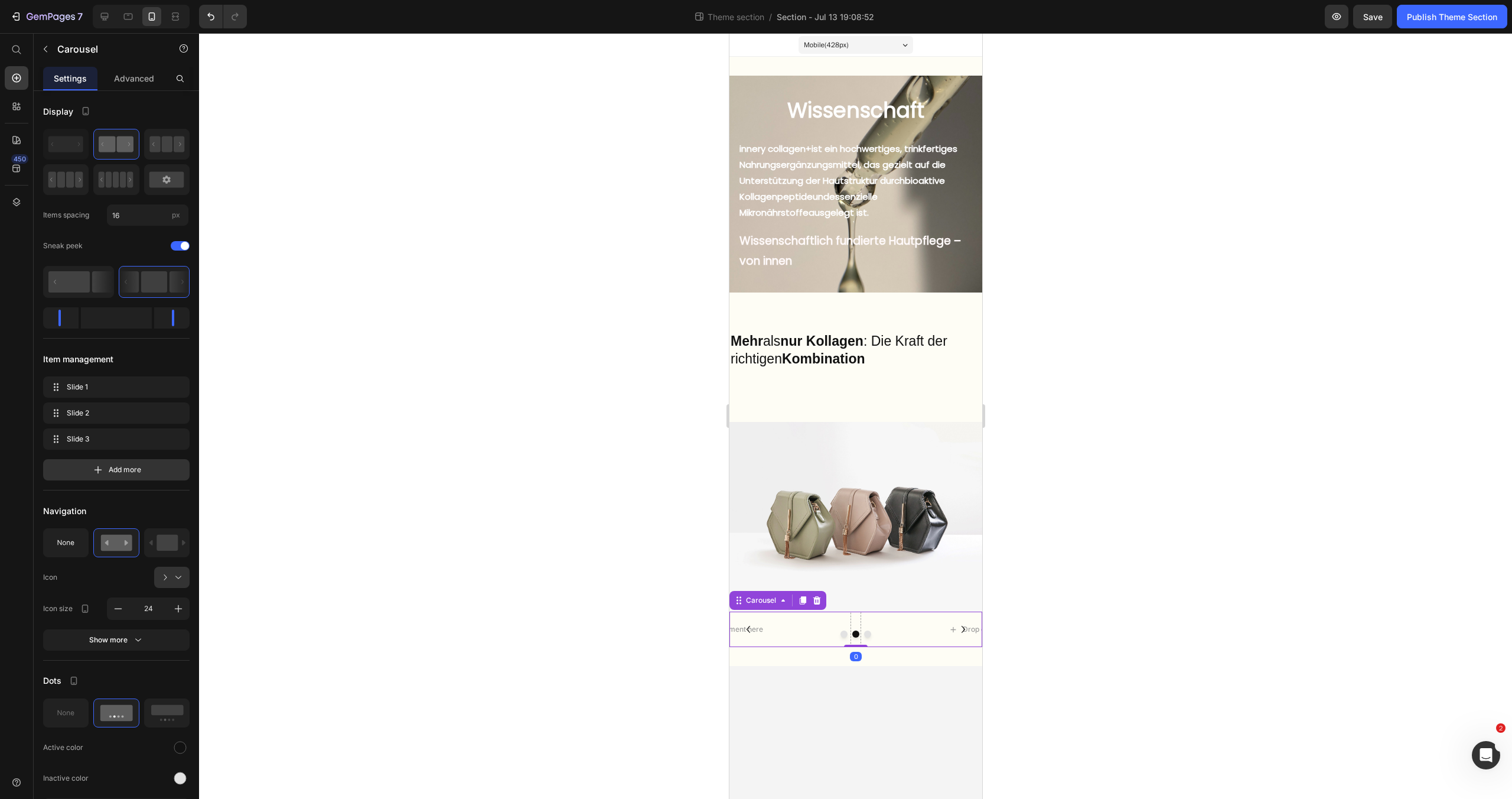 click at bounding box center (855, 634) 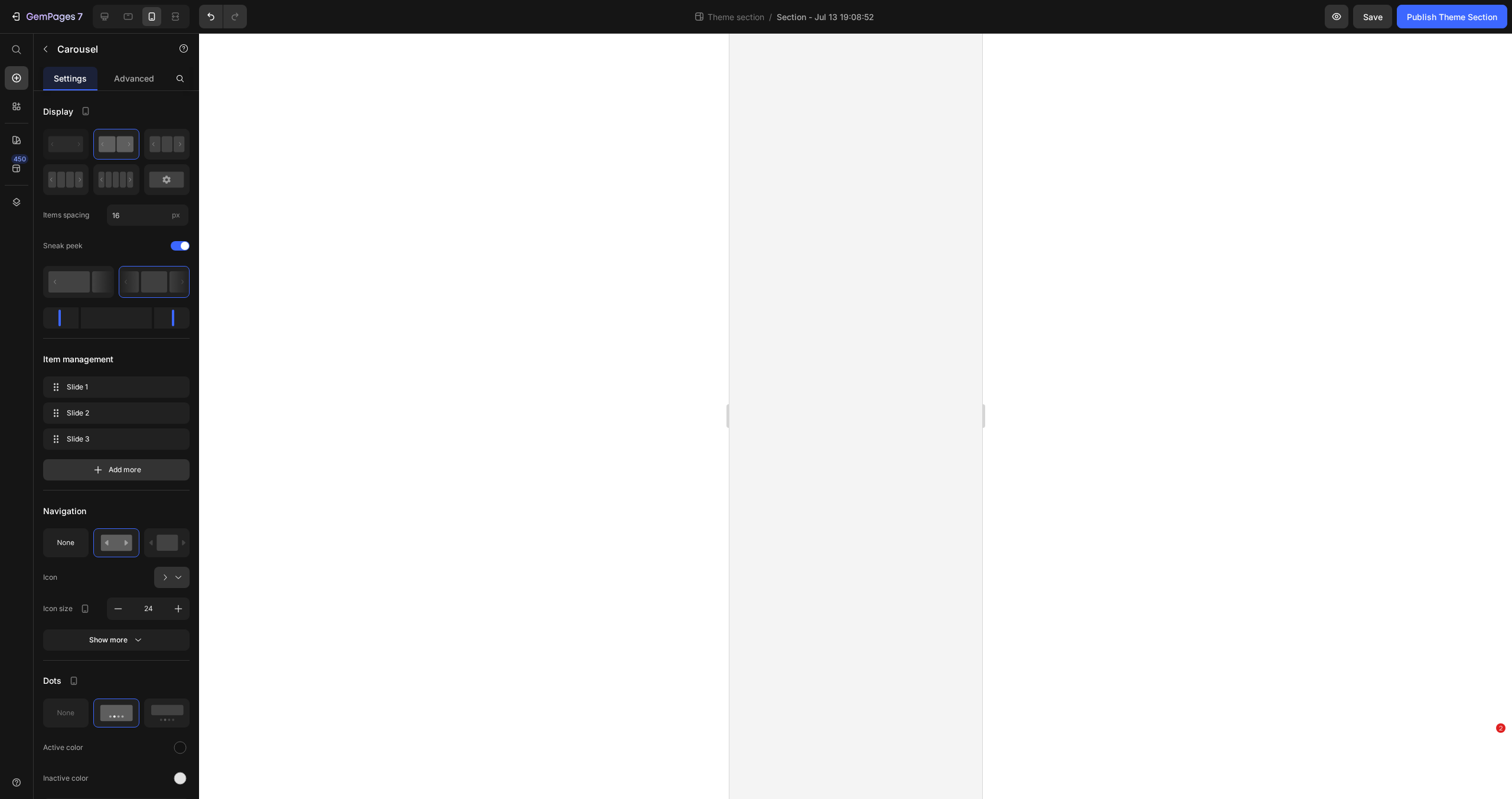 scroll, scrollTop: 0, scrollLeft: 0, axis: both 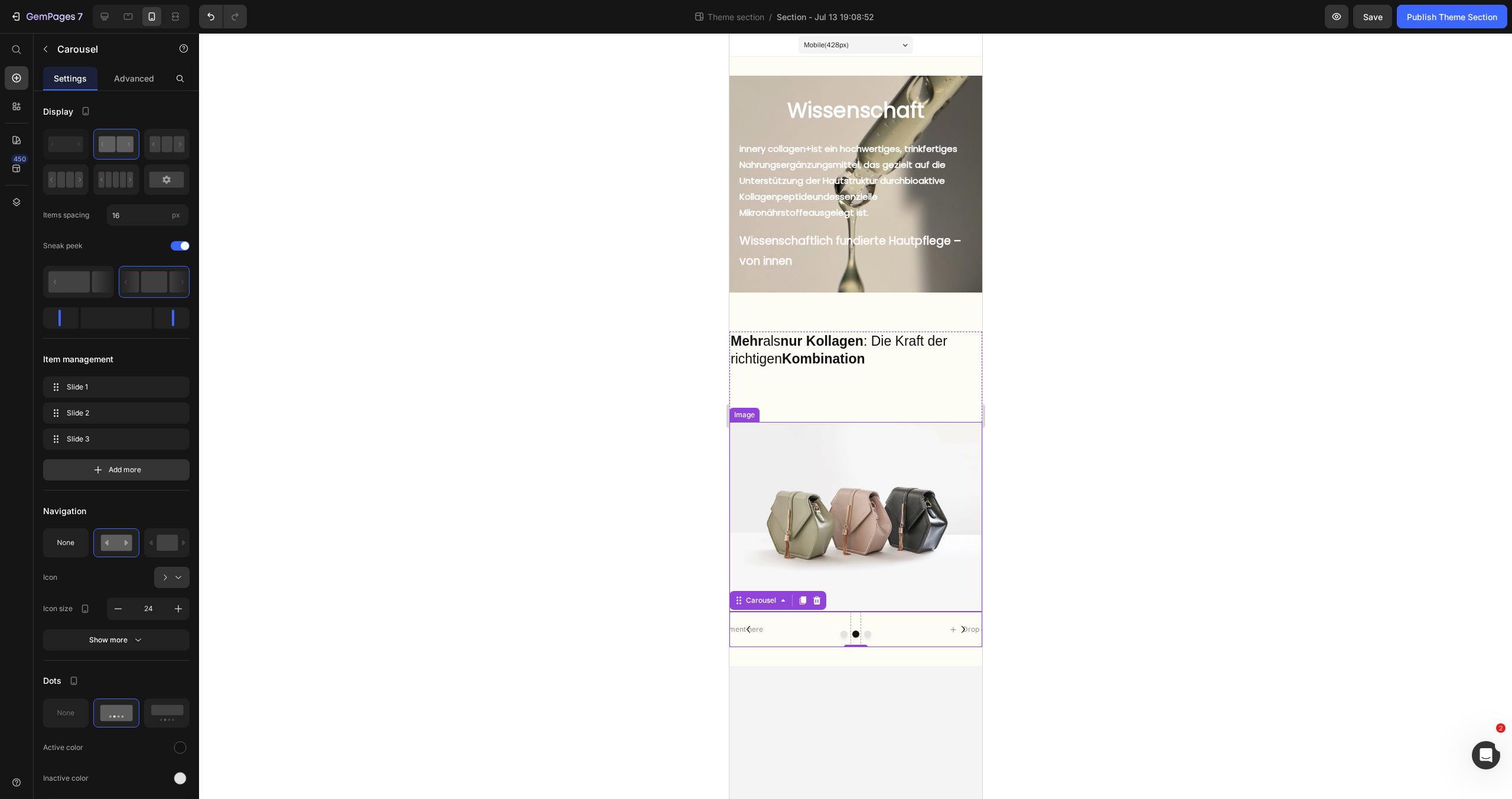 click at bounding box center [855, 517] 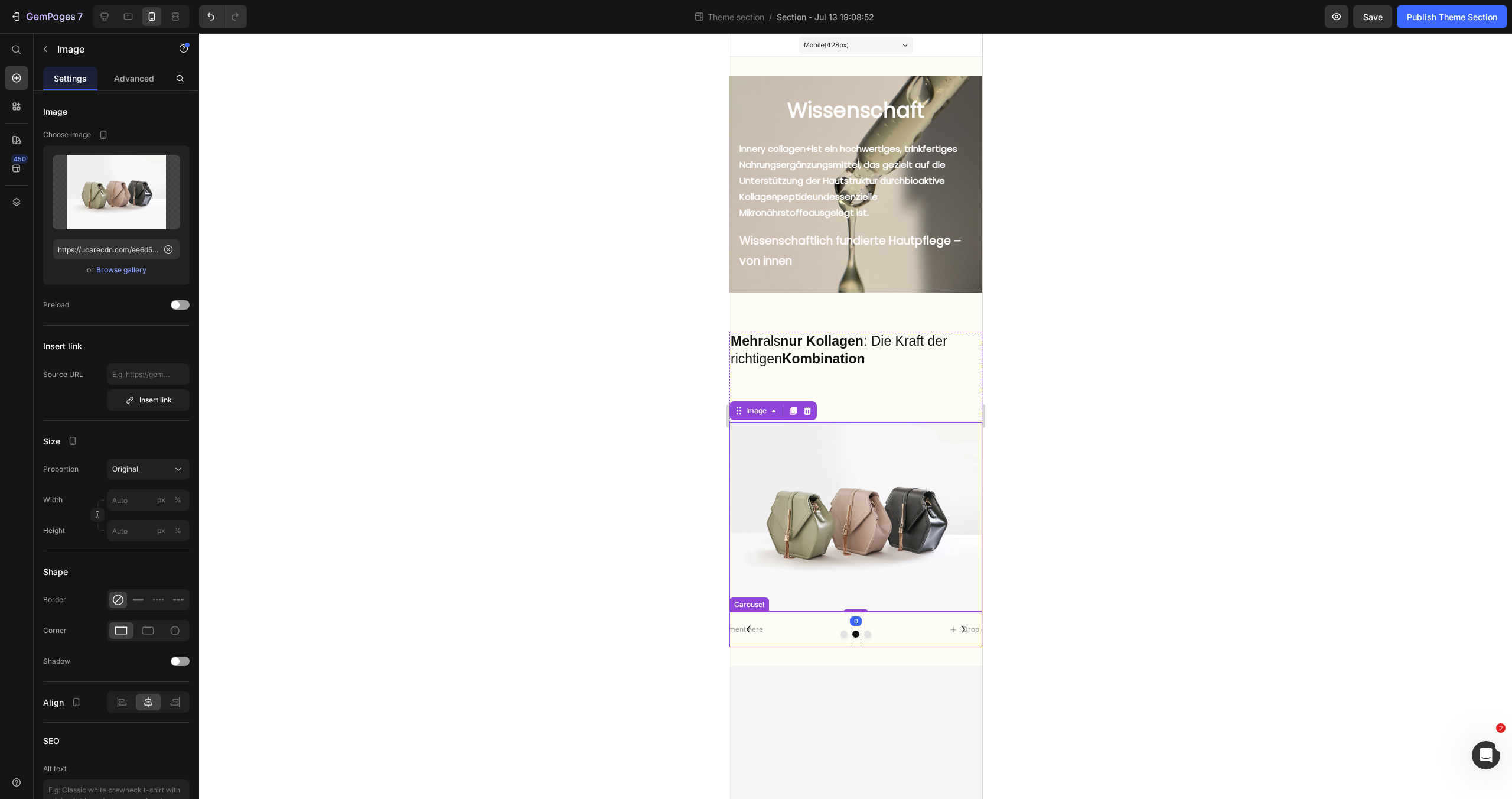 click at bounding box center [855, 634] 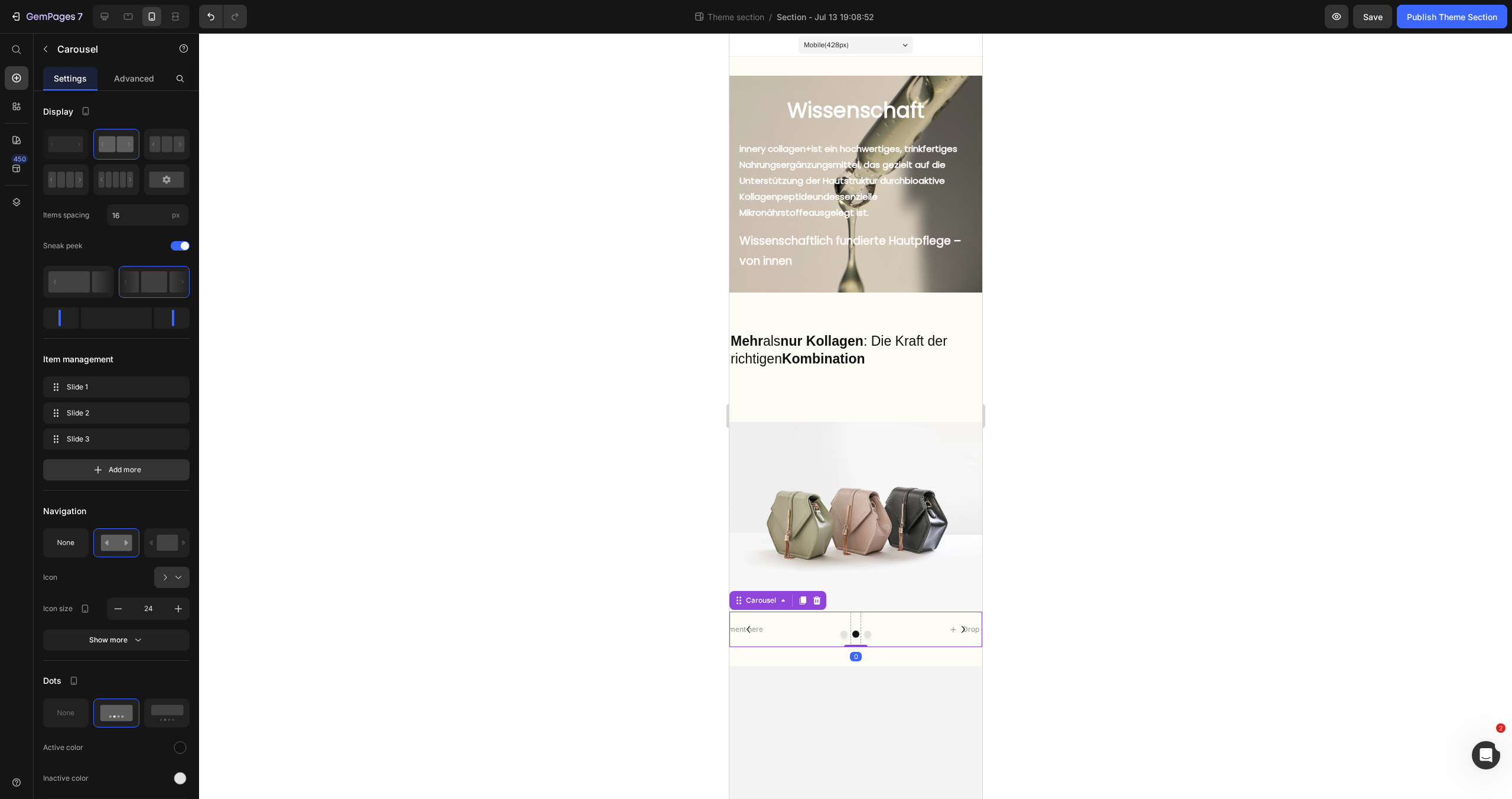 click at bounding box center [855, 634] 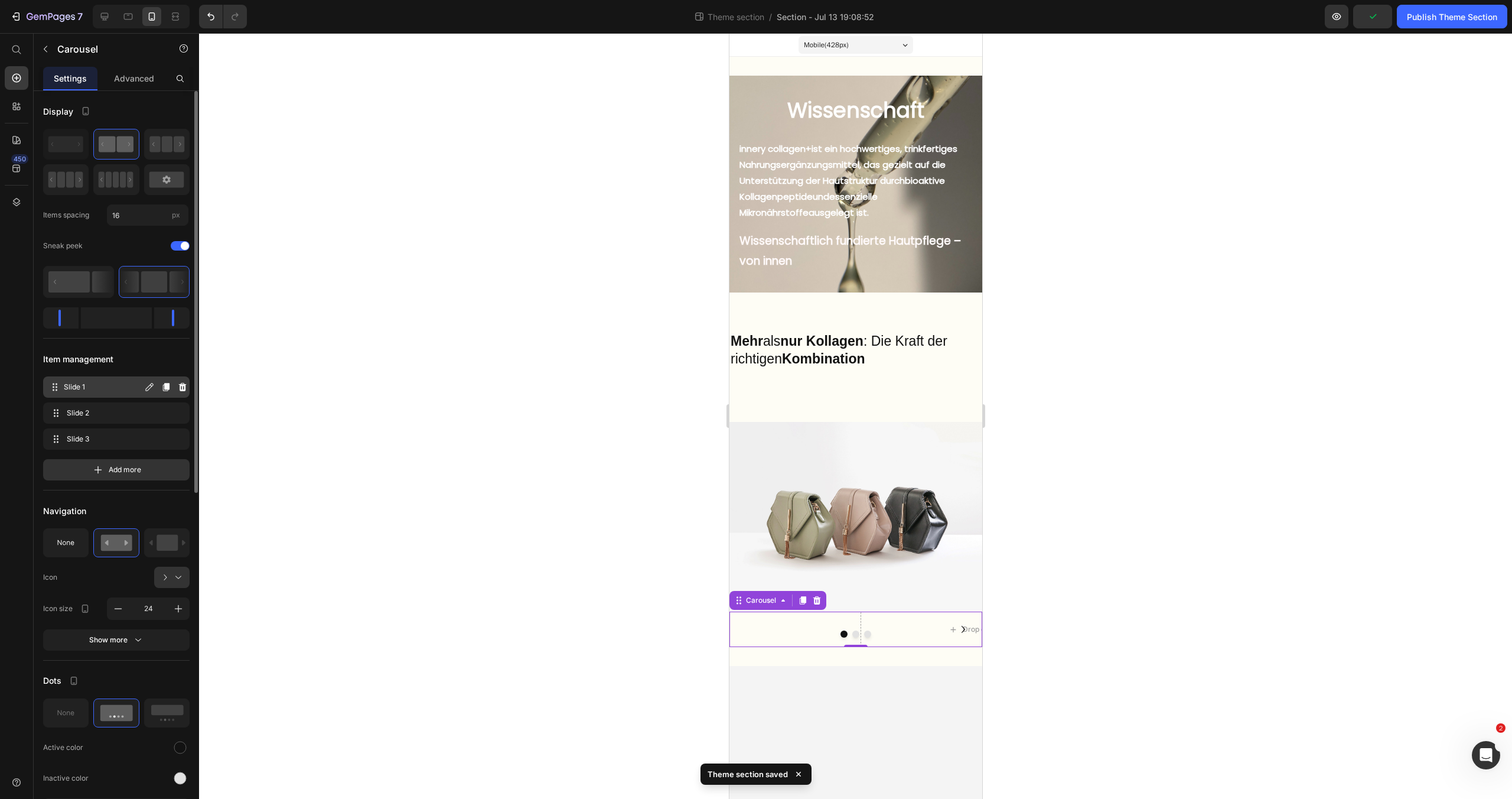 click on "Slide 1" at bounding box center (103, 387) 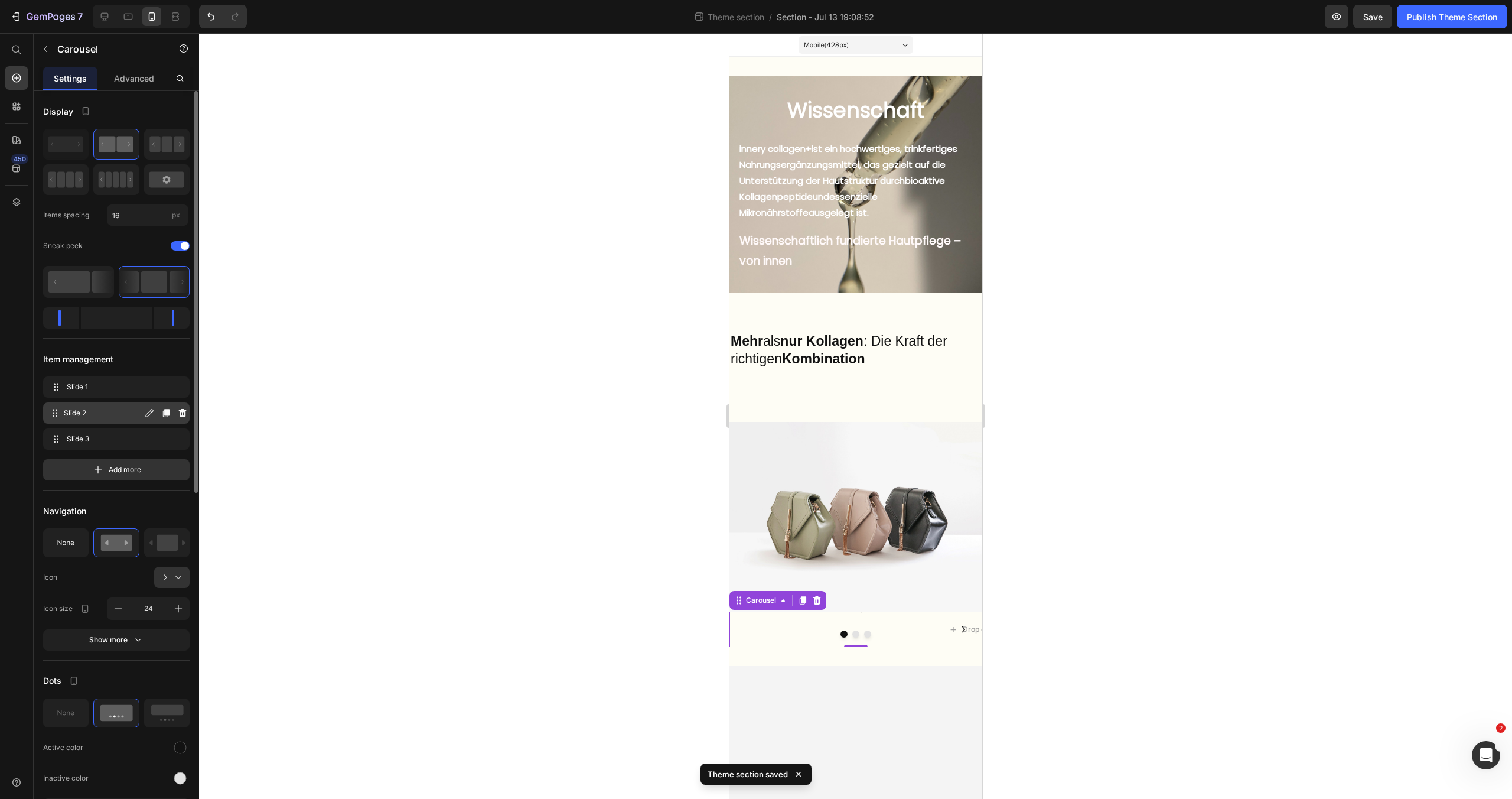 click on "Slide 2" at bounding box center (103, 413) 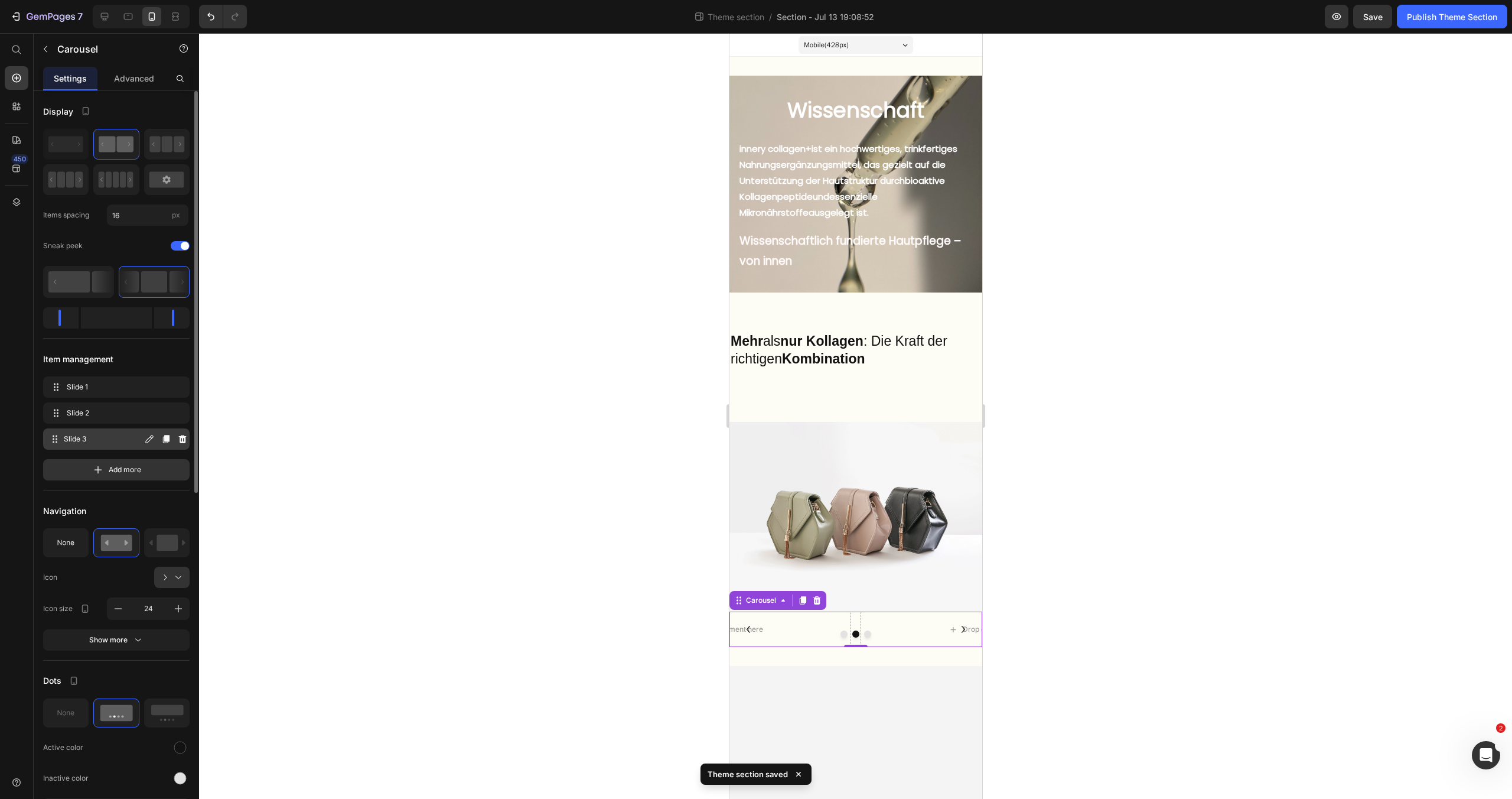 click on "Slide 3 Slide 3" at bounding box center [116, 439] 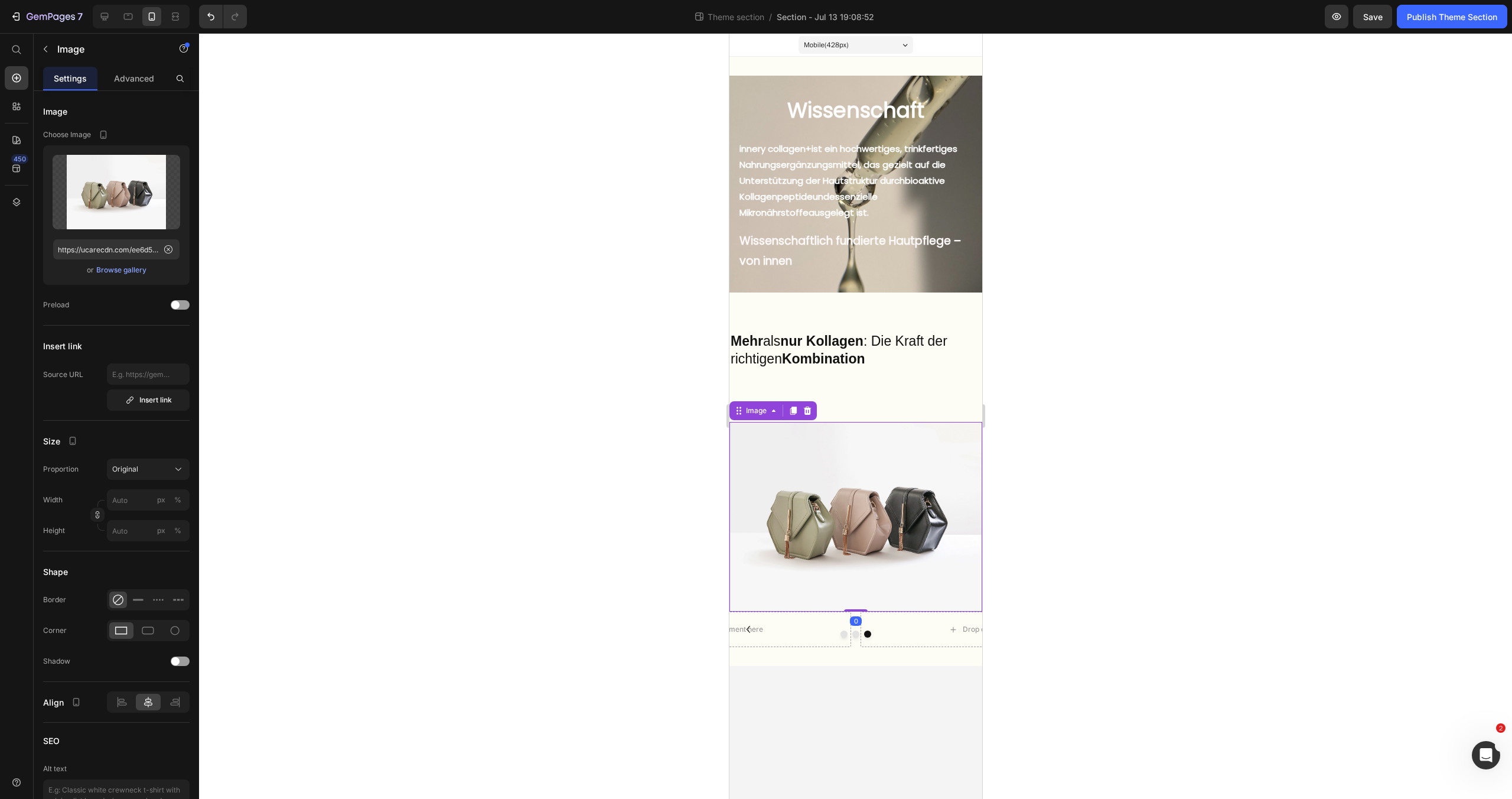 click at bounding box center (855, 517) 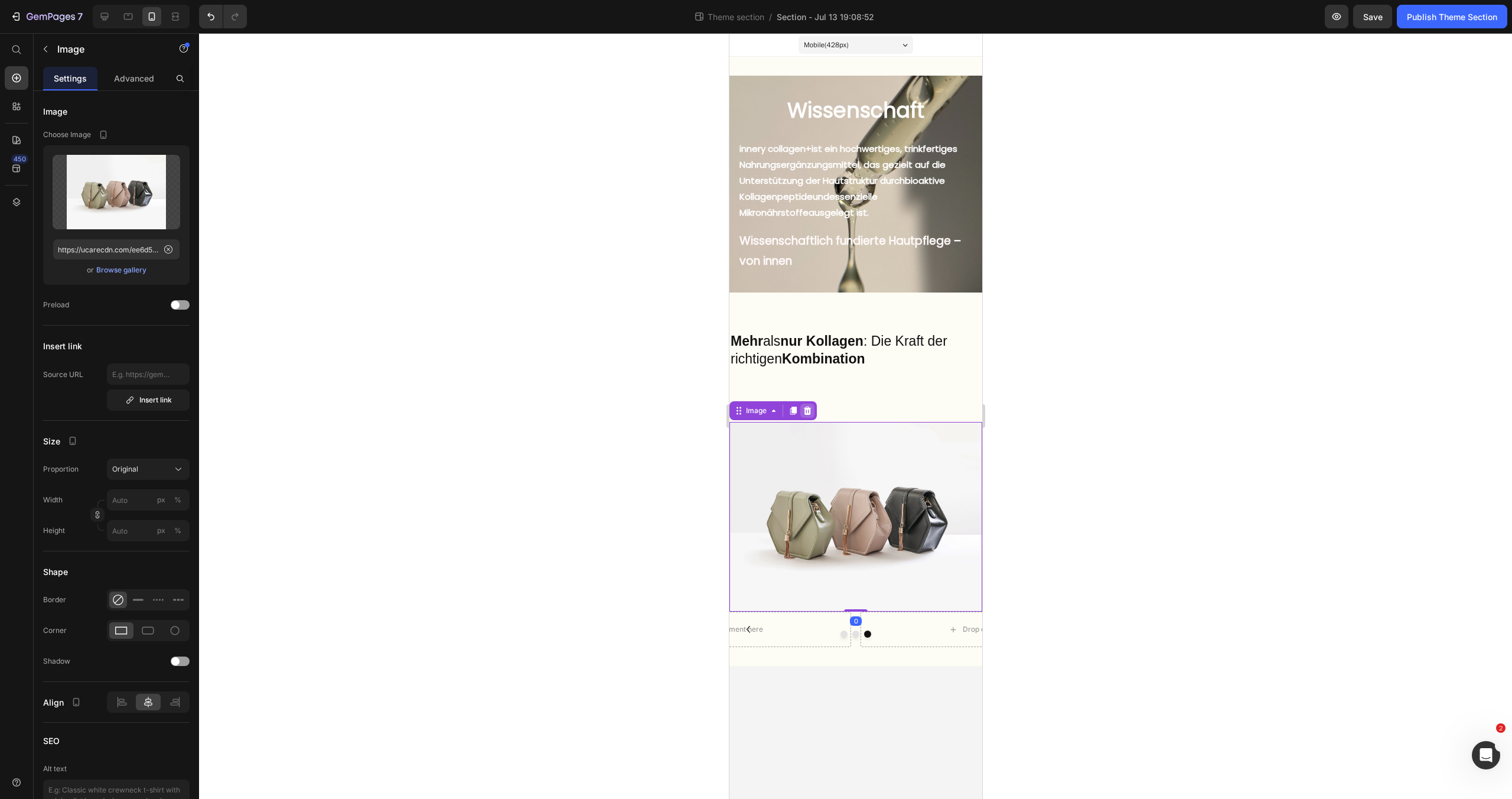 click 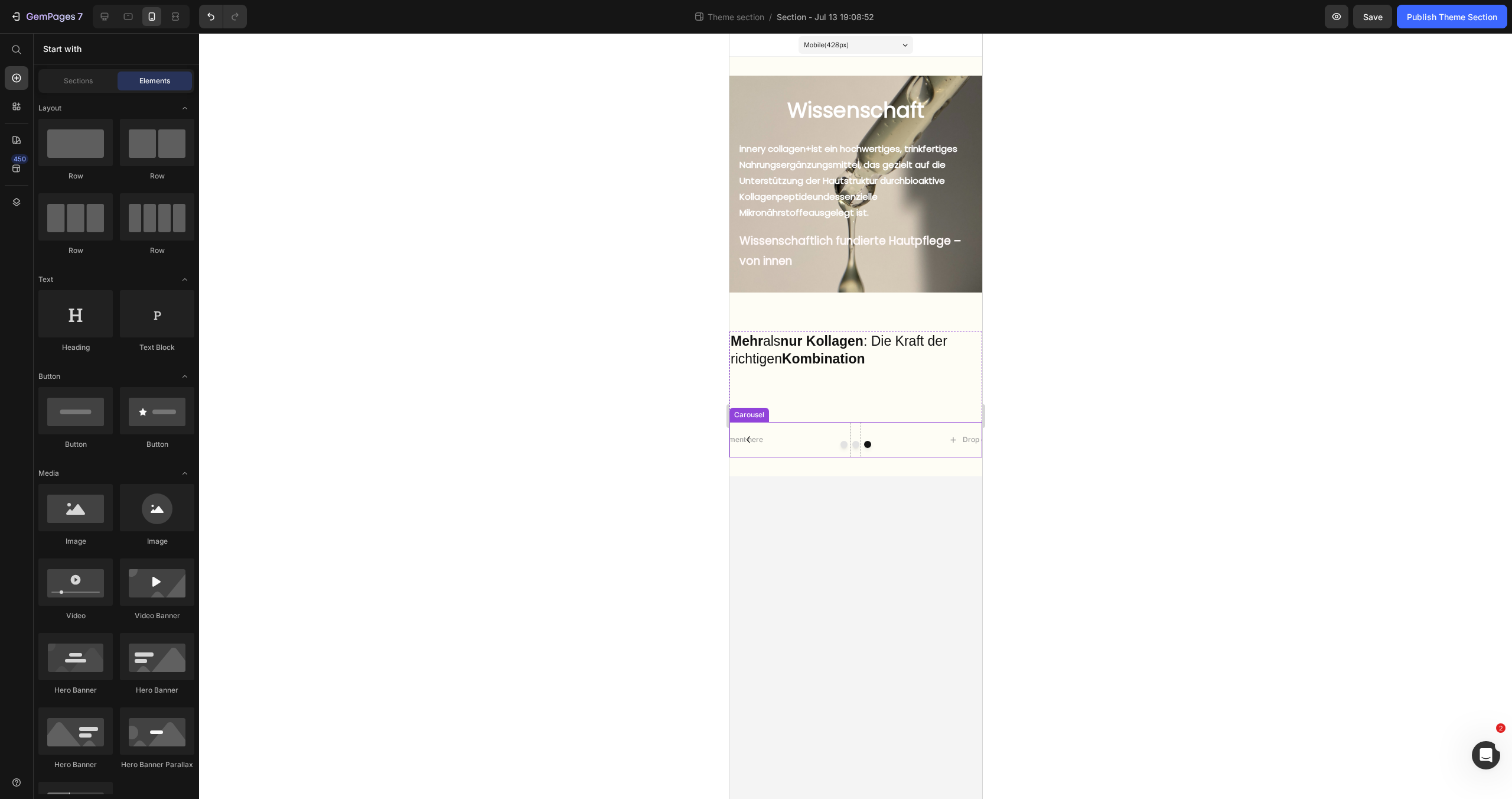 click on "Carousel" at bounding box center (748, 415) 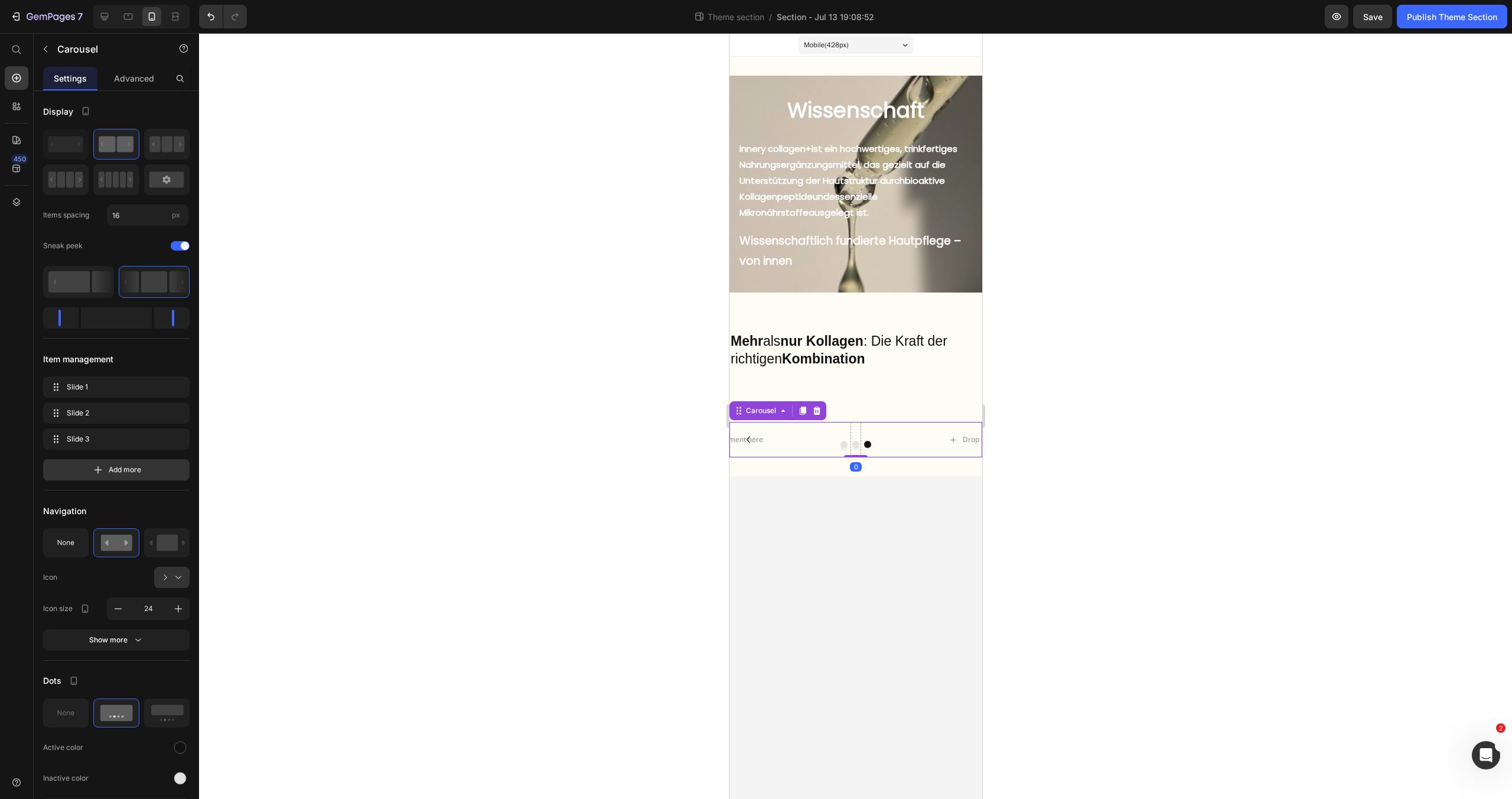 click at bounding box center (855, 444) 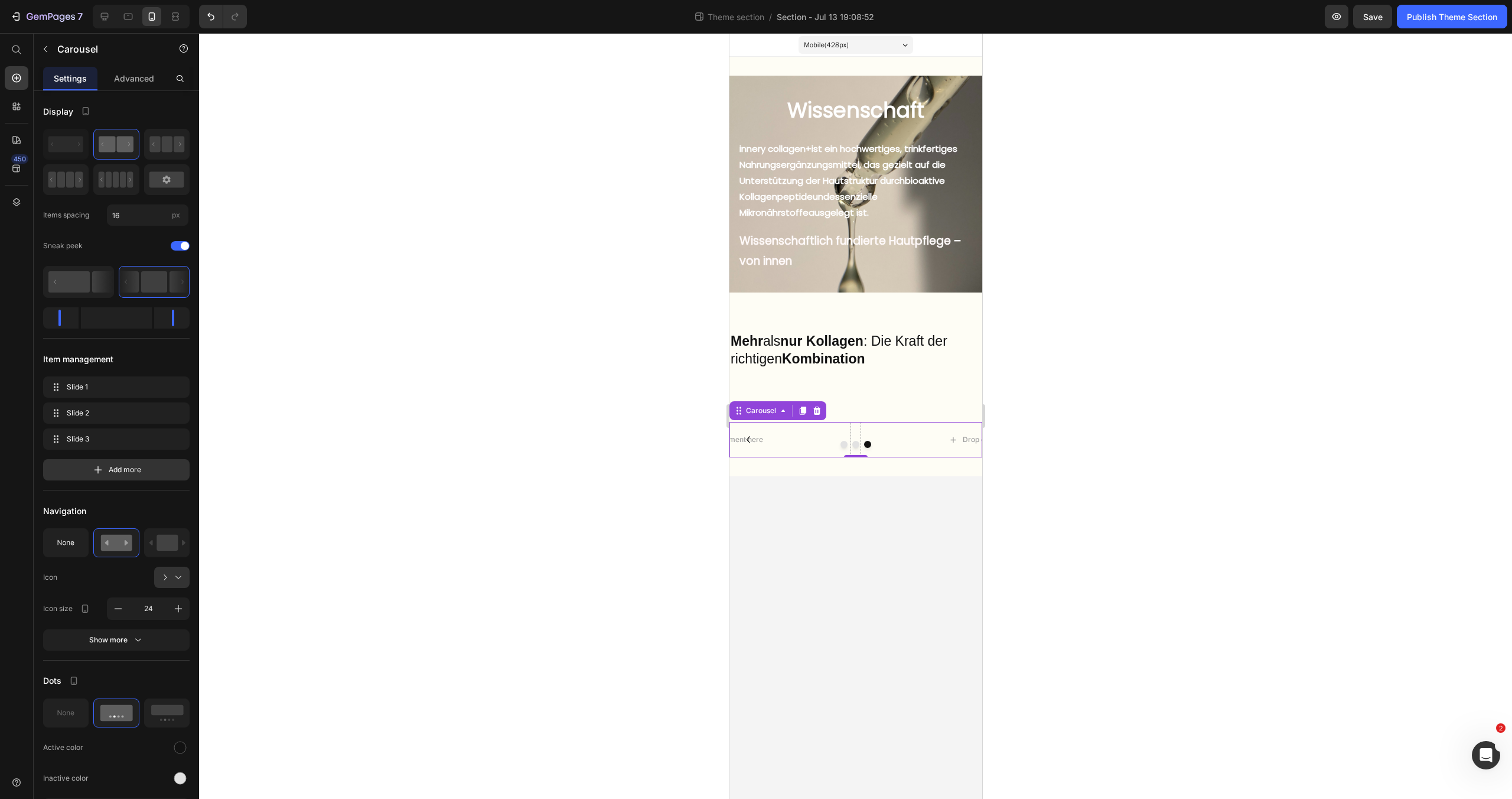 click 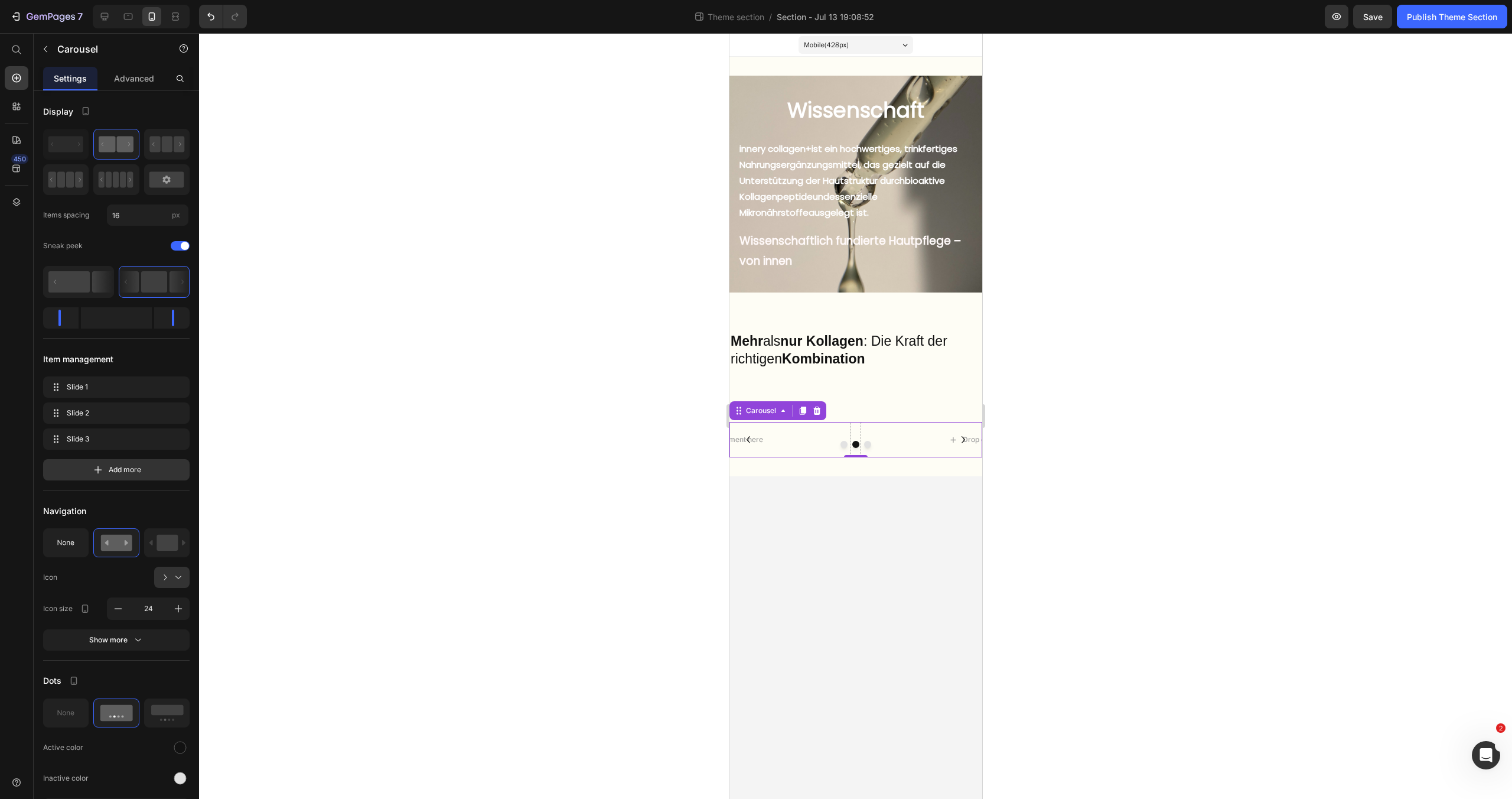 click at bounding box center (843, 444) 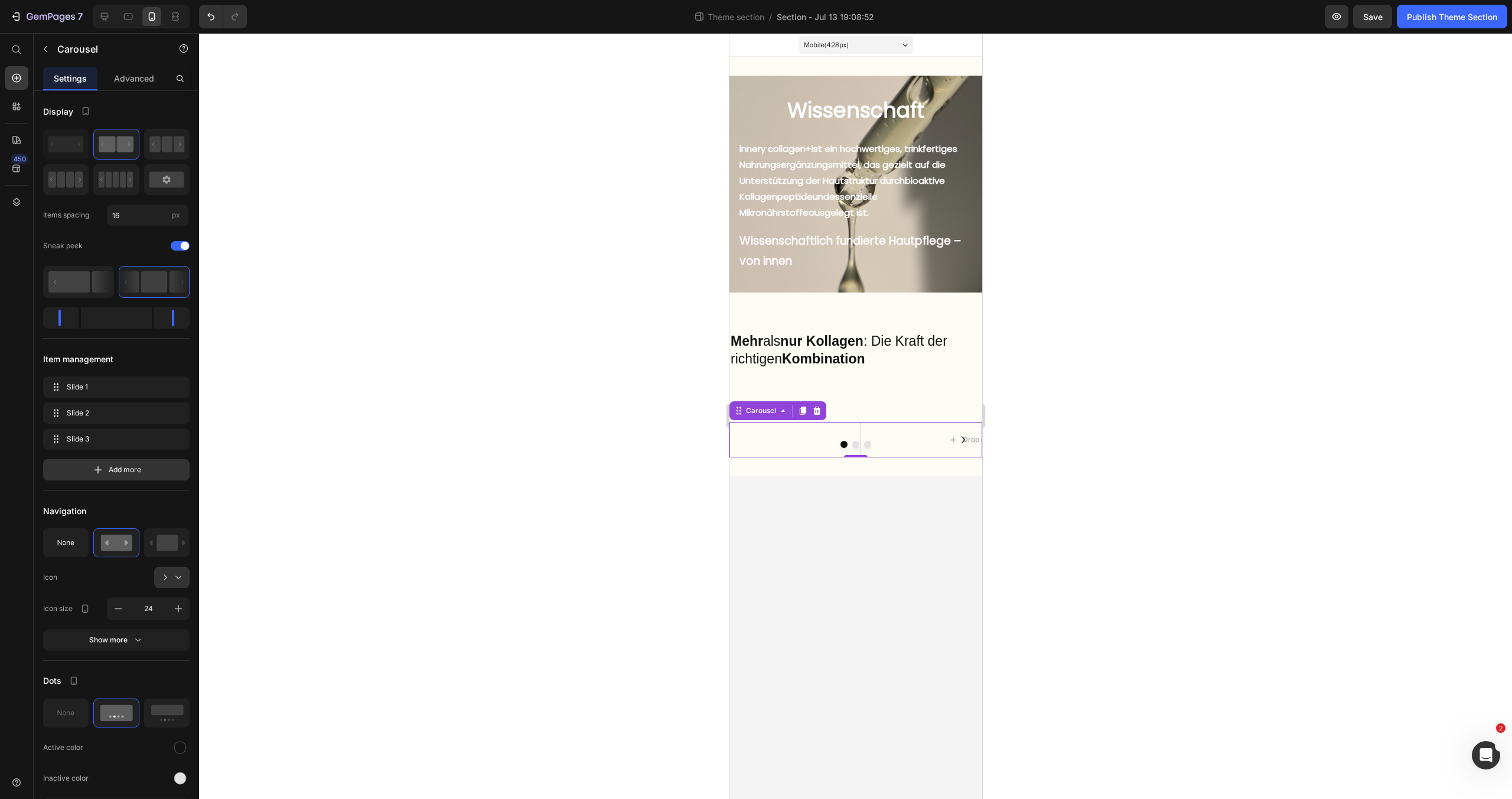 click at bounding box center (855, 444) 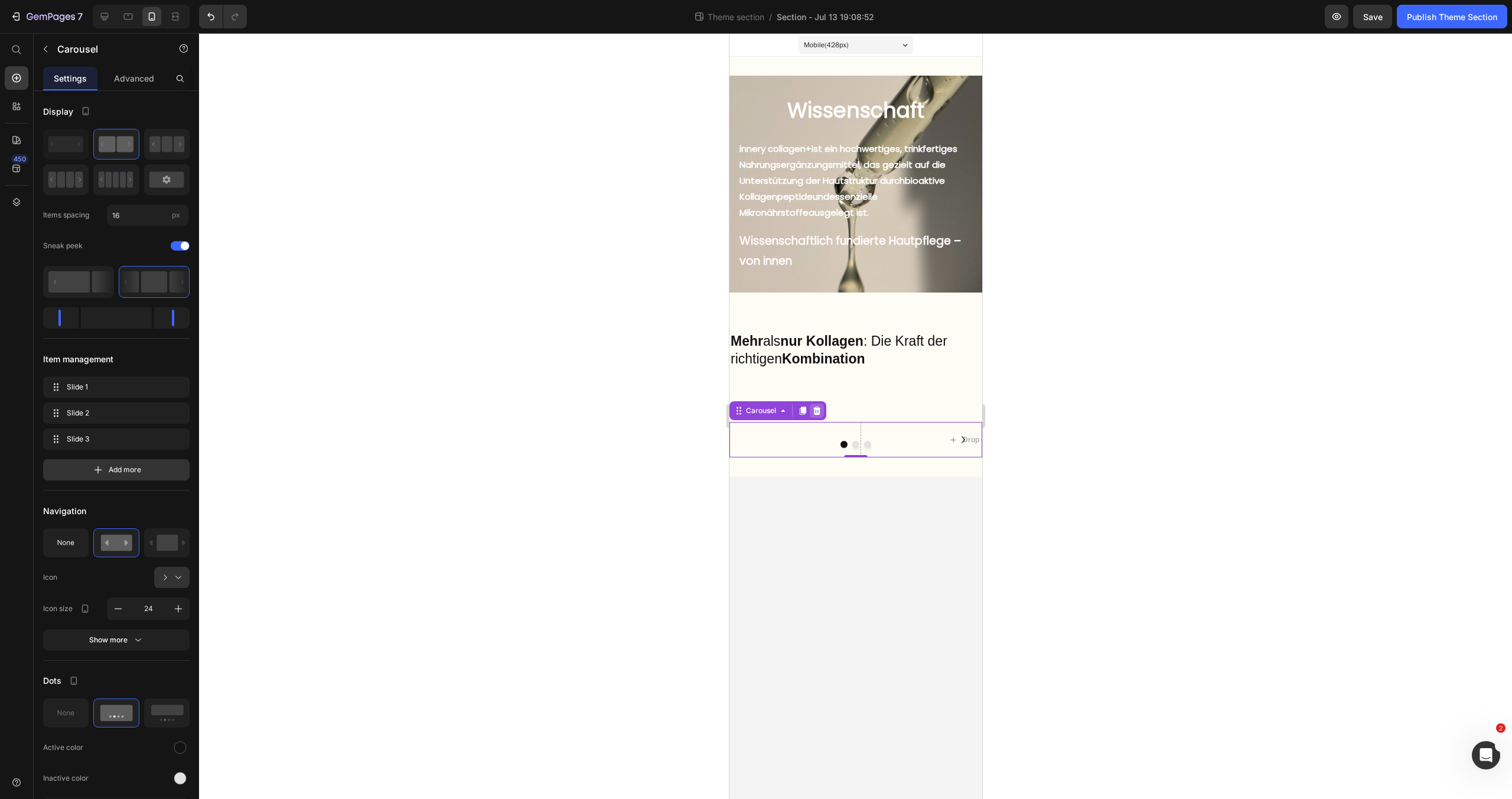 click 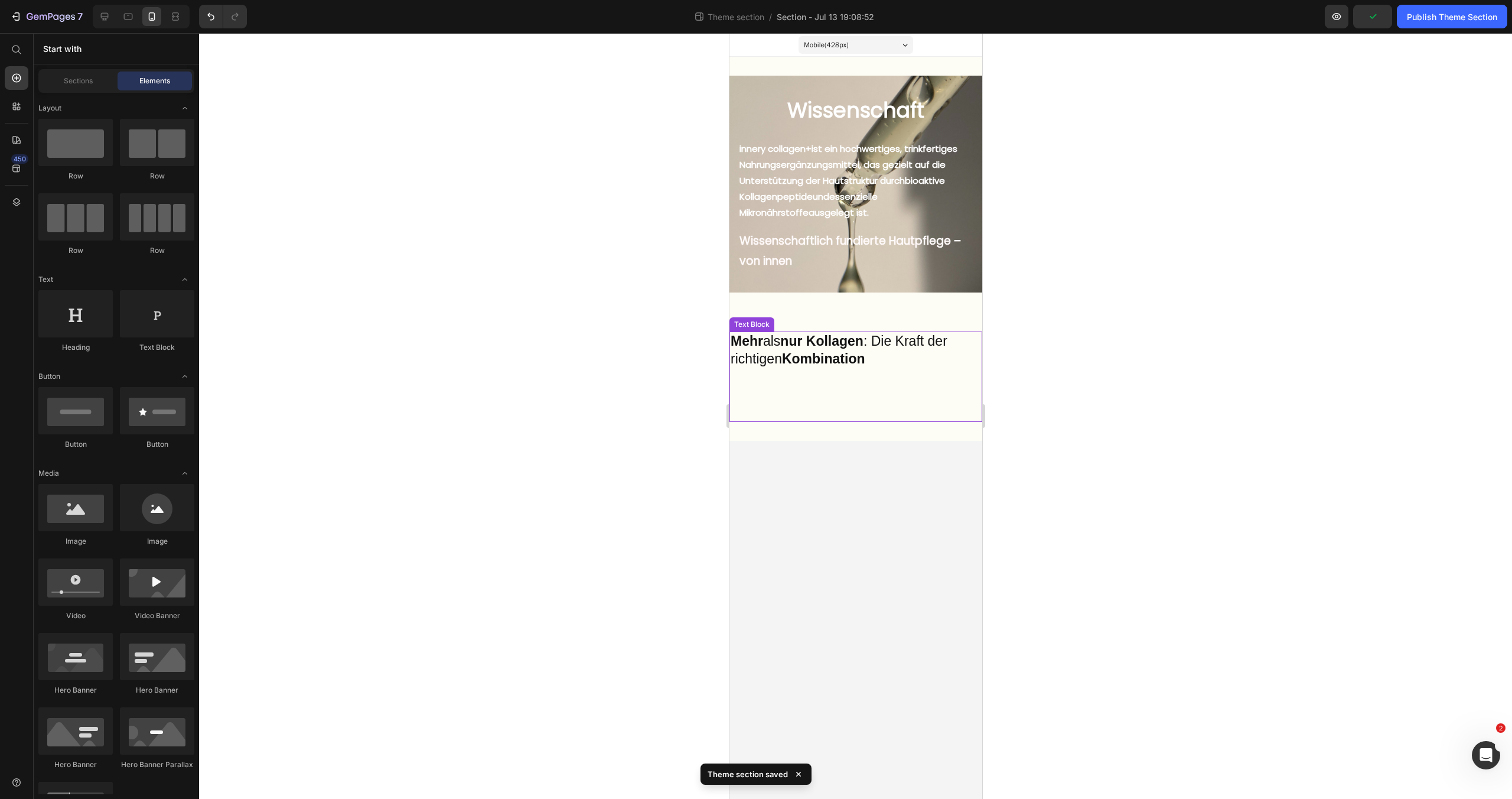 click on "Mehr  als  nur Kollagen : Die Kraft der richtigen  Kombination" at bounding box center [855, 377] 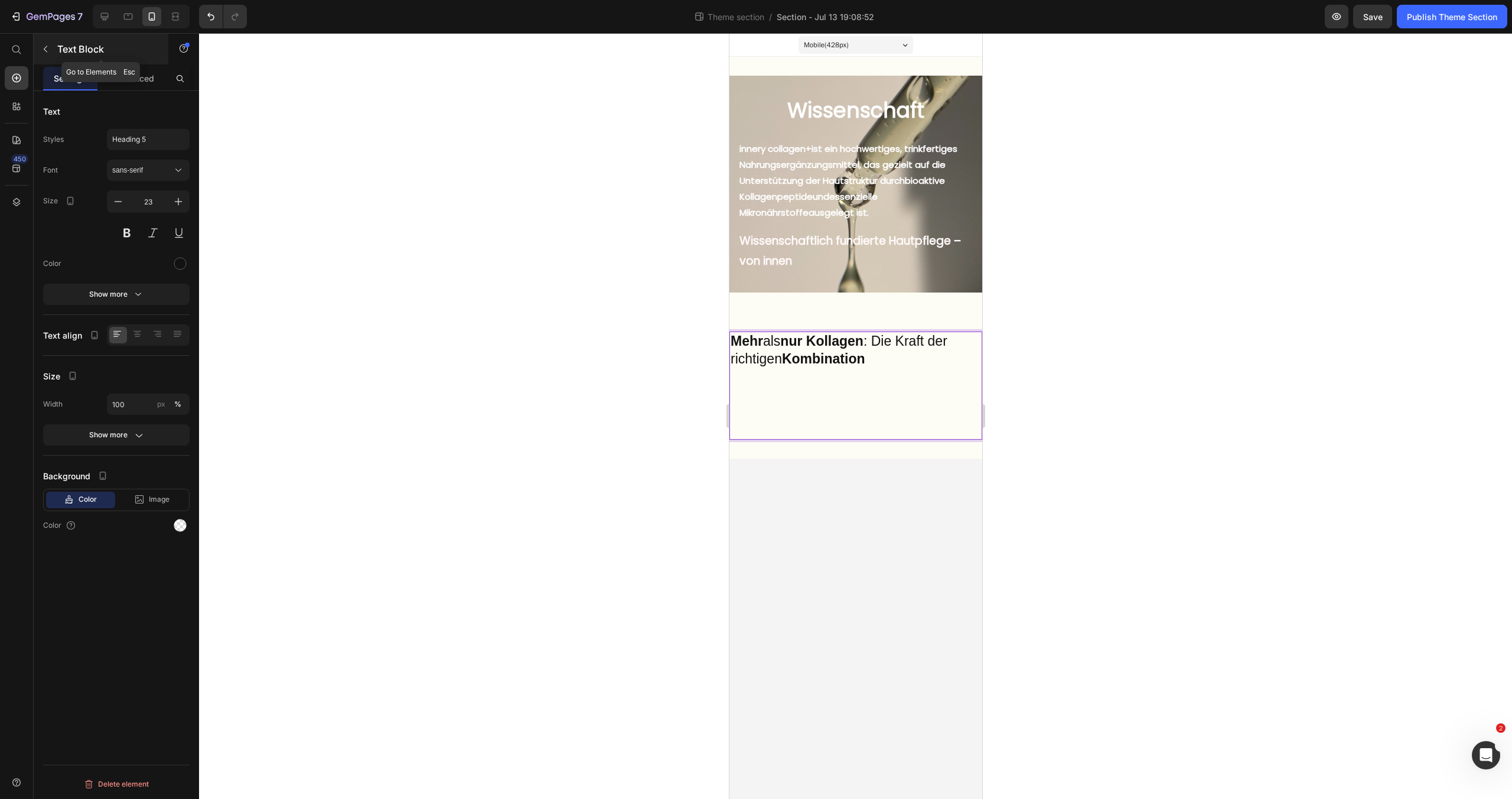 click at bounding box center [45, 49] 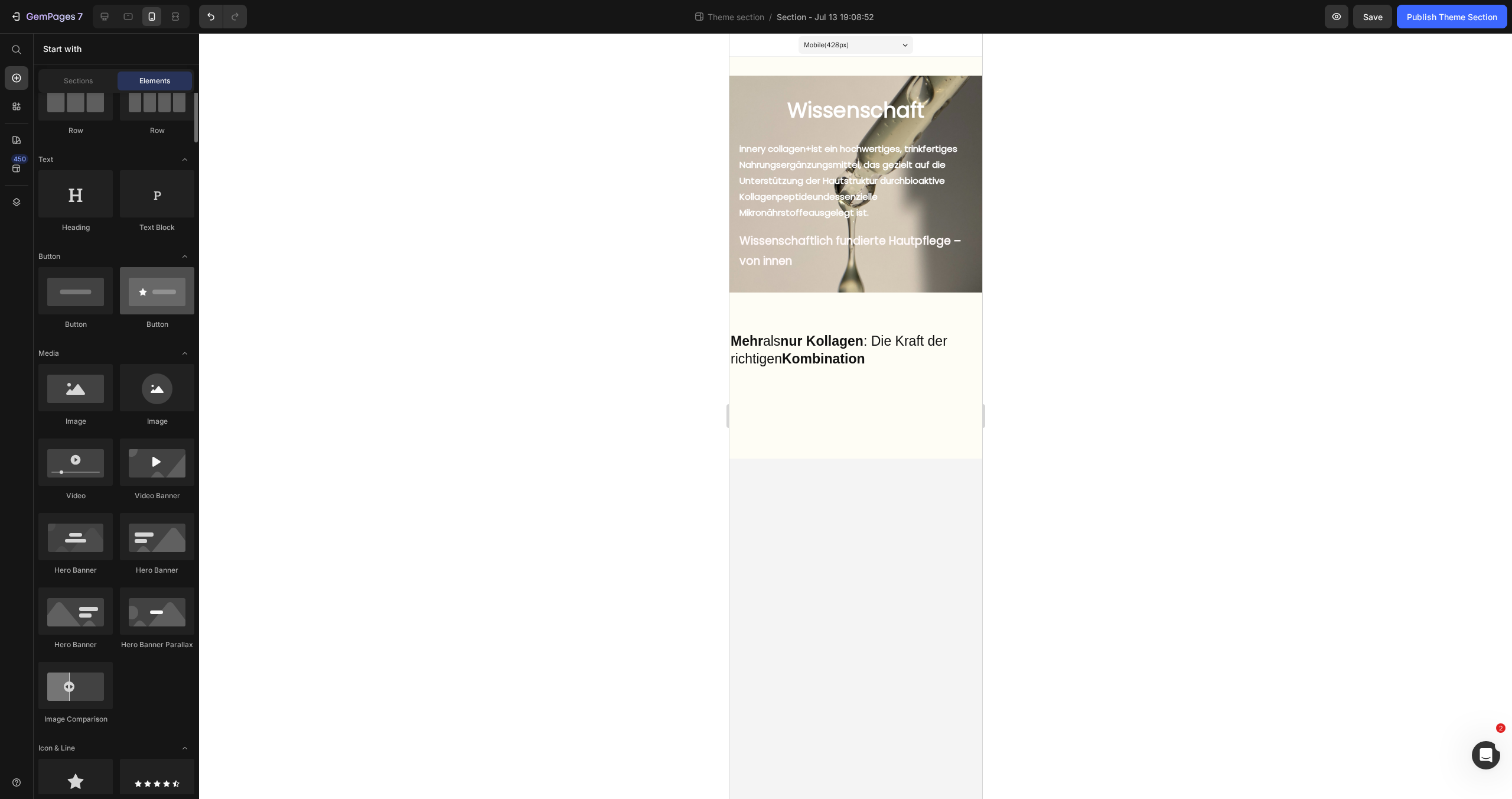 scroll, scrollTop: 0, scrollLeft: 0, axis: both 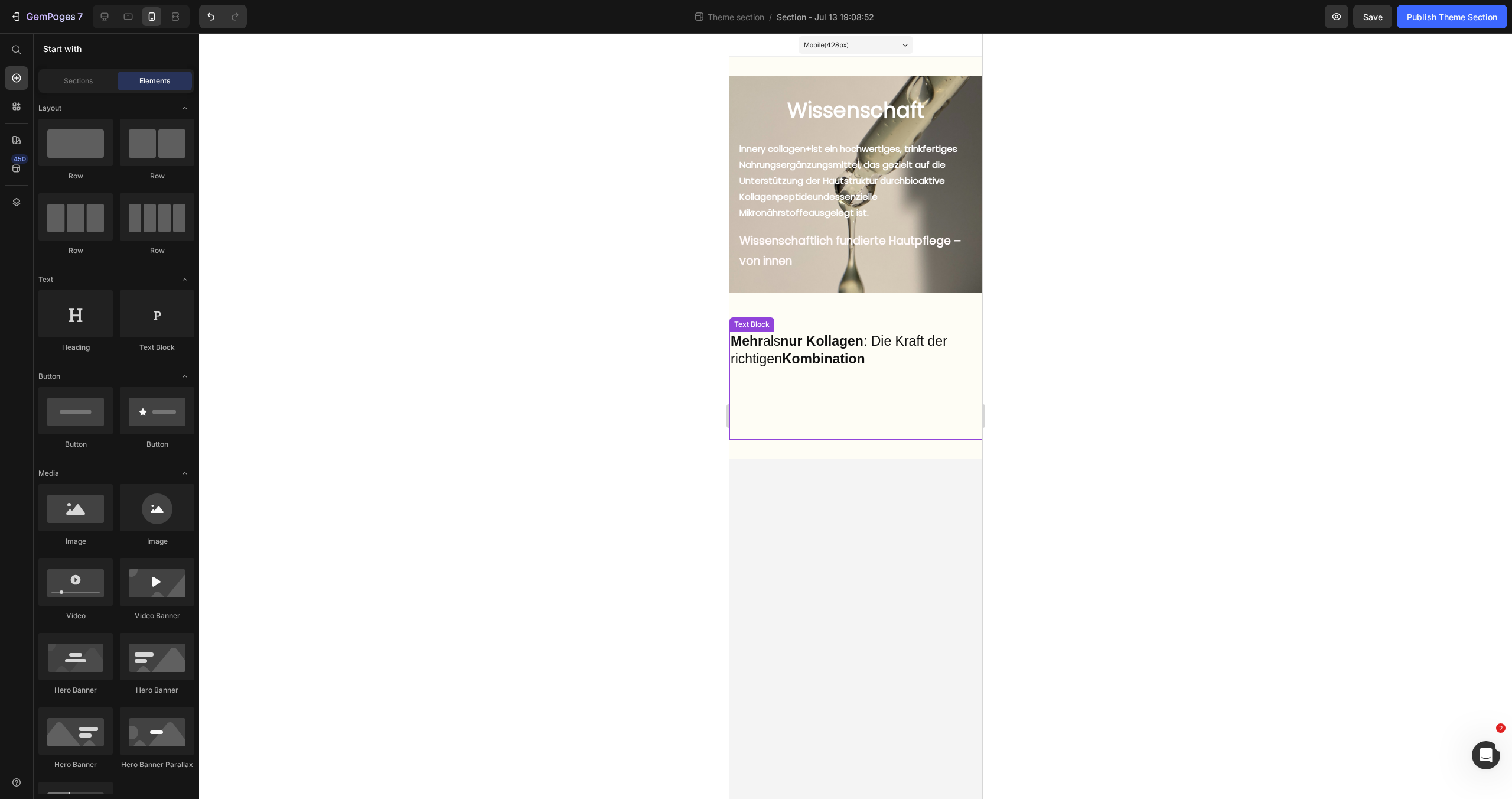 click on "Mehr  als  nur Kollagen : Die Kraft der richtigen  Kombination" at bounding box center [855, 385] 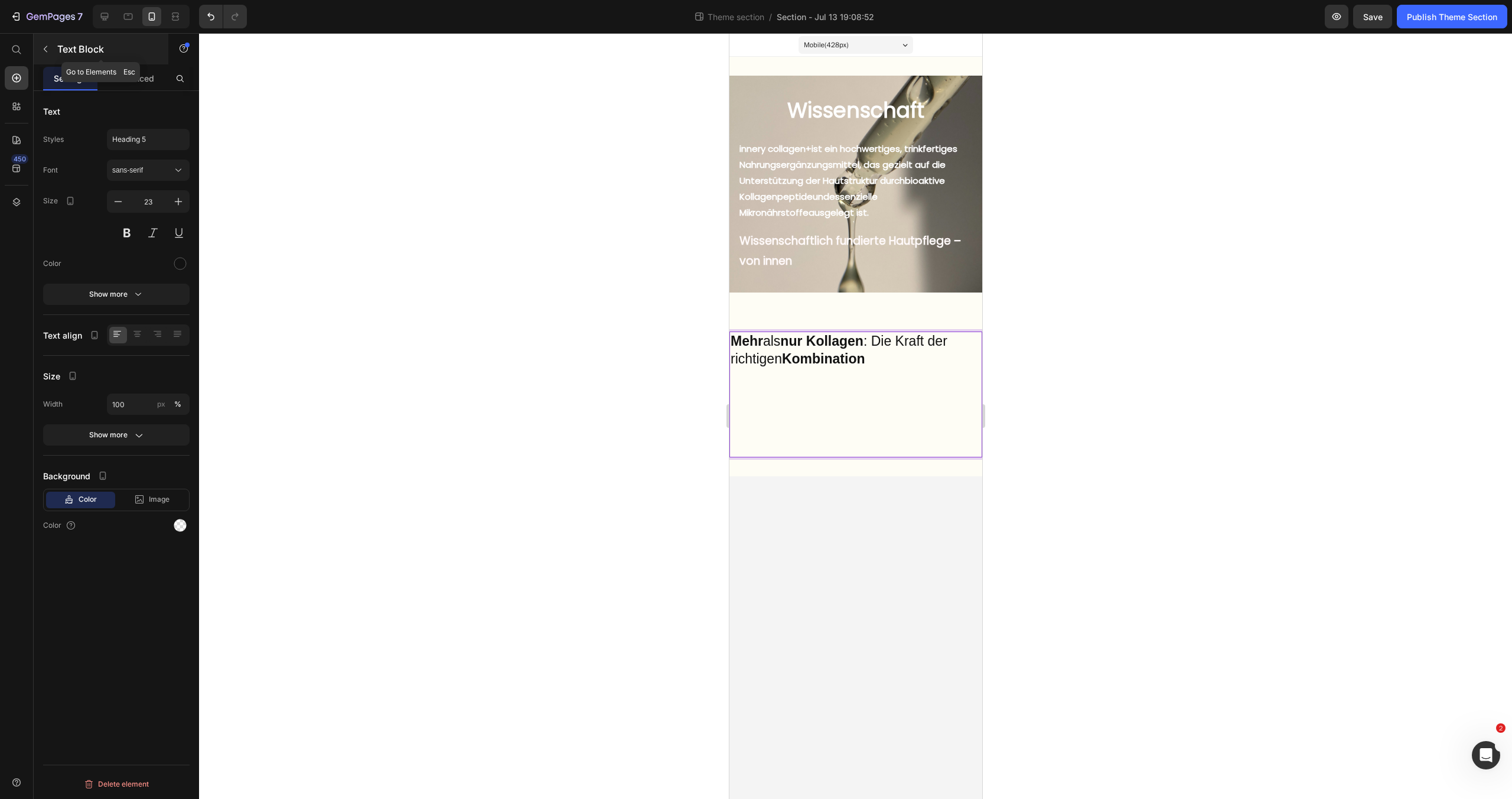 click 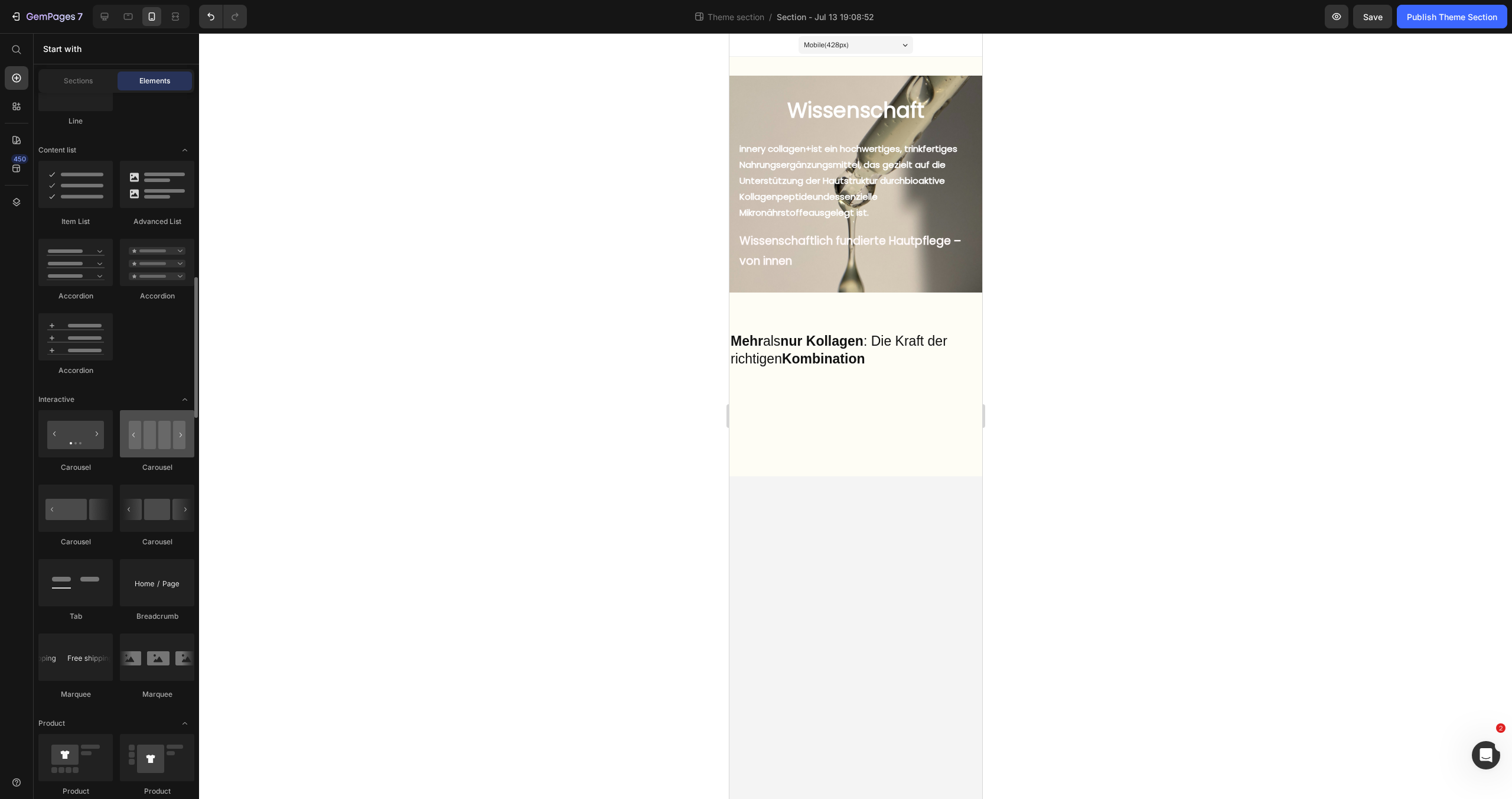 scroll, scrollTop: 894, scrollLeft: 0, axis: vertical 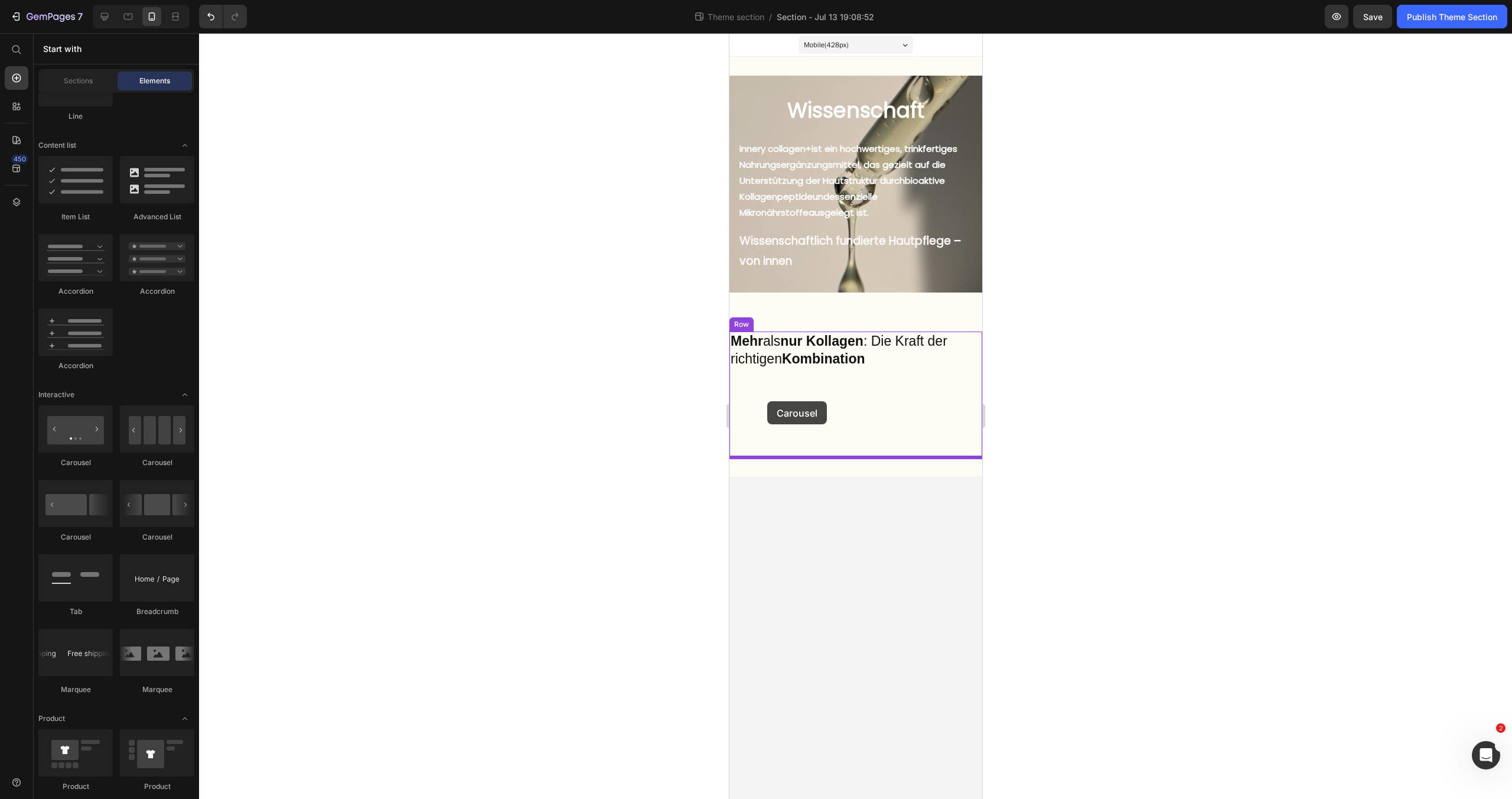 drag, startPoint x: 882, startPoint y: 558, endPoint x: 767, endPoint y: 401, distance: 194.61244 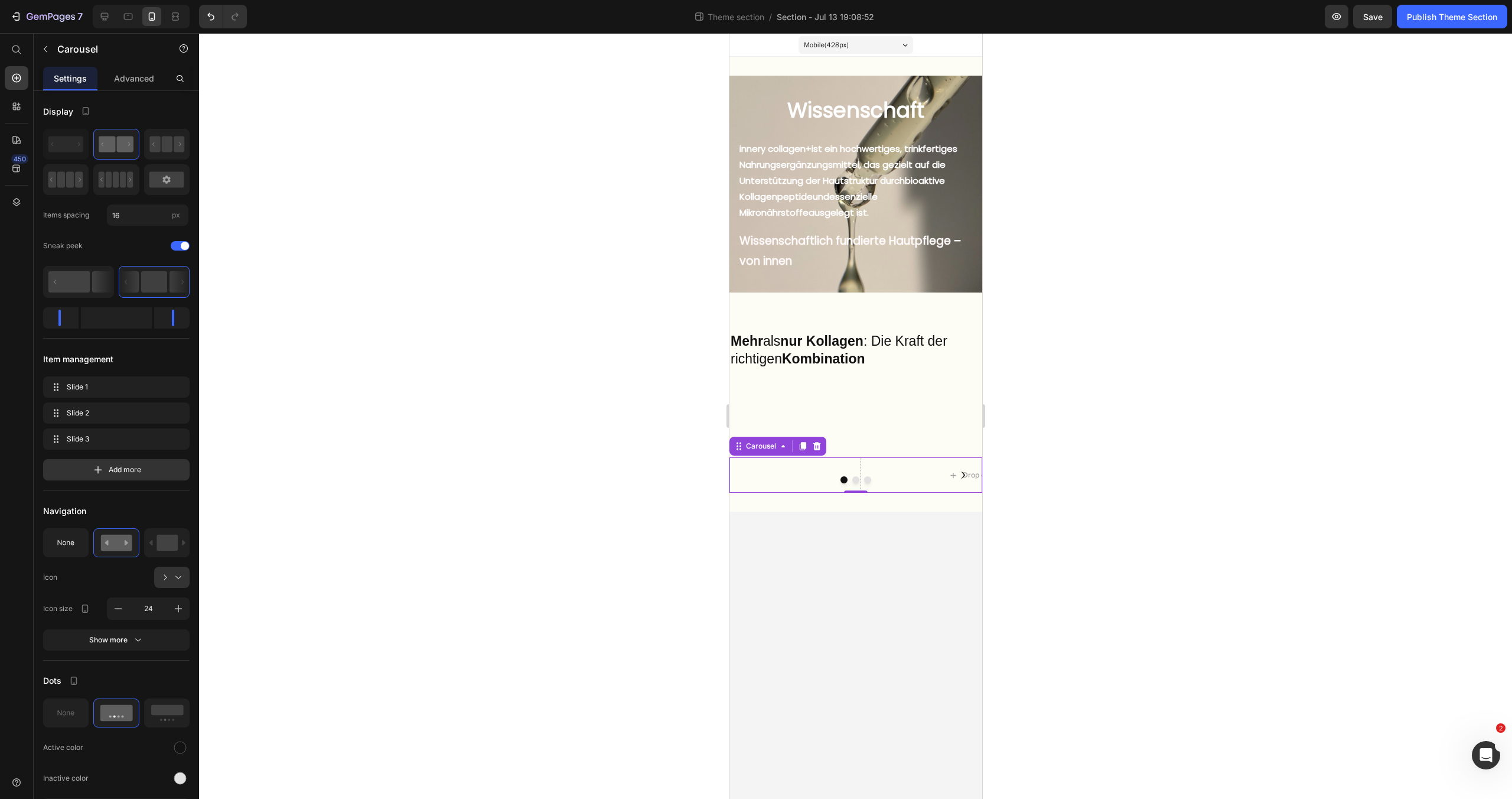 click at bounding box center (855, 480) 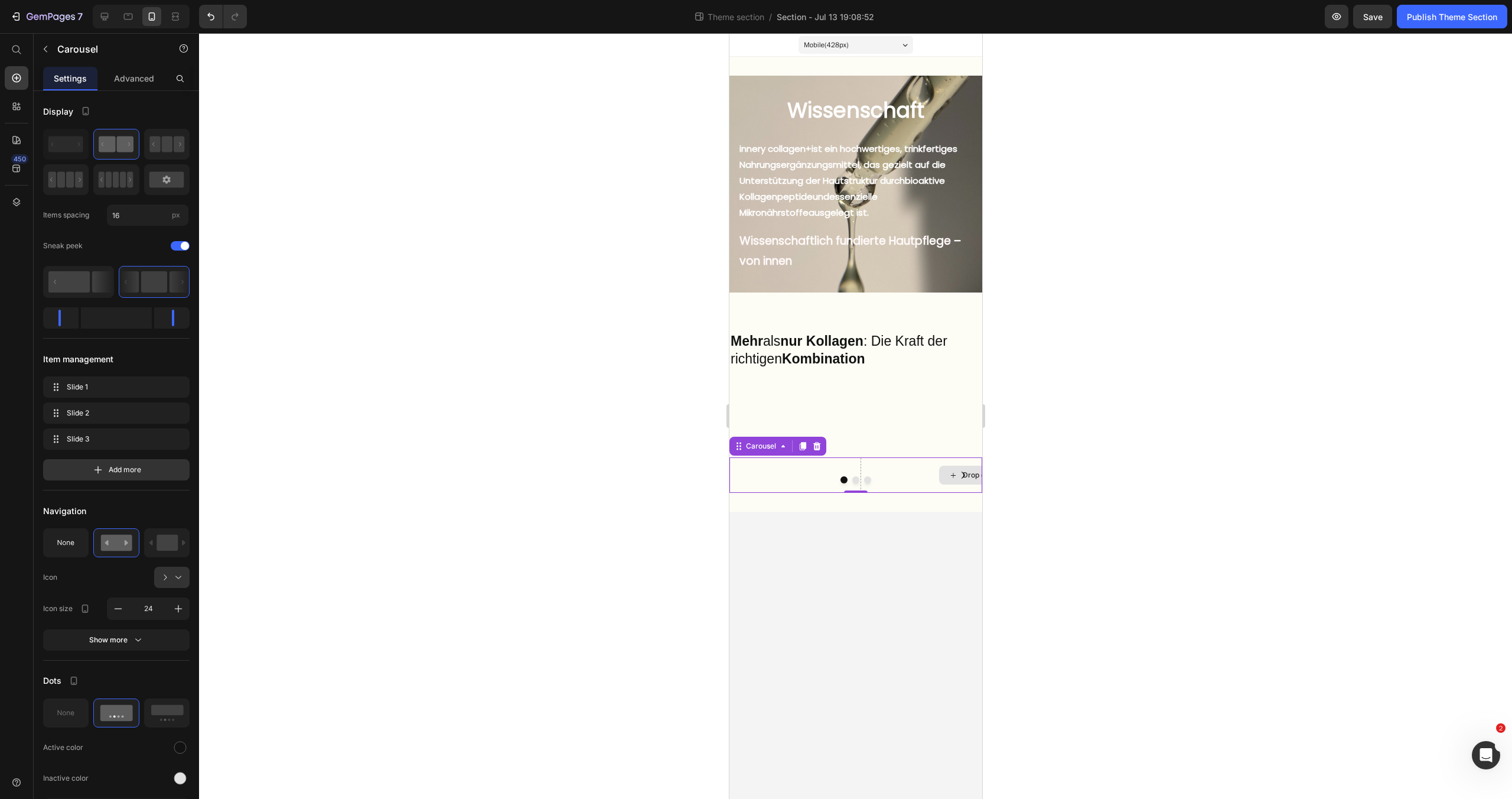 click on "Drop element here" at bounding box center [986, 475] 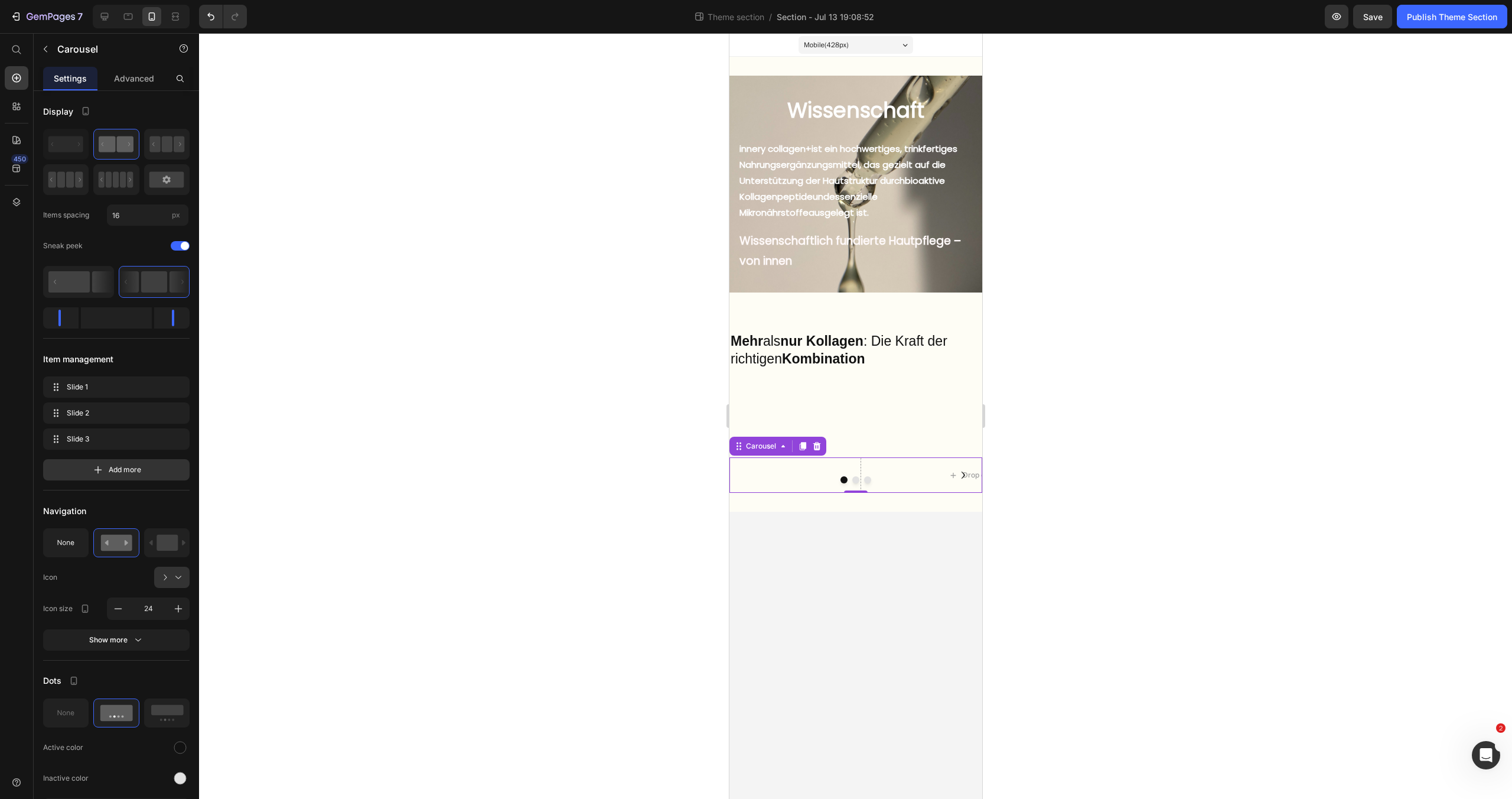click at bounding box center (855, 480) 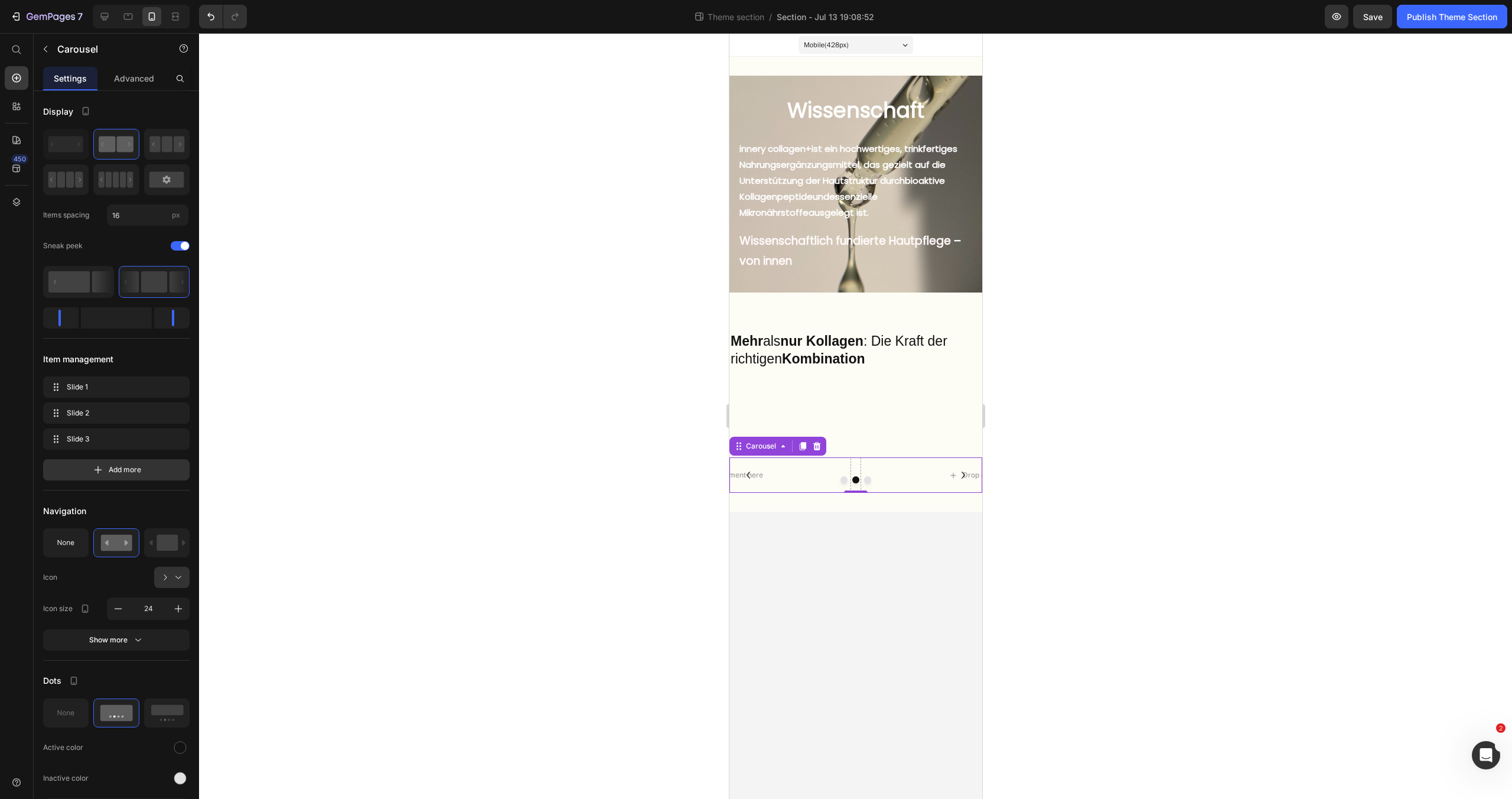 click 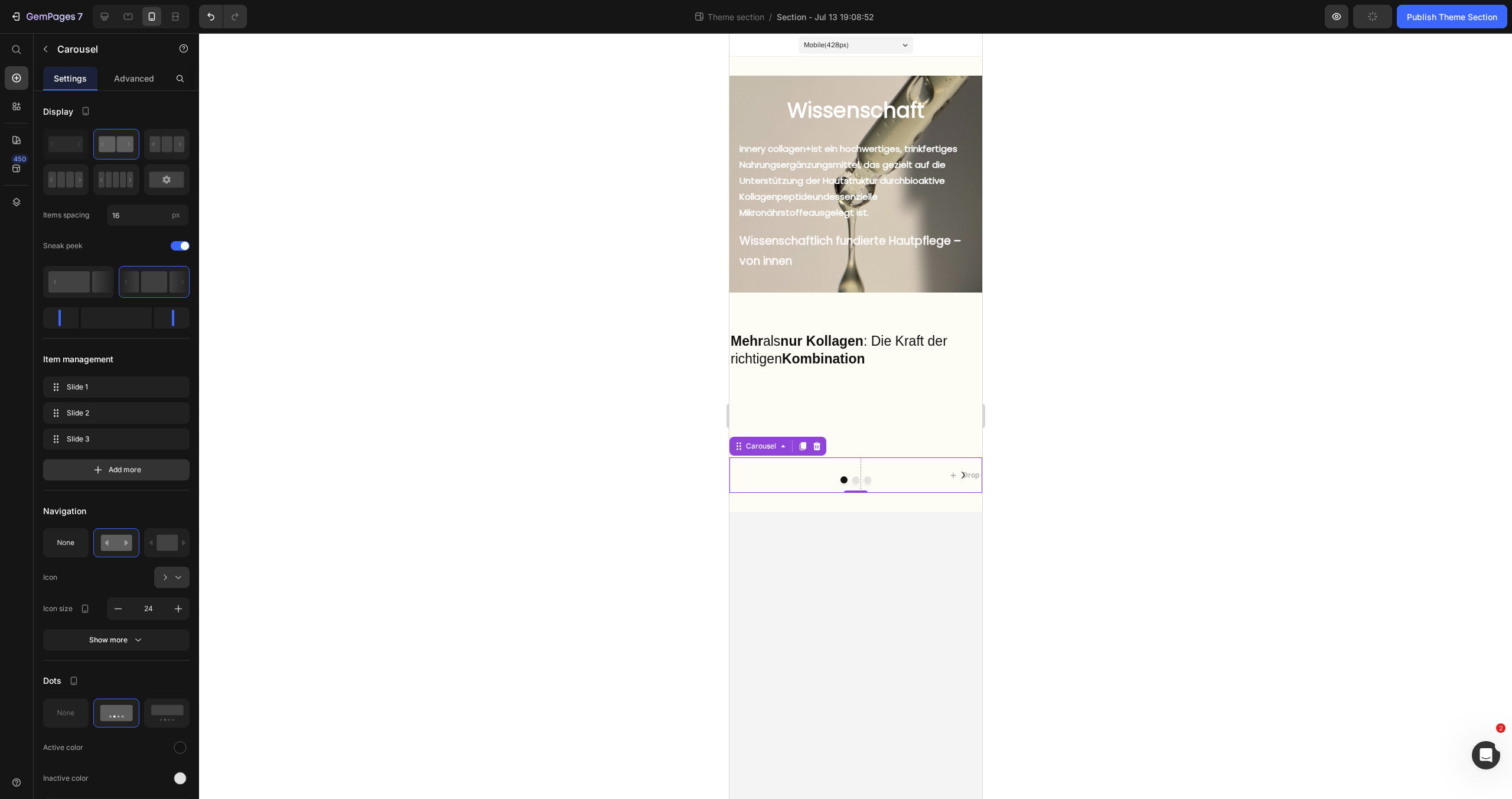 click on "Drop element here
Drop element here
Drop element here" at bounding box center (855, 475) 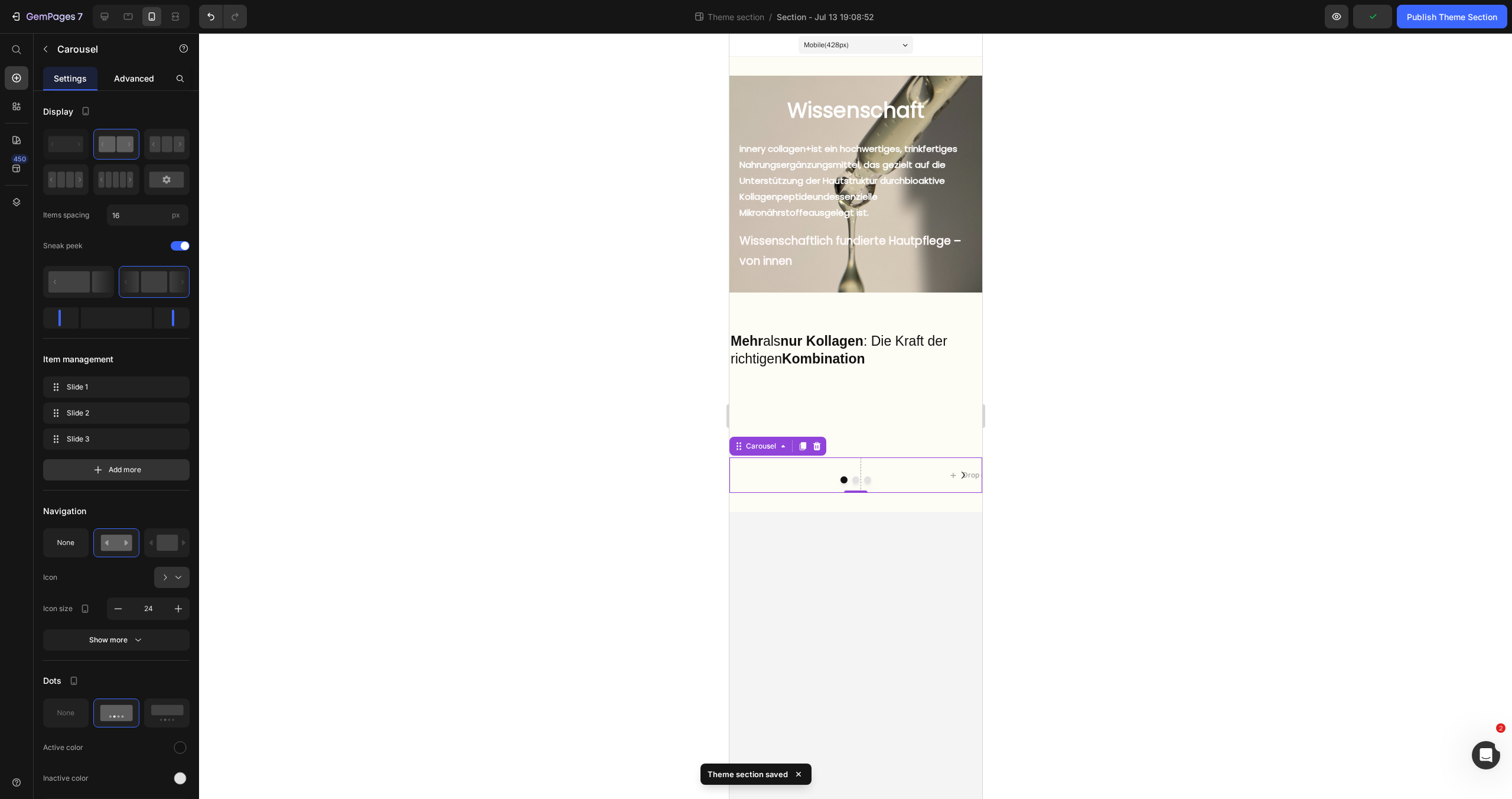 click on "Advanced" at bounding box center [134, 78] 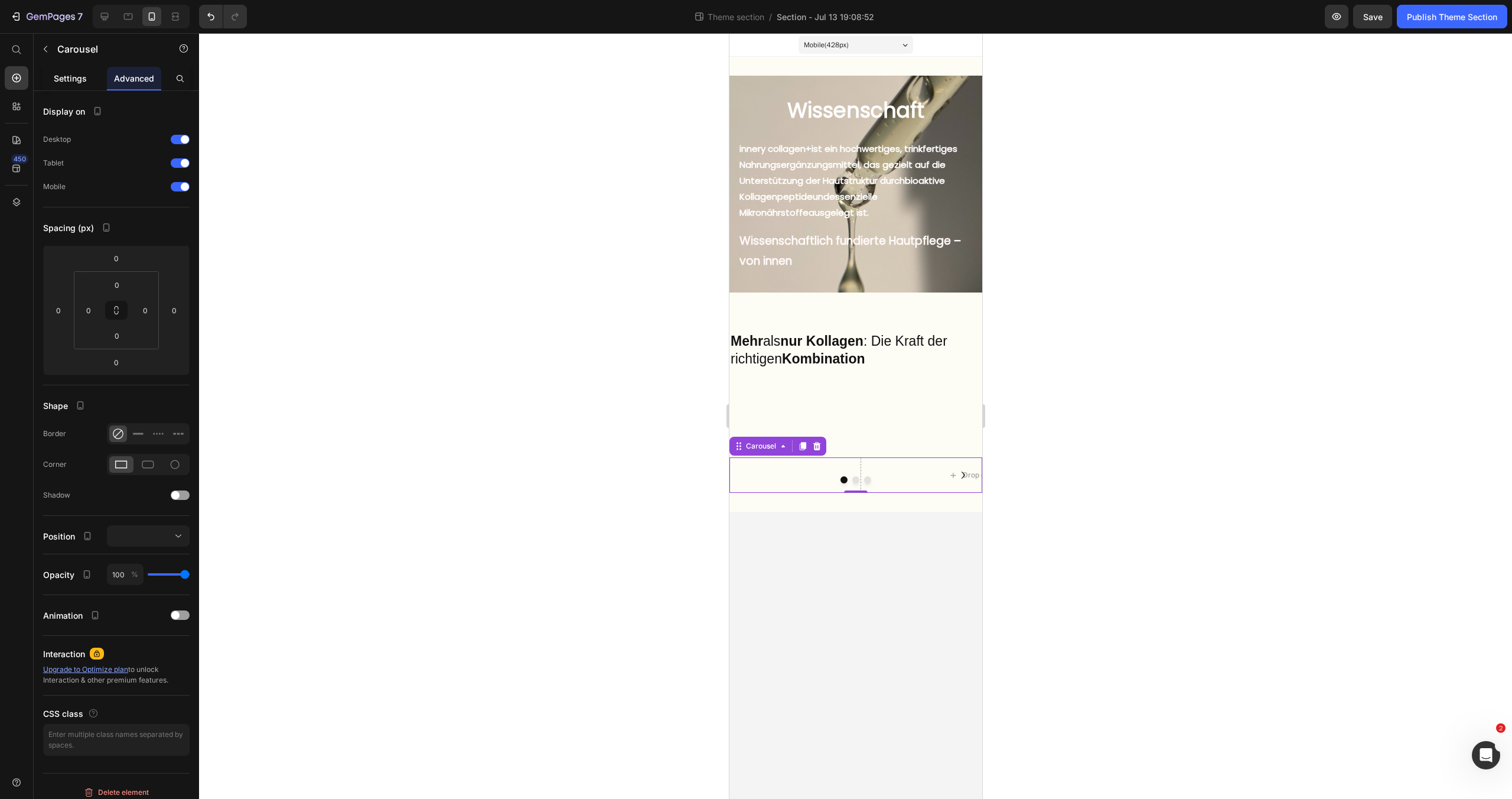 click on "Settings" at bounding box center (70, 78) 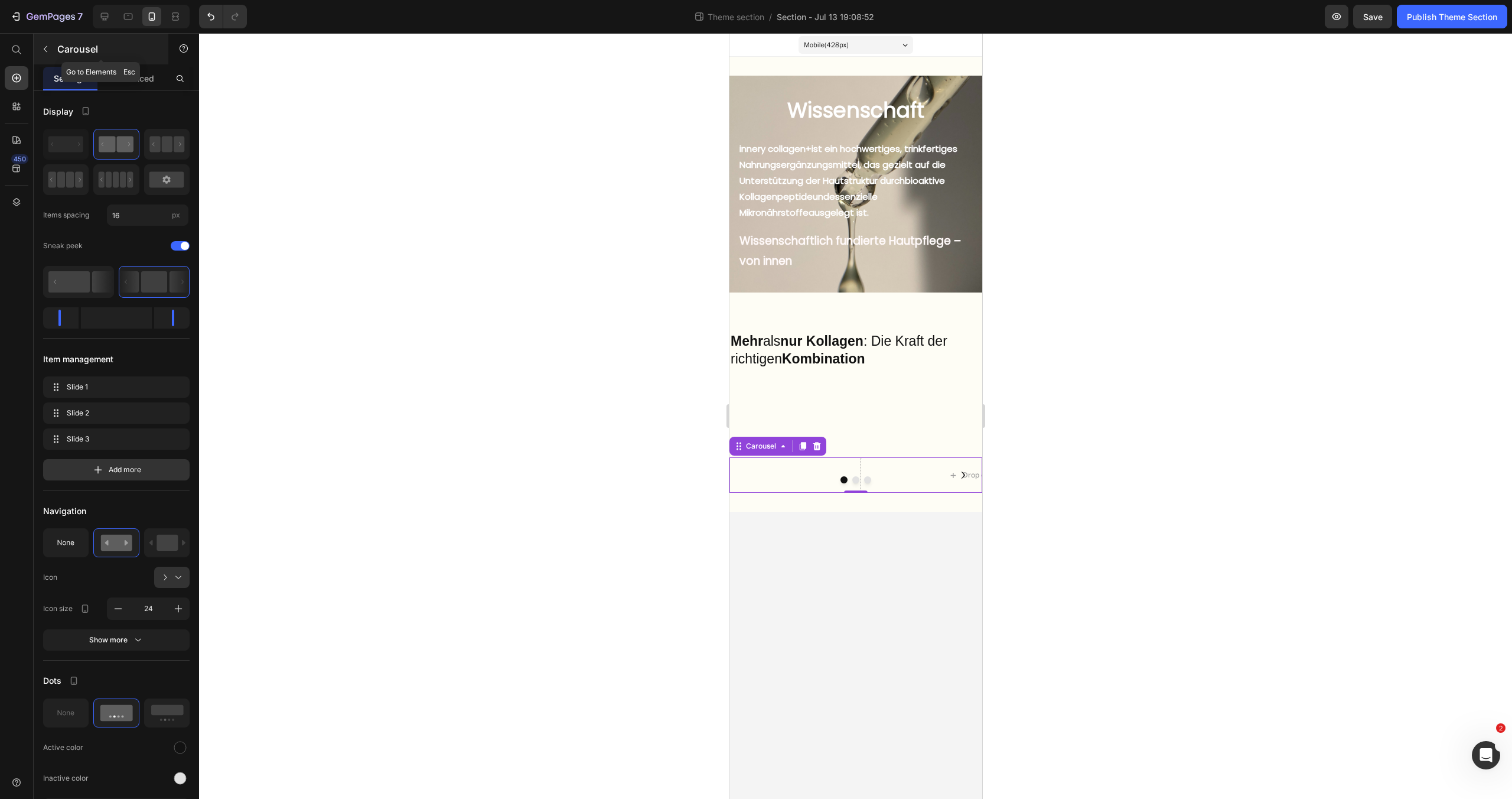 click at bounding box center [45, 49] 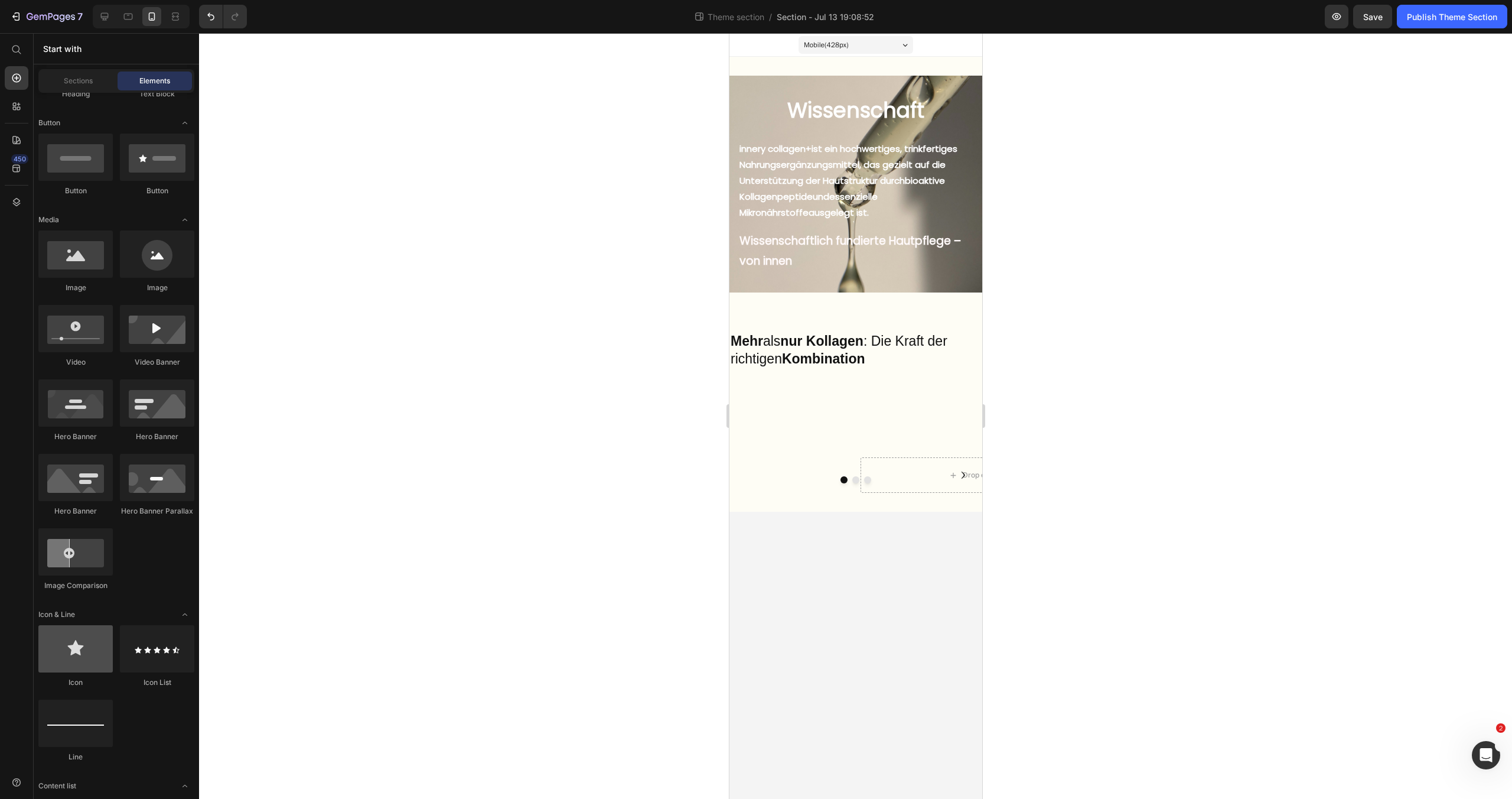 scroll, scrollTop: 0, scrollLeft: 0, axis: both 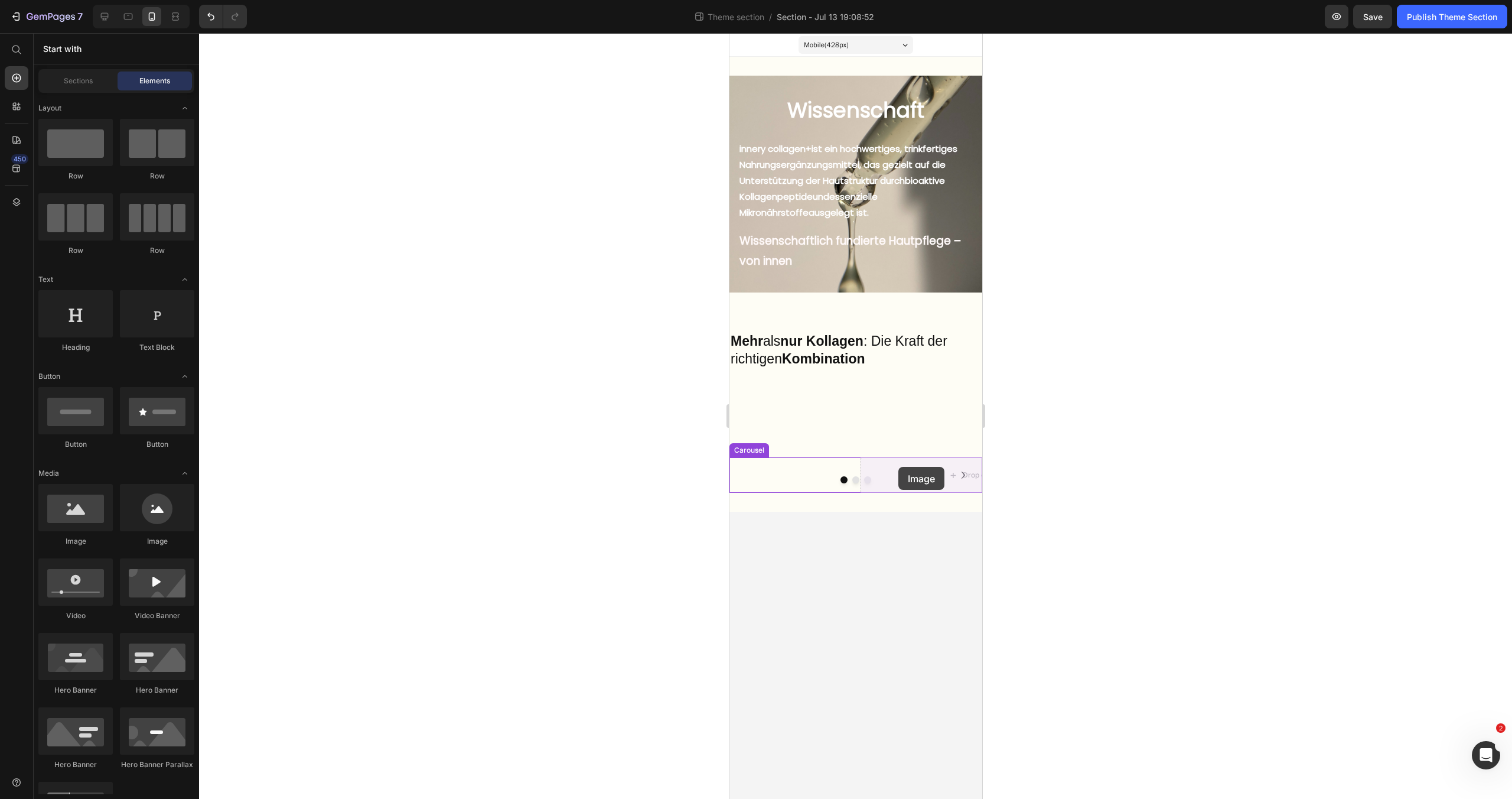 drag, startPoint x: 860, startPoint y: 525, endPoint x: 898, endPoint y: 467, distance: 69.33974 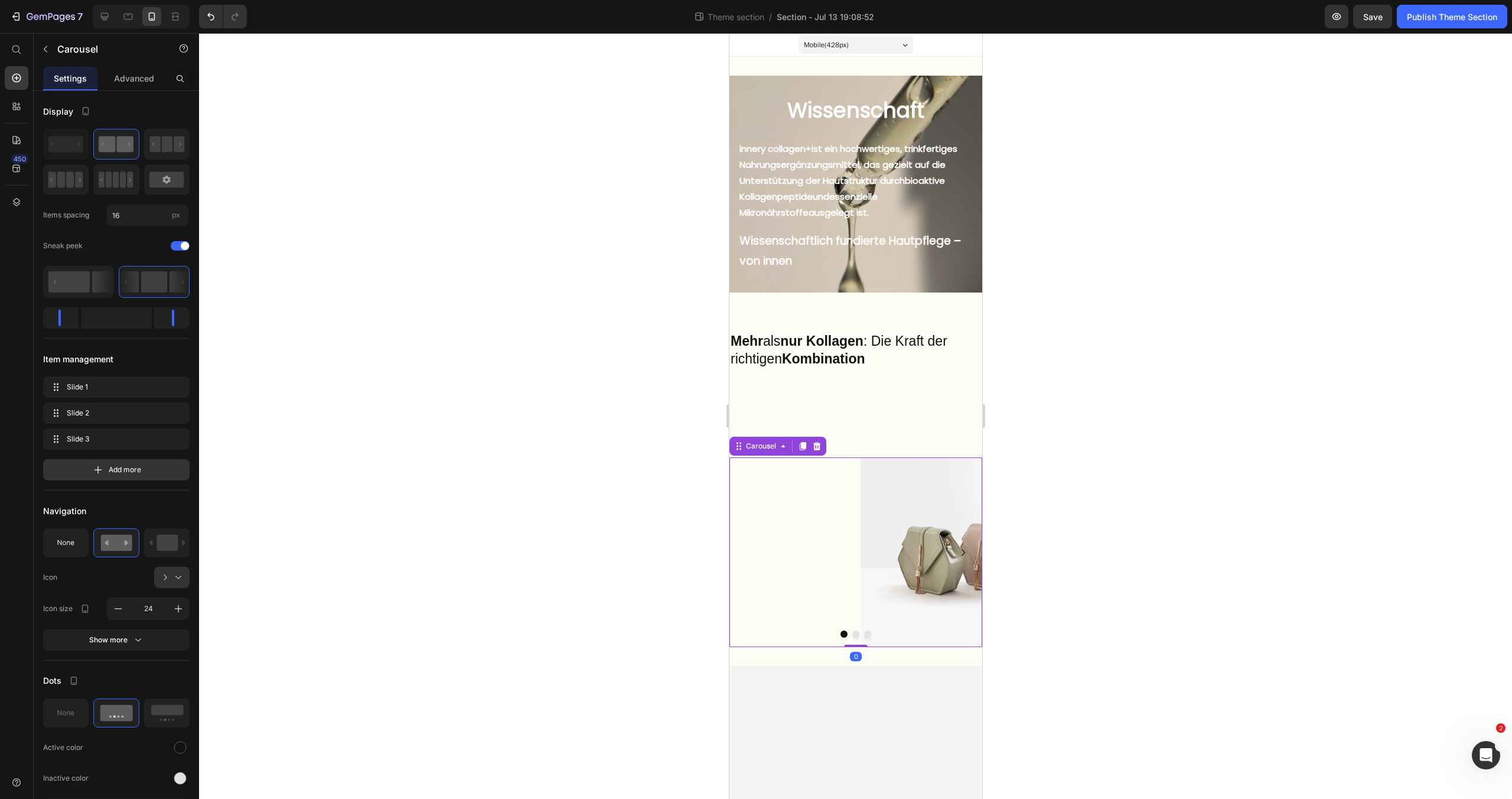 click at bounding box center [855, 634] 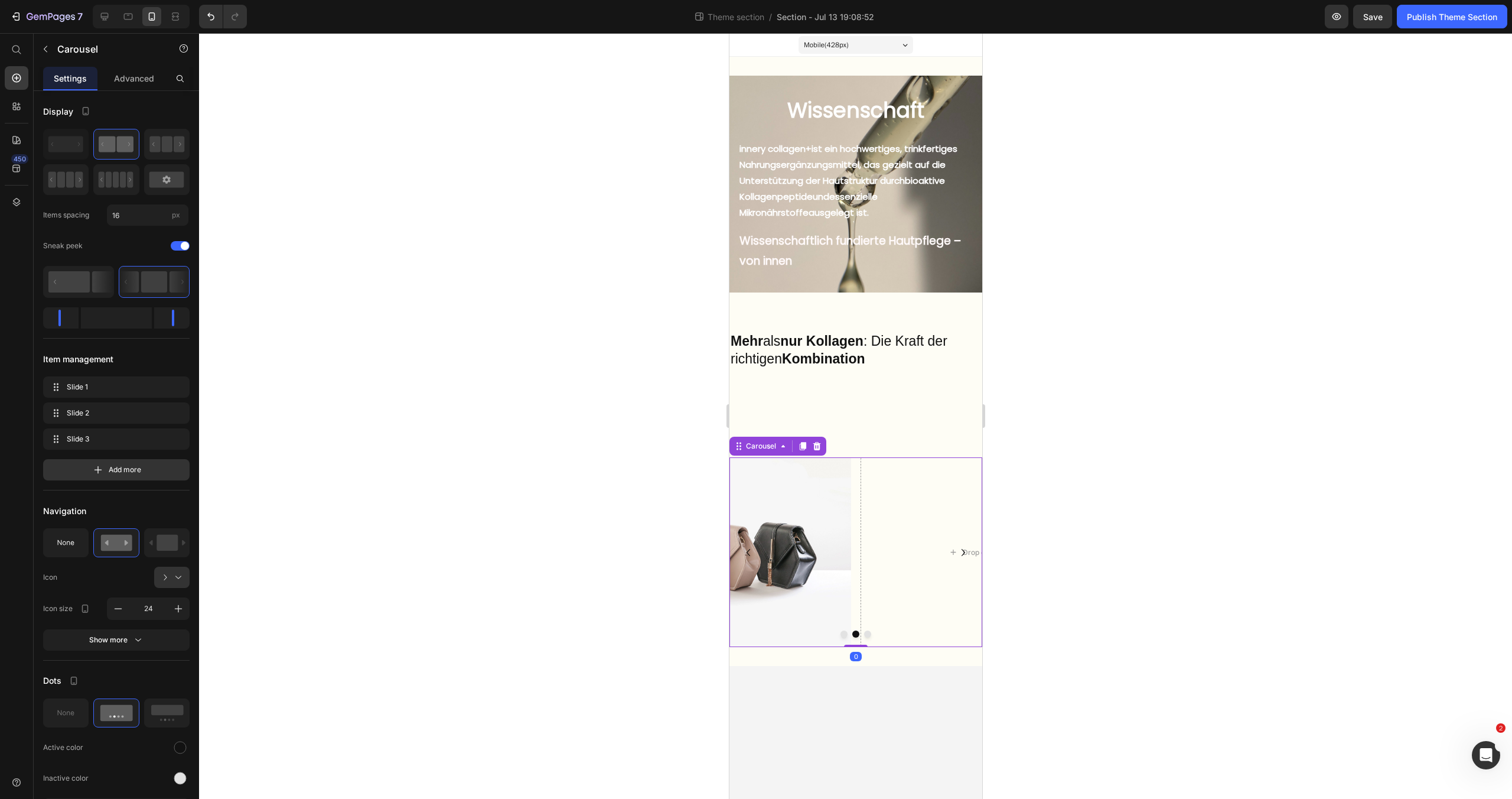 click at bounding box center [867, 634] 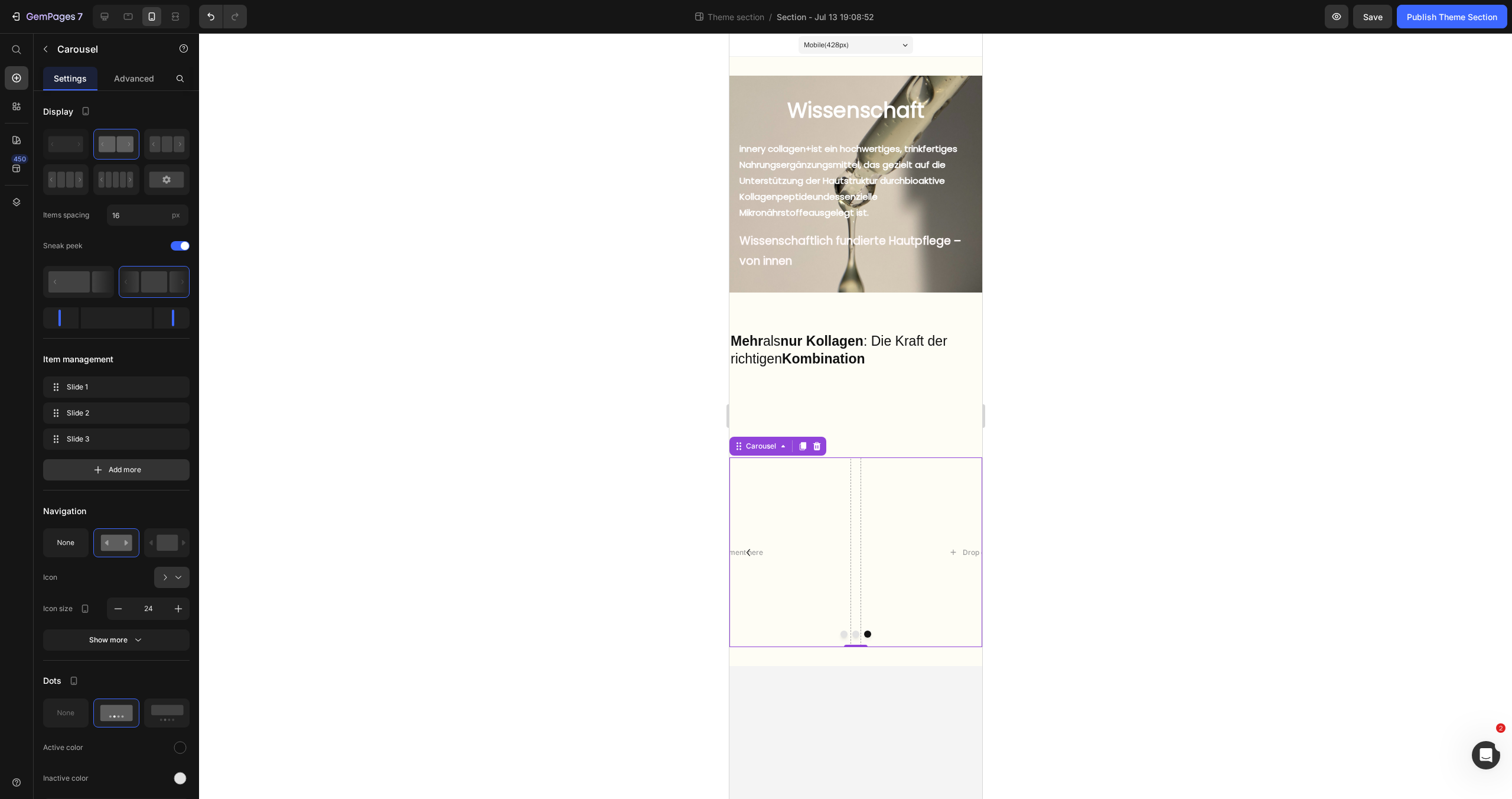 click at bounding box center (855, 634) 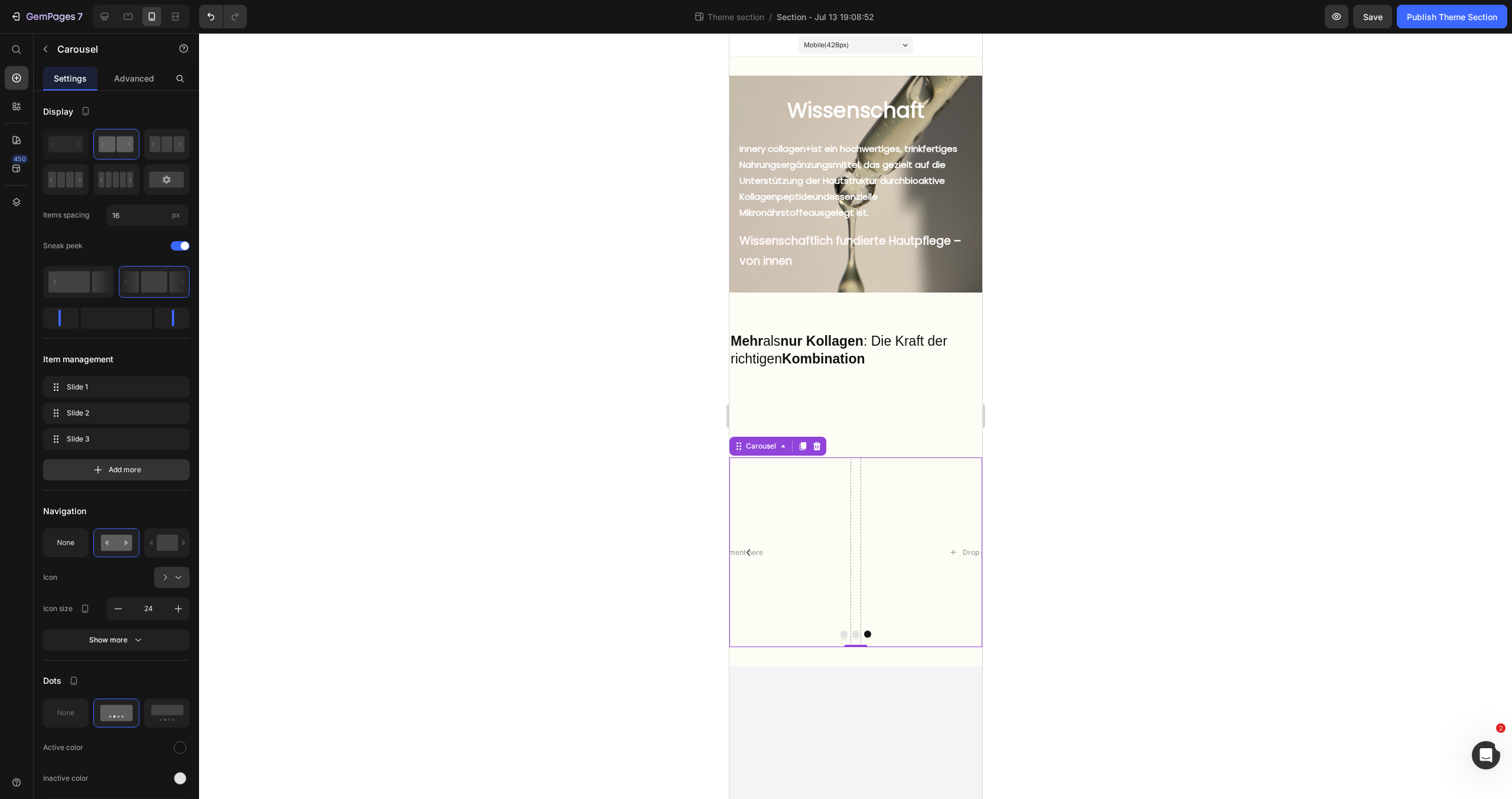 click at bounding box center [843, 634] 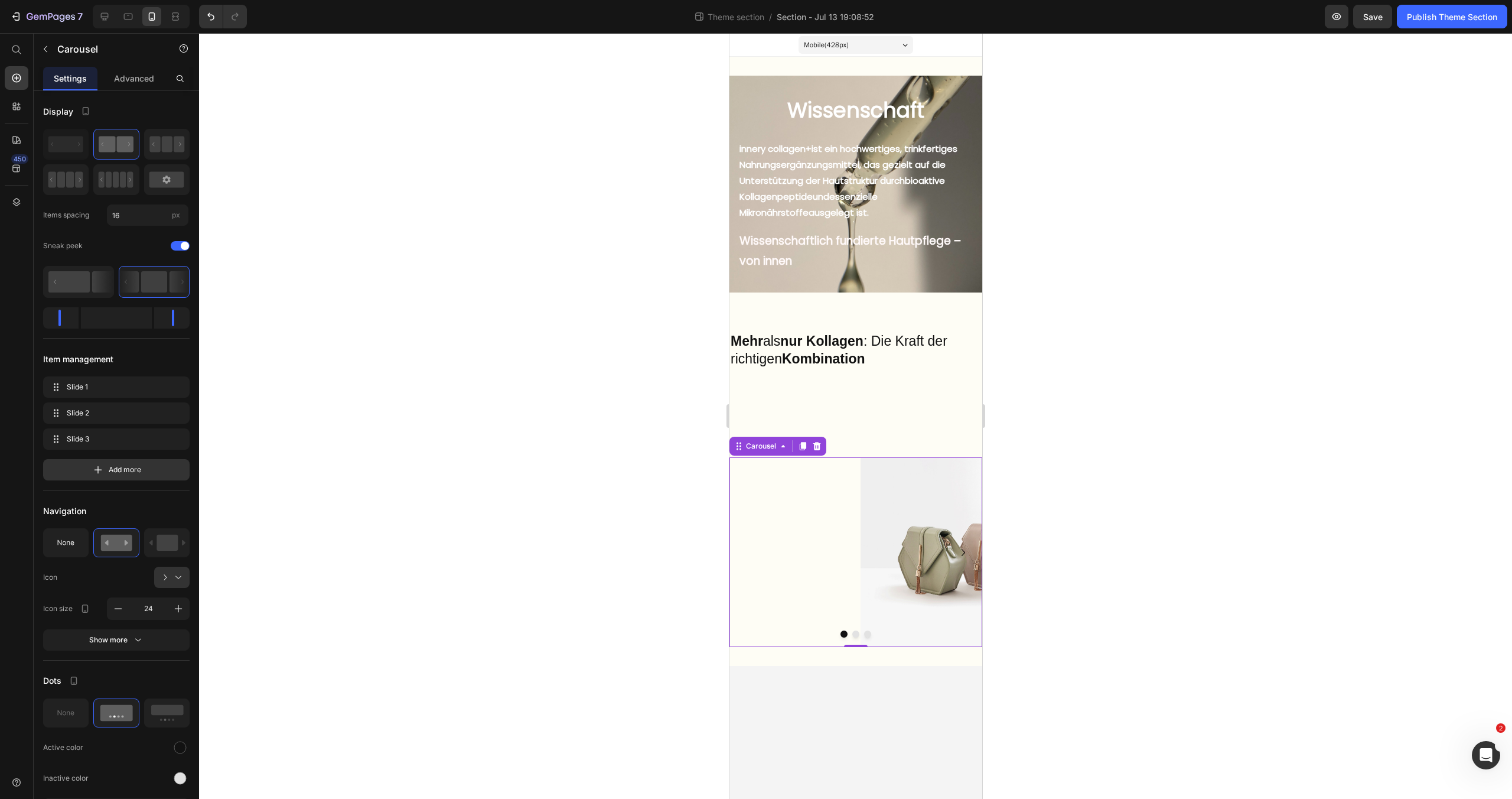 click on "Image
Drop element here
Drop element here" at bounding box center (855, 552) 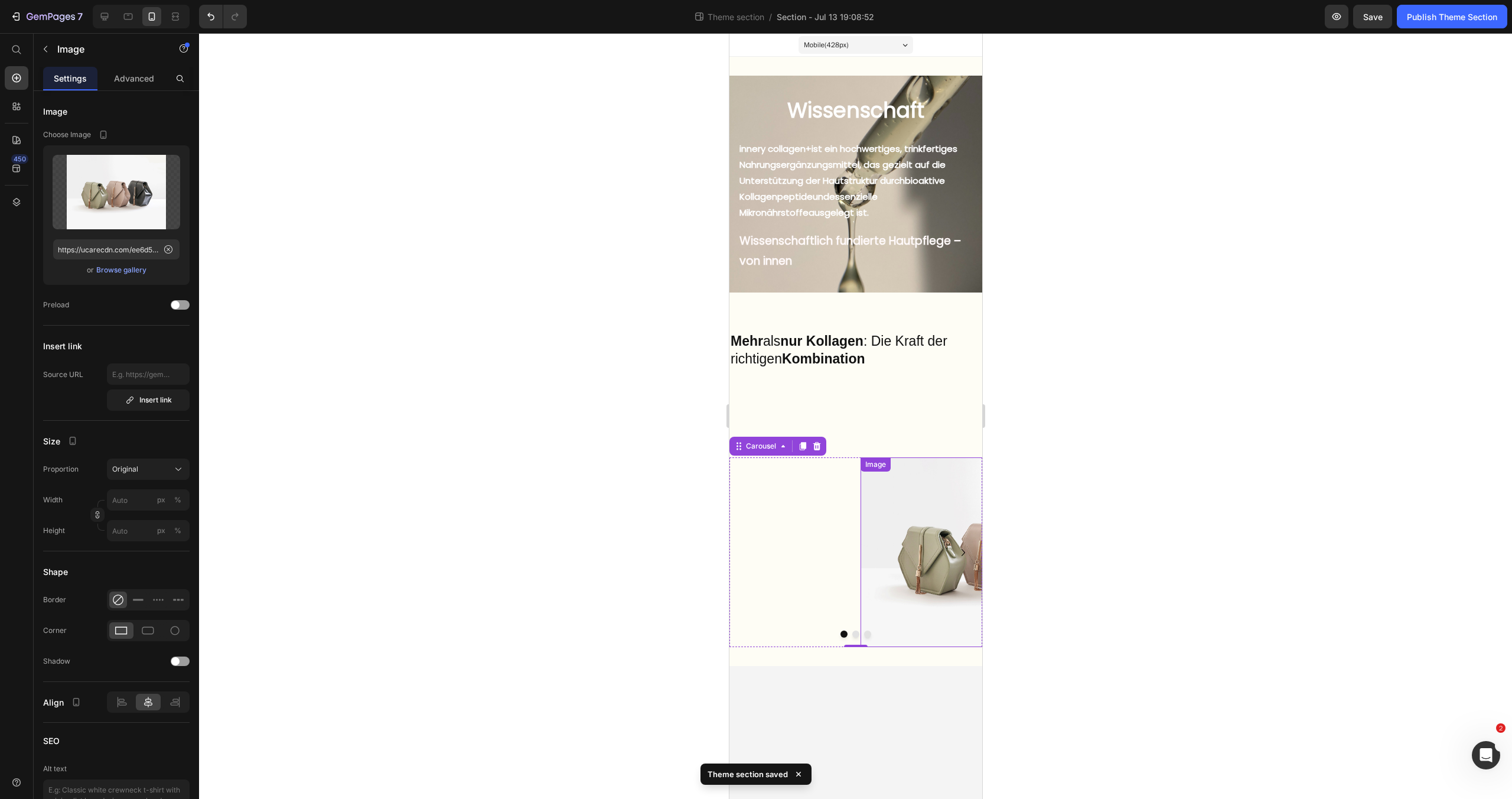 click at bounding box center (986, 552) 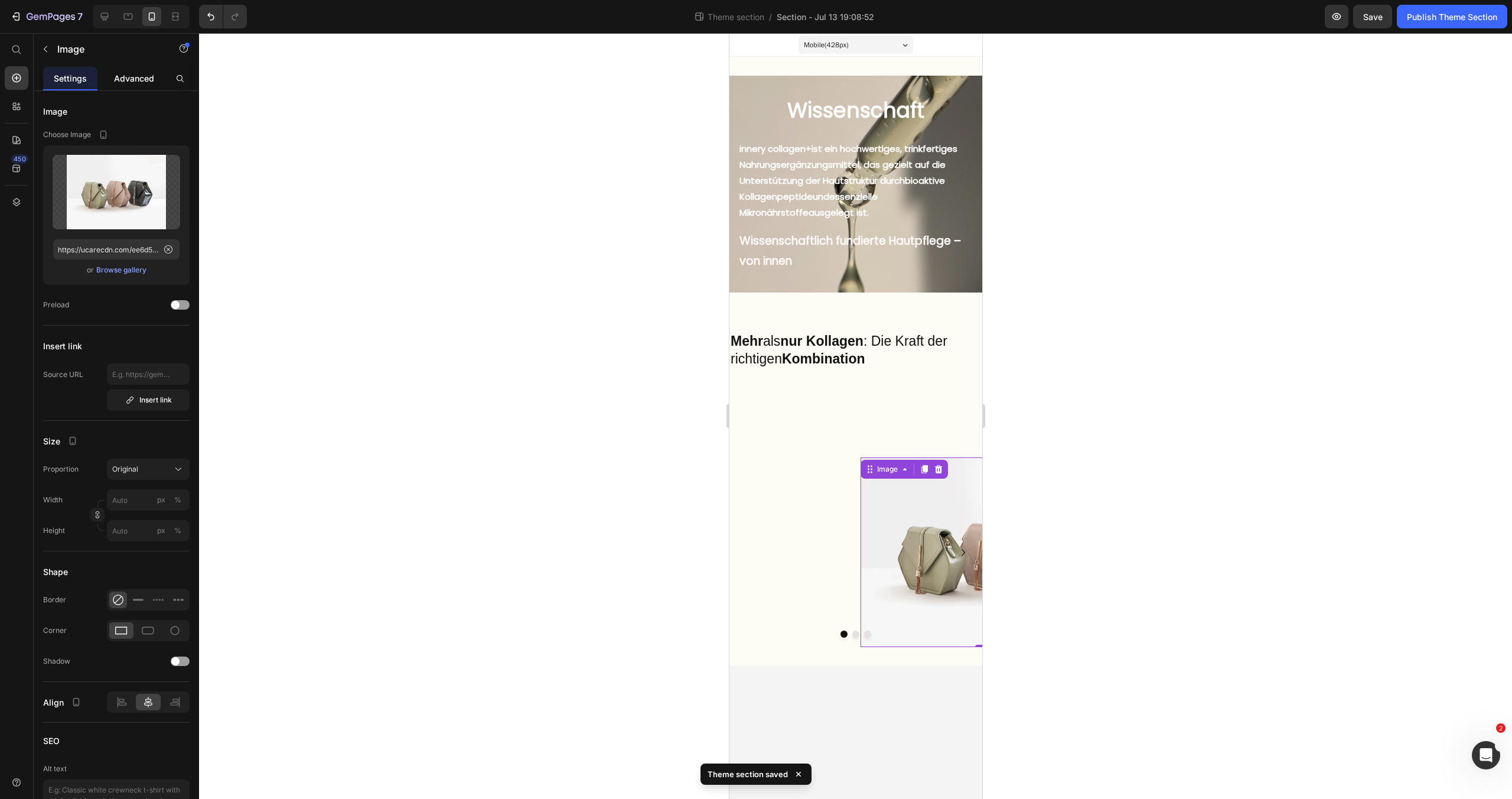 click on "Advanced" at bounding box center (134, 78) 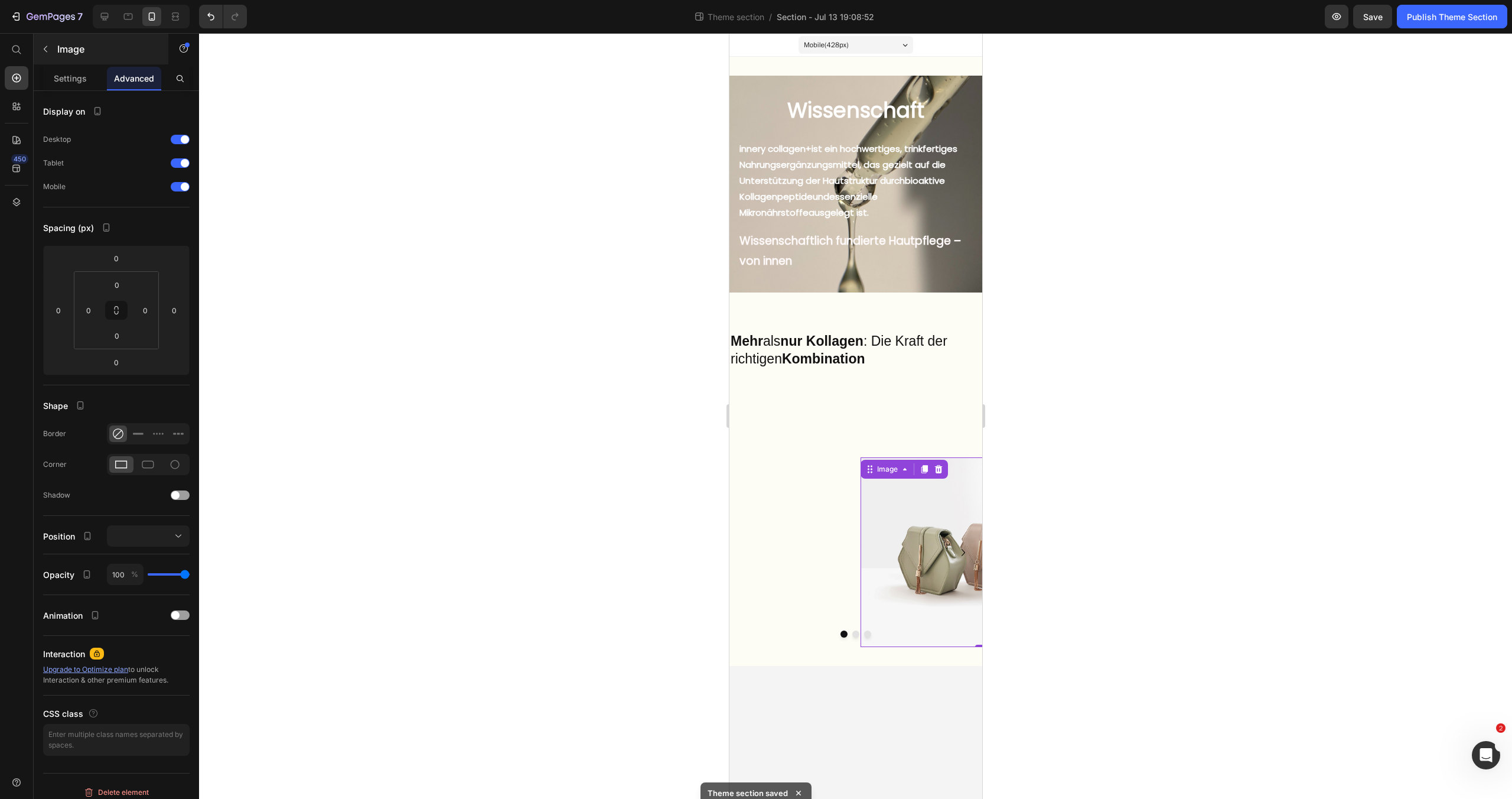 drag, startPoint x: 76, startPoint y: 78, endPoint x: 34, endPoint y: 49, distance: 51.0392 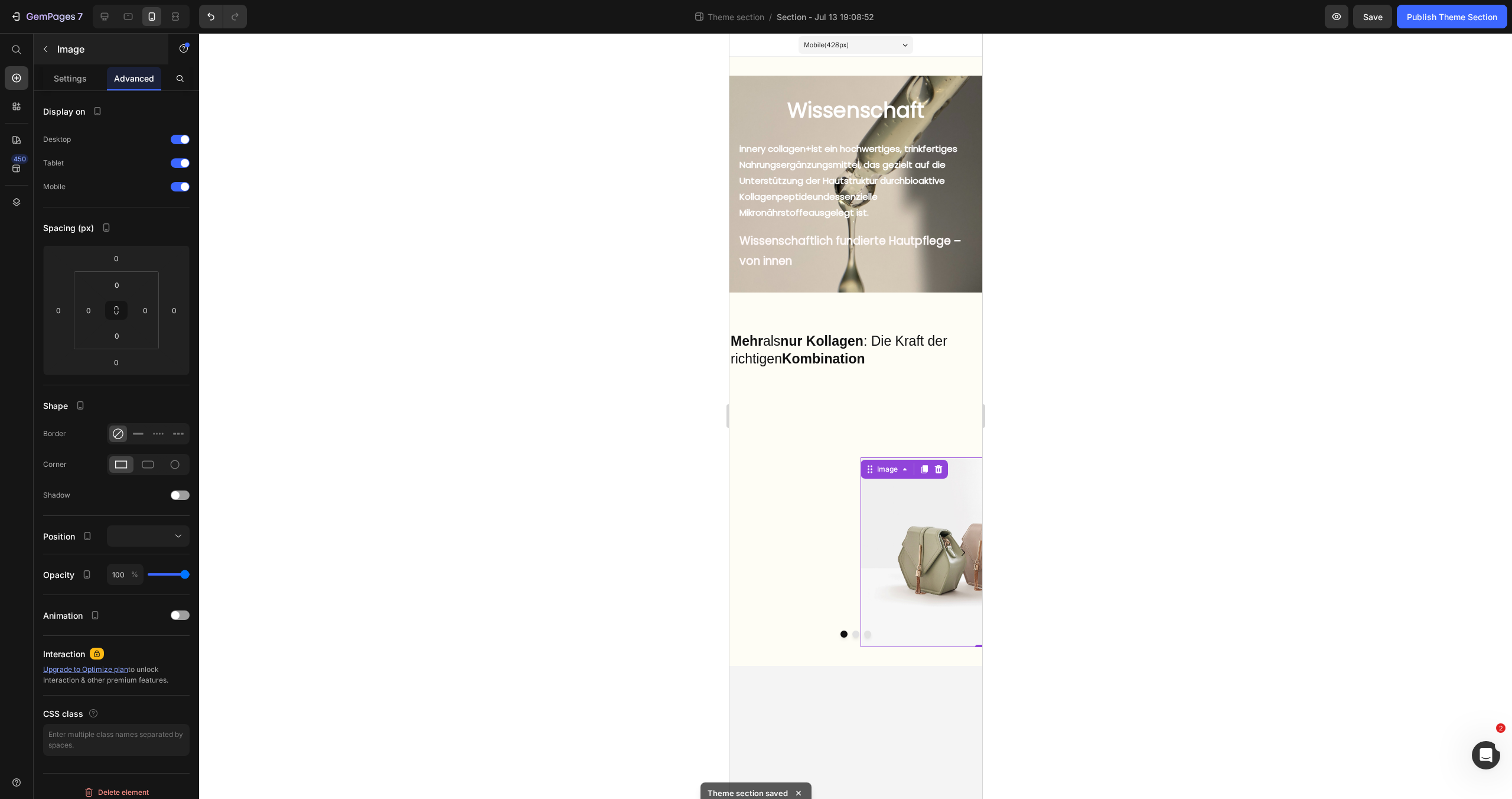 click on "Settings" at bounding box center [70, 78] 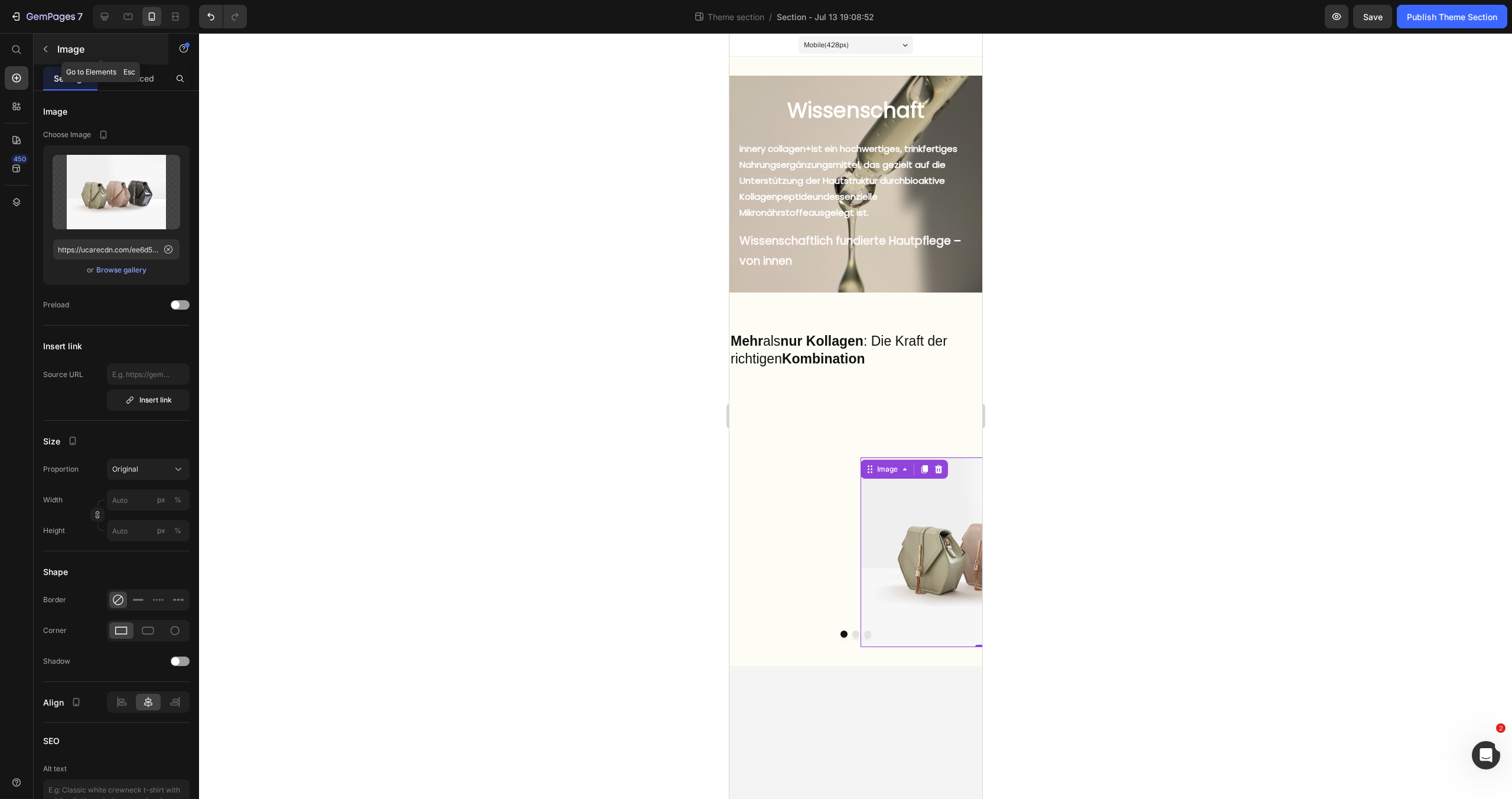 click 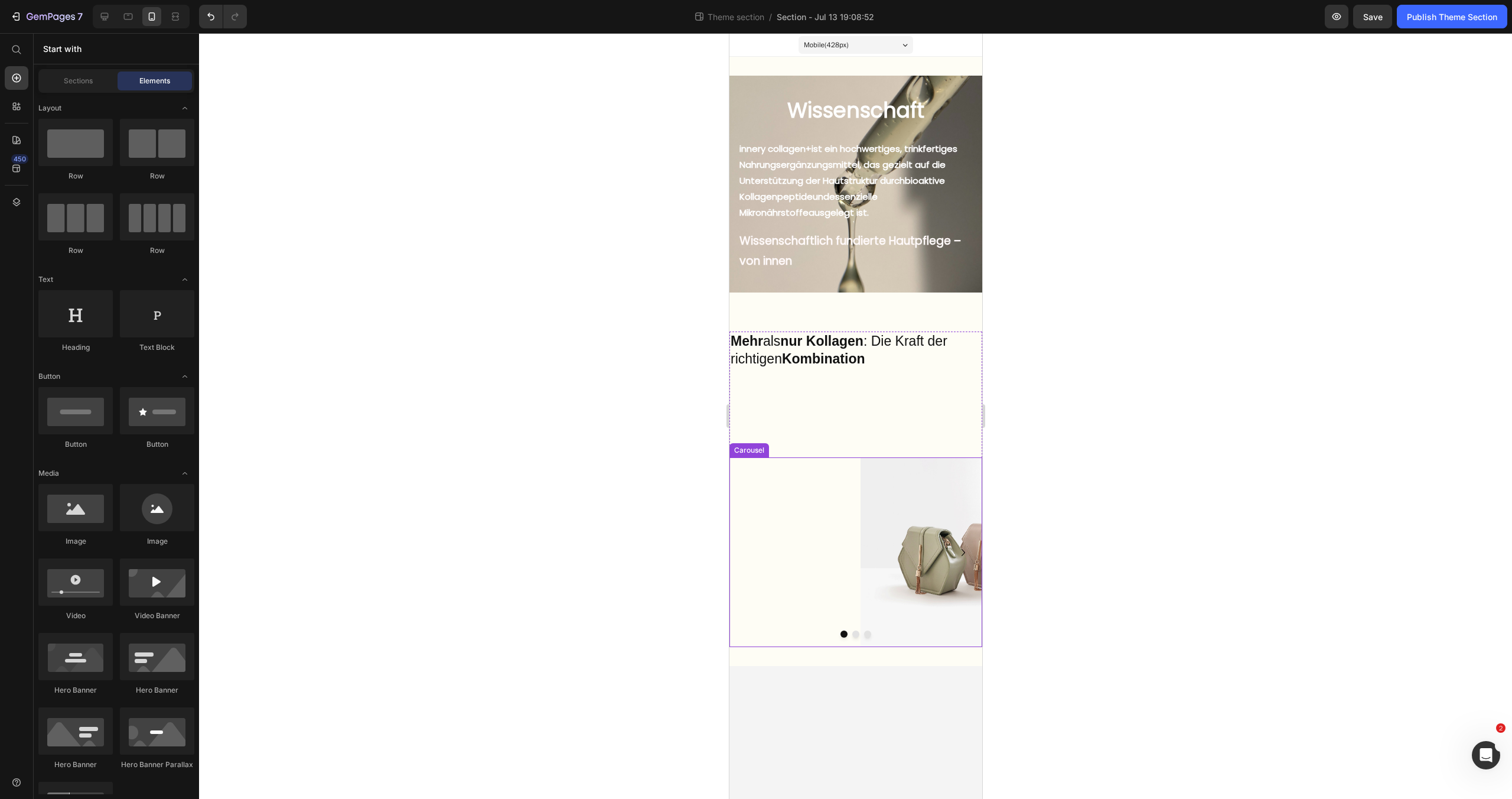click at bounding box center [855, 634] 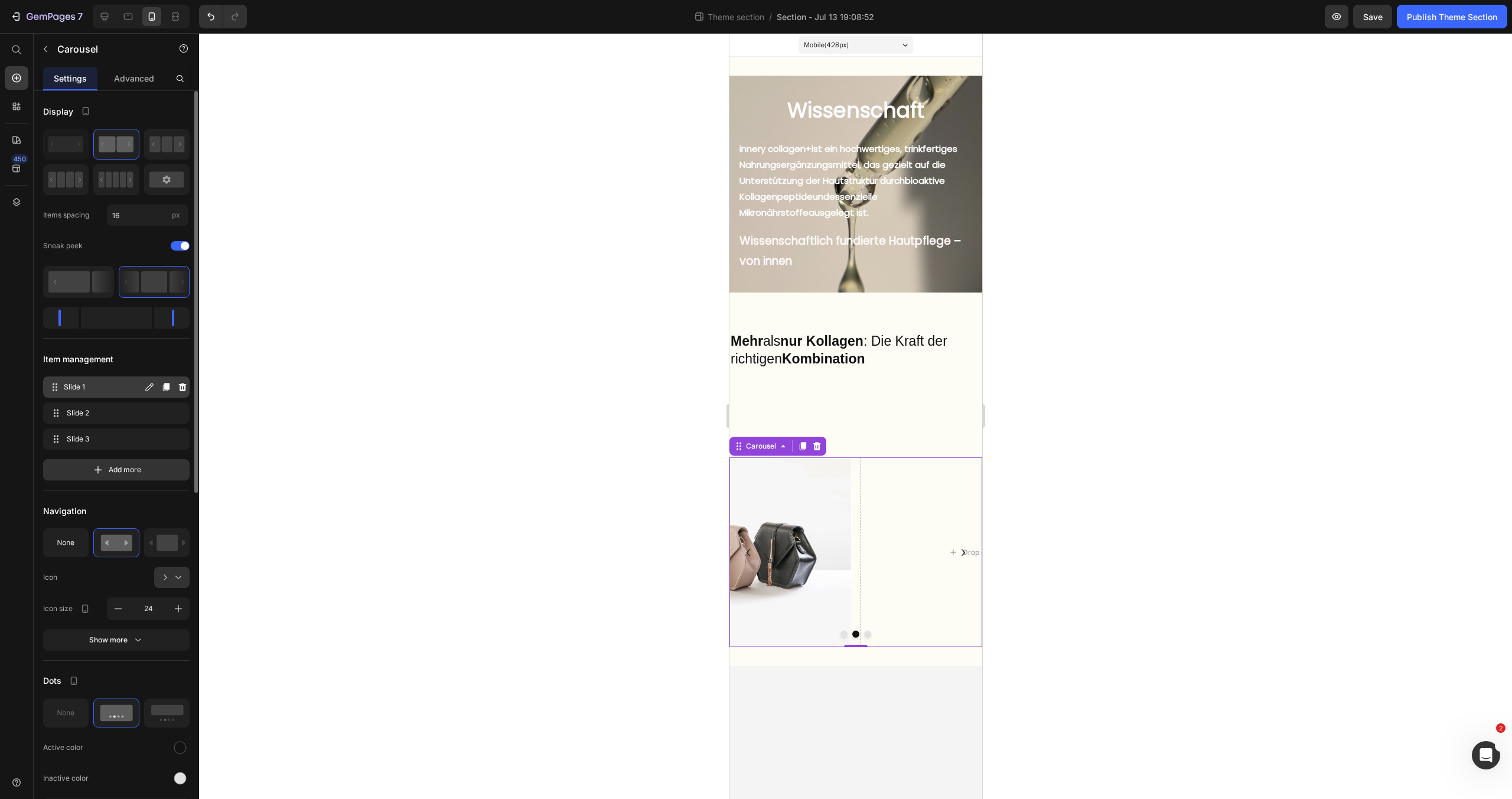 click on "Slide 1" at bounding box center [103, 387] 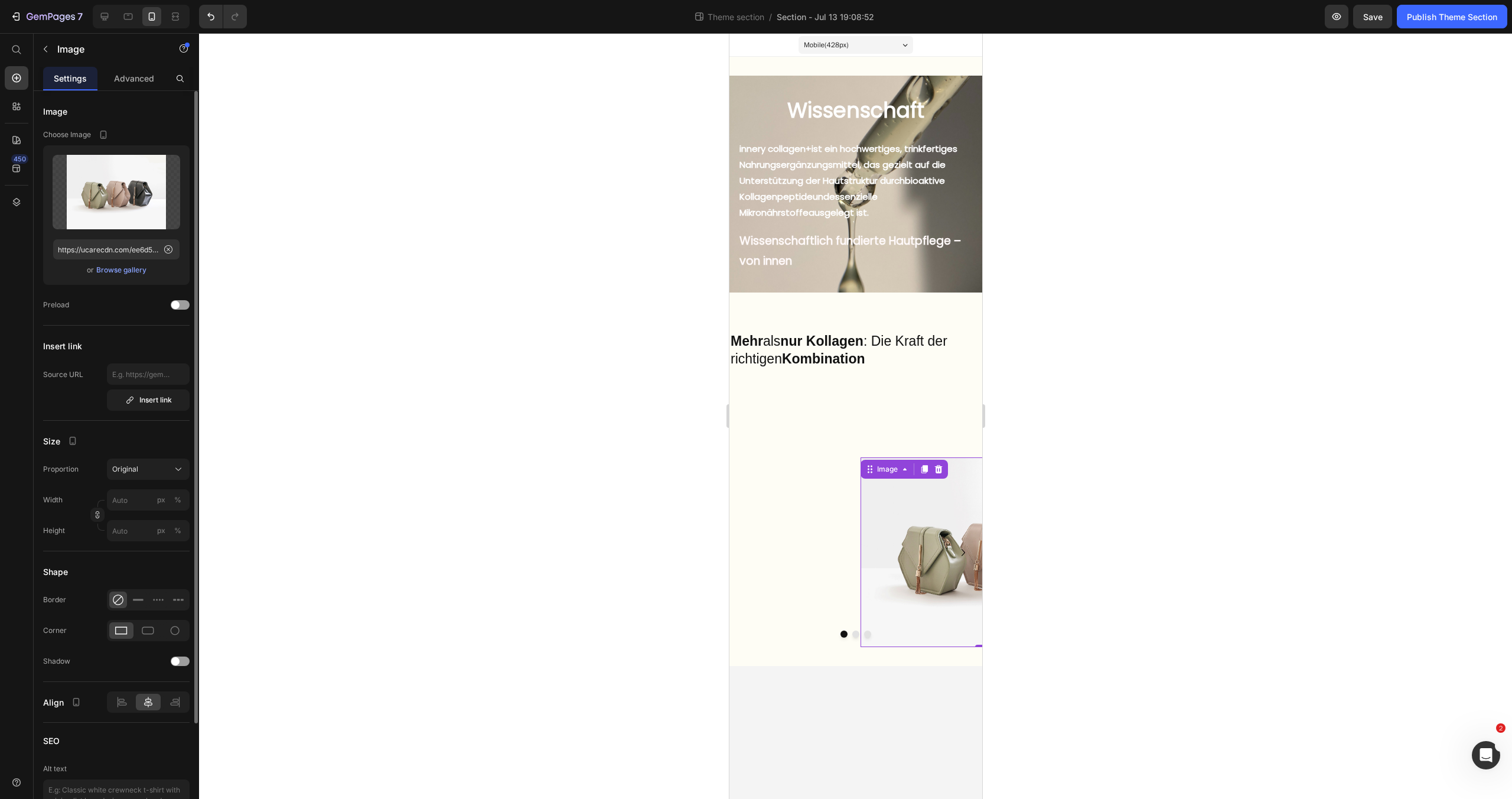 click at bounding box center (986, 552) 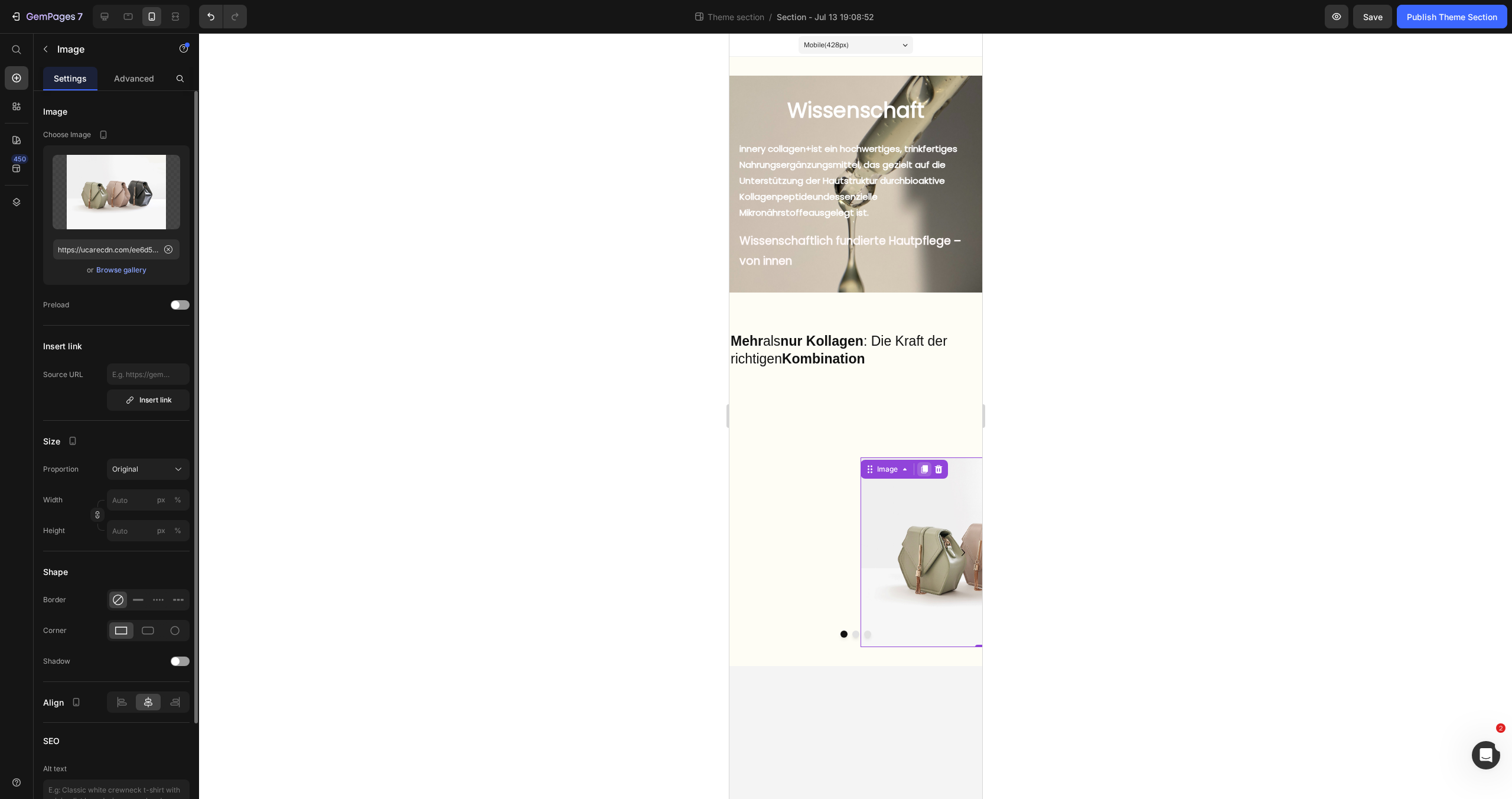 click 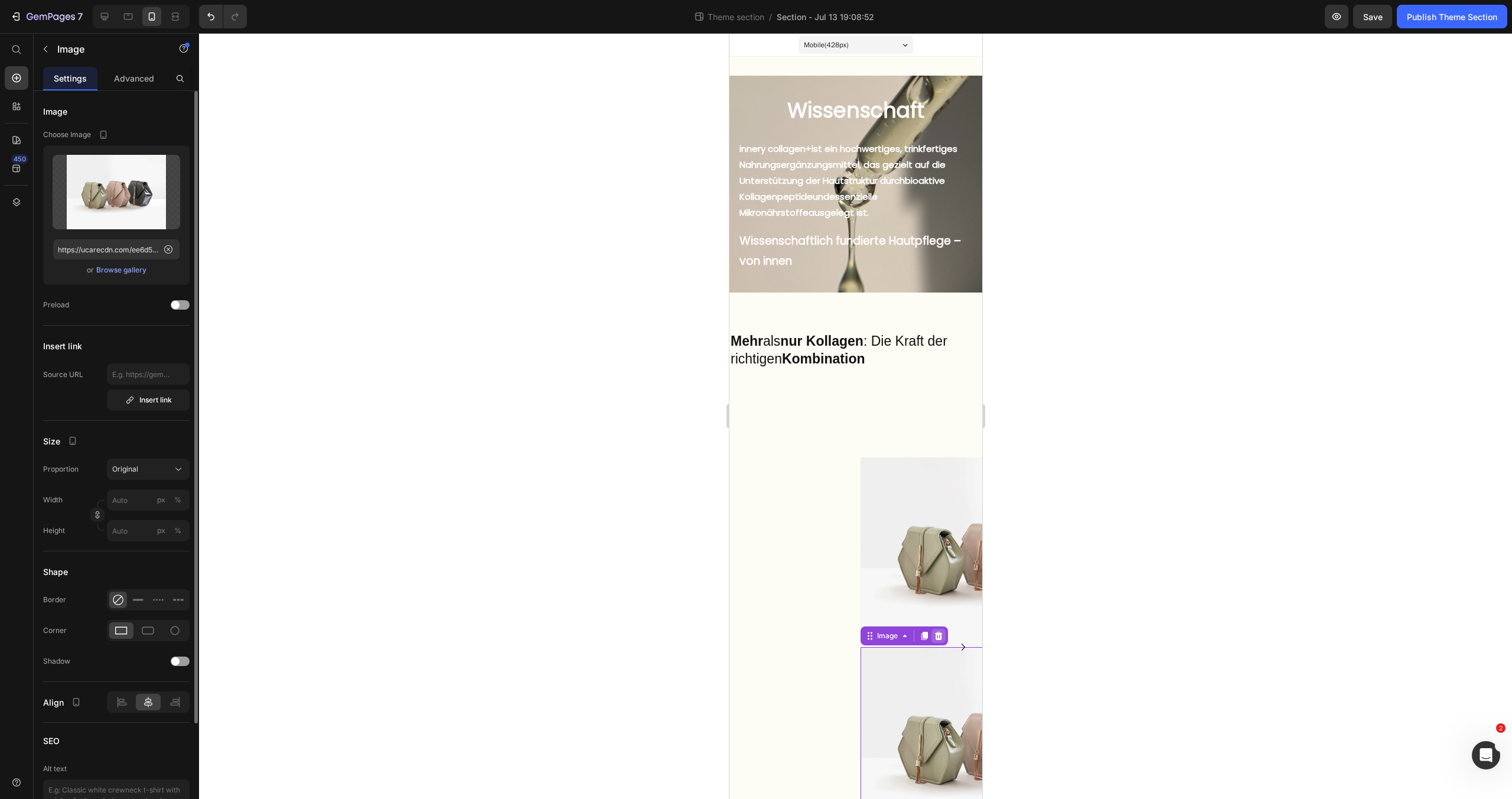 click 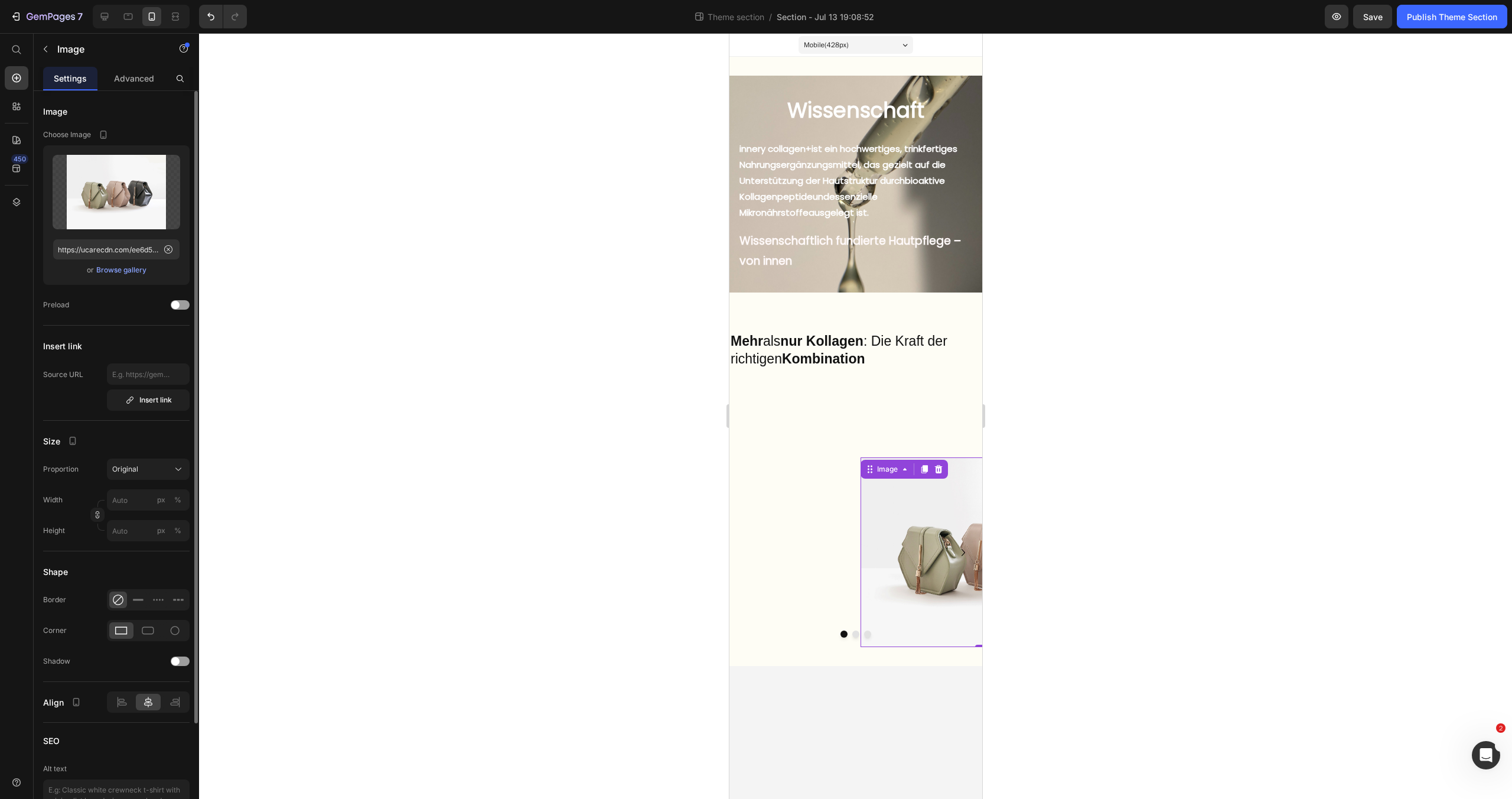 click at bounding box center (986, 552) 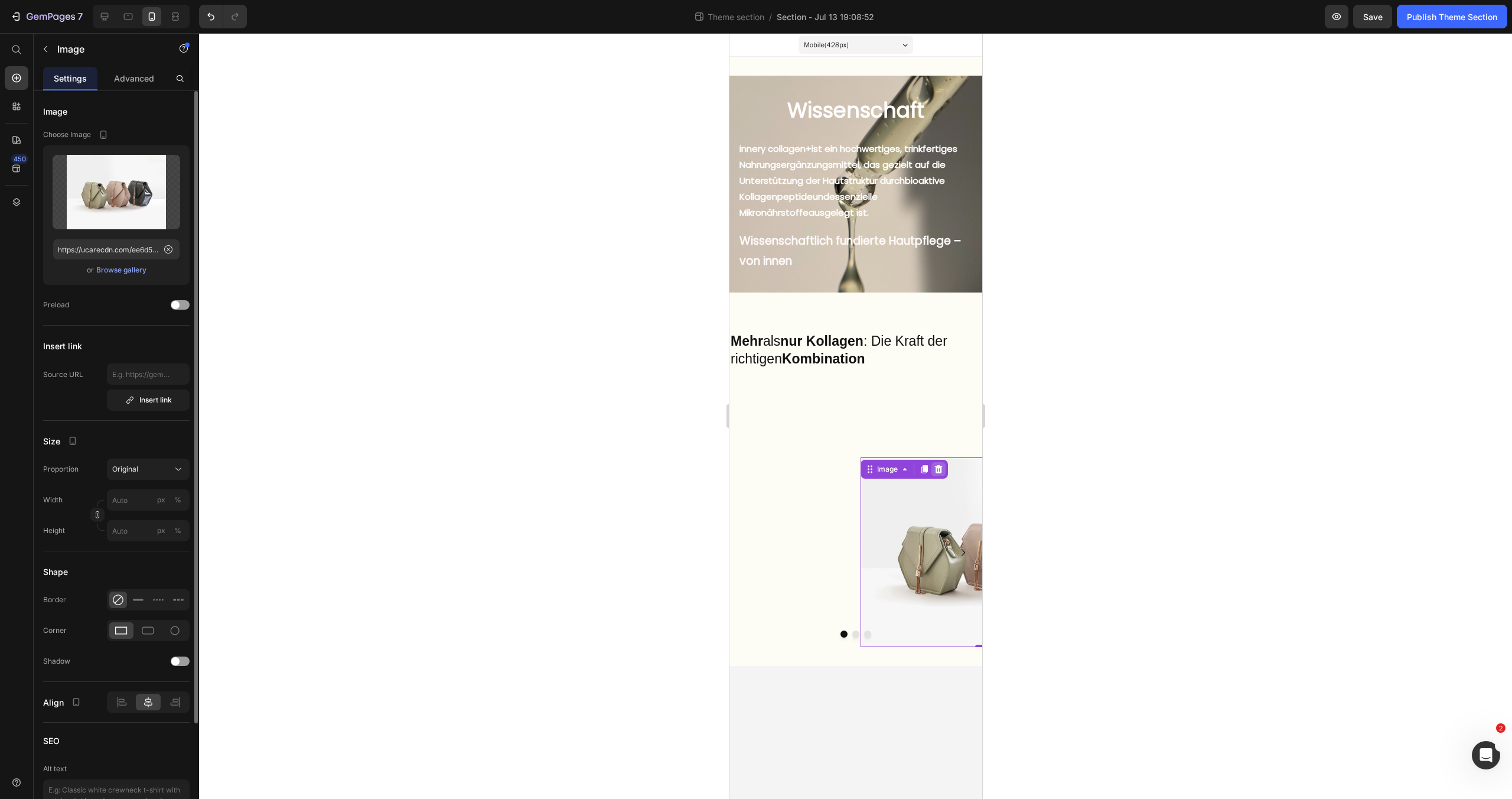click 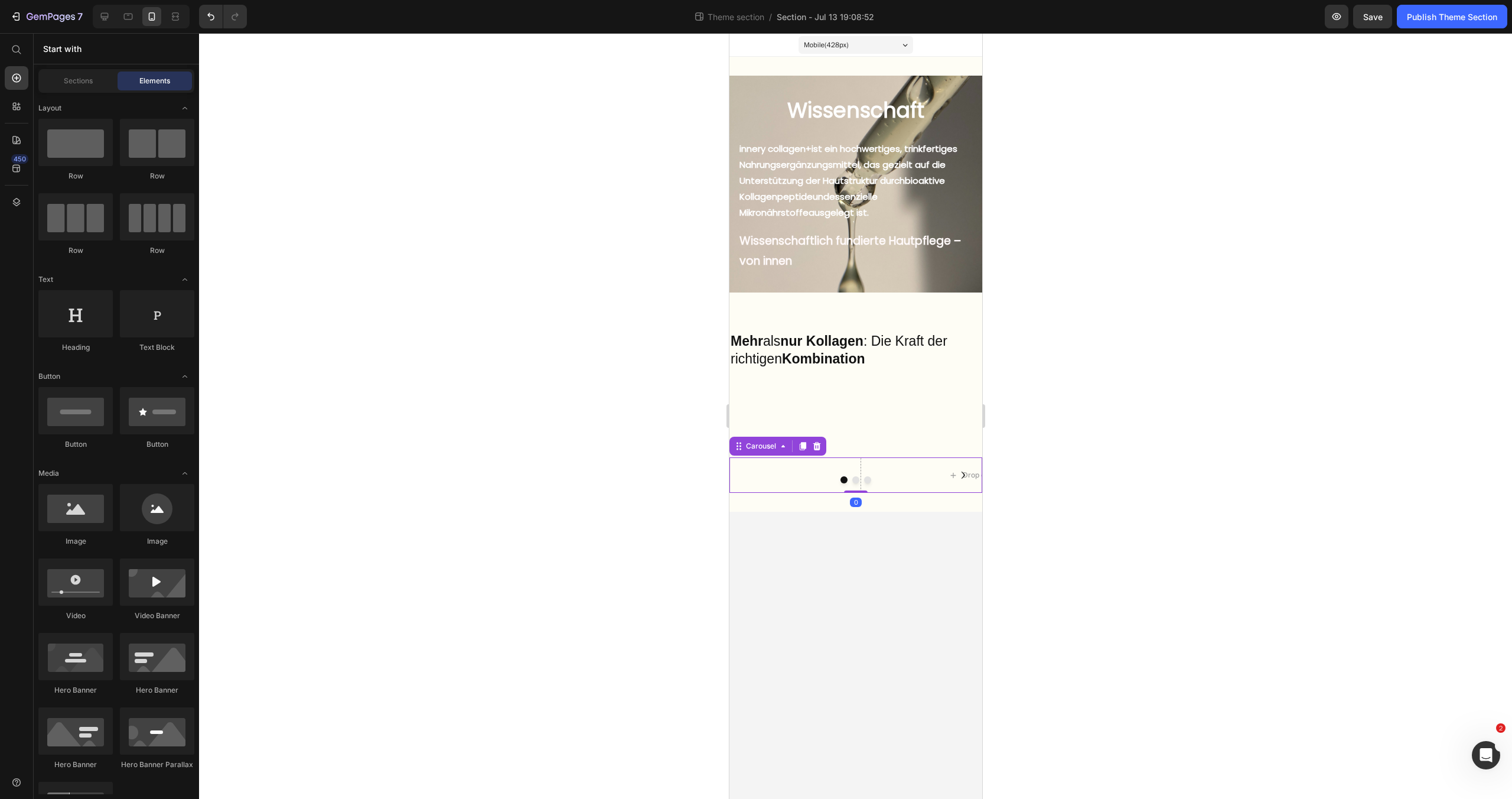click on "Drop element here
Drop element here
Drop element here" at bounding box center [855, 475] 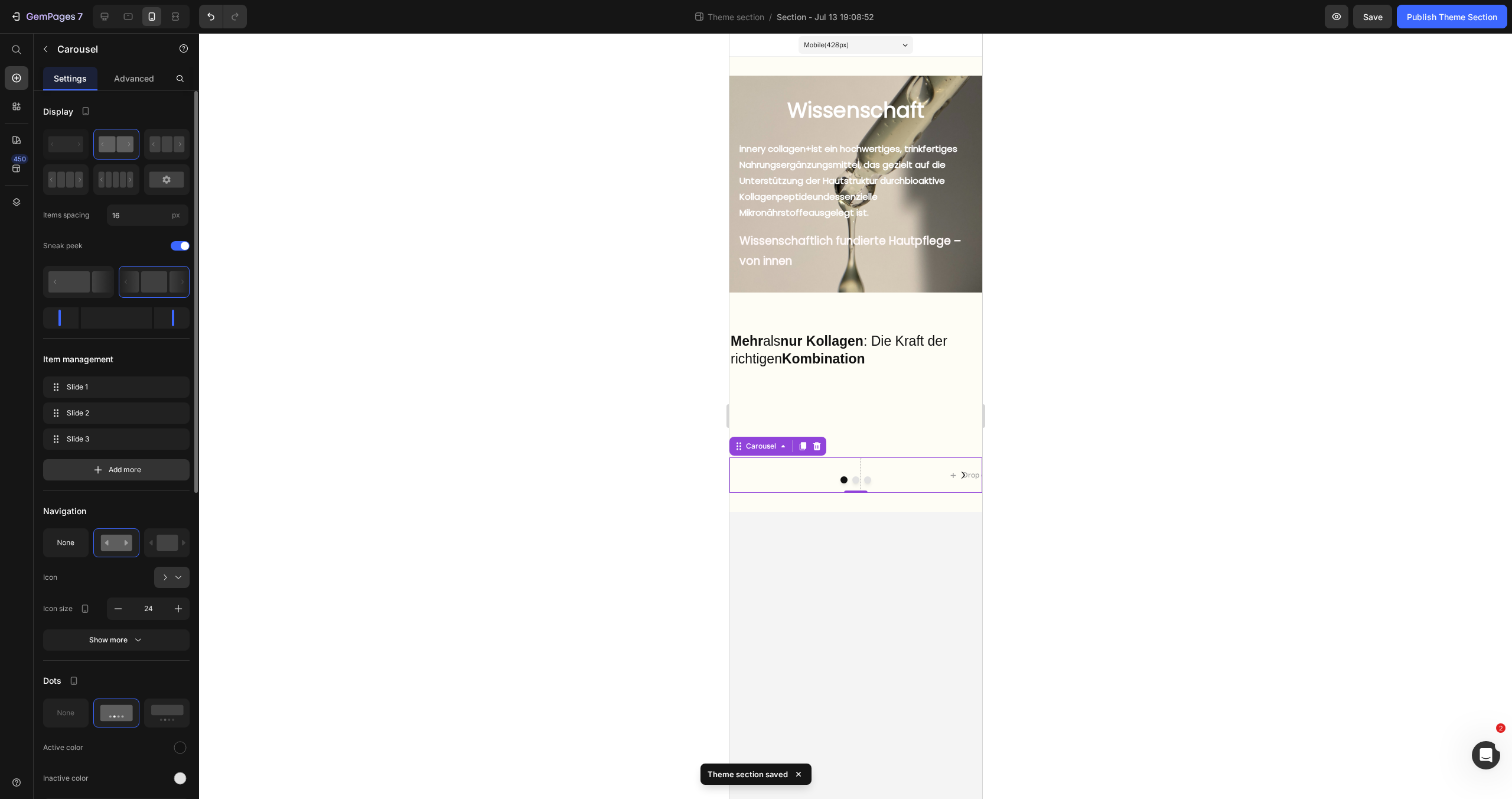 click at bounding box center [855, 480] 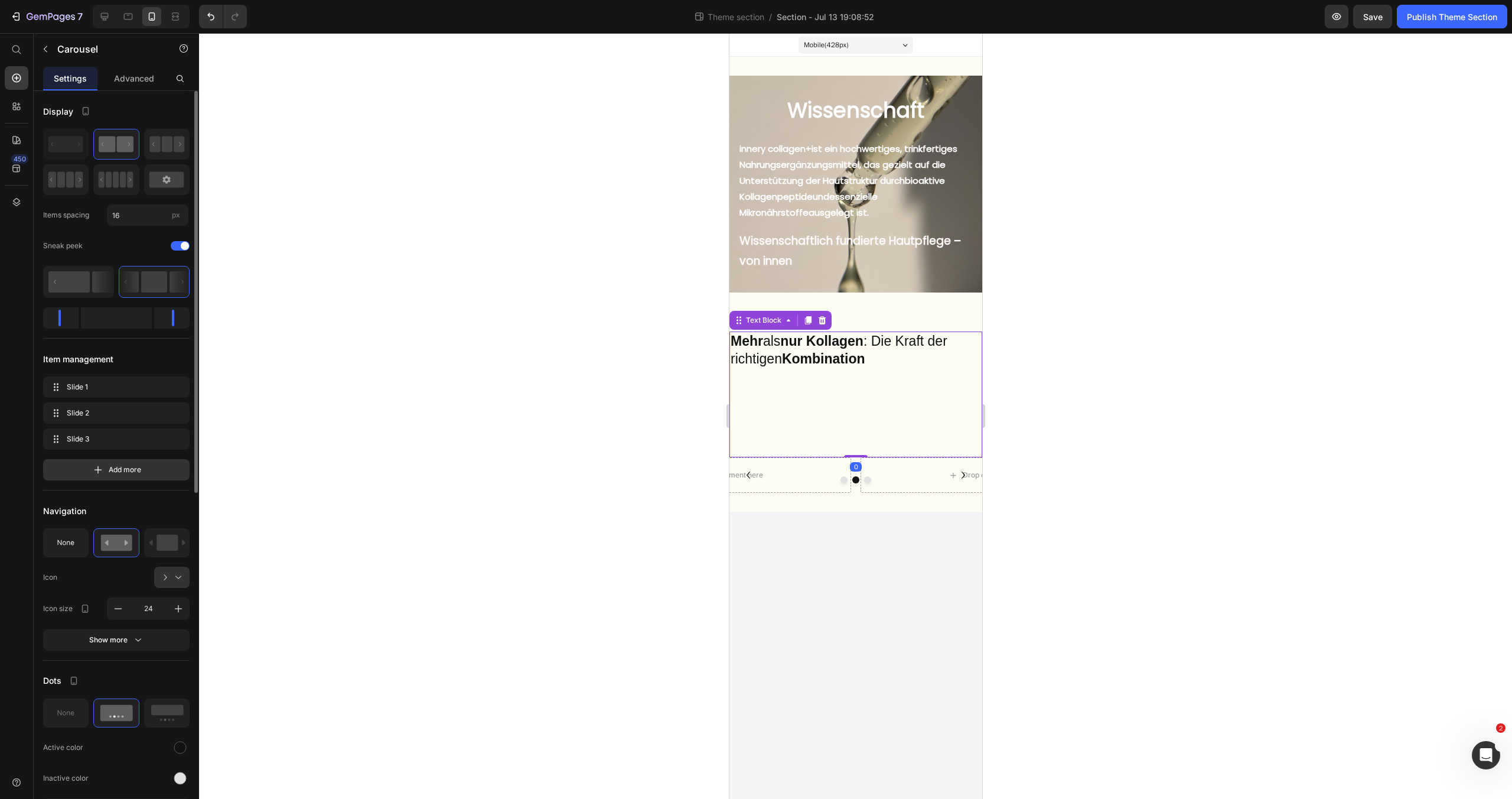click on "Mehr  als  nur Kollagen : Die Kraft der richtigen  Kombination" at bounding box center (855, 394) 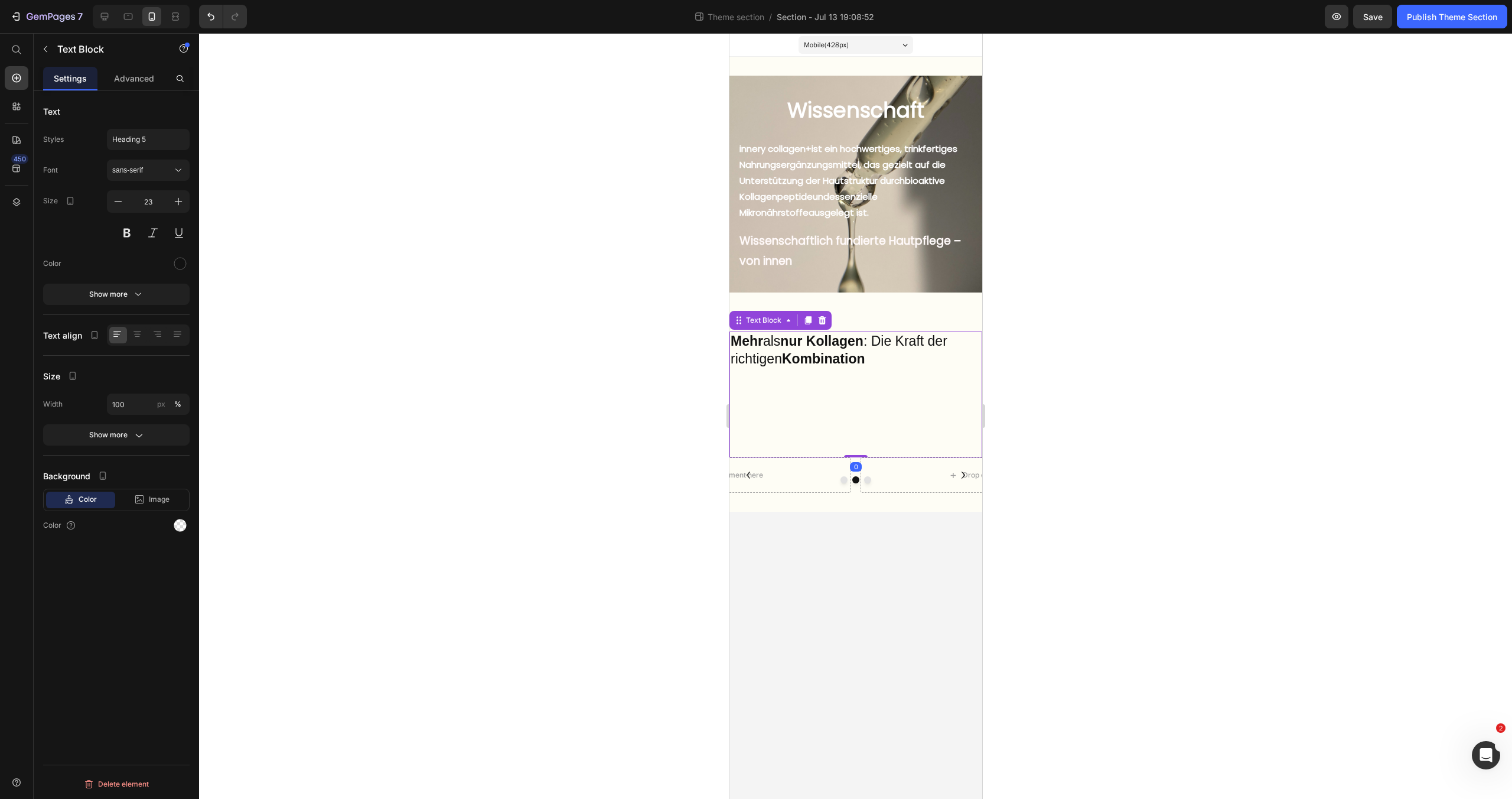 drag, startPoint x: 860, startPoint y: 454, endPoint x: 876, endPoint y: 400, distance: 56.32051 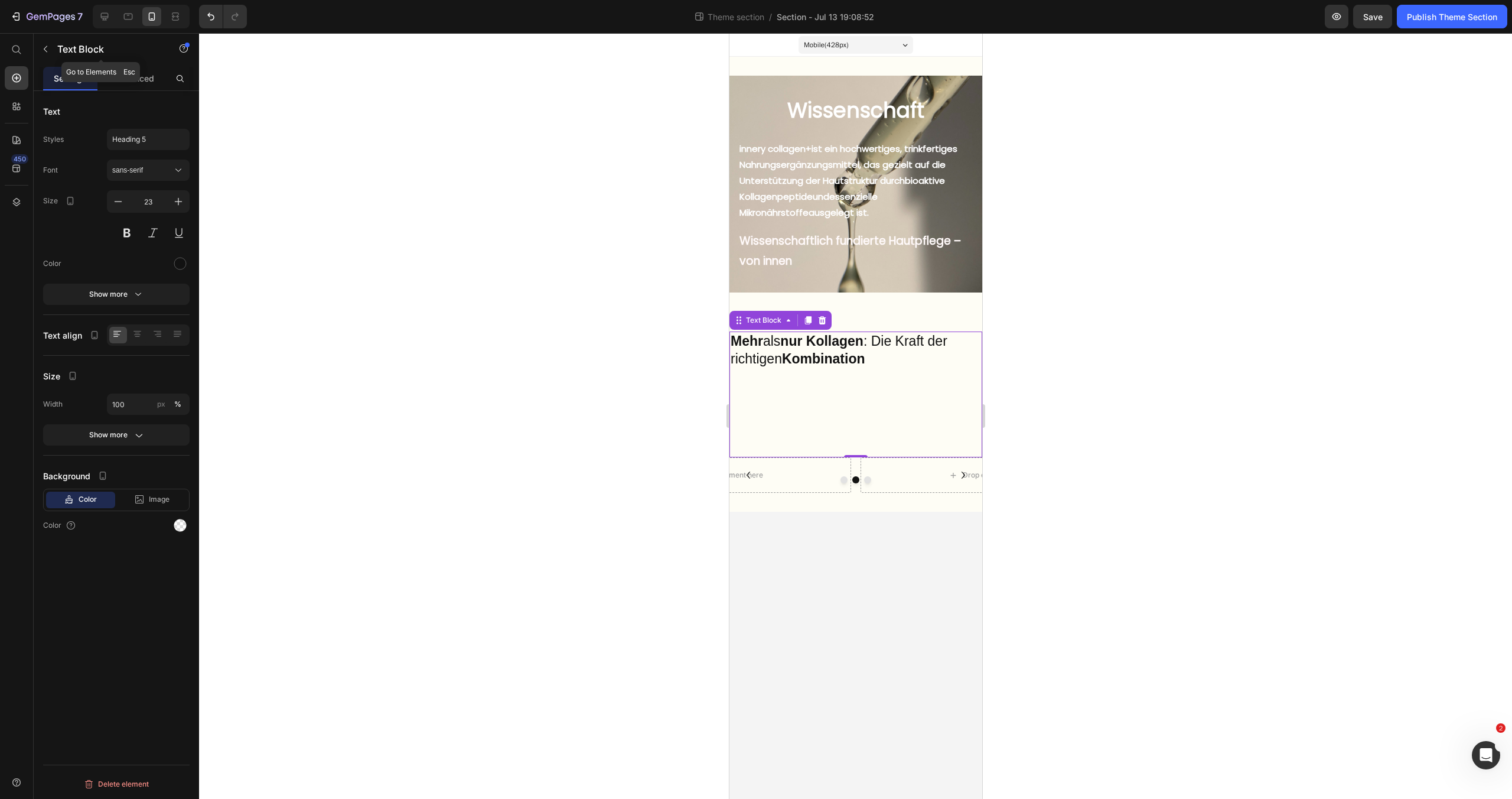 click 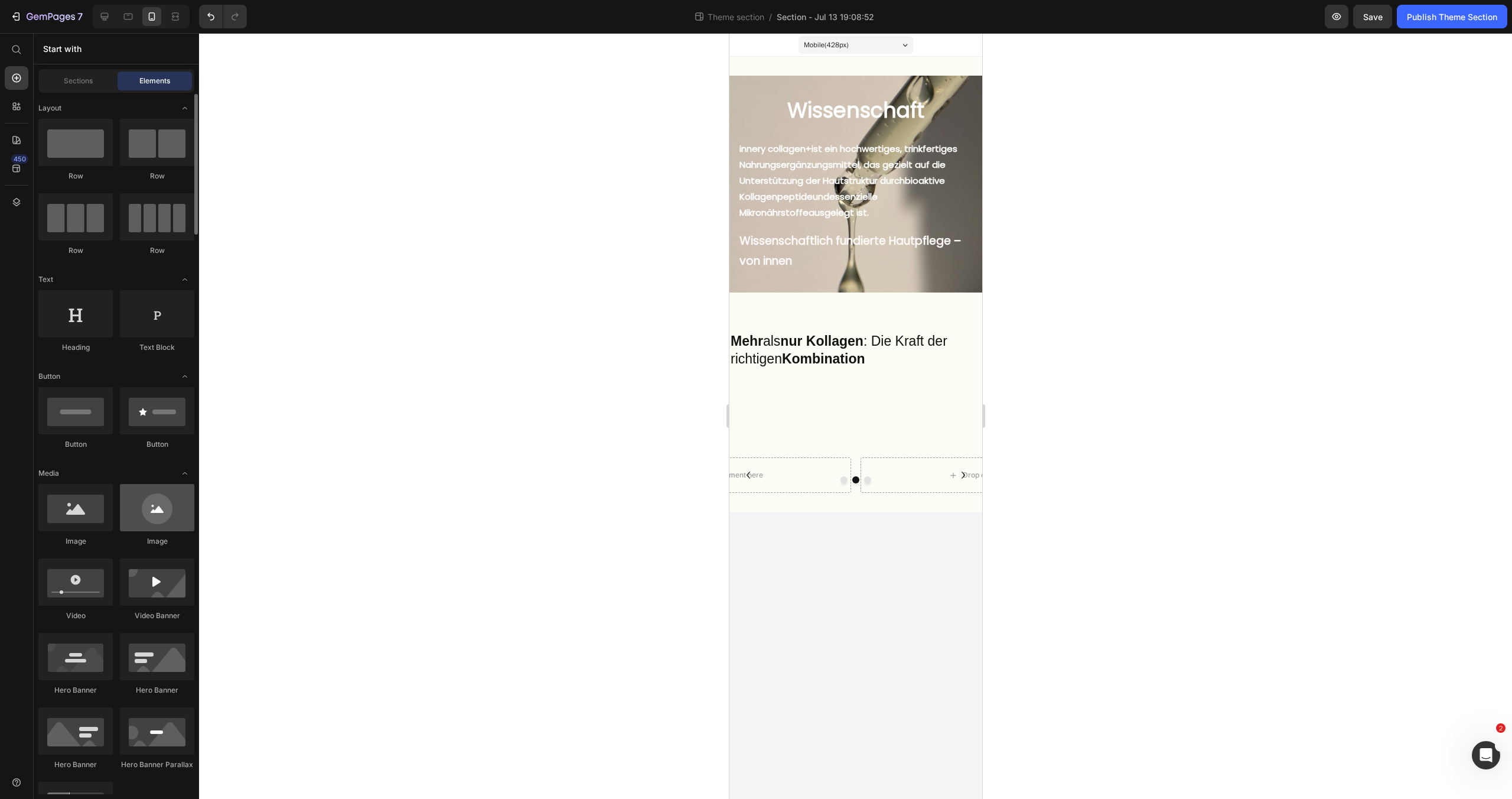 scroll, scrollTop: 1, scrollLeft: 0, axis: vertical 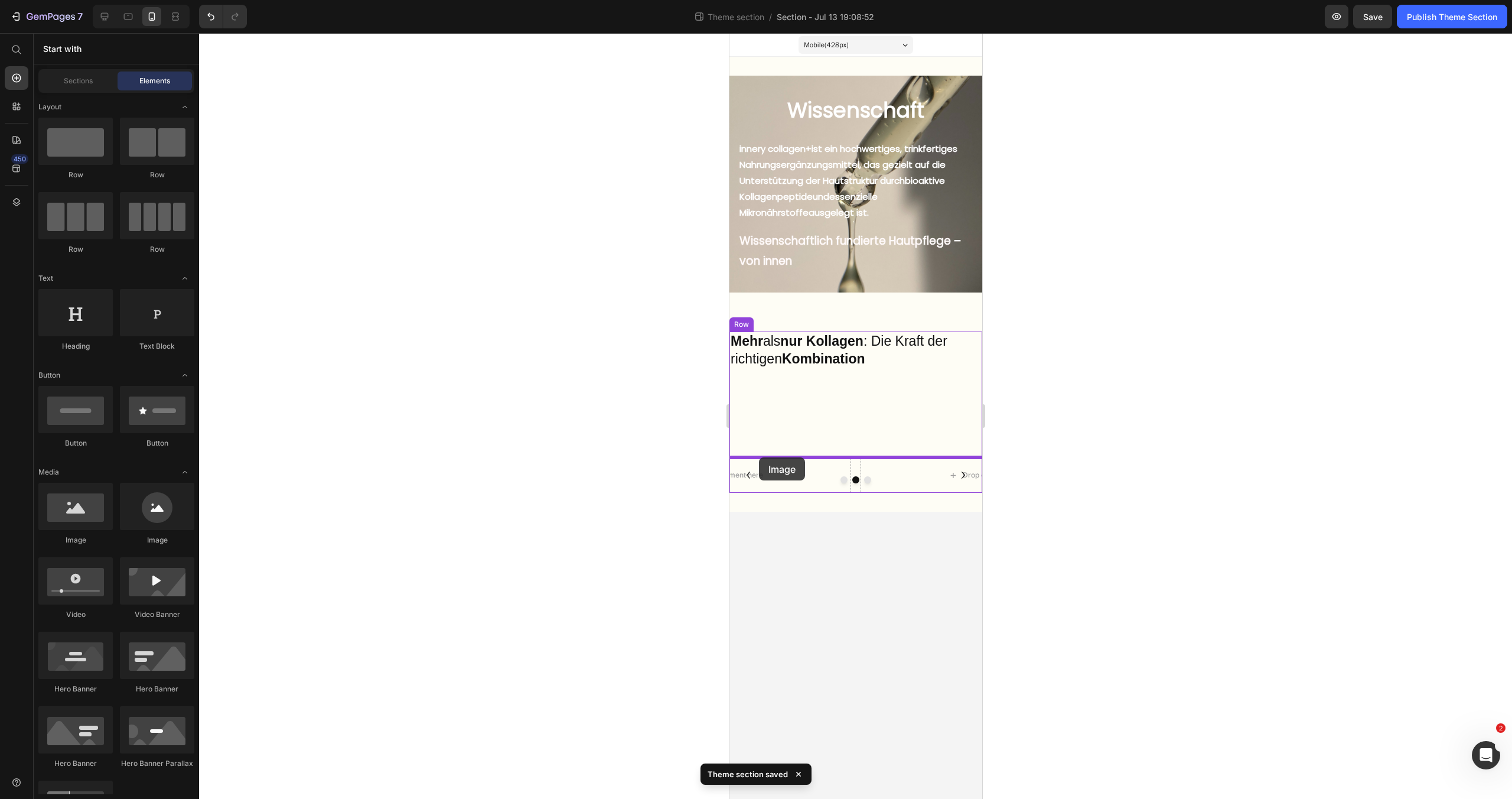 drag, startPoint x: 885, startPoint y: 516, endPoint x: 758, endPoint y: 457, distance: 140.03571 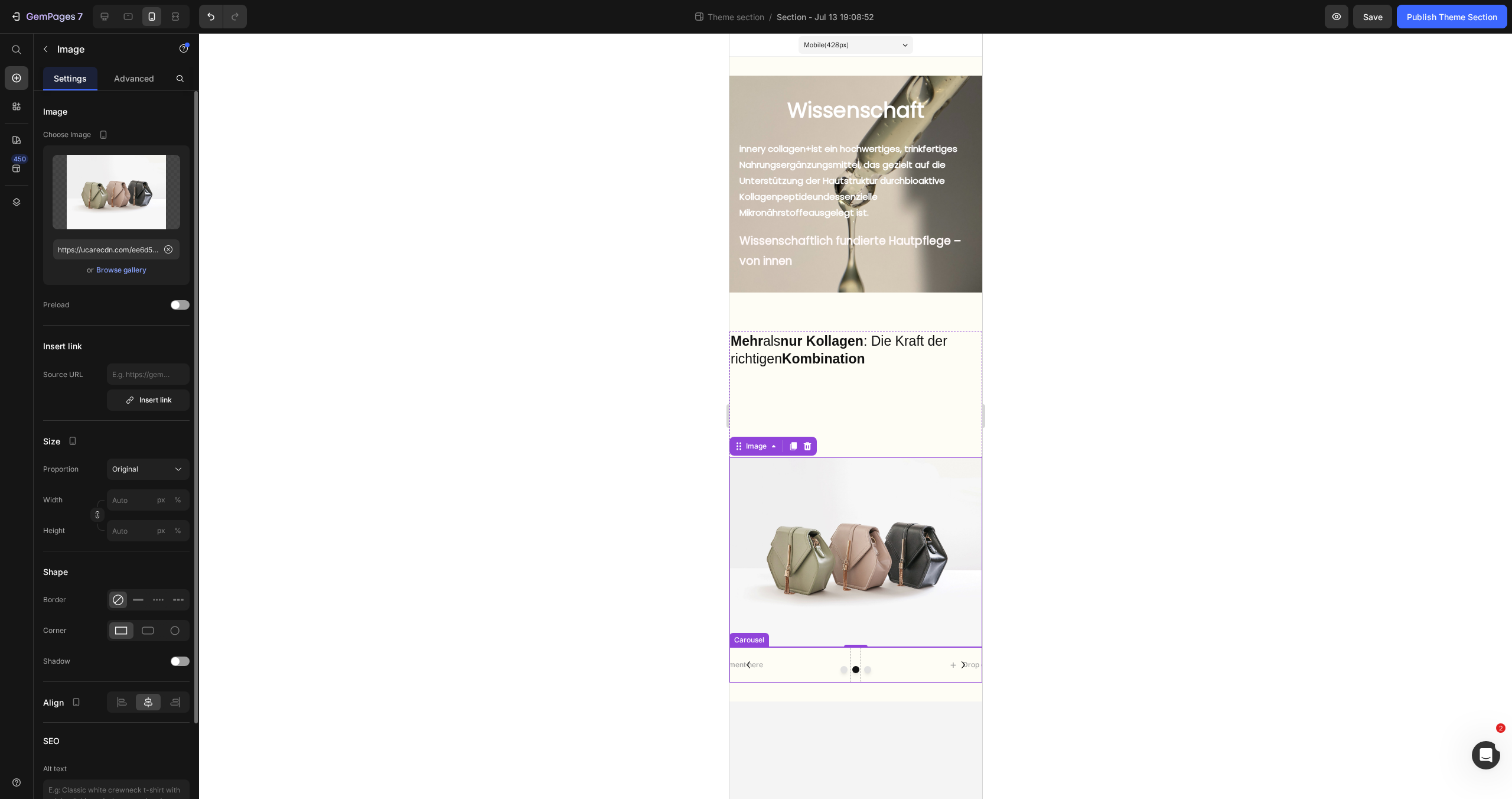 click at bounding box center (843, 670) 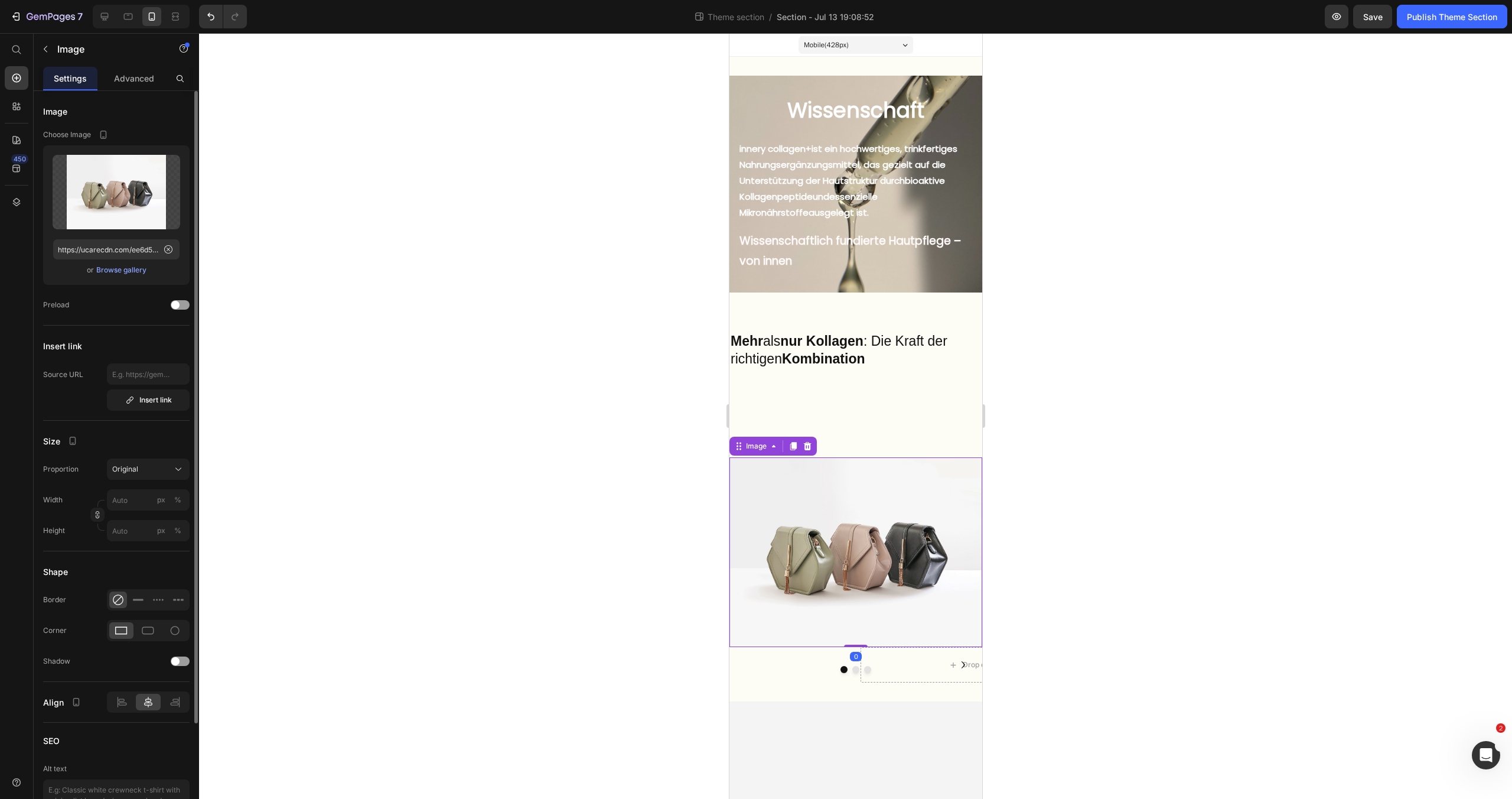 click at bounding box center [855, 552] 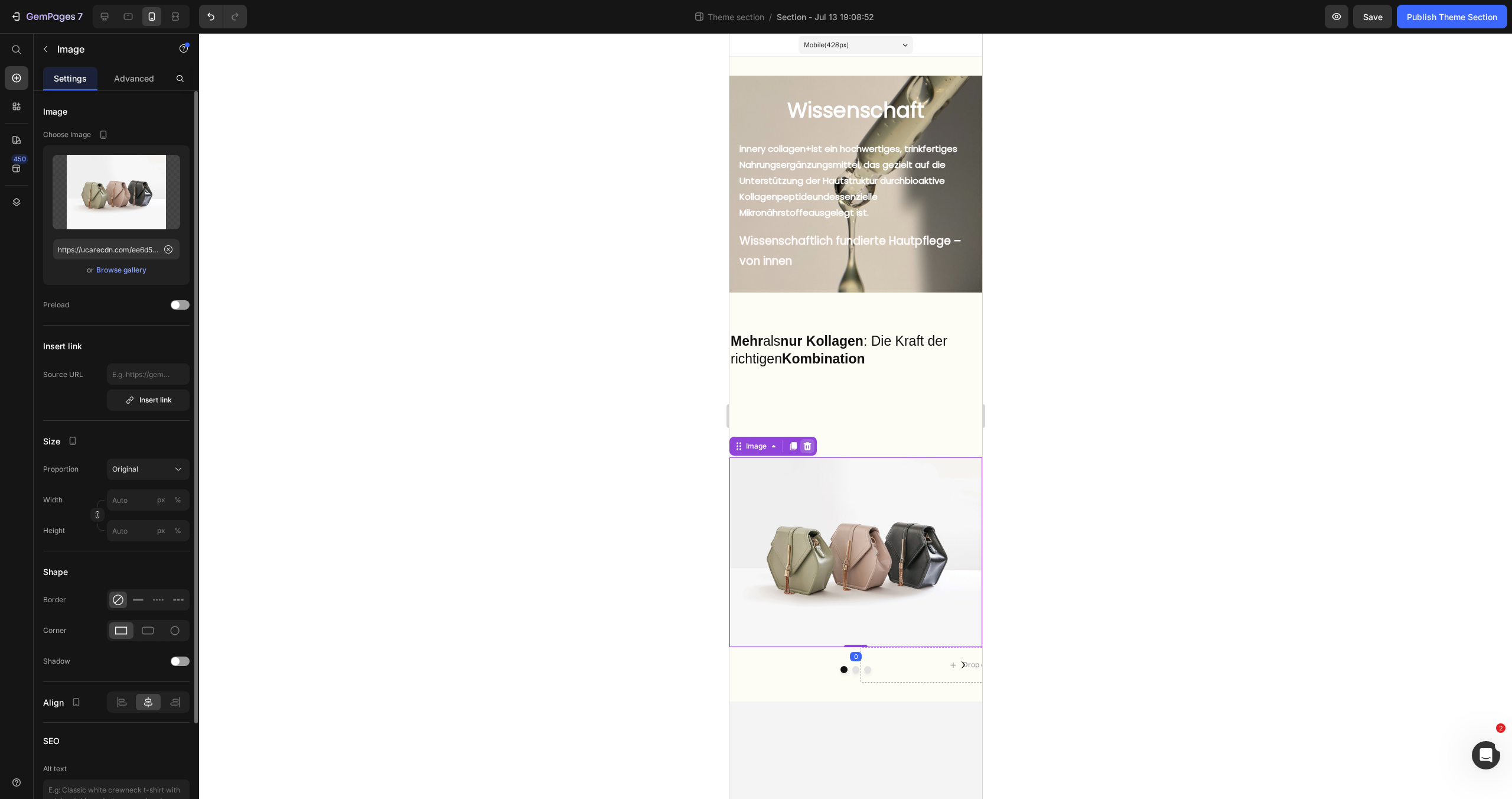 click 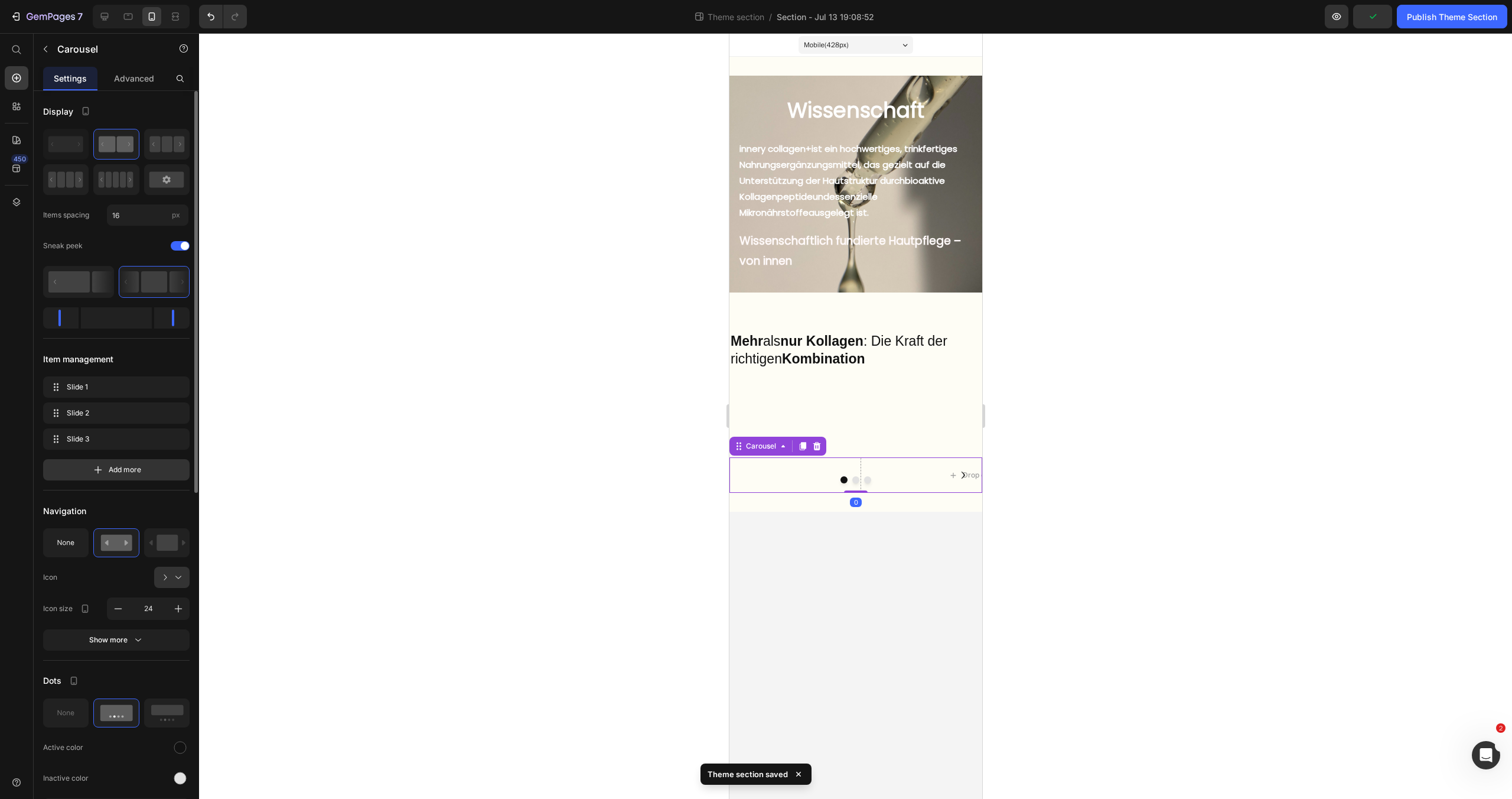 click on "Drop element here
Drop element here
Drop element here" at bounding box center (855, 475) 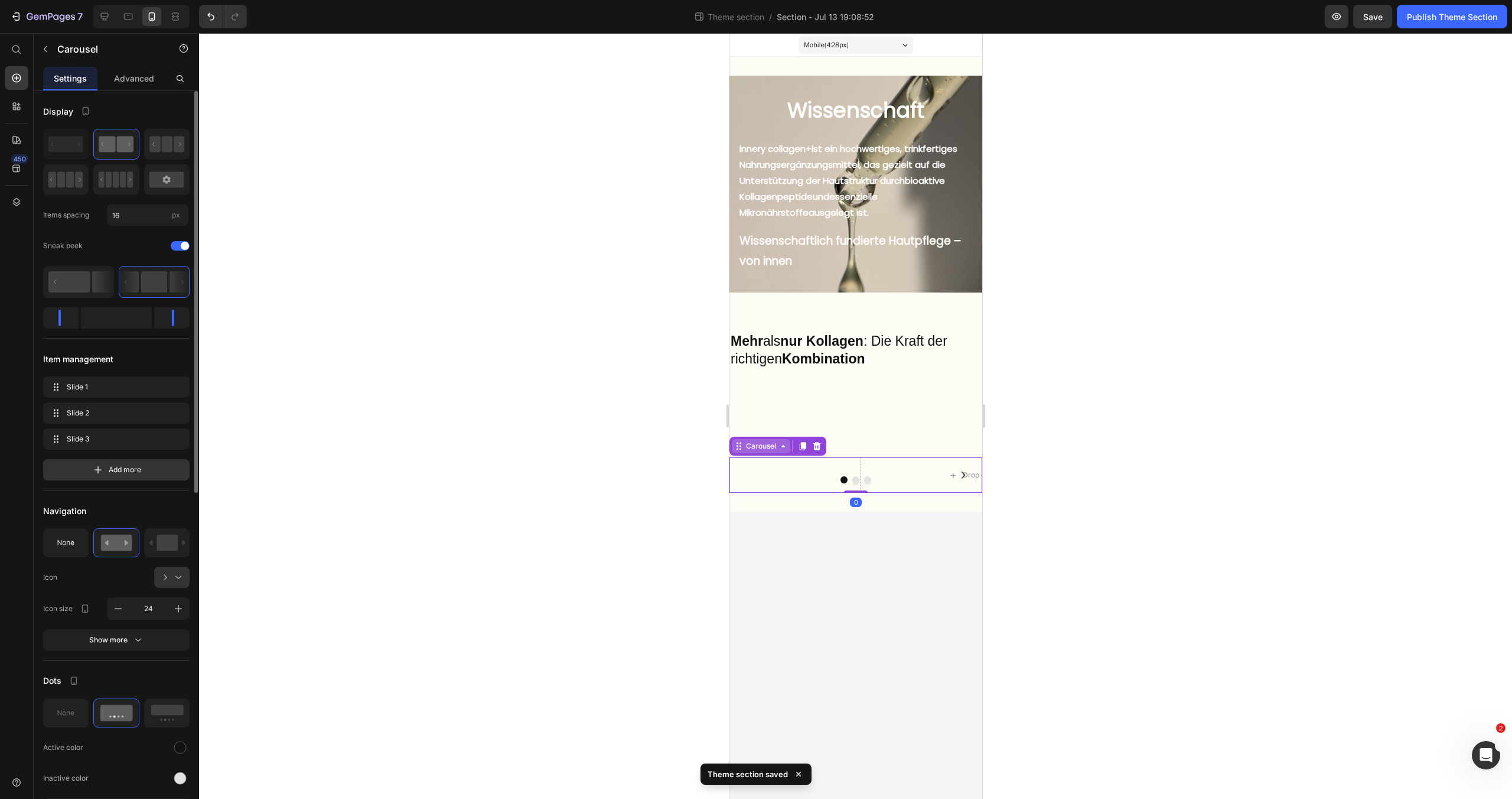 click on "Carousel" at bounding box center [760, 446] 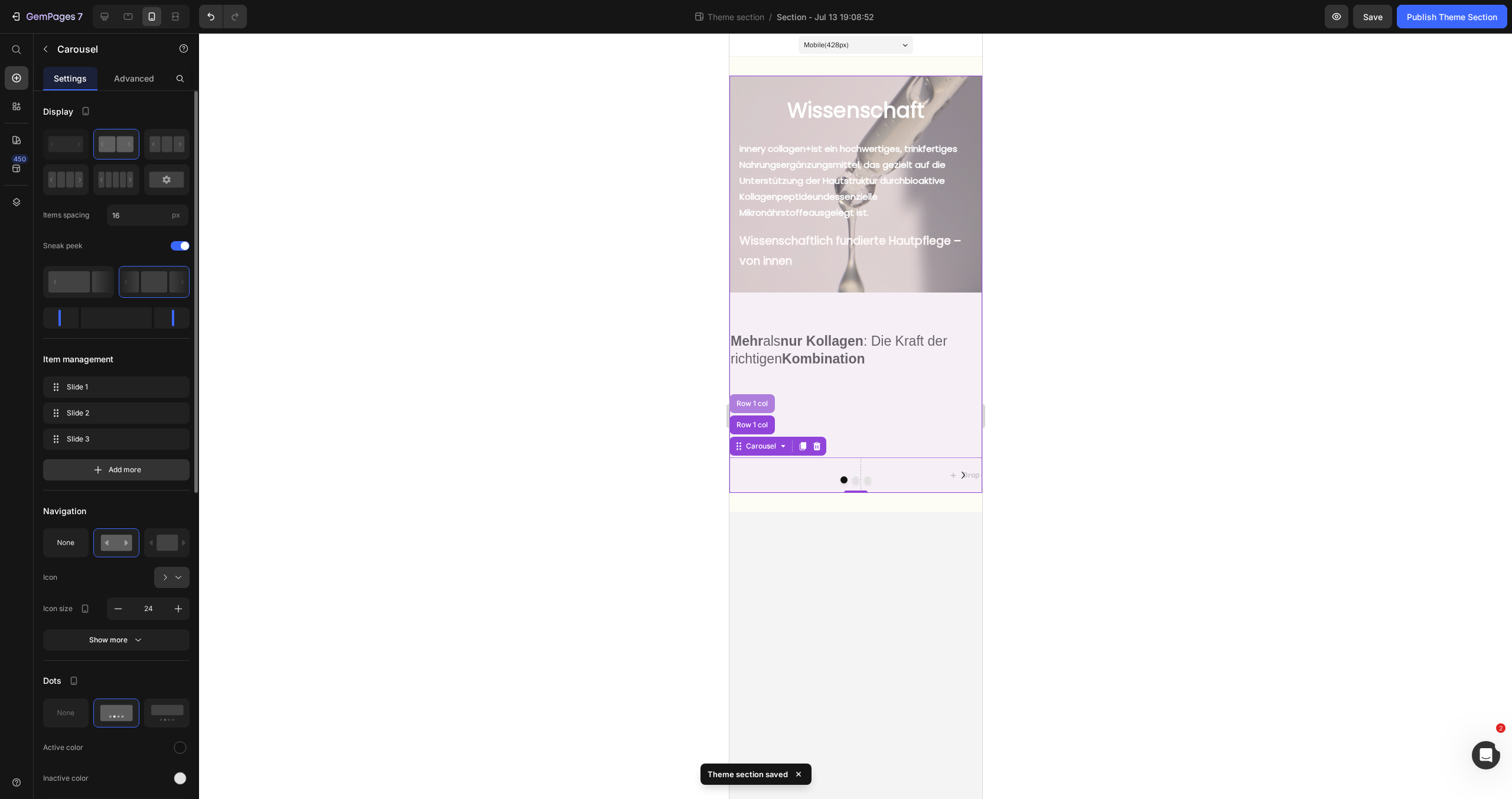click on "Row 1 col" at bounding box center [751, 404] 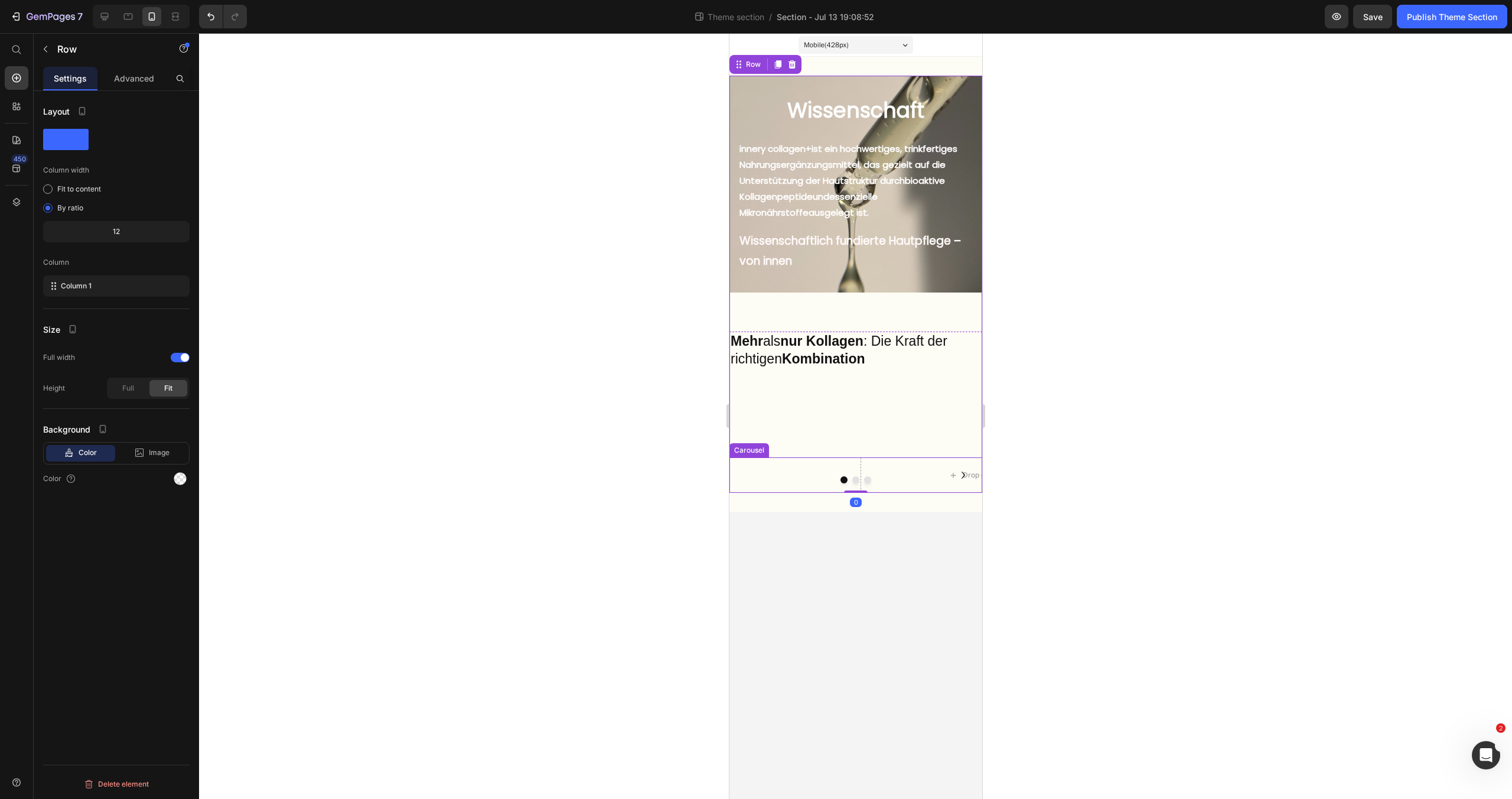 click at bounding box center (855, 480) 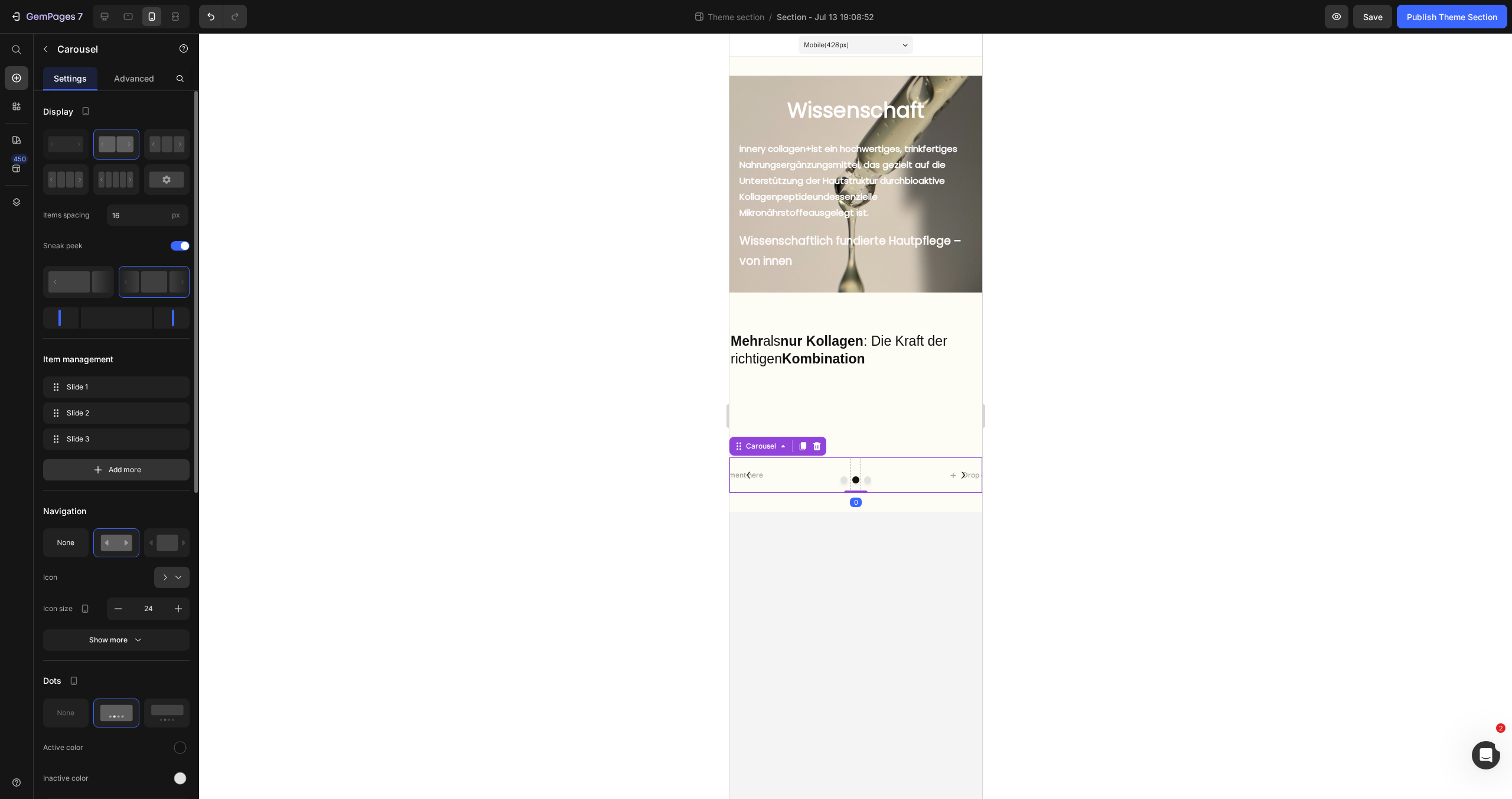 click at bounding box center [843, 480] 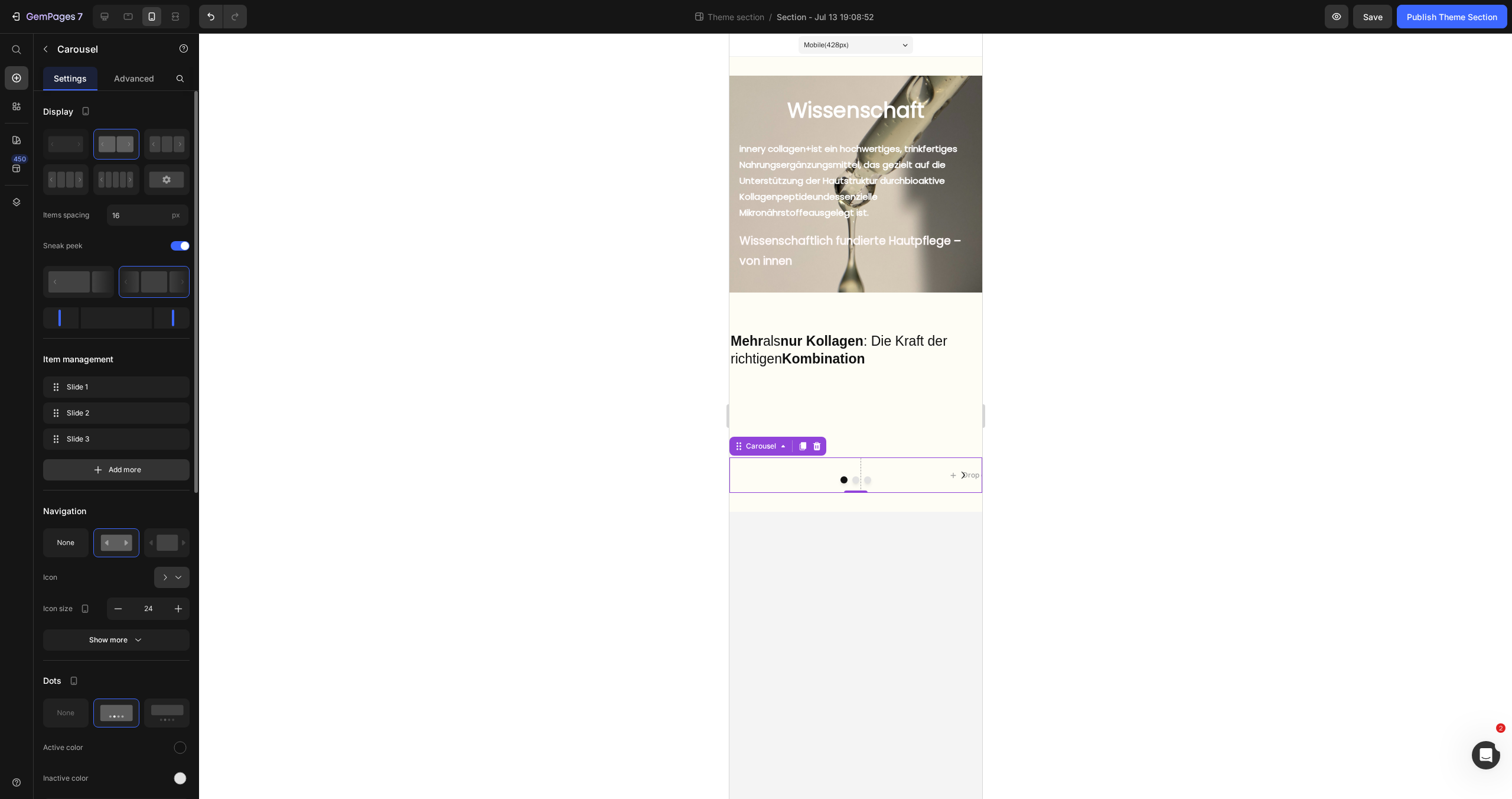 click on "Drop element here
Drop element here
Drop element here" at bounding box center (855, 475) 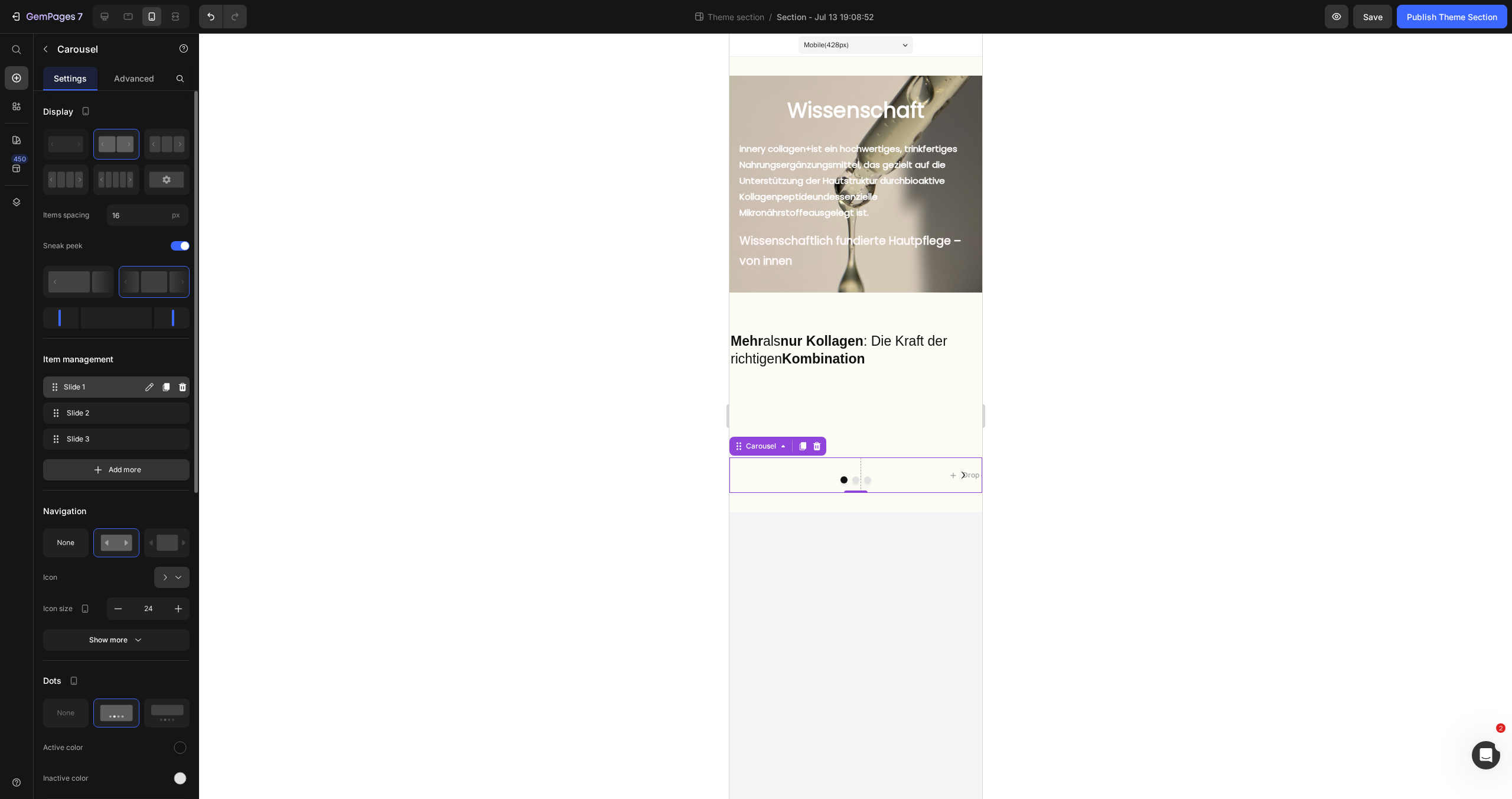 click on "Slide 1" at bounding box center [103, 387] 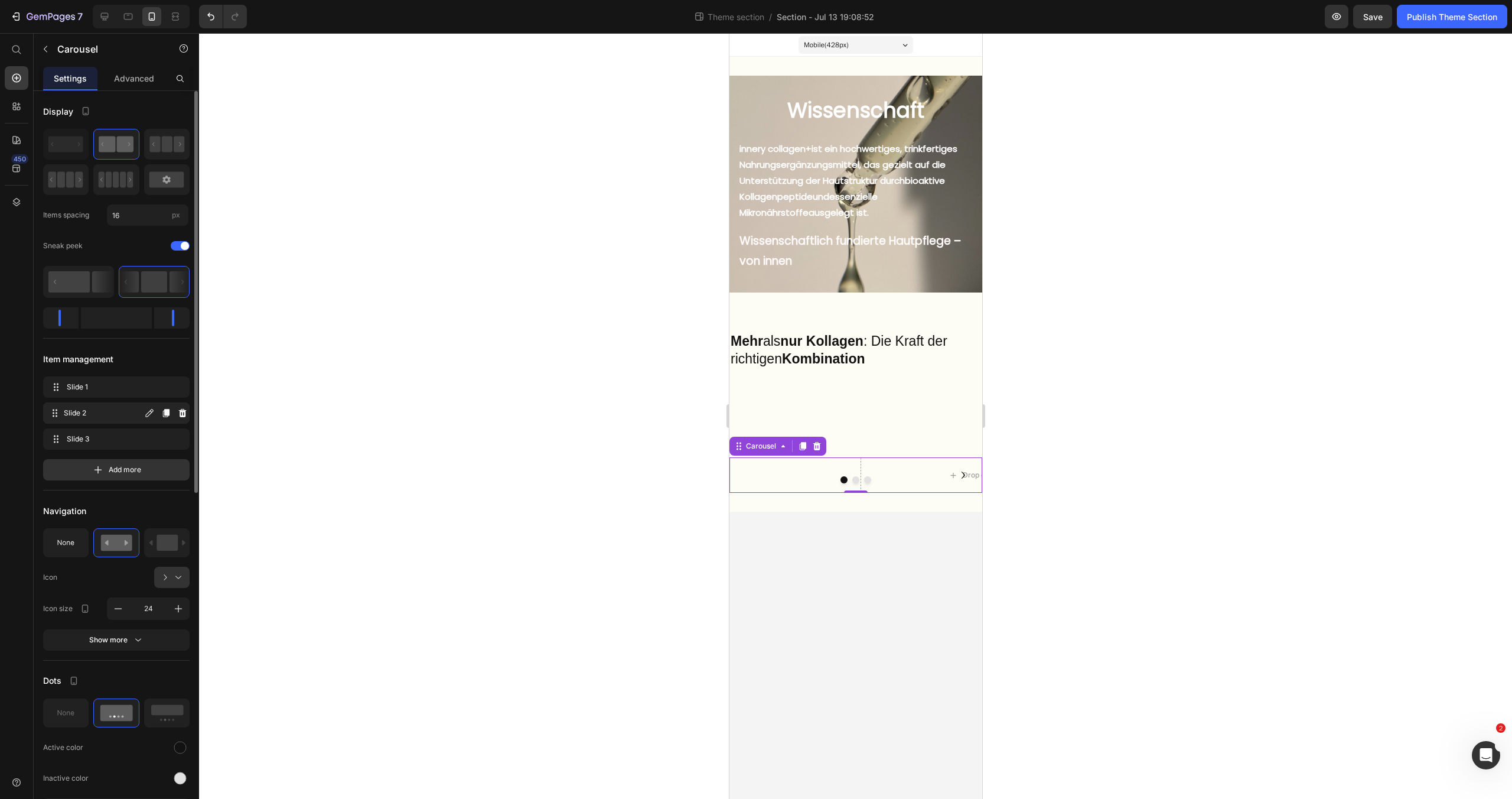 click on "Slide 2" at bounding box center (103, 413) 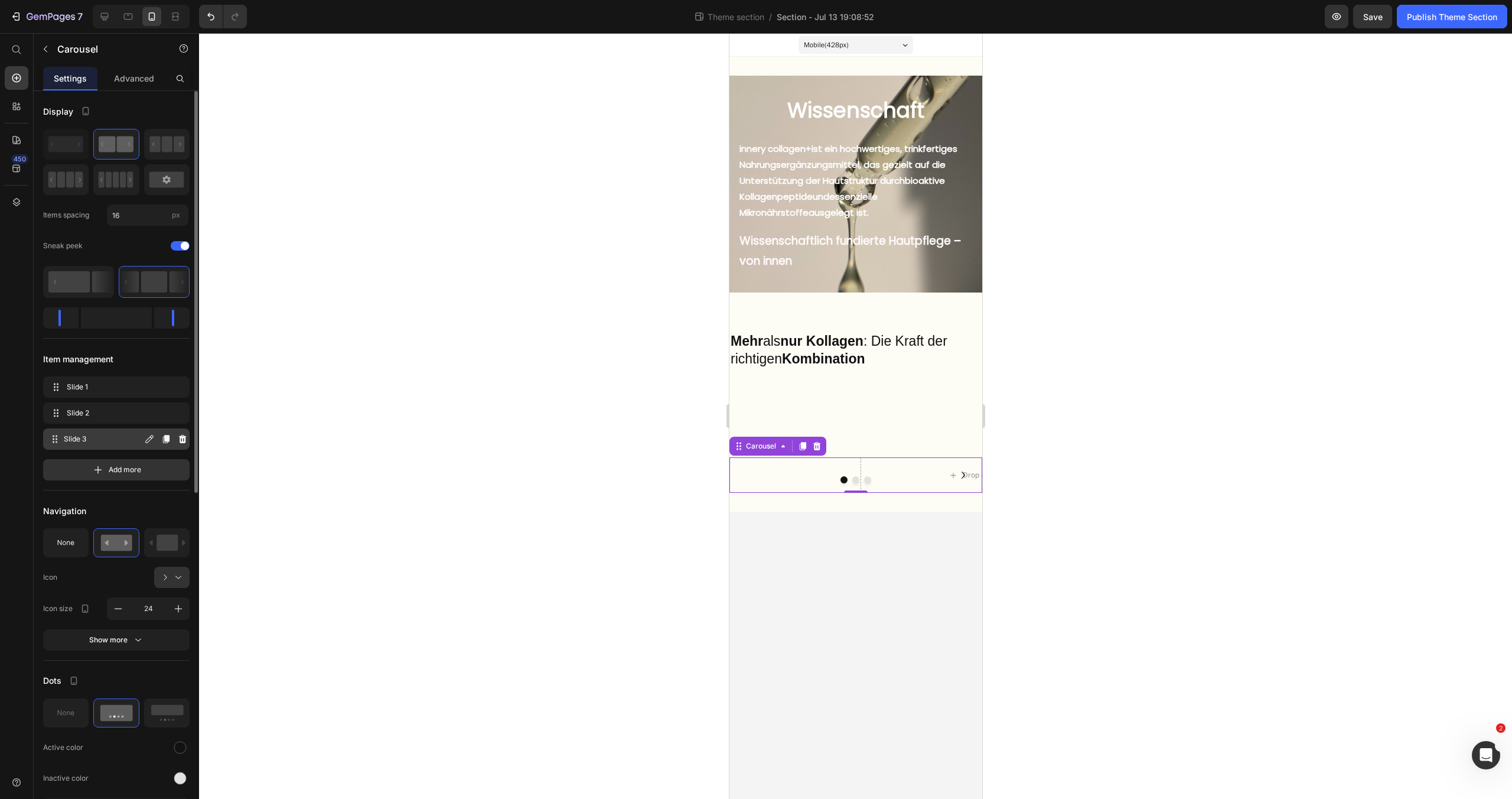 click on "Slide 3" at bounding box center (103, 439) 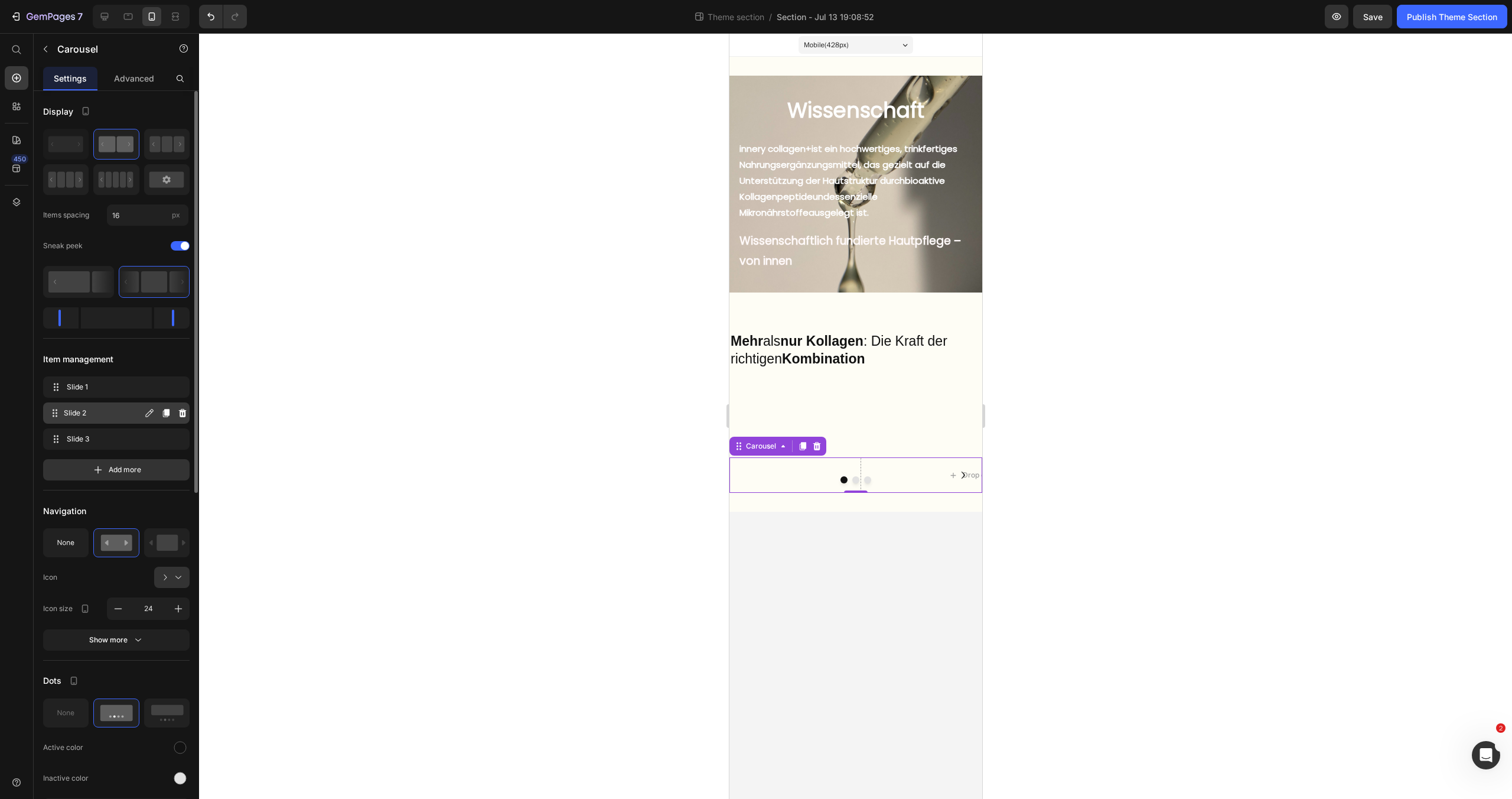 click on "Slide 2" at bounding box center (103, 413) 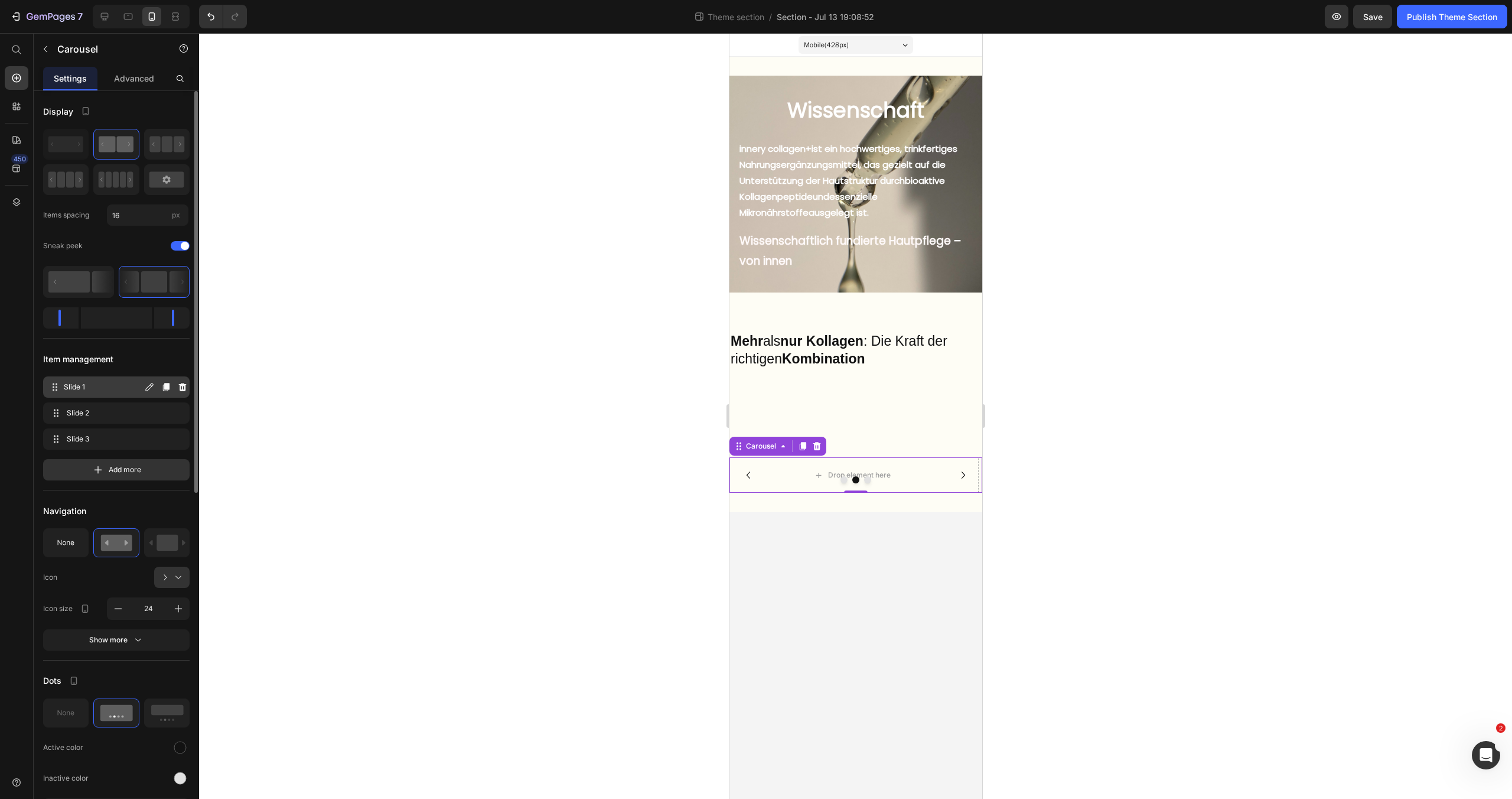 click on "Slide 1" at bounding box center [103, 387] 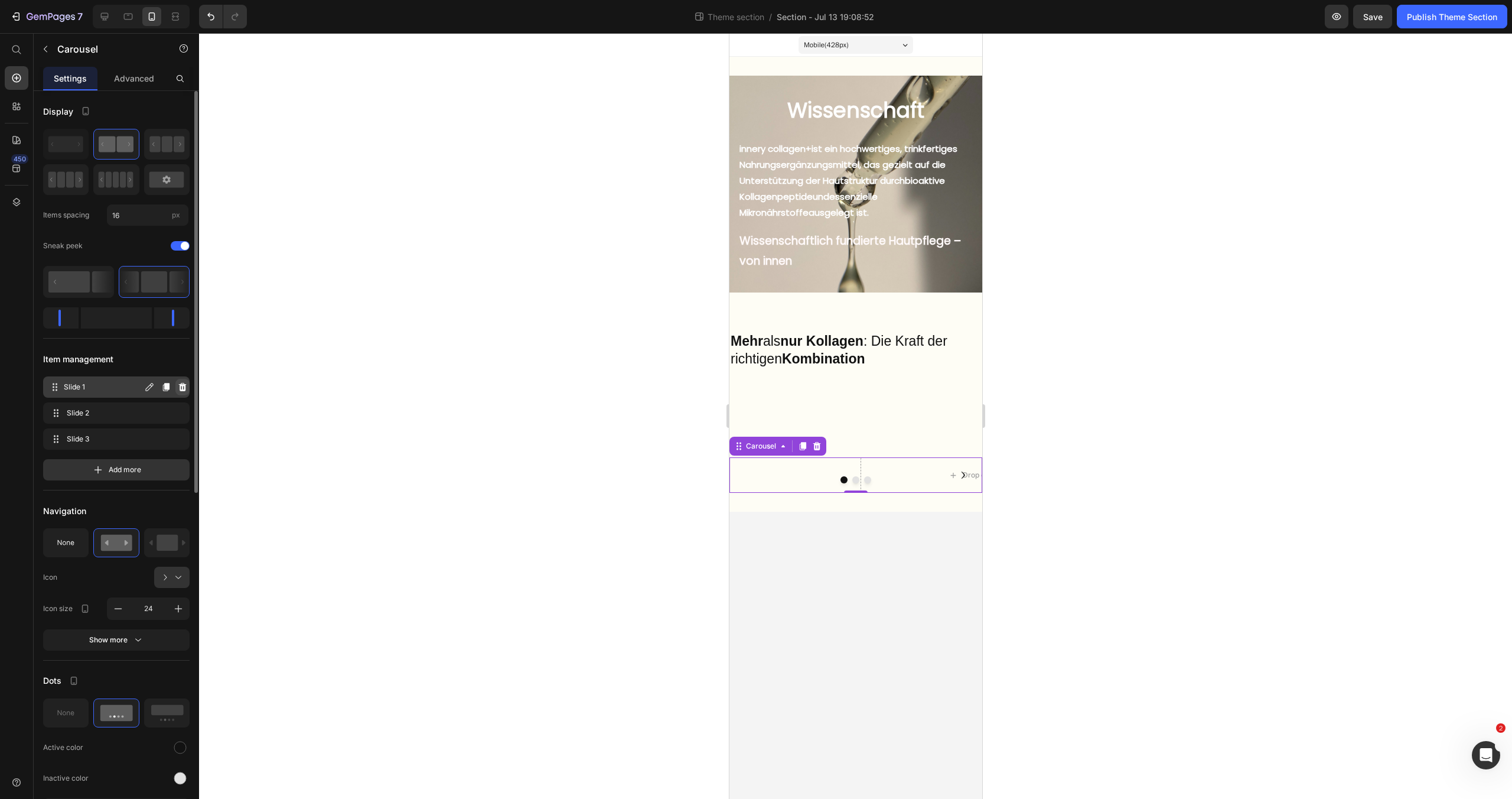 click 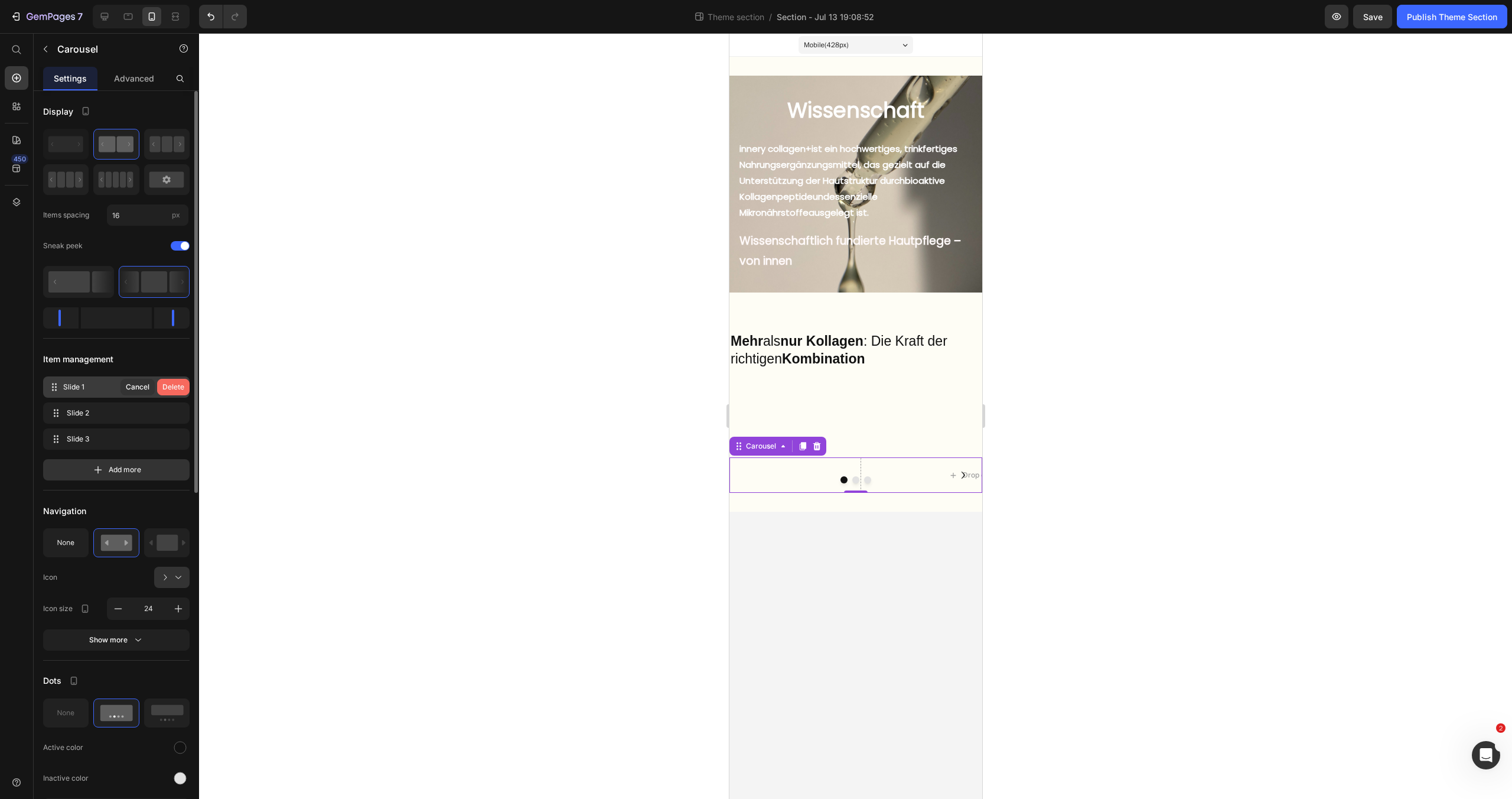 click on "Delete" at bounding box center (173, 387) 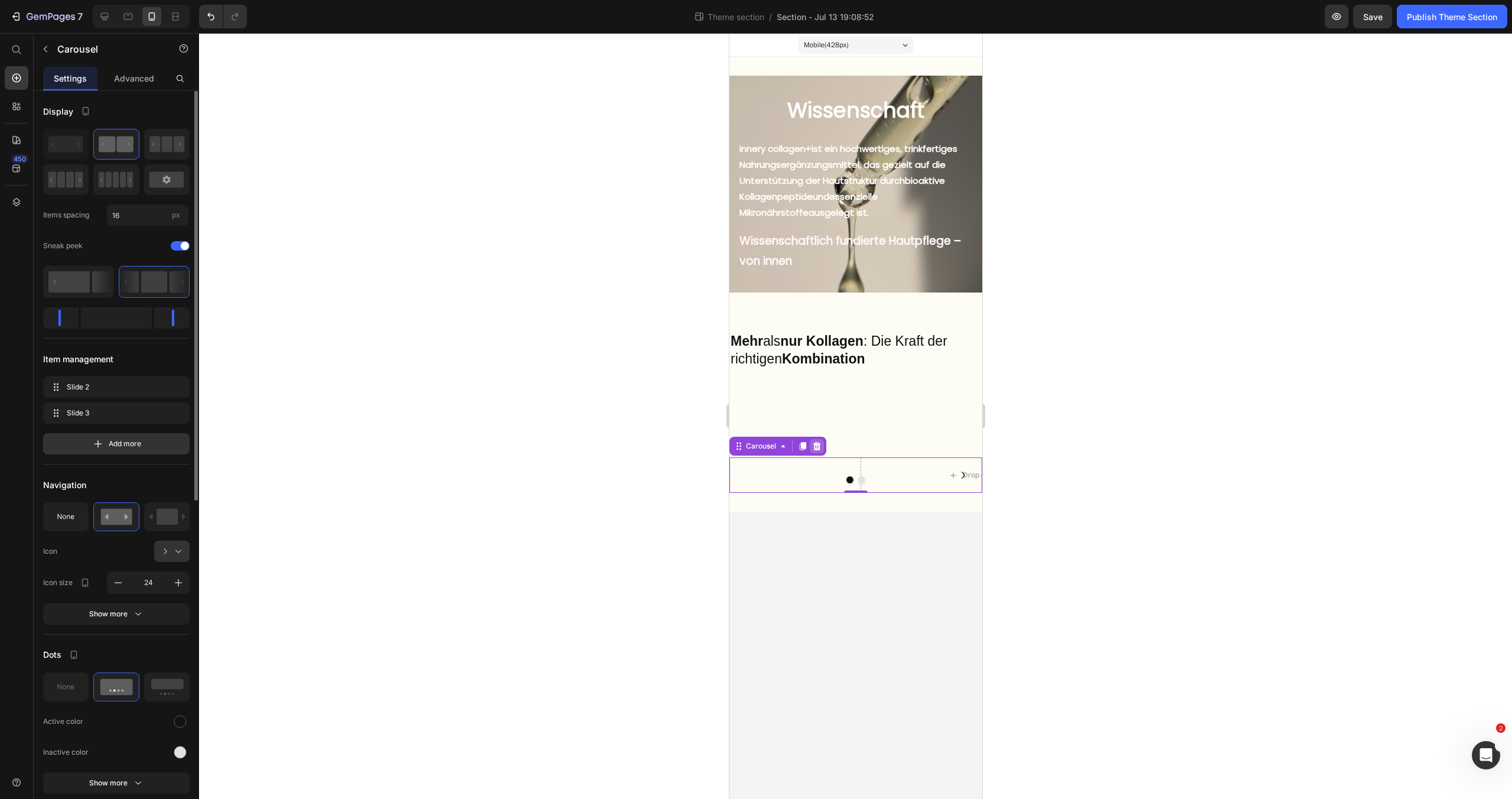 click 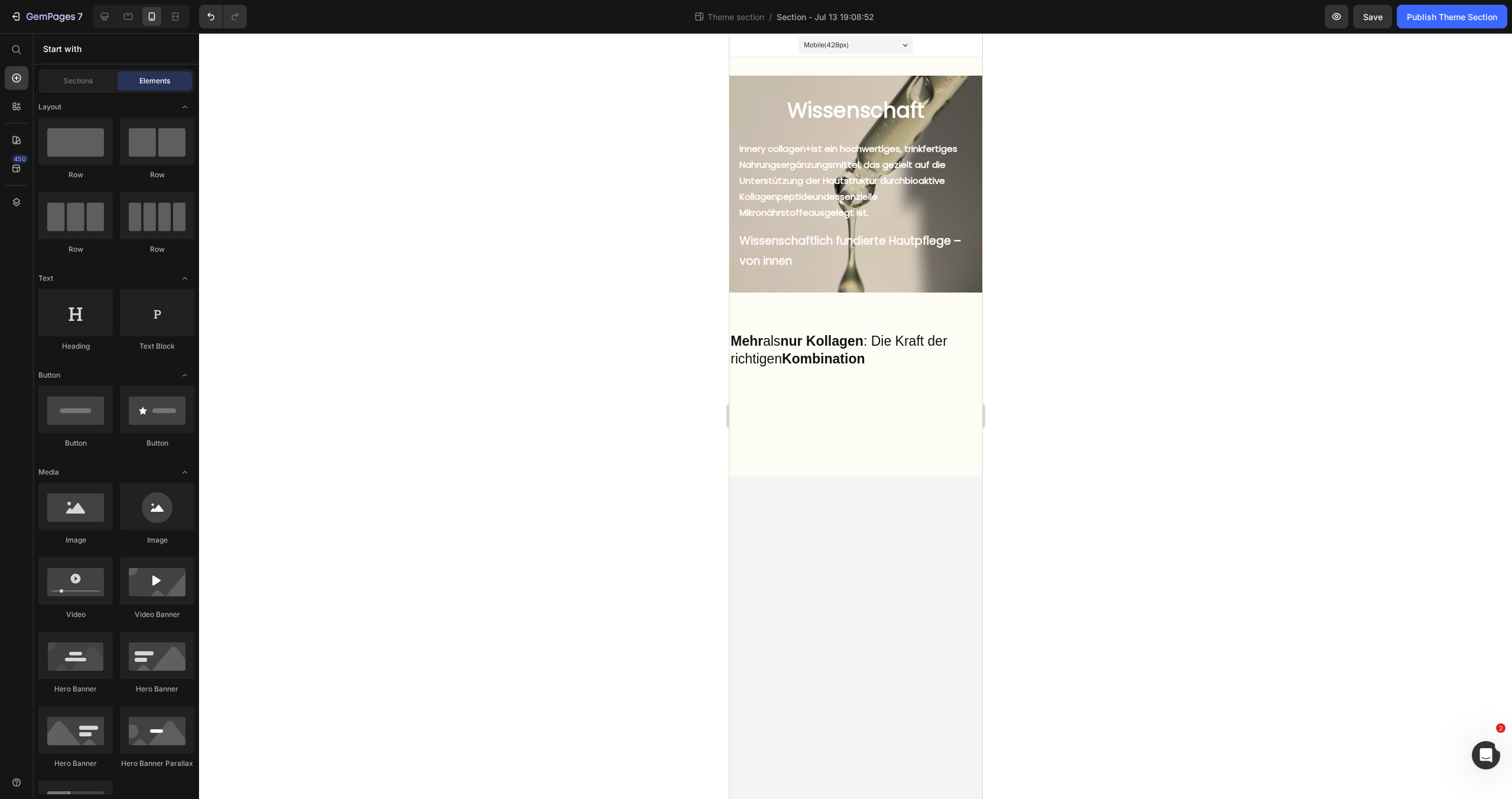 click on "Mobile ( 428 px) iPhone 13 Mini iPhone 13 Pro iPhone 11 Pro Max iPhone 15 Pro Max Pixel 7 Galaxy S8+ Galaxy S20 Ultra iPad Mini iPad Air iPad Pro Wissenschaft Heading But I must explain to you how all this mistaken idea of denouncing pleasure and praising pain was born and I will give you a complete account of the system, and expound the actual teachings of the great explorer Text Block Explore now Button At vero eos et accusamus et iusto odio benefits Text Block innery collagen+ ist ein hochwertiges, trinkfertiges Nahrungsergänzungsmittel, das gezielt auf die Unterstützung der Hautstruktur durch bioaktive Kollagenpeptide und essenzielle Mikronährstoffe ausgelegt ist. Text Block Wissenschaftlich fundierte Hautpflege – von innen Text Block Hero Banner Mehr als nur Kollagen : Die Kraft der richtigen Kombination Text Block Row Row Root" at bounding box center (855, 416) 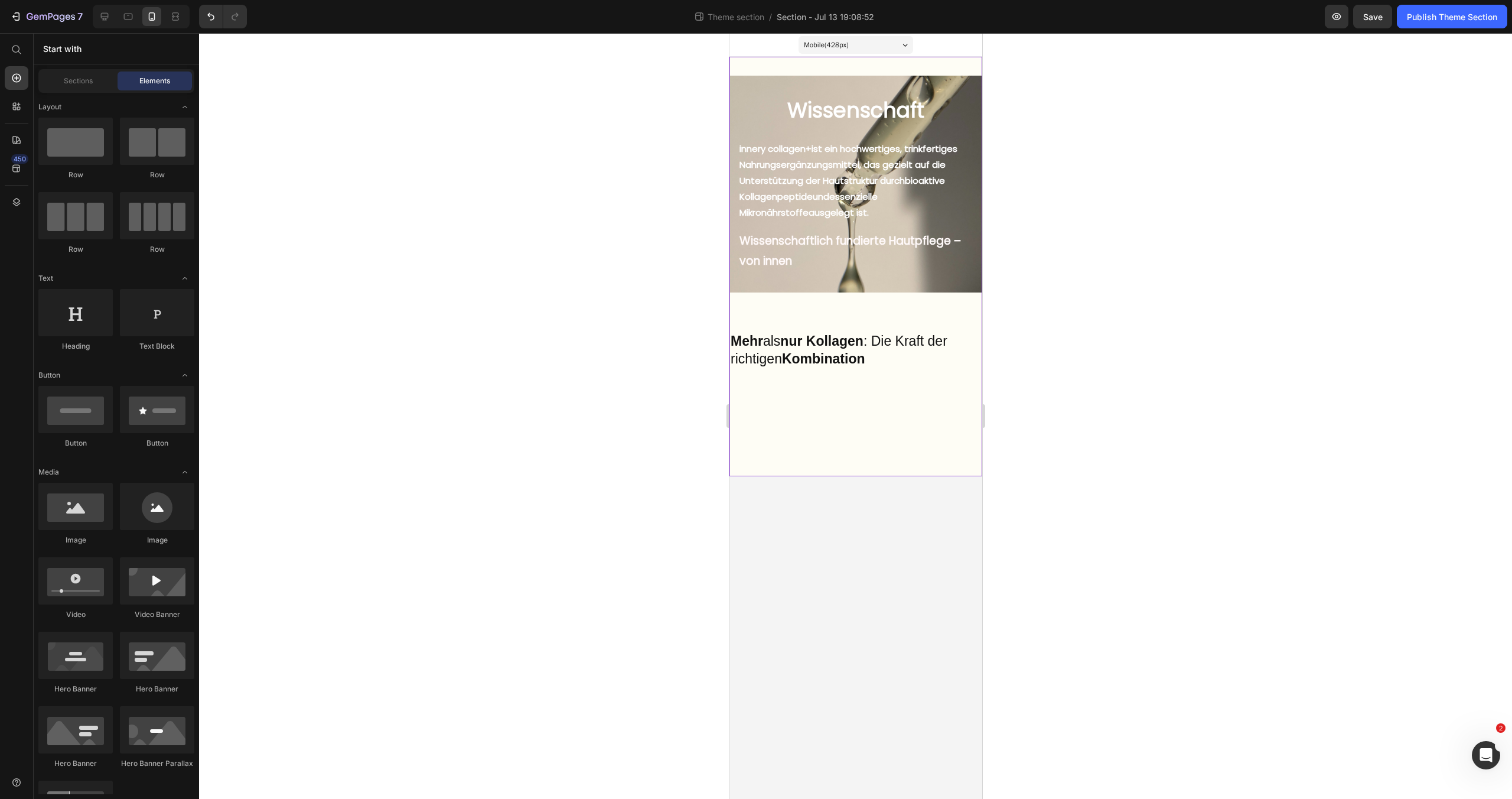 click on "Wissenschaft Heading But I must explain to you how all this mistaken idea of denouncing pleasure and praising pain was born and I will give you a complete account of the system, and expound the actual teachings of the great explorer Text Block Explore now Button At vero eos et accusamus et iusto odio benefits Text Block innery collagen+  ist ein hochwertiges, trinkfertiges Nahrungsergänzungsmittel, das gezielt auf die Unterstützung der Hautstruktur durch  bioaktive Kollagenpeptide  und  essenzielle Mikronährstoffe  ausgelegt ist. Text Block Wissenschaftlich fundierte Hautpflege – von innen Text Block Hero Banner Mehr  als  nur Kollagen : Die Kraft der richtigen  Kombination Text Block Row Row" at bounding box center [855, 267] 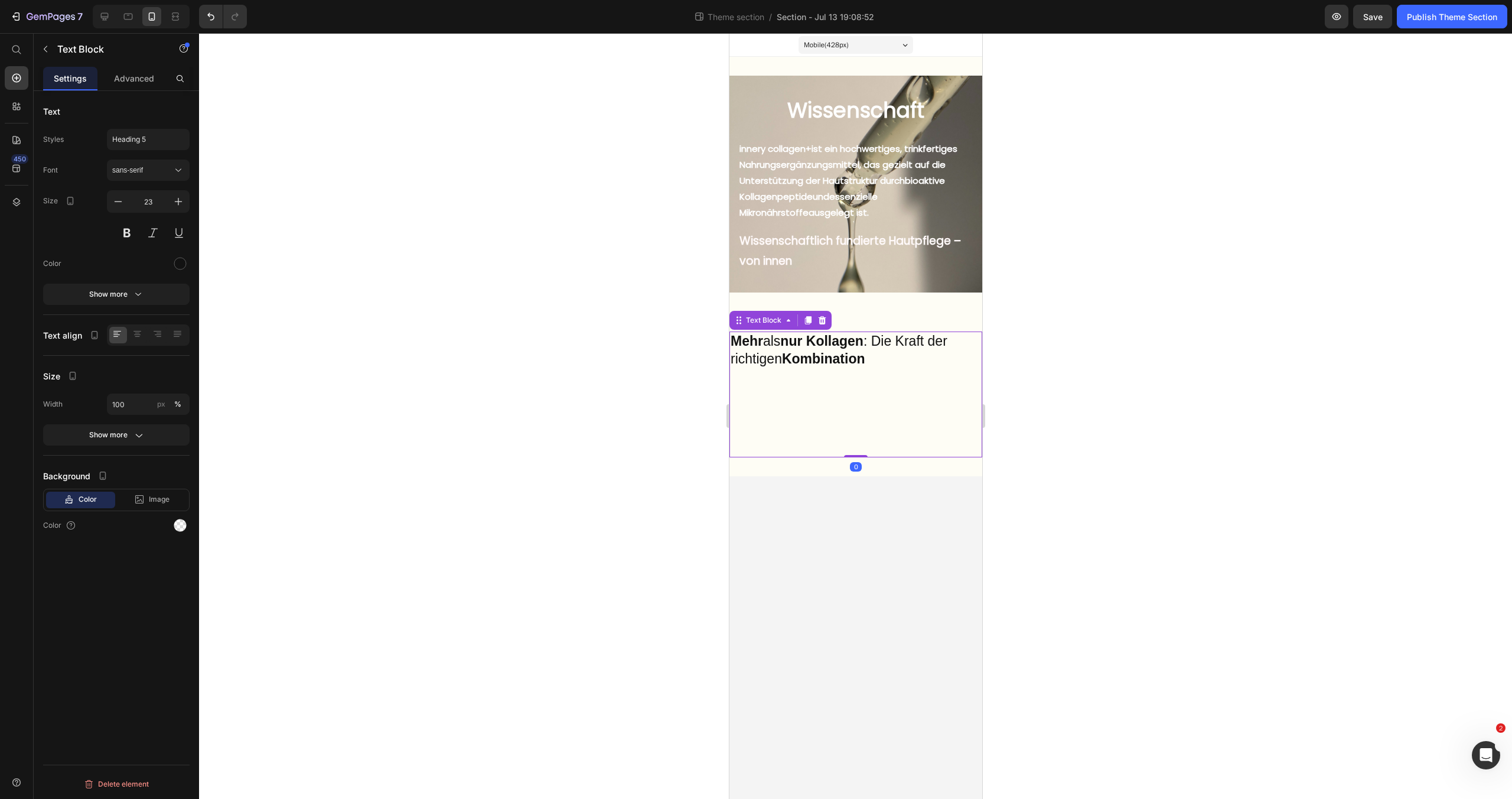 click on "Mehr  als  nur Kollagen : Die Kraft der richtigen  Kombination" at bounding box center [855, 394] 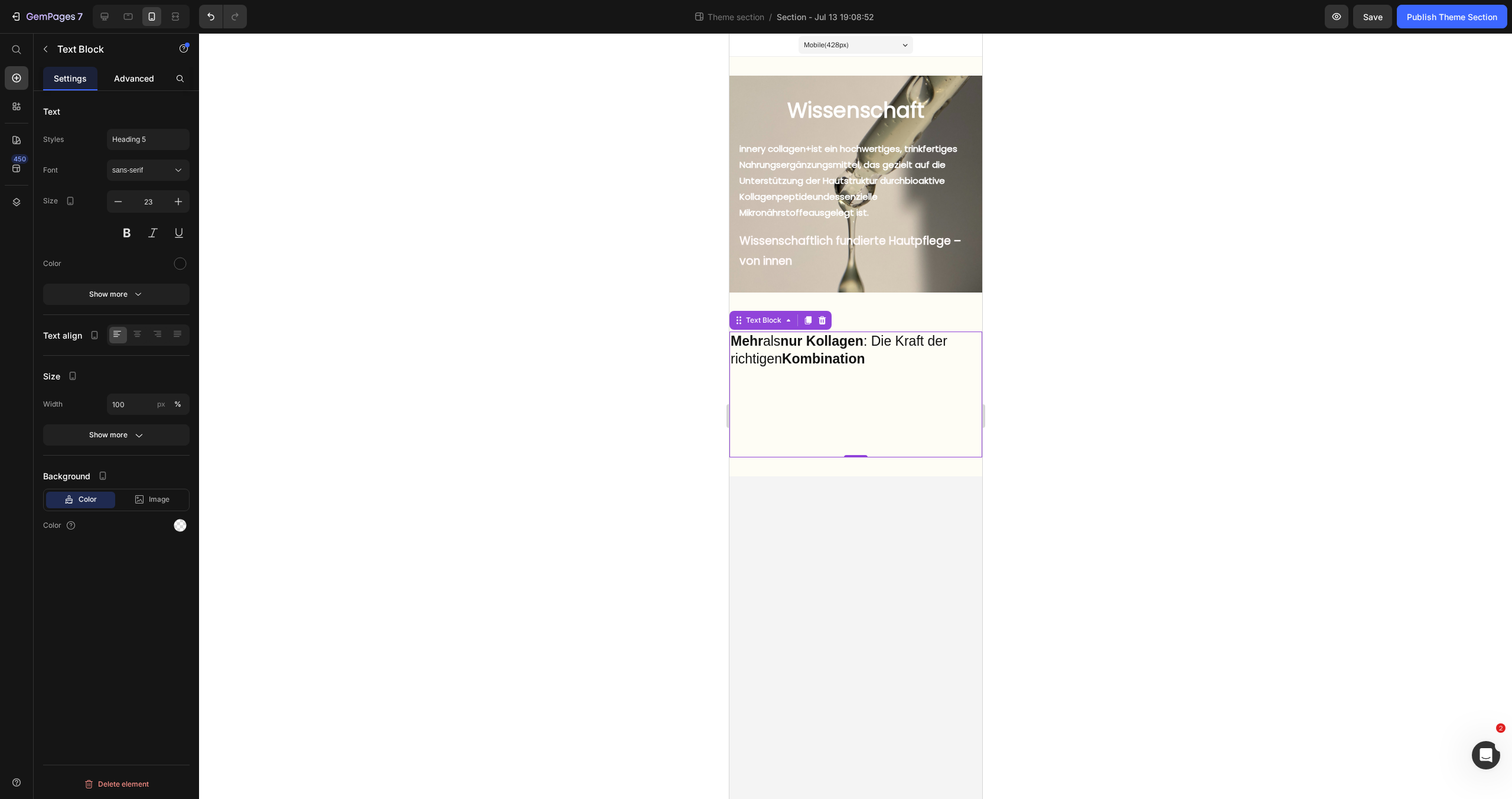 click on "Advanced" 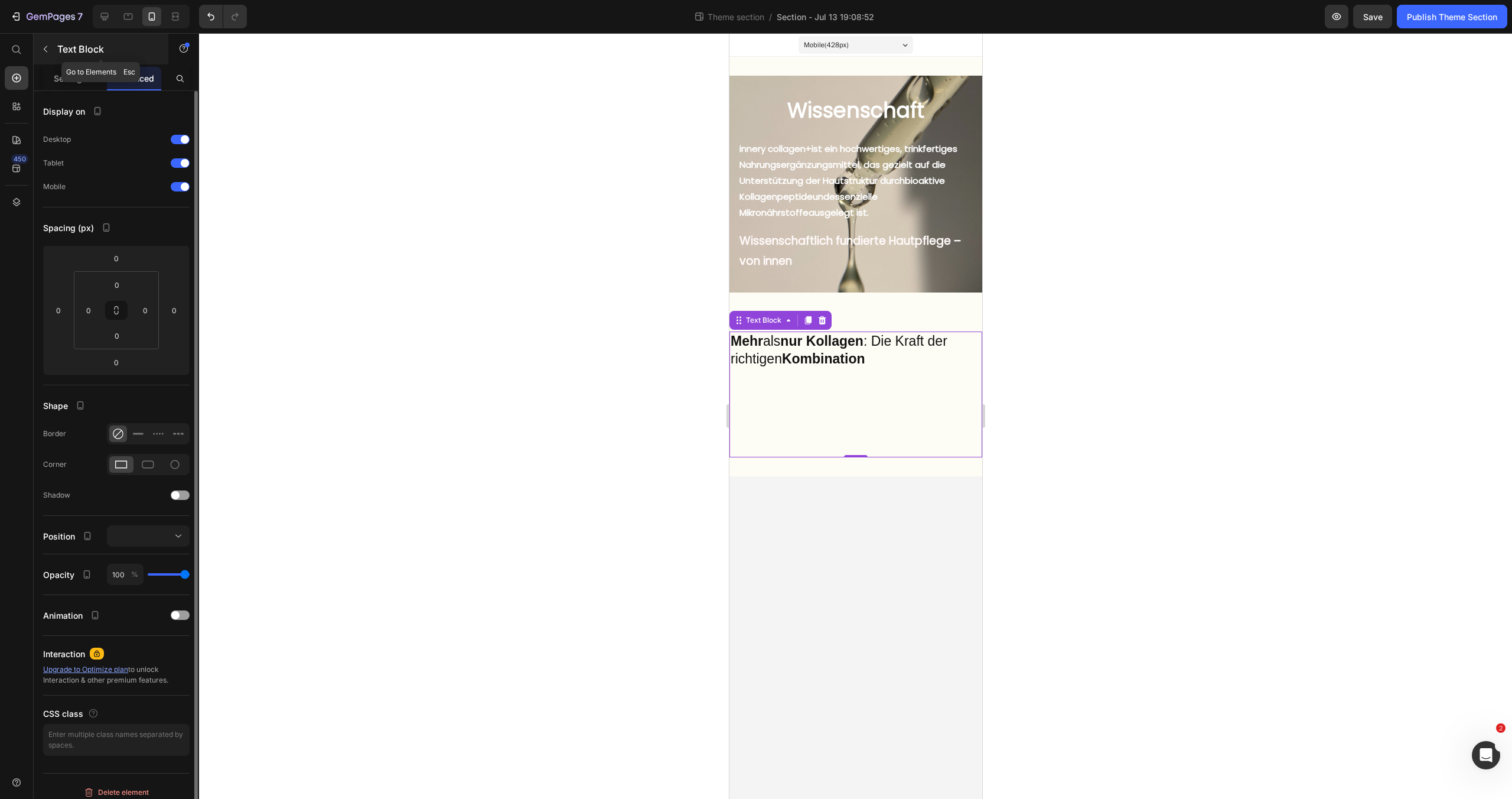 click 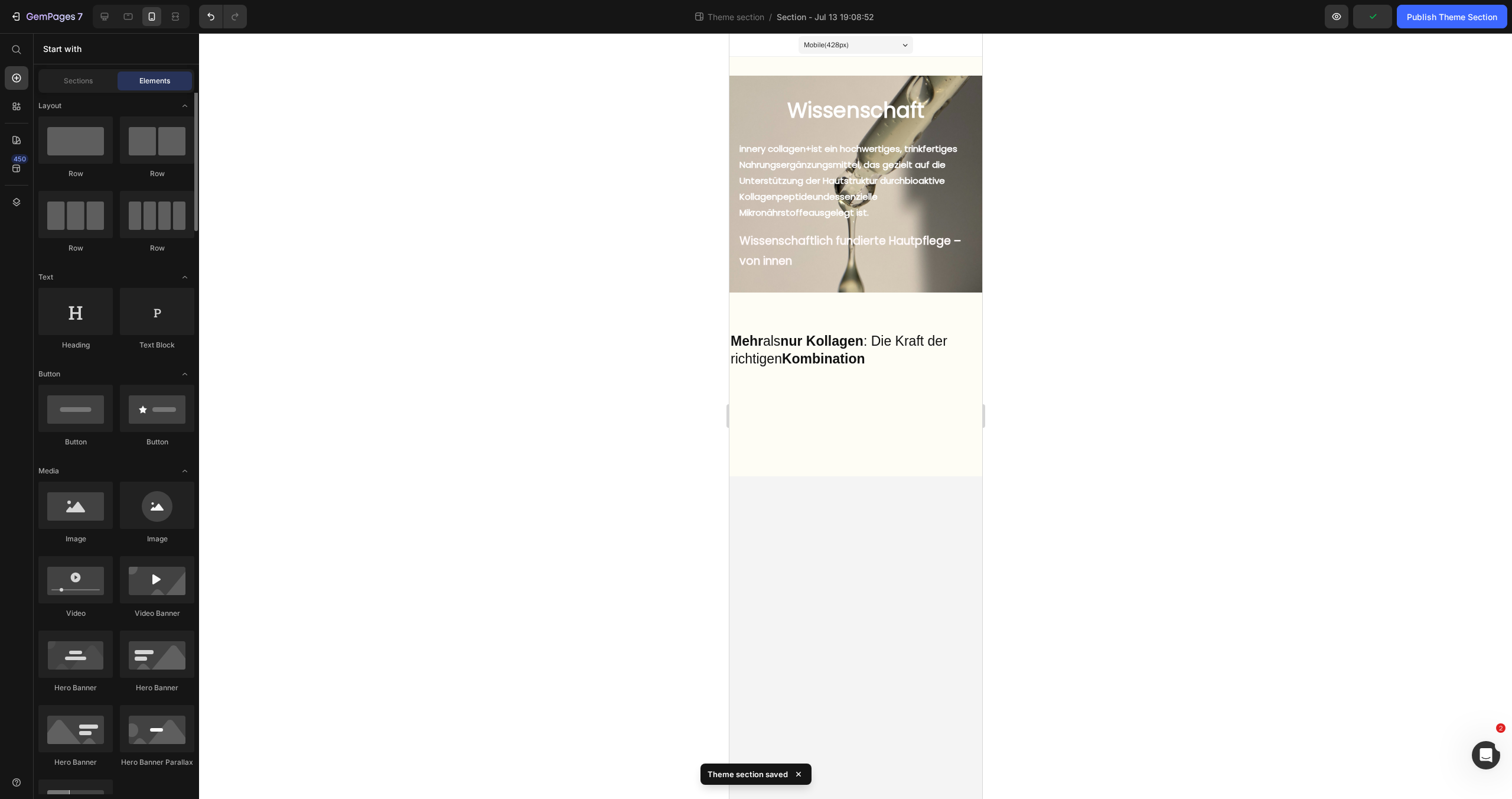 scroll, scrollTop: 0, scrollLeft: 0, axis: both 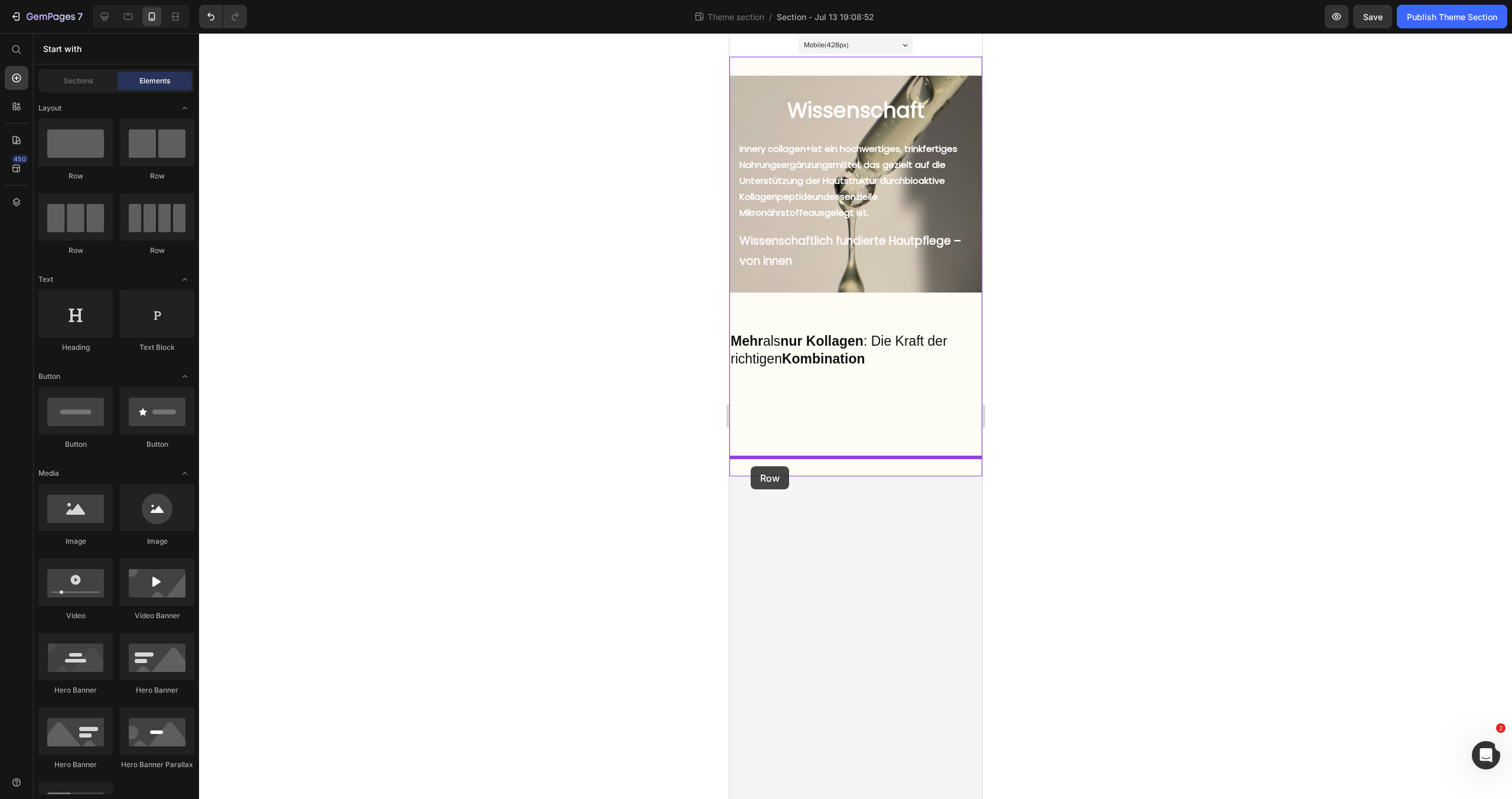 drag, startPoint x: 794, startPoint y: 183, endPoint x: 750, endPoint y: 466, distance: 286.40007 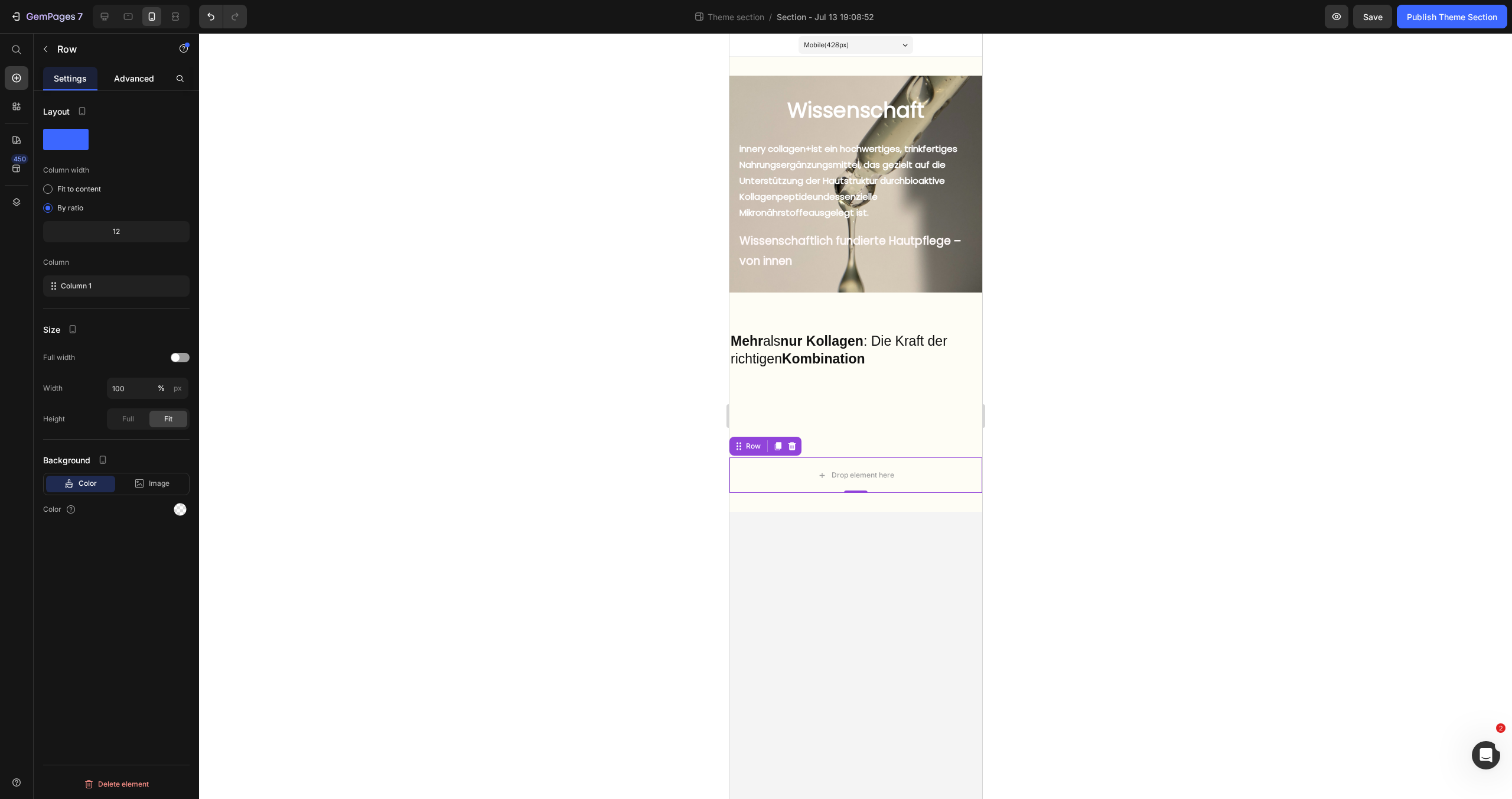 click on "Advanced" at bounding box center (134, 78) 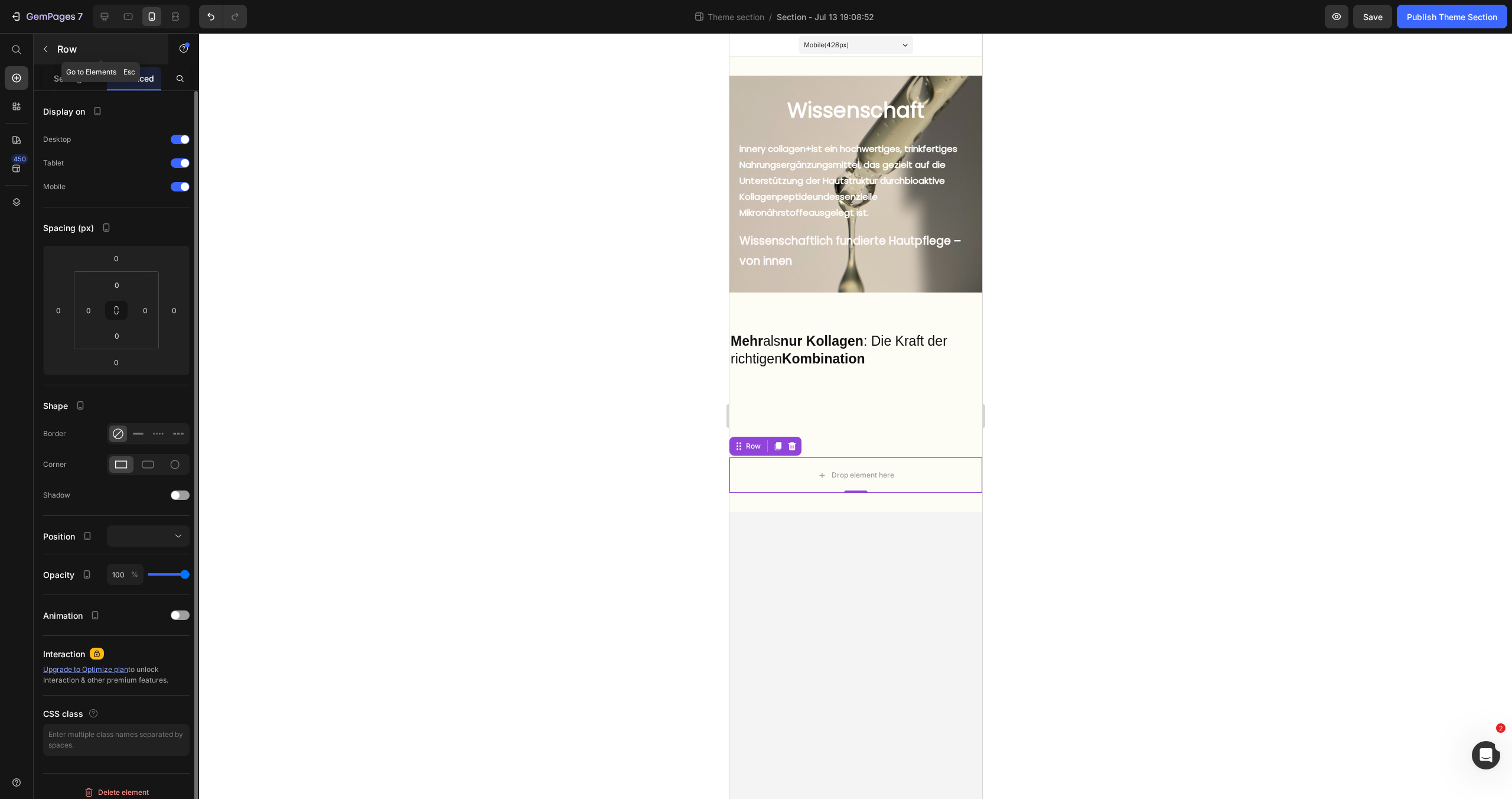 click 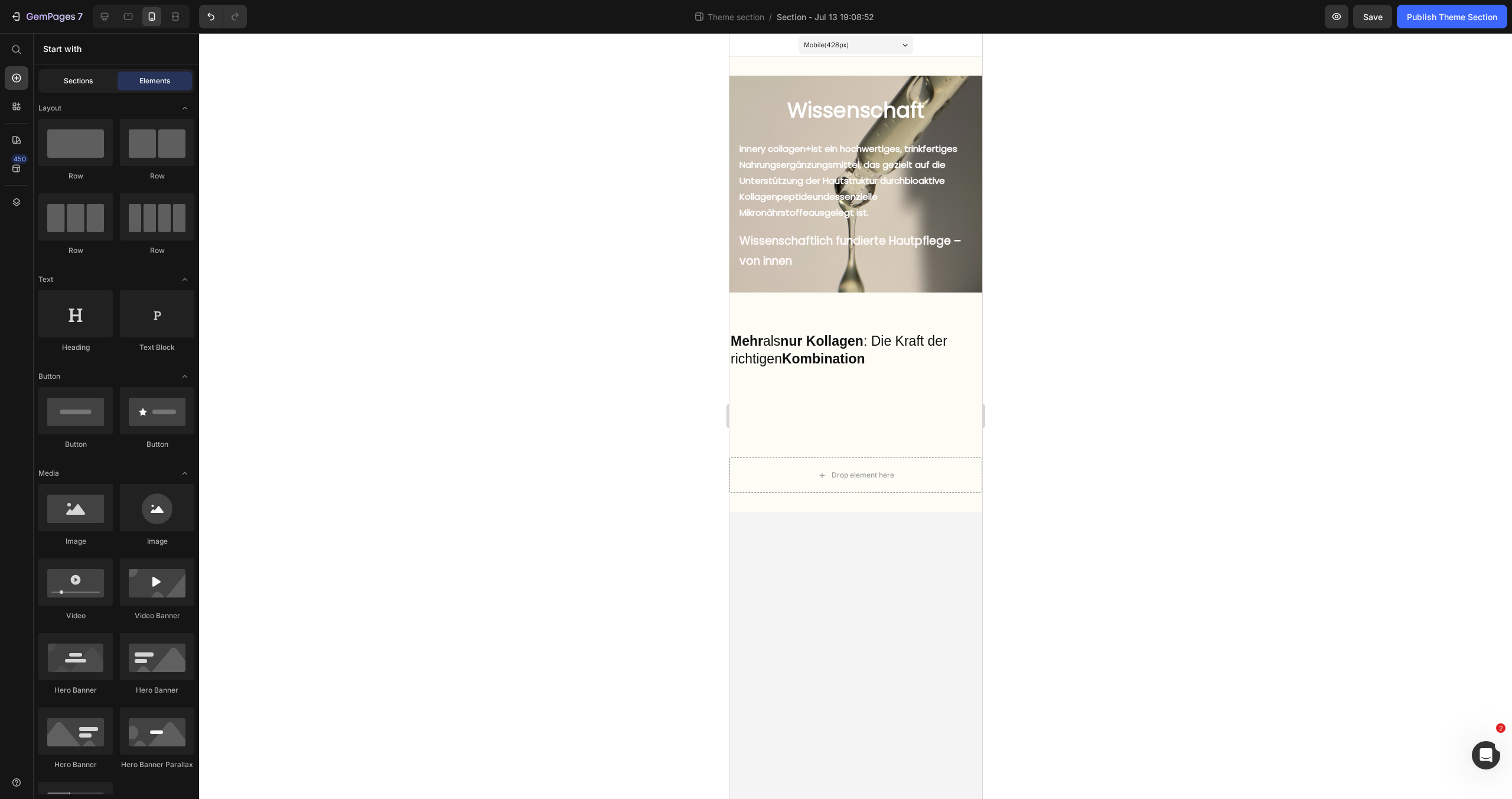 click on "Sections" at bounding box center [78, 81] 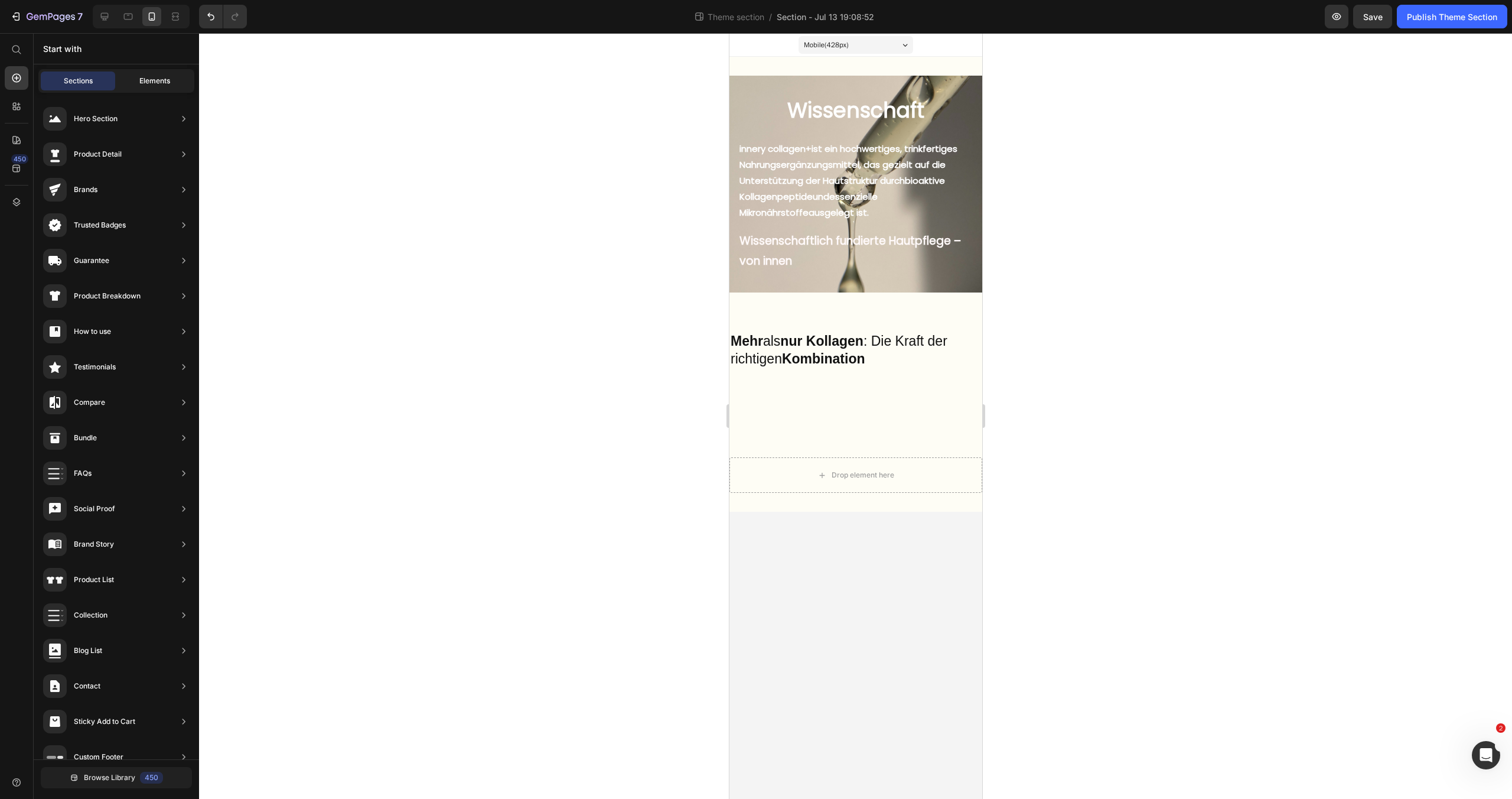 click on "Elements" at bounding box center [155, 81] 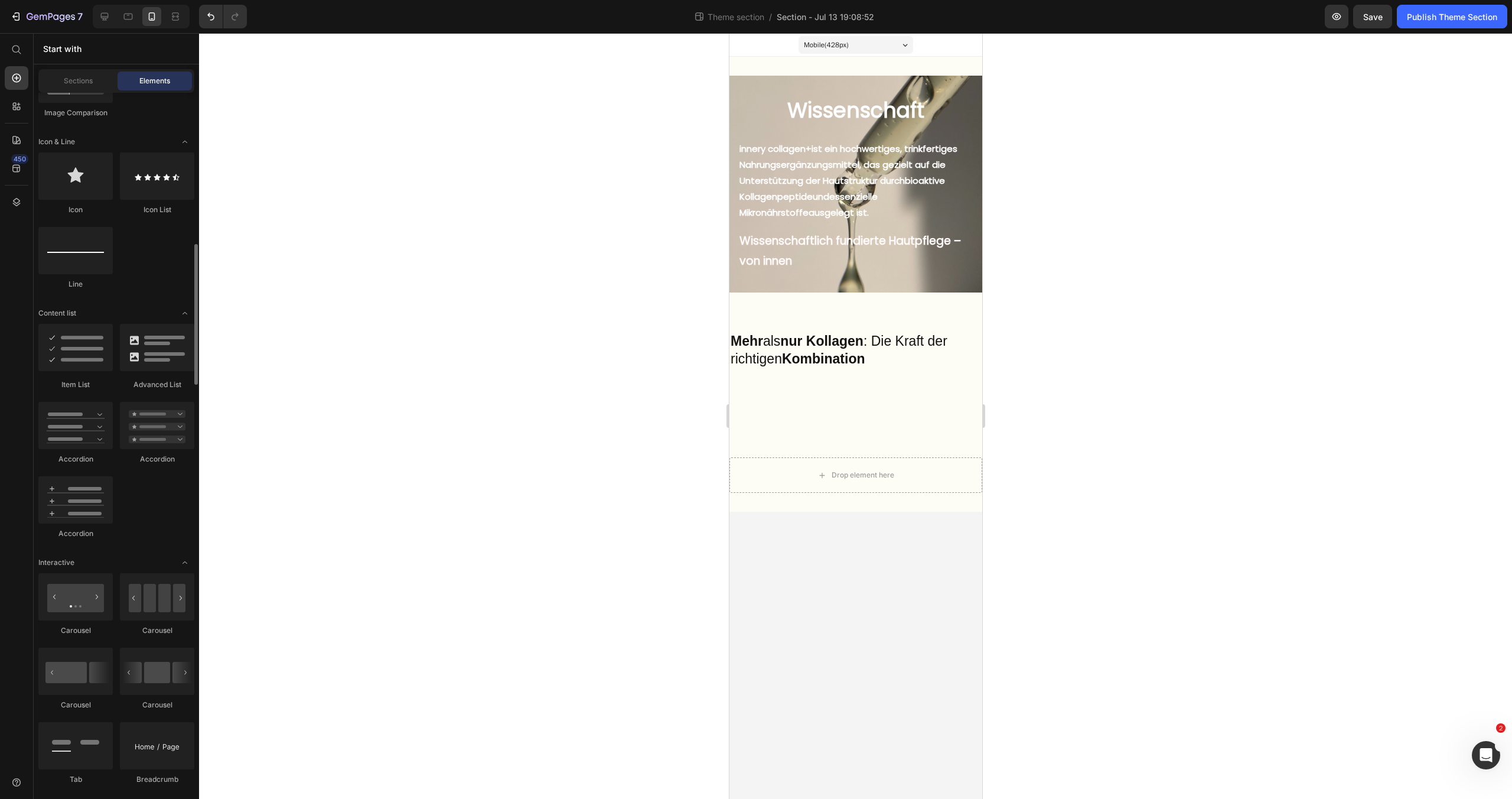scroll, scrollTop: 739, scrollLeft: 0, axis: vertical 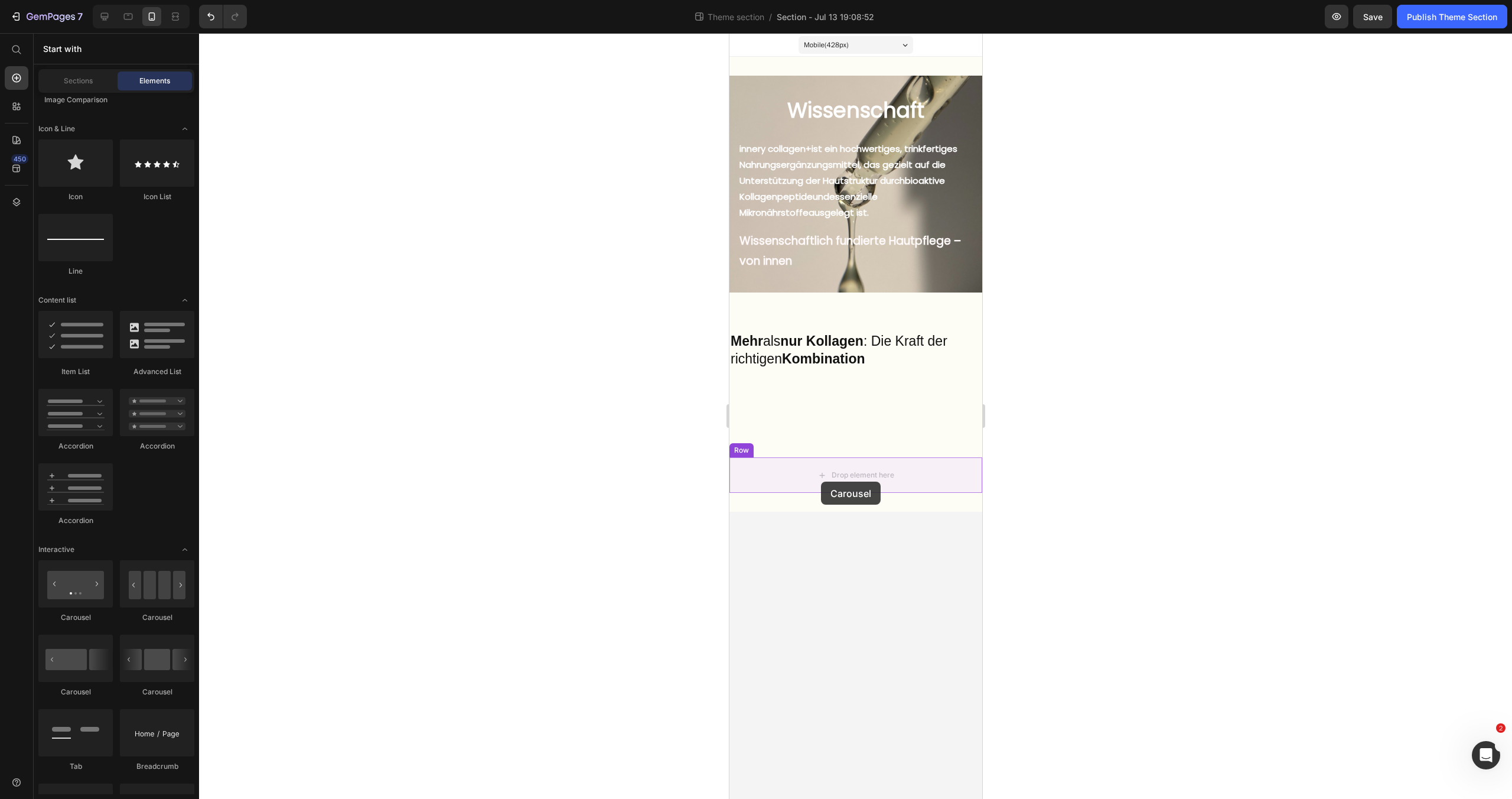 drag, startPoint x: 900, startPoint y: 698, endPoint x: 820, endPoint y: 482, distance: 230.33888 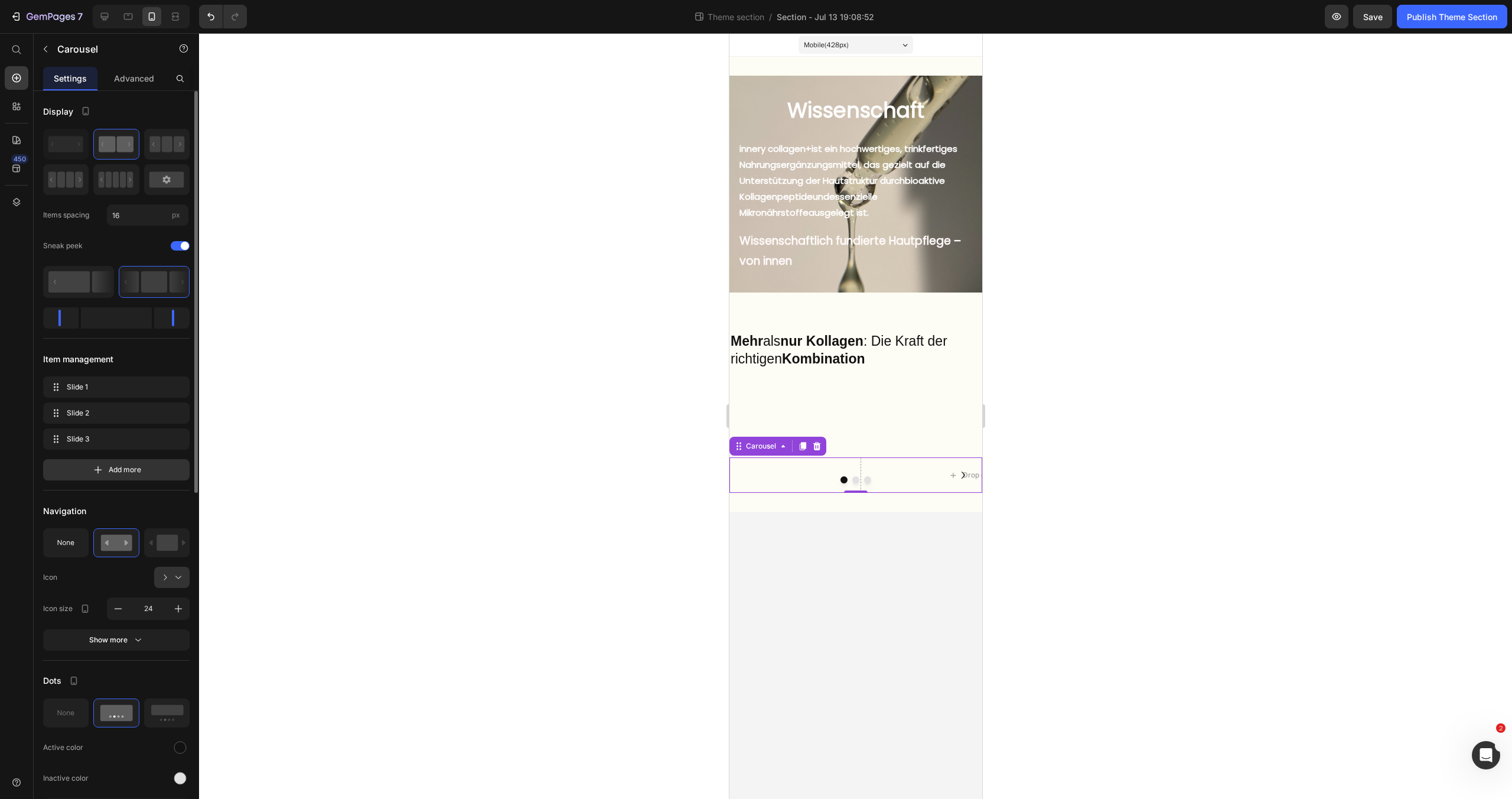 click at bounding box center (855, 480) 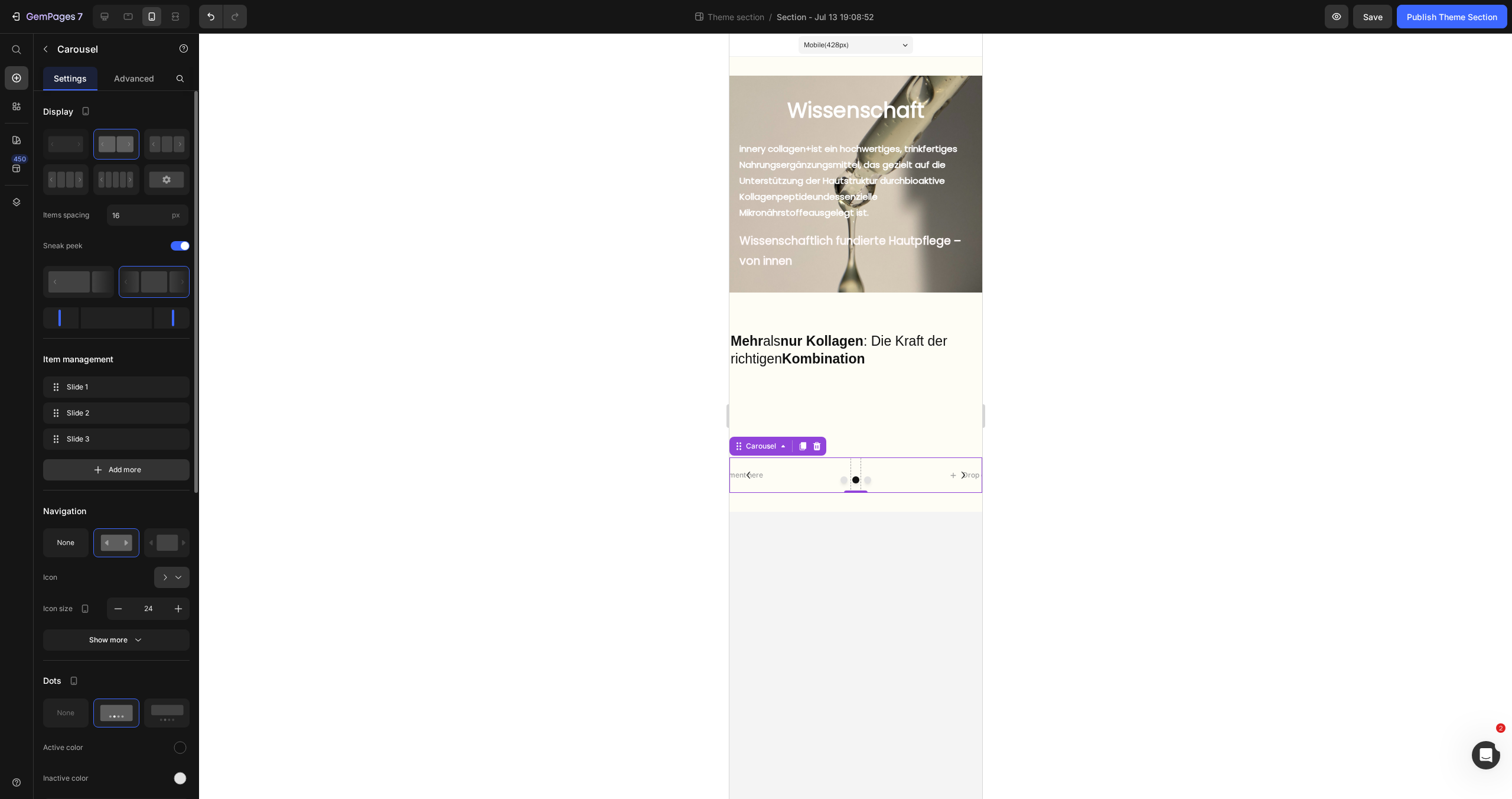 click at bounding box center [855, 480] 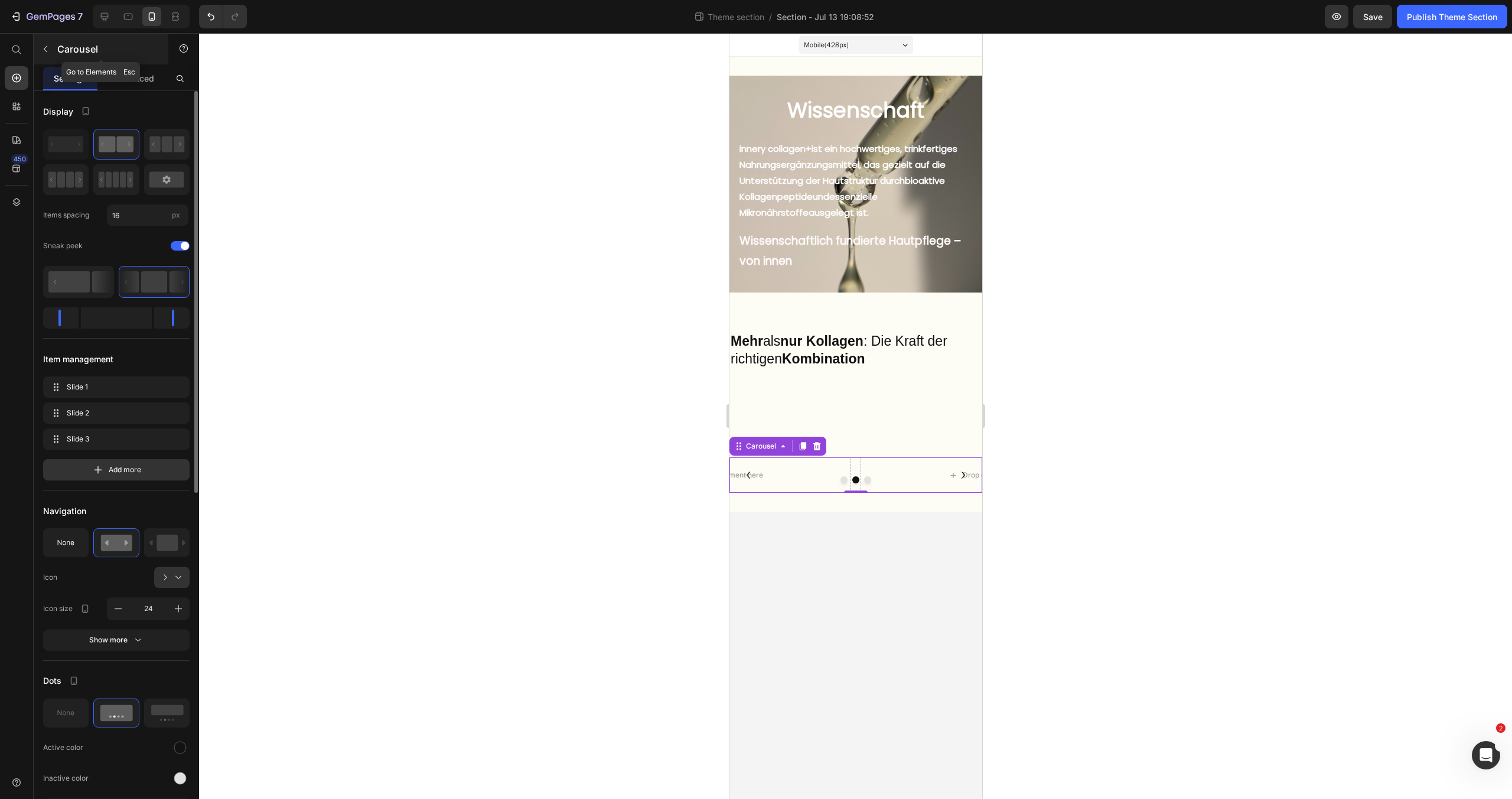 click 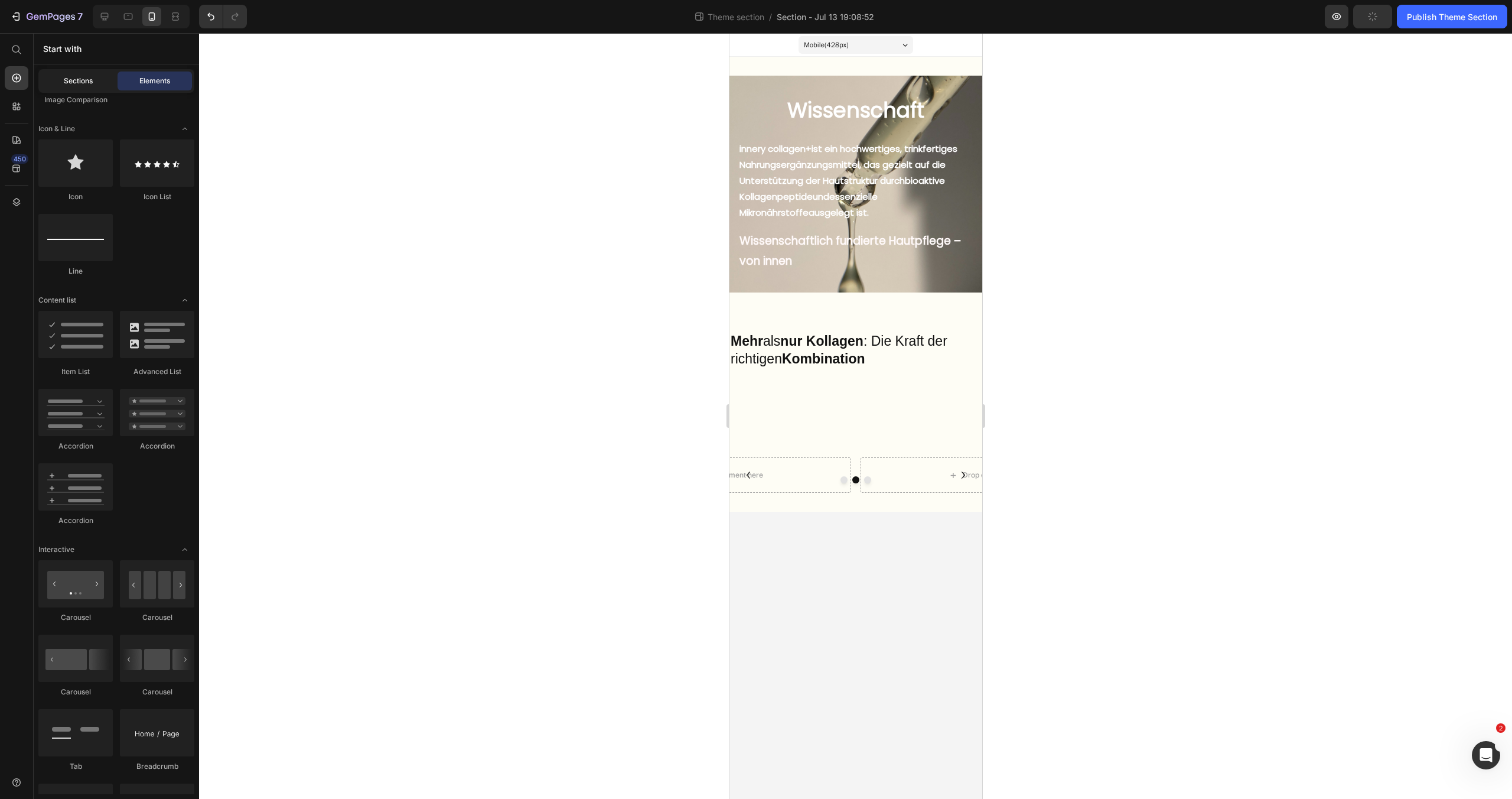 click on "Sections" 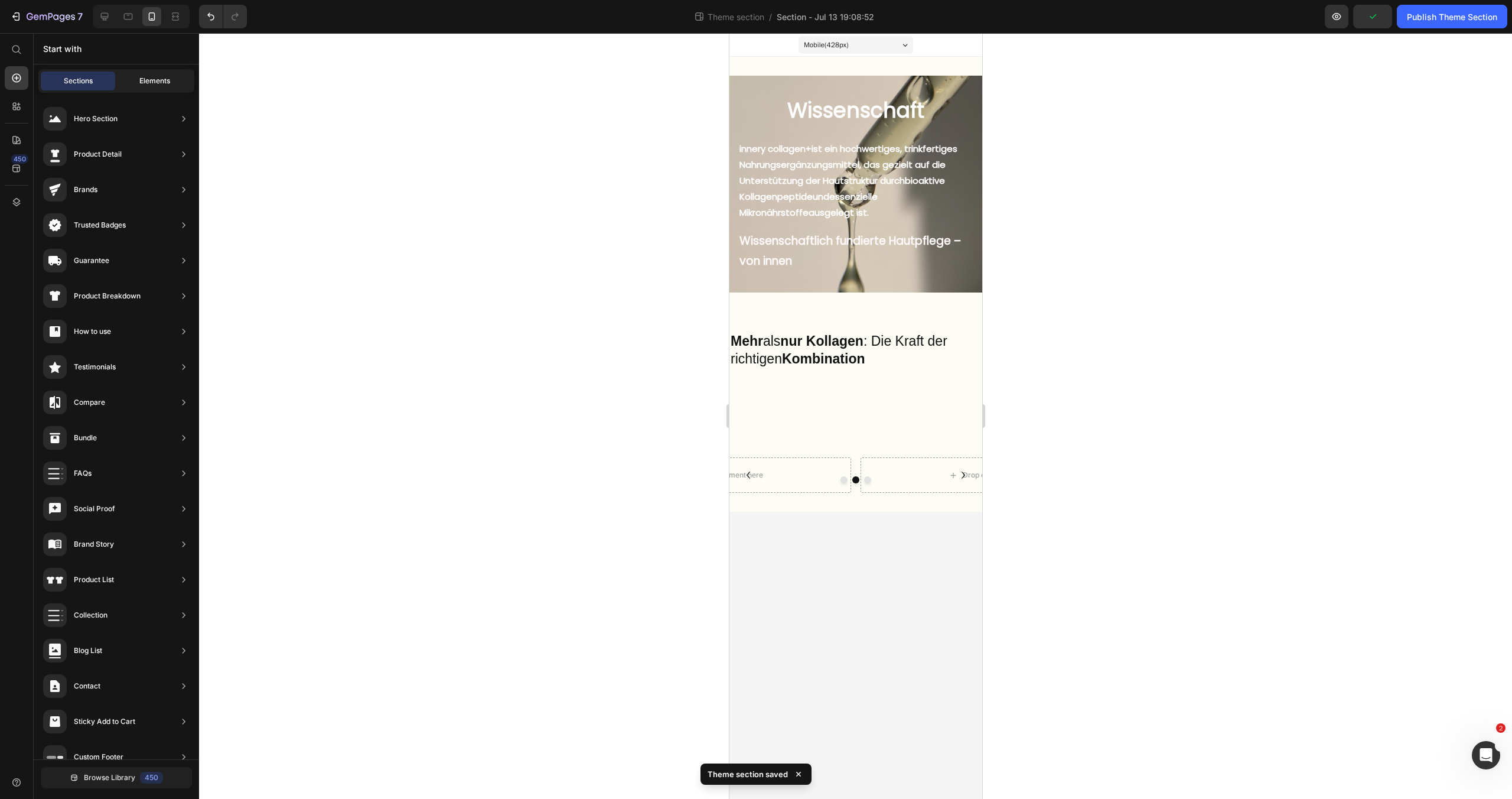 click on "Elements" 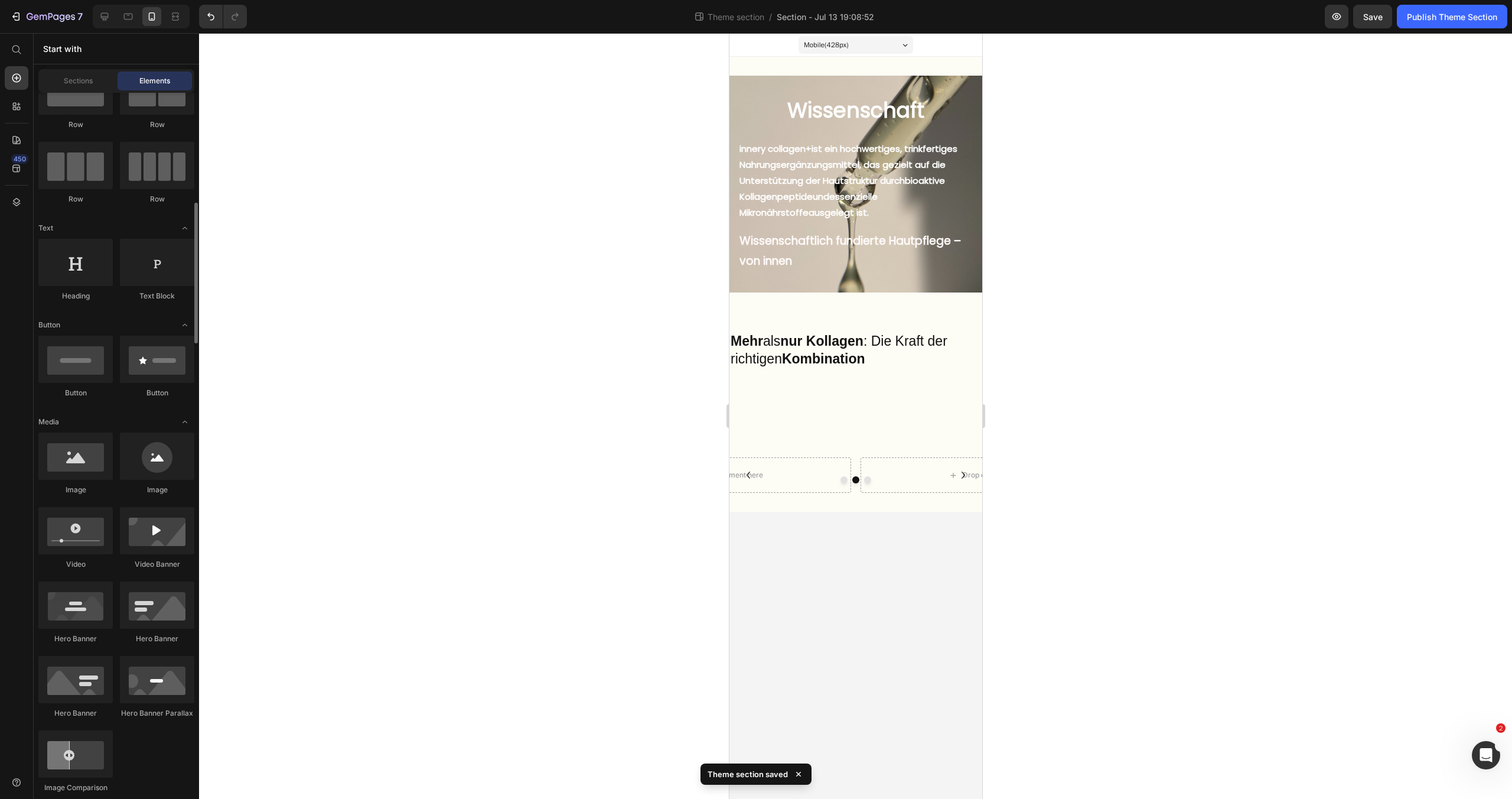 scroll, scrollTop: 0, scrollLeft: 0, axis: both 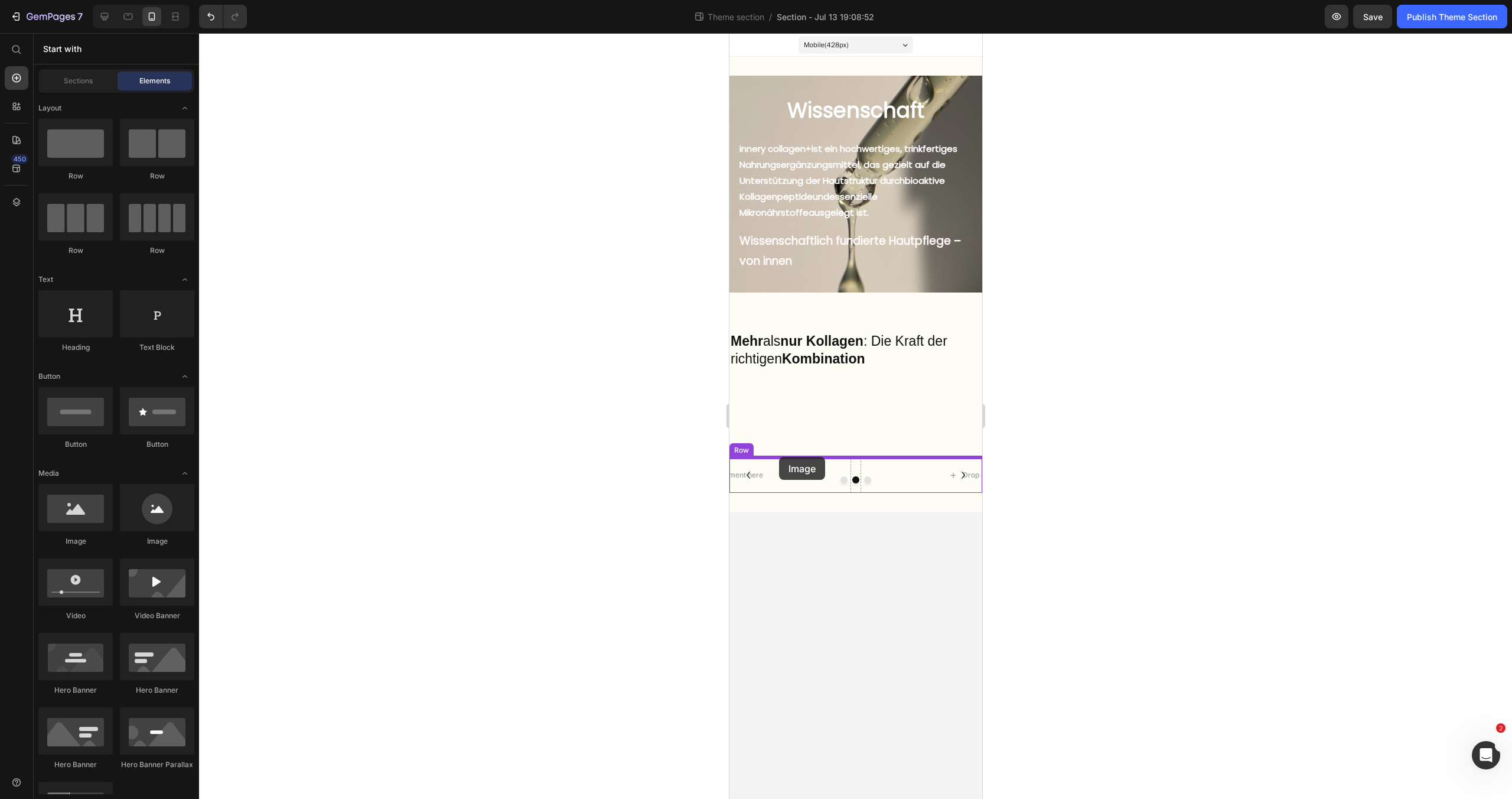drag, startPoint x: 791, startPoint y: 558, endPoint x: 735, endPoint y: 457, distance: 115.48593 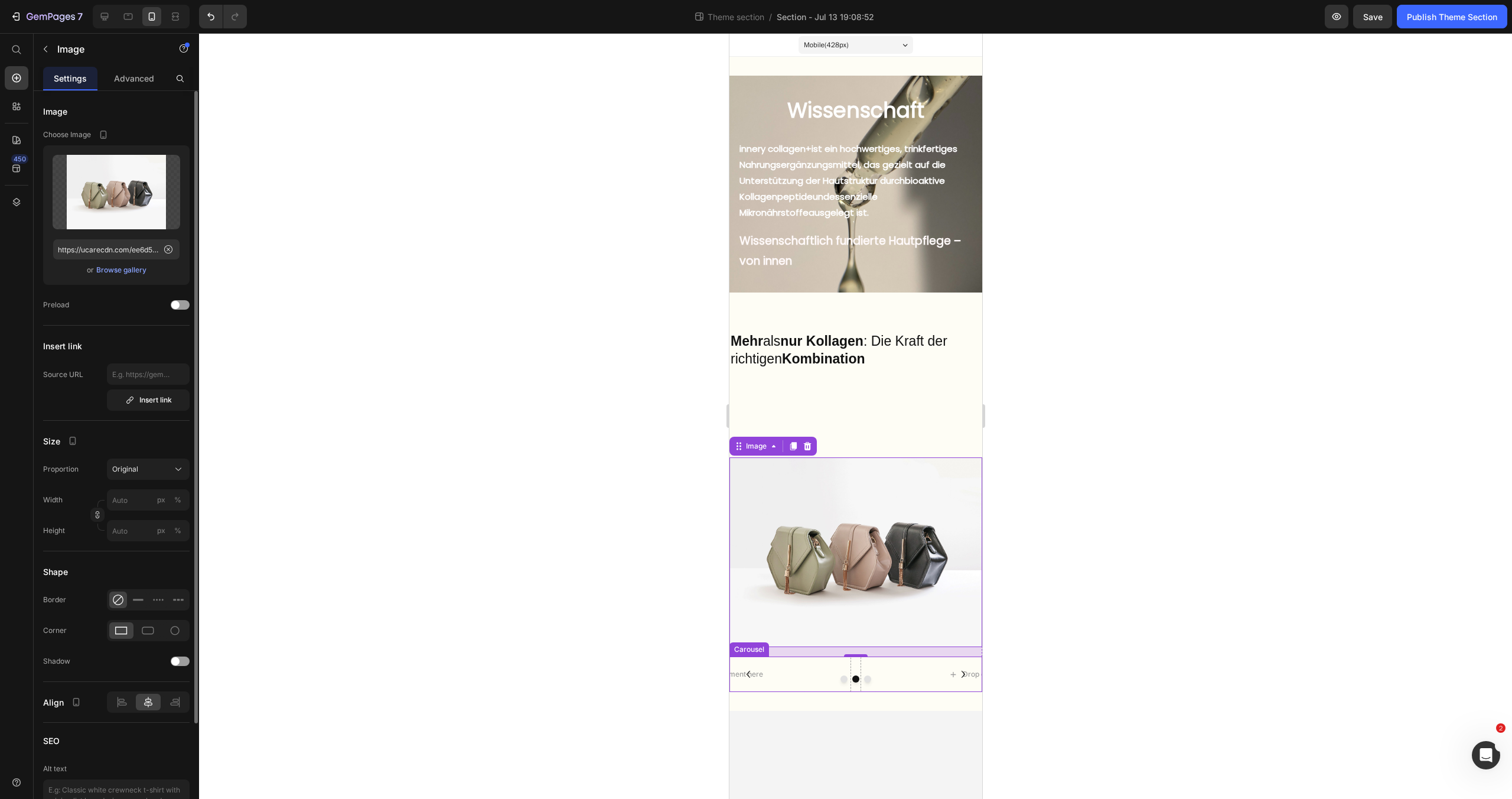 click at bounding box center (855, 679) 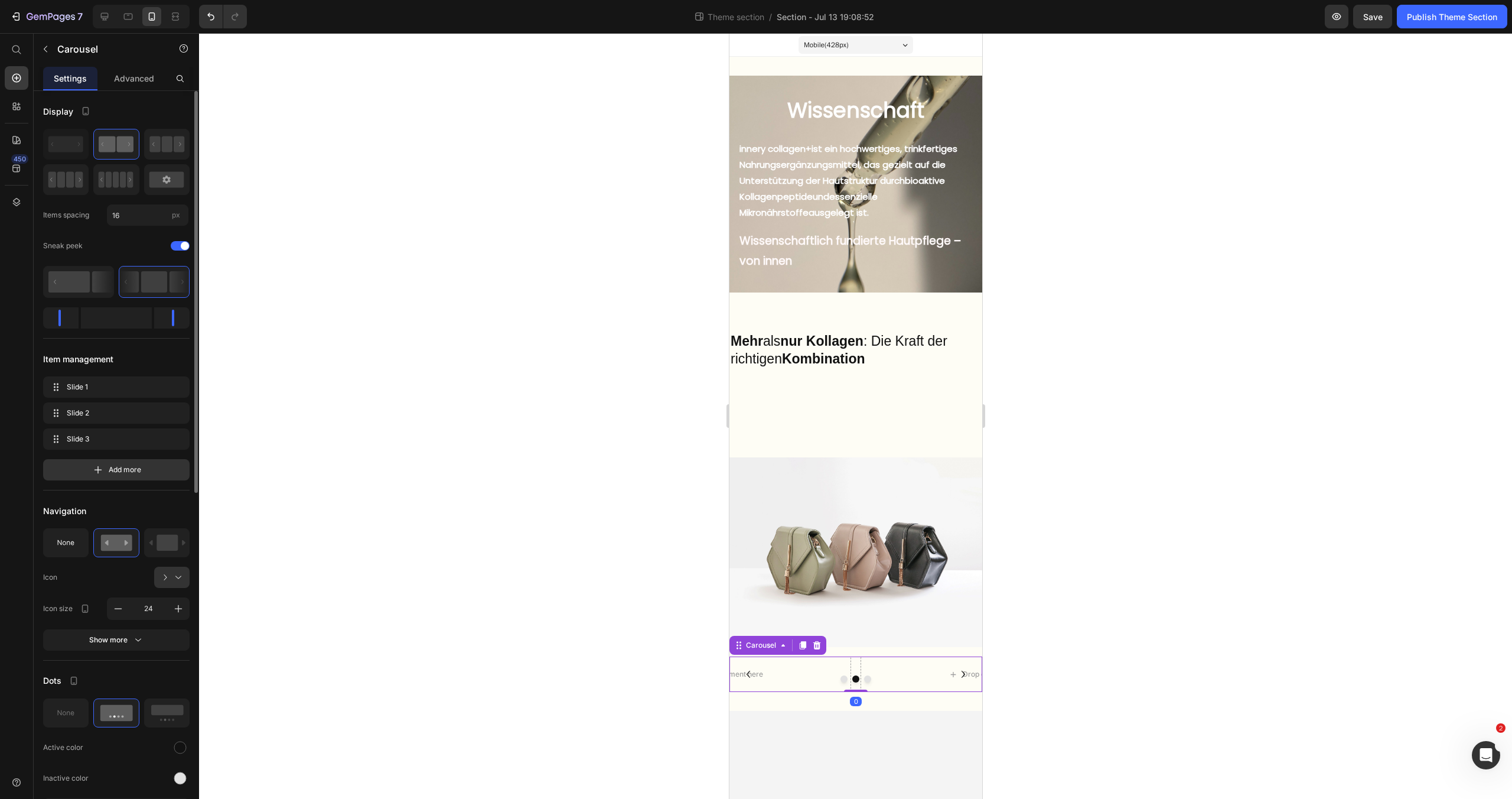 click at bounding box center [855, 679] 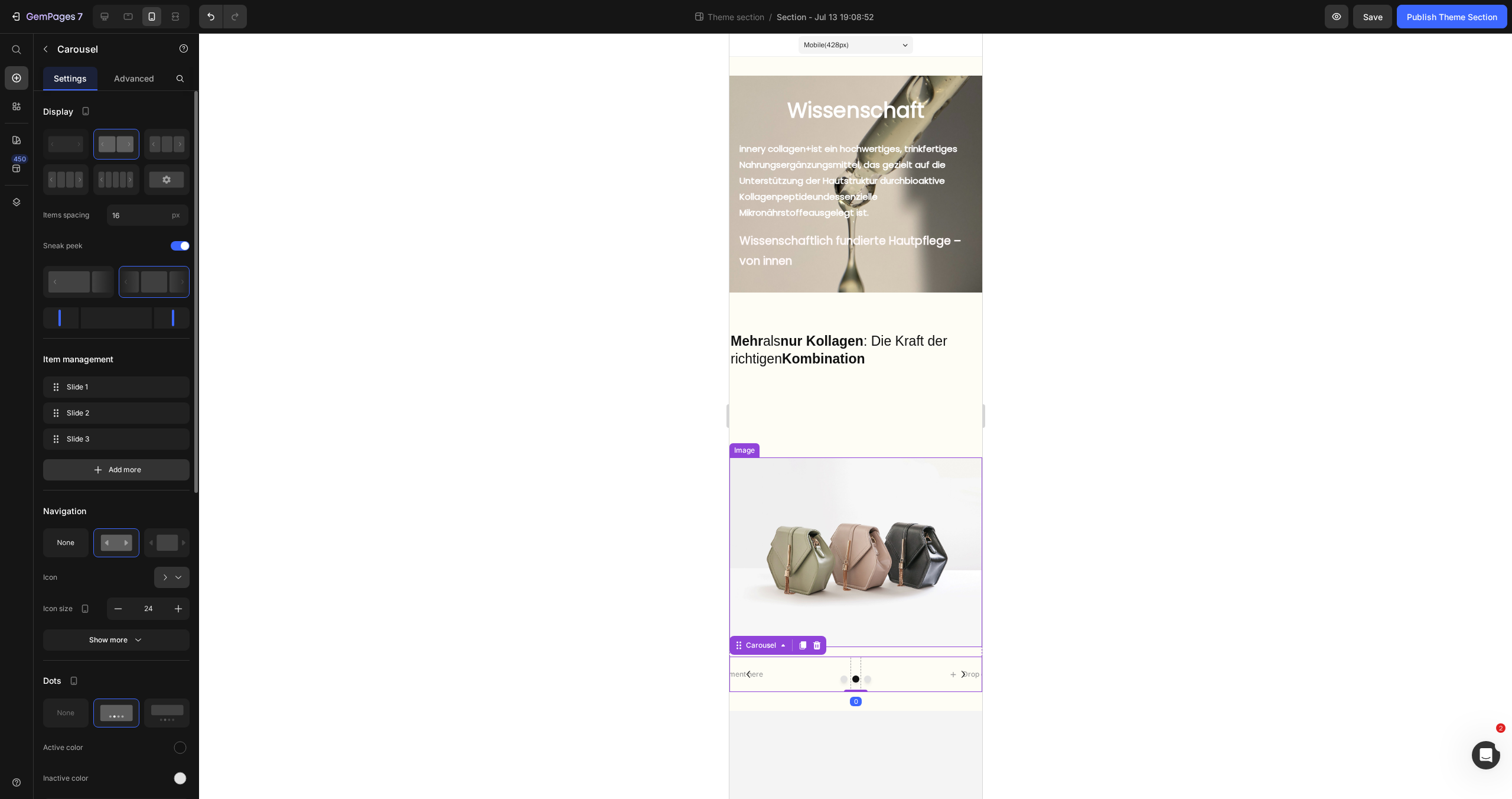 click at bounding box center [855, 552] 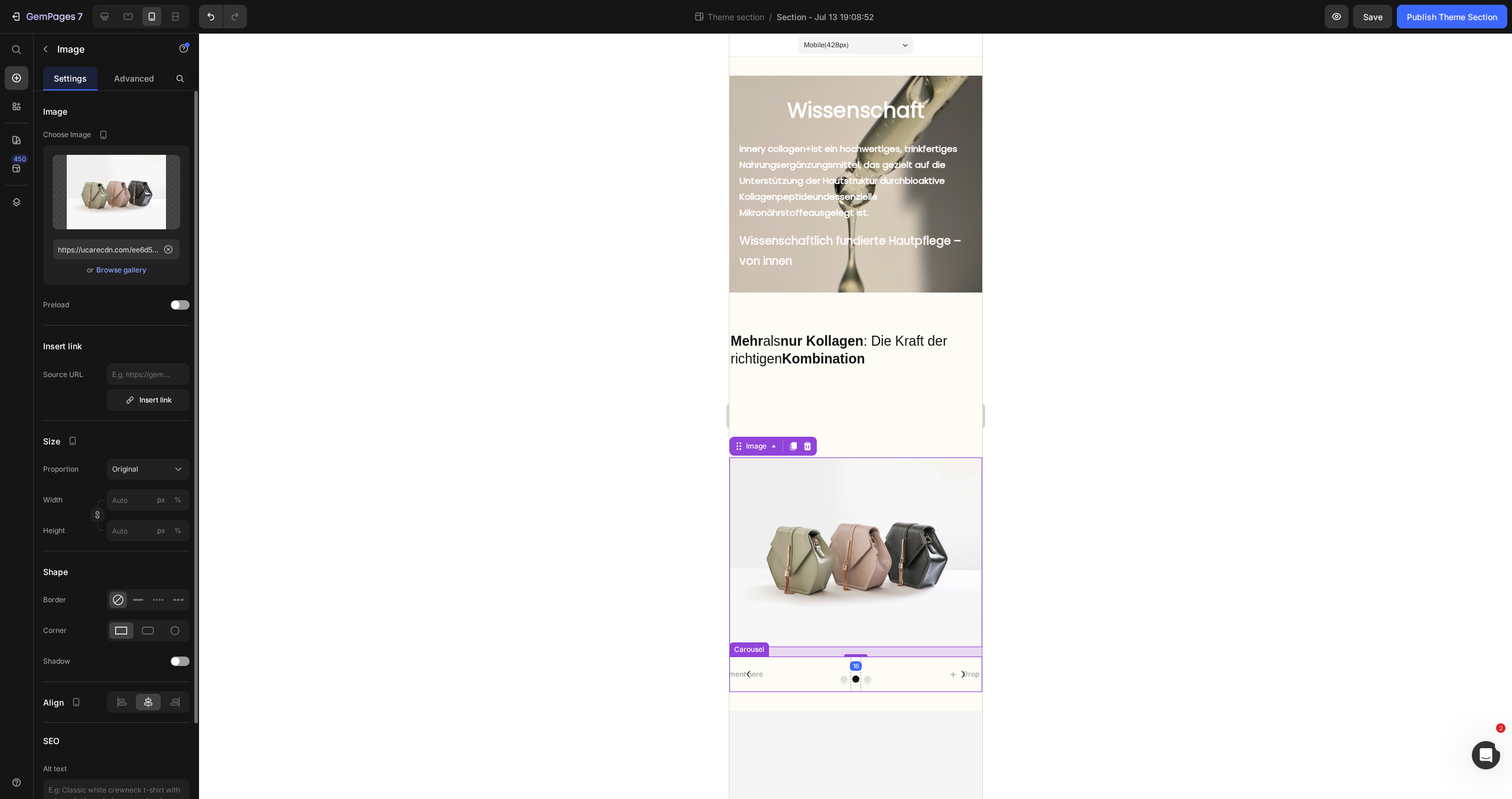 click at bounding box center [855, 679] 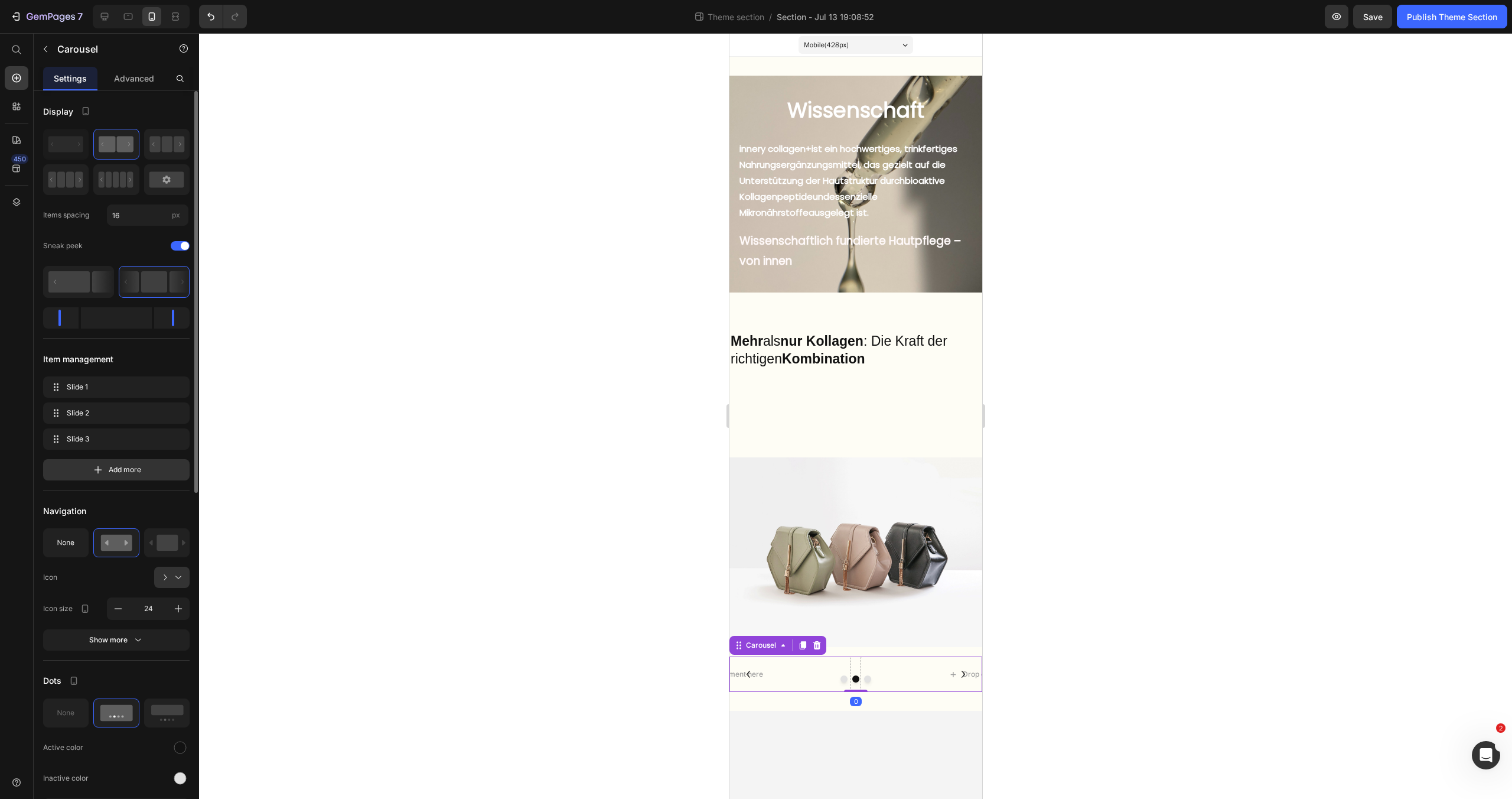 click at bounding box center (867, 679) 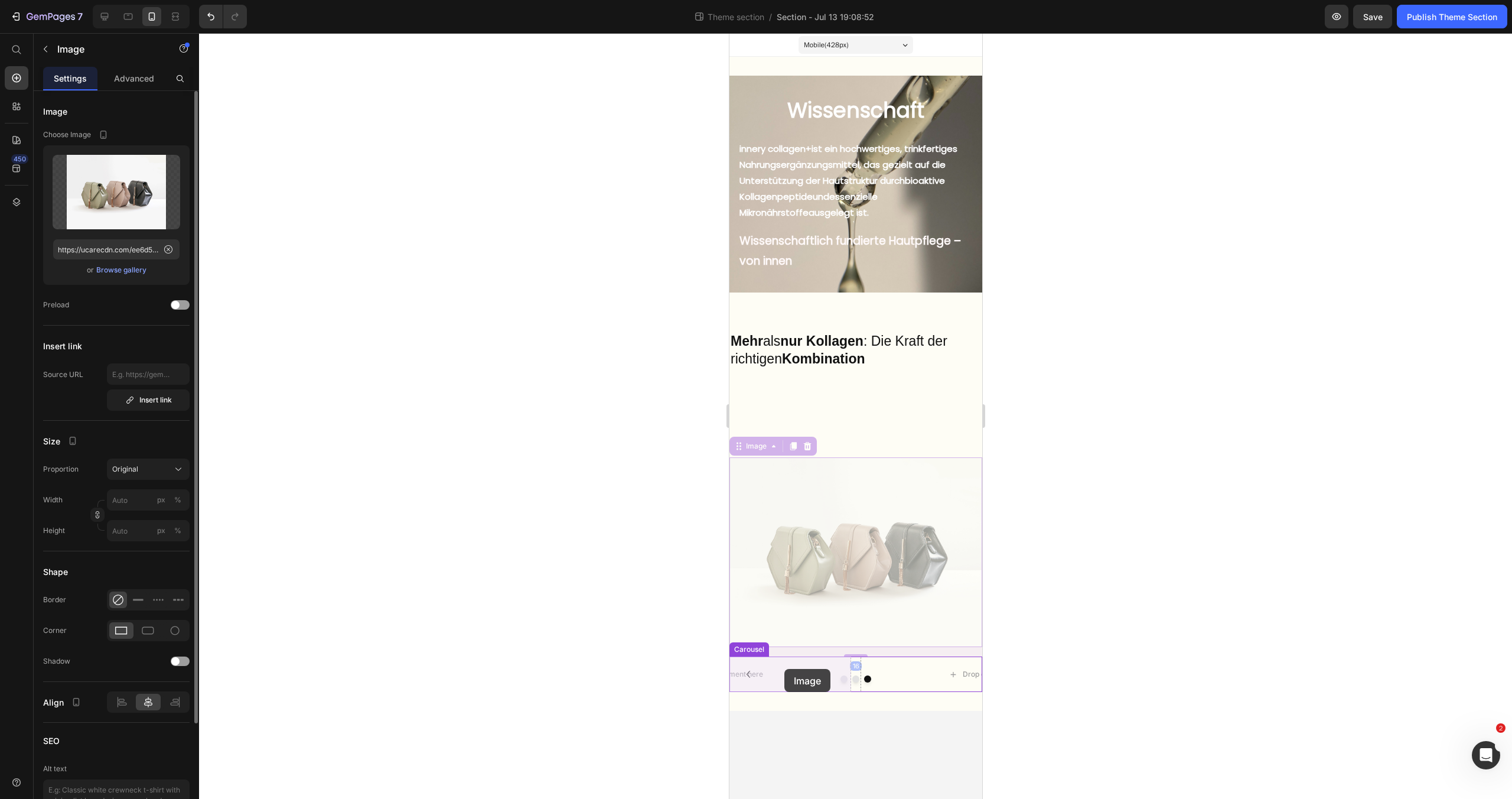 drag, startPoint x: 838, startPoint y: 561, endPoint x: 784, endPoint y: 669, distance: 120.7477 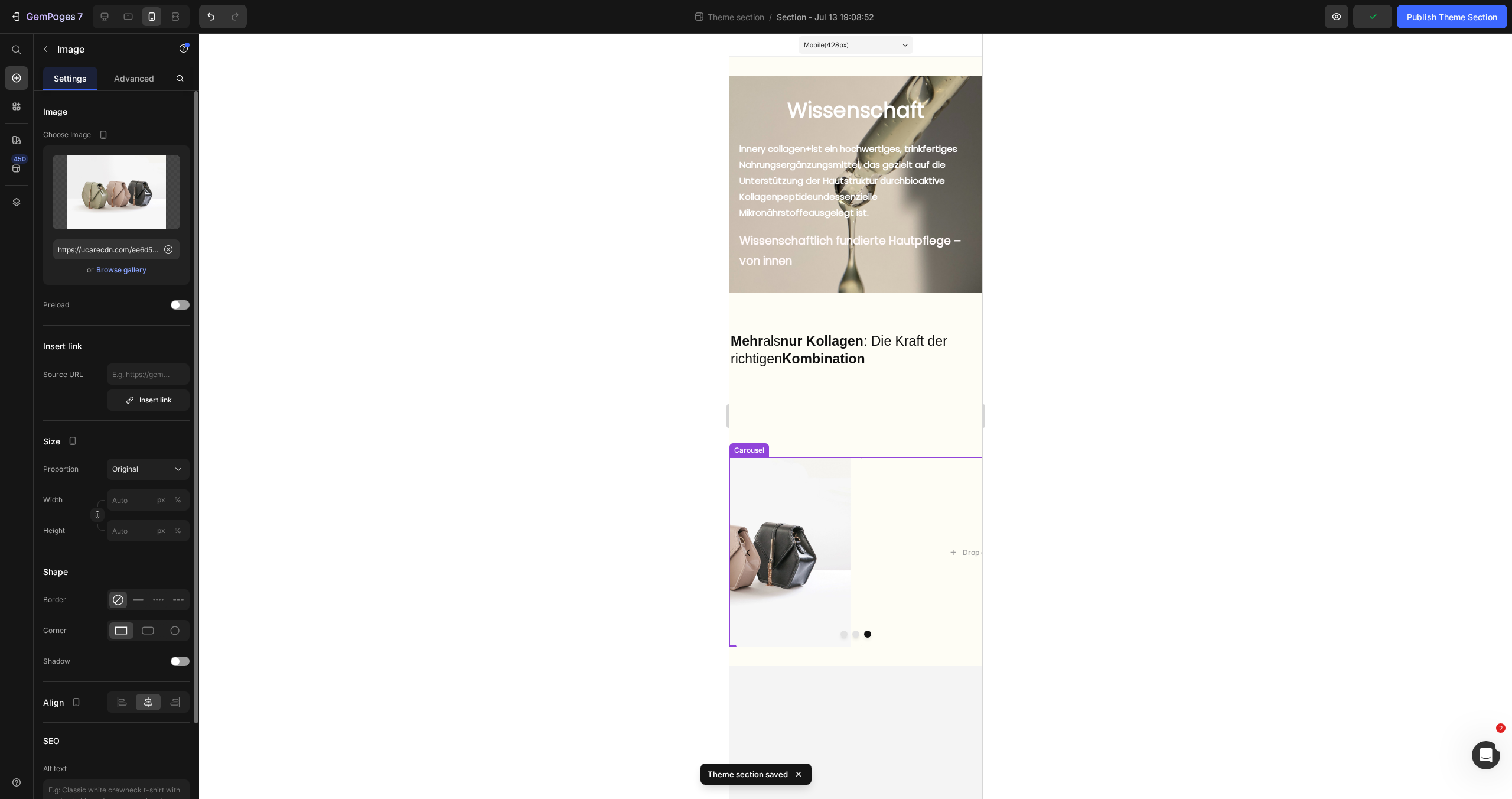 click at bounding box center [843, 634] 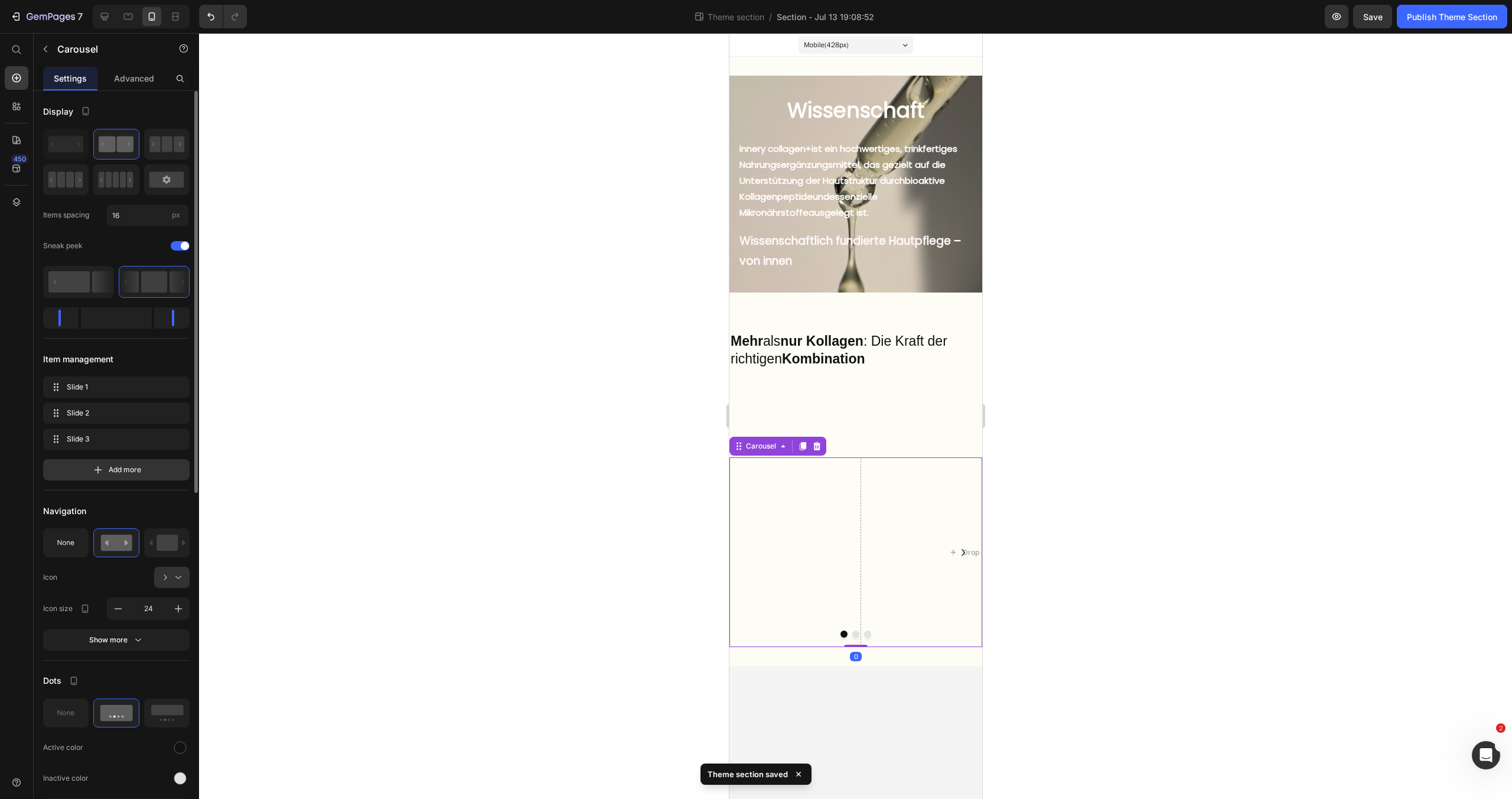 click at bounding box center [855, 634] 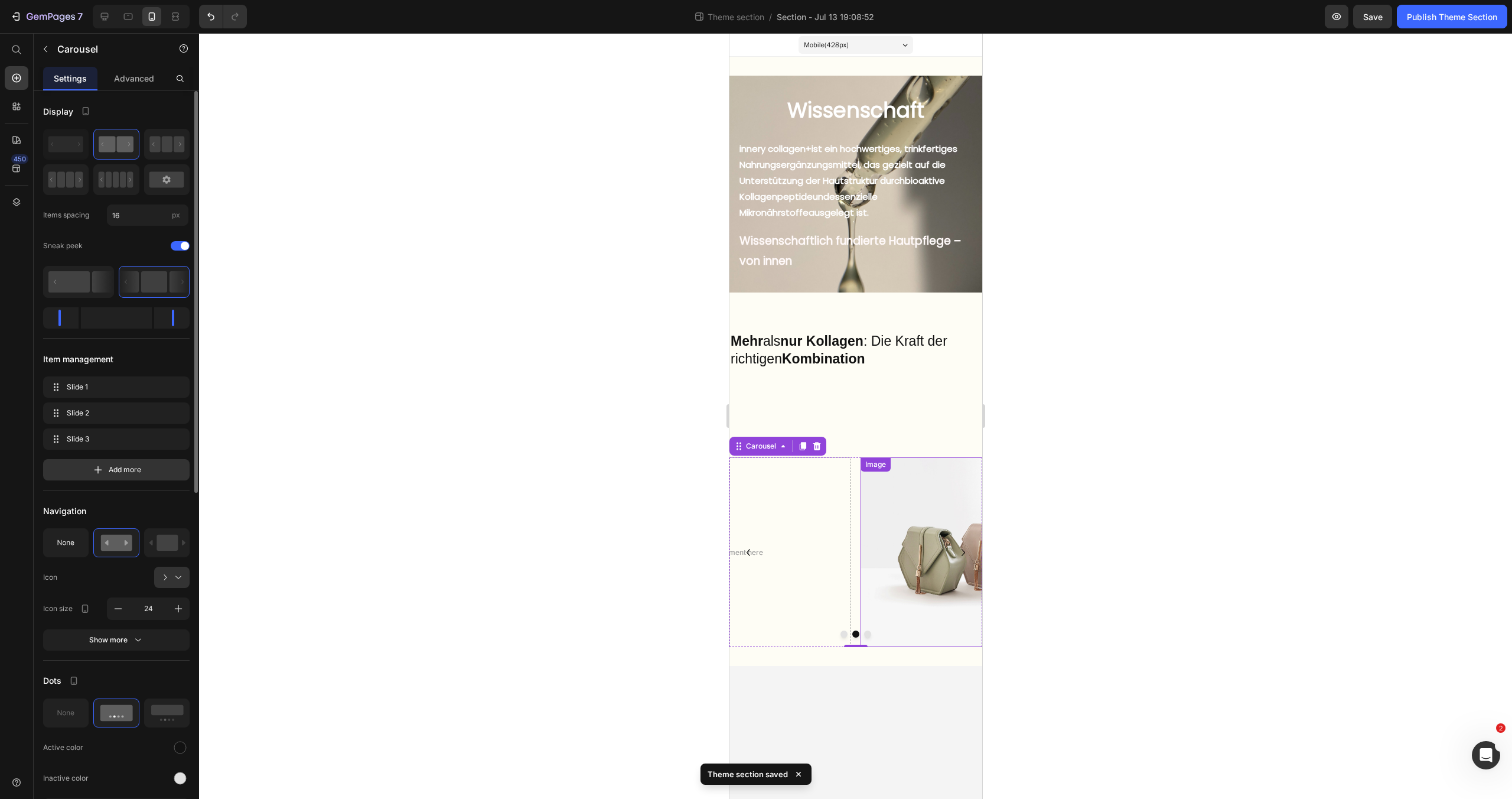 click at bounding box center (986, 552) 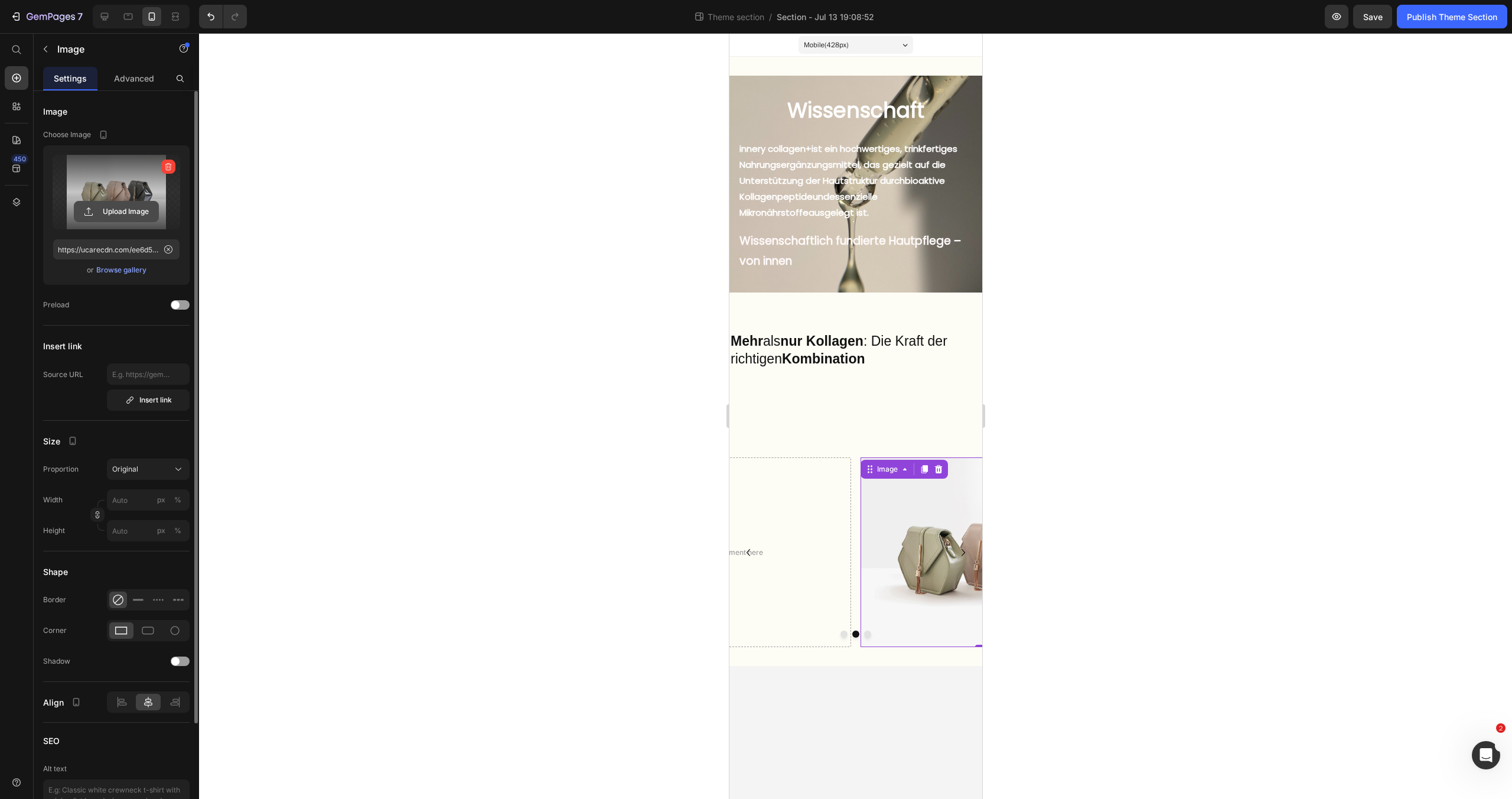 click 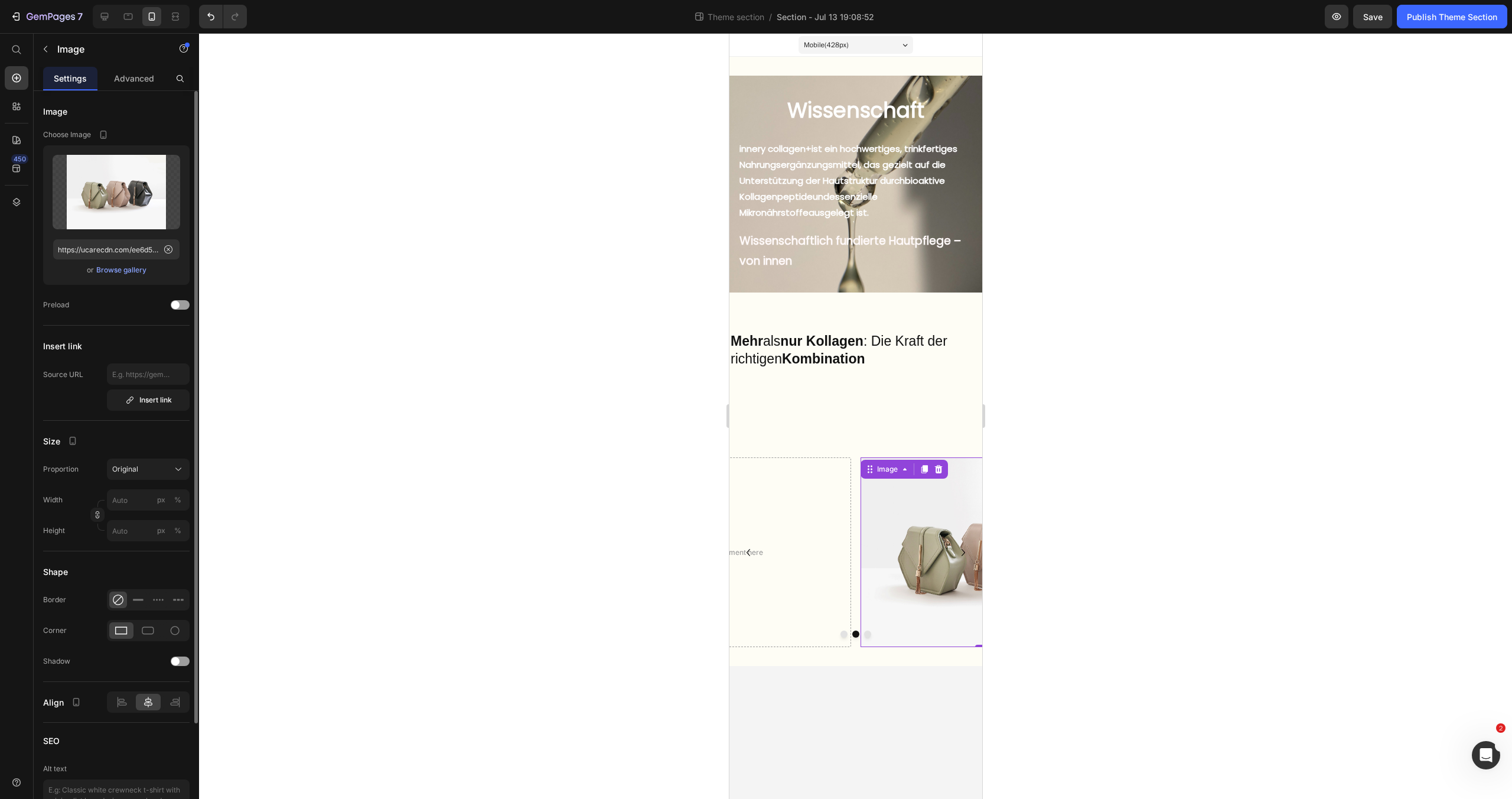 click on "Browse gallery" at bounding box center [121, 270] 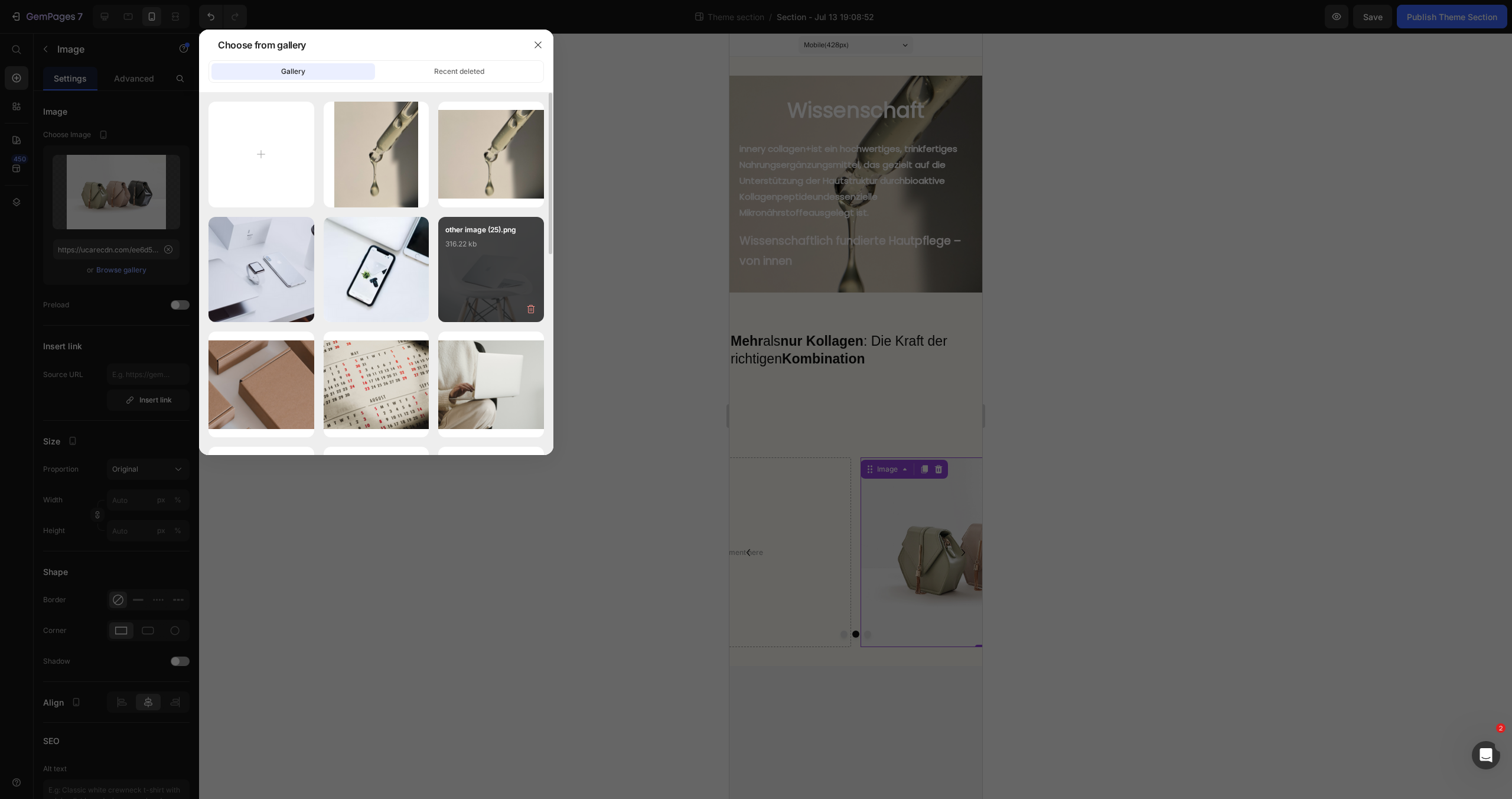 scroll, scrollTop: 1, scrollLeft: 0, axis: vertical 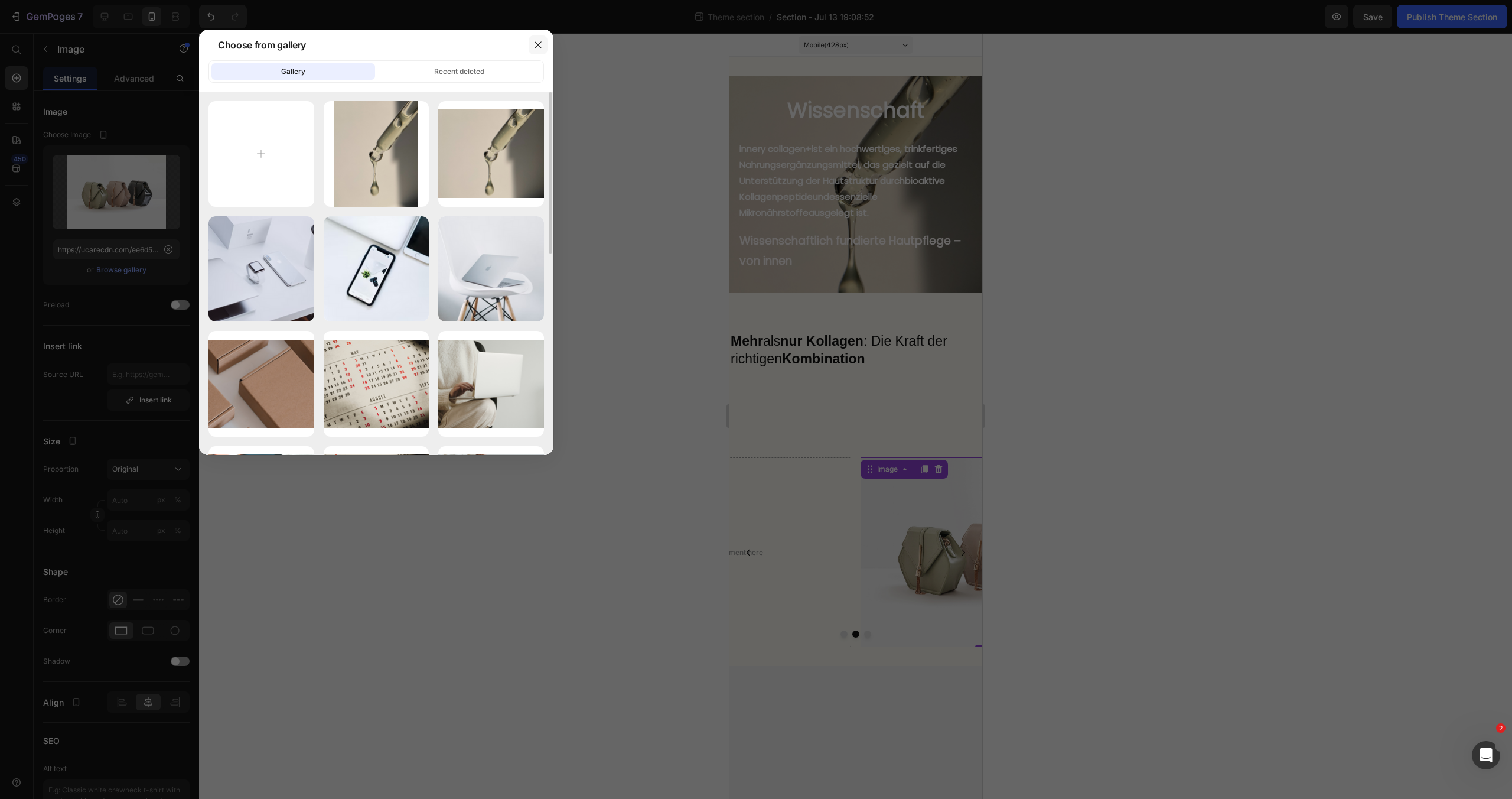 click 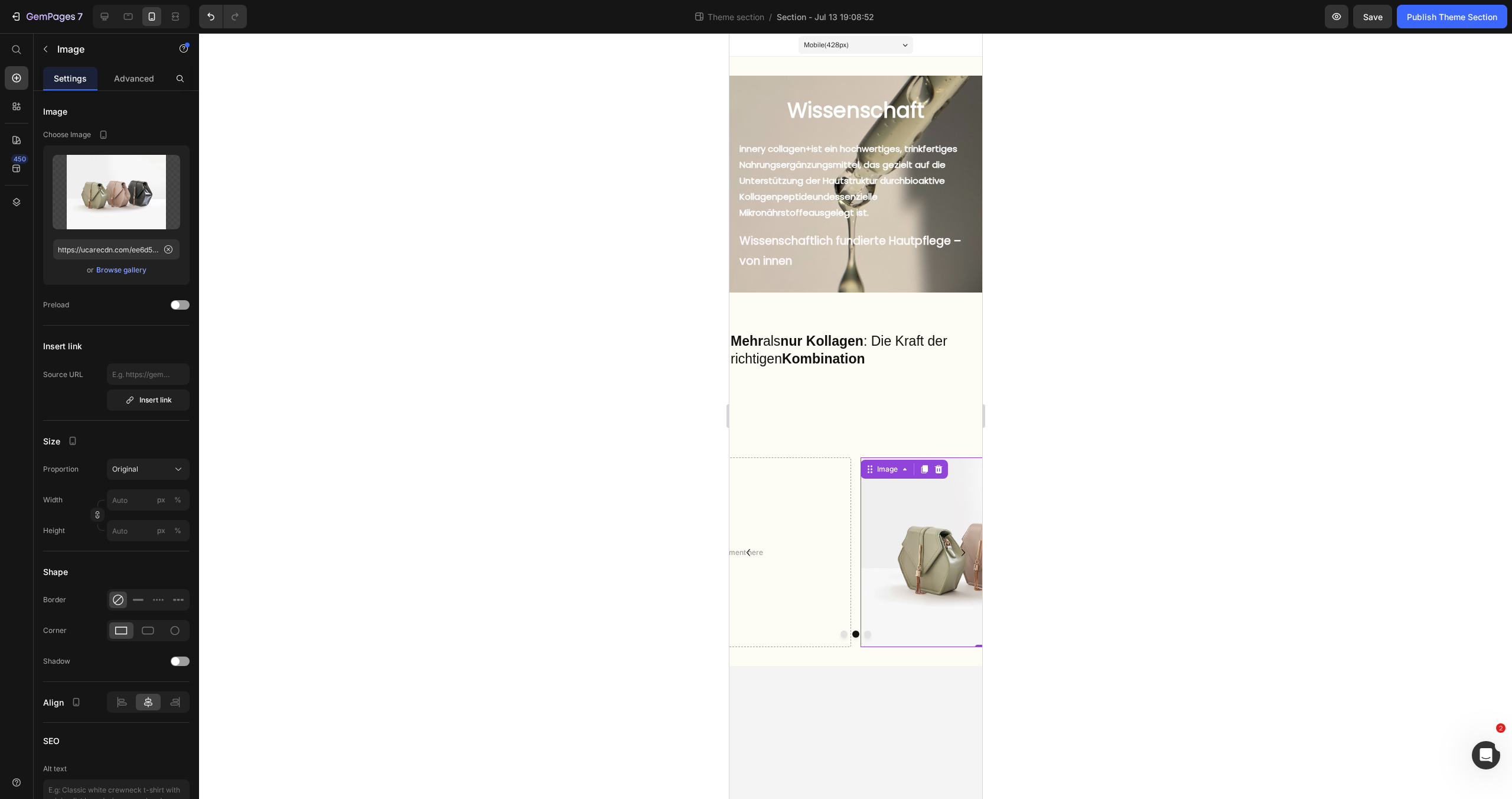 click at bounding box center (986, 552) 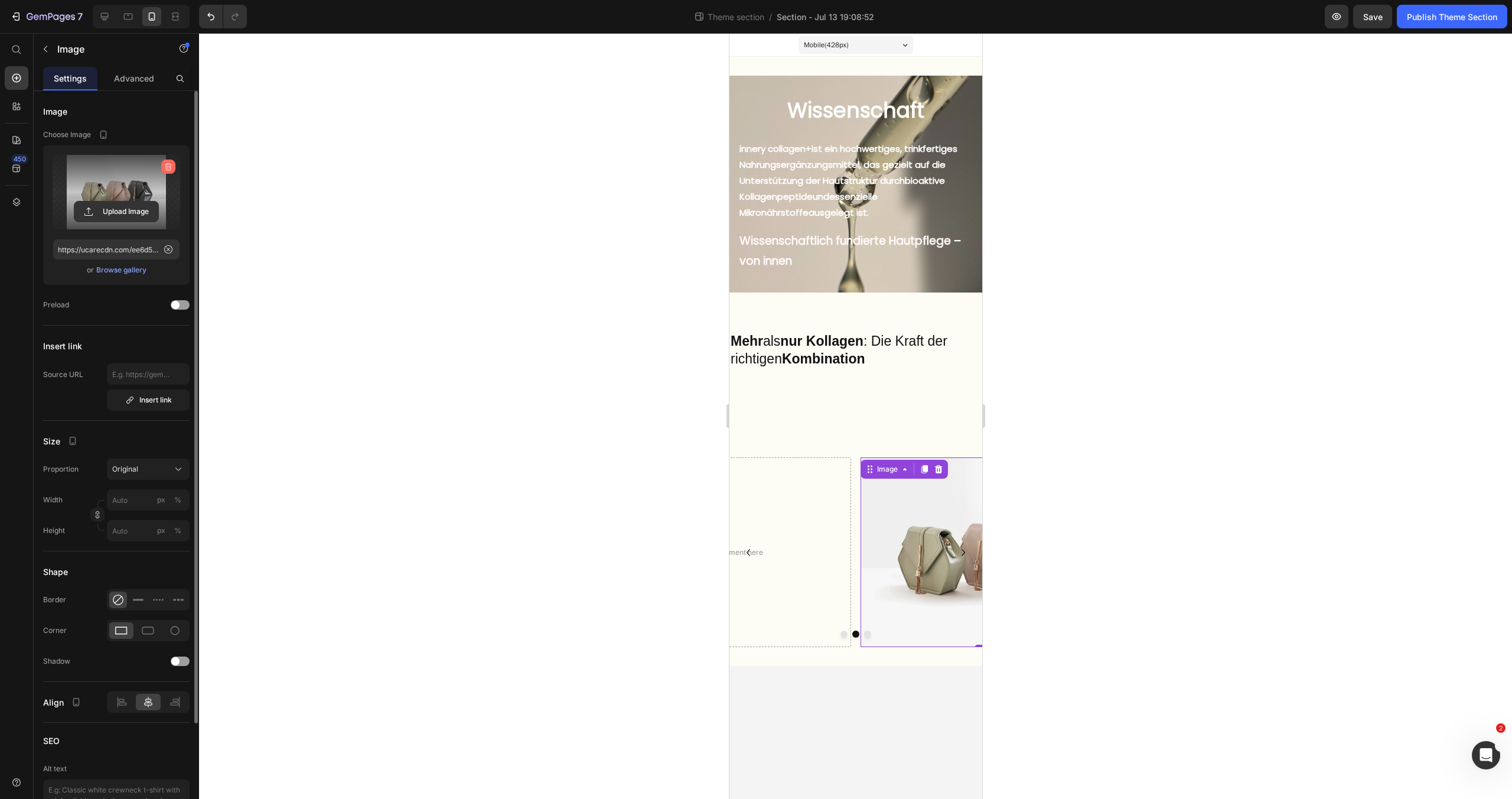 scroll, scrollTop: 1, scrollLeft: 0, axis: vertical 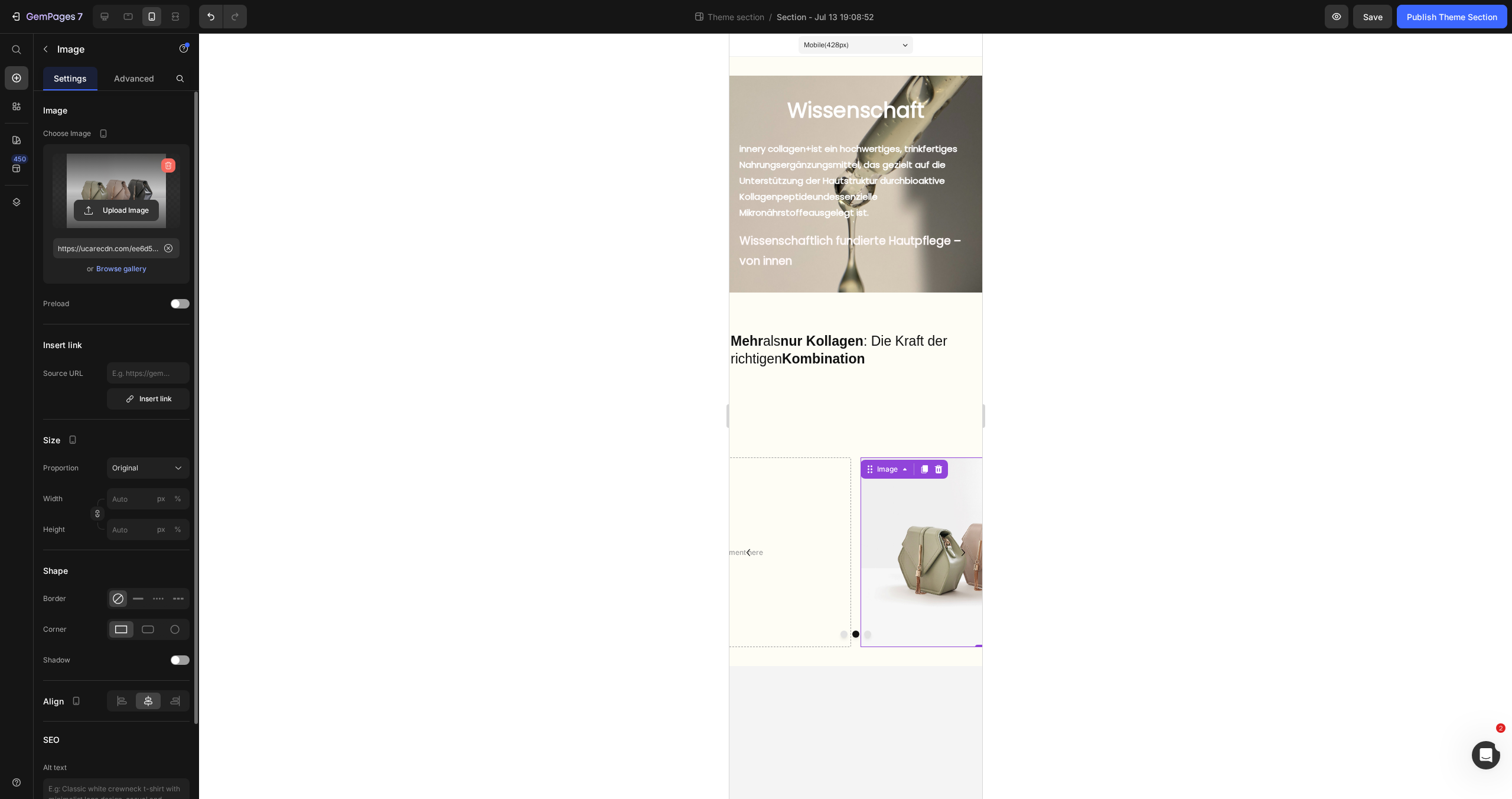 click at bounding box center [168, 165] 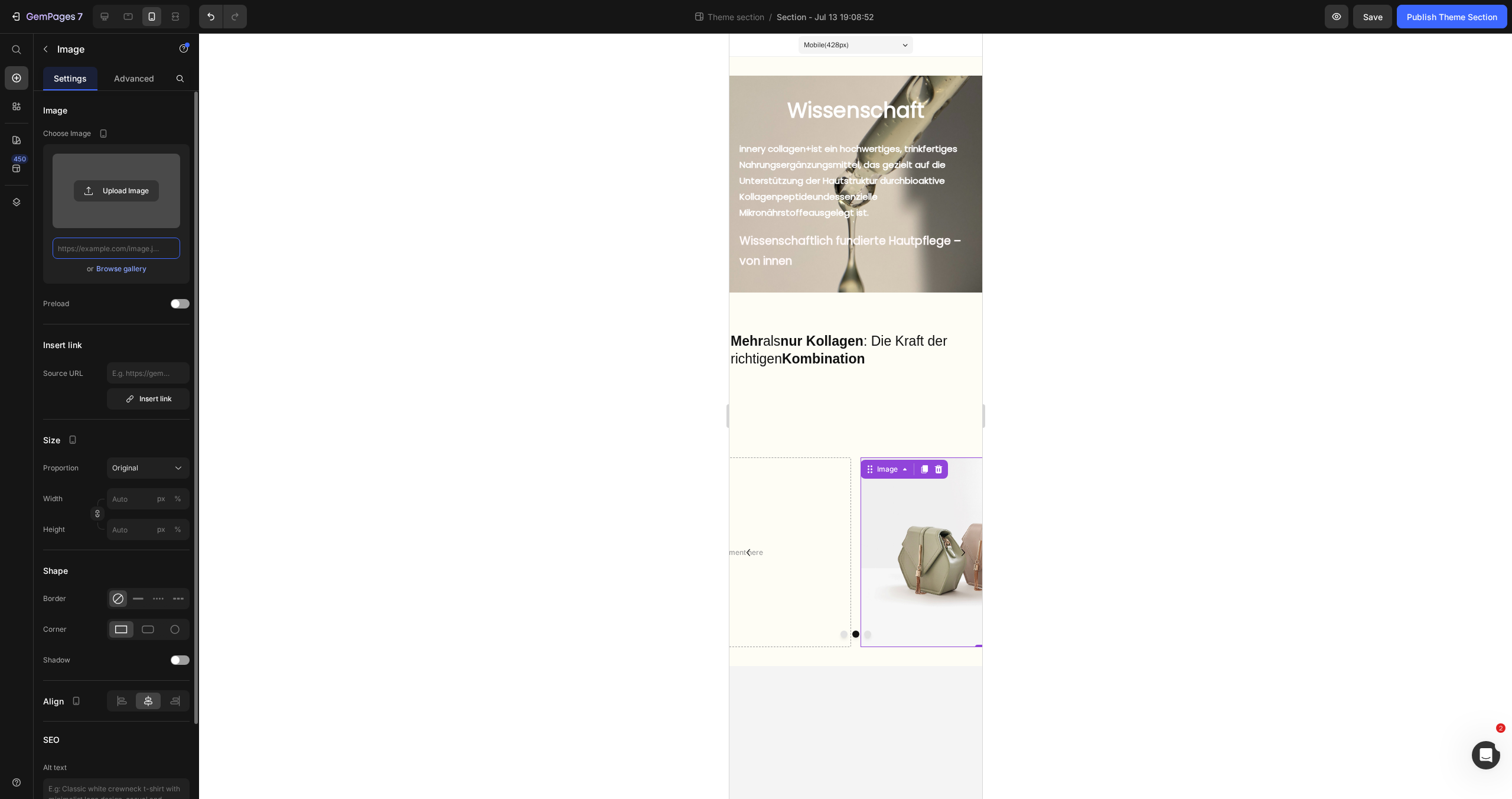 scroll, scrollTop: 0, scrollLeft: 0, axis: both 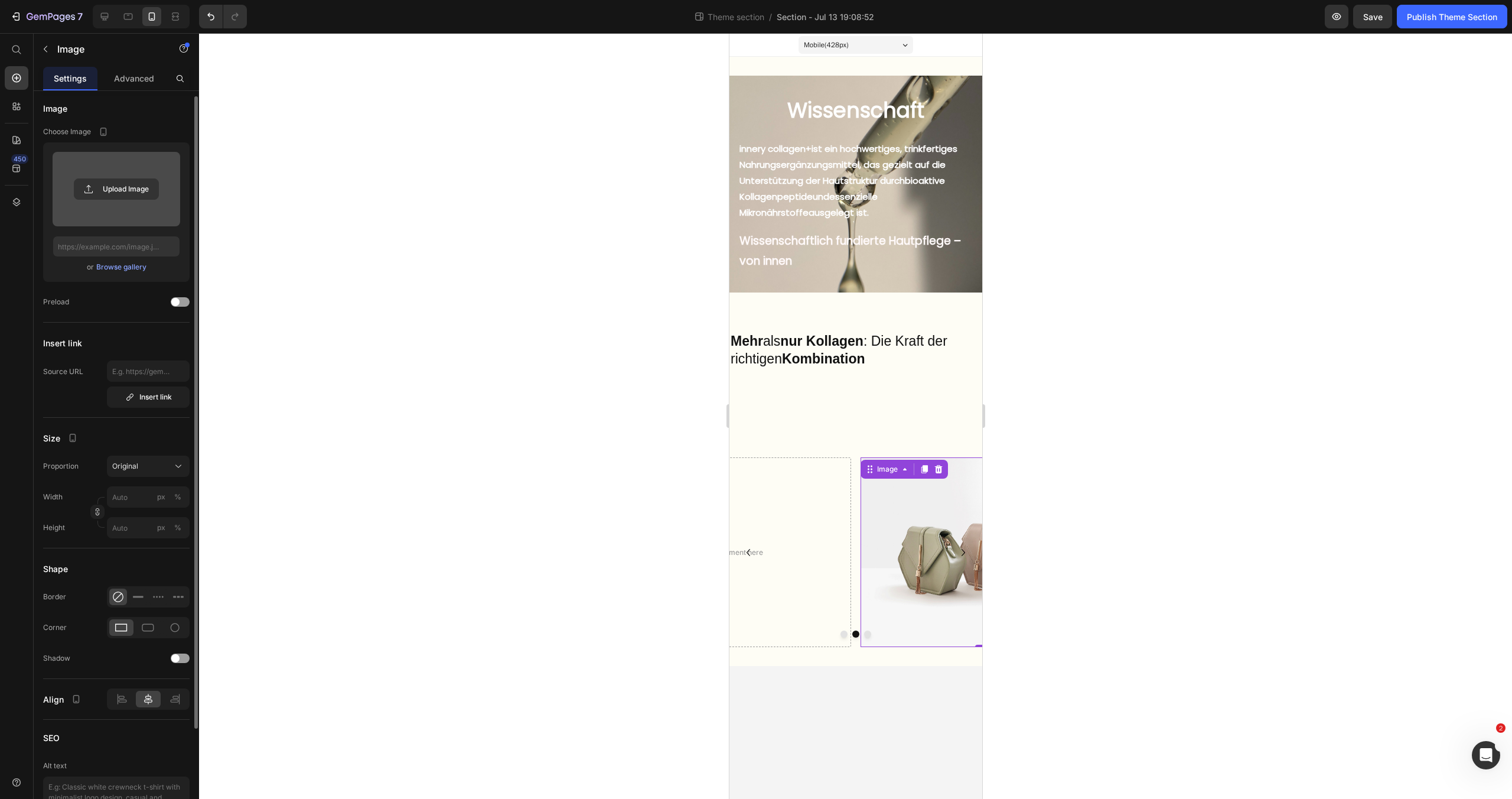 click on "Browse gallery" at bounding box center (121, 267) 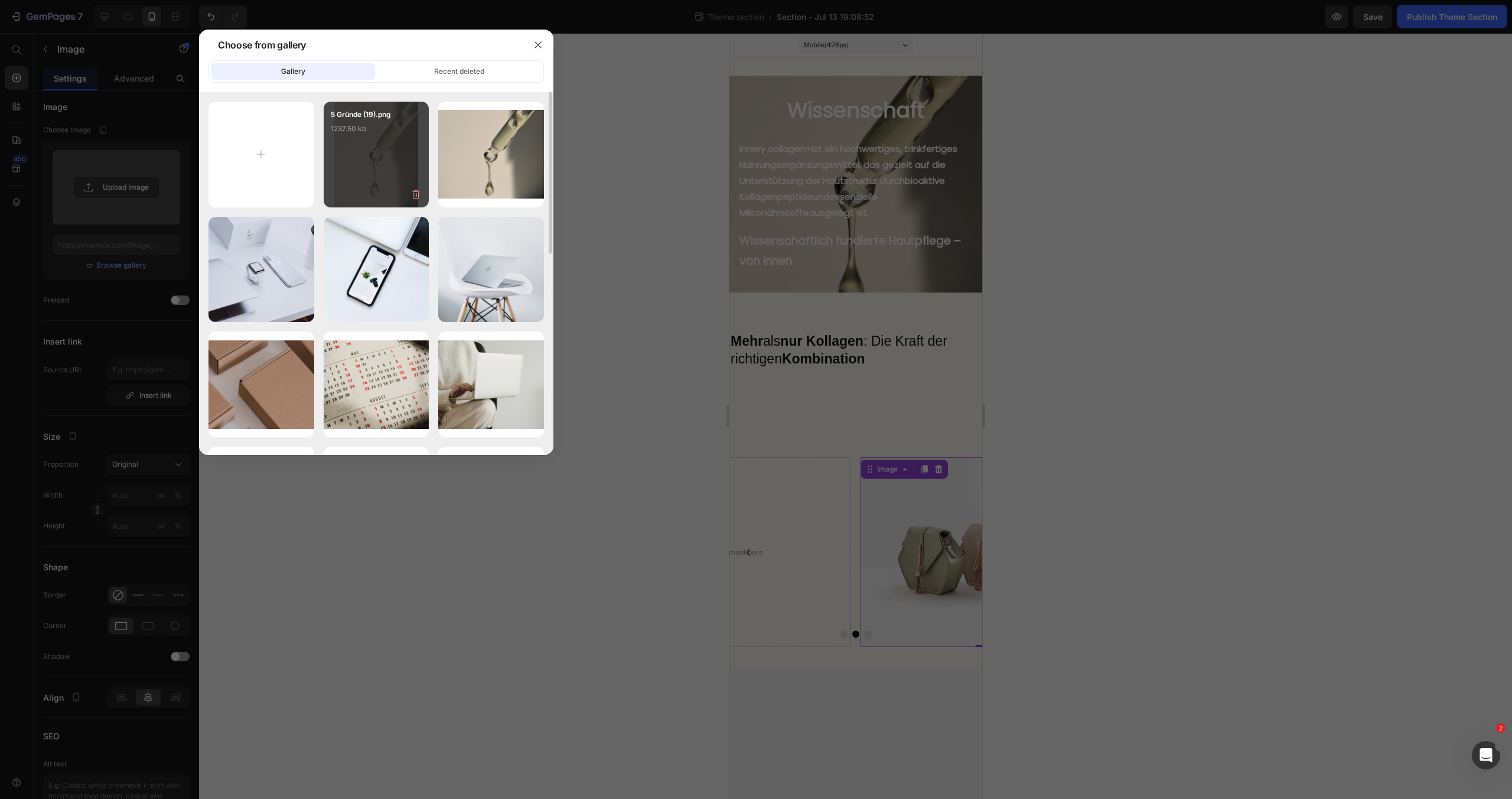 click on "5 Gründe (19).png 1237.50 kb" at bounding box center (376, 132) 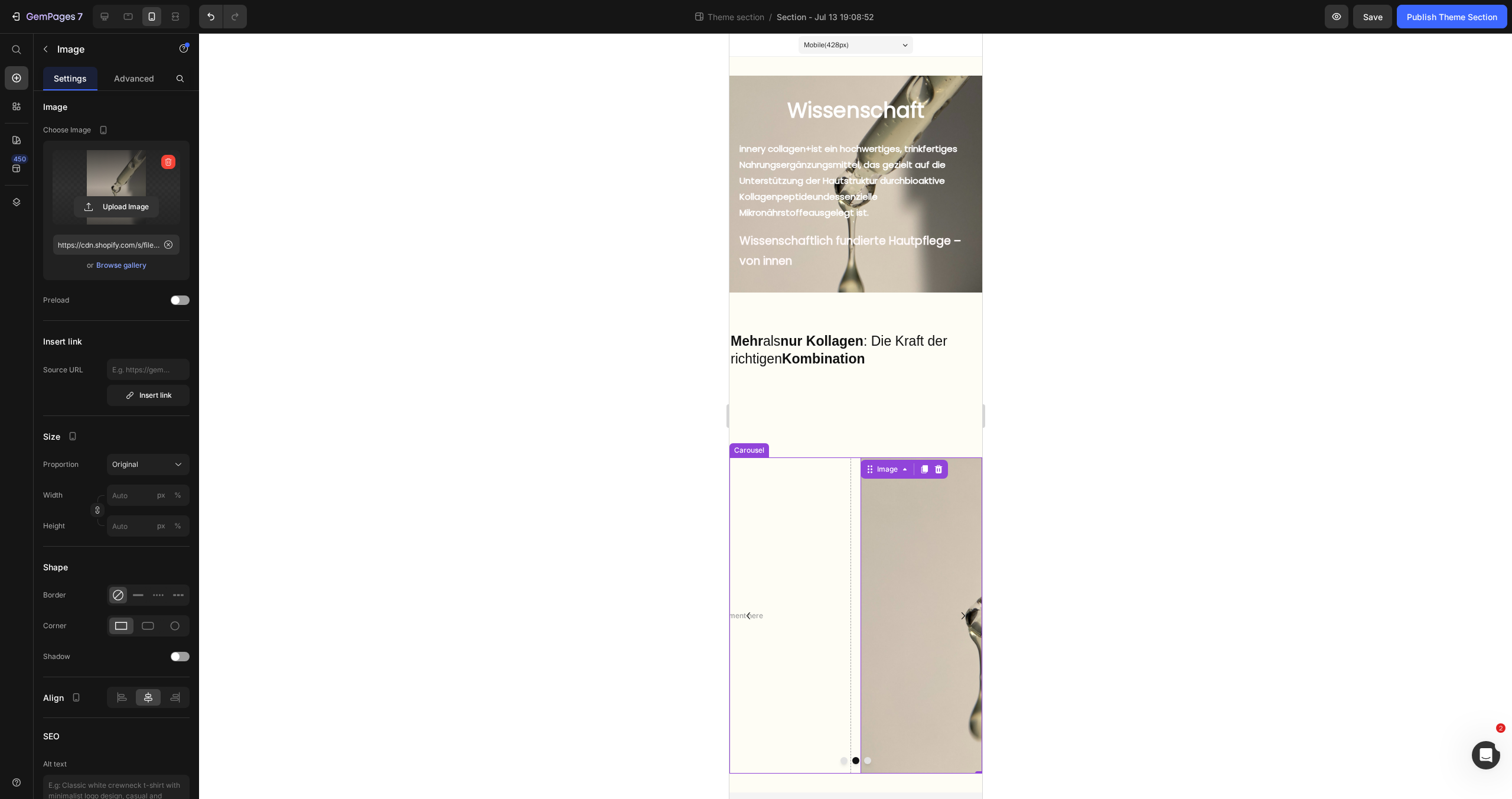 click at bounding box center (867, 761) 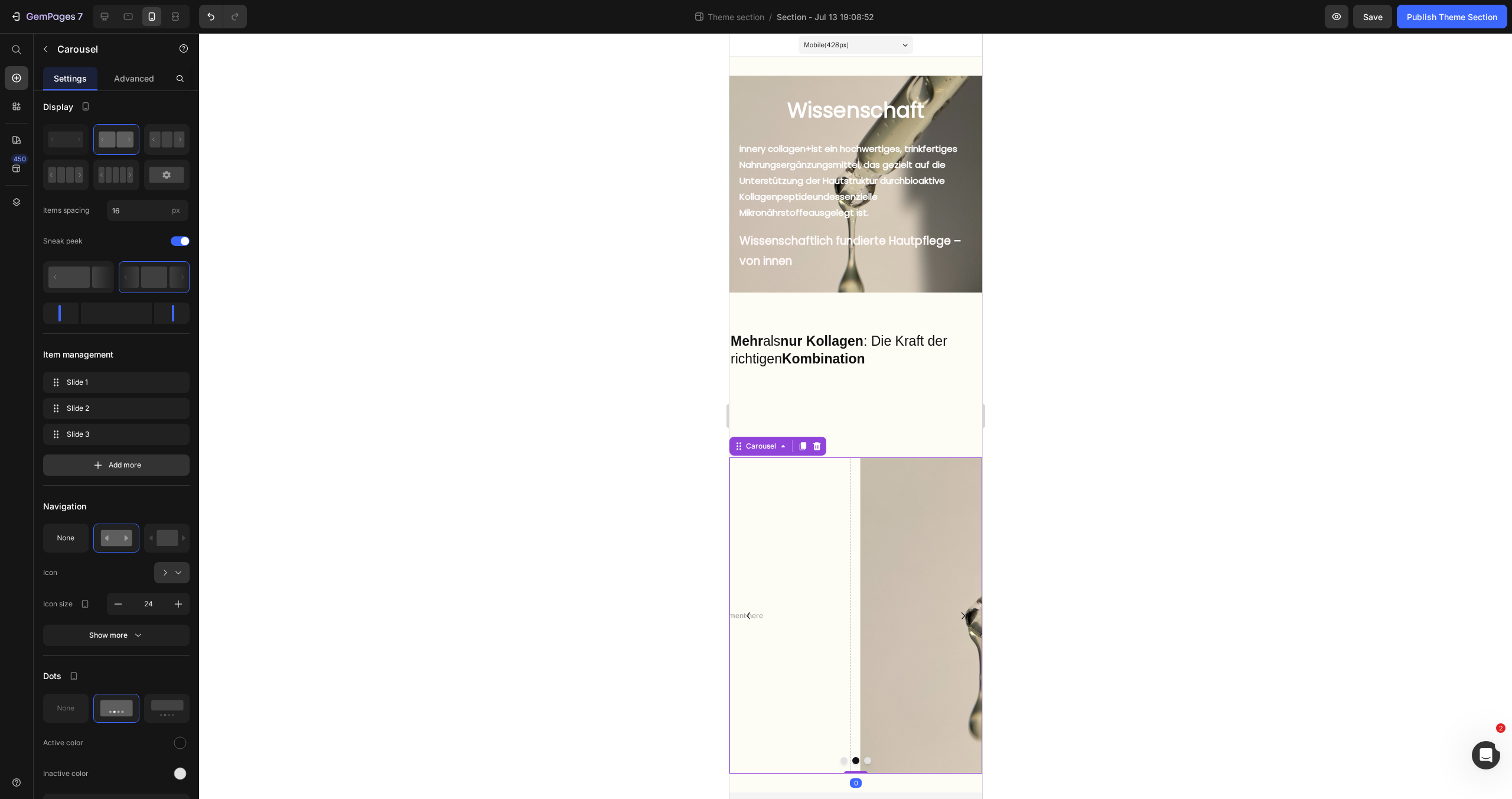 scroll, scrollTop: 0, scrollLeft: 0, axis: both 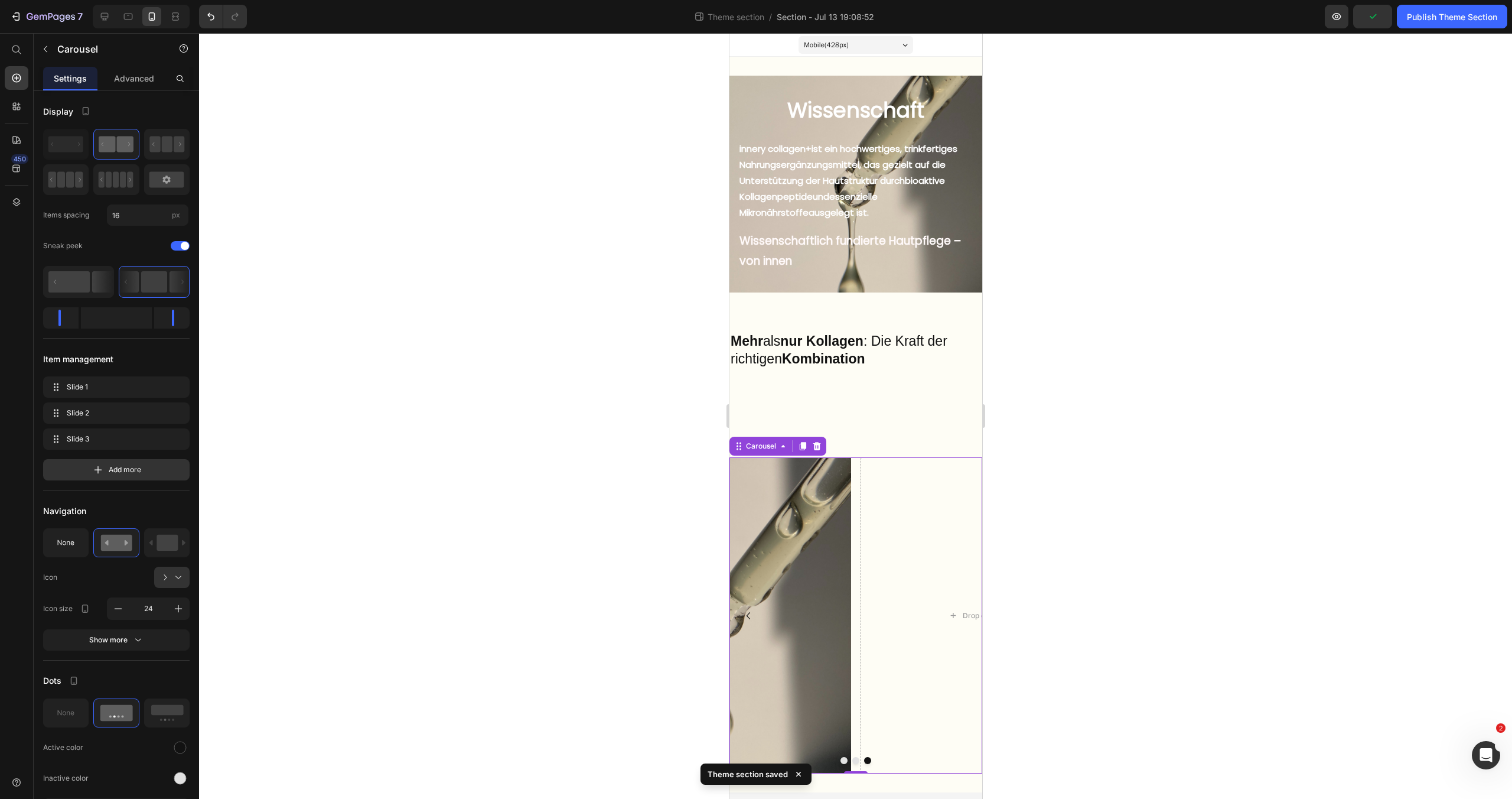 click at bounding box center (855, 761) 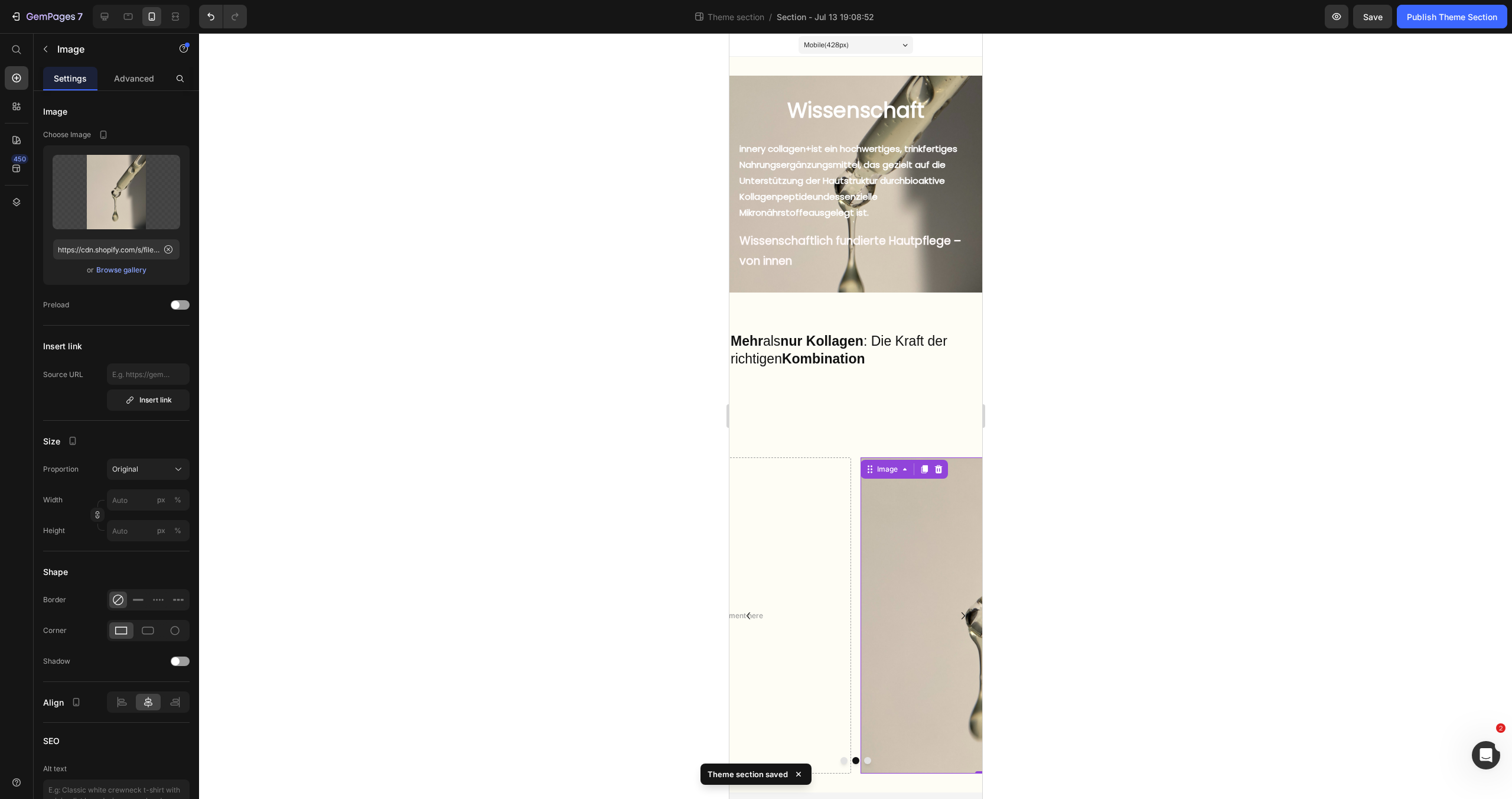 click at bounding box center [986, 615] 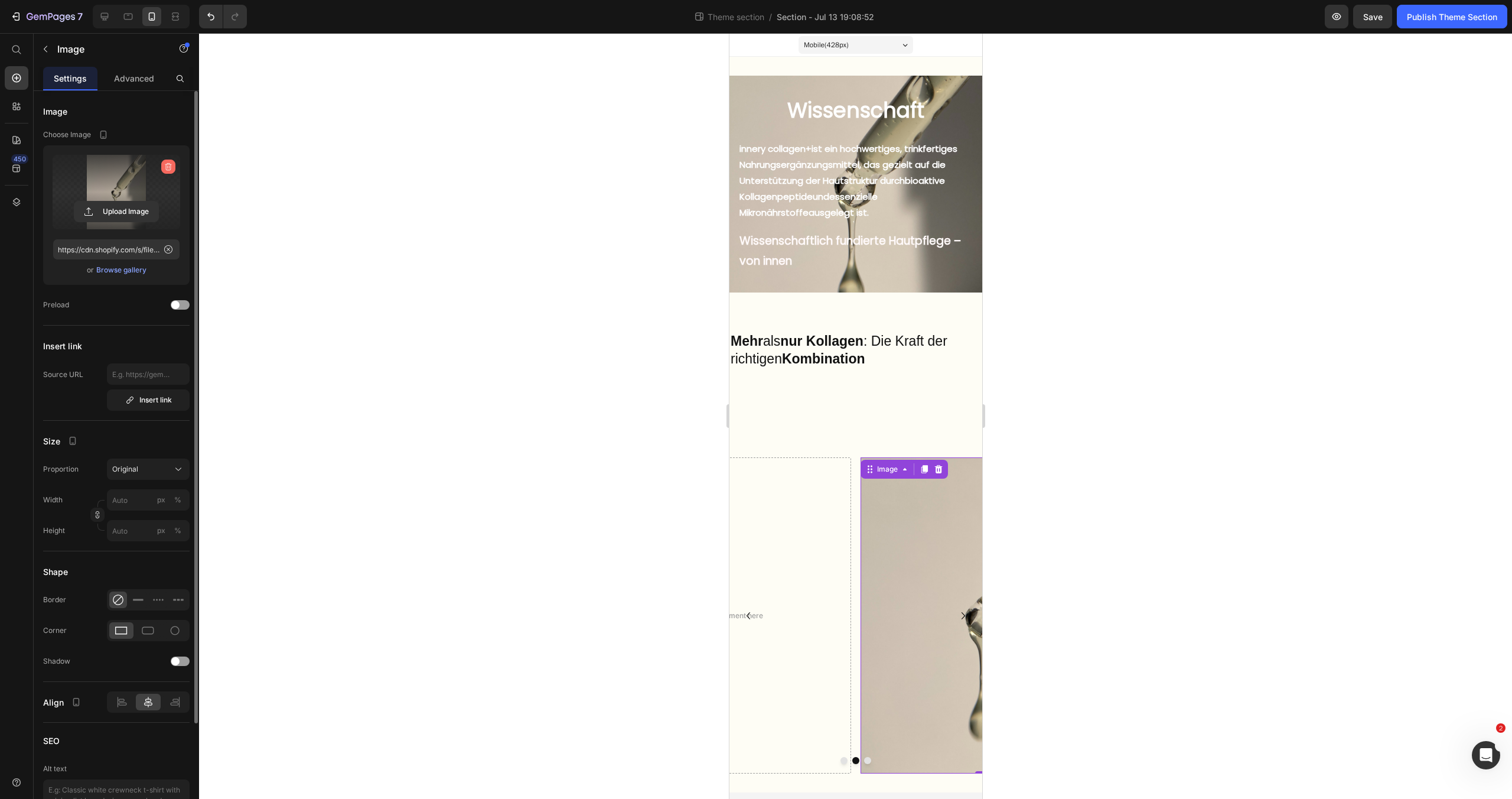 click 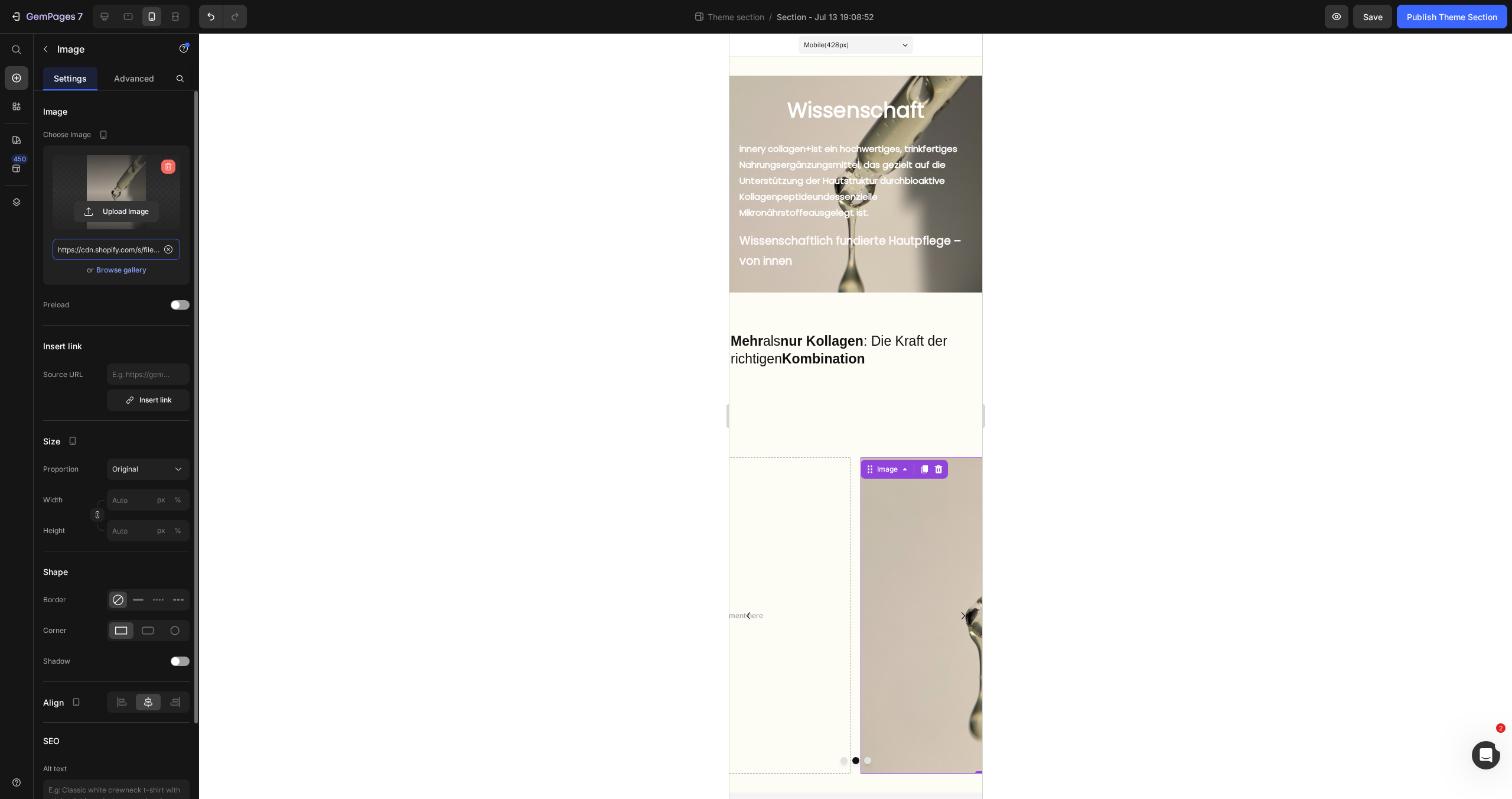 type 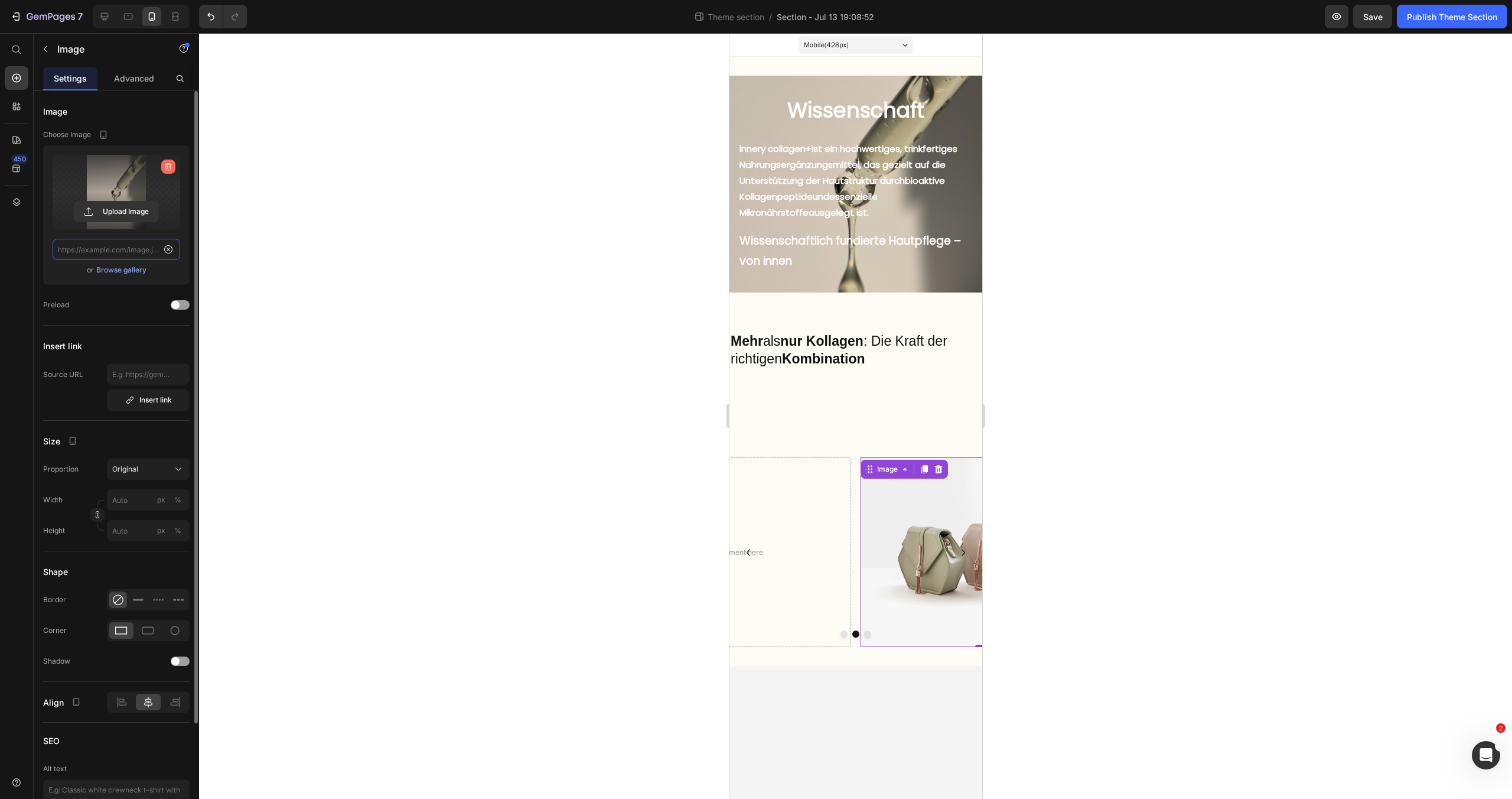 scroll, scrollTop: 0, scrollLeft: 0, axis: both 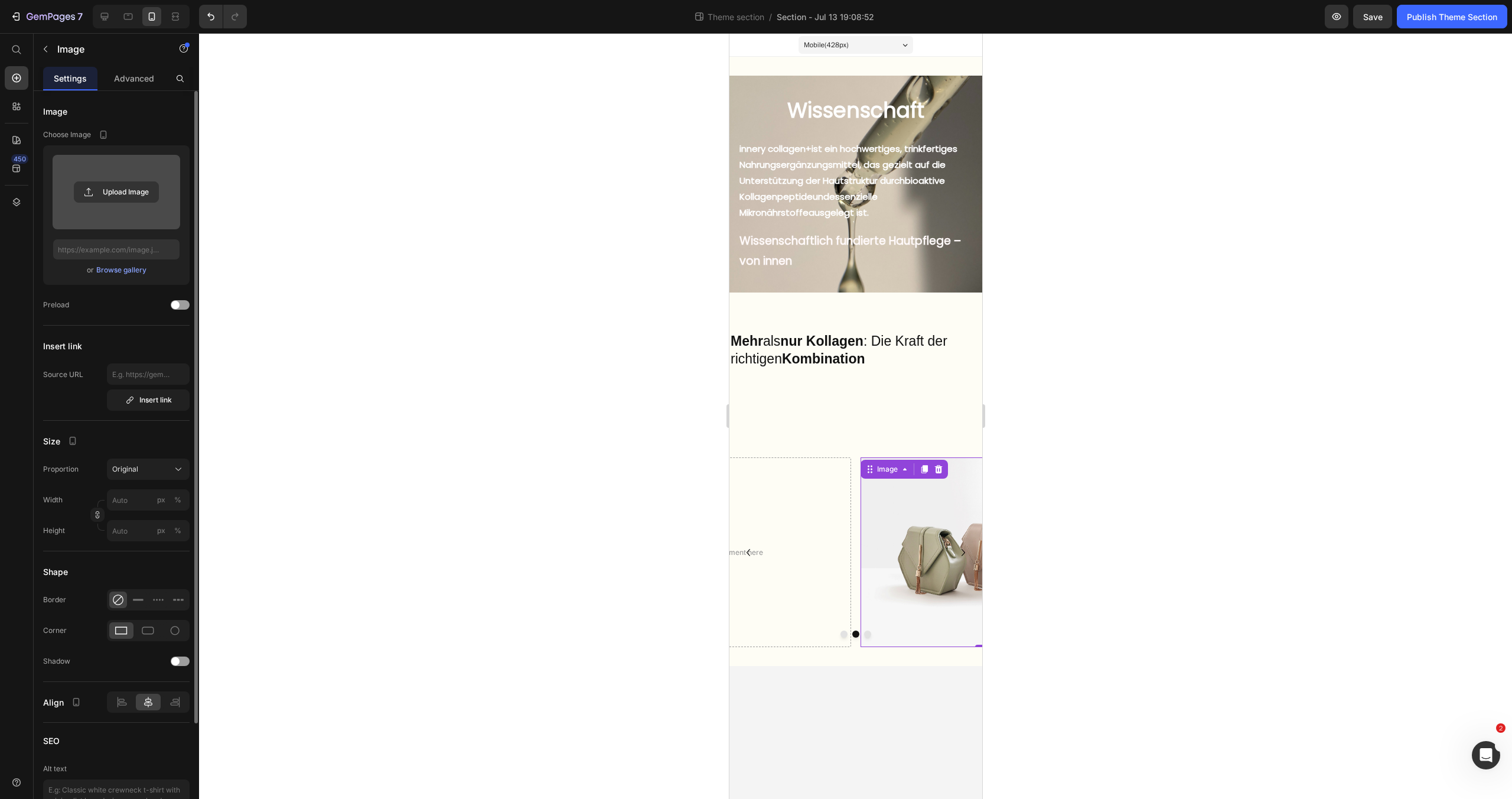 click at bounding box center (986, 552) 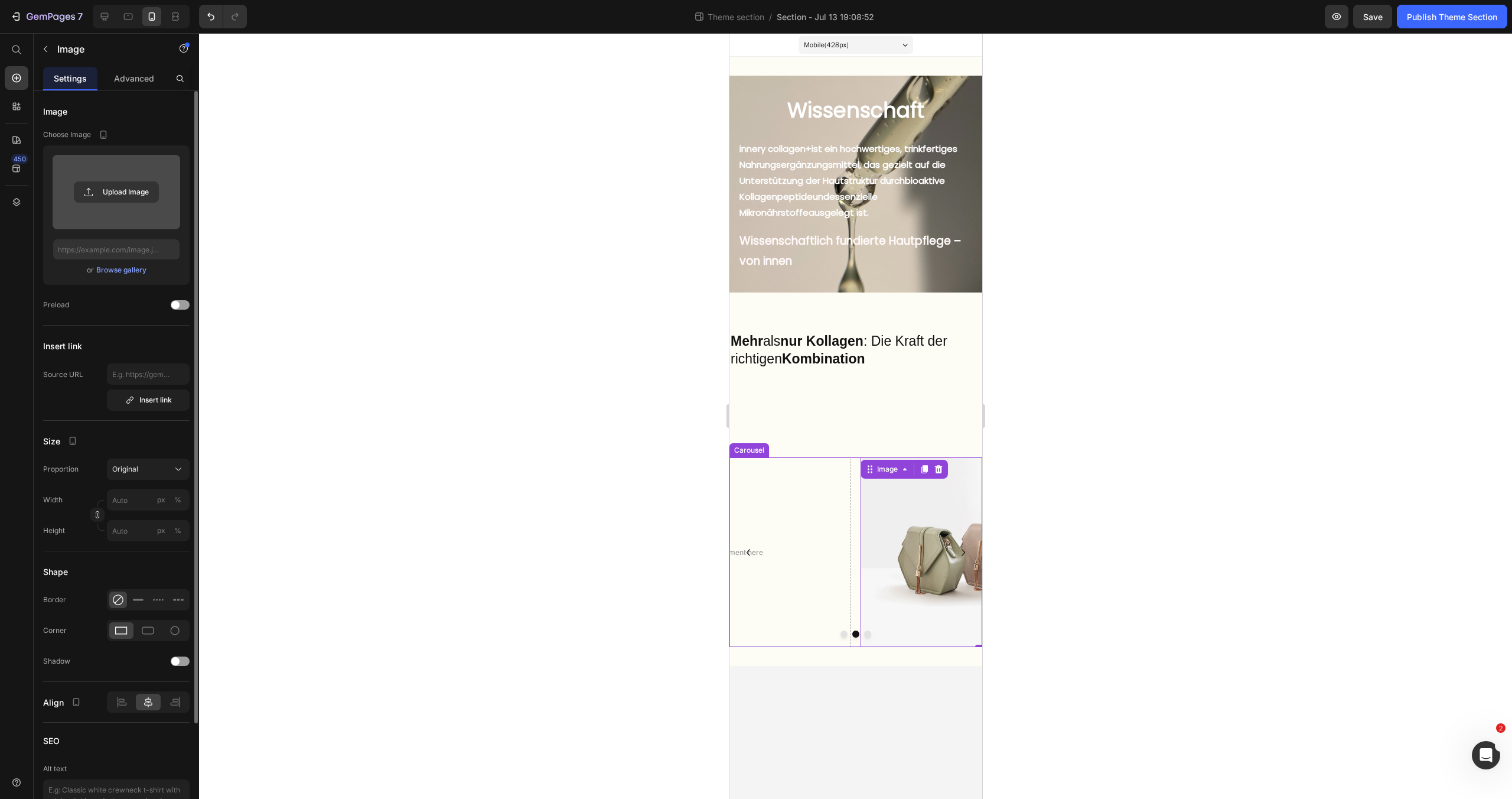 click at bounding box center (867, 634) 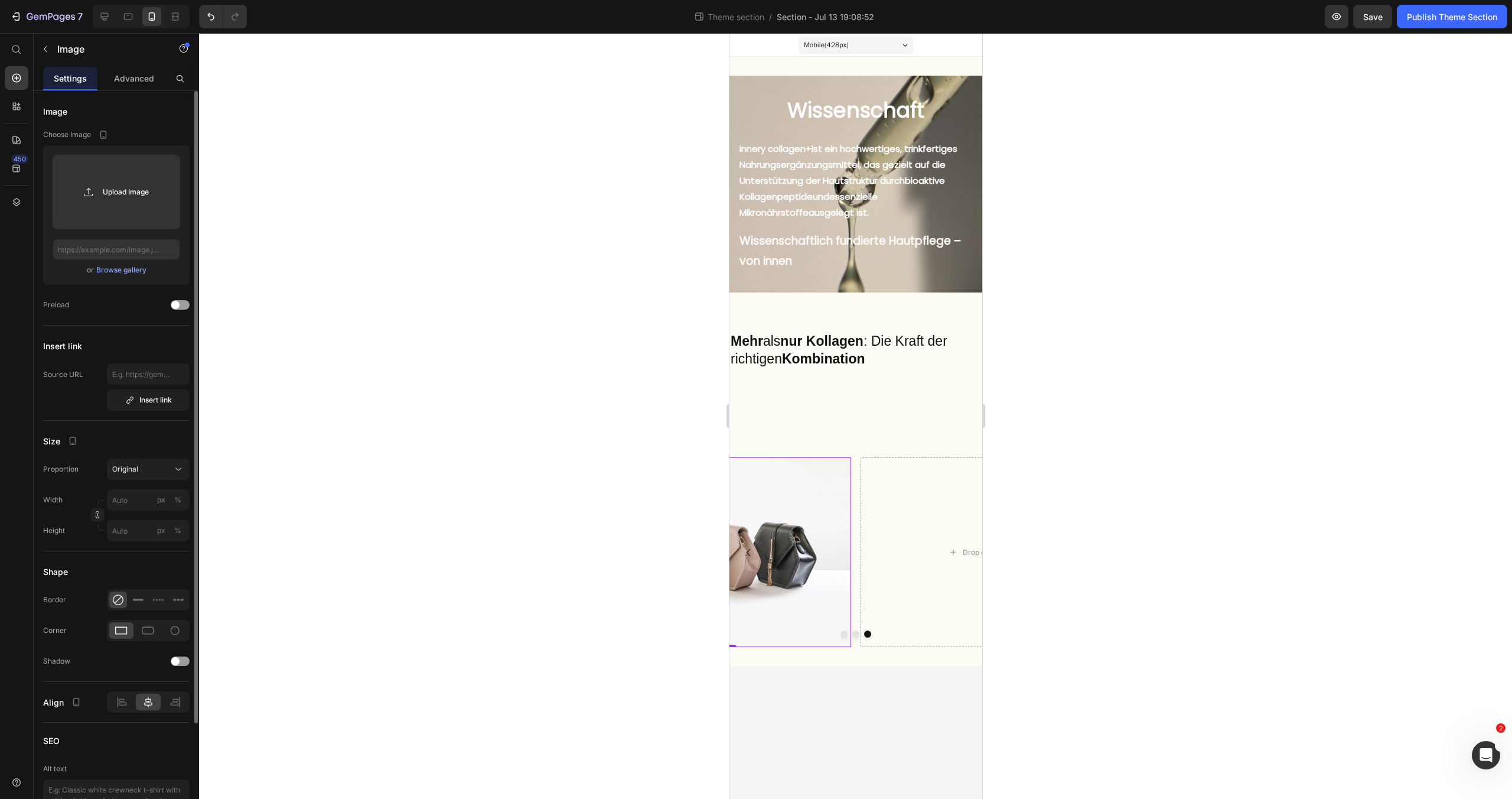 click at bounding box center (724, 552) 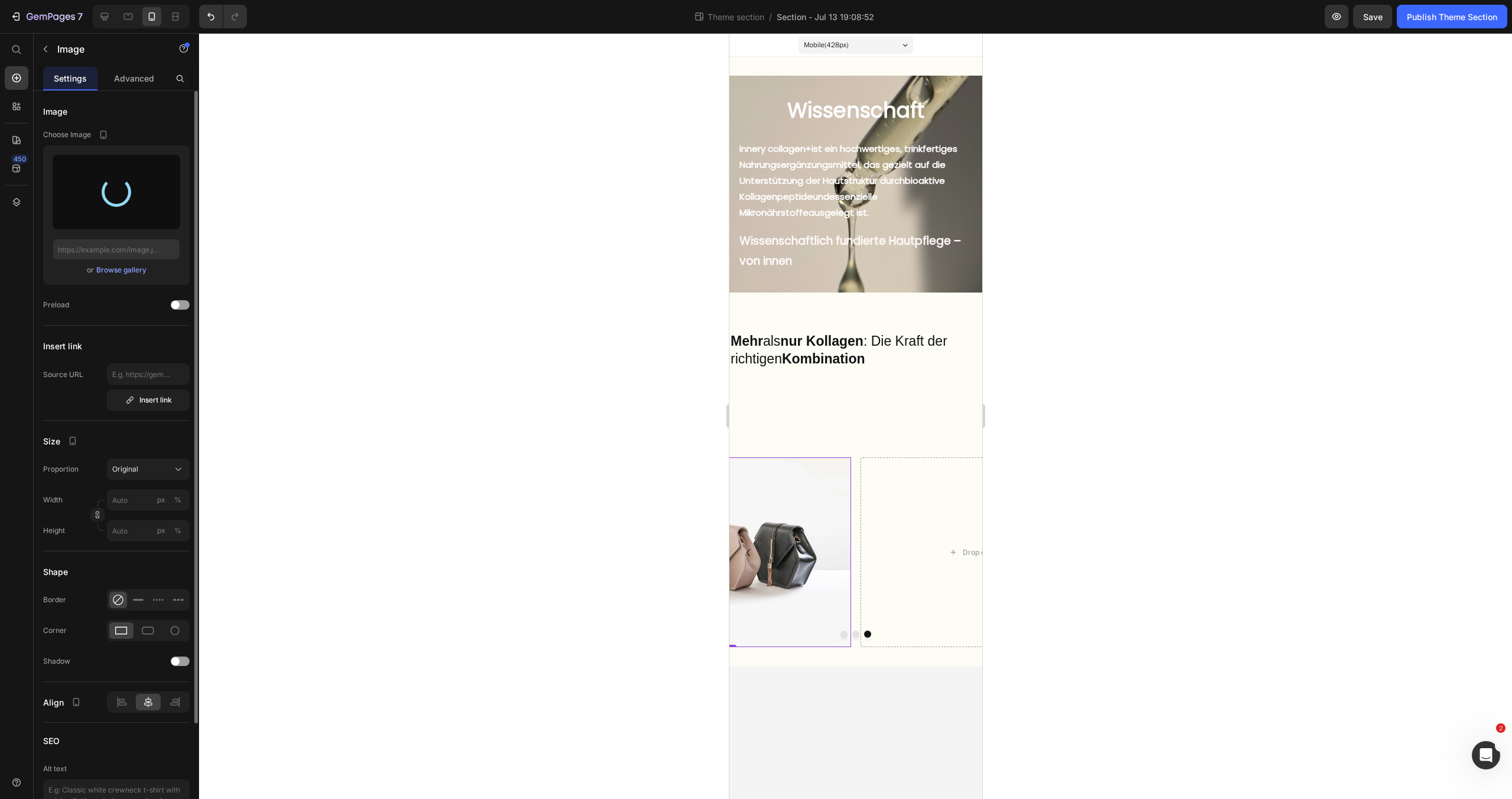 type on "https://cdn.shopify.com/s/files/1/0972/8154/0436/files/gempages_573652983133242436-572740a0-f888-4474-84a5-5f0e36766cf7.png" 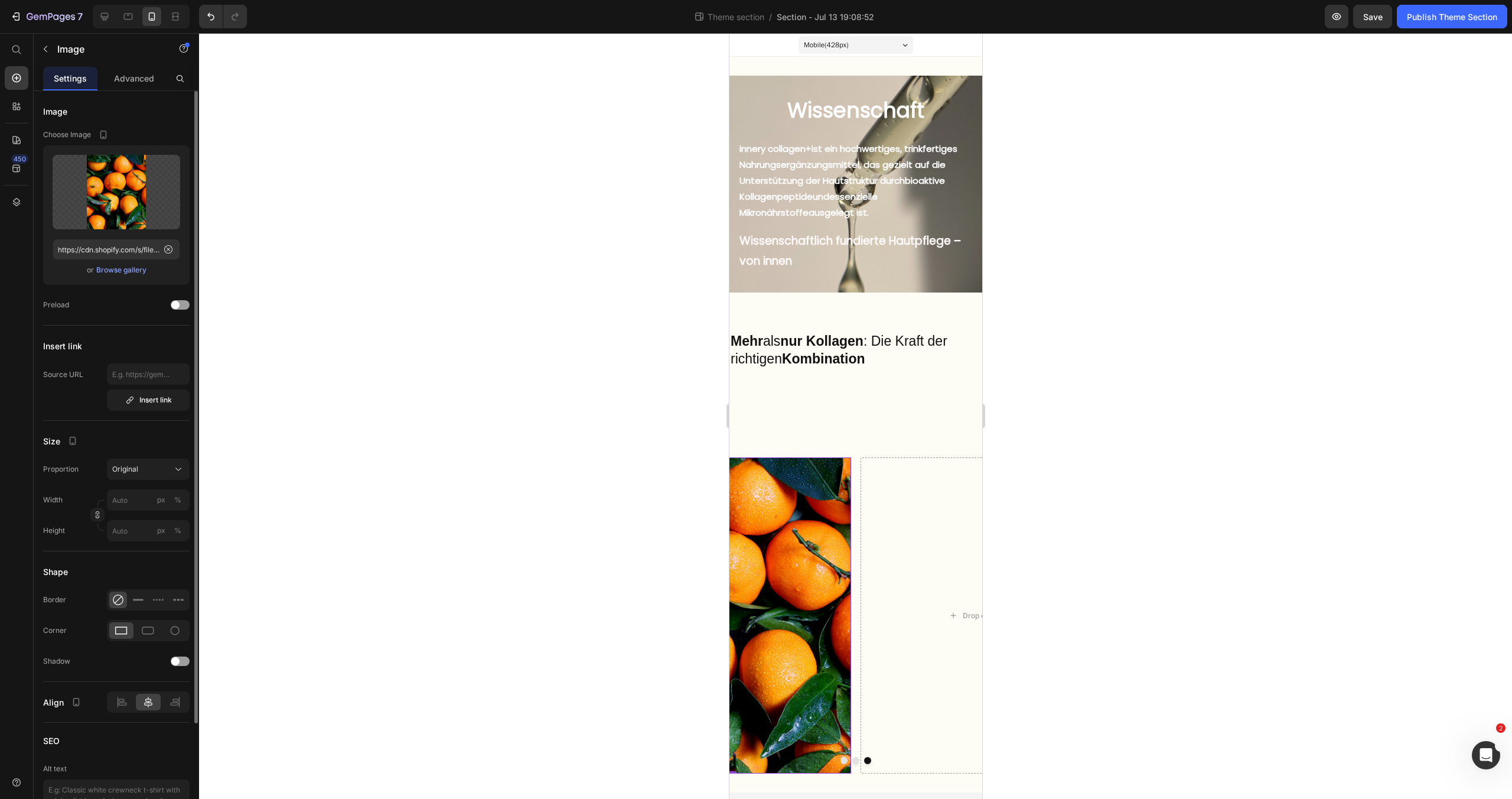 click at bounding box center [724, 615] 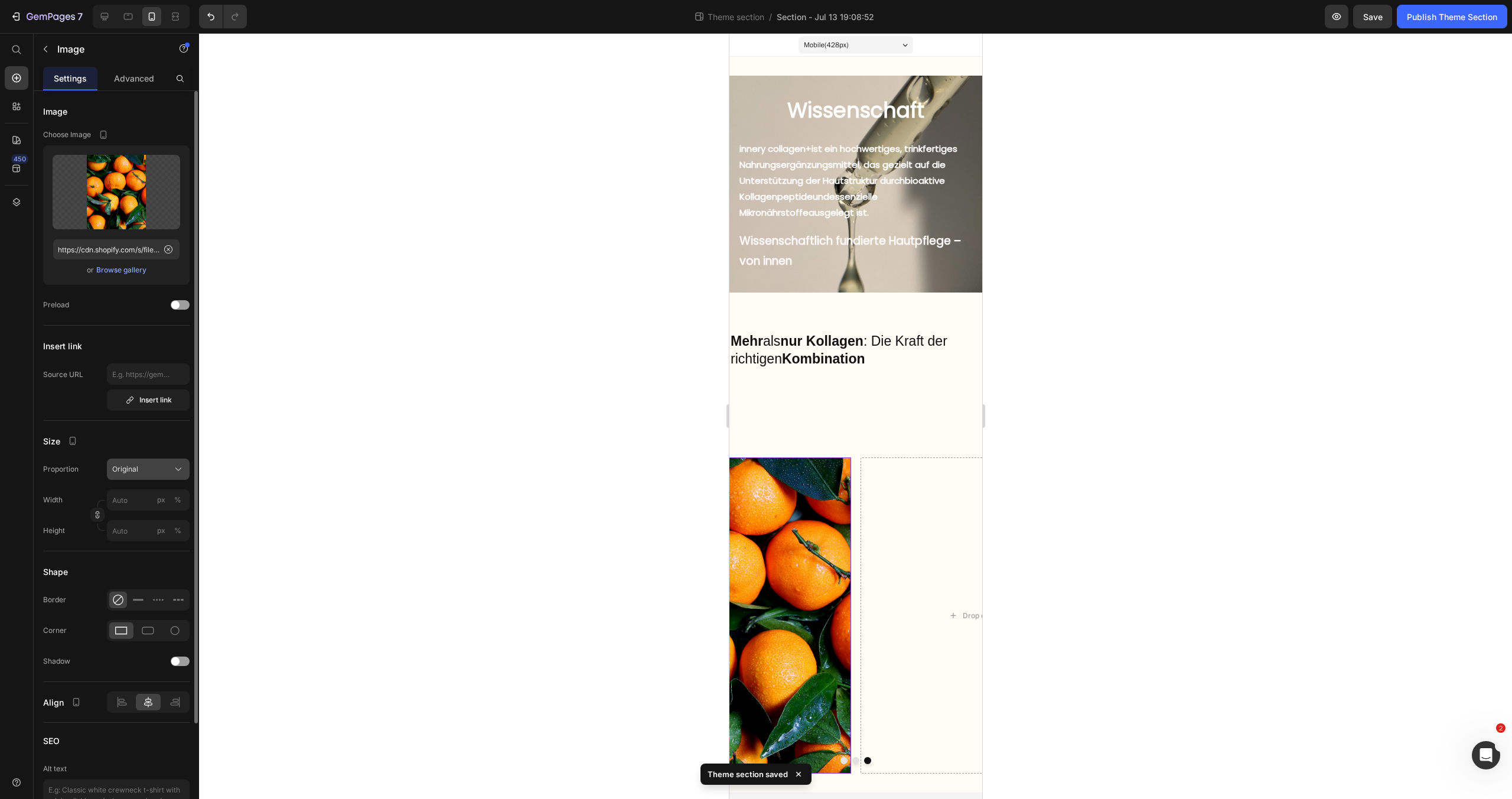 click on "Original" at bounding box center [148, 469] 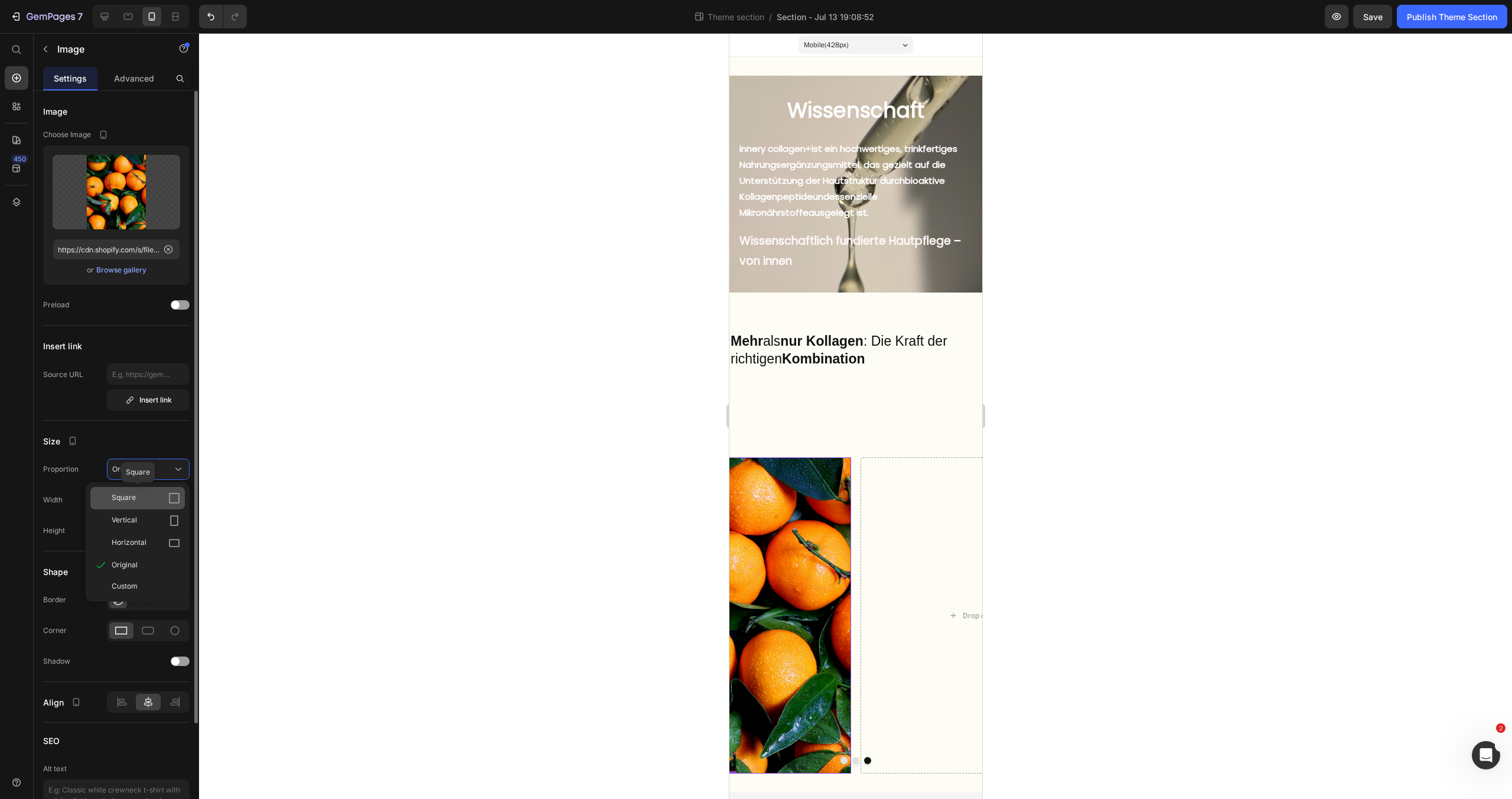 click 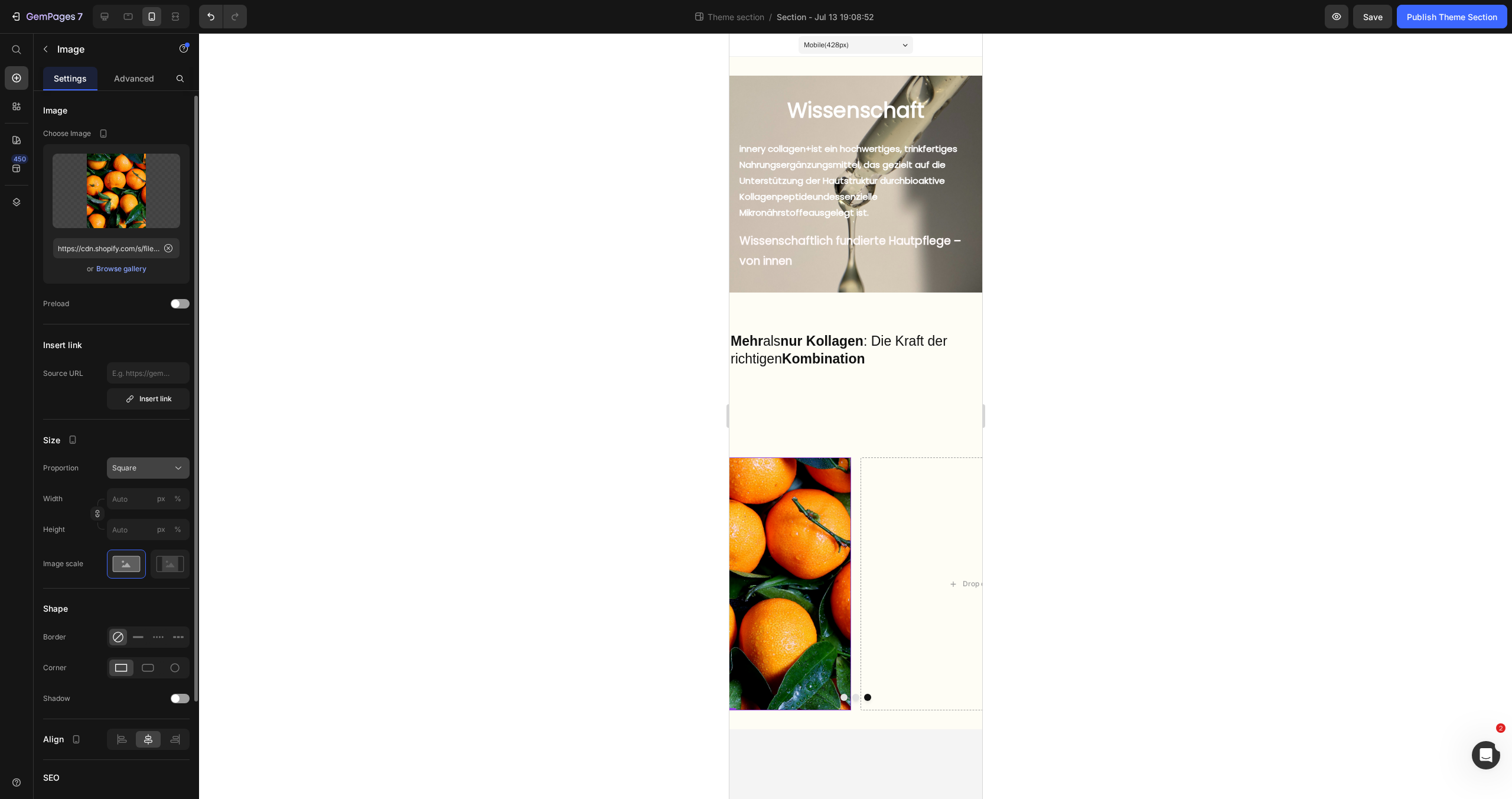 scroll, scrollTop: 0, scrollLeft: 0, axis: both 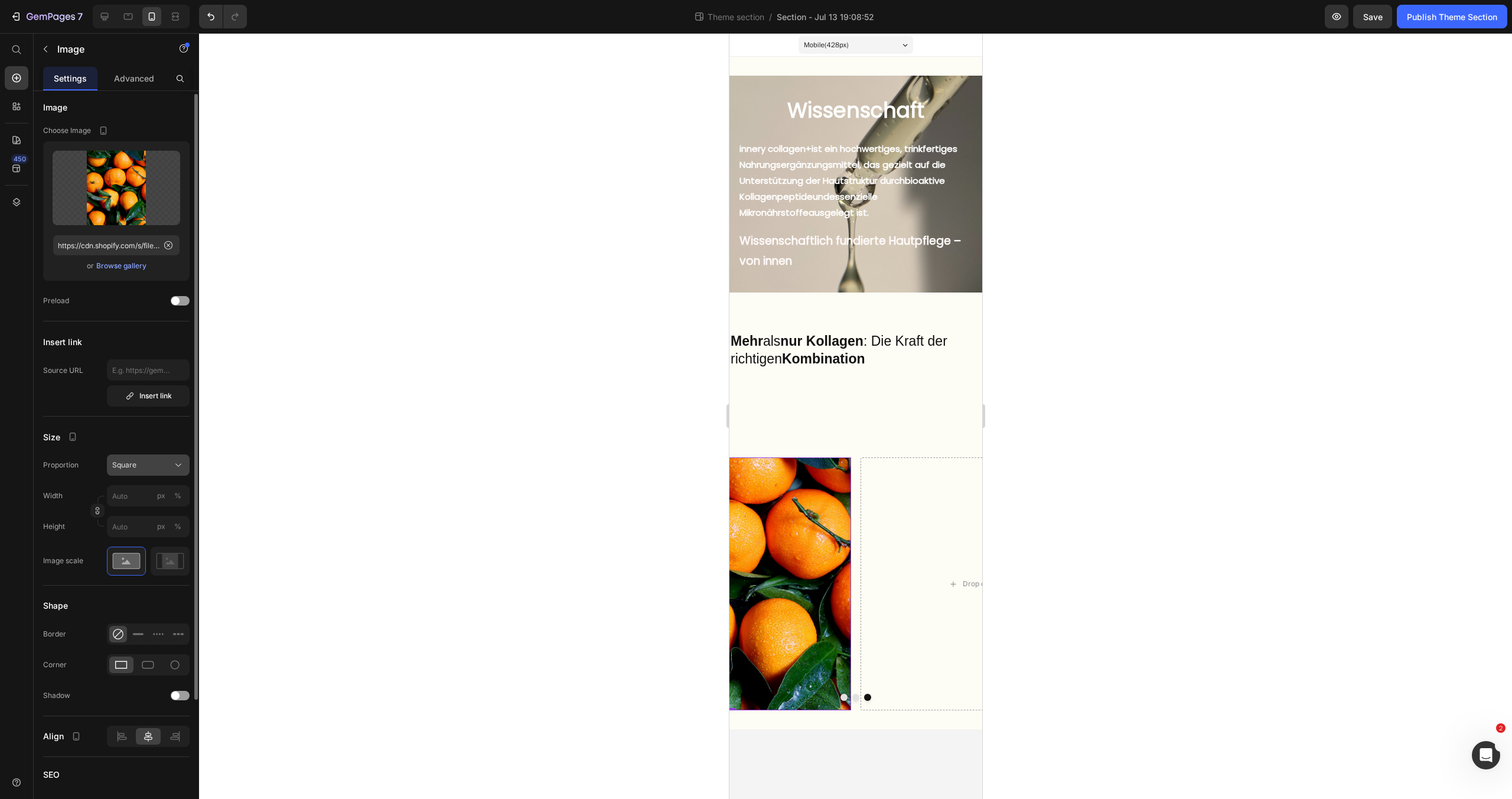 click 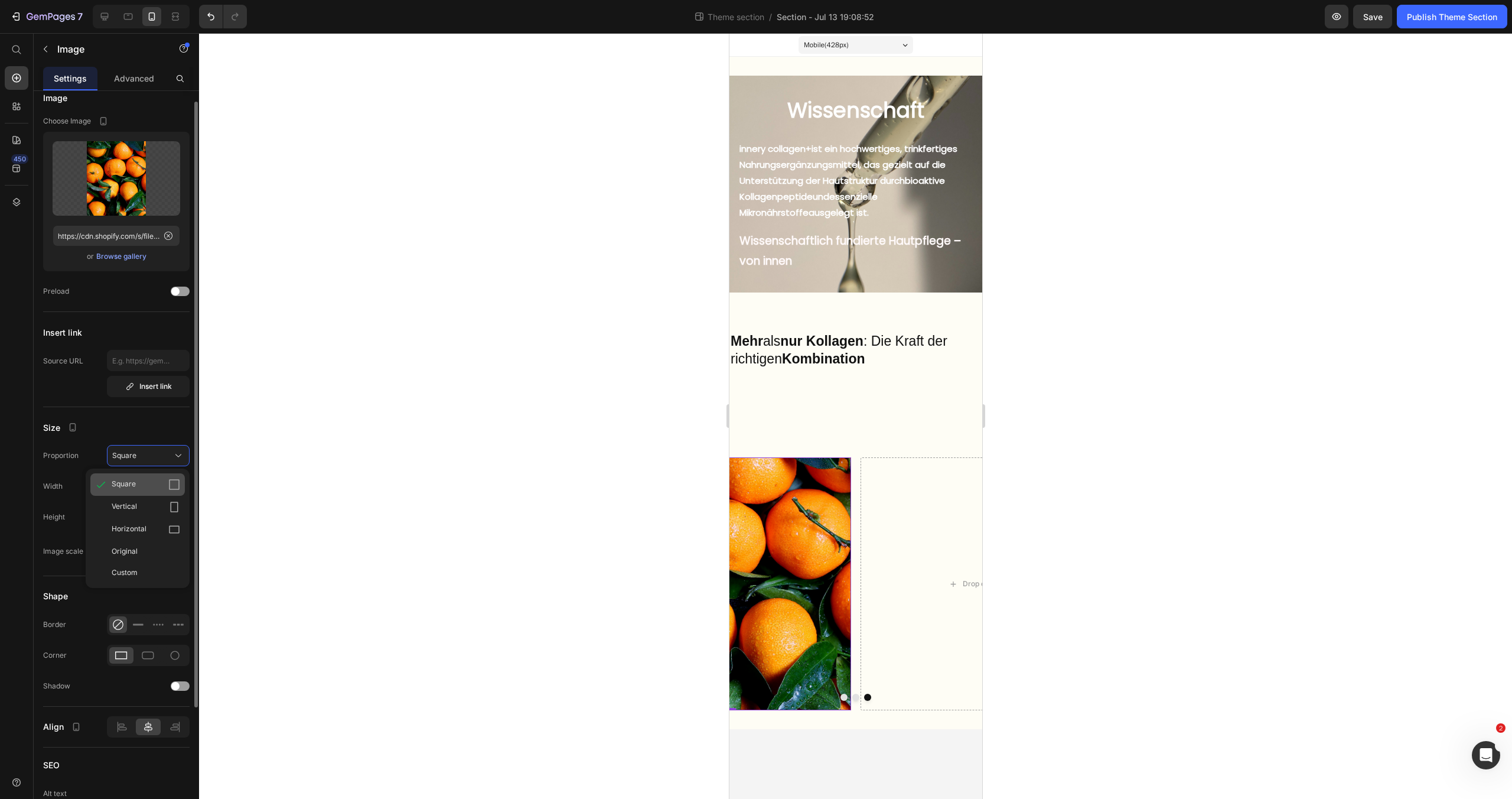 scroll, scrollTop: 16, scrollLeft: 0, axis: vertical 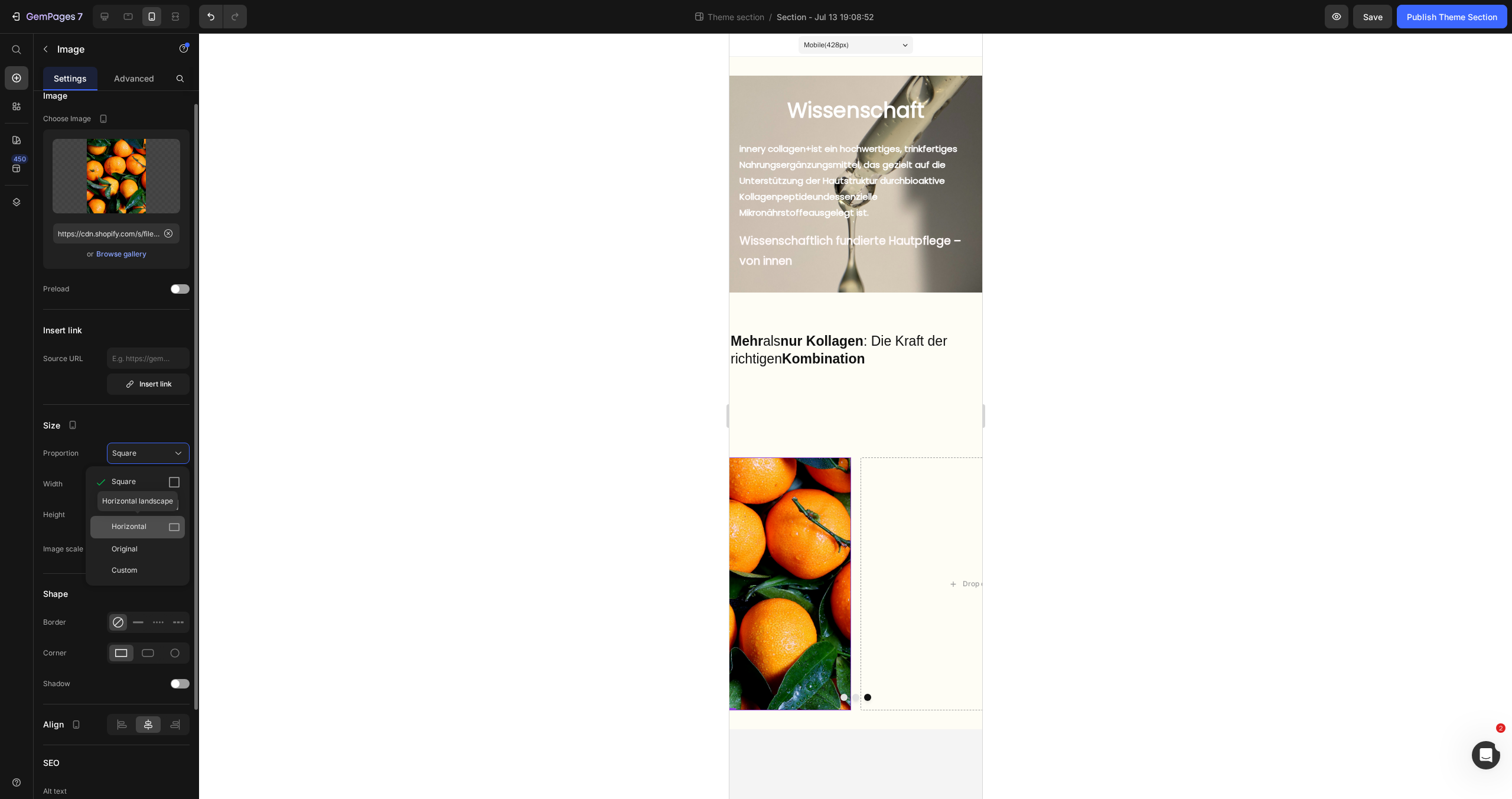 click on "Horizontal" 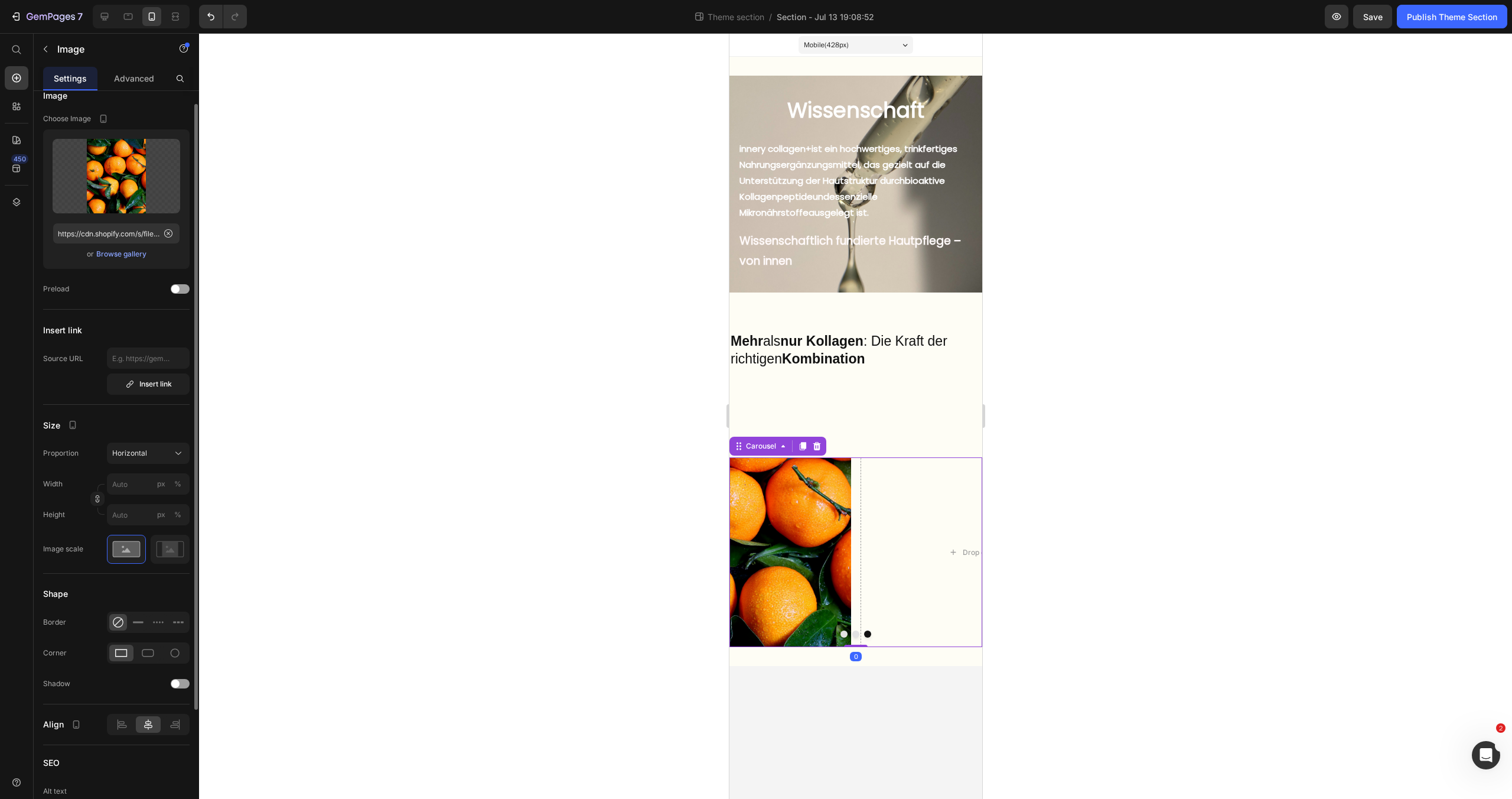 click at bounding box center (855, 634) 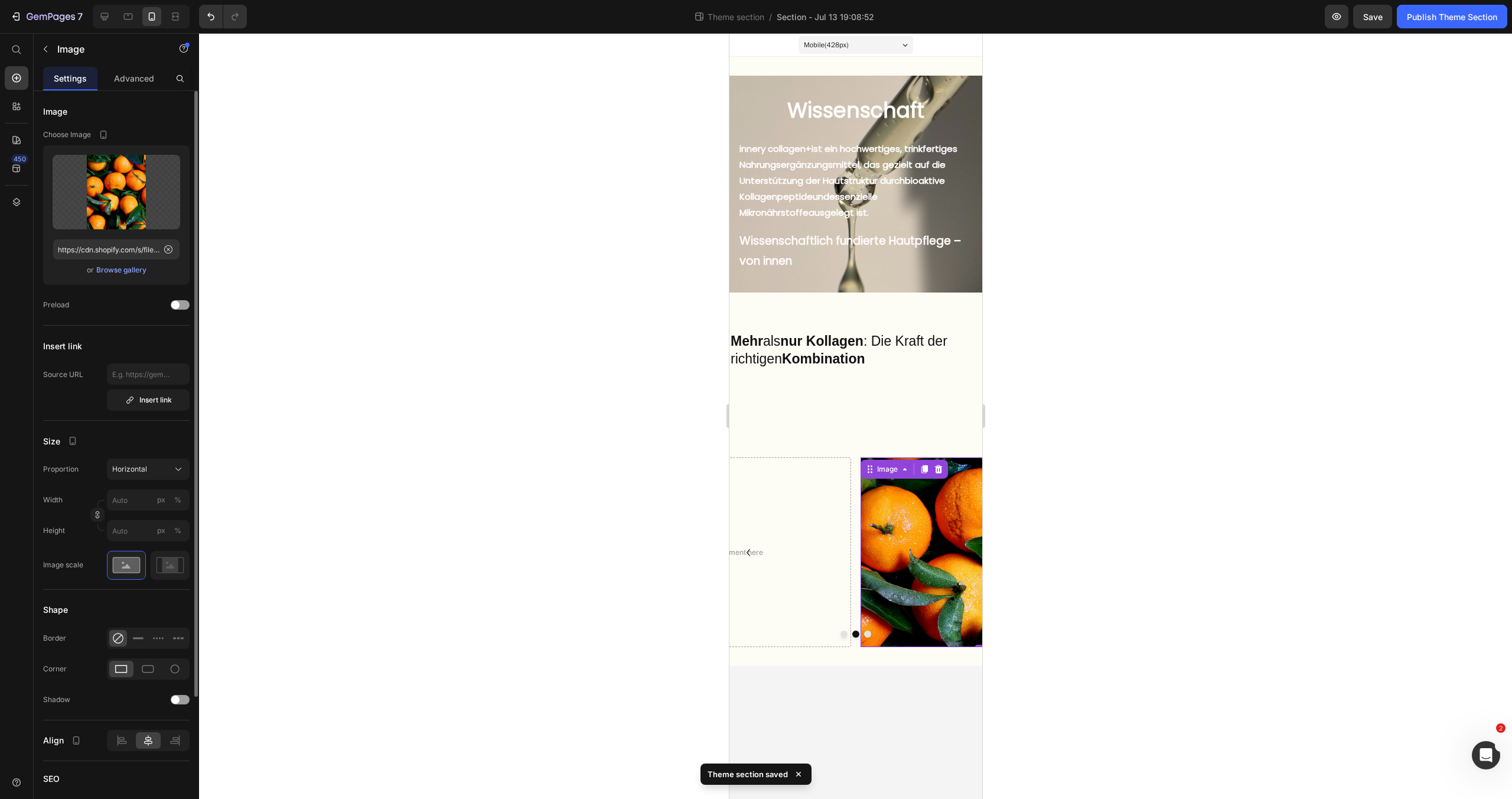 click at bounding box center (986, 552) 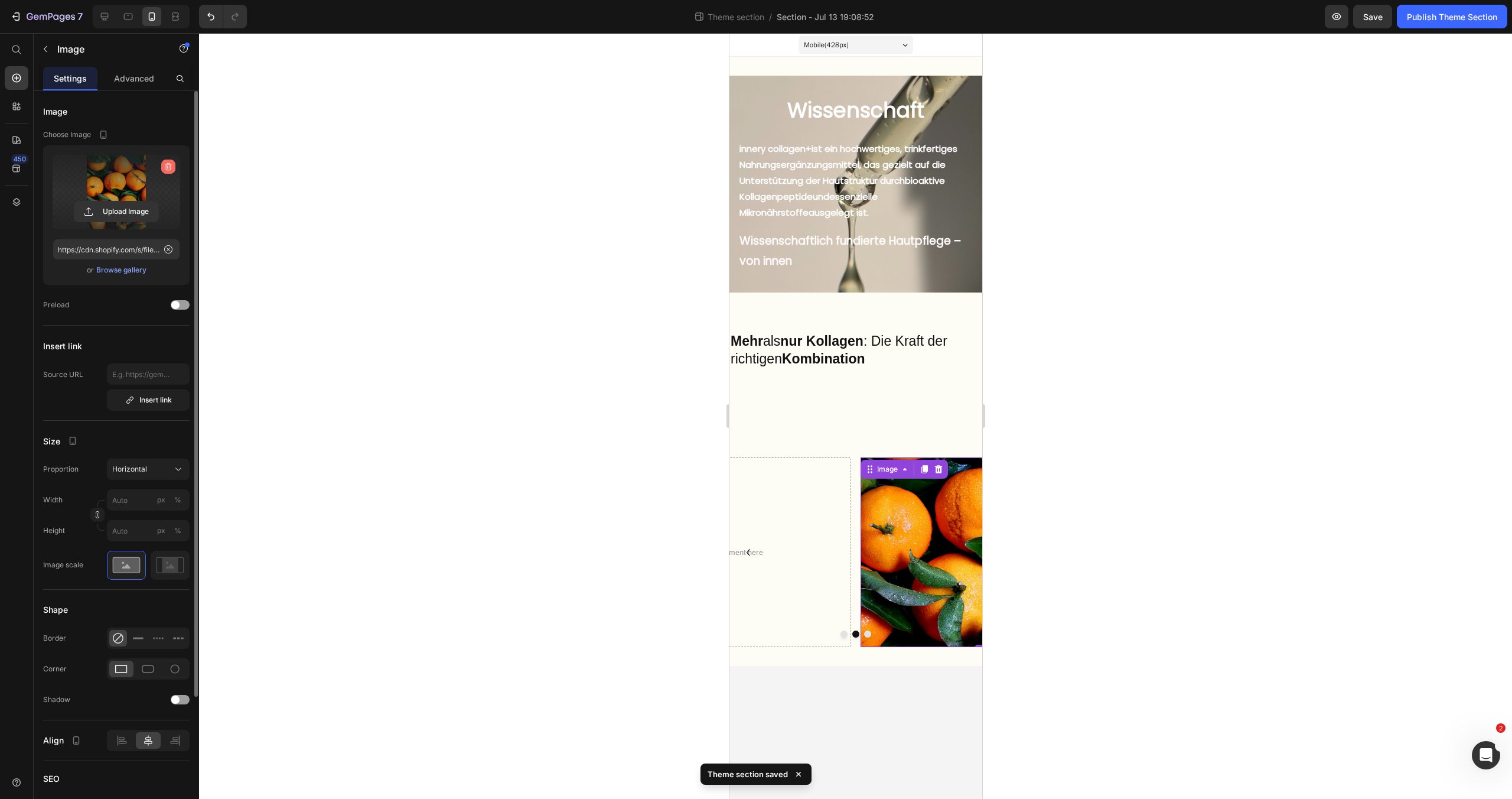 click 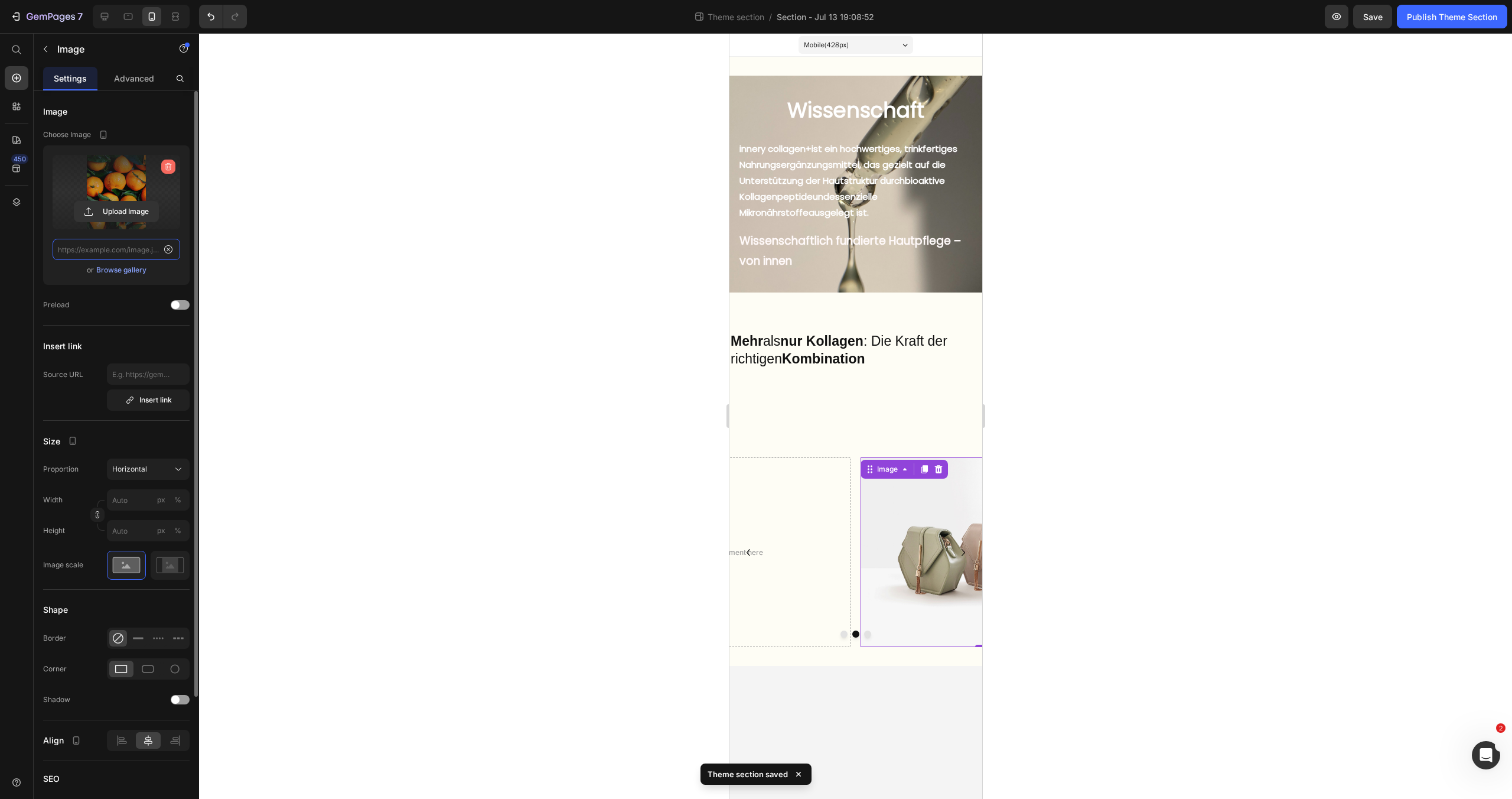 scroll, scrollTop: 0, scrollLeft: 0, axis: both 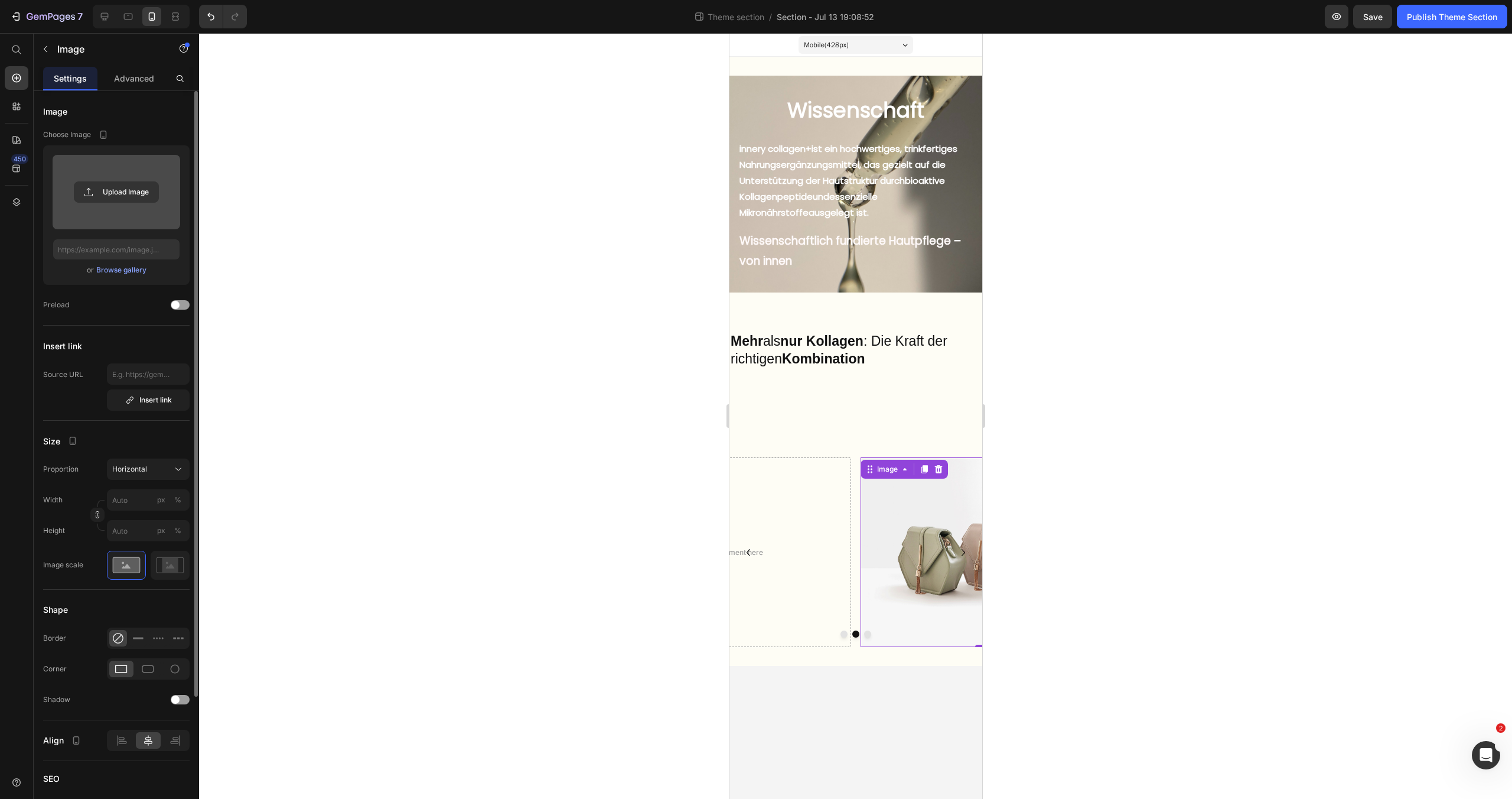 click at bounding box center (986, 552) 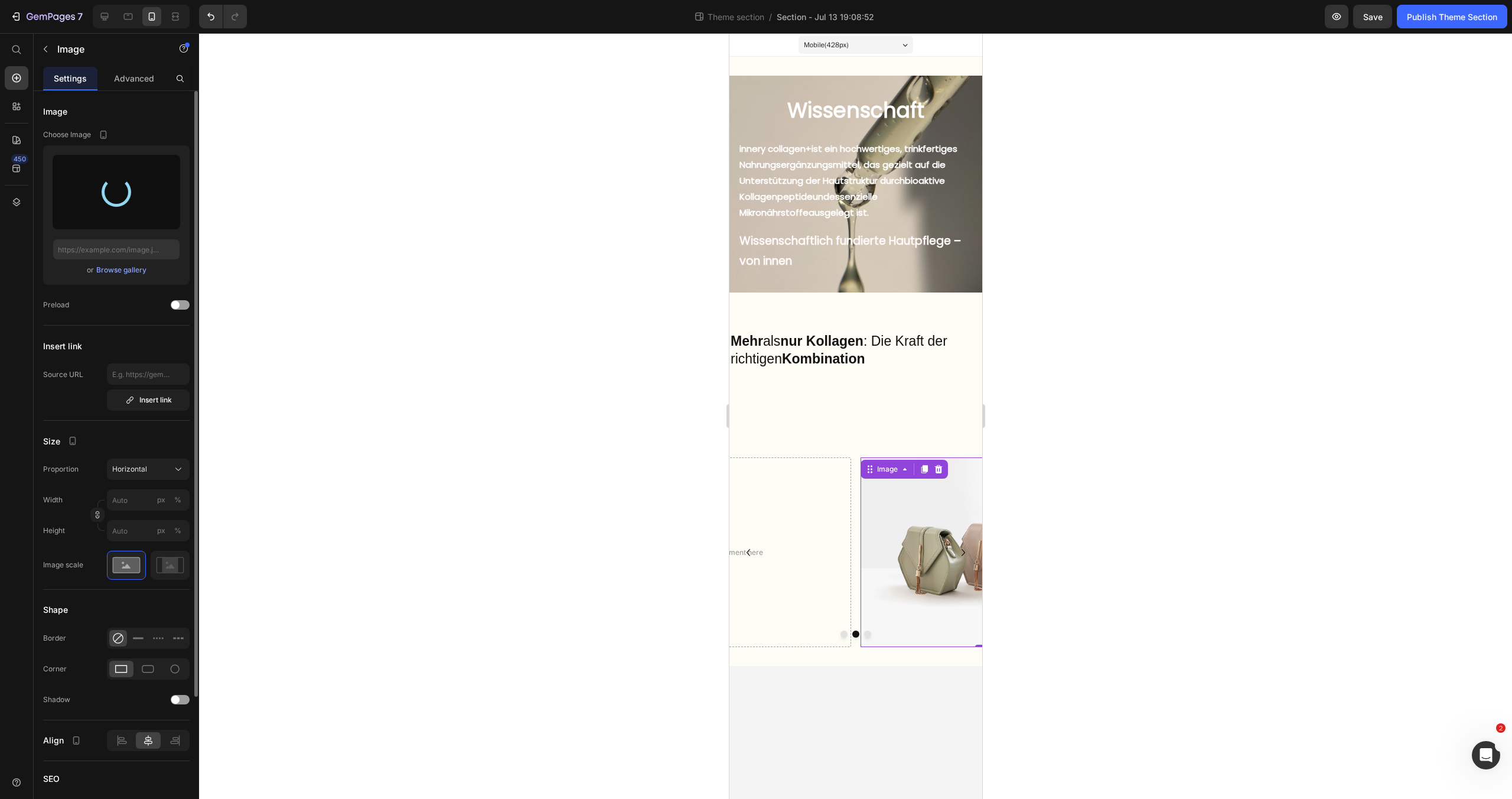type on "https://cdn.shopify.com/s/files/1/0972/8154/0436/files/gempages_573652983133242436-cd73c020-2e19-4aca-8580-cbabd3eeca04.png" 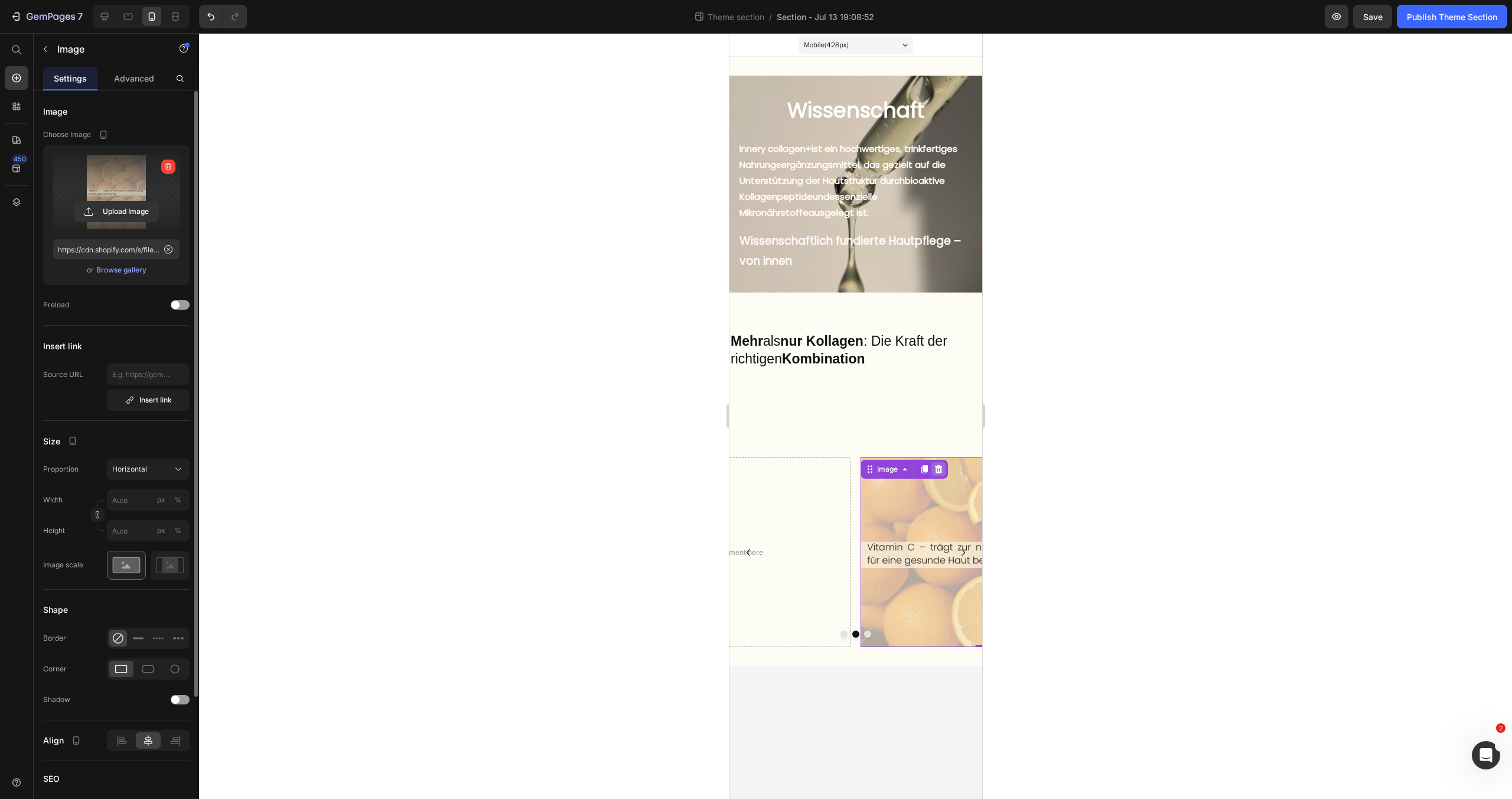 click at bounding box center [938, 469] 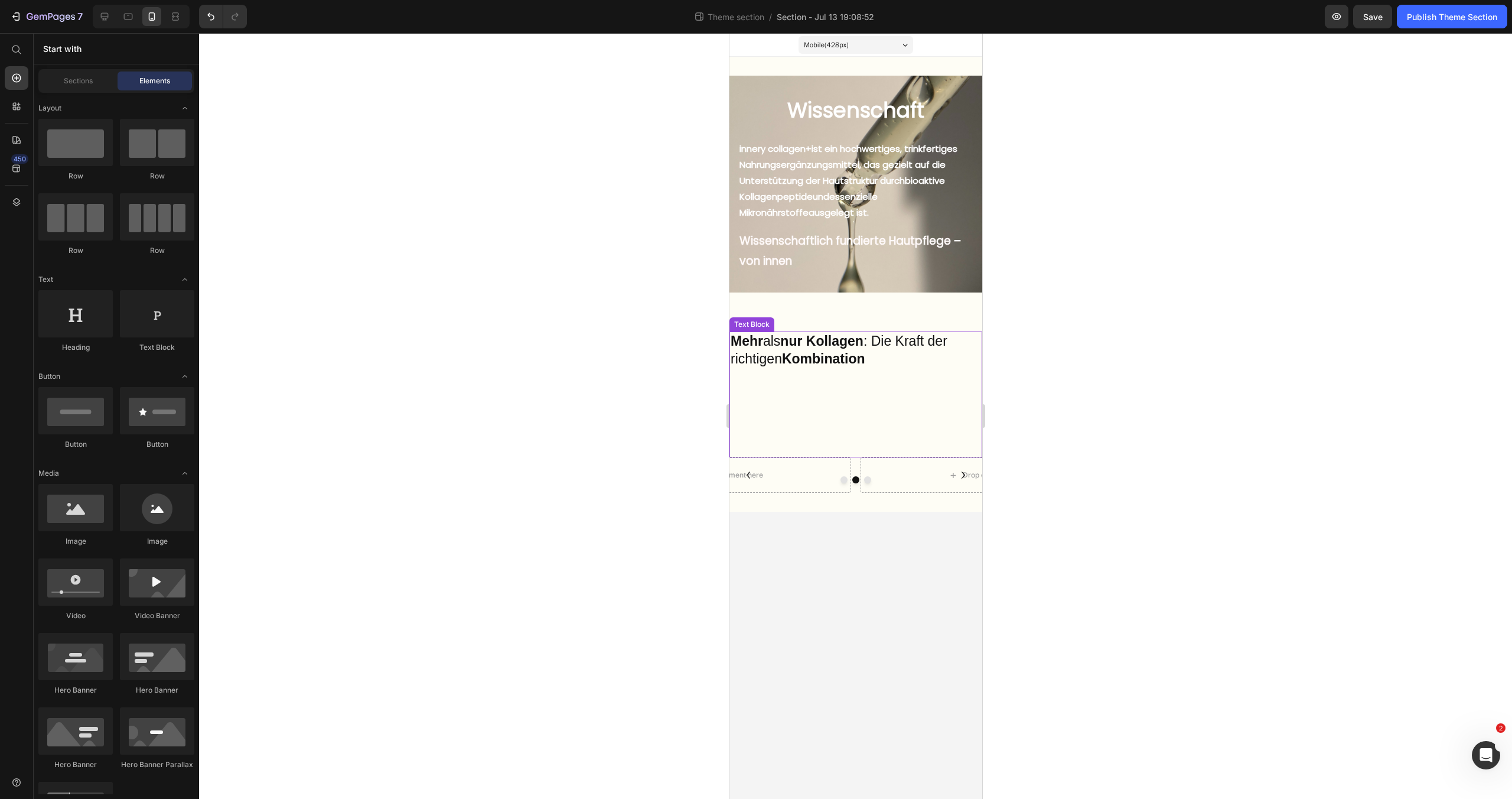 click on "Mehr  als  nur Kollagen : Die Kraft der richtigen  Kombination" at bounding box center (855, 394) 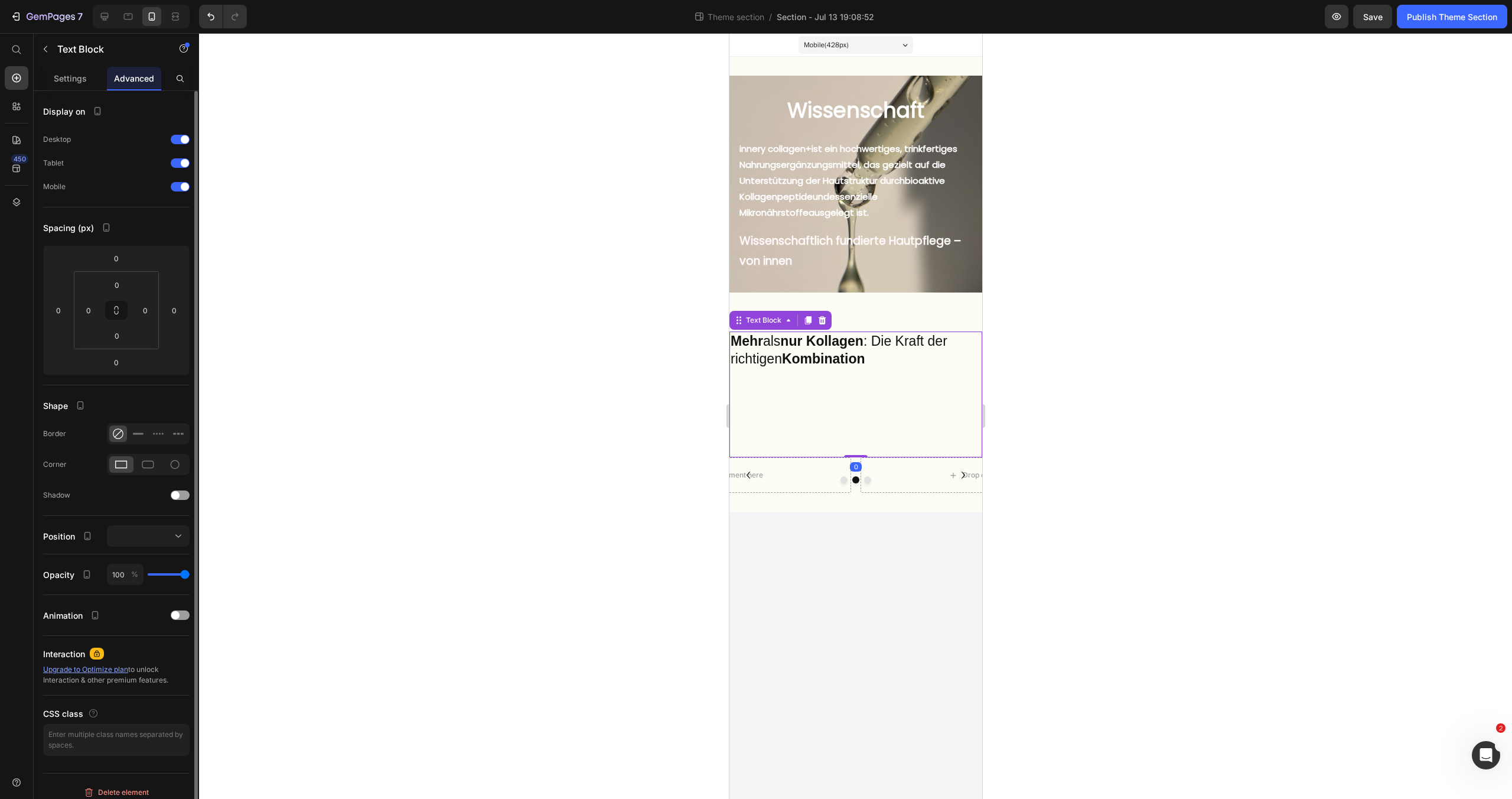 drag, startPoint x: 855, startPoint y: 453, endPoint x: 856, endPoint y: 424, distance: 29.01724 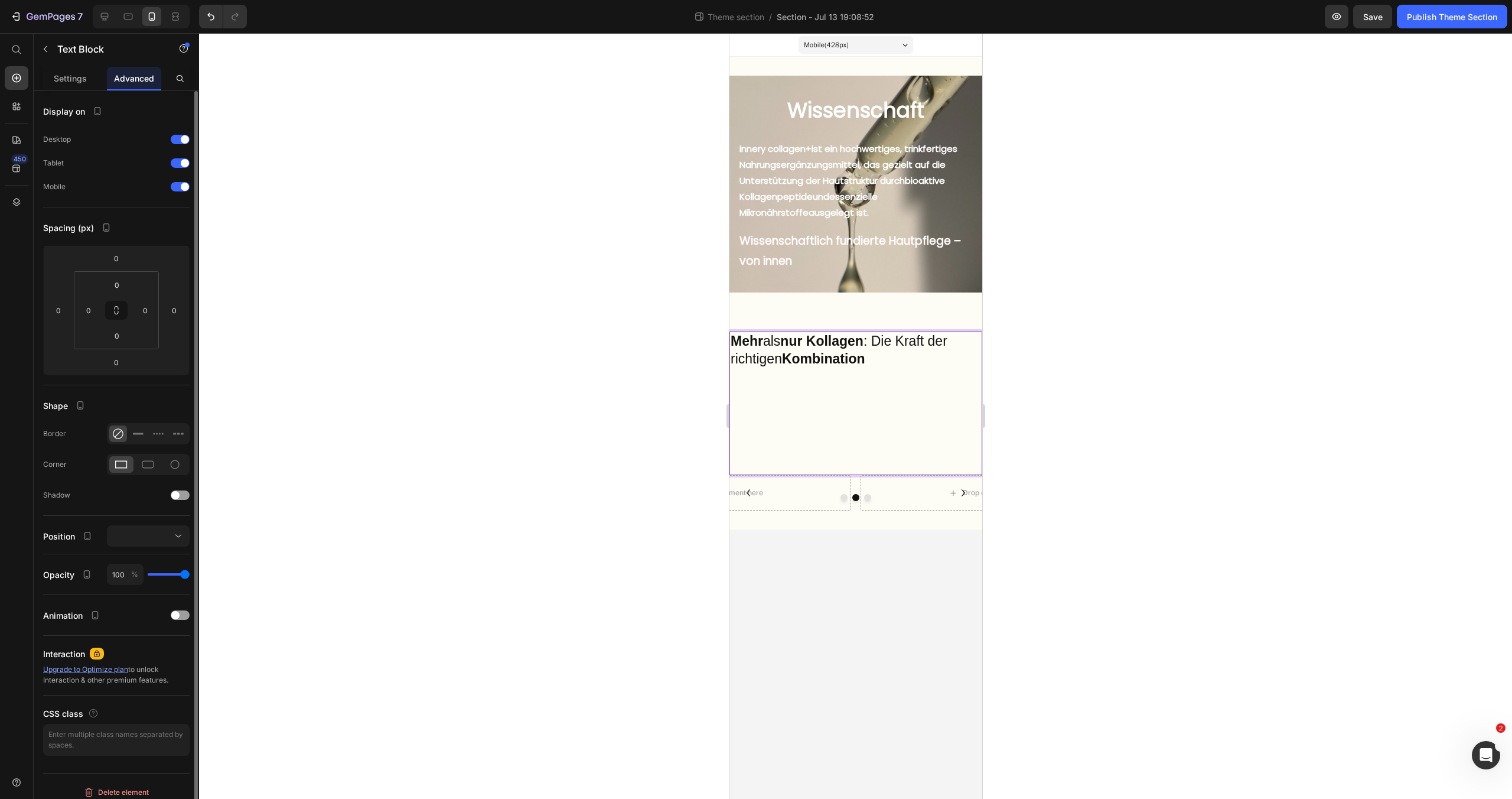 click on "Mehr  als  nur Kollagen : Die Kraft der richtigen  Kombination ⁠⁠⁠⁠⁠⁠⁠" at bounding box center [855, 403] 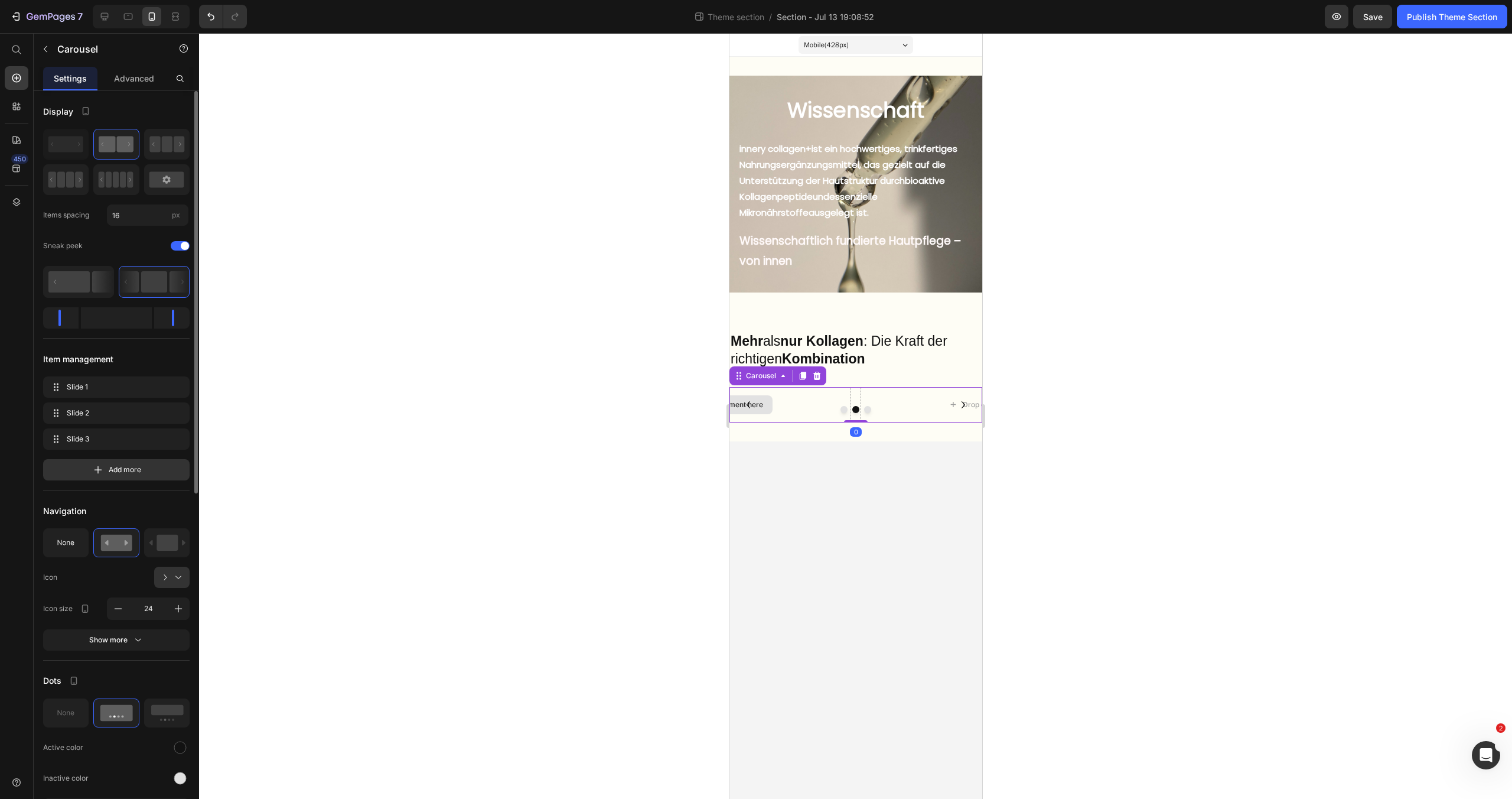 click on "Drop element here" at bounding box center (724, 405) 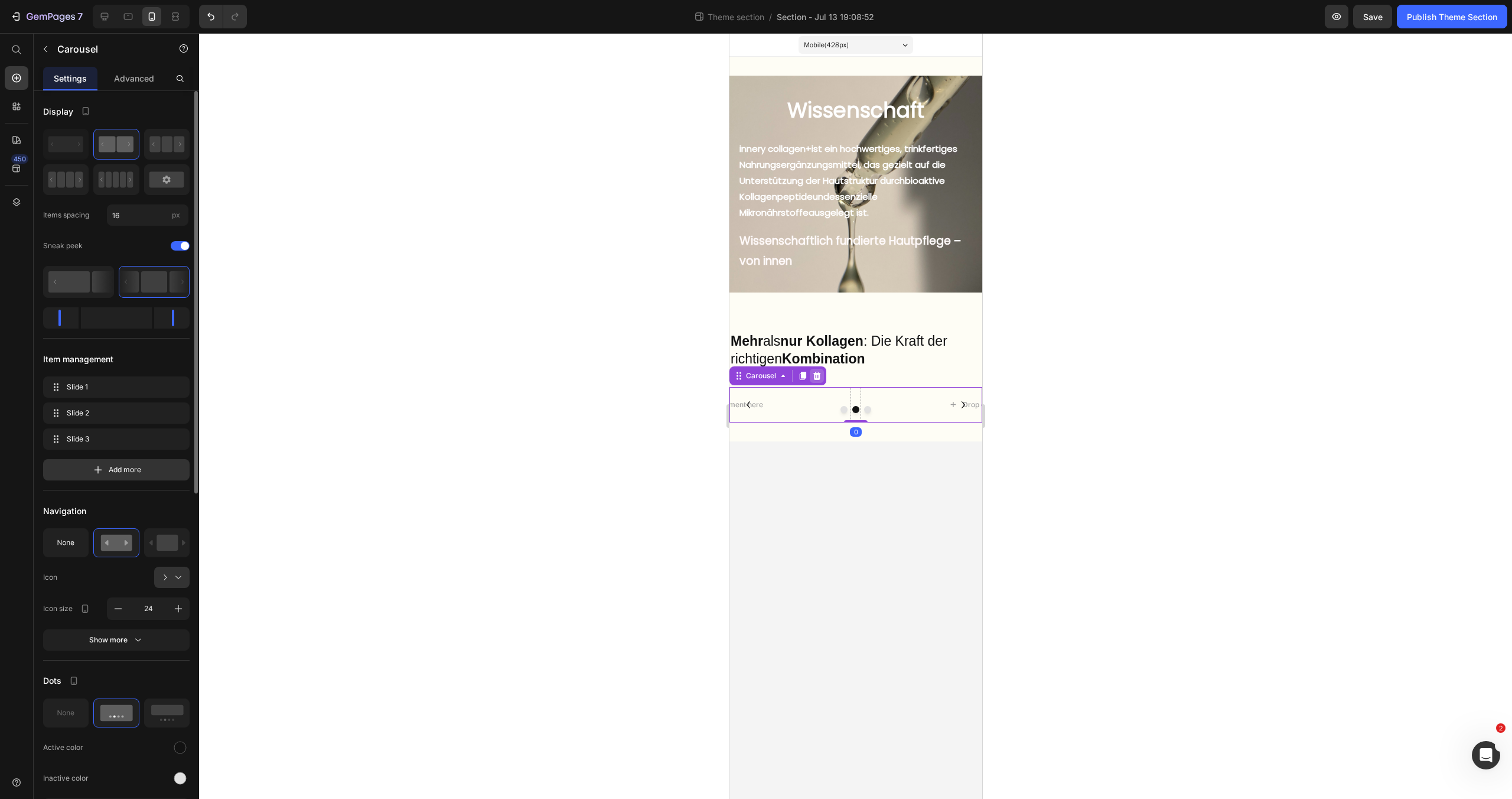 click 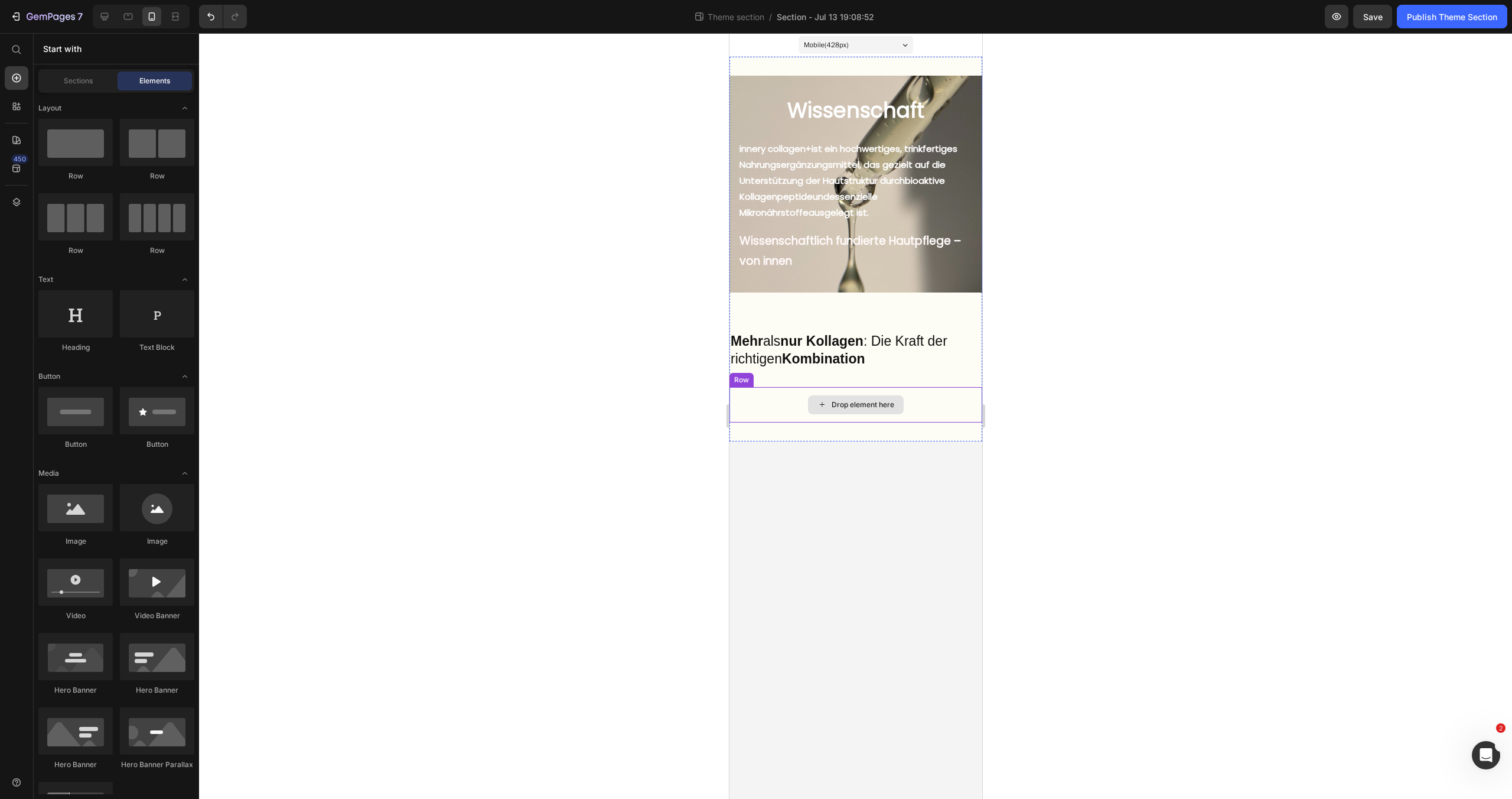 click on "Drop element here" at bounding box center (855, 405) 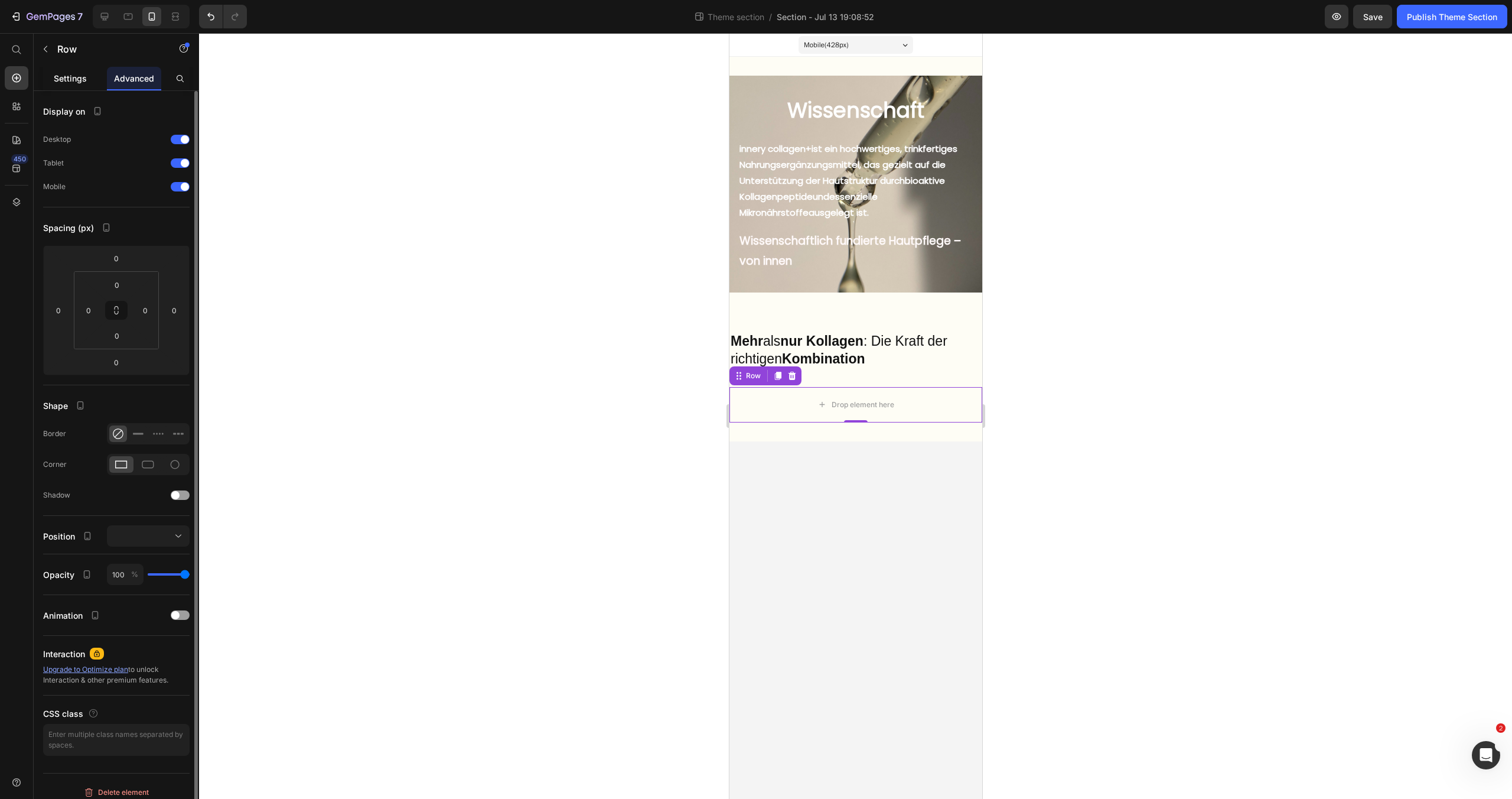 click on "Settings" at bounding box center [70, 78] 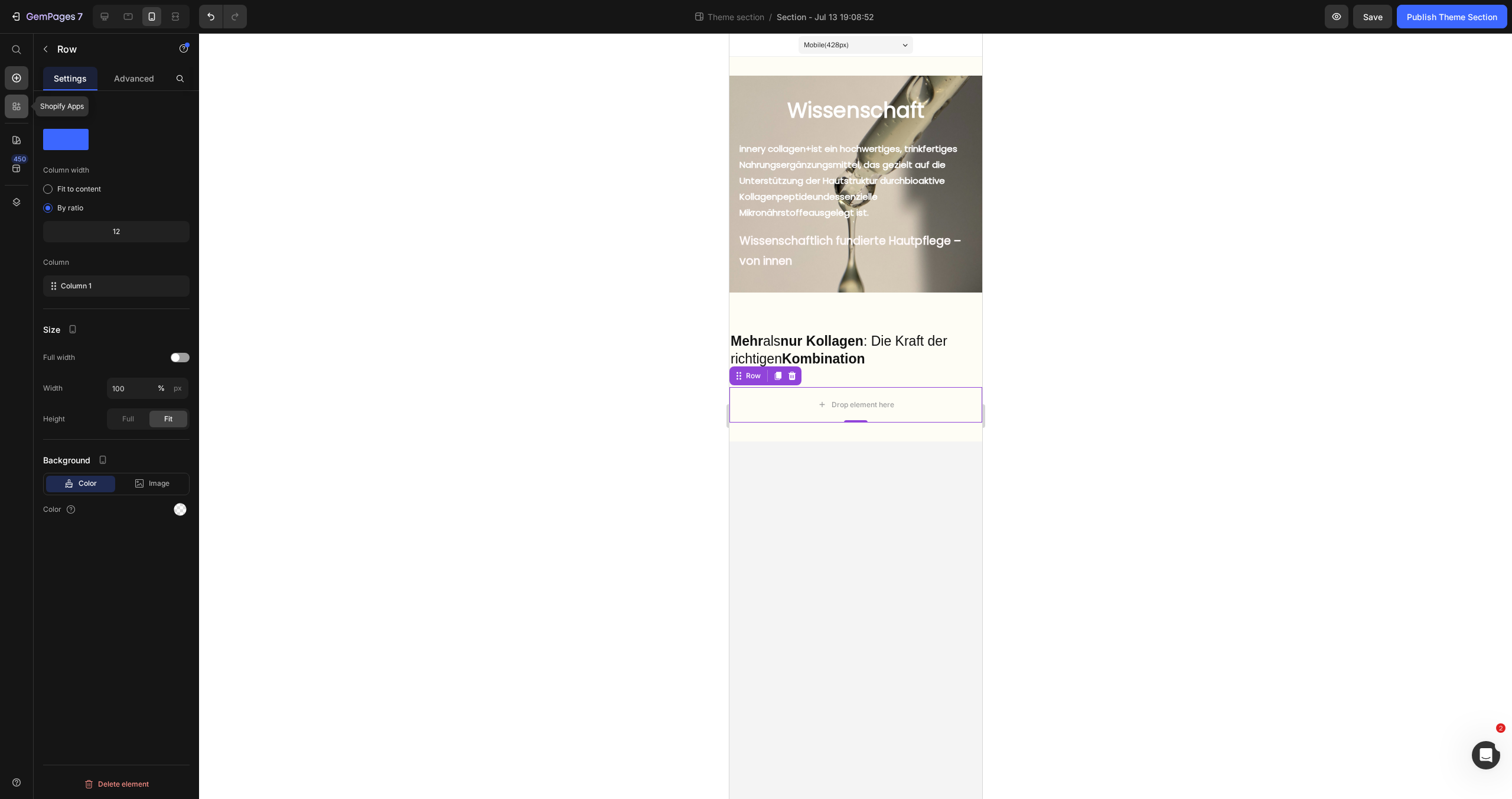 click 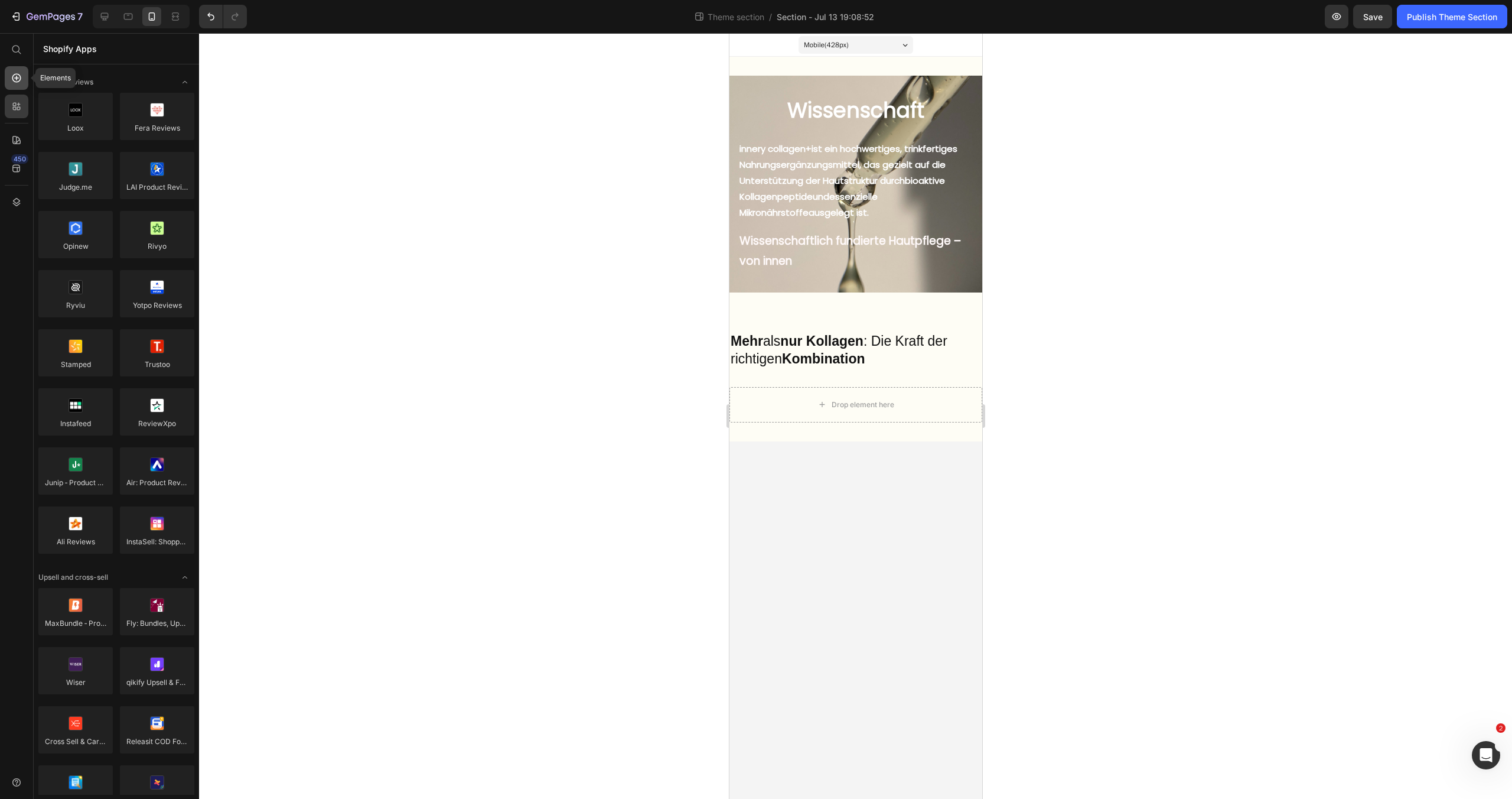 click 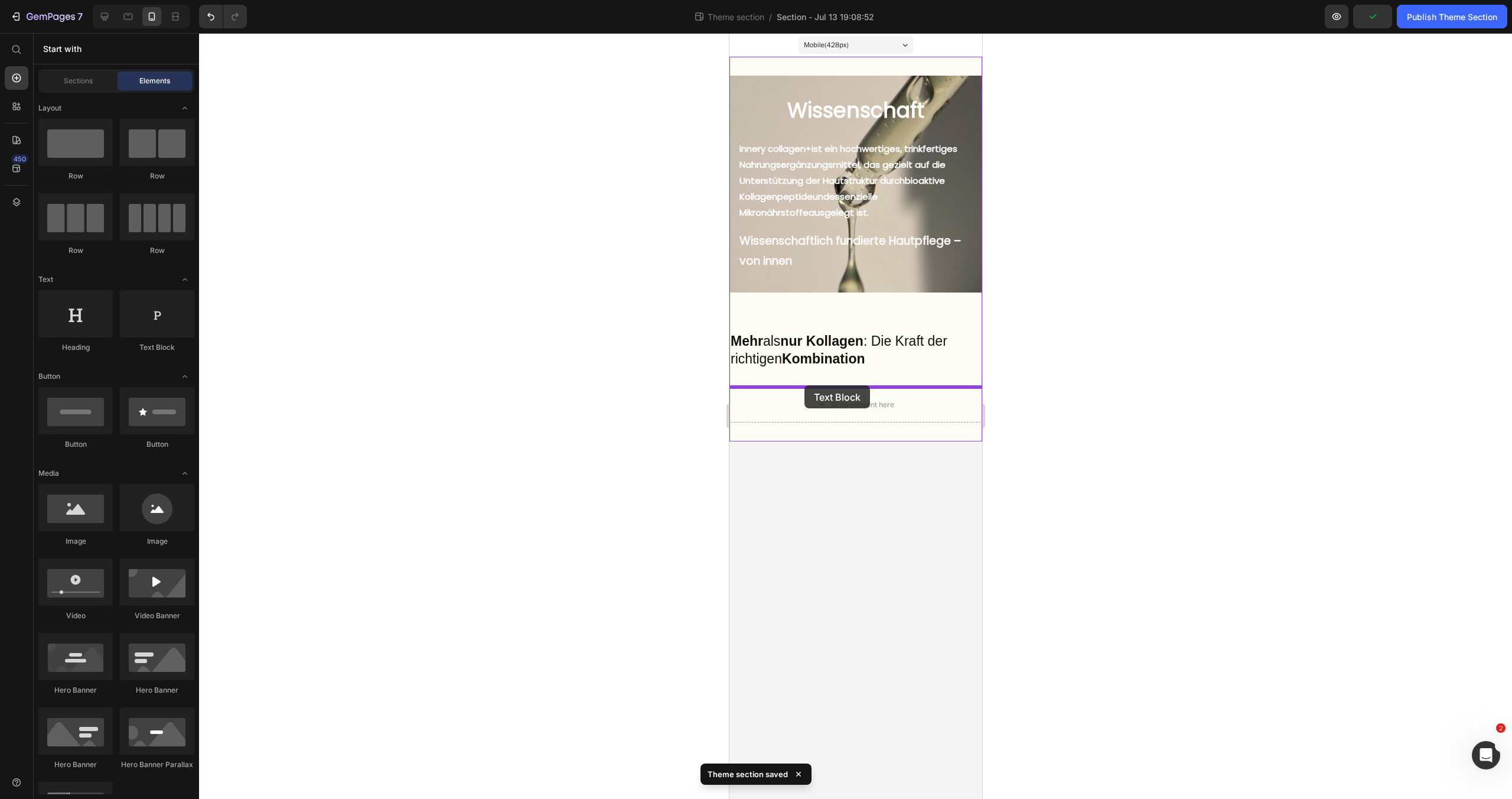 drag, startPoint x: 856, startPoint y: 359, endPoint x: 804, endPoint y: 385, distance: 58.13777 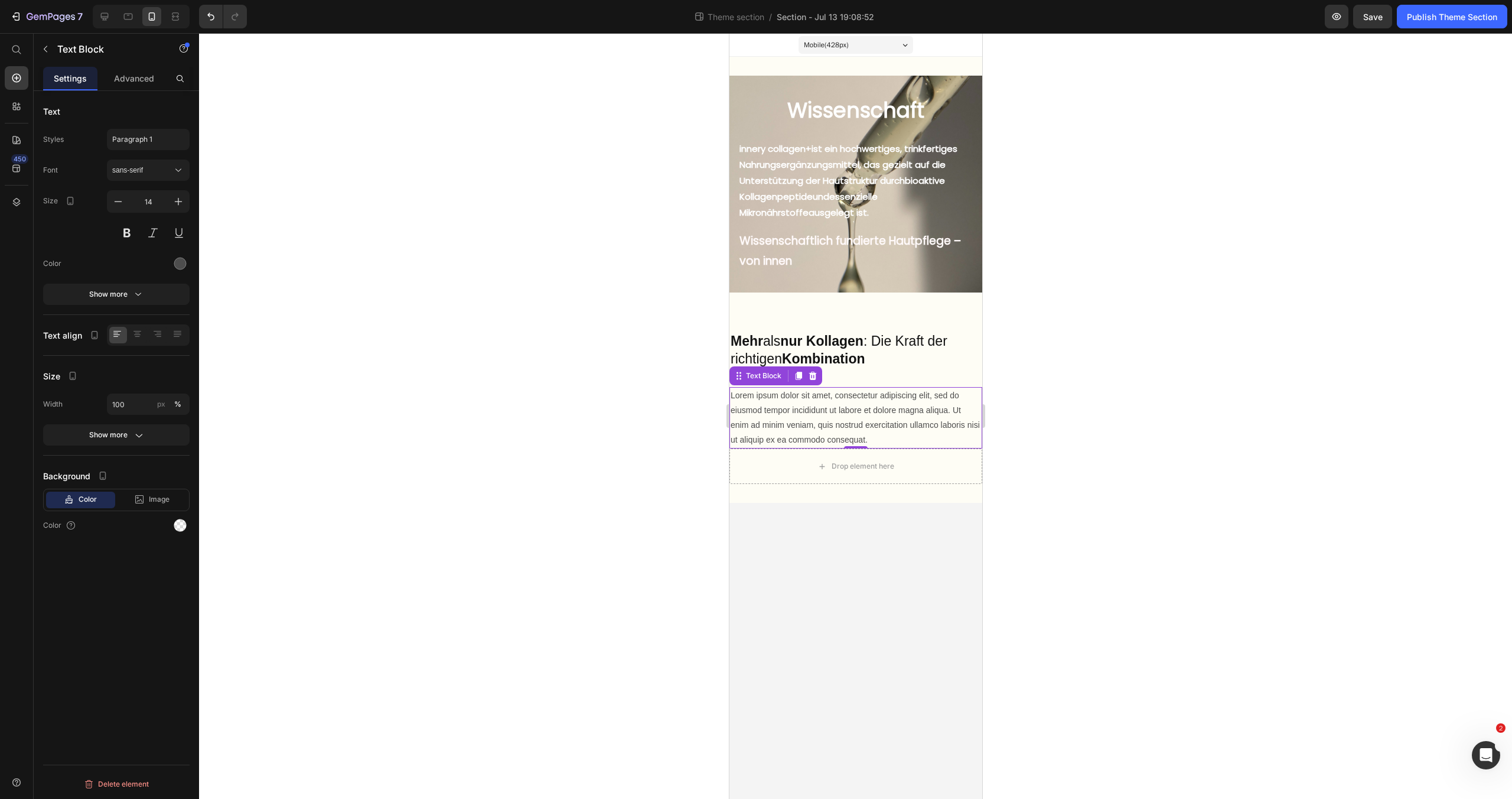 click on "Lorem ipsum dolor sit amet, consectetur adipiscing elit, sed do eiusmod tempor incididunt ut labore et dolore magna aliqua. Ut enim ad minim veniam, quis nostrud exercitation ullamco laboris nisi ut aliquip ex ea commodo consequat." at bounding box center (855, 418) 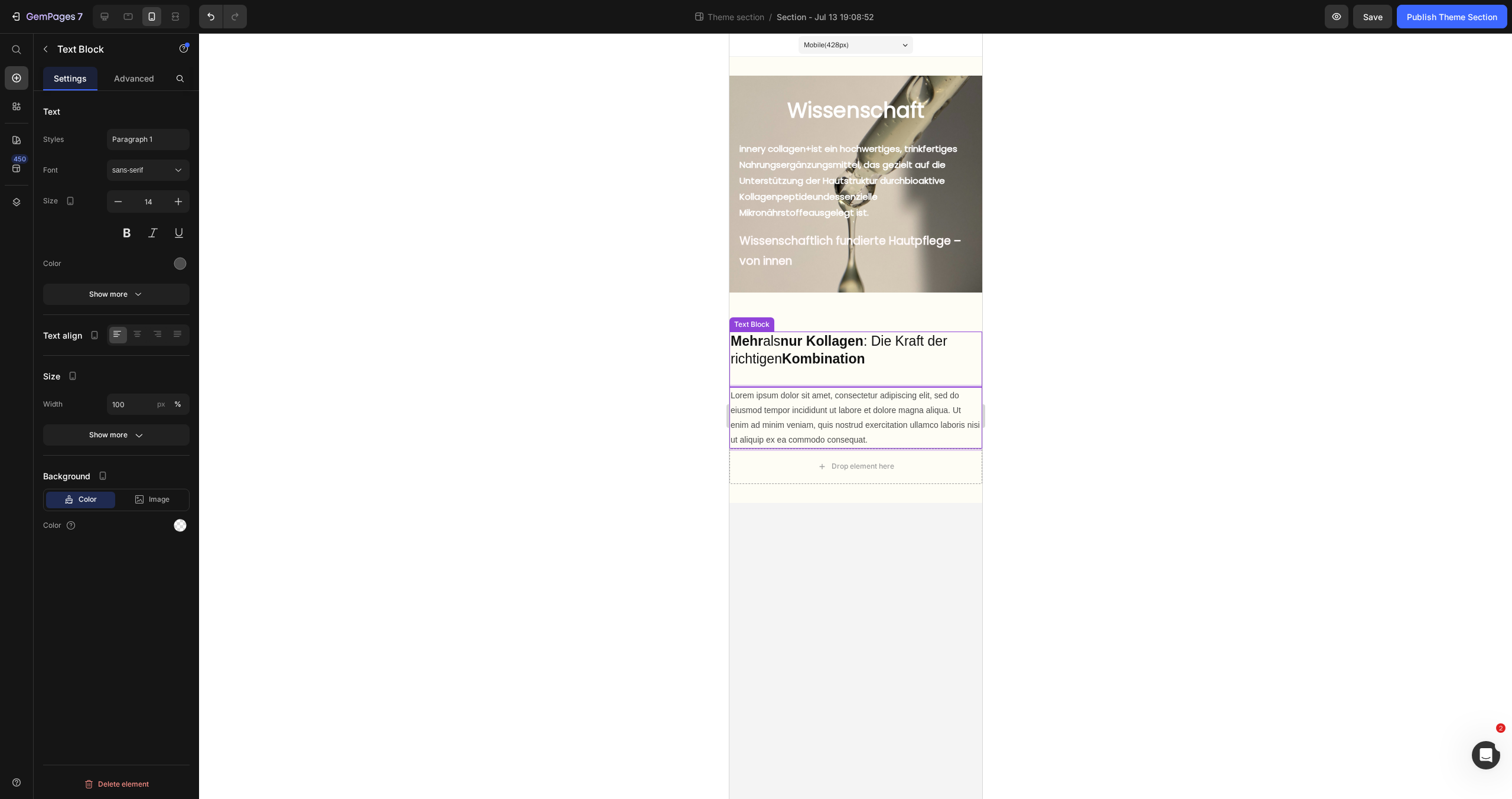 click on "Mehr  als  nur Kollagen : Die Kraft der richtigen  Kombination" at bounding box center (855, 359) 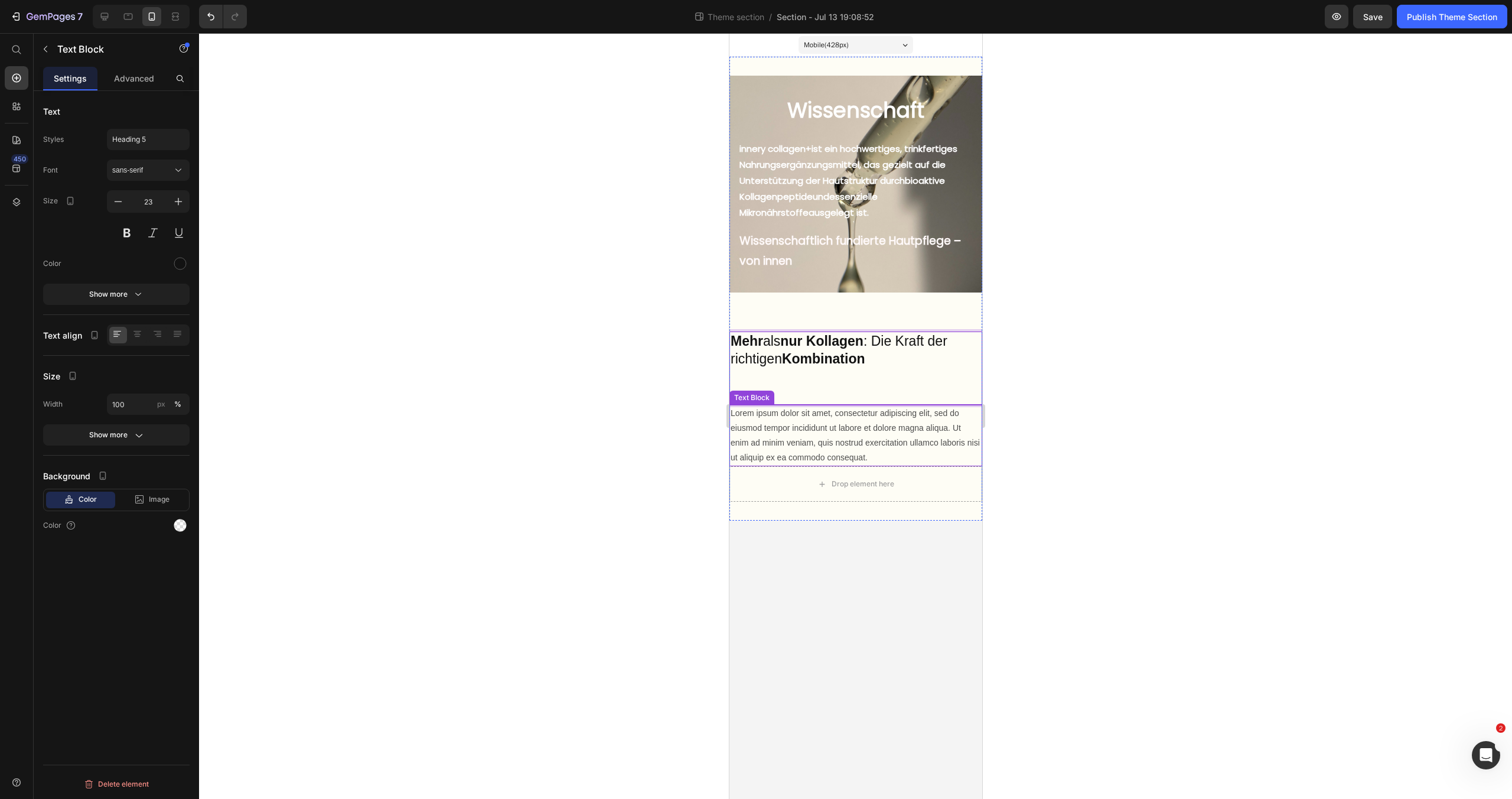 click on "Lorem ipsum dolor sit amet, consectetur adipiscing elit, sed do eiusmod tempor incididunt ut labore et dolore magna aliqua. Ut enim ad minim veniam, quis nostrud exercitation ullamco laboris nisi ut aliquip ex ea commodo consequat." at bounding box center (855, 436) 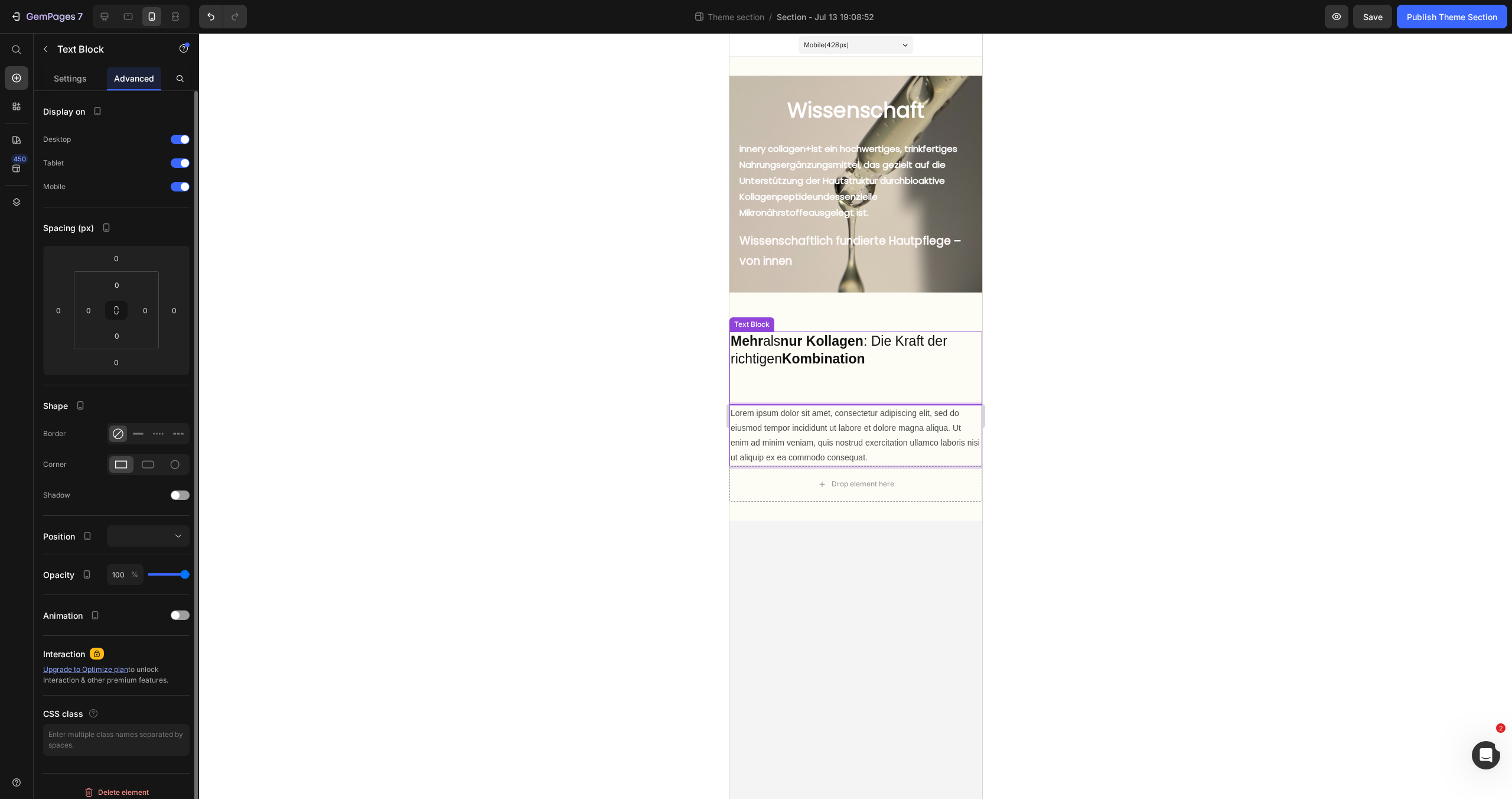 click on "Mehr  als  nur Kollagen : Die Kraft der richtigen  Kombination" at bounding box center [855, 368] 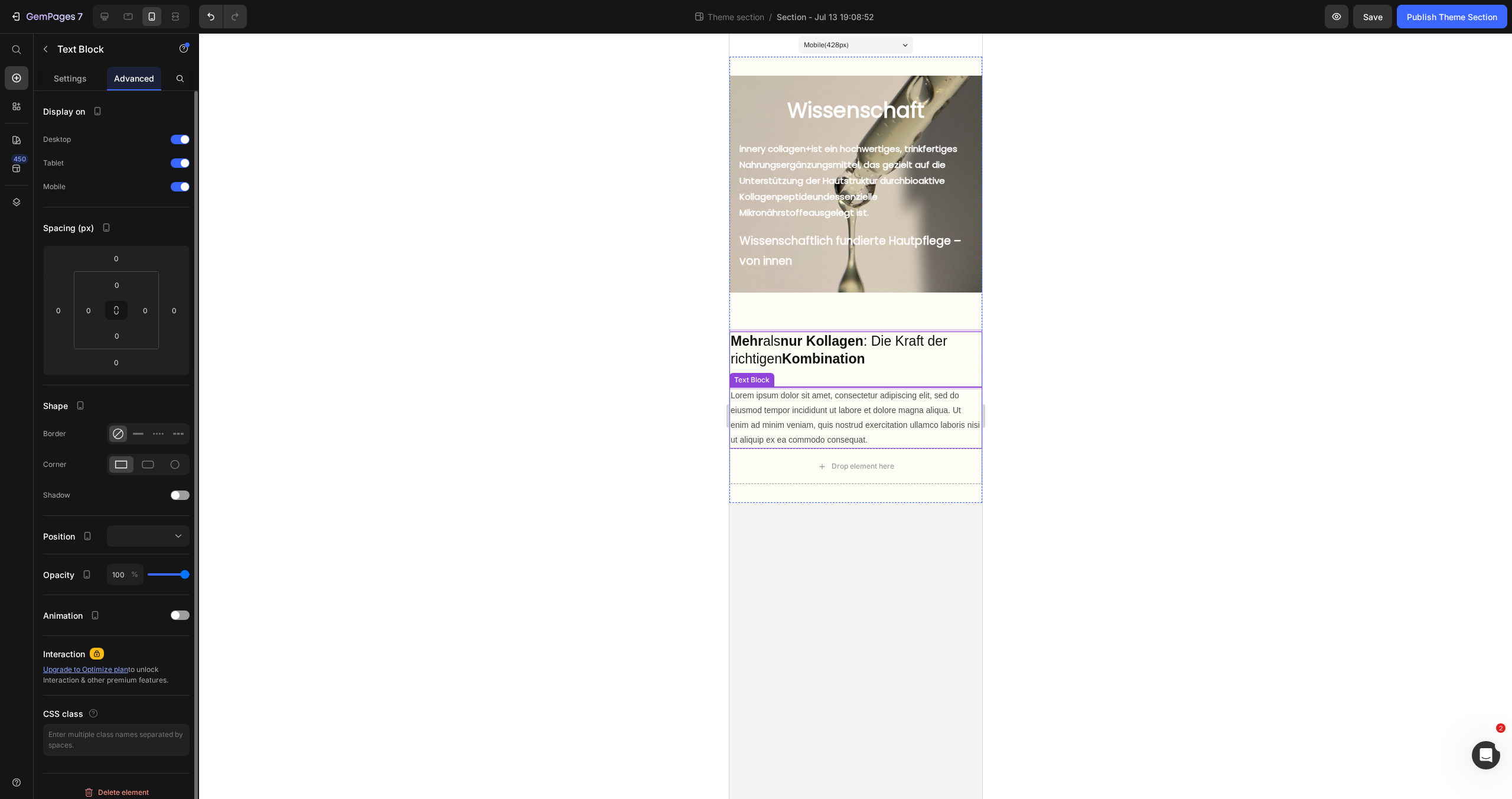click on "Lorem ipsum dolor sit amet, consectetur adipiscing elit, sed do eiusmod tempor incididunt ut labore et dolore magna aliqua. Ut enim ad minim veniam, quis nostrud exercitation ullamco laboris nisi ut aliquip ex ea commodo consequat." at bounding box center (855, 418) 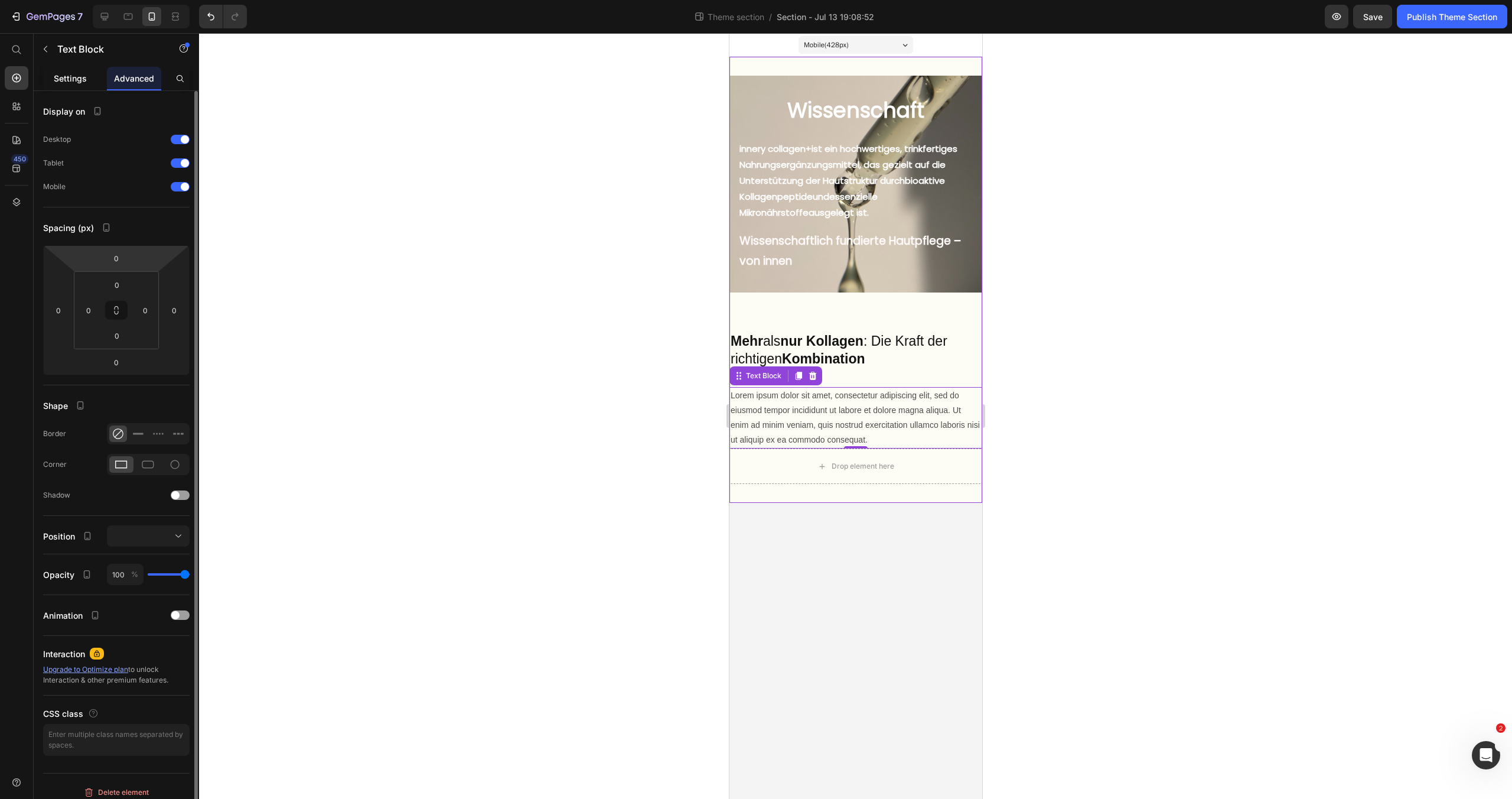 click on "Settings" at bounding box center [70, 78] 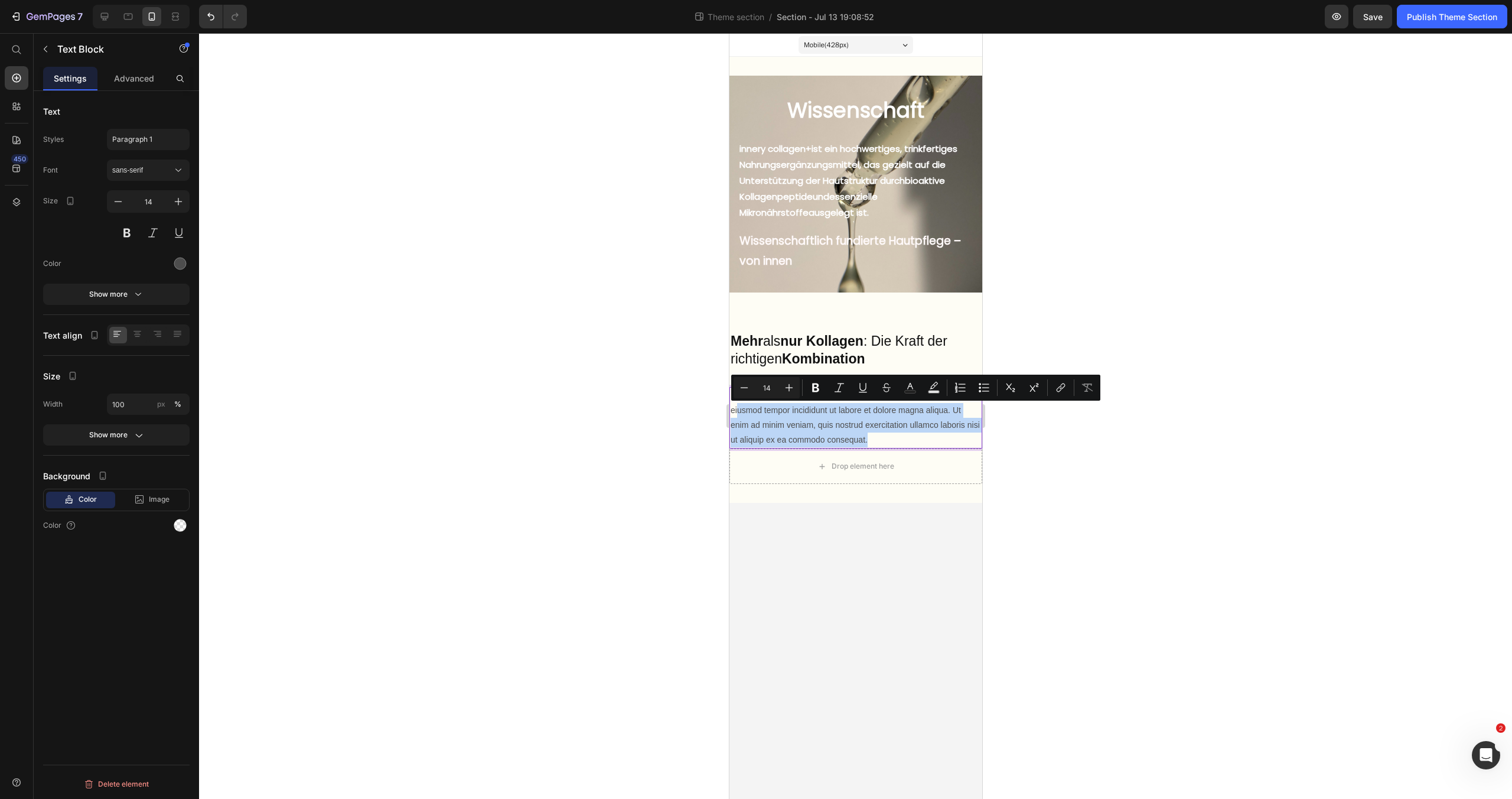 drag, startPoint x: 882, startPoint y: 440, endPoint x: 736, endPoint y: 407, distance: 149.683 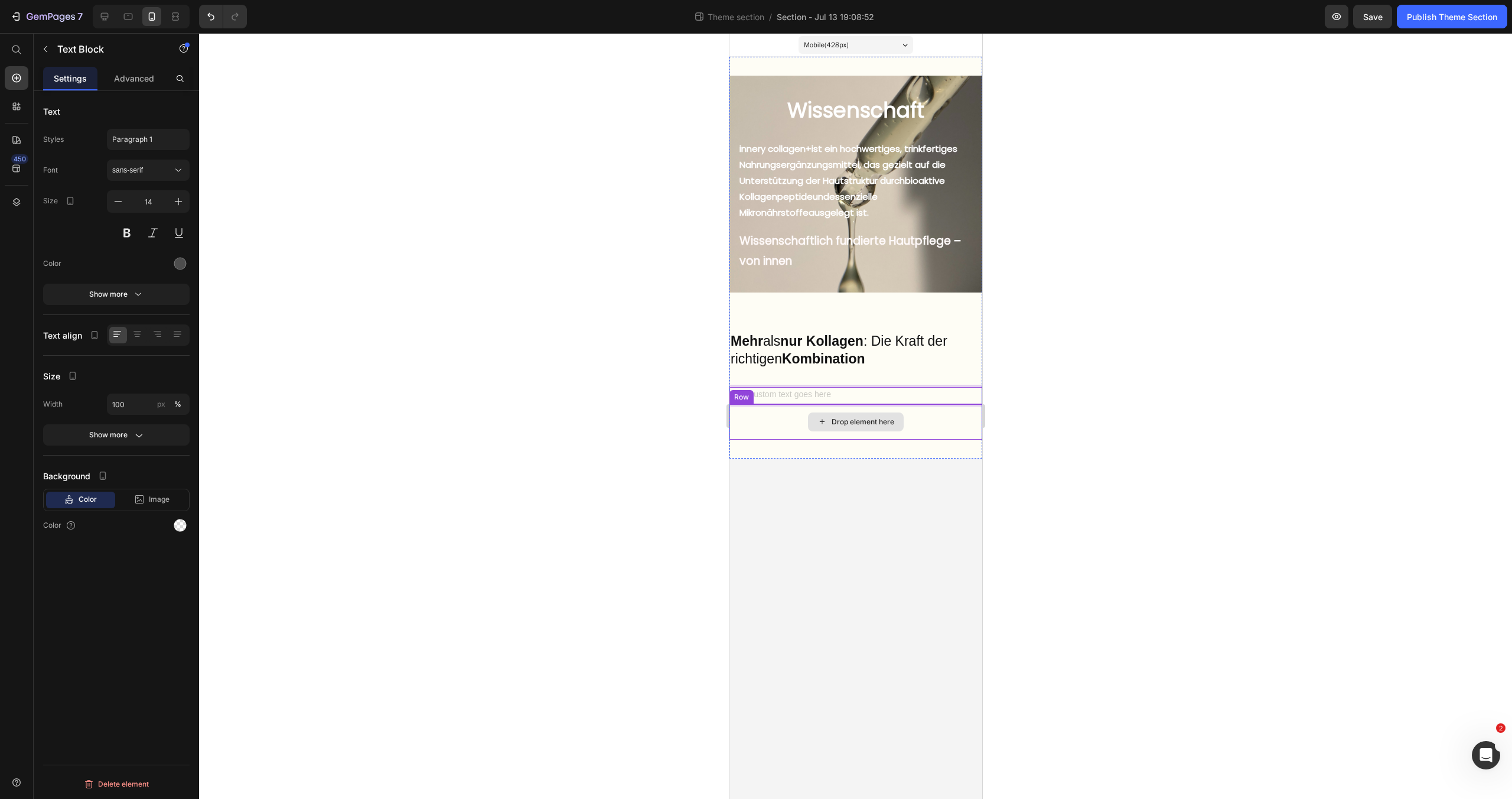 click on "Drop element here" at bounding box center (855, 422) 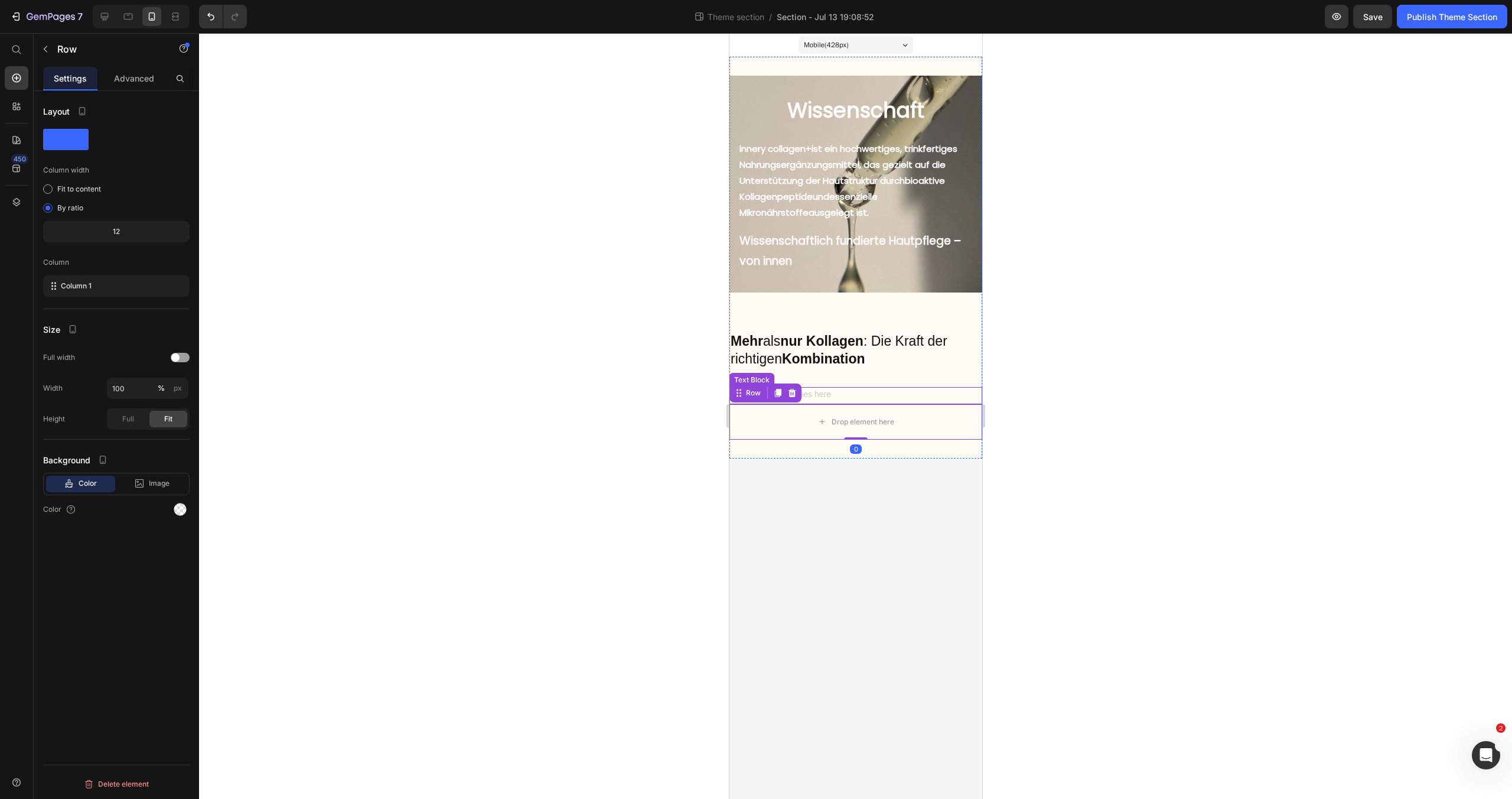 click at bounding box center (855, 395) 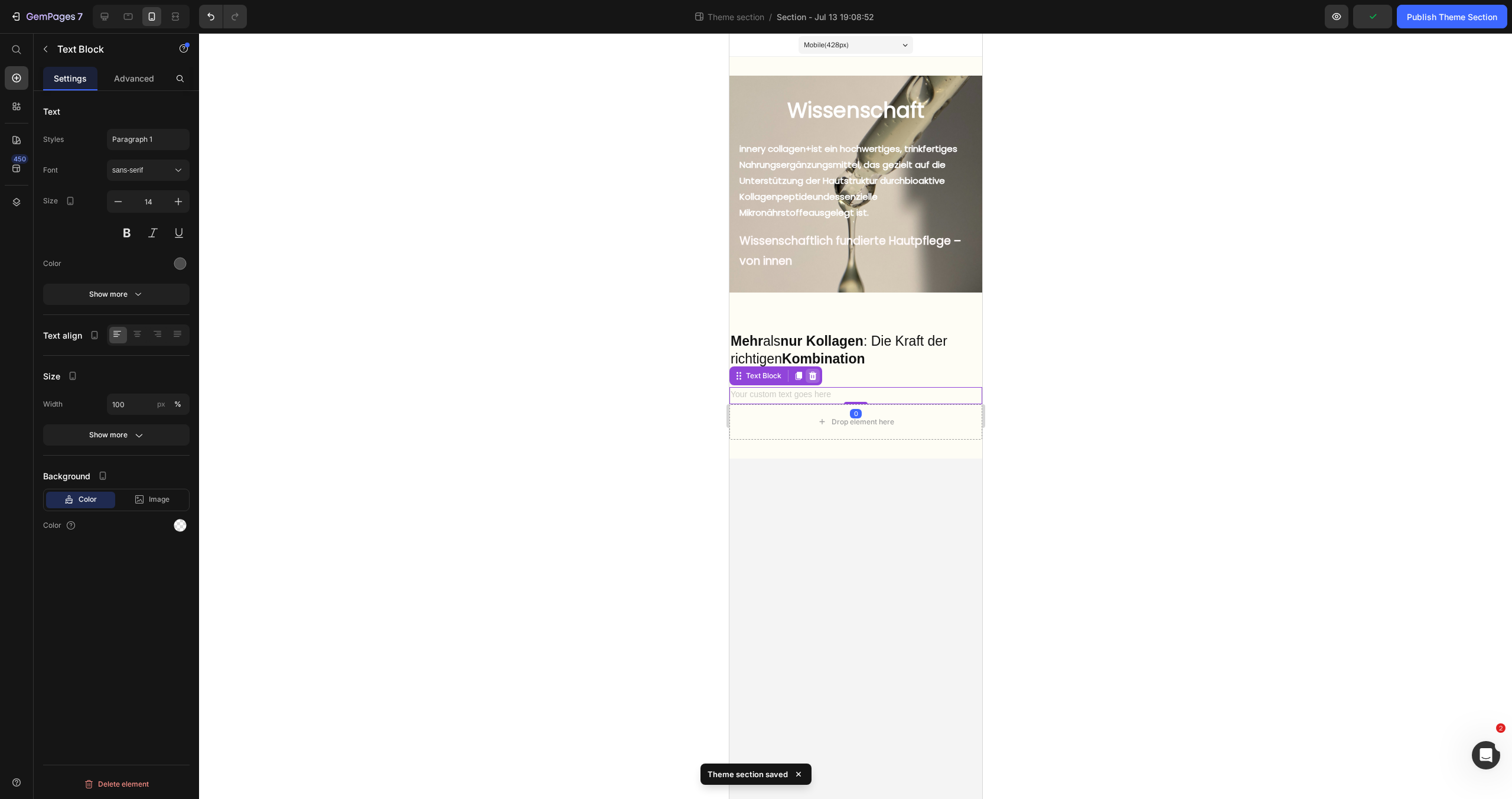 click 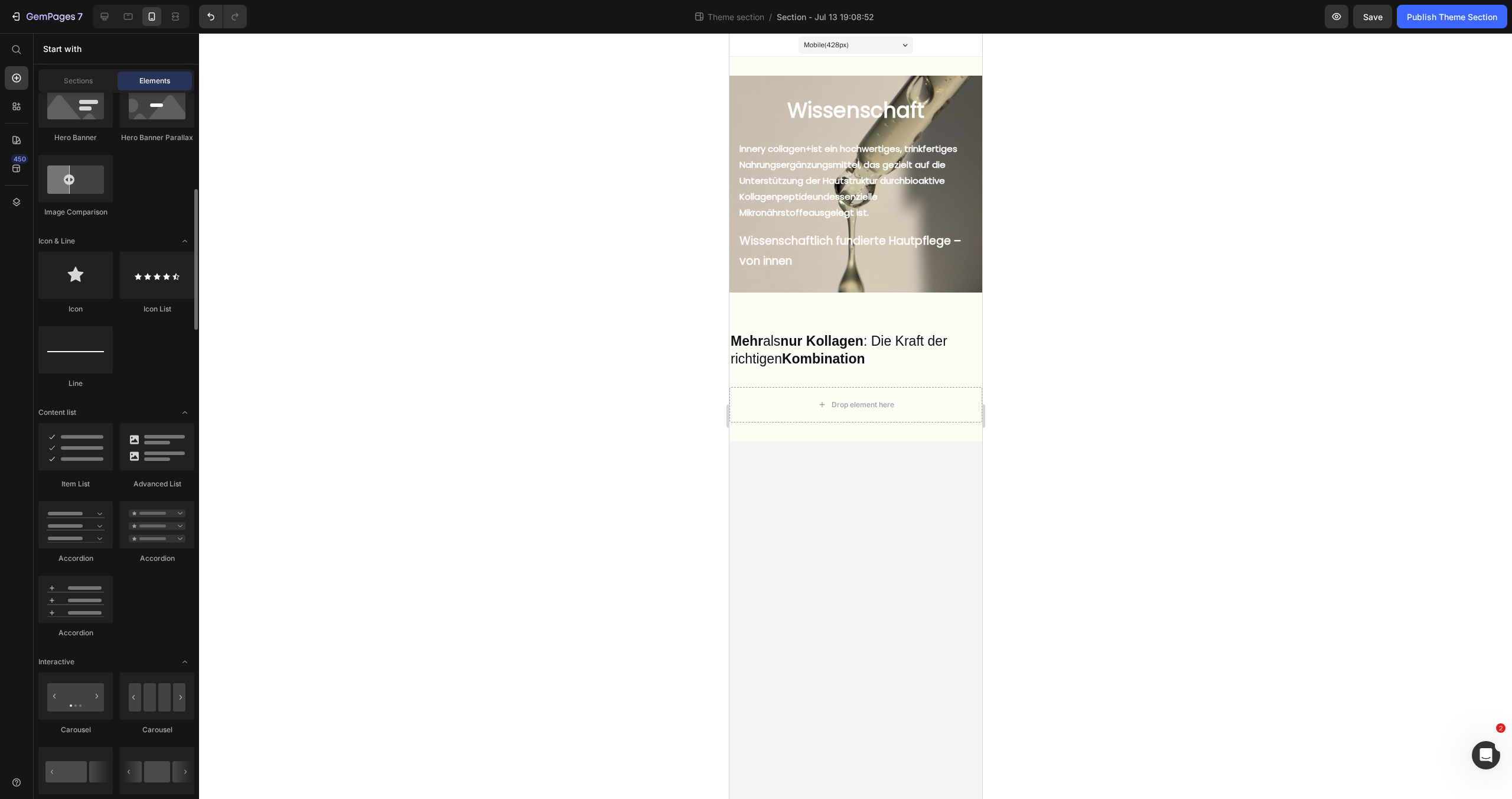 scroll, scrollTop: 629, scrollLeft: 0, axis: vertical 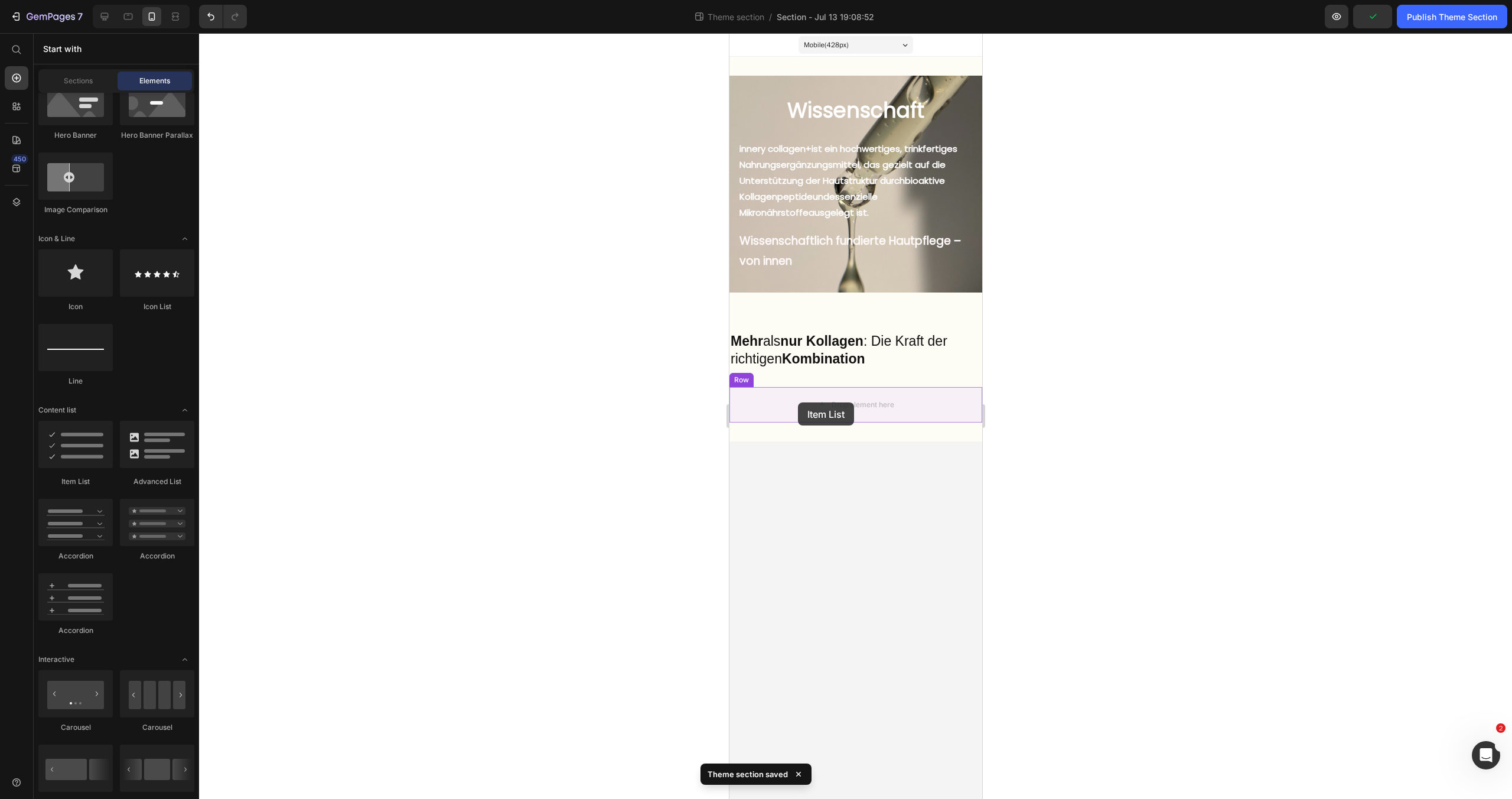 drag, startPoint x: 789, startPoint y: 489, endPoint x: 797, endPoint y: 402, distance: 87.36704 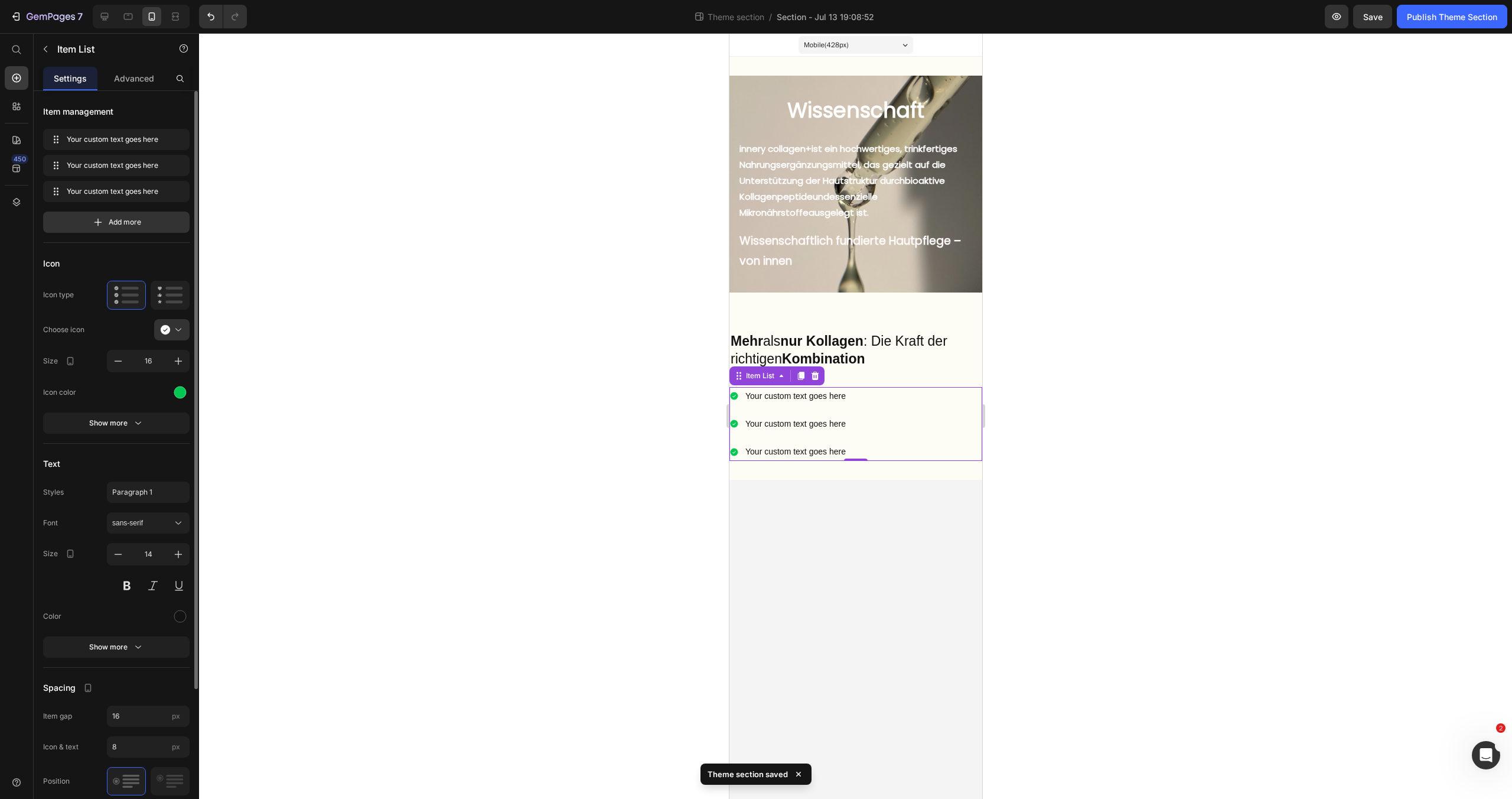 click 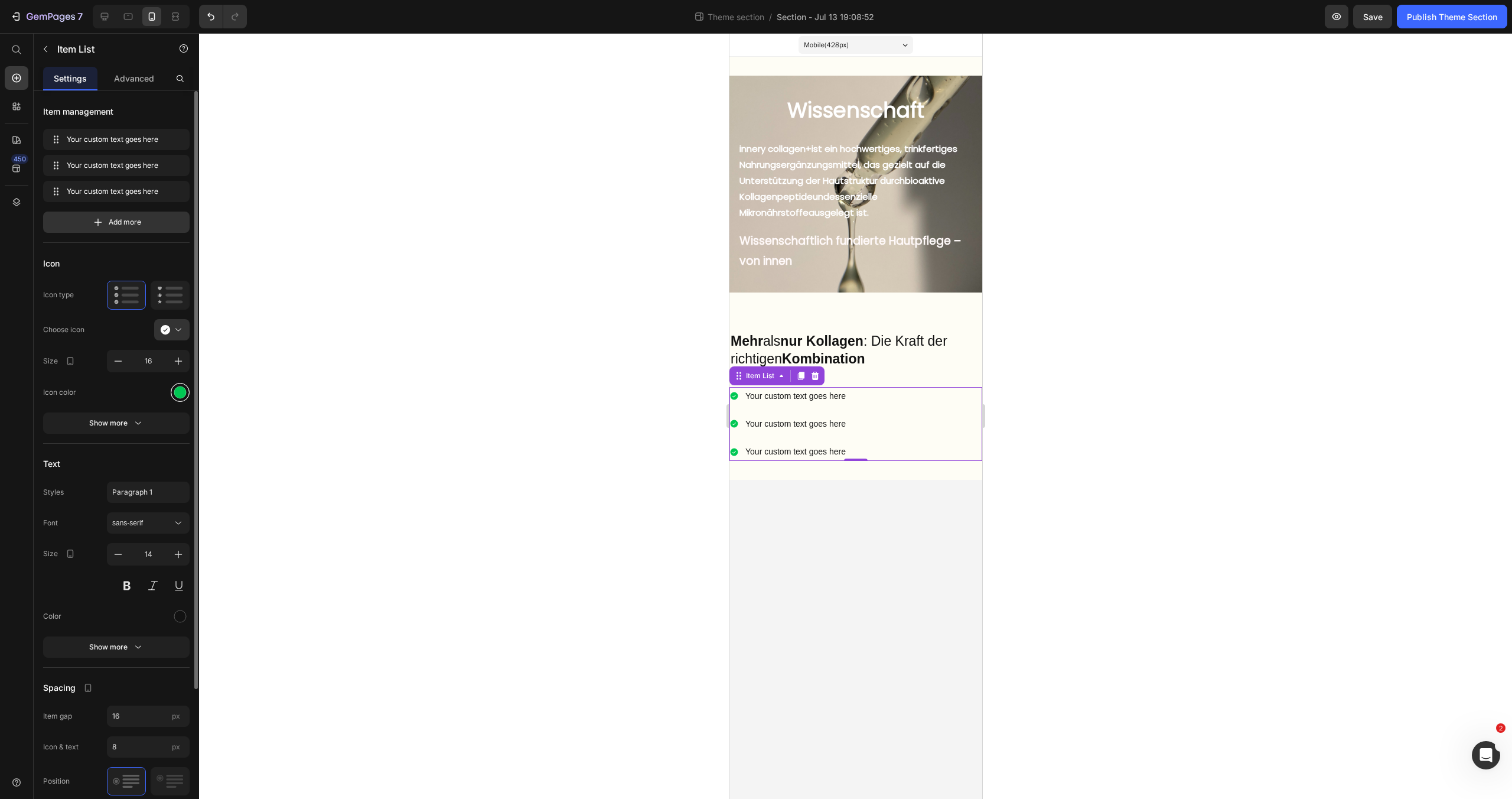 click at bounding box center [180, 392] 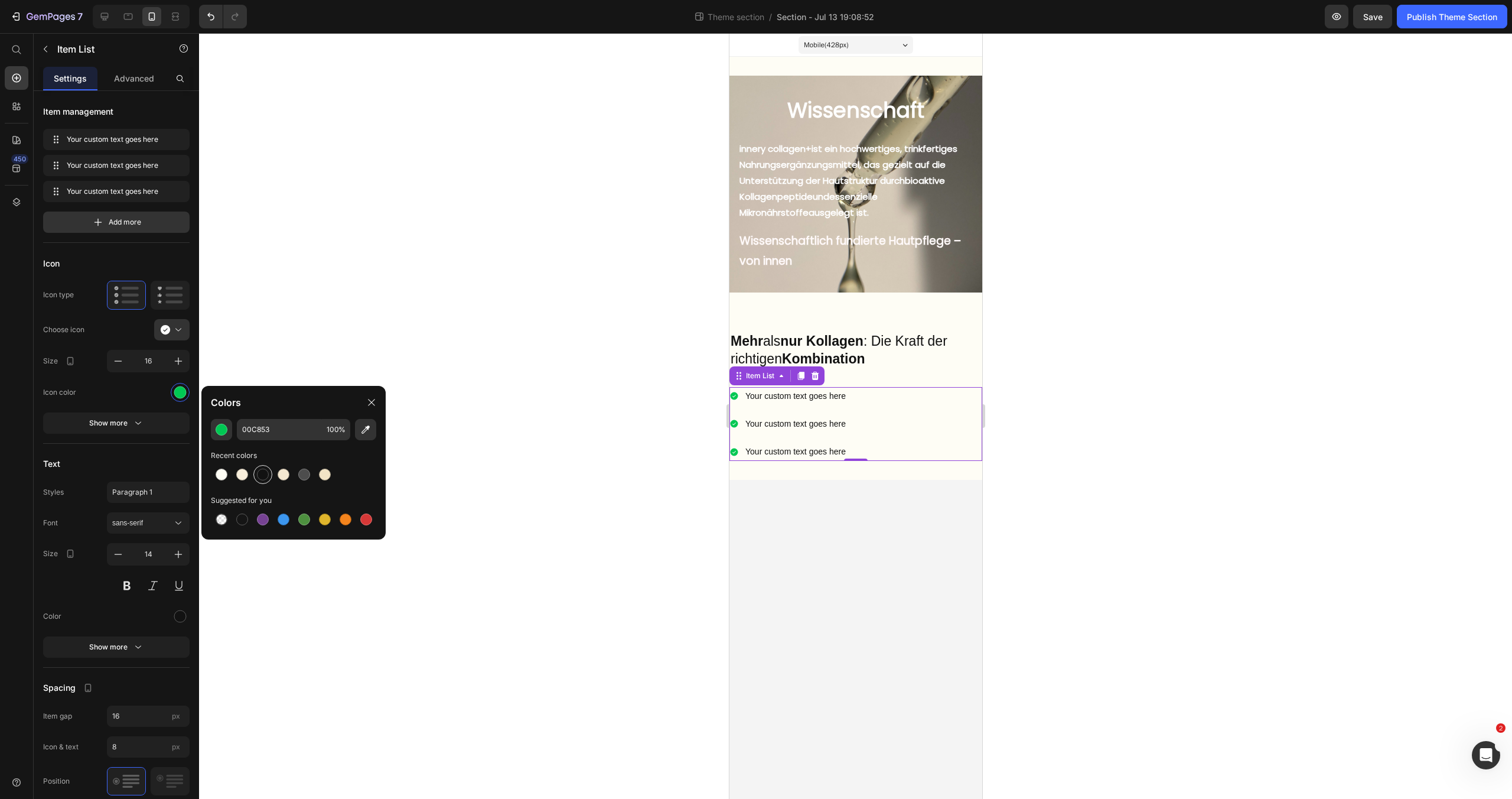 click at bounding box center (263, 475) 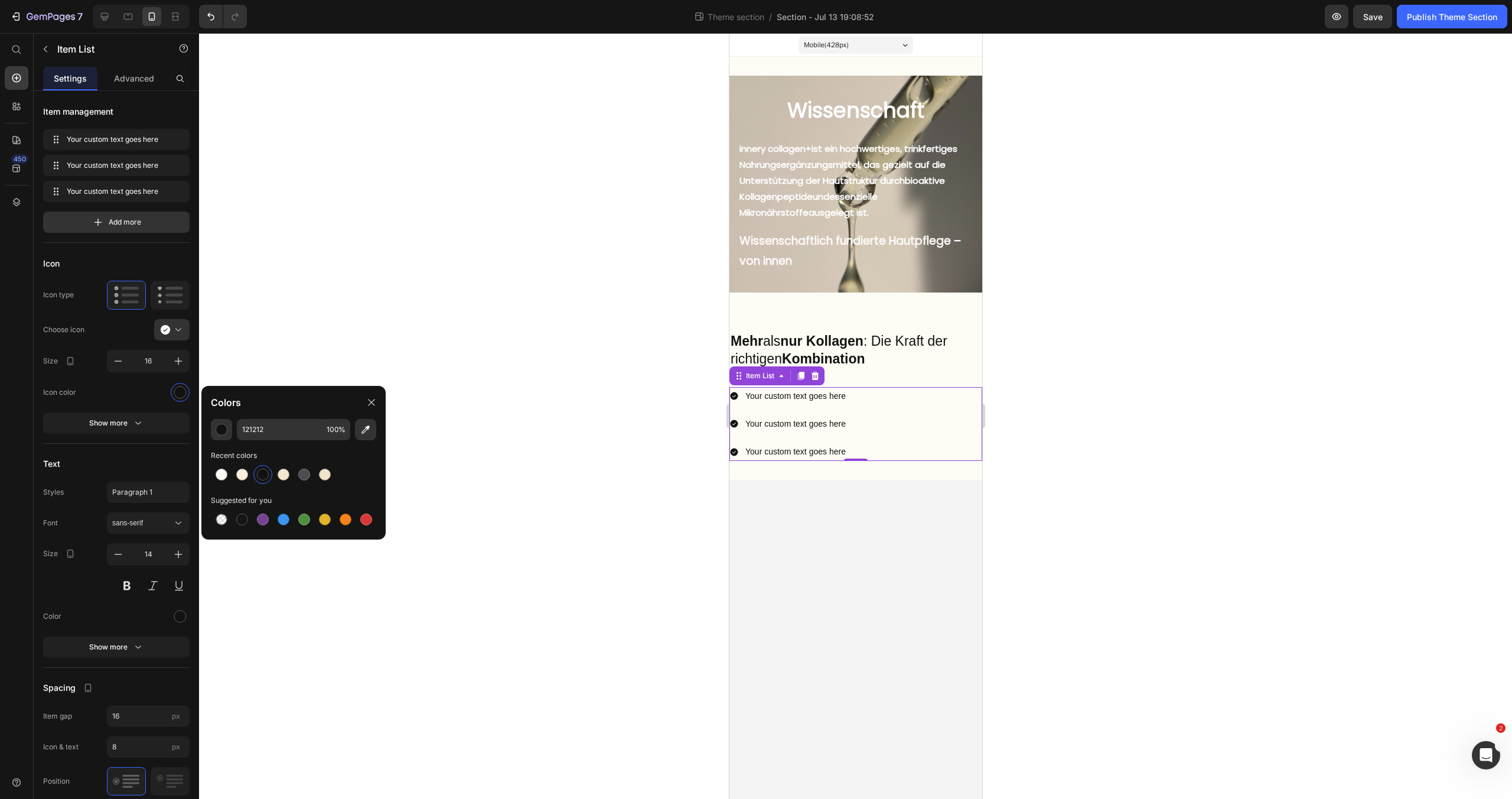 click on "Your custom text goes here Your custom text goes here Your custom text goes here" at bounding box center (855, 424) 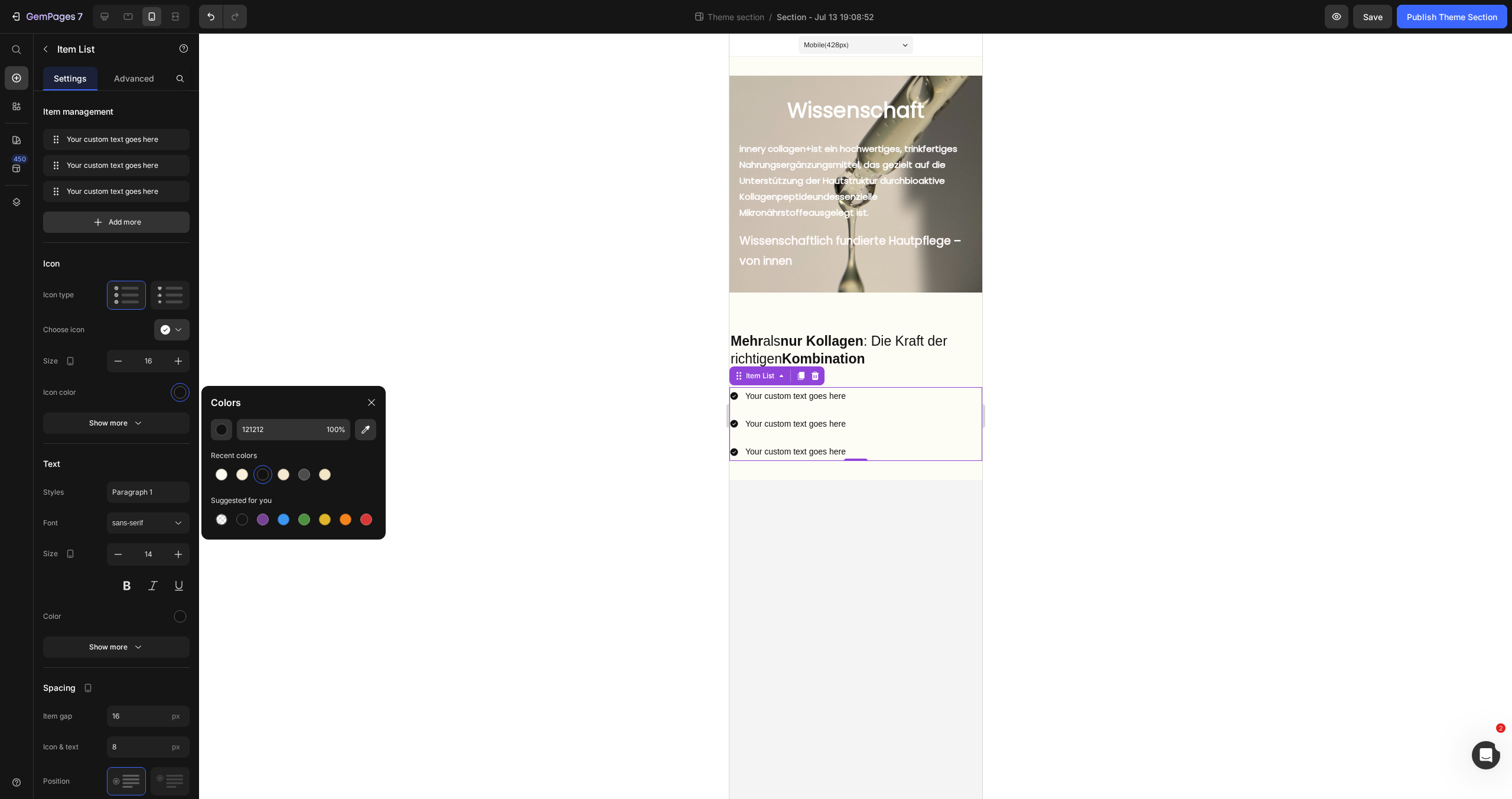click on "Your custom text goes here Your custom text goes here Your custom text goes here" at bounding box center [855, 424] 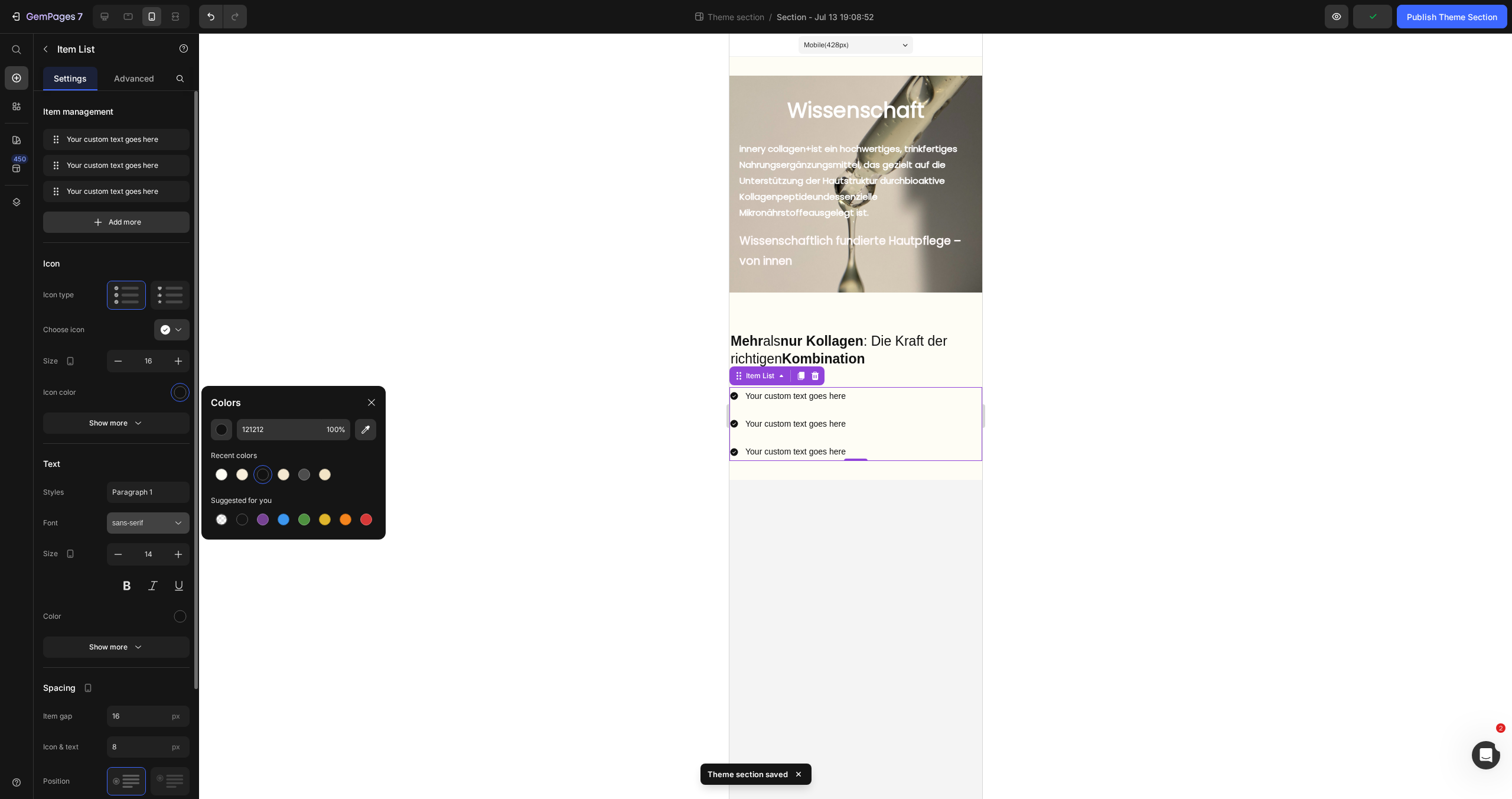 click on "sans-serif" at bounding box center (142, 523) 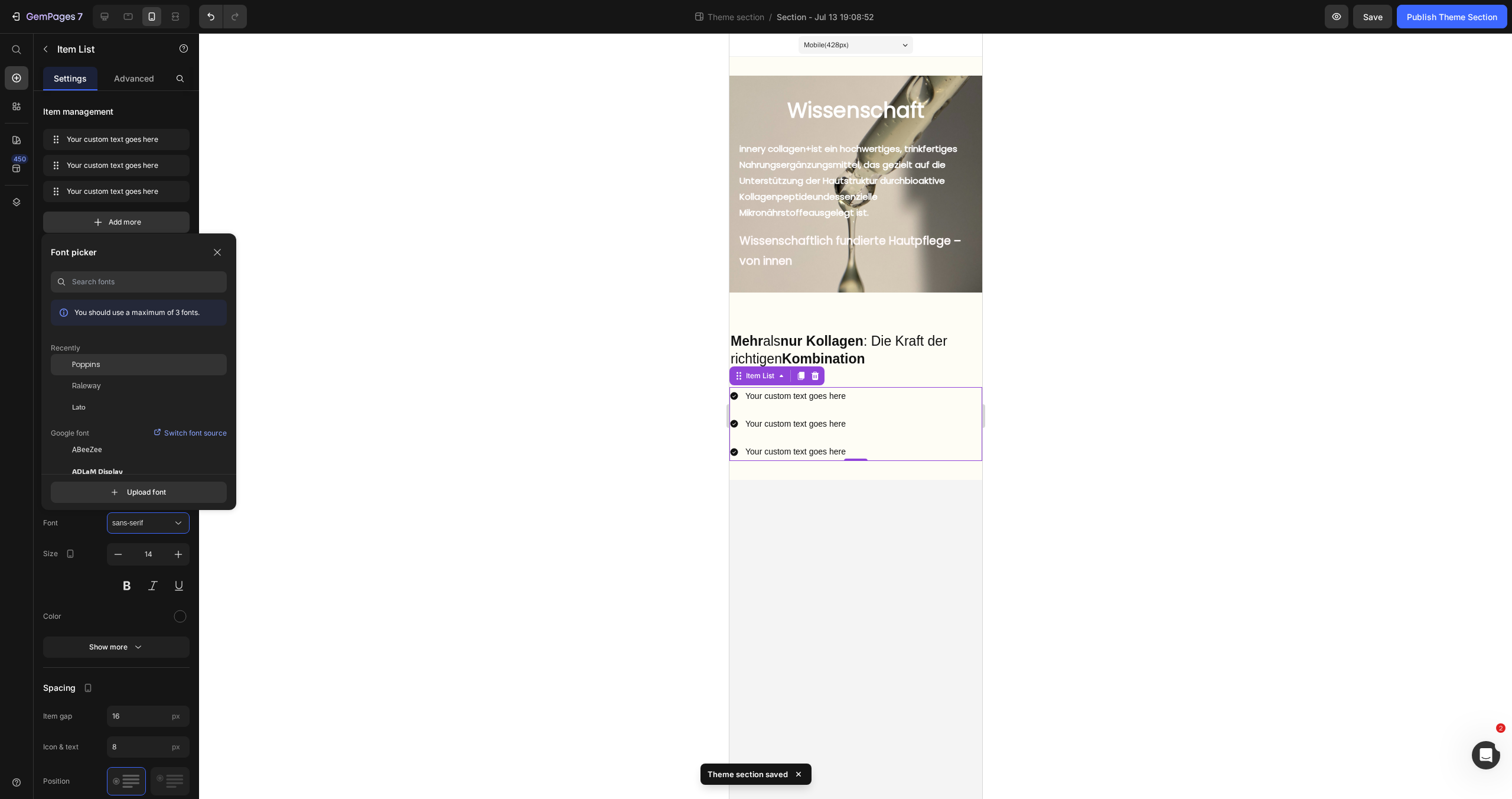click on "Poppins" at bounding box center (86, 365) 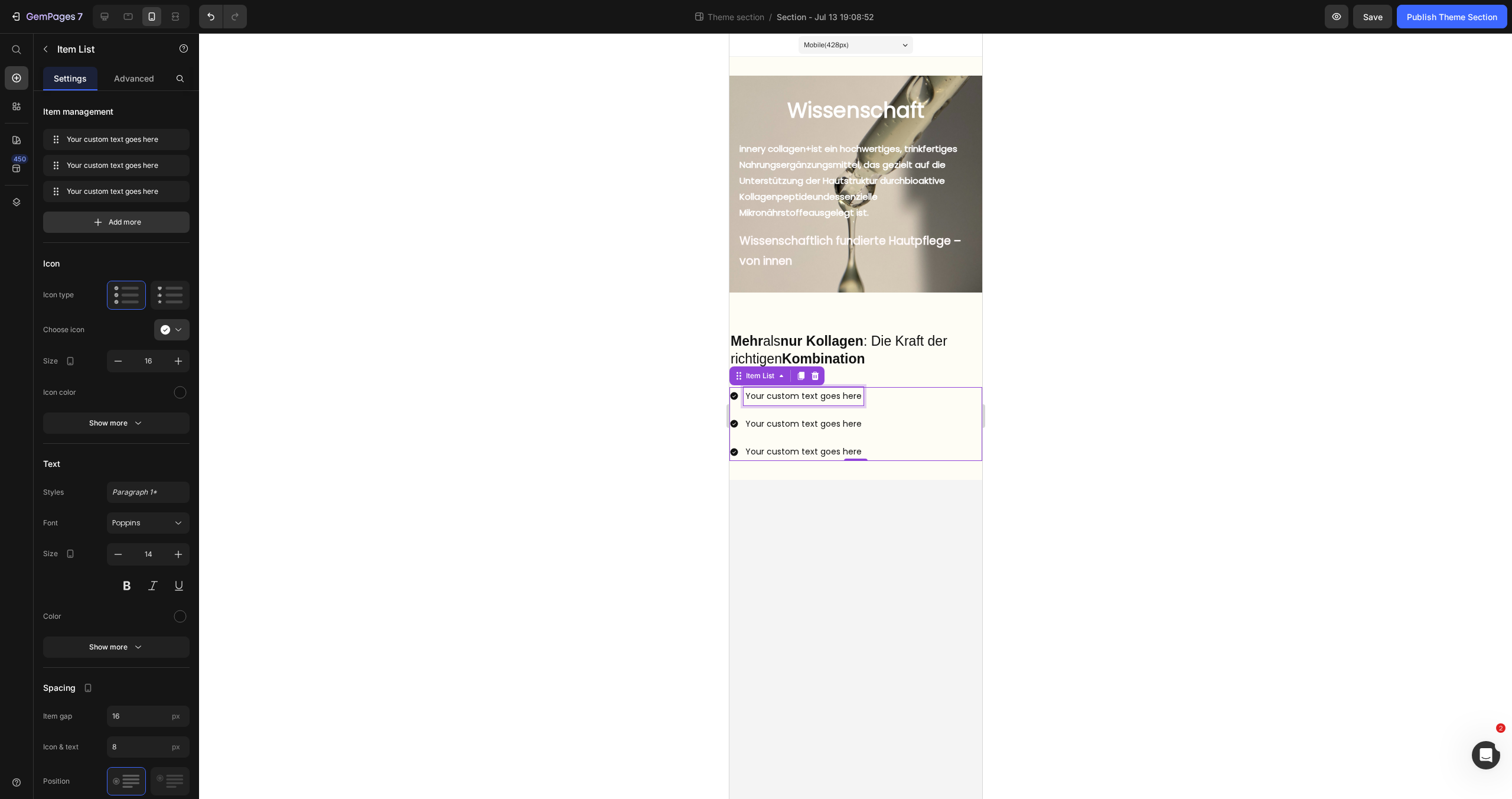 click on "Your custom text goes here" at bounding box center (803, 396) 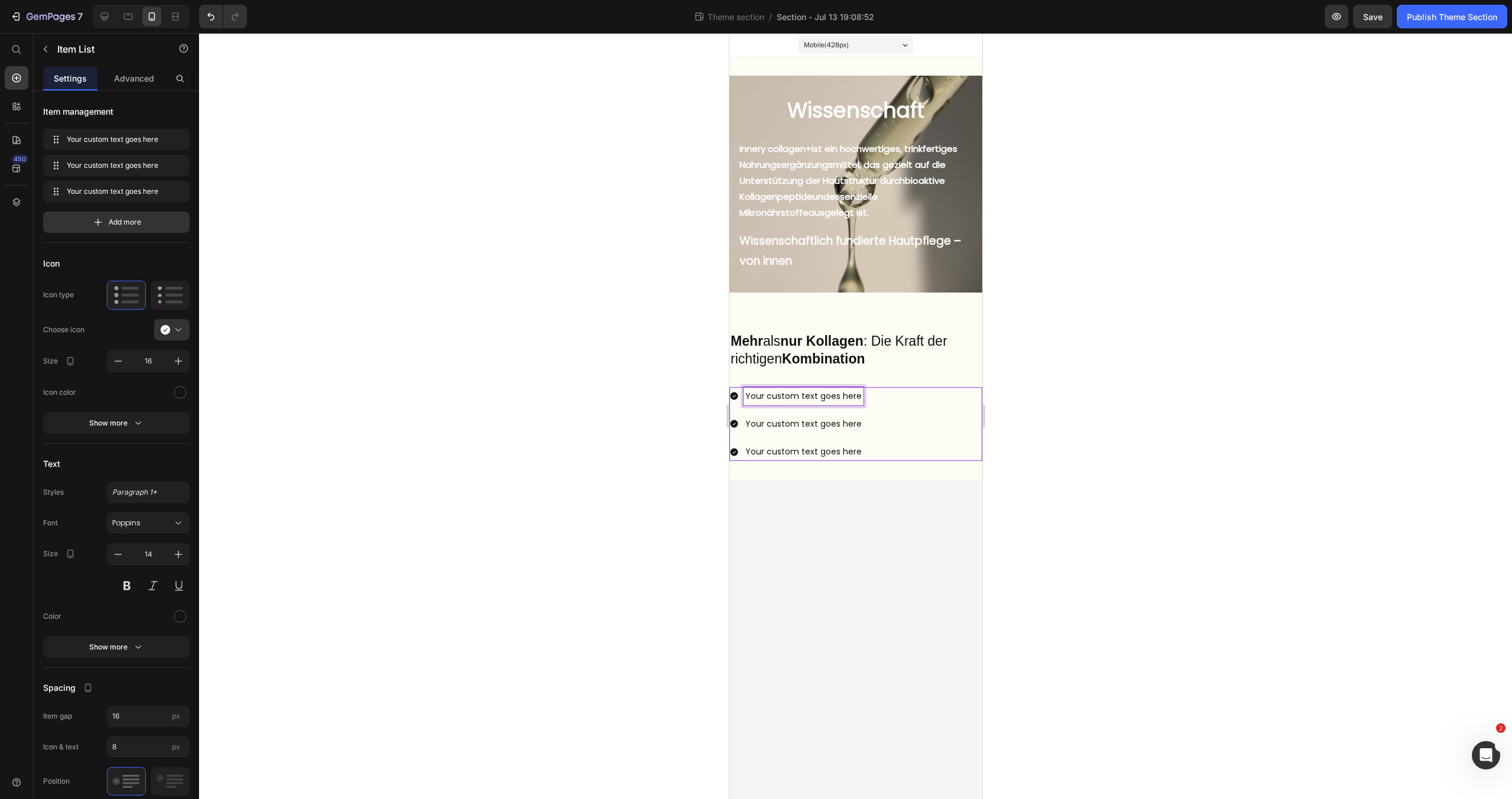 click on "Your custom text goes here" at bounding box center (803, 396) 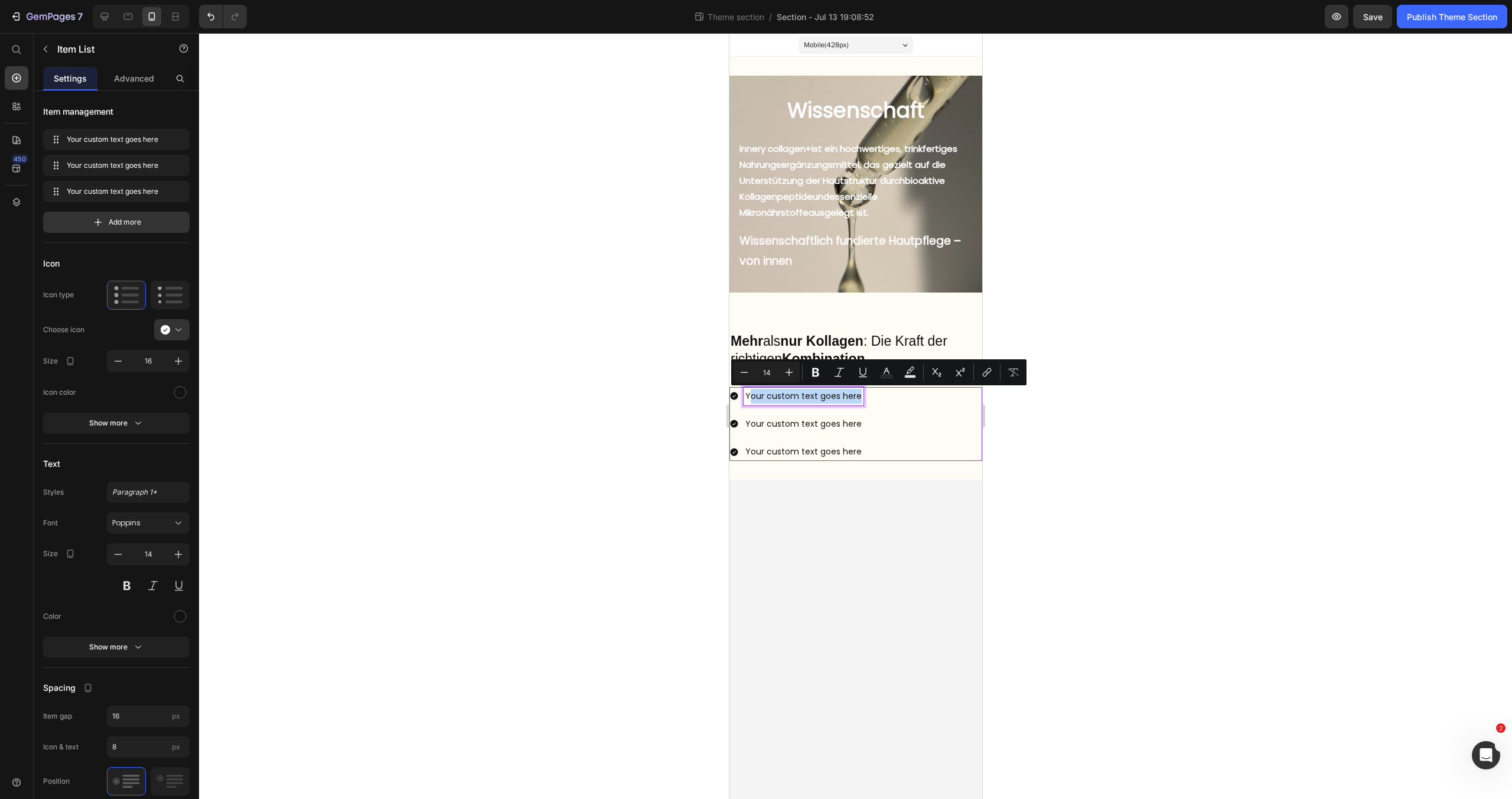 drag, startPoint x: 857, startPoint y: 398, endPoint x: 750, endPoint y: 398, distance: 107 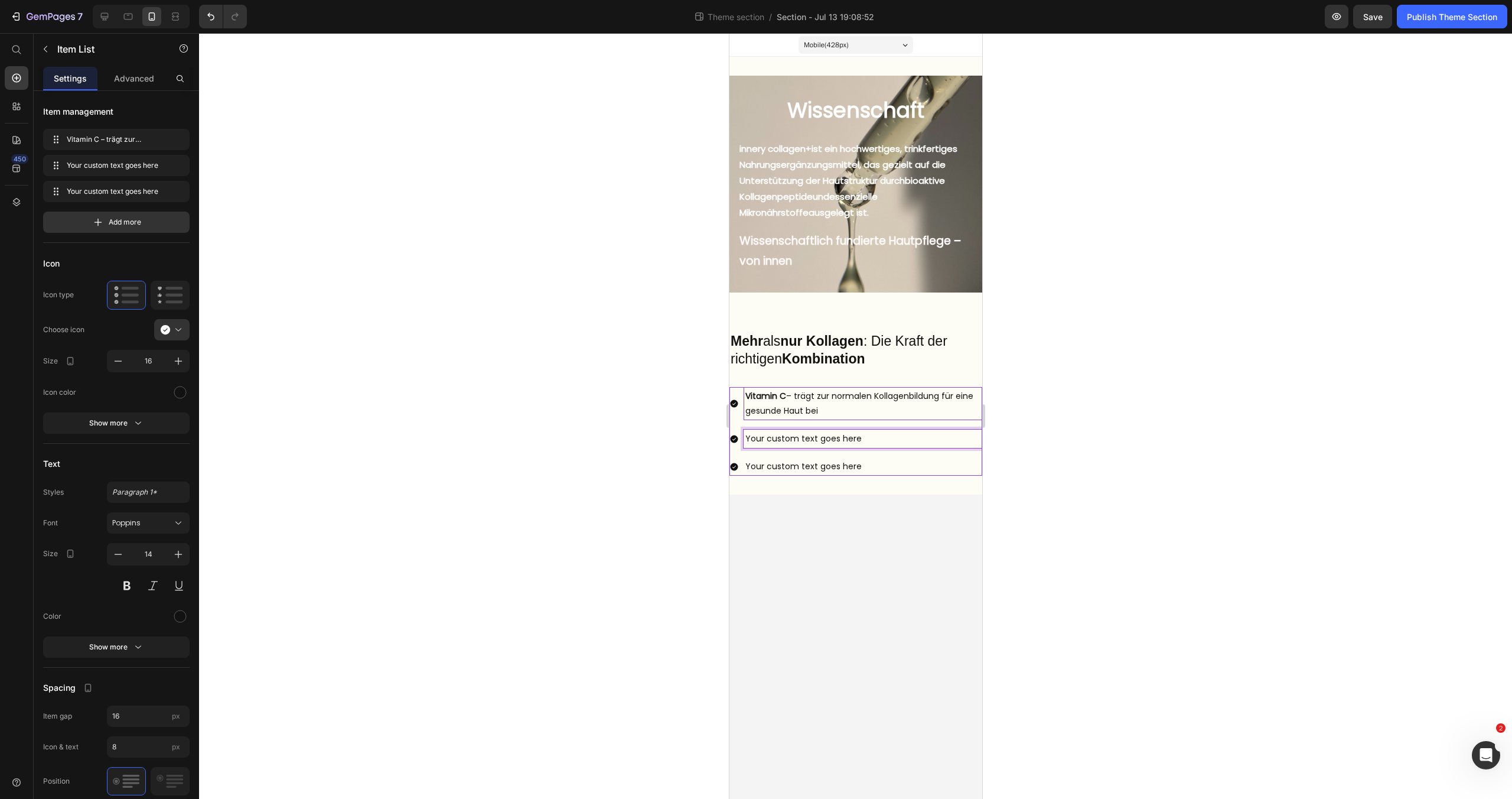 click on "Your custom text goes here" at bounding box center (862, 439) 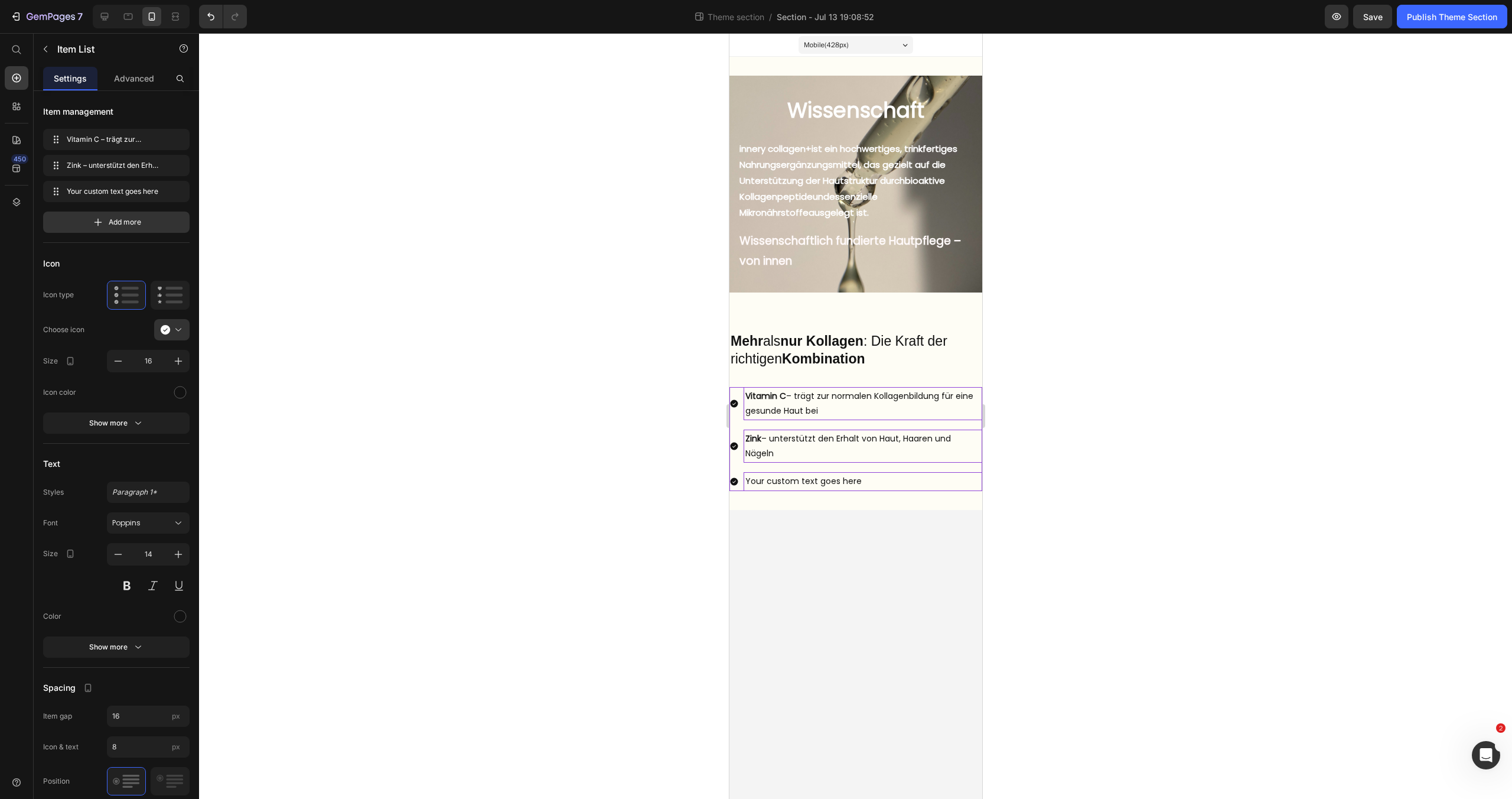 click on "Your custom text goes here" at bounding box center (862, 481) 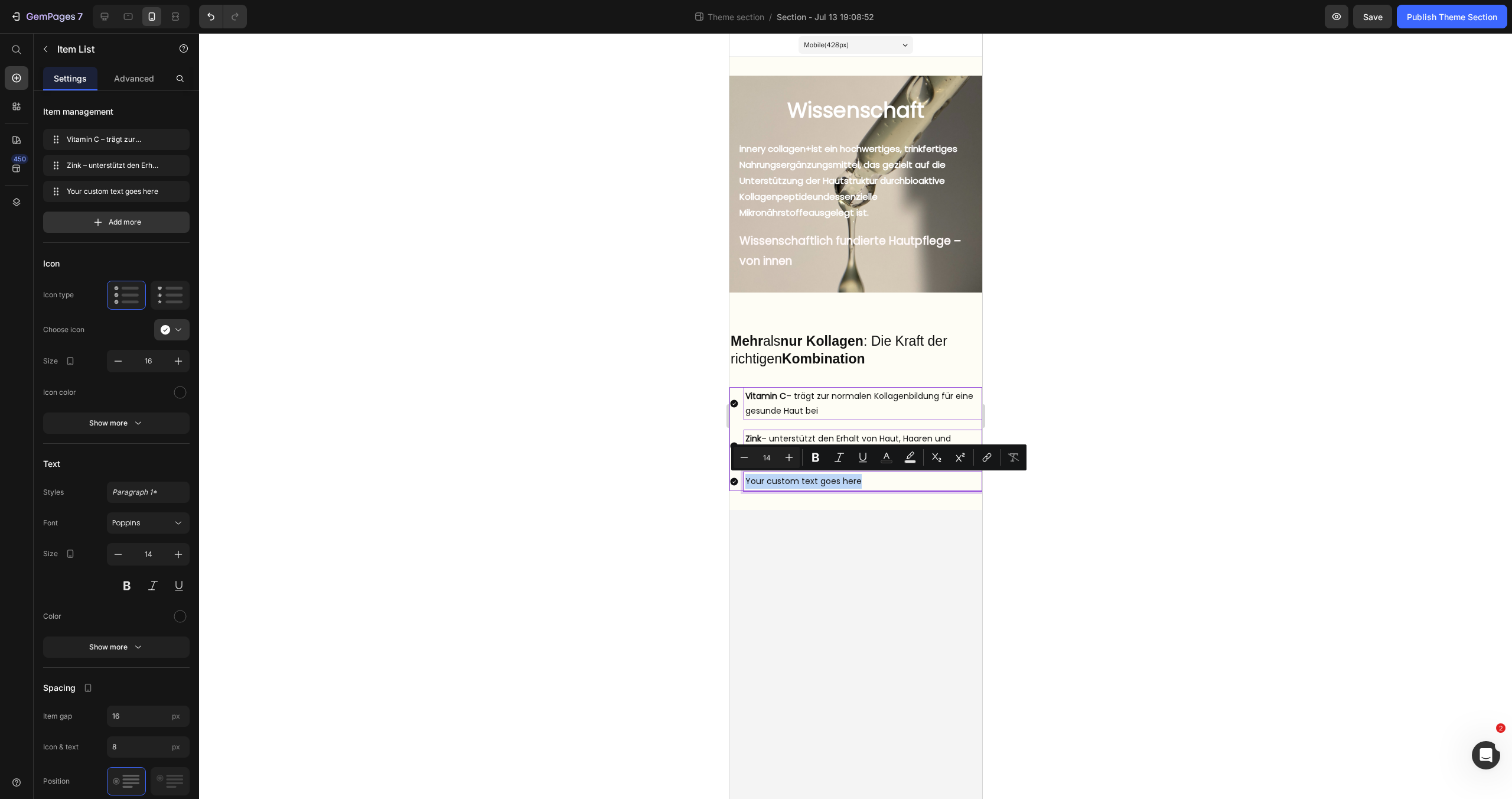 drag, startPoint x: 853, startPoint y: 478, endPoint x: 744, endPoint y: 476, distance: 109.01835 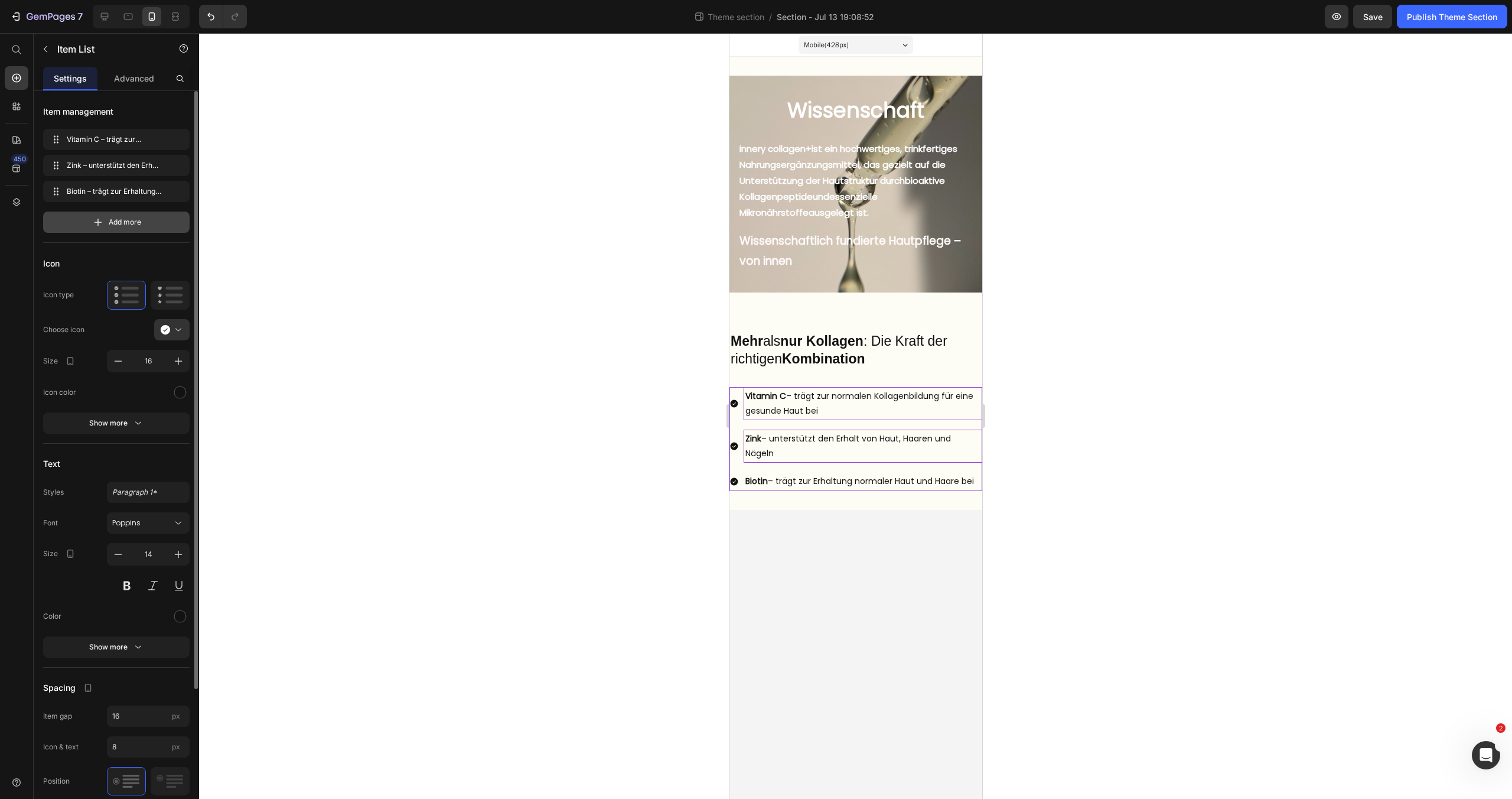 click 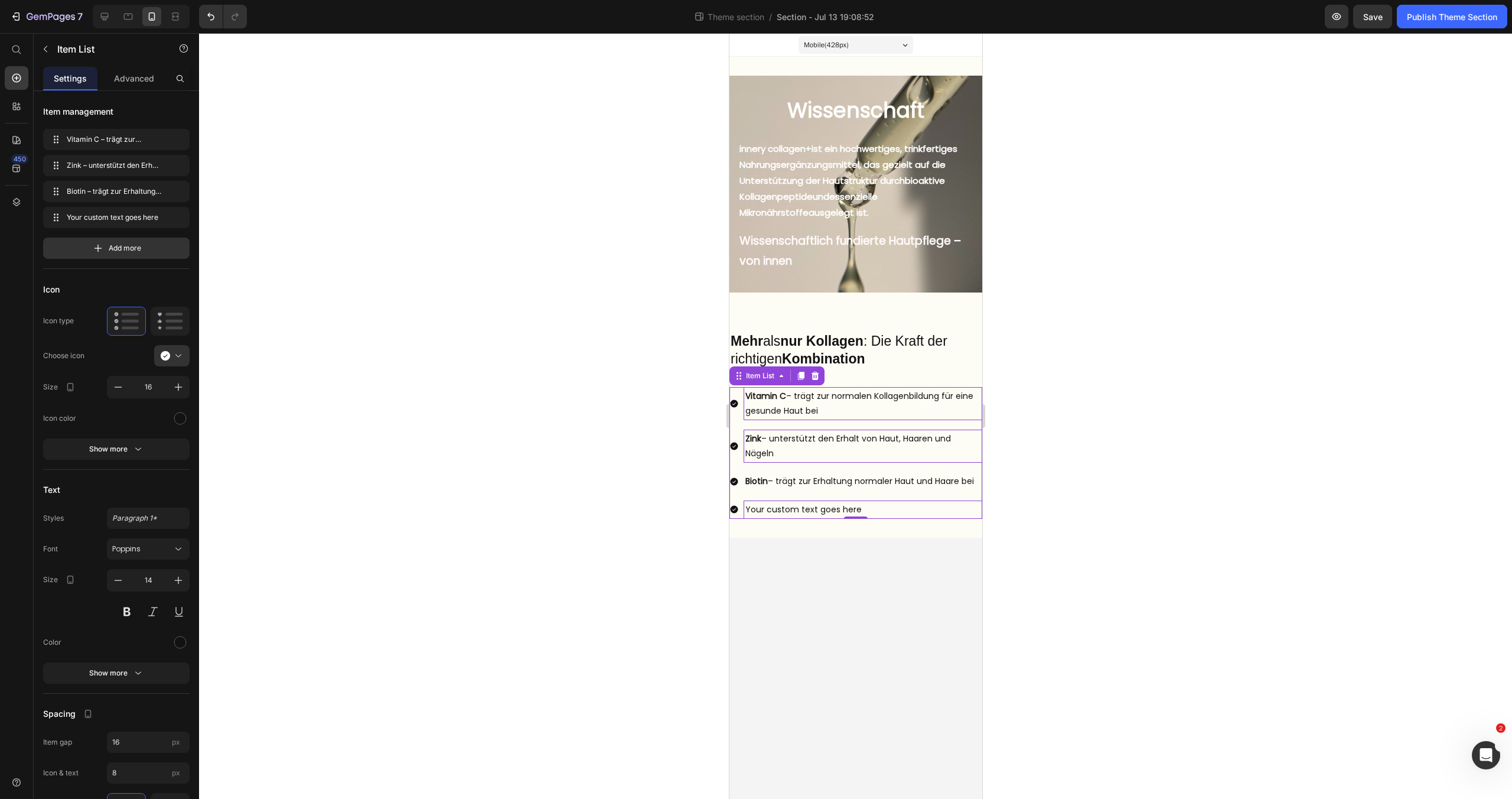 click on "Your custom text goes here" at bounding box center (862, 509) 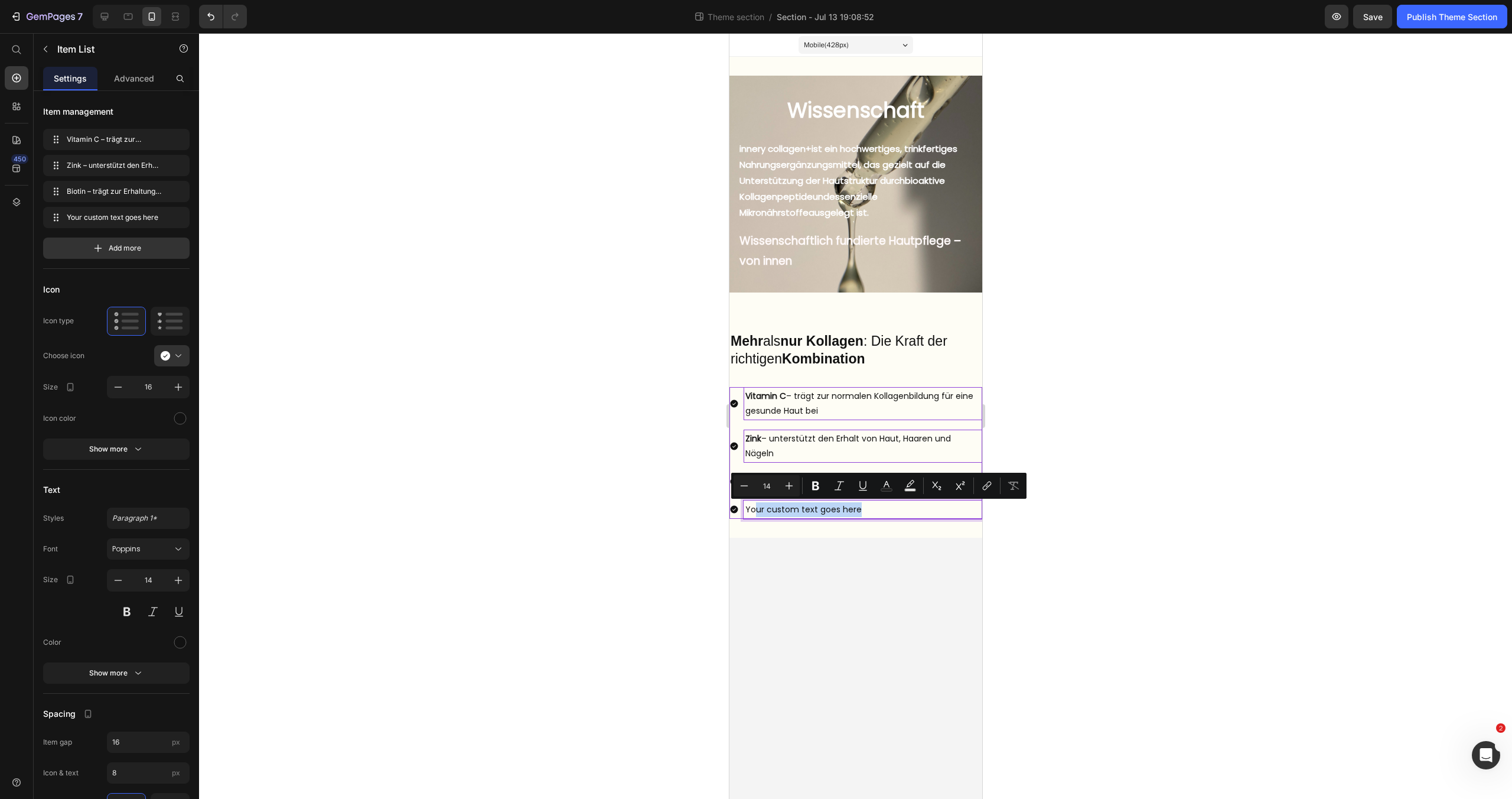 drag, startPoint x: 869, startPoint y: 509, endPoint x: 756, endPoint y: 506, distance: 113.03982 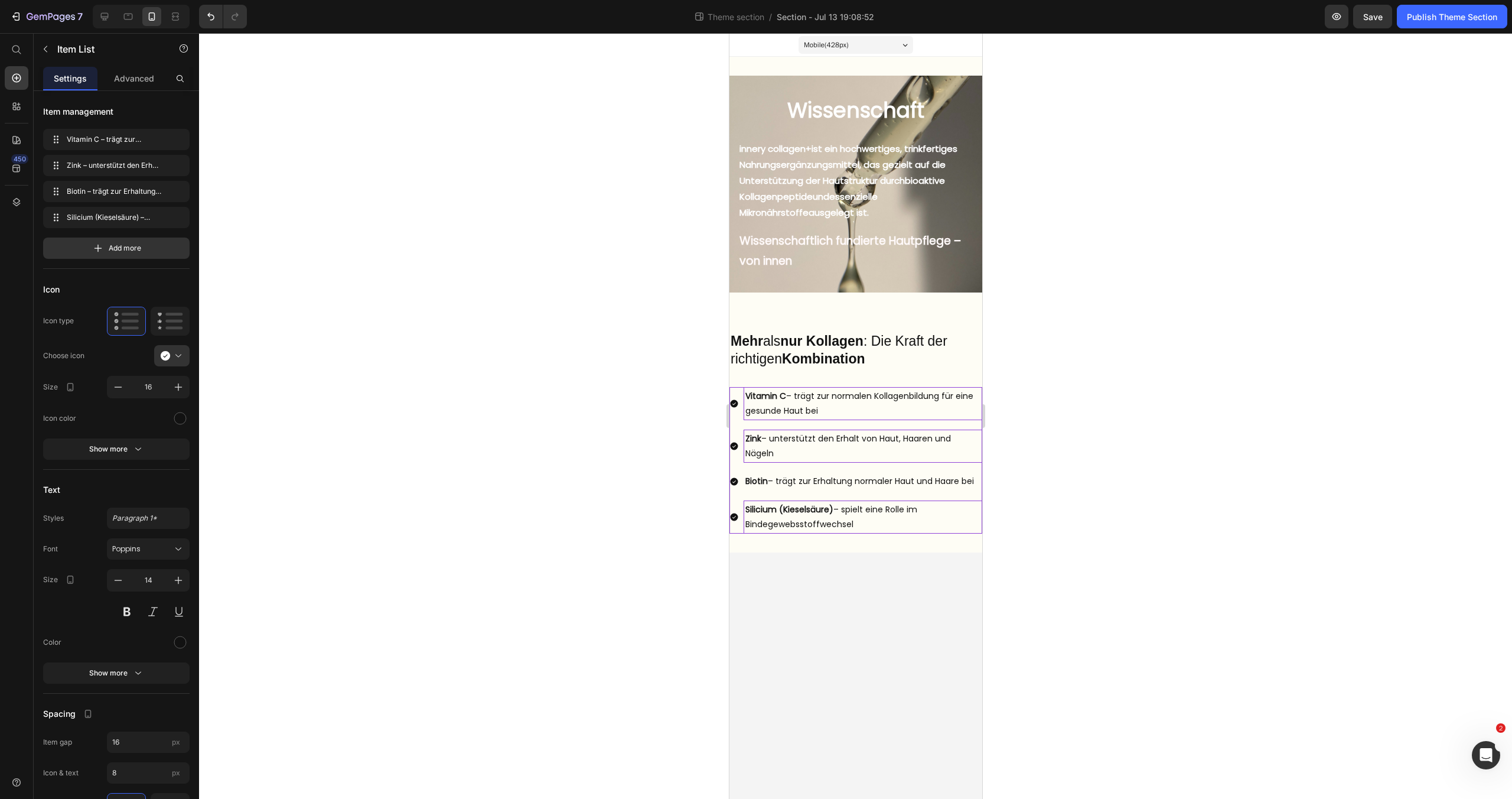 click 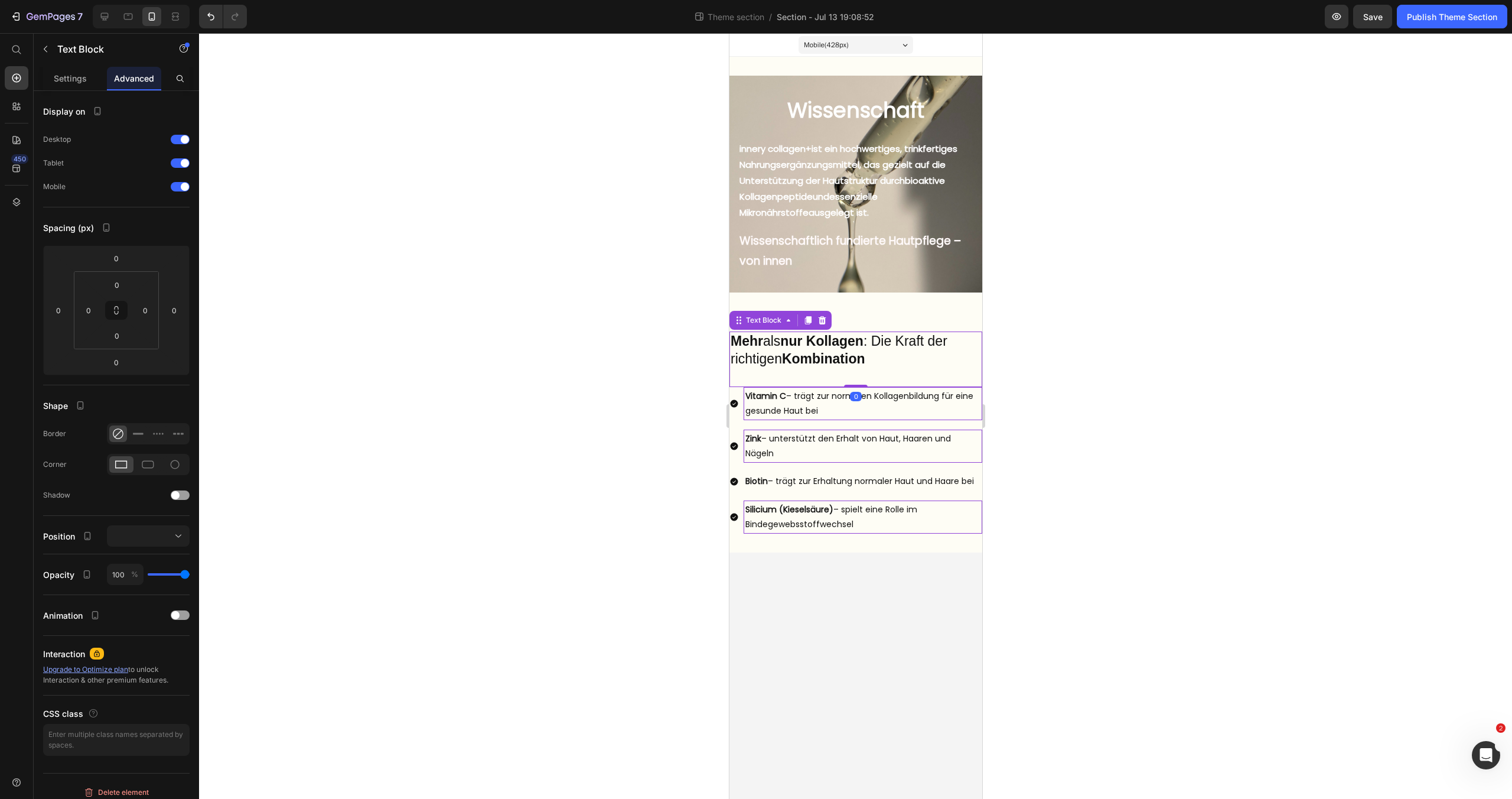 click on "Mehr  als  nur Kollagen : Die Kraft der richtigen  Kombination" at bounding box center (855, 359) 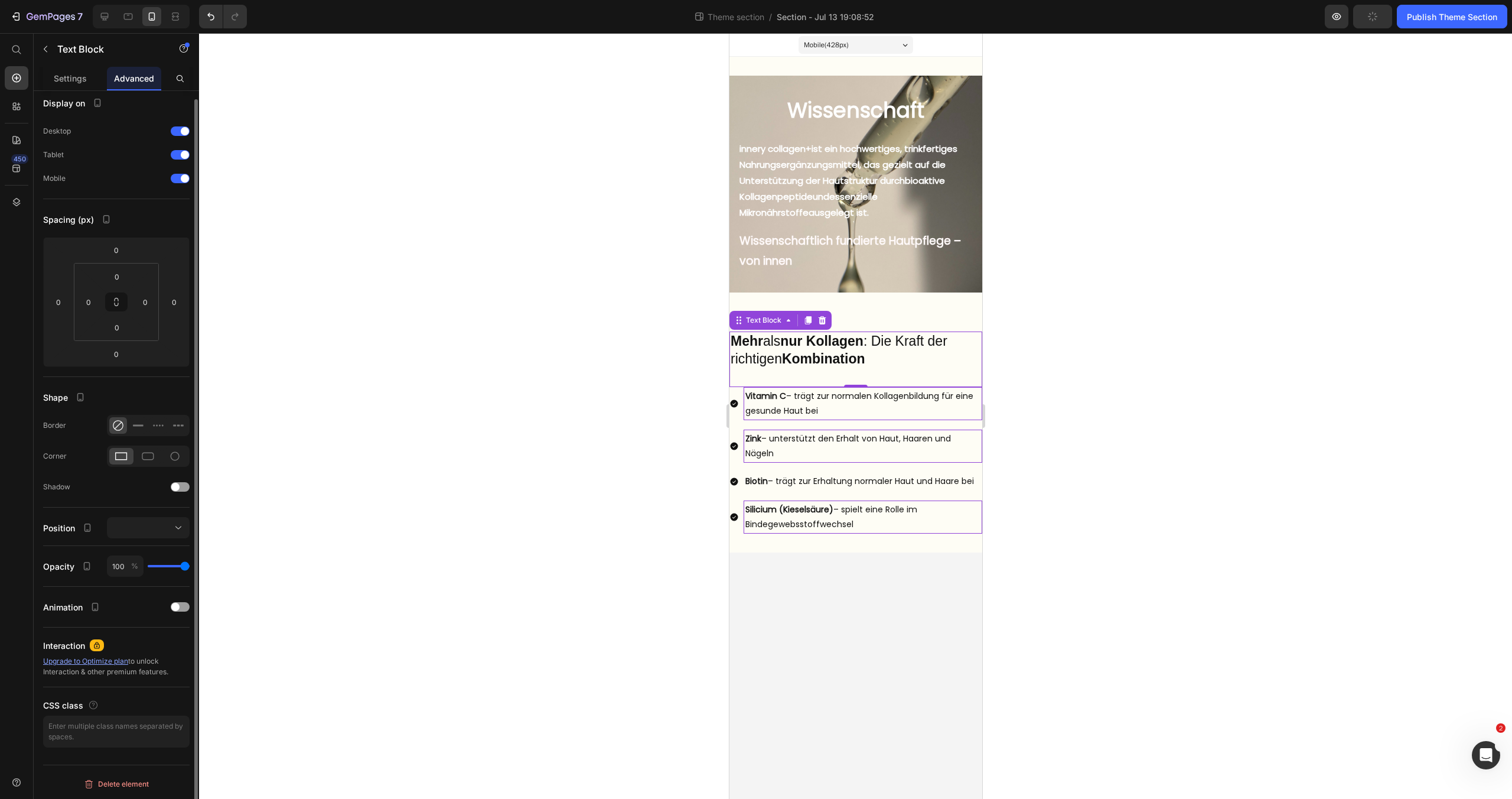 scroll, scrollTop: 0, scrollLeft: 0, axis: both 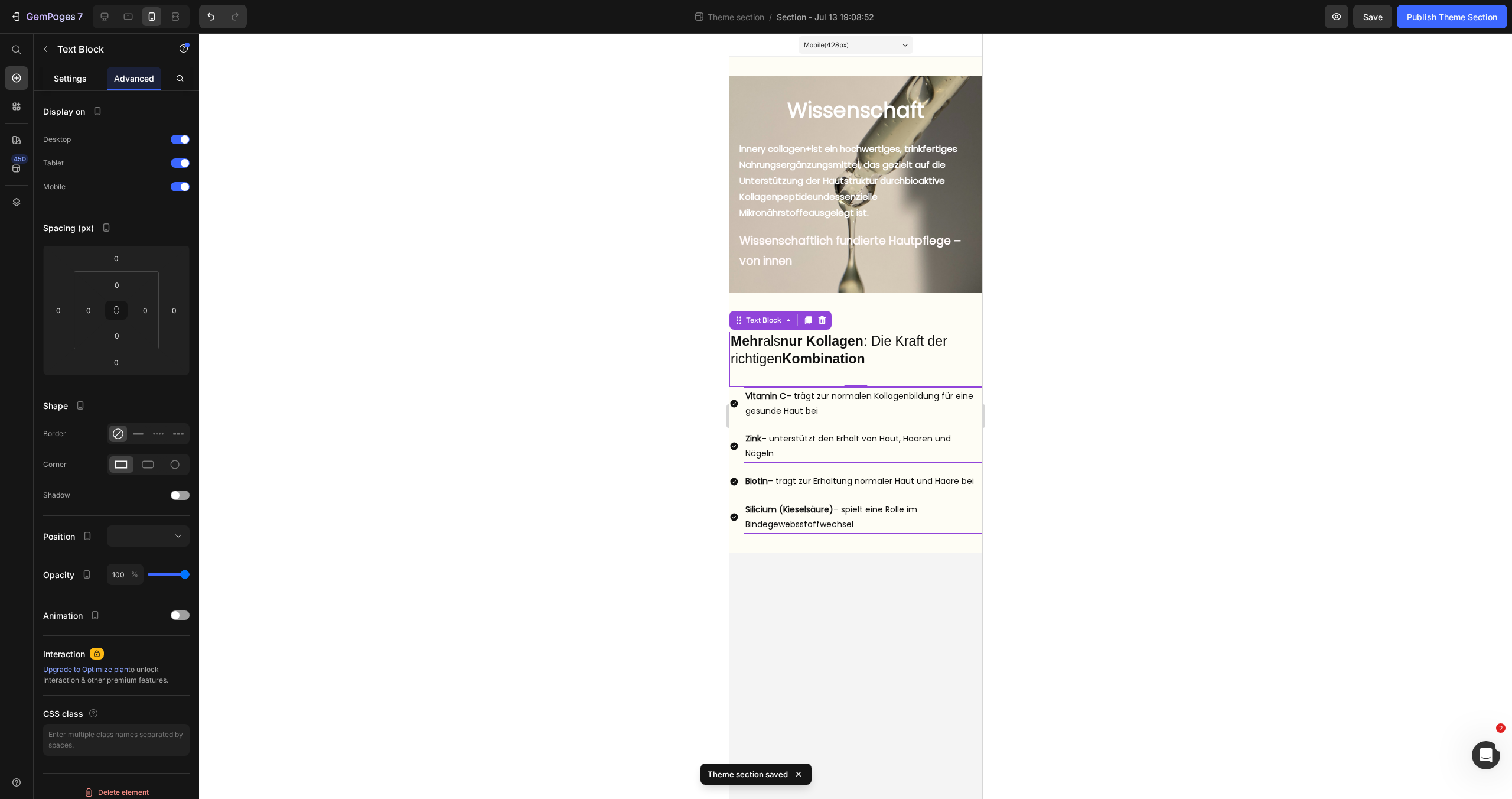 click on "Settings" at bounding box center [70, 78] 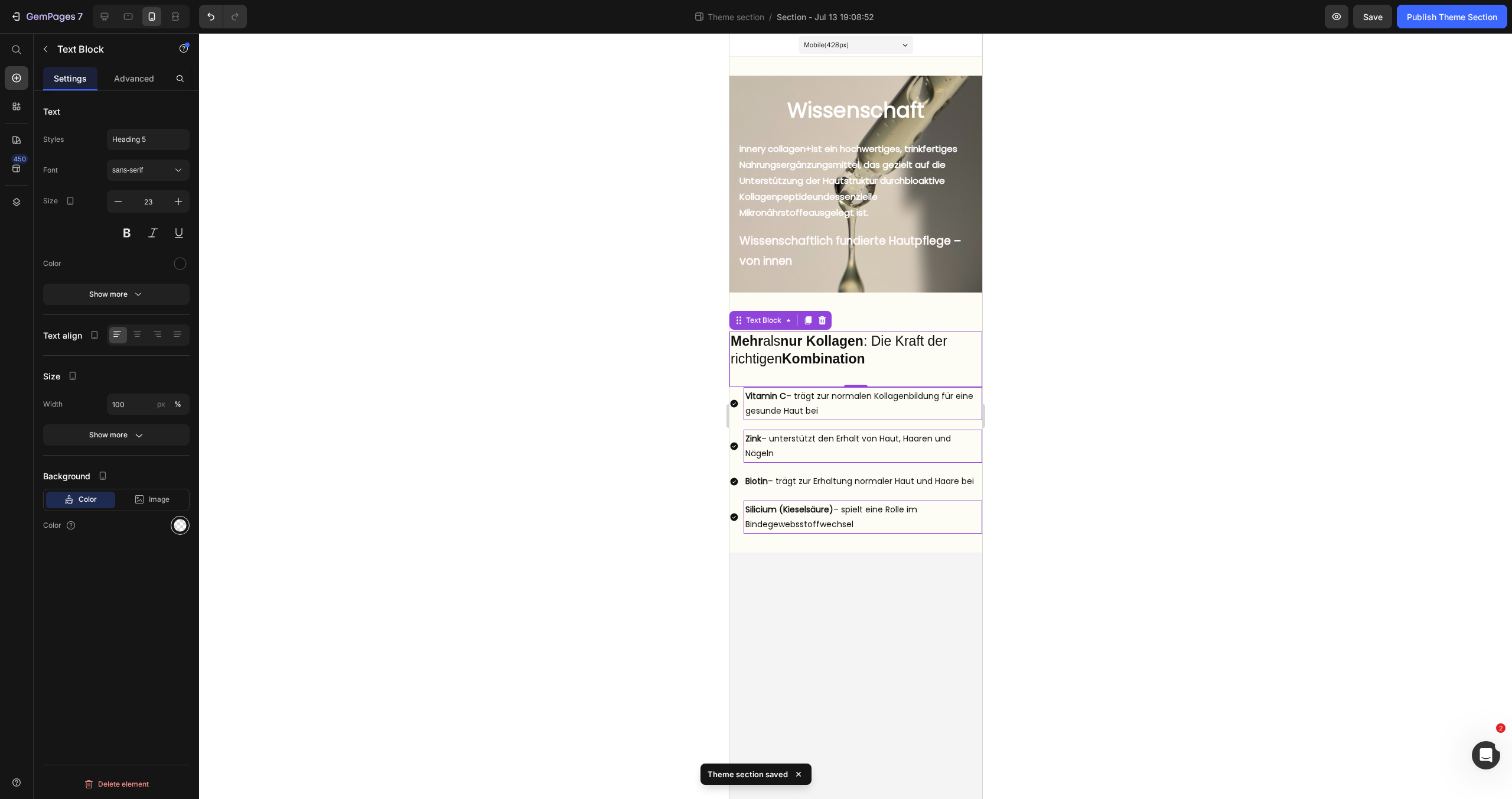 click at bounding box center [180, 525] 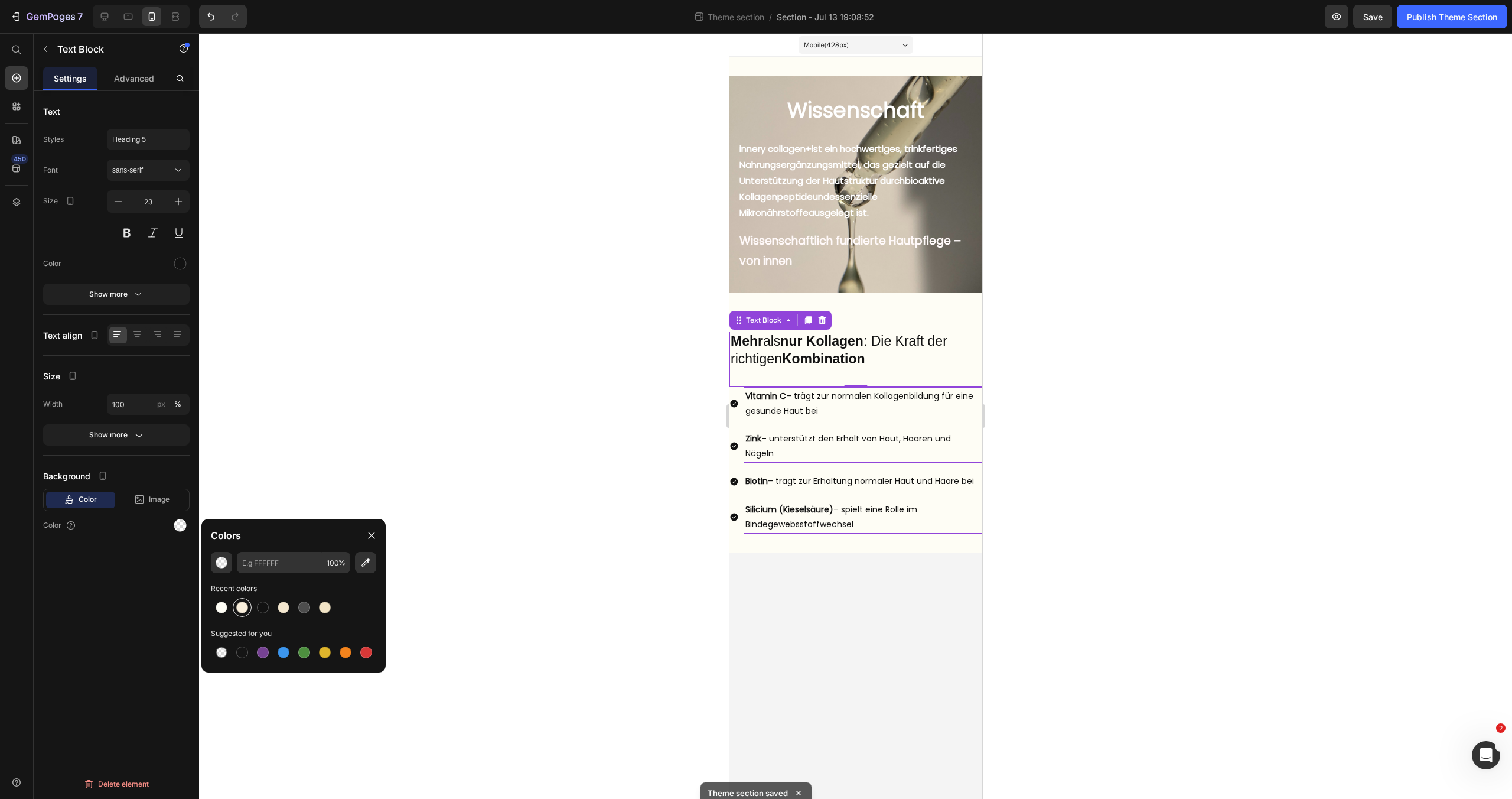 click at bounding box center (242, 608) 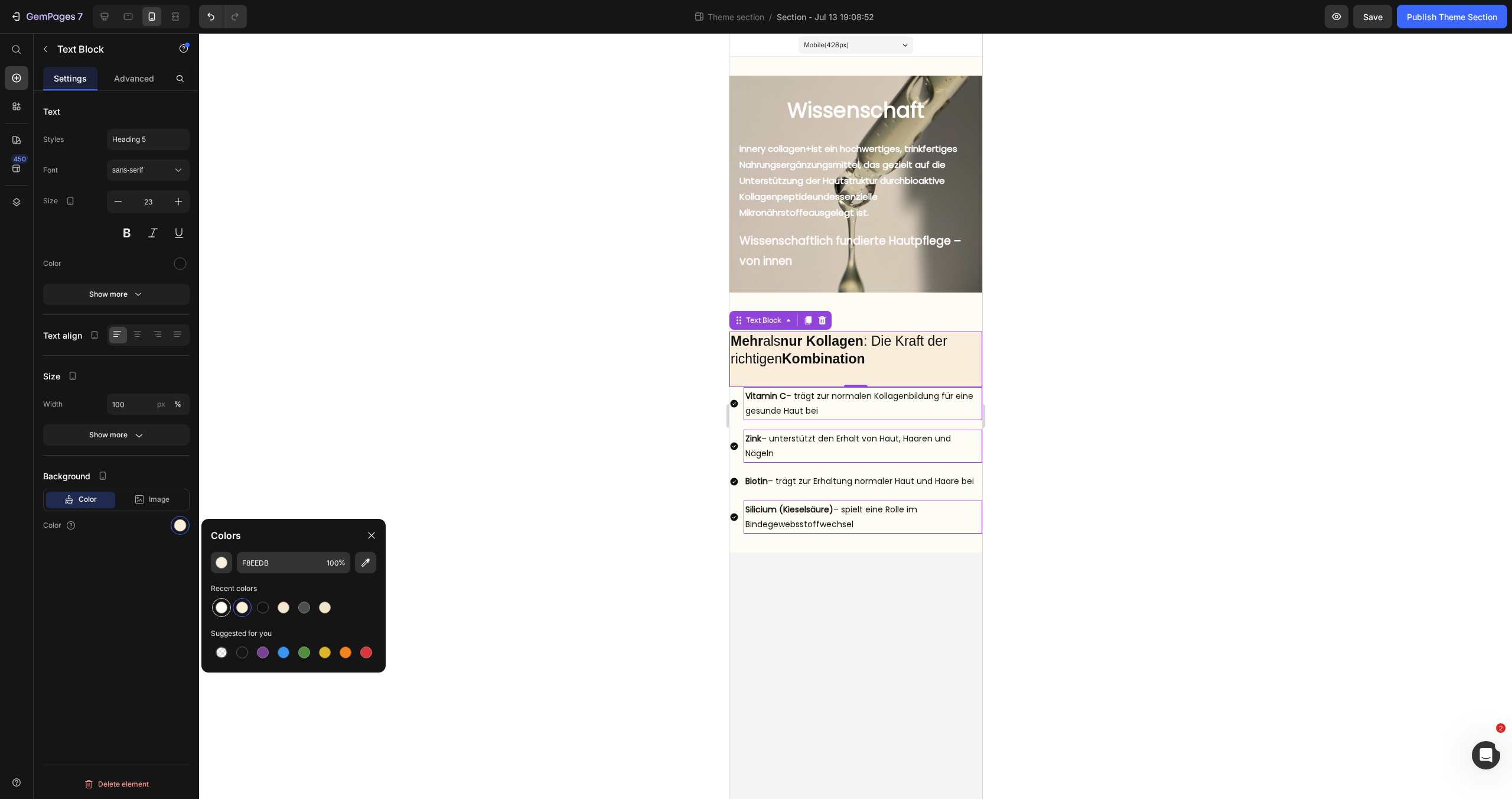 click at bounding box center (221, 608) 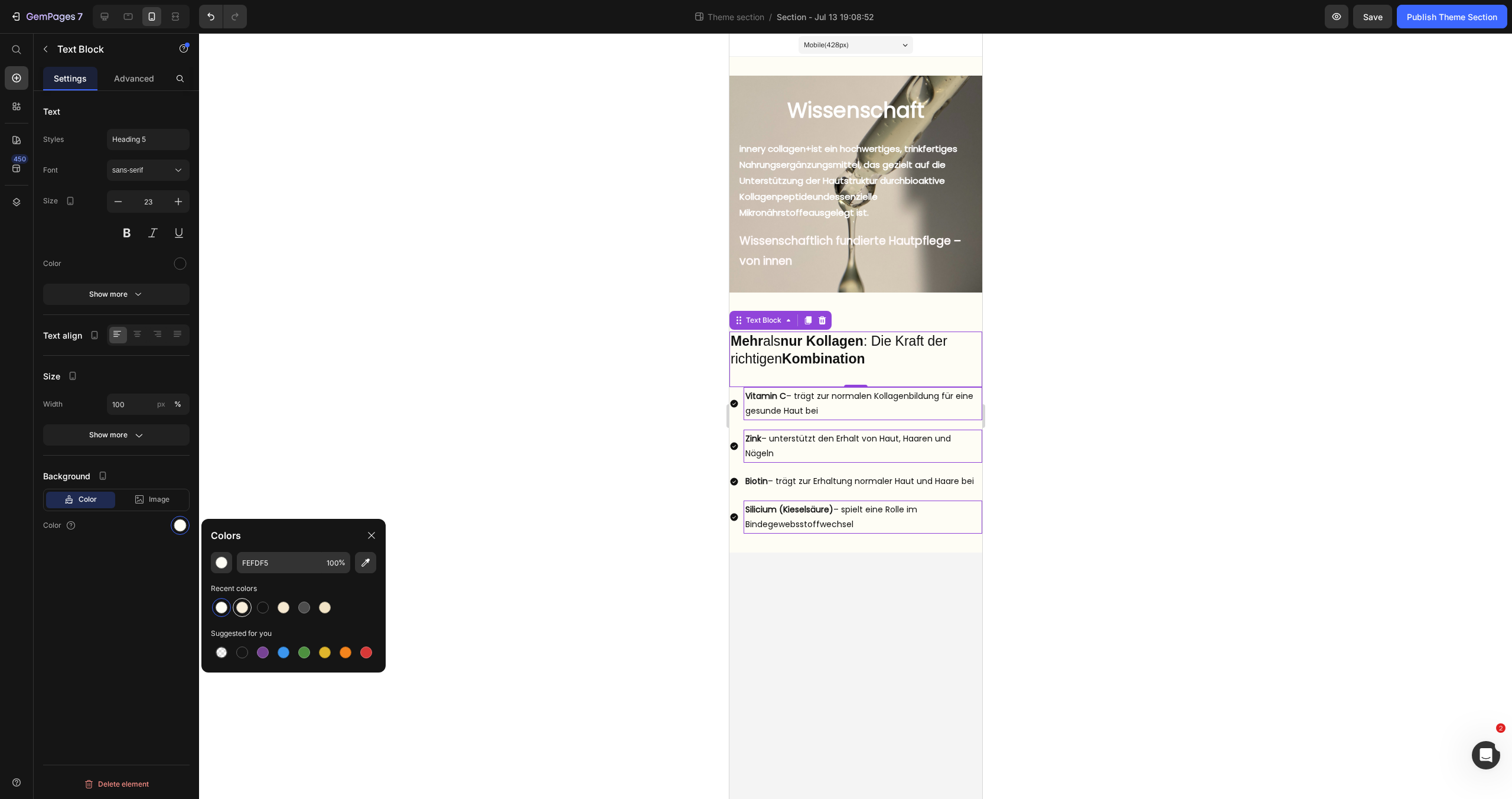 click at bounding box center (242, 608) 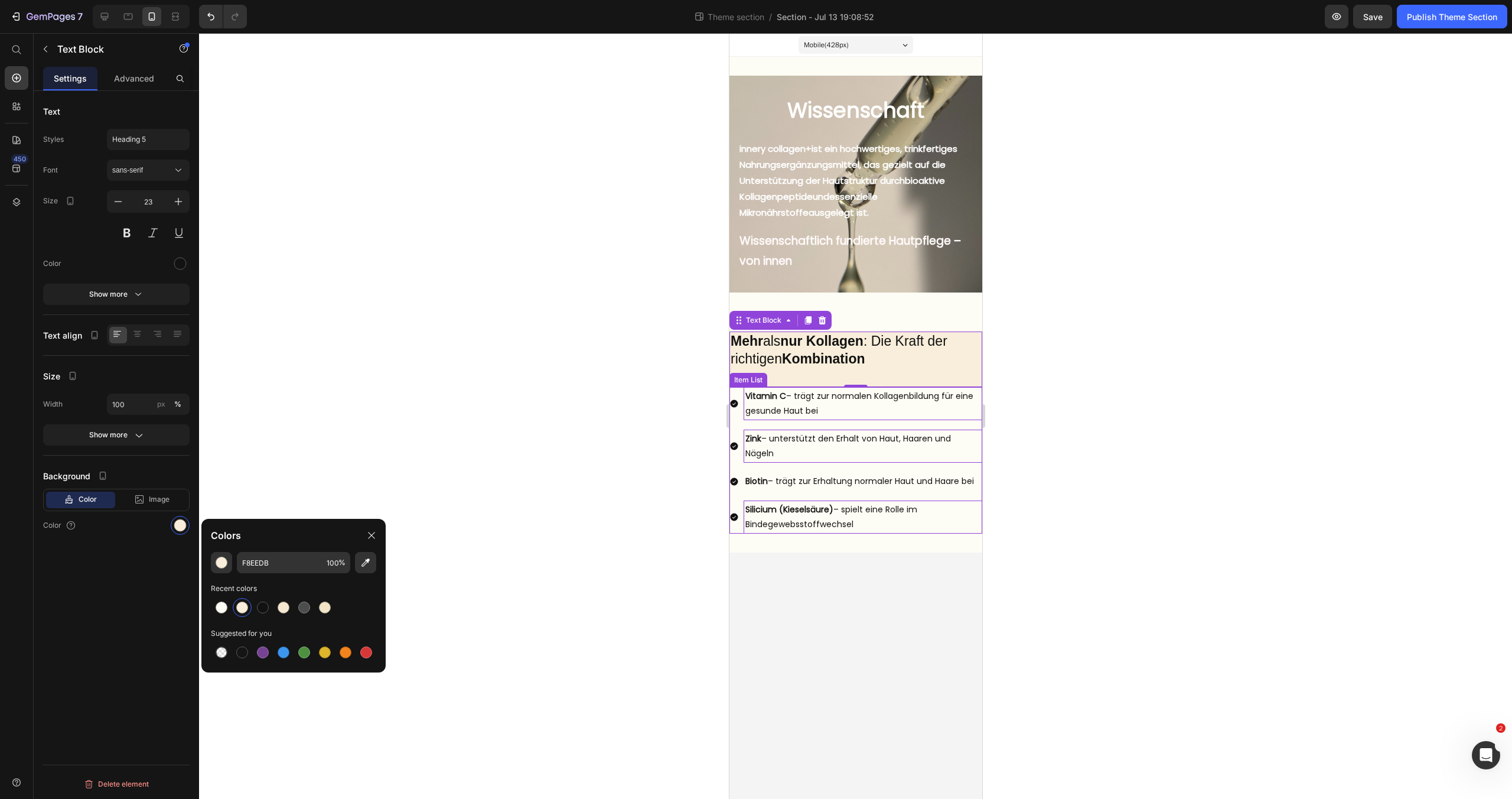 click on "Vitamin C  – trägt zur normalen Kollagenbildung für eine gesunde Haut bei" at bounding box center [862, 404] 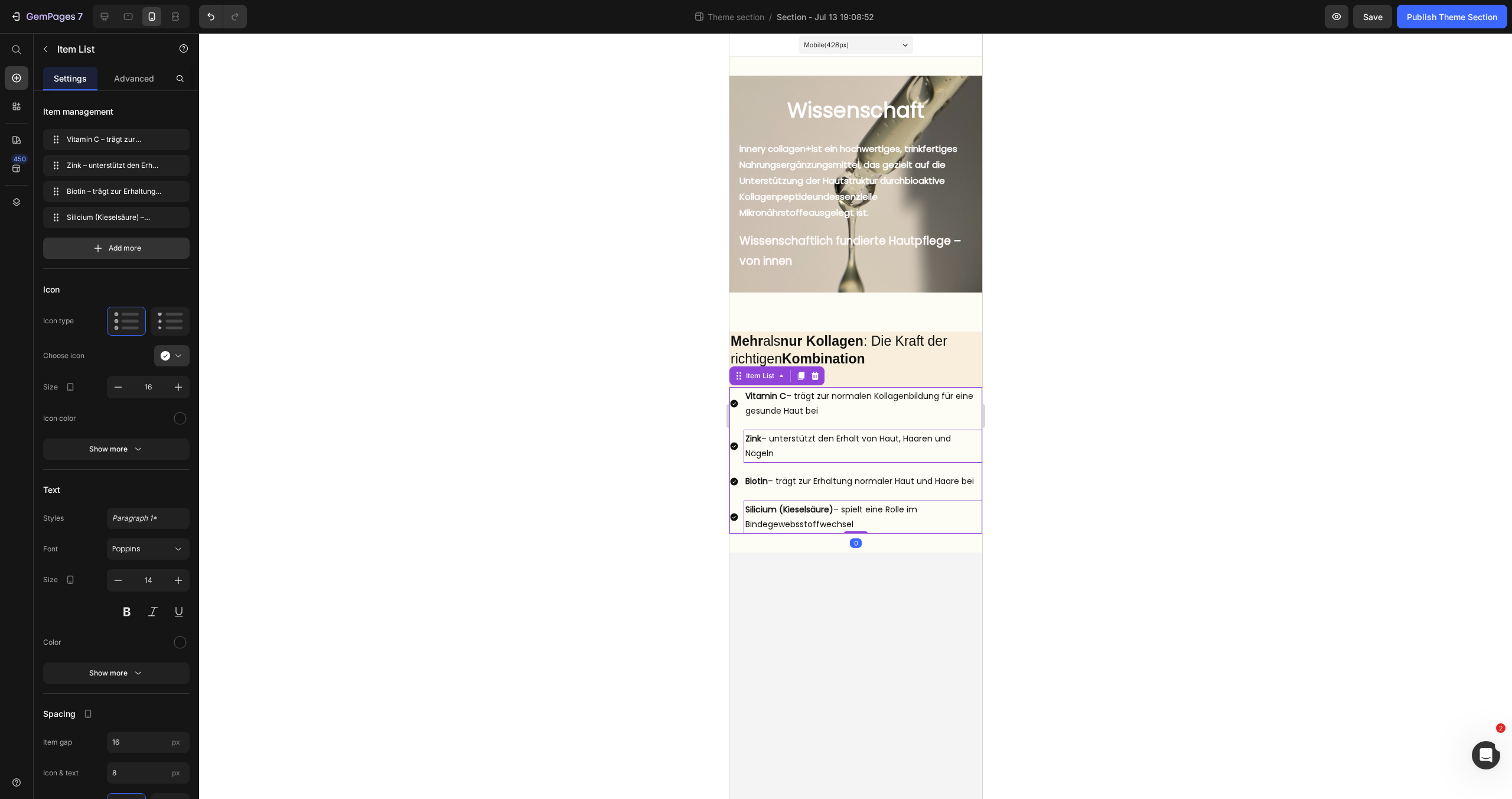 click on "Vitamin C  – trägt zur normalen Kollagenbildung für eine gesunde Haut bei" at bounding box center (855, 404) 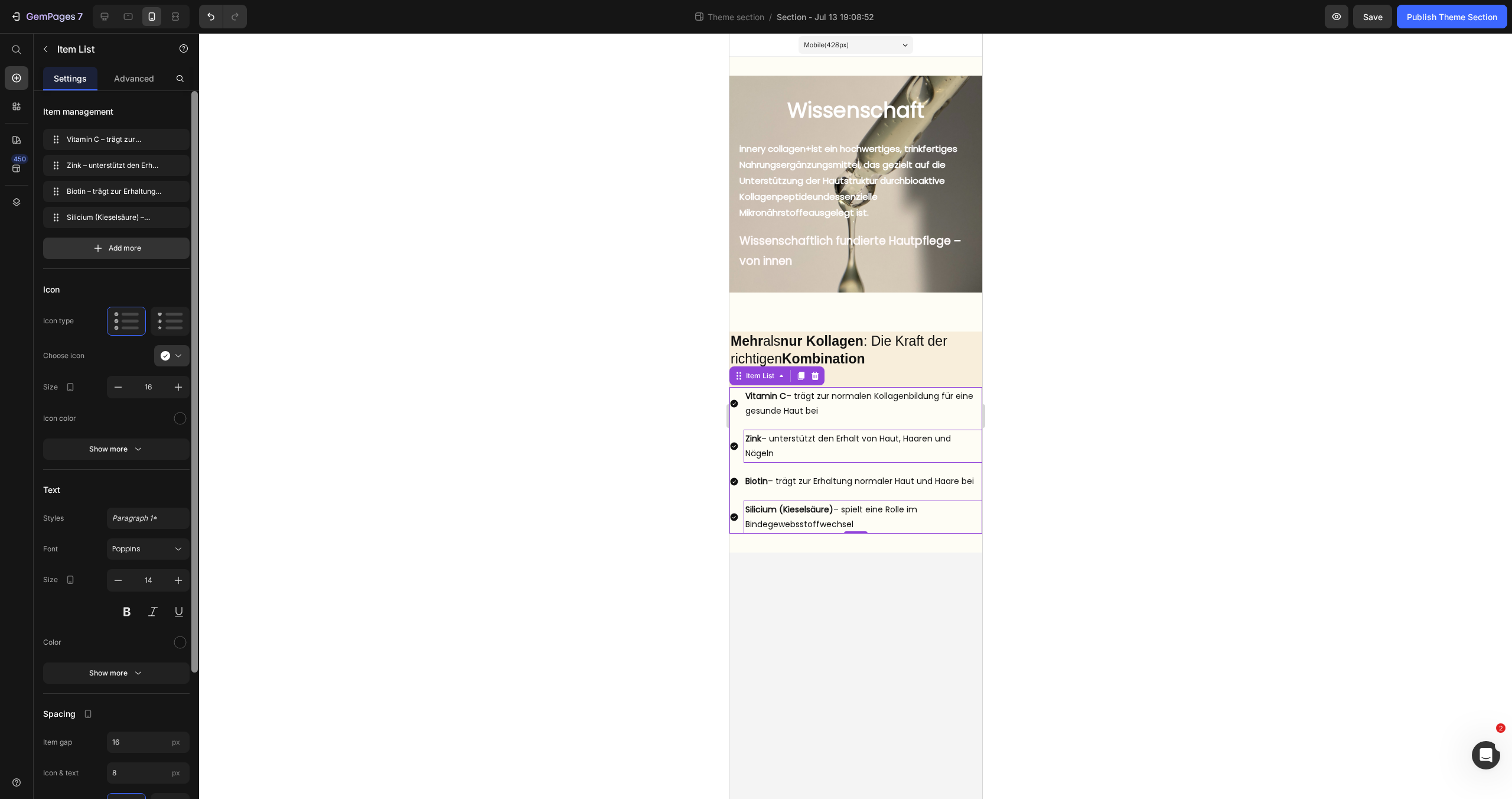 click at bounding box center [194, 462] 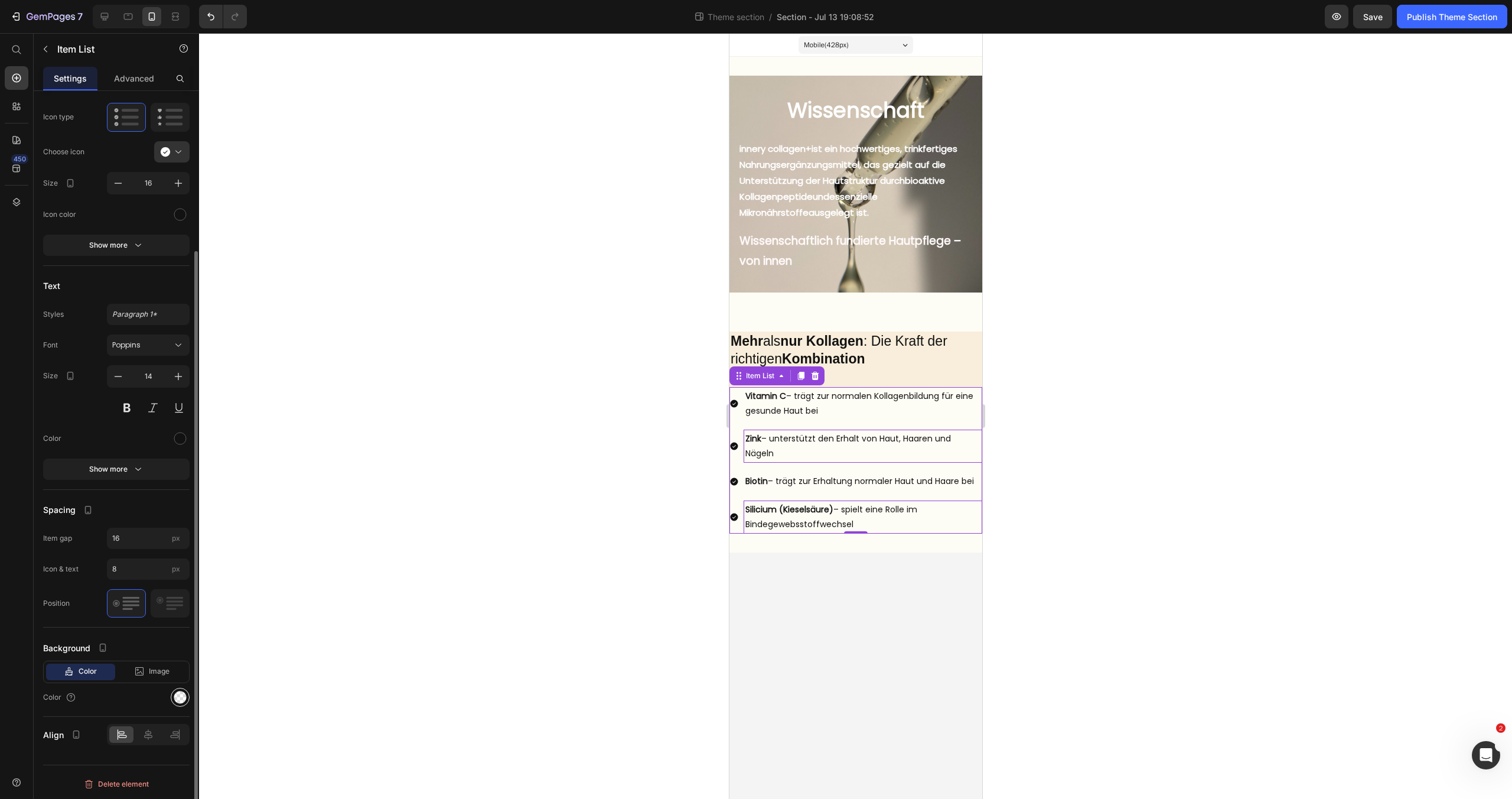 click at bounding box center [180, 697] 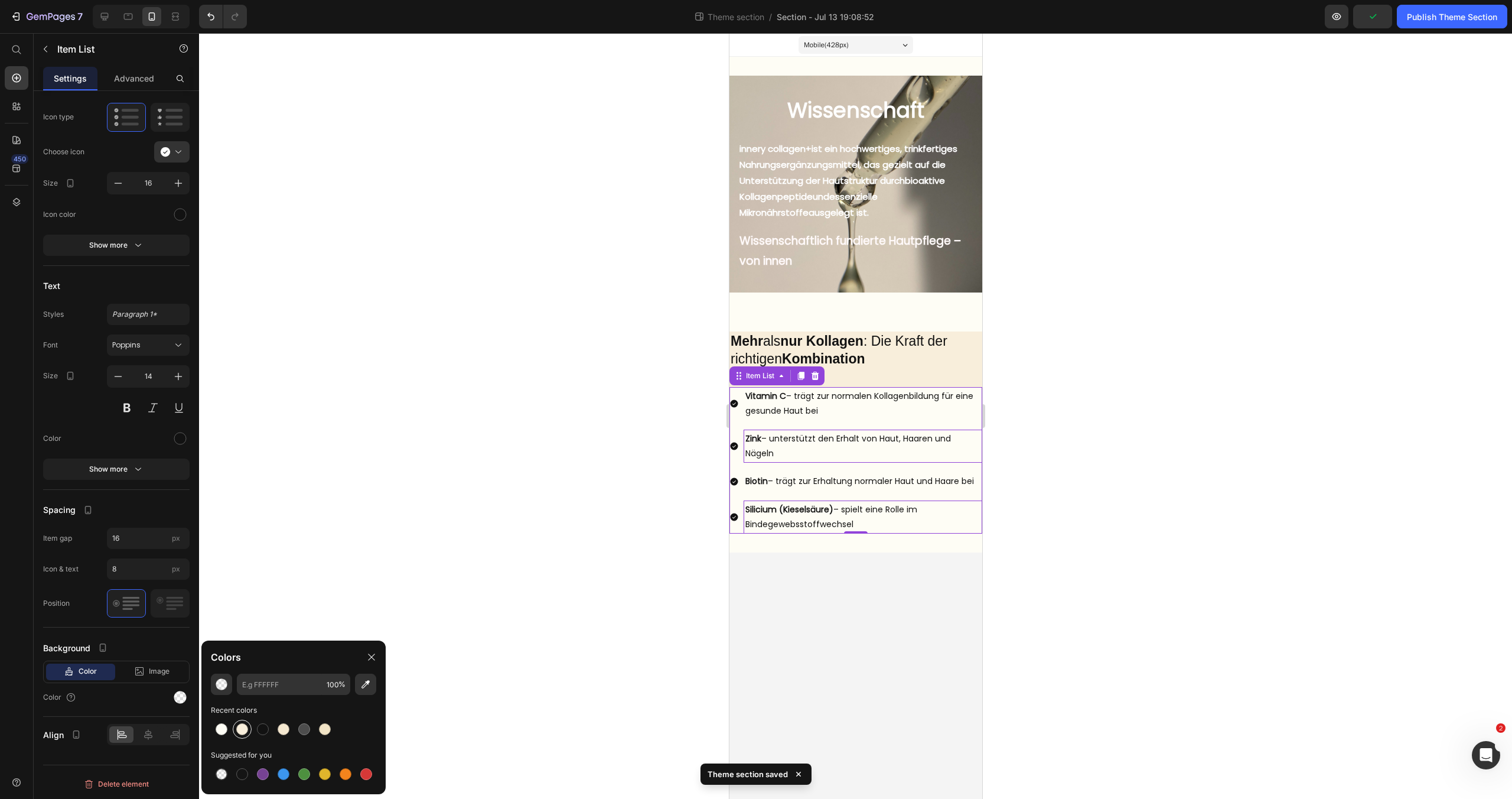 click at bounding box center [242, 729] 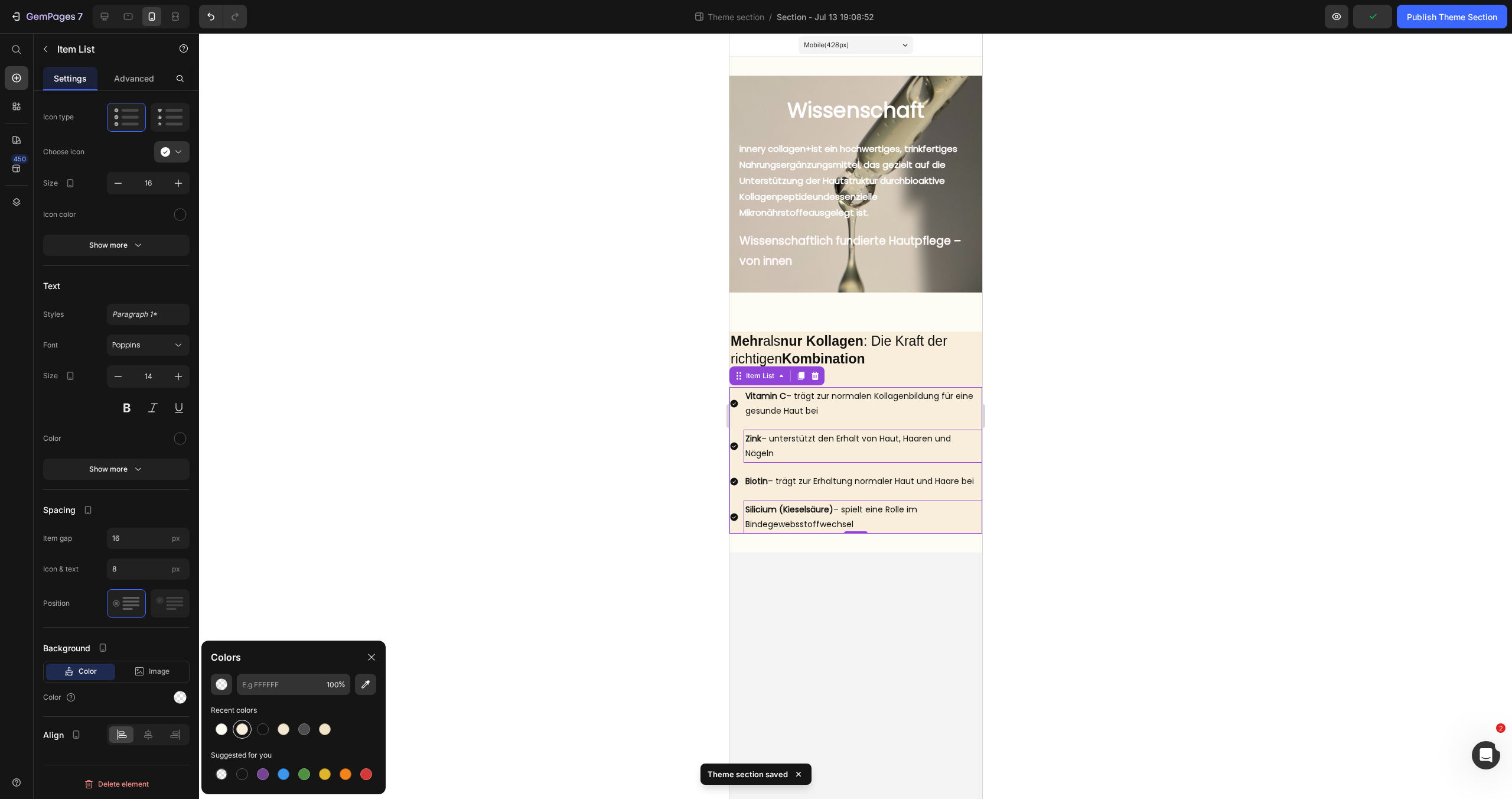 type on "F8EEDB" 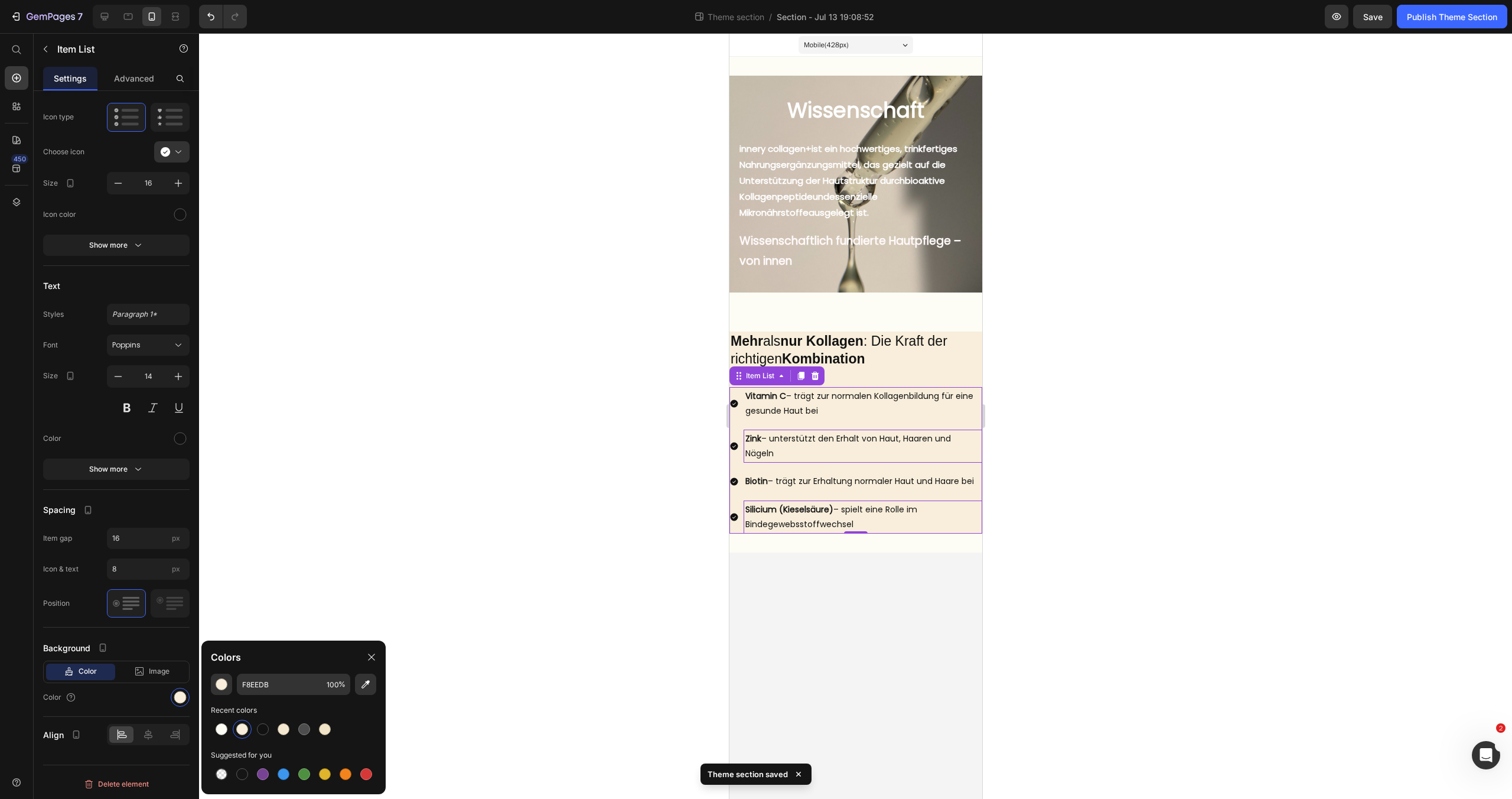 click 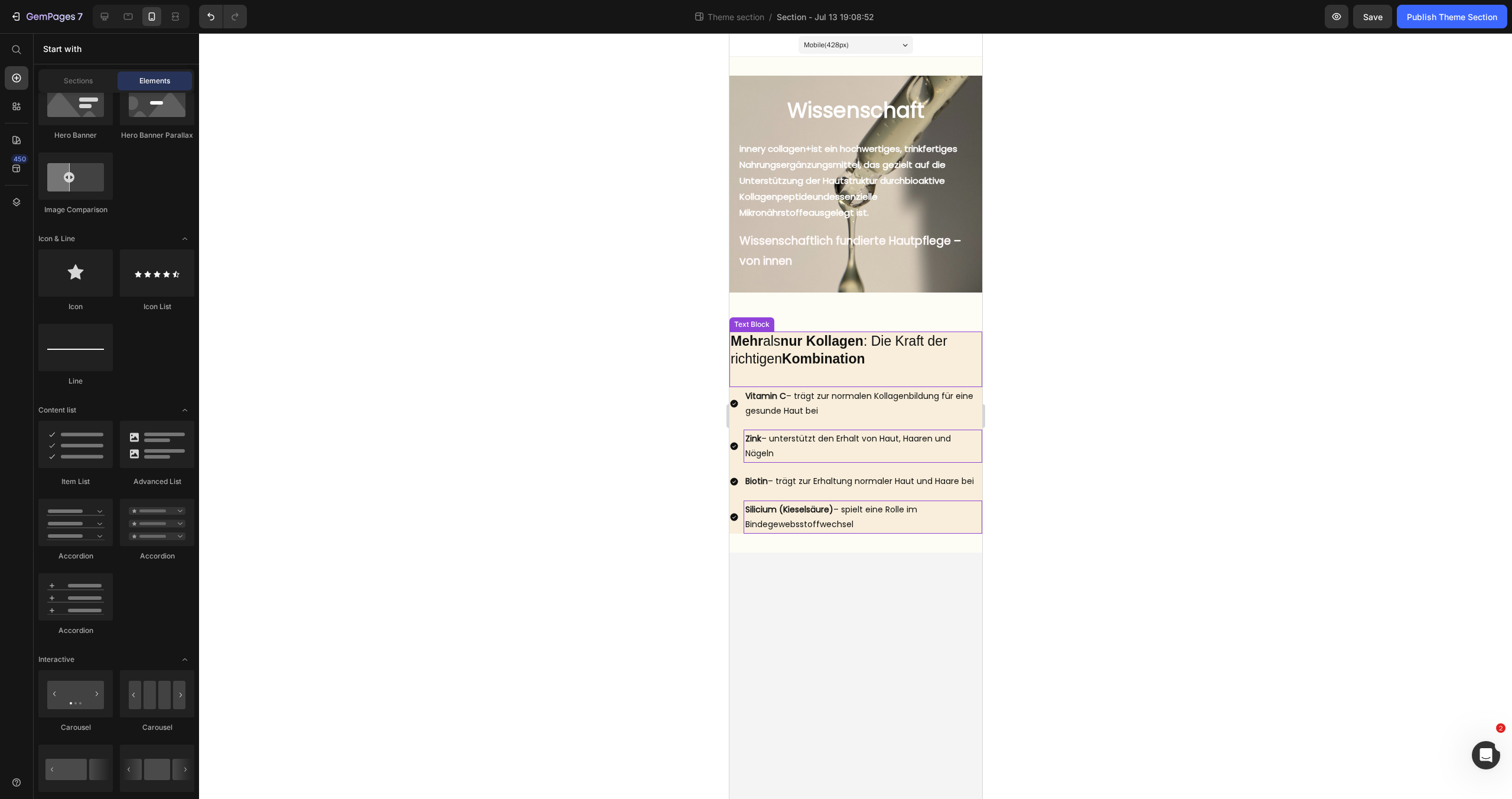 click on "Mehr  als  nur Kollagen : Die Kraft der richtigen  Kombination" at bounding box center (855, 359) 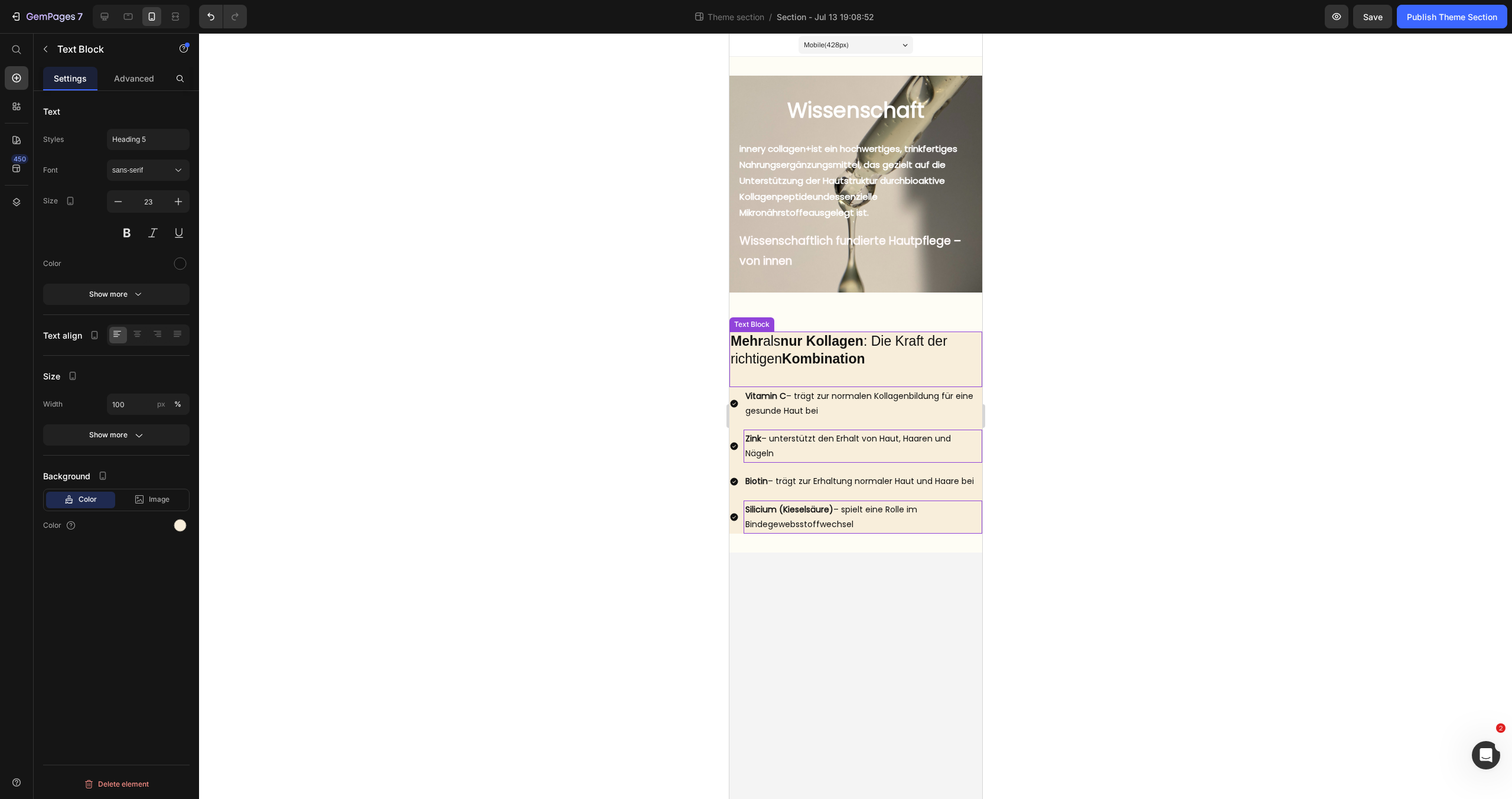 scroll, scrollTop: 0, scrollLeft: 0, axis: both 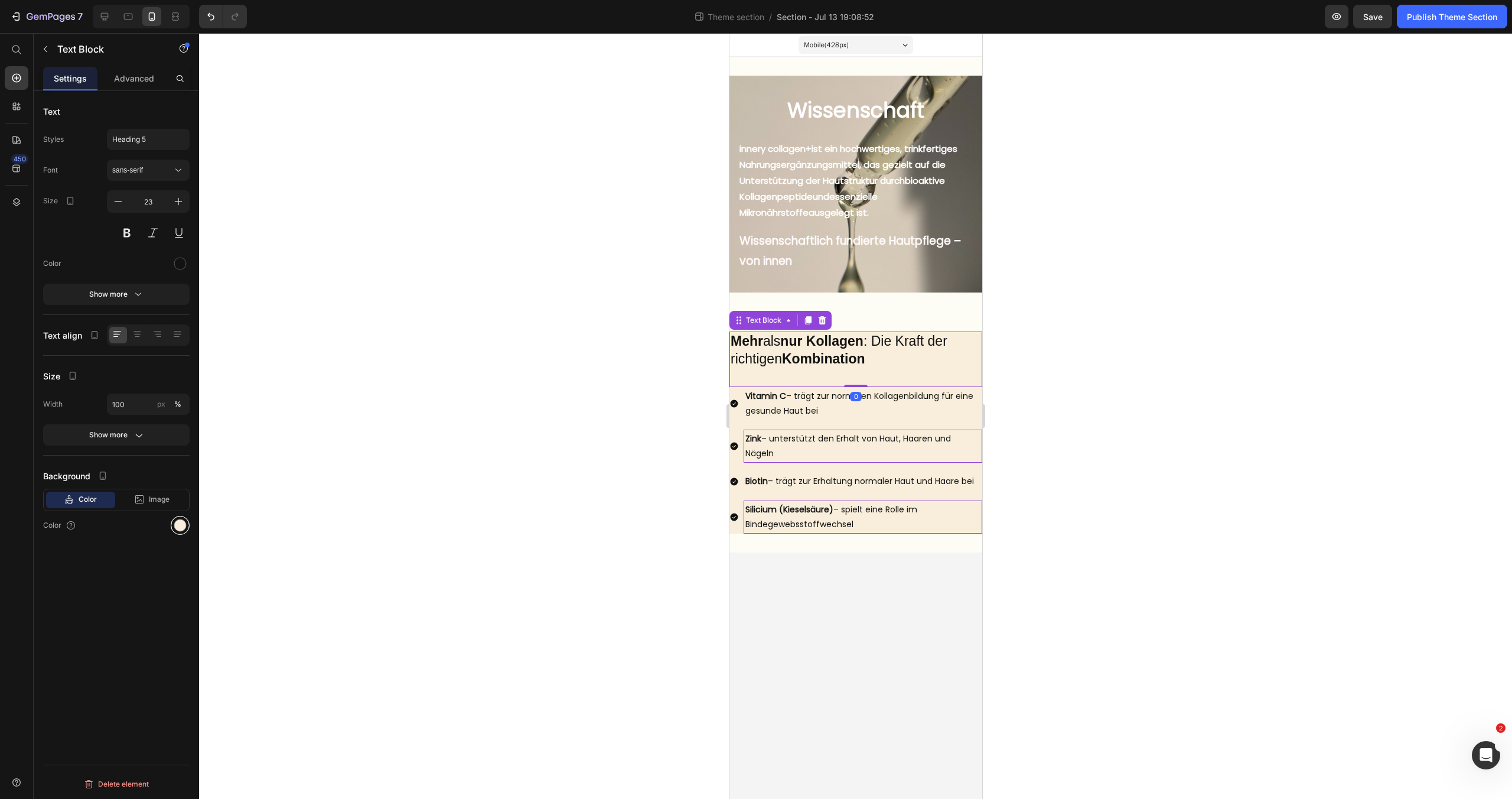 click at bounding box center [180, 525] 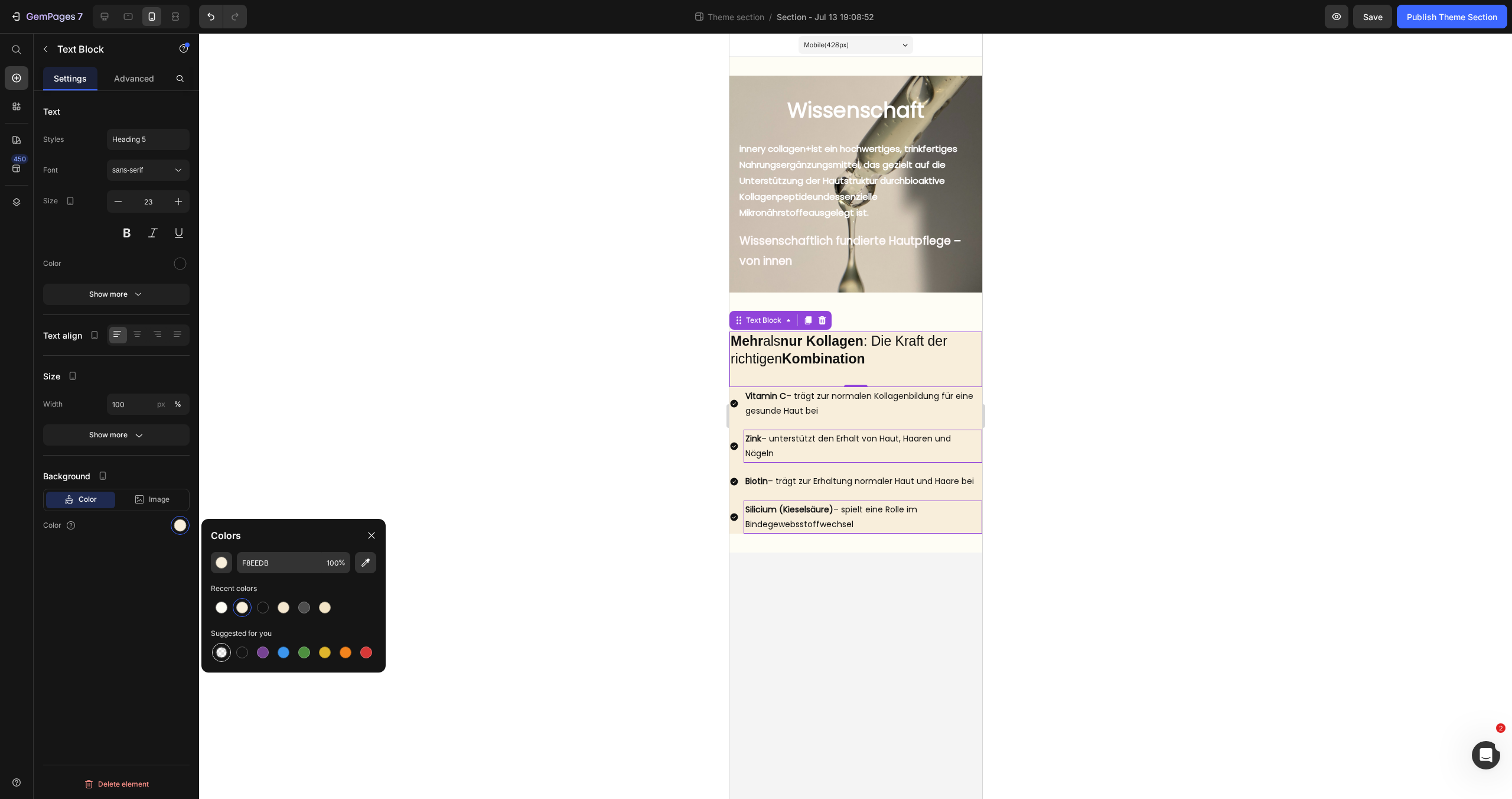 click at bounding box center [221, 652] 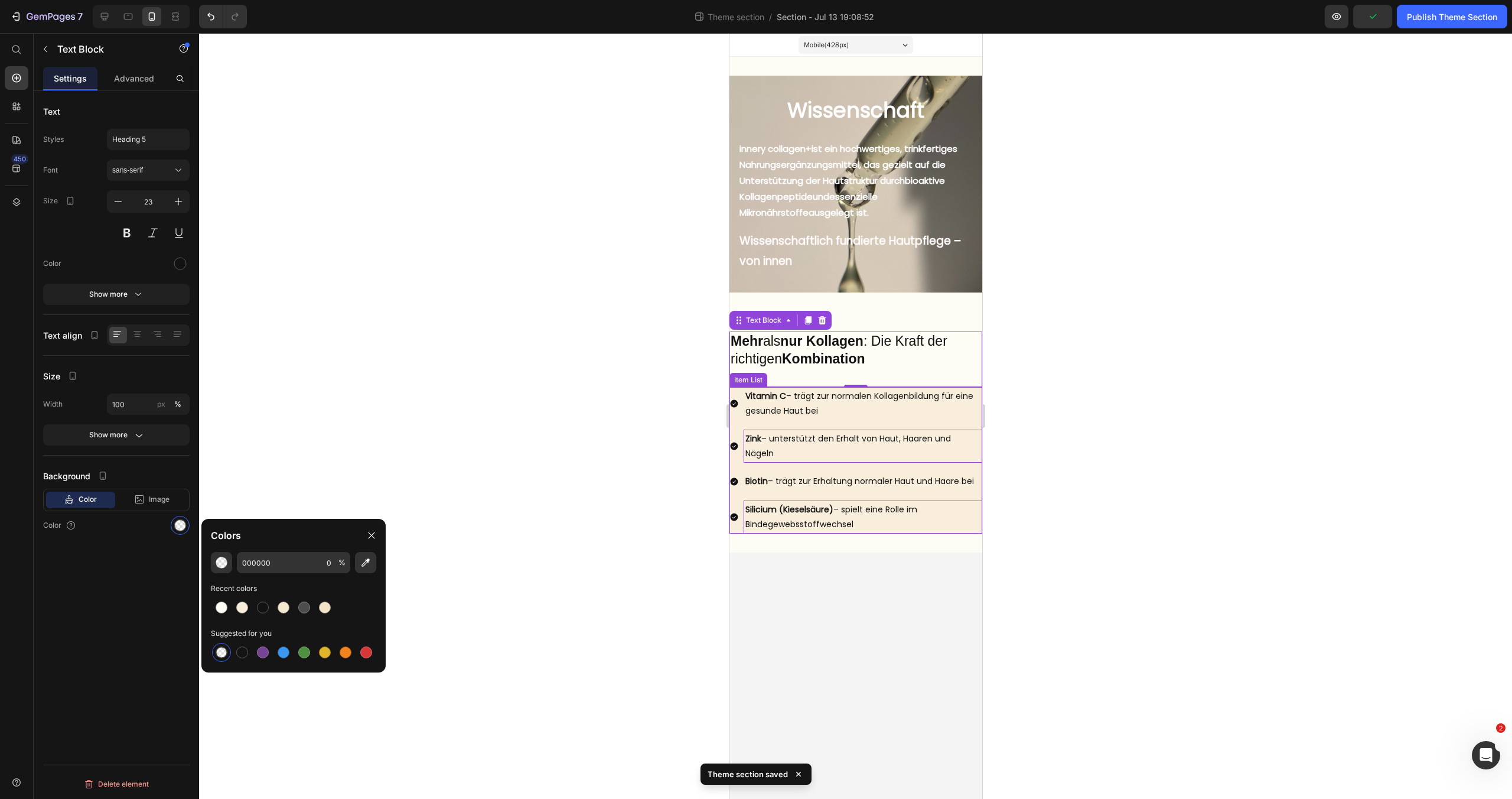 click on "Silicium (Kieselsäure) – spielt eine Rolle im Bindegewebsstoffwechsel" at bounding box center (862, 517) 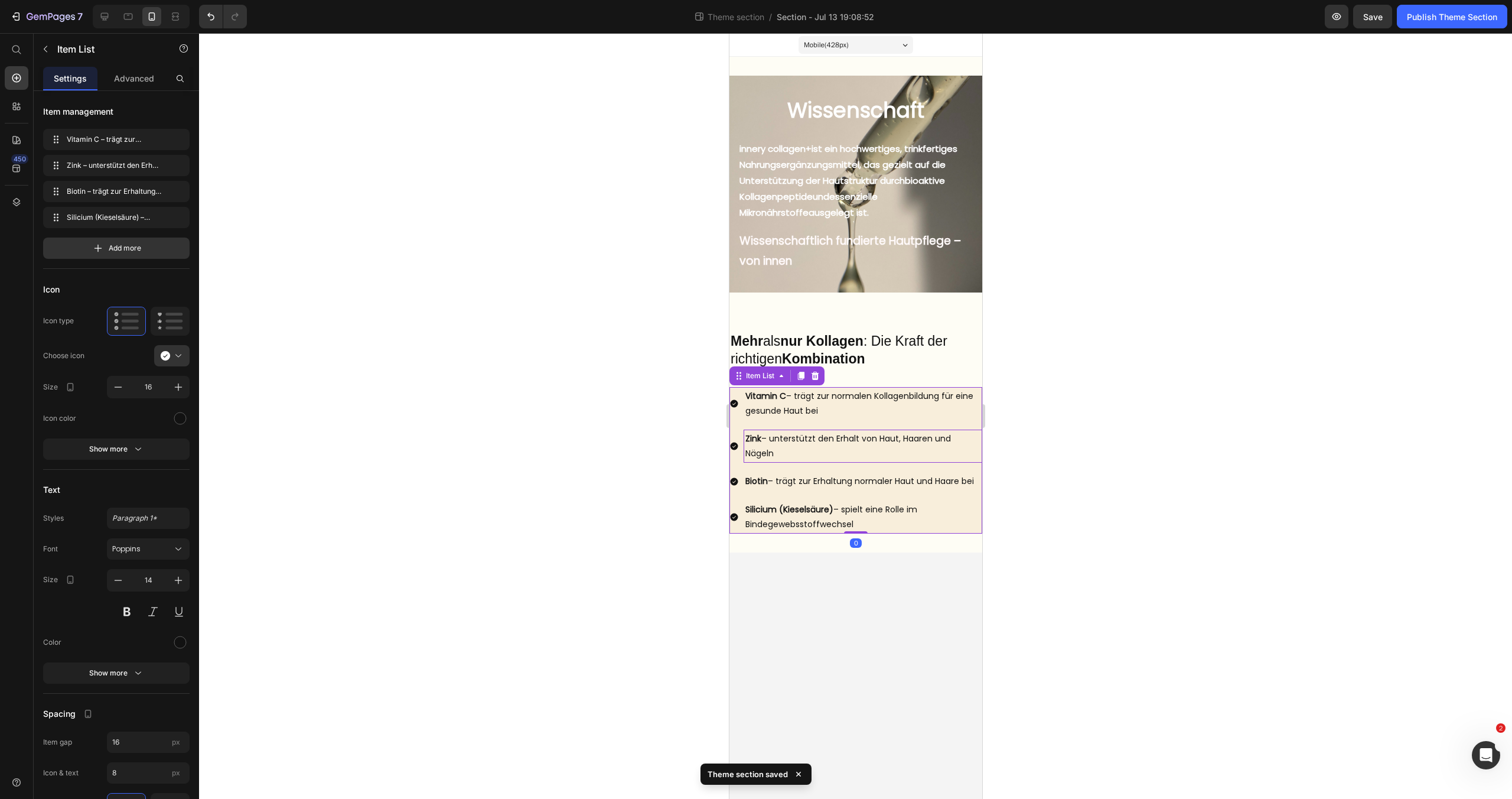 drag, startPoint x: 736, startPoint y: 394, endPoint x: 1454, endPoint y: 426, distance: 718.7127 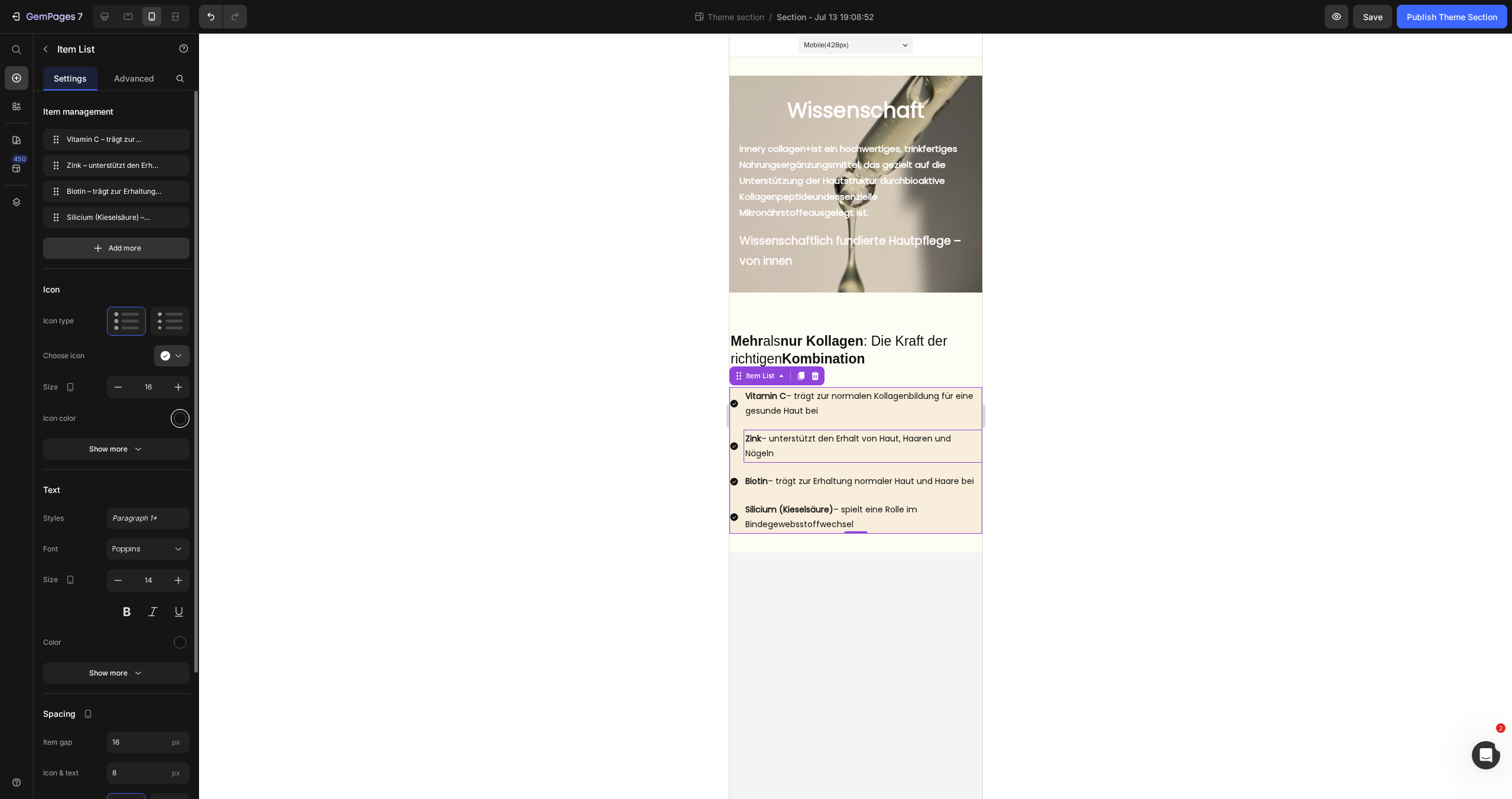 click at bounding box center [180, 418] 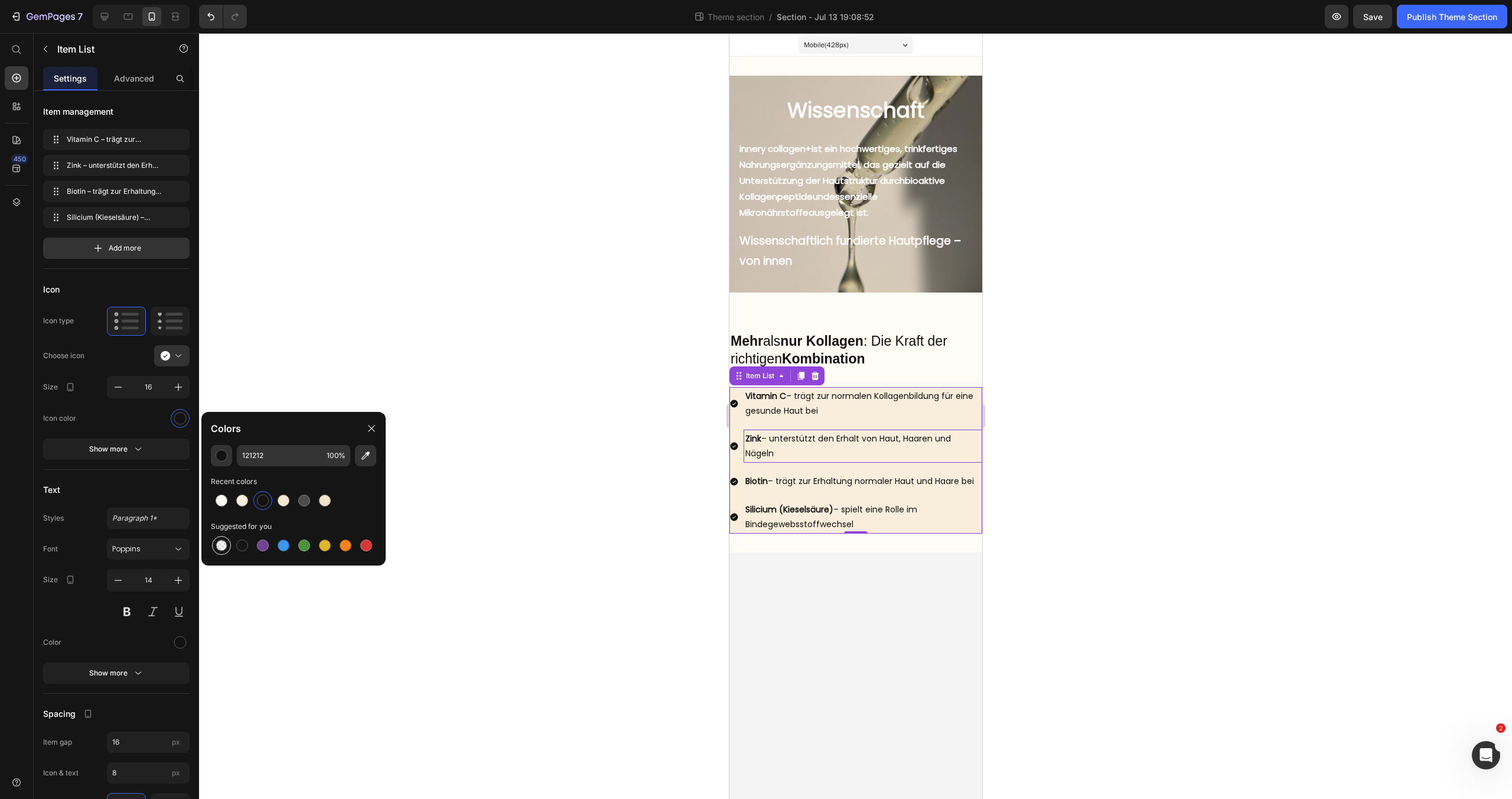 click at bounding box center (221, 545) 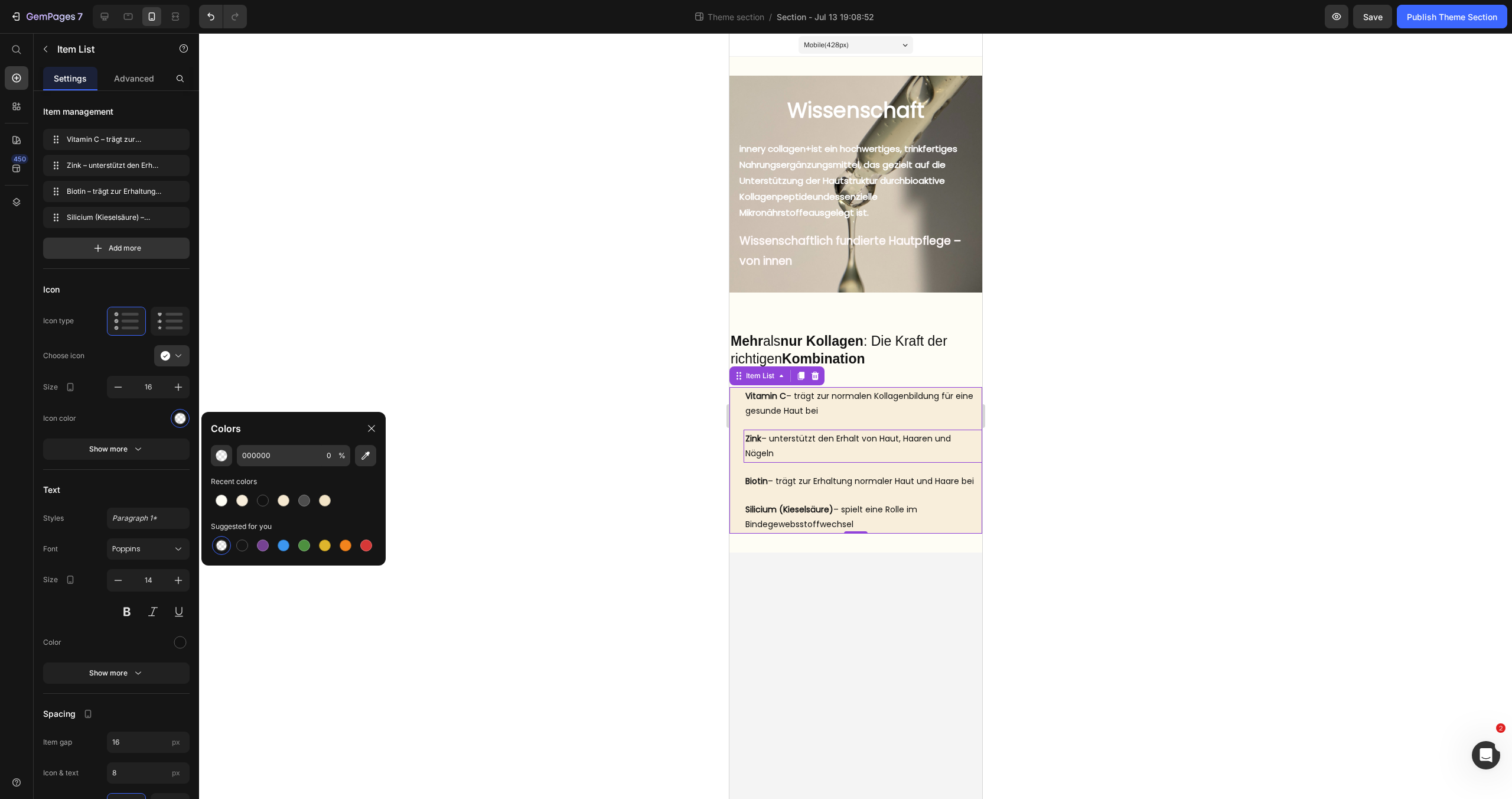 click at bounding box center [221, 545] 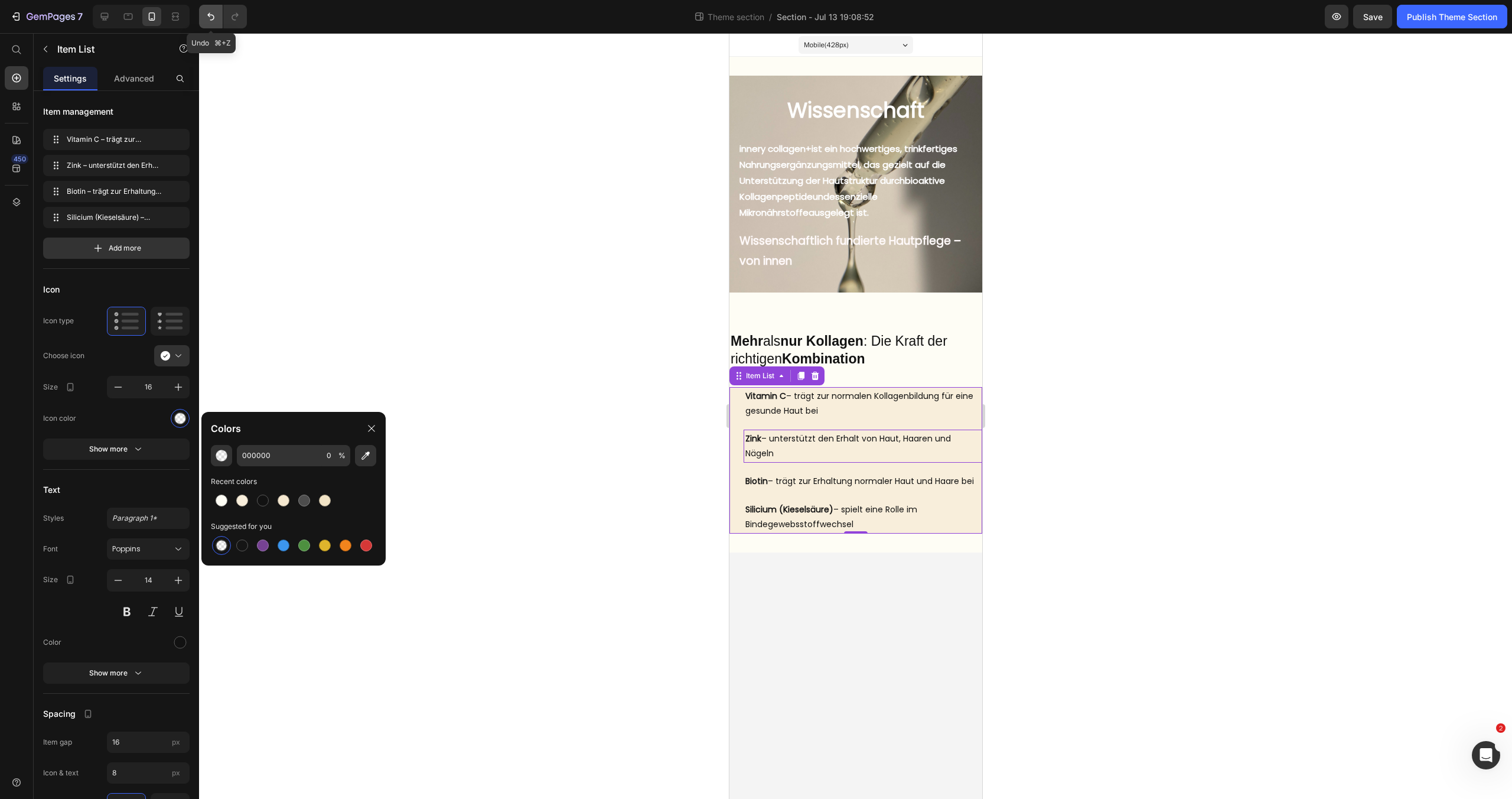 click 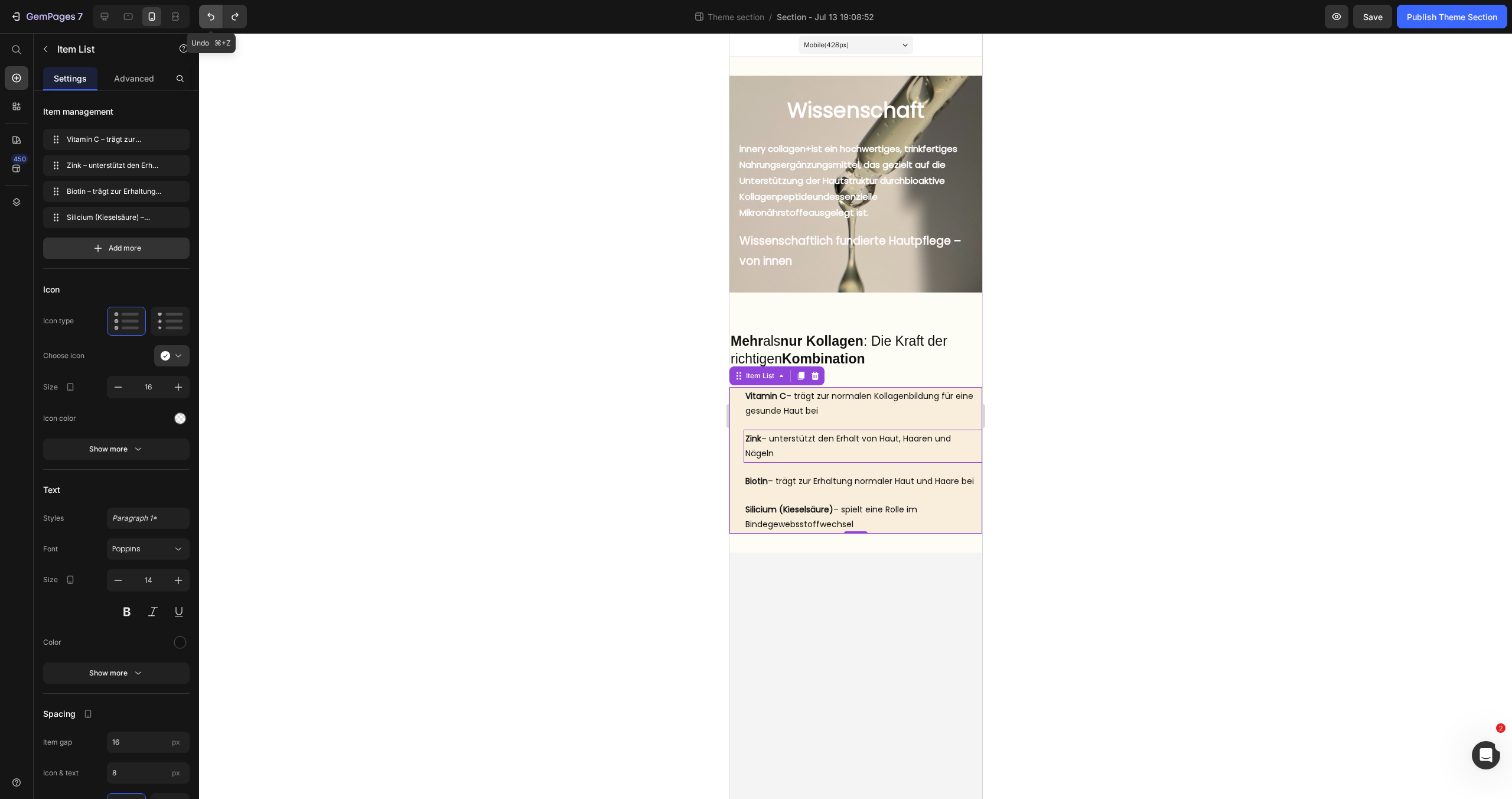 click 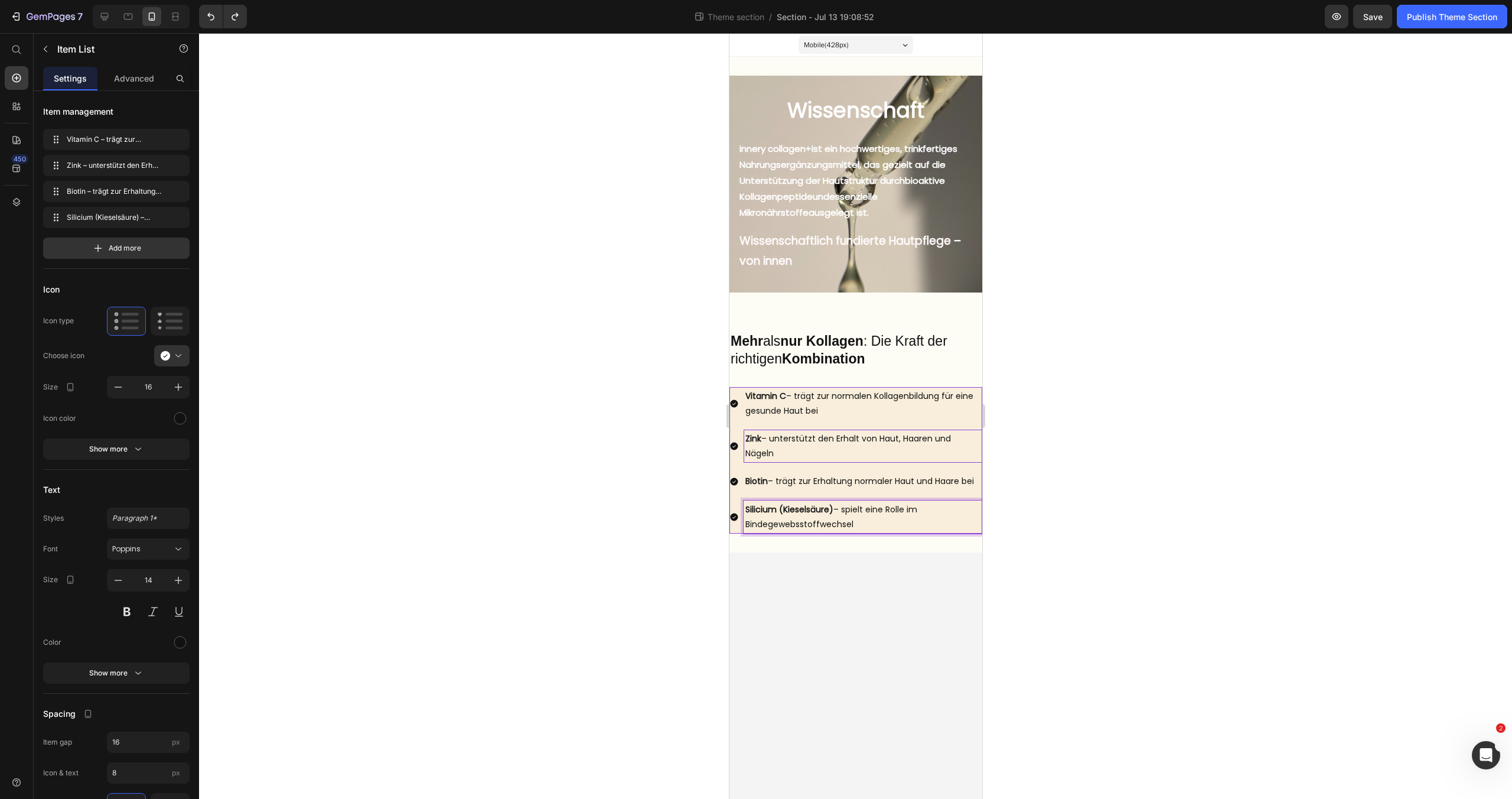 click on "Vitamin C  – trägt zur normalen Kollagenbildung für eine gesunde Haut bei" at bounding box center [855, 404] 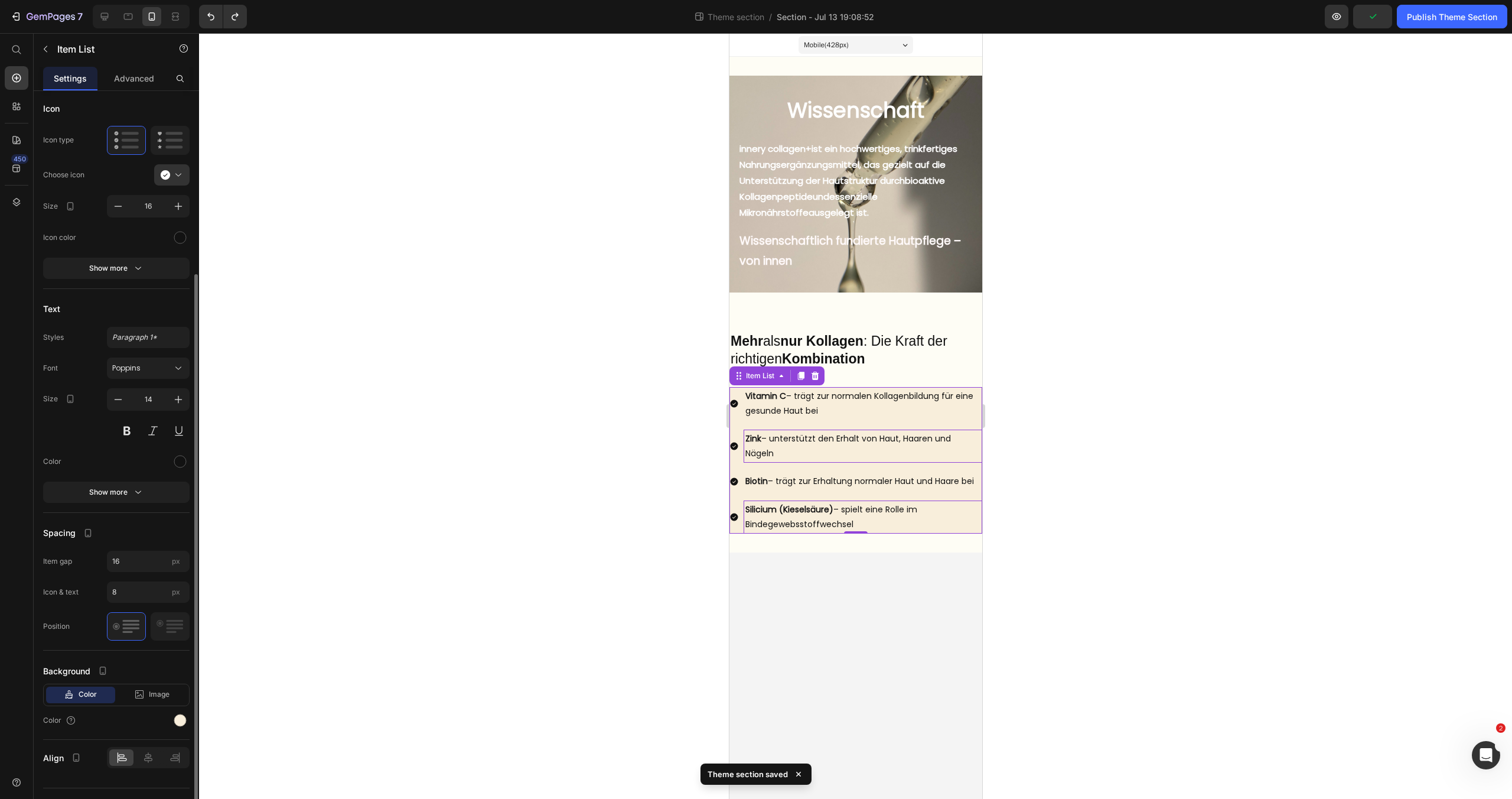 scroll, scrollTop: 204, scrollLeft: 0, axis: vertical 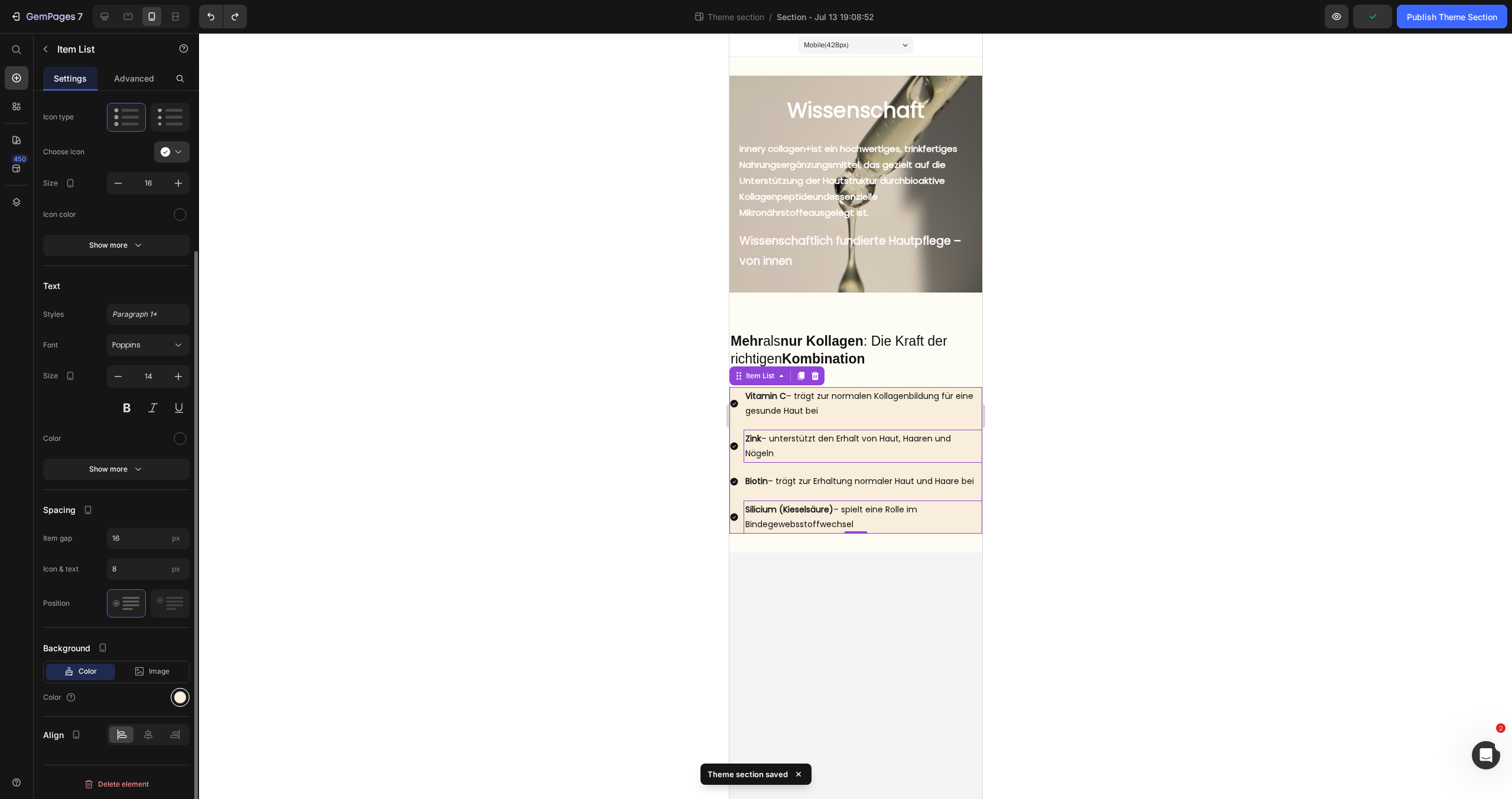 click at bounding box center [180, 697] 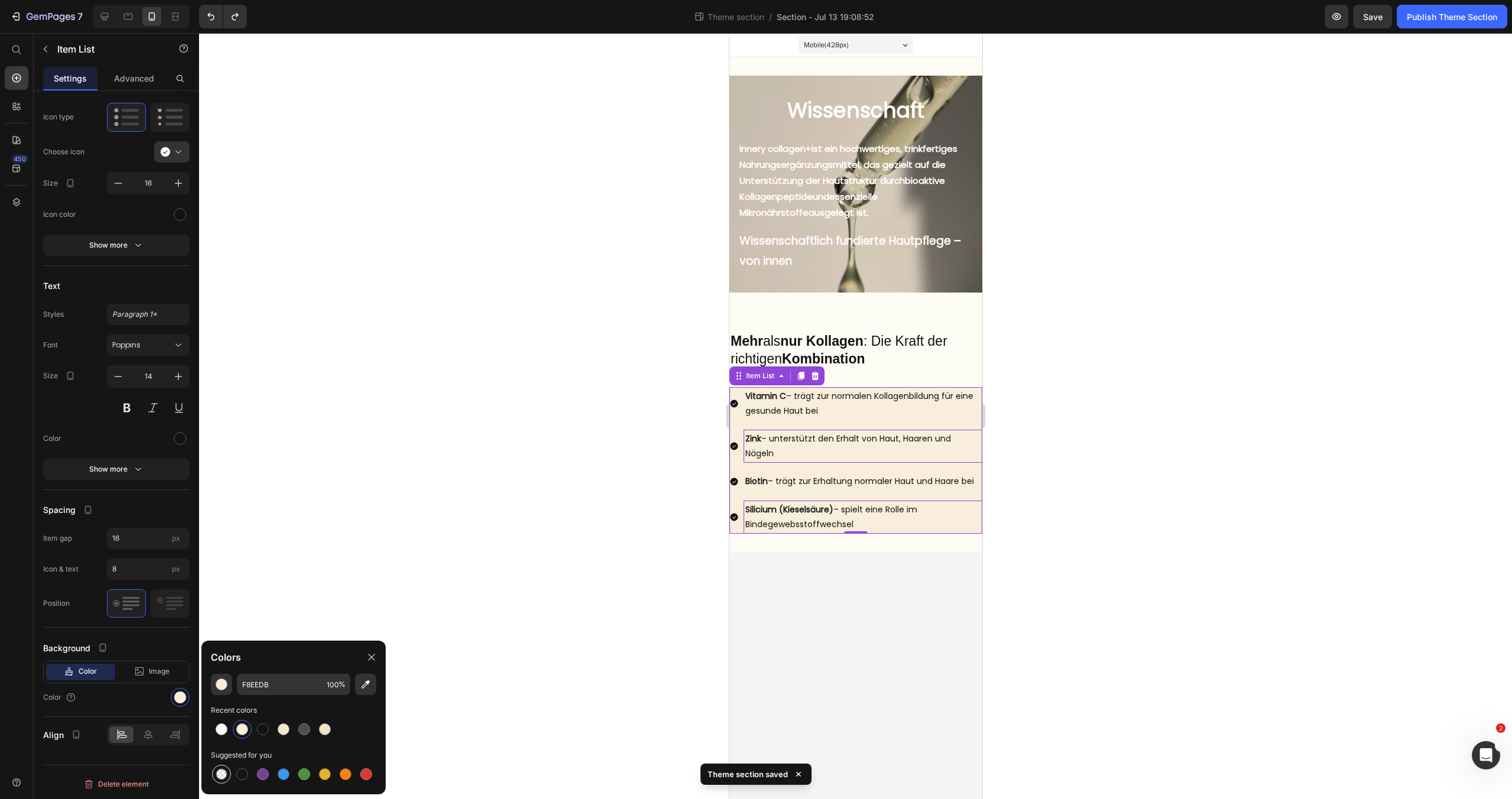 click at bounding box center (221, 774) 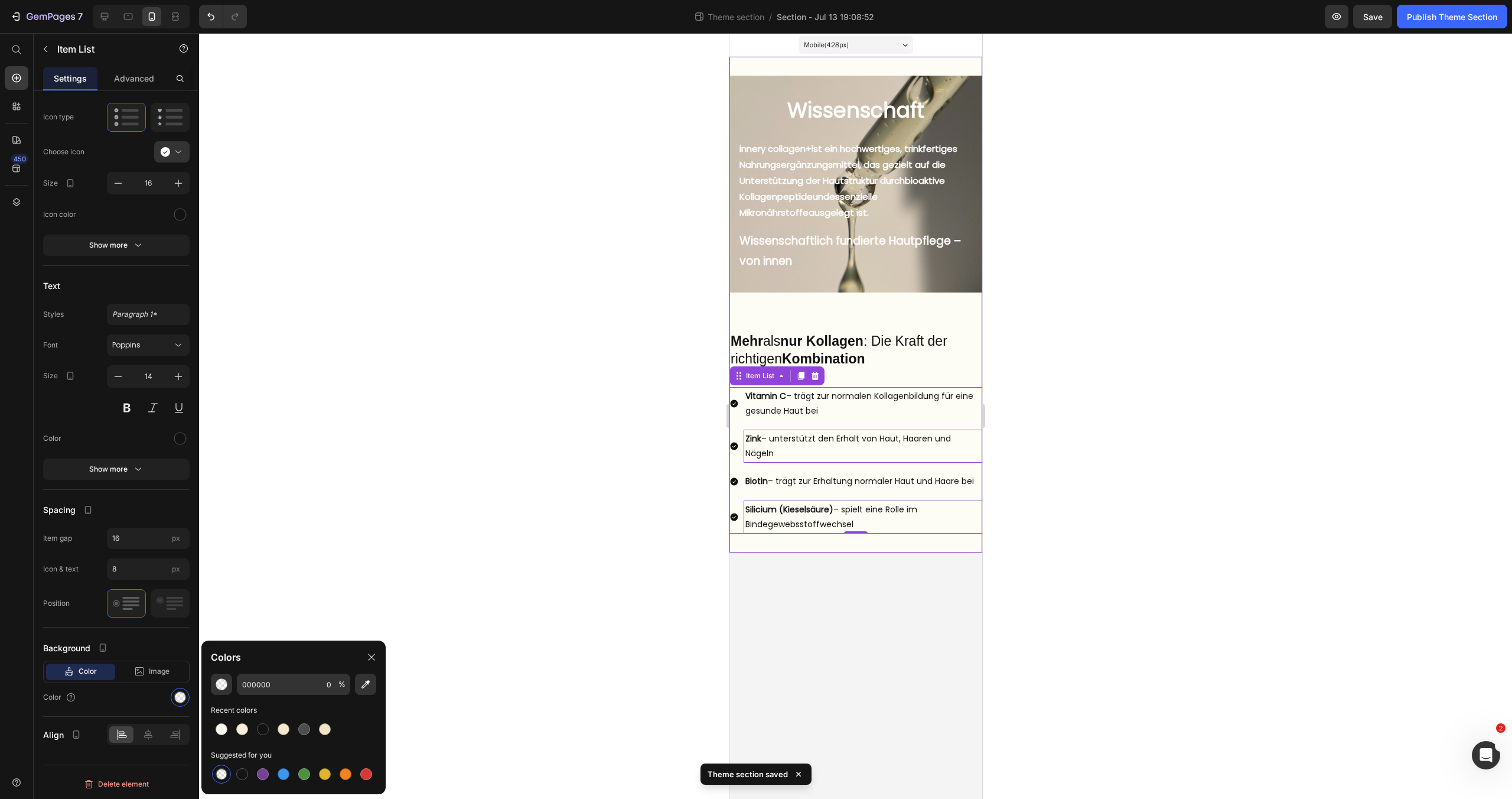 click on "Wissenschaft Heading But I must explain to you how all this mistaken idea of denouncing pleasure and praising pain was born and I will give you a complete account of the system, and expound the actual teachings of the great explorer Text Block Explore now Button At vero eos et accusamus et iusto odio benefits Text Block innery collagen+ ist ein hochwertiges, trinkfertiges Nahrungsergänzungsmittel, das gezielt auf die Unterstützung der Hautstruktur durch bioaktive Kollagenpeptide und essenzielle Mikronährstoffe ausgelegt ist. Text Block Wissenschaftlich fundierte Hautpflege – von innen Text Block Hero Banner Mehr als nur Kollagen : Die Kraft der richtigen Kombination Text Block Row Row Vitamin C – trägt zur normalen Kollagenbildung für eine gesunde Haut bei Zink – unterstützt den Erhalt von Haut, Haaren und Nägeln Biotin – trägt zur Erhaltung normaler Haut und Haare bei Silicium (Kieselsäure) – spielt eine Rolle im Bindegewebsstoffwechsel Item List 0 Row" at bounding box center (855, 304) 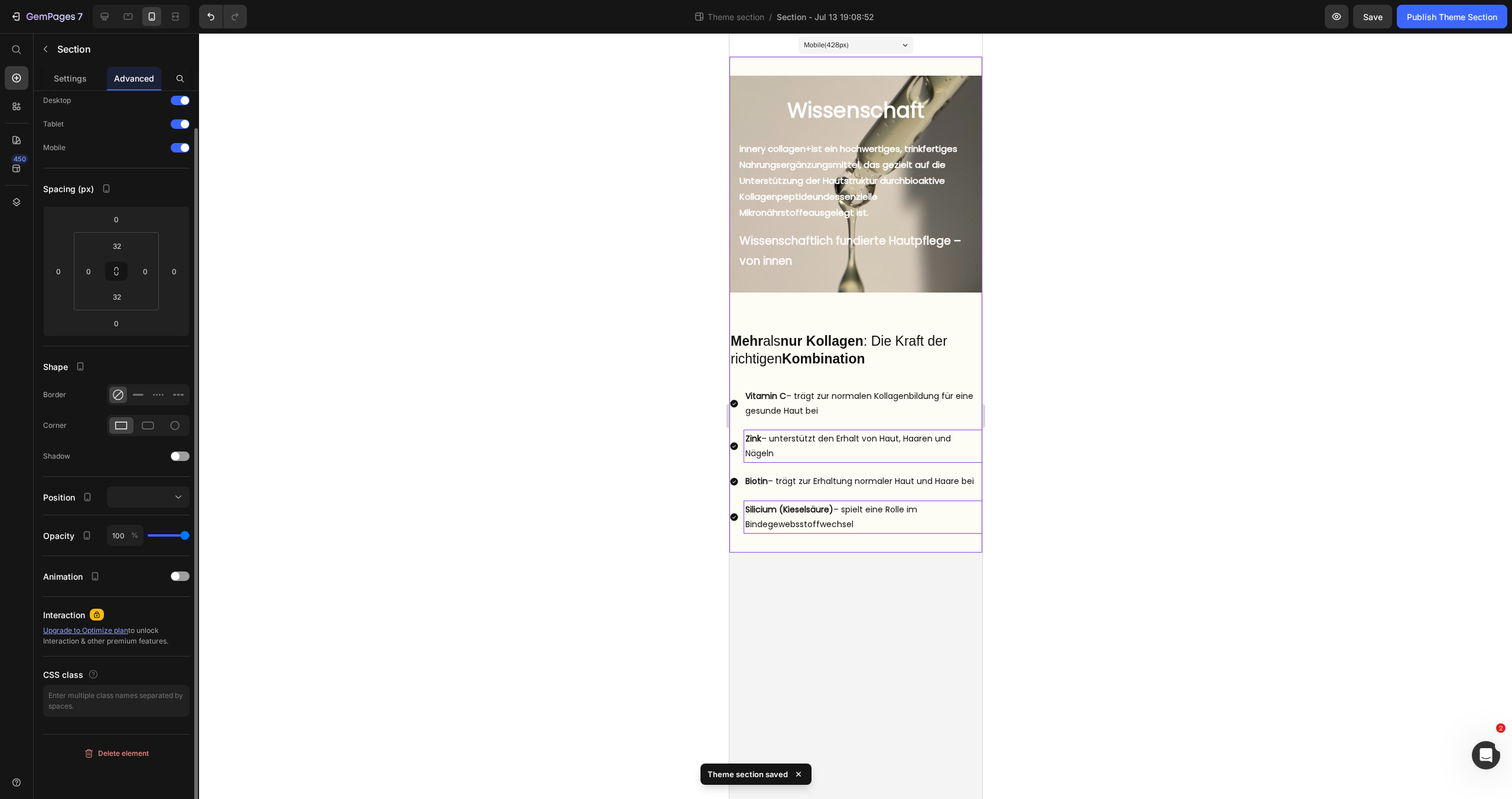 scroll, scrollTop: 0, scrollLeft: 0, axis: both 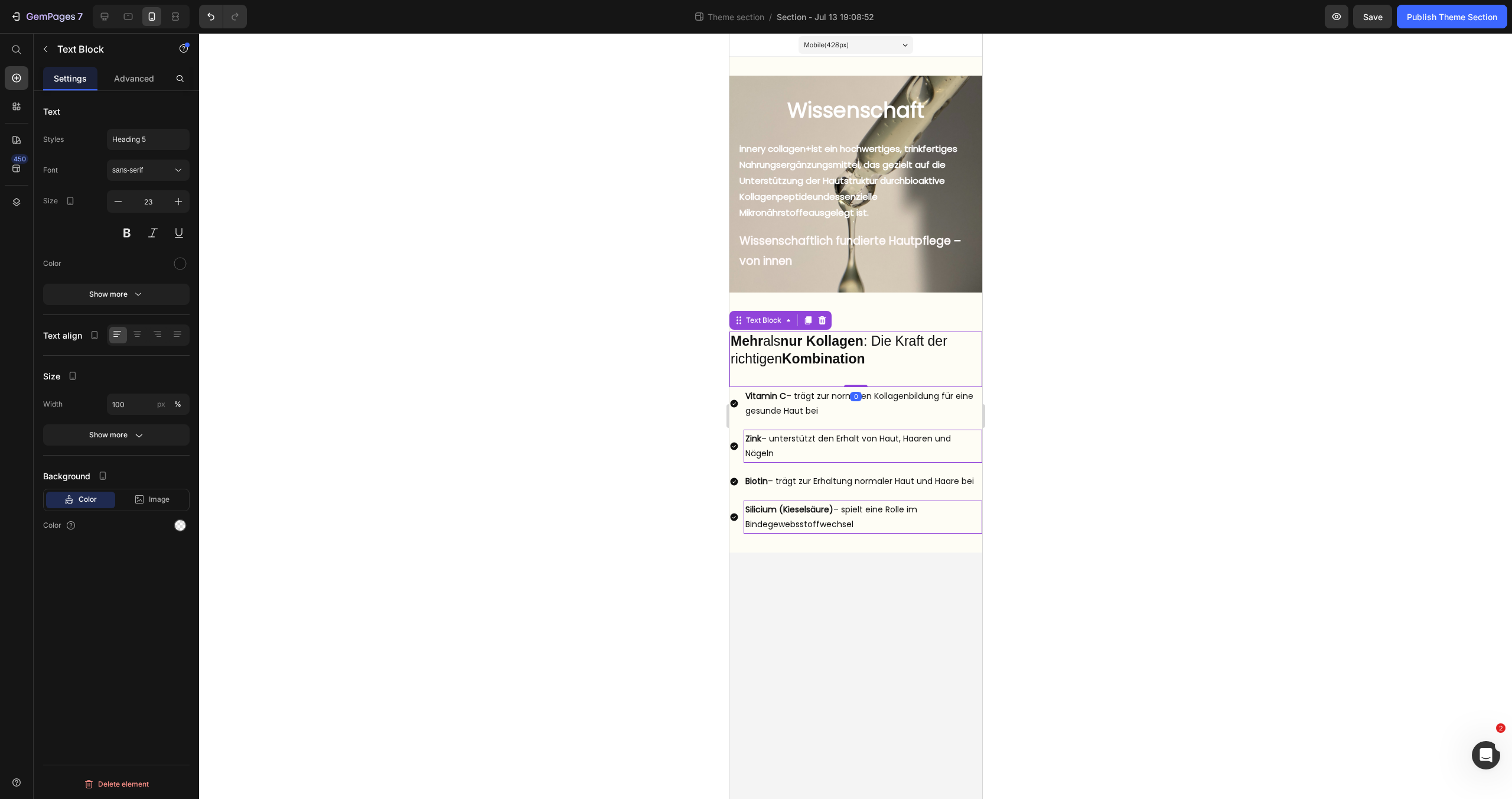 click on "Mehr  als  nur Kollagen : Die Kraft der richtigen  Kombination" at bounding box center (855, 359) 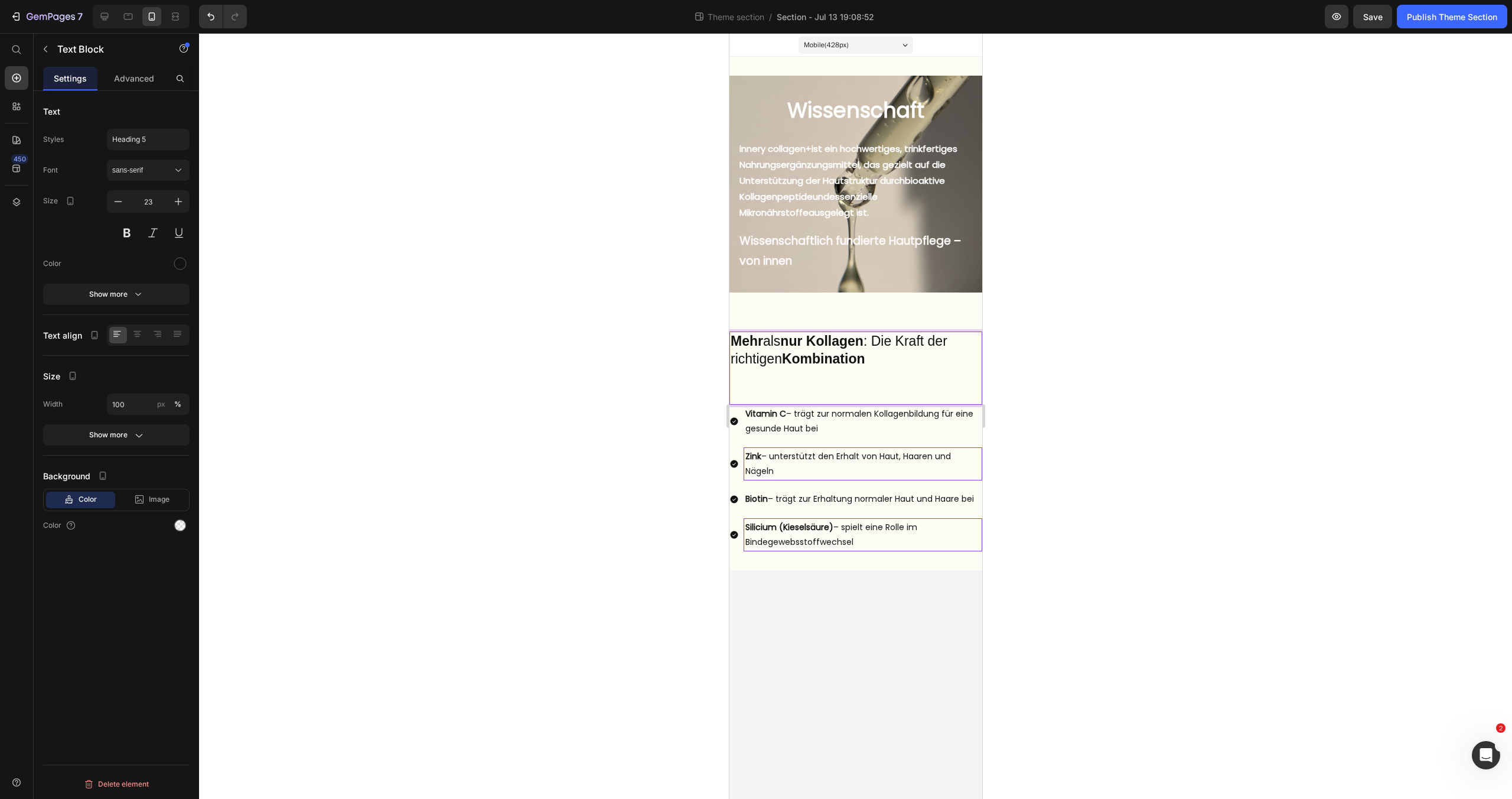 click on "Mehr  als  nur Kollagen : Die Kraft der richtigen  Kombination" at bounding box center [855, 368] 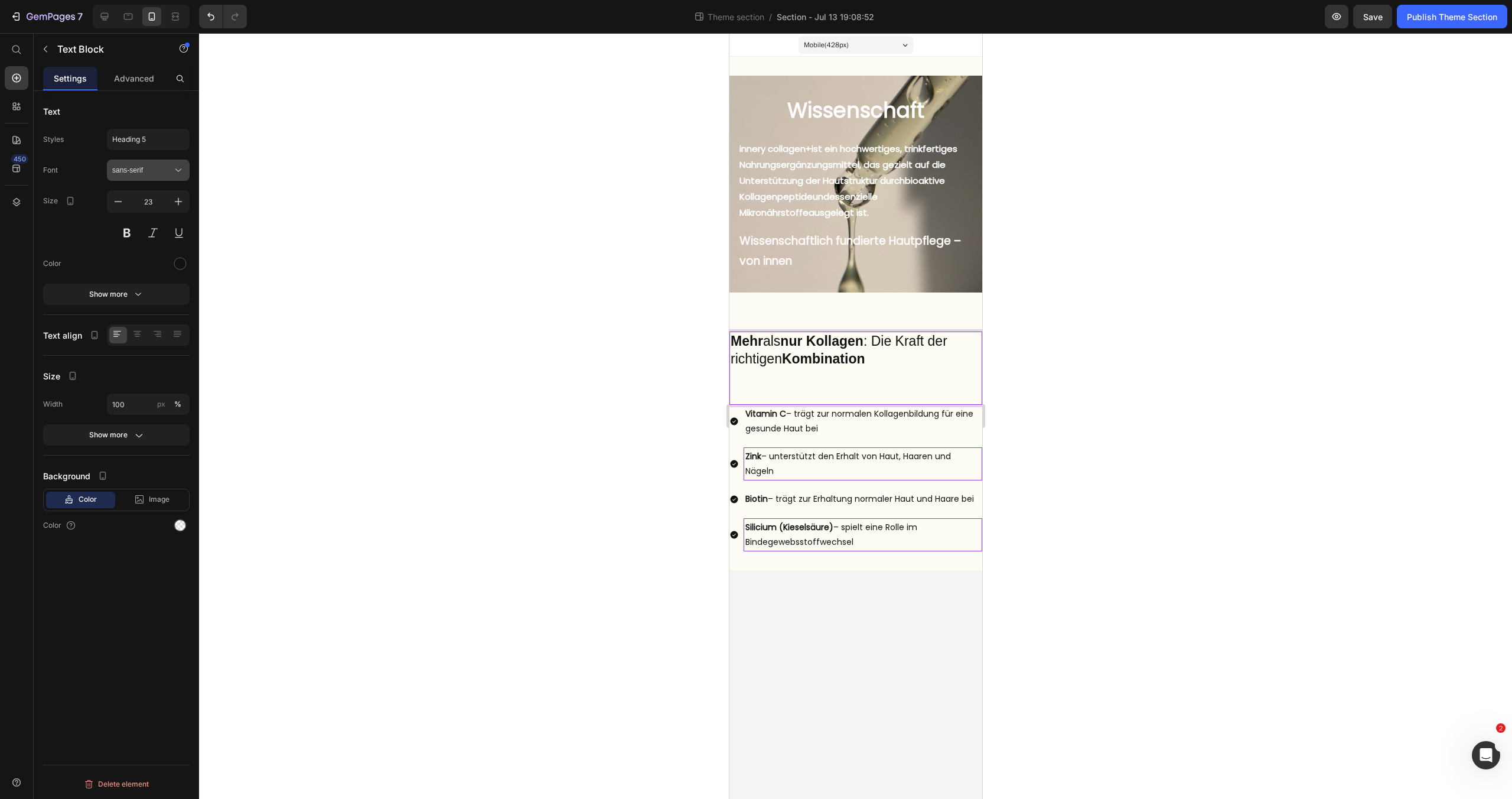 click on "sans-serif" at bounding box center [142, 170] 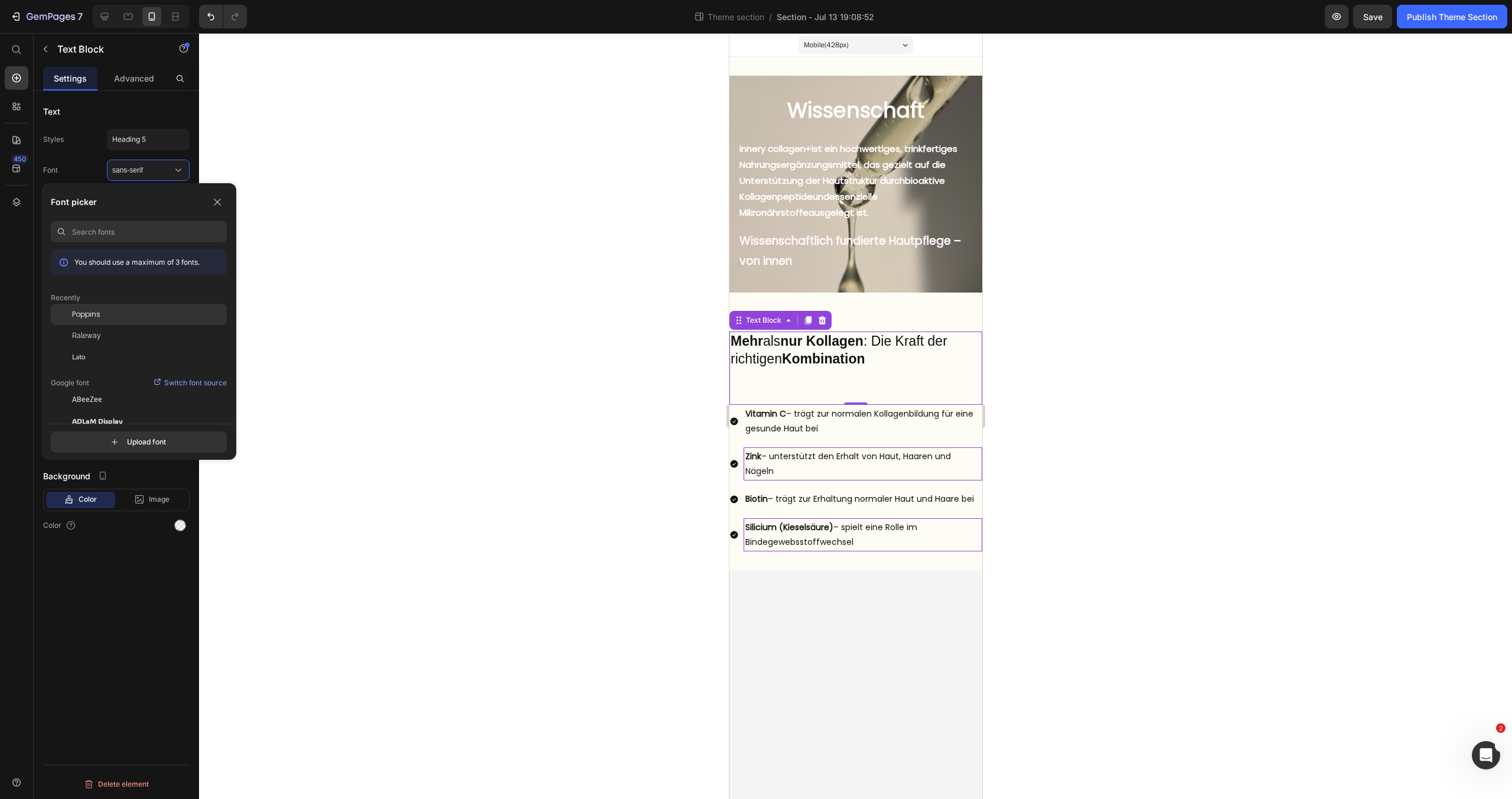 click on "Poppins" 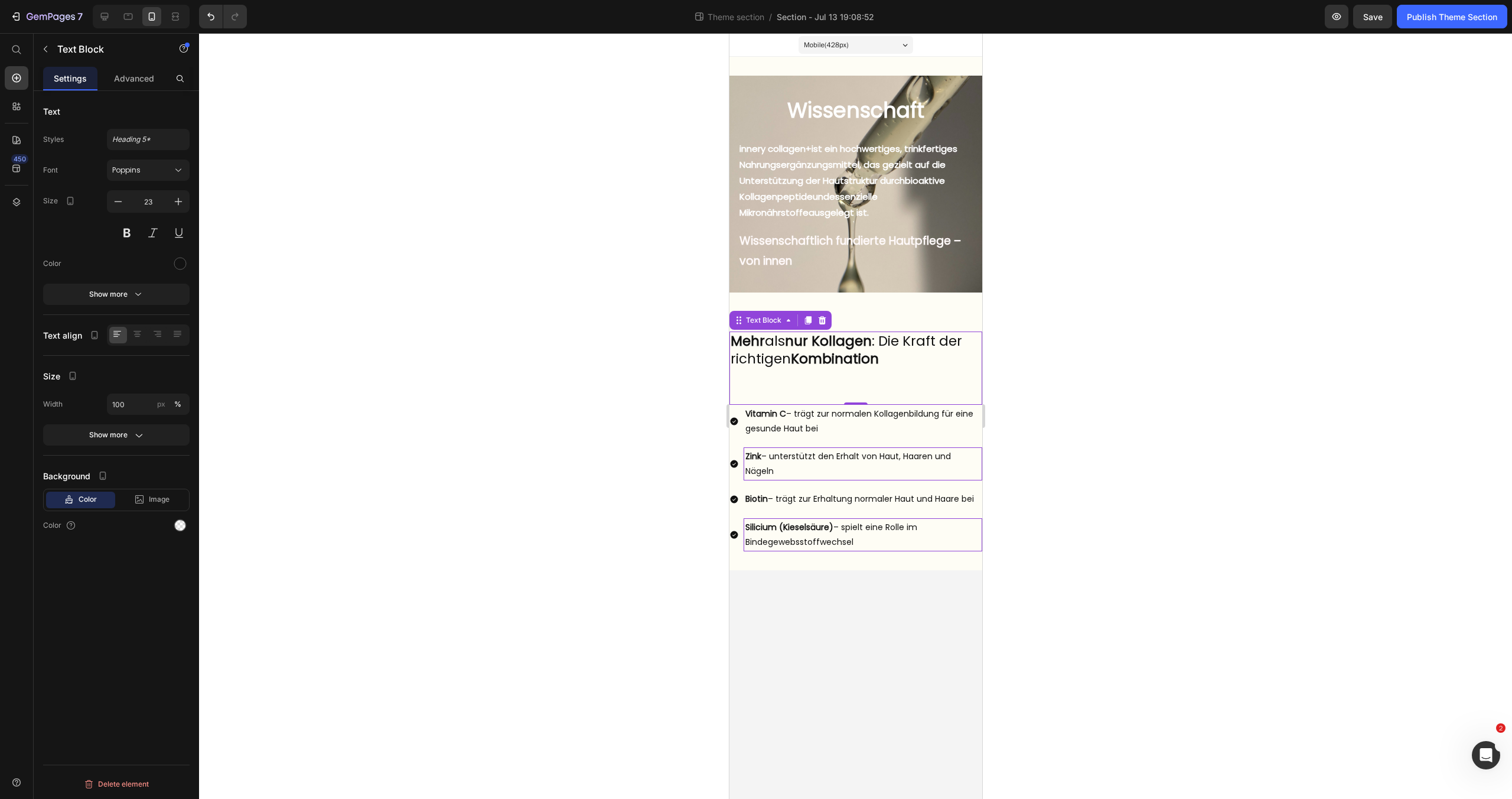 click 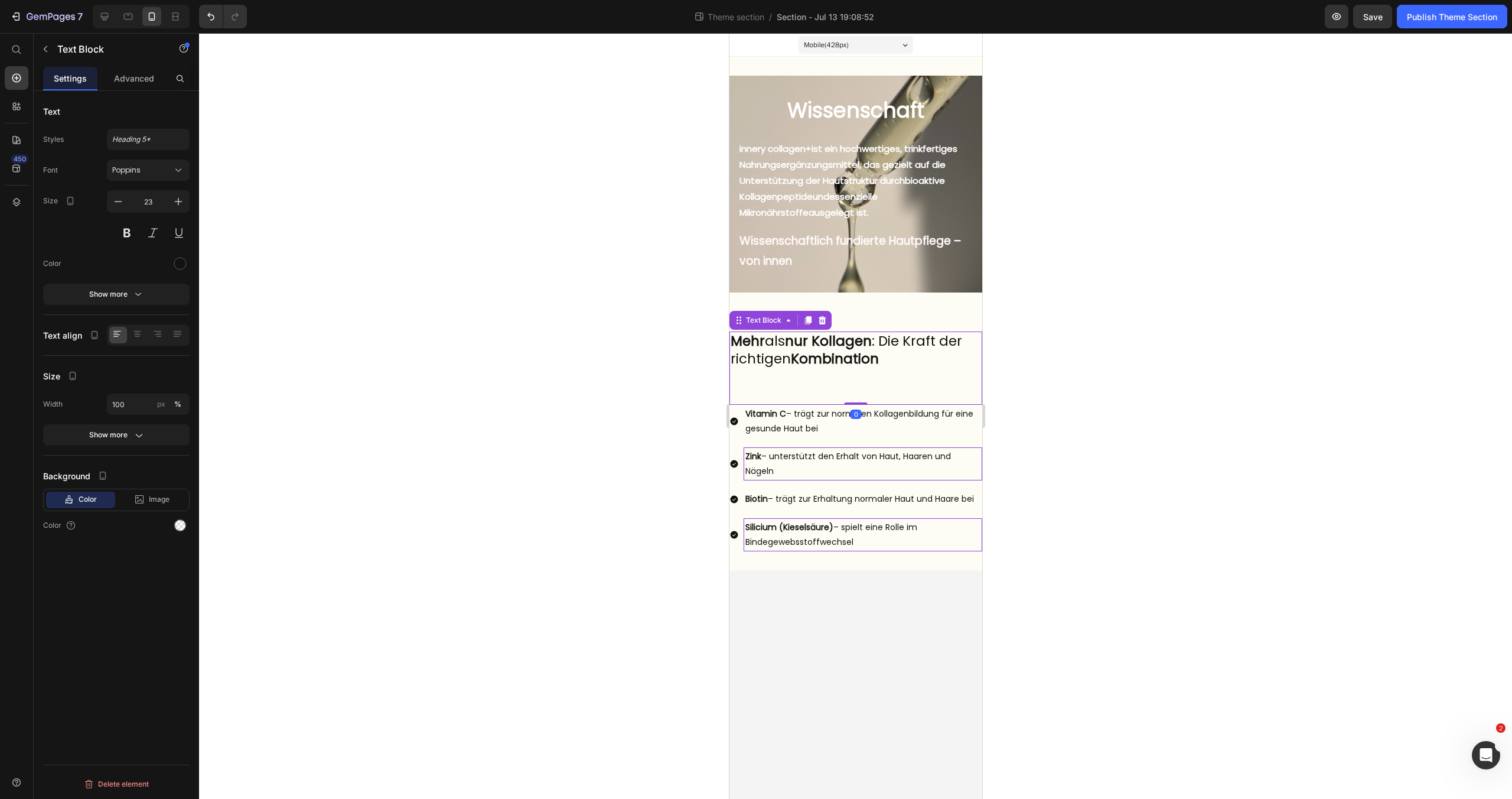 click on "Mehr  als  nur Kollagen : Die Kraft der richtigen  Kombination" at bounding box center (855, 368) 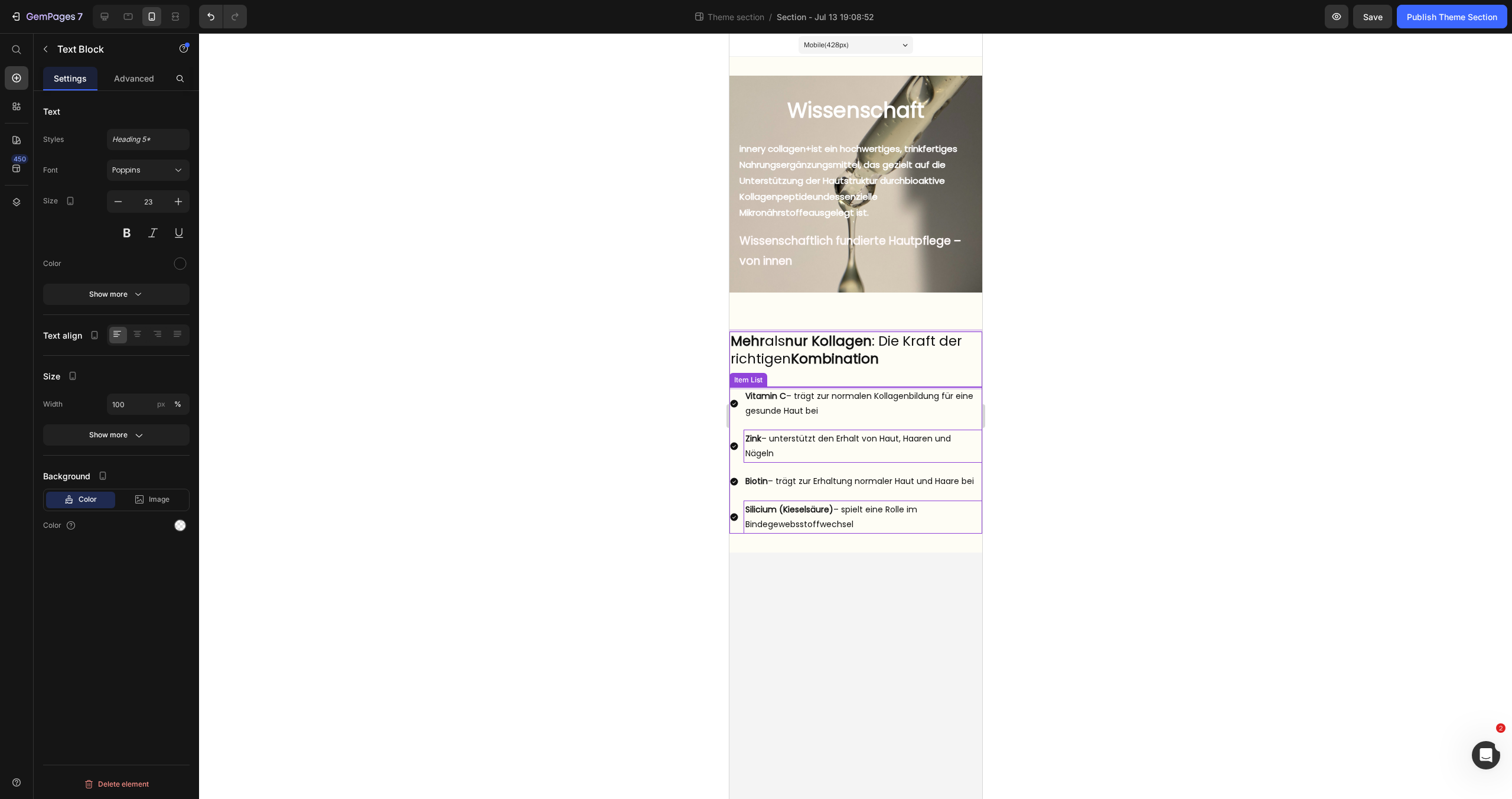 click 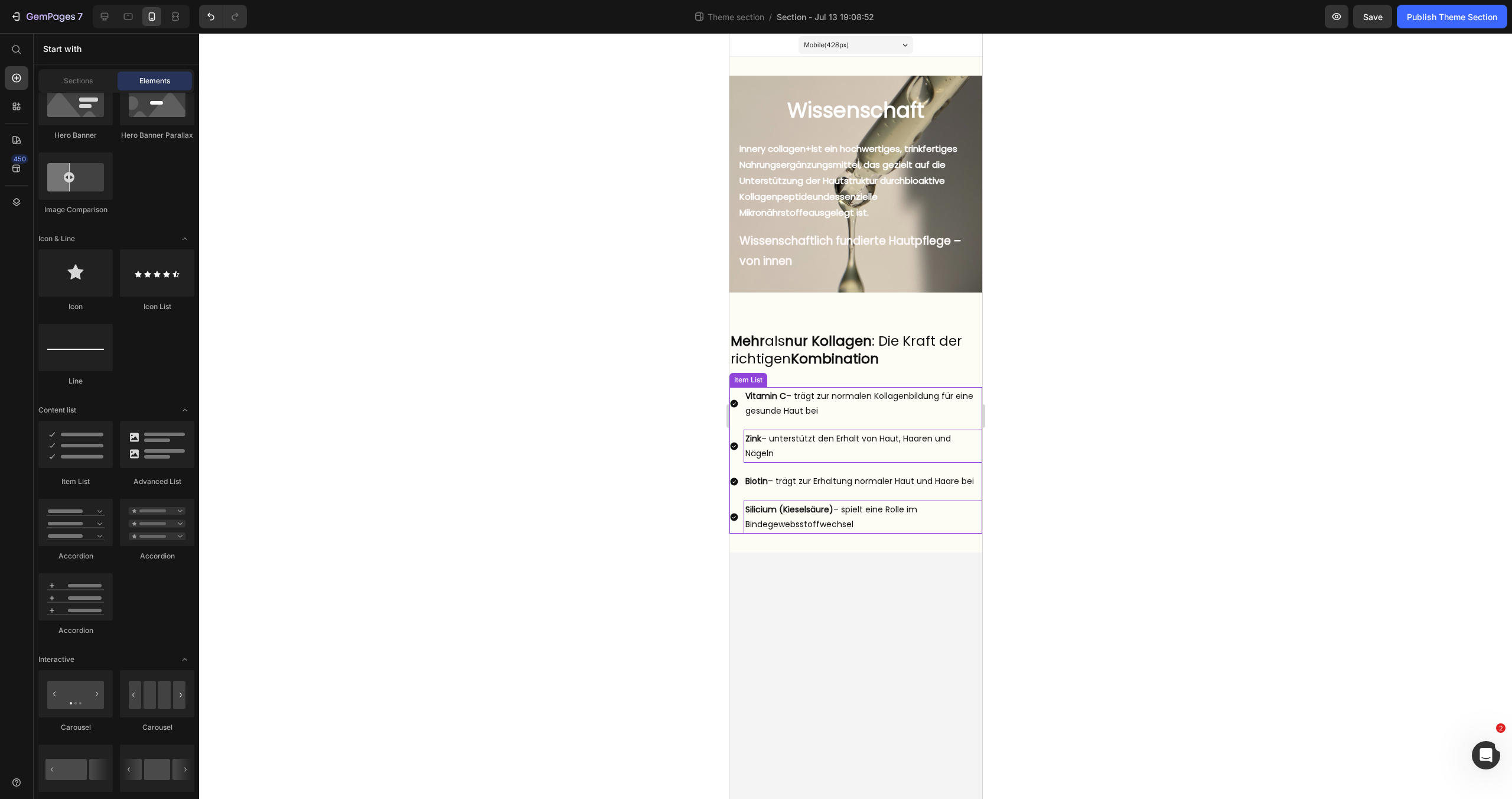 click 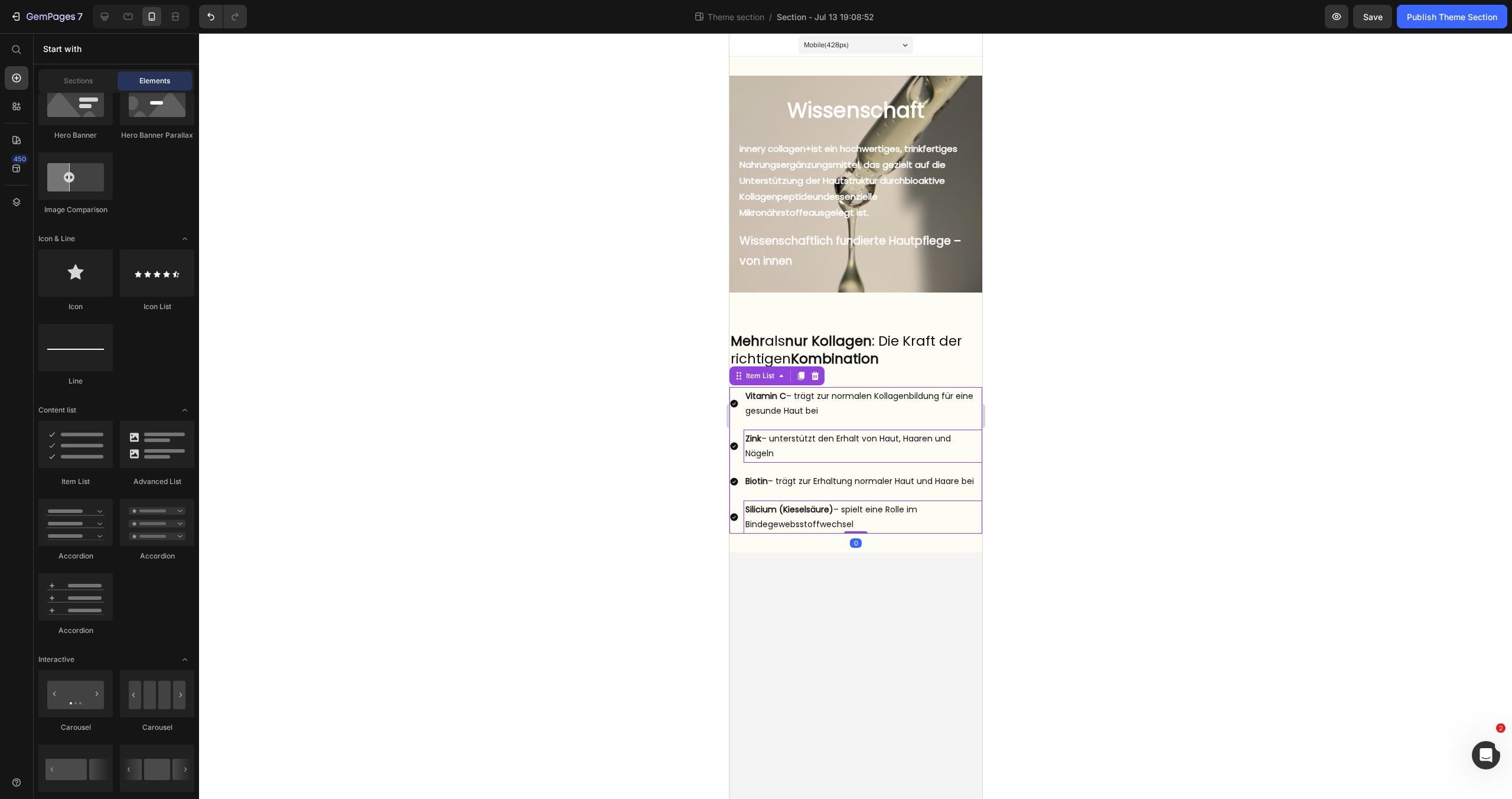 click on "Silicium (Kieselsäure) – spielt eine Rolle im Bindegewebsstoffwechsel" at bounding box center (862, 517) 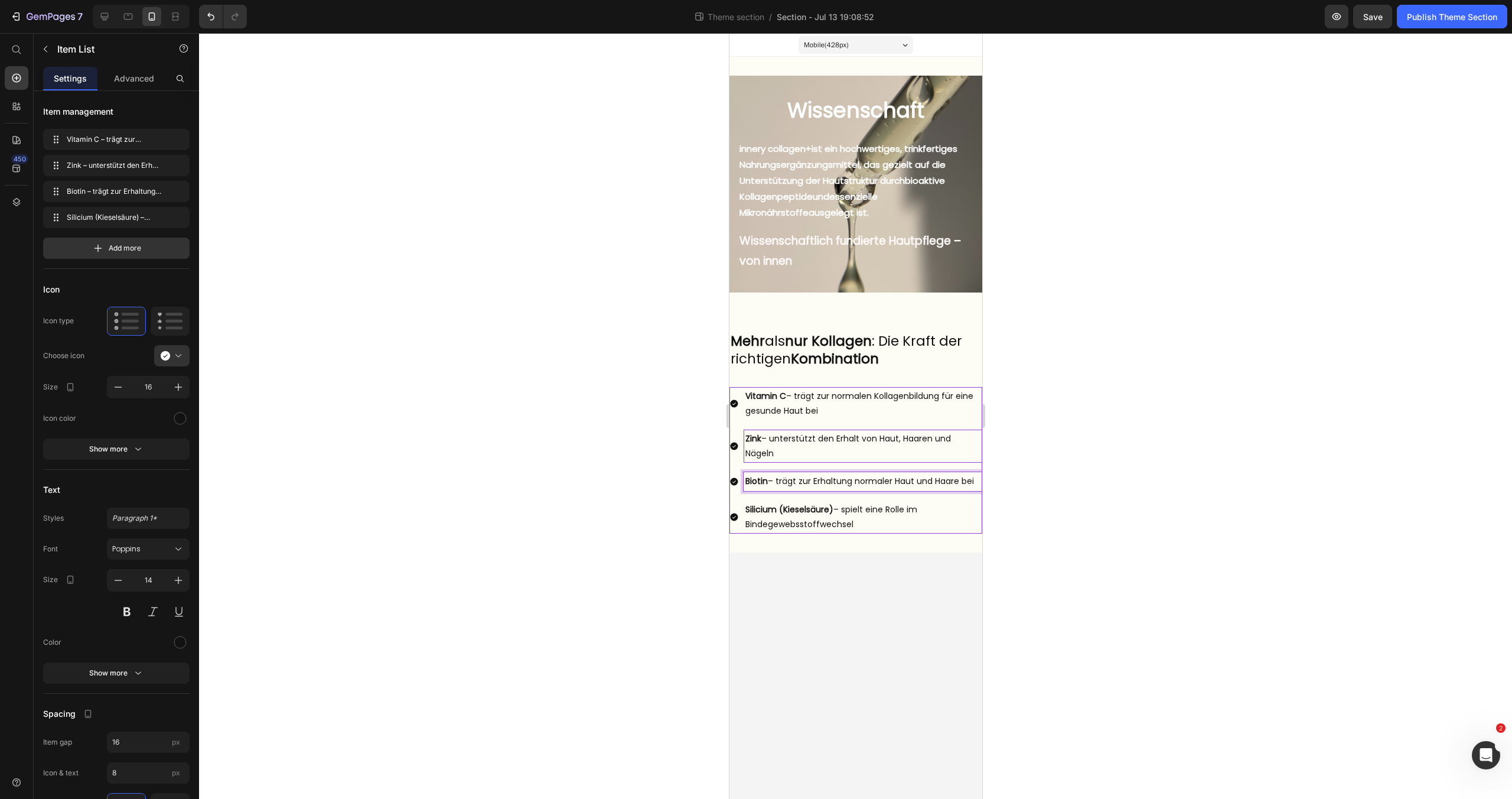 click on "Zink – unterstützt den Erhalt von Haut, Haaren und Nägeln" at bounding box center [862, 446] 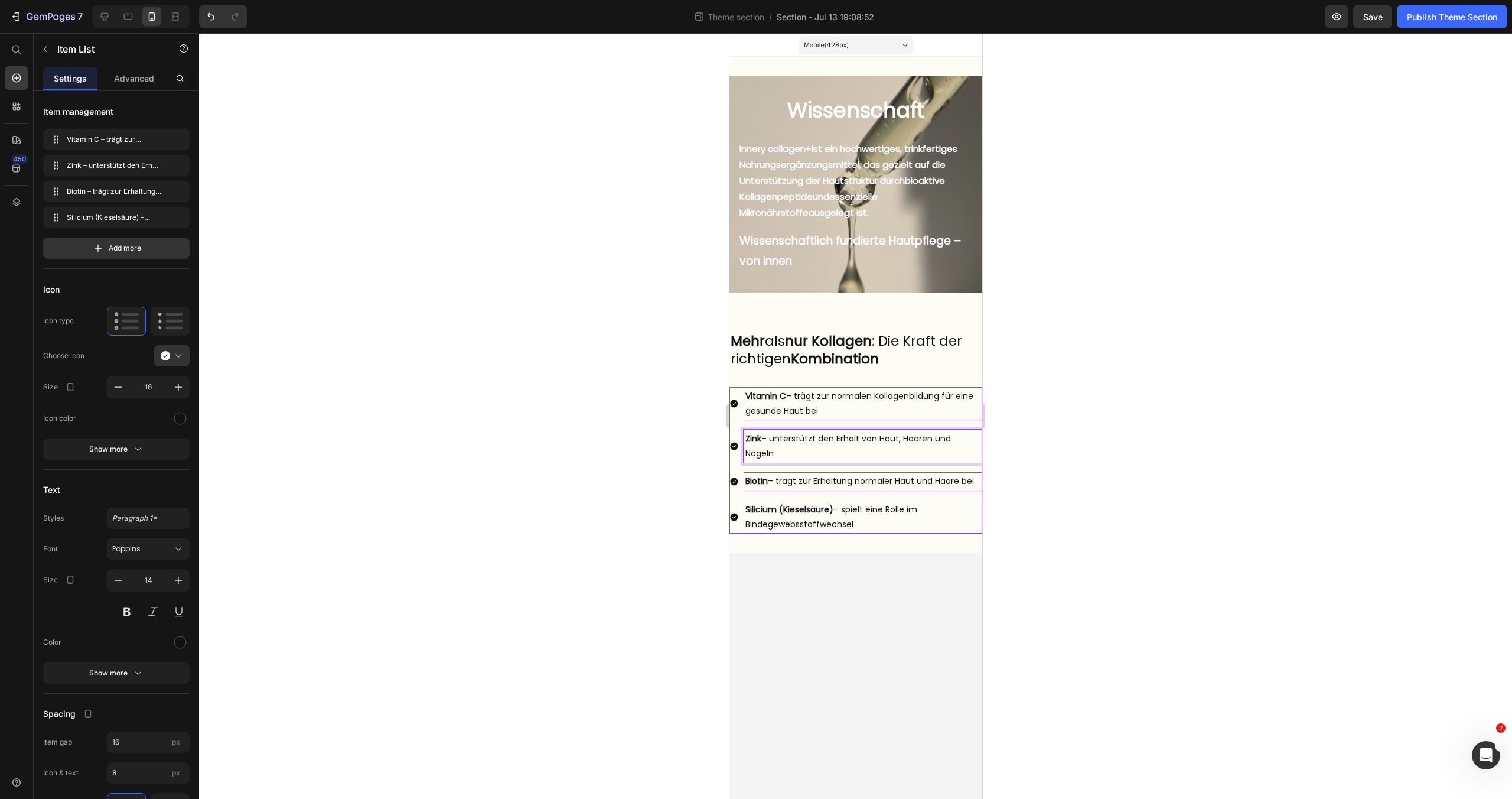 click on "Vitamin C  – trägt zur normalen Kollagenbildung für eine gesunde Haut bei" at bounding box center [862, 404] 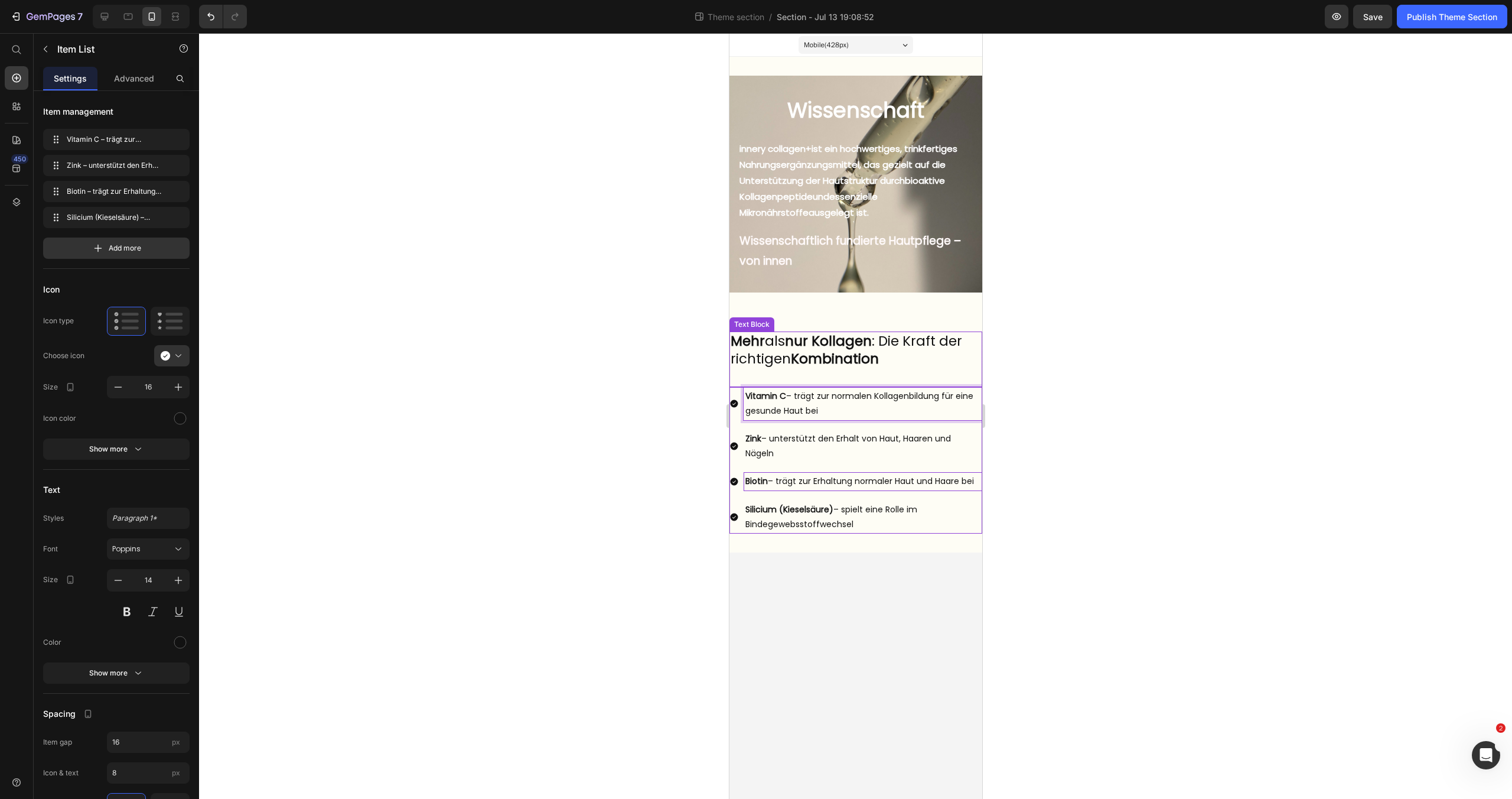 click on "nur Kollagen" at bounding box center (827, 341) 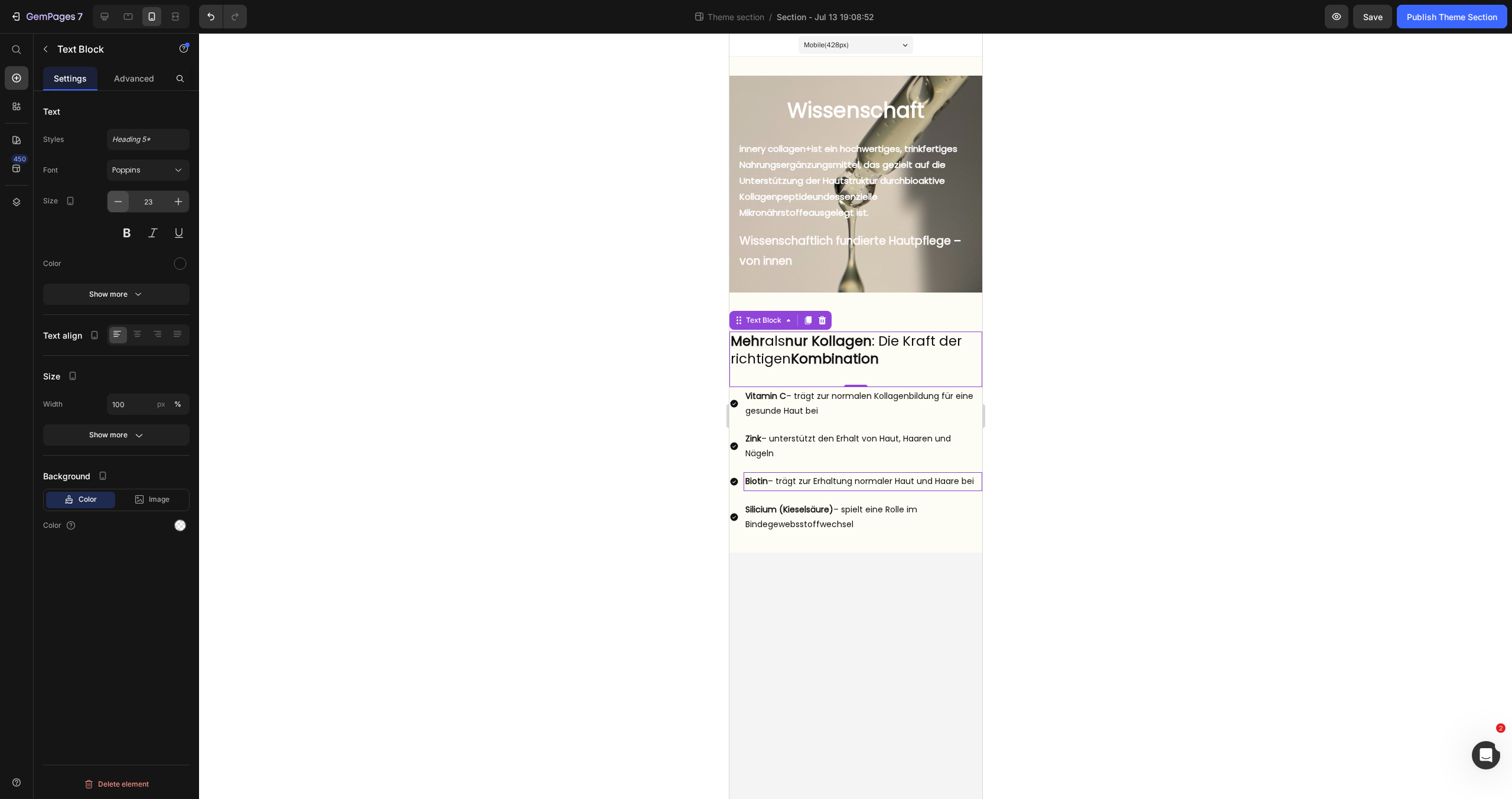 click 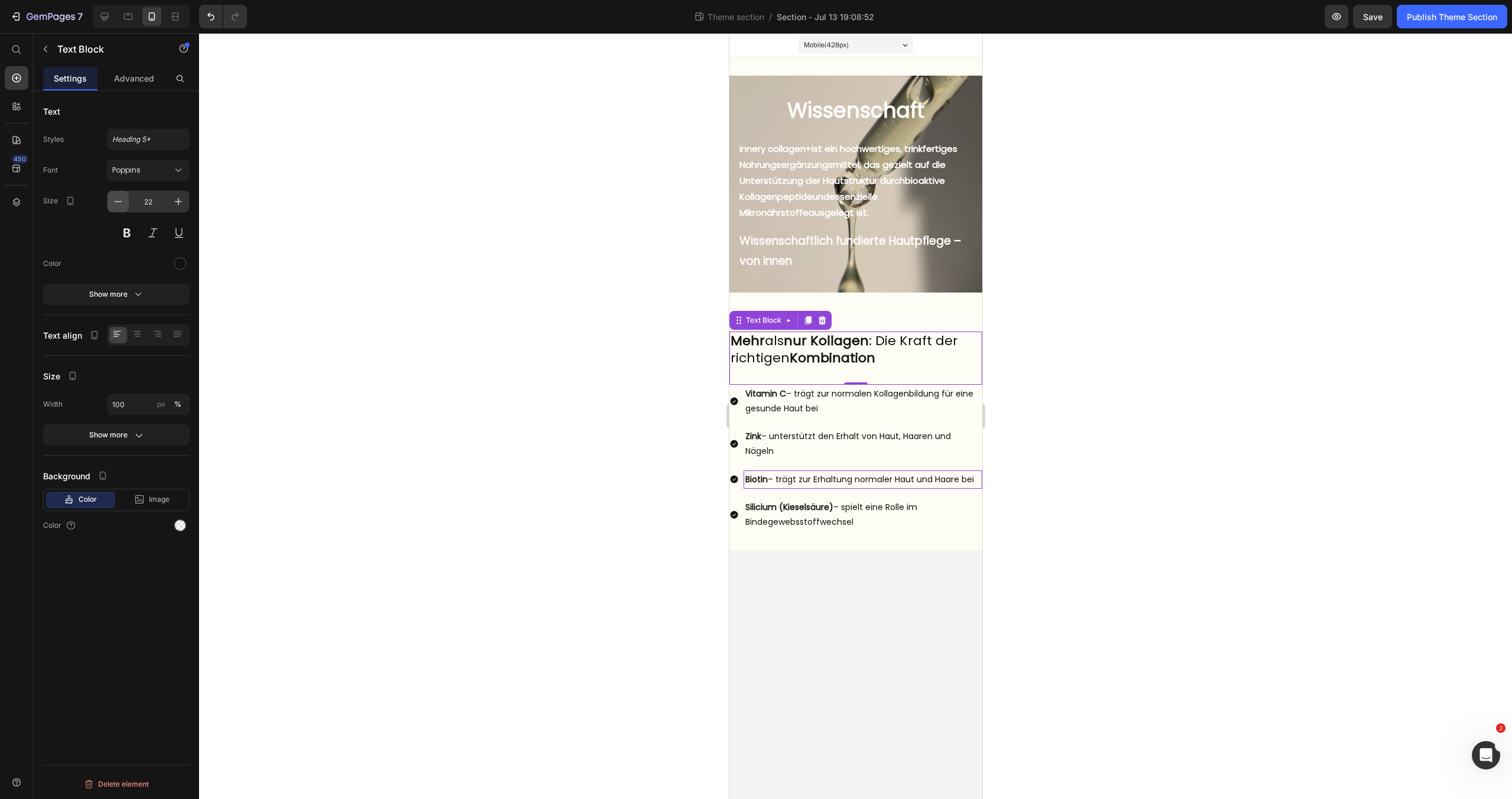 click 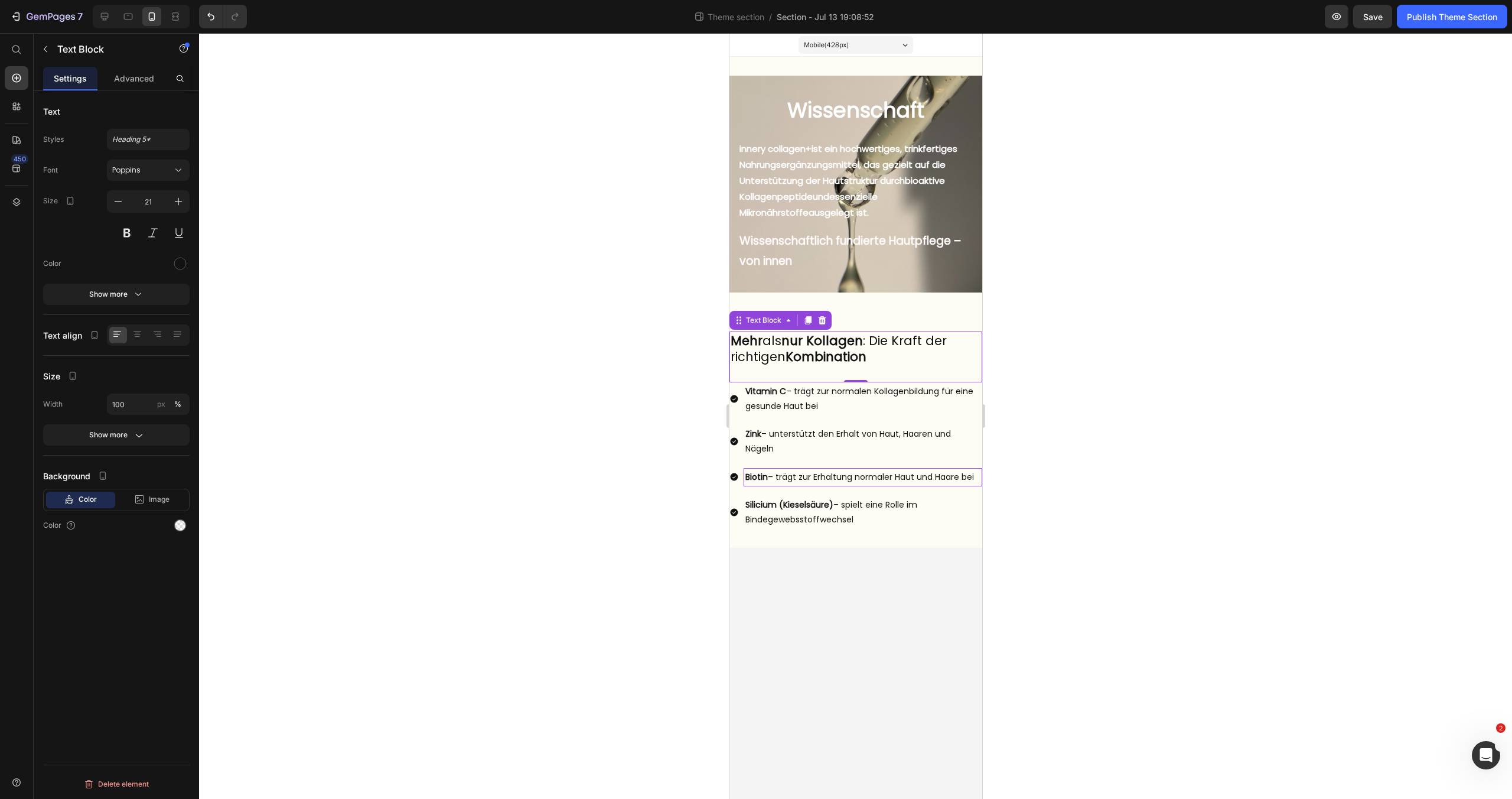 click 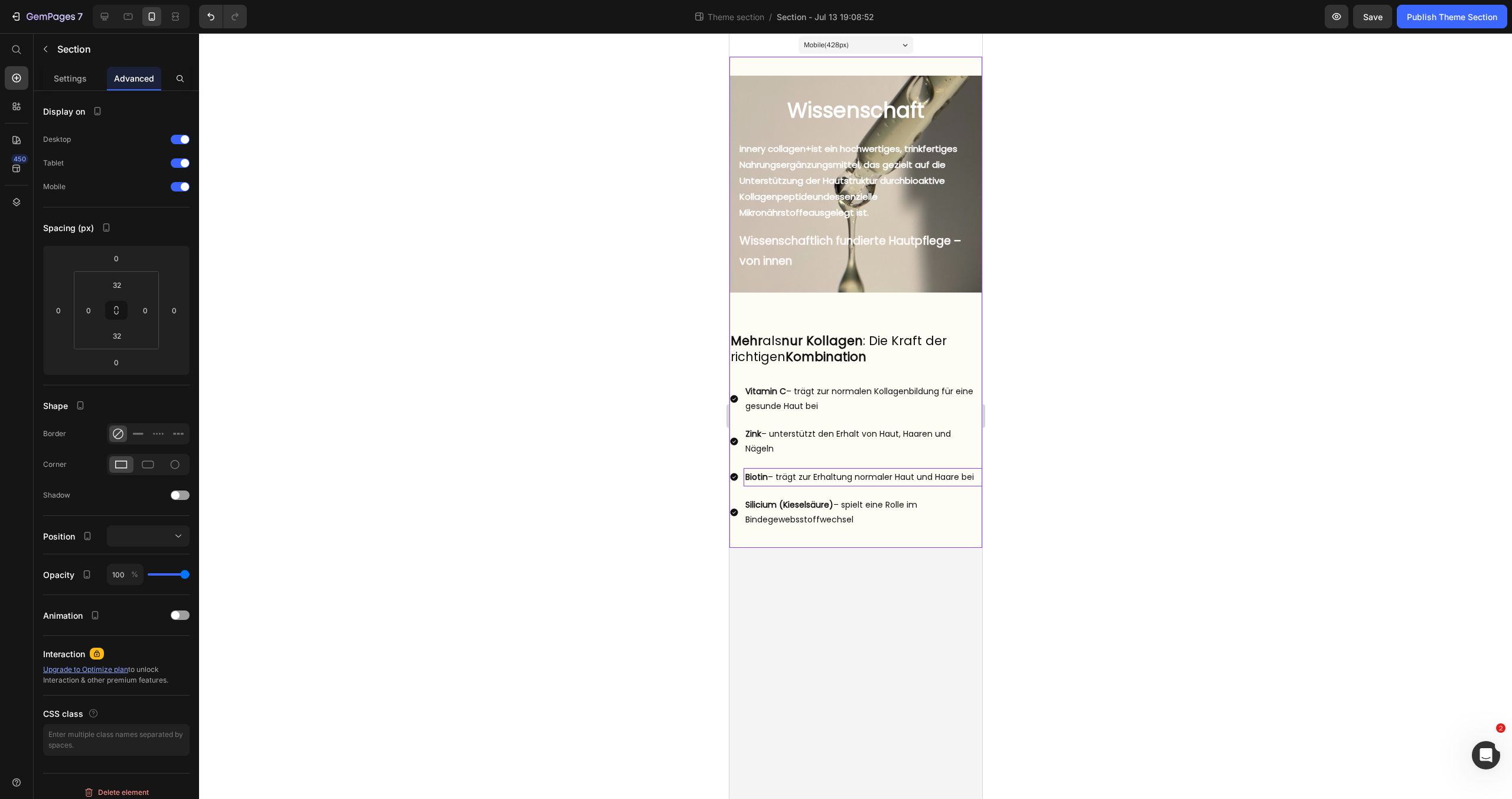 click on "Wissenschaft Heading But I must explain to you how all this mistaken idea of denouncing pleasure and praising pain was born and I will give you a complete account of the system, and expound the actual teachings of the great explorer Text Block Explore now Button At vero eos et accusamus et iusto odio benefits Text Block innery collagen+ ist ein hochwertiges, trinkfertiges Nahrungsergänzungsmittel, das gezielt auf die Unterstützung der Hautstruktur durch bioaktive Kollagenpeptide und essenzielle Mikronährstoffe ausgelegt ist. Text Block Wissenschaftlich fundierte Hautpflege – von innen Text Block Hero Banner Mehr als nur Kollagen : Die Kraft der richtigen Kombination Text Block Row Row Vitamin C – trägt zur normalen Kollagenbildung für eine gesunde Haut bei Zink – unterstützt den Erhalt von Haut, Haaren und Nägeln Biotin – trägt zur Erhaltung normaler Haut und Haare bei Silicium (Kieselsäure) – spielt eine Rolle im Bindegewebsstoffwechsel Item List Row" at bounding box center (855, 302) 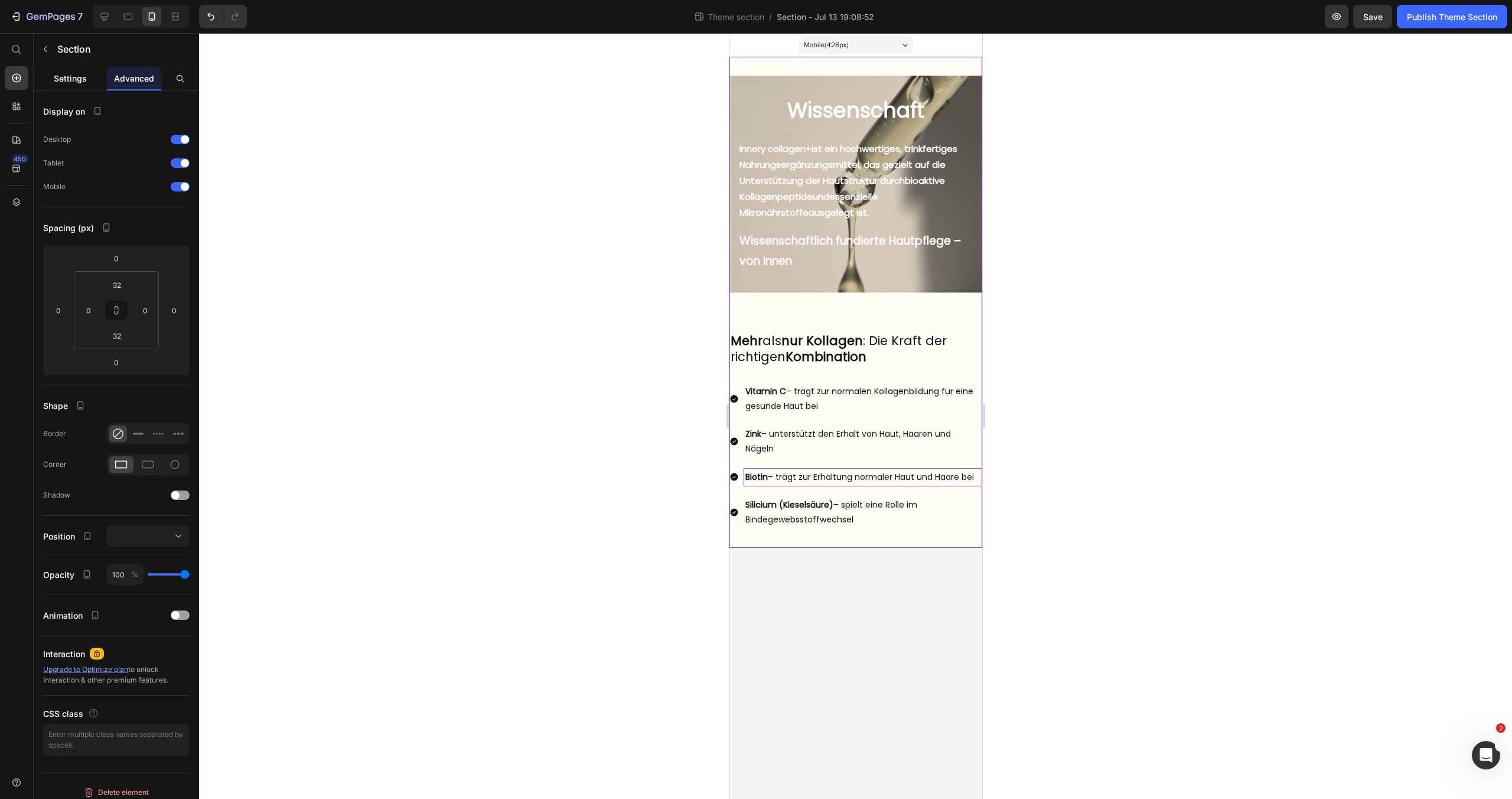 click on "Settings" 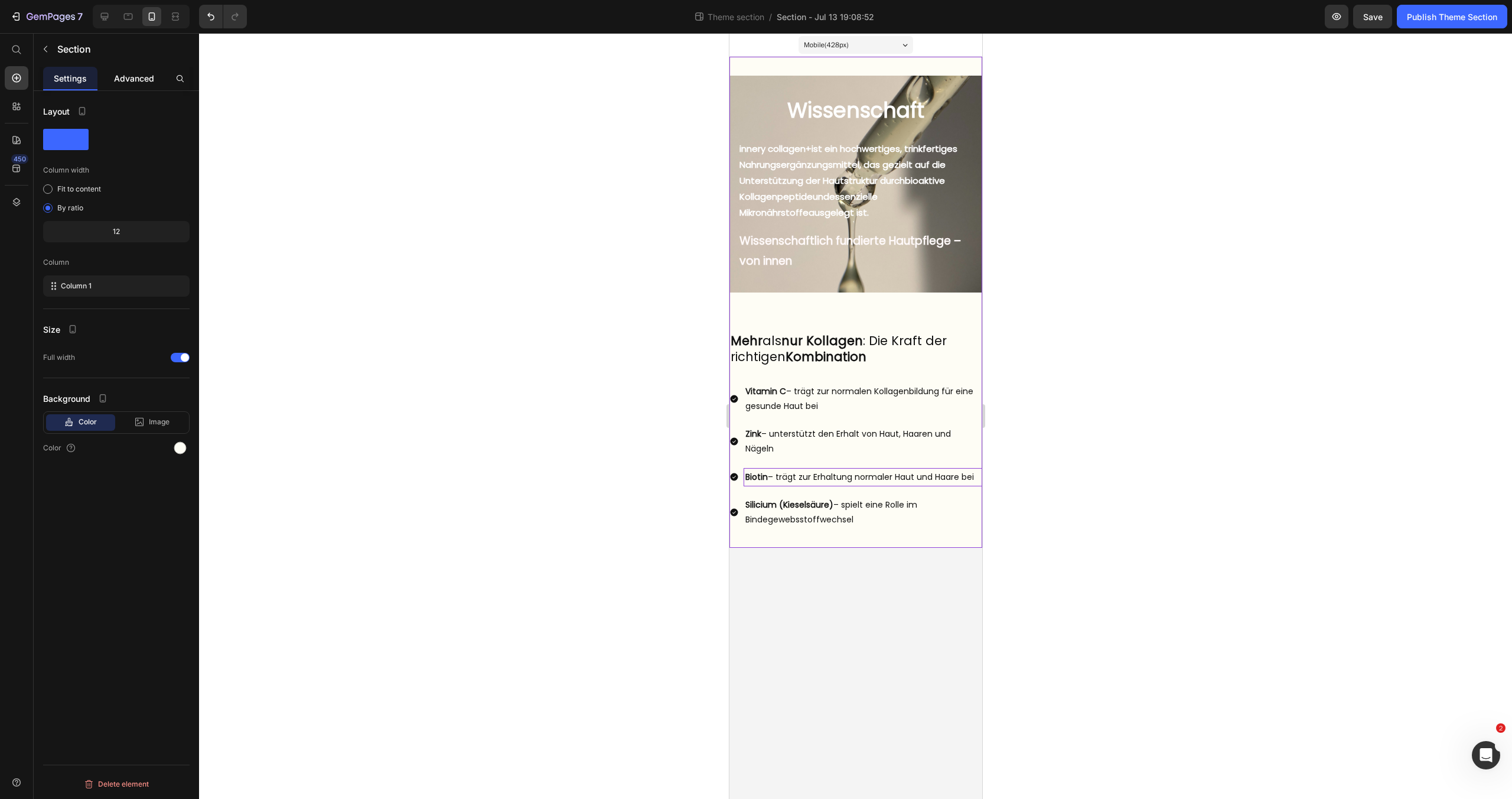 click on "Advanced" at bounding box center (134, 78) 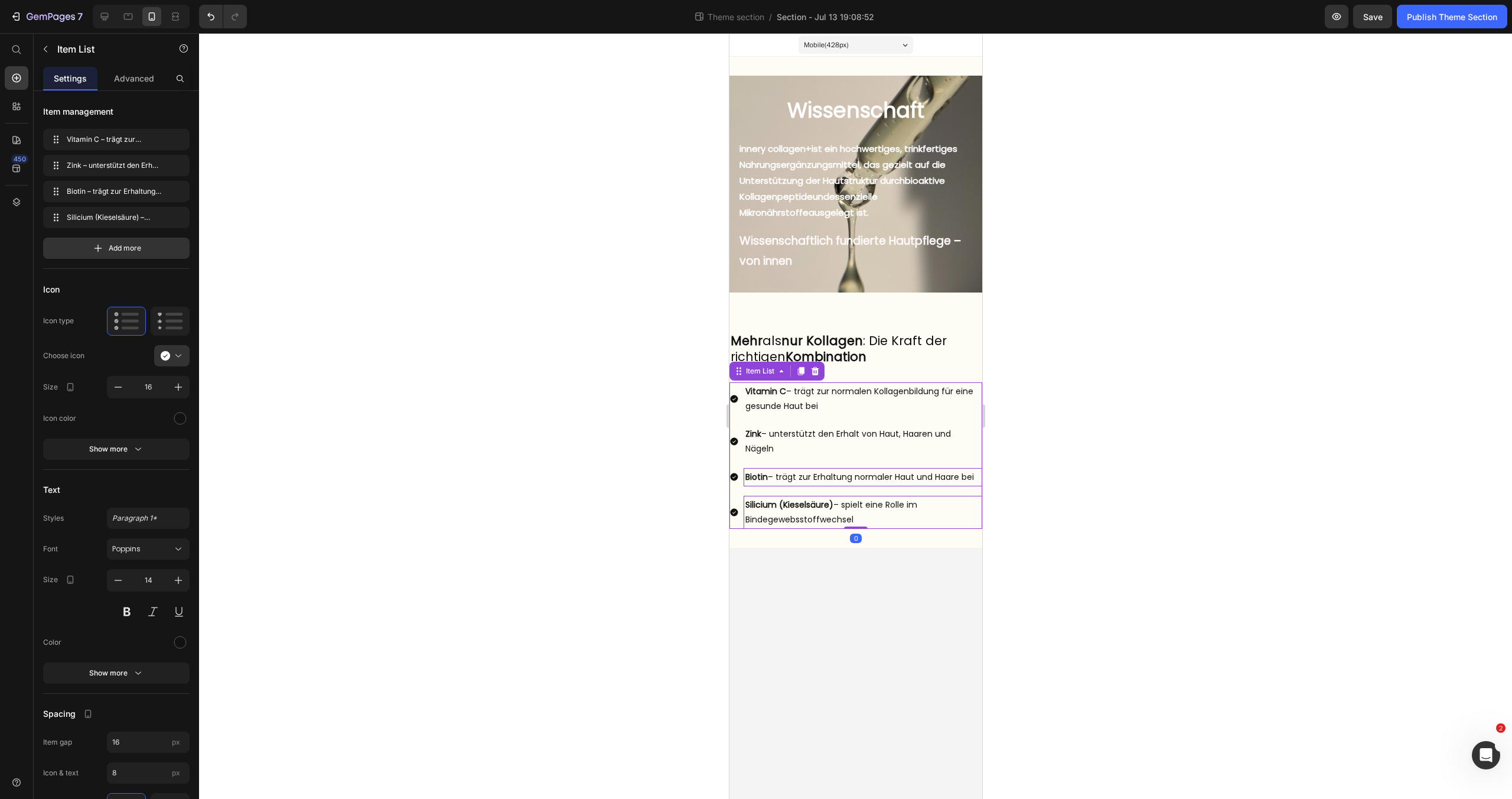 click on "Silicium (Kieselsäure) – spielt eine Rolle im Bindegewebsstoffwechsel" at bounding box center (862, 512) 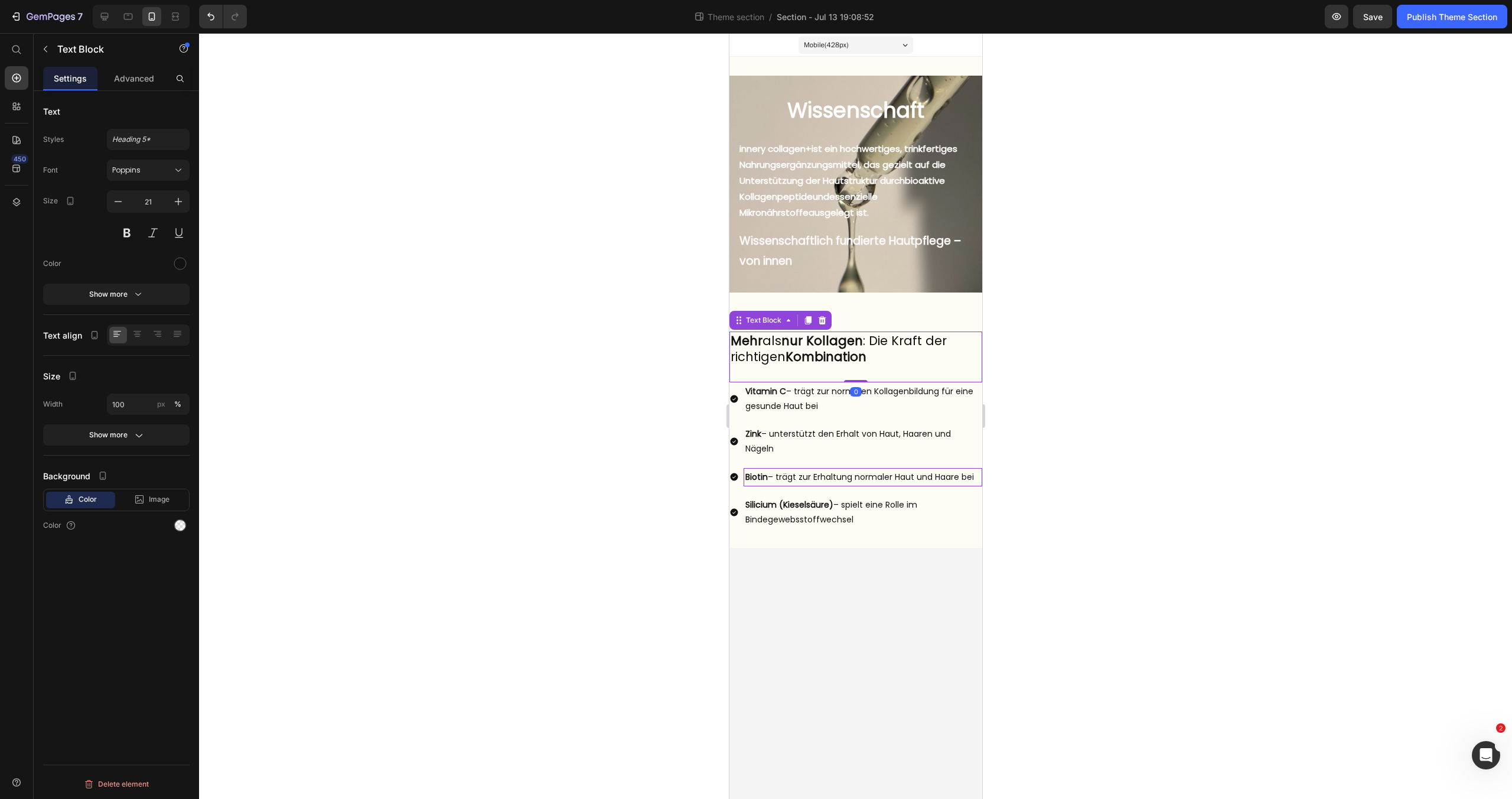 click on "Mehr  als  nur Kollagen : Die Kraft der richtigen  Kombination" at bounding box center [855, 357] 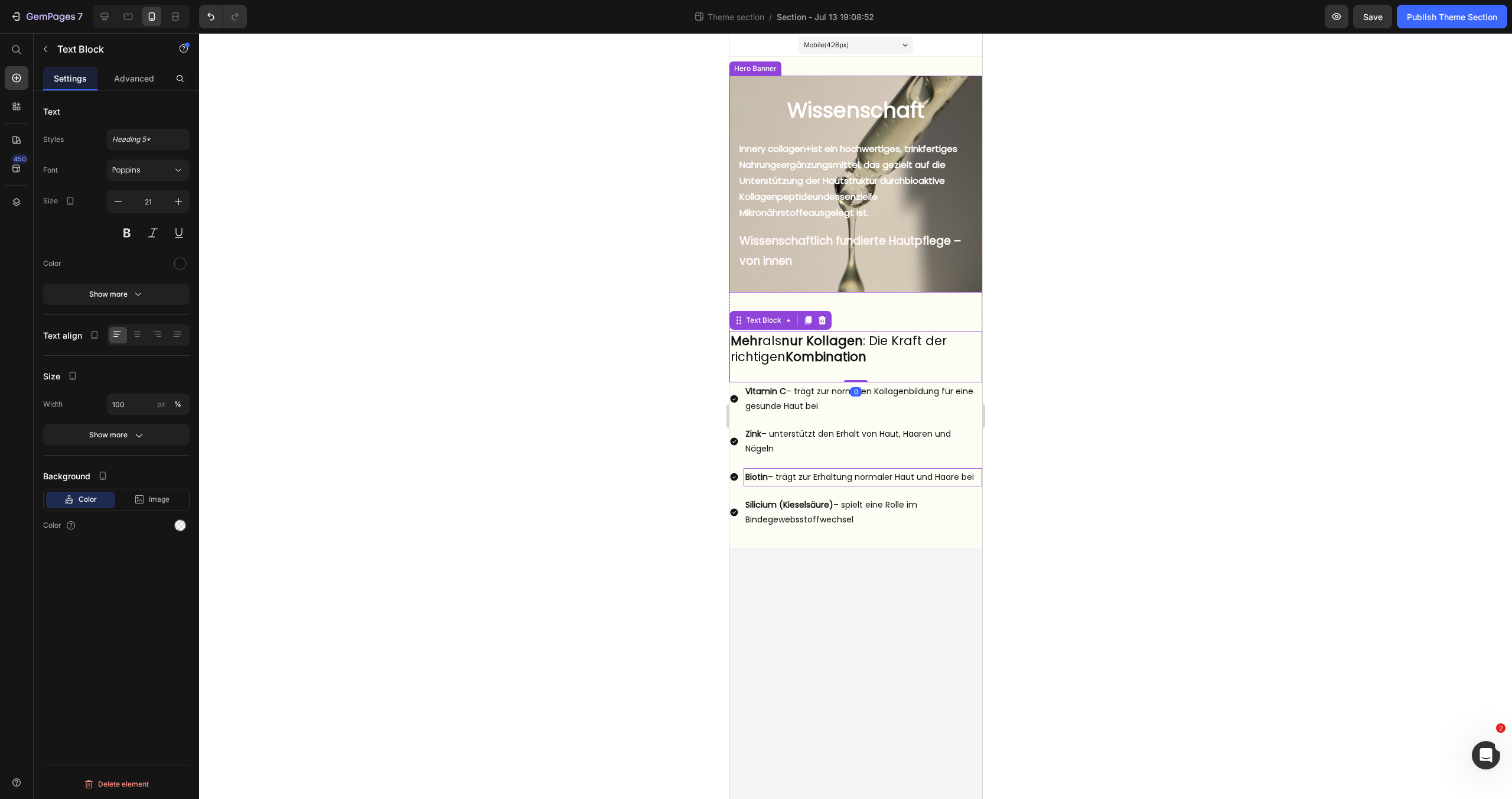 click on "Wissenschaft Heading But I must explain to you how all this mistaken idea of denouncing pleasure and praising pain was born and I will give you a complete account of the system, and expound the actual teachings of the great explorer Text Block Explore now Button At vero eos et accusamus et iusto odio benefits Text Block innery collagen+  ist ein hochwertiges, trinkfertiges Nahrungsergänzungsmittel, das gezielt auf die Unterstützung der Hautstruktur durch  bioaktive Kollagenpeptide  und  essenzielle Mikronährstoffe  ausgelegt ist. Text Block Wissenschaftlich fundierte Hautpflege – von innen Text Block" at bounding box center [855, 184] 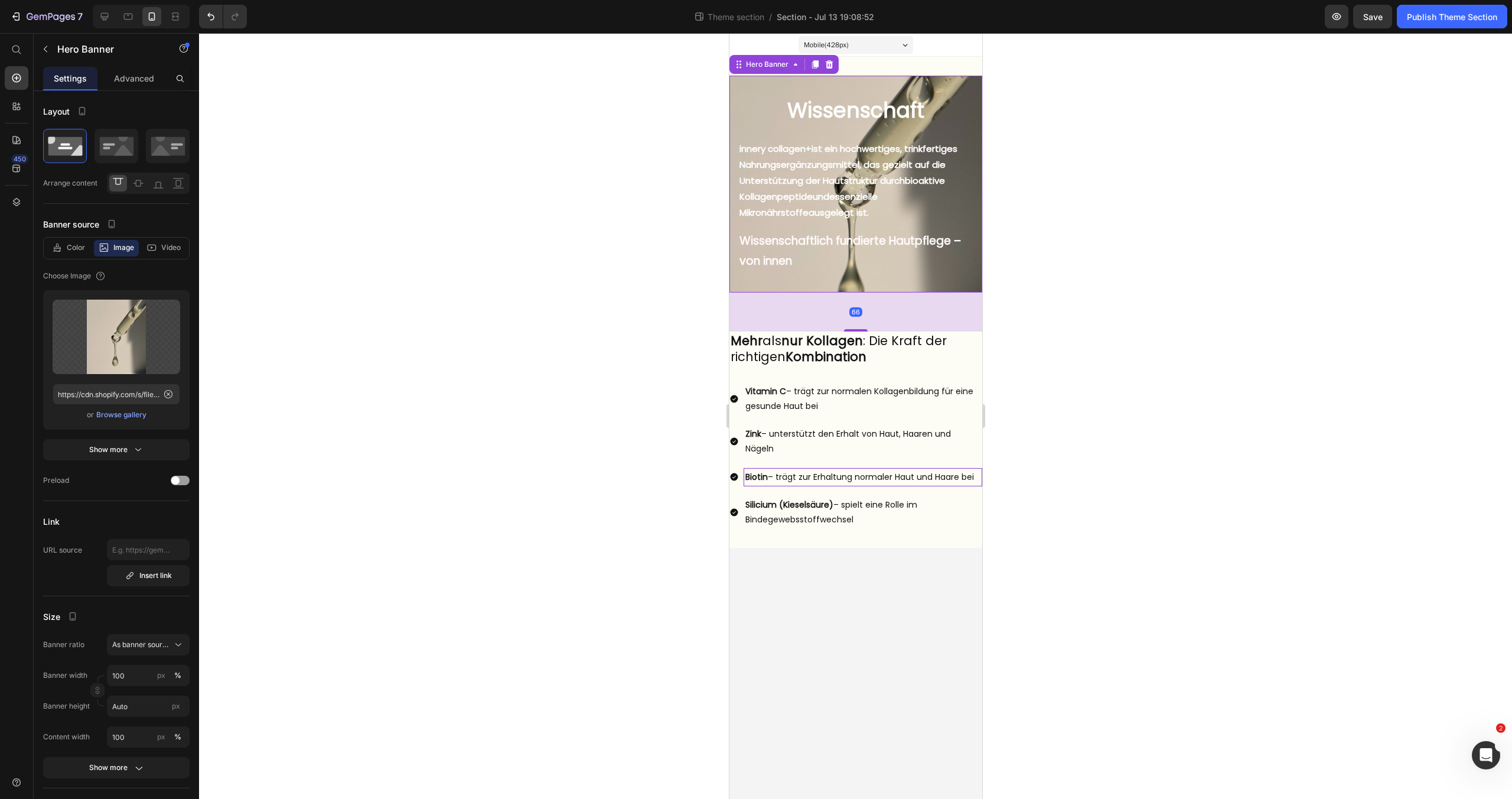 drag, startPoint x: 855, startPoint y: 327, endPoint x: 855, endPoint y: 317, distance: 10 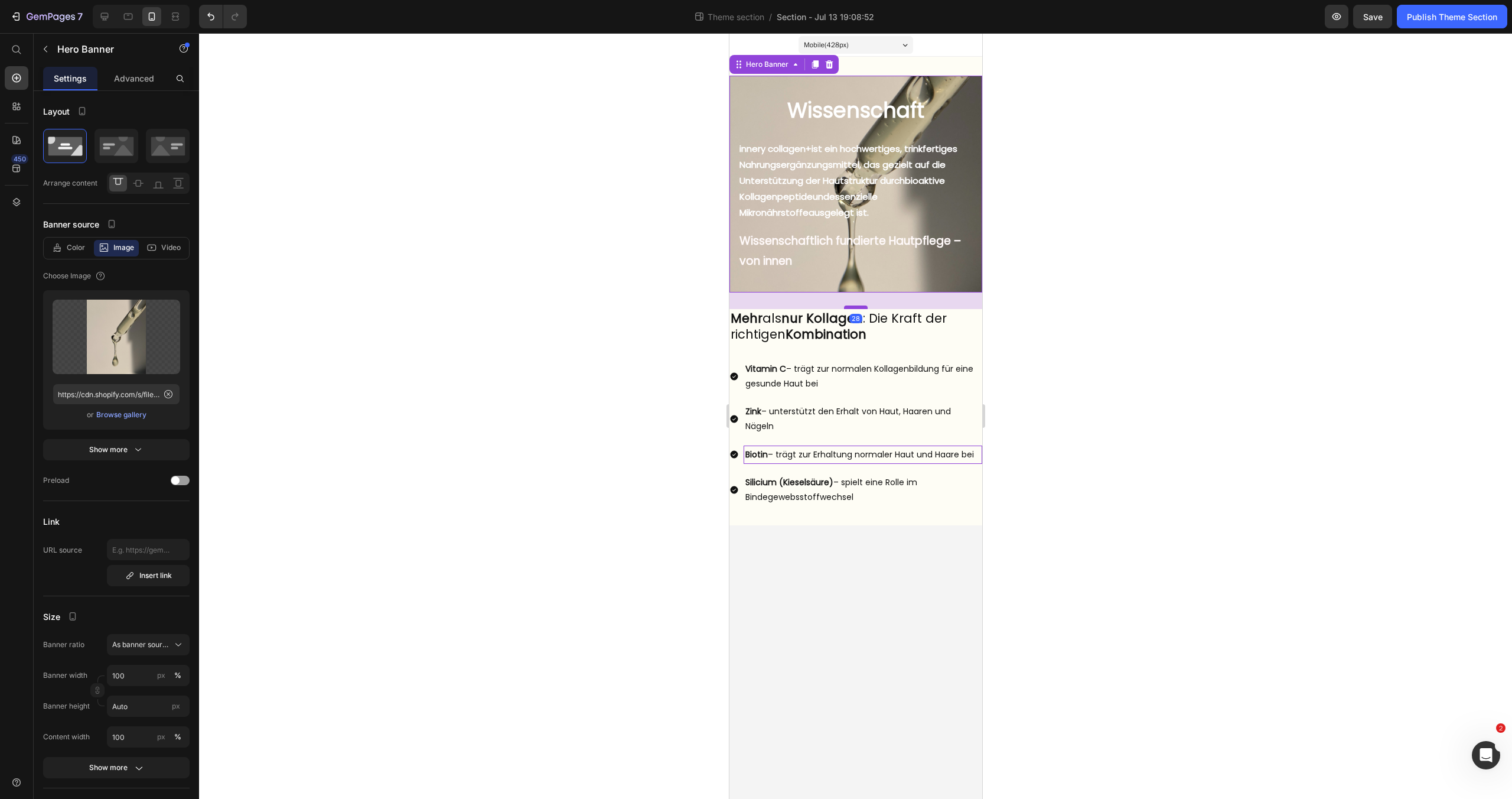 drag, startPoint x: 854, startPoint y: 330, endPoint x: 854, endPoint y: 308, distance: 22 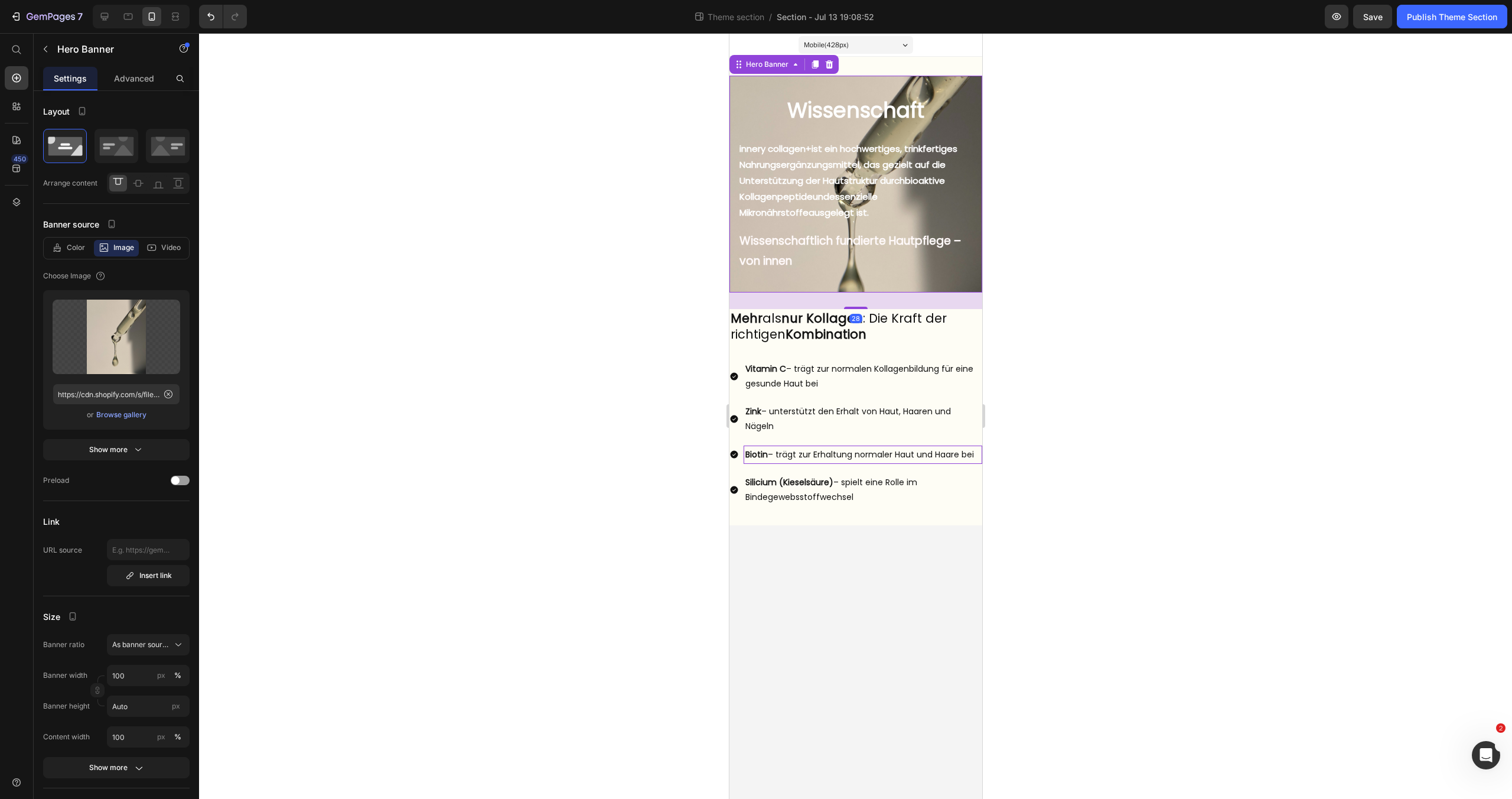 click 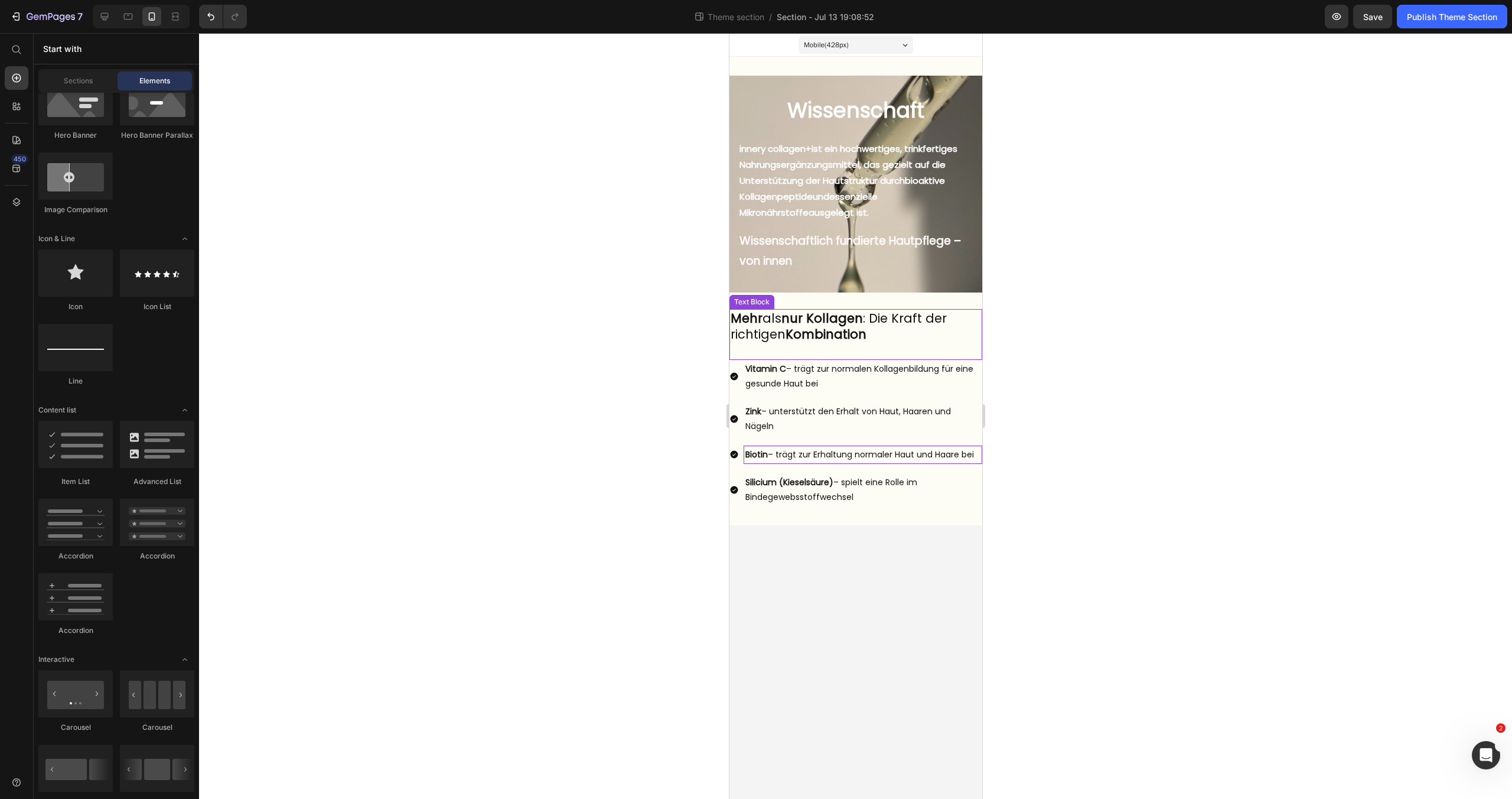 click on "nur Kollagen" at bounding box center (822, 318) 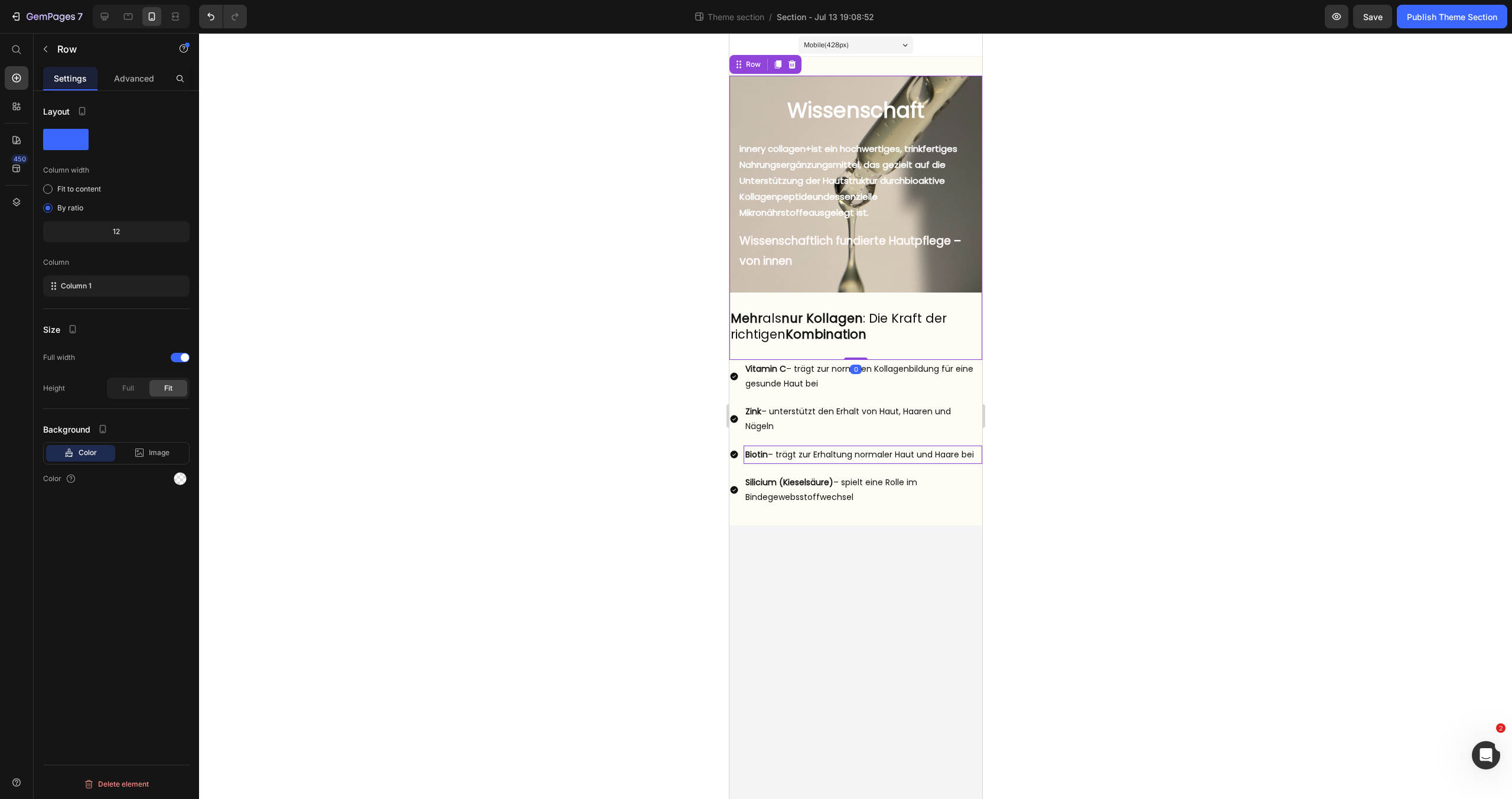 click on "Wissenschaft Heading But I must explain to you how all this mistaken idea of denouncing pleasure and praising pain was born and I will give you a complete account of the system, and expound the actual teachings of the great explorer Text Block Explore now Button At vero eos et accusamus et iusto odio benefits Text Block innery collagen+ ist ein hochwertiges, trinkfertiges Nahrungsergänzungsmittel, das gezielt auf die Unterstützung der Hautstruktur durch bioaktive Kollagenpeptide und essenzielle Mikronährstoffe ausgelegt ist. Text Block Wissenschaftlich fundierte Hautpflege – von innen Text Block Hero Banner Mehr als nur Kollagen : Die Kraft der richtigen Kombination Text Block Row" at bounding box center [855, 217] 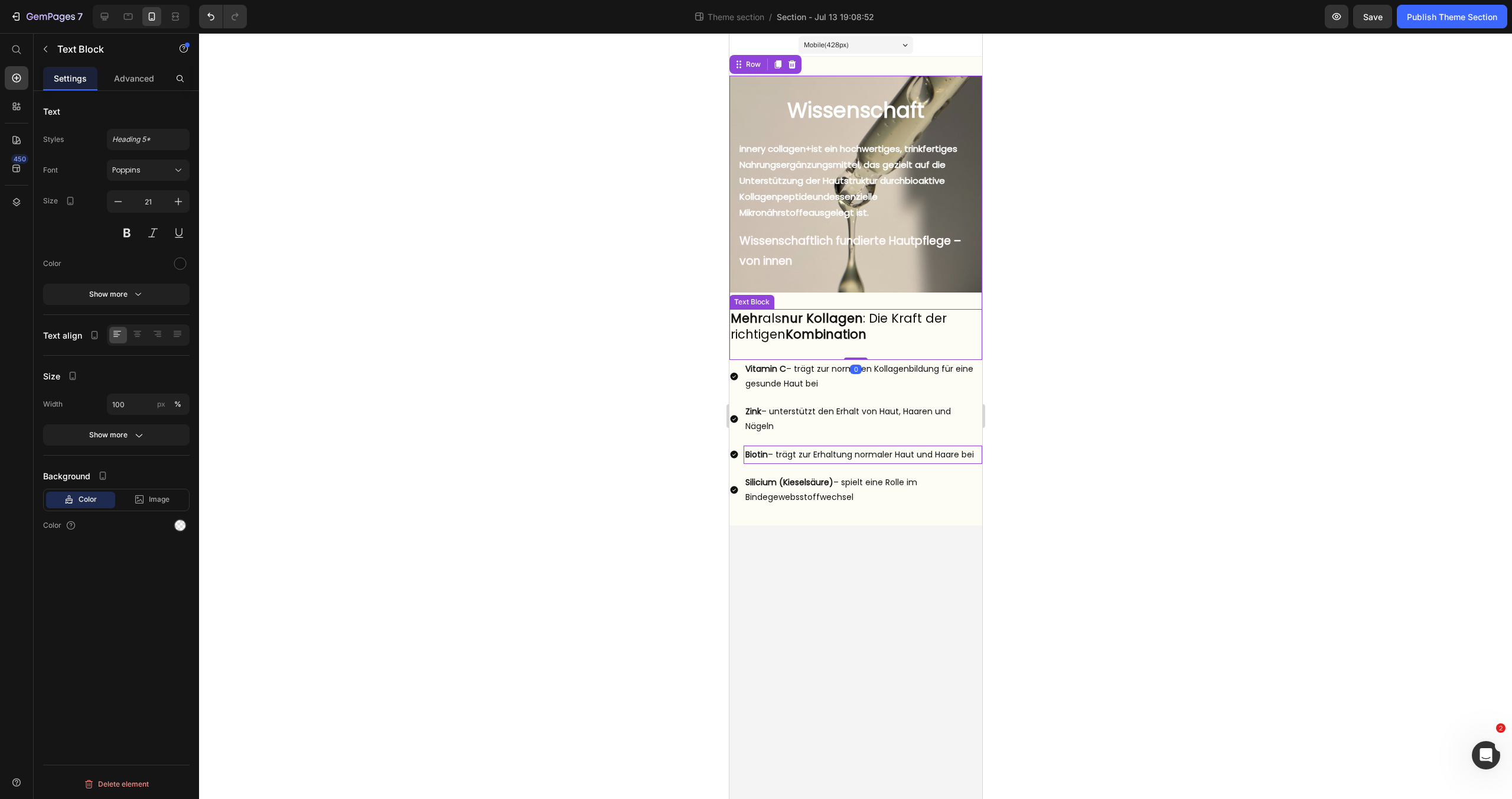 click on "nur Kollagen" at bounding box center (822, 318) 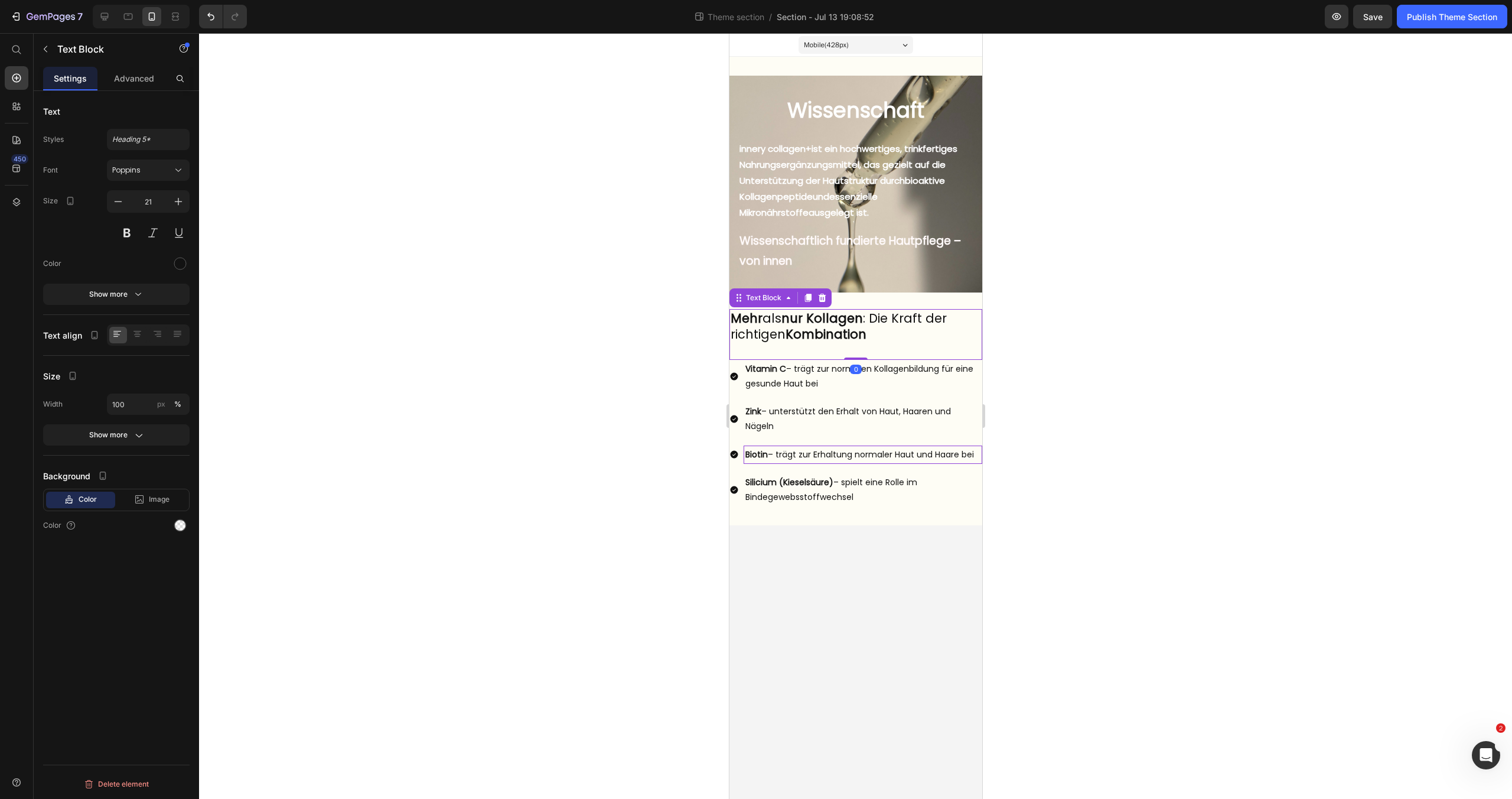 drag, startPoint x: 857, startPoint y: 357, endPoint x: 857, endPoint y: 349, distance: 8 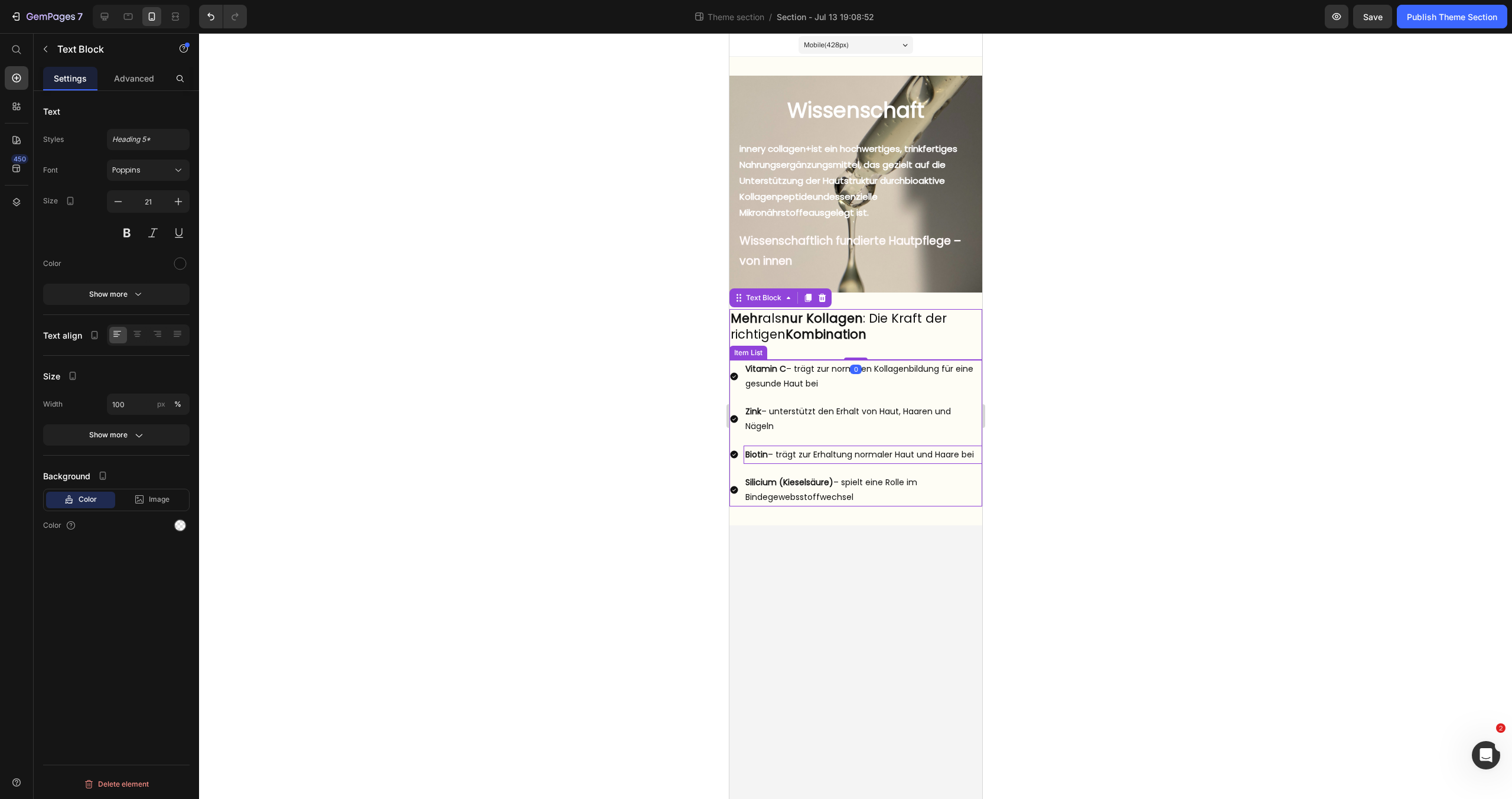 click 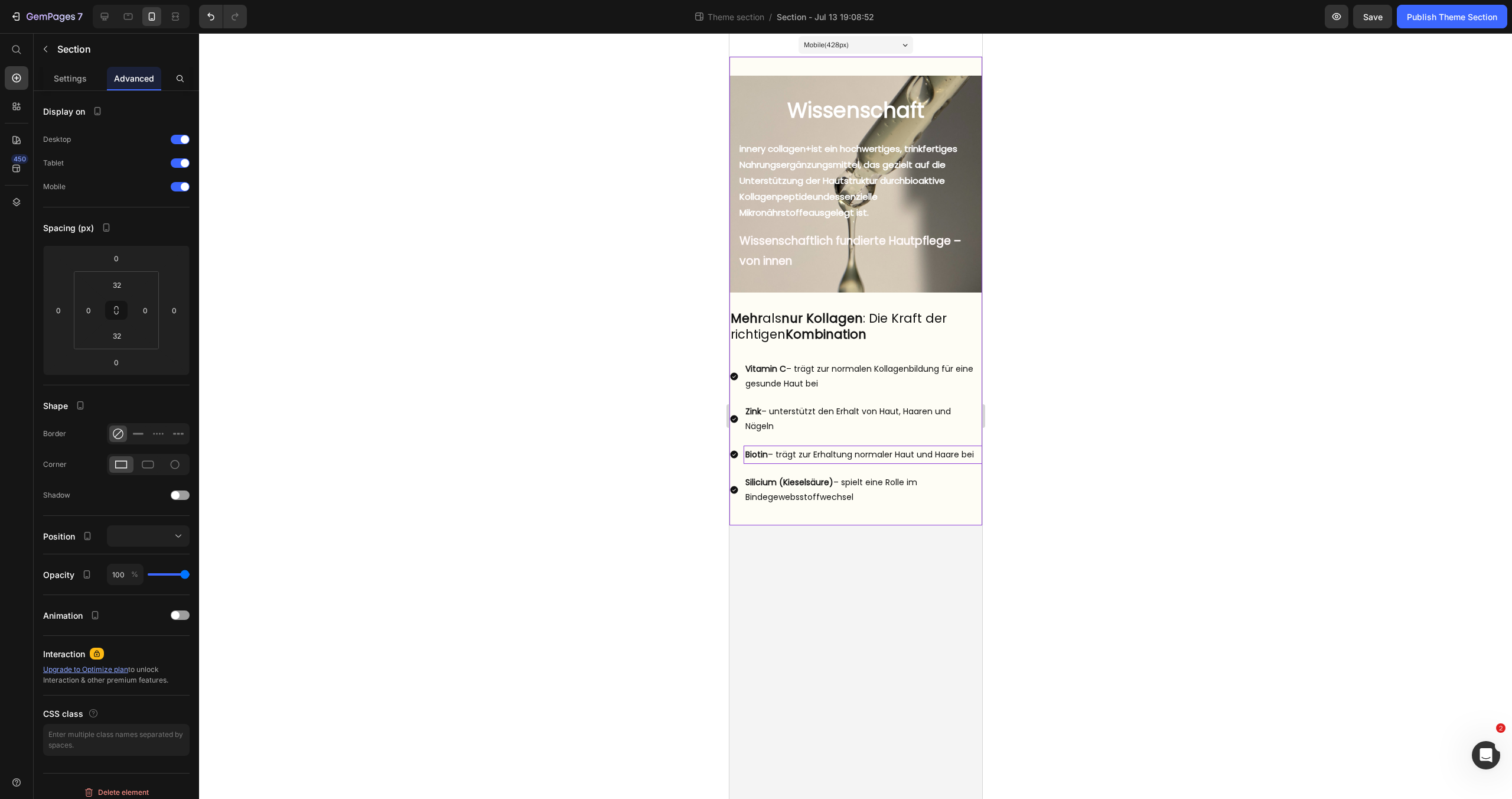 click on "Wissenschaft Heading But I must explain to you how all this mistaken idea of denouncing pleasure and praising pain was born and I will give you a complete account of the system, and expound the actual teachings of the great explorer Text Block Explore now Button At vero eos et accusamus et iusto odio benefits Text Block innery collagen+ ist ein hochwertiges, trinkfertiges Nahrungsergänzungsmittel, das gezielt auf die Unterstützung der Hautstruktur durch bioaktive Kollagenpeptide und essenzielle Mikronährstoffe ausgelegt ist. Text Block Wissenschaftlich fundierte Hautpflege – von innen Text Block Hero Banner Mehr als nur Kollagen : Die Kraft der richtigen Kombination Text Block Row Row Vitamin C – trägt zur normalen Kollagenbildung für eine gesunde Haut bei Zink – unterstützt den Erhalt von Haut, Haaren und Nägeln Biotin – trägt zur Erhaltung normaler Haut und Haare bei Silicium (Kieselsäure) – spielt eine Rolle im Bindegewebsstoffwechsel Item List Row" at bounding box center (855, 291) 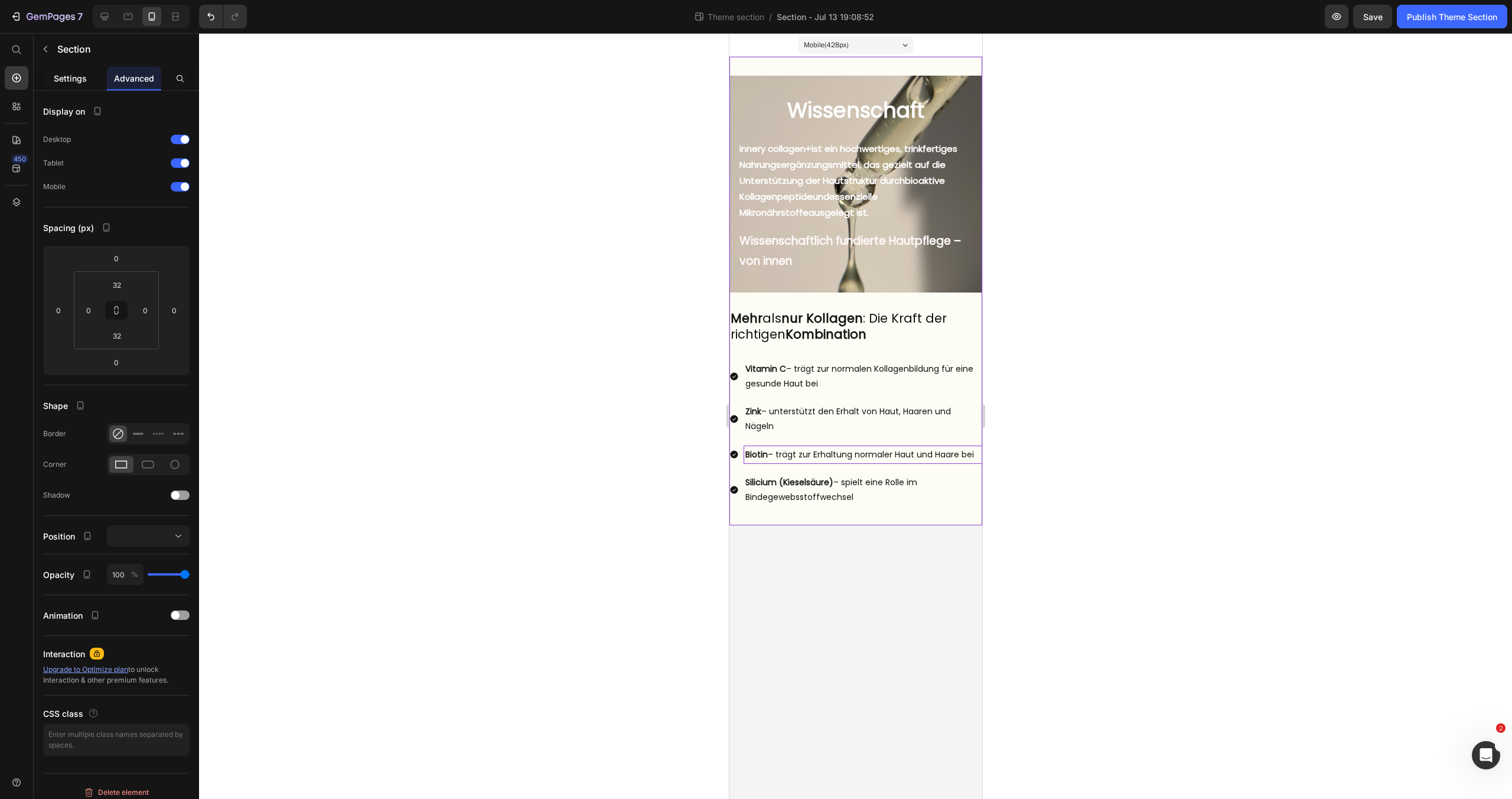 click on "Settings" at bounding box center [70, 78] 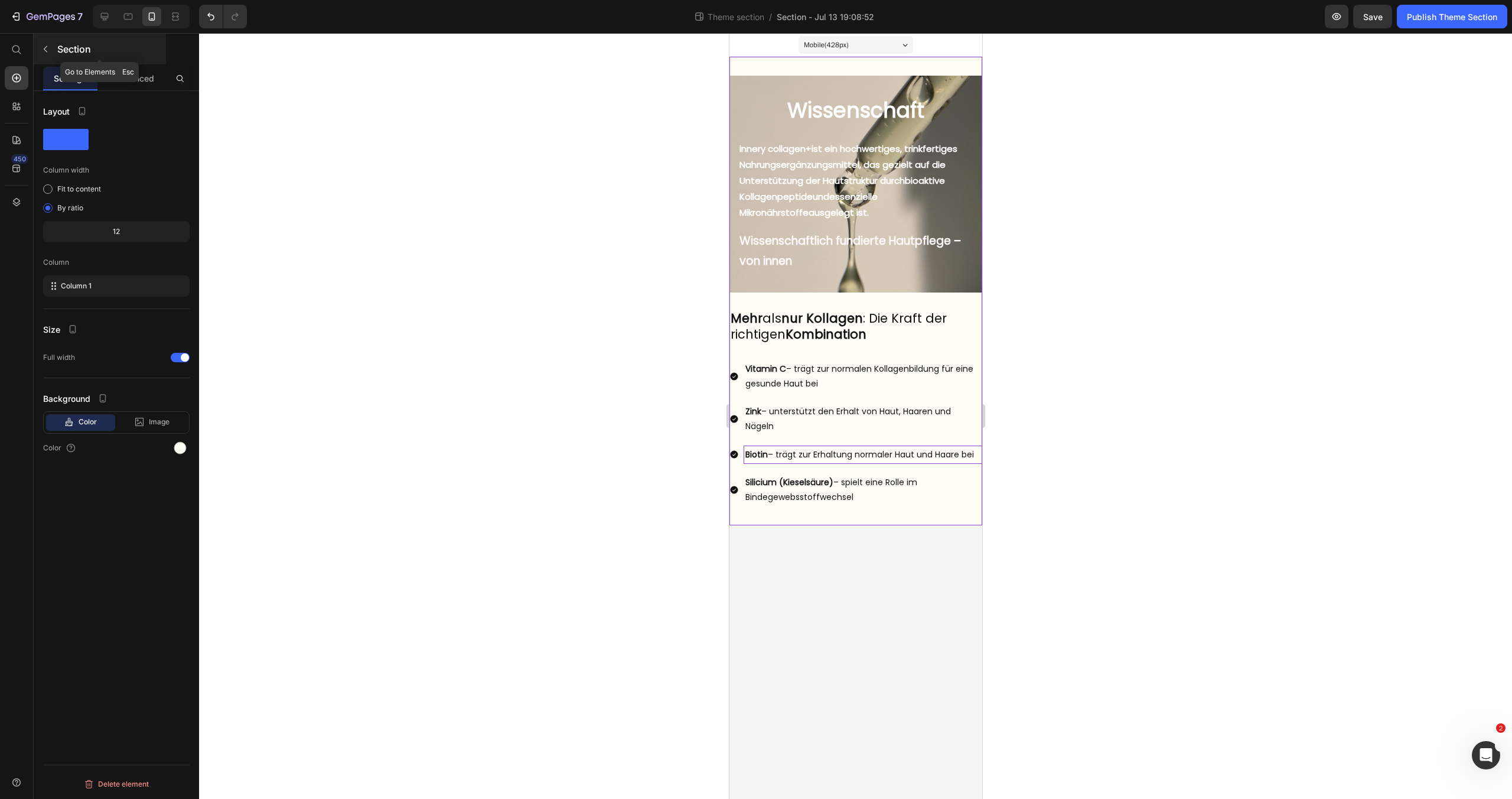 click 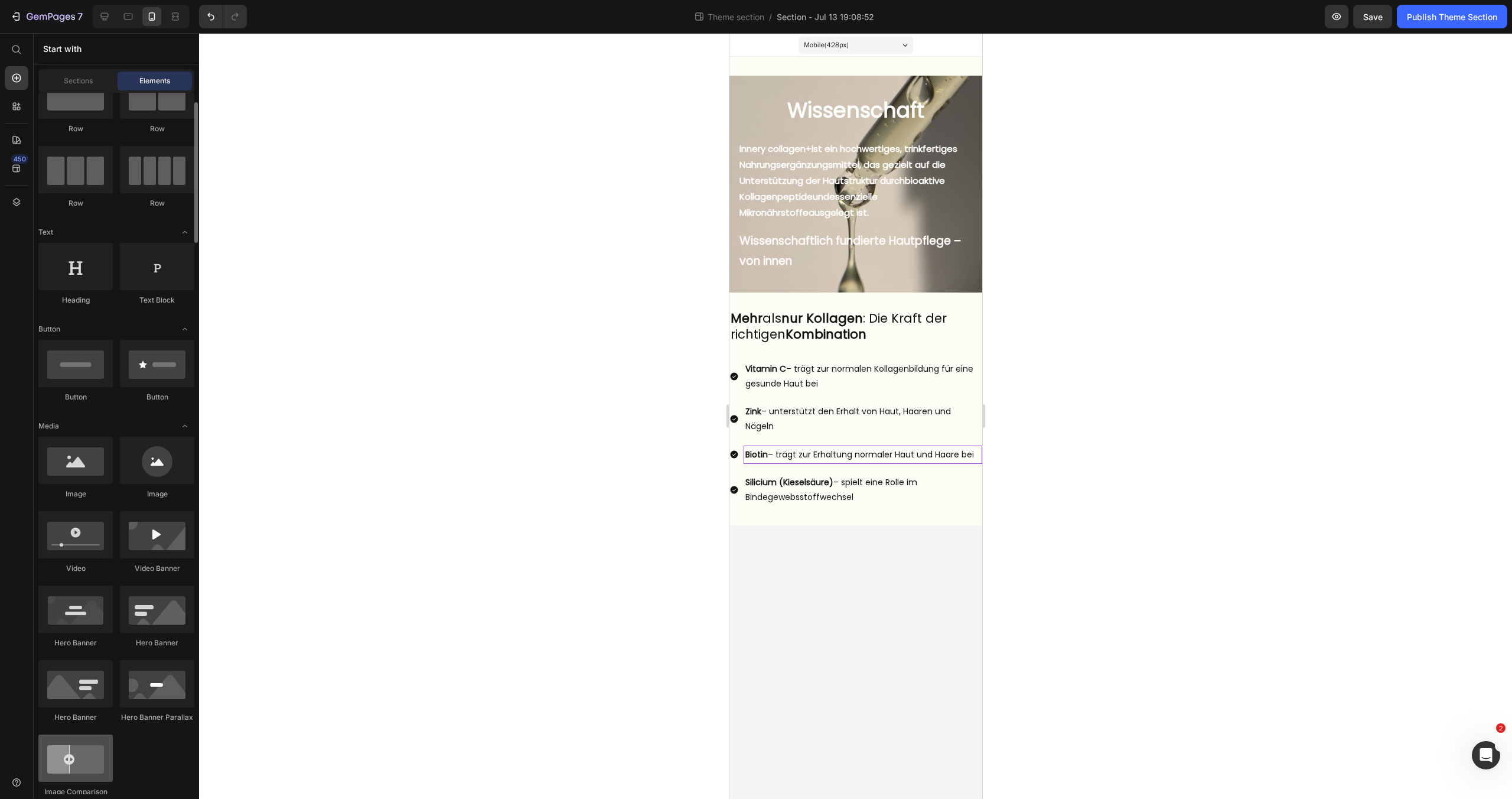 scroll, scrollTop: 0, scrollLeft: 0, axis: both 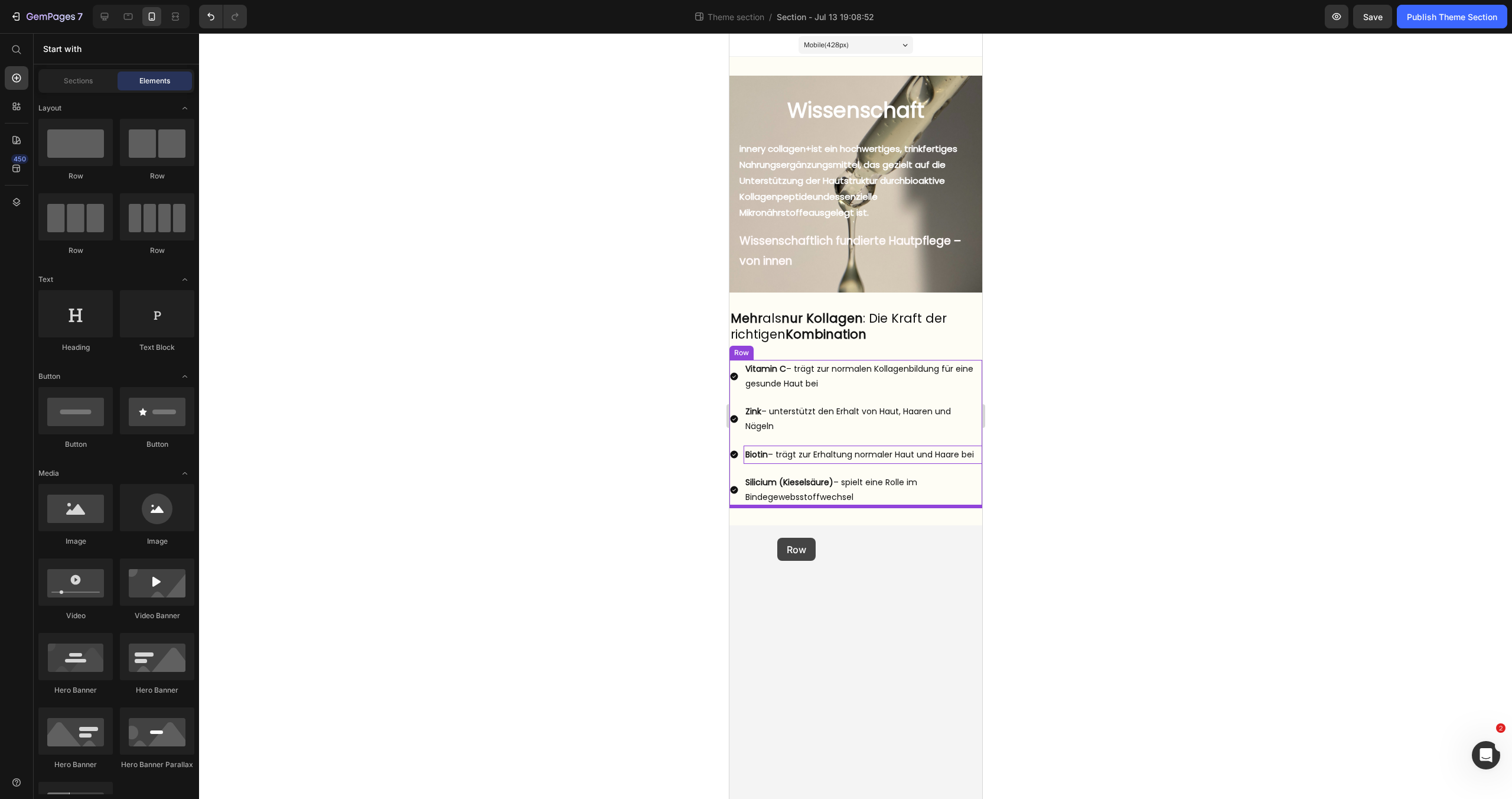 drag, startPoint x: 799, startPoint y: 184, endPoint x: 777, endPoint y: 538, distance: 354.683 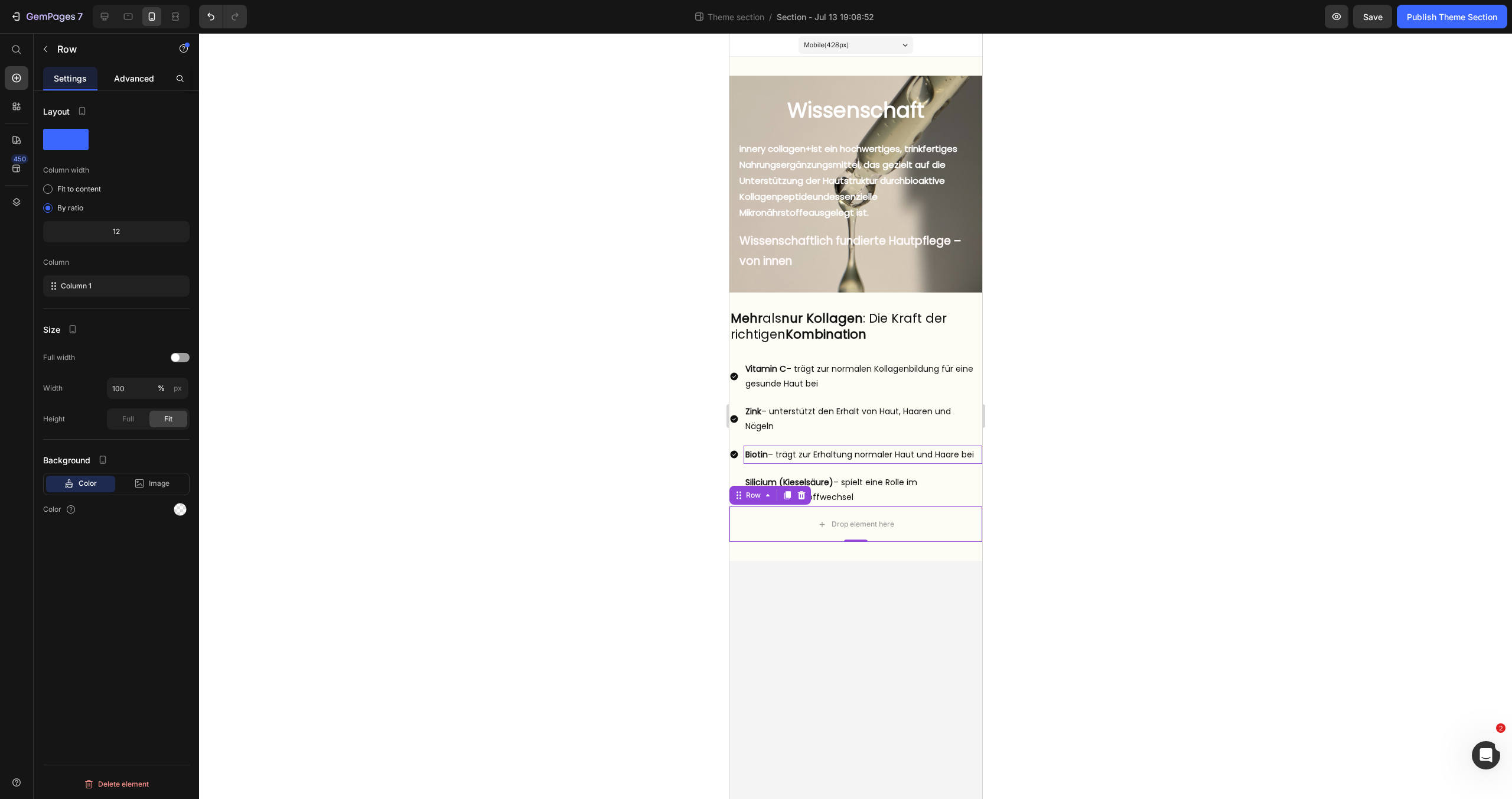 click on "Advanced" at bounding box center (134, 78) 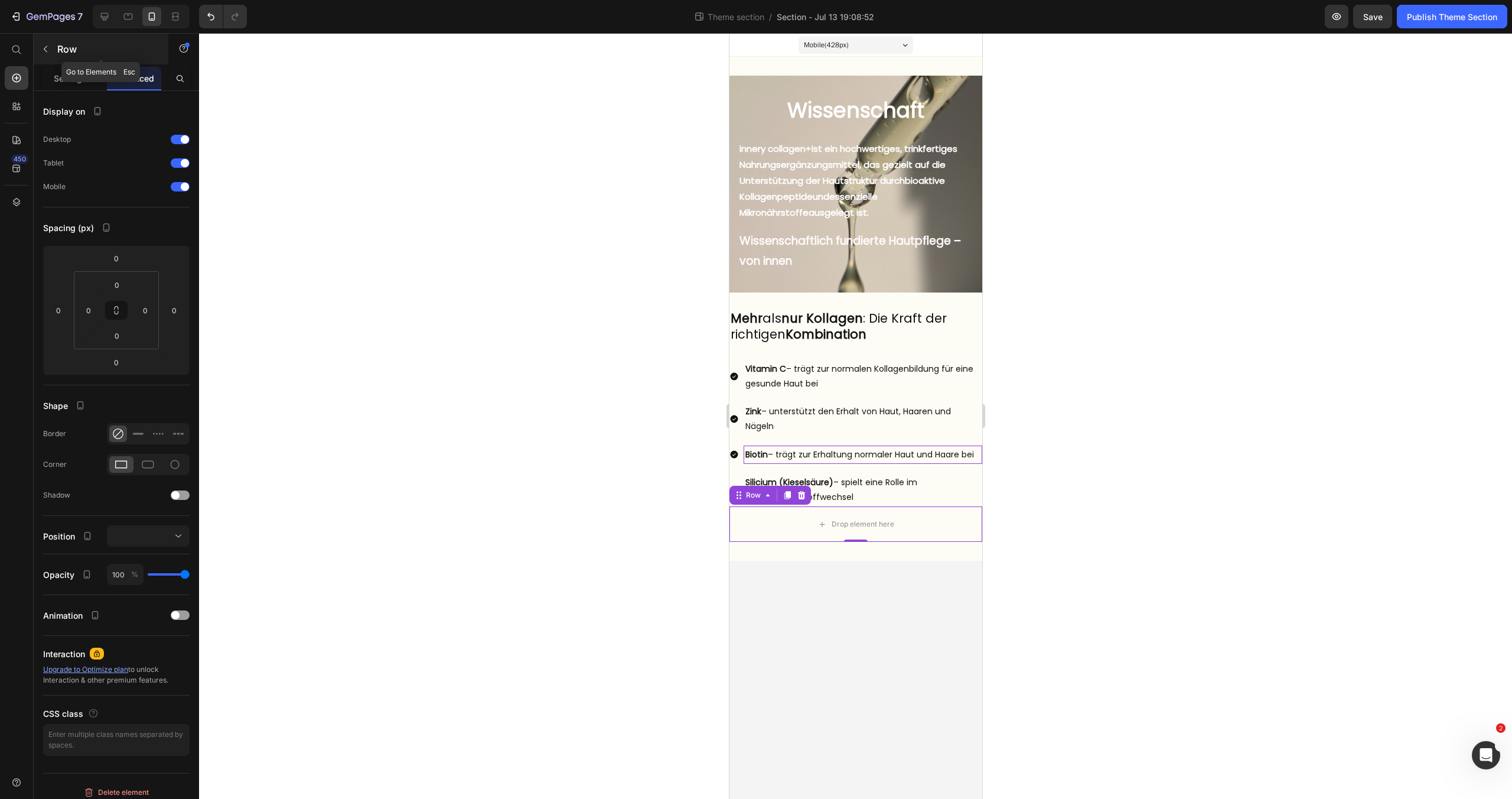 click 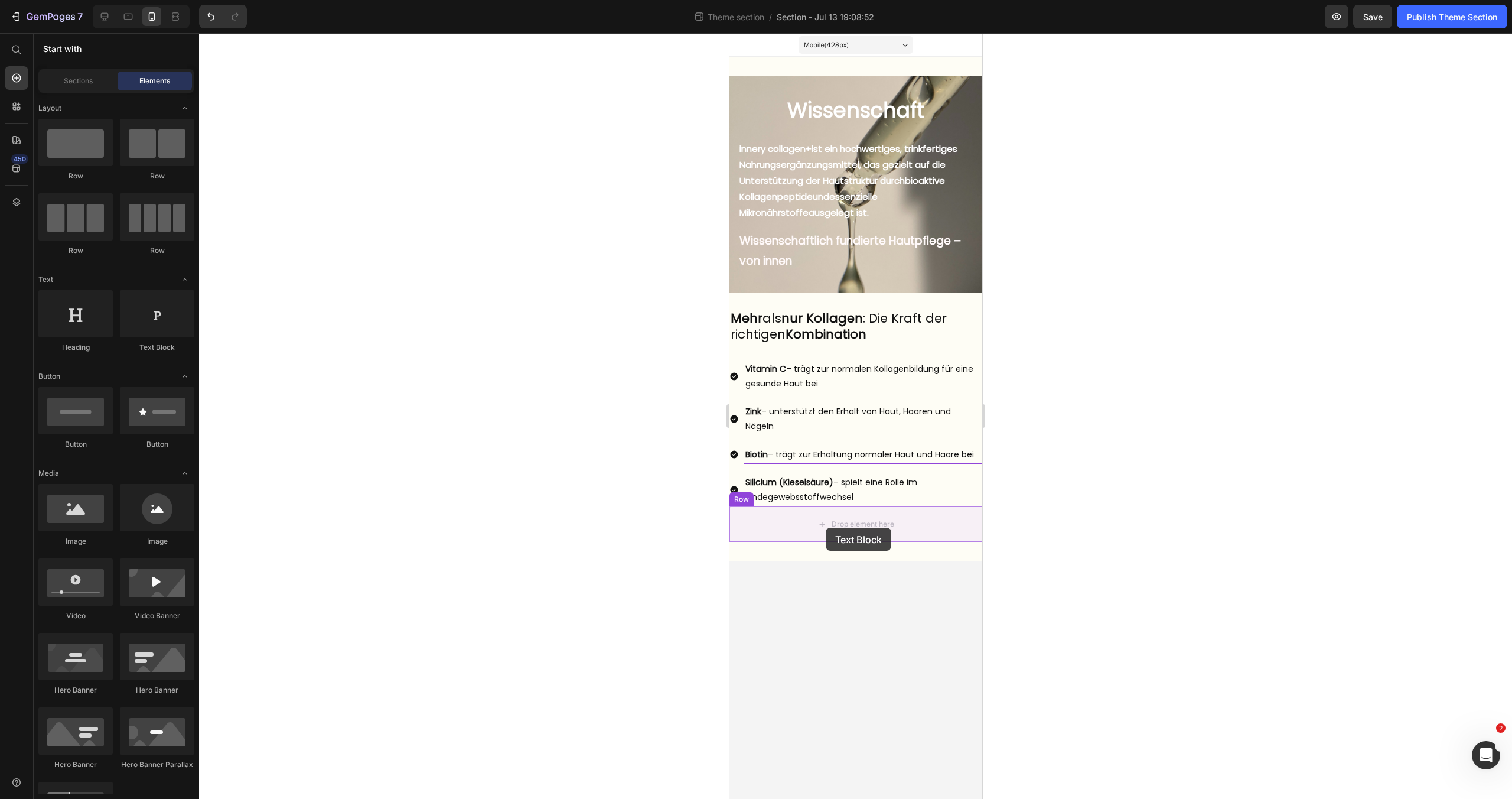 drag, startPoint x: 893, startPoint y: 353, endPoint x: 825, endPoint y: 528, distance: 187.7472 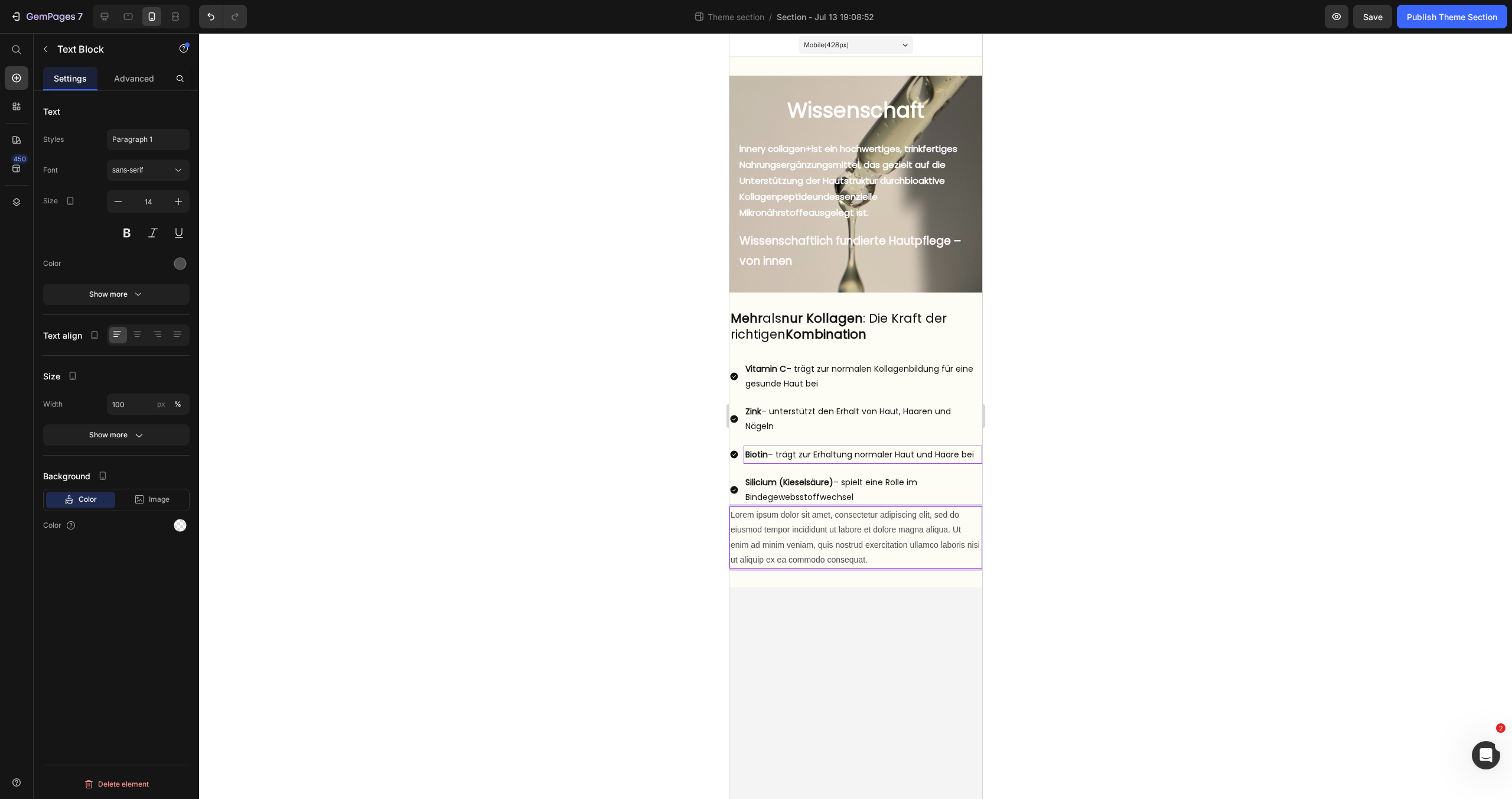 click on "Lorem ipsum dolor sit amet, consectetur adipiscing elit, sed do eiusmod tempor incididunt ut labore et dolore magna aliqua. Ut enim ad minim veniam, quis nostrud exercitation ullamco laboris nisi ut aliquip ex ea commodo consequat." at bounding box center [855, 537] 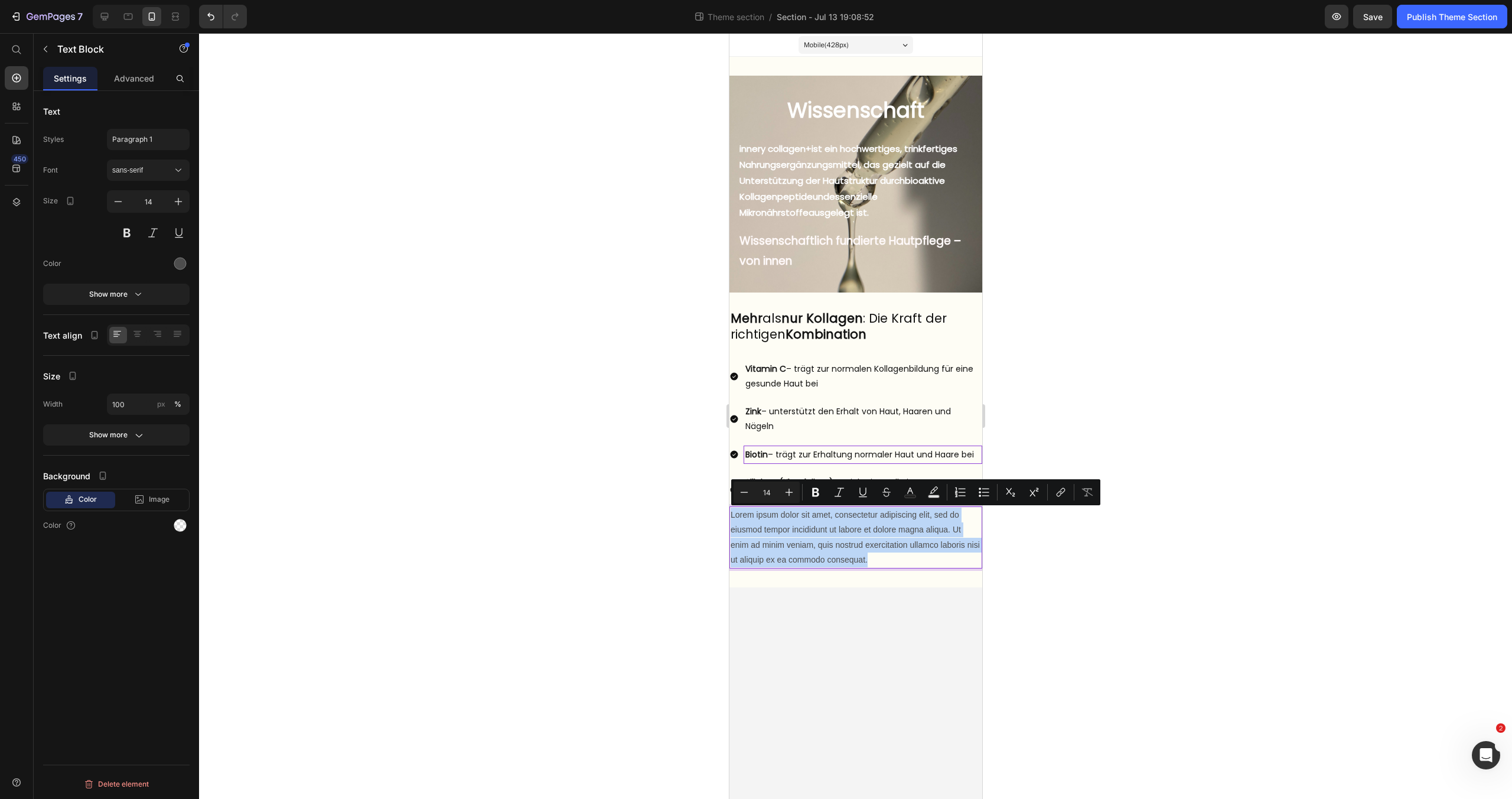 drag, startPoint x: 871, startPoint y: 563, endPoint x: 696, endPoint y: 519, distance: 180.4467 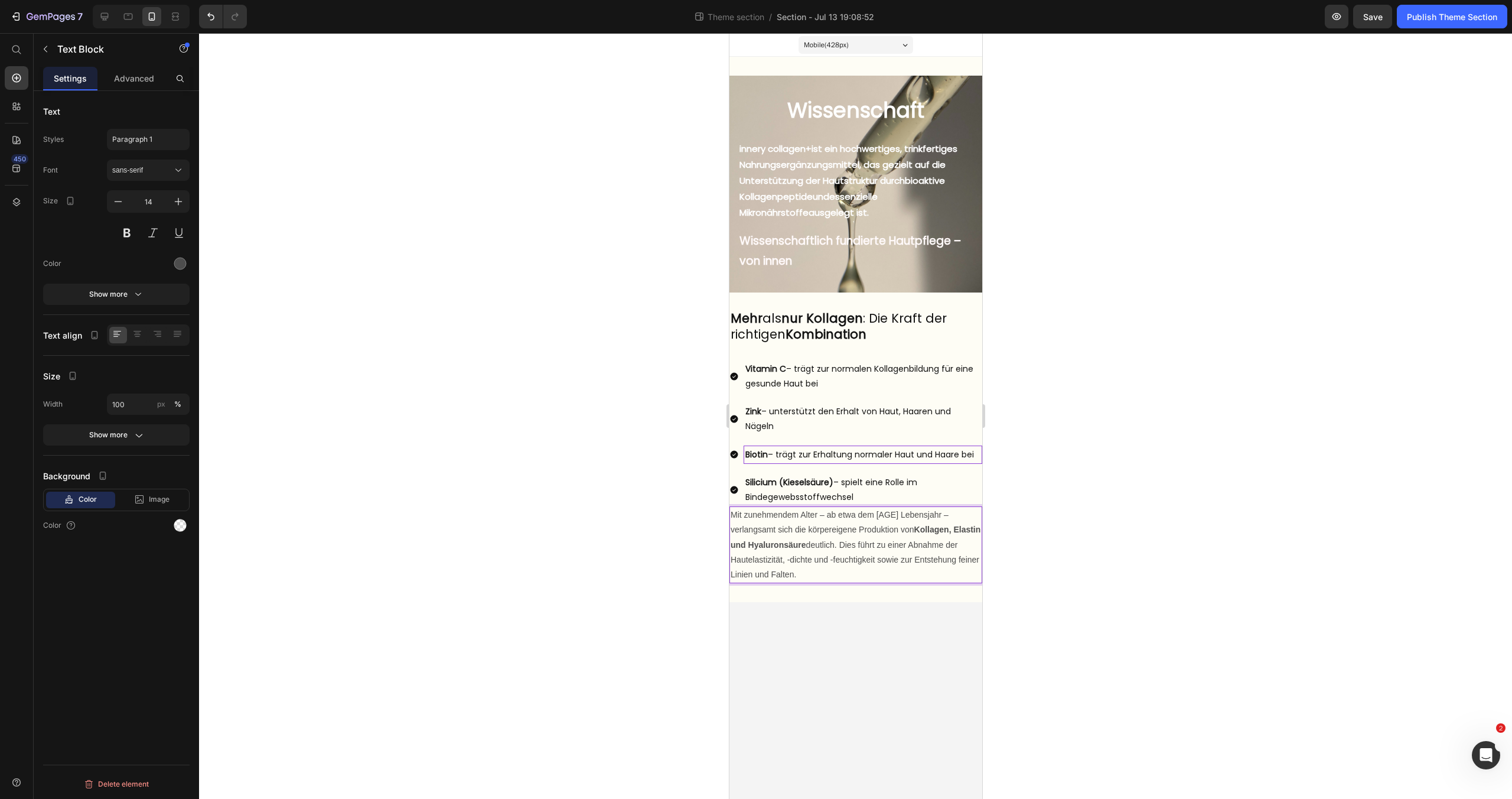 click on "Mit zunehmendem Alter – ab etwa dem 25. Lebensjahr – verlangsamt sich die körpereigene Produktion von  Kollagen, Elastin und Hyaluronsäure  deutlich. Dies führt zu einer Abnahme der Hautelastizität, -dichte und -feuchtigkeit sowie zur Entstehung feiner Linien und Falten." at bounding box center (855, 545) 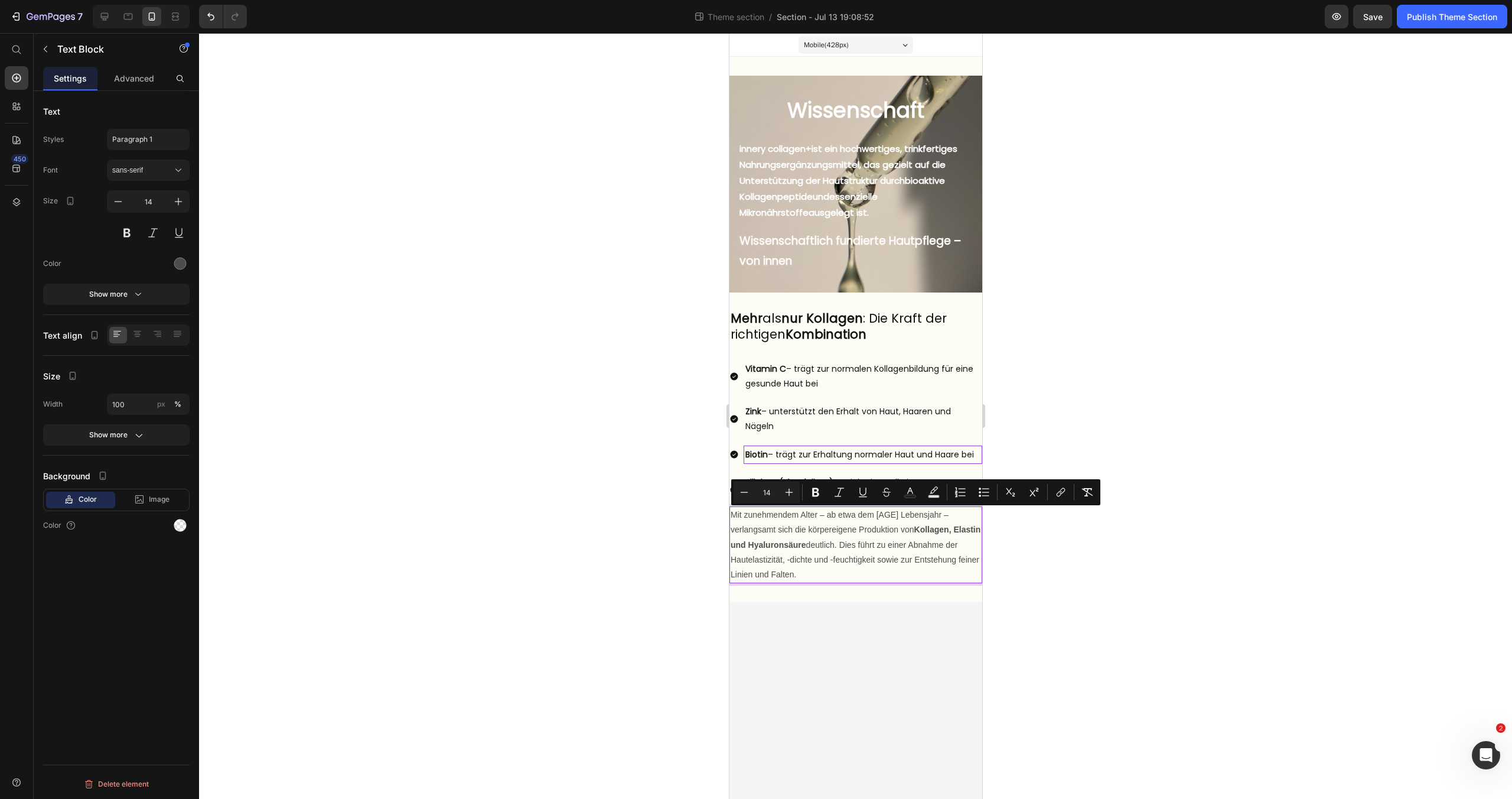 drag, startPoint x: 848, startPoint y: 574, endPoint x: 1456, endPoint y: 544, distance: 608.7397 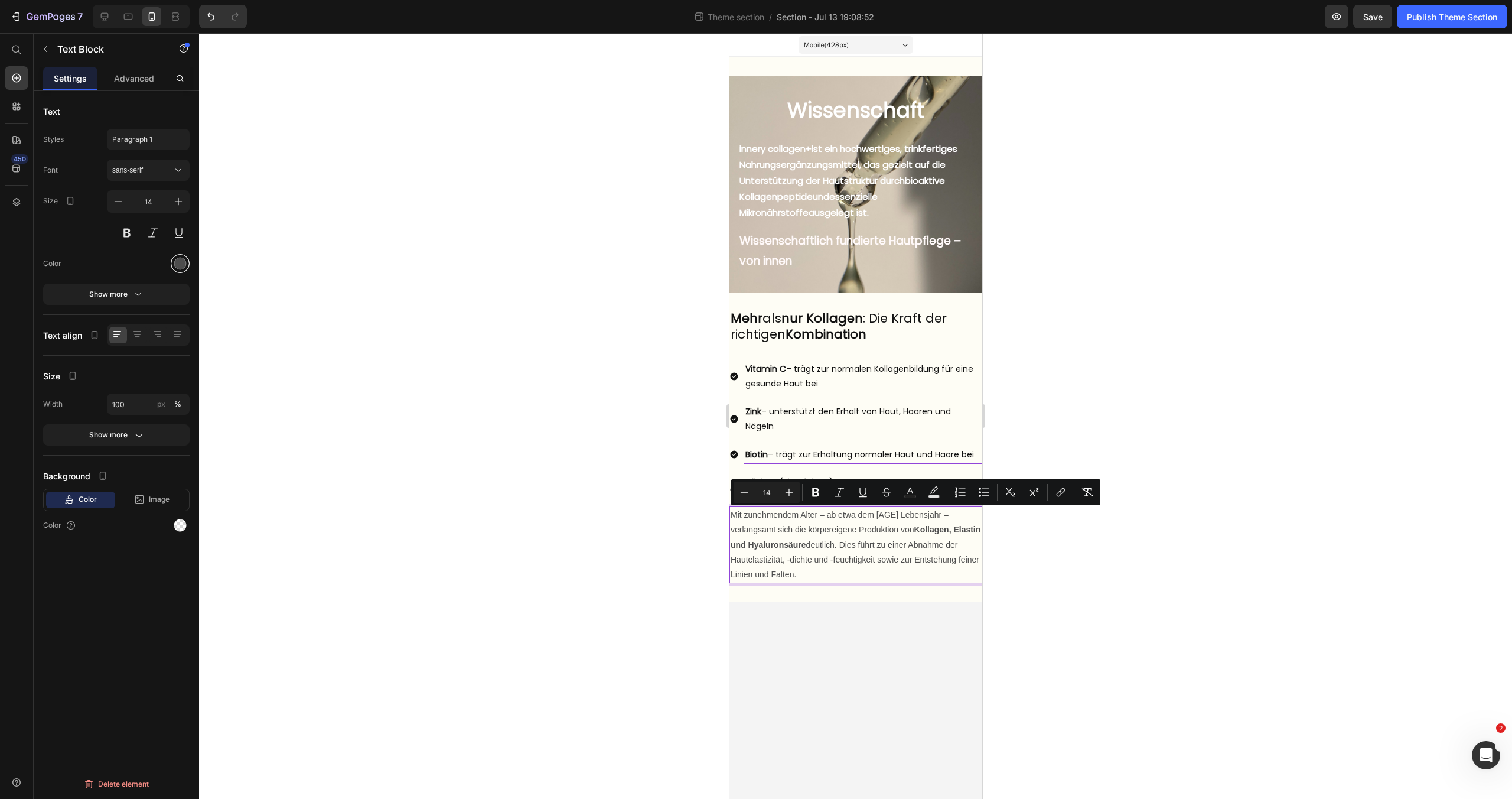 click at bounding box center [180, 264] 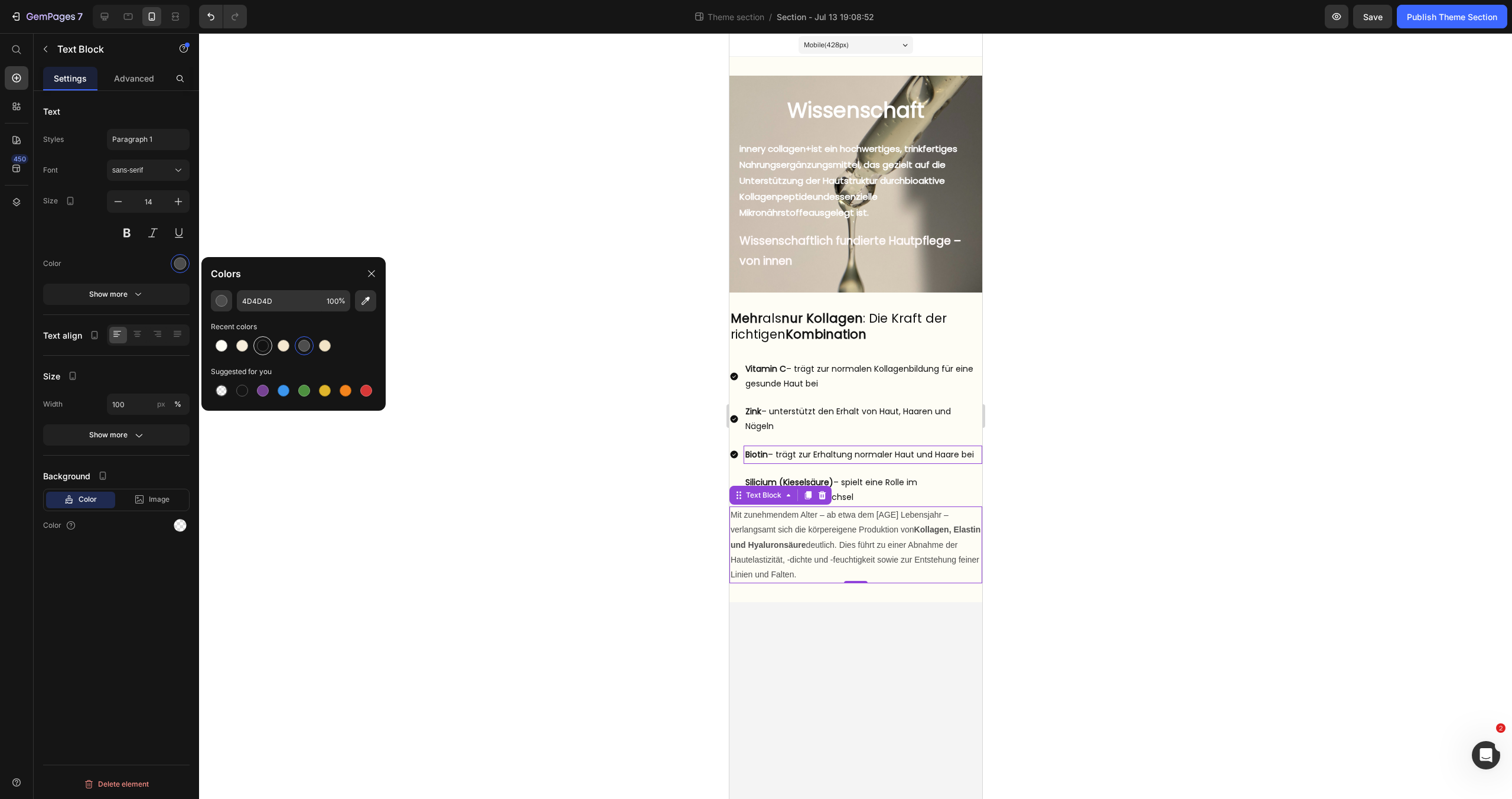 click at bounding box center [263, 346] 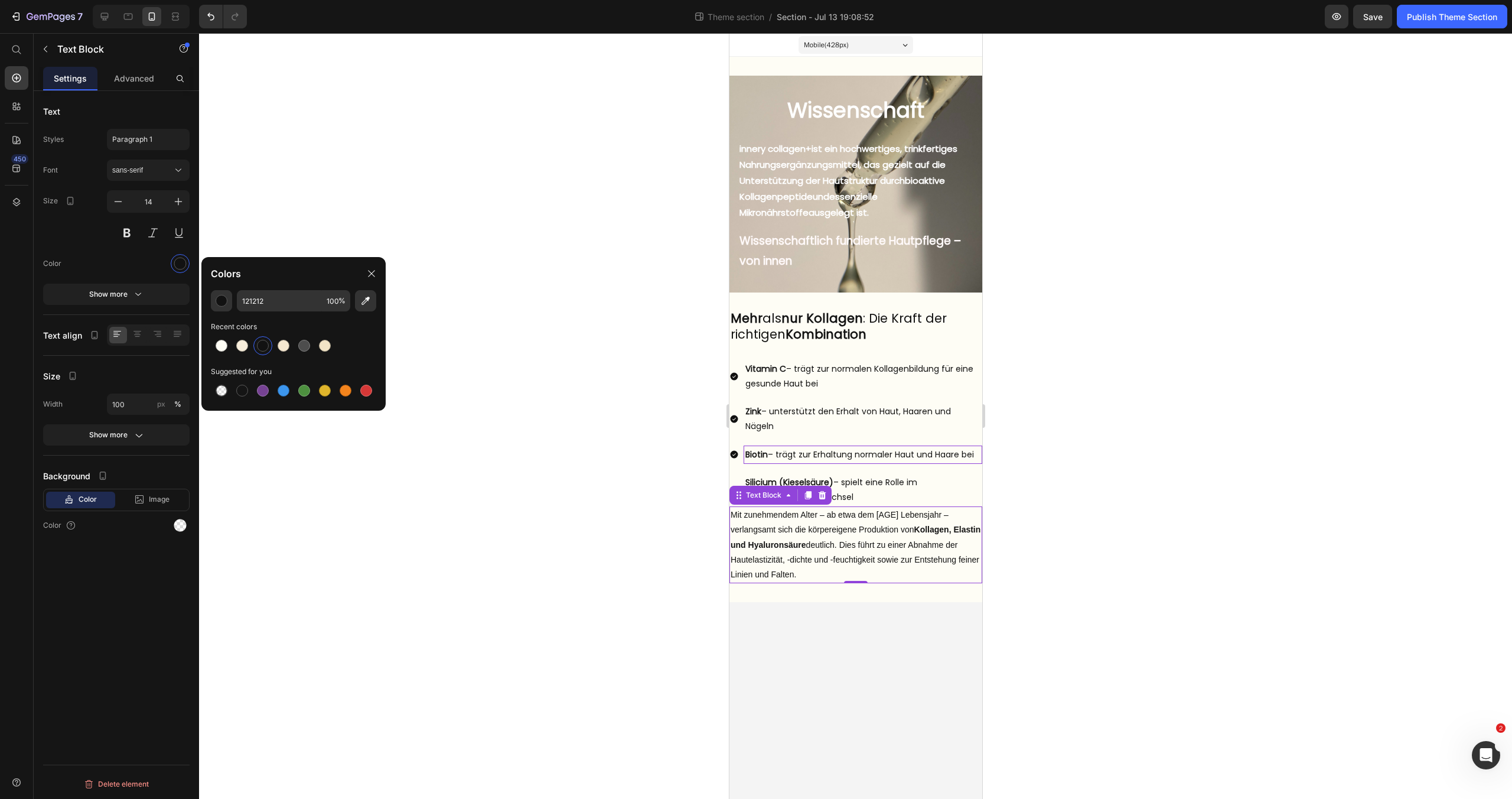 click on "Mit zunehmendem Alter – ab etwa dem 25. Lebensjahr – verlangsamt sich die körpereigene Produktion von  Kollagen, Elastin und Hyaluronsäure  deutlich. Dies führt zu einer Abnahme der Hautelastizität, -dichte und -feuchtigkeit sowie zur Entstehung feiner Linien und Falten." at bounding box center [855, 545] 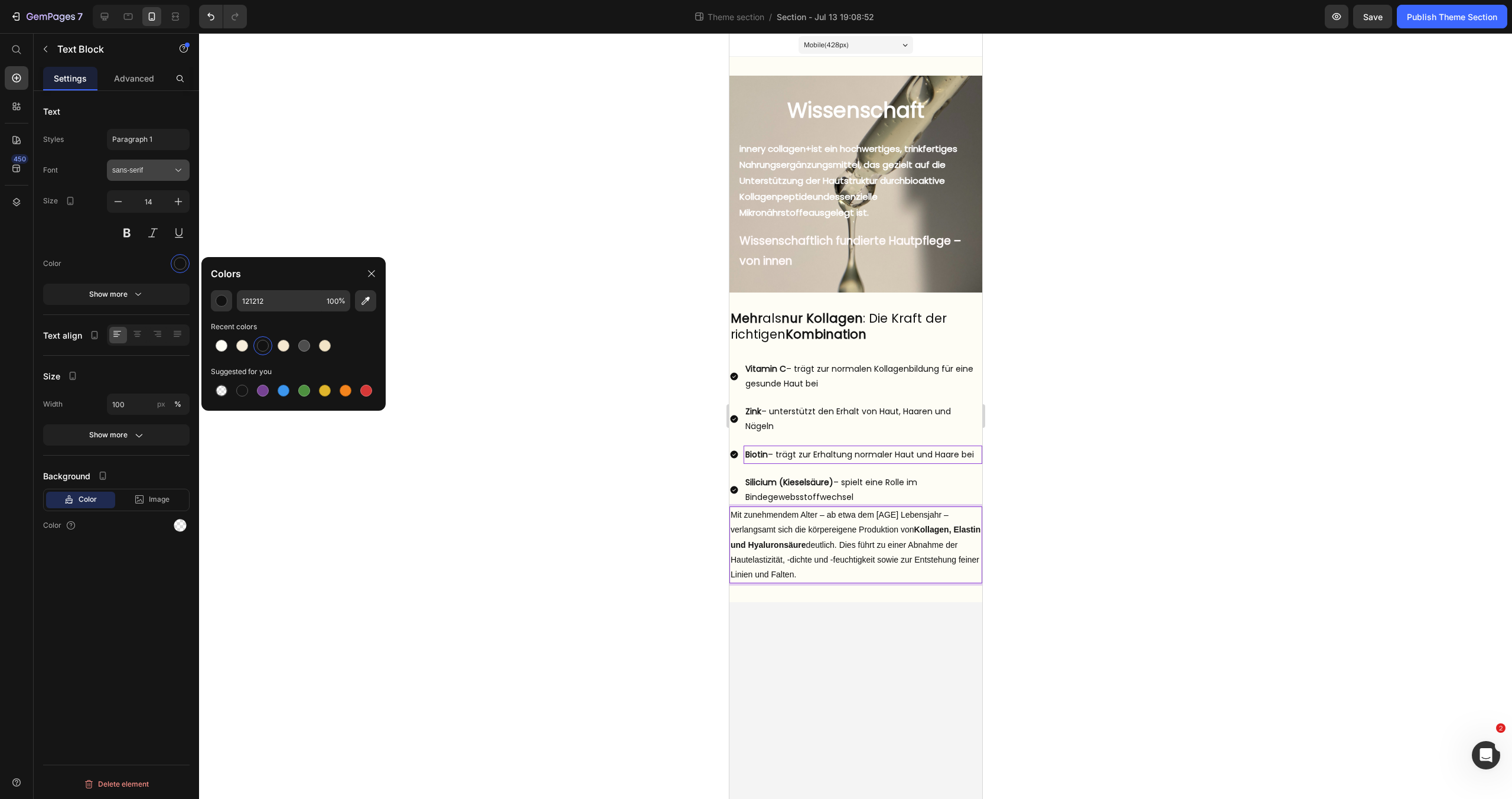 click on "sans-serif" at bounding box center (142, 170) 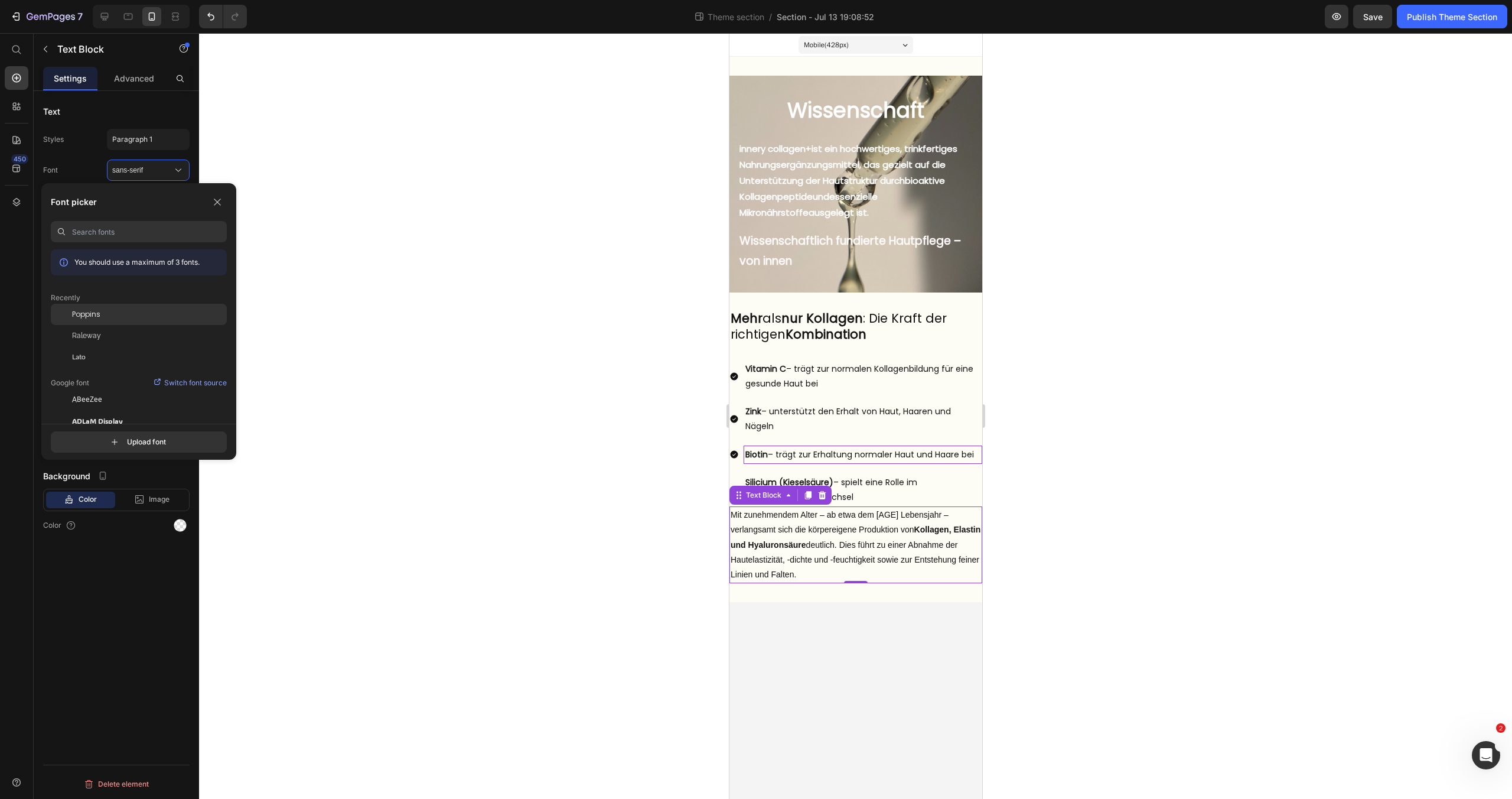 click on "Poppins" 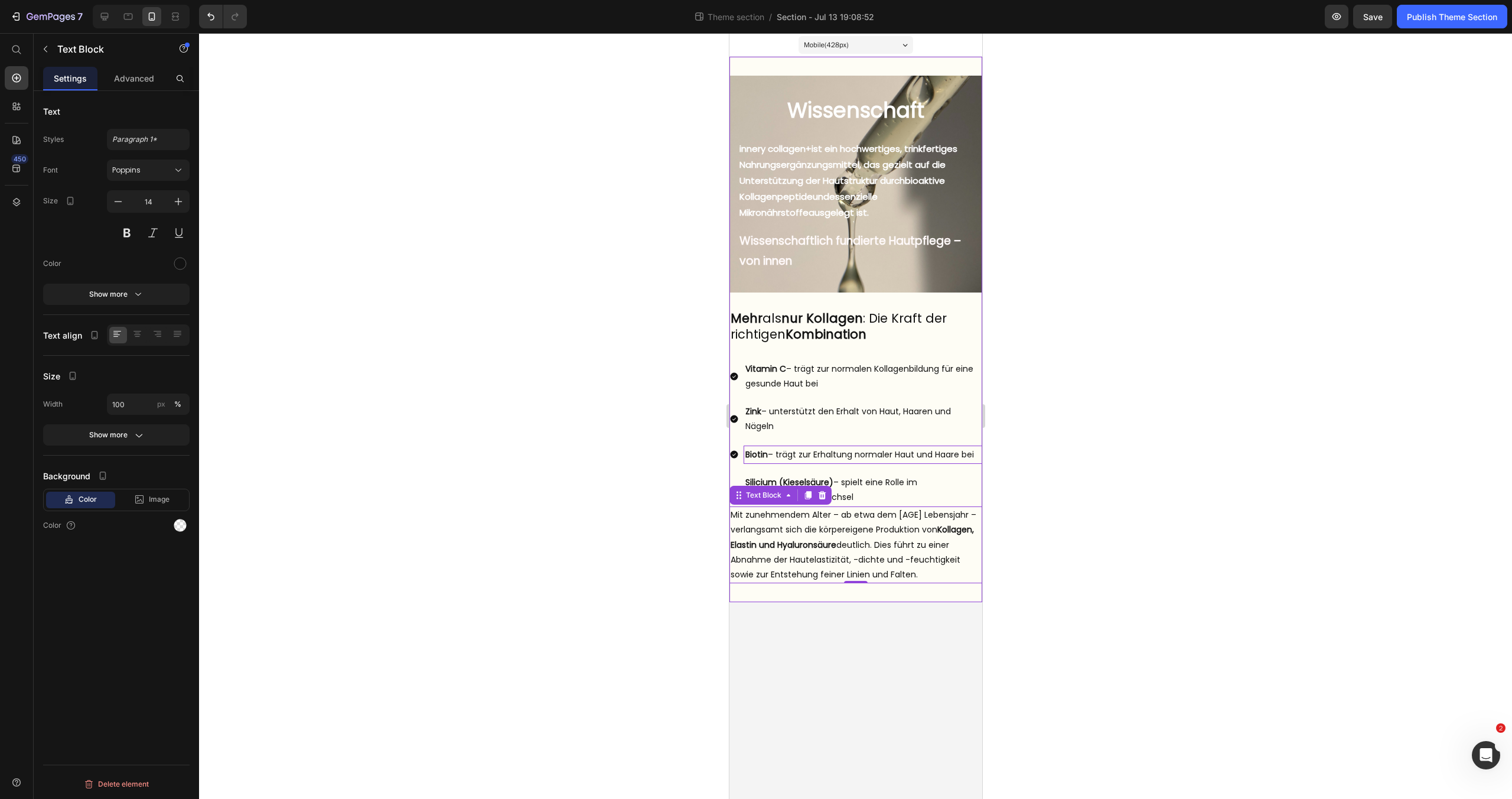 click 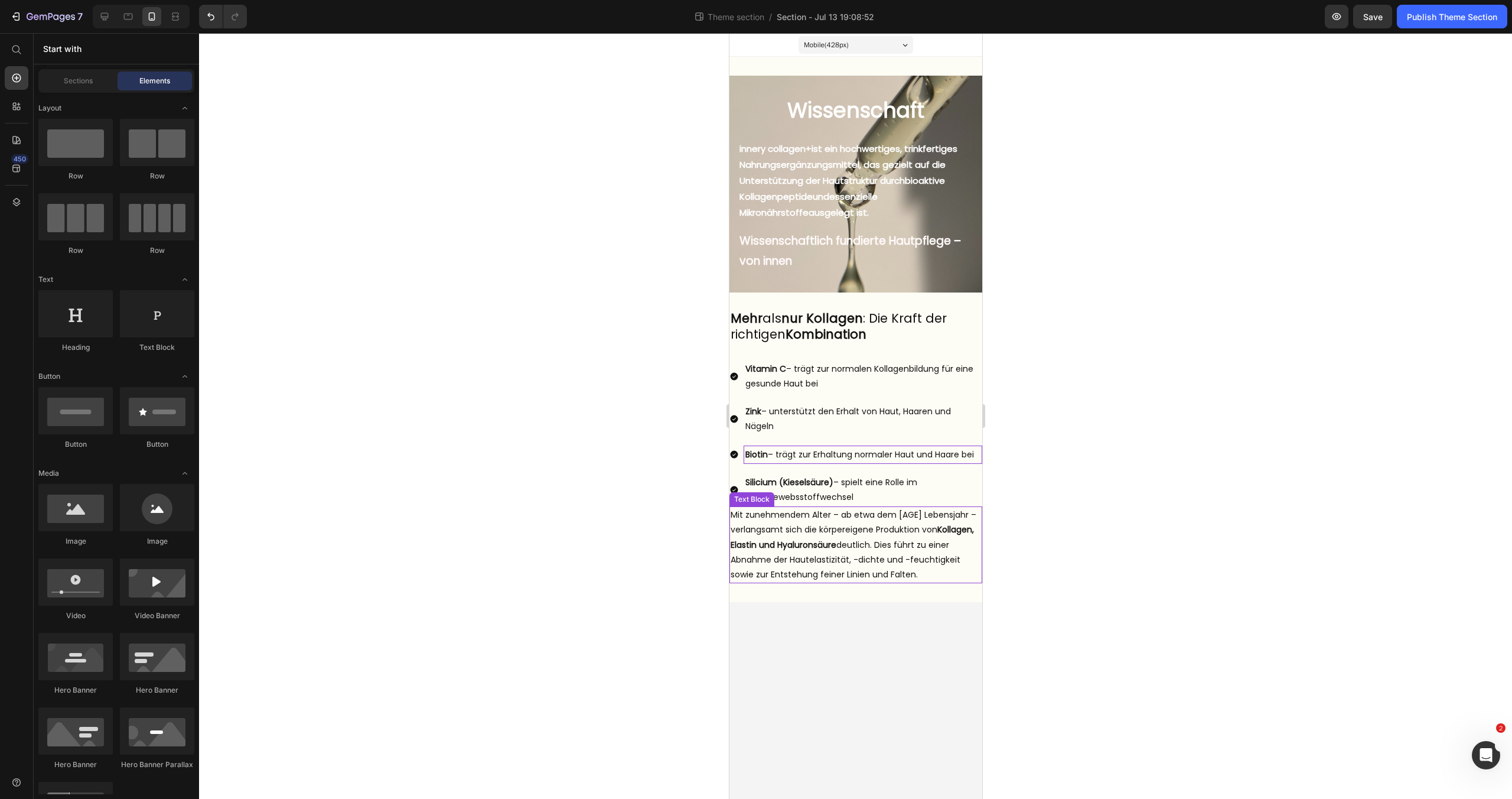 click on "Mit zunehmendem Alter – ab etwa dem 25. Lebensjahr – verlangsamt sich die körpereigene Produktion von  Kollagen, Elastin und Hyaluronsäure  deutlich. Dies führt zu einer Abnahme der Hautelastizität, -dichte und -feuchtigkeit sowie zur Entstehung feiner Linien und Falten." at bounding box center [855, 545] 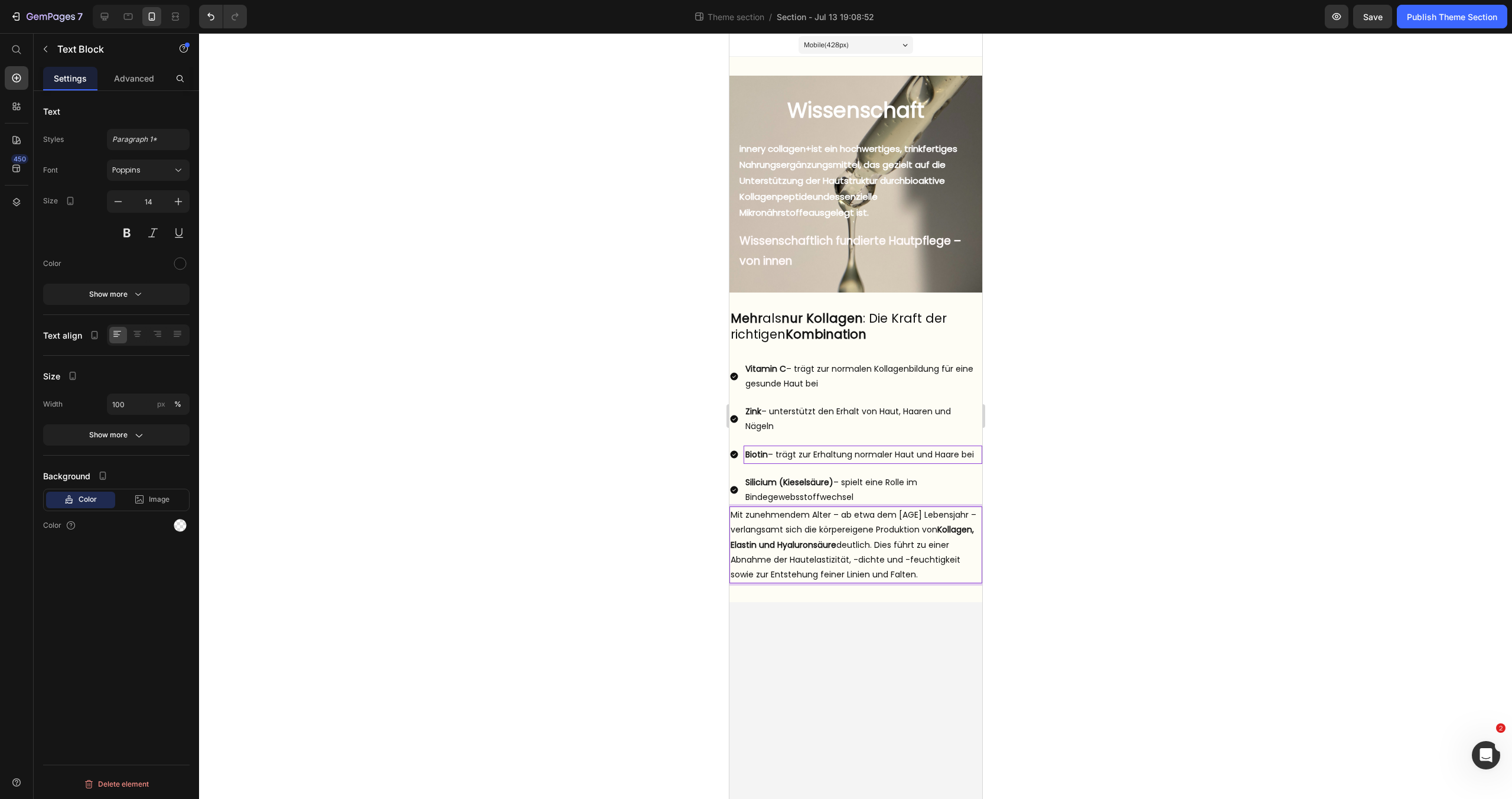 click on "Mit zunehmendem Alter – ab etwa dem 25. Lebensjahr – verlangsamt sich die körpereigene Produktion von  Kollagen, Elastin und Hyaluronsäure  deutlich. Dies führt zu einer Abnahme der Hautelastizität, -dichte und -feuchtigkeit sowie zur Entstehung feiner Linien und Falten." at bounding box center (855, 545) 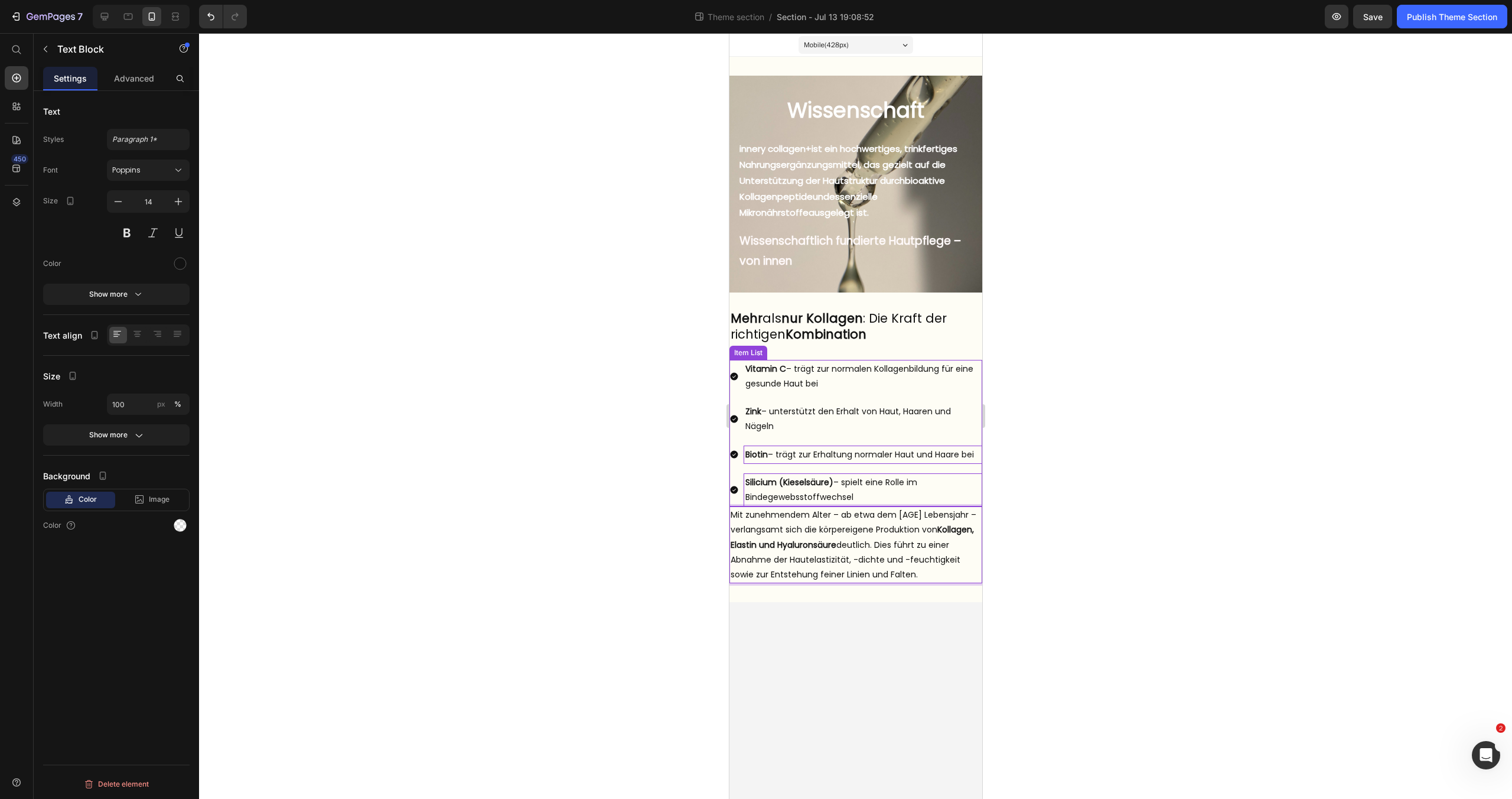 click on "Silicium (Kieselsäure) – spielt eine Rolle im Bindegewebsstoffwechsel" at bounding box center [862, 490] 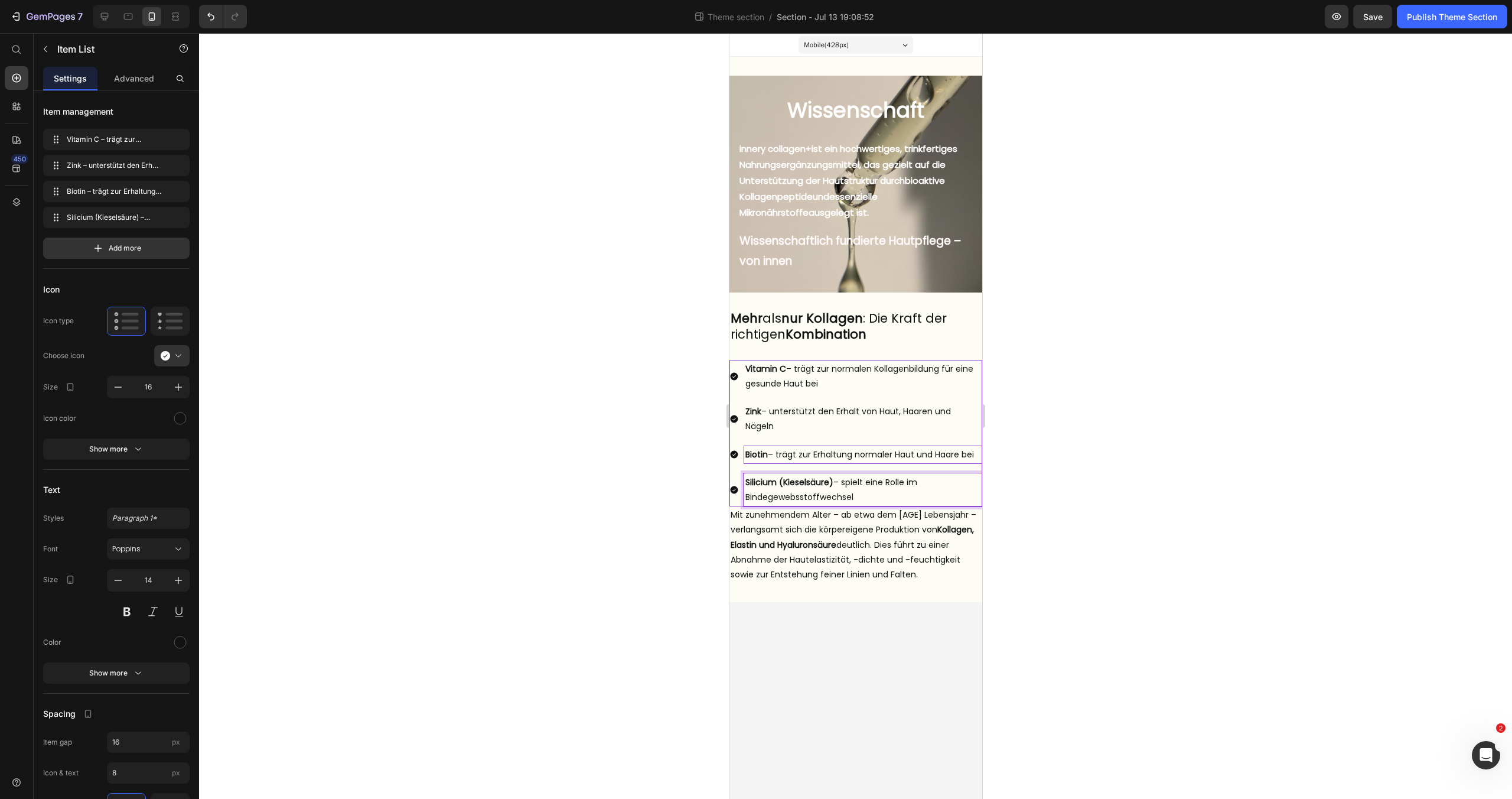 click on "Silicium (Kieselsäure) – spielt eine Rolle im Bindegewebsstoffwechsel" at bounding box center (862, 490) 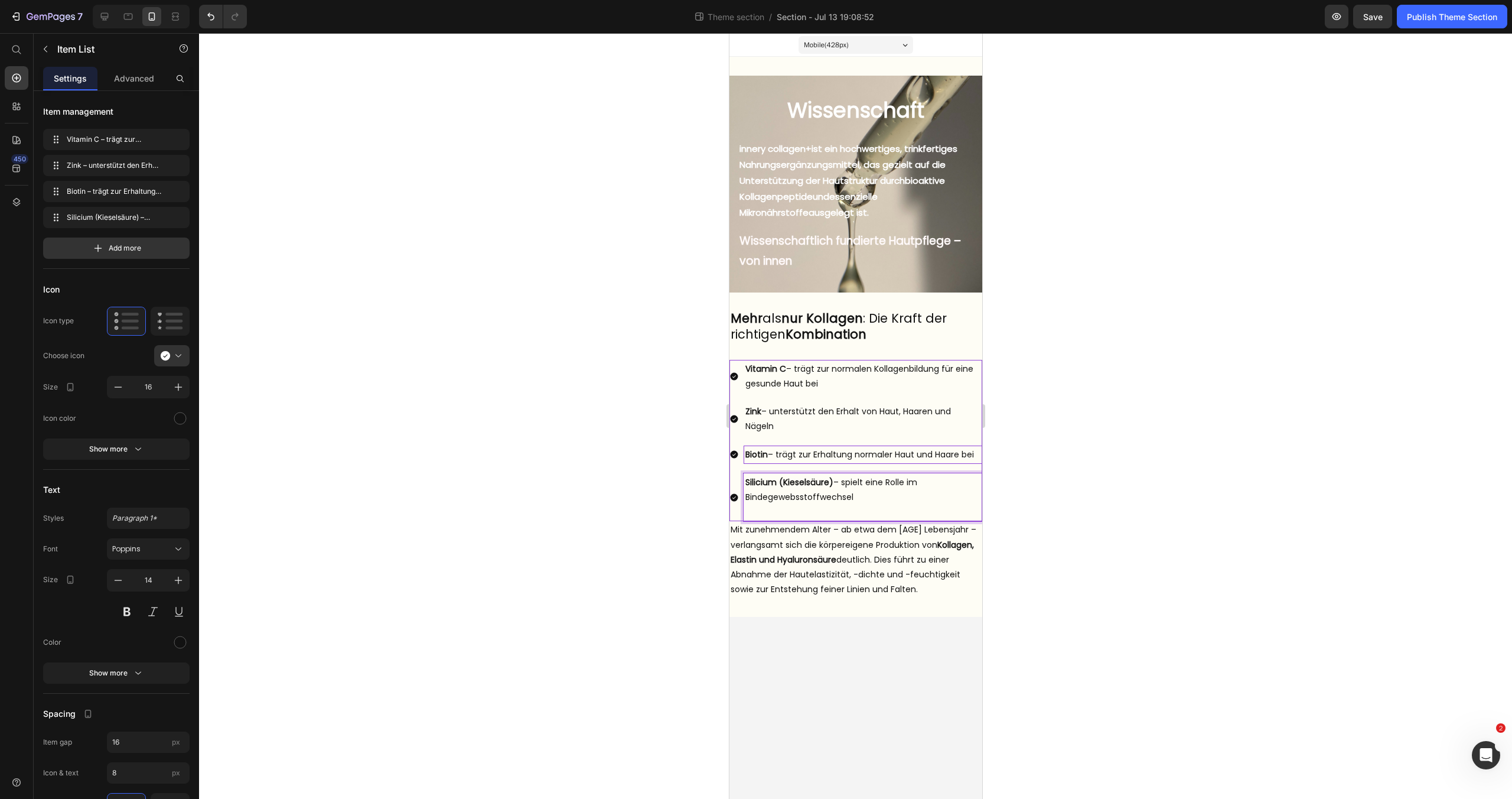 click 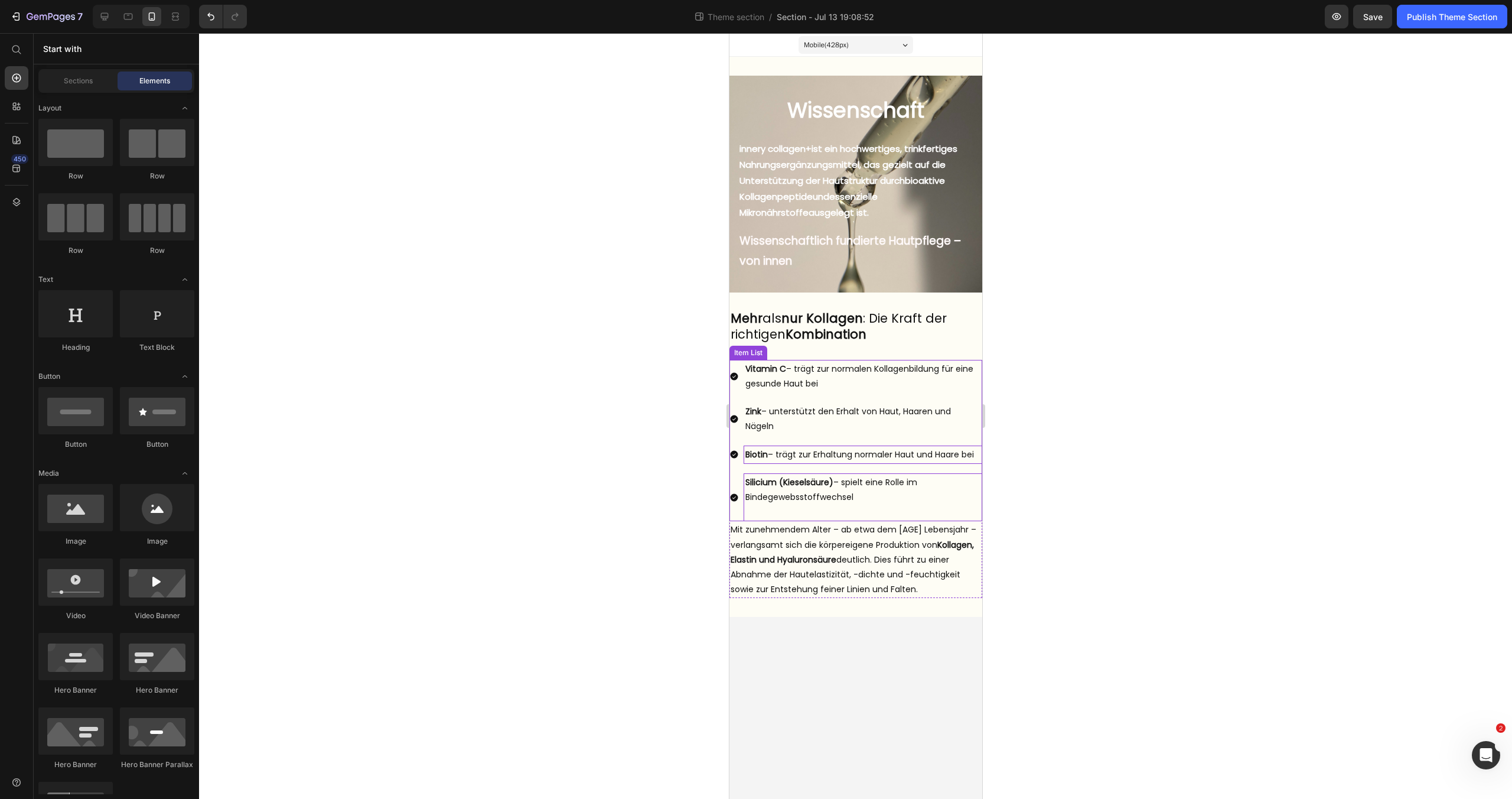 click at bounding box center [862, 512] 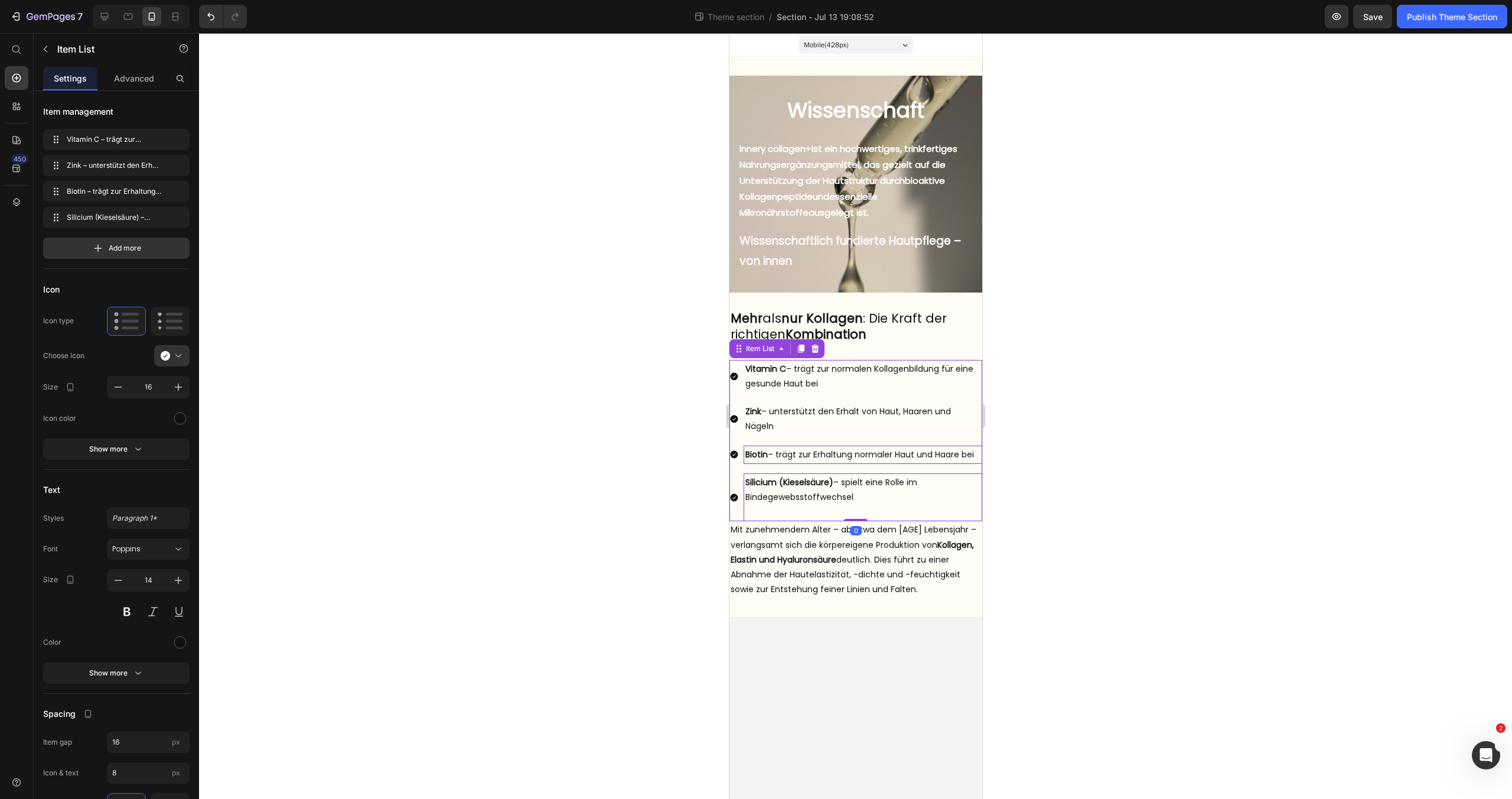 drag, startPoint x: 856, startPoint y: 519, endPoint x: 857, endPoint y: 501, distance: 18.02776 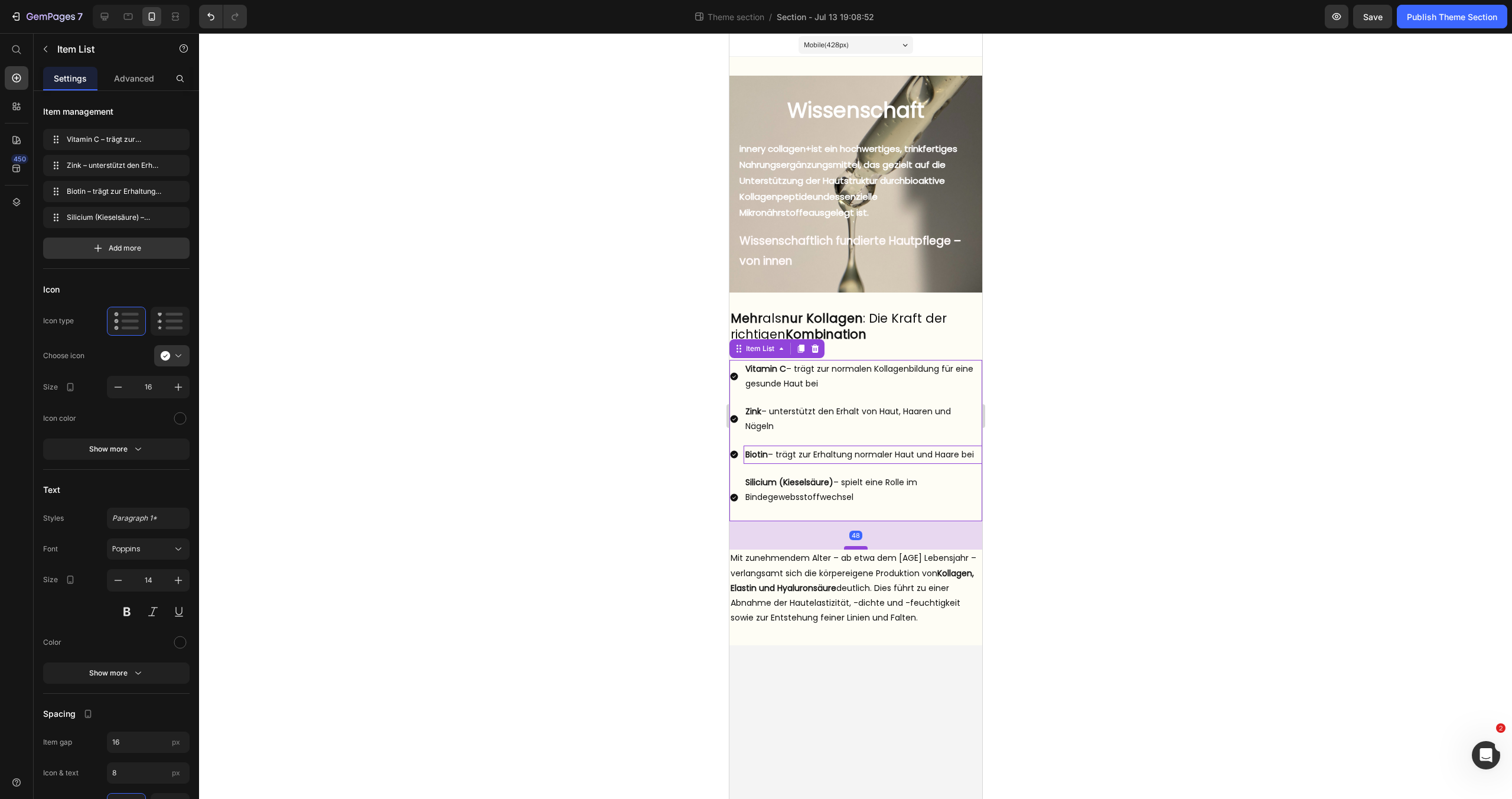 drag, startPoint x: 853, startPoint y: 519, endPoint x: 853, endPoint y: 547, distance: 28 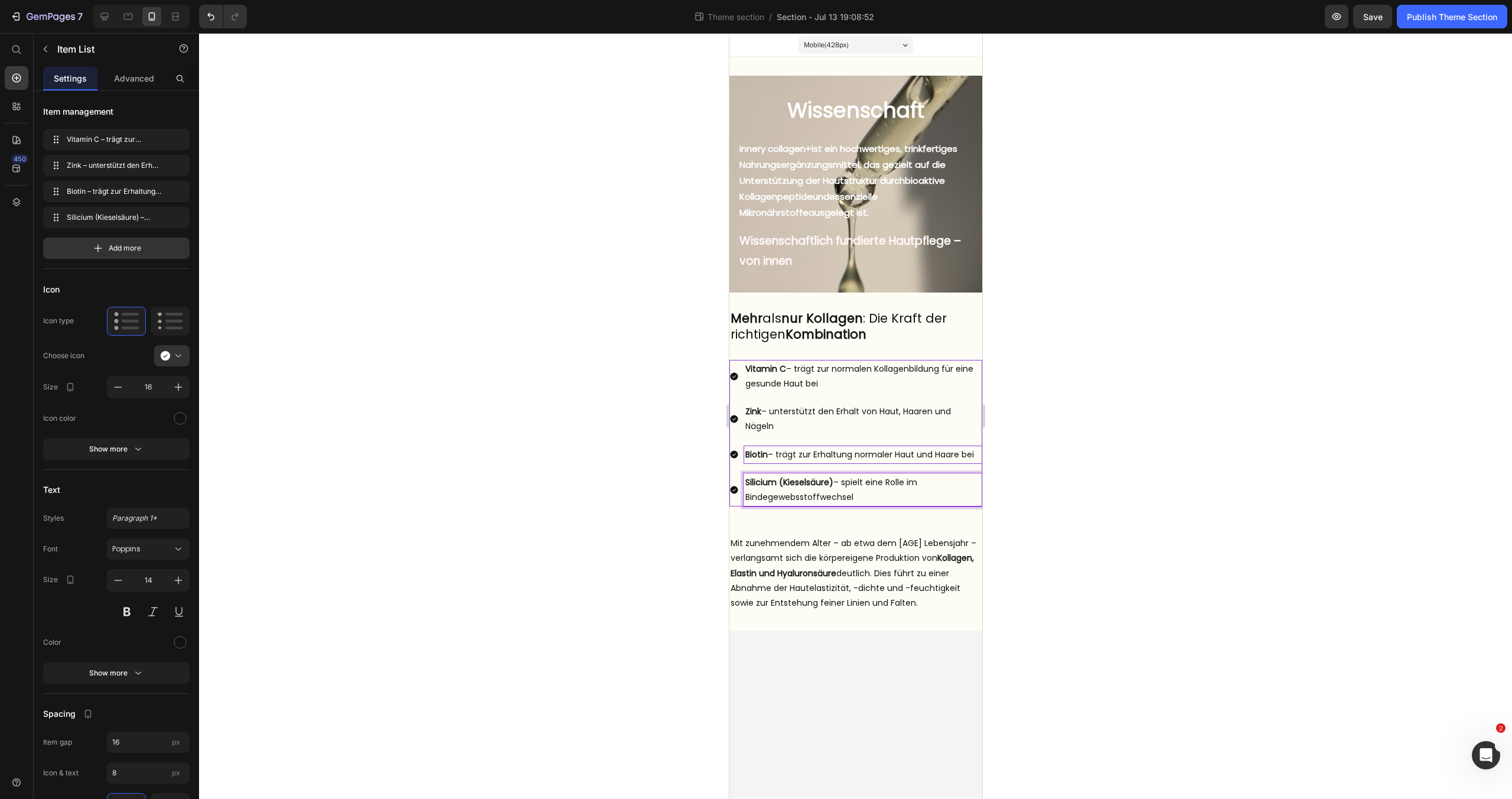 click 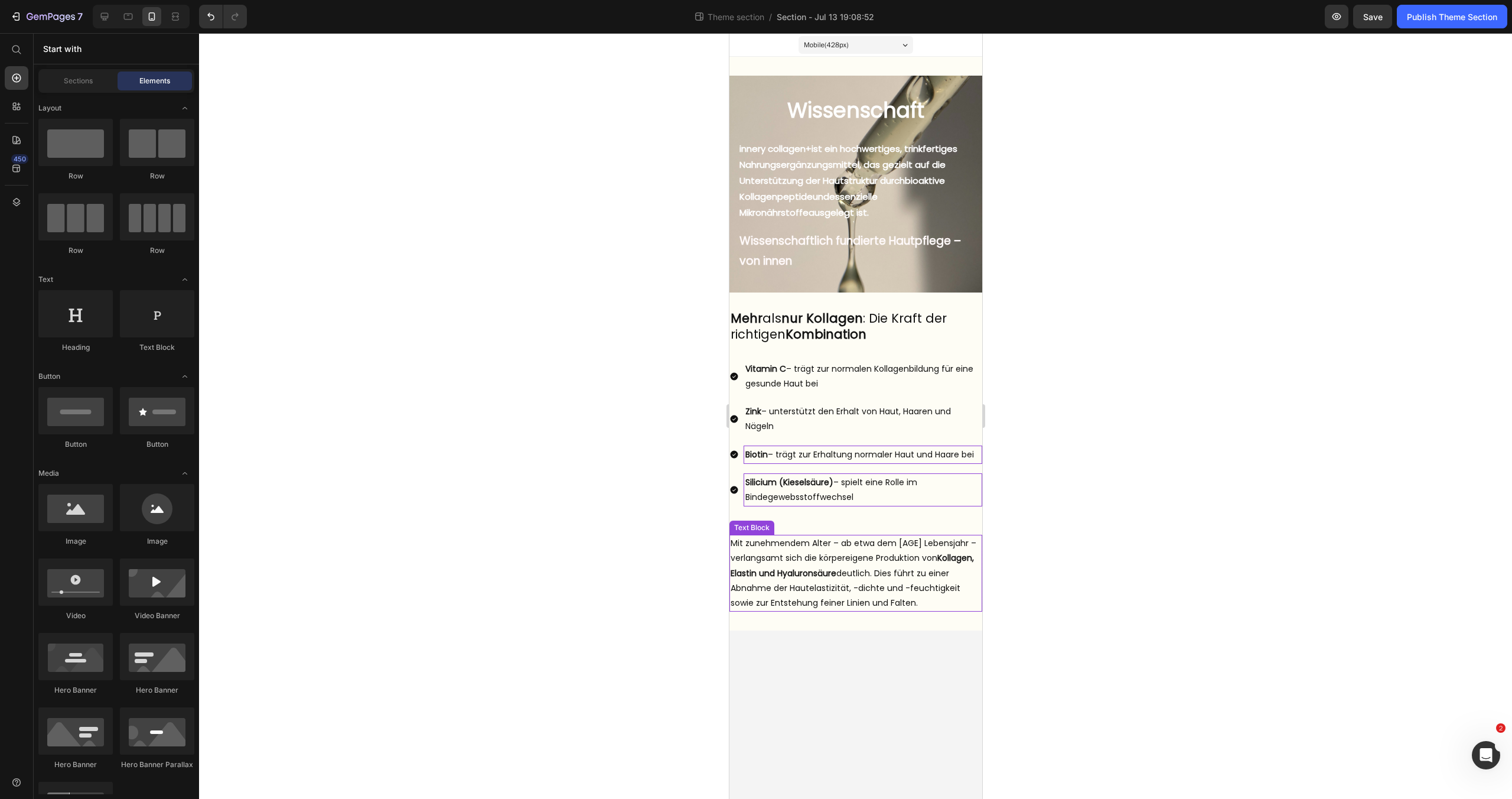 click on "Mit zunehmendem Alter – ab etwa dem 25. Lebensjahr – verlangsamt sich die körpereigene Produktion von  Kollagen, Elastin und Hyaluronsäure  deutlich. Dies führt zu einer Abnahme der Hautelastizität, -dichte und -feuchtigkeit sowie zur Entstehung feiner Linien und Falten." at bounding box center [855, 573] 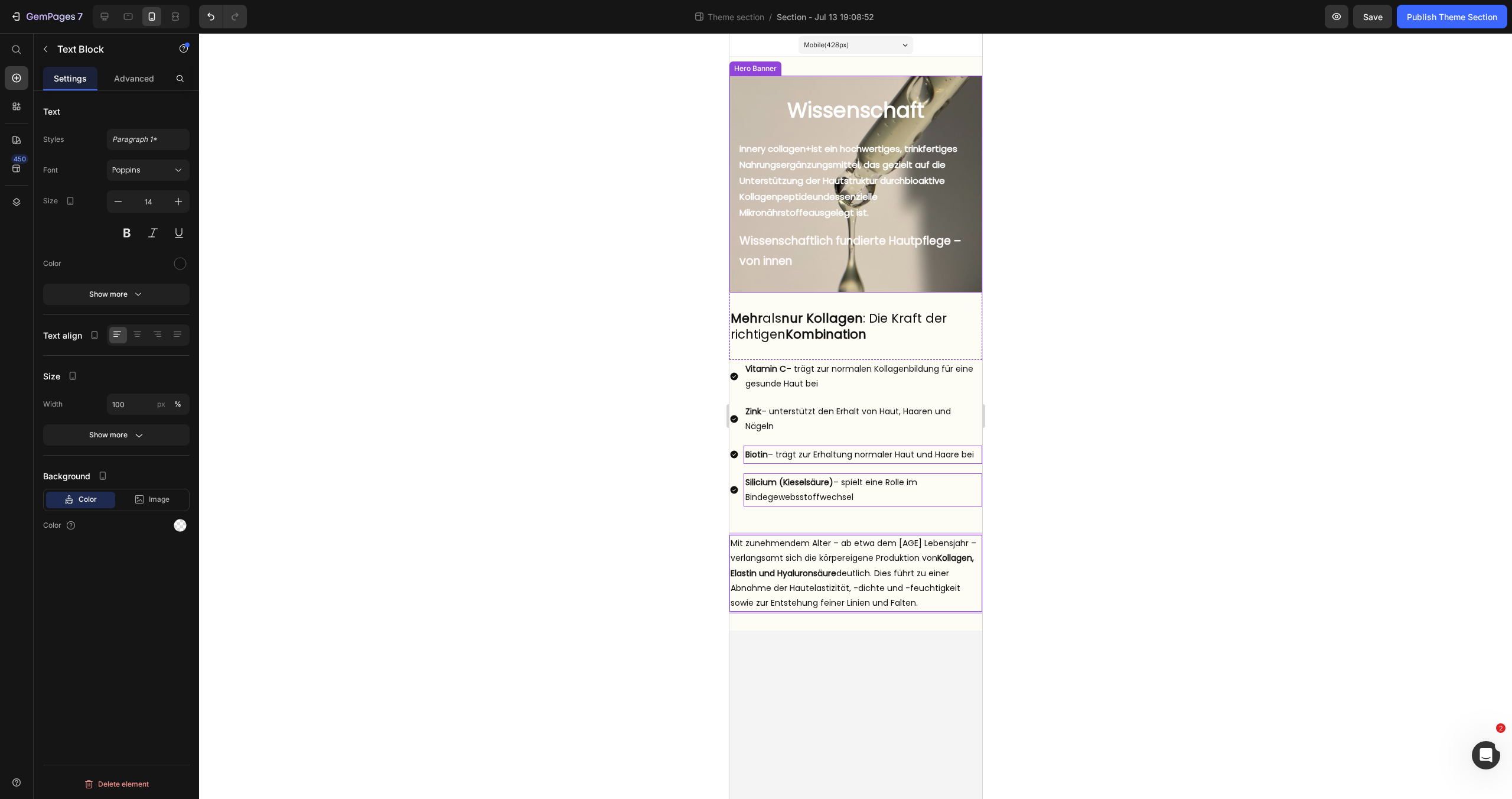 click on "Wissenschaft Heading But I must explain to you how all this mistaken idea of denouncing pleasure and praising pain was born and I will give you a complete account of the system, and expound the actual teachings of the great explorer Text Block Explore now Button At vero eos et accusamus et iusto odio benefits Text Block innery collagen+  ist ein hochwertiges, trinkfertiges Nahrungsergänzungsmittel, das gezielt auf die Unterstützung der Hautstruktur durch  bioaktive Kollagenpeptide  und  essenzielle Mikronährstoffe  ausgelegt ist. Text Block Wissenschaftlich fundierte Hautpflege – von innen Text Block" at bounding box center [855, 184] 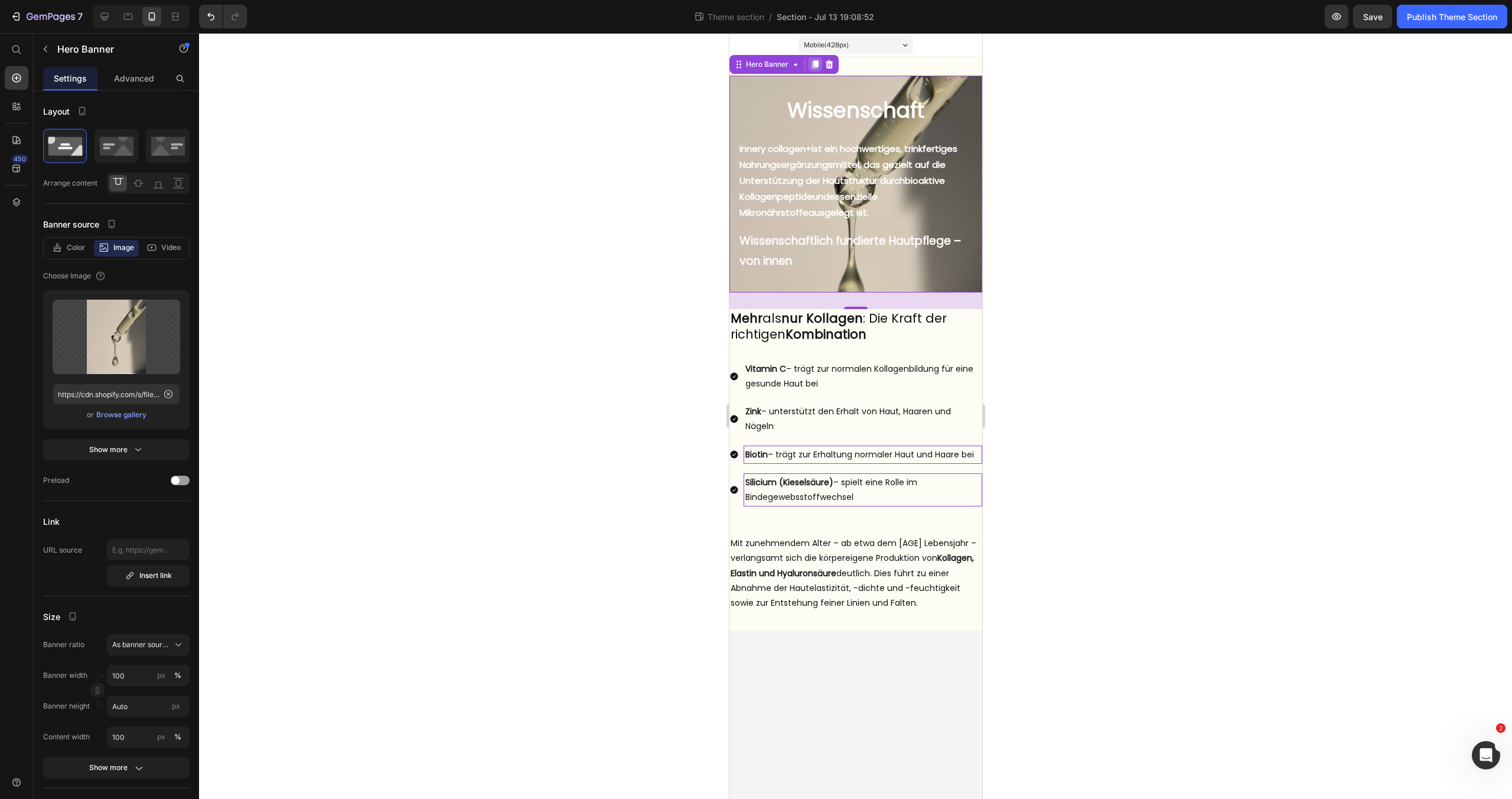 click 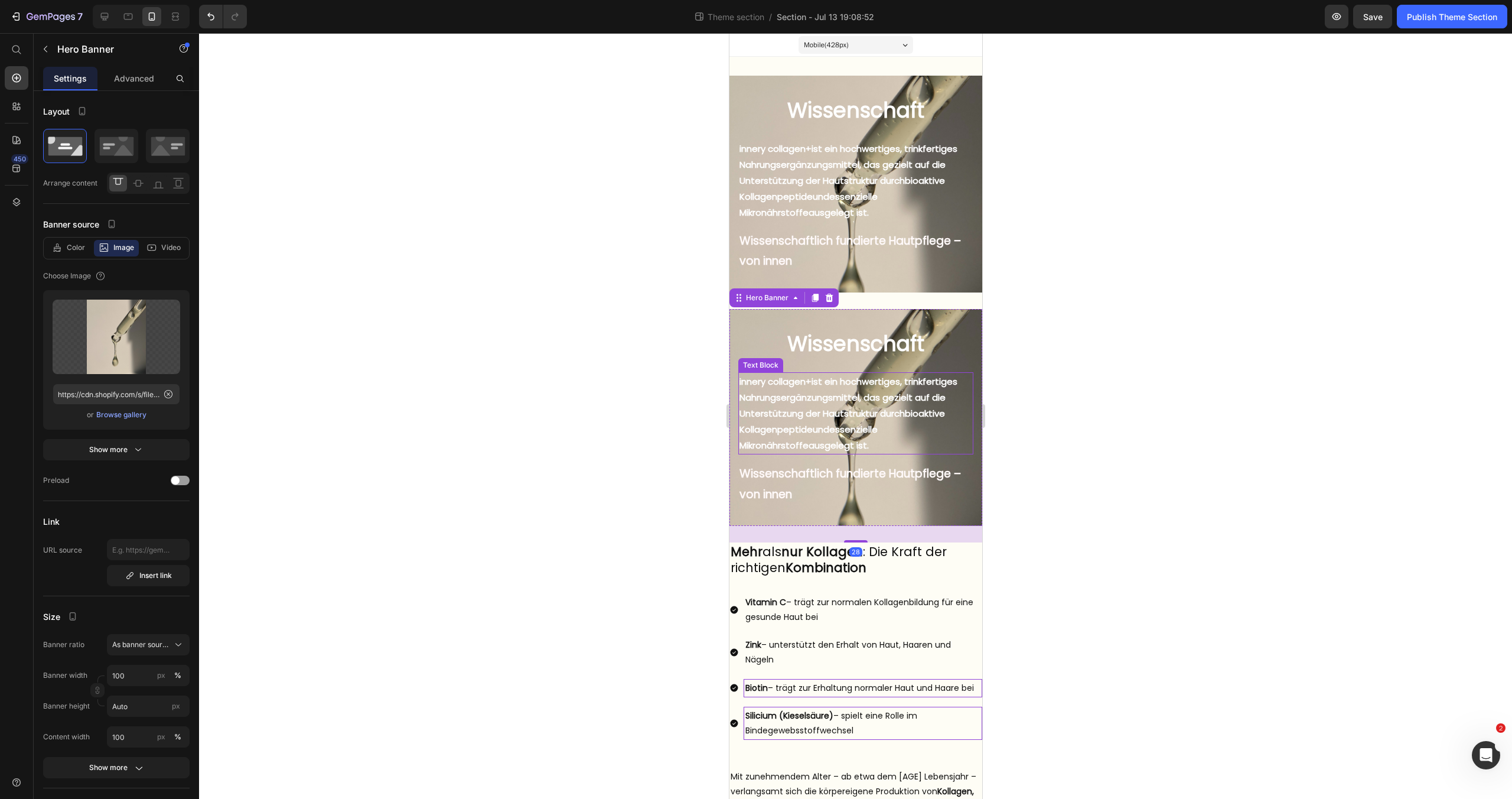 scroll, scrollTop: 65, scrollLeft: 0, axis: vertical 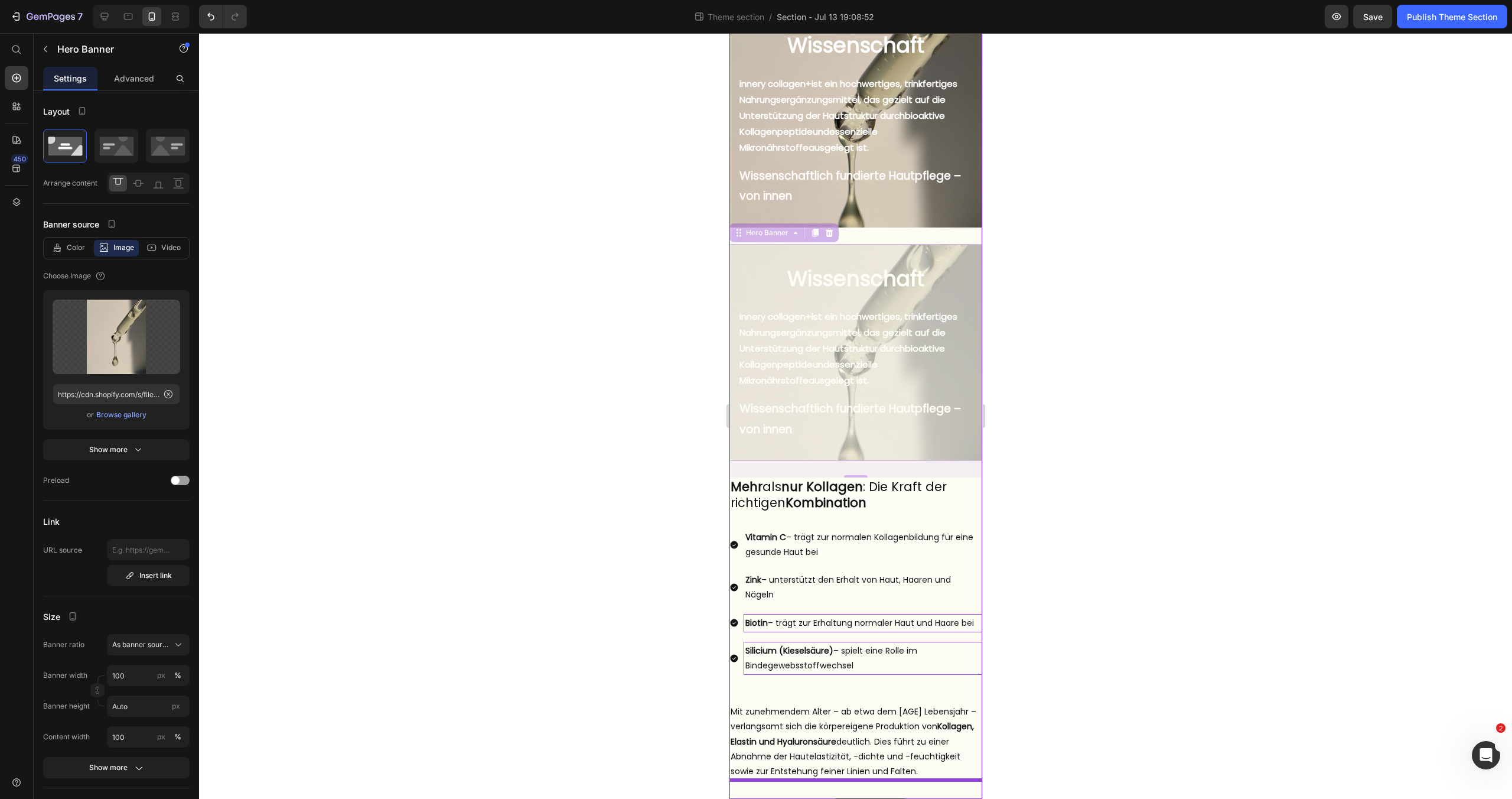 drag, startPoint x: 735, startPoint y: 233, endPoint x: 832, endPoint y: 798, distance: 573.26608 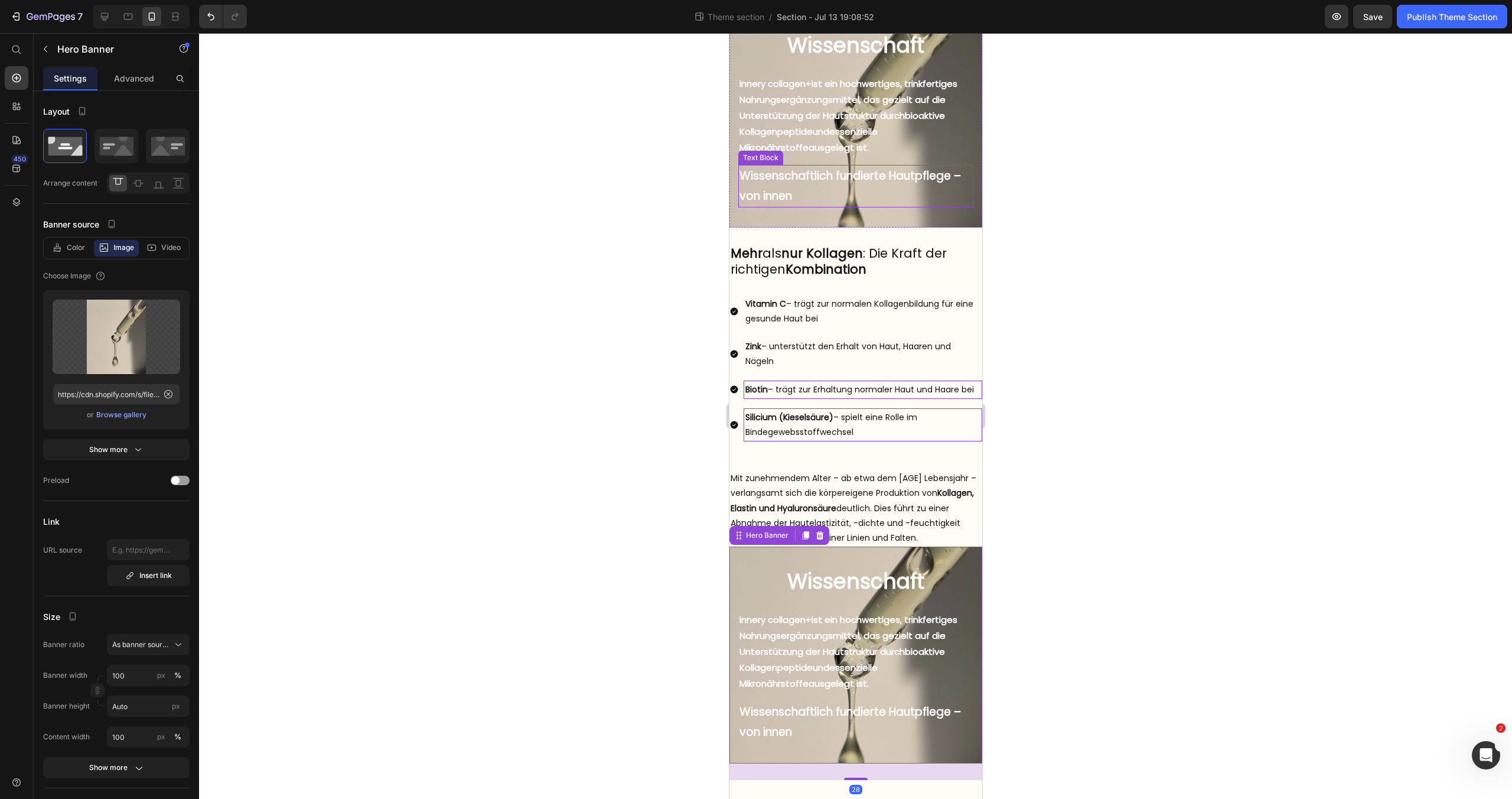 scroll, scrollTop: 0, scrollLeft: 0, axis: both 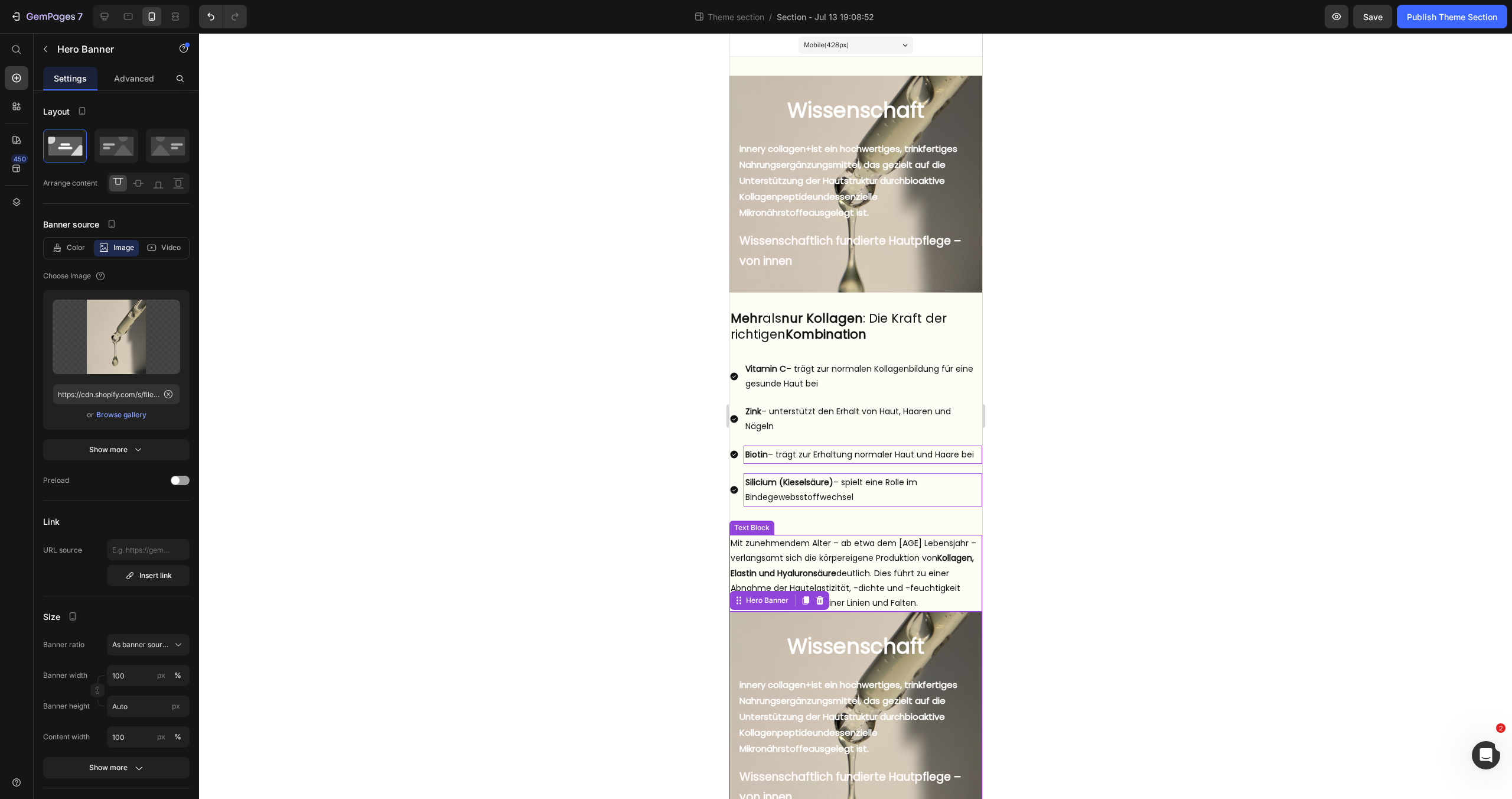 click on "Mit zunehmendem Alter – ab etwa dem 25. Lebensjahr – verlangsamt sich die körpereigene Produktion von  Kollagen, Elastin und Hyaluronsäure  deutlich. Dies führt zu einer Abnahme der Hautelastizität, -dichte und -feuchtigkeit sowie zur Entstehung feiner Linien und Falten." at bounding box center [855, 573] 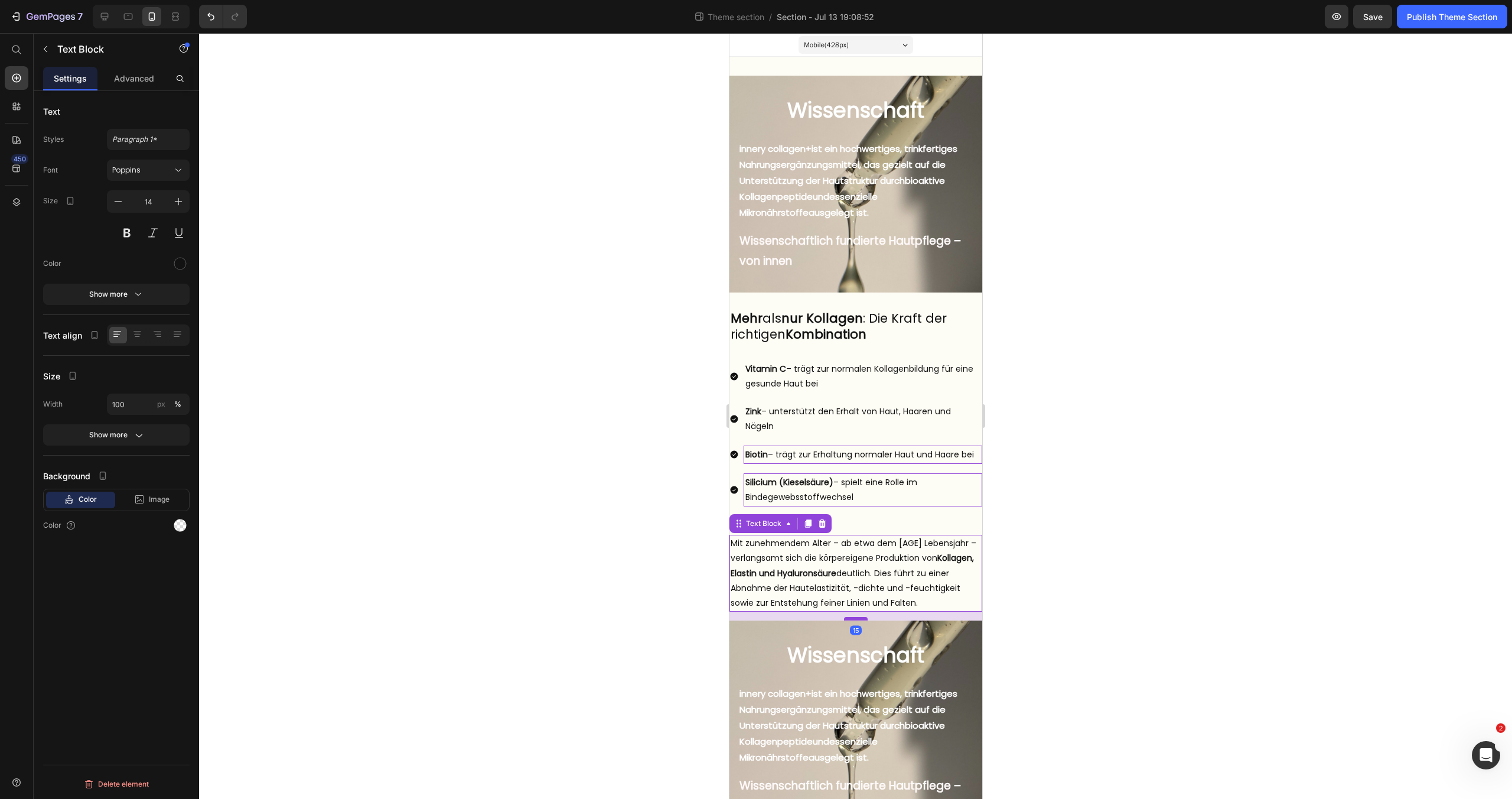 drag, startPoint x: 857, startPoint y: 610, endPoint x: 854, endPoint y: 619, distance: 9.486833 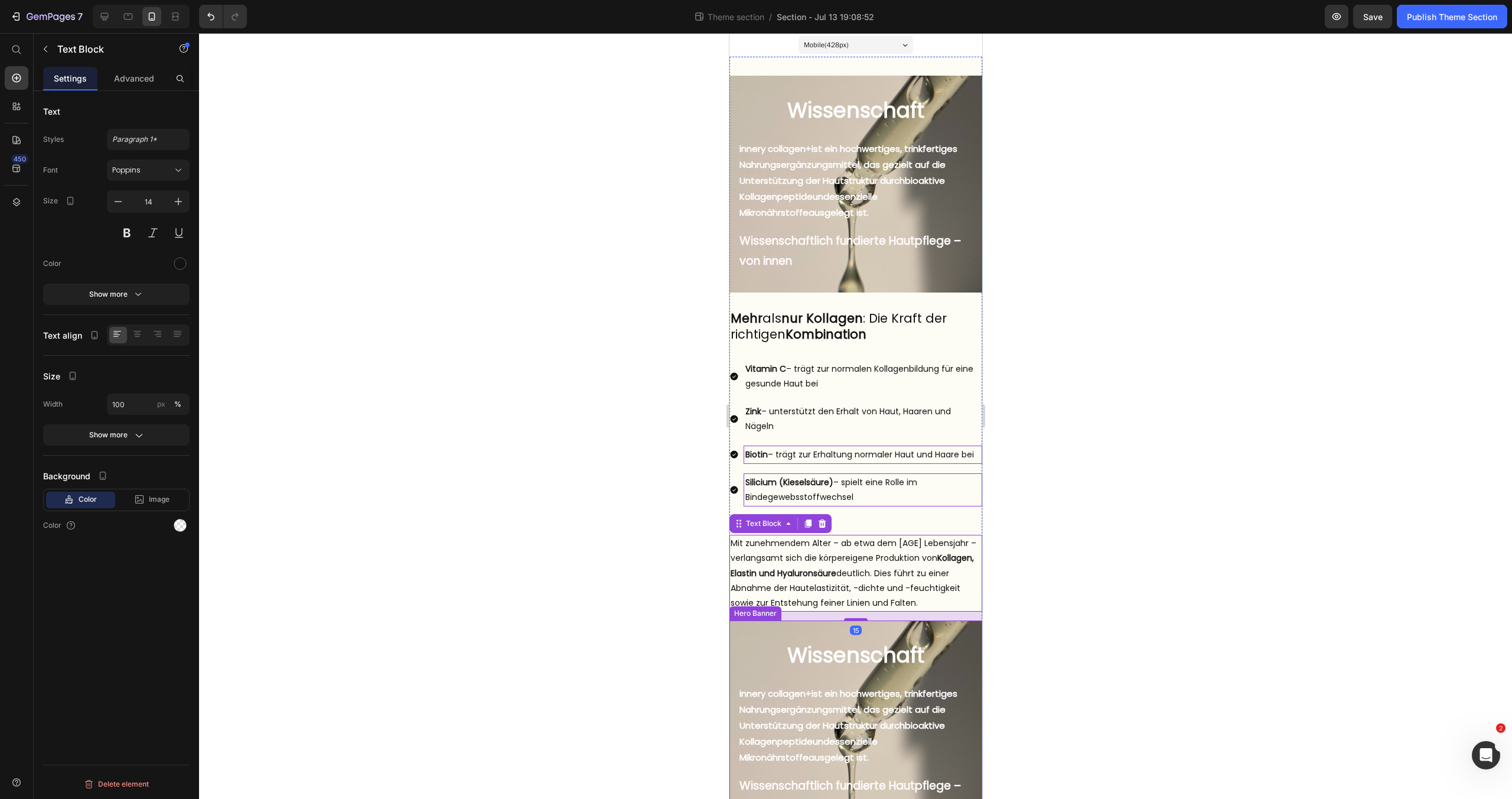 click on "Wissenschaft Heading But I must explain to you how all this mistaken idea of denouncing pleasure and praising pain was born and I will give you a complete account of the system, and expound the actual teachings of the great explorer Text Block Explore now Button At vero eos et accusamus et iusto odio benefits Text Block innery collagen+  ist ein hochwertiges, trinkfertiges Nahrungsergänzungsmittel, das gezielt auf die Unterstützung der Hautstruktur durch  bioaktive Kollagenpeptide  und  essenzielle Mikronährstoffe  ausgelegt ist. Text Block Wissenschaftlich fundierte Hautpflege – von innen Text Block" at bounding box center (855, 729) 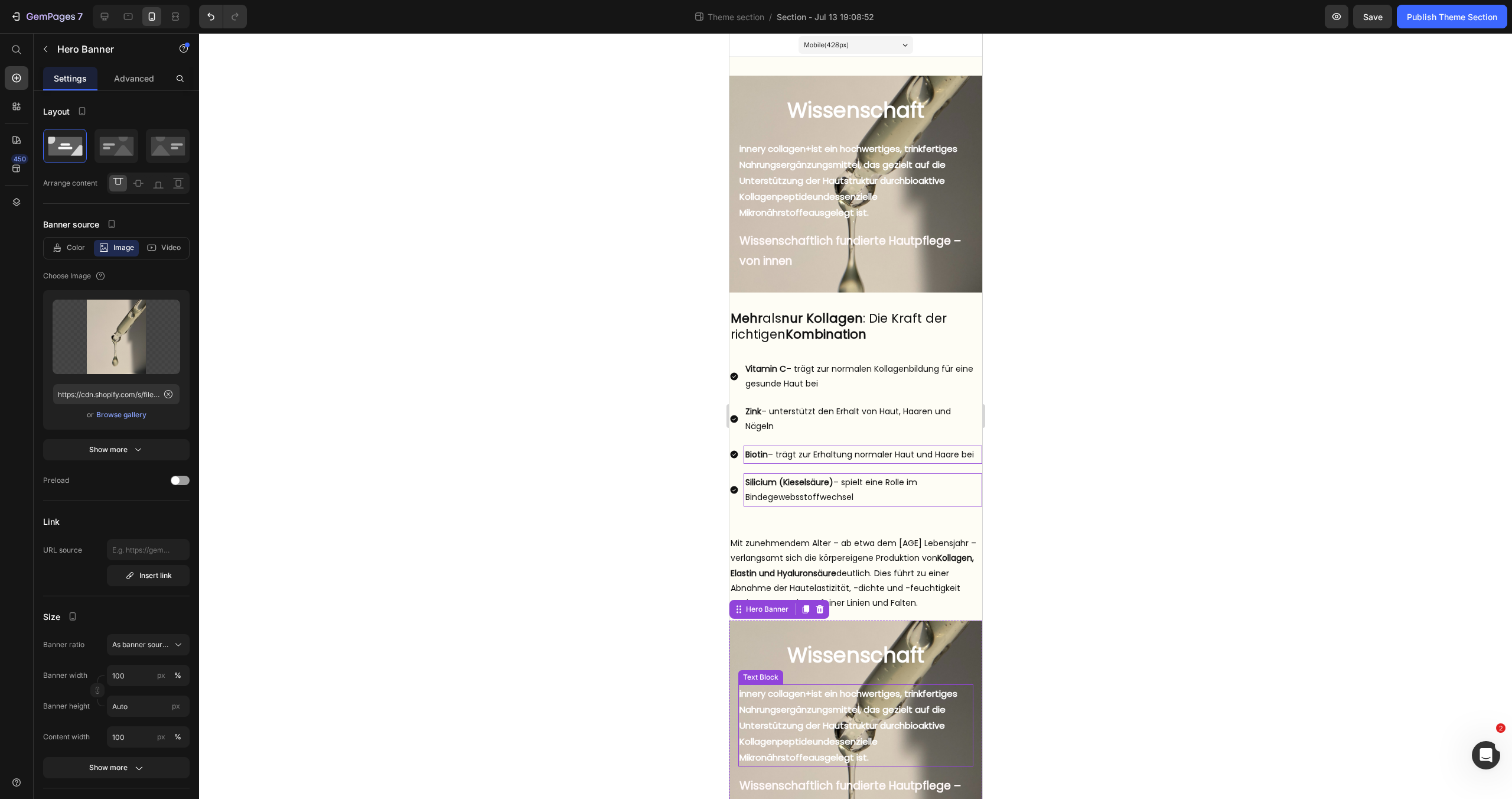 scroll, scrollTop: 74, scrollLeft: 0, axis: vertical 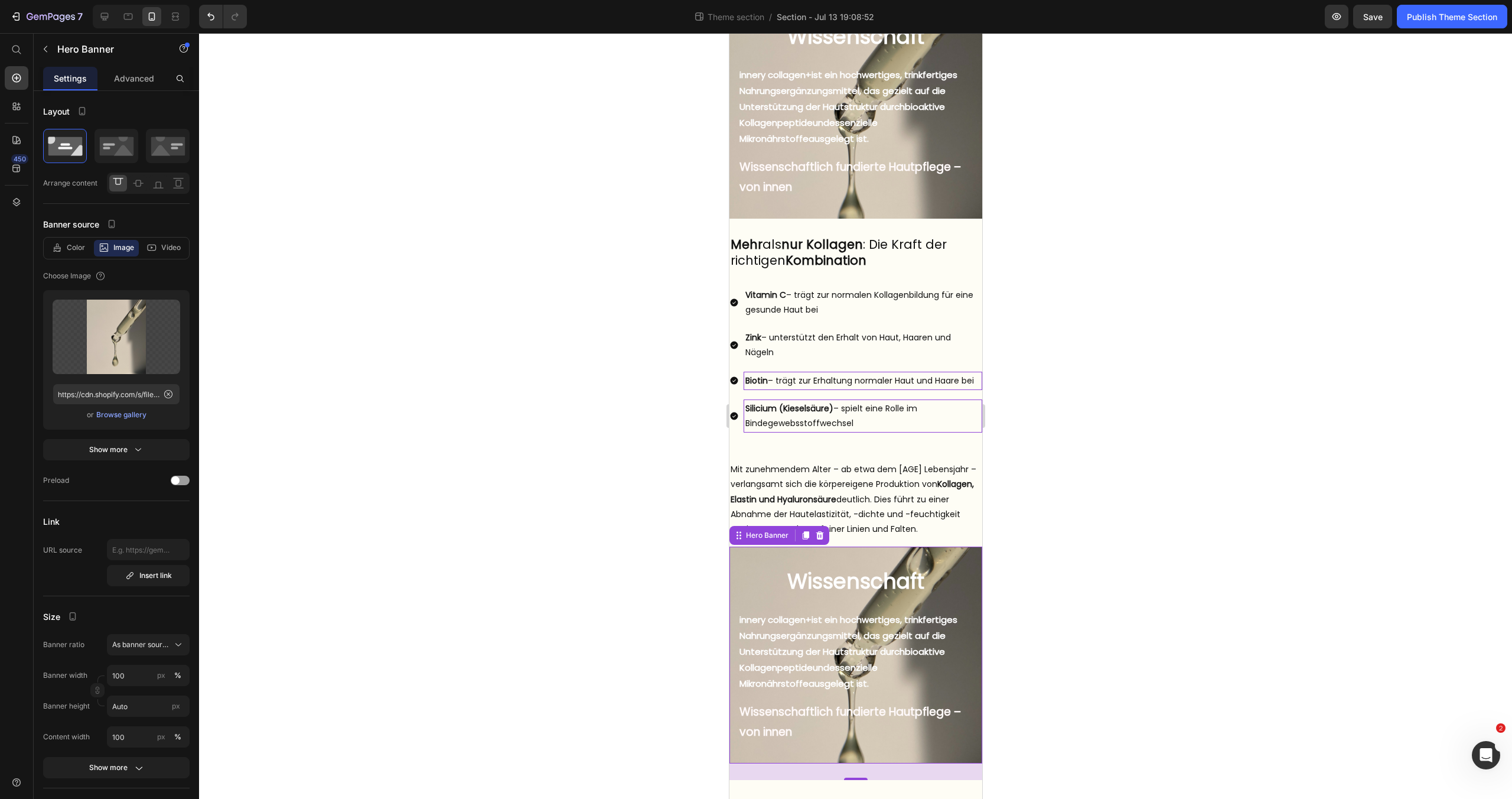 click on "Wissenschaft Heading But I must explain to you how all this mistaken idea of denouncing pleasure and praising pain was born and I will give you a complete account of the system, and expound the actual teachings of the great explorer Text Block Explore now Button At vero eos et accusamus et iusto odio benefits Text Block innery collagen+  ist ein hochwertiges, trinkfertiges Nahrungsergänzungsmittel, das gezielt auf die Unterstützung der Hautstruktur durch  bioaktive Kollagenpeptide  und  essenzielle Mikronährstoffe  ausgelegt ist. Text Block Wissenschaftlich fundierte Hautpflege – von innen Text Block" at bounding box center [855, 655] 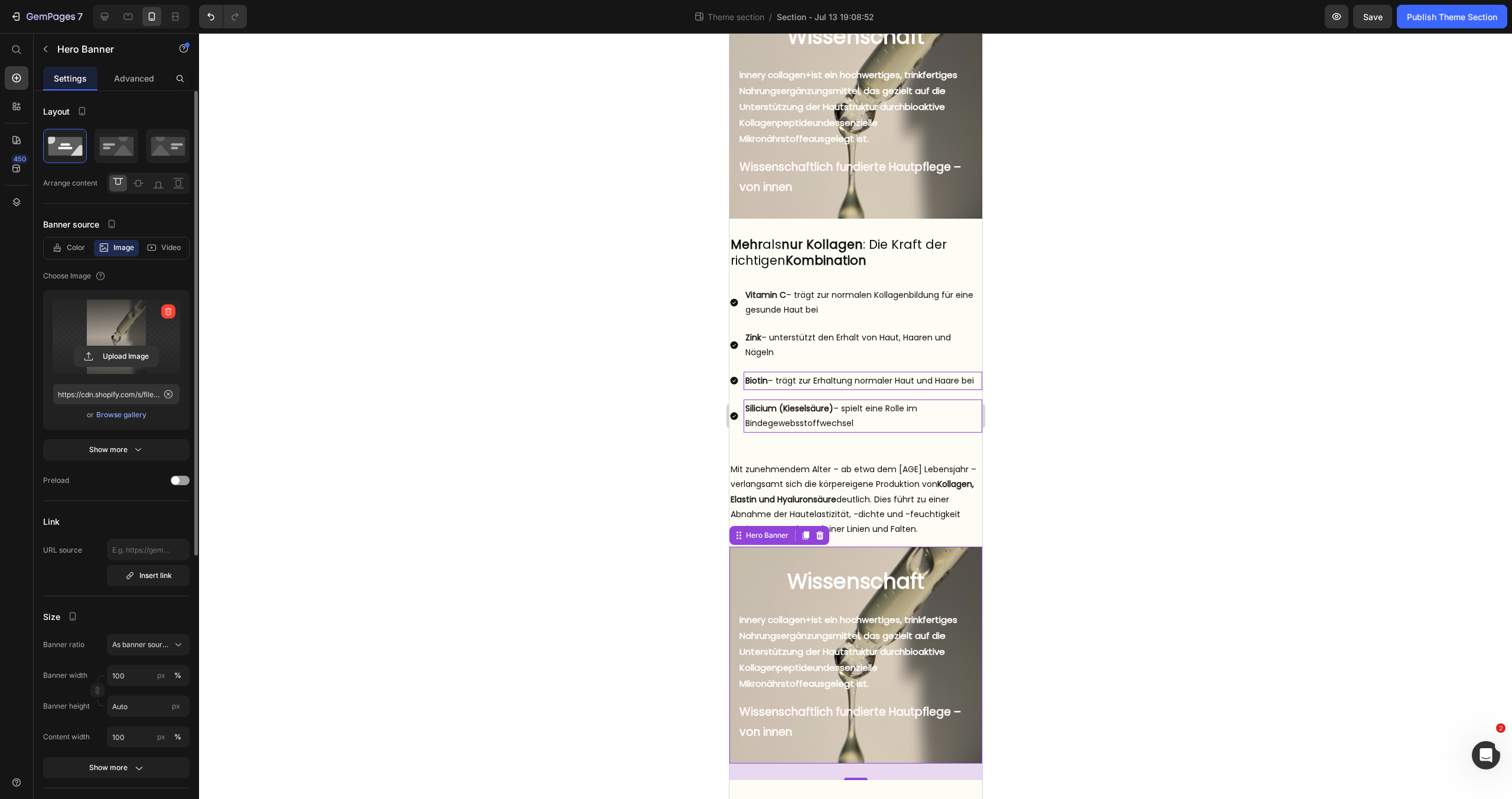 click at bounding box center (116, 337) 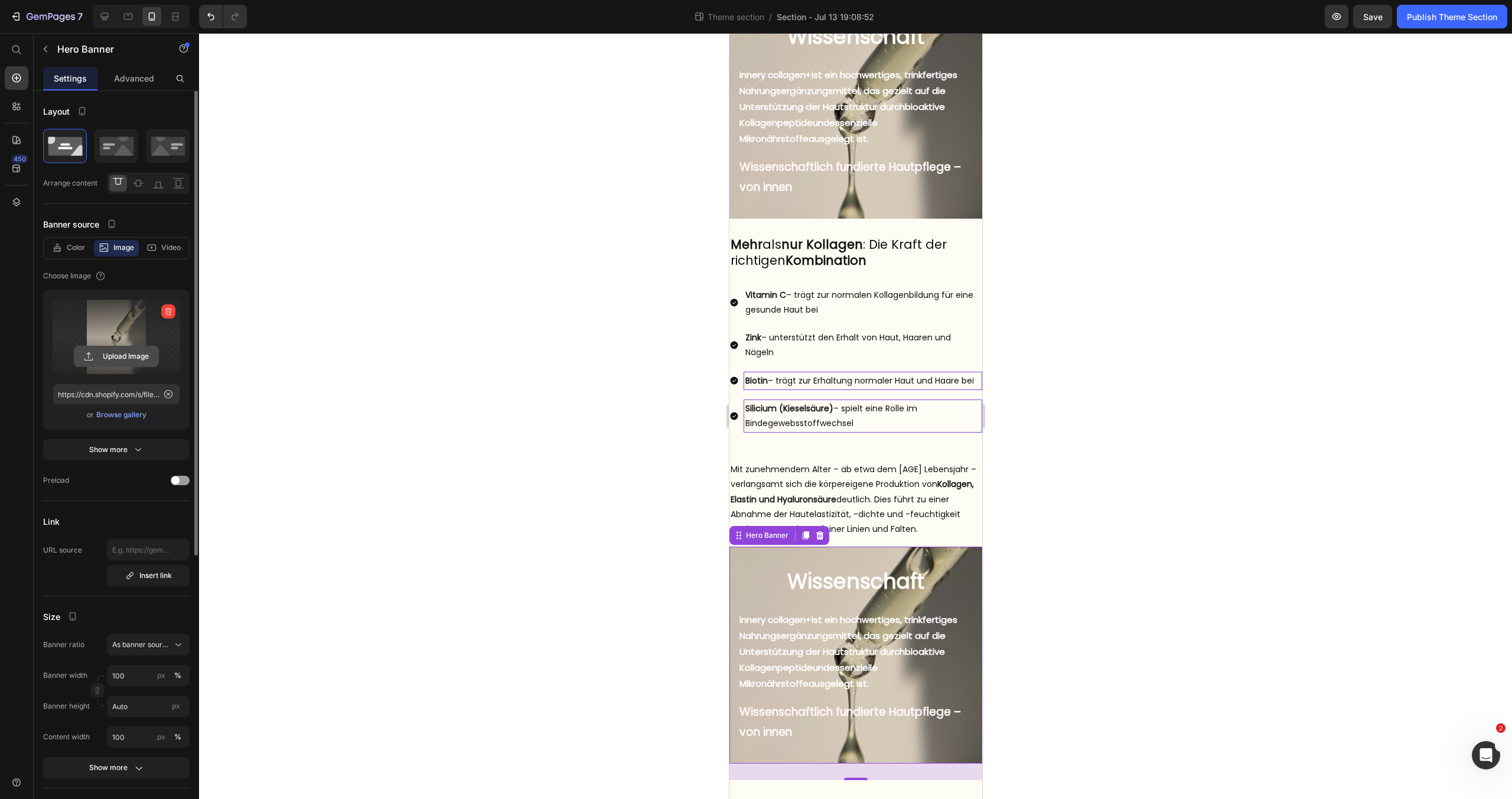 click 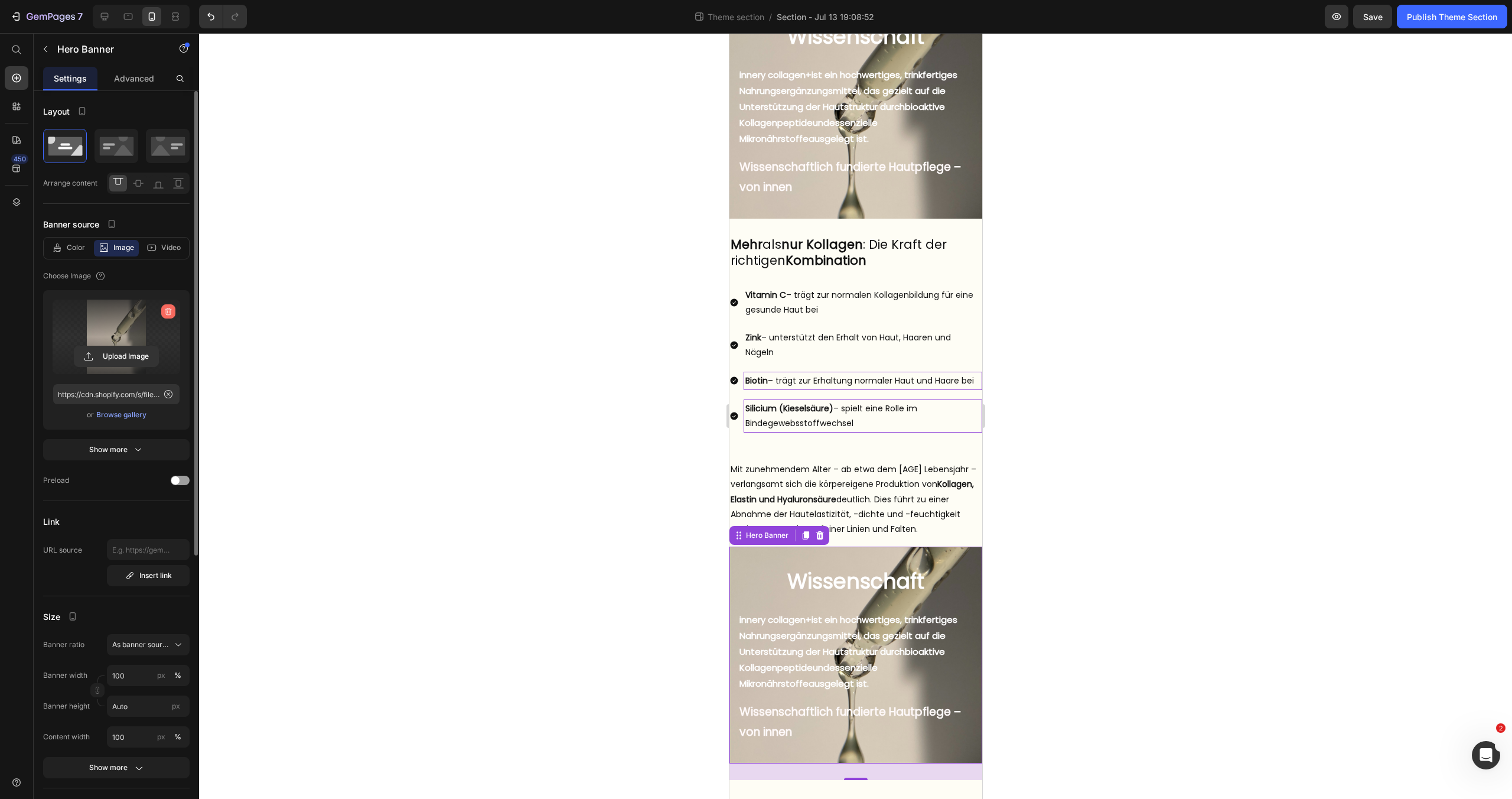 click 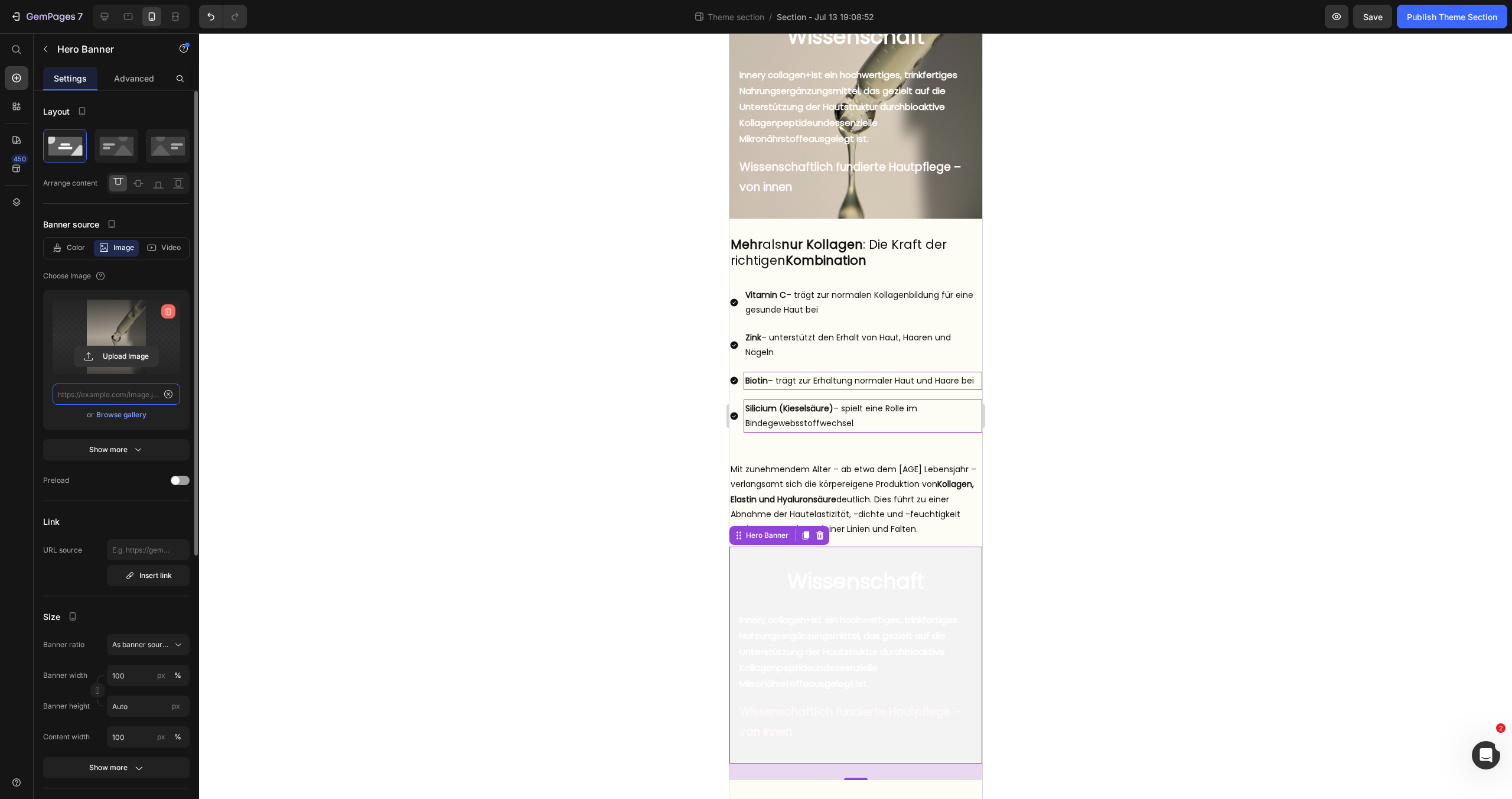 scroll, scrollTop: 0, scrollLeft: 0, axis: both 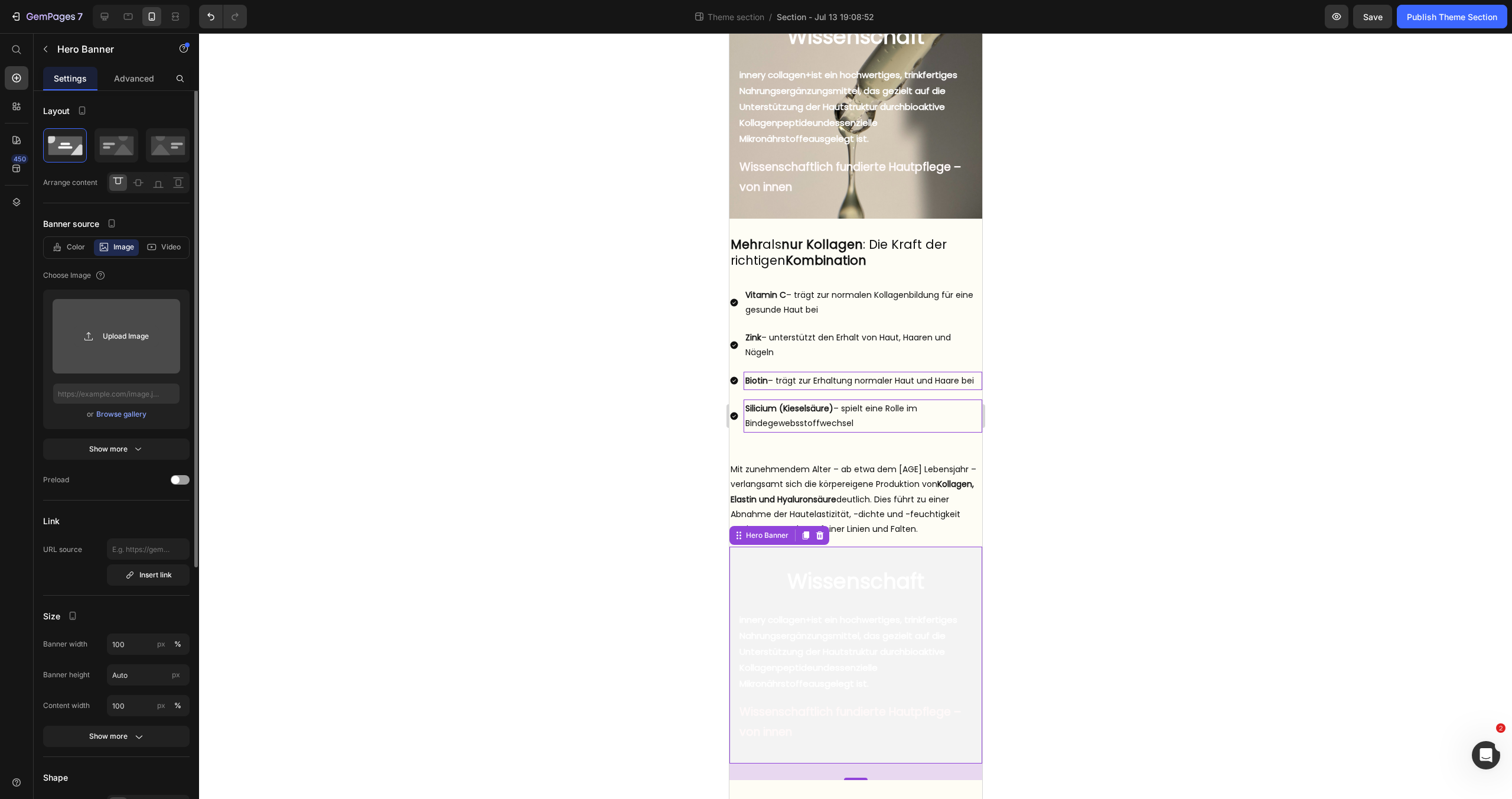 click 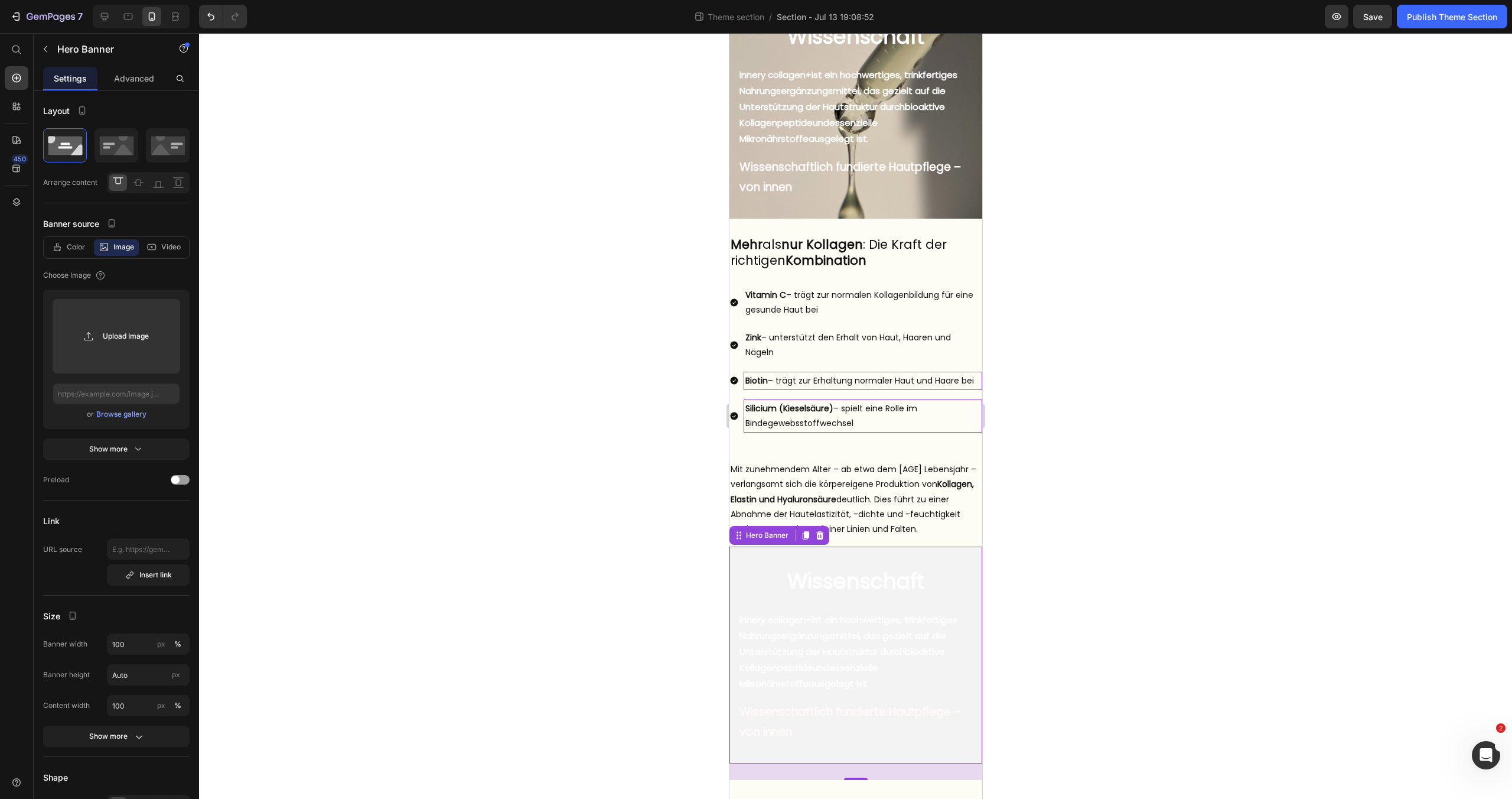 scroll, scrollTop: 11, scrollLeft: 0, axis: vertical 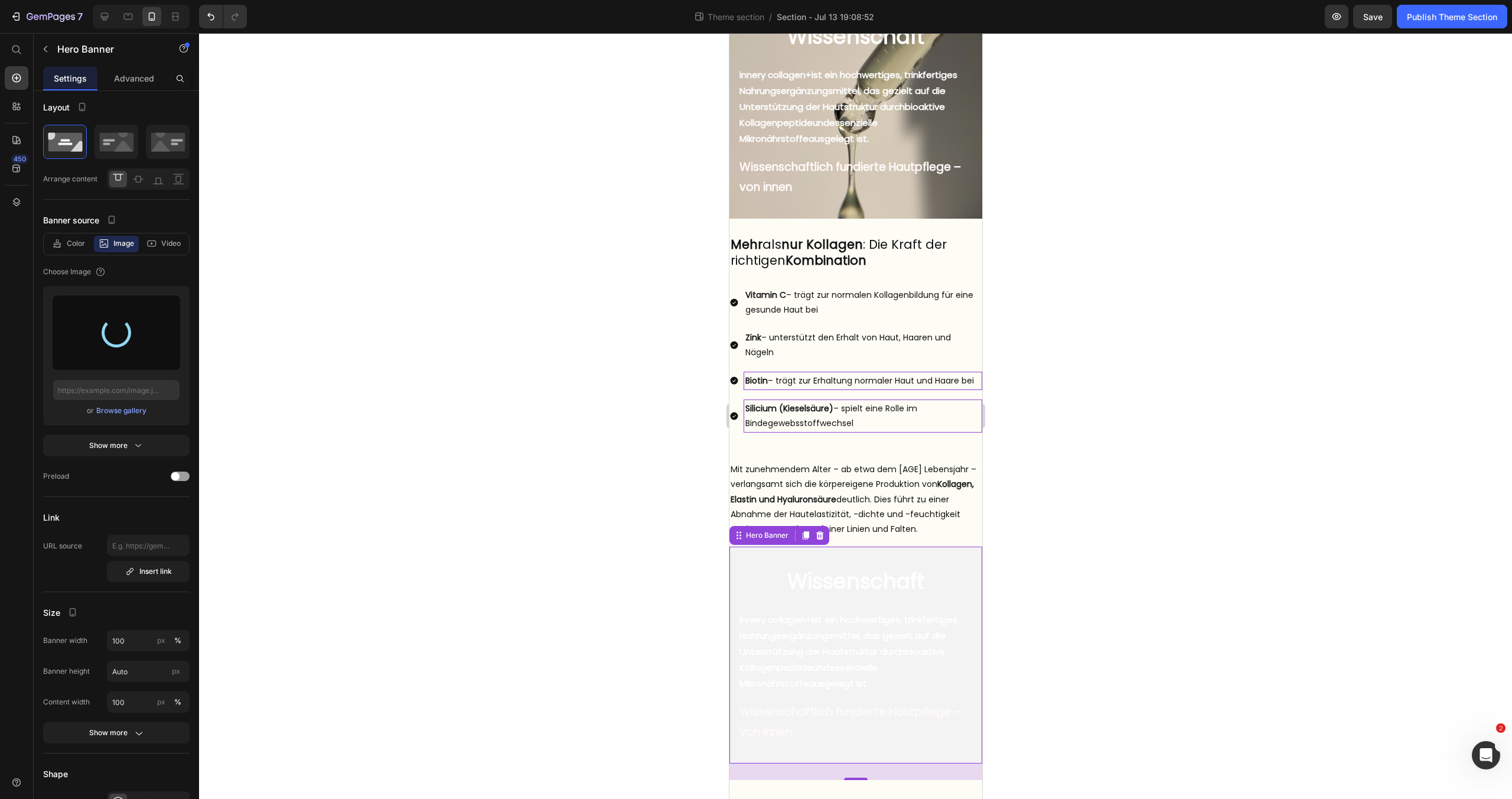 type on "https://cdn.shopify.com/s/files/1/0972/8154/0436/files/gempages_573652983133242436-3788fb3c-3ef0-41d9-b8c3-b1b9d09514ce.png" 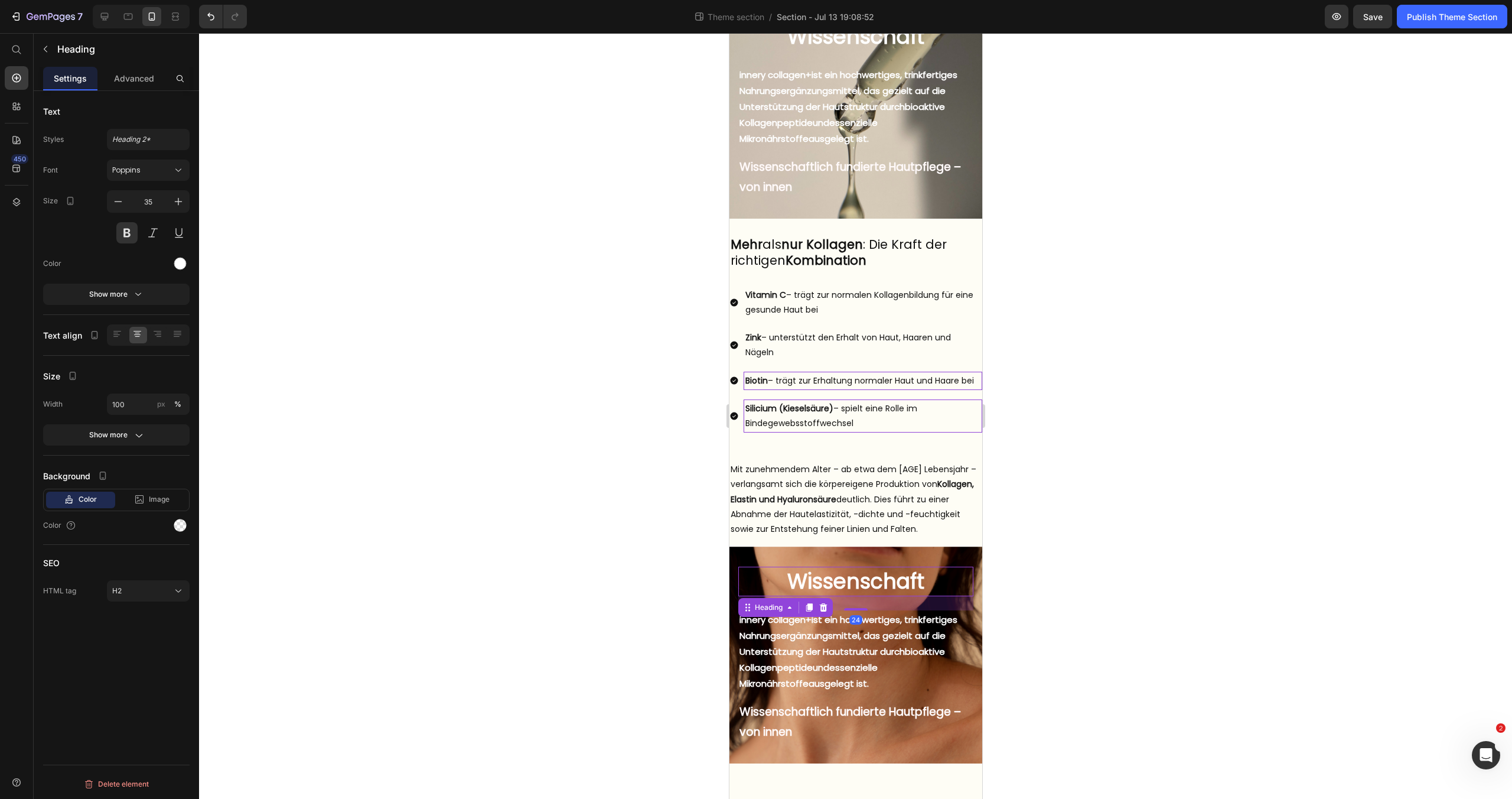 scroll, scrollTop: 0, scrollLeft: 0, axis: both 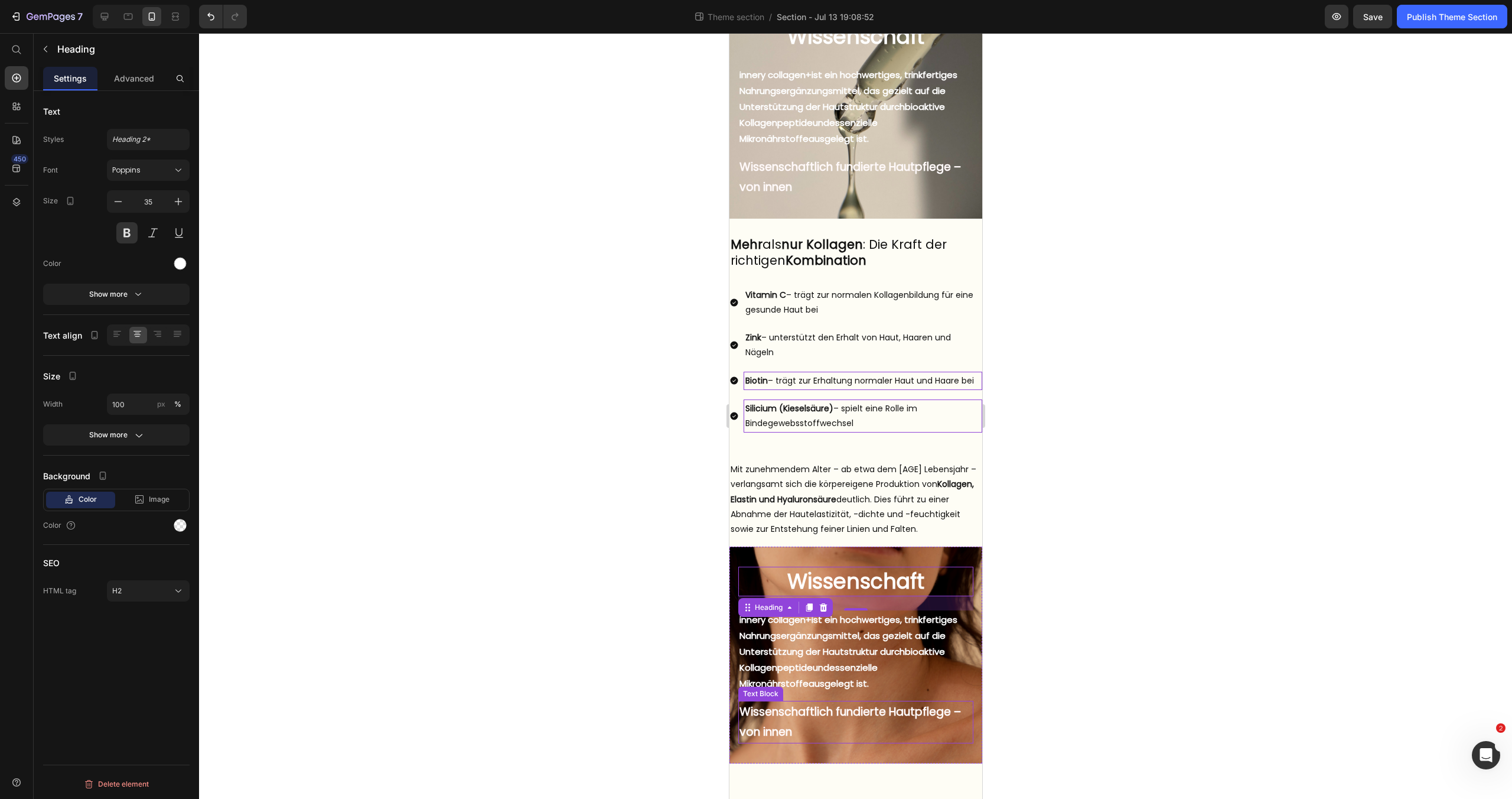 click on "Wissenschaftlich fundierte Hautpflege – von innen" at bounding box center [855, 722] 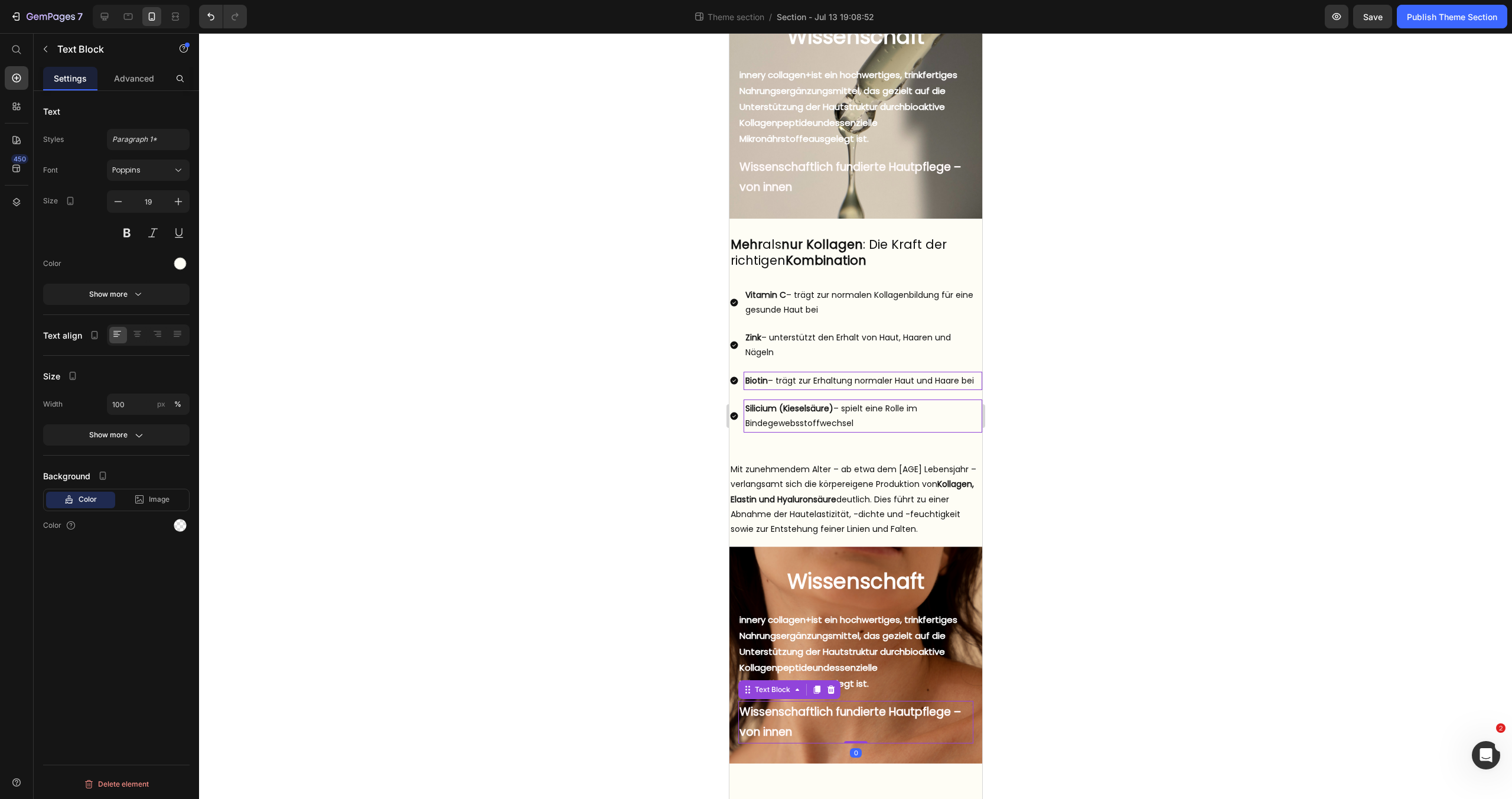 click on "Wissenschaftlich fundierte Hautpflege – von innen" at bounding box center (855, 722) 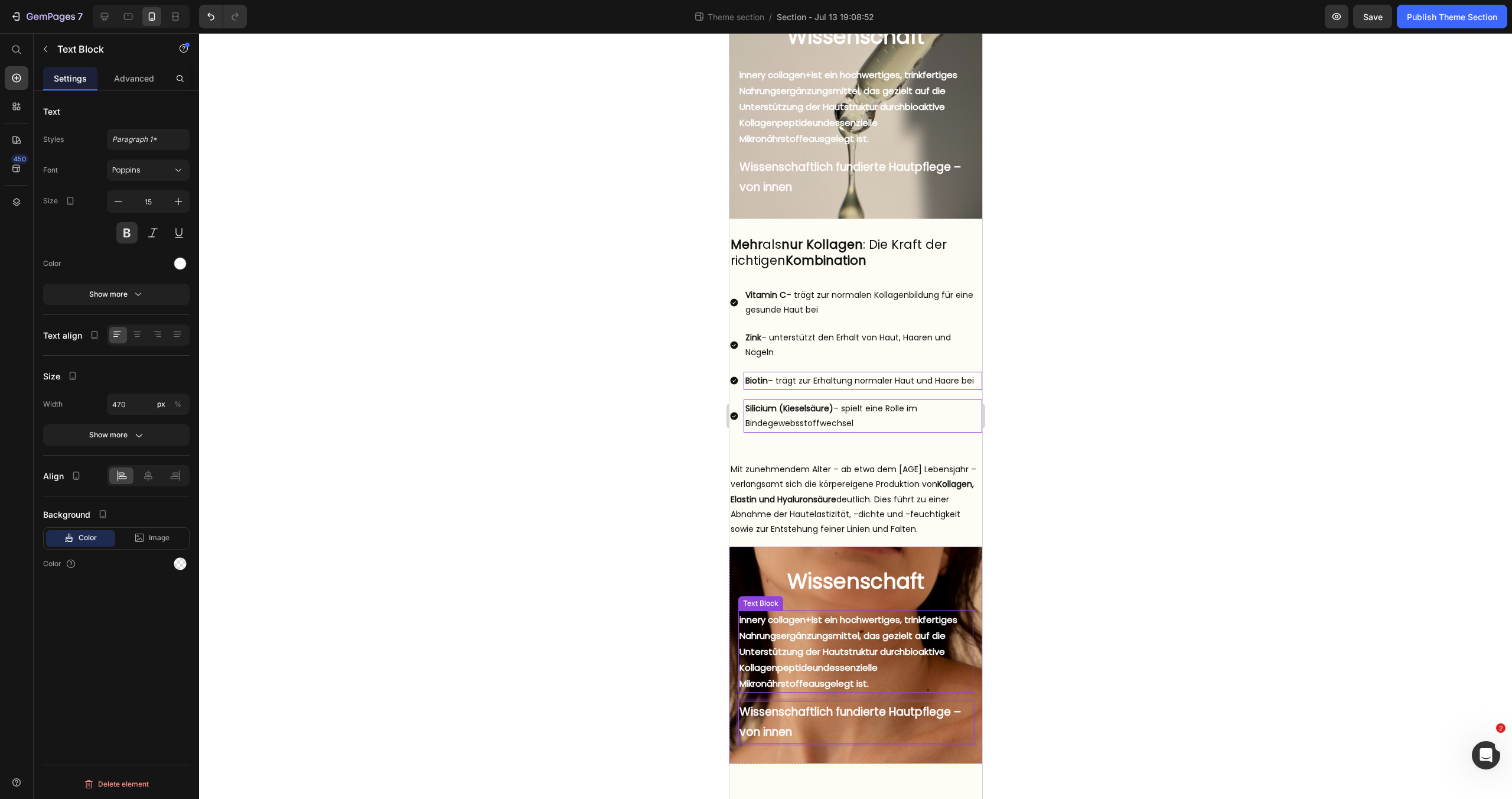 click on "innery collagen+  ist ein hochwertiges, trinkfertiges Nahrungsergänzungsmittel, das gezielt auf die Unterstützung der Hautstruktur durch  bioaktive Kollagenpeptide  und  essenzielle Mikronährstoffe  ausgelegt ist." at bounding box center [855, 651] 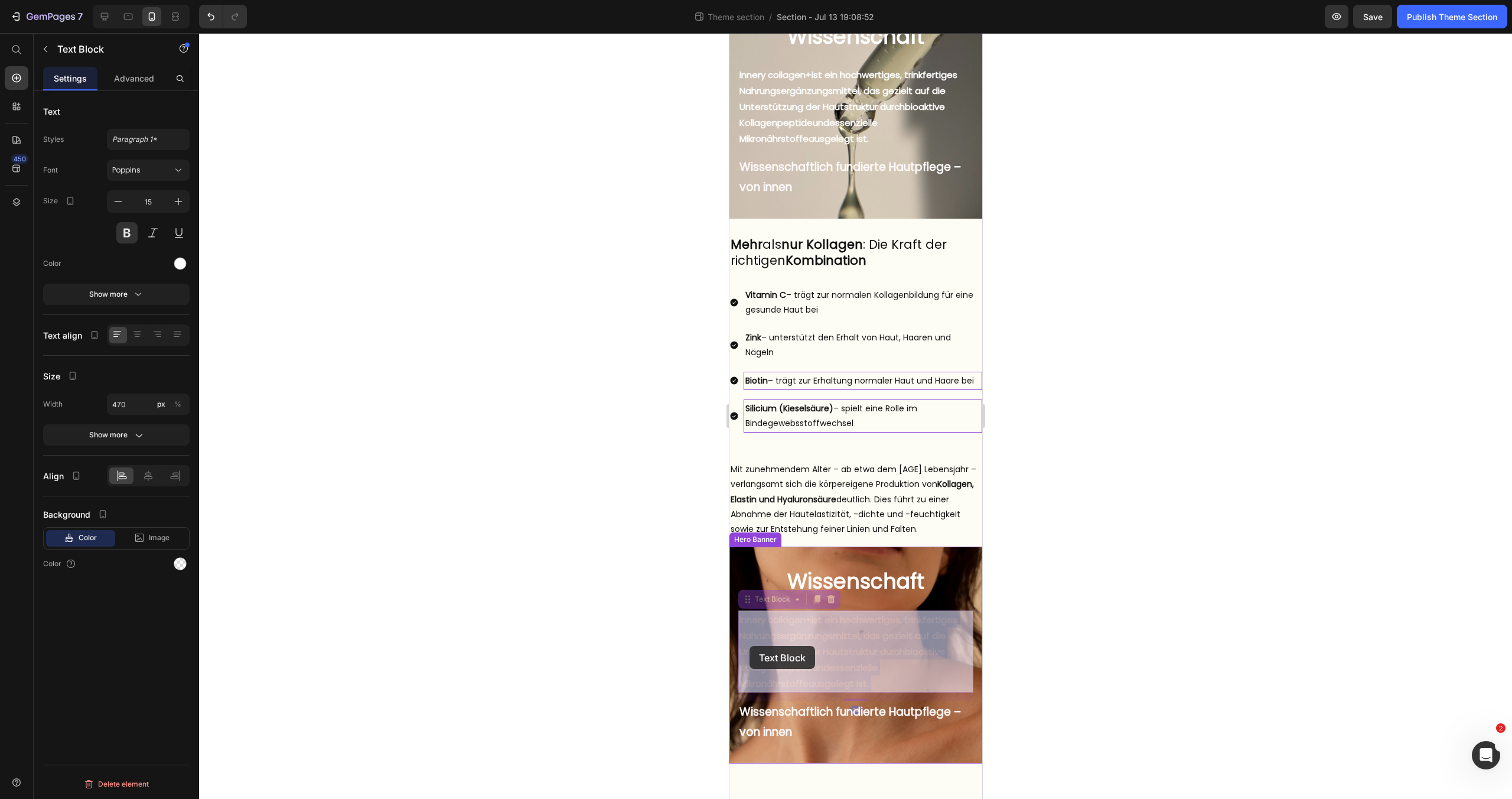 drag, startPoint x: 809, startPoint y: 683, endPoint x: 749, endPoint y: 646, distance: 70.49113 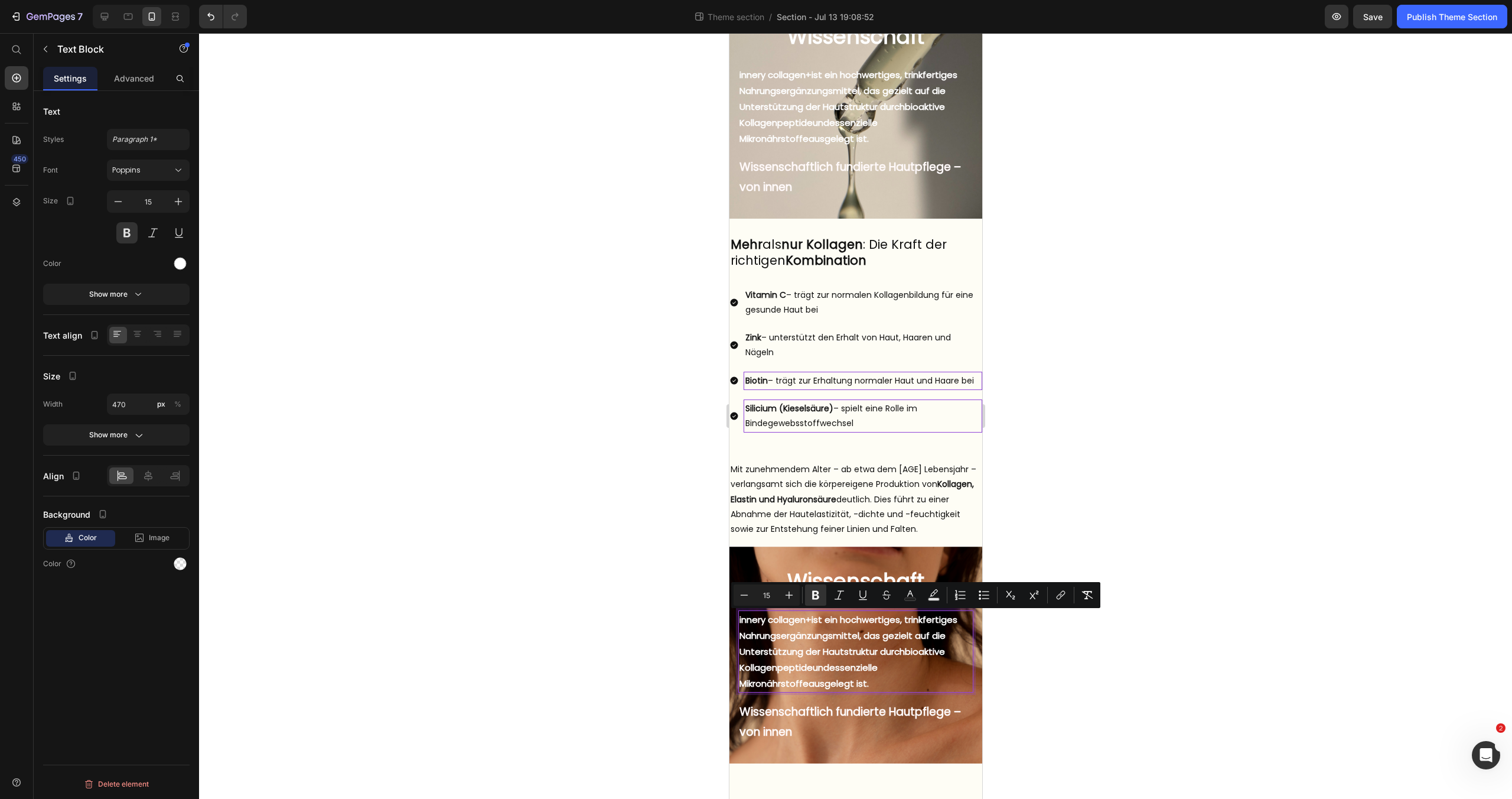 drag, startPoint x: 801, startPoint y: 683, endPoint x: 741, endPoint y: 625, distance: 83.45058 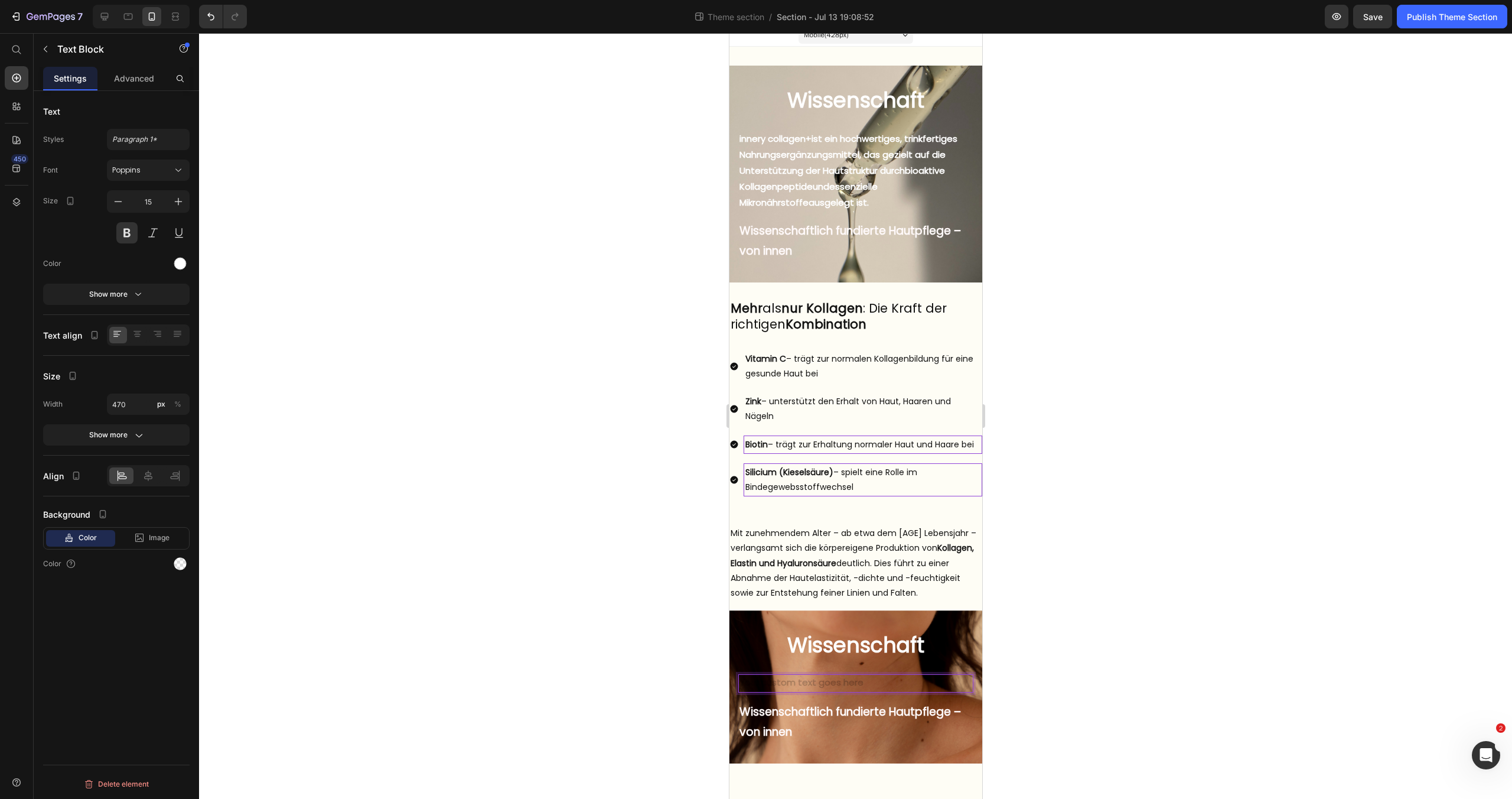 scroll, scrollTop: 0, scrollLeft: 0, axis: both 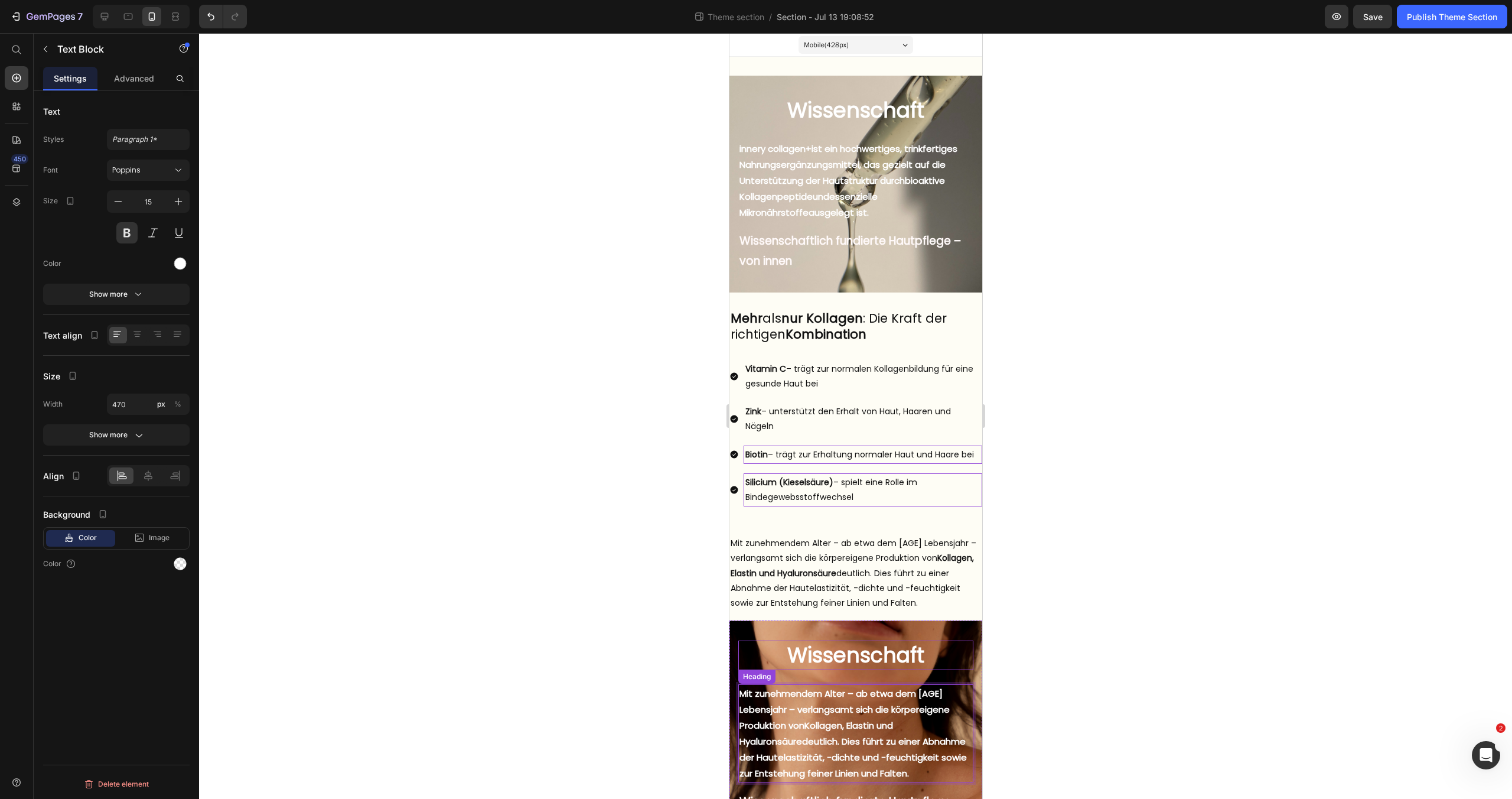 click on "Wissenschaft" at bounding box center (855, 655) 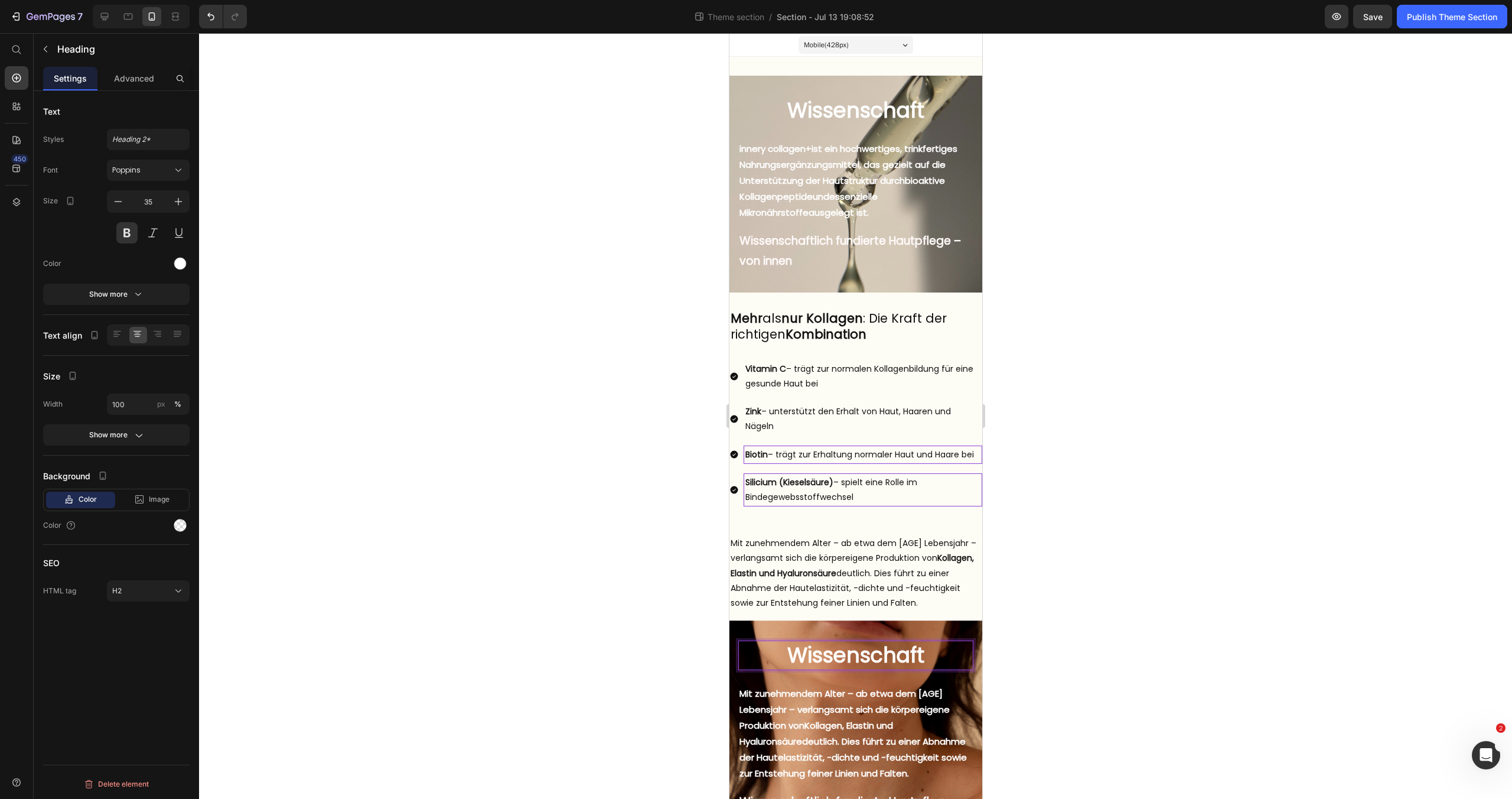 click on "Wissenschaft" at bounding box center [855, 655] 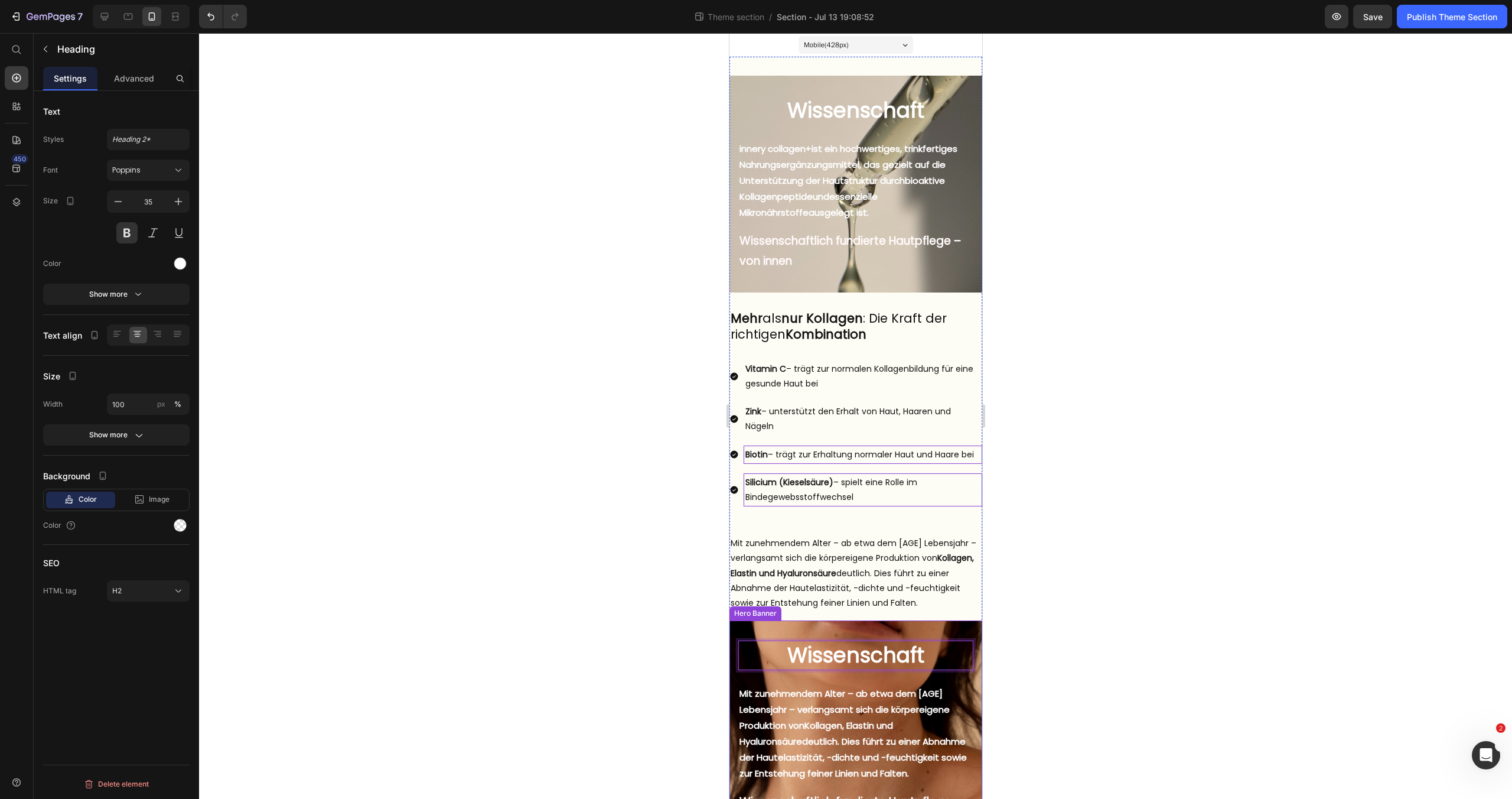 click on "Wissenschaft Heading 24 But I must explain to you how all this mistaken idea of denouncing pleasure and praising pain was born and I will give you a complete account of the system, and expound the actual teachings of the great explorer Text Block Explore now Button At vero eos et accusamus et iusto odio benefits Text Block Mit zunehmendem Alter – ab etwa dem [AGE] Lebensjahr – verlangsamt sich die körpereigene Produktion von Kollagen, Elastin und Hyaluronsäure deutlich. Dies führt zu einer Abnahme der Hautelastizität, -dichte und -feuchtigkeit sowie zur Entstehung feiner Linien und Falten. Text Block Wissenschaftlich fundierte Hautpflege – von innen Text Block" at bounding box center (855, 737) 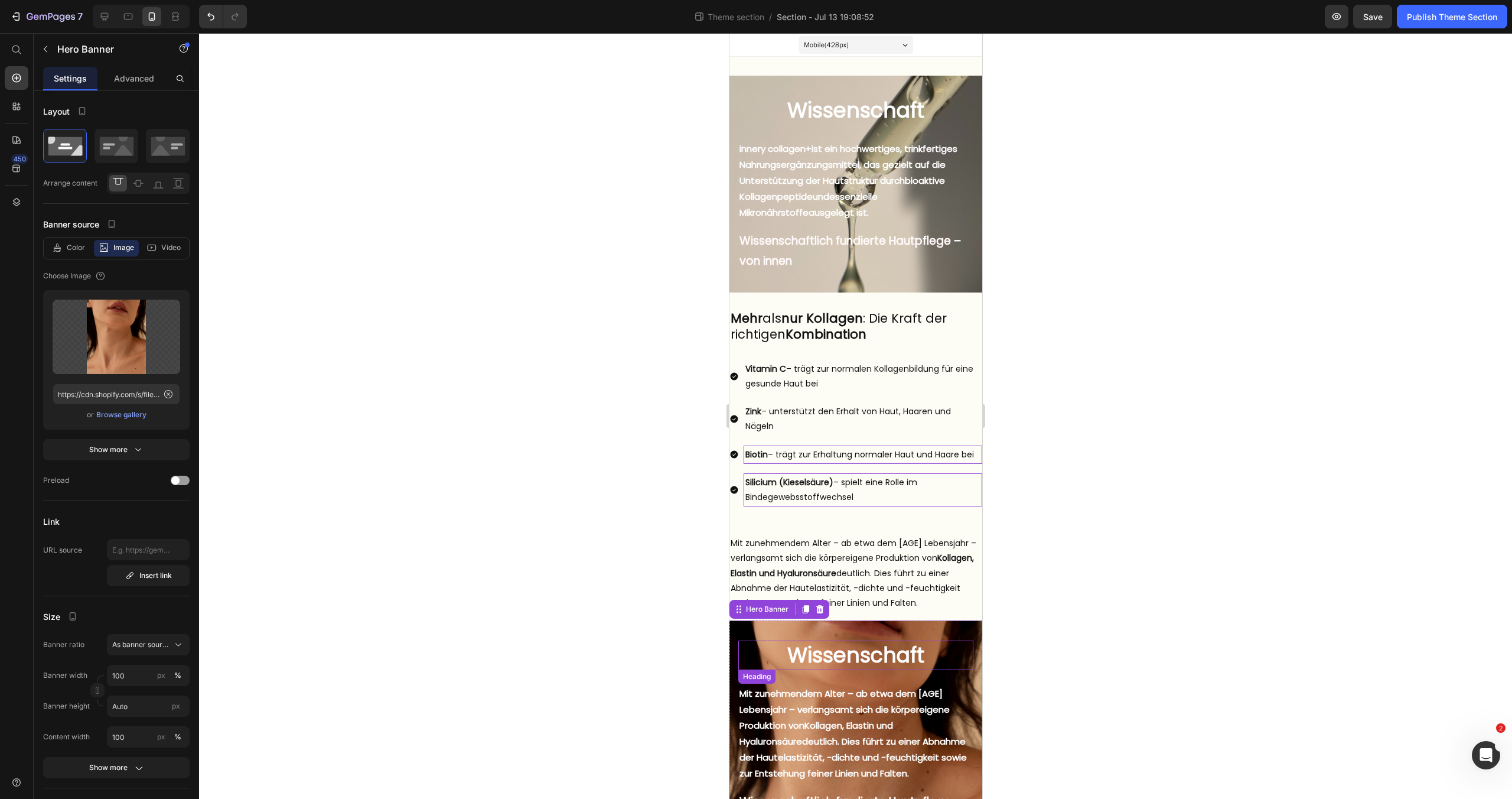 click on "Wissenschaft" at bounding box center (855, 655) 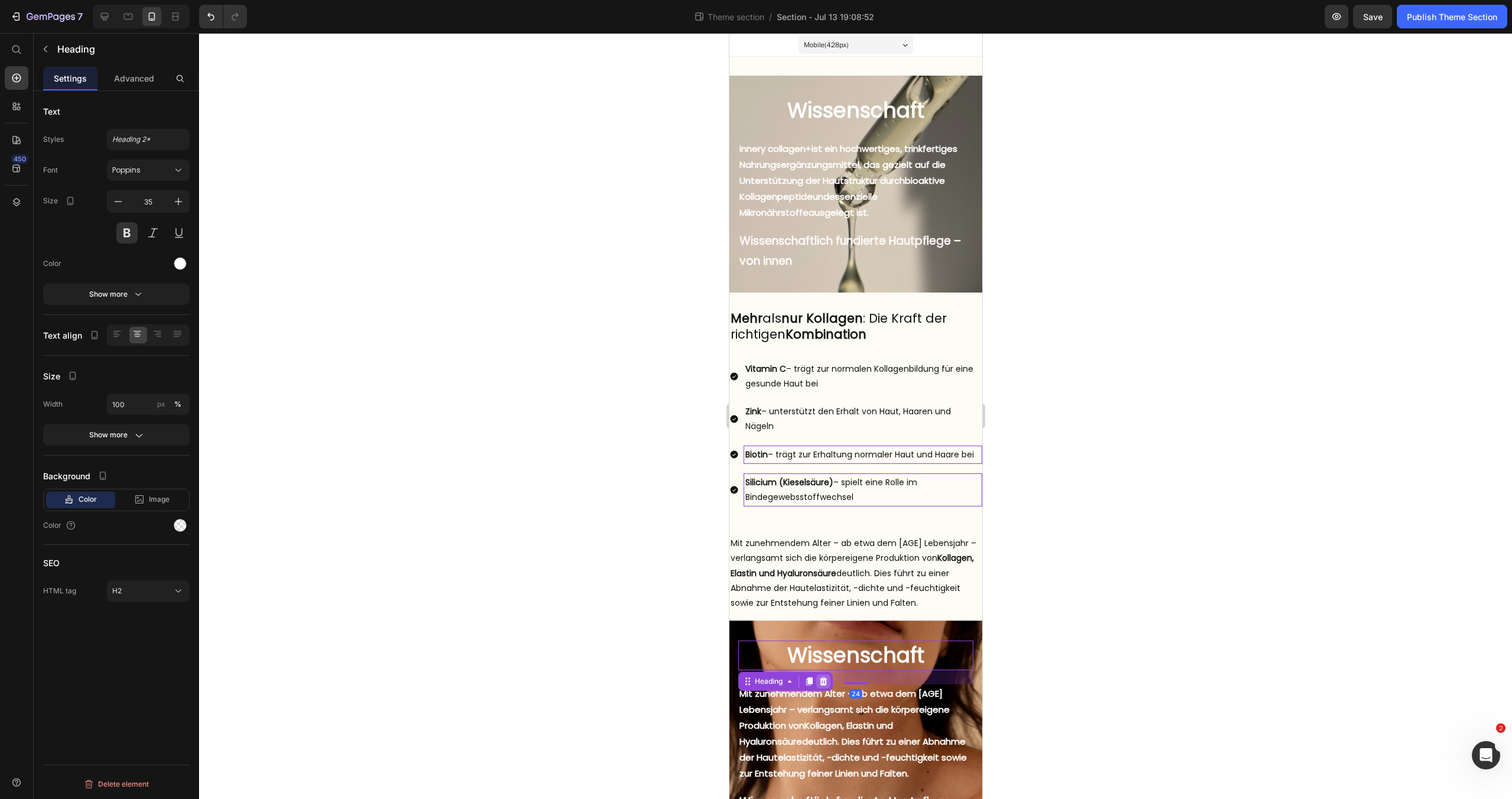 click at bounding box center (823, 681) 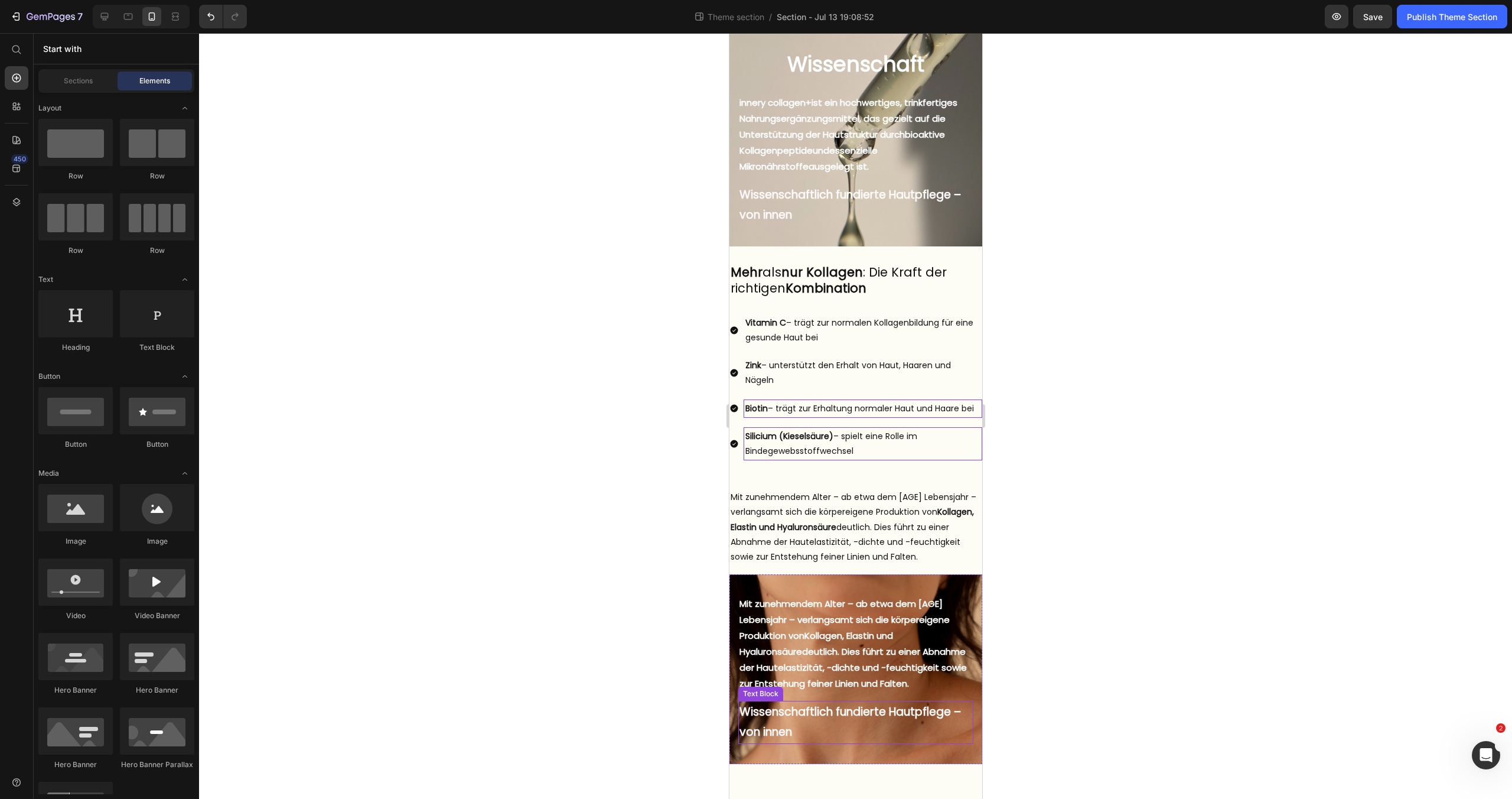 scroll, scrollTop: 45, scrollLeft: 0, axis: vertical 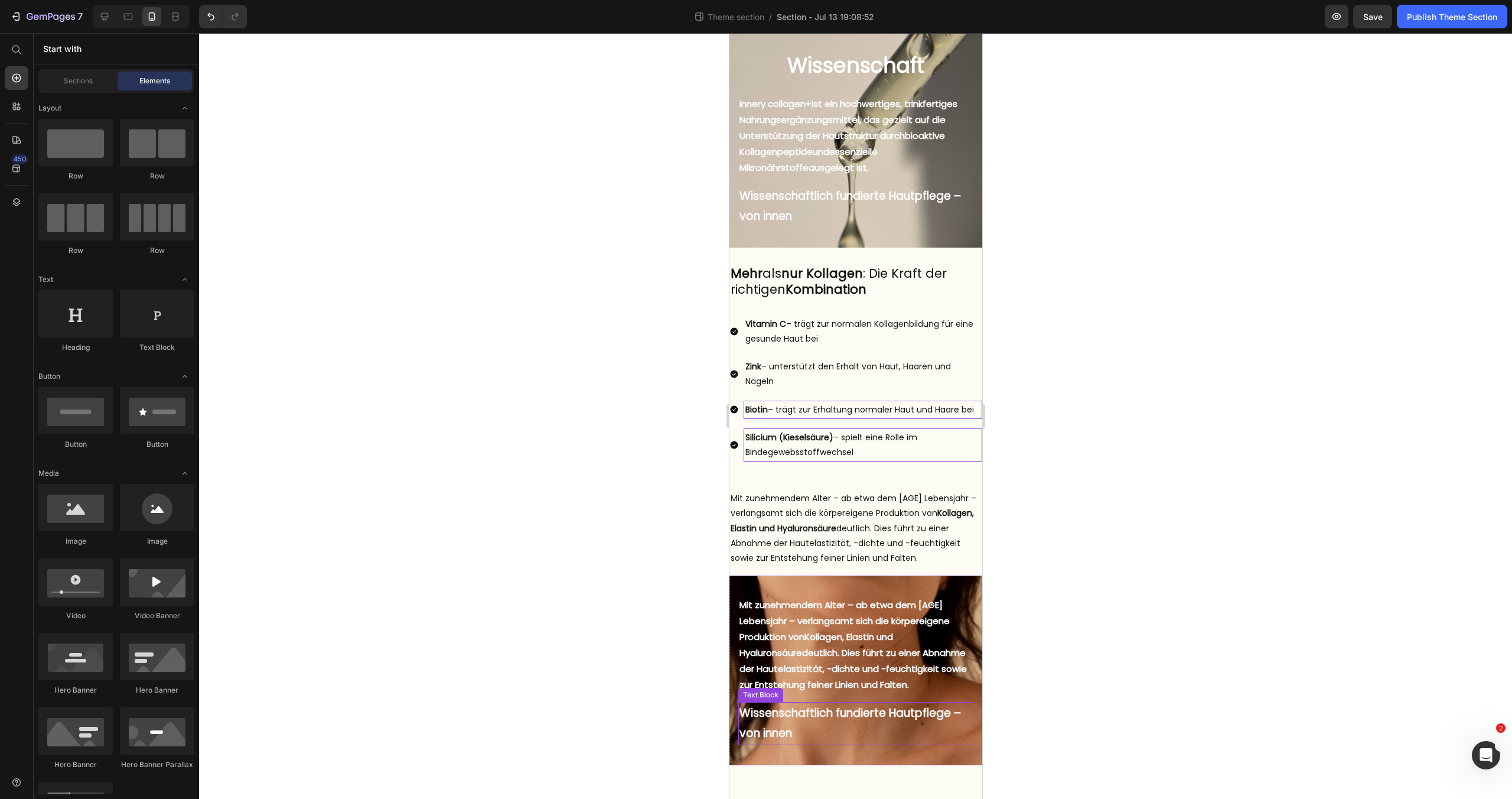 click on "Wissenschaftlich fundierte Hautpflege – von innen" at bounding box center [855, 723] 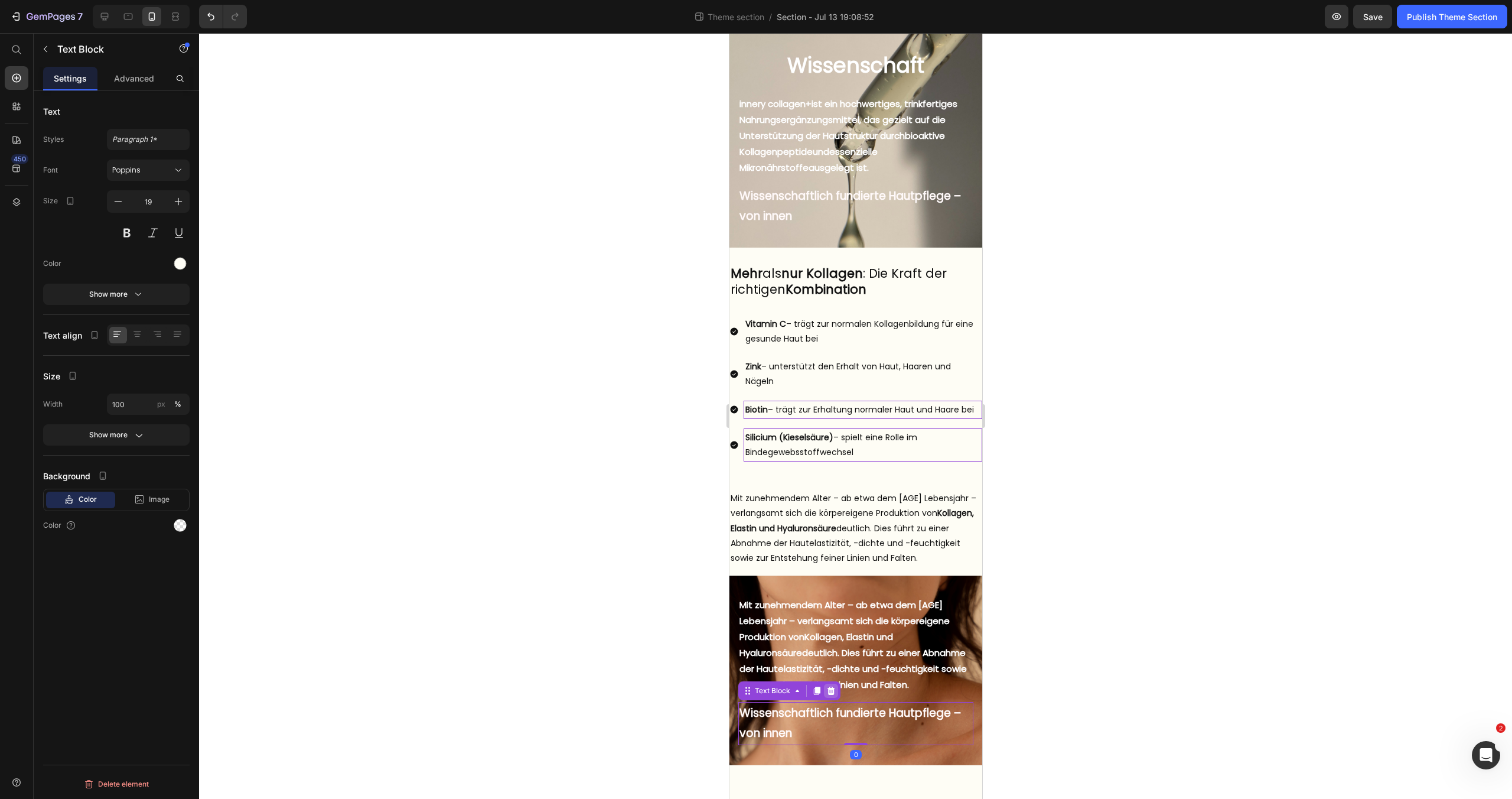 click 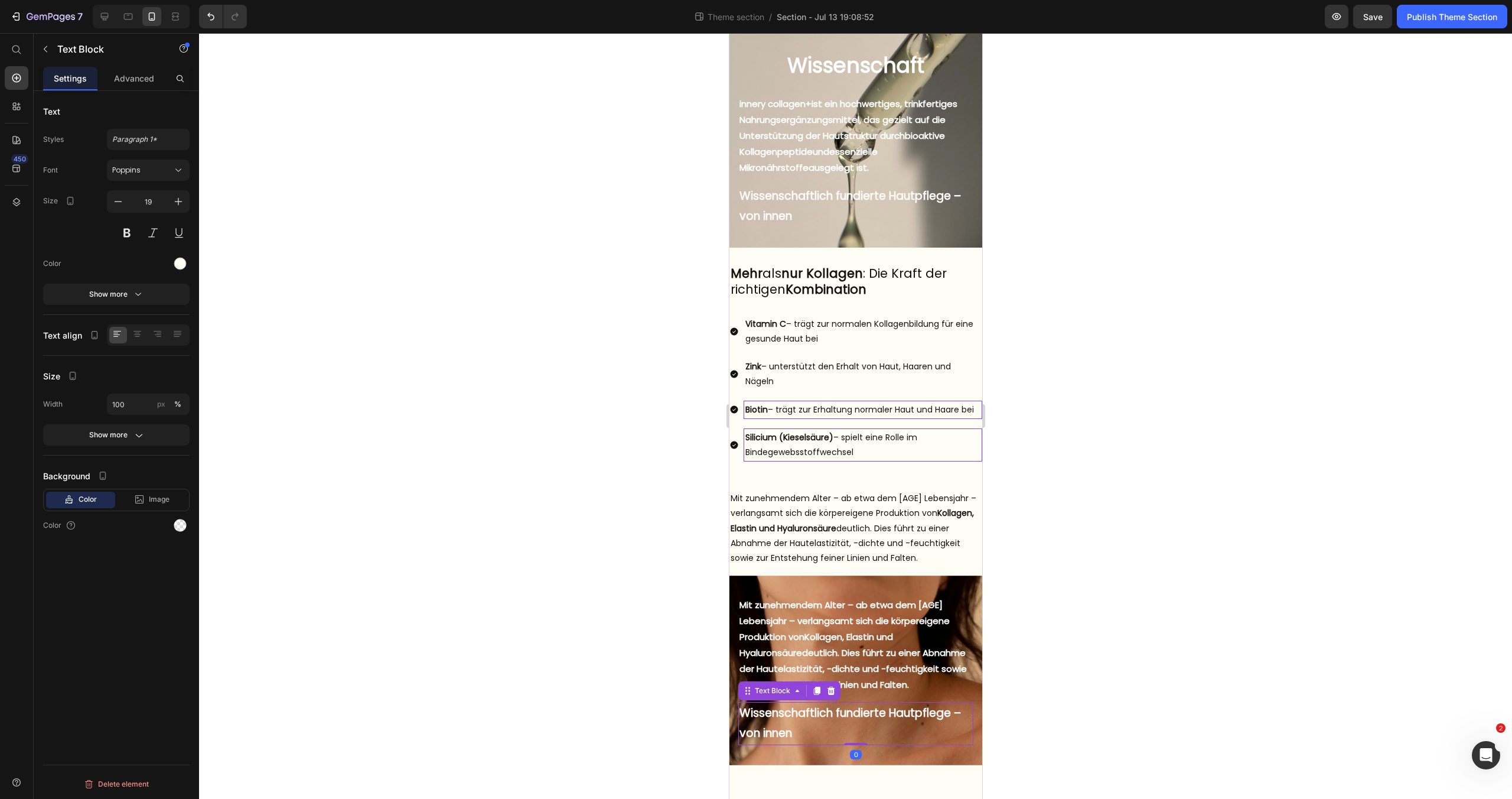scroll, scrollTop: 39, scrollLeft: 0, axis: vertical 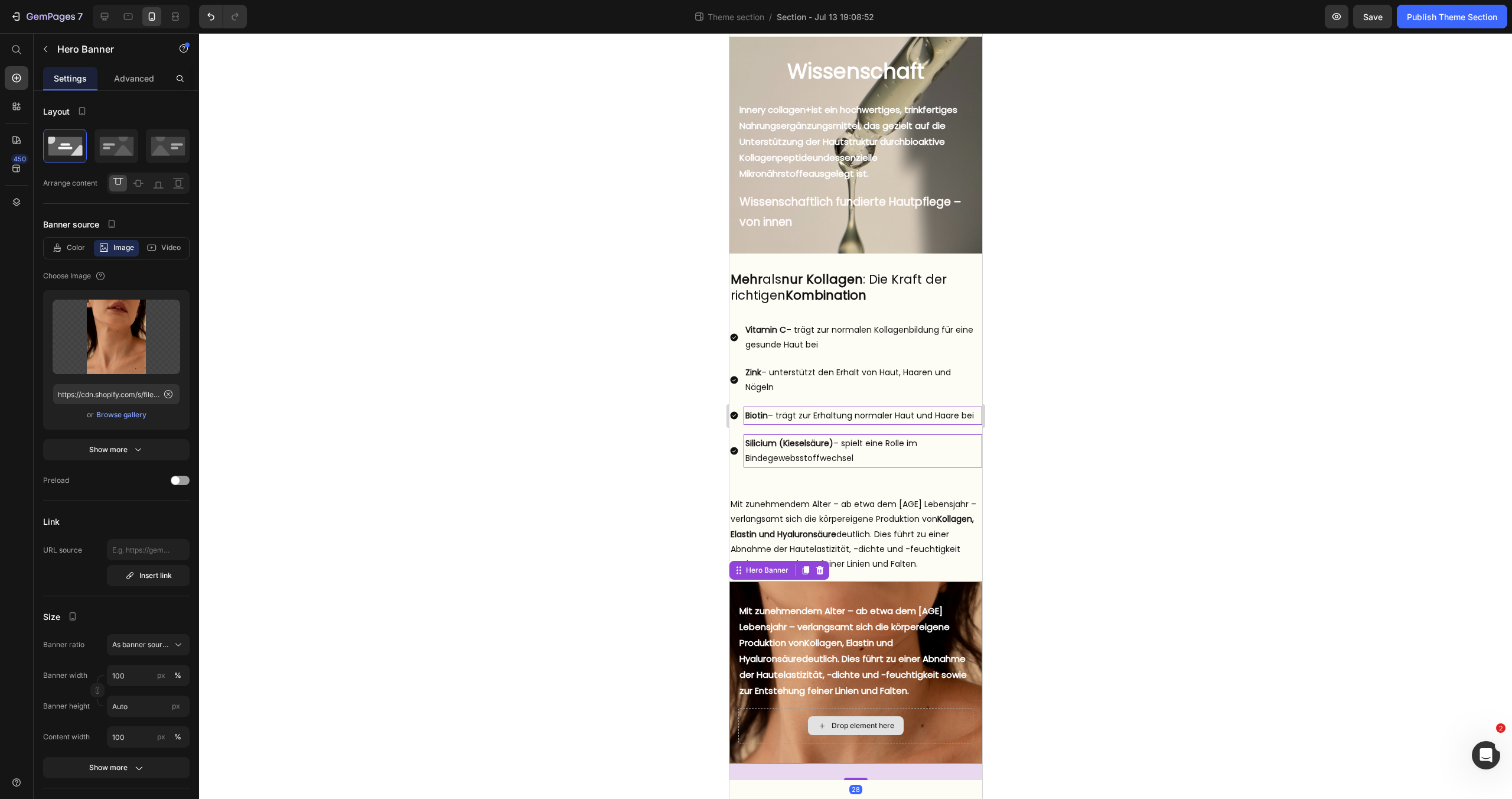 click on "Drop element here" at bounding box center (855, 726) 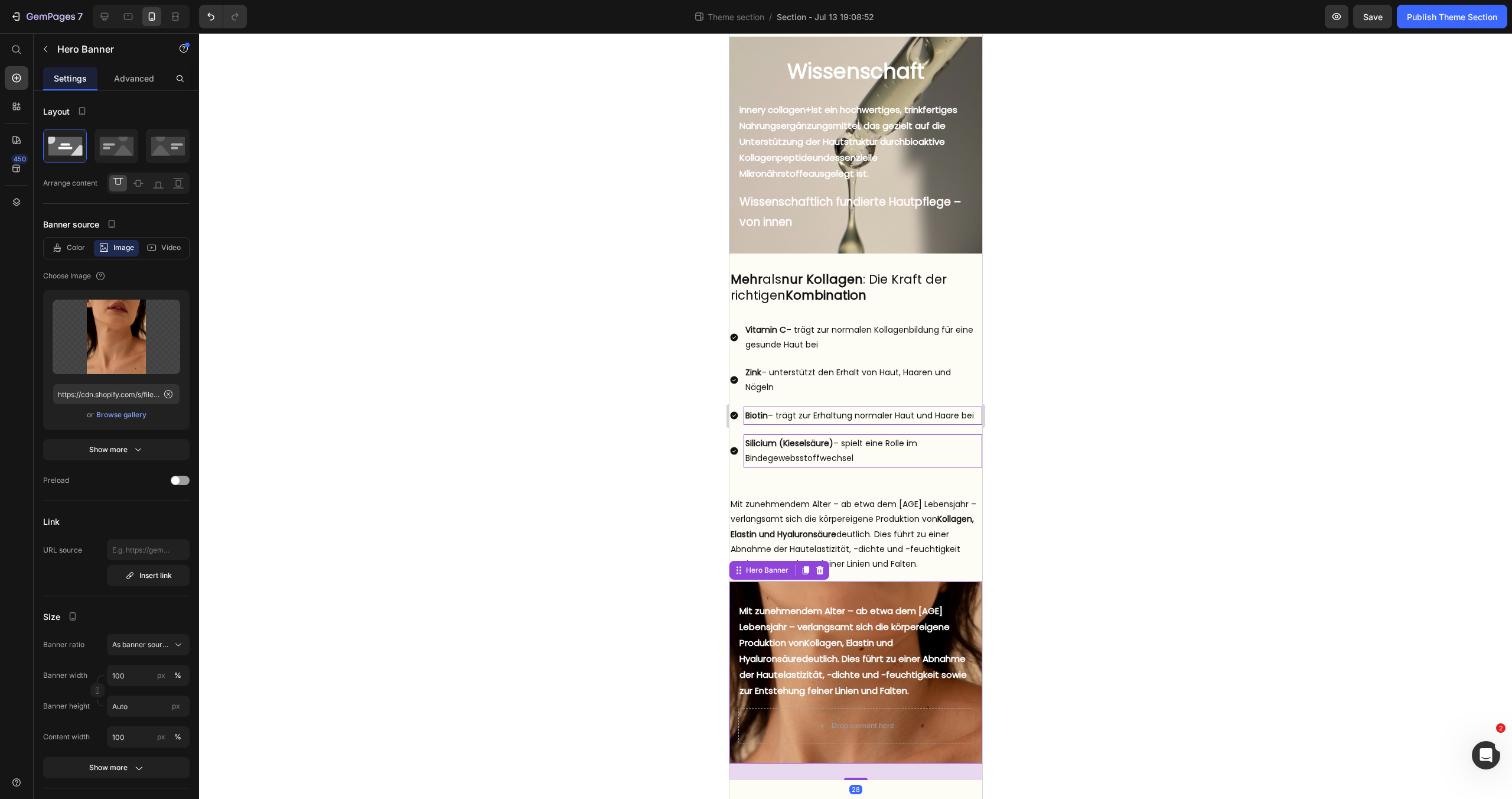 click on "But I must explain to you how all this mistaken idea of denouncing pleasure and praising pain was born and I will give you a complete account of the system, and expound the actual teachings of the great explorer Text Block Explore now Button At vero eos et accusamus et iusto odio benefits Text Block Mit zunehmendem Alter – ab etwa dem [AGE] Lebensjahr – verlangsamt sich die körpereigene Produktion von Kollagen, Elastin und Hyaluronsäure deutlich. Dies führt zu einer Abnahme der Hautelastizität, -dichte und -feuchtigkeit sowie zur Entstehung feiner Linien und Falten. Text Block" at bounding box center [855, 655] 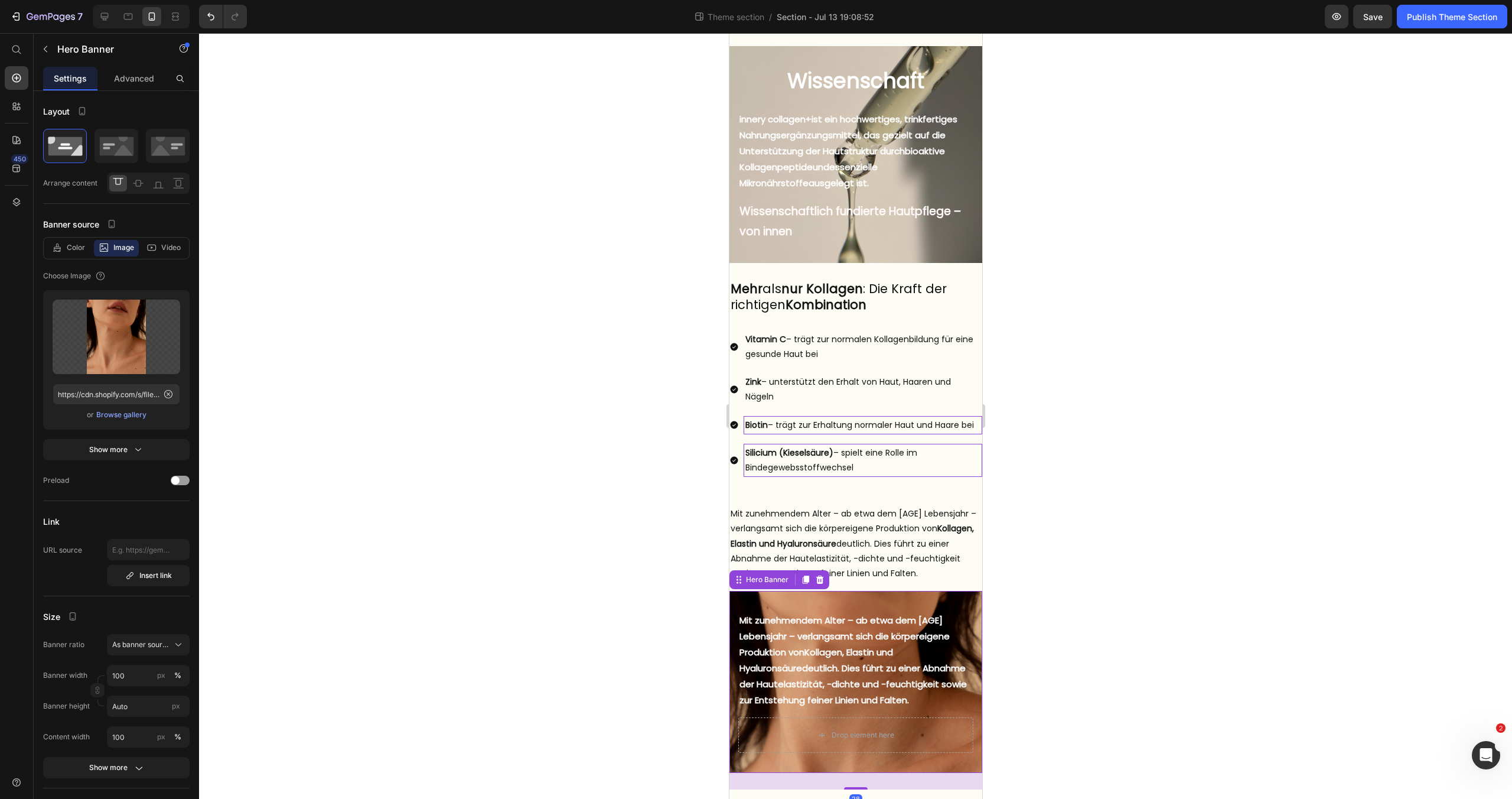scroll, scrollTop: 22, scrollLeft: 0, axis: vertical 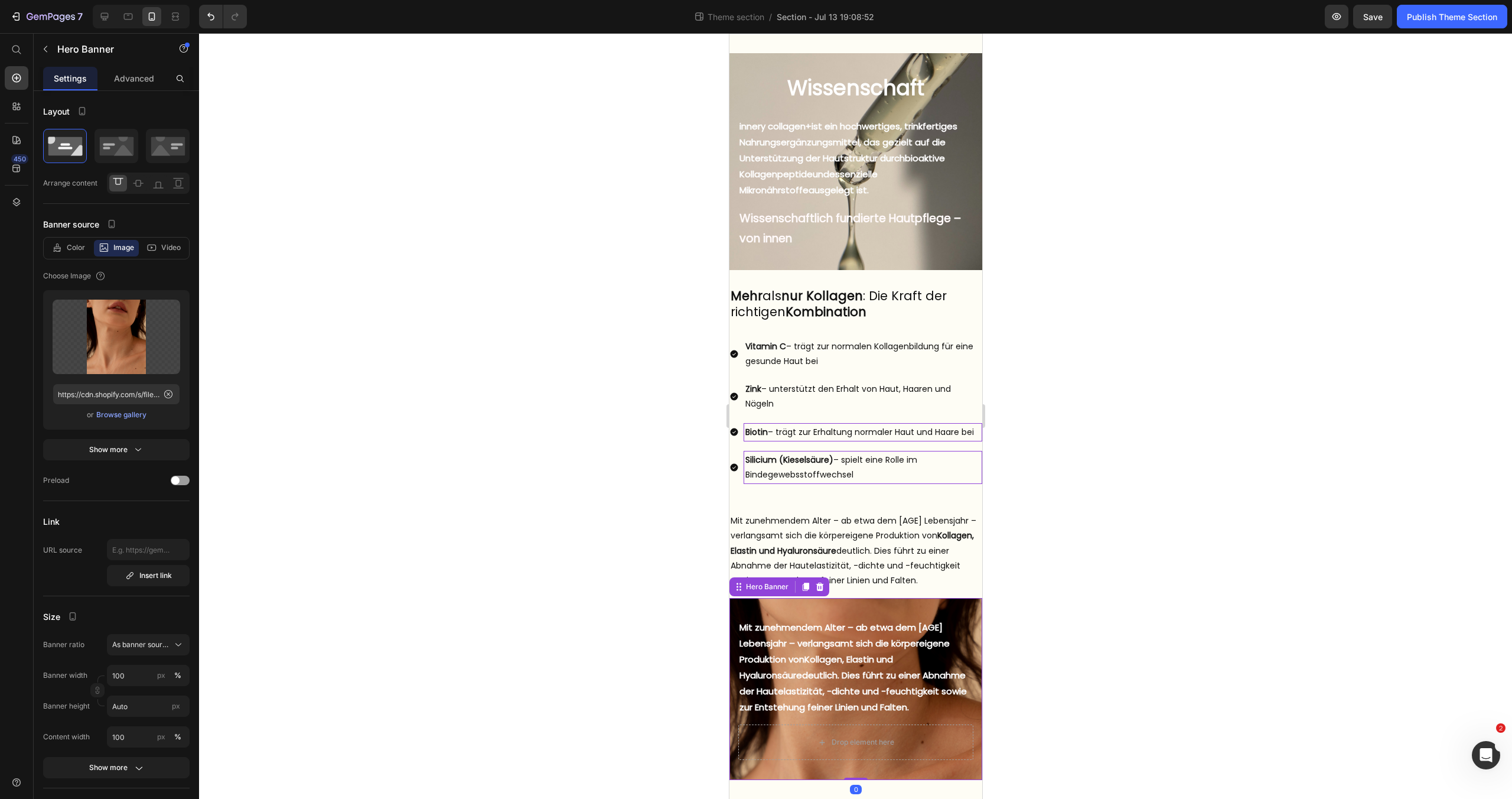 drag, startPoint x: 859, startPoint y: 779, endPoint x: 862, endPoint y: 761, distance: 18.24829 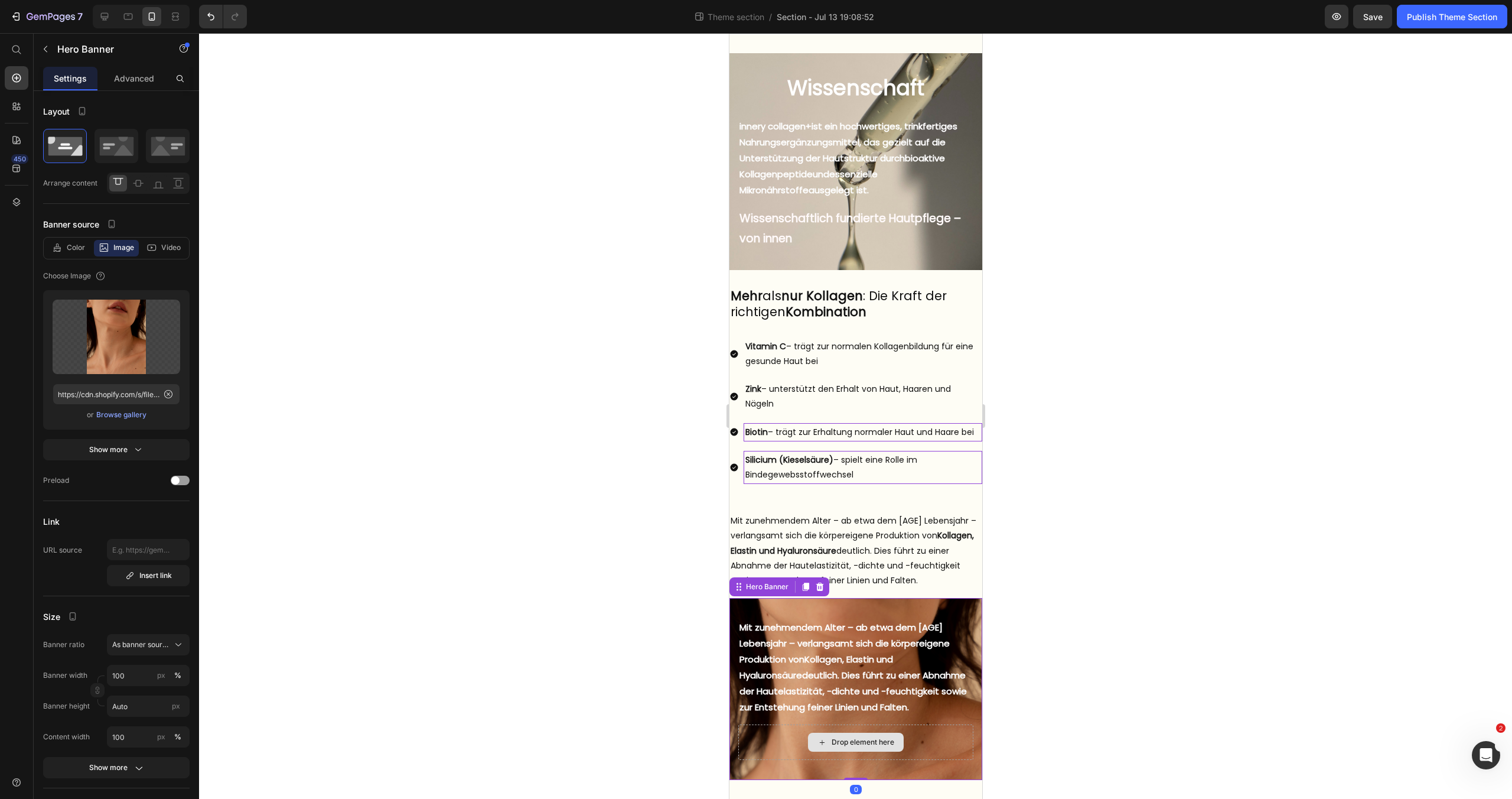 click on "Drop element here" at bounding box center (855, 742) 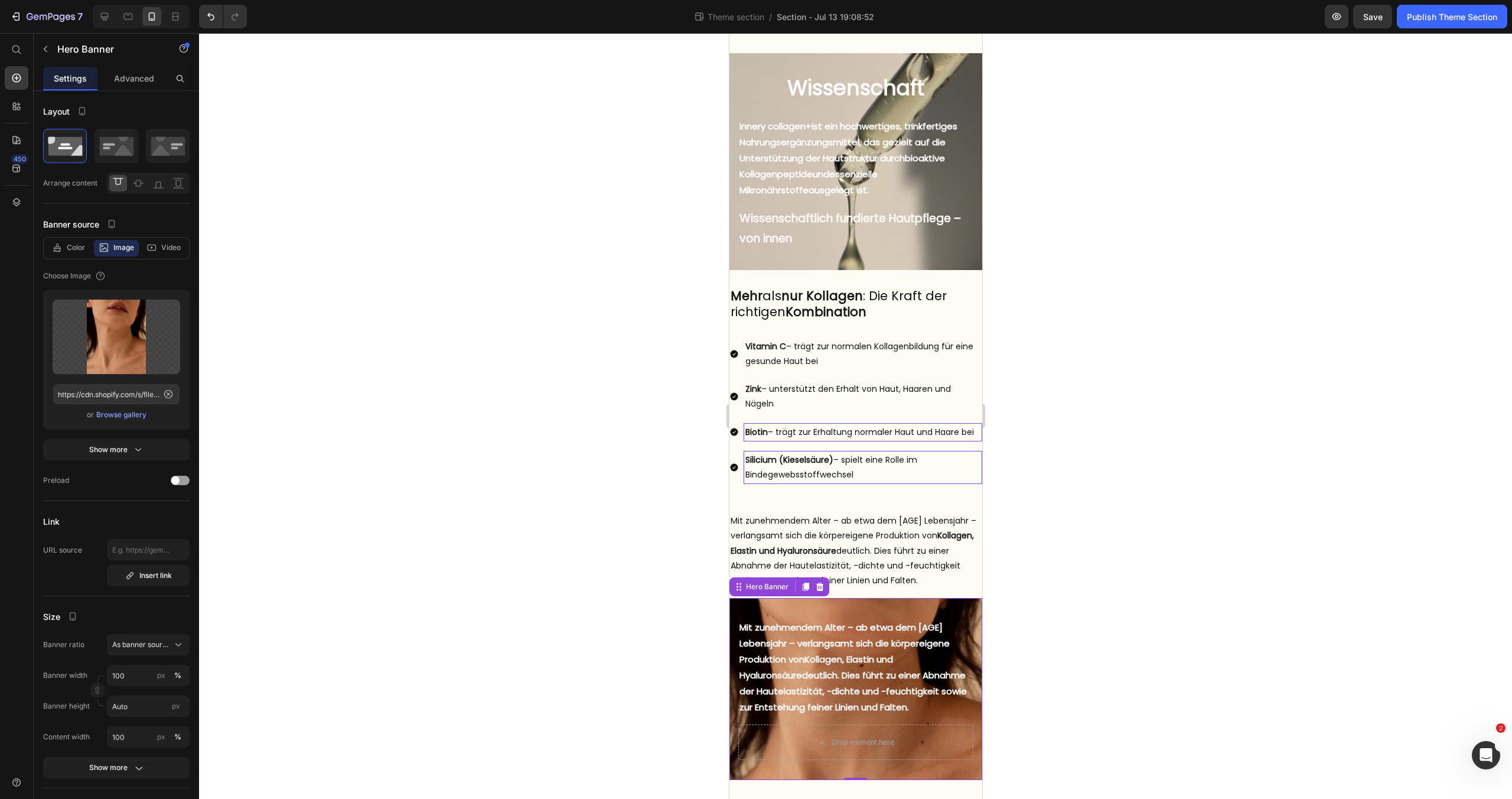 click 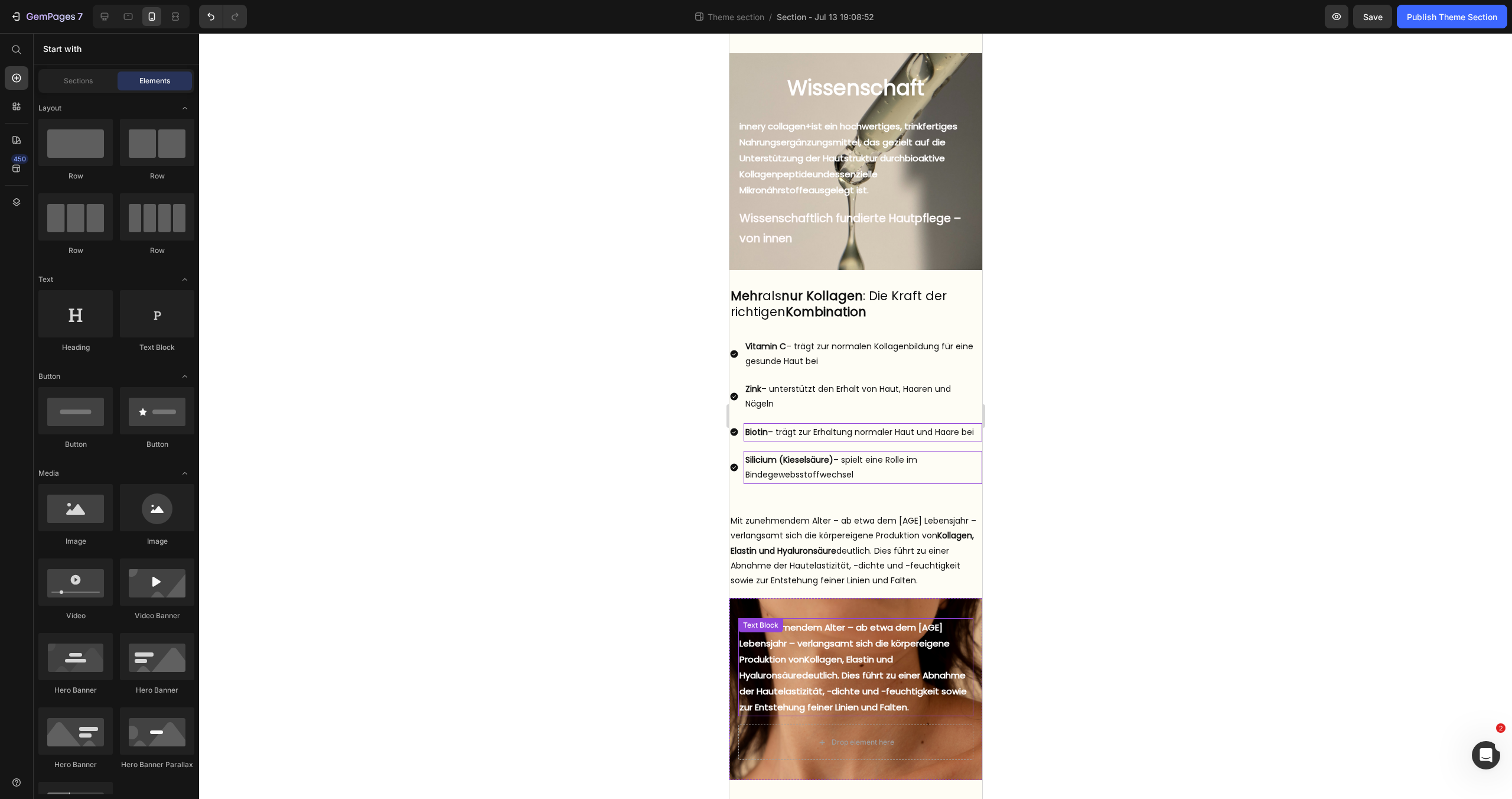click on "Mit zunehmendem Alter – ab etwa dem 25. Lebensjahr – verlangsamt sich die körpereigene Produktion von  Kollagen, Elastin und Hyaluronsäure  deutlich. Dies führt zu einer Abnahme der Hautelastizität, -dichte und -feuchtigkeit sowie zur Entstehung feiner Linien und Falten." at bounding box center (855, 667) 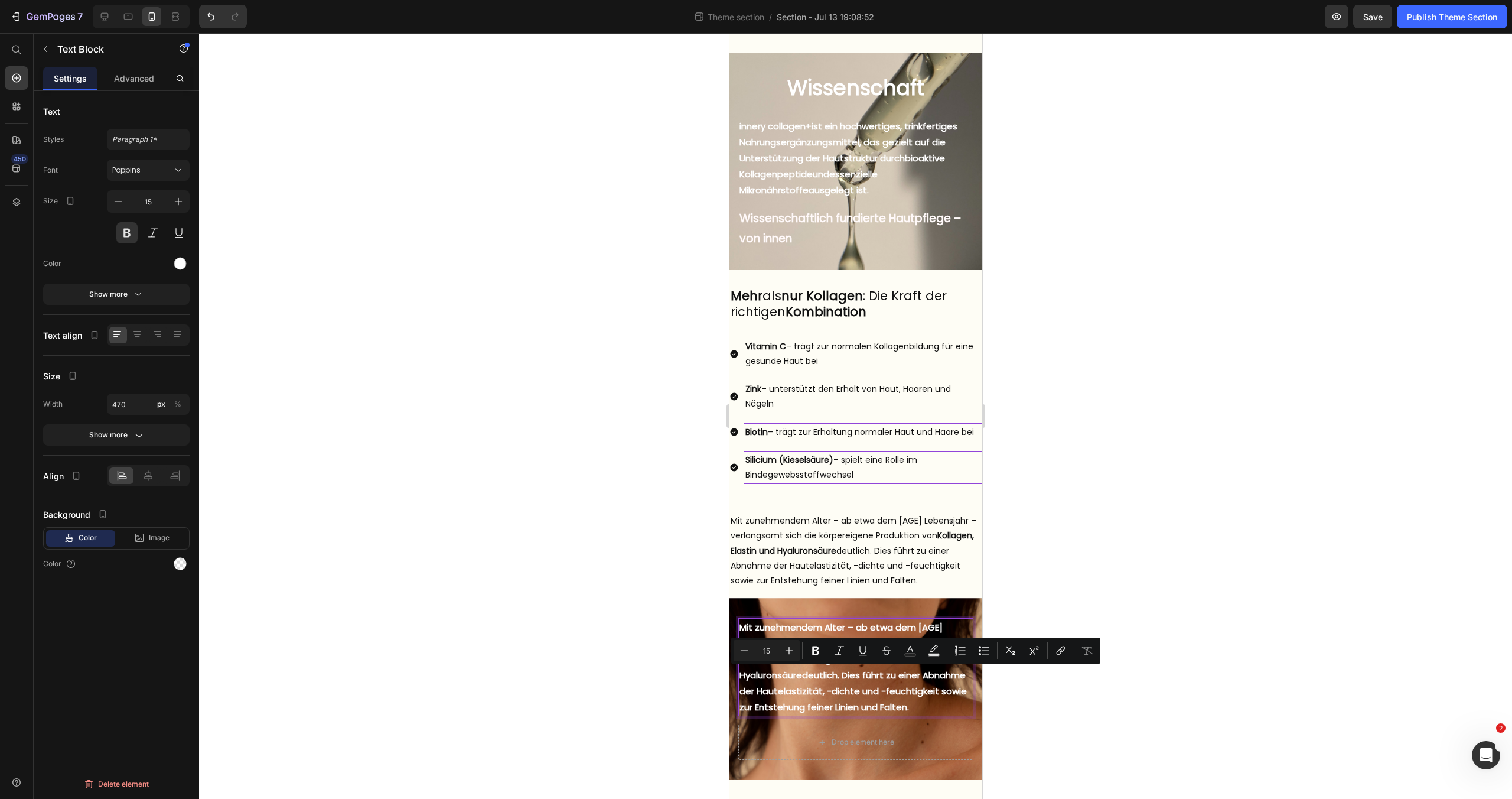 drag, startPoint x: 911, startPoint y: 672, endPoint x: 910, endPoint y: 704, distance: 32.01562 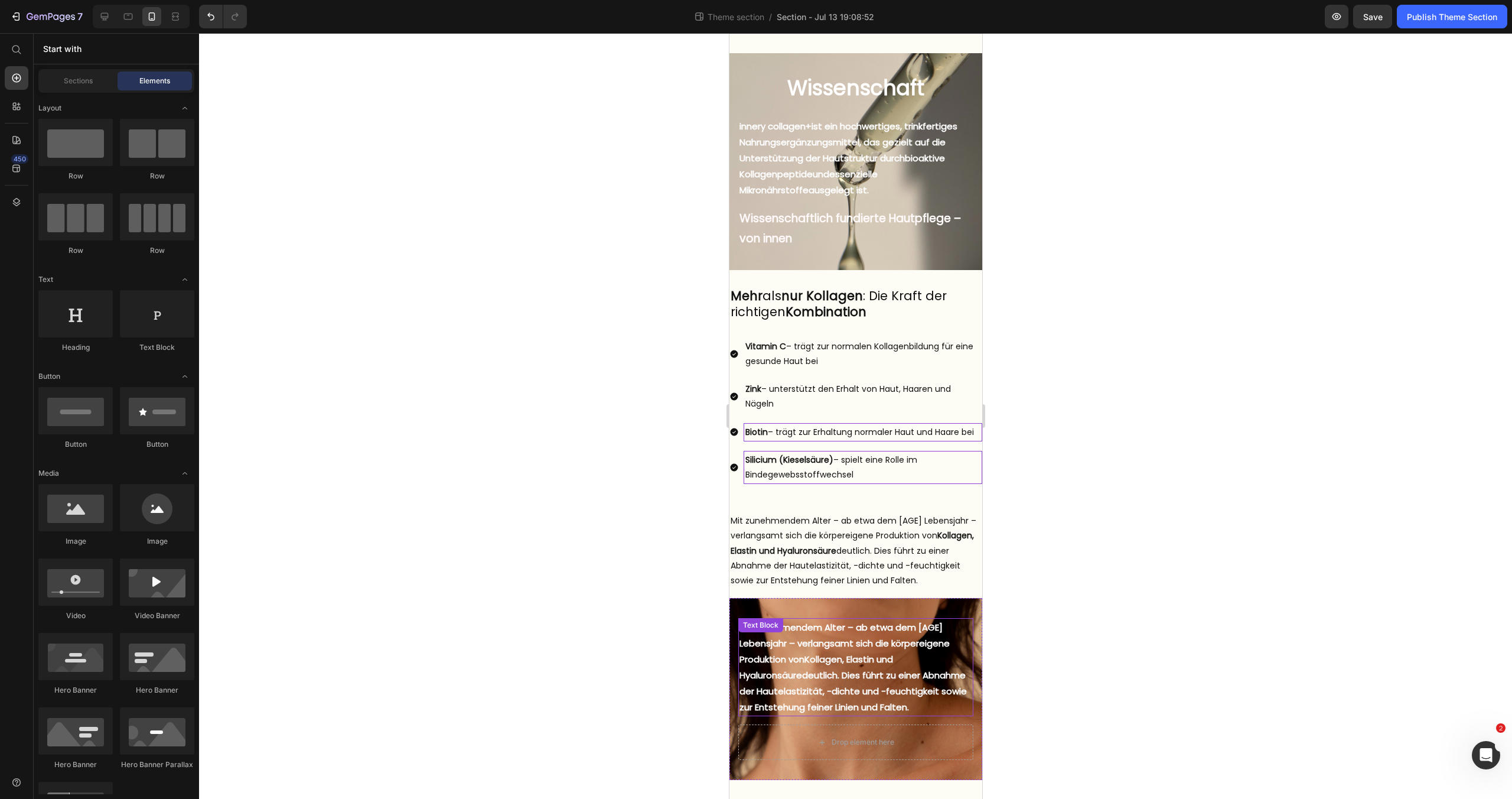 click on "Text Block" at bounding box center (760, 625) 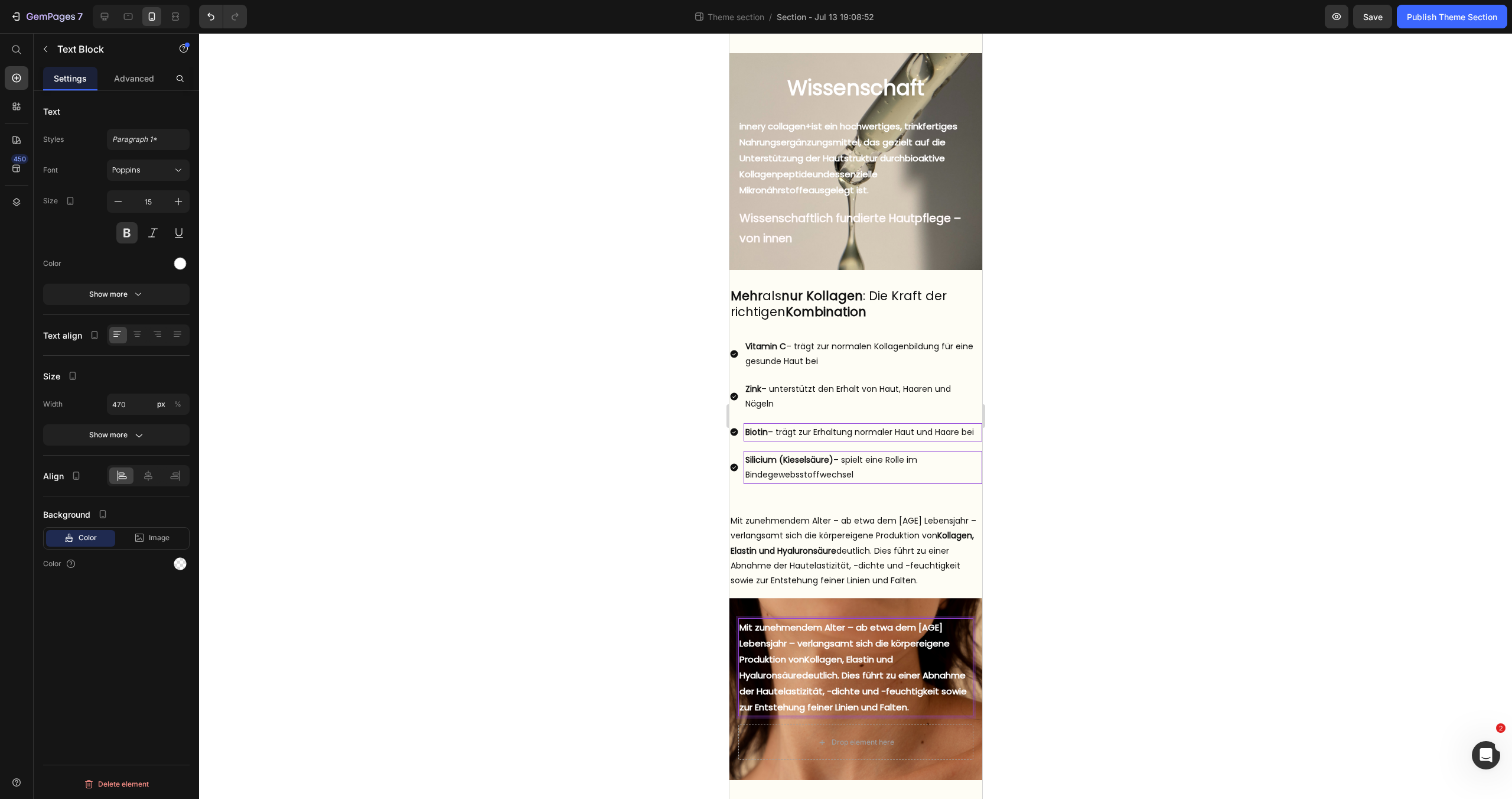 click on "Mit zunehmendem Alter – ab etwa dem 25. Lebensjahr – verlangsamt sich die körpereigene Produktion von  Kollagen, Elastin und Hyaluronsäure  deutlich. Dies führt zu einer Abnahme der Hautelastizität, -dichte und -feuchtigkeit sowie zur Entstehung feiner Linien und Falten." at bounding box center (855, 667) 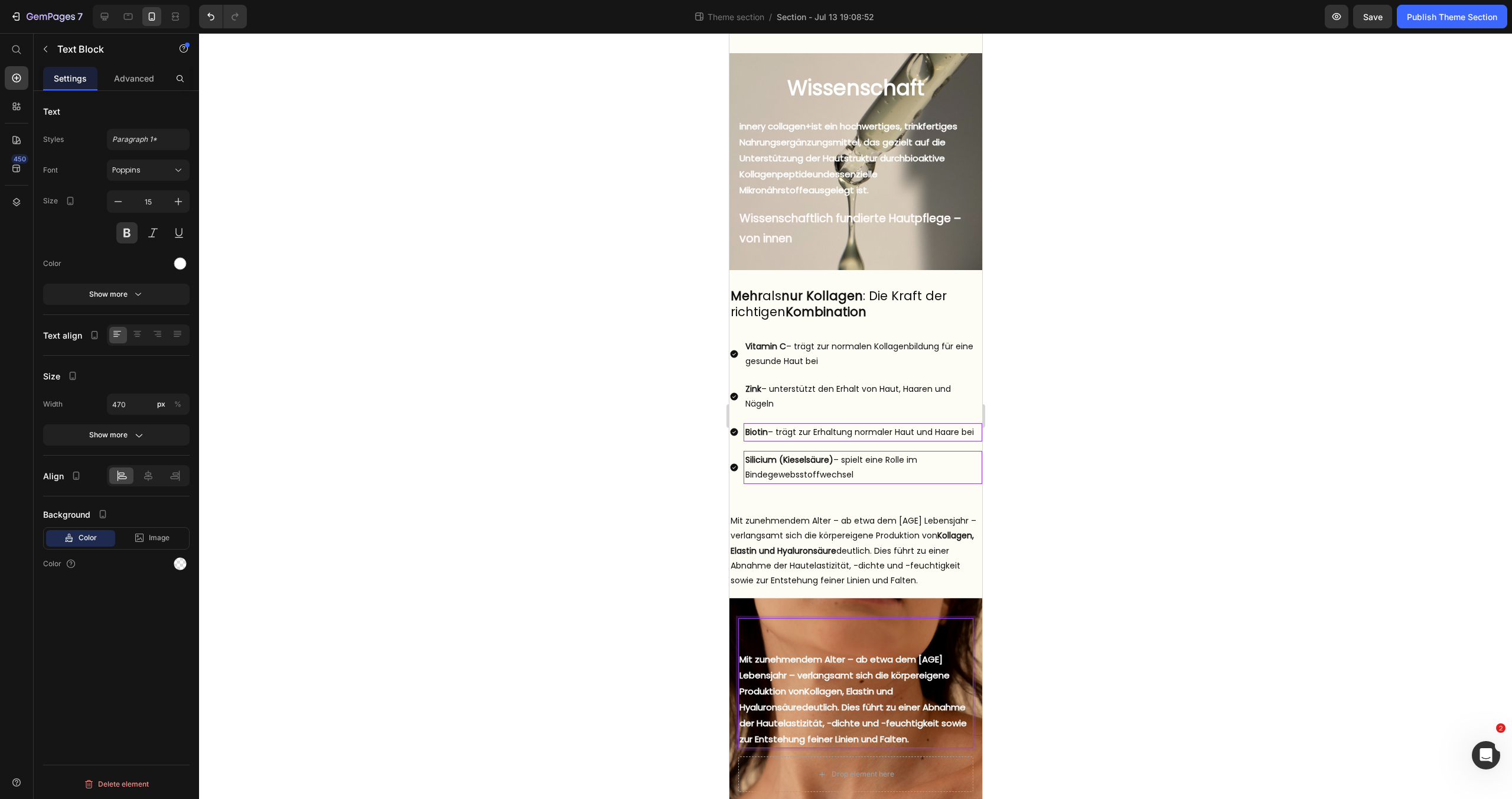 click 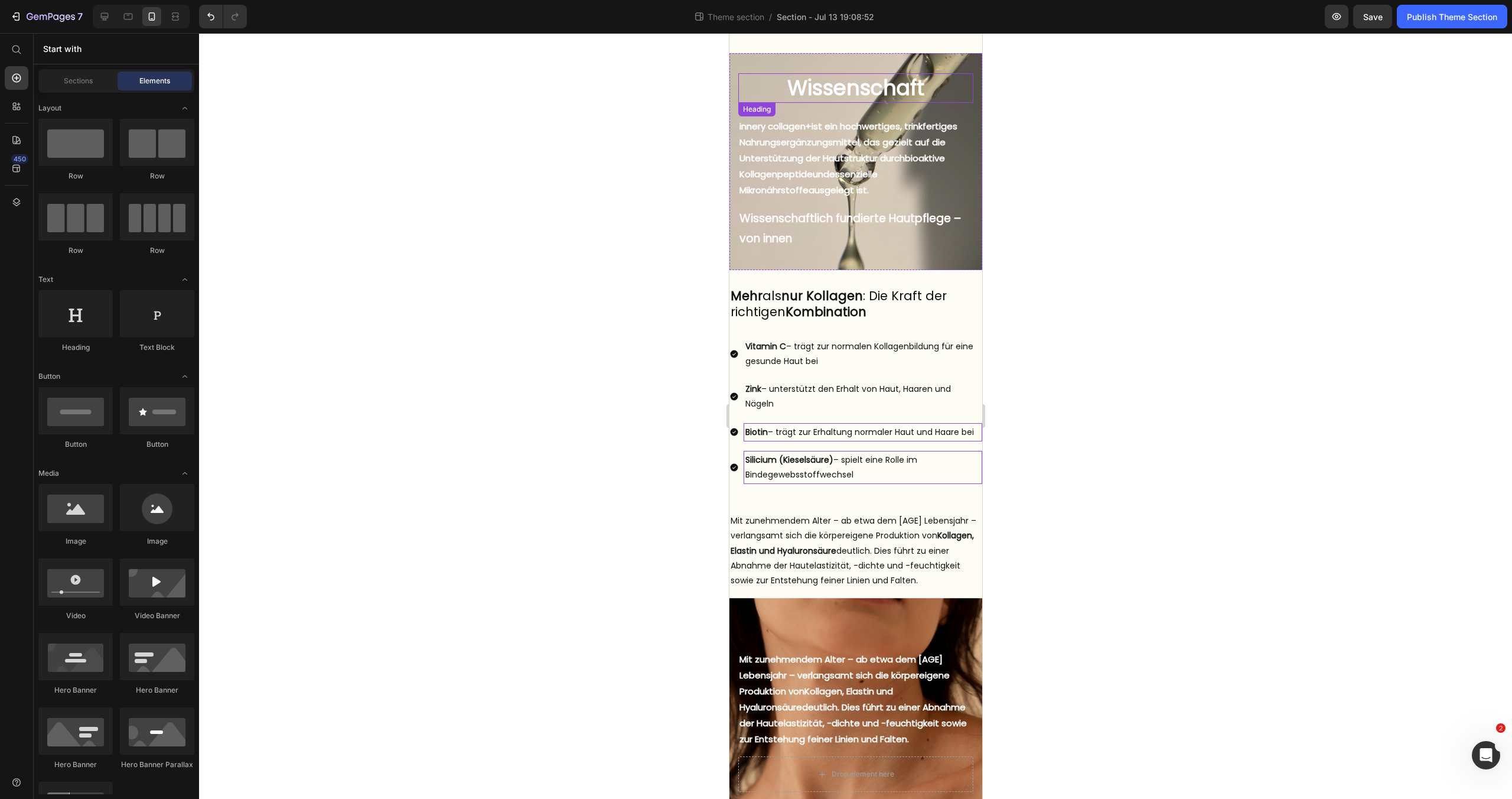 click on "Wissenschaft" at bounding box center [855, 88] 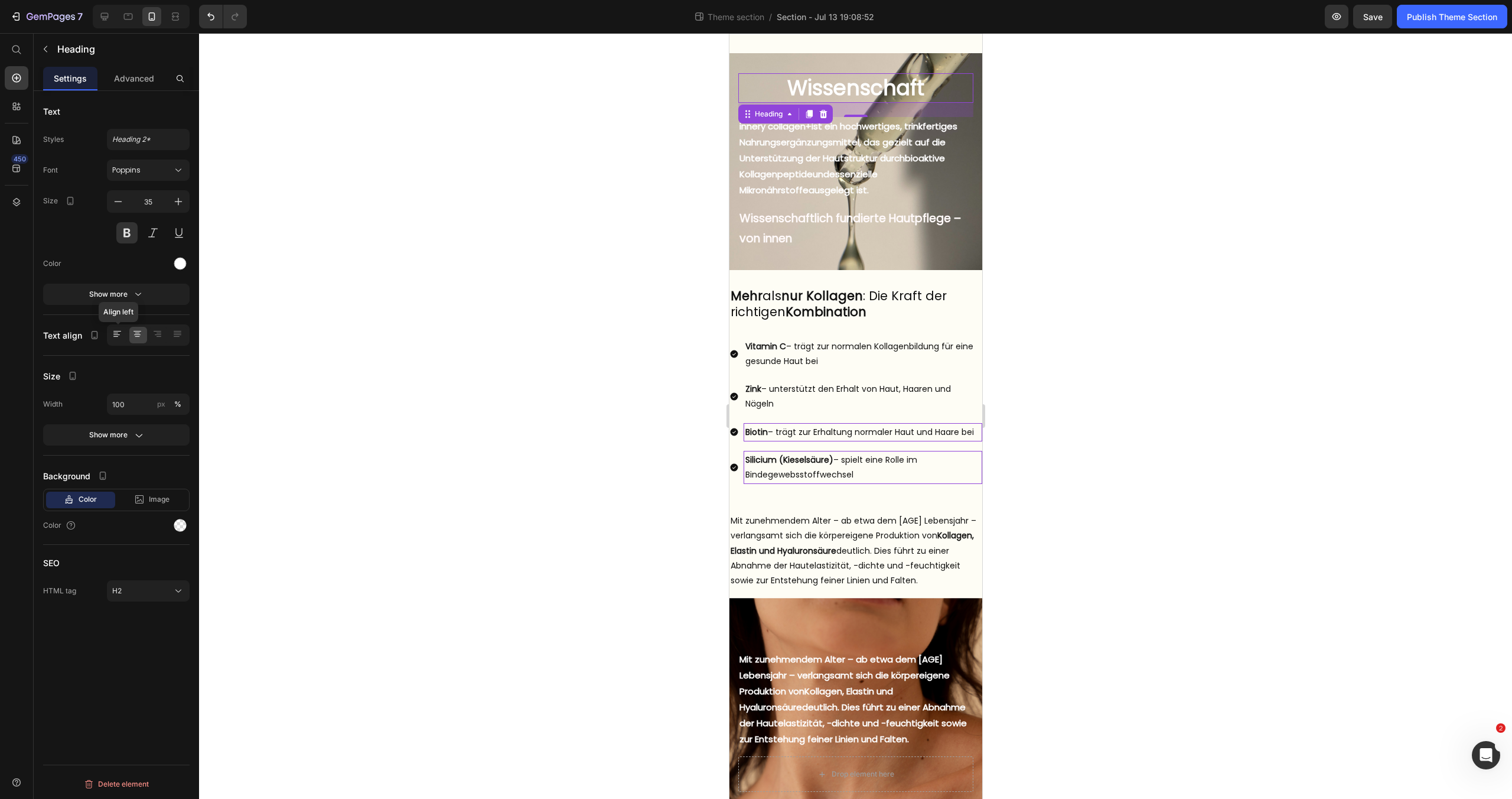 click 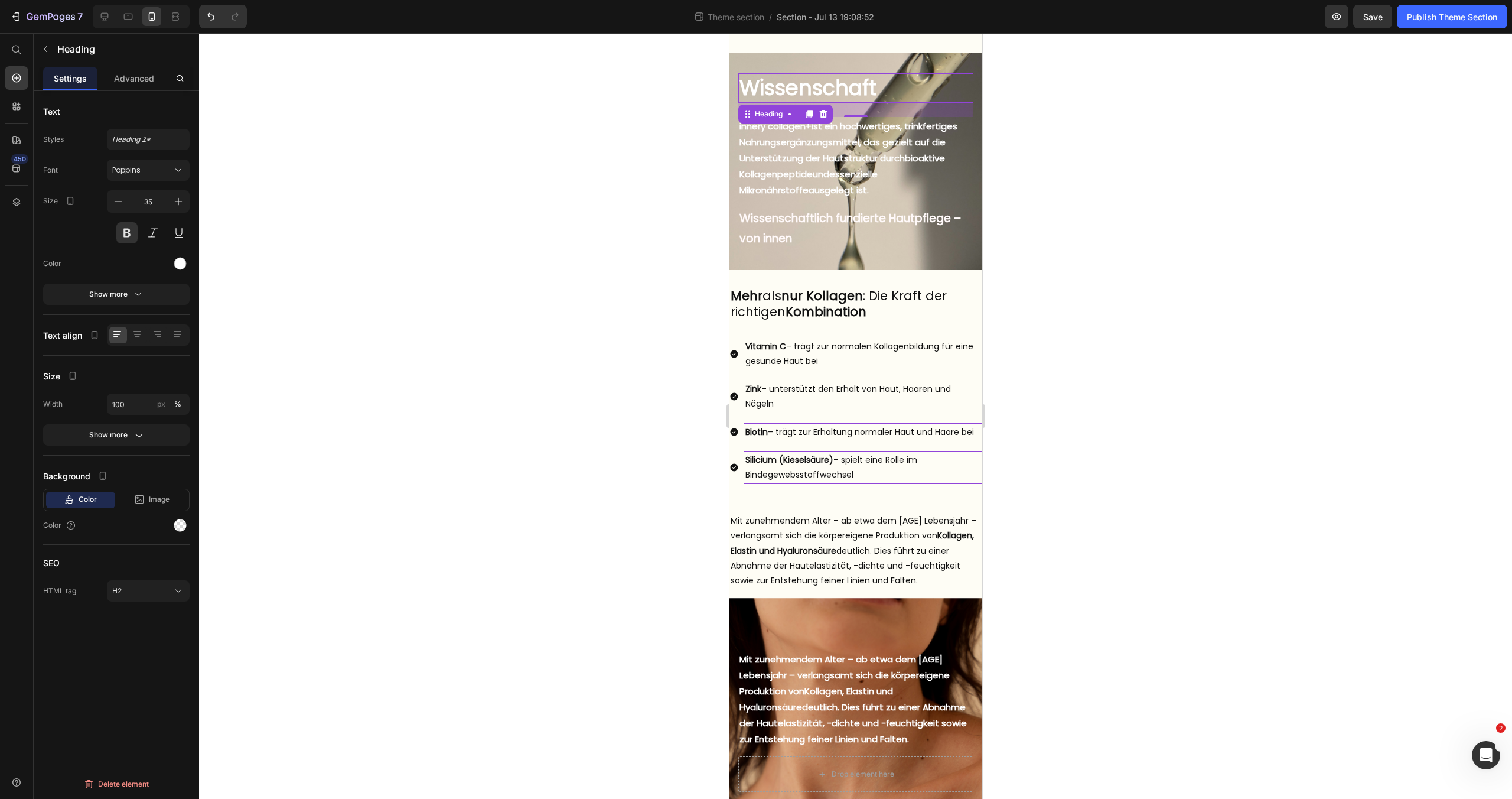 click 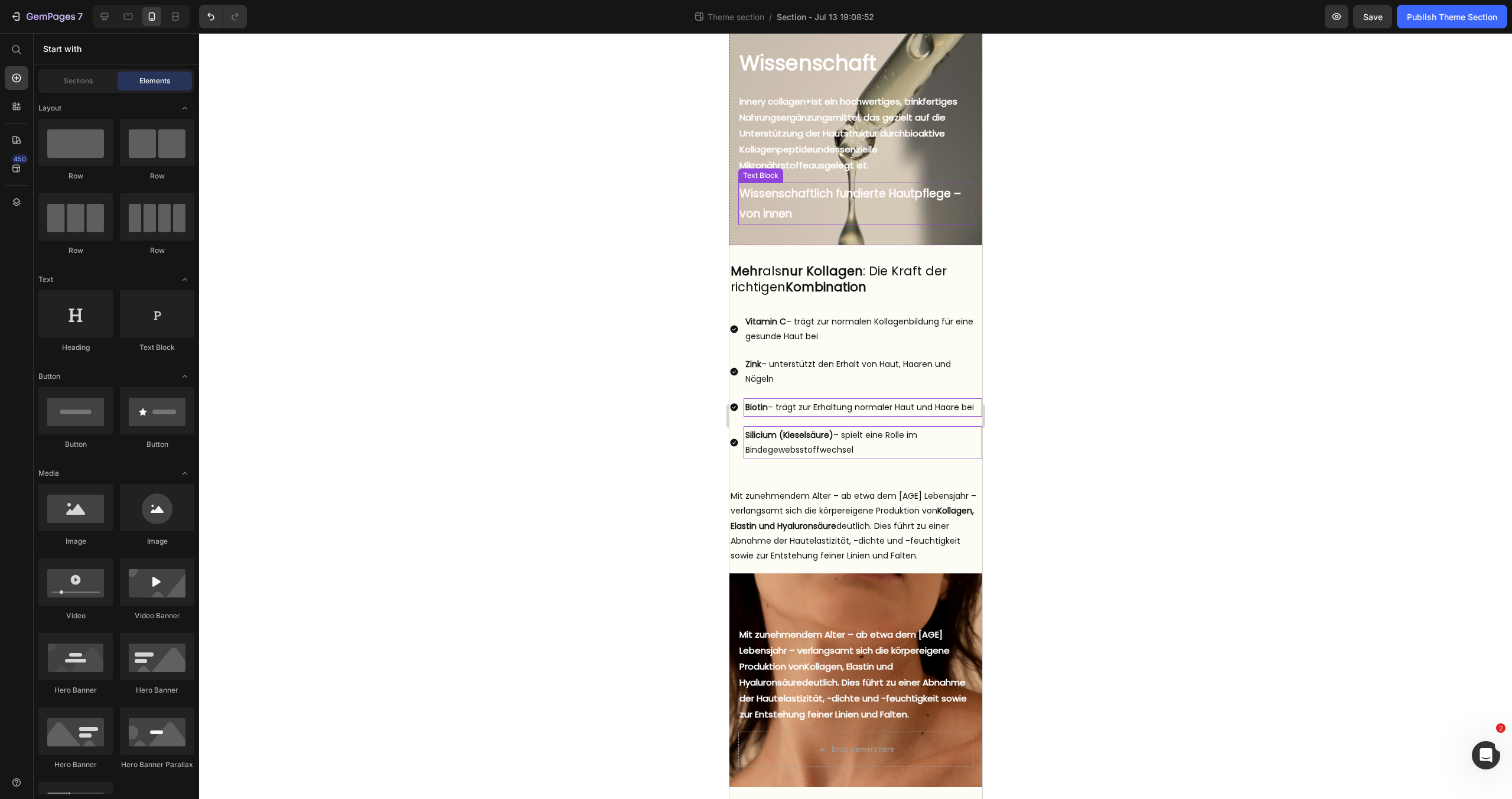 scroll, scrollTop: 54, scrollLeft: 0, axis: vertical 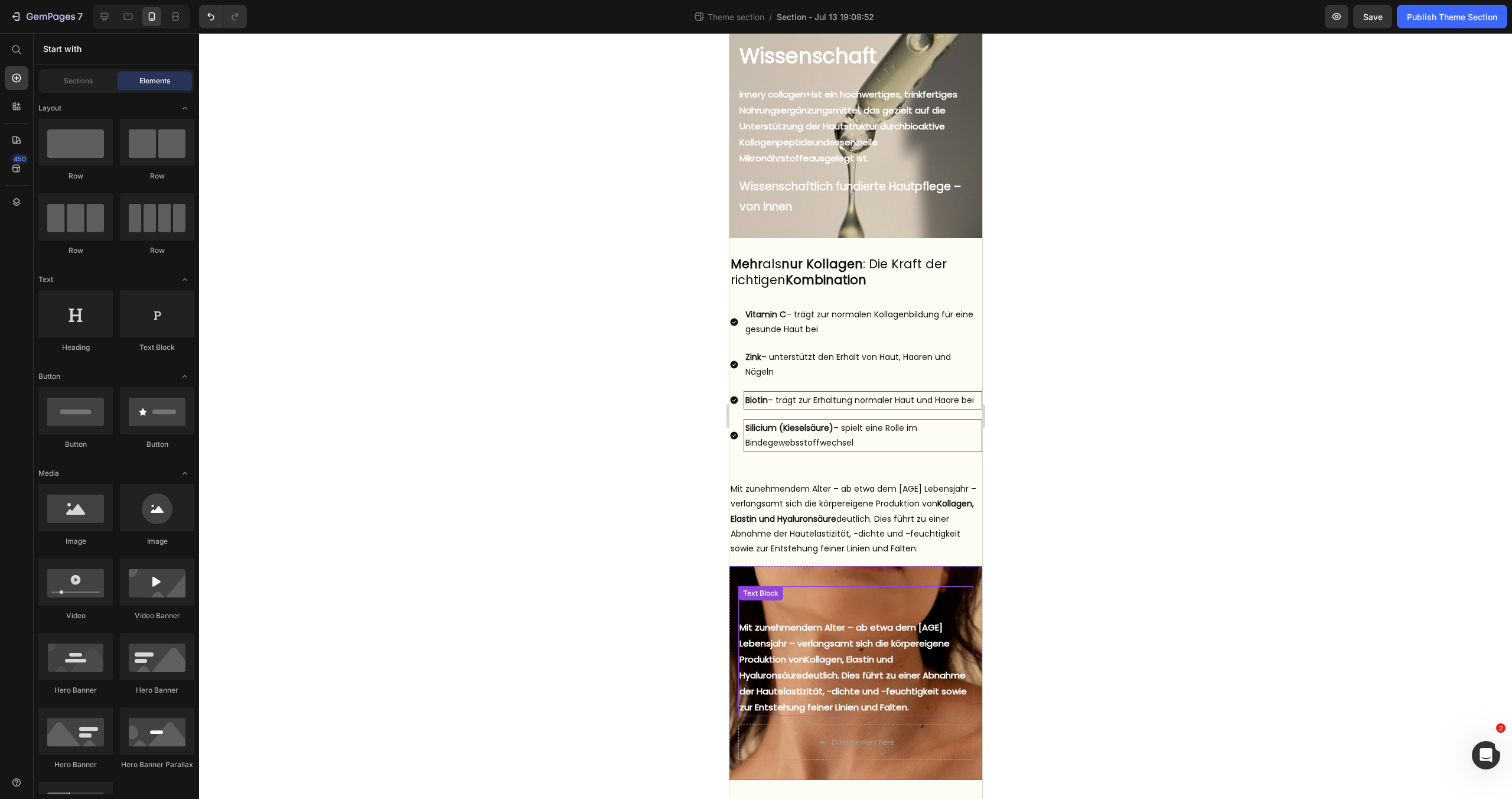 click on "Mit zunehmendem Alter – ab etwa dem 25. Lebensjahr – verlangsamt sich die körpereigene Produktion von  Kollagen, Elastin und Hyaluronsäure  deutlich. Dies führt zu einer Abnahme der Hautelastizität, -dichte und -feuchtigkeit sowie zur Entstehung feiner Linien und Falten." at bounding box center (855, 667) 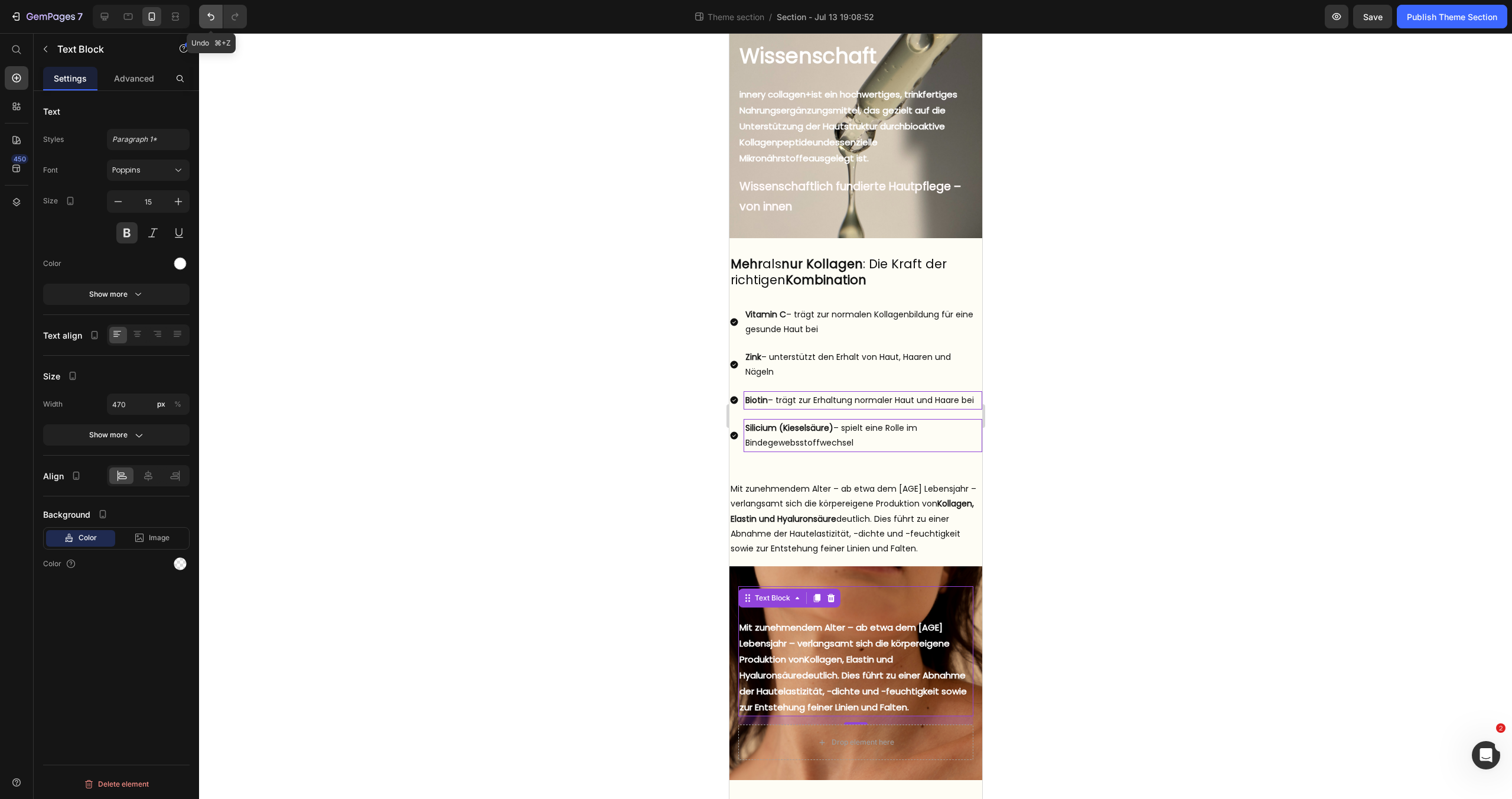 click 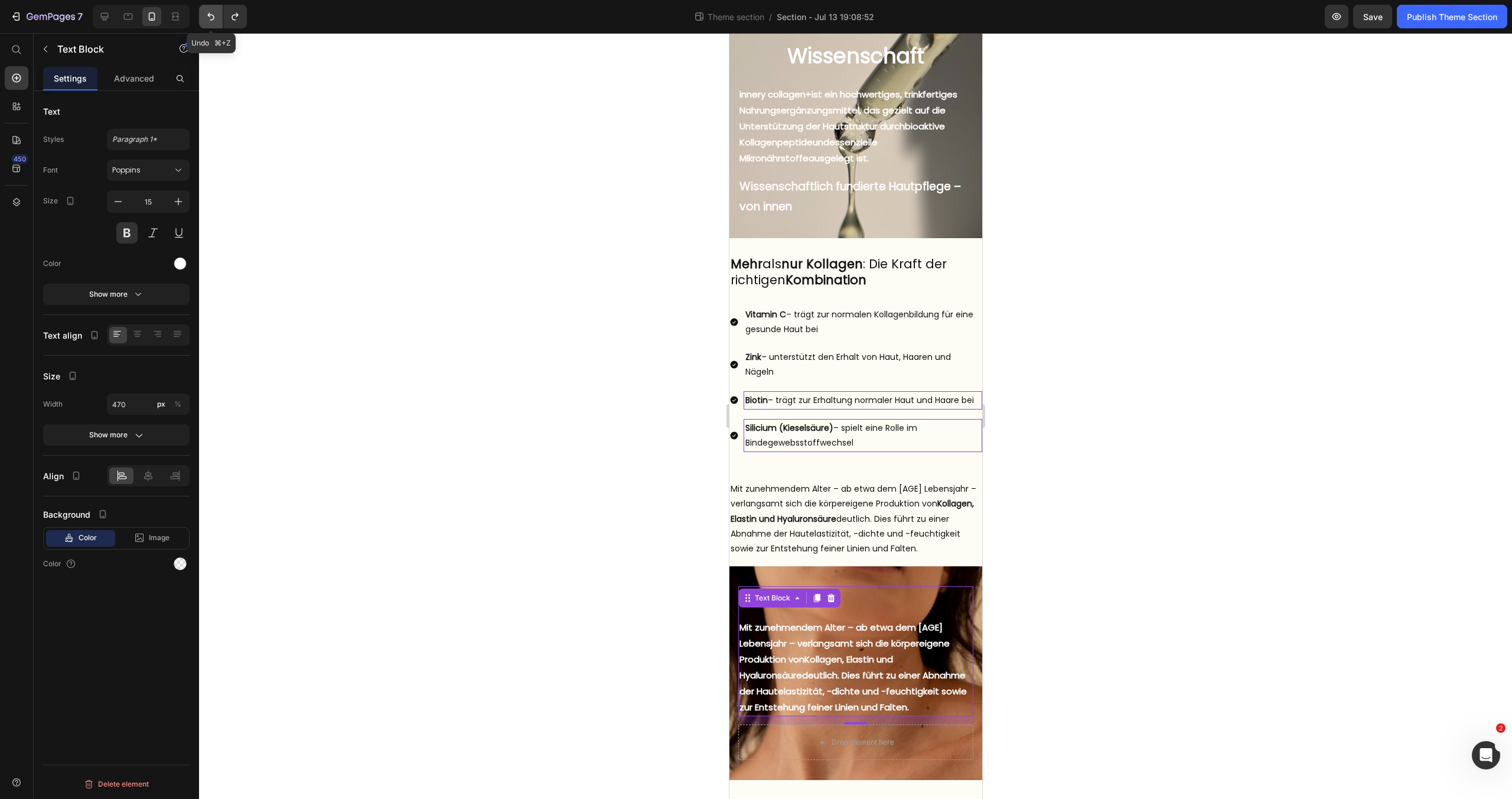 click 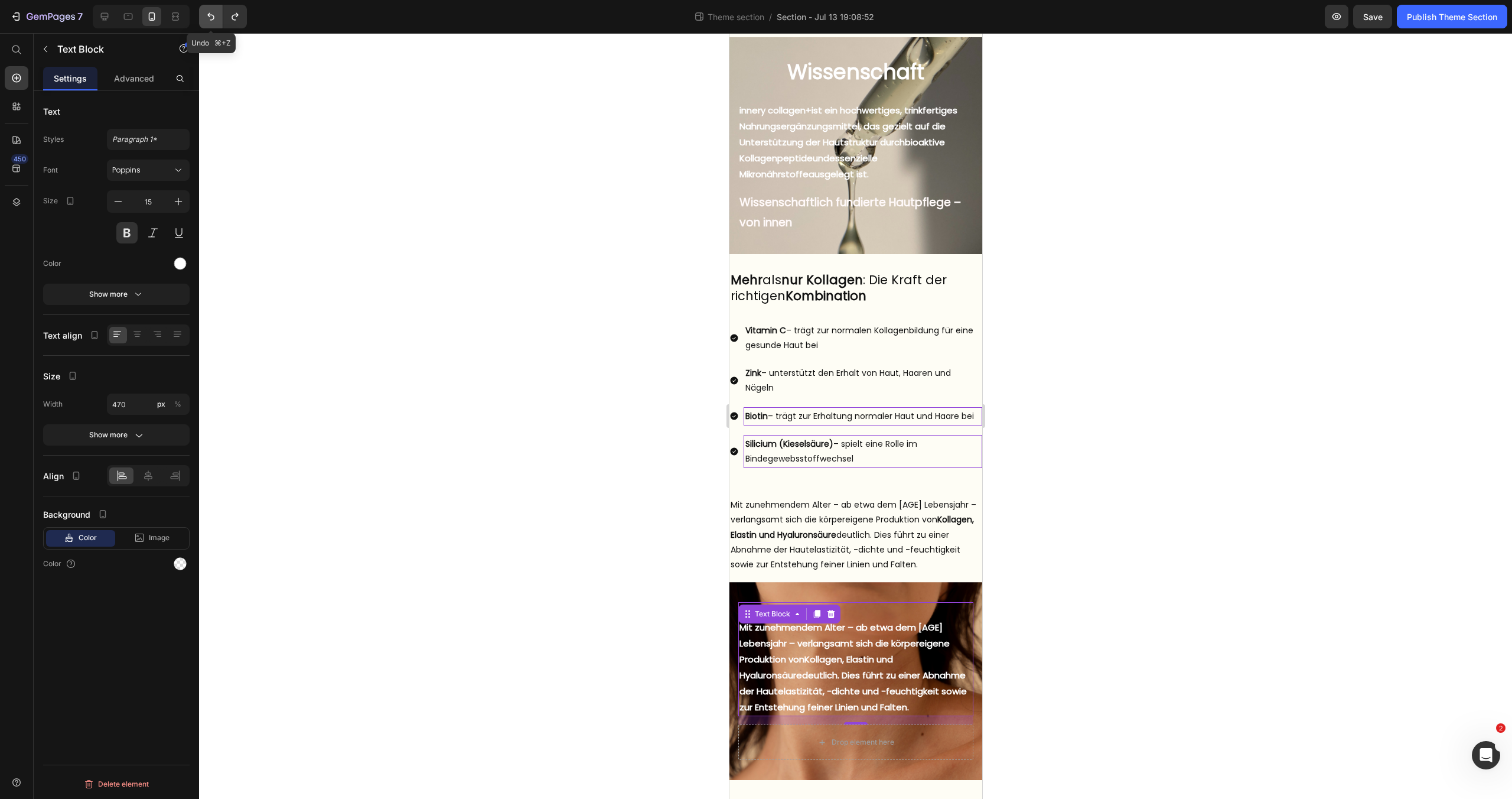 click 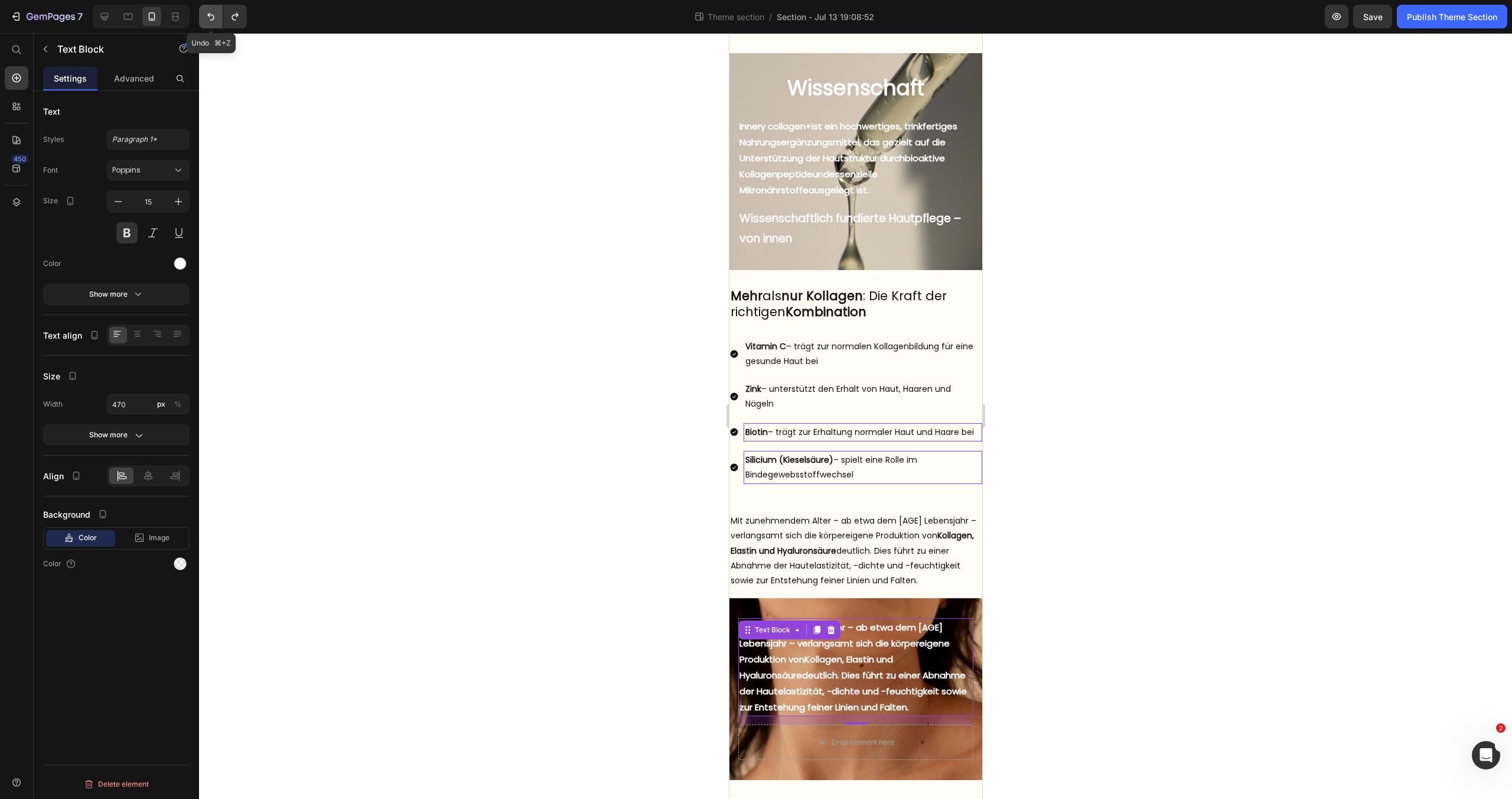 click 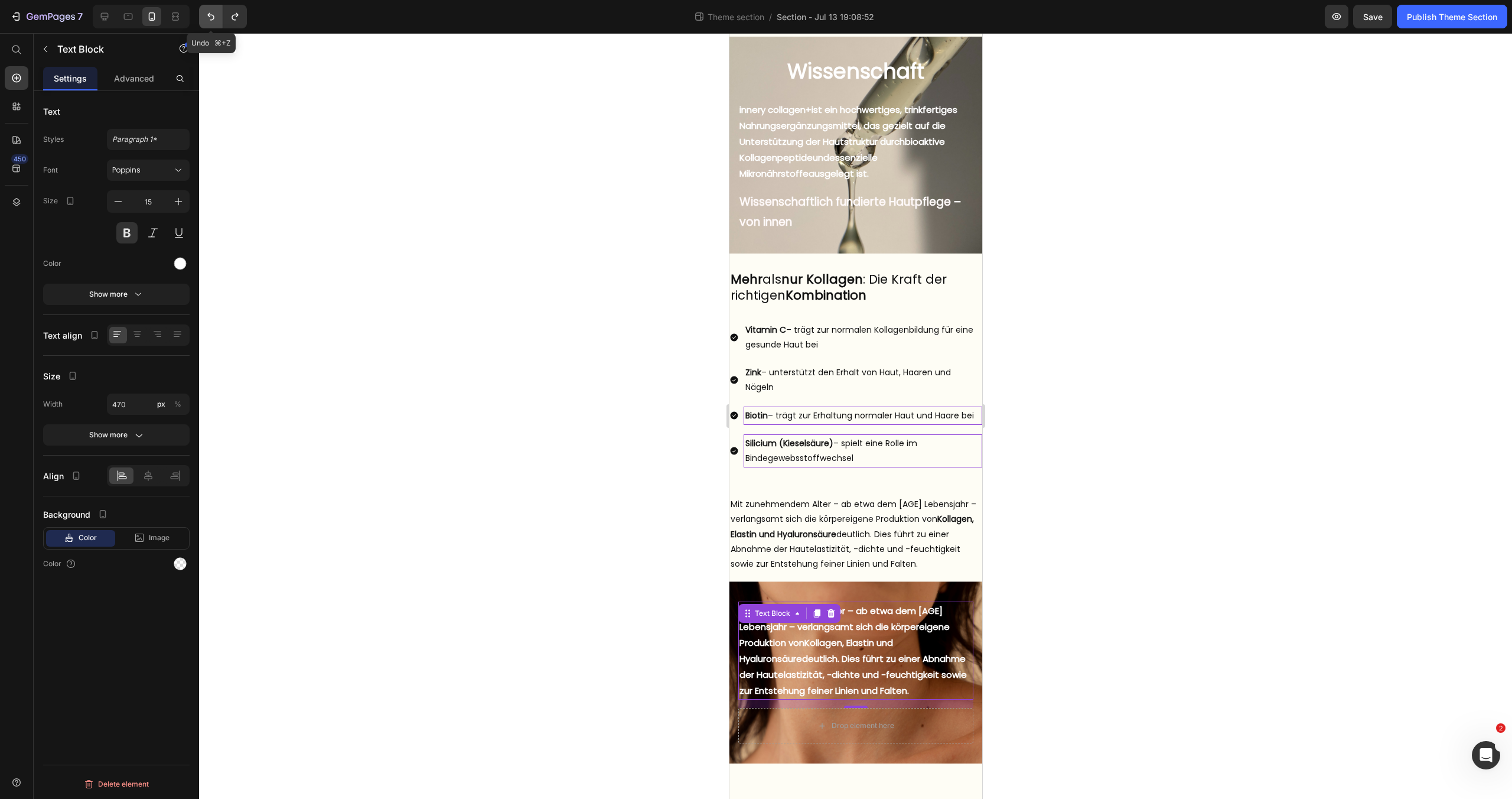click 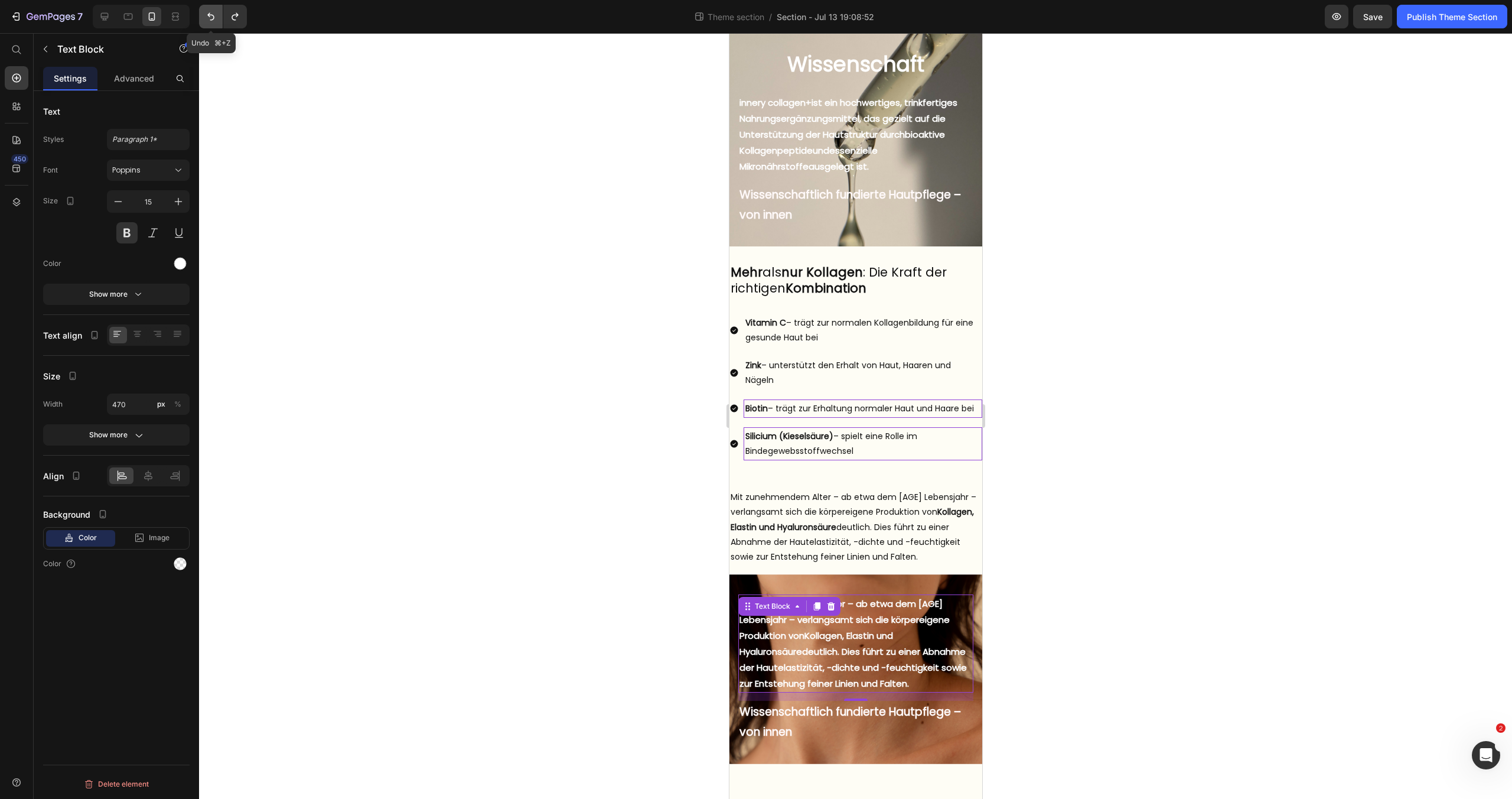 click 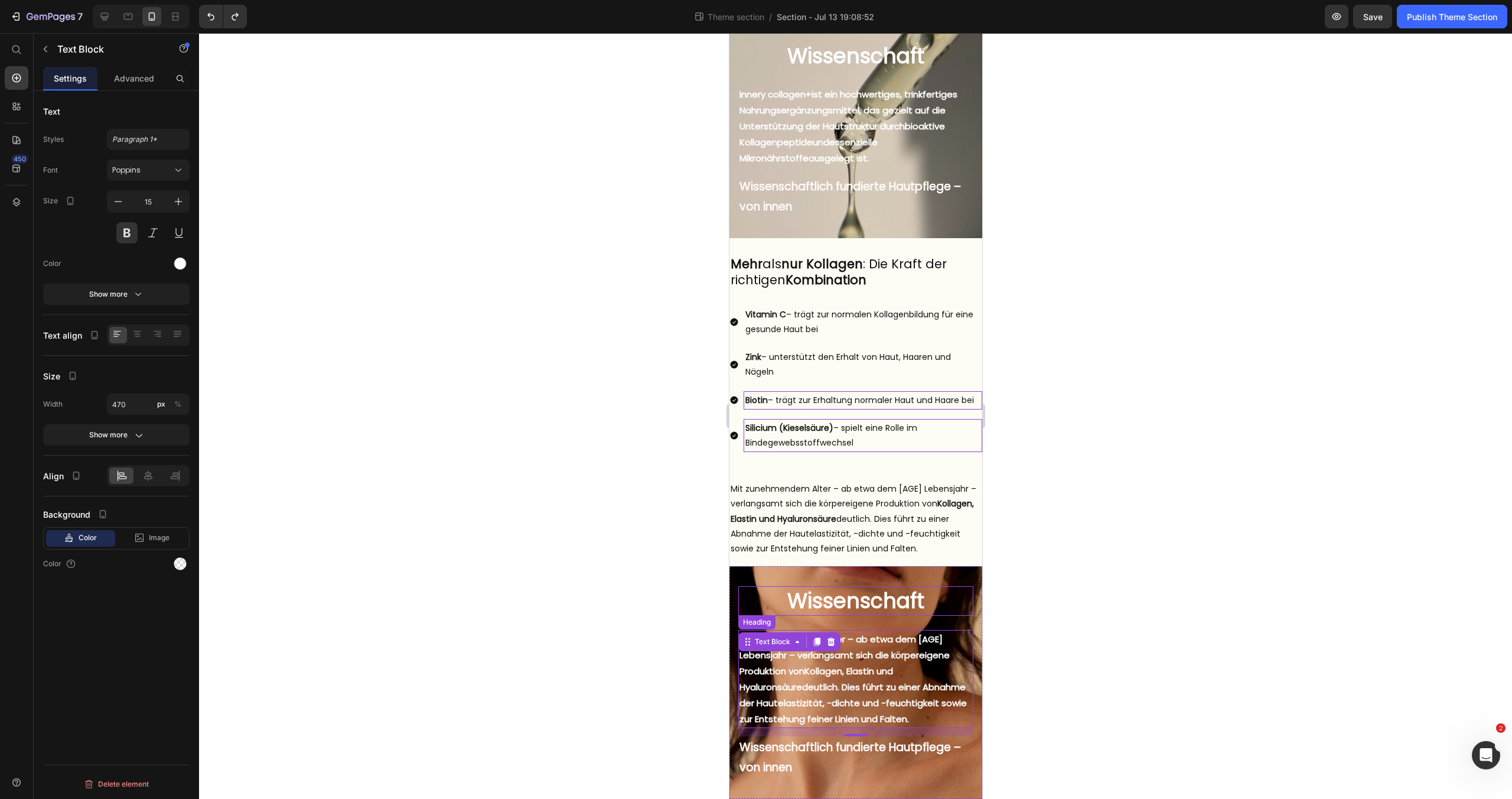 click on "Wissenschaft" at bounding box center [855, 601] 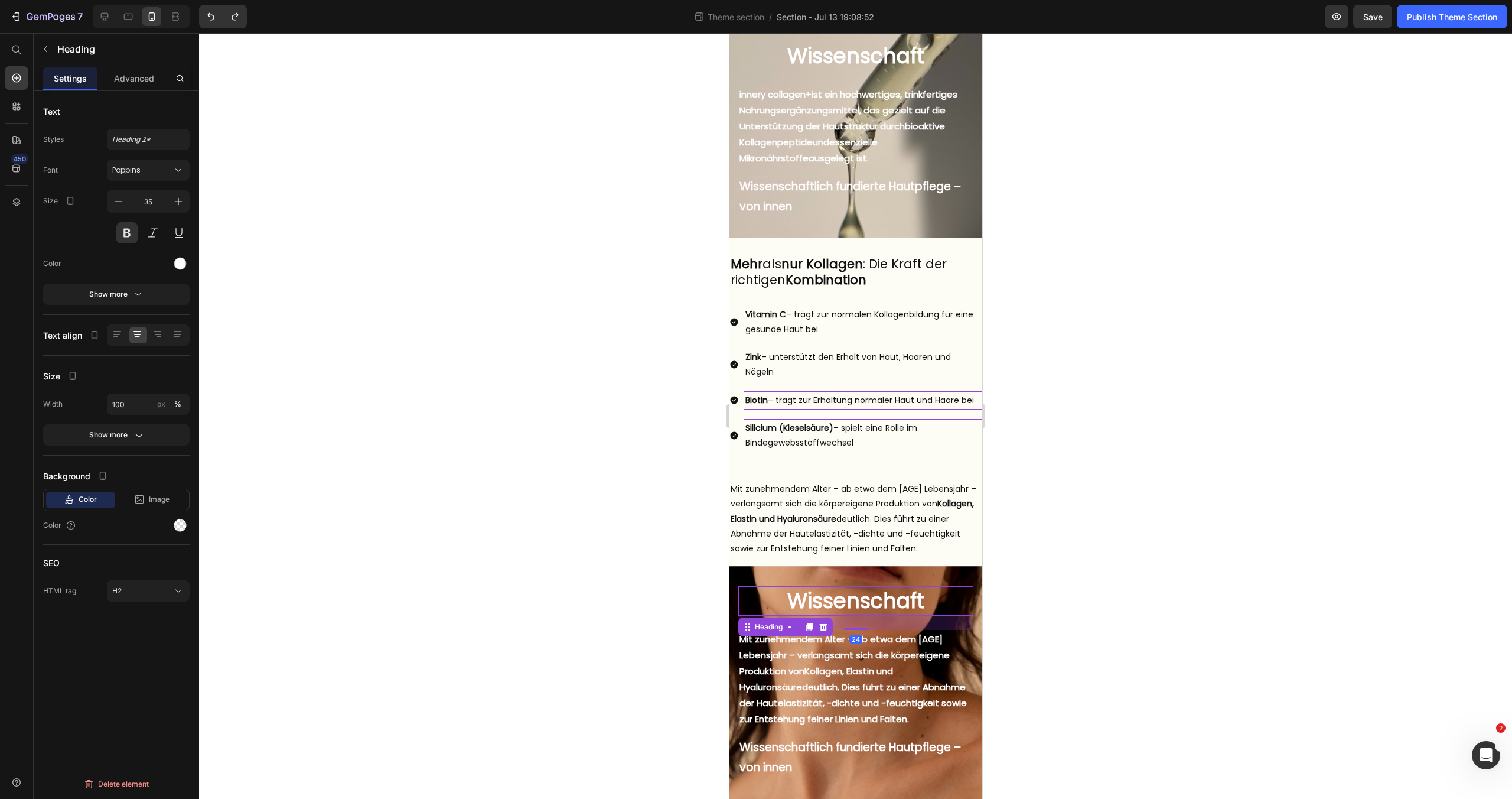 click on "Wissenschaft" at bounding box center (855, 601) 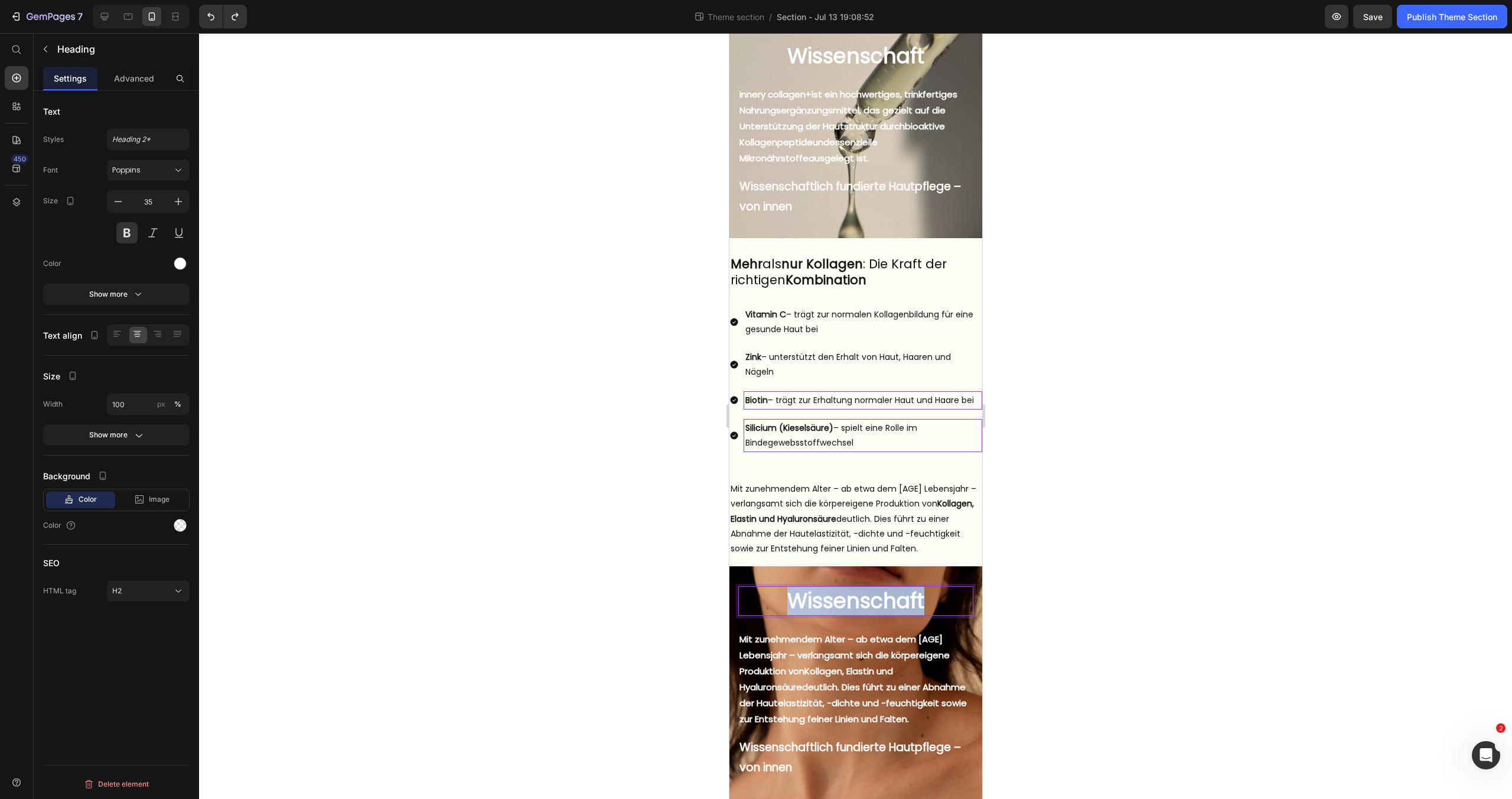 drag, startPoint x: 934, startPoint y: 600, endPoint x: 781, endPoint y: 592, distance: 153.209 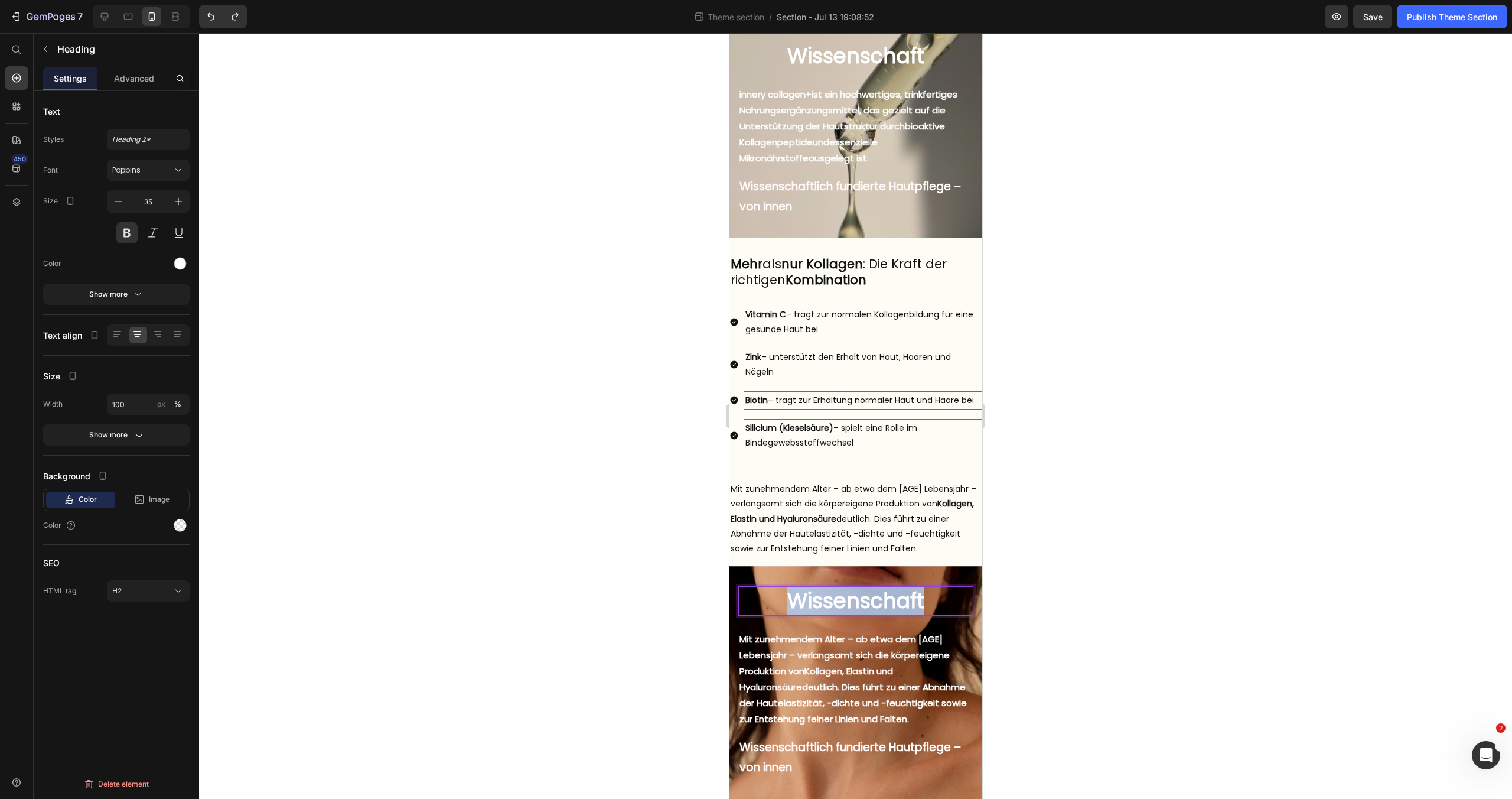 click on "Wissenschaft" at bounding box center (855, 601) 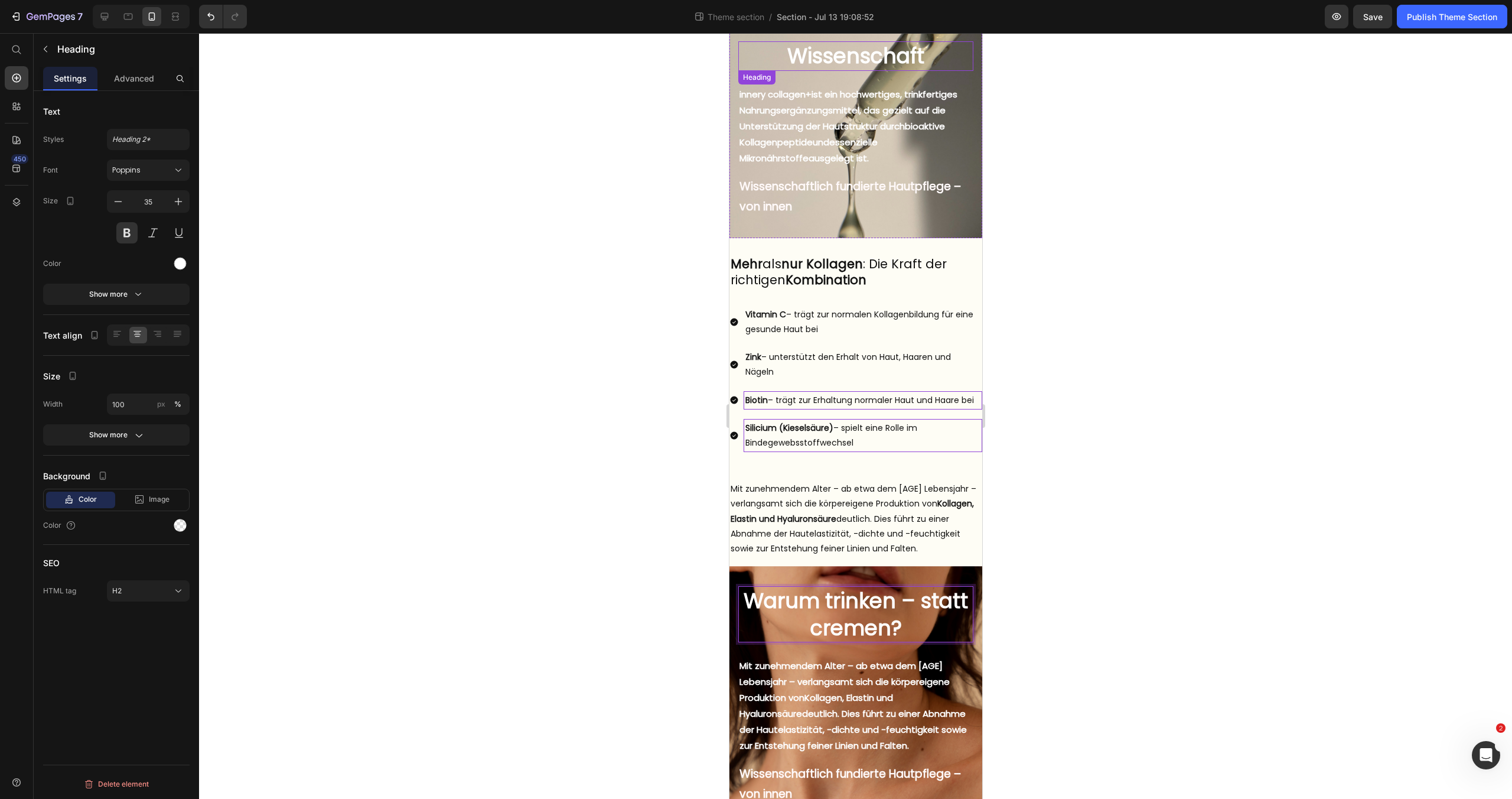 click on "Wissenschaft" at bounding box center [855, 56] 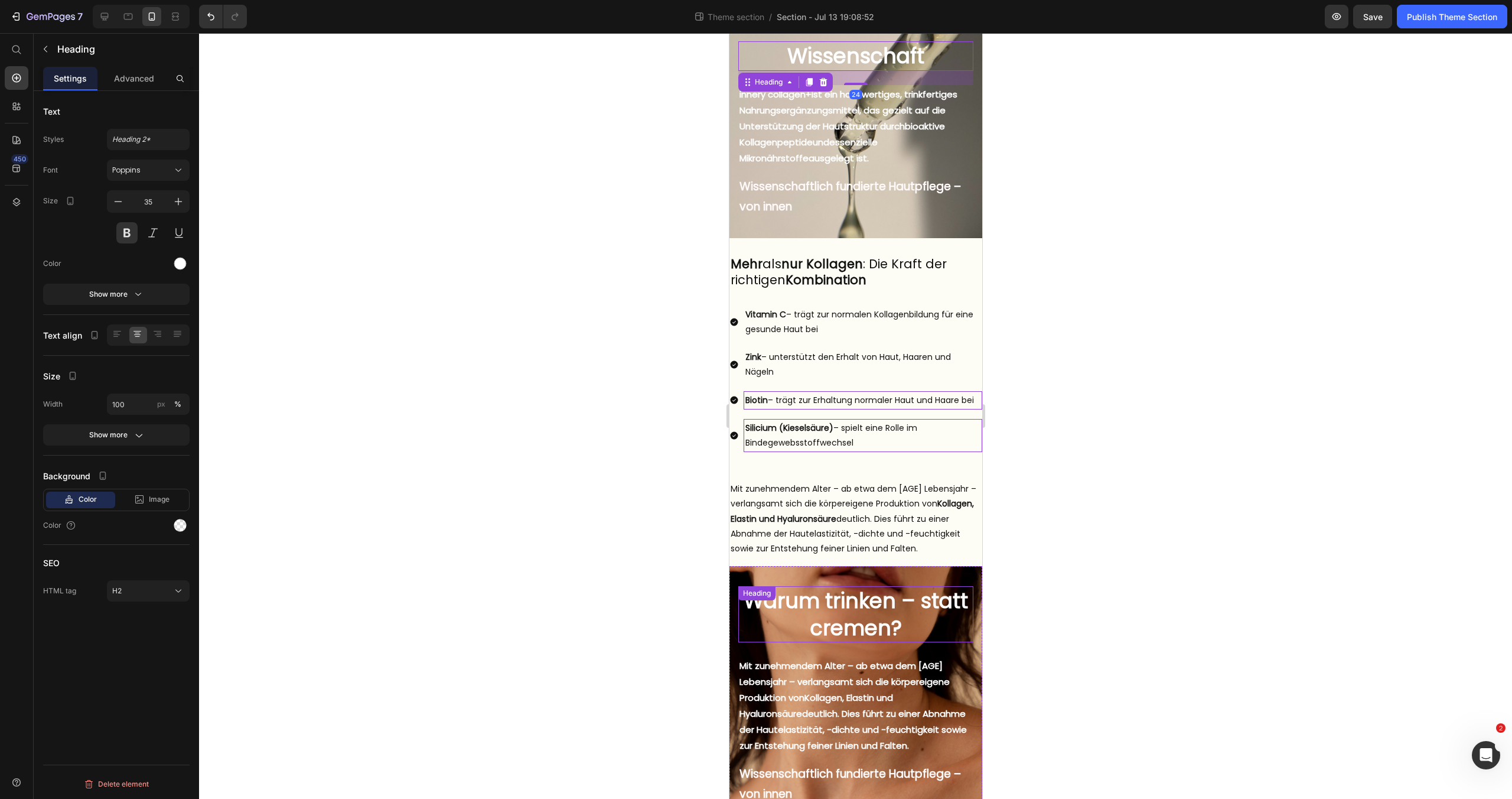 click on "Warum trinken – statt cremen? Heading" at bounding box center [855, 614] 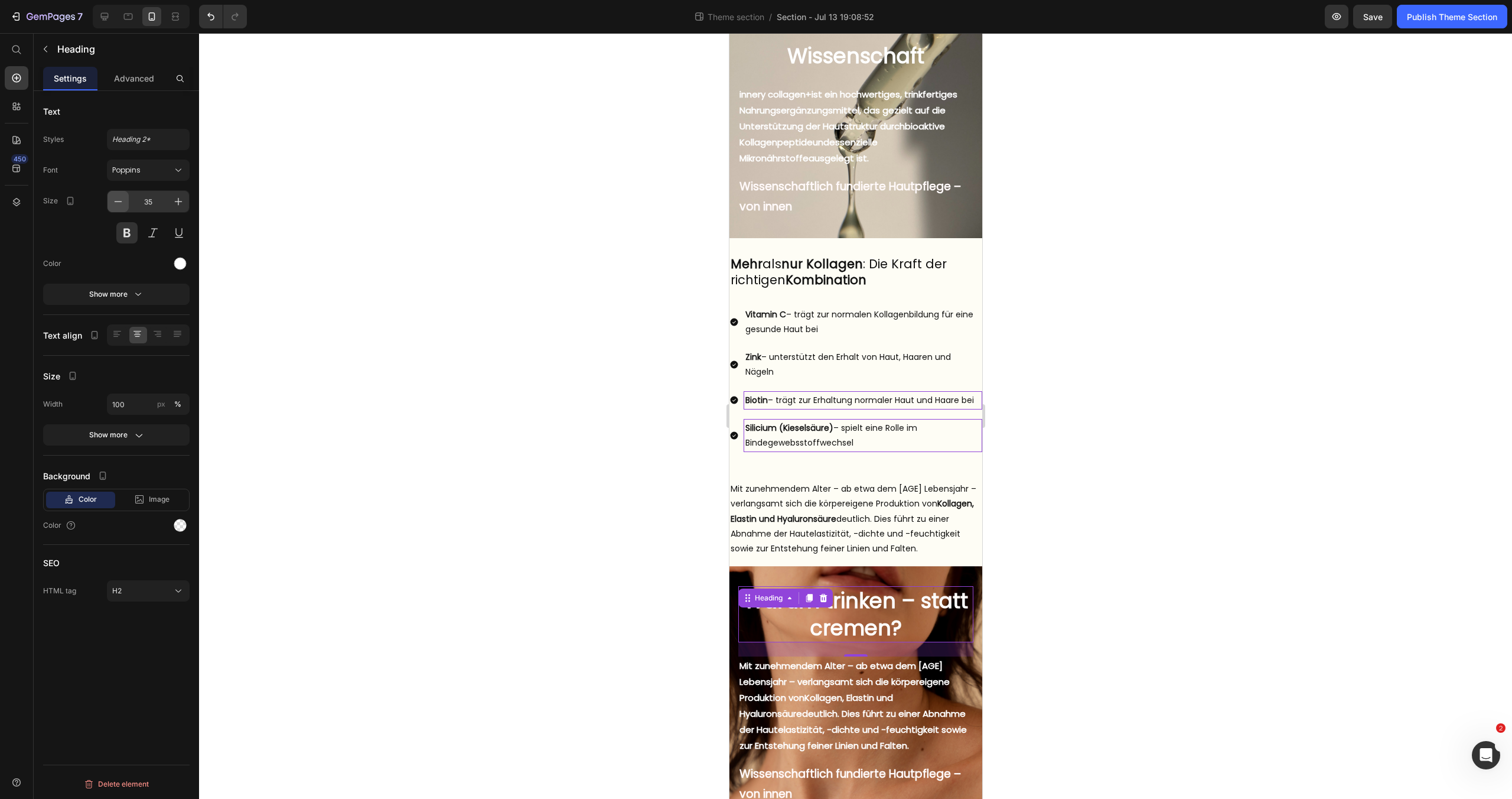click 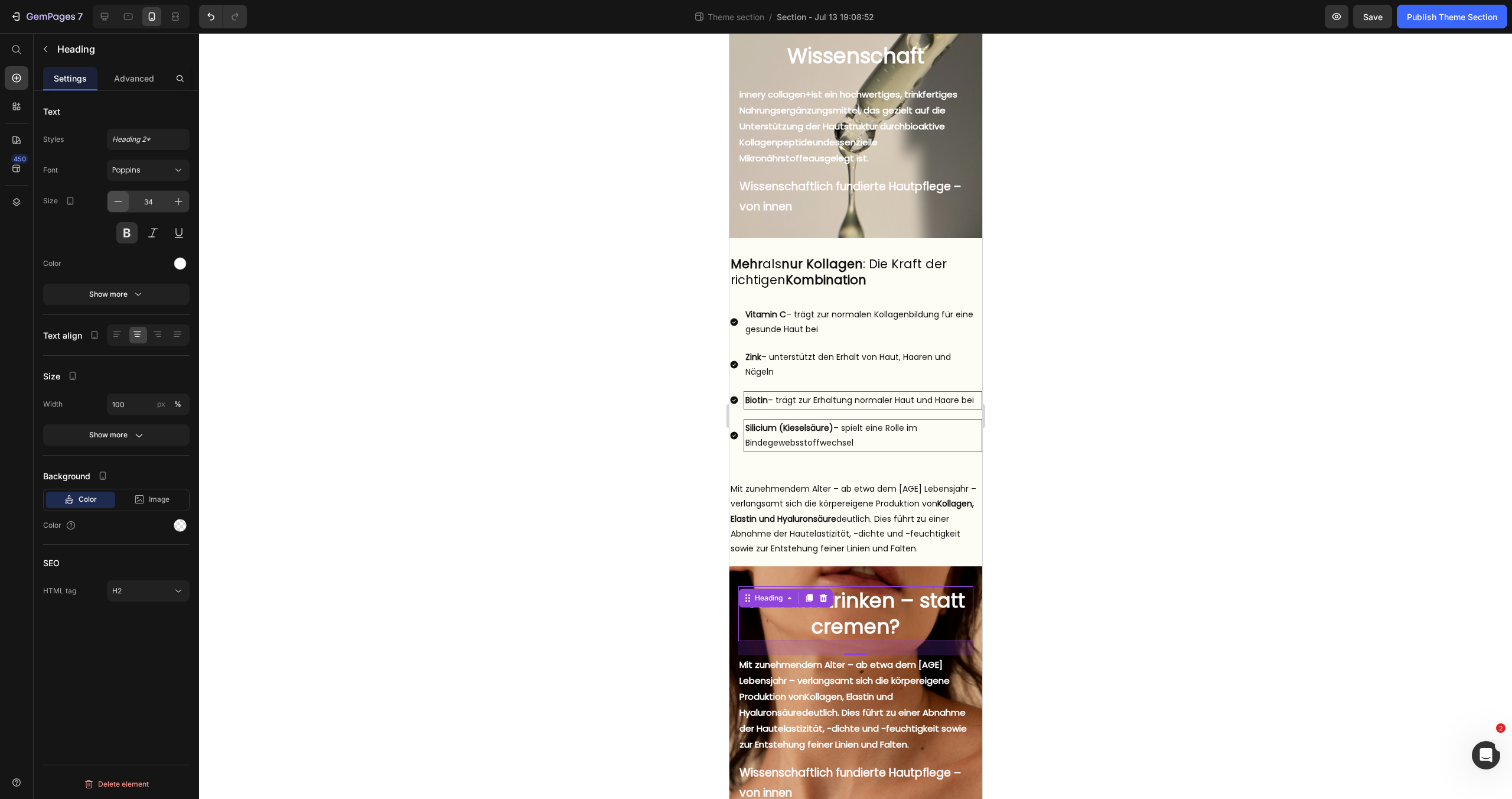 click 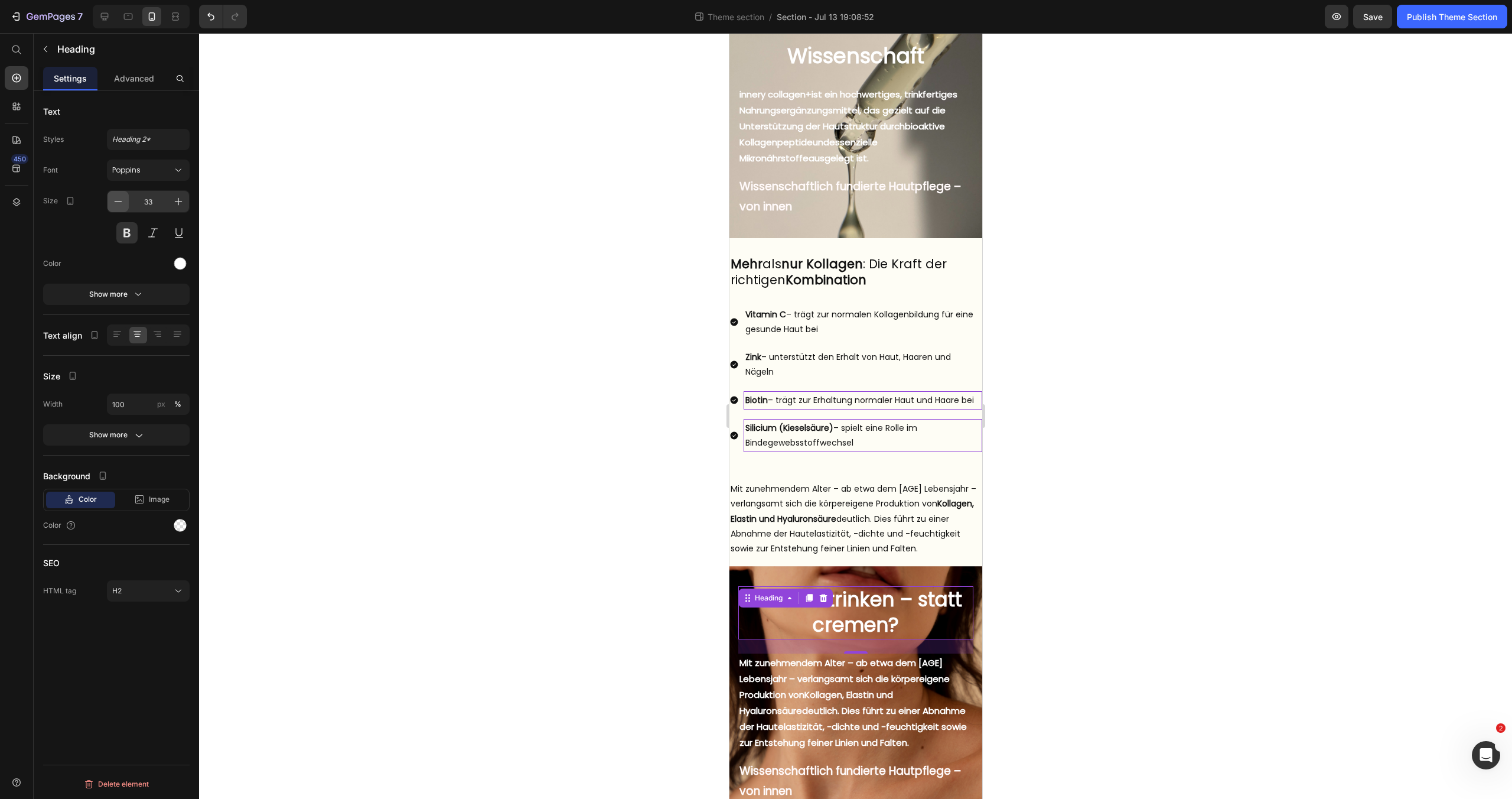click 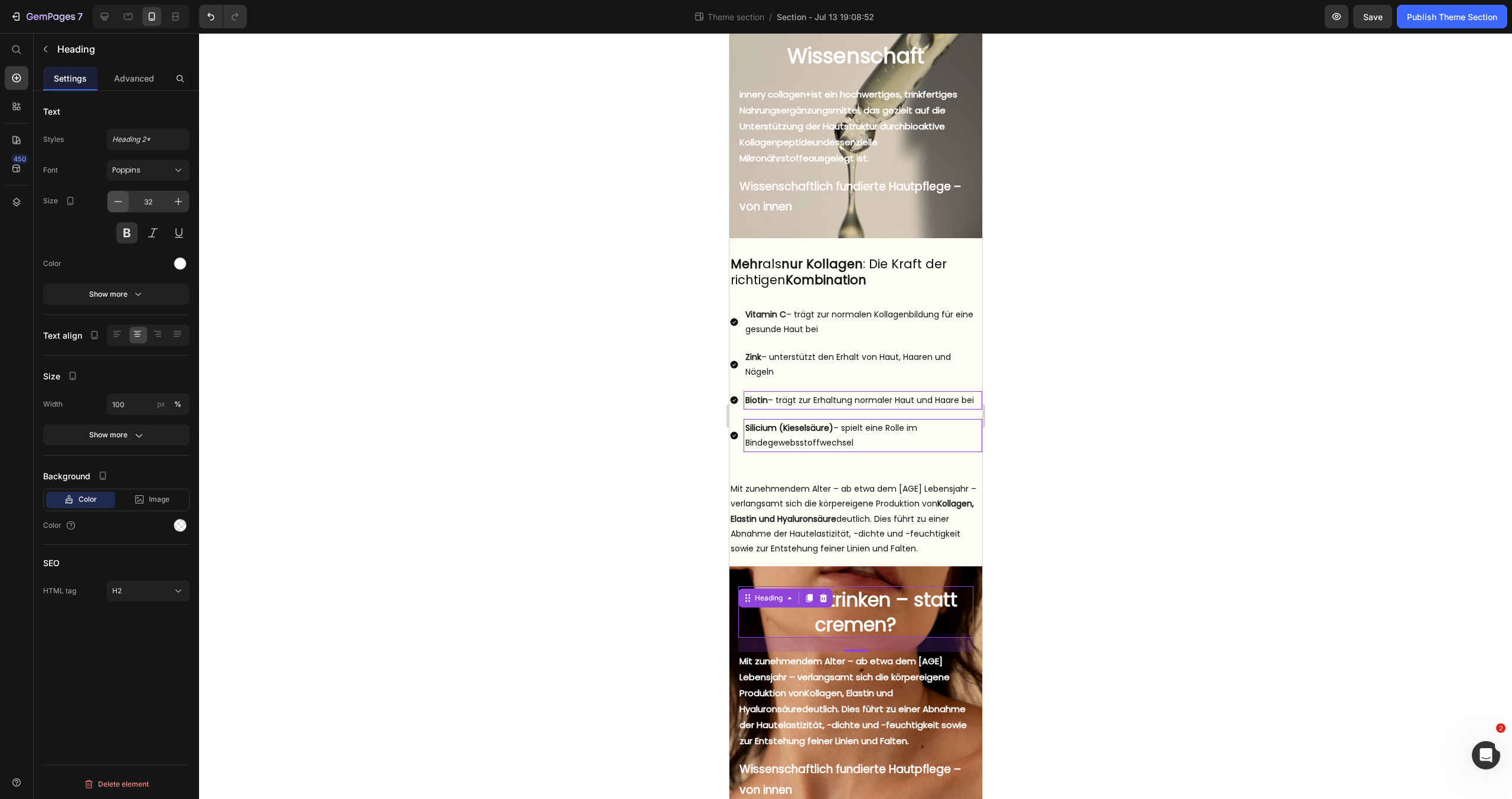 click 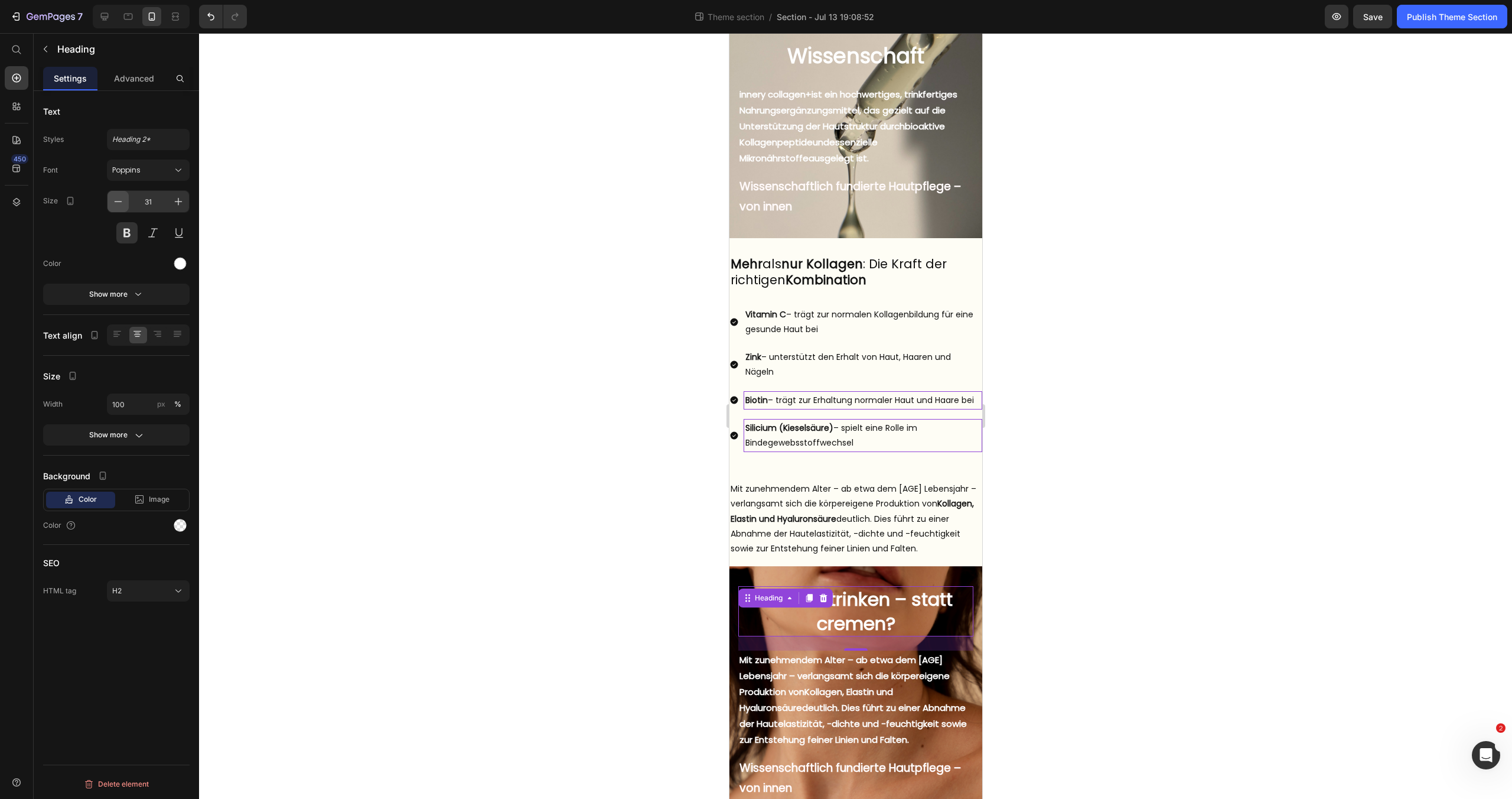 click 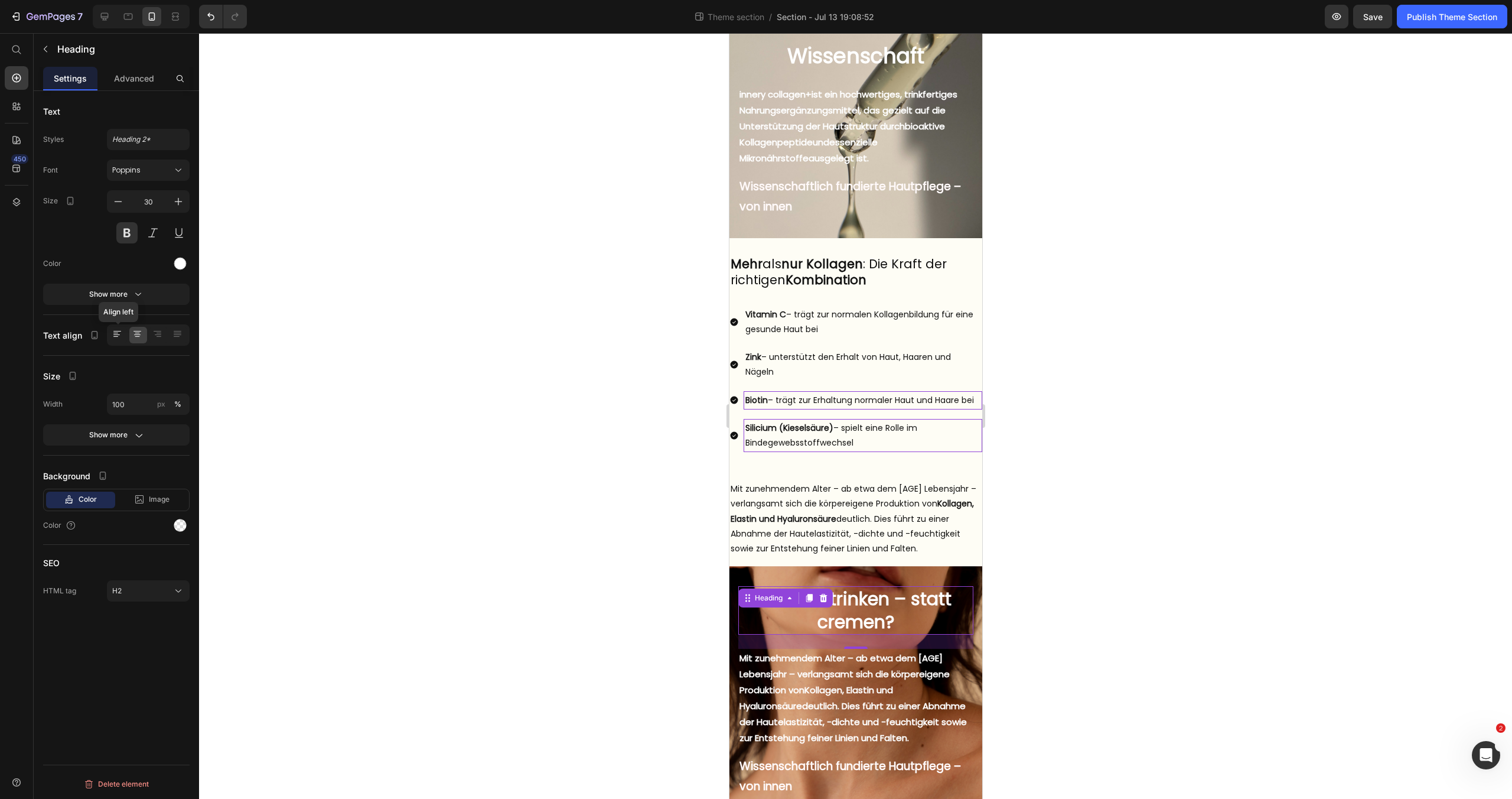 click 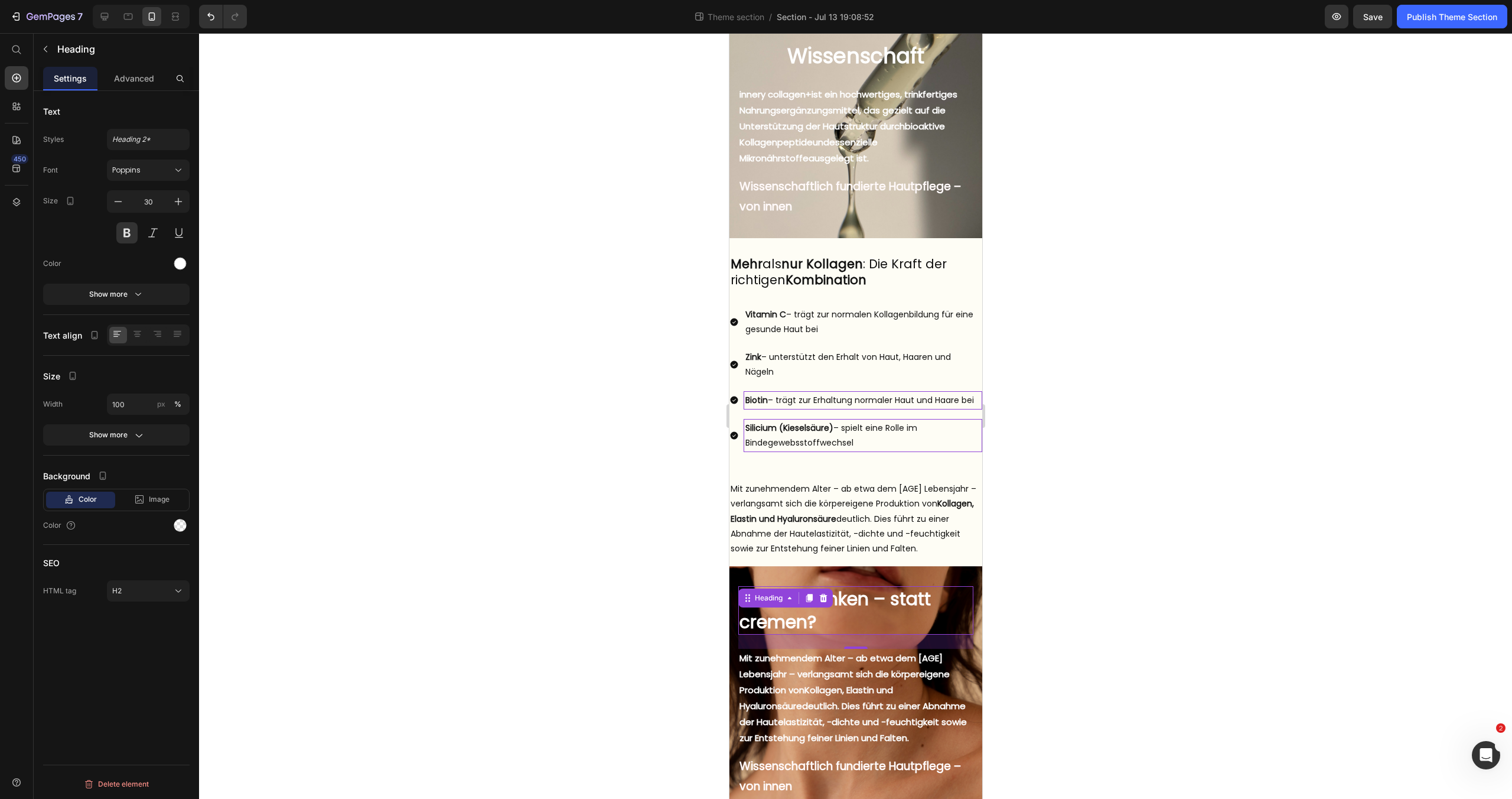 click 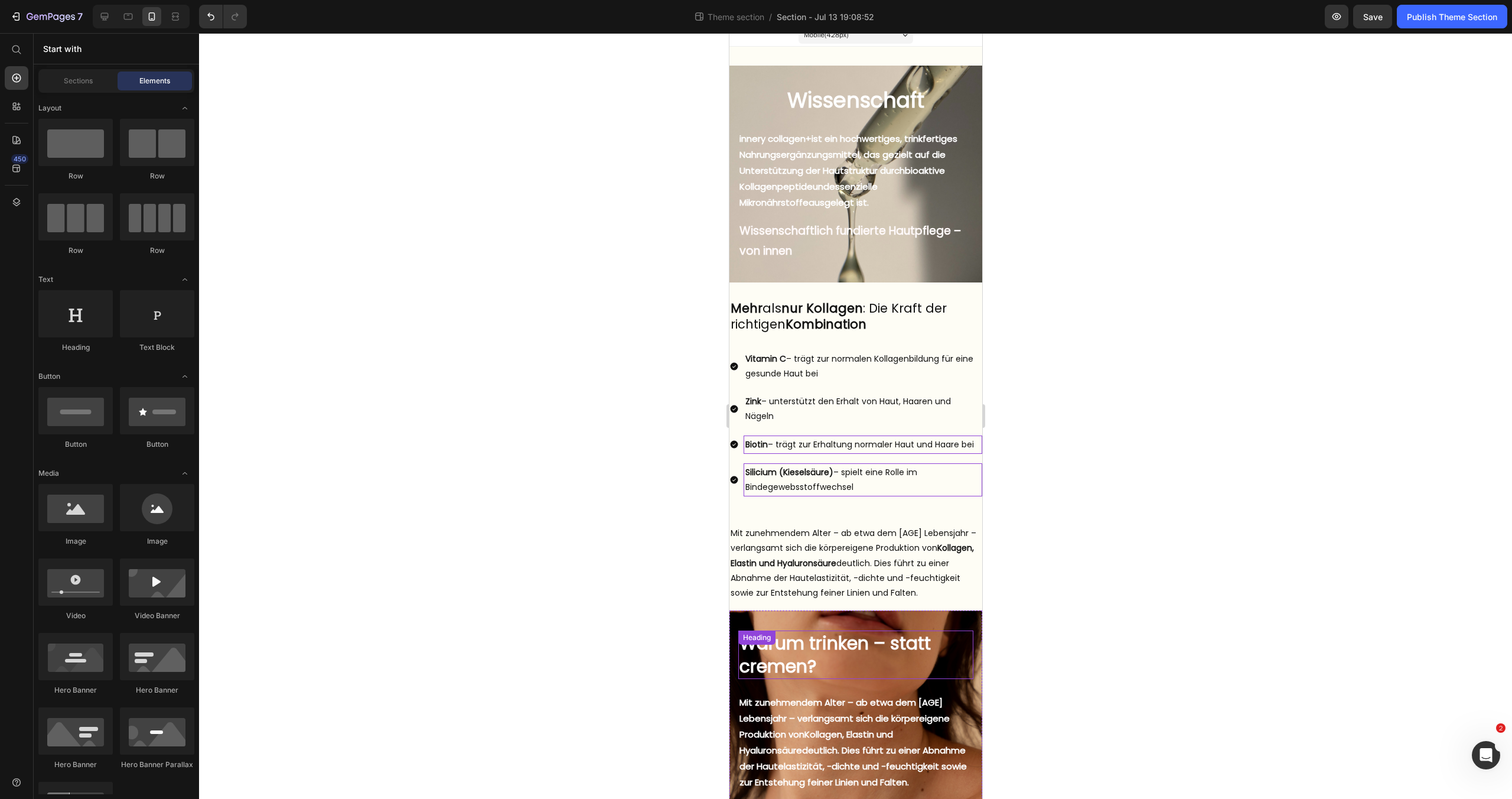 scroll, scrollTop: 0, scrollLeft: 0, axis: both 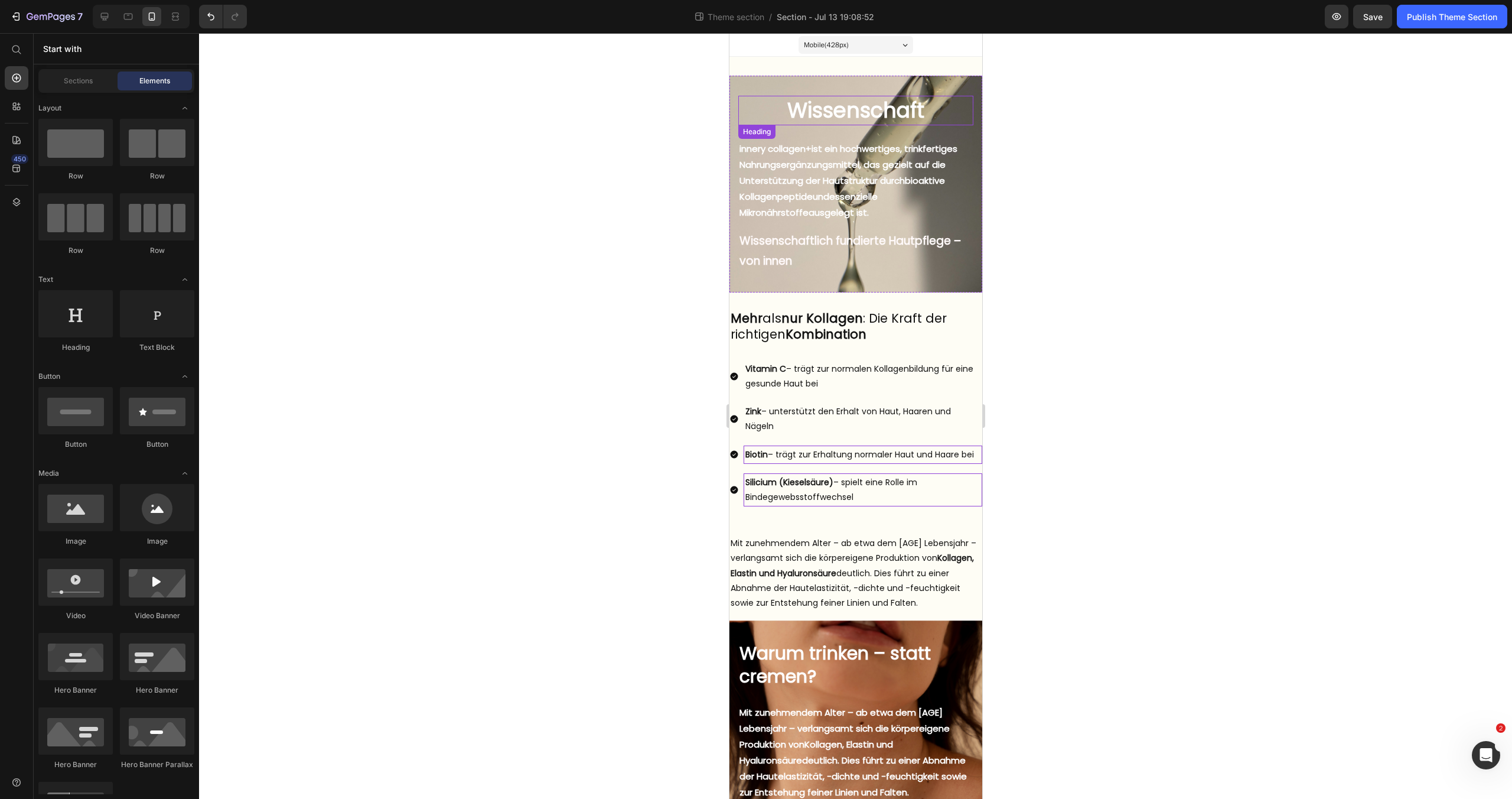 click on "Wissenschaft" at bounding box center (855, 111) 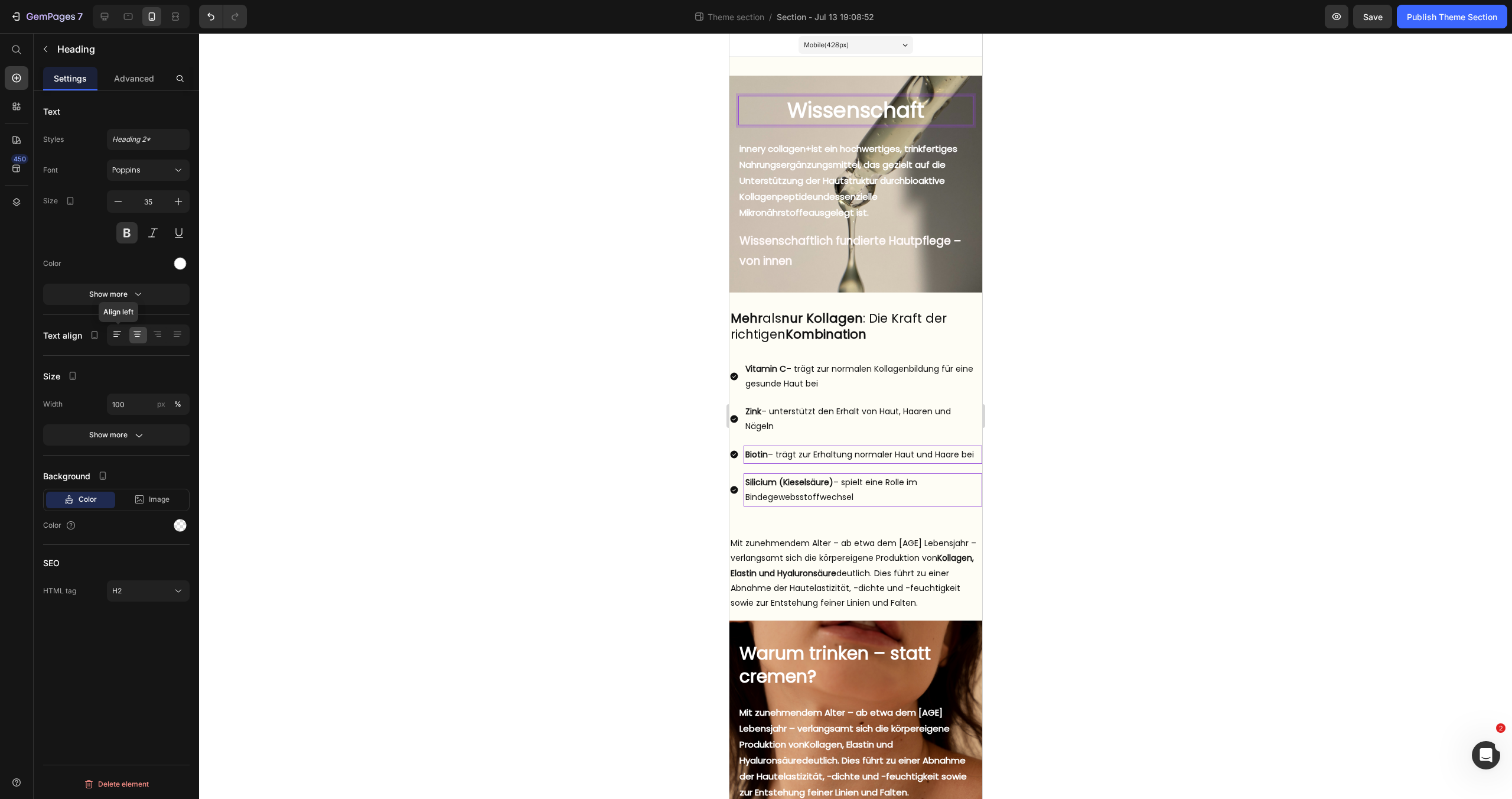 click 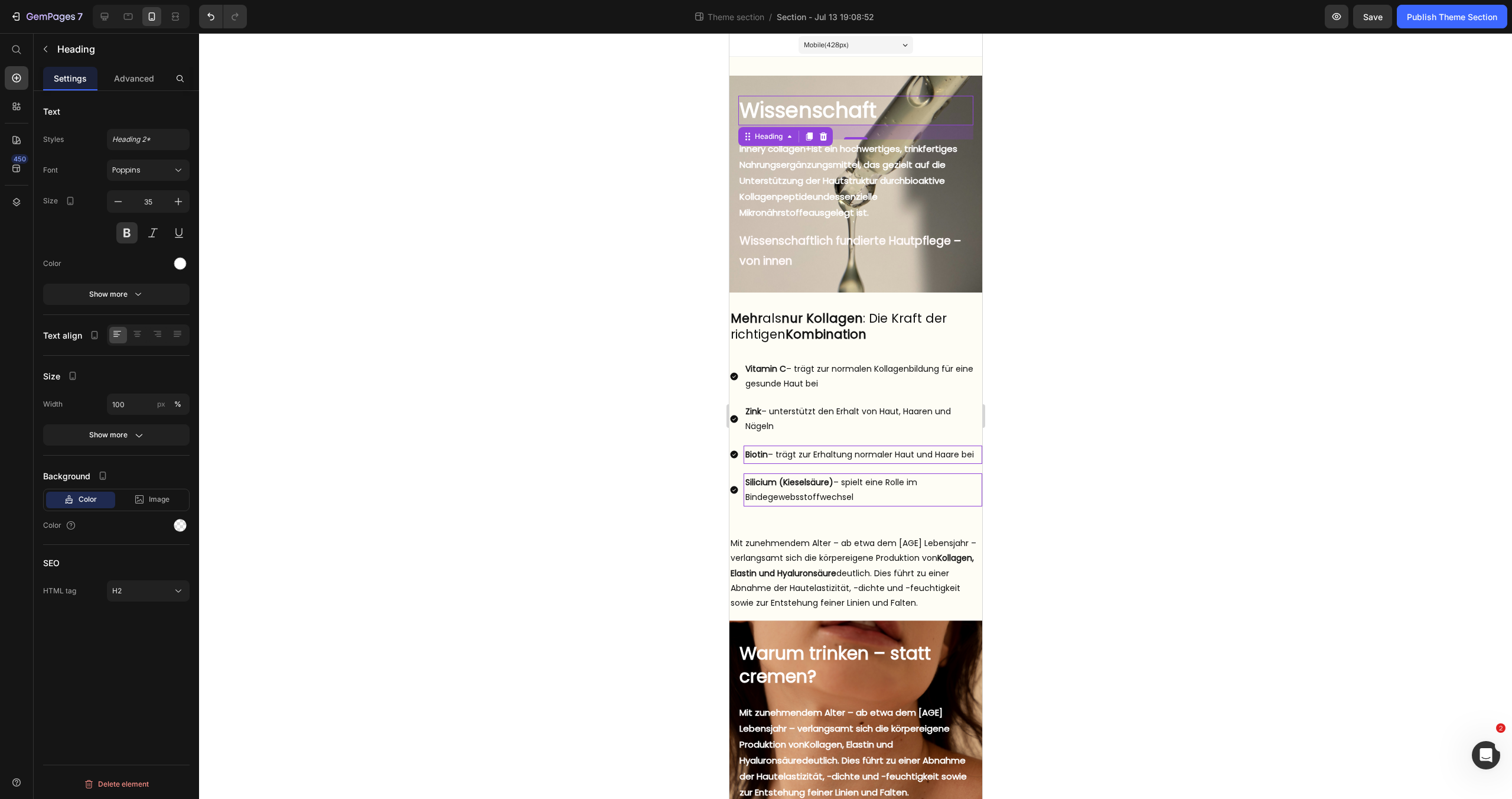 click 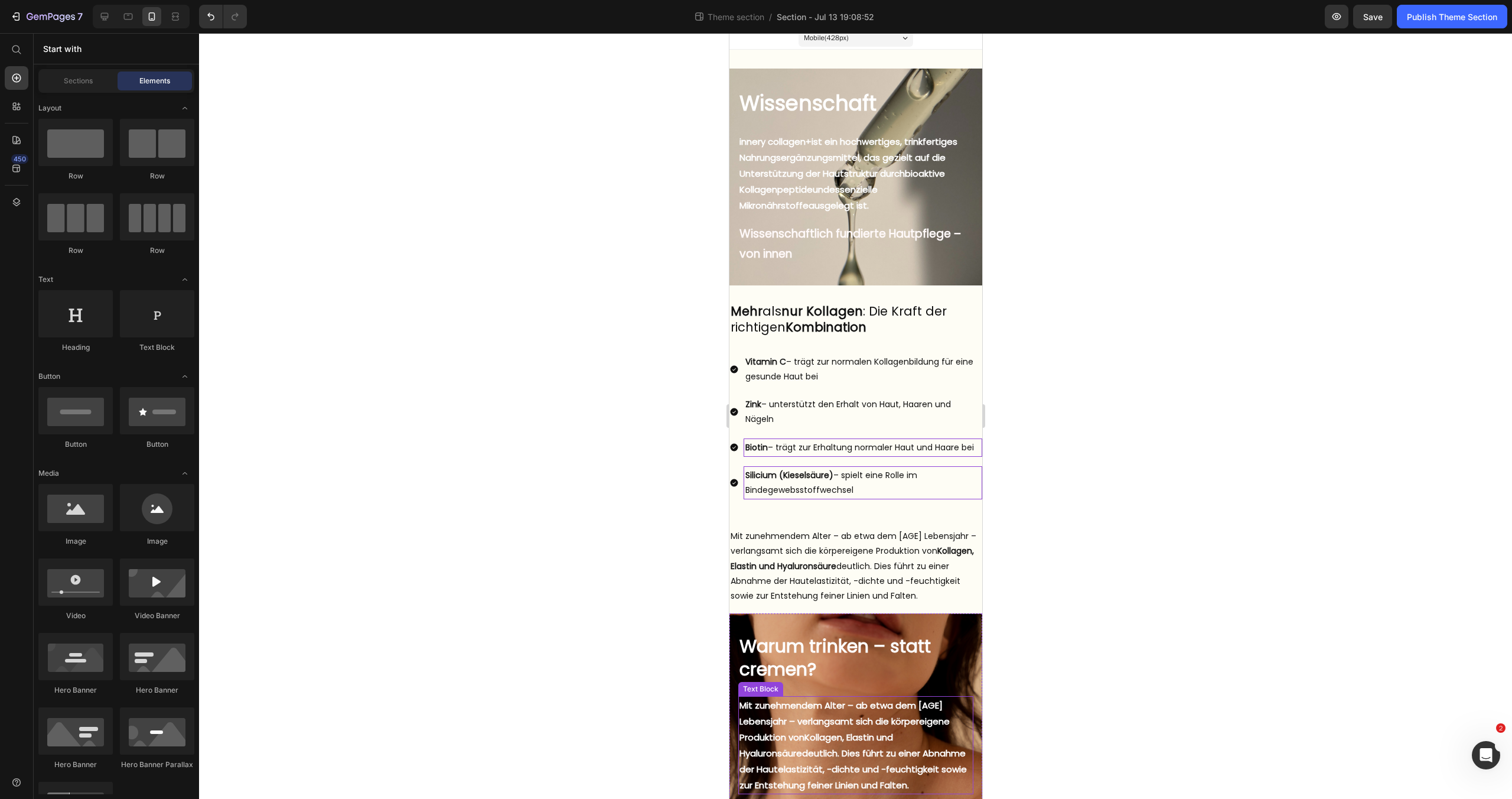scroll, scrollTop: 109, scrollLeft: 0, axis: vertical 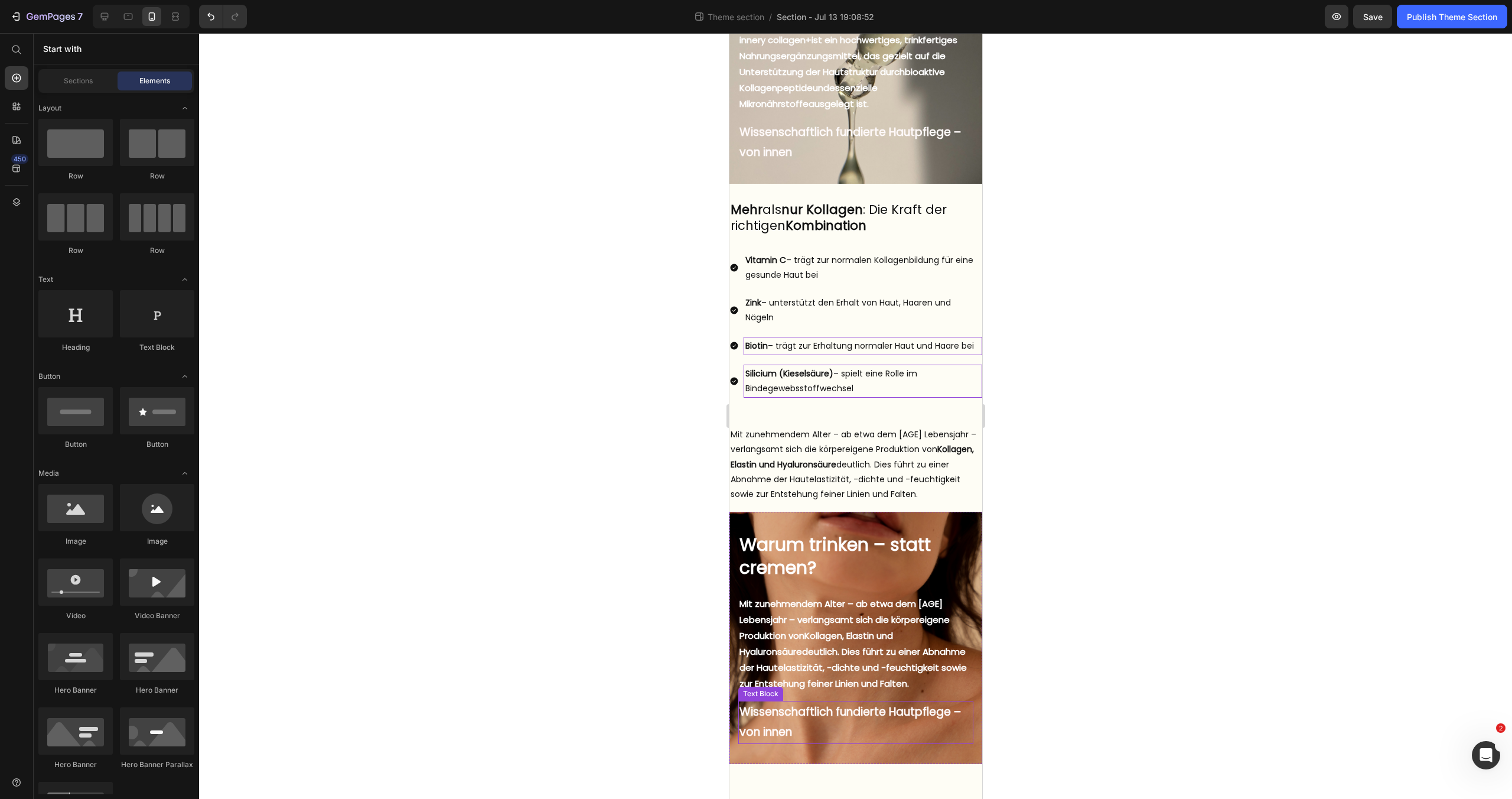 click on "Wissenschaftlich fundierte Hautpflege – von innen" at bounding box center (849, 722) 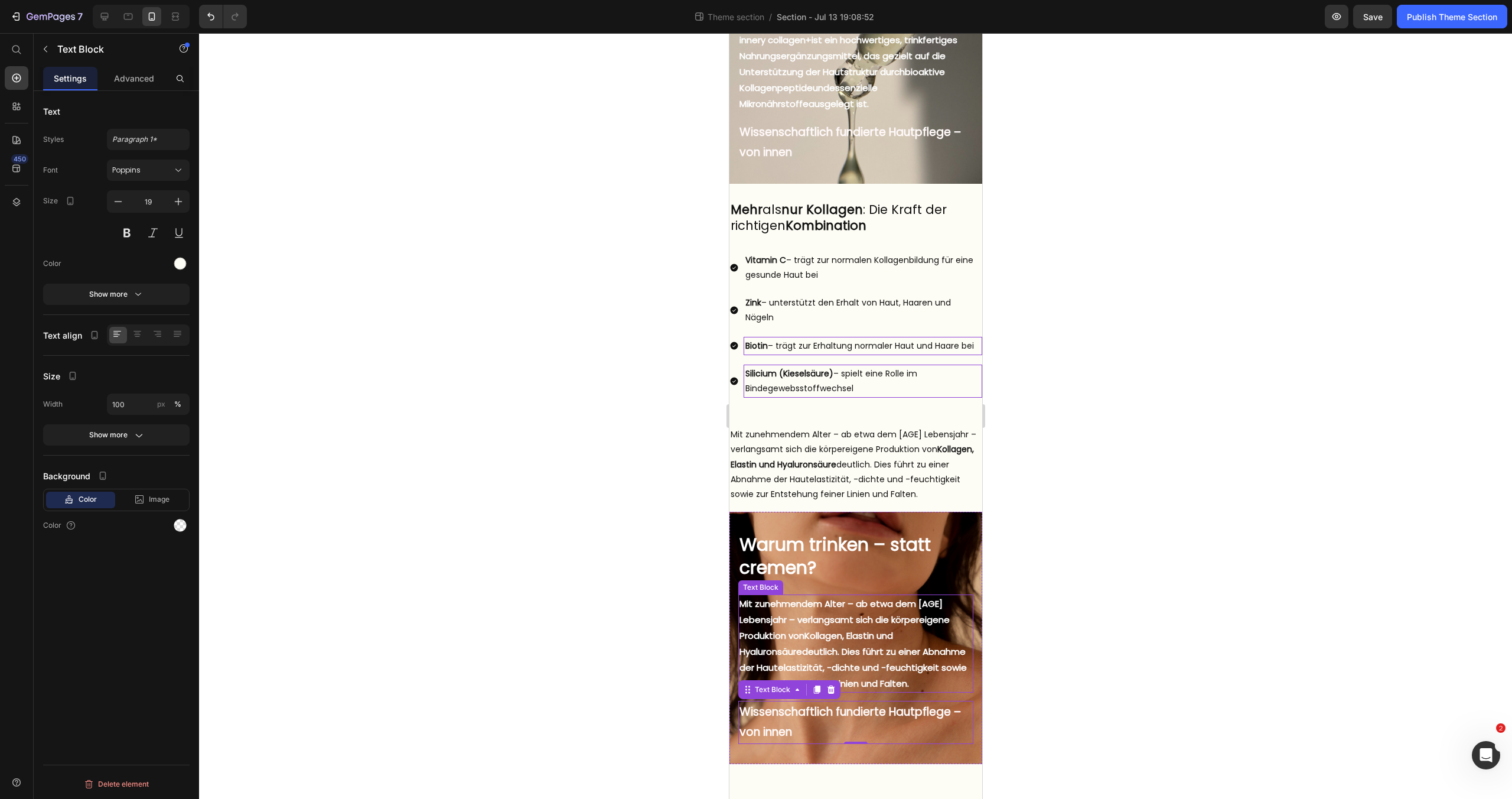 click on "Mit zunehmendem Alter – ab etwa dem 25. Lebensjahr – verlangsamt sich die körpereigene Produktion von  Kollagen, Elastin und Hyaluronsäure  deutlich. Dies führt zu einer Abnahme der Hautelastizität, -dichte und -feuchtigkeit sowie zur Entstehung feiner Linien und Falten." at bounding box center (855, 644) 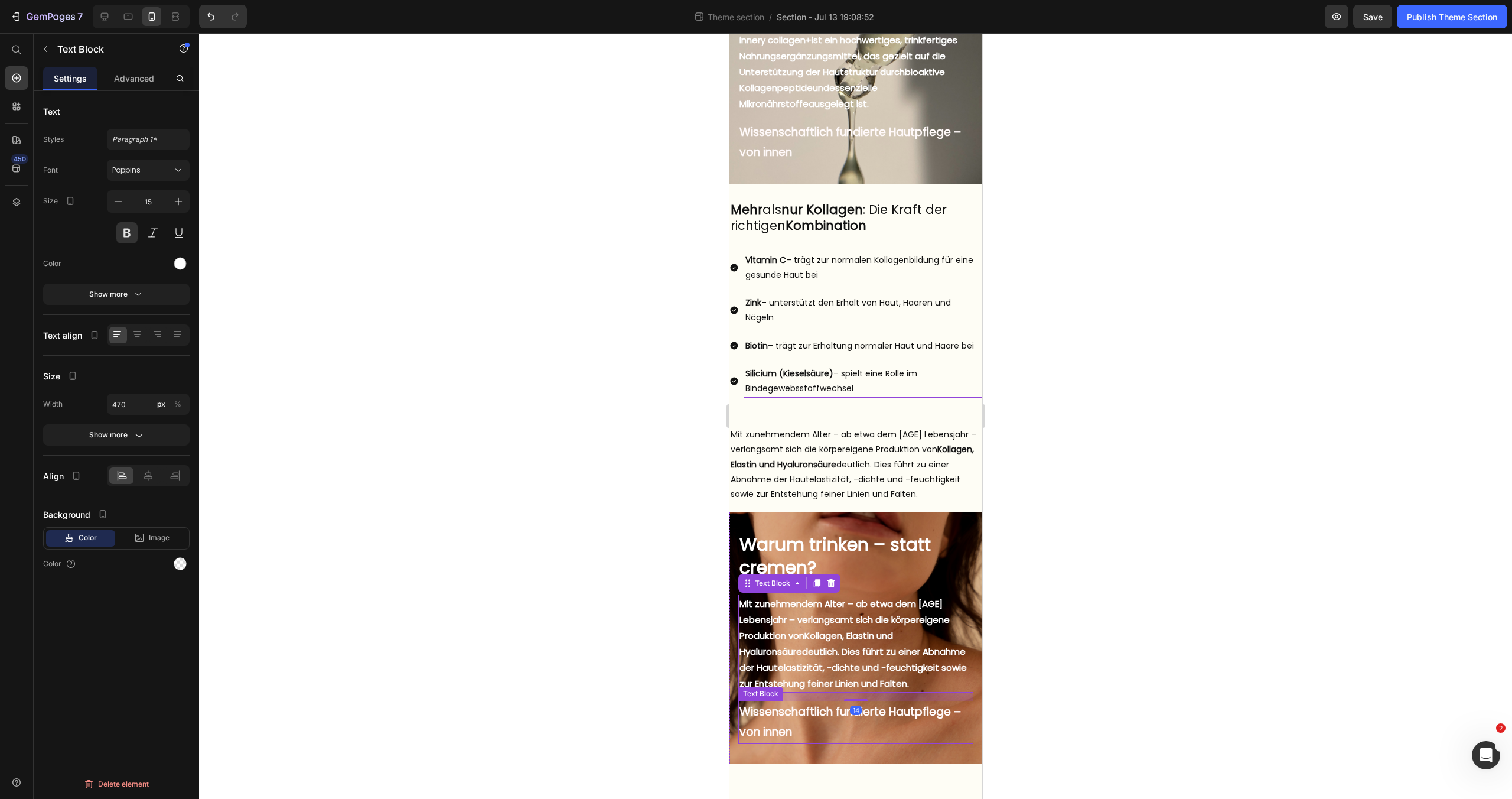 click on "Wissenschaftlich fundierte Hautpflege – von innen" at bounding box center [855, 722] 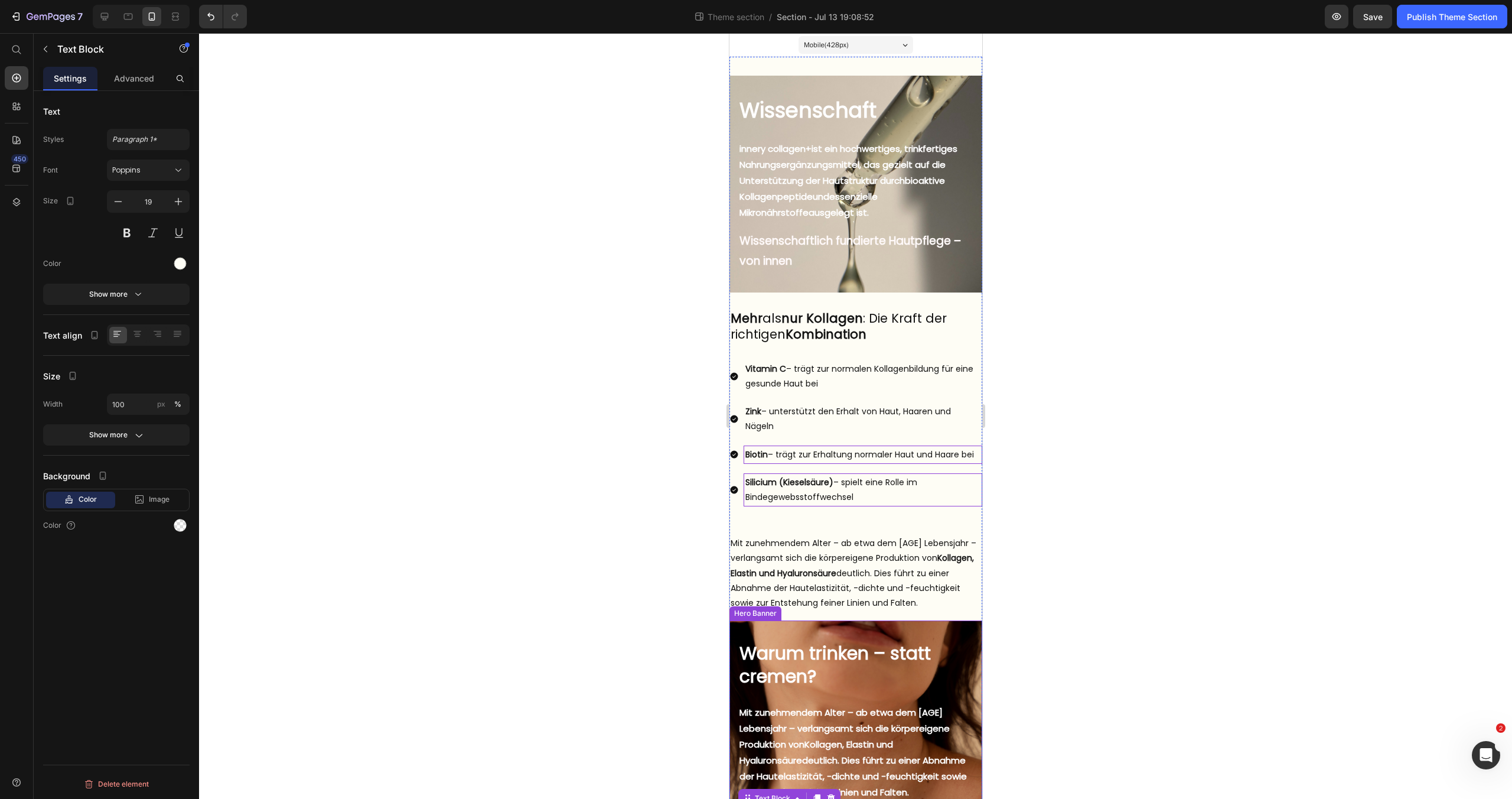 scroll, scrollTop: 109, scrollLeft: 0, axis: vertical 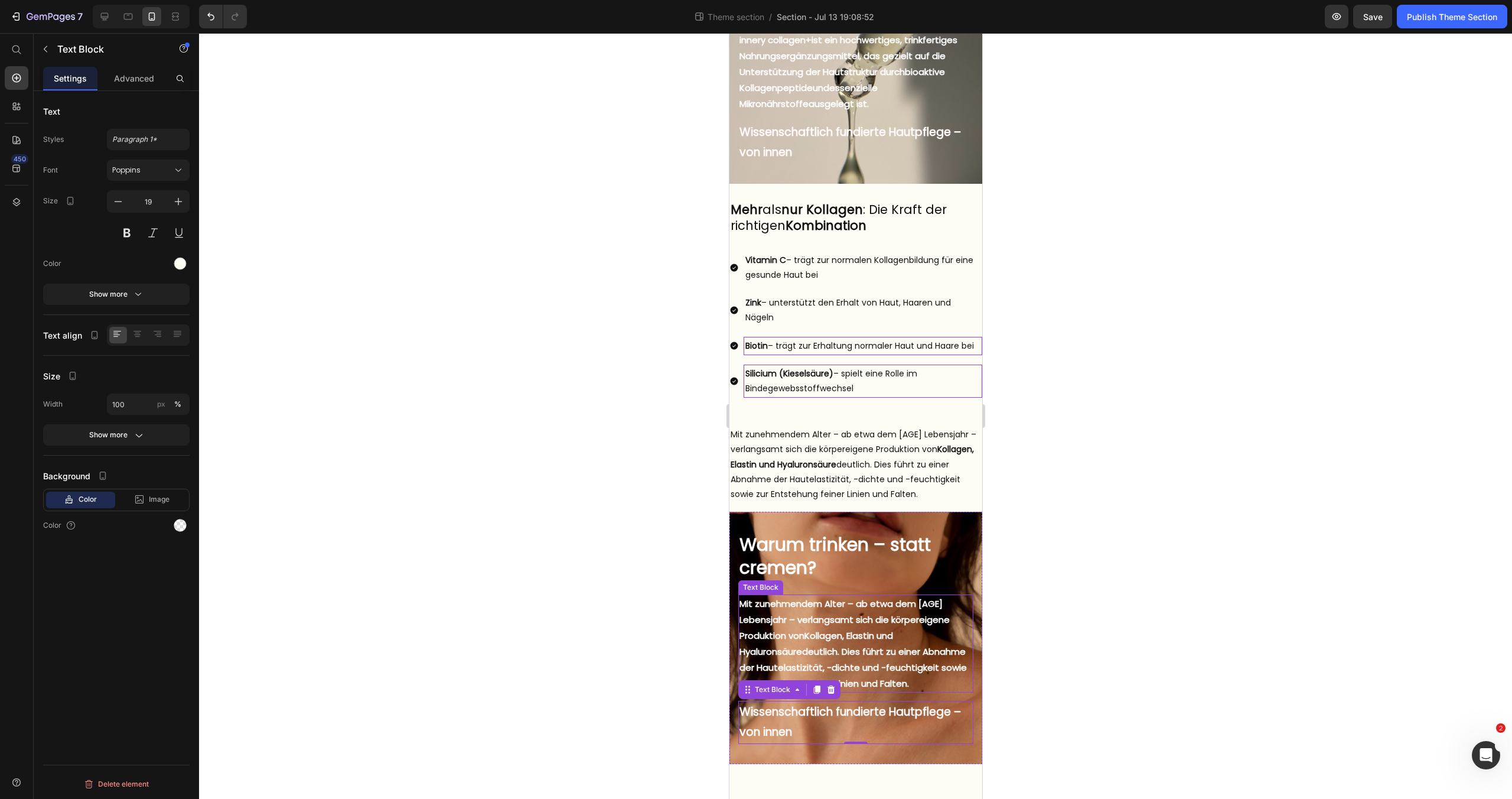 click on "Kollagen, Elastin und Hyaluronsäure" at bounding box center [816, 644] 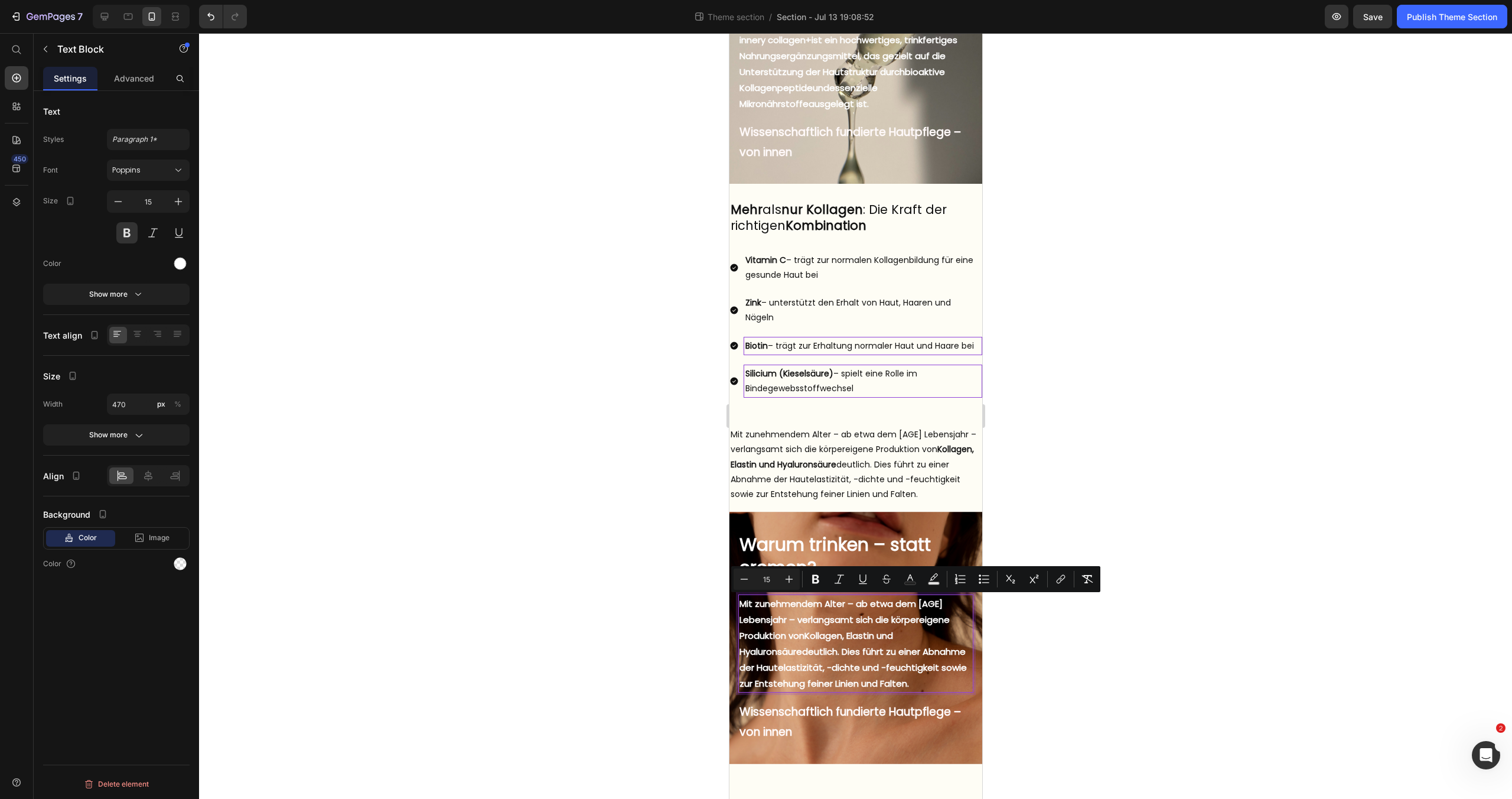 drag, startPoint x: 900, startPoint y: 682, endPoint x: 740, endPoint y: 606, distance: 177.13272 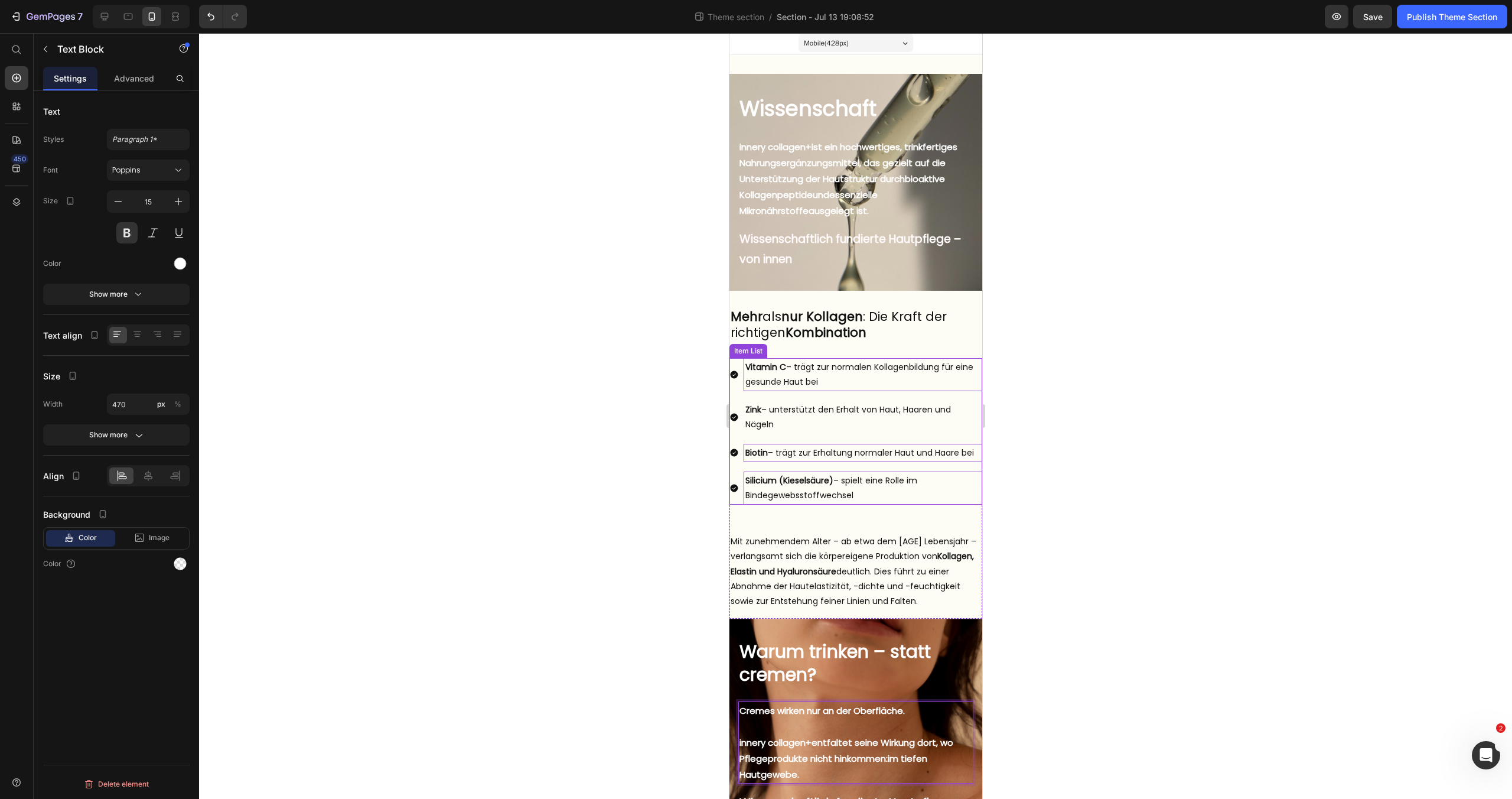 scroll, scrollTop: 0, scrollLeft: 0, axis: both 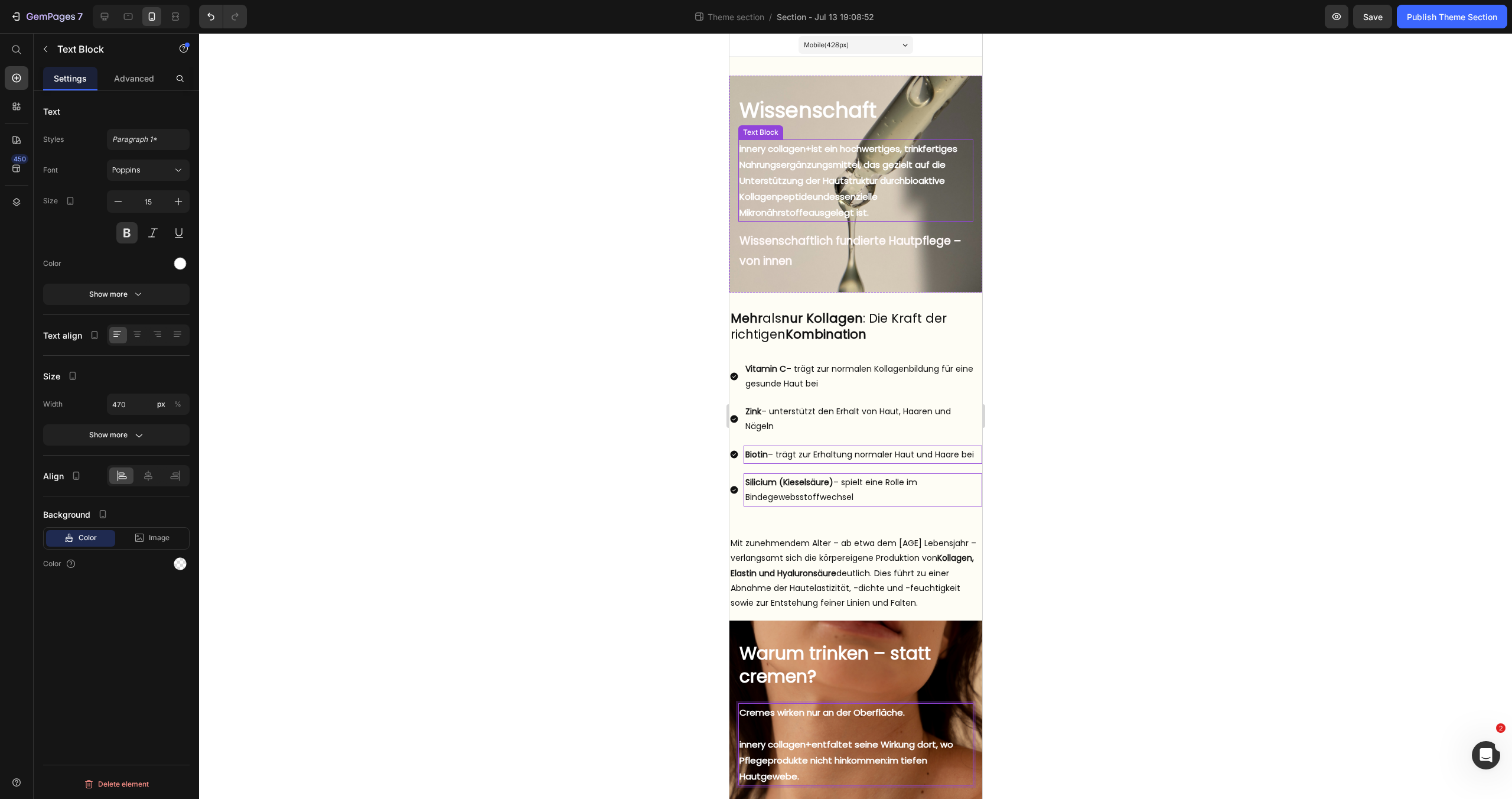 click on "innery collagen+  ist ein hochwertiges, trinkfertiges Nahrungsergänzungsmittel, das gezielt auf die Unterstützung der Hautstruktur durch  bioaktive Kollagenpeptide  und  essenzielle Mikronährstoffe  ausgelegt ist." at bounding box center [855, 180] 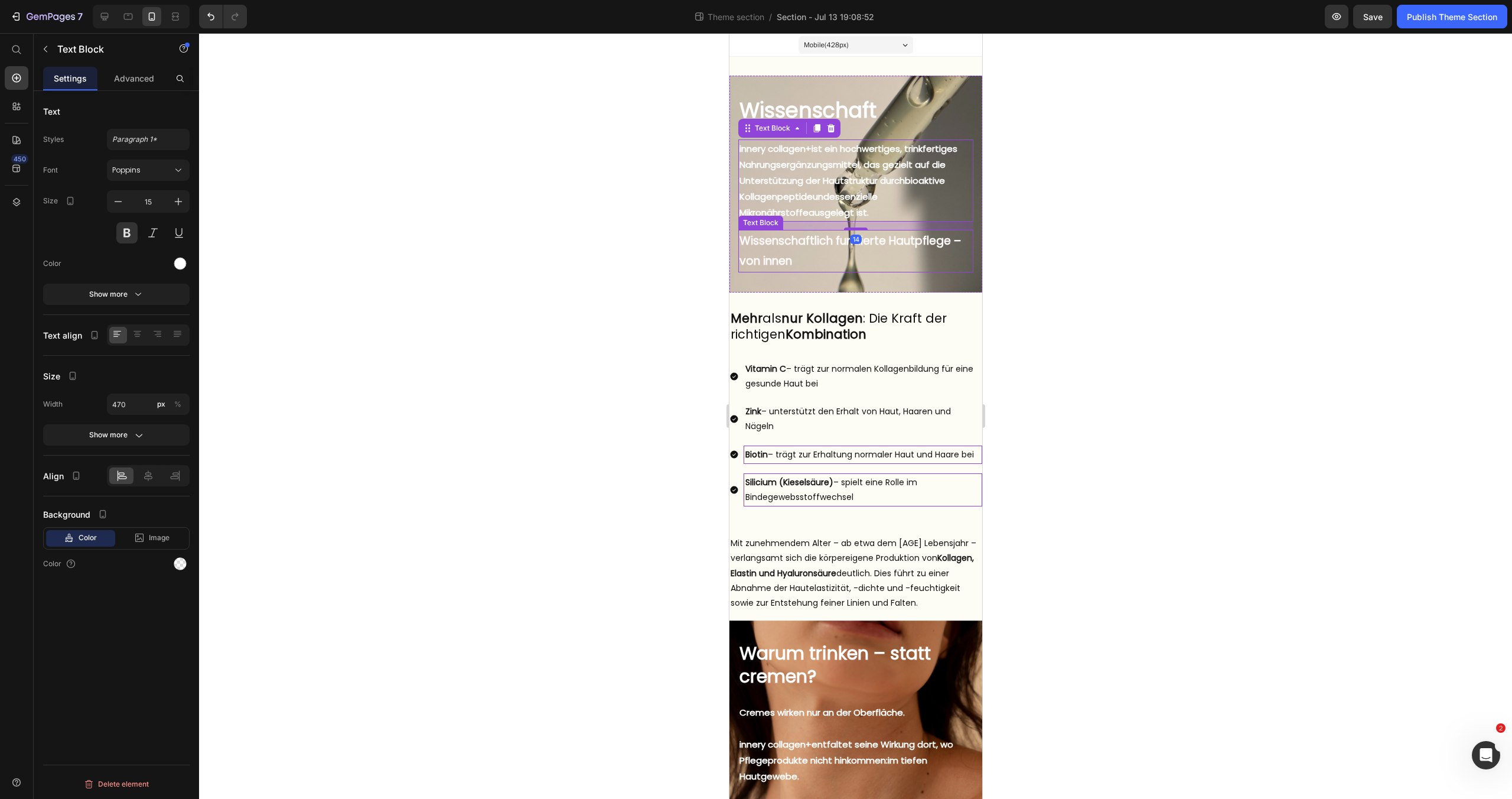 click on "Wissenschaftlich fundierte Hautpflege – von innen" at bounding box center (855, 251) 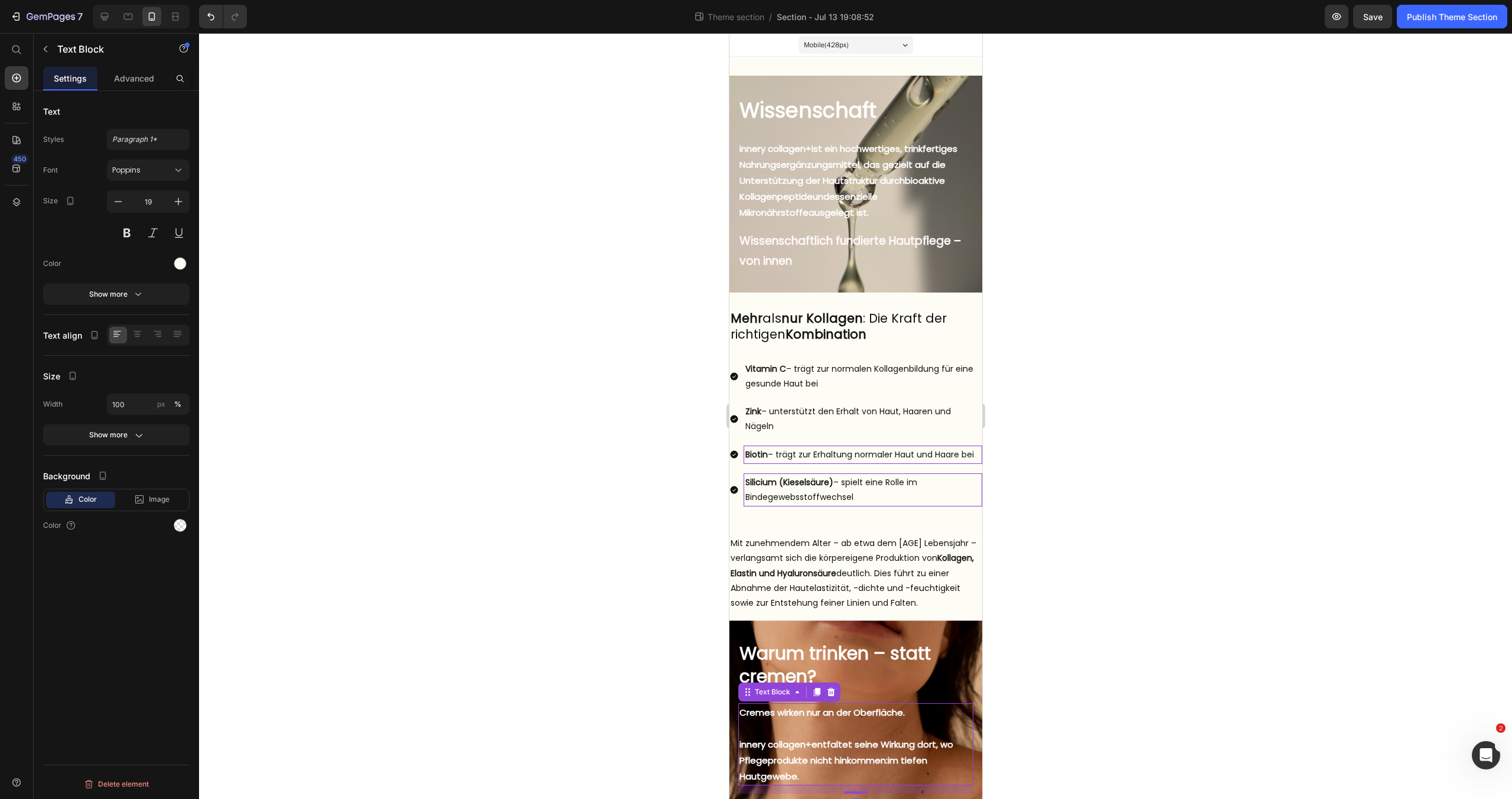 click on "Cremes wirken nur an der Oberfläche. innery collagen+  entfaltet seine Wirkung dort, wo Pflegeprodukte nicht hinkommen:  im tiefen Hautgewebe." at bounding box center [855, 744] 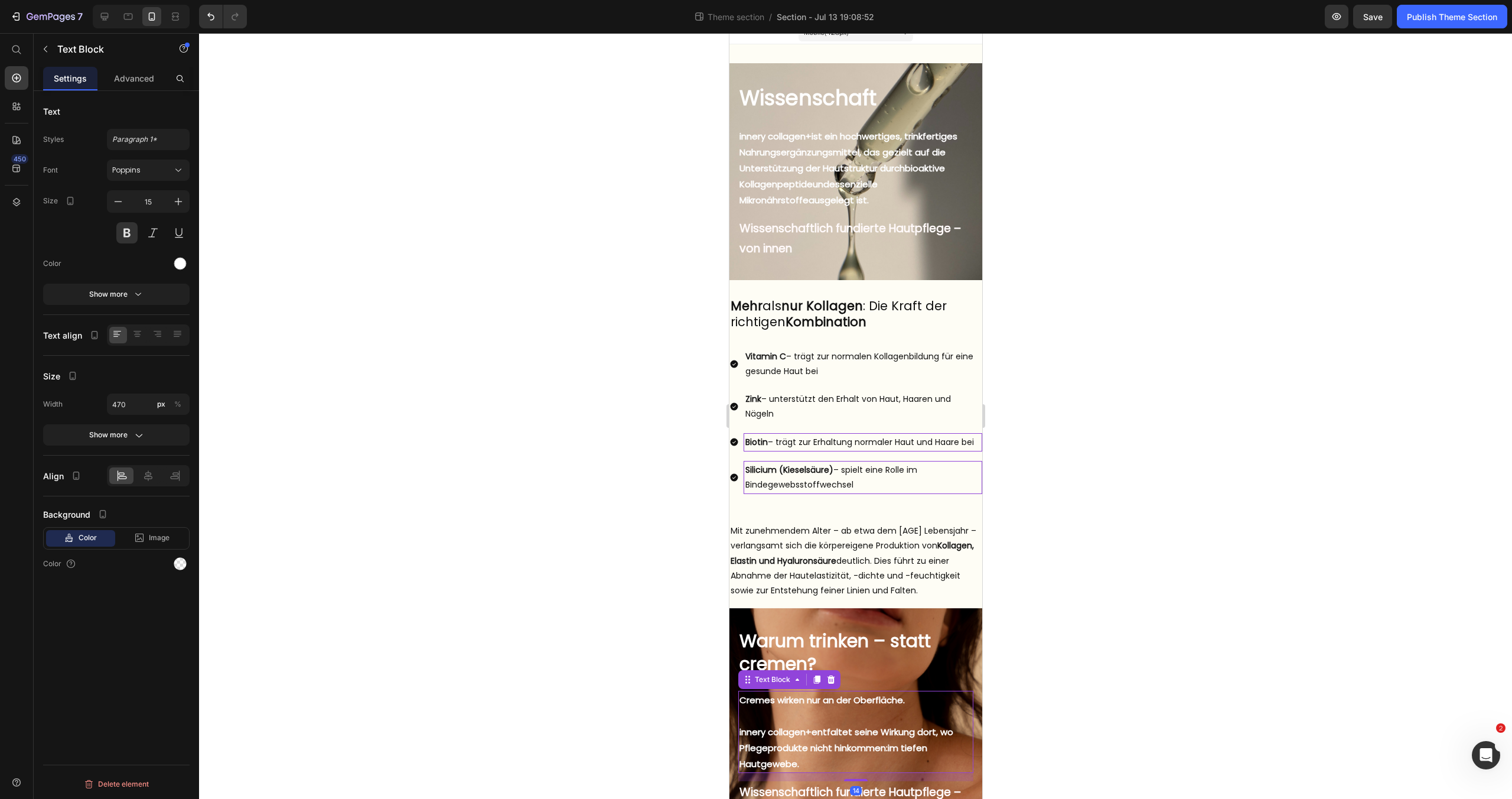 scroll, scrollTop: 17, scrollLeft: 0, axis: vertical 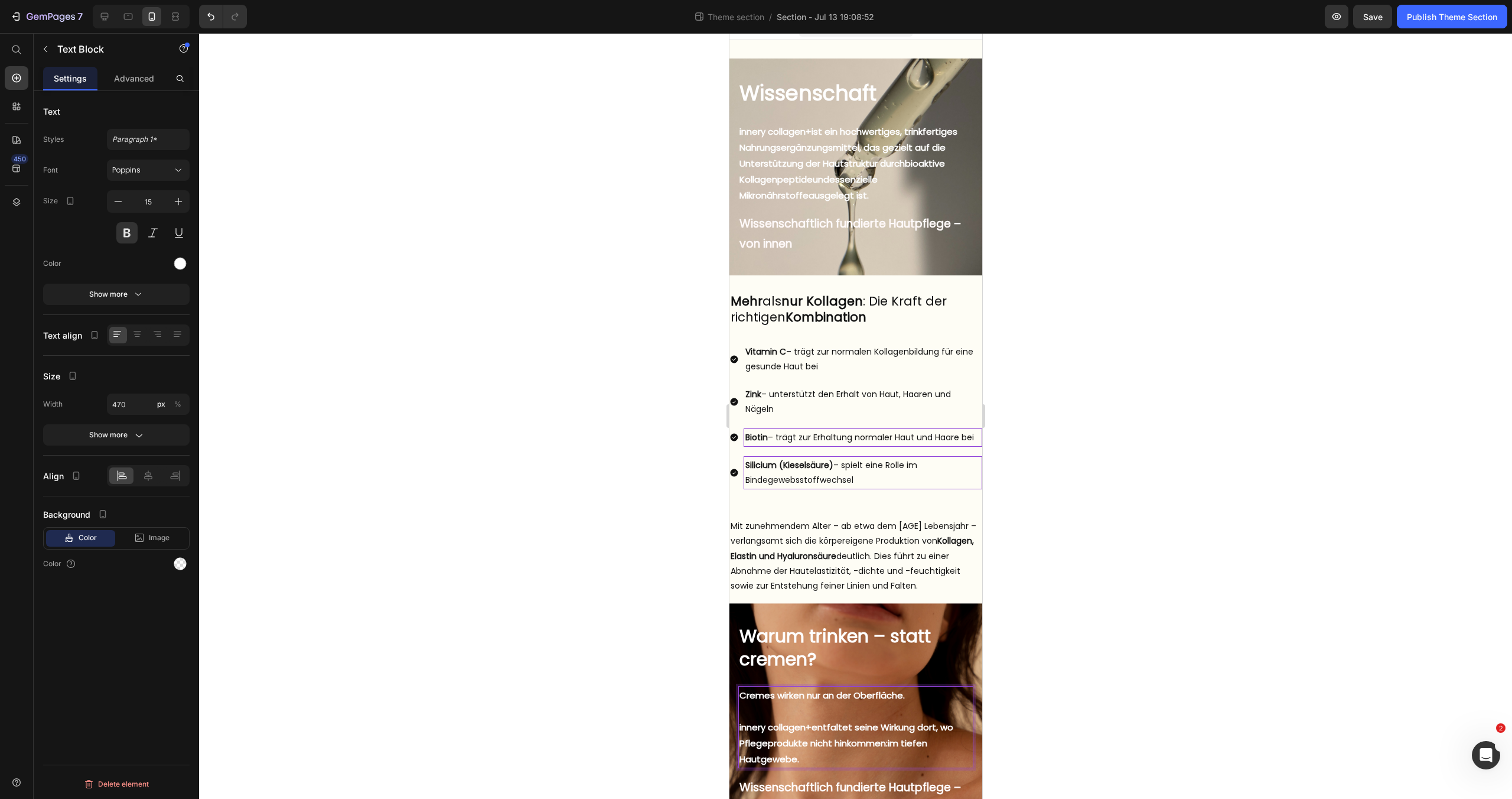click on "innery collagen+" at bounding box center [775, 727] 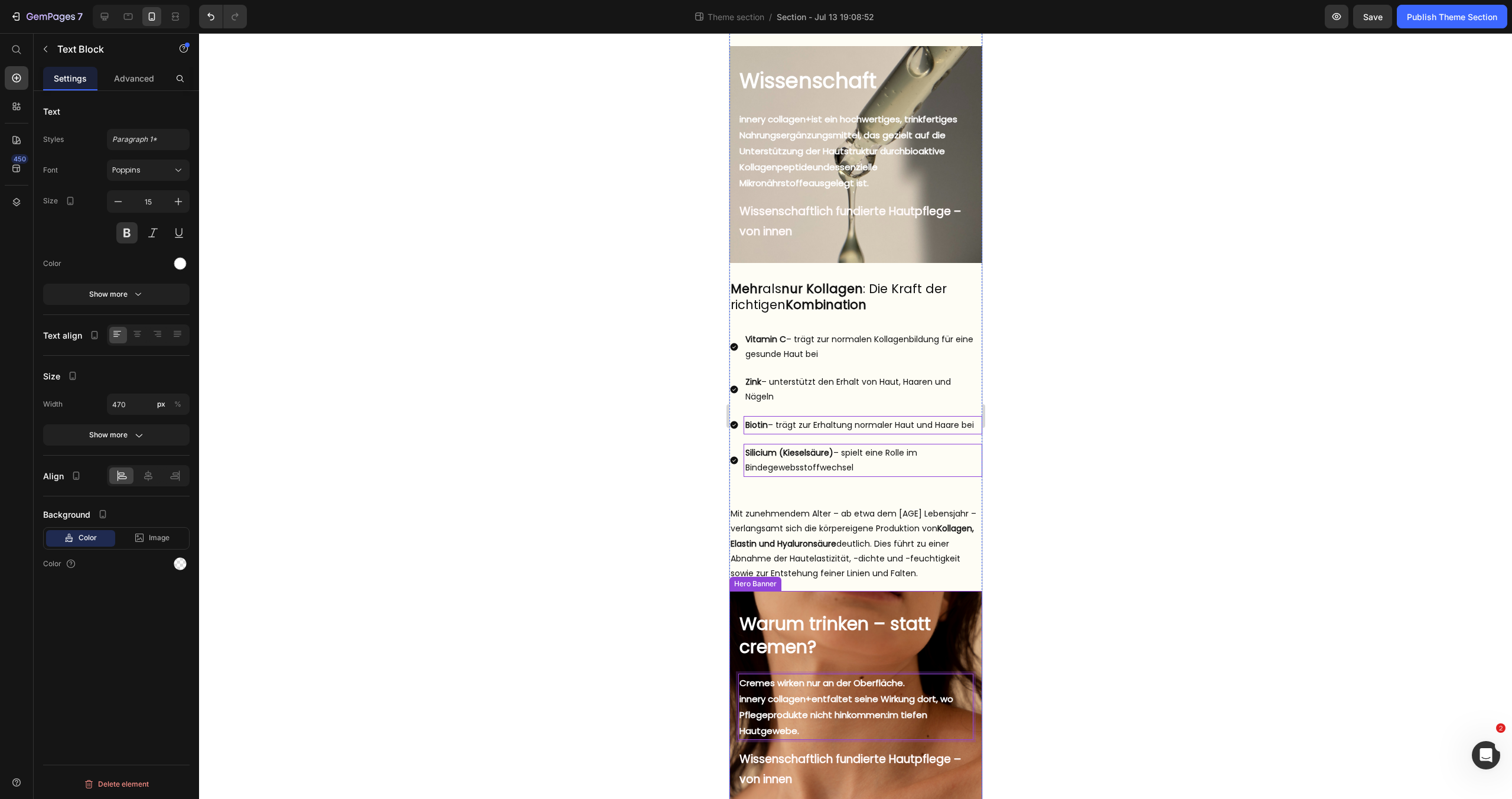 scroll, scrollTop: 38, scrollLeft: 0, axis: vertical 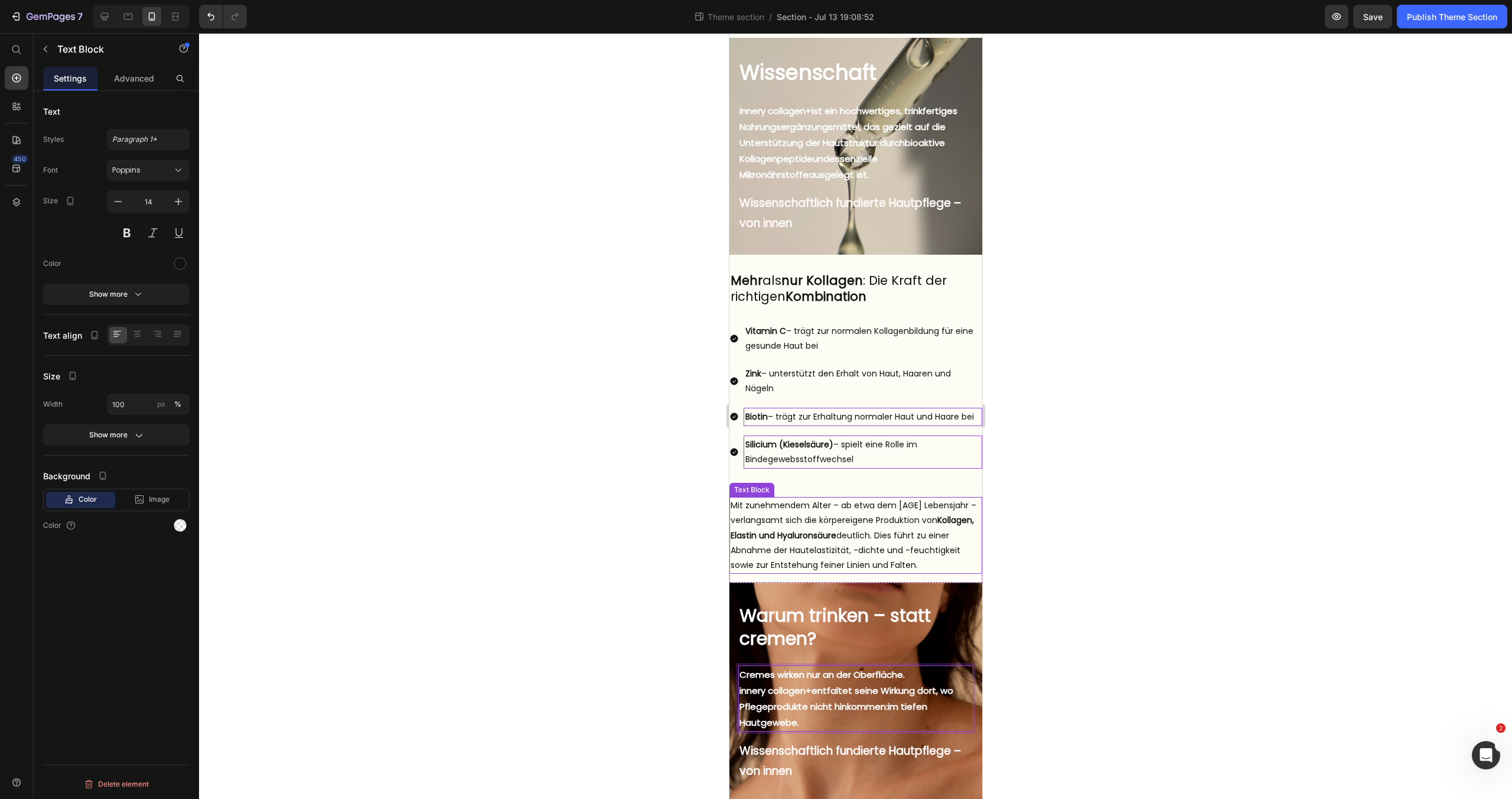 click on "Mit zunehmendem Alter – ab etwa dem 25. Lebensjahr – verlangsamt sich die körpereigene Produktion von  Kollagen, Elastin und Hyaluronsäure  deutlich. Dies führt zu einer Abnahme der Hautelastizität, -dichte und -feuchtigkeit sowie zur Entstehung feiner Linien und Falten." at bounding box center [855, 535] 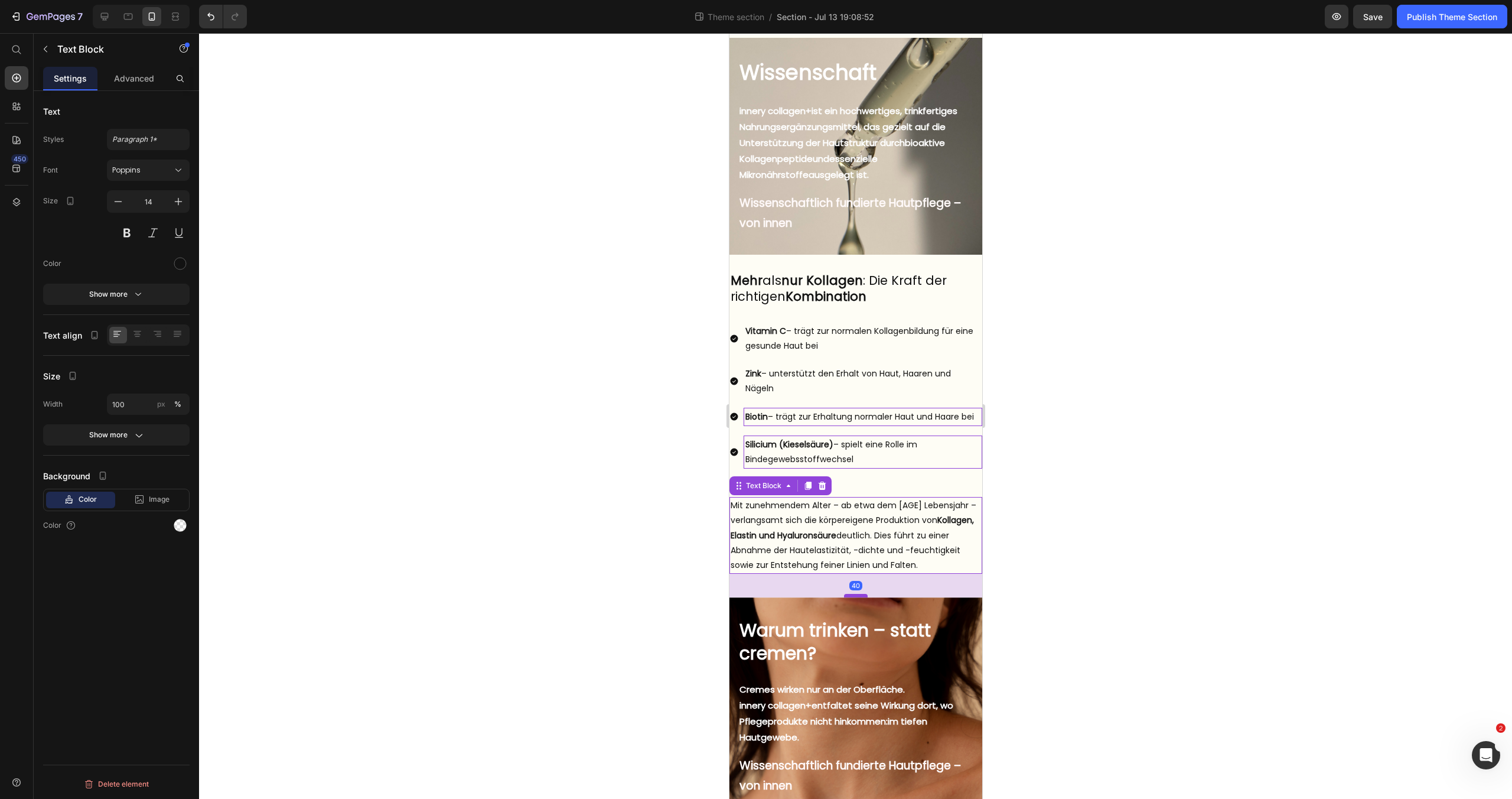 drag, startPoint x: 856, startPoint y: 582, endPoint x: 852, endPoint y: 596, distance: 14.56022 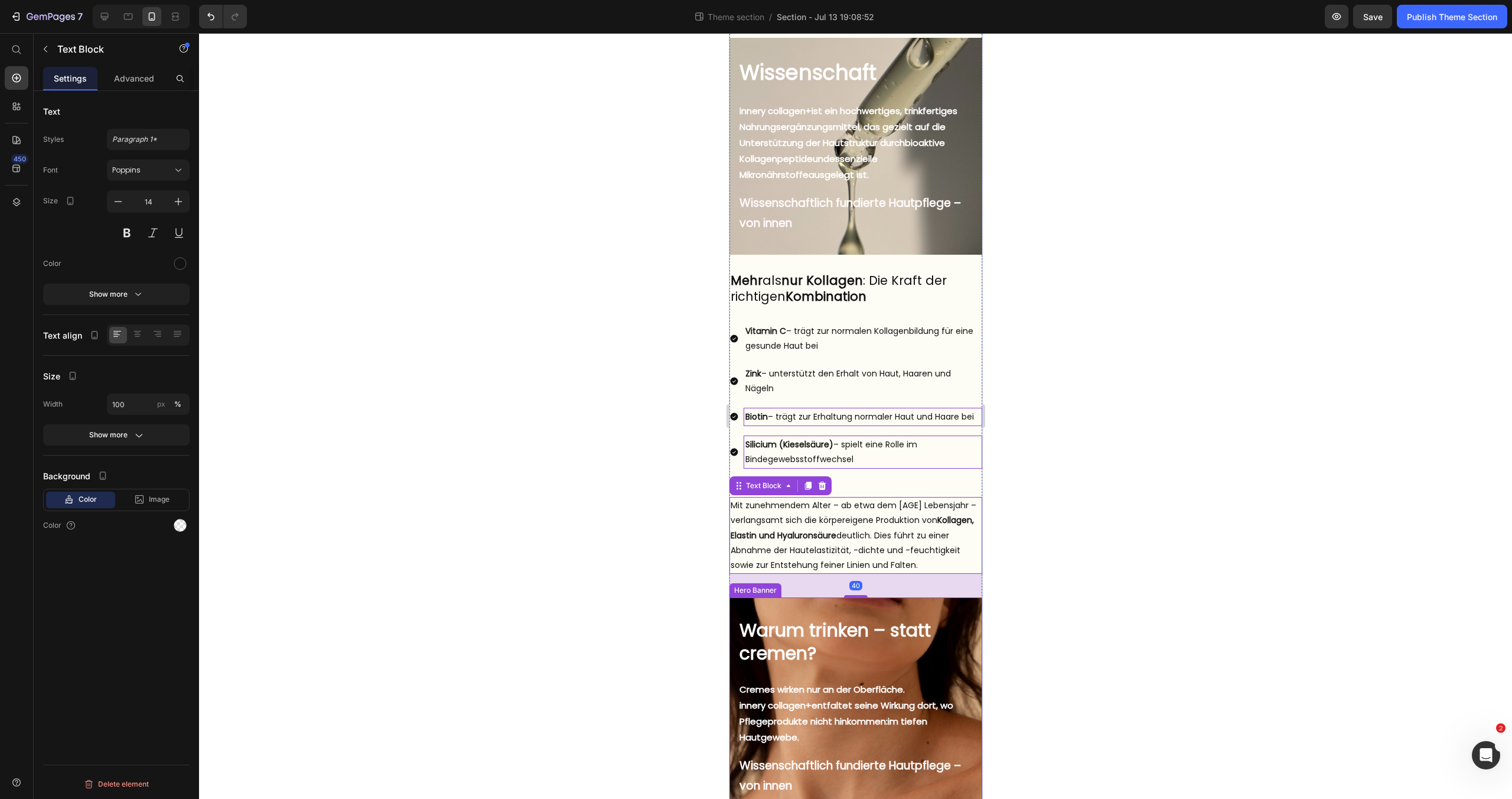 click 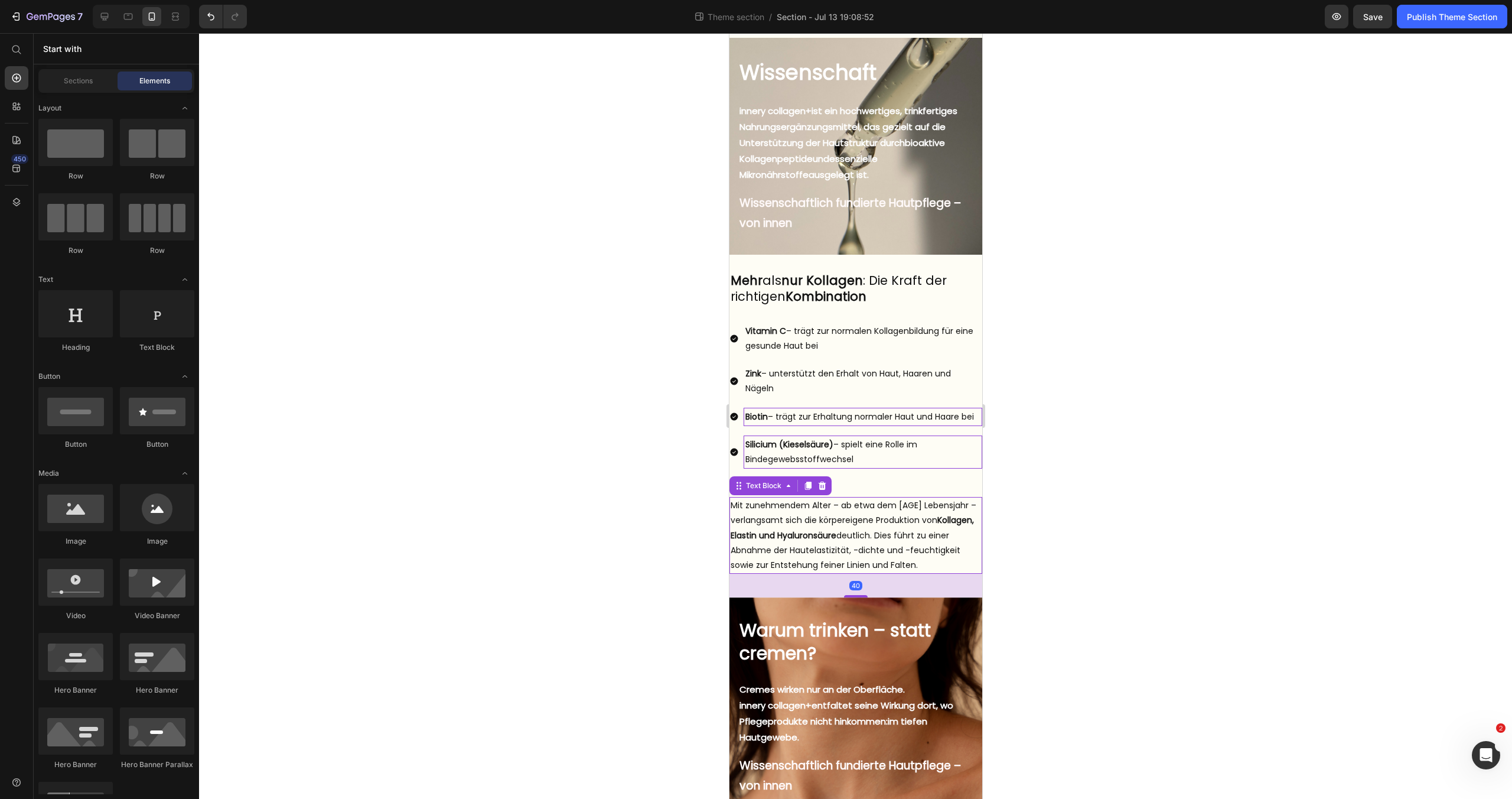 click on "Mit zunehmendem Alter – ab etwa dem 25. Lebensjahr – verlangsamt sich die körpereigene Produktion von  Kollagen, Elastin und Hyaluronsäure  deutlich. Dies führt zu einer Abnahme der Hautelastizität, -dichte und -feuchtigkeit sowie zur Entstehung feiner Linien und Falten." at bounding box center (855, 535) 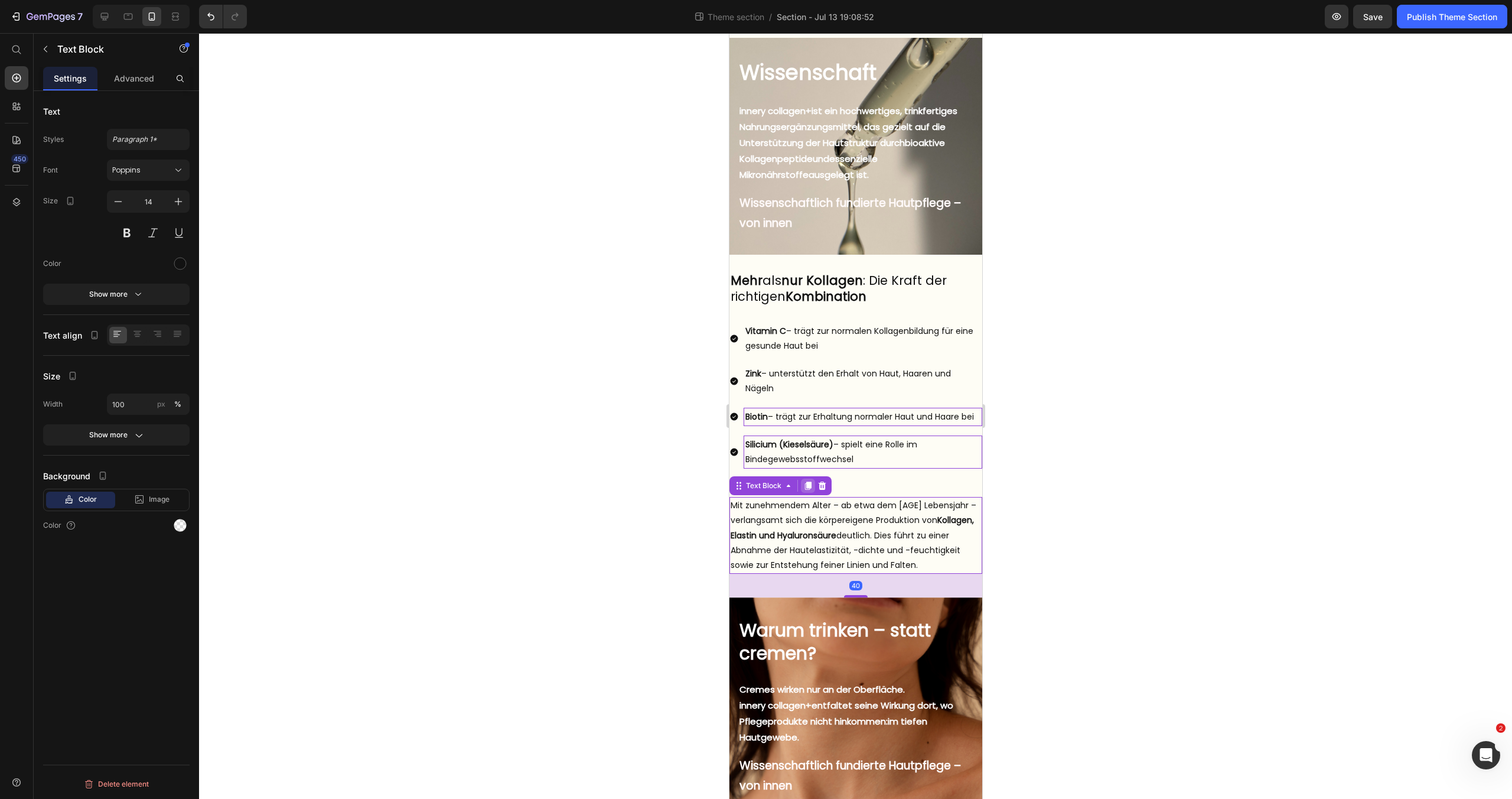 click 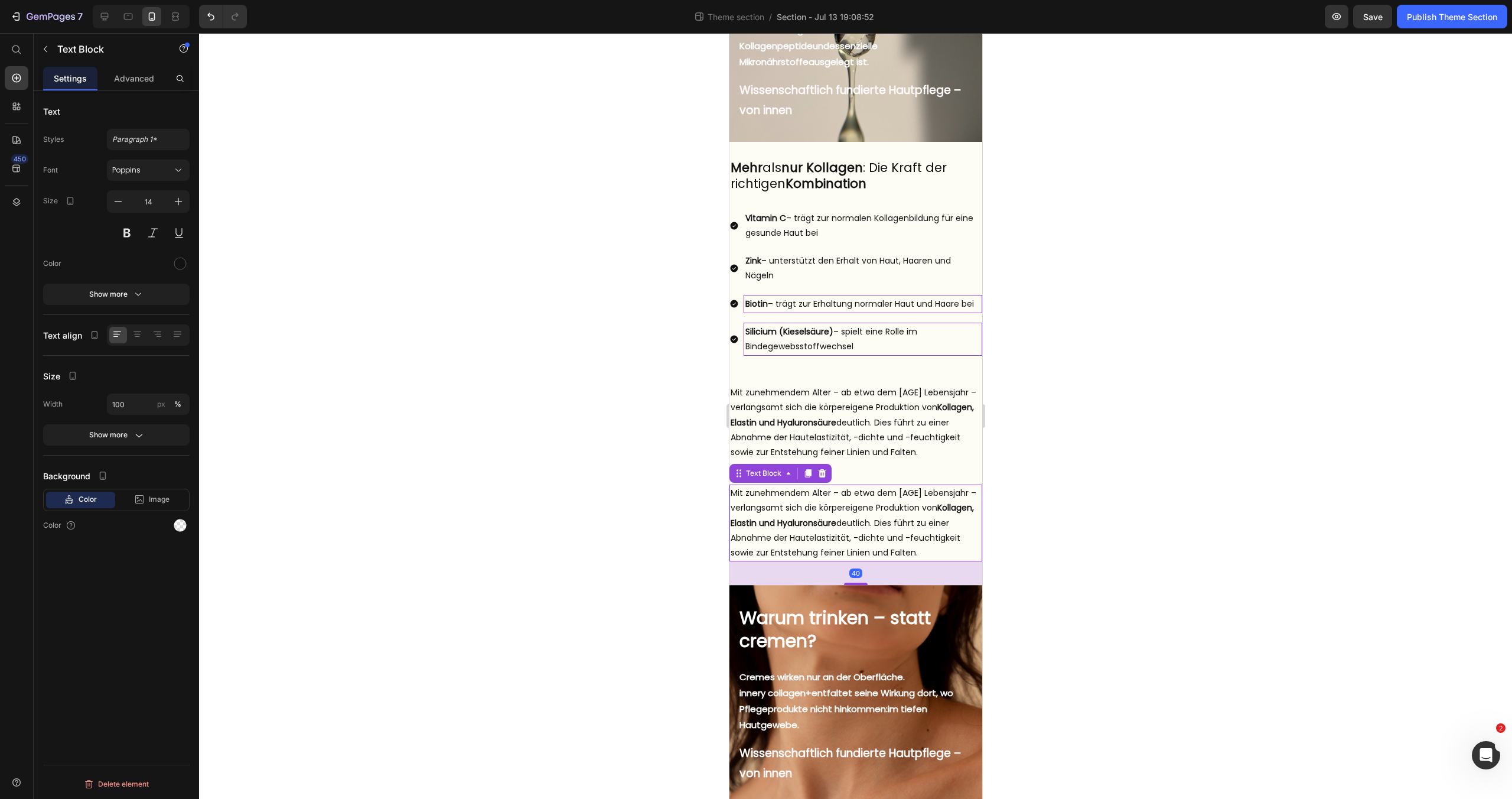 scroll, scrollTop: 187, scrollLeft: 0, axis: vertical 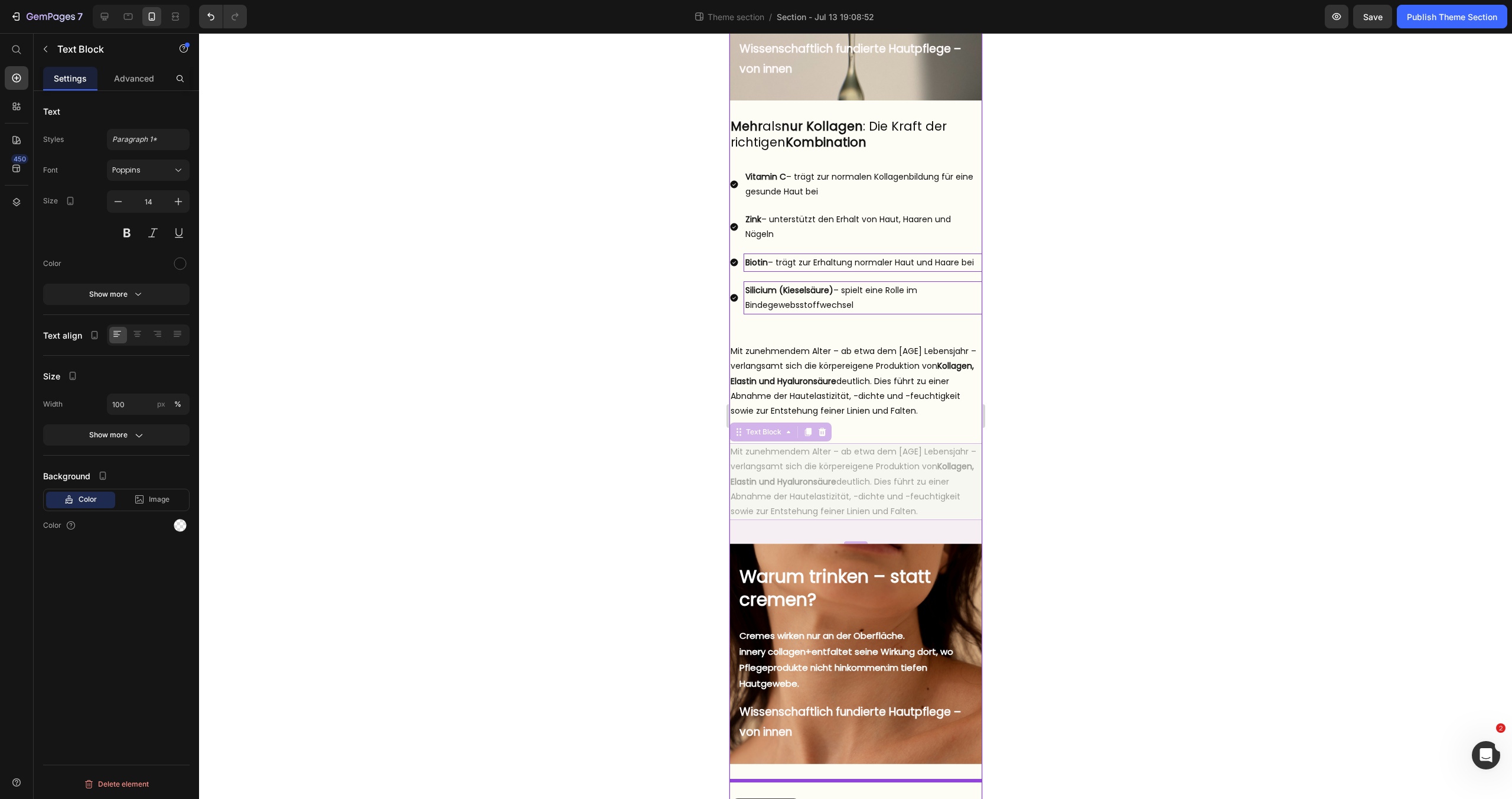 drag, startPoint x: 735, startPoint y: 440, endPoint x: 732, endPoint y: 798, distance: 358.01257 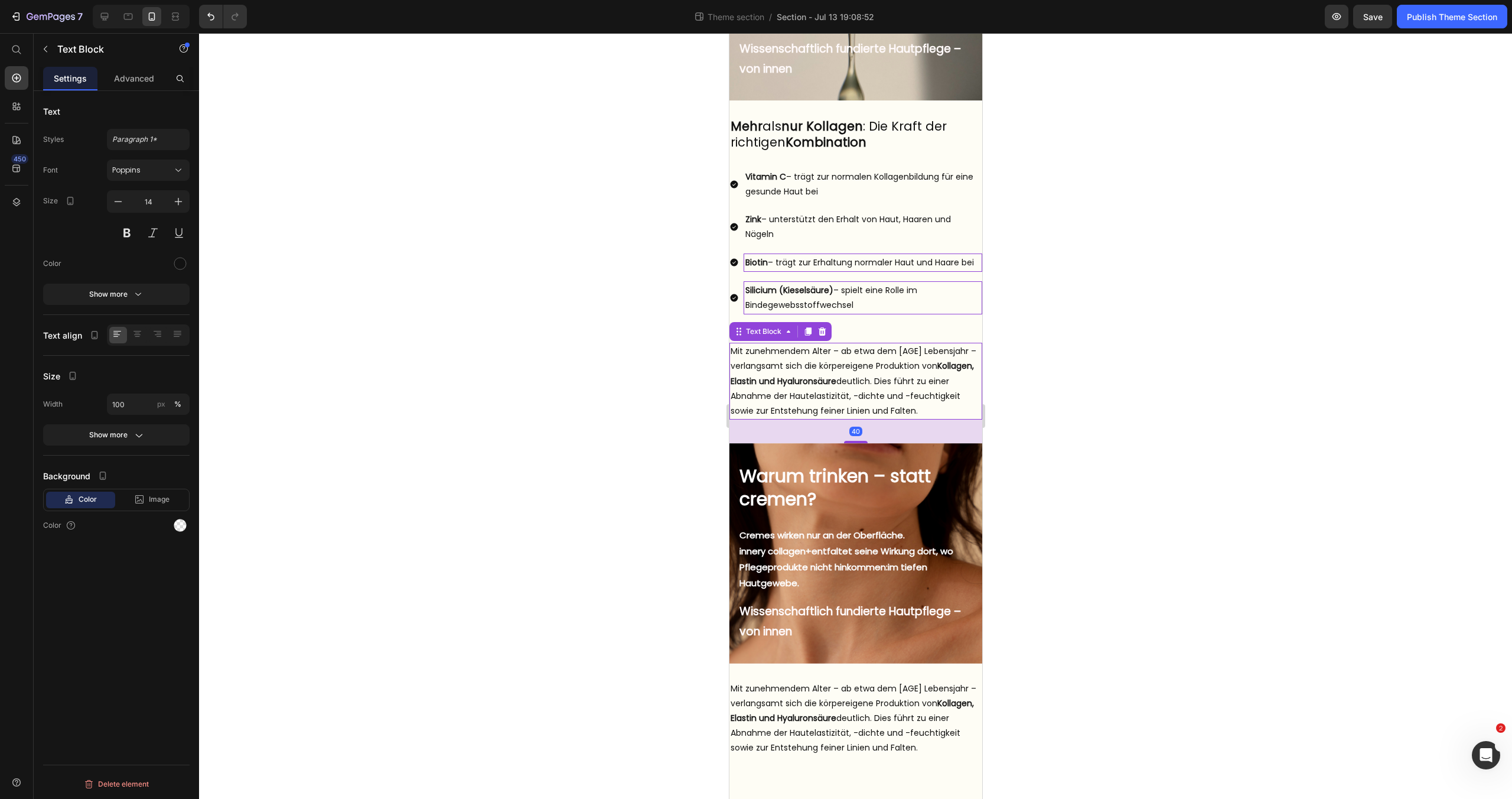 click on "Mit zunehmendem Alter – ab etwa dem 25. Lebensjahr – verlangsamt sich die körpereigene Produktion von  Kollagen, Elastin und Hyaluronsäure  deutlich. Dies führt zu einer Abnahme der Hautelastizität, -dichte und -feuchtigkeit sowie zur Entstehung feiner Linien und Falten." at bounding box center [855, 381] 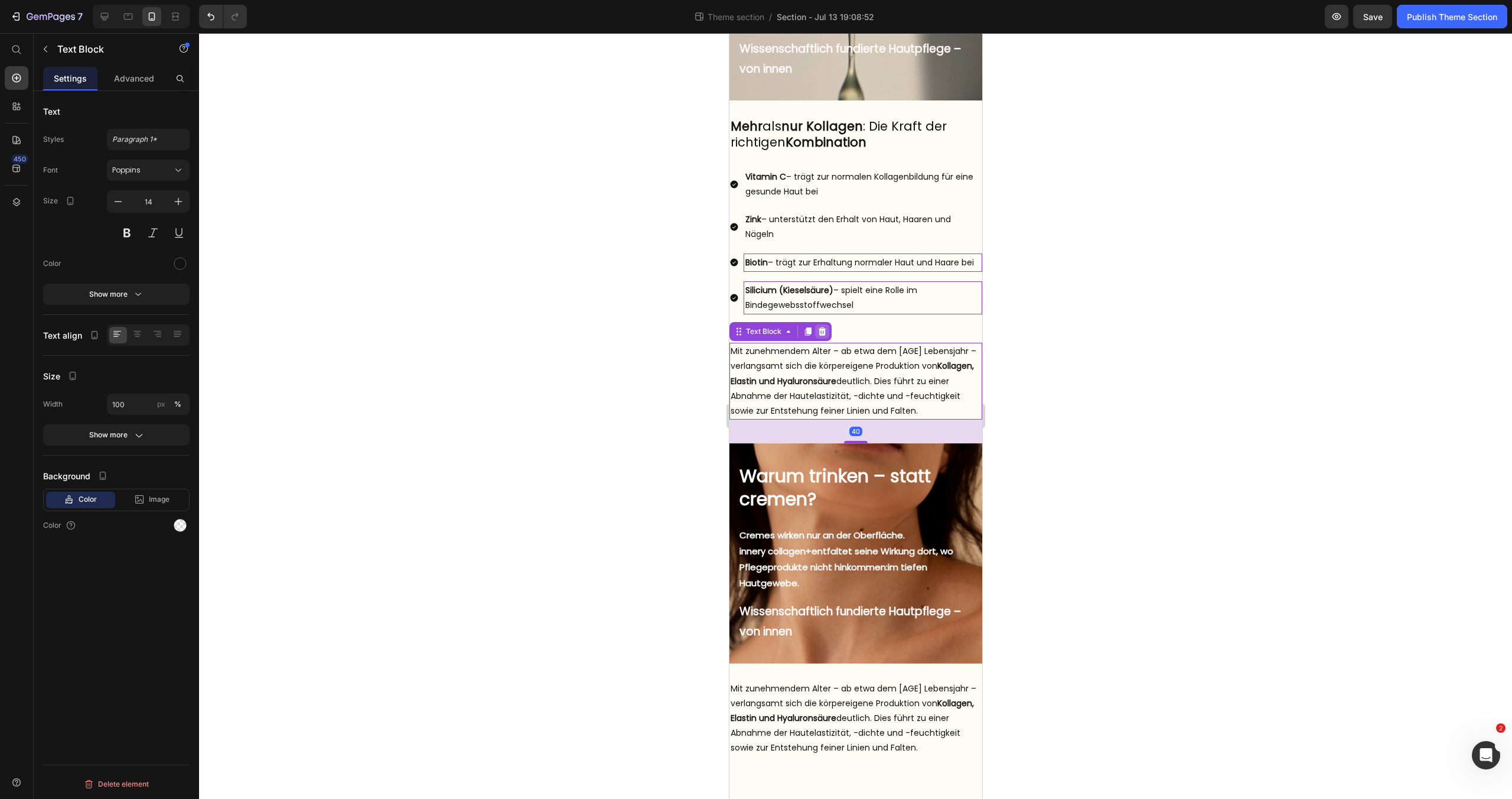 click 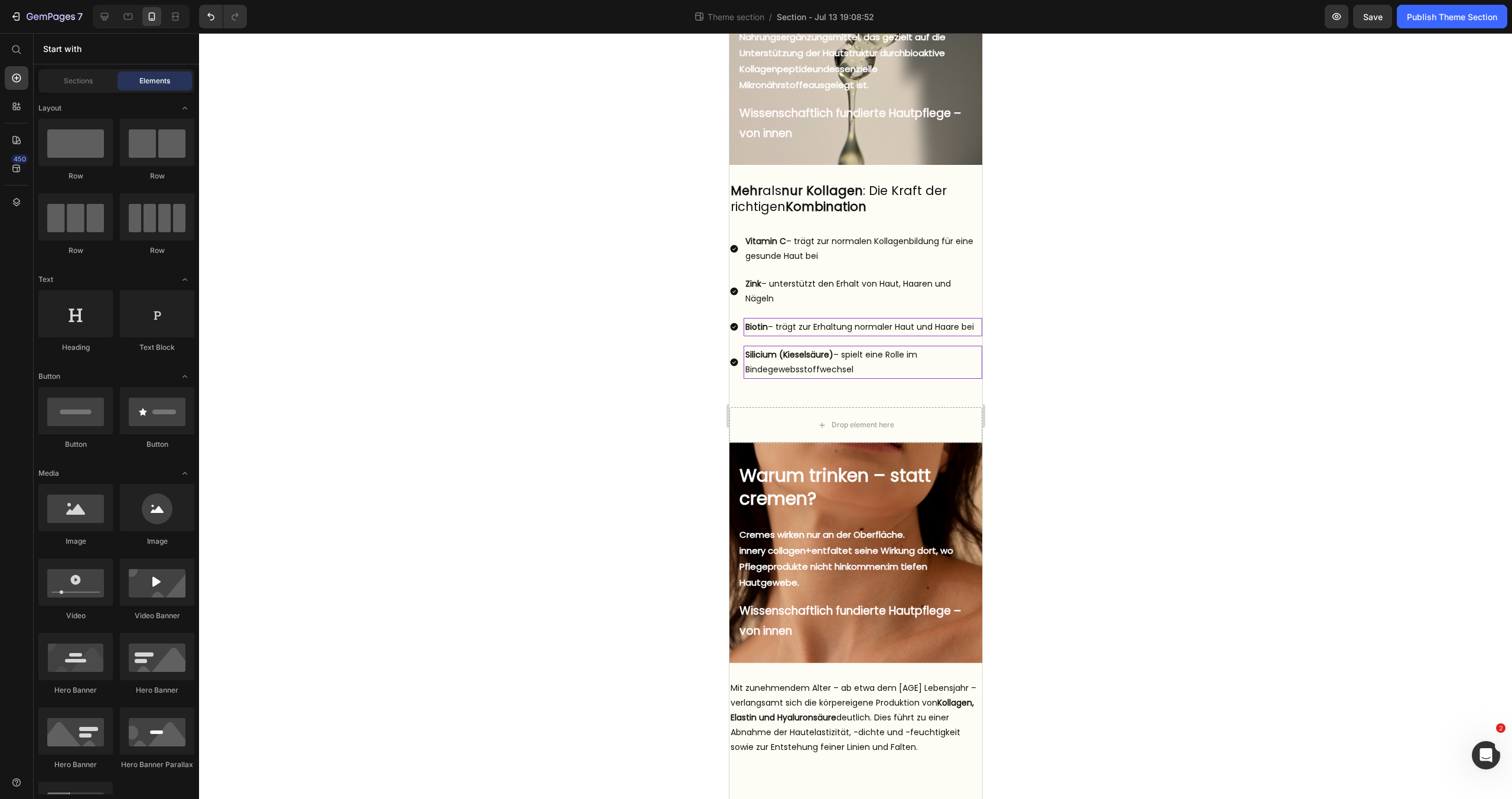 scroll, scrollTop: 127, scrollLeft: 0, axis: vertical 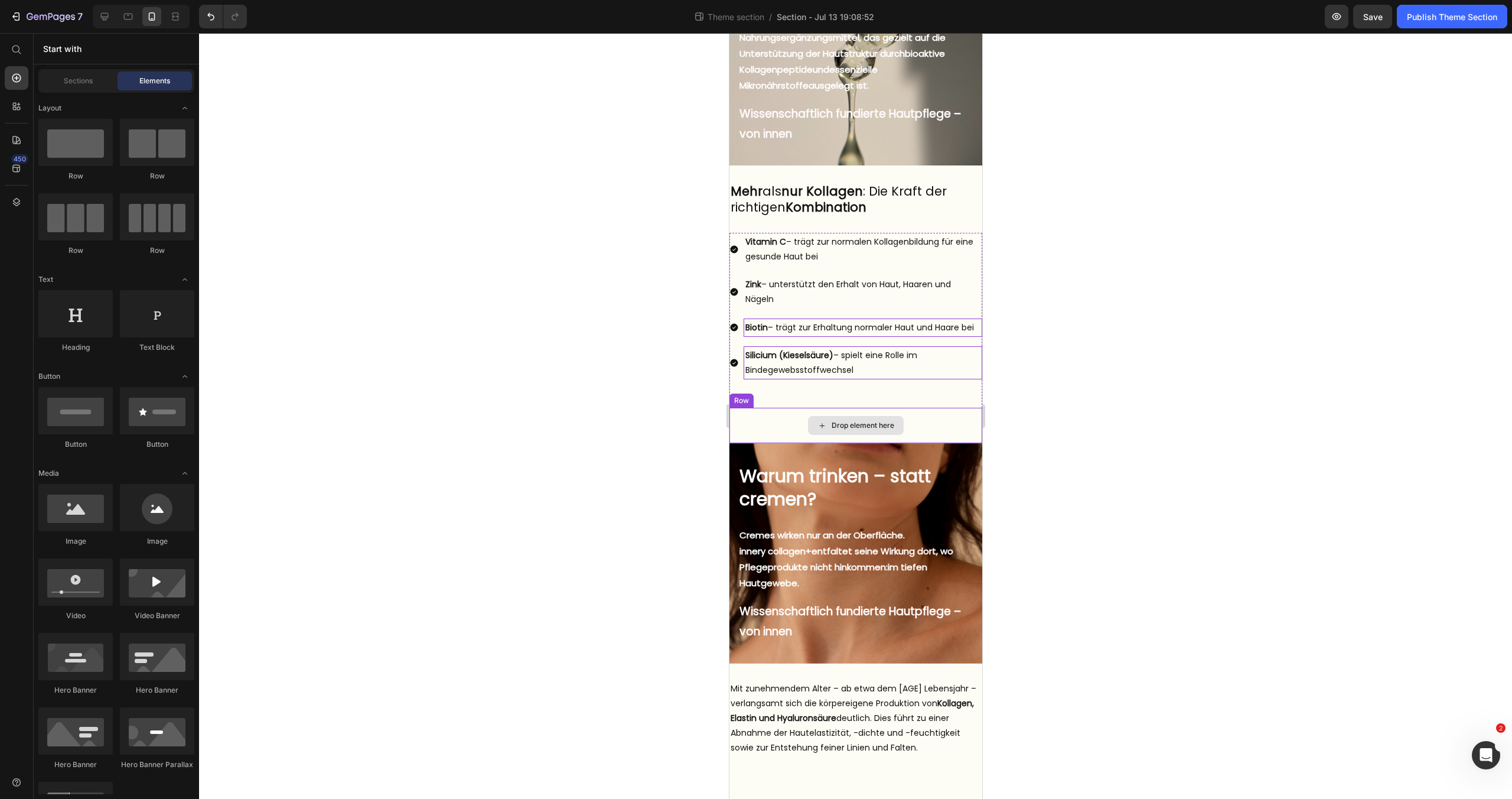 click on "Drop element here" at bounding box center [855, 426] 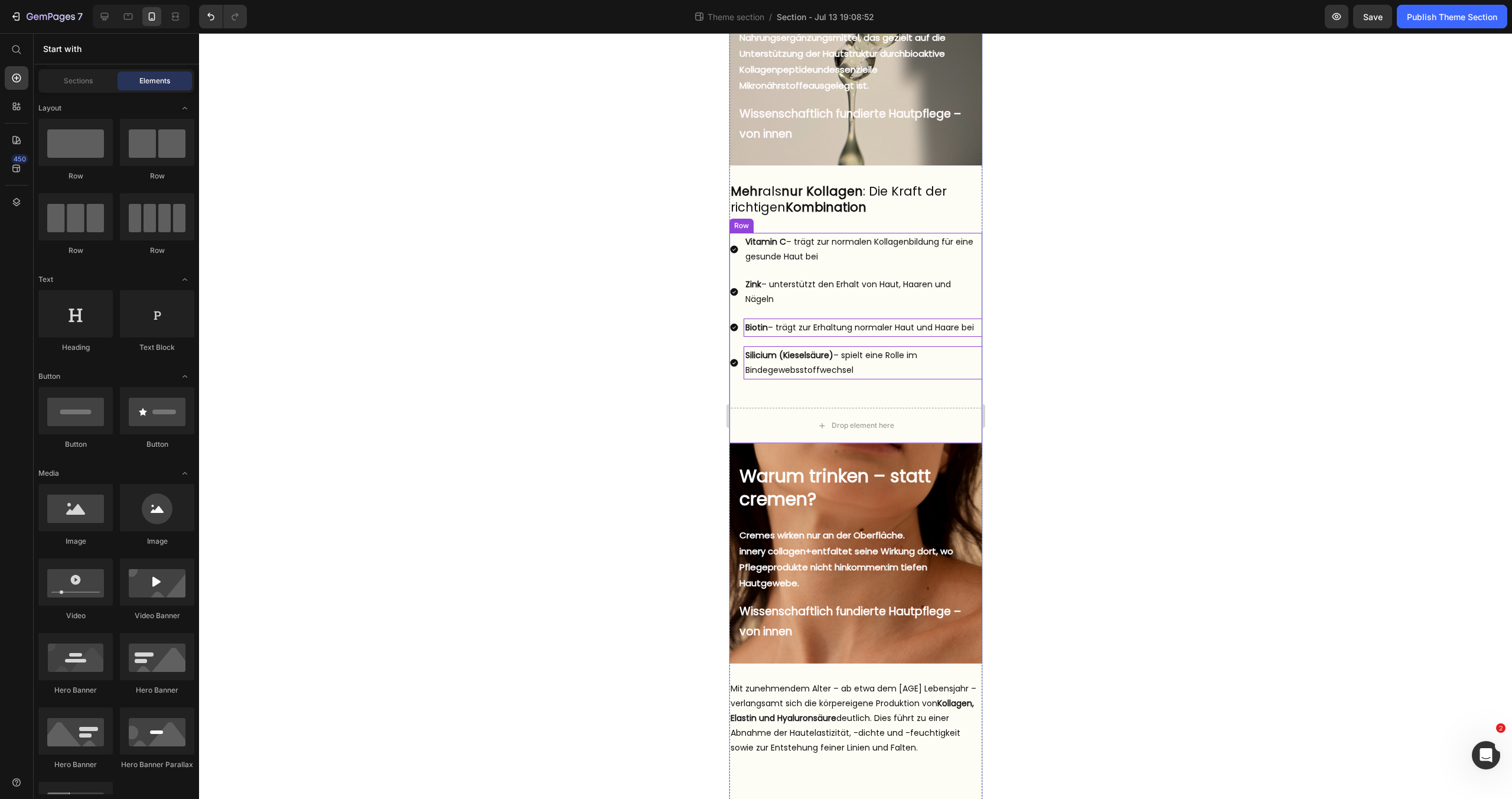 click on "Vitamin C – trägt zur normalen Kollagenbildung für eine gesunde Haut bei Zink – unterstützt den Erhalt von Haut, Haaren und Nägeln Biotin – trägt zur Erhaltung normaler Haut und Haare bei Silicium (Kieselsäure) – spielt eine Rolle im Bindegewebsstoffwechsel Item List
Drop element here Row" at bounding box center (855, 338) 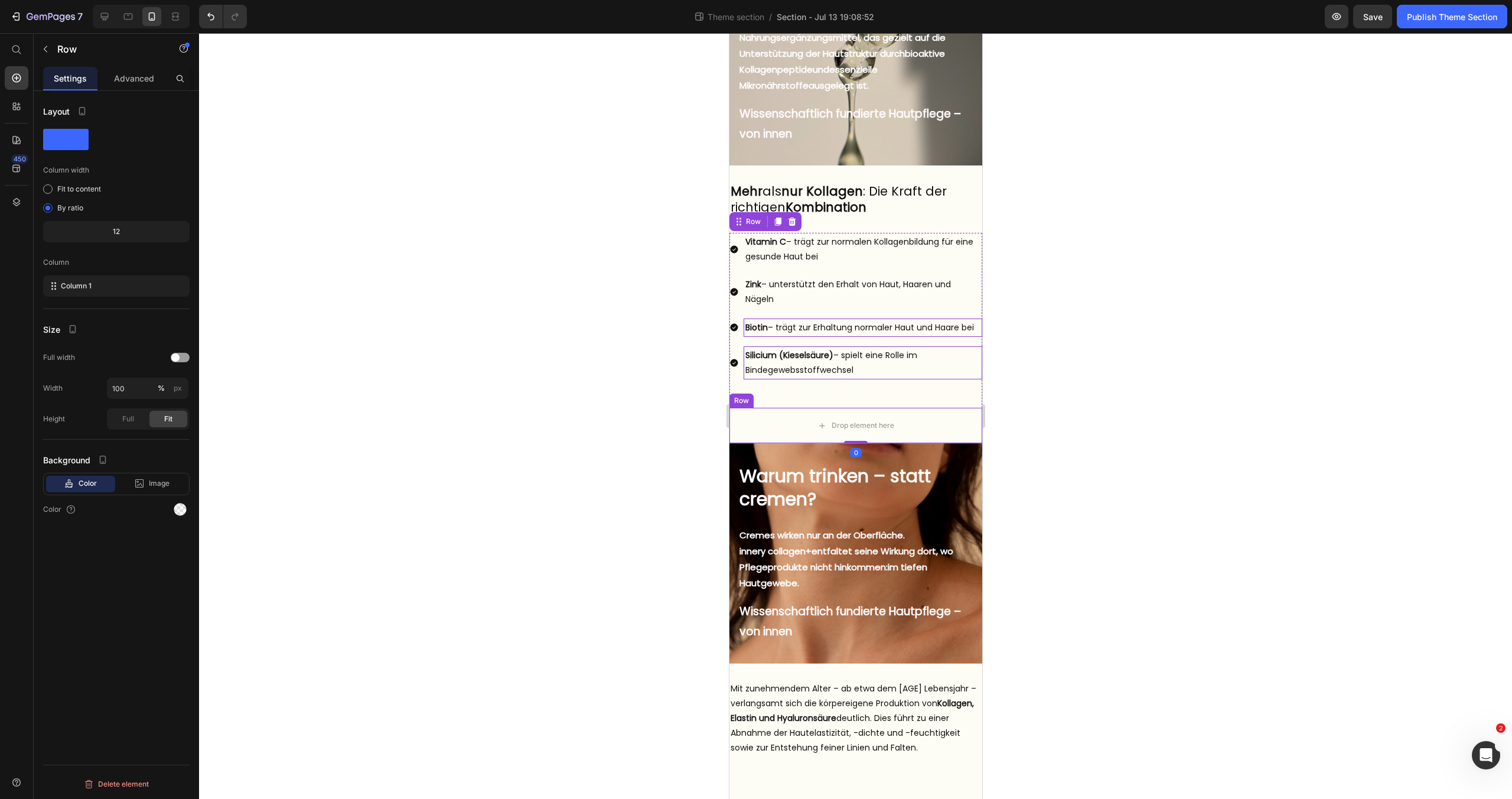 click on "Row" at bounding box center [741, 401] 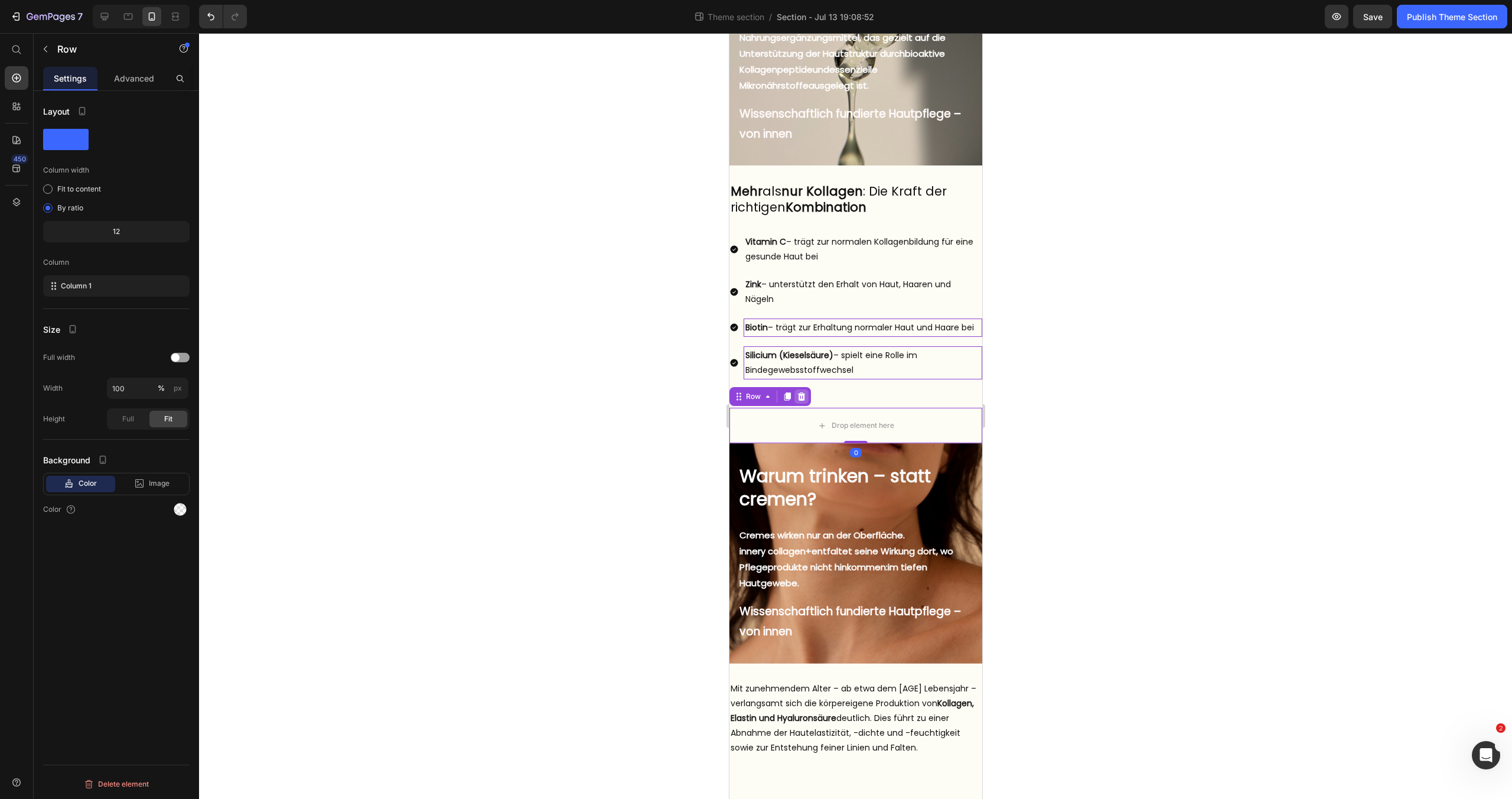 click 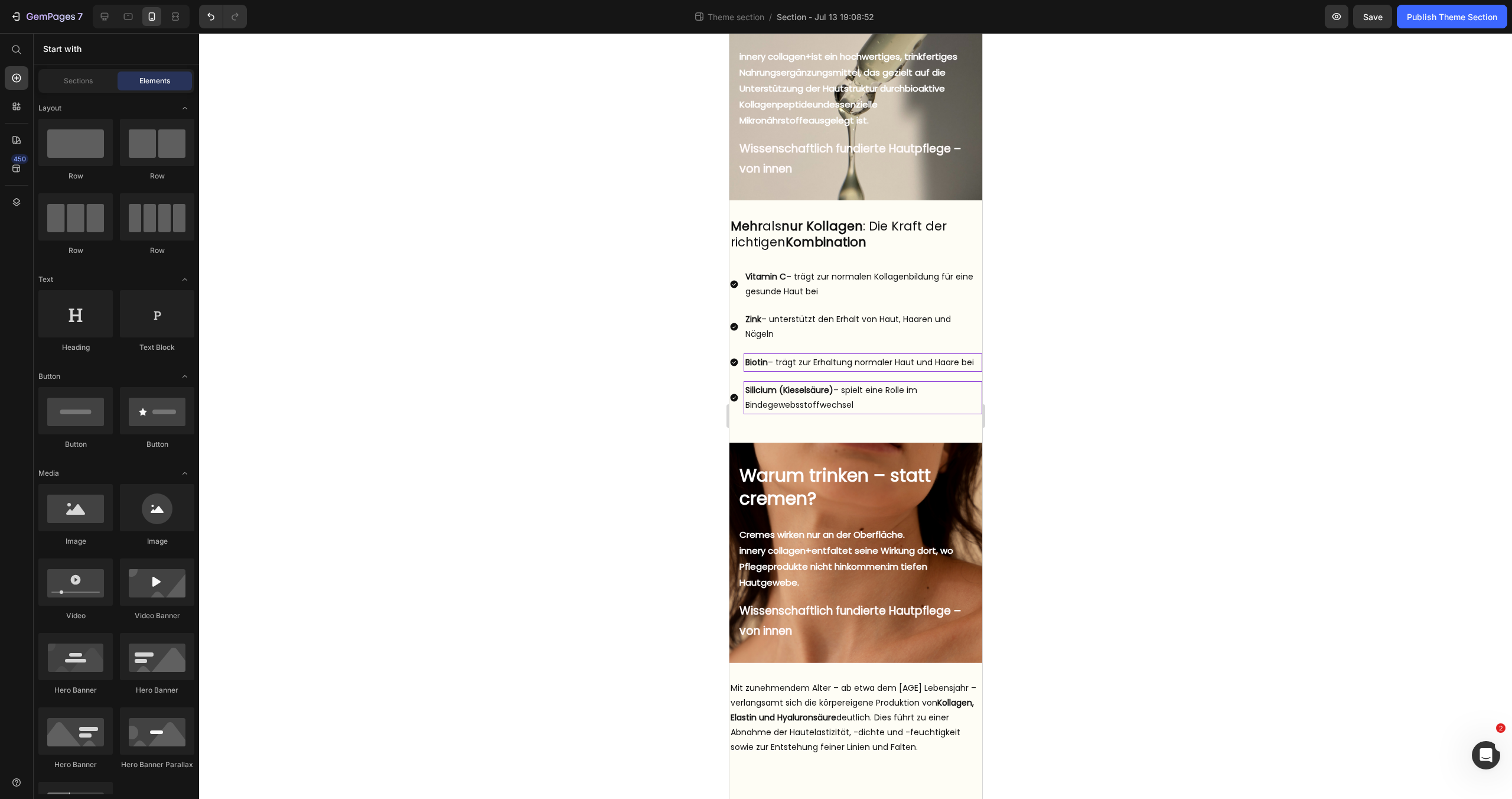 scroll, scrollTop: 92, scrollLeft: 0, axis: vertical 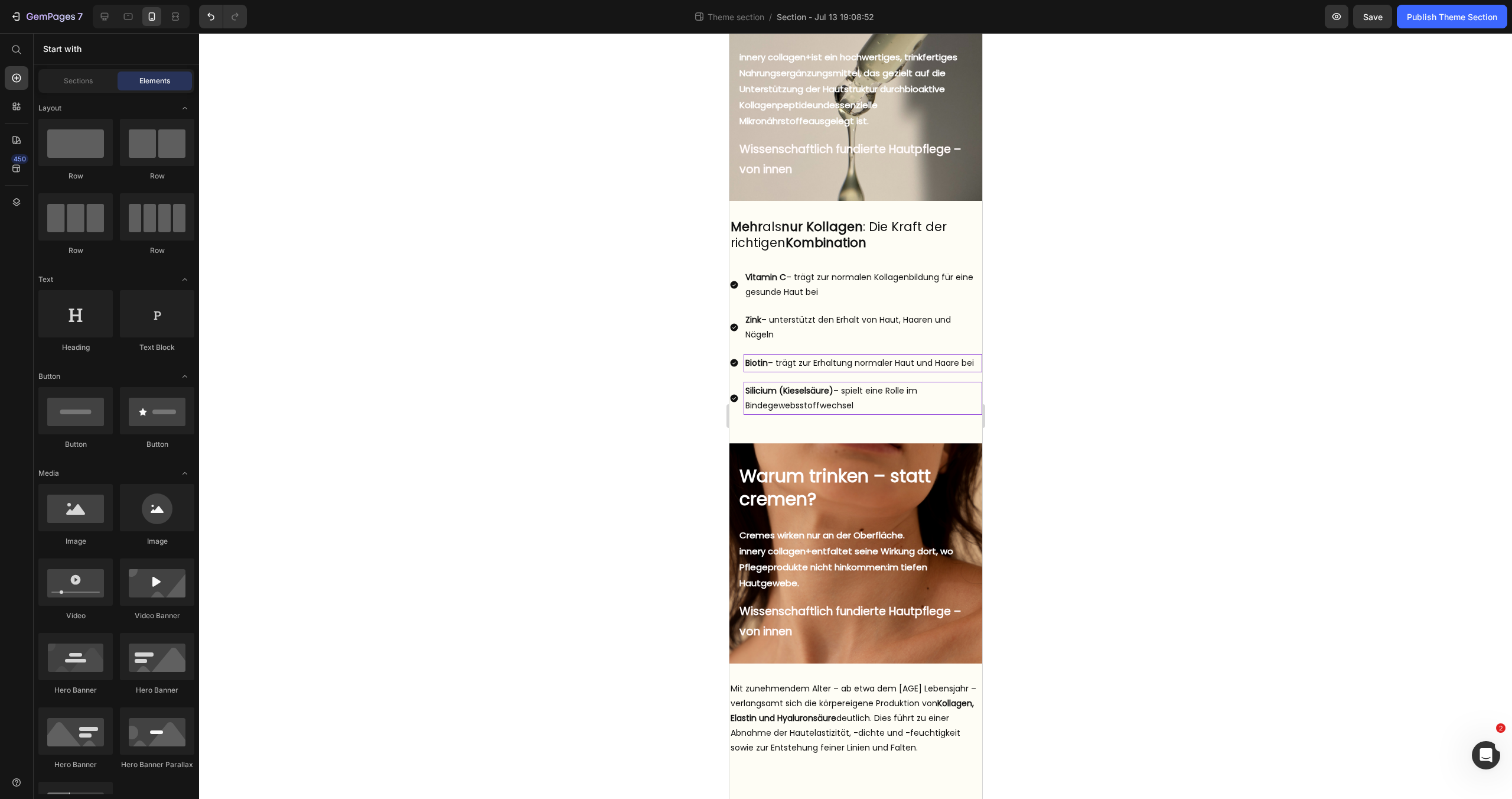 click 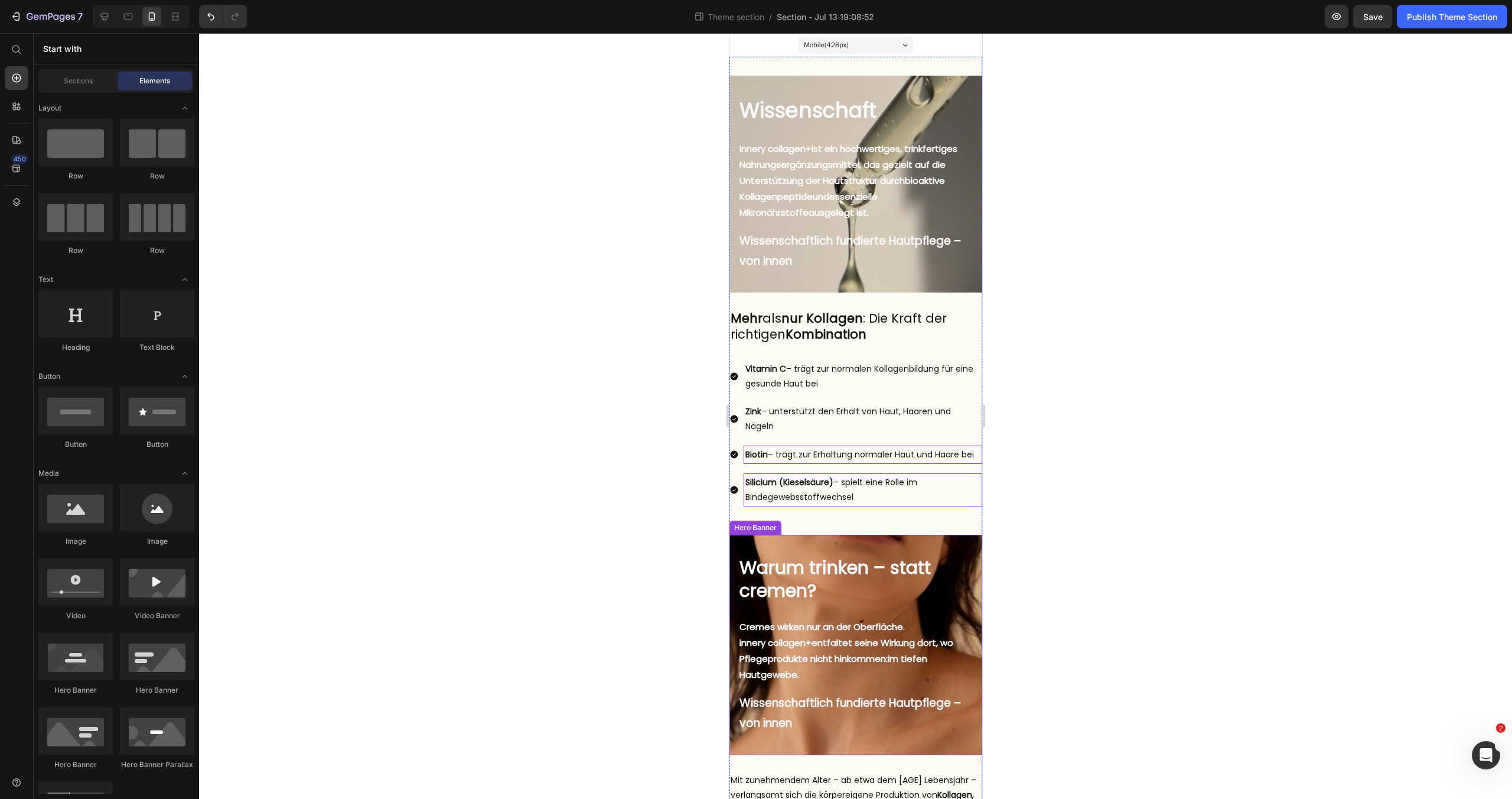 scroll, scrollTop: 92, scrollLeft: 0, axis: vertical 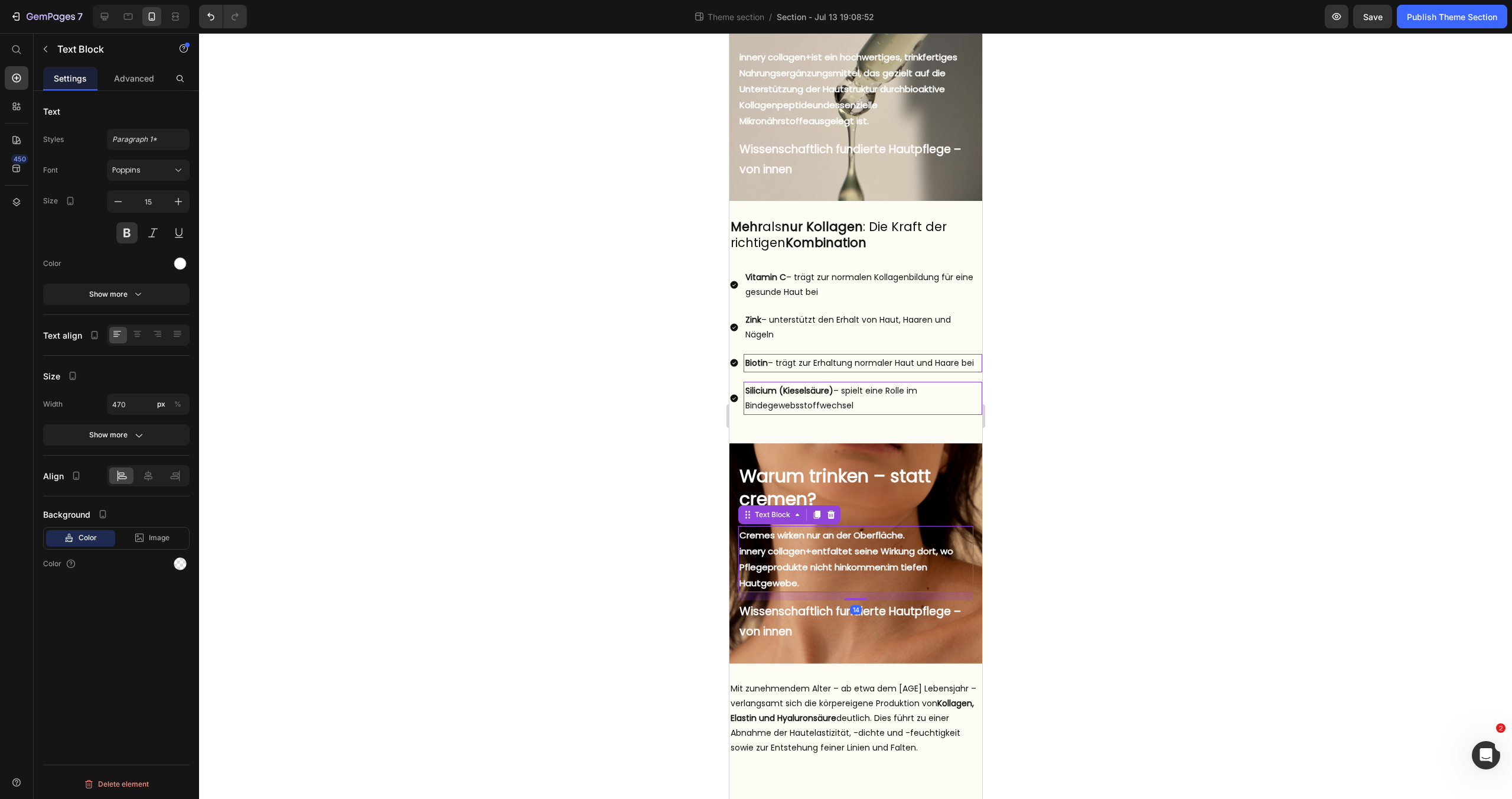 click on "innery collagen+" at bounding box center (775, 551) 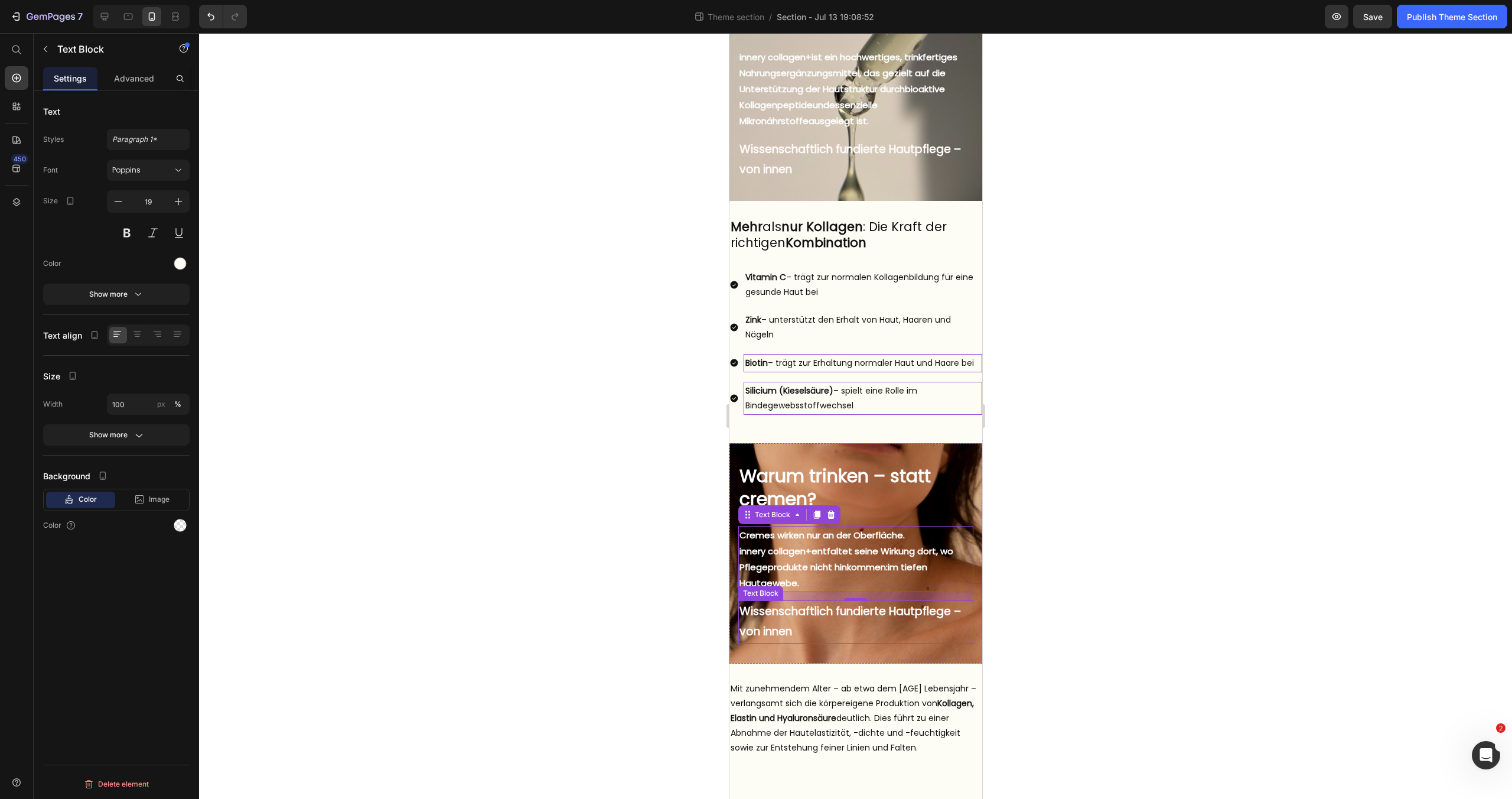 click on "Wissenschaftlich fundierte Hautpflege – von innen" at bounding box center (849, 621) 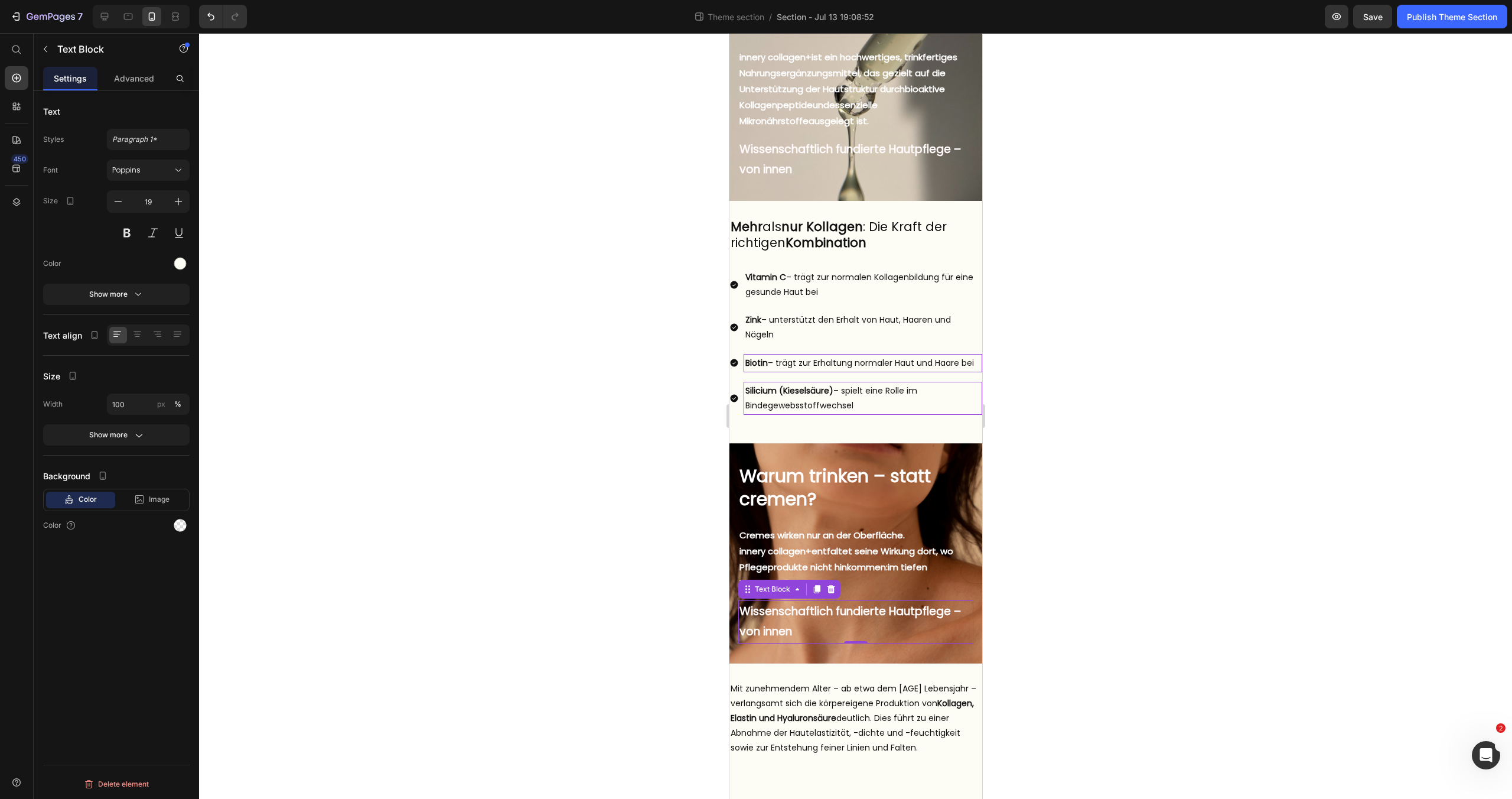 click 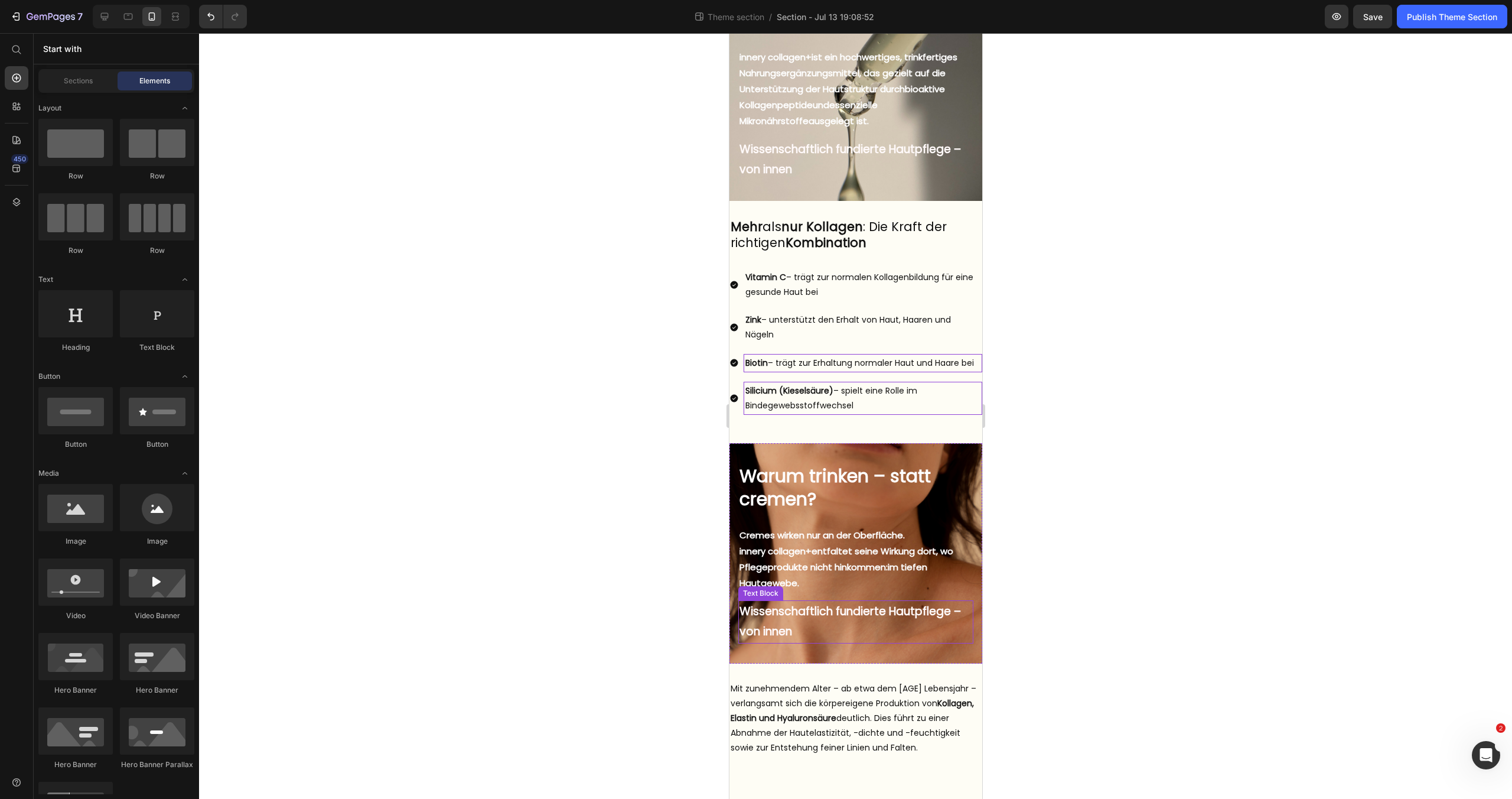 click on "Wissenschaftlich fundierte Hautpflege – von innen" at bounding box center (855, 622) 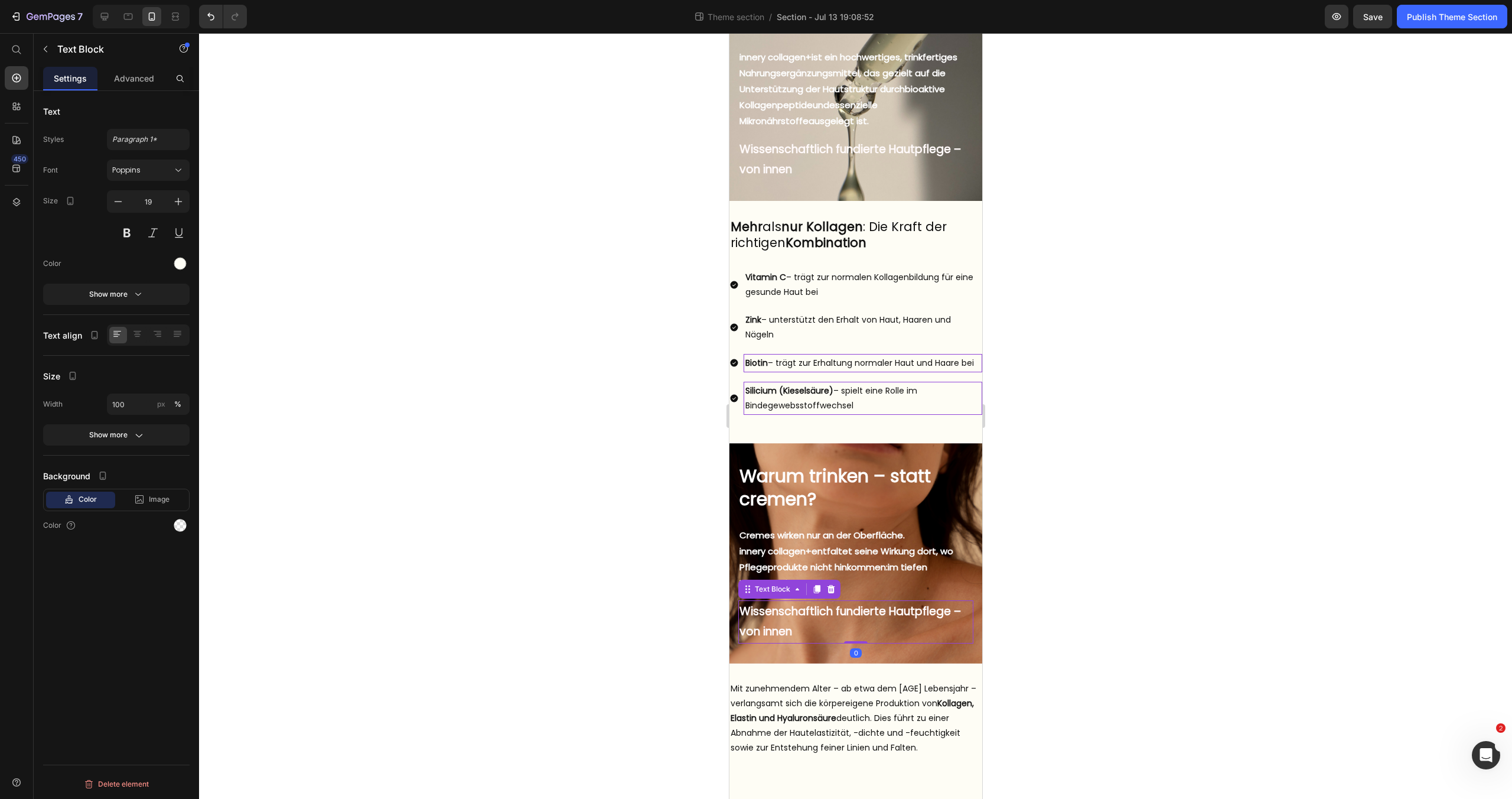 click on "Wissenschaftlich fundierte Hautpflege – von innen" at bounding box center [855, 622] 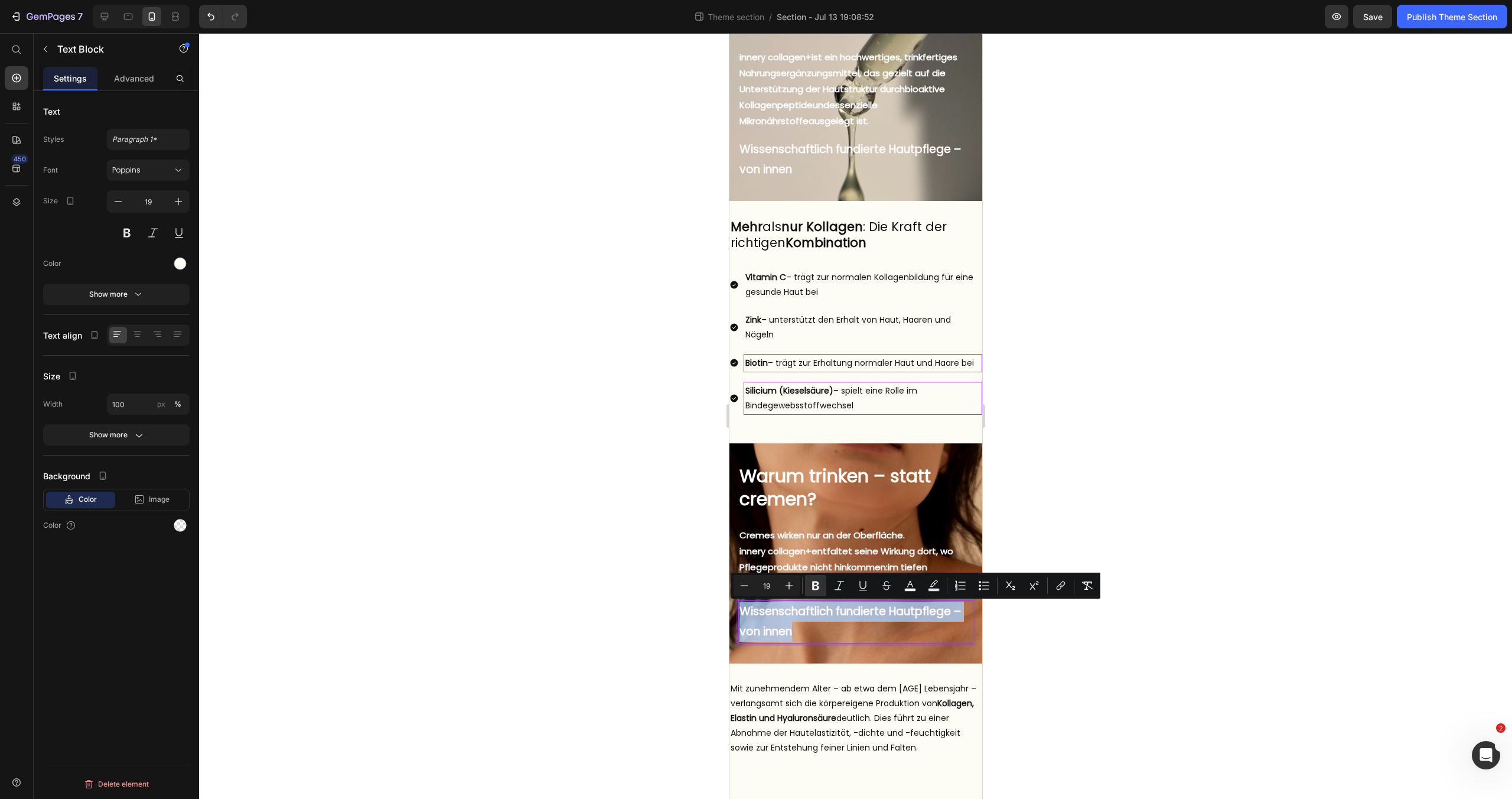 drag, startPoint x: 804, startPoint y: 629, endPoint x: 702, endPoint y: 611, distance: 103.57606 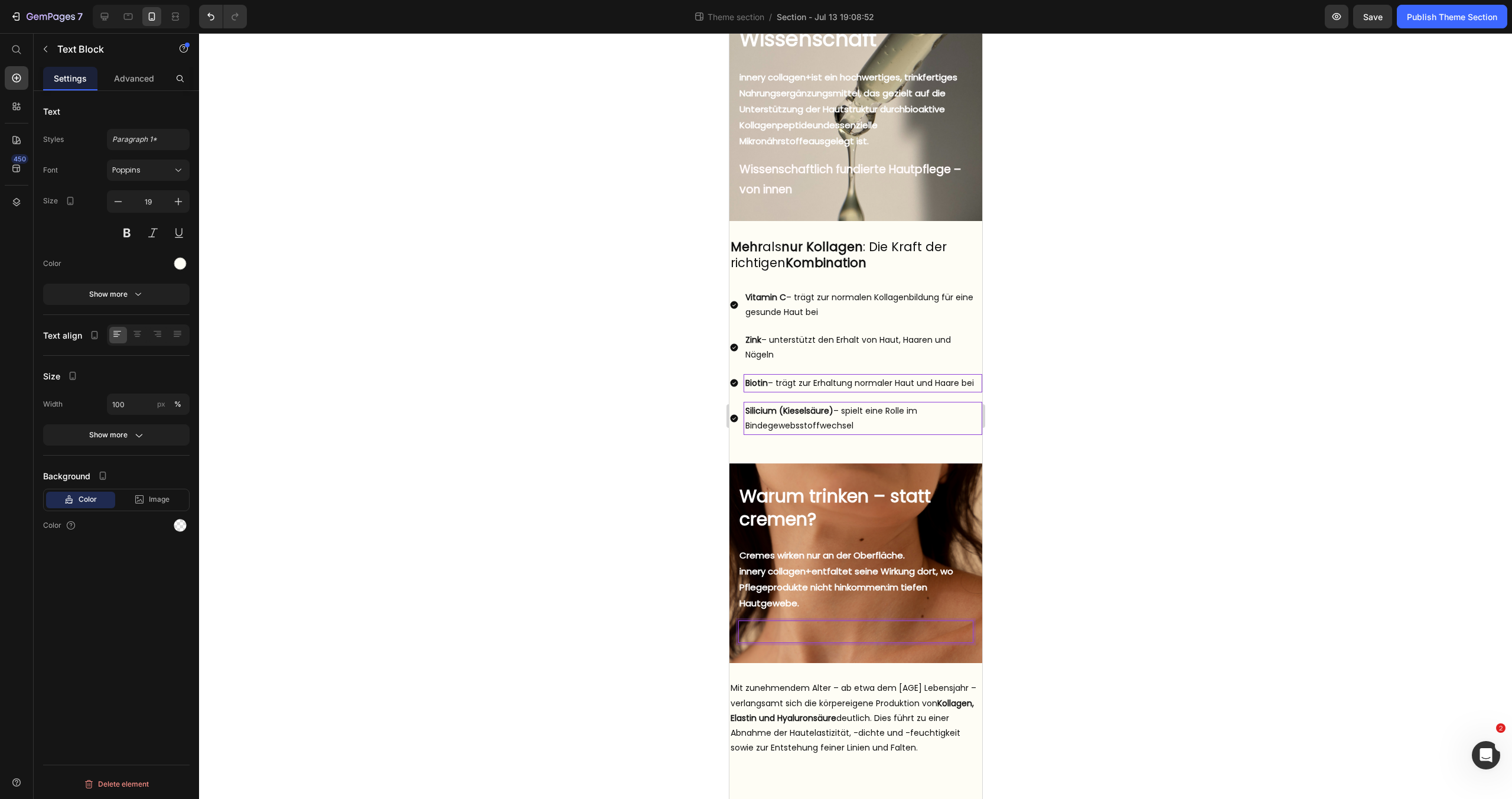 scroll, scrollTop: 51, scrollLeft: 0, axis: vertical 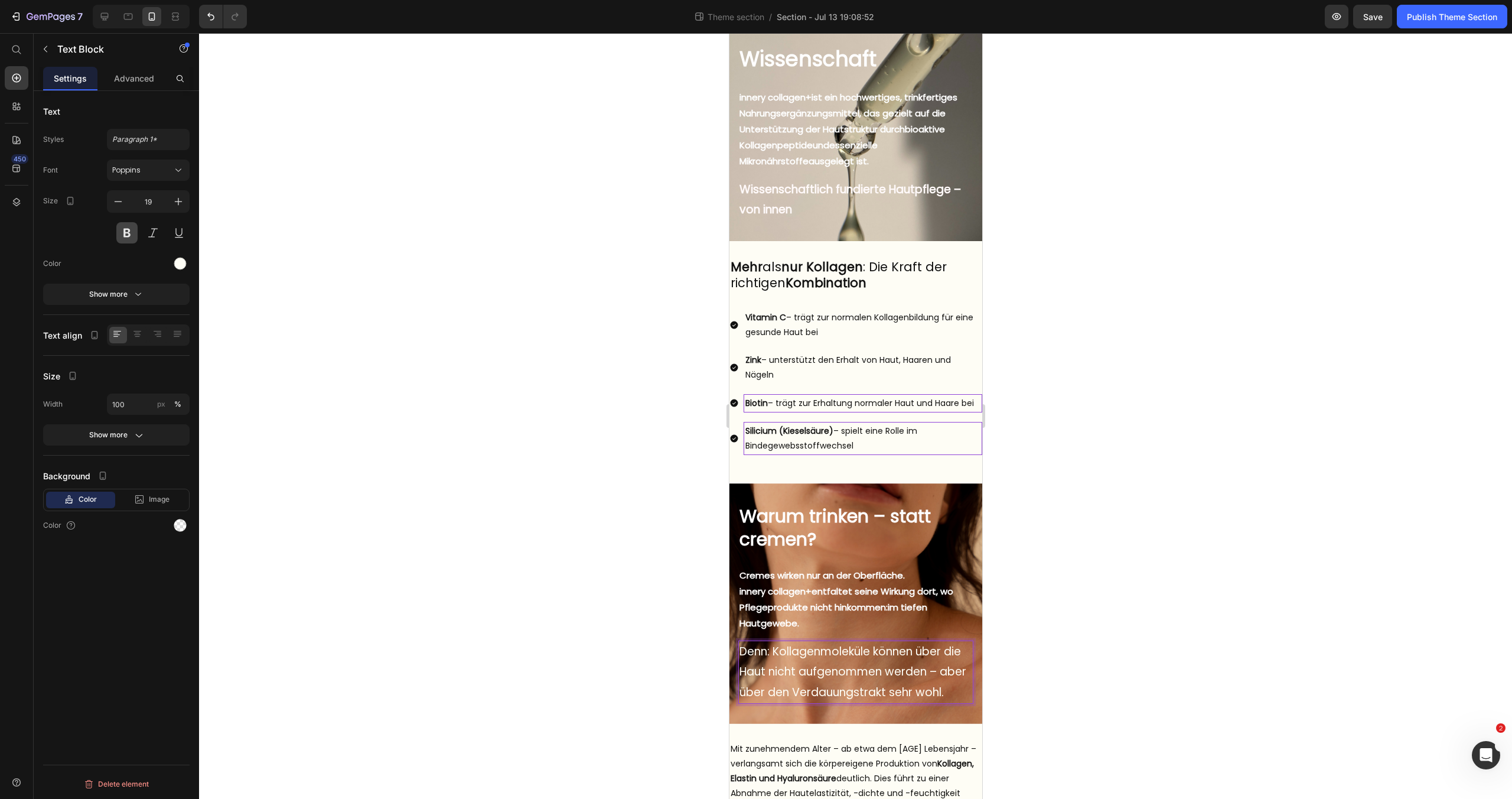 click at bounding box center [127, 233] 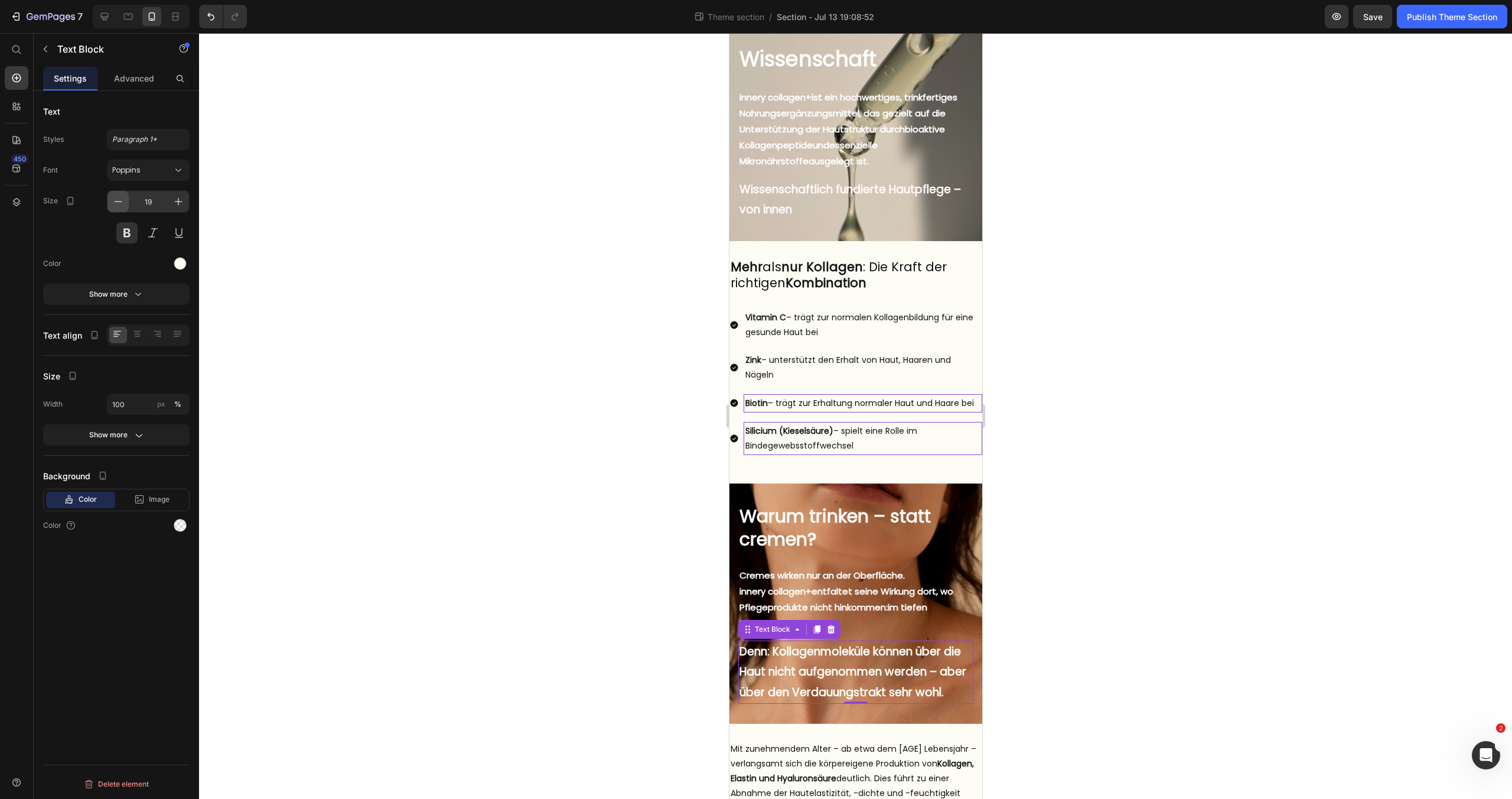 click at bounding box center (118, 202) 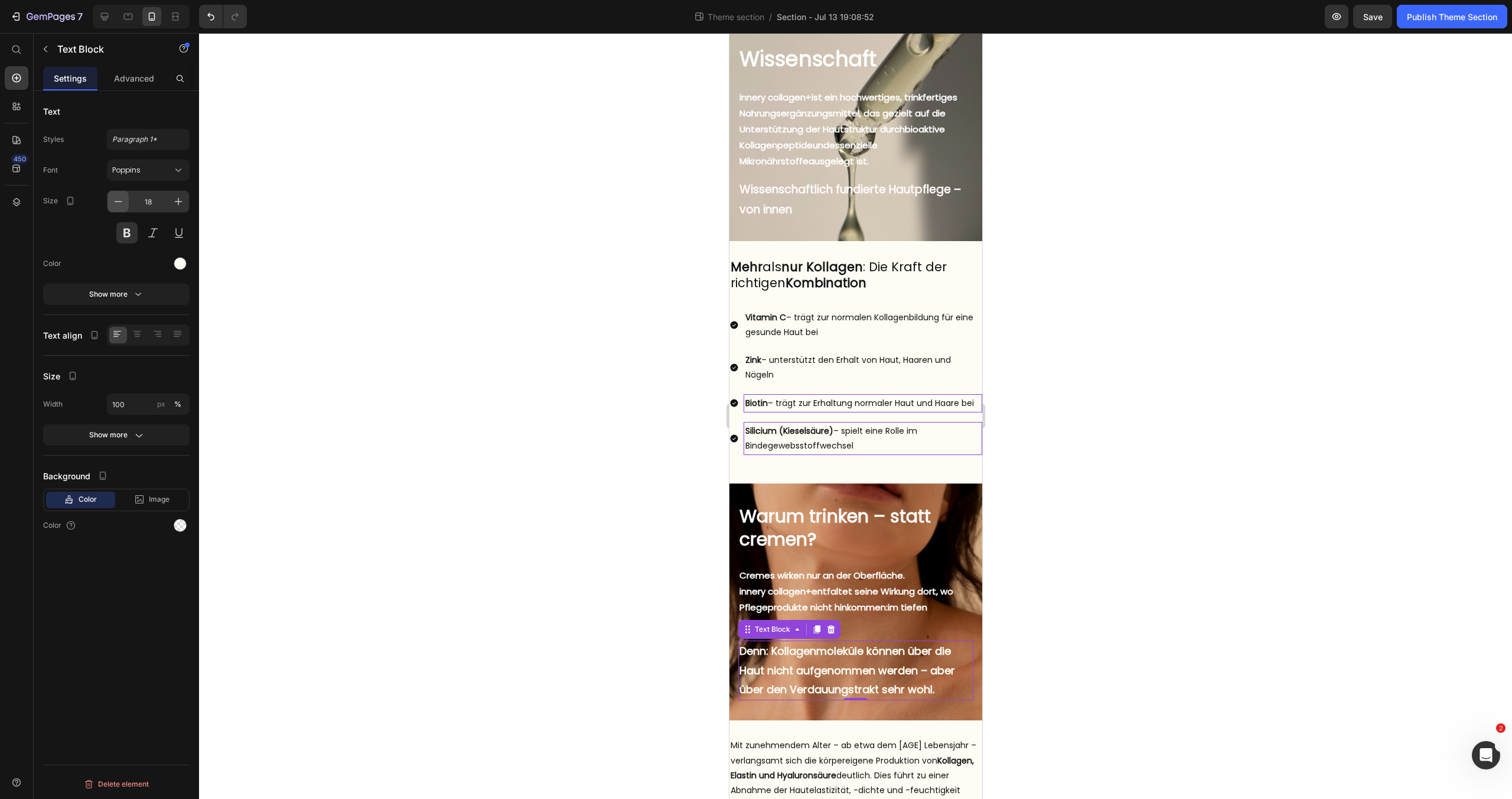 click at bounding box center [118, 202] 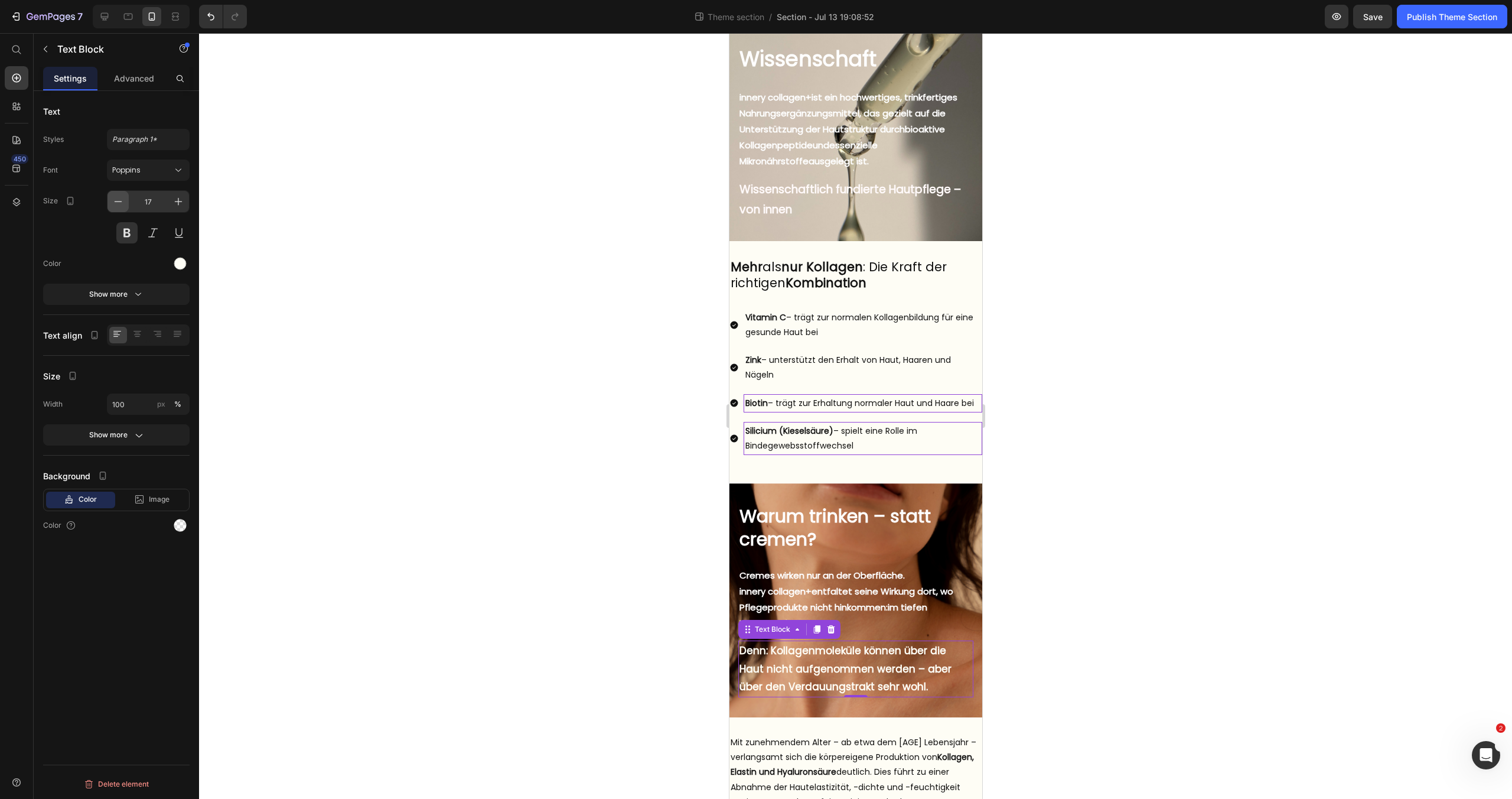 click at bounding box center [118, 202] 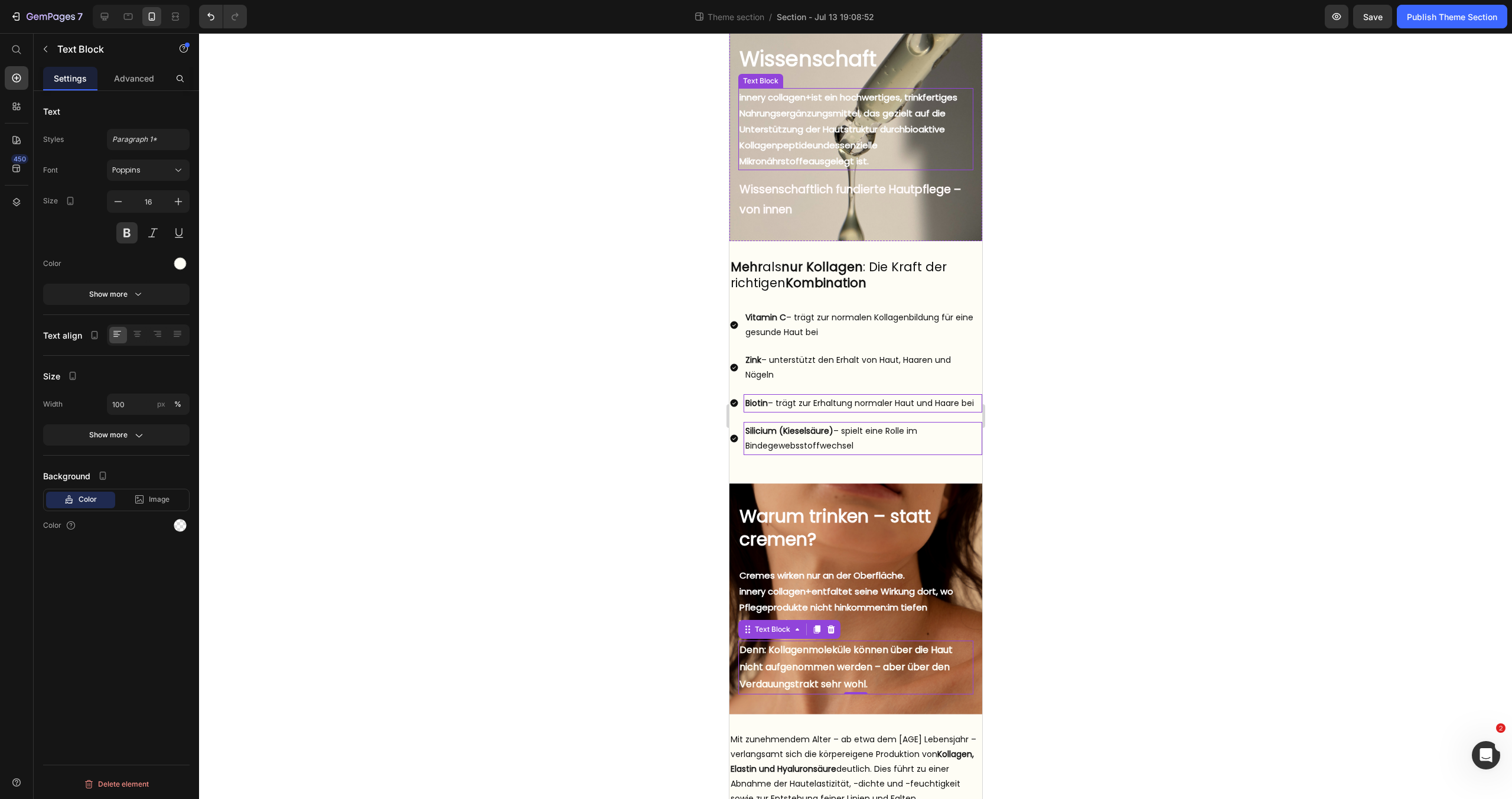 click on "innery collagen+  ist ein hochwertiges, trinkfertiges Nahrungsergänzungsmittel, das gezielt auf die Unterstützung der Hautstruktur durch  bioaktive Kollagenpeptide  und  essenzielle Mikronährstoffe  ausgelegt ist." at bounding box center (855, 129) 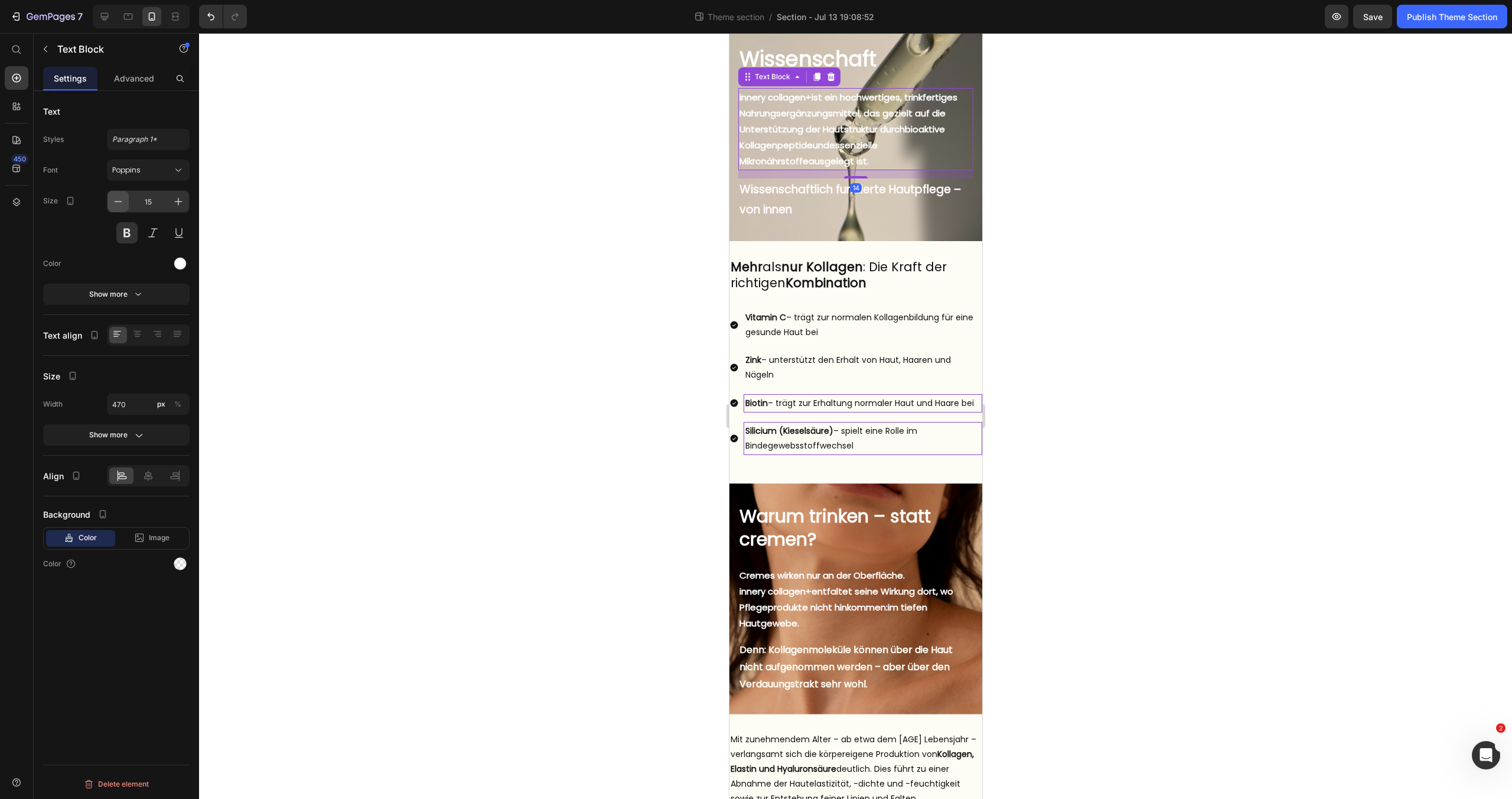 click 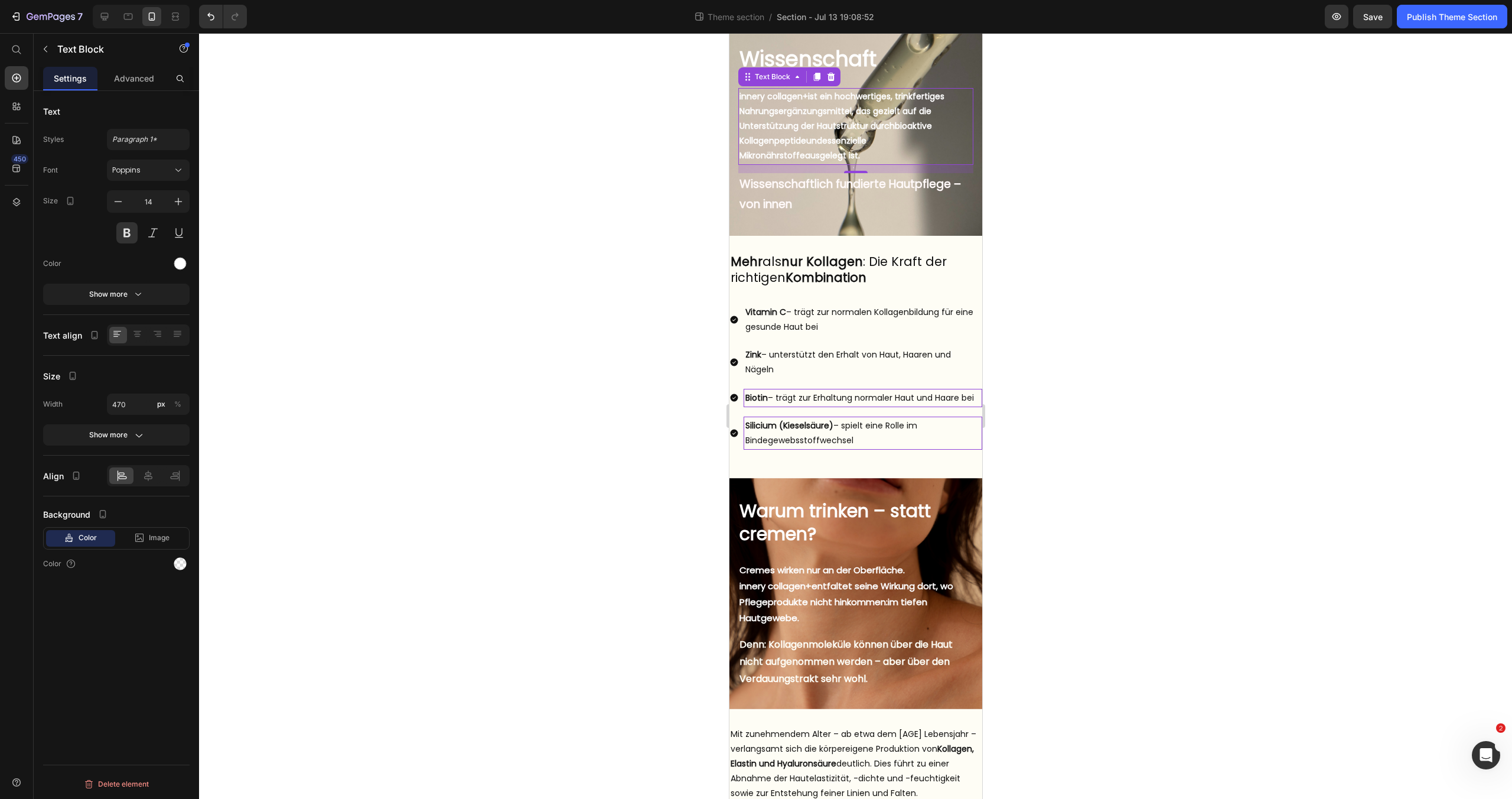 click 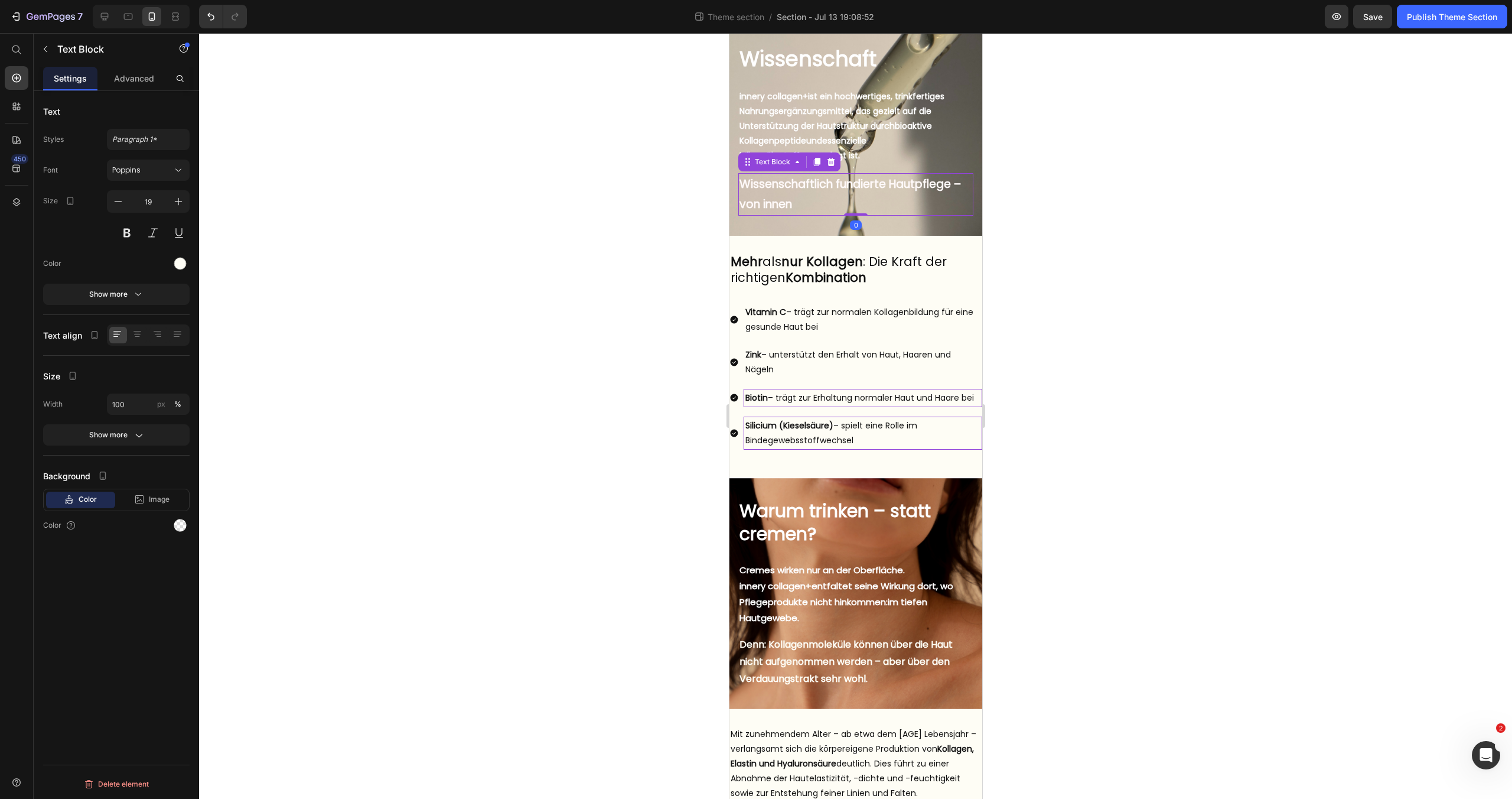click on "Wissenschaftlich fundierte Hautpflege – von innen" at bounding box center [849, 194] 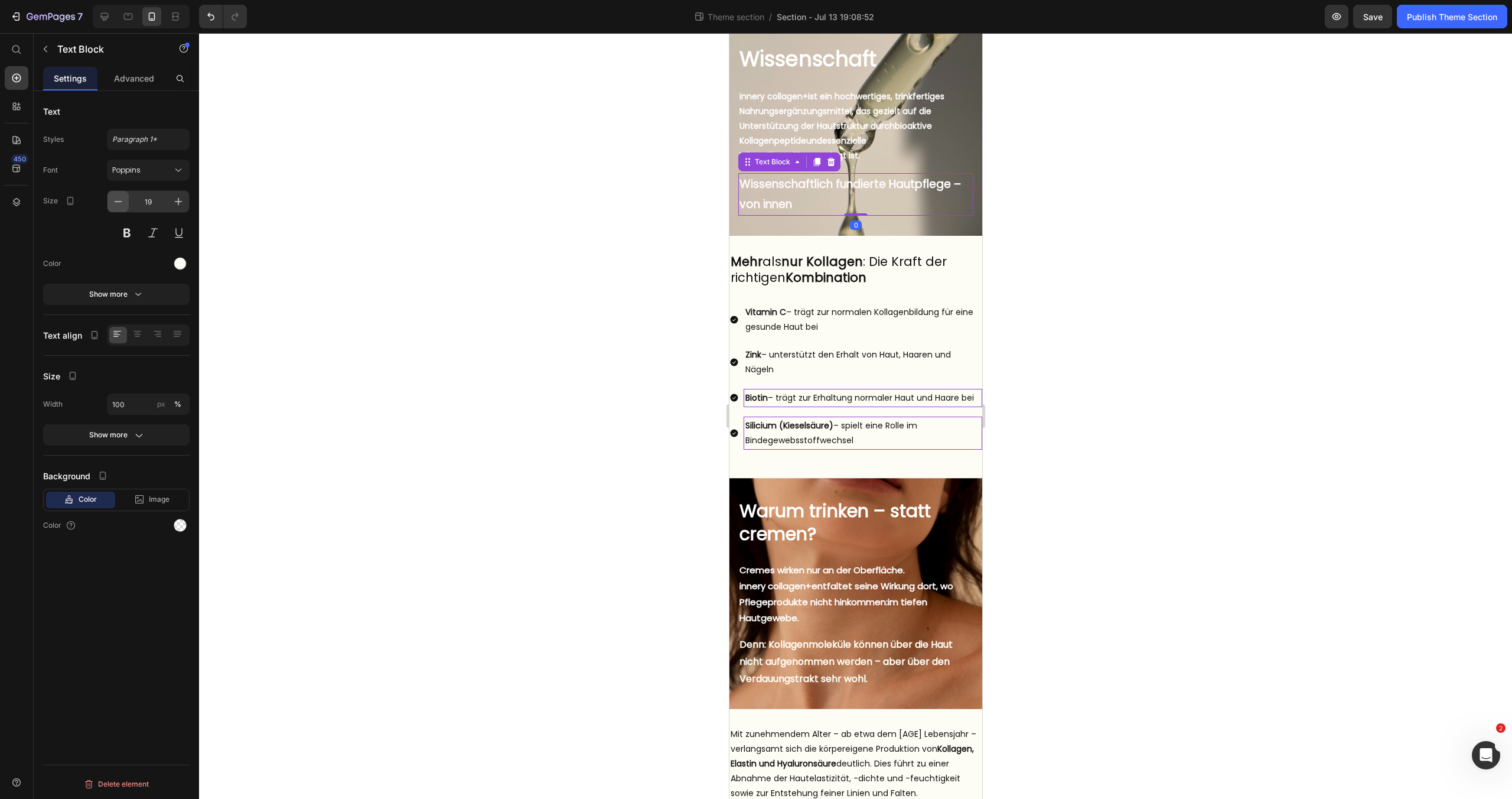 click 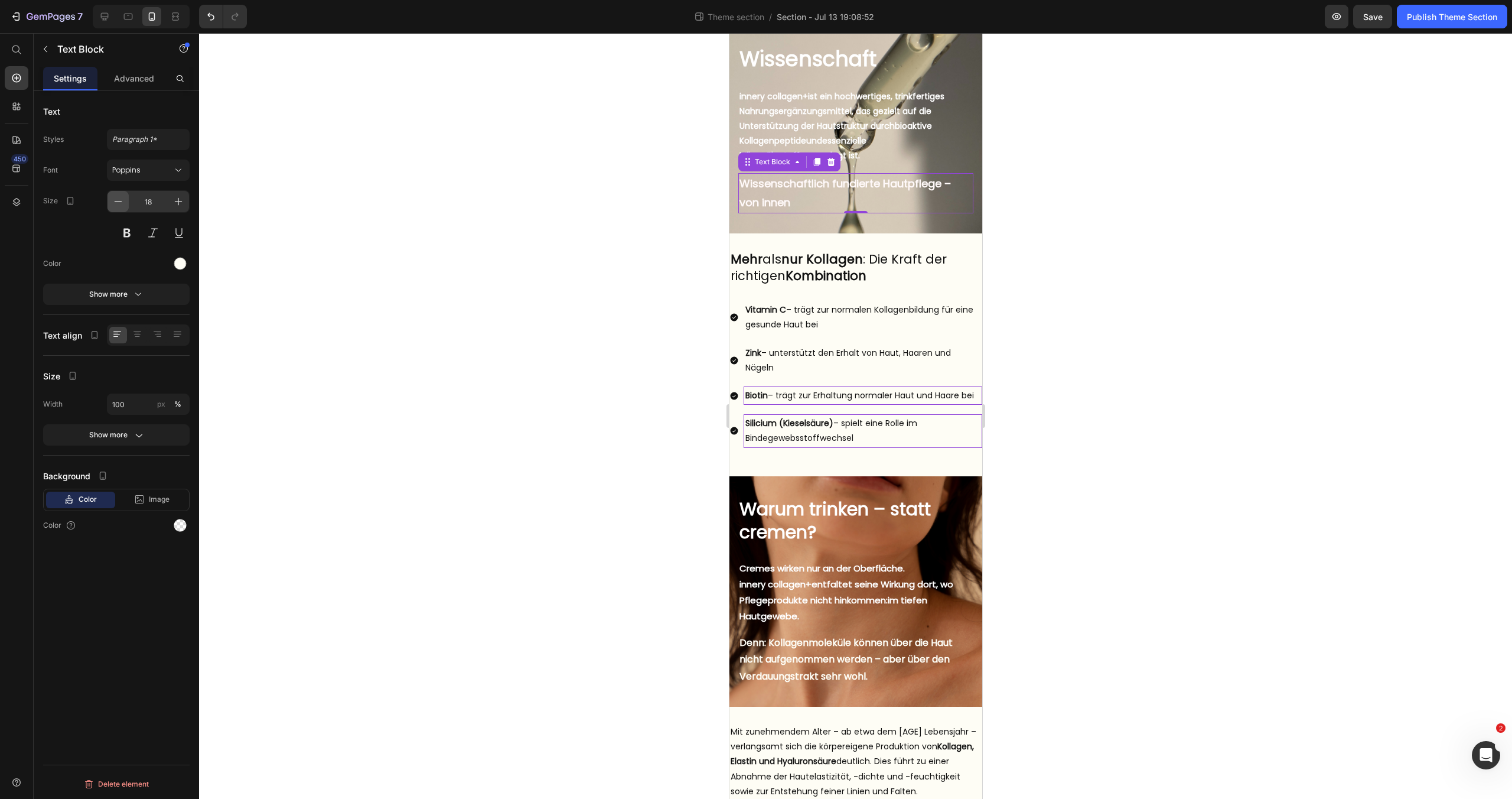click 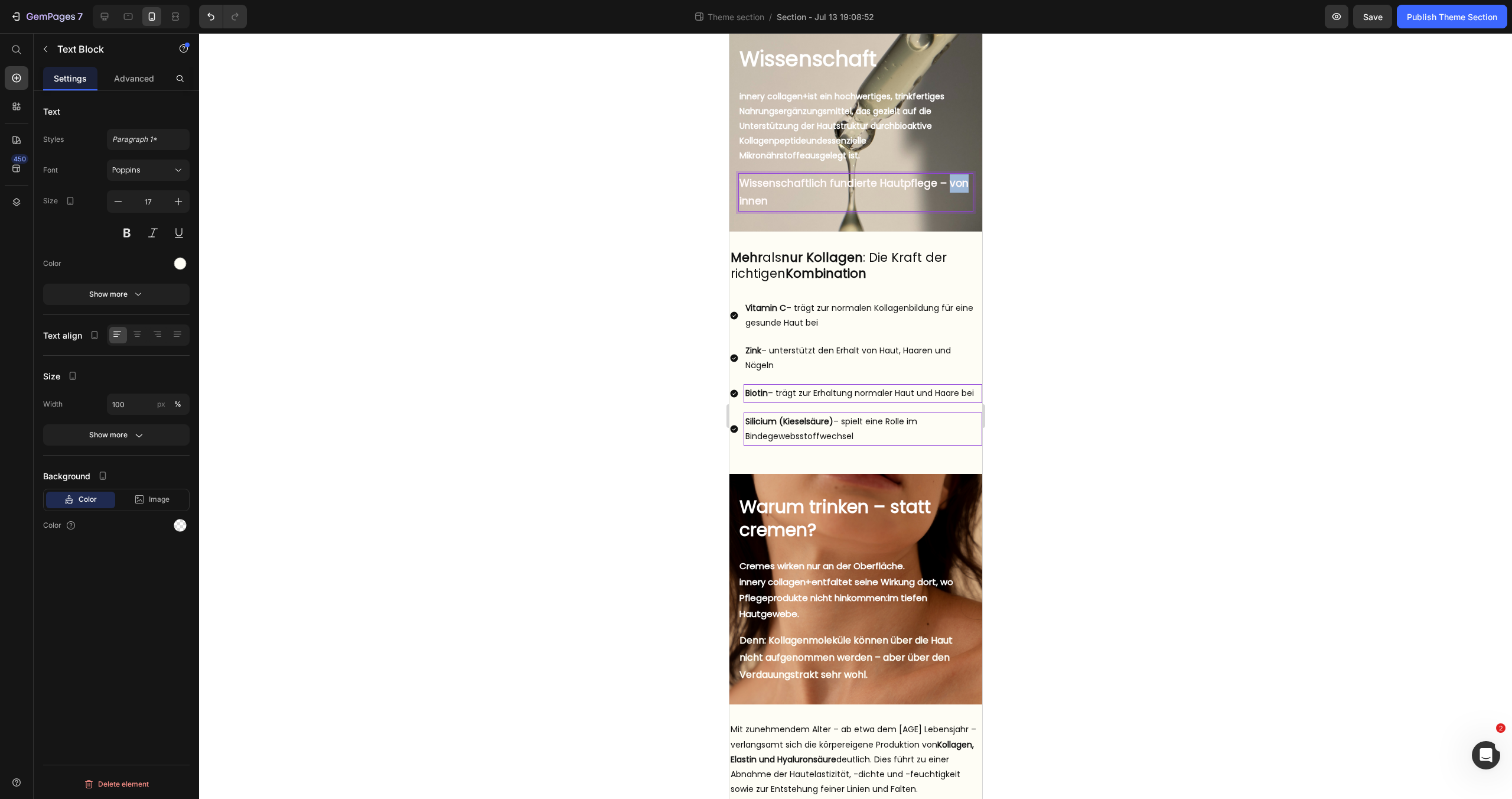 click on "Wissenschaftlich fundierte Hautpflege – von innen" at bounding box center [853, 192] 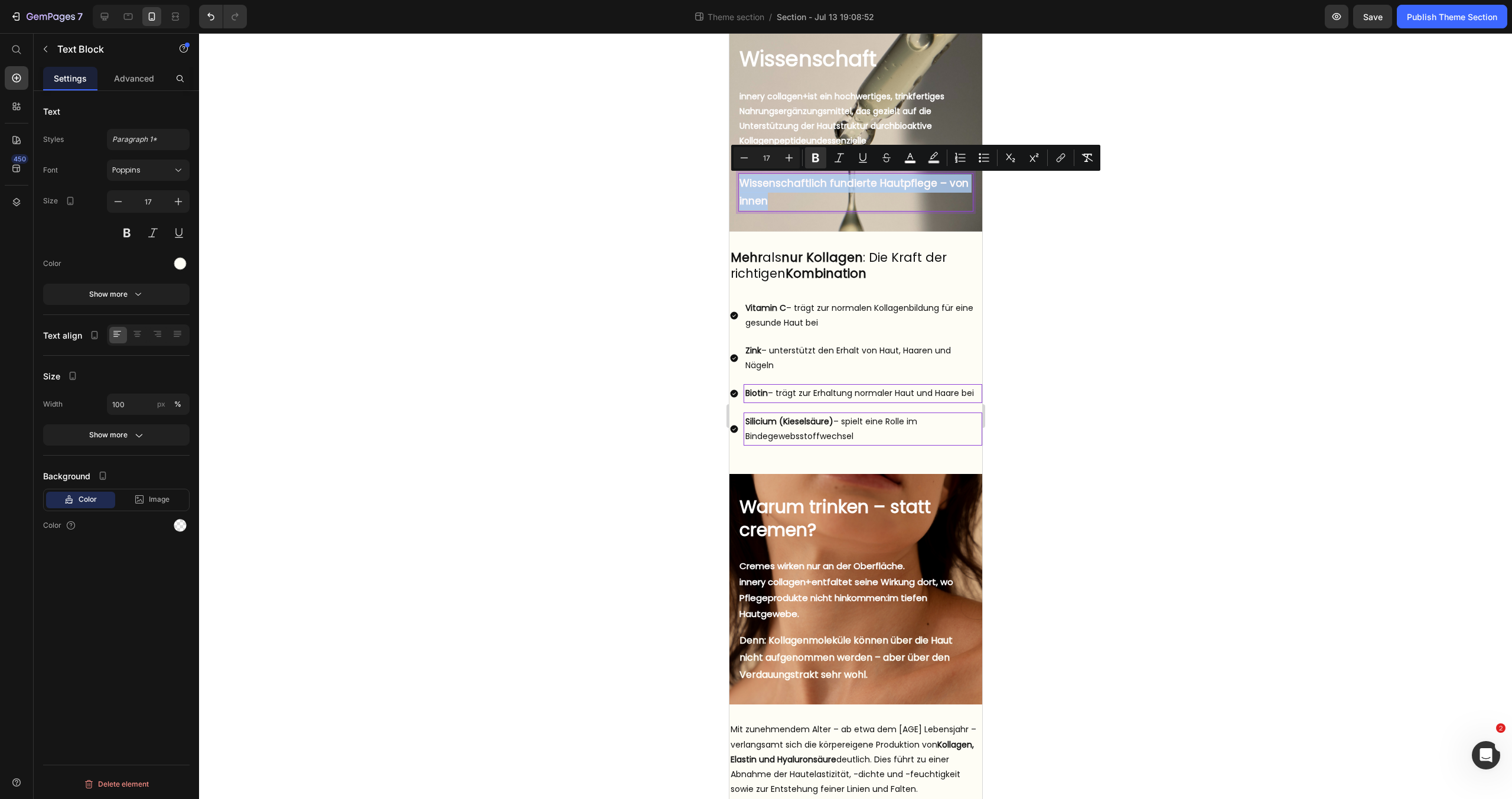 click on "Wissenschaftlich fundierte Hautpflege – von innen" at bounding box center (853, 192) 